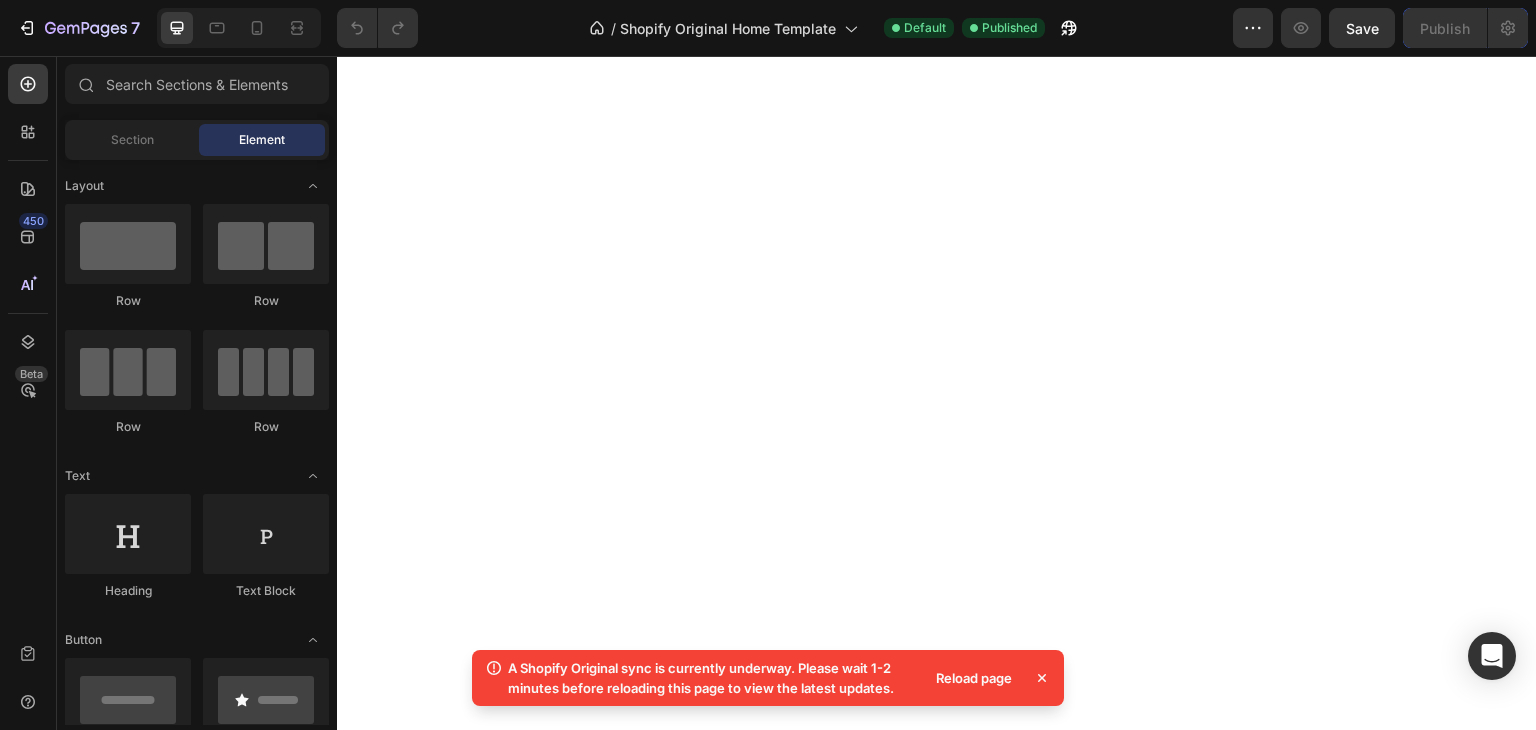 scroll, scrollTop: 0, scrollLeft: 0, axis: both 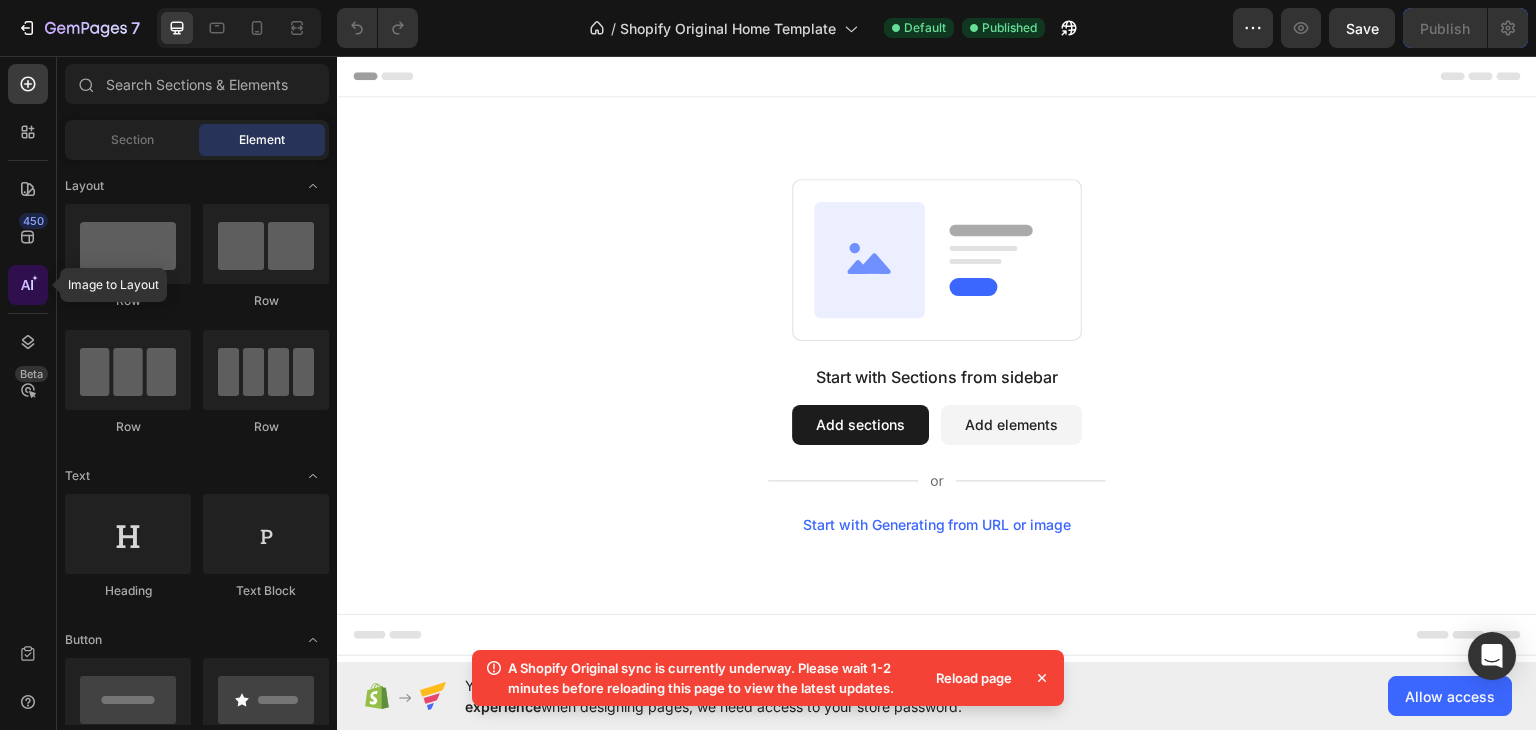 click 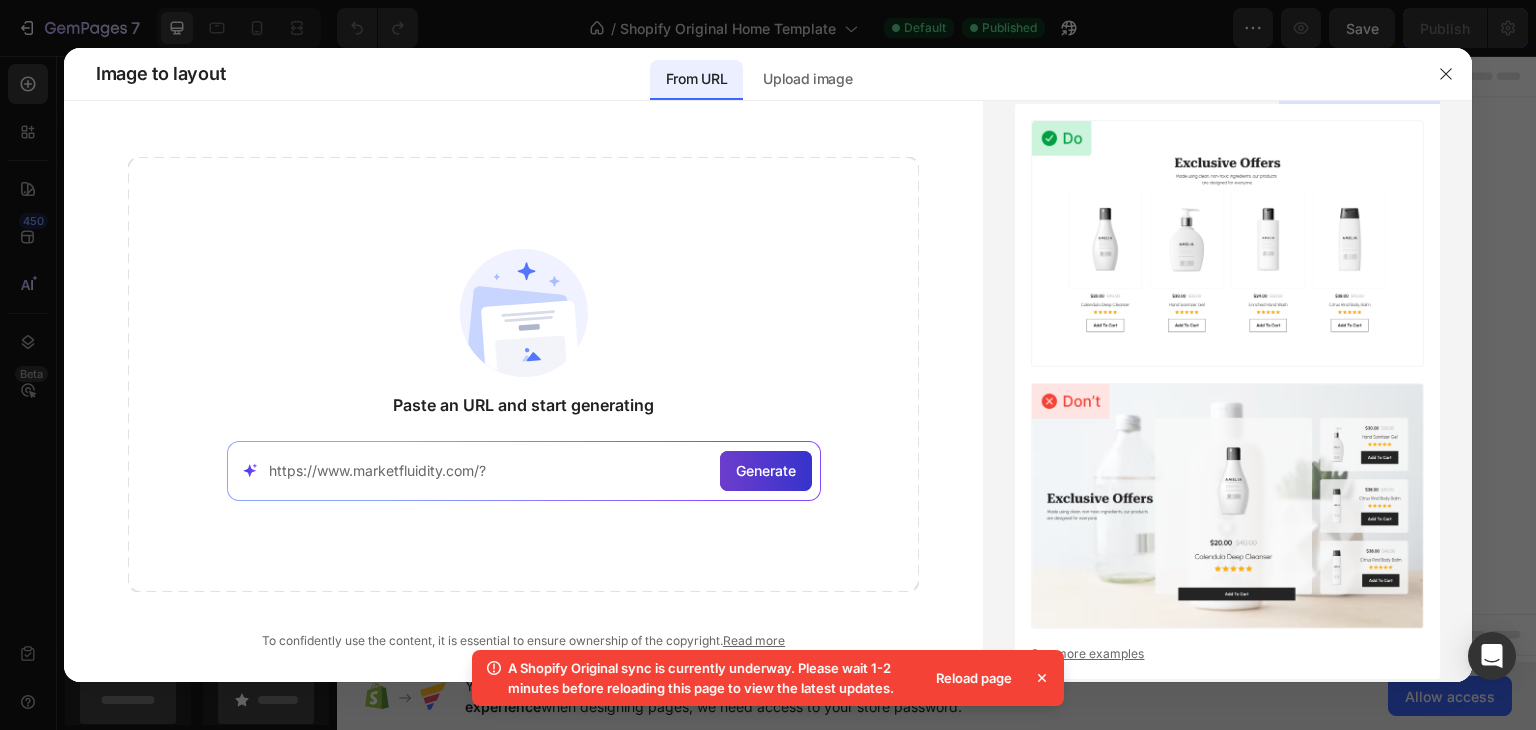 type on "https://www.marketfluidity.com/?" 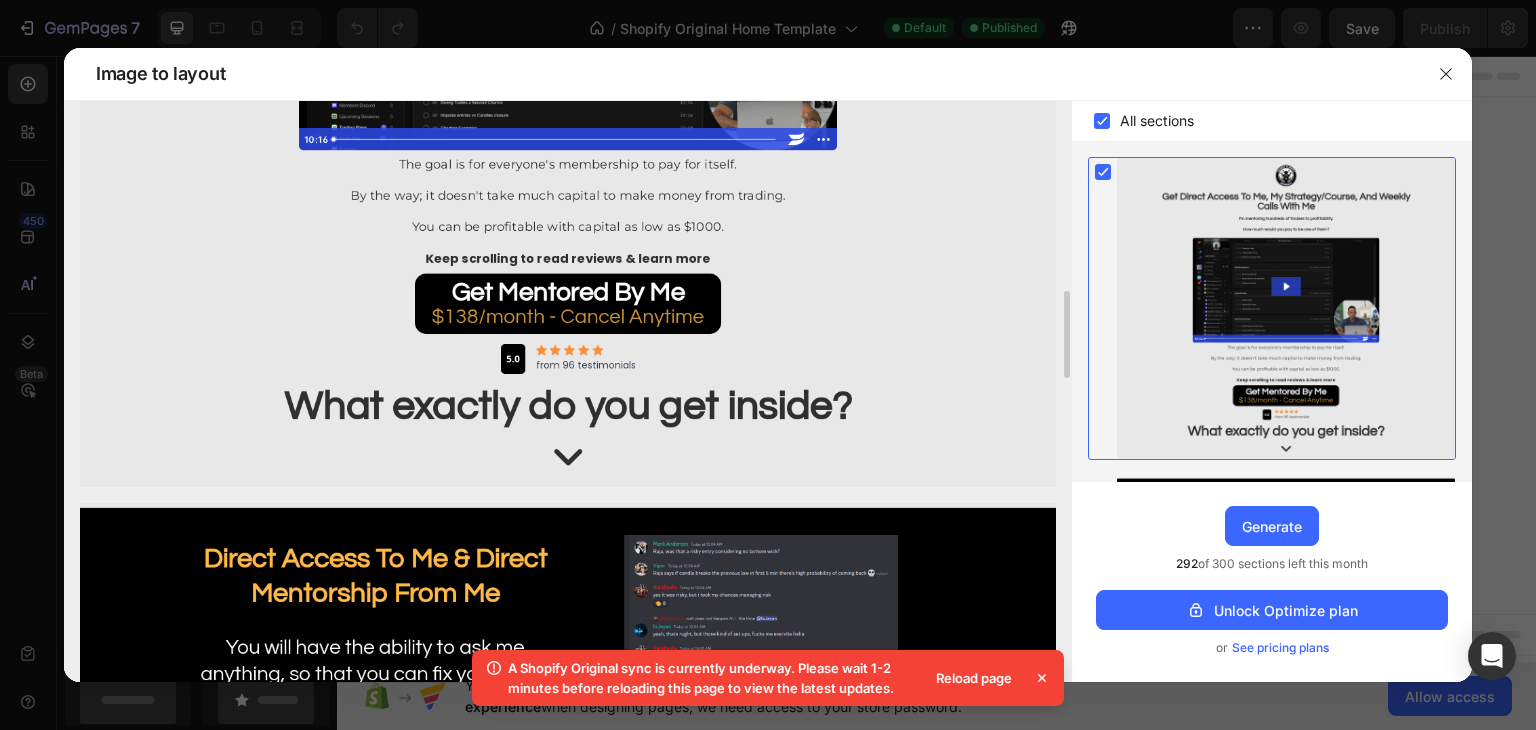 scroll, scrollTop: 900, scrollLeft: 0, axis: vertical 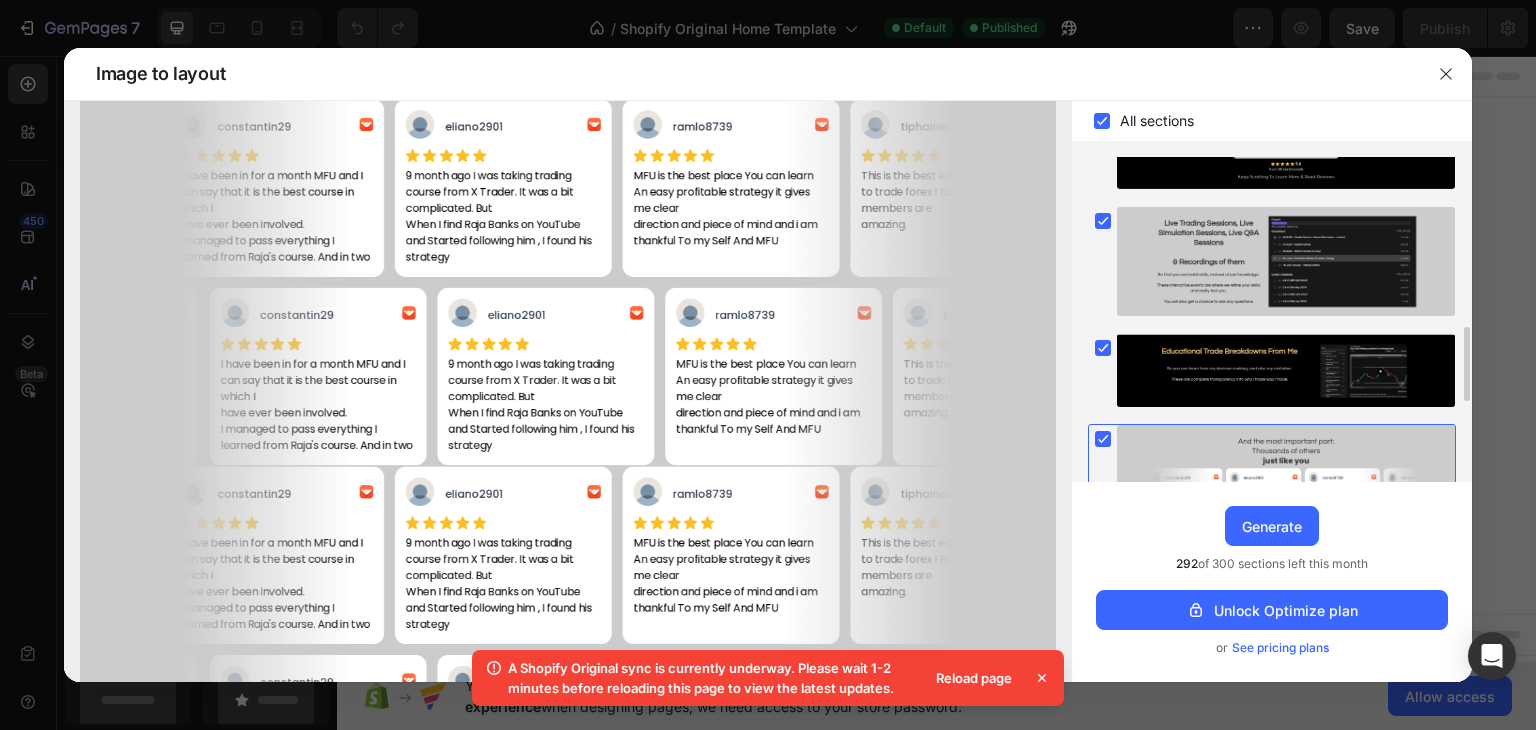 click 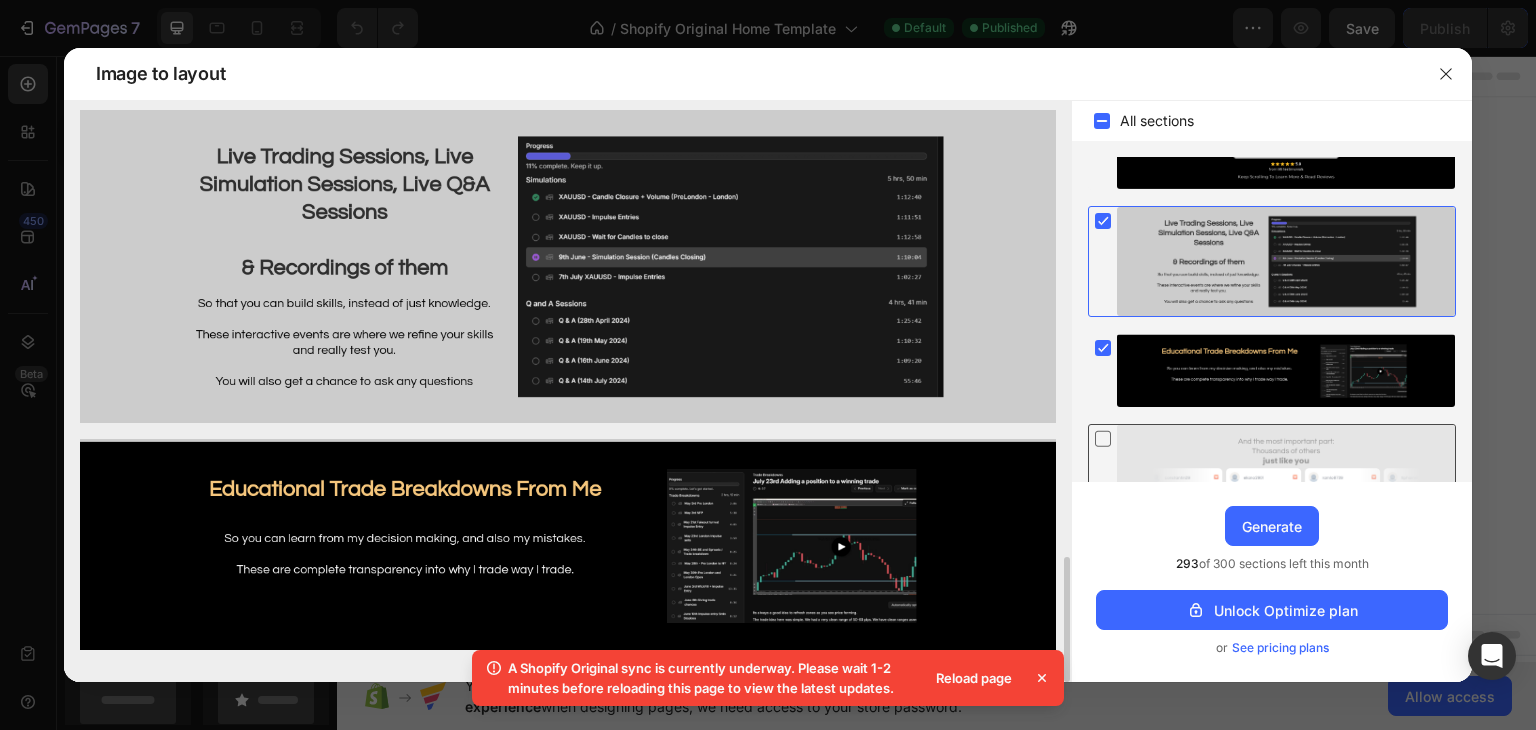 scroll, scrollTop: 2108, scrollLeft: 0, axis: vertical 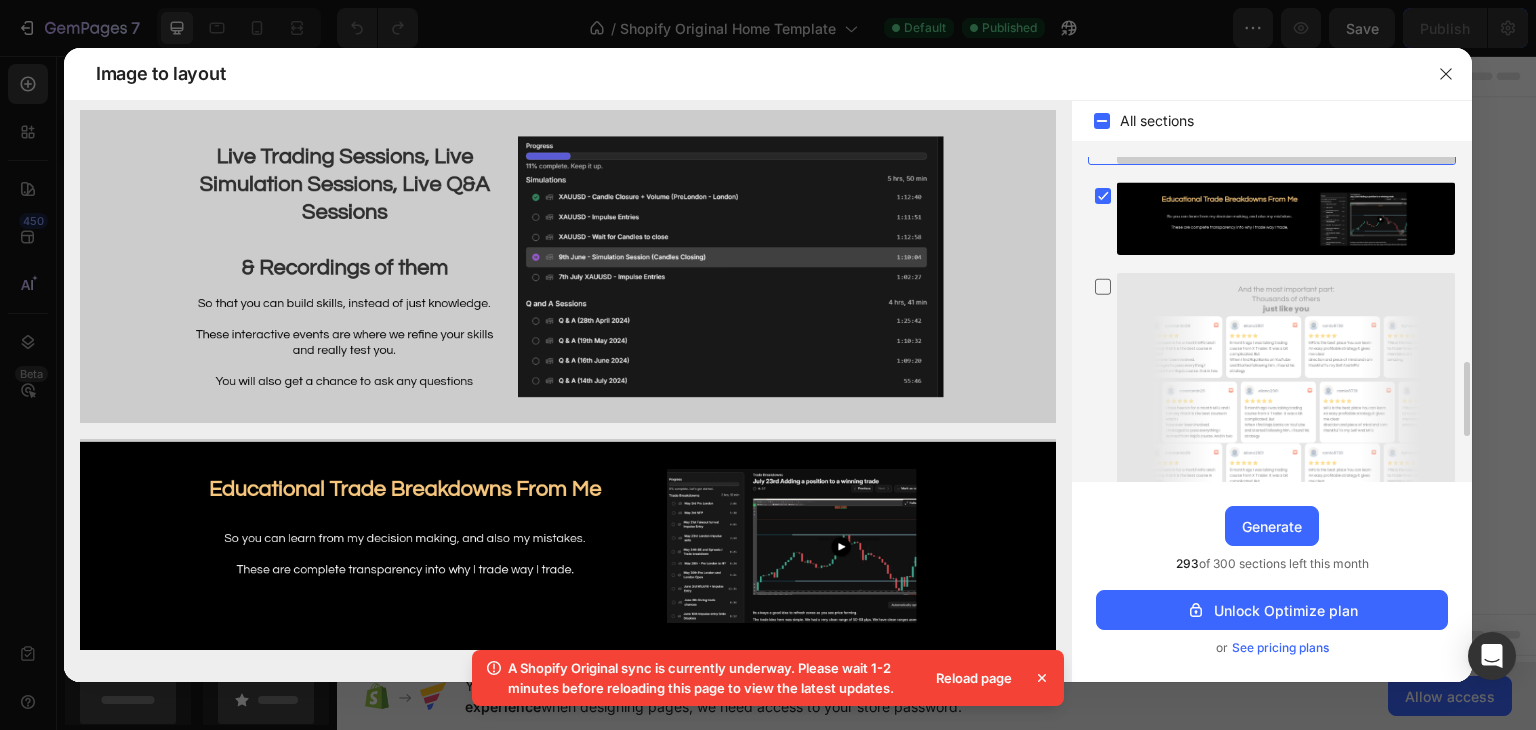 click 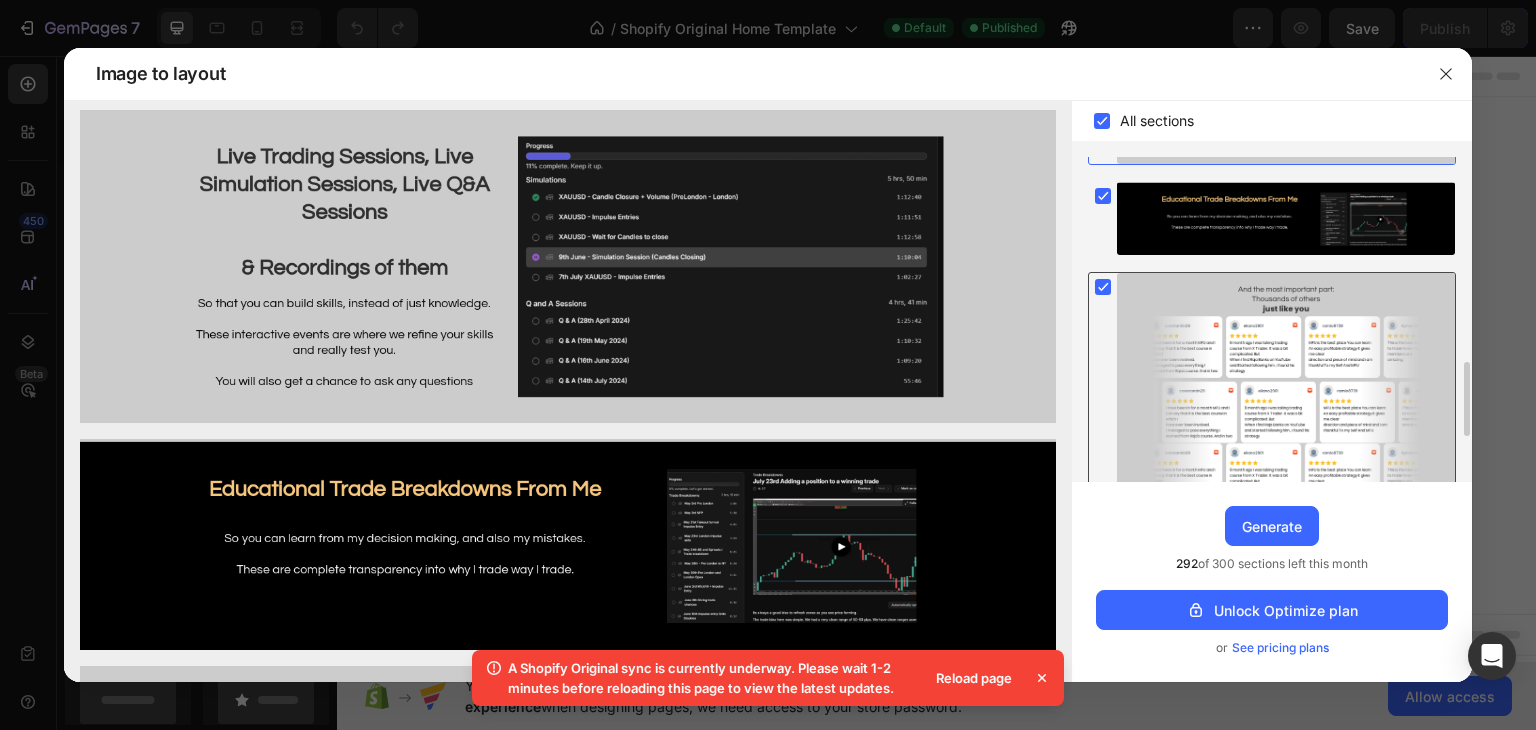 scroll, scrollTop: 1092, scrollLeft: 0, axis: vertical 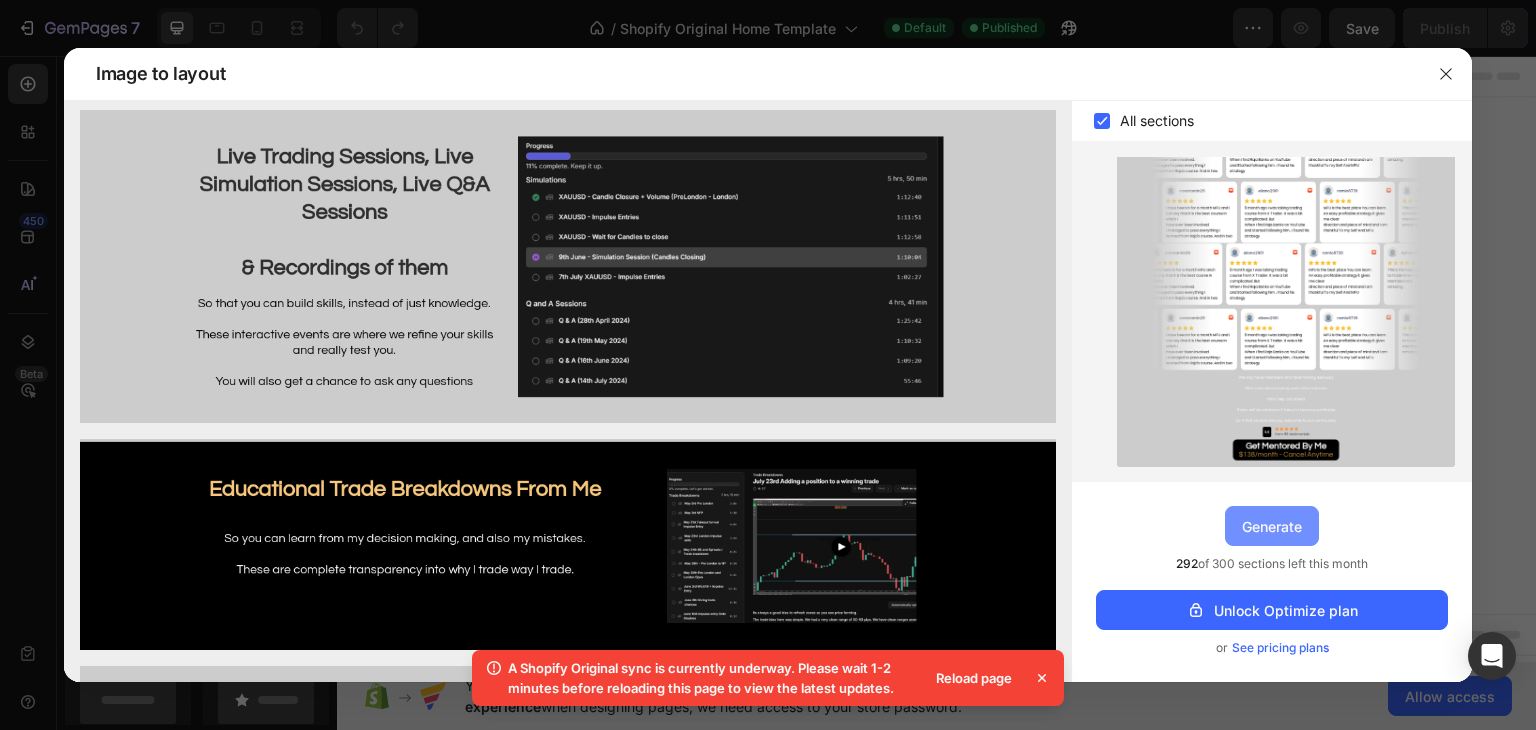 click on "Generate" at bounding box center [1272, 526] 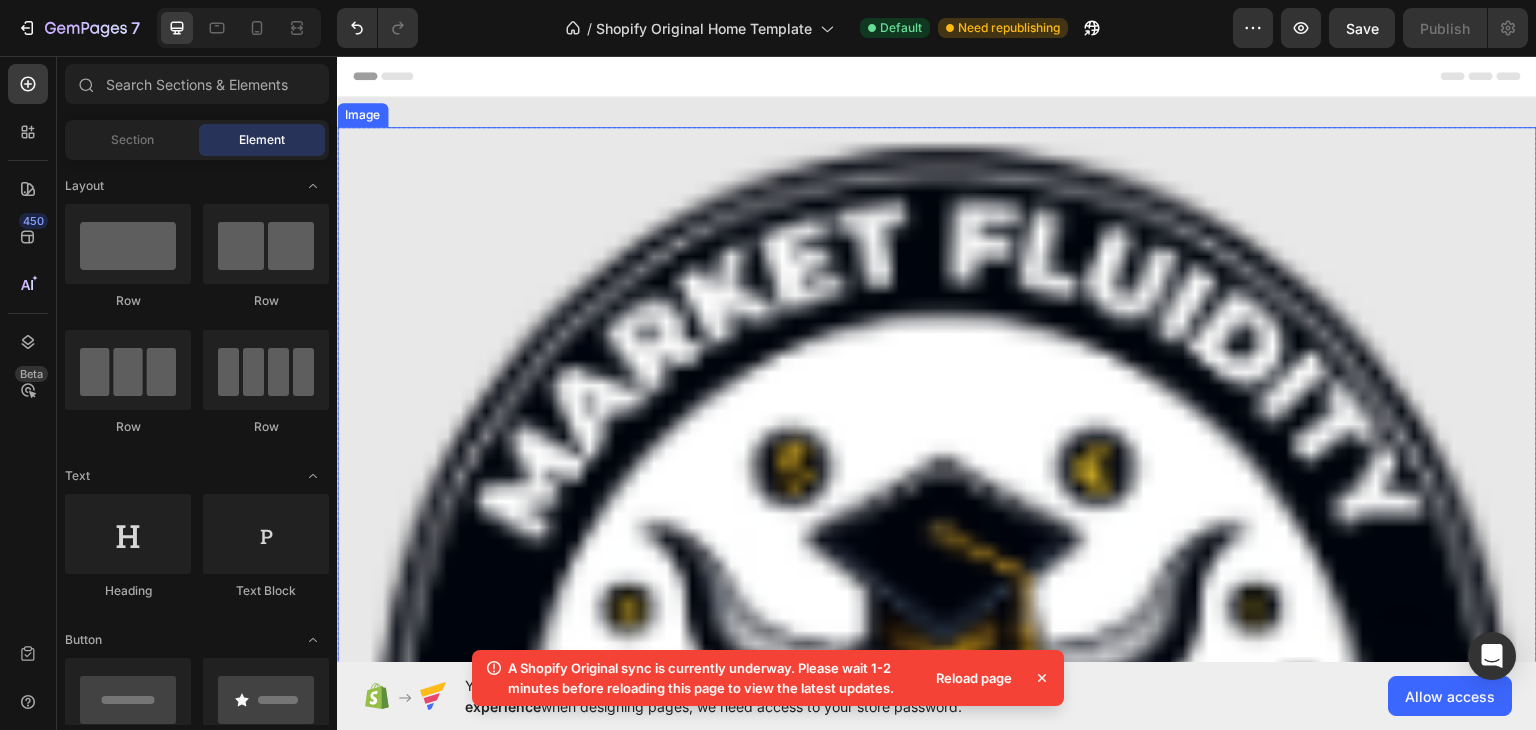 click at bounding box center (937, 726) 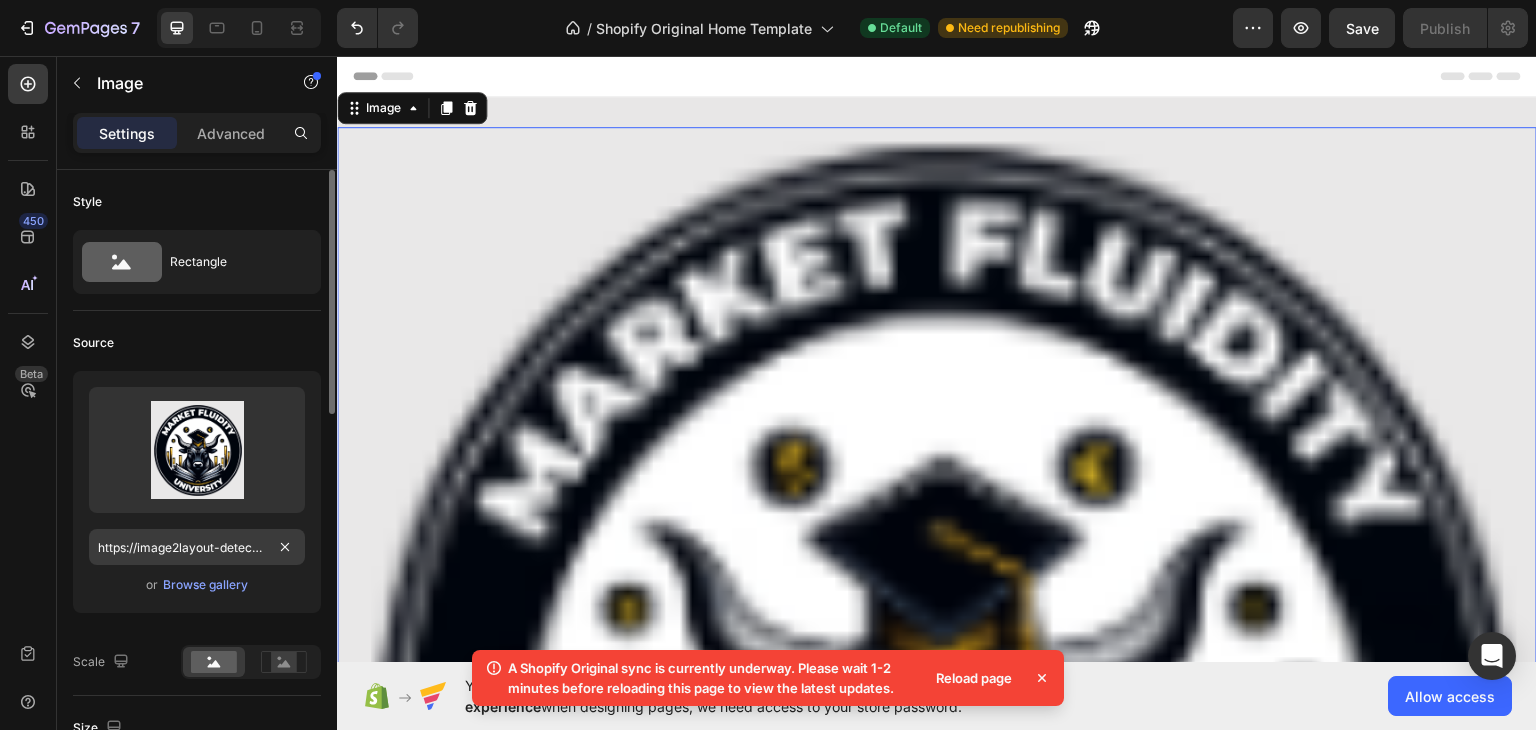 scroll, scrollTop: 400, scrollLeft: 0, axis: vertical 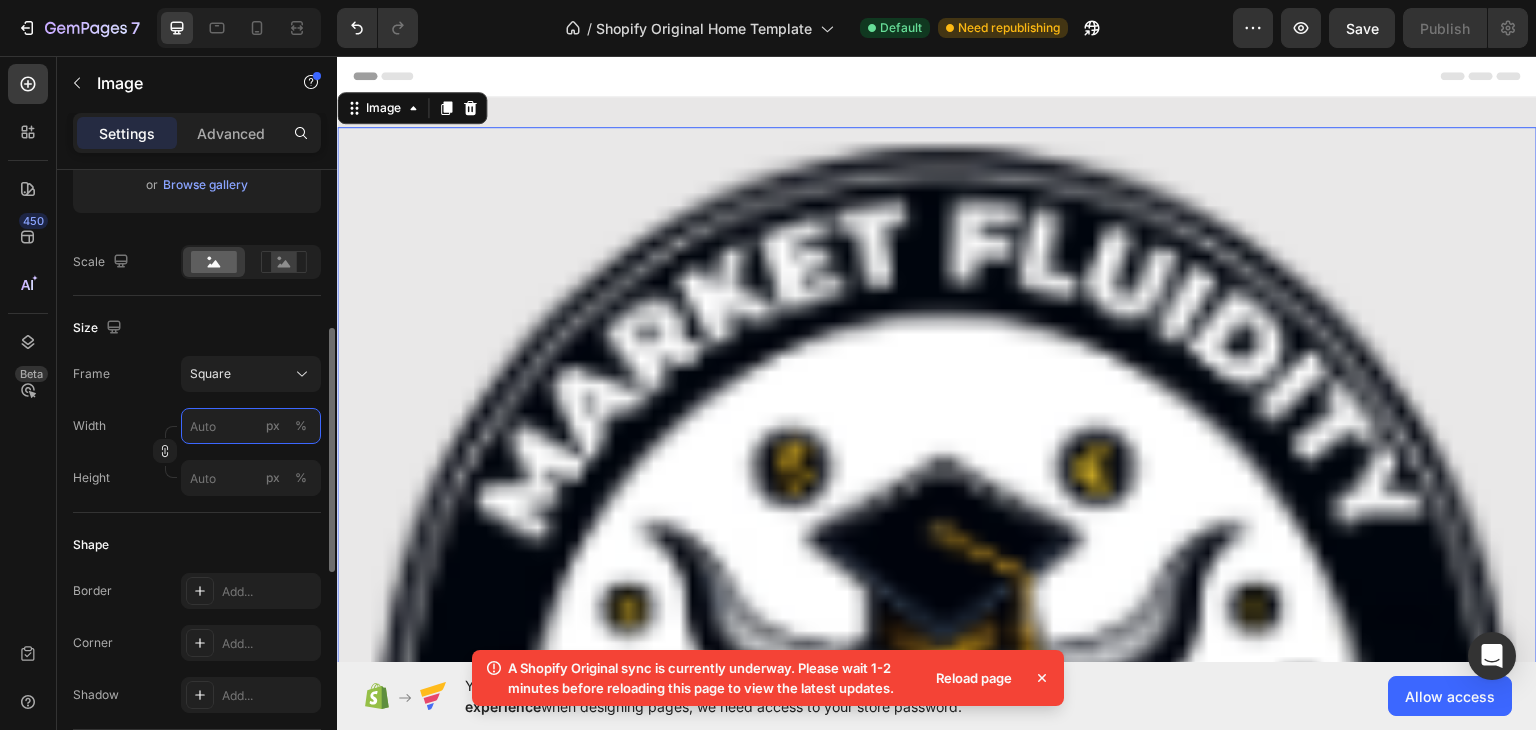 click on "px %" at bounding box center [251, 426] 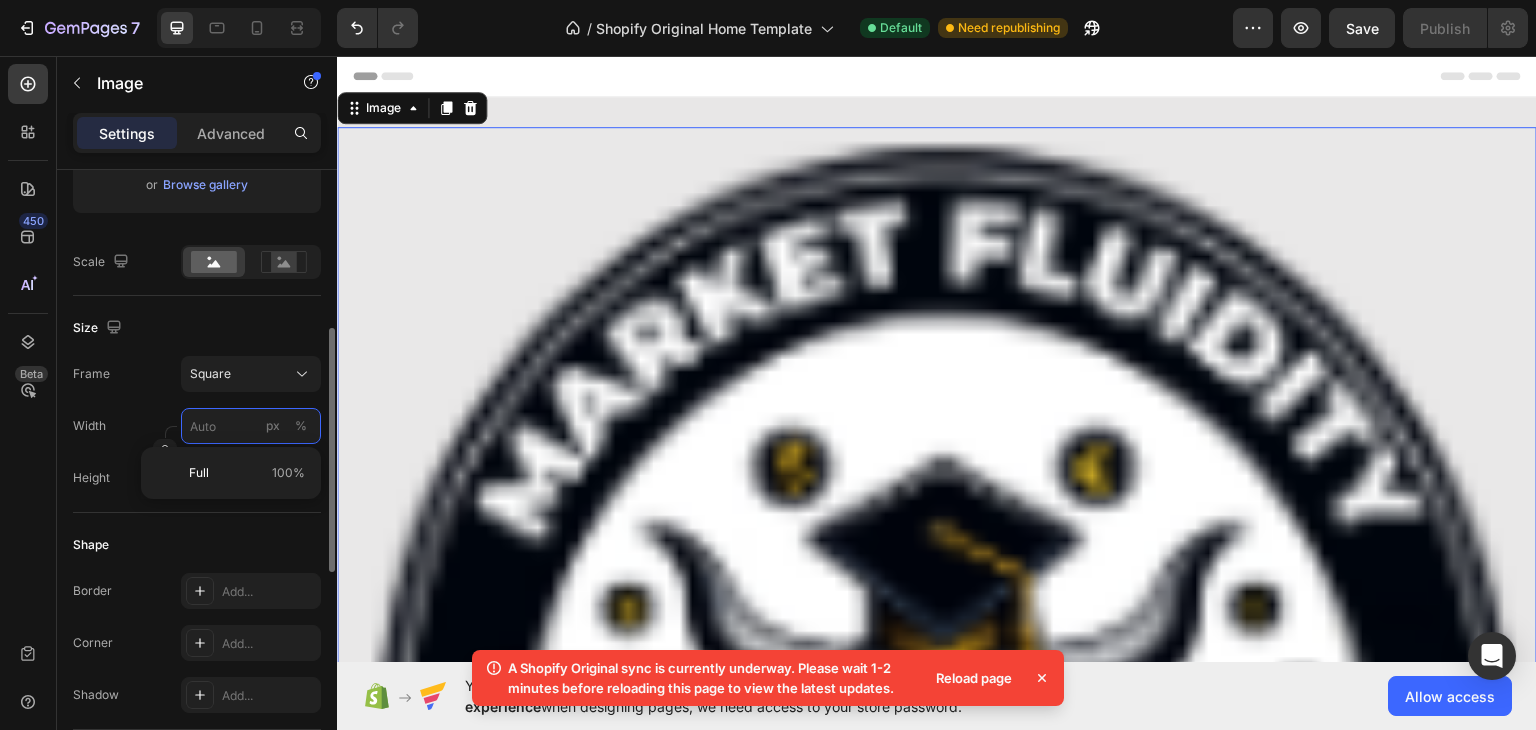 type on "1" 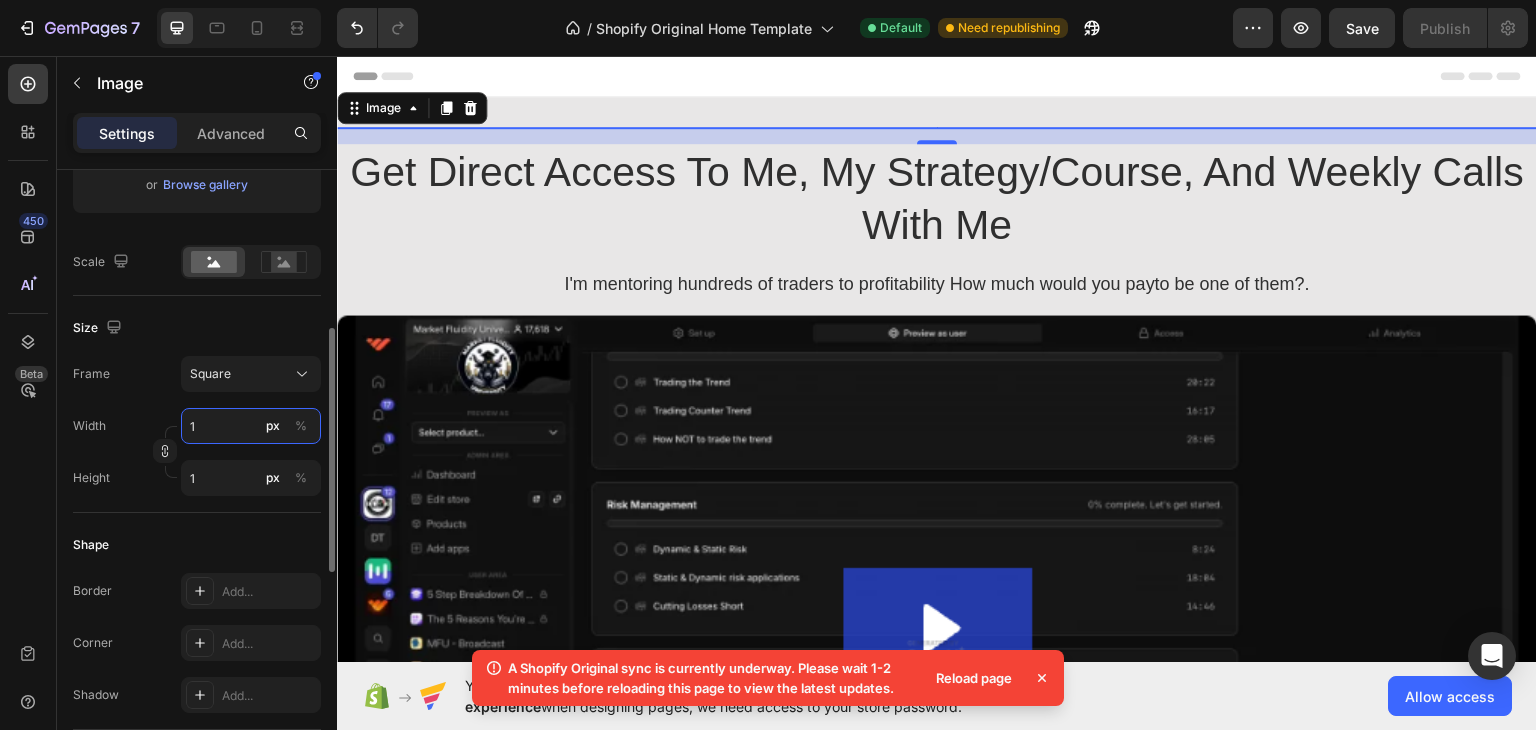 type 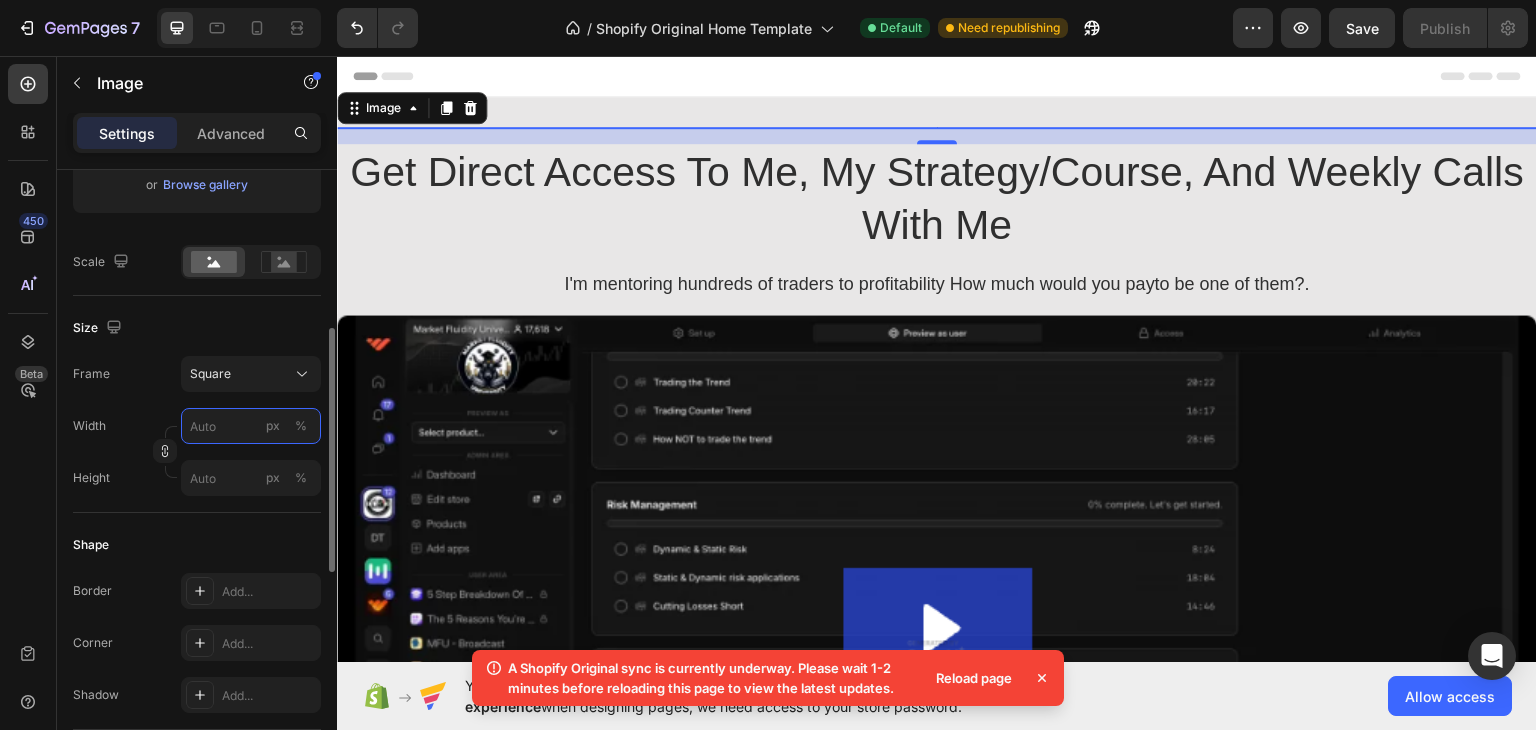type on "1" 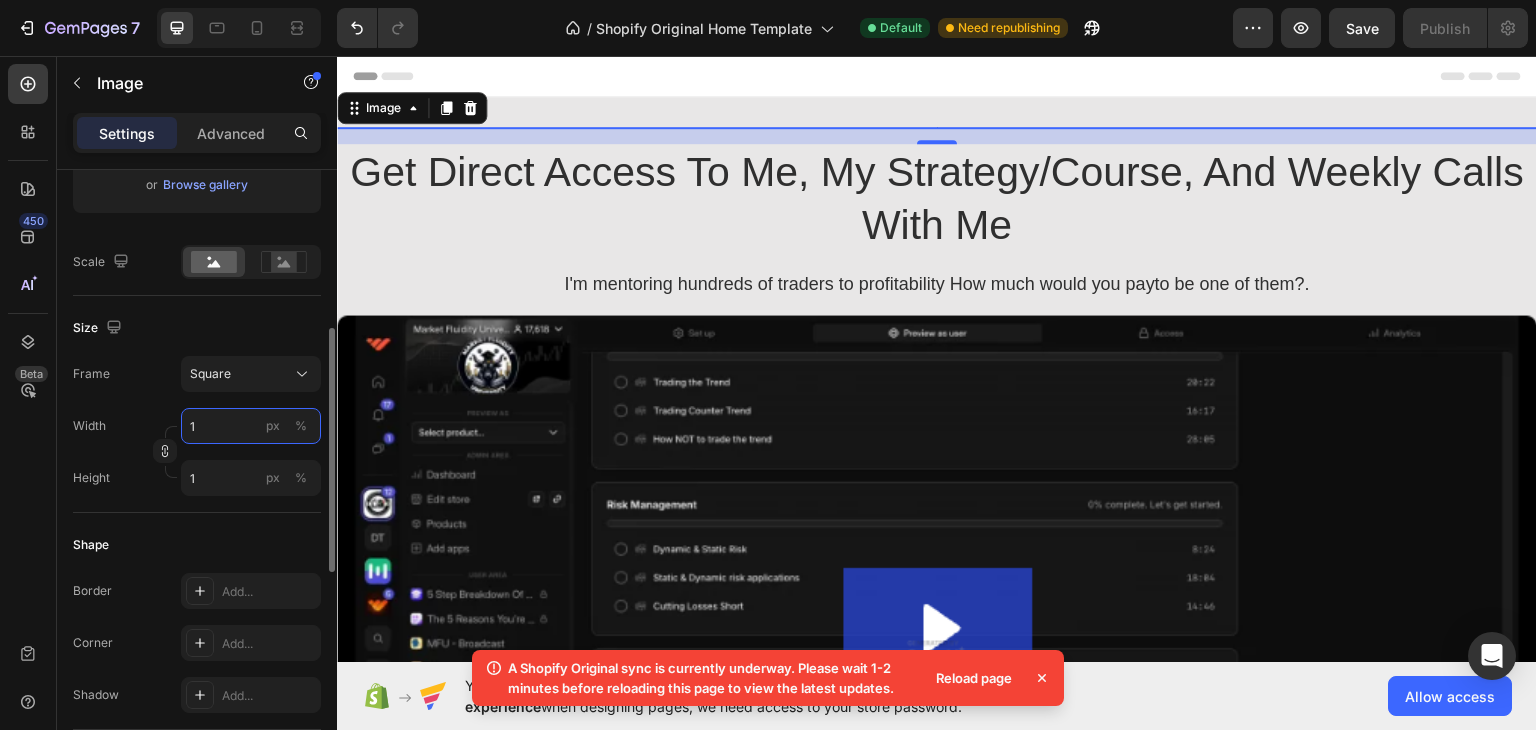 type on "2" 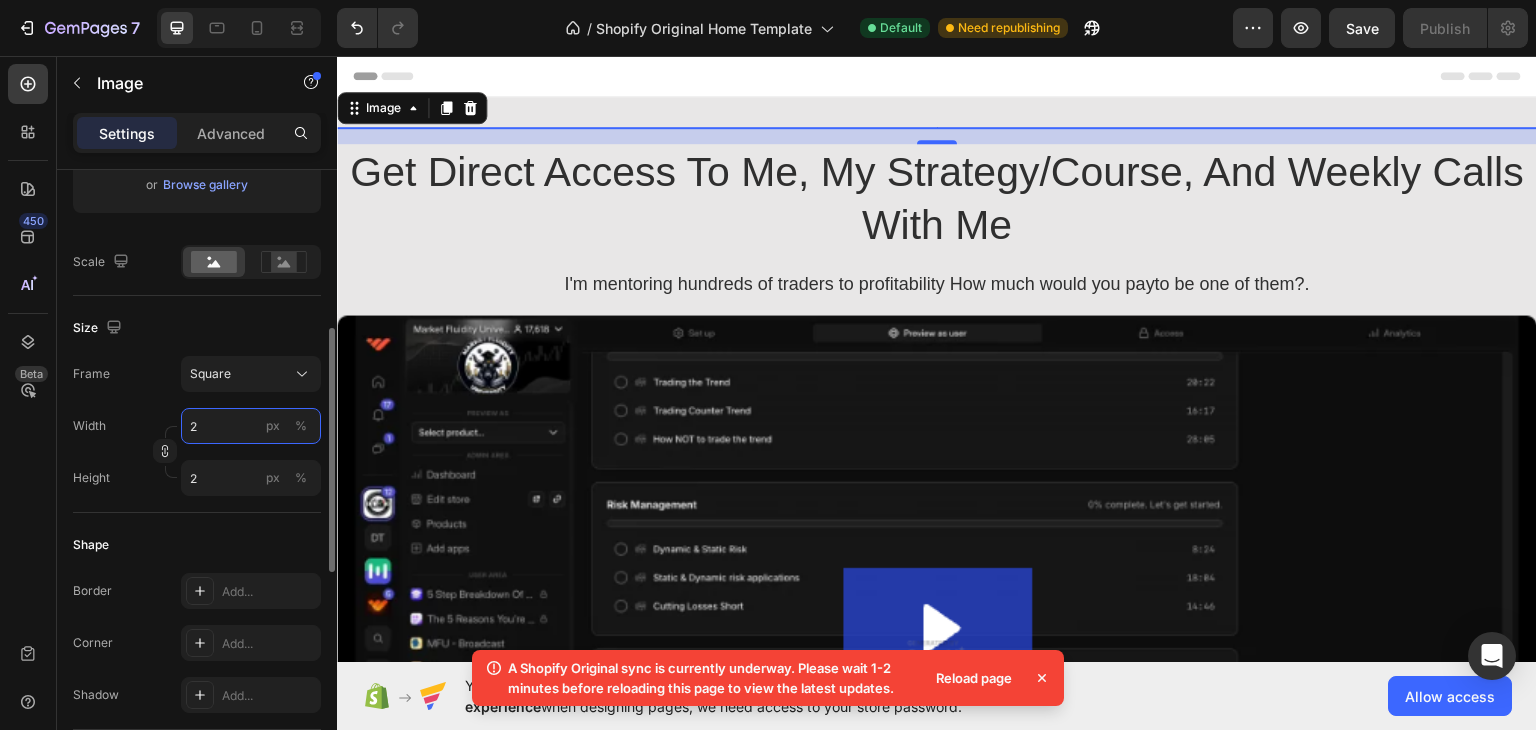 type on "3" 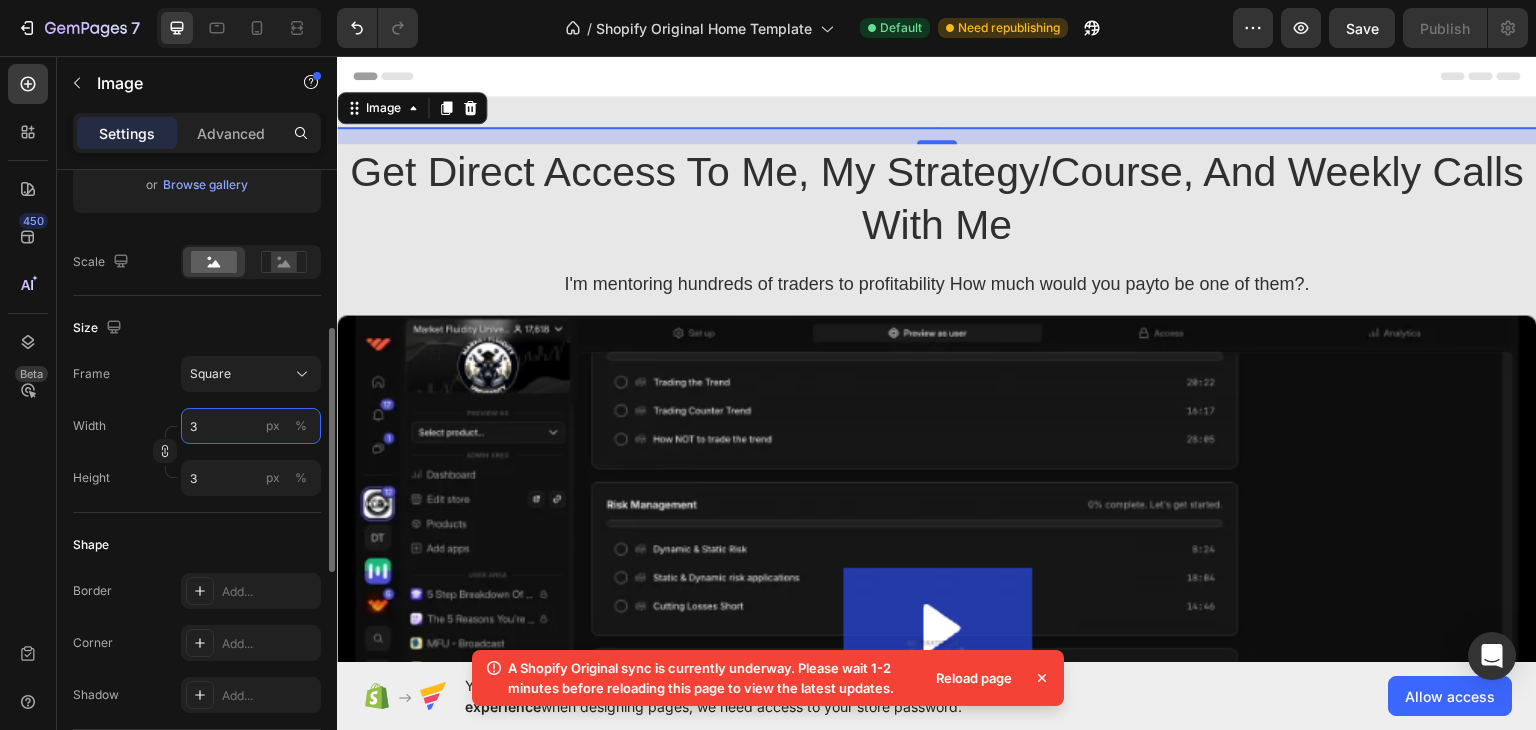 type on "4" 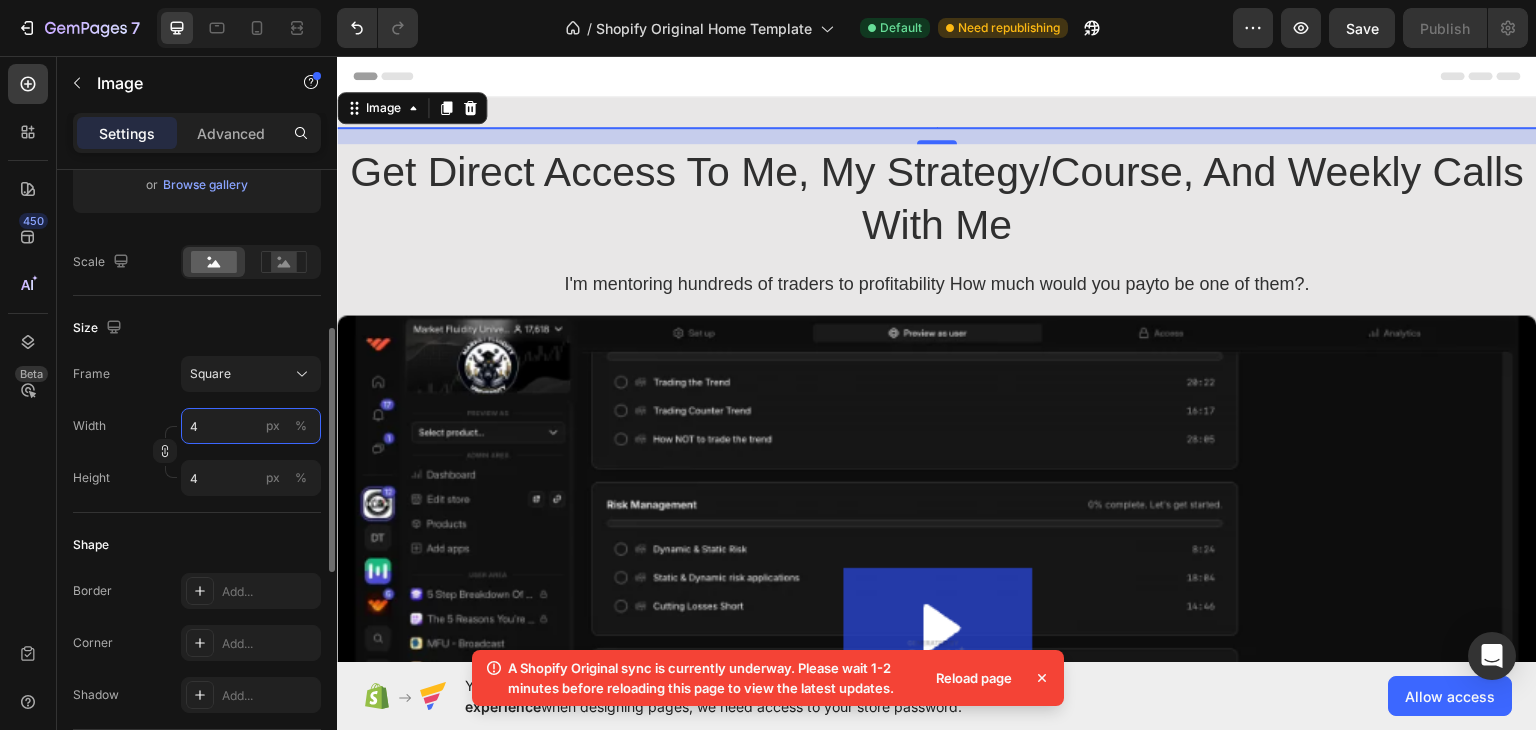 type on "5" 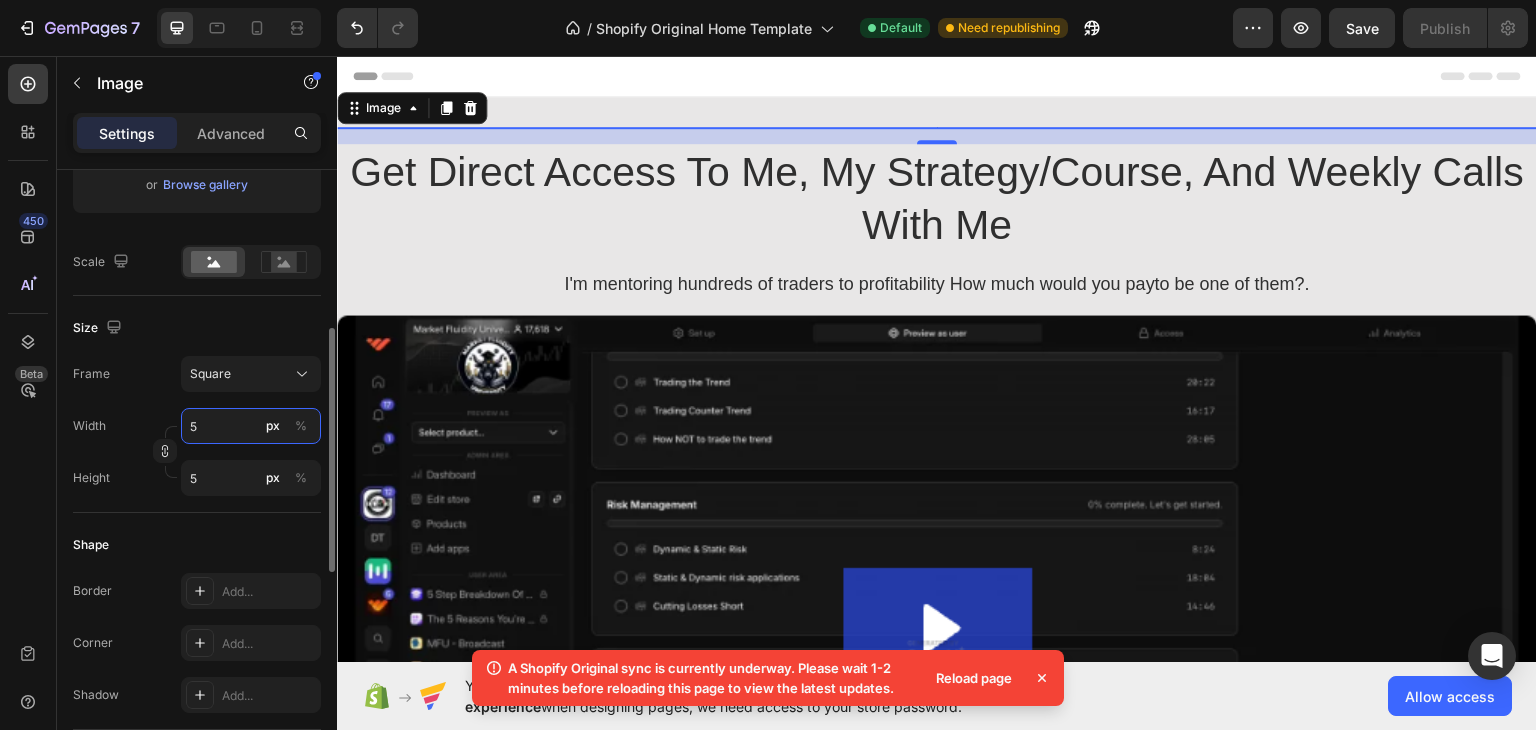 type on "6" 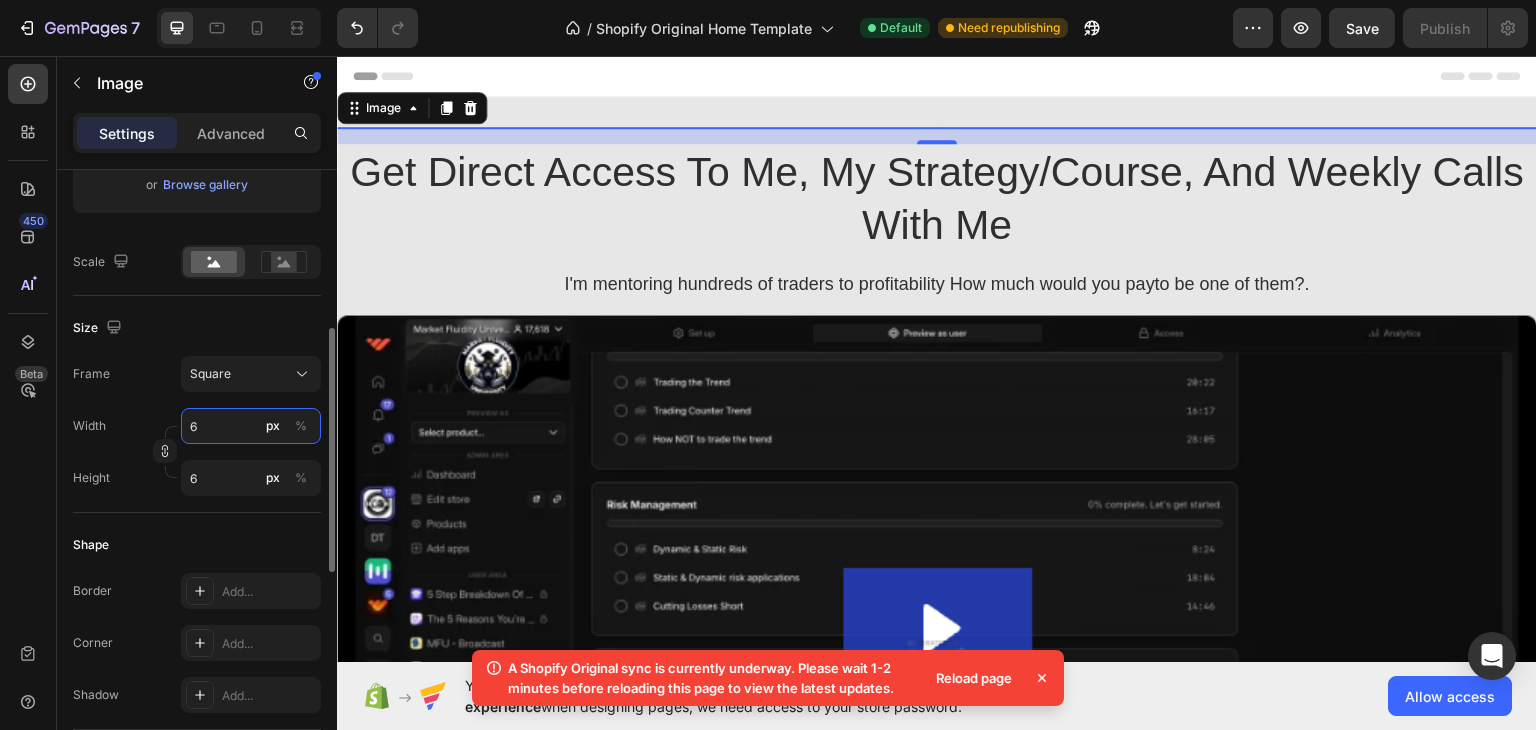 type on "7" 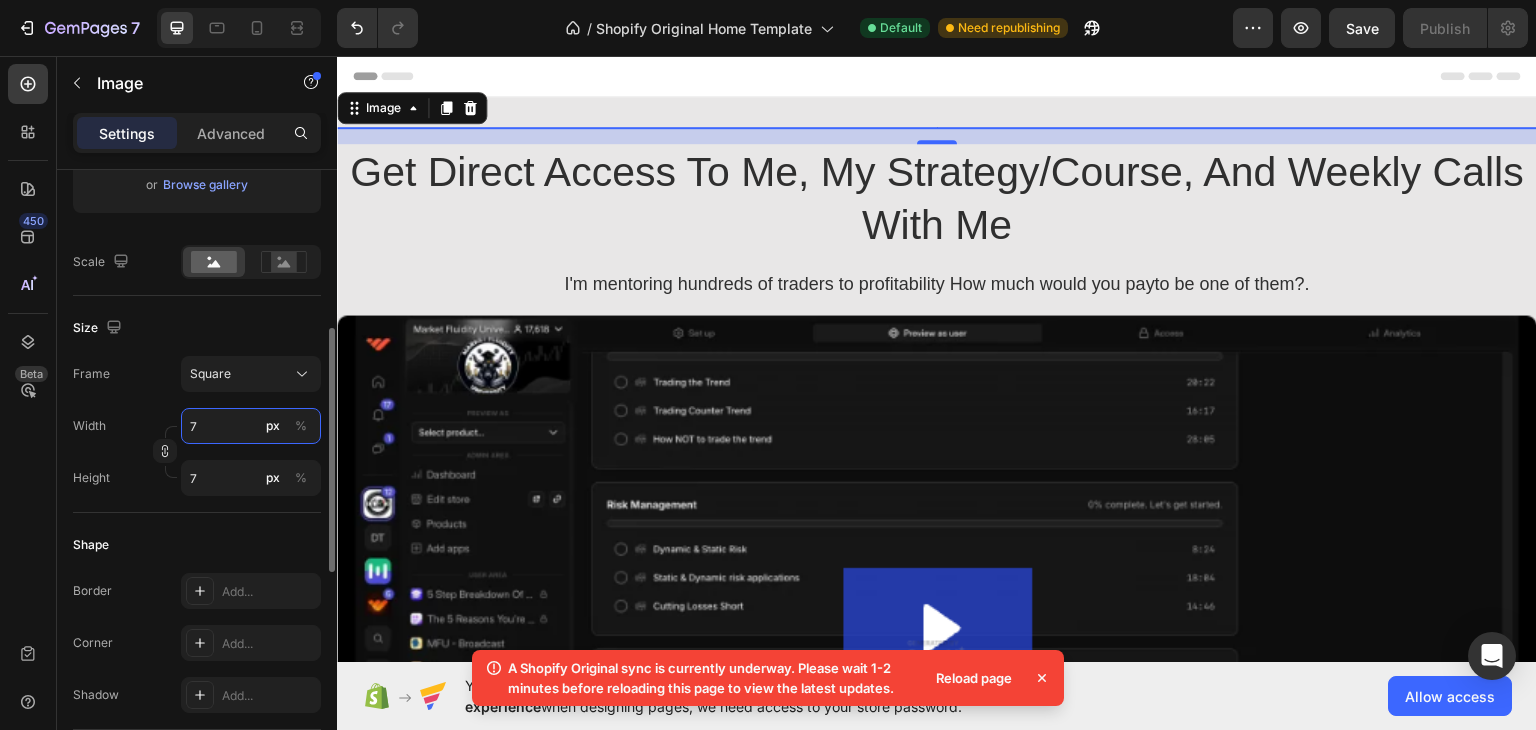 type on "8" 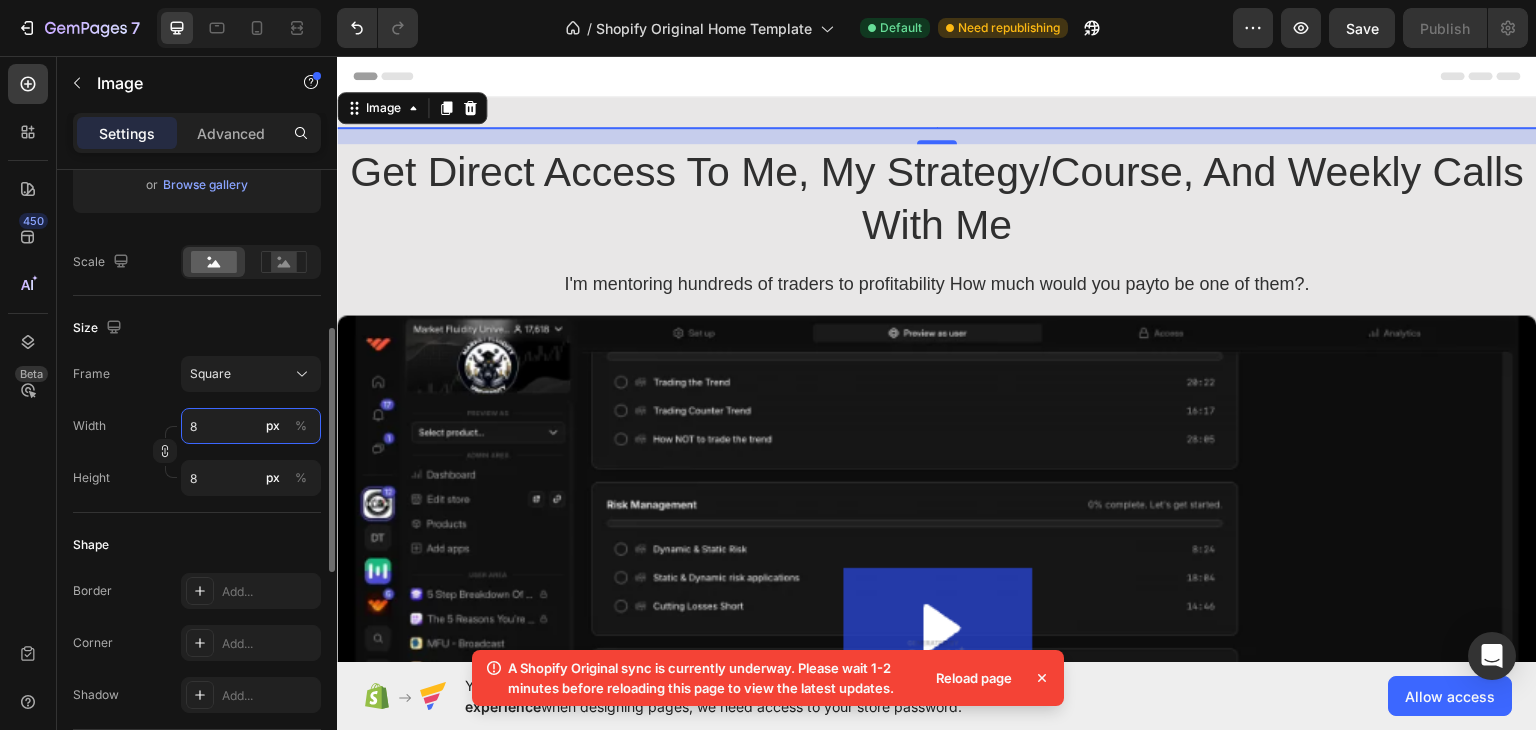 type on "9" 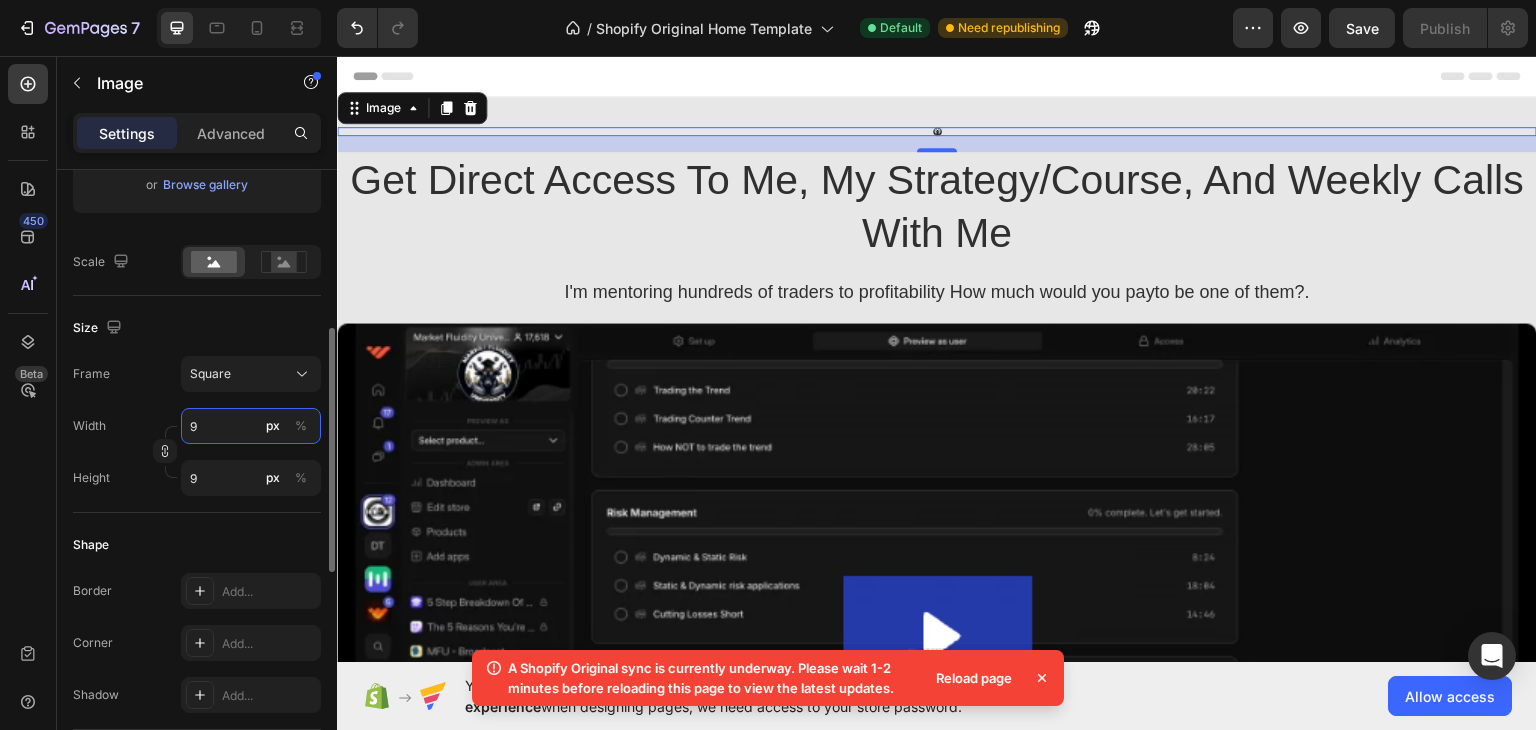 type on "10" 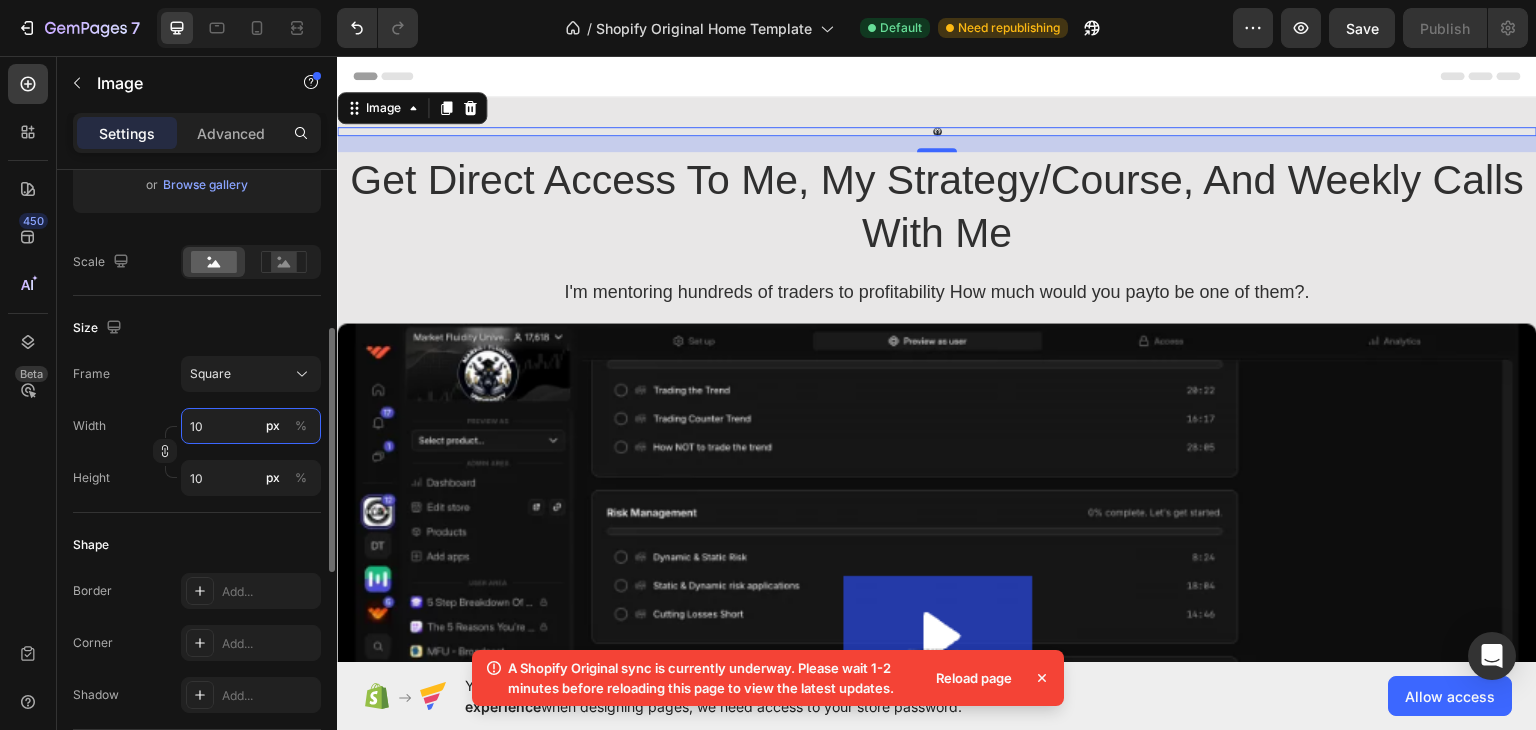 type on "11" 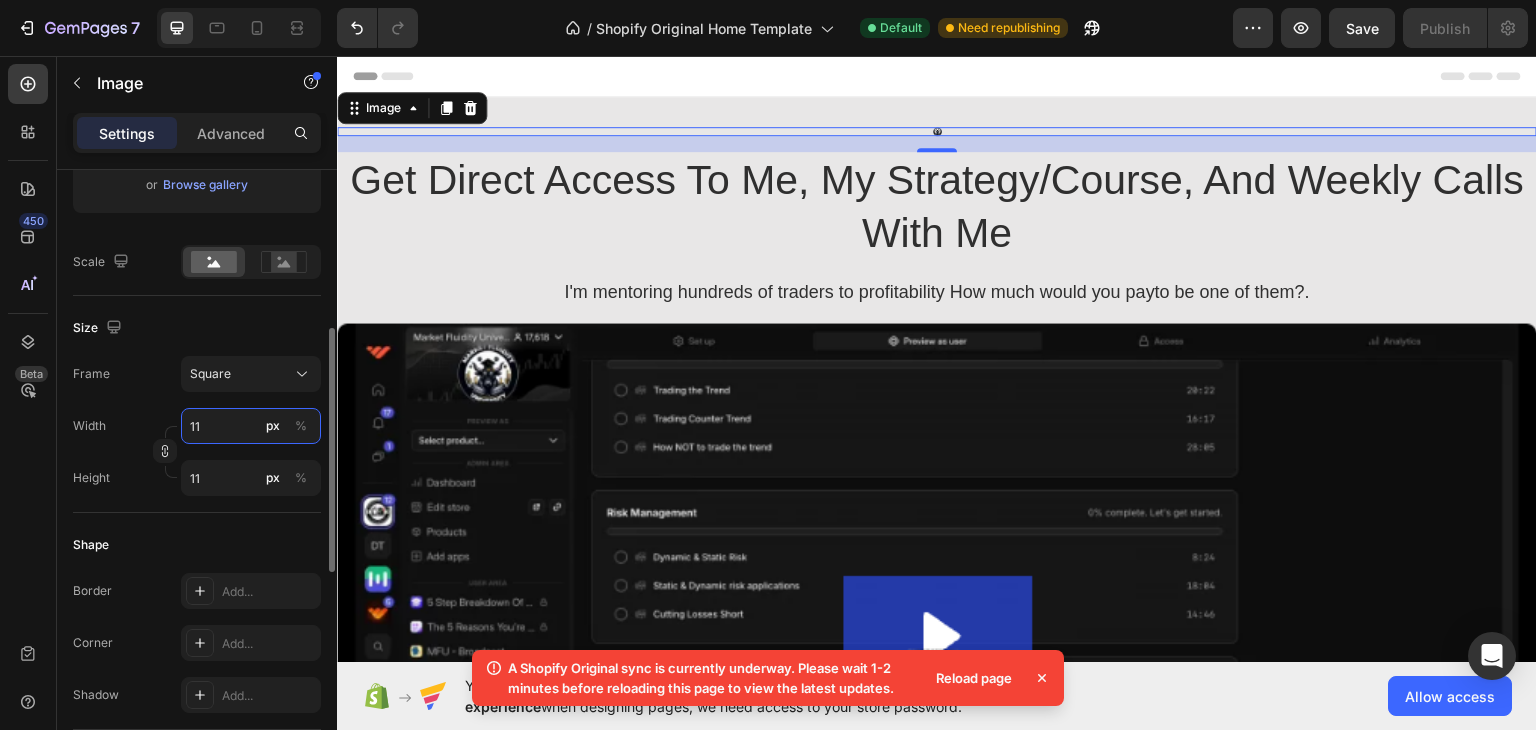 type on "12" 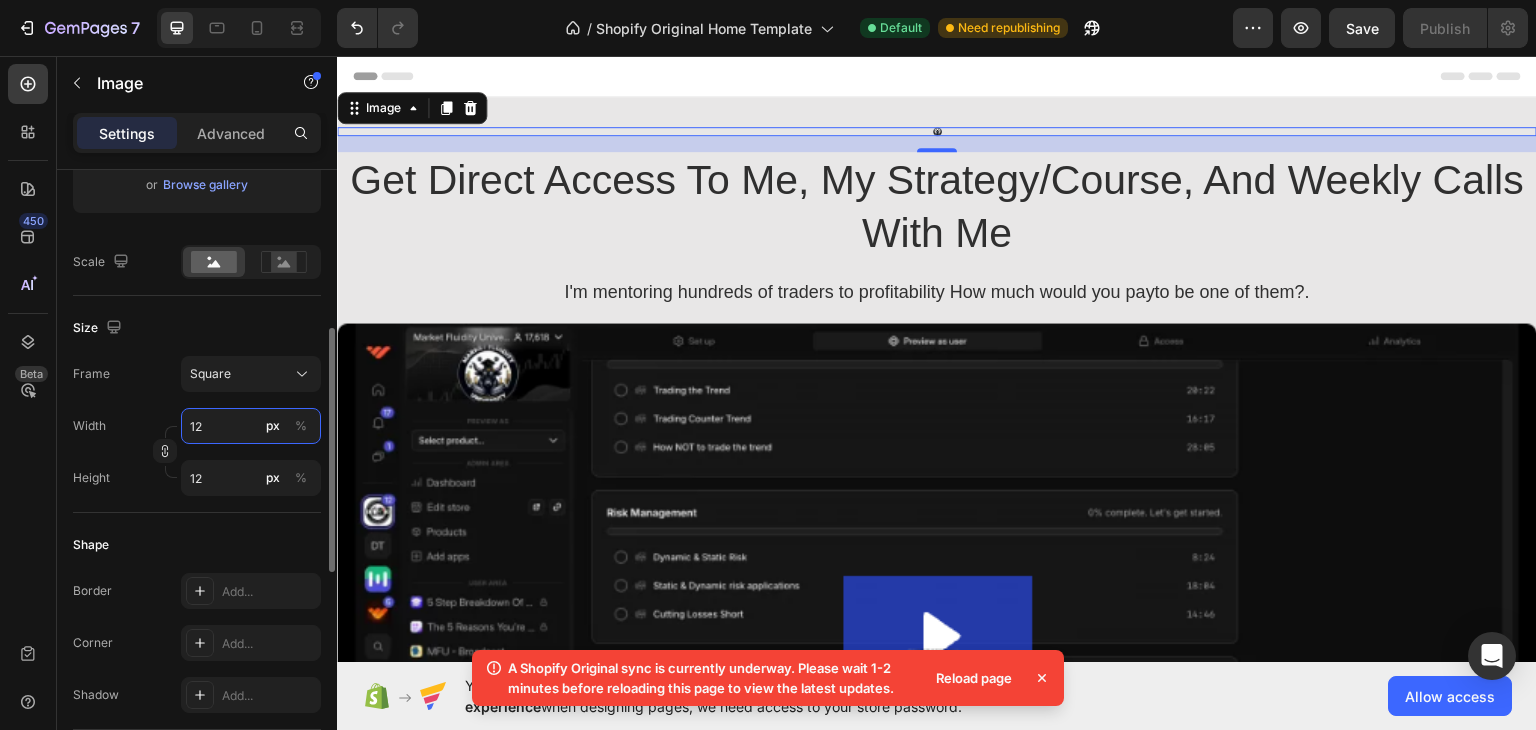 type on "13" 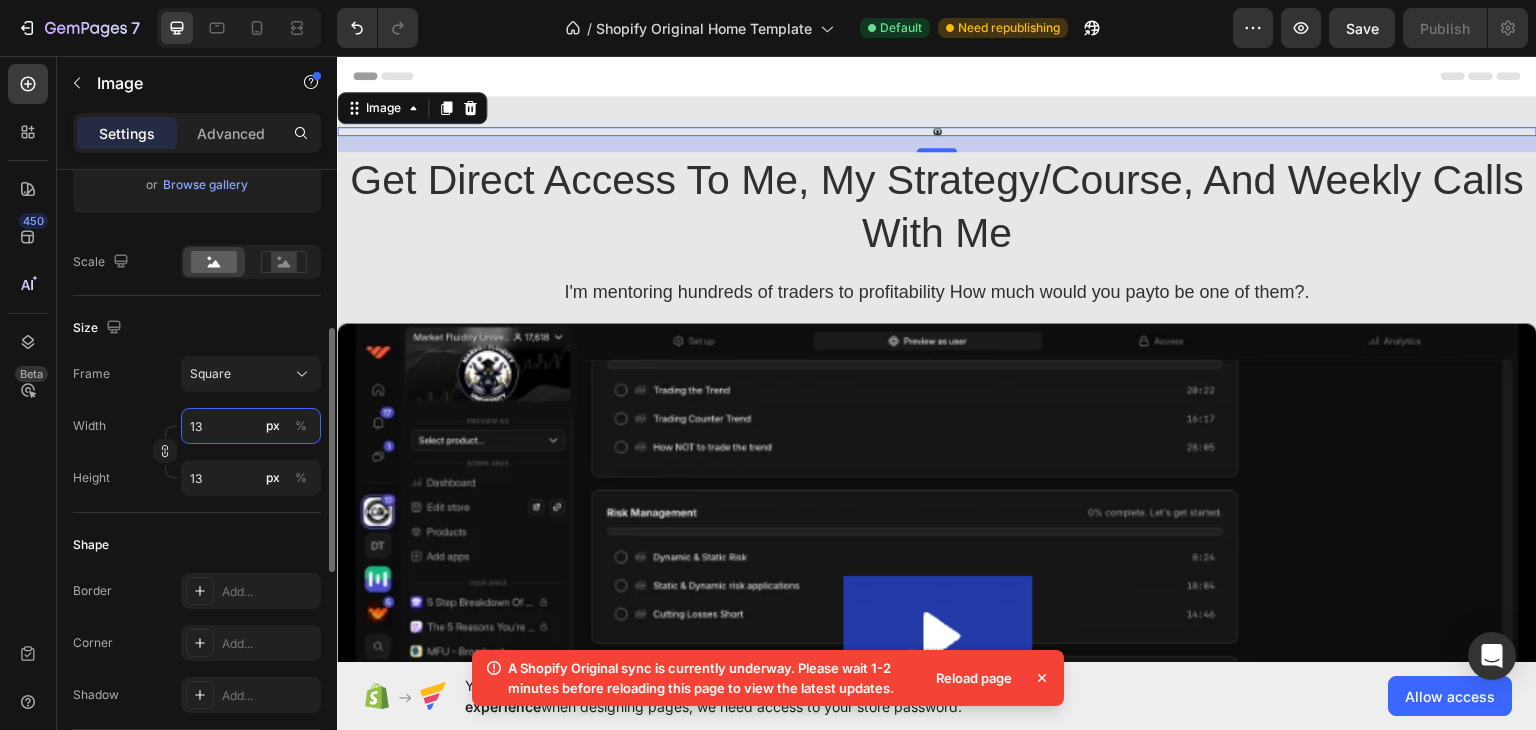 type on "14" 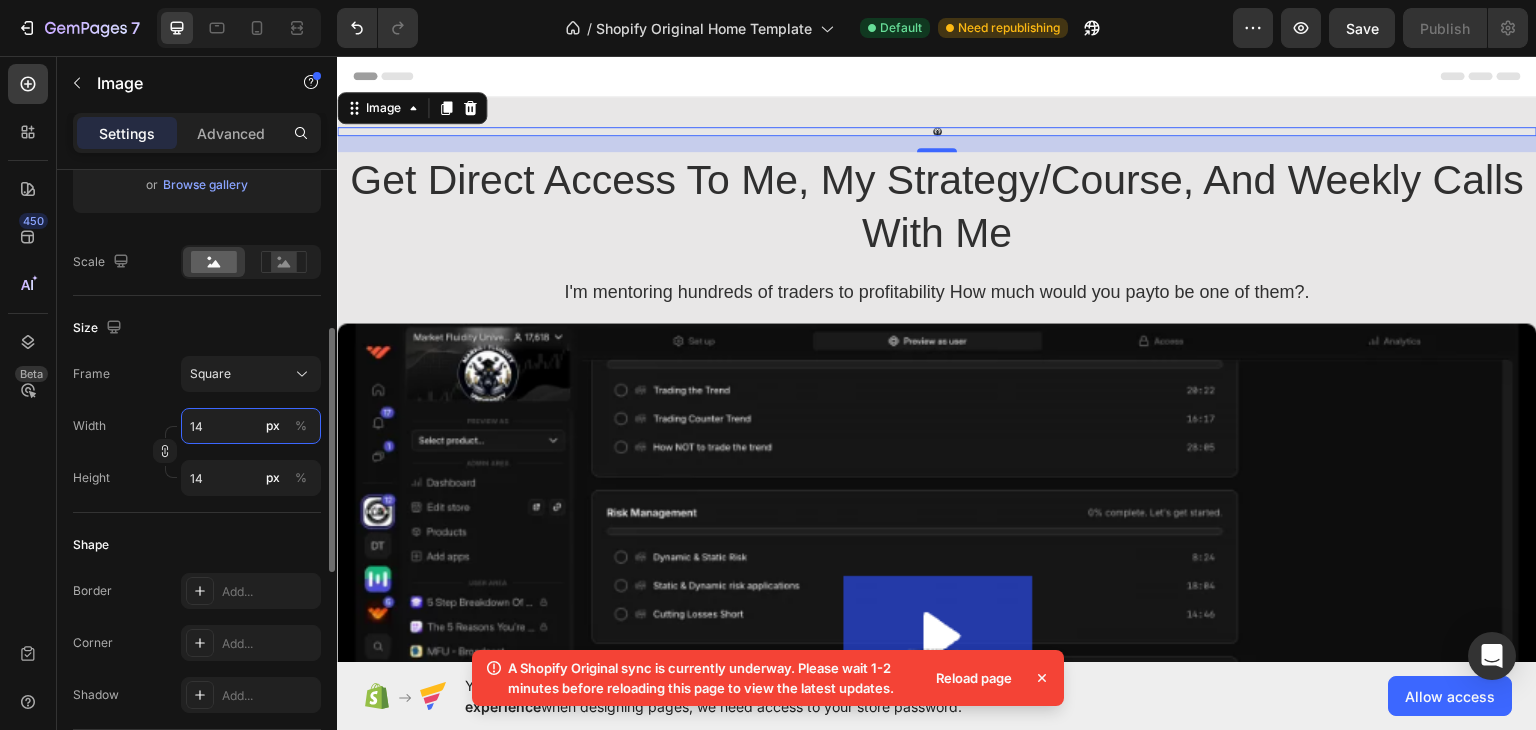 type on "15" 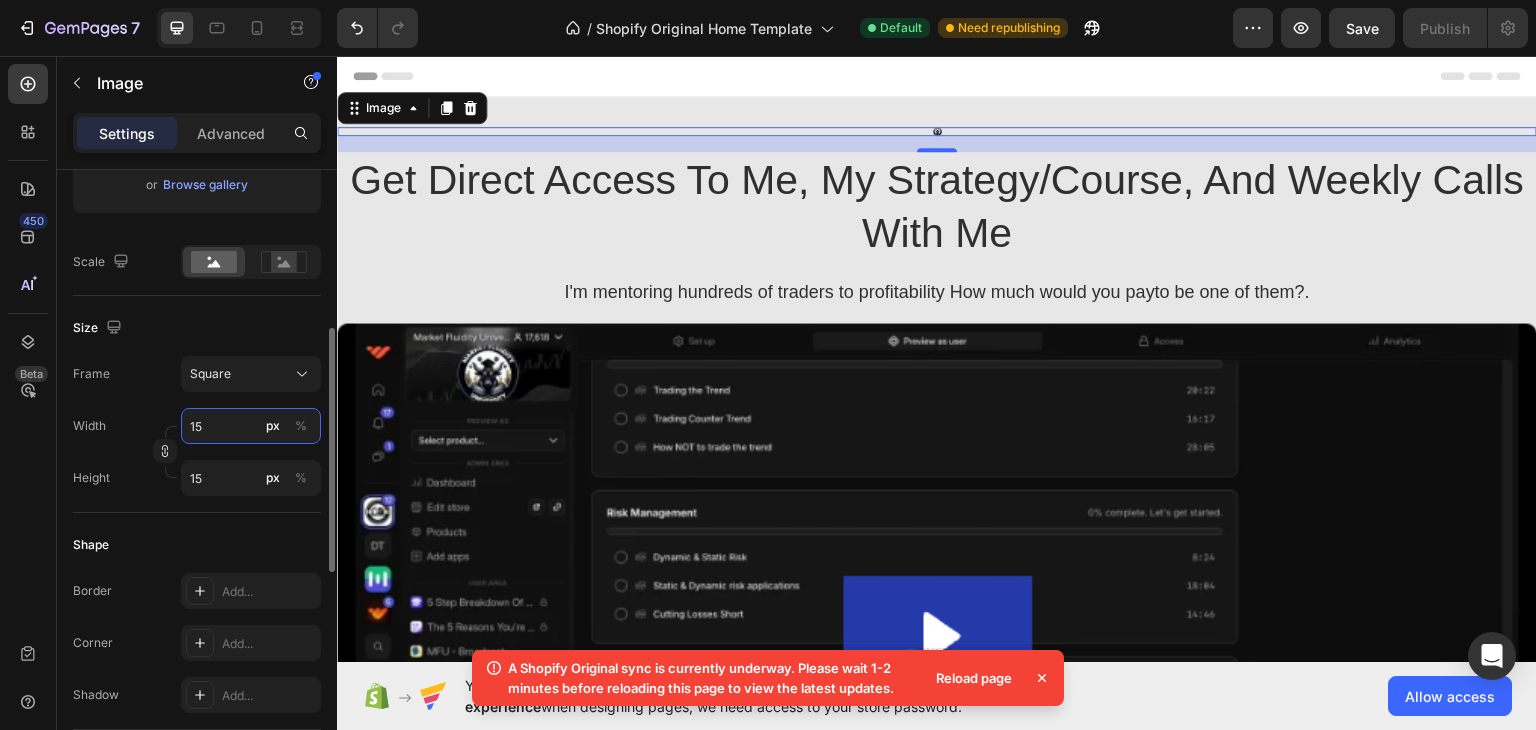 type on "16" 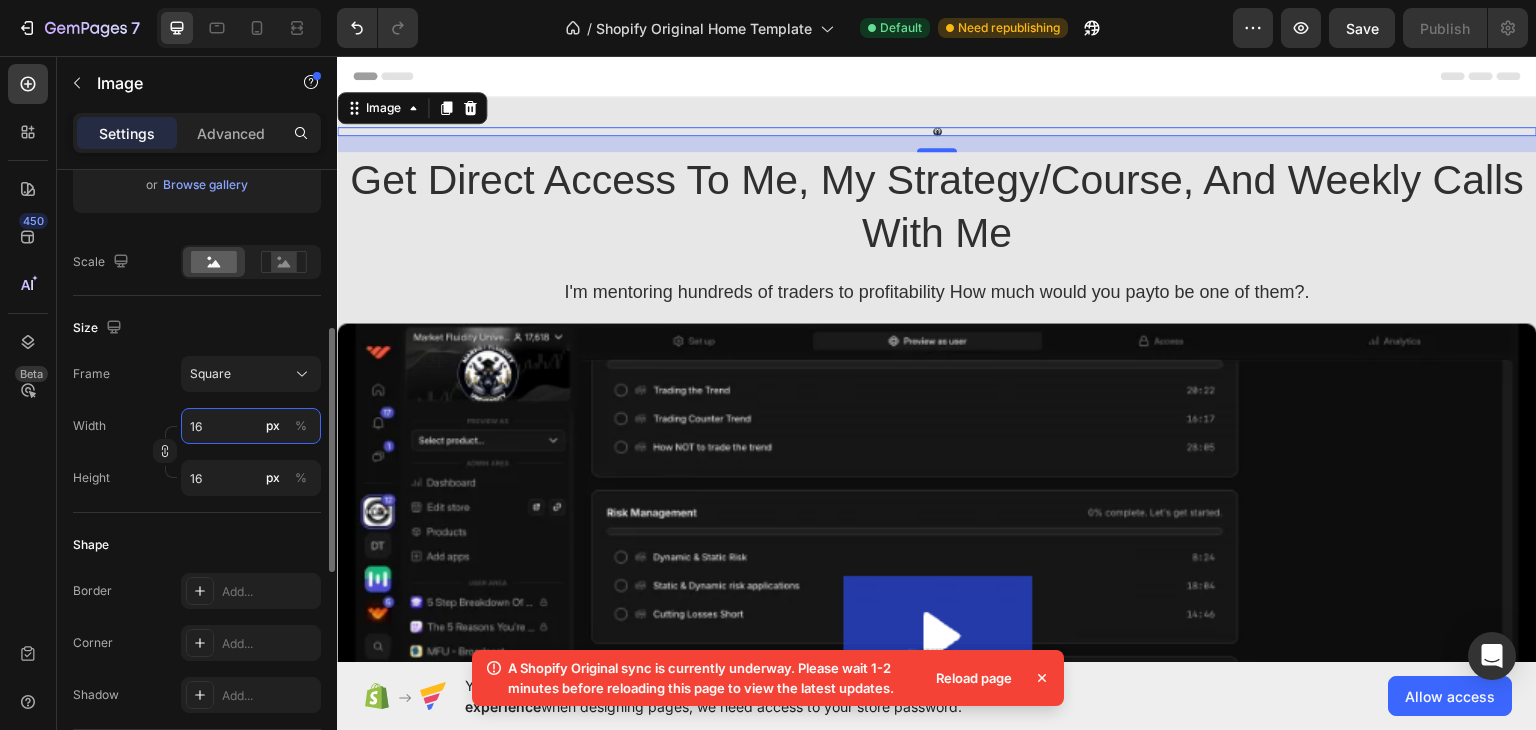 type on "17" 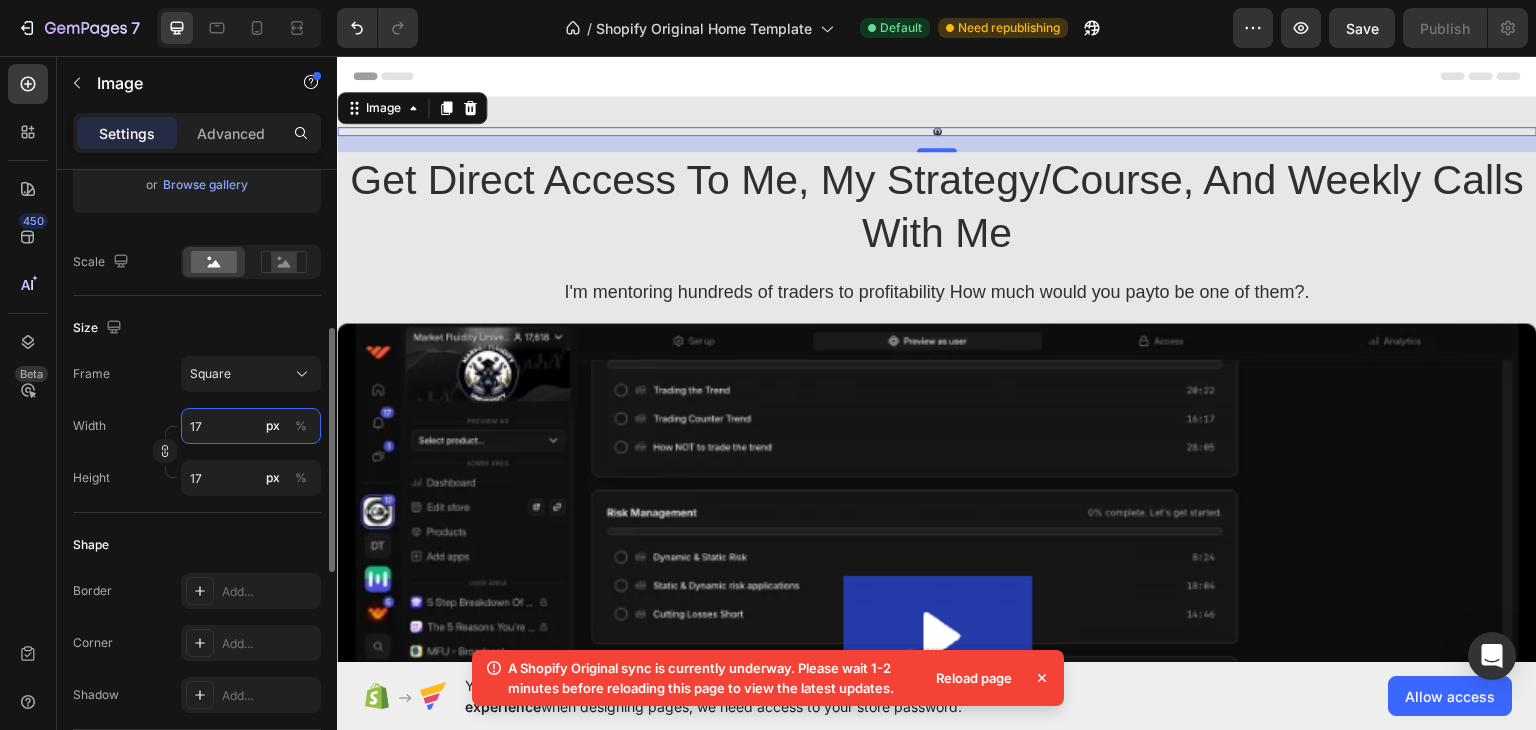 type on "18" 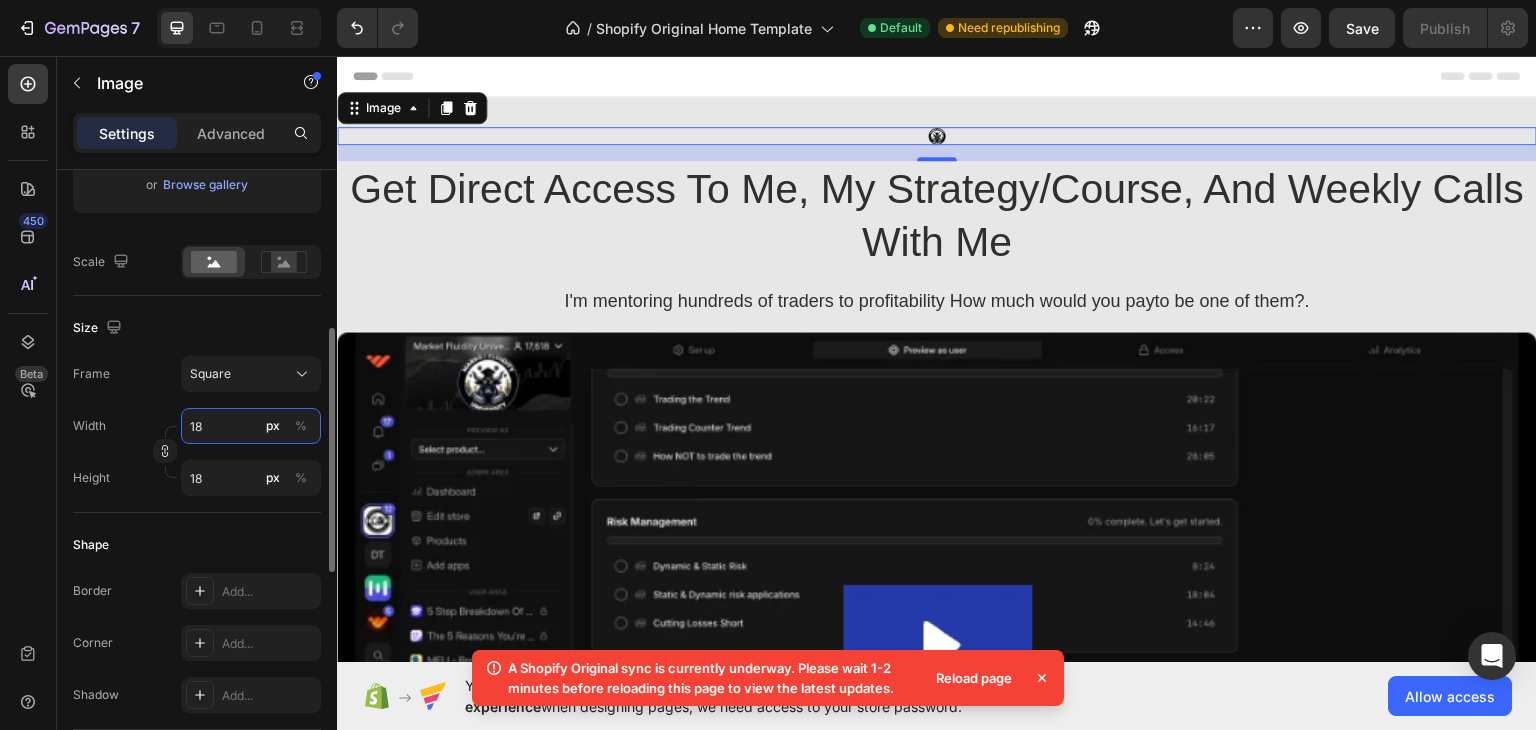 type on "19" 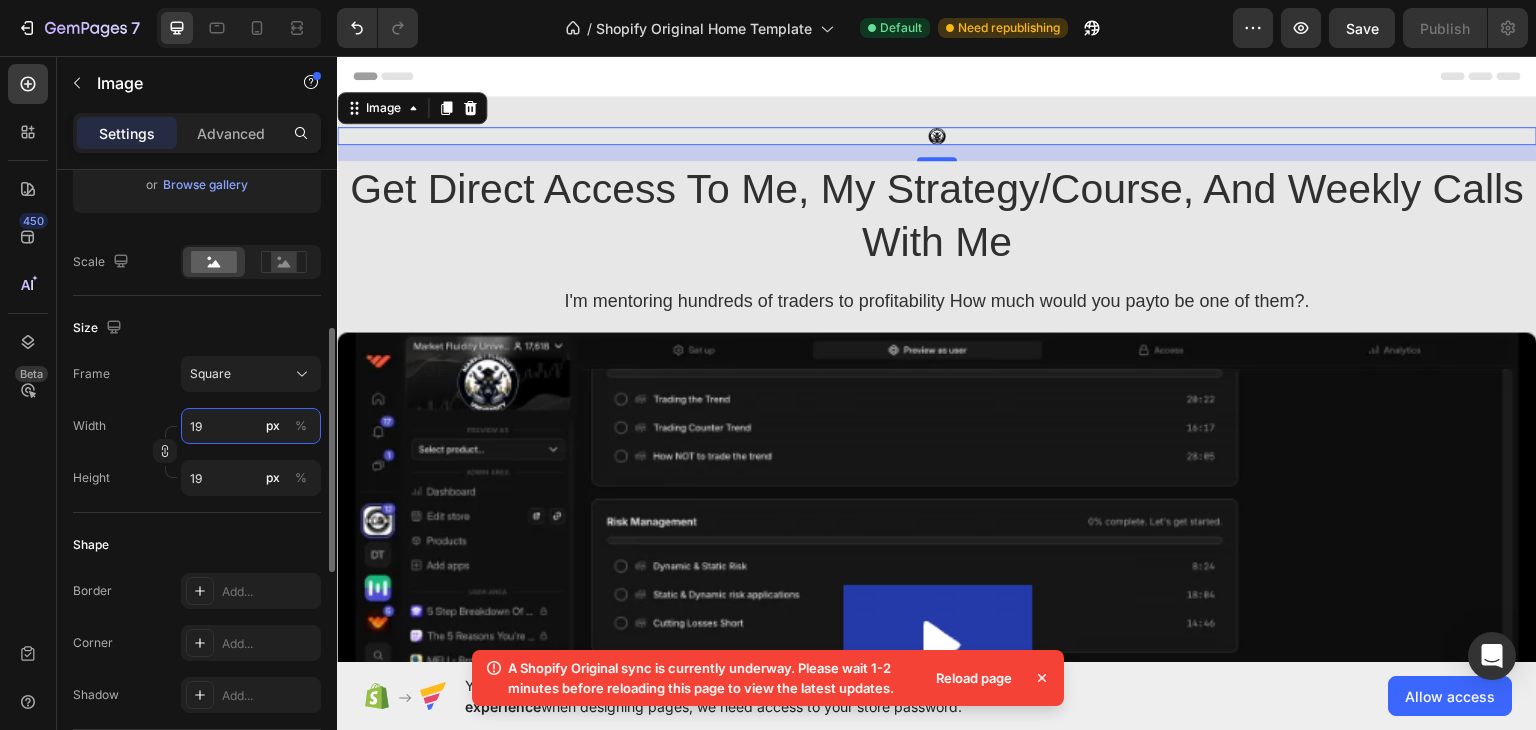 type on "20" 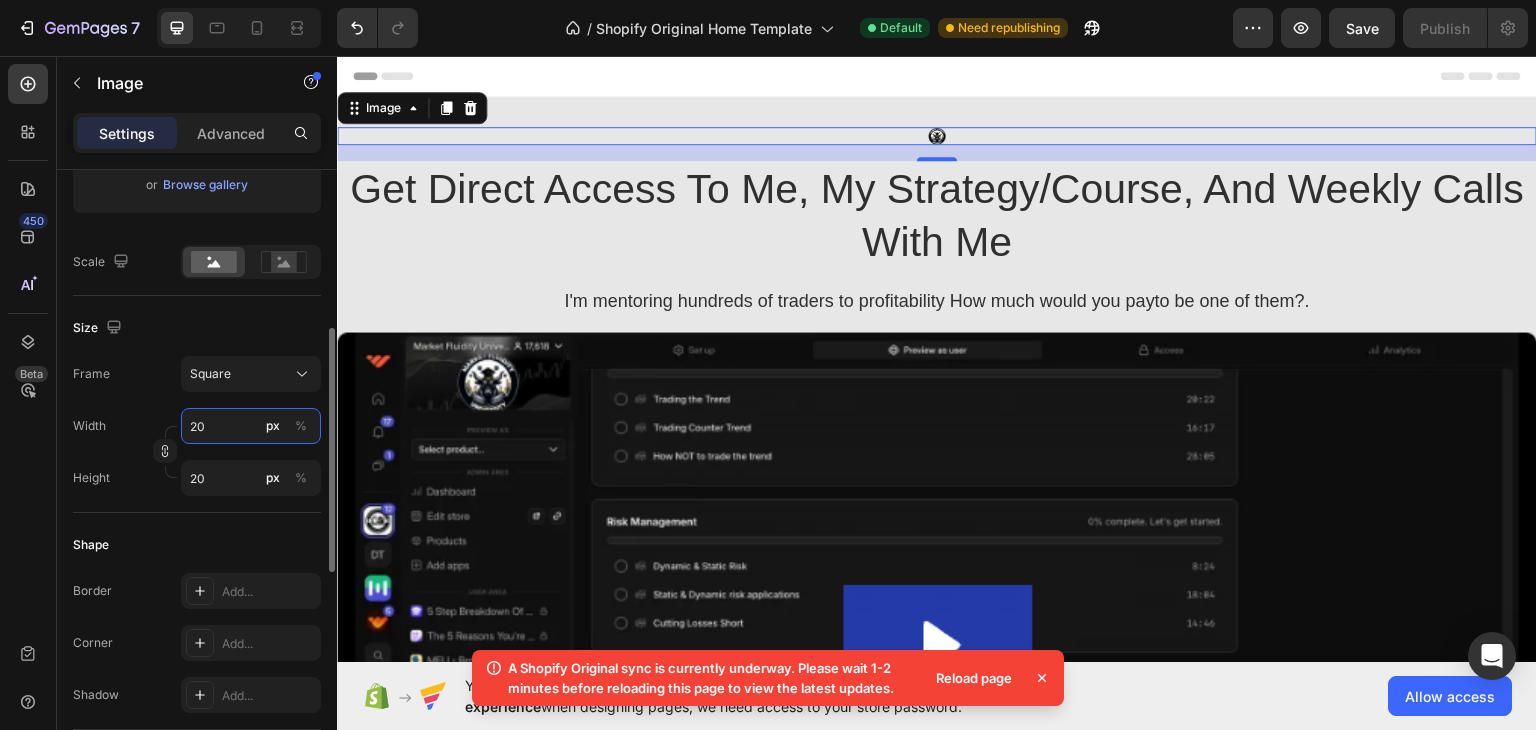 type on "21" 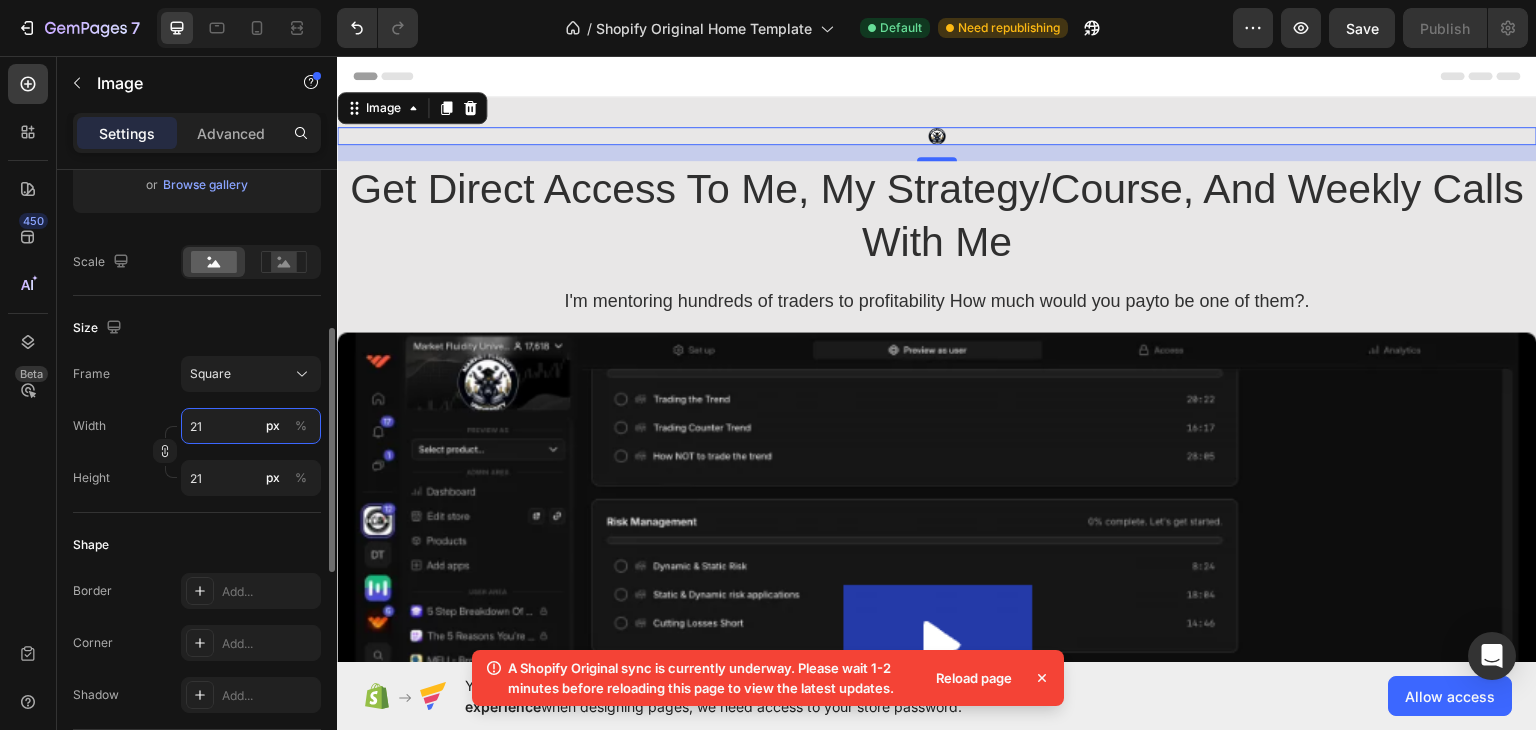 type on "22" 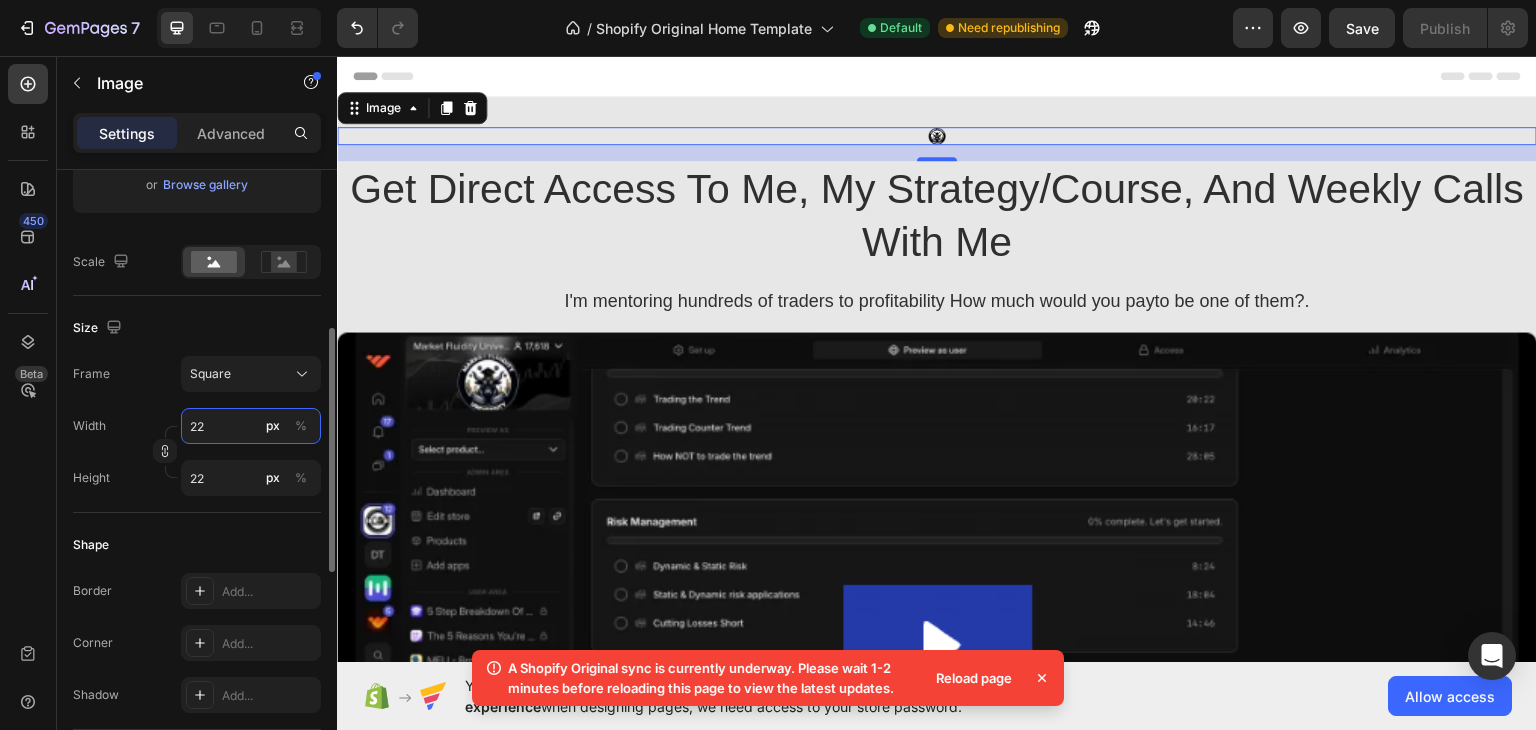type on "23" 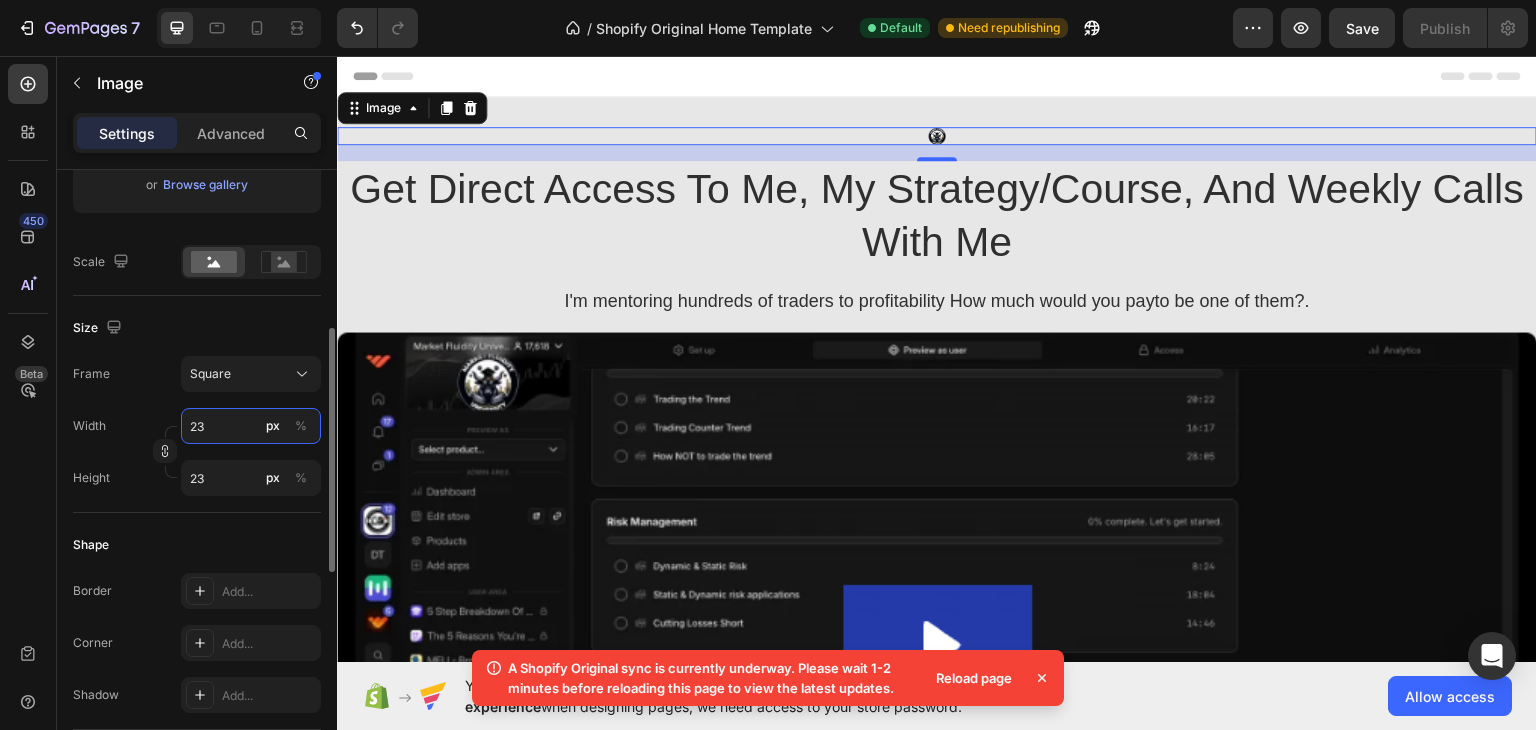 type on "24" 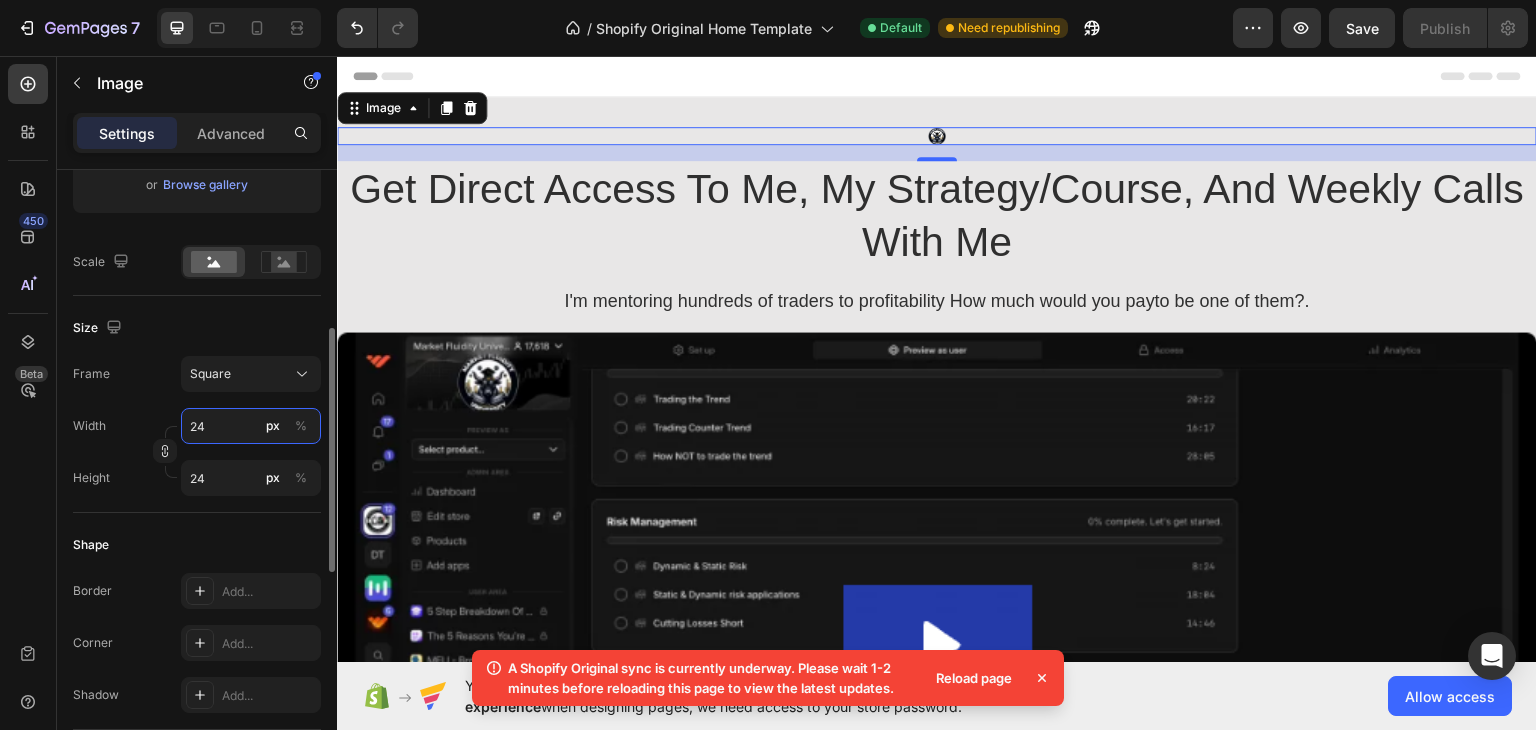 type on "25" 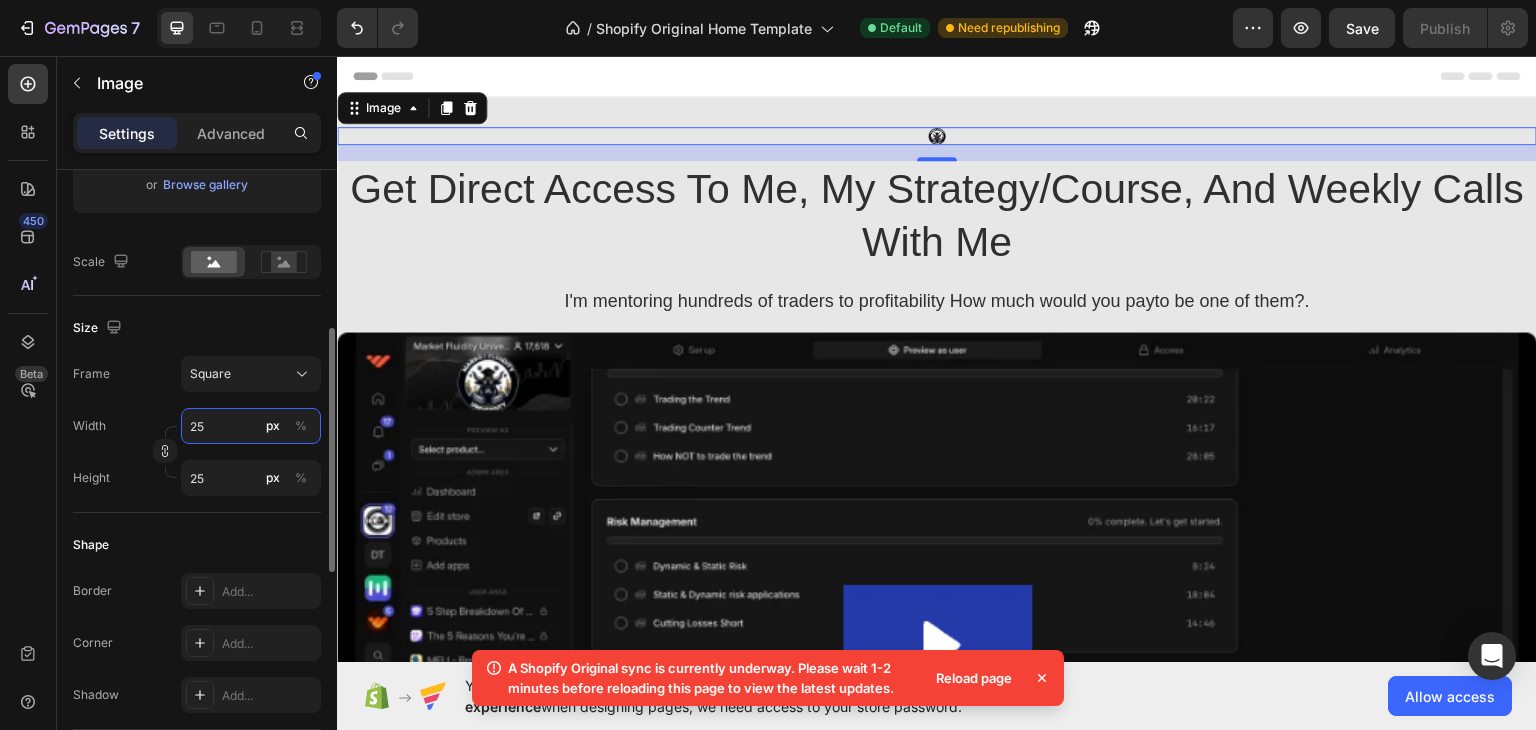 type on "26" 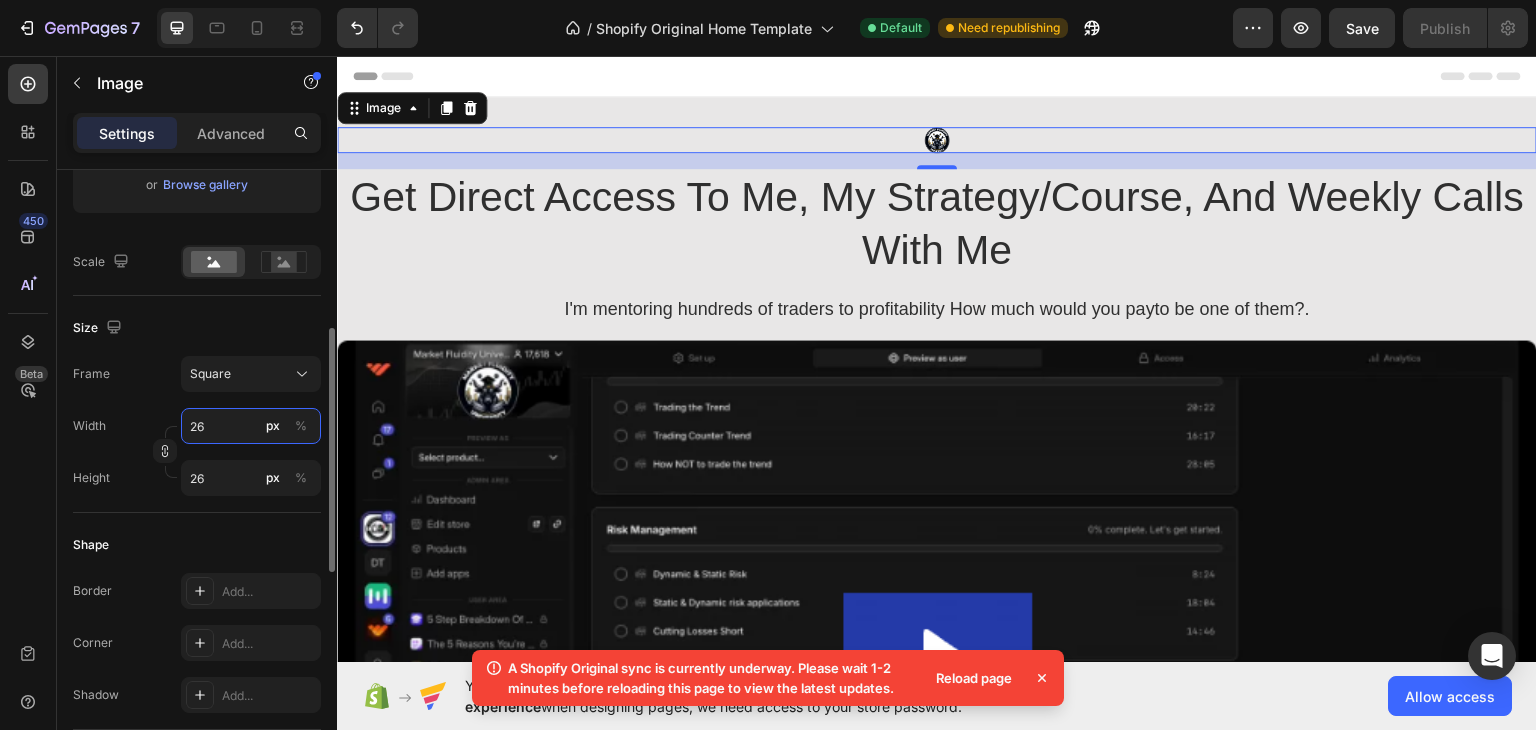type on "27" 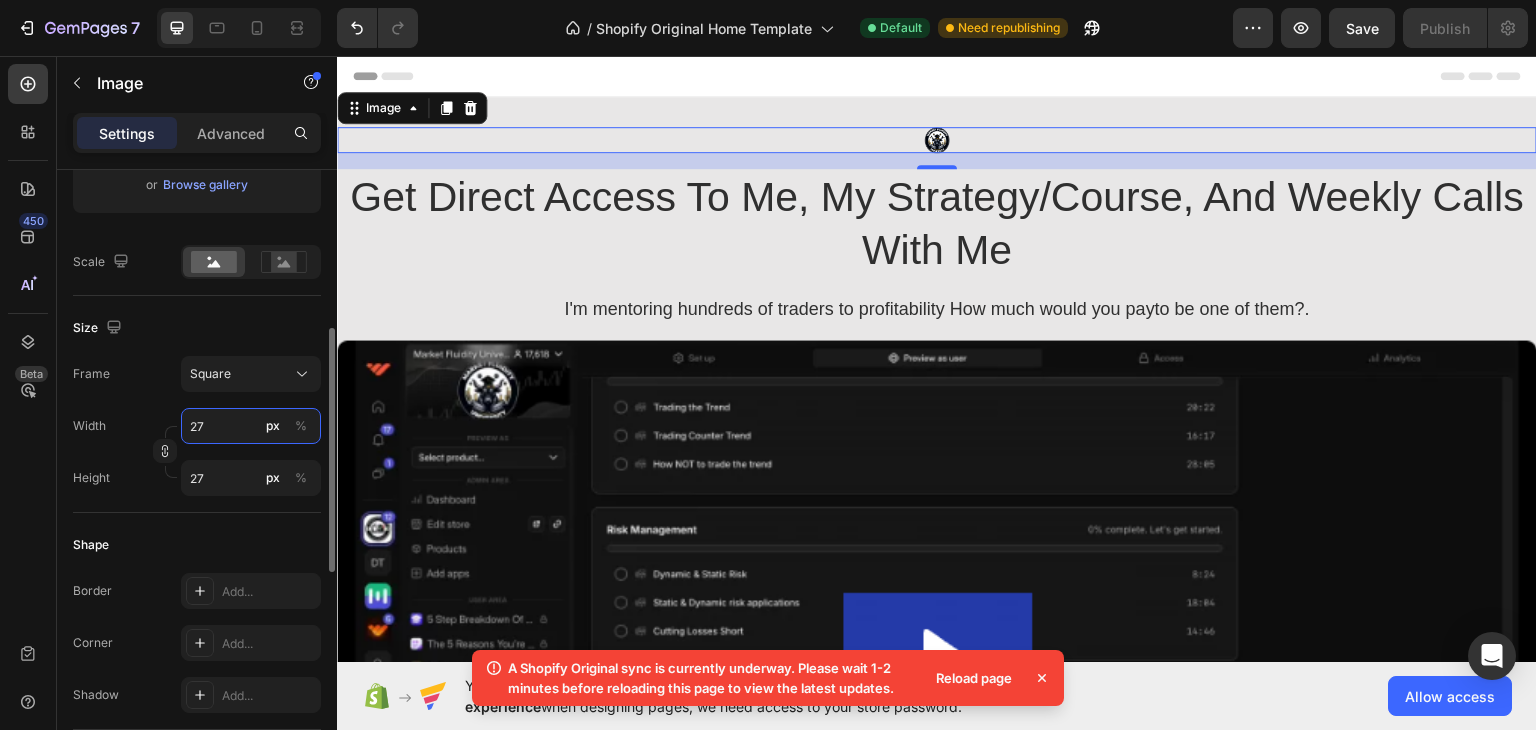 type on "28" 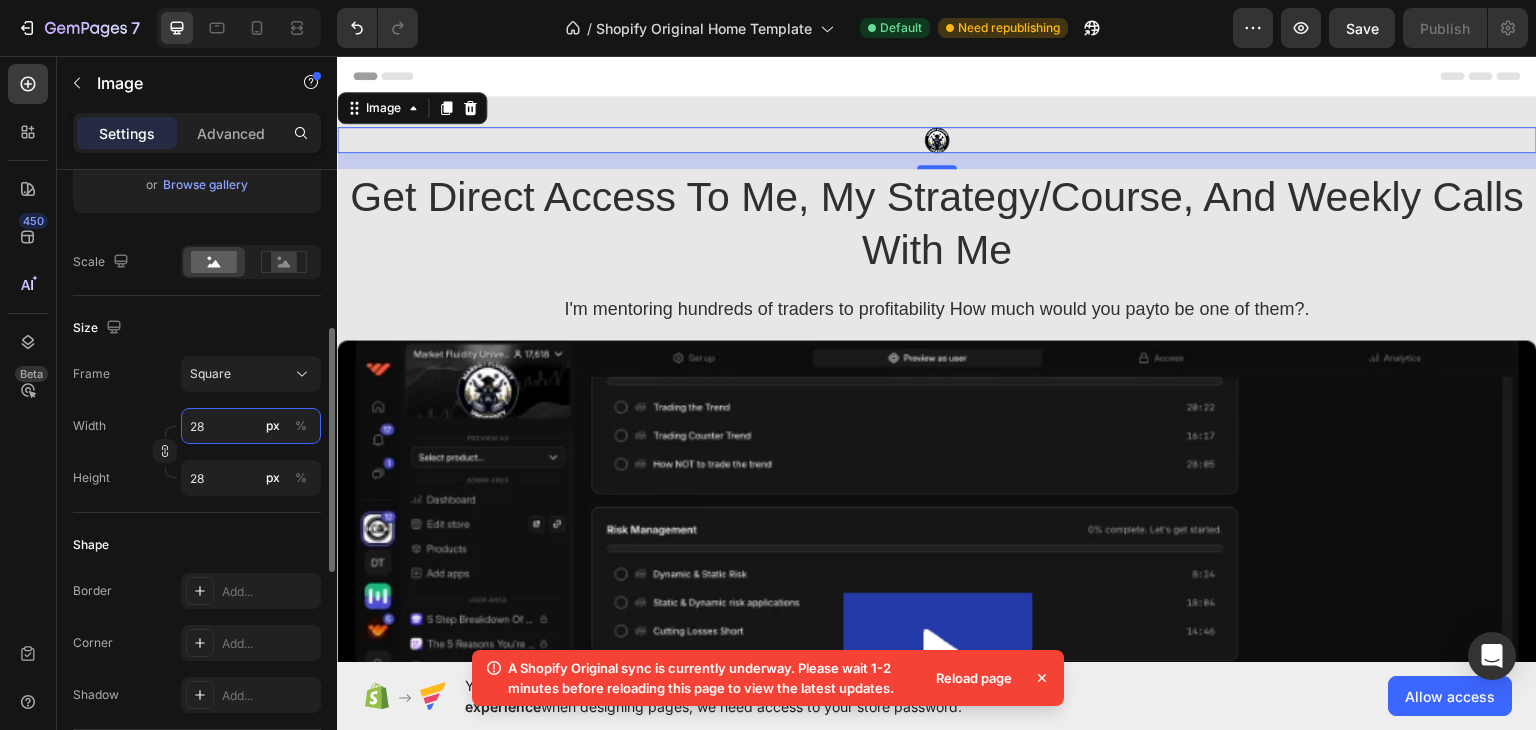 type on "29" 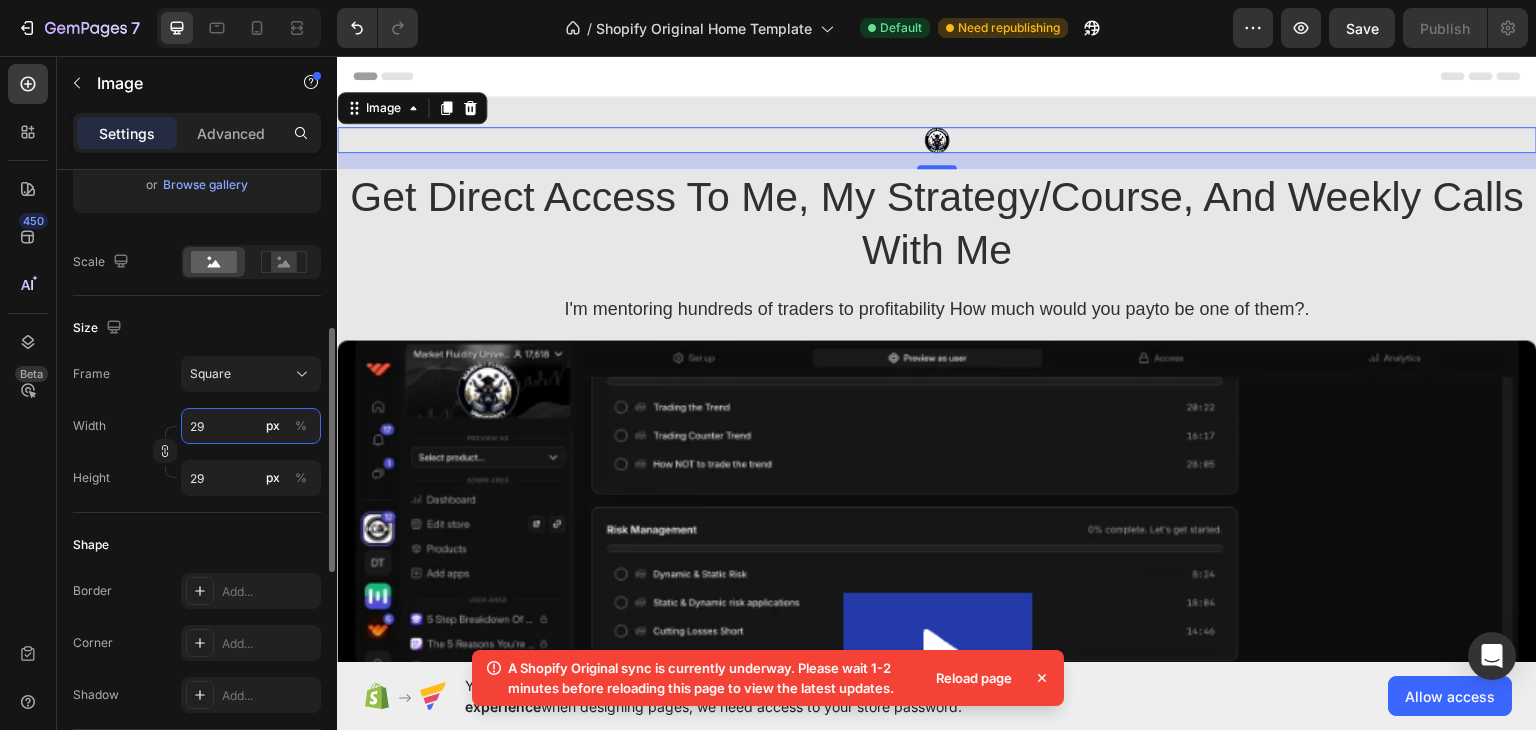 type on "30" 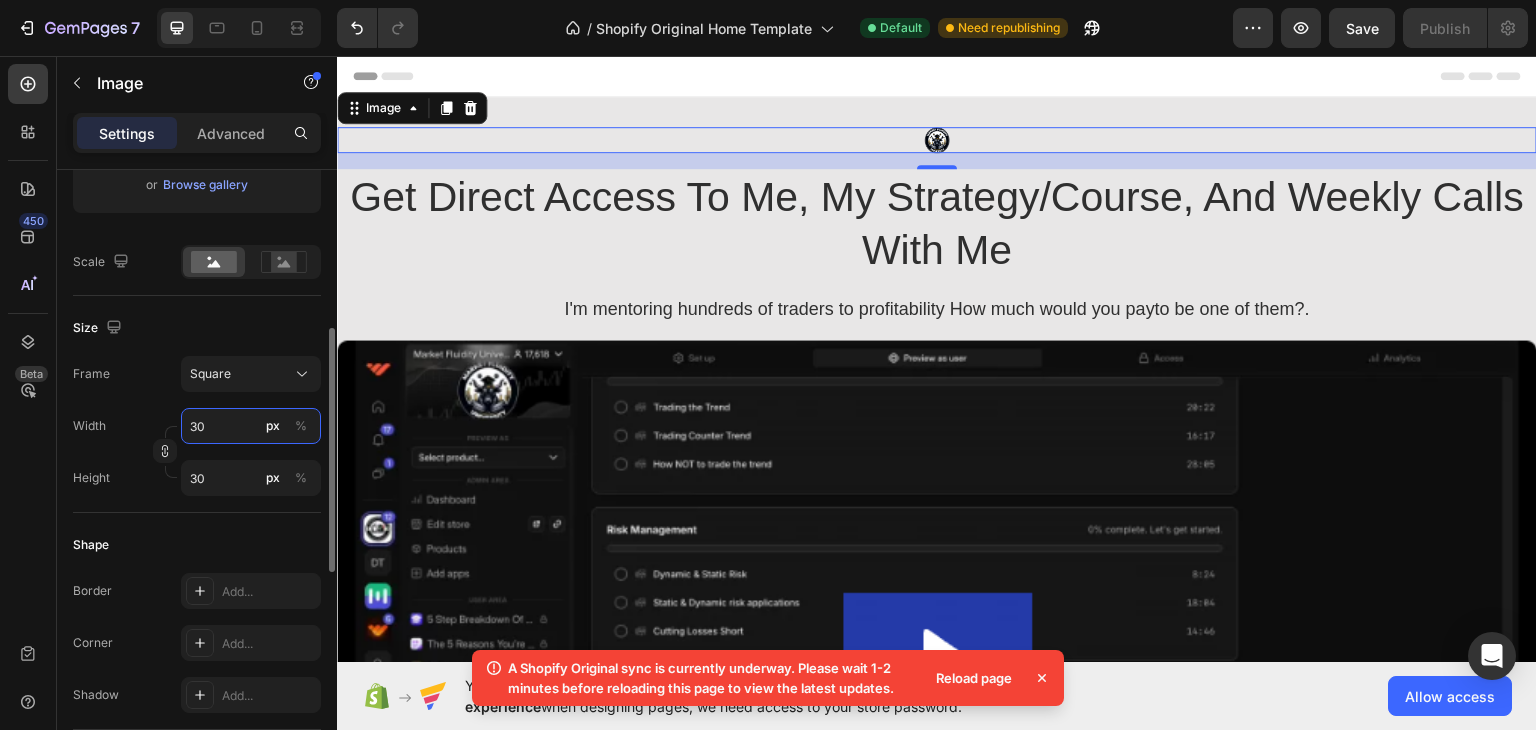 type on "31" 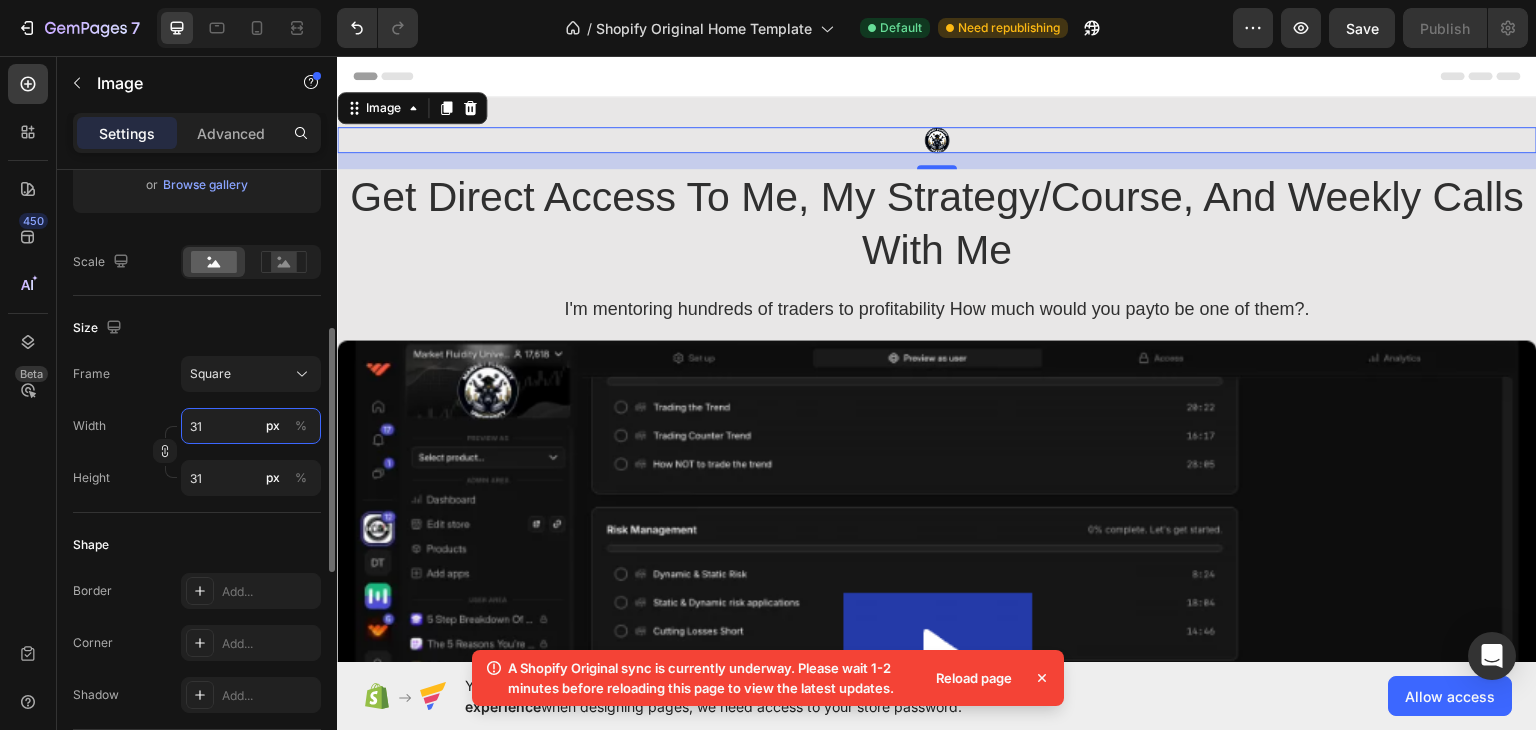 type on "32" 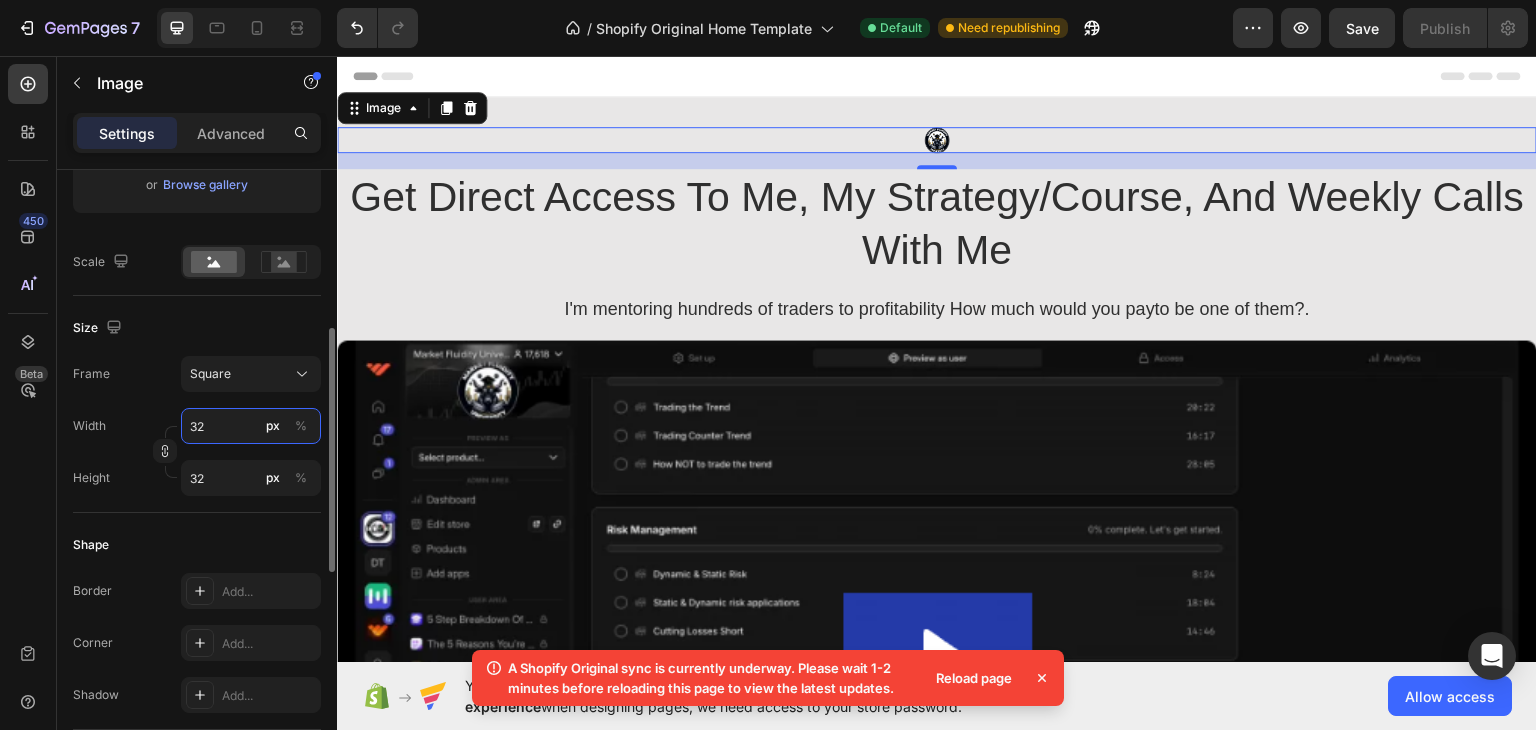 type on "33" 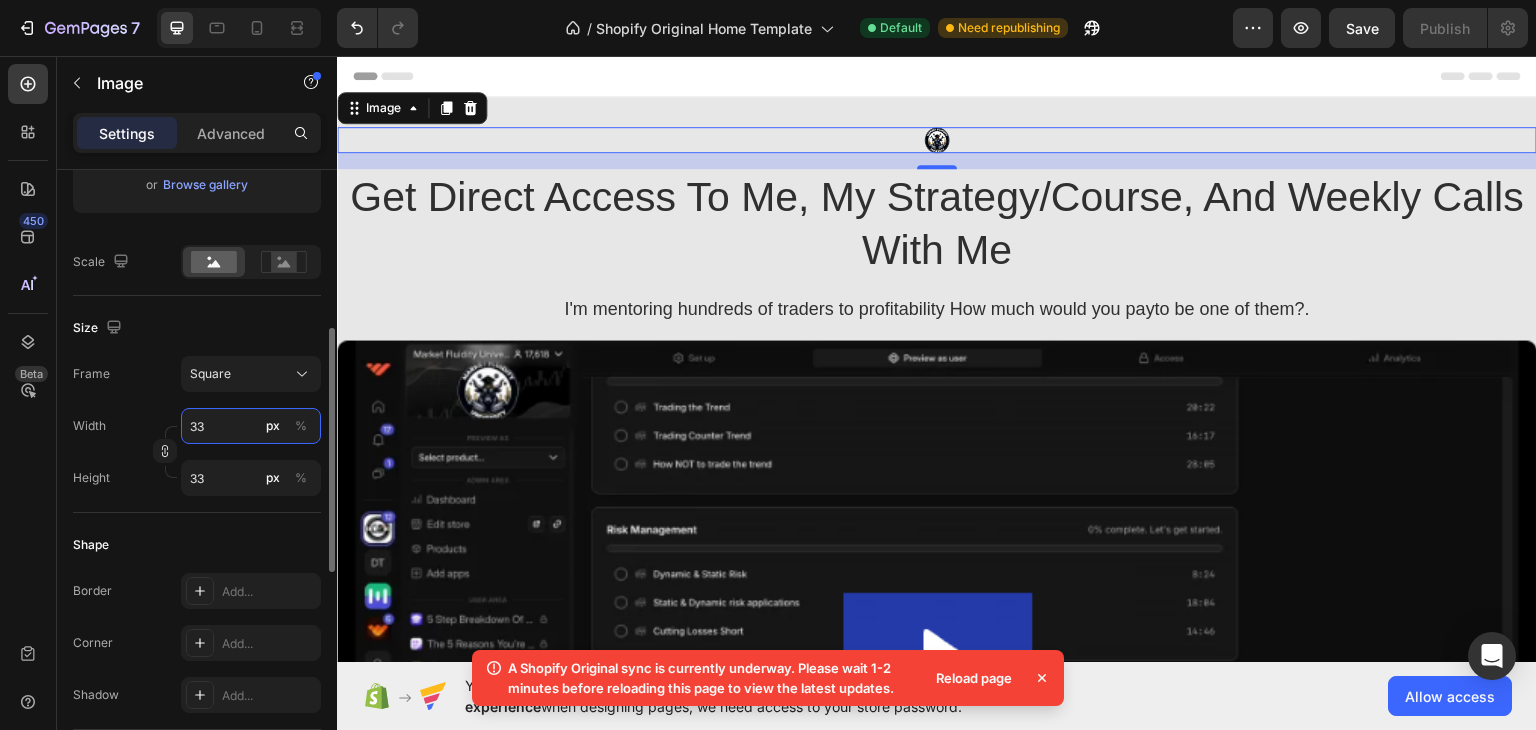 type on "34" 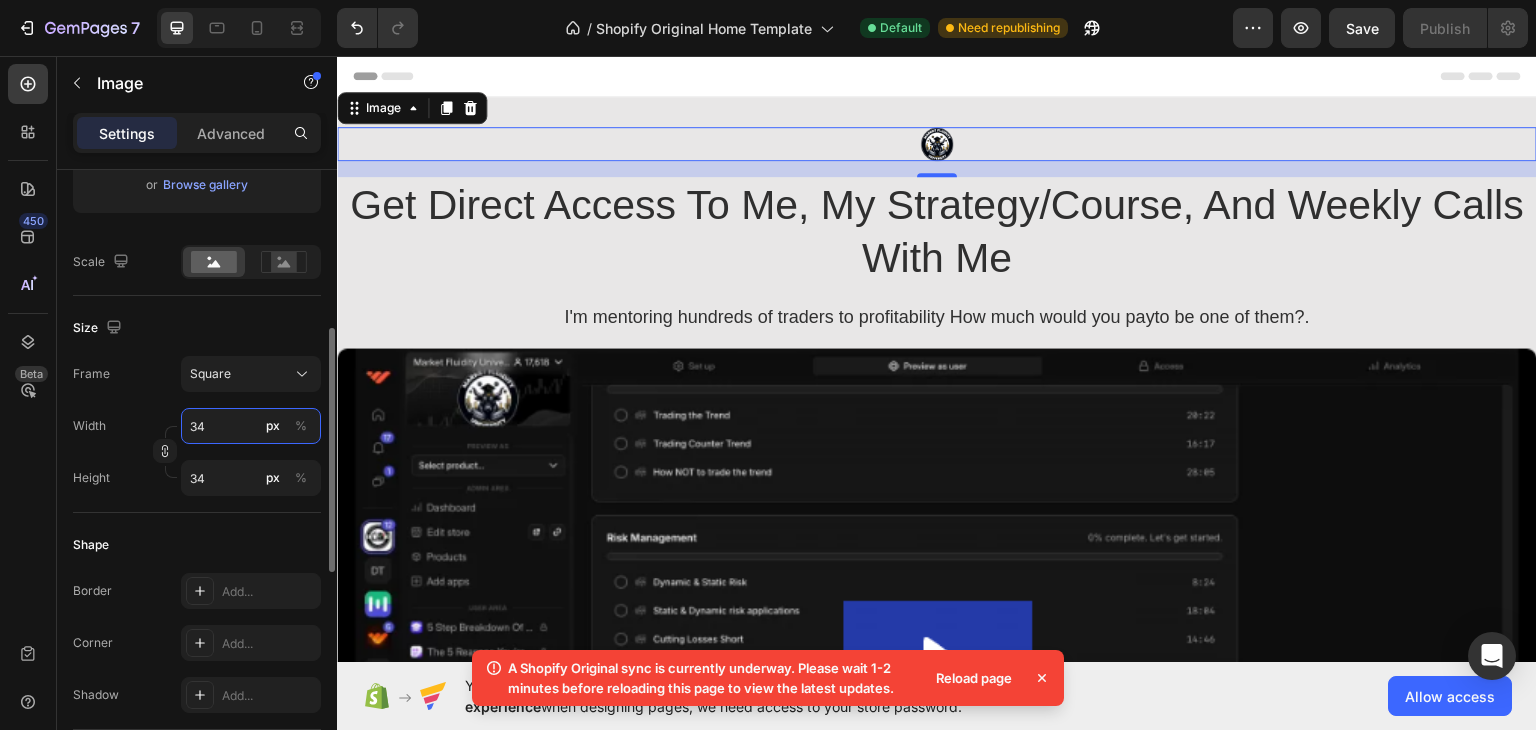 type on "35" 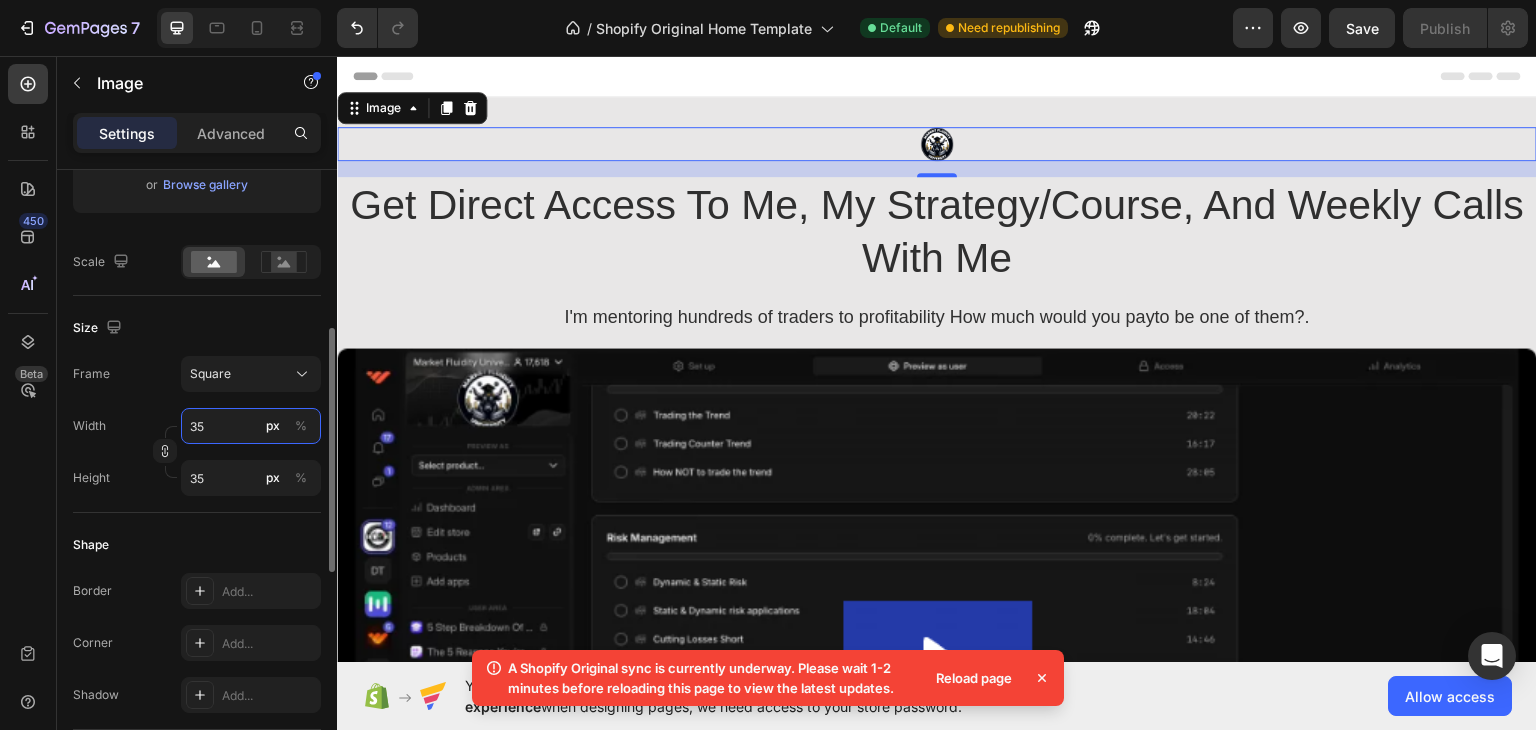 type on "36" 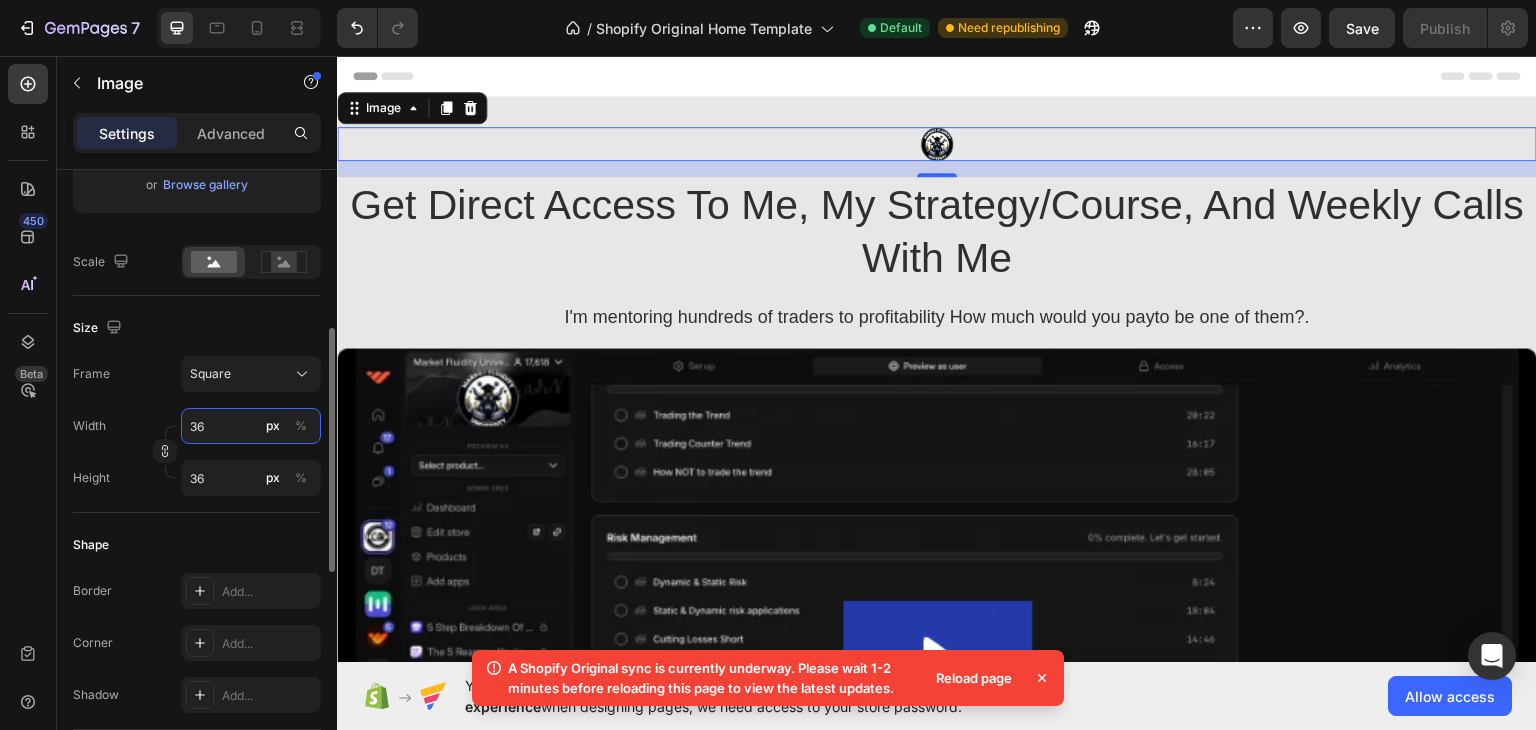 type on "37" 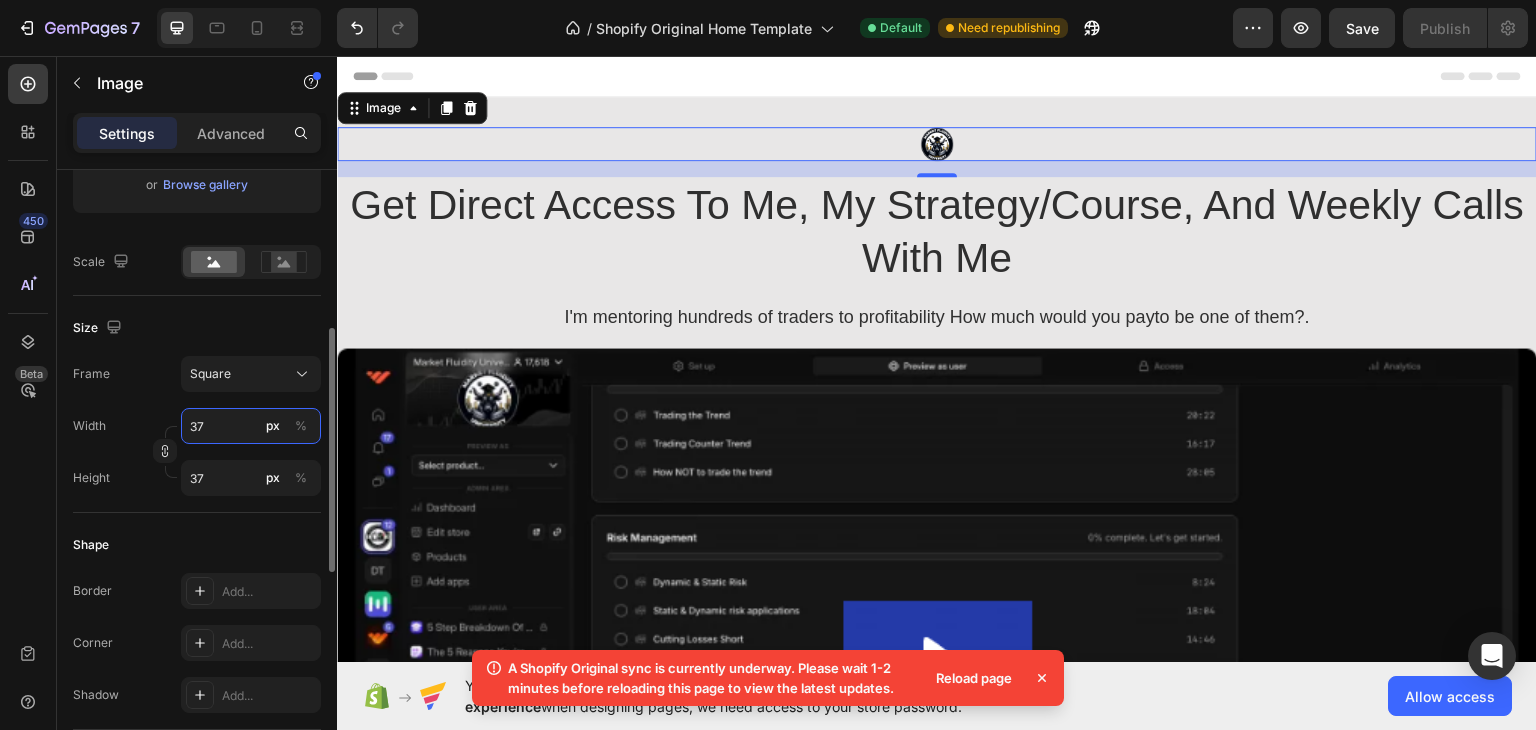 type on "38" 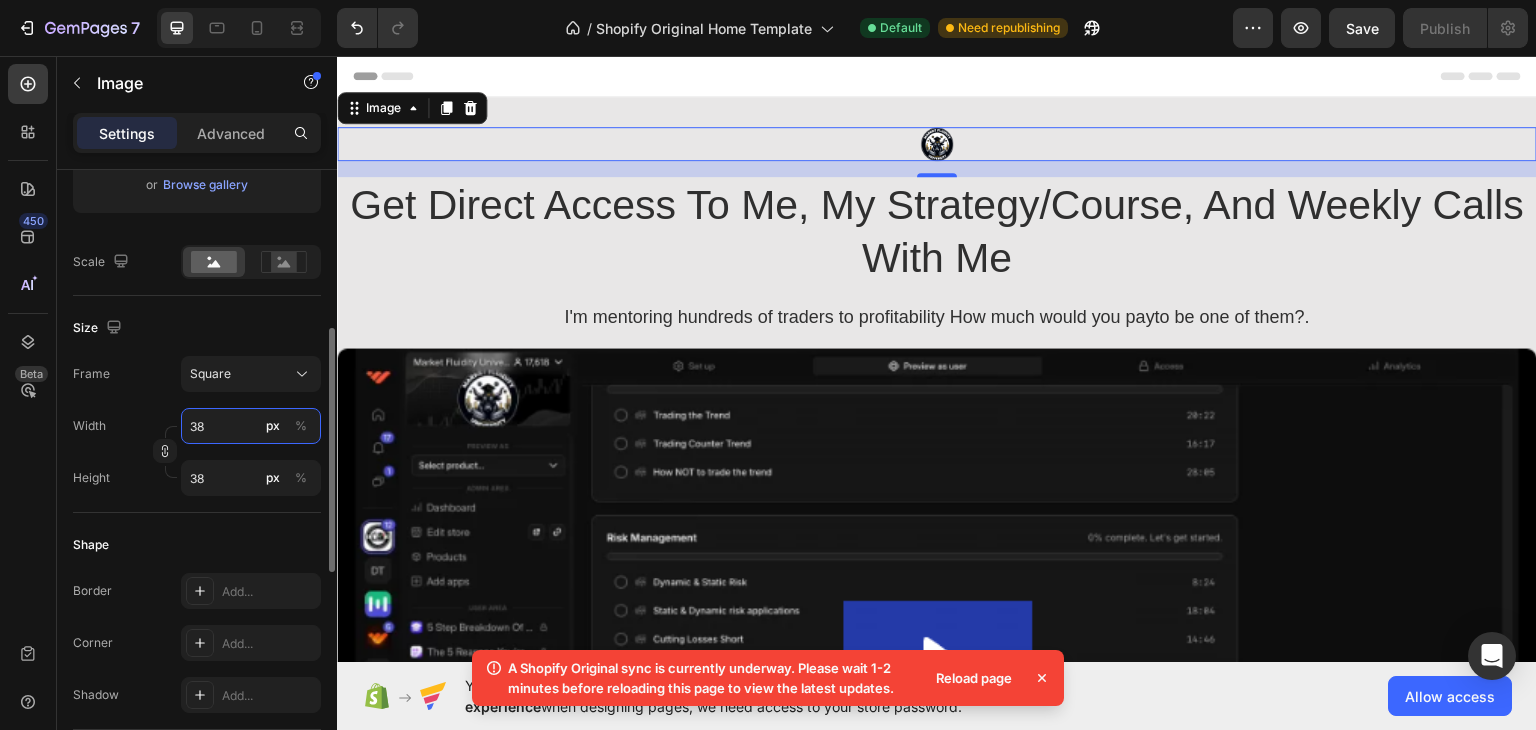 type on "39" 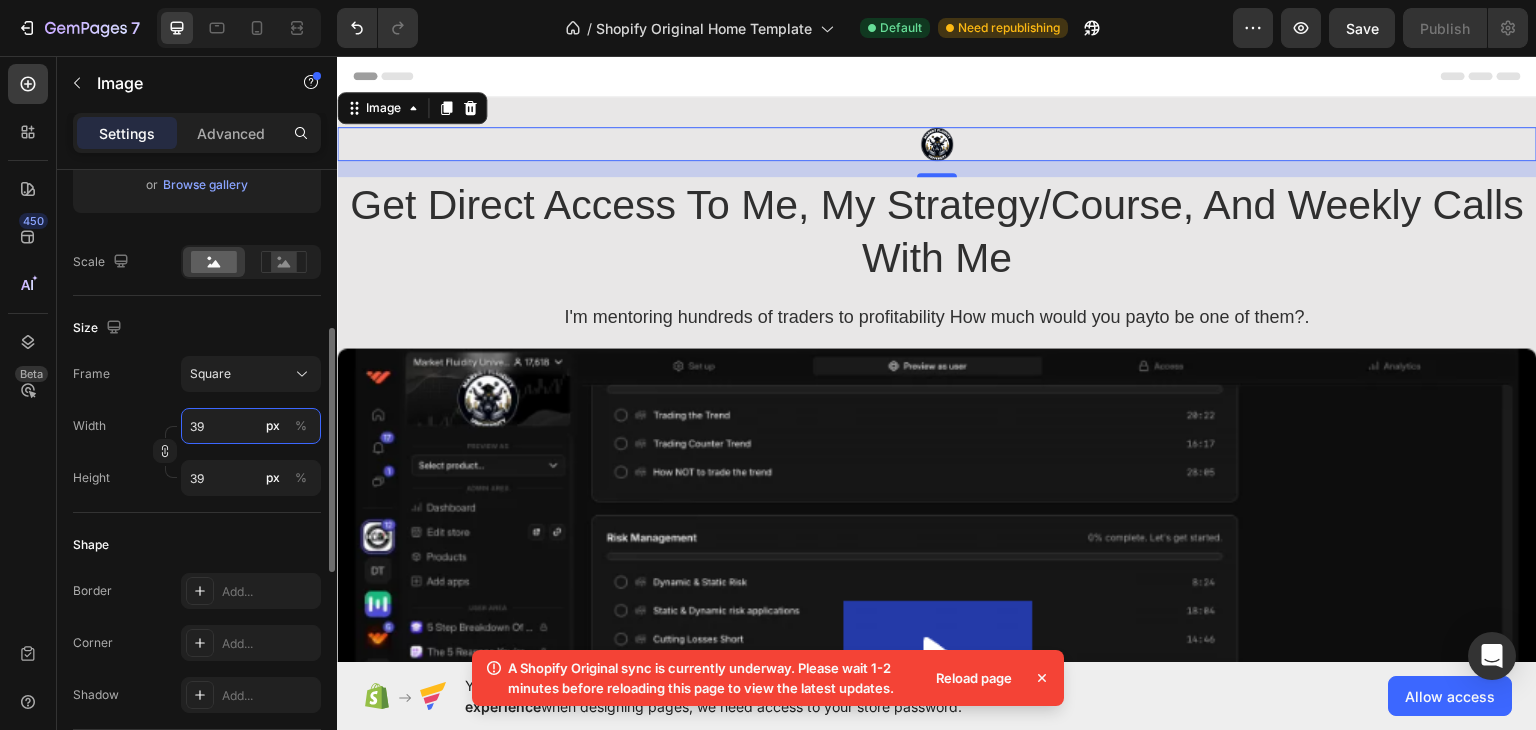type on "40" 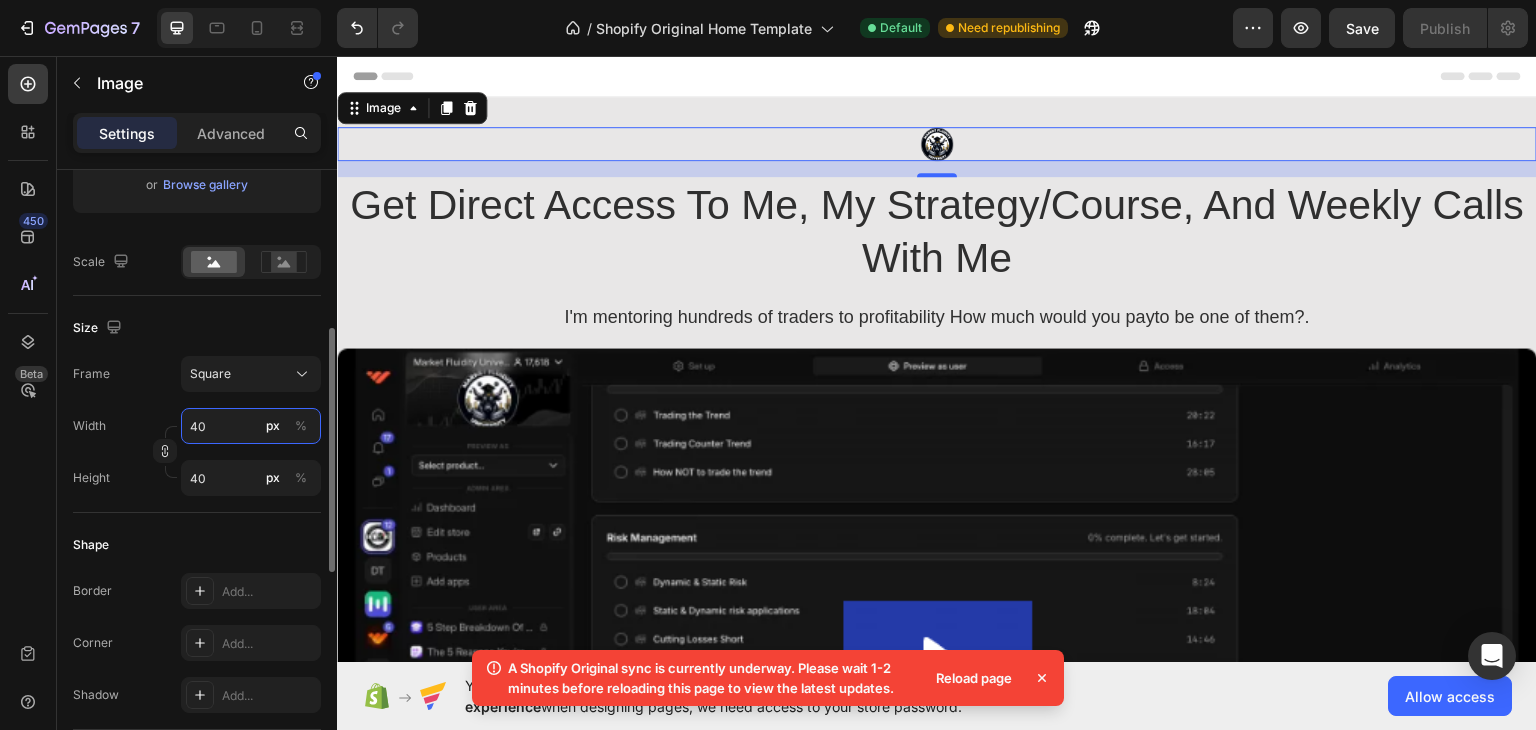 type on "41" 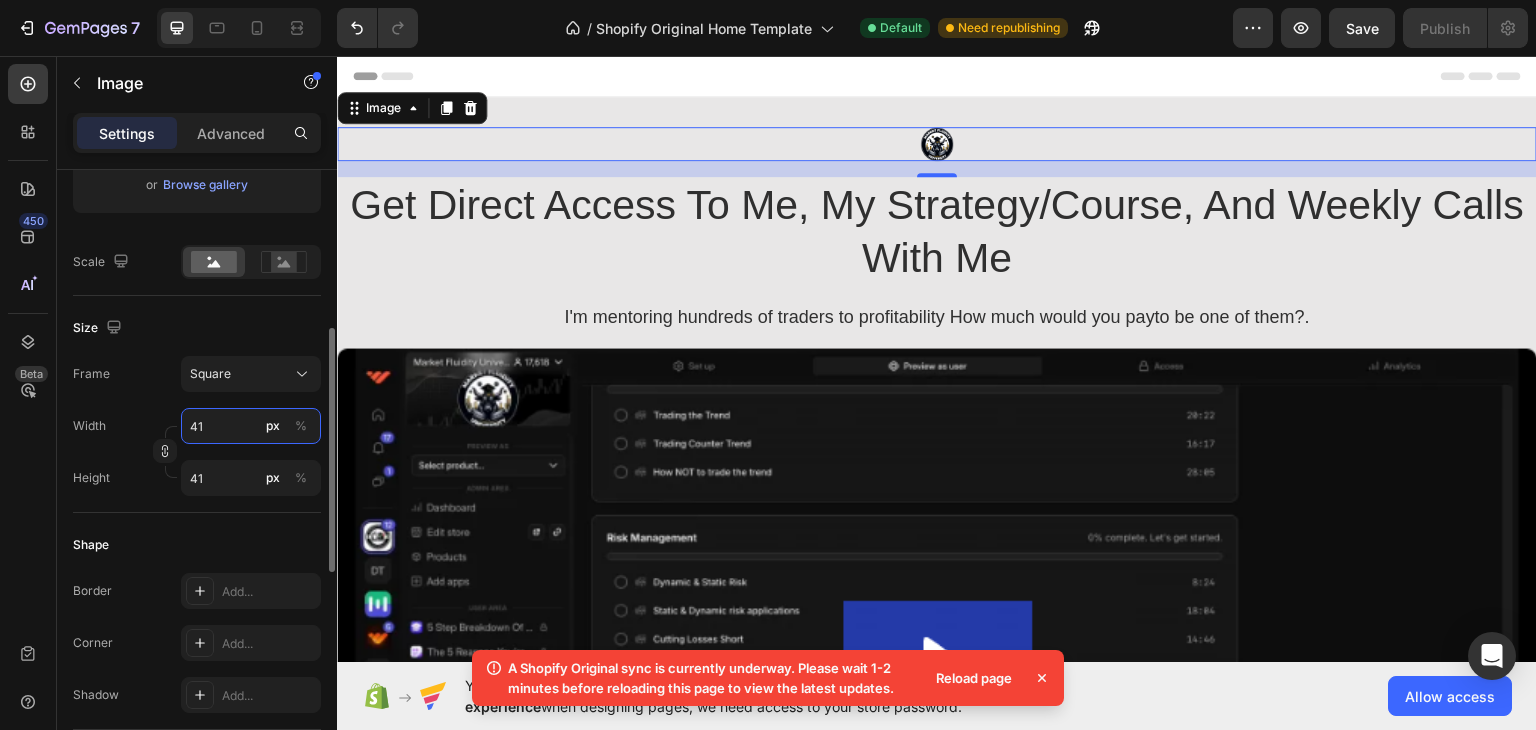 type on "42" 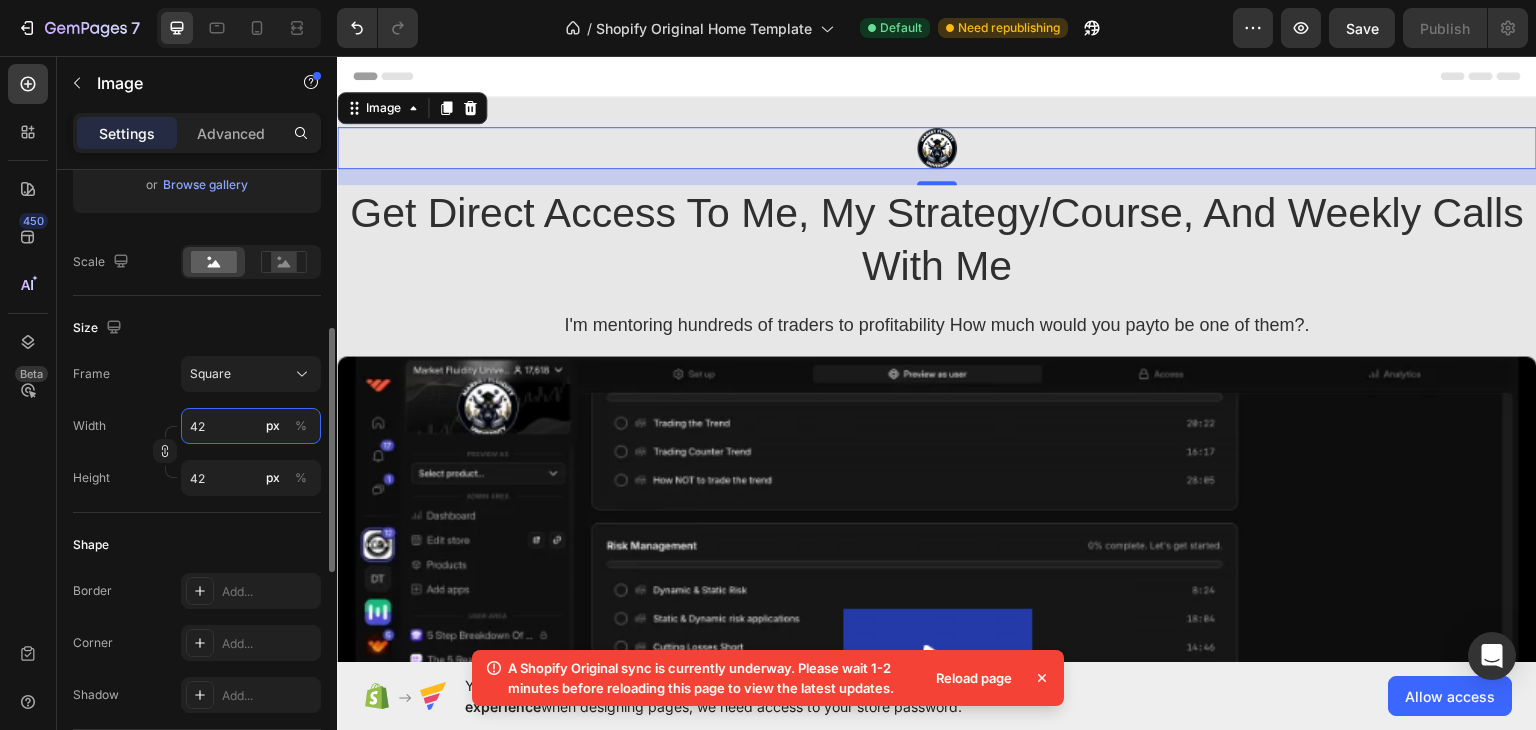 type on "43" 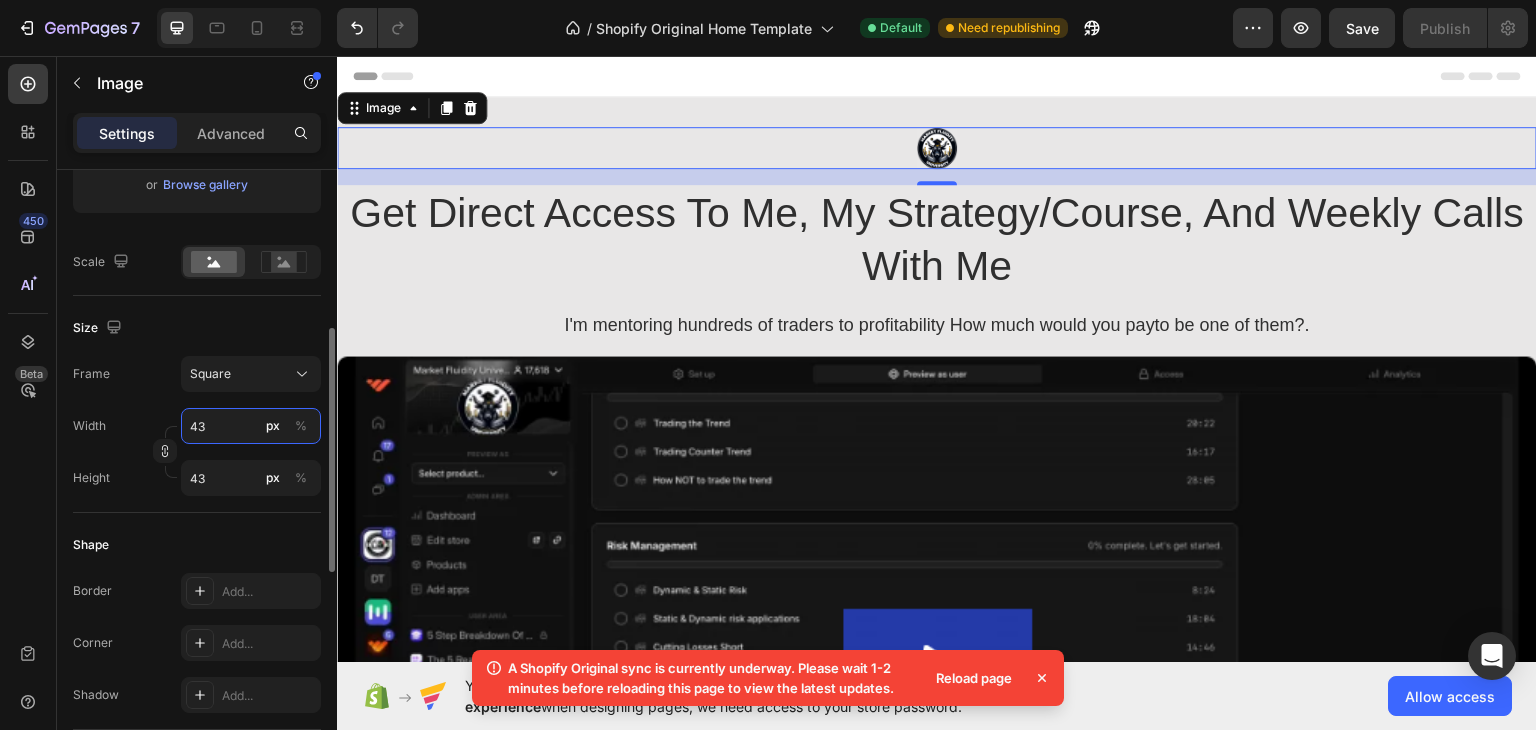 type on "44" 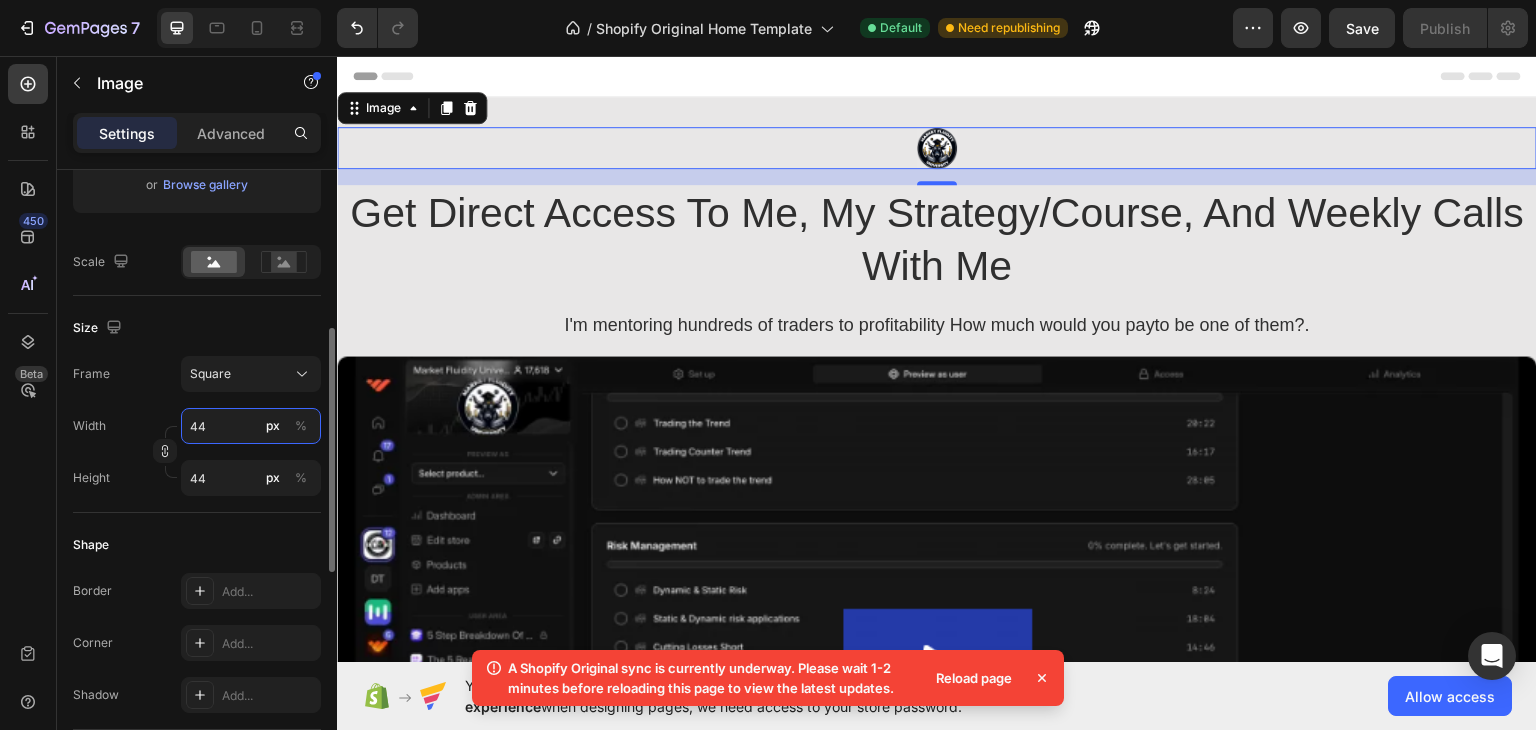 type on "45" 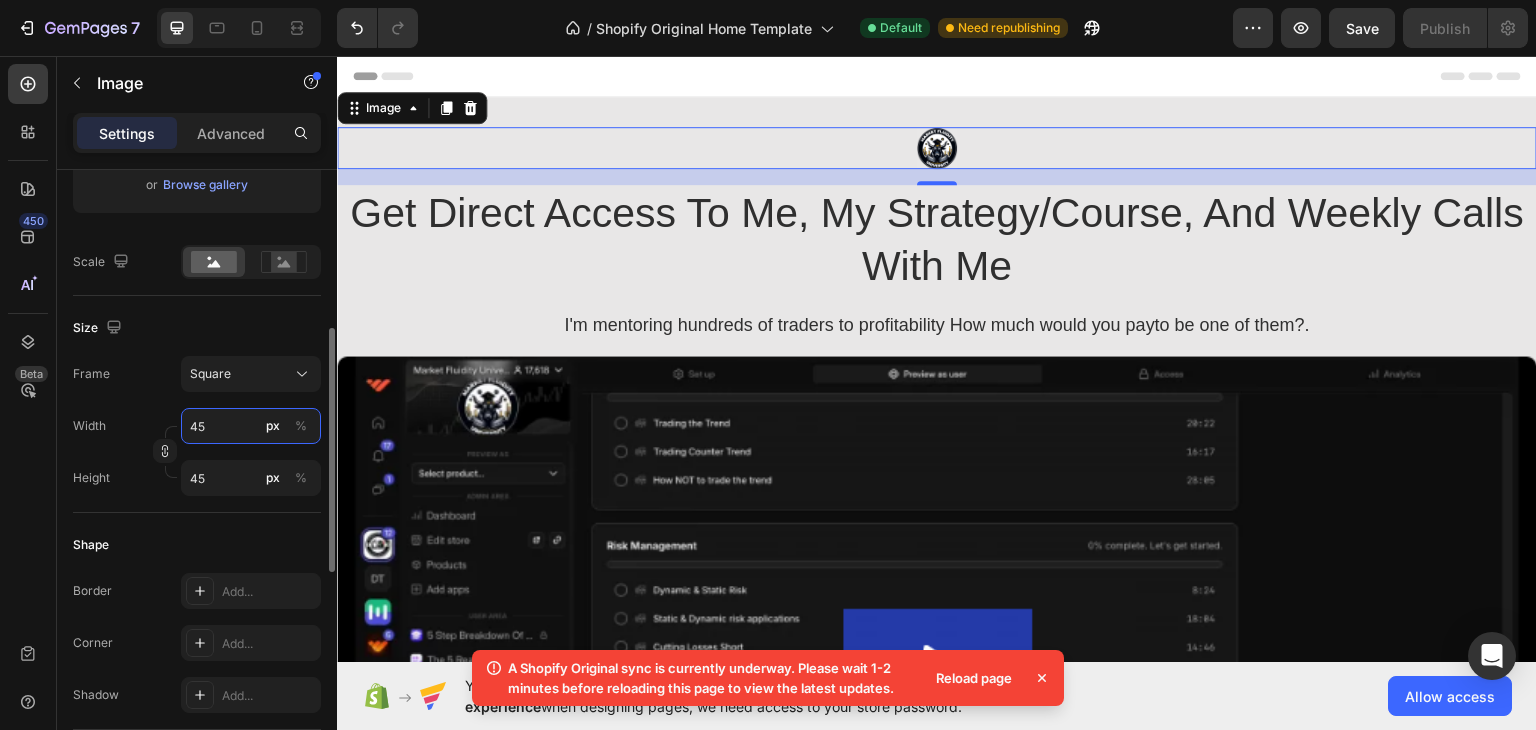 type on "46" 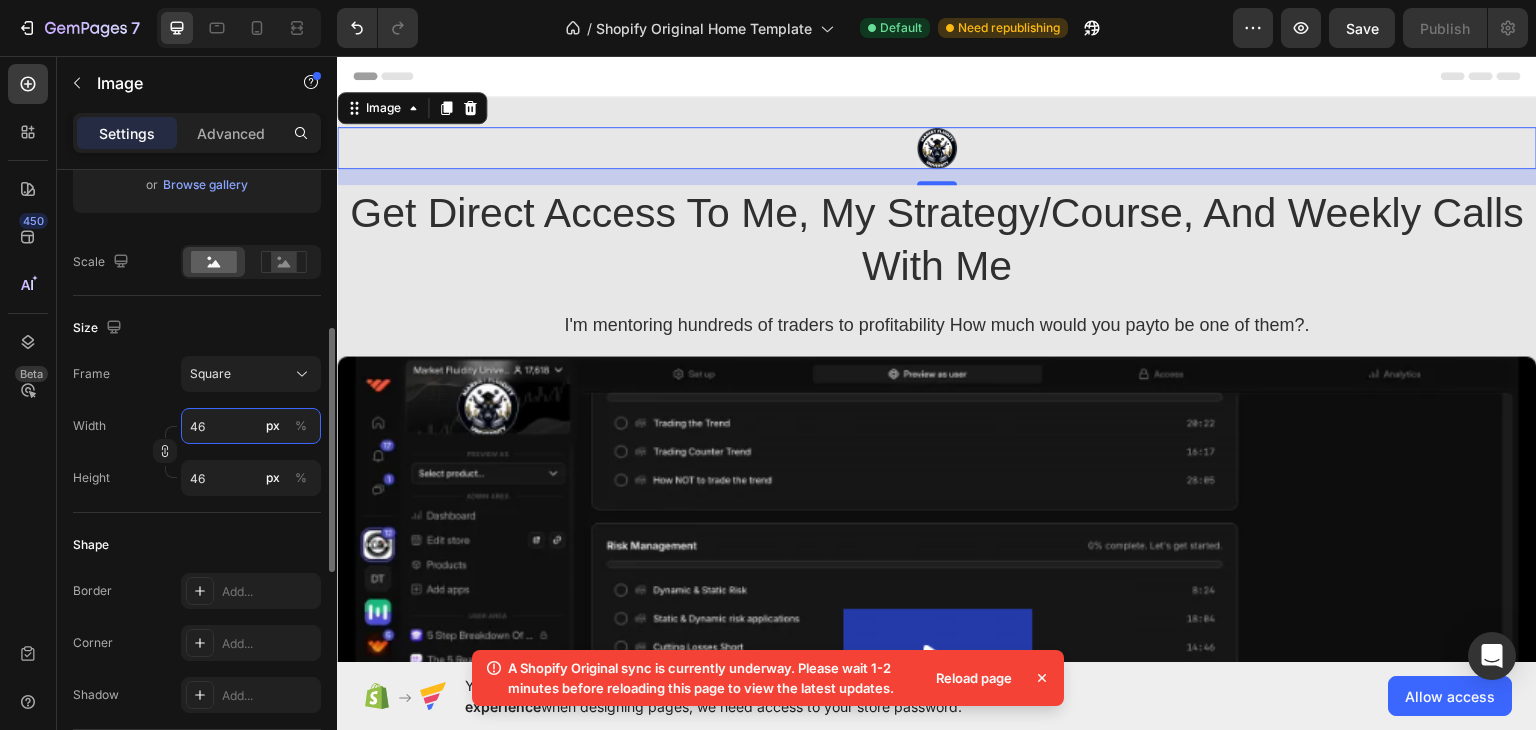 type on "47" 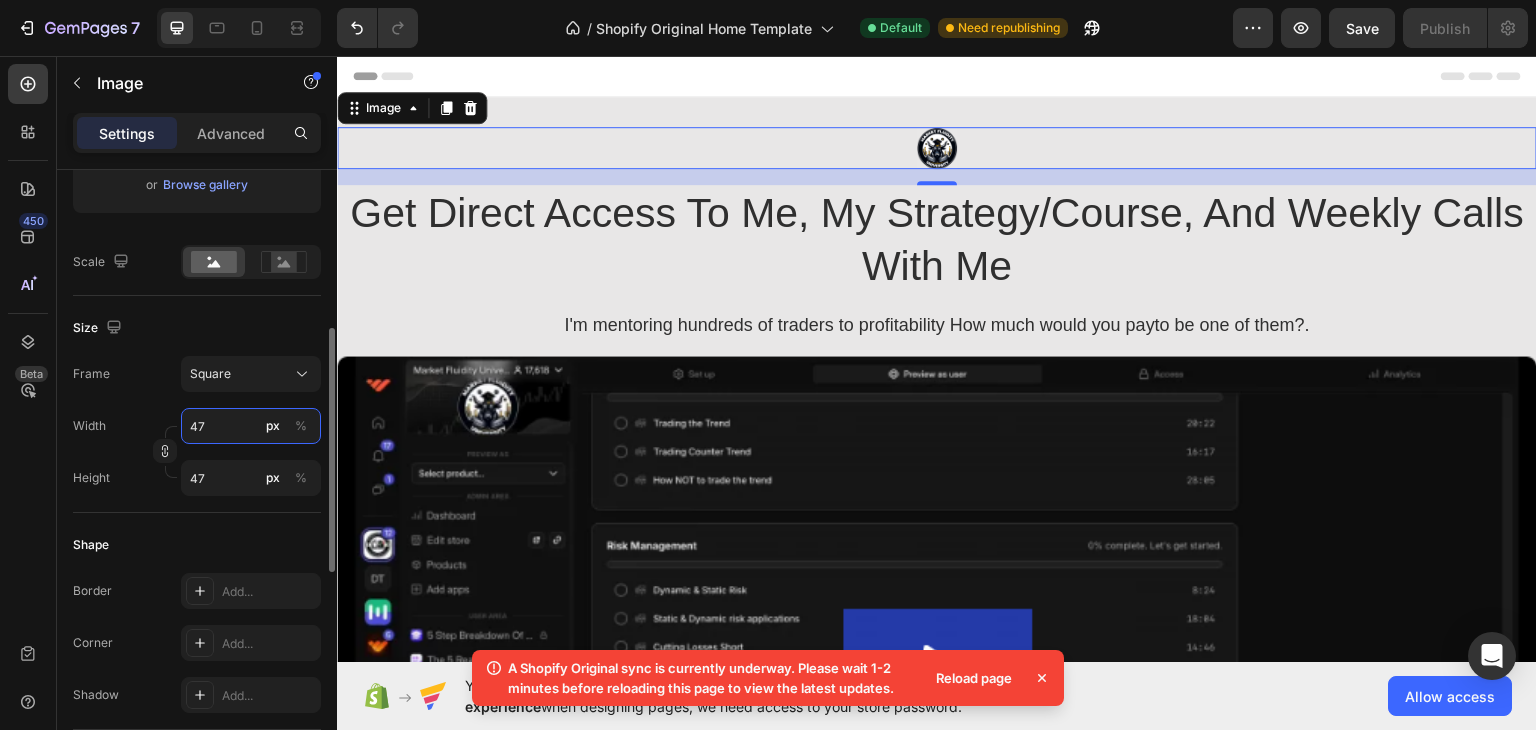 type on "48" 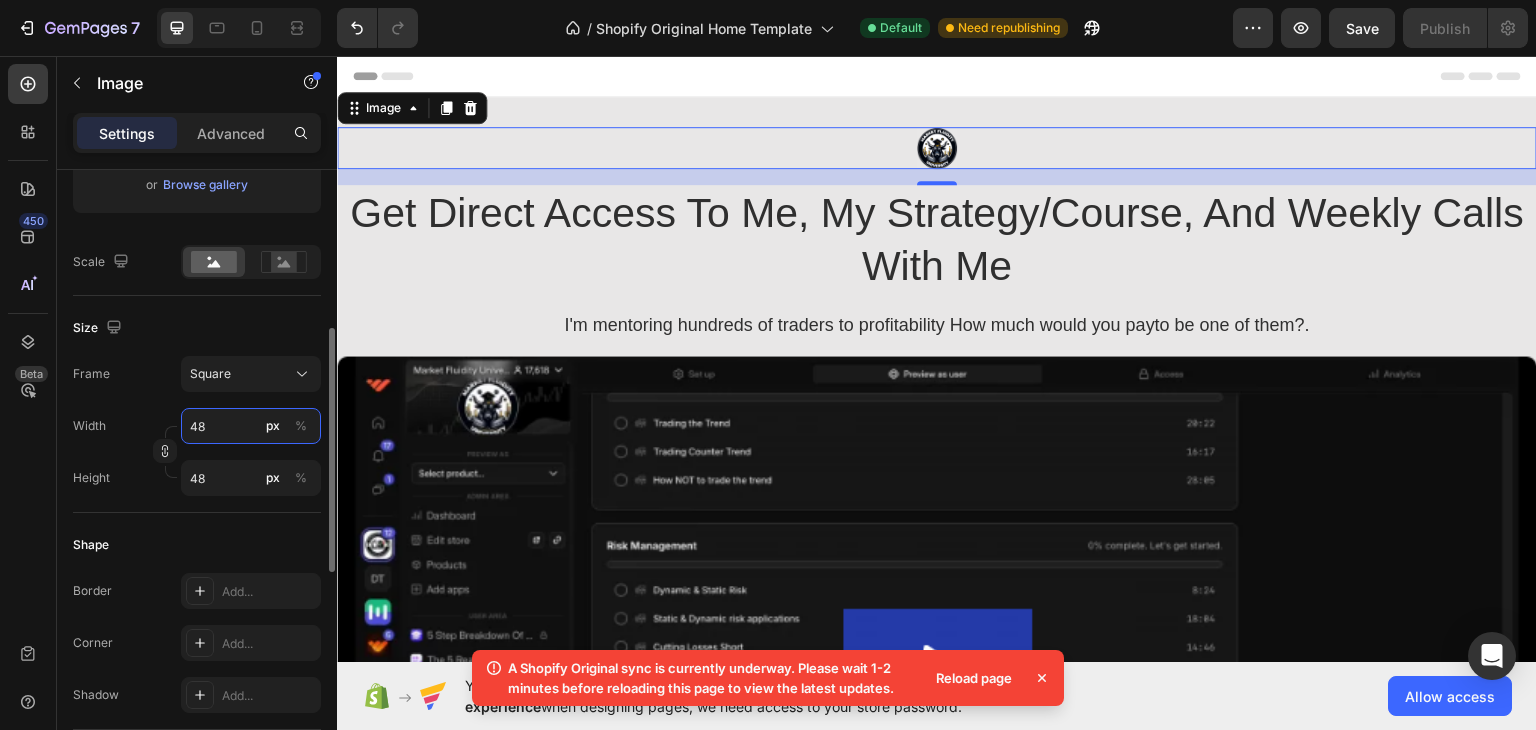 type on "49" 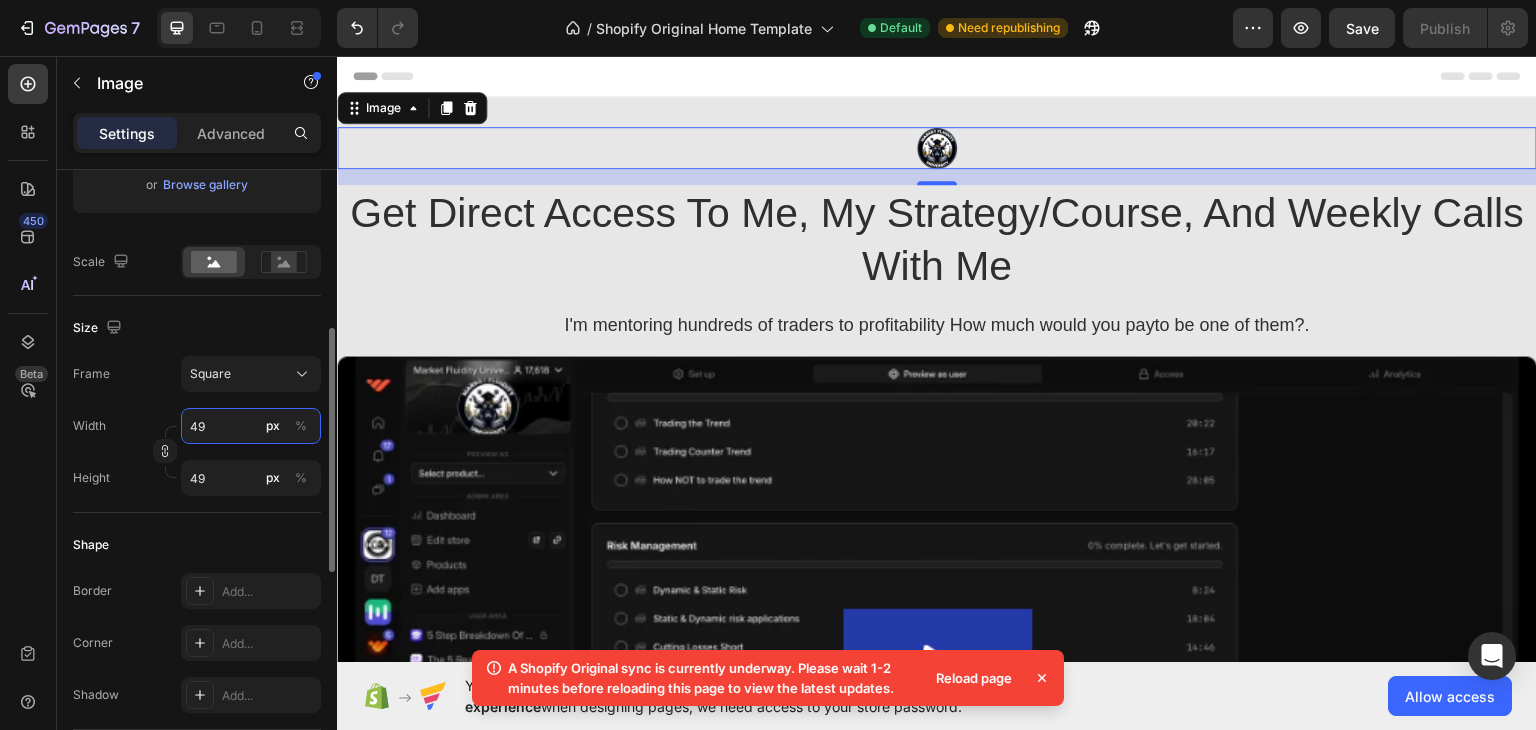 type on "50" 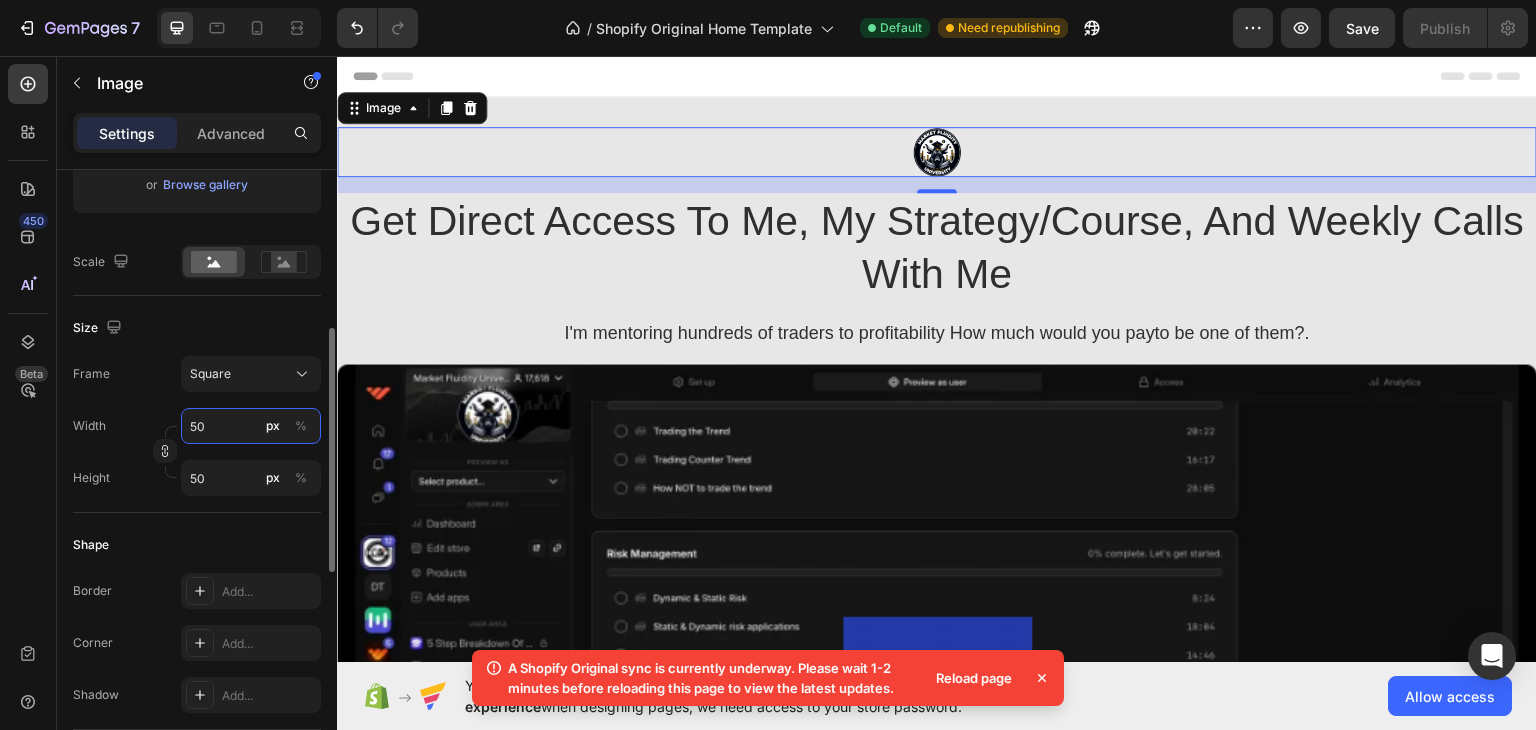 type on "51" 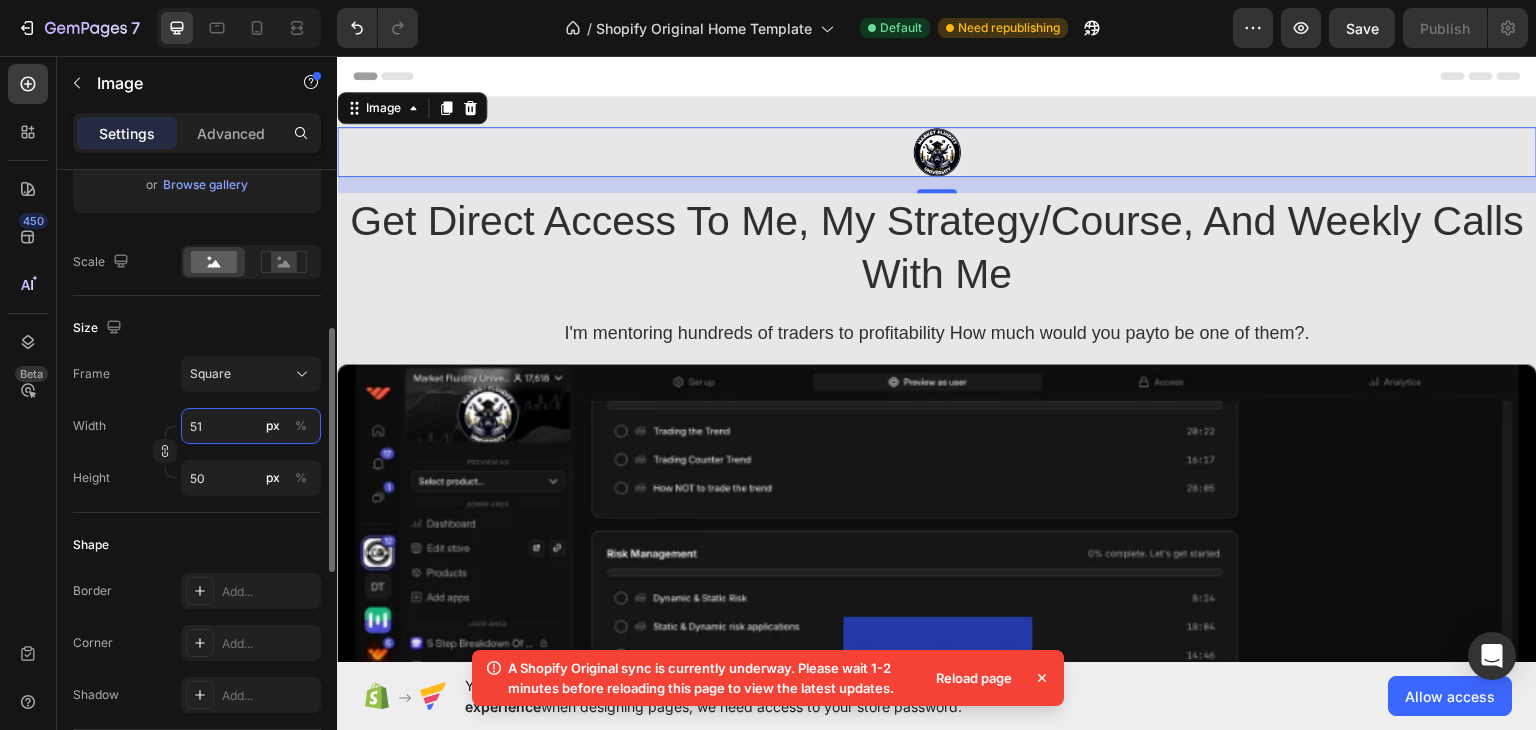 type on "51" 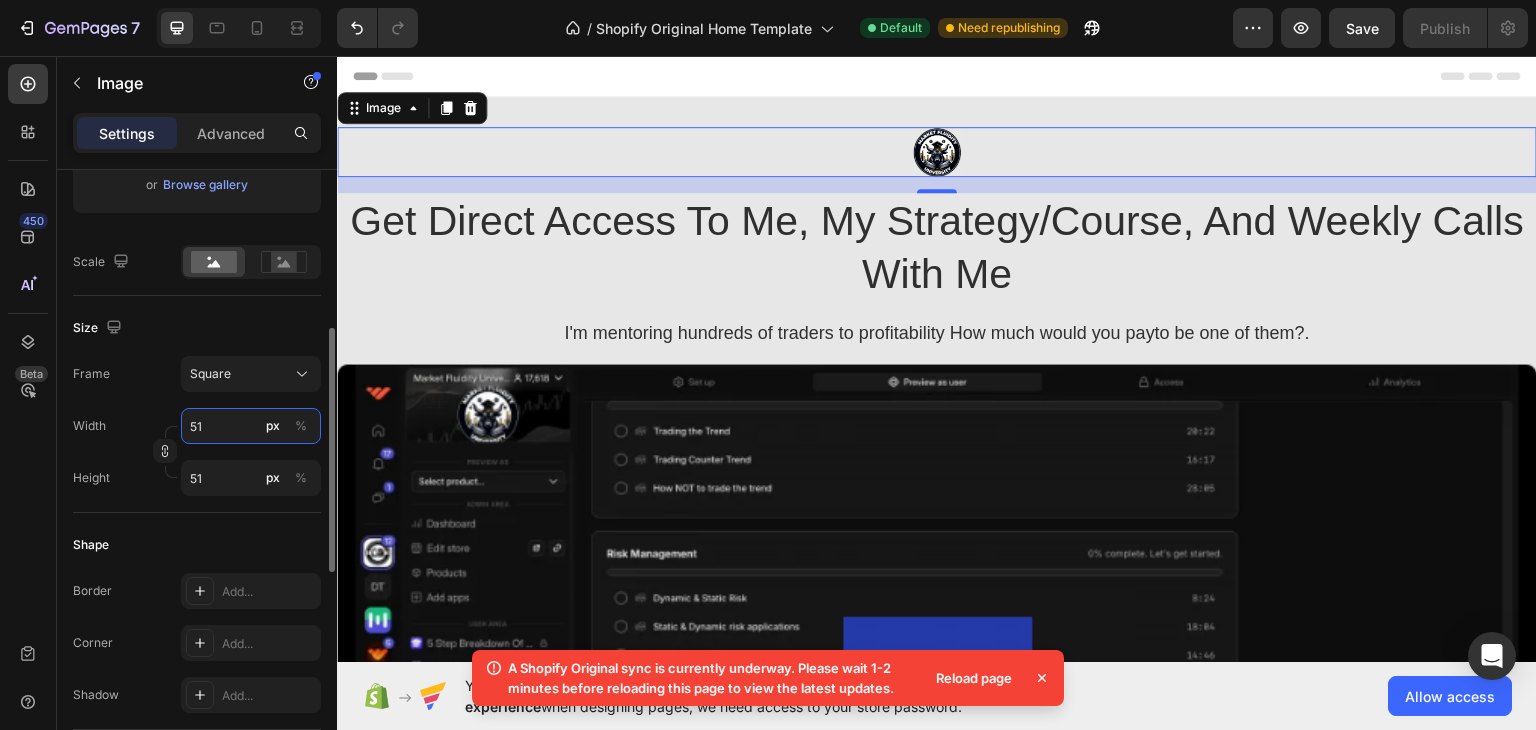 type on "52" 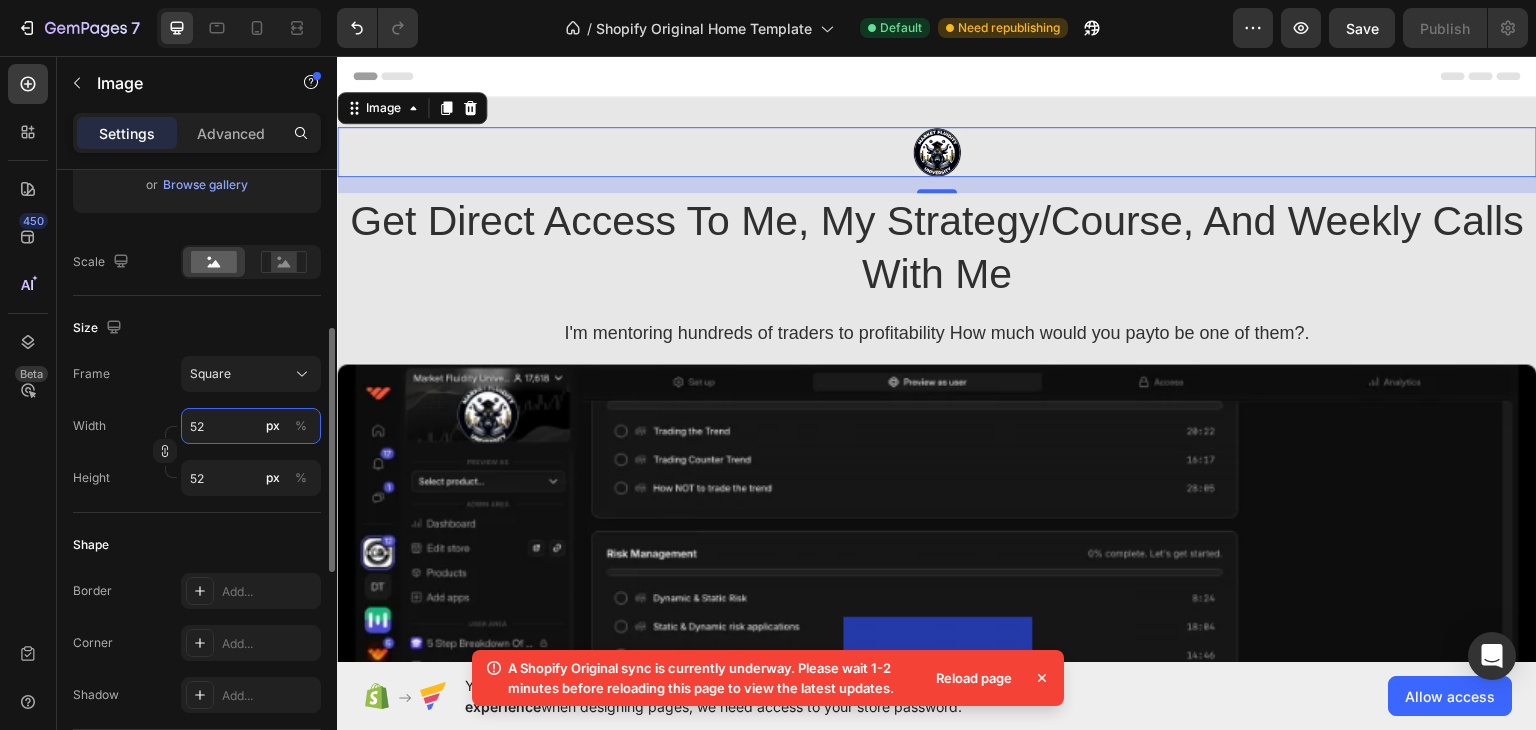 type on "53" 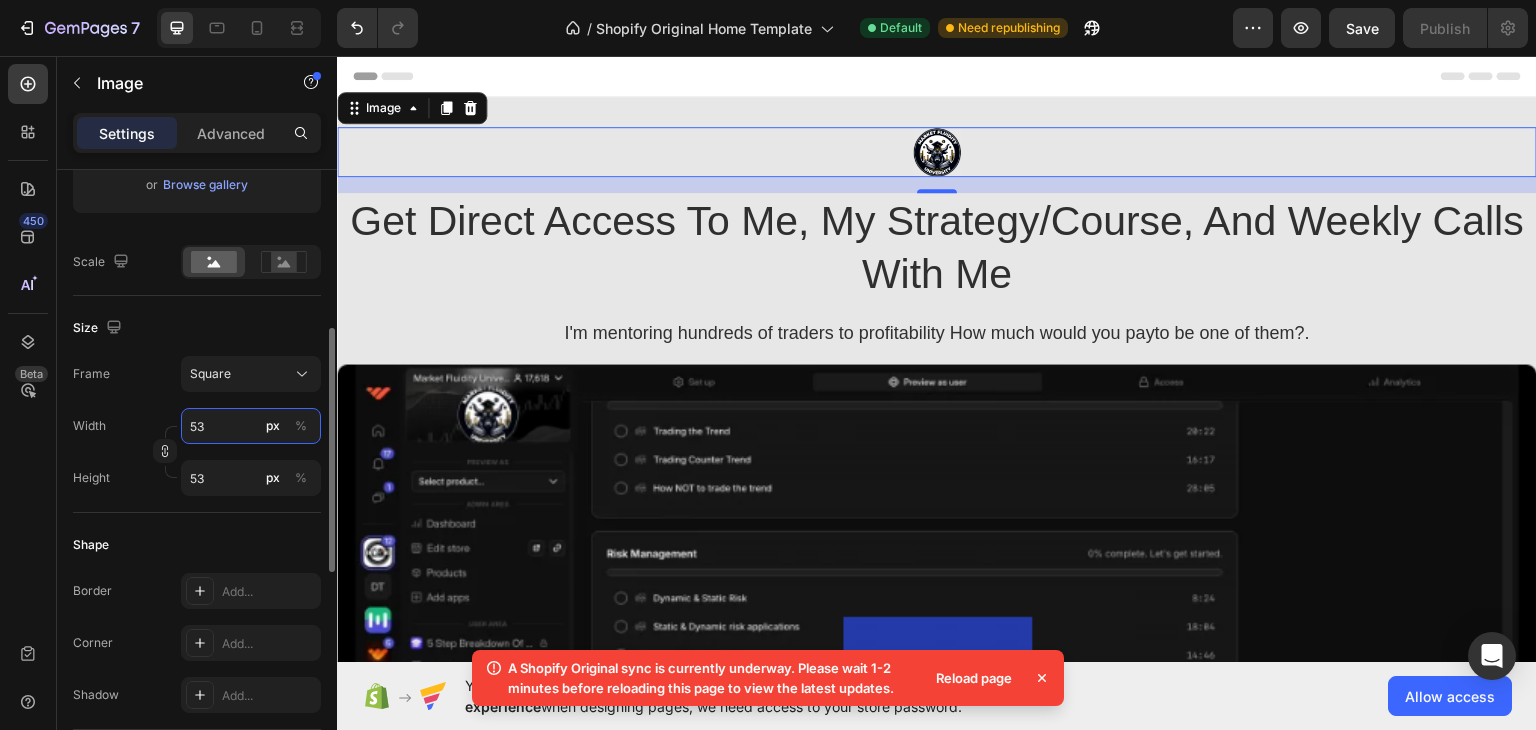 type on "54" 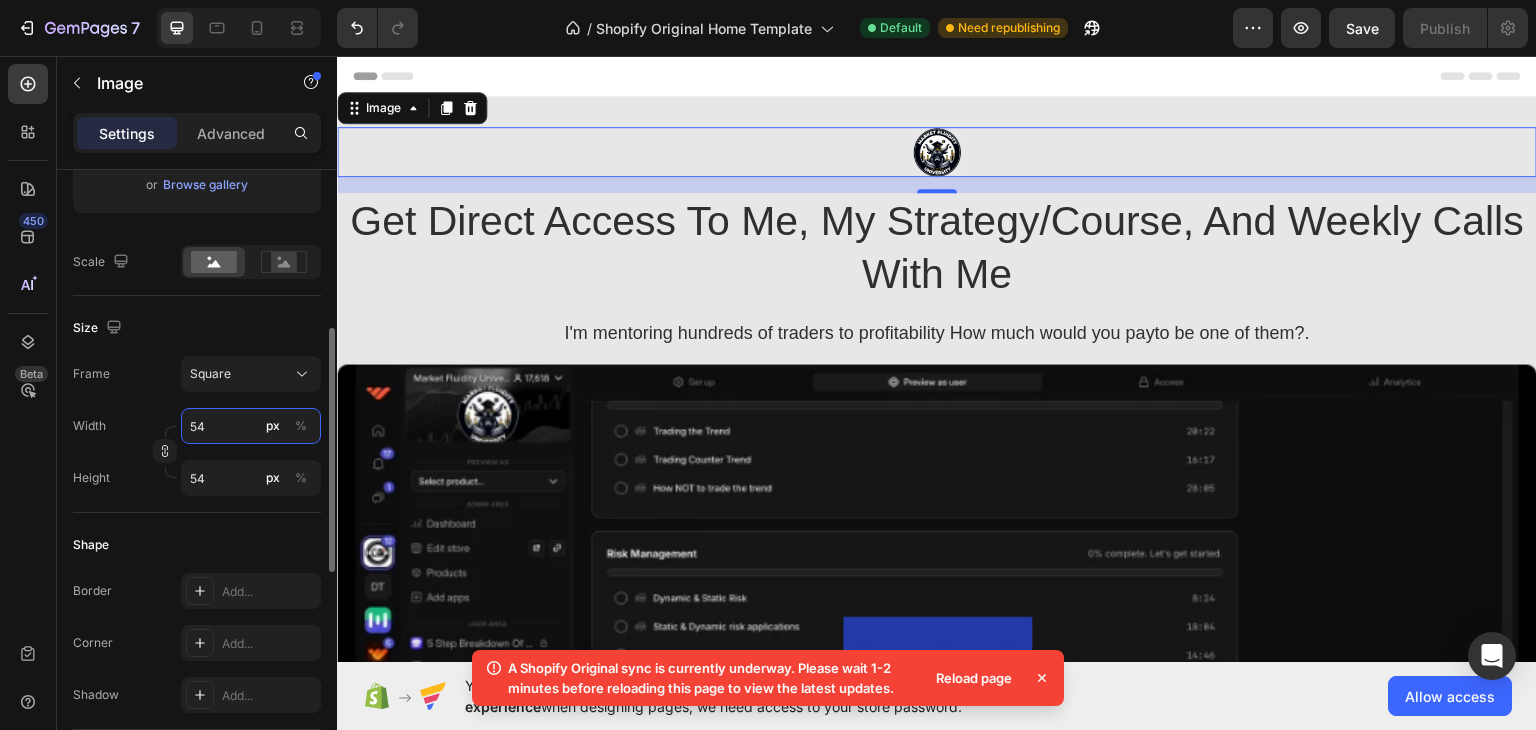 type on "55" 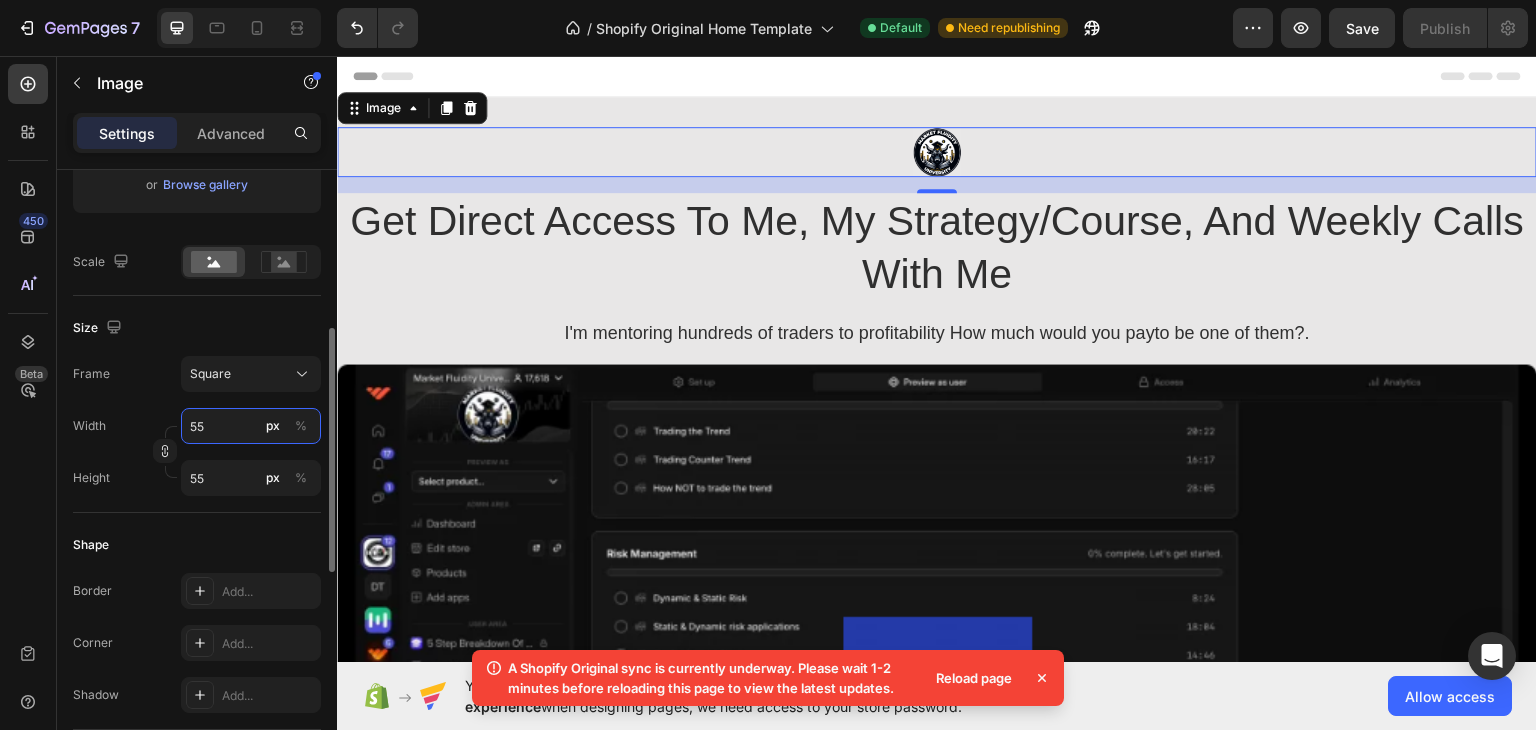 type on "56" 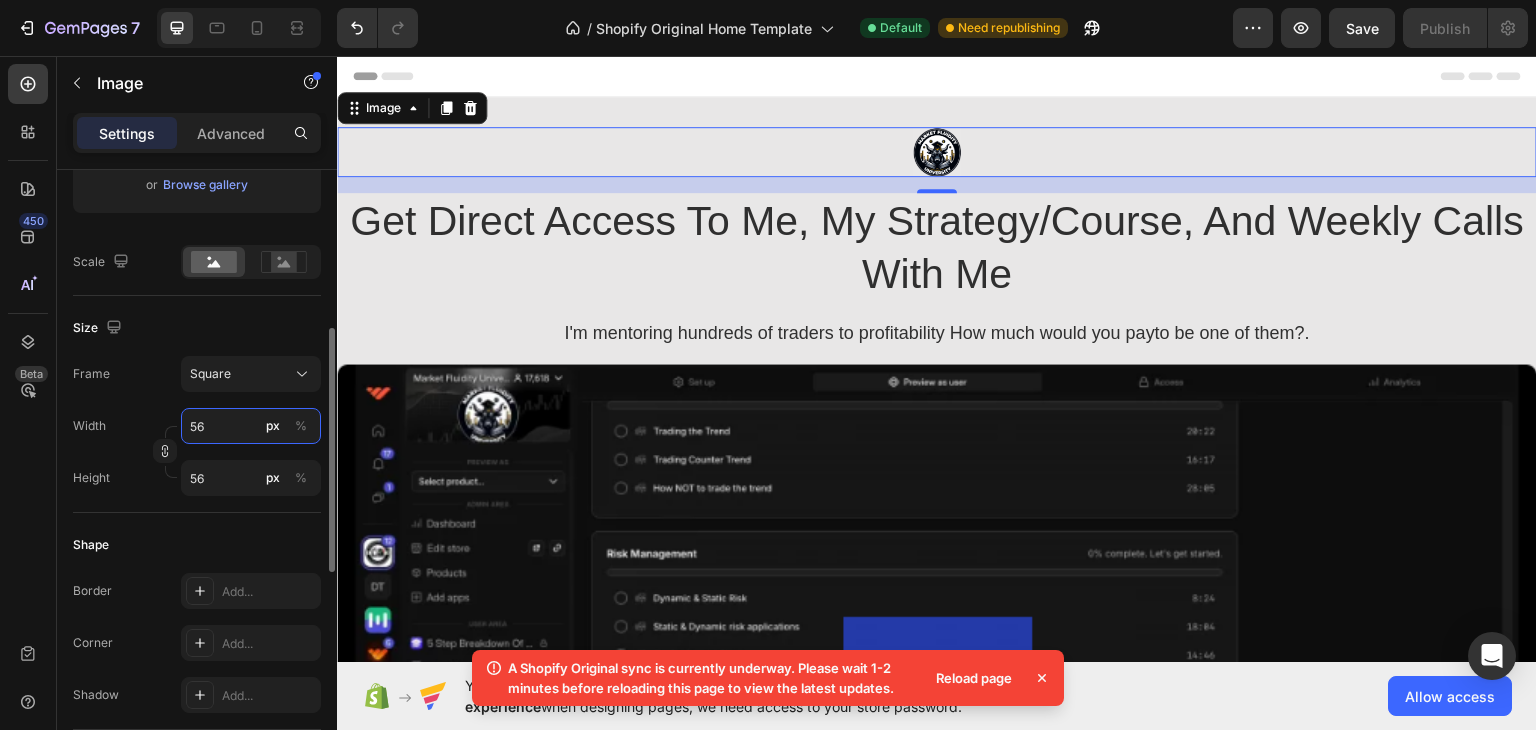 type on "57" 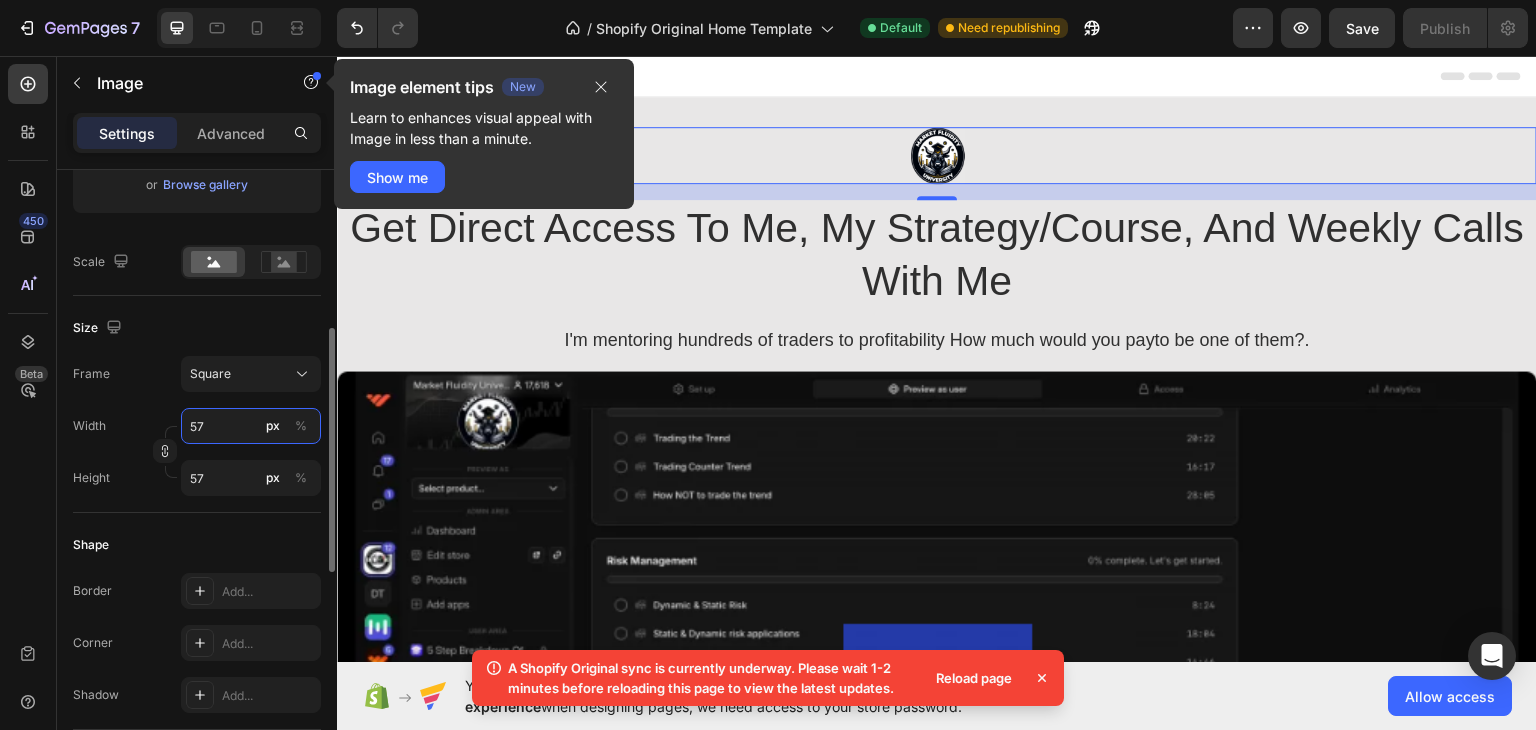 type on "58" 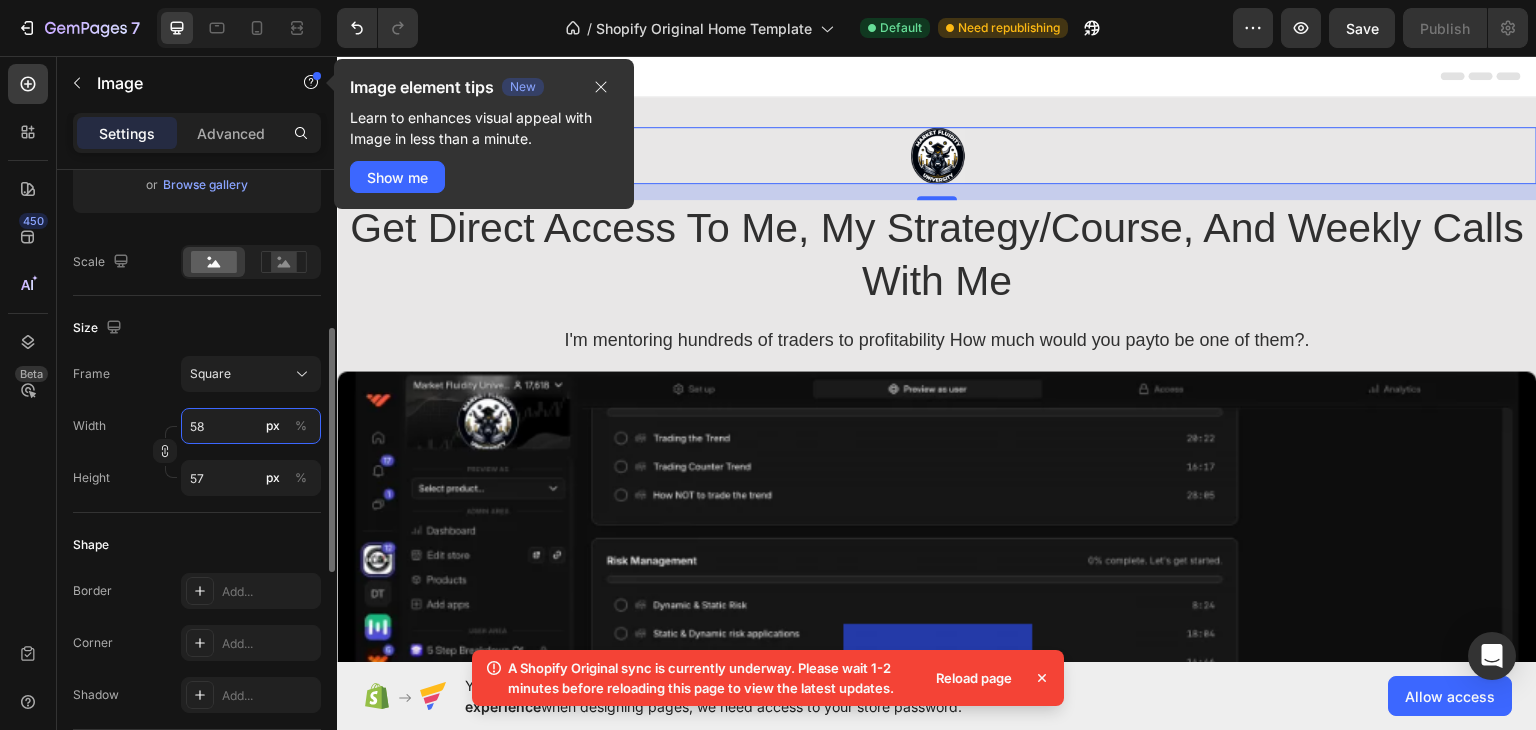 type on "58" 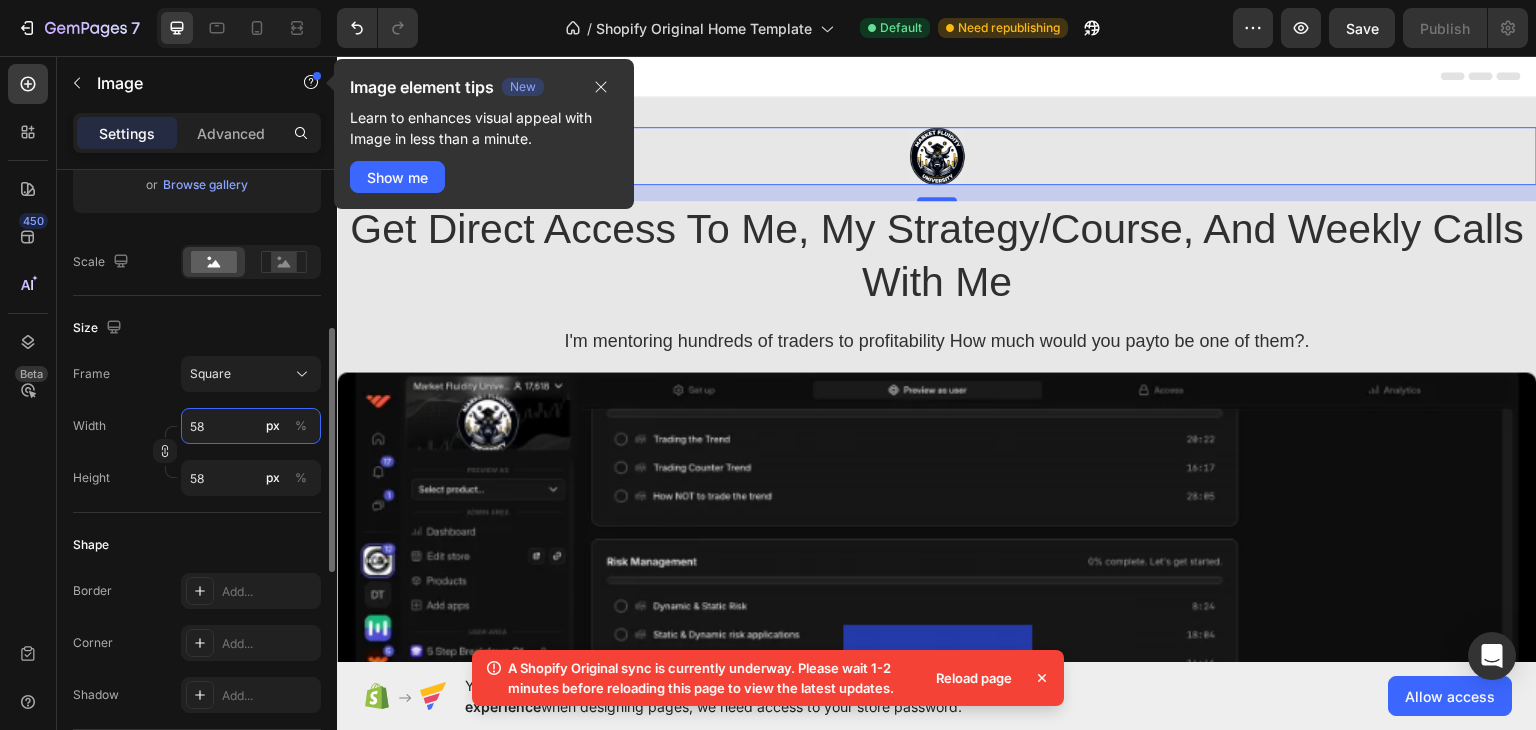 type on "59" 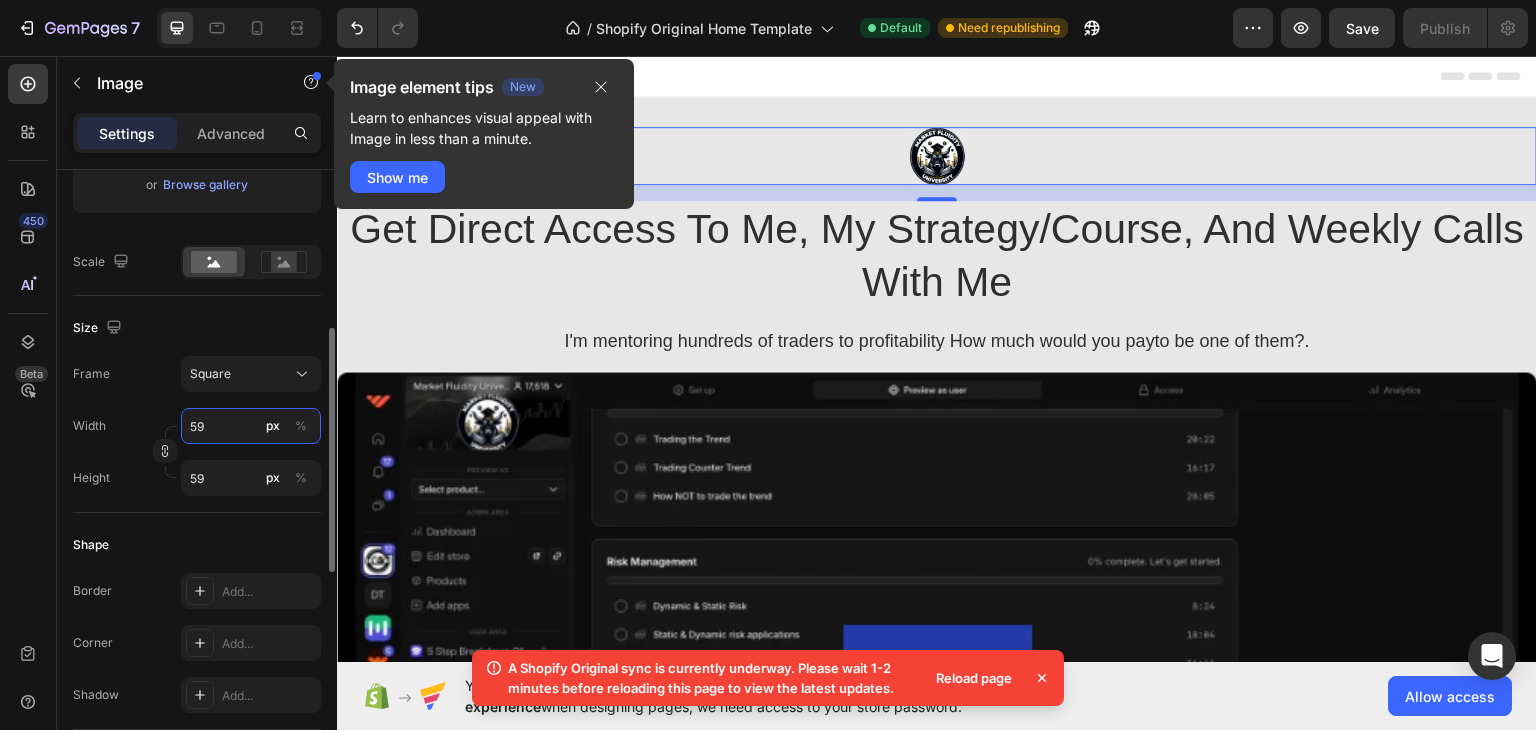 type on "60" 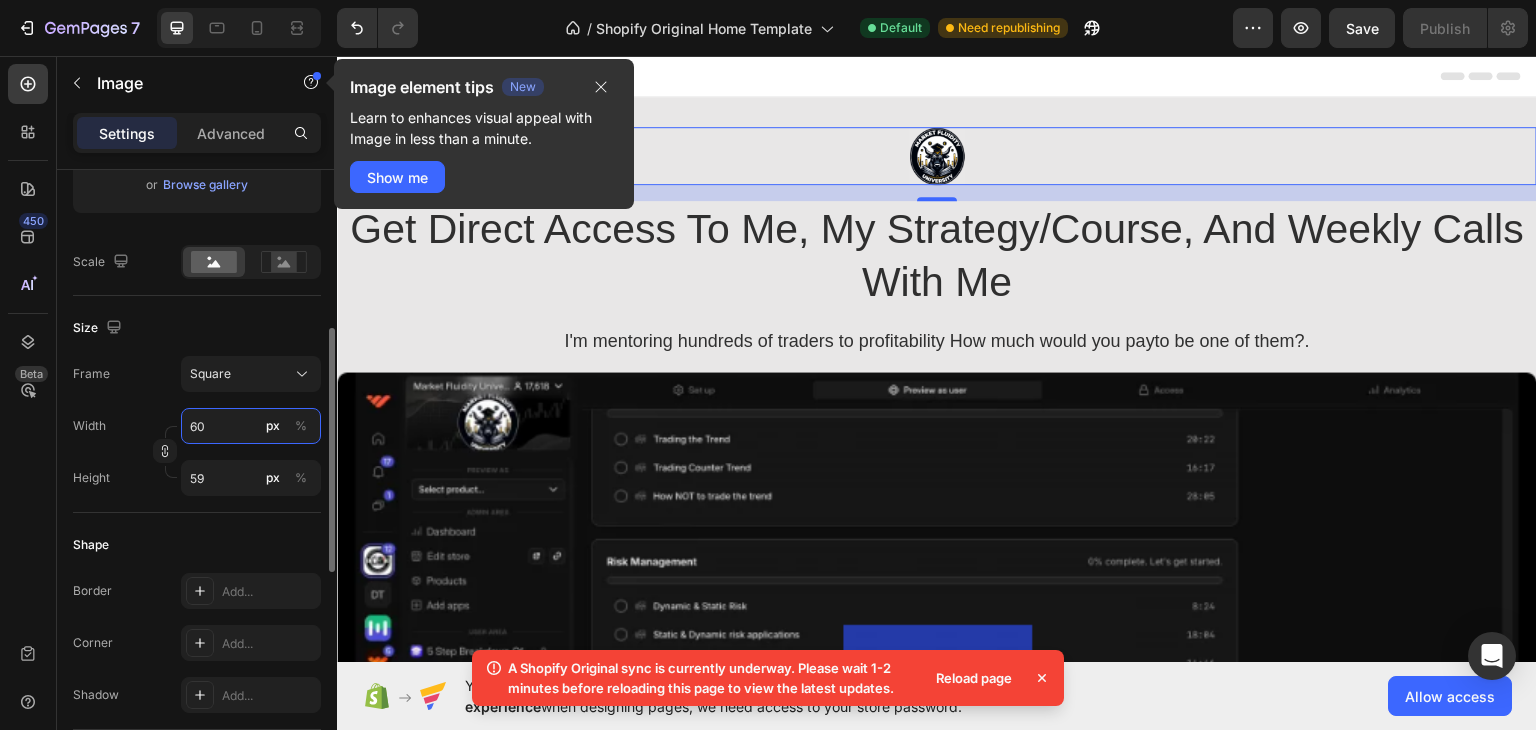 type on "60" 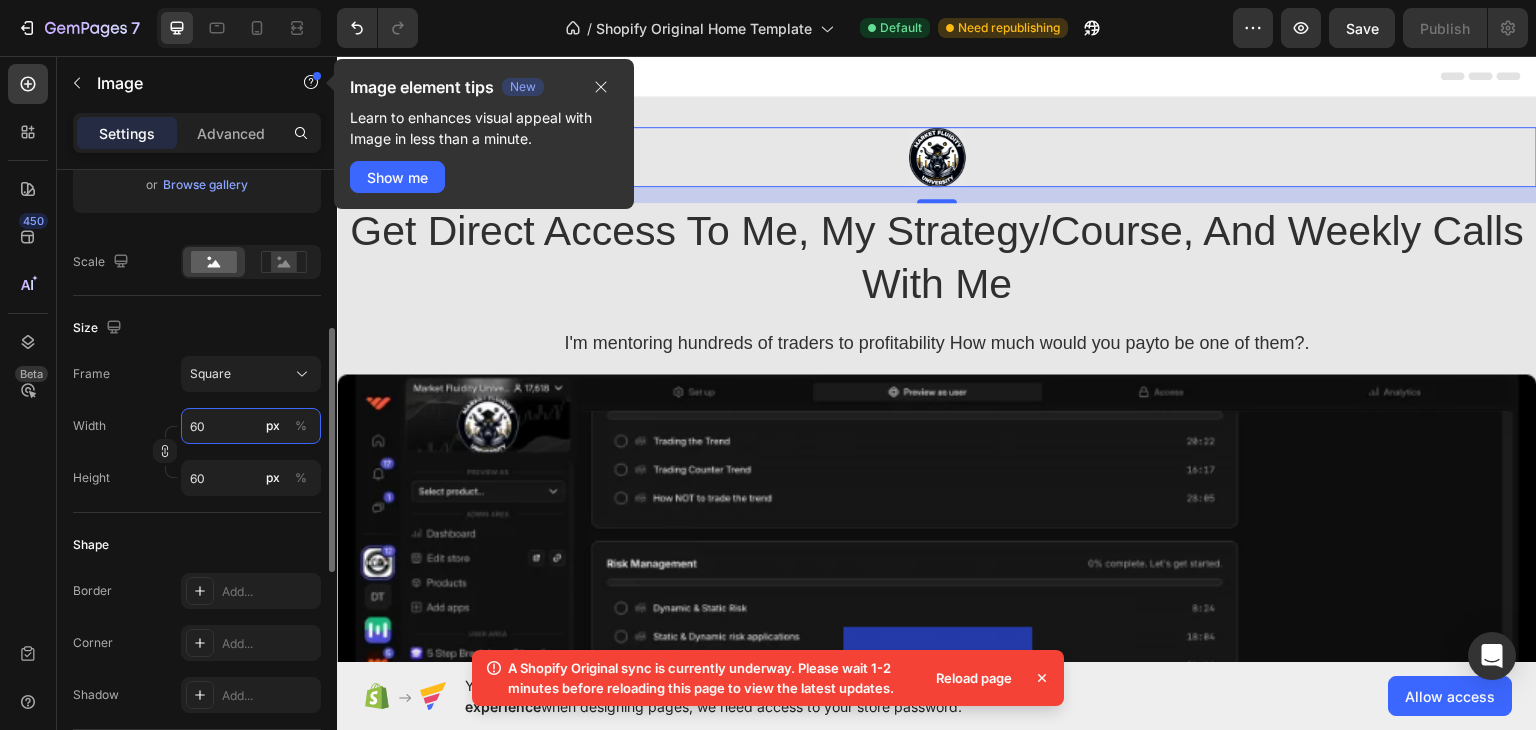 type on "61" 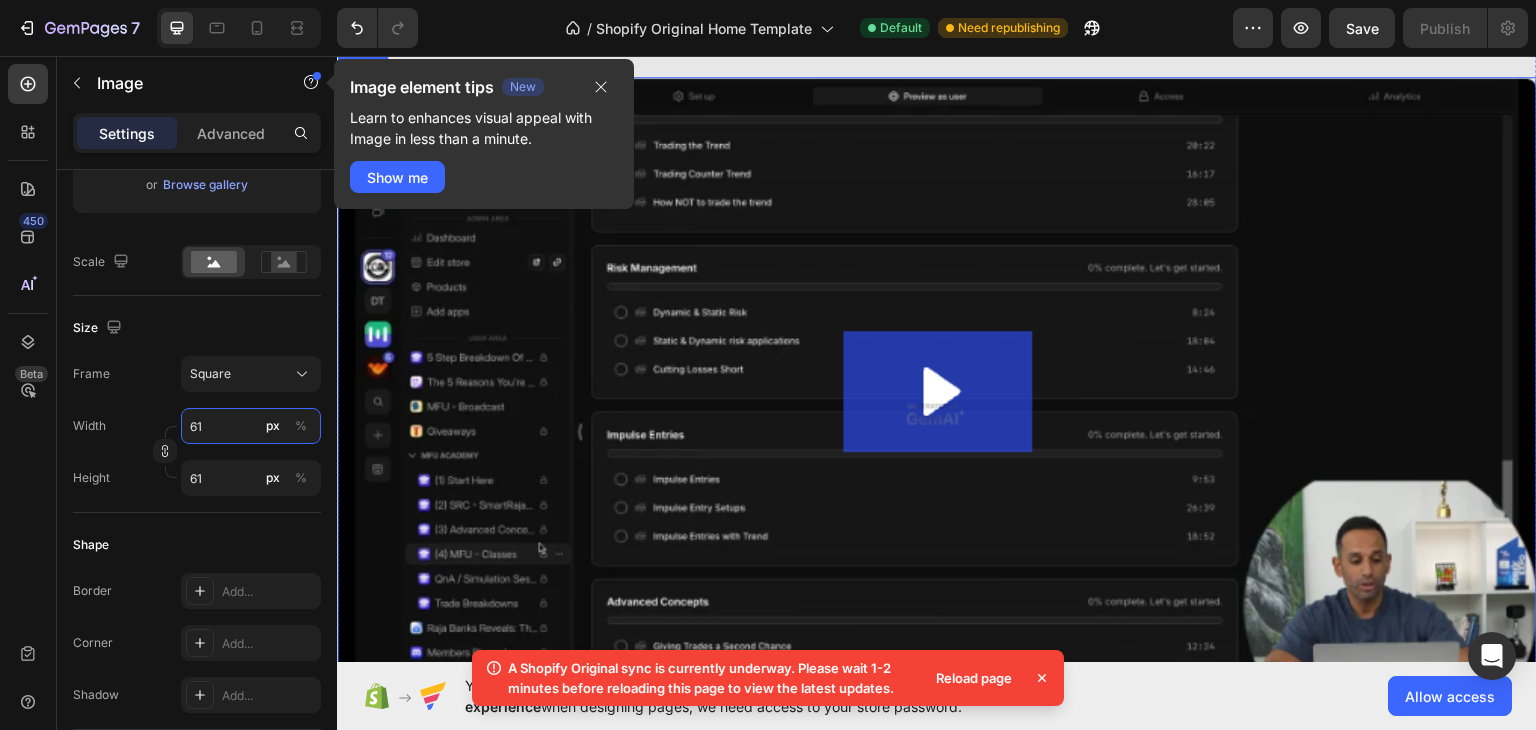 scroll, scrollTop: 500, scrollLeft: 0, axis: vertical 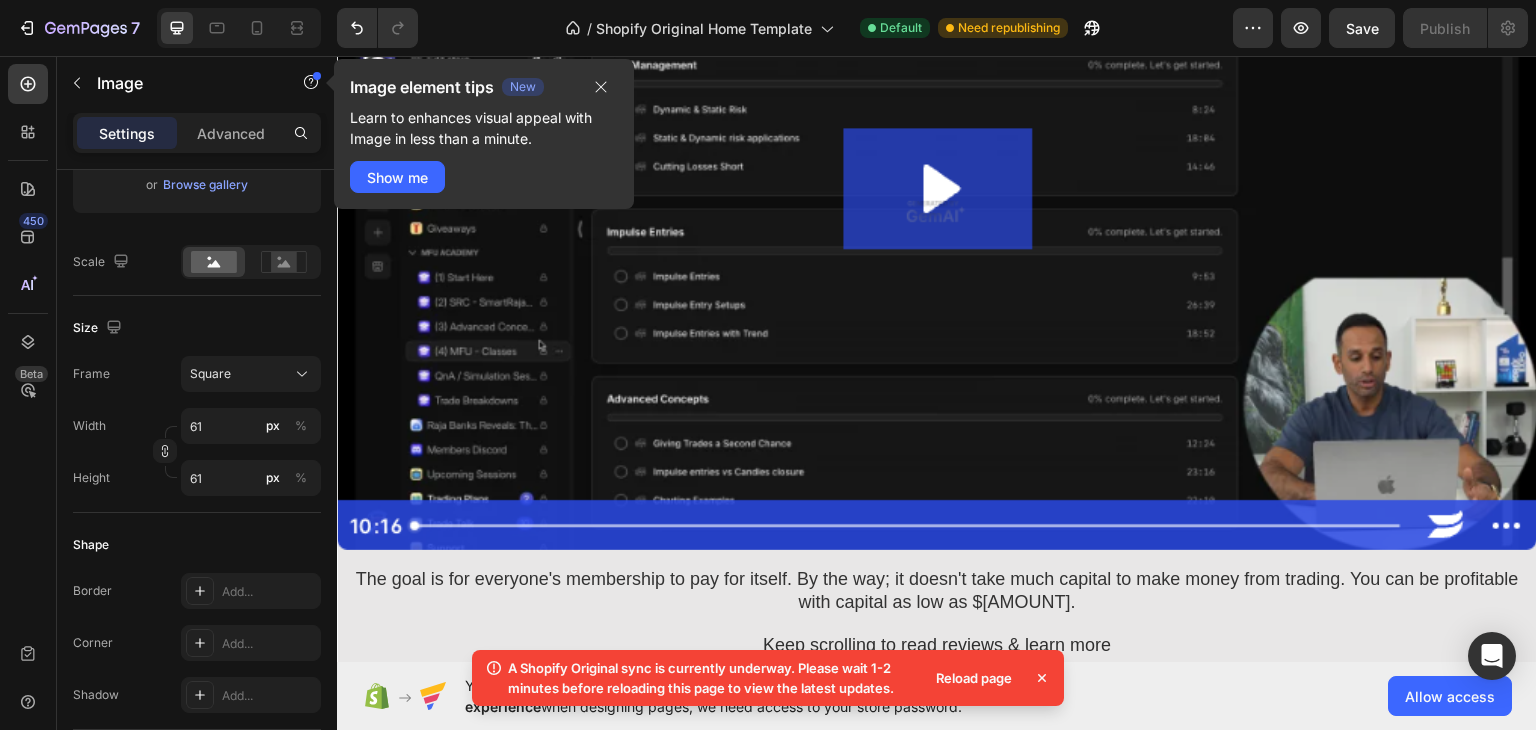click on "Reload page" at bounding box center [974, 678] 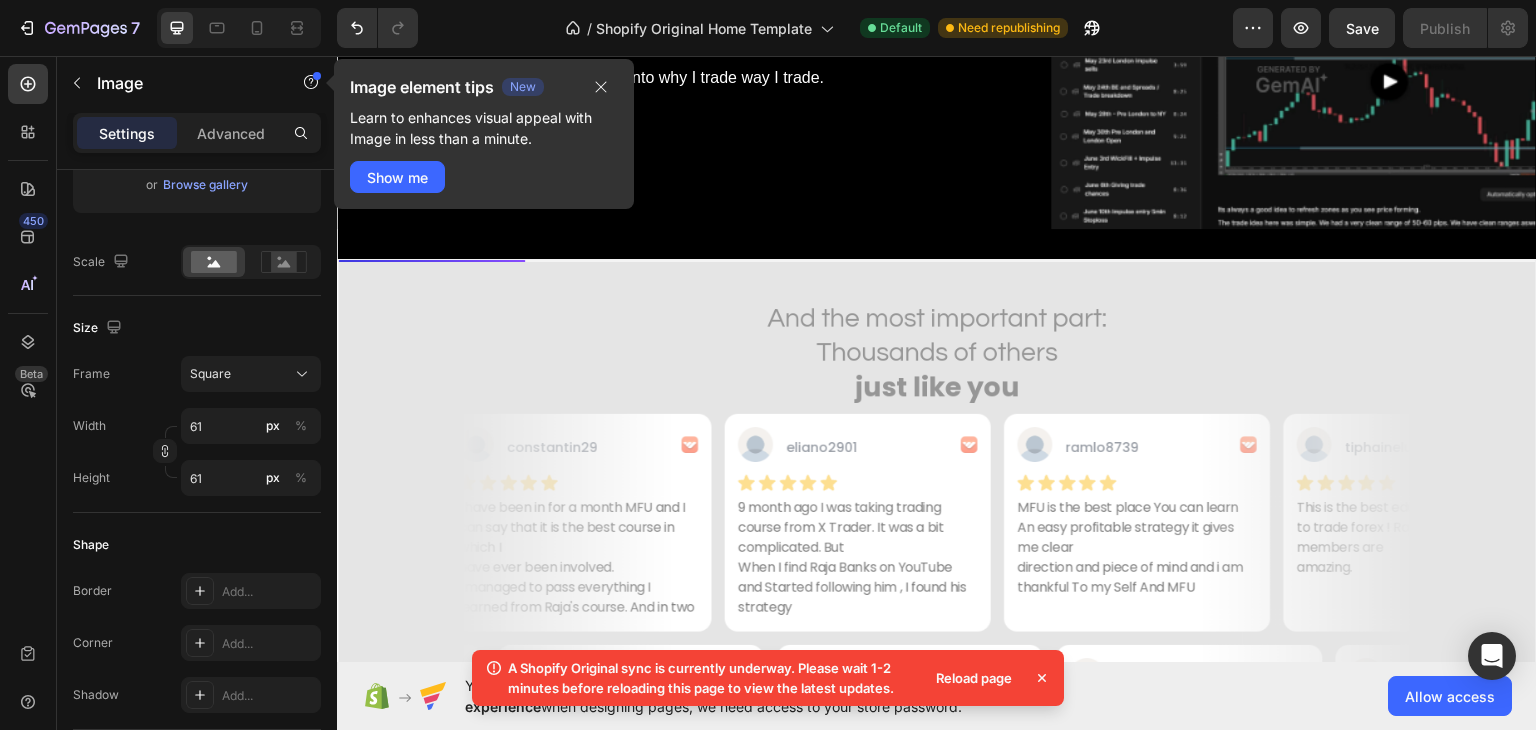 scroll, scrollTop: 3941, scrollLeft: 0, axis: vertical 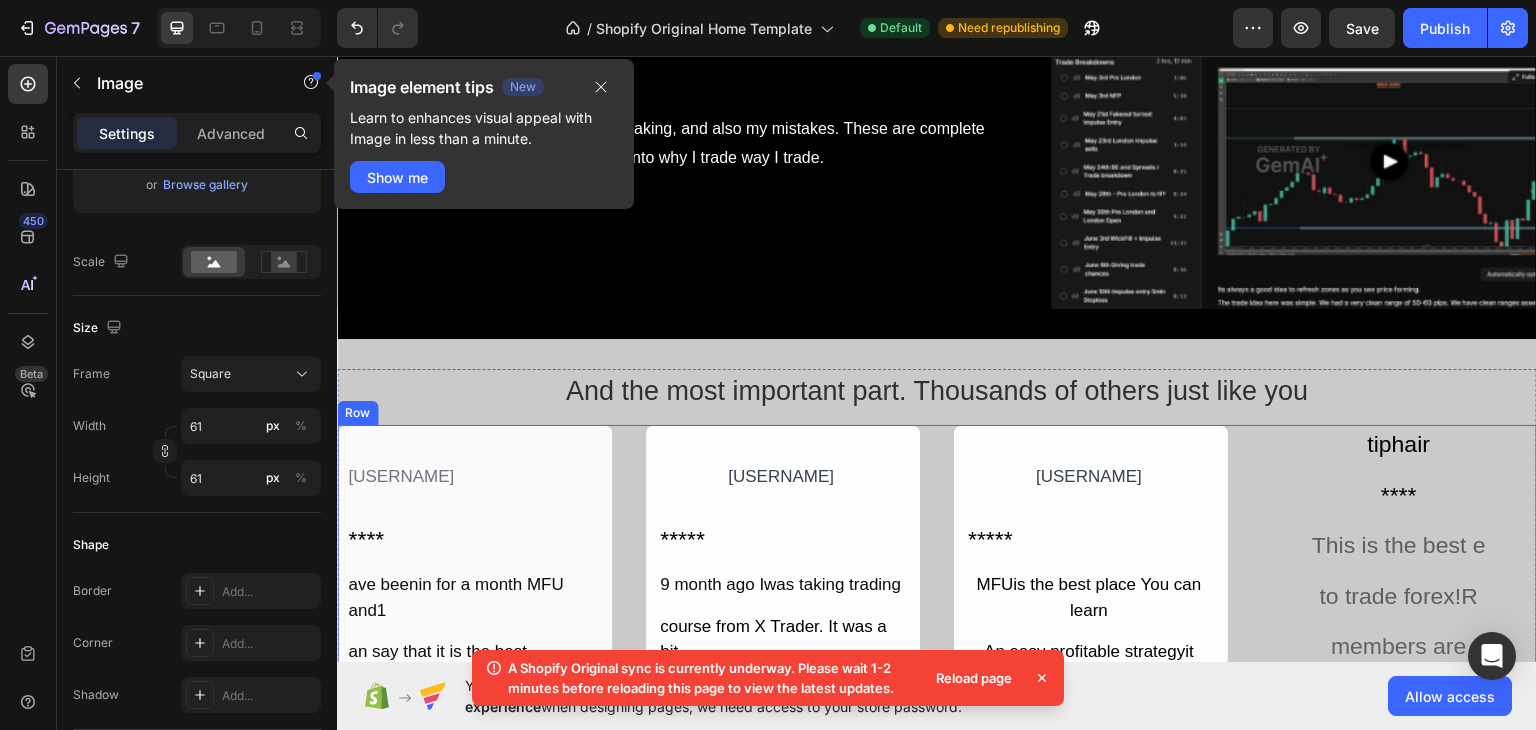 click on "constantin29 Text Block **** Text Block ave beenin for a month MFU and1 Text Block an say that it is the best coursein Text Block nichl Text Block ve ever beeninvolved Text Block anaged to pass everything Text Block rned from Raja's course.And in two Text Block Row eliano2901 Text Block ***** Text Block 9 month ago Iwas taking trading Text Block course from X Trader. It was a bit Text Block complicated. But Text Block When I find Rgja Banks on YouTube Text Block and Started following him, I found his Text Block strategy Text Block Row ramlo8739 Text Block ***** Text Block MFUis the best place You can learn Text Block An easy profitable strategyit gives Text Block me clear Text Block direction and piece of mind andiam Text Block thankful To my Self And MFU Text Block Row tiphair Text Block **** Text Block This is the best e Text Block to trade forex!R Text Block members are Text Block amazing. Text Block Row Row" at bounding box center [937, 664] 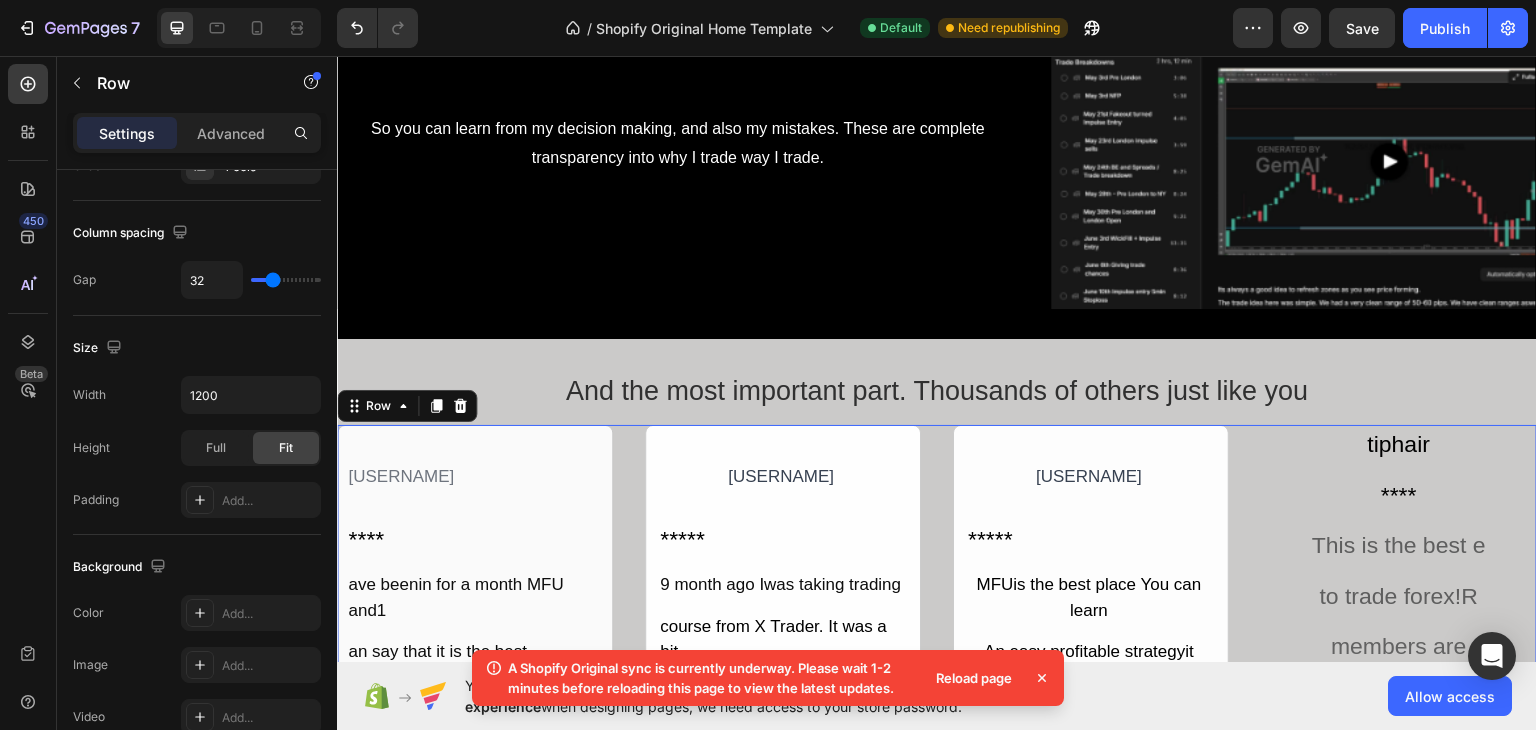 scroll, scrollTop: 0, scrollLeft: 0, axis: both 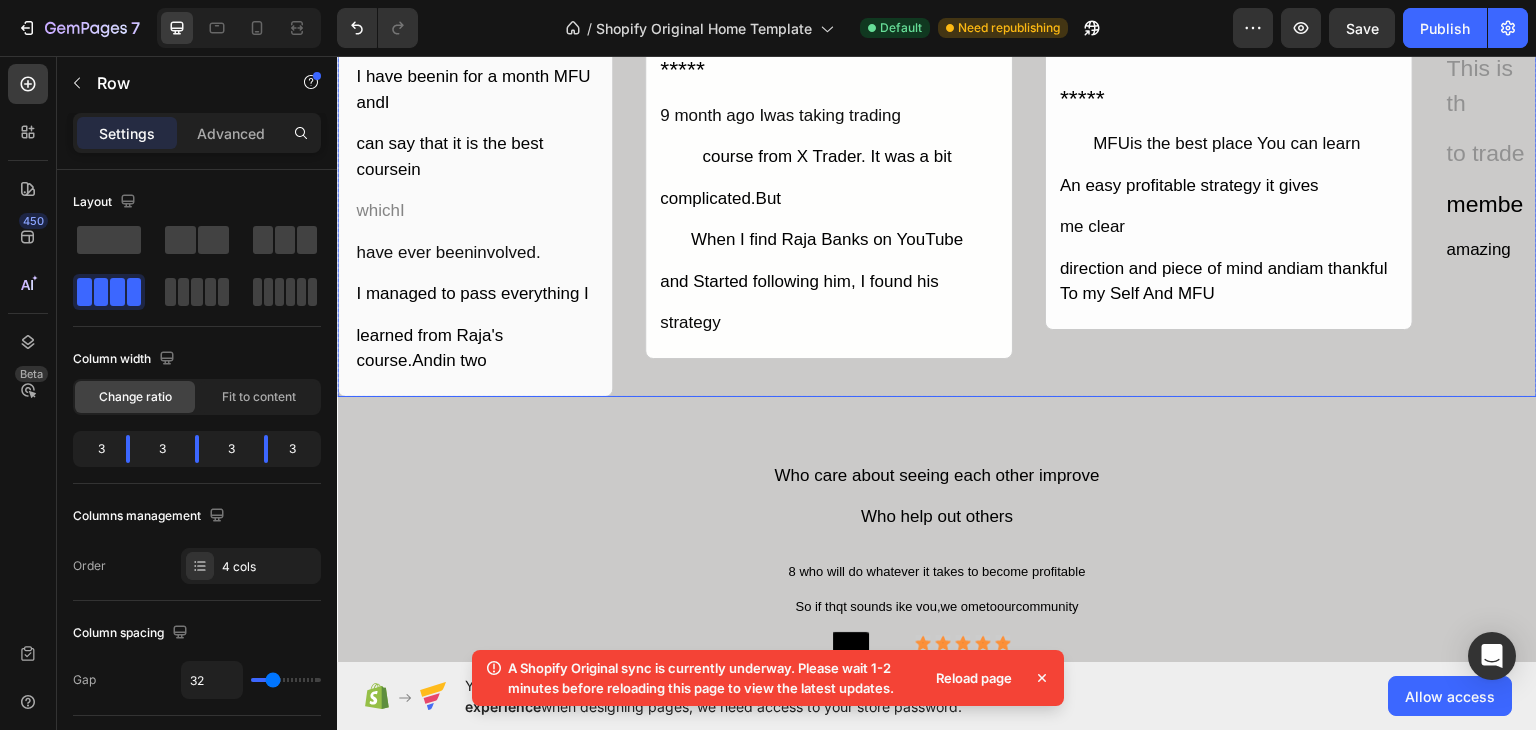 click on "ramlo8739 Text Block ***** Text Block MFUis the best place You can learn Text Block An easy profitable strategy it gives Text Block me clear Text Block direction and piece of mind andiam thankful To my Self And MFU Text Block Row" at bounding box center [1229, 156] 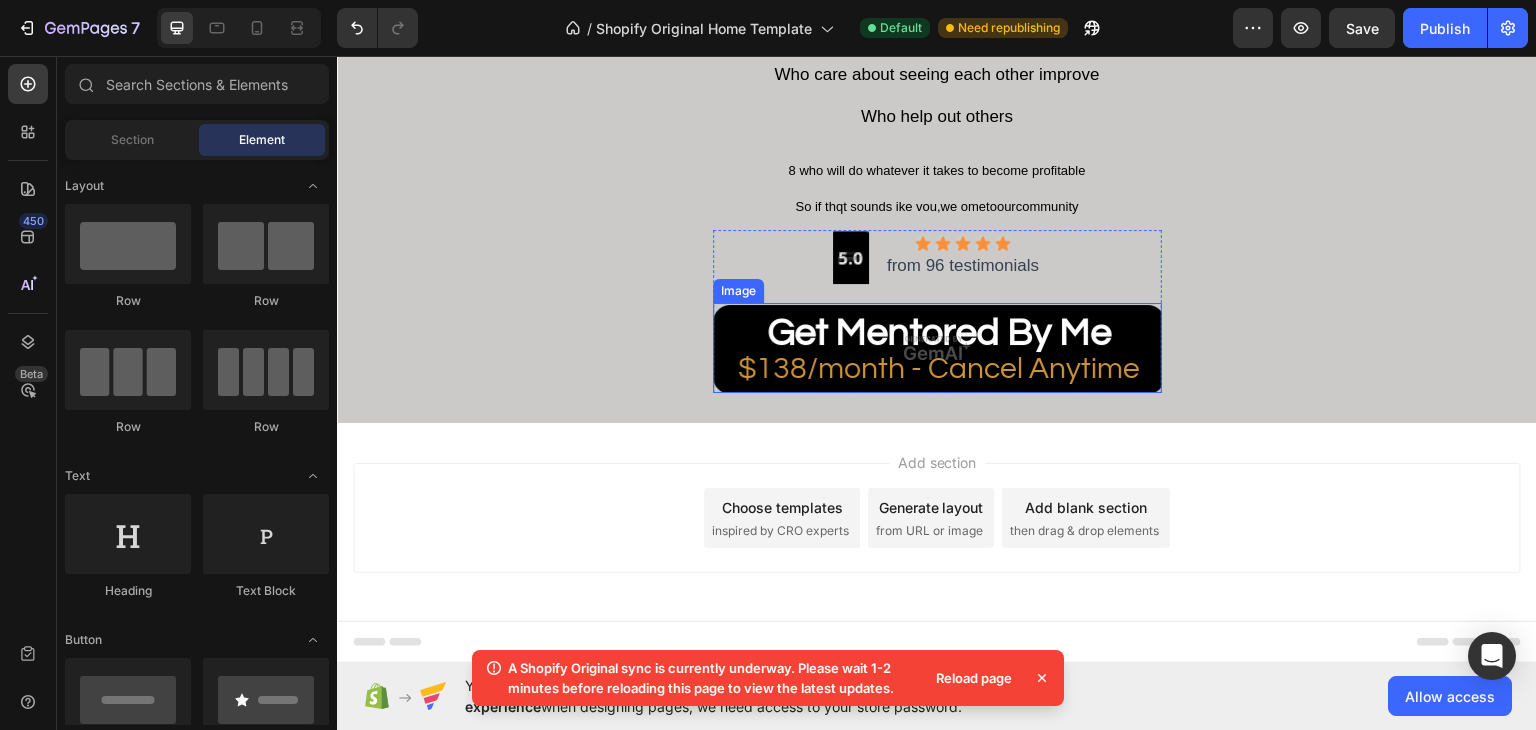 scroll, scrollTop: 5511, scrollLeft: 0, axis: vertical 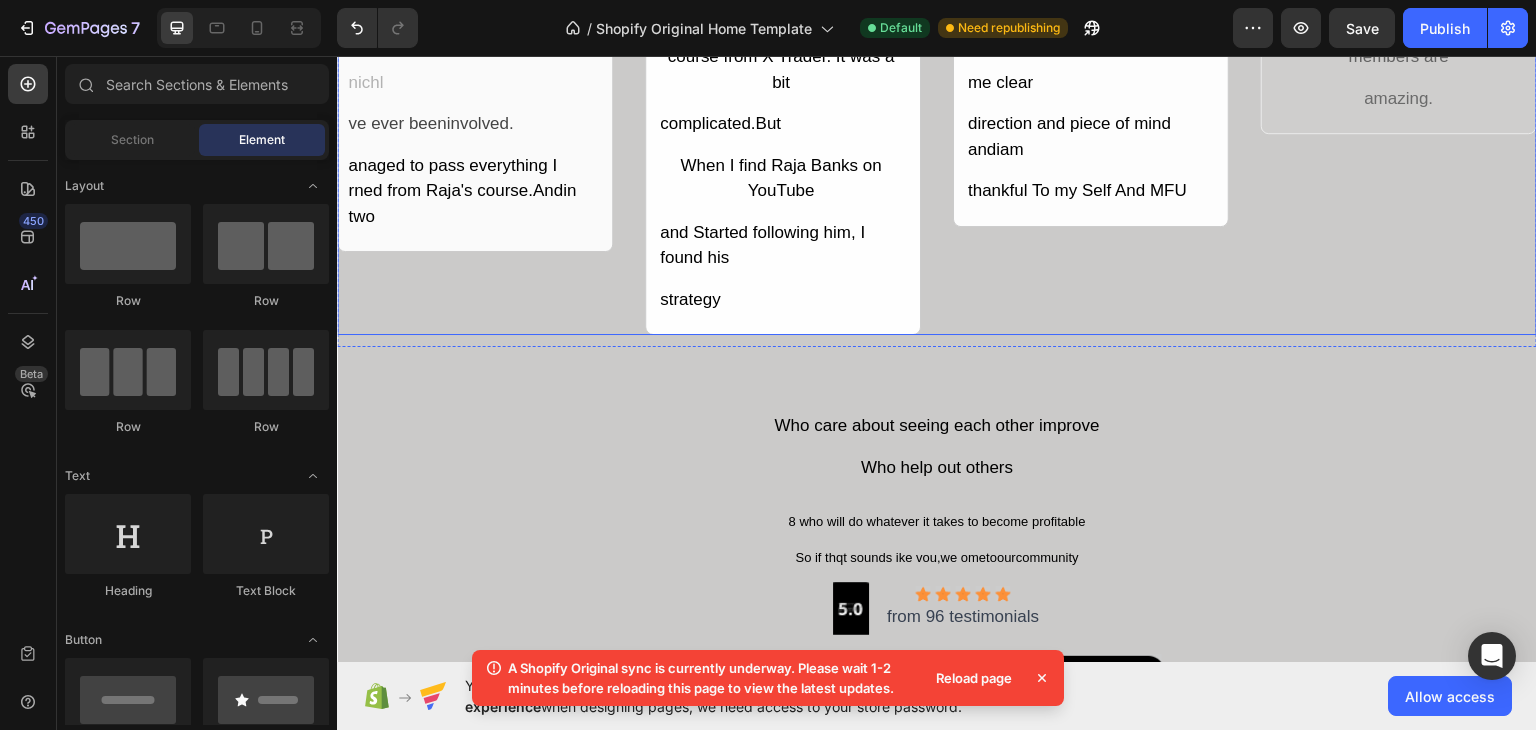 click on "ramlo8739 Text Block ***** Text Block MFUis the best place You can learn An easy profitable strategy it gives Text Block me clear Text Block direction and piece of mind andiam Text Block thankful To my Self And MFU Text Block Row" at bounding box center [1091, 83] 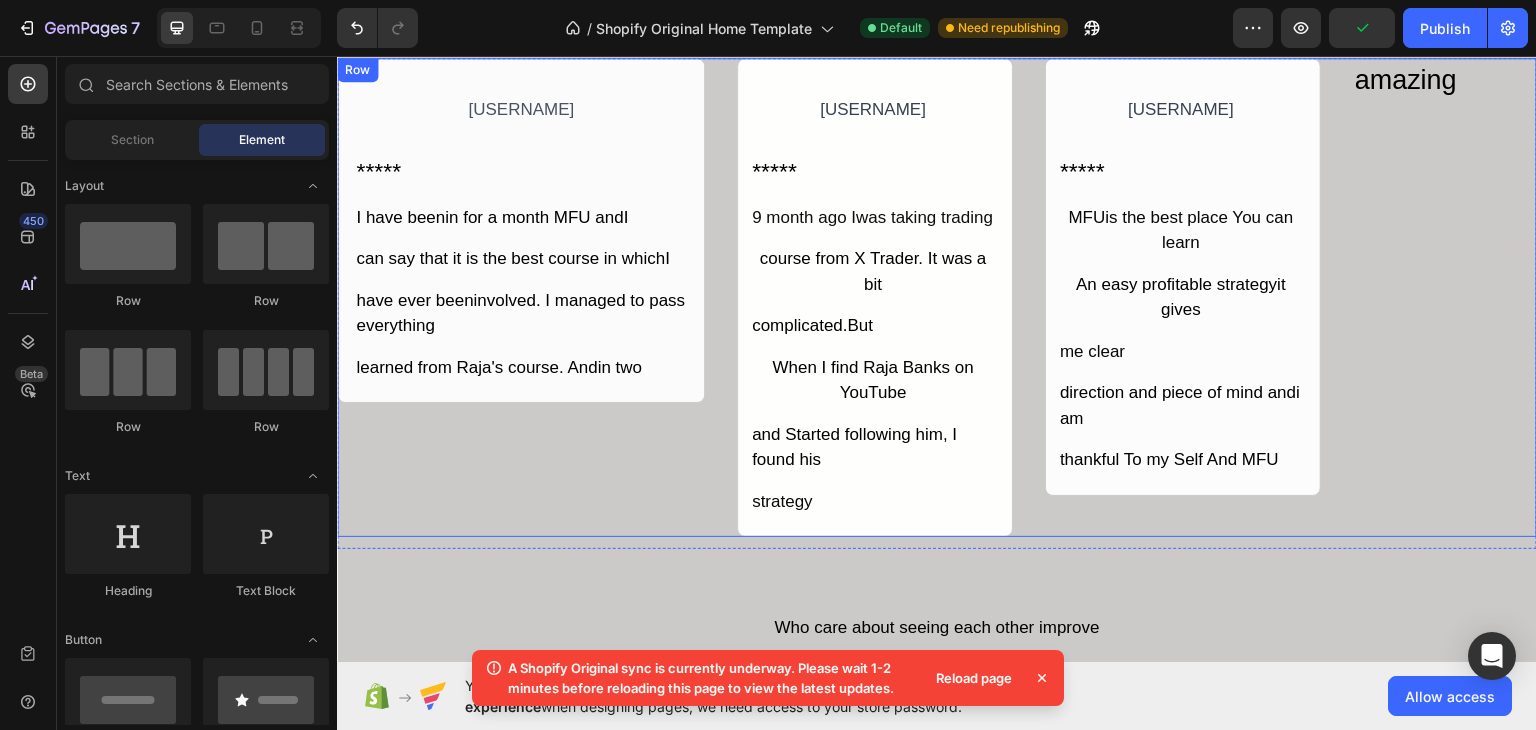 scroll, scrollTop: 4698, scrollLeft: 0, axis: vertical 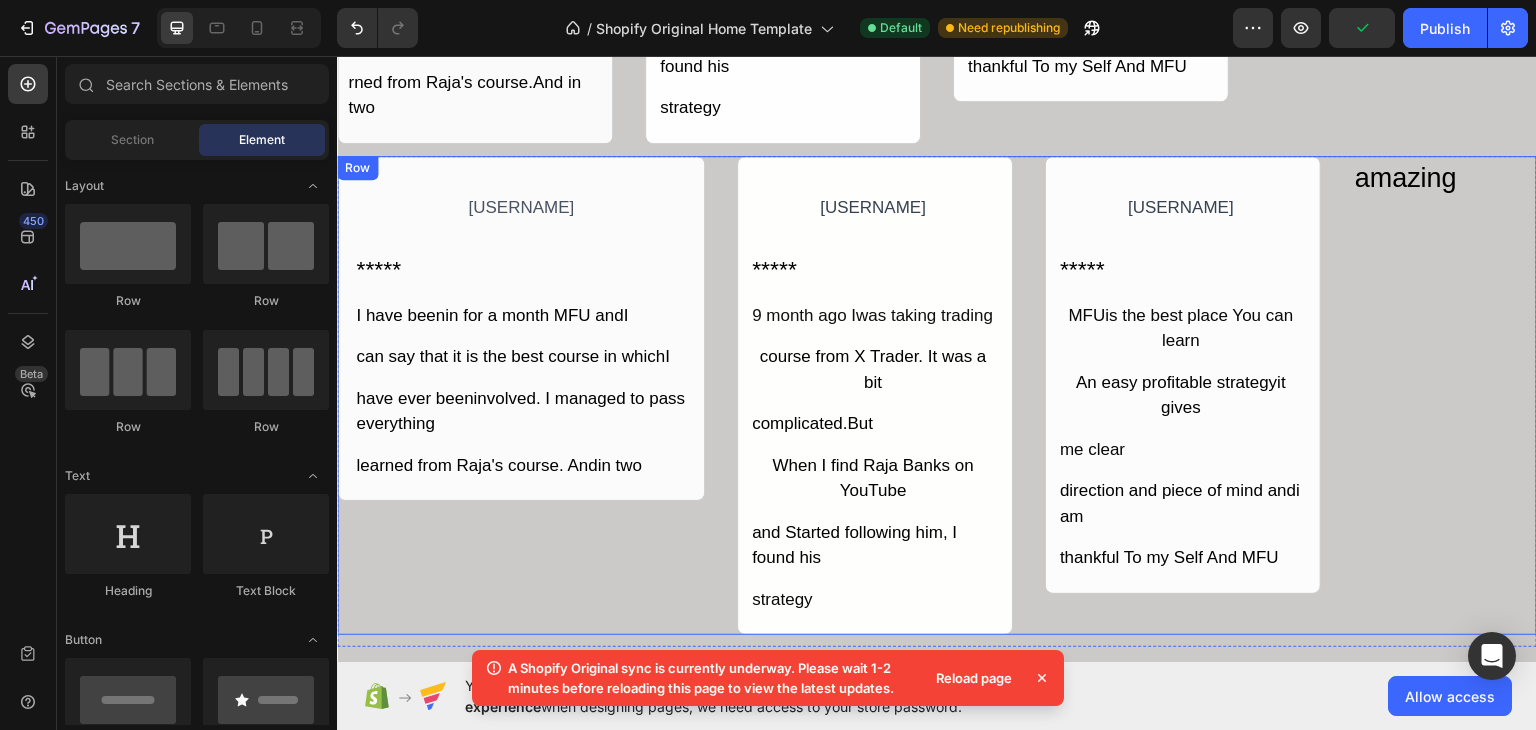 click on "constantin29 Text Block ***** Text Block I have beenin for a month MFU andI Text Block can say that it is the best course in whichI Text Block have ever beeninvolved. I managed to pass everything Text Block learned from Raja's course. Andin two Text Block Row eliano2901 Text Block ***** Text Block 9 month ago Iwas taking trading Text Block course from X Trader. It was a bit Text Block complicated.But Text Block When I find Raja Banks on YouTube Text Block and Started following him, I found his Text Block strategy Text Block Row ramlo8739 Text Block ***** Text Block MFUis the best place You can learn Text Block An easy profitable strategyit gives Text Block me clear Text Block direction and piece of mind andi am Text Block thankful To my Self And MFU Text Block Row amazing Text Block Row" at bounding box center [937, 395] 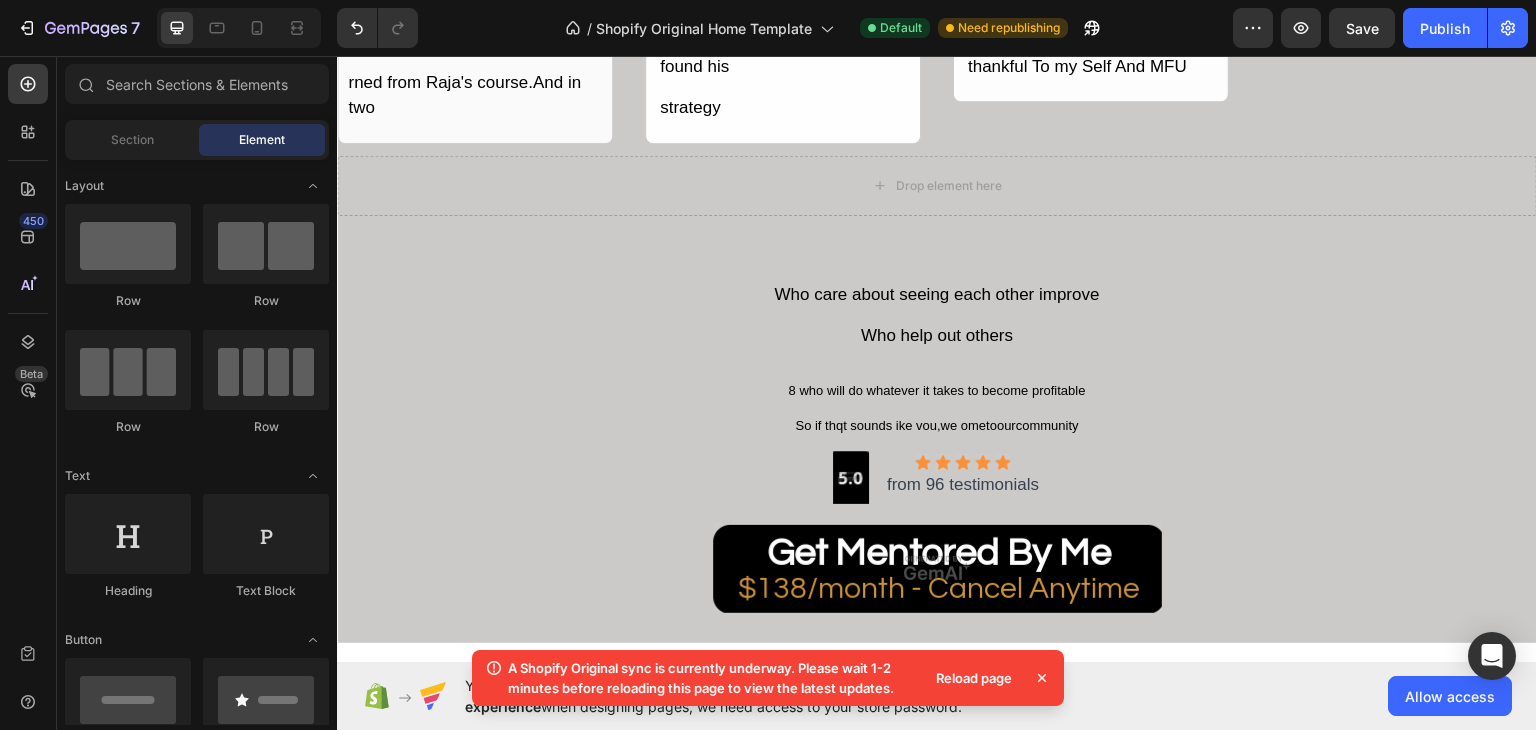 scroll, scrollTop: 4298, scrollLeft: 0, axis: vertical 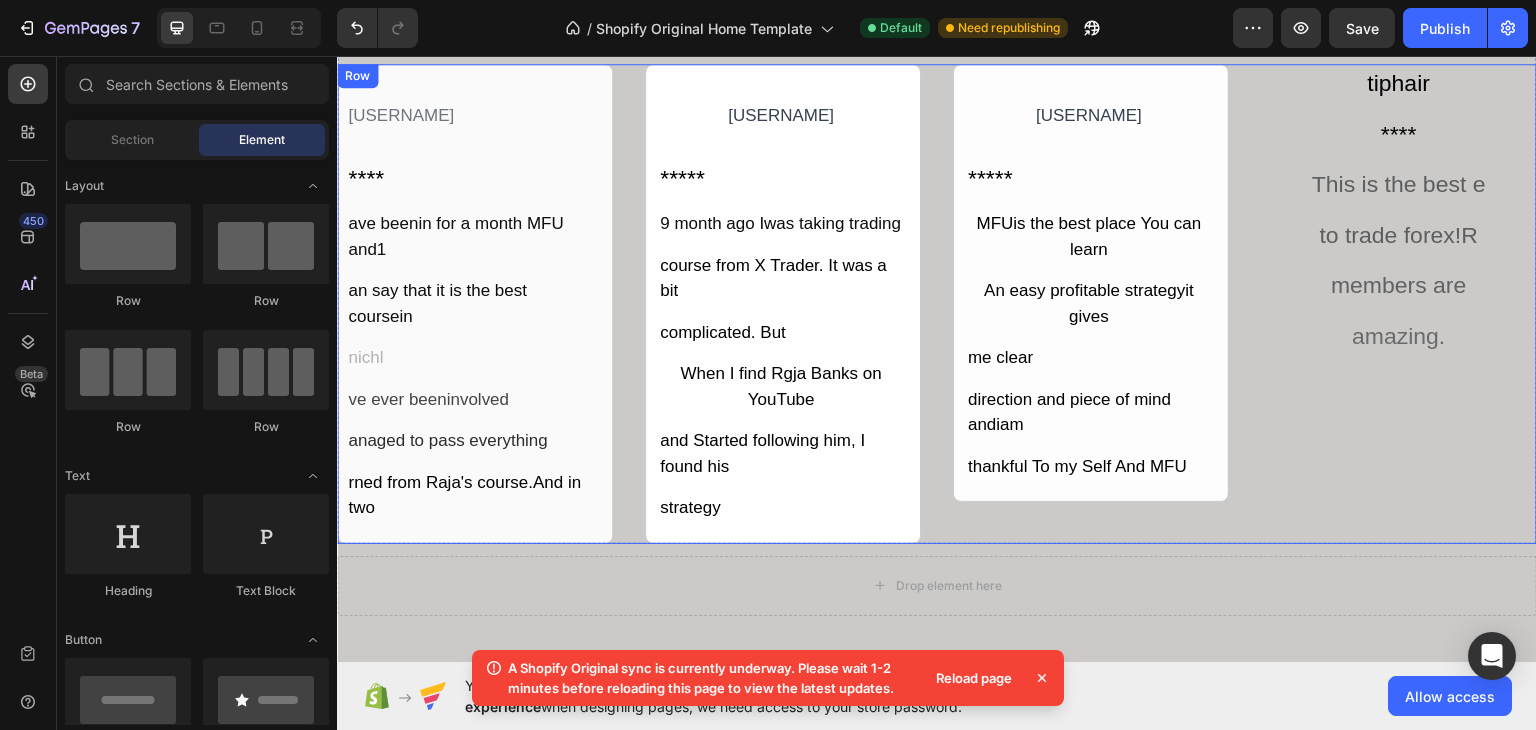 click on "ramlo8739 Text Block ***** Text Block MFUis the best place You can learn Text Block An easy profitable strategyit gives Text Block me clear Text Block direction and piece of mind andiam Text Block thankful To my Self And MFU Text Block Row" at bounding box center [1091, 303] 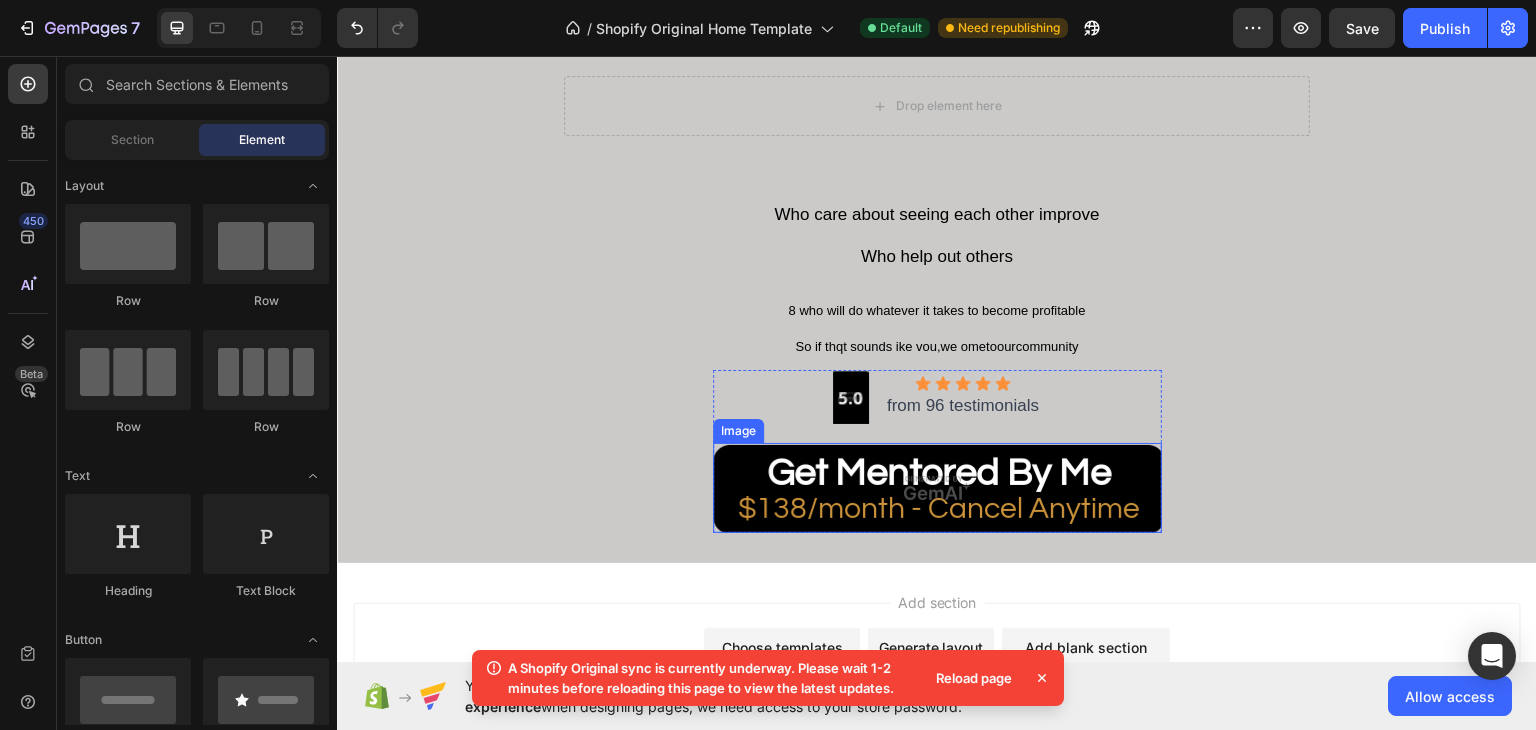 click at bounding box center [937, 487] 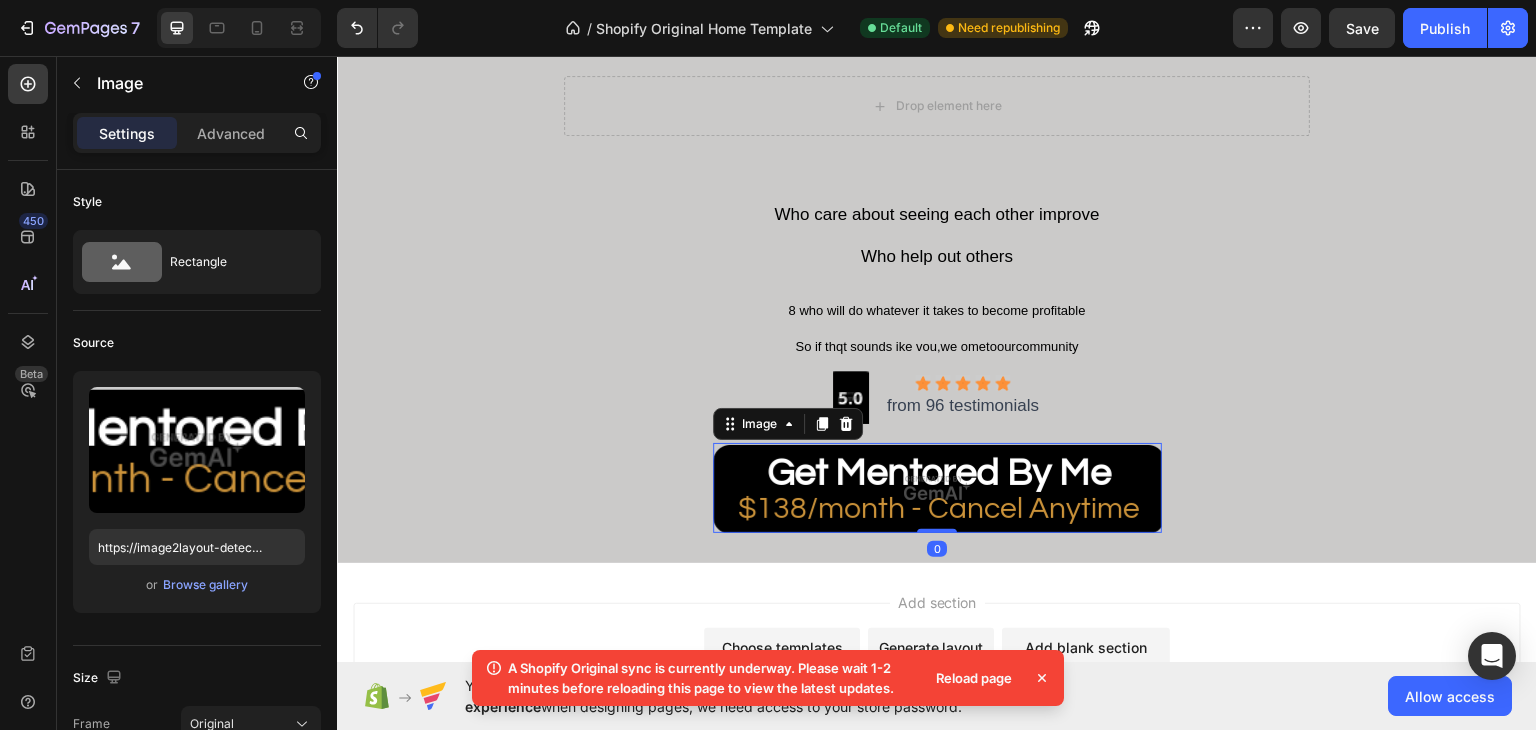 click at bounding box center [937, 487] 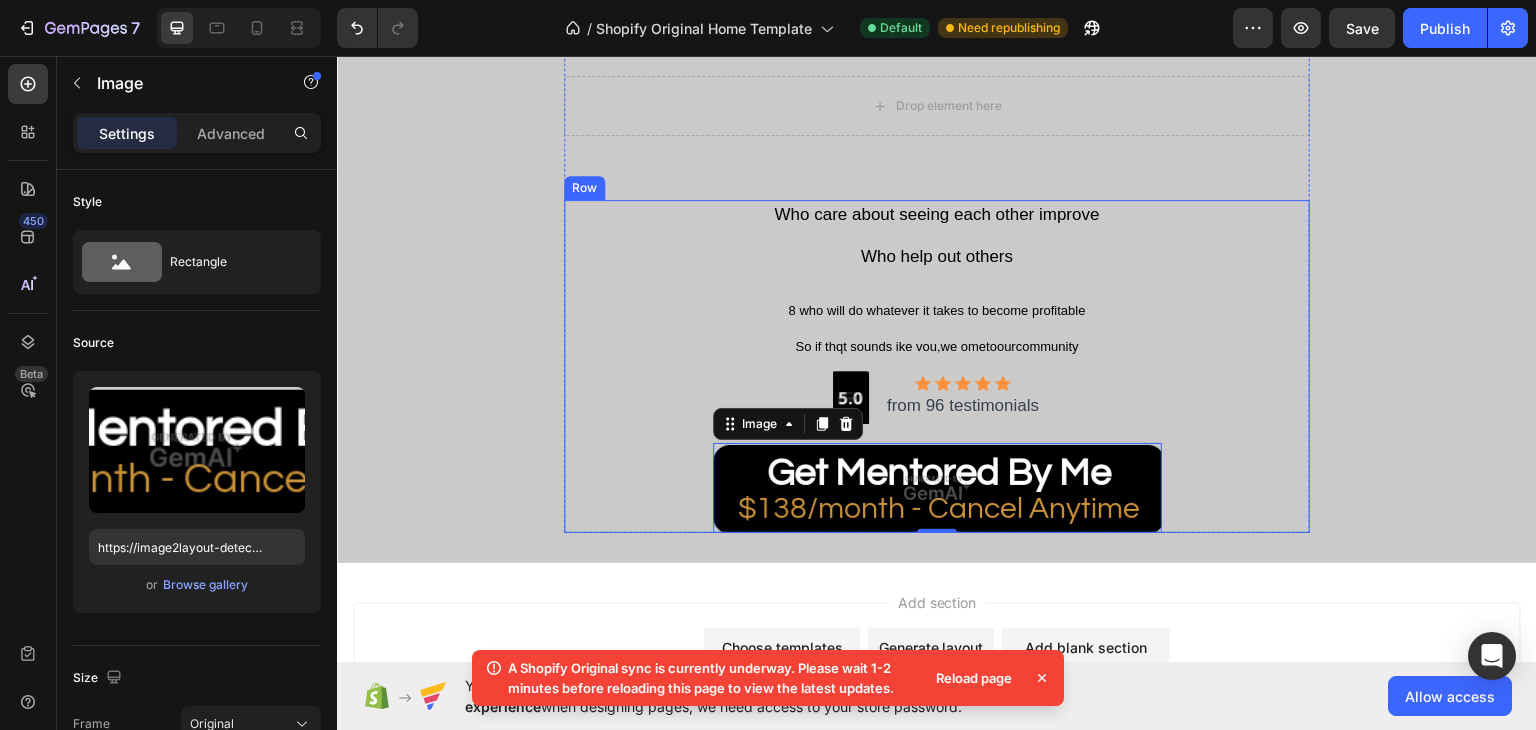 click on "Who care about seeing each other improve Text Block Who help out others Text Block Row 8 who will do whatever it takes to become profitable Text Block So if thqt sounds ike vou,we ometoourcommunity Text Block Row Image     Icon     Icon     Icon     Icon     Icon Row from 96 testimonials Text Block Row Advanced list Image   0 Row Row Row" at bounding box center (937, 365) 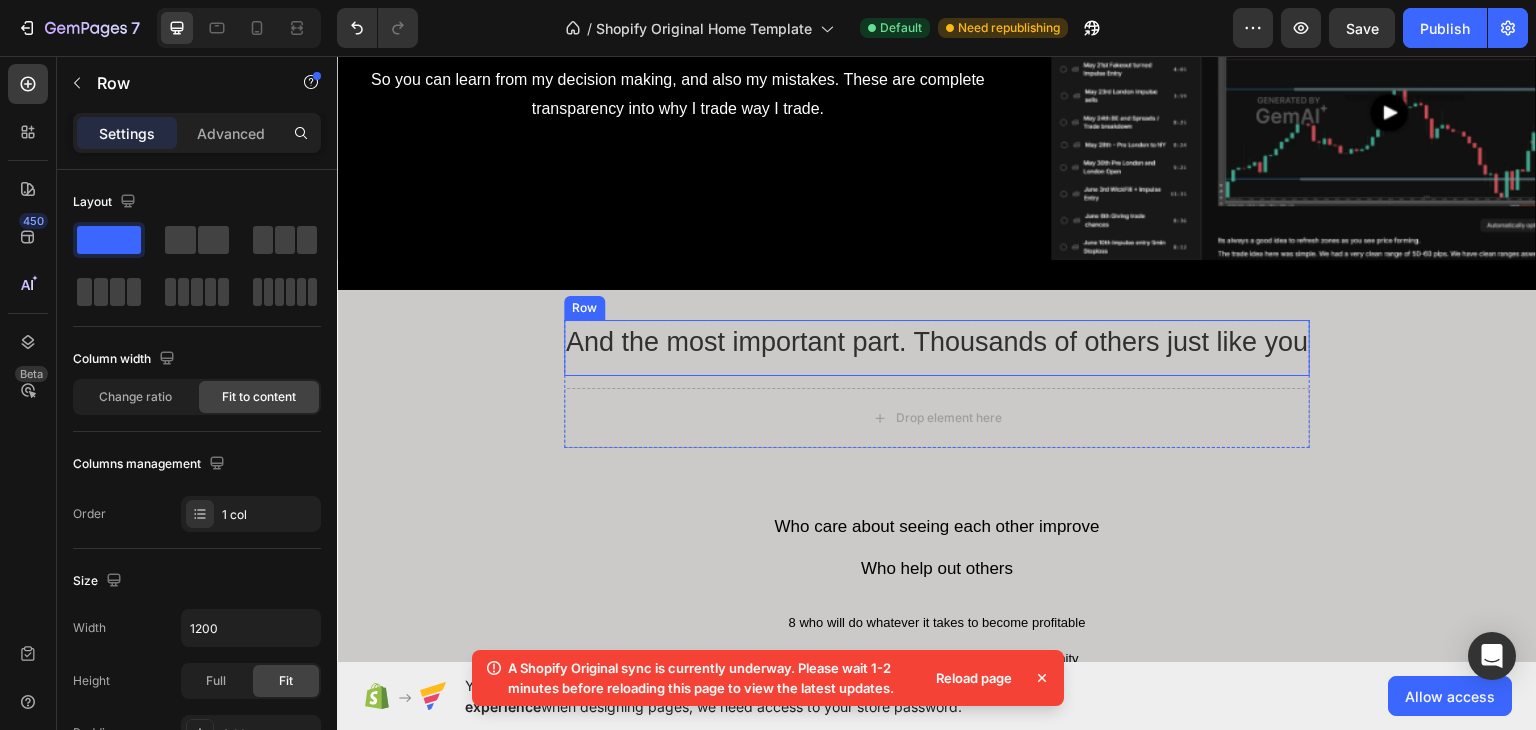 scroll, scrollTop: 4098, scrollLeft: 0, axis: vertical 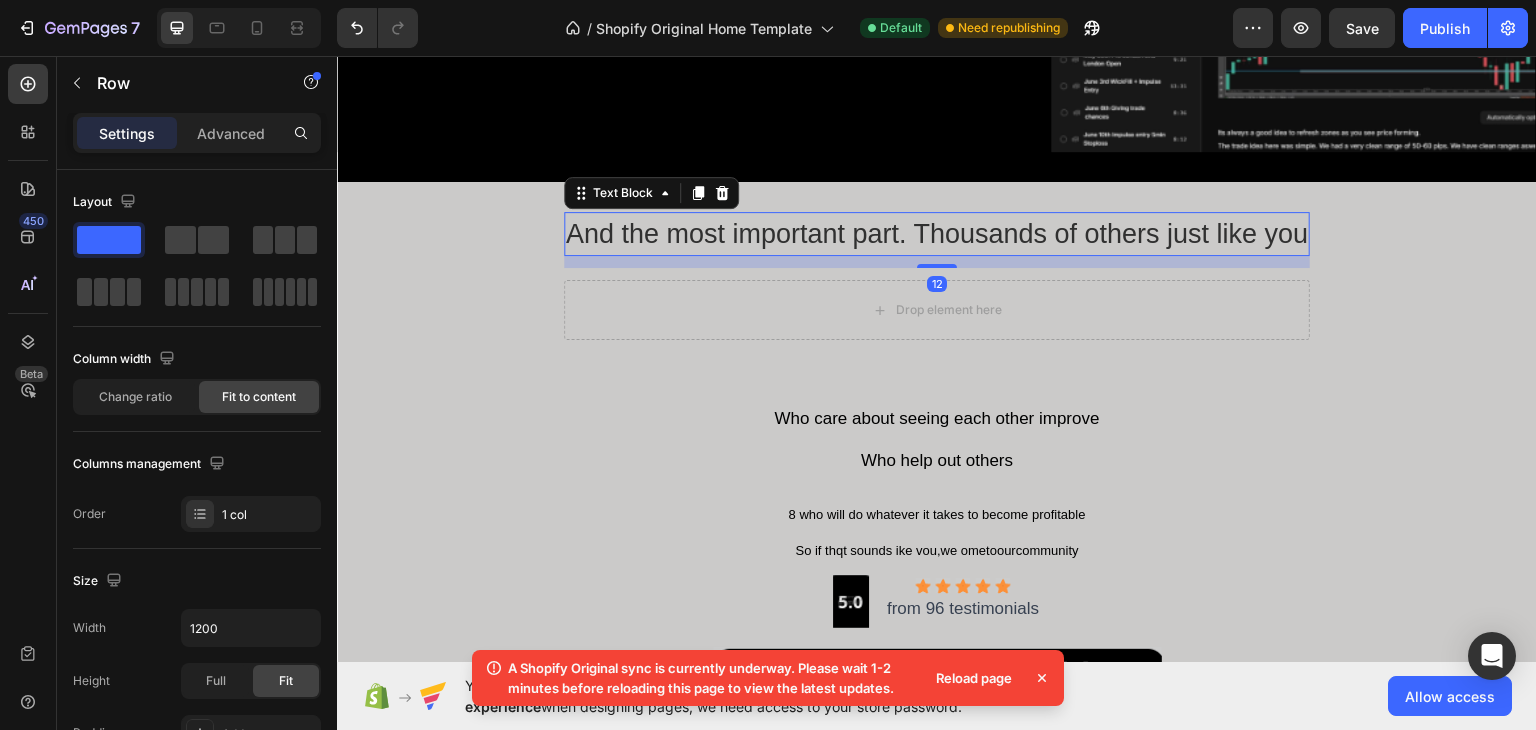 click on "And the most important part. Thousands of others just like you" at bounding box center [937, 233] 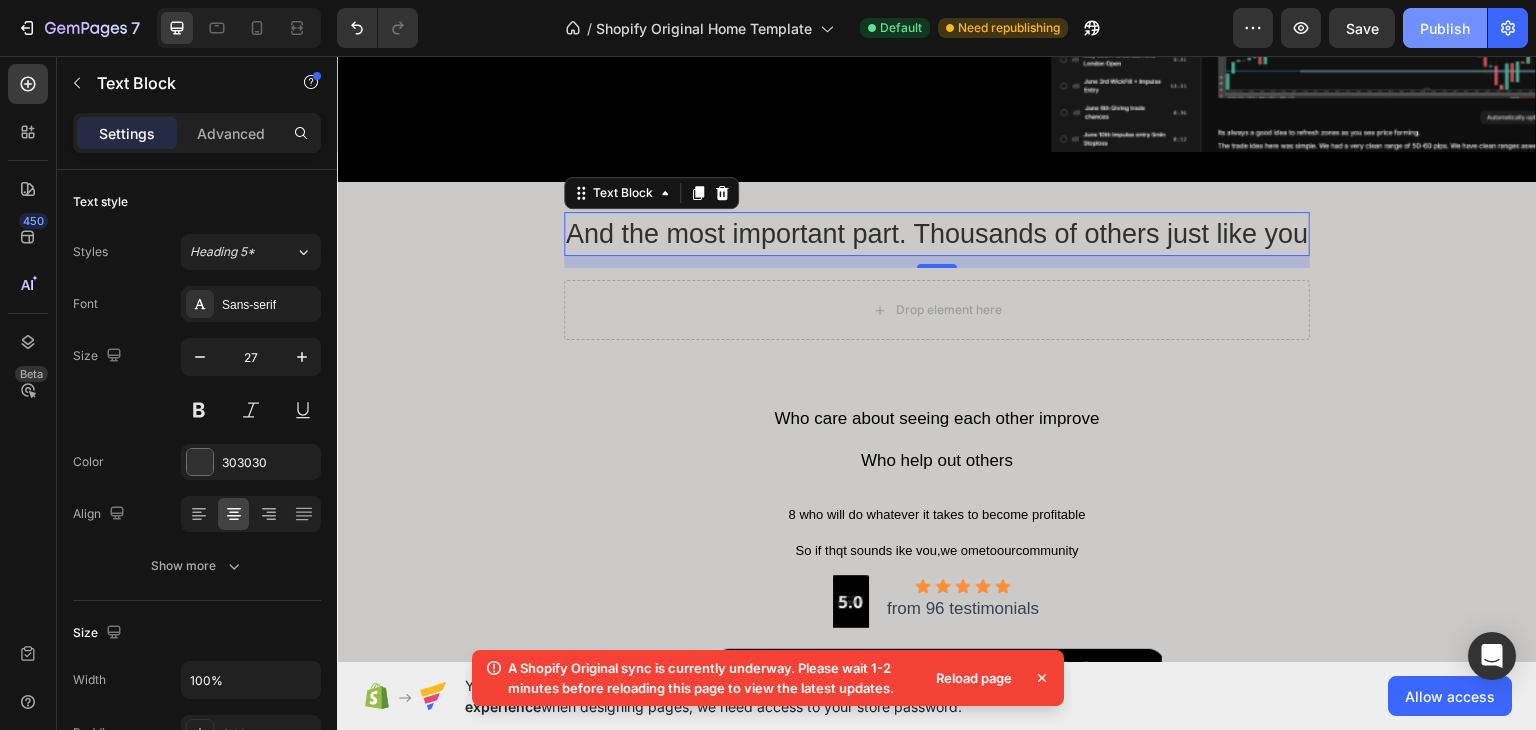 click on "Publish" at bounding box center [1445, 28] 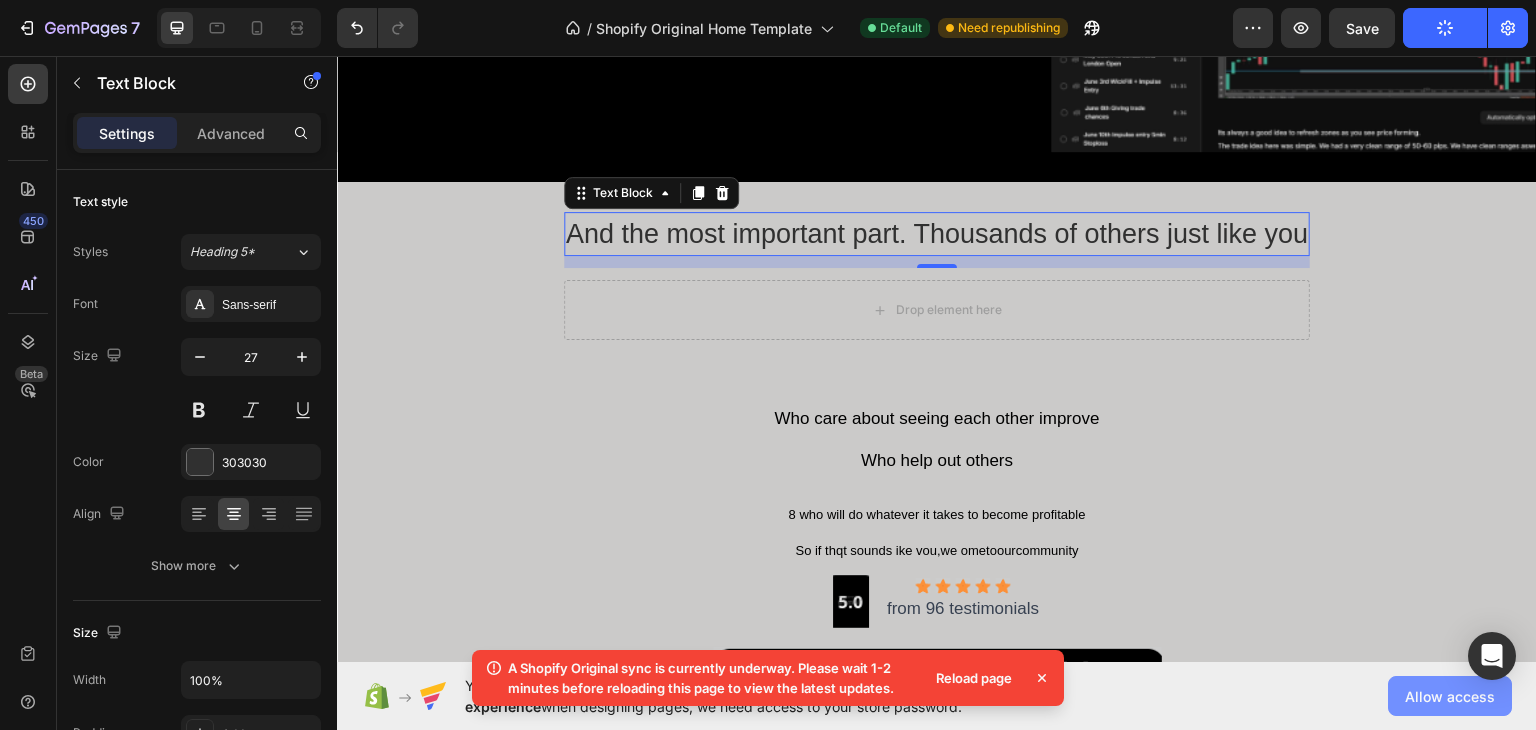 click on "Allow access" 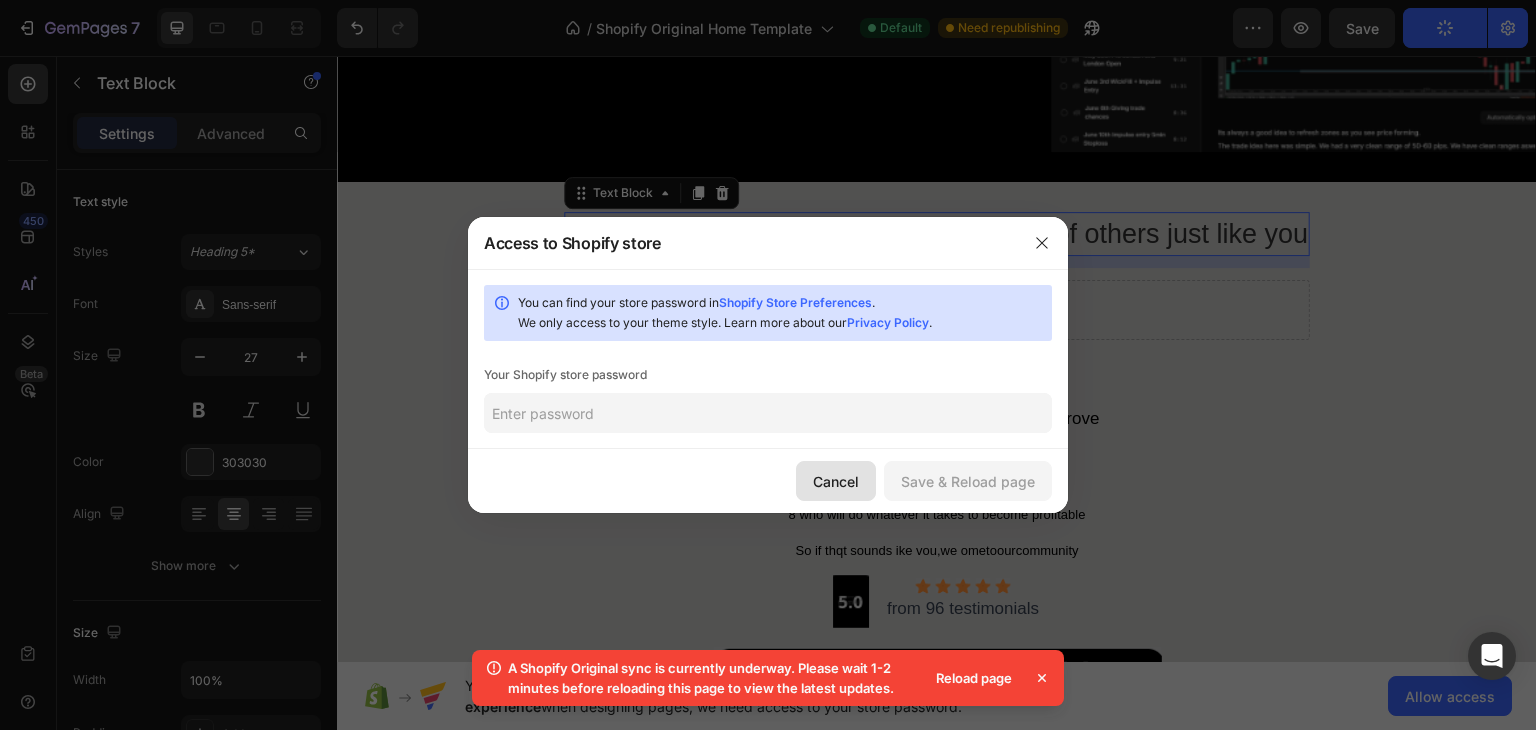 click on "Cancel" at bounding box center (836, 481) 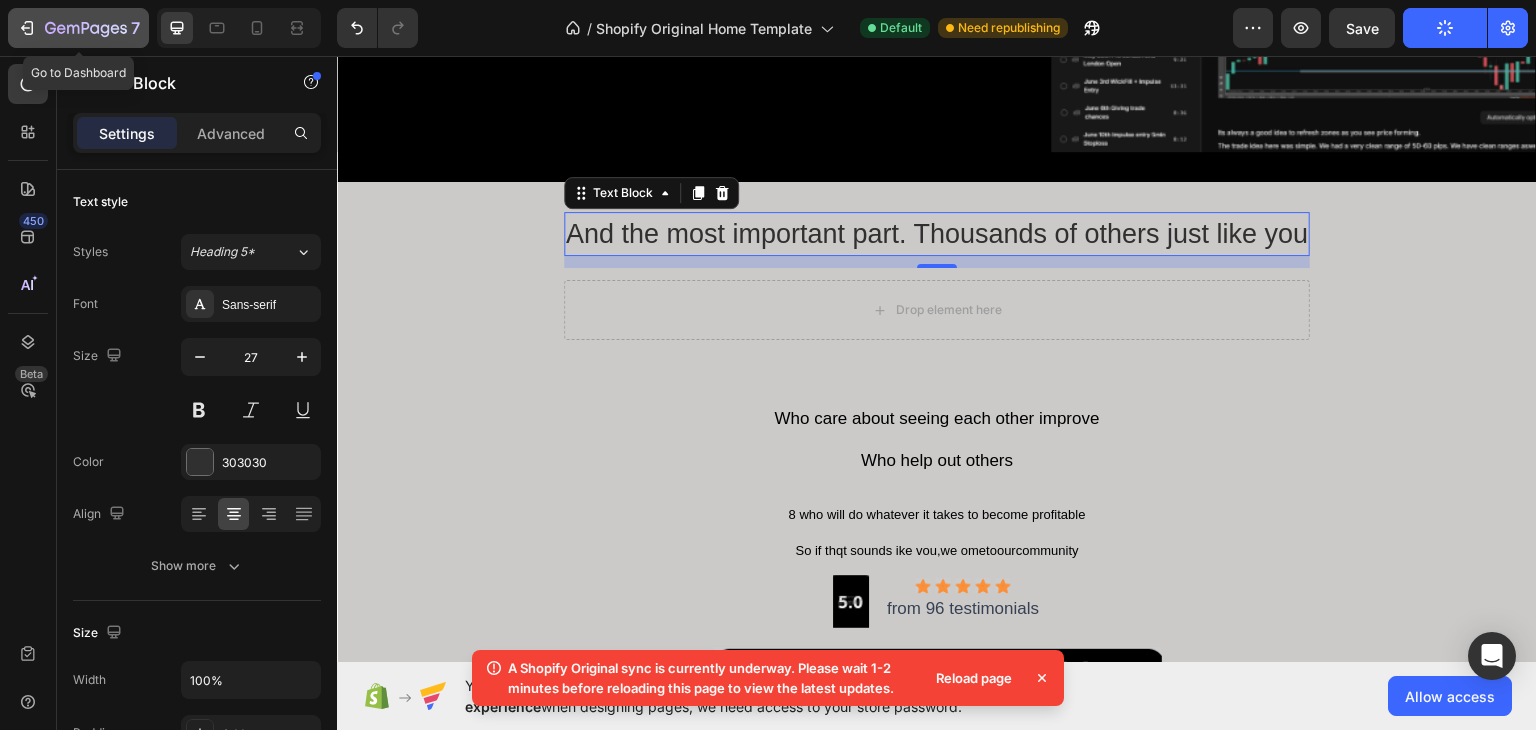 type 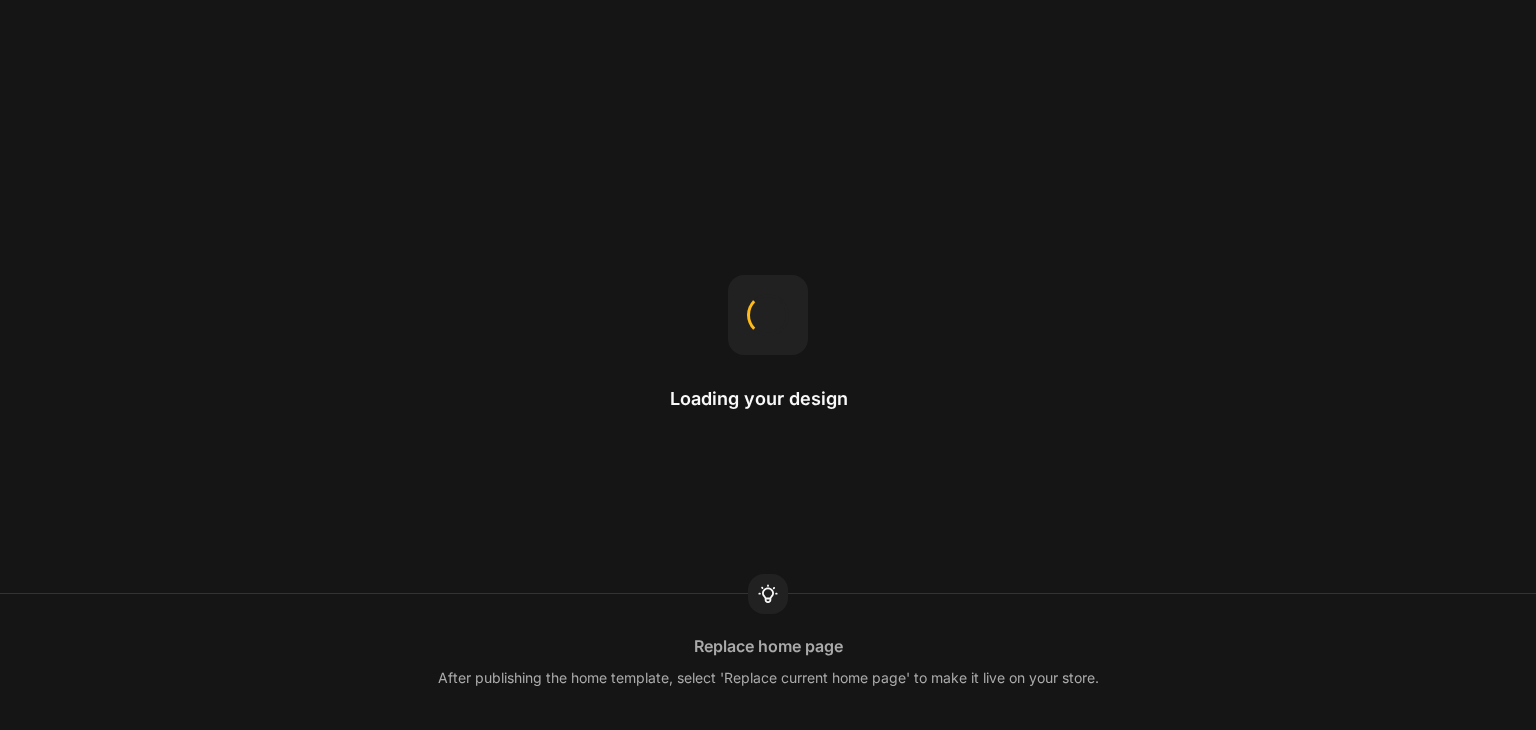 scroll, scrollTop: 0, scrollLeft: 0, axis: both 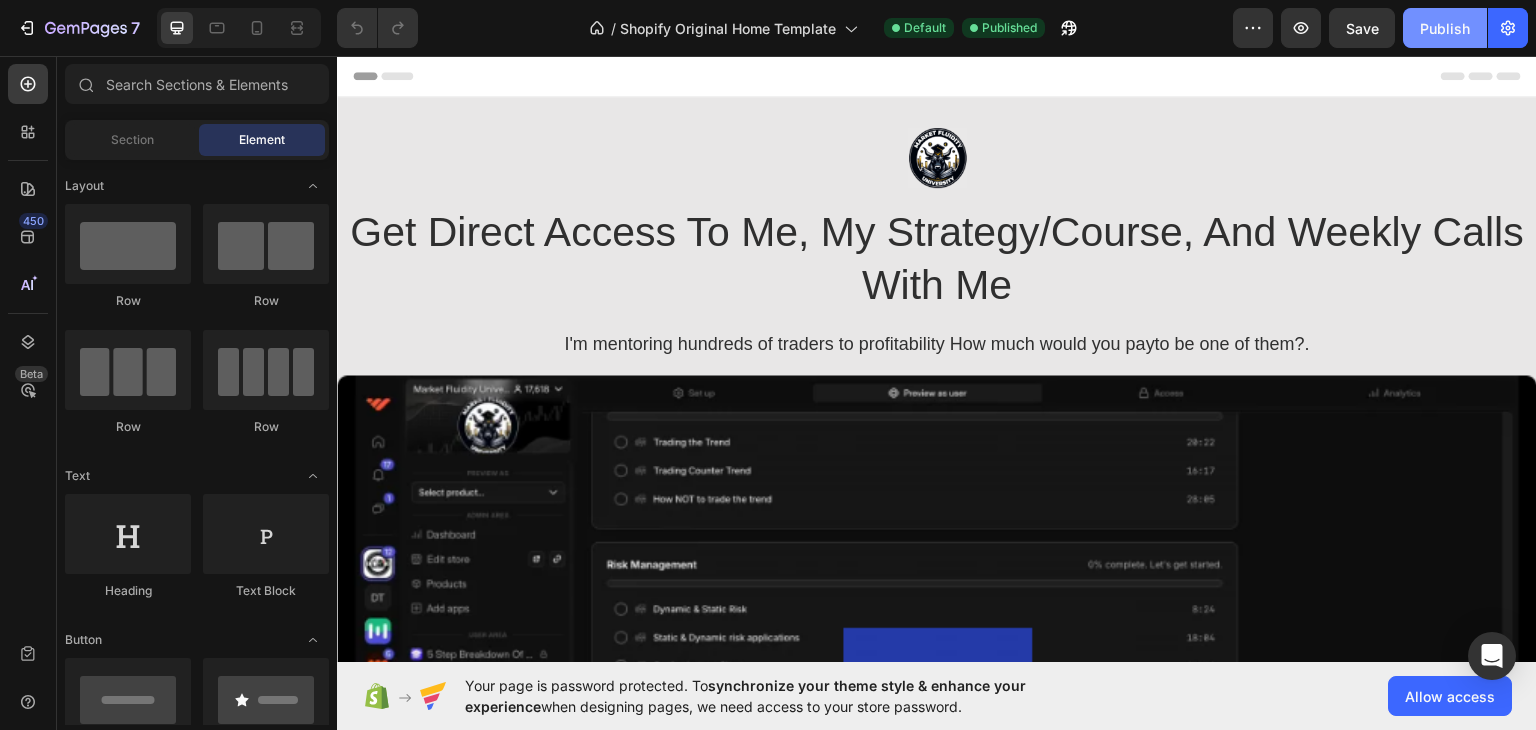 click on "Publish" at bounding box center (1445, 28) 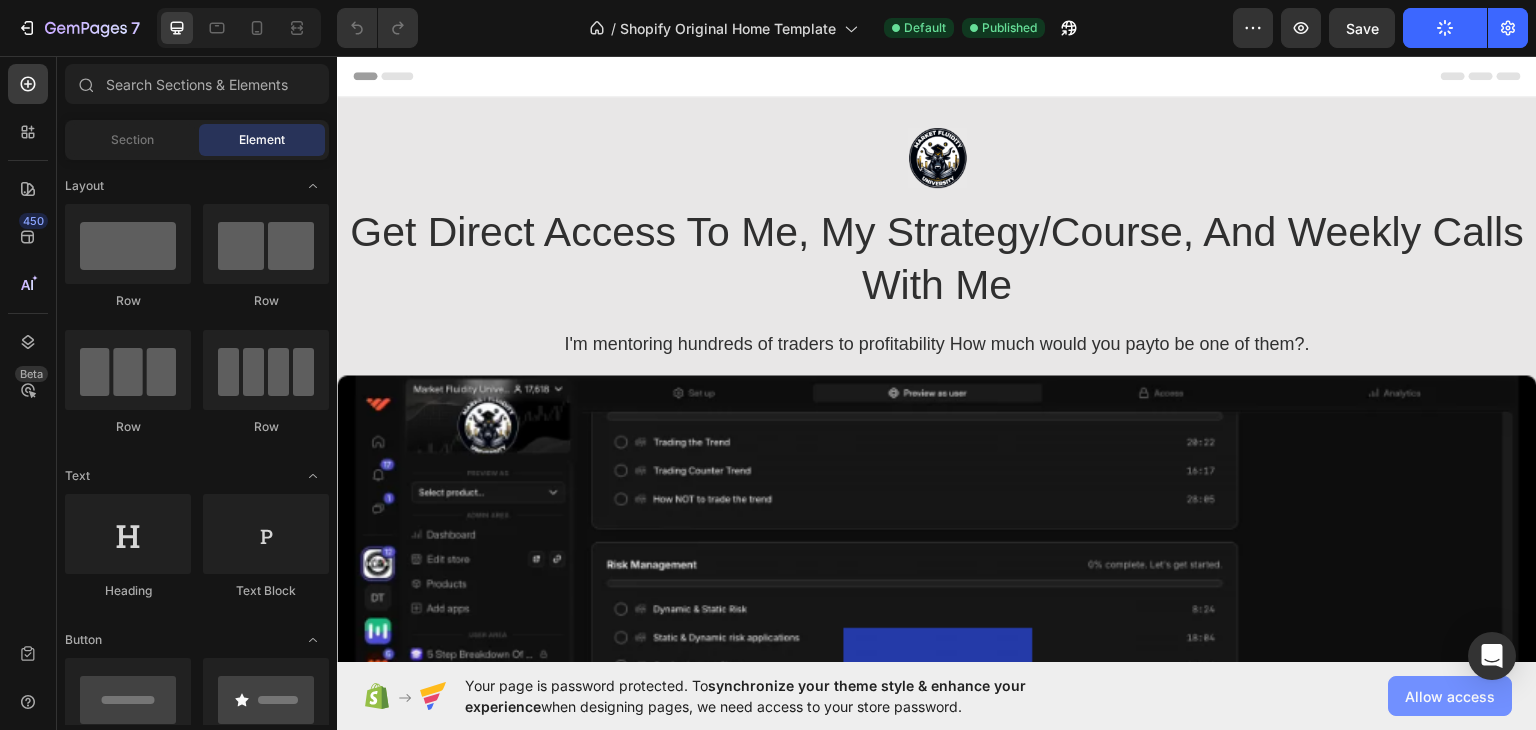 click on "Allow access" 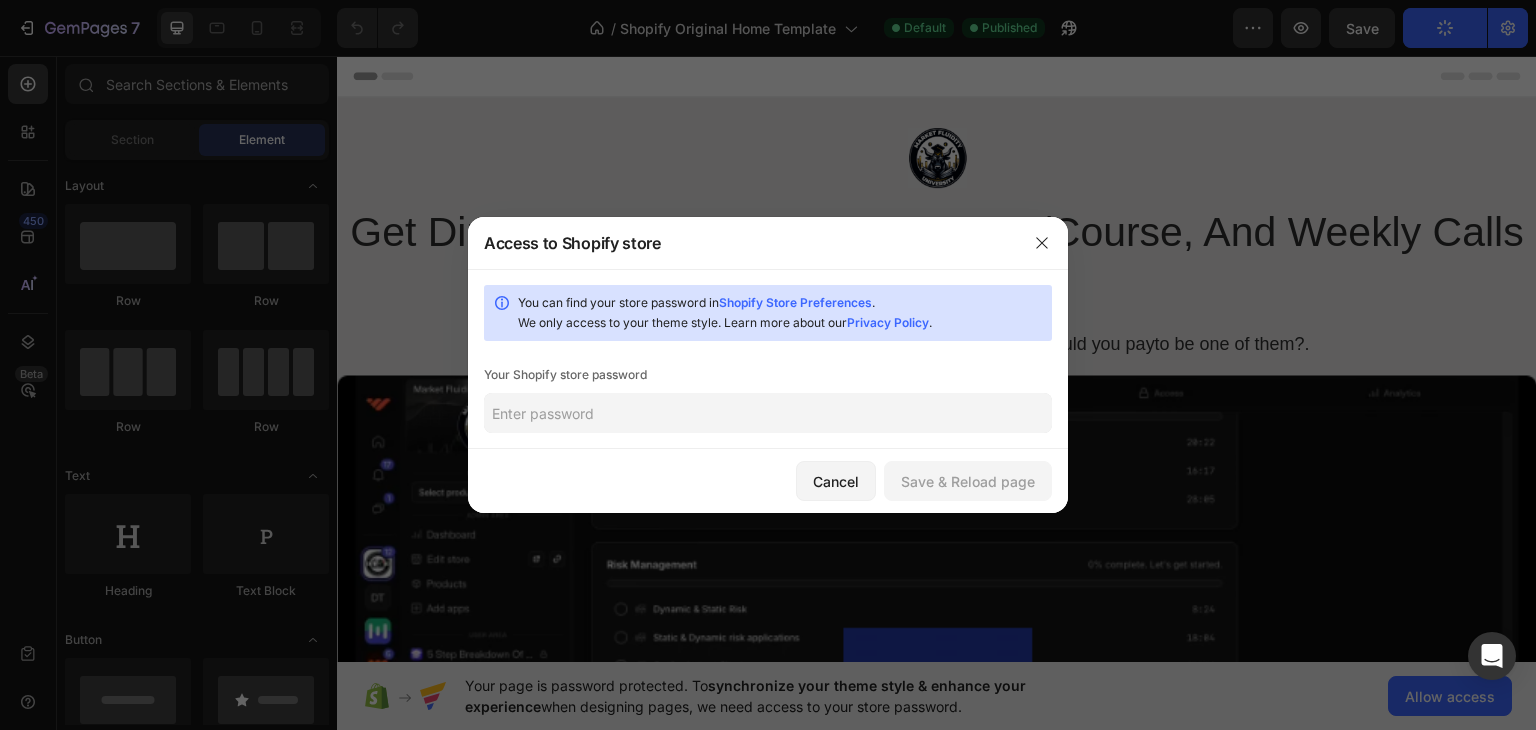 click 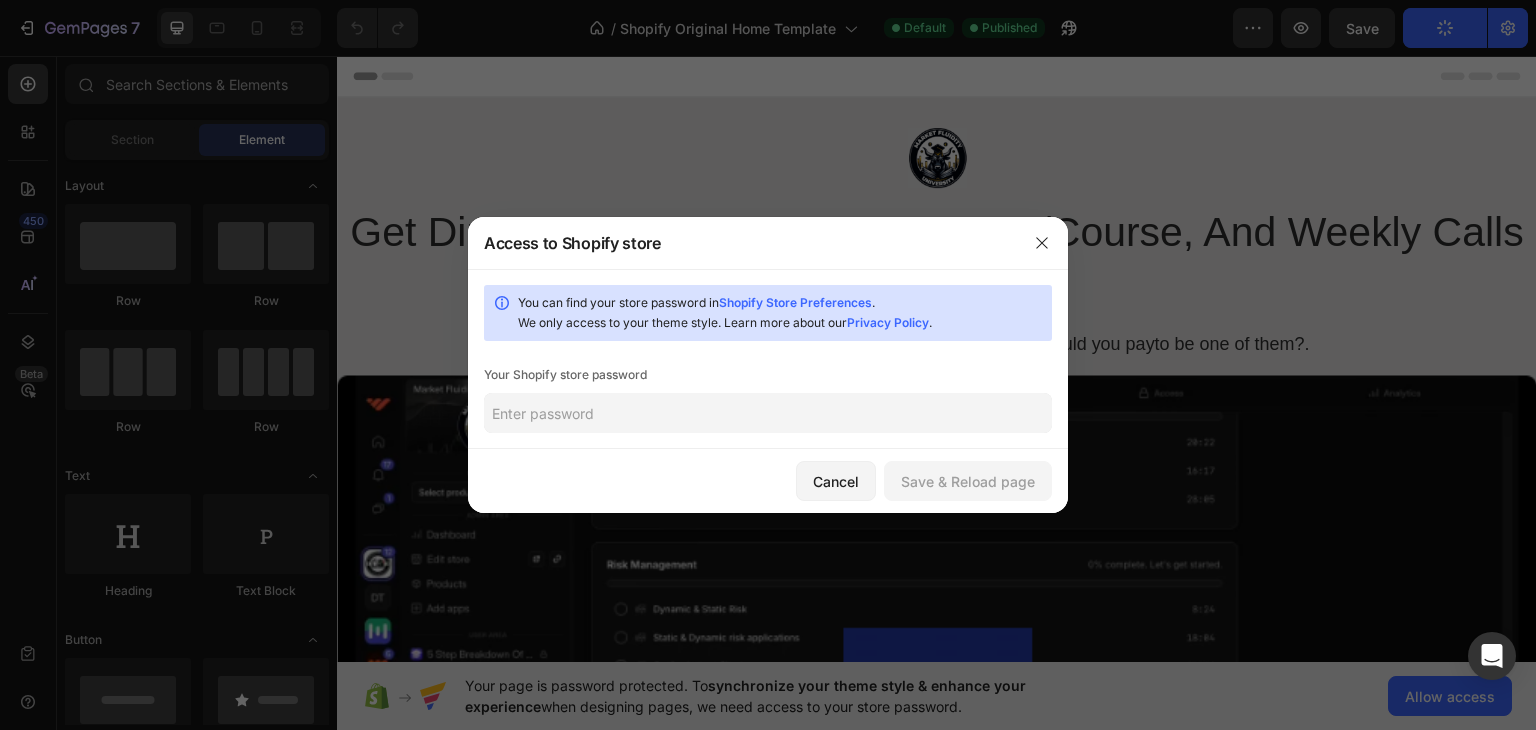 paste on "trade" 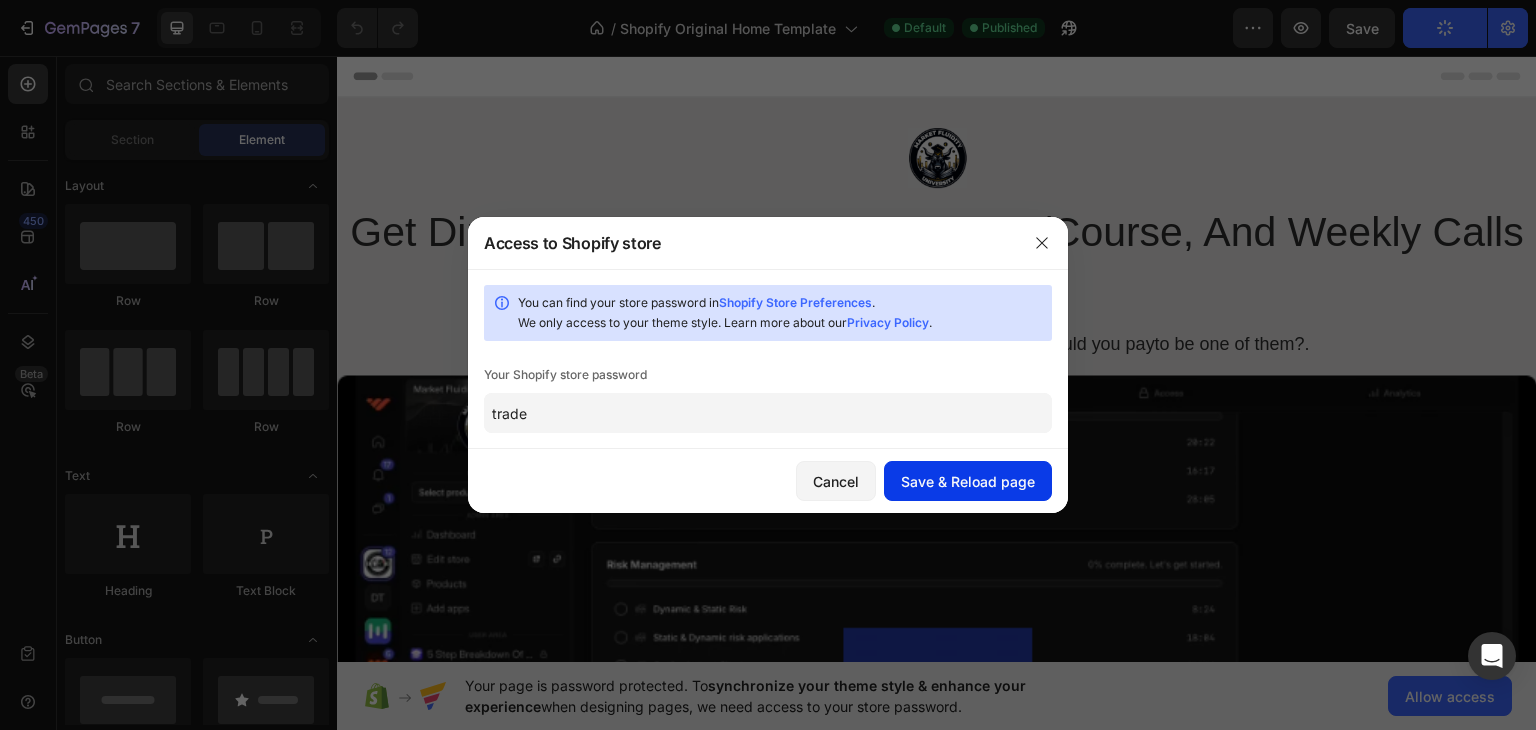 type on "trade" 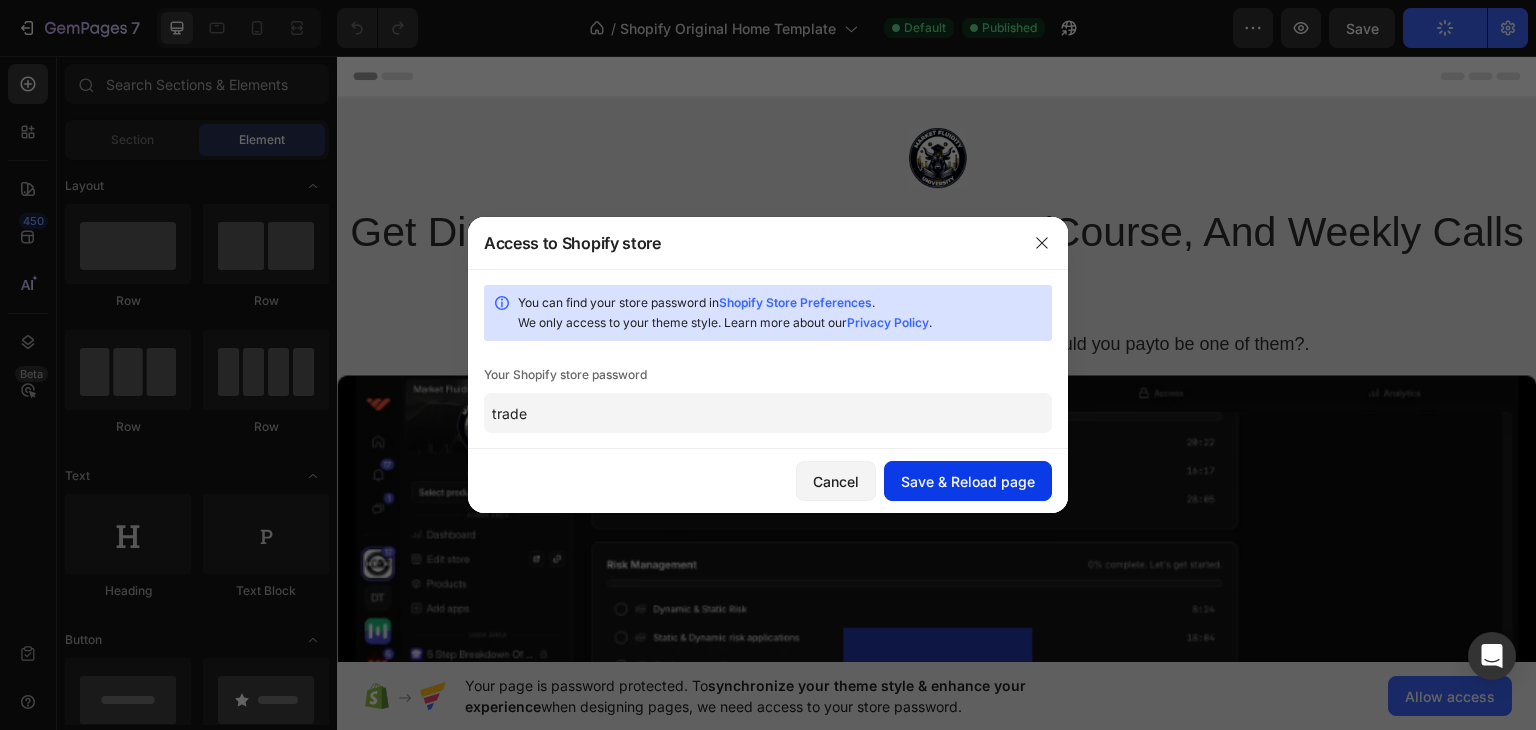 click on "Save & Reload page" 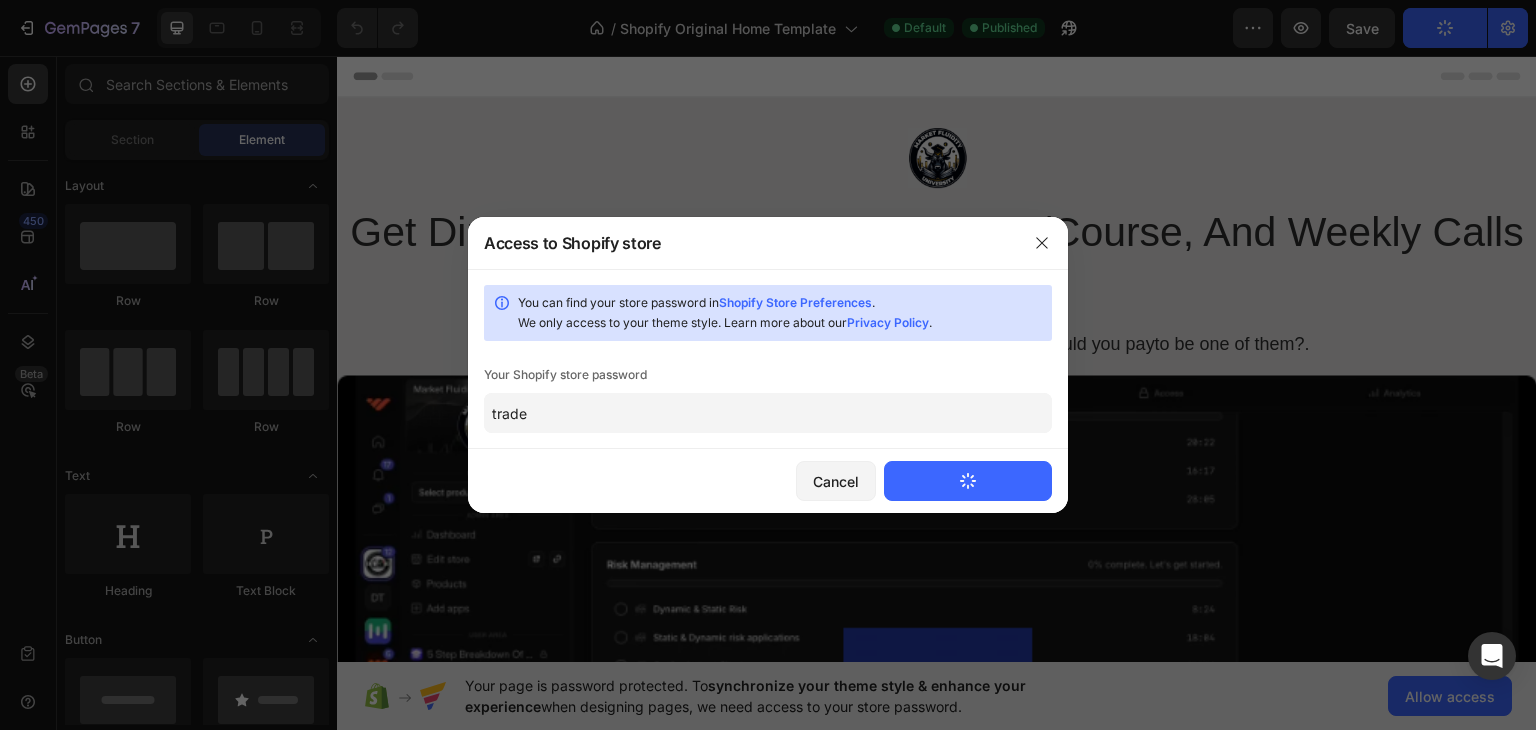 type 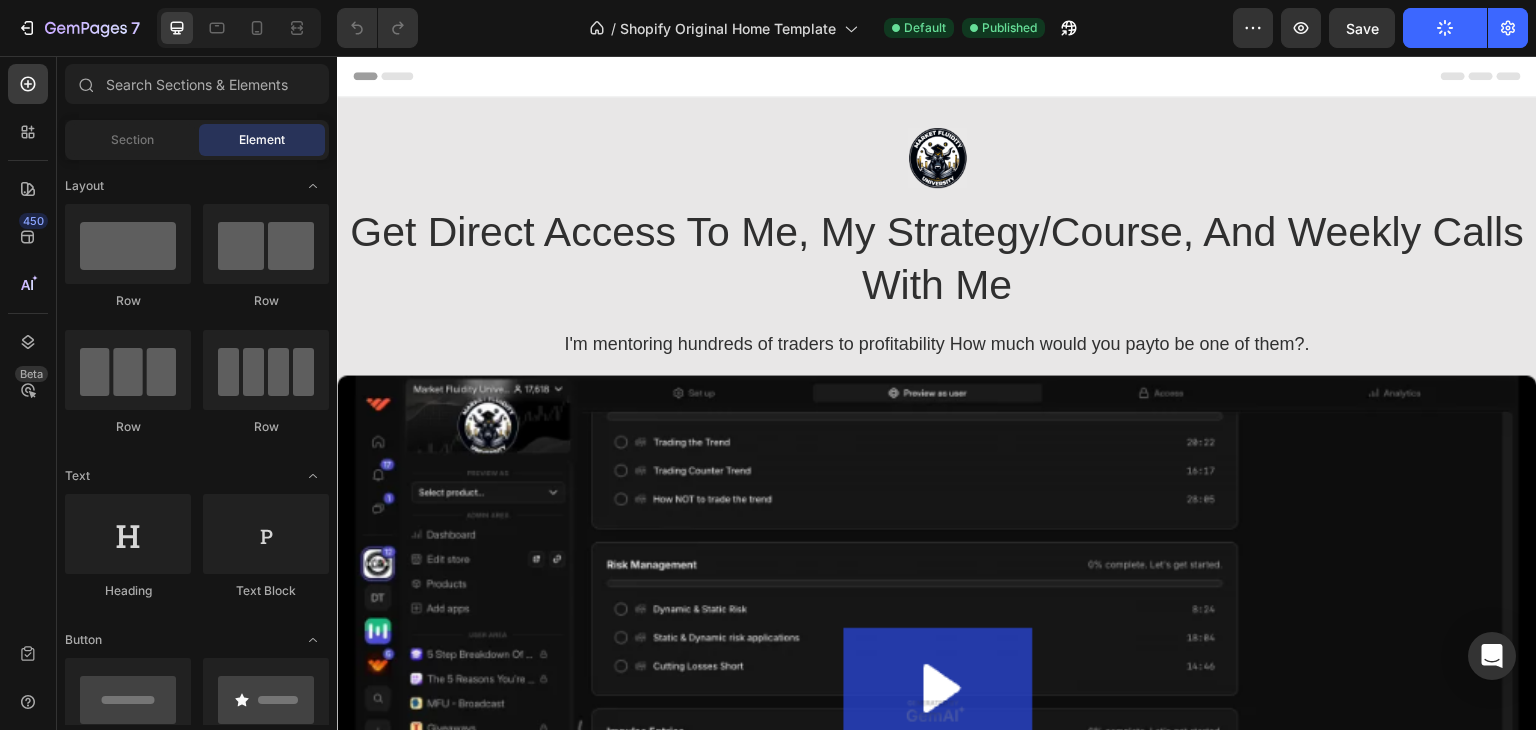 scroll, scrollTop: 0, scrollLeft: 0, axis: both 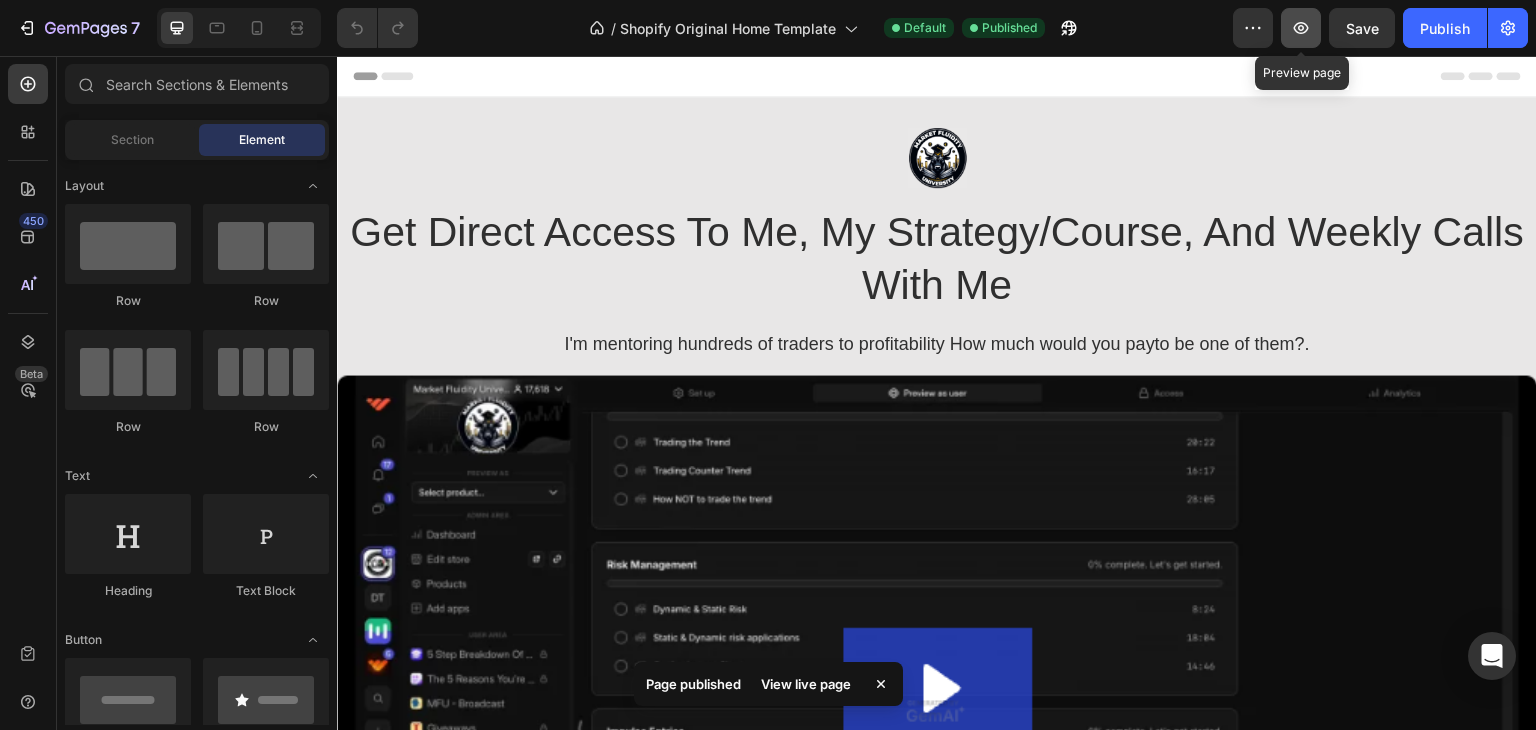 click 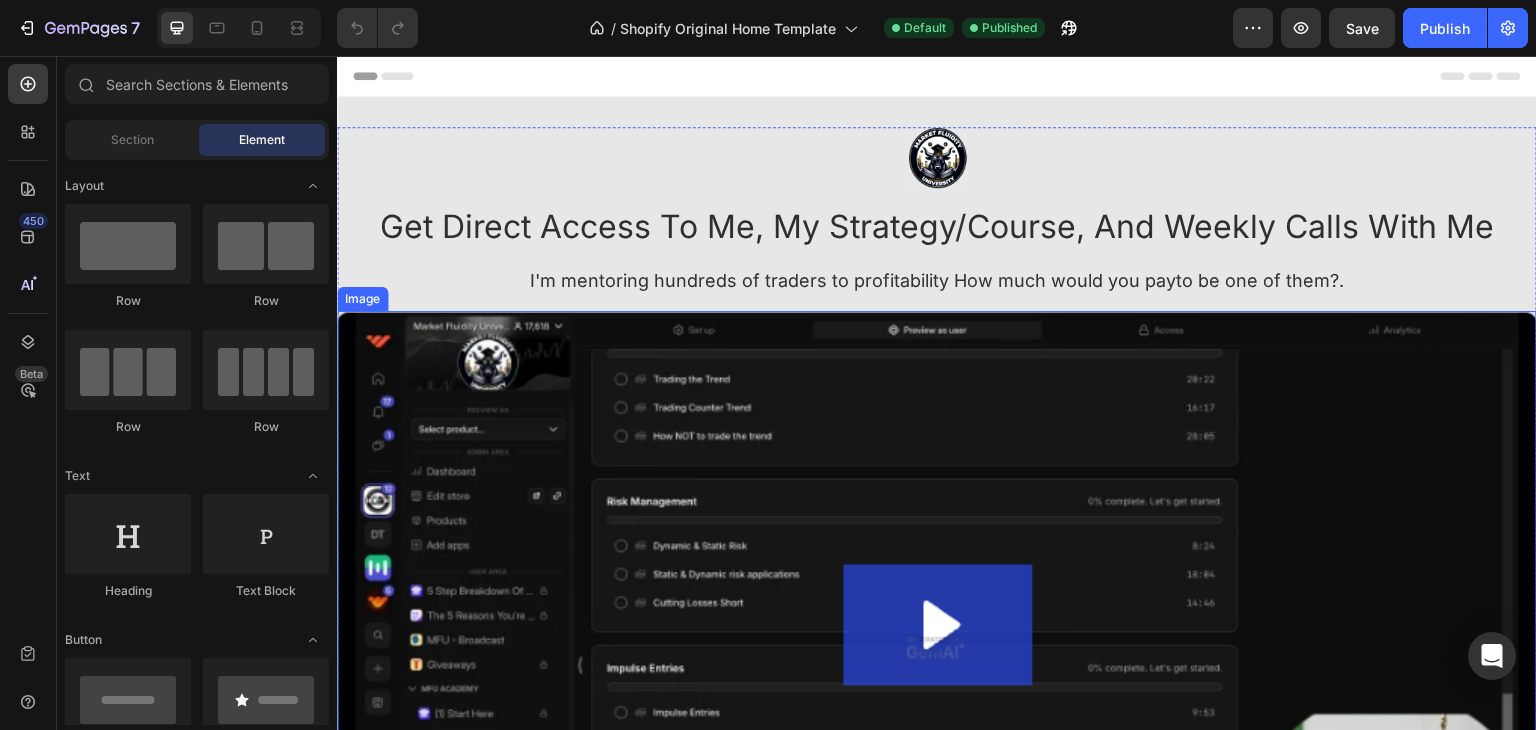 click at bounding box center (937, 649) 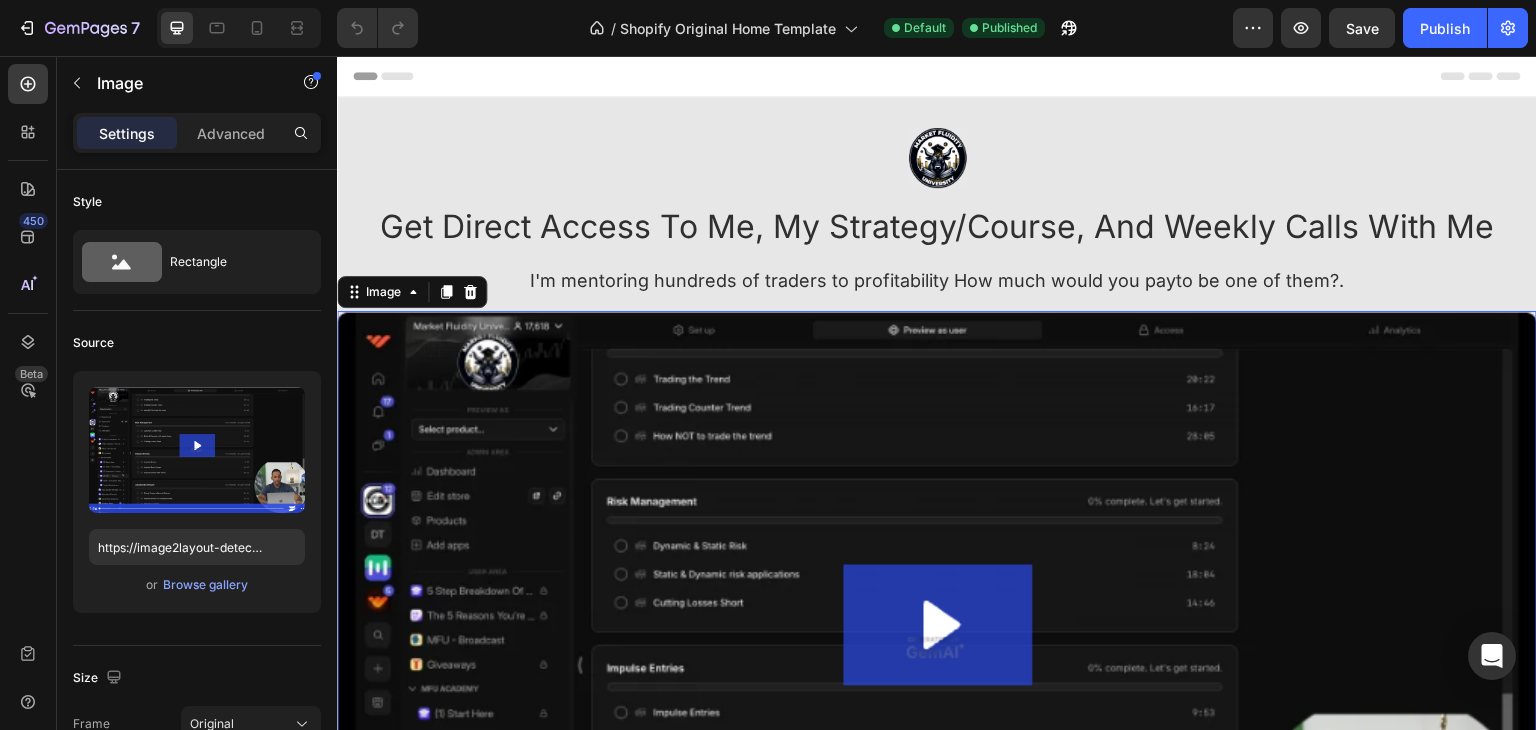 scroll, scrollTop: 500, scrollLeft: 0, axis: vertical 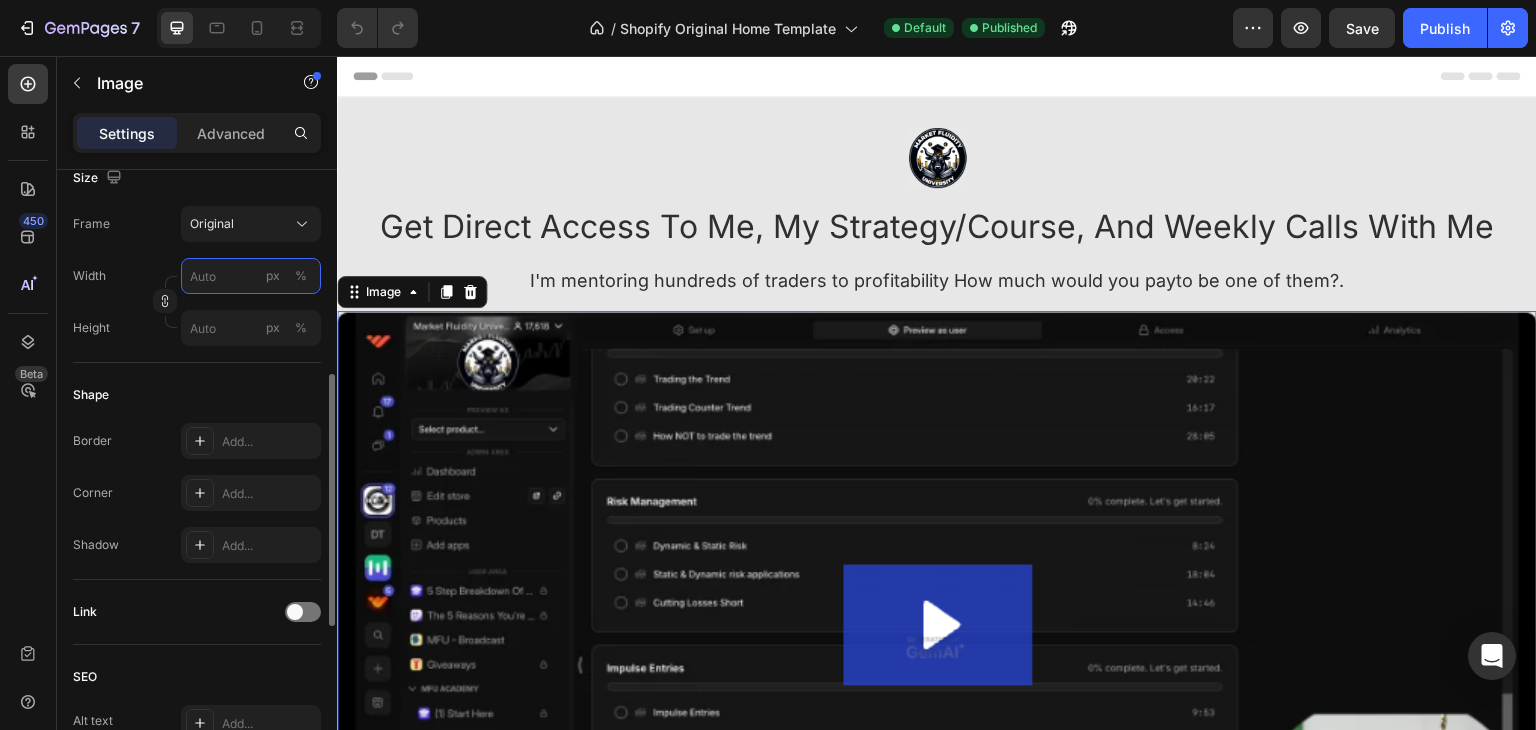 click on "px %" at bounding box center (251, 276) 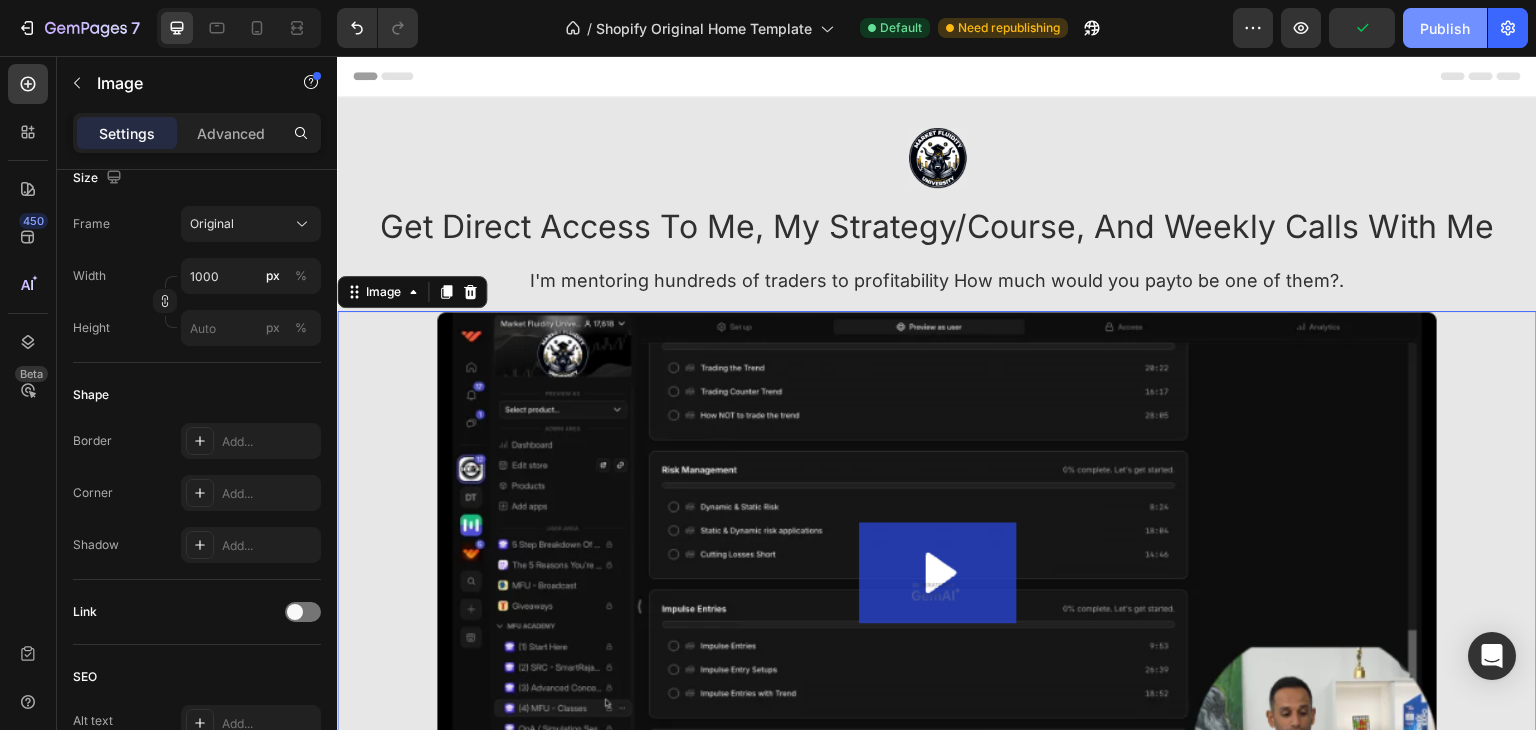 click on "Publish" 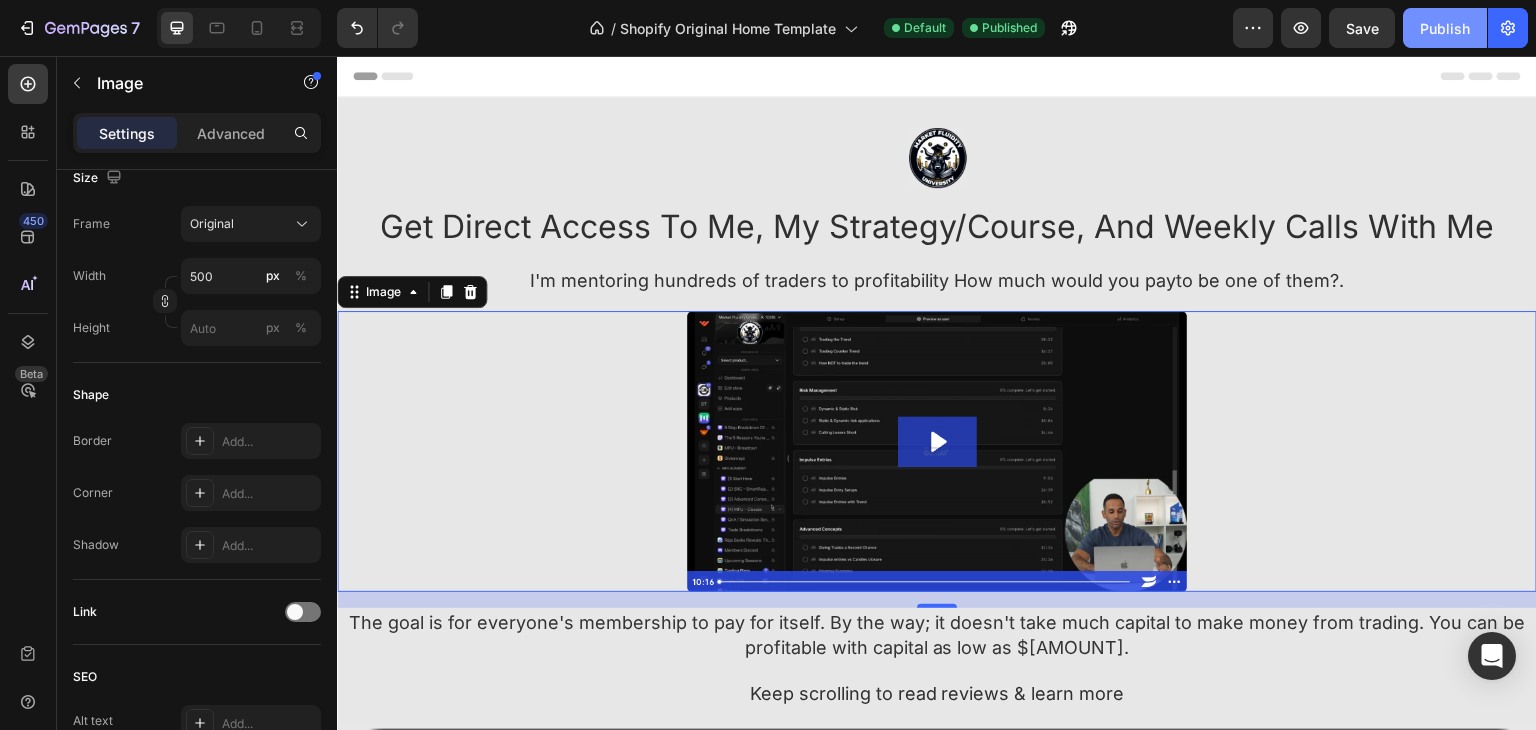 click on "Publish" at bounding box center [1445, 28] 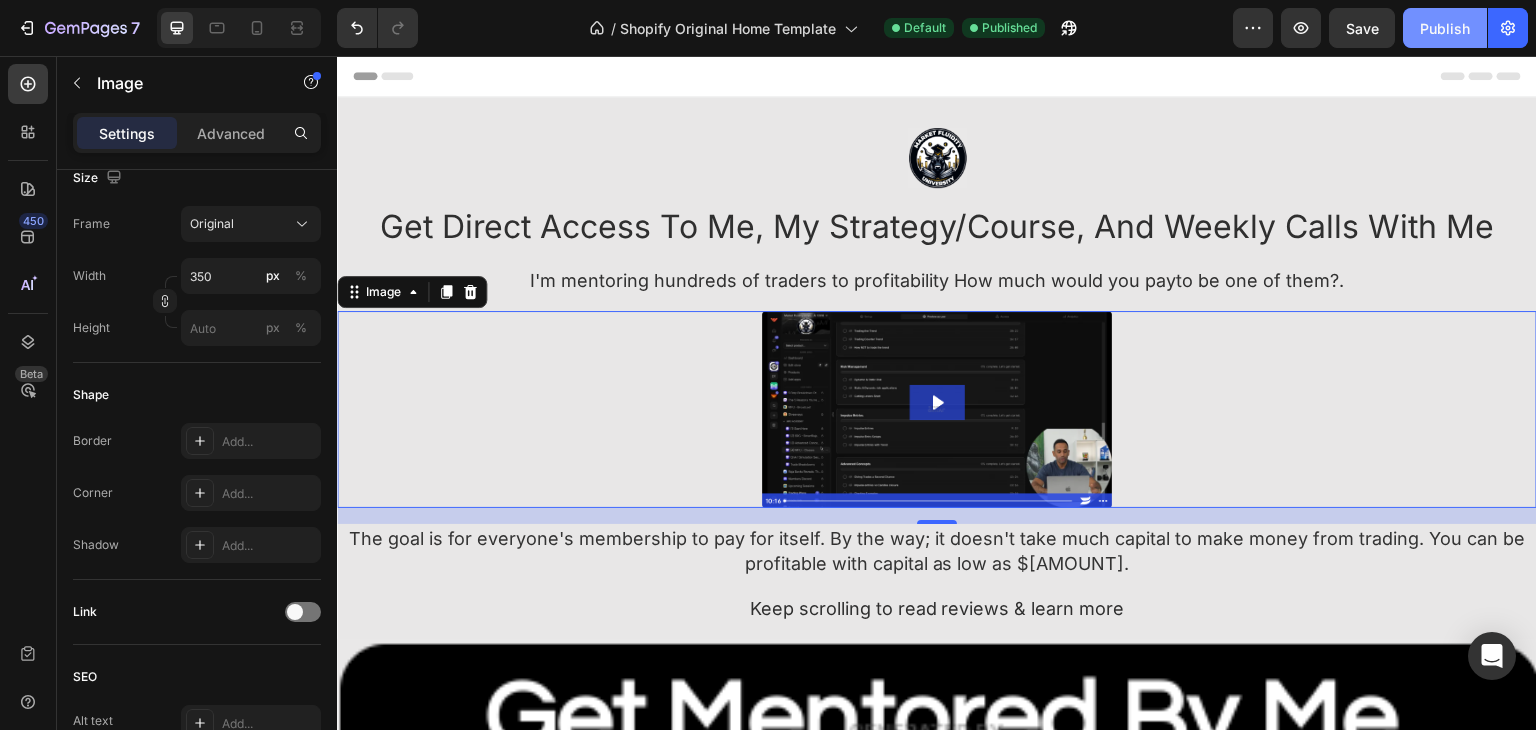 click on "Publish" at bounding box center (1445, 28) 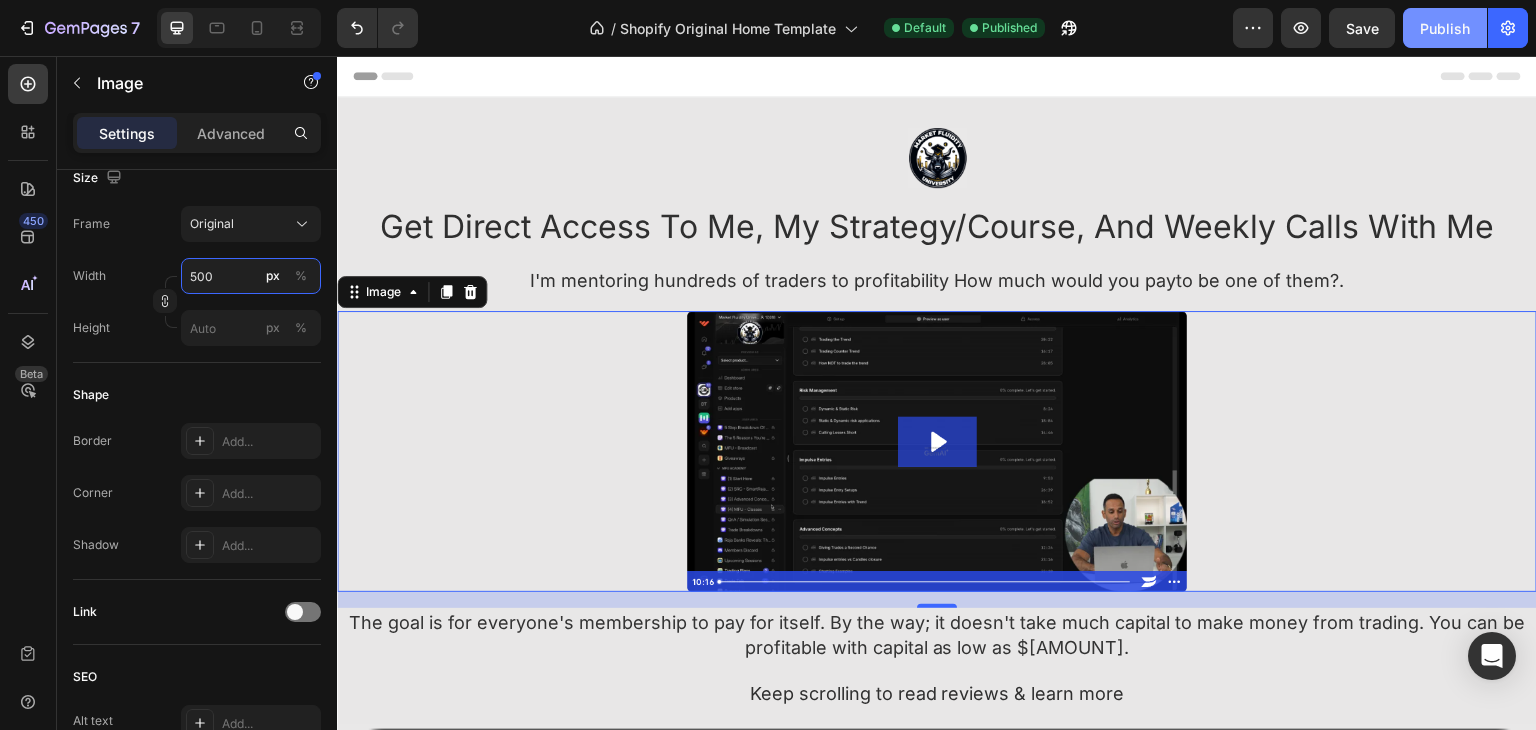 type on "500" 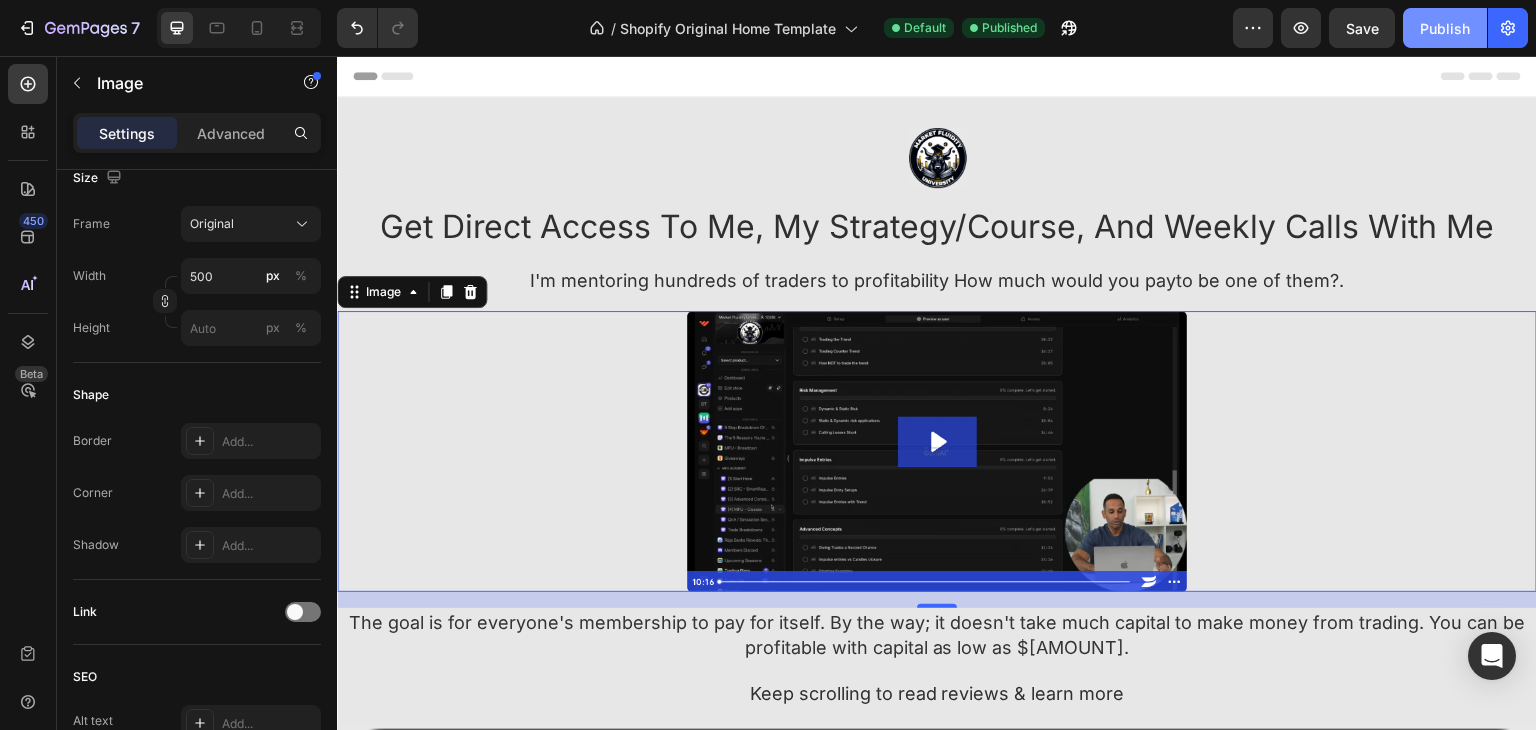 click on "Publish" at bounding box center (1445, 28) 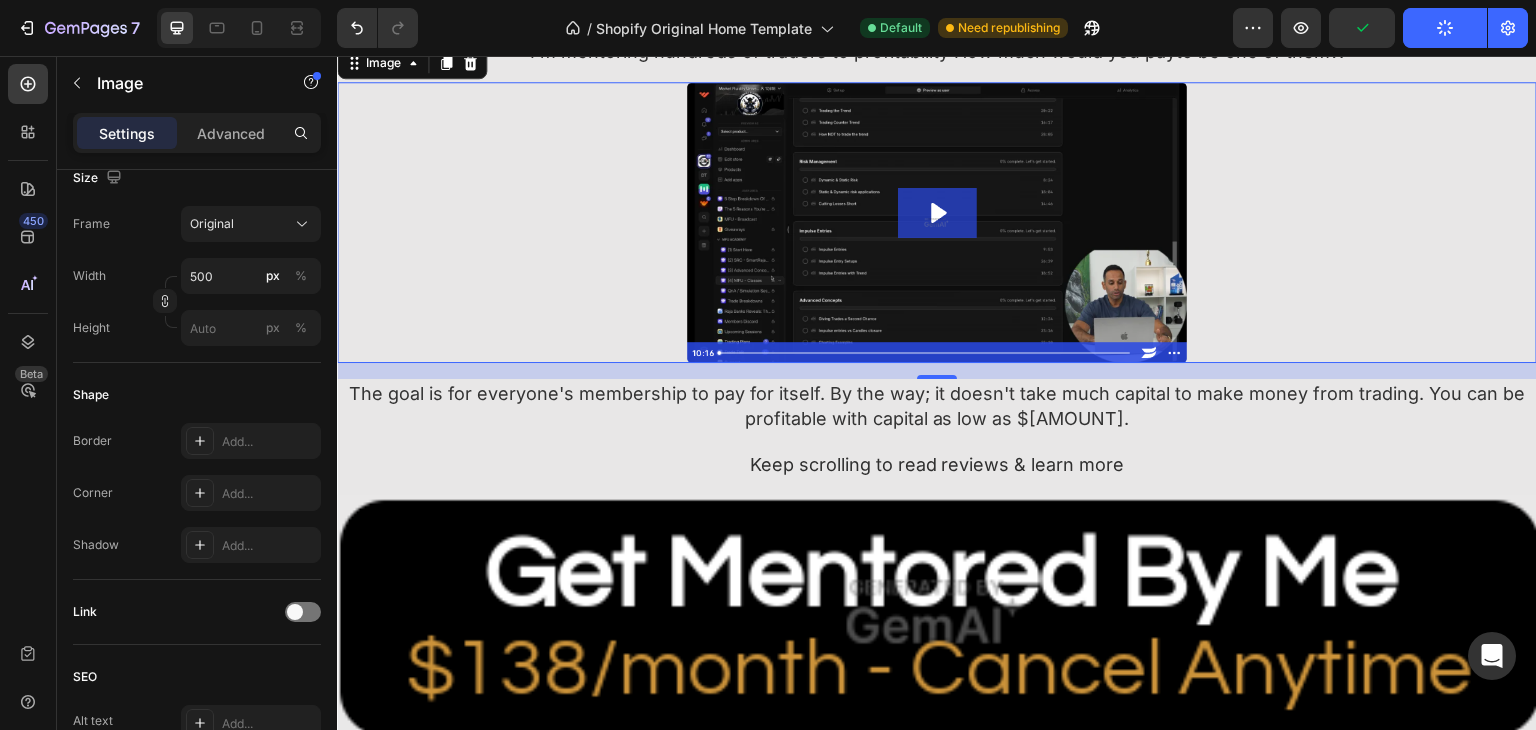 scroll, scrollTop: 400, scrollLeft: 0, axis: vertical 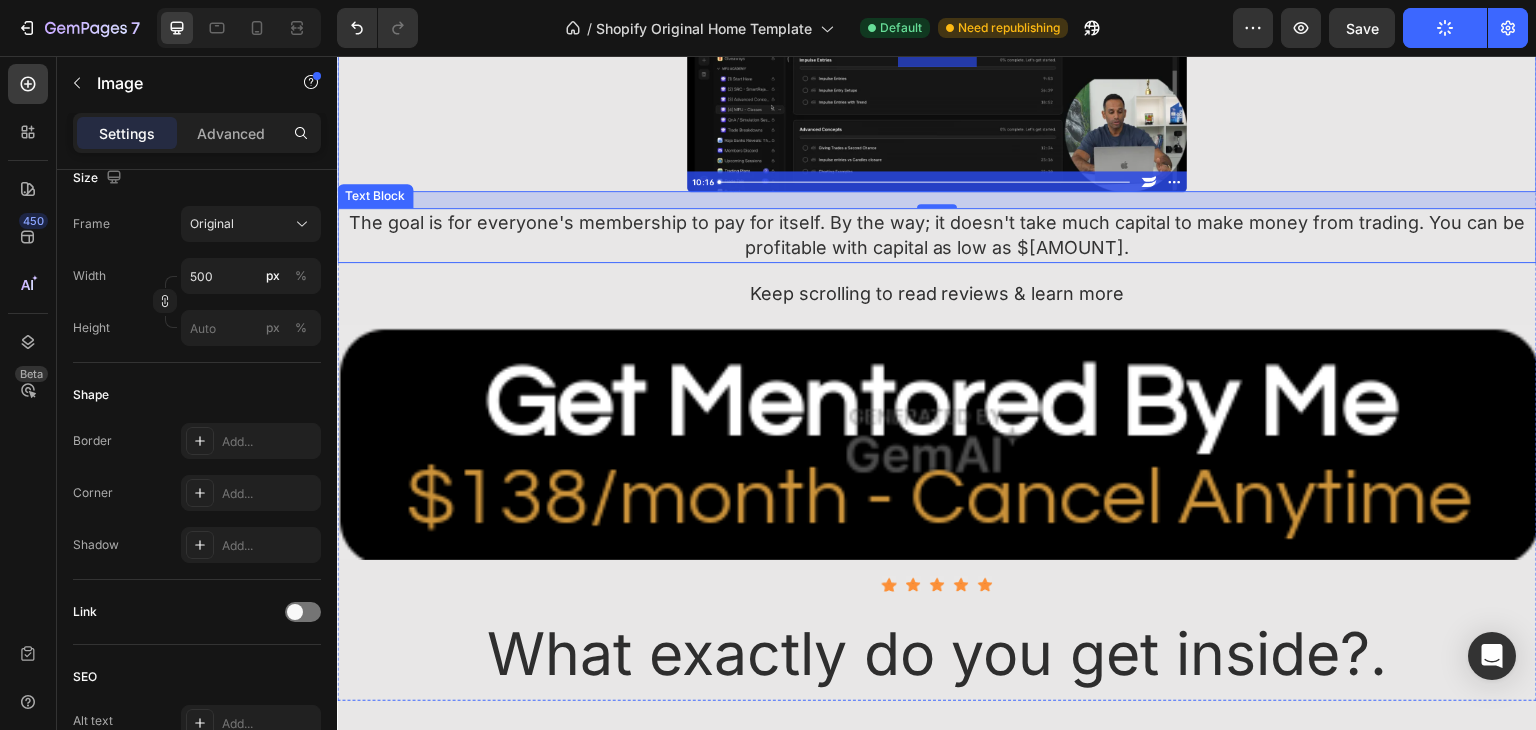 click on "The goal is for everyone's membership to pay for itself. By the way; it doesn't take much capital to make money from trading. You can be profitable with capital as low as $1o00." at bounding box center (937, 235) 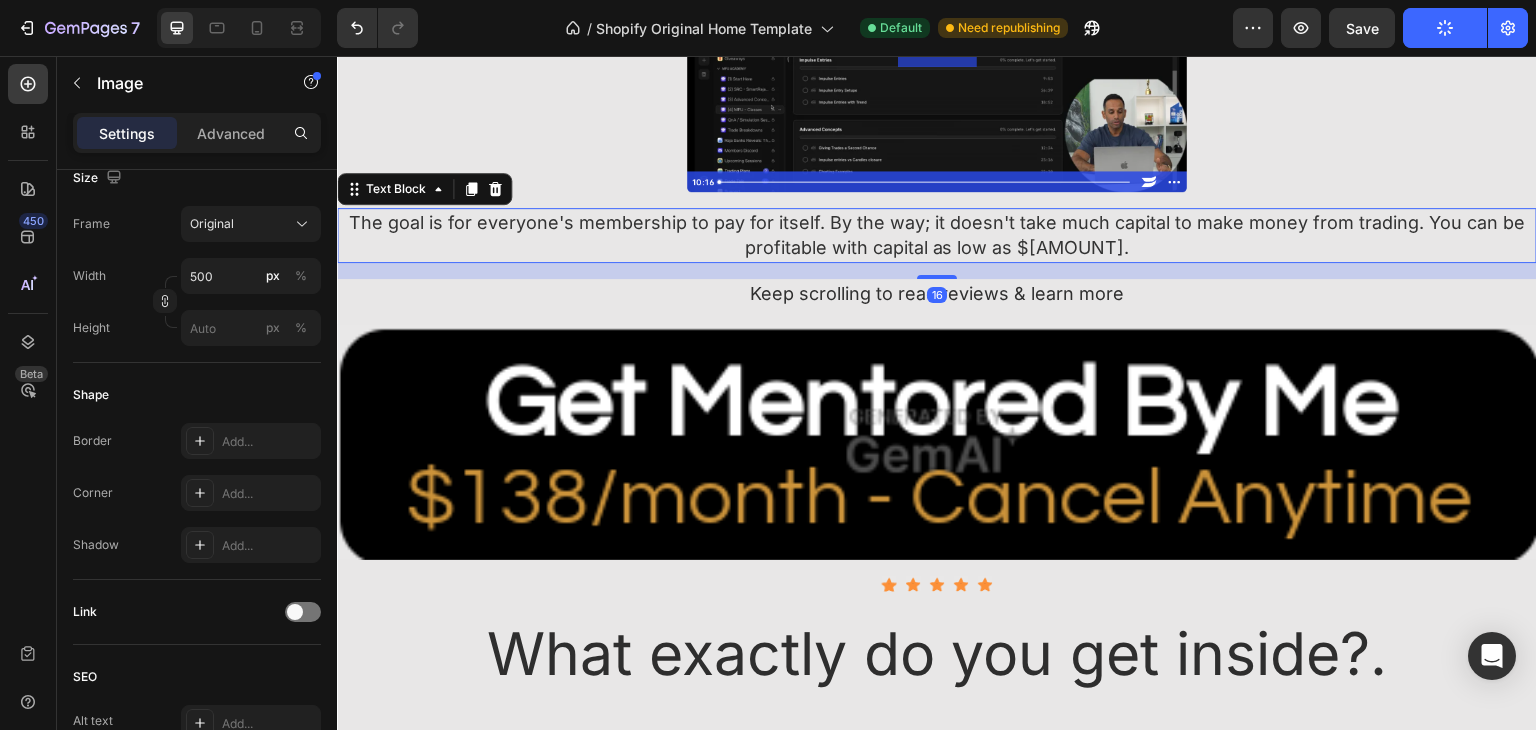 scroll, scrollTop: 0, scrollLeft: 0, axis: both 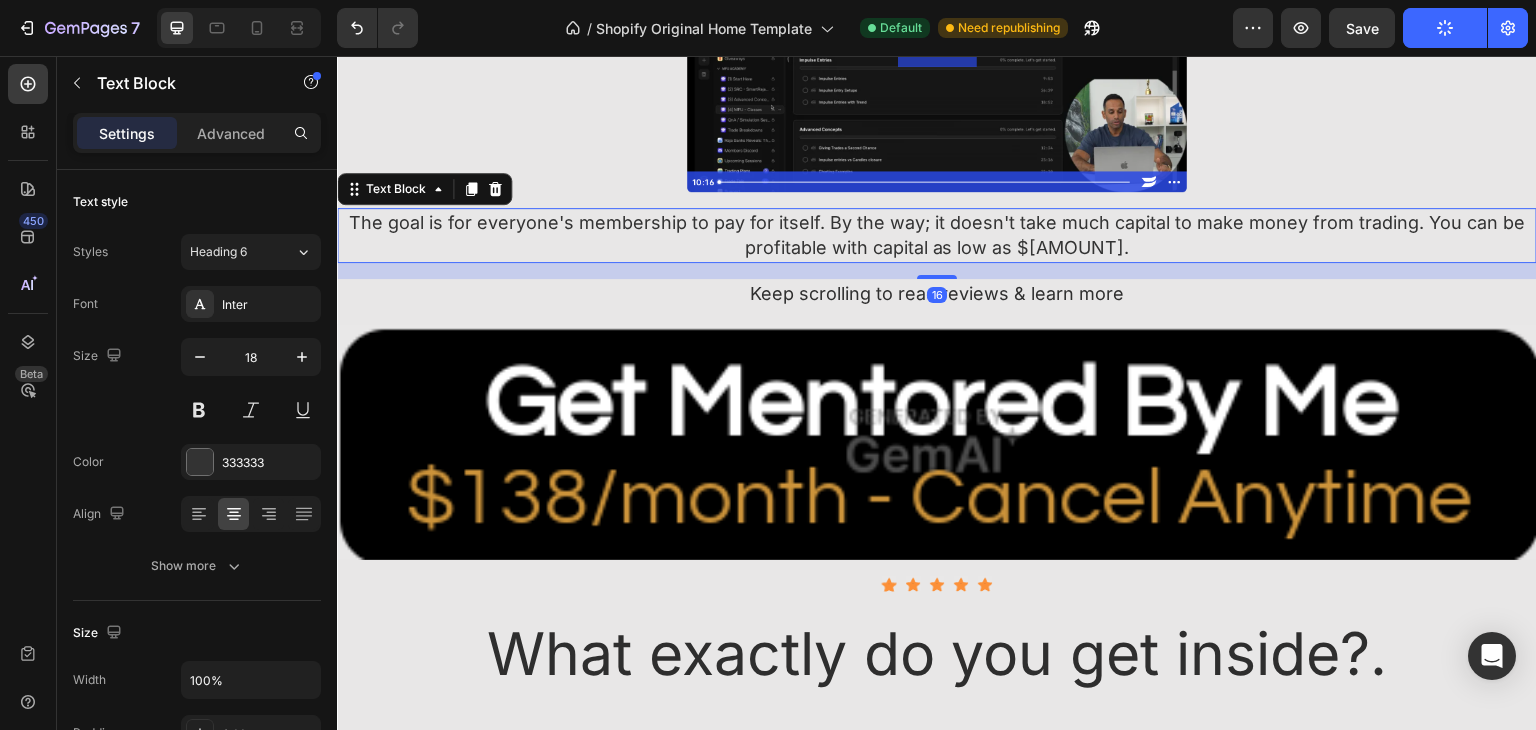 click on "The goal is for everyone's membership to pay for itself. By the way; it doesn't take much capital to make money from trading. You can be profitable with capital as low as $1o00." at bounding box center [937, 235] 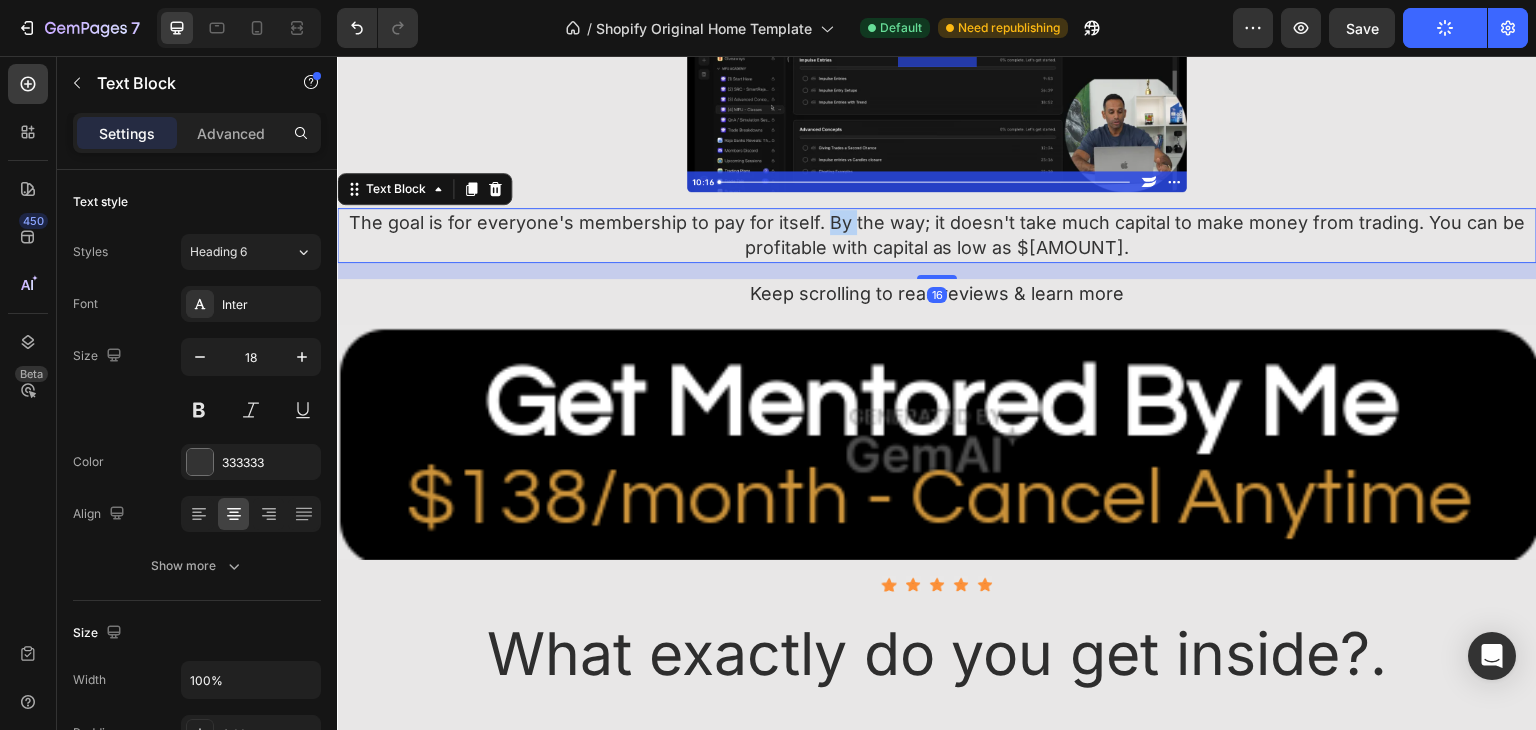 click on "The goal is for everyone's membership to pay for itself. By the way; it doesn't take much capital to make money from trading. You can be profitable with capital as low as $1o00." at bounding box center (937, 235) 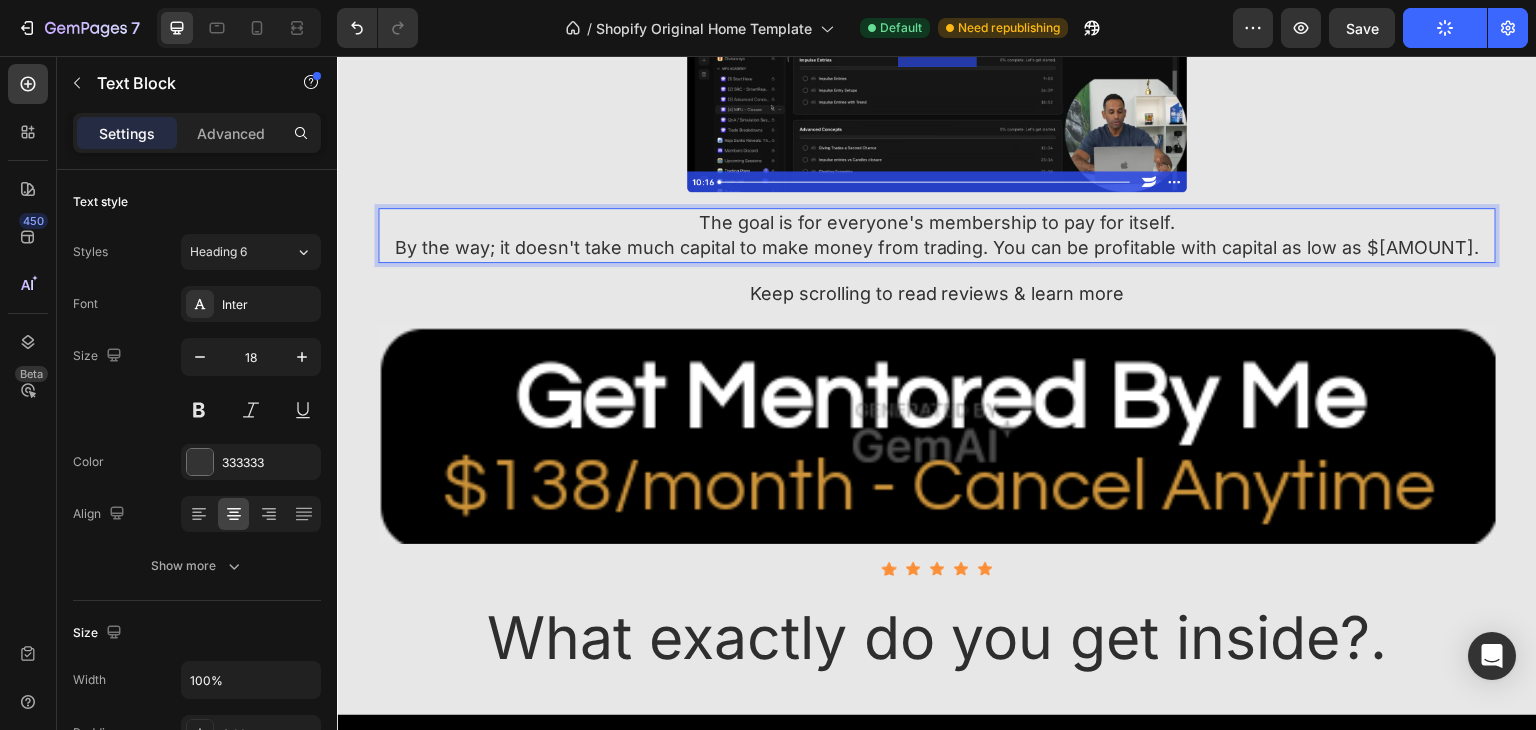 click on "By the way; it doesn't take much capital to make money from trading. You can be profitable with capital as low as $1o00." at bounding box center [937, 247] 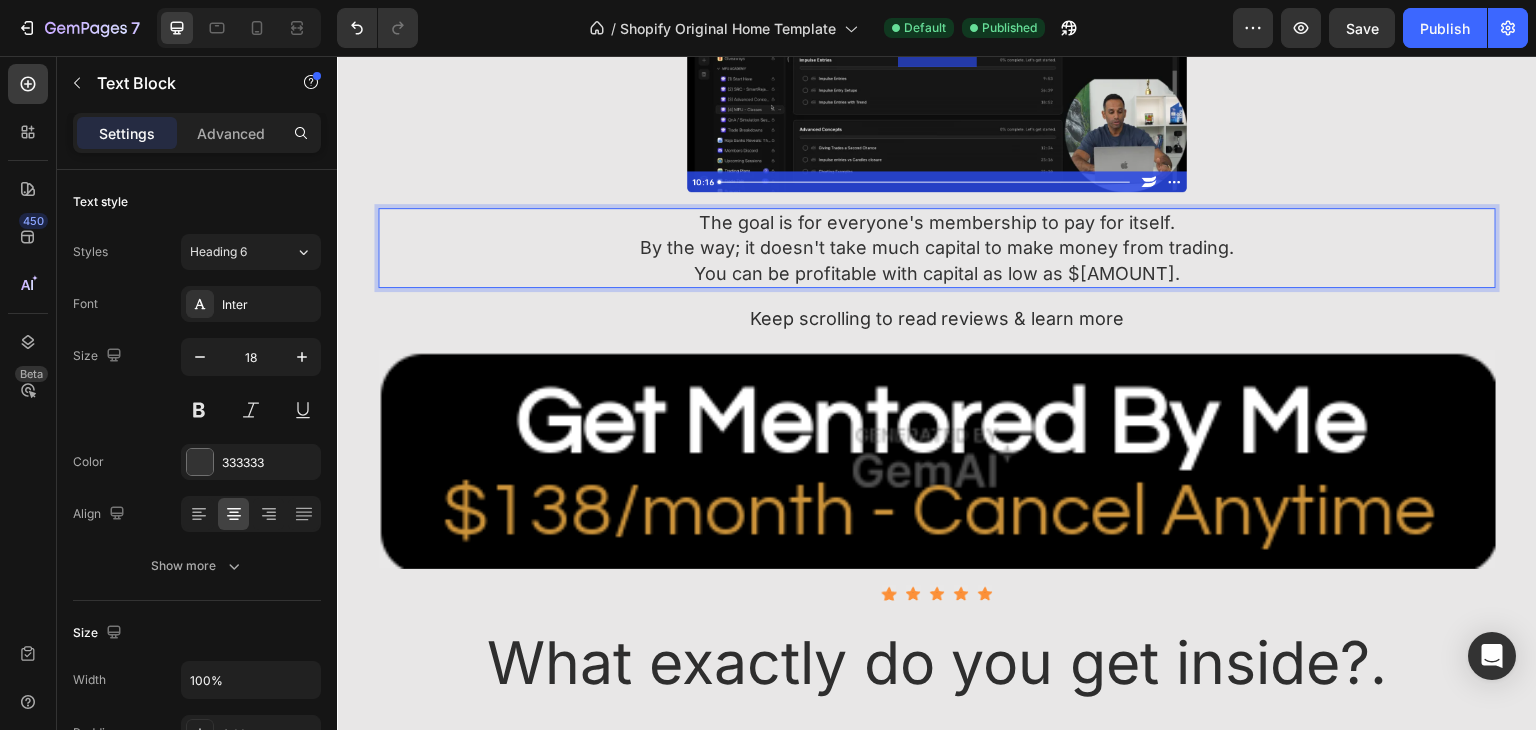 click on "By the way; it doesn't take much capital to make money from trading." at bounding box center (937, 247) 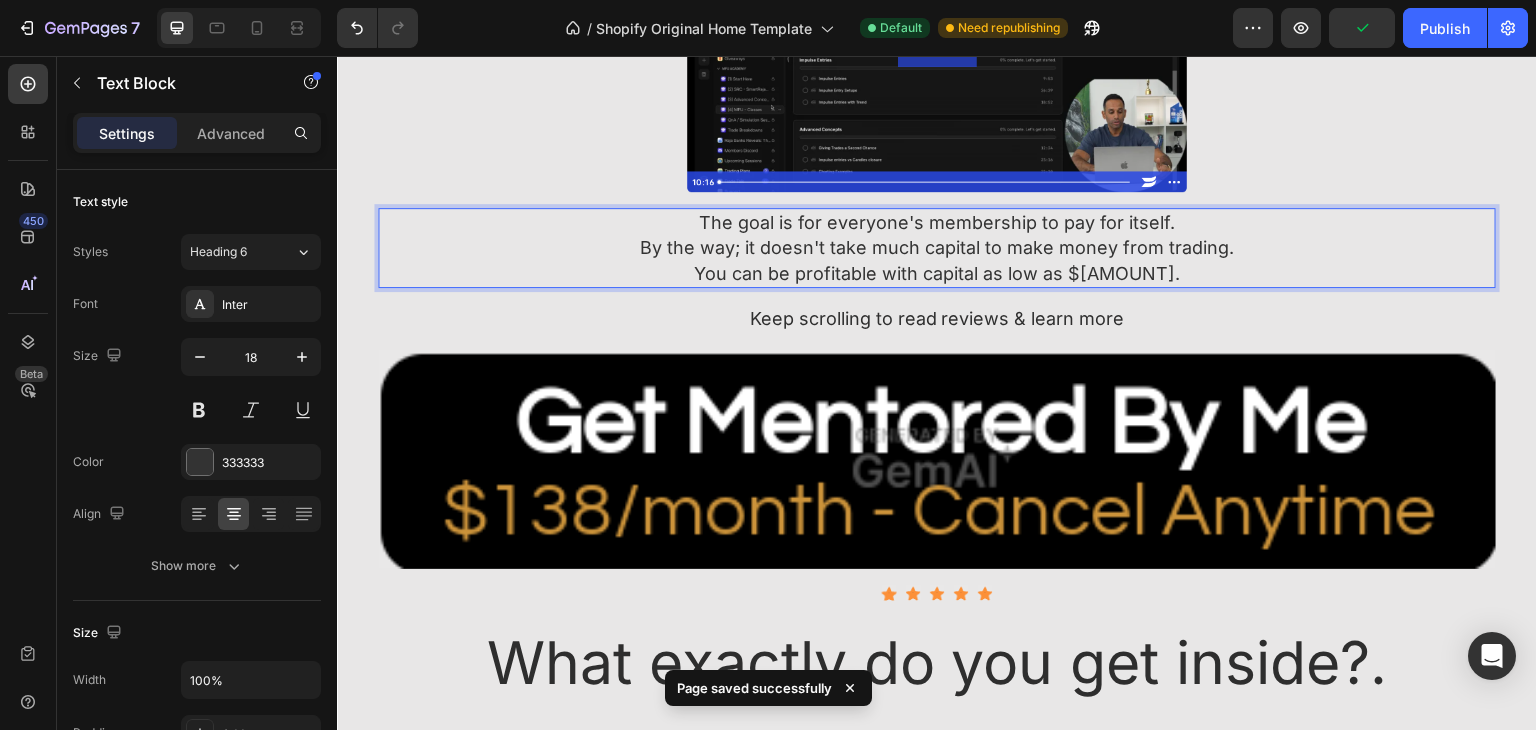 click on "You can be profitable with capital as low as $1o00." at bounding box center (937, 273) 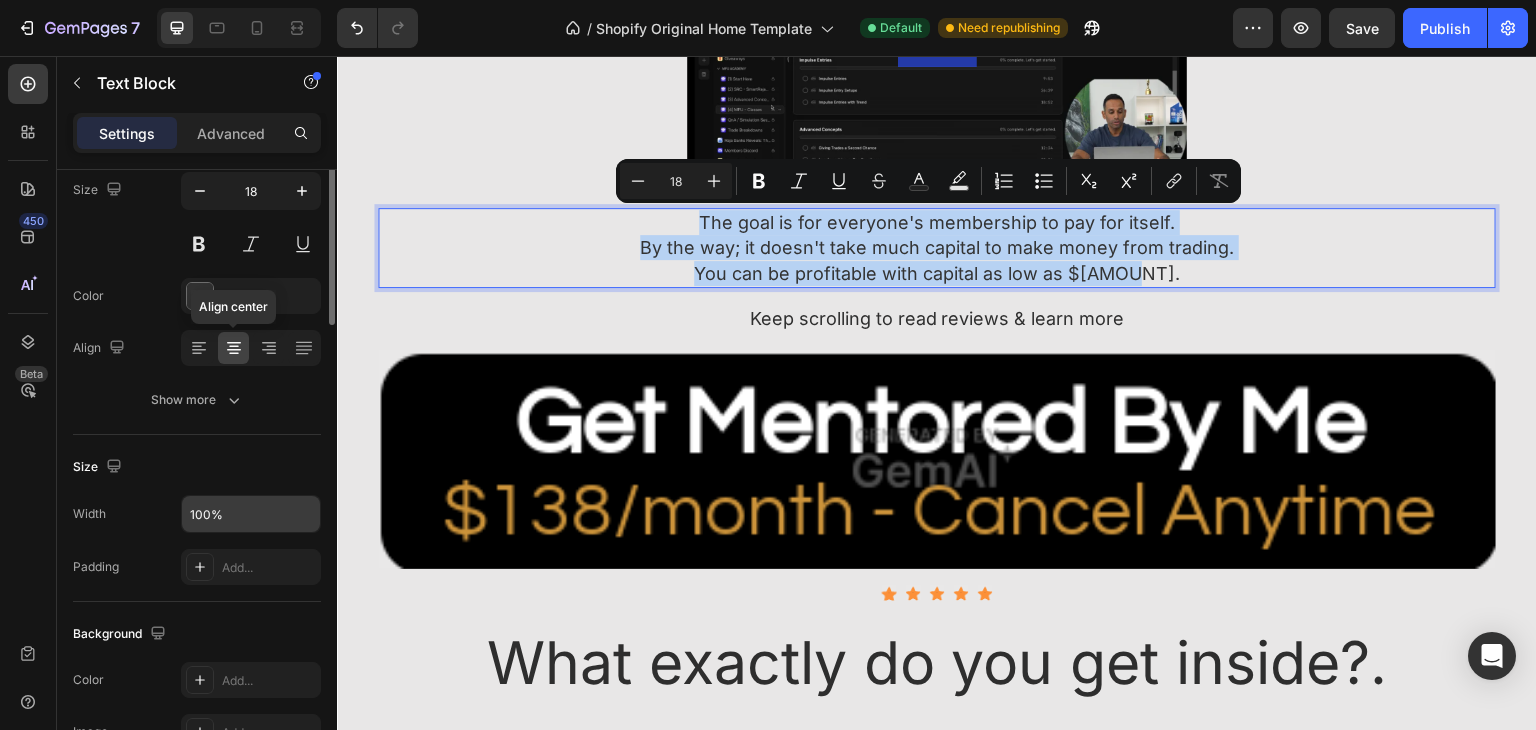 scroll, scrollTop: 0, scrollLeft: 0, axis: both 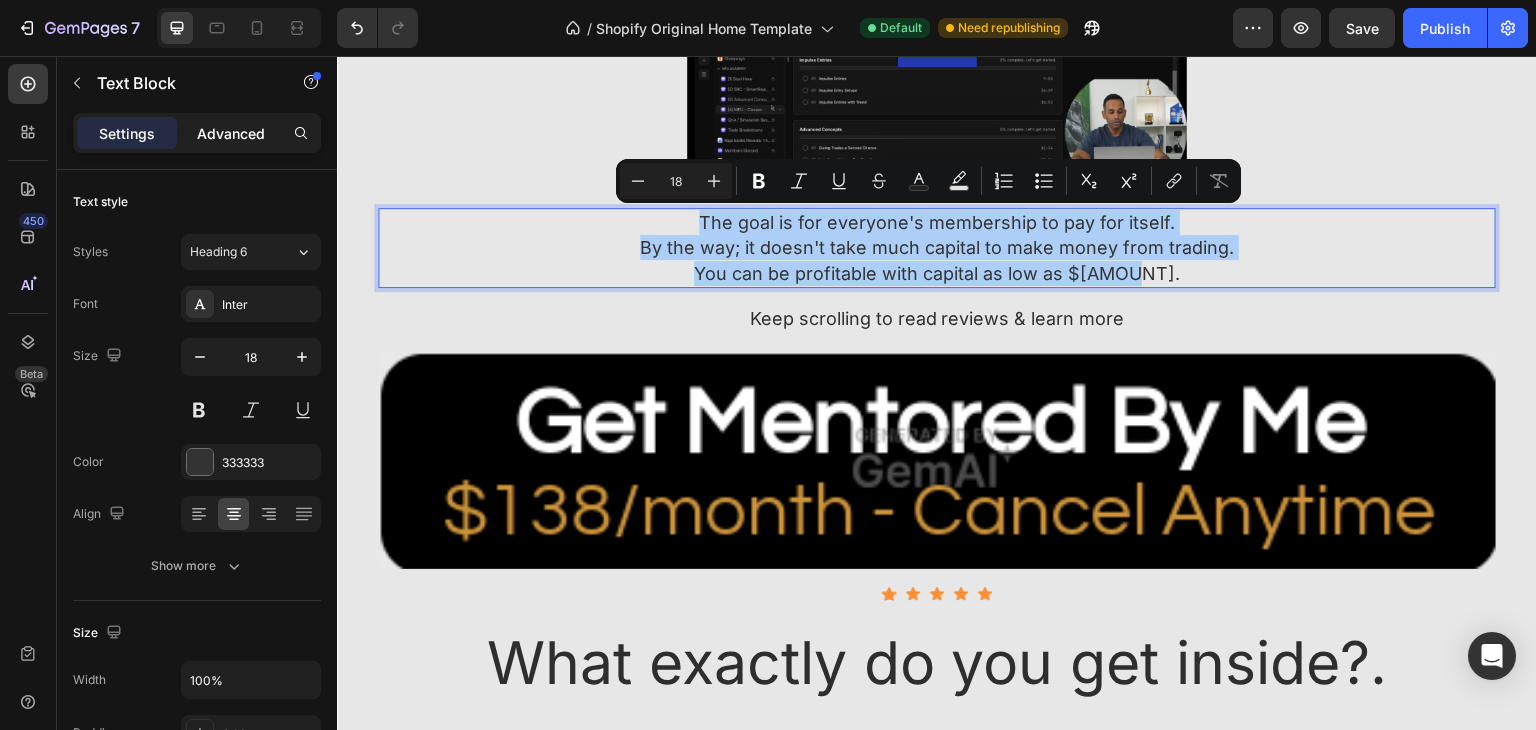 click on "Advanced" at bounding box center (231, 133) 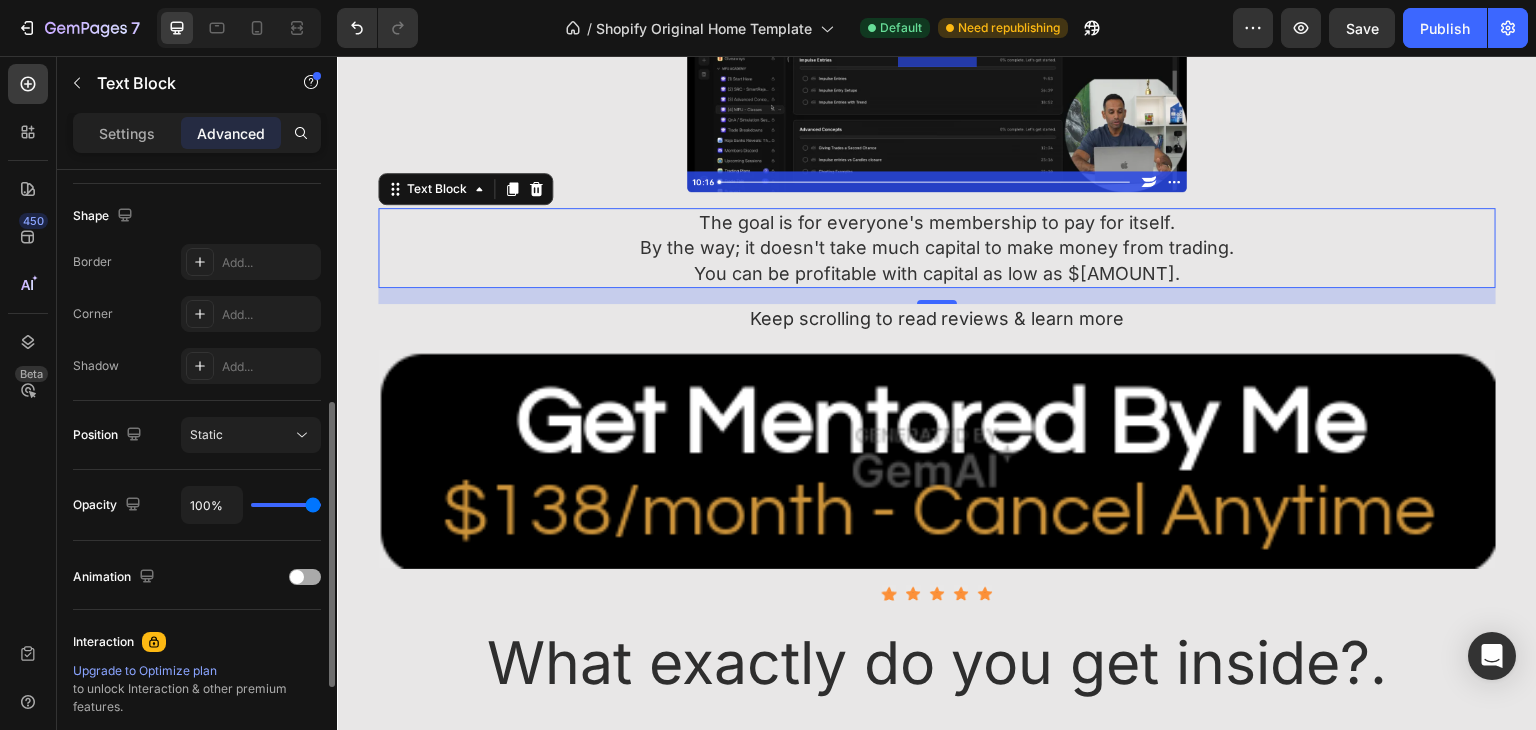 scroll, scrollTop: 715, scrollLeft: 0, axis: vertical 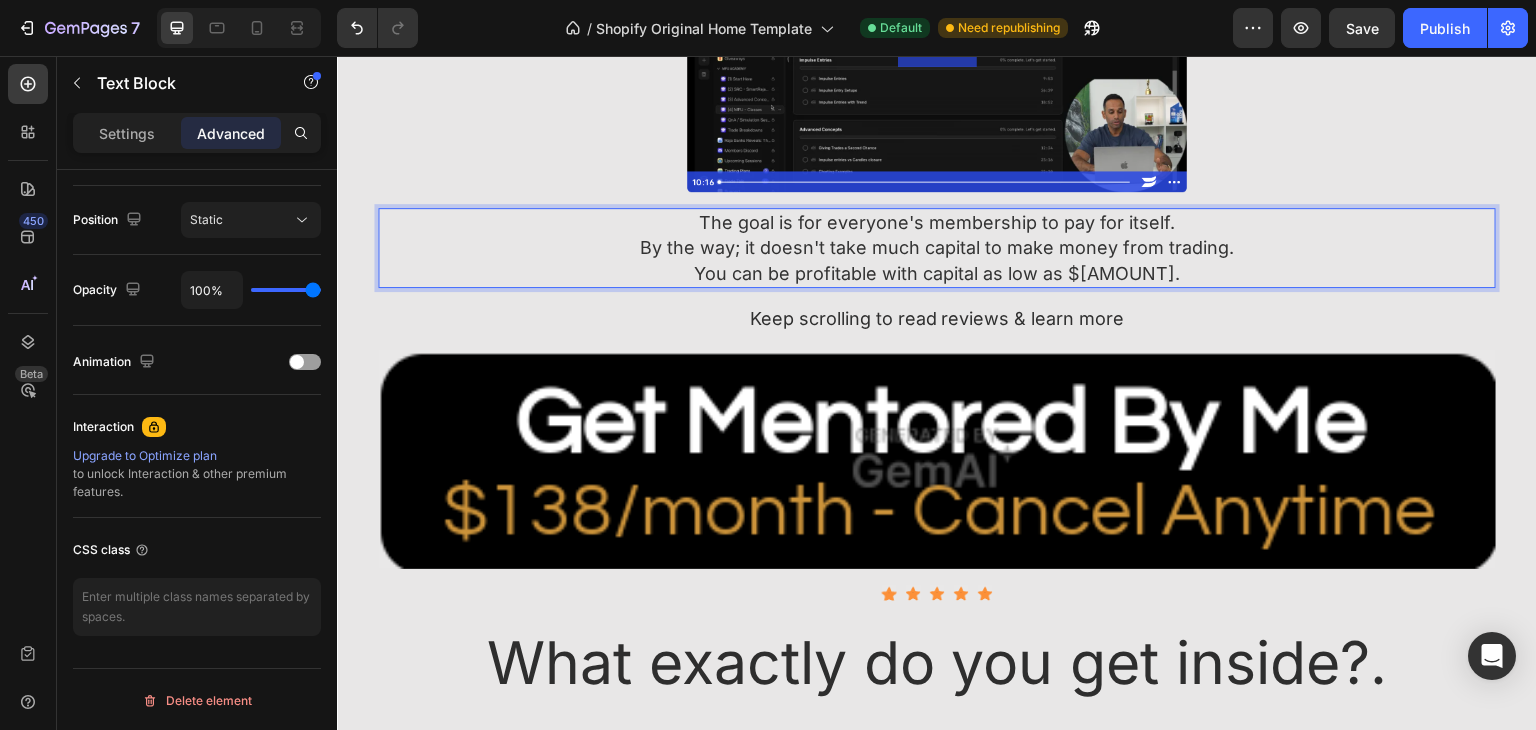 click on "By the way; it doesn't take much capital to make money from trading." at bounding box center (937, 247) 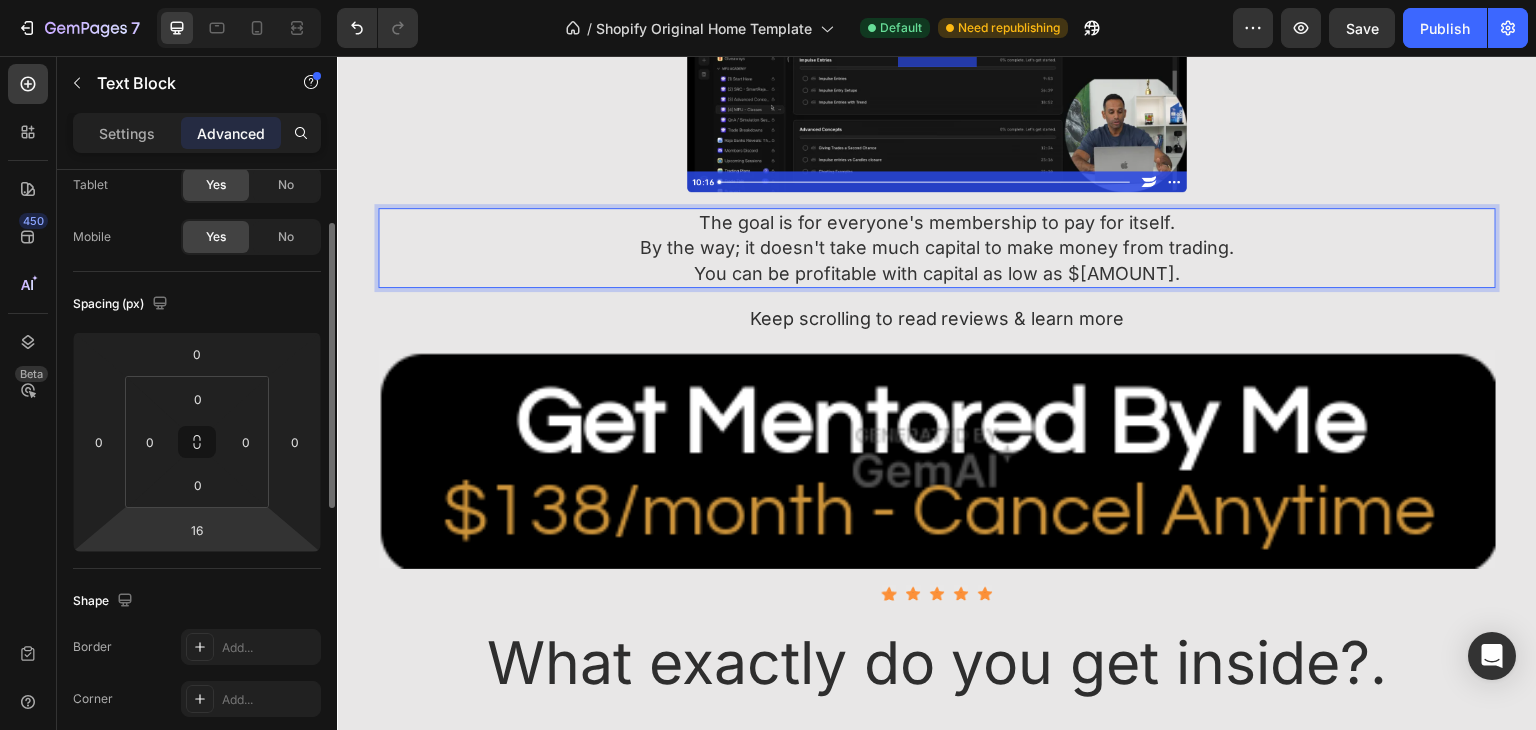 scroll, scrollTop: 0, scrollLeft: 0, axis: both 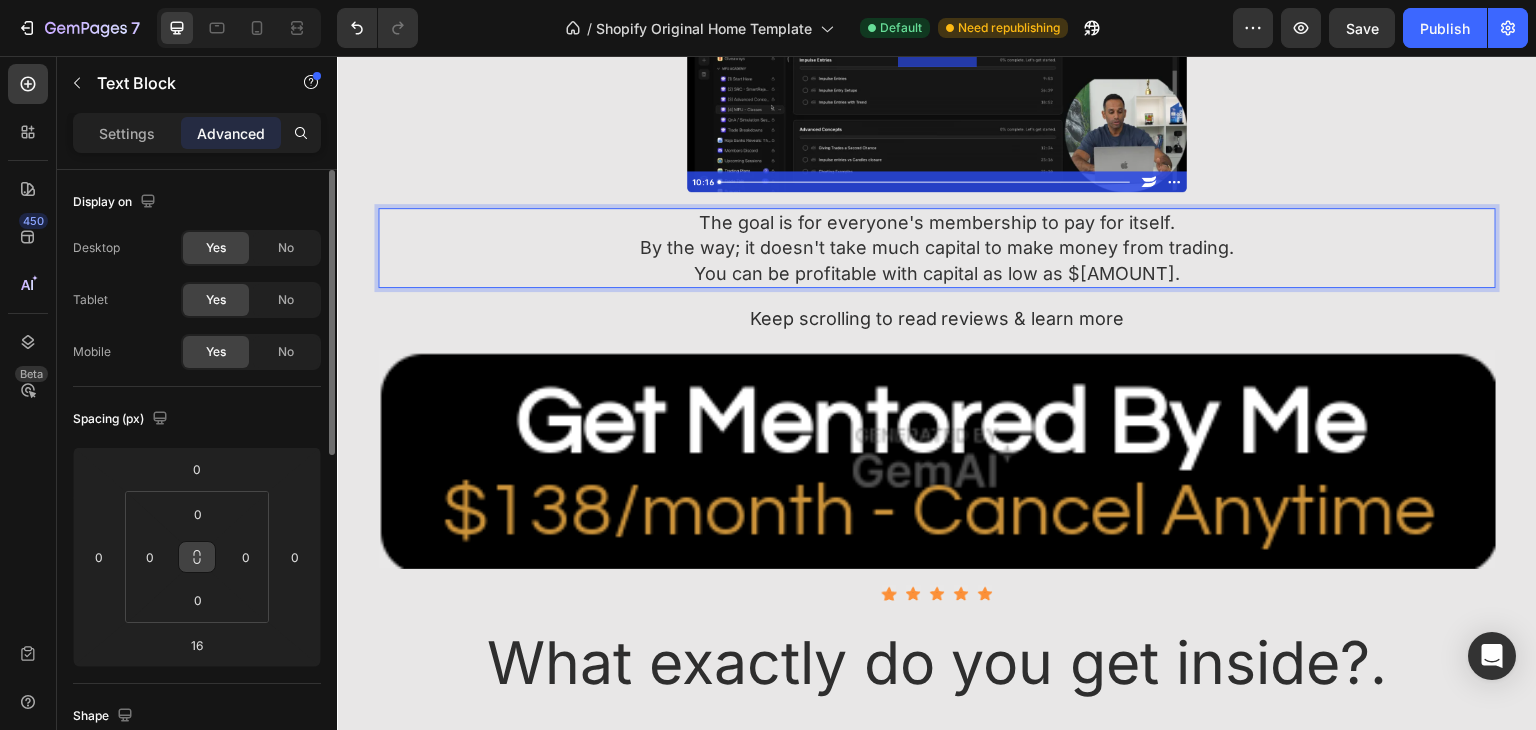 click at bounding box center (197, 557) 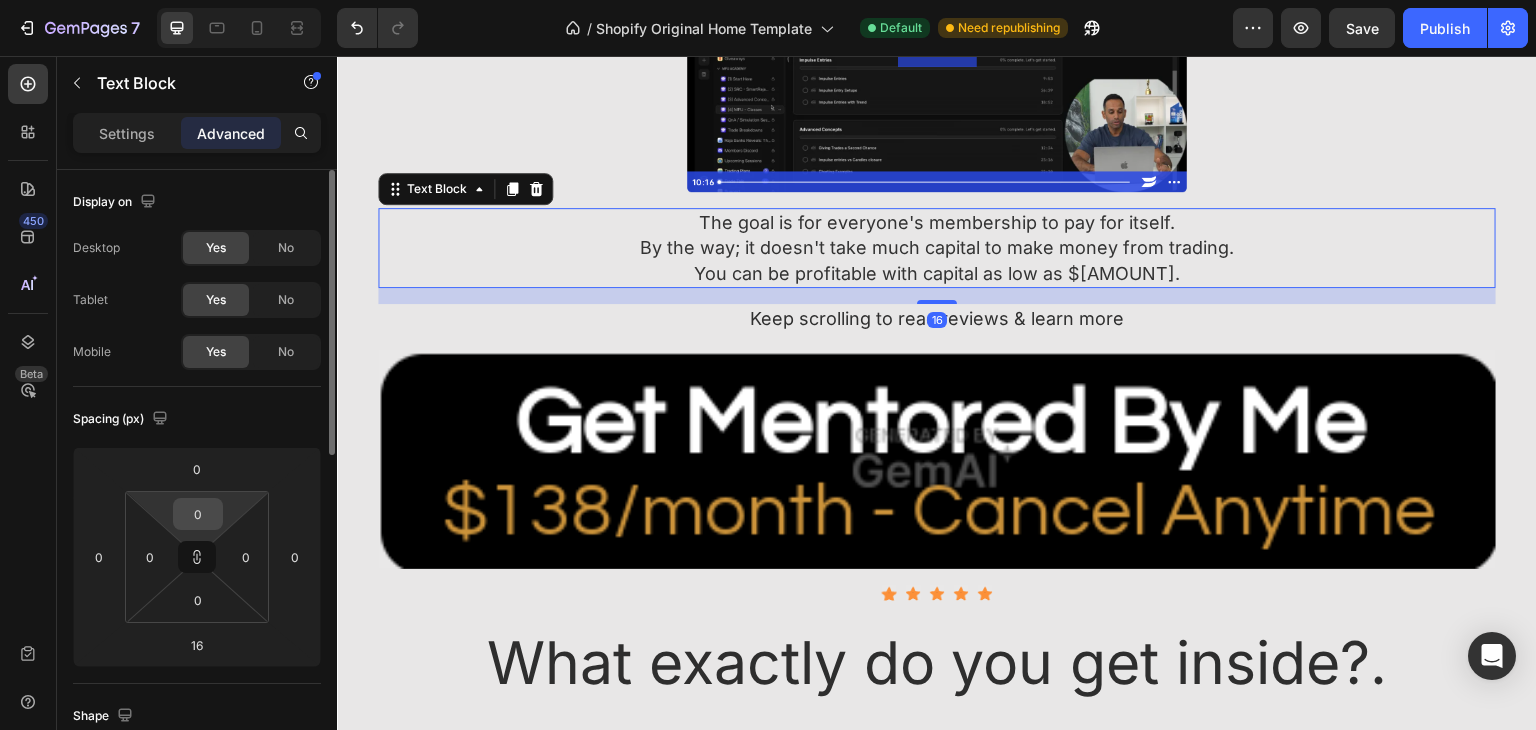 click on "0" at bounding box center (198, 514) 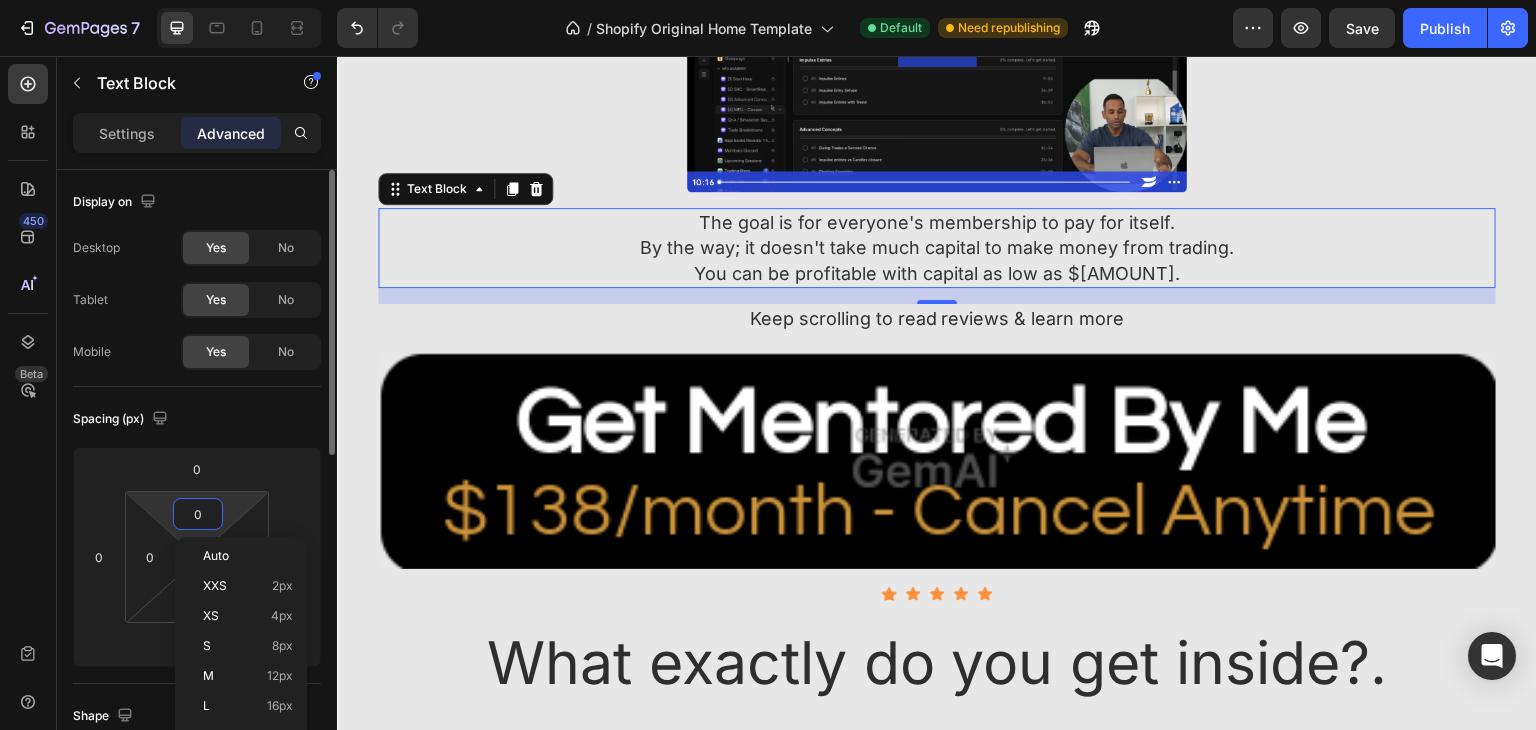 type on "1" 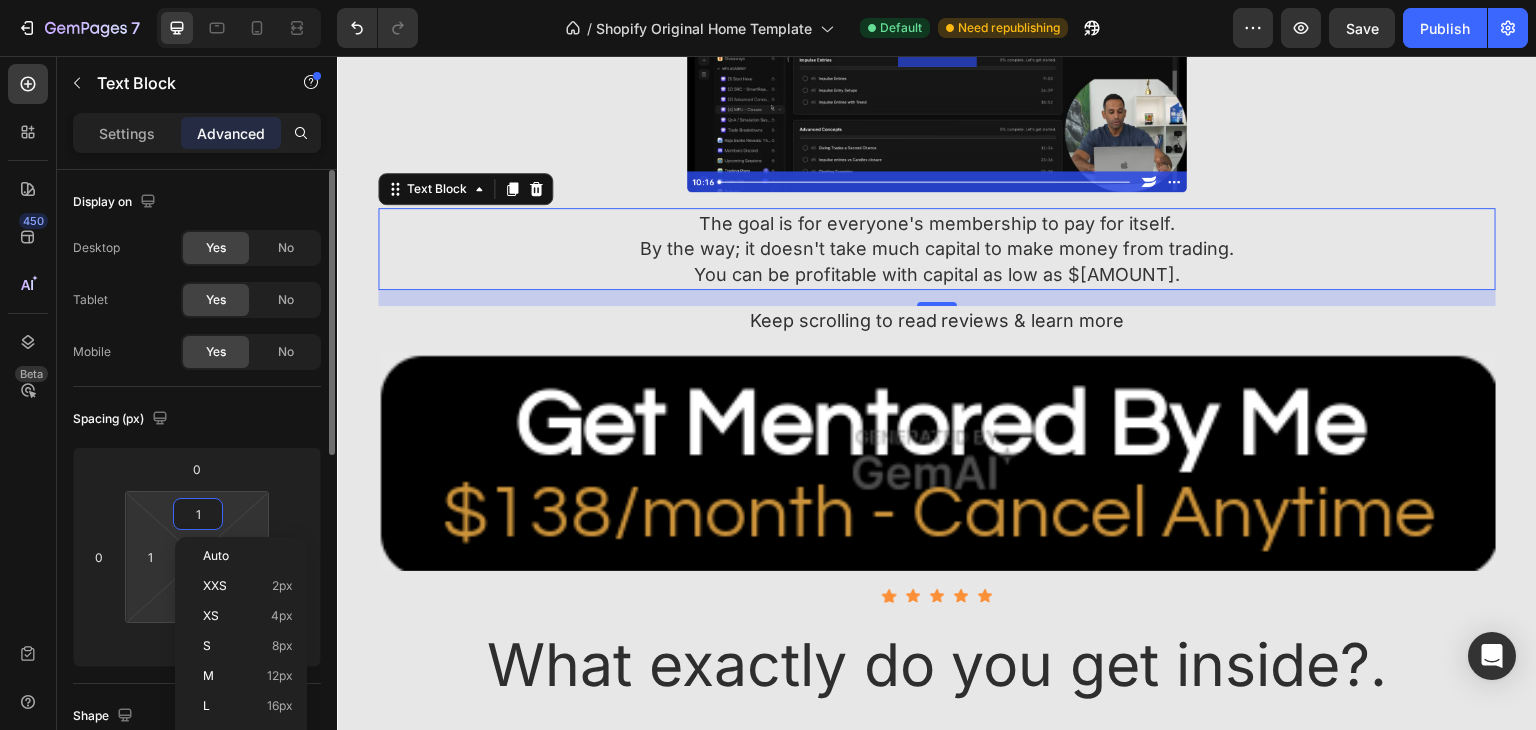 type on "2" 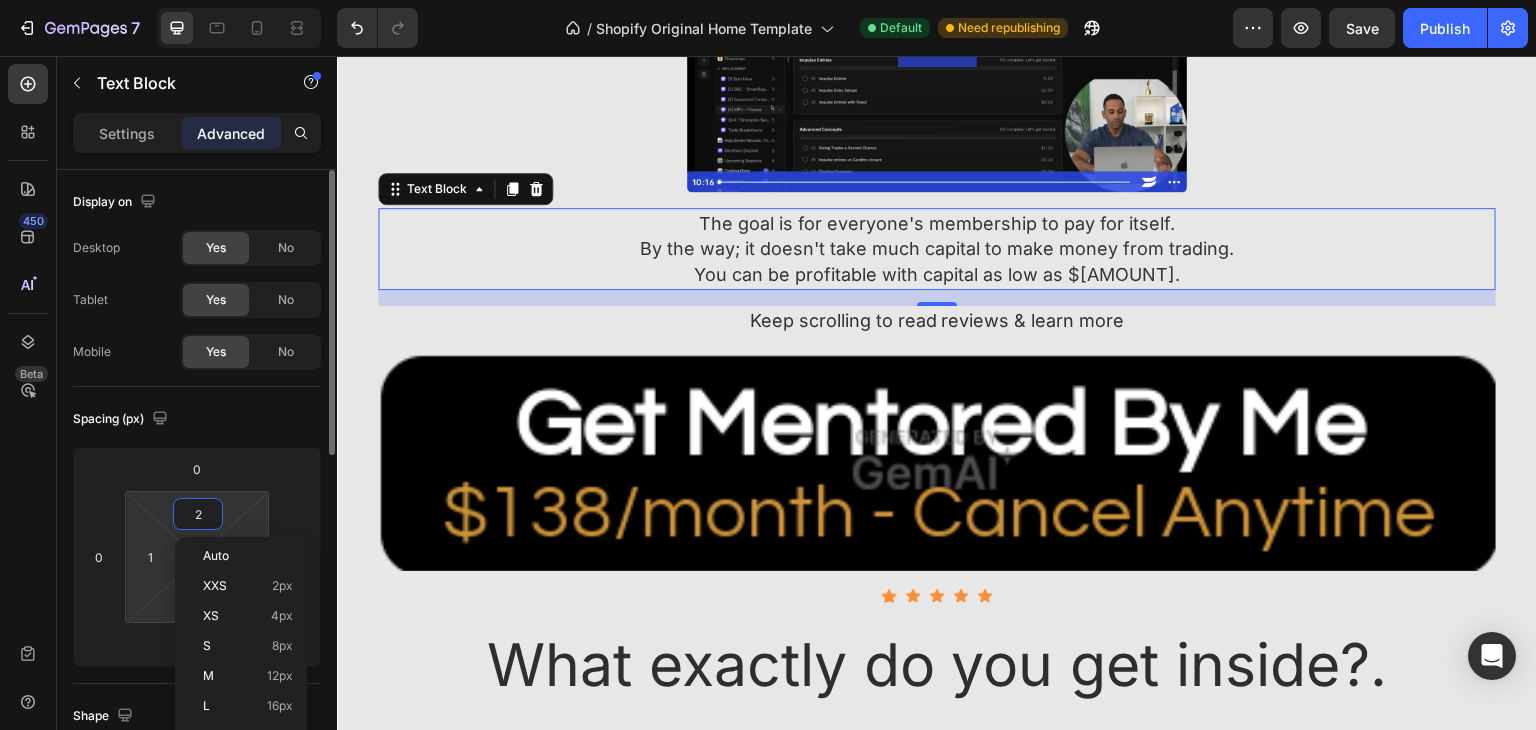 type on "2" 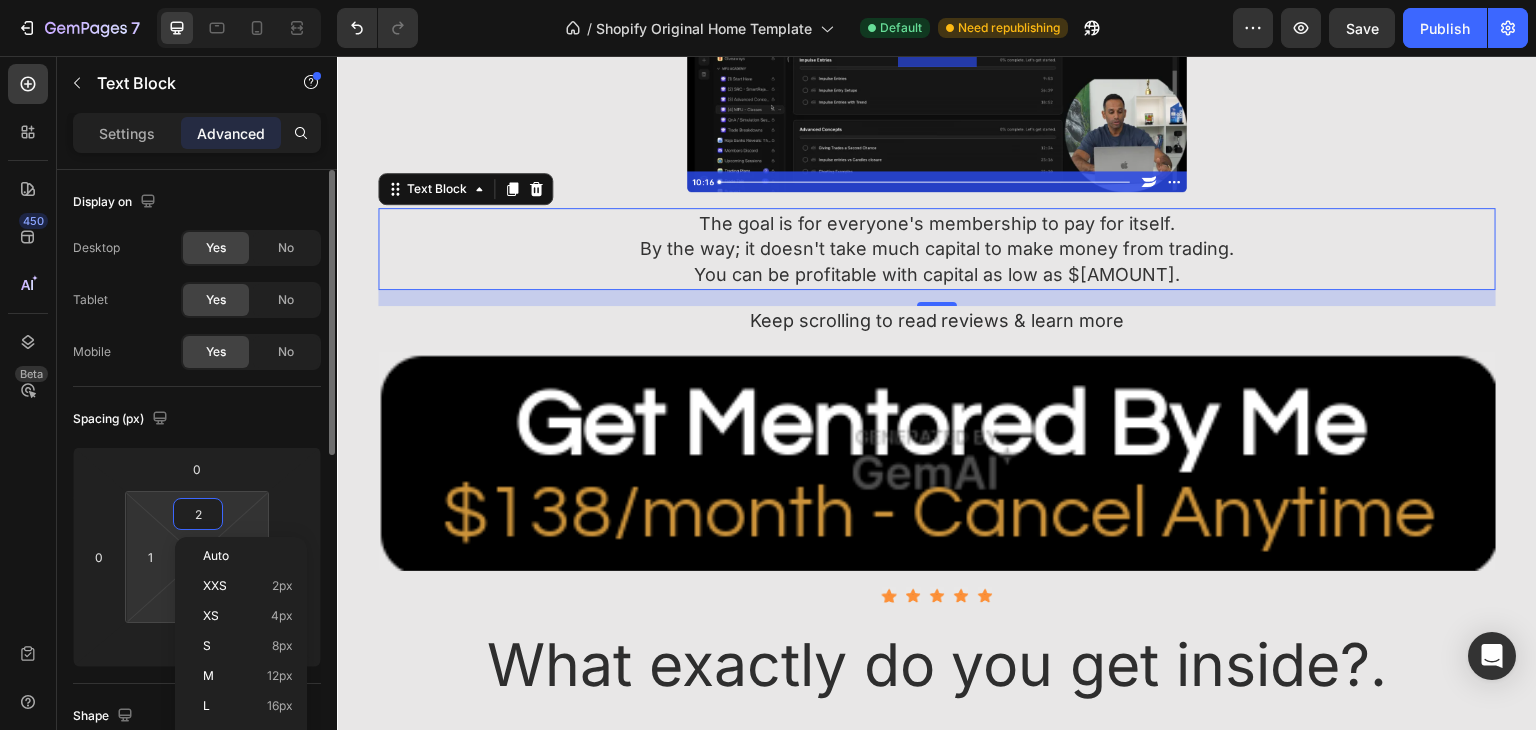 type on "2" 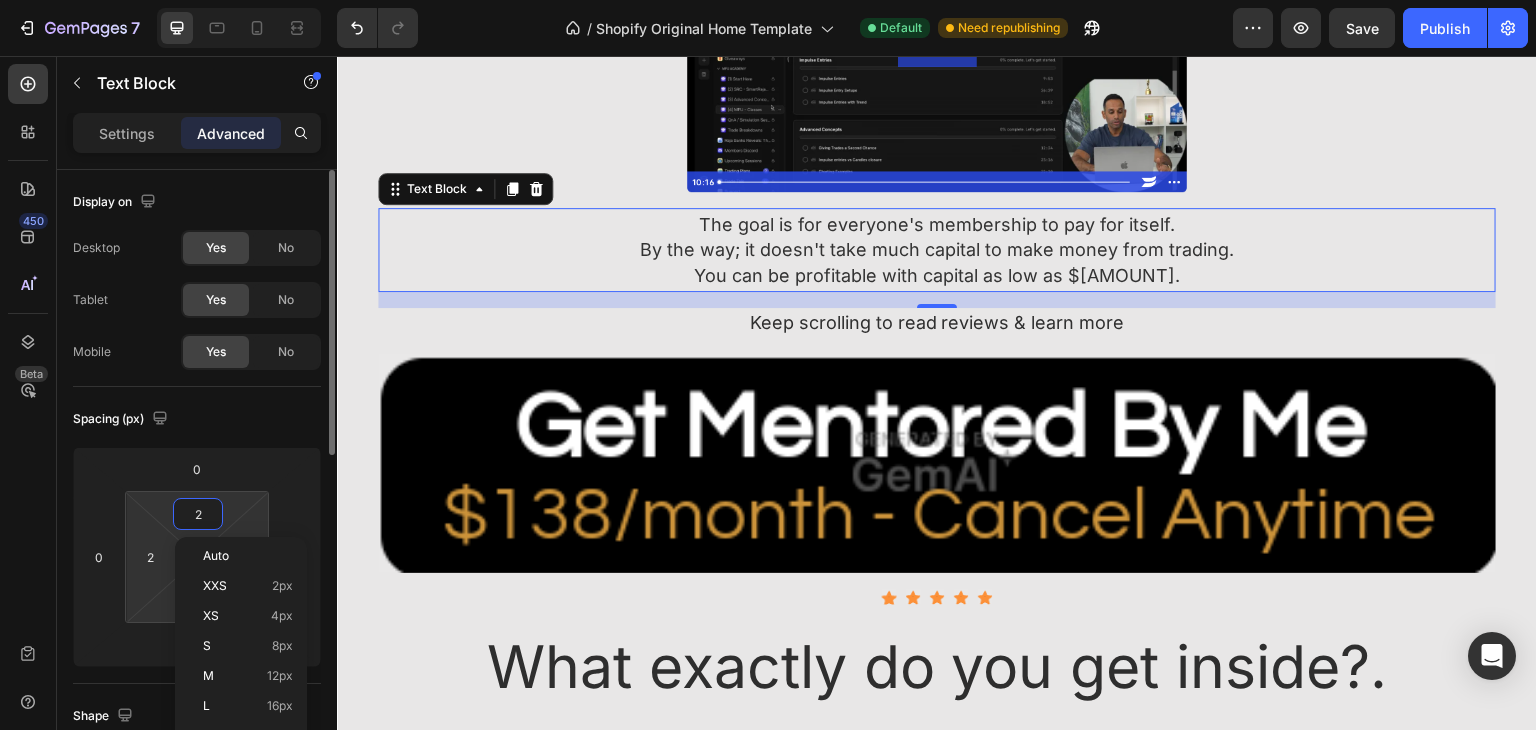 type on "3" 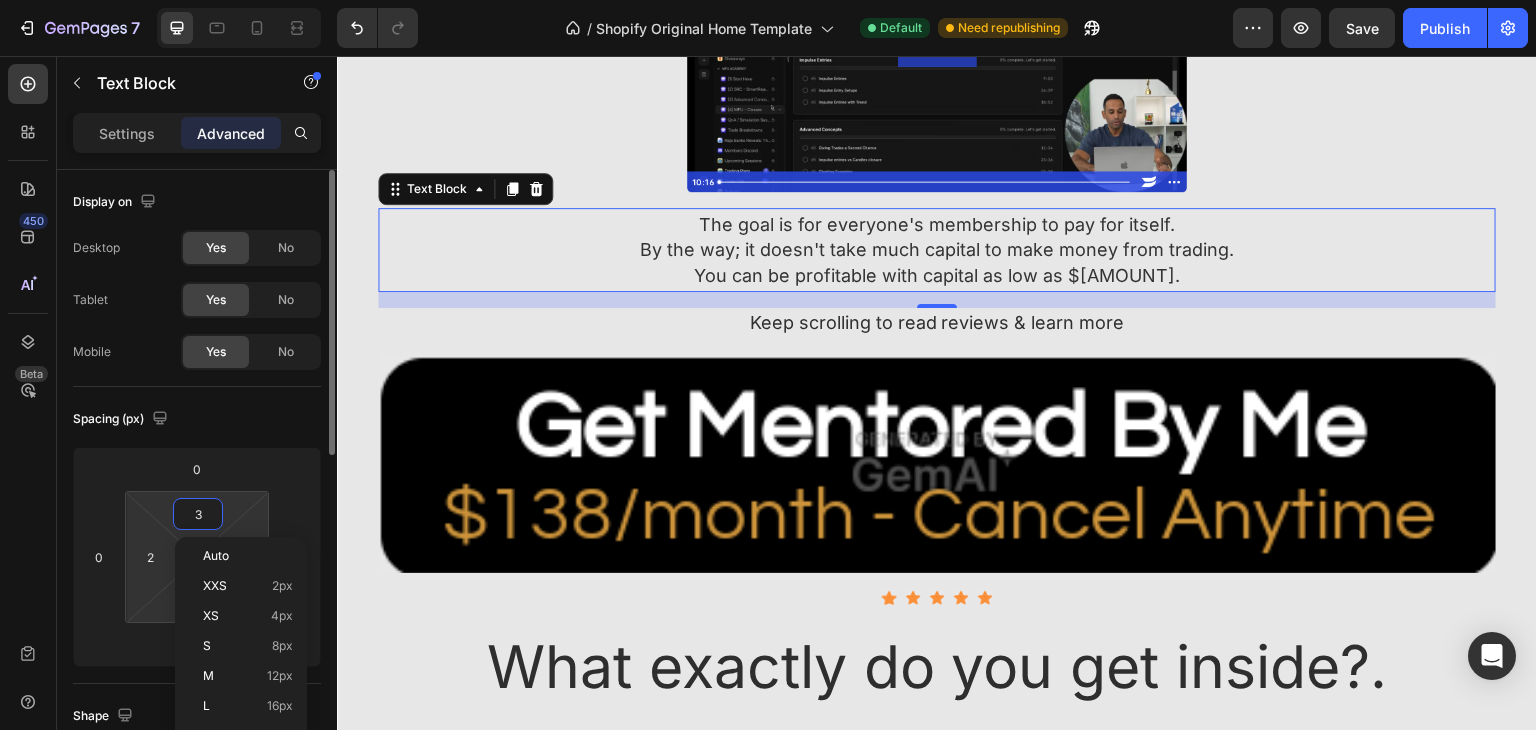 type on "3" 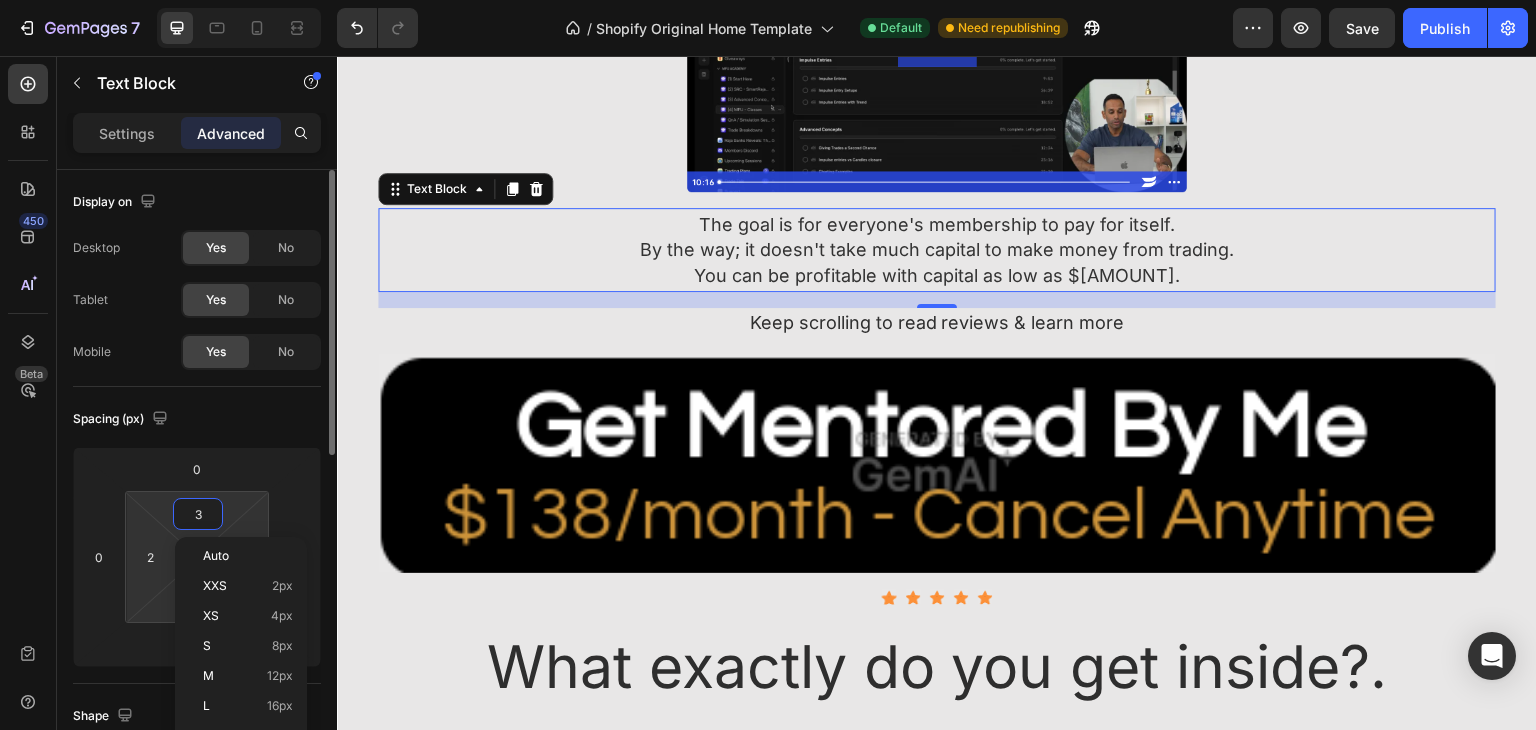 type on "3" 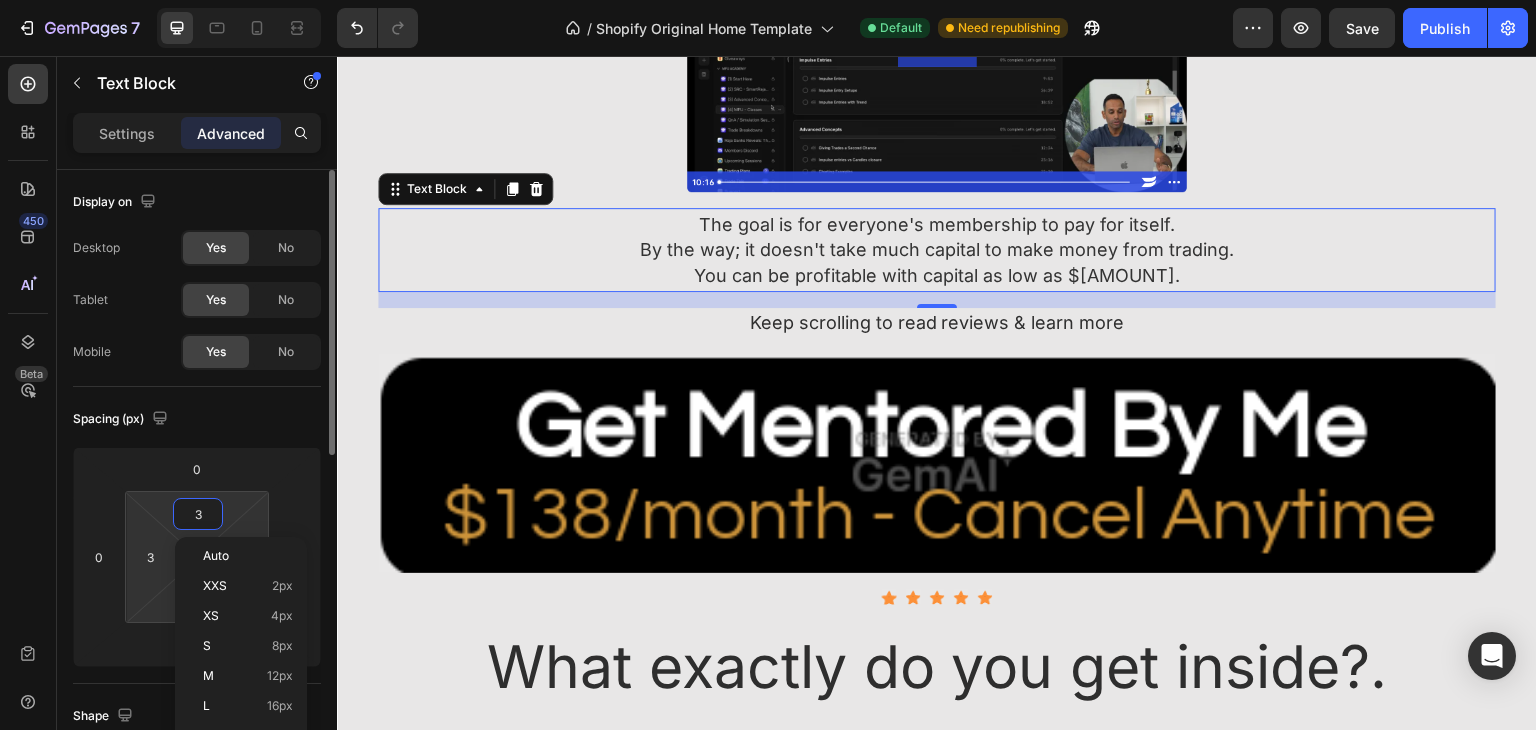 type on "4" 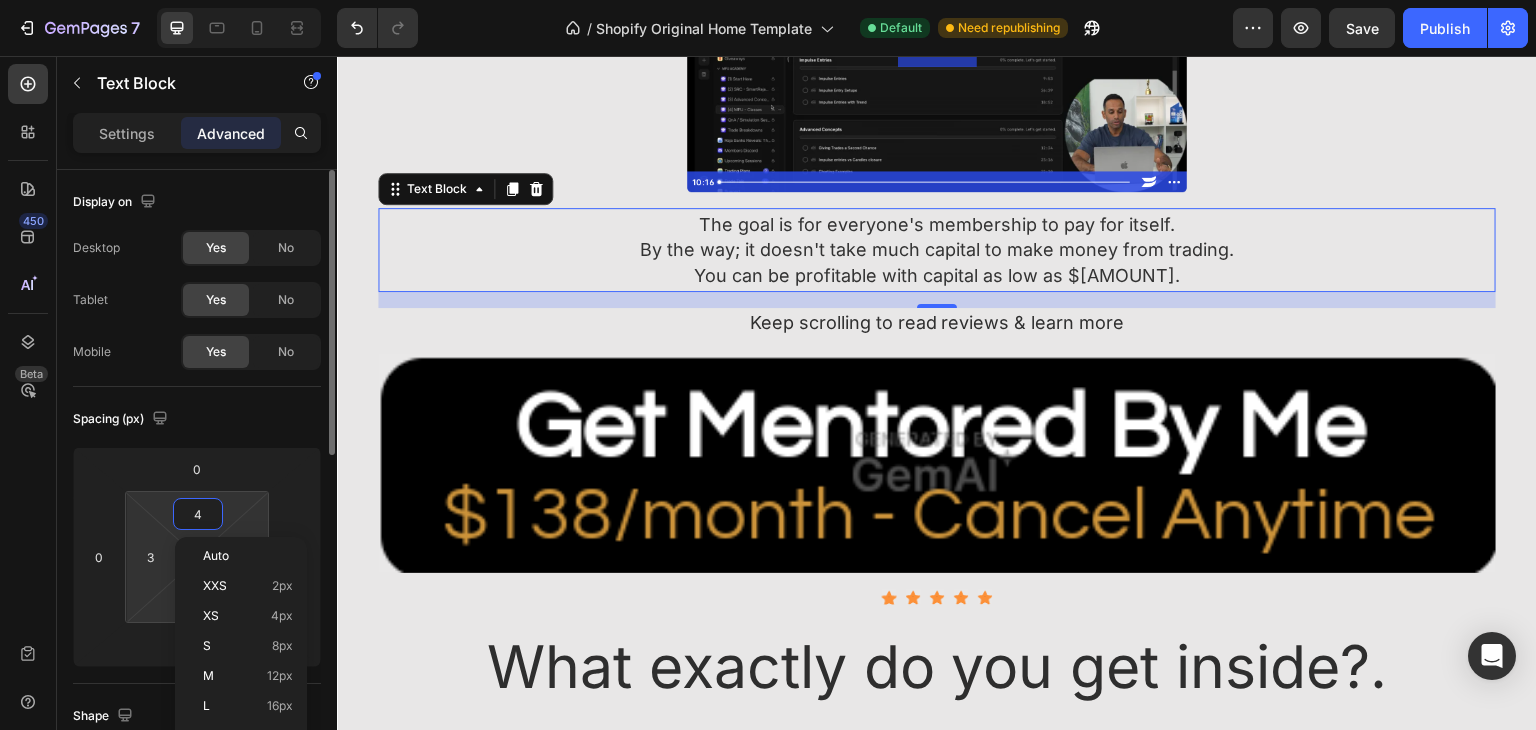 type on "4" 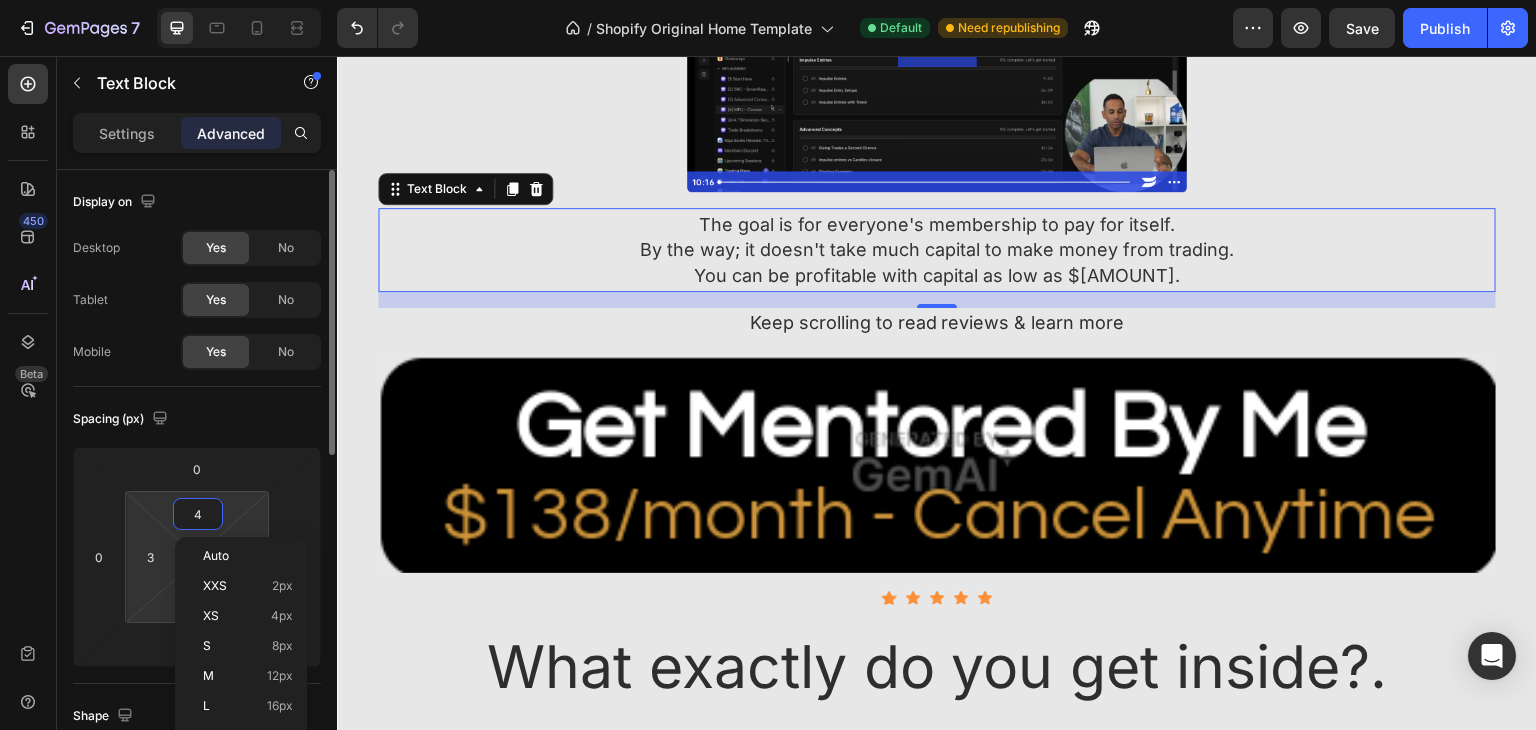 type on "4" 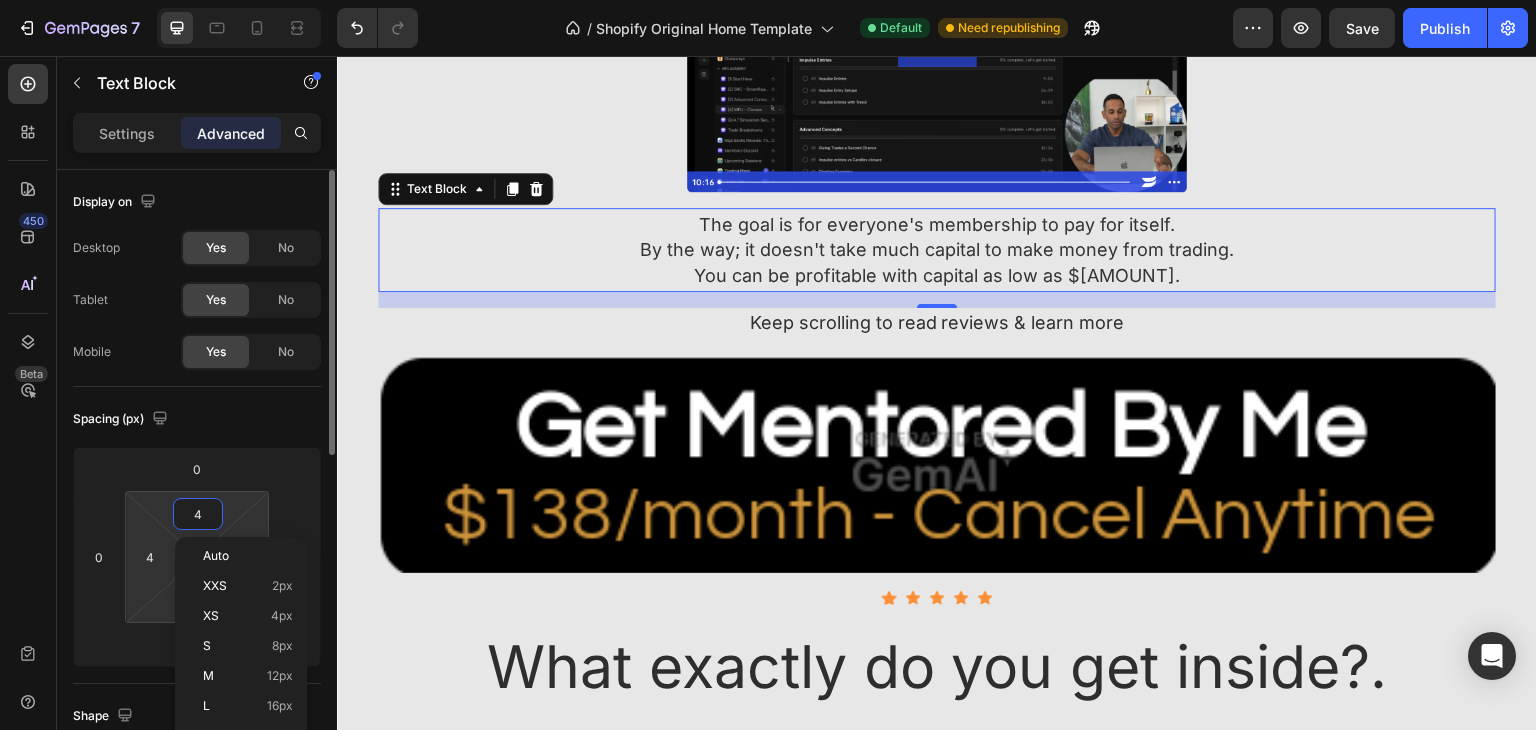 type on "5" 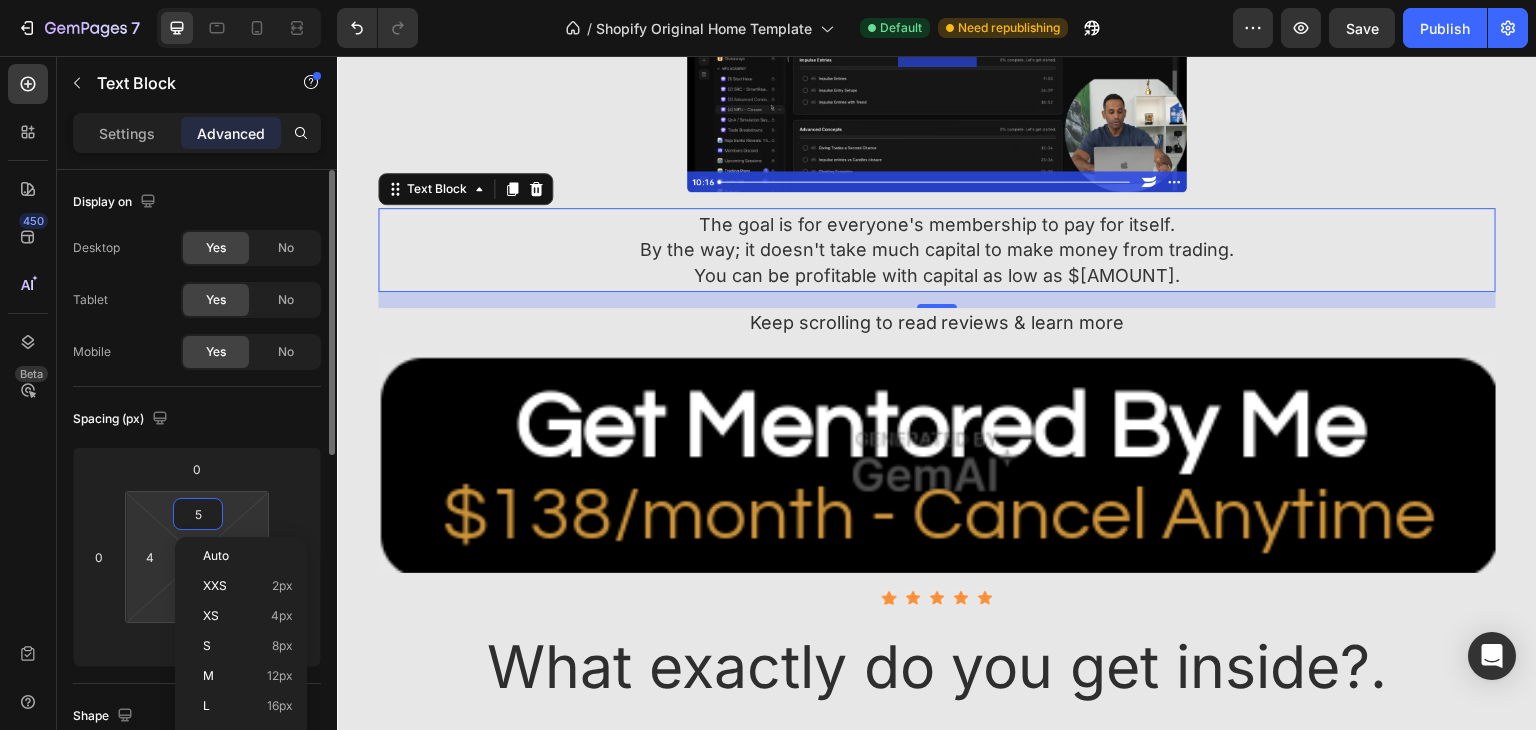 type on "5" 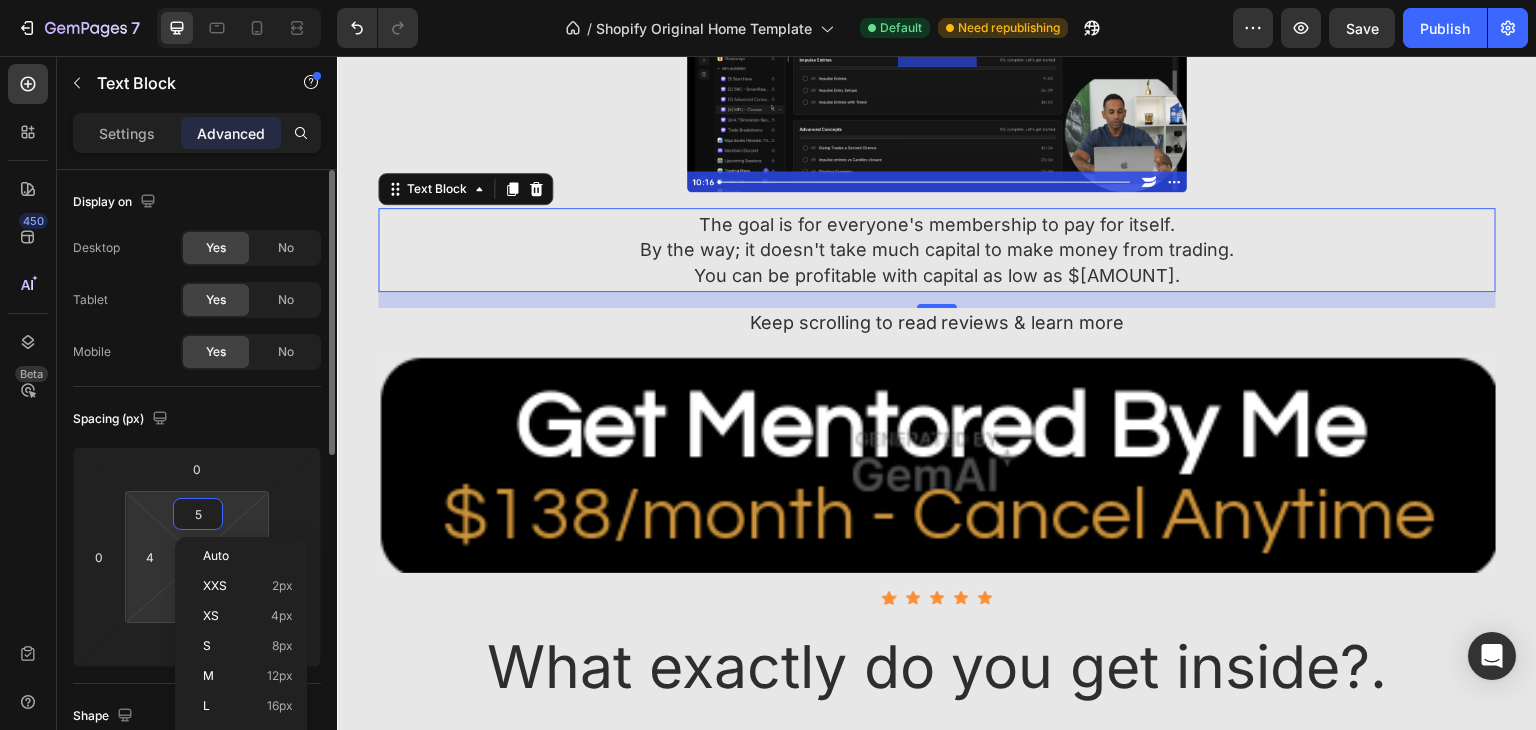 type on "5" 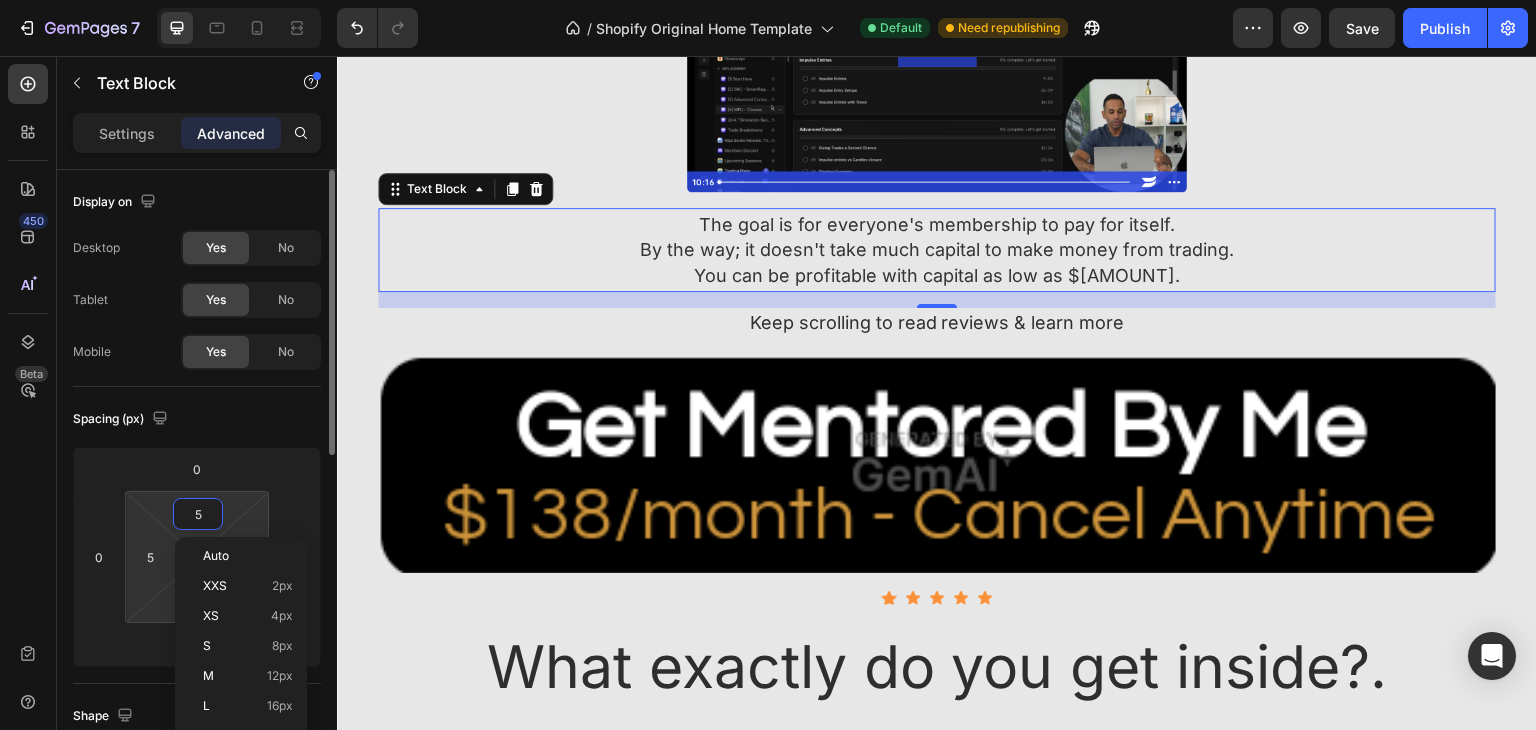 type on "6" 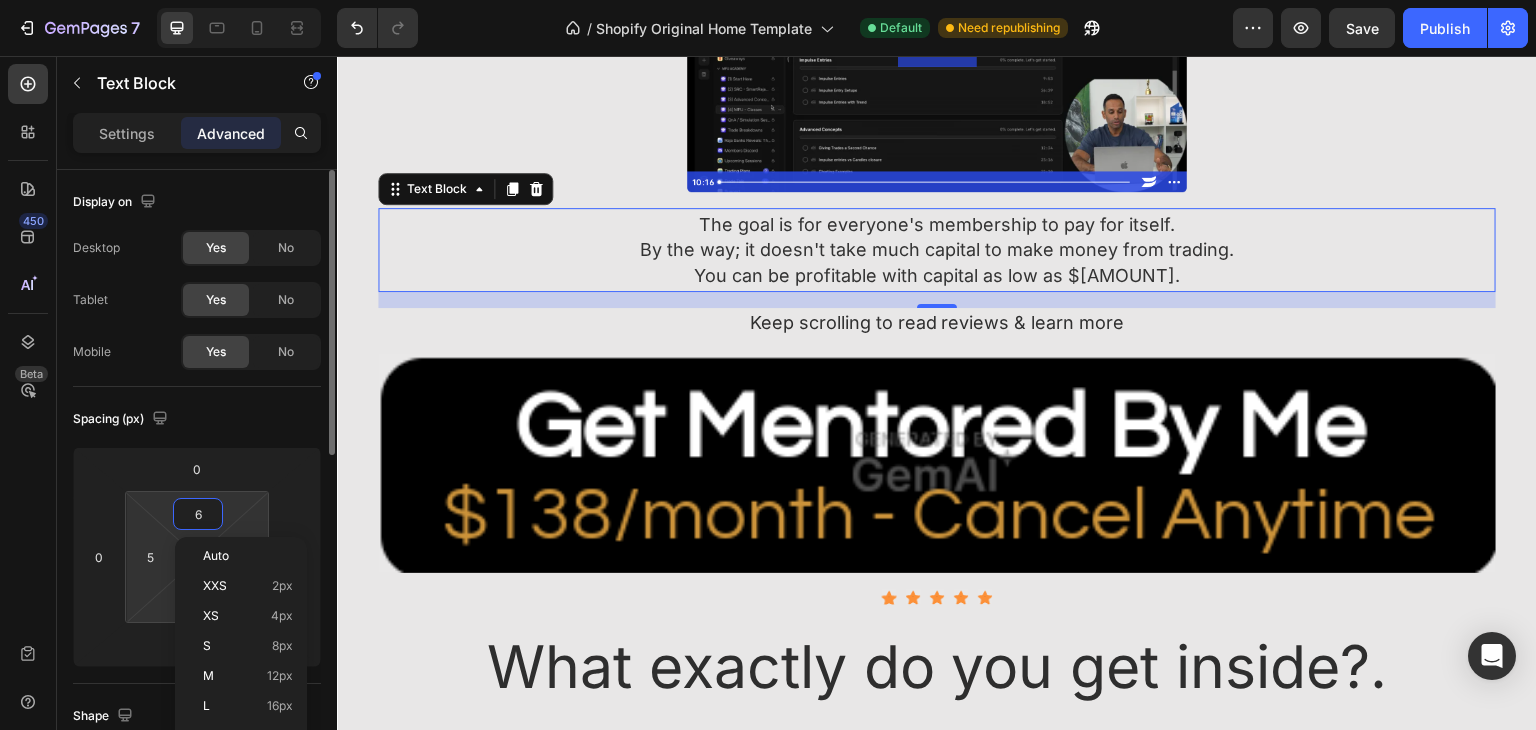 type on "6" 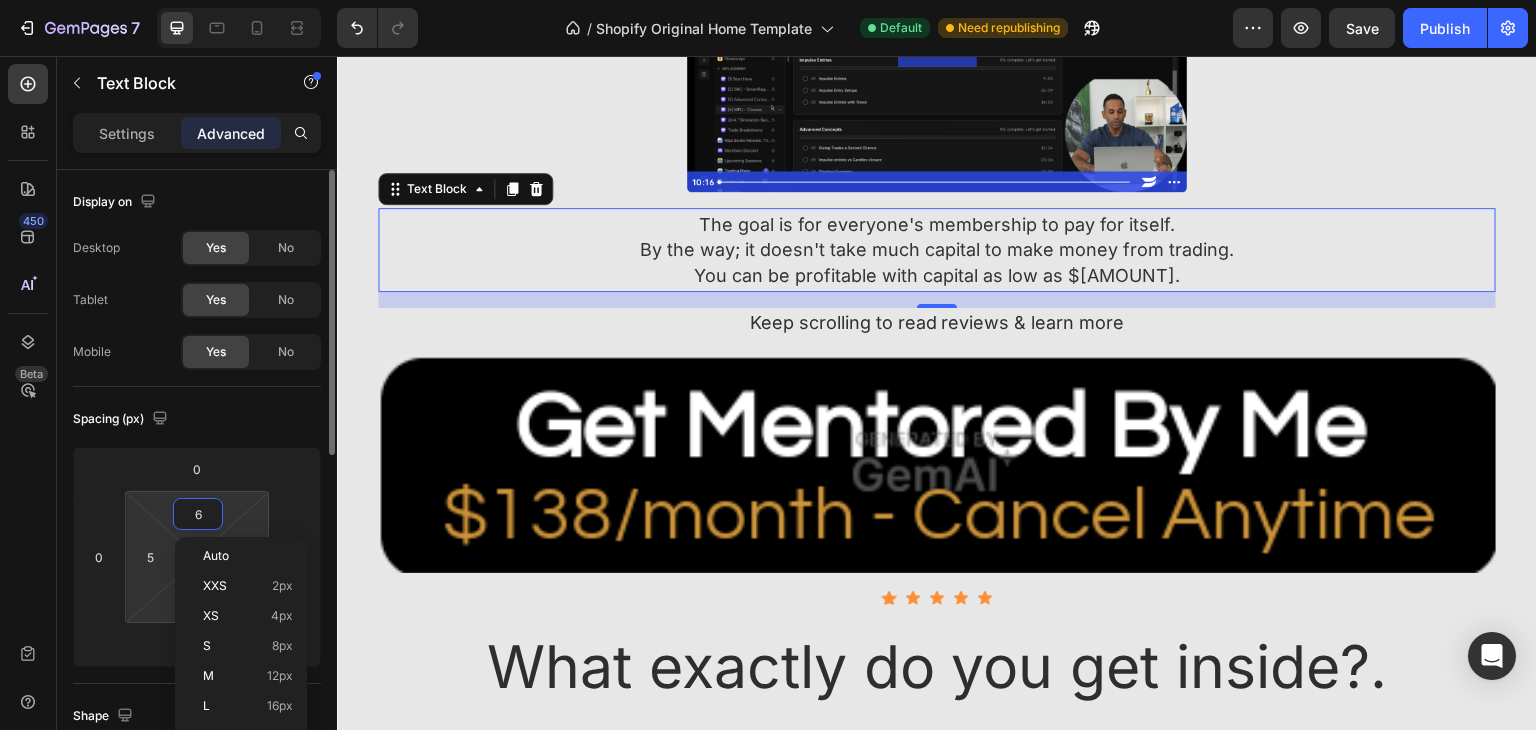 type on "6" 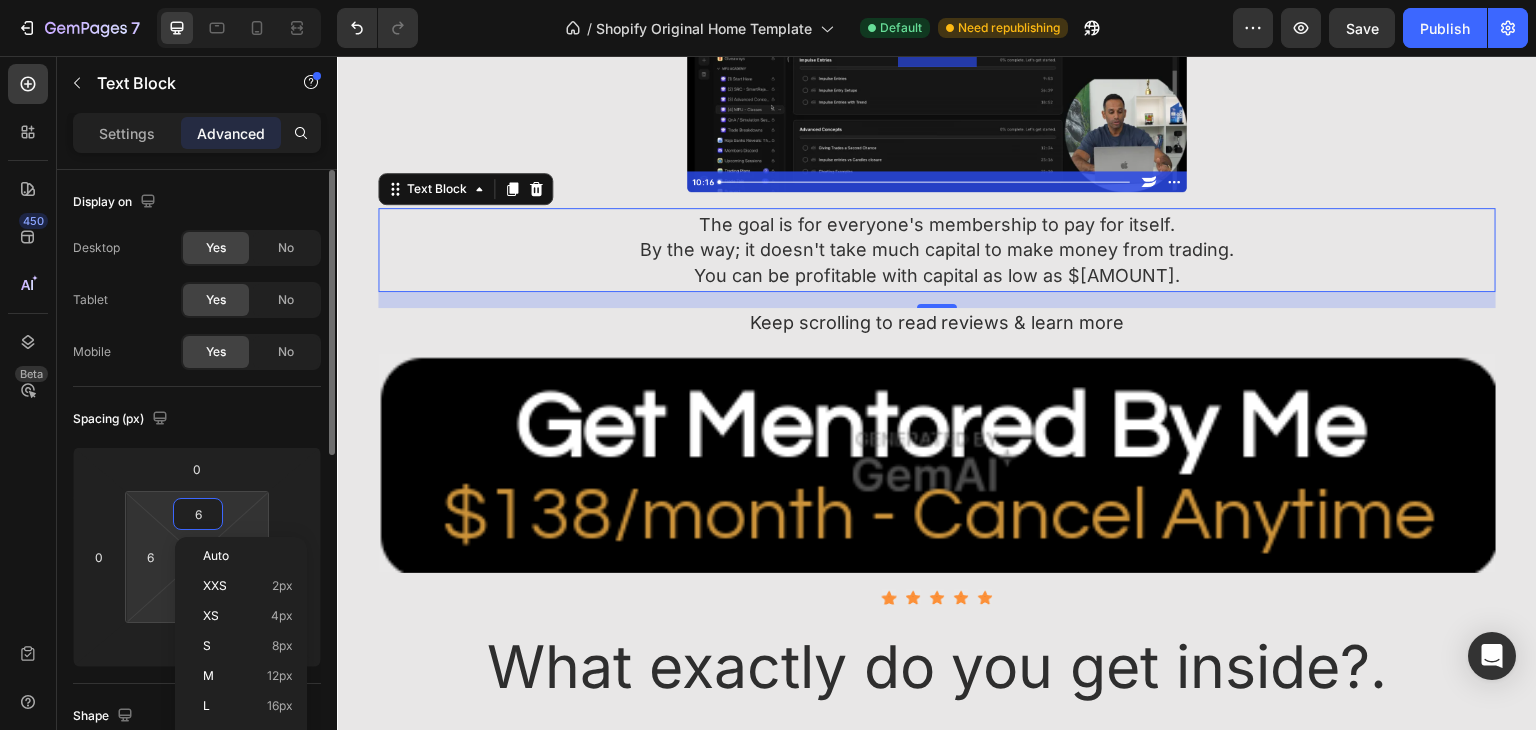 type on "7" 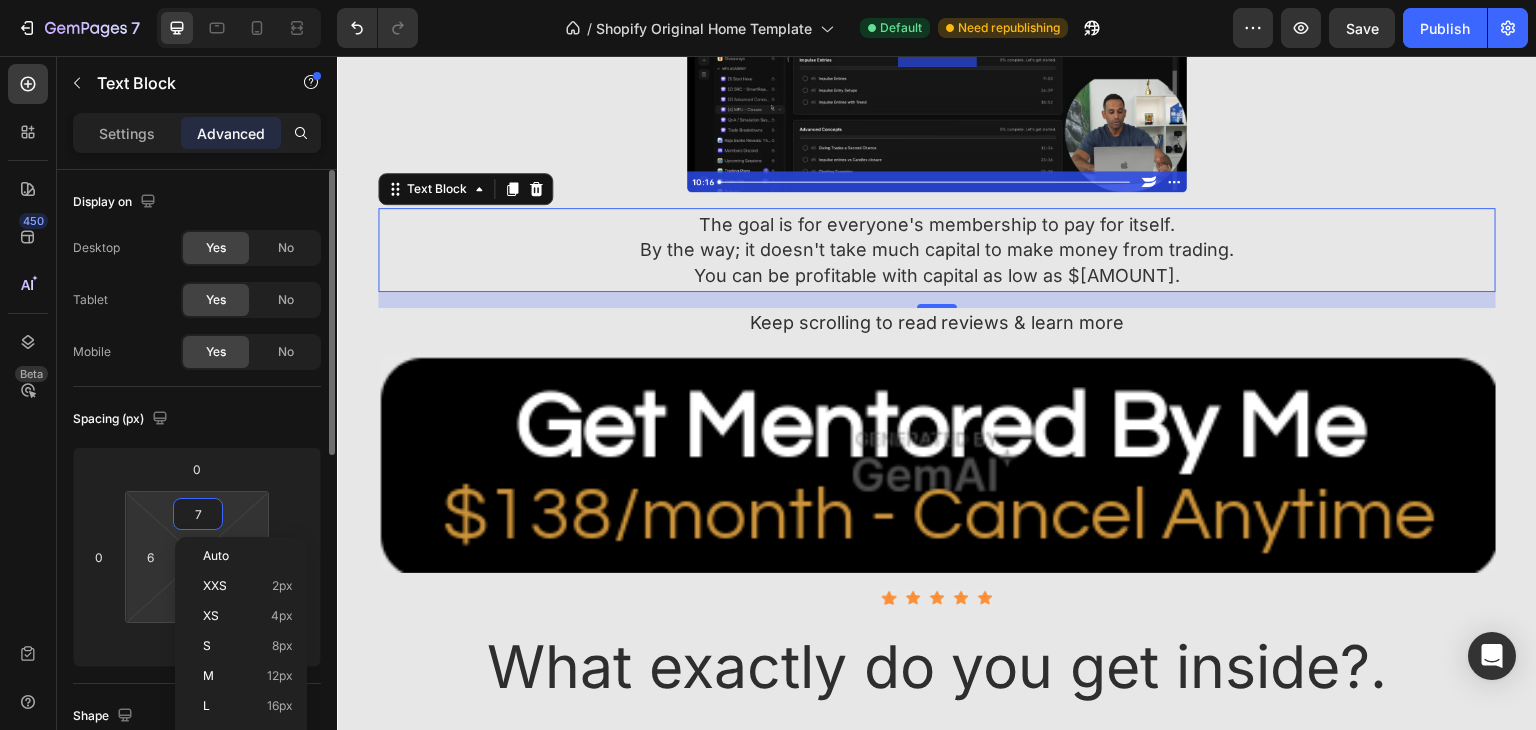 type on "7" 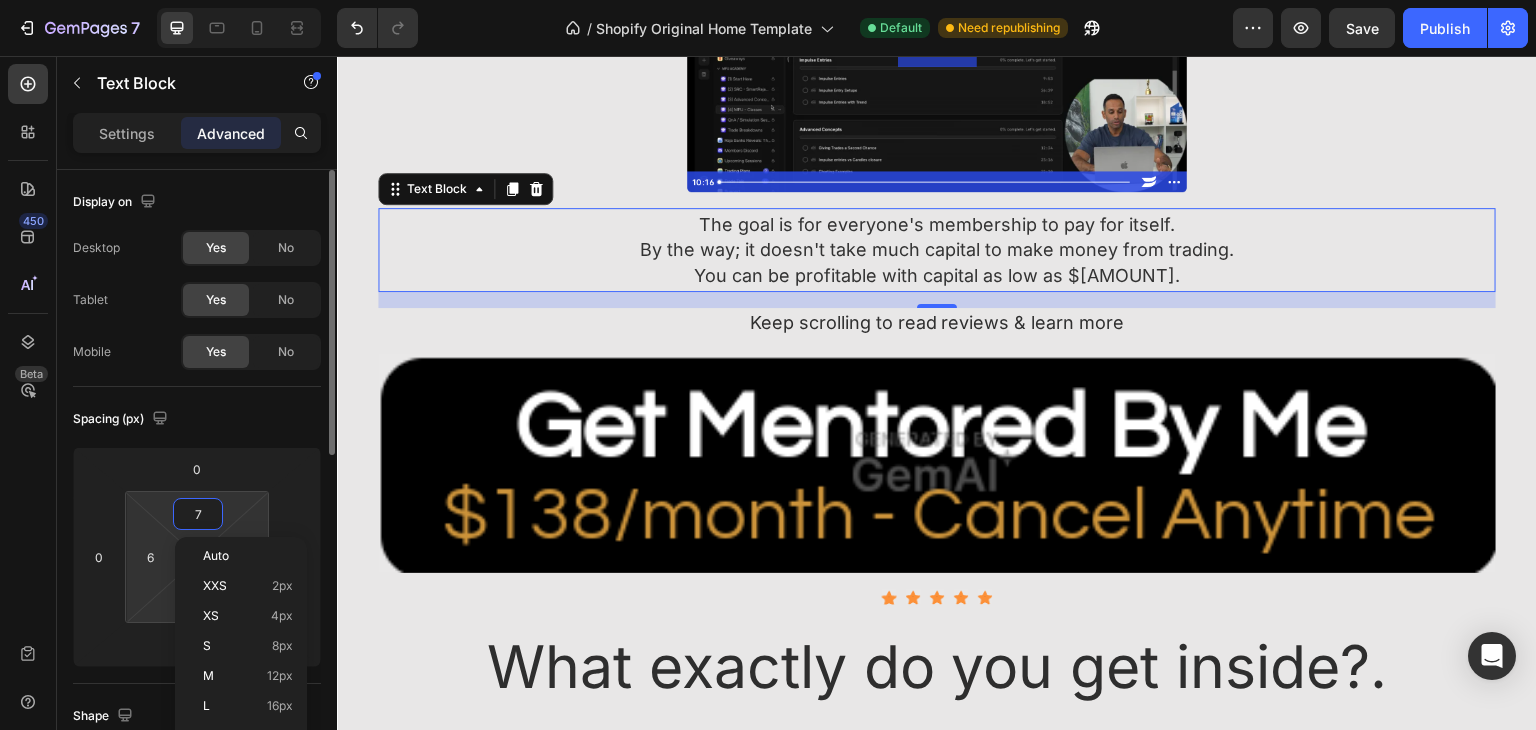 type on "7" 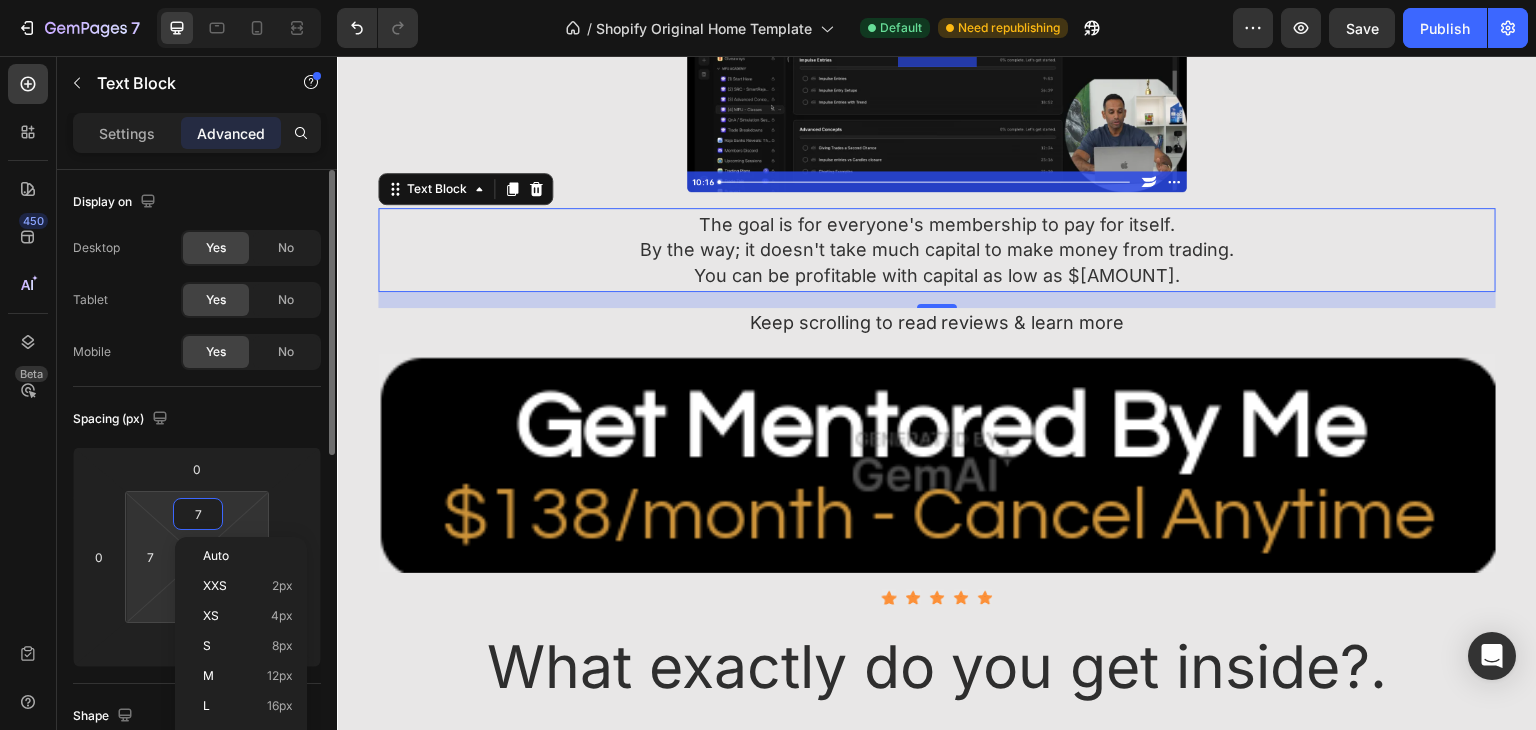 type on "8" 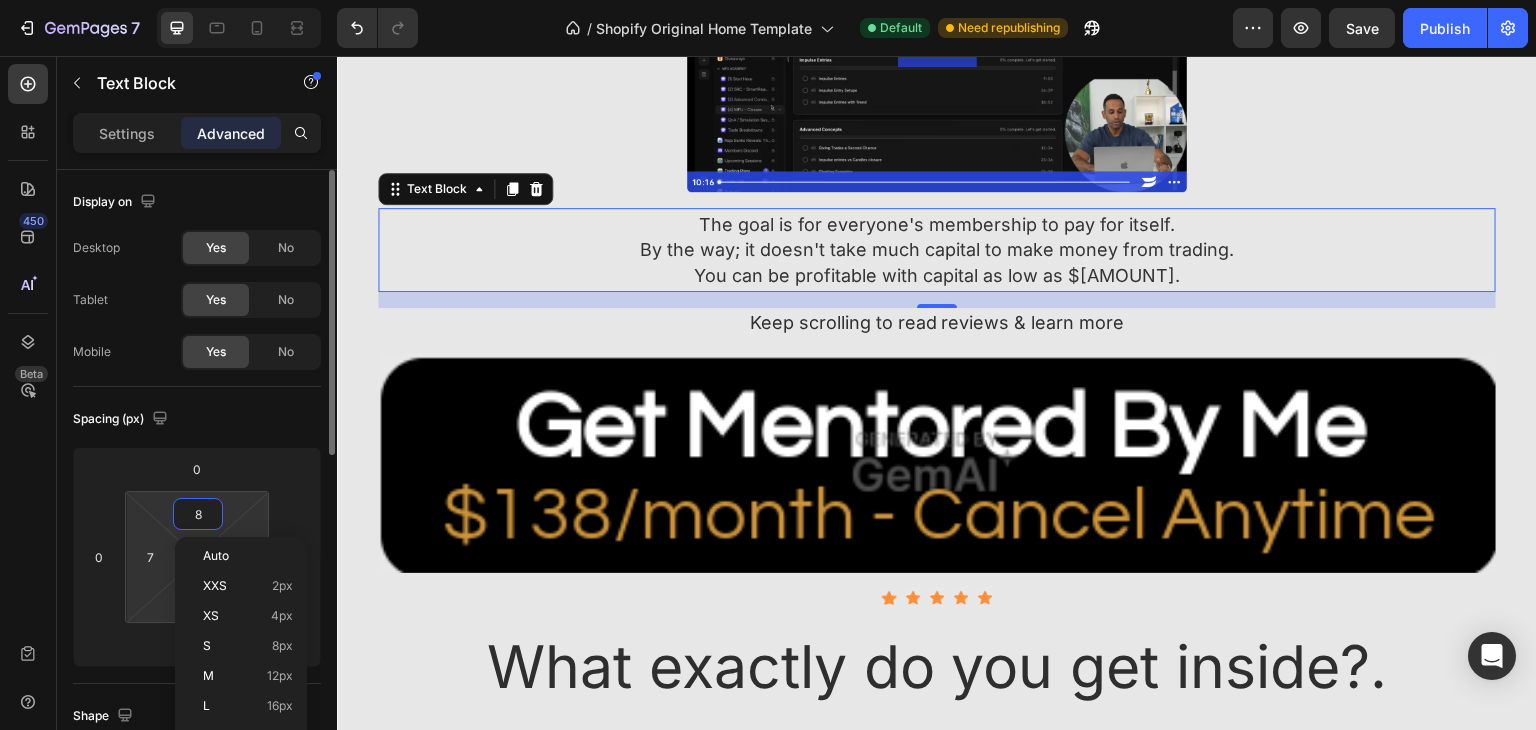 type on "8" 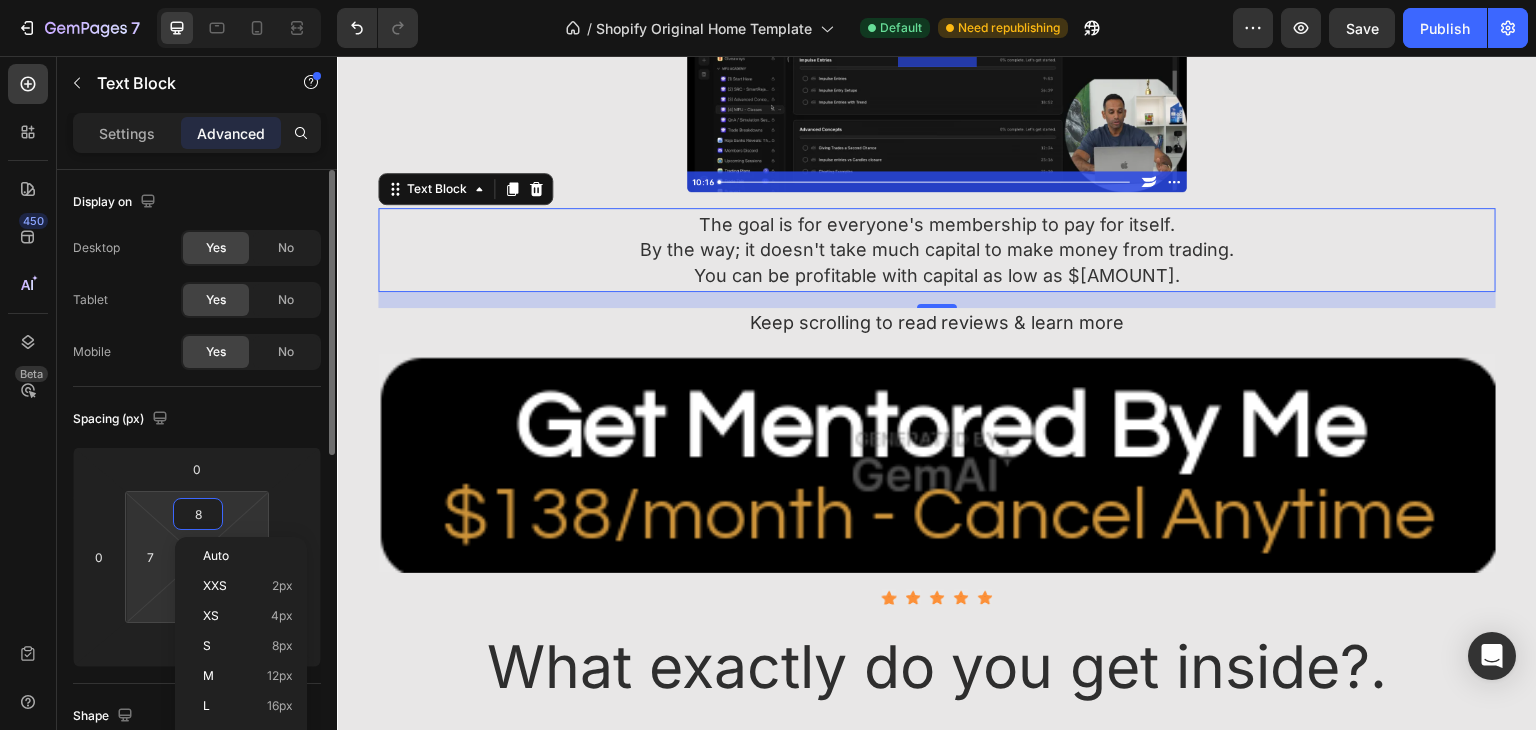 type on "8" 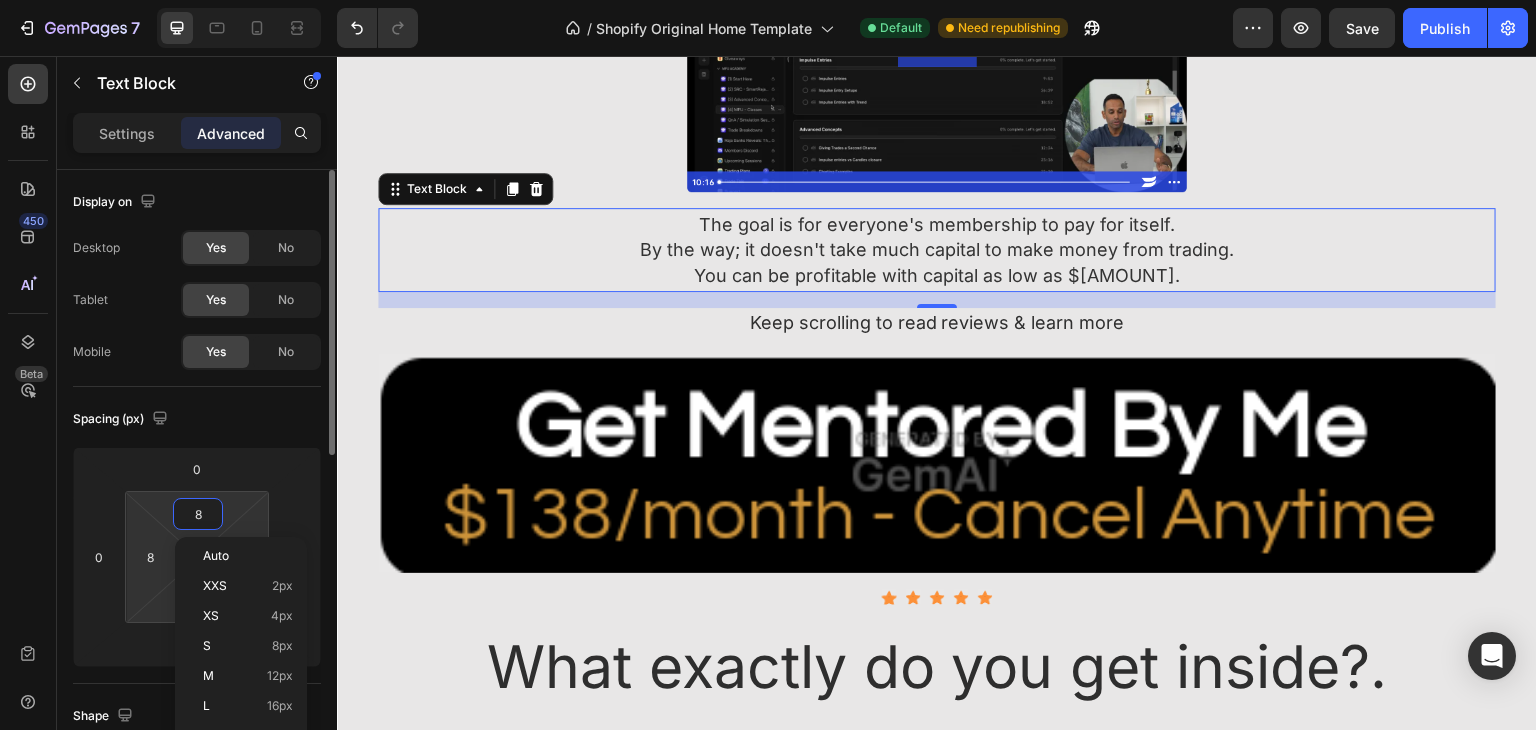 type on "9" 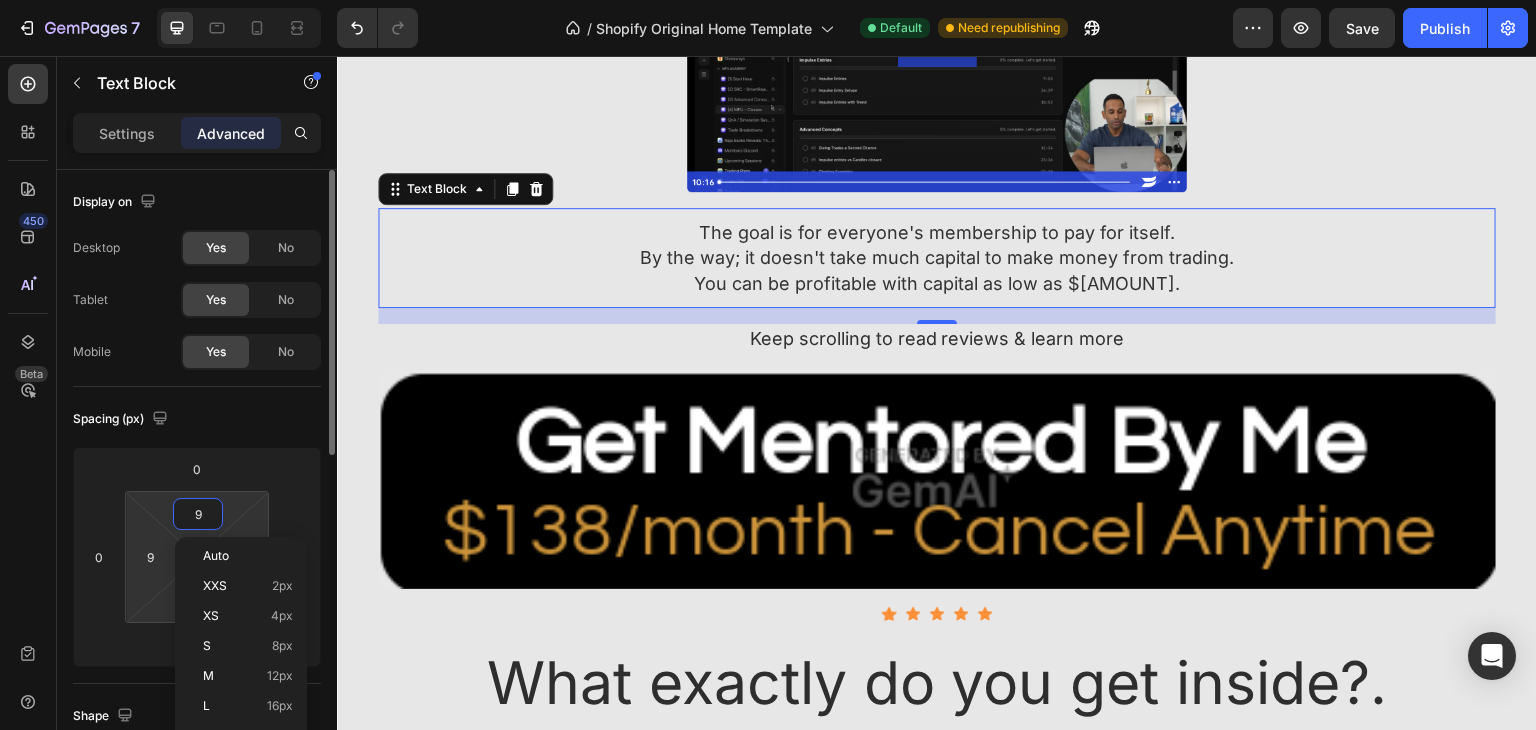 type on "10" 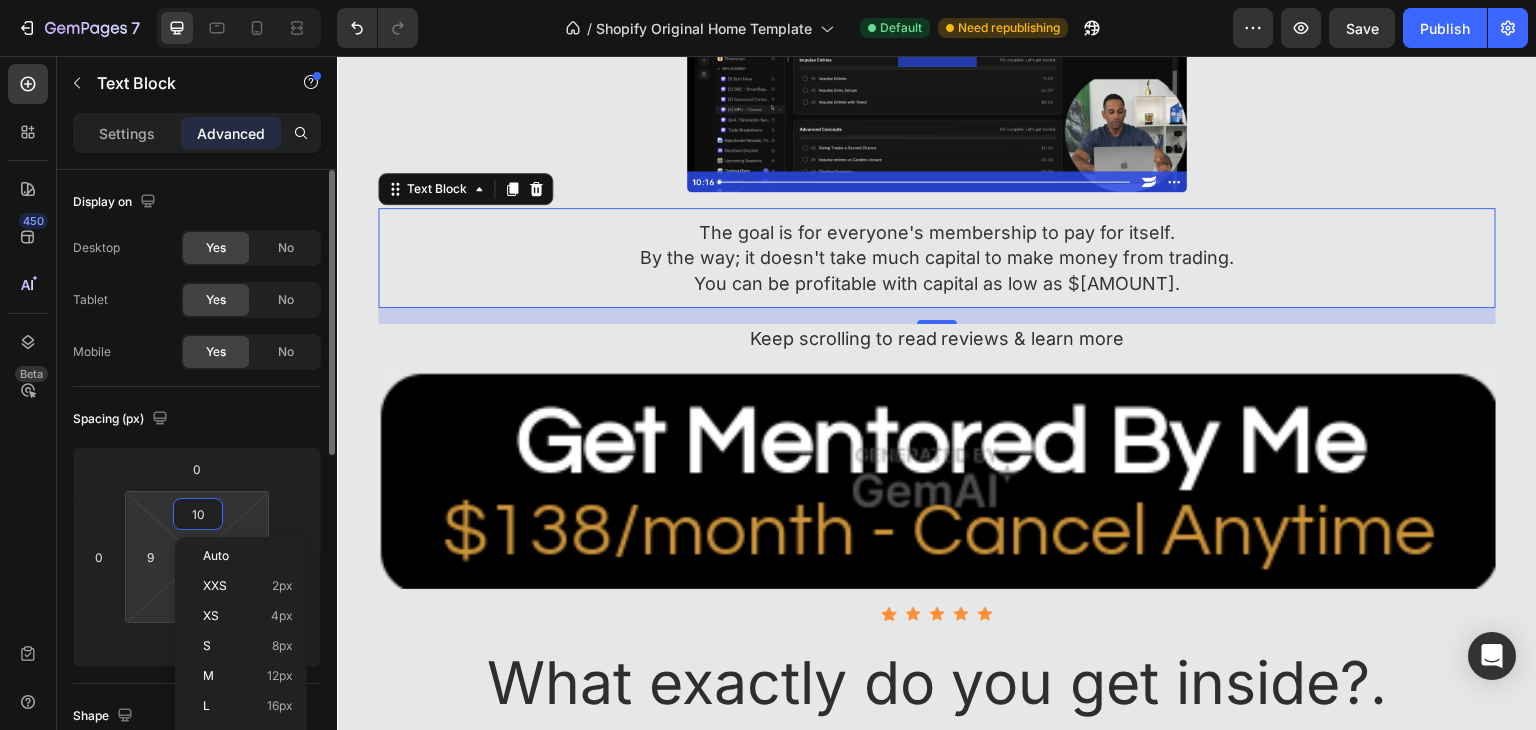 type on "10" 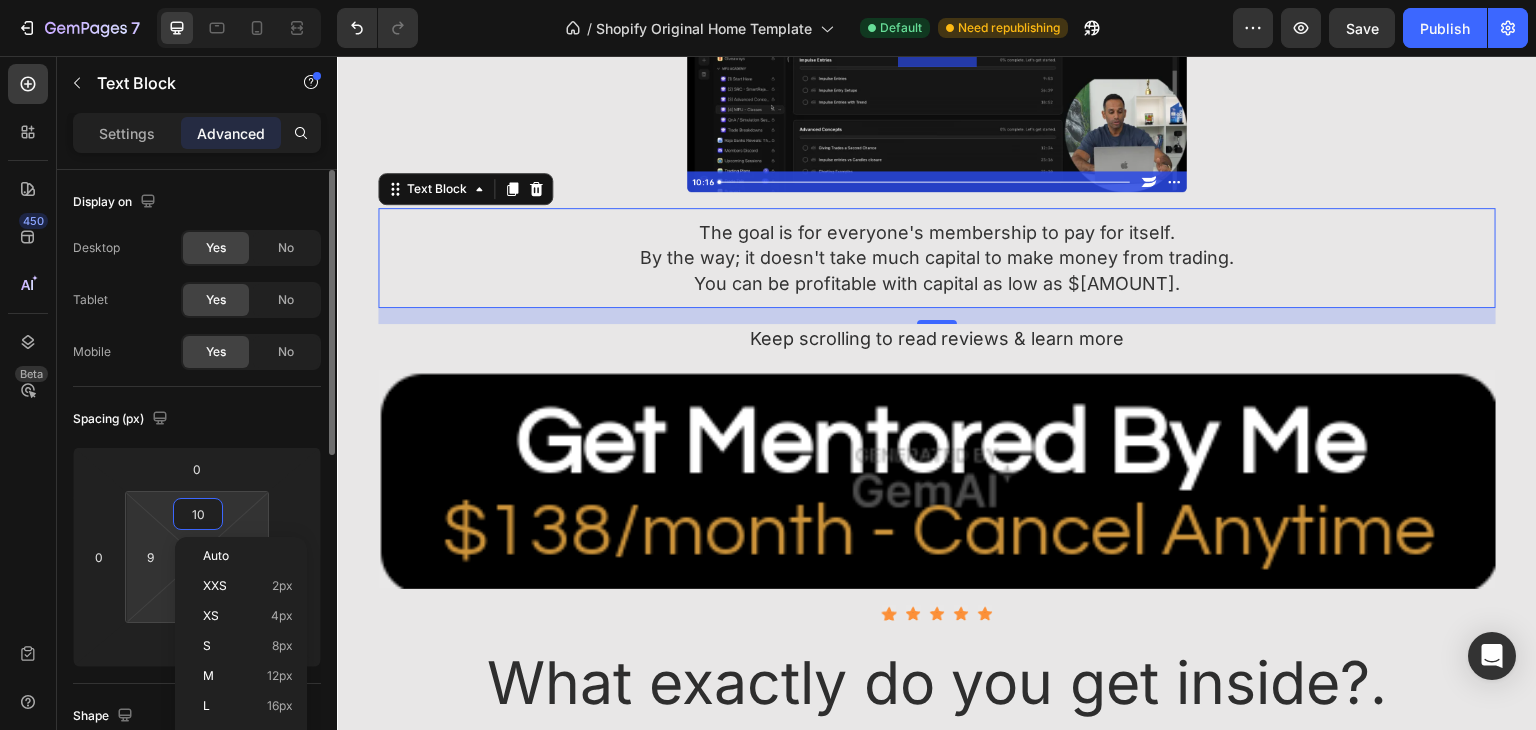 type on "10" 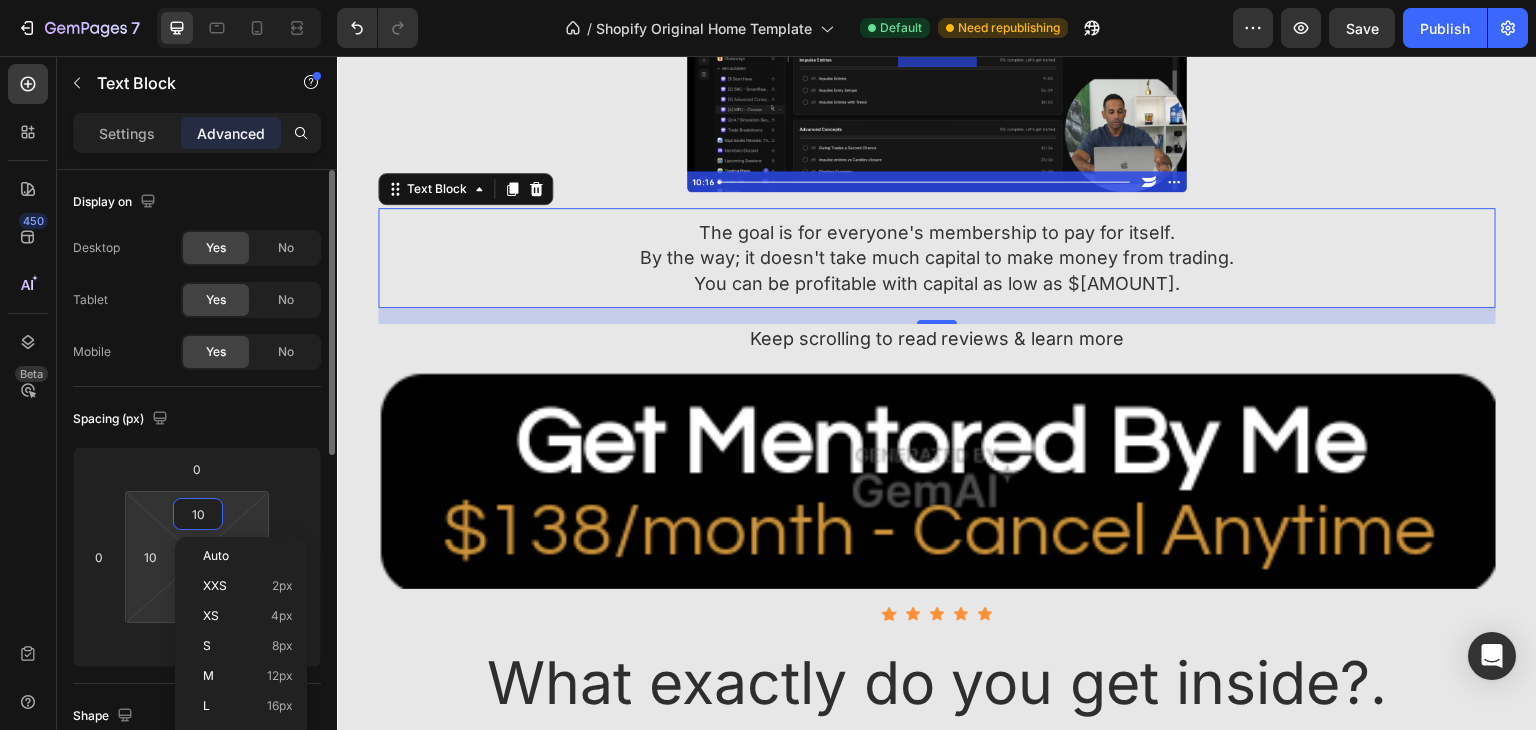 type on "11" 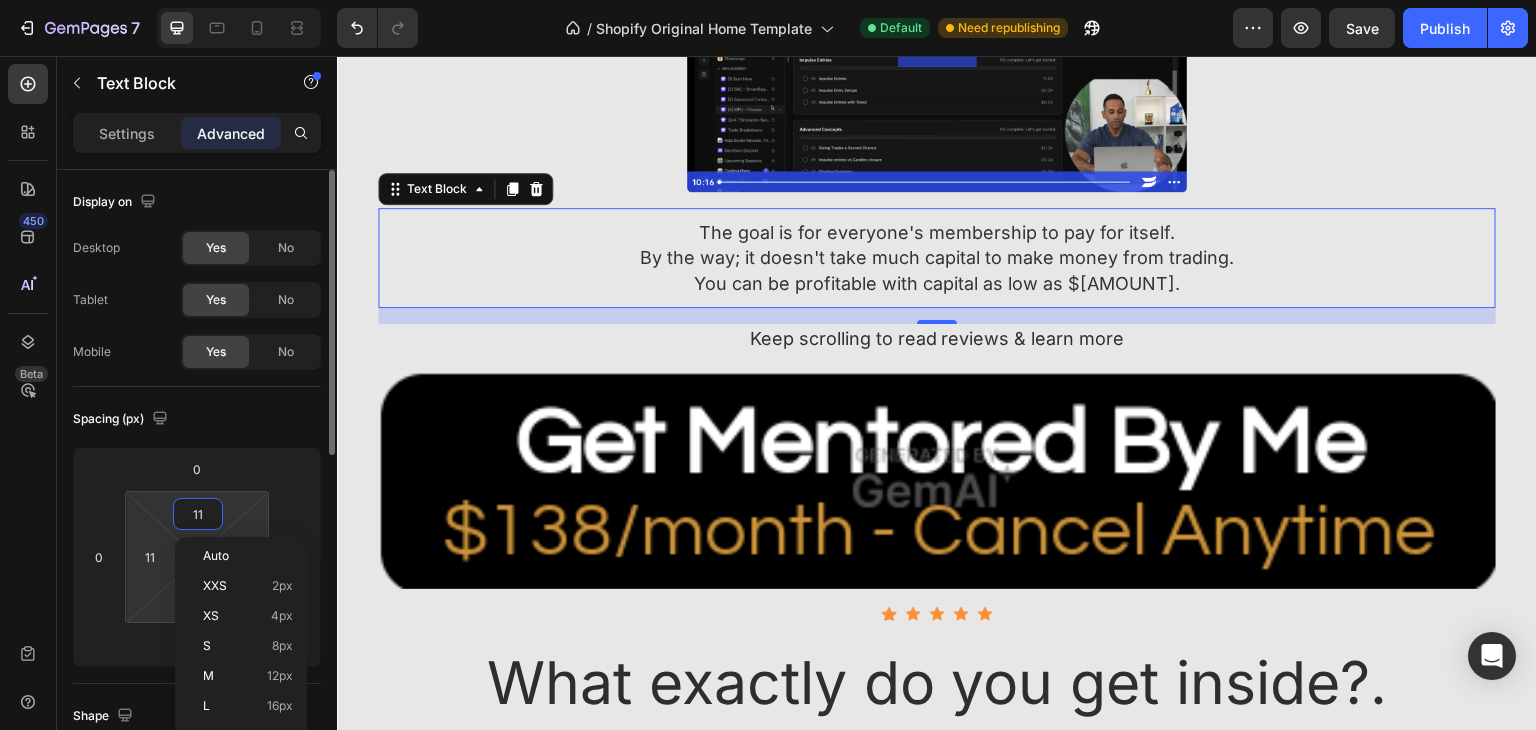 type on "12" 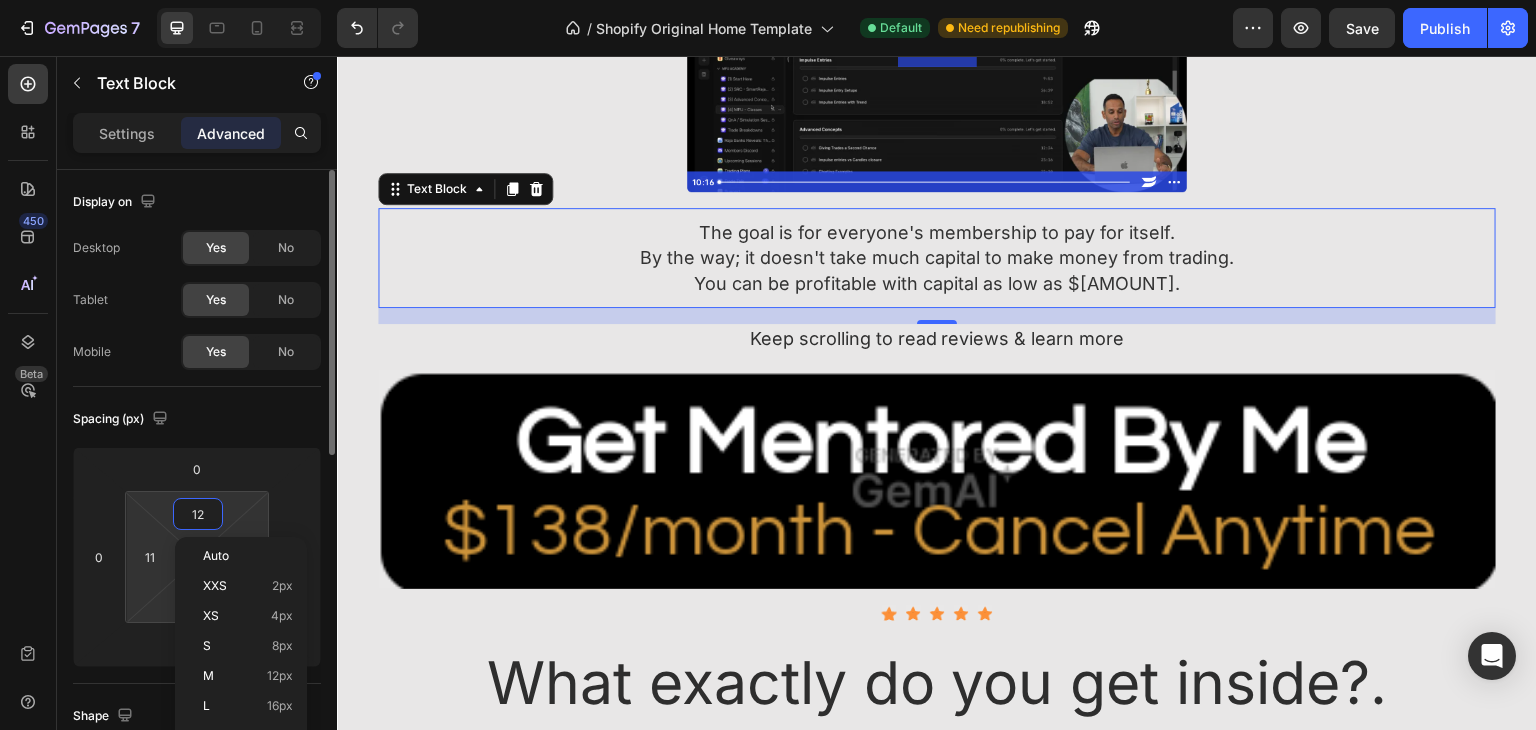 type on "12" 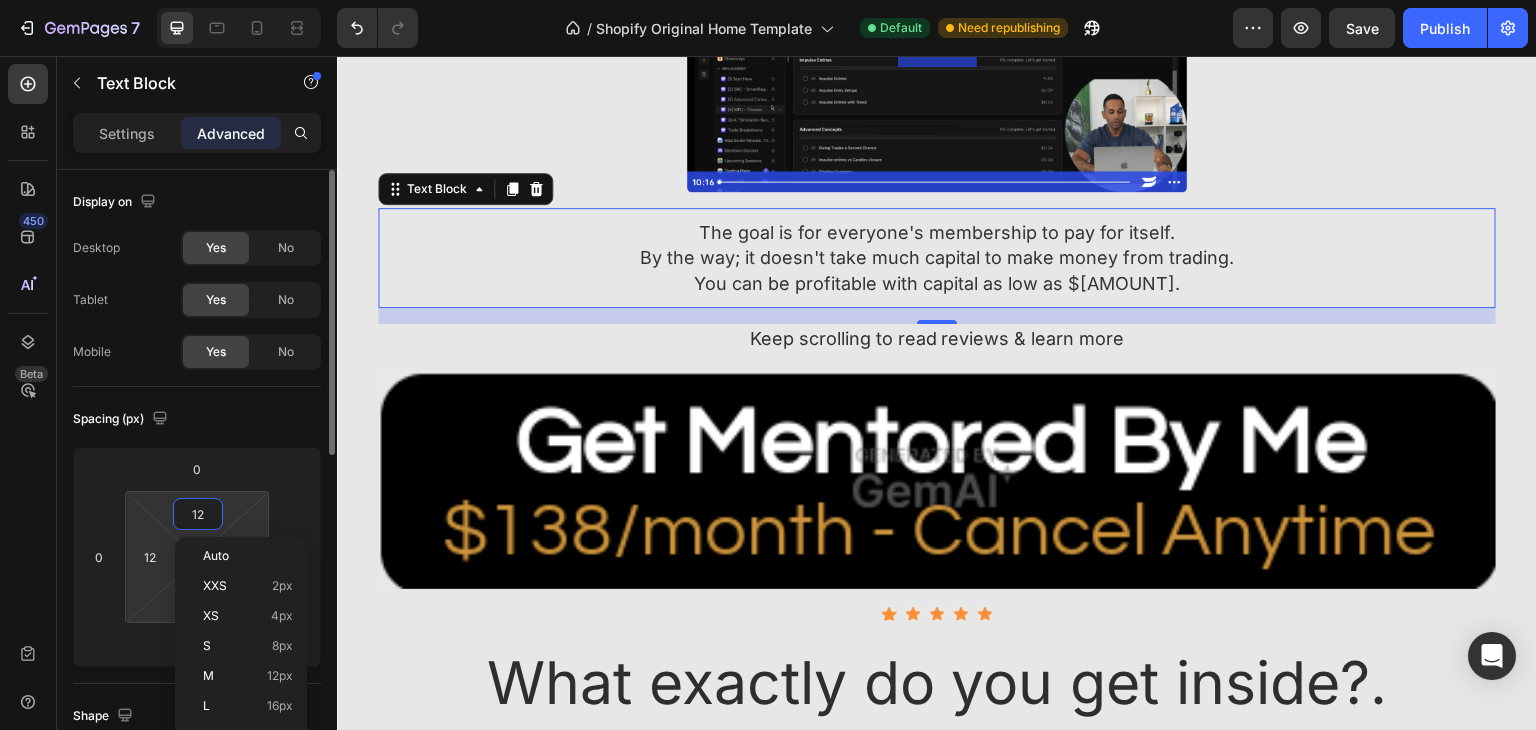type on "13" 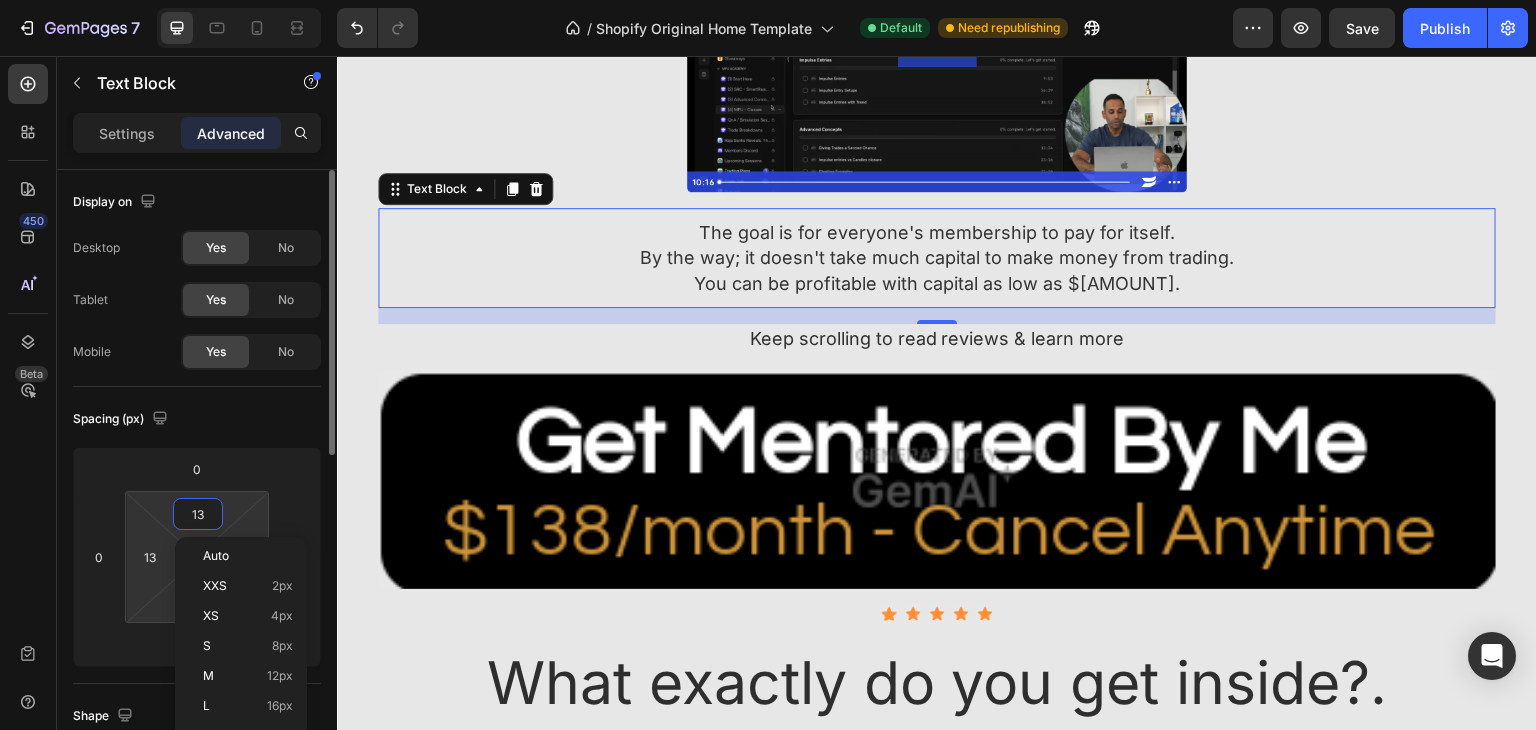 type on "13" 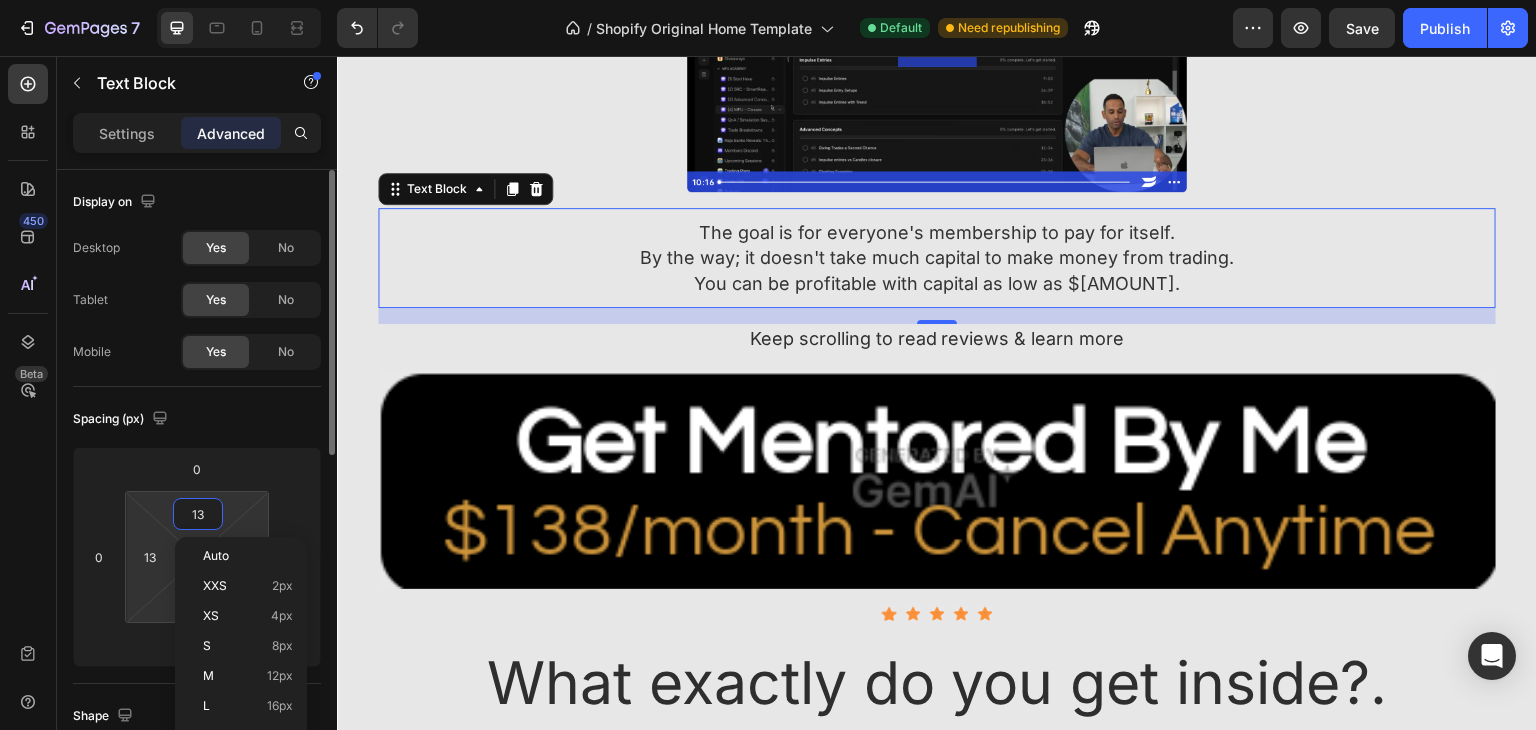 type on "13" 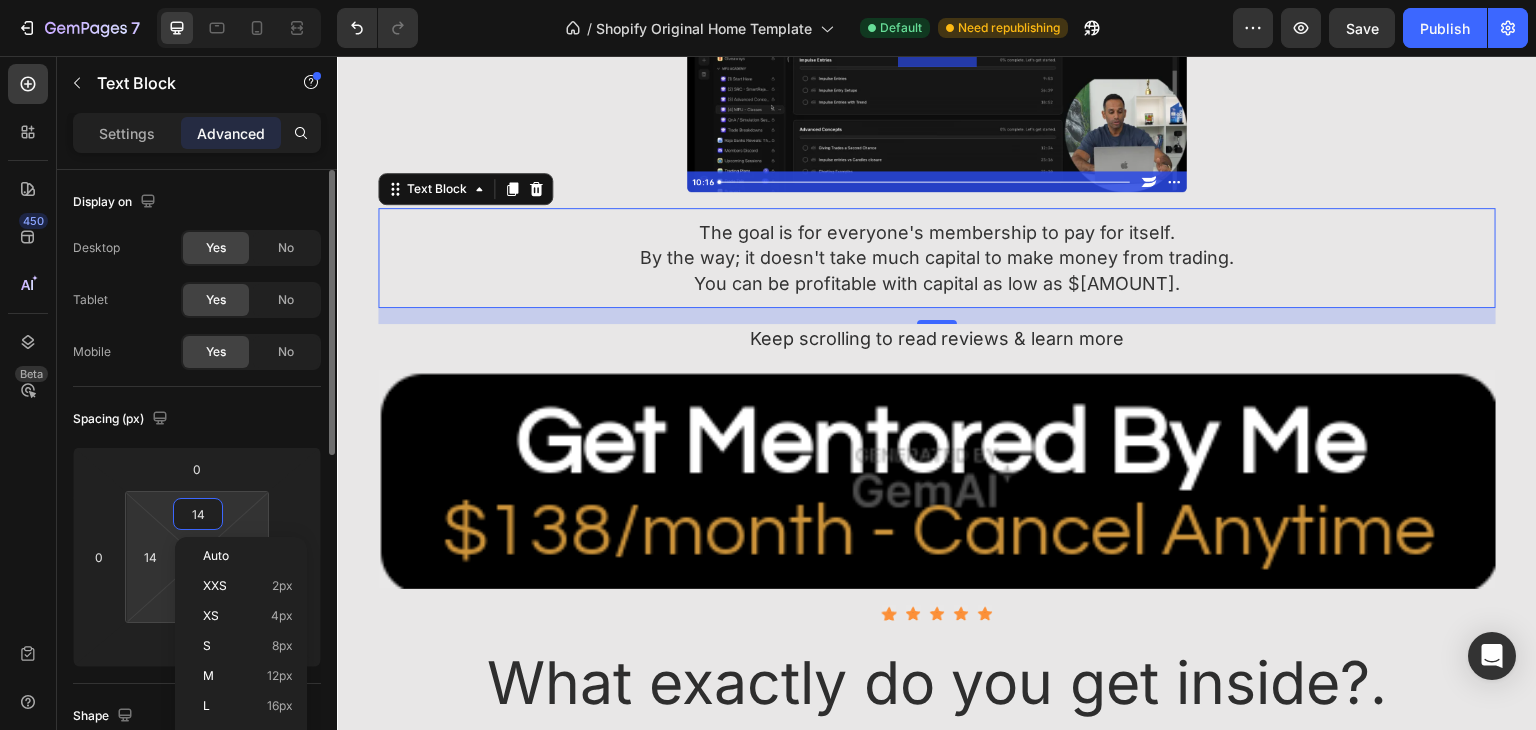 type on "15" 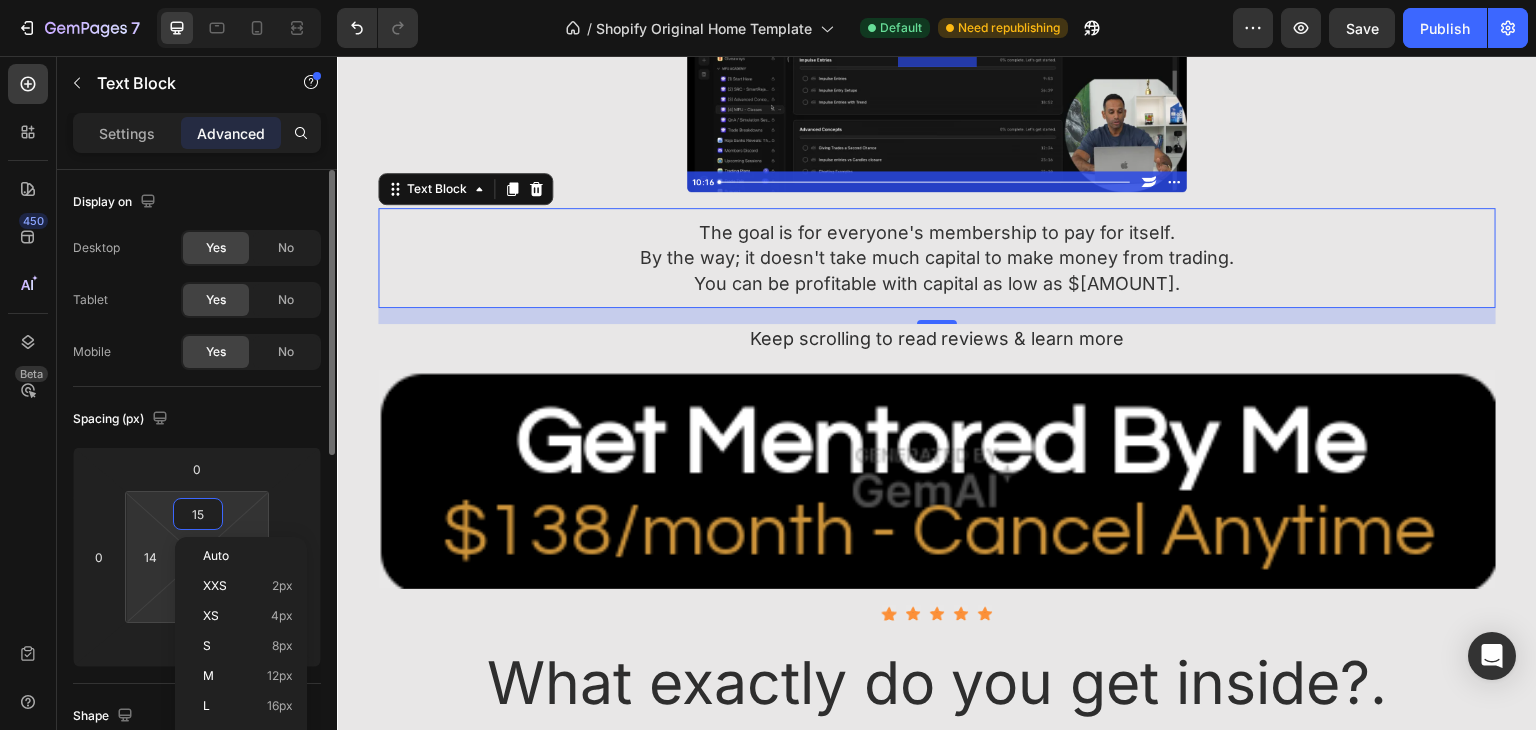 type on "15" 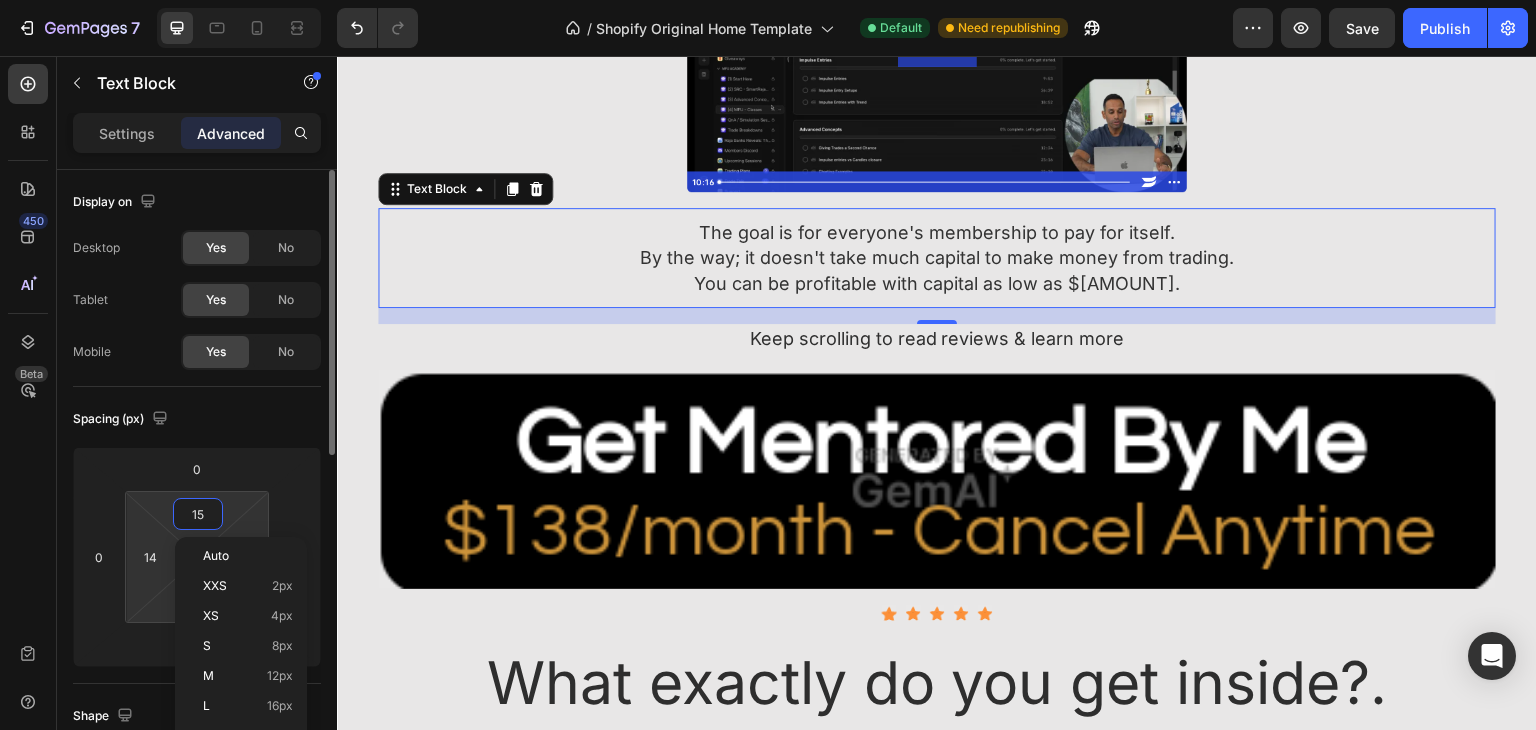 type on "15" 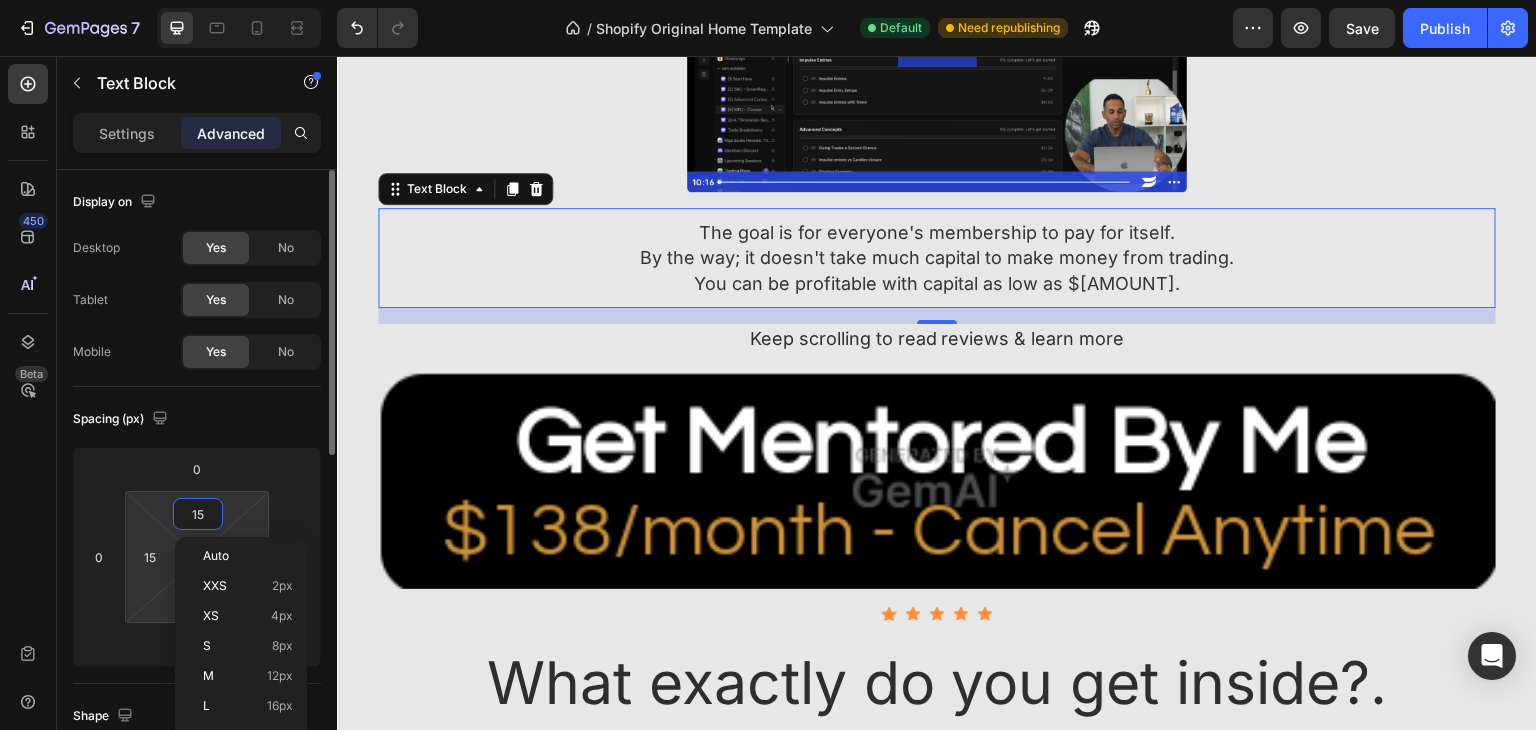 type on "16" 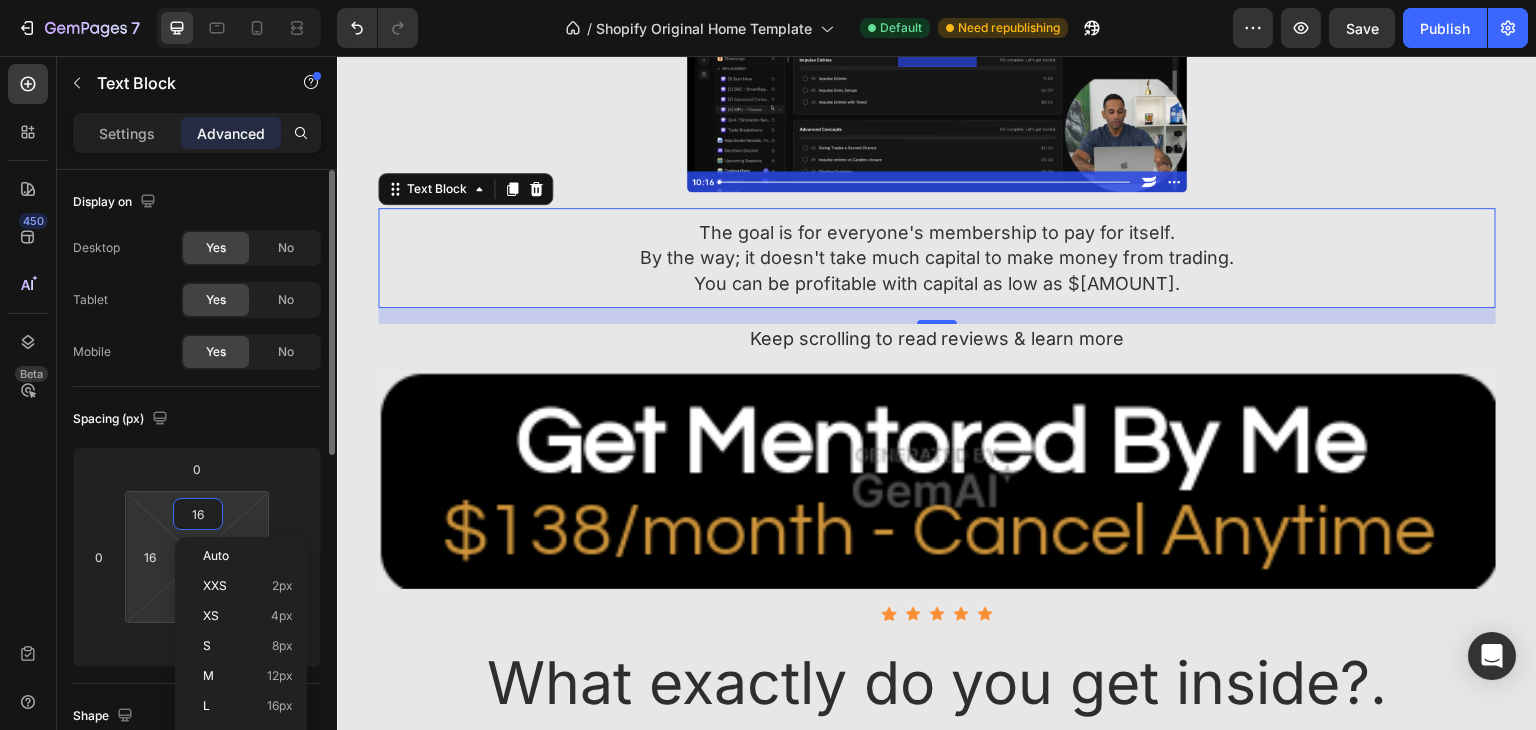 type on "17" 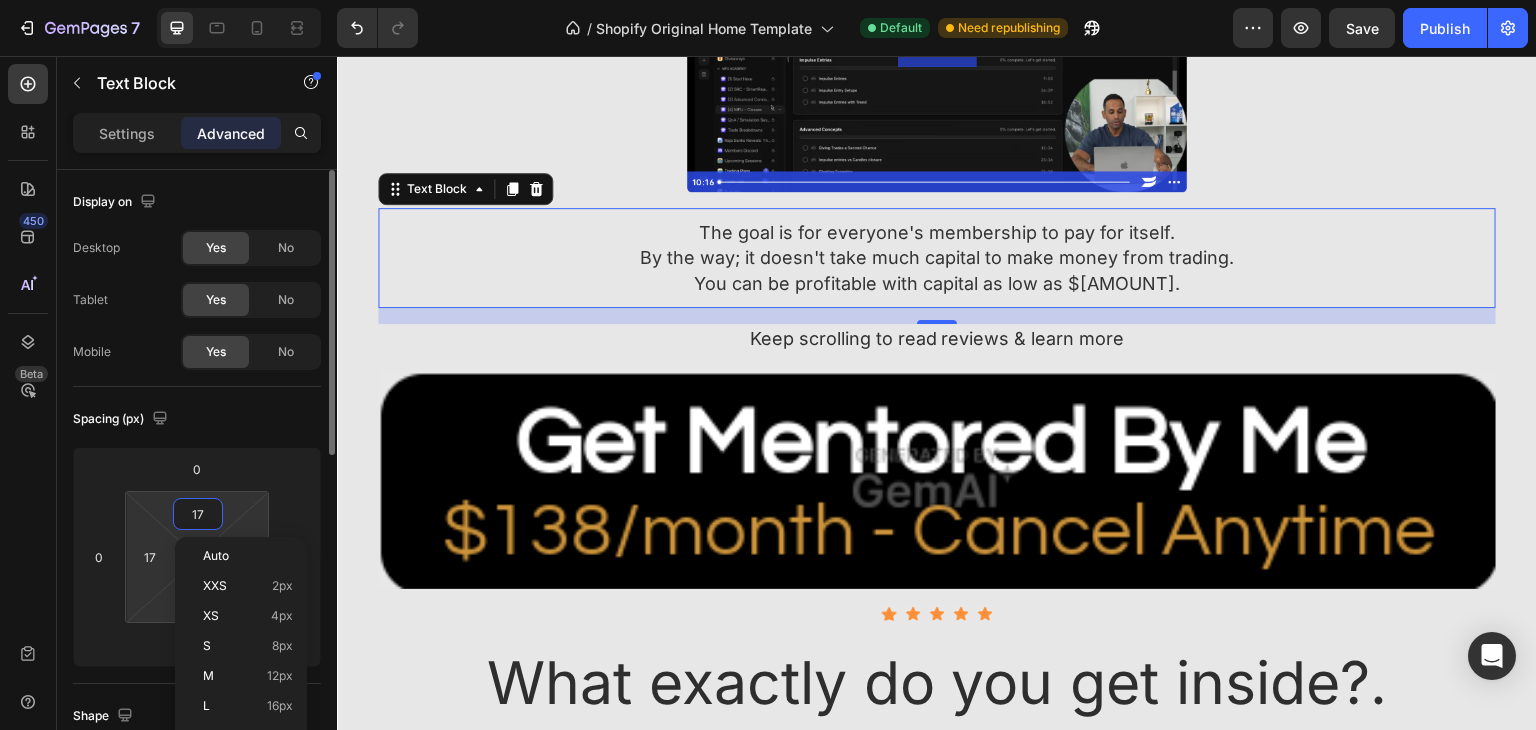 type on "18" 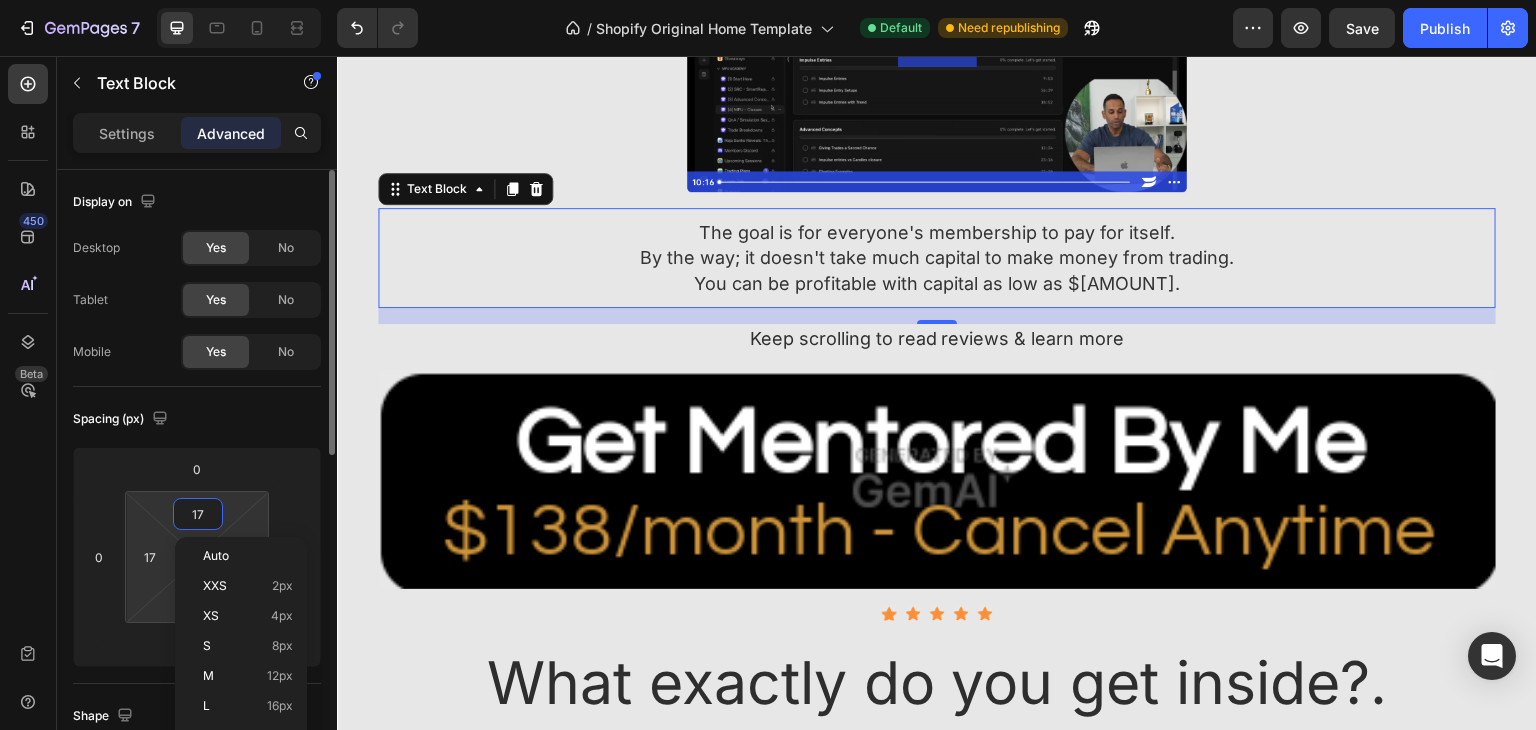 type on "18" 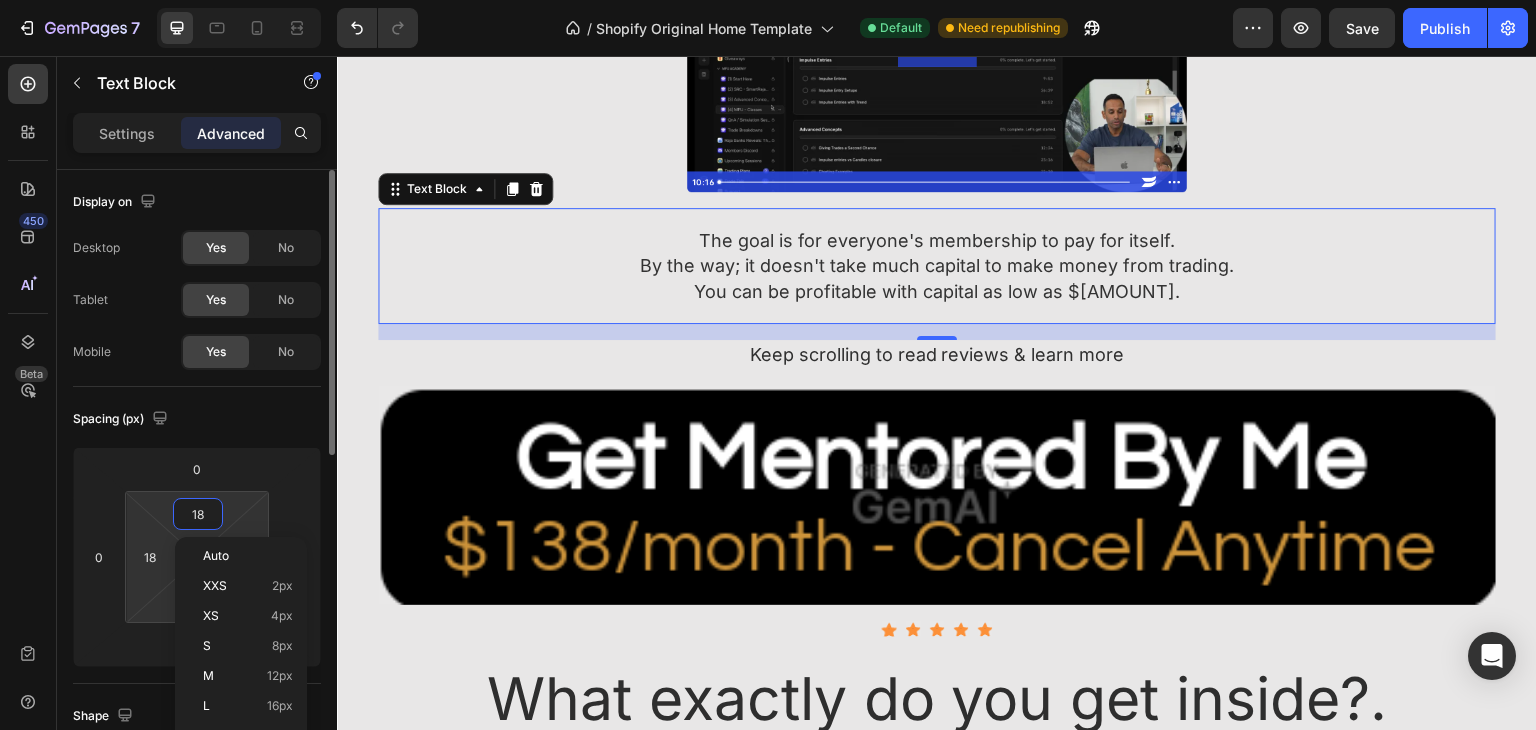 type on "19" 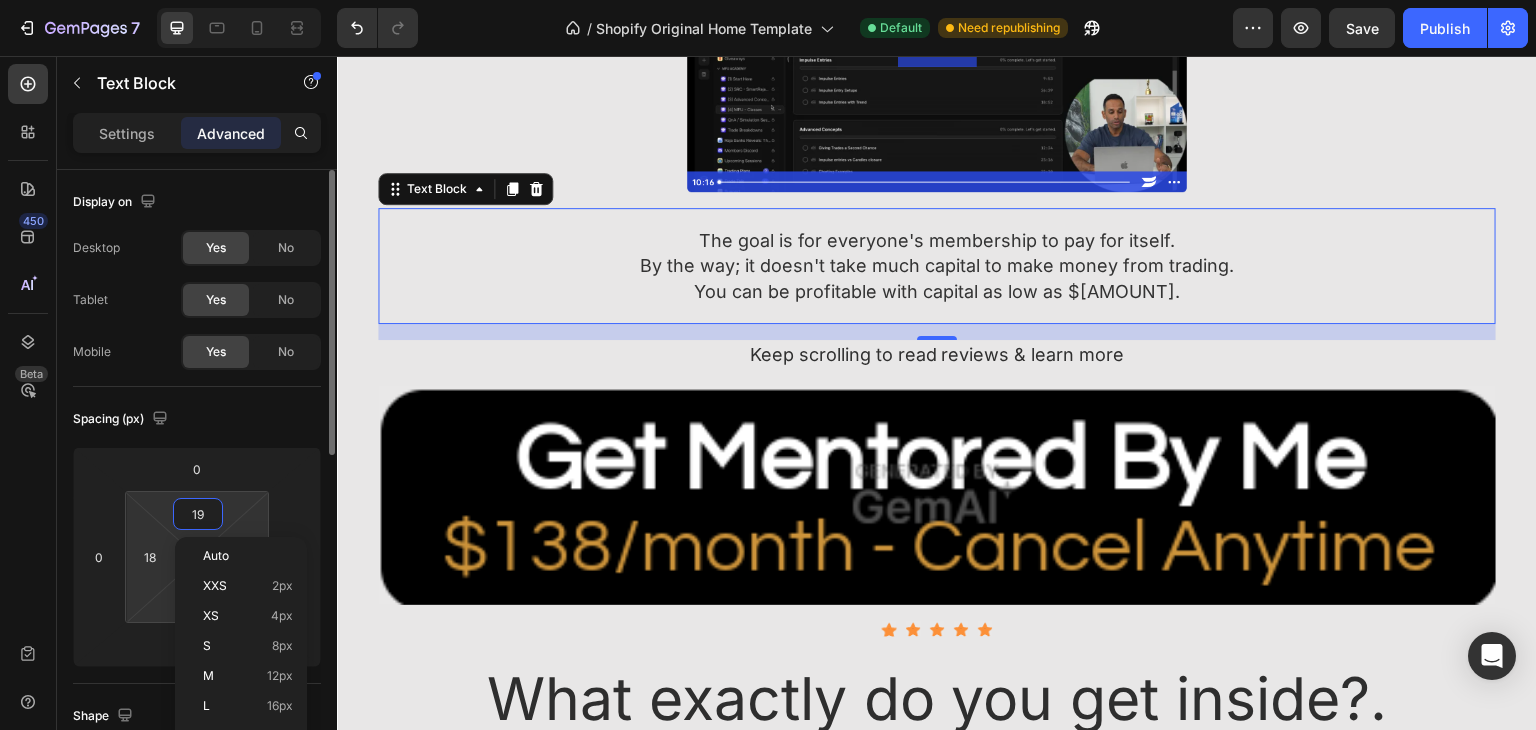 type on "19" 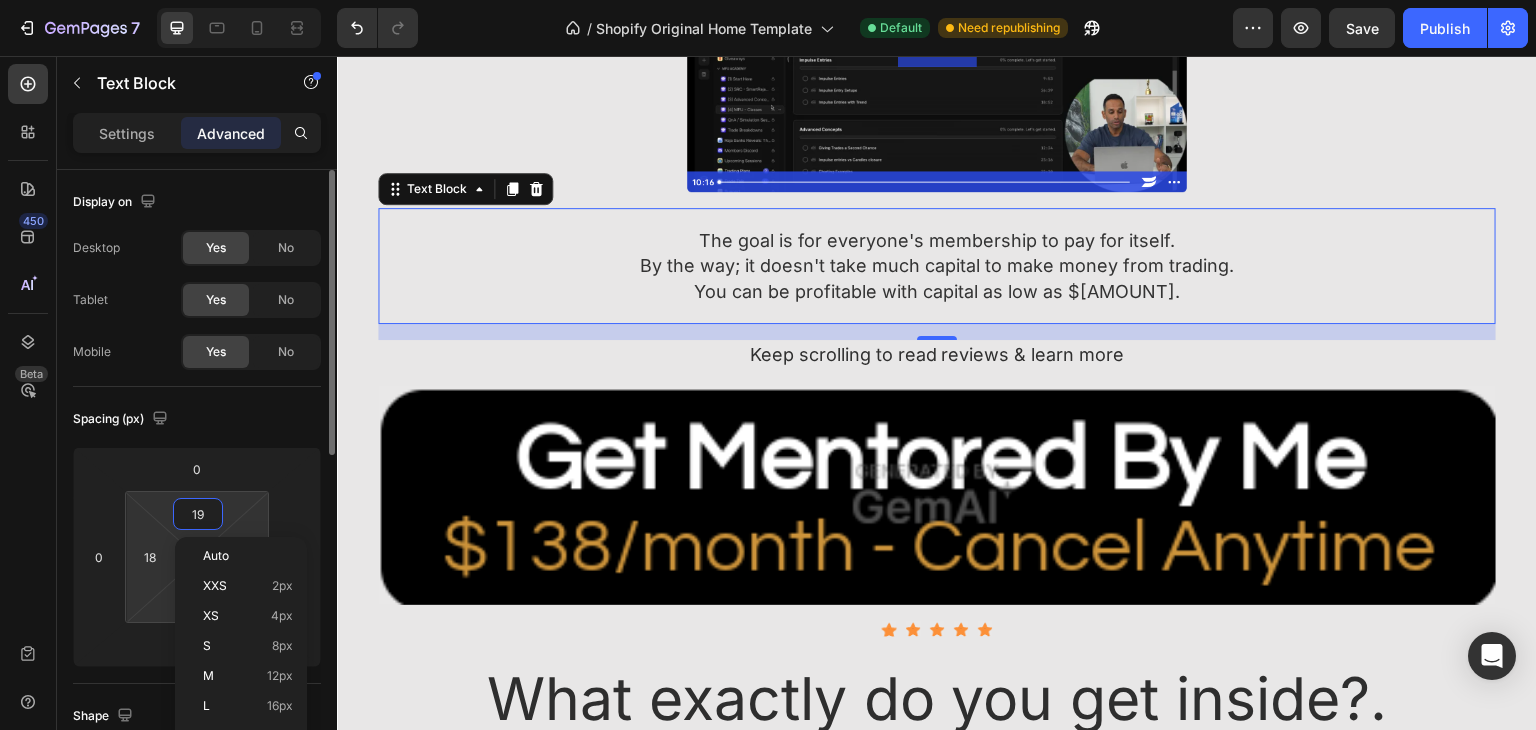 type on "19" 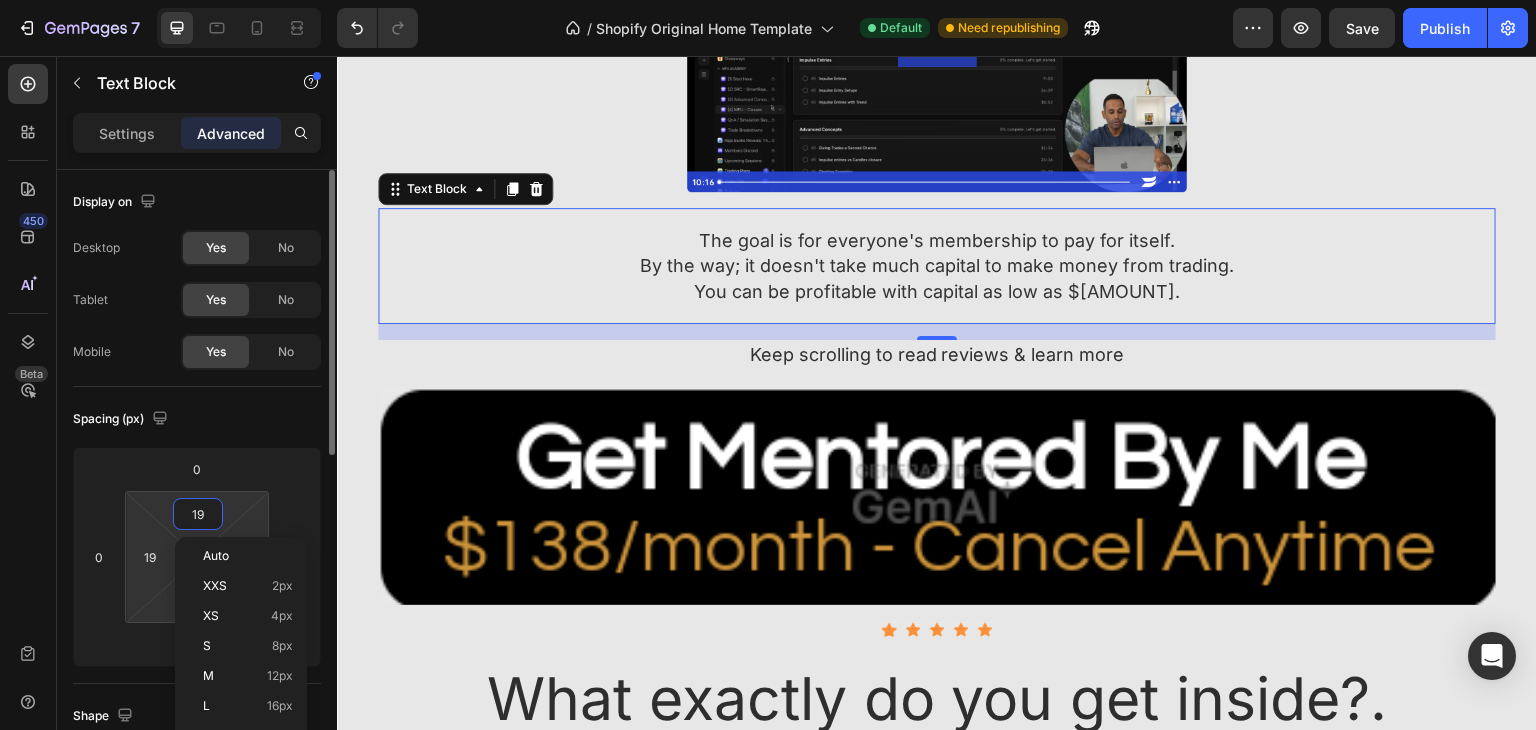type on "20" 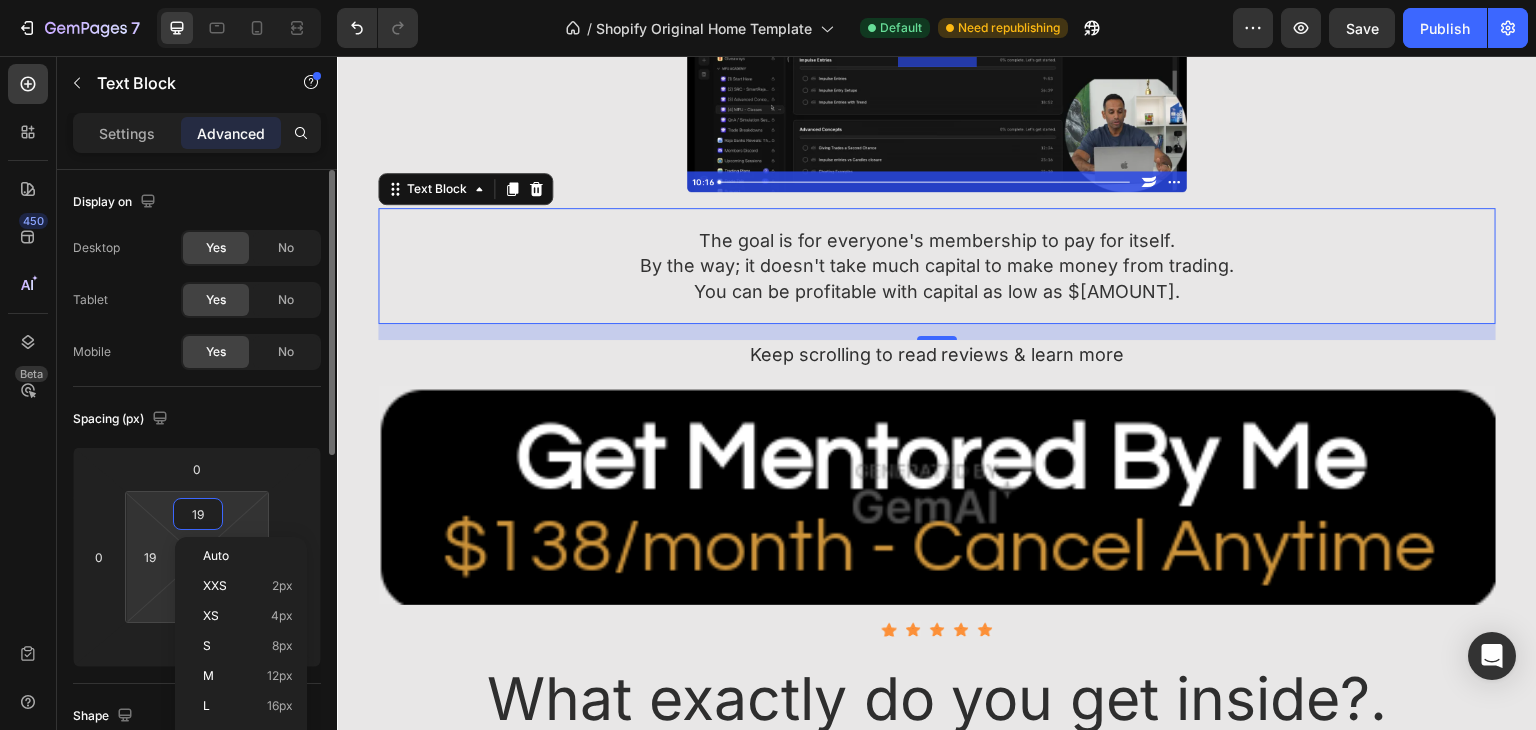 type on "20" 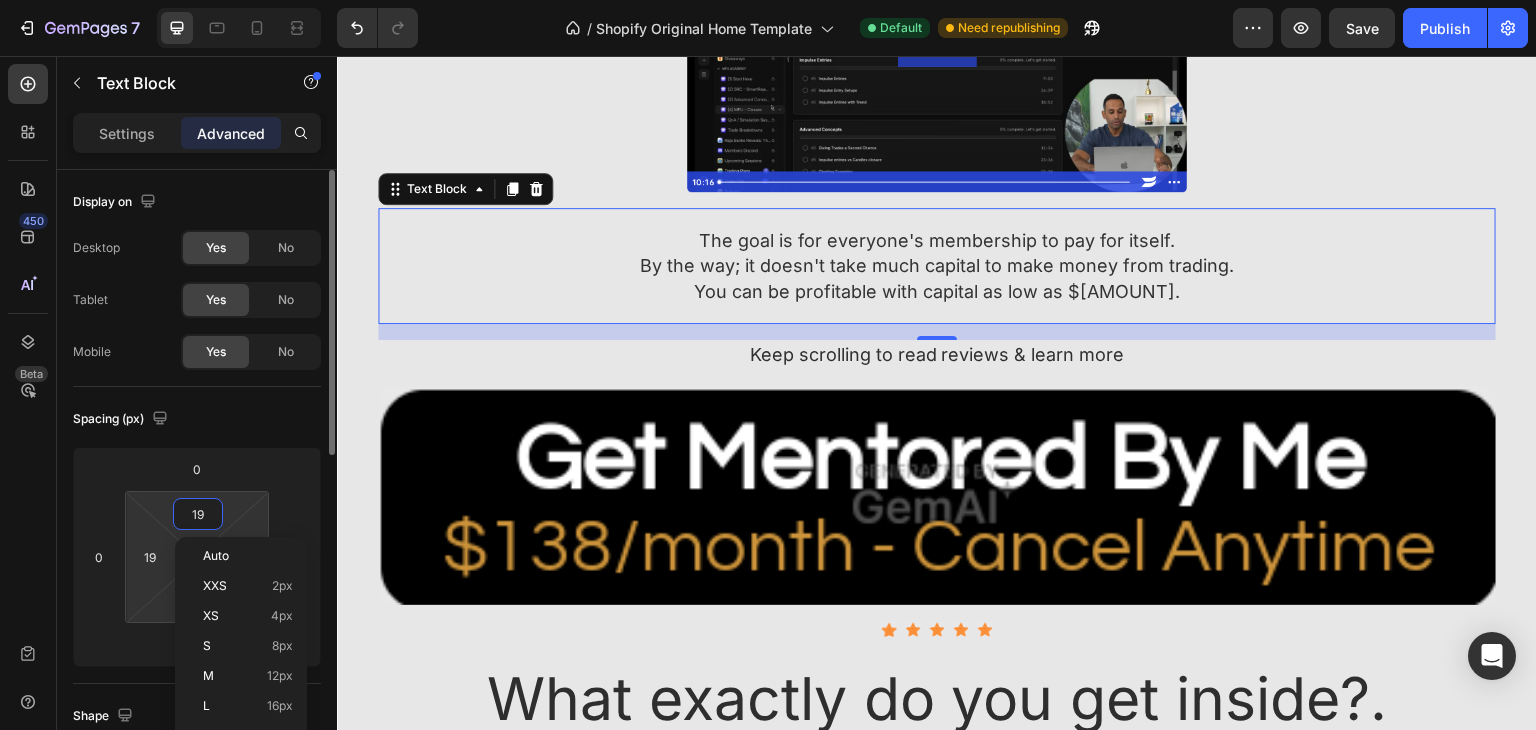 type on "20" 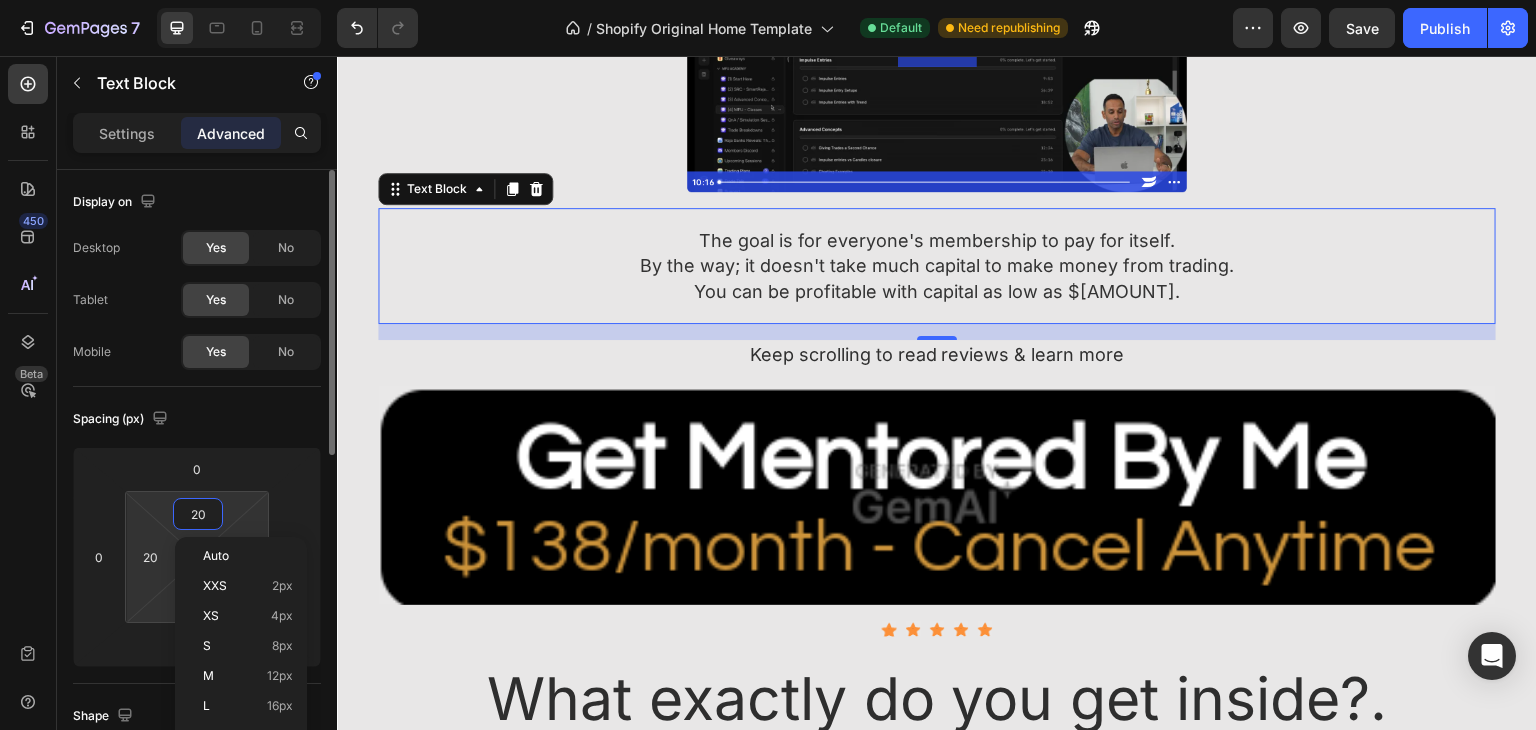 type on "21" 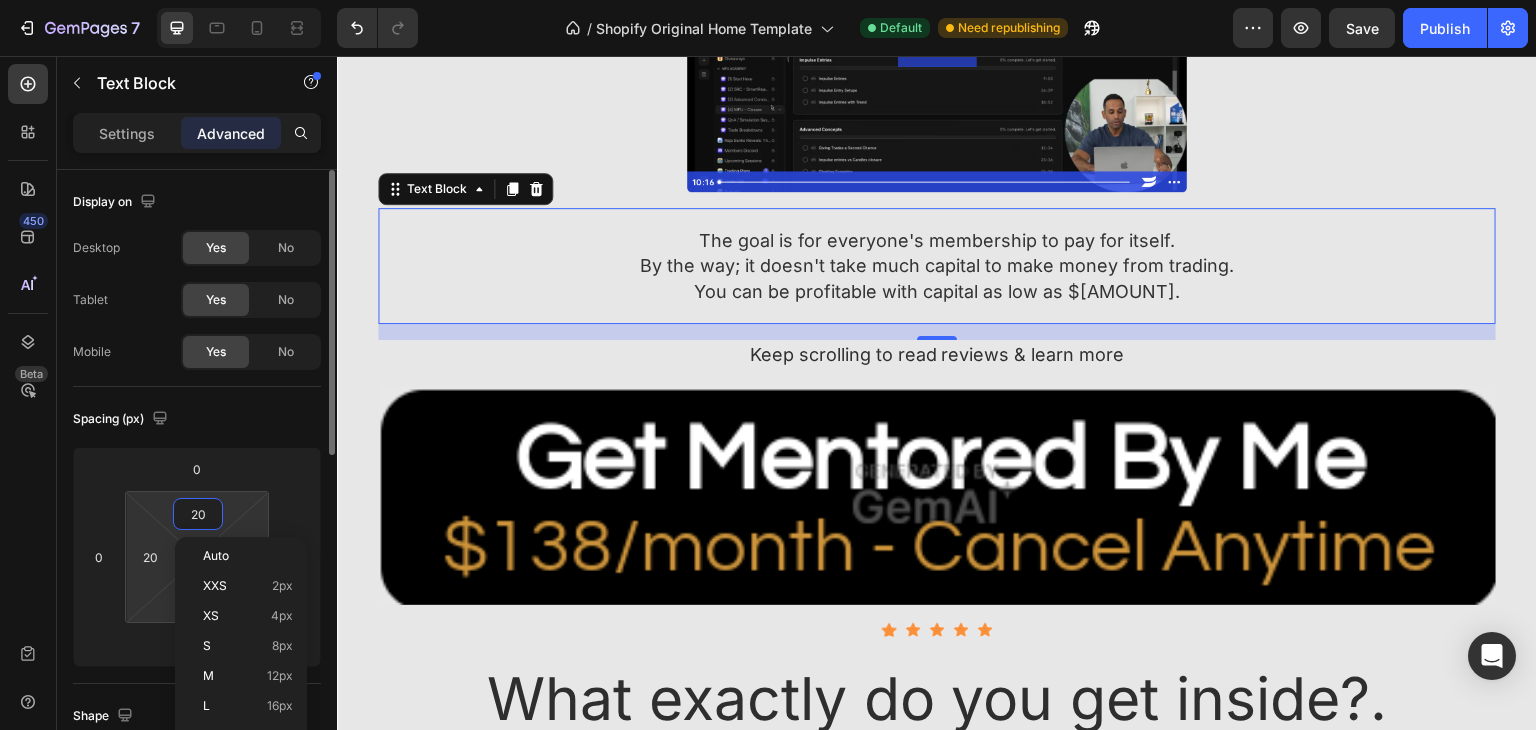 type on "21" 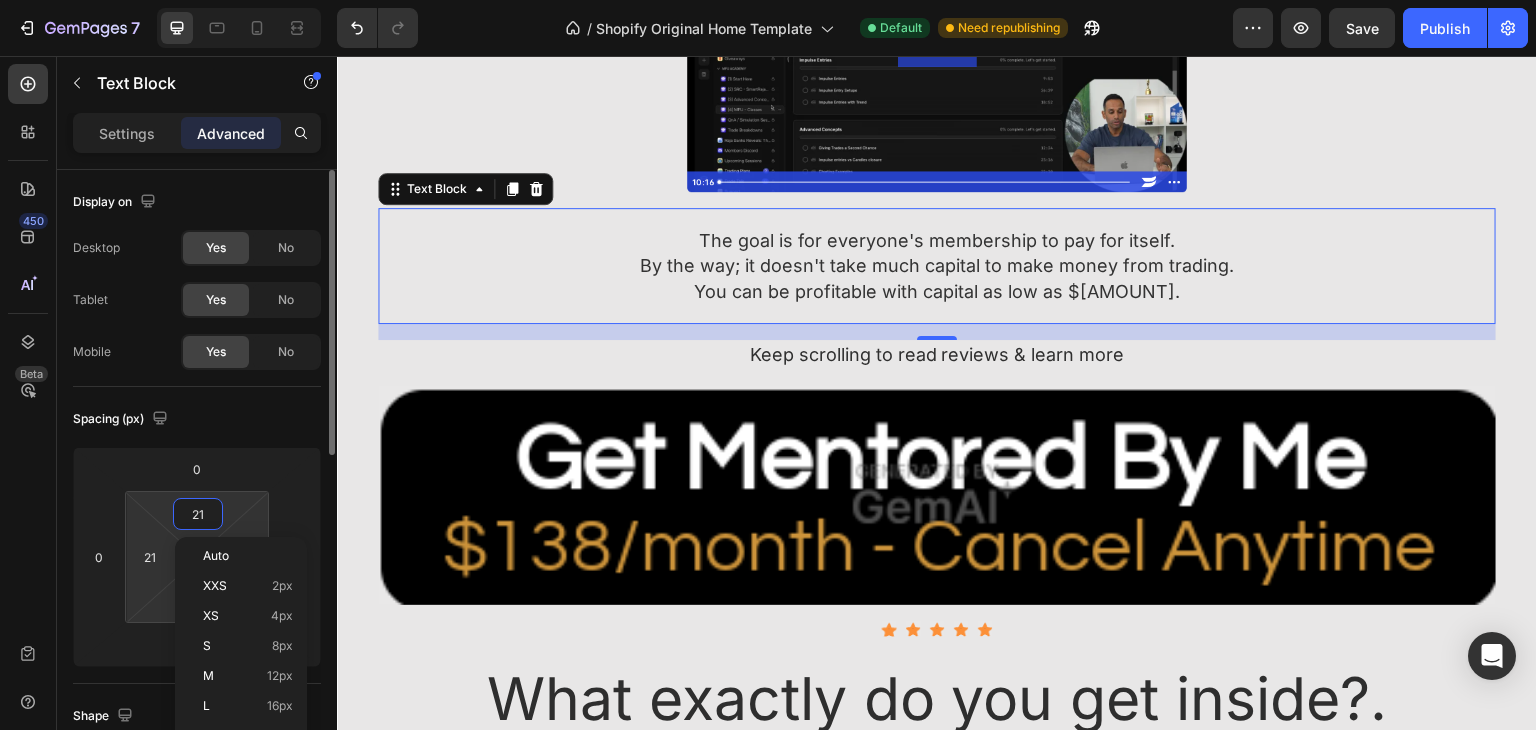 type on "22" 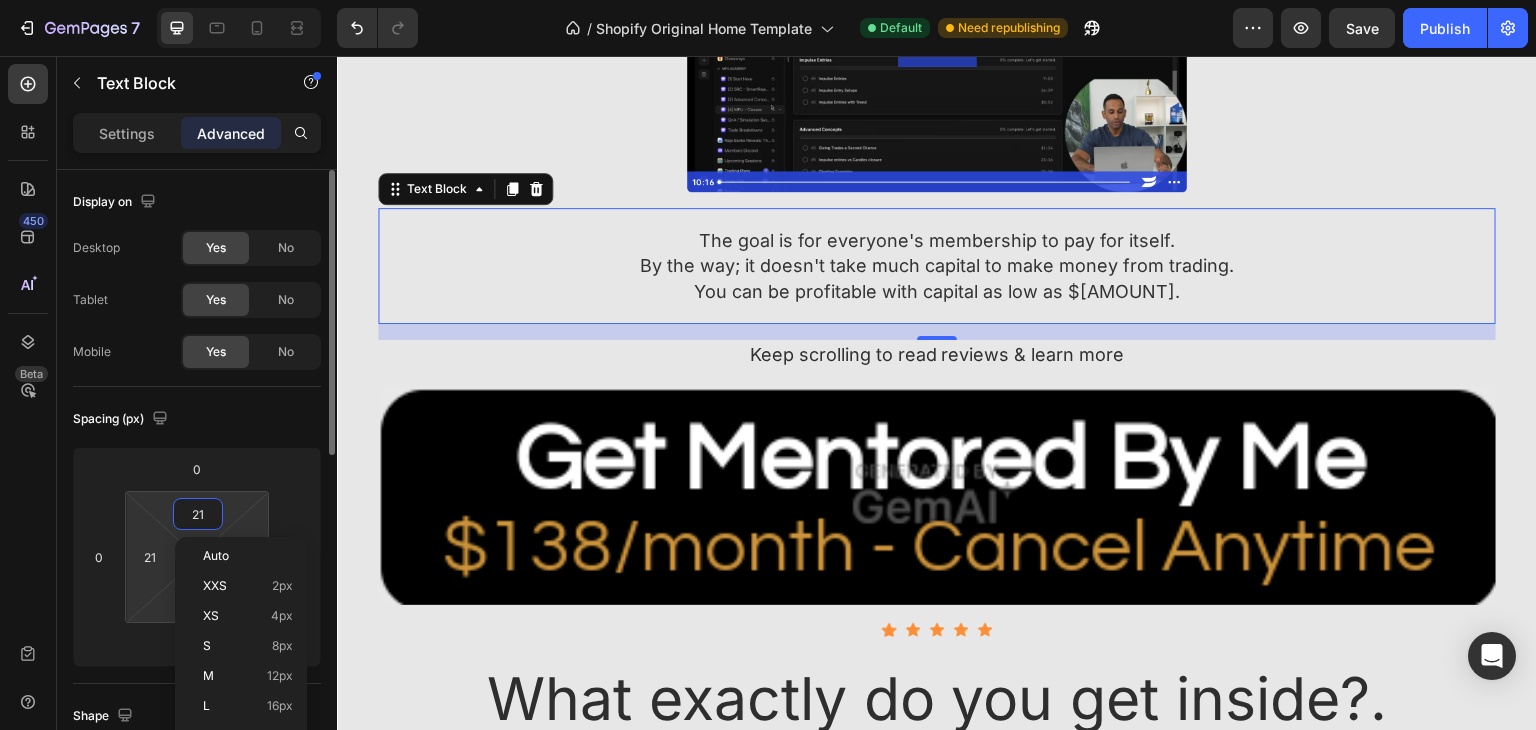 type on "22" 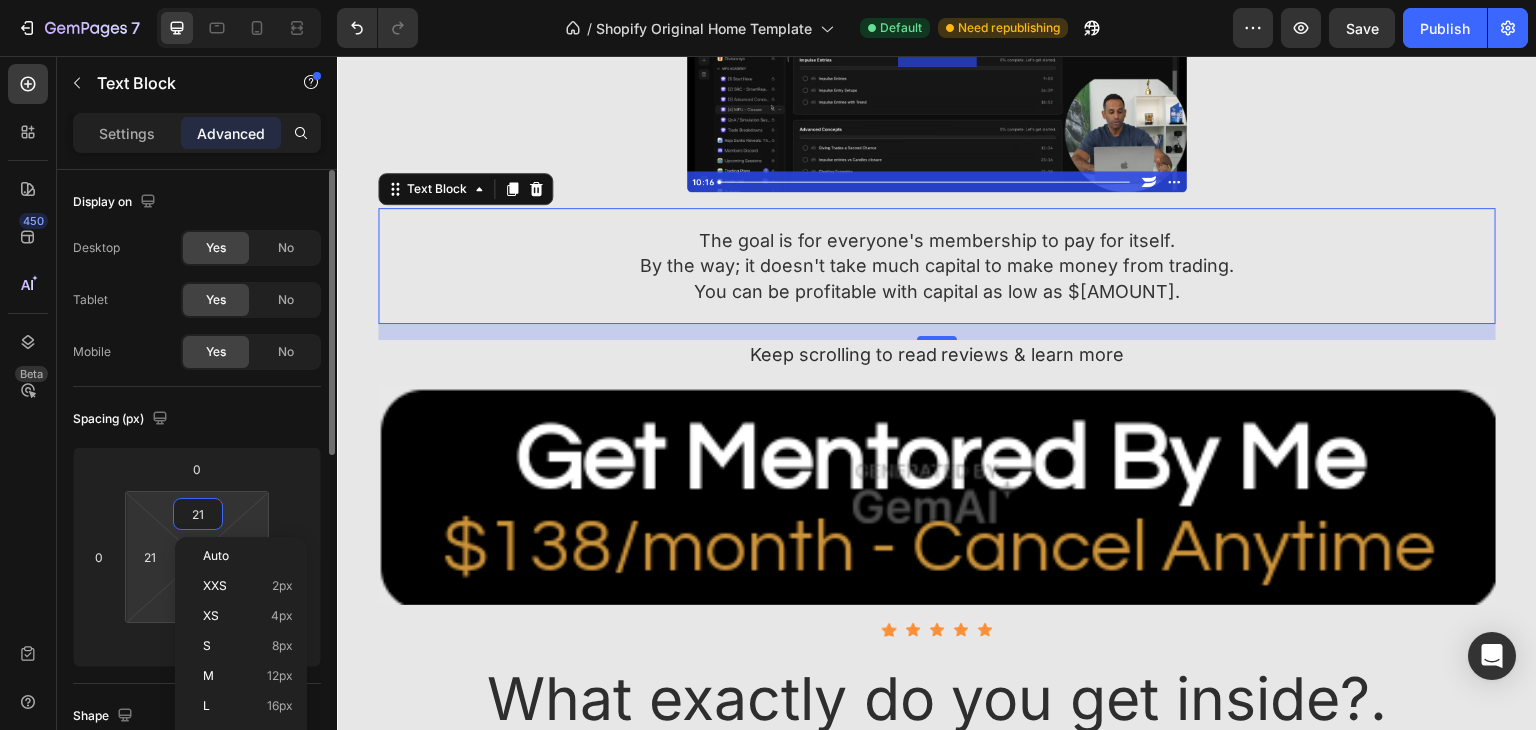 type on "22" 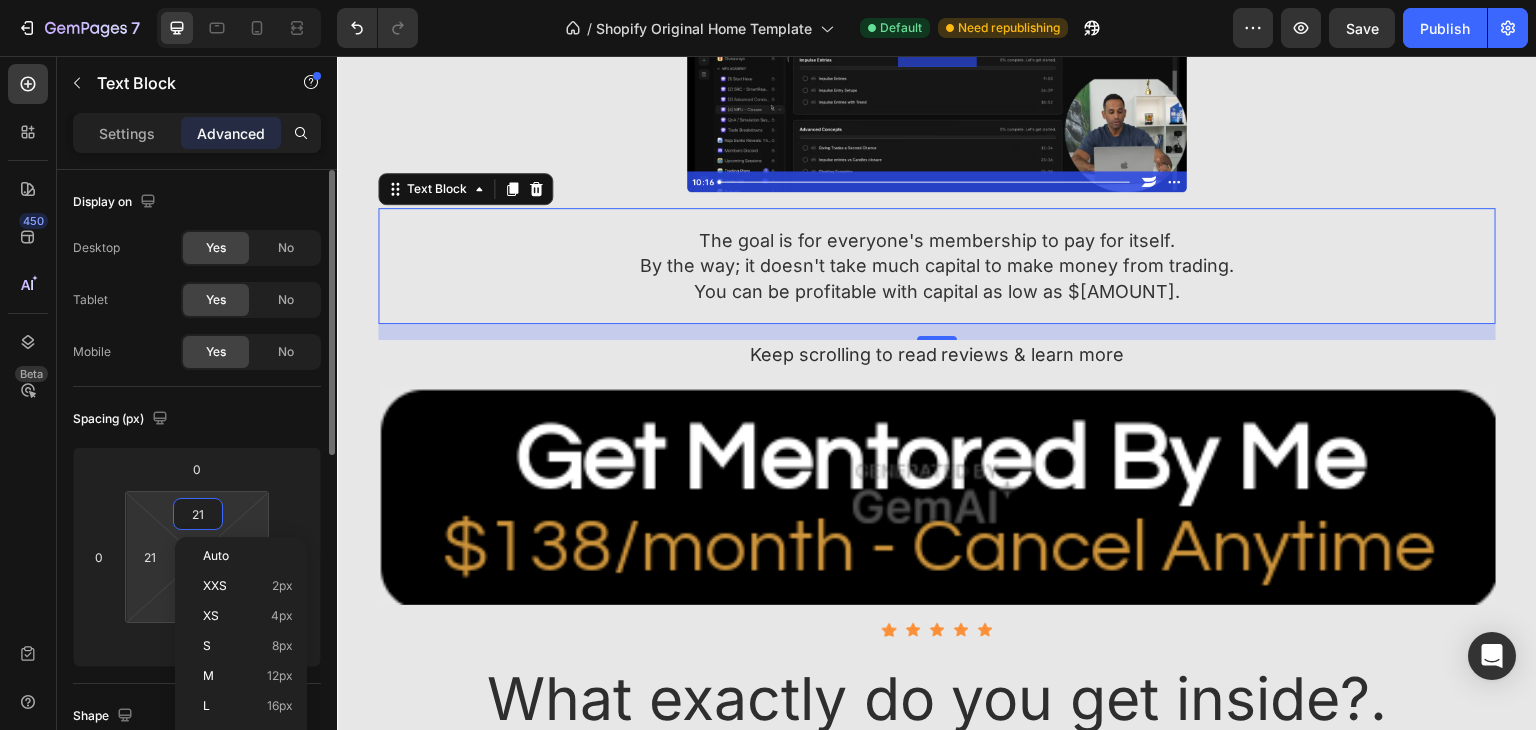 type on "22" 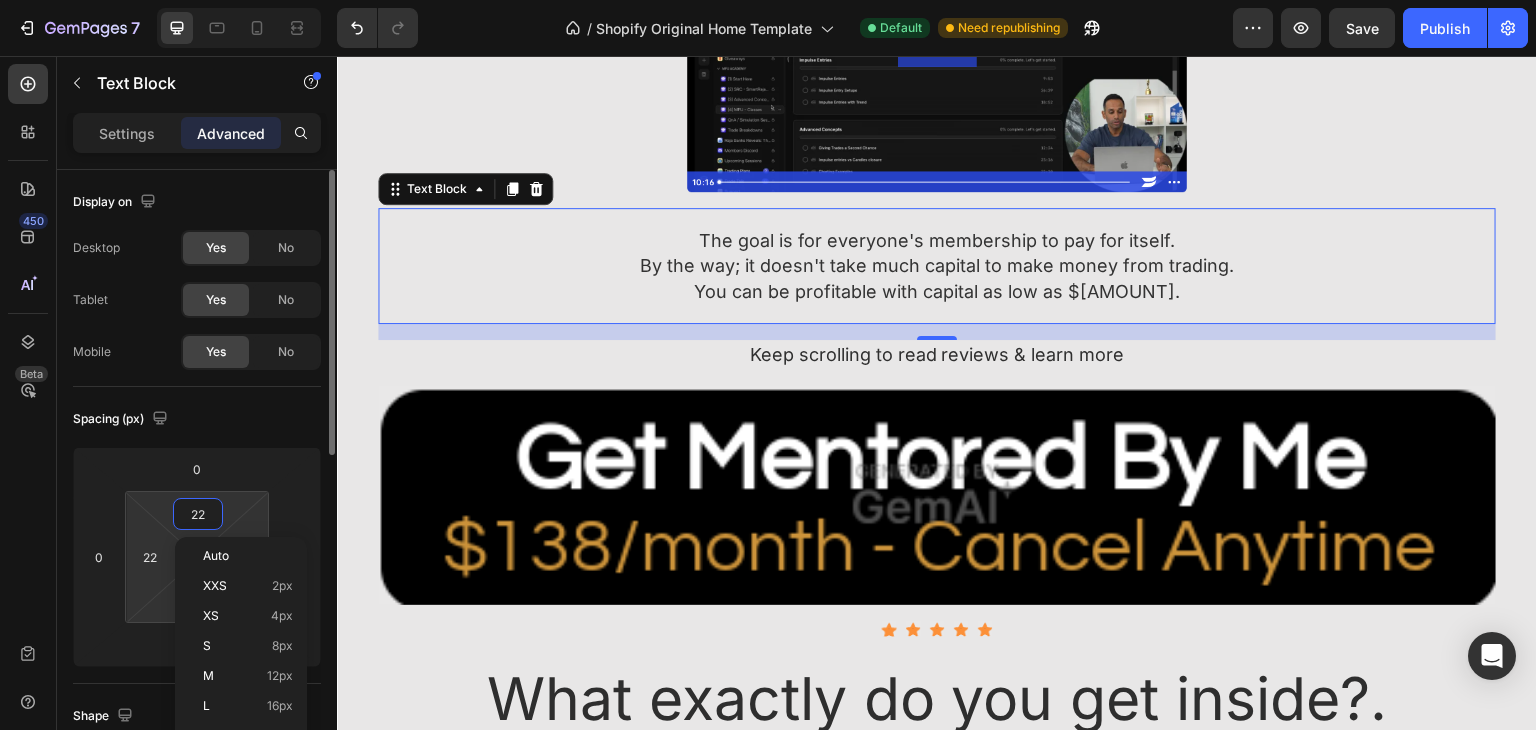 type on "23" 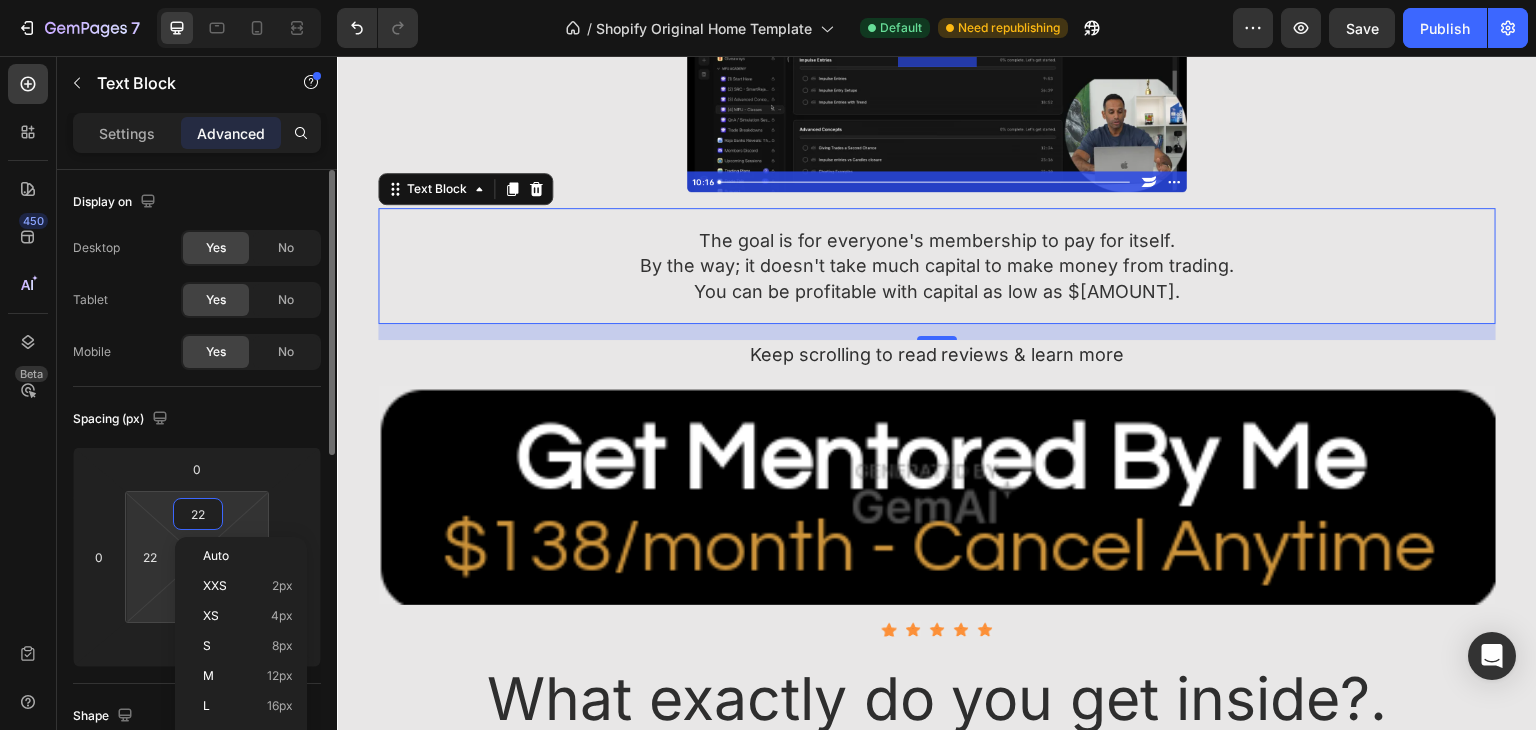 type on "23" 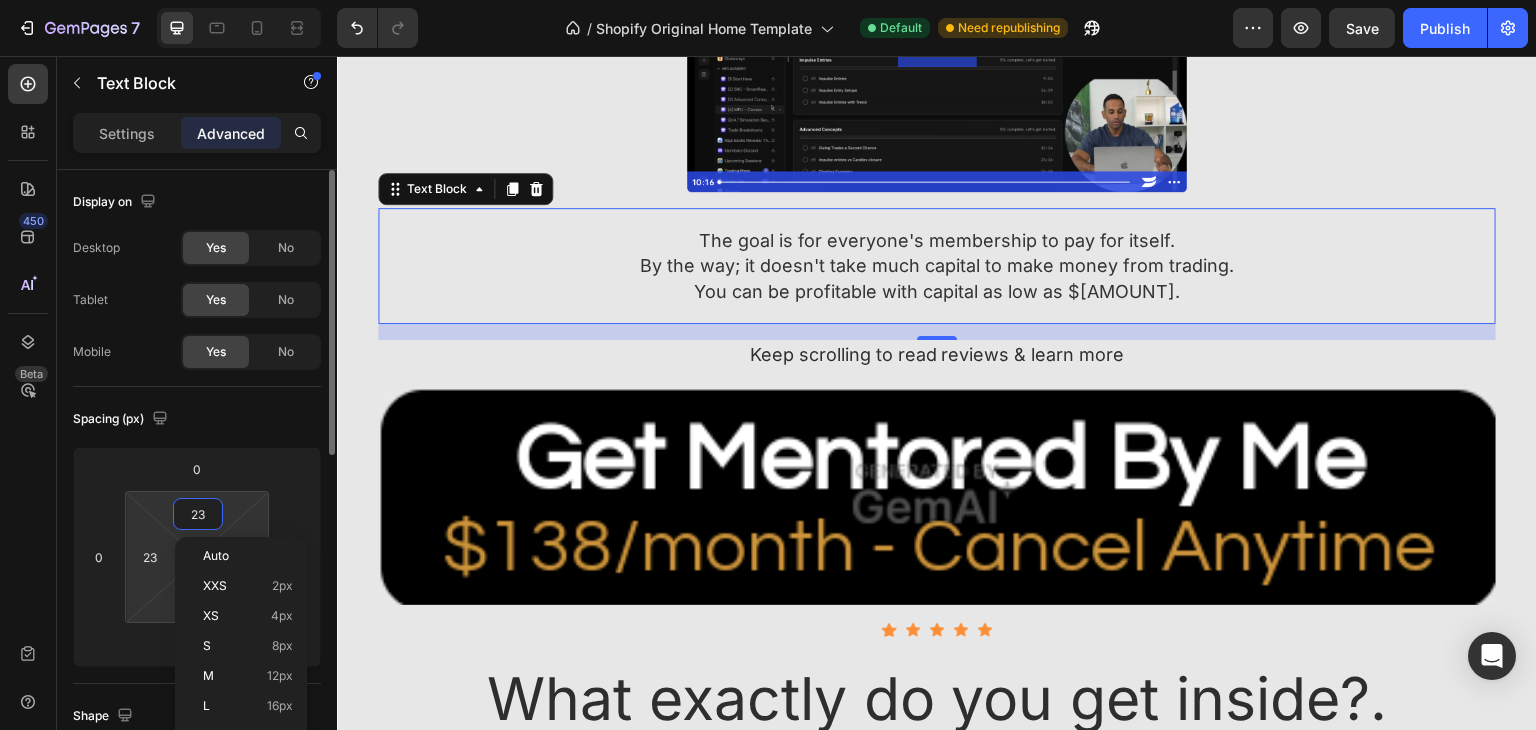 type on "24" 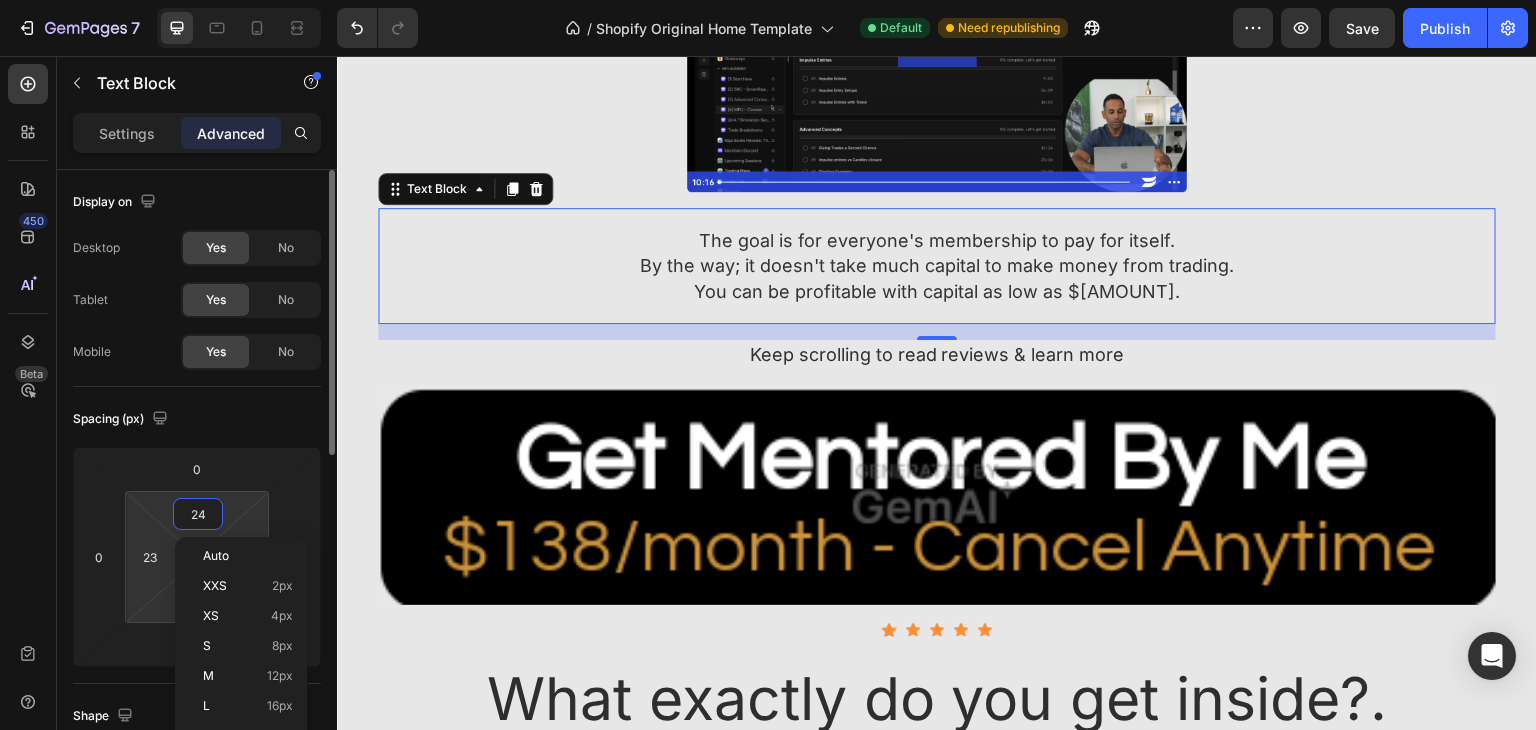 type on "24" 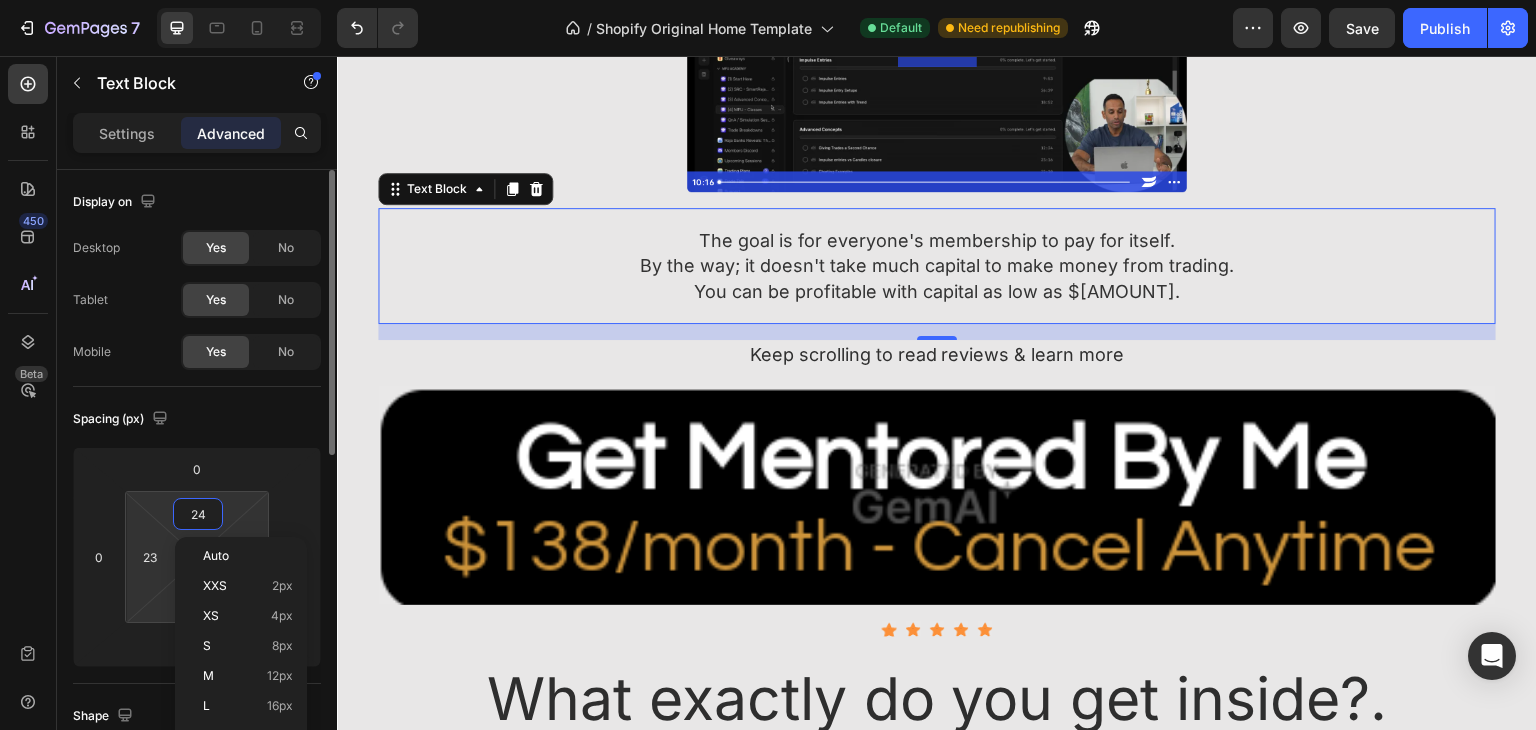 type on "24" 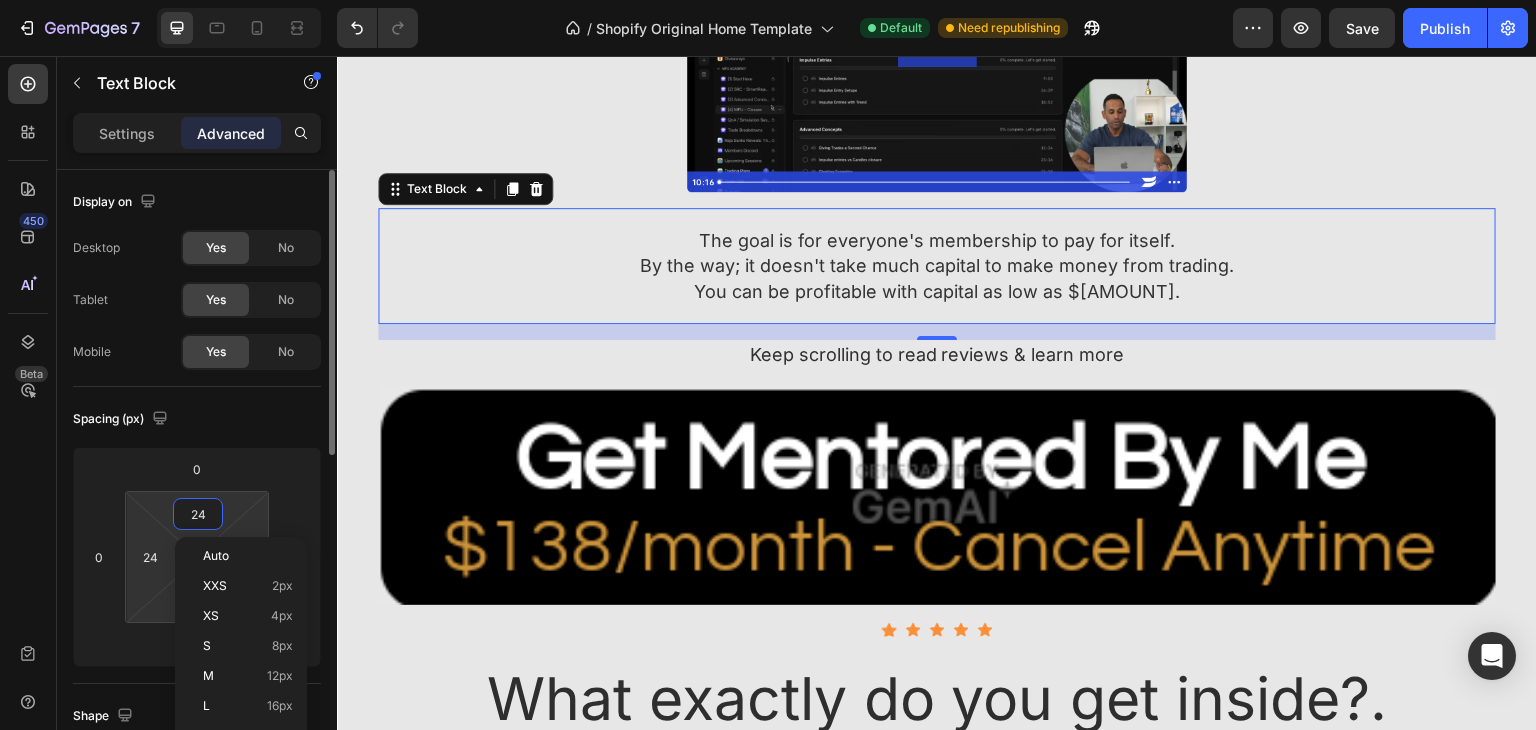 type on "25" 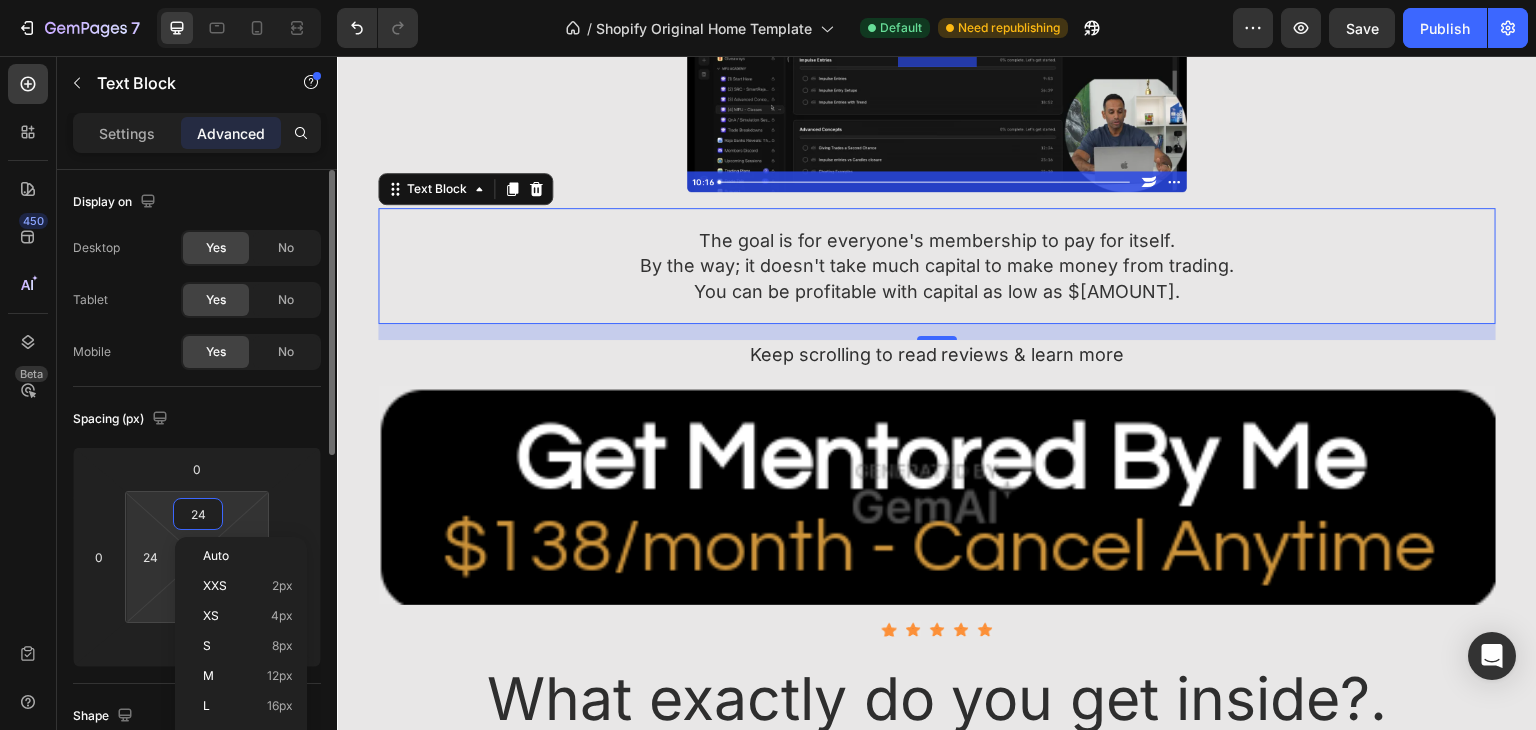 type on "25" 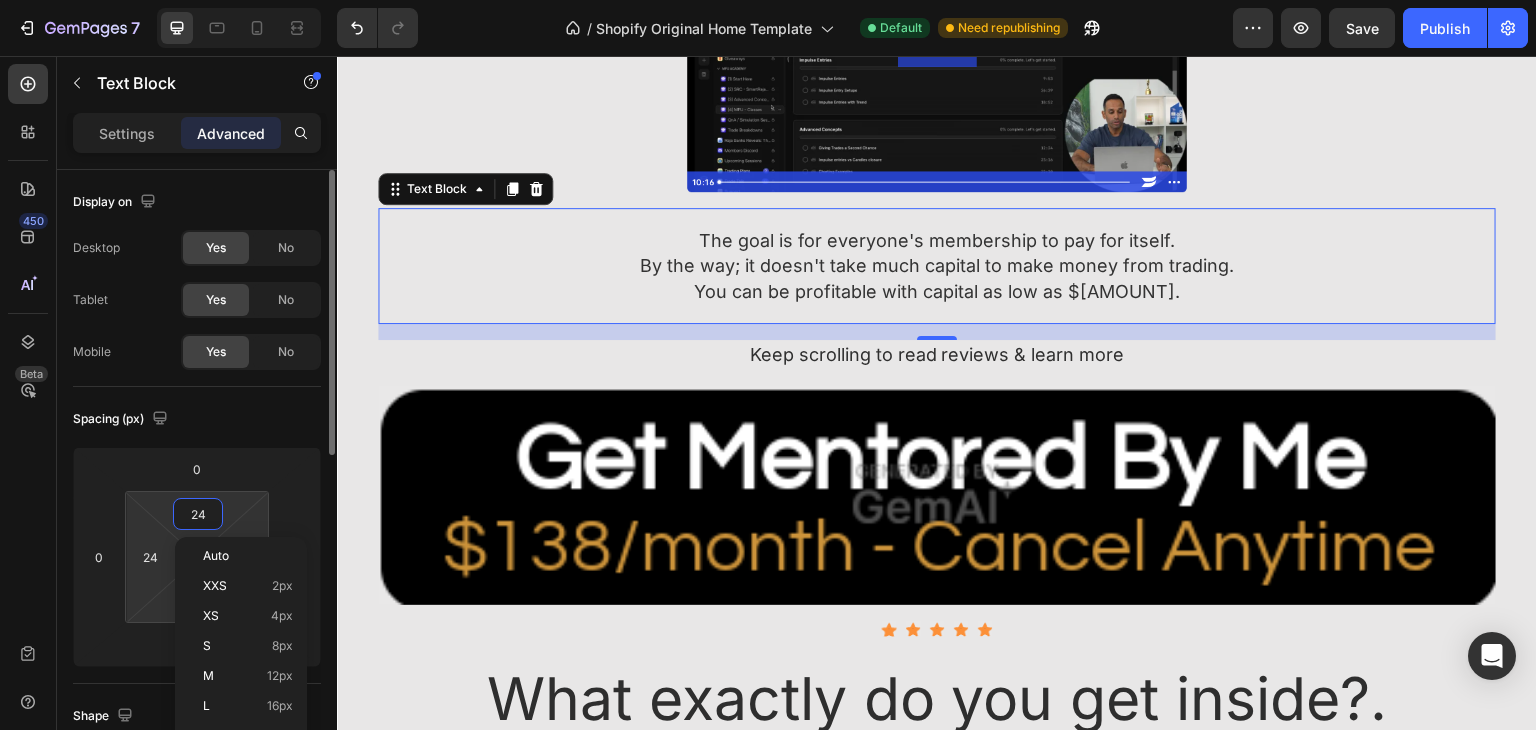 type on "25" 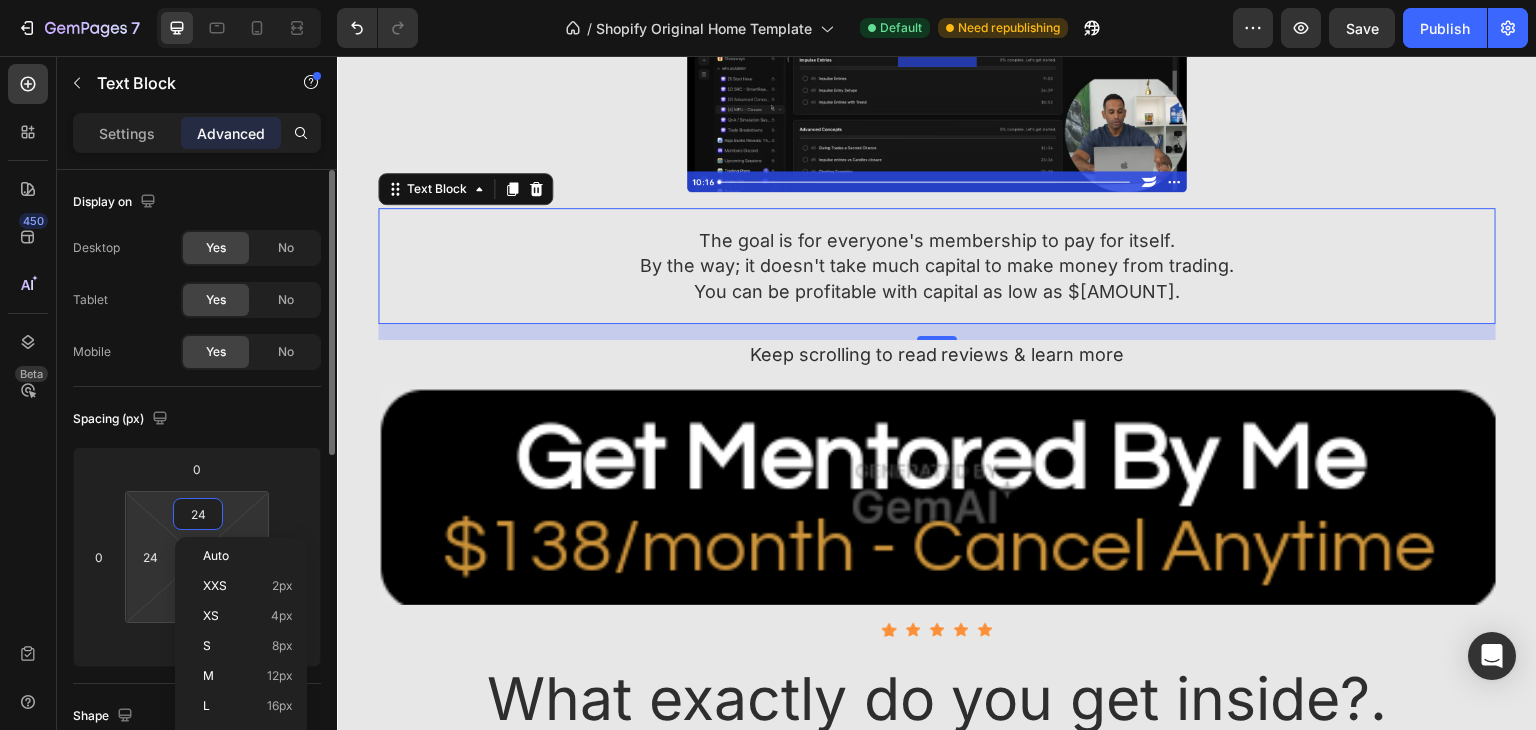 type on "25" 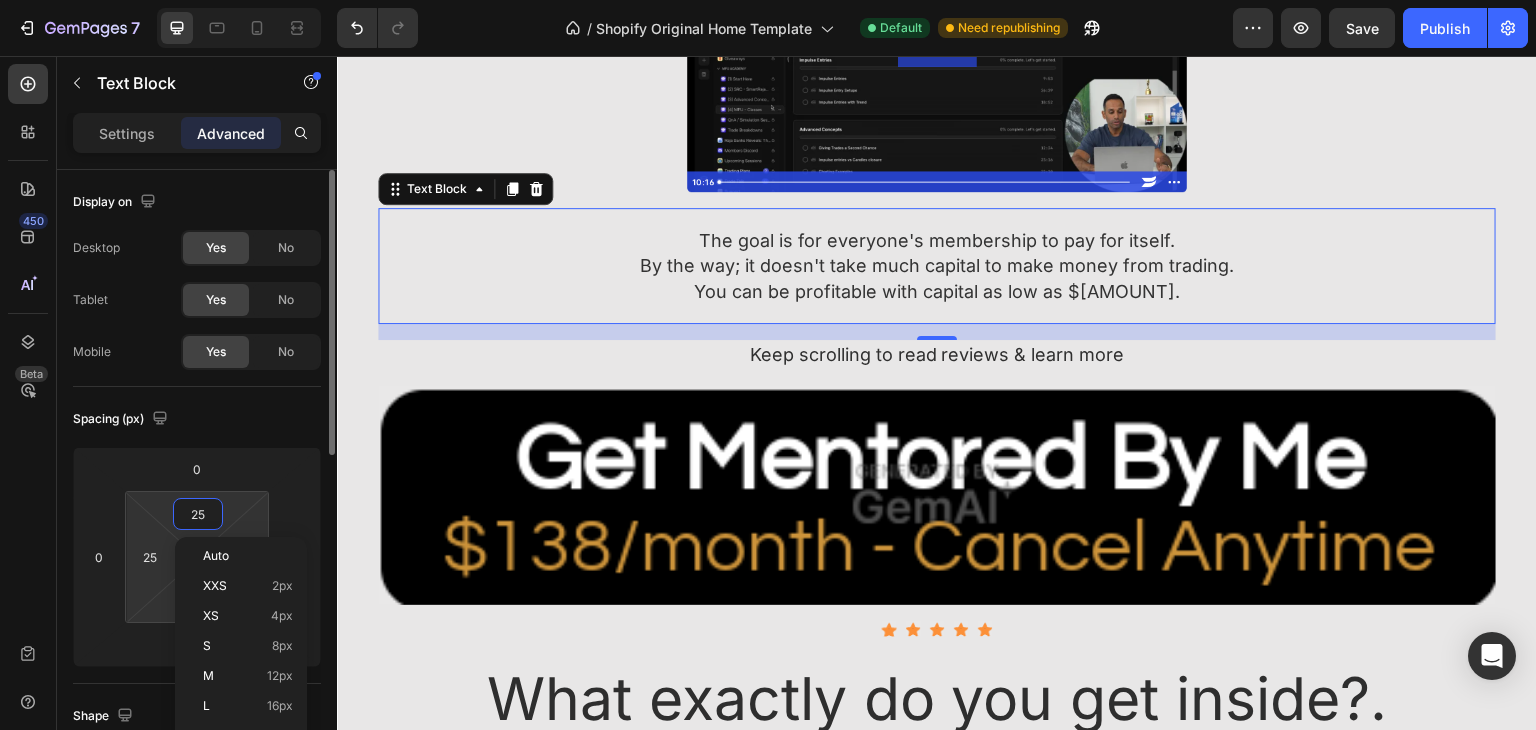 type on "26" 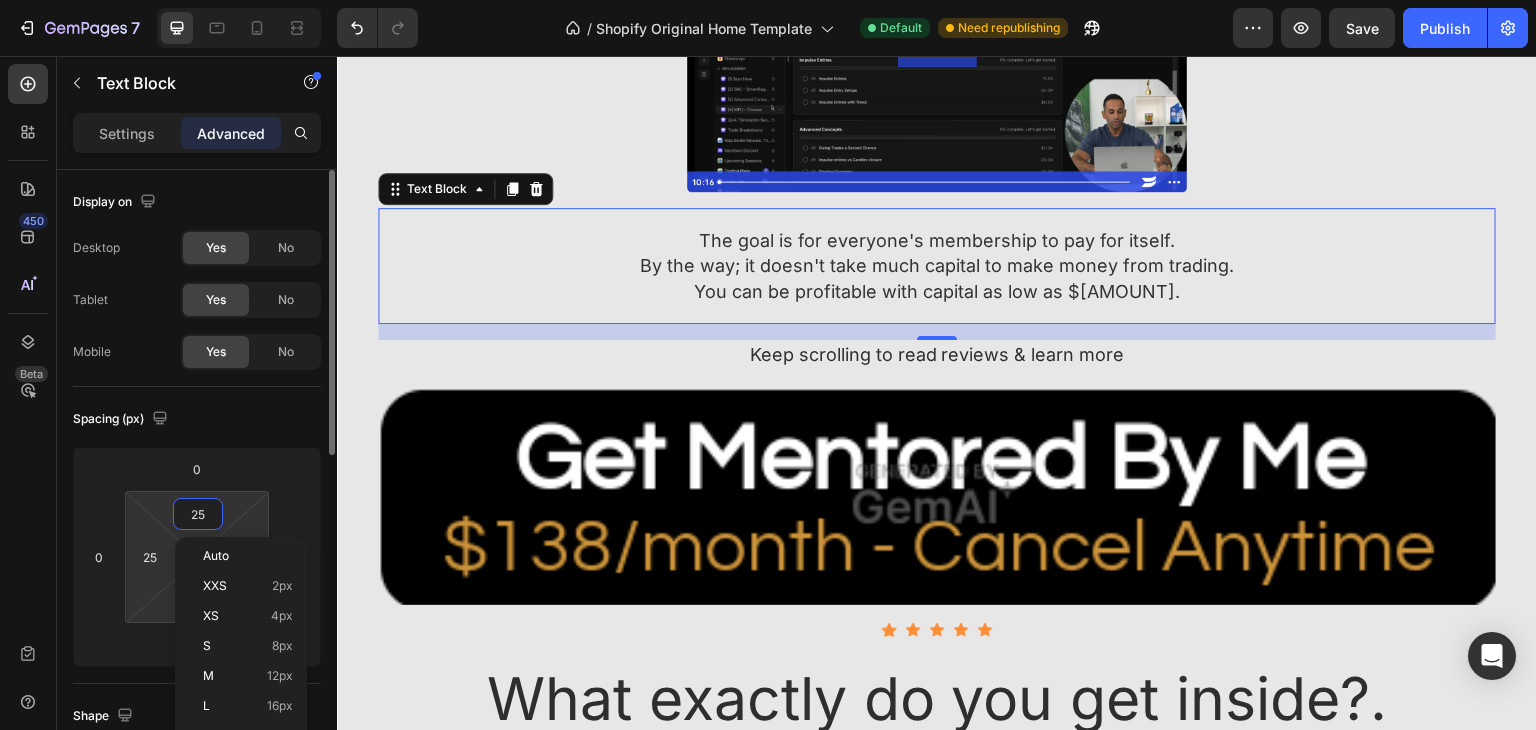 type on "26" 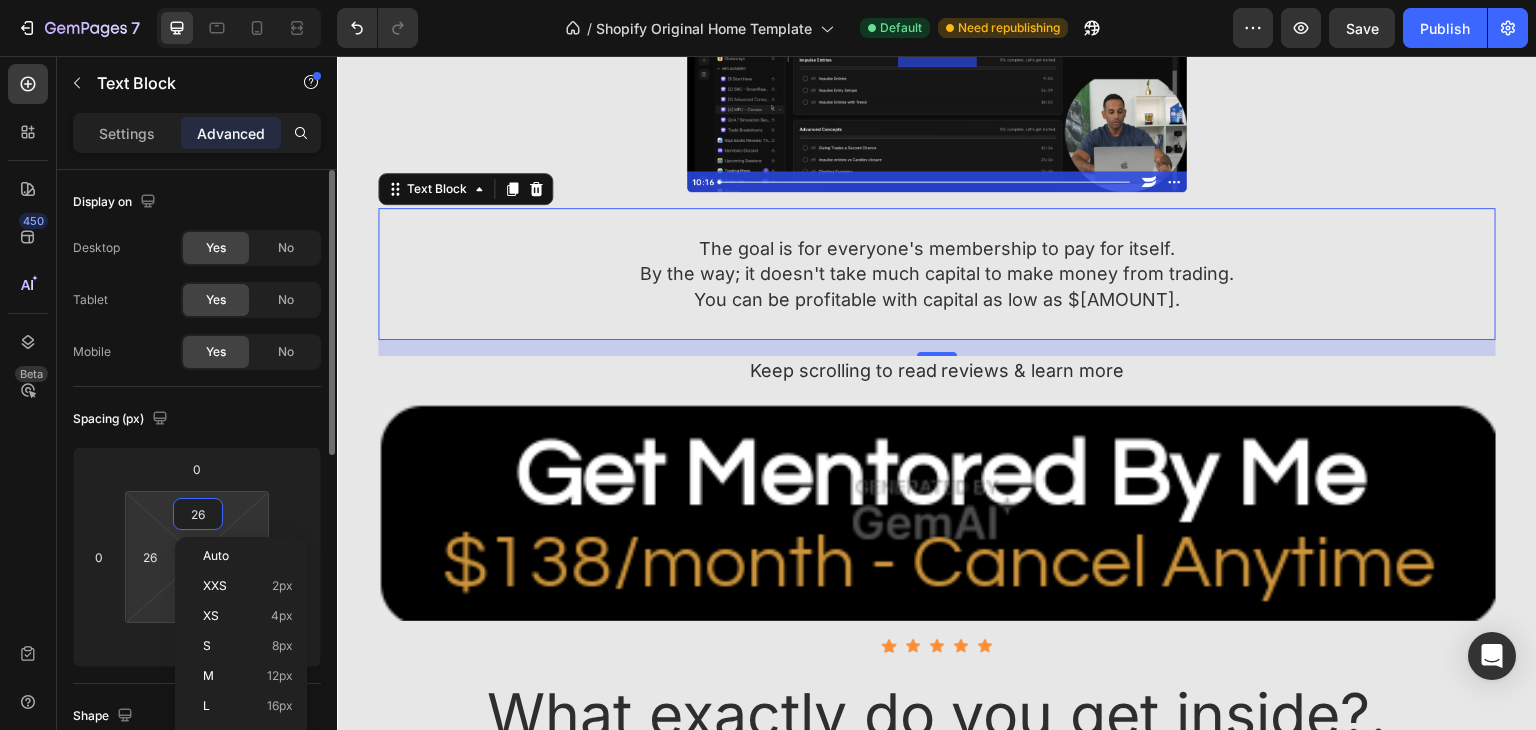 type on "27" 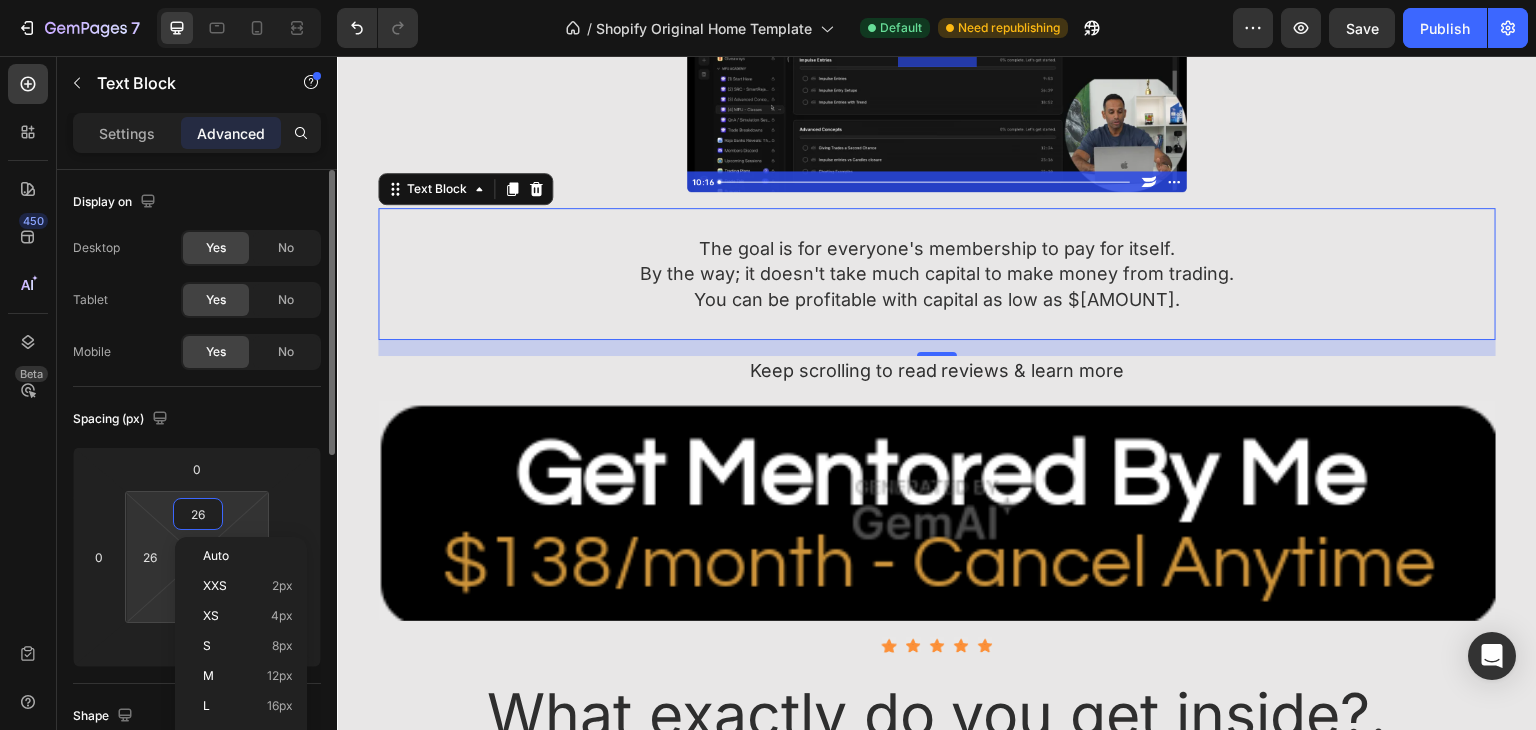 type on "27" 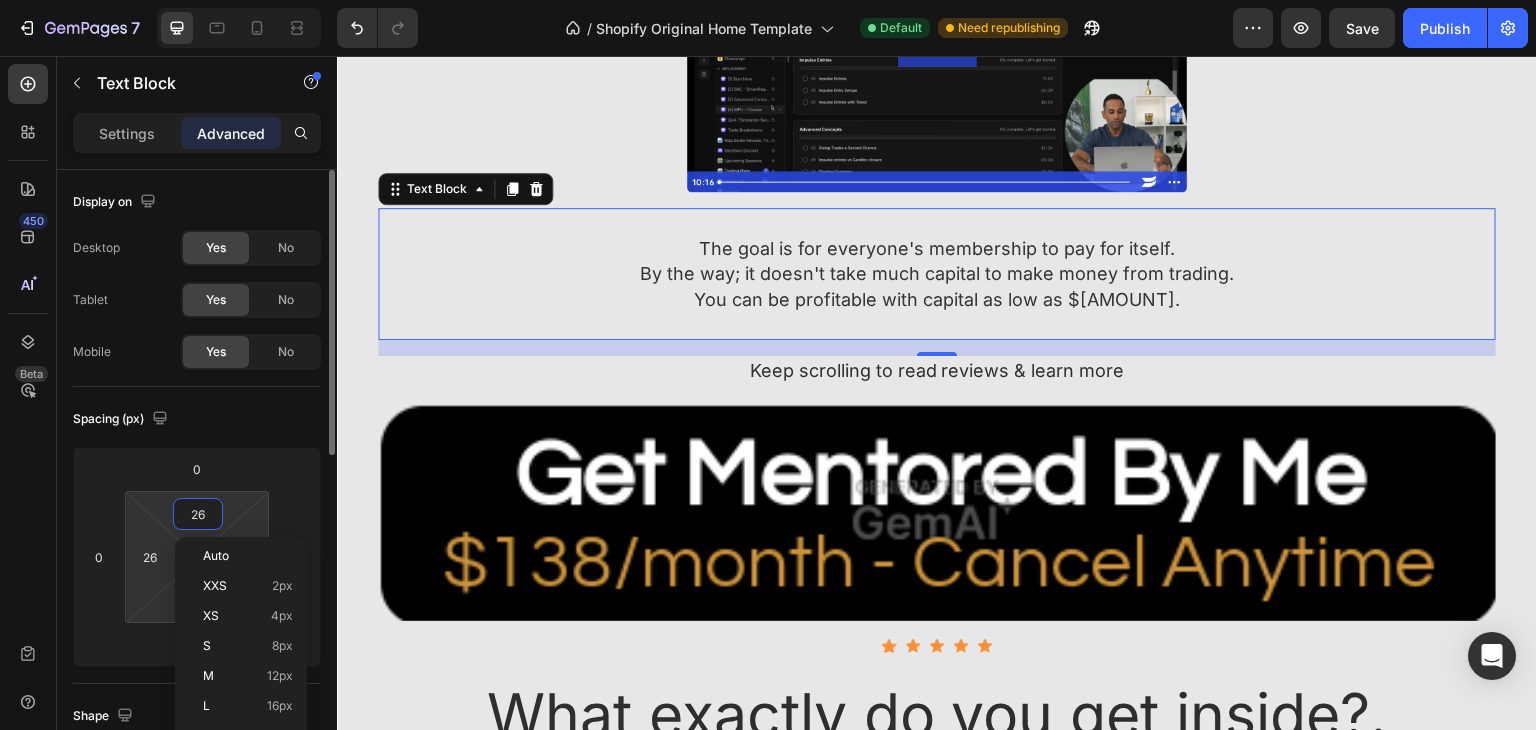 type on "27" 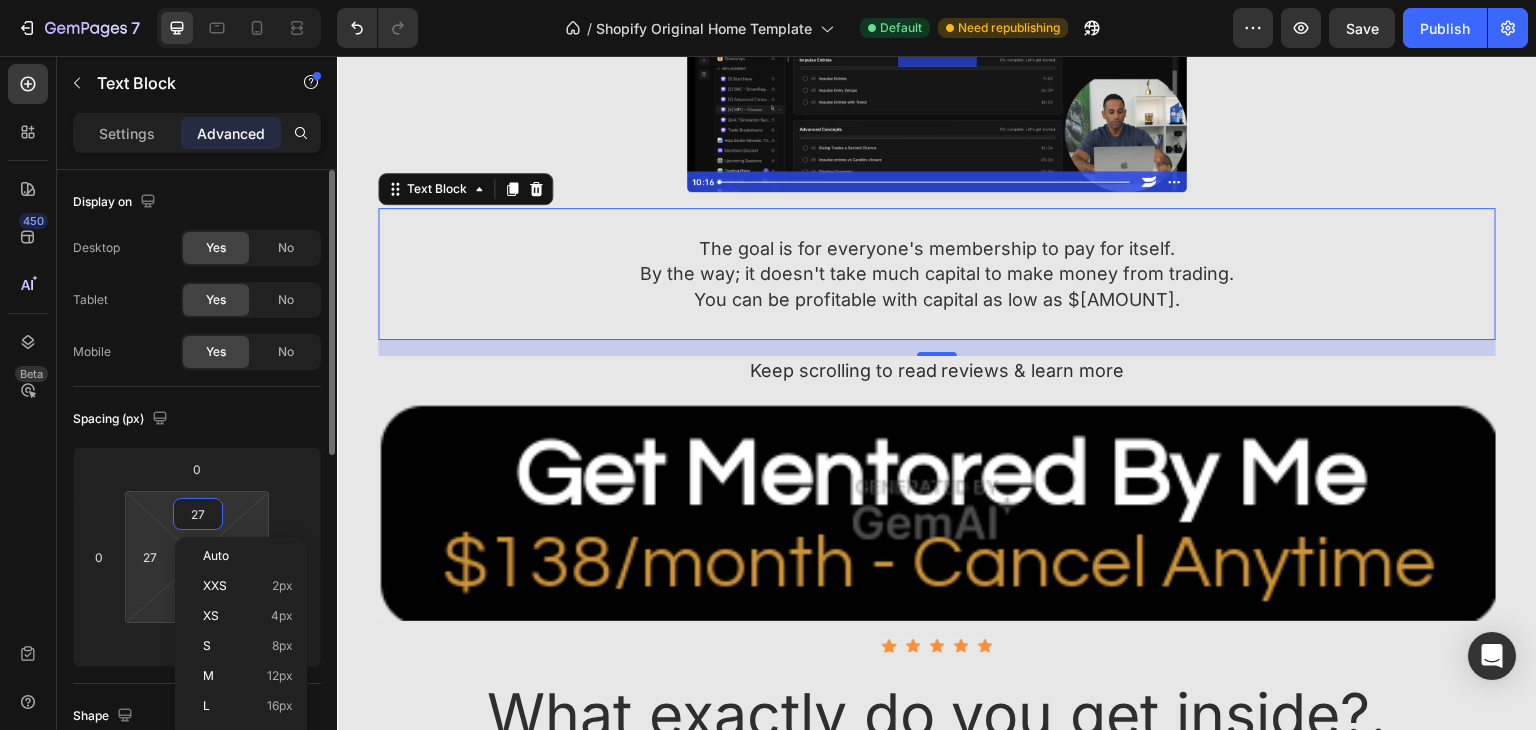 type on "28" 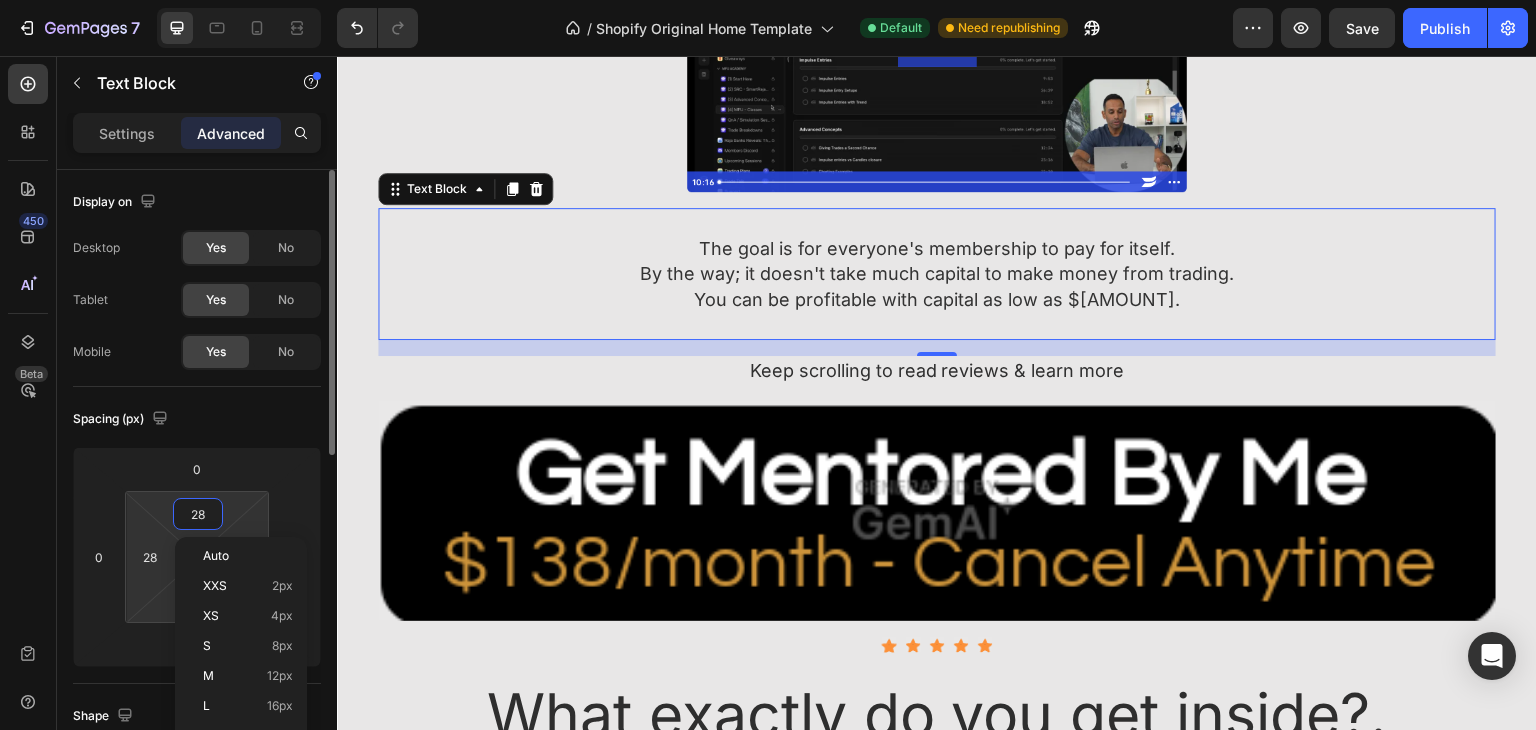 type on "29" 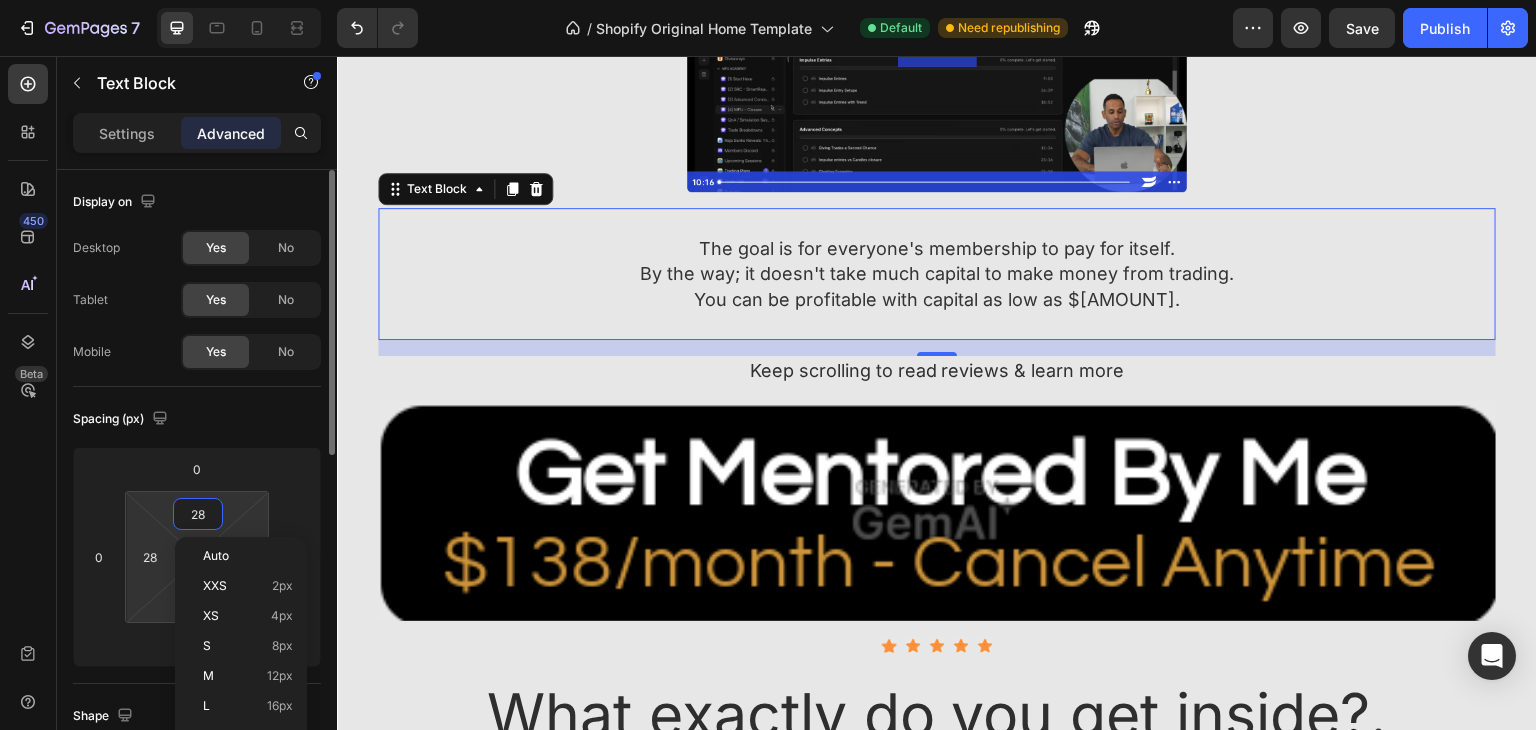 type on "29" 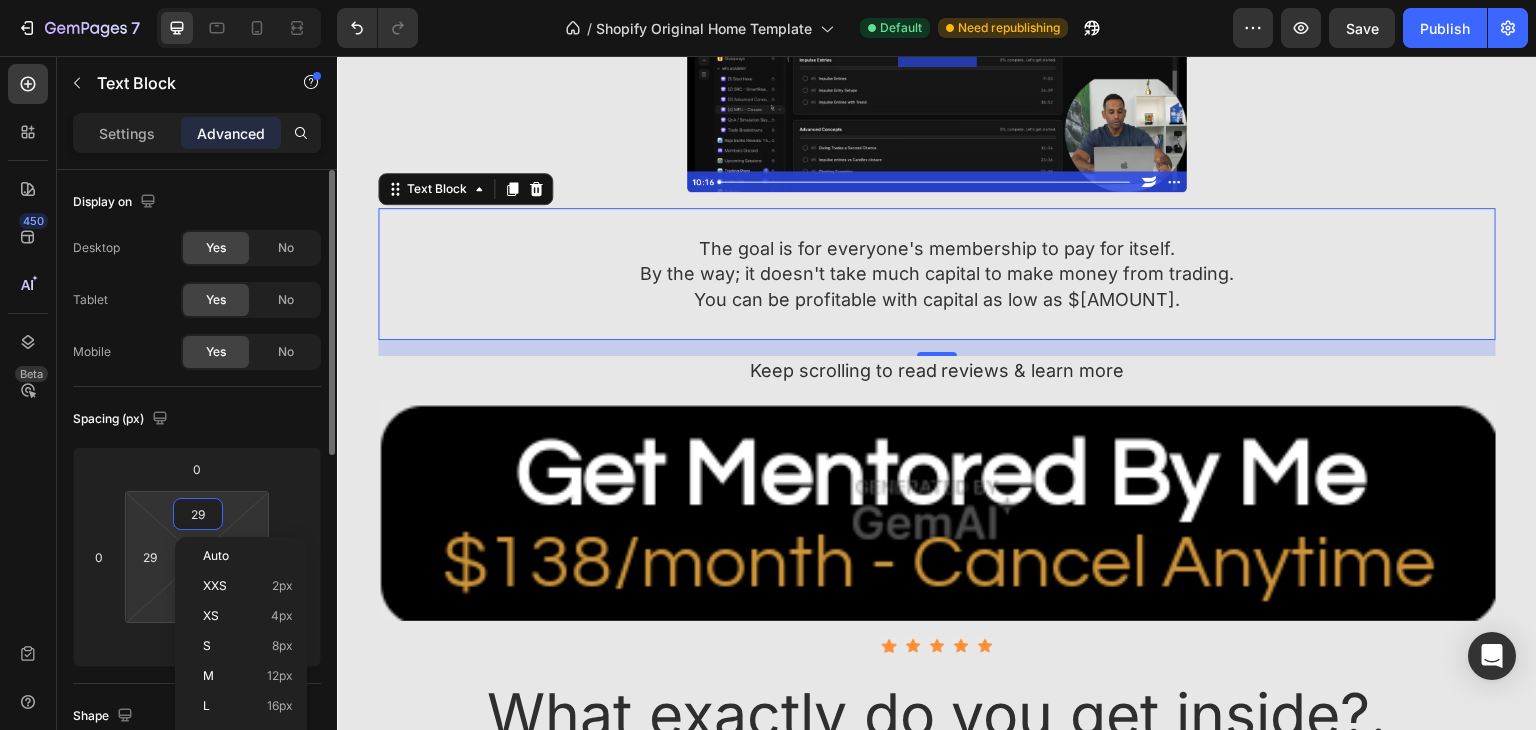 type on "30" 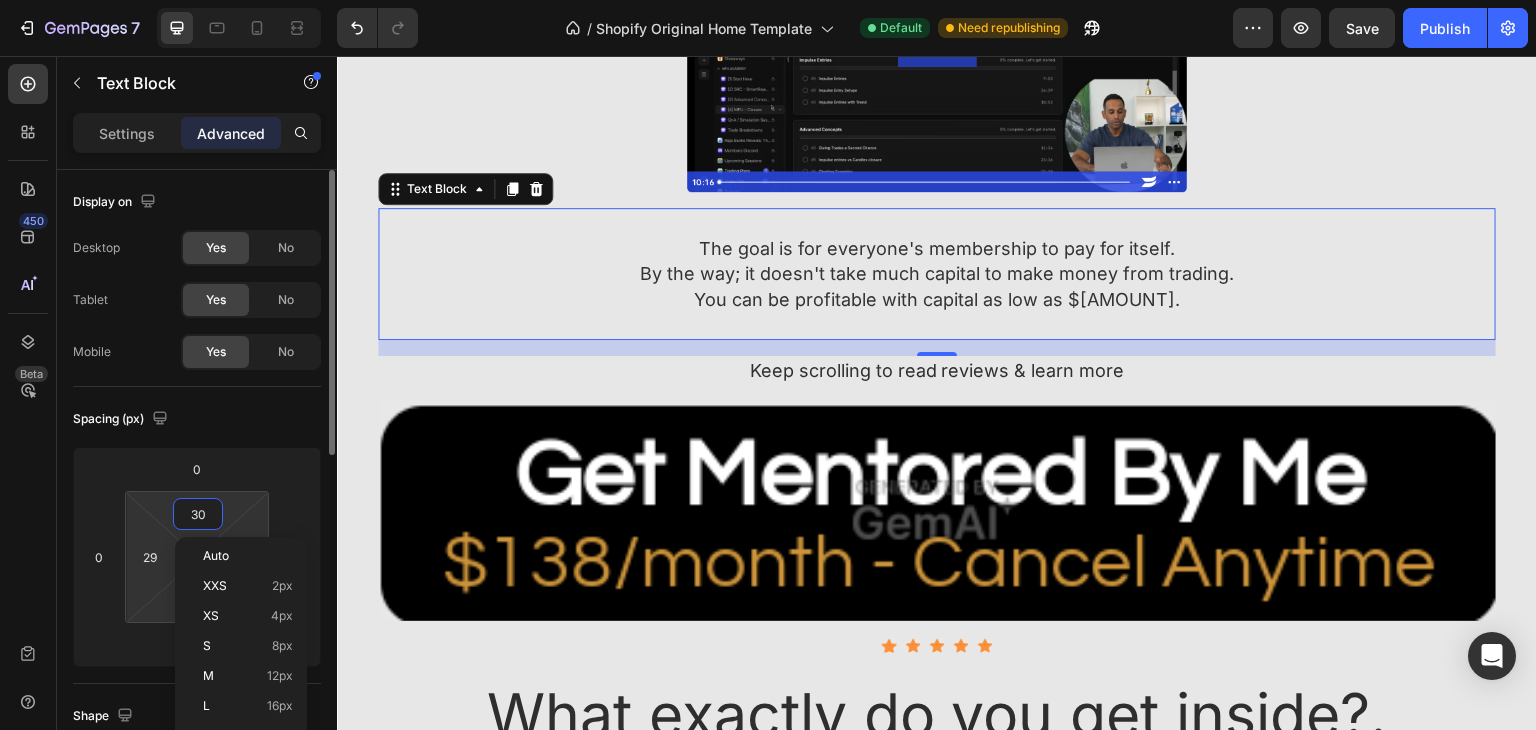 type on "30" 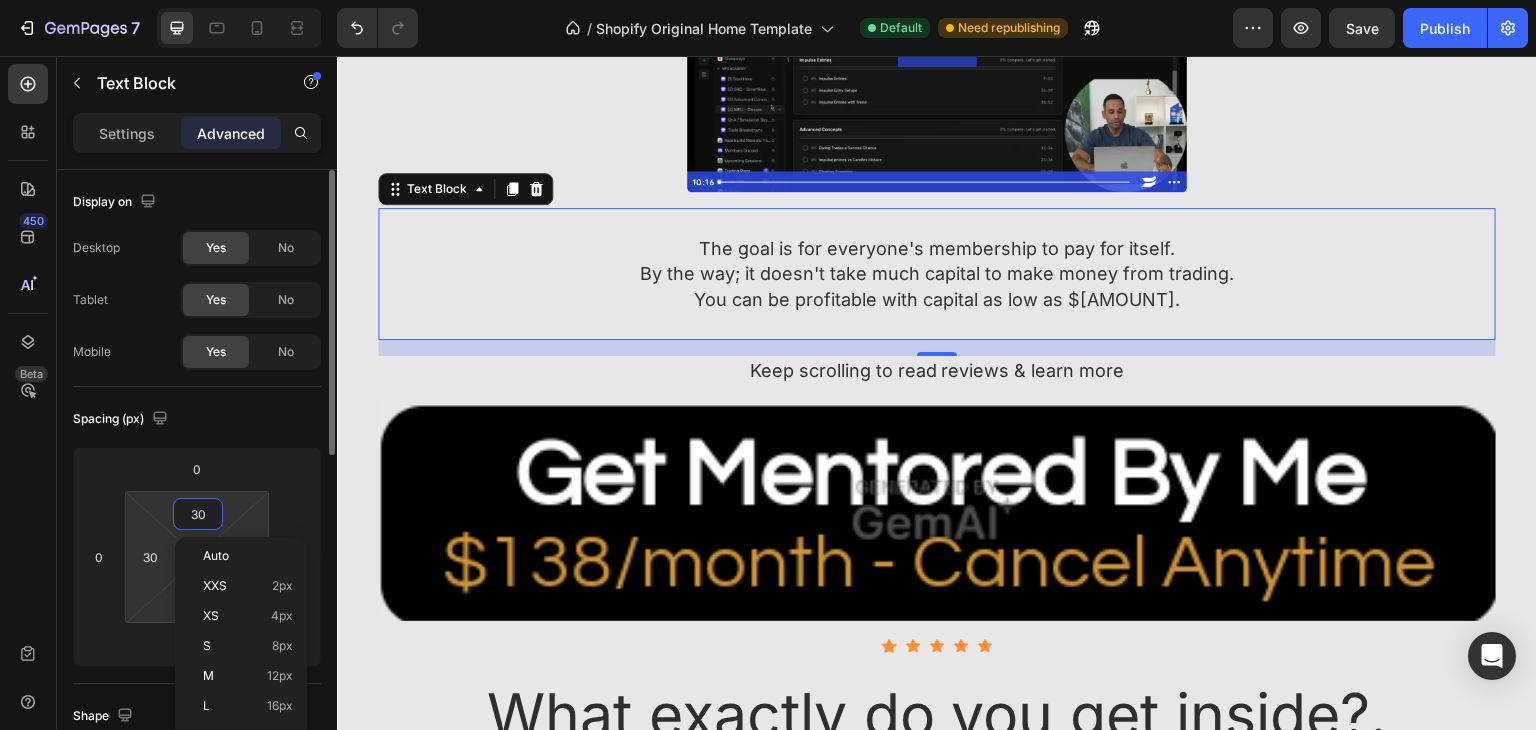 type on "31" 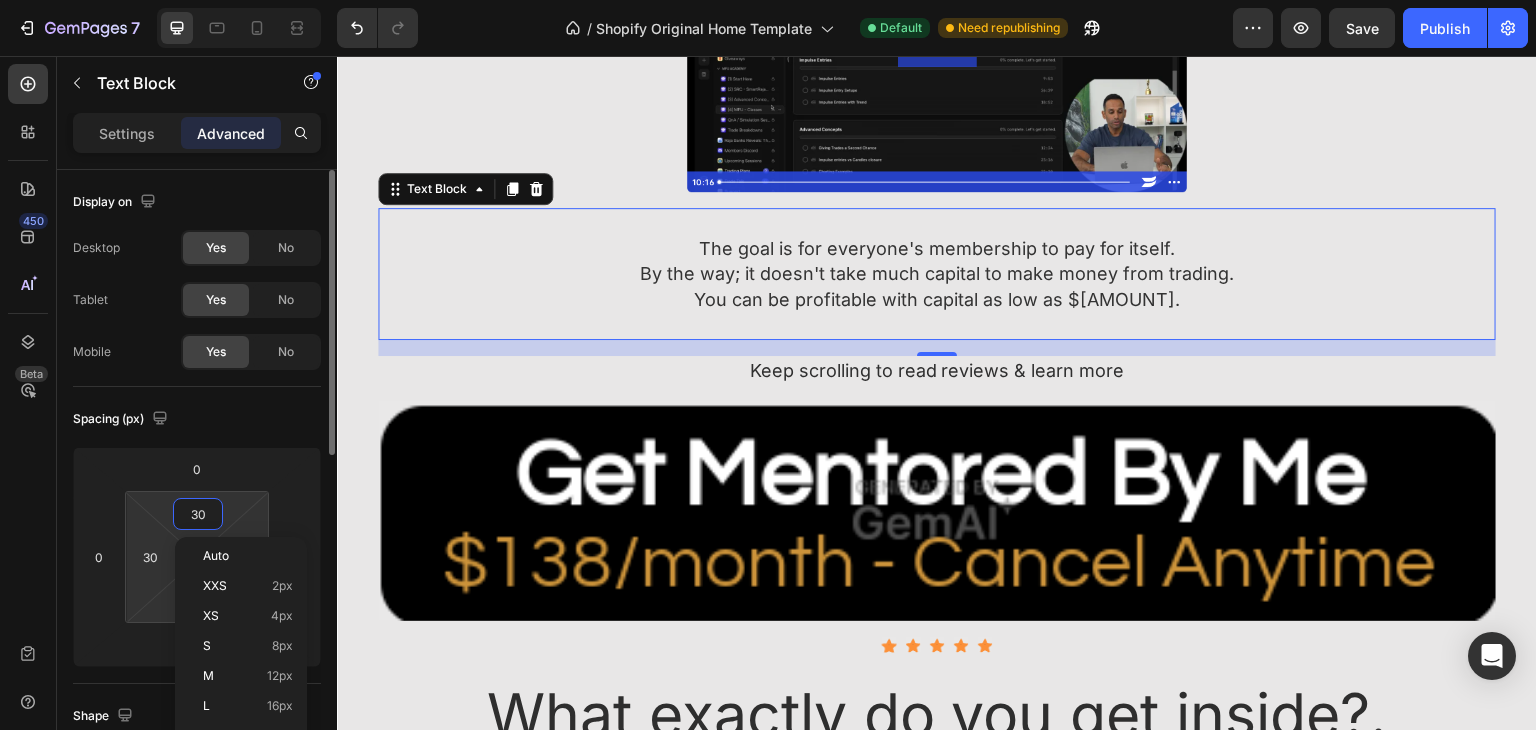 type on "31" 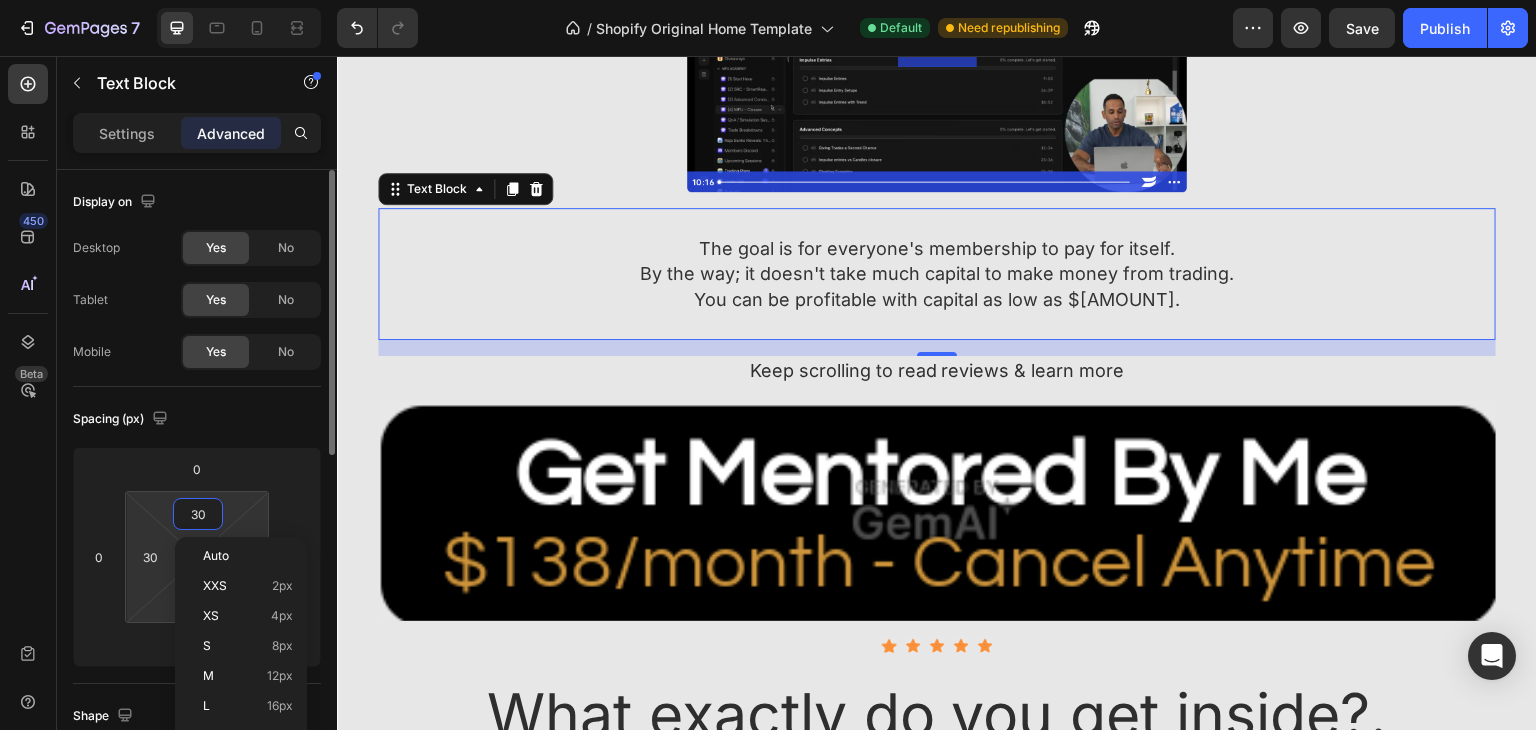 type on "31" 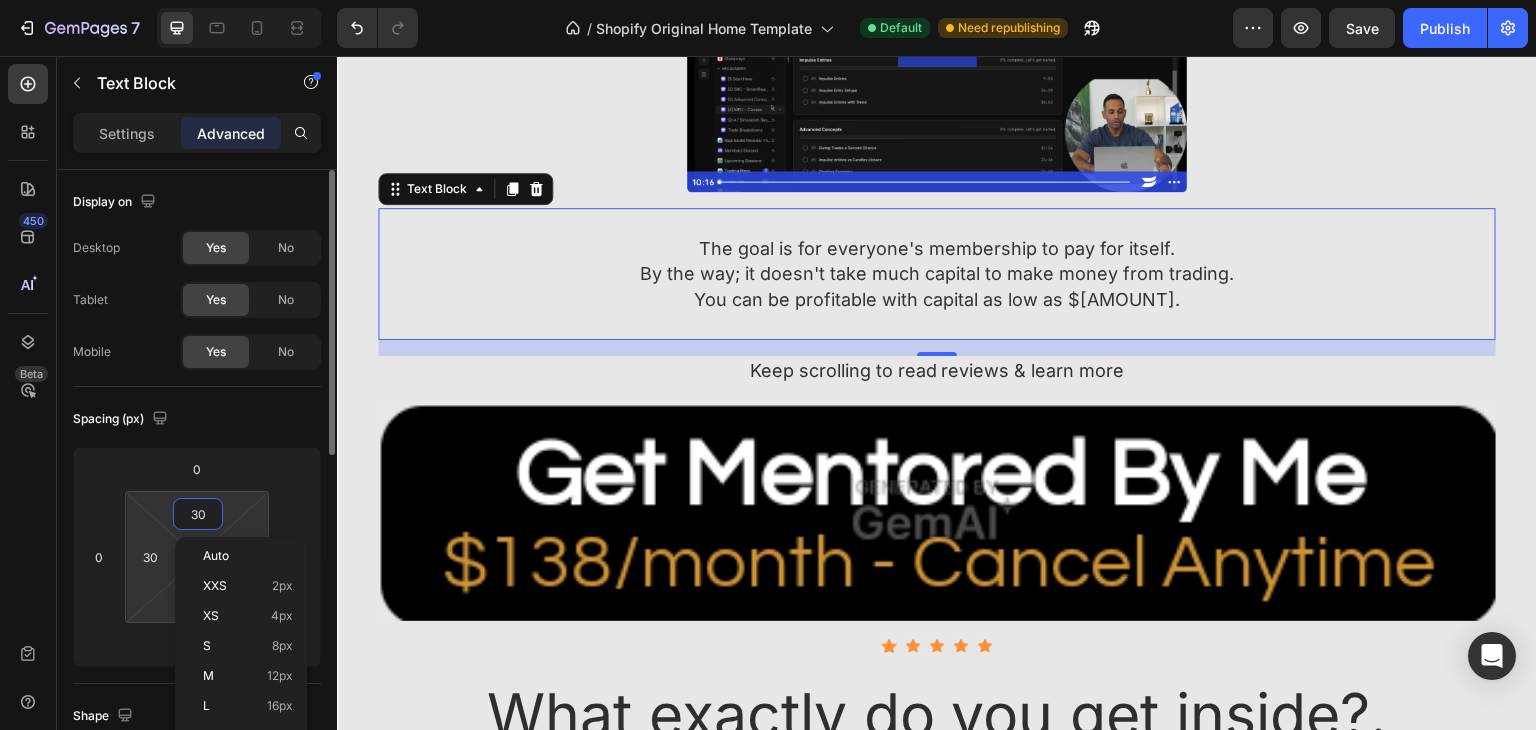 type on "31" 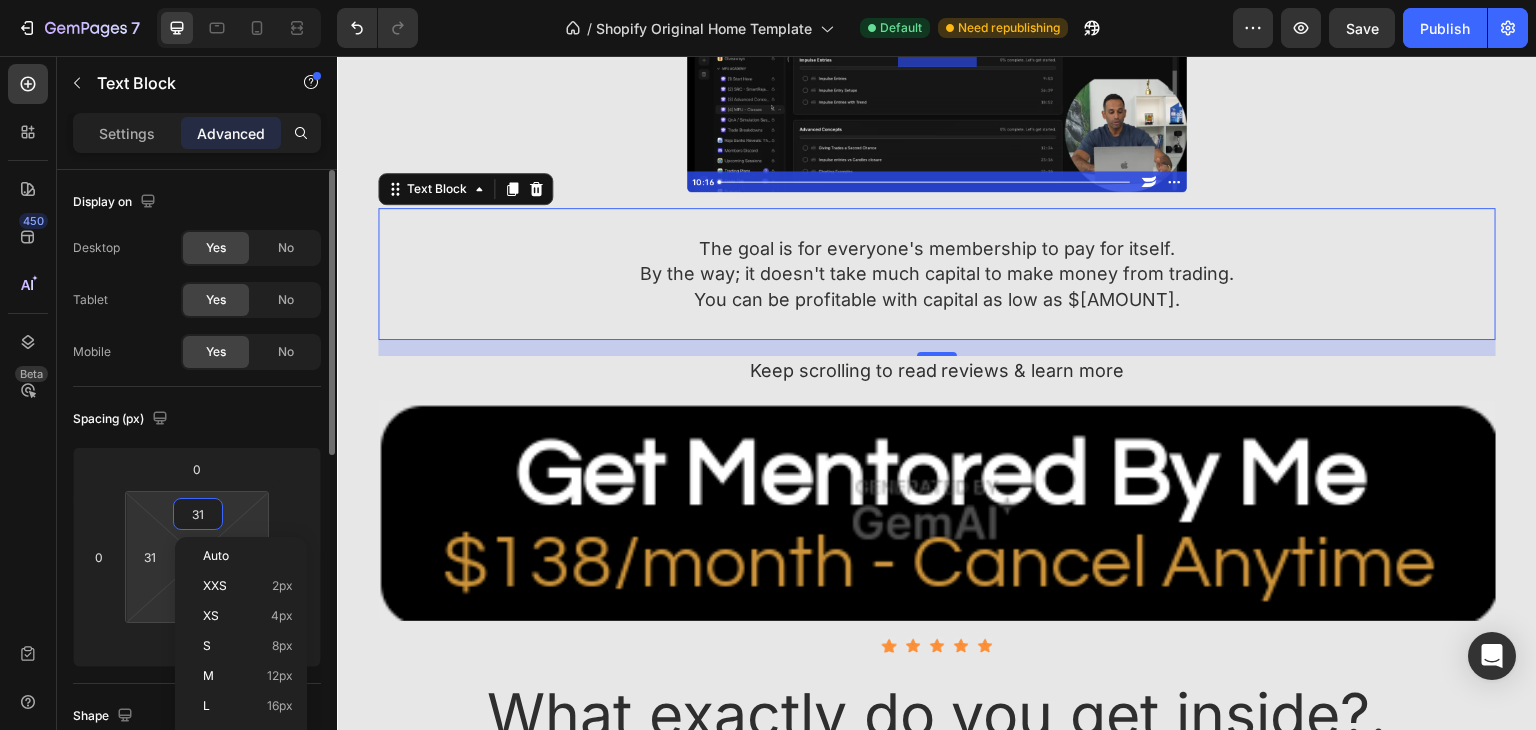 type on "32" 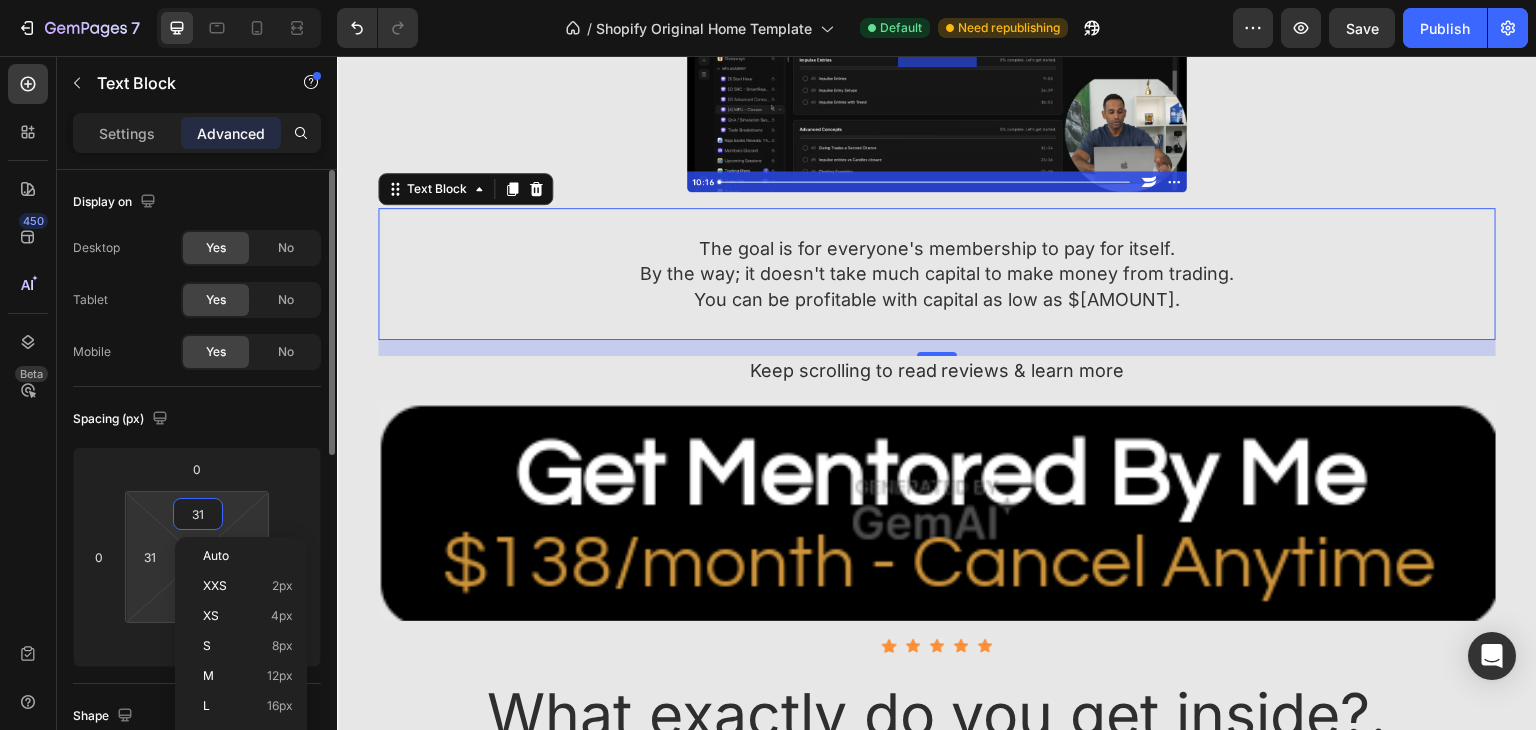 type on "32" 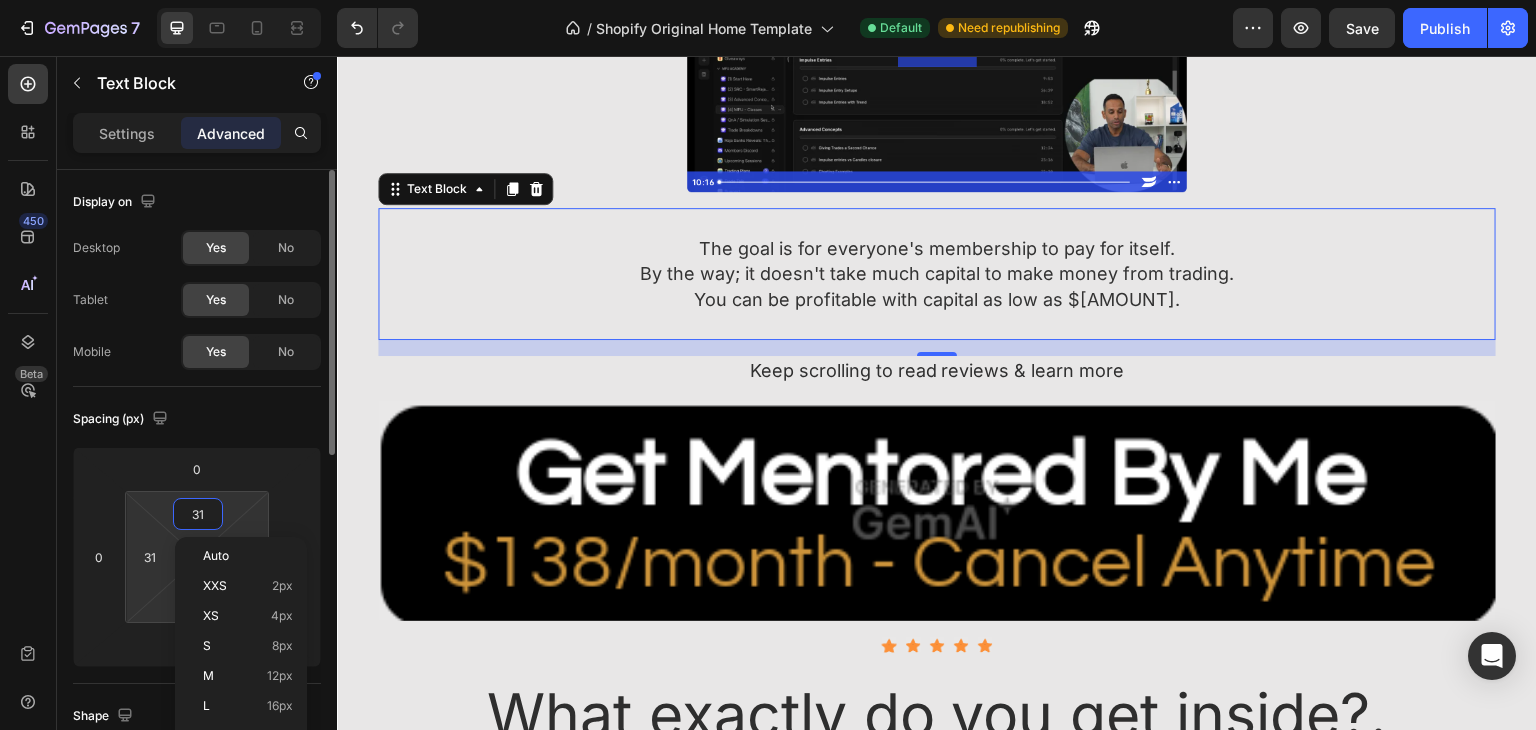 type on "32" 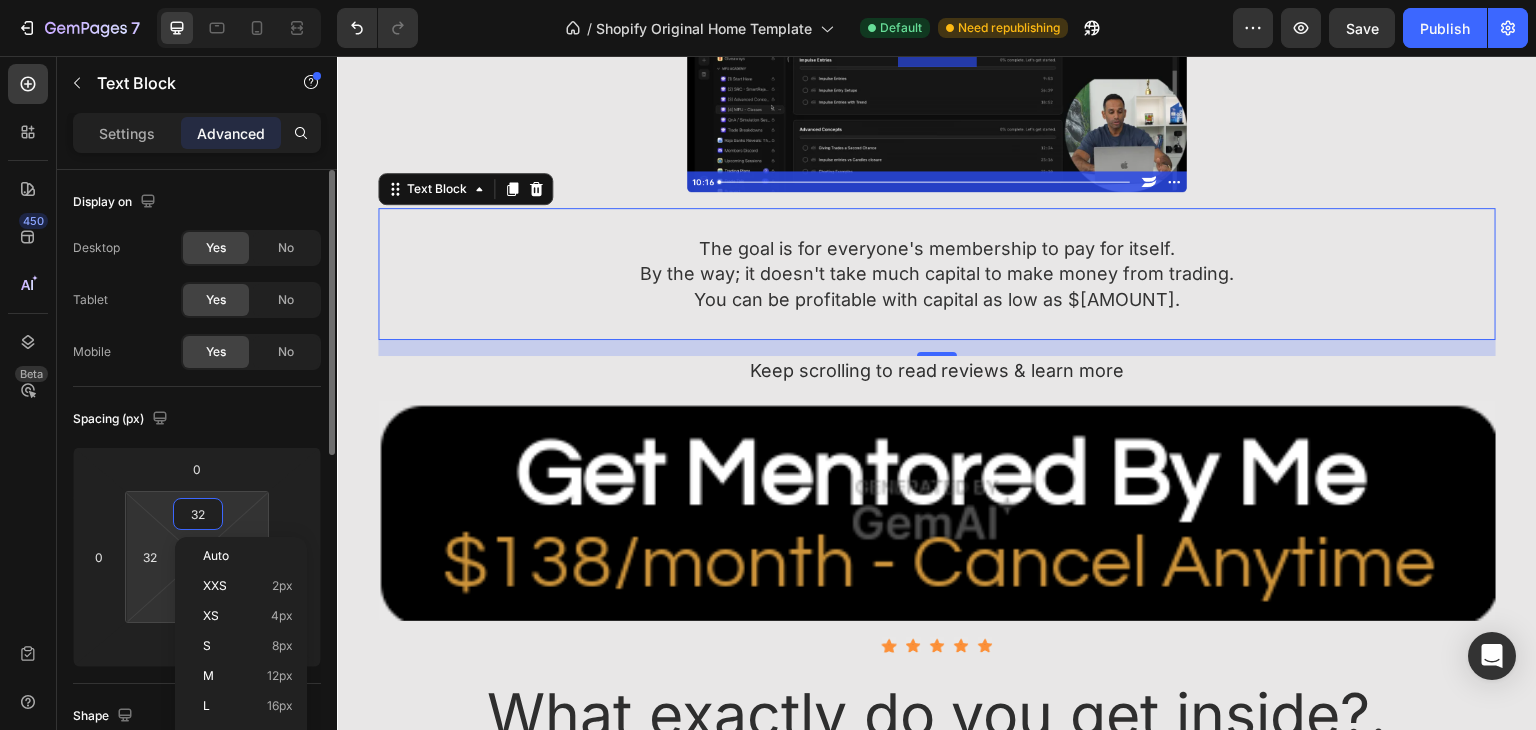 type on "33" 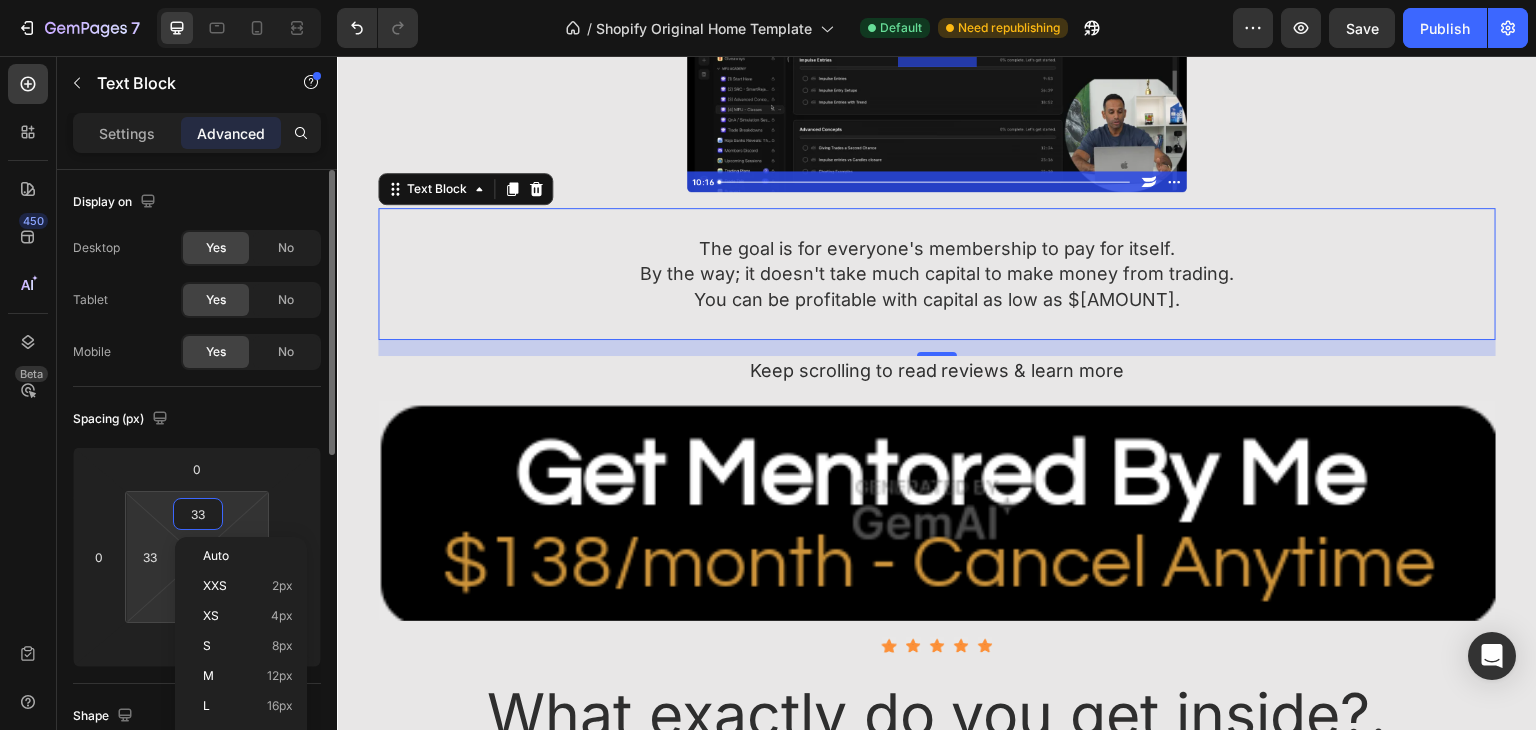 type on "34" 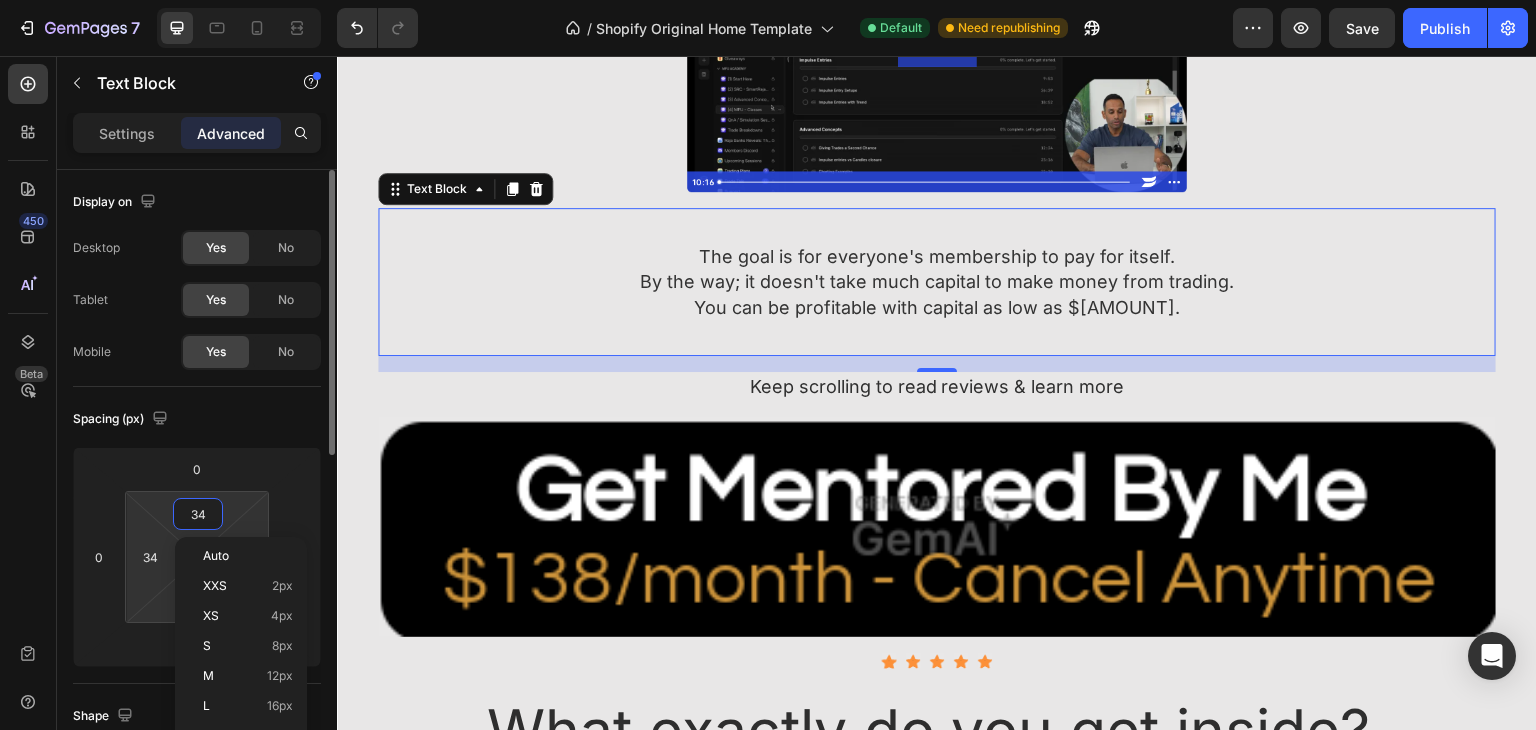 type on "35" 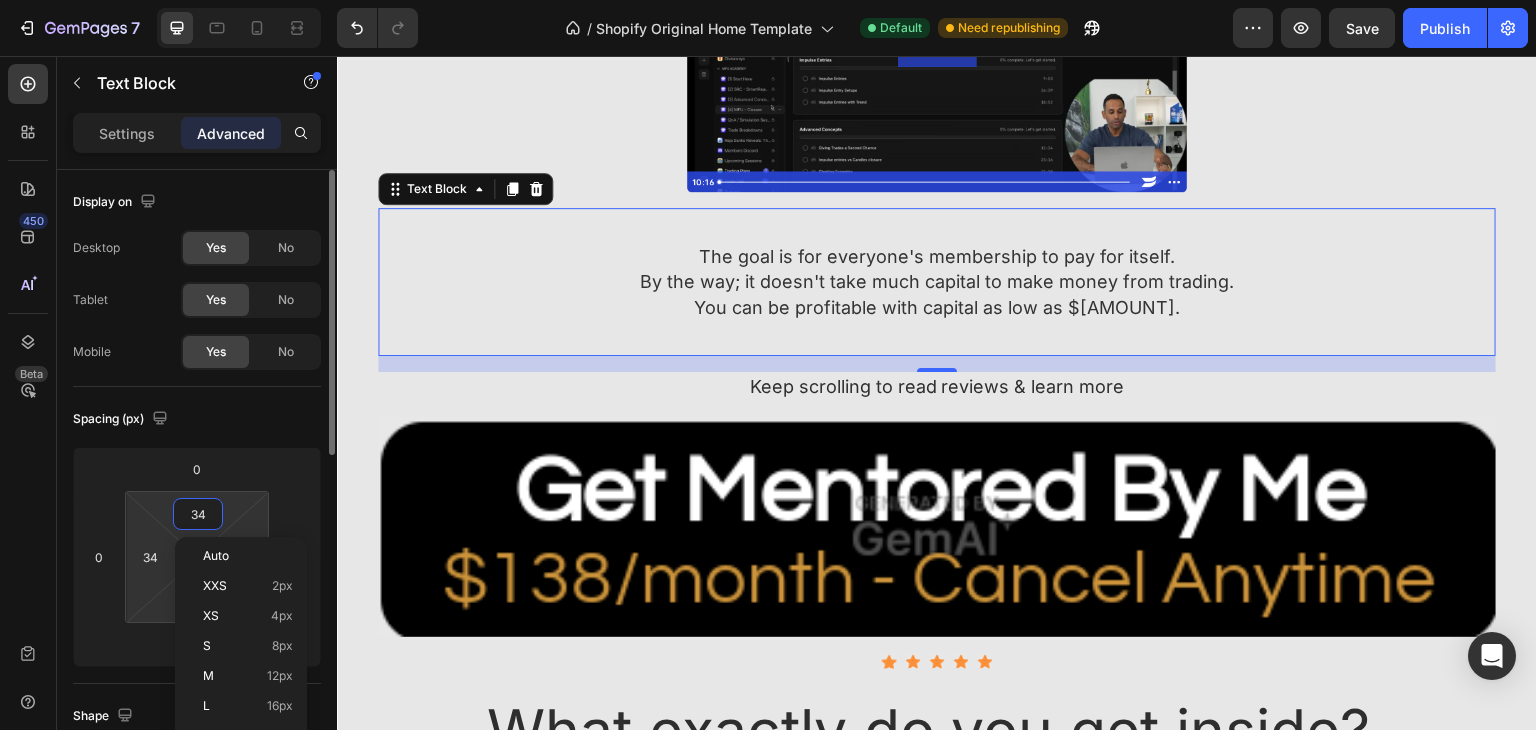 type on "35" 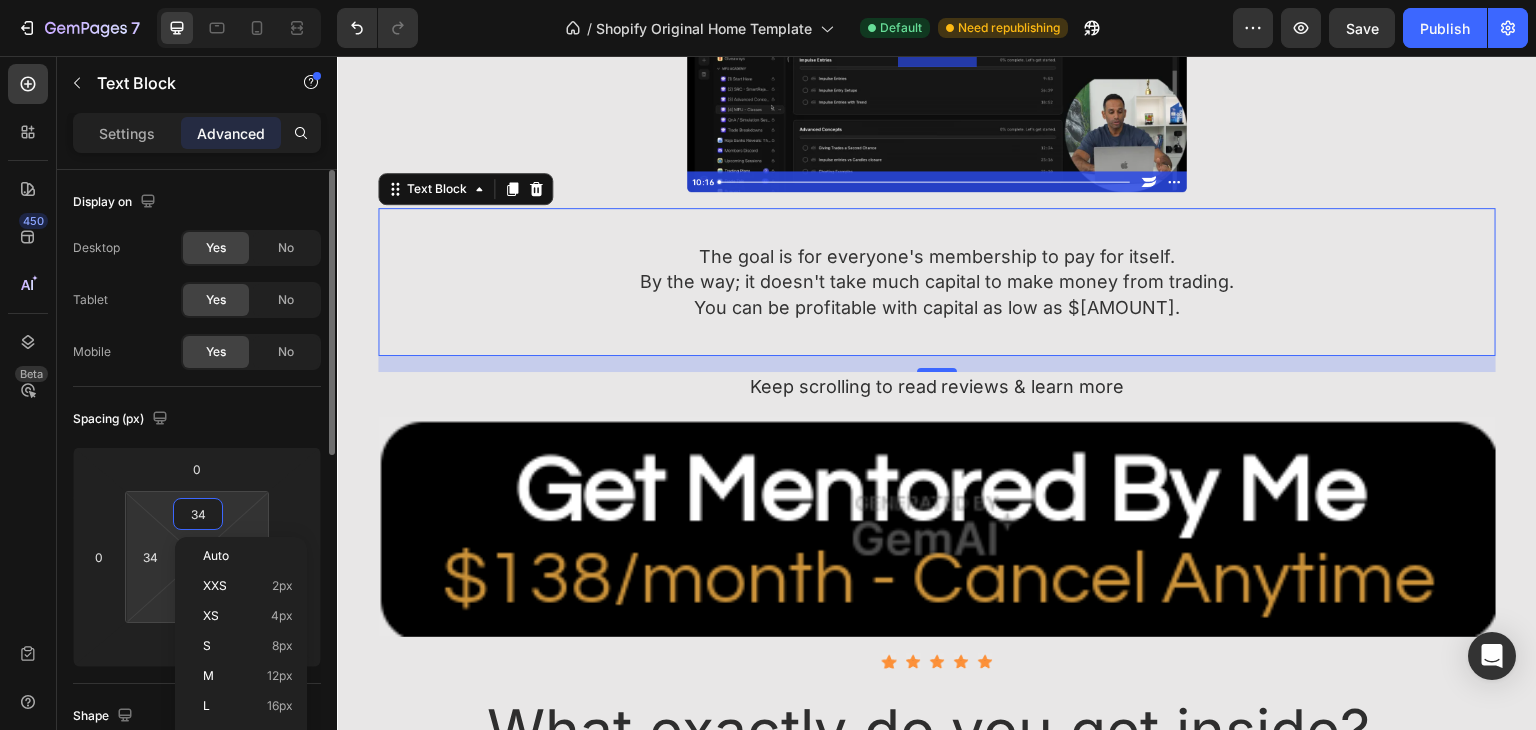 type on "35" 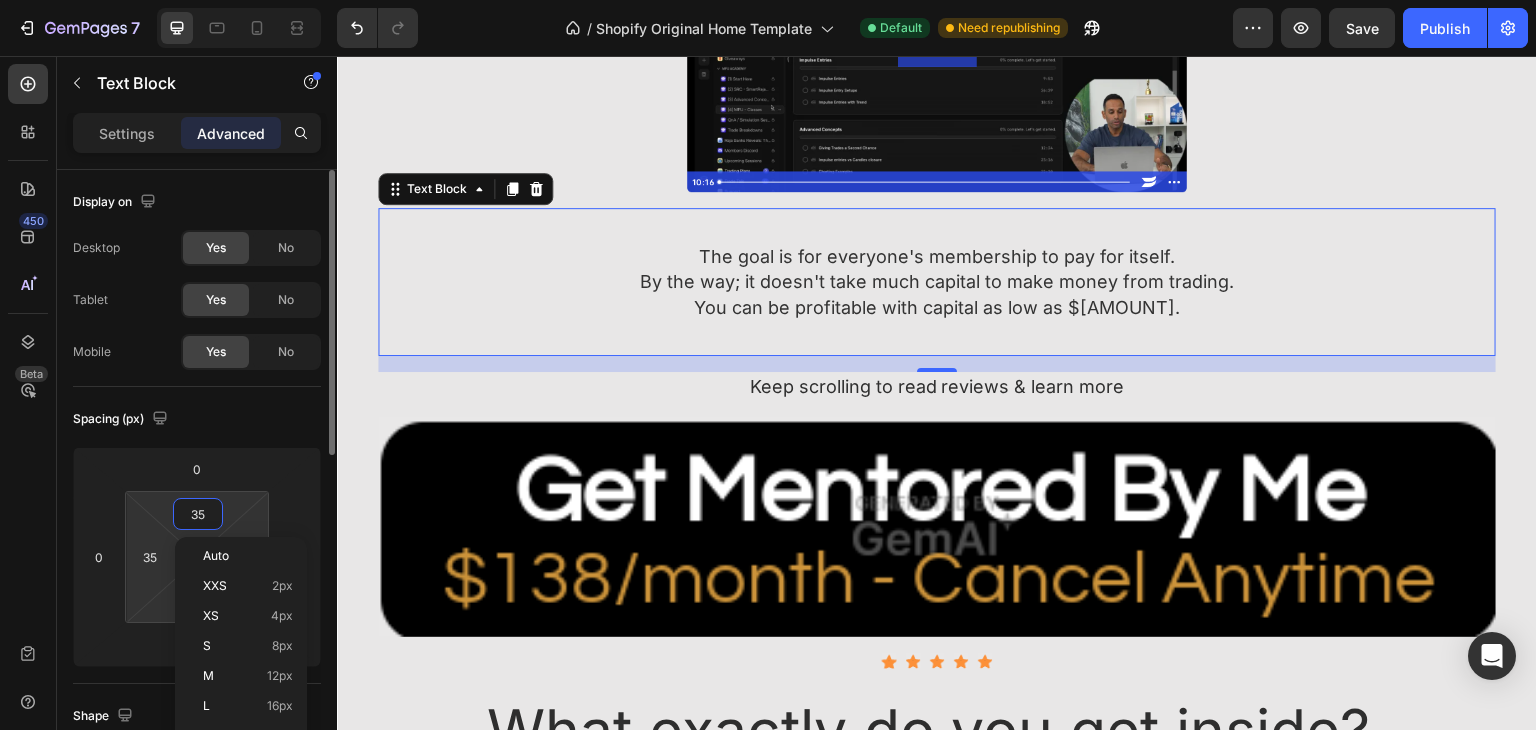 type on "36" 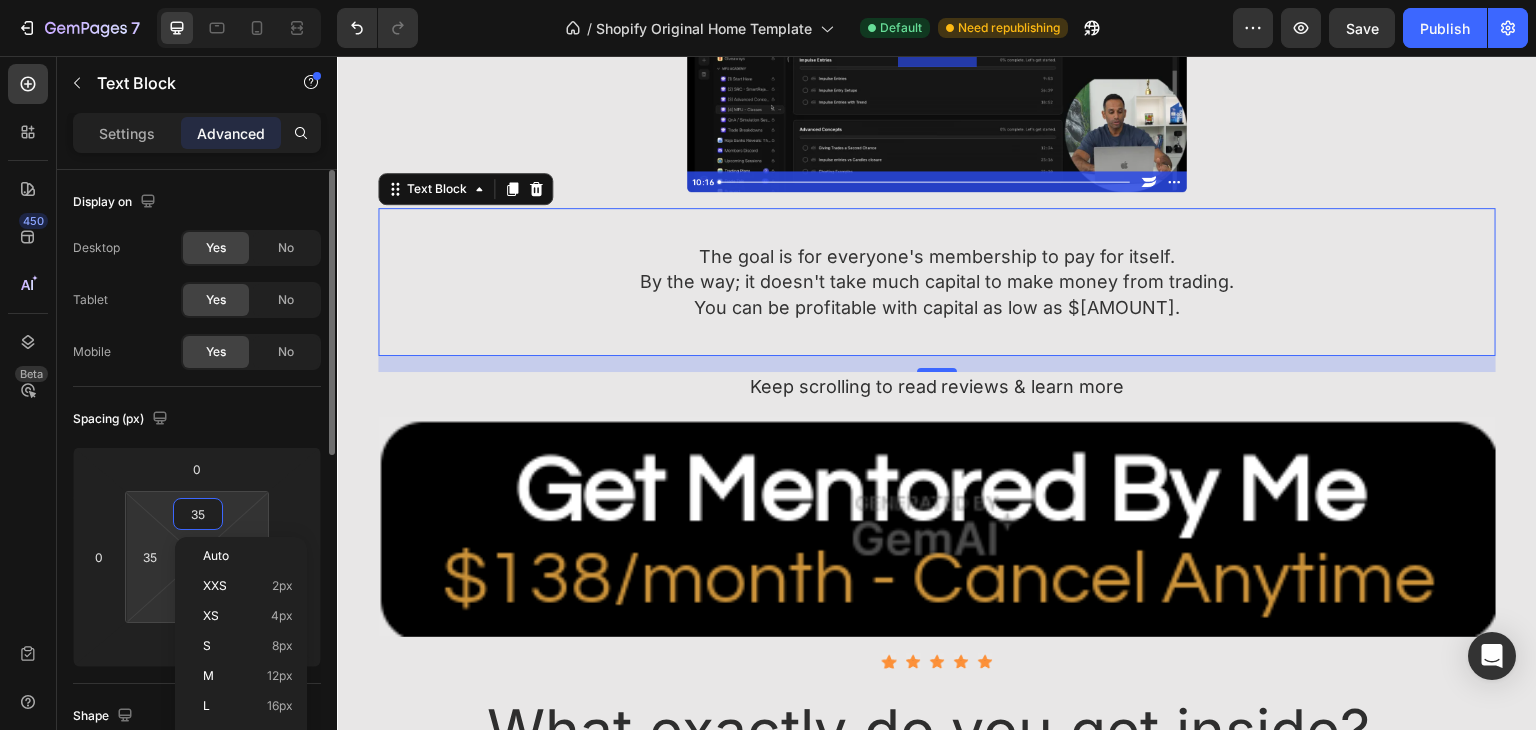 type on "36" 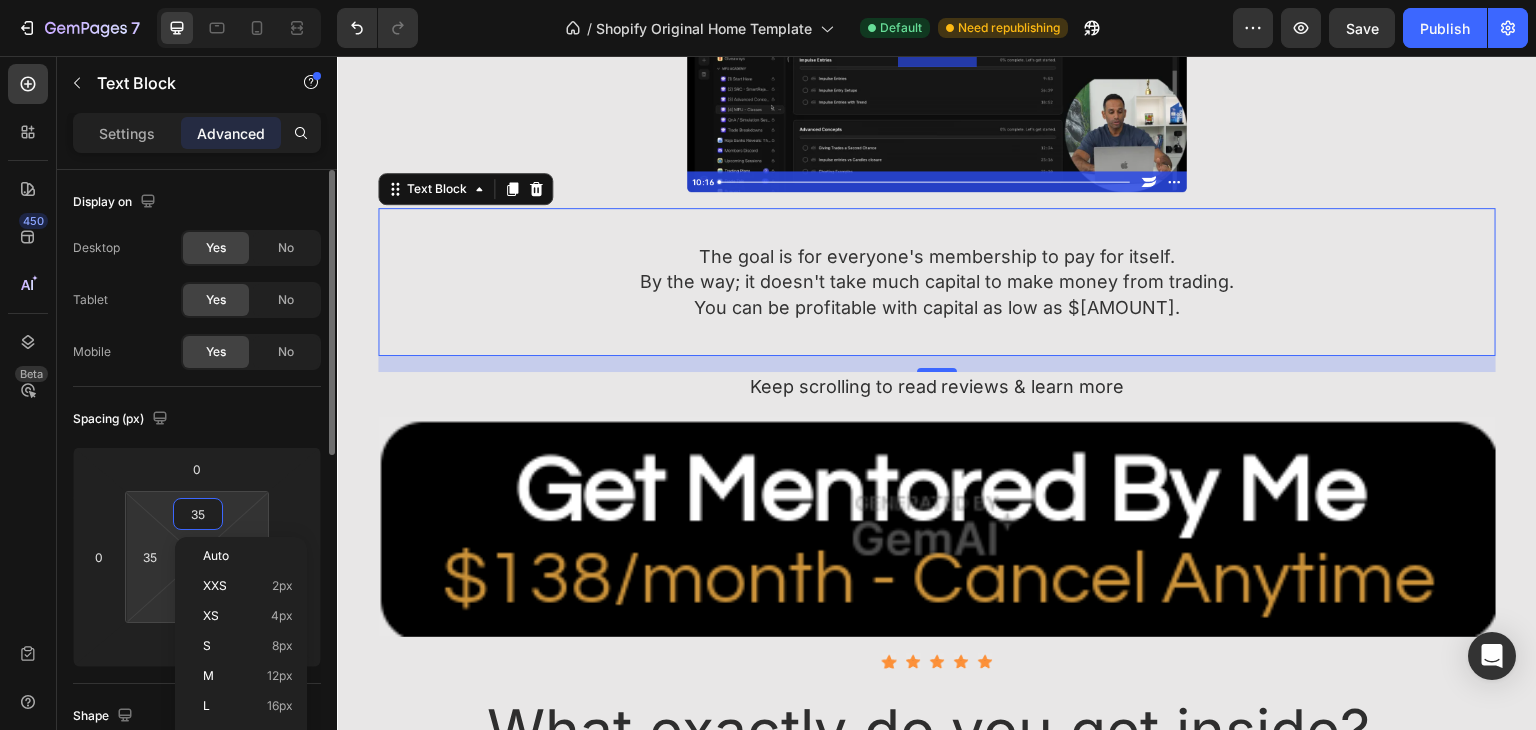 type on "36" 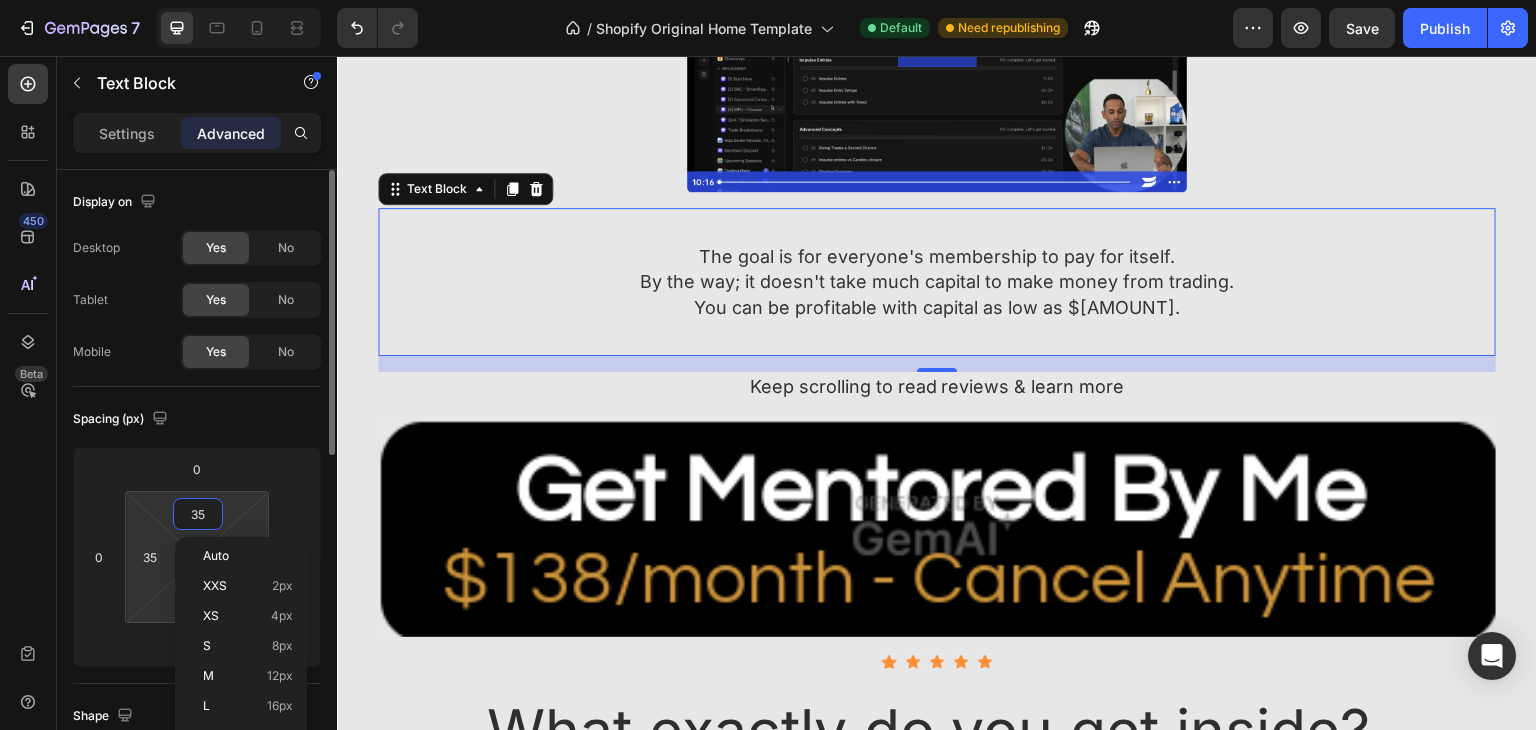 type on "36" 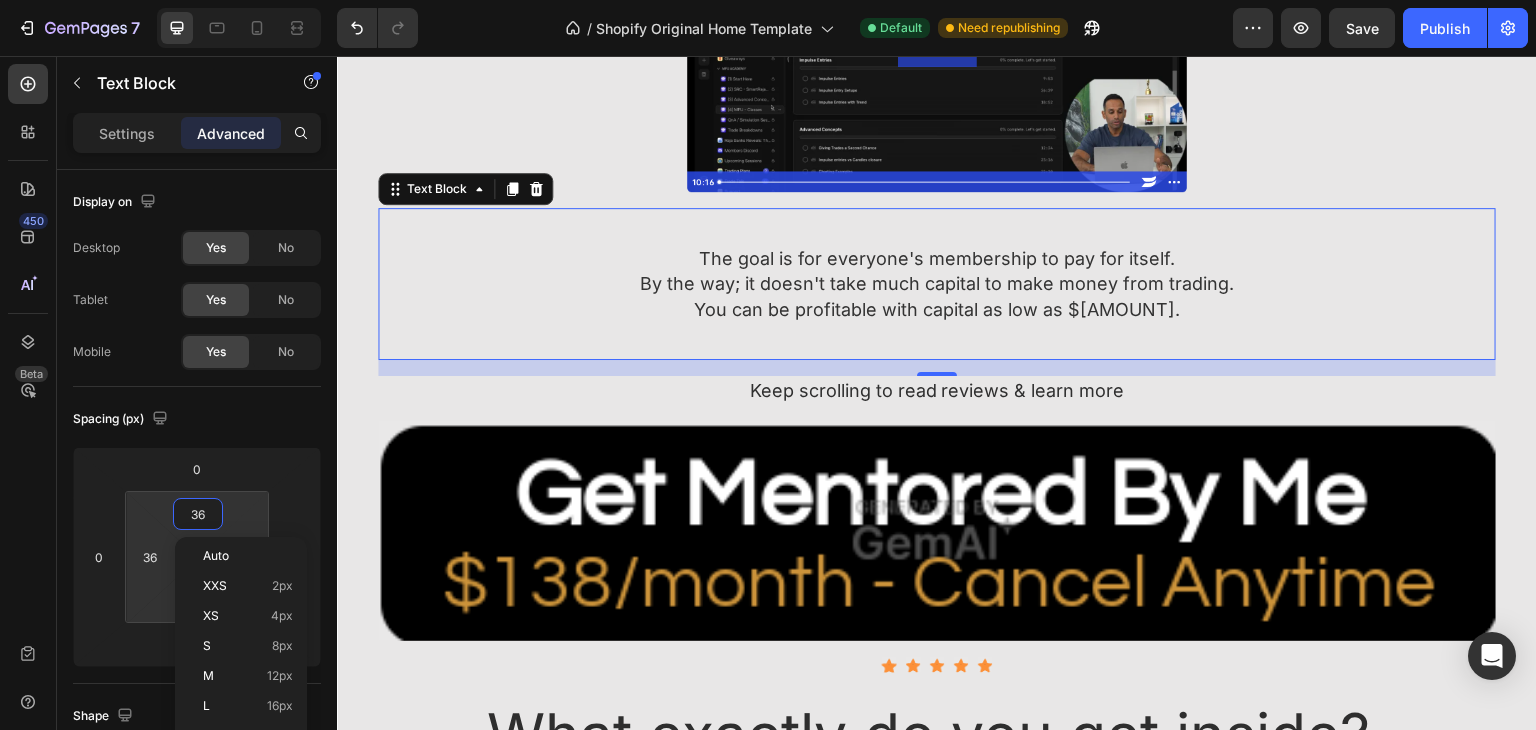 click on "Settings Advanced" at bounding box center (197, 133) 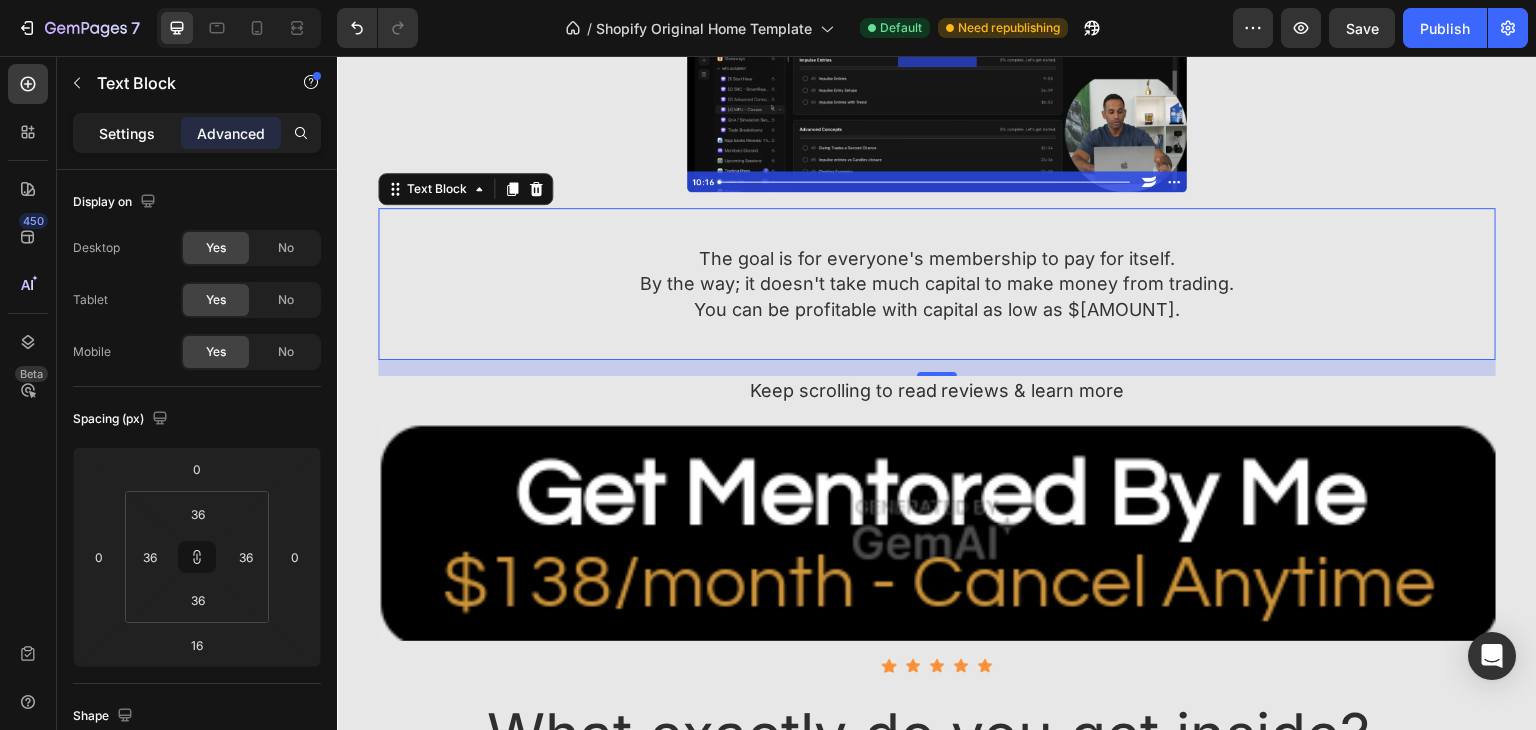 click on "Settings" 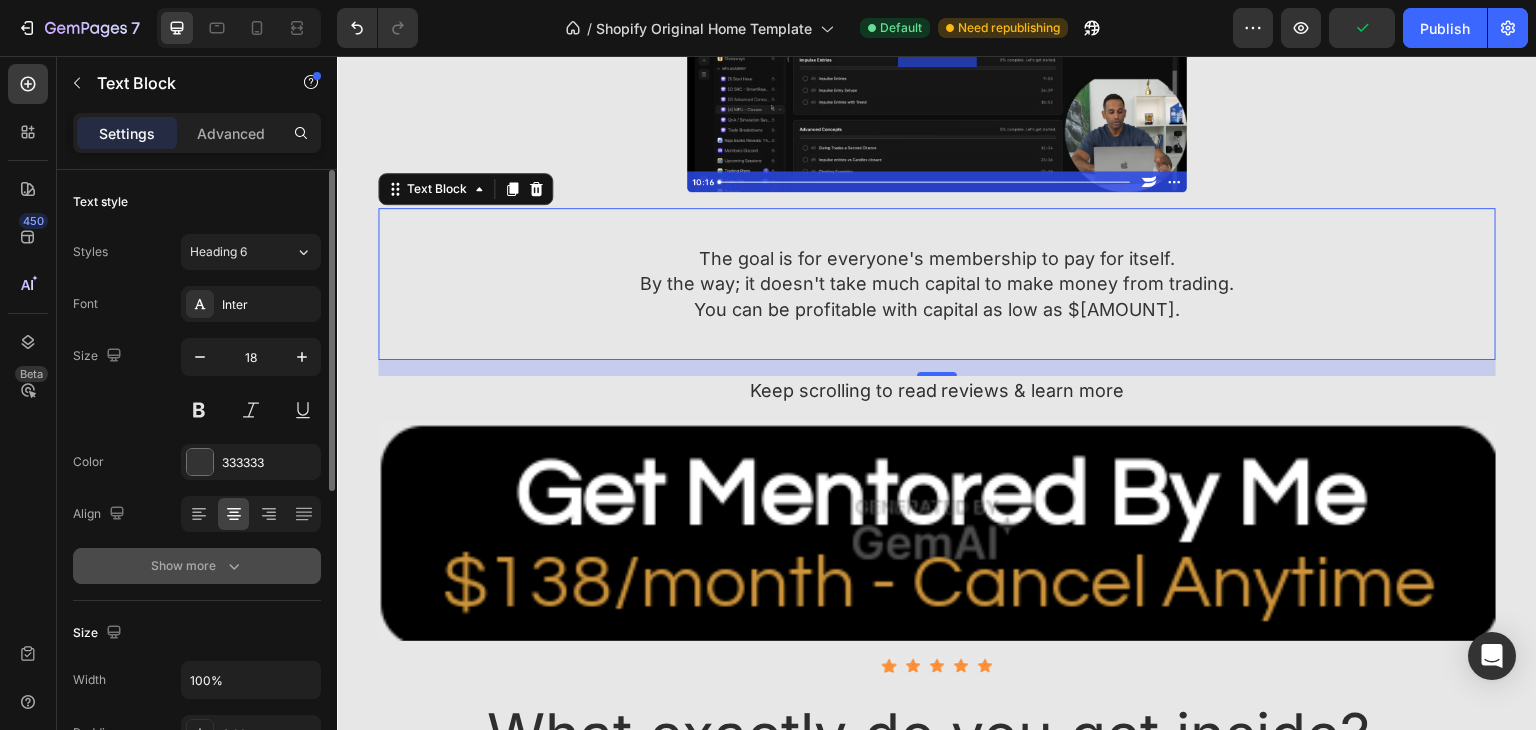 click 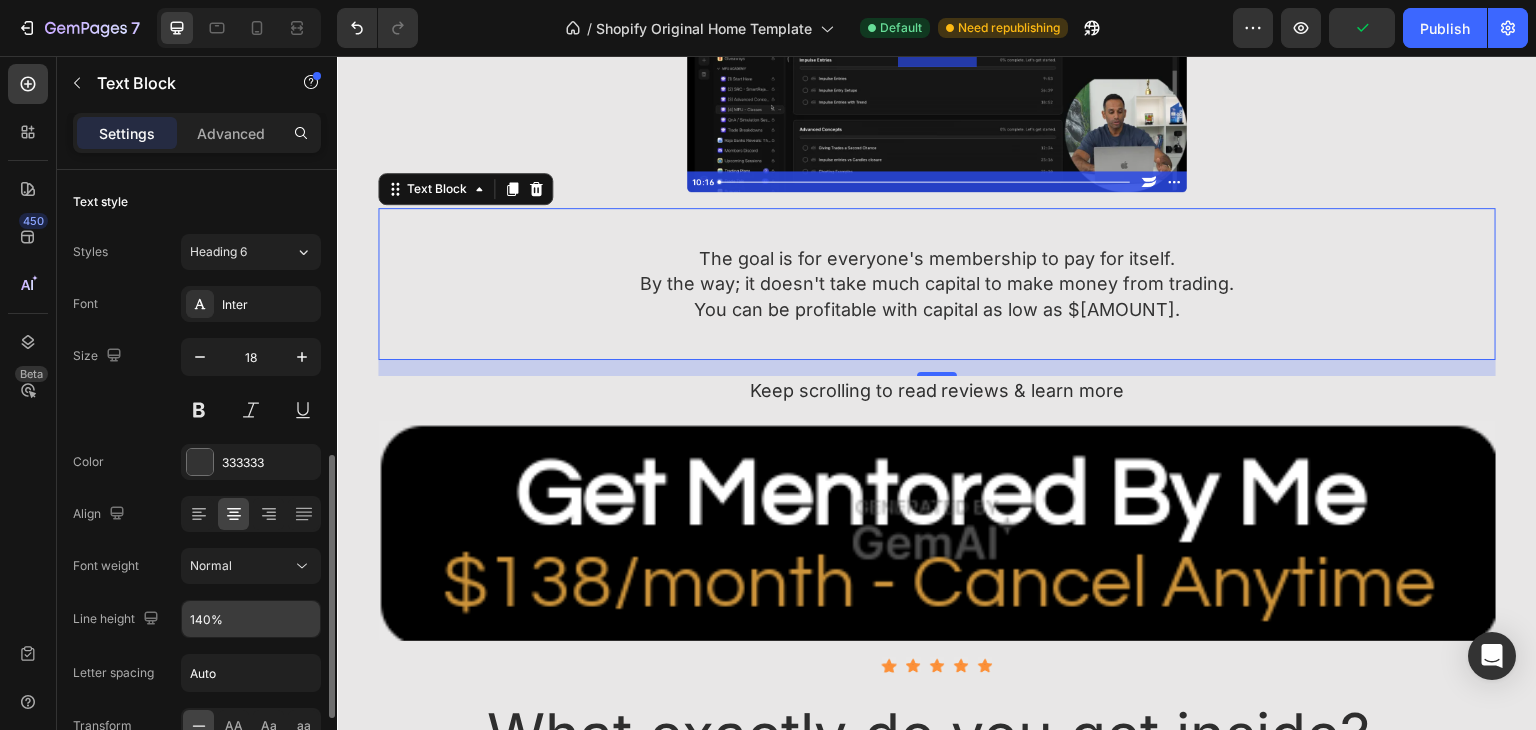 scroll, scrollTop: 200, scrollLeft: 0, axis: vertical 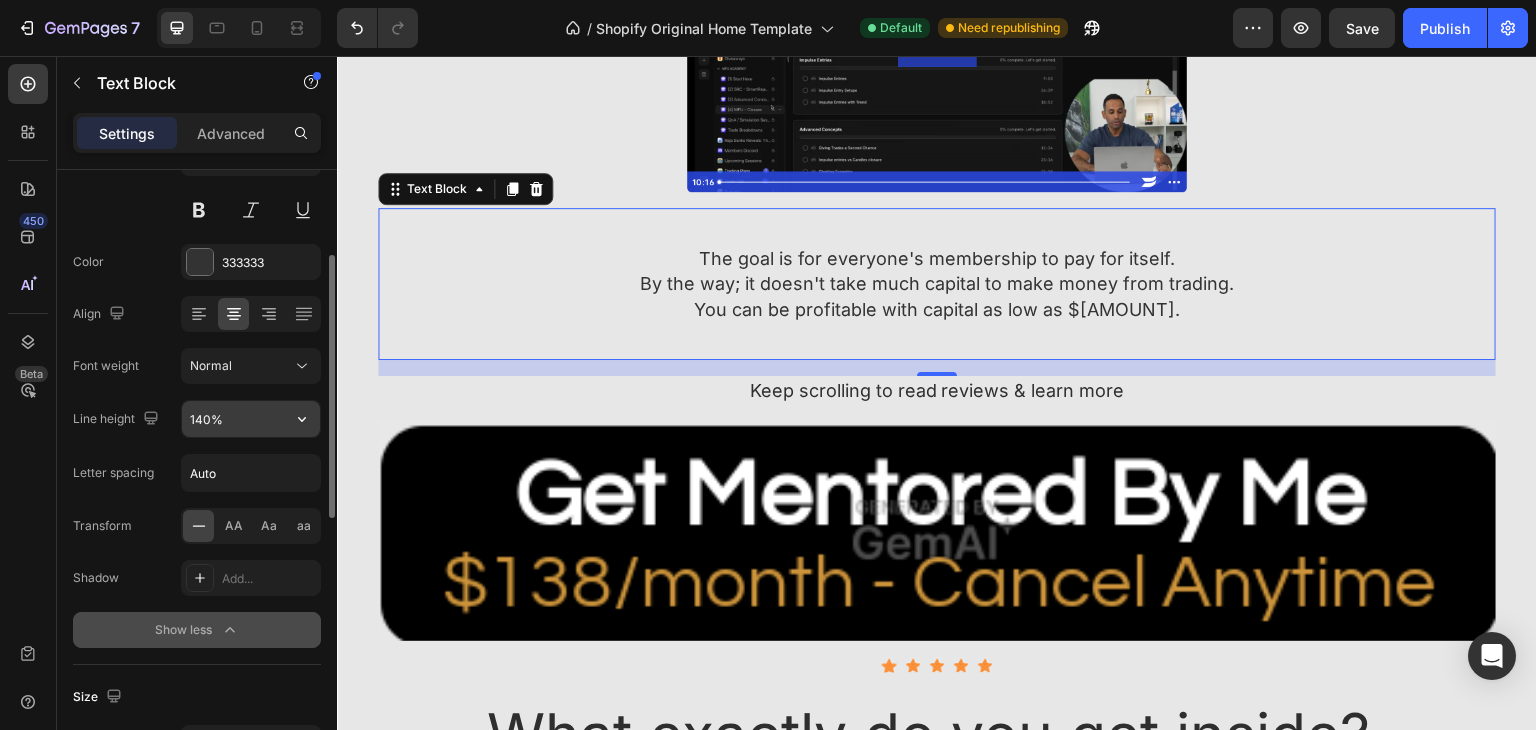 click on "140%" at bounding box center (251, 419) 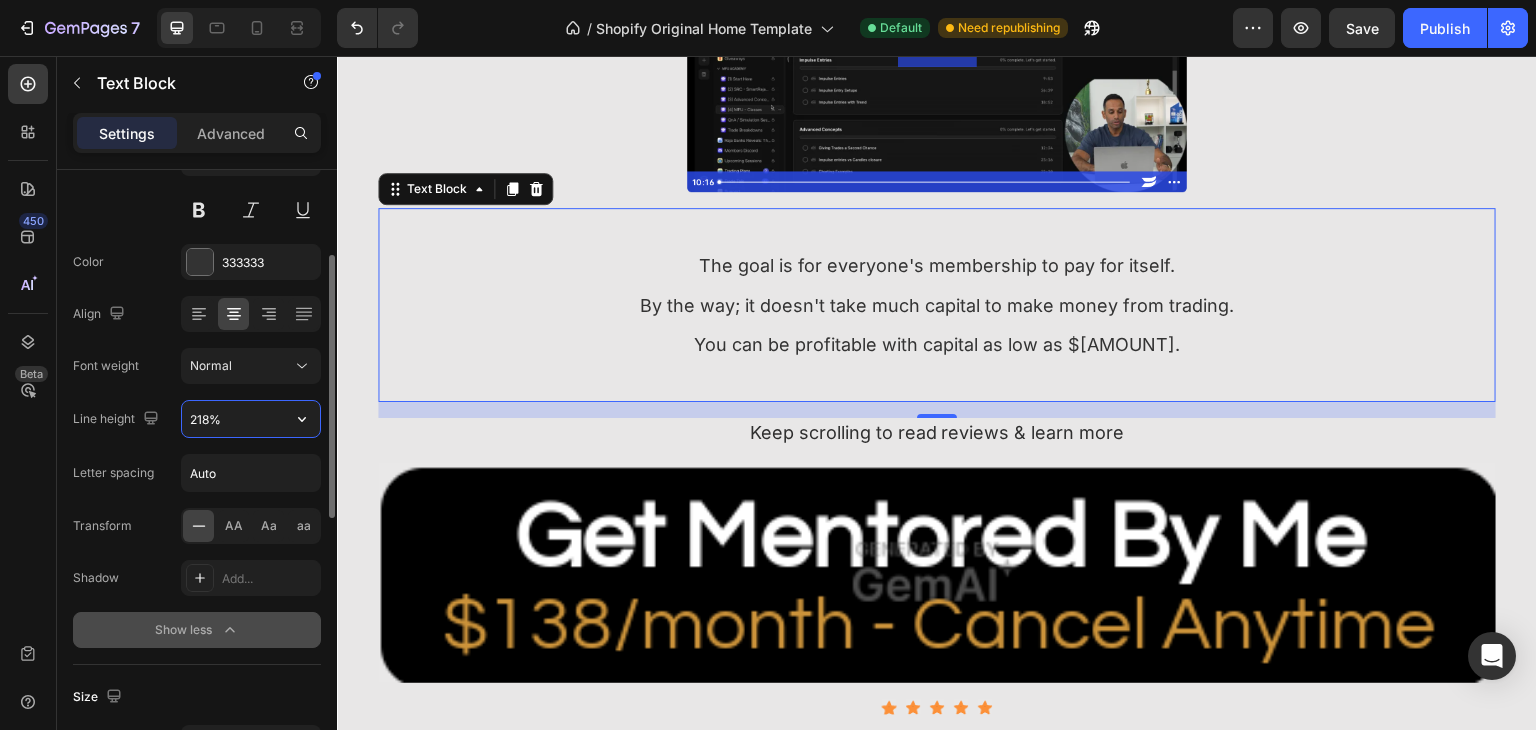 drag, startPoint x: 237, startPoint y: 410, endPoint x: 153, endPoint y: 390, distance: 86.34813 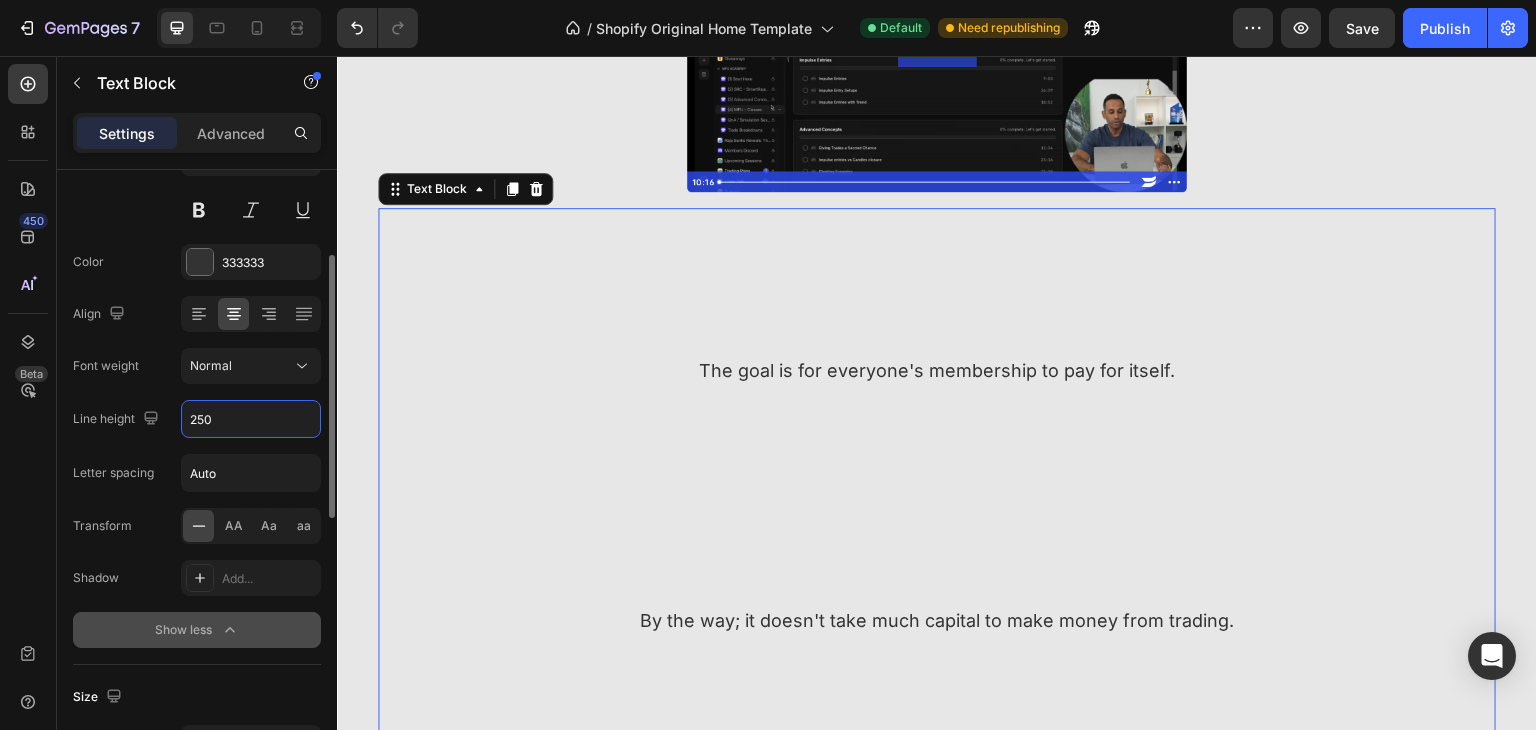 drag, startPoint x: 240, startPoint y: 430, endPoint x: 149, endPoint y: 393, distance: 98.23441 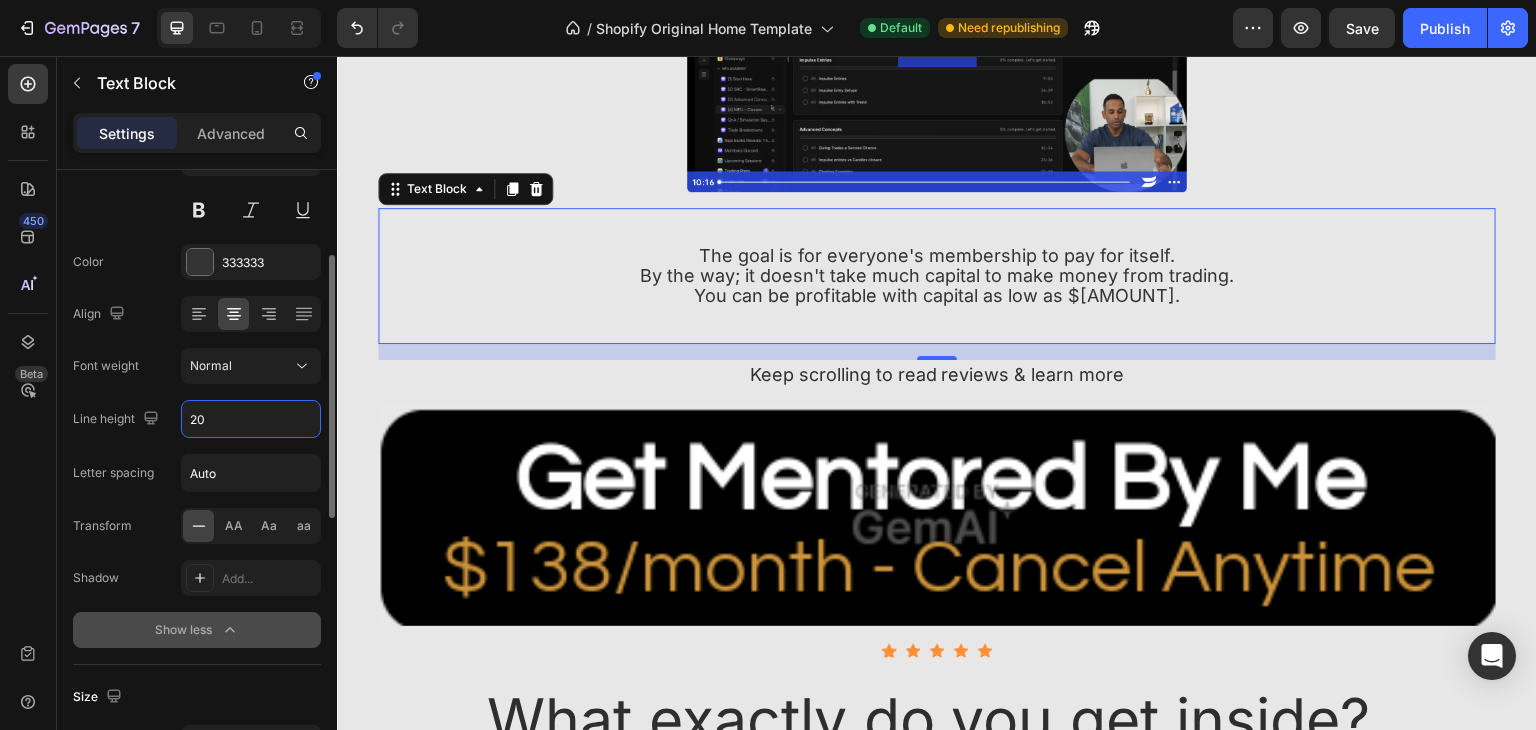 type on "2" 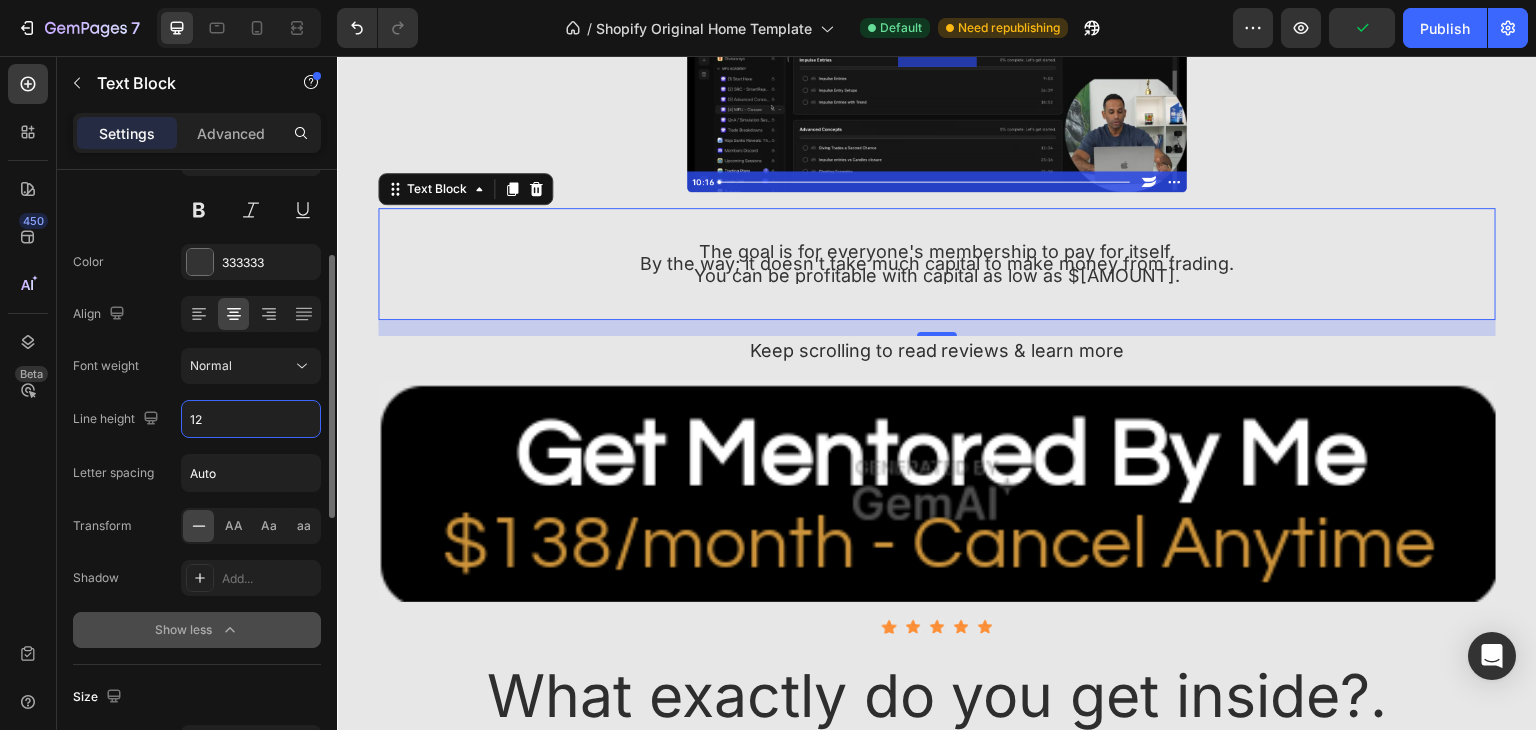 type on "1" 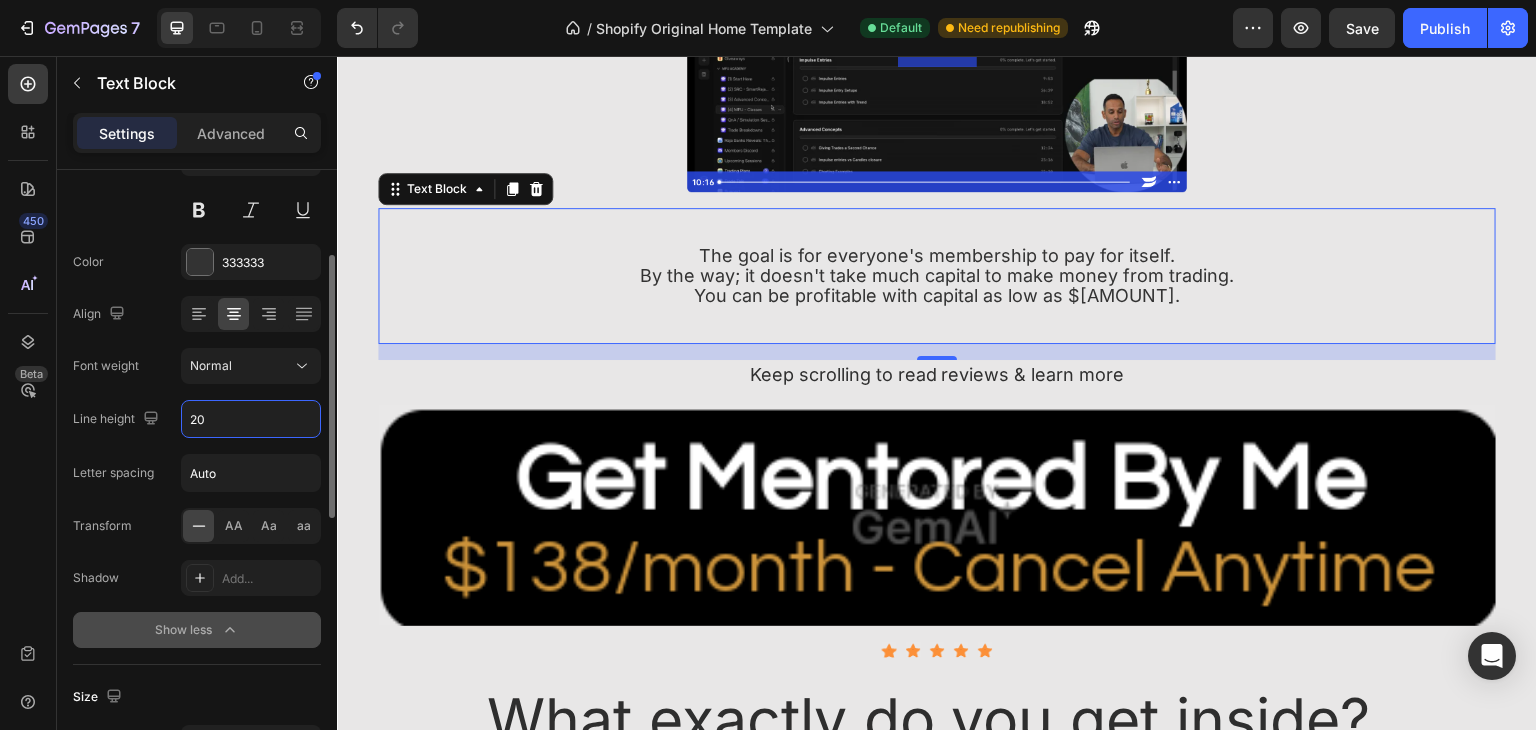 type on "2" 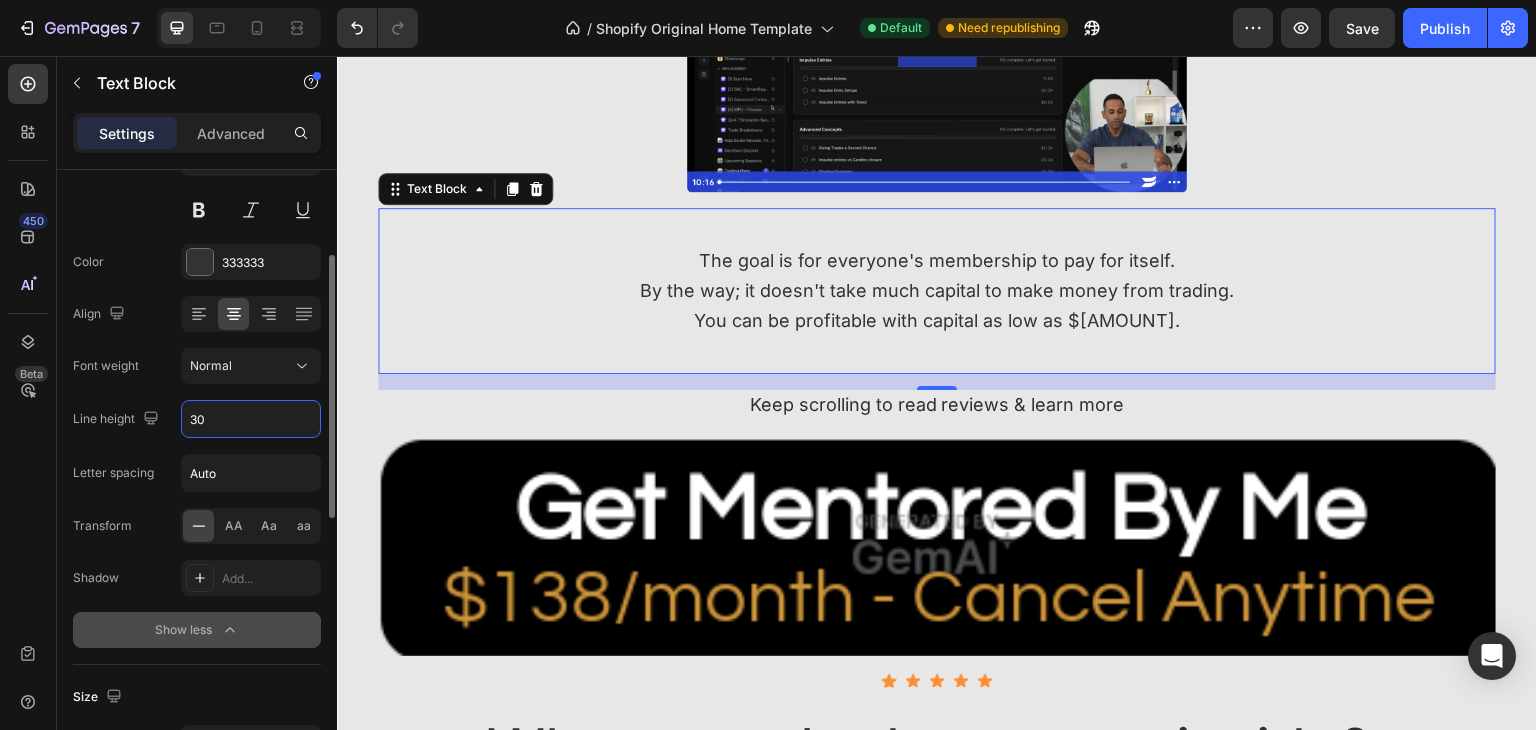type on "3" 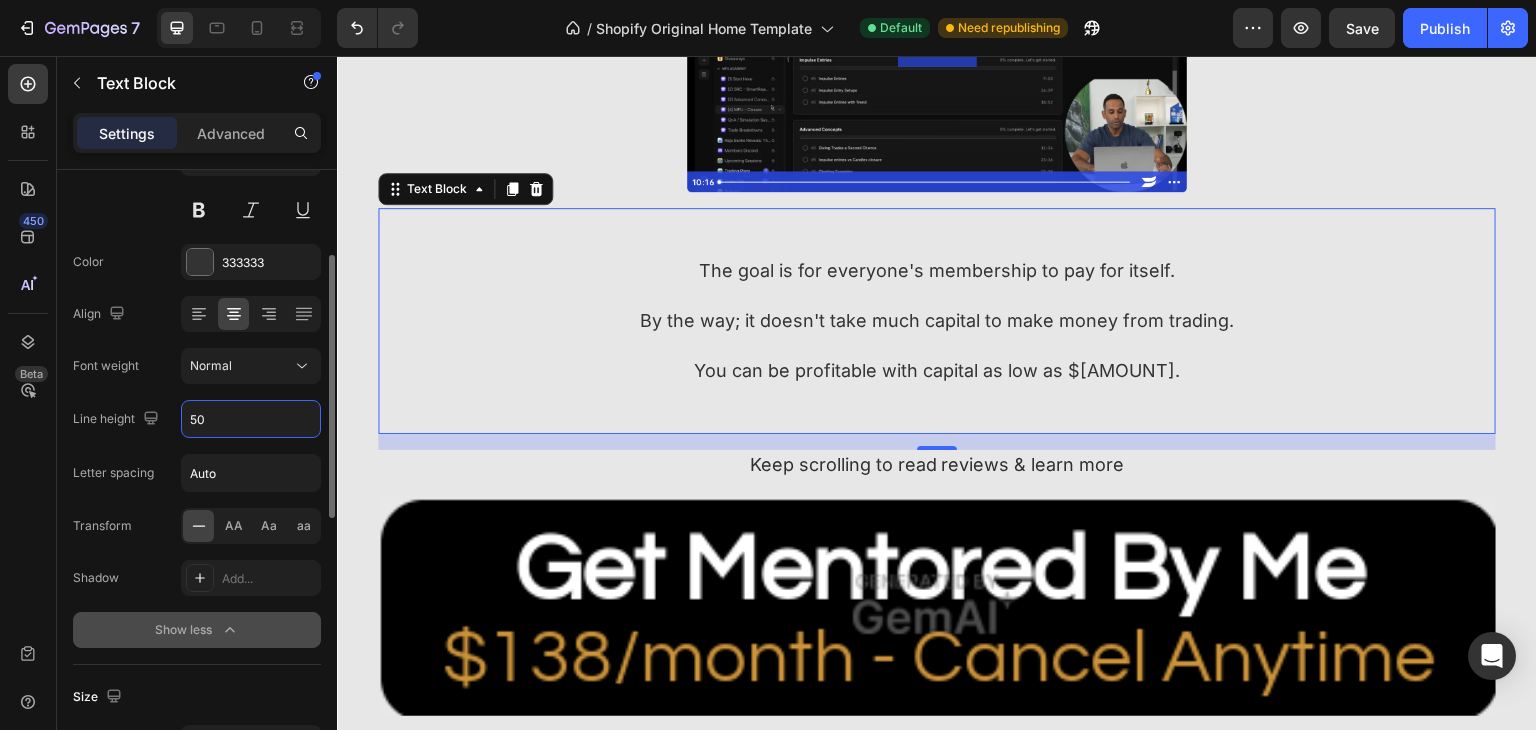 scroll, scrollTop: 100, scrollLeft: 0, axis: vertical 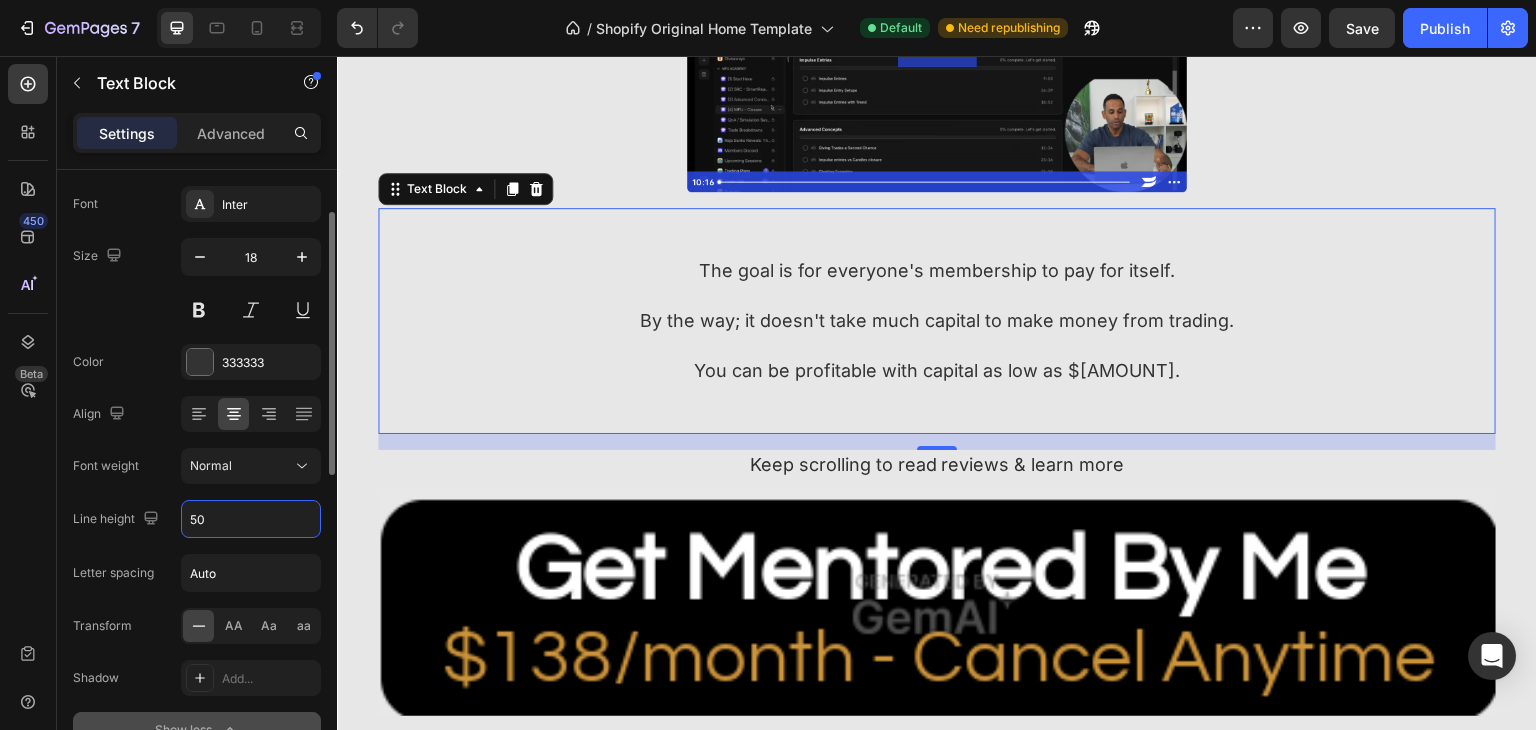 type on "5" 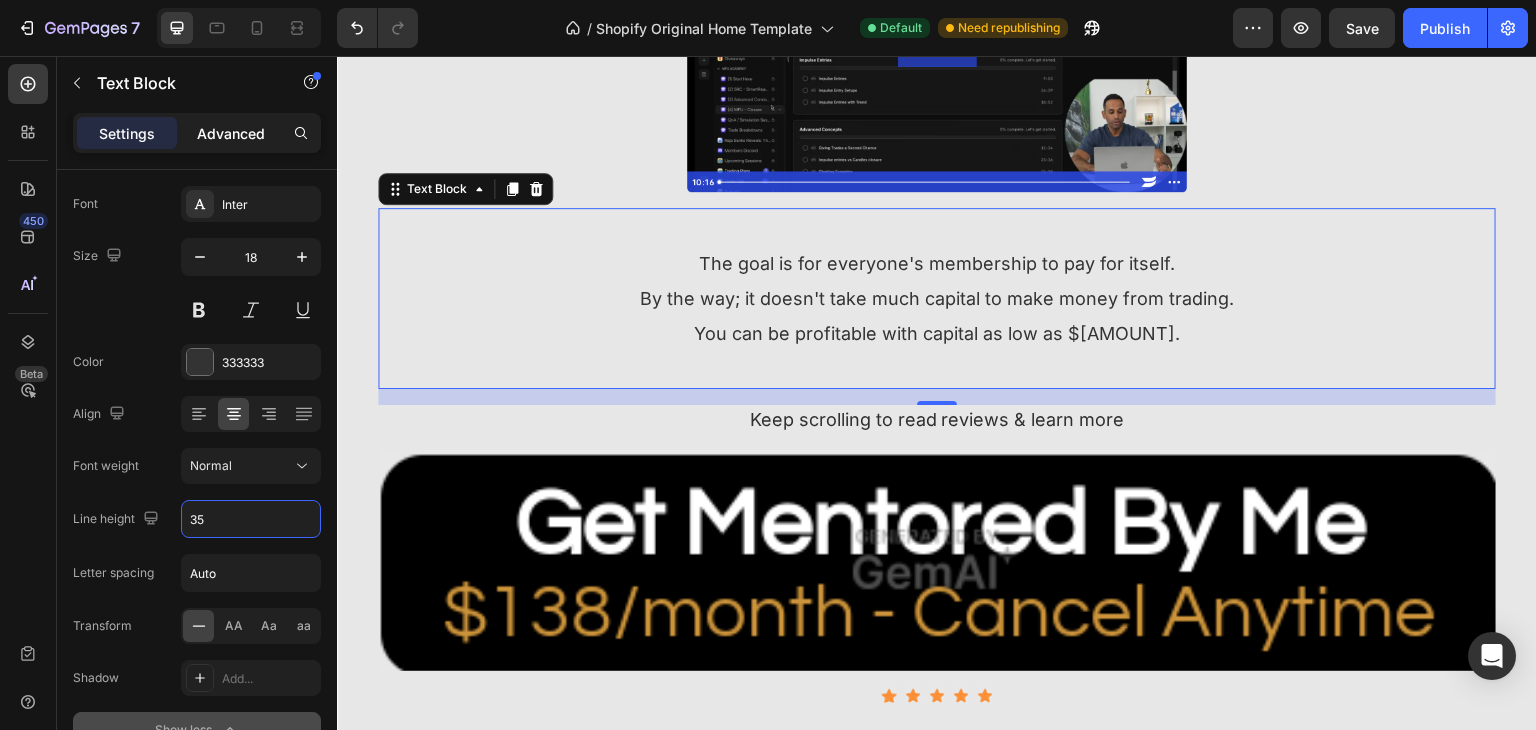 type on "35" 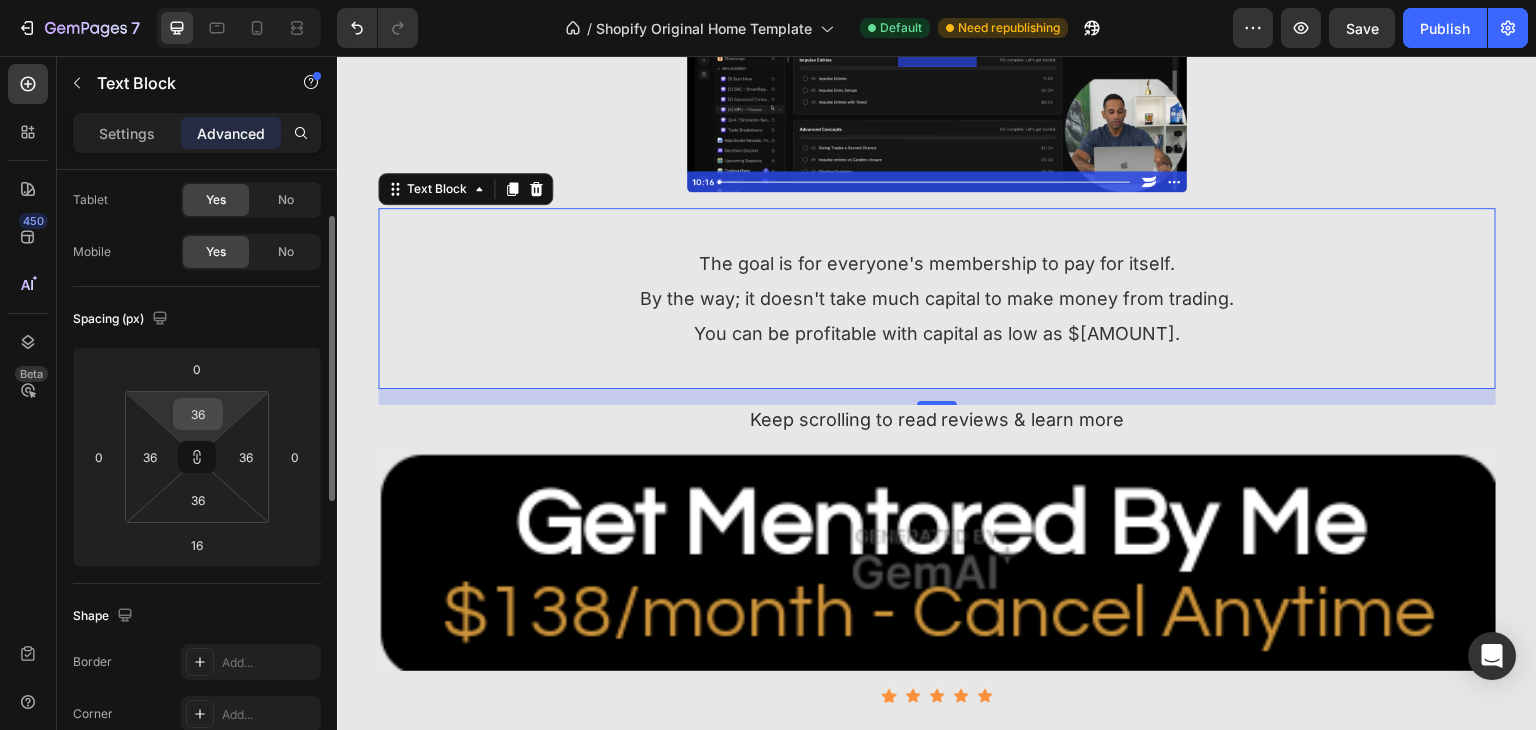 click on "36" at bounding box center [198, 414] 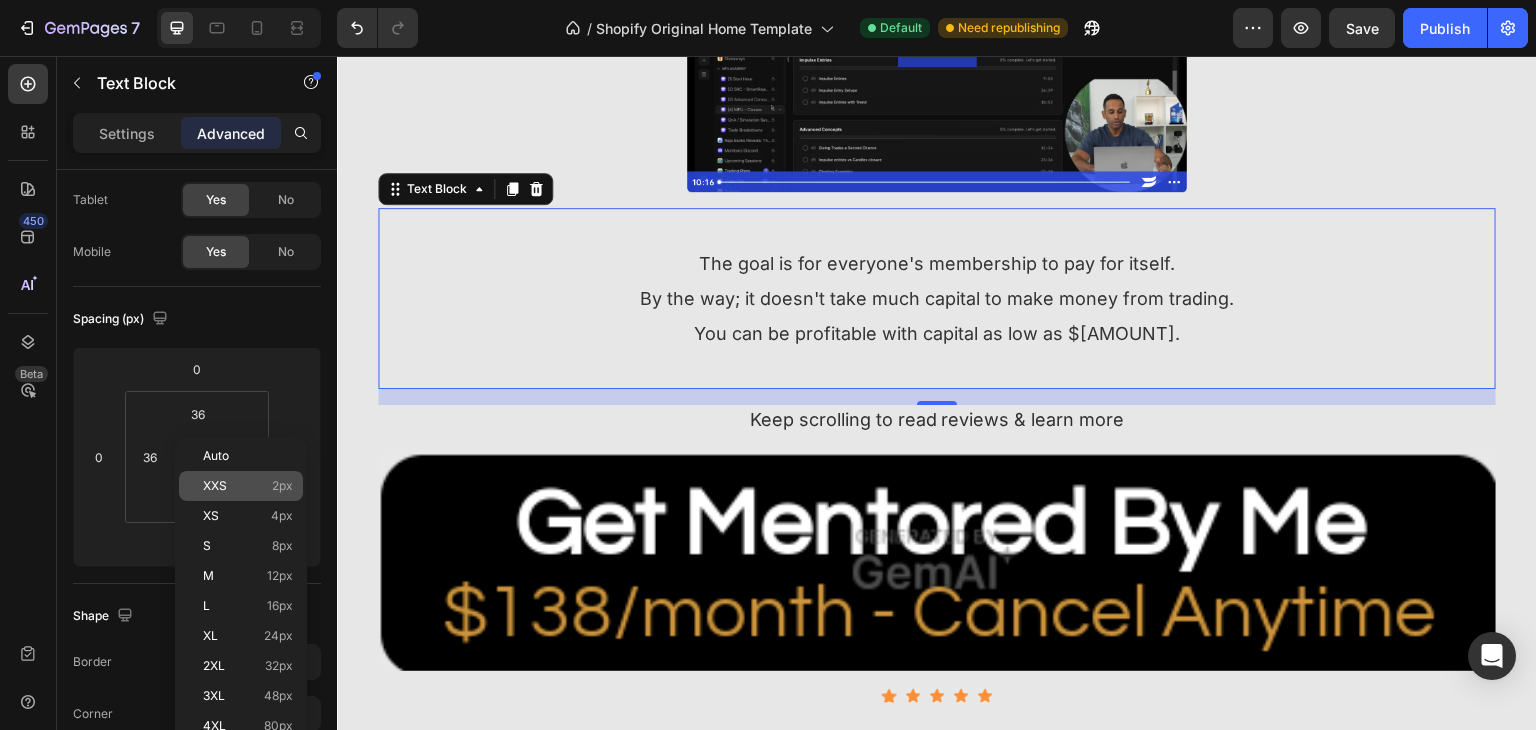 click on "XXS 2px" 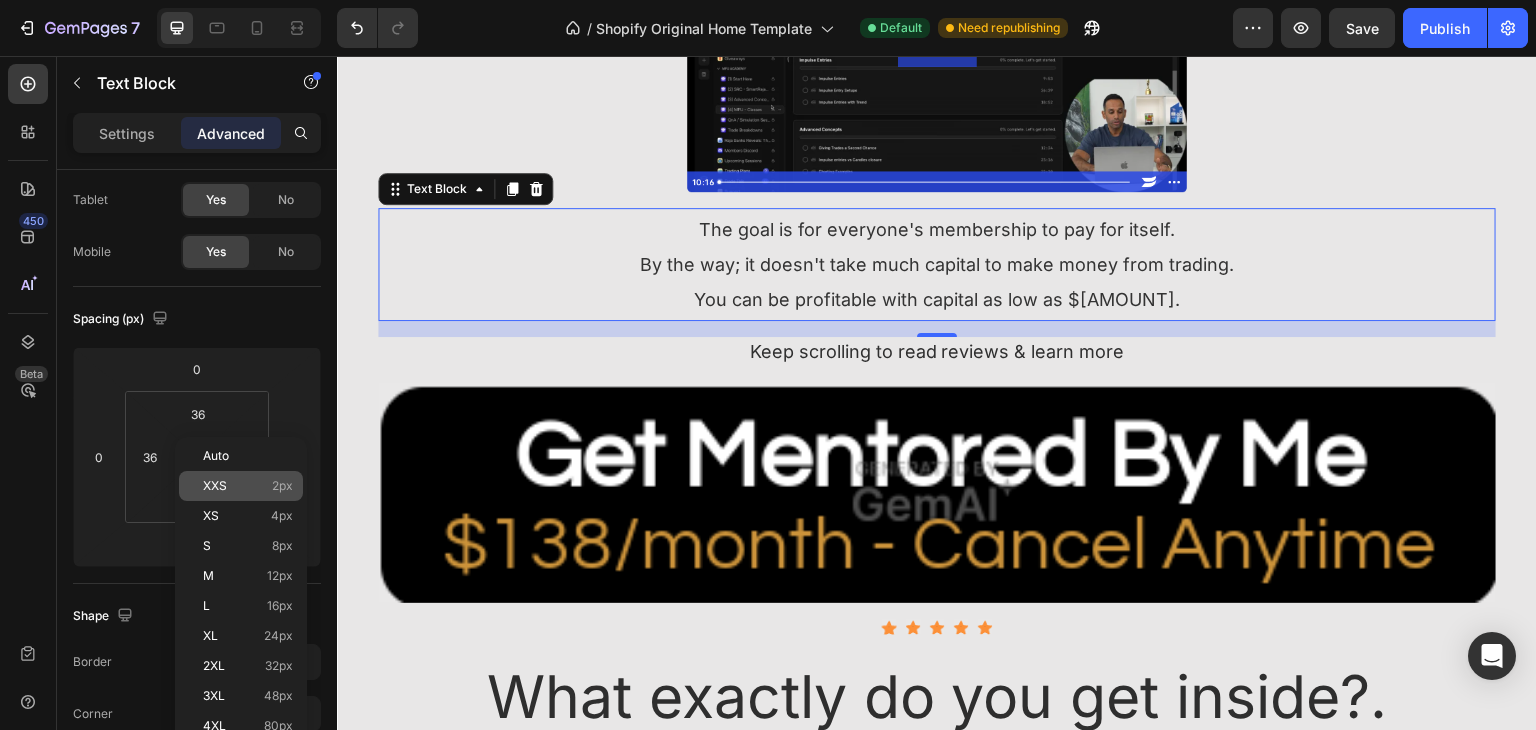type on "2" 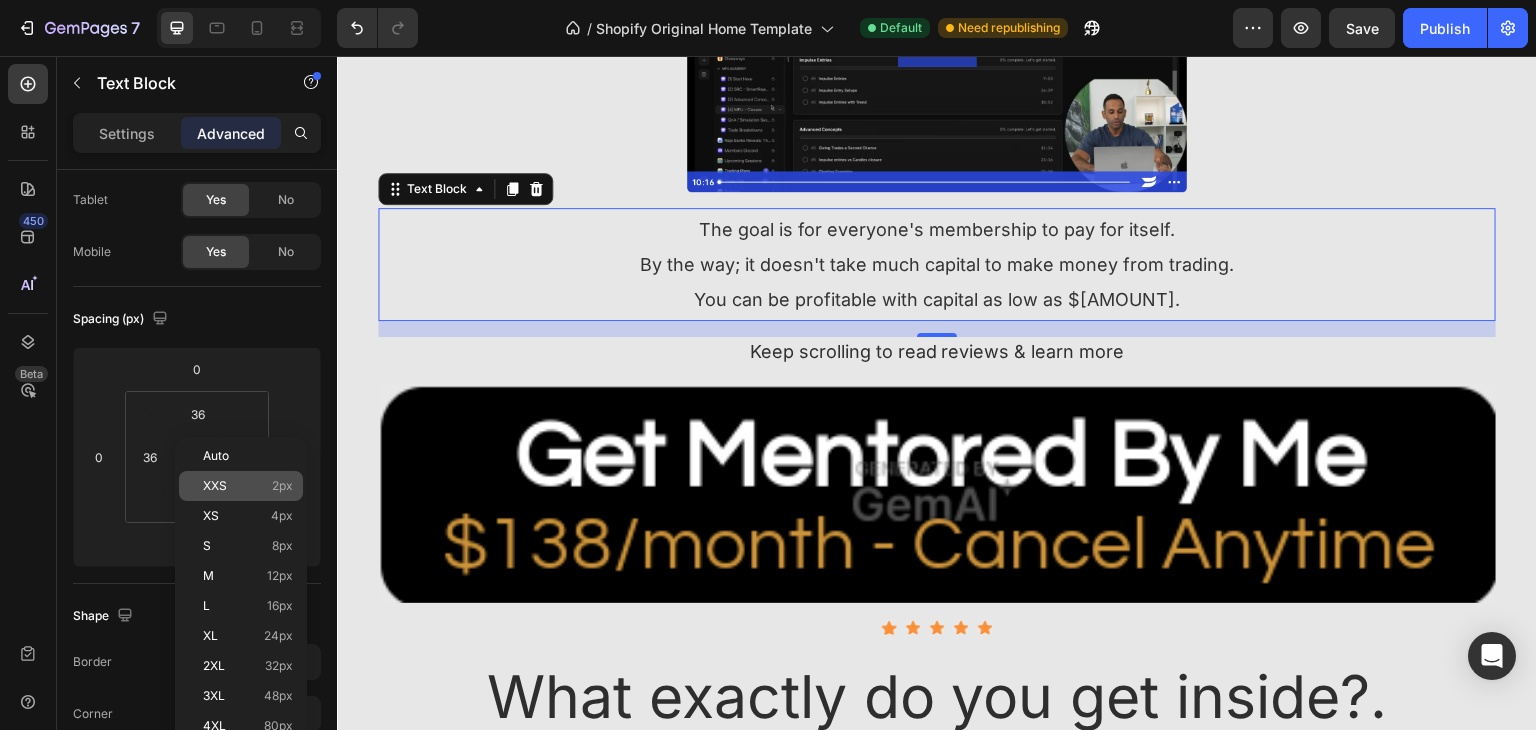 type on "2" 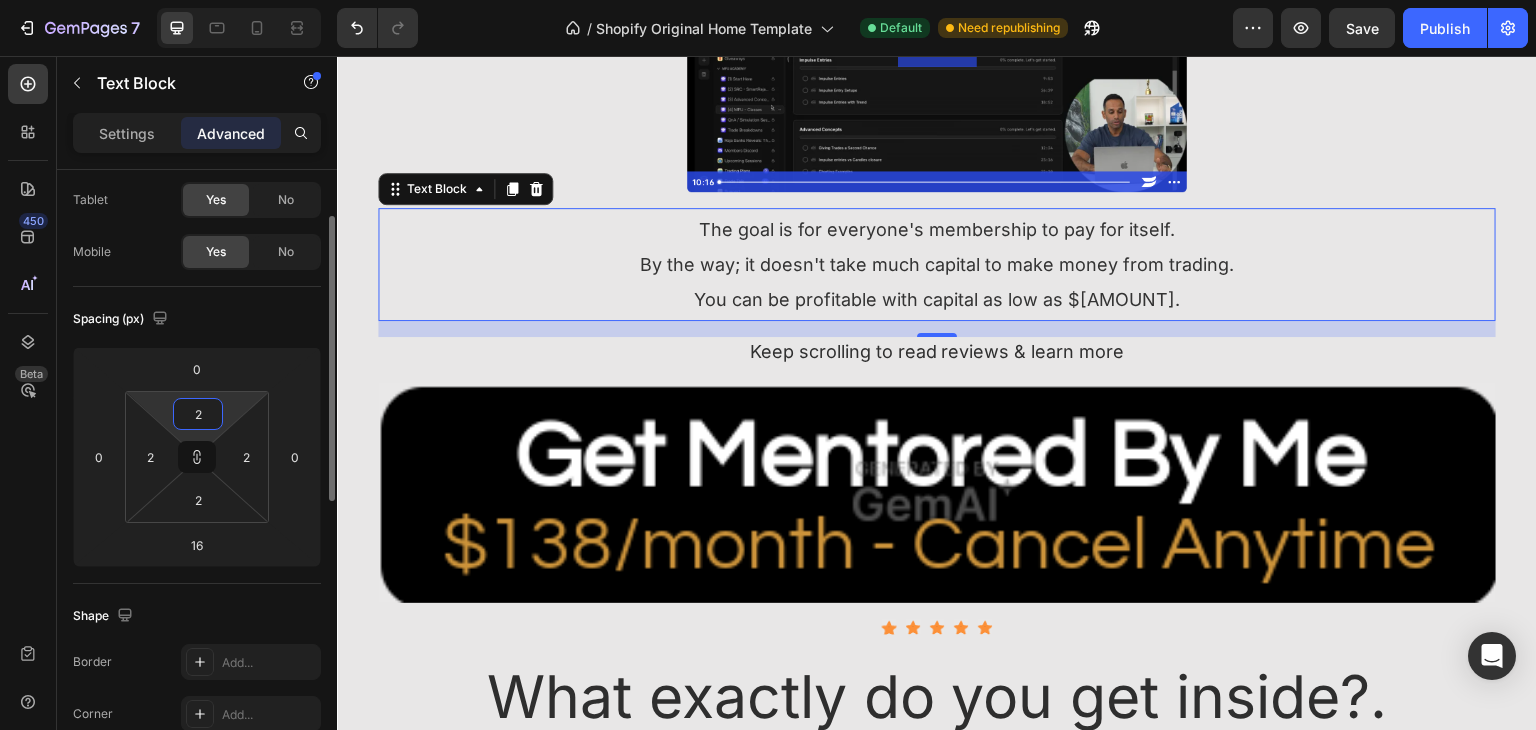 click on "2" at bounding box center [198, 414] 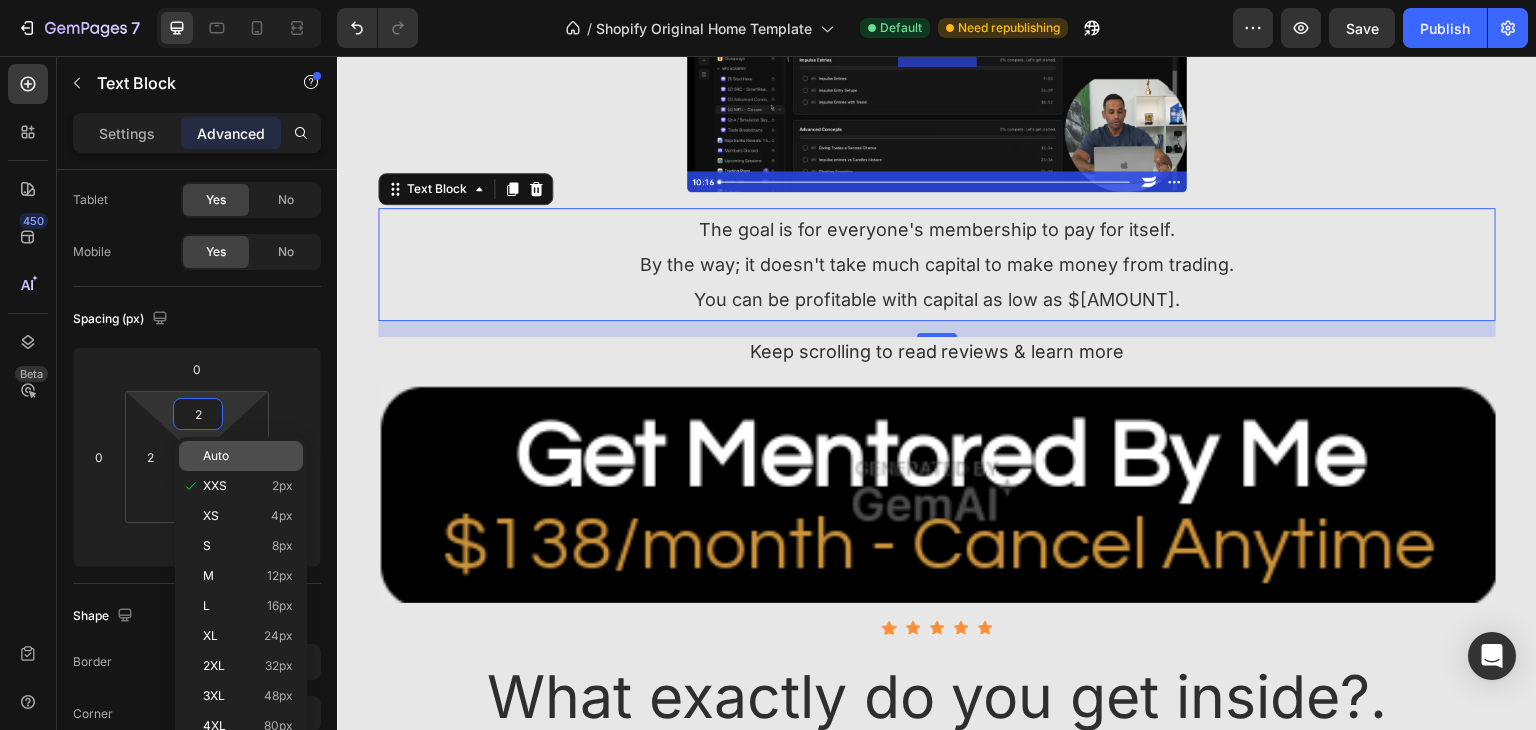 click on "Auto" at bounding box center [216, 456] 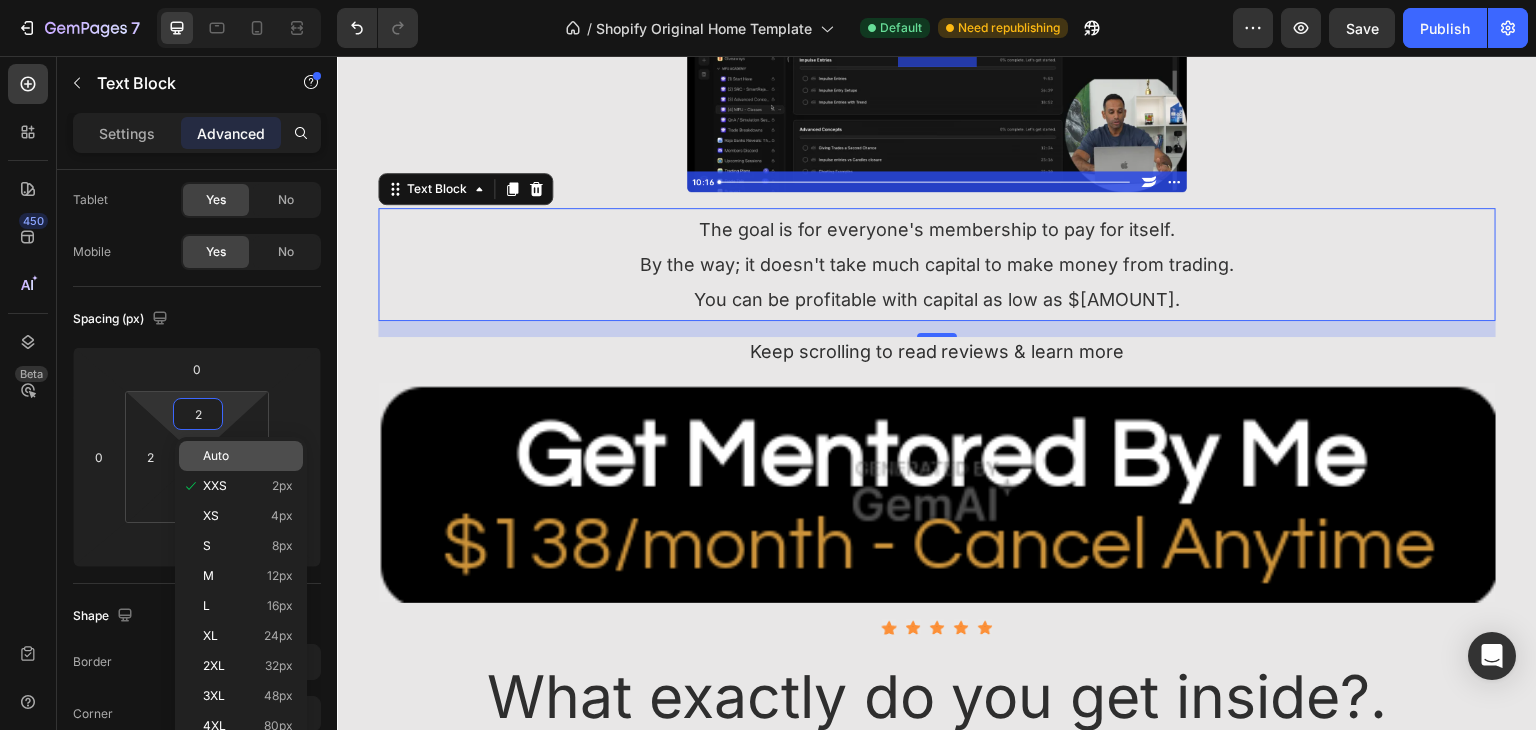 type on "Auto" 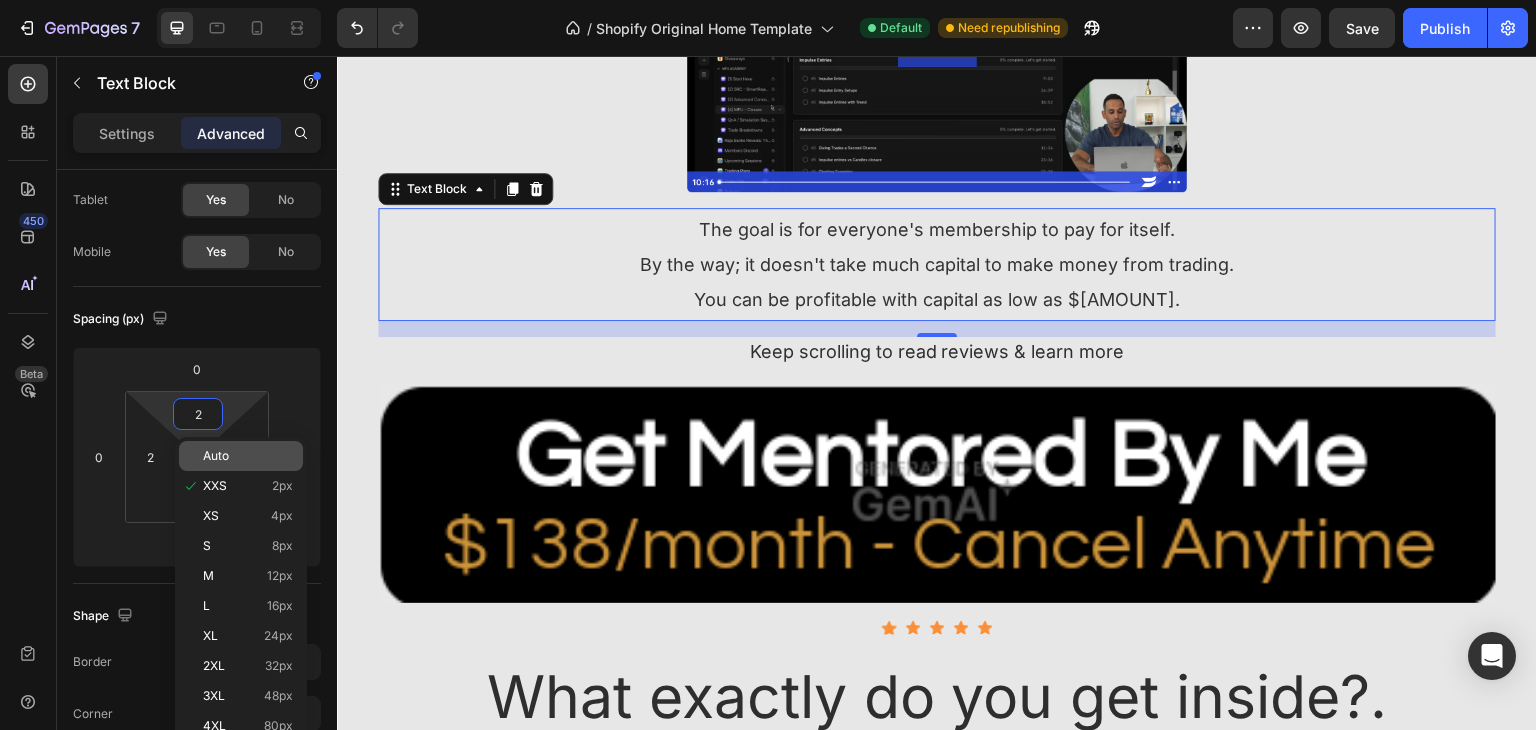 type on "Auto" 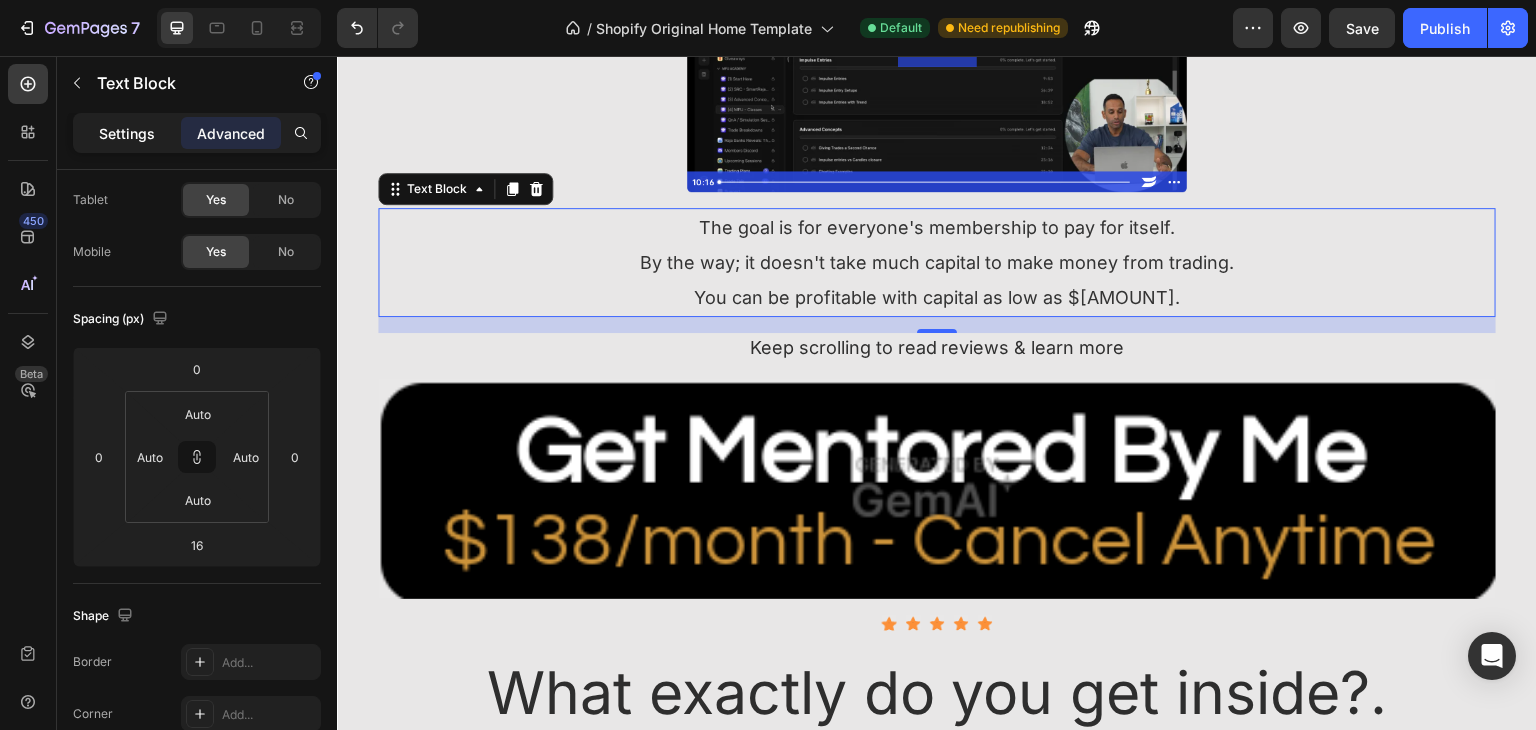 click on "Settings" at bounding box center (127, 133) 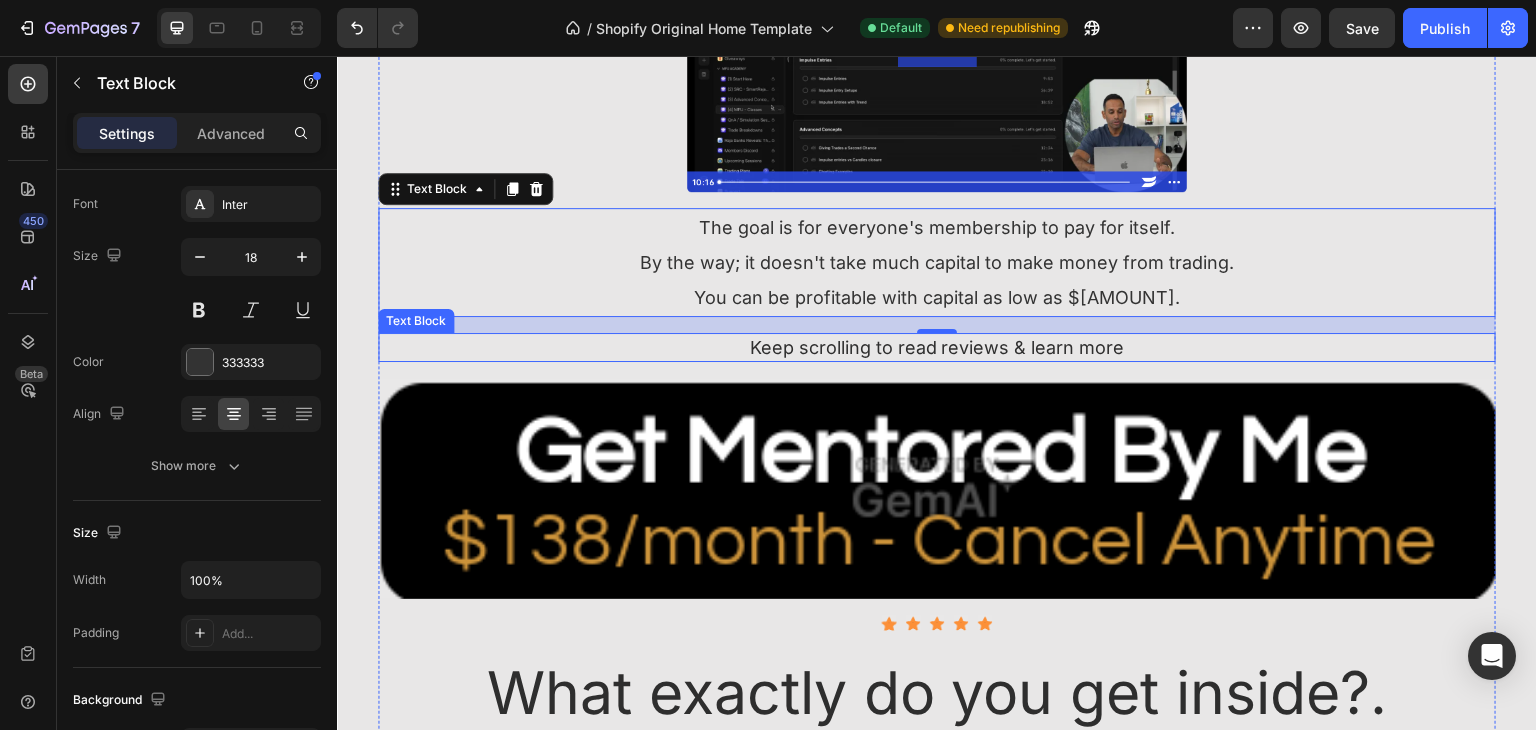 click on "Keep scrolling to read reviews & learn more" at bounding box center (937, 347) 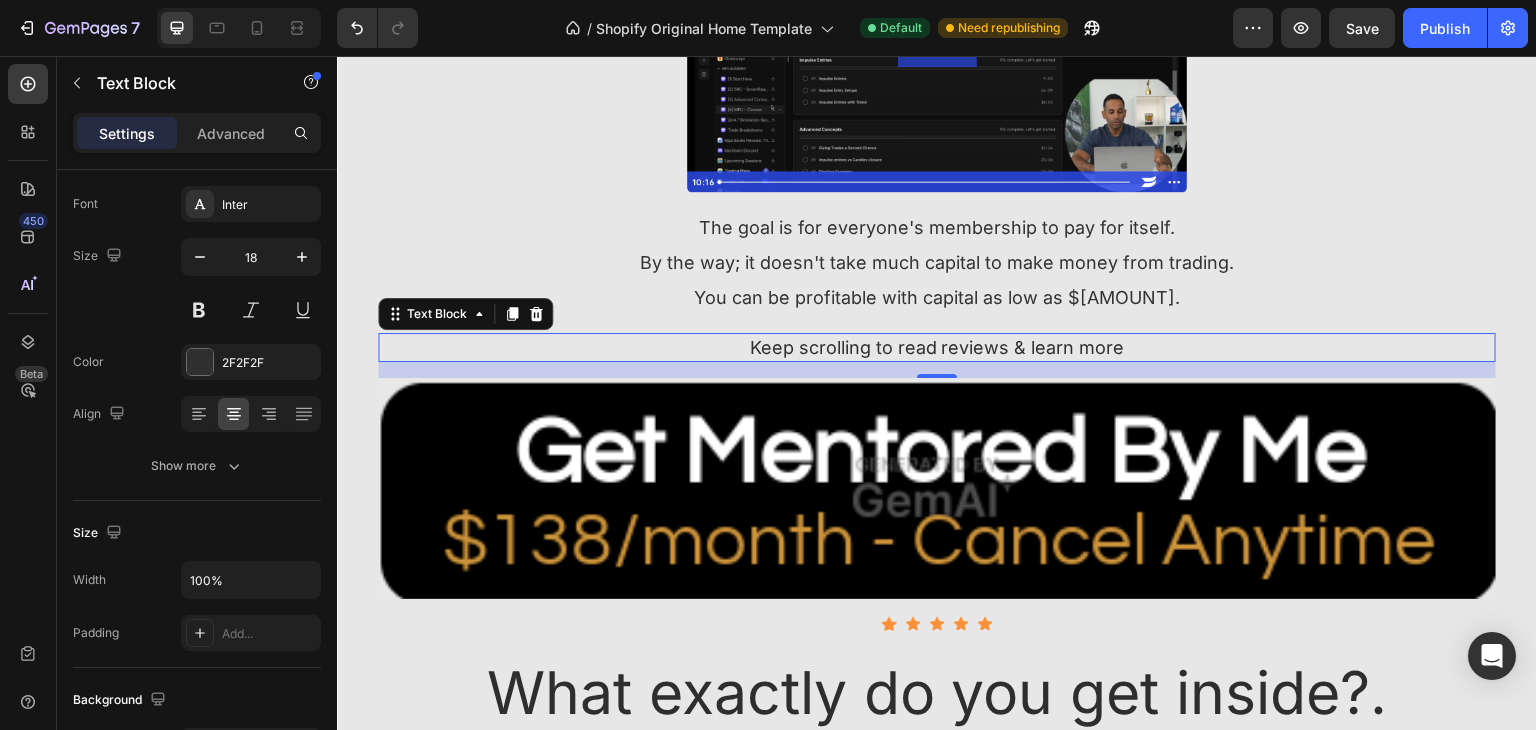 click on "Keep scrolling to read reviews & learn more" at bounding box center (937, 347) 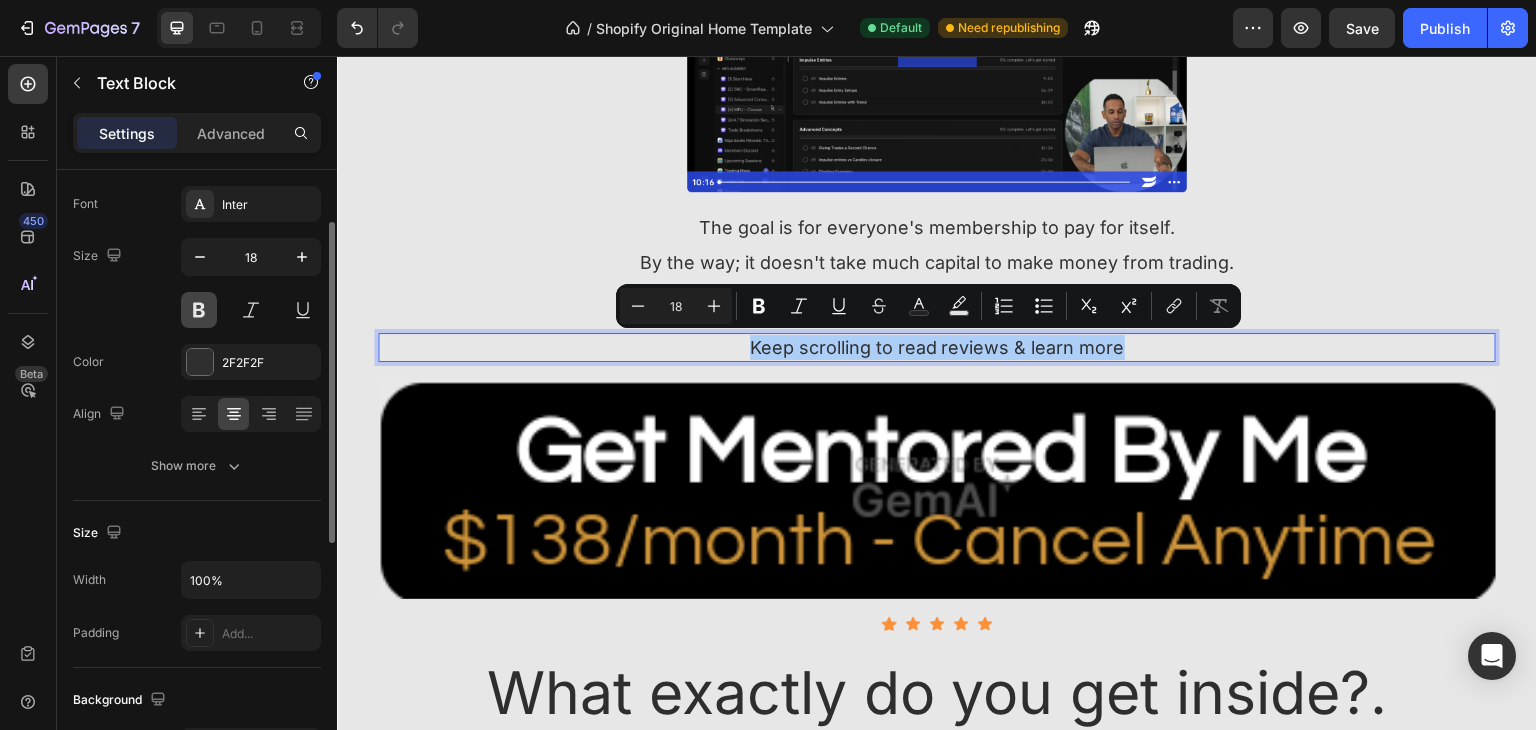 click at bounding box center [199, 310] 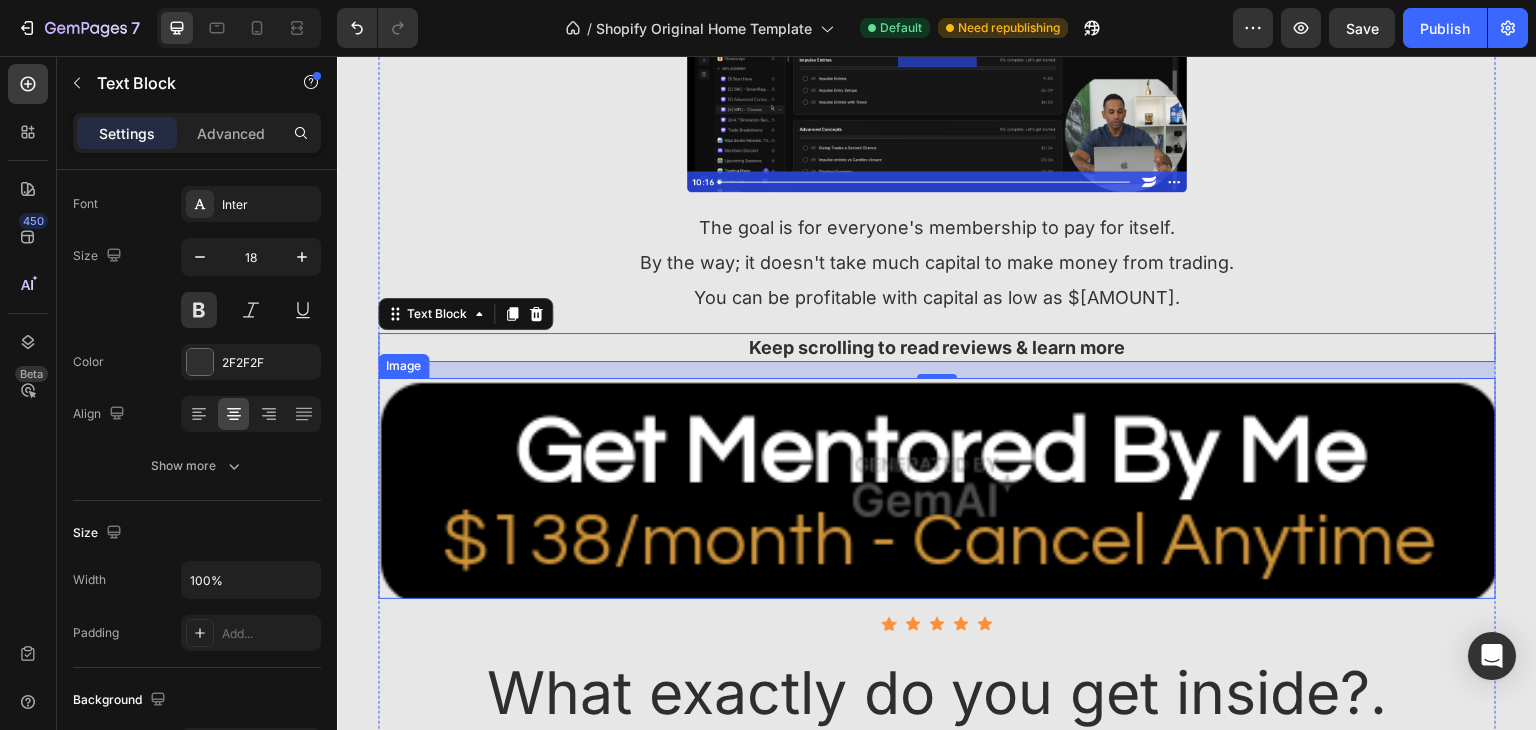click at bounding box center [937, 488] 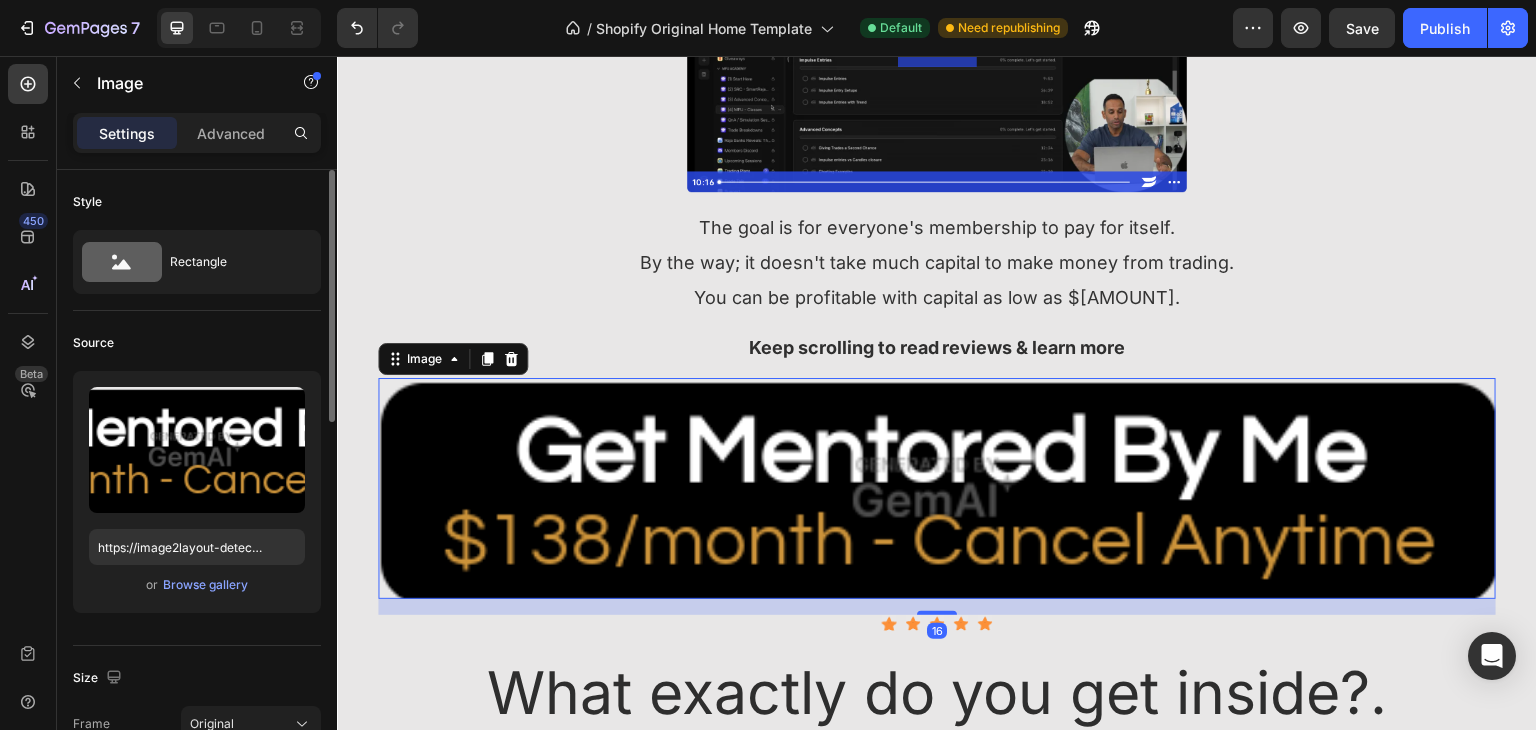 scroll, scrollTop: 400, scrollLeft: 0, axis: vertical 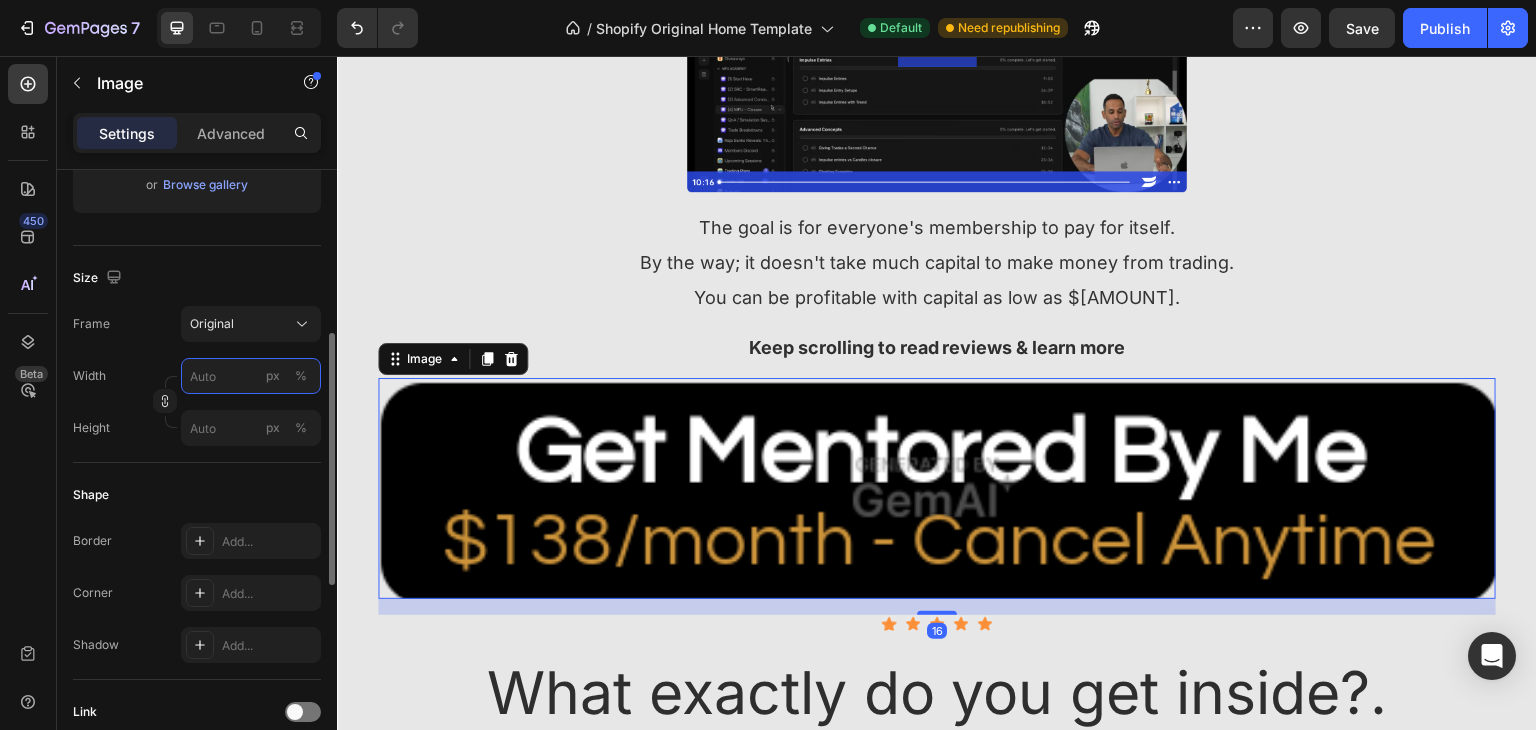 click on "px %" at bounding box center (251, 376) 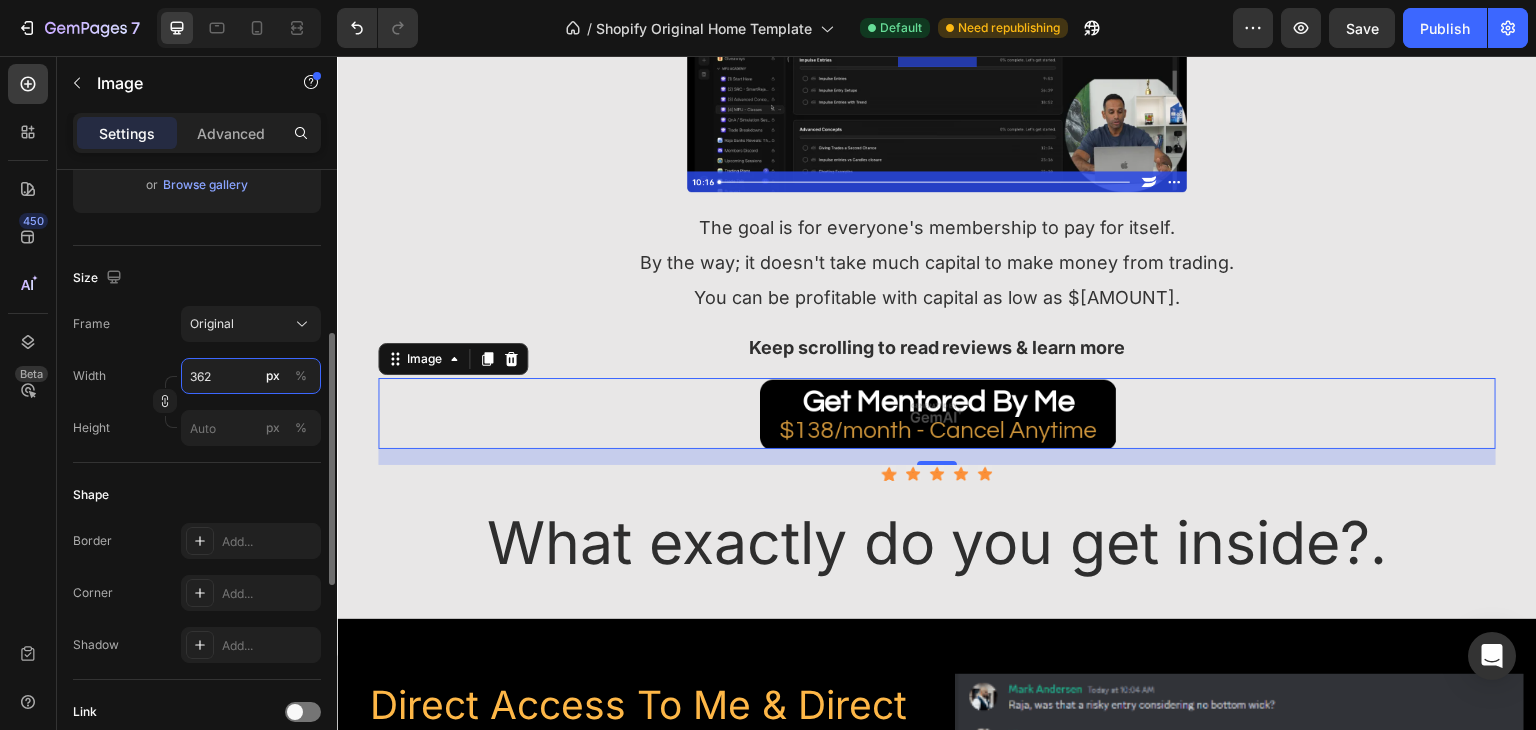 type on "363" 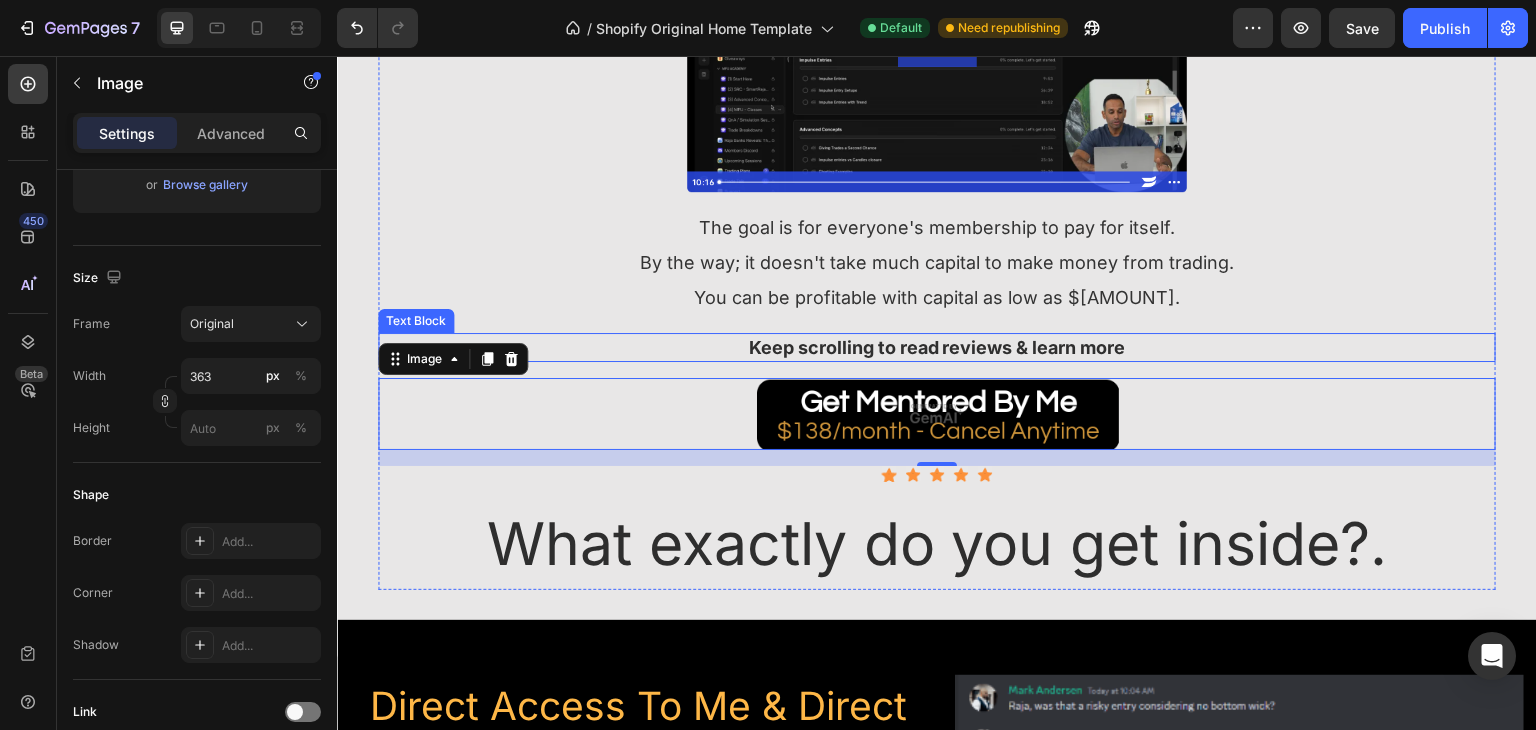 click on "Keep scrolling to read reviews & learn more" at bounding box center (937, 347) 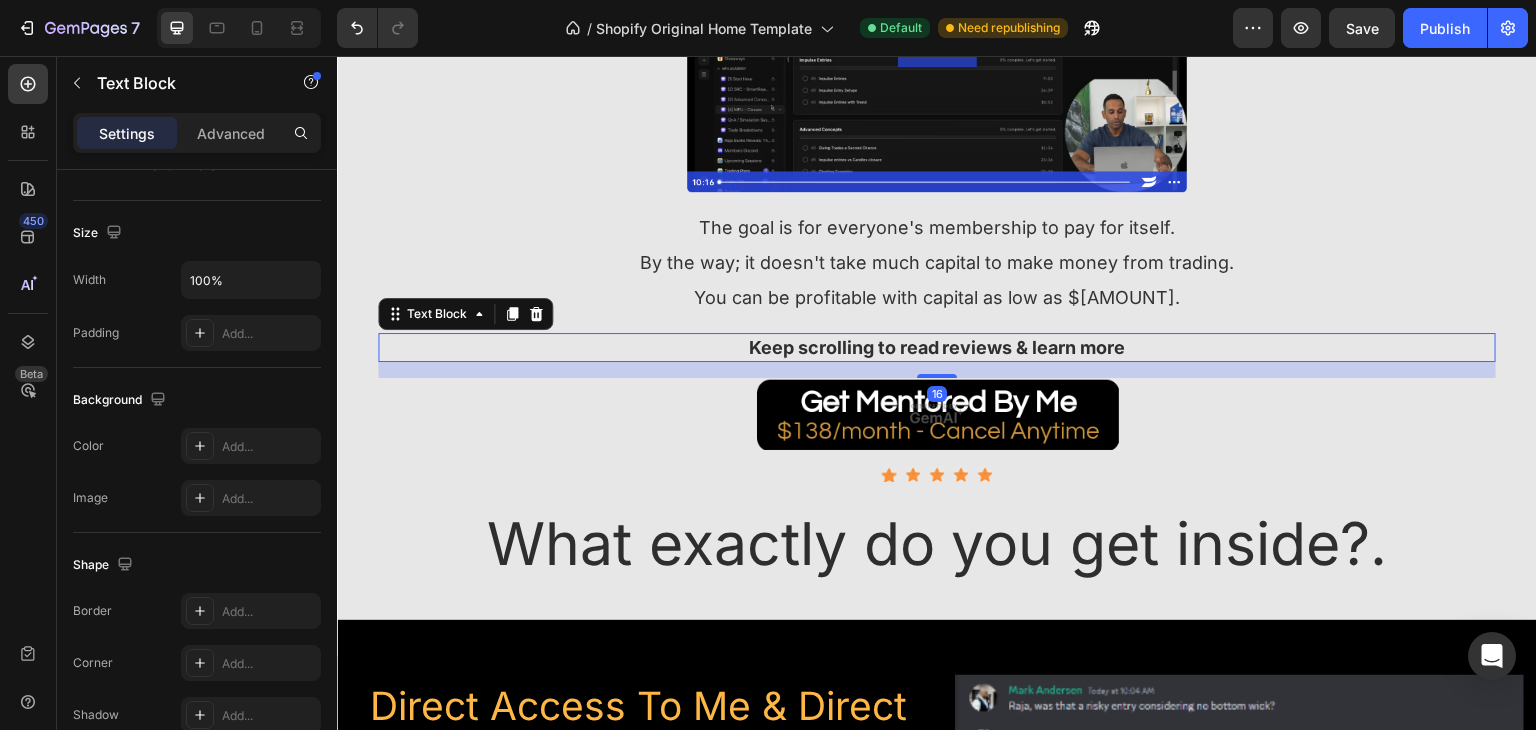 scroll, scrollTop: 0, scrollLeft: 0, axis: both 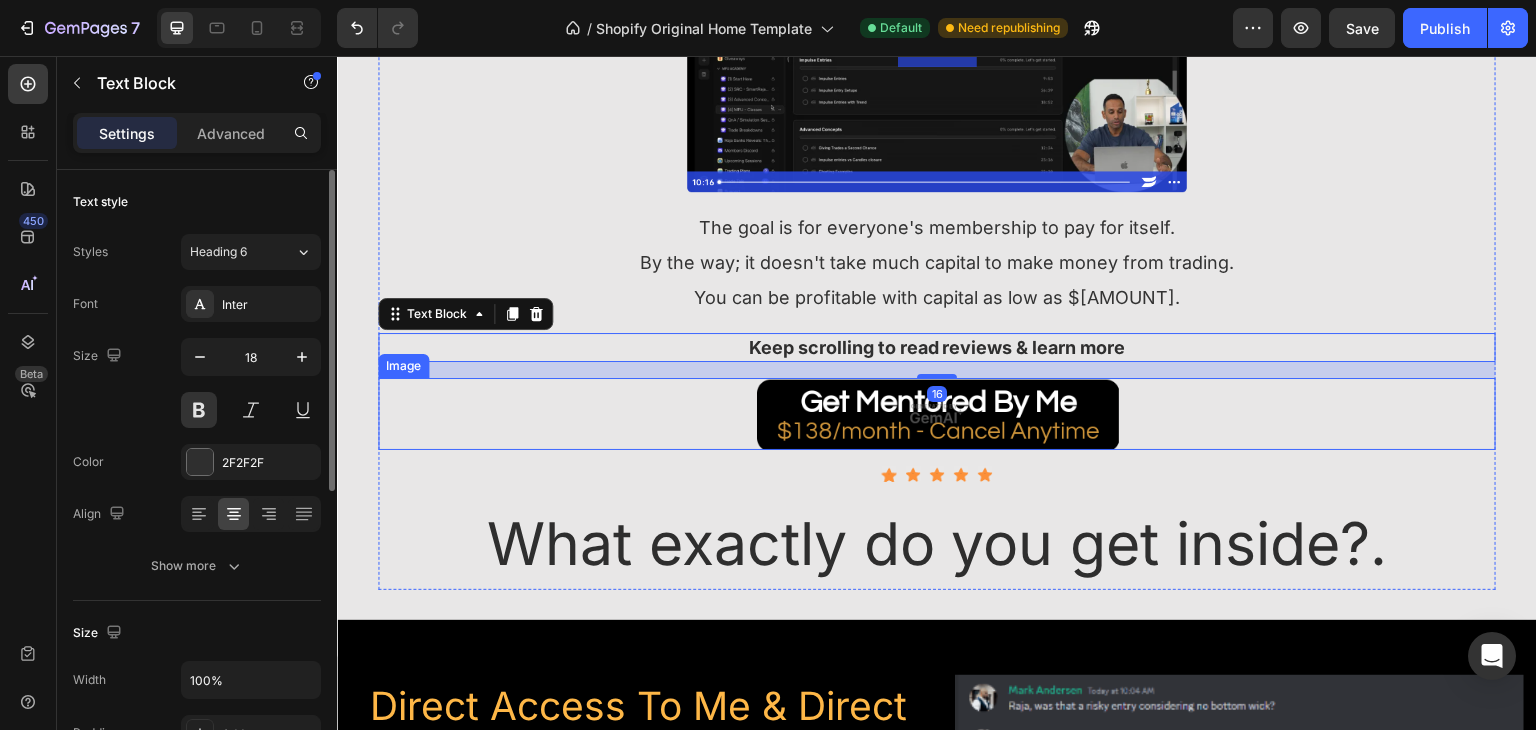 click at bounding box center [937, 413] 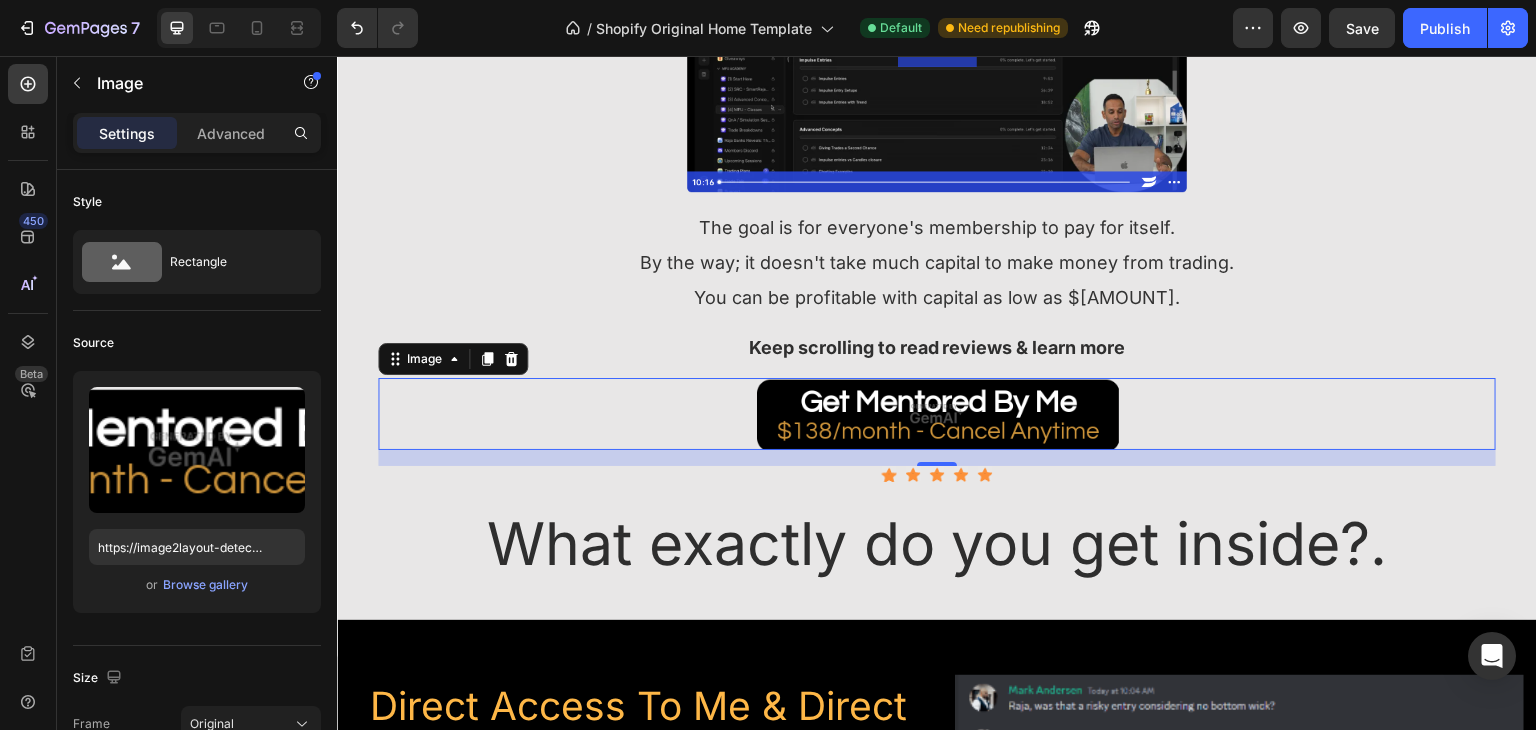 click at bounding box center (937, 413) 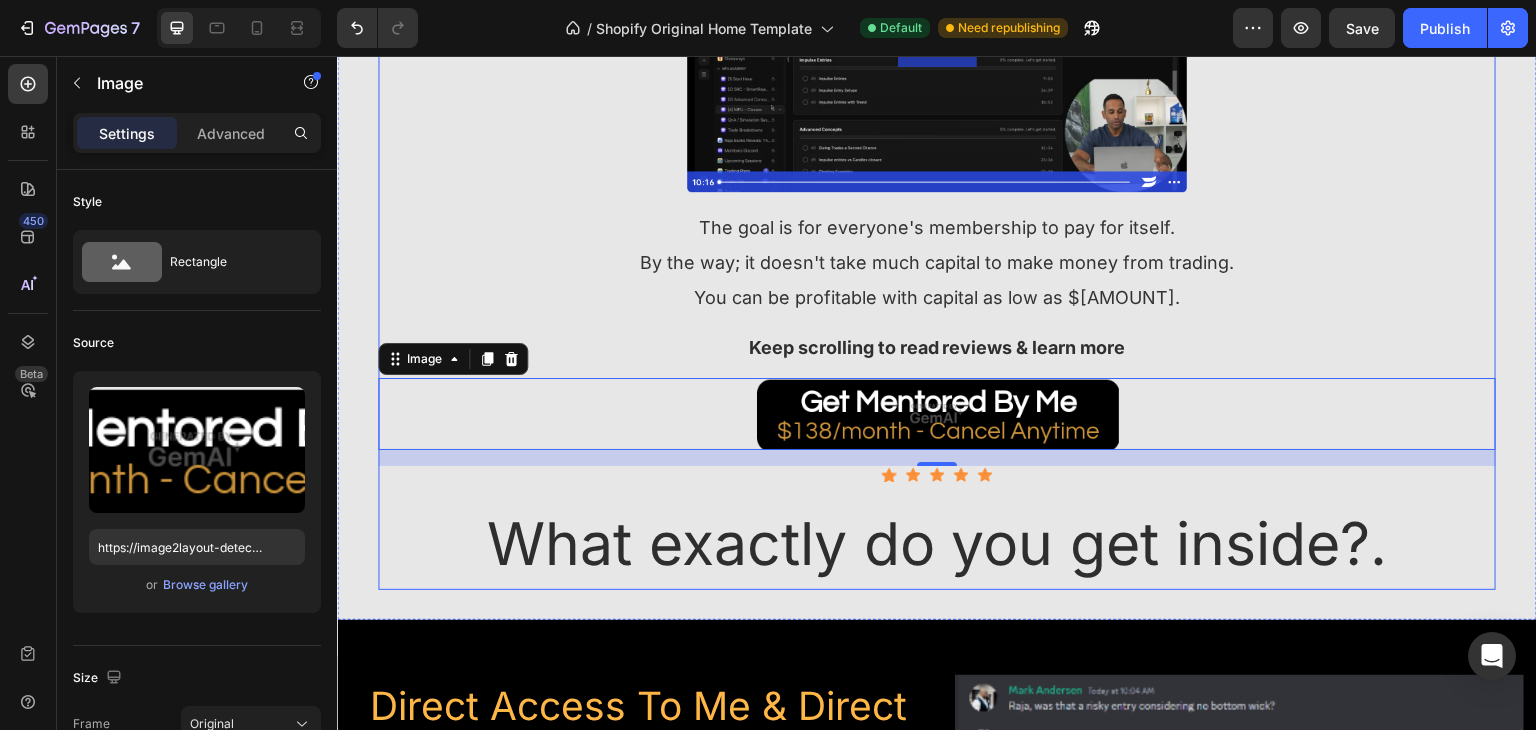 click on "Image Get Direct Access To Me, My Strategy/Course, And Weekly Calls With Me Heading I'm mentoring hundreds of traders to profitability How much would you payto be one of them?. Text Block Image The goal is for everyone's membership to pay for itself. By the way; it doesn't take much capital to make money from trading. You can be profitable with capital as low as $1o00. Text Block Keep scrolling to read reviews & learn more Text Block Image   16     Icon     Icon     Icon     Icon     Icon Icon List Hoz What exactly do you get inside?. Heading" at bounding box center (937, 158) 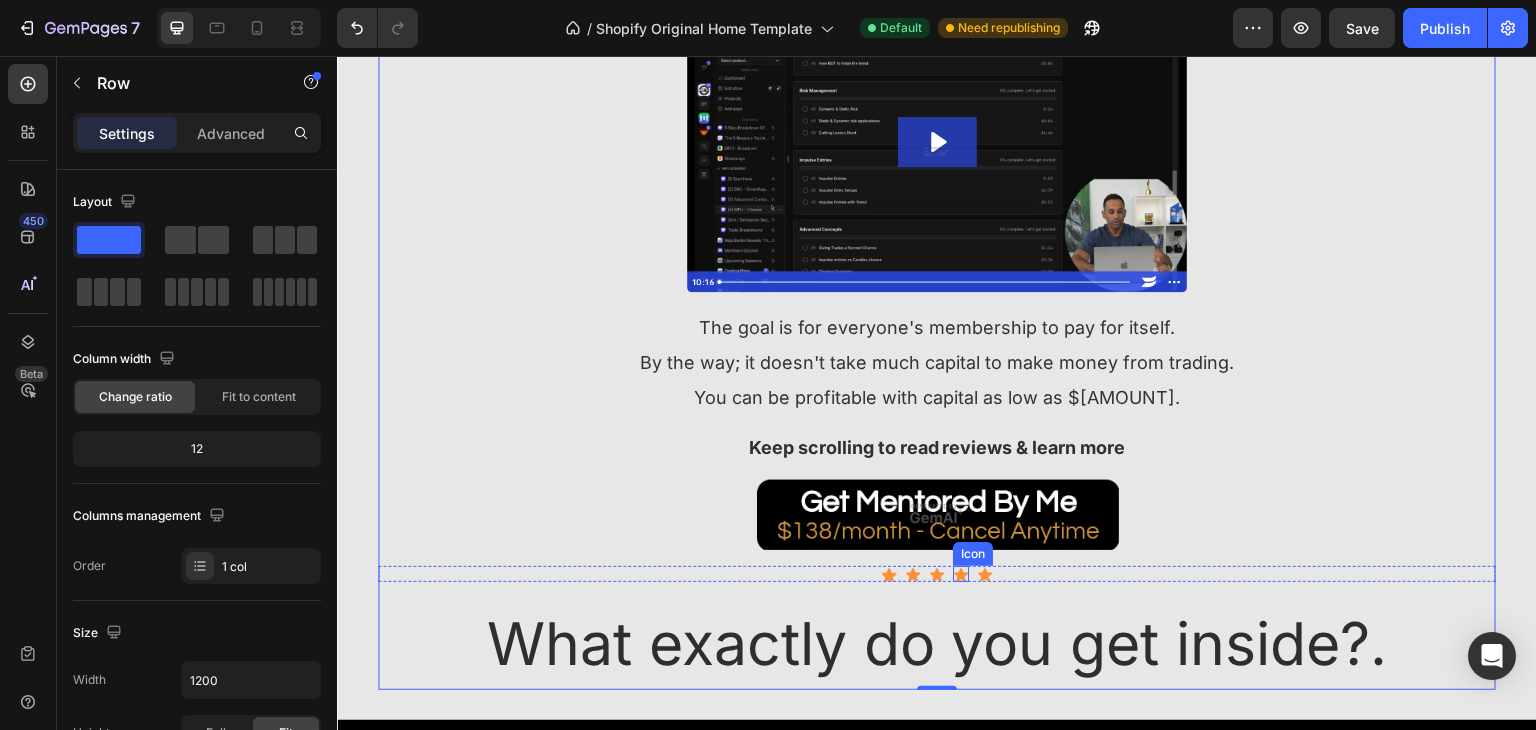 scroll, scrollTop: 500, scrollLeft: 0, axis: vertical 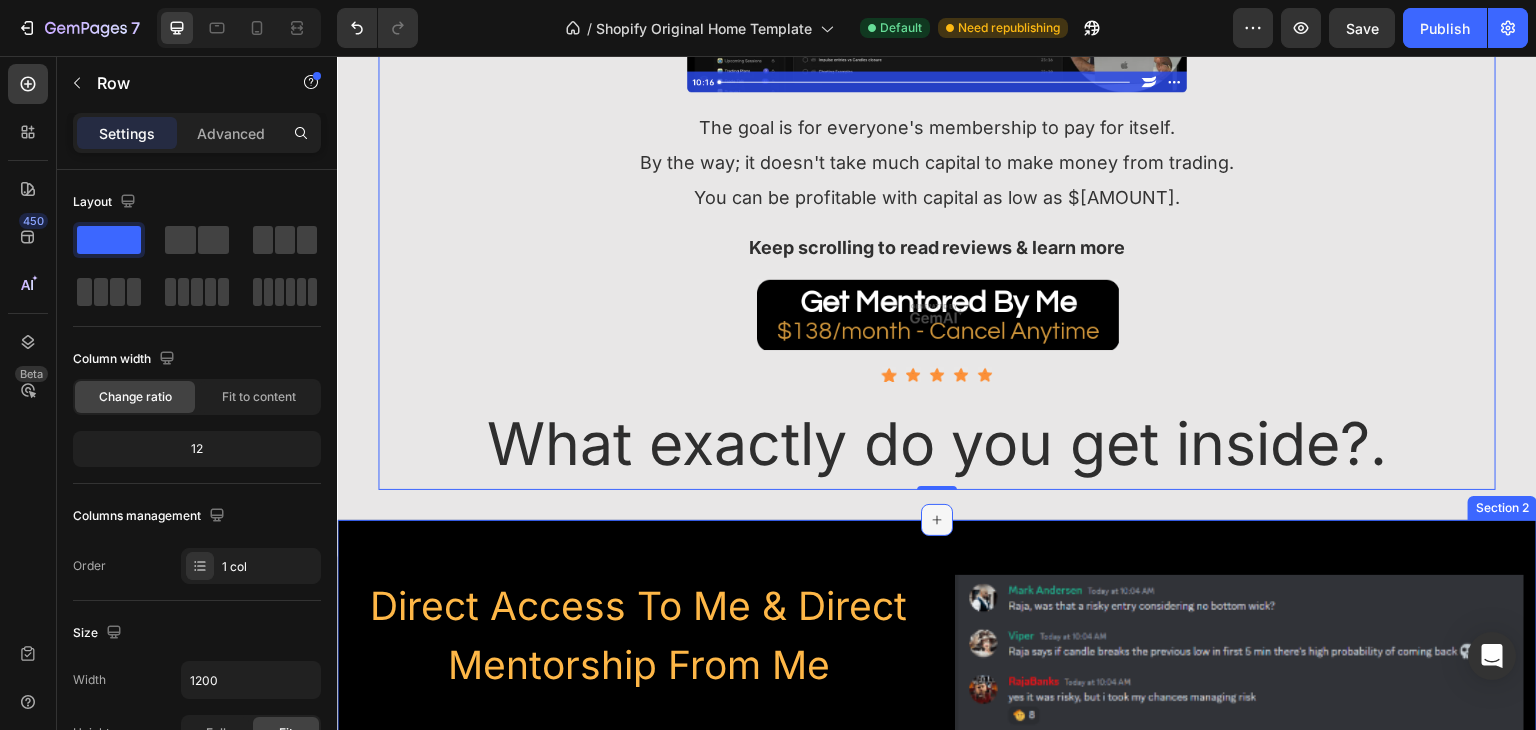 click at bounding box center (937, 520) 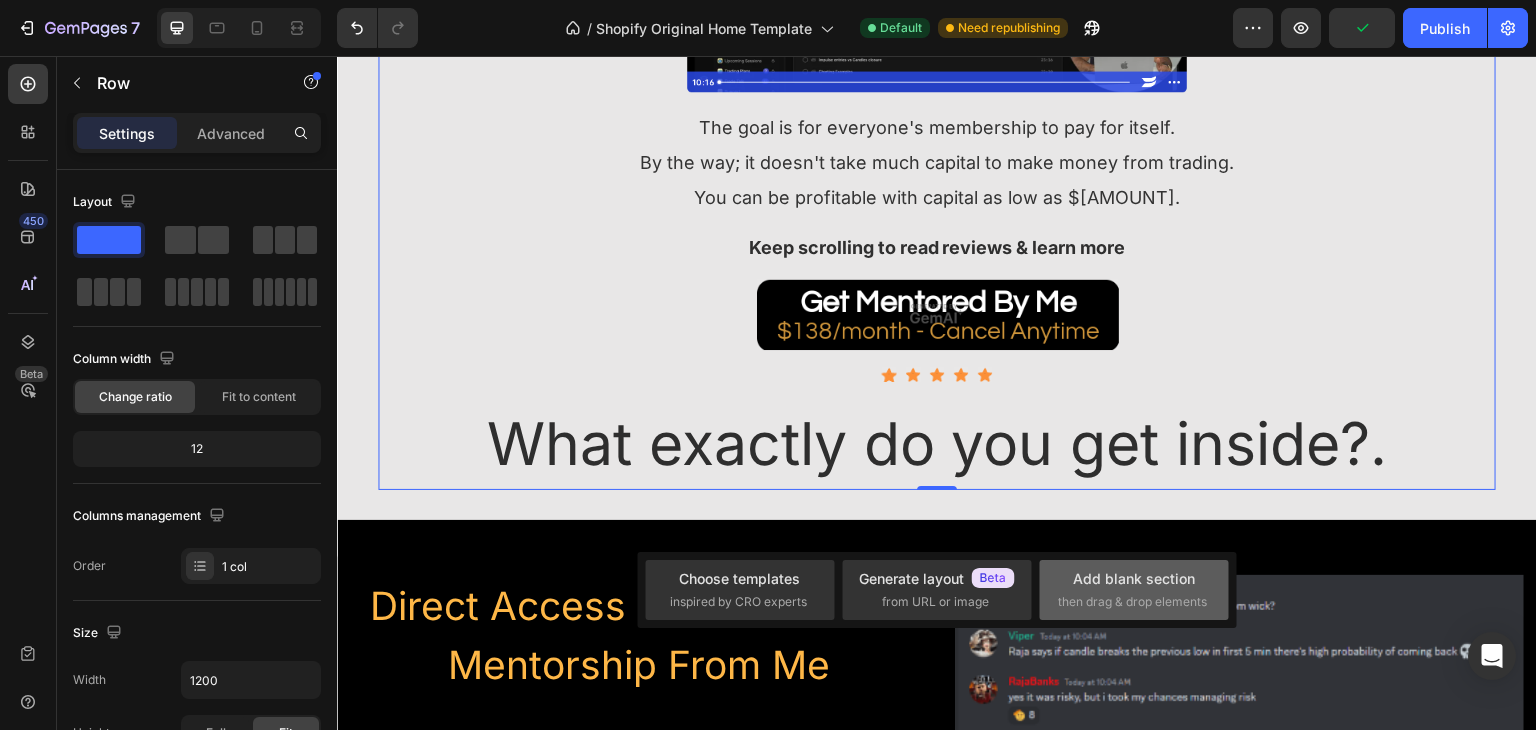 click on "Add blank section  then drag & drop elements" at bounding box center [1134, 589] 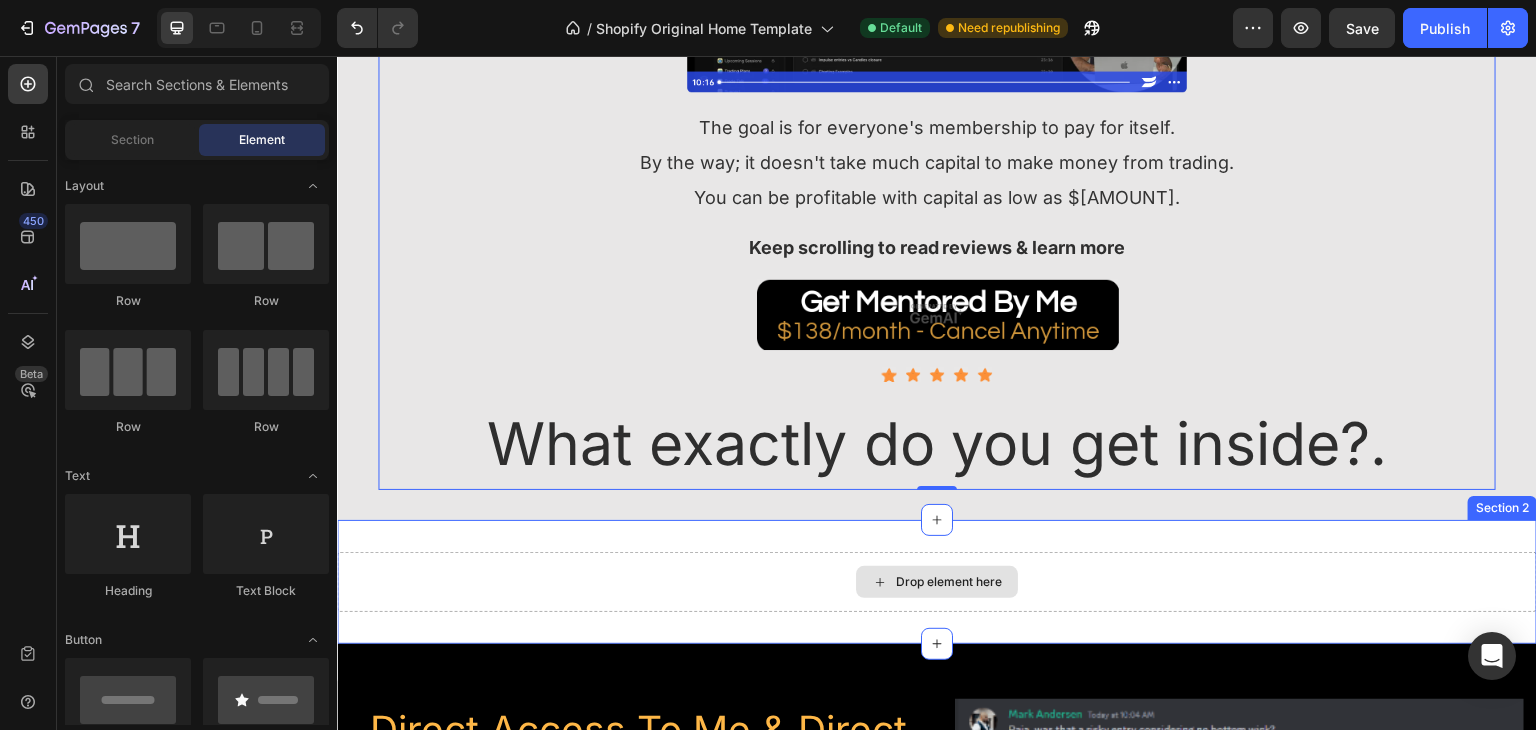 click on "Drop element here" at bounding box center [949, 582] 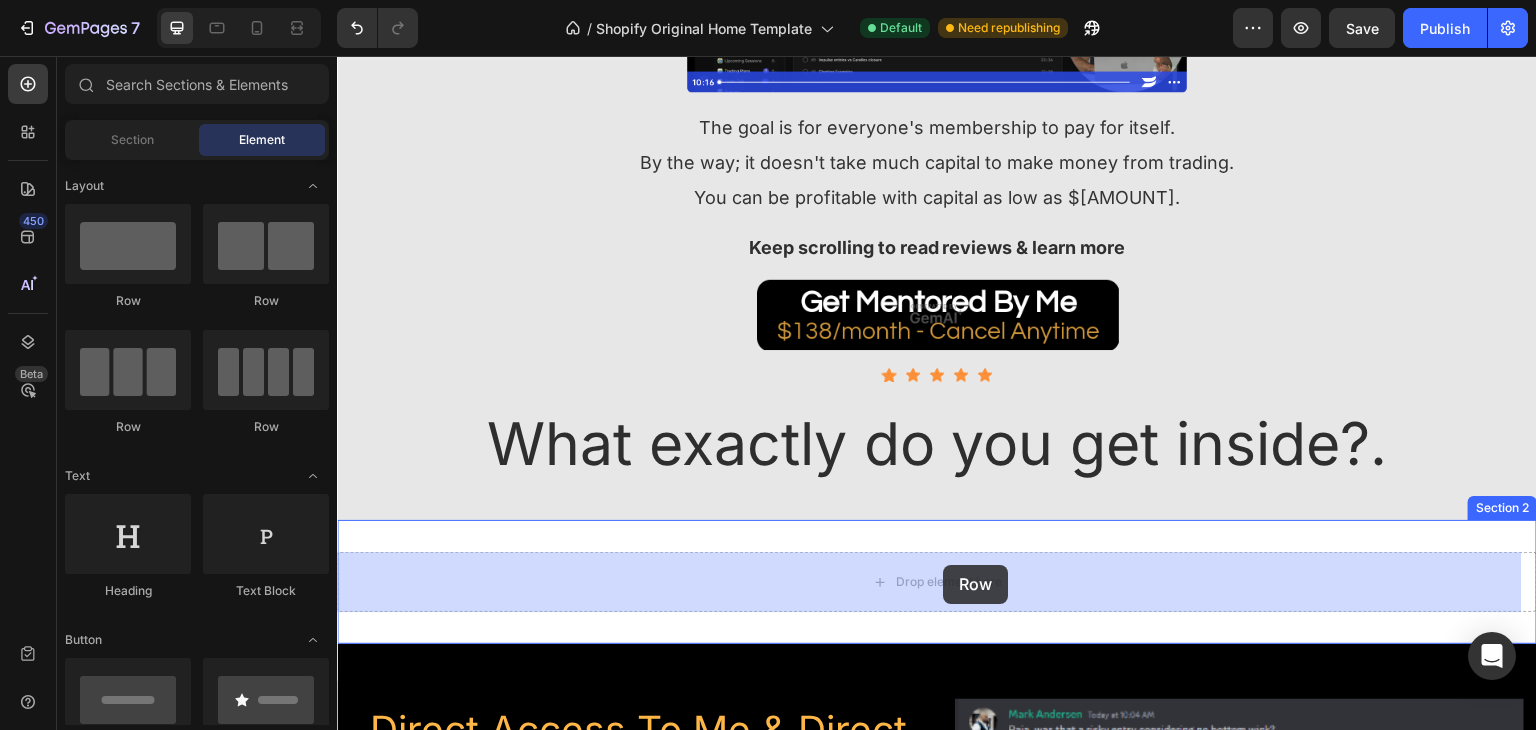 drag, startPoint x: 476, startPoint y: 301, endPoint x: 942, endPoint y: 565, distance: 535.58563 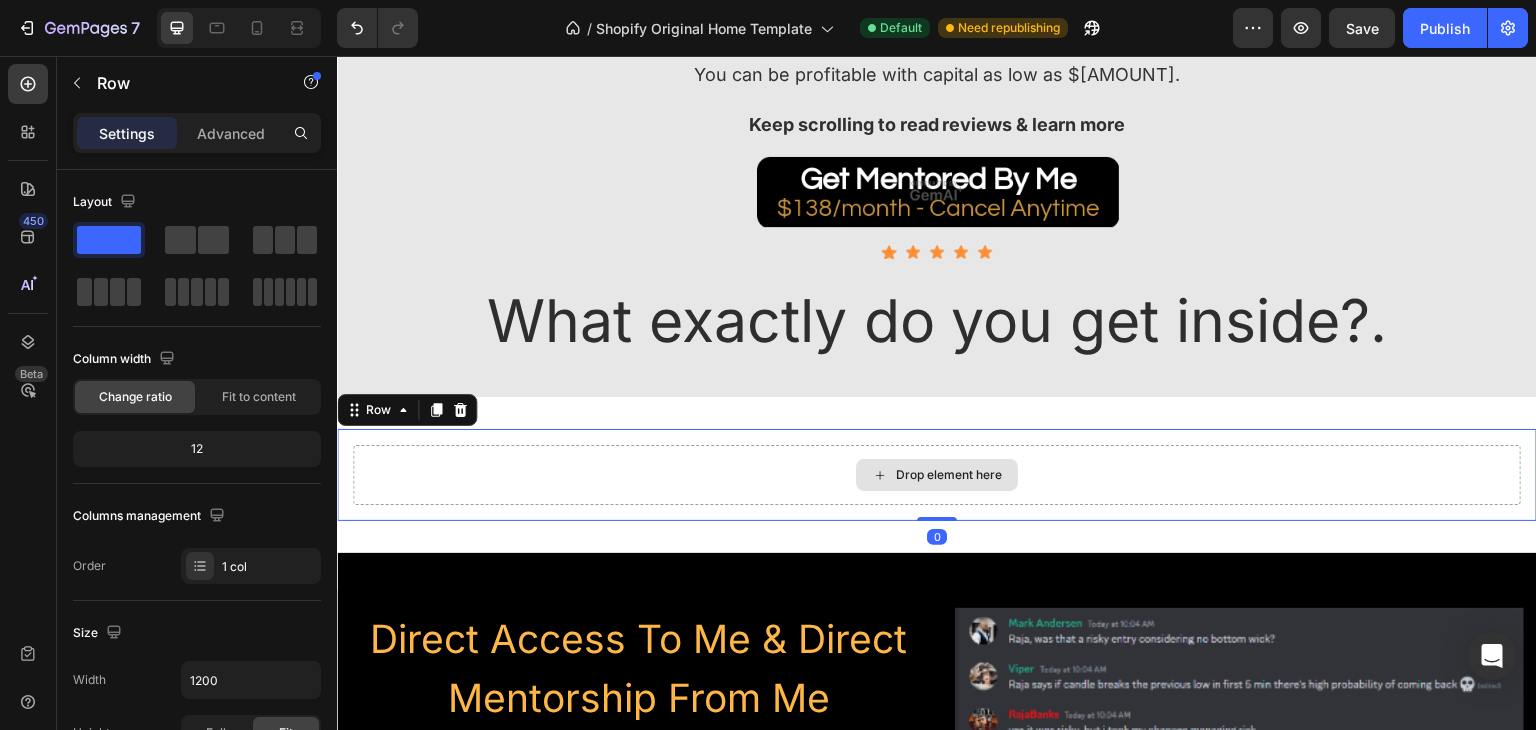 scroll, scrollTop: 700, scrollLeft: 0, axis: vertical 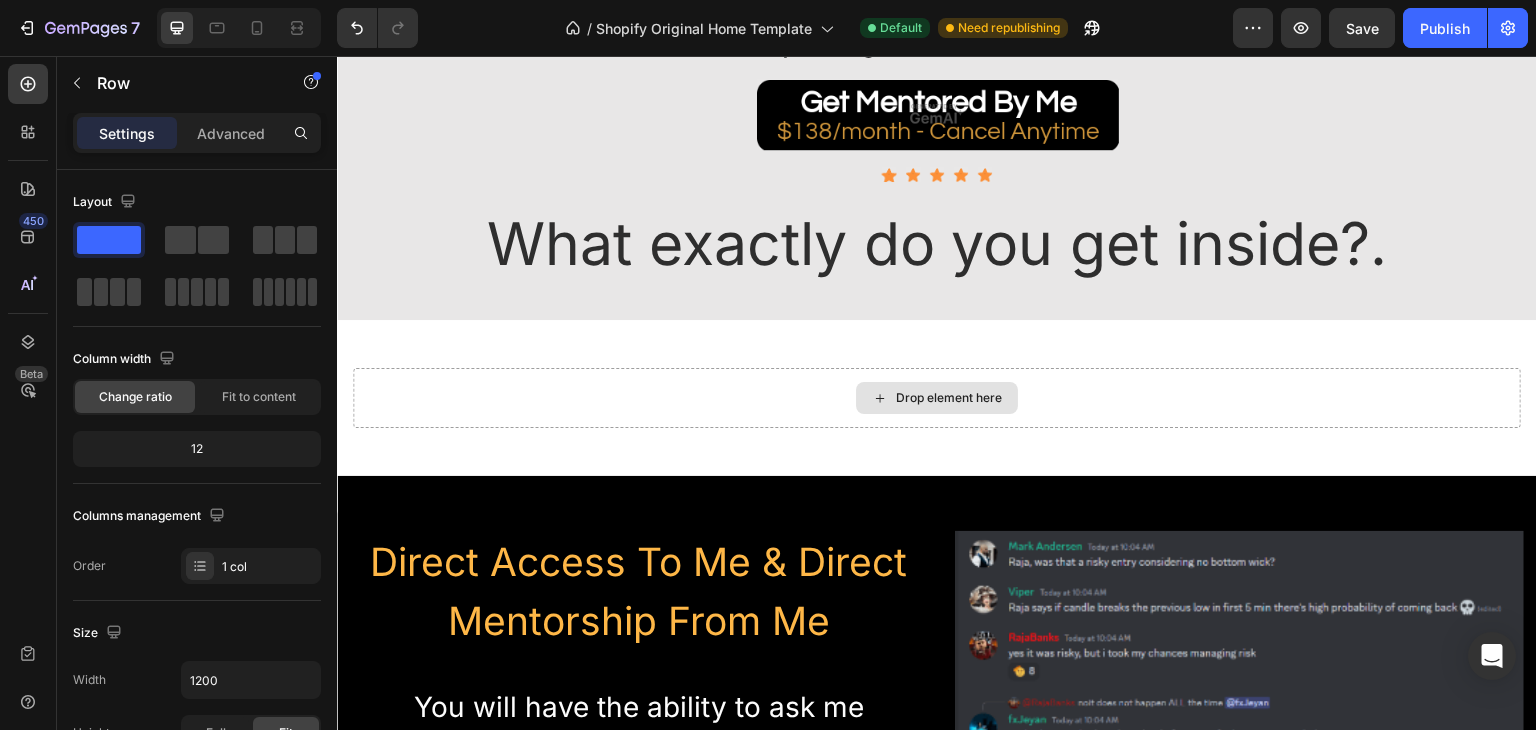 click on "Drop element here" at bounding box center (949, 398) 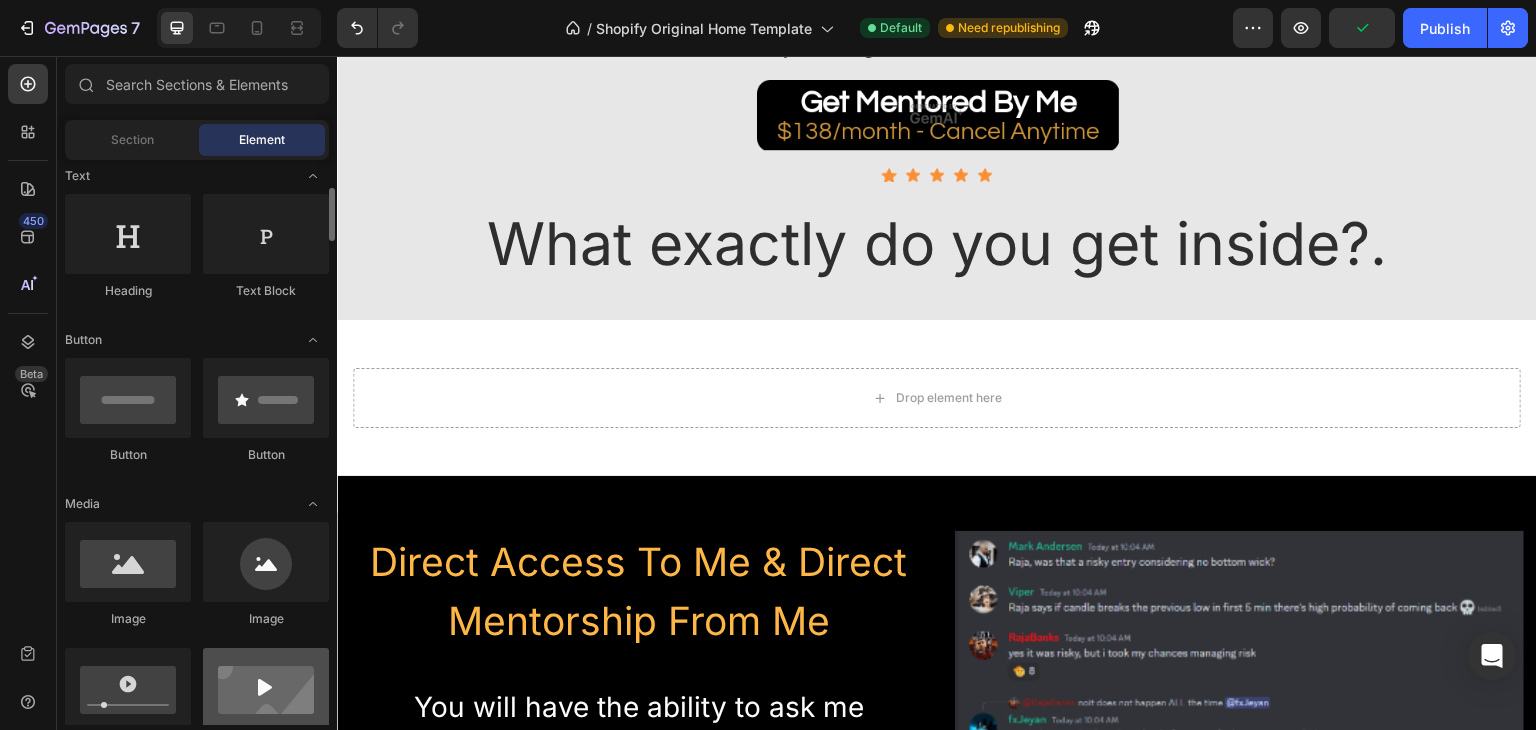 scroll, scrollTop: 200, scrollLeft: 0, axis: vertical 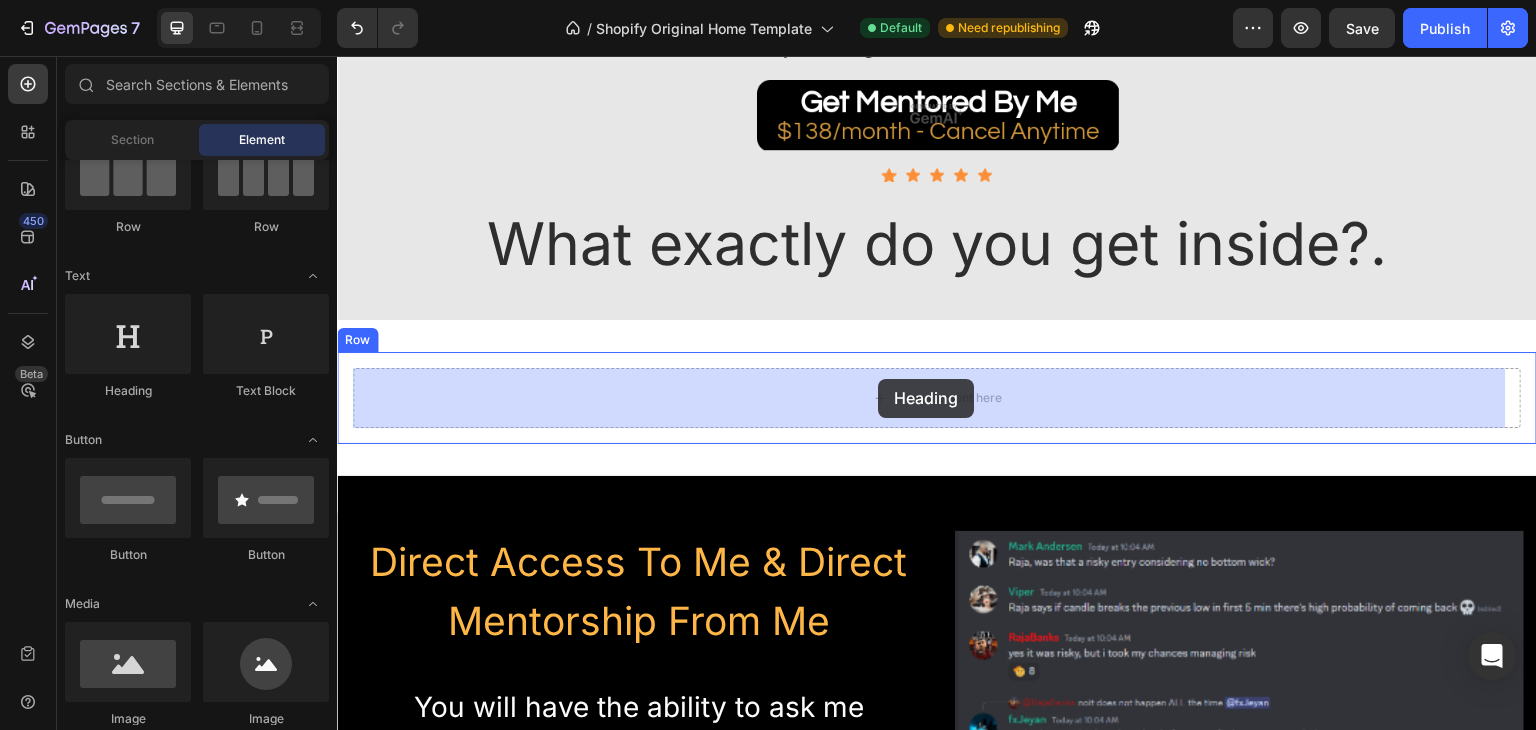 drag, startPoint x: 481, startPoint y: 426, endPoint x: 874, endPoint y: 375, distance: 396.29535 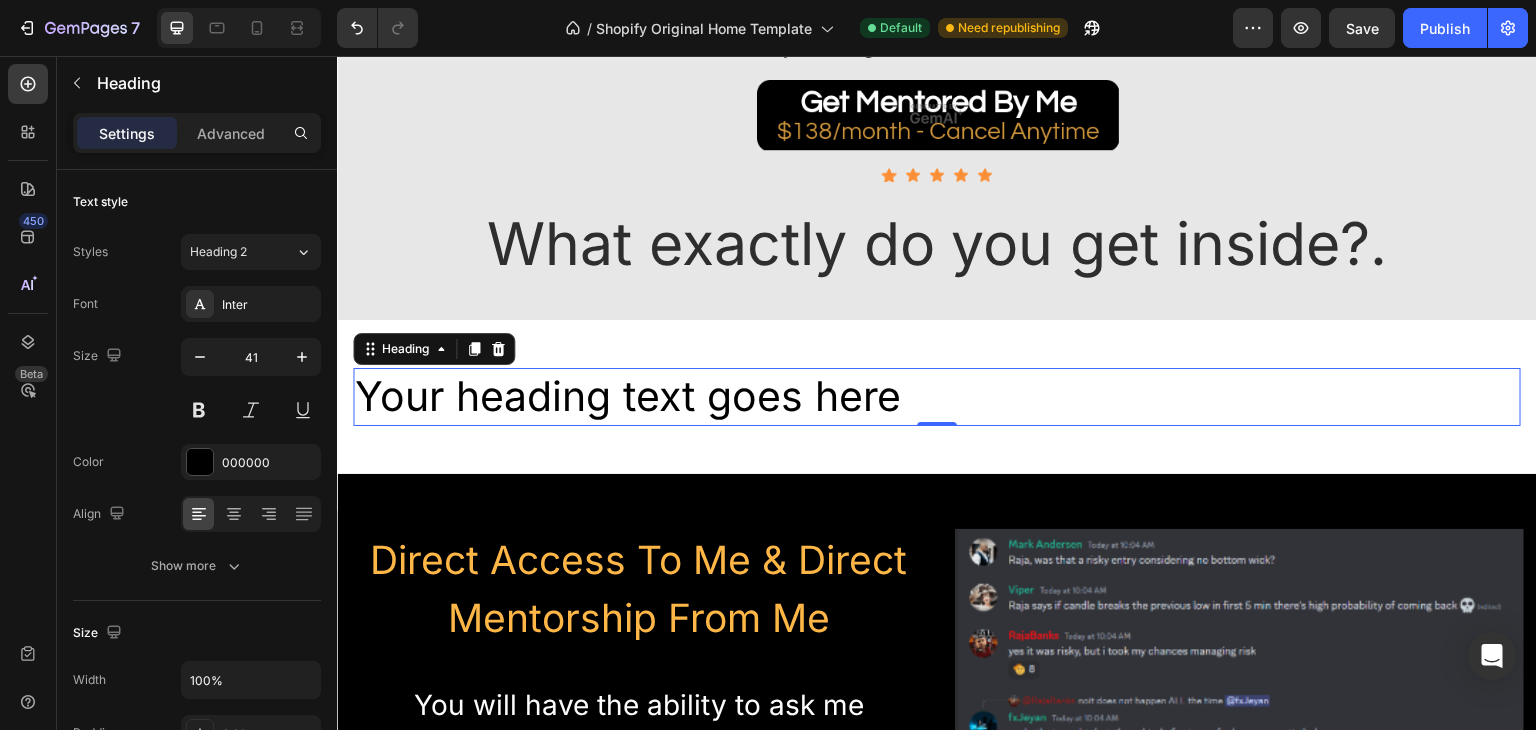 click on "Your heading text goes here" at bounding box center (937, 396) 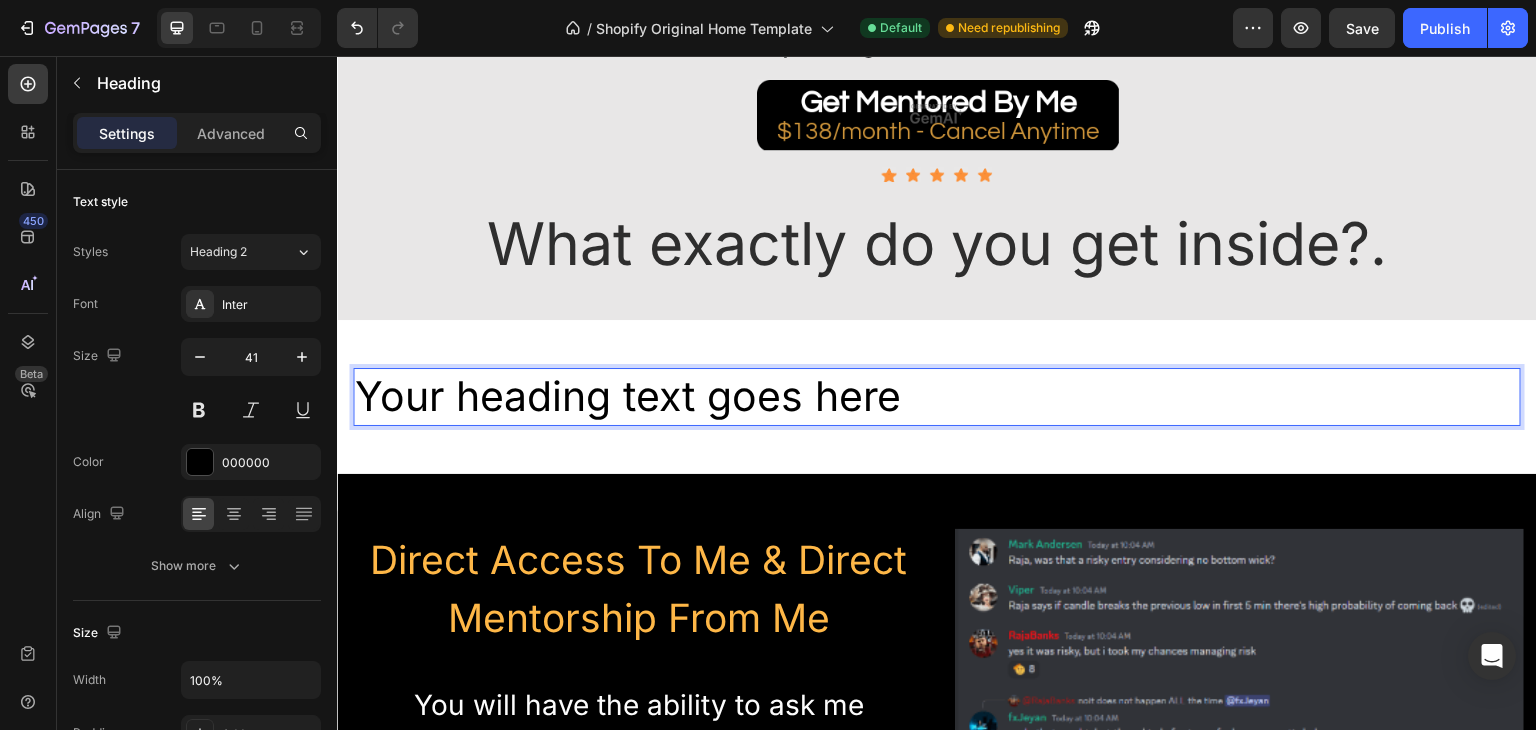 click on "Your heading text goes here Heading   0 Row Section 2" at bounding box center [937, 396] 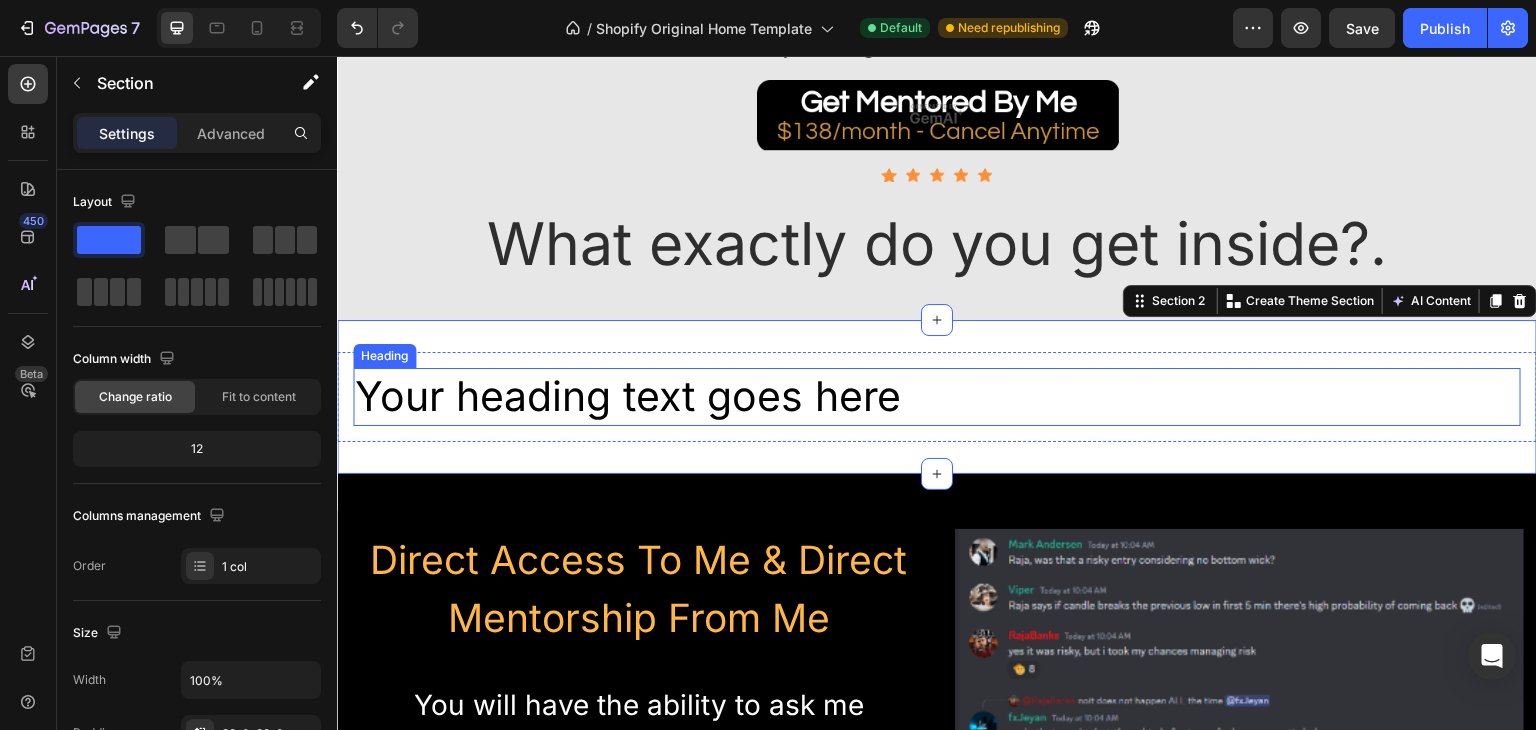 click on "Your heading text goes here" at bounding box center [937, 396] 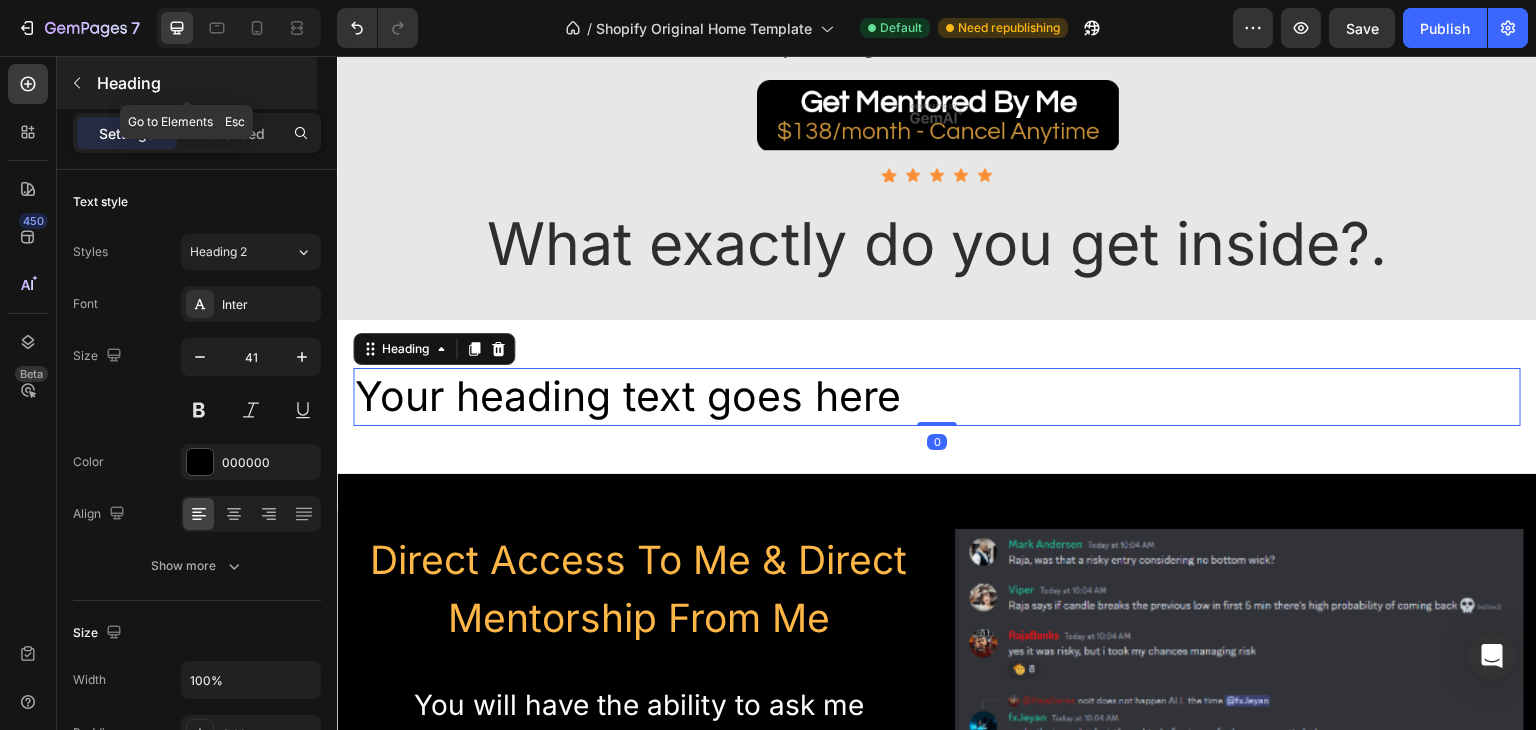 click at bounding box center (77, 83) 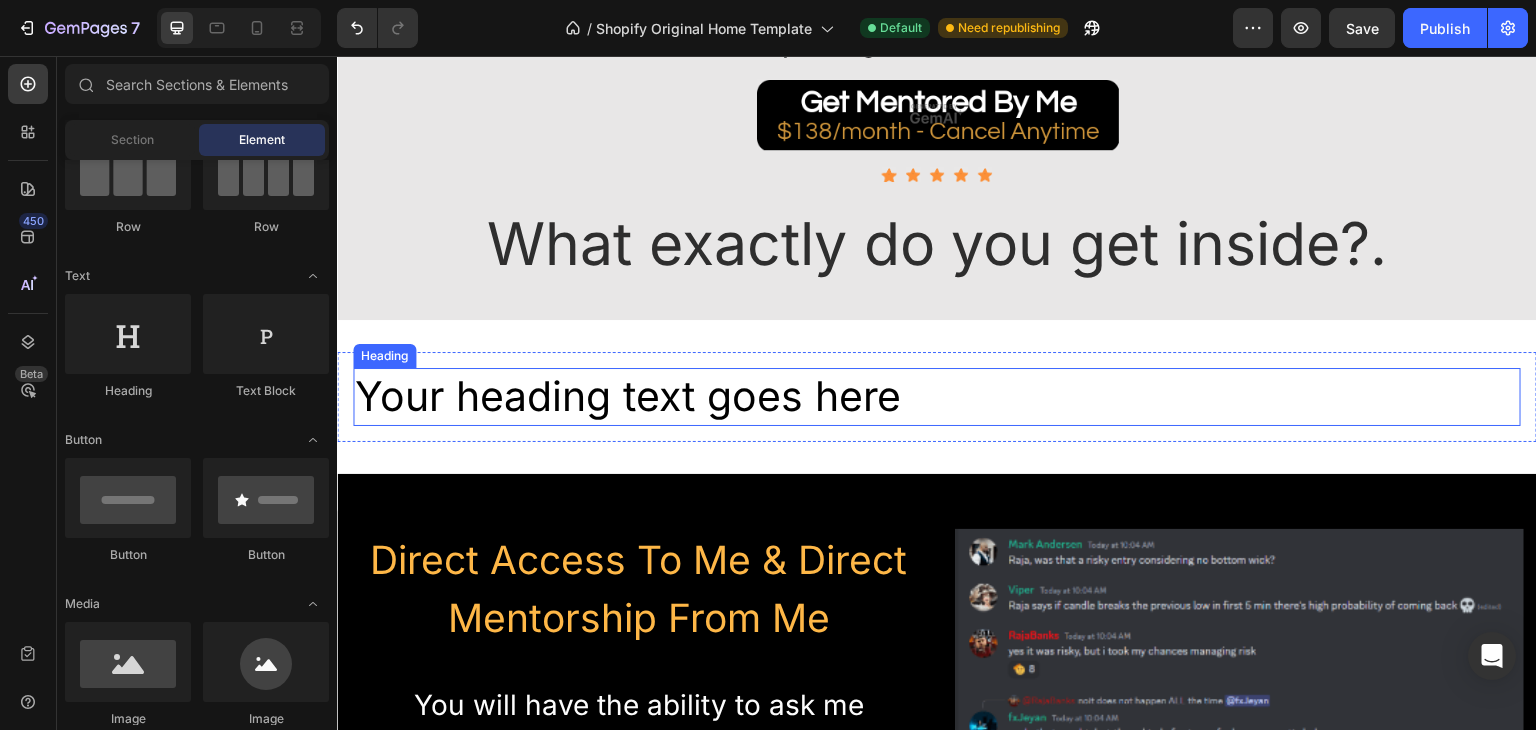 scroll, scrollTop: 500, scrollLeft: 0, axis: vertical 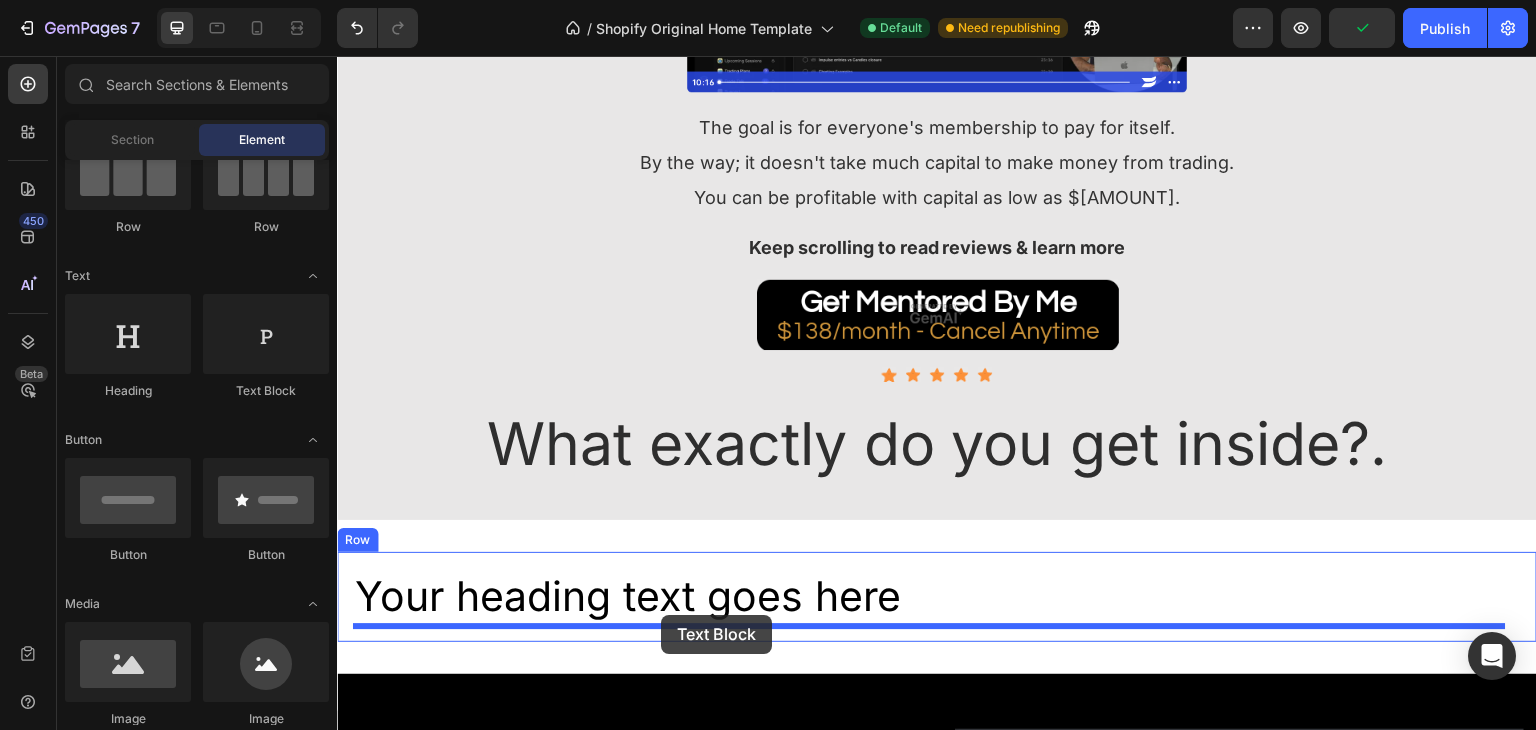 drag, startPoint x: 620, startPoint y: 401, endPoint x: 661, endPoint y: 615, distance: 217.89218 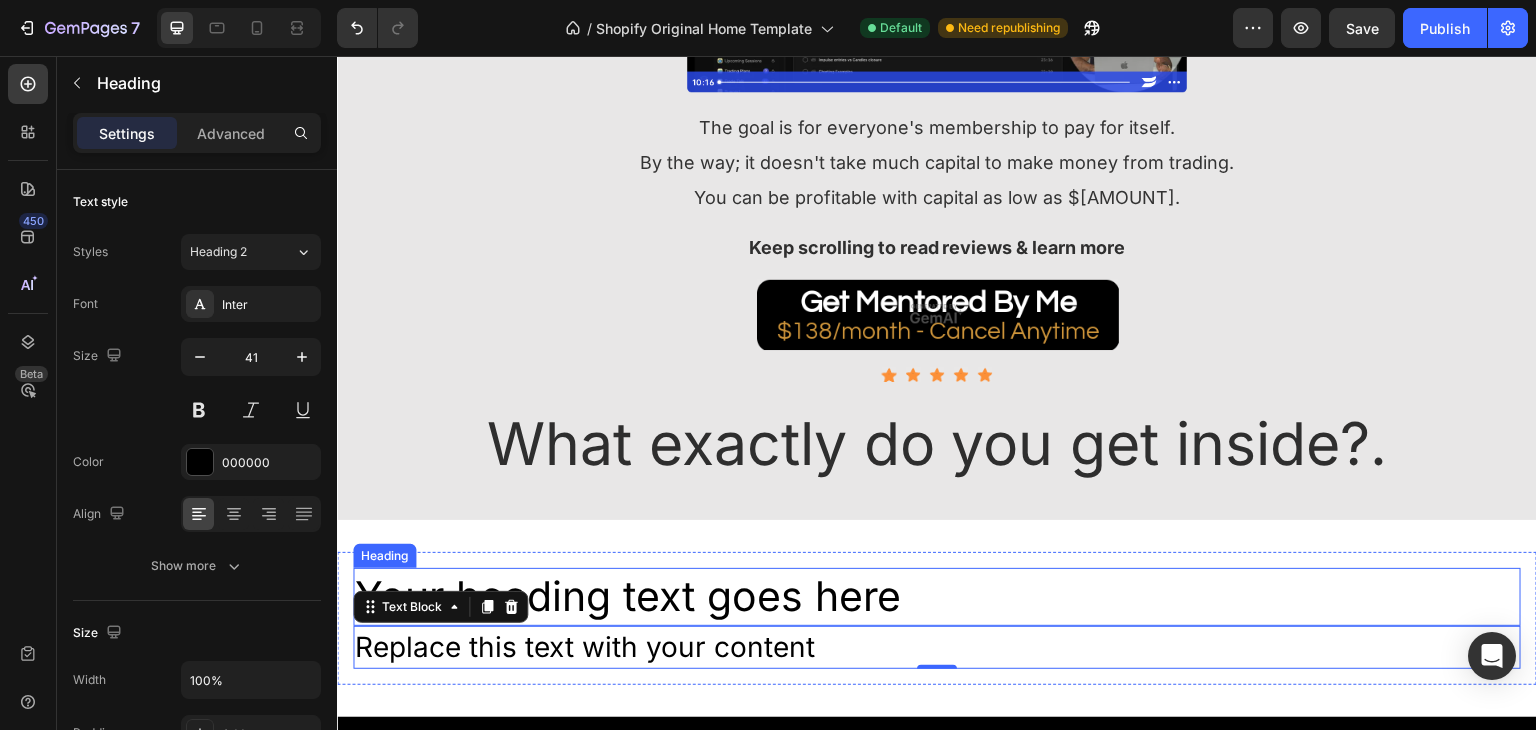 click on "Your heading text goes here" at bounding box center [937, 596] 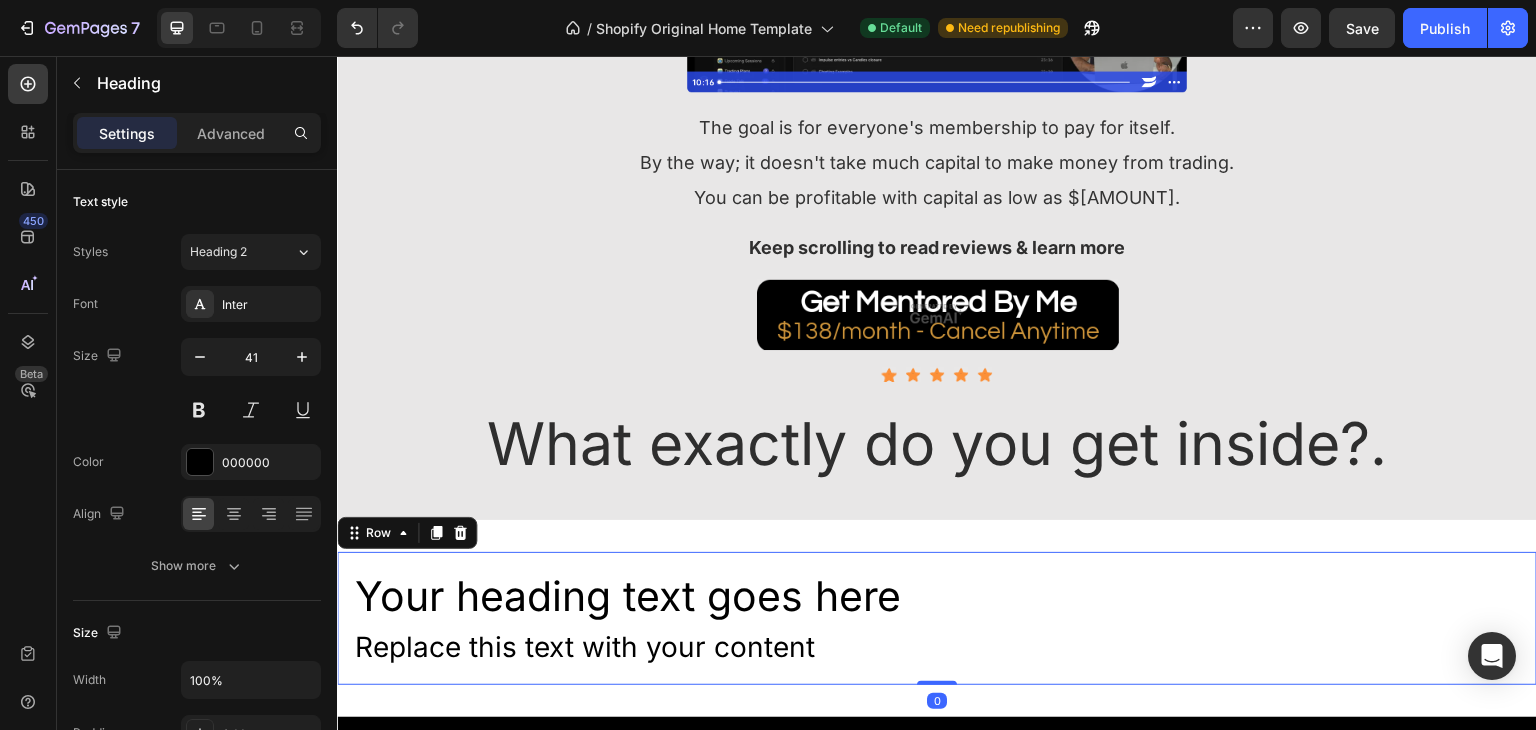 click on "Your heading text goes here Heading Replace this text with your content Text Block Row   0" at bounding box center [937, 618] 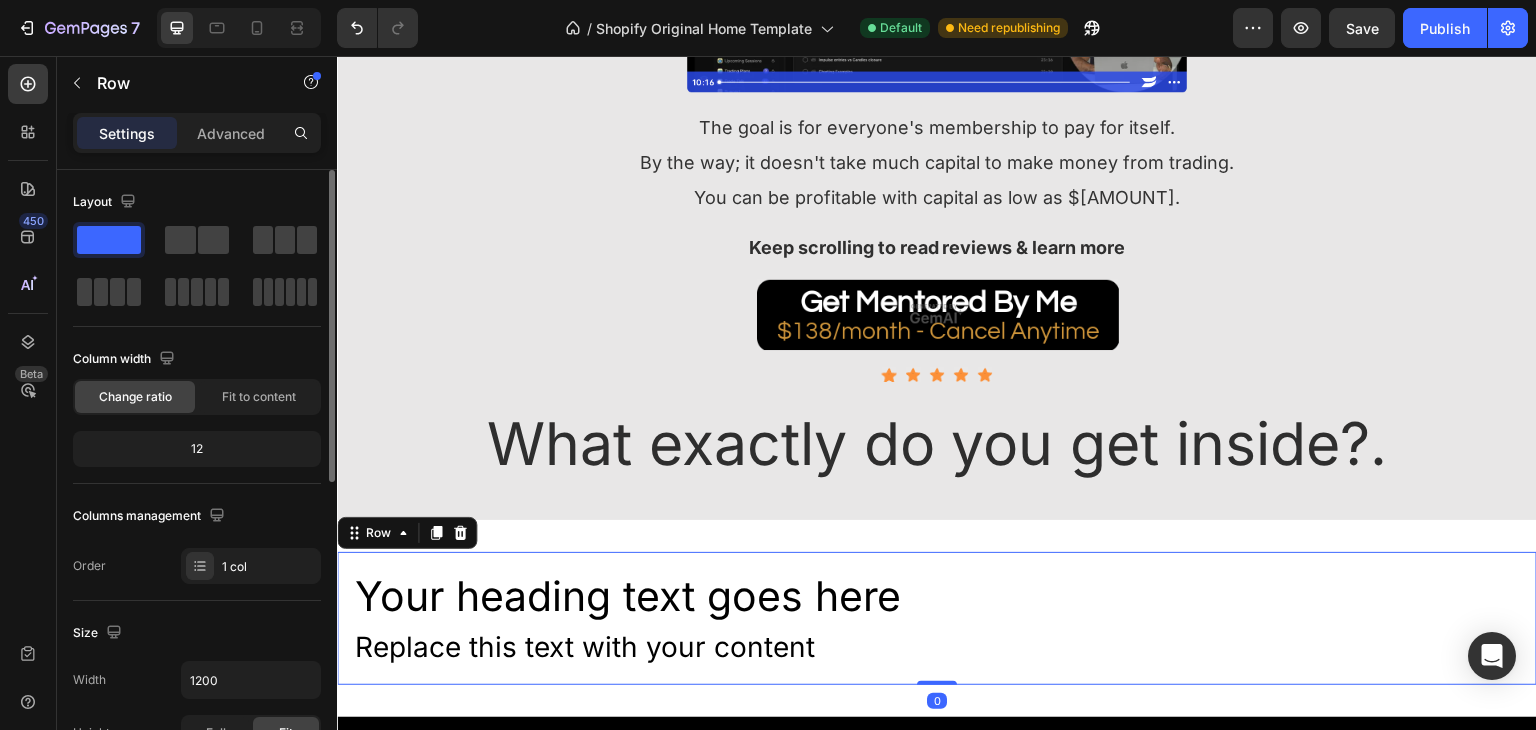 scroll, scrollTop: 200, scrollLeft: 0, axis: vertical 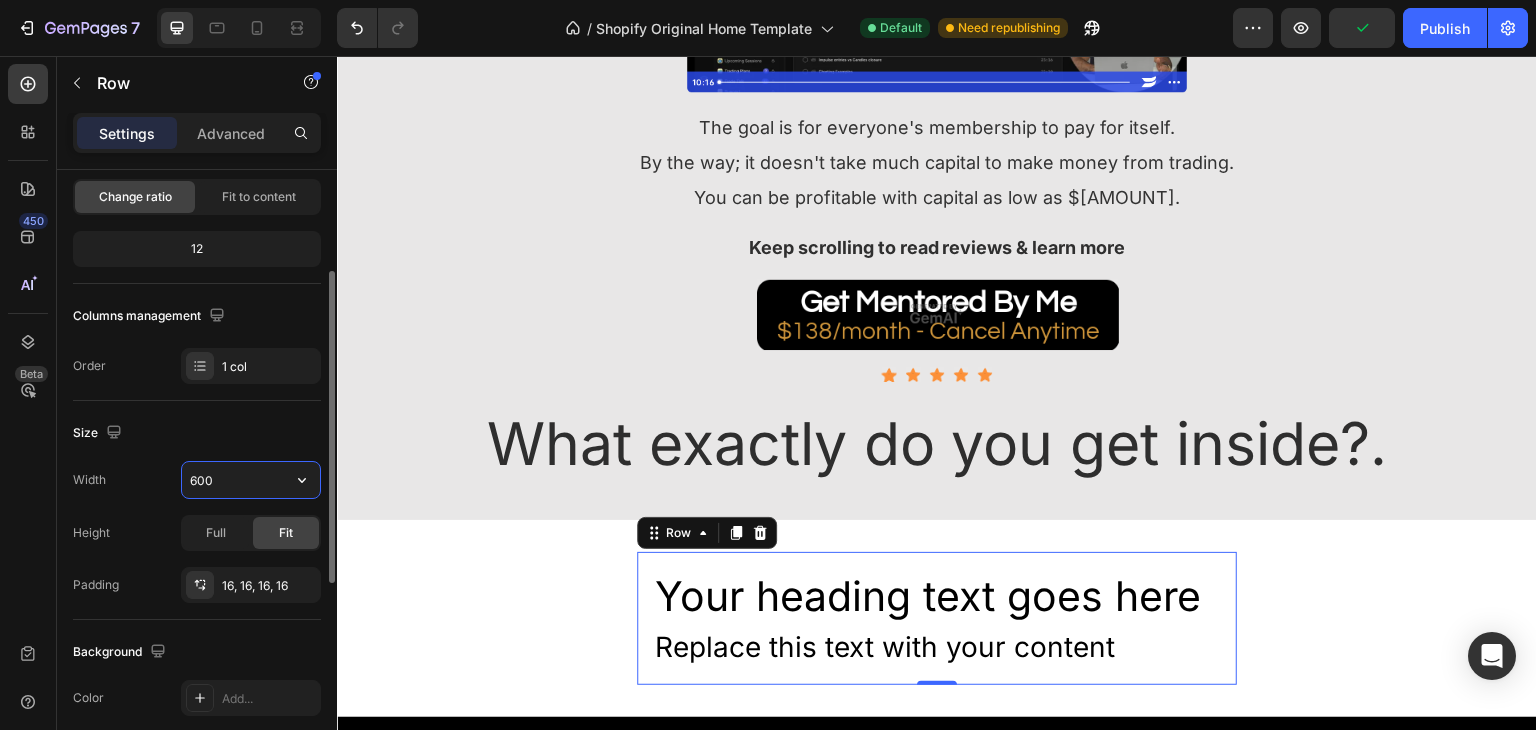 drag, startPoint x: 216, startPoint y: 481, endPoint x: 180, endPoint y: 469, distance: 37.94733 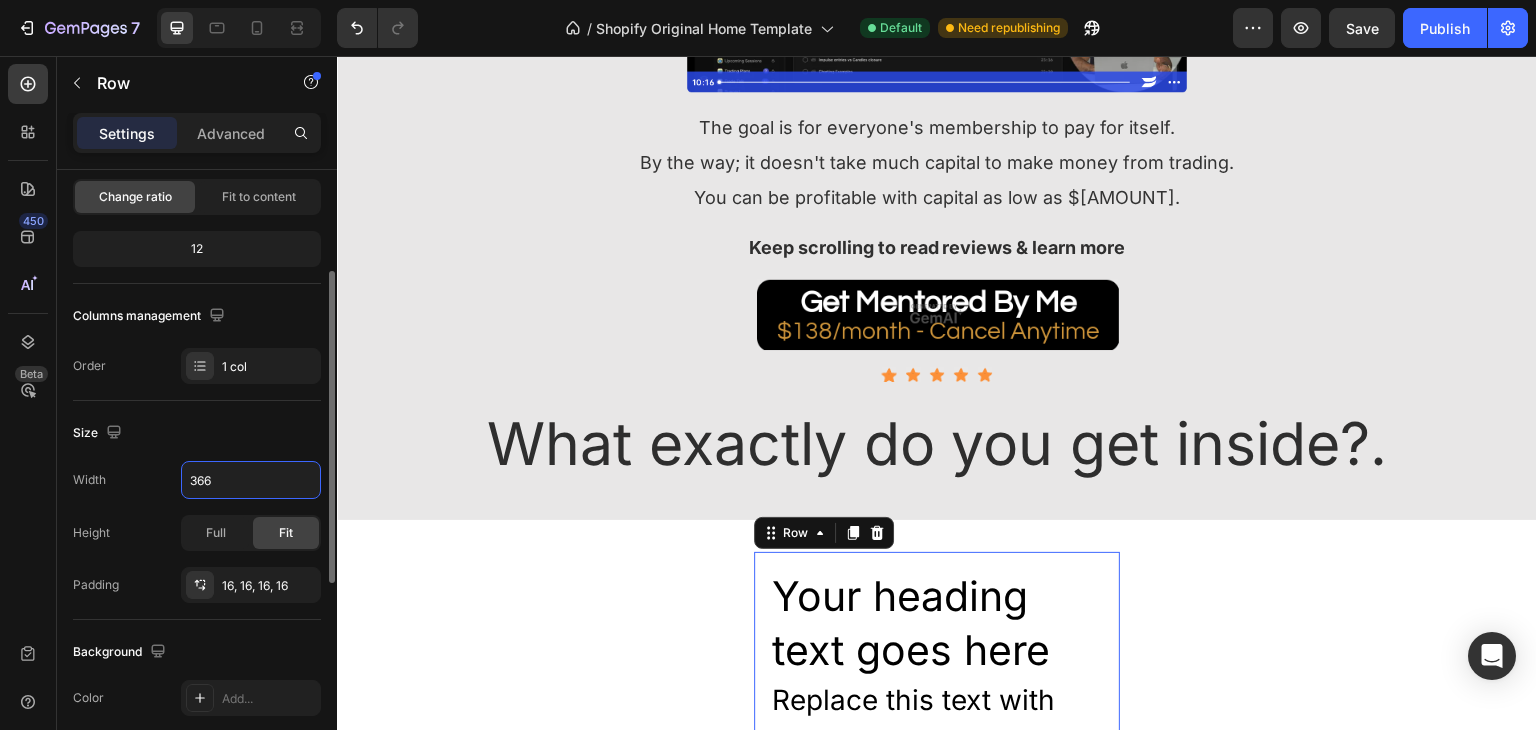 type on "367" 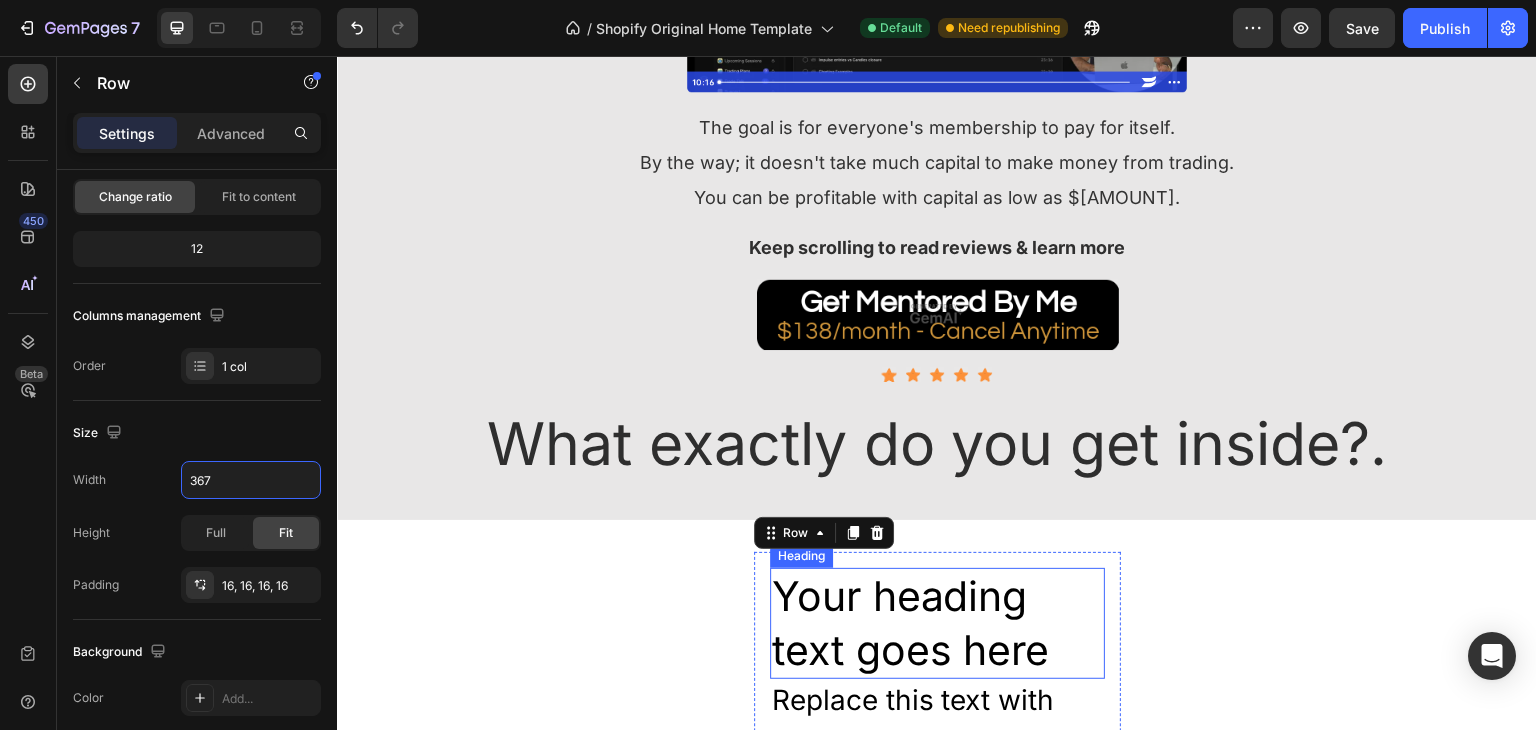 click on "Your heading text goes here" at bounding box center (937, 623) 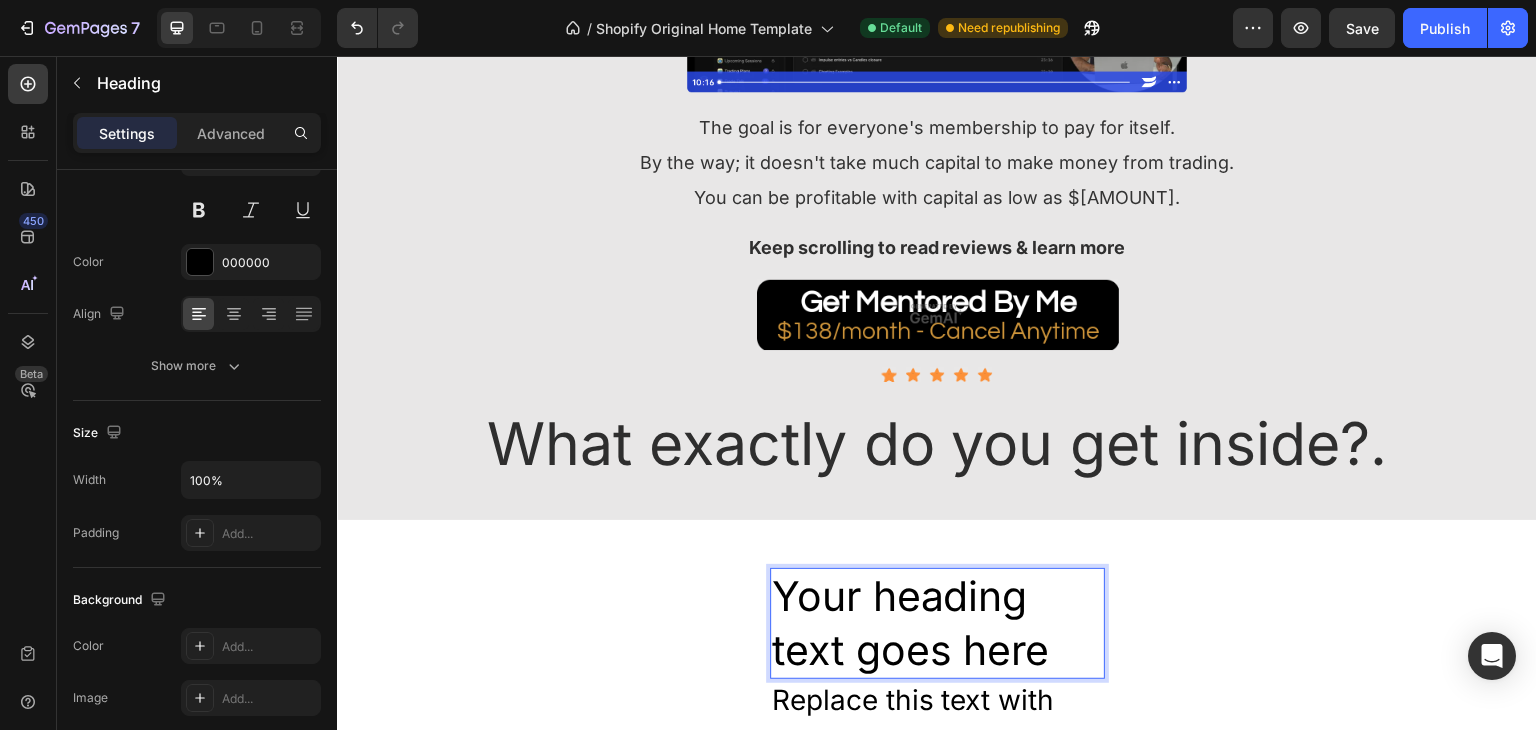 scroll, scrollTop: 0, scrollLeft: 0, axis: both 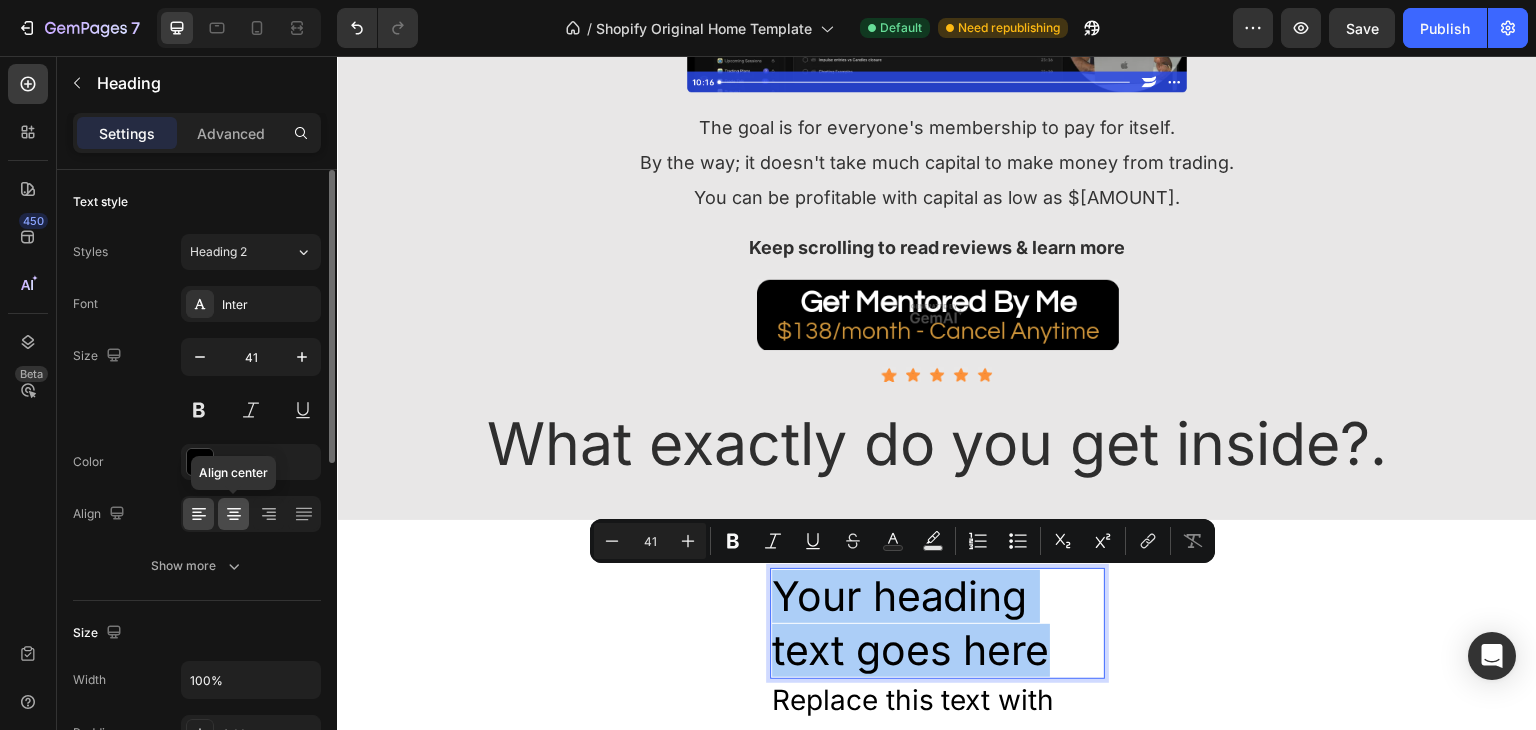 click 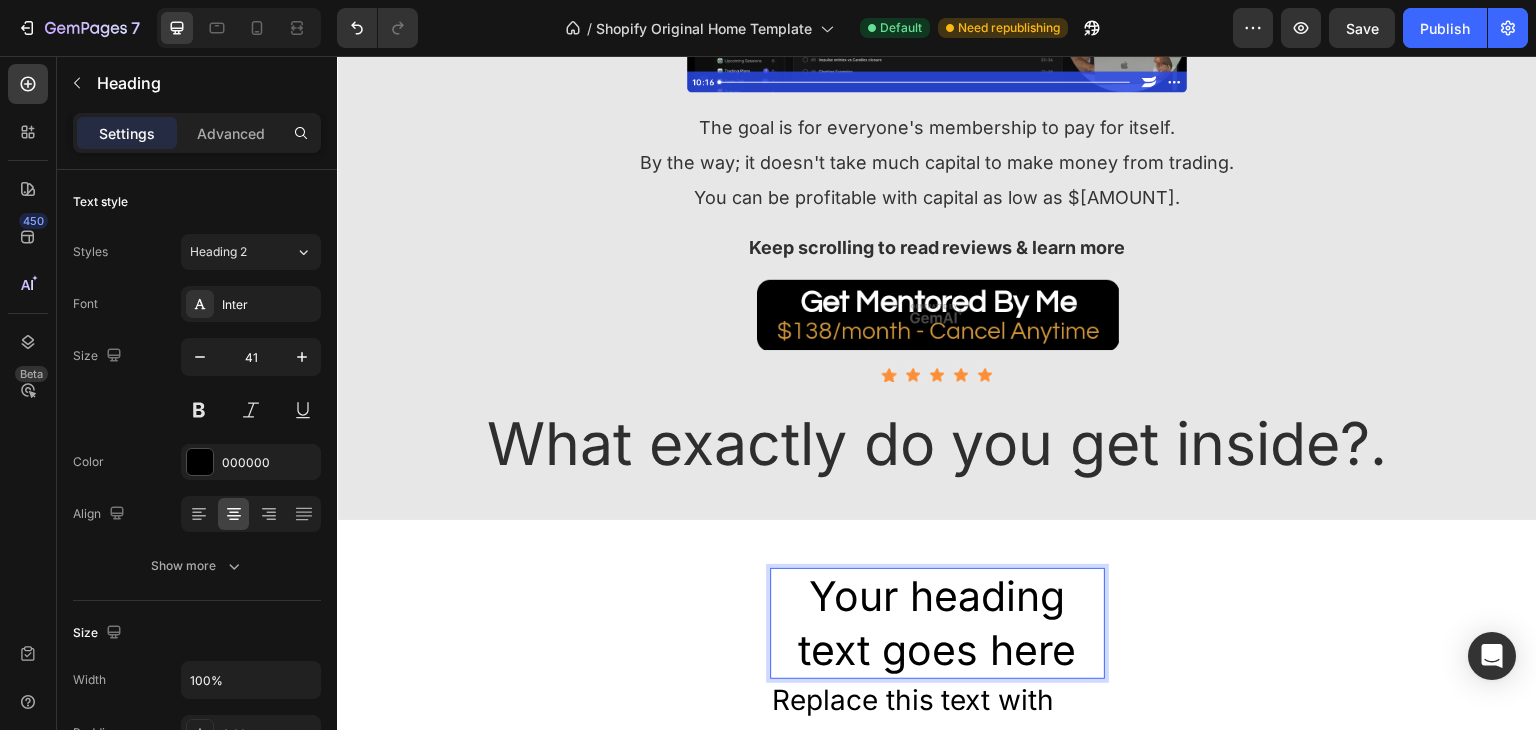 click on "Your heading text goes here" at bounding box center [937, 623] 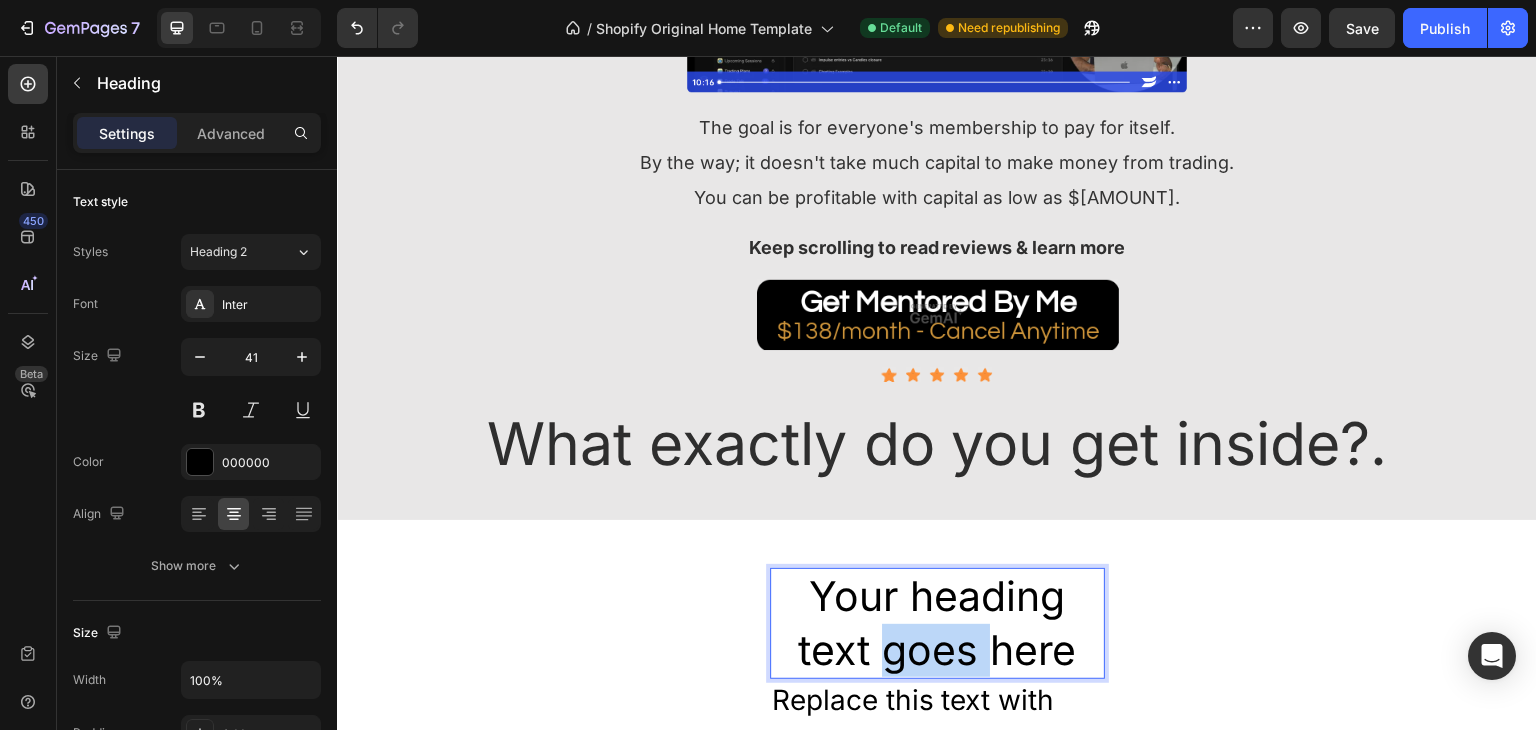 click on "Your heading text goes here" at bounding box center [937, 623] 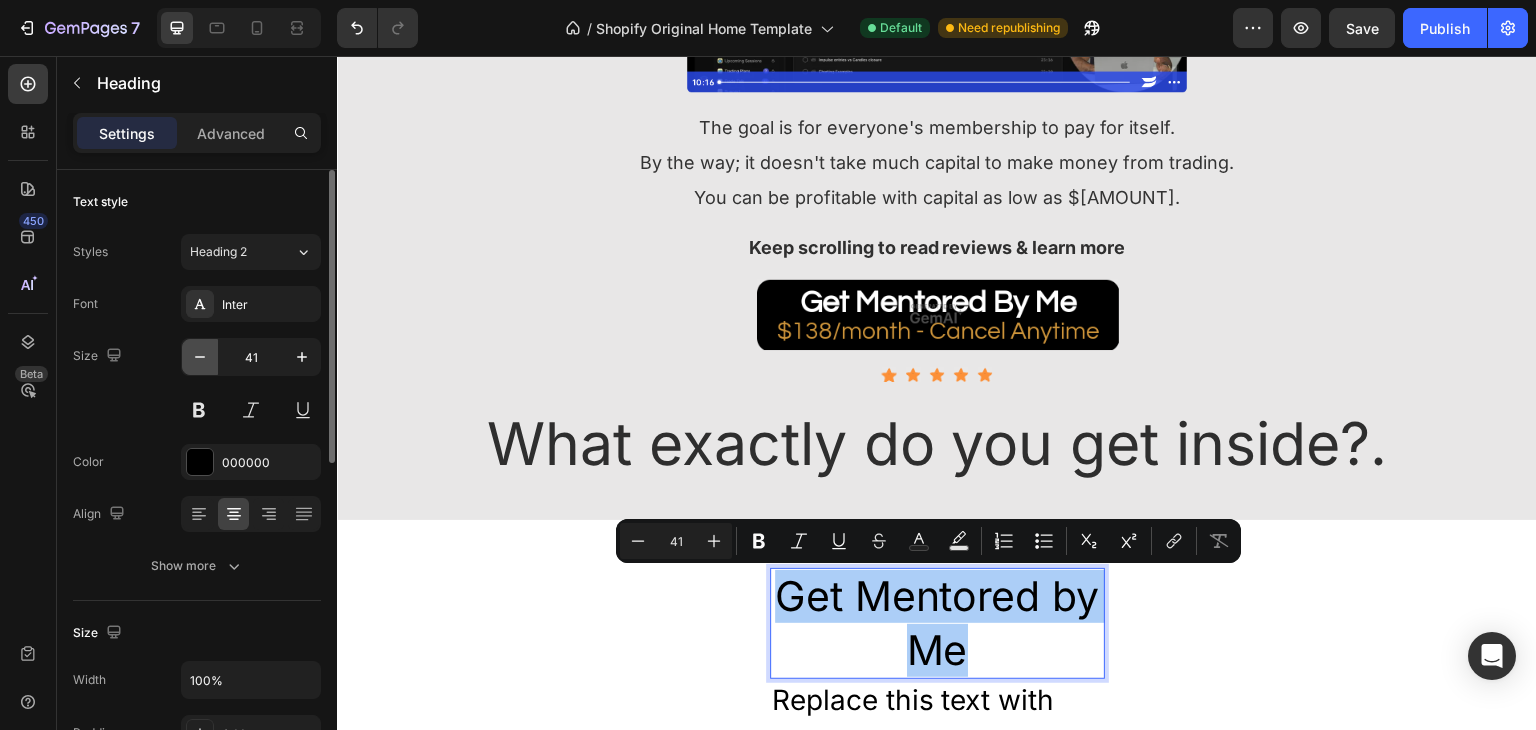 click 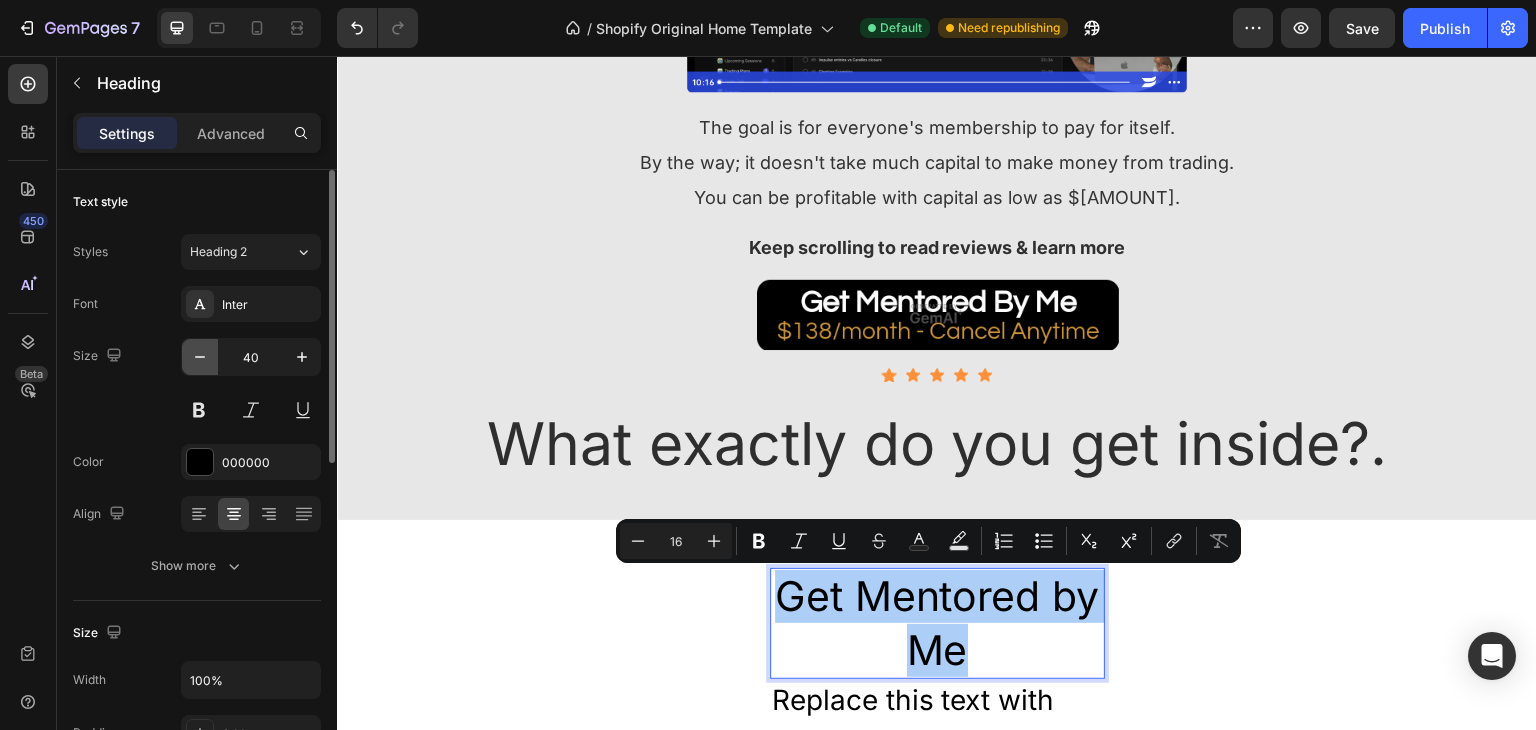 click 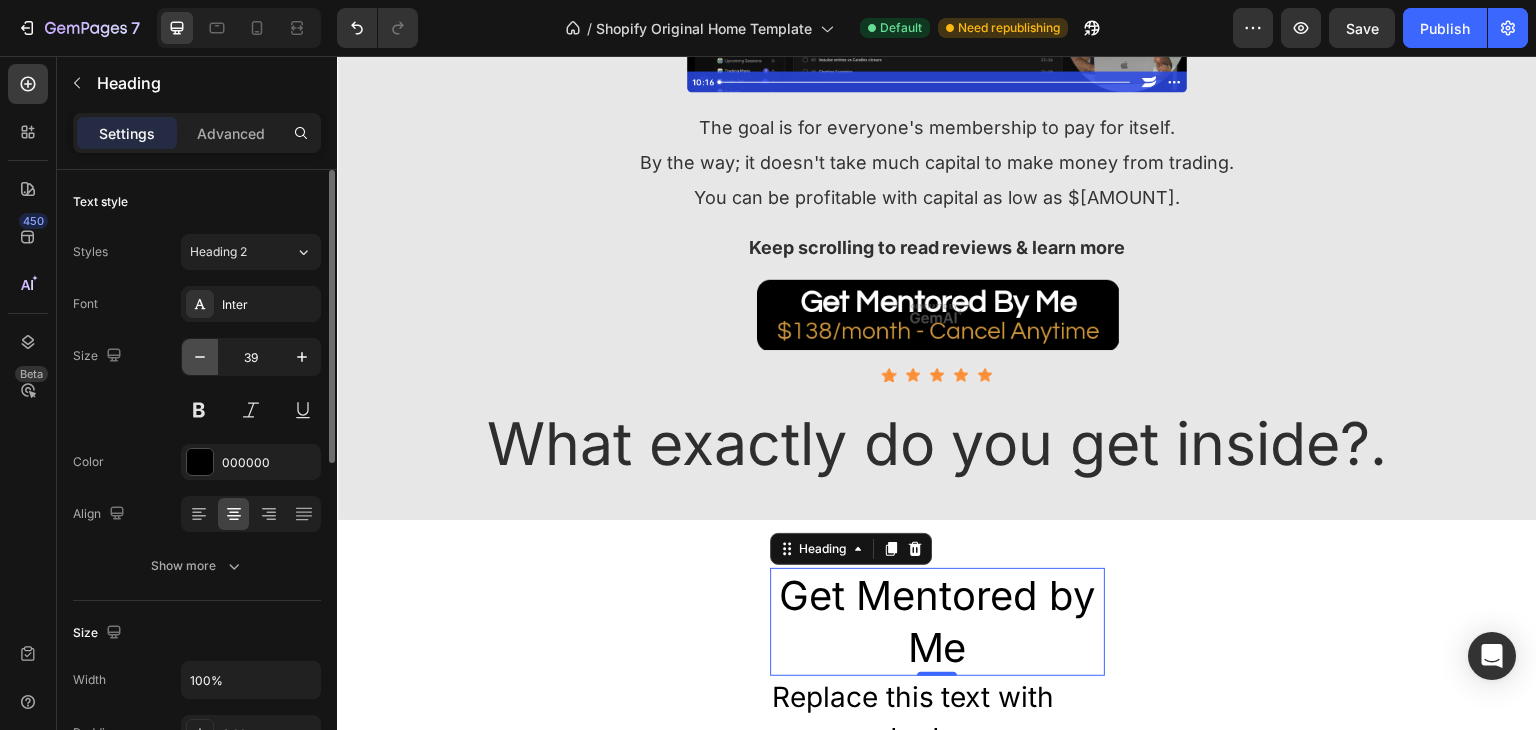click 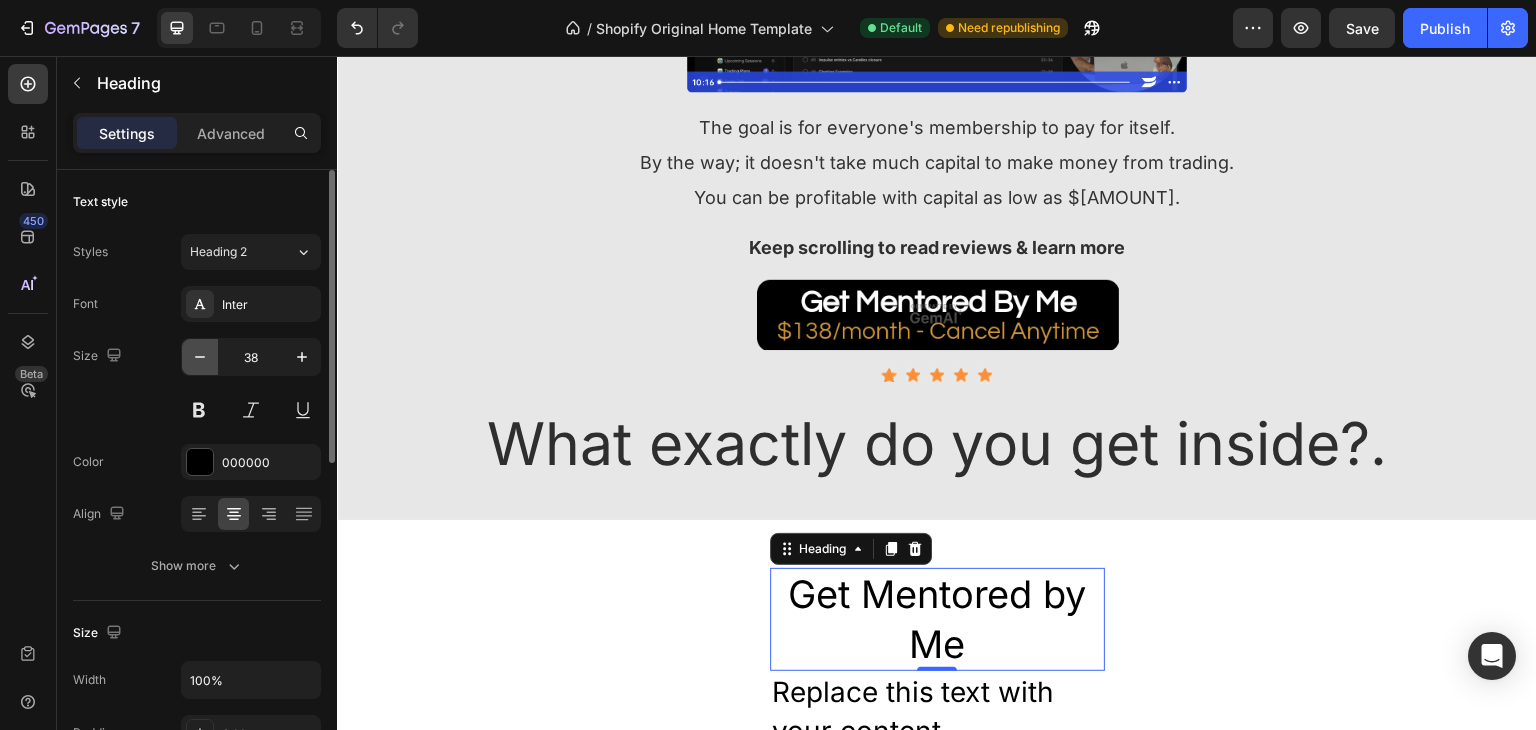 click 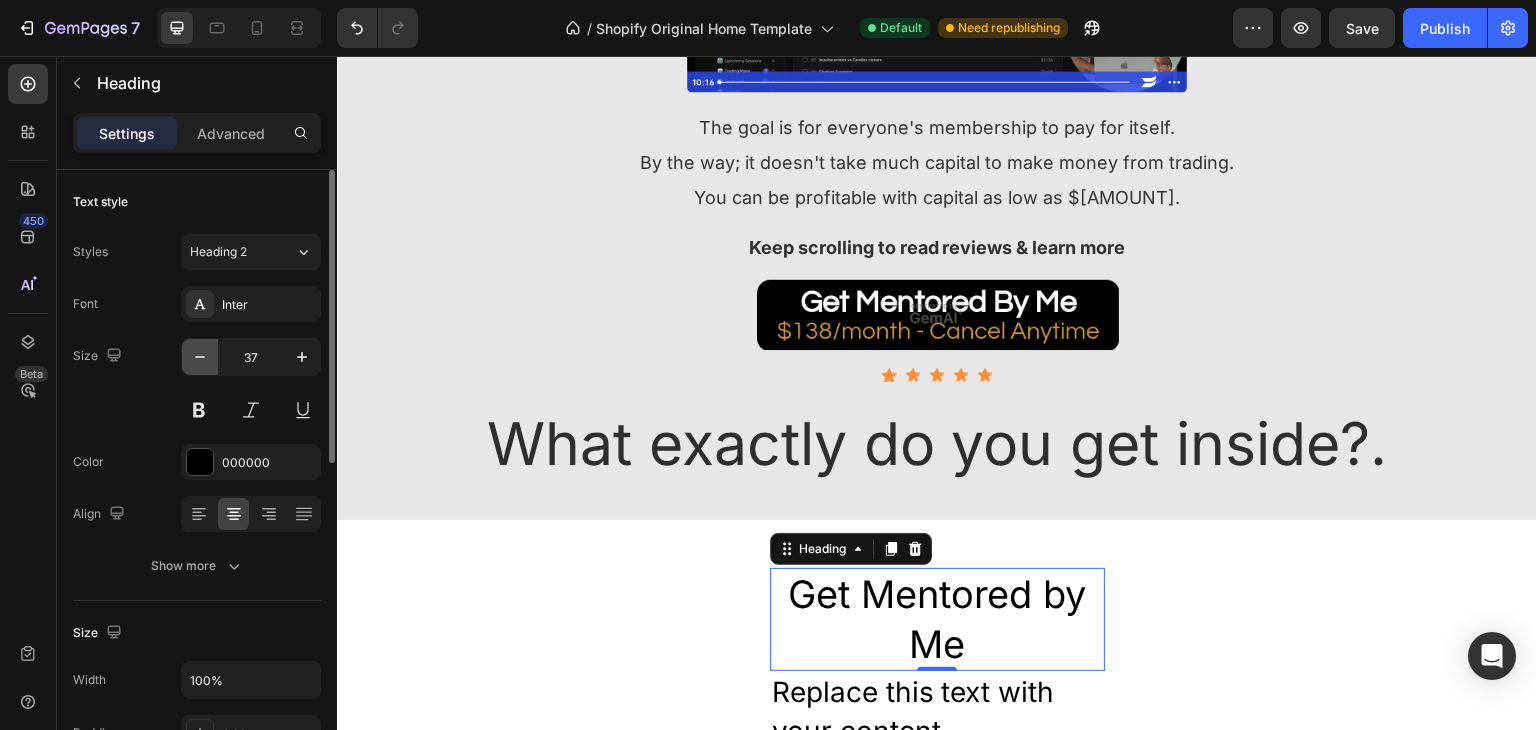 click 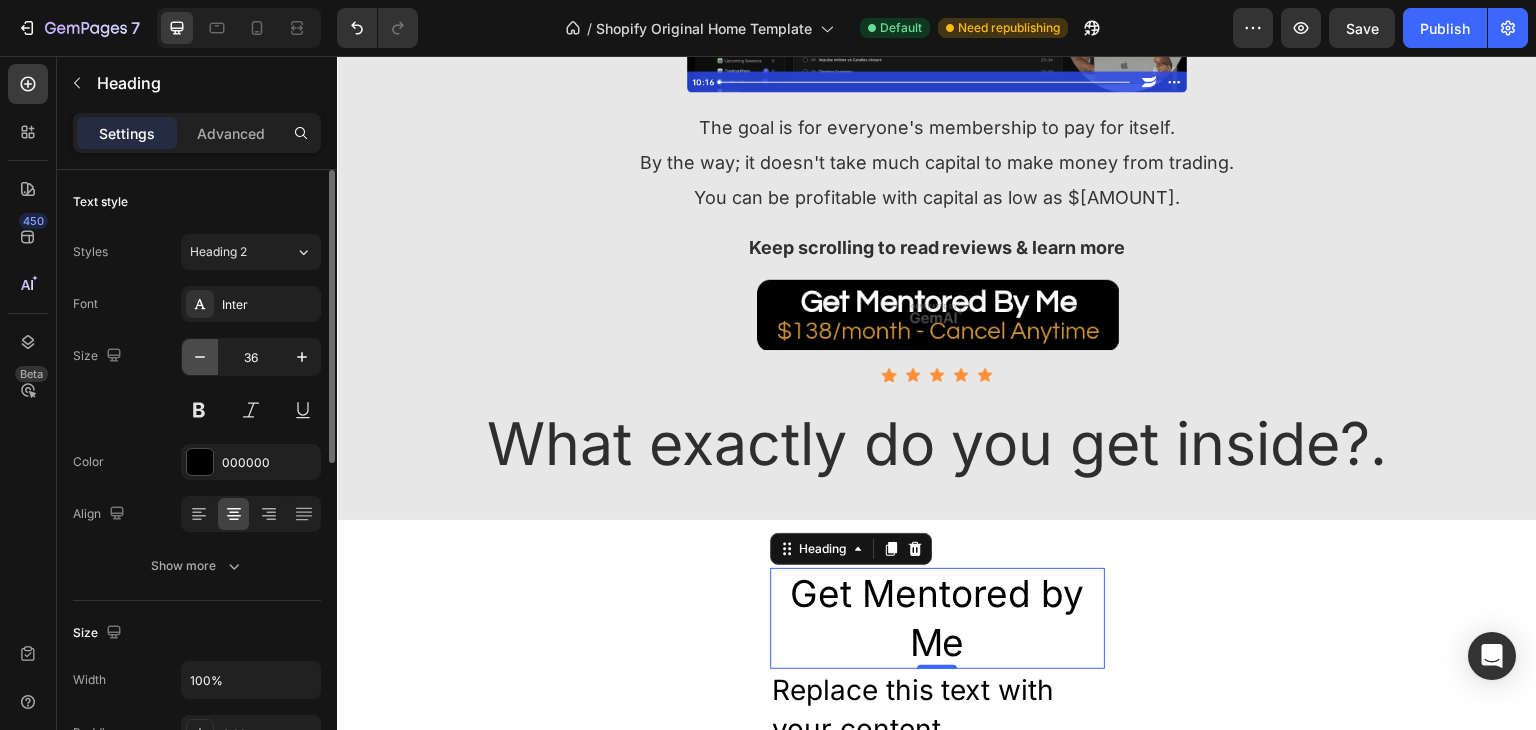 click 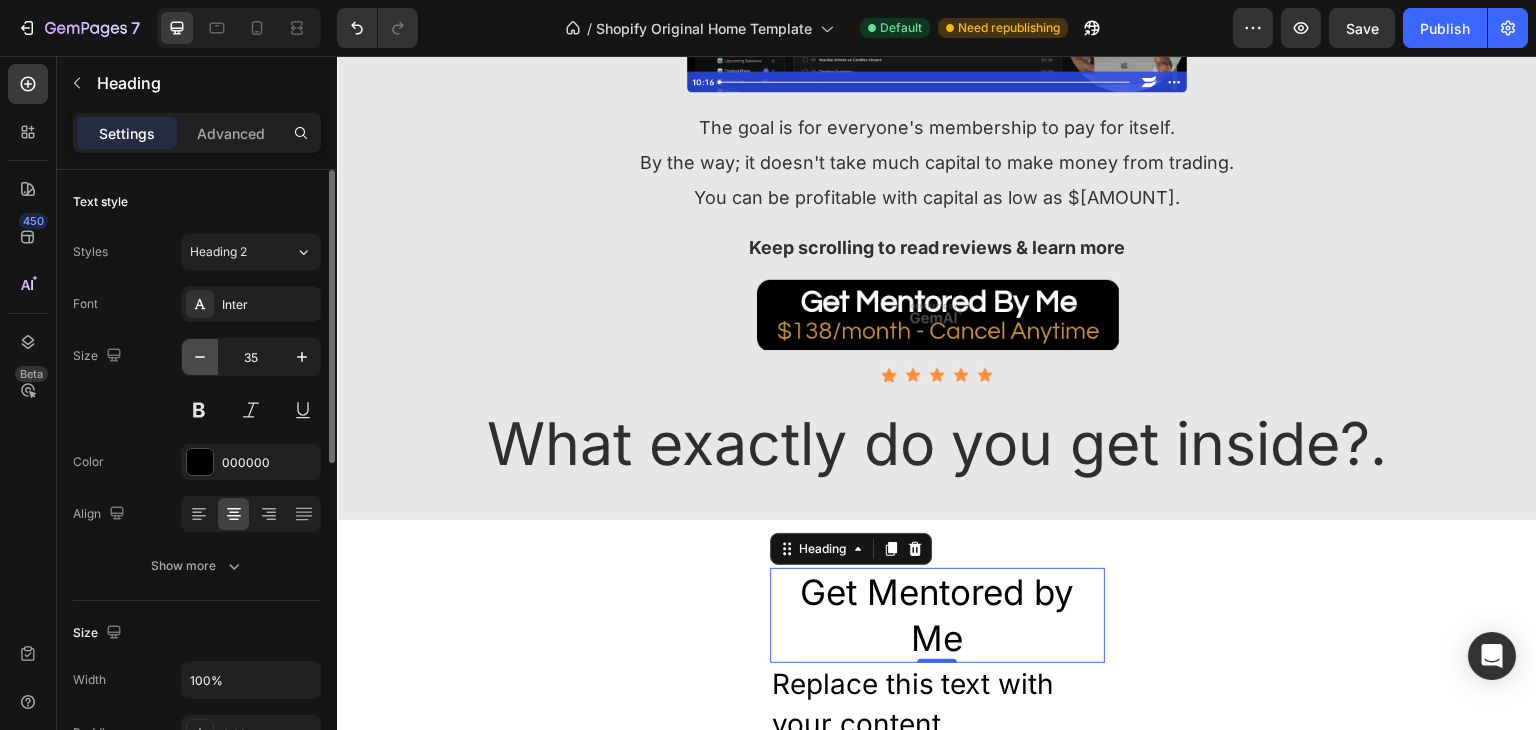 click 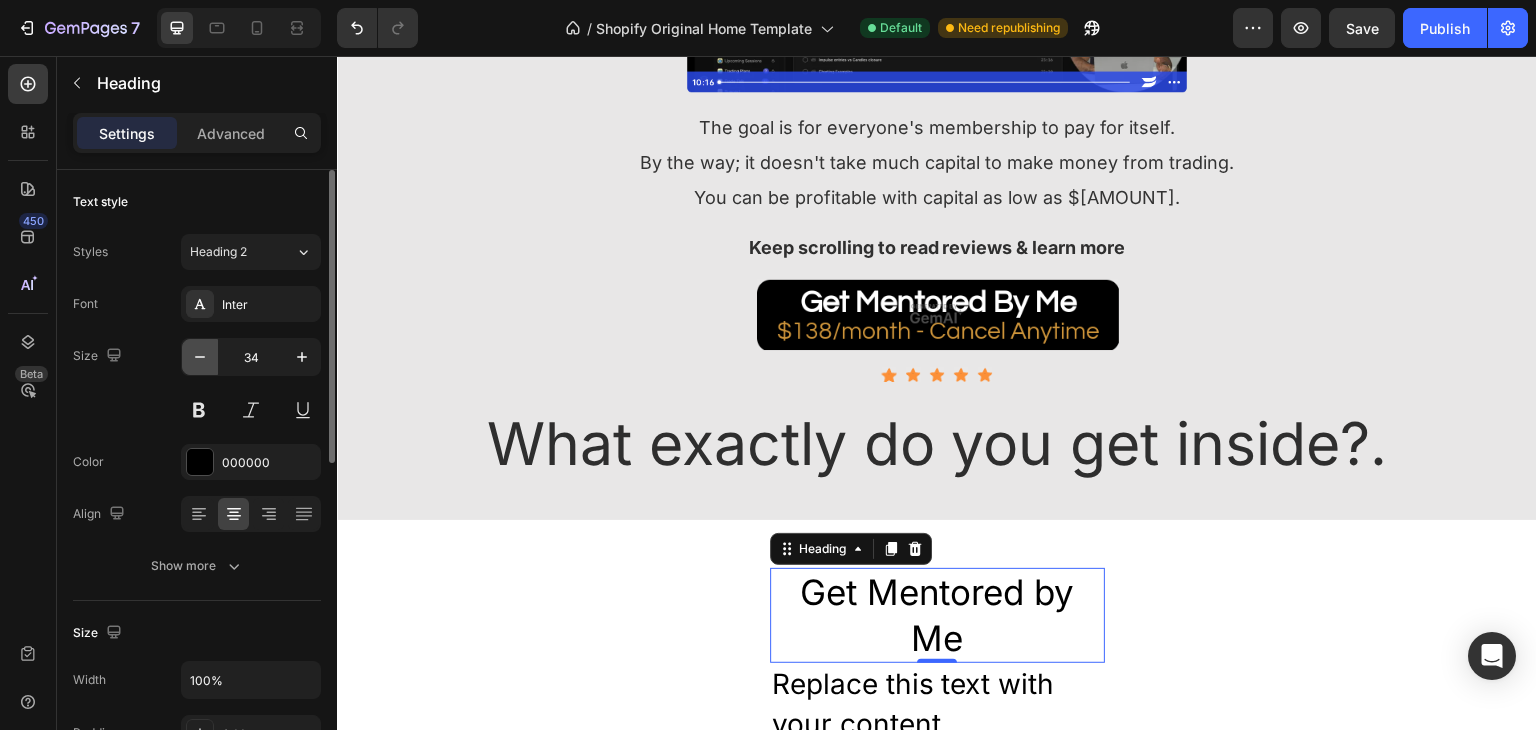 click 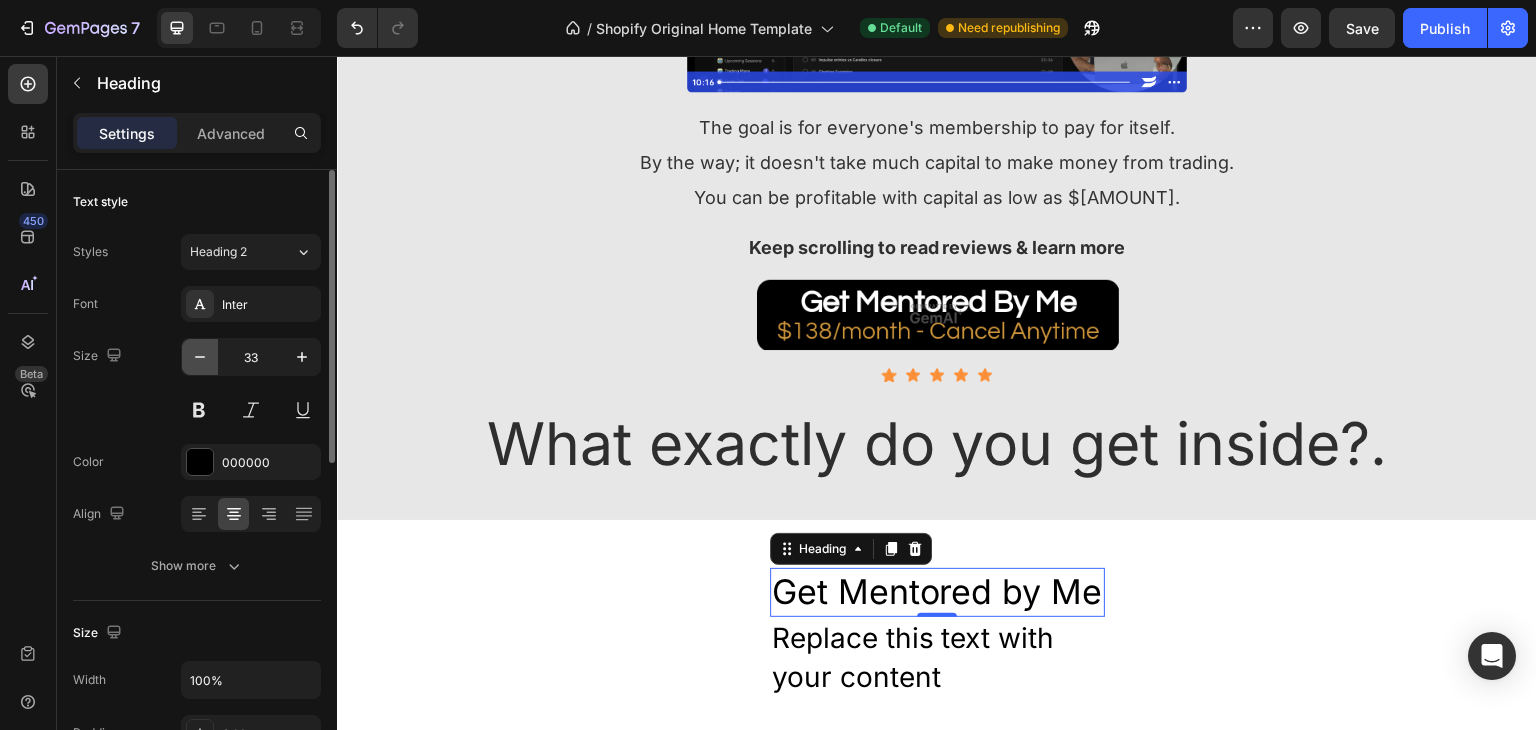 click 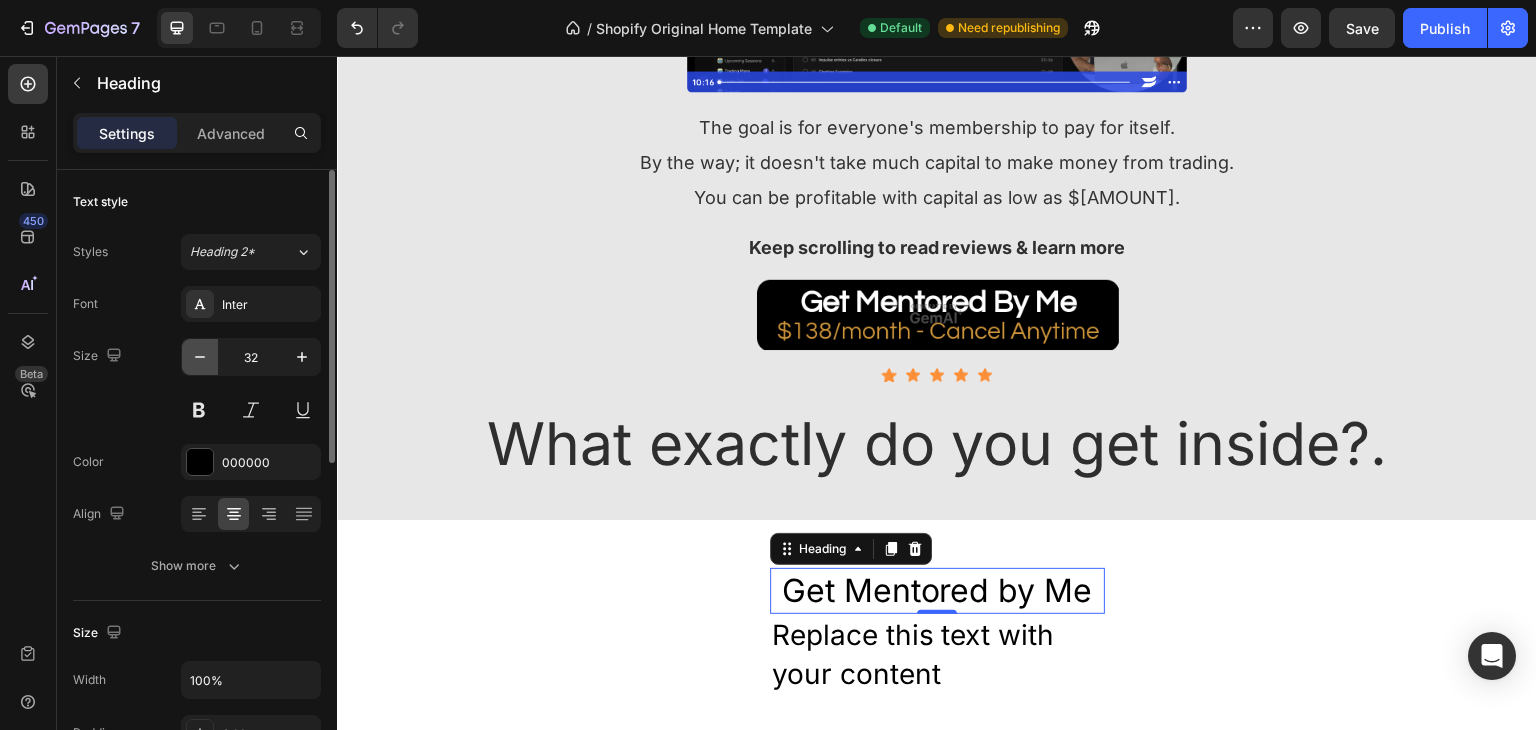 click 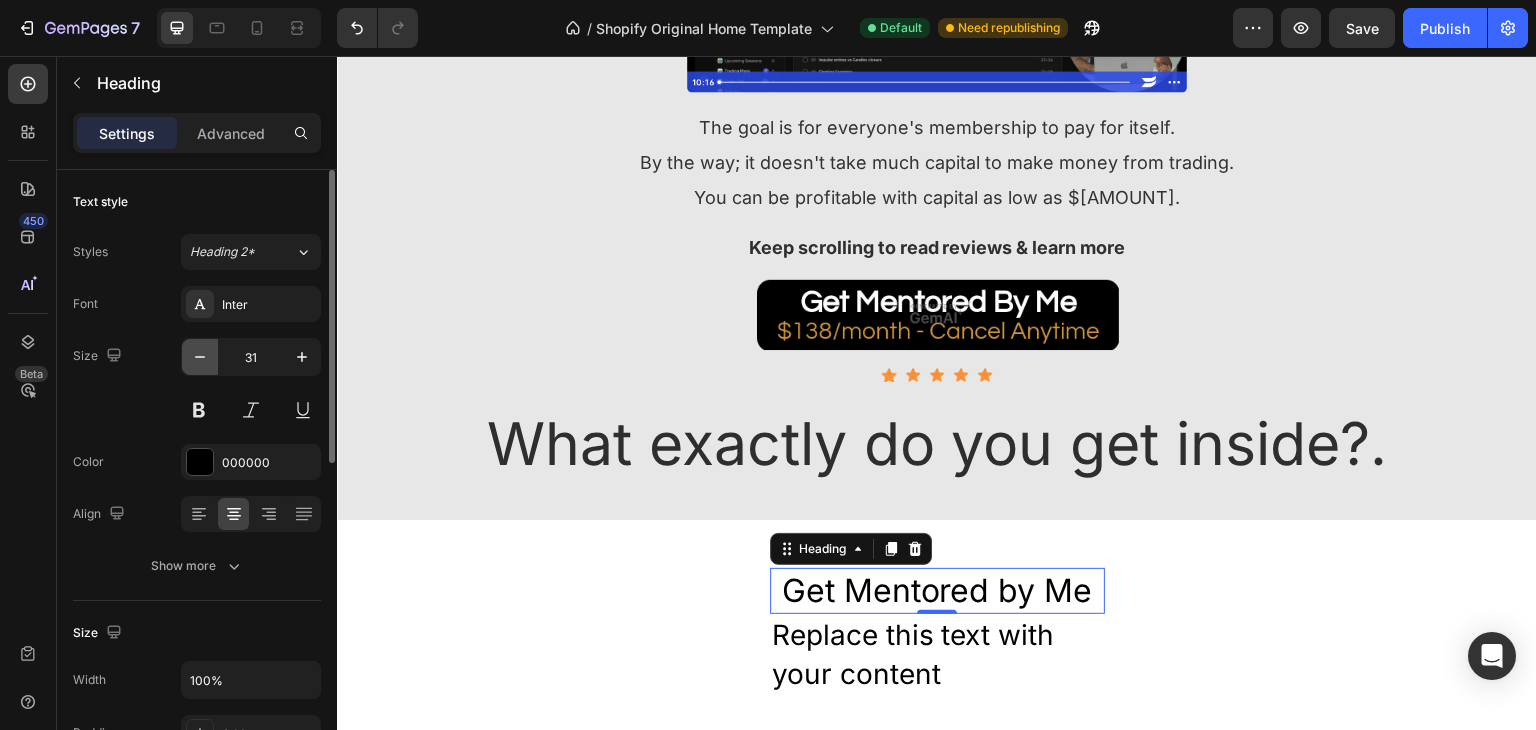 click 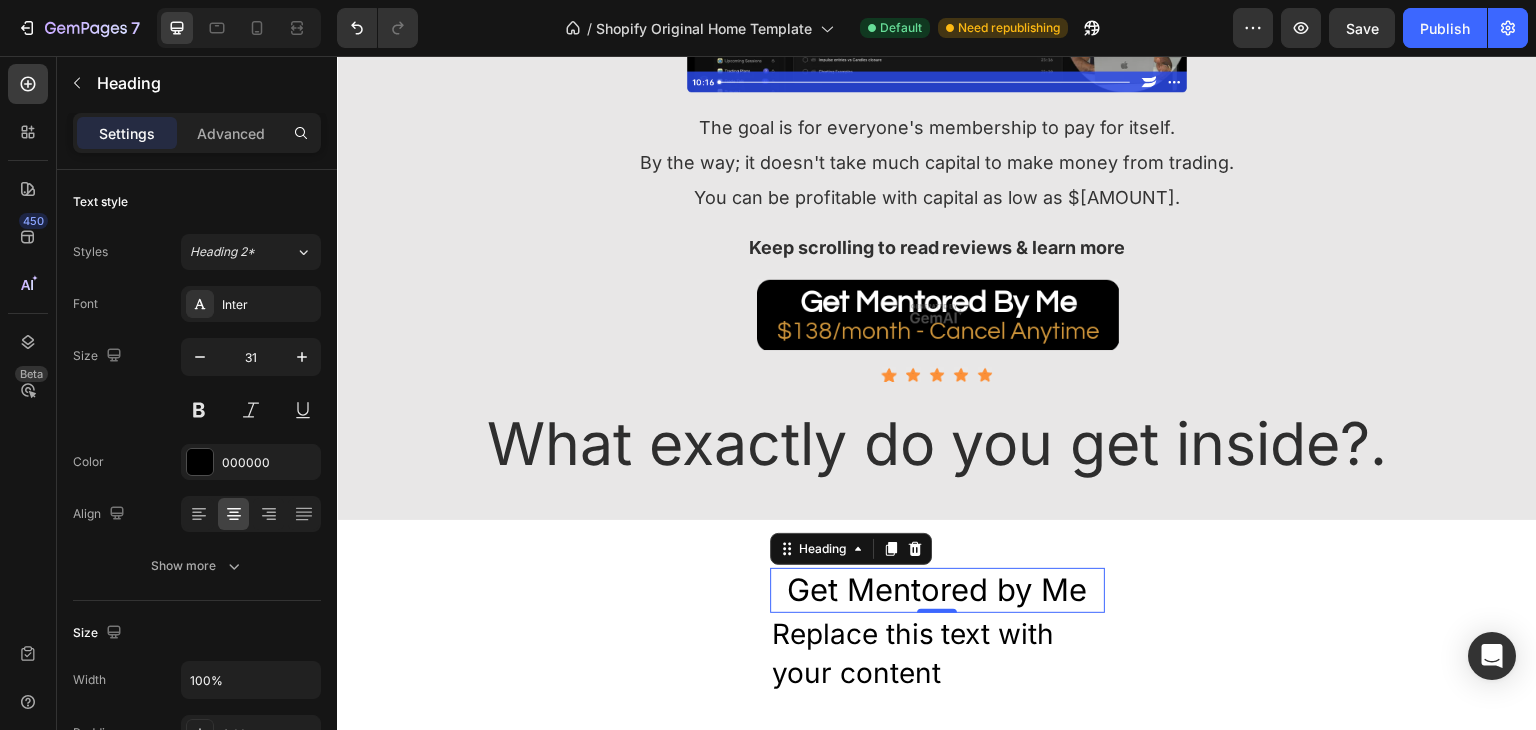 type on "30" 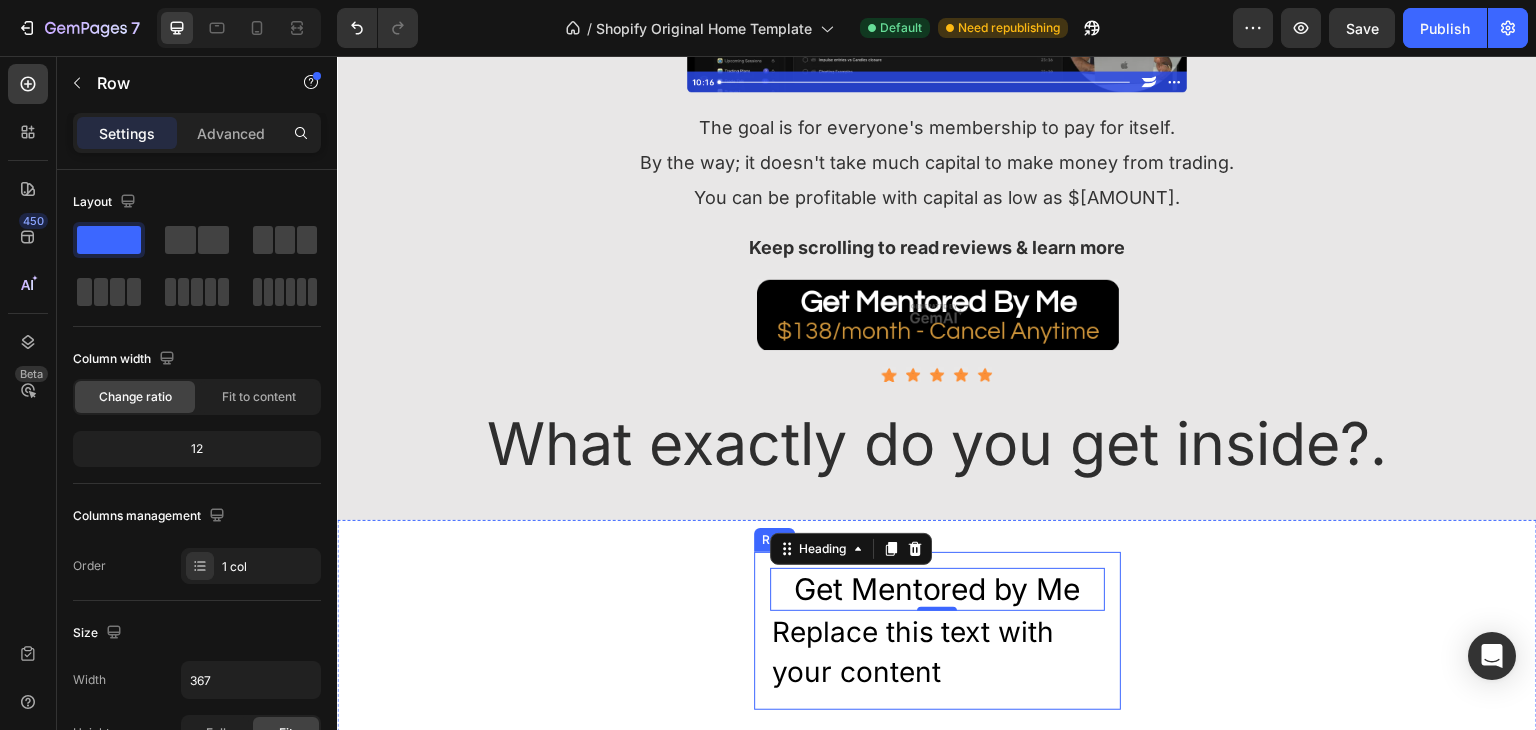 click on "Get Mentored by Me Heading   0 Replace this text with your content Text Block Row" at bounding box center (937, 630) 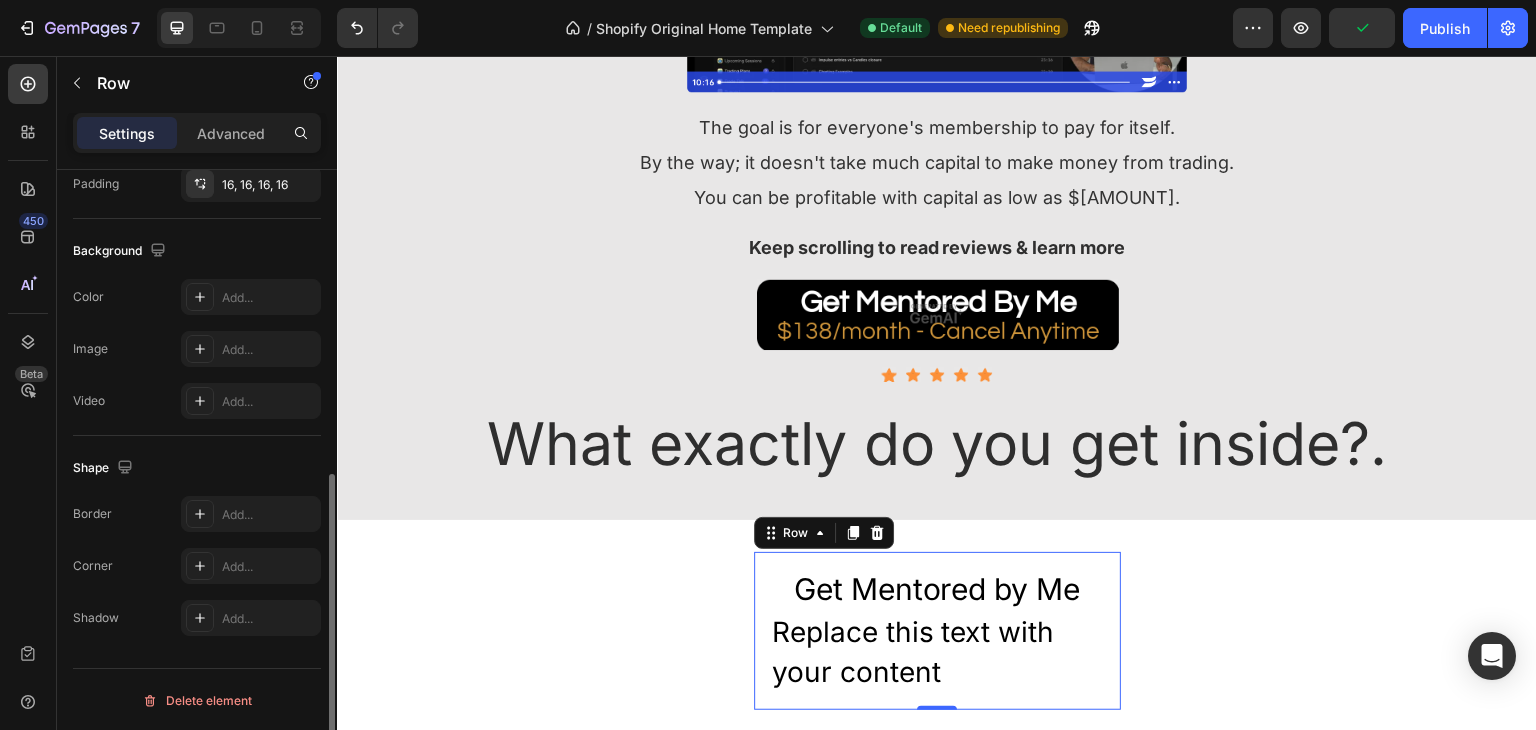 scroll, scrollTop: 1, scrollLeft: 0, axis: vertical 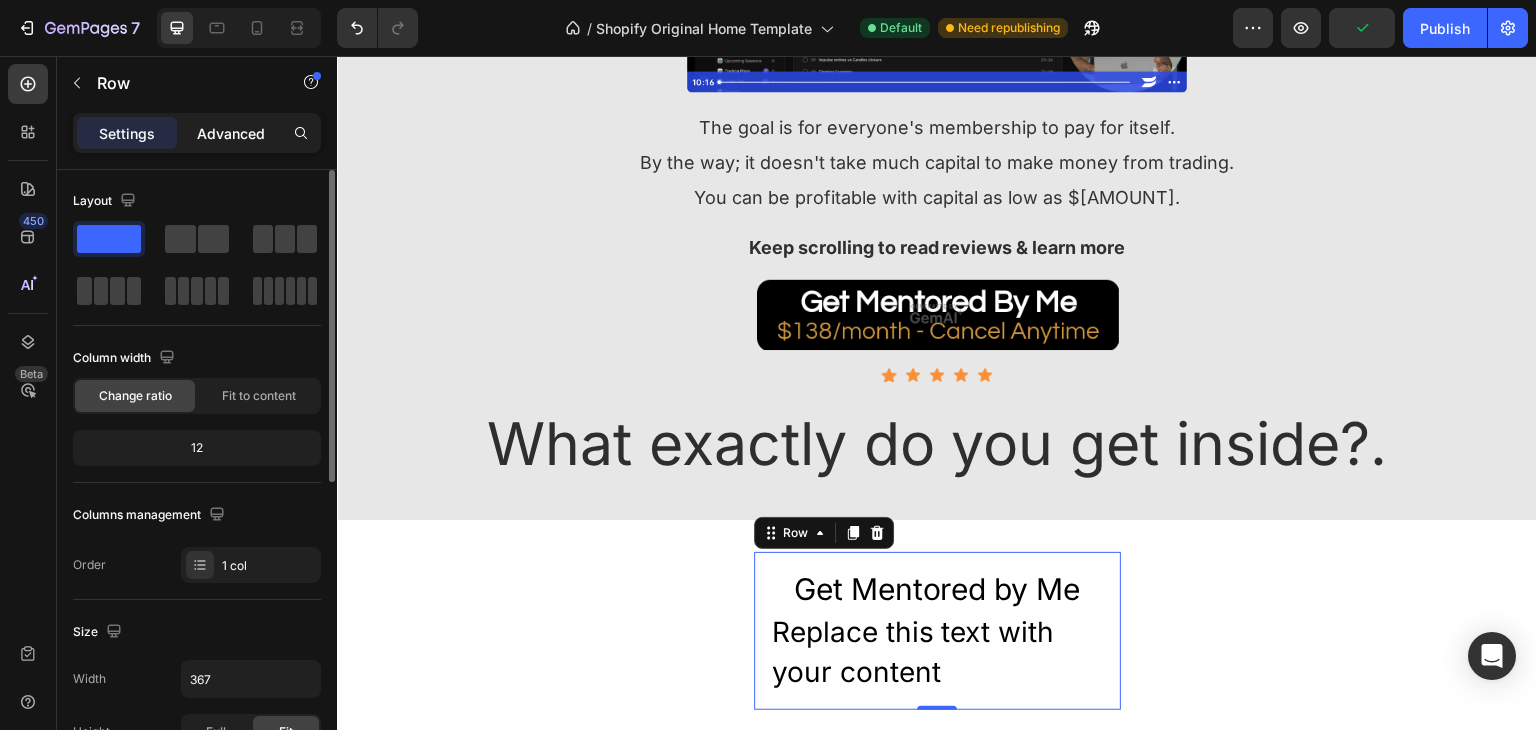 click on "Advanced" at bounding box center [231, 133] 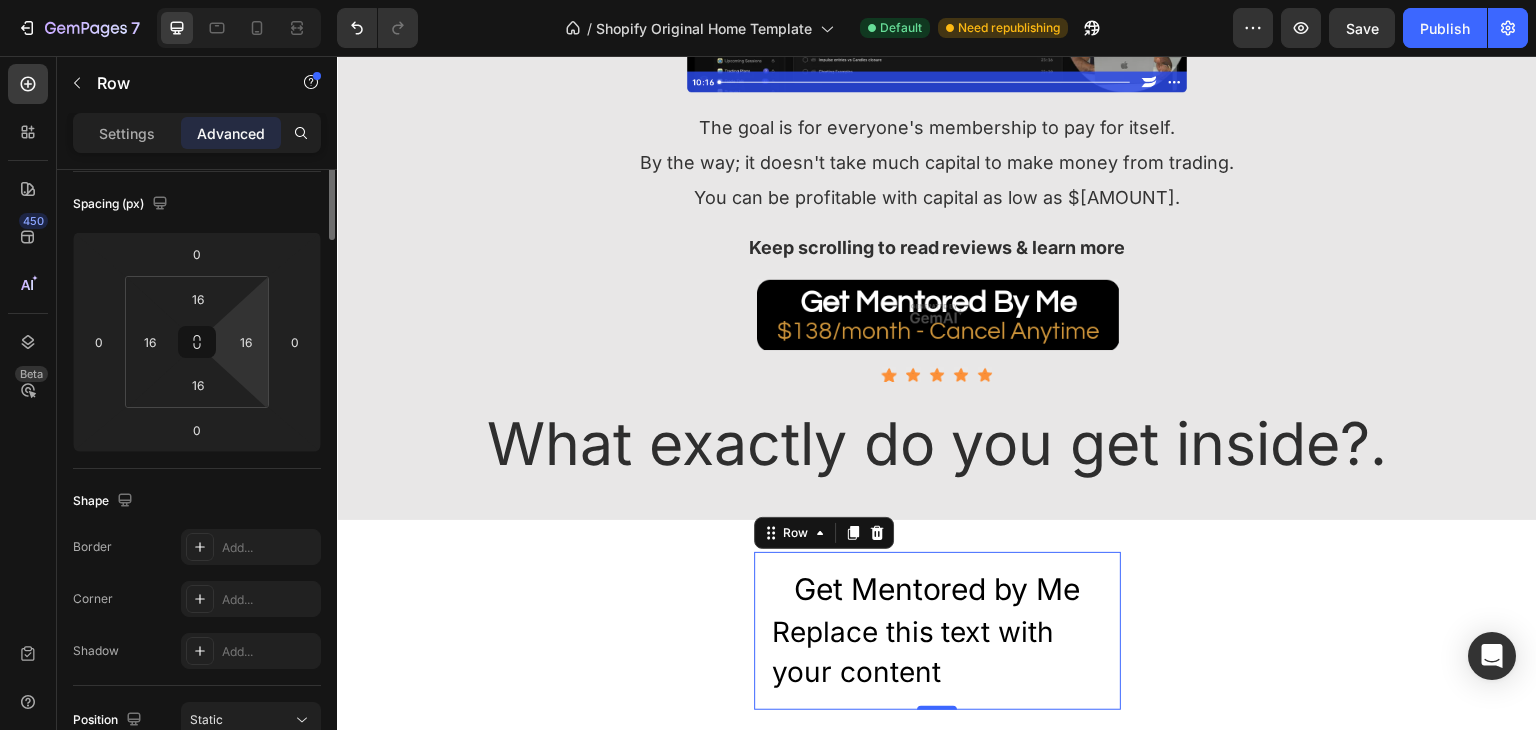 scroll, scrollTop: 0, scrollLeft: 0, axis: both 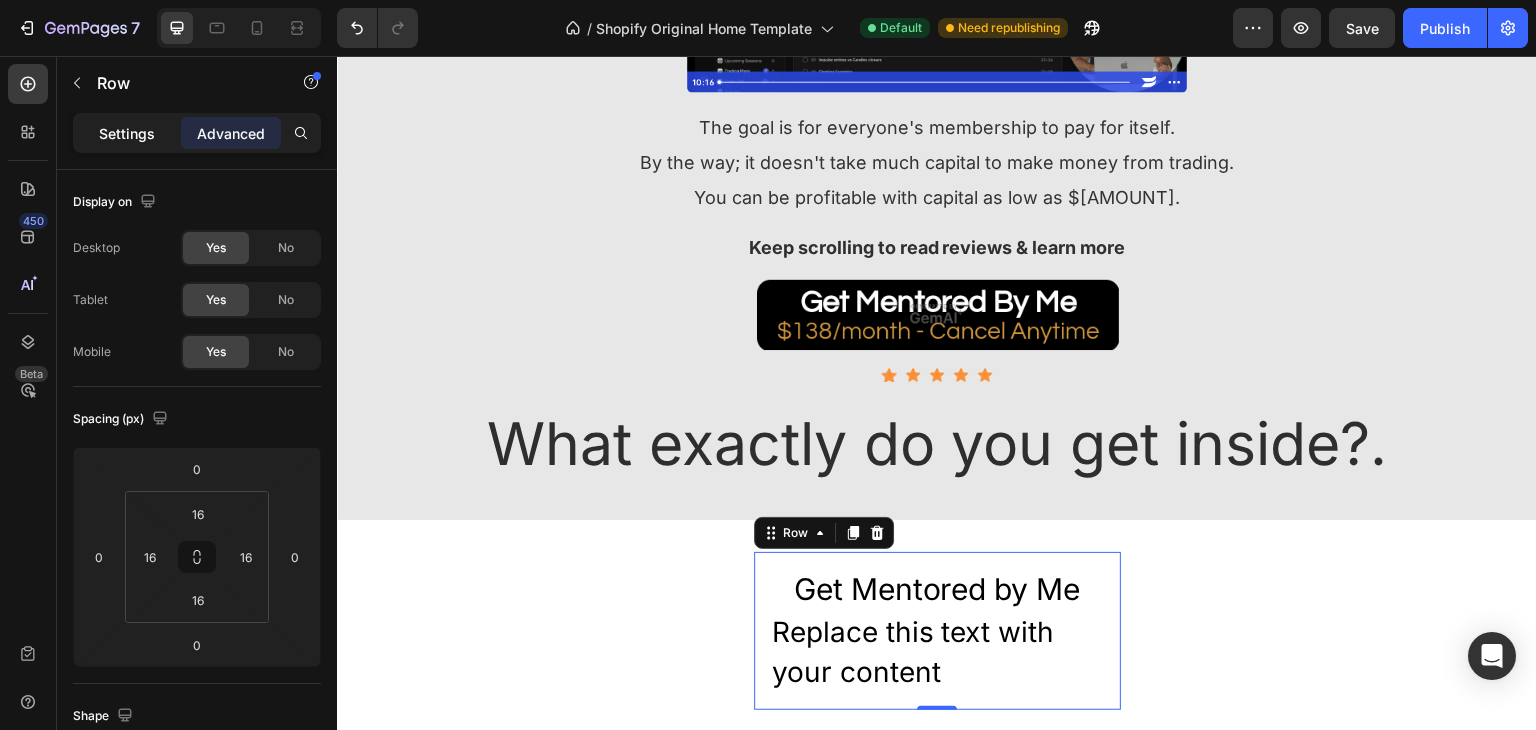 click on "Settings" at bounding box center (127, 133) 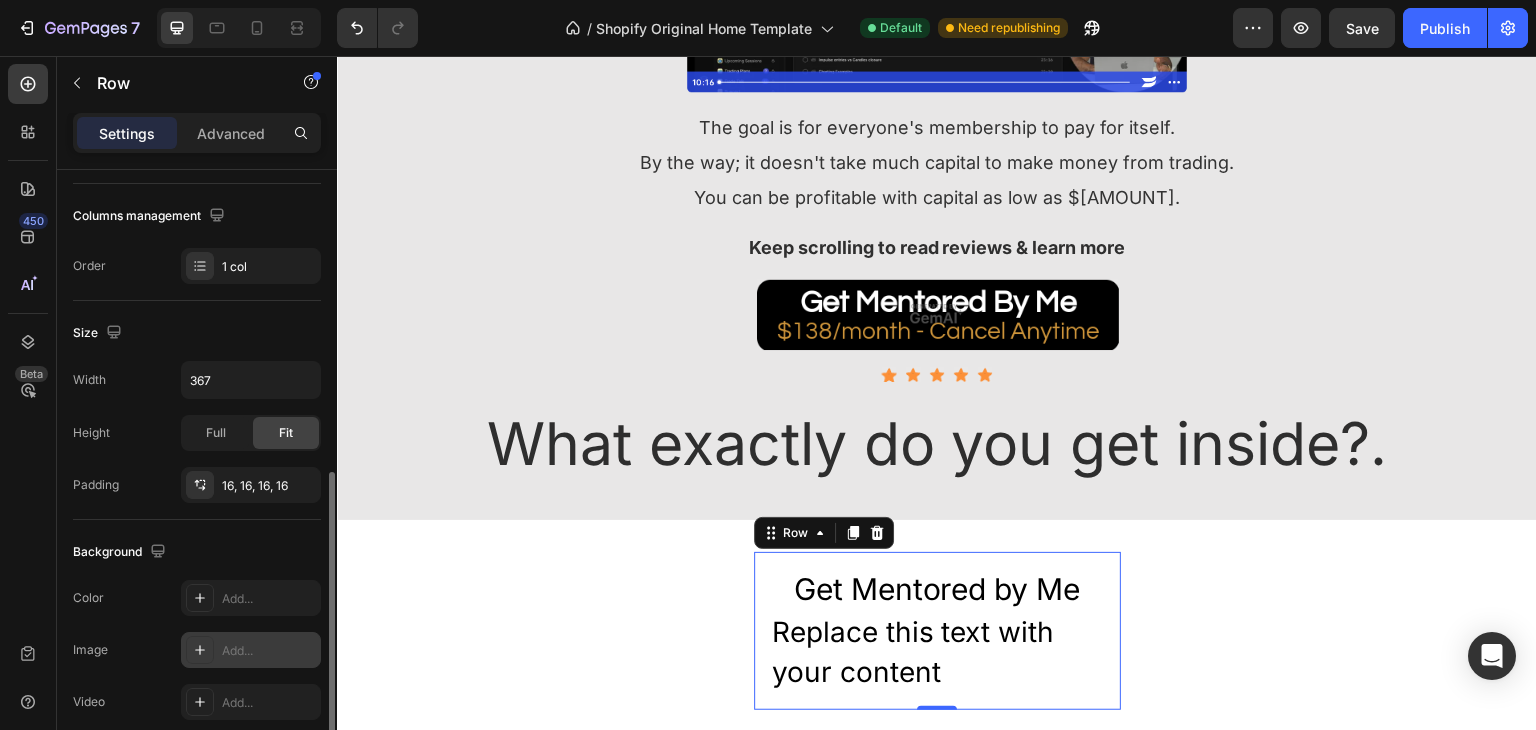 scroll, scrollTop: 400, scrollLeft: 0, axis: vertical 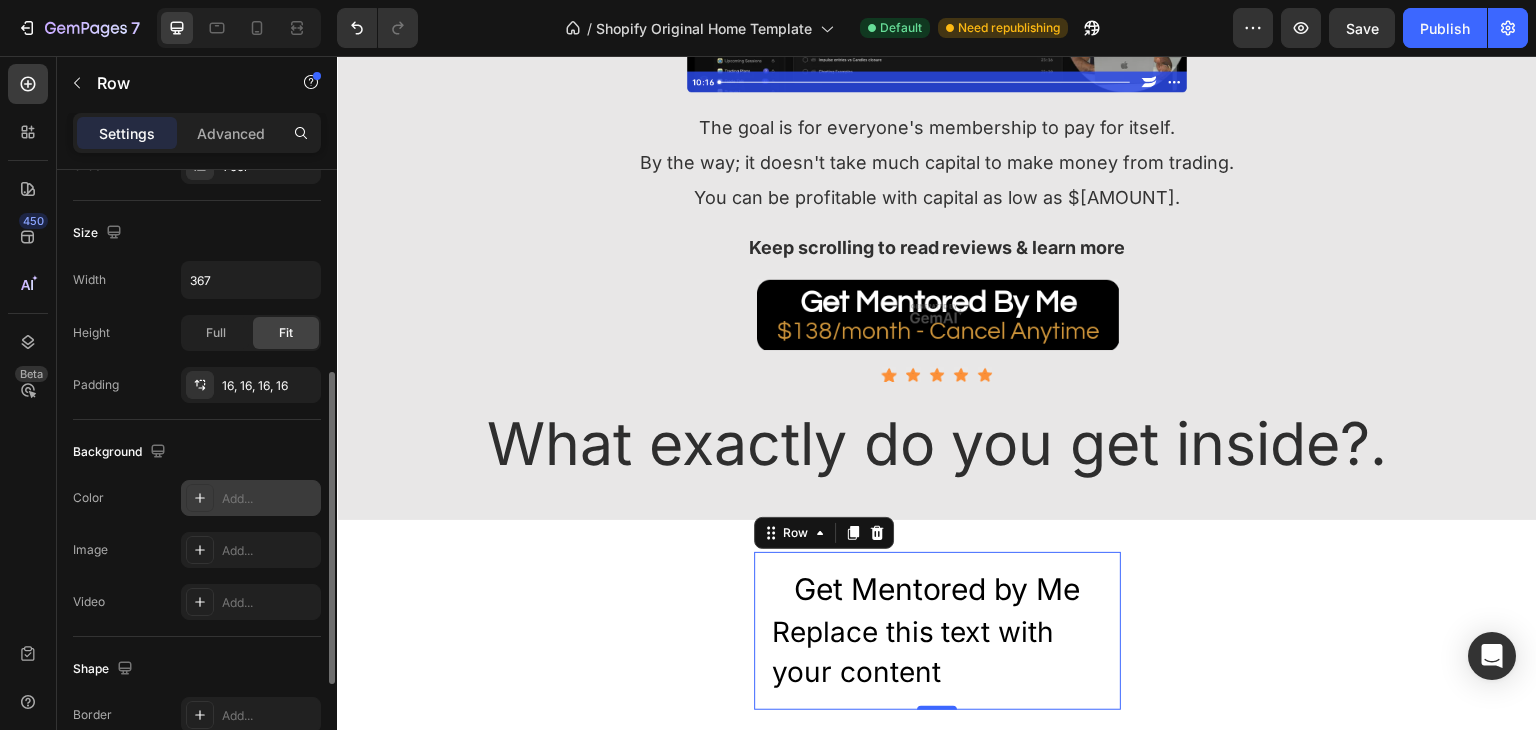 click on "Add..." at bounding box center (251, 498) 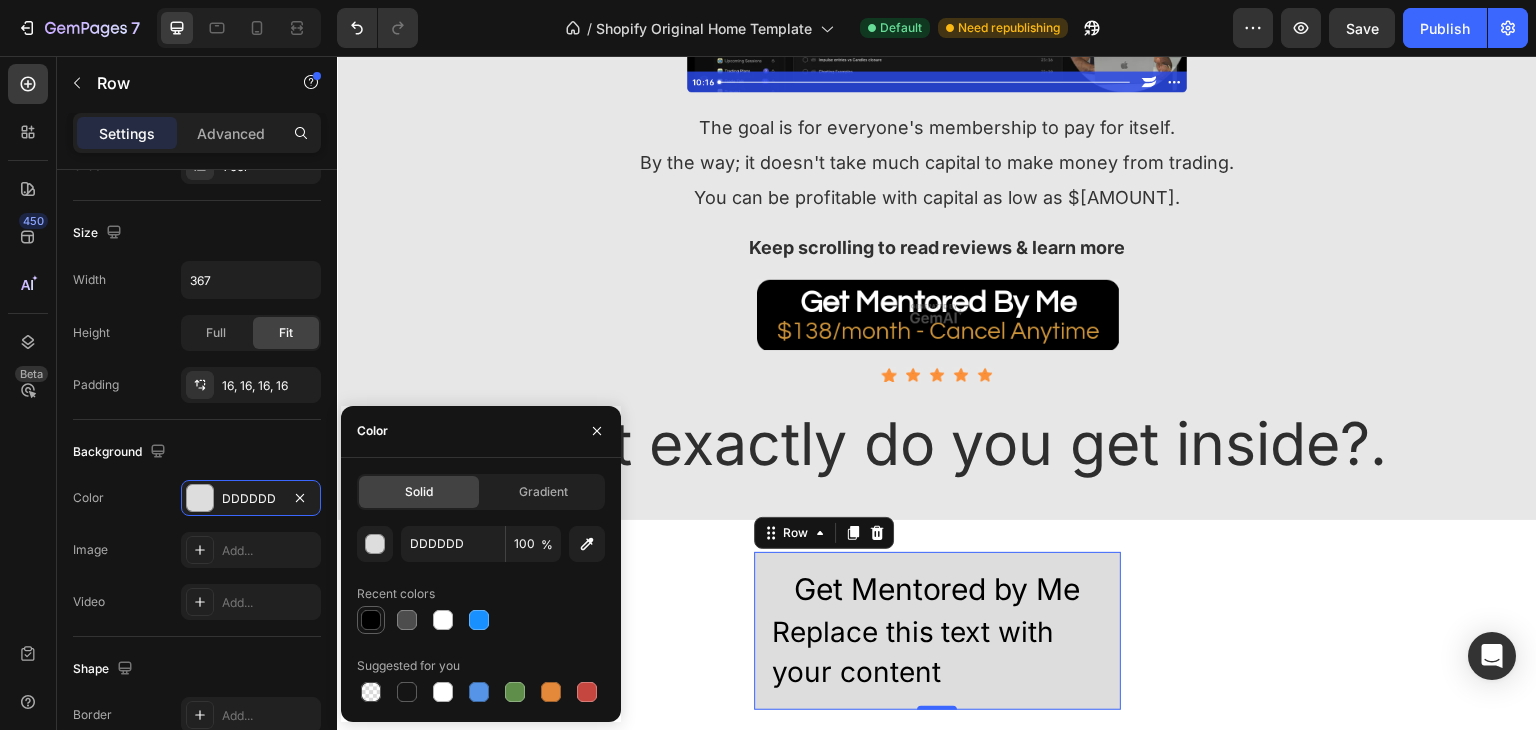 click at bounding box center [371, 620] 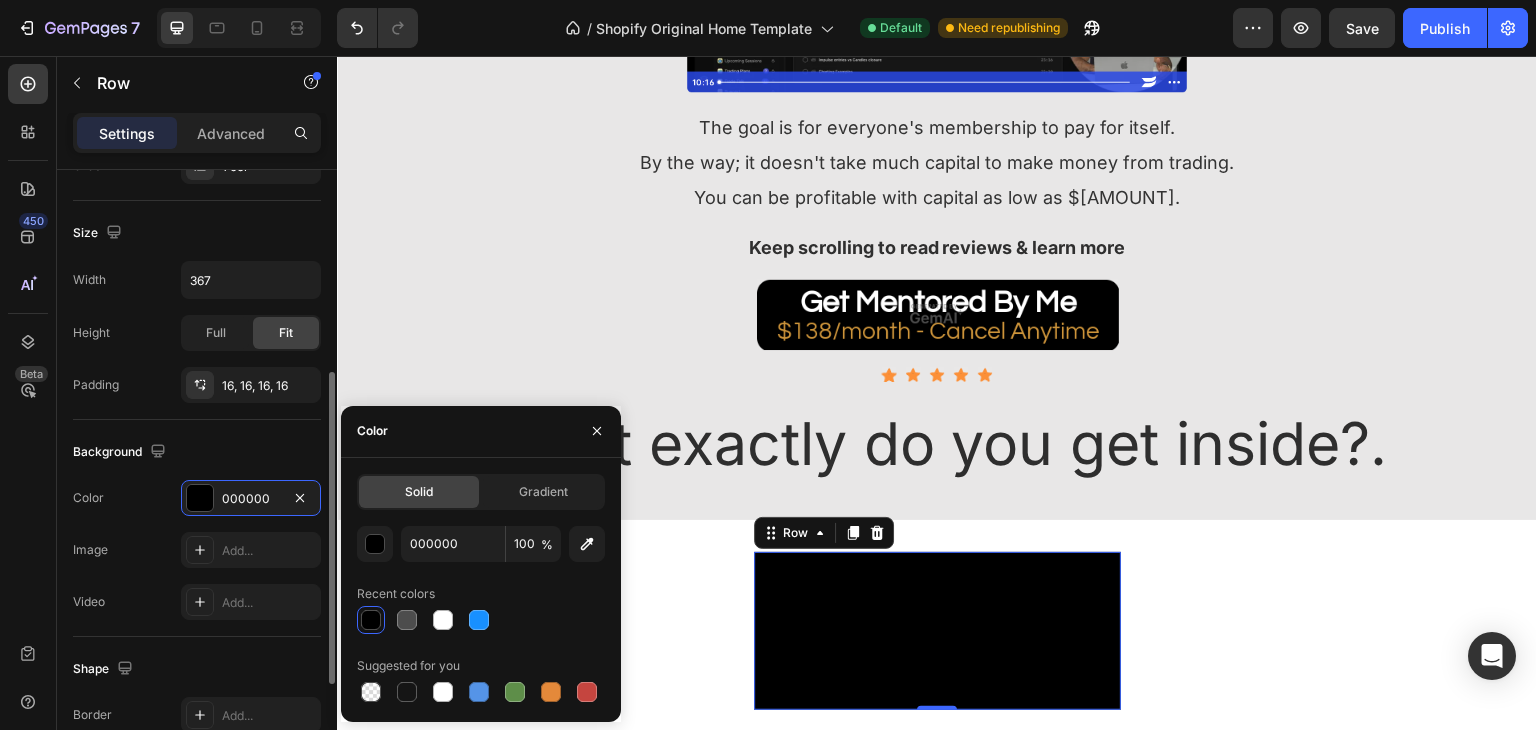 scroll, scrollTop: 600, scrollLeft: 0, axis: vertical 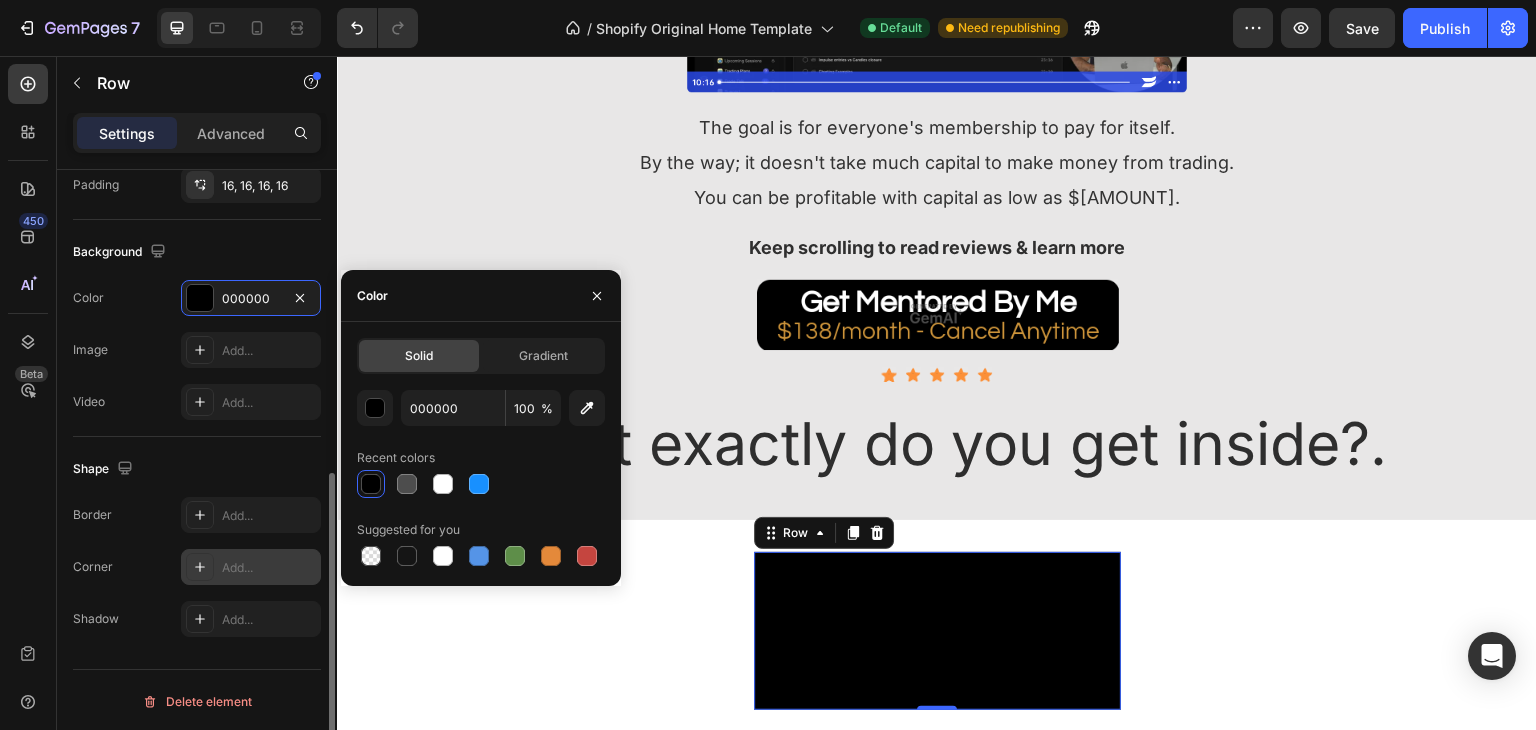 click 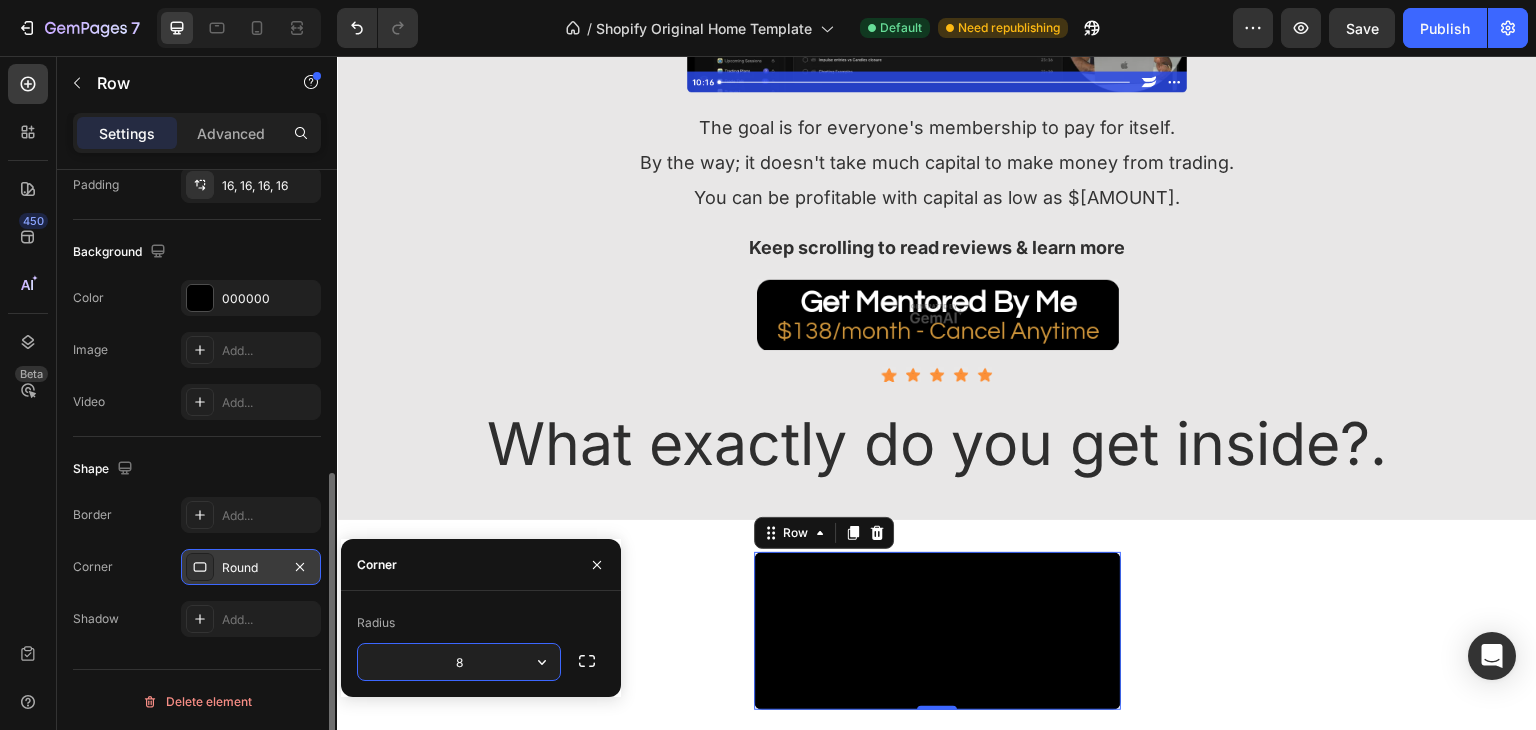 click on "8" at bounding box center [459, 662] 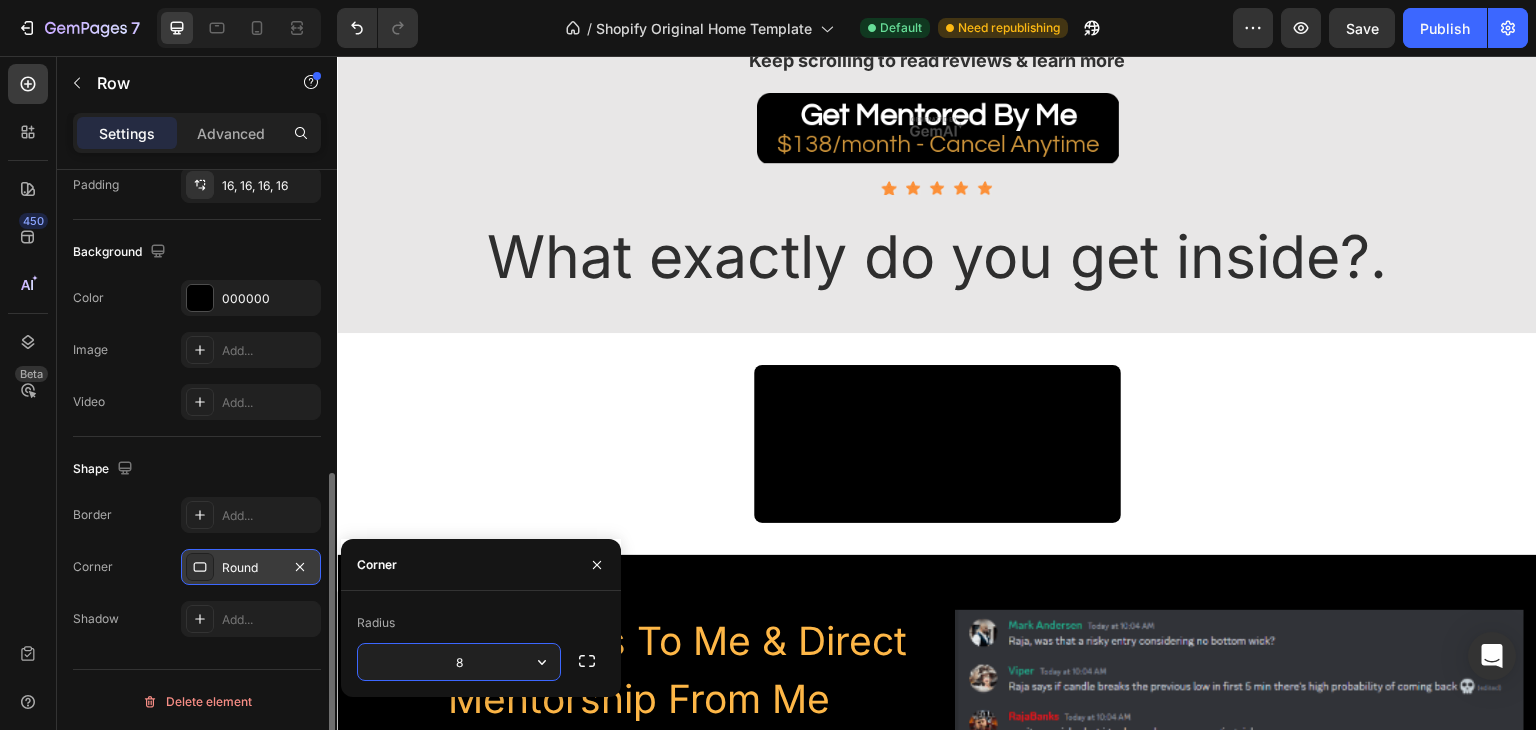 scroll, scrollTop: 600, scrollLeft: 0, axis: vertical 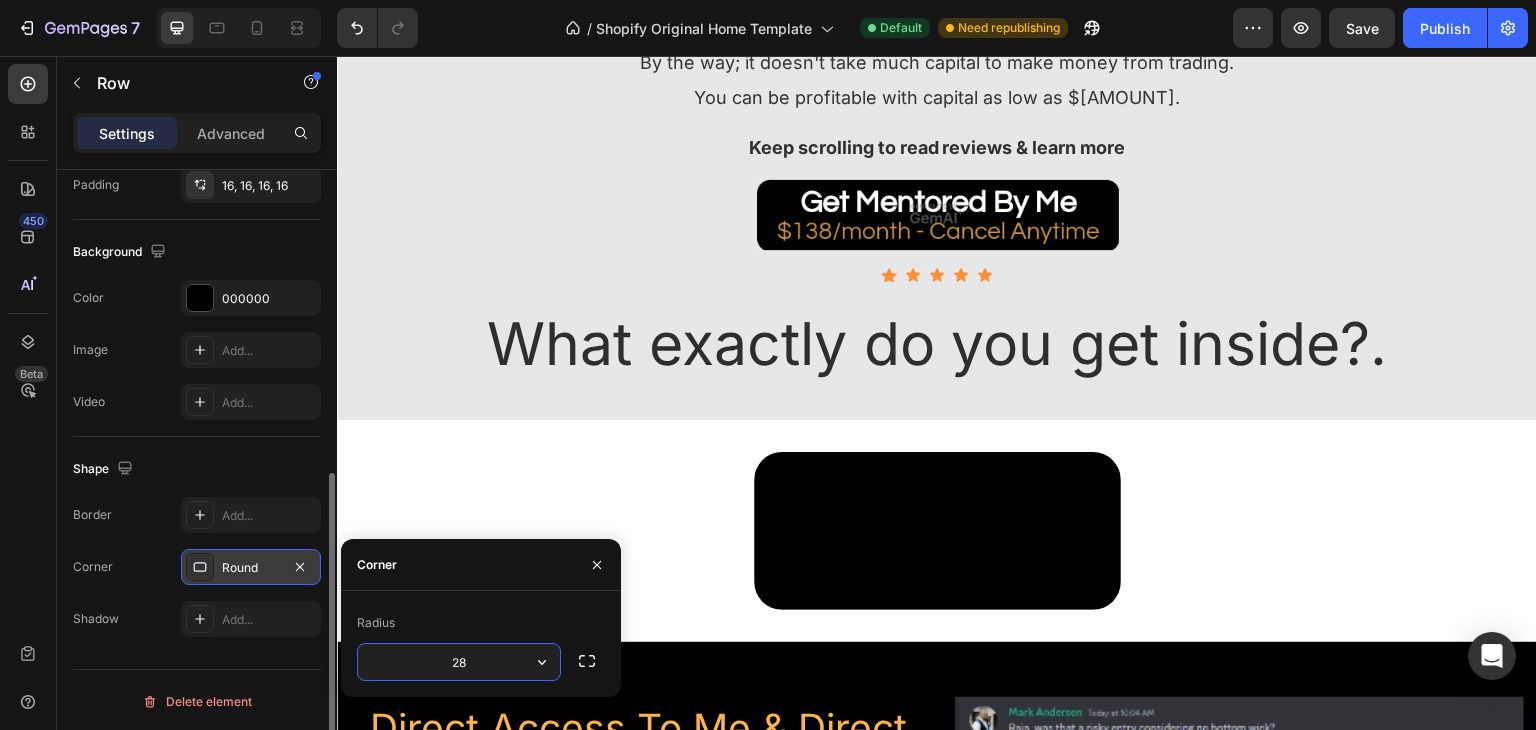 type on "27" 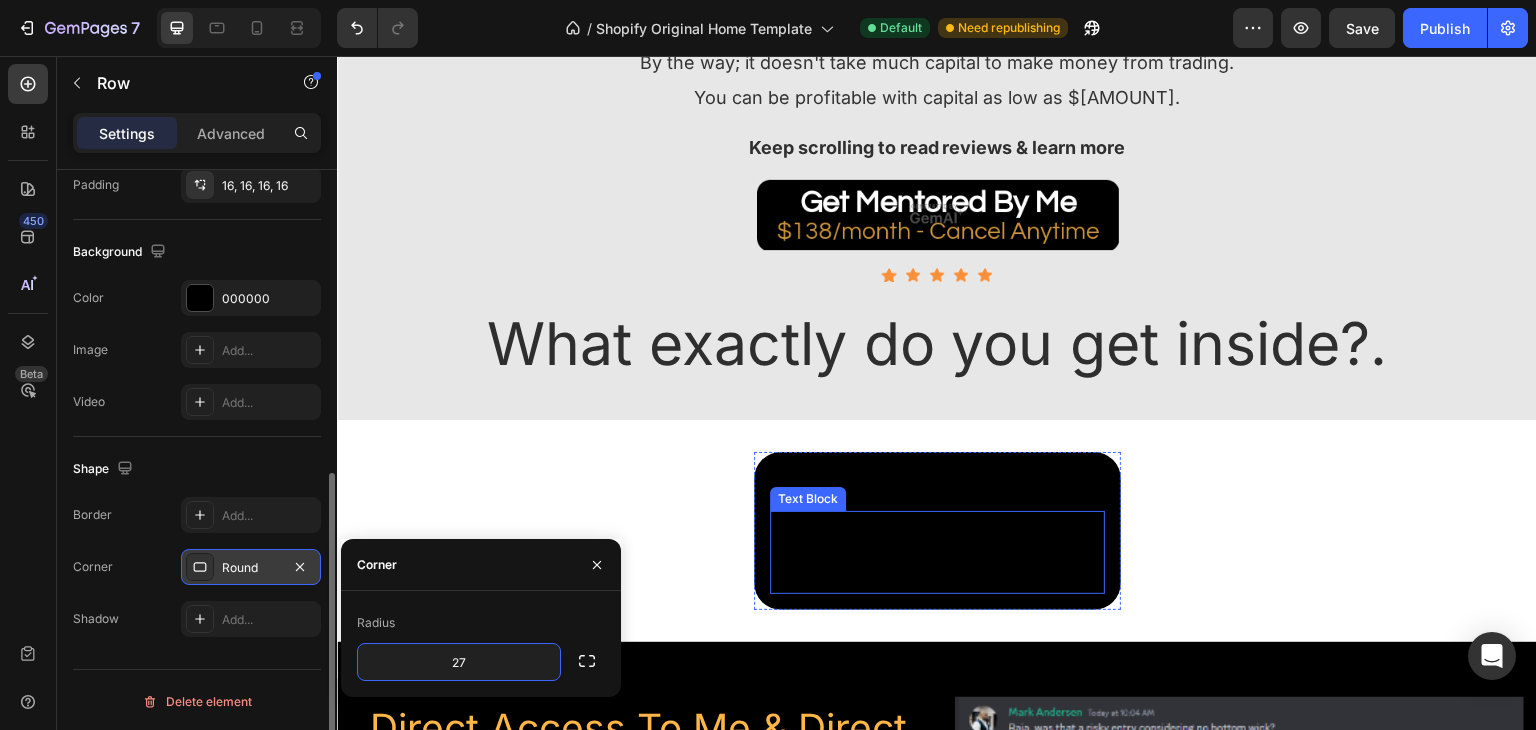click on "Replace this text with your content" at bounding box center [937, 552] 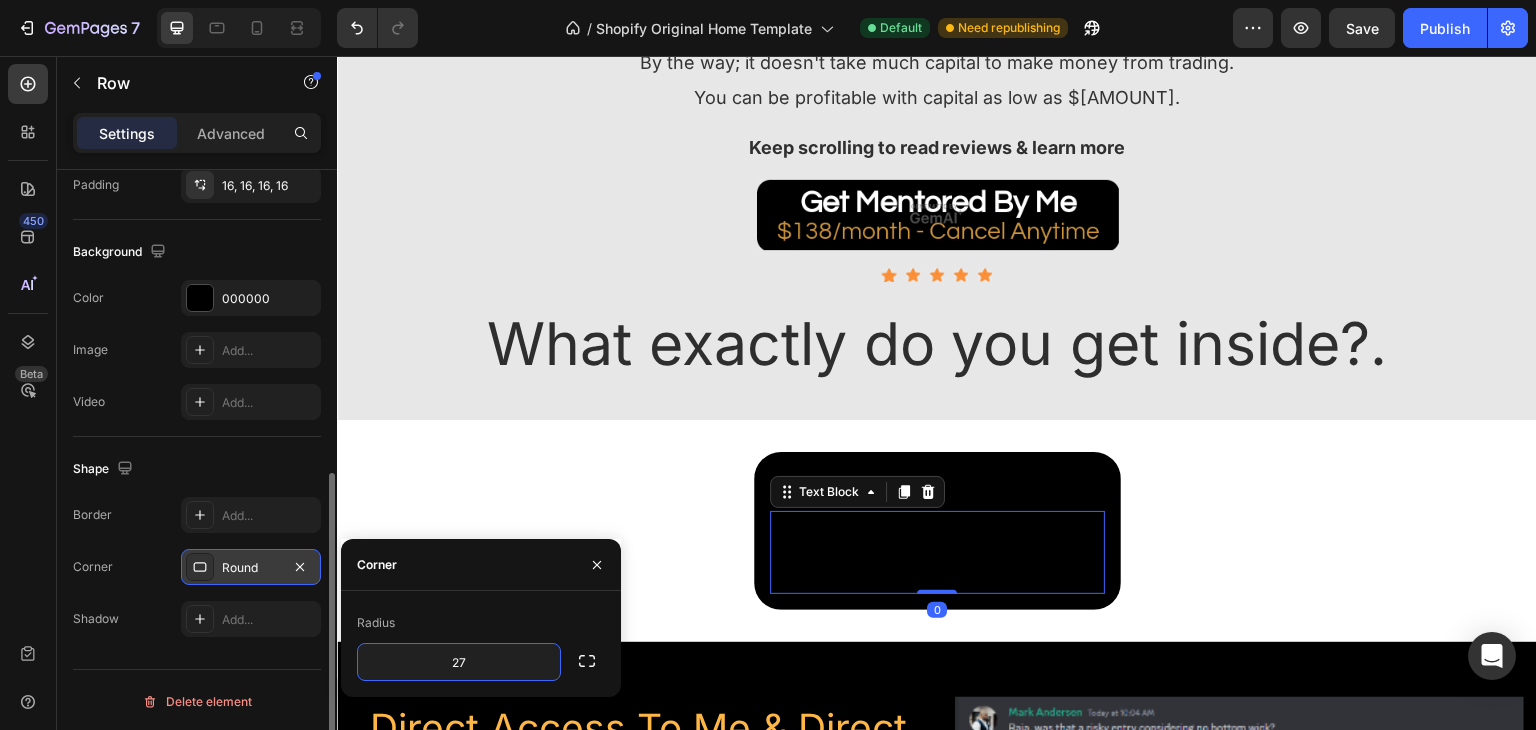 scroll, scrollTop: 0, scrollLeft: 0, axis: both 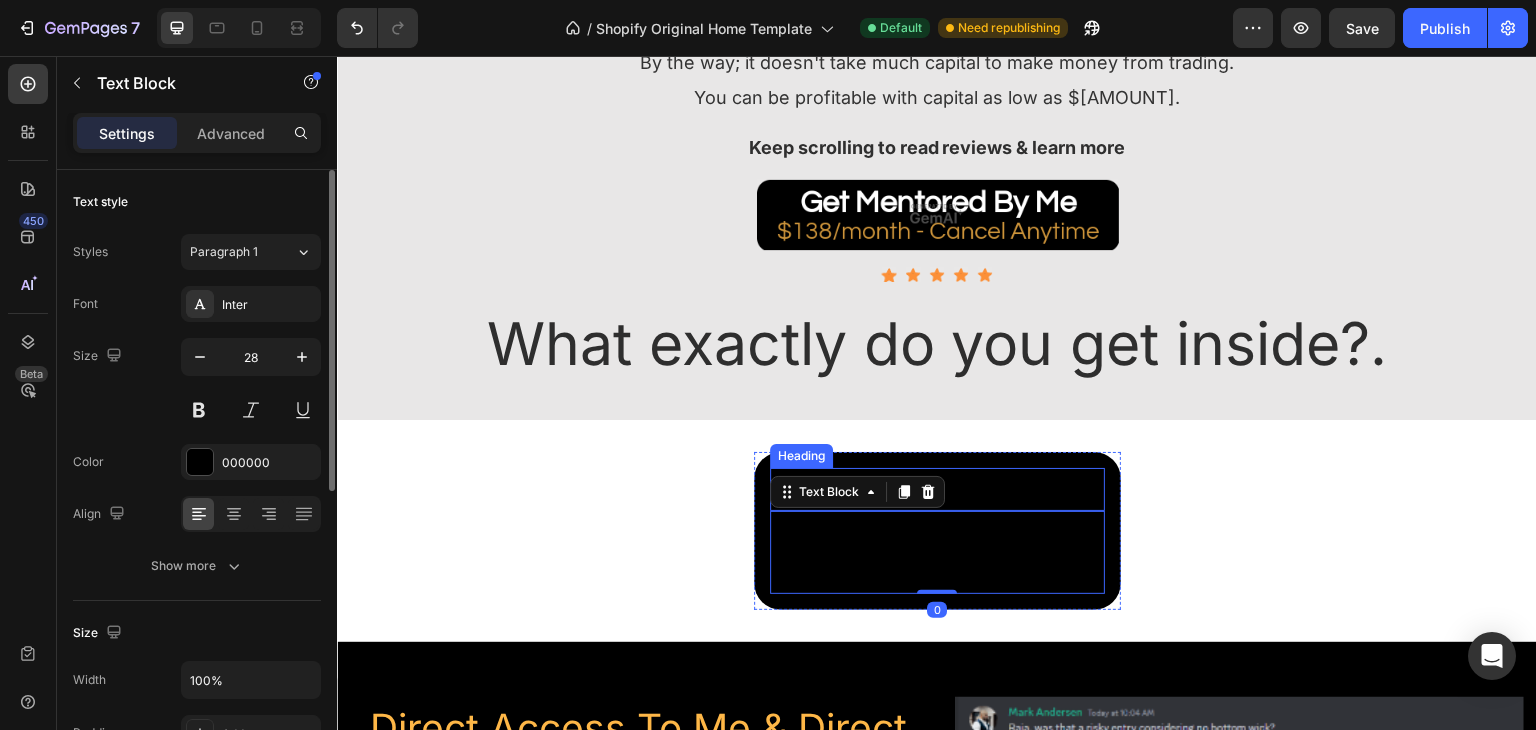 click on "Get Mentored by Me" at bounding box center (937, 489) 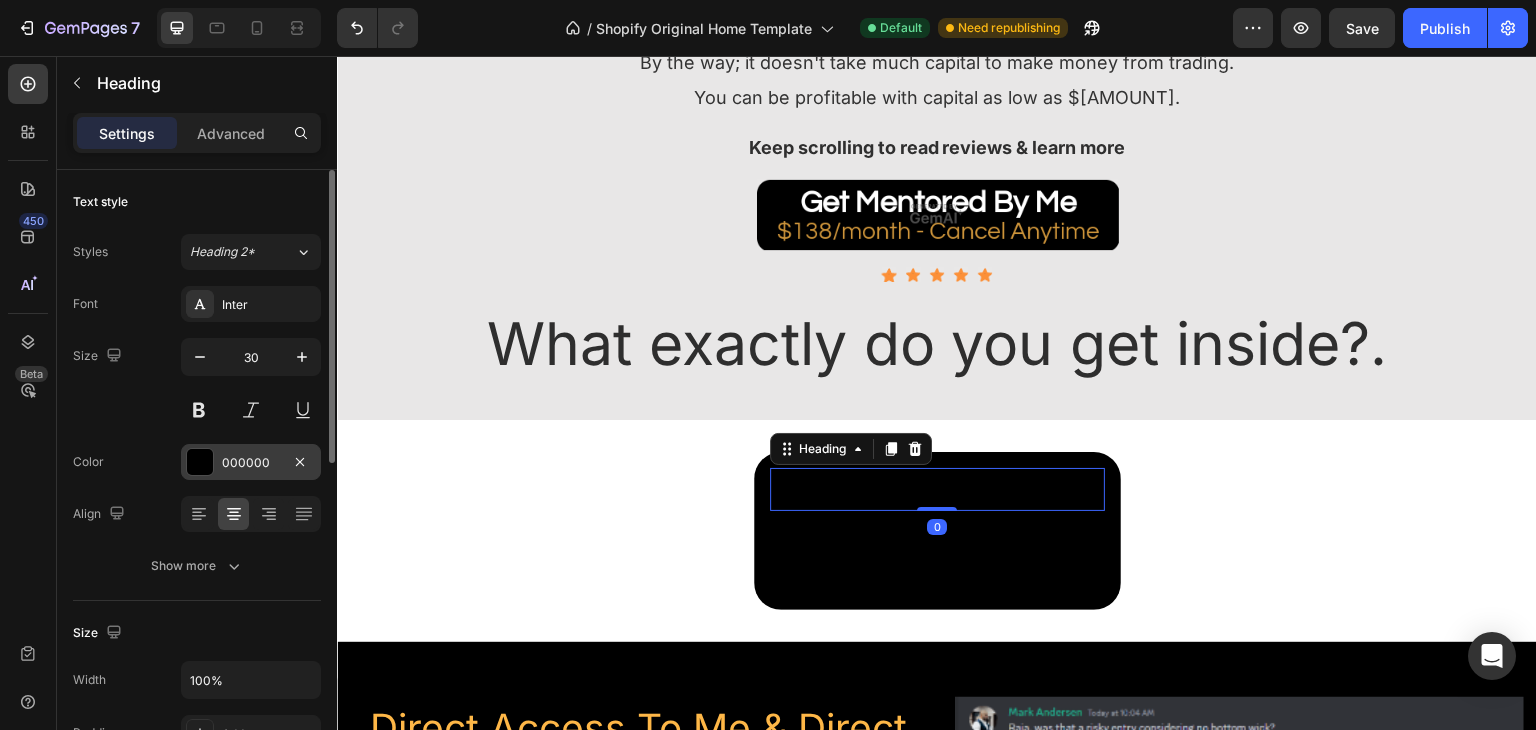 click on "000000" at bounding box center [251, 462] 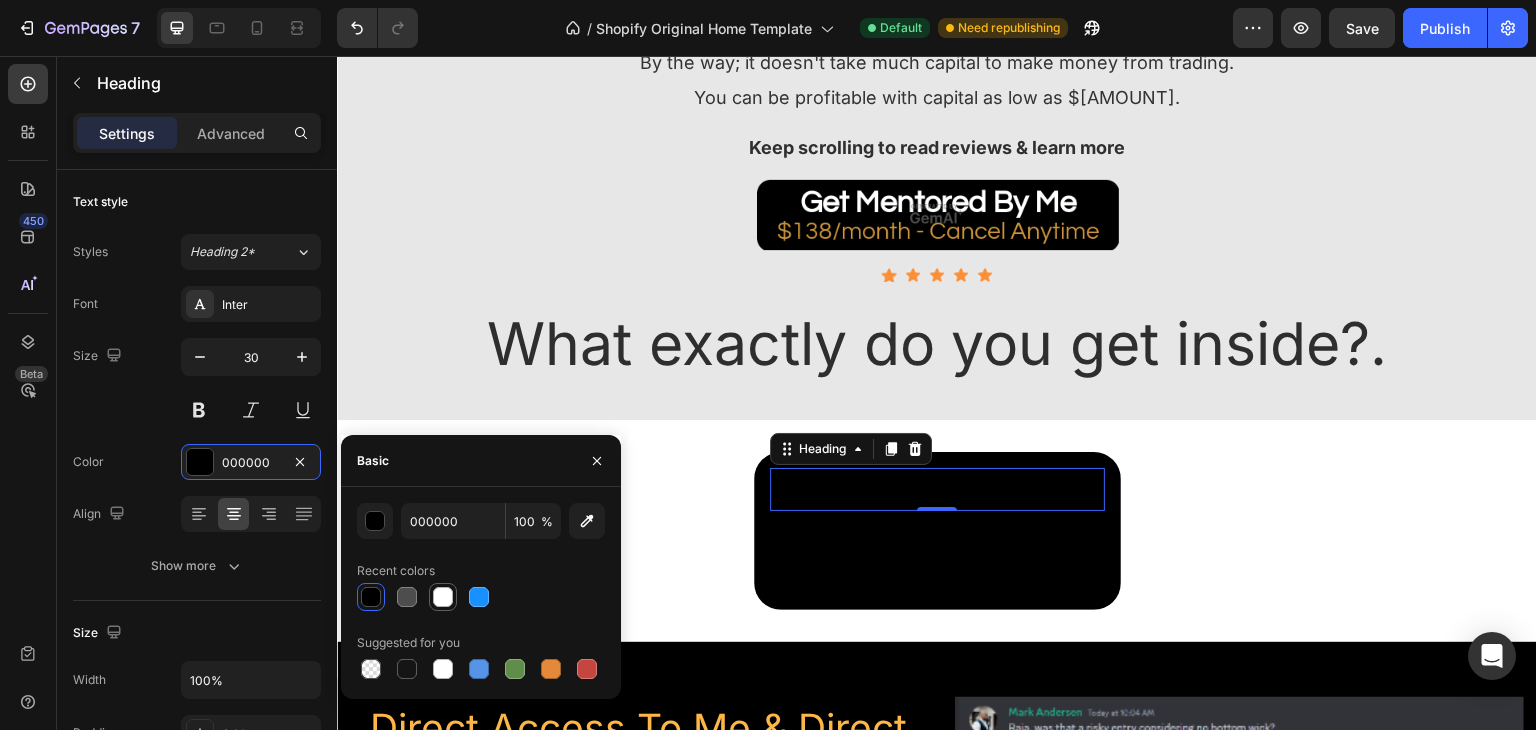 click at bounding box center [443, 597] 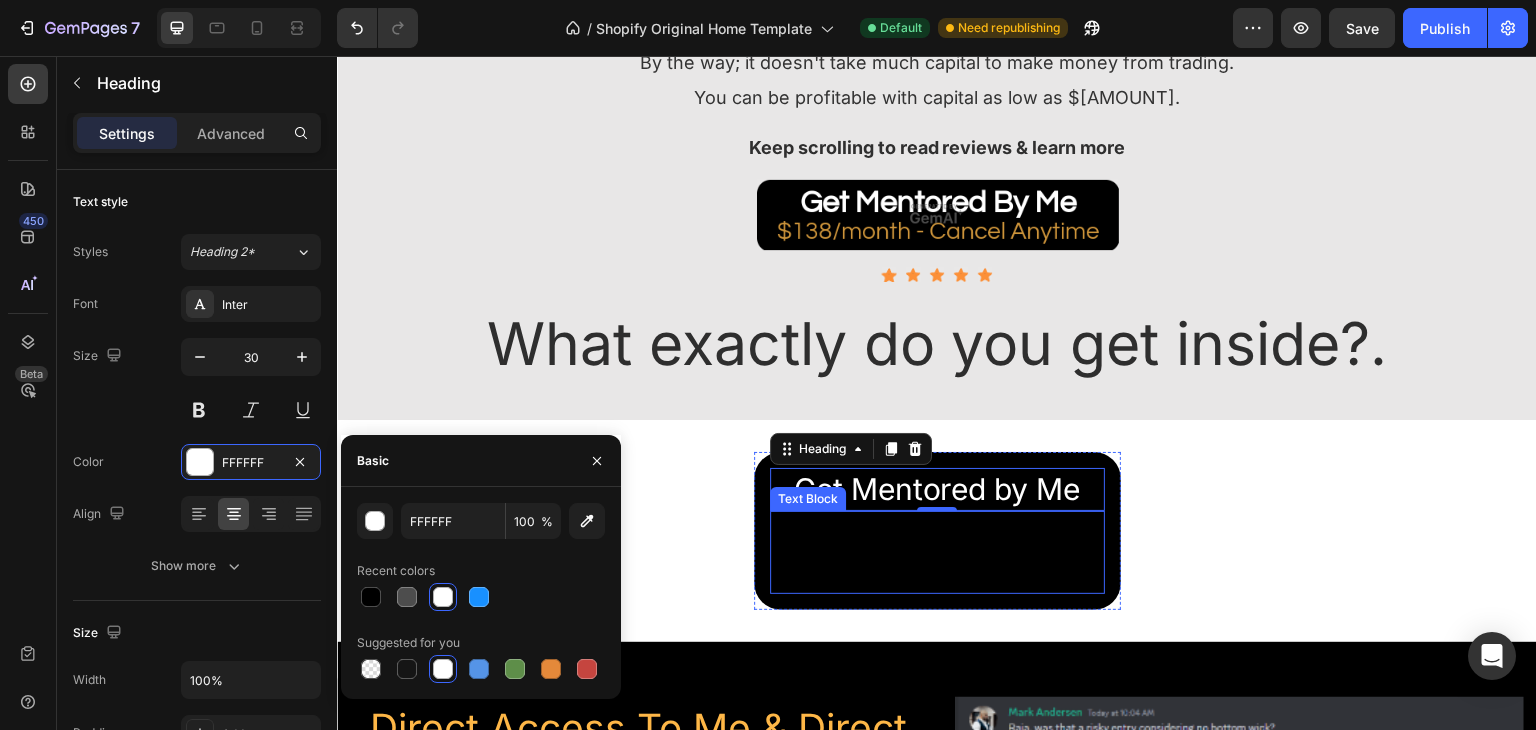click on "Replace this text with your content" at bounding box center (937, 552) 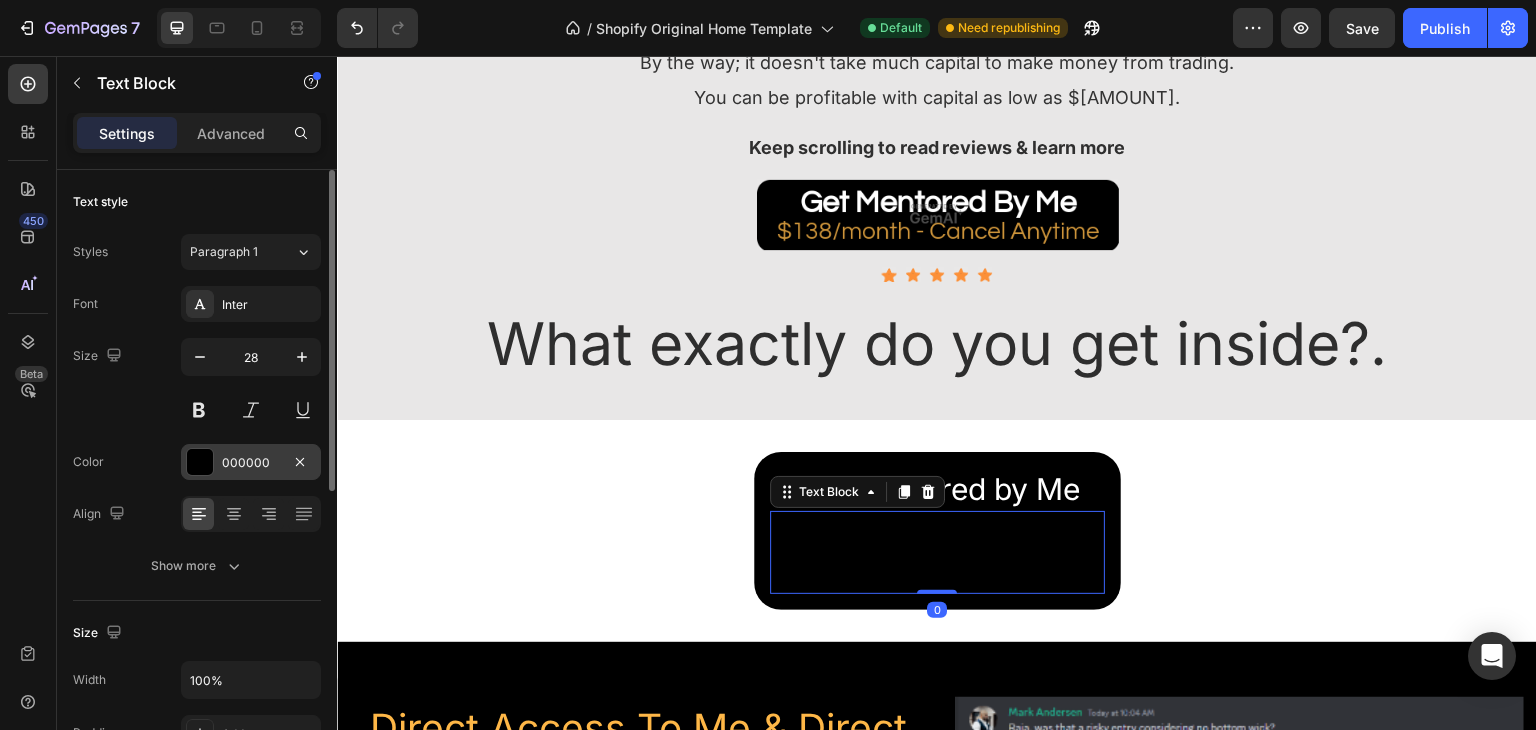click at bounding box center (200, 462) 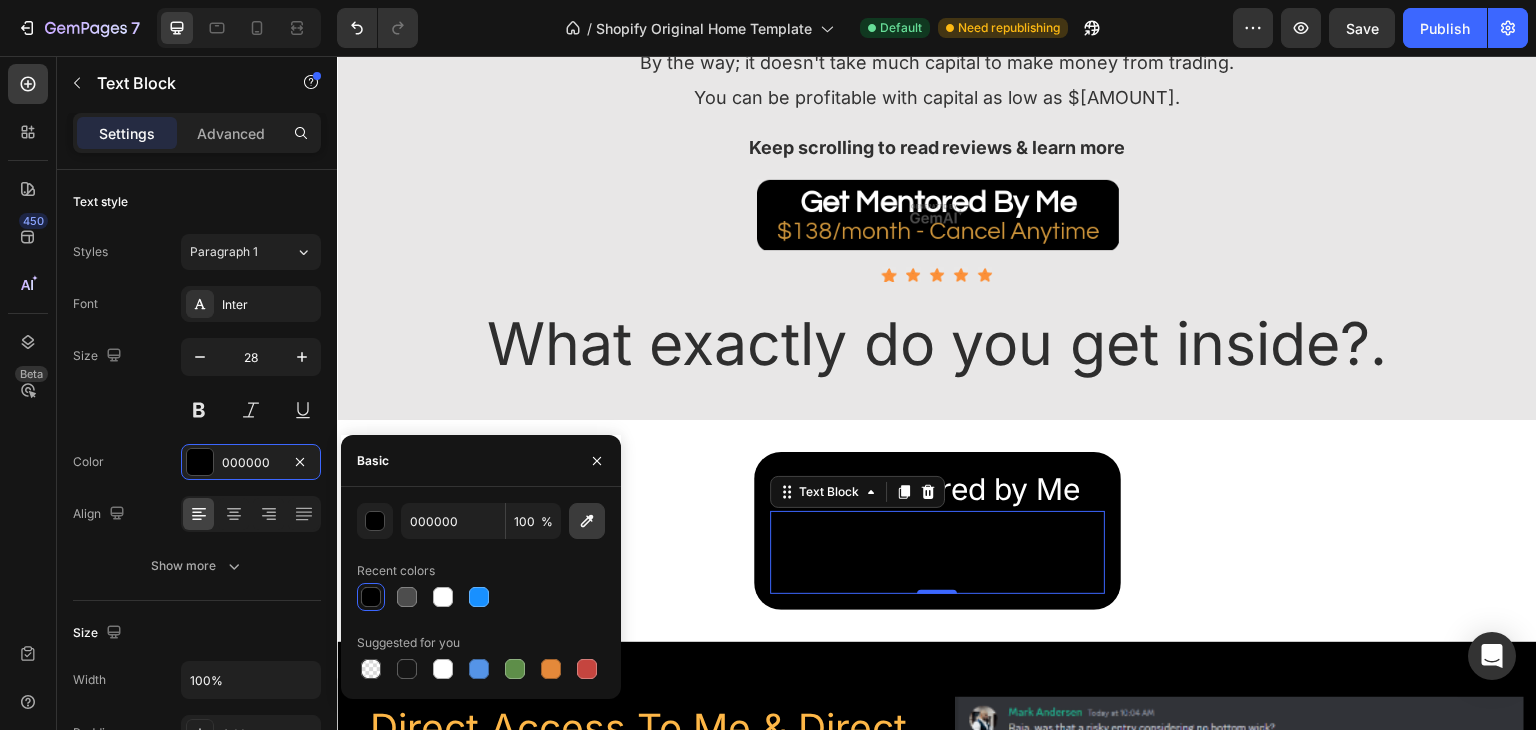 click 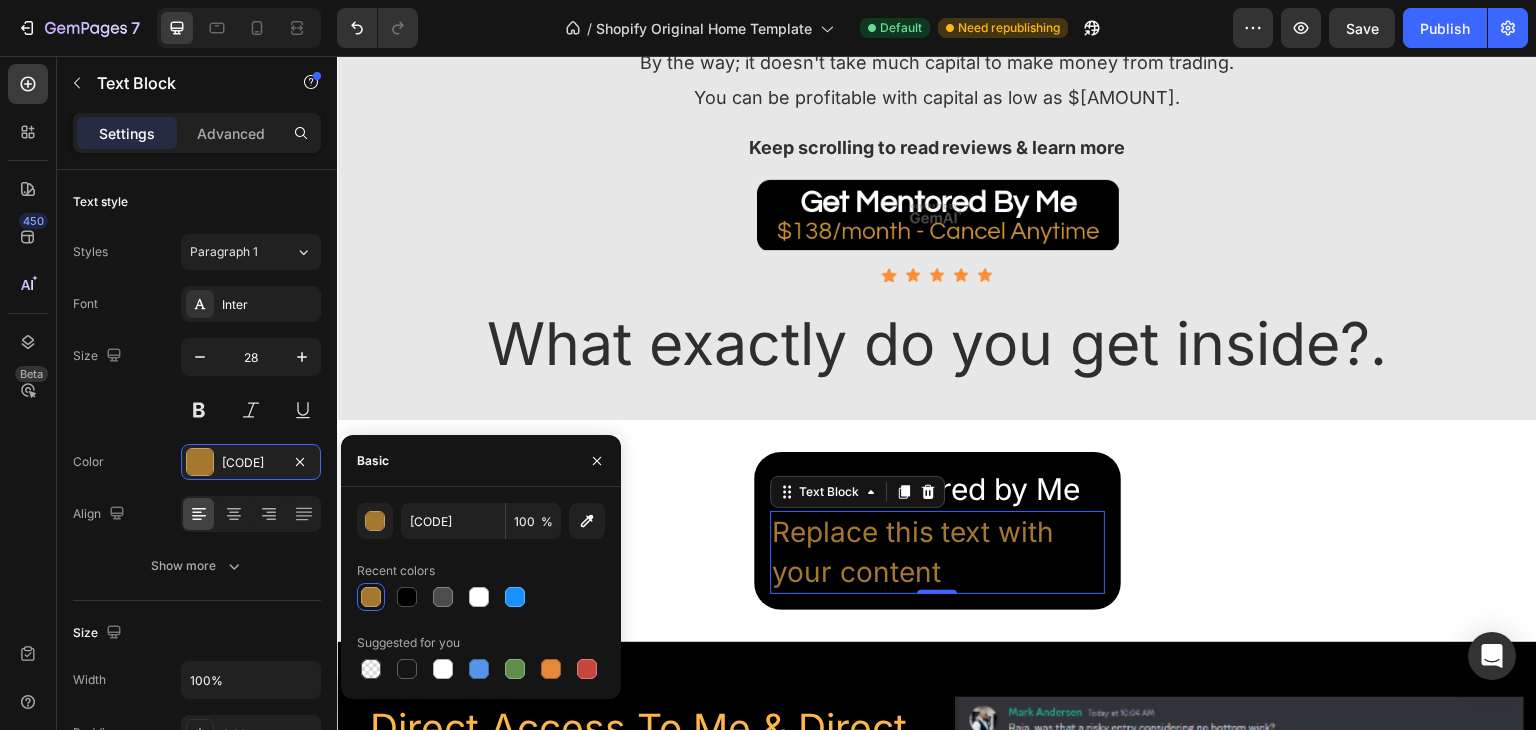 click on "Recent colors" at bounding box center (481, 571) 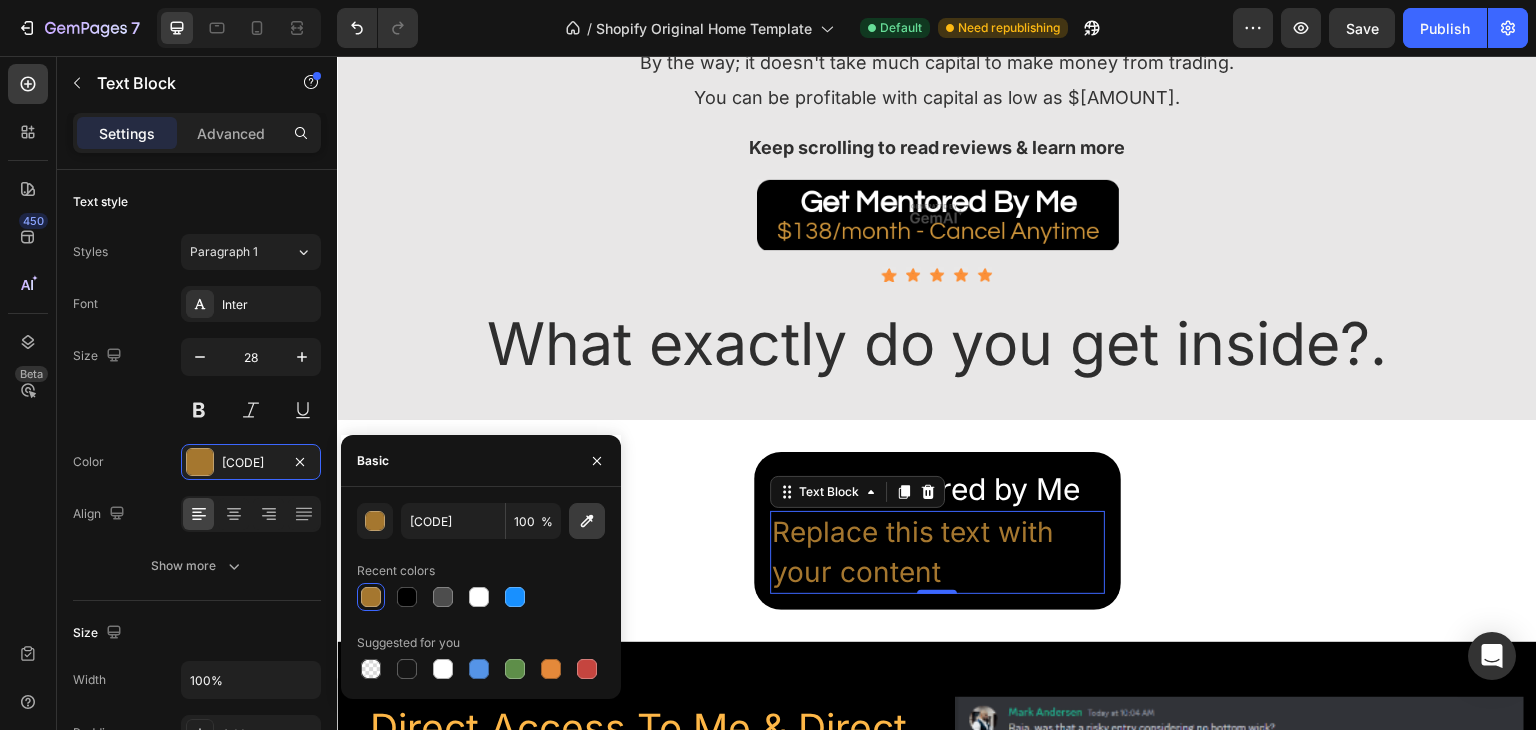 click at bounding box center [587, 521] 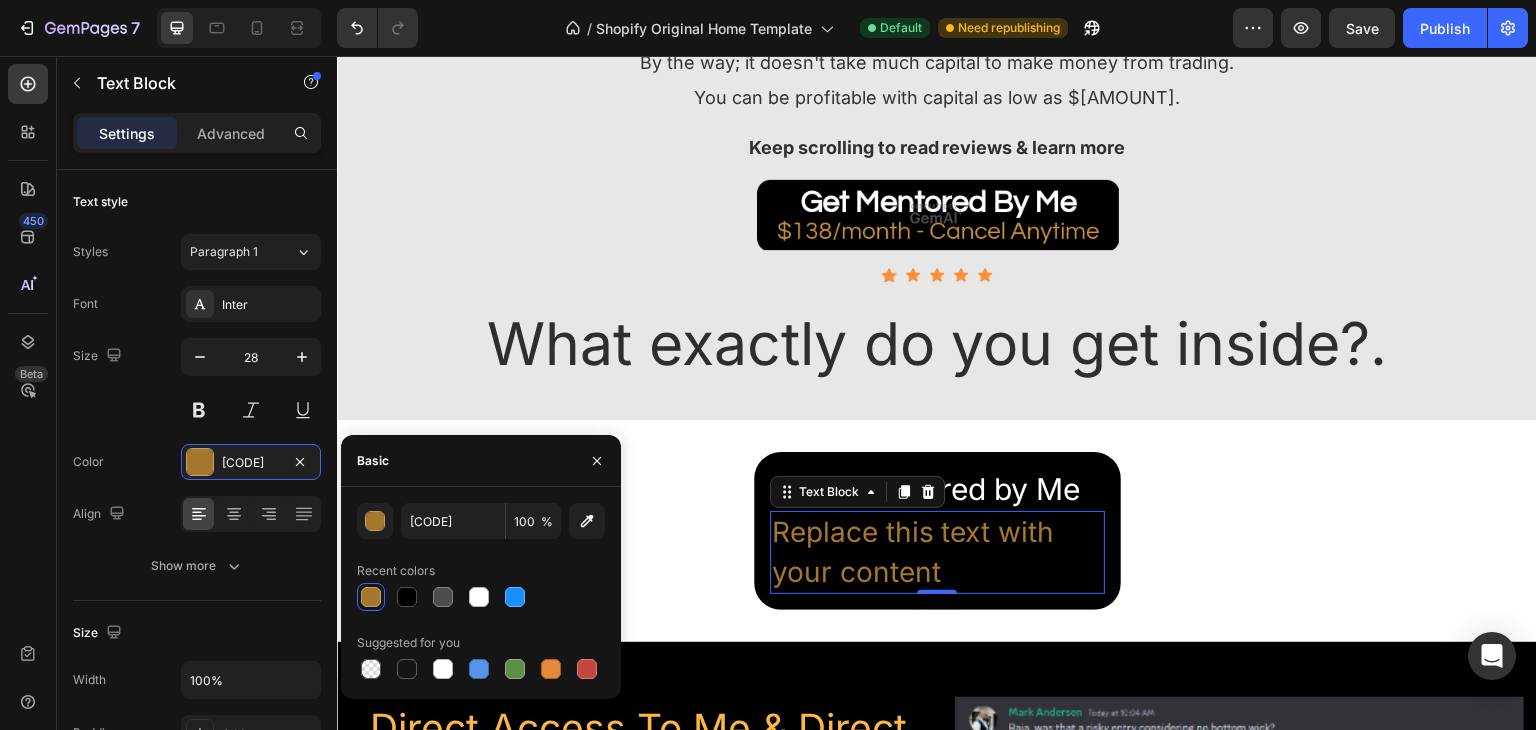 type on "C58E38" 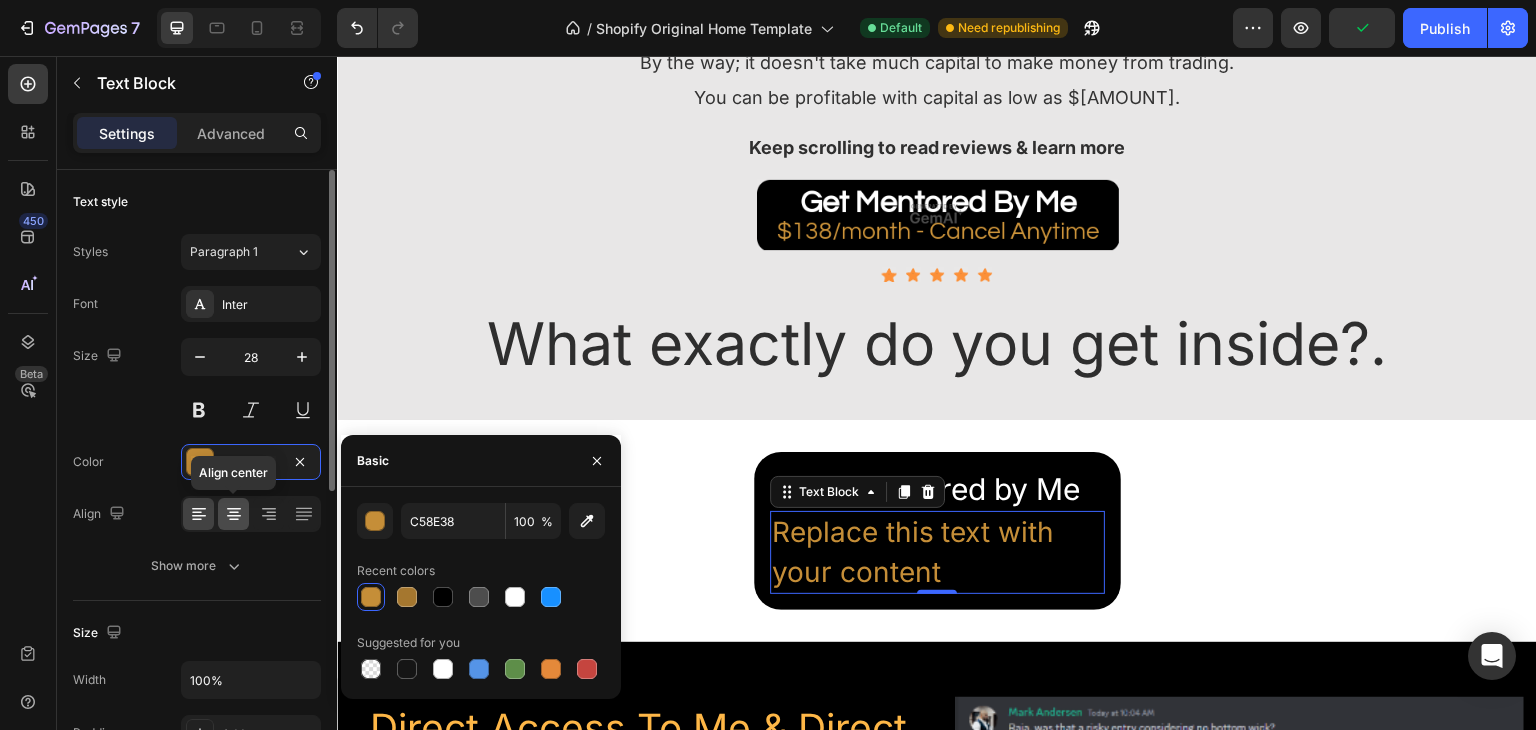 click 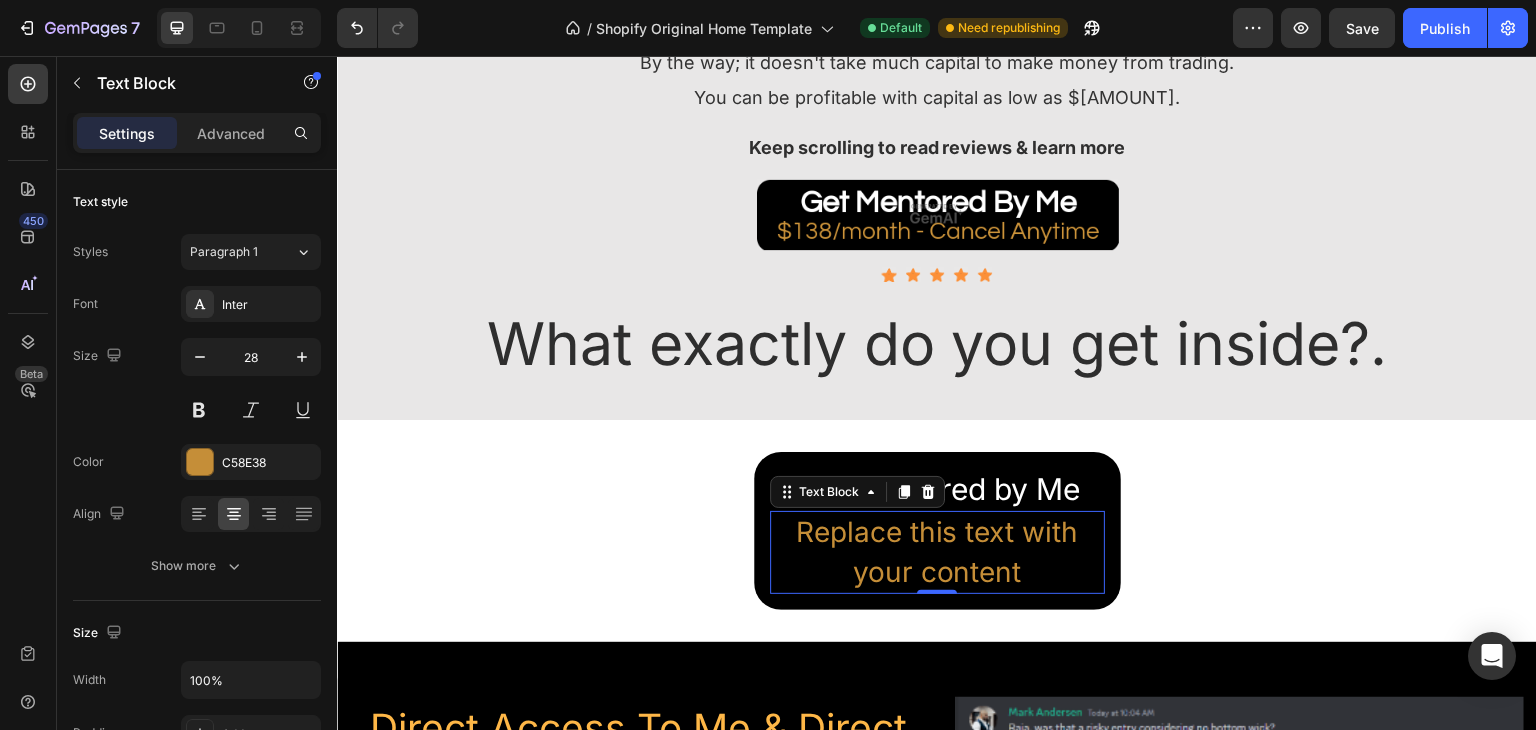 click on "Replace this text with your content" at bounding box center [937, 552] 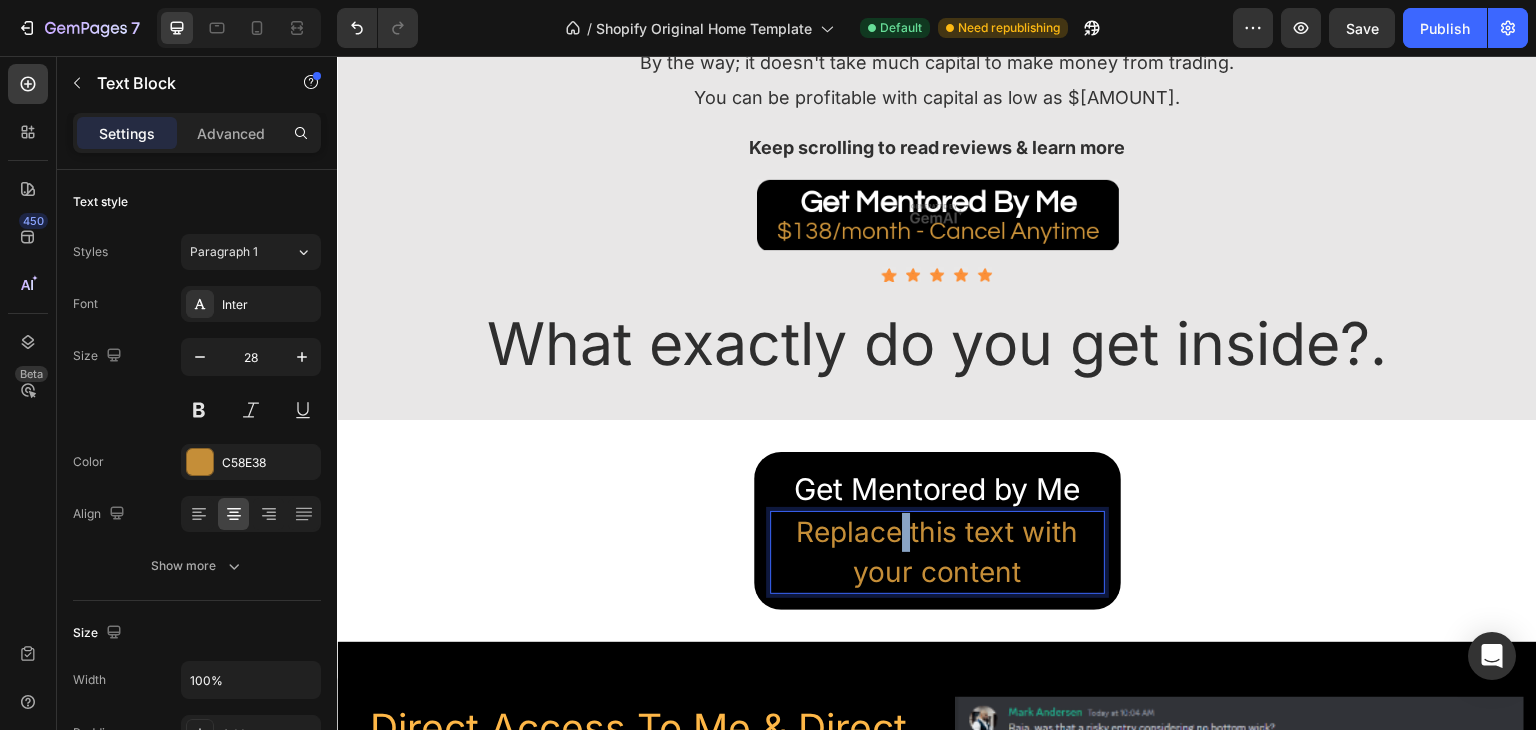 click on "Replace this text with your content" at bounding box center [937, 552] 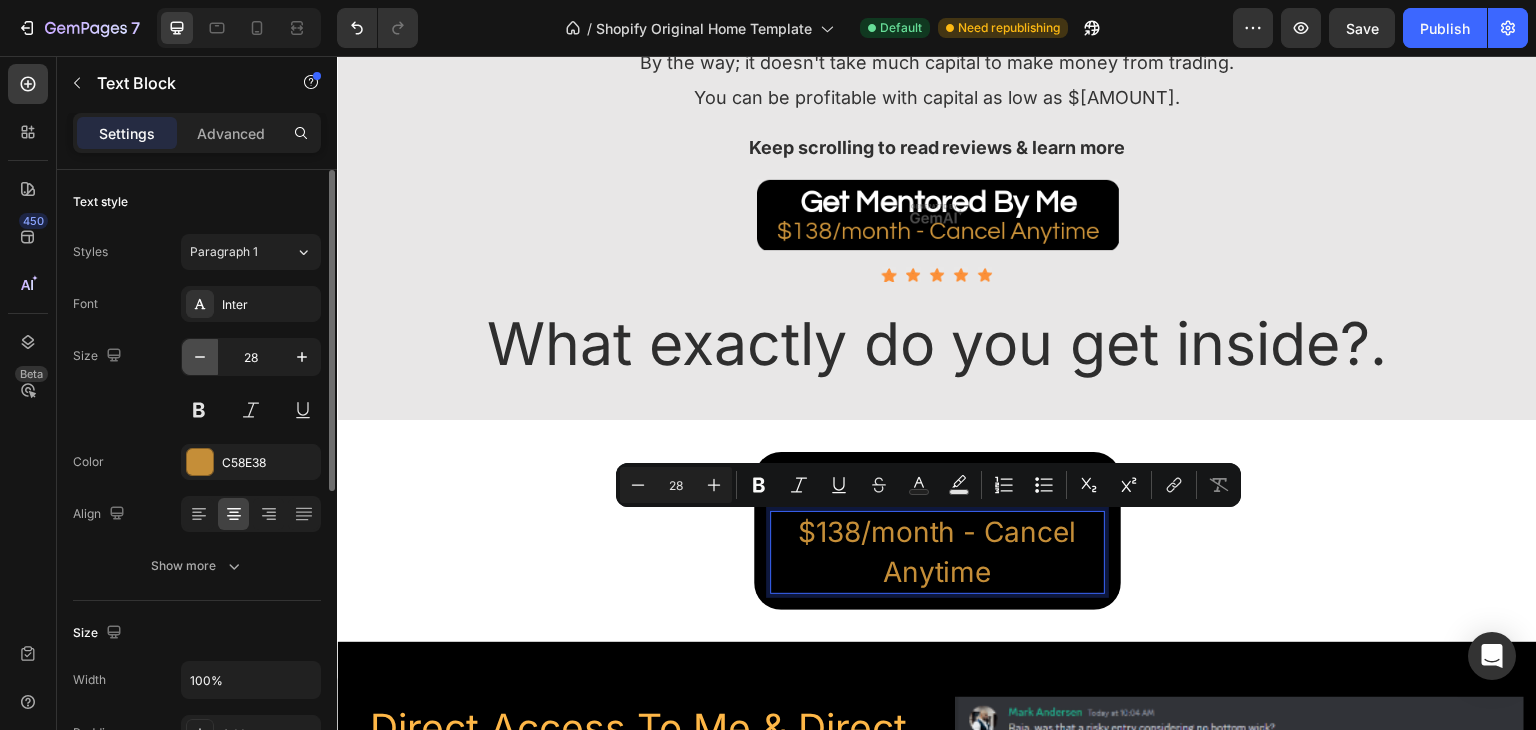 click 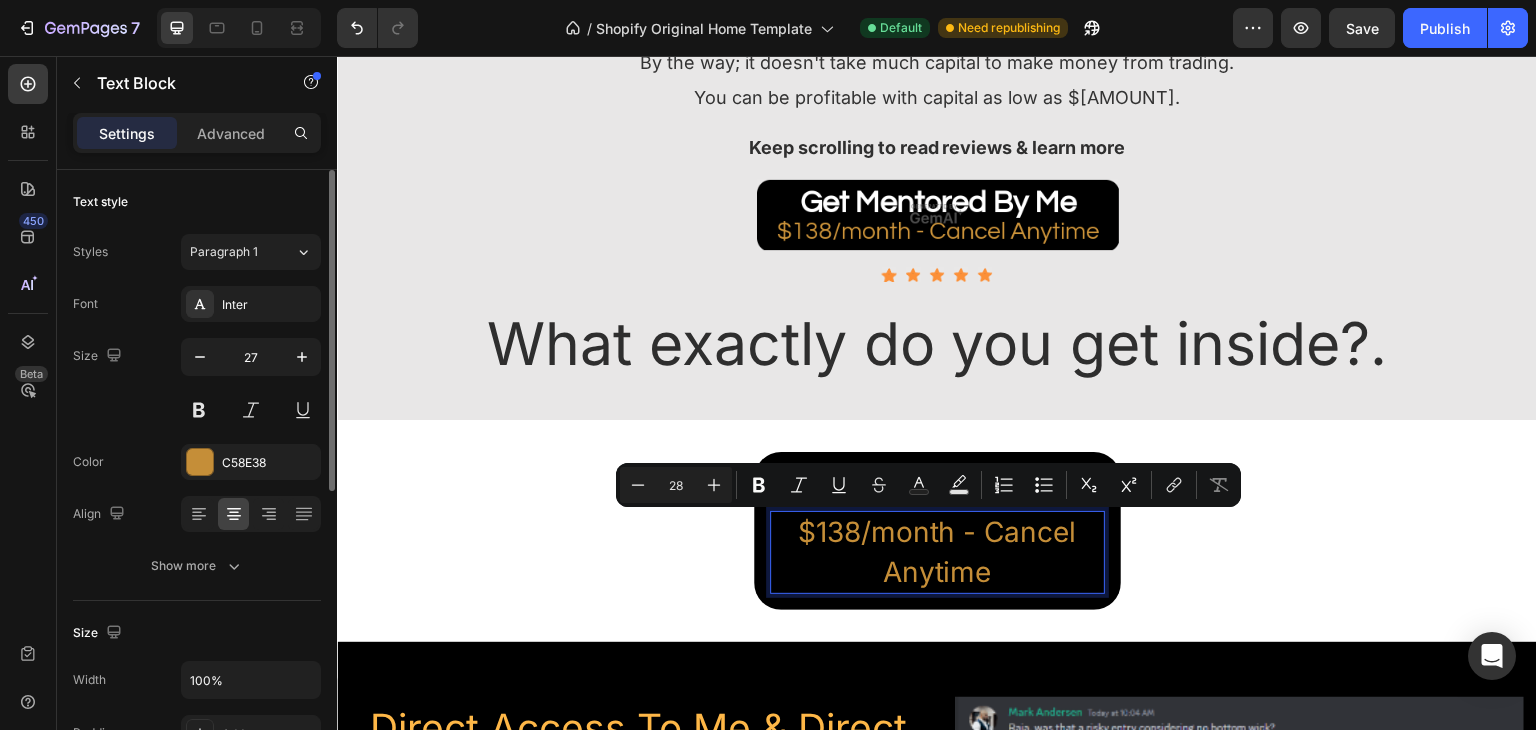 drag, startPoint x: 205, startPoint y: 347, endPoint x: 217, endPoint y: 349, distance: 12.165525 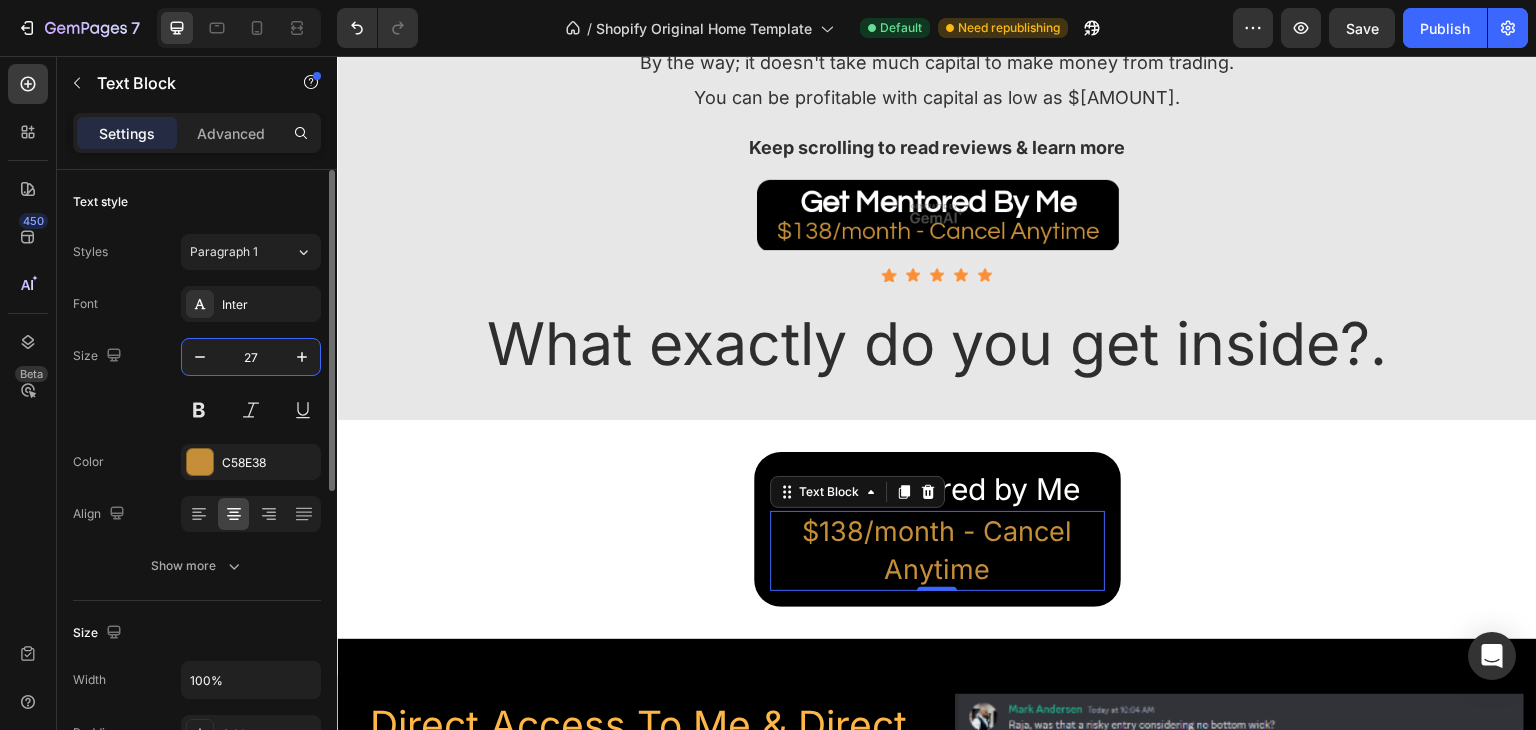 click on "27" at bounding box center [251, 357] 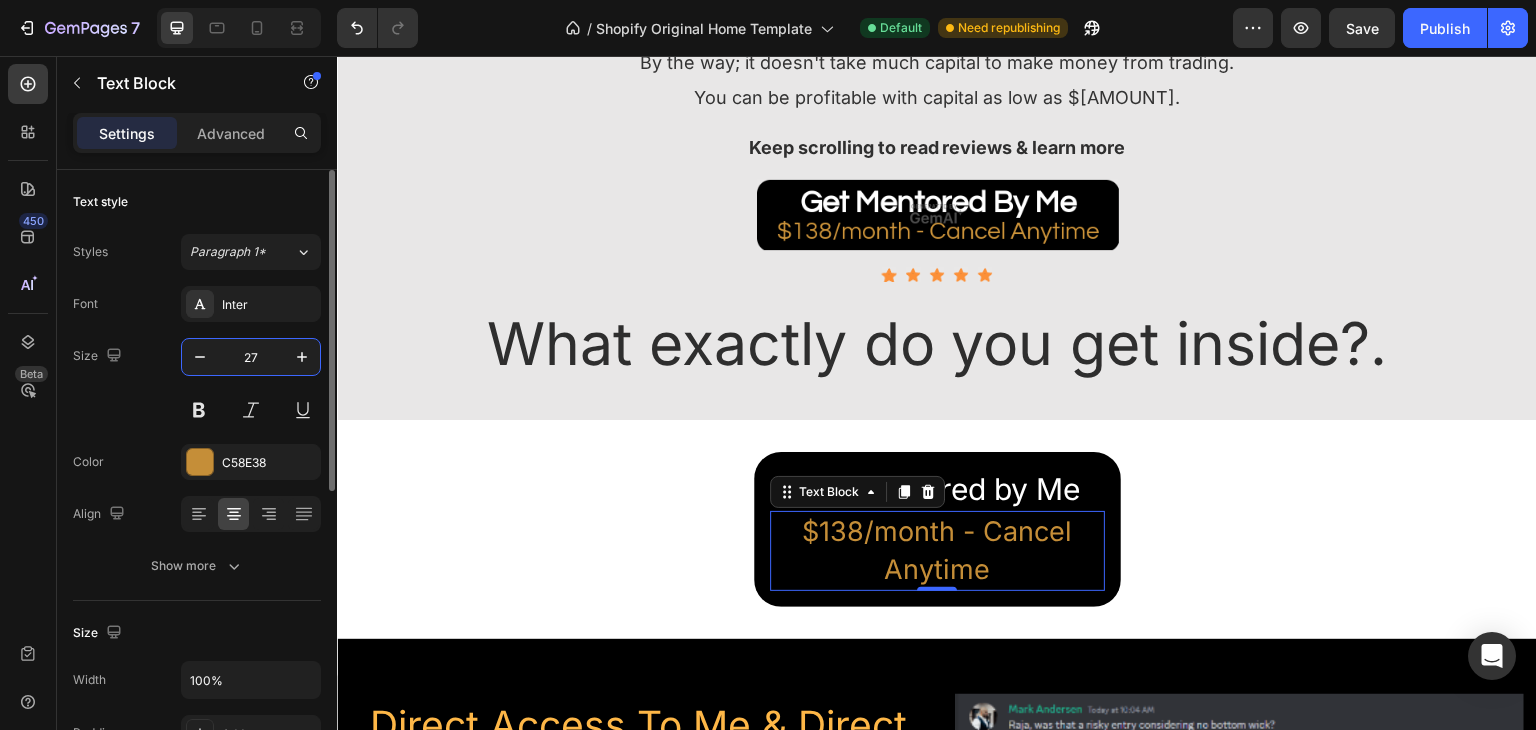 click on "27" at bounding box center (251, 357) 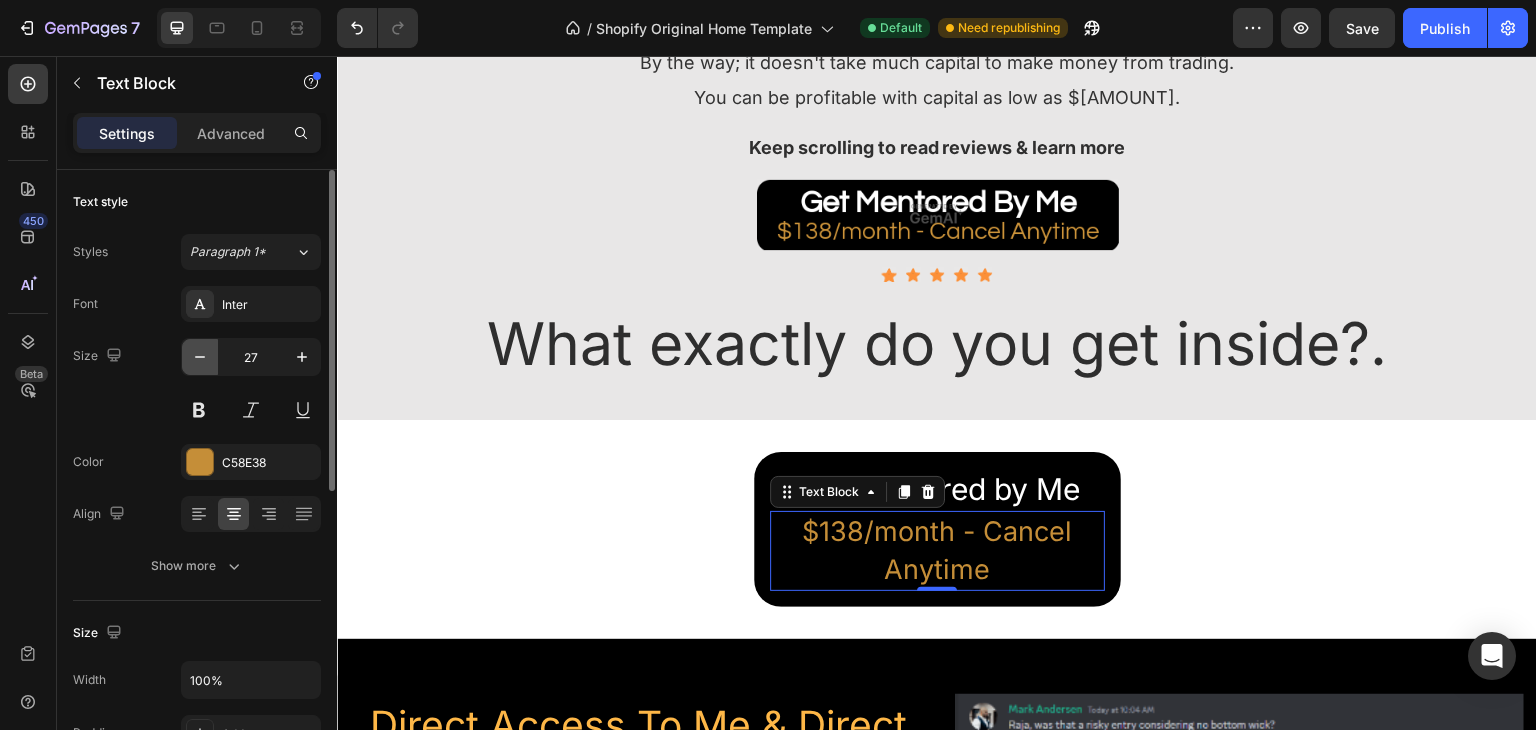 click 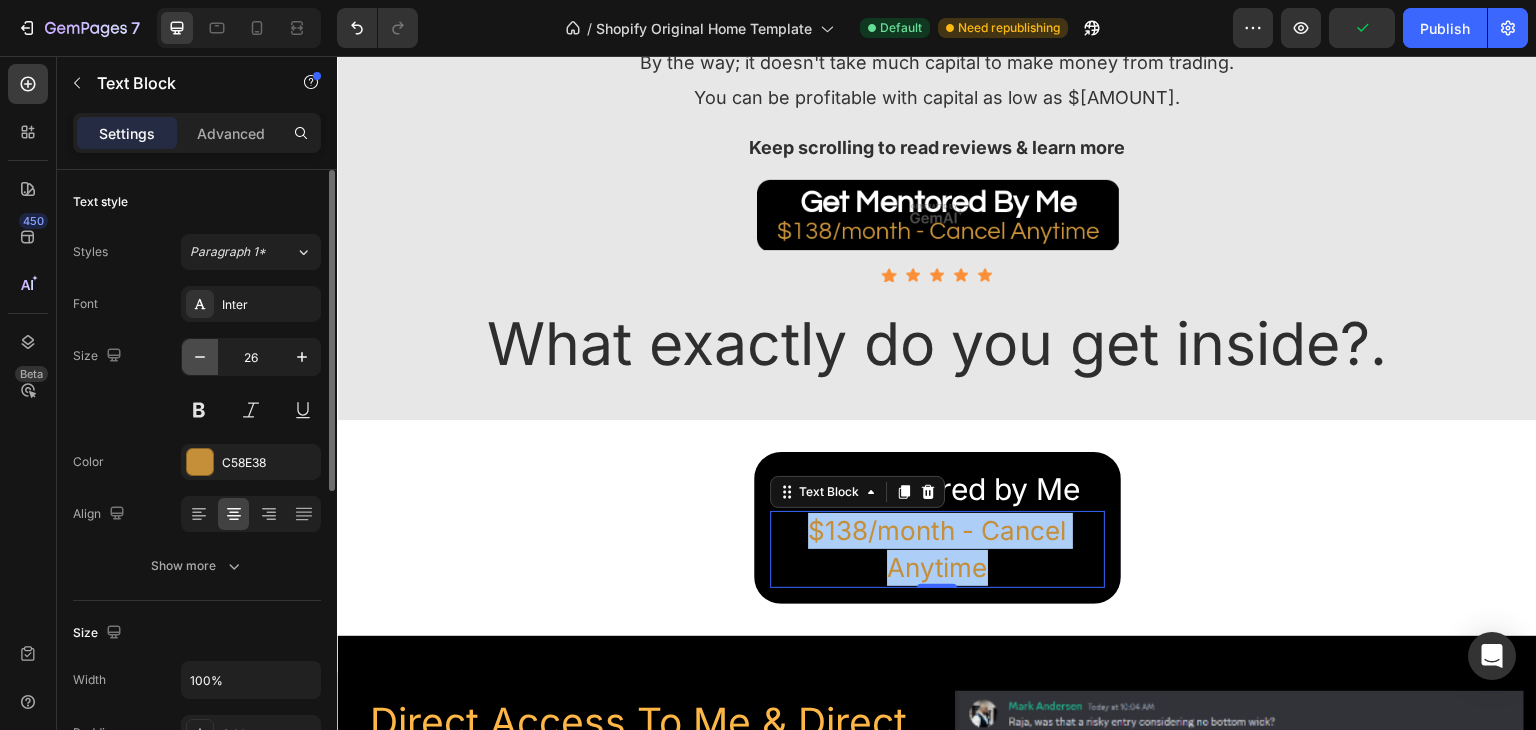 click at bounding box center (200, 357) 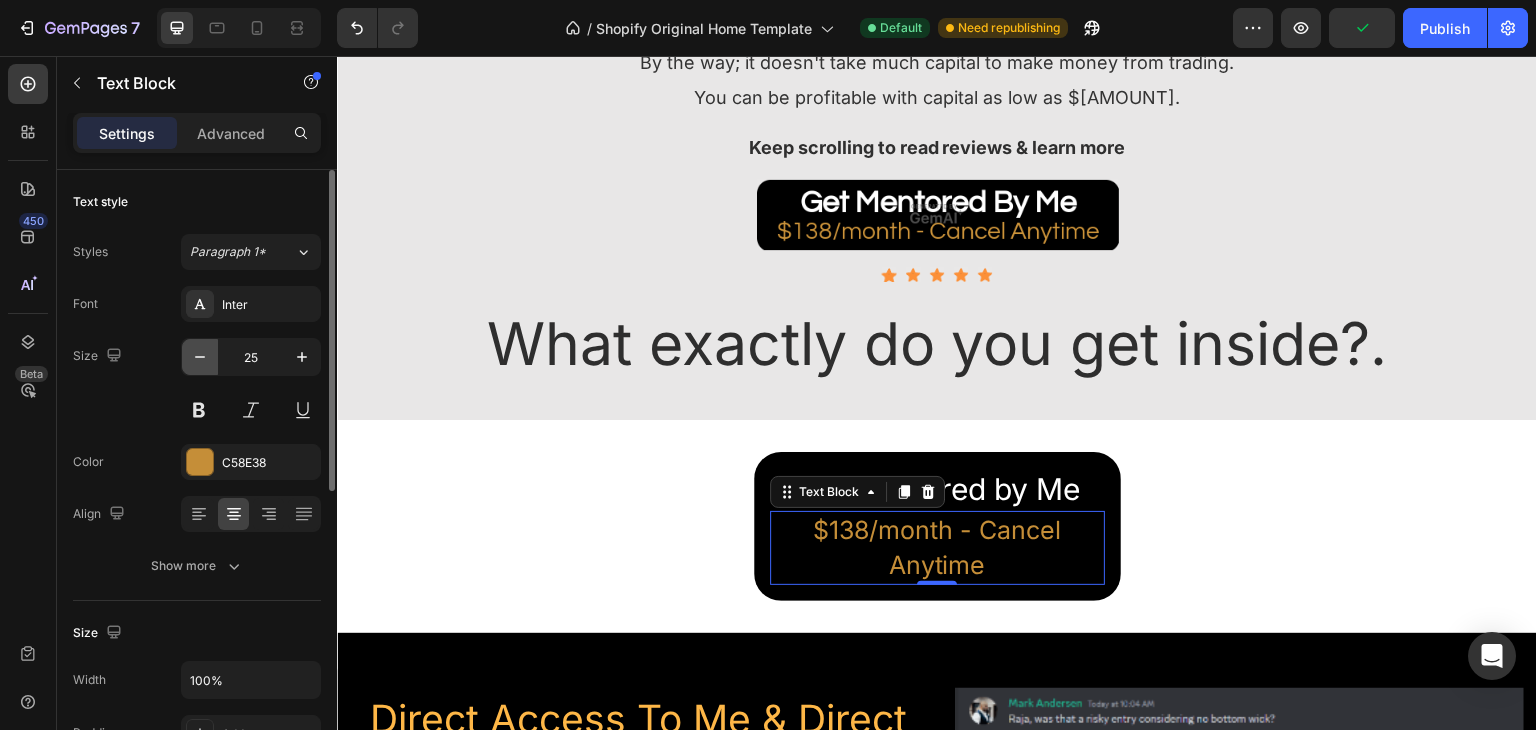 click at bounding box center [200, 357] 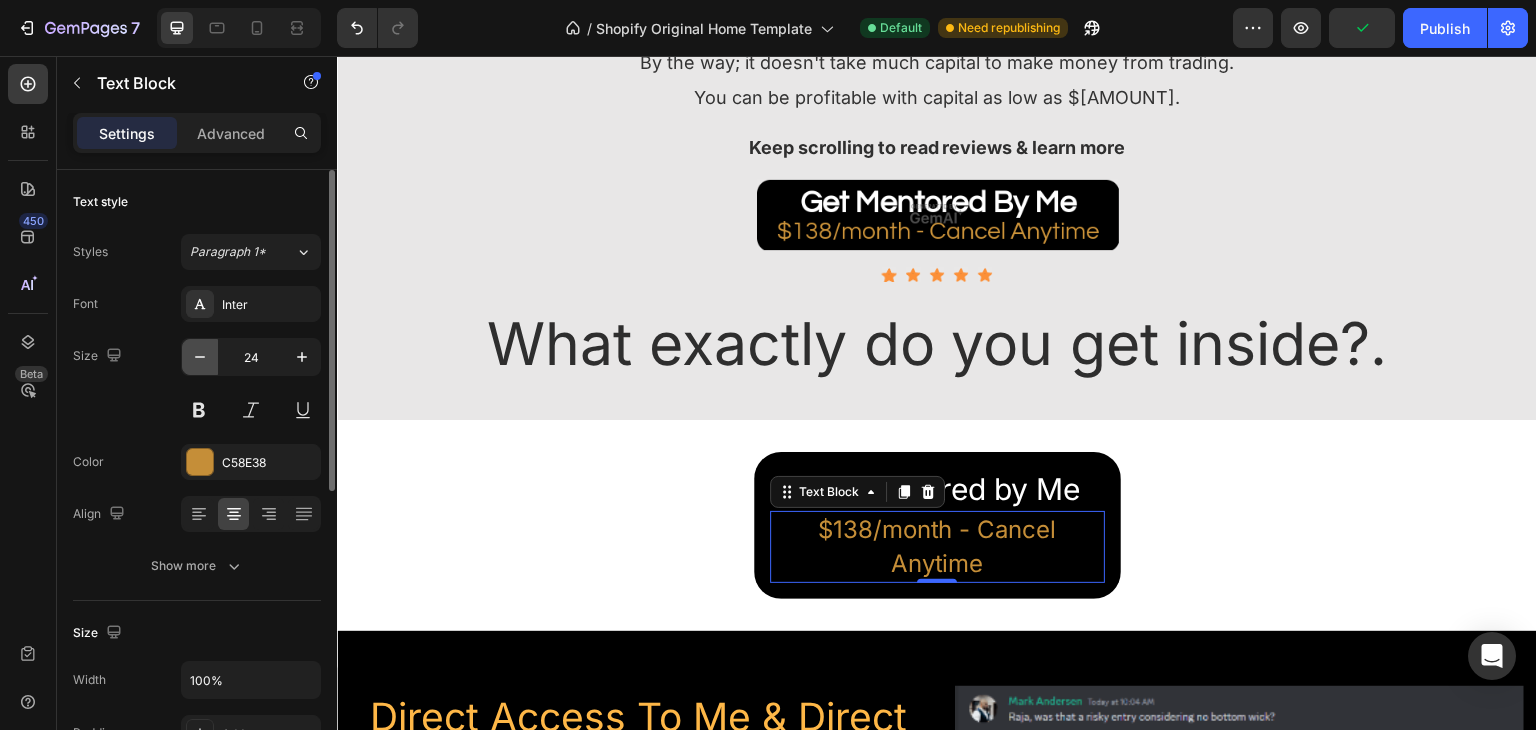 click at bounding box center (200, 357) 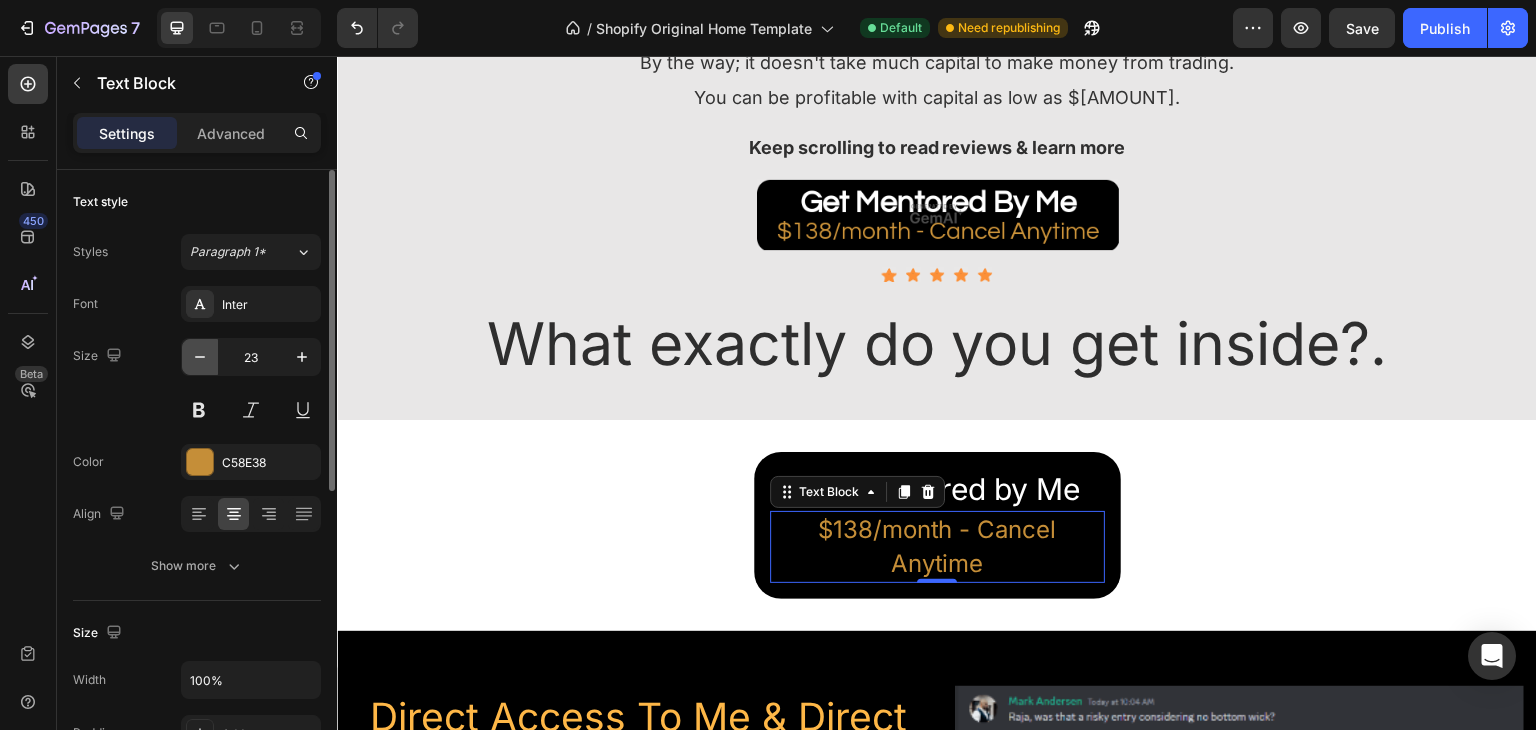 click at bounding box center (200, 357) 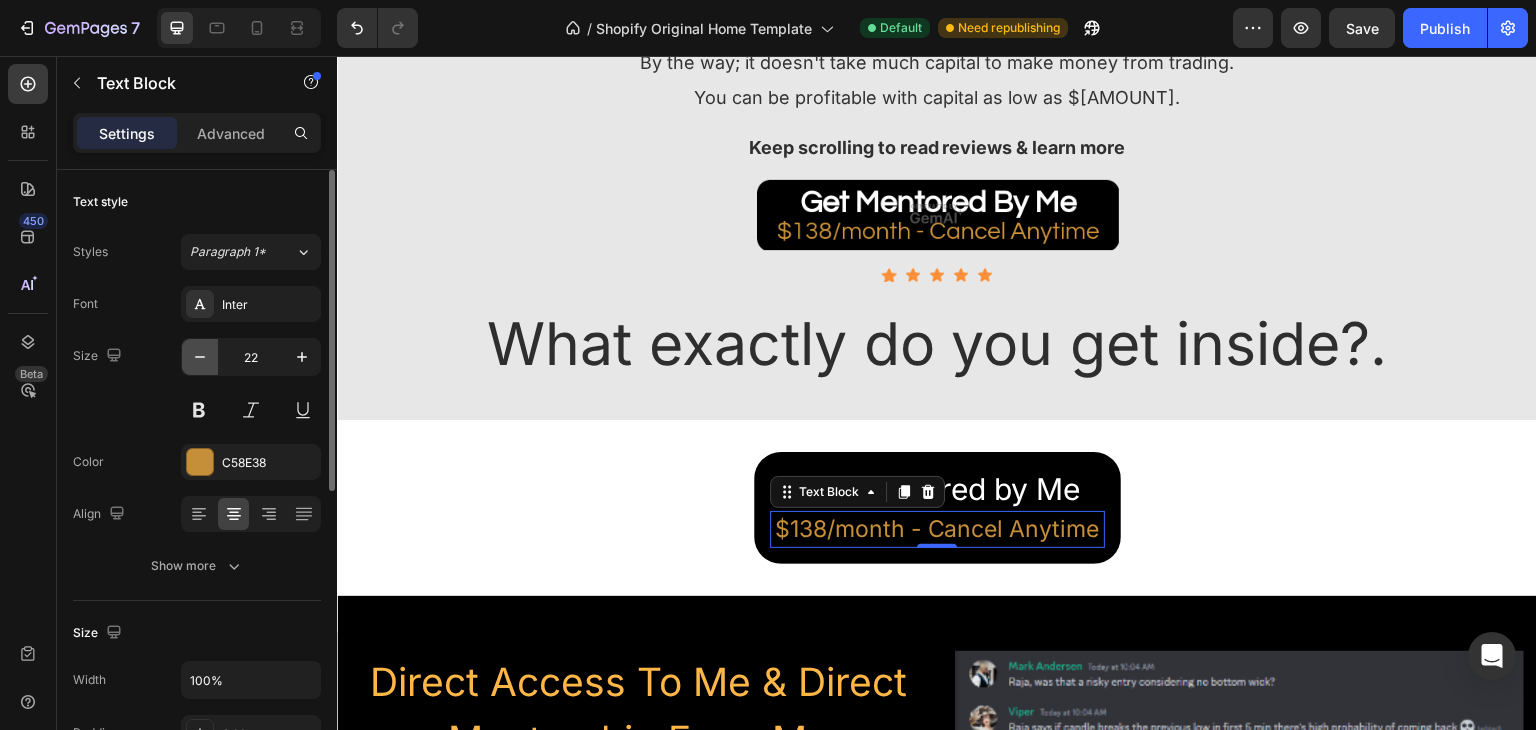 click at bounding box center [200, 357] 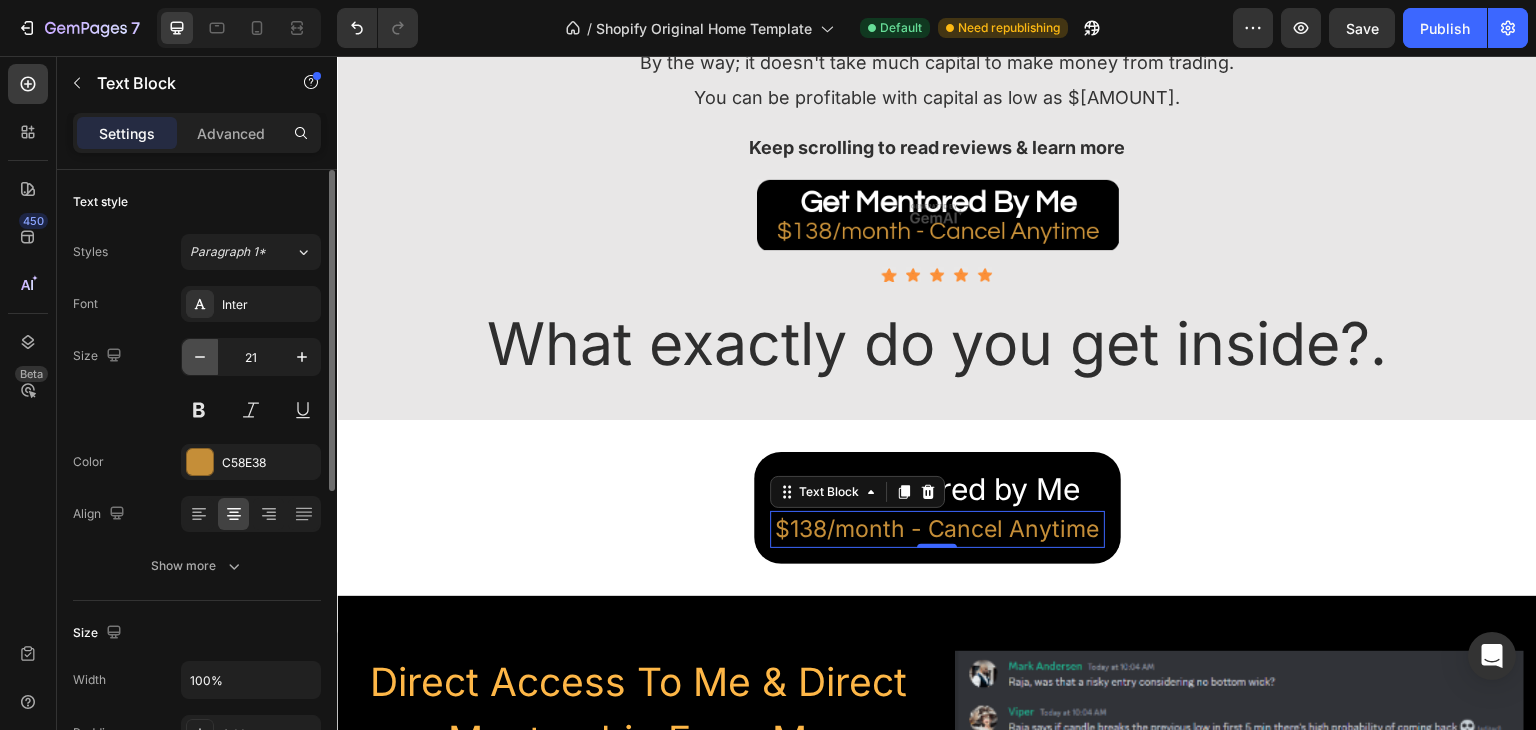 click at bounding box center (200, 357) 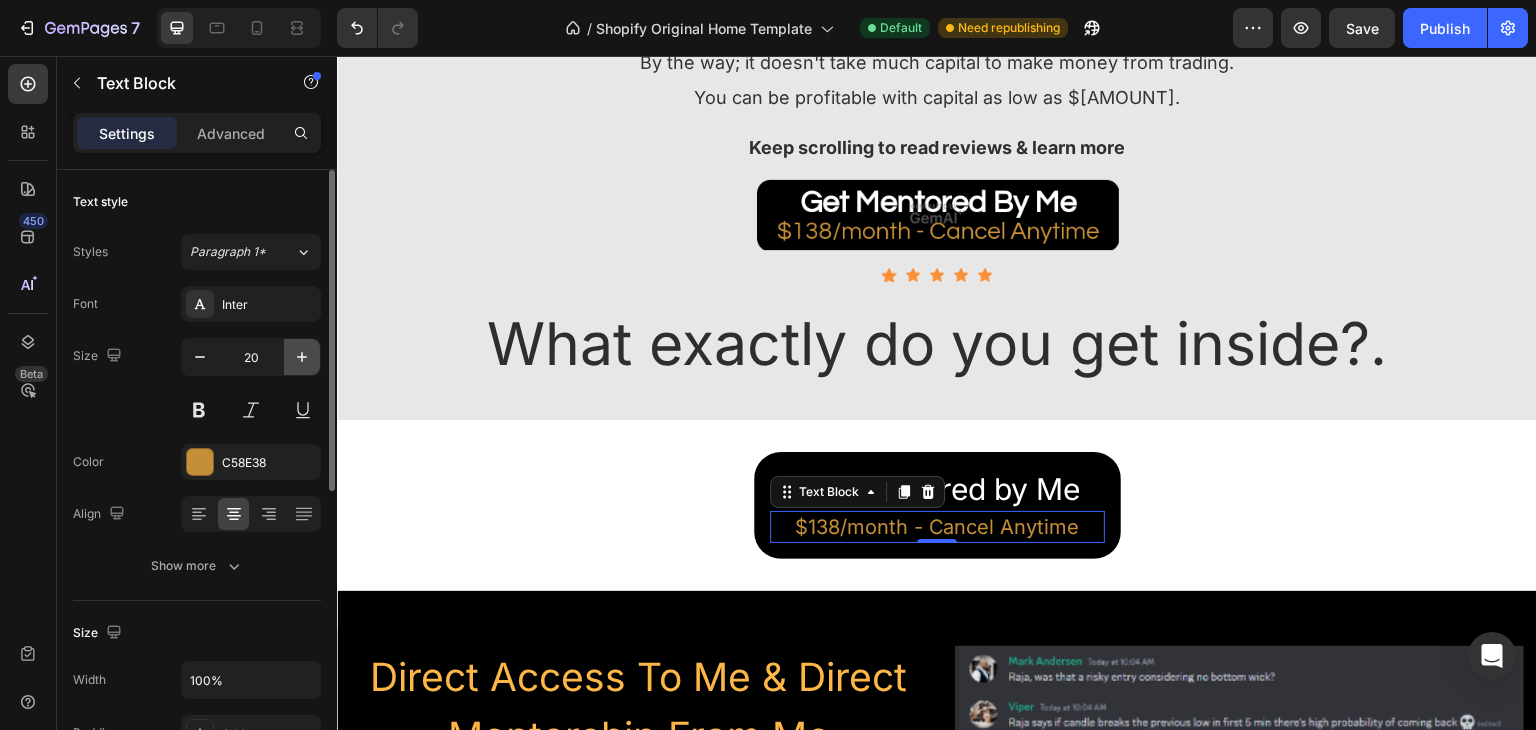 click 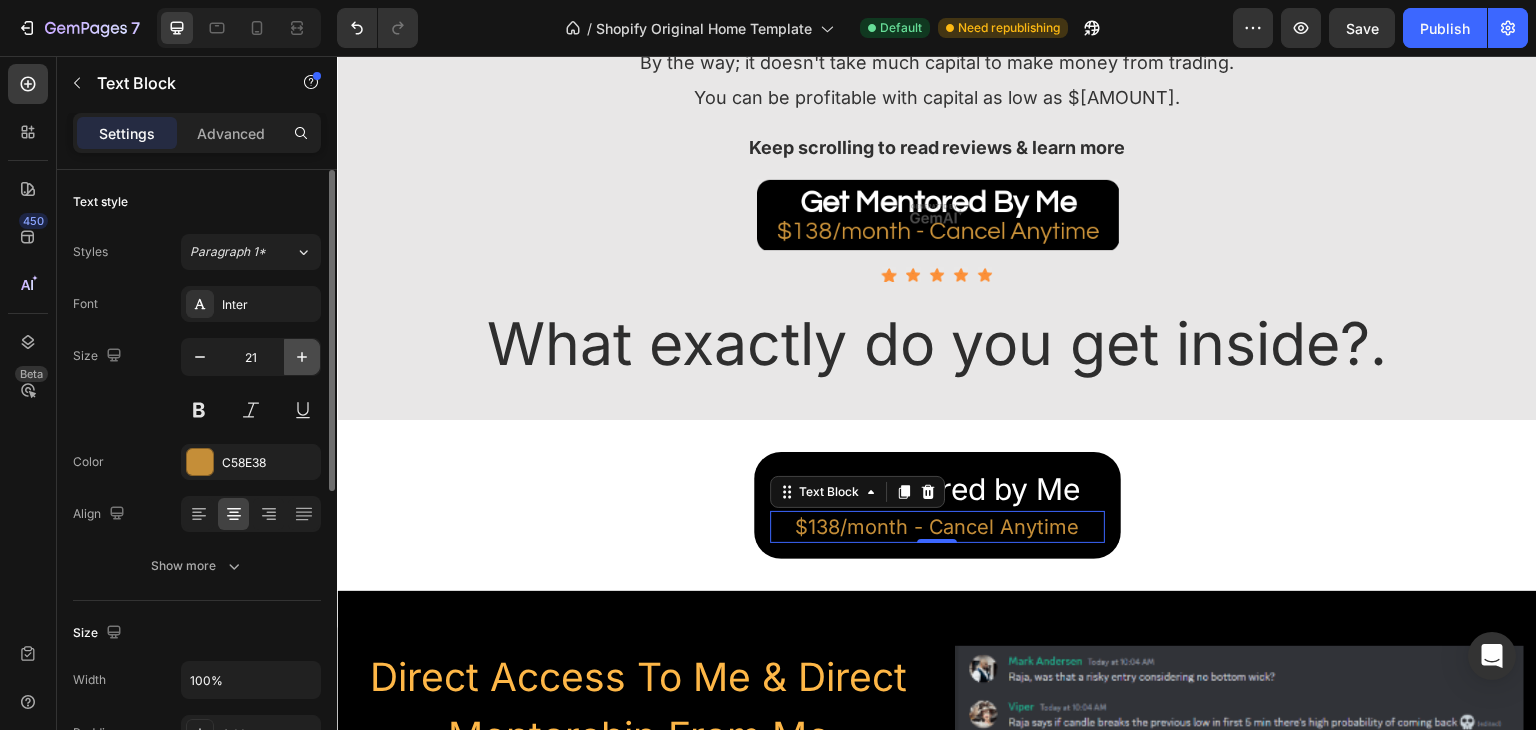 click 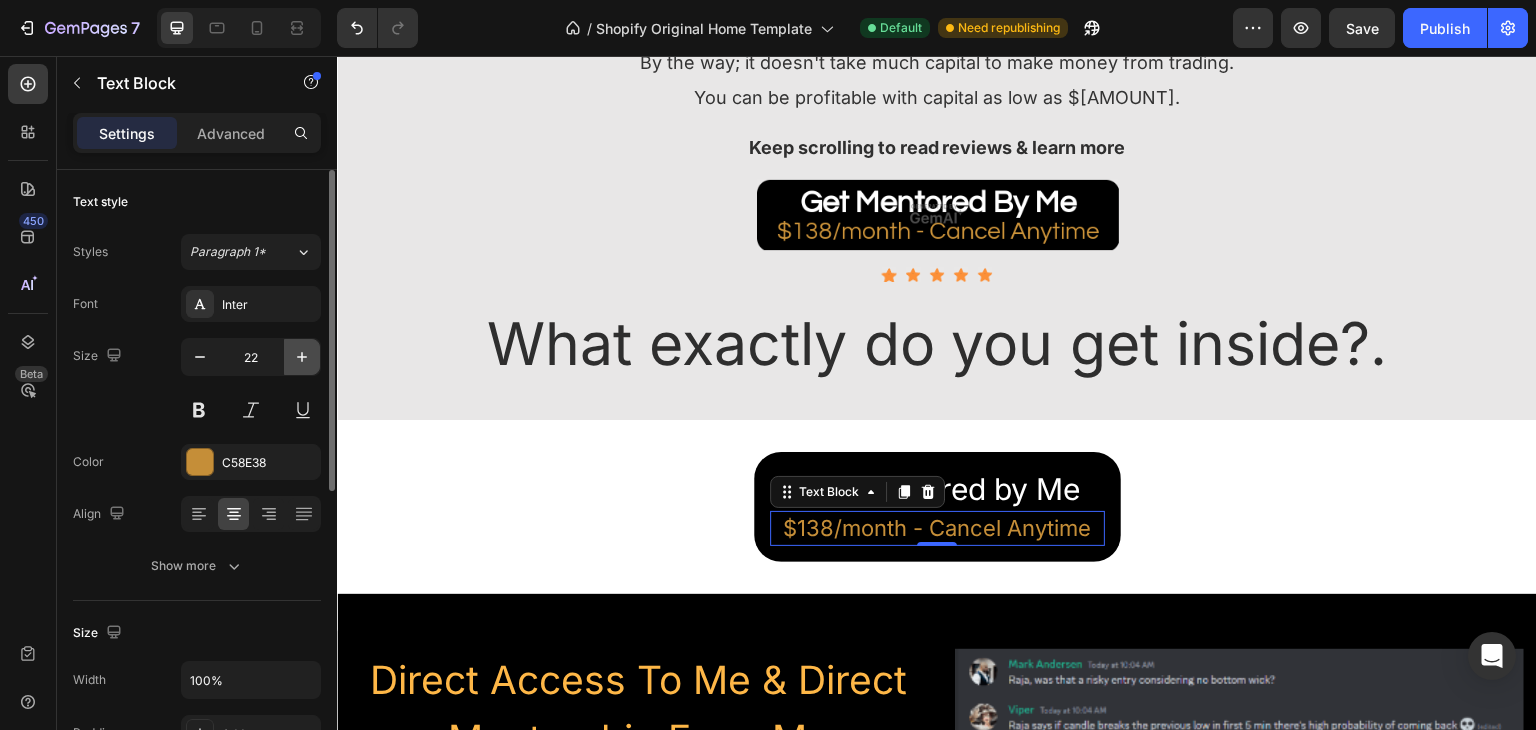click 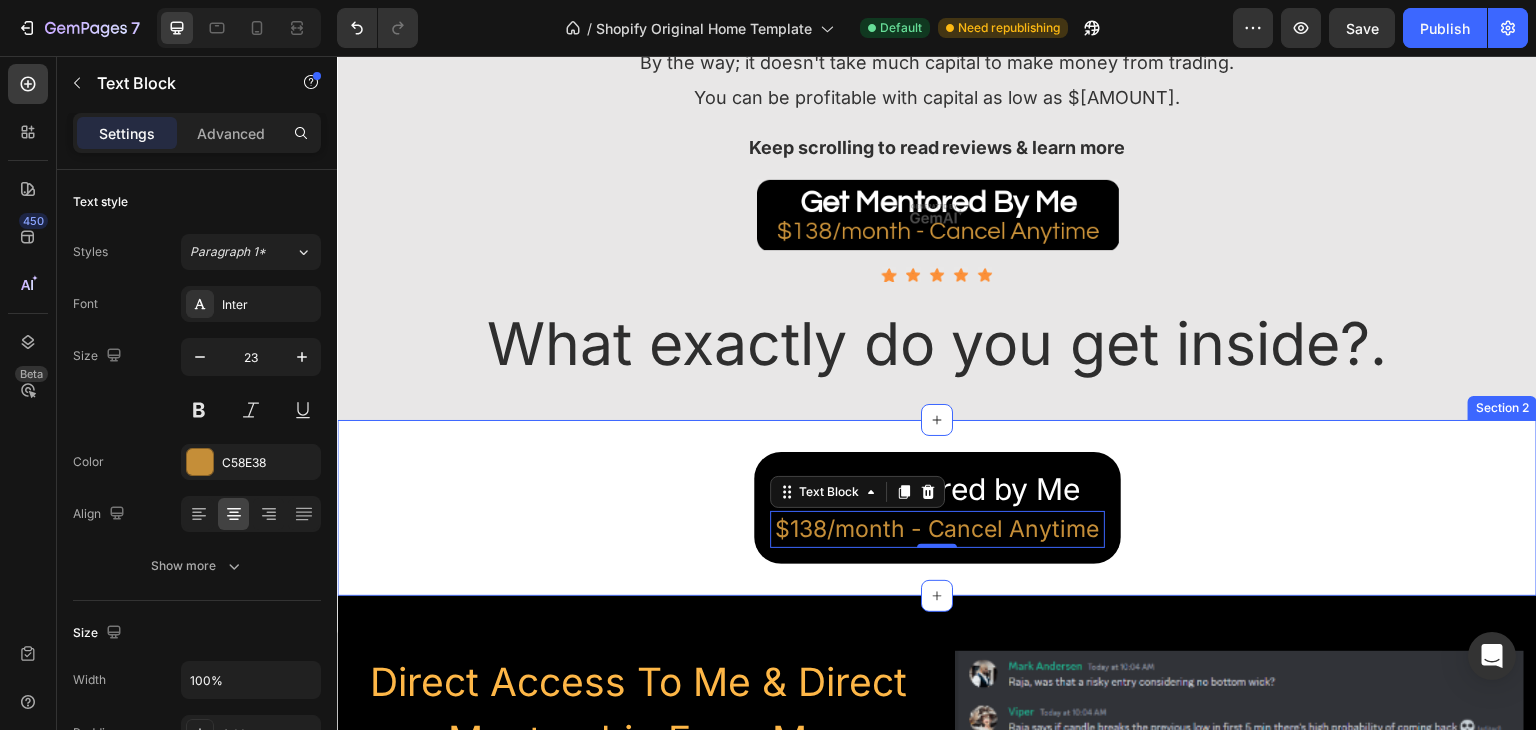 click on "Get Mentored by Me Heading $138/month - Cancel Anytime Text Block   0 Row" at bounding box center (937, 507) 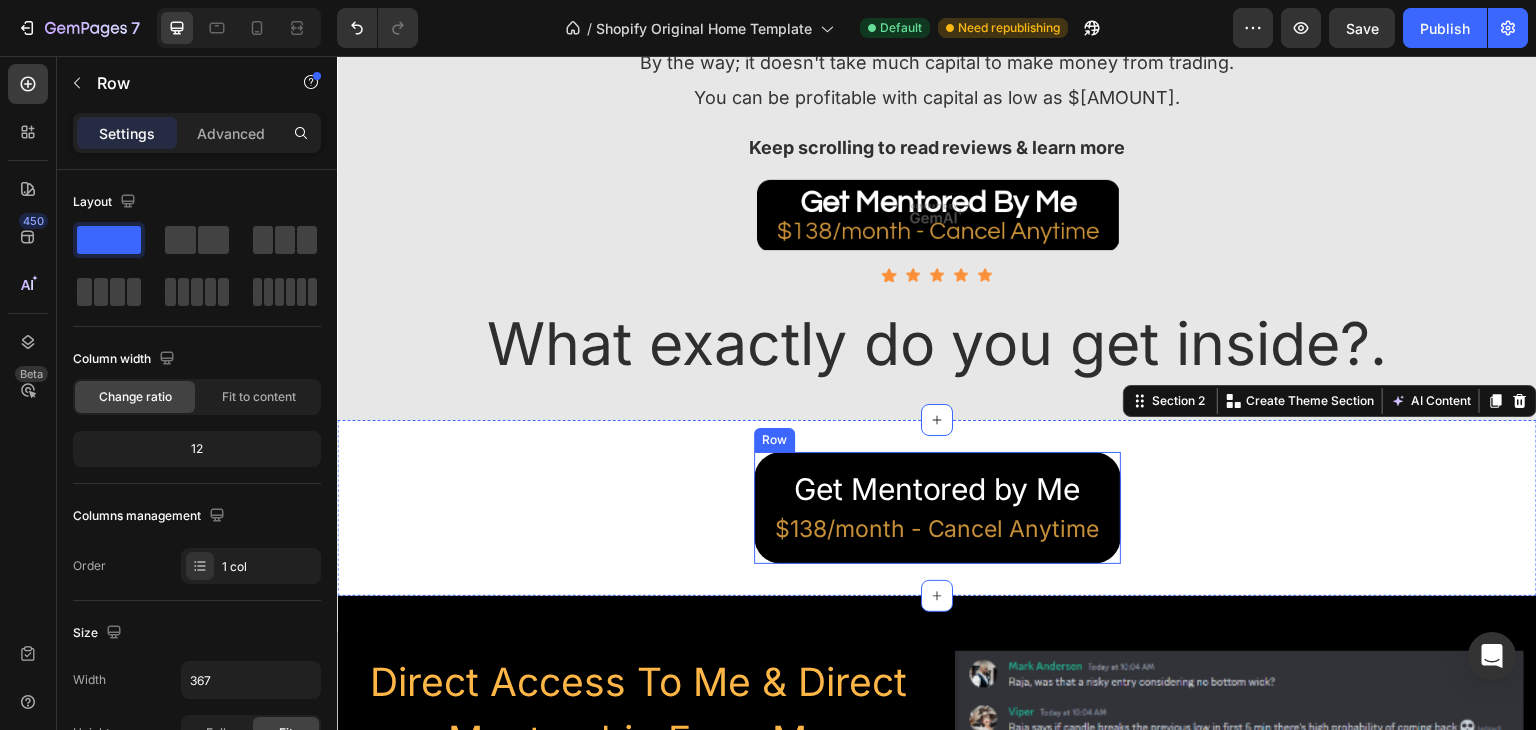 click on "Get Mentored by Me Heading $[PRICE]/month - Cancel Anytime Text Block Row" at bounding box center [937, 507] 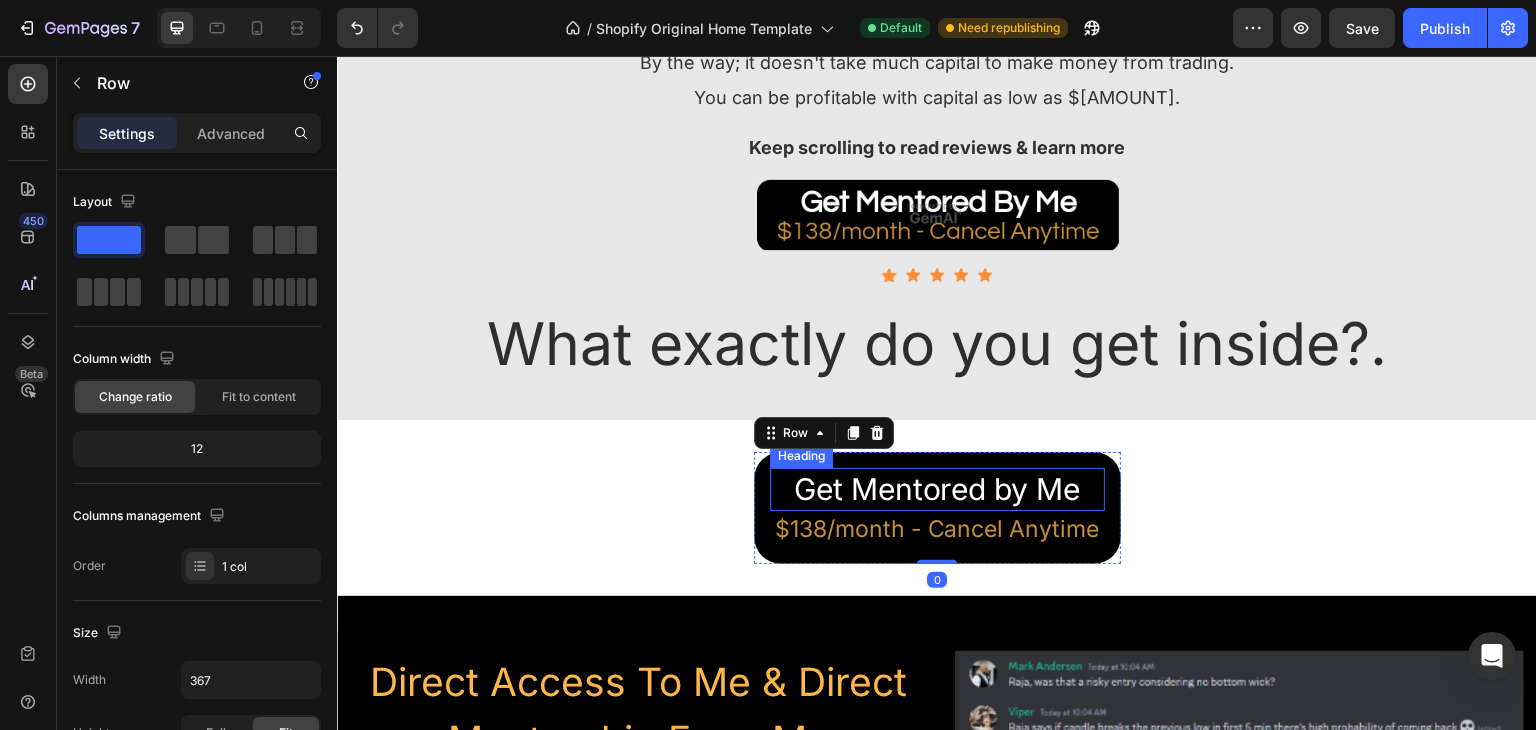 click on "Get Mentored by Me" at bounding box center (937, 489) 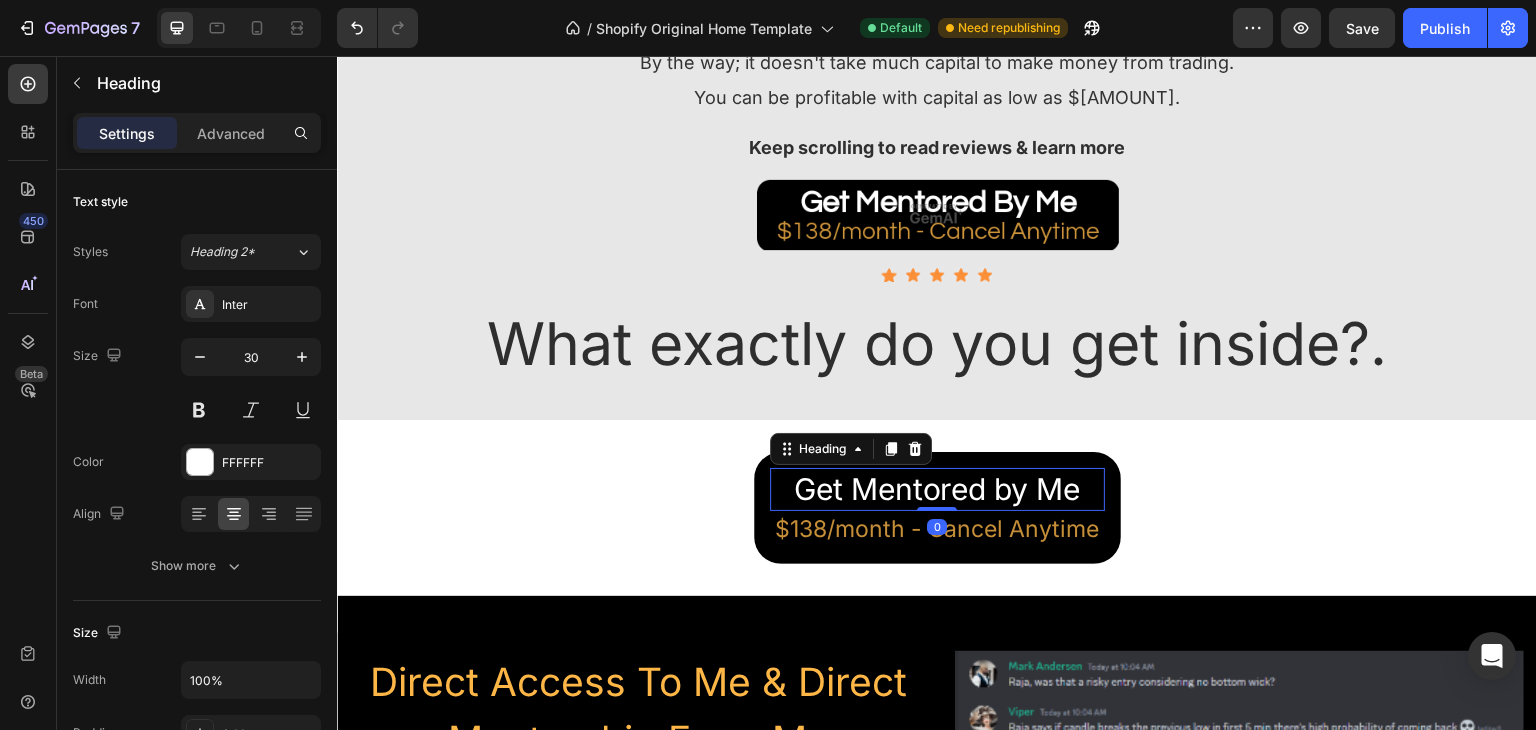 click on "Get Mentored by Me" at bounding box center [937, 489] 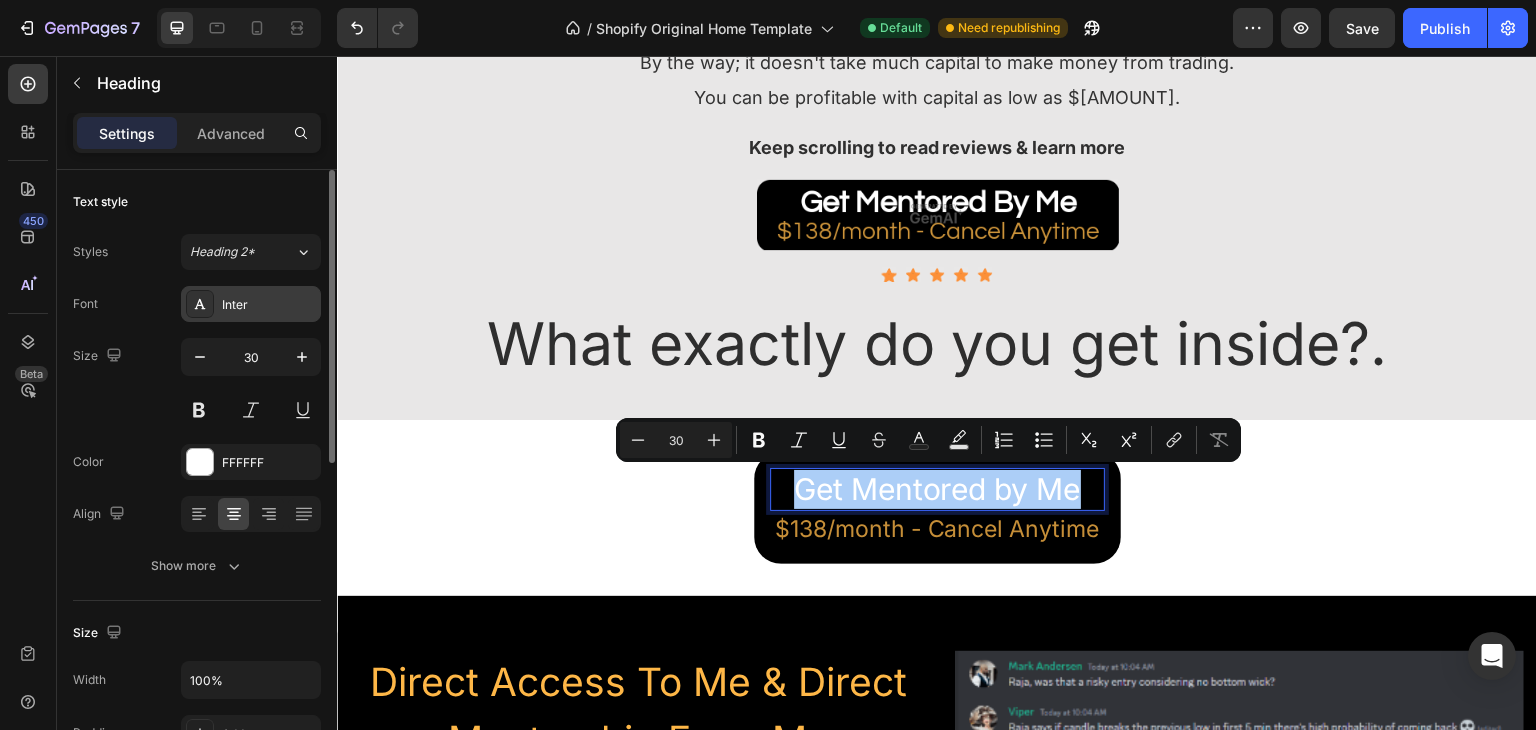 click on "Inter" at bounding box center [269, 305] 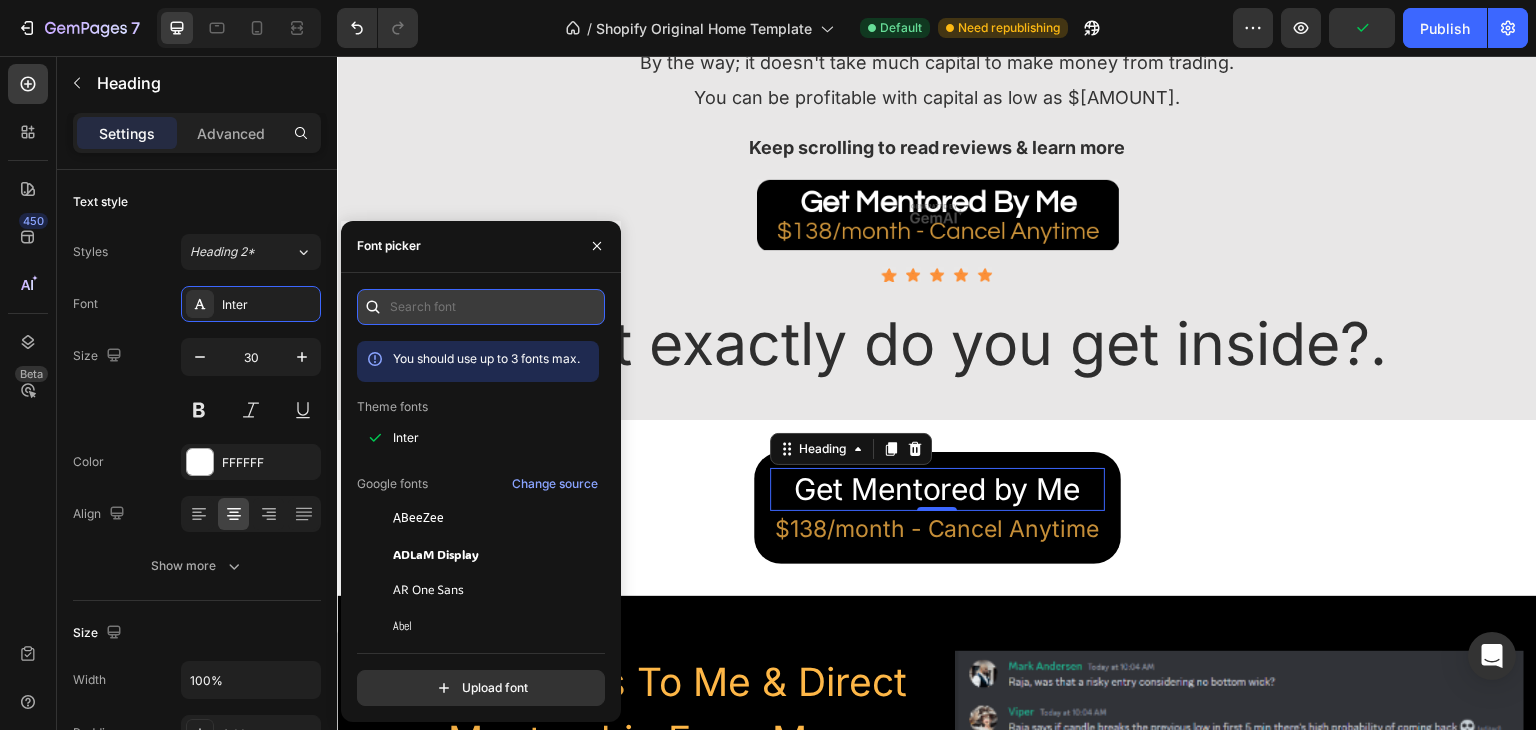 click at bounding box center (481, 307) 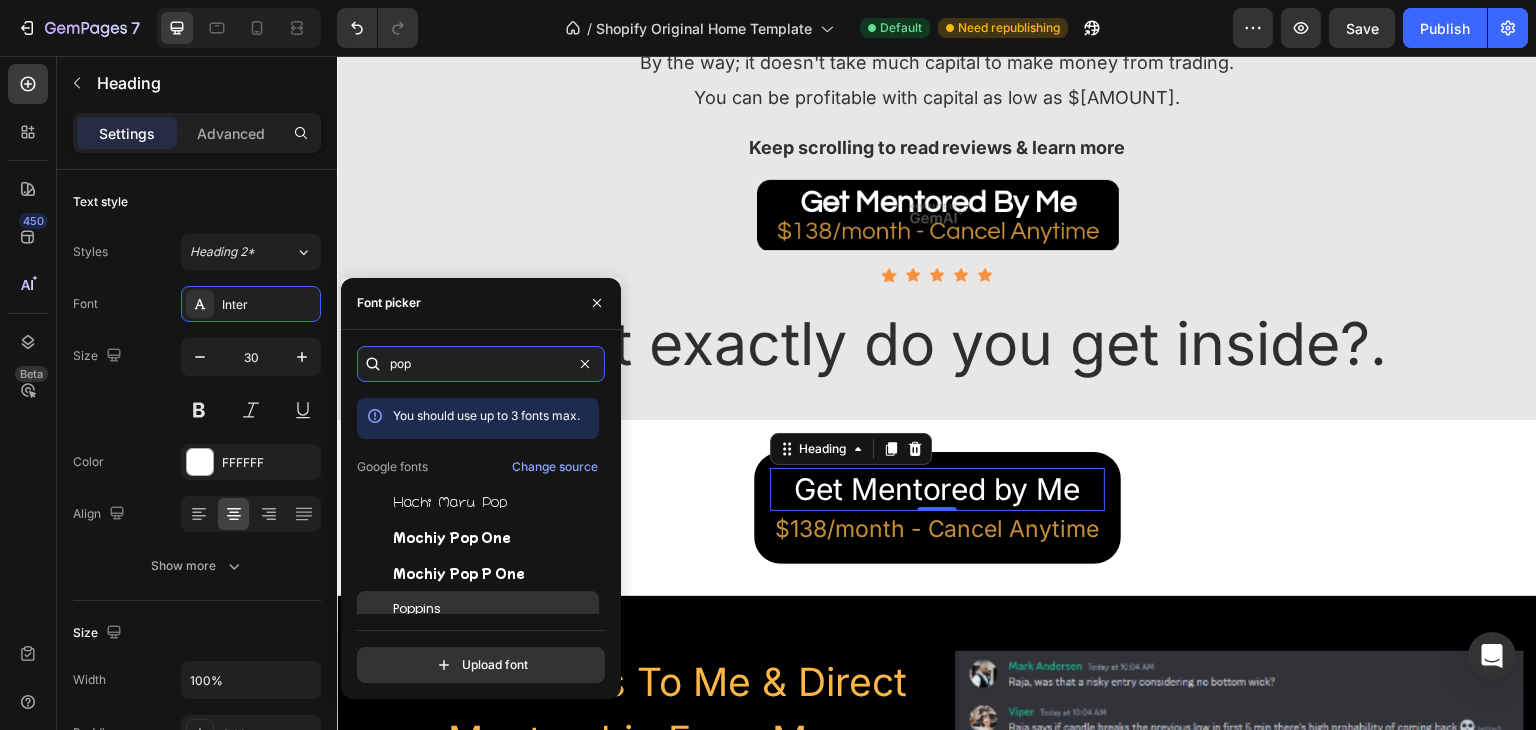 type on "pop" 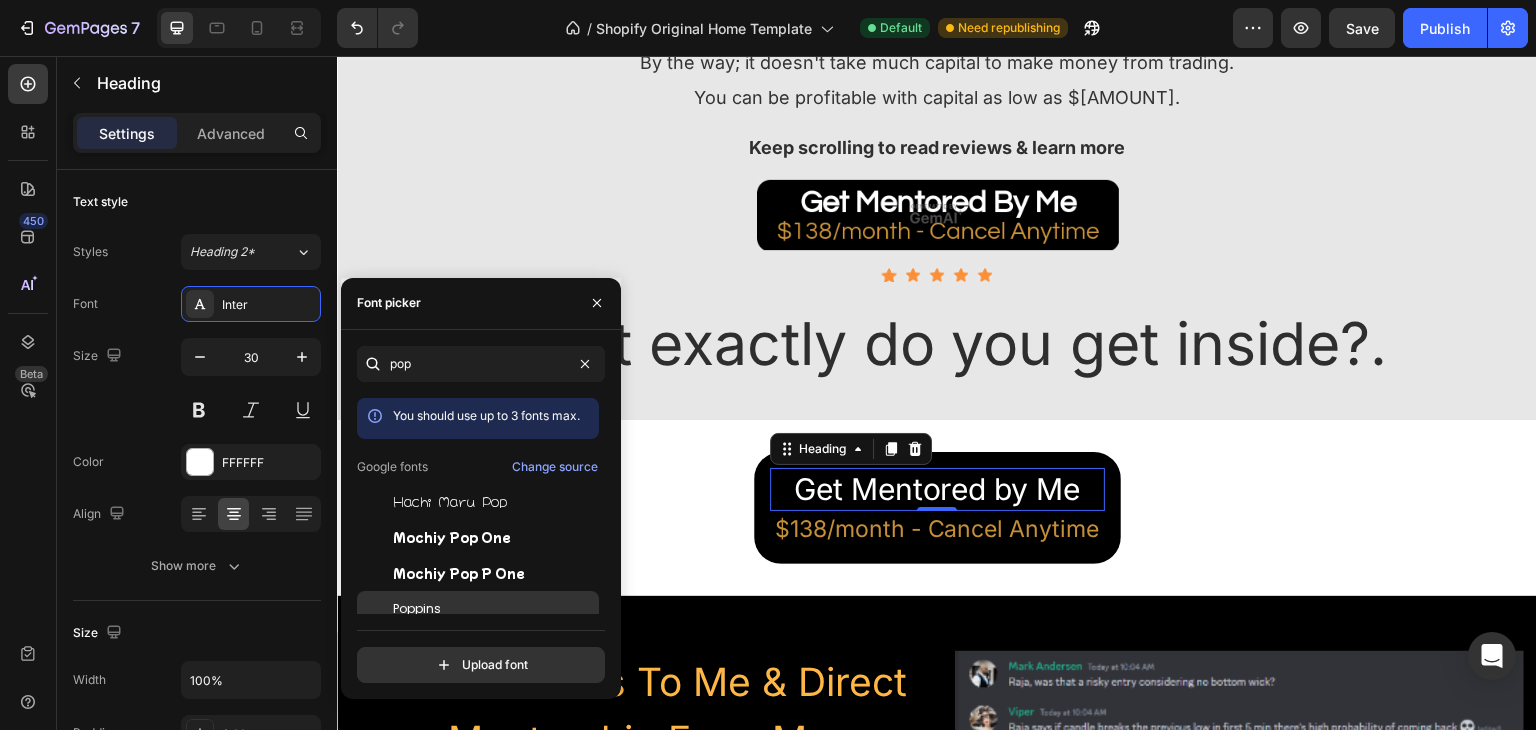 click on "Poppins" at bounding box center (417, 609) 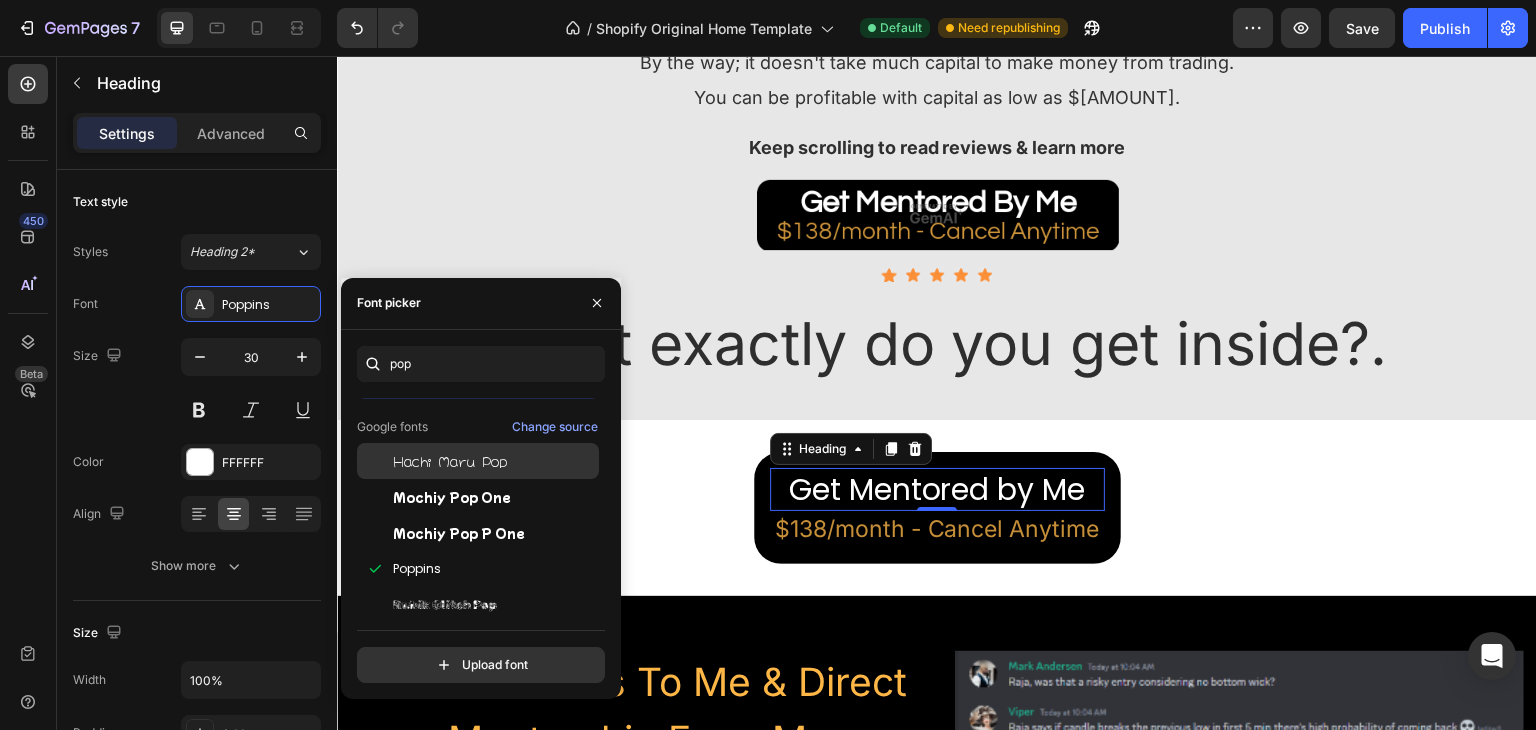 scroll, scrollTop: 49, scrollLeft: 0, axis: vertical 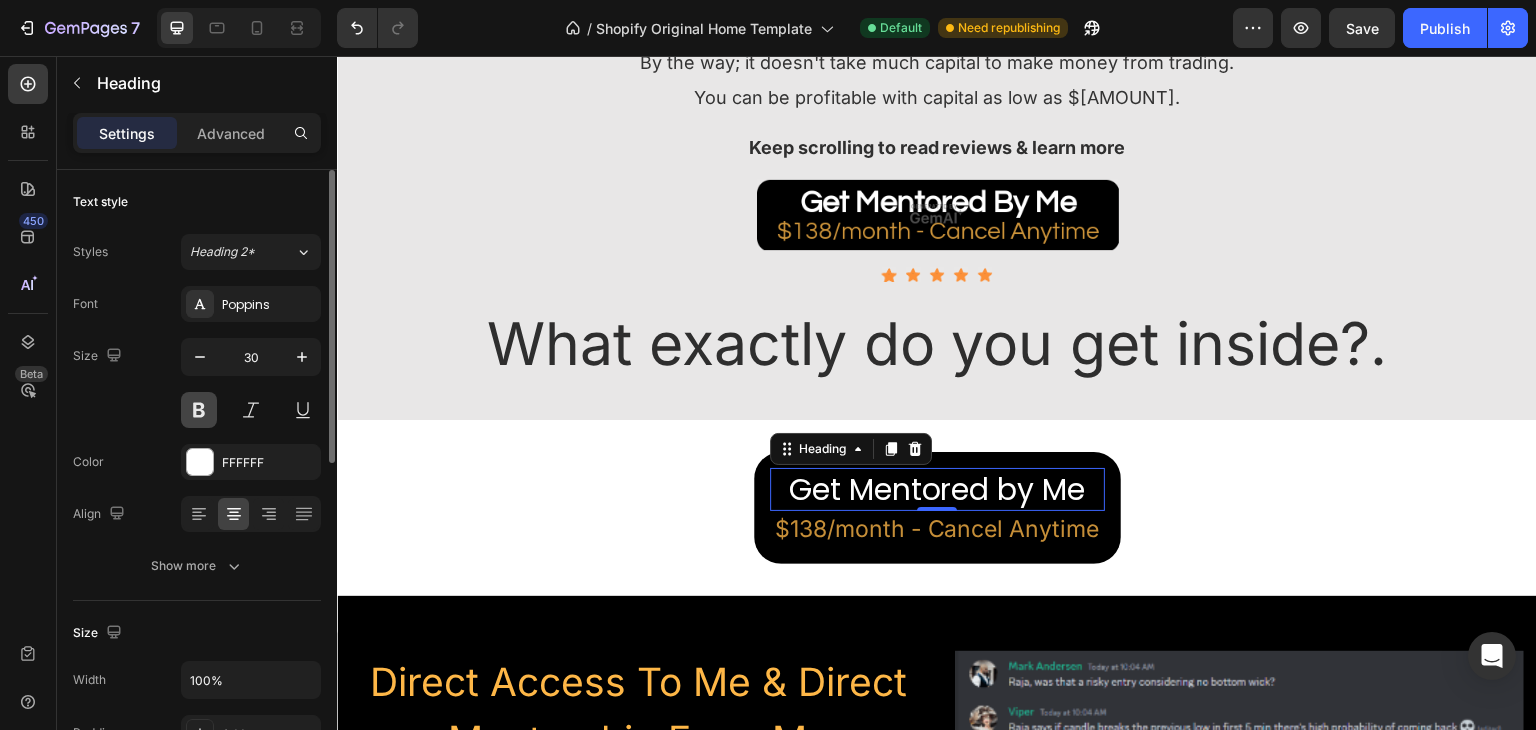 click at bounding box center (199, 410) 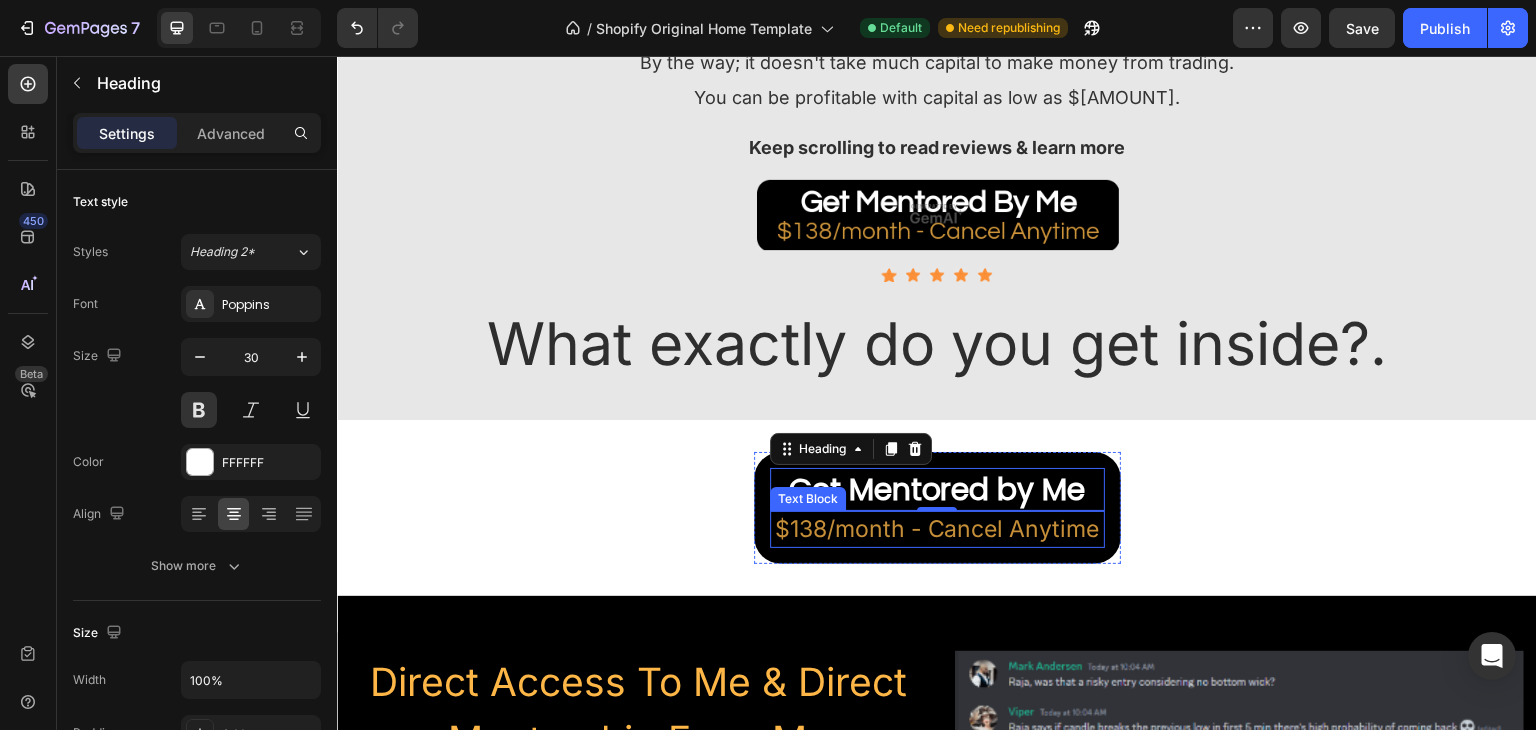 click on "$138/month - Cancel Anytime" at bounding box center (937, 529) 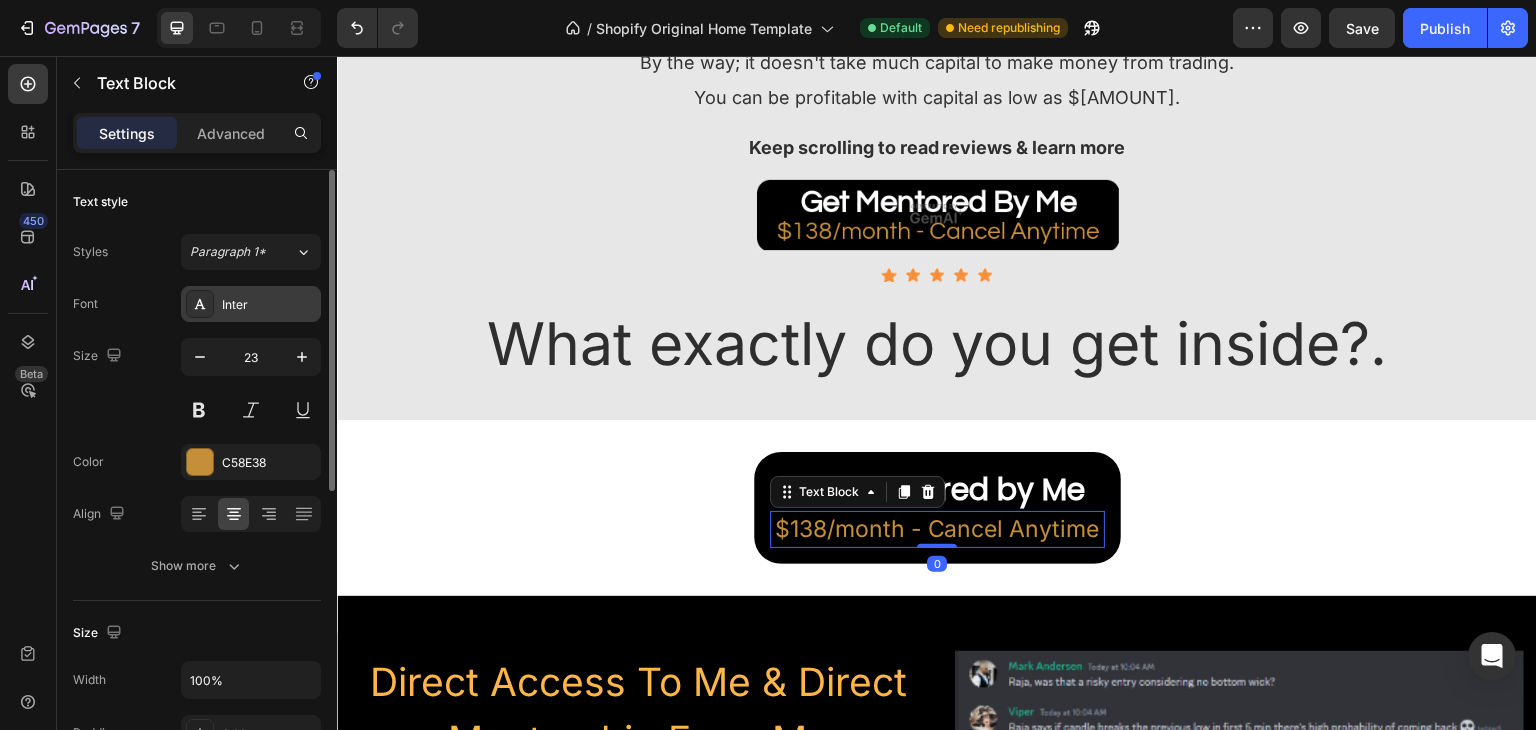 click on "Inter" at bounding box center [269, 305] 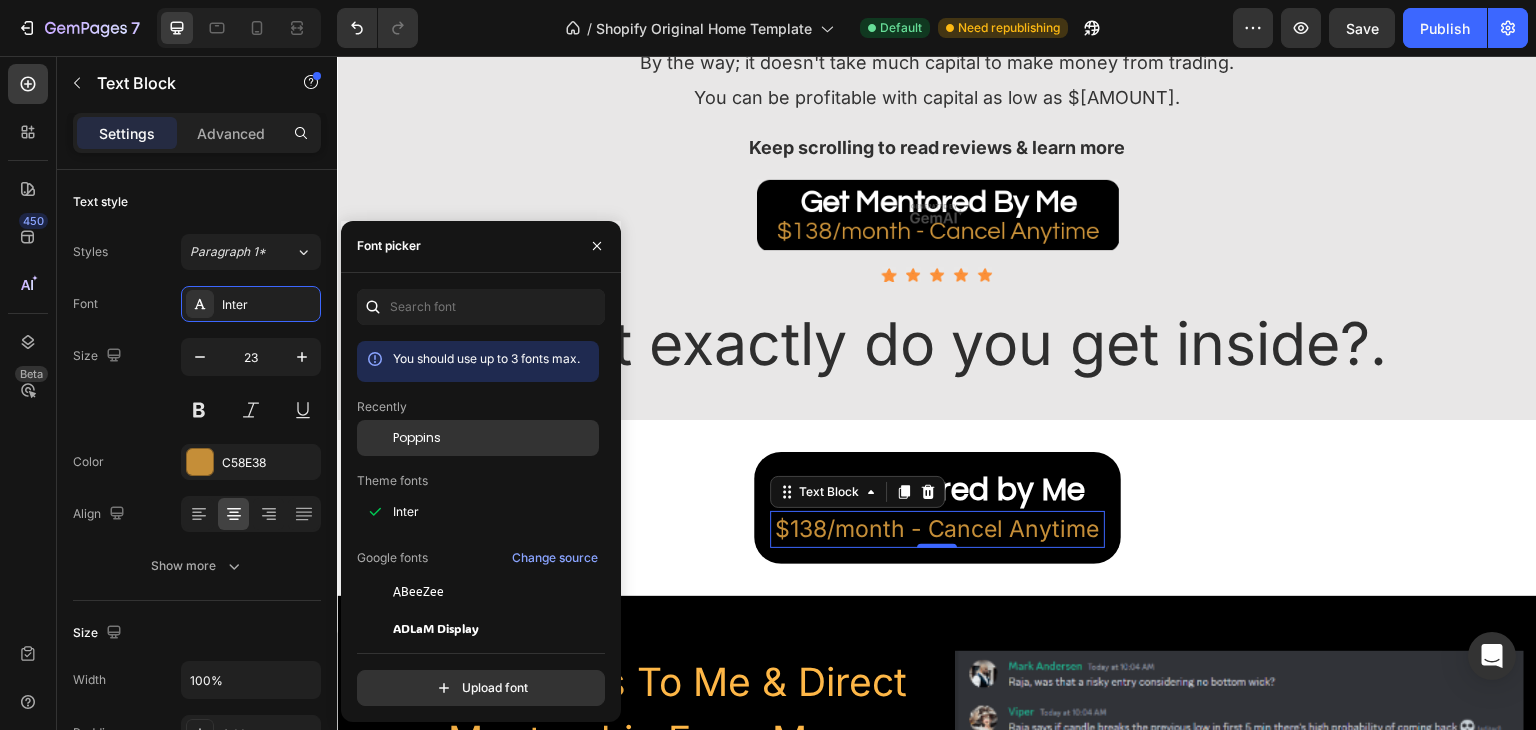 click on "Poppins" 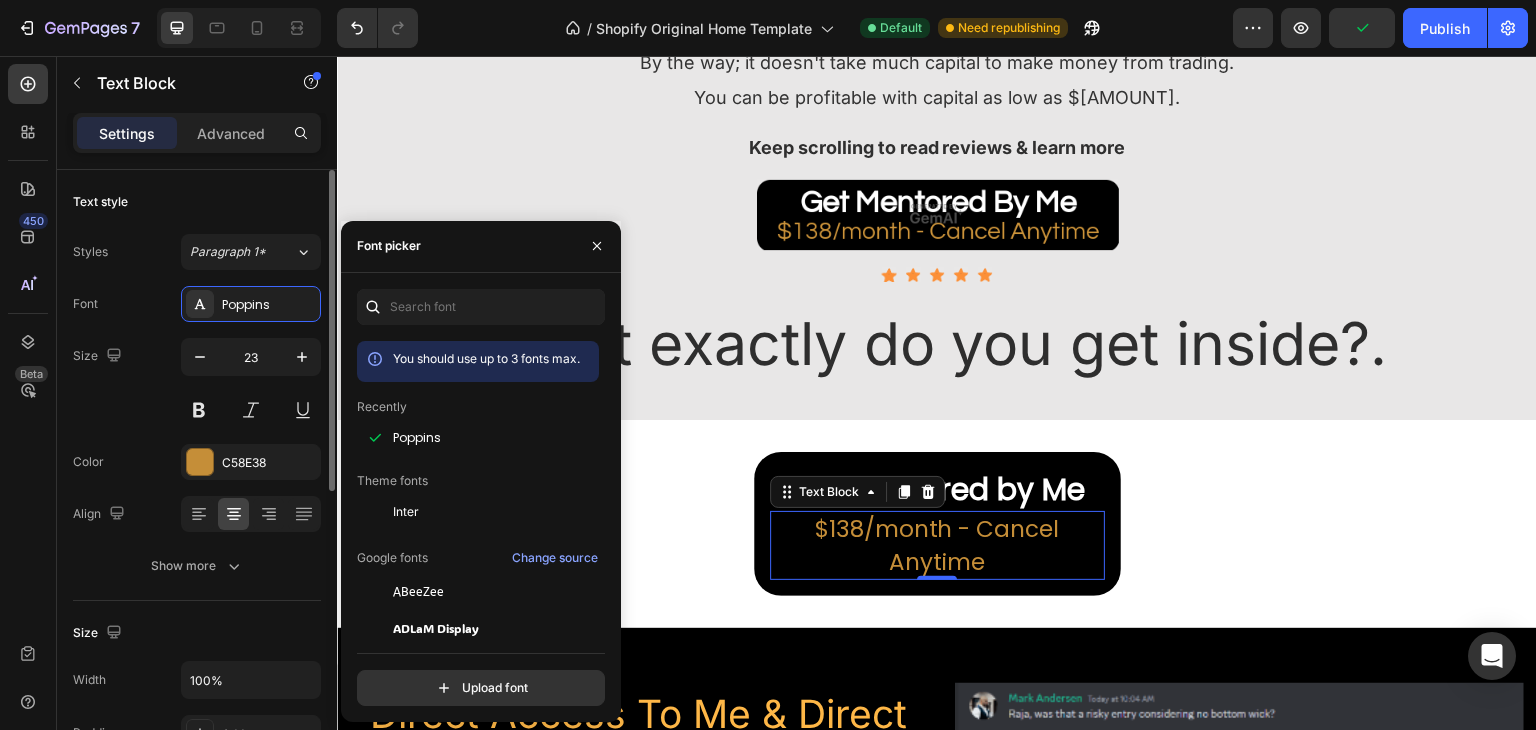 click on "Font Poppins Size 23 Color C58E38 Align Show more" at bounding box center [197, 435] 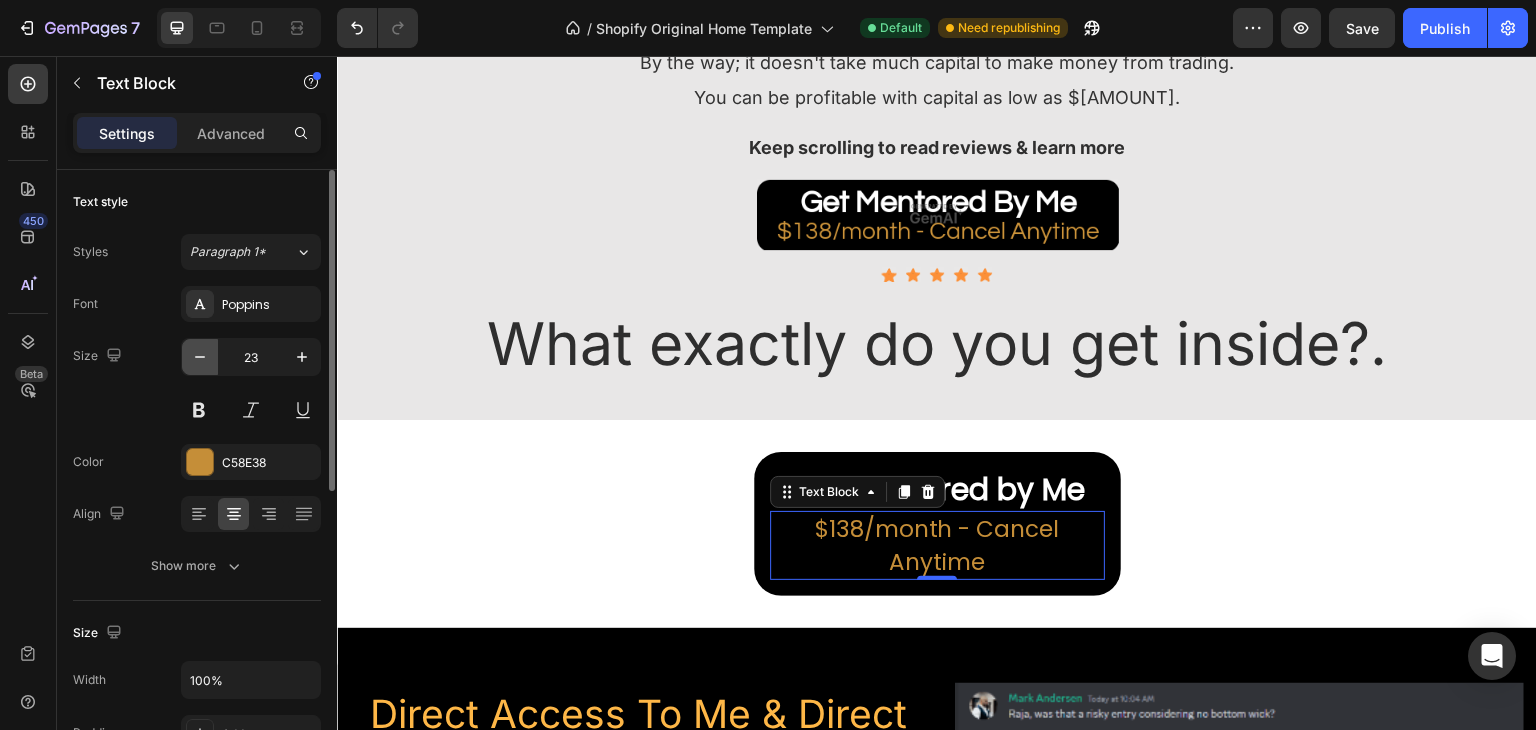 click 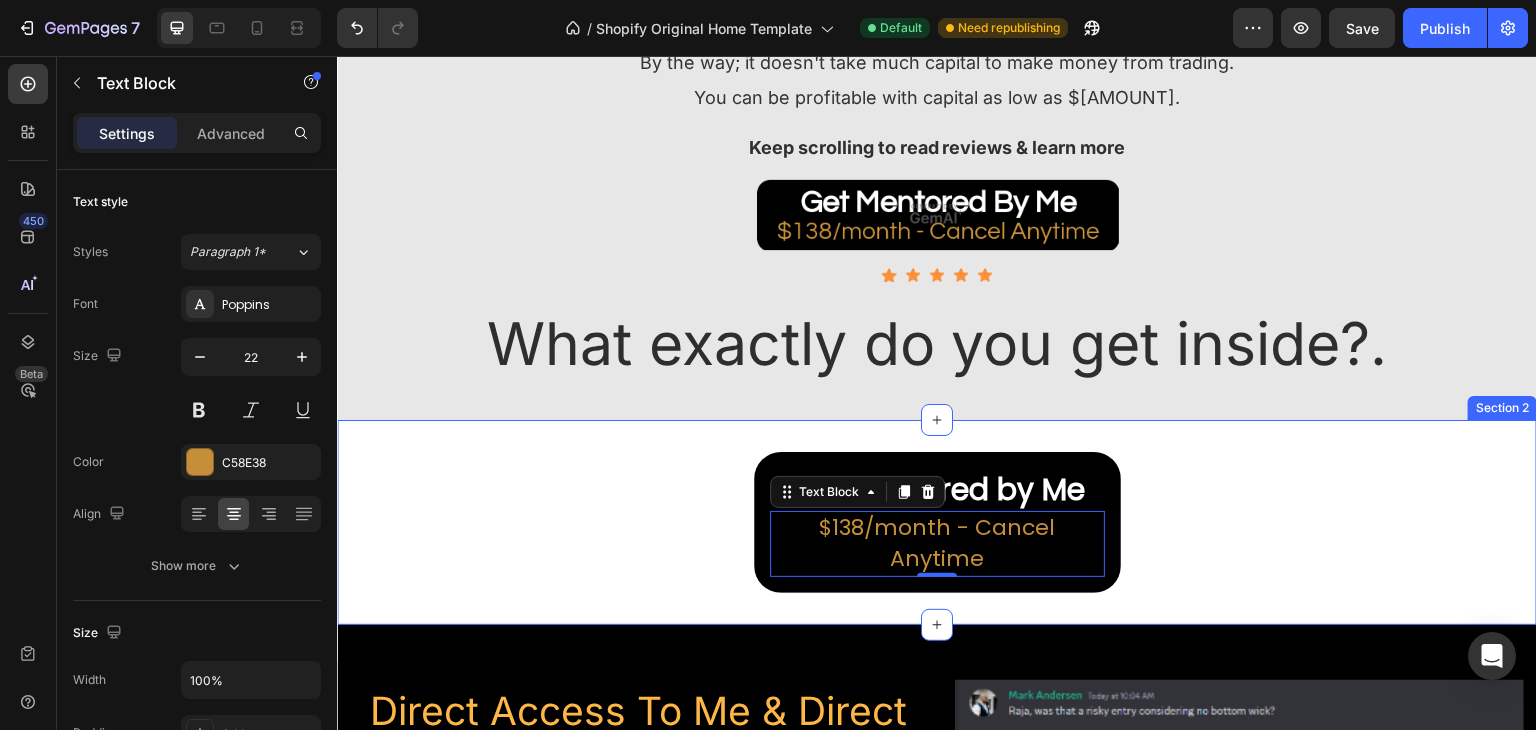 click on "Get Mentored by Me Heading $138/month - Cancel Anytime Text Block   0 Row" at bounding box center (937, 522) 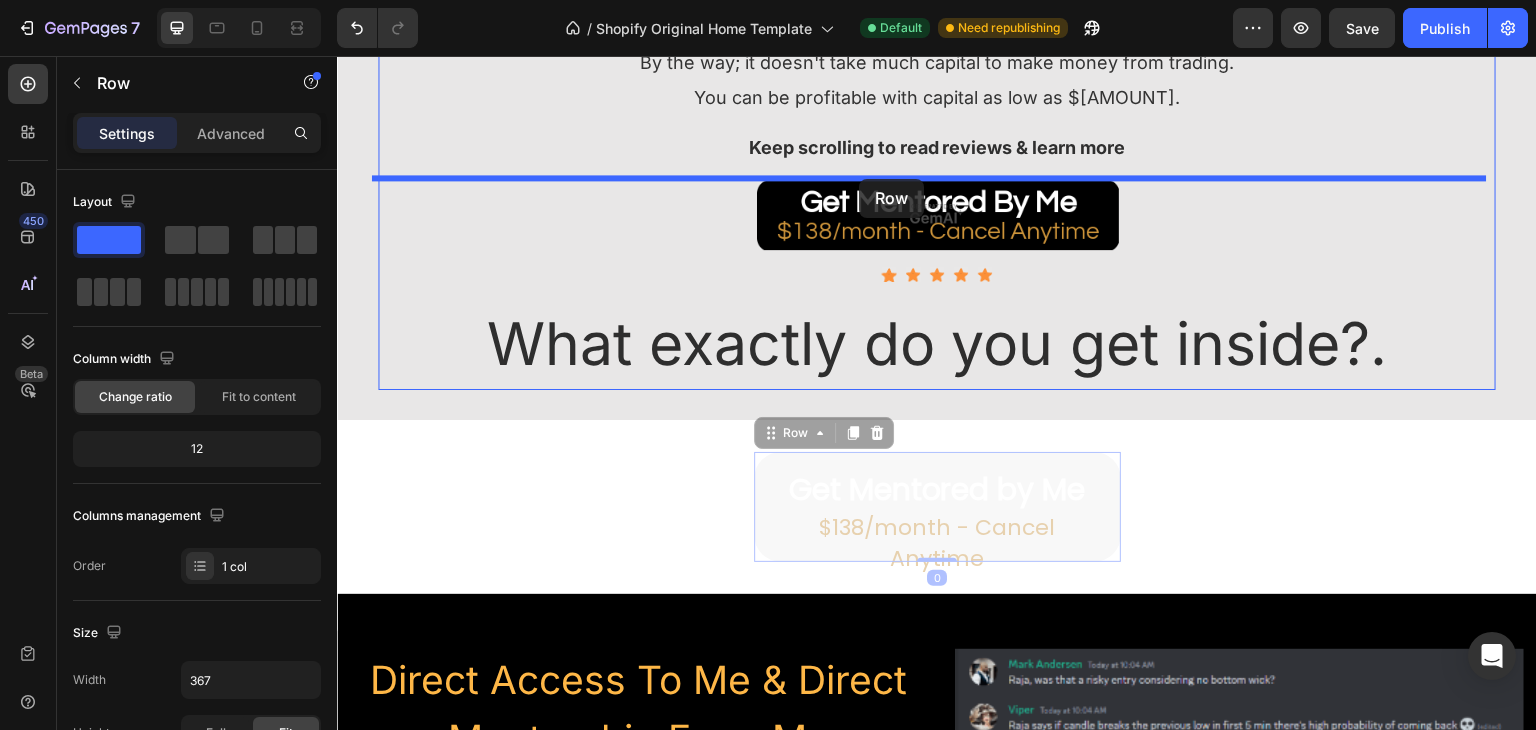 drag, startPoint x: 816, startPoint y: 457, endPoint x: 859, endPoint y: 179, distance: 281.30588 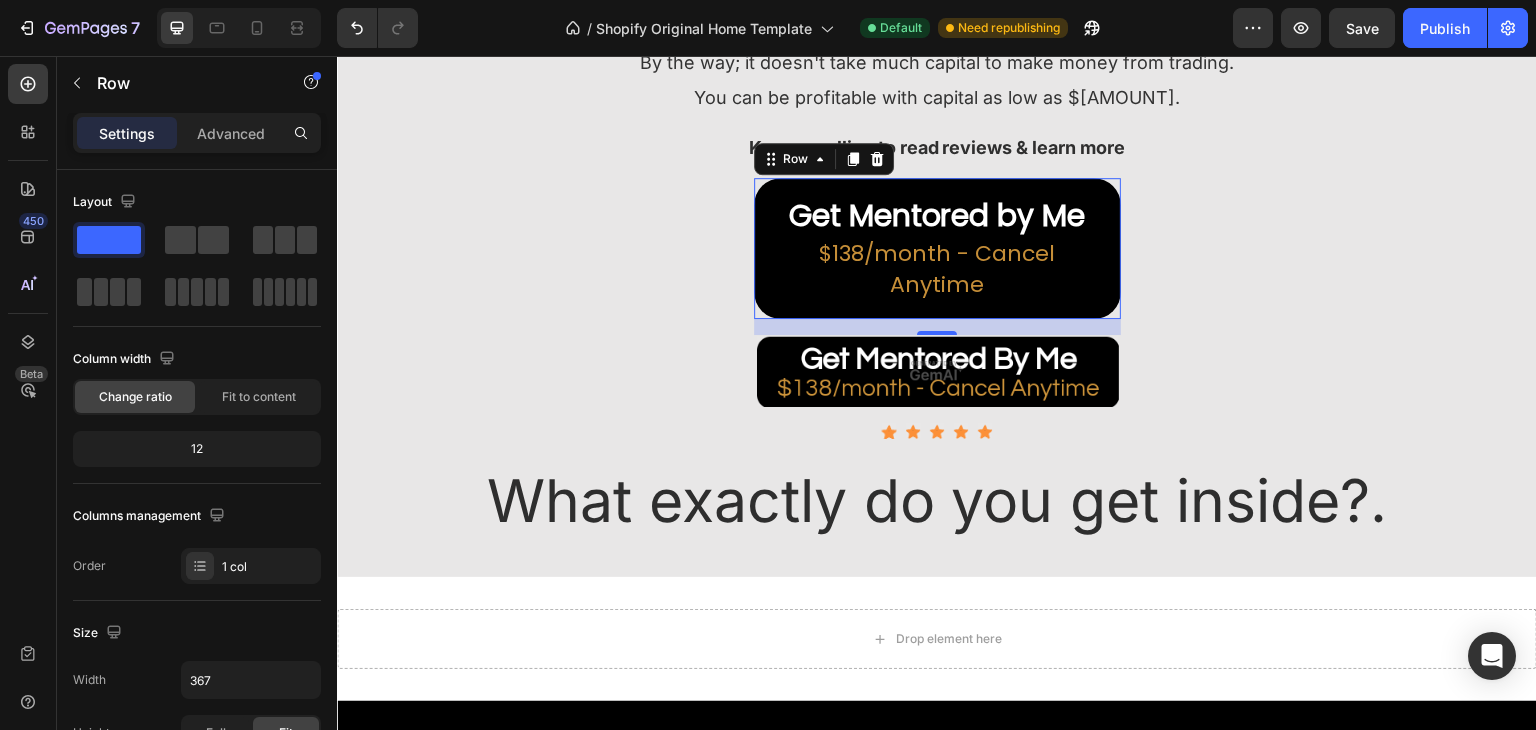 click on "Get Mentored by Me Heading $138/month - Cancel Anytime Text Block Row   16" at bounding box center [937, 248] 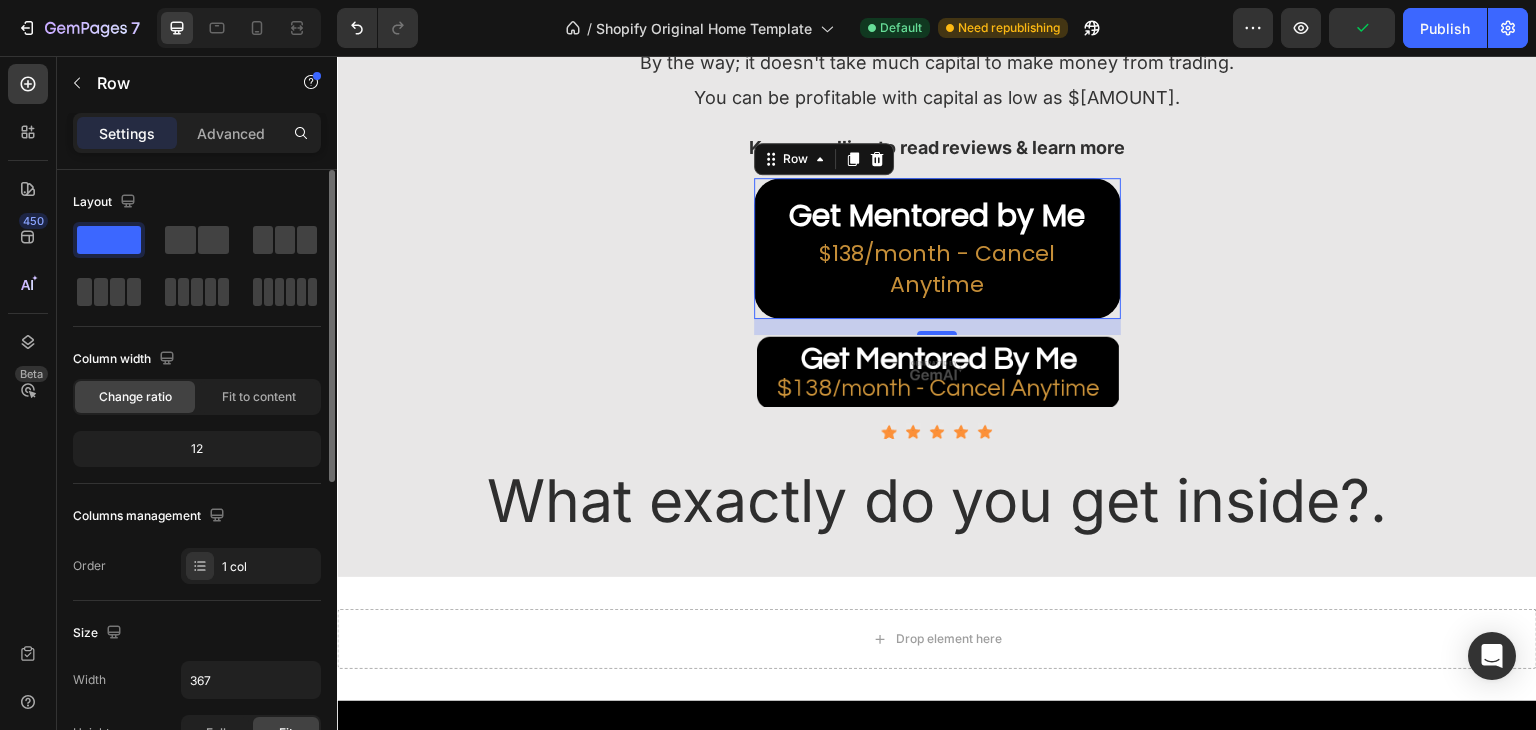 scroll, scrollTop: 100, scrollLeft: 0, axis: vertical 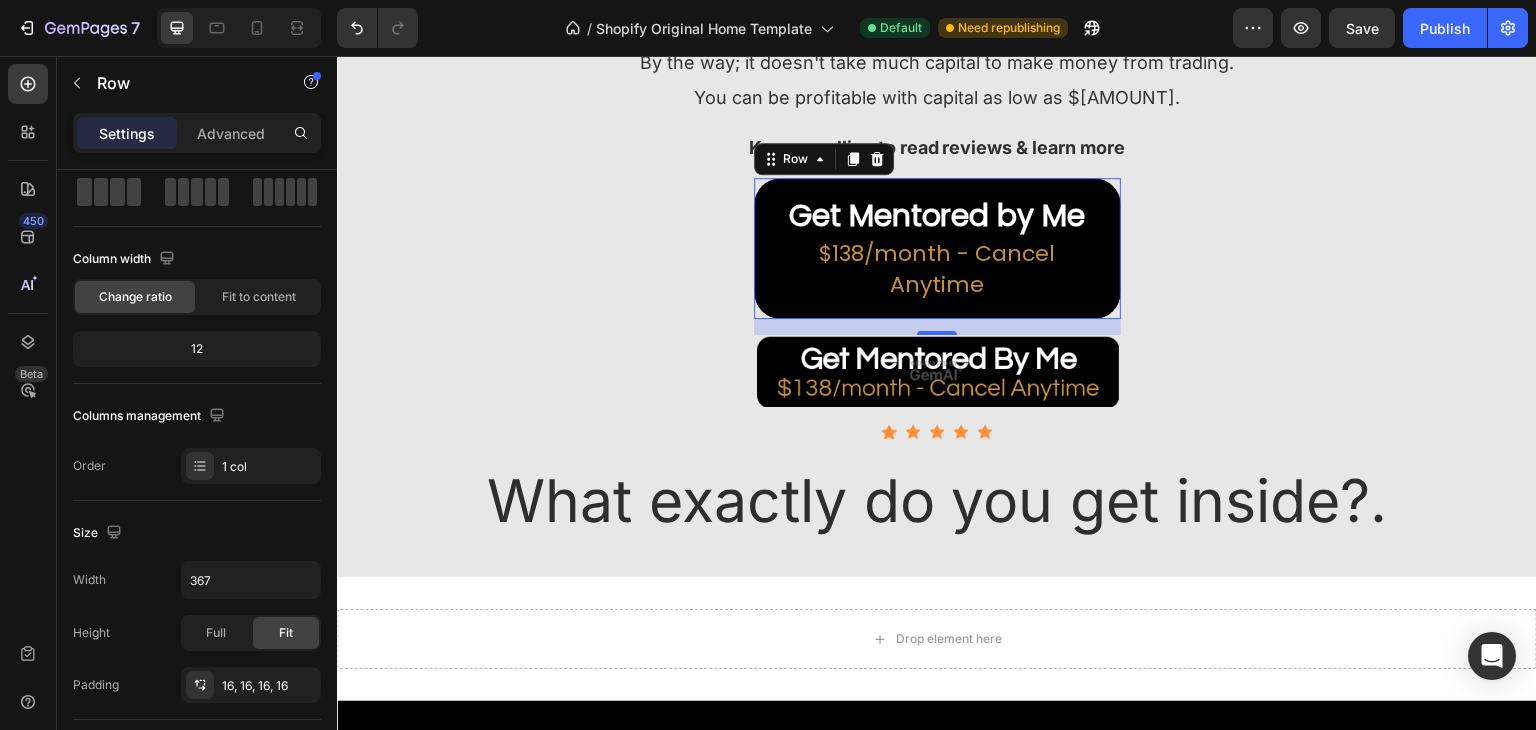 click on "Get Mentored by Me Heading $138/month - Cancel Anytime Text Block Row   16" at bounding box center [937, 248] 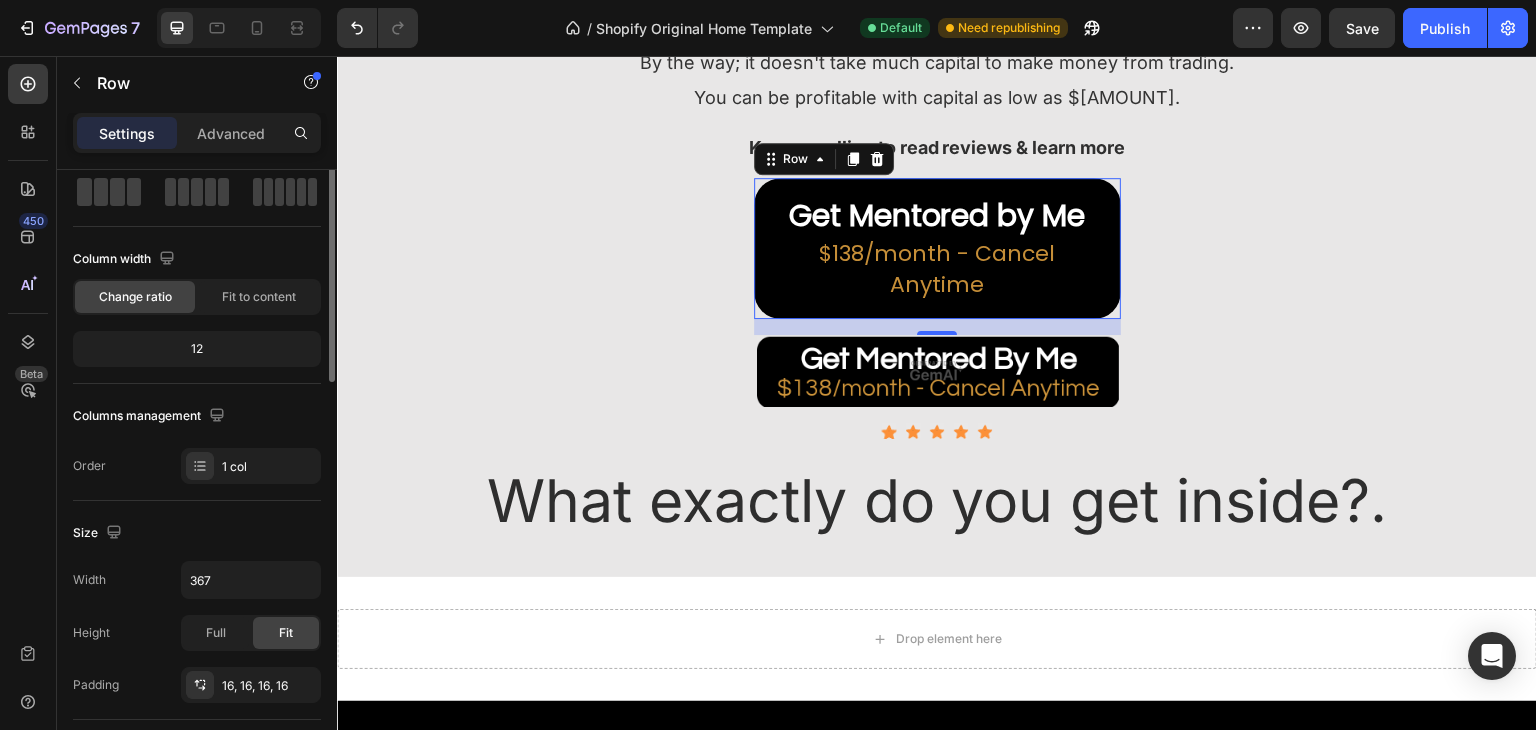 scroll, scrollTop: 0, scrollLeft: 0, axis: both 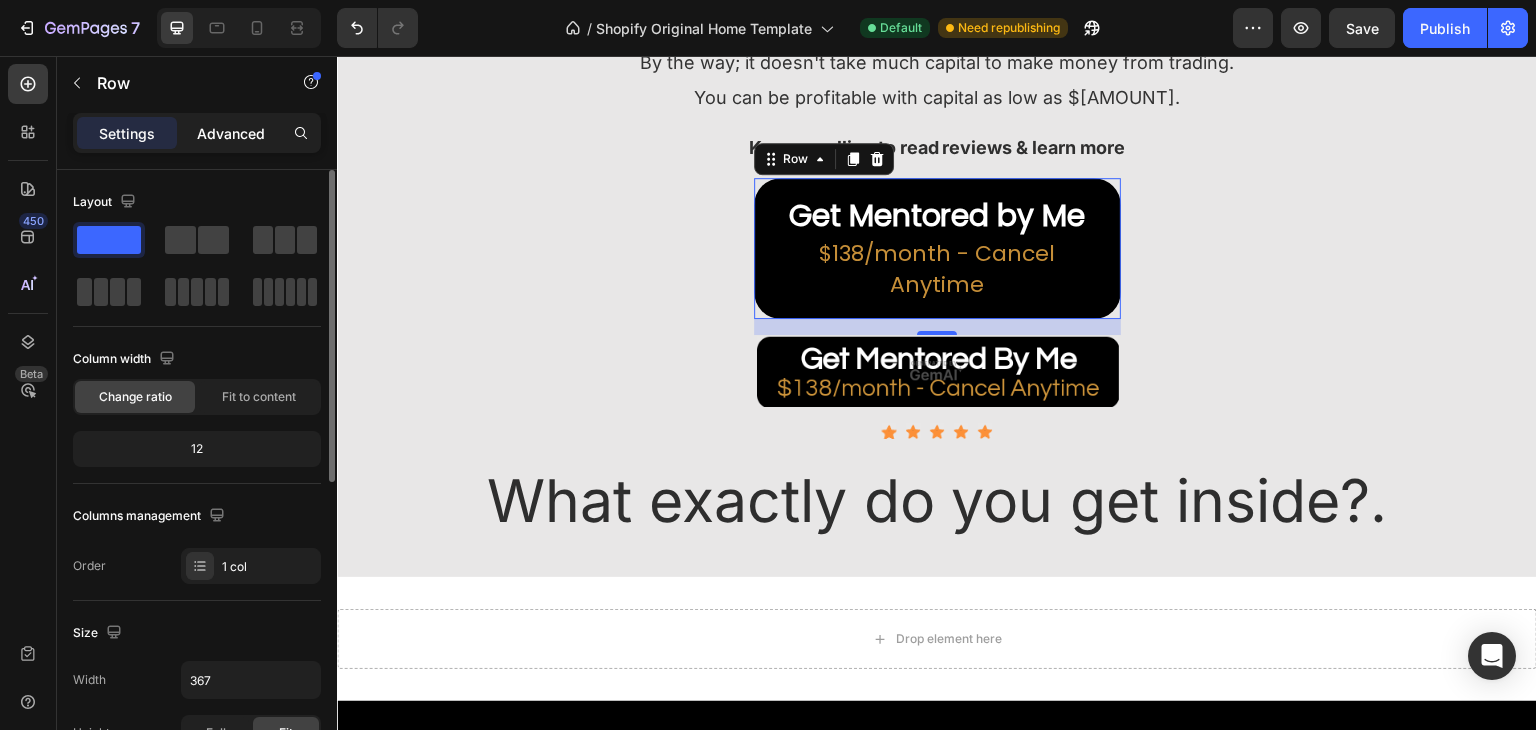 click on "Advanced" at bounding box center (231, 133) 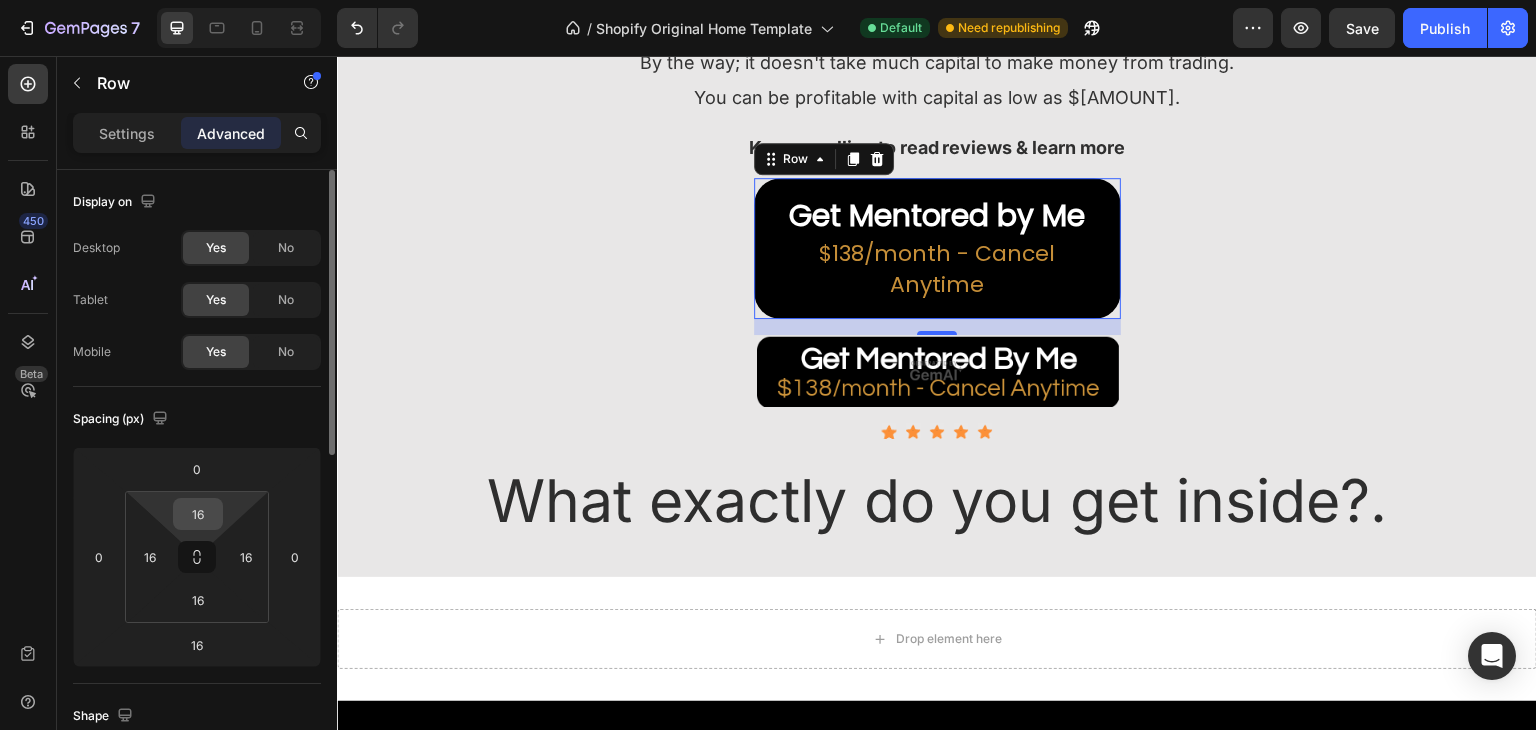 click on "16" at bounding box center [198, 514] 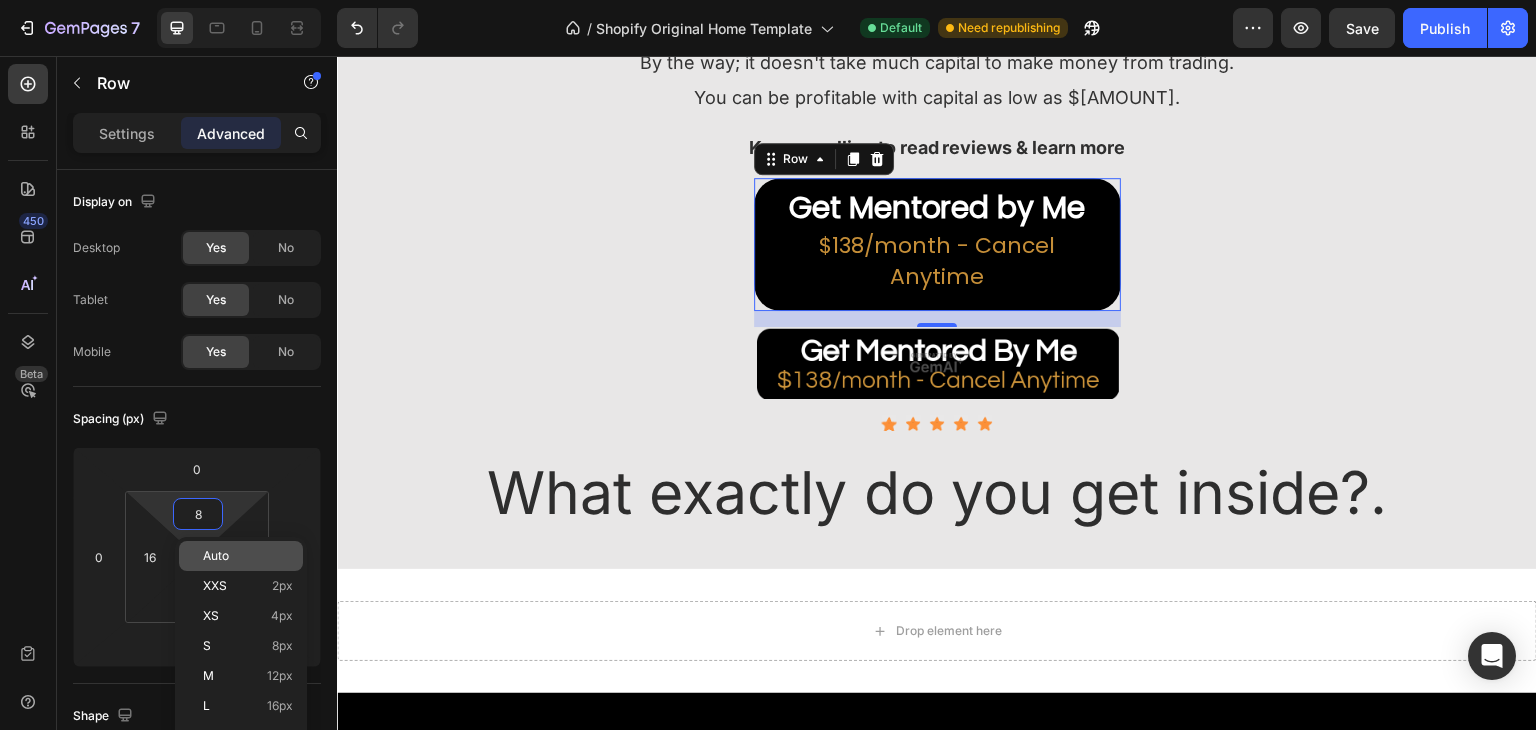 click on "Auto" at bounding box center [248, 556] 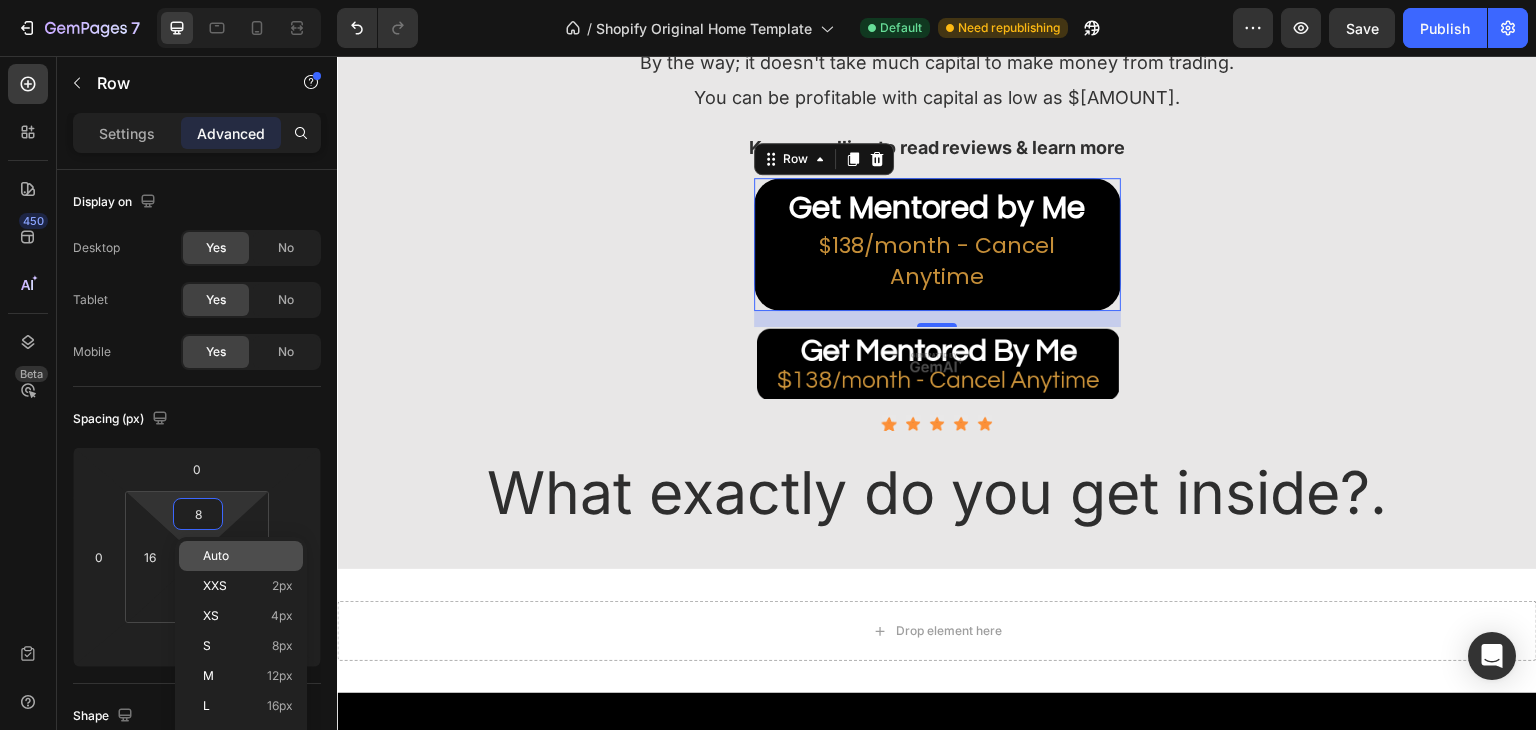 type on "Auto" 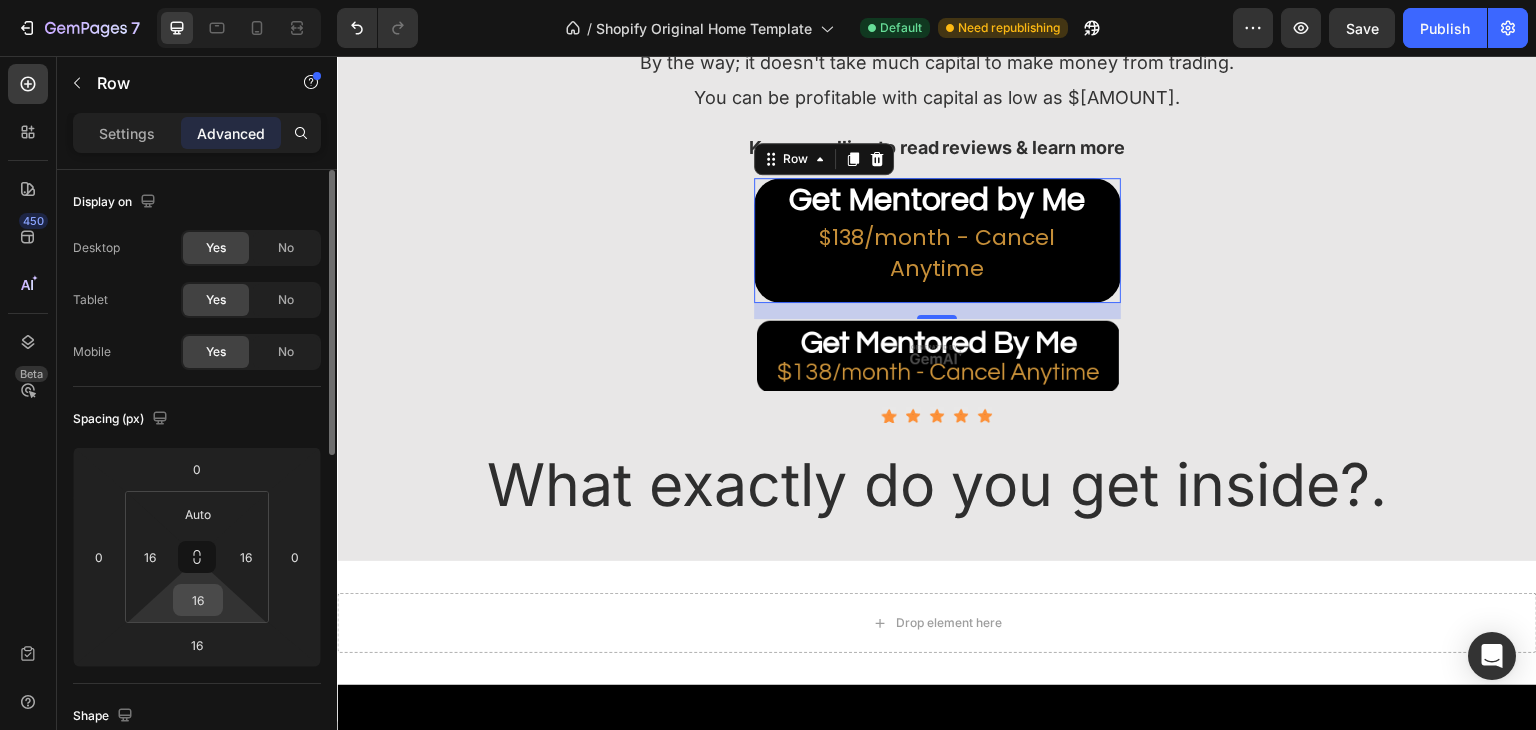 click on "16" at bounding box center (198, 600) 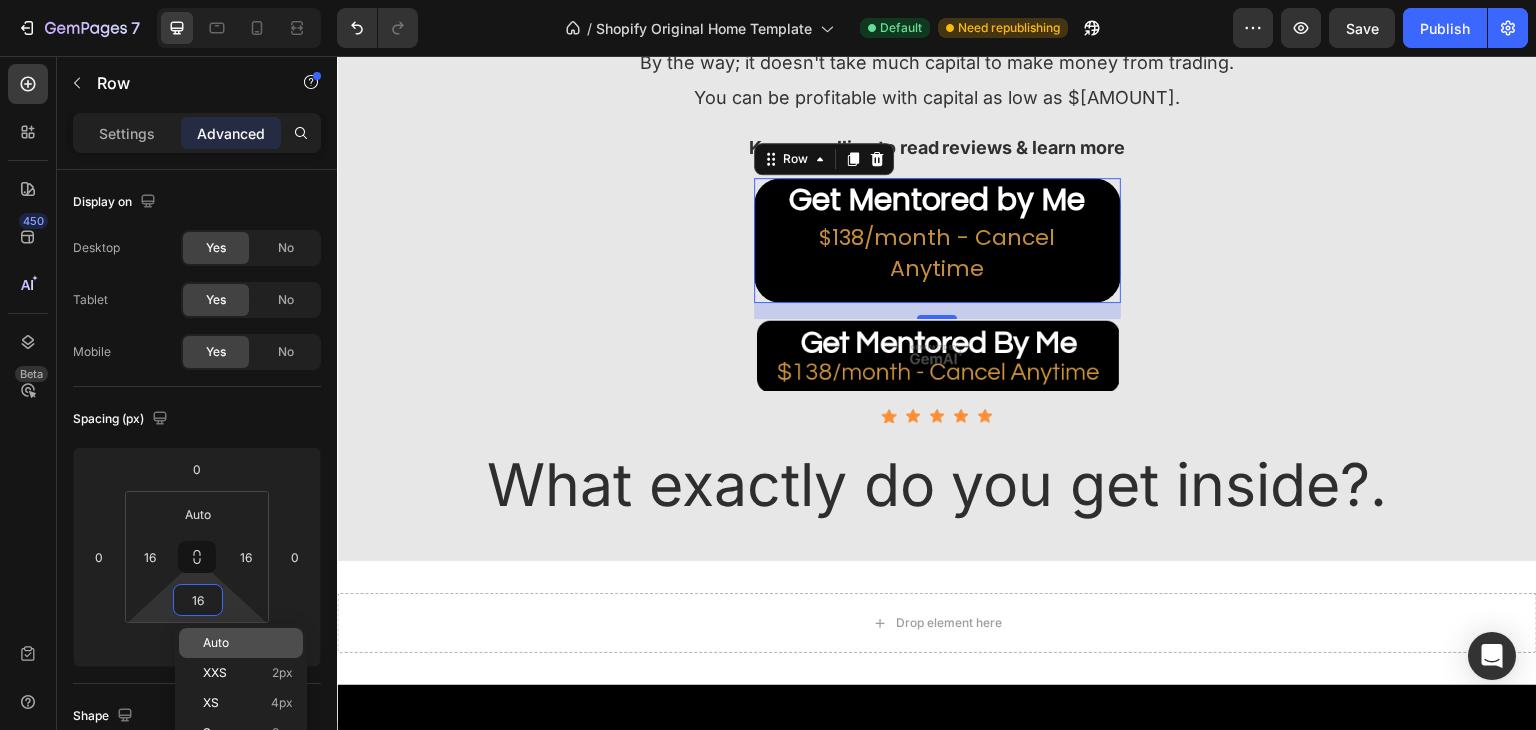 click on "Auto" at bounding box center (216, 643) 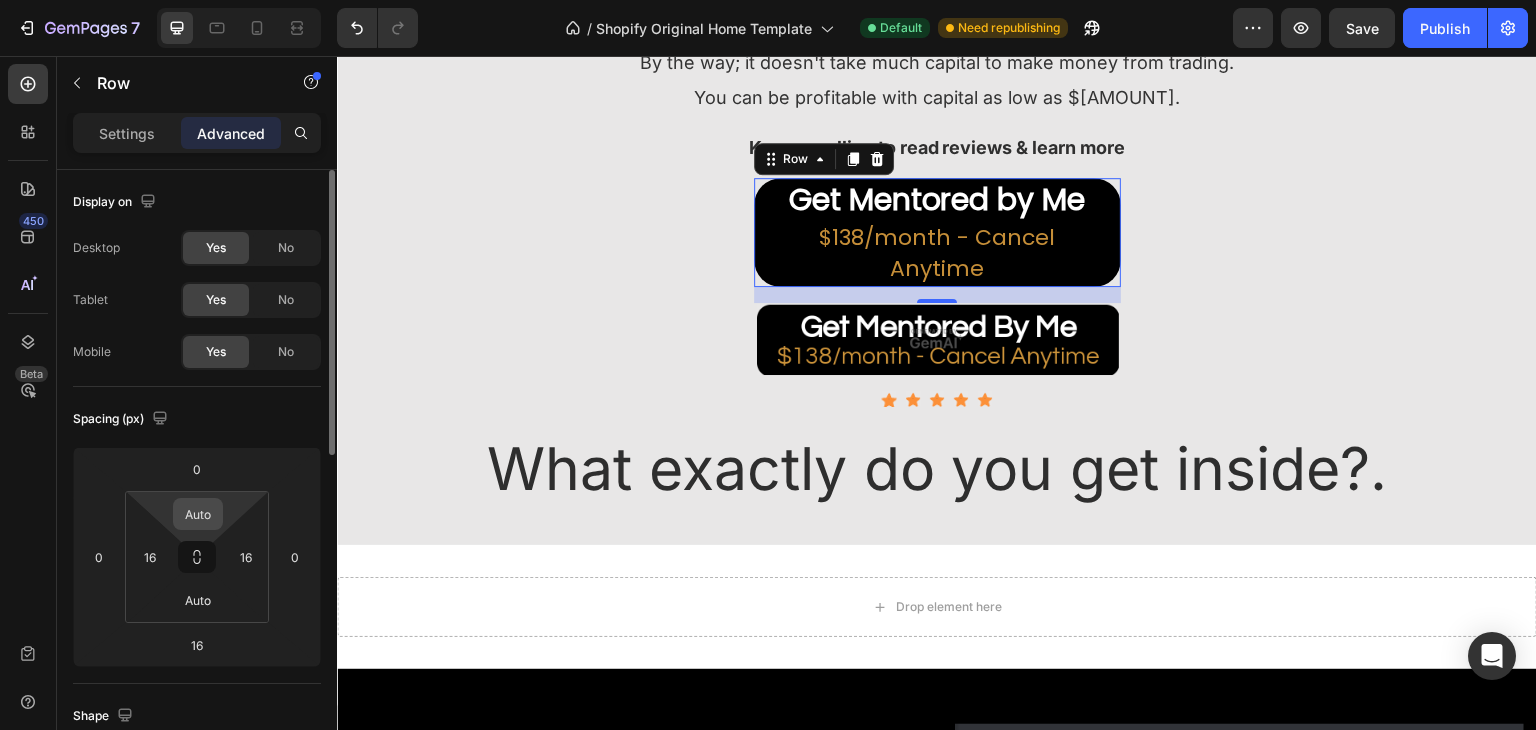 click on "Auto" at bounding box center (198, 514) 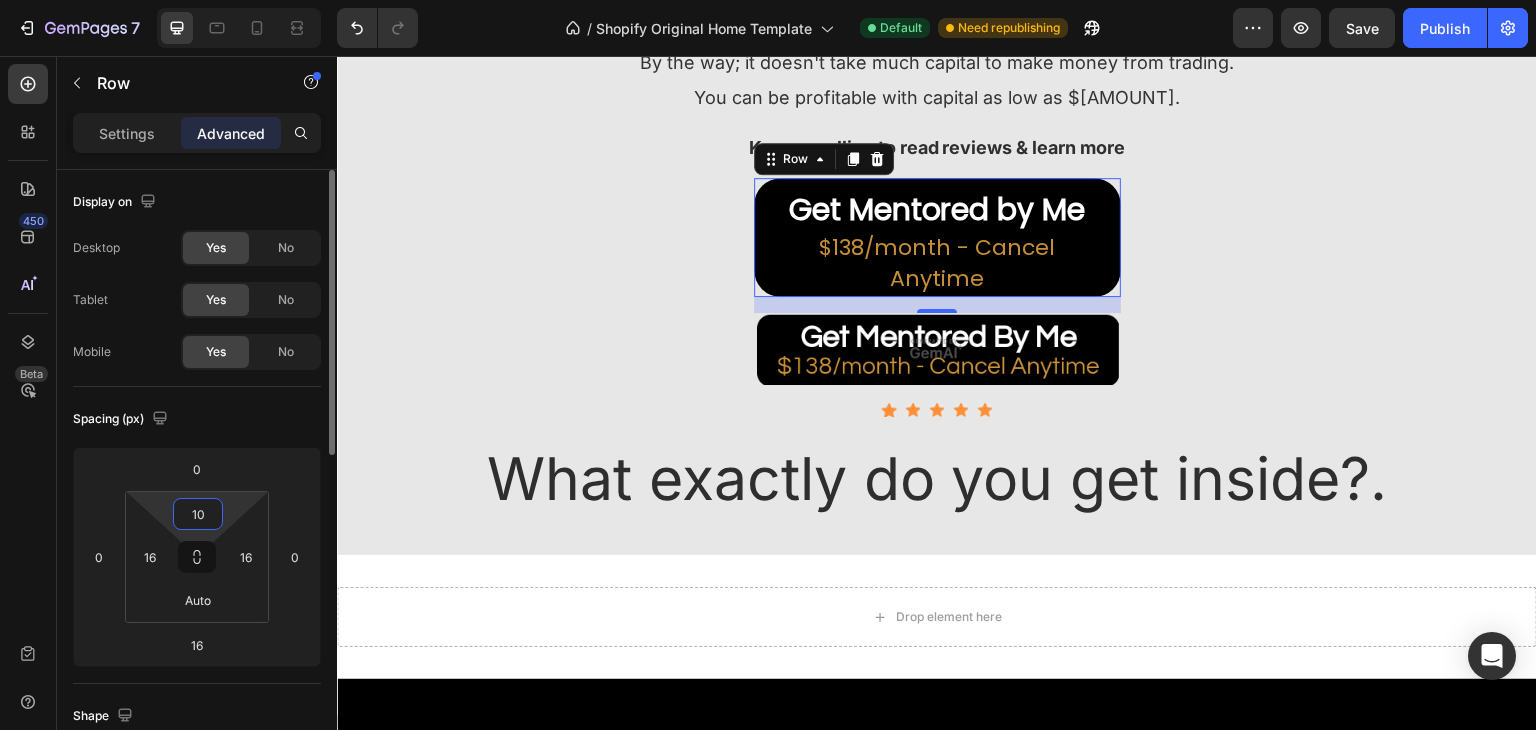 type on "1" 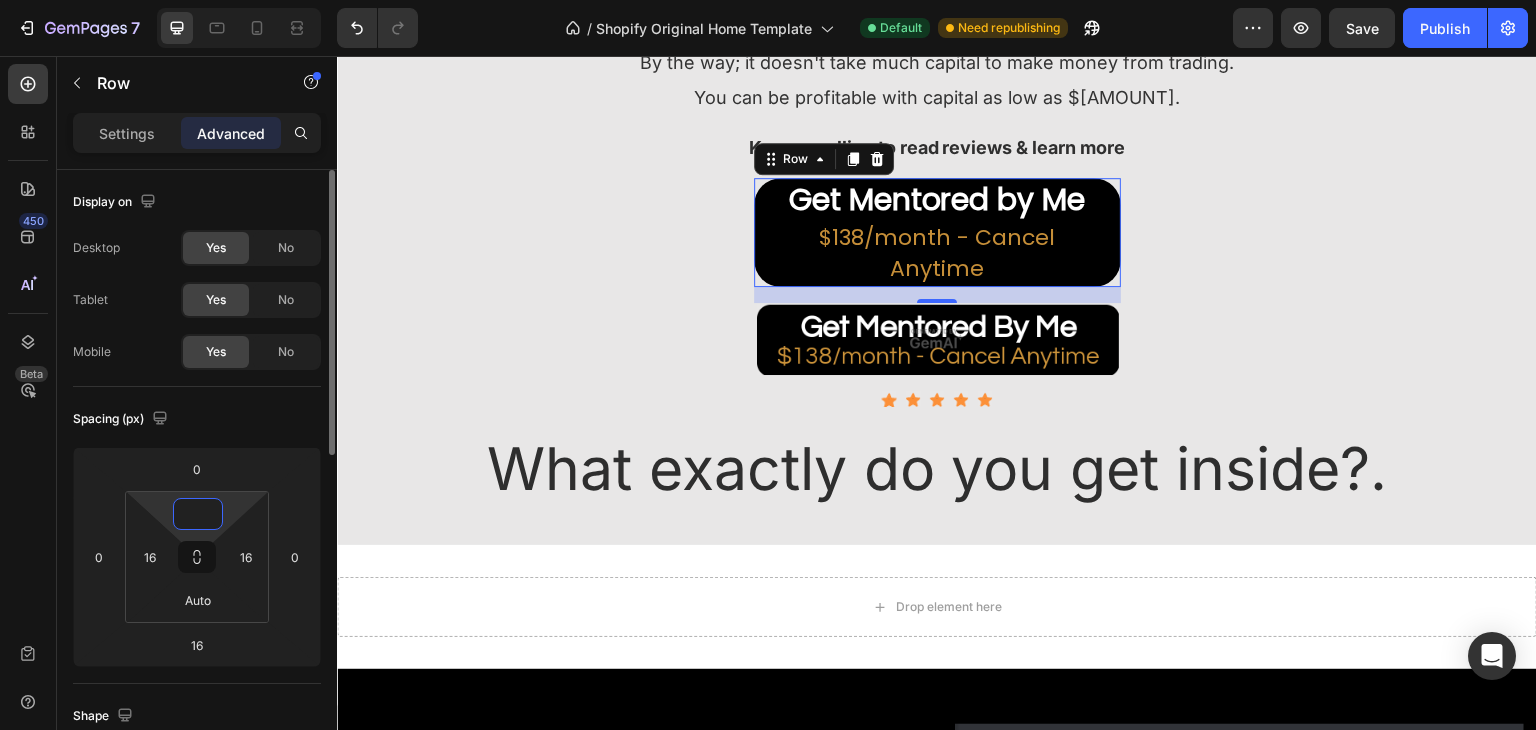 type on "8" 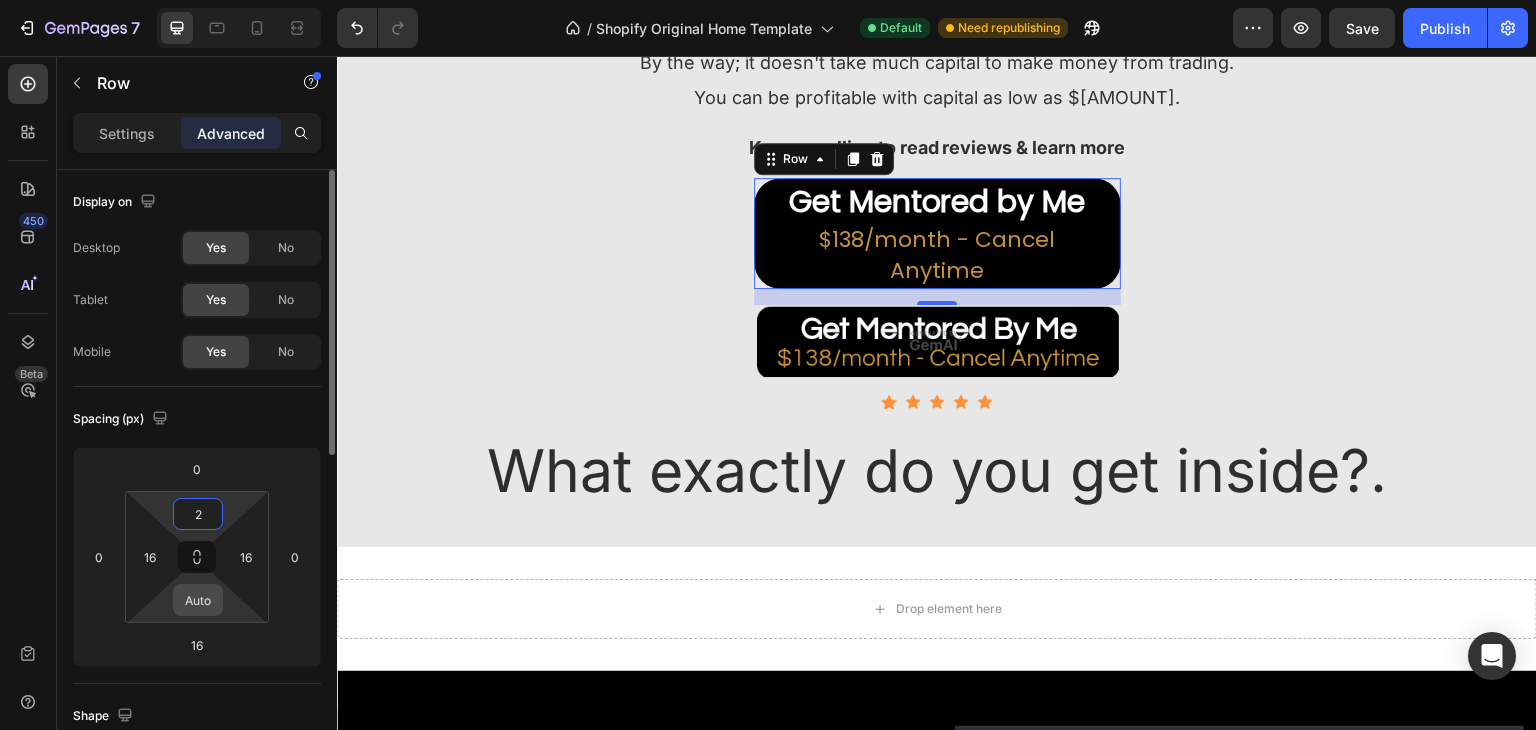type on "2" 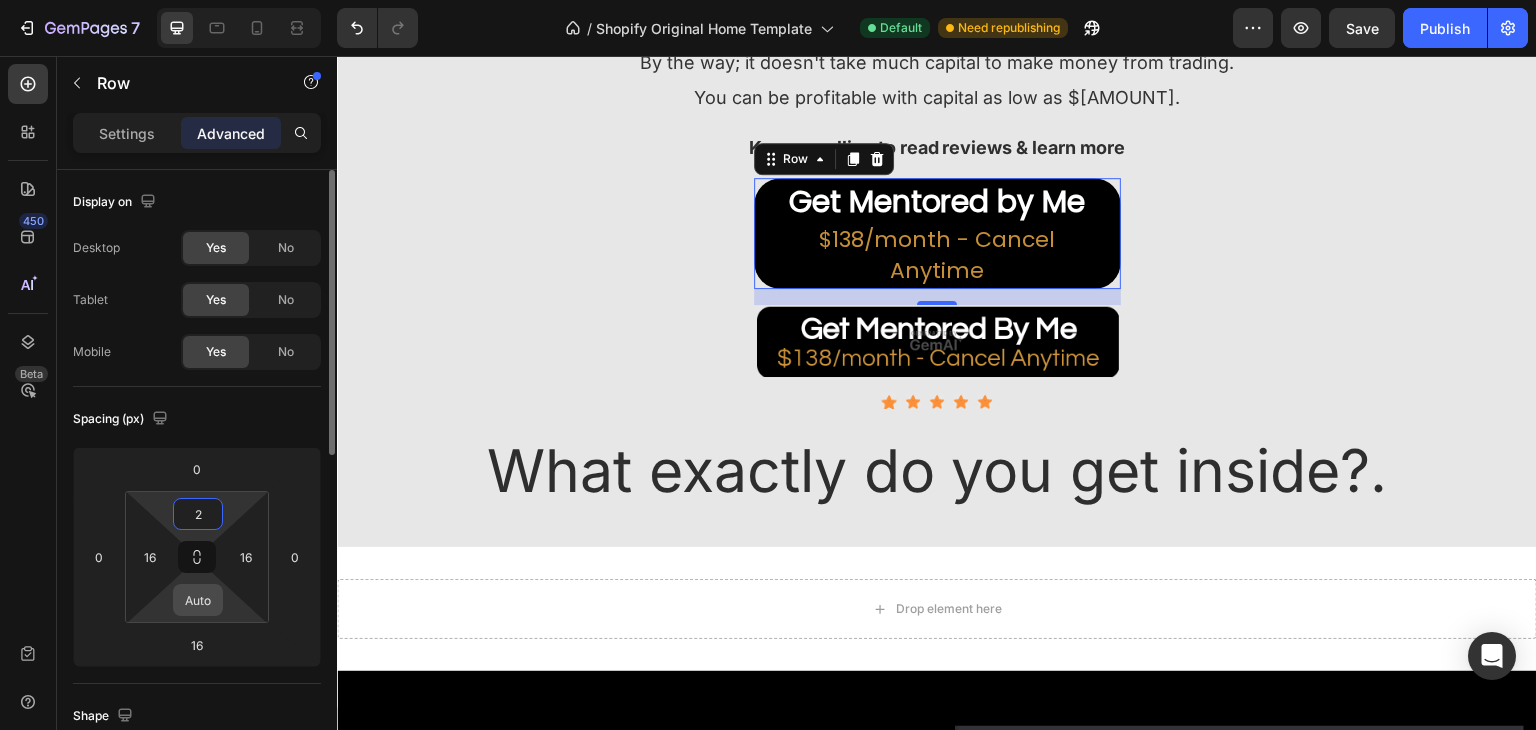 click on "Auto" at bounding box center [198, 600] 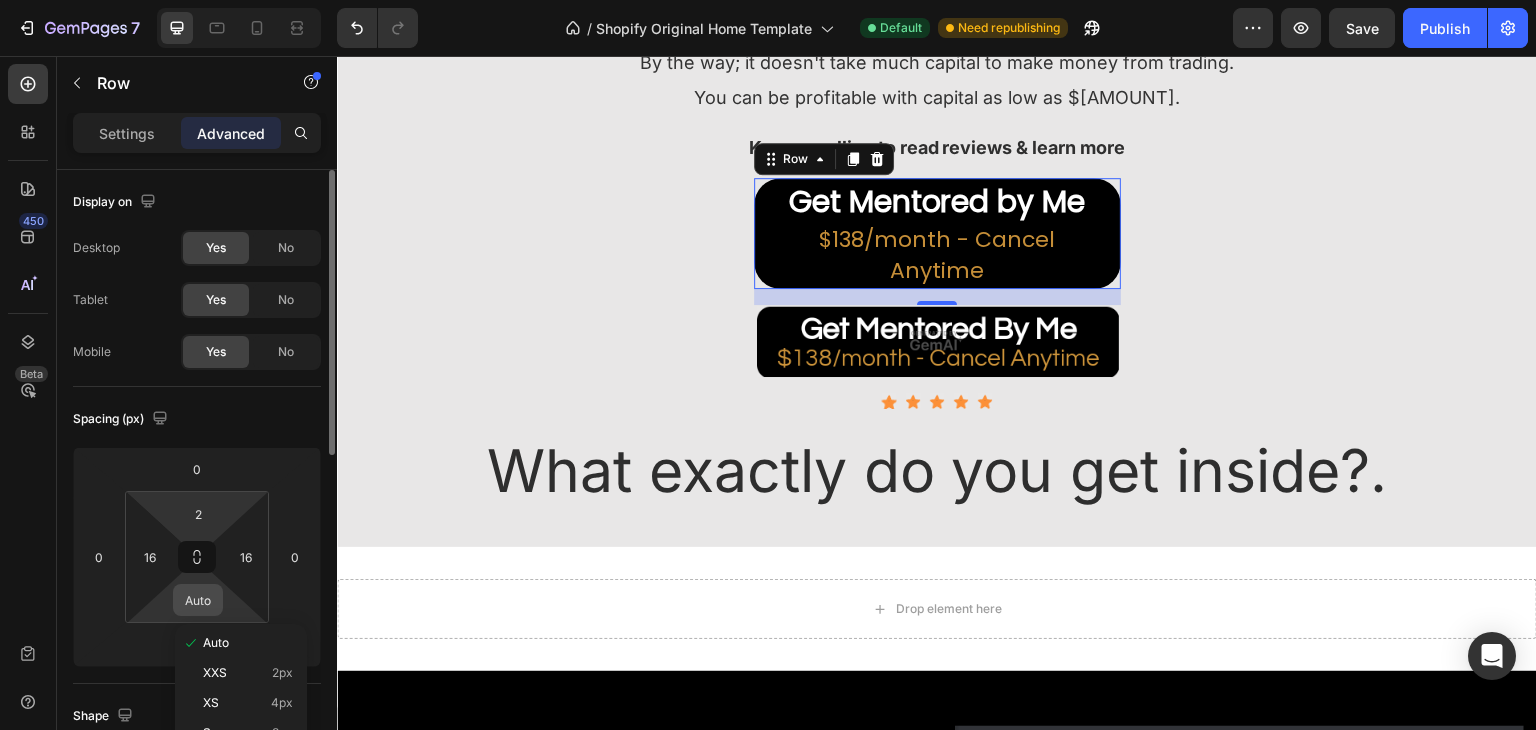 click on "Auto" at bounding box center (198, 600) 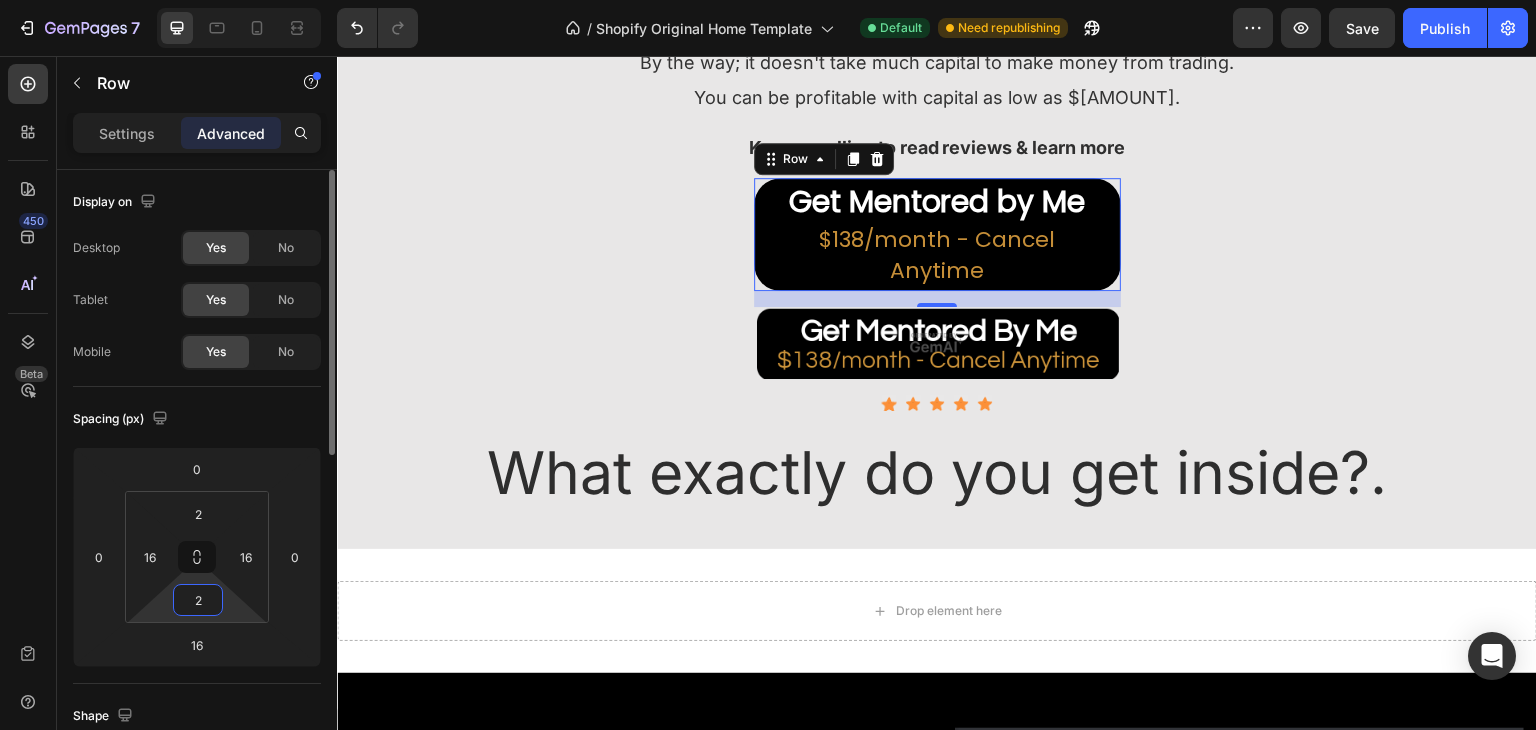 type on "2" 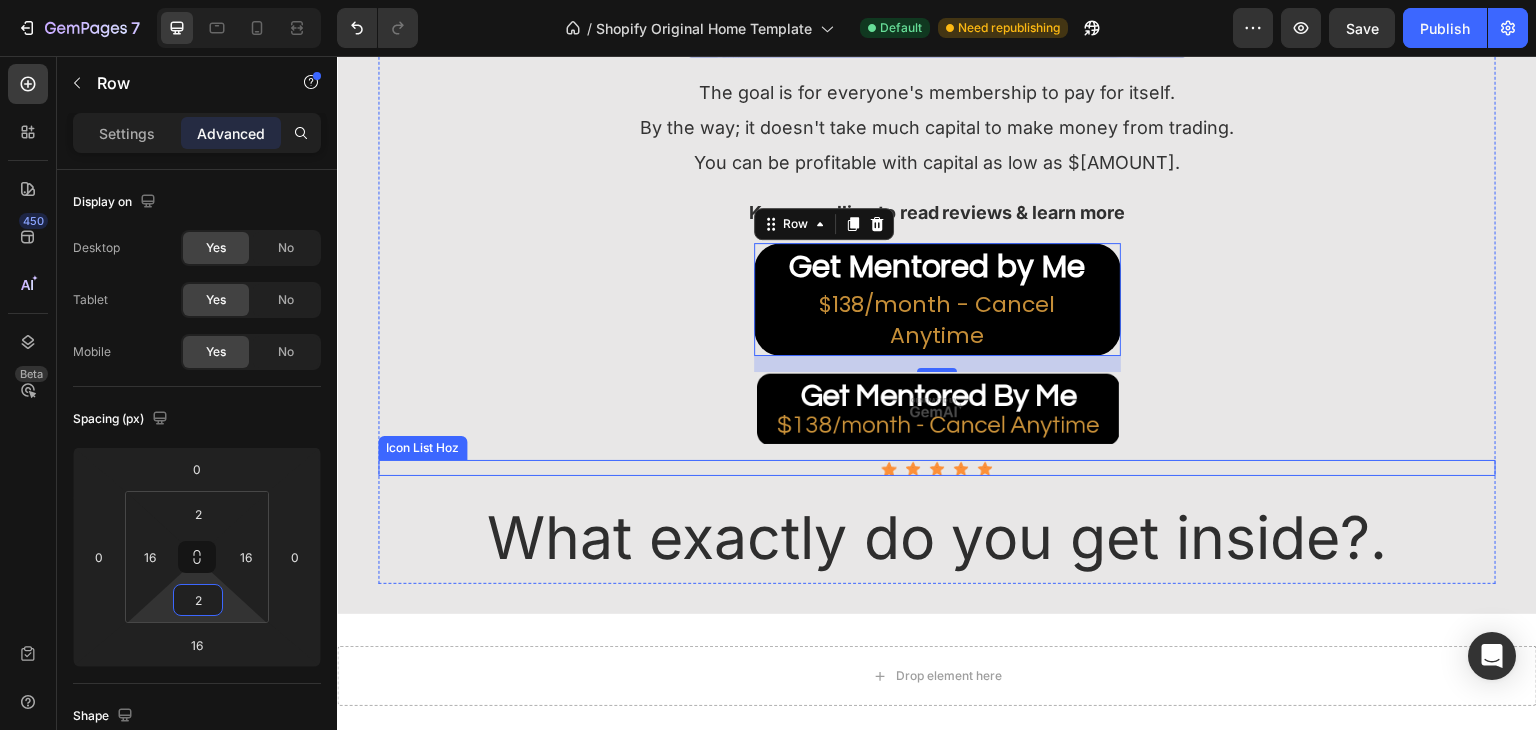 scroll, scrollTop: 500, scrollLeft: 0, axis: vertical 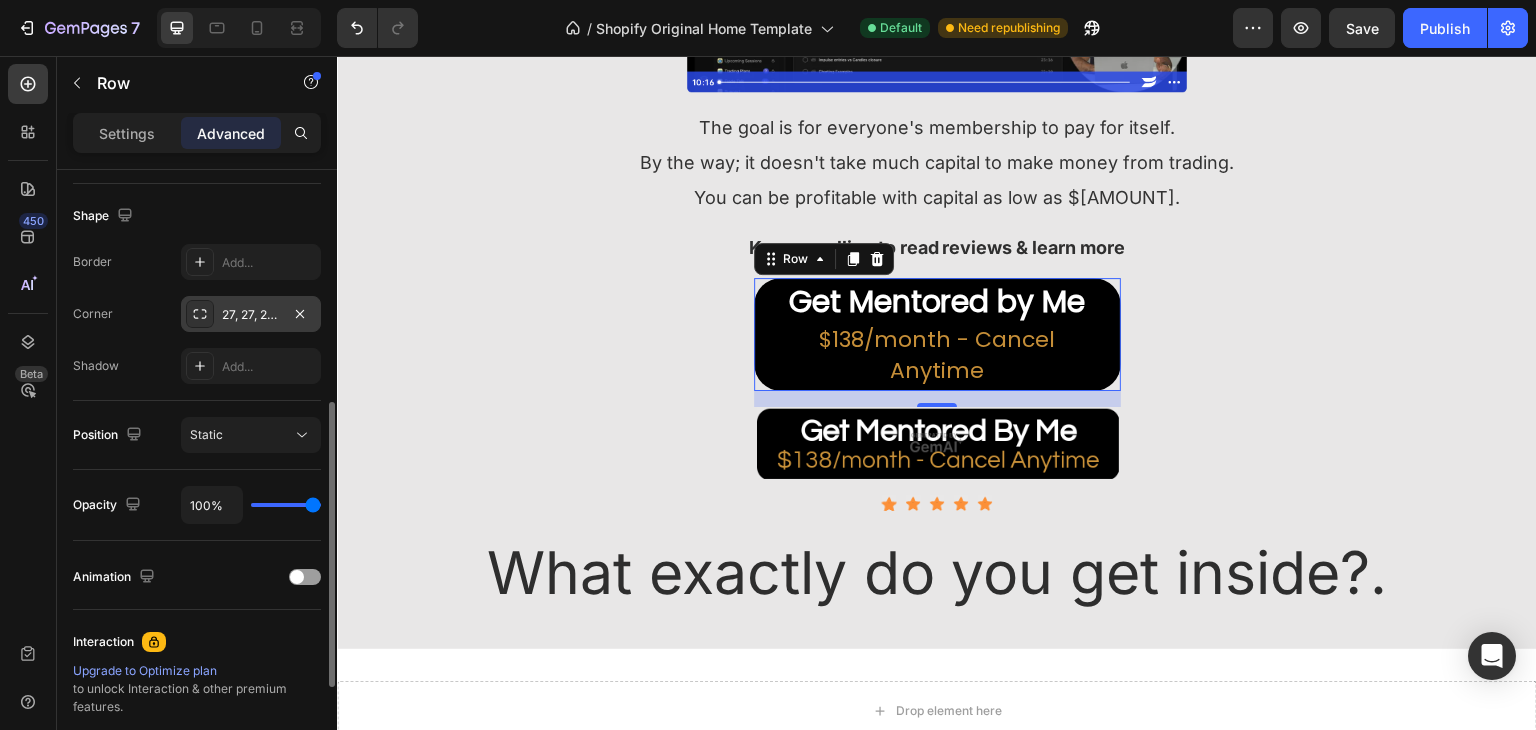click on "27, 27, 27, 27" at bounding box center (251, 315) 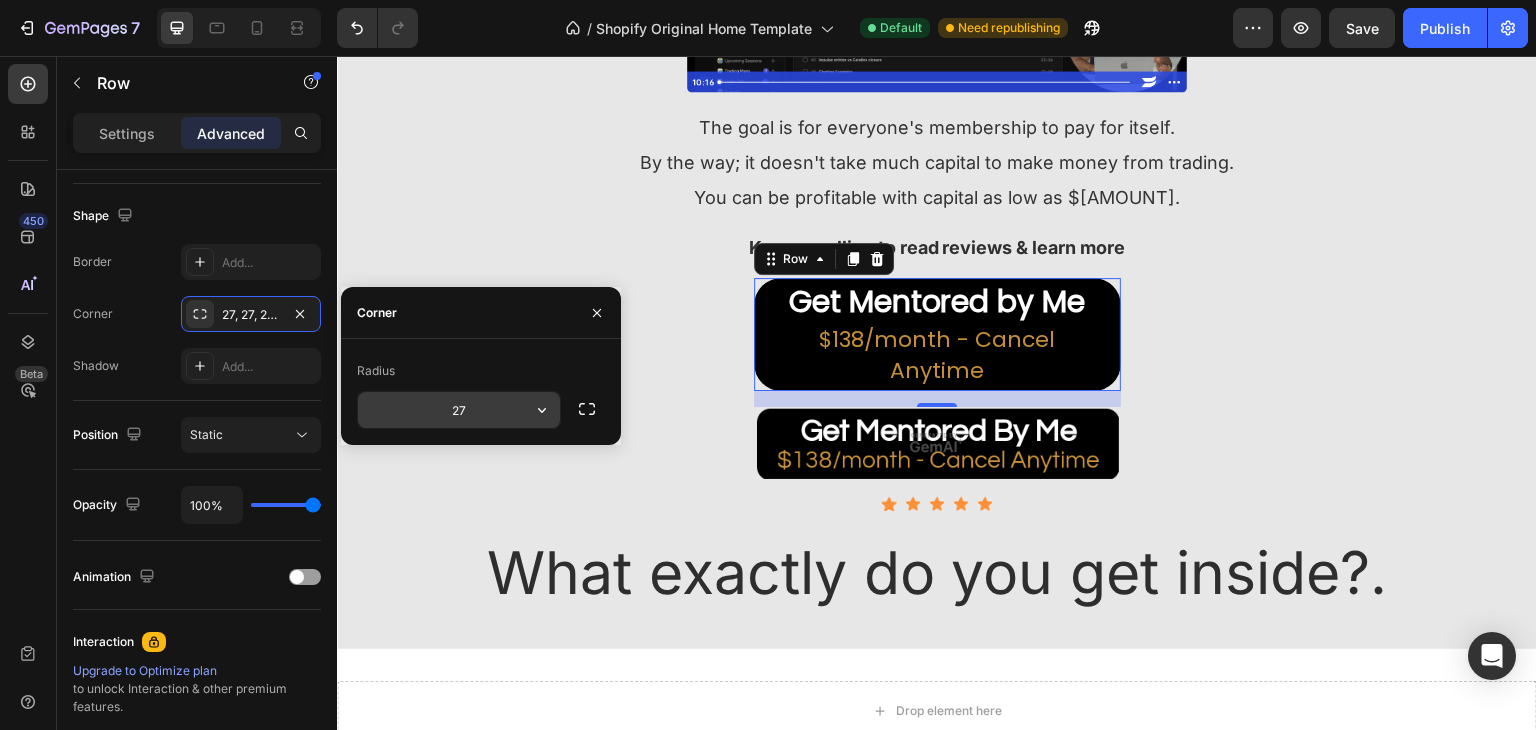click on "27" at bounding box center [459, 410] 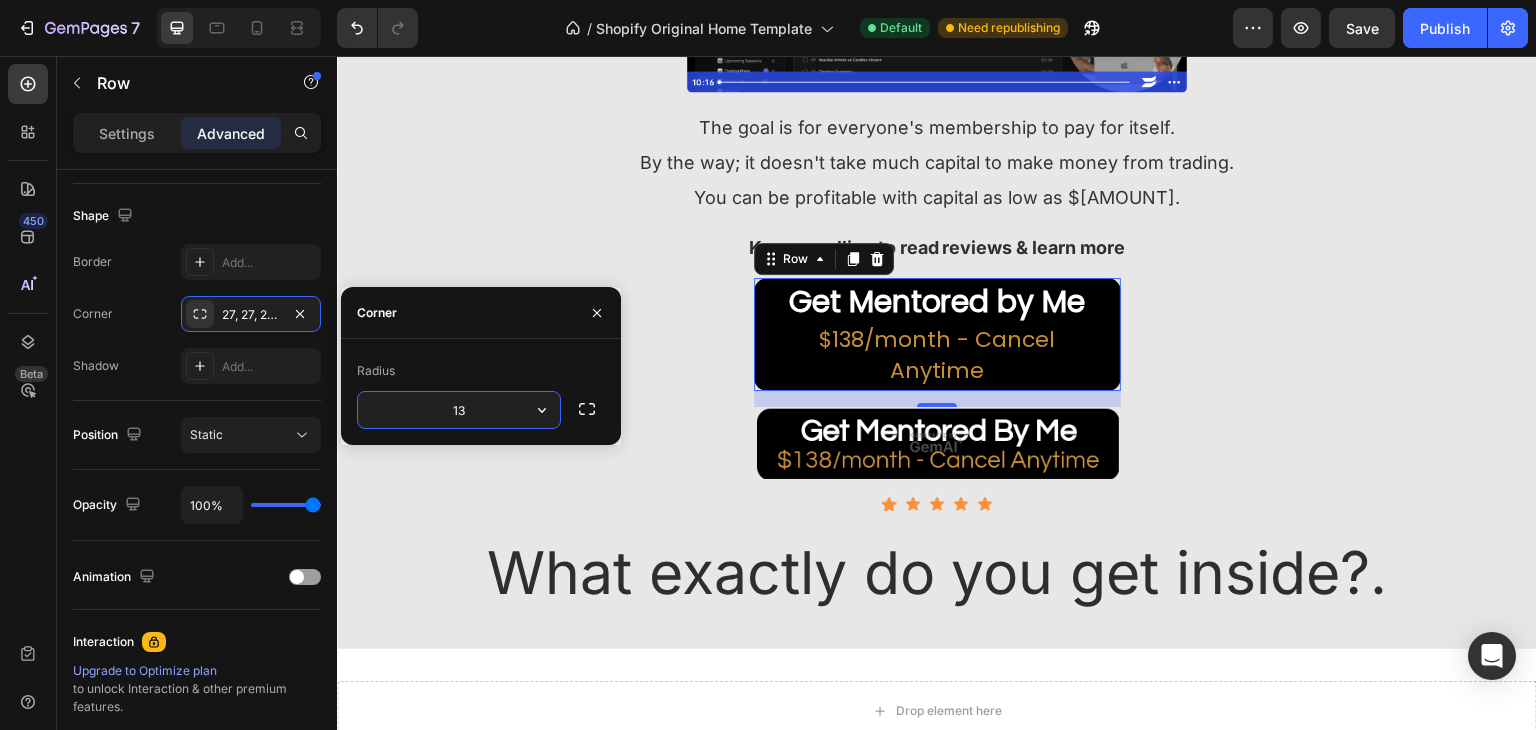 type on "14" 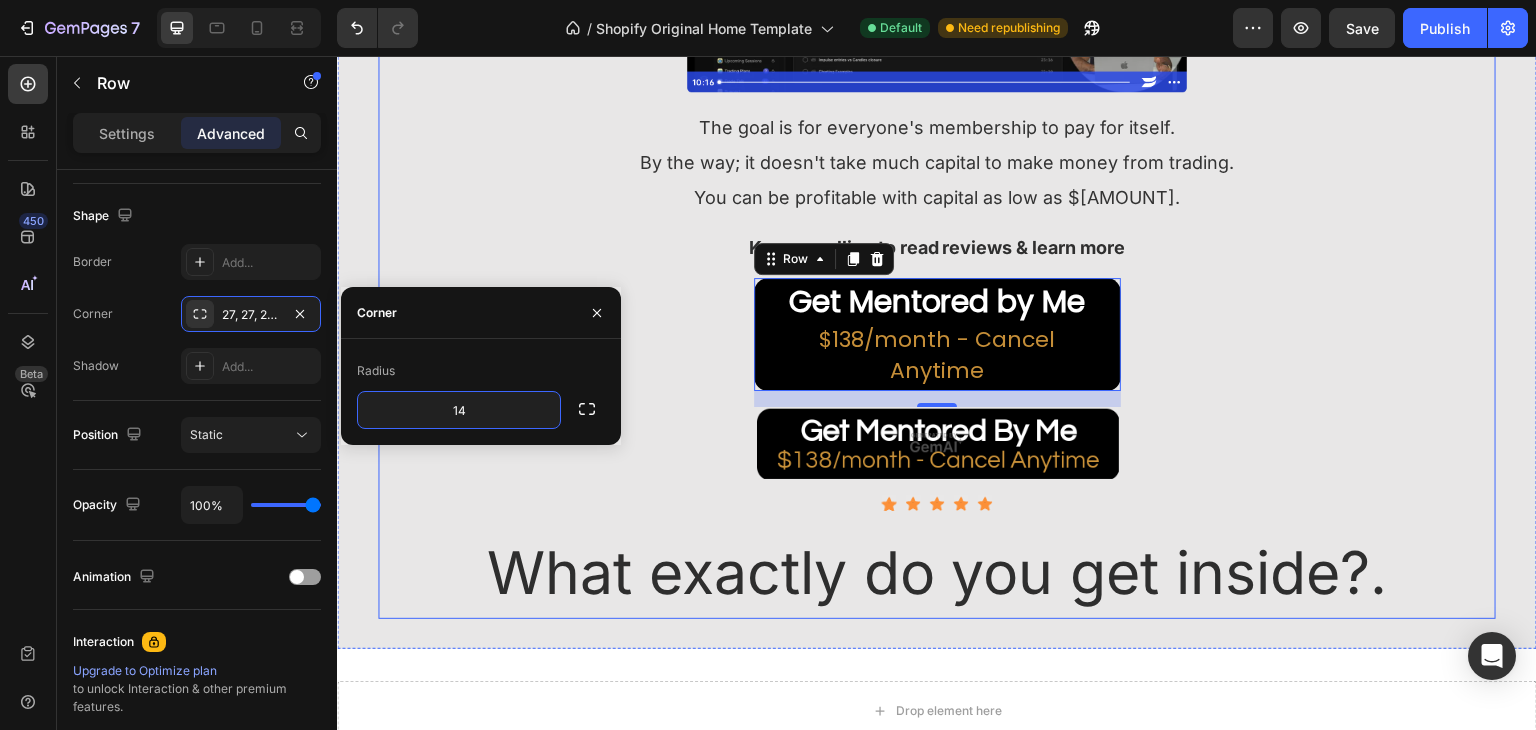 click on "Image Get Direct Access To Me, My Strategy/Course, And Weekly Calls With Me Heading I'm mentoring hundreds of traders to profitability How much would you payto be one of them?. Text Block Image The goal is for everyone's membership to pay for itself. By the way; it doesn't take much capital to make money from trading. You can be profitable with capital as low as $1o00. Text Block Keep scrolling to read reviews & learn more Text Block Get Mentored by Me Heading $138/month - Cancel Anytime Text Block Row   16 Image     Icon     Icon     Icon     Icon     Icon Icon List Hoz What exactly do you get inside?. Heading" at bounding box center (937, 123) 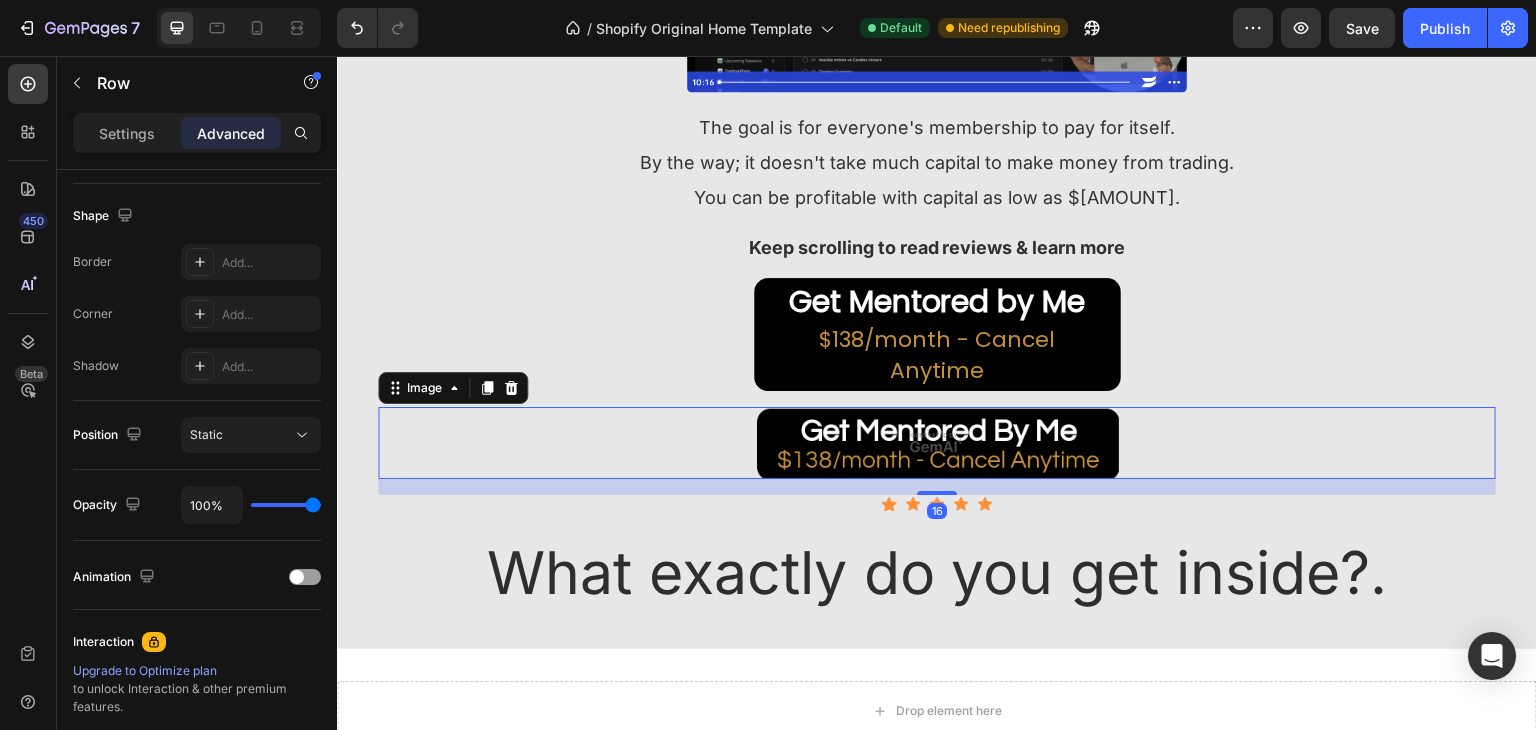 click at bounding box center (937, 442) 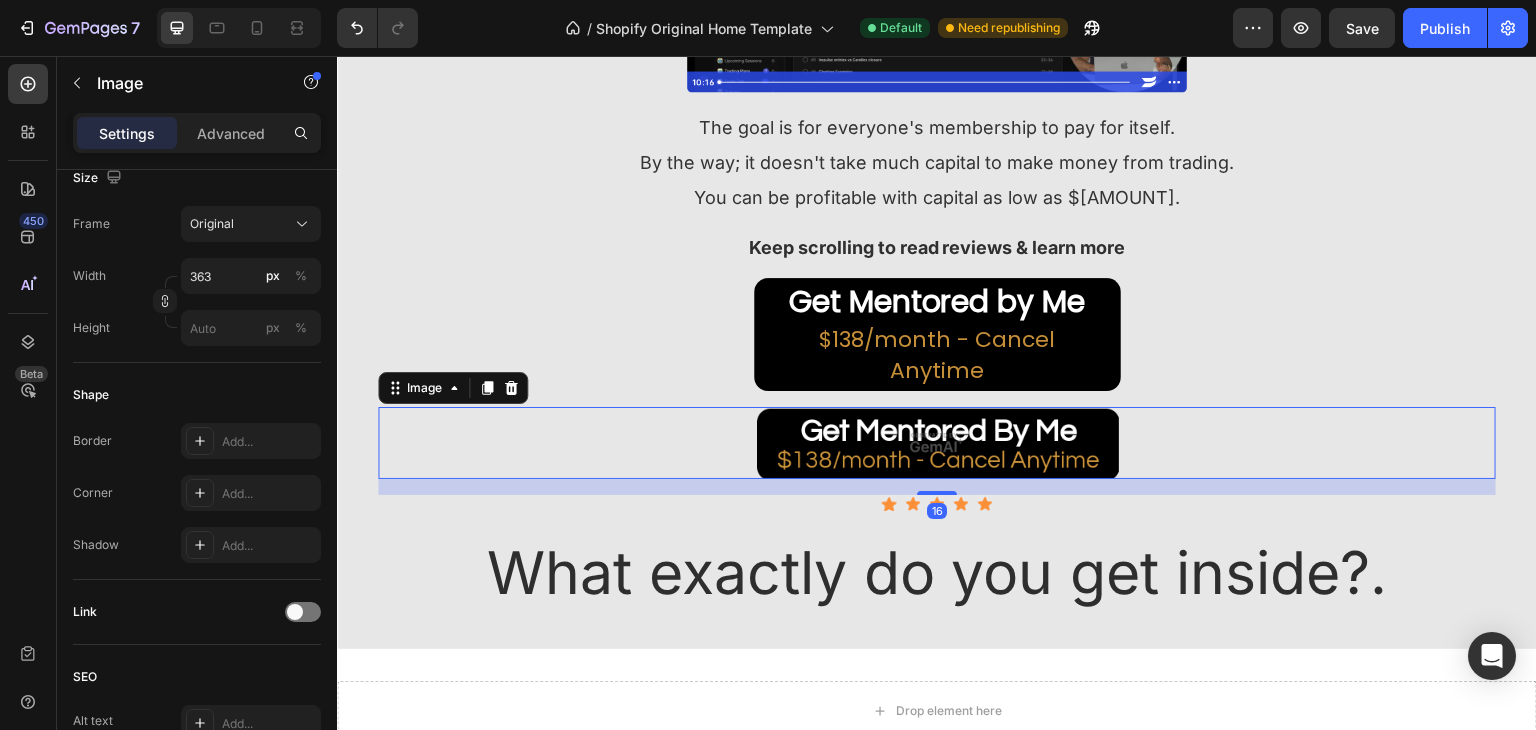 scroll, scrollTop: 0, scrollLeft: 0, axis: both 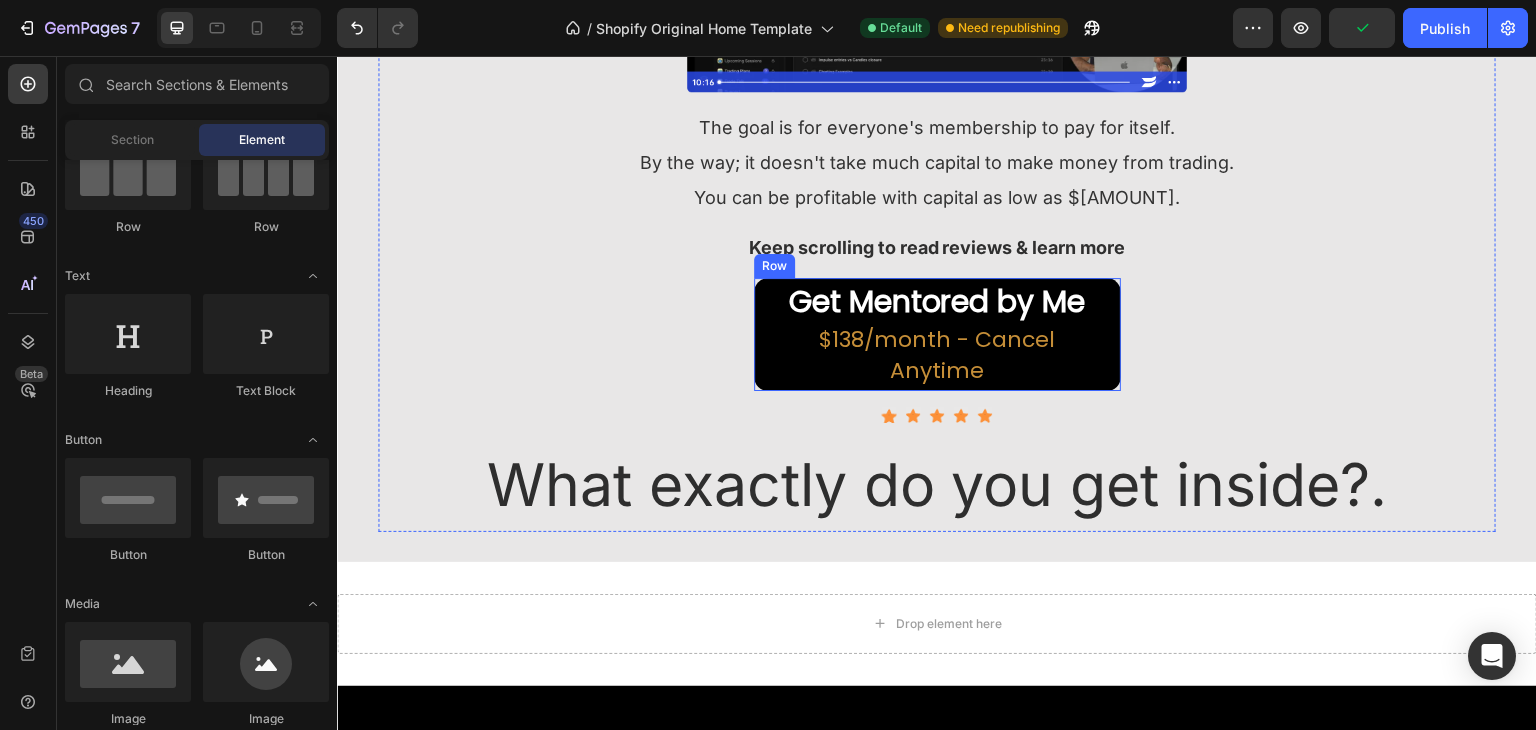 click on "Get Mentored by Me Heading $[PRICE]/month - Cancel Anytime Text Block Row" at bounding box center [937, 334] 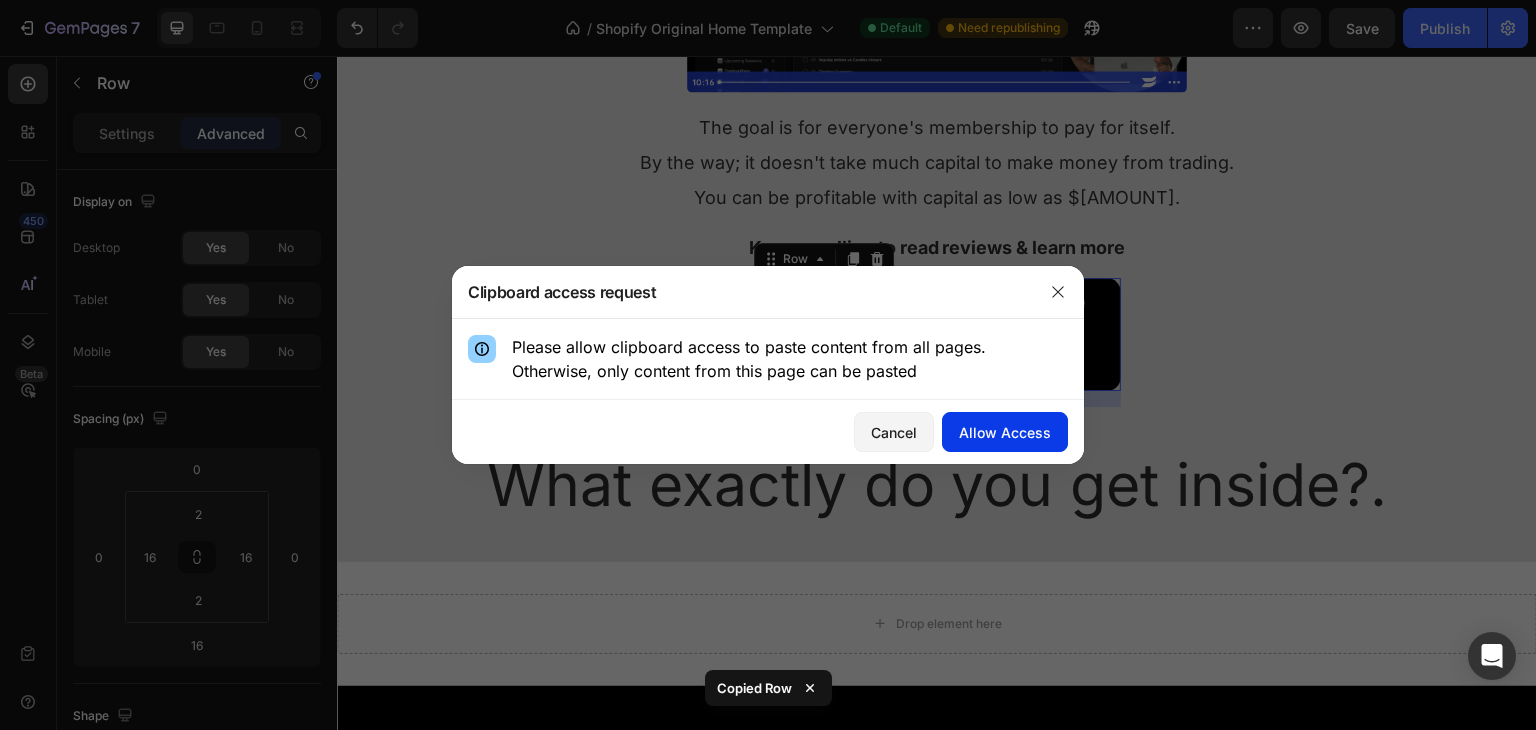 click on "Allow Access" 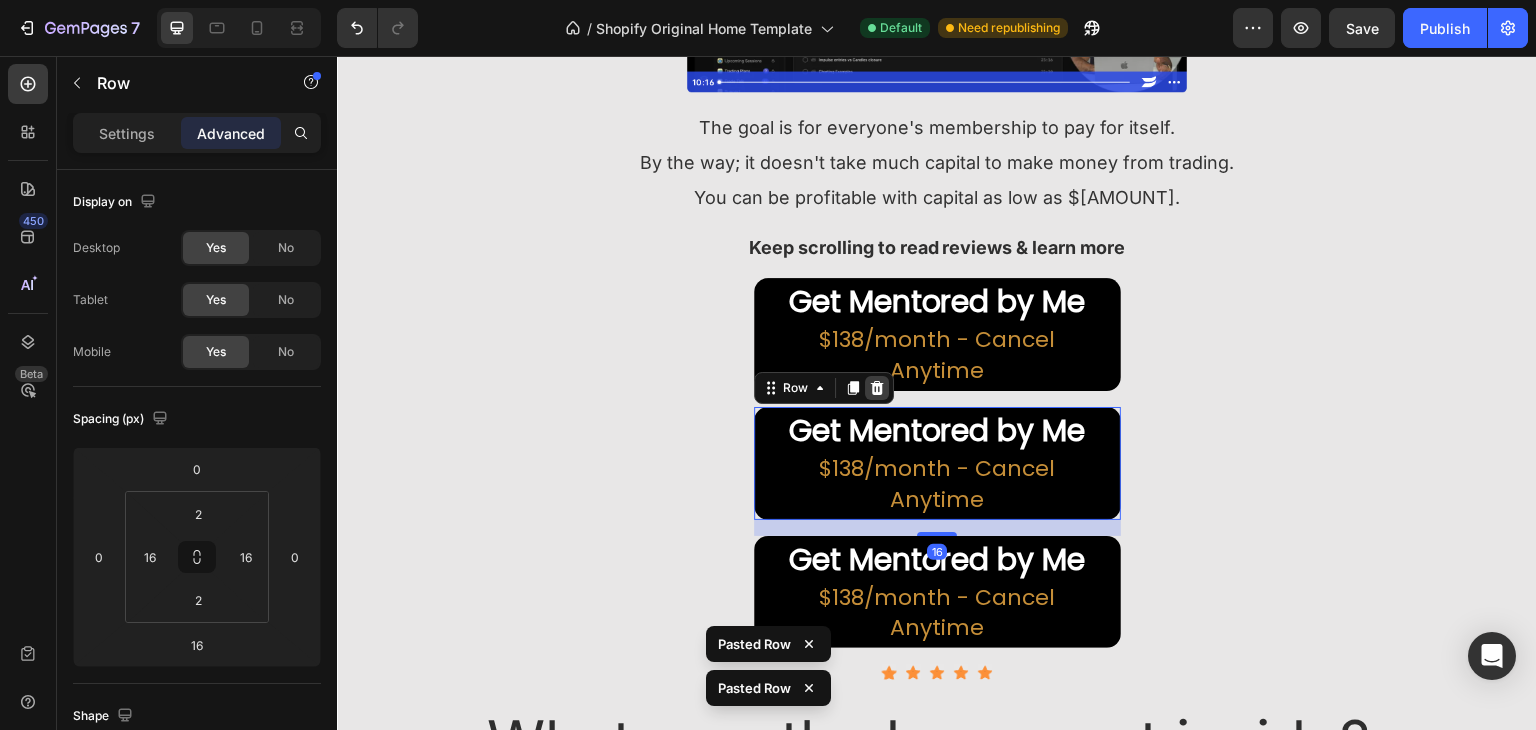 click 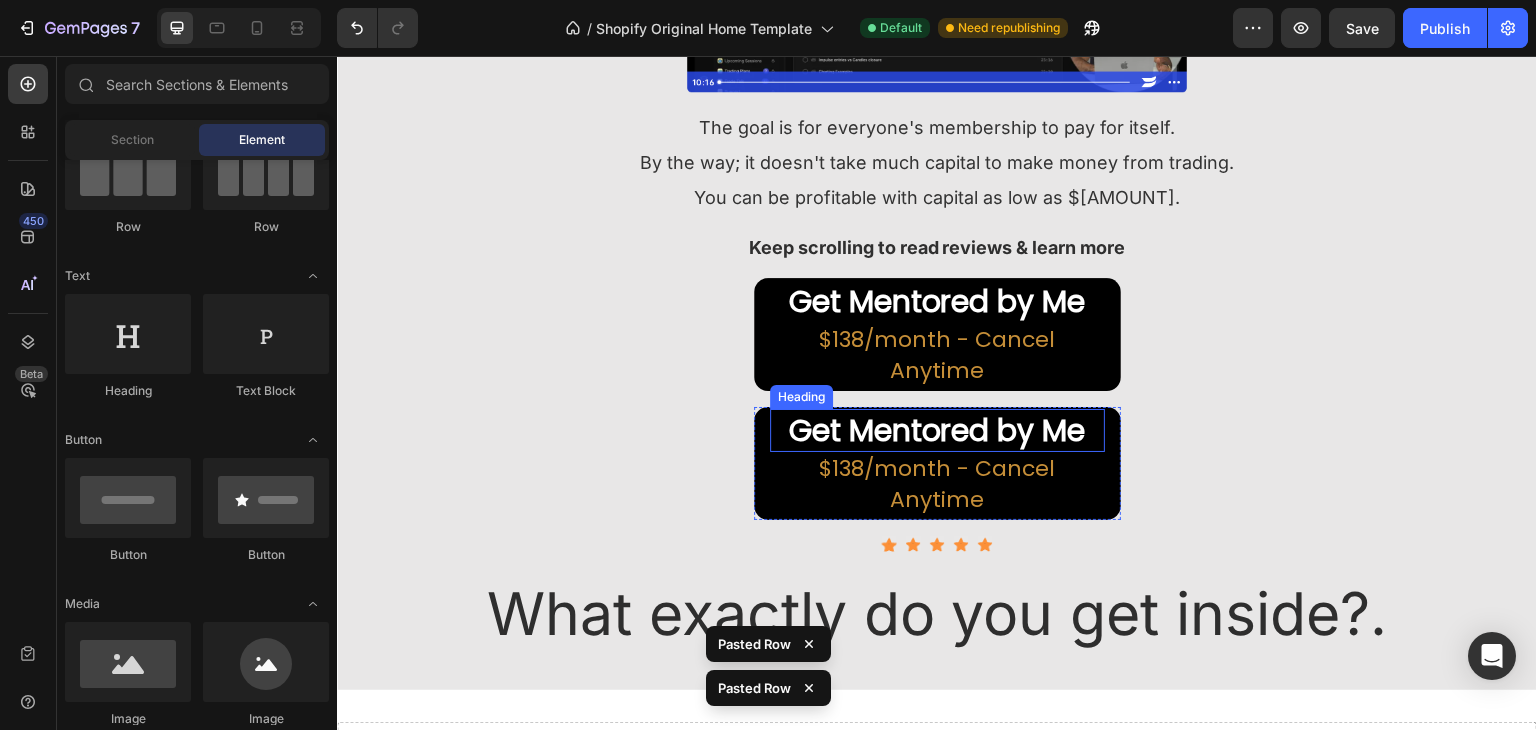 click on "Get Mentored by Me" at bounding box center (937, 430) 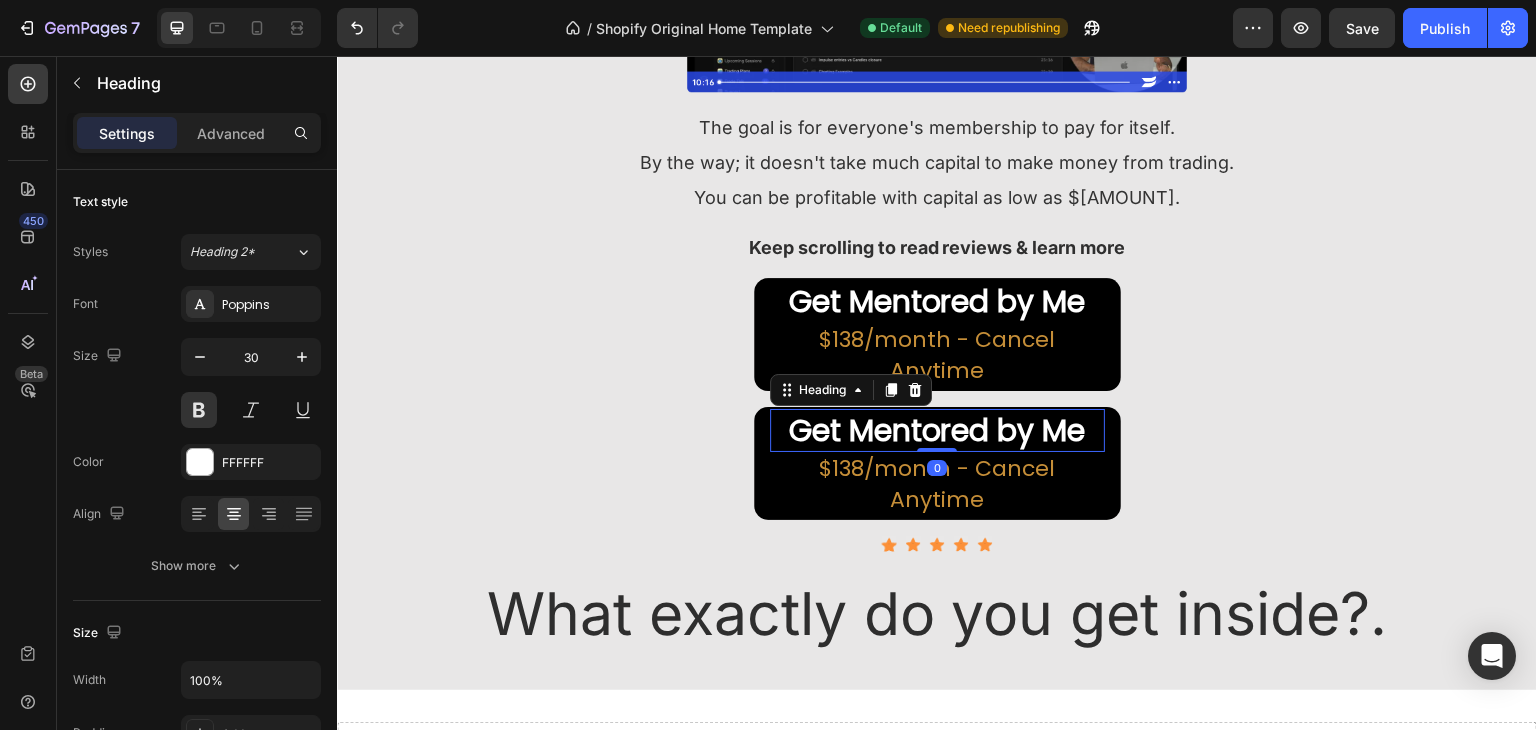 click on "Get Mentored by Me" at bounding box center (937, 430) 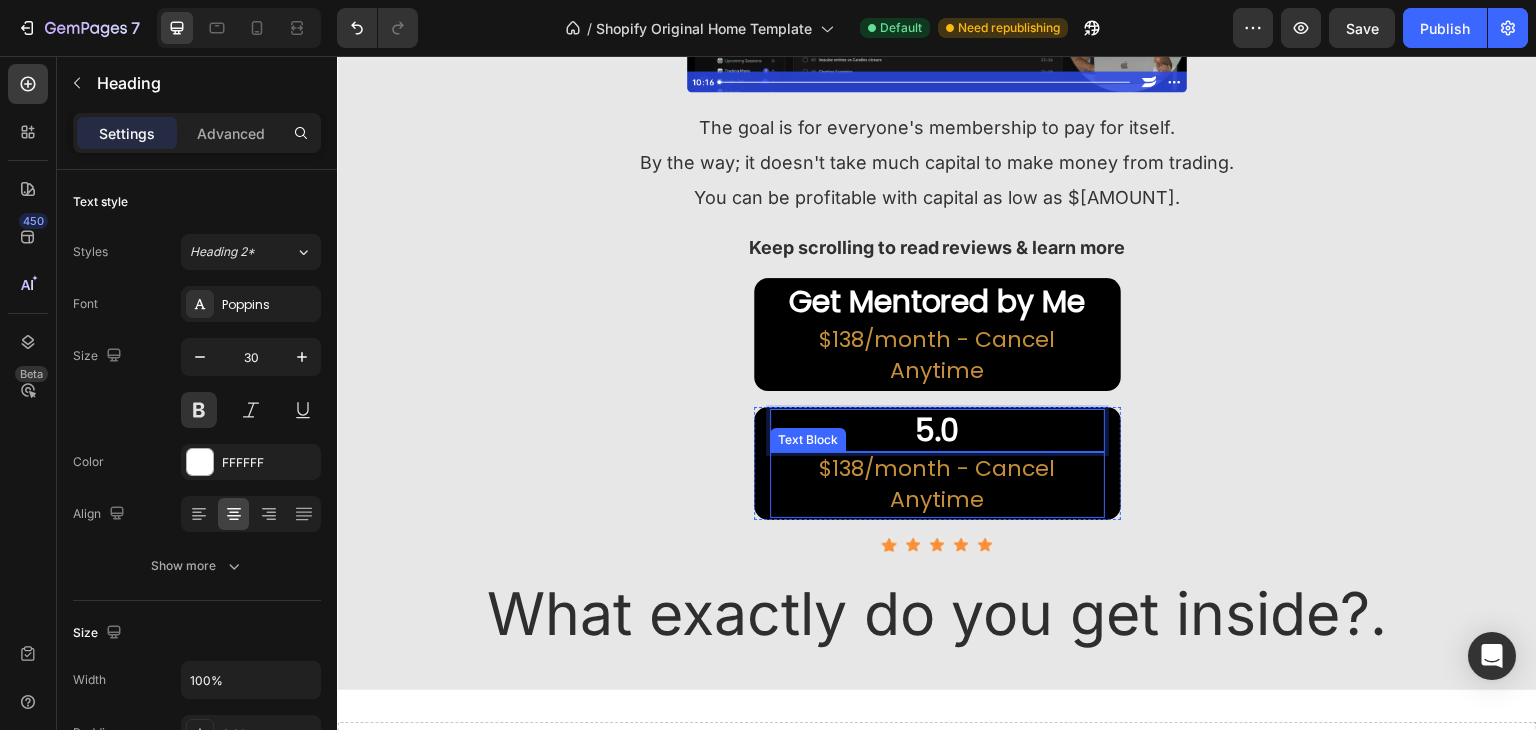 click on "$138/month - Cancel Anytime" at bounding box center [937, 485] 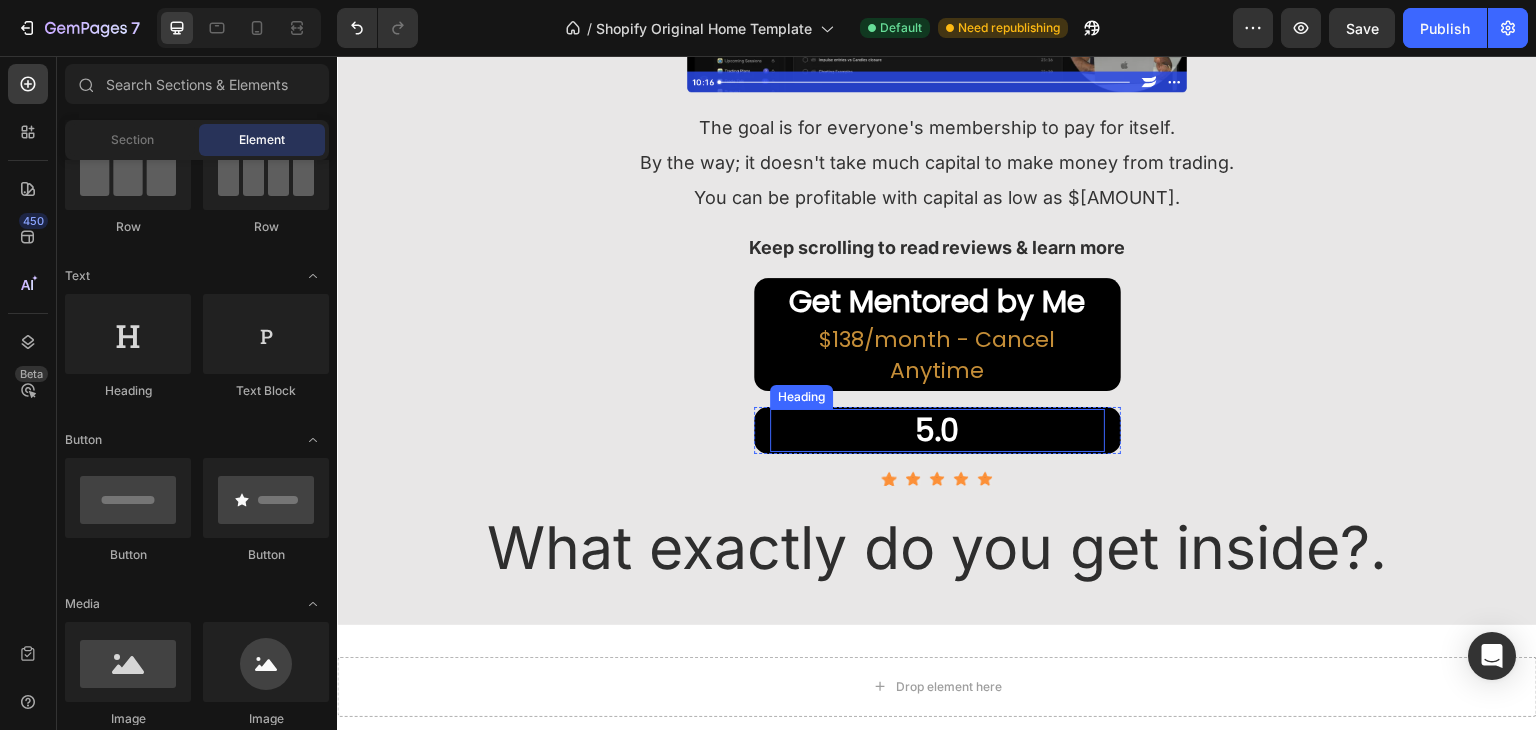 click on "5.0 Heading Row" at bounding box center (937, 430) 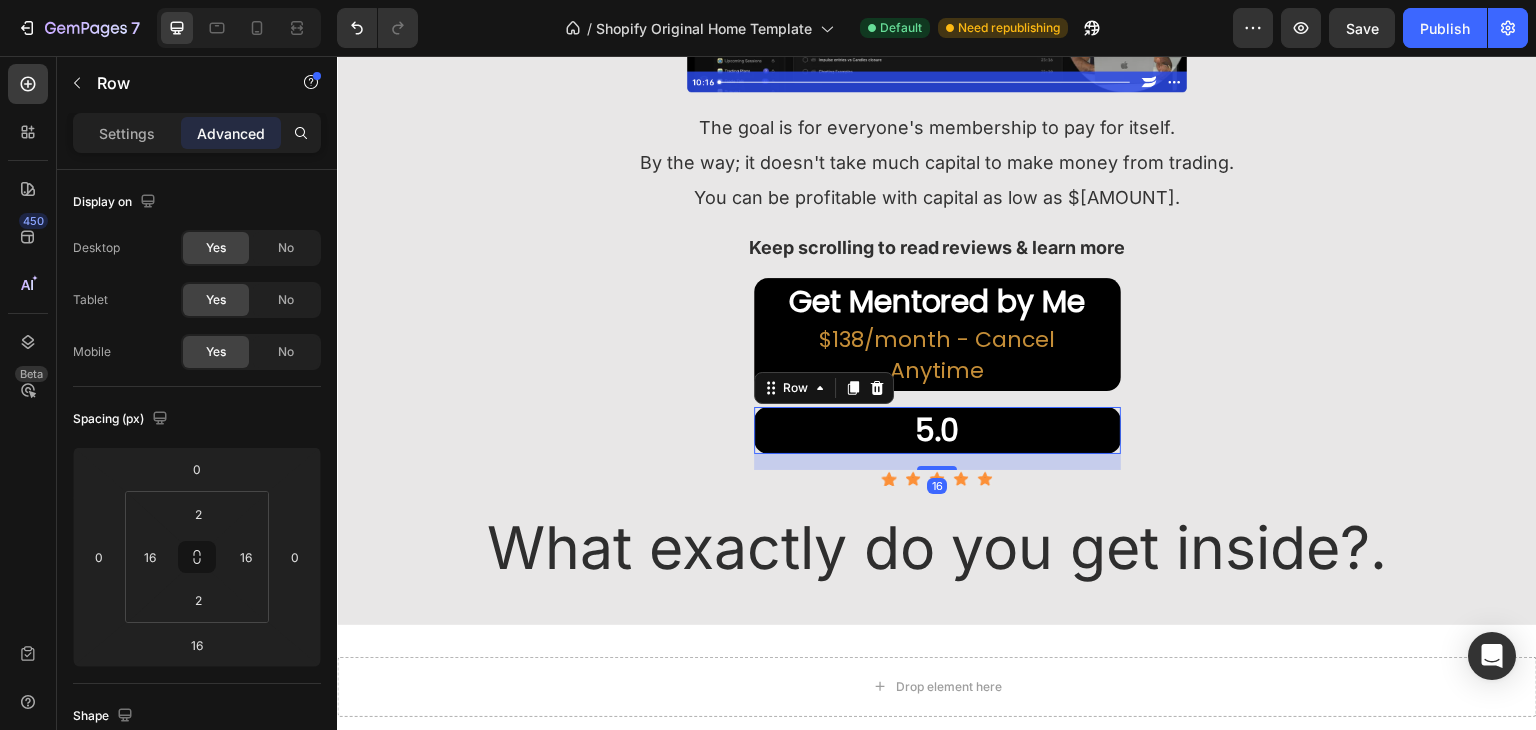 click on "5.0 Heading Row   16" at bounding box center (937, 430) 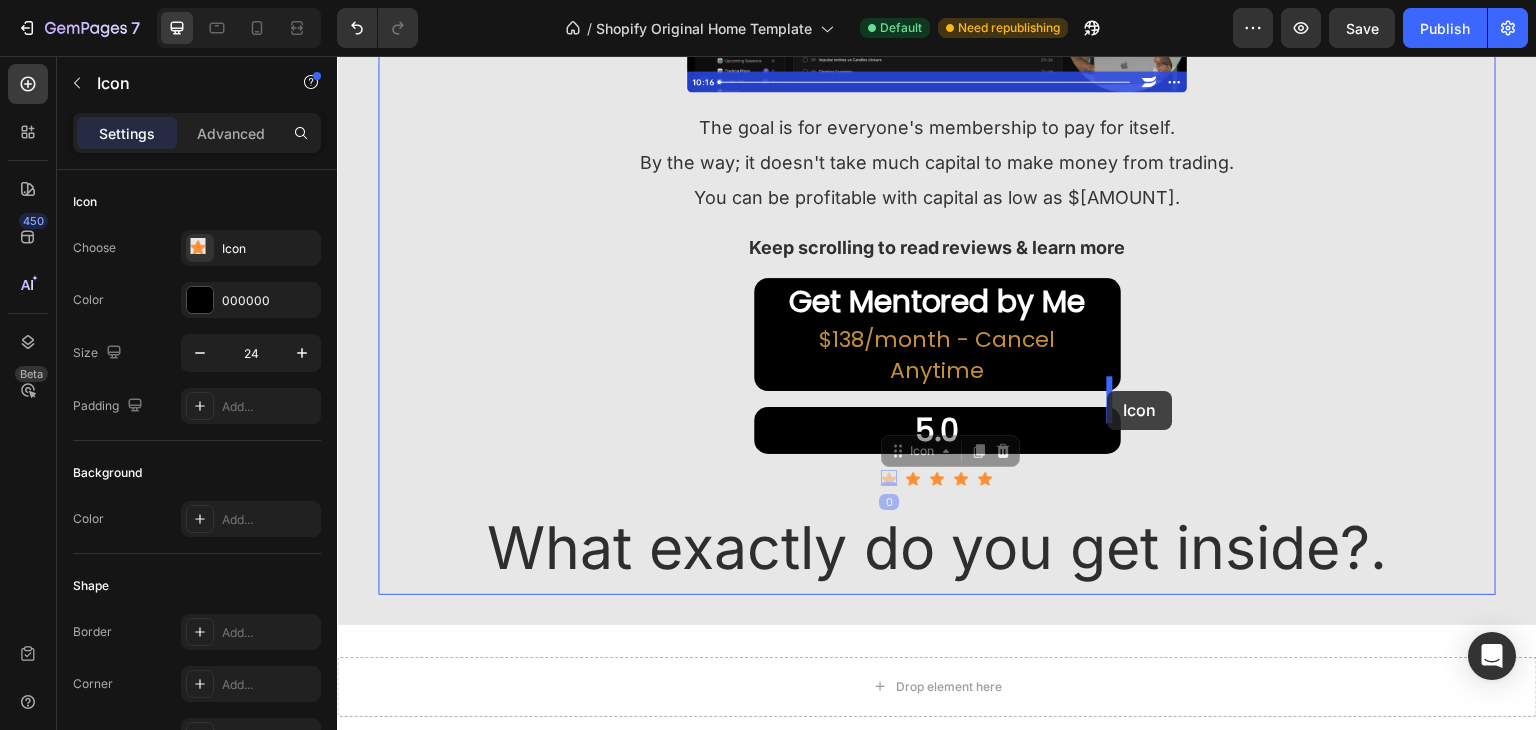 drag, startPoint x: 878, startPoint y: 449, endPoint x: 1108, endPoint y: 391, distance: 237.20033 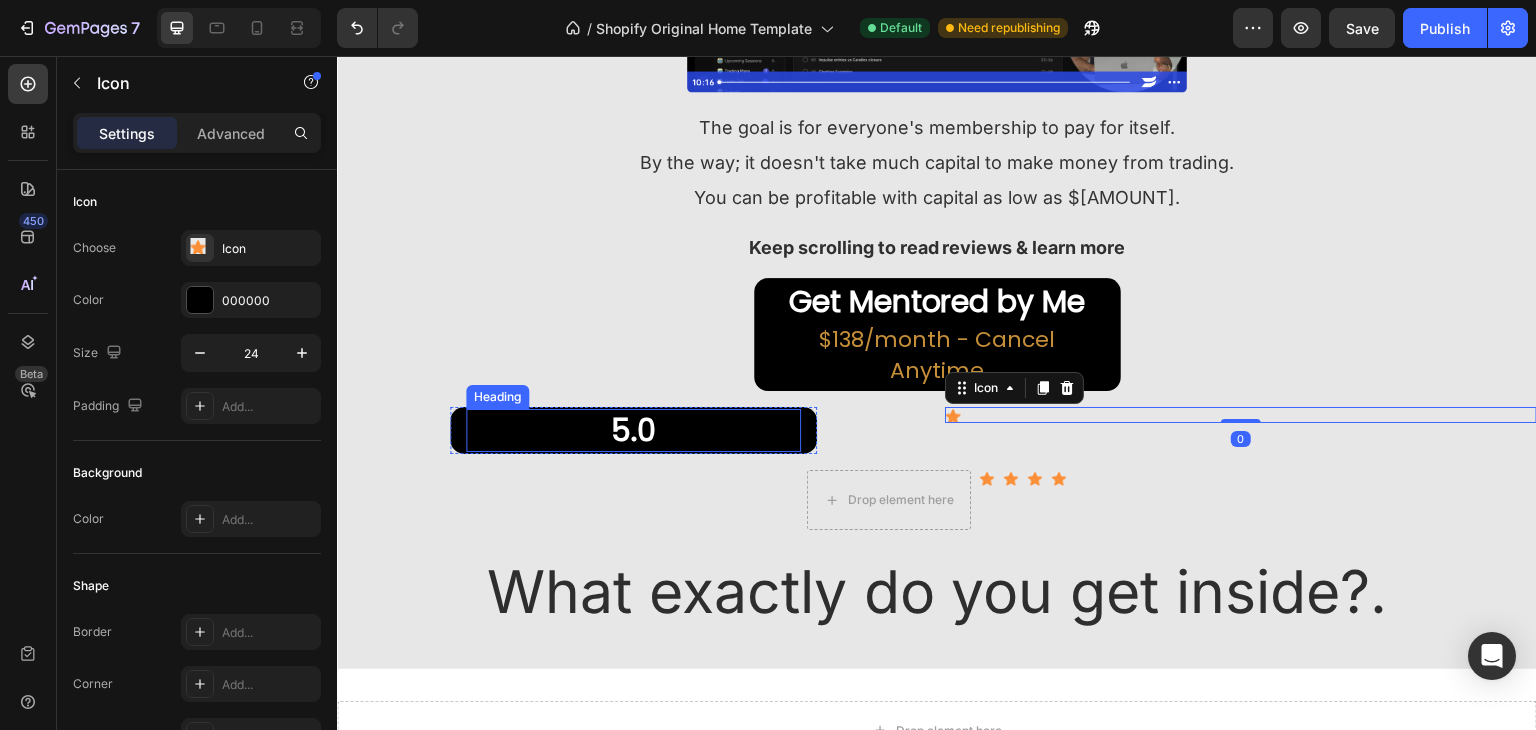 click on "5.0" at bounding box center [633, 430] 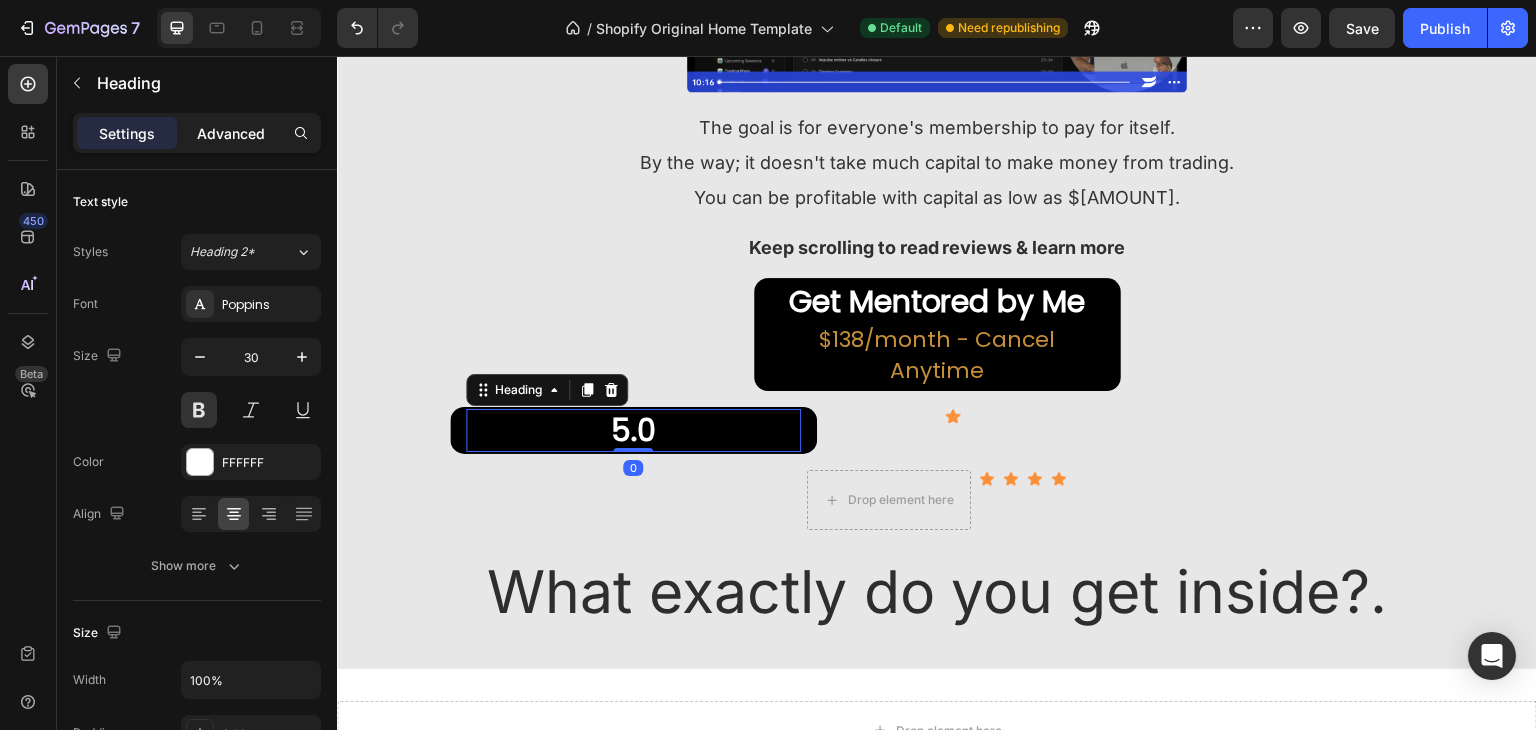 click on "Advanced" at bounding box center (231, 133) 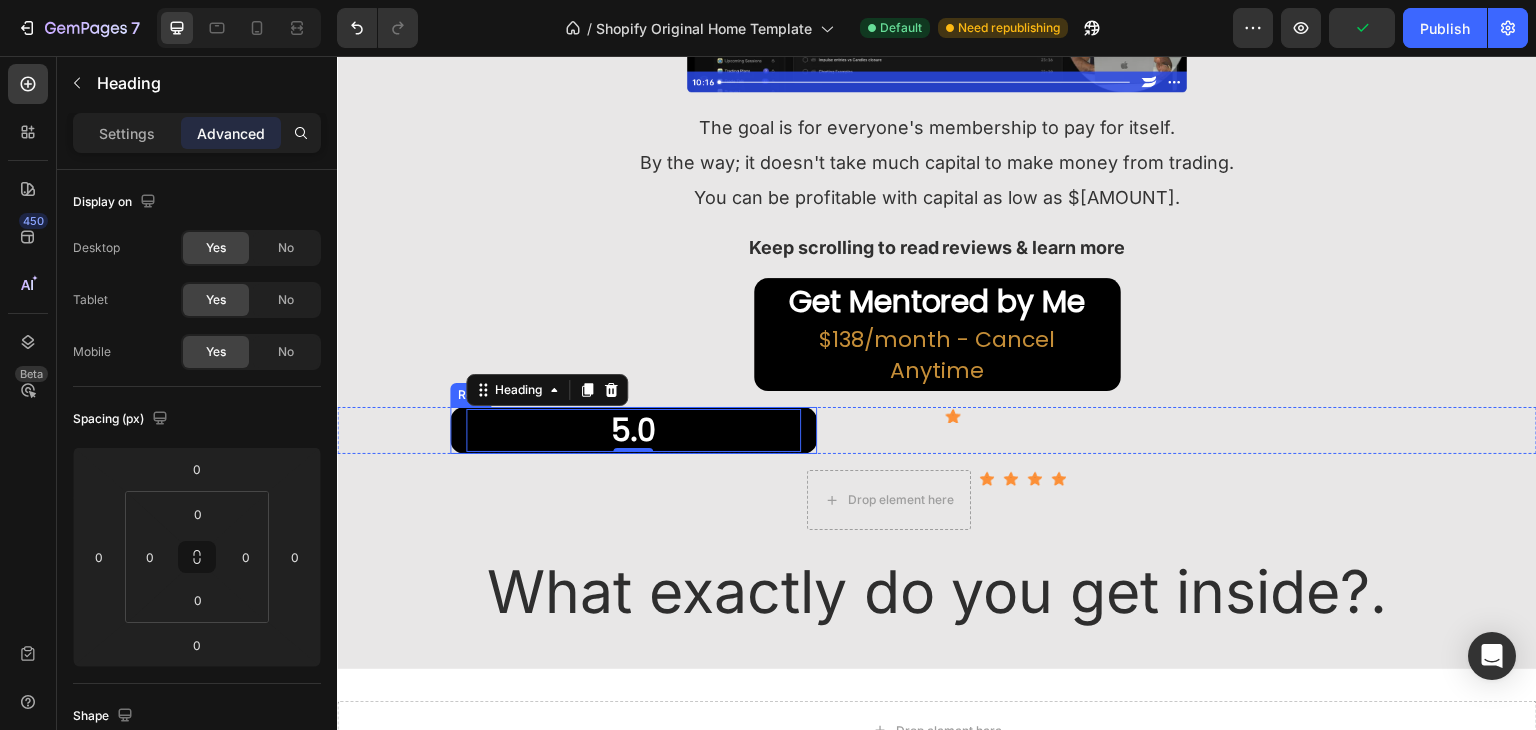 click on "5.0 Heading   0 Row" at bounding box center [633, 430] 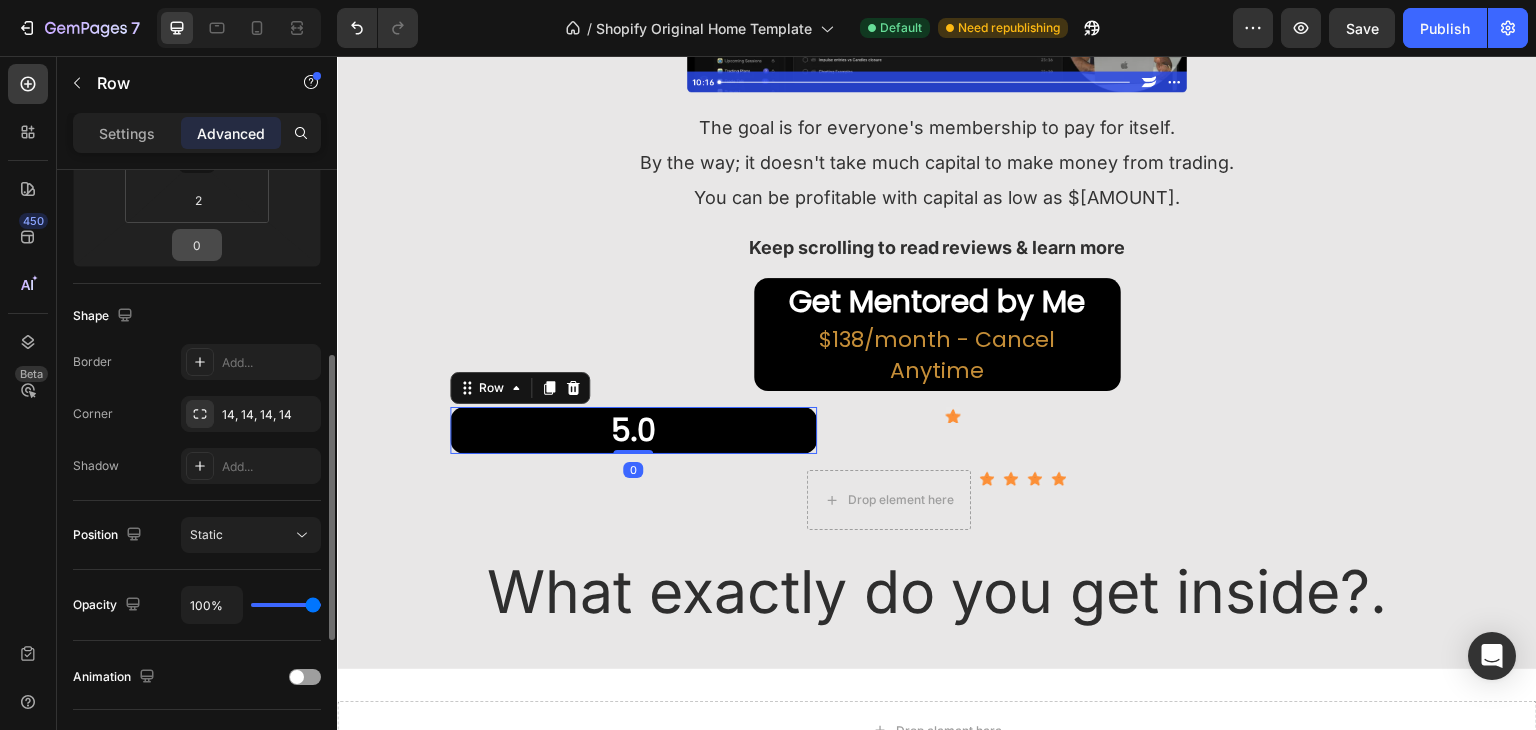 scroll, scrollTop: 100, scrollLeft: 0, axis: vertical 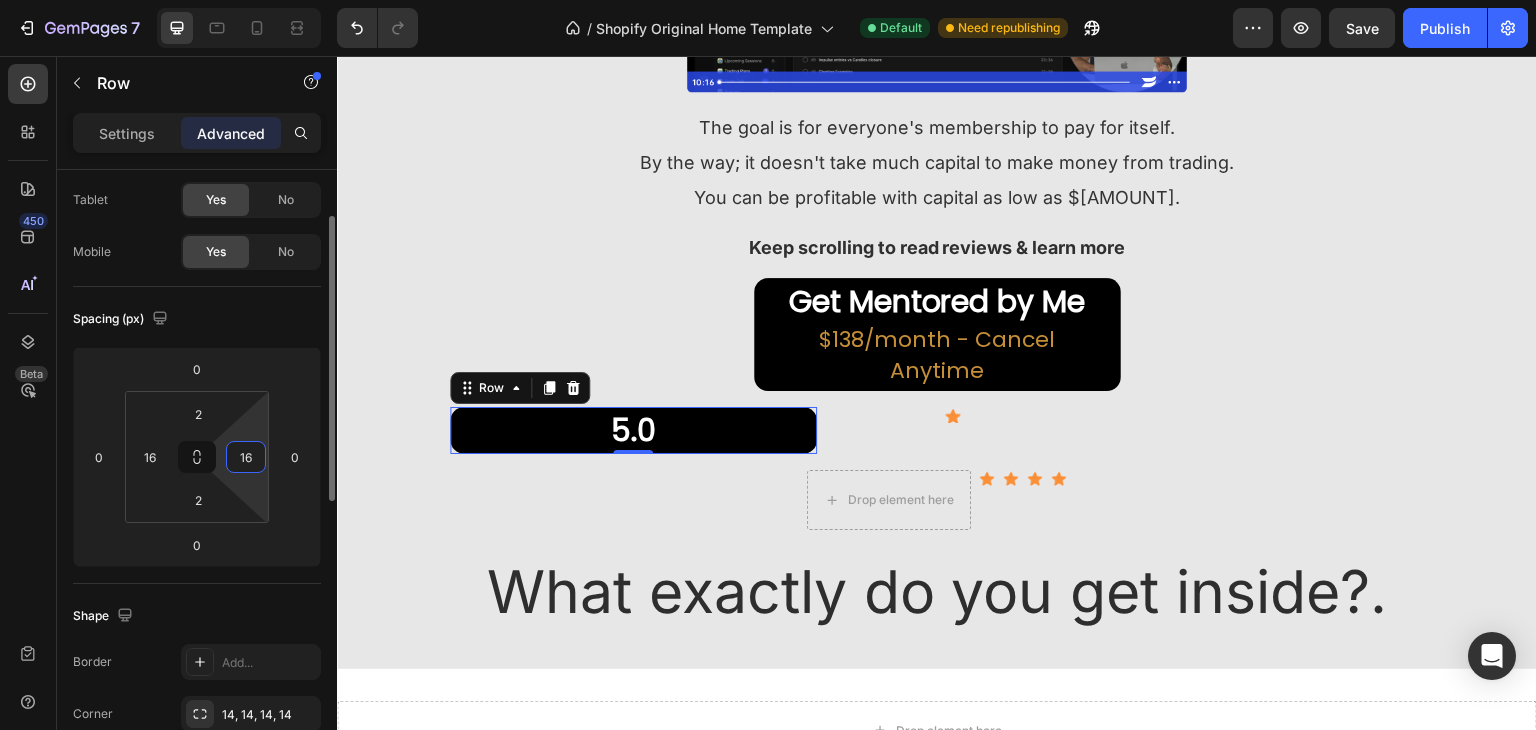 click on "16" at bounding box center (246, 457) 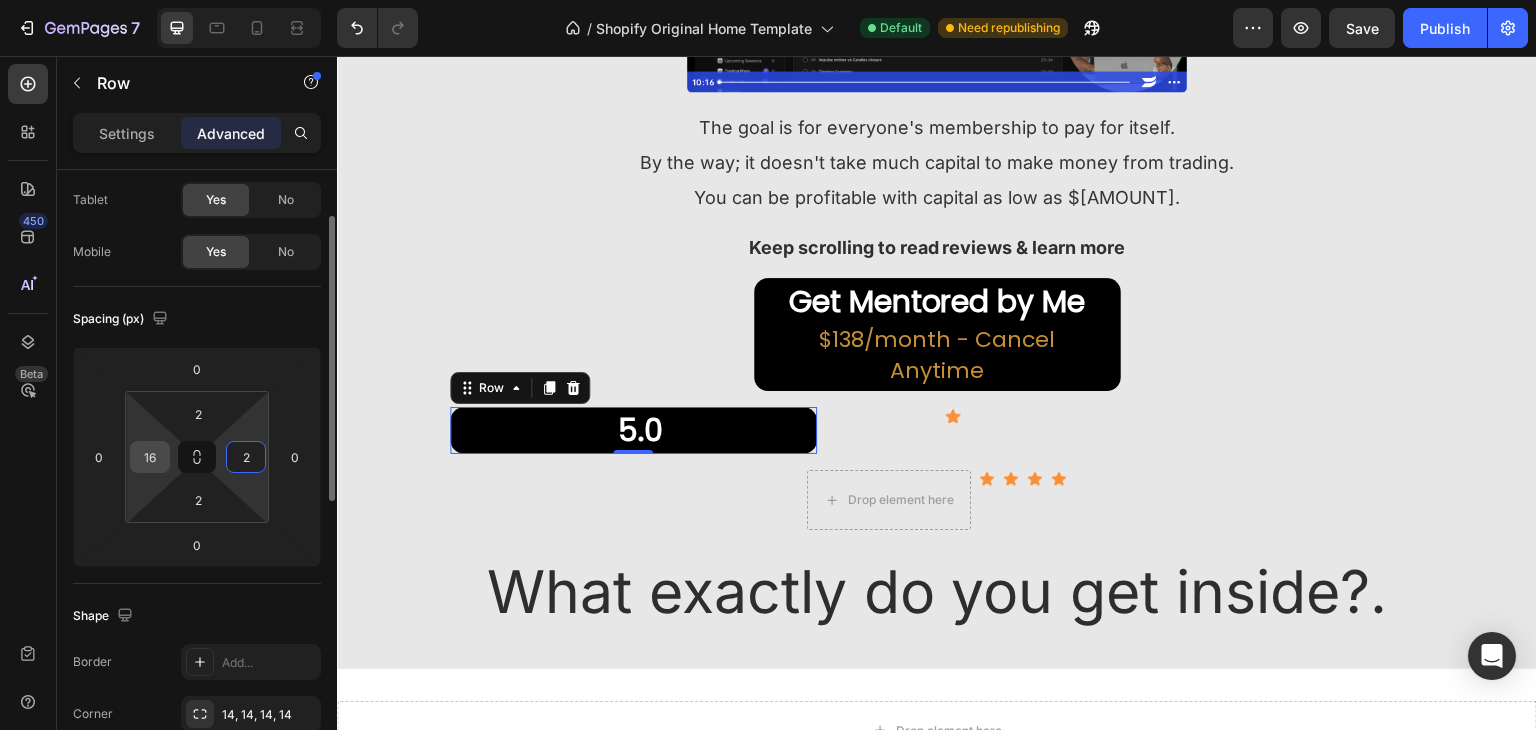 type on "2" 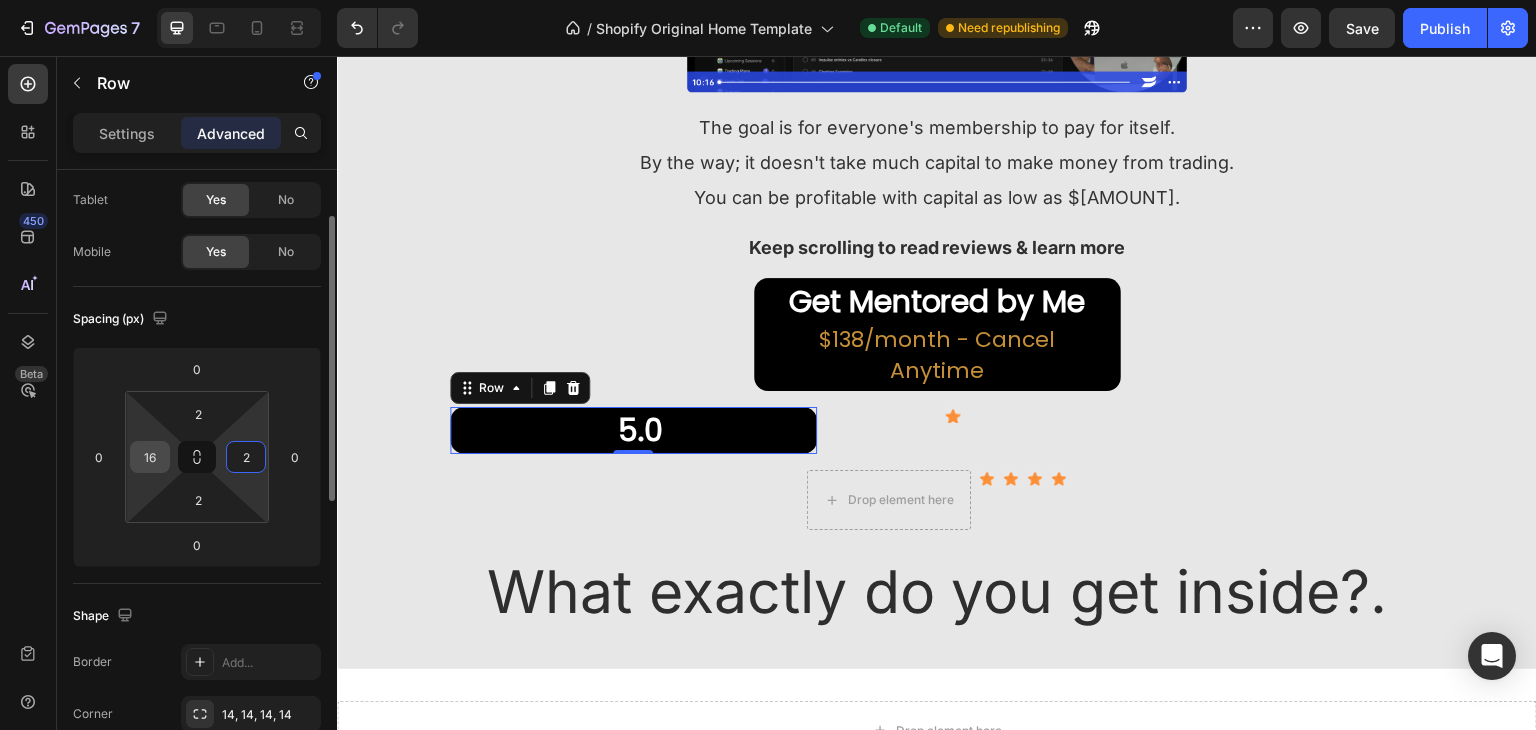 click on "16" at bounding box center [150, 457] 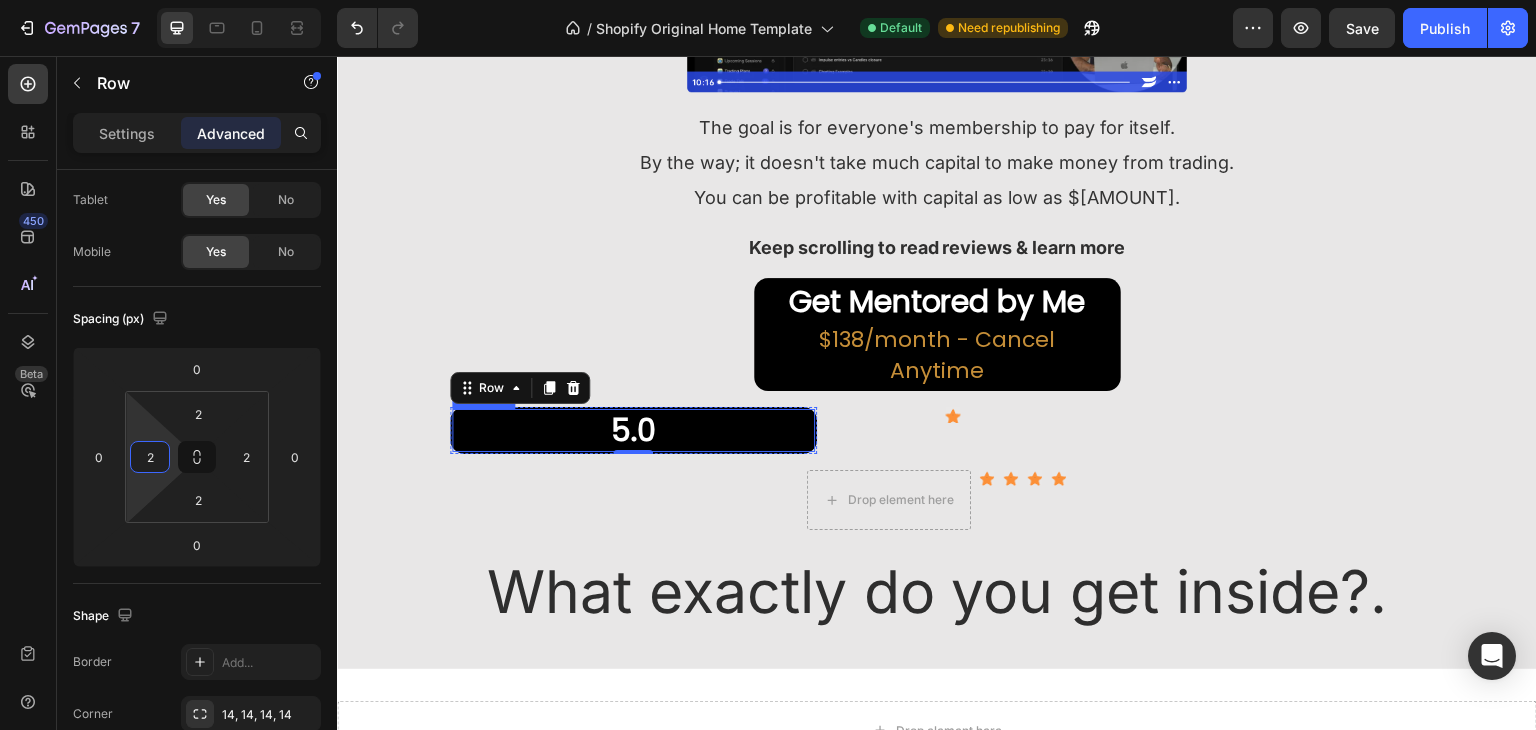 type on "16" 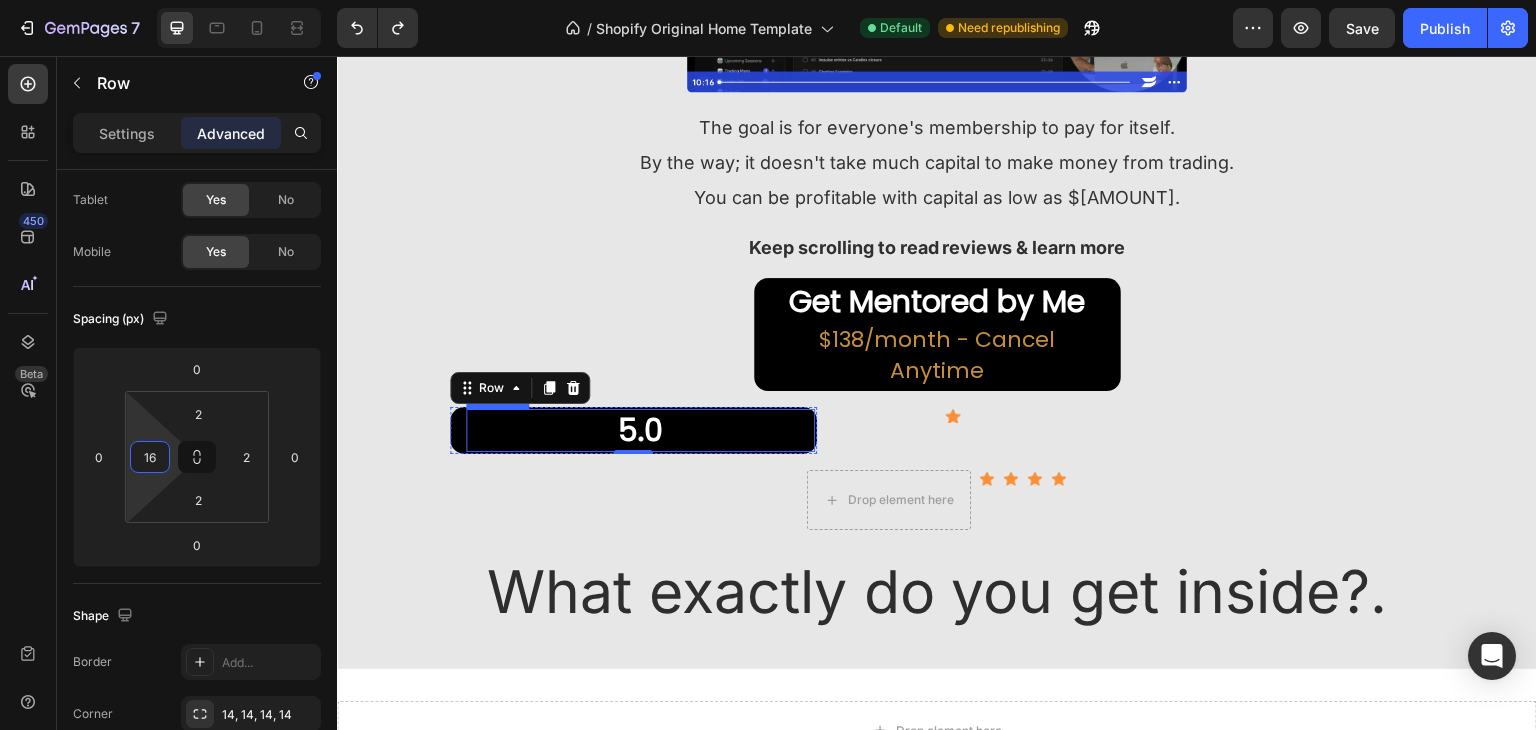 type on "16" 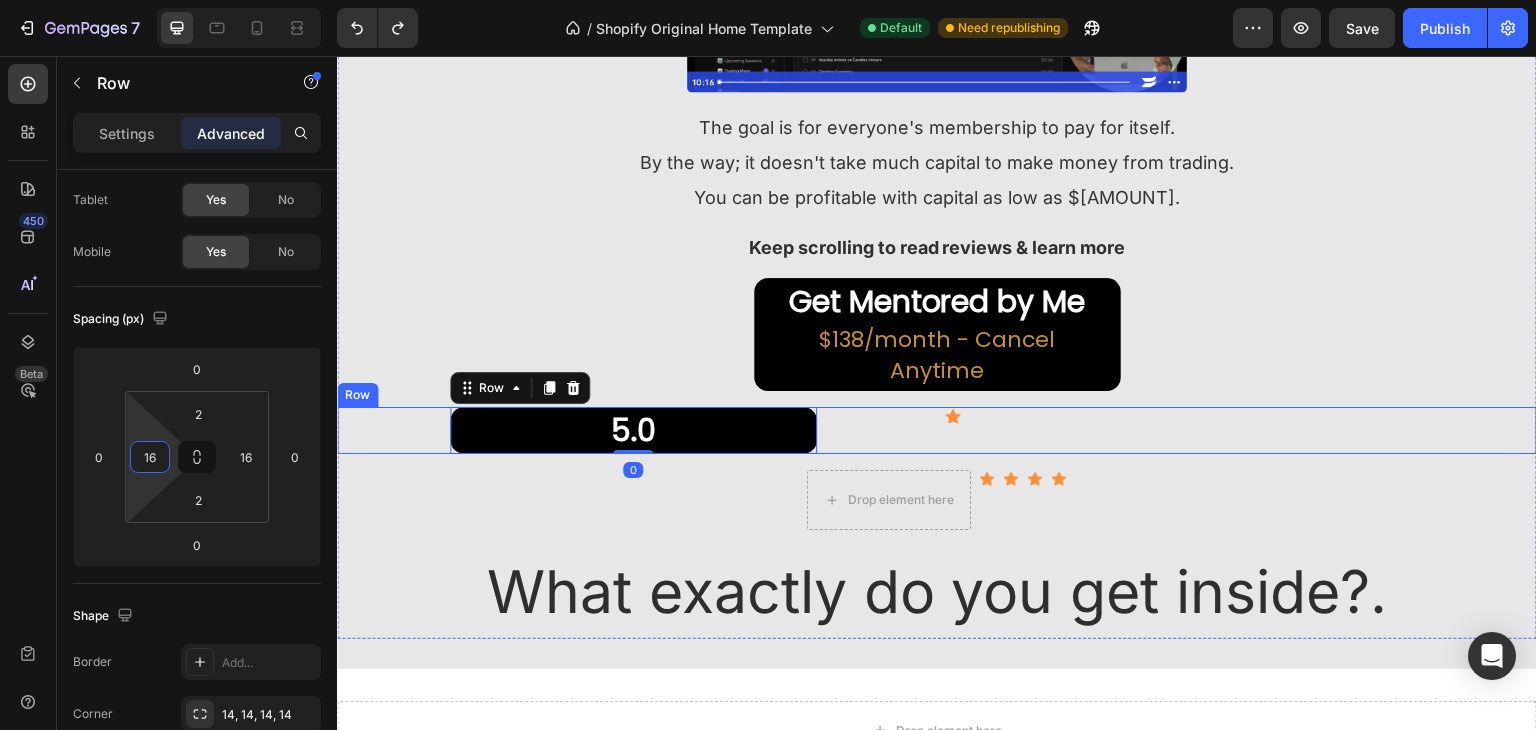 click on "5.0 Heading Row   0" at bounding box center (633, 430) 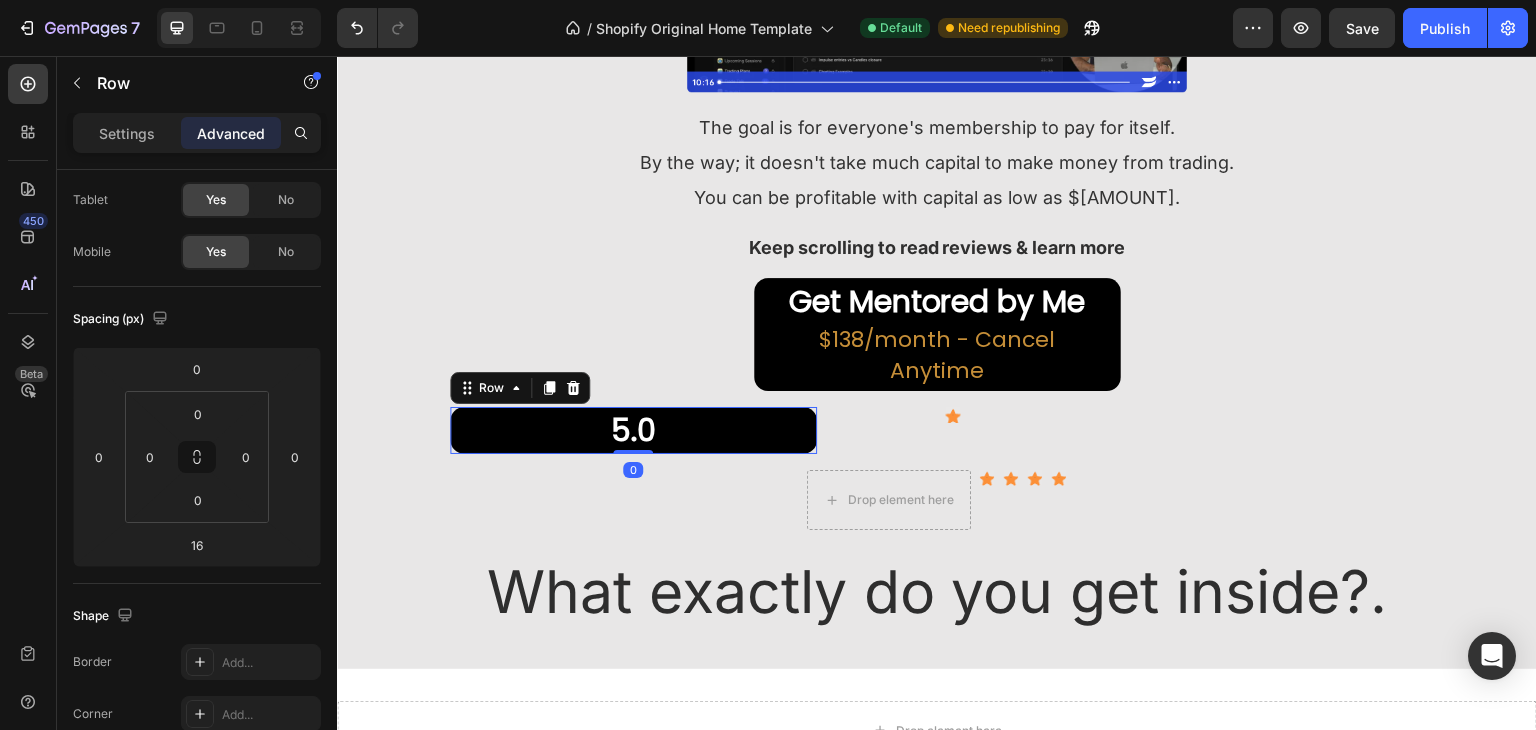 click on "5.0 Heading Row   0" at bounding box center (633, 430) 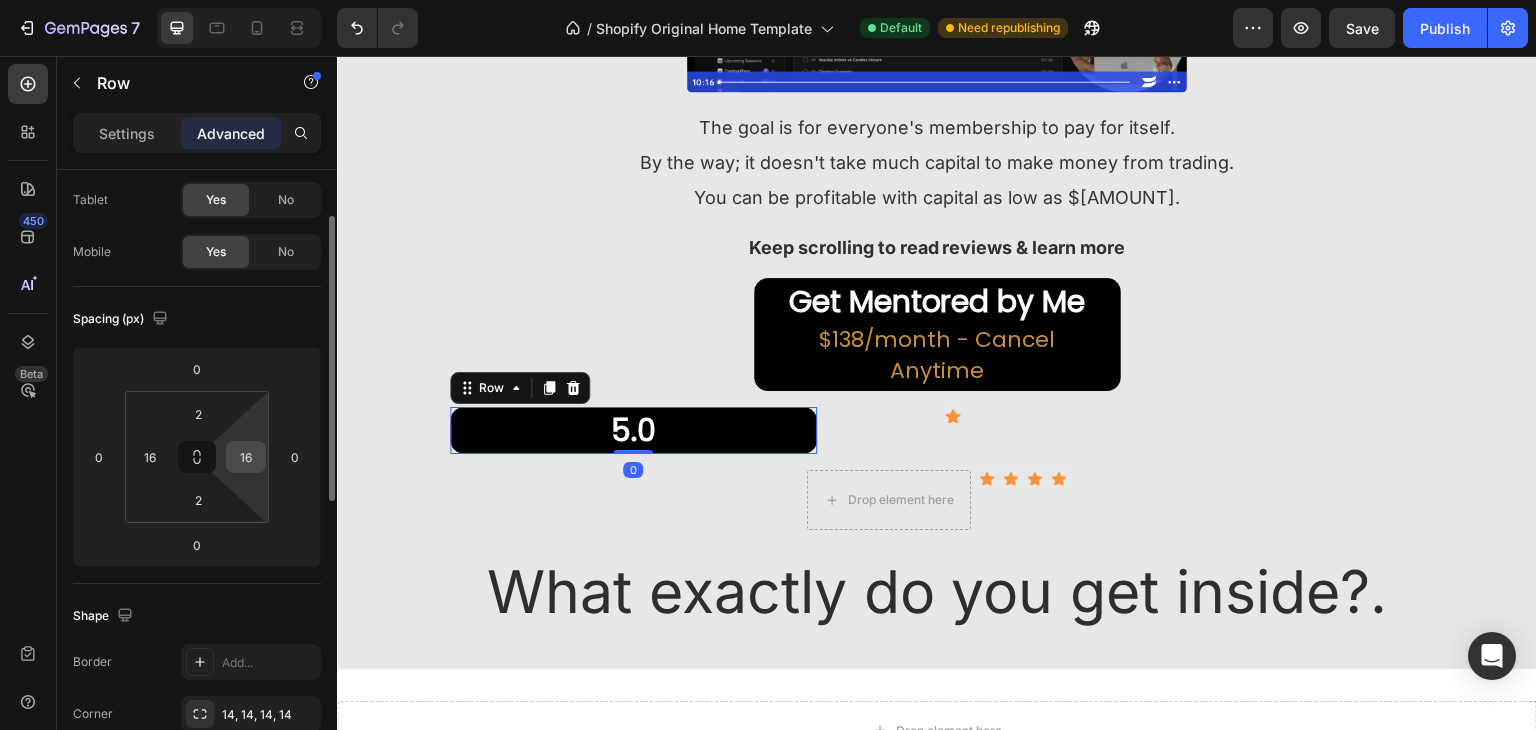 click on "16" at bounding box center [246, 457] 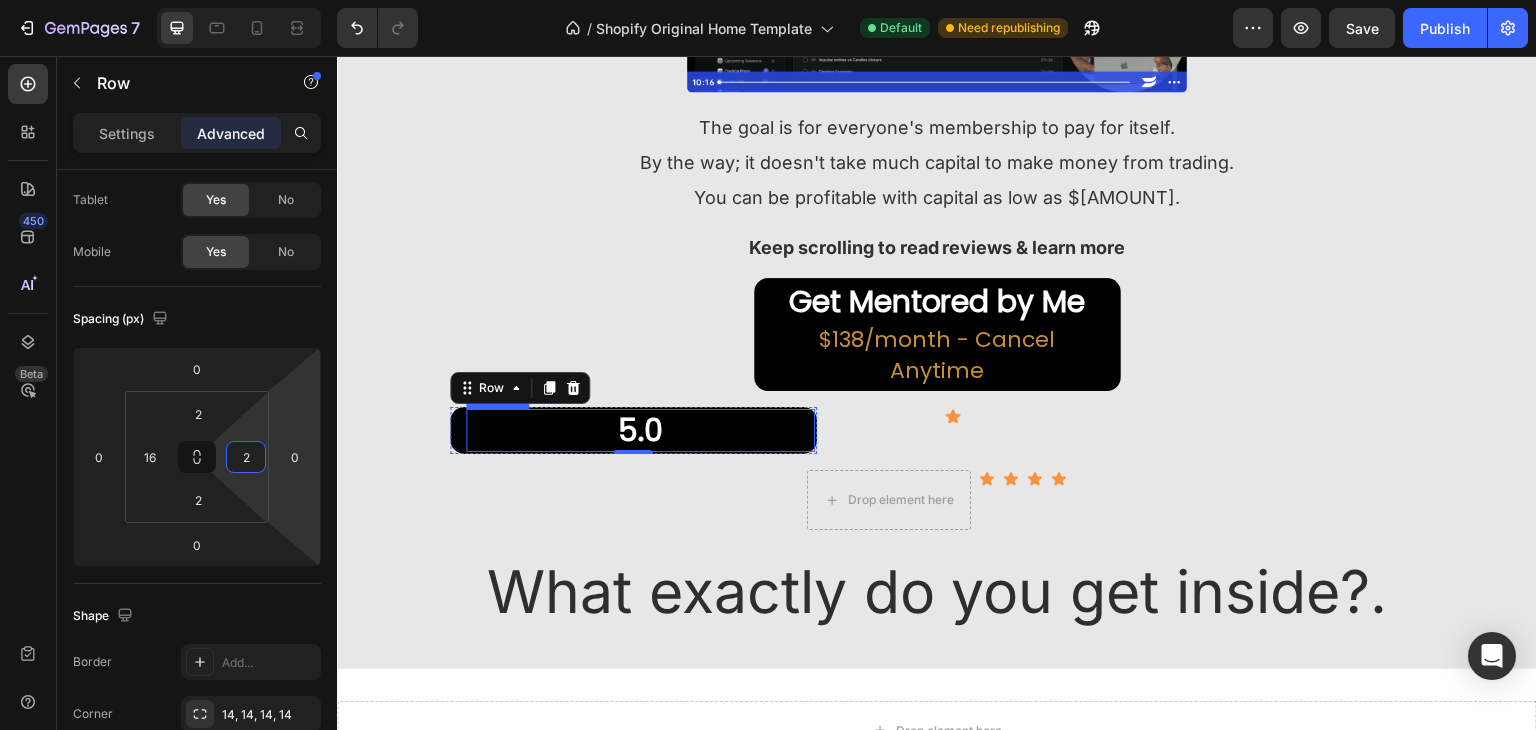 type on "16" 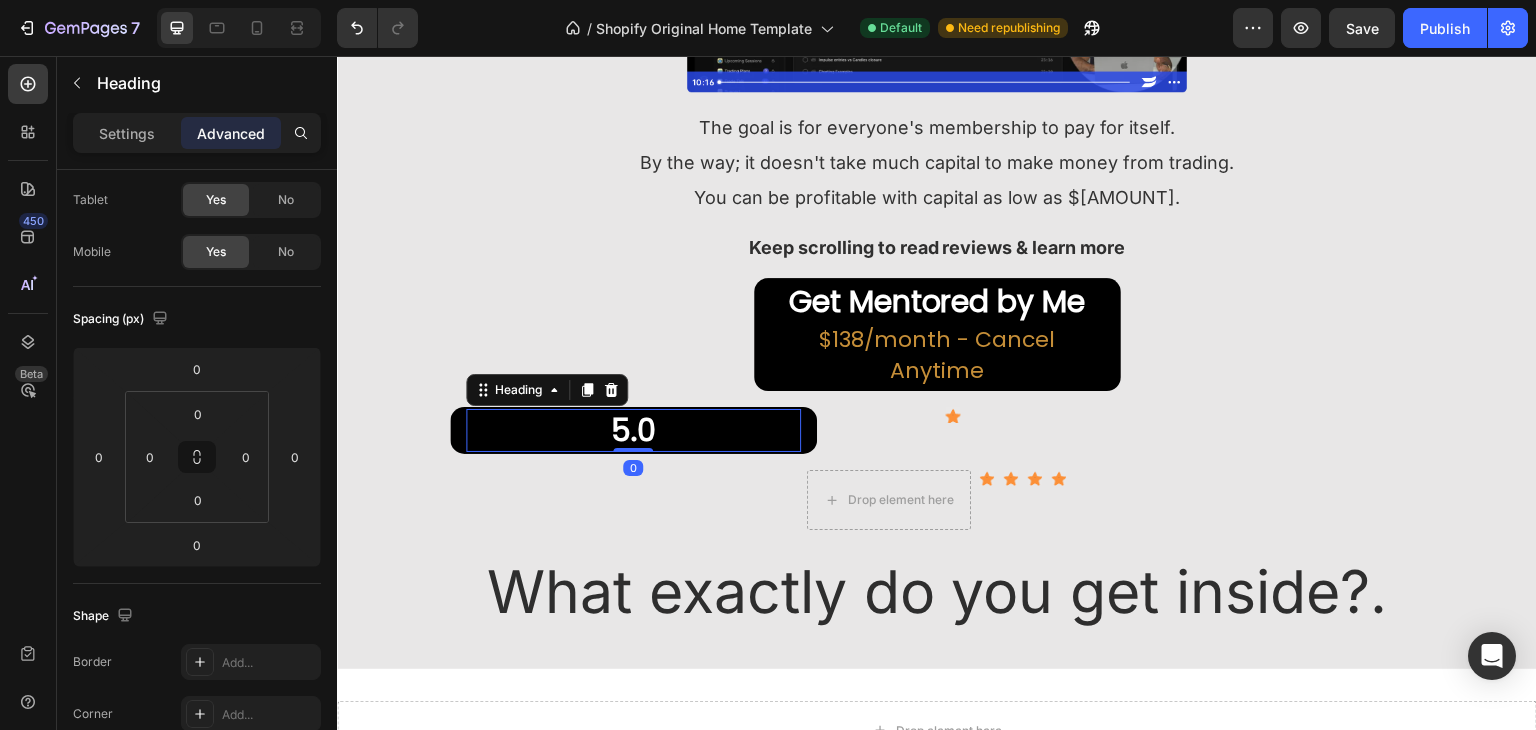click on "5.0" at bounding box center [633, 430] 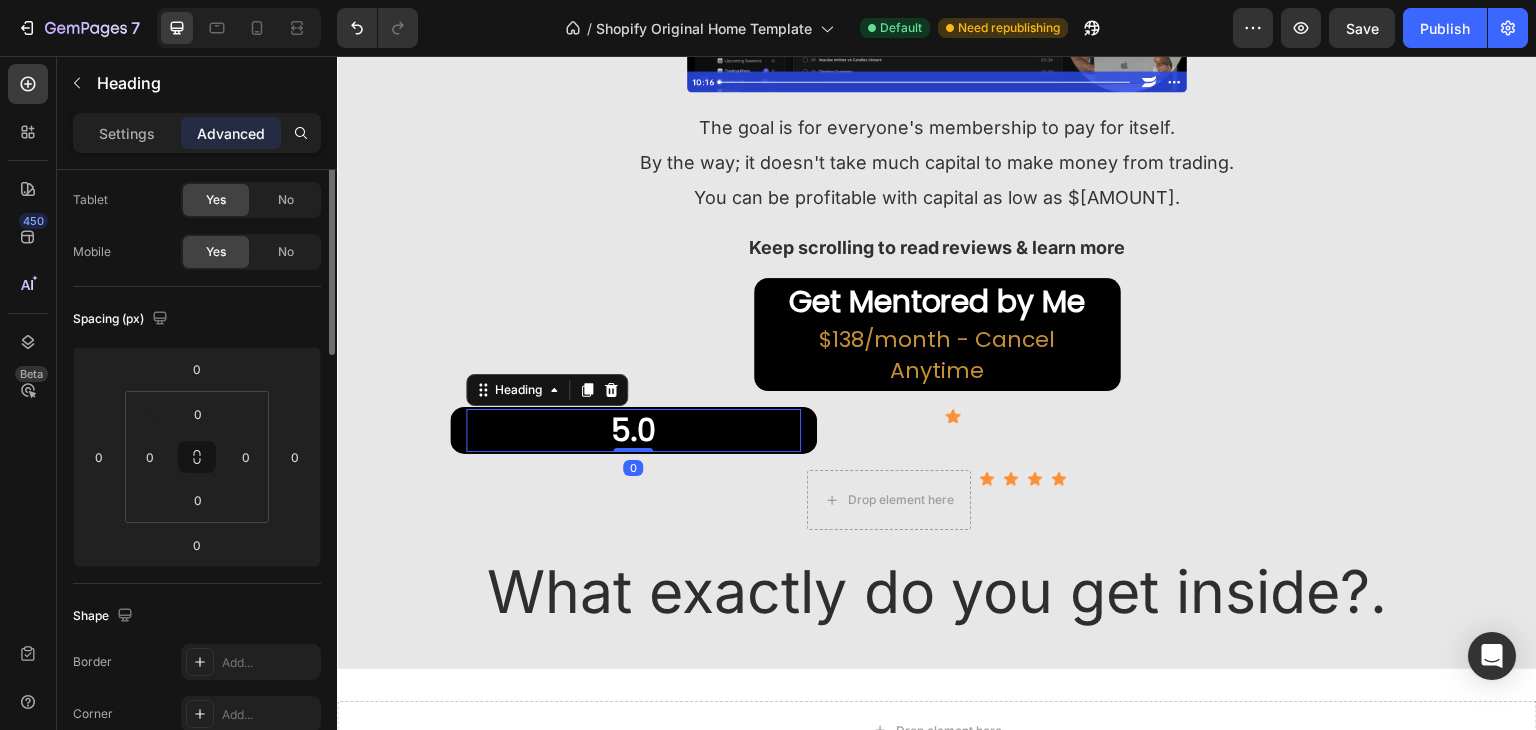 scroll, scrollTop: 0, scrollLeft: 0, axis: both 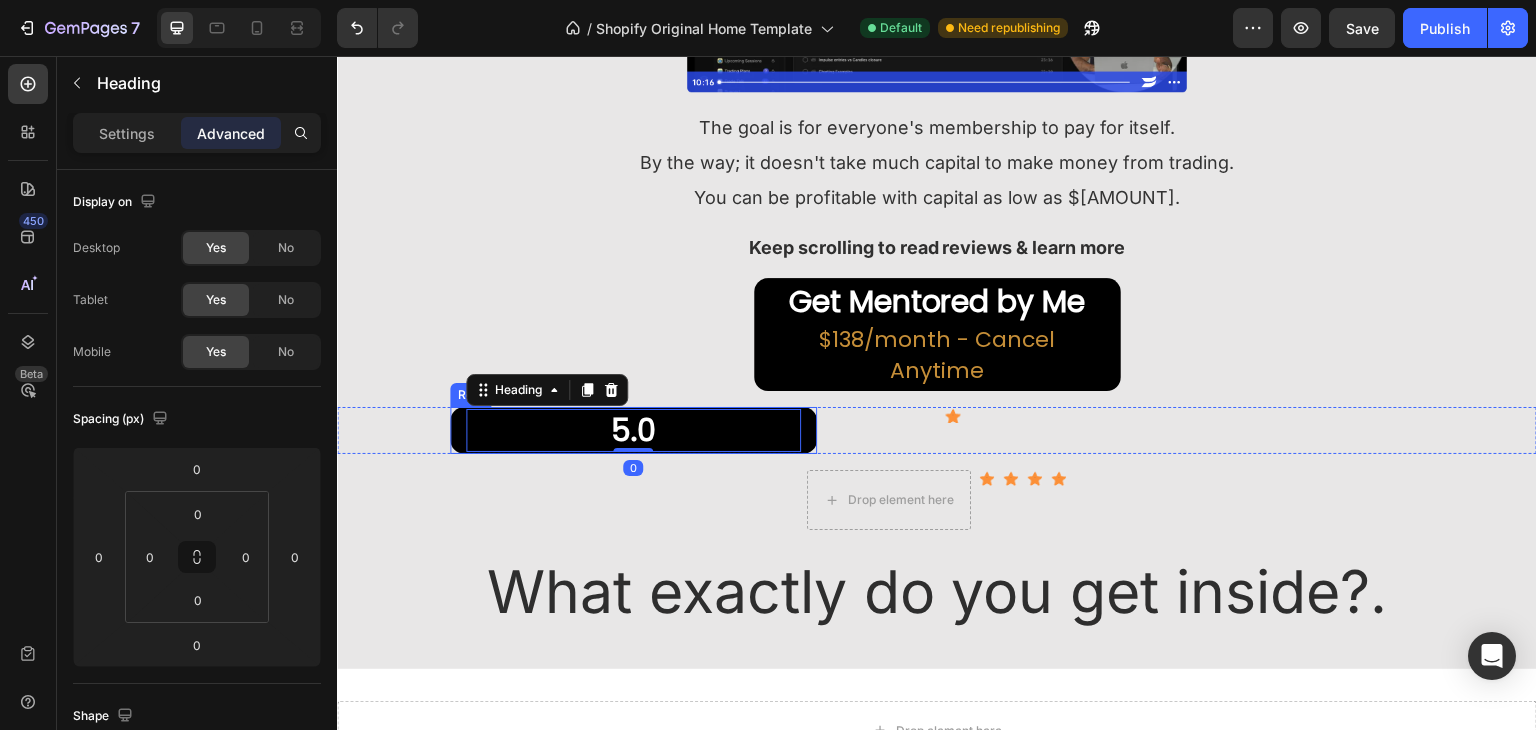 click on "5.0 Heading   0 Row" at bounding box center [633, 430] 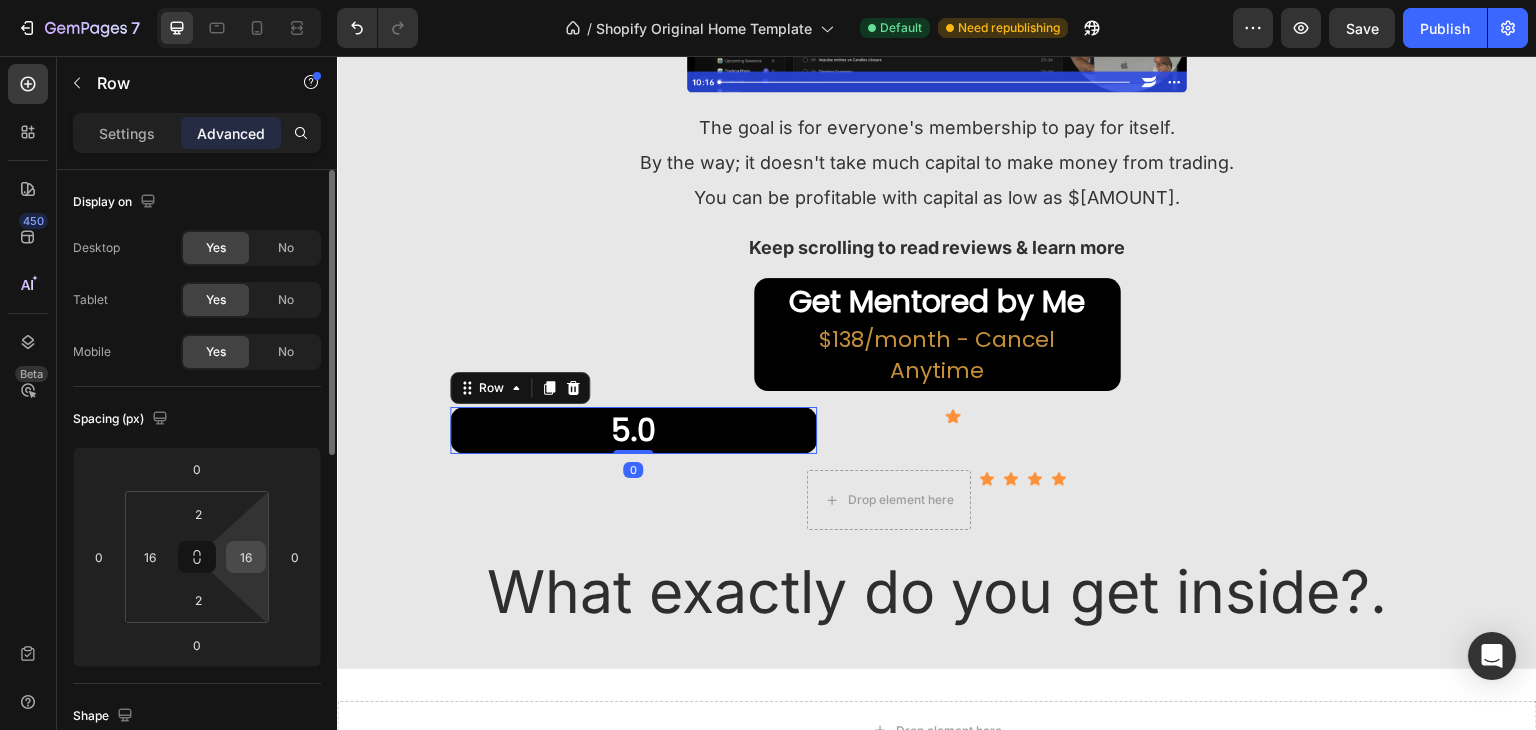 click on "16" at bounding box center (246, 557) 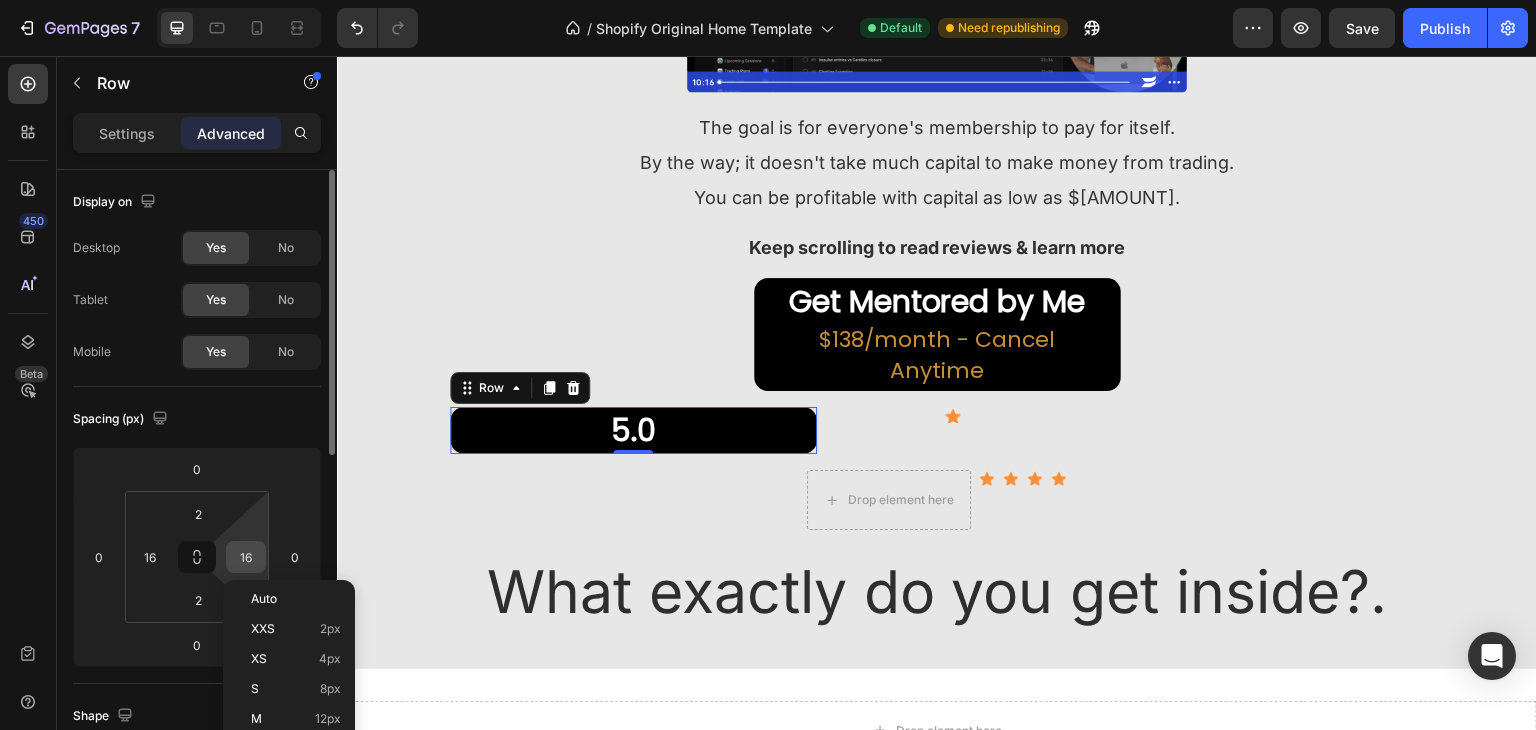 click on "16" at bounding box center (246, 557) 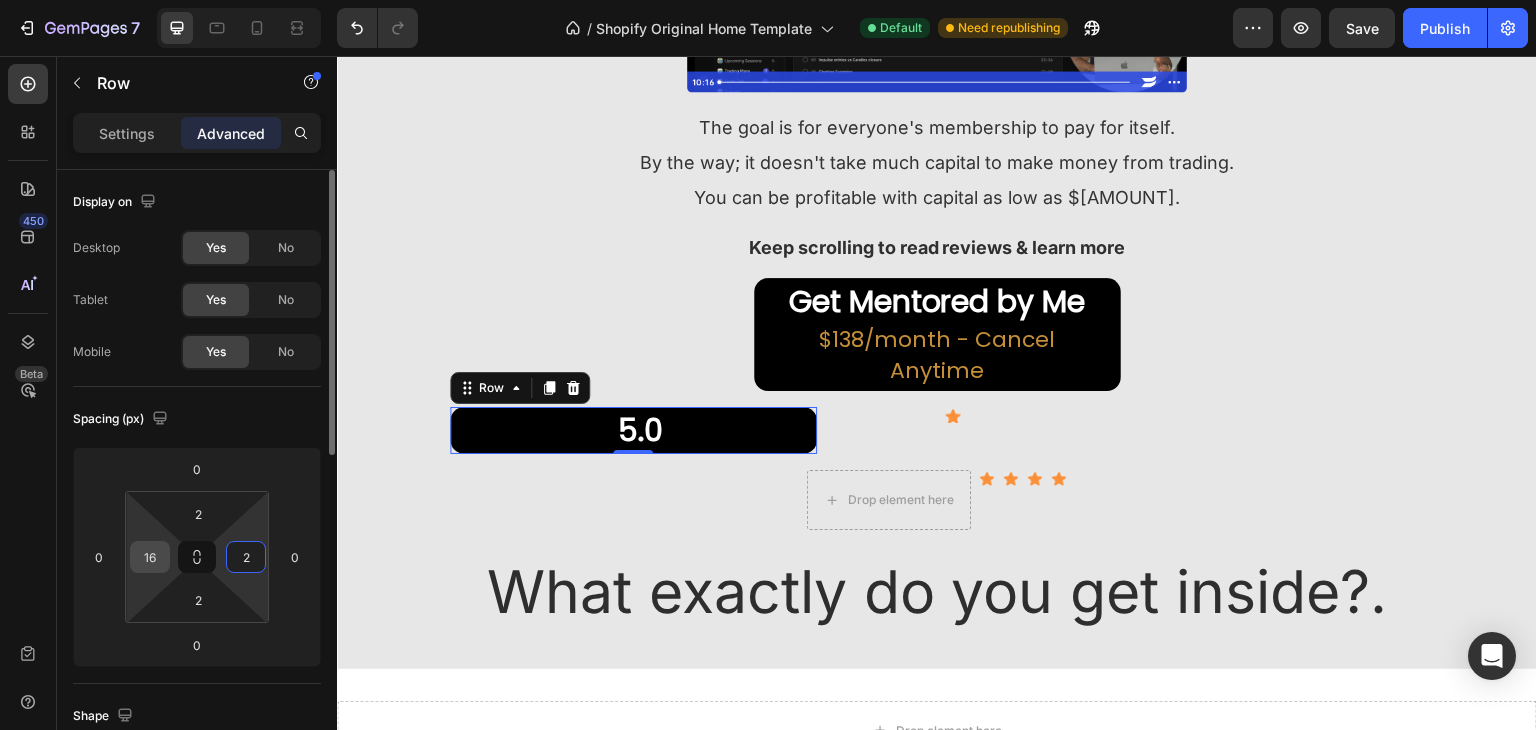 type on "2" 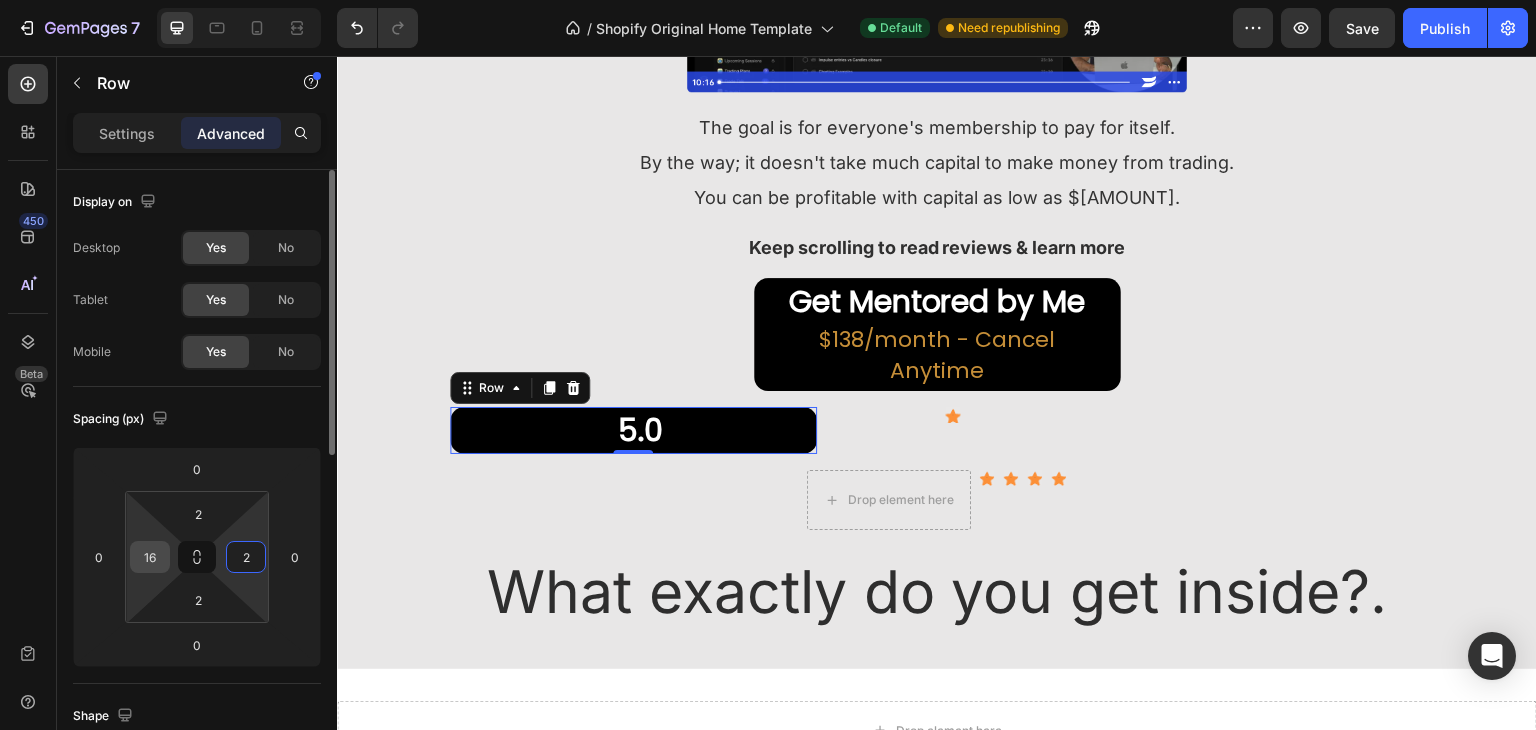 click on "16" at bounding box center [150, 557] 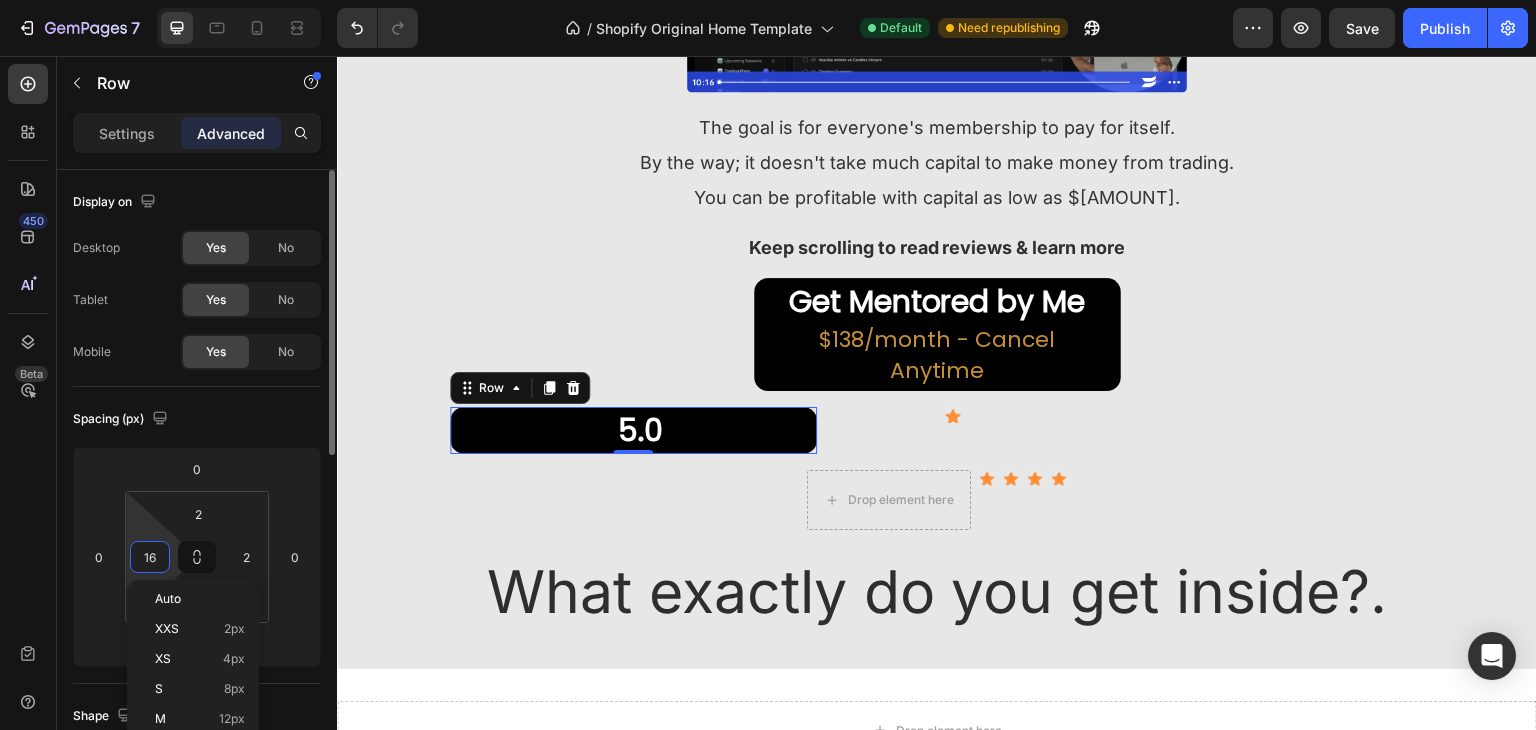 type on "2" 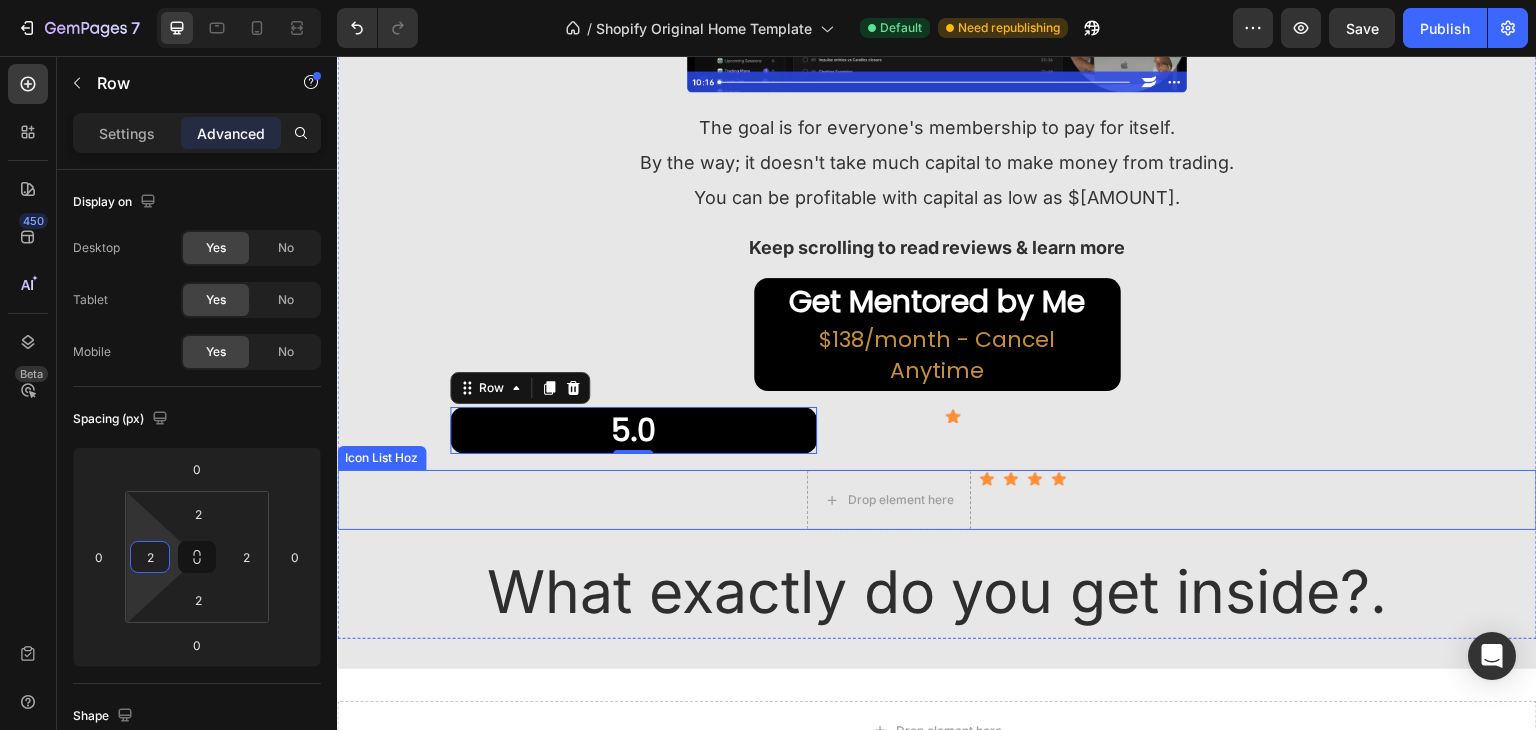 click on "Icon List Hoz" at bounding box center [381, 458] 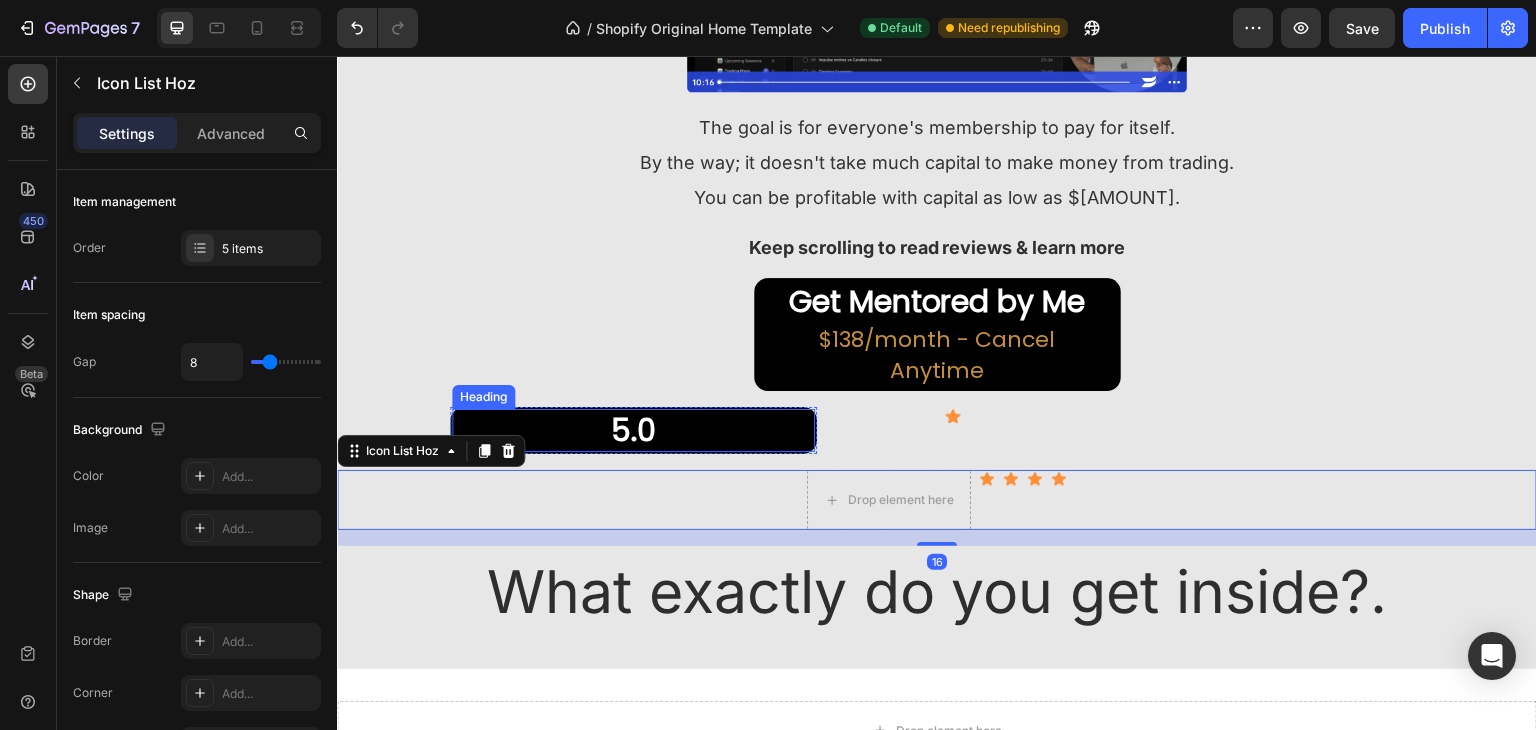 click on "5.0" at bounding box center [633, 430] 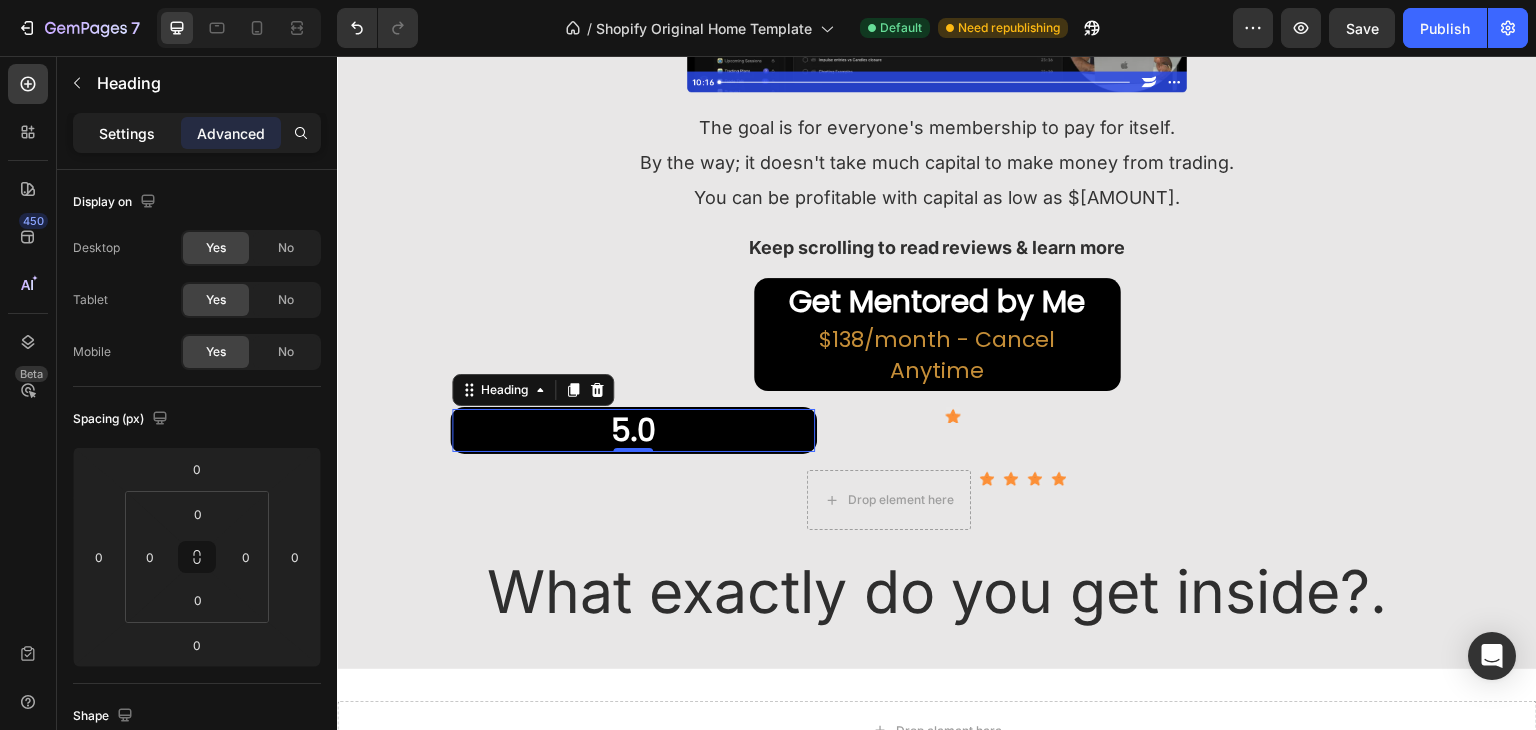 click on "Settings" at bounding box center [127, 133] 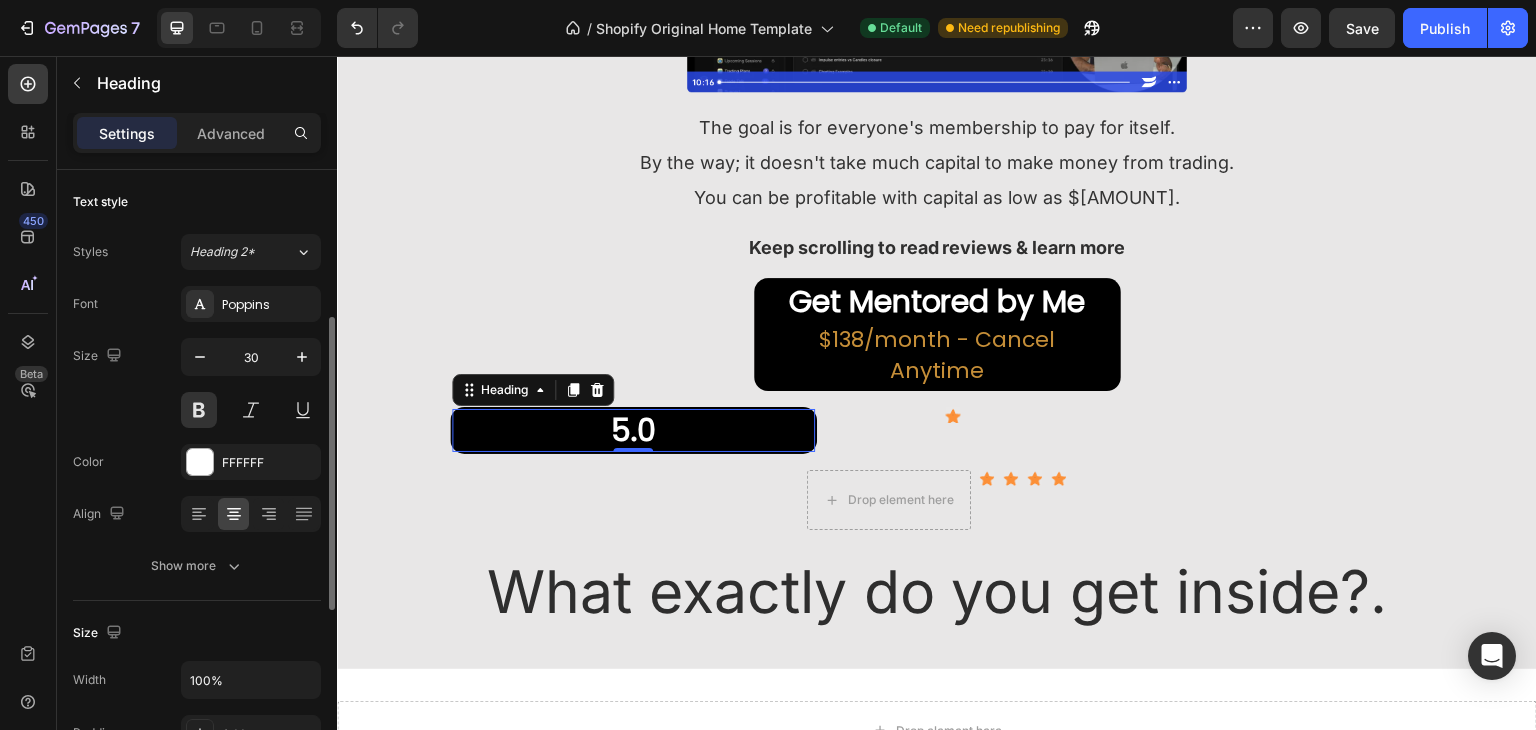 scroll, scrollTop: 400, scrollLeft: 0, axis: vertical 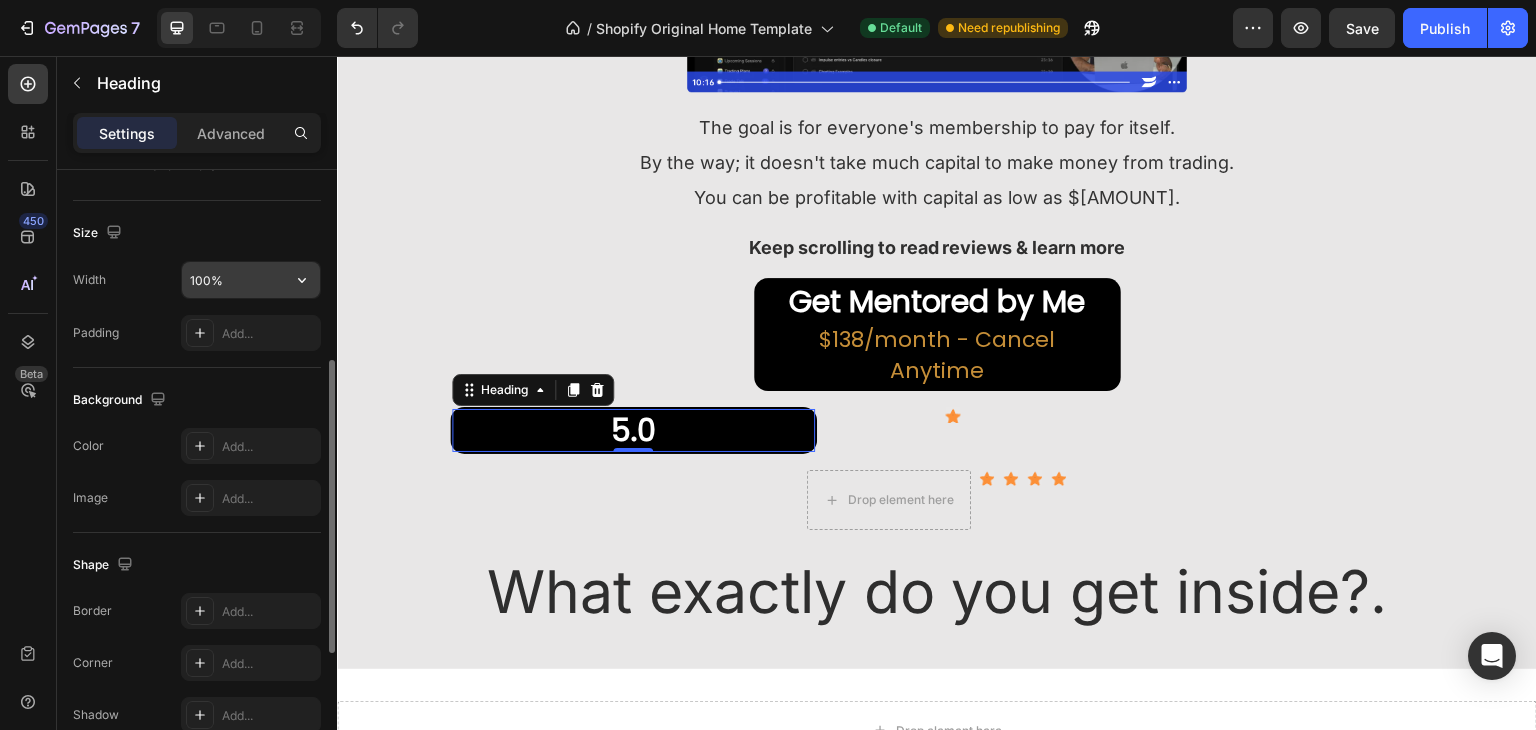 click on "100%" at bounding box center (251, 280) 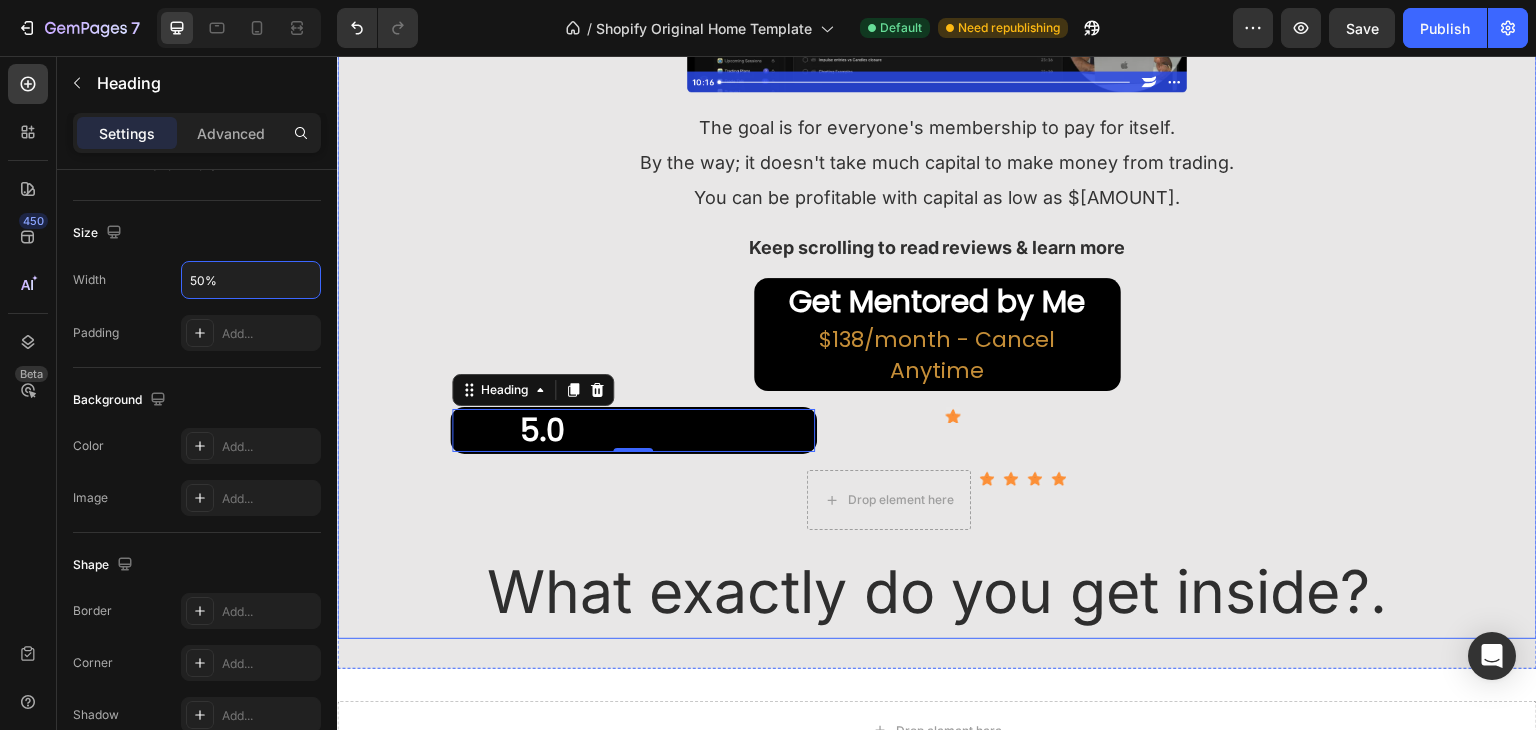 type on "50%" 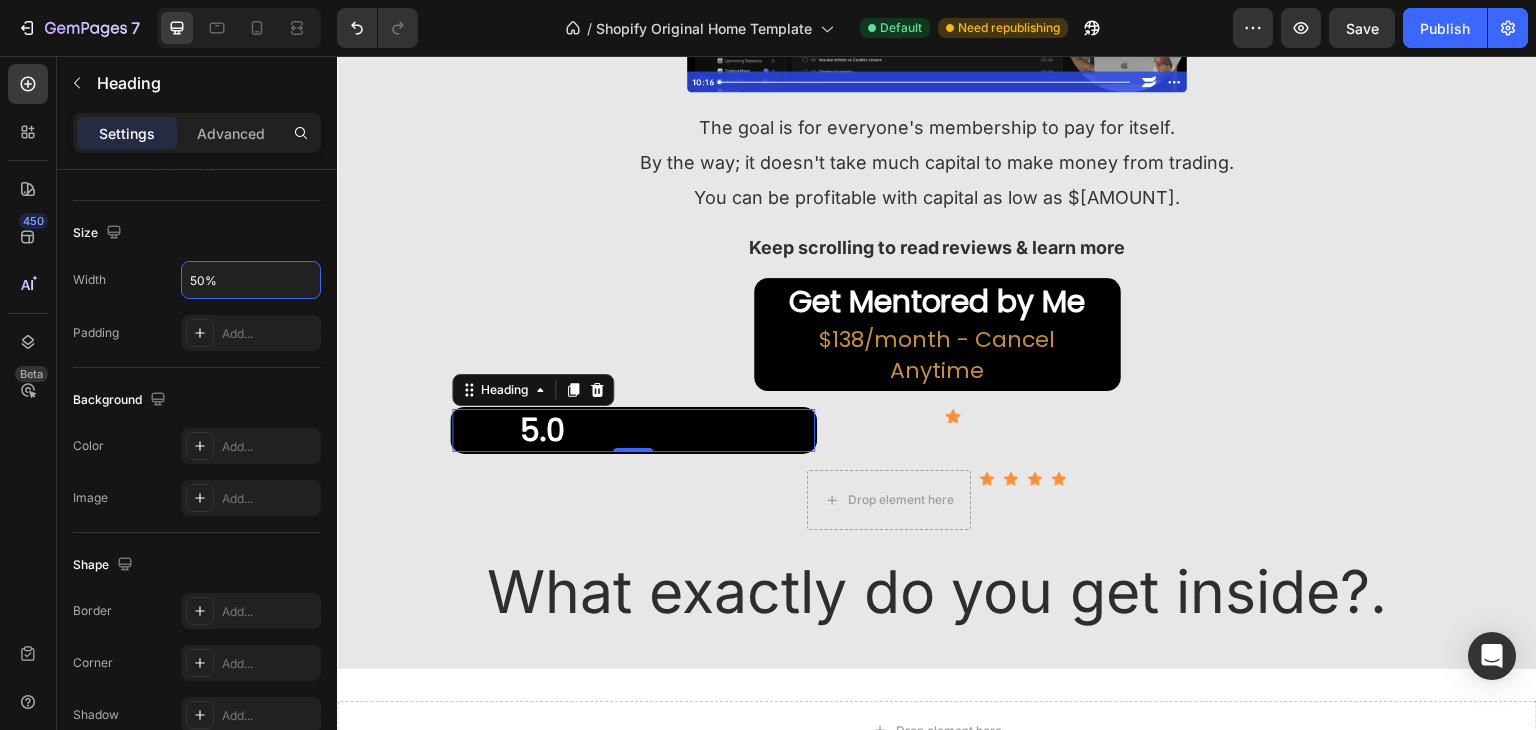 click on "5.0" at bounding box center [633, 430] 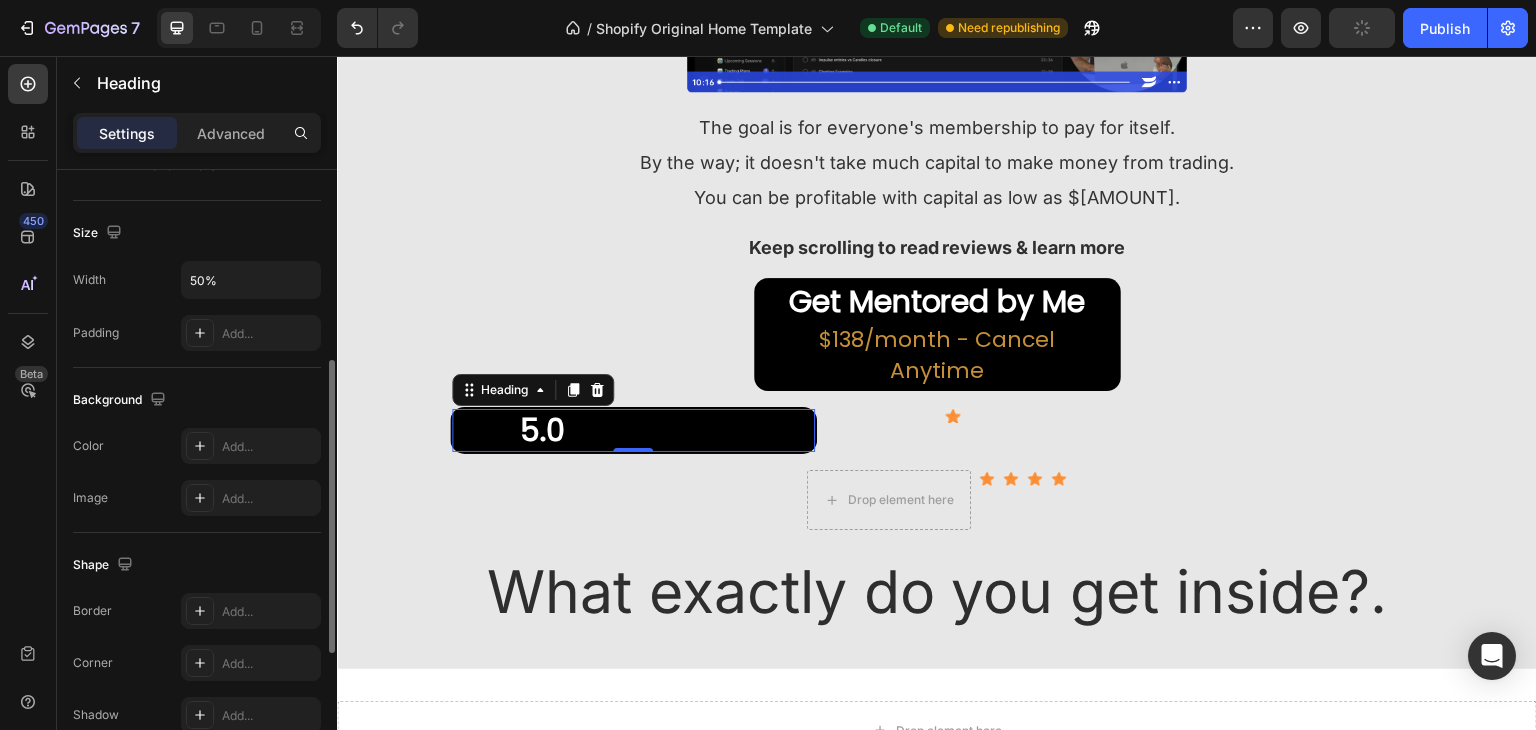 scroll, scrollTop: 679, scrollLeft: 0, axis: vertical 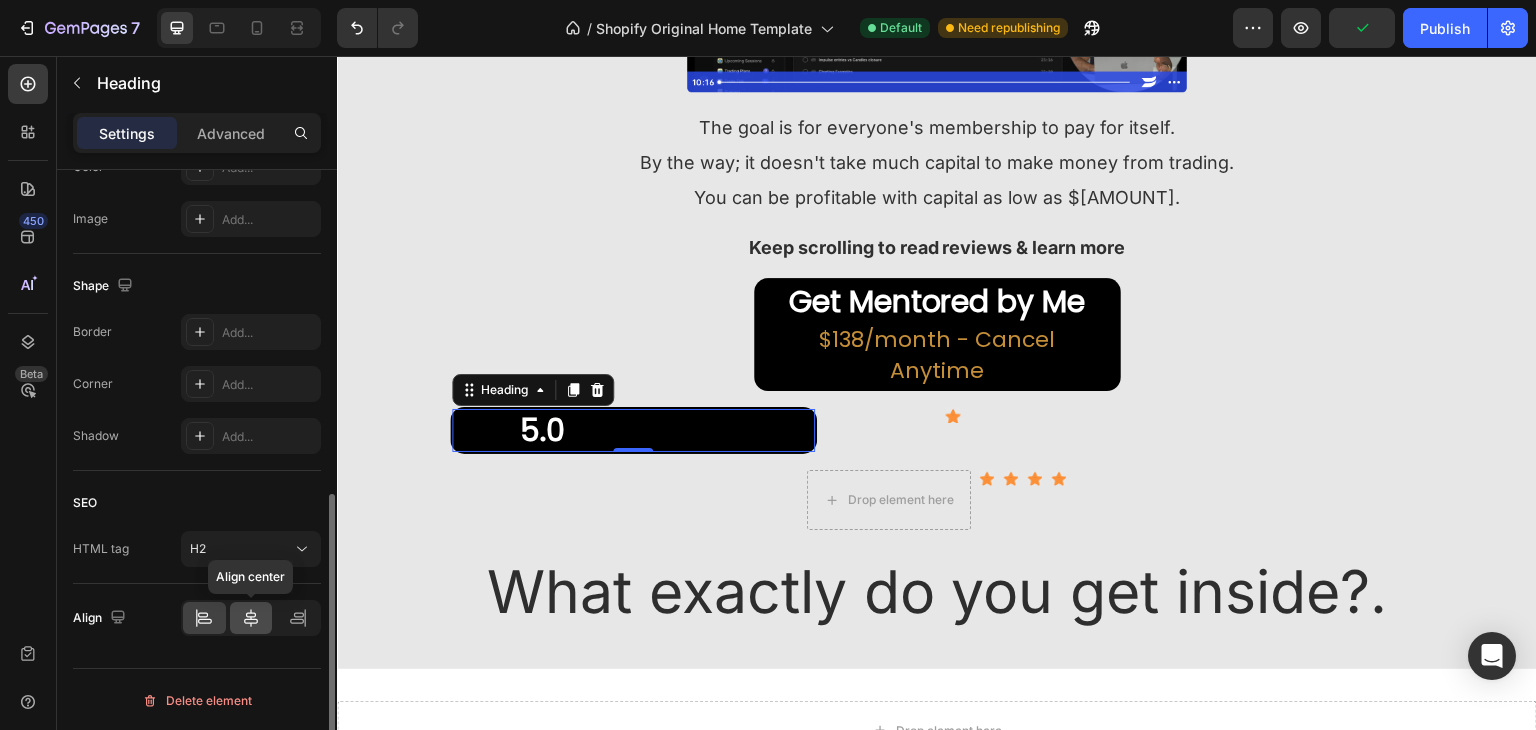 click 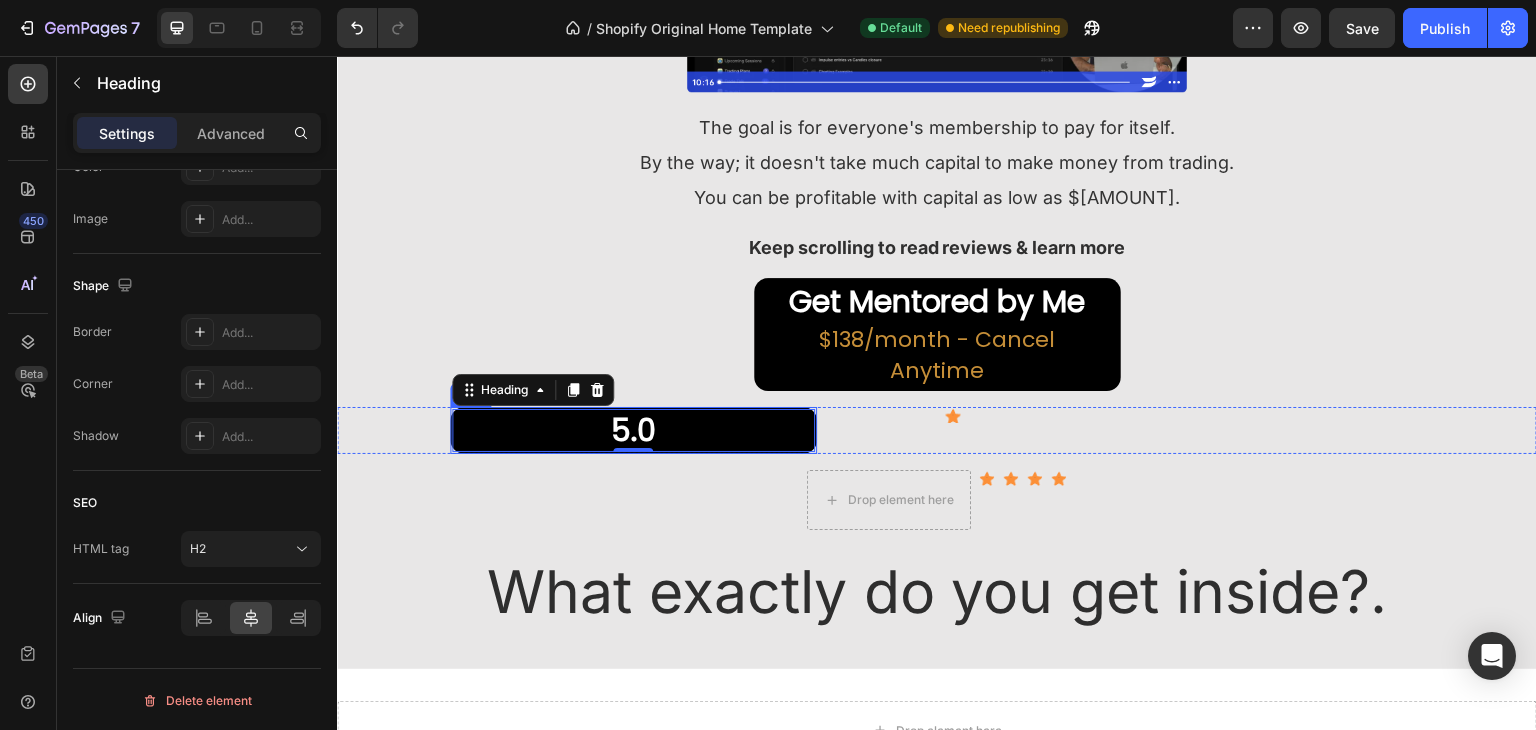 click on "5.0 Heading   0 Row" at bounding box center (633, 430) 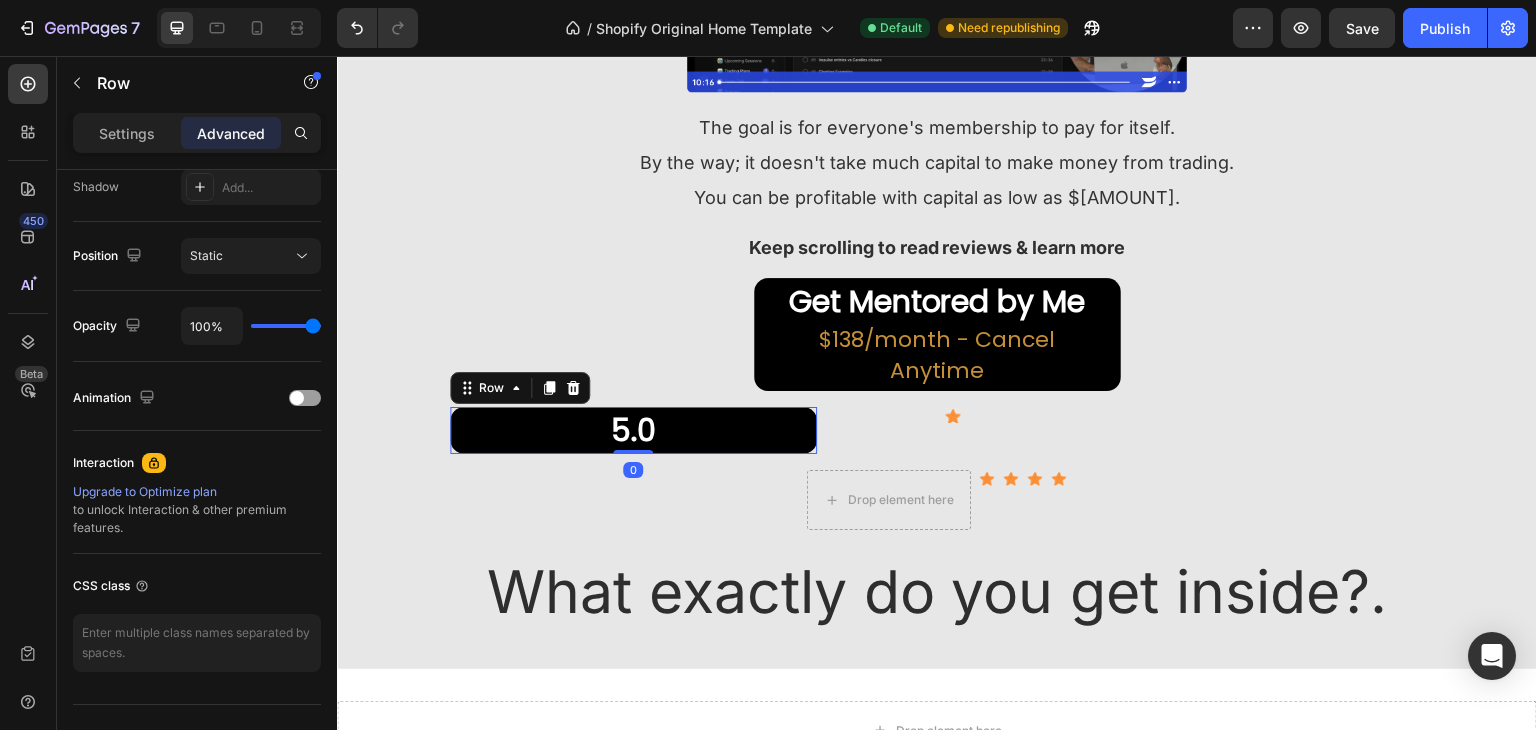 scroll, scrollTop: 0, scrollLeft: 0, axis: both 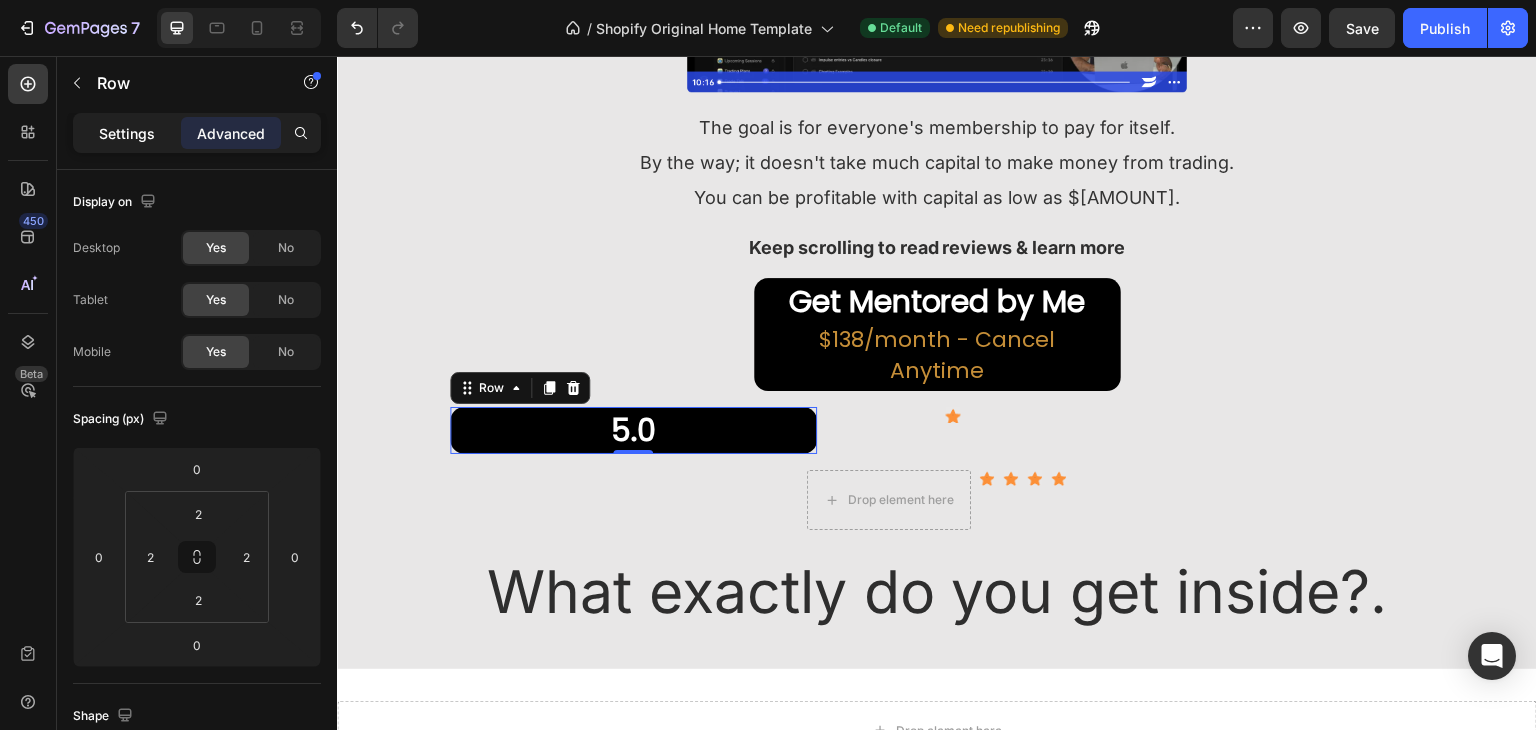 click on "Settings" at bounding box center (127, 133) 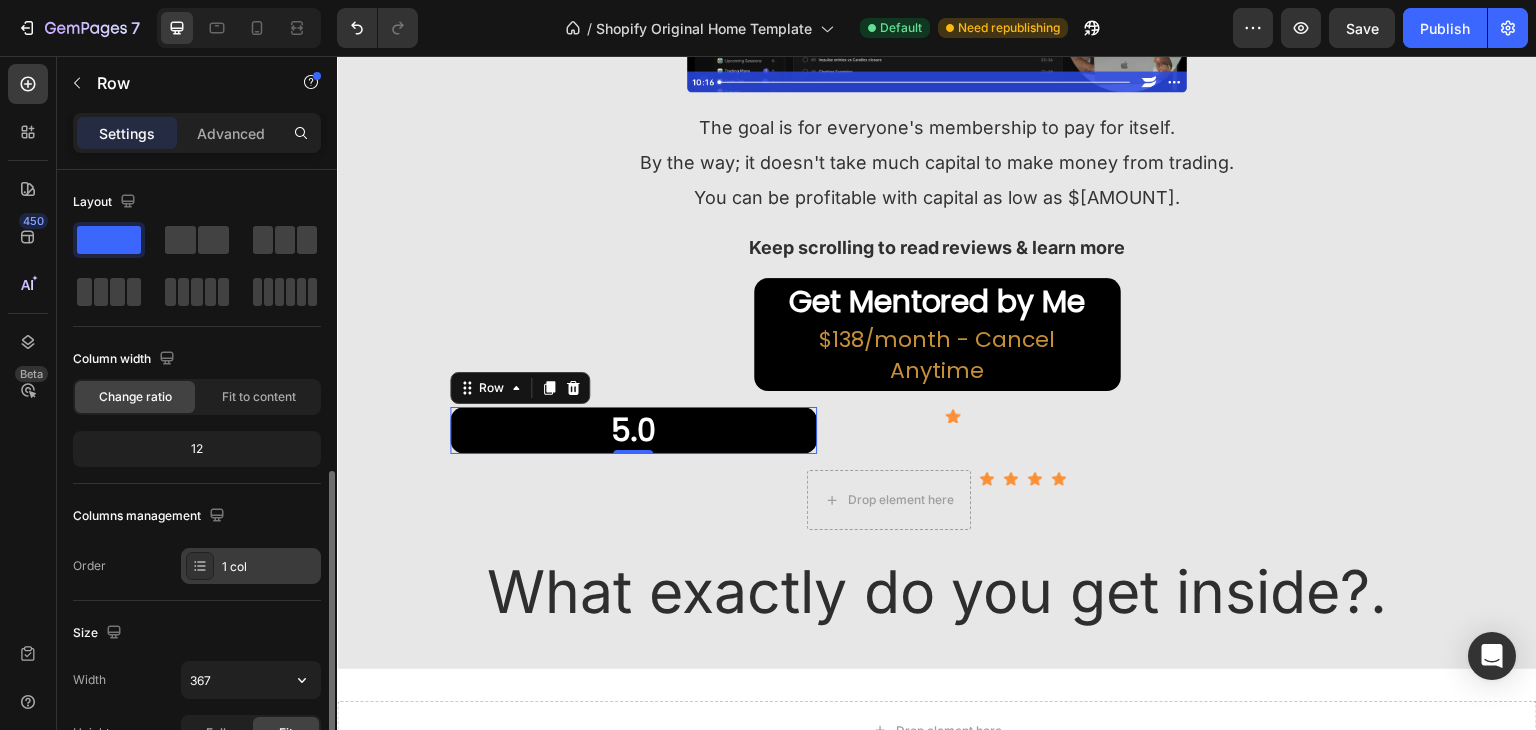 scroll, scrollTop: 300, scrollLeft: 0, axis: vertical 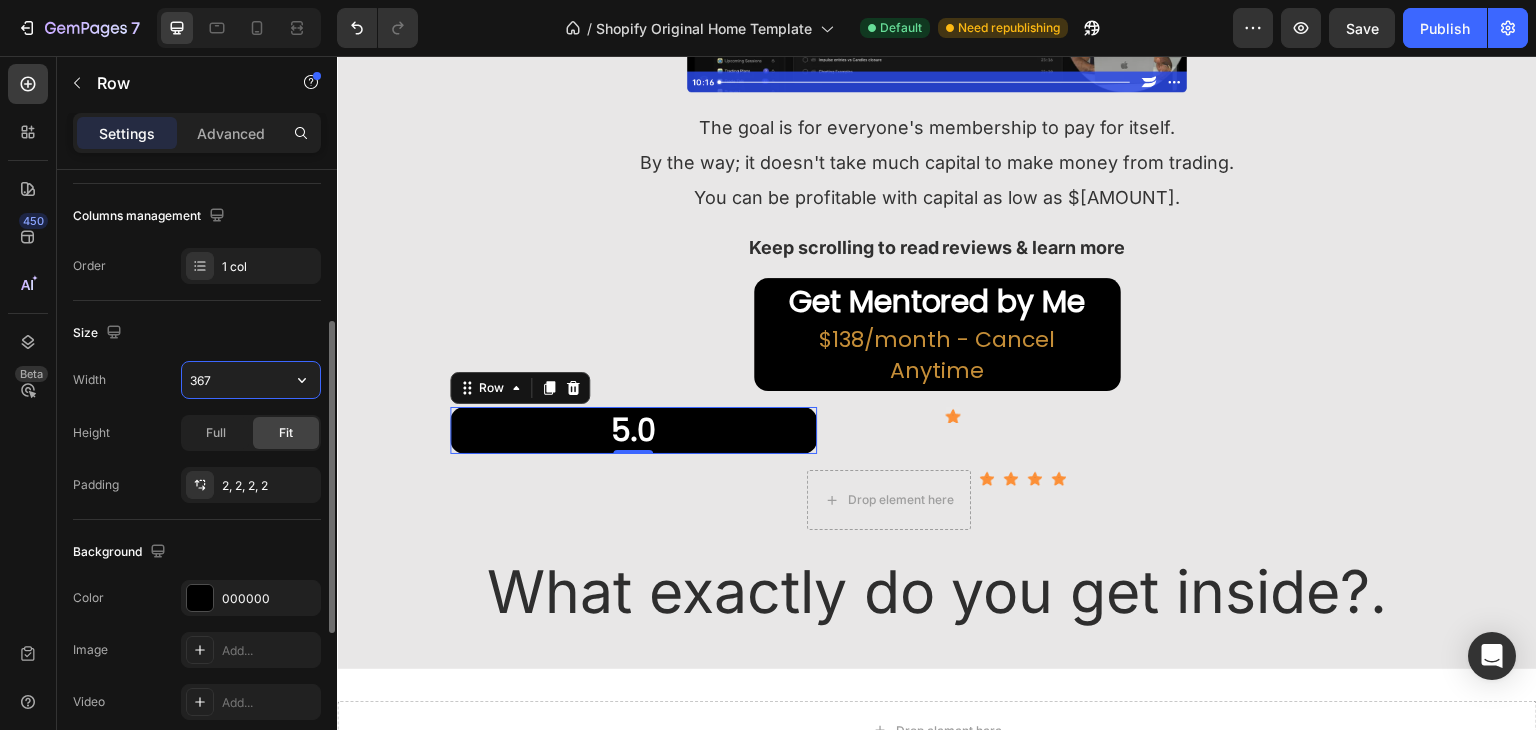 click on "367" at bounding box center (251, 380) 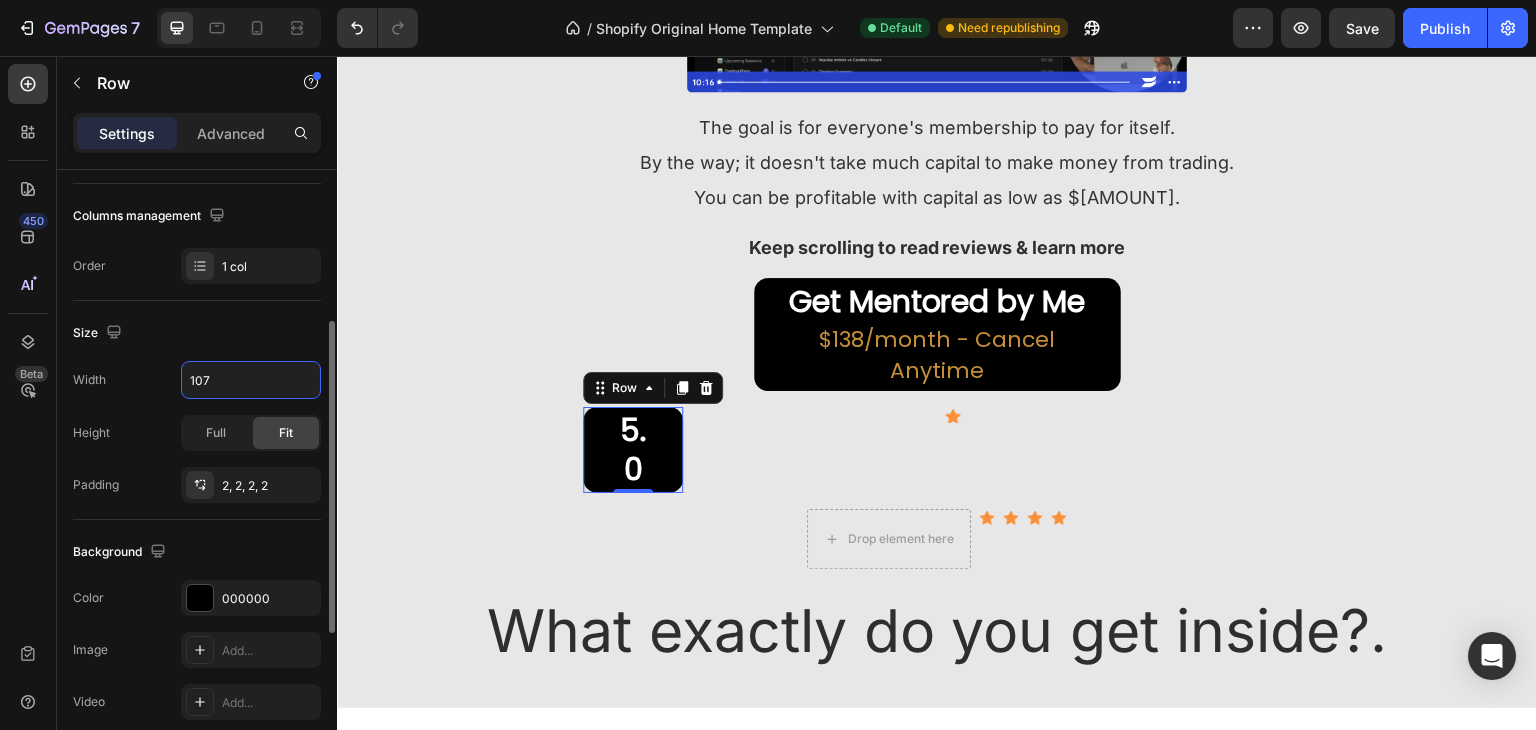 type on "108" 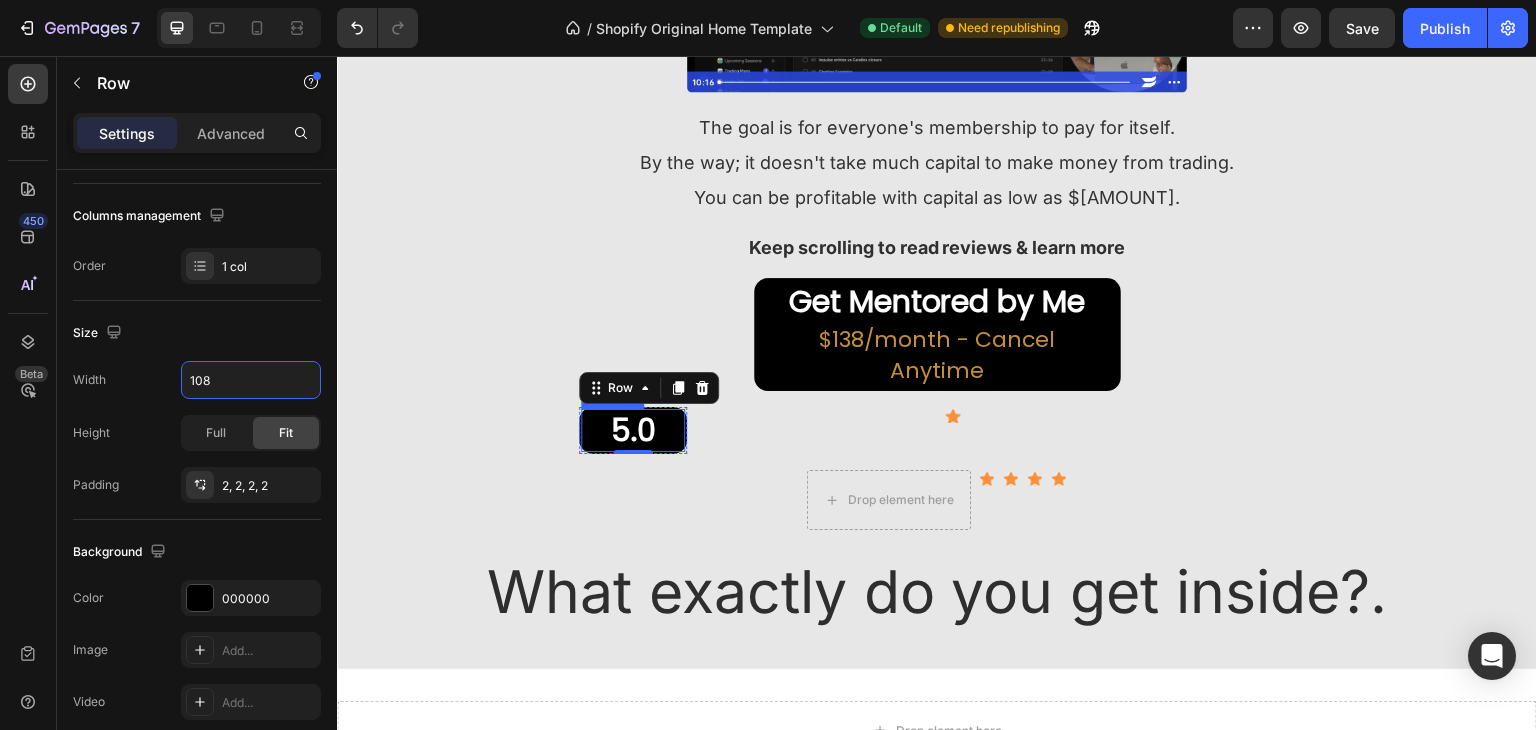 click on "5.0" at bounding box center (633, 430) 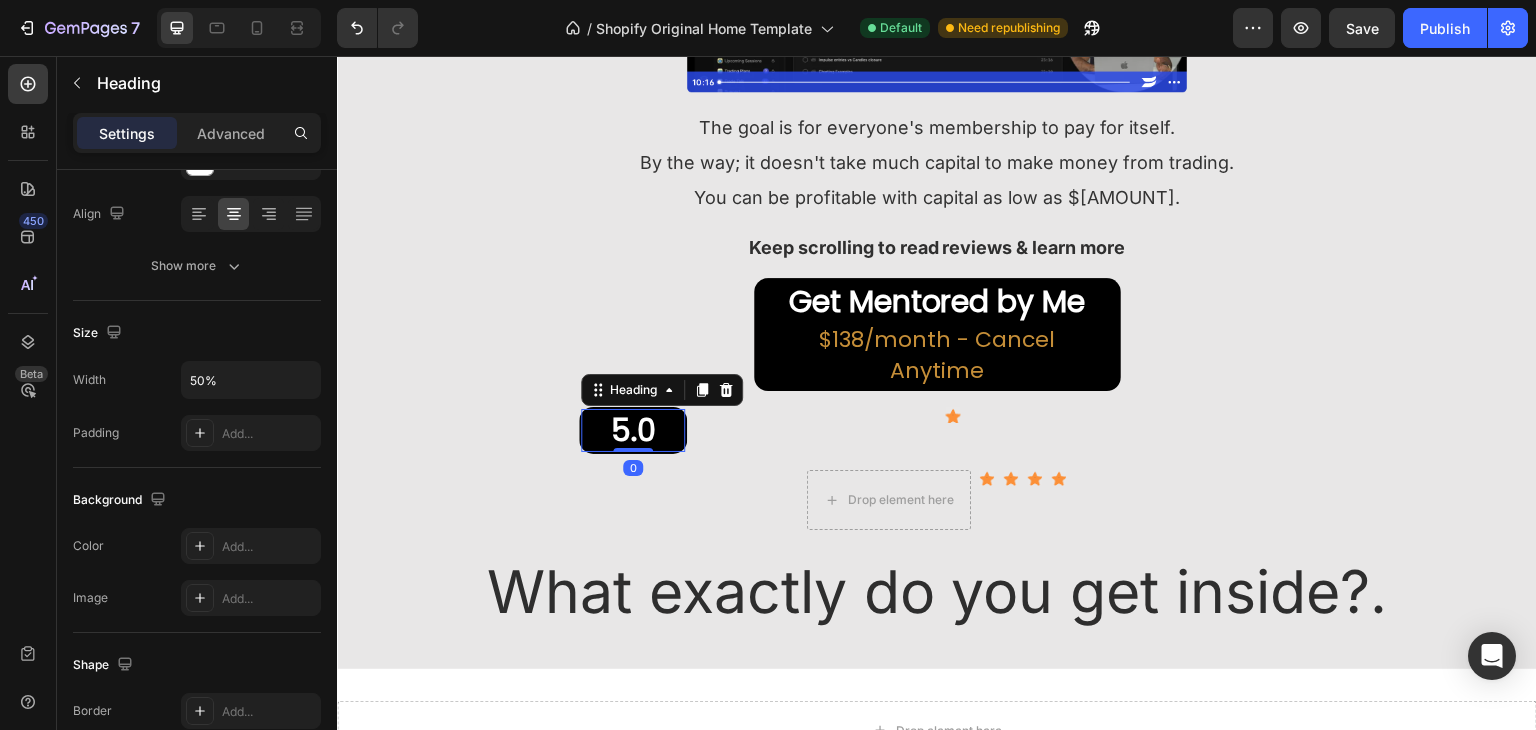 scroll, scrollTop: 0, scrollLeft: 0, axis: both 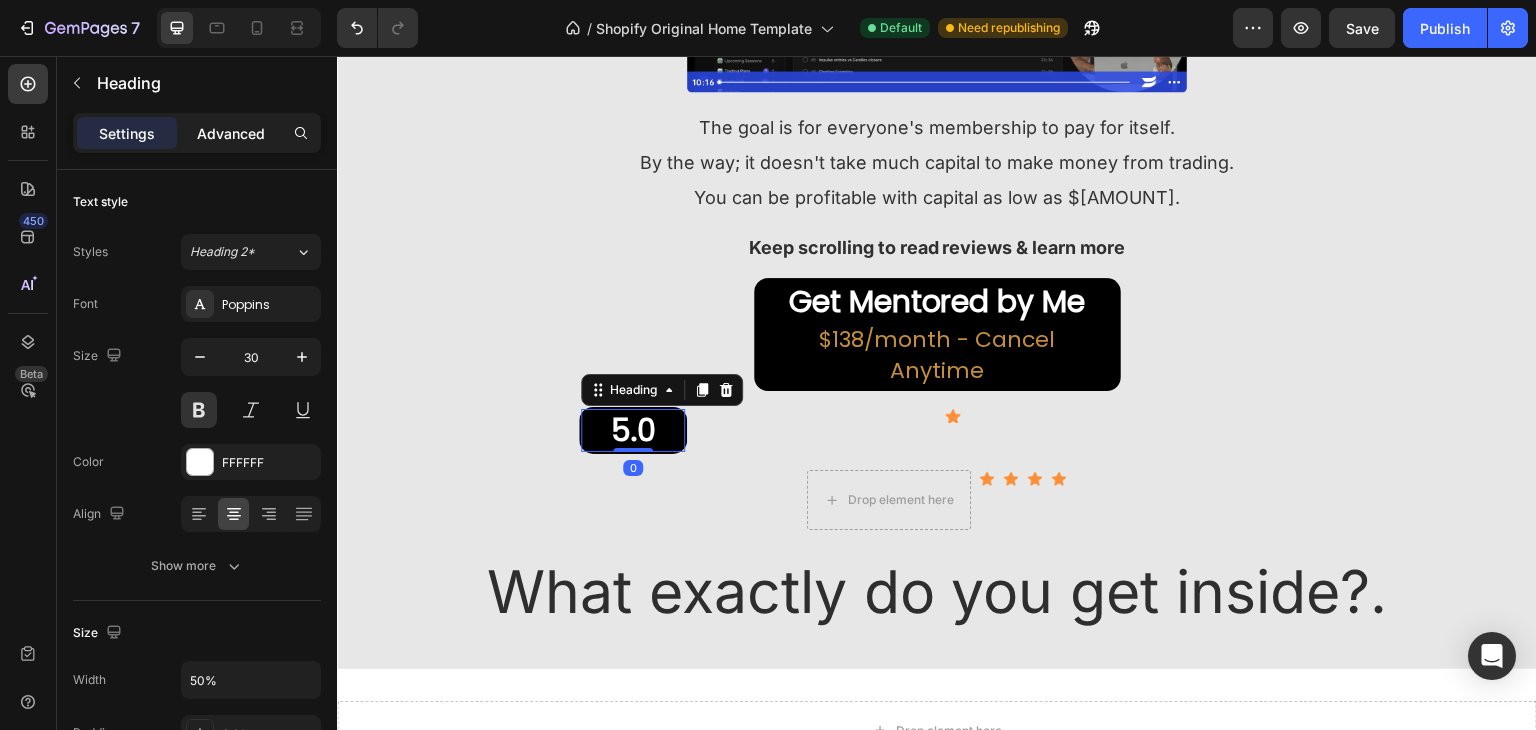 click on "Advanced" at bounding box center (231, 133) 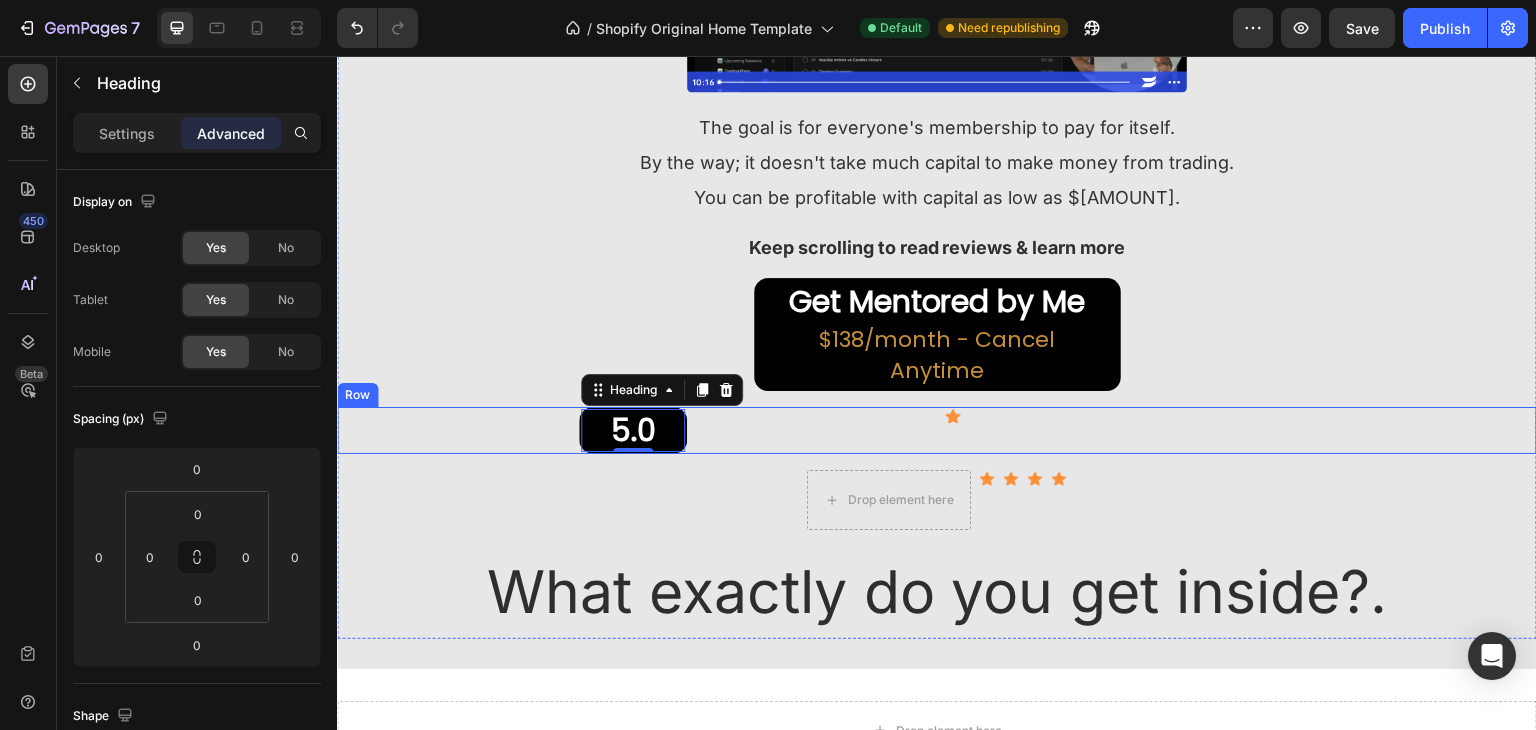 click on "5.0 Heading   0 Row" at bounding box center (633, 430) 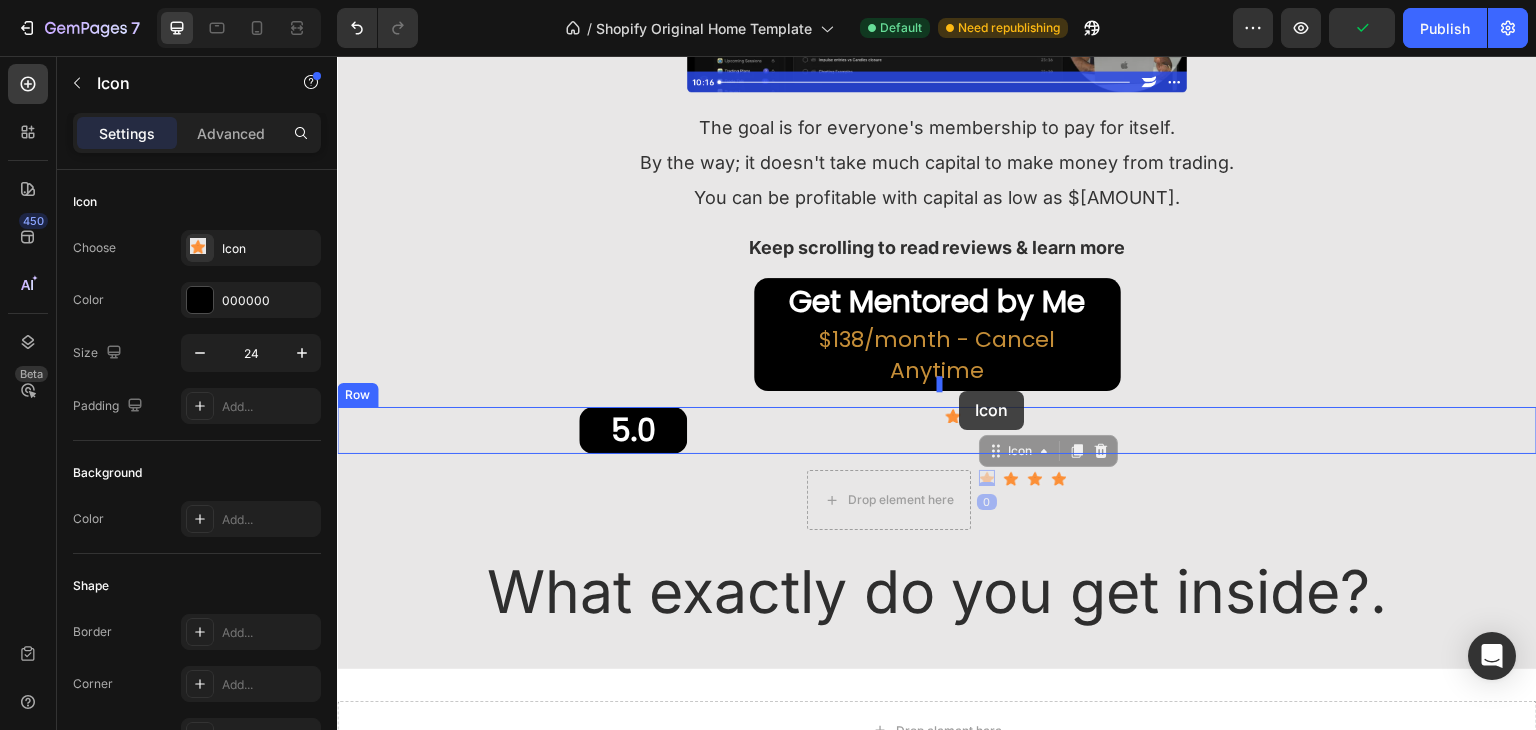 drag, startPoint x: 974, startPoint y: 445, endPoint x: 962, endPoint y: 393, distance: 53.366657 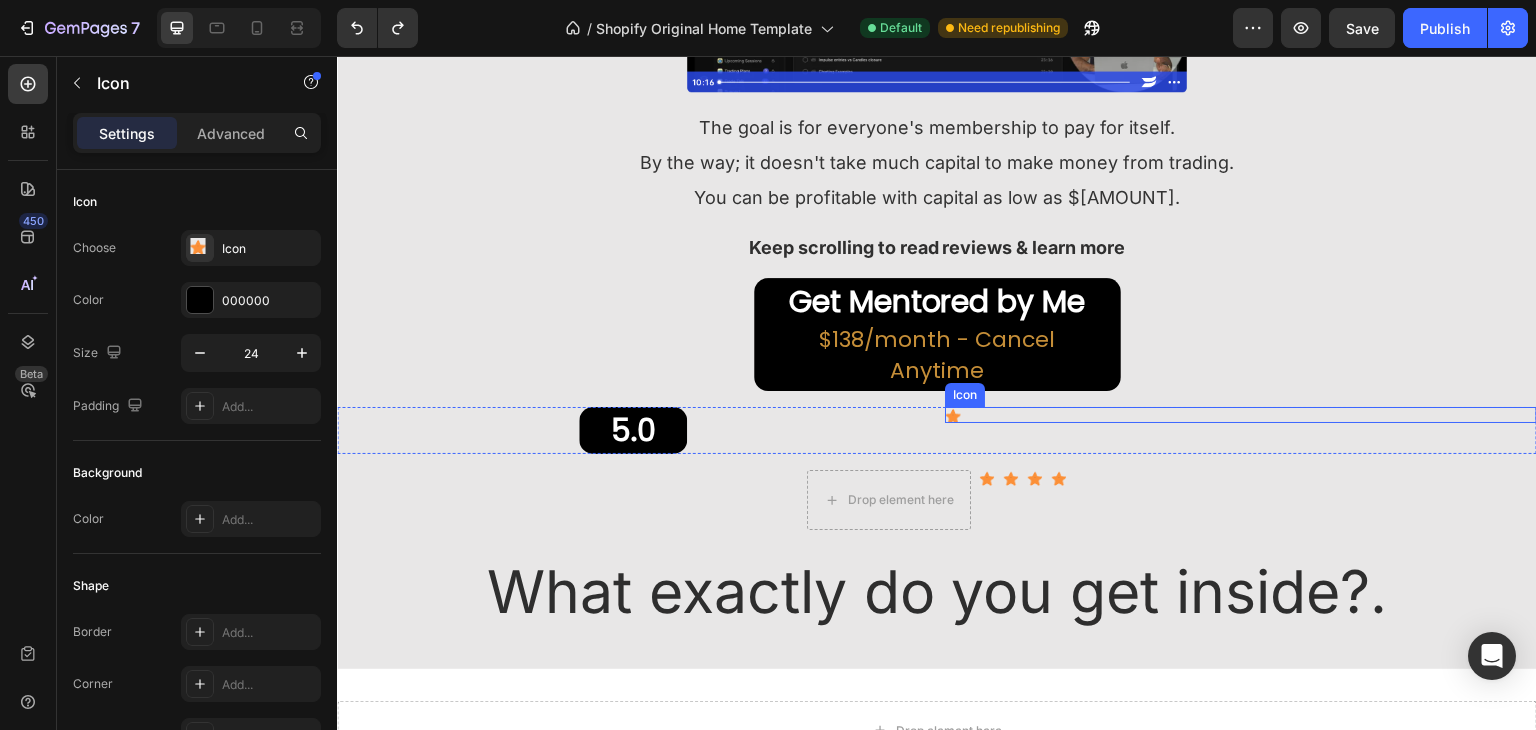 click on "Icon" at bounding box center [1241, 415] 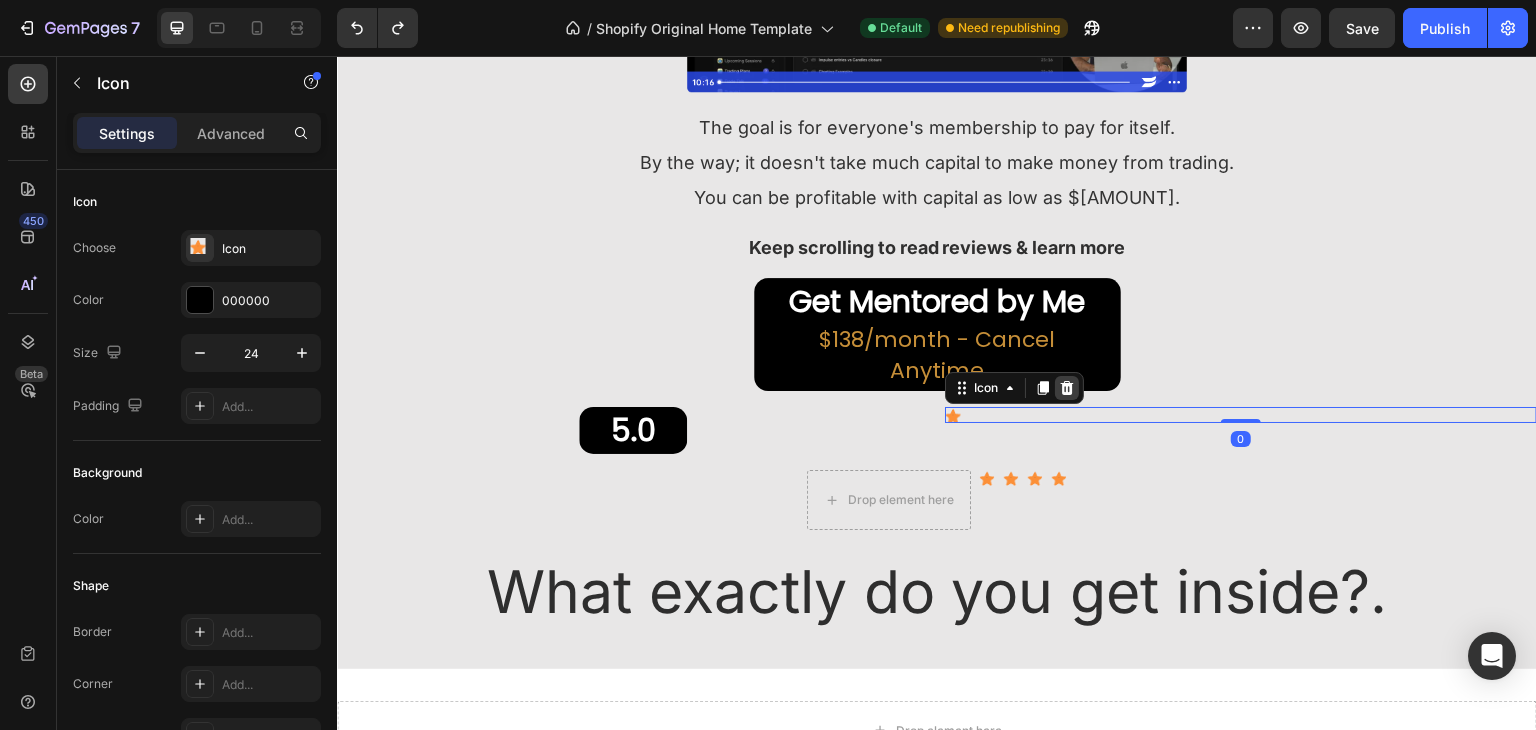 click 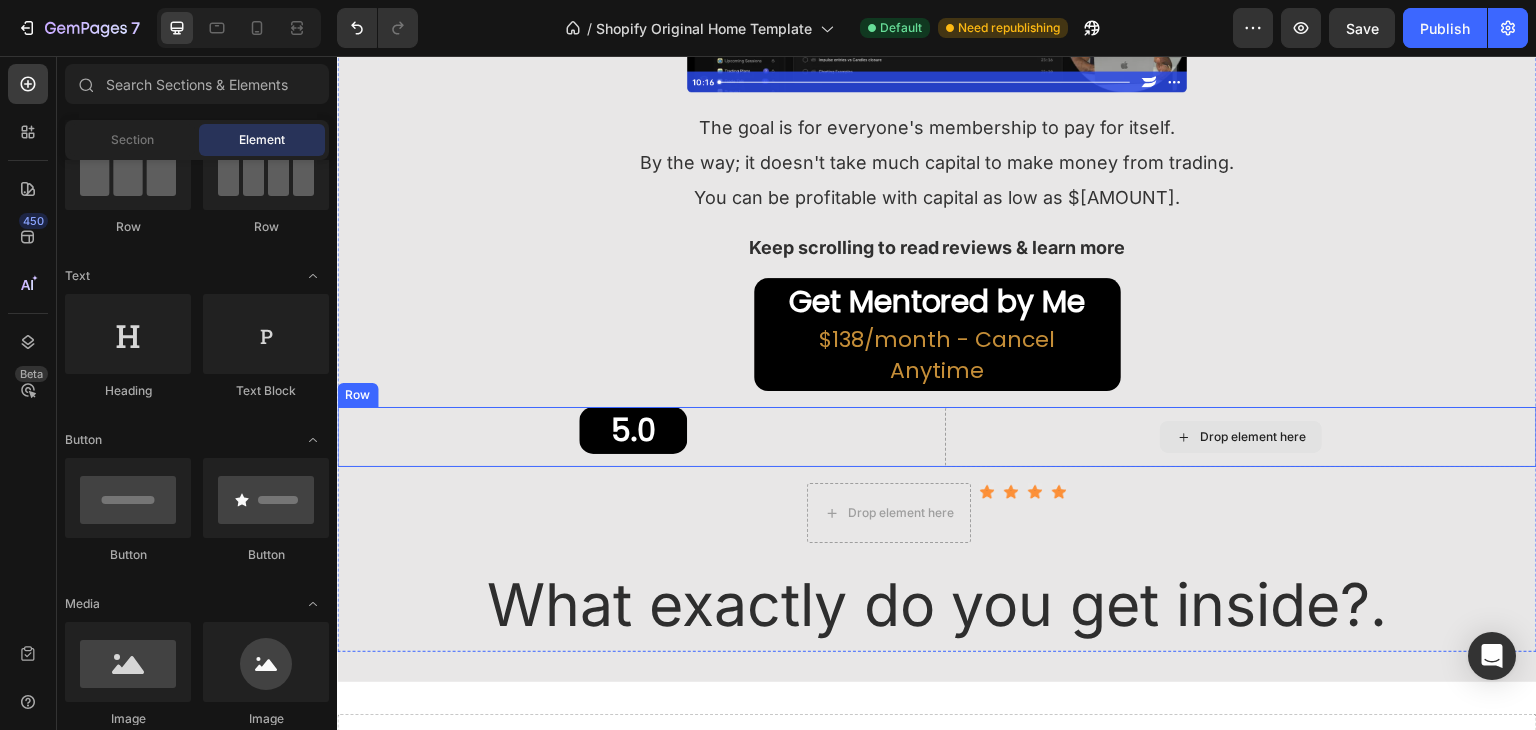 click on "Drop element here" at bounding box center (1253, 437) 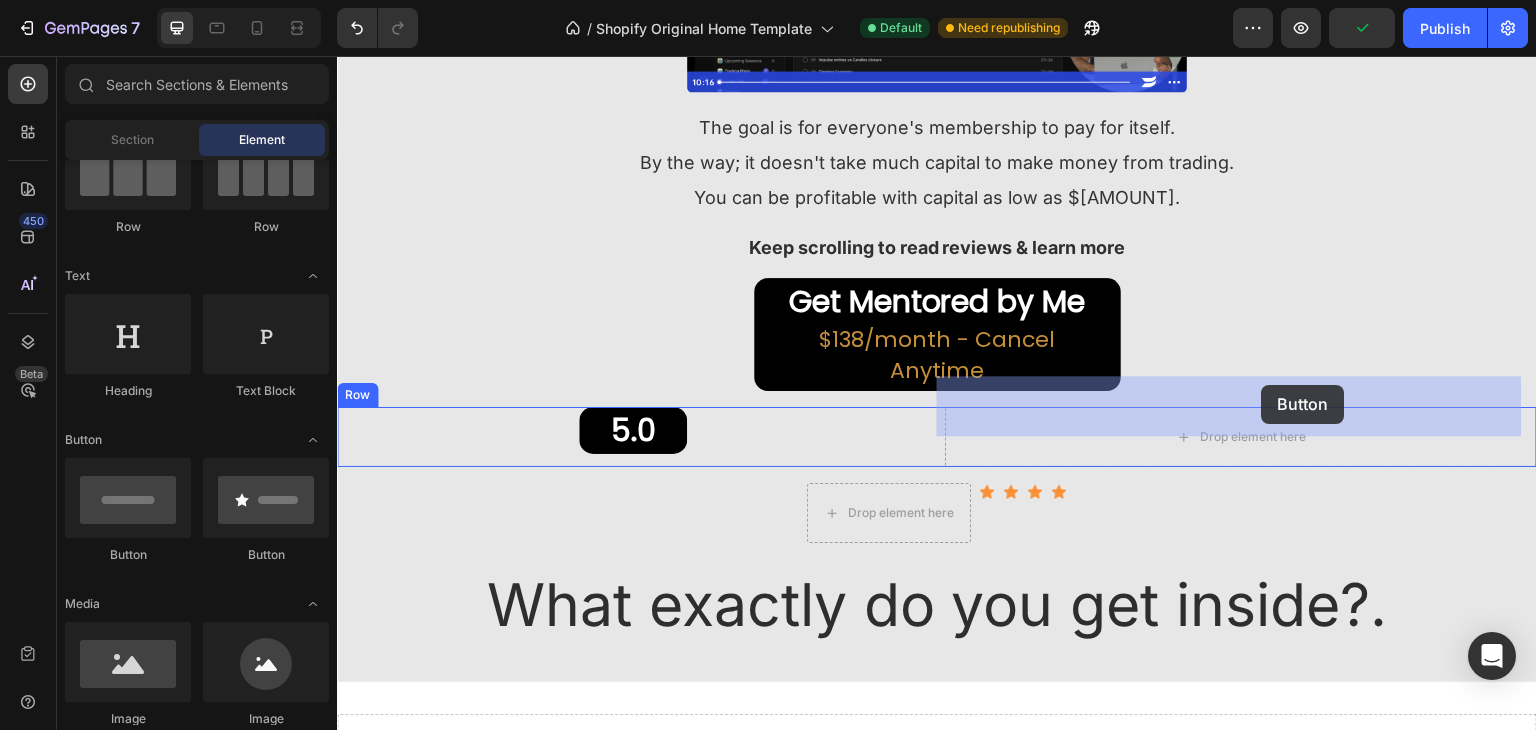drag, startPoint x: 582, startPoint y: 573, endPoint x: 1250, endPoint y: 377, distance: 696.1609 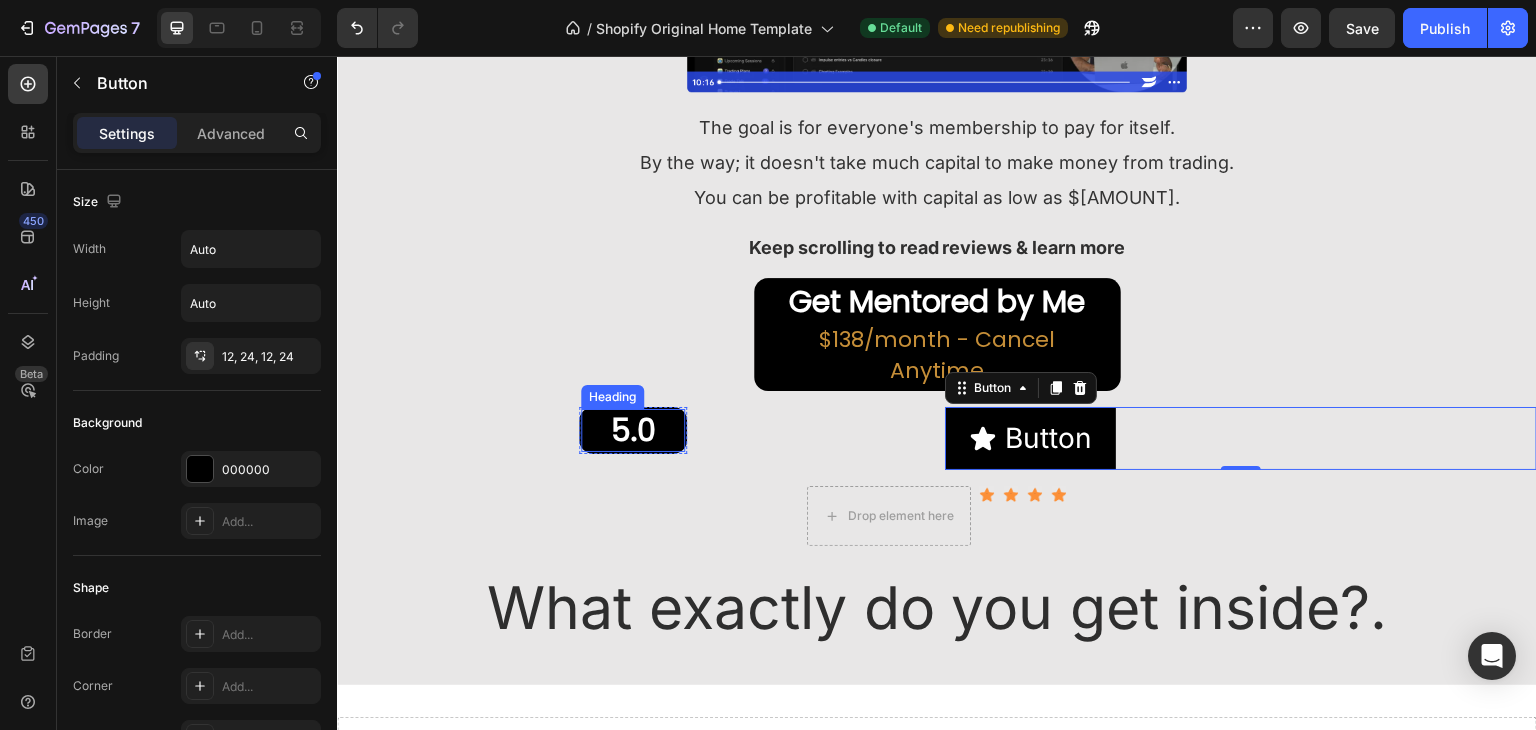 click on "5.0" at bounding box center (633, 430) 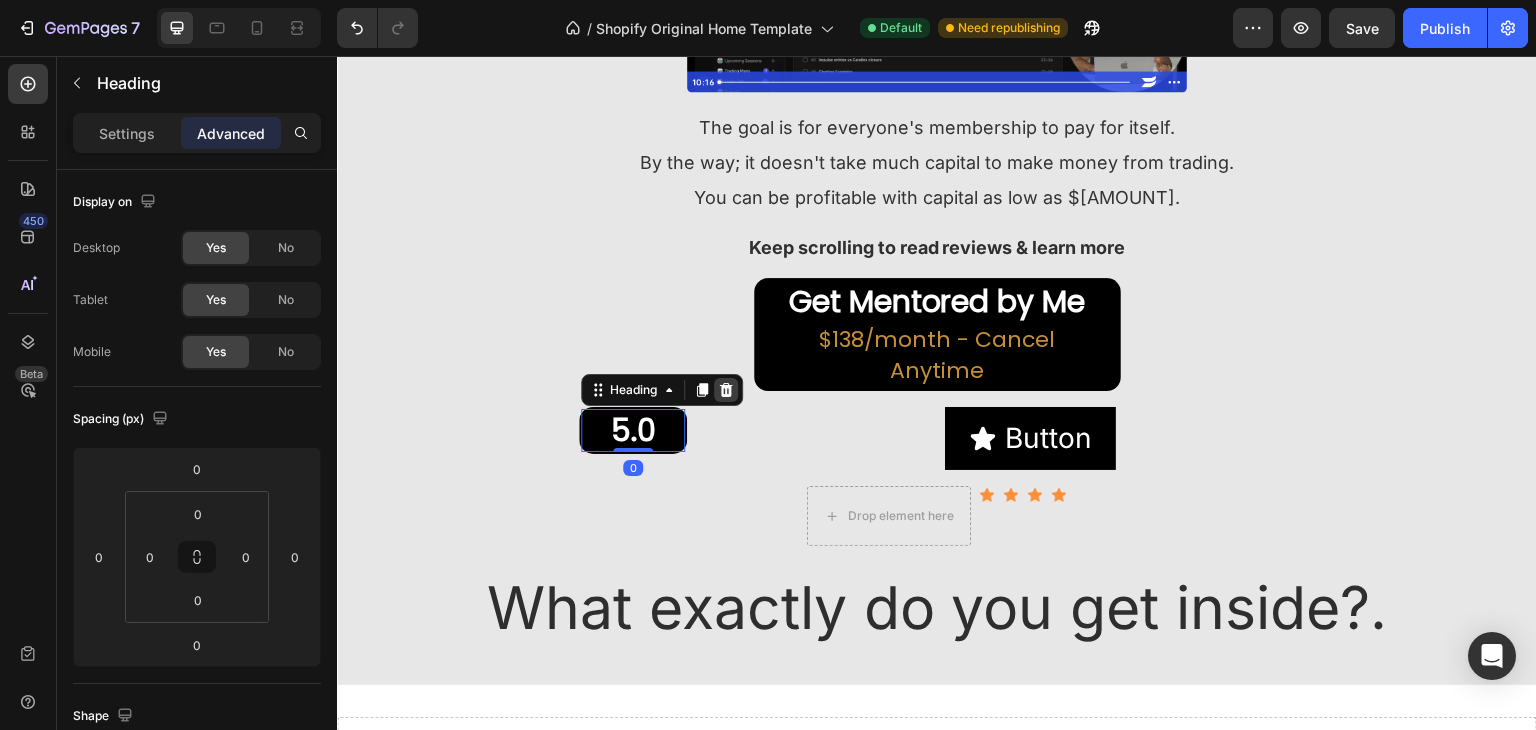 click 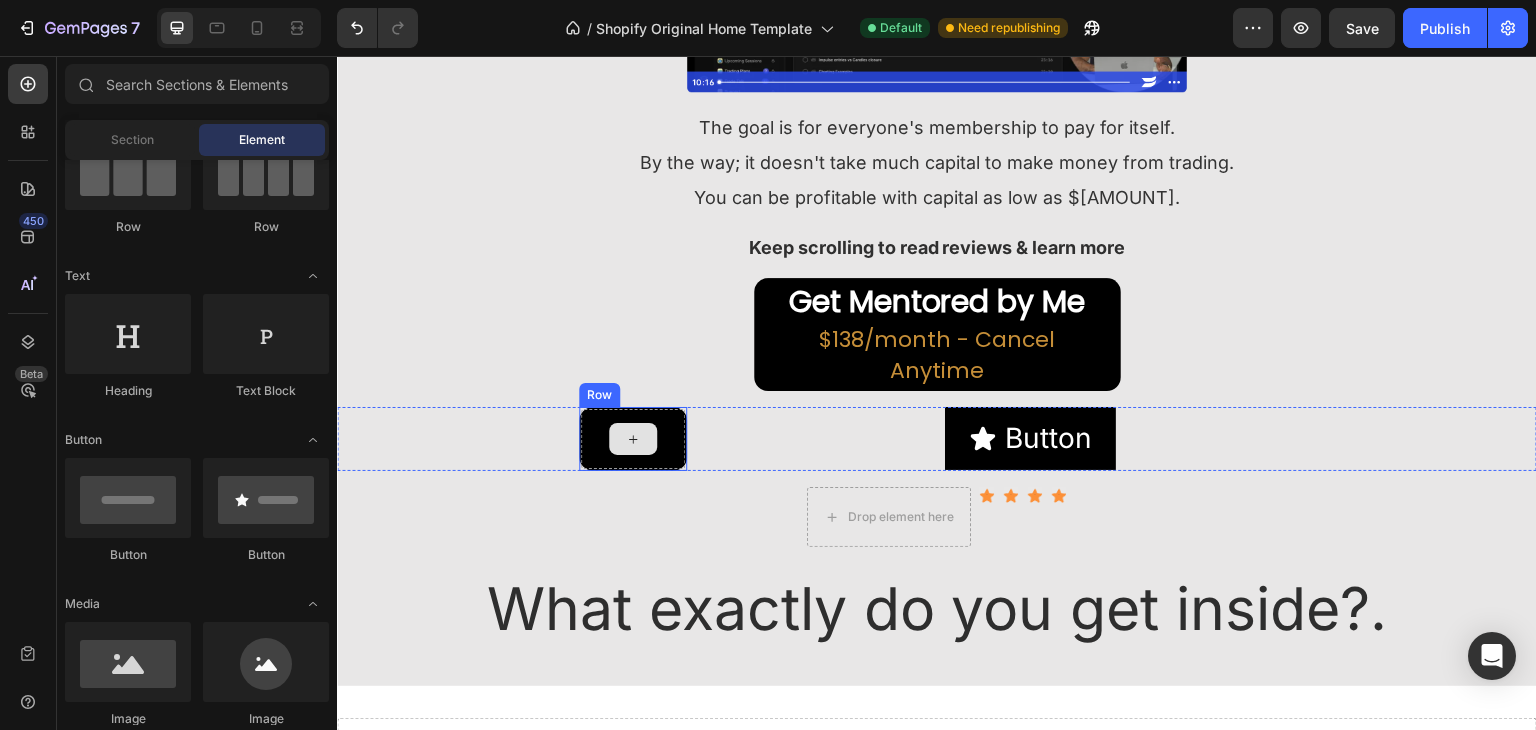 click at bounding box center (633, 439) 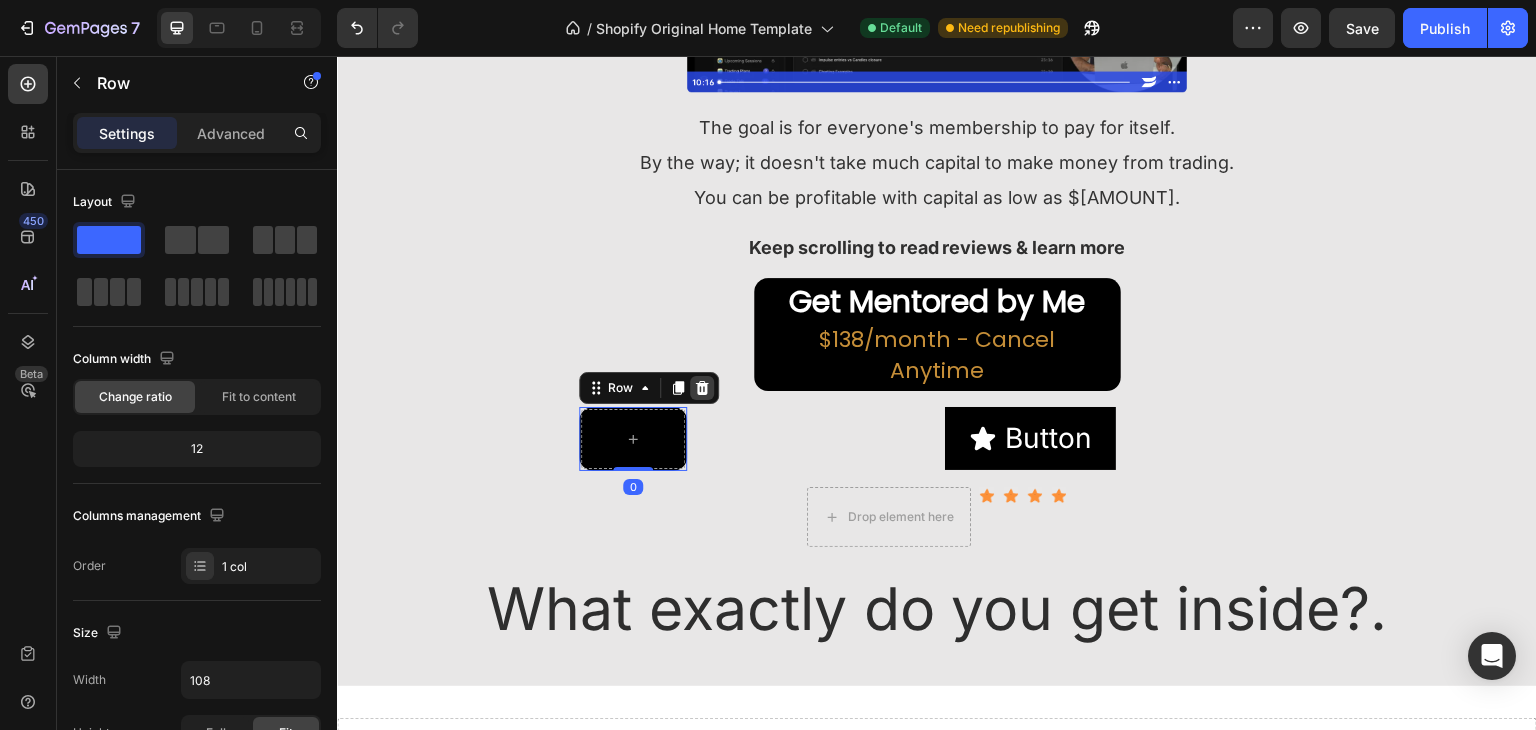 click at bounding box center [702, 388] 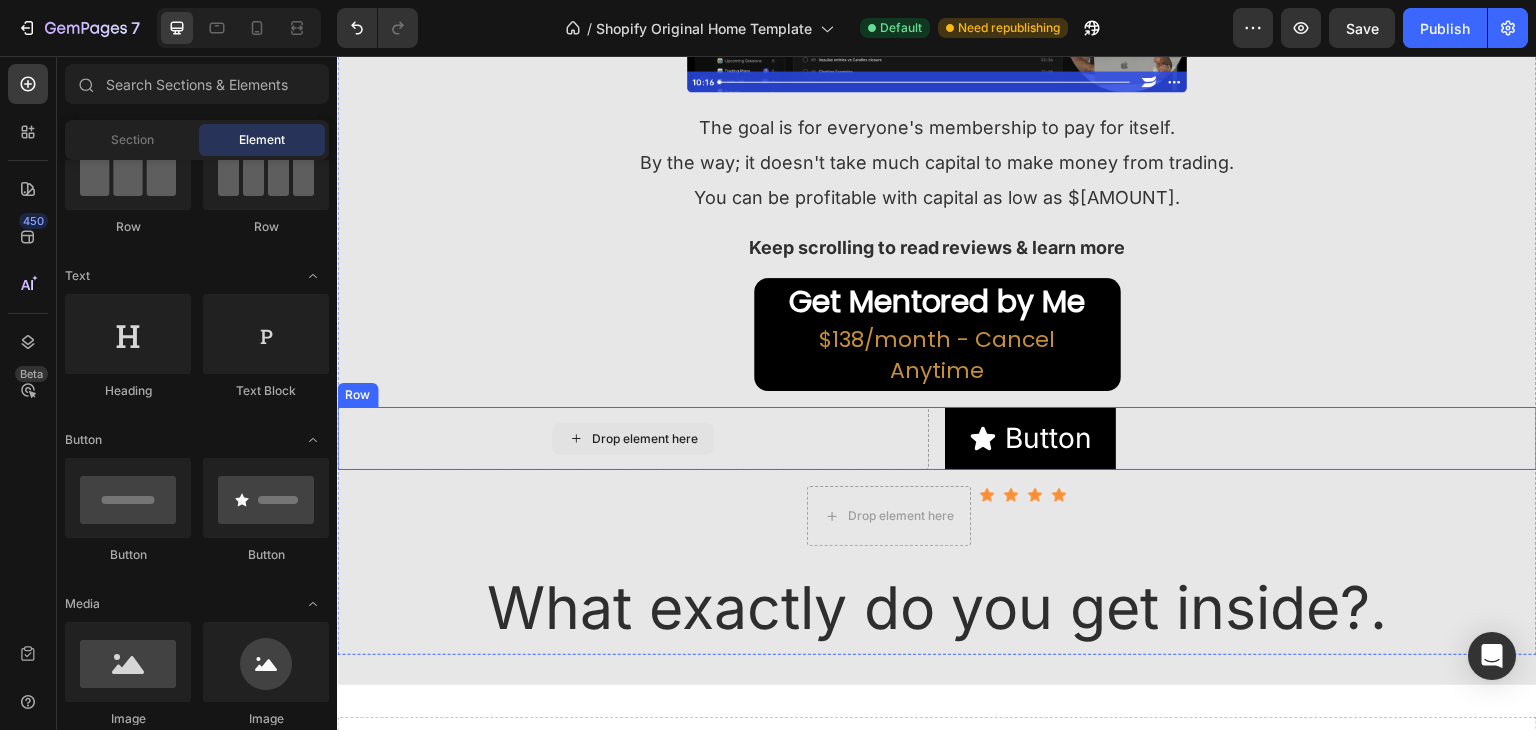click on "Drop element here" at bounding box center (633, 438) 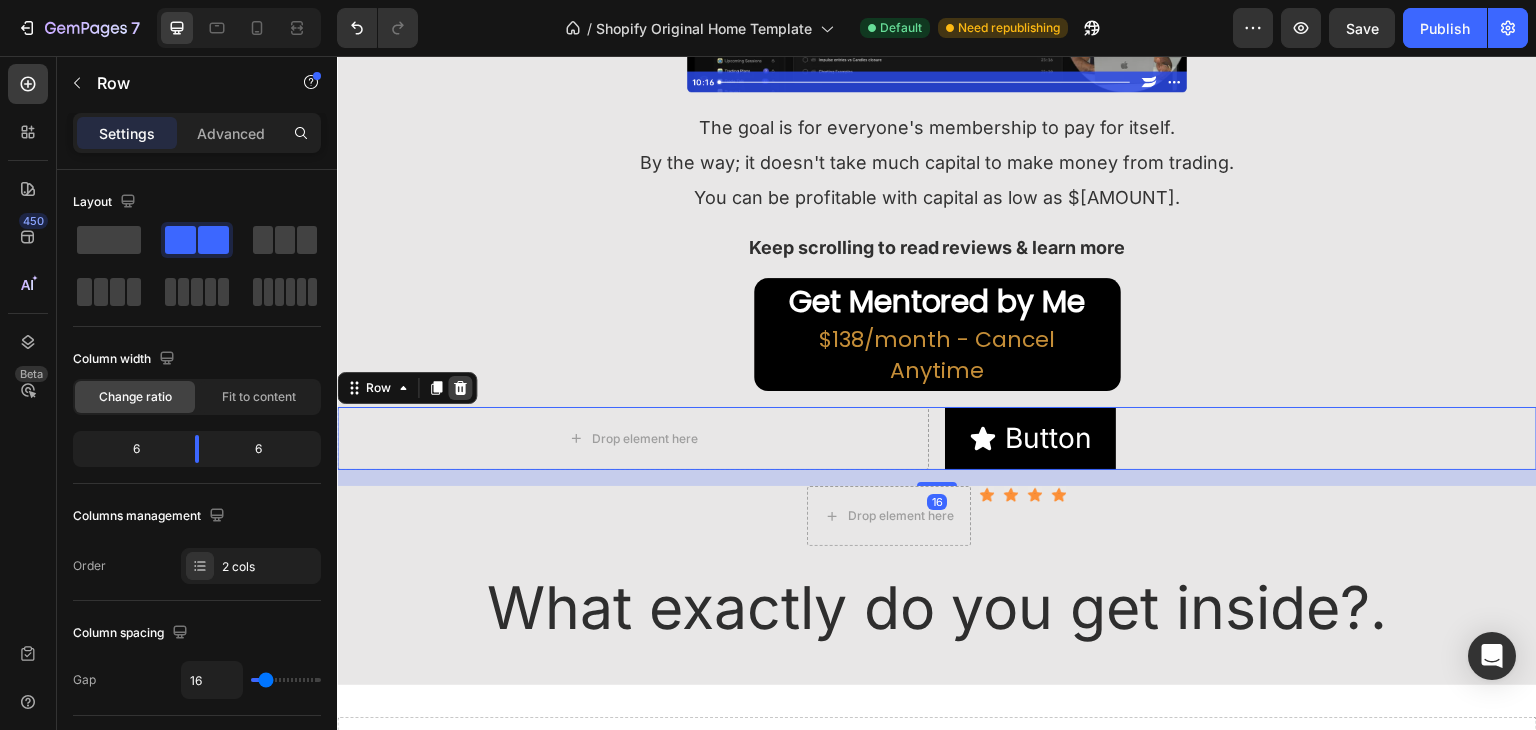 click 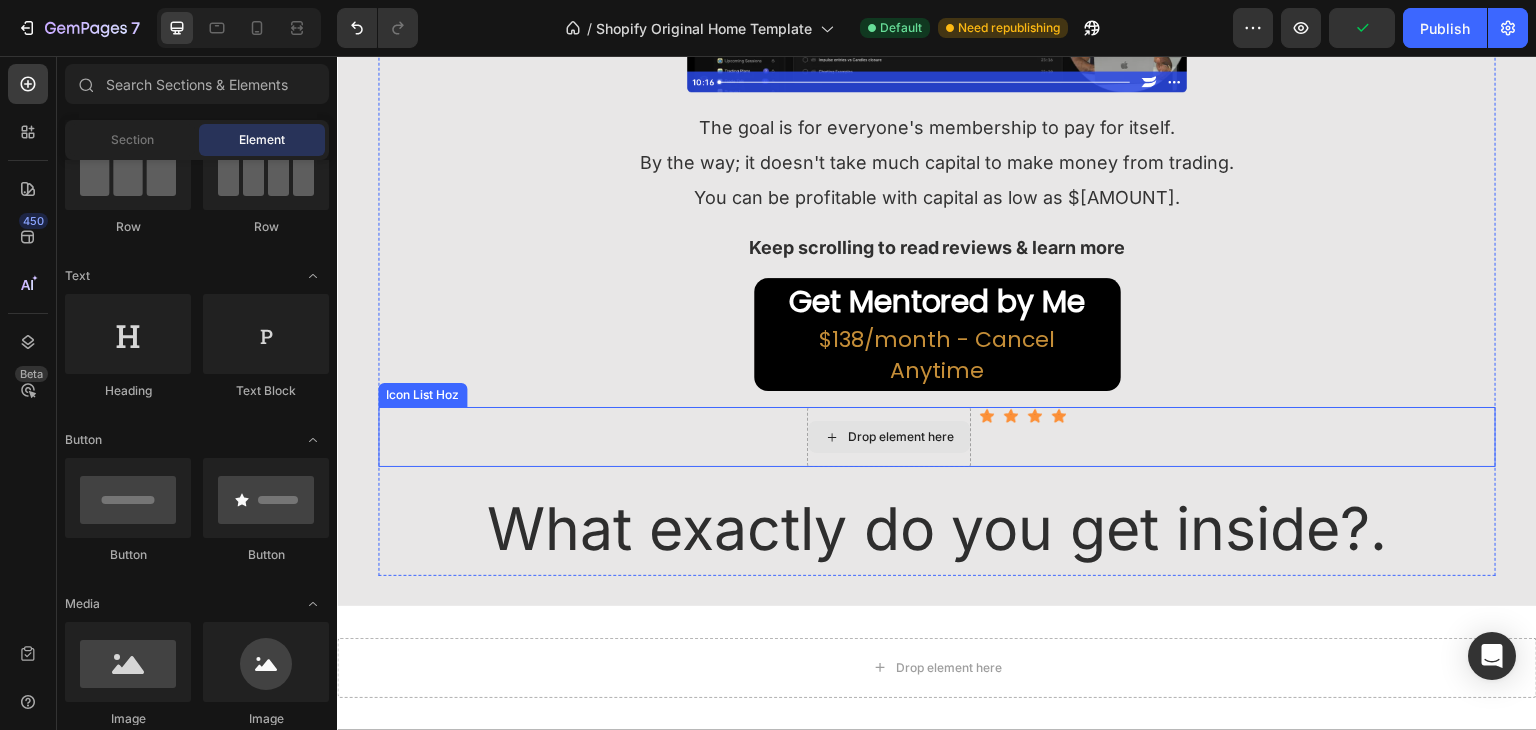 click on "Drop element here" at bounding box center (901, 437) 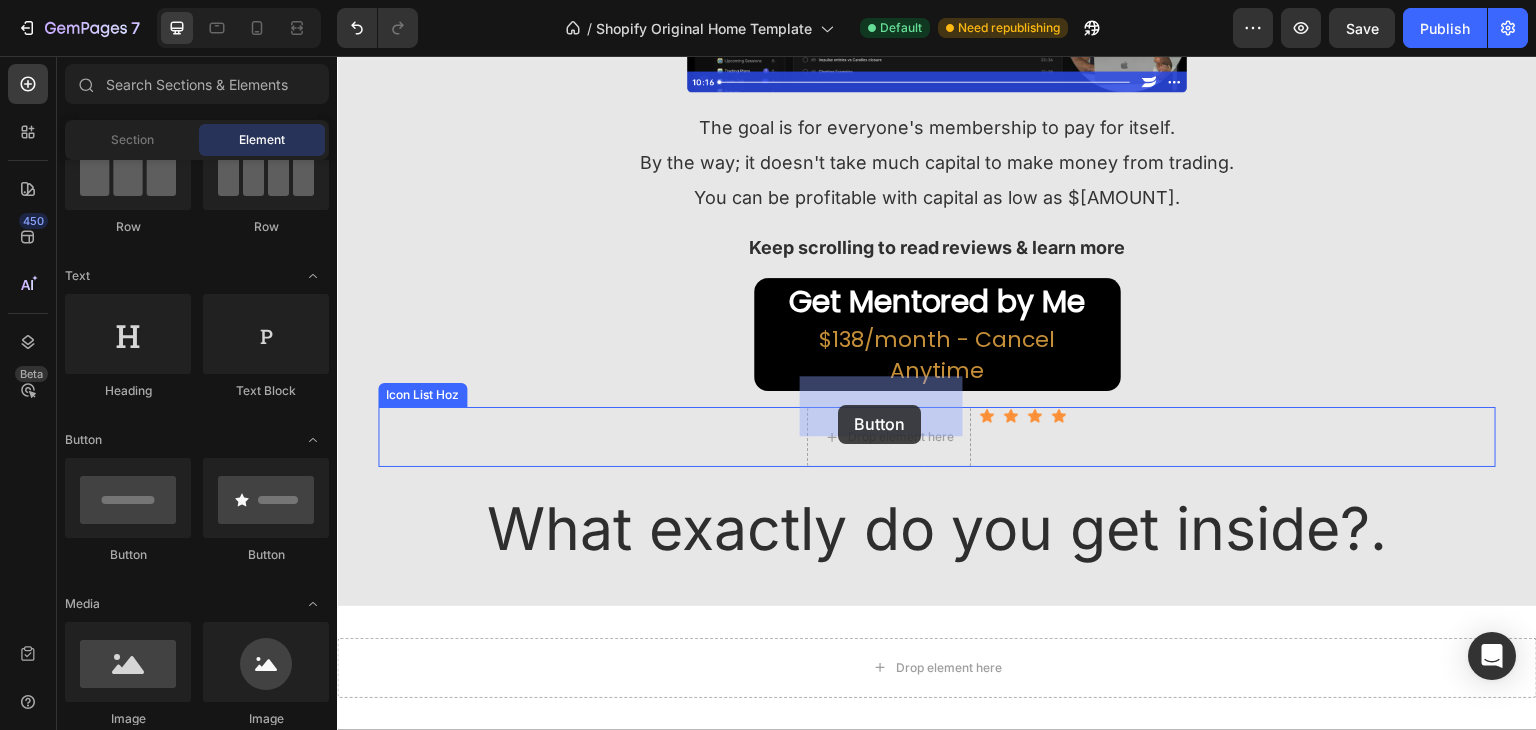 drag, startPoint x: 614, startPoint y: 555, endPoint x: 836, endPoint y: 405, distance: 267.92535 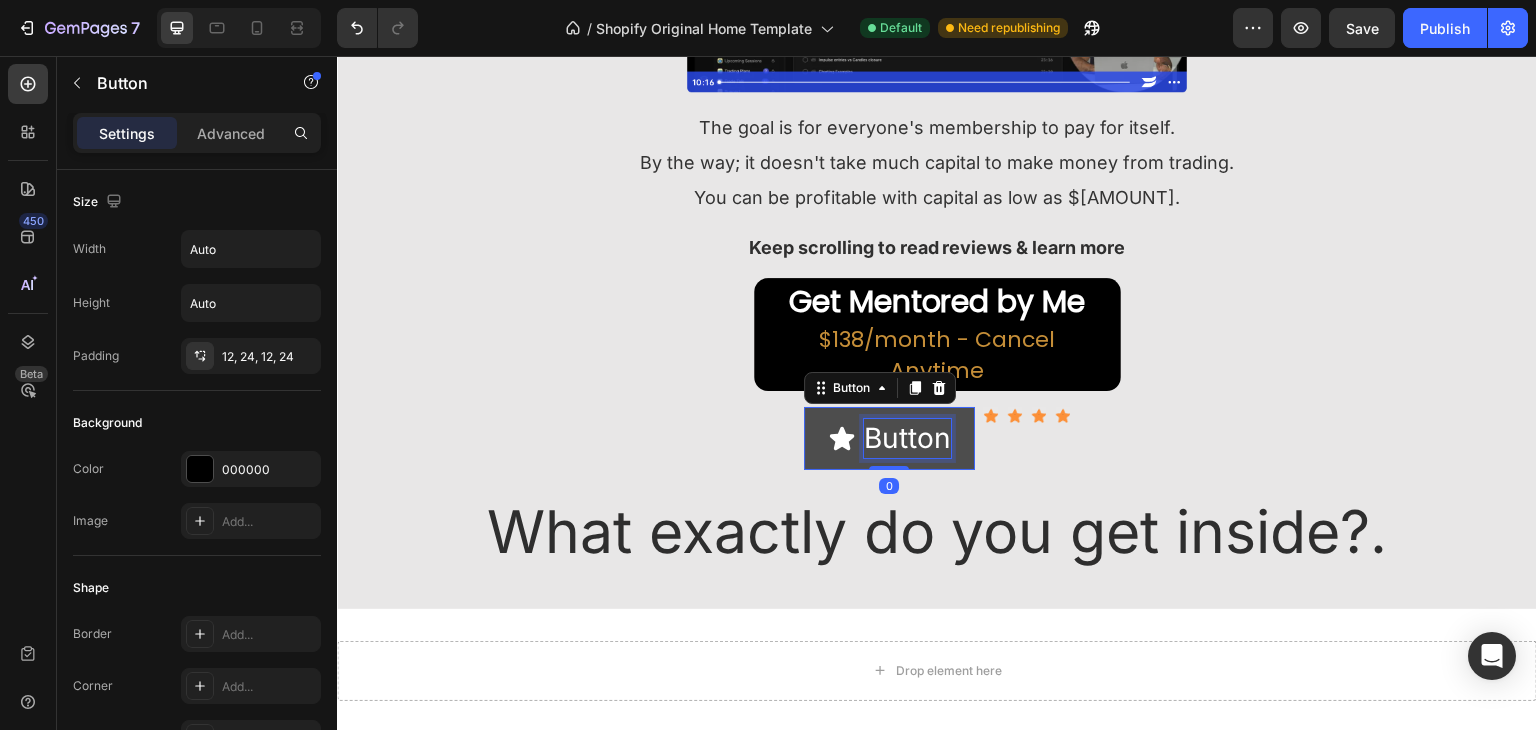 click on "Button" at bounding box center (907, 438) 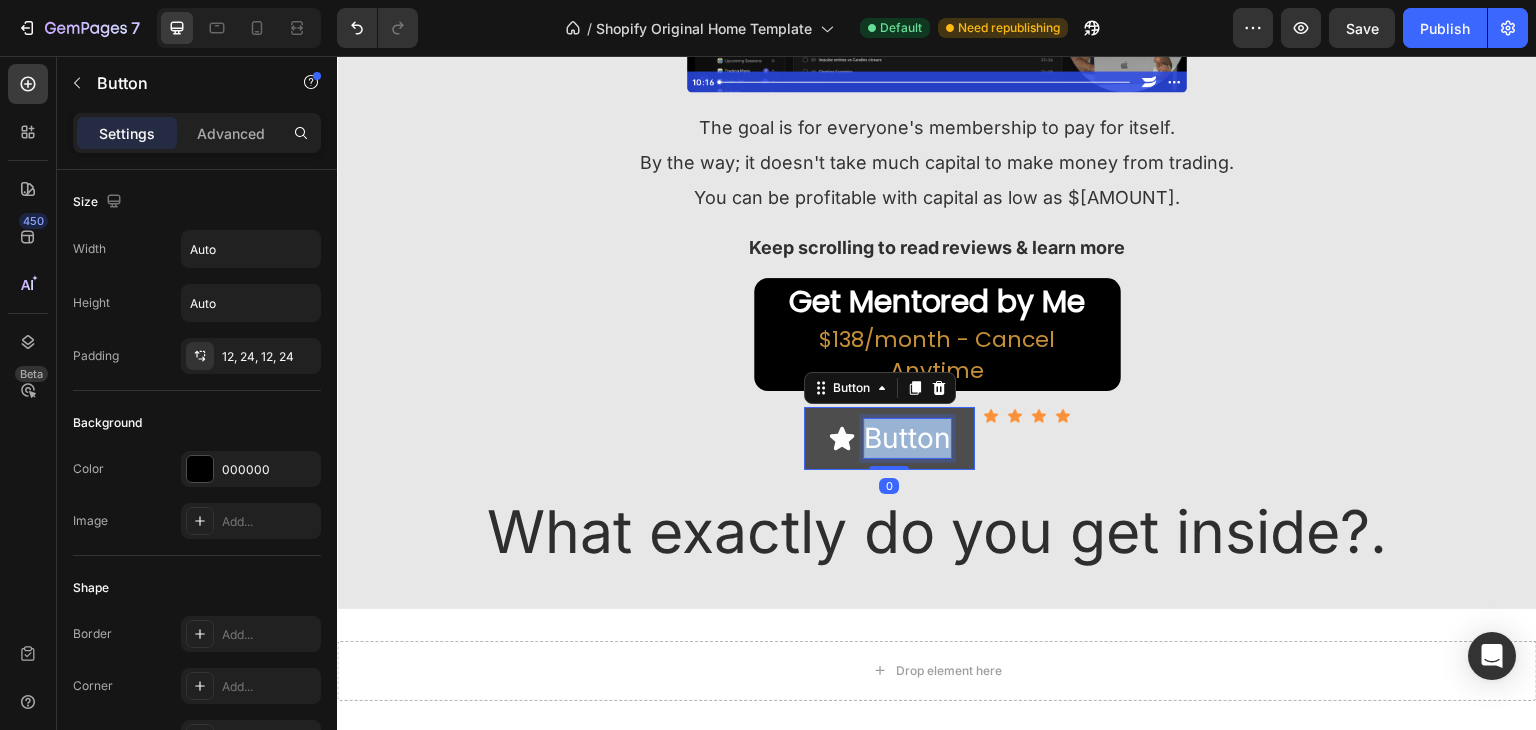 click on "Button" at bounding box center (907, 438) 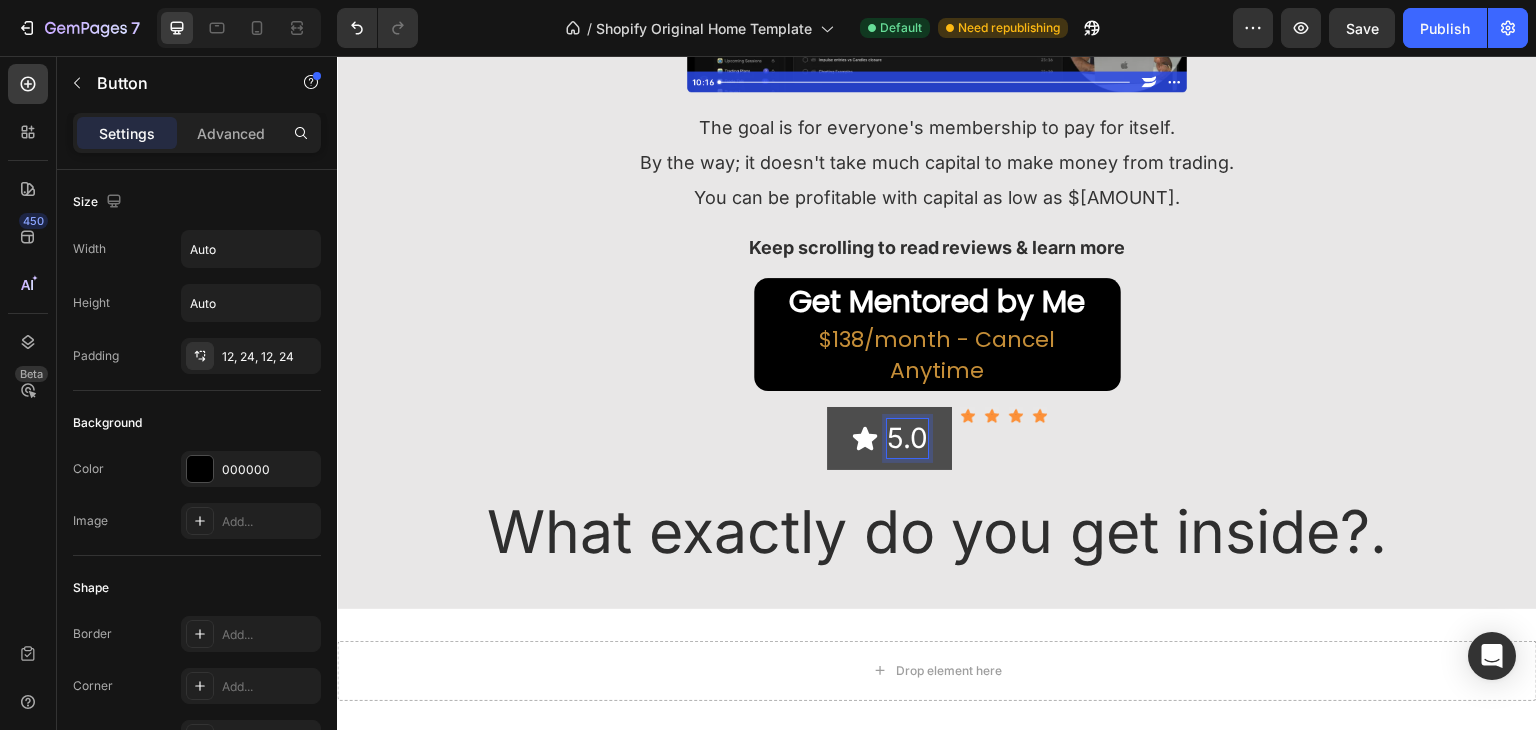 click 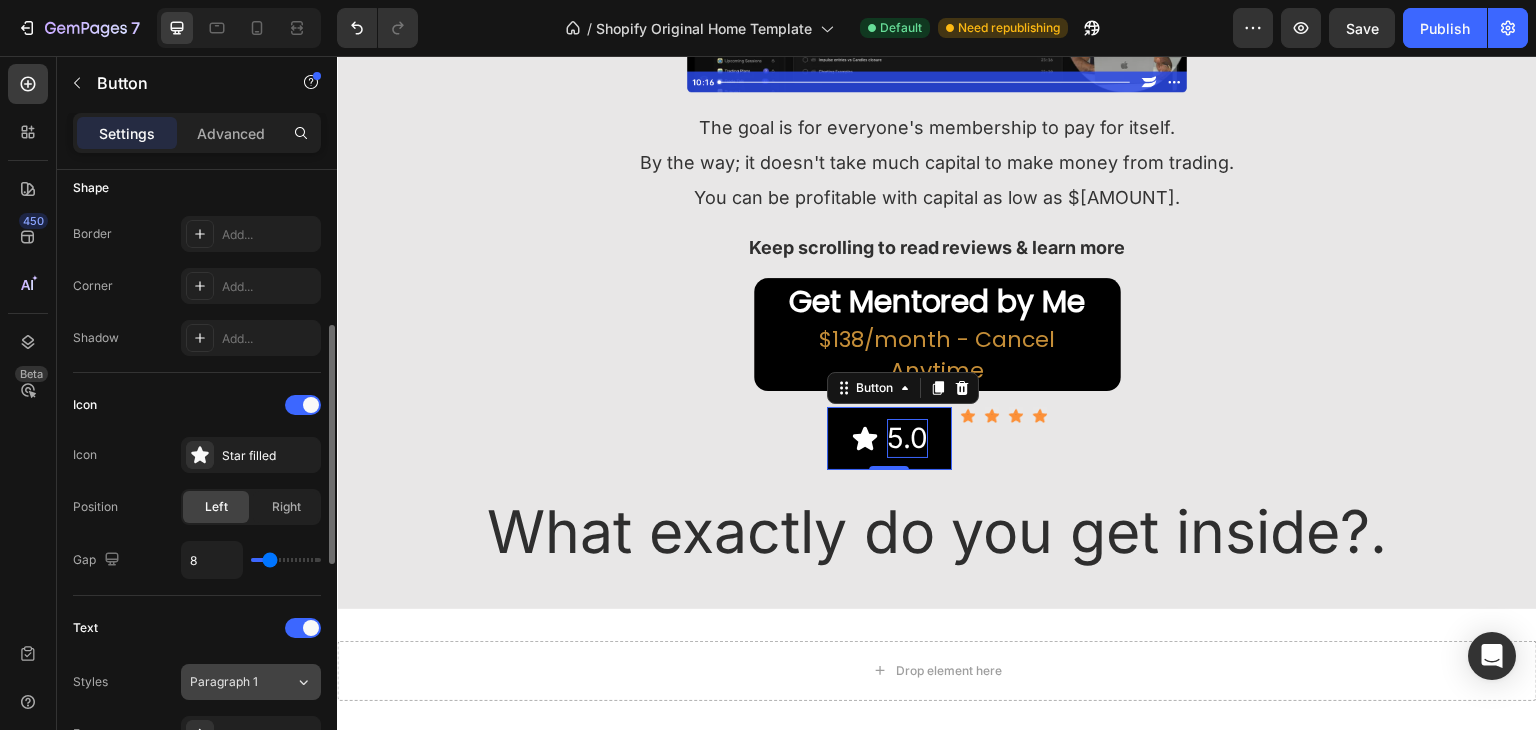 scroll, scrollTop: 600, scrollLeft: 0, axis: vertical 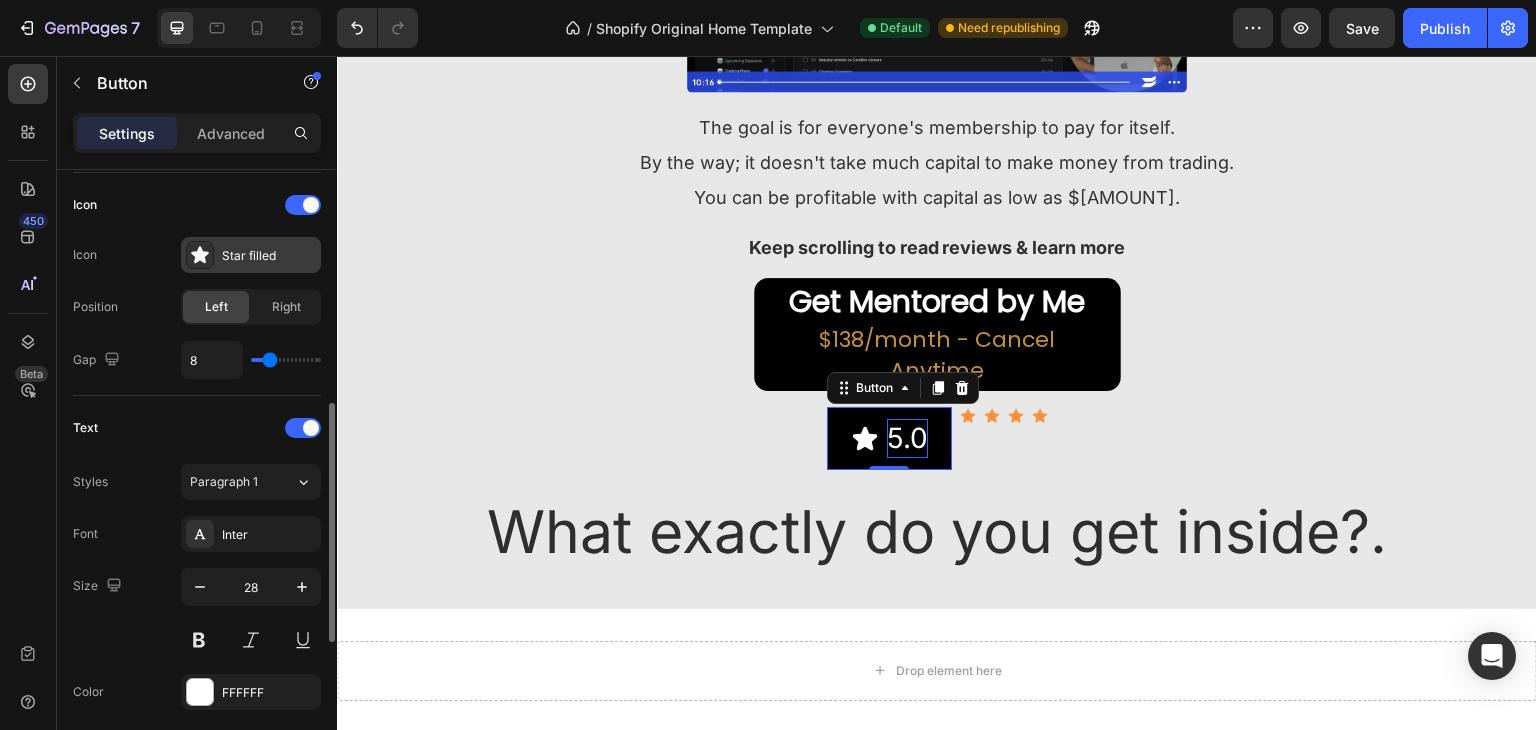 click on "Star filled" at bounding box center (269, 256) 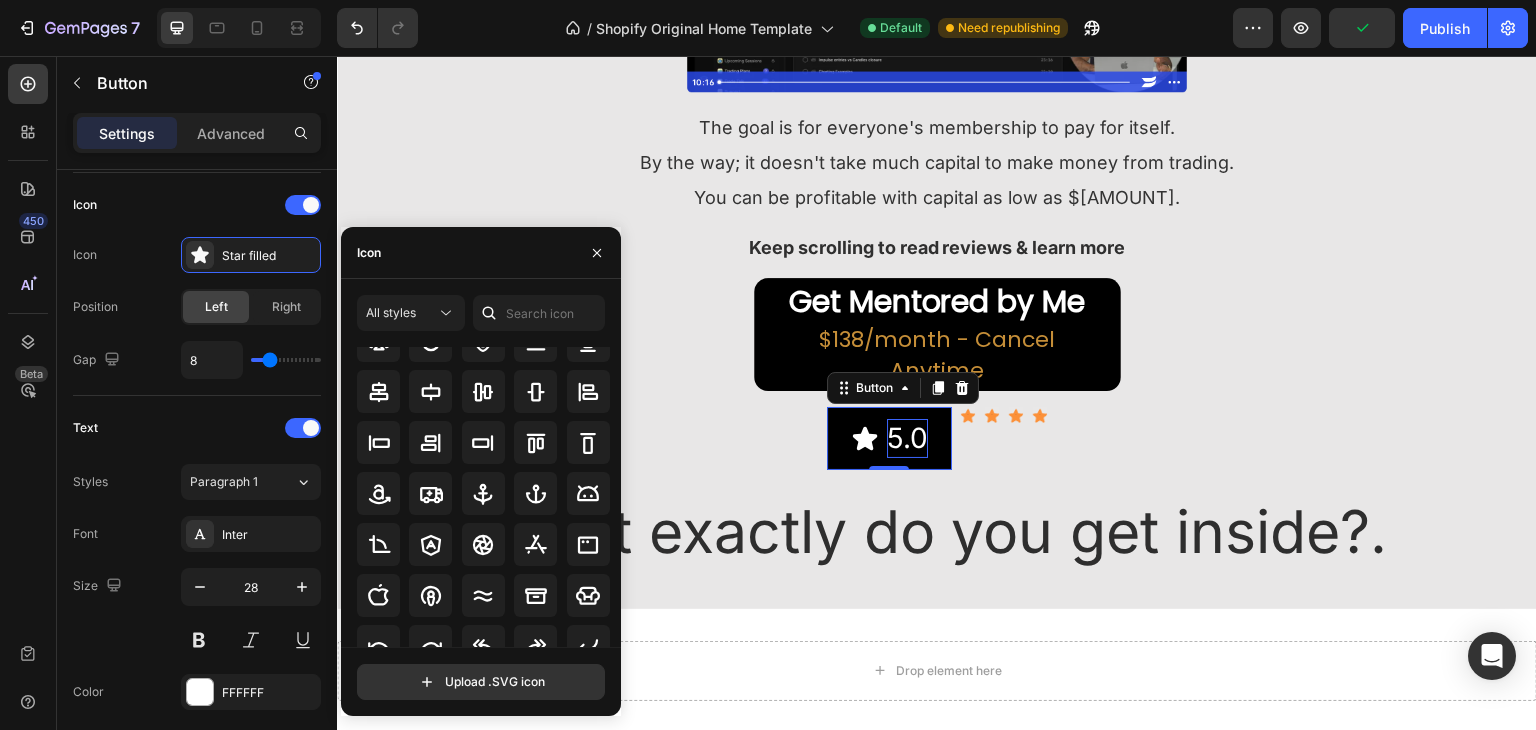 scroll, scrollTop: 220, scrollLeft: 0, axis: vertical 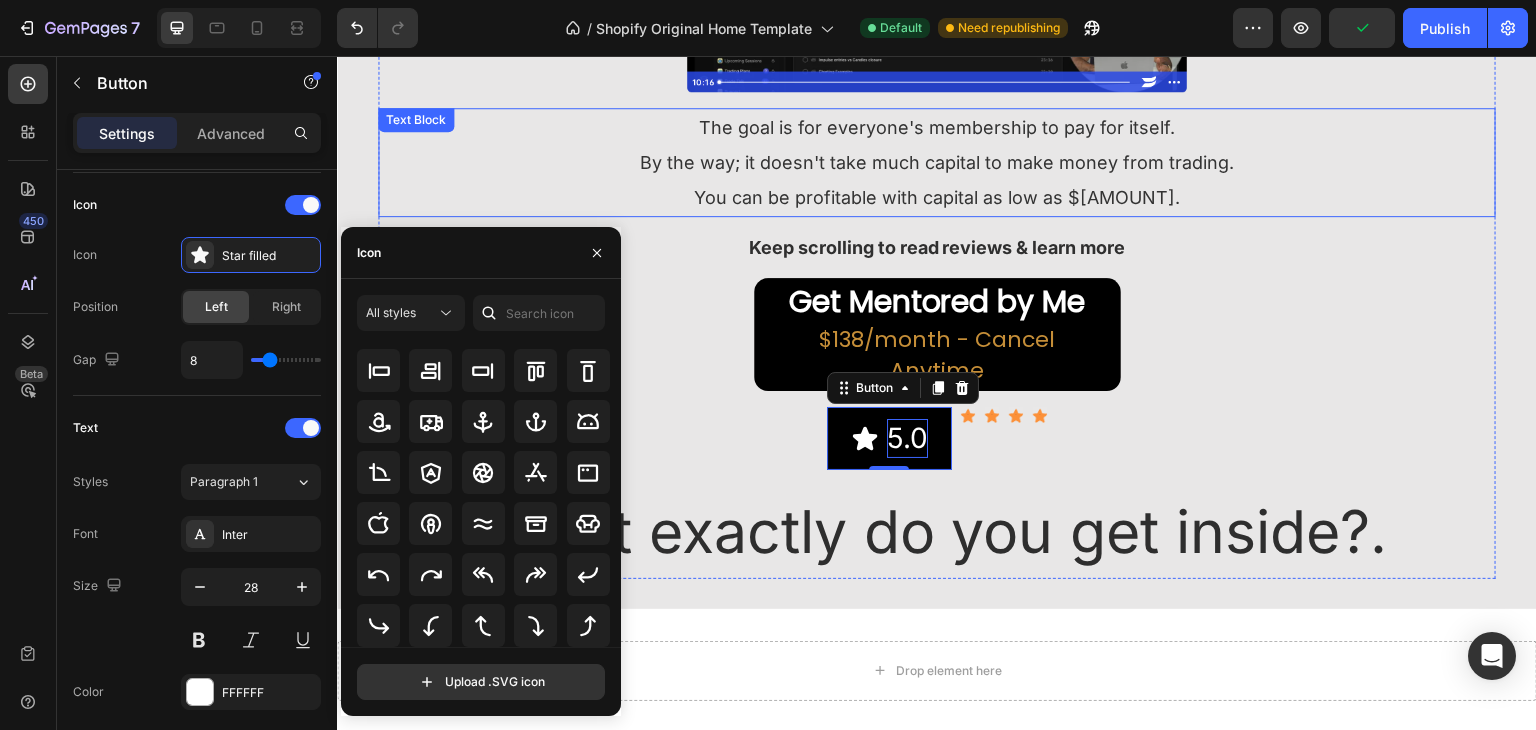 drag, startPoint x: 505, startPoint y: 193, endPoint x: 609, endPoint y: 214, distance: 106.09901 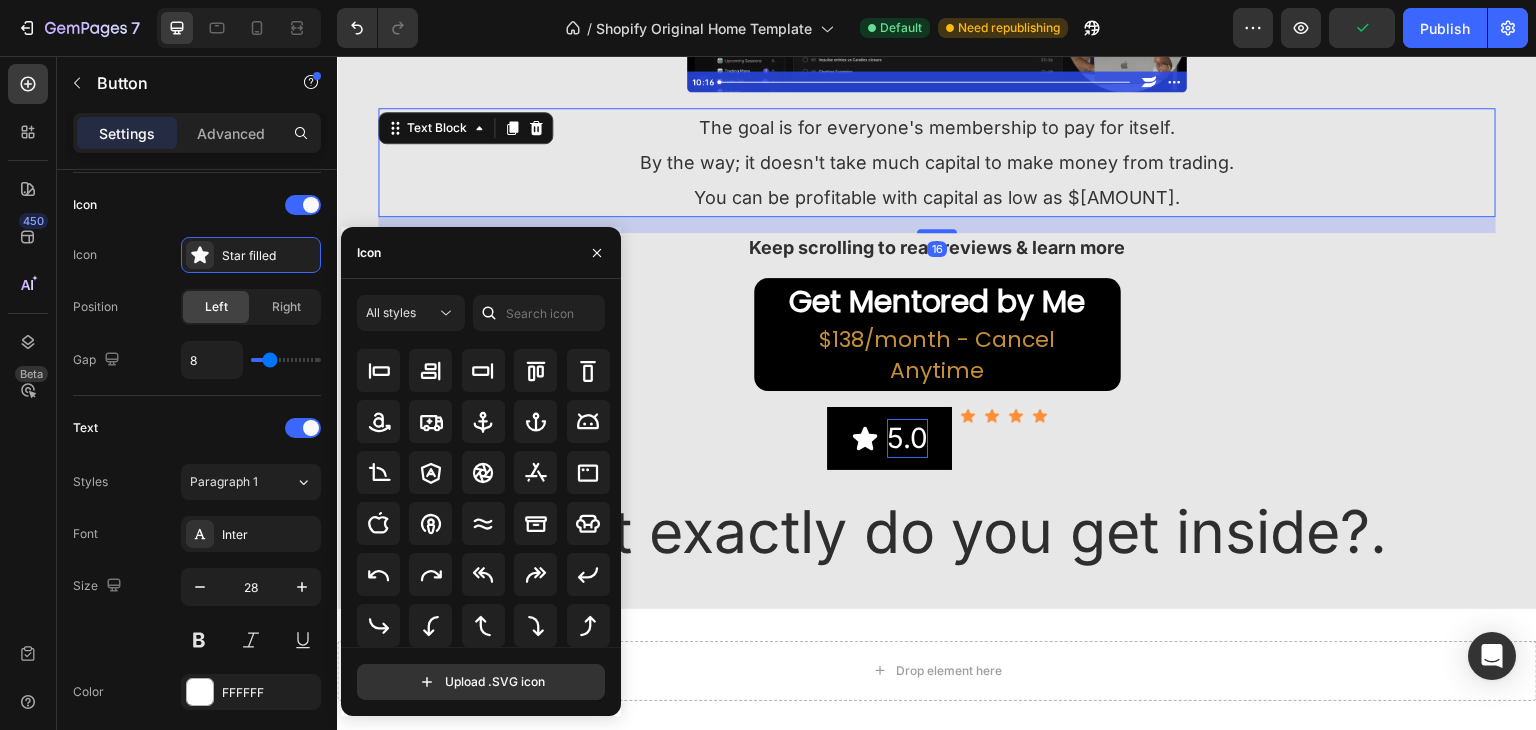 scroll, scrollTop: 0, scrollLeft: 0, axis: both 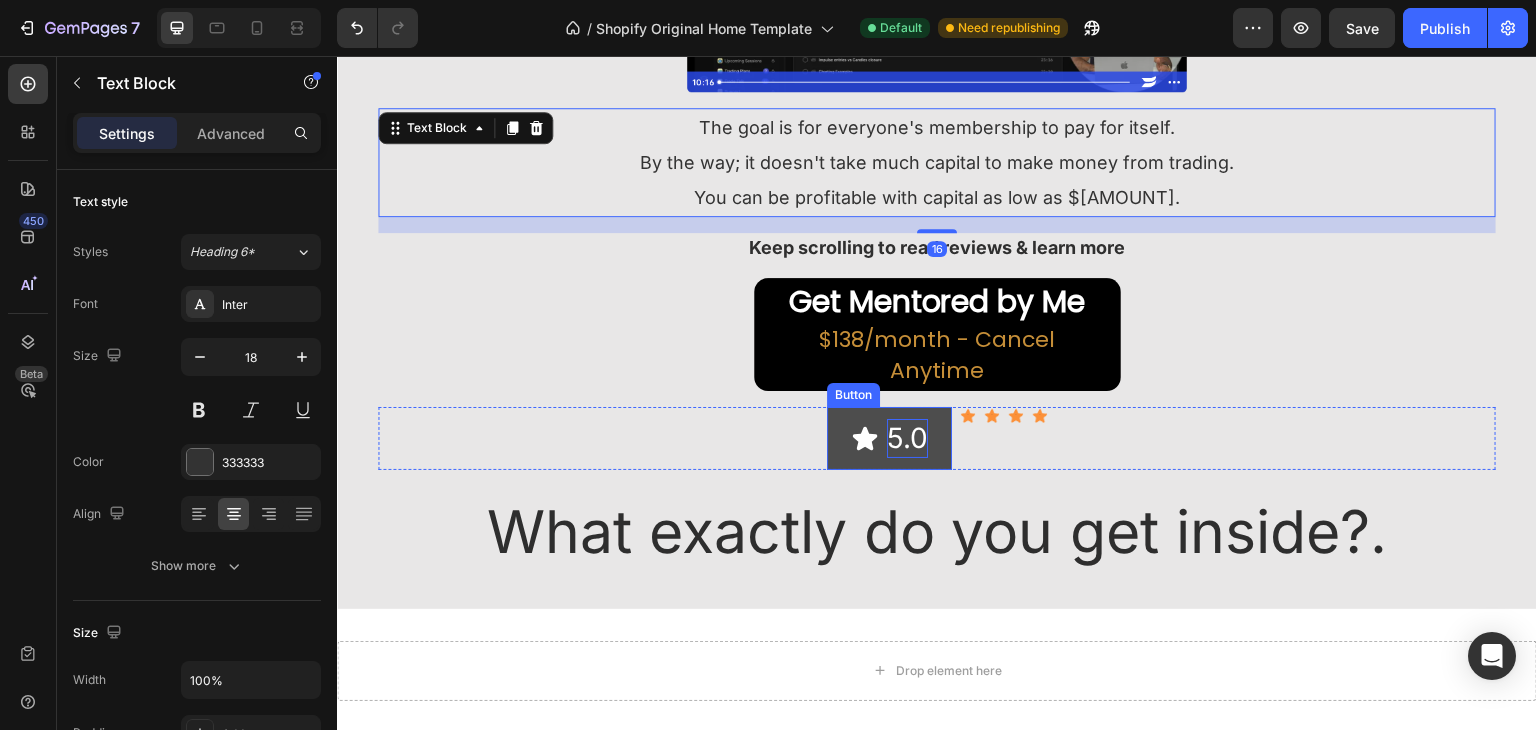 click on "5.0" at bounding box center [889, 438] 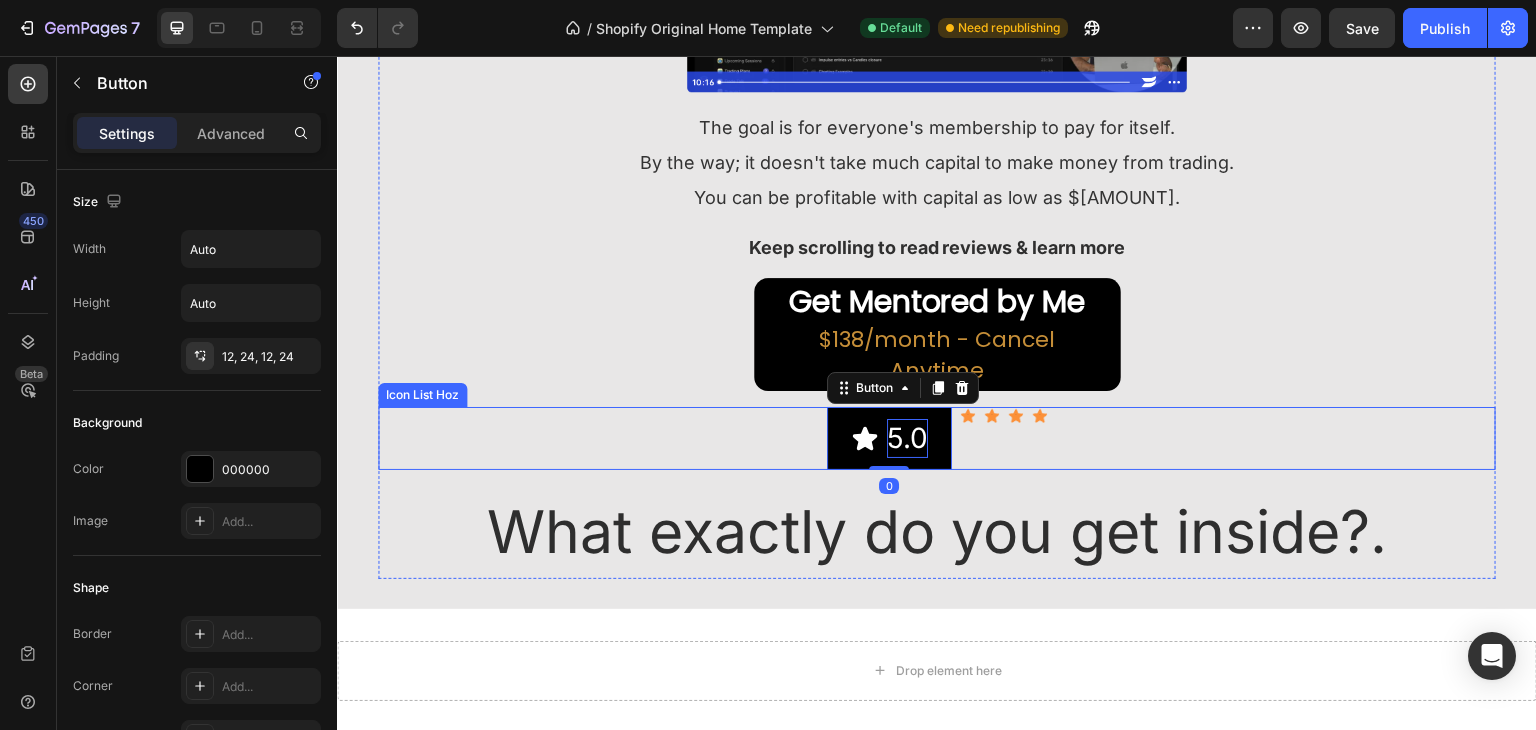 click on "Icon" at bounding box center (992, 438) 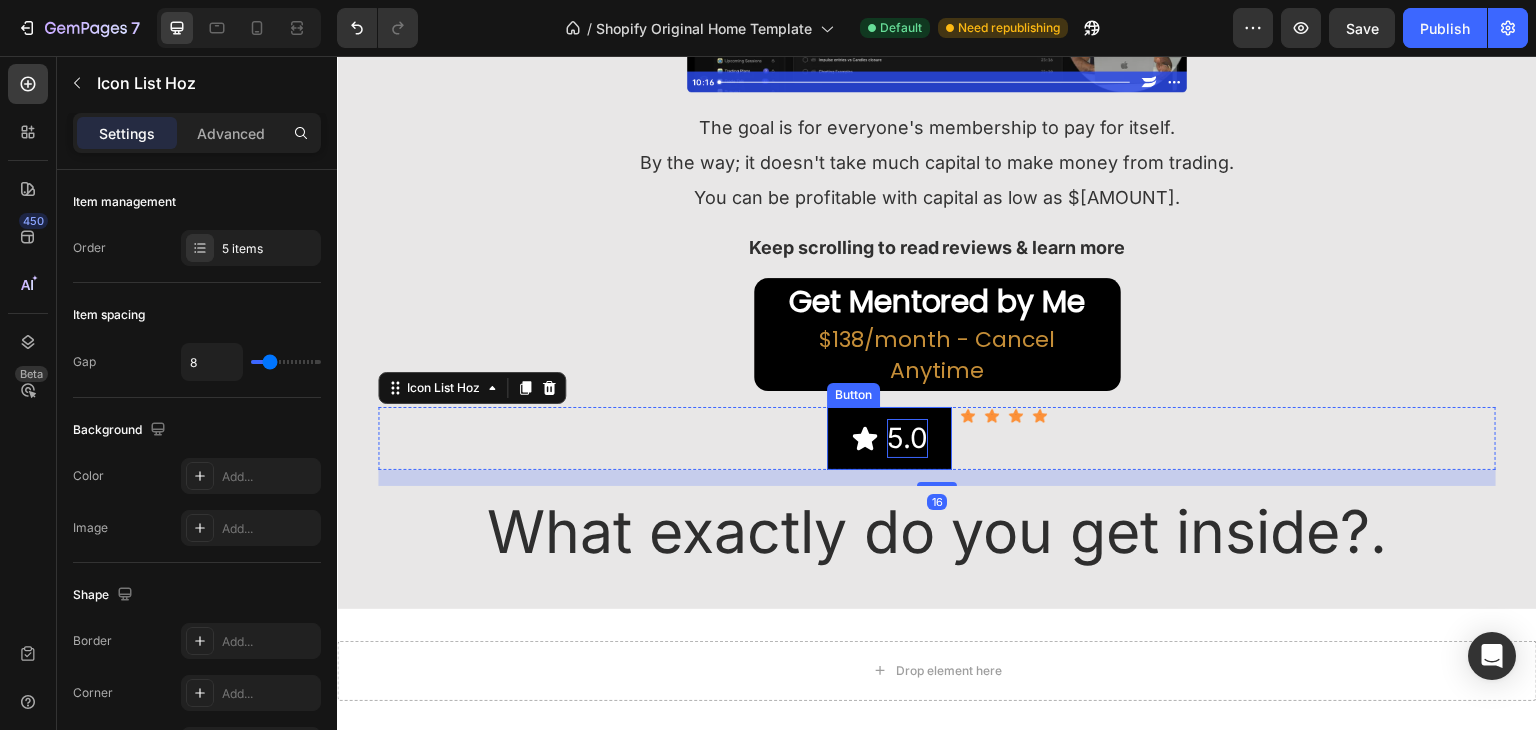 click on "Image Get Direct Access To Me, My Strategy/Course, And Weekly Calls With Me Heading I'm mentoring hundreds of traders to profitability How much would you payto be one of them?. Text Block Image The goal is for everyone's membership to pay for itself. By the way; it doesn't take much capital to make money from trading. You can be profitable with capital as low as $1o00. Text Block Keep scrolling to read reviews & learn more Text Block Get Mentored by Me Heading $138/month - Cancel Anytime Text Block Row 5.0 Button     Icon     Icon     Icon     Icon Icon List Hoz   16 What exactly do you get inside?. Heading" at bounding box center [937, 103] 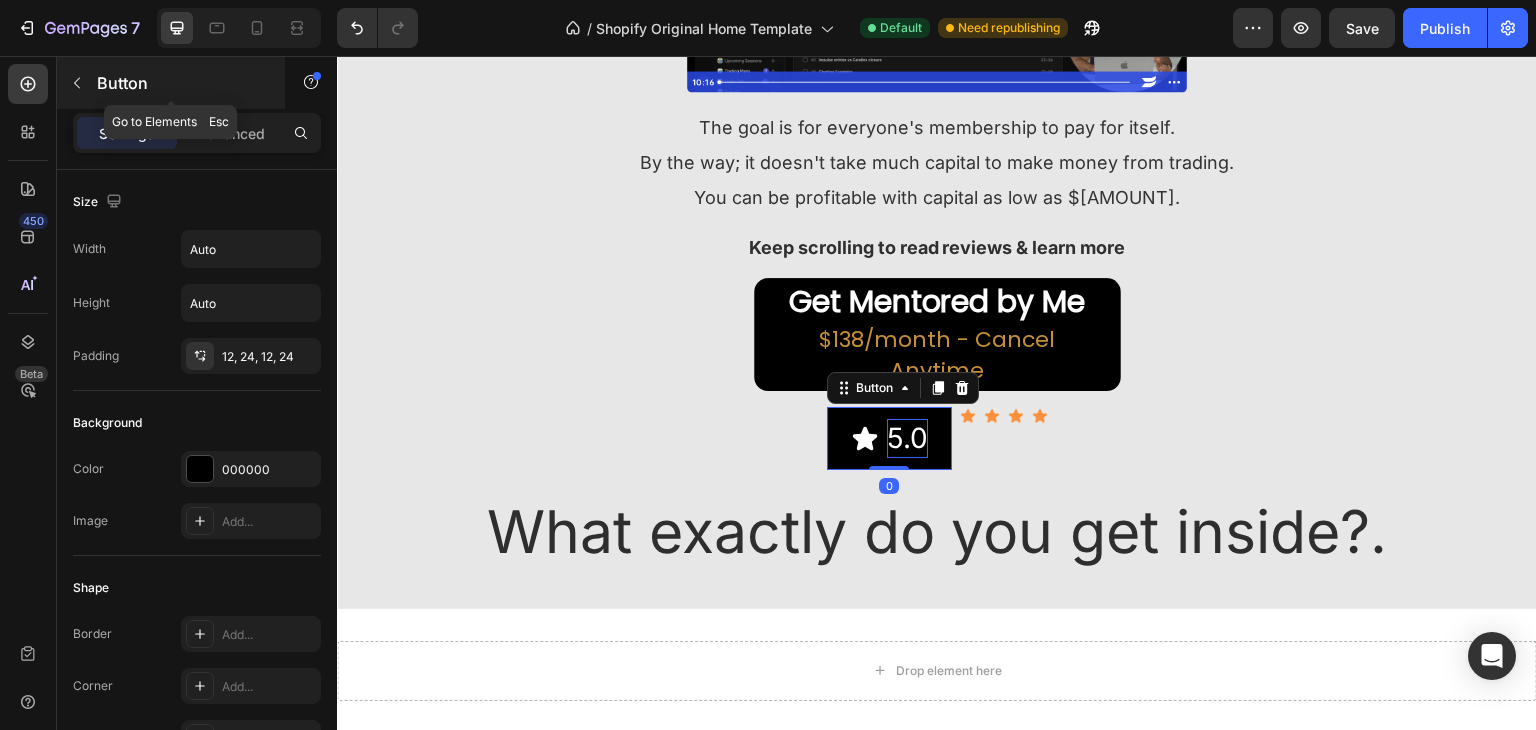 click at bounding box center [77, 83] 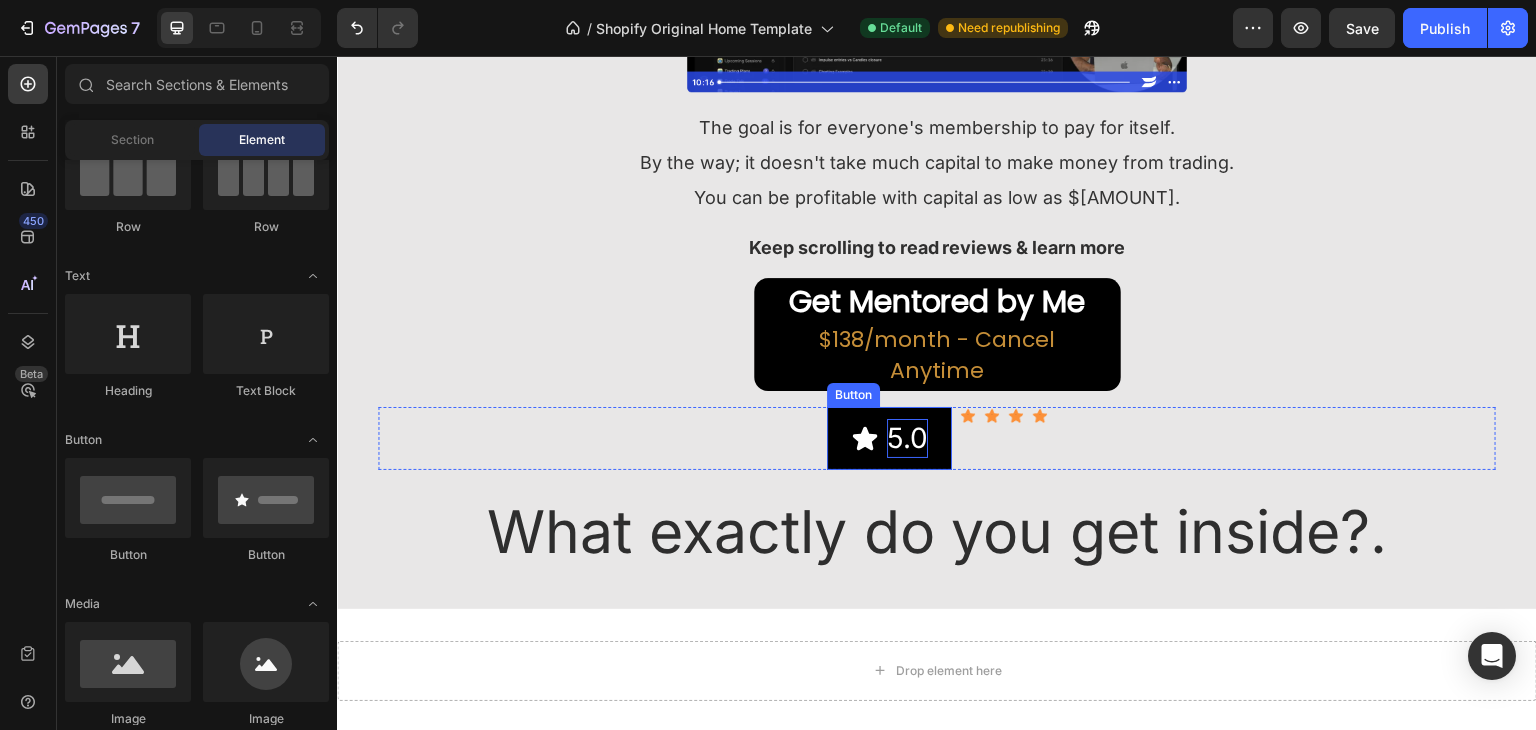 click on "5.0" at bounding box center (907, 438) 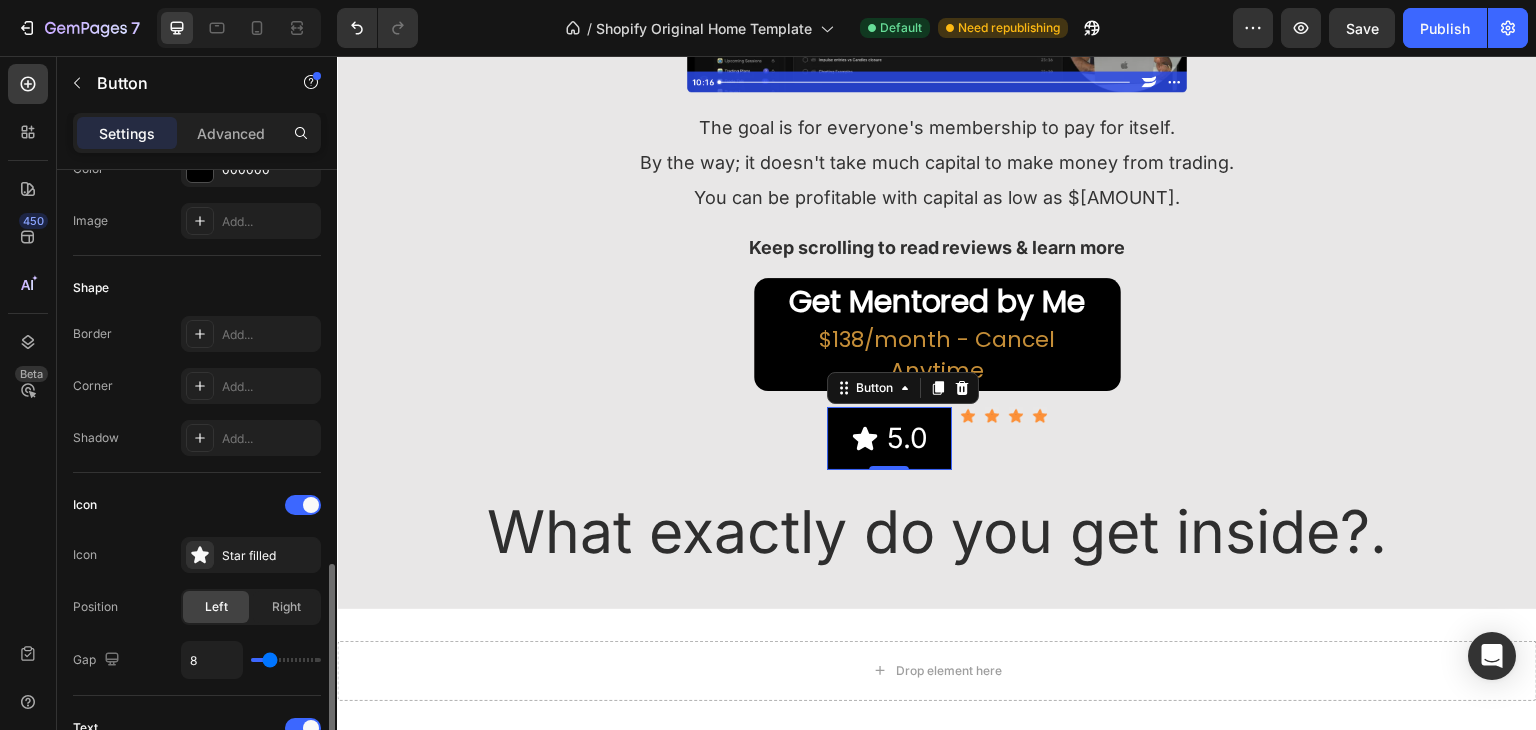 scroll, scrollTop: 600, scrollLeft: 0, axis: vertical 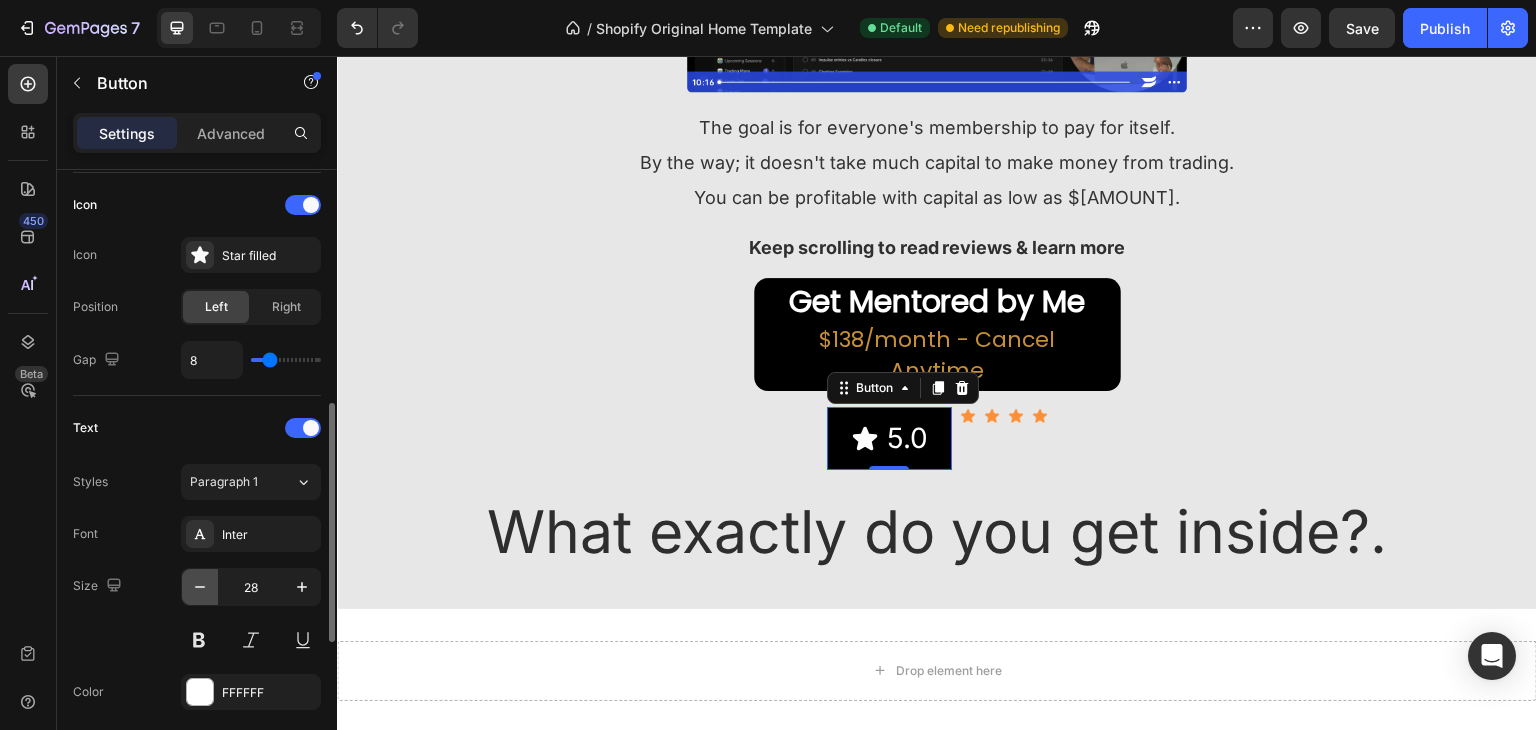 click 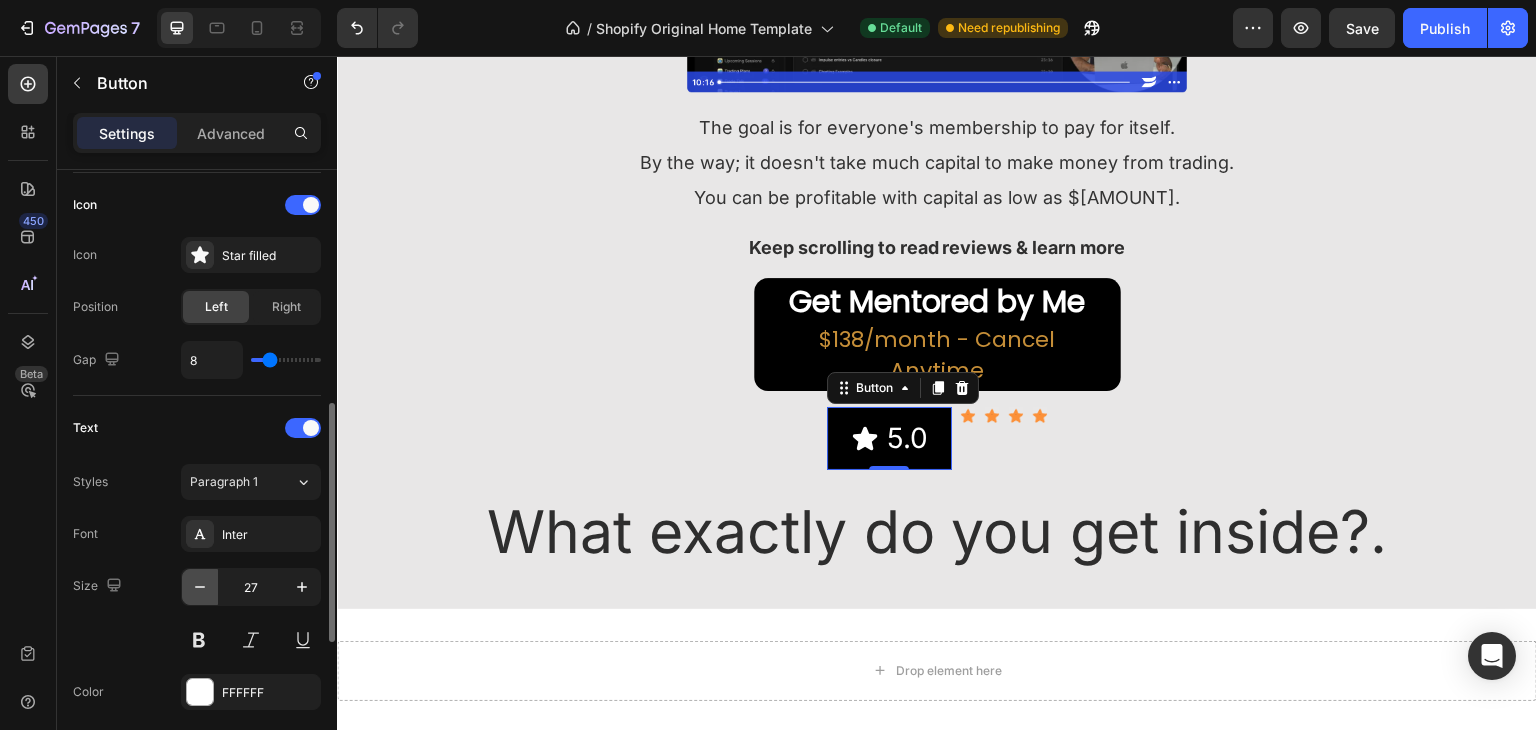 click 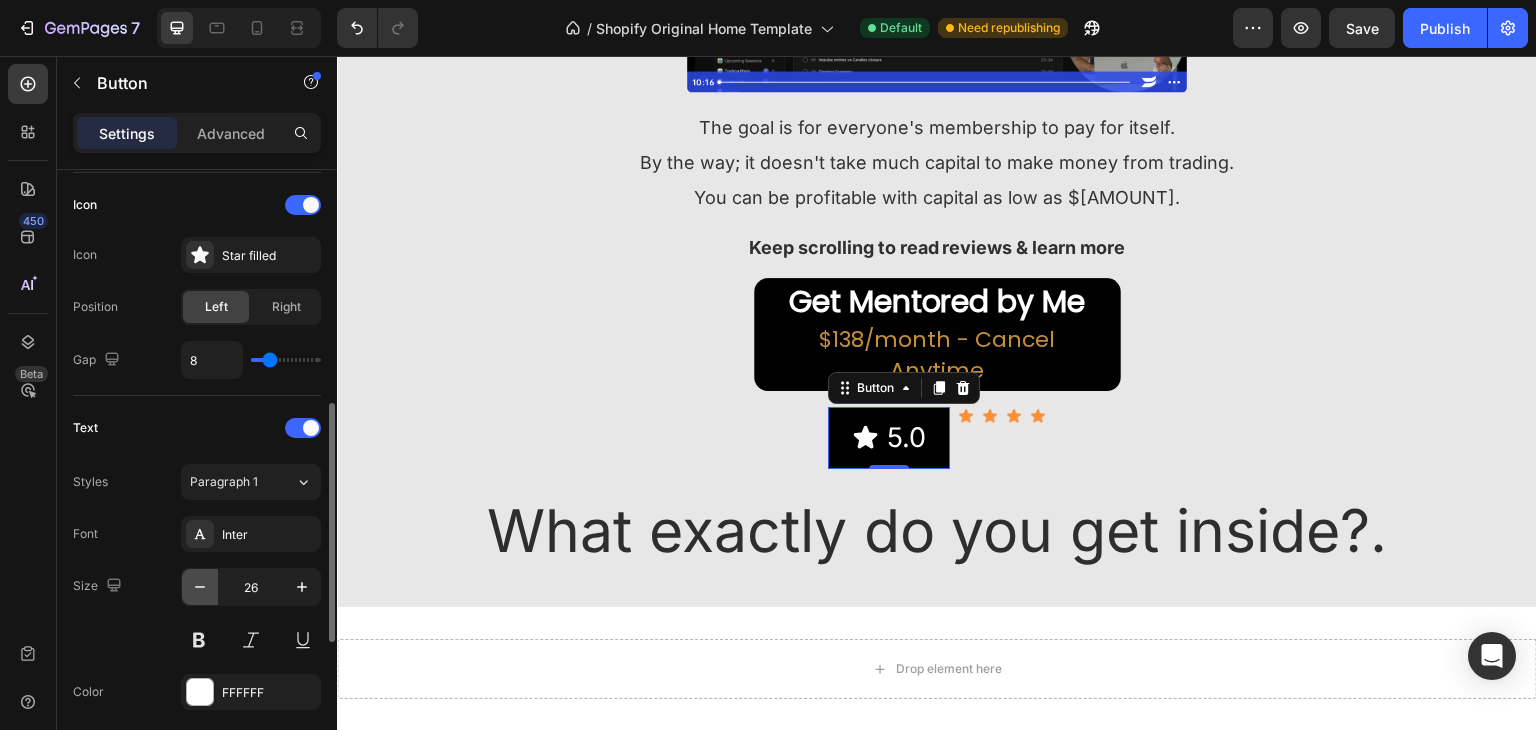 click 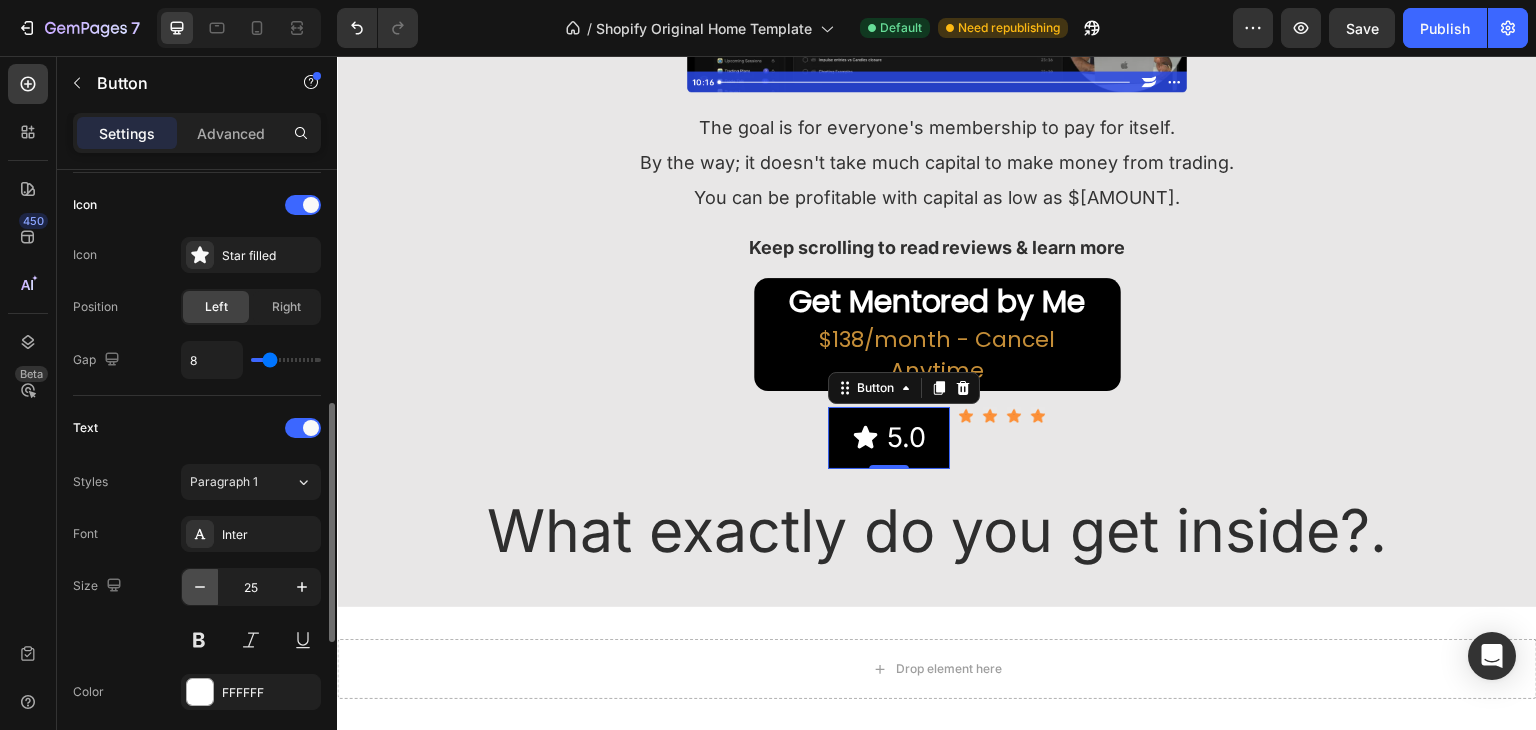 click 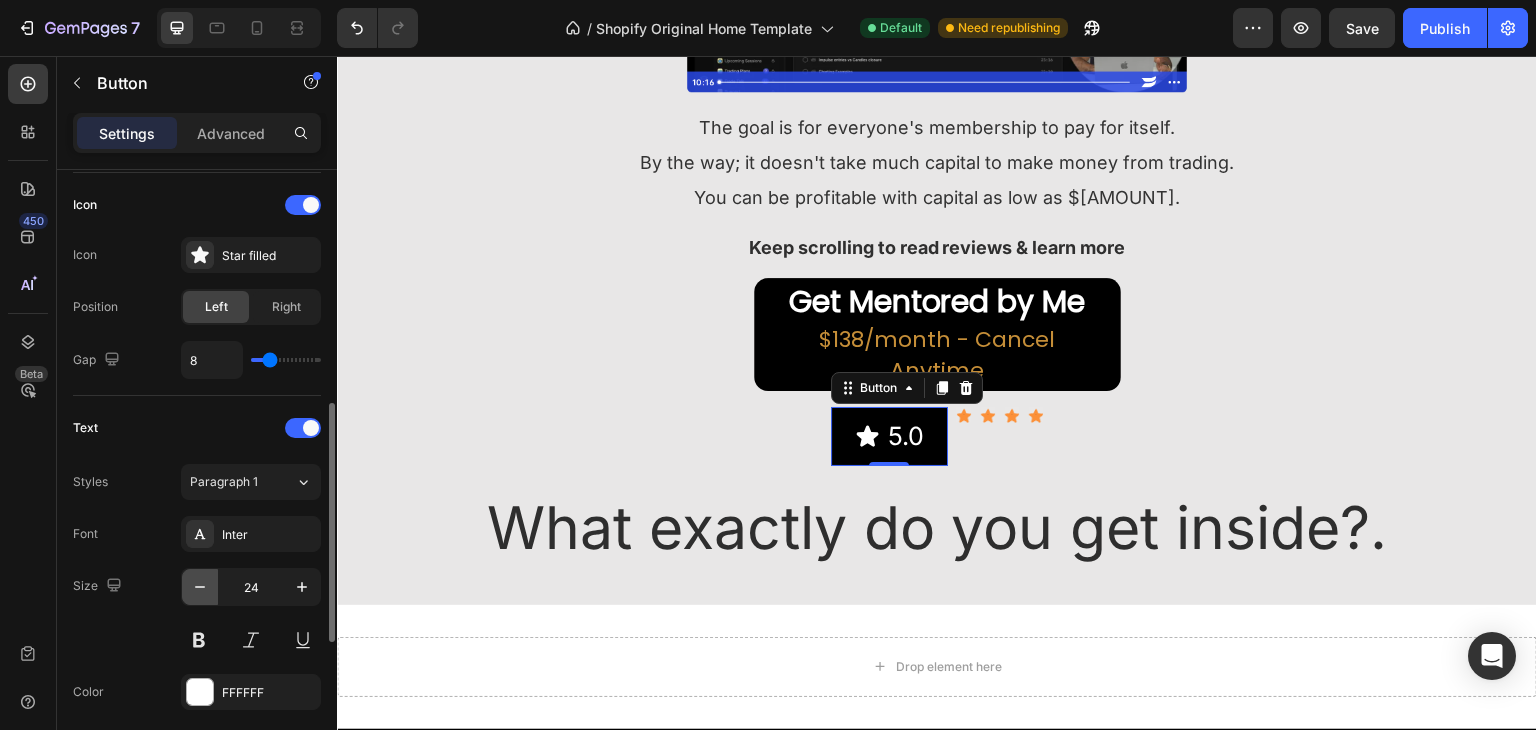 click 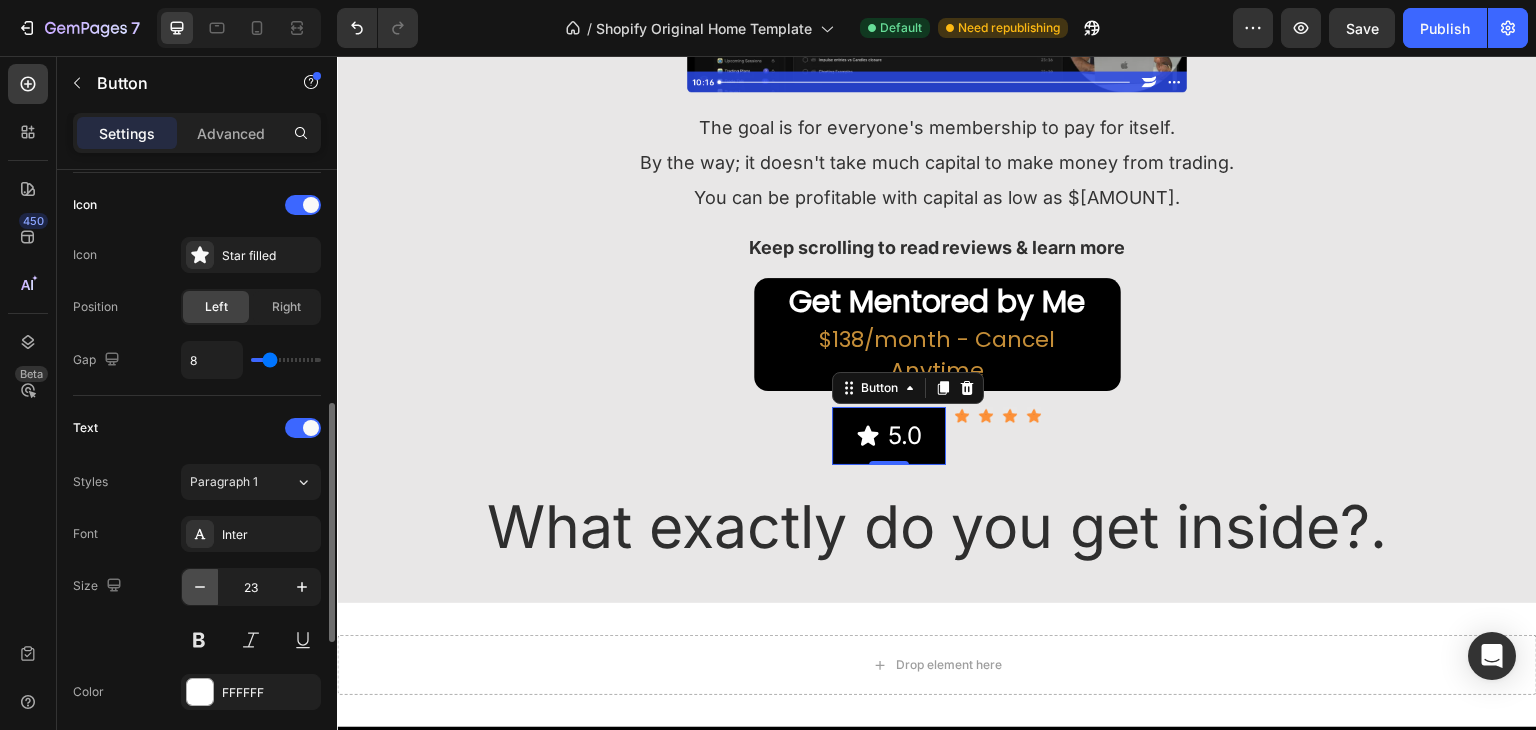 click 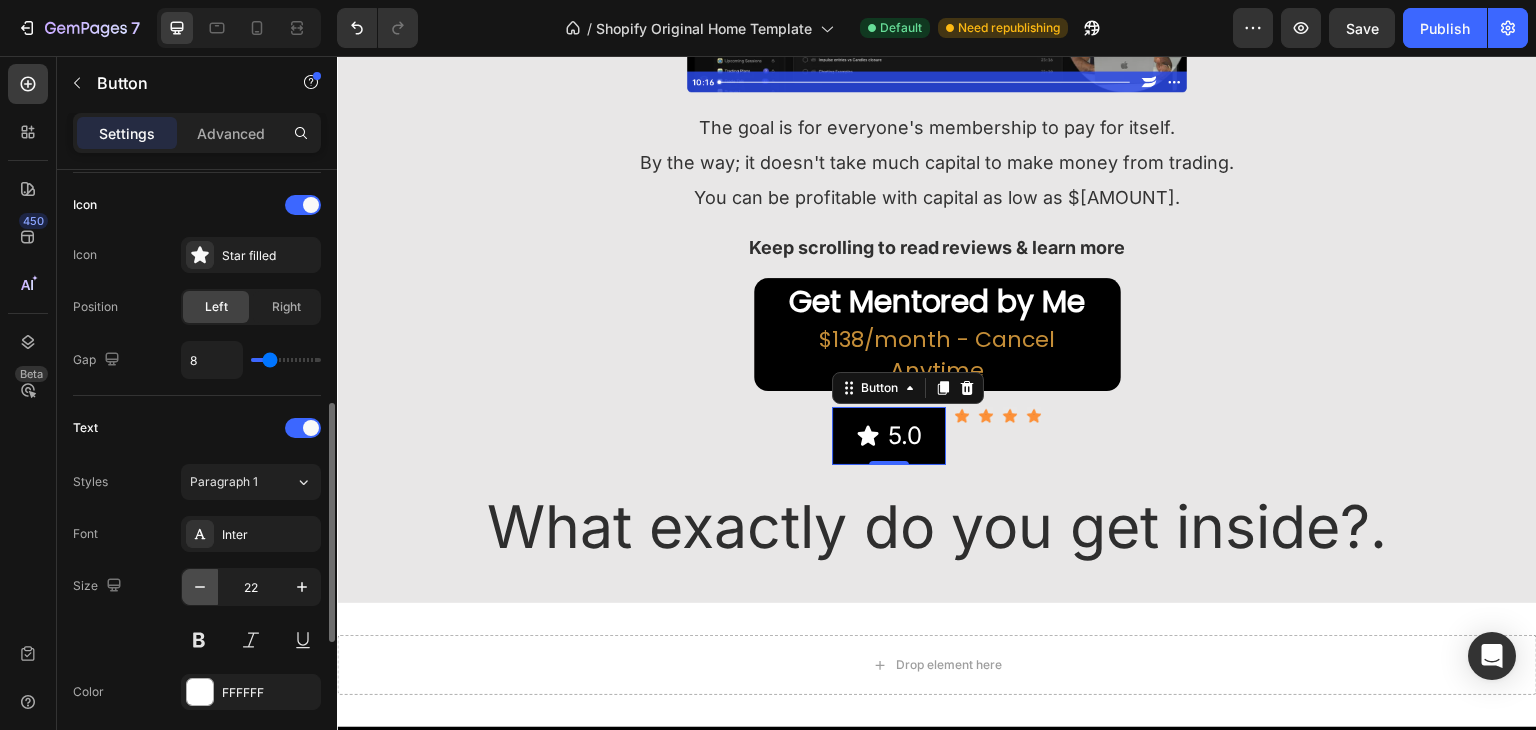 click 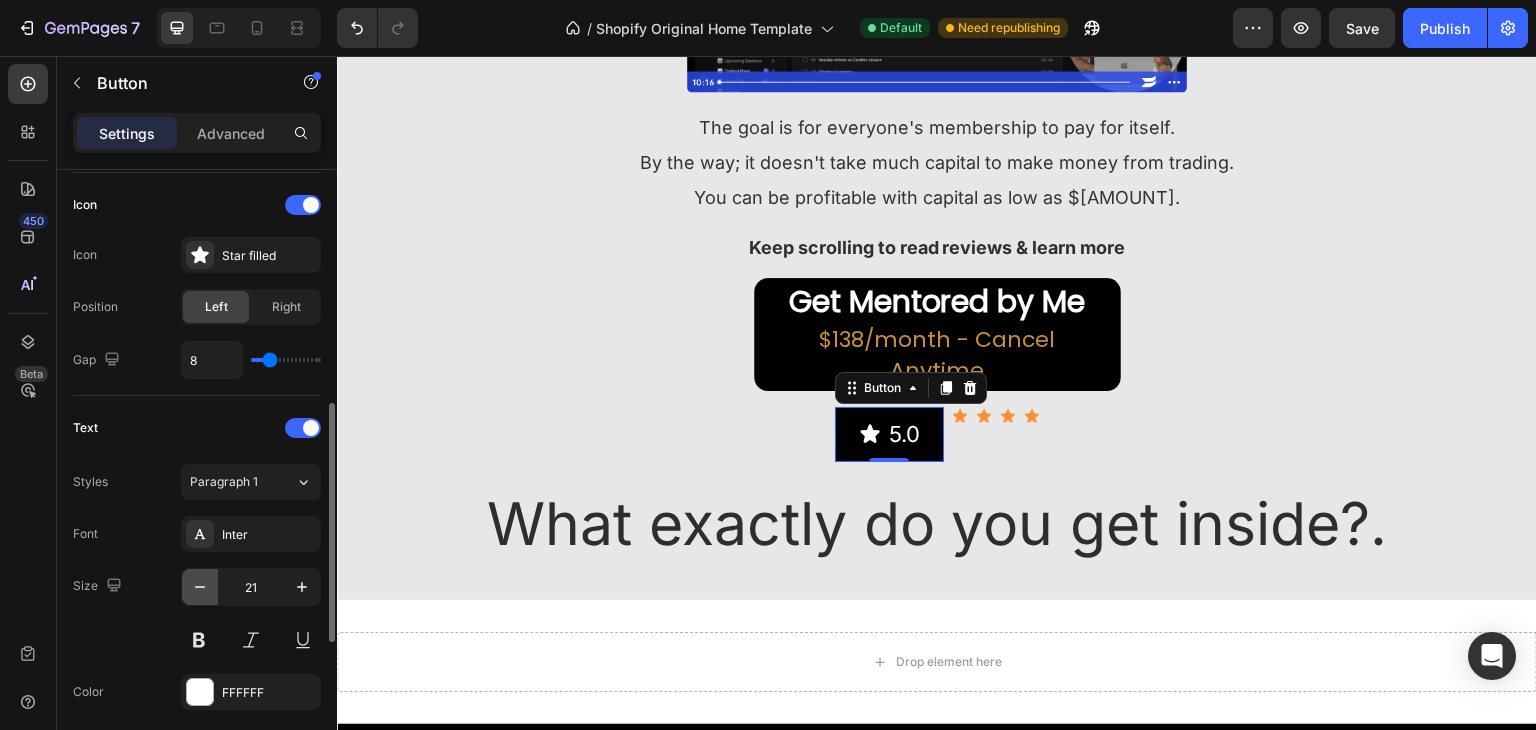 click 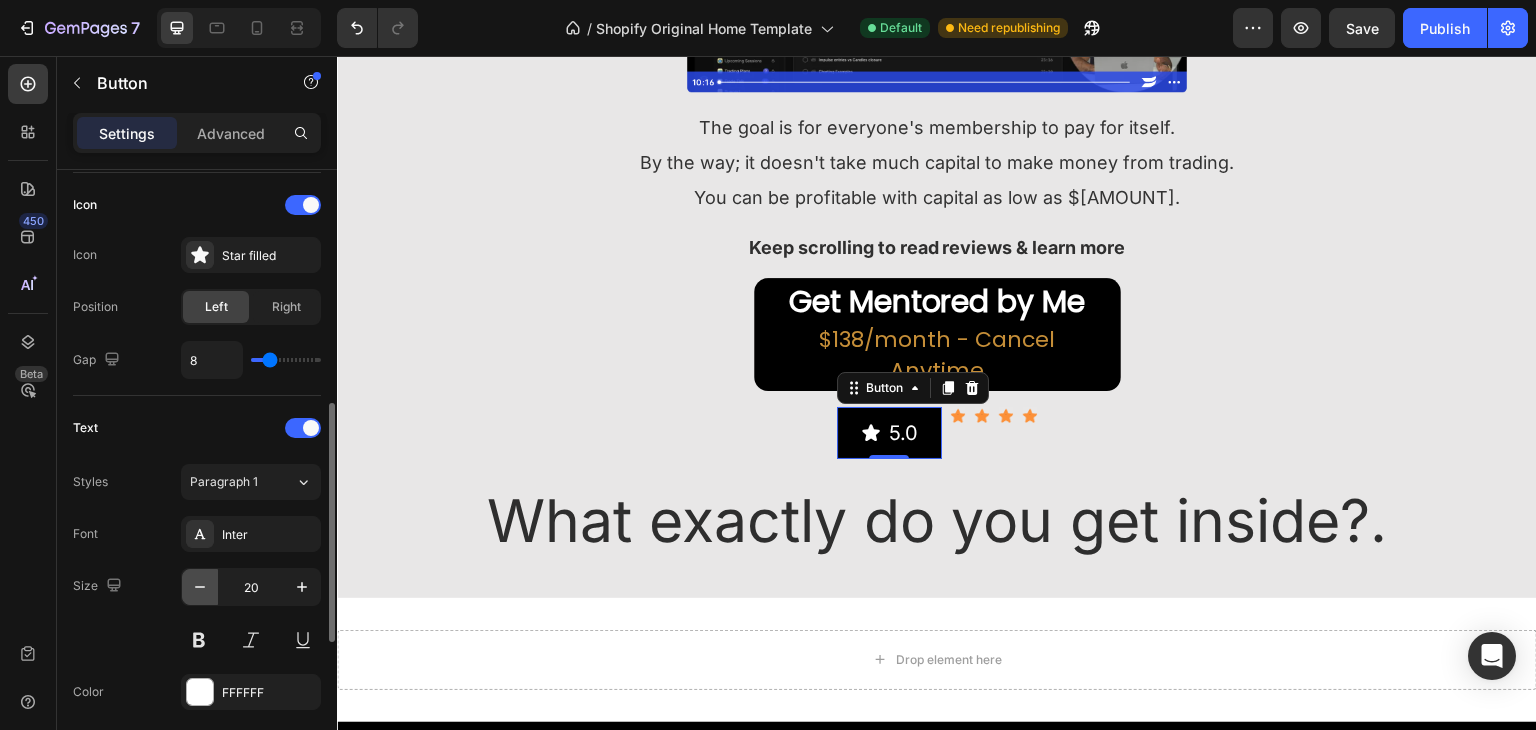click 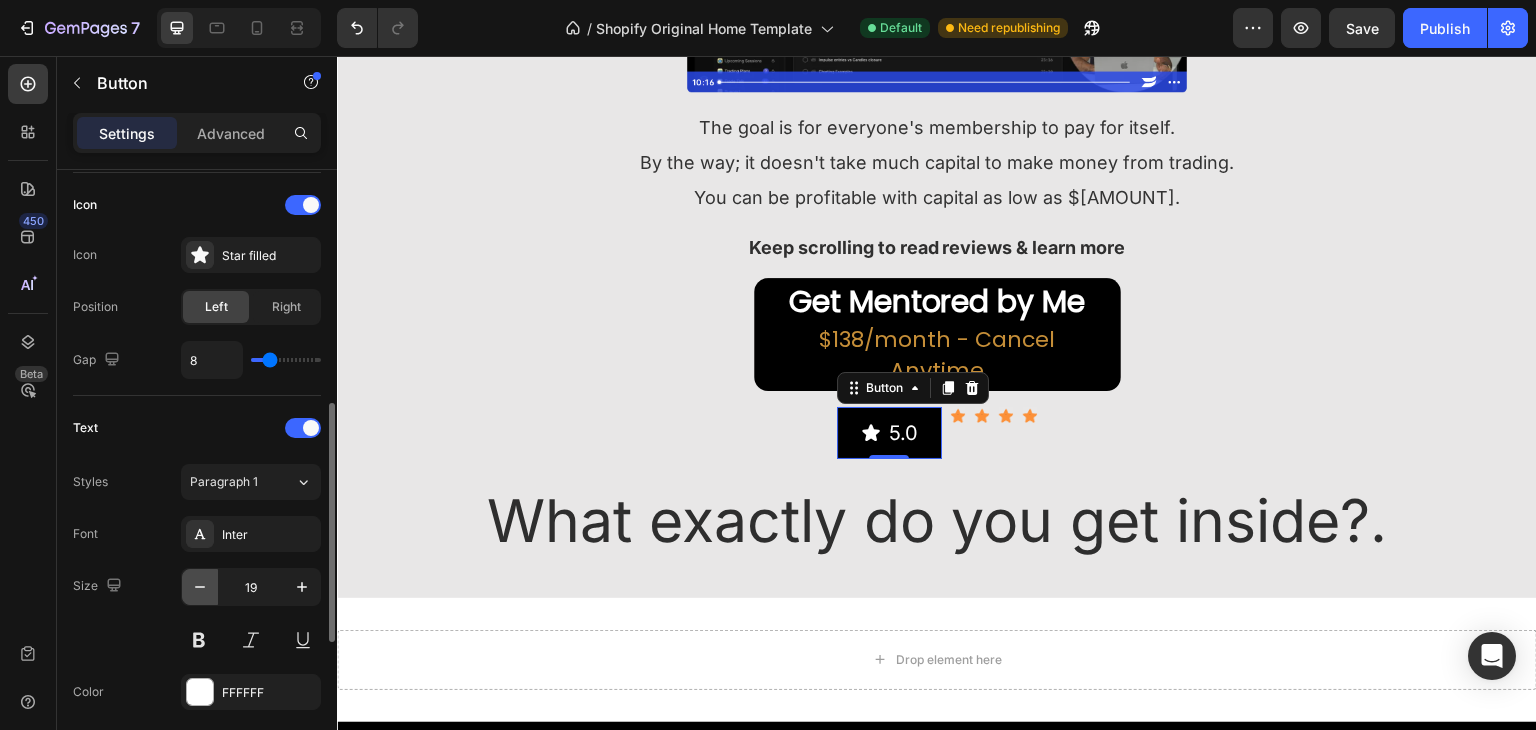 click 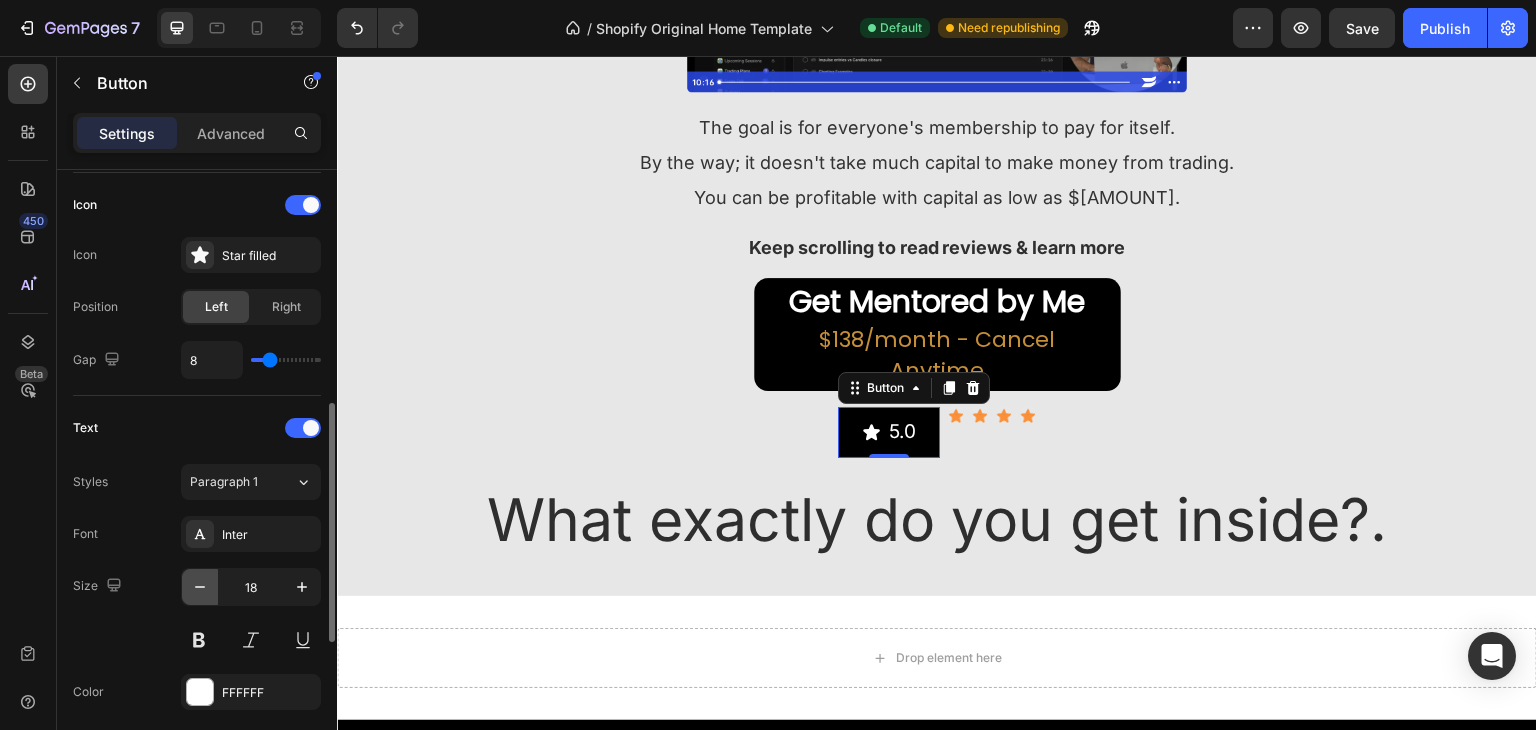 click at bounding box center [200, 587] 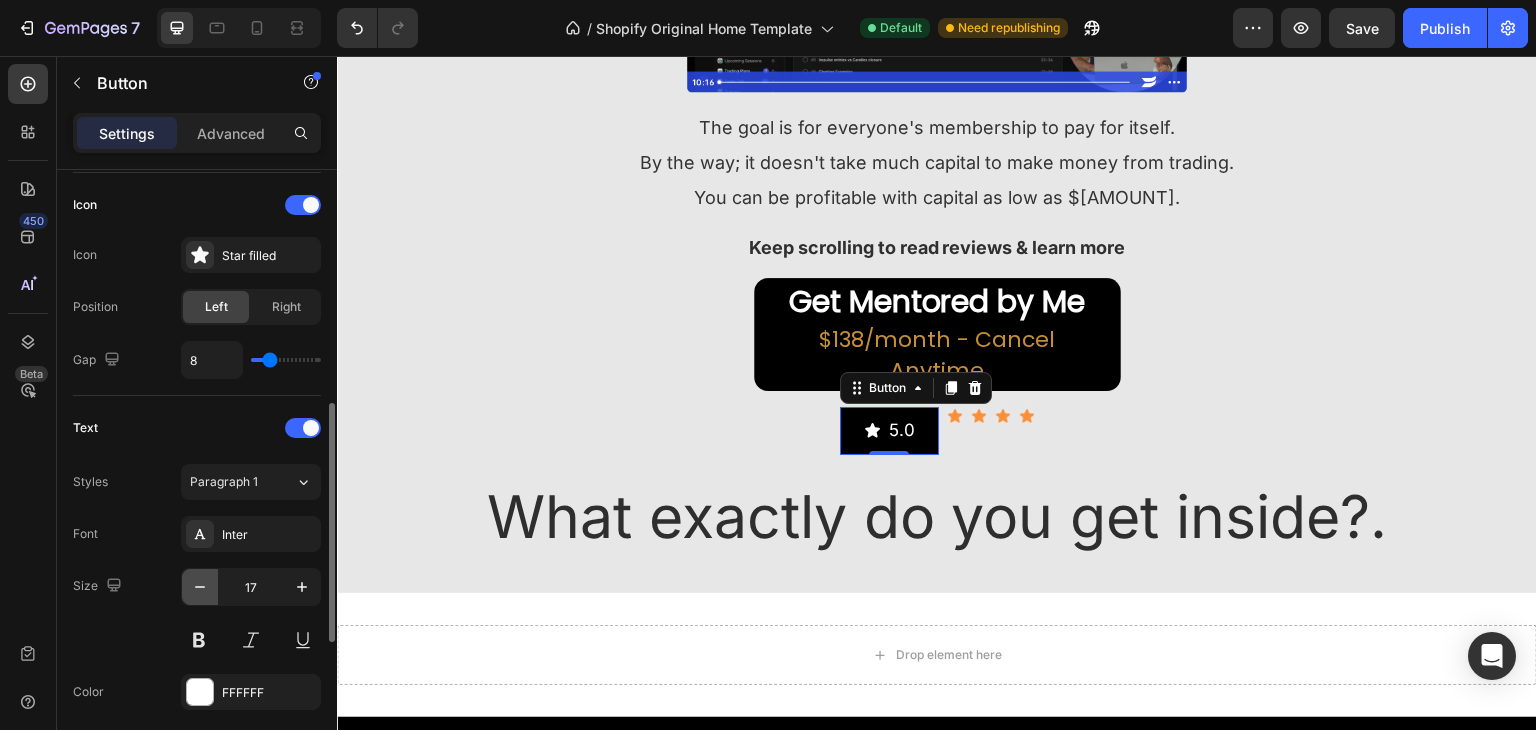 click at bounding box center (200, 587) 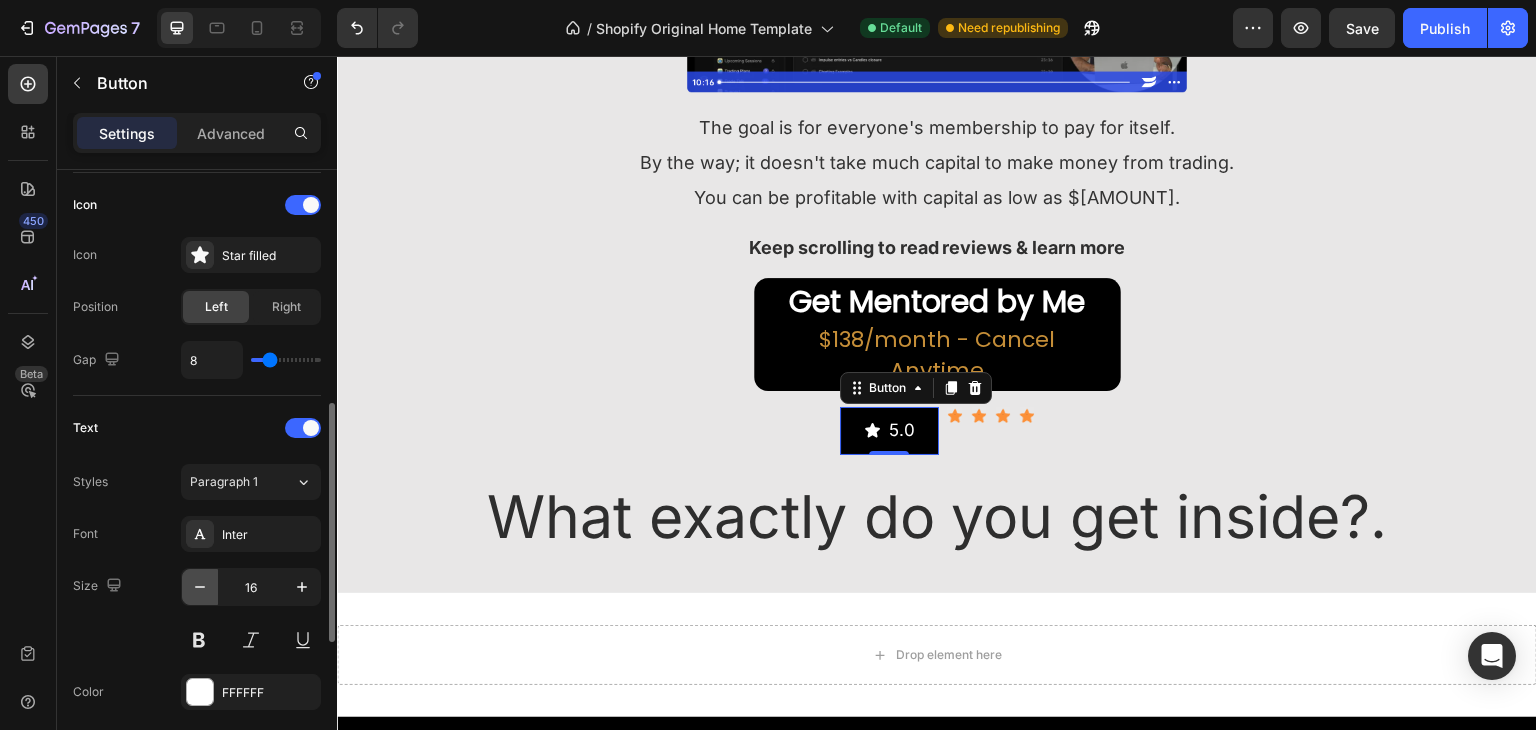 click at bounding box center [200, 587] 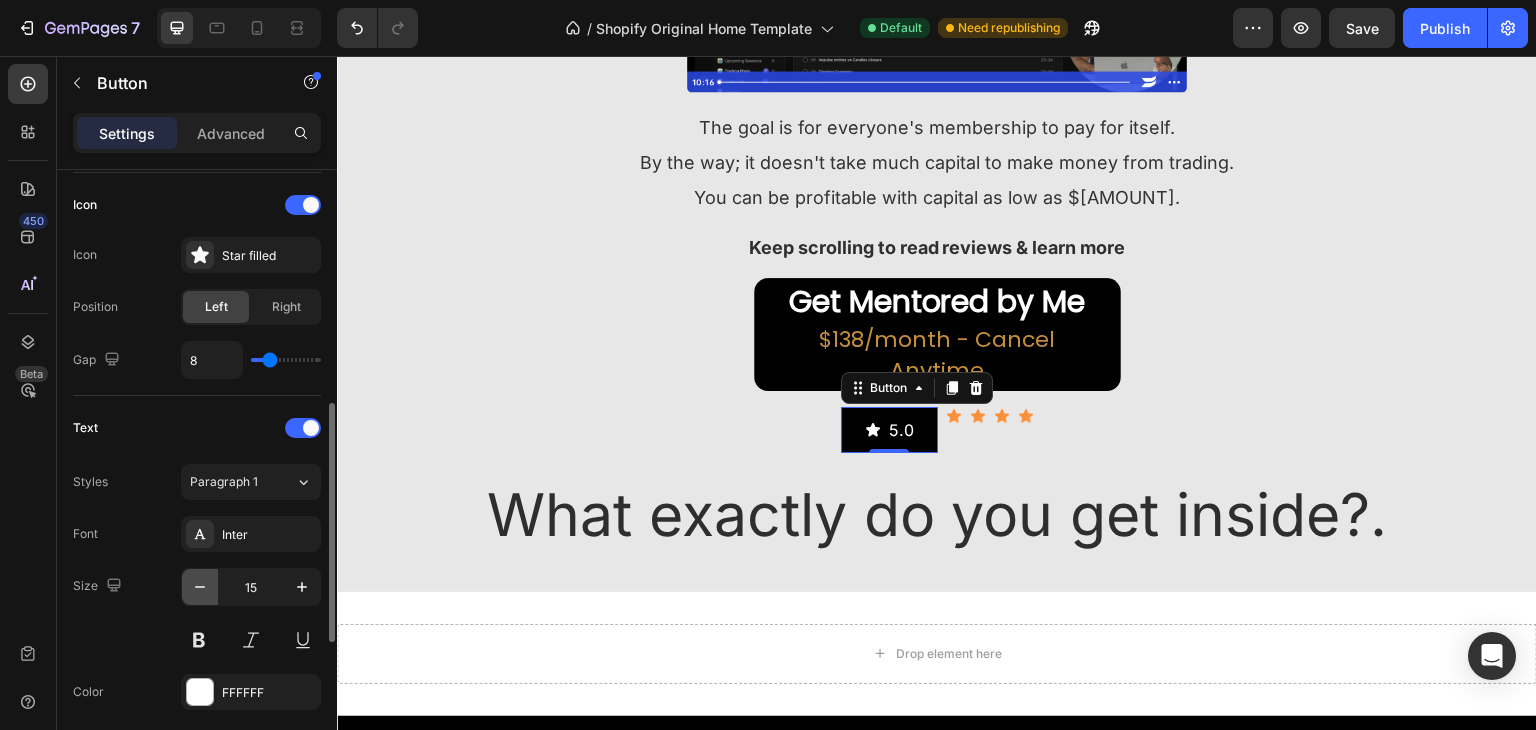 click at bounding box center [200, 587] 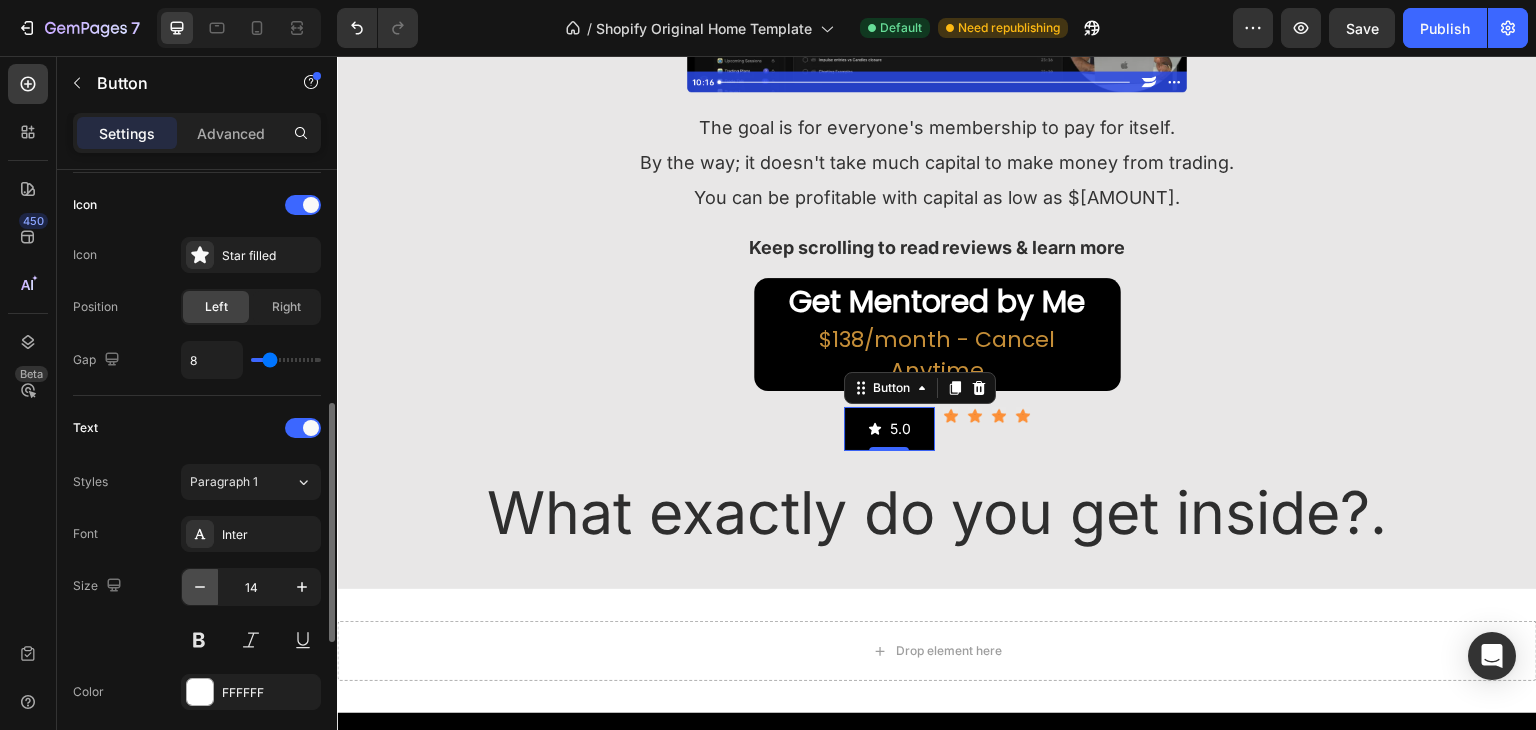 click at bounding box center [200, 587] 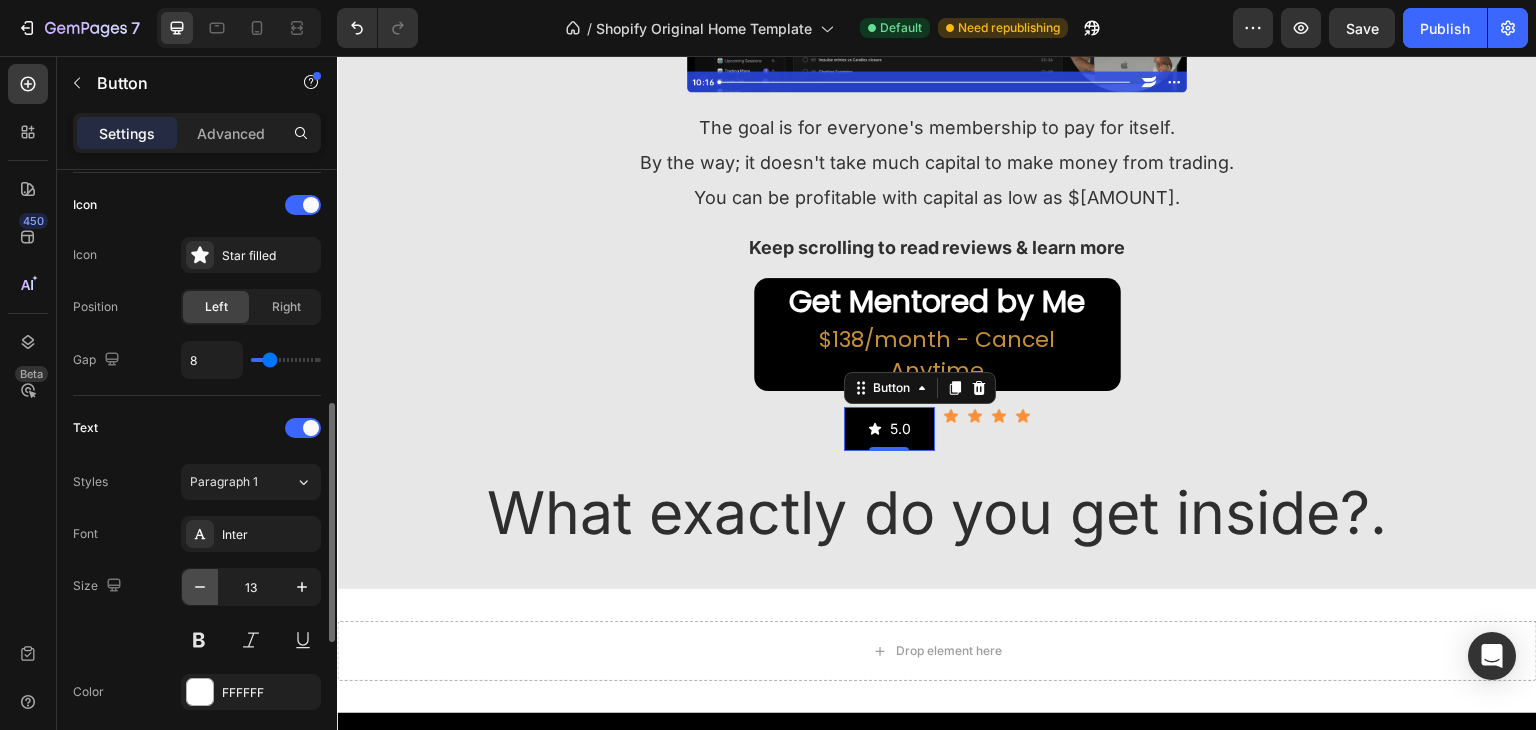 click at bounding box center [200, 587] 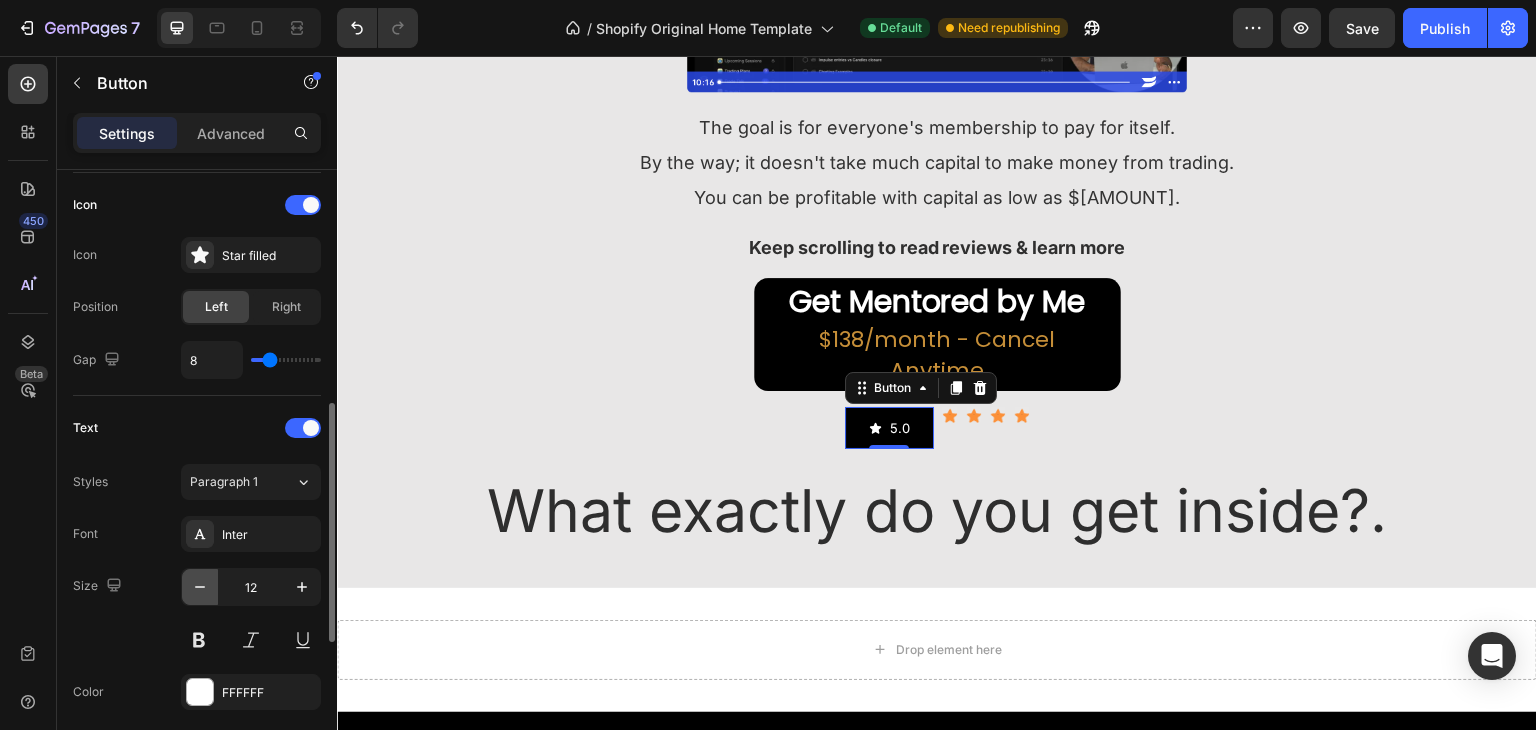click at bounding box center [200, 587] 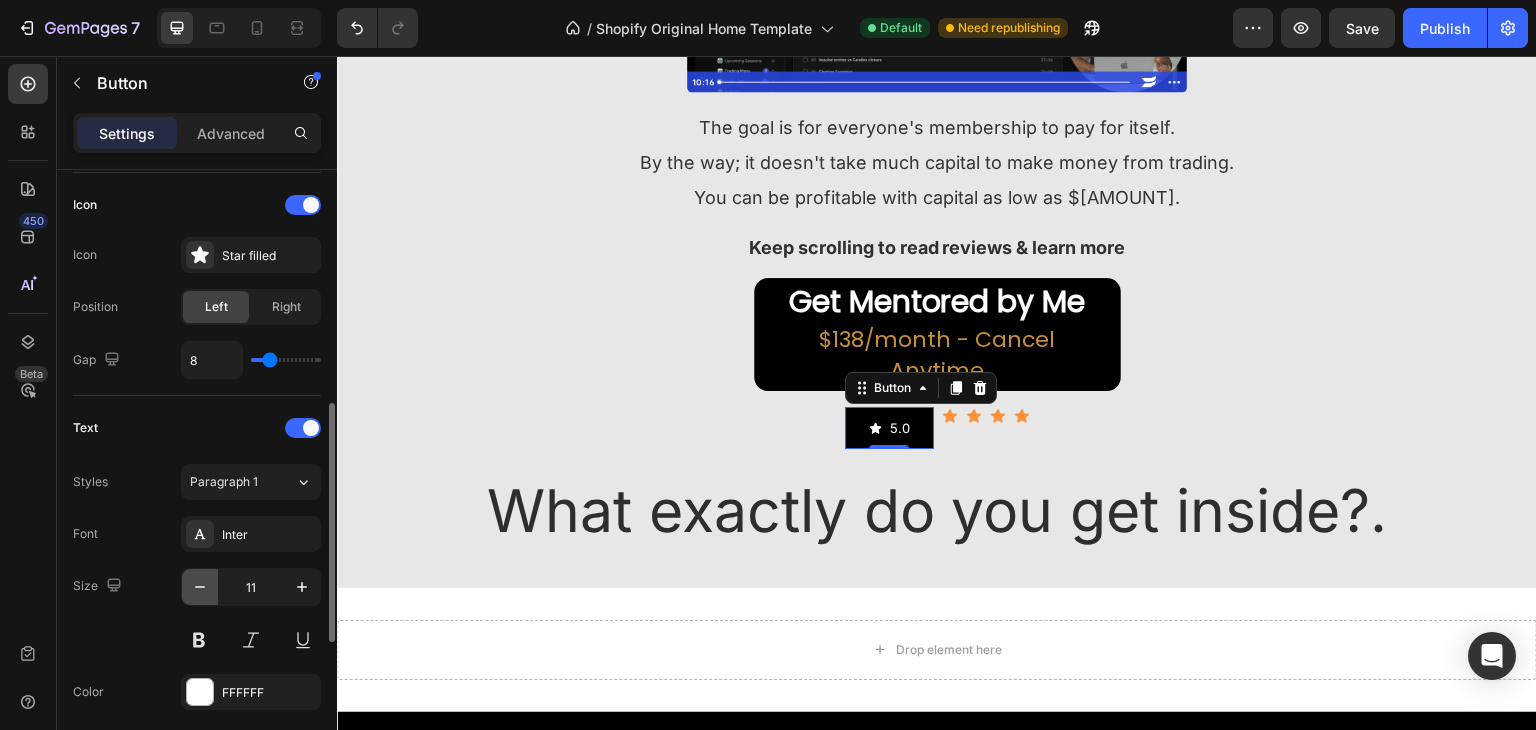 click at bounding box center [200, 587] 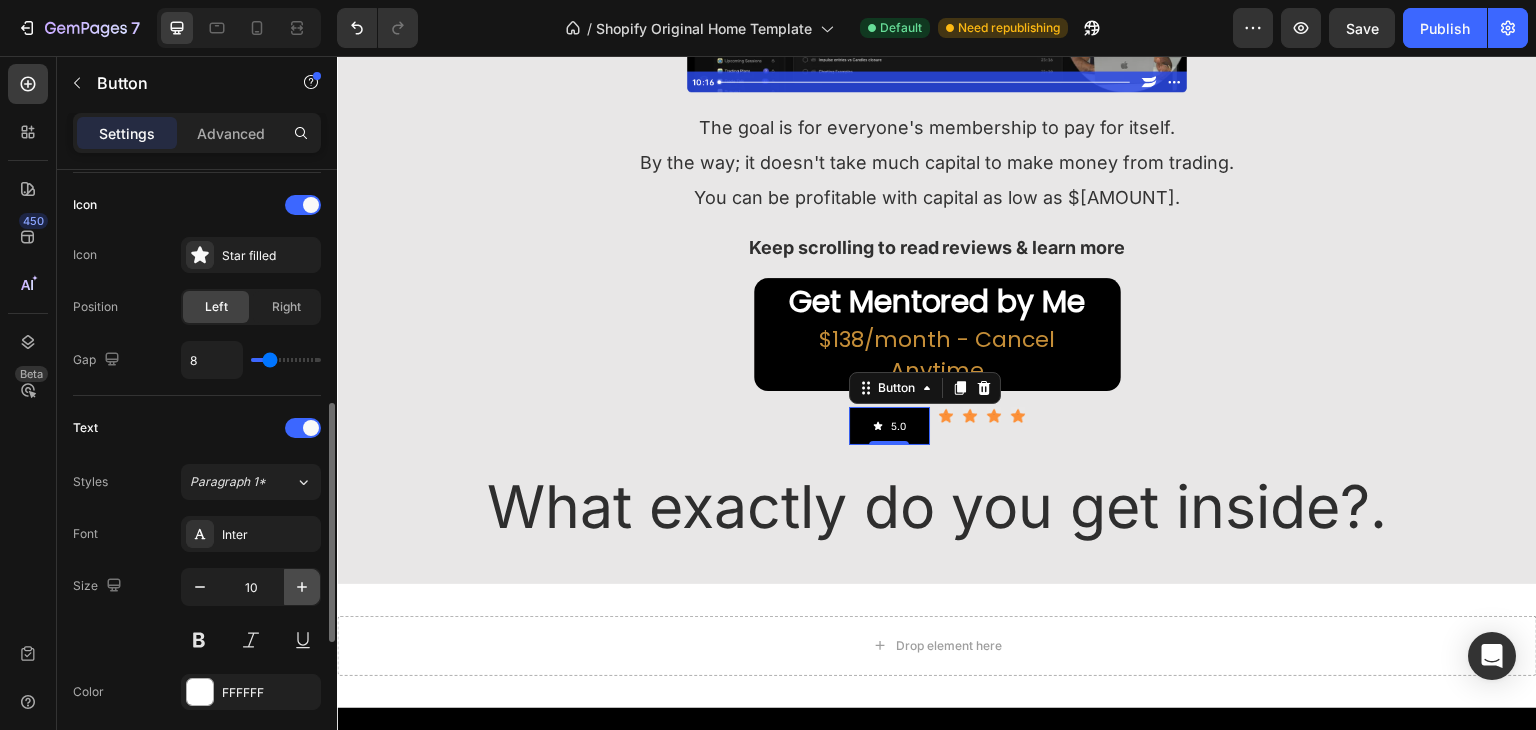 click 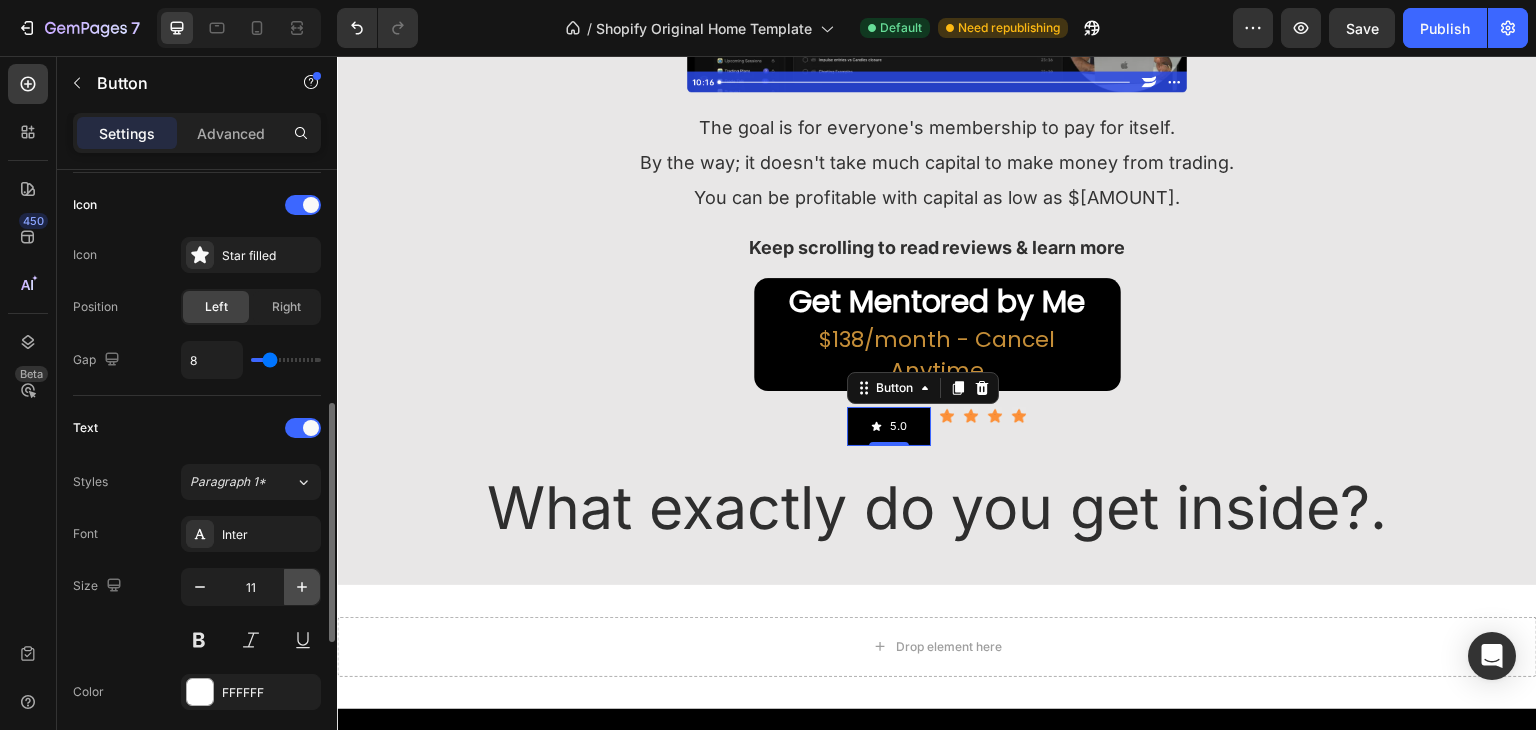 click 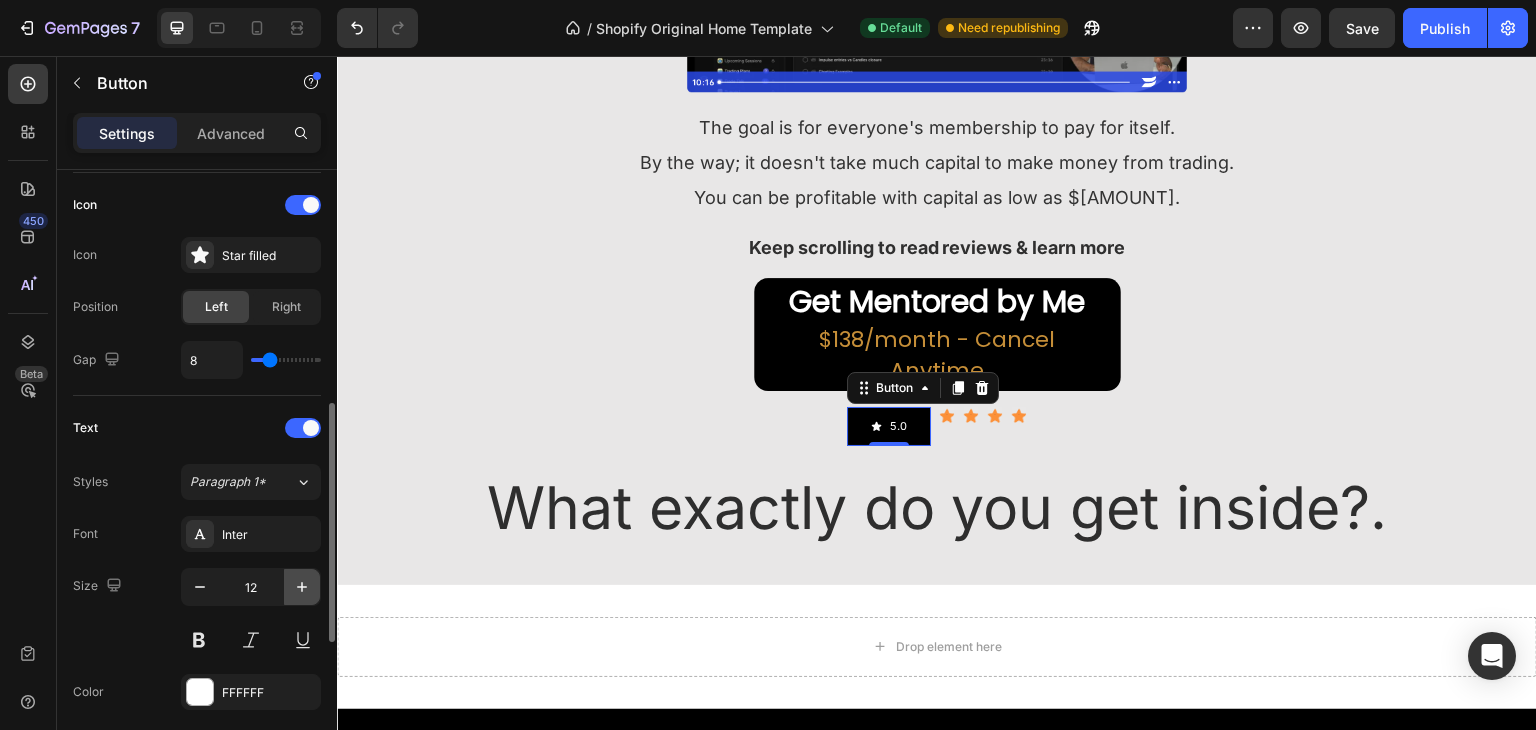 click 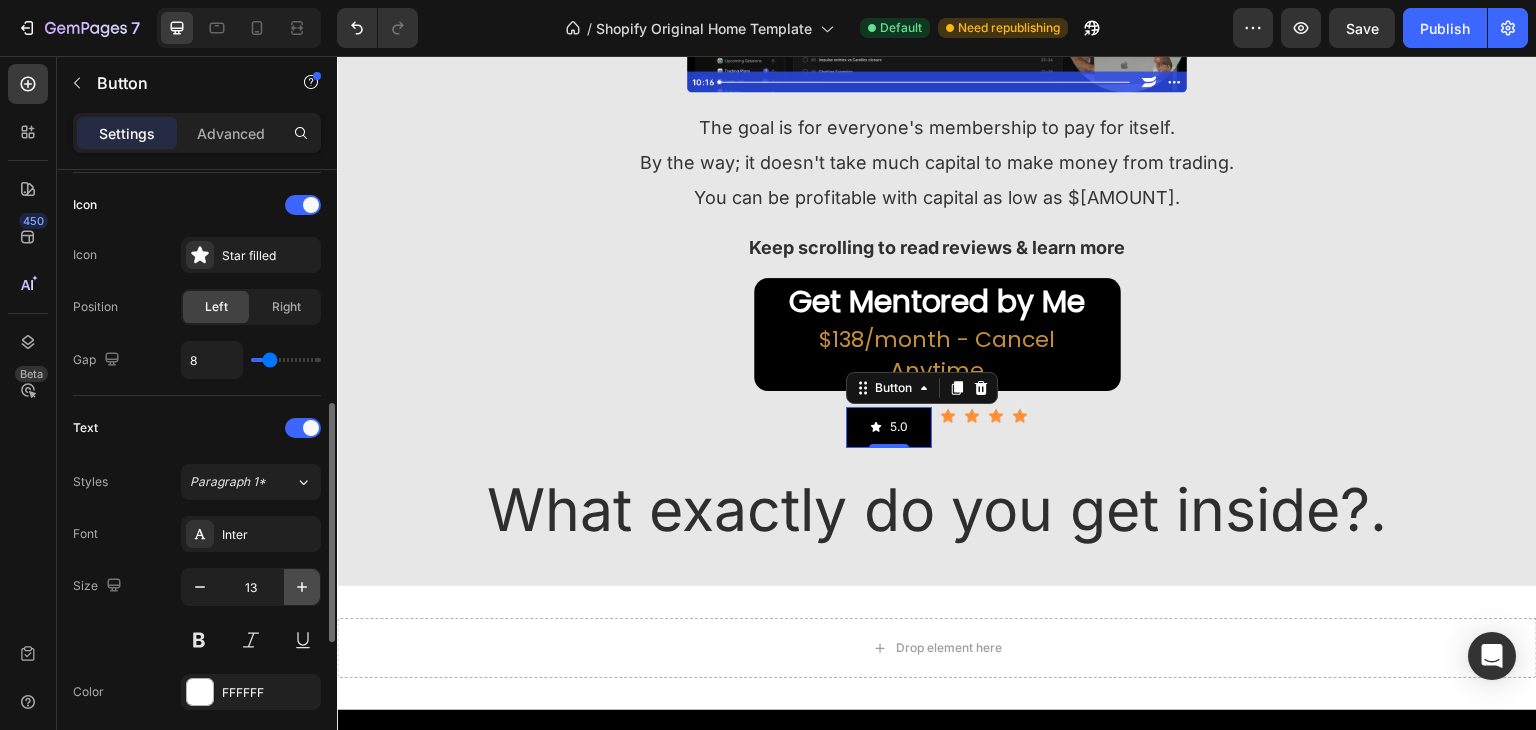 click 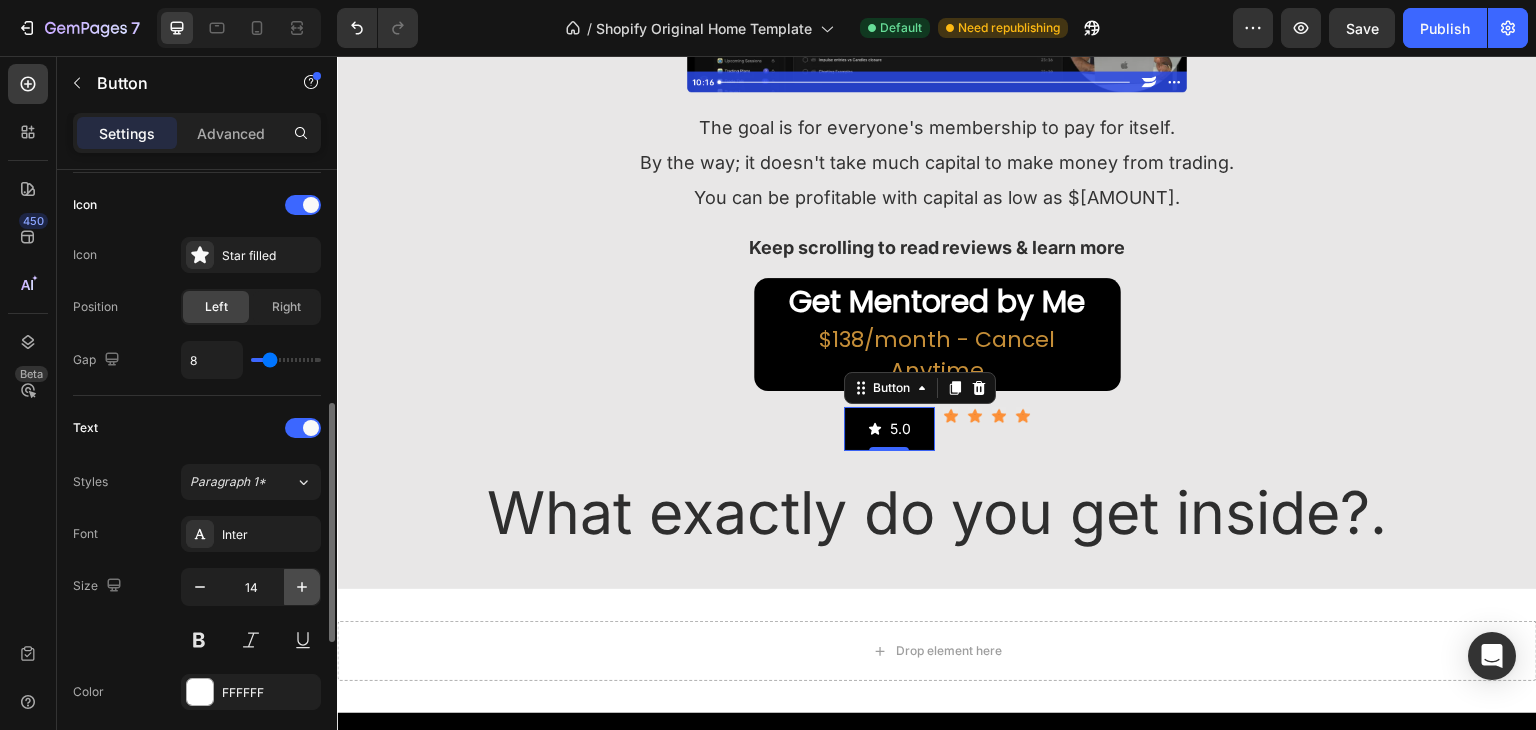 click 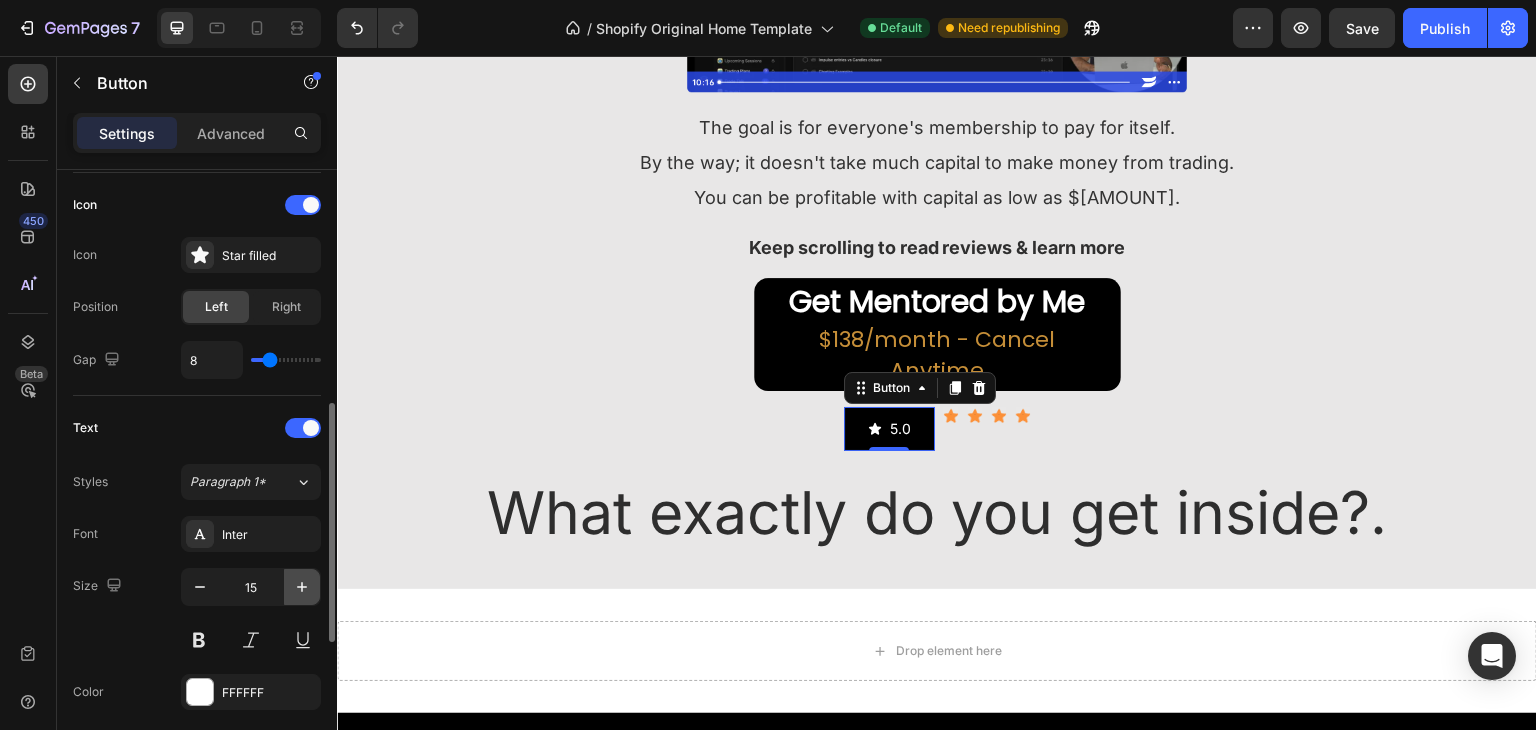 click 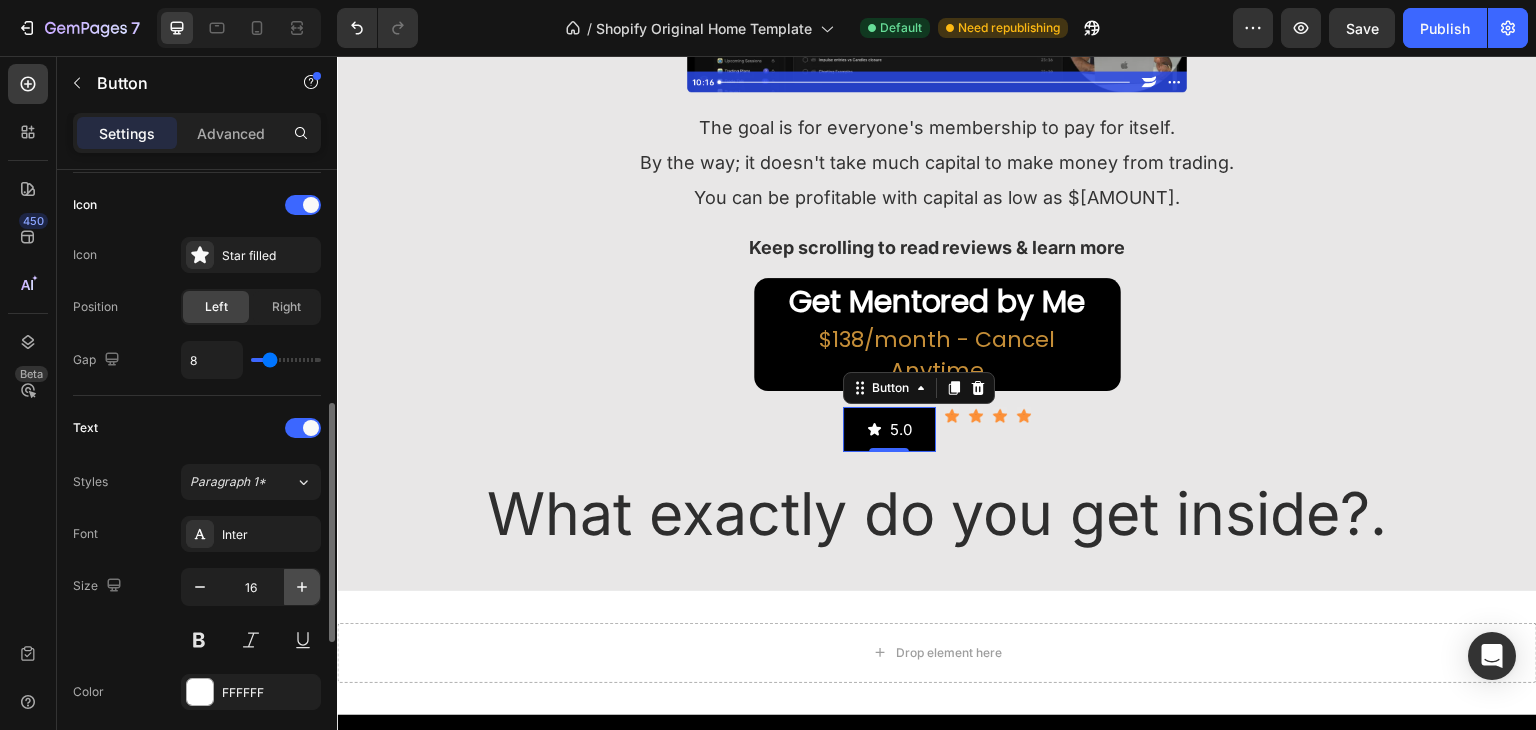 click at bounding box center [302, 587] 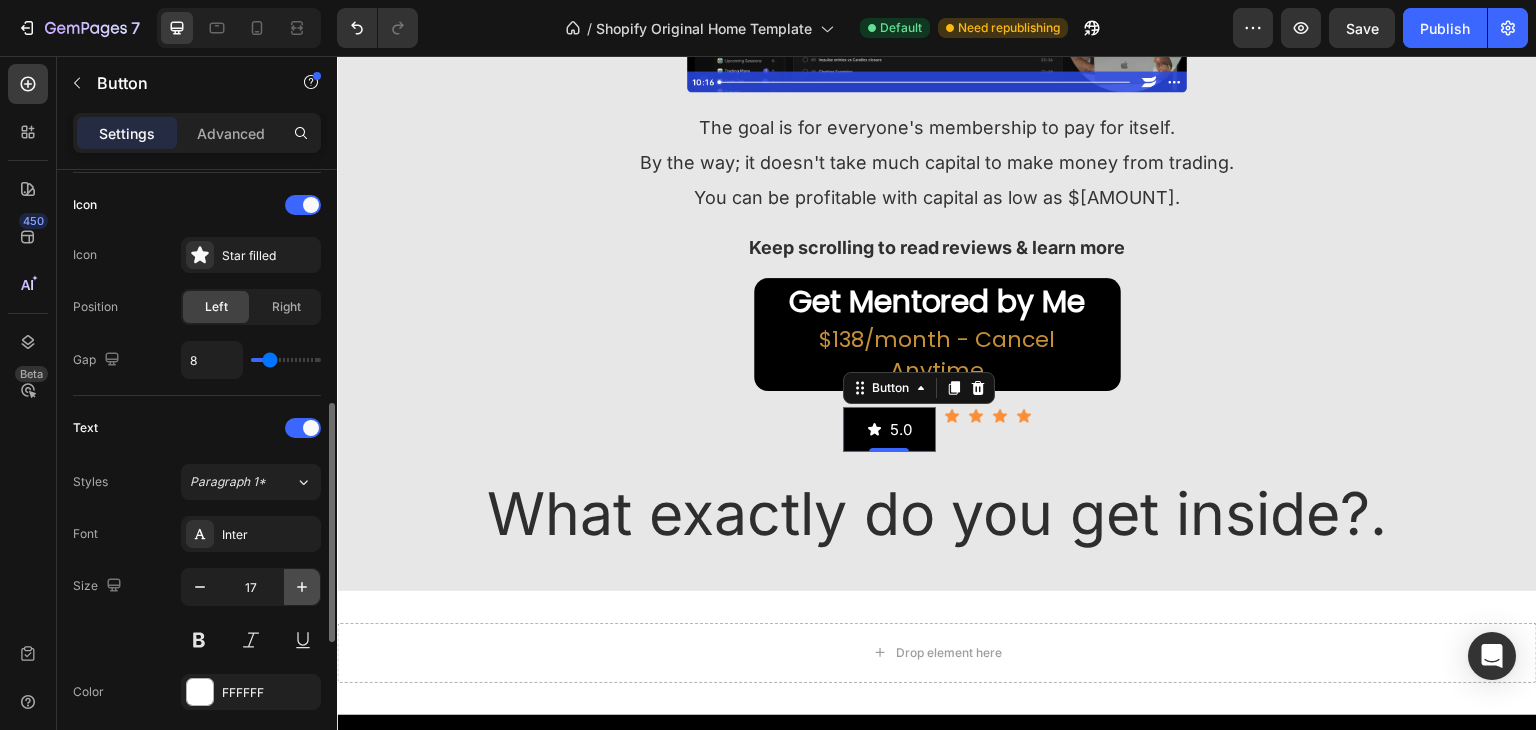 click at bounding box center (302, 587) 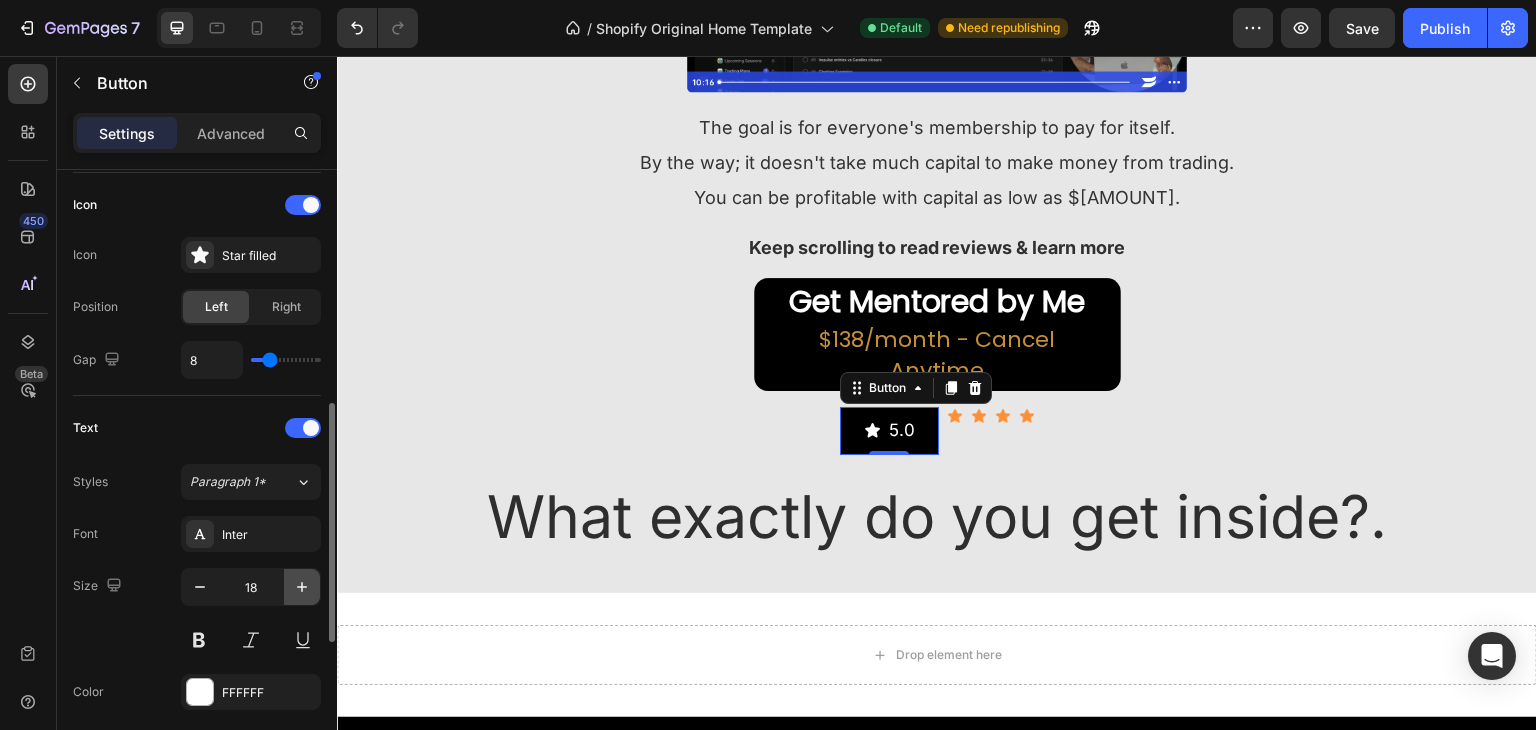 click at bounding box center (302, 587) 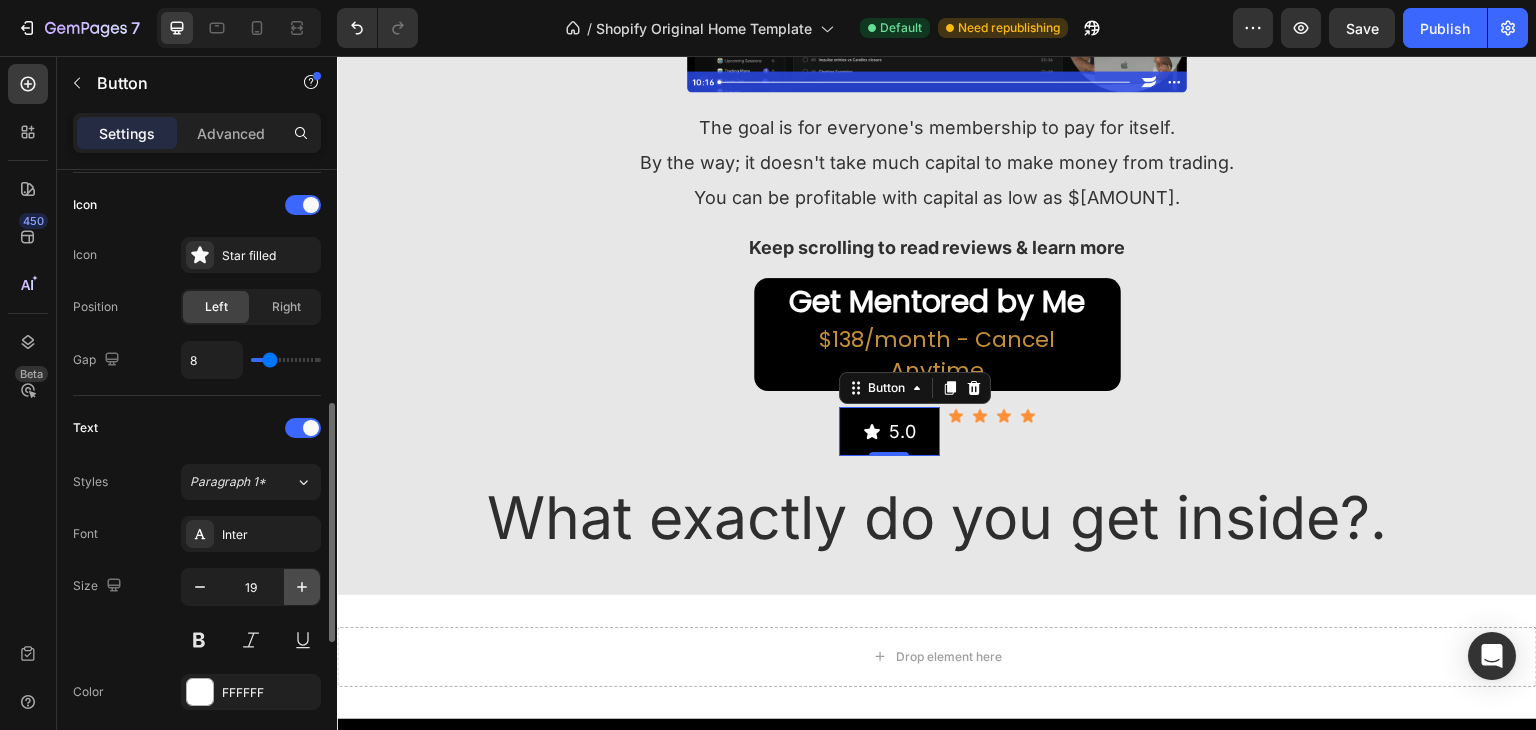 click 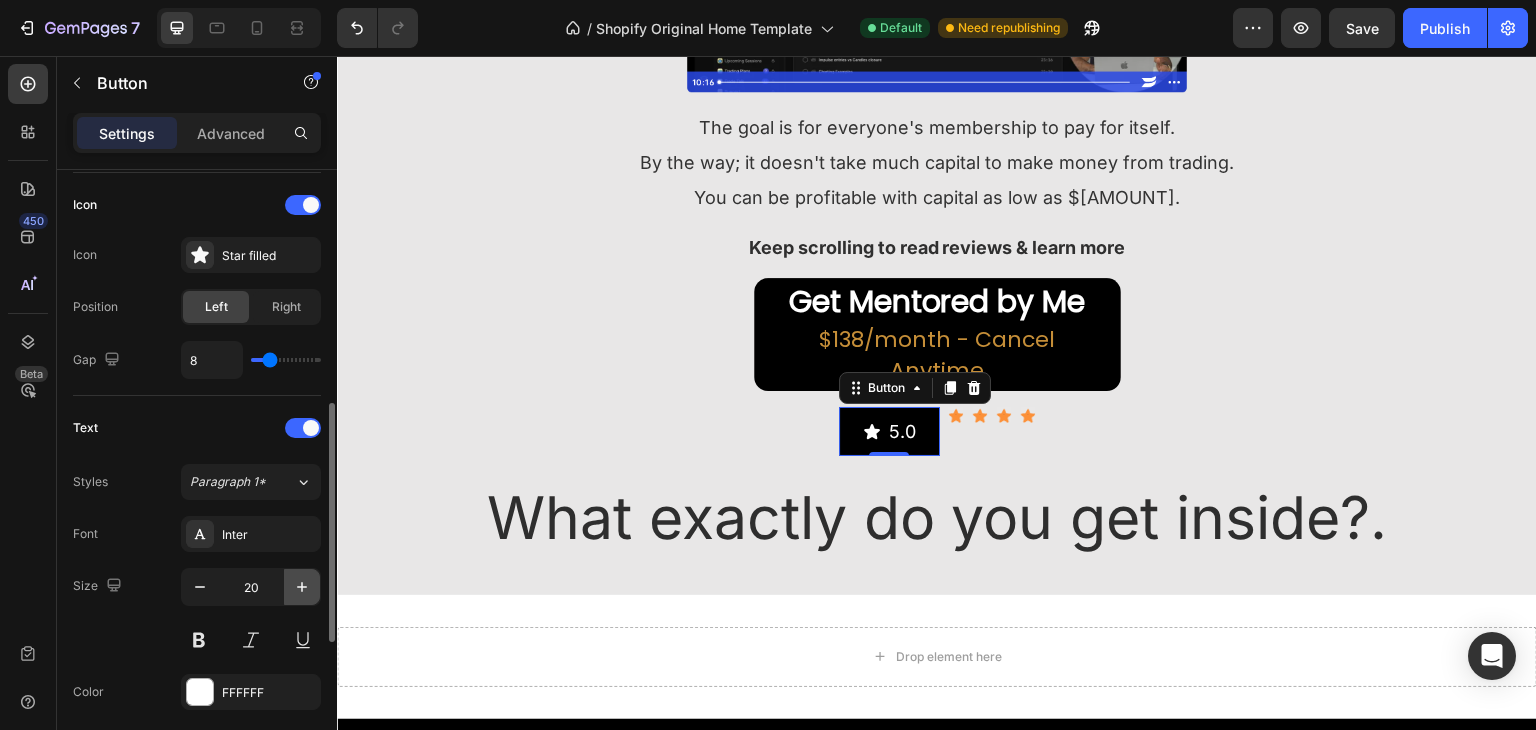 click 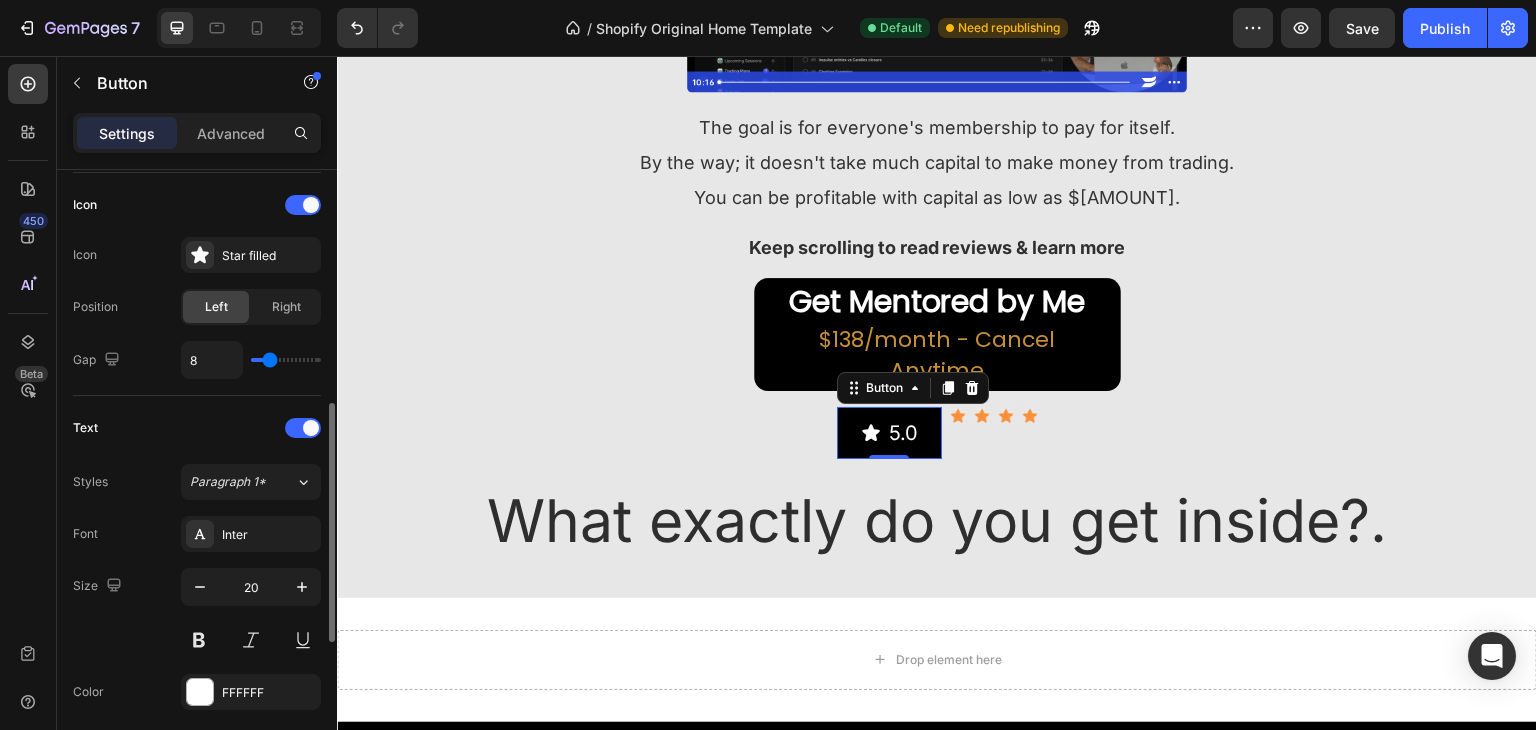 type on "21" 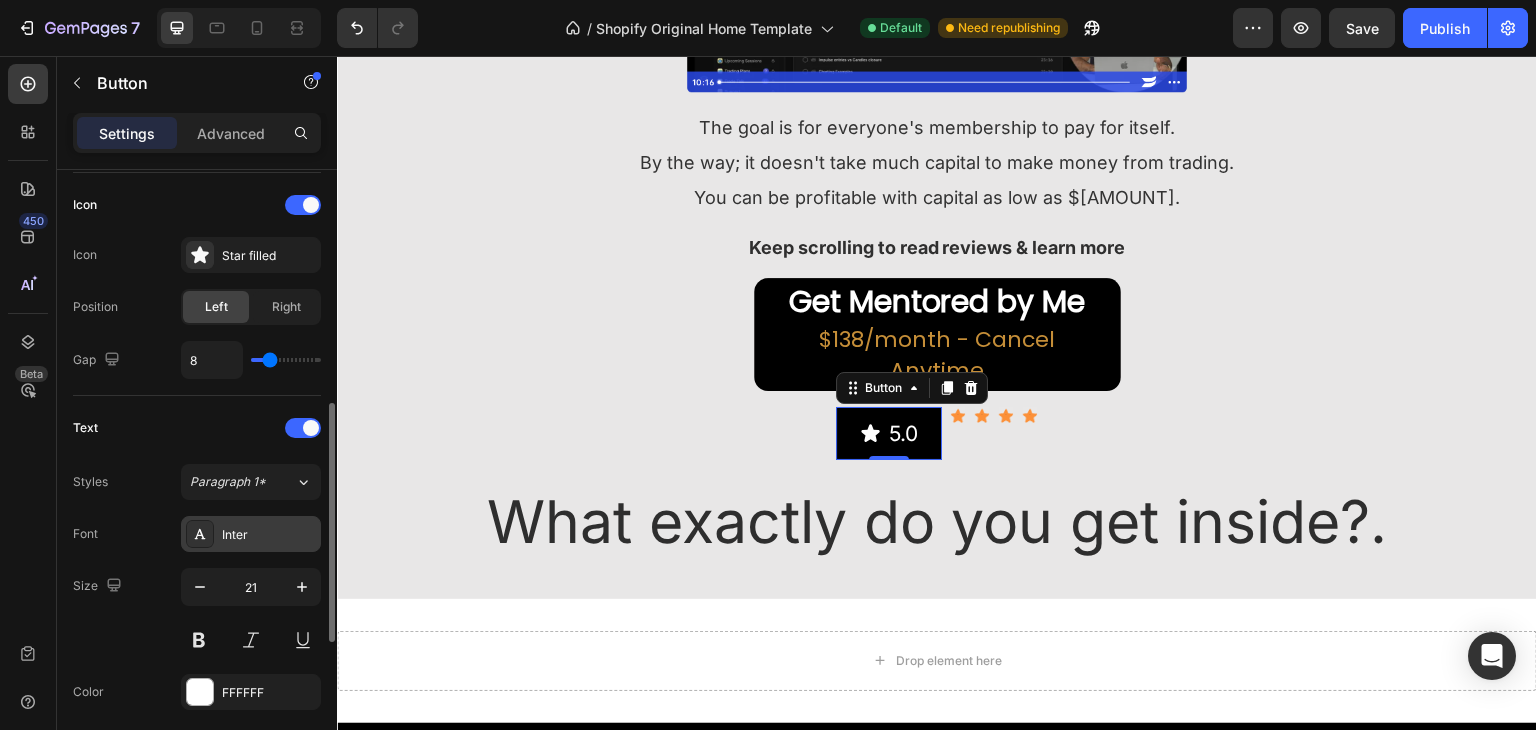 click on "Inter" at bounding box center [269, 535] 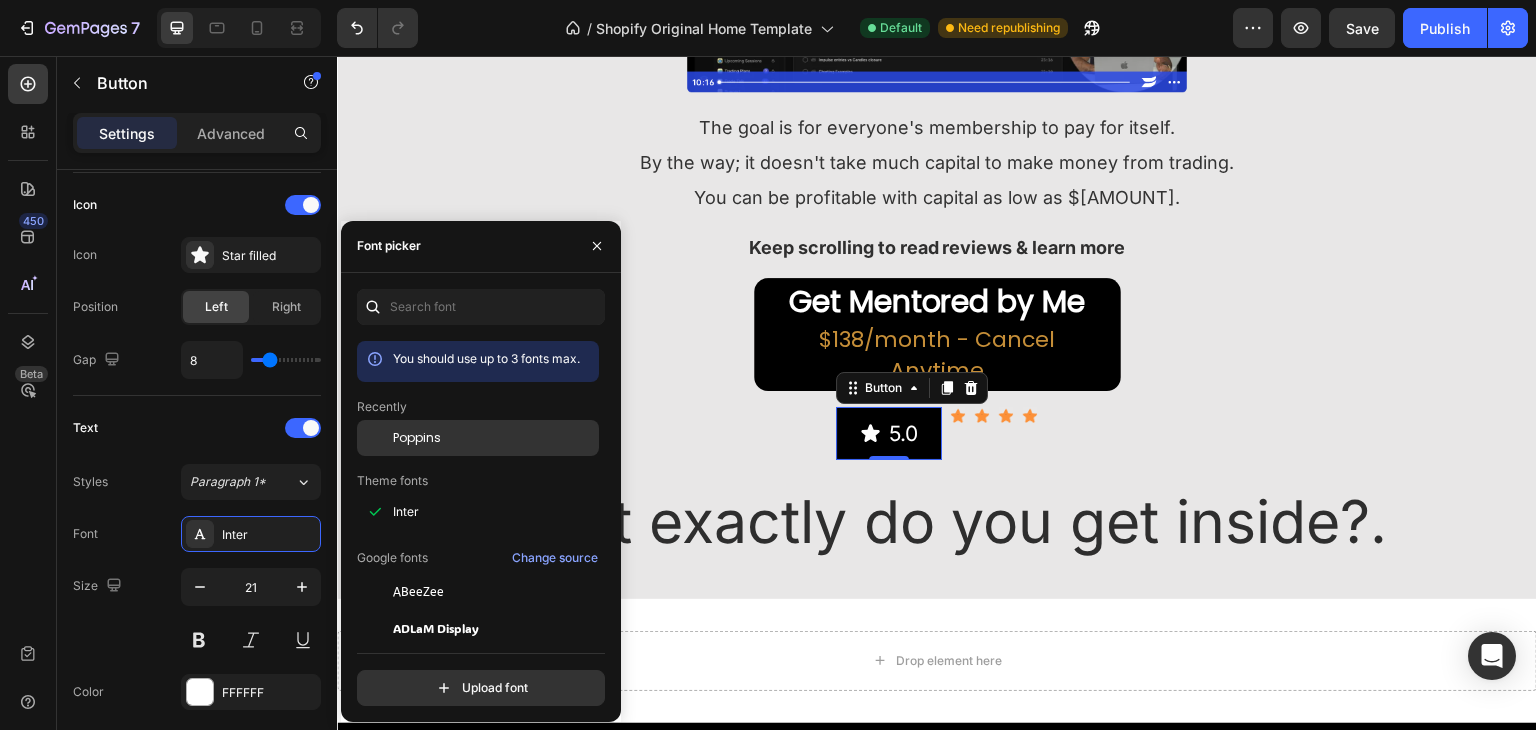 click on "Poppins" at bounding box center (494, 438) 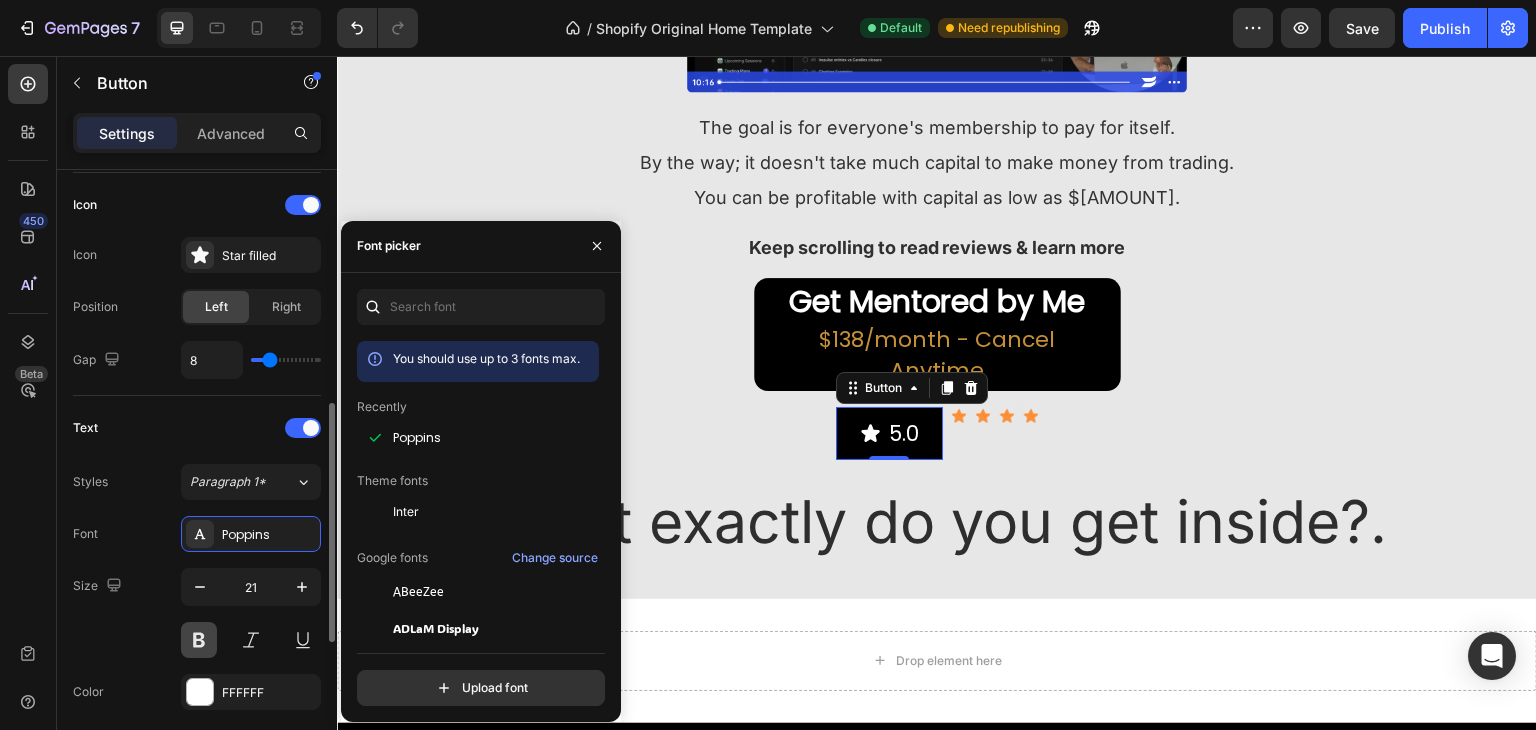 click at bounding box center [199, 640] 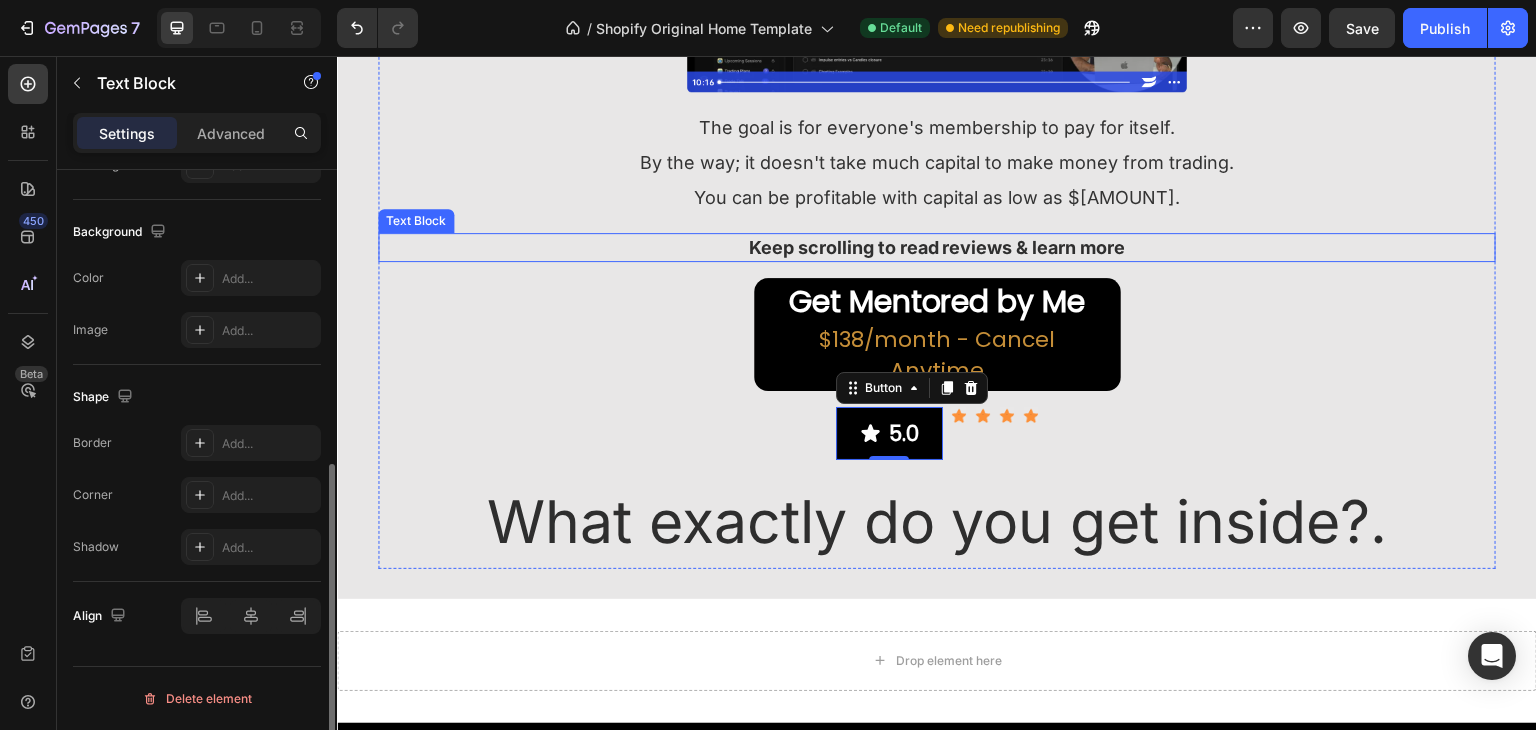 scroll, scrollTop: 0, scrollLeft: 0, axis: both 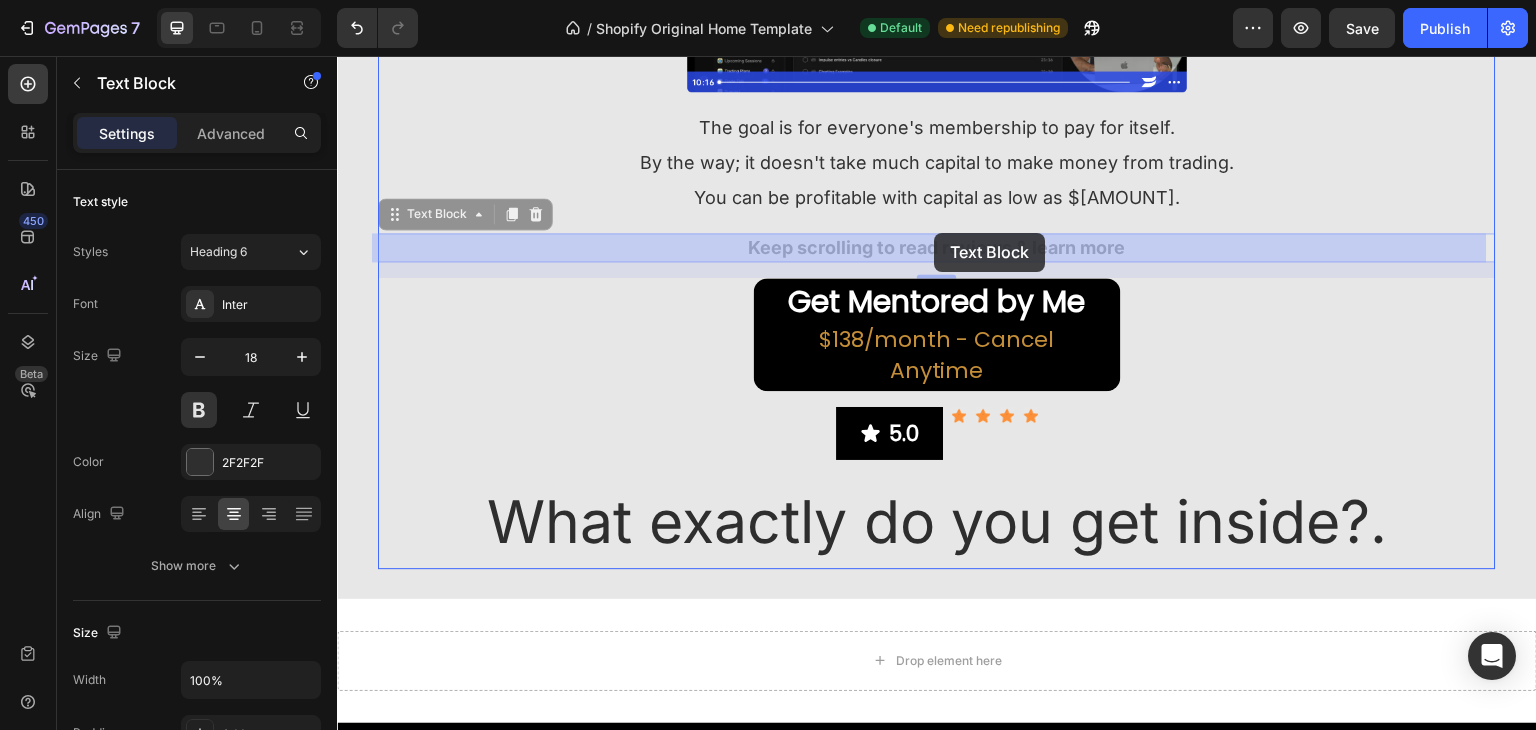 drag, startPoint x: 930, startPoint y: 253, endPoint x: 922, endPoint y: 233, distance: 21.540659 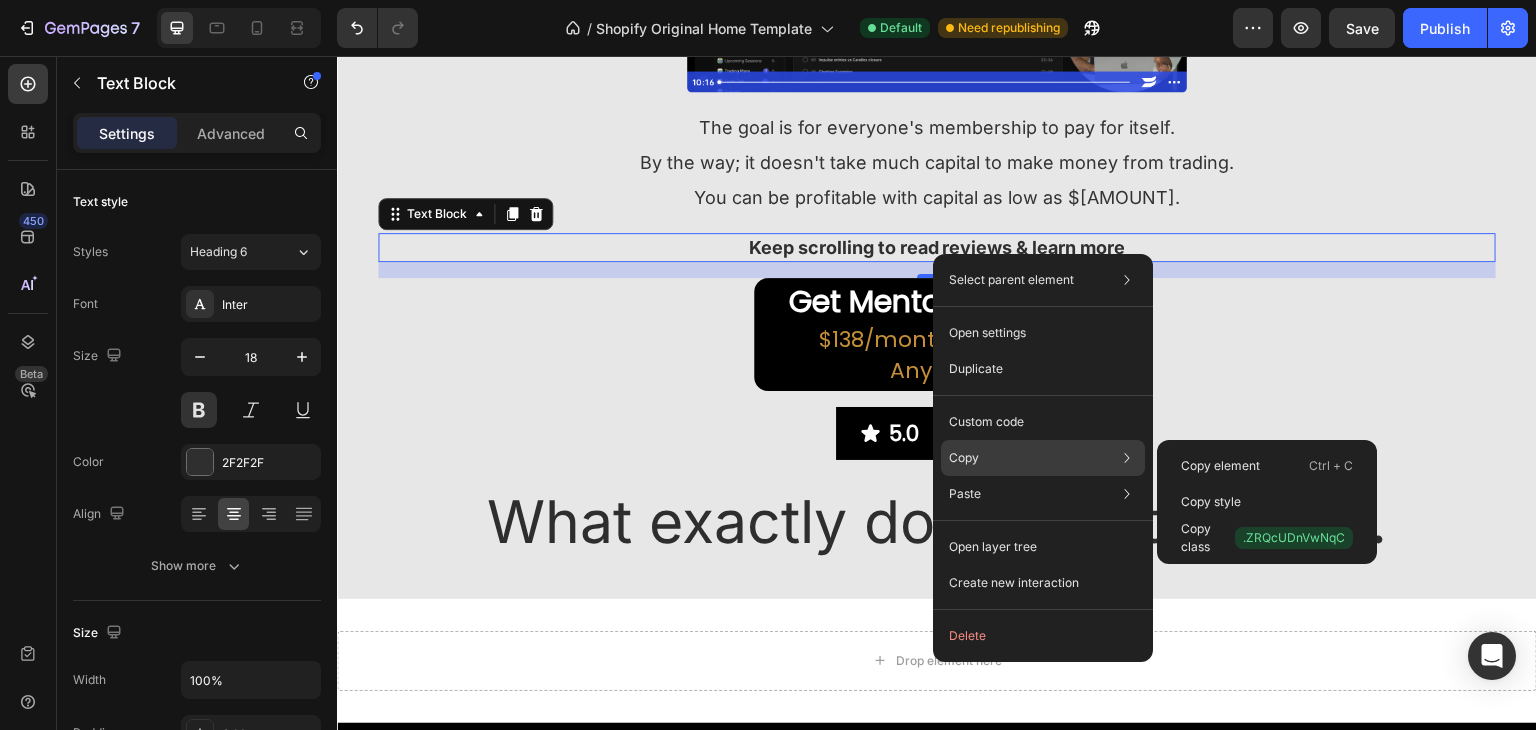click on "Copy Copy element  Ctrl + C Copy style  Copy class  .ZRQcUDnVwNqC" 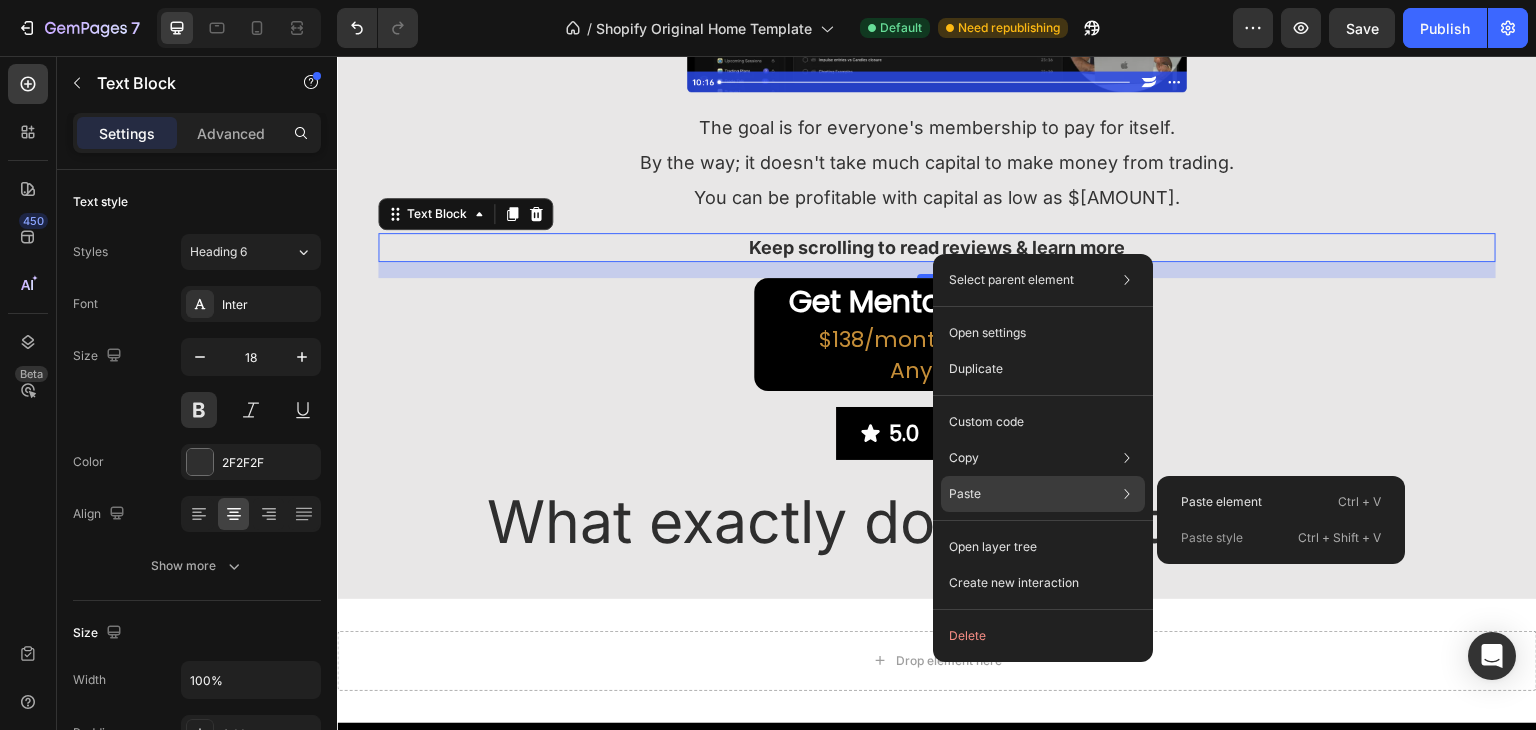 click on "Paste" at bounding box center (965, 494) 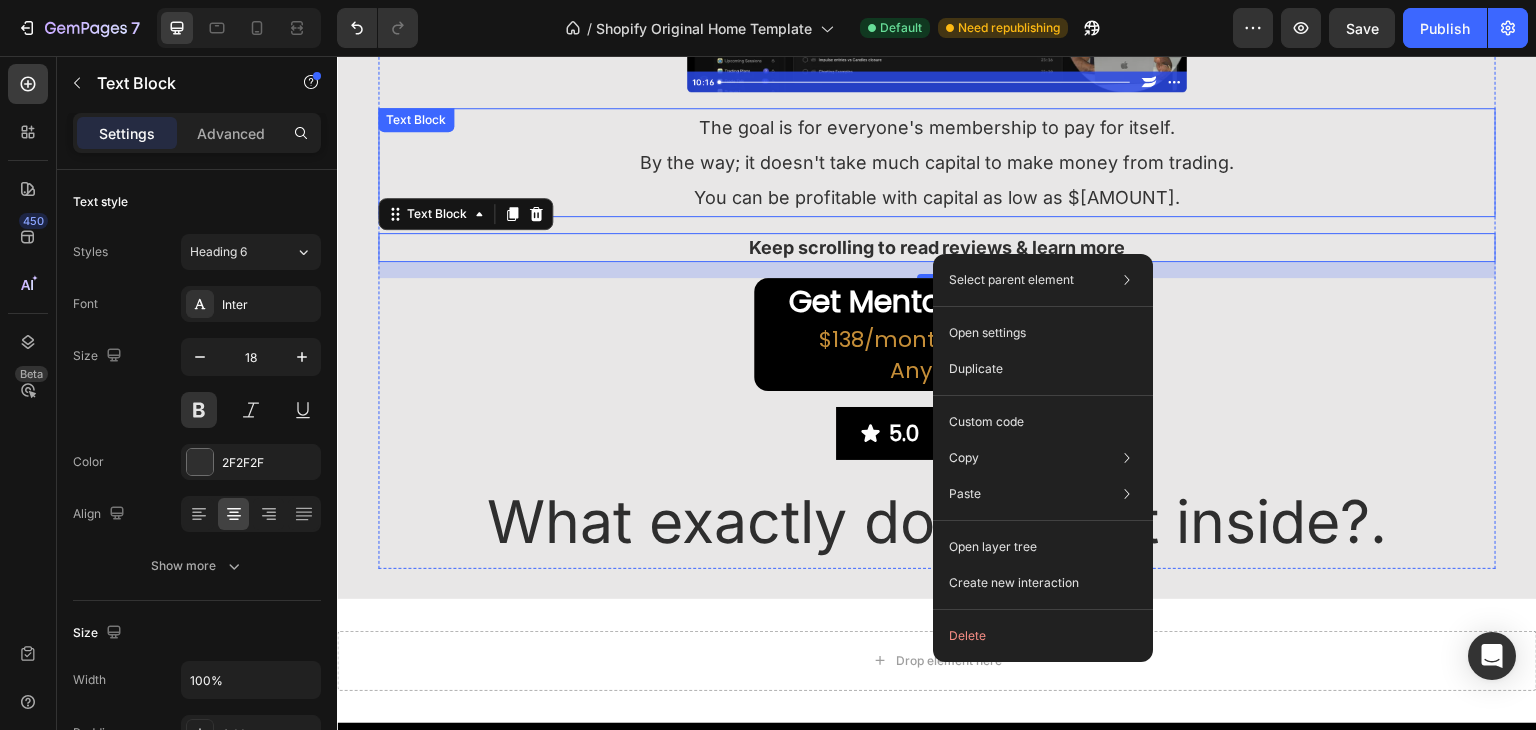click on "You can be profitable with capital as low as $1o00." at bounding box center [937, 197] 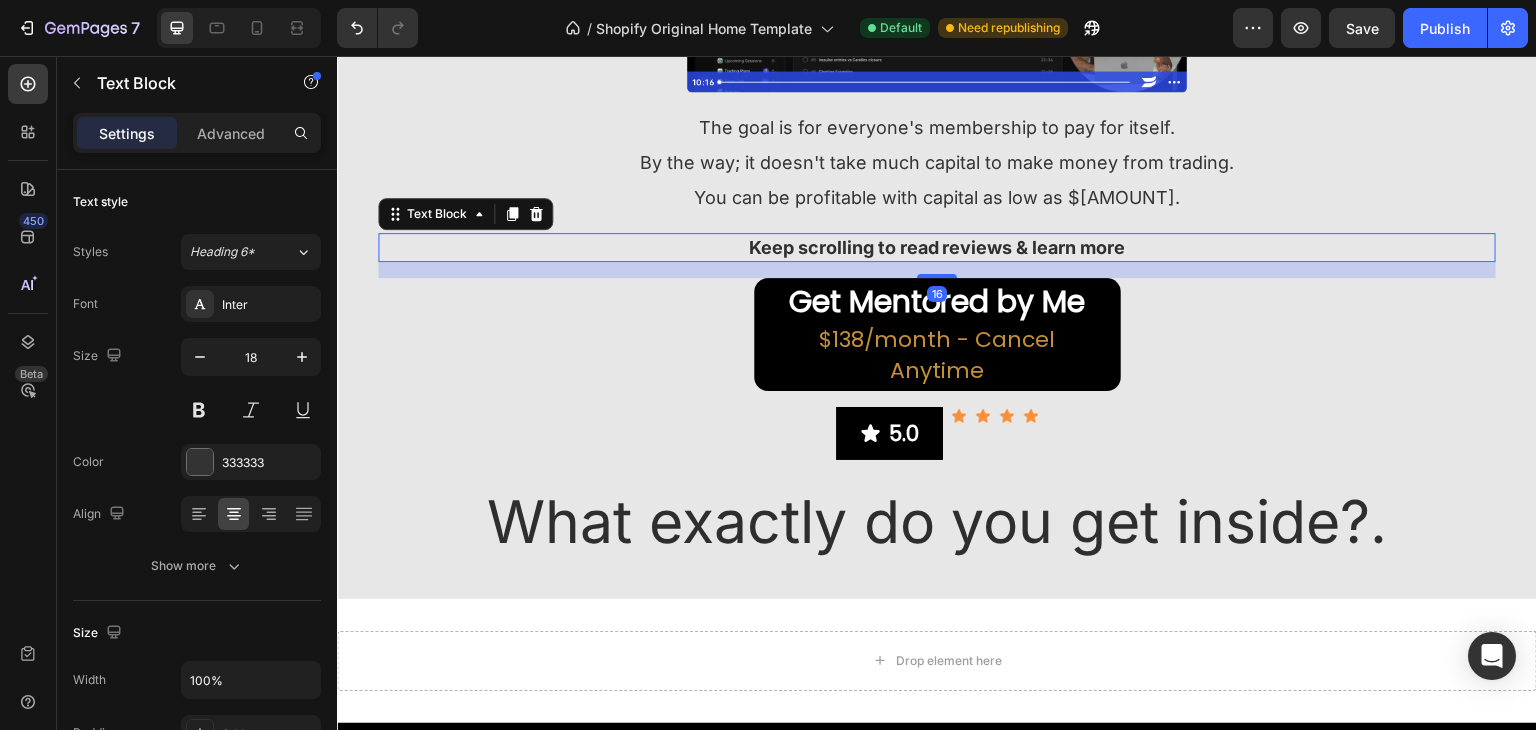 click on "Keep scrolling to read reviews & learn more" at bounding box center (937, 247) 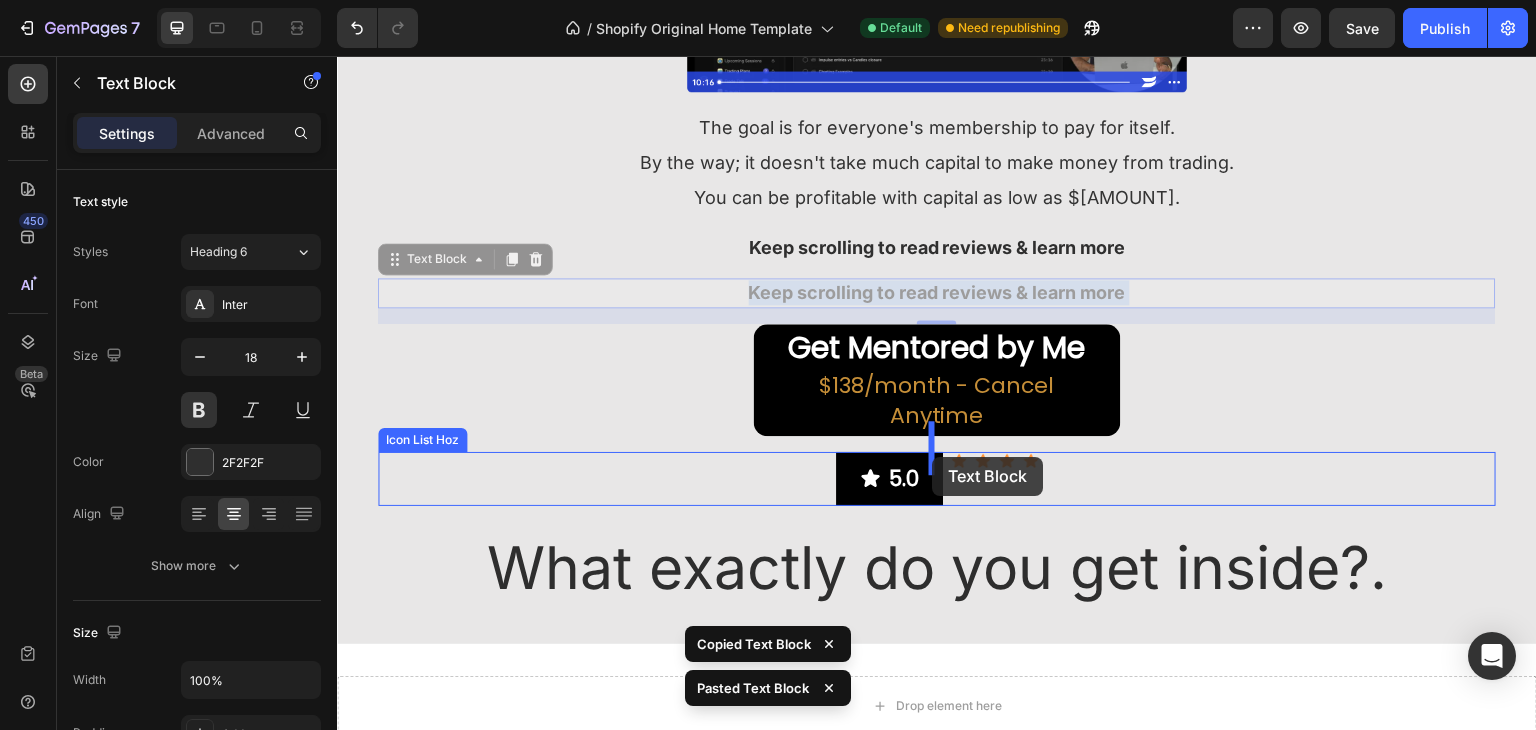 drag, startPoint x: 1002, startPoint y: 298, endPoint x: 932, endPoint y: 457, distance: 173.72679 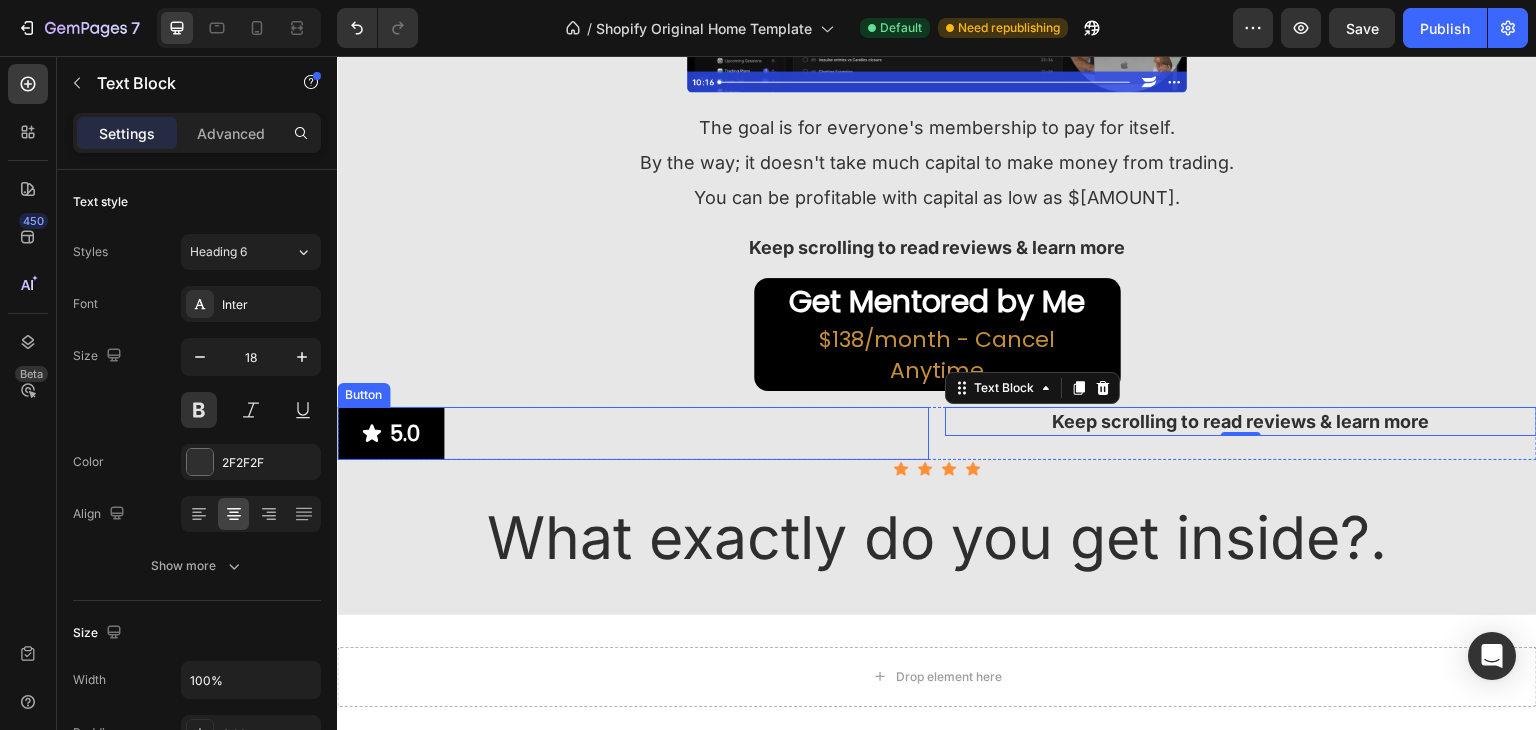 click on "5.0 Button" at bounding box center [633, 433] 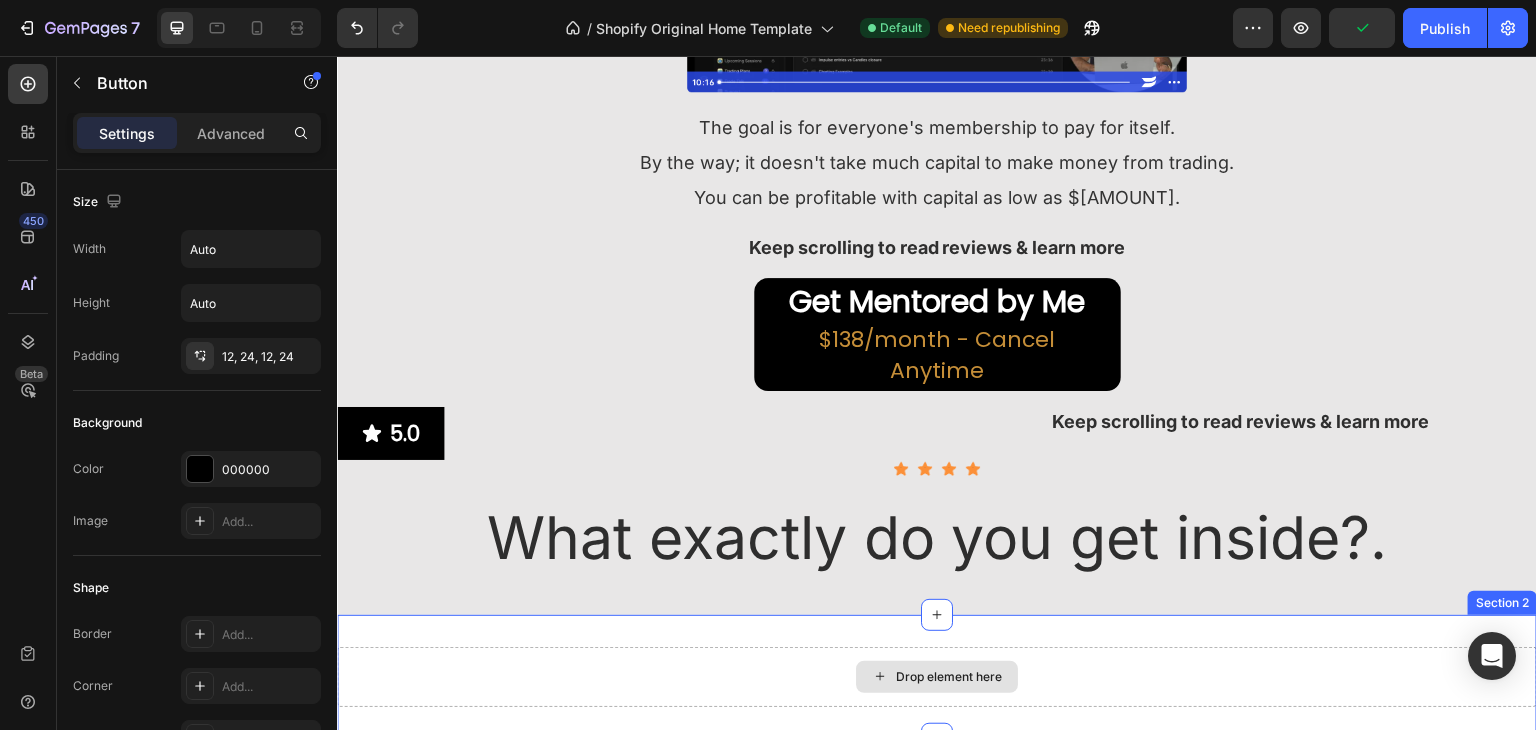 click on "Drop element here" at bounding box center (949, 677) 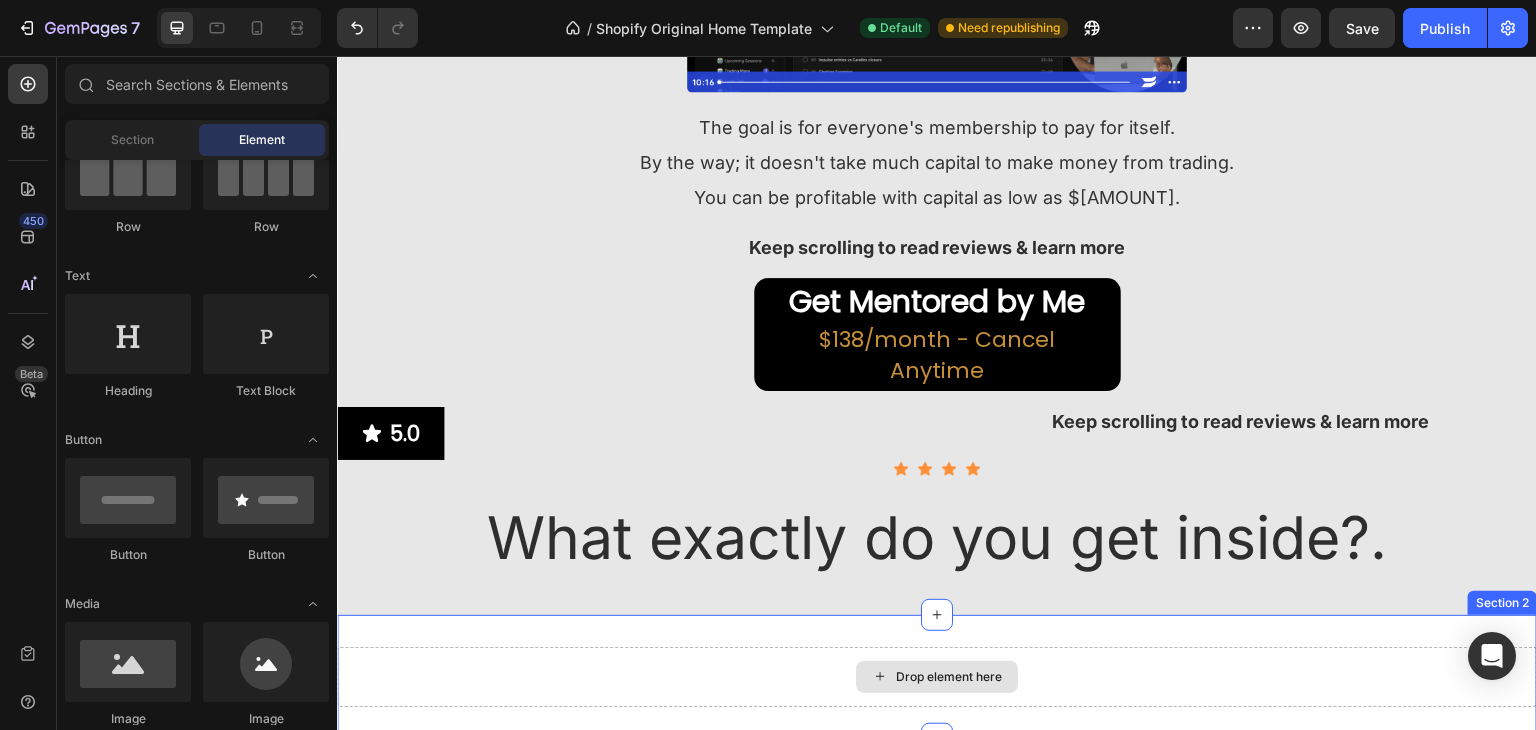 click on "Drop element here" at bounding box center (949, 677) 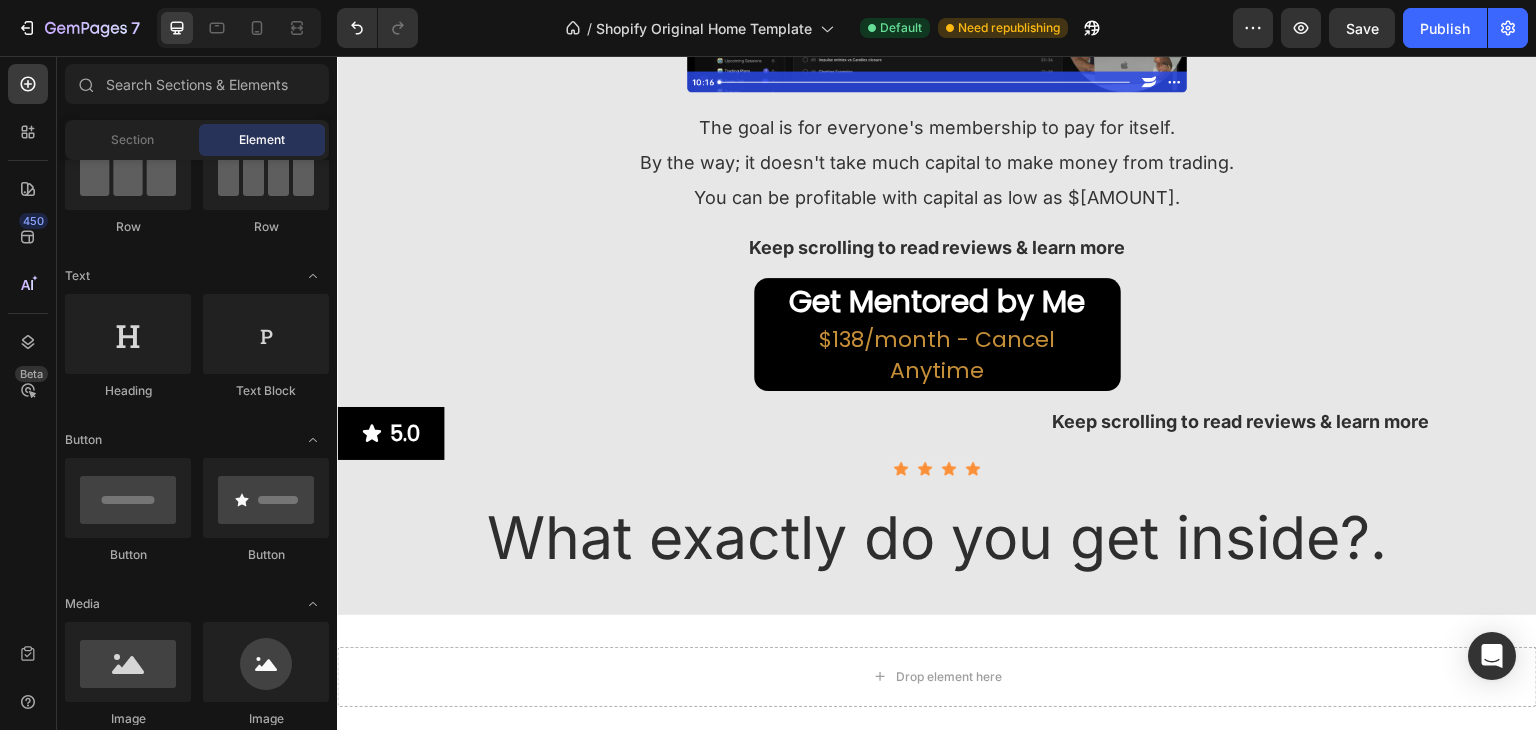 scroll, scrollTop: 0, scrollLeft: 0, axis: both 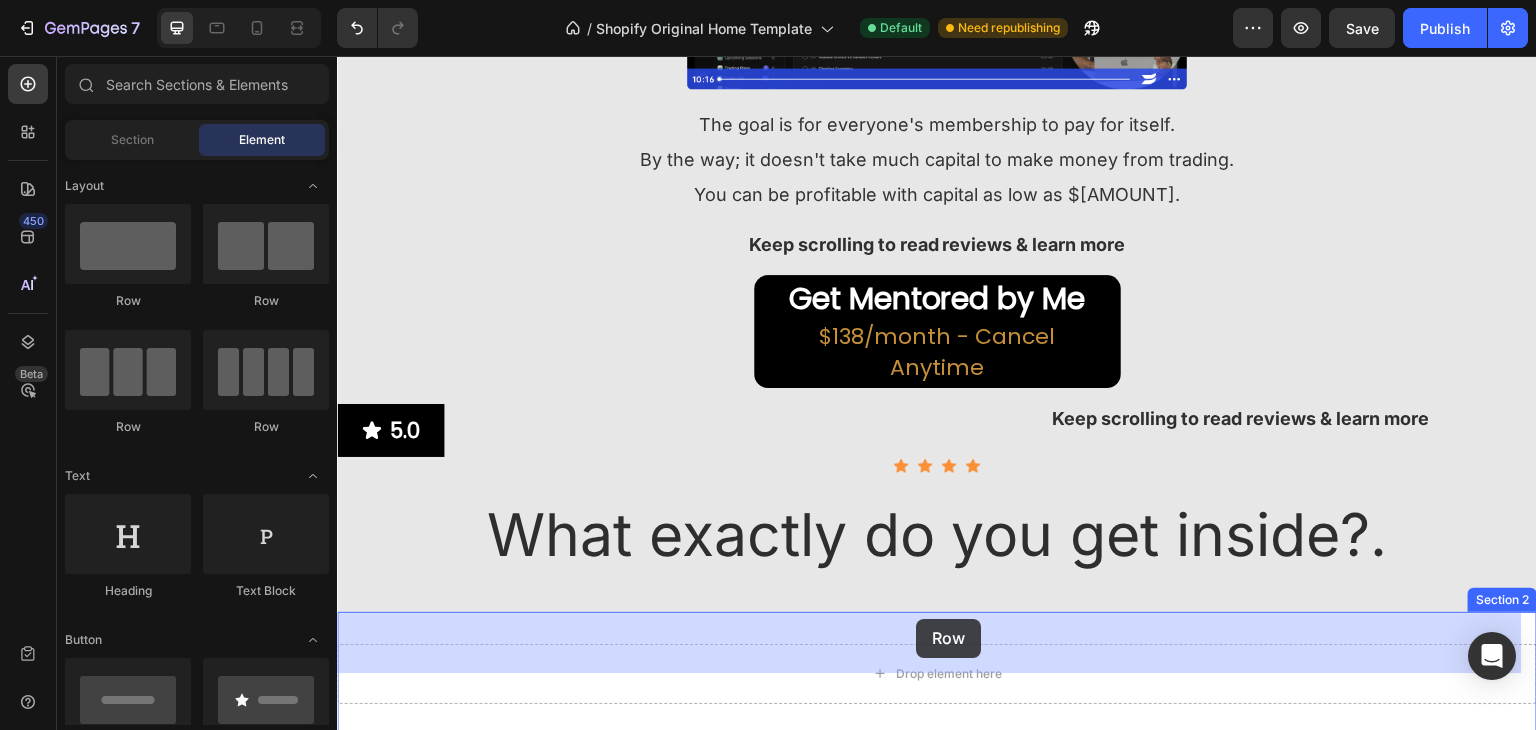 drag, startPoint x: 469, startPoint y: 441, endPoint x: 916, endPoint y: 619, distance: 481.1372 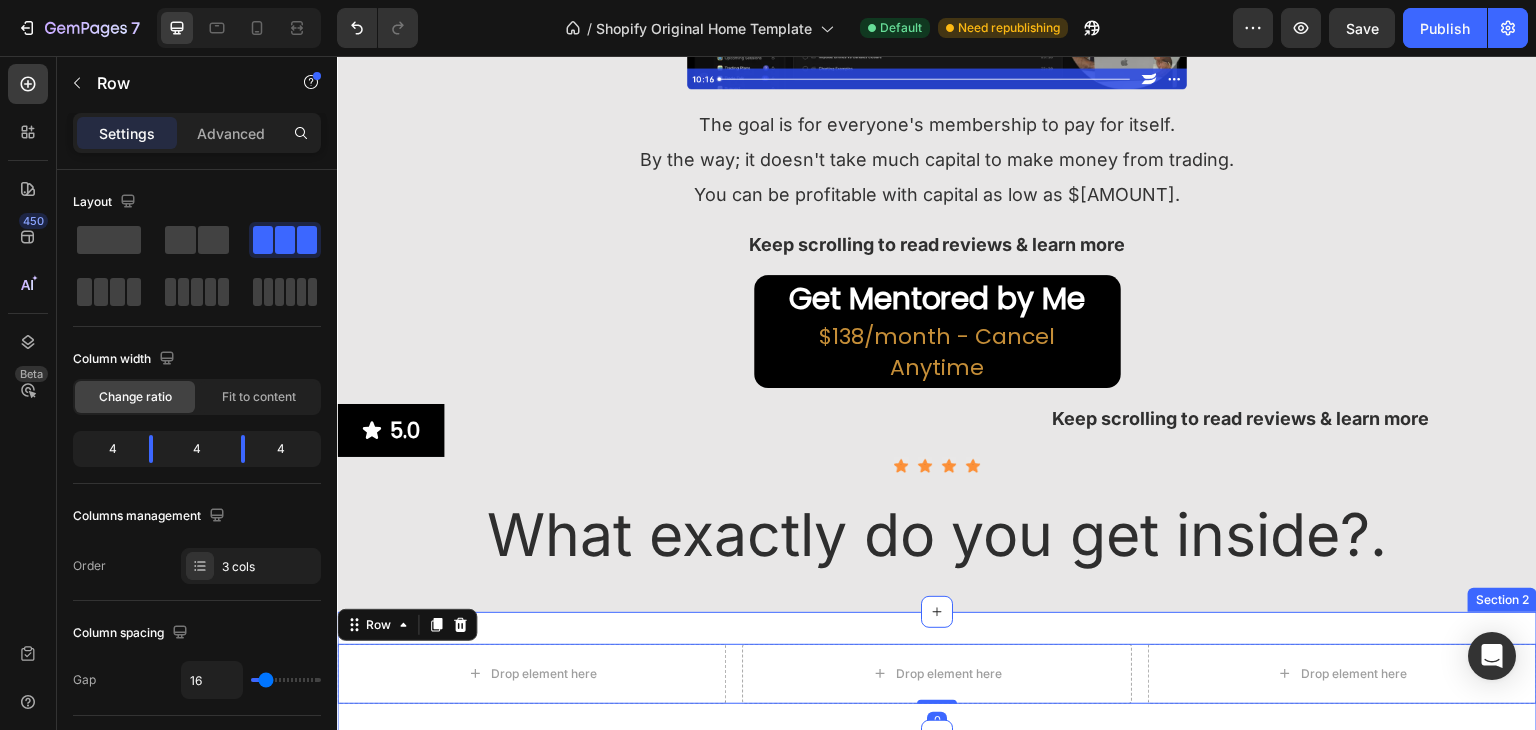 scroll, scrollTop: 703, scrollLeft: 0, axis: vertical 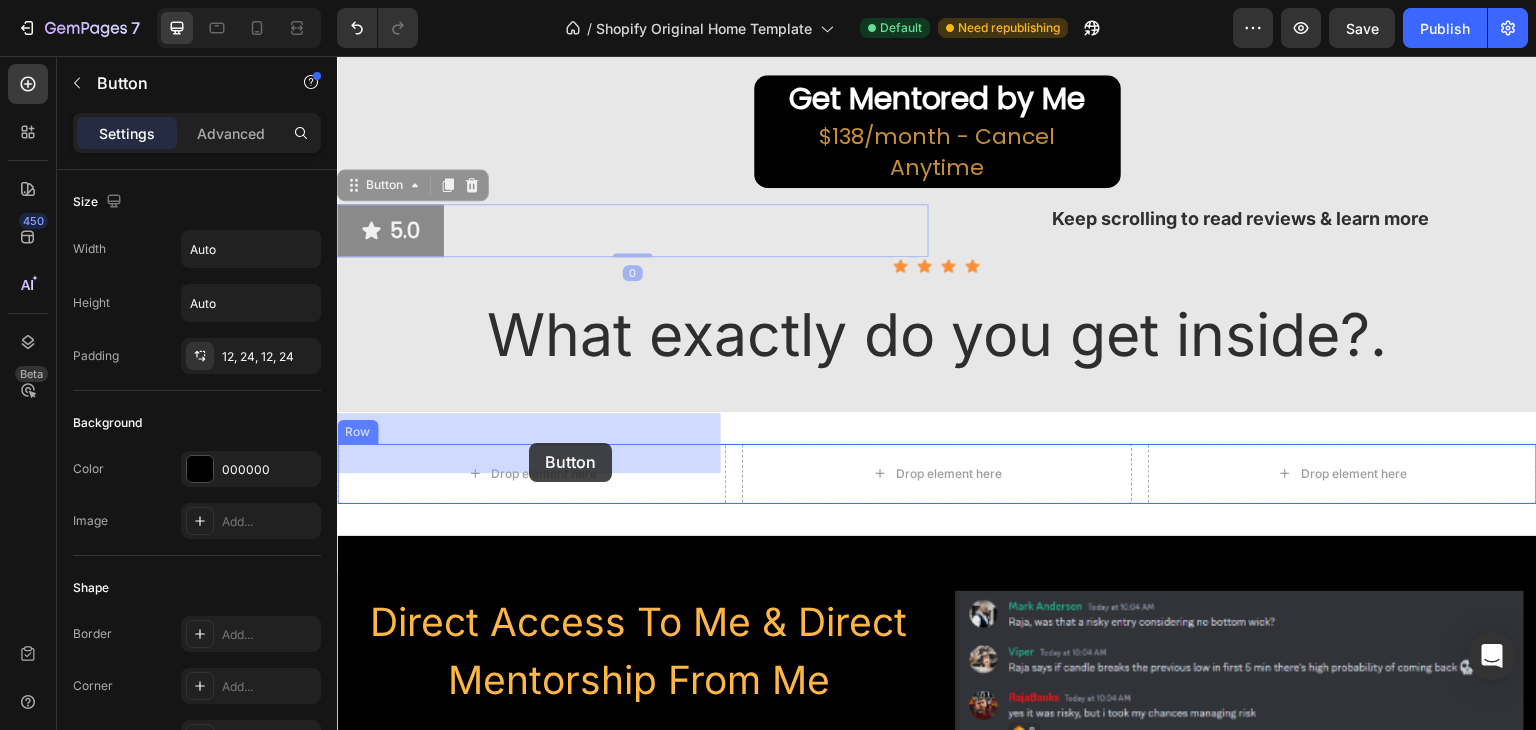 drag, startPoint x: 393, startPoint y: 211, endPoint x: 556, endPoint y: 434, distance: 276.22092 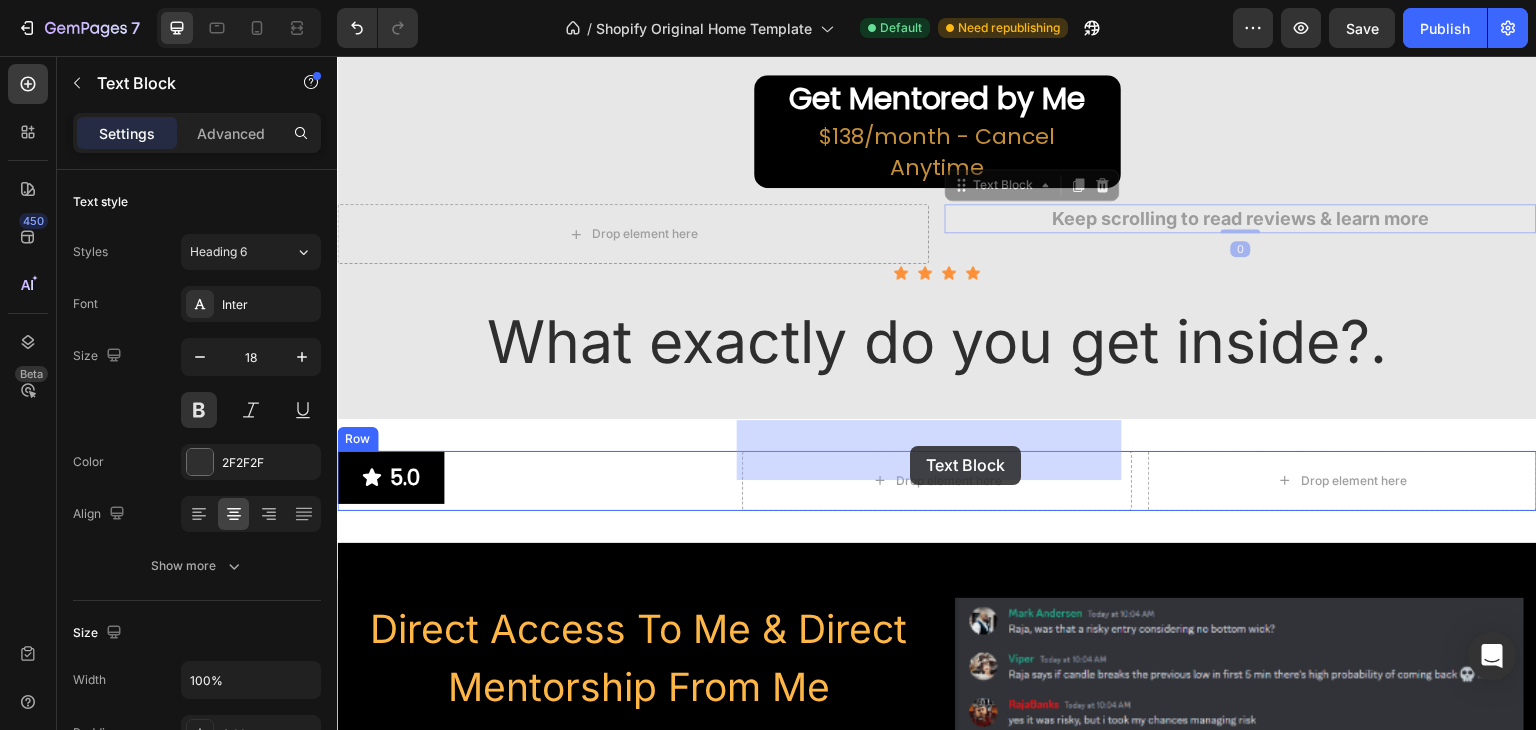 drag, startPoint x: 1107, startPoint y: 181, endPoint x: 910, endPoint y: 446, distance: 330.20297 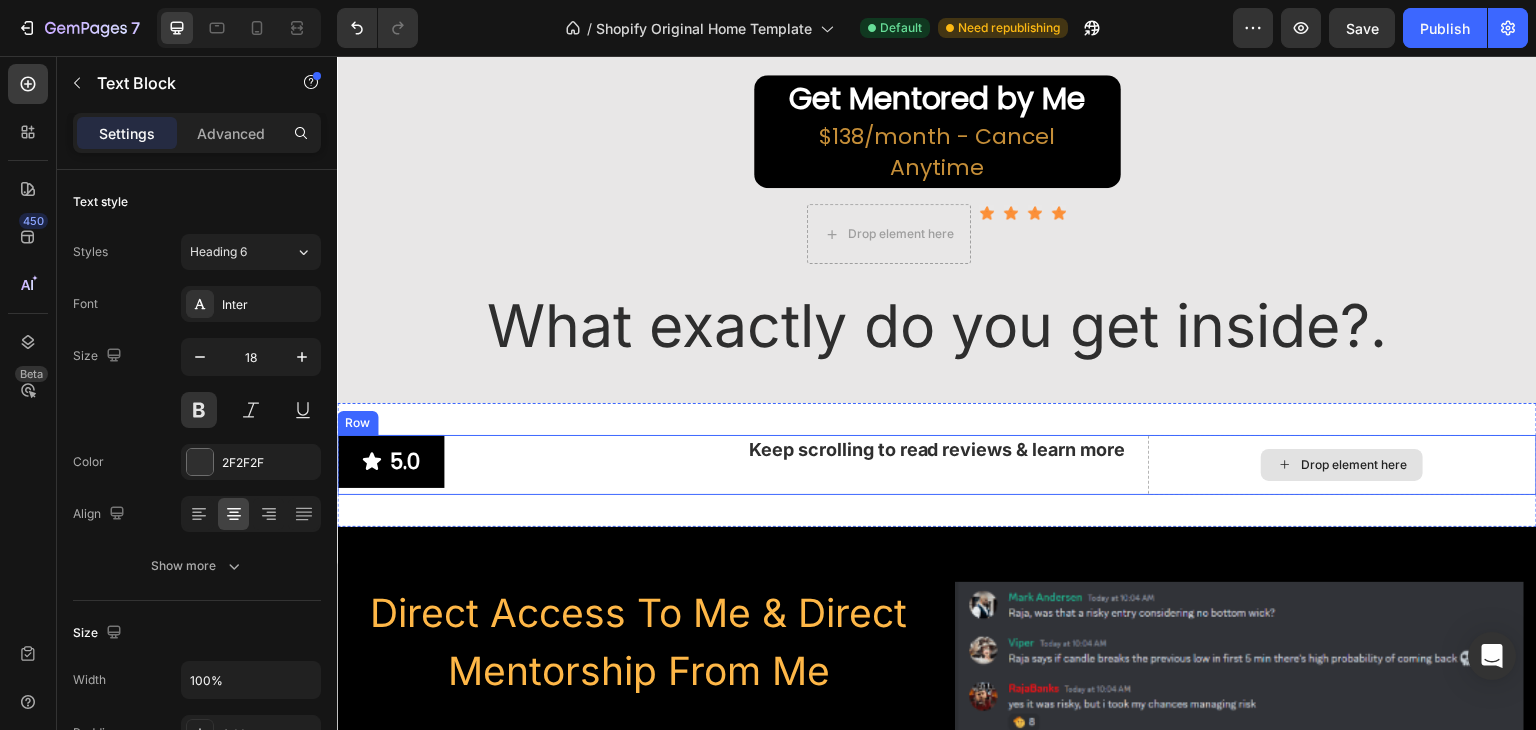 click 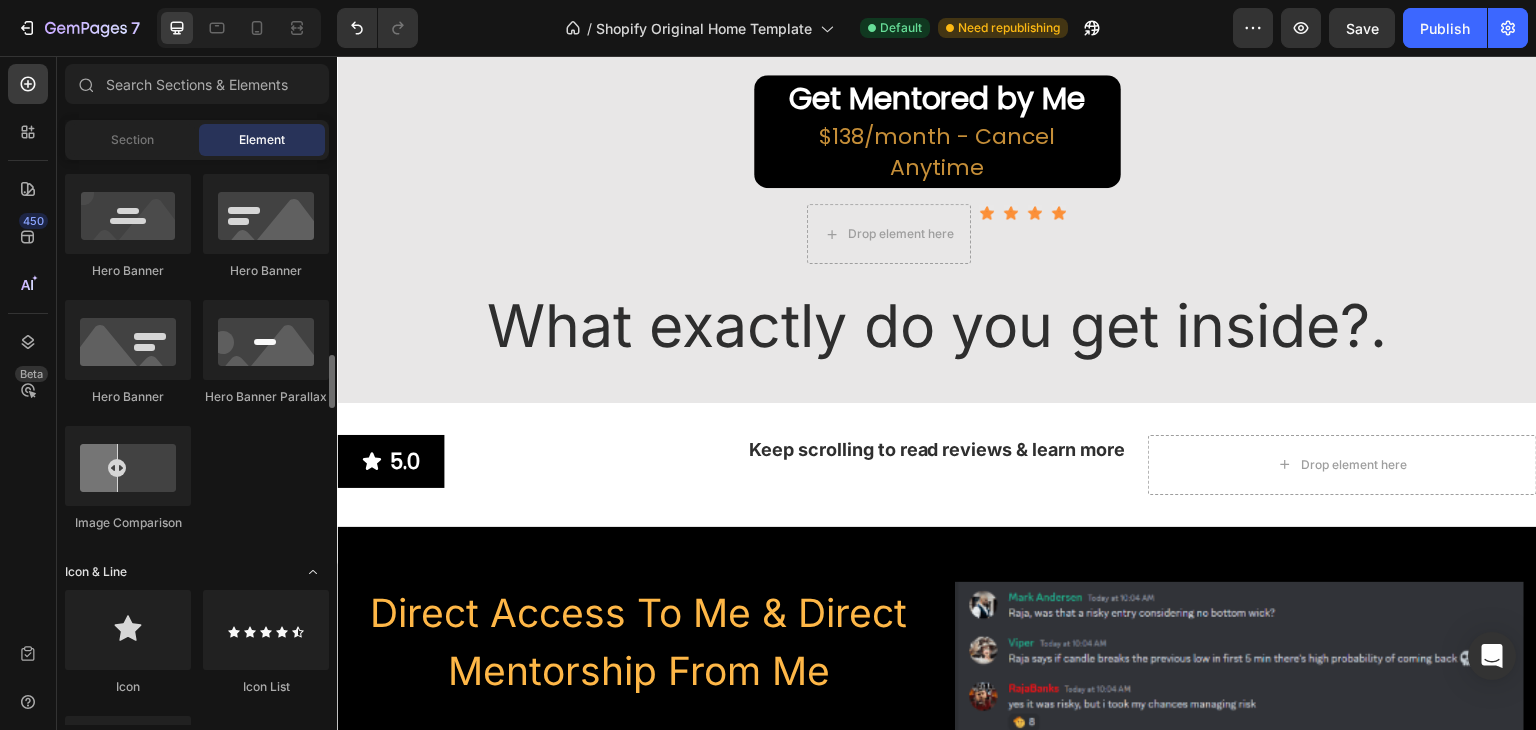 scroll, scrollTop: 1000, scrollLeft: 0, axis: vertical 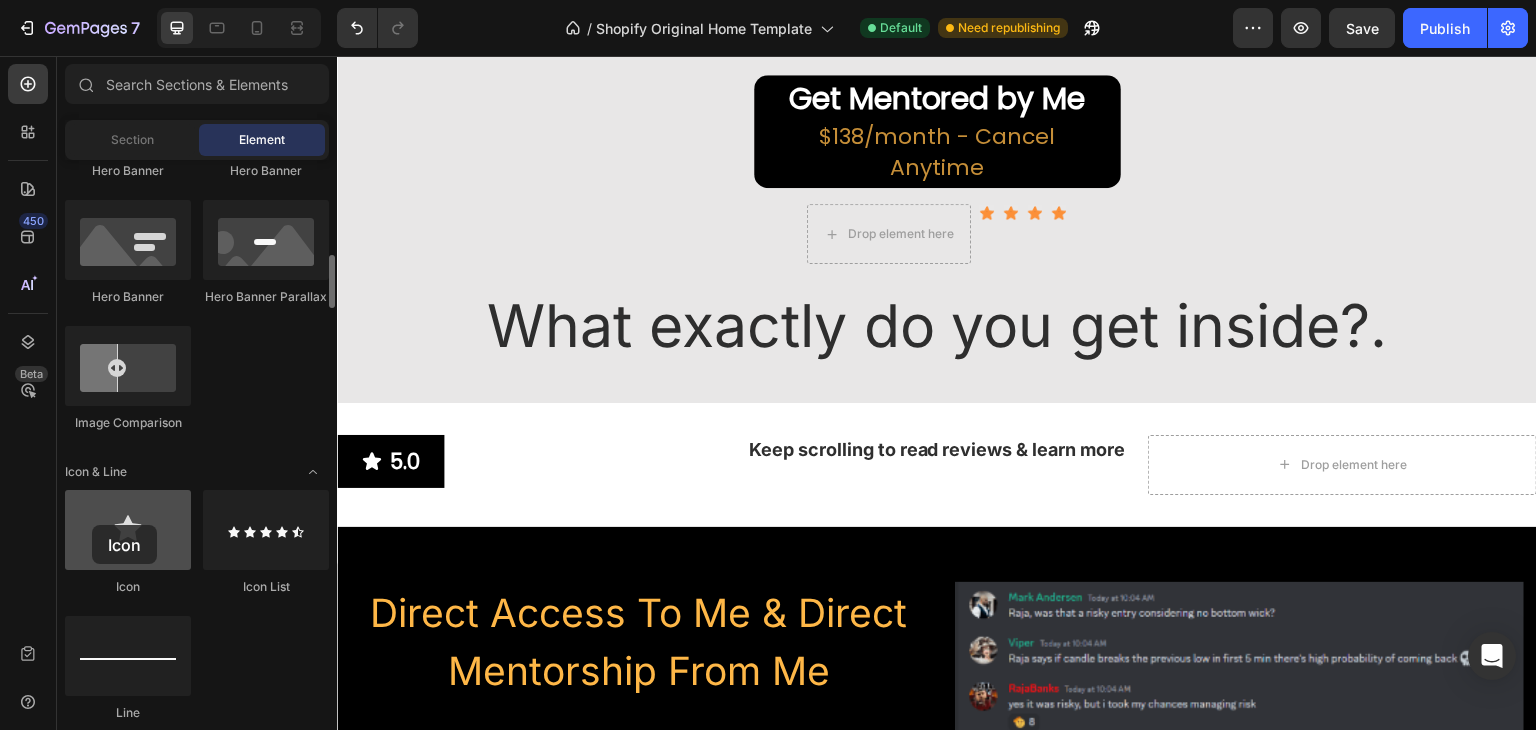 drag, startPoint x: 130, startPoint y: 521, endPoint x: 92, endPoint y: 525, distance: 38.209946 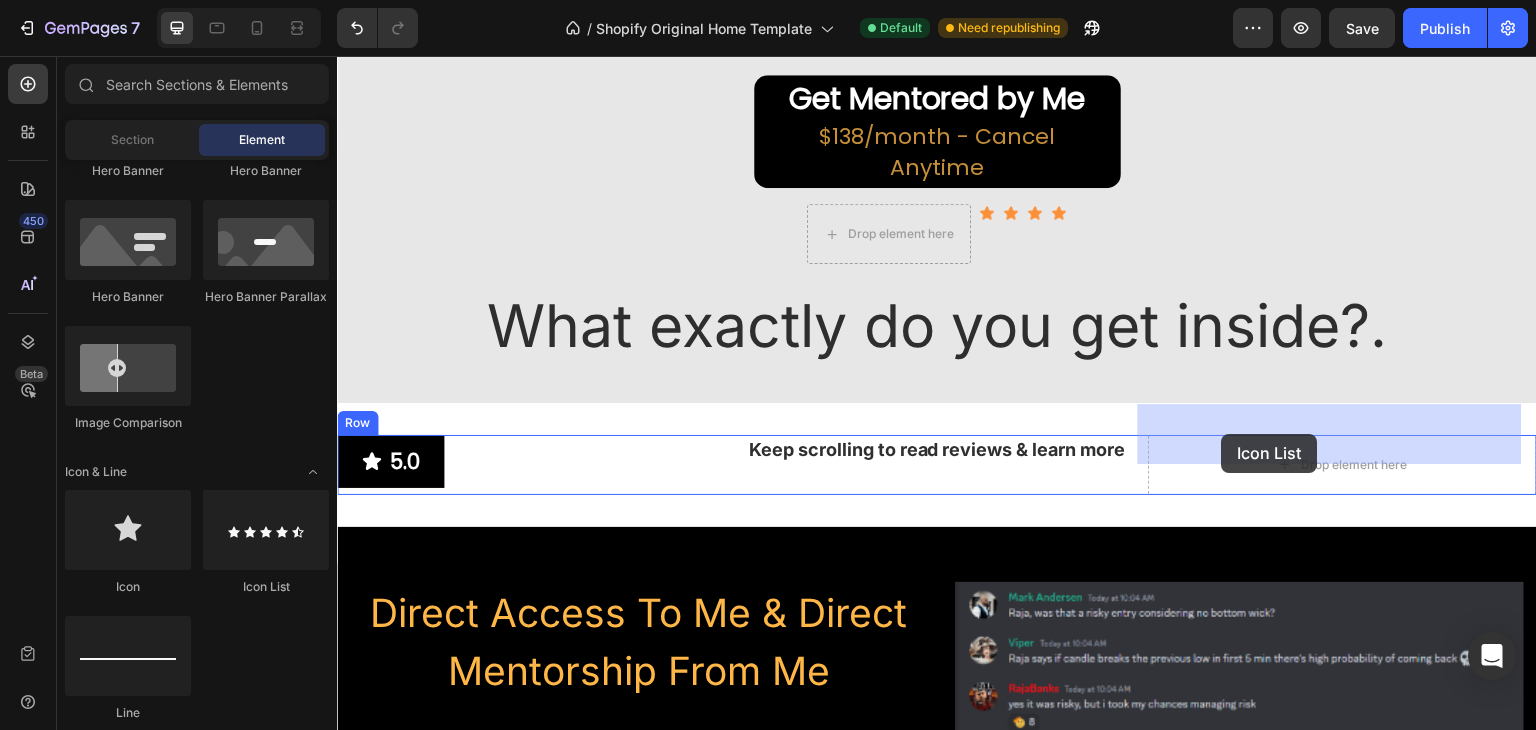 drag, startPoint x: 593, startPoint y: 589, endPoint x: 1222, endPoint y: 434, distance: 647.81635 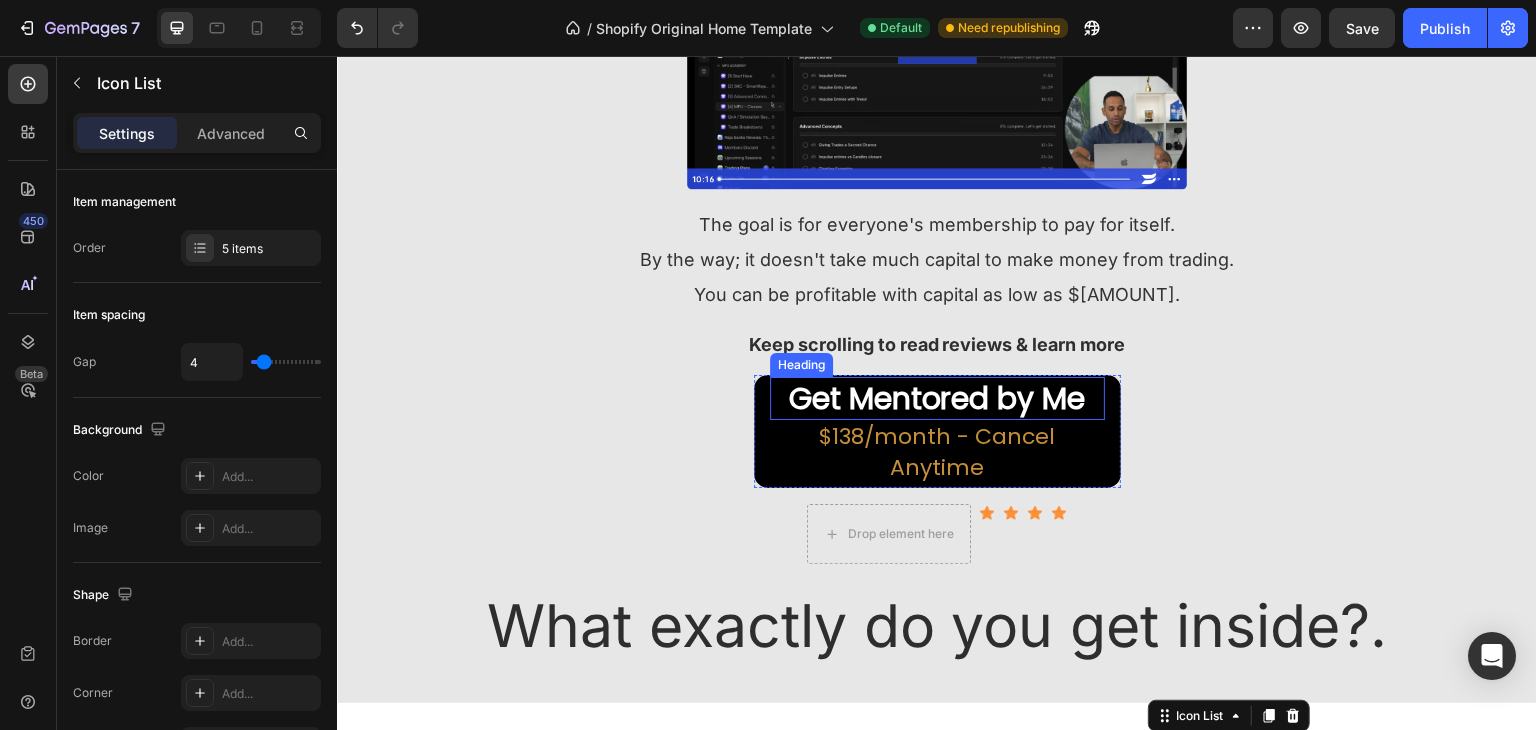 scroll, scrollTop: 903, scrollLeft: 0, axis: vertical 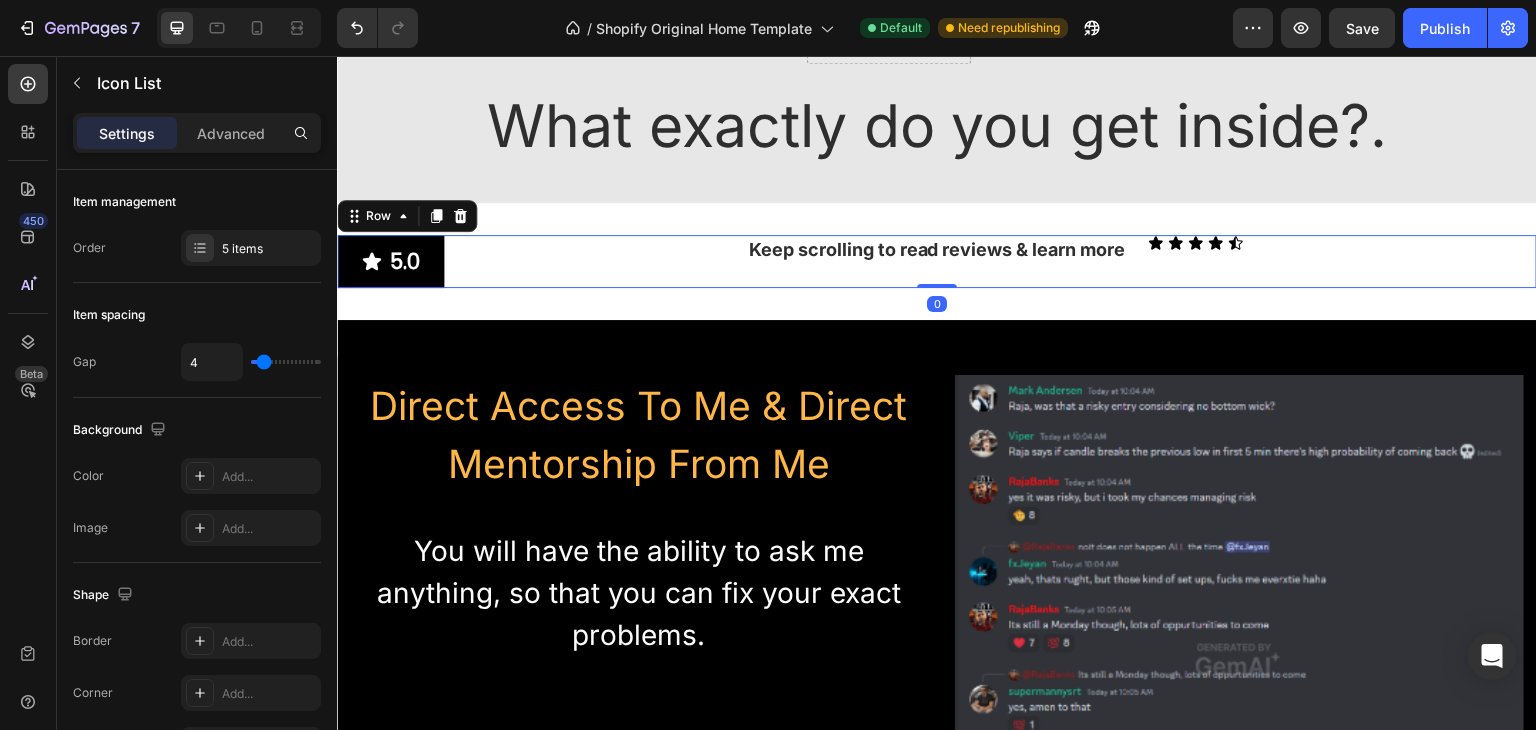 click on "Keep scrolling to read reviews & learn more Text Block" at bounding box center (936, 261) 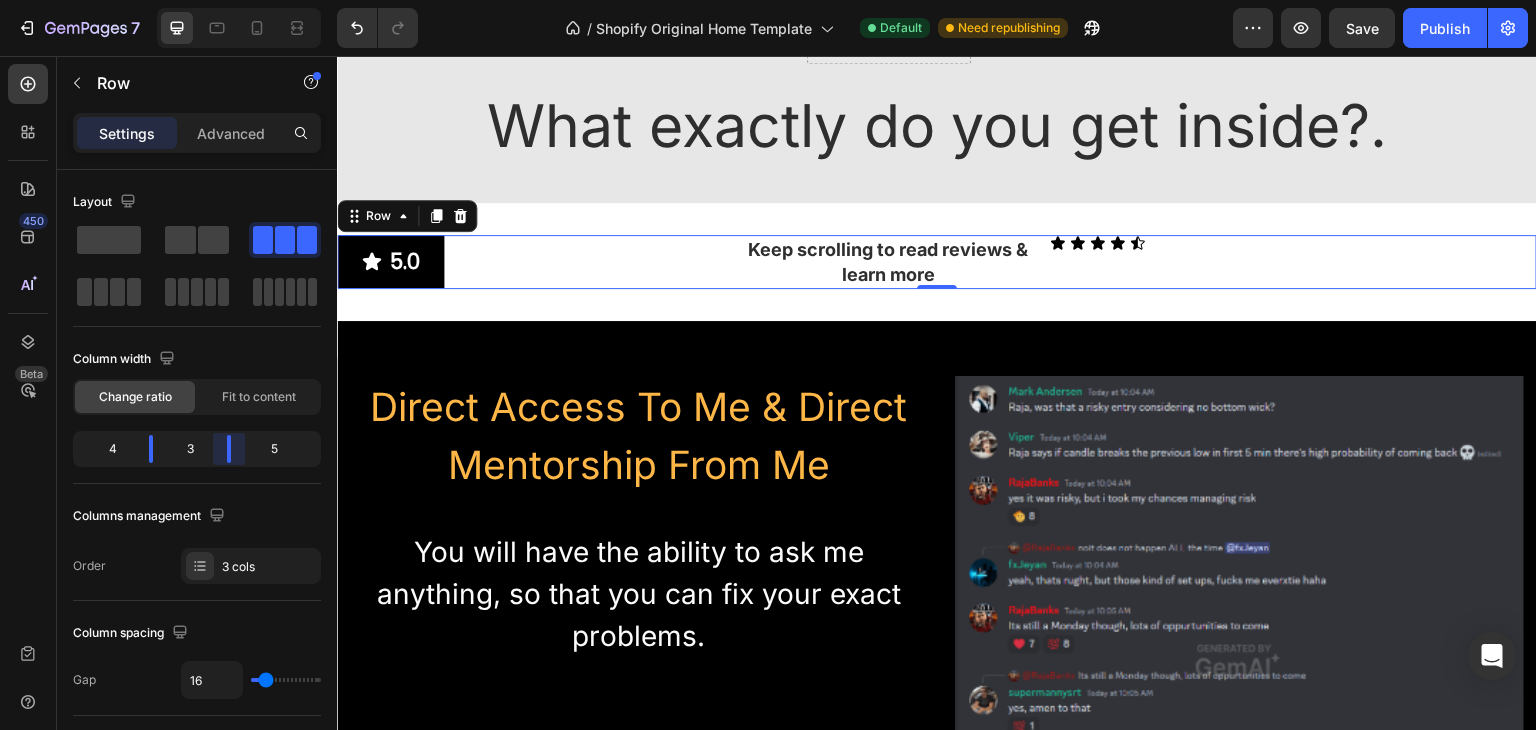 drag, startPoint x: 244, startPoint y: 447, endPoint x: 220, endPoint y: 450, distance: 24.186773 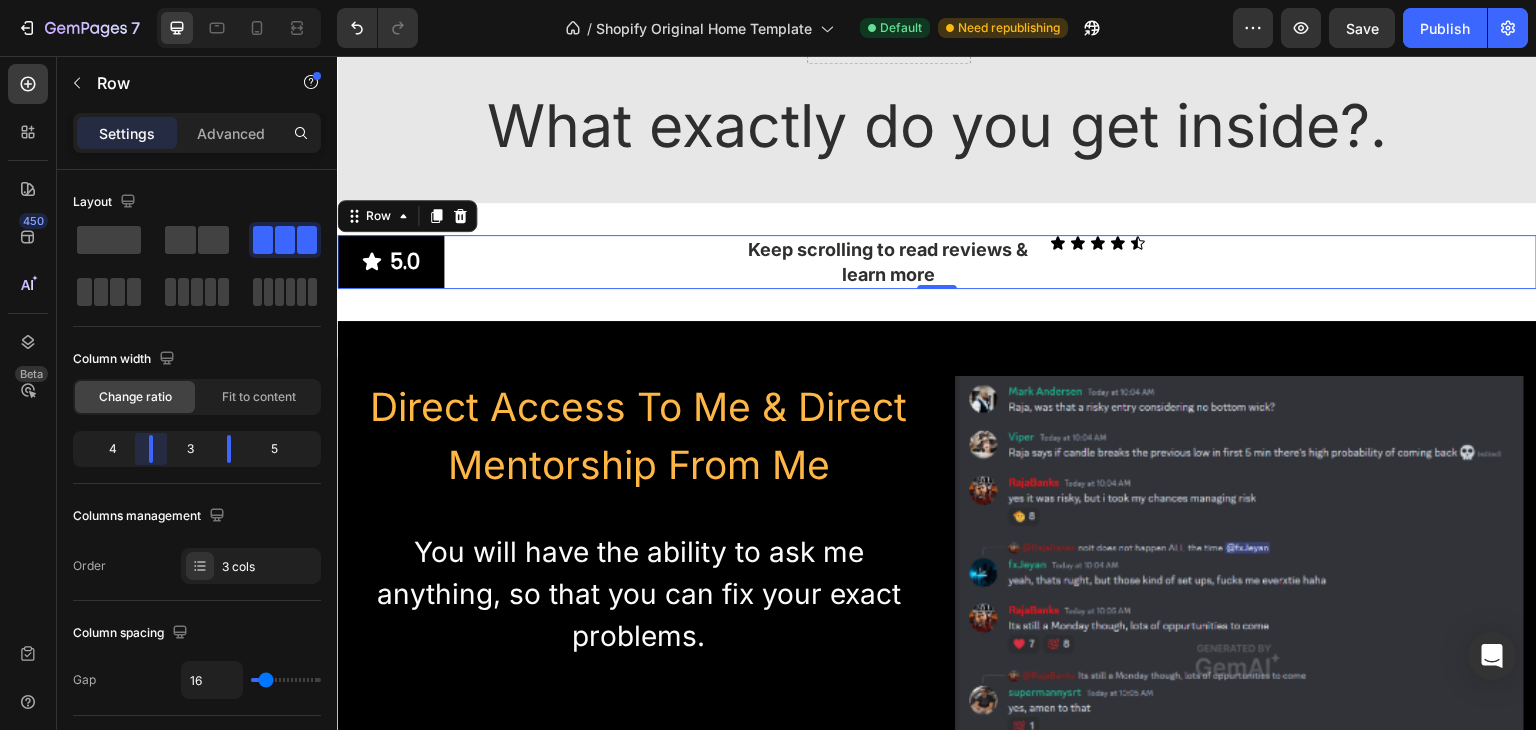 drag, startPoint x: 144, startPoint y: 441, endPoint x: 162, endPoint y: 439, distance: 18.110771 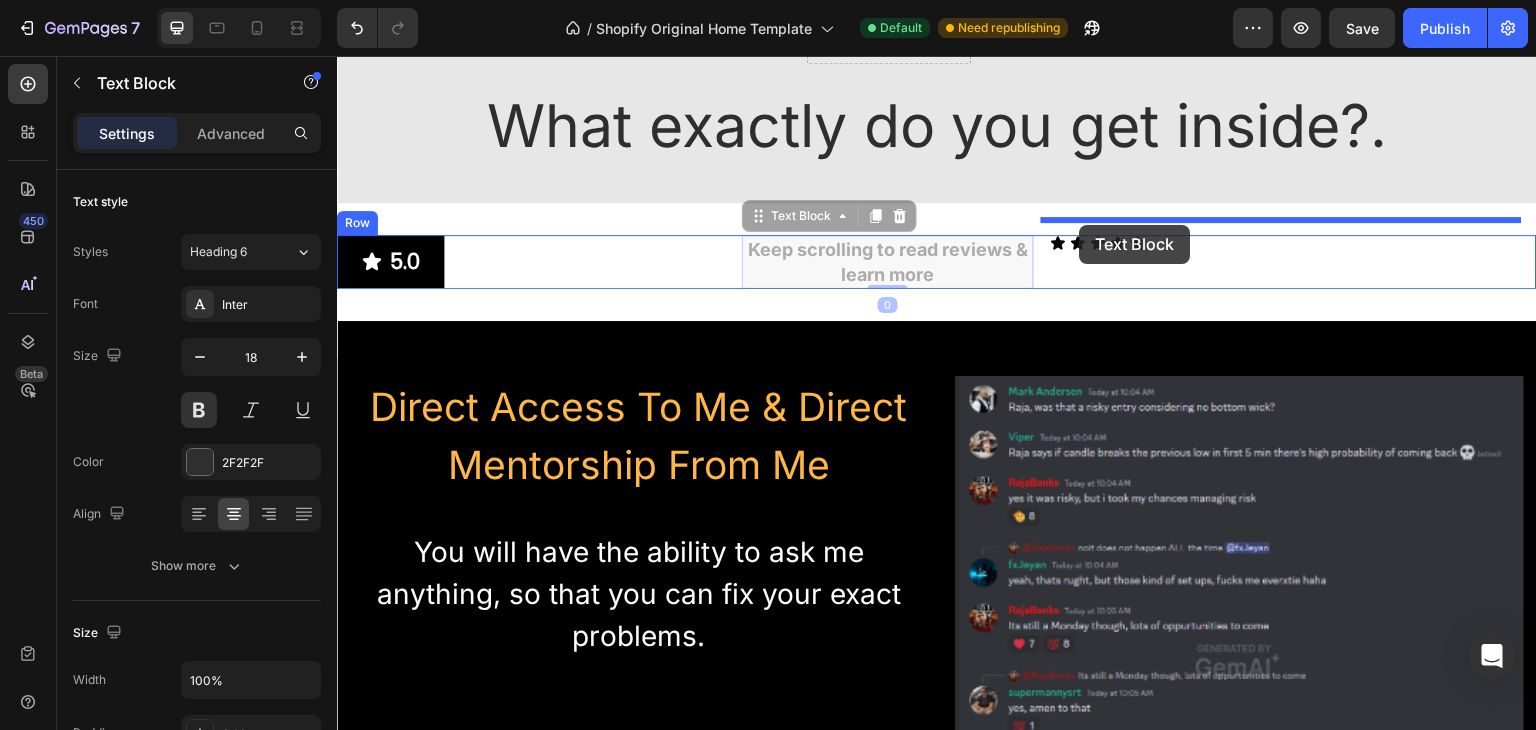 drag, startPoint x: 960, startPoint y: 226, endPoint x: 1075, endPoint y: 225, distance: 115.00435 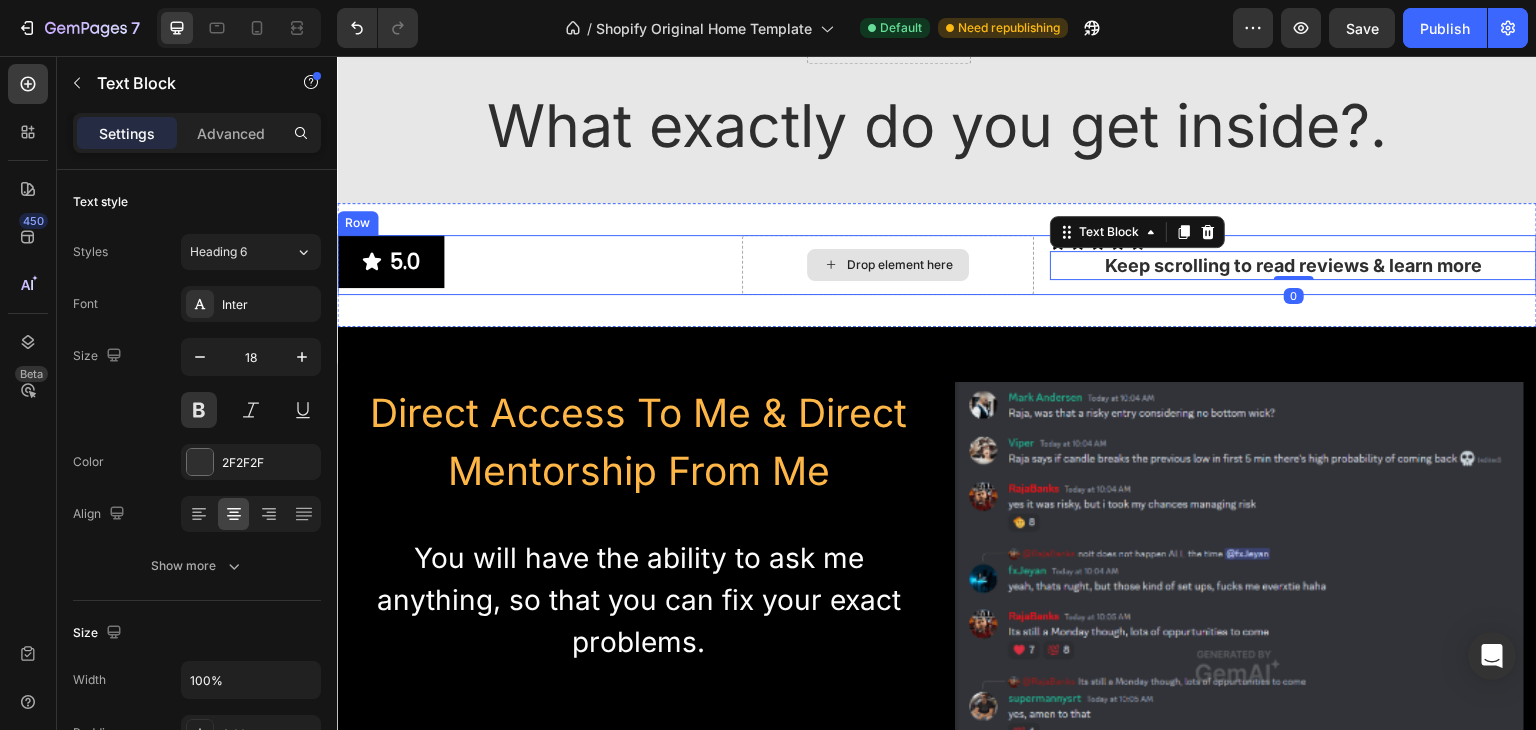 click on "Drop element here" at bounding box center [888, 265] 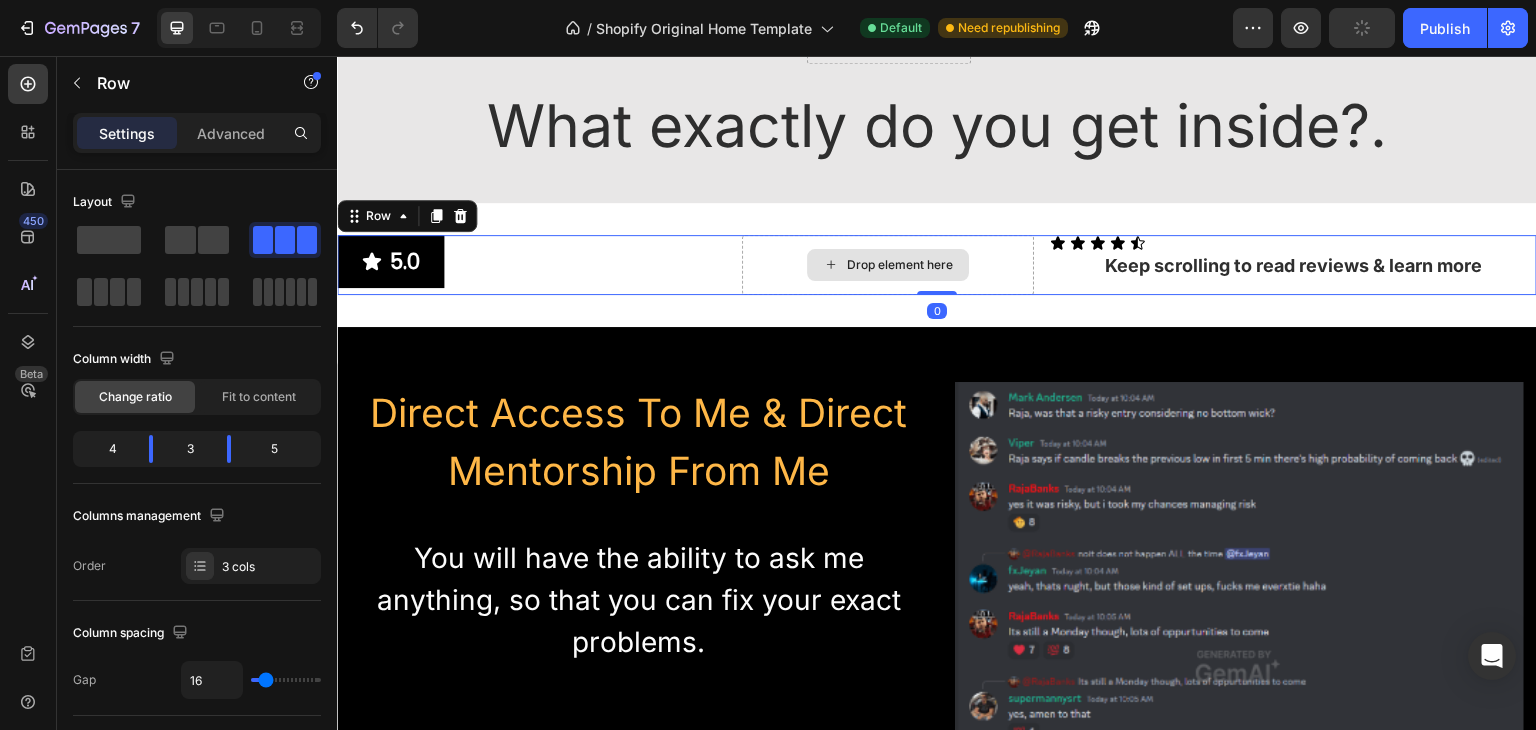 click on "Drop element here" at bounding box center [888, 265] 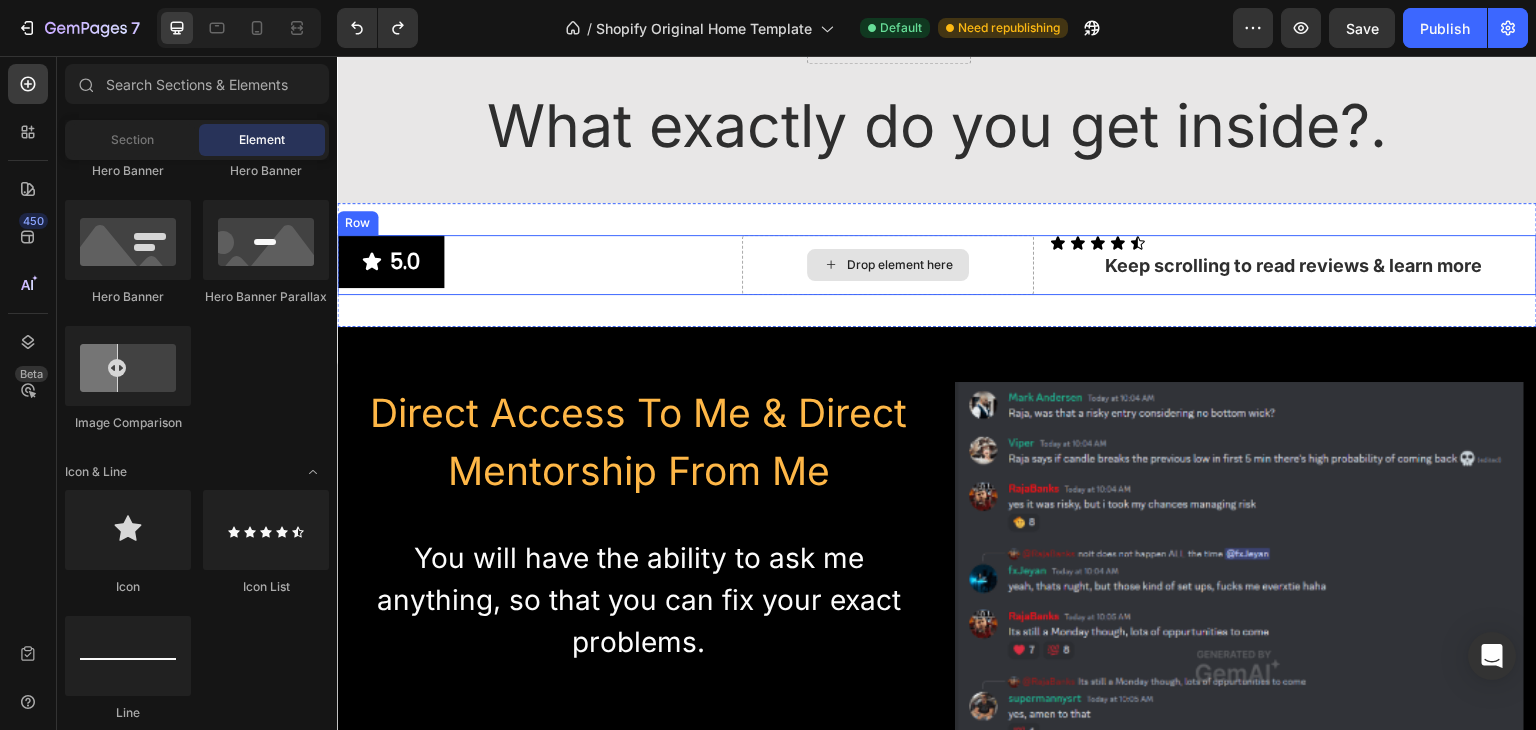 click on "Drop element here" at bounding box center [888, 265] 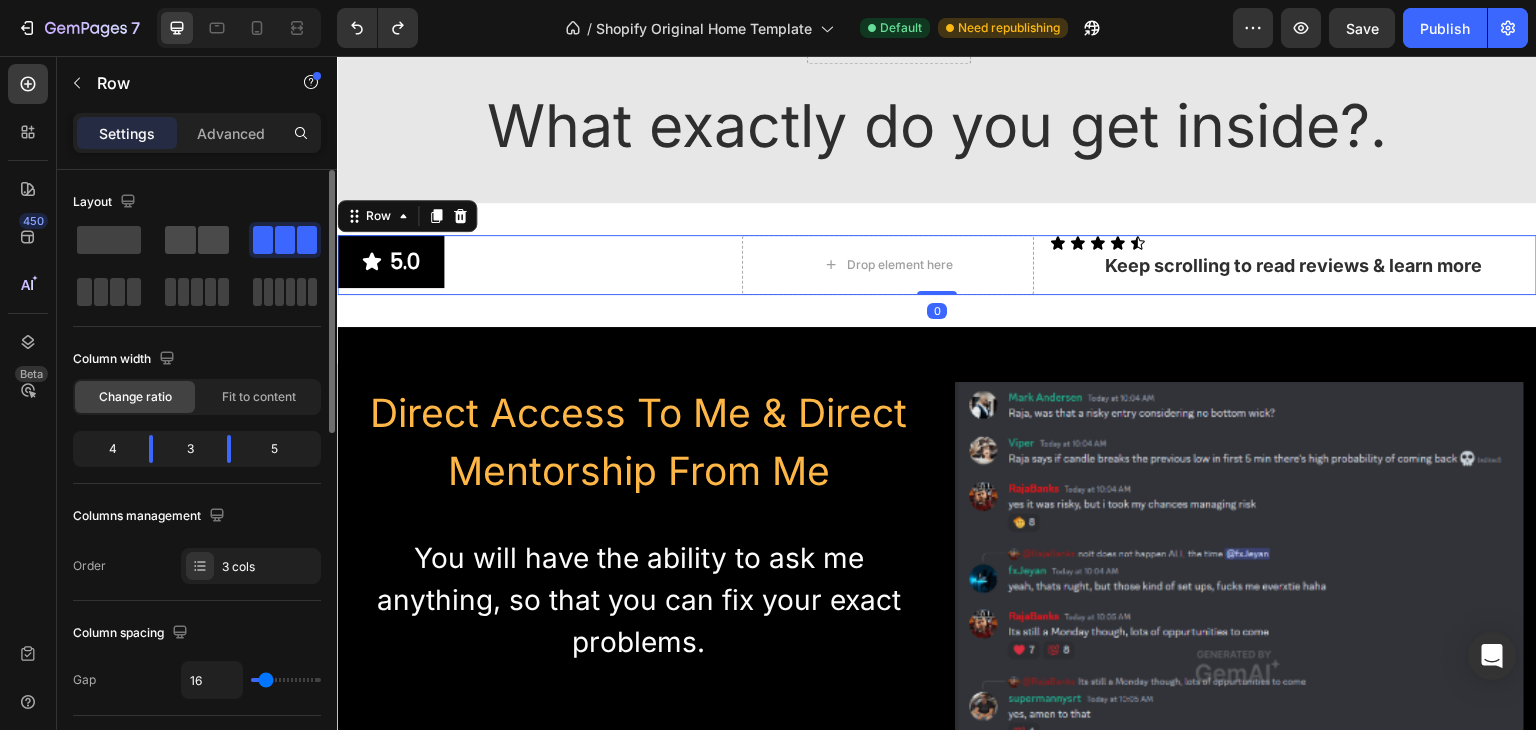 click 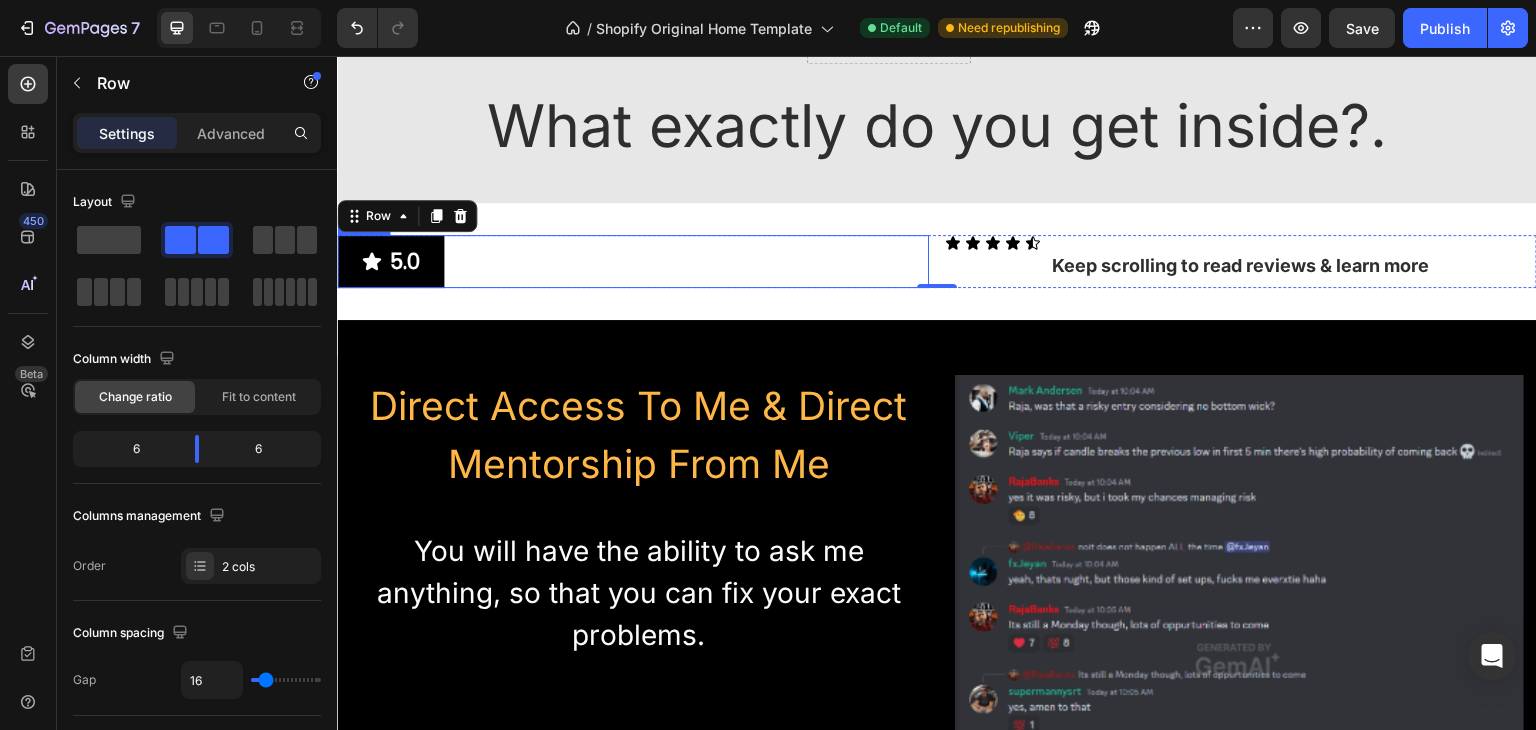 click on "5.0 Button" at bounding box center [633, 261] 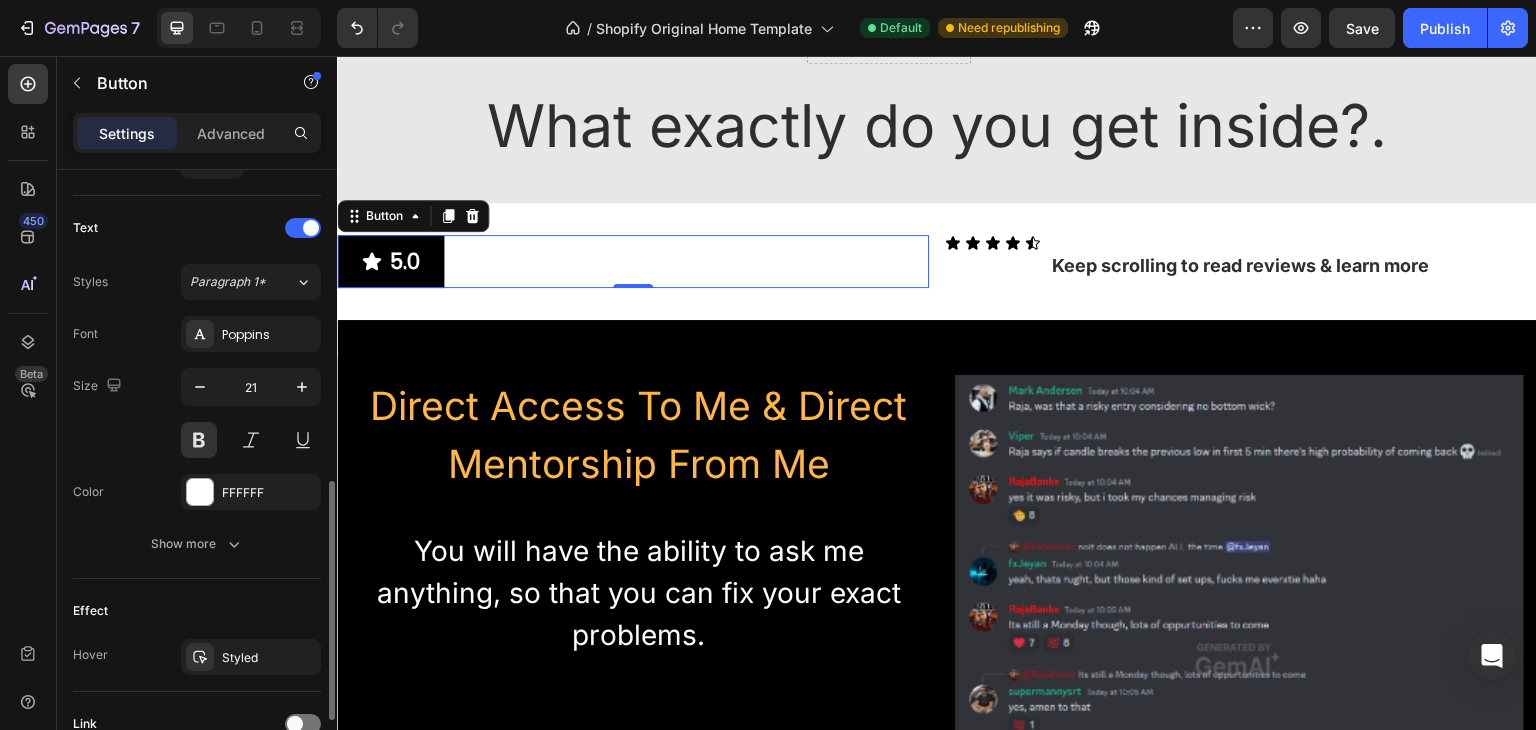 scroll, scrollTop: 400, scrollLeft: 0, axis: vertical 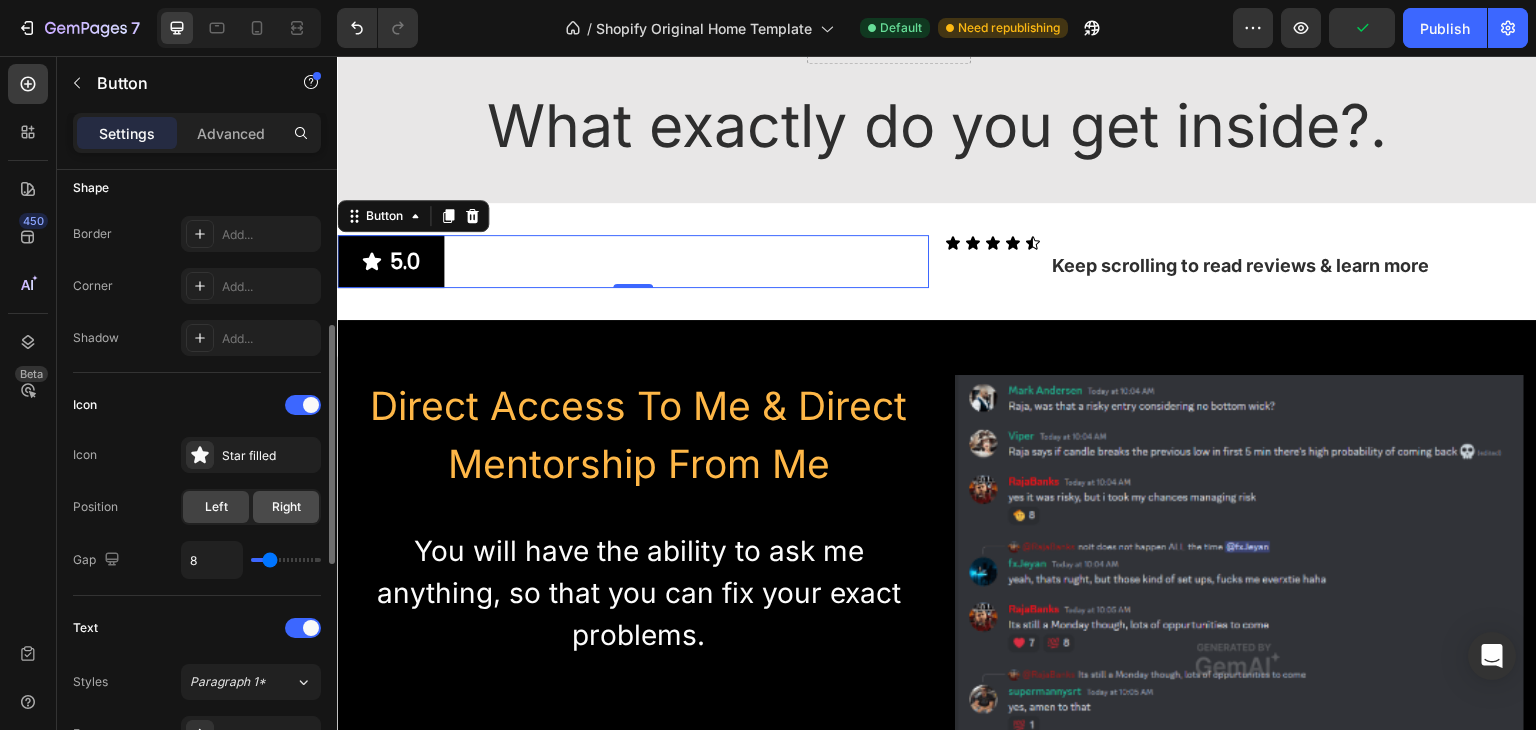 click on "Right" 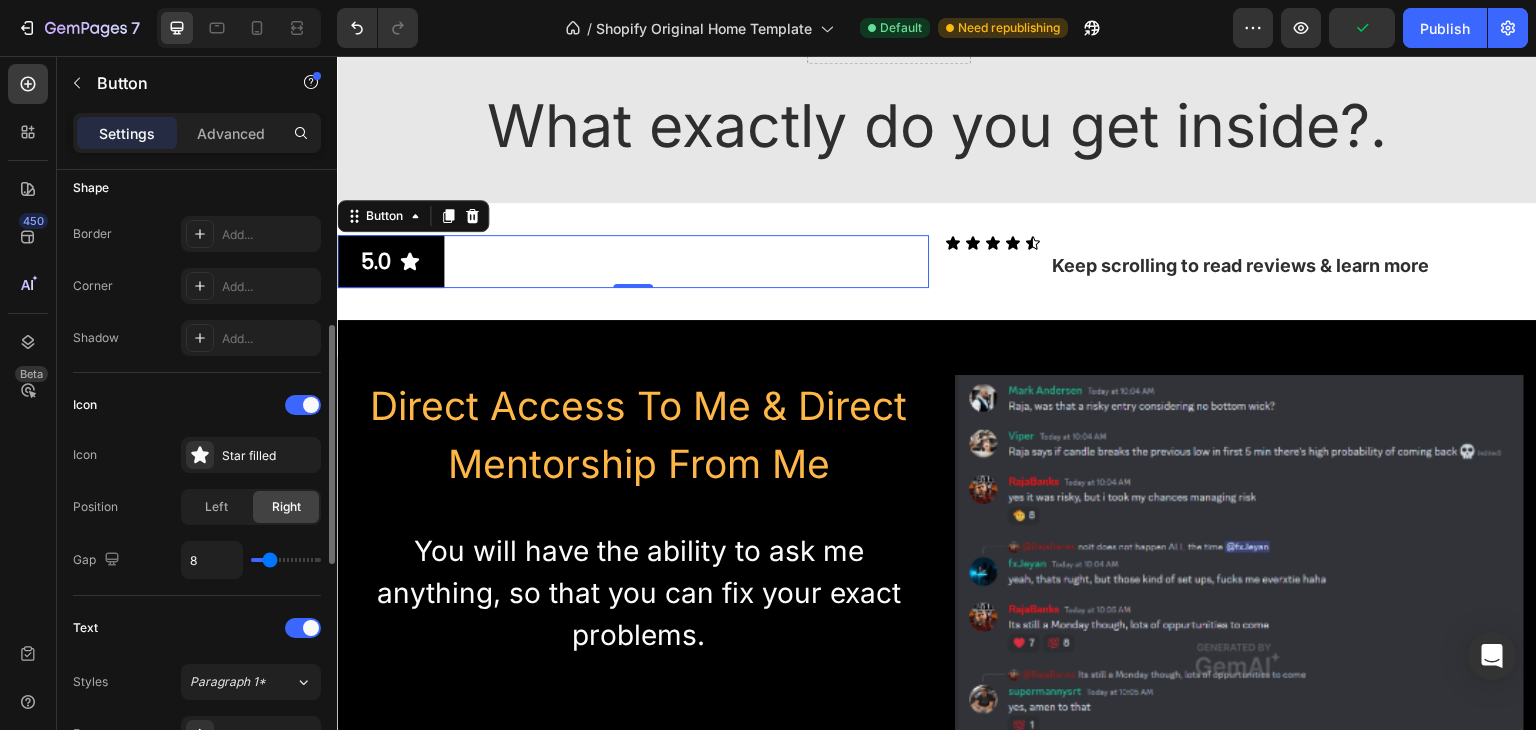click on "Right" 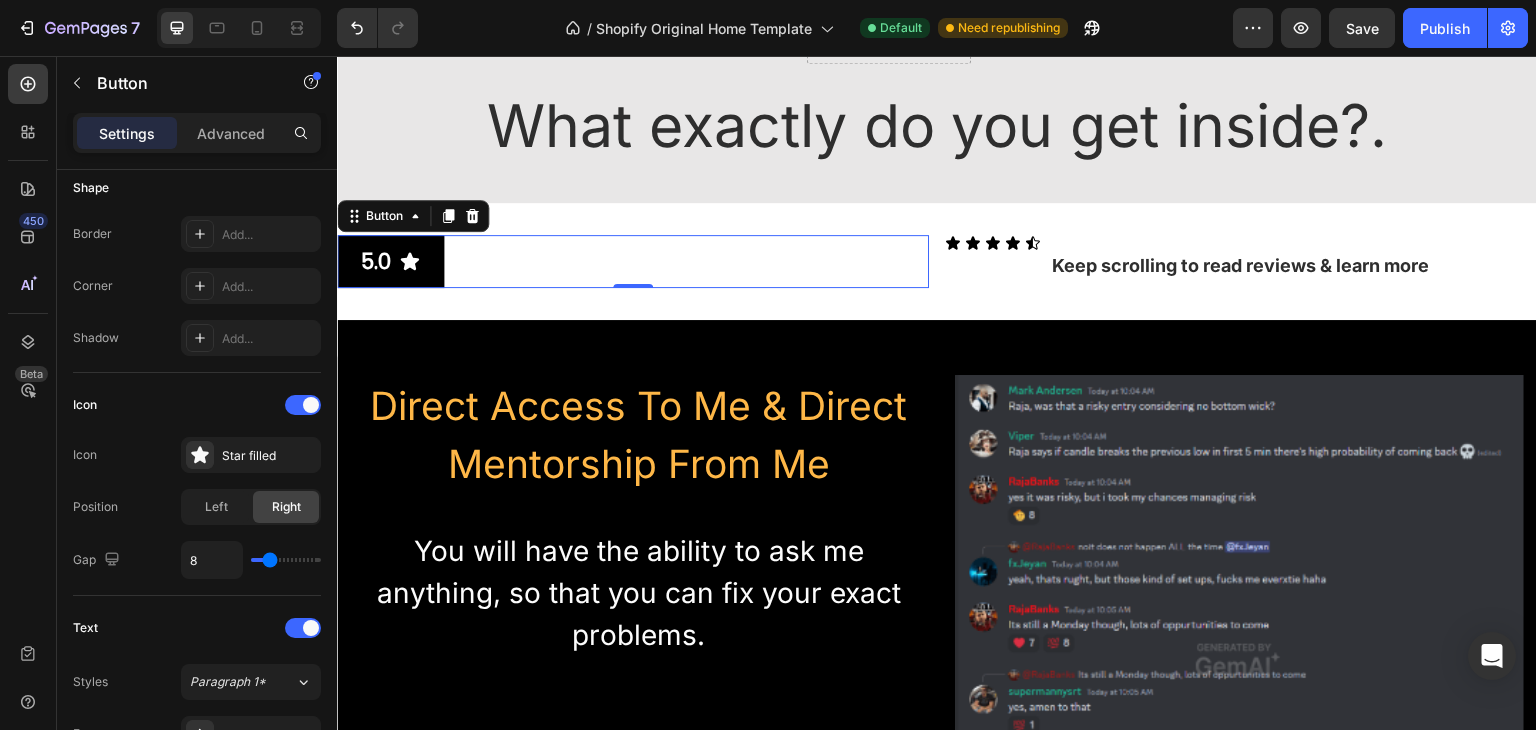 click on "5.0 Button   0" at bounding box center (633, 261) 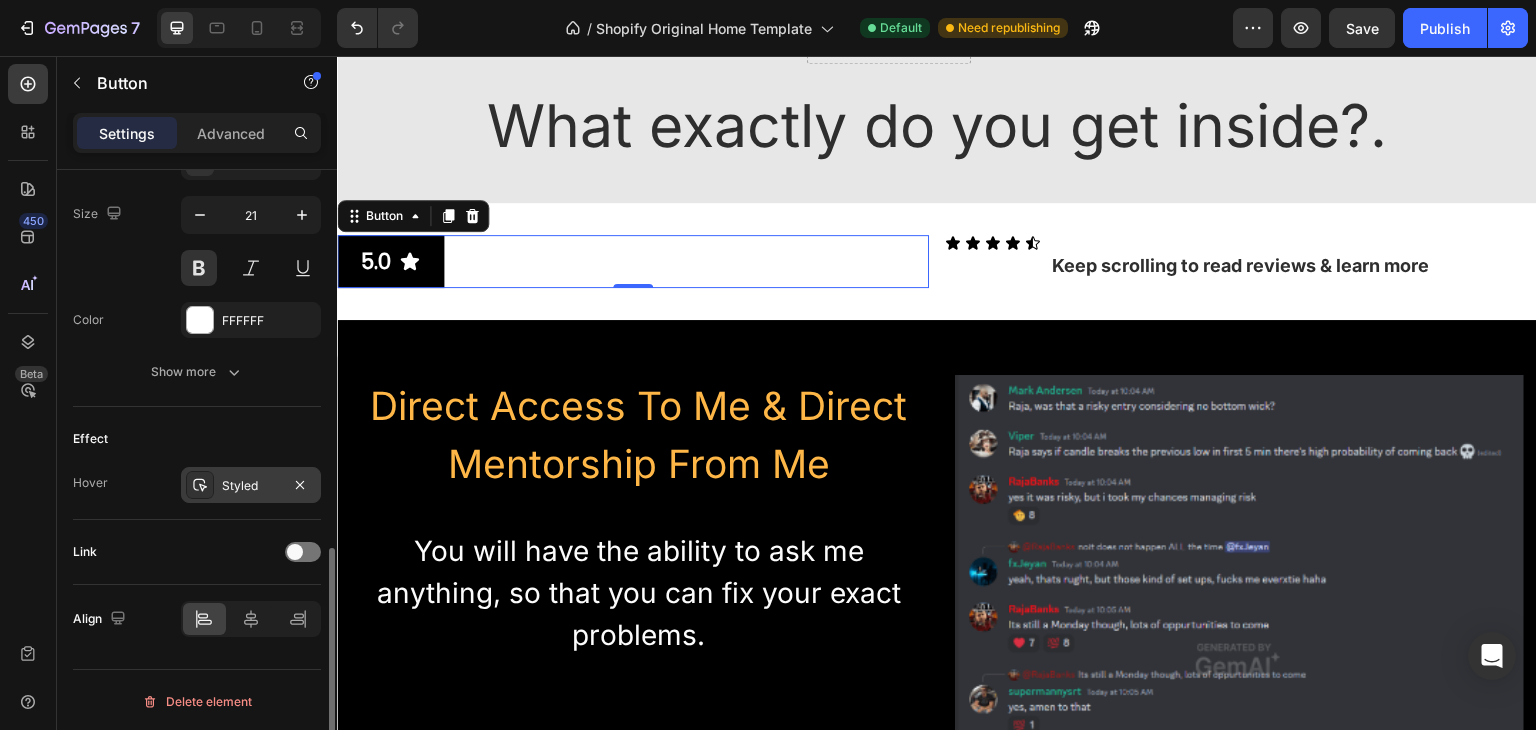 scroll, scrollTop: 672, scrollLeft: 0, axis: vertical 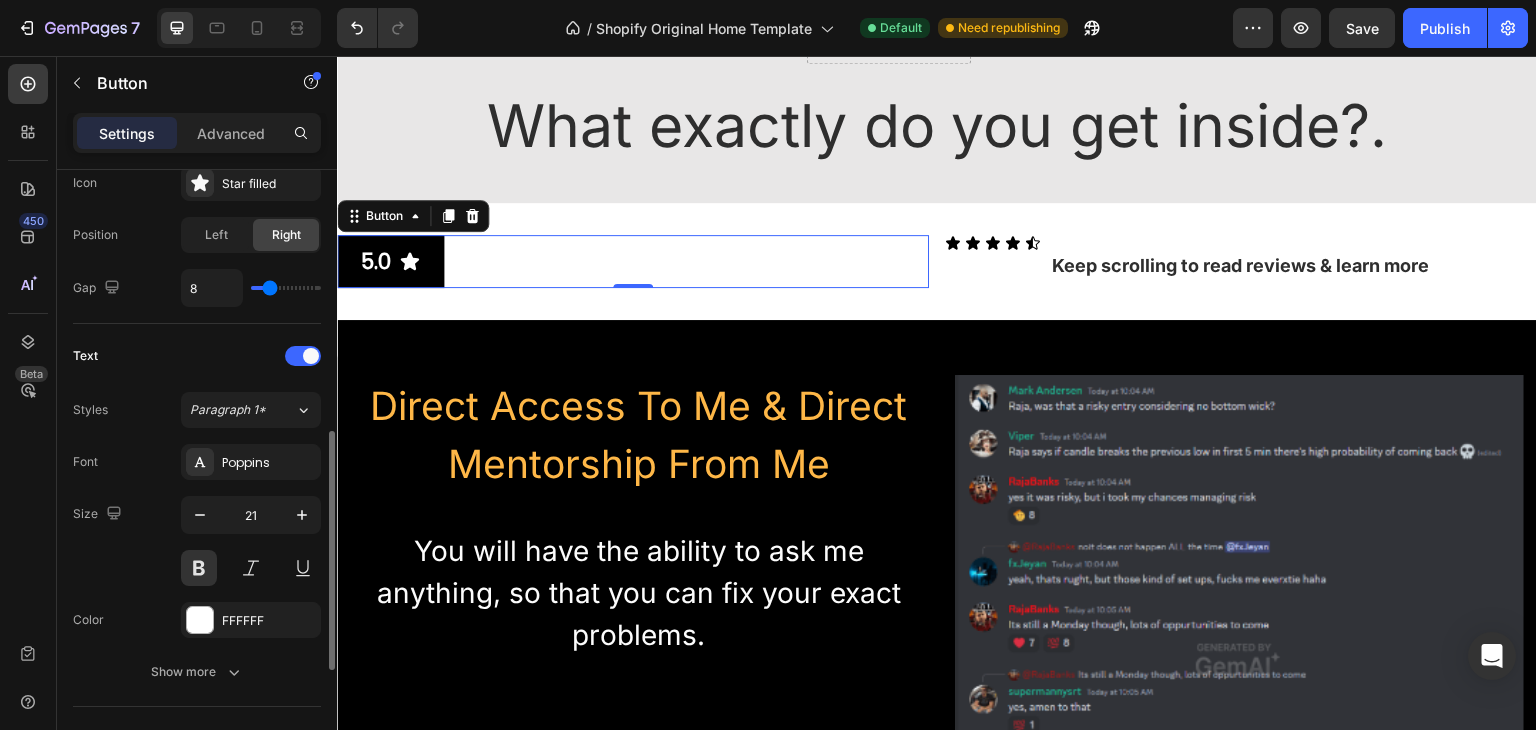 type on "1" 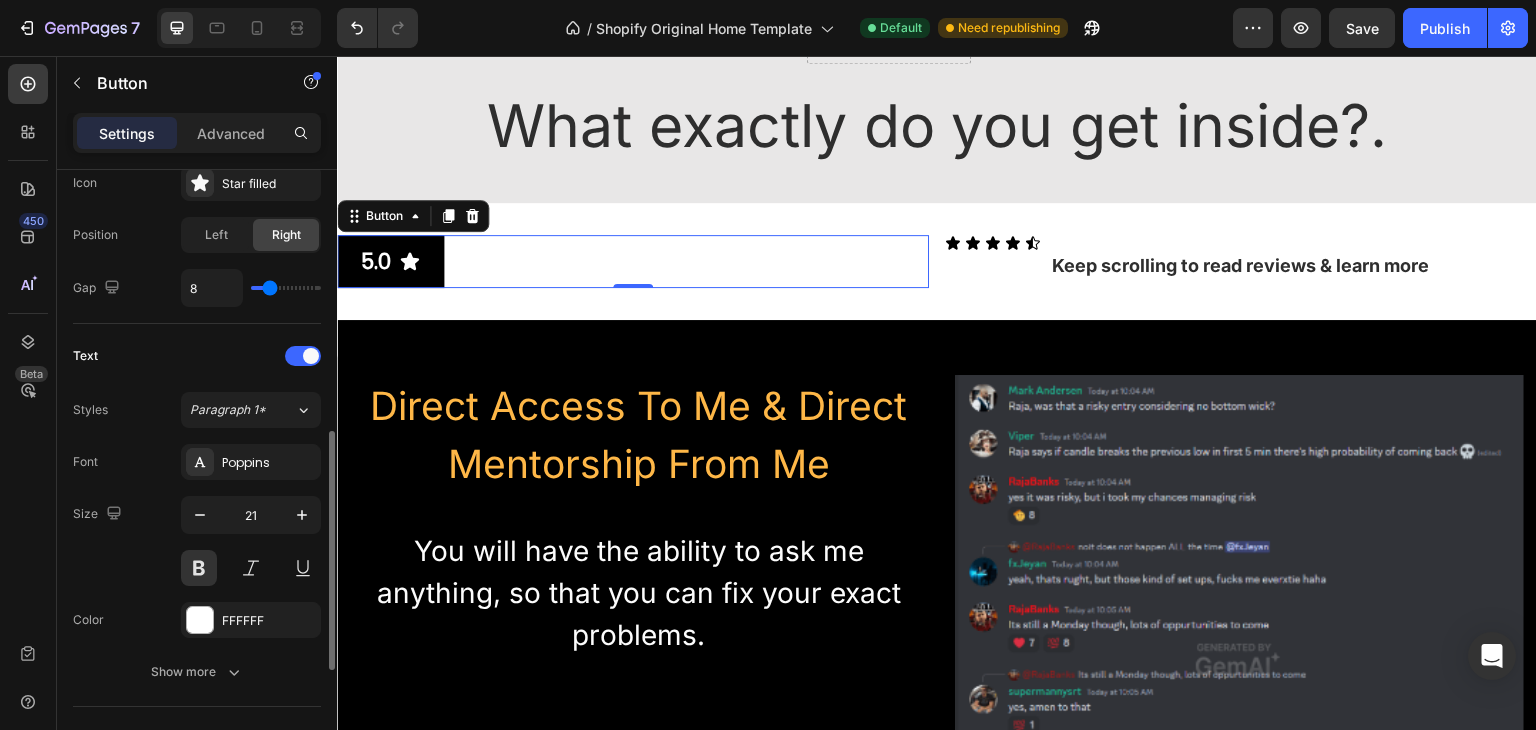 type on "1" 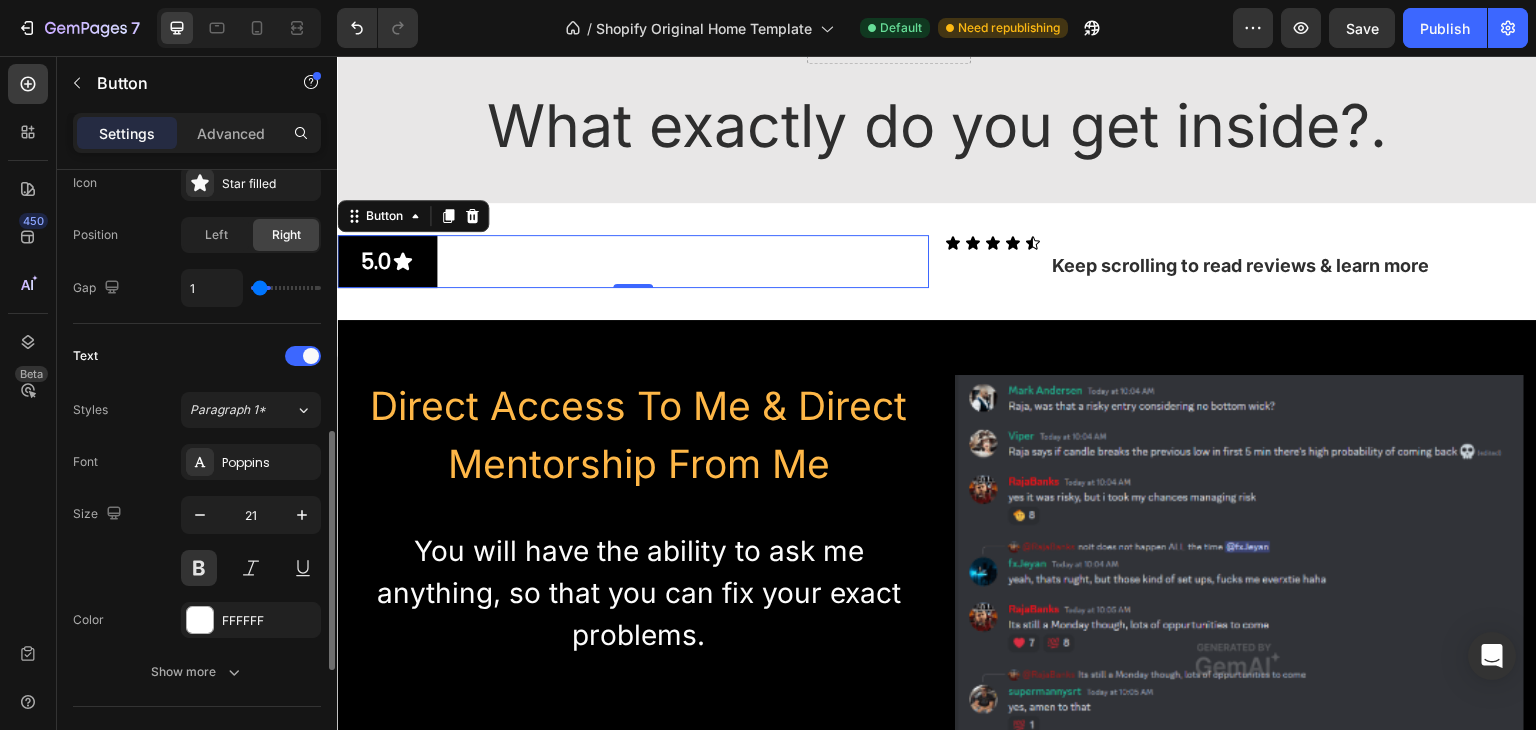 type on "0" 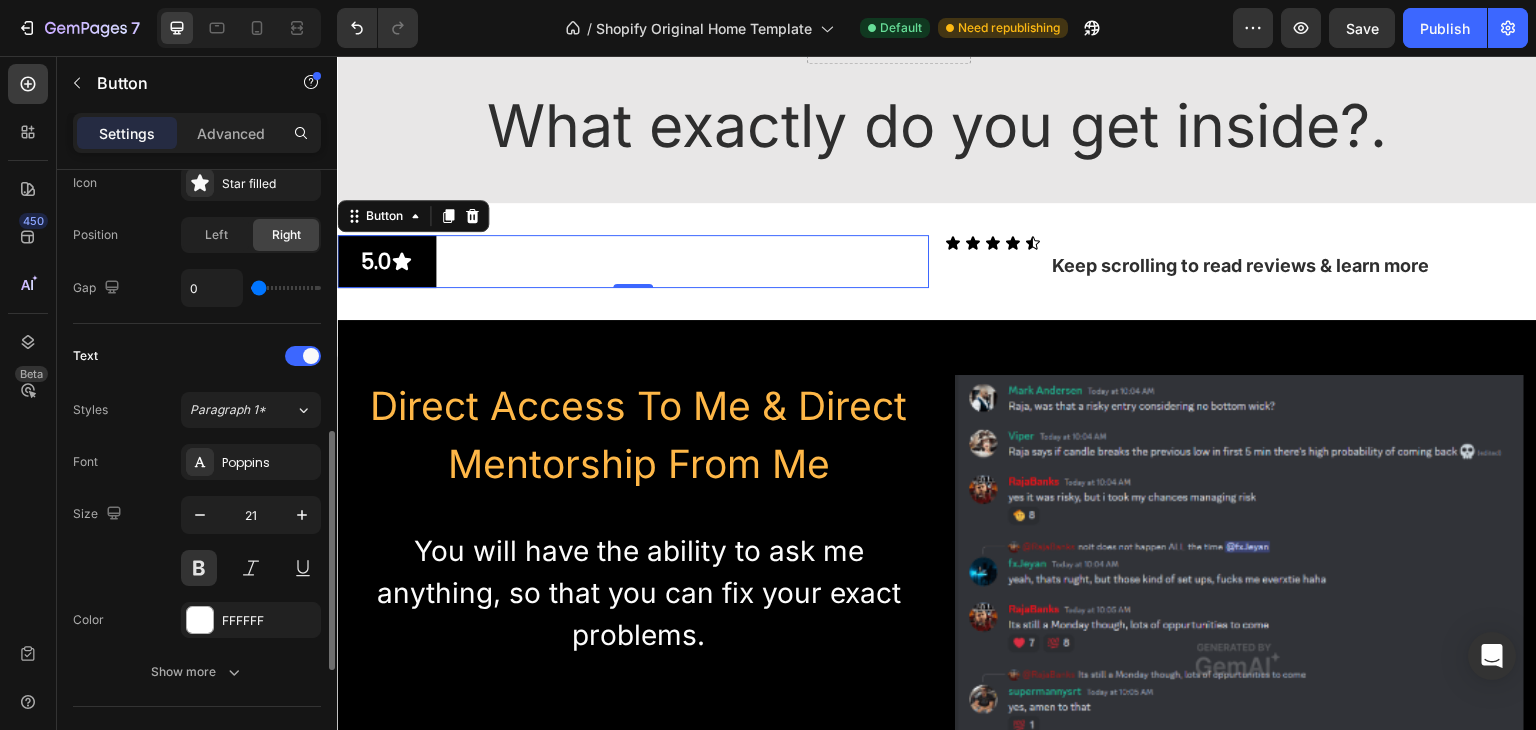 type on "4" 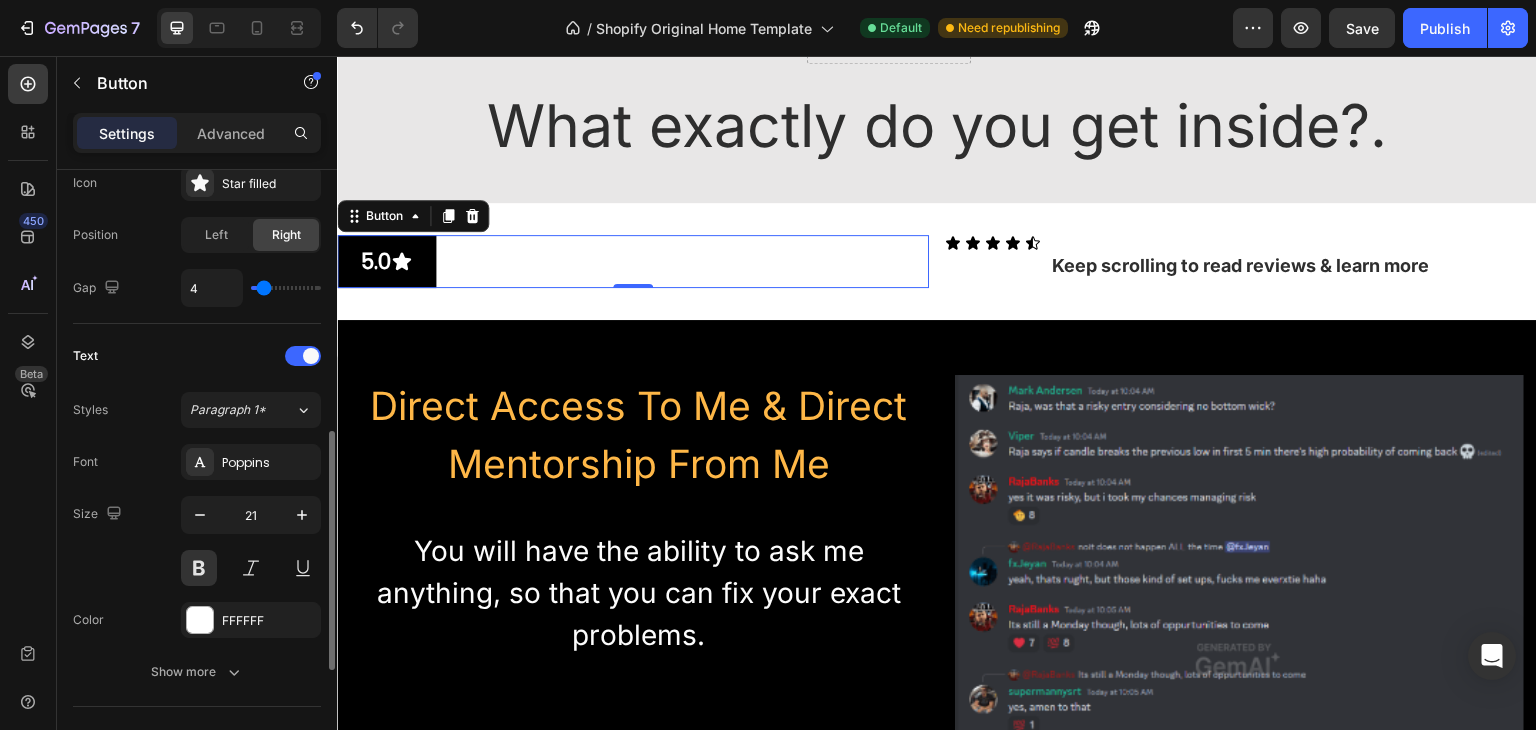 type on "7" 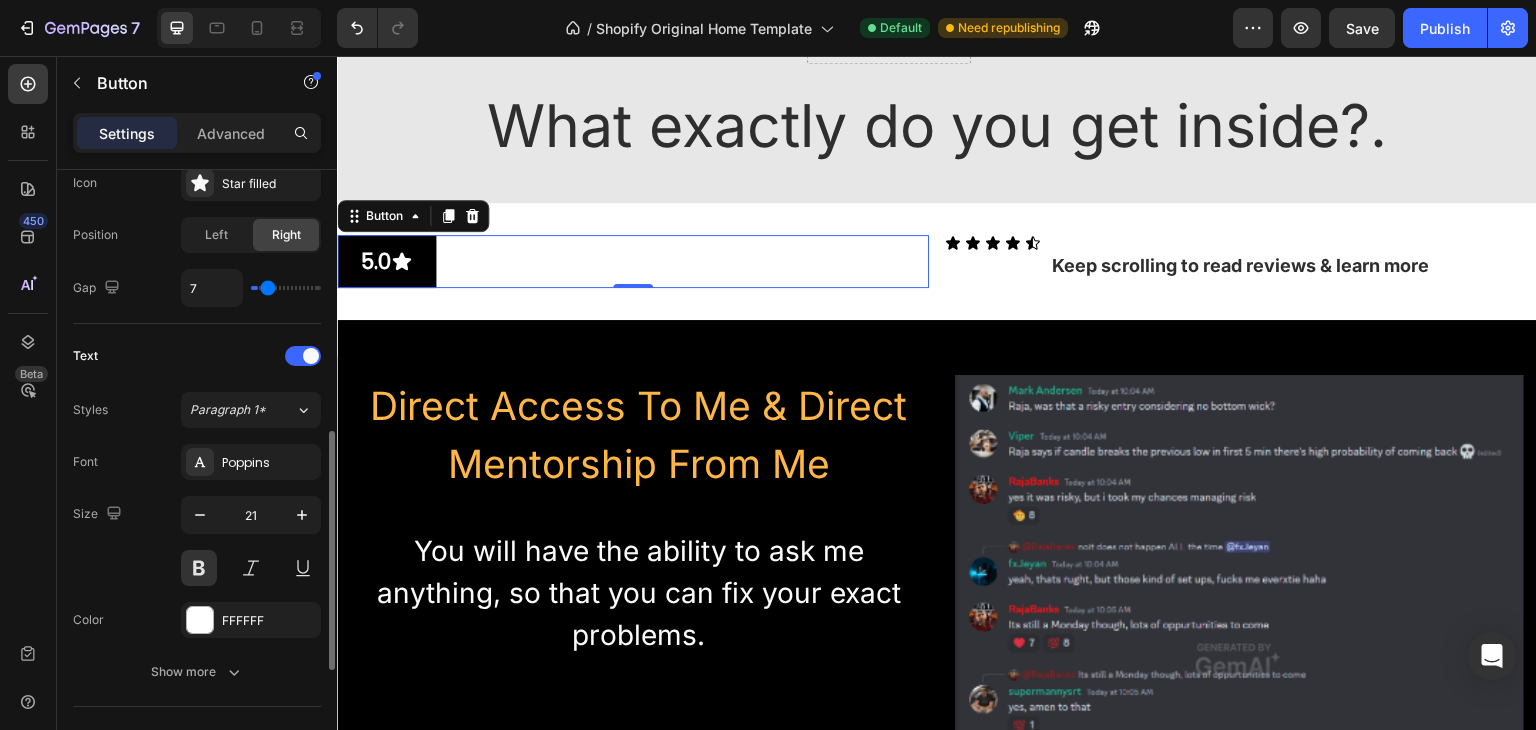type on "8" 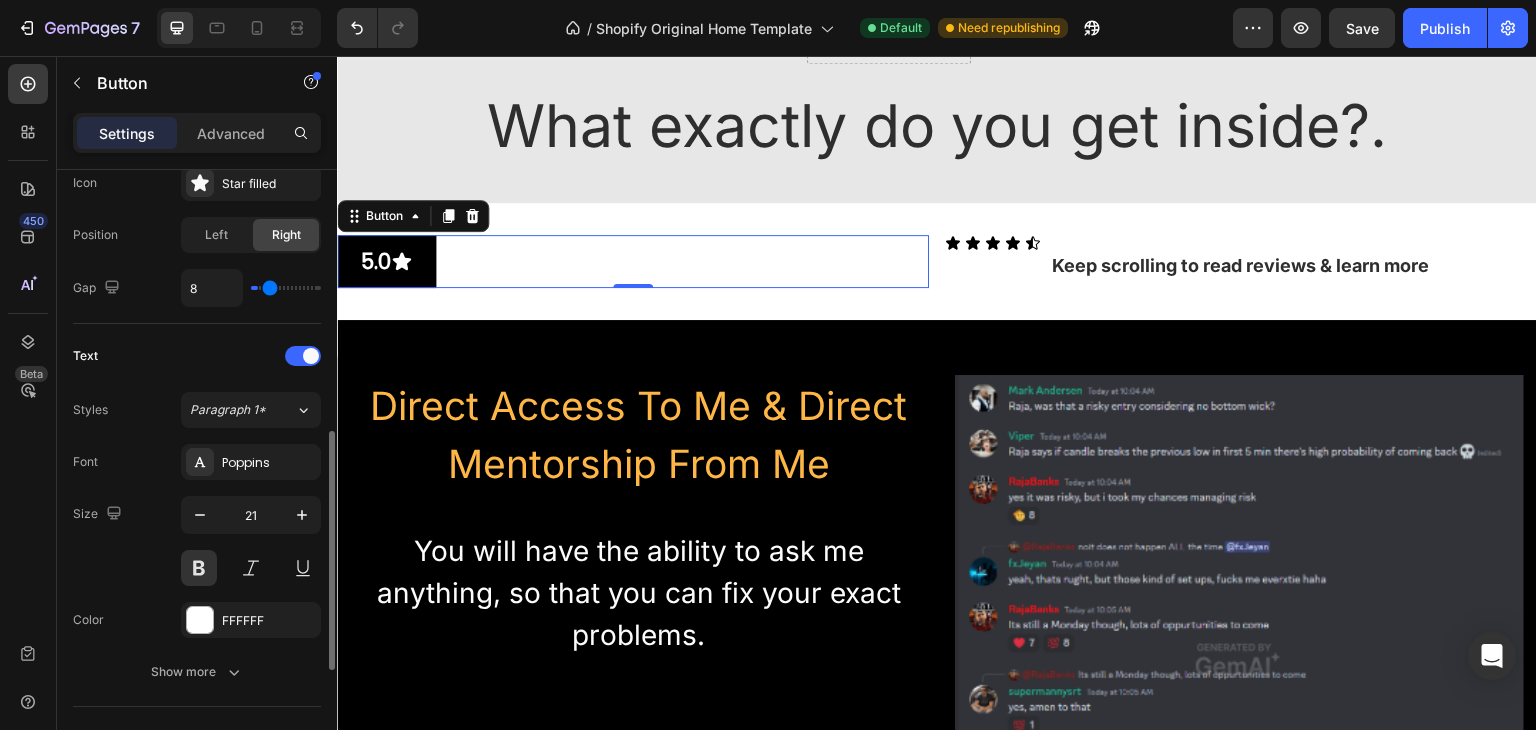 type on "10" 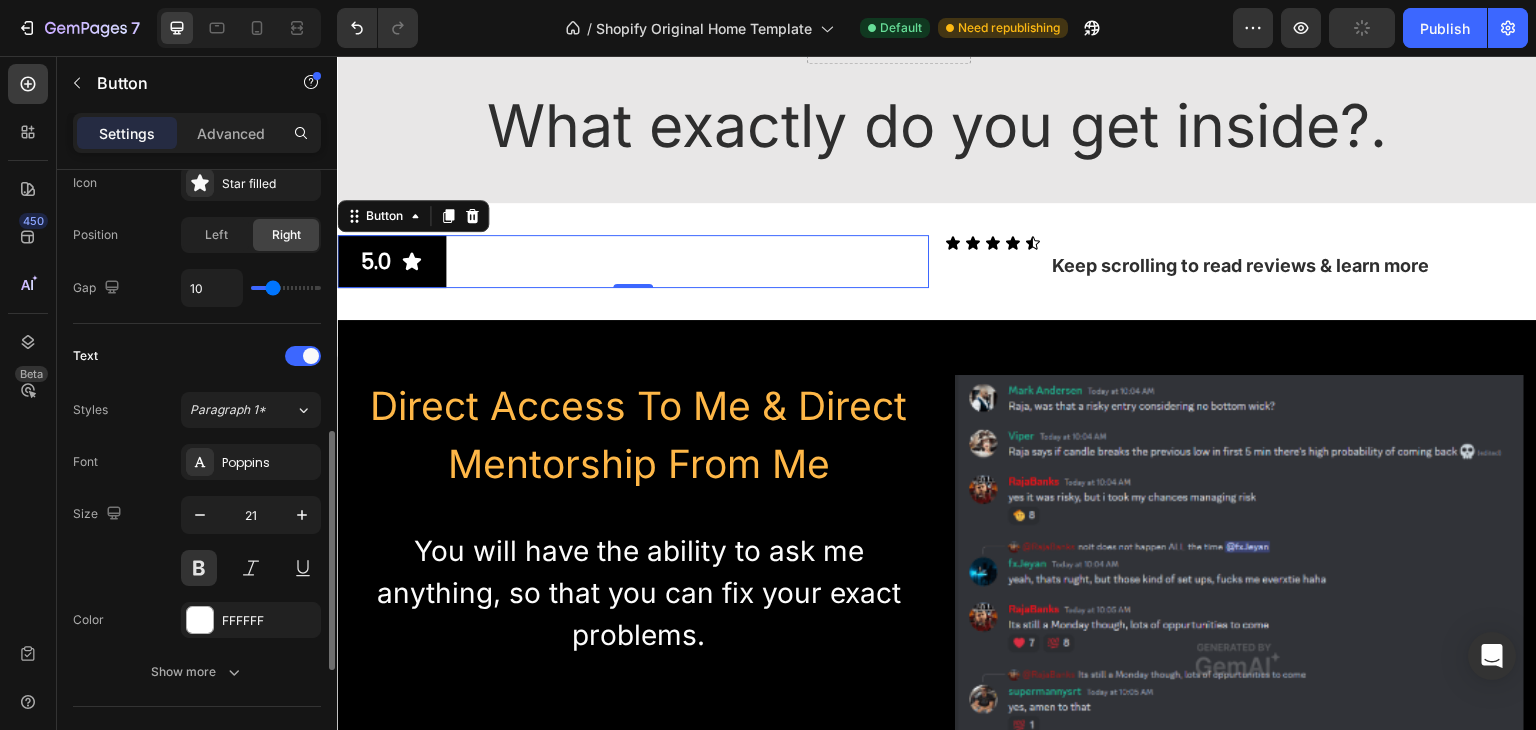 type on "3" 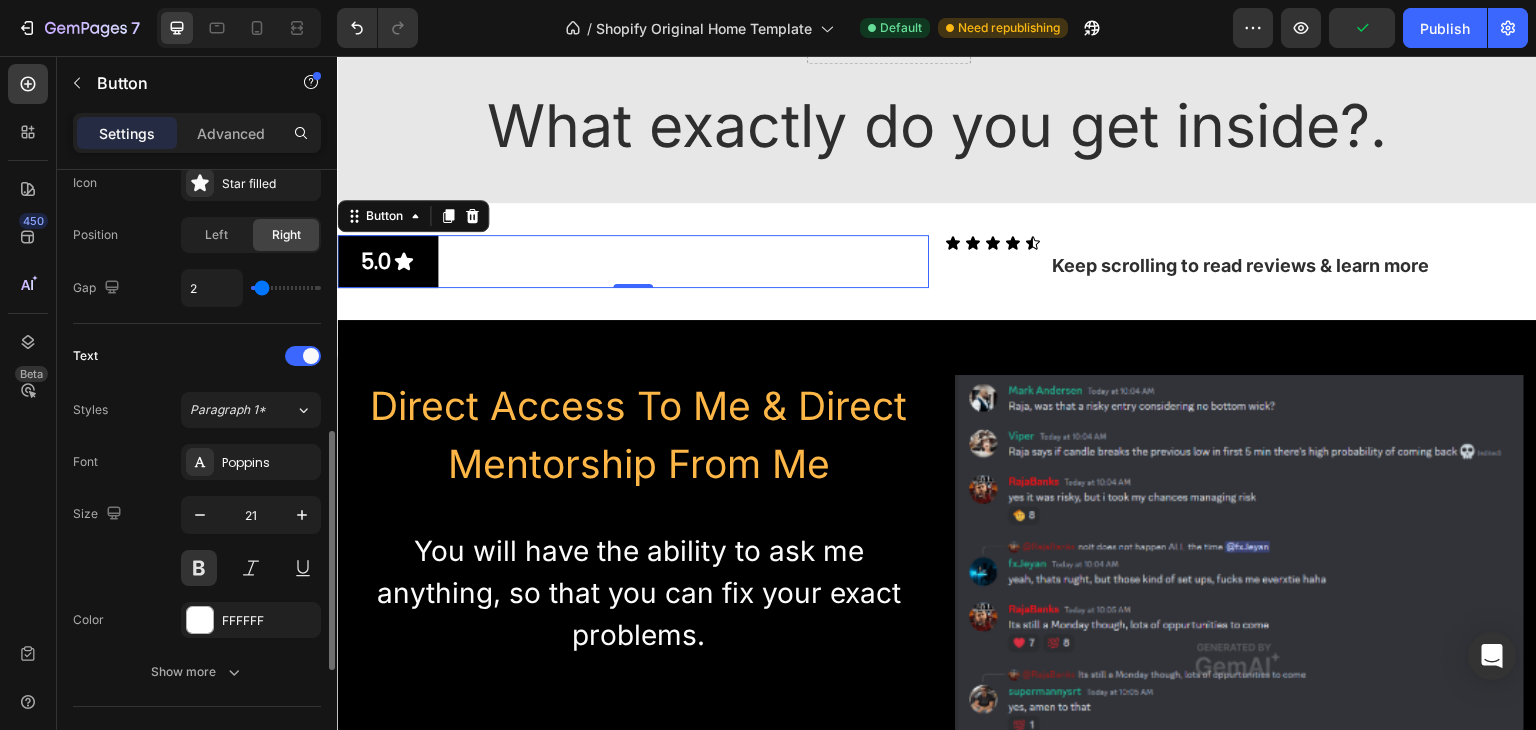 click at bounding box center (286, 288) 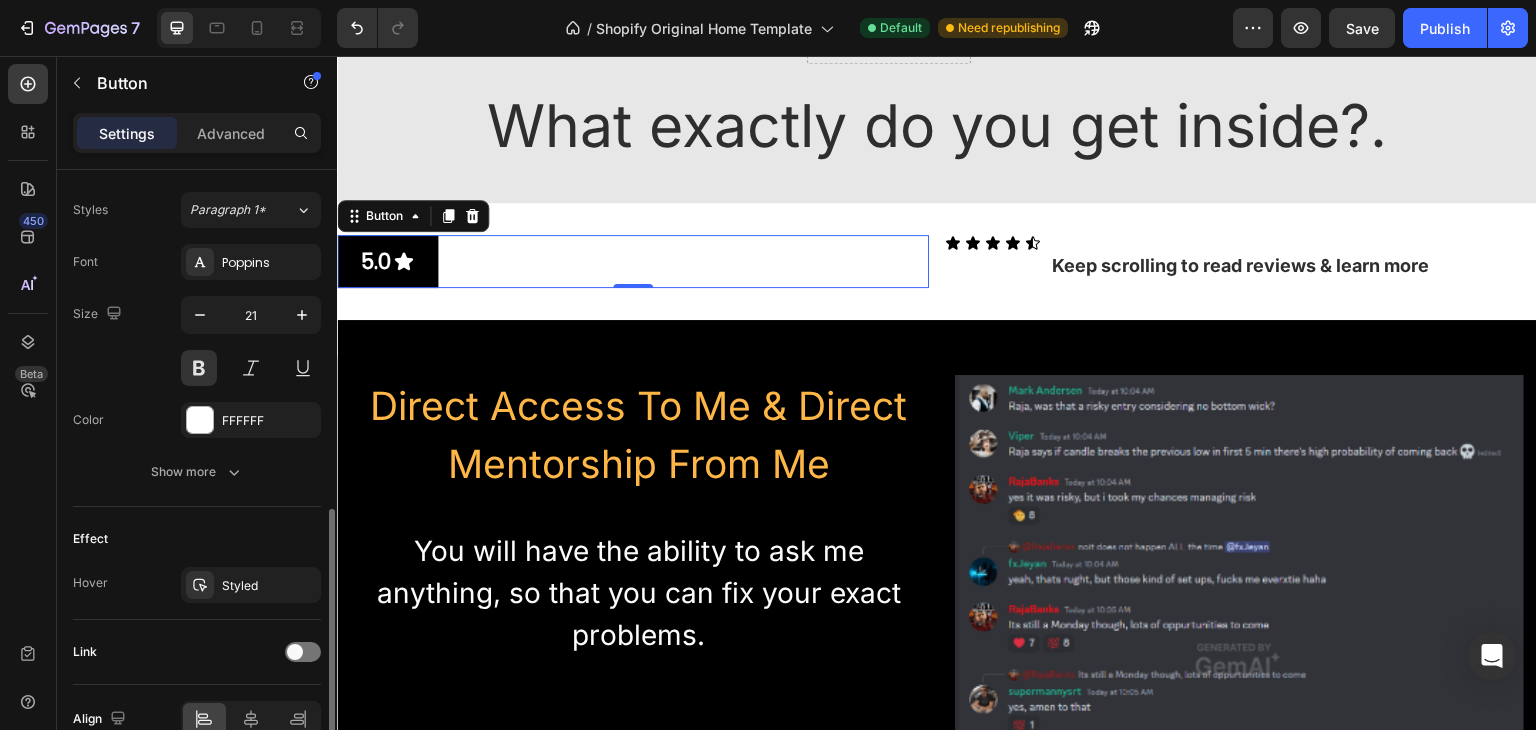 scroll, scrollTop: 972, scrollLeft: 0, axis: vertical 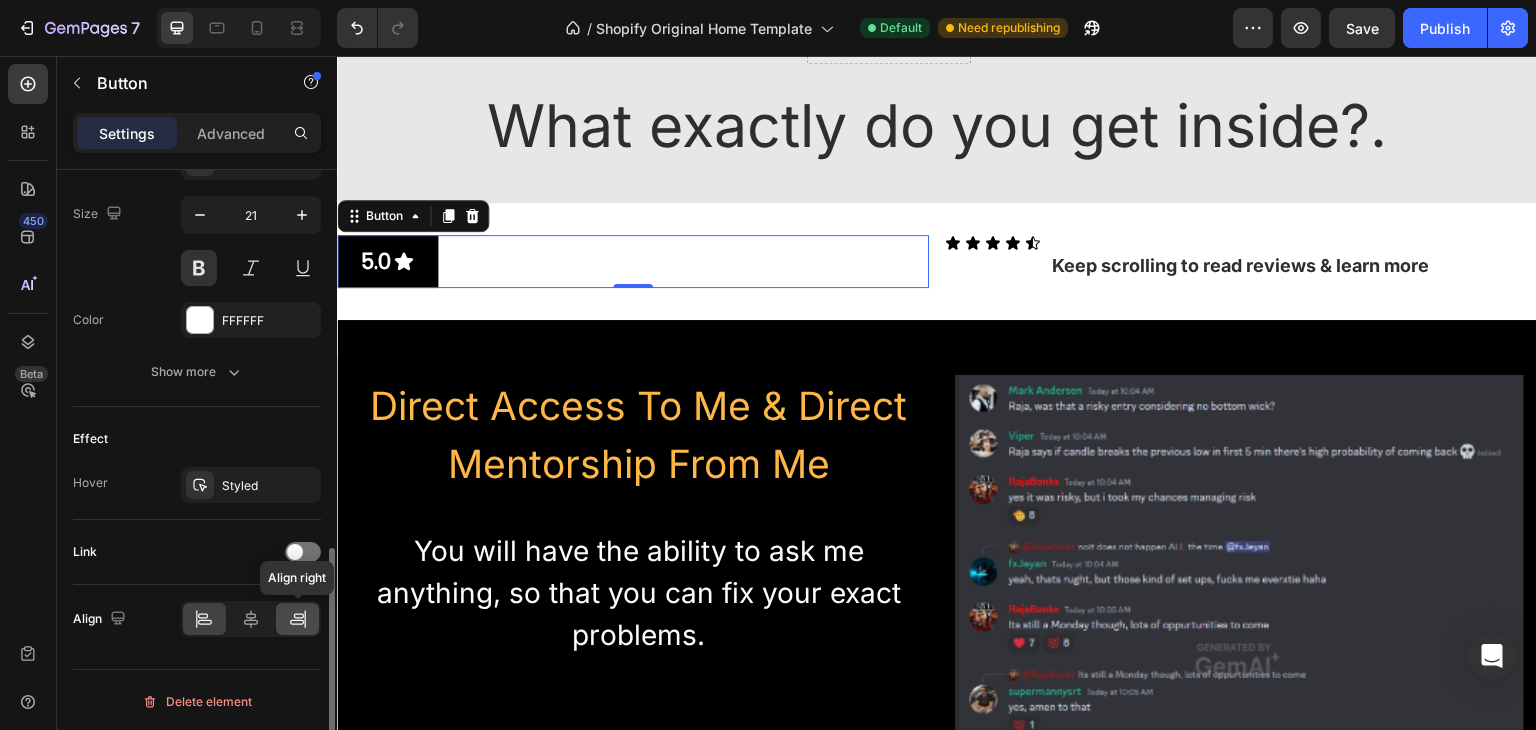 click 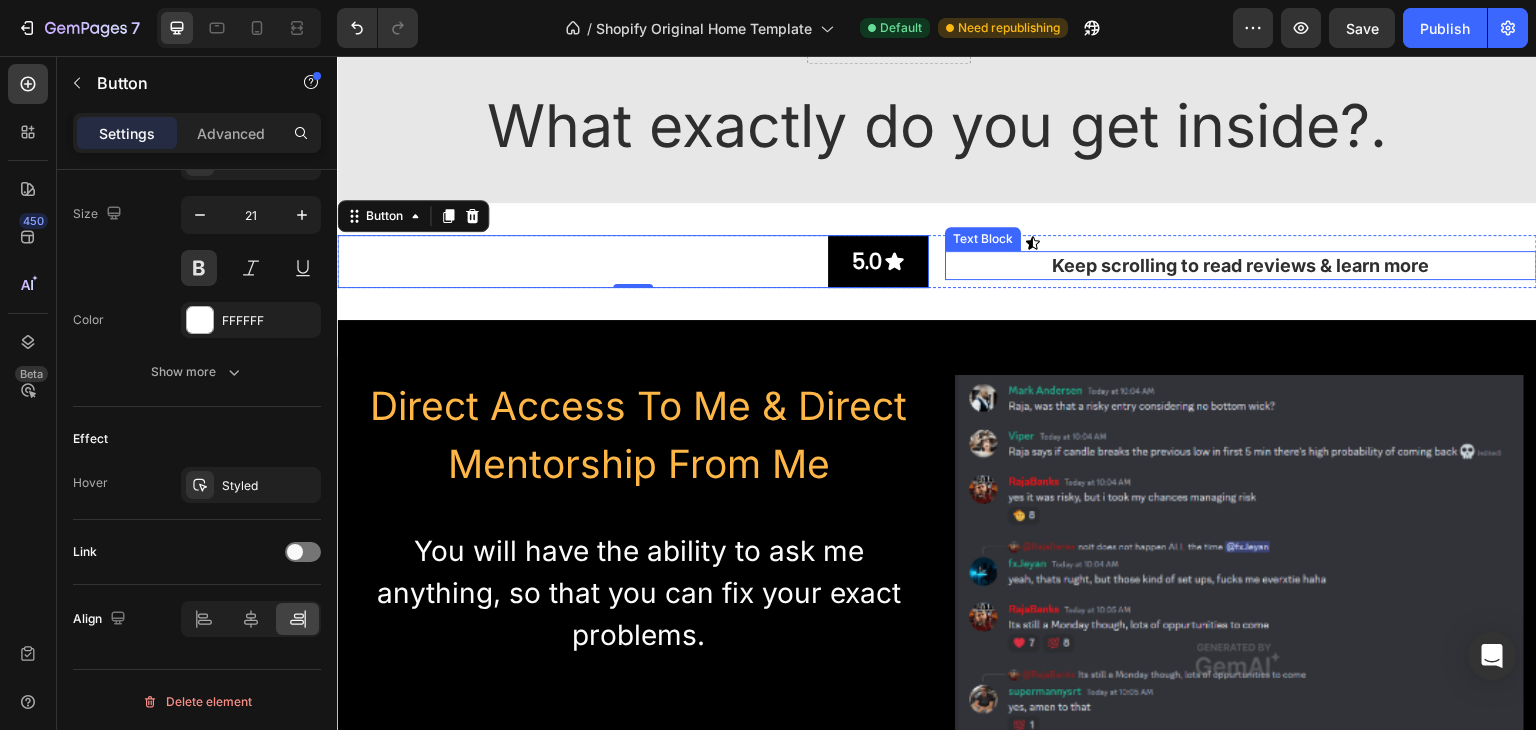 click on "Keep scrolling to read reviews & learn more" at bounding box center (1241, 265) 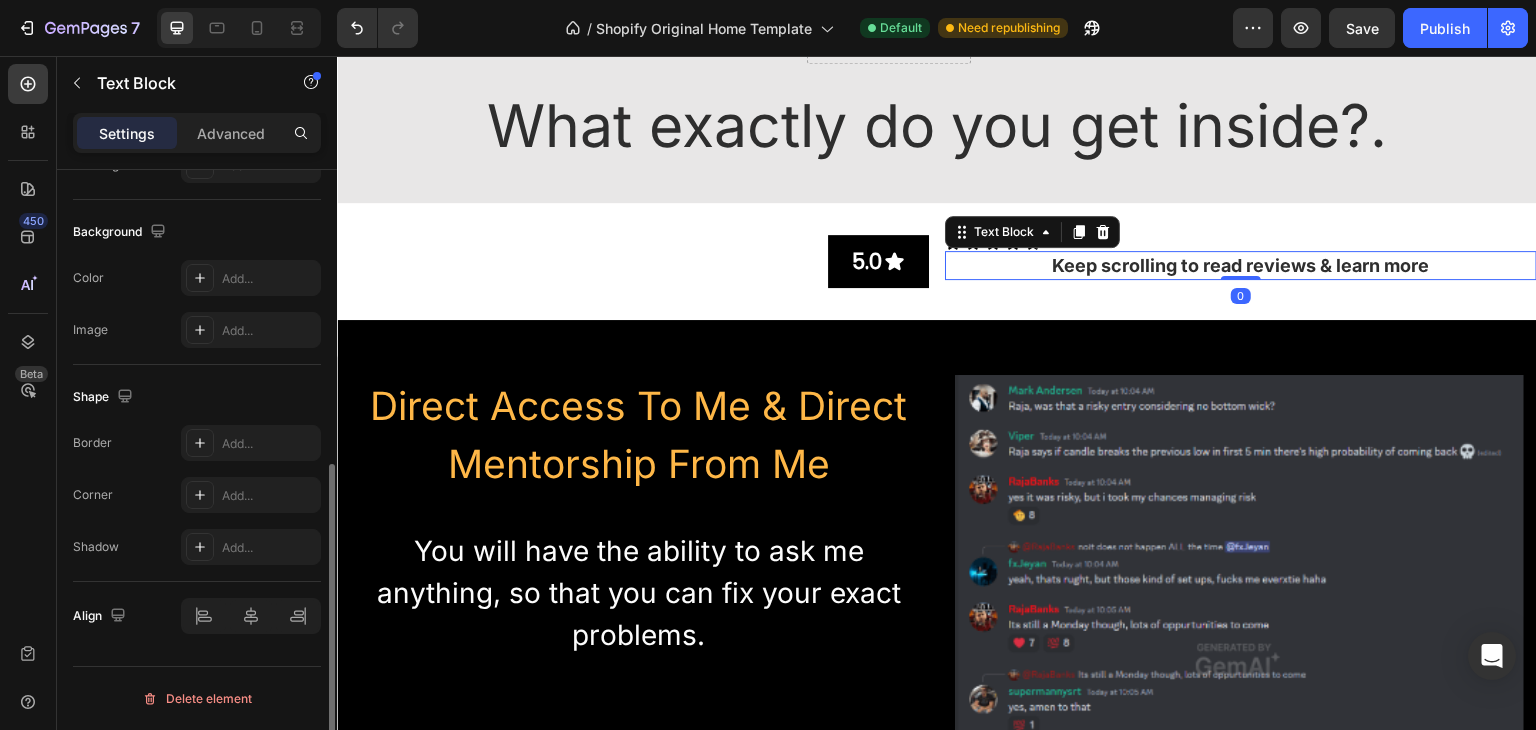 scroll, scrollTop: 0, scrollLeft: 0, axis: both 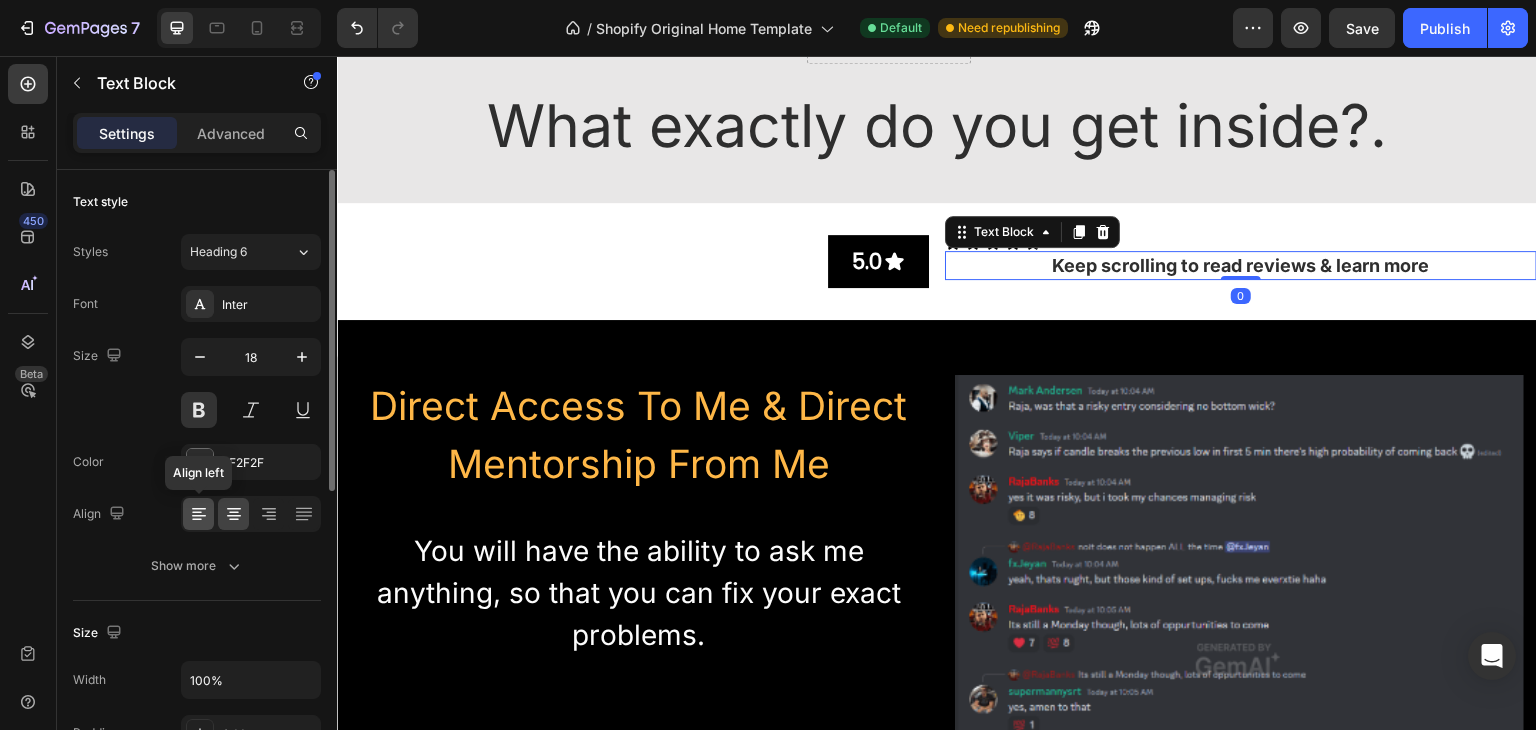 click 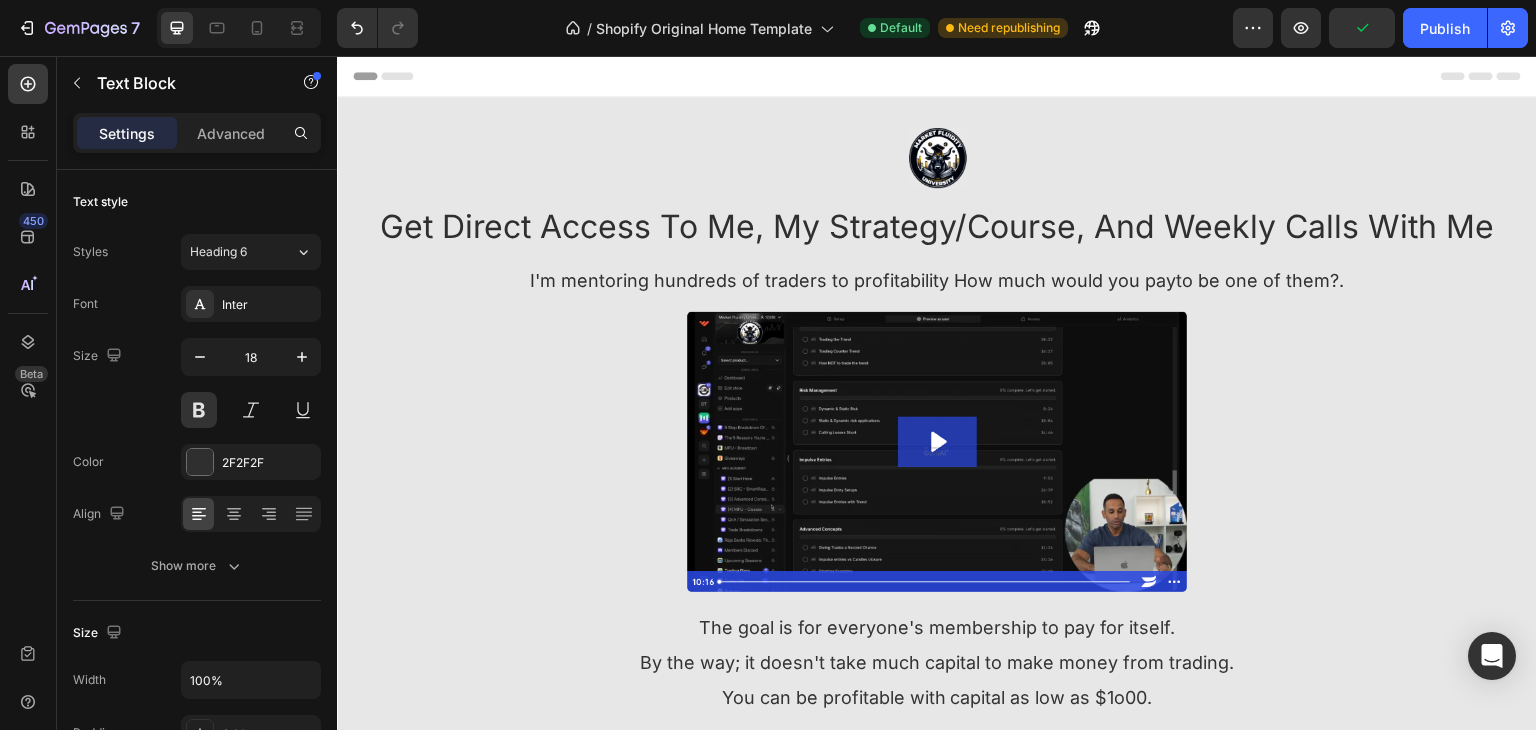 scroll, scrollTop: 0, scrollLeft: 0, axis: both 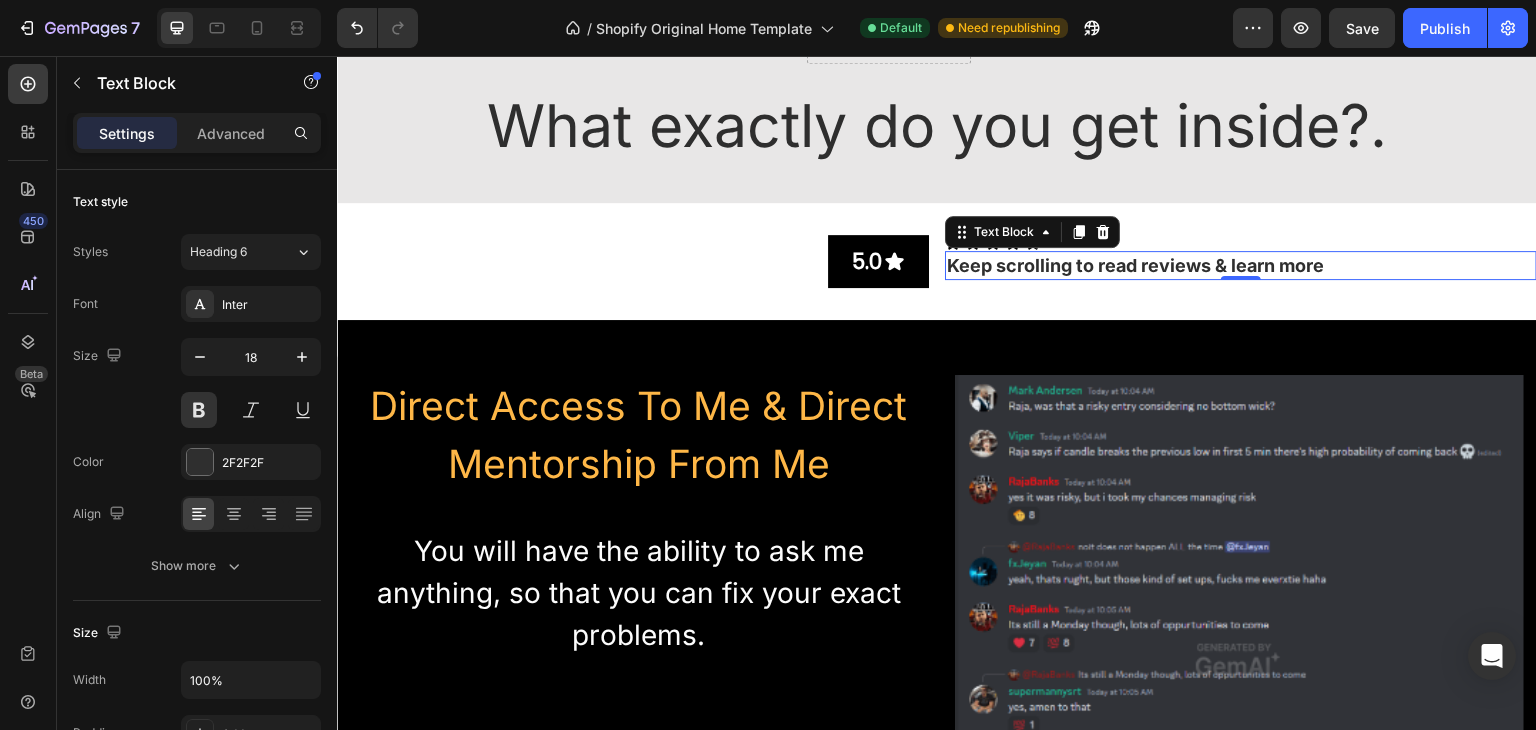 click on "Keep scrolling to read reviews & learn more" at bounding box center [1241, 265] 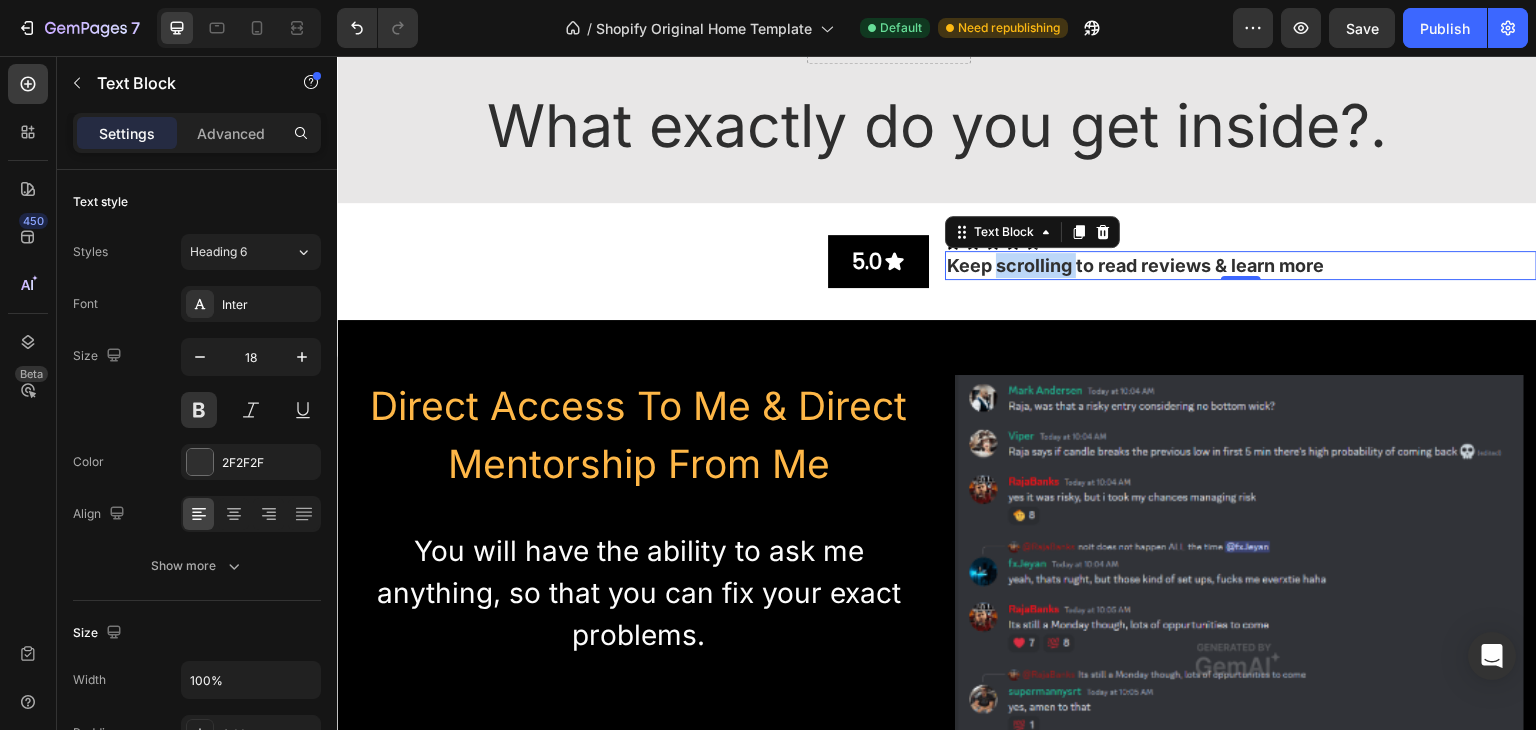 click on "Keep scrolling to read reviews & learn more" at bounding box center [1241, 265] 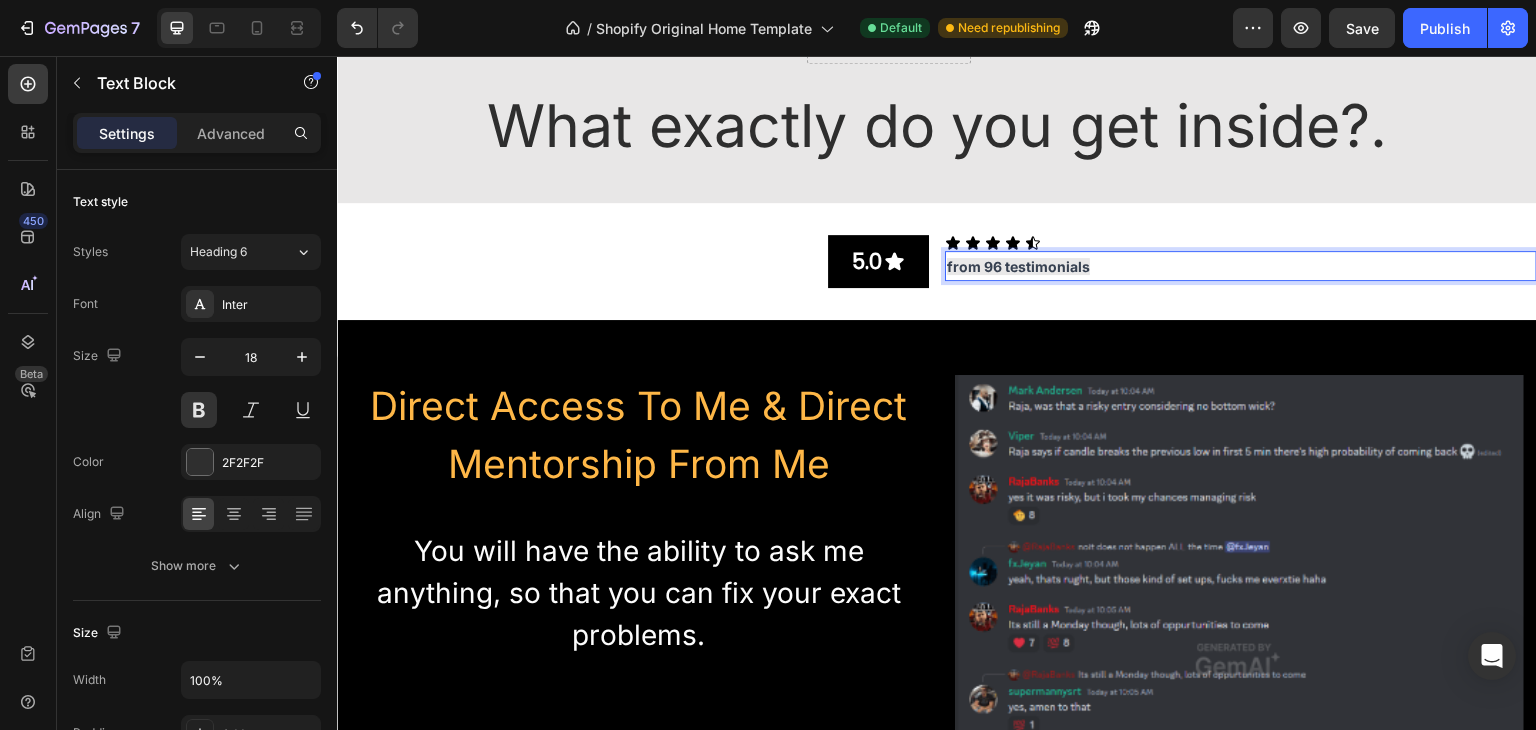 click on "from 96 testimonials" at bounding box center [1241, 266] 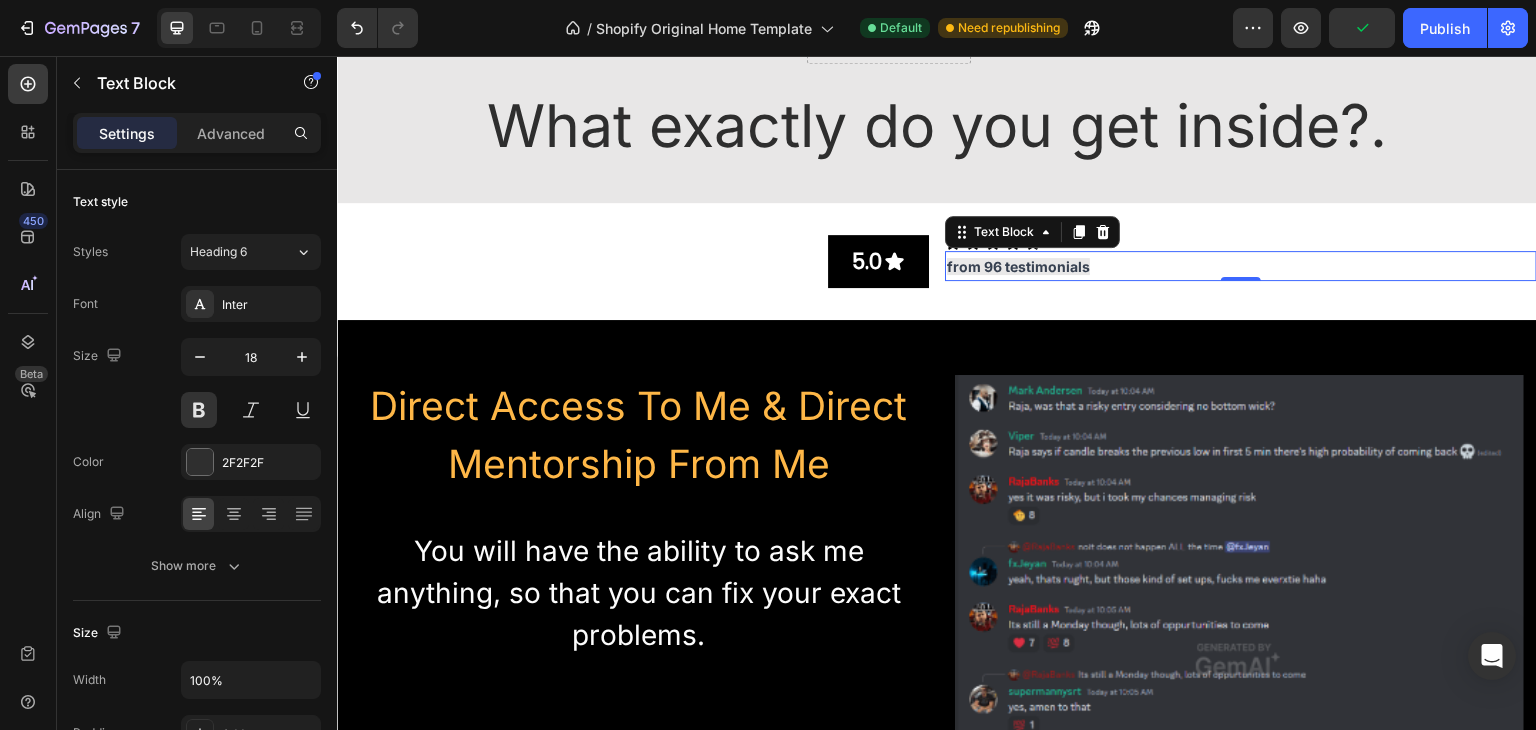 click on "from 96 testimonials" at bounding box center [1241, 266] 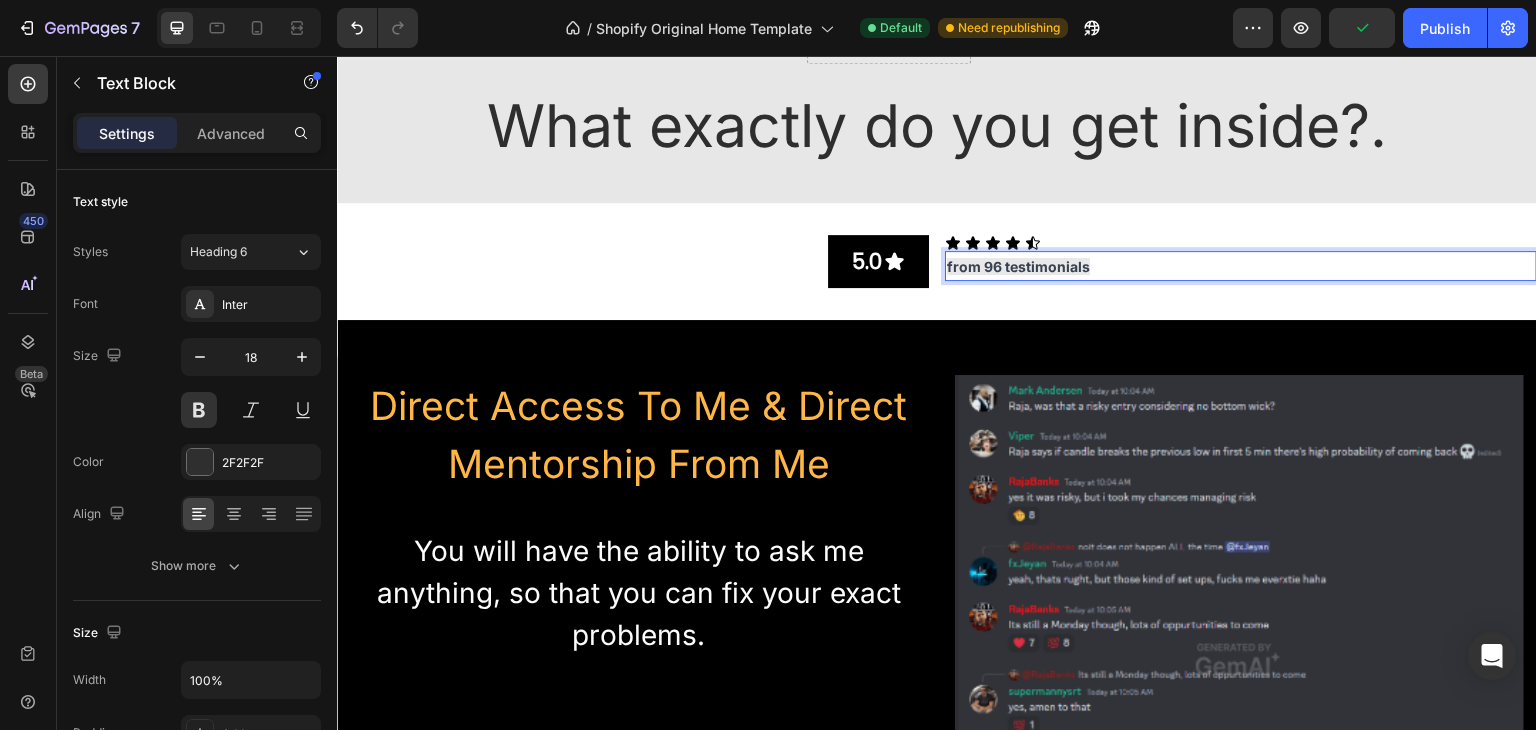 click on "from 96 testimonials" at bounding box center (1241, 266) 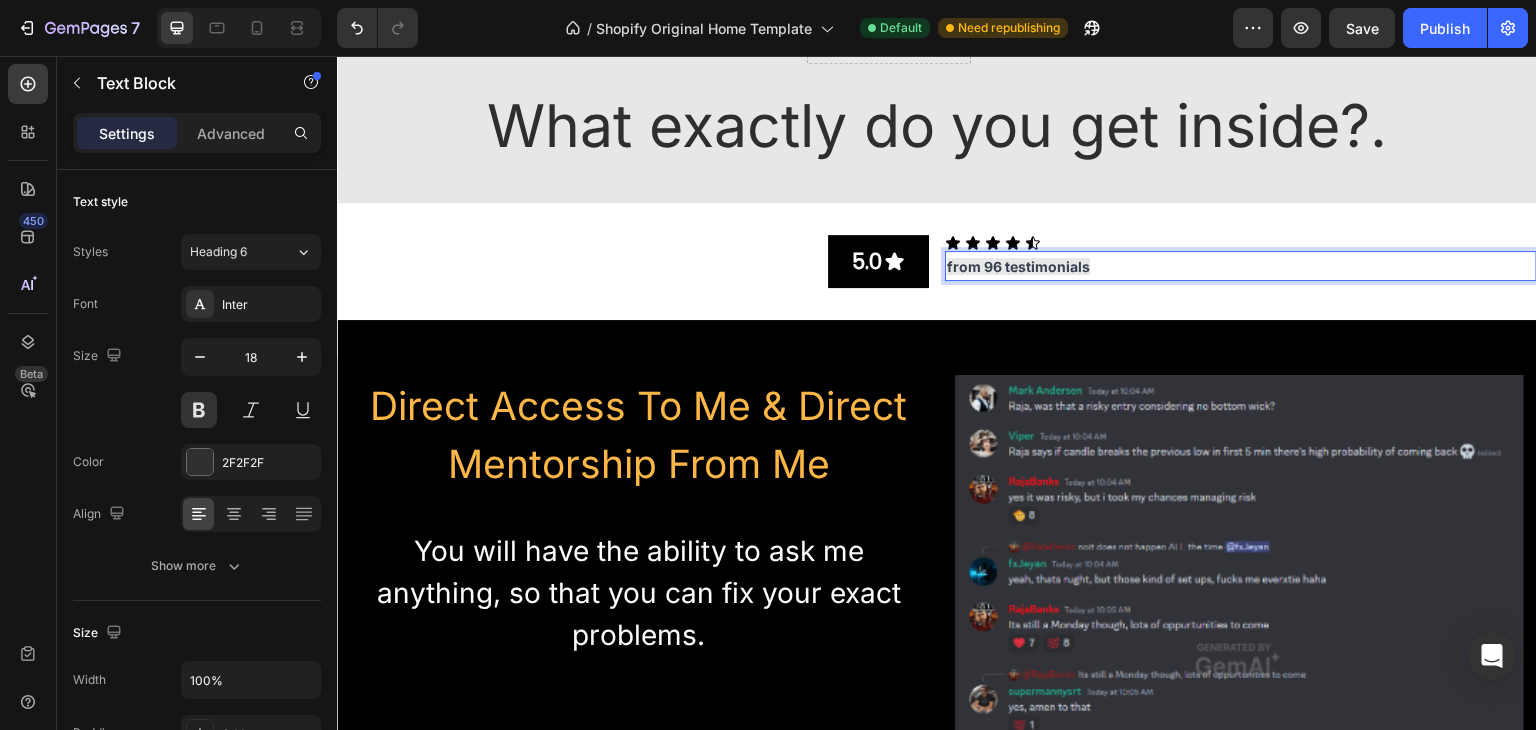 click on "from 96 testimonials" at bounding box center [1241, 266] 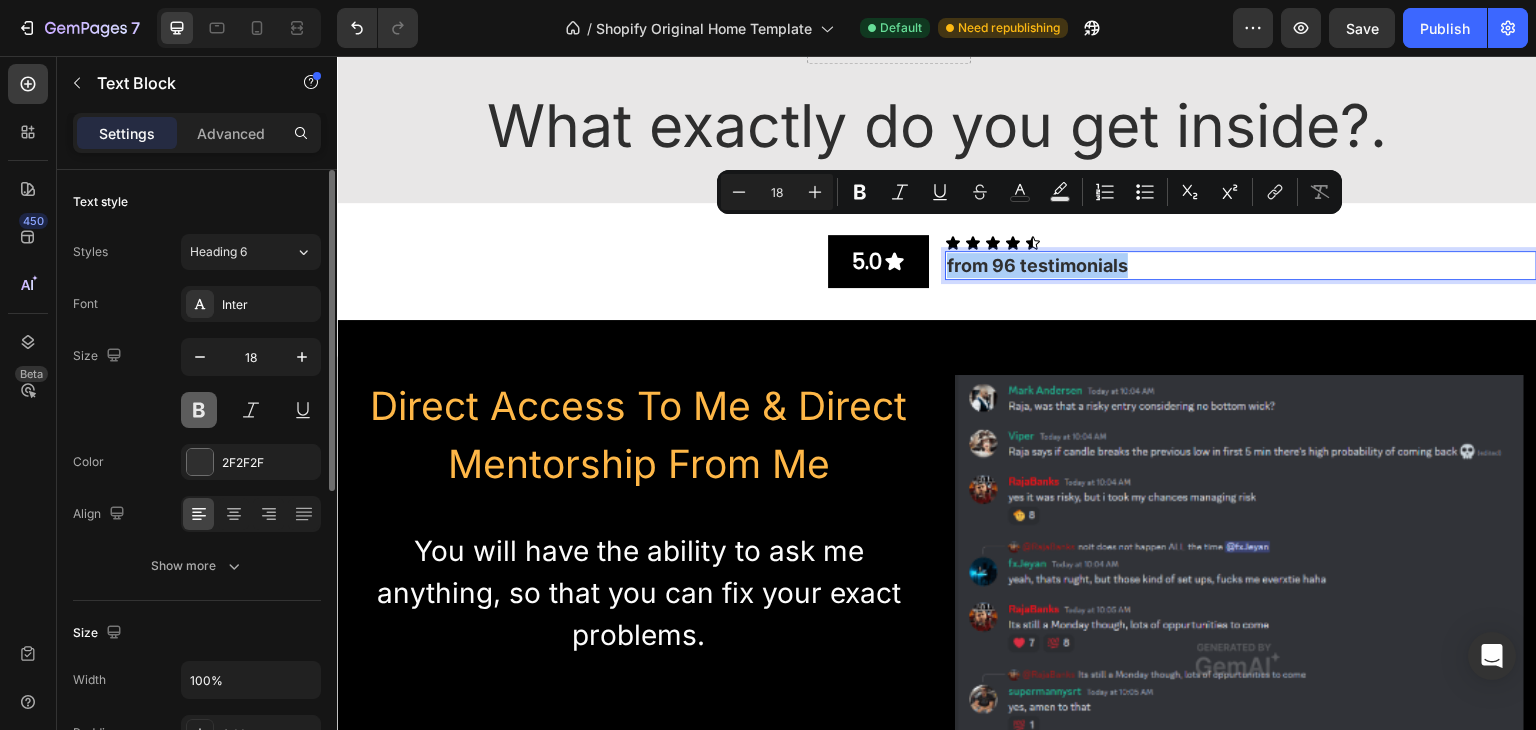 click at bounding box center (199, 410) 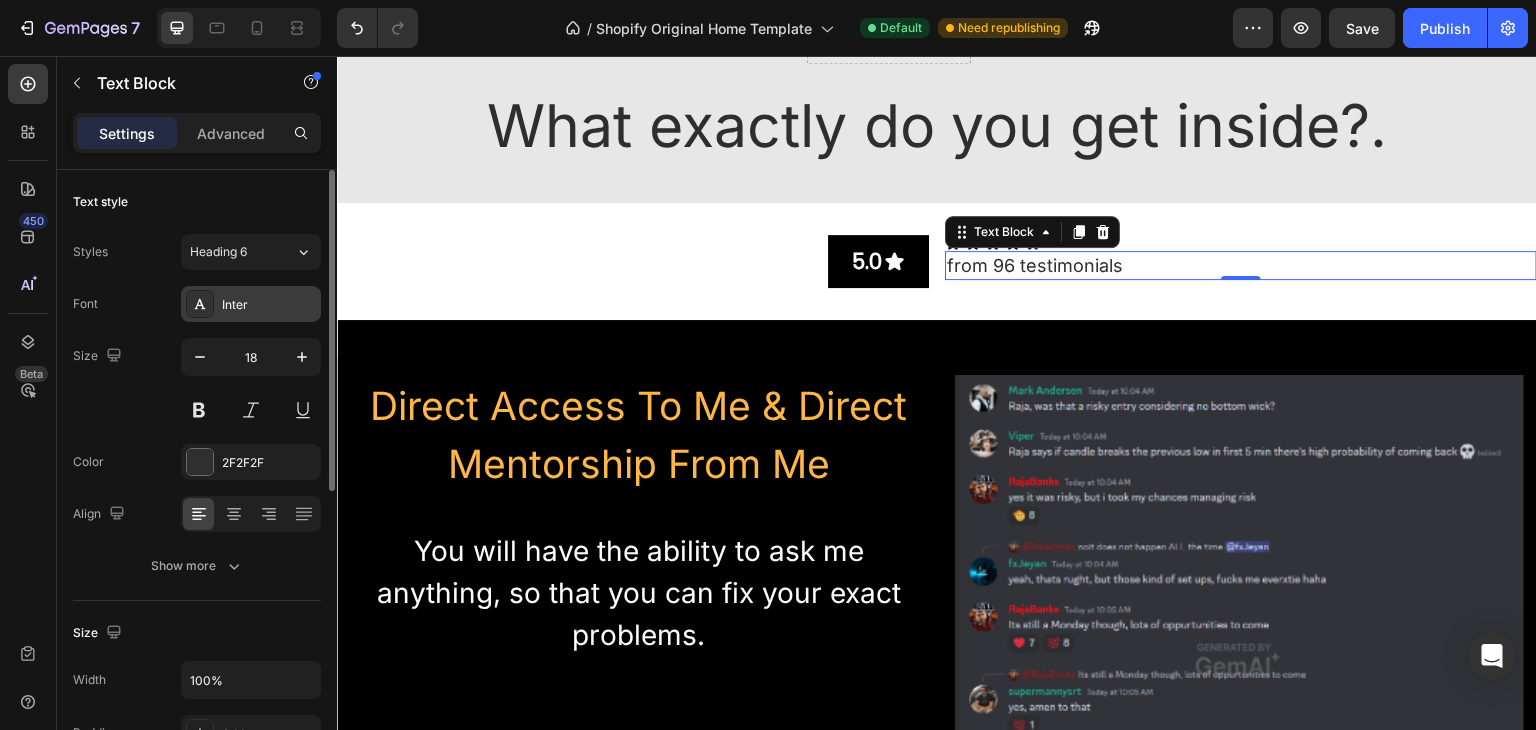 click on "Inter" at bounding box center [251, 304] 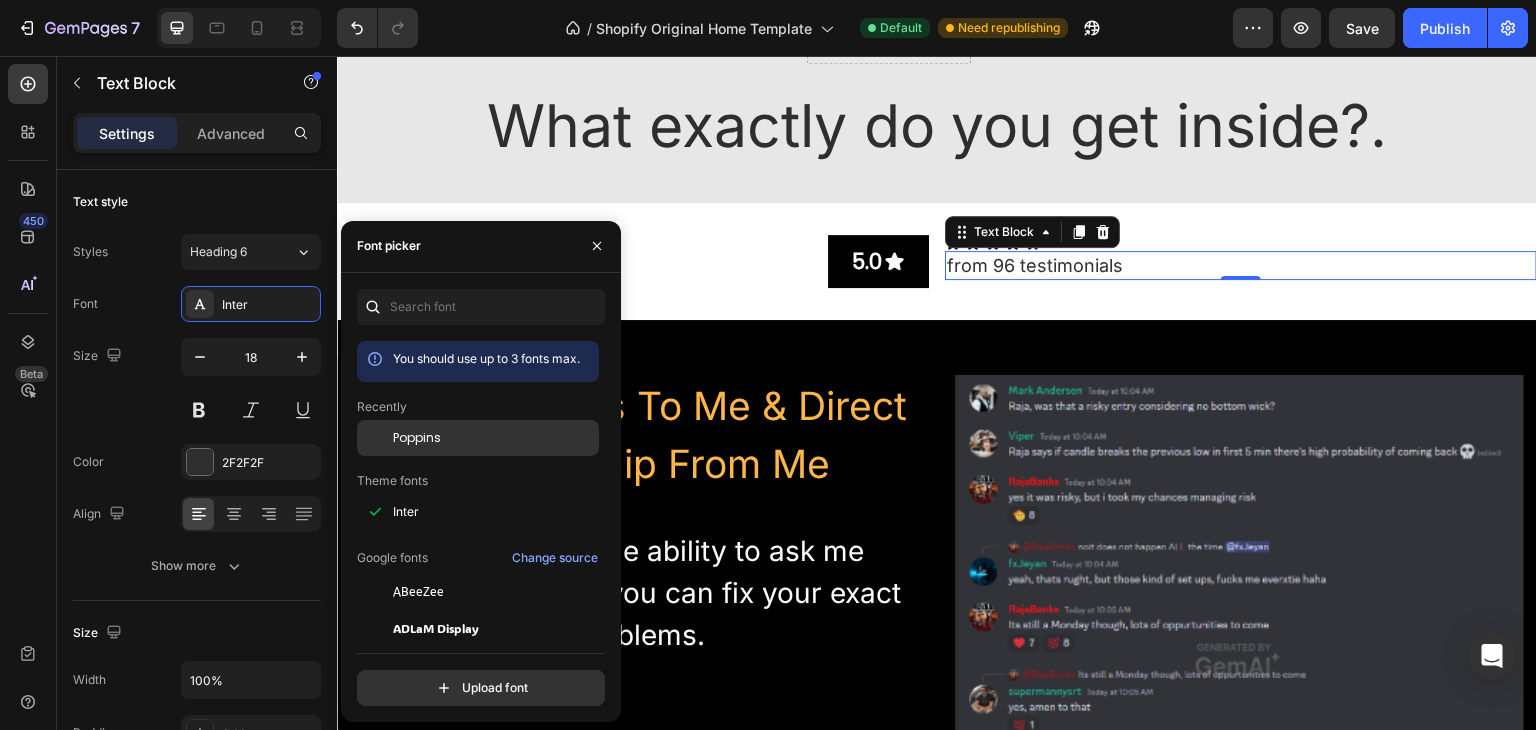 click on "Poppins" 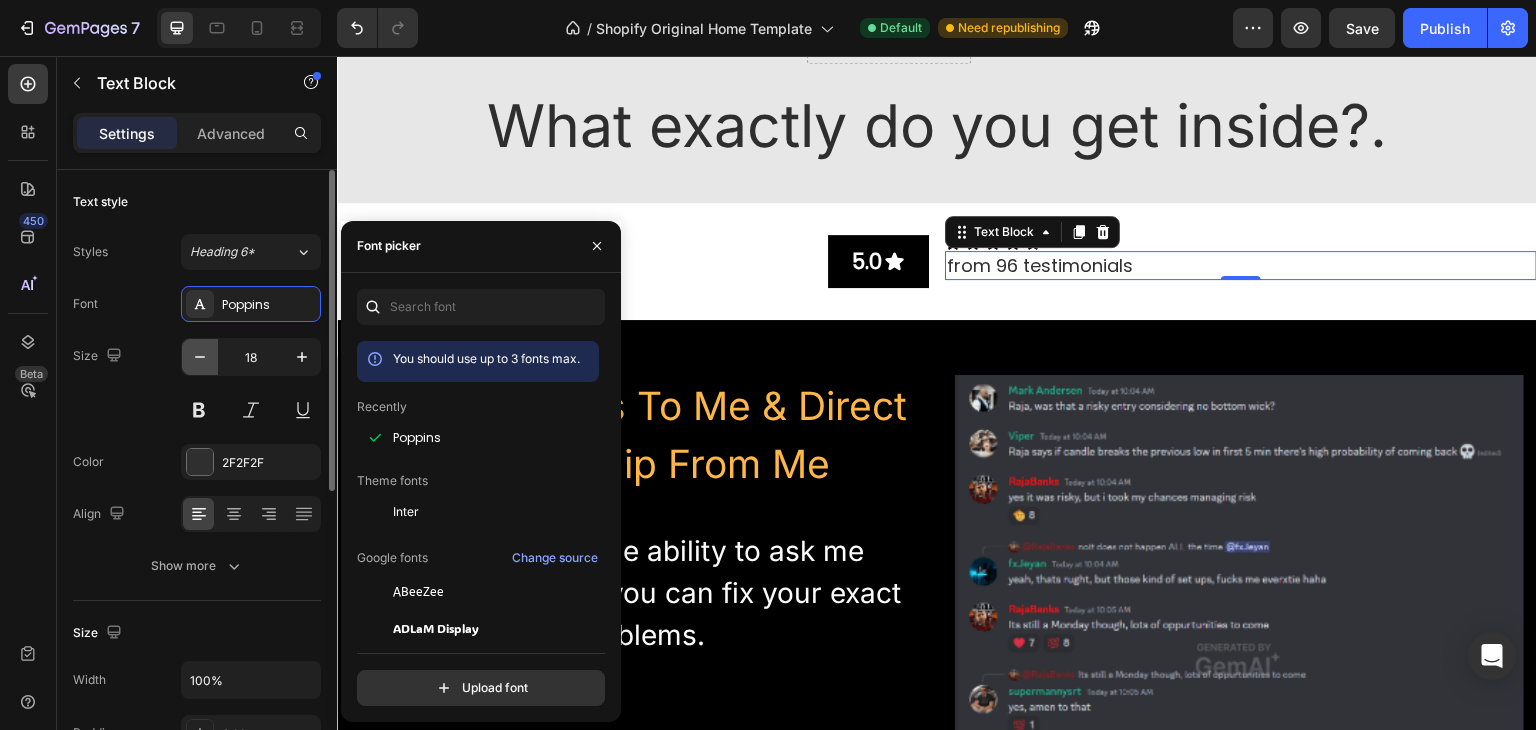 click 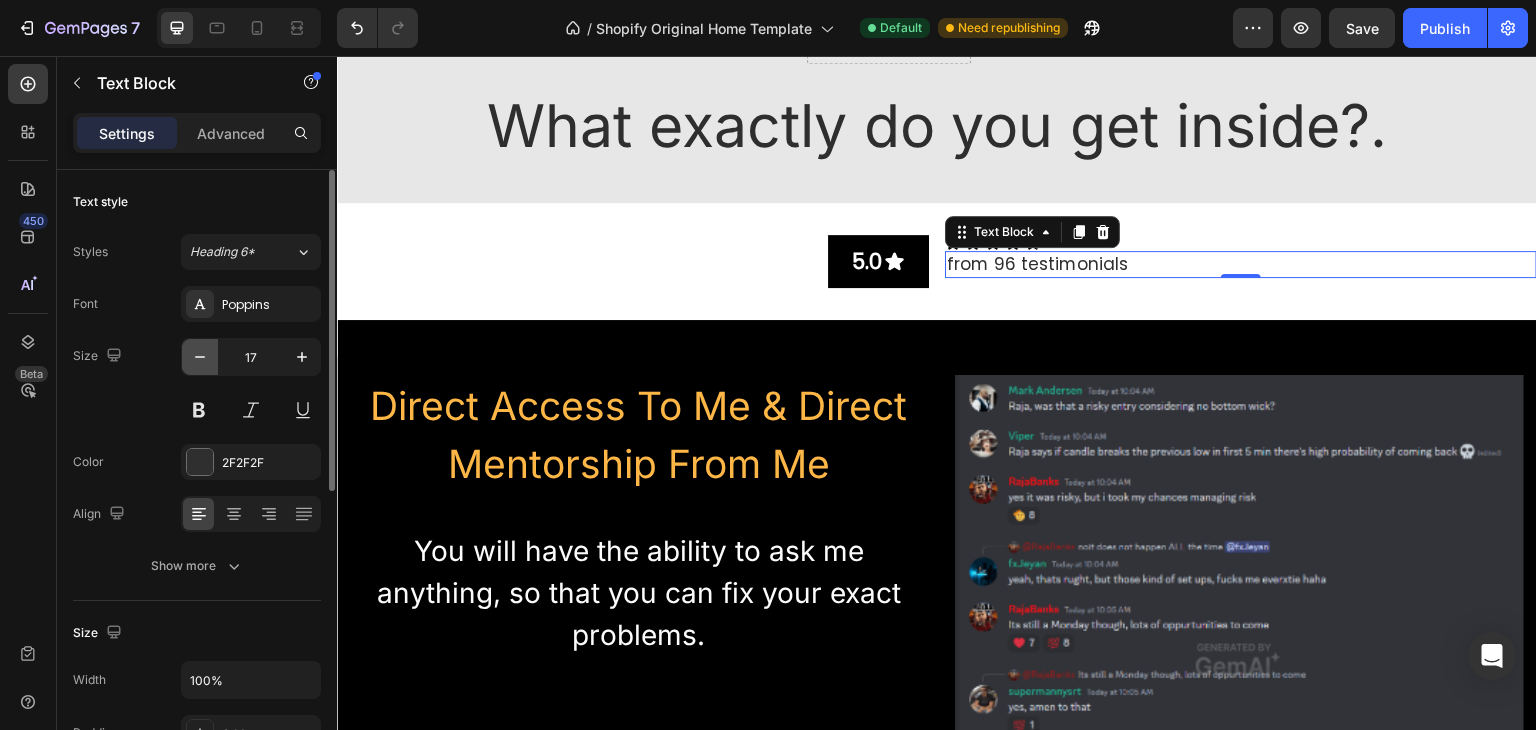 click 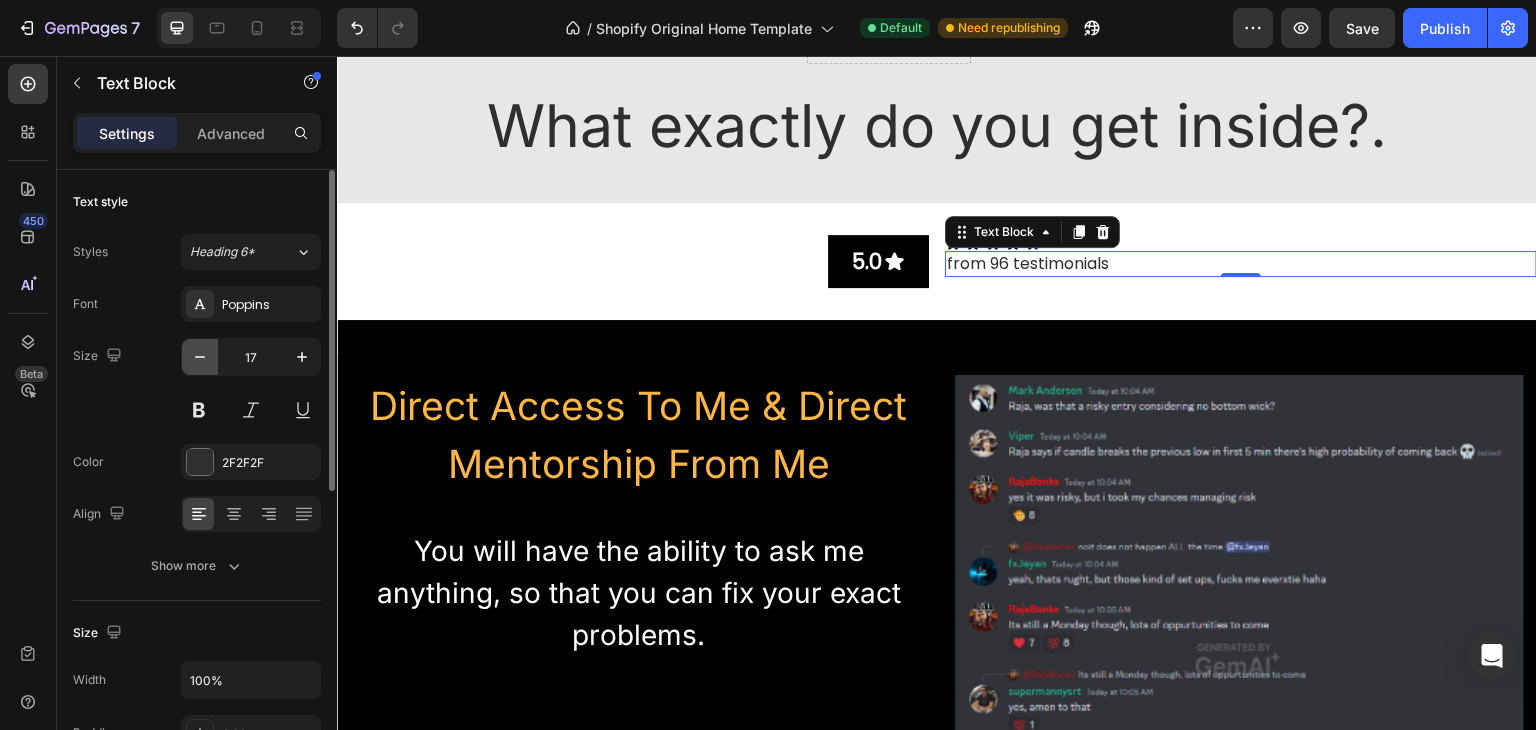 type on "16" 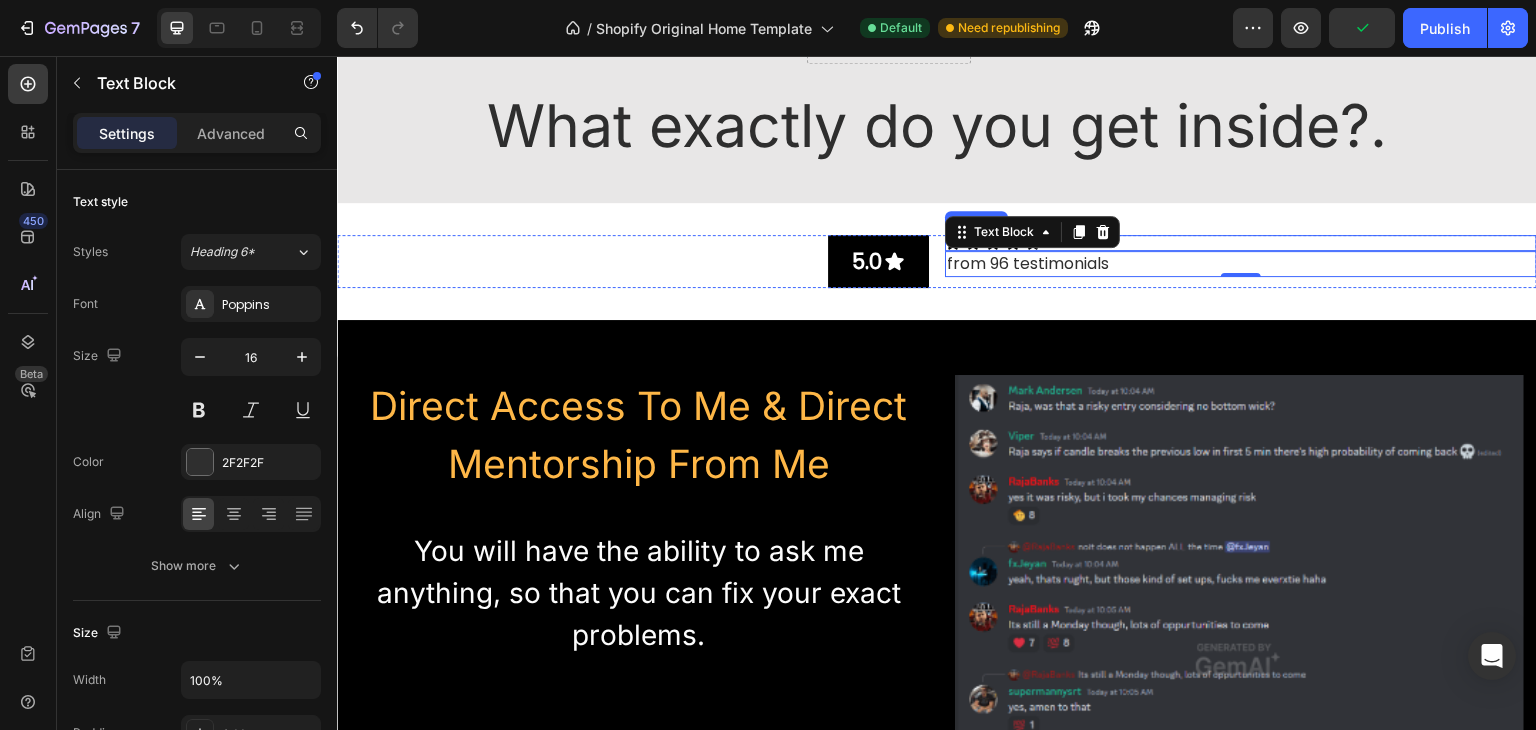 click on "Icon Icon Icon Icon Icon" at bounding box center (1241, 243) 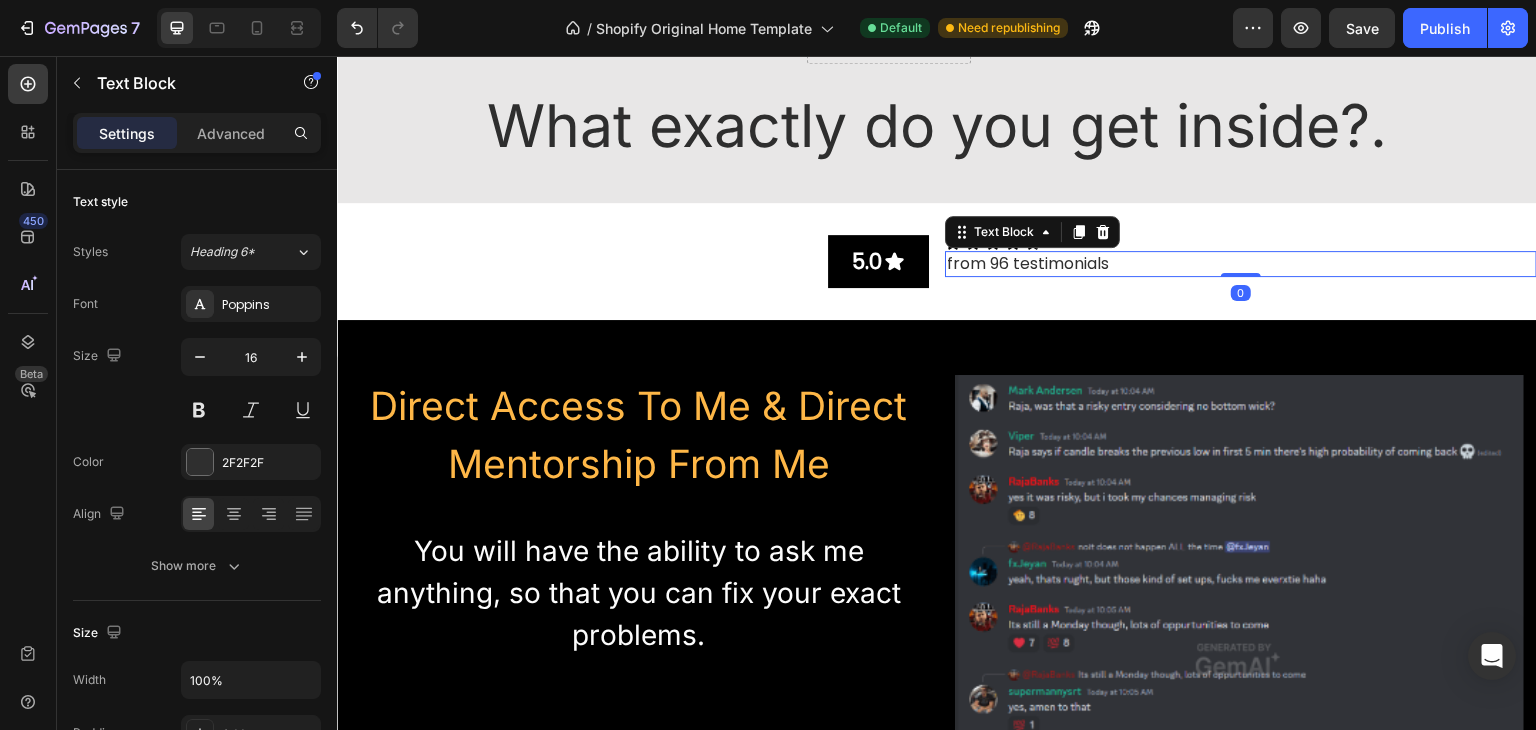click on "from 96 testimonials" at bounding box center (1241, 264) 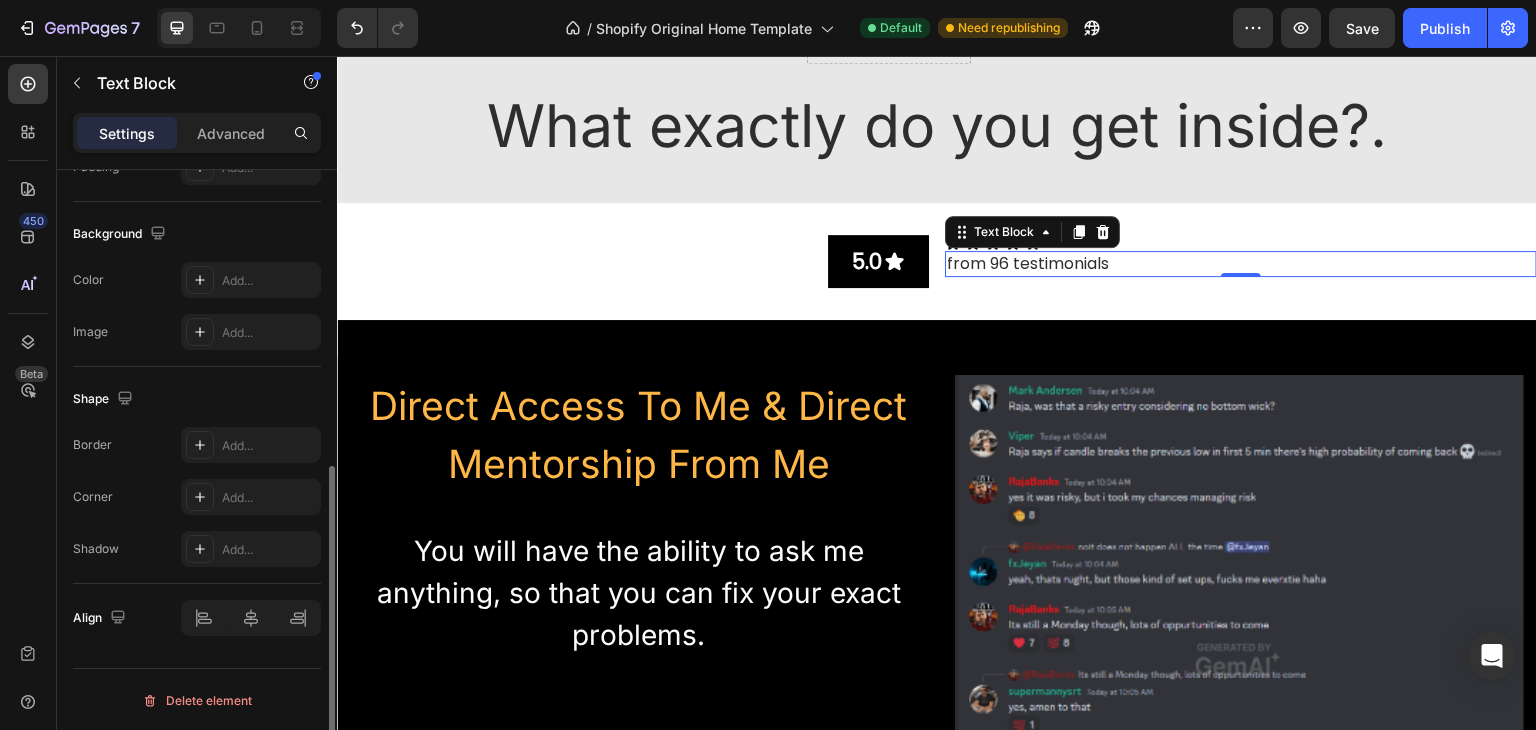 scroll, scrollTop: 466, scrollLeft: 0, axis: vertical 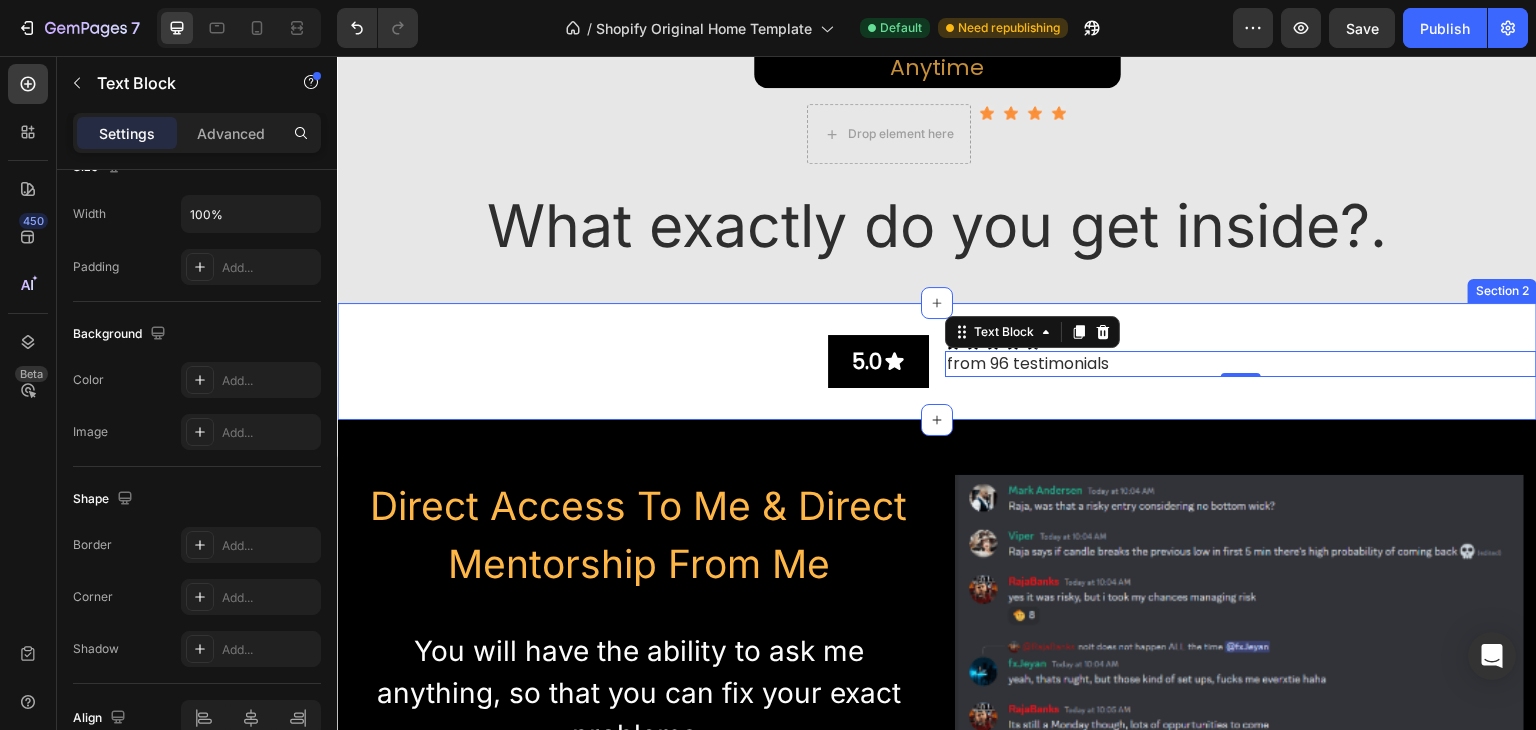 click on "5.0 Button Icon Icon Icon Icon Icon Icon List from 96 testimonials Text Block   0 Row Section 2" at bounding box center [937, 361] 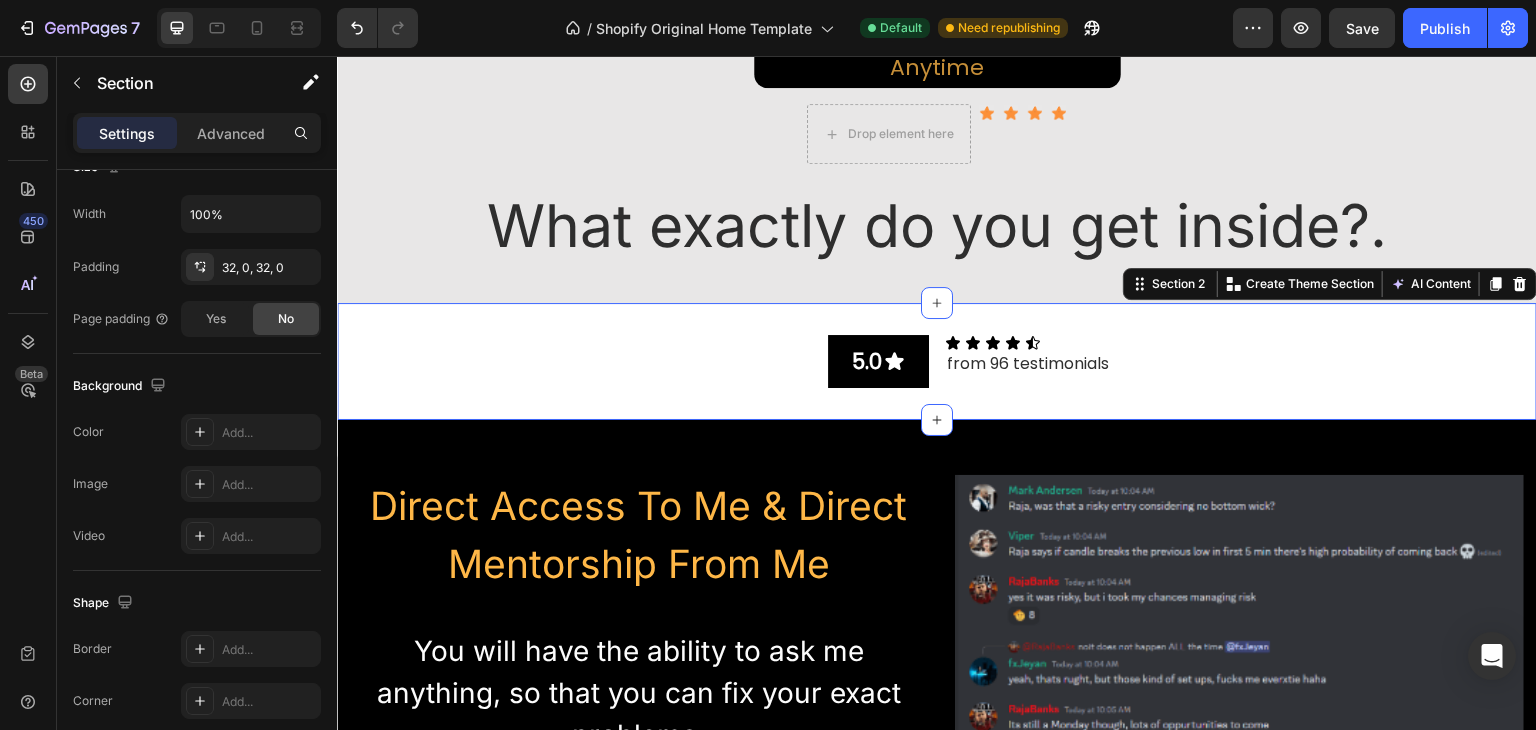scroll, scrollTop: 0, scrollLeft: 0, axis: both 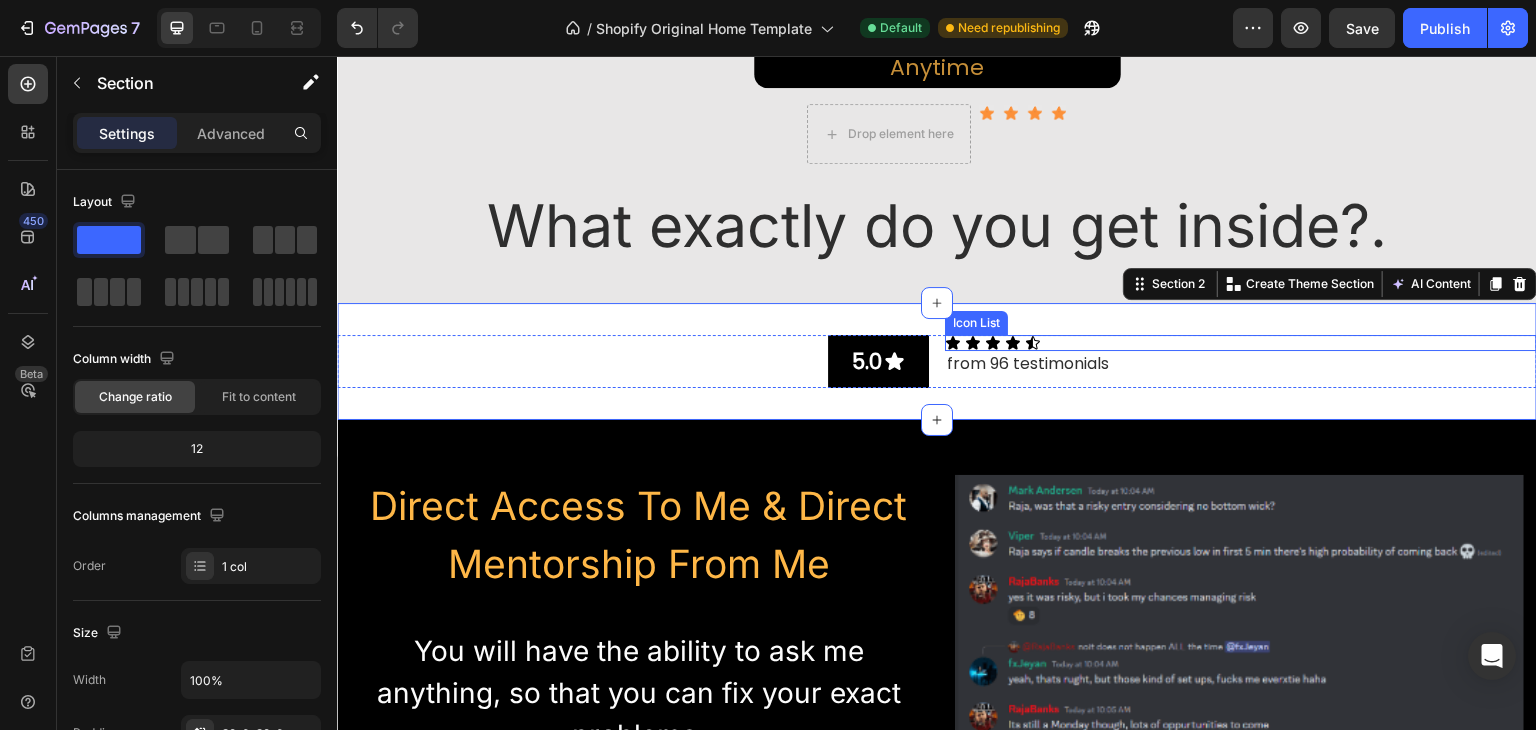 click on "Icon Icon Icon Icon Icon" at bounding box center (1241, 343) 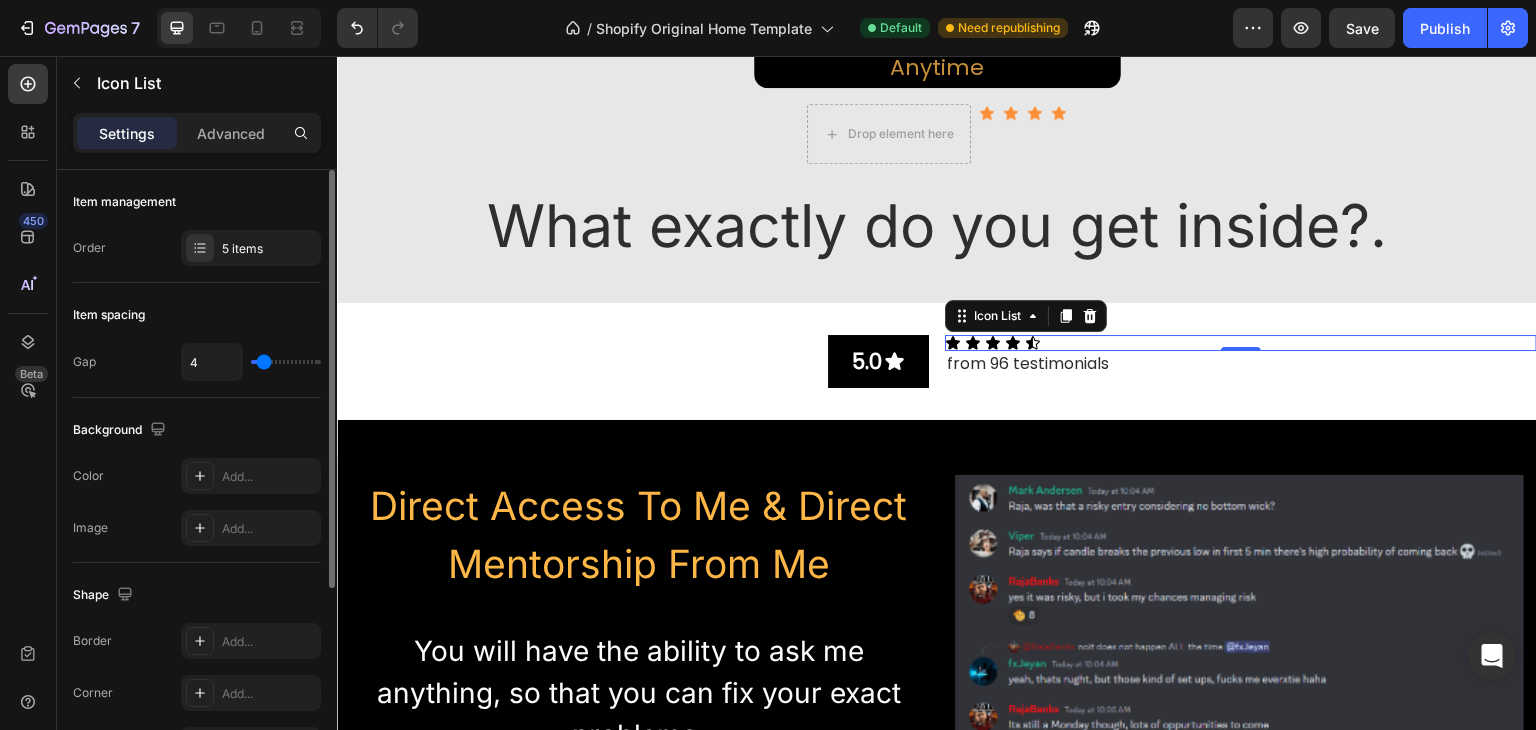 type on "0" 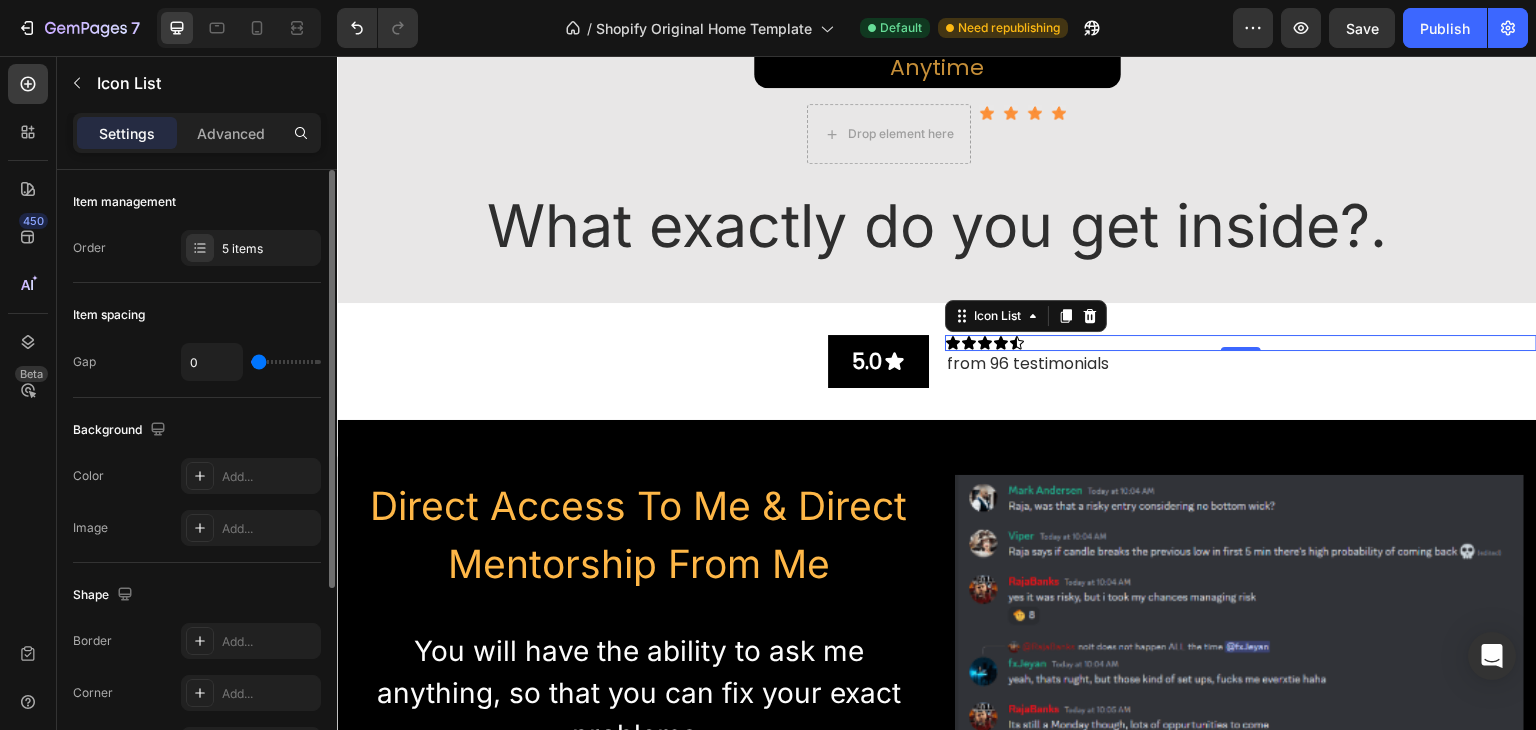 type on "1" 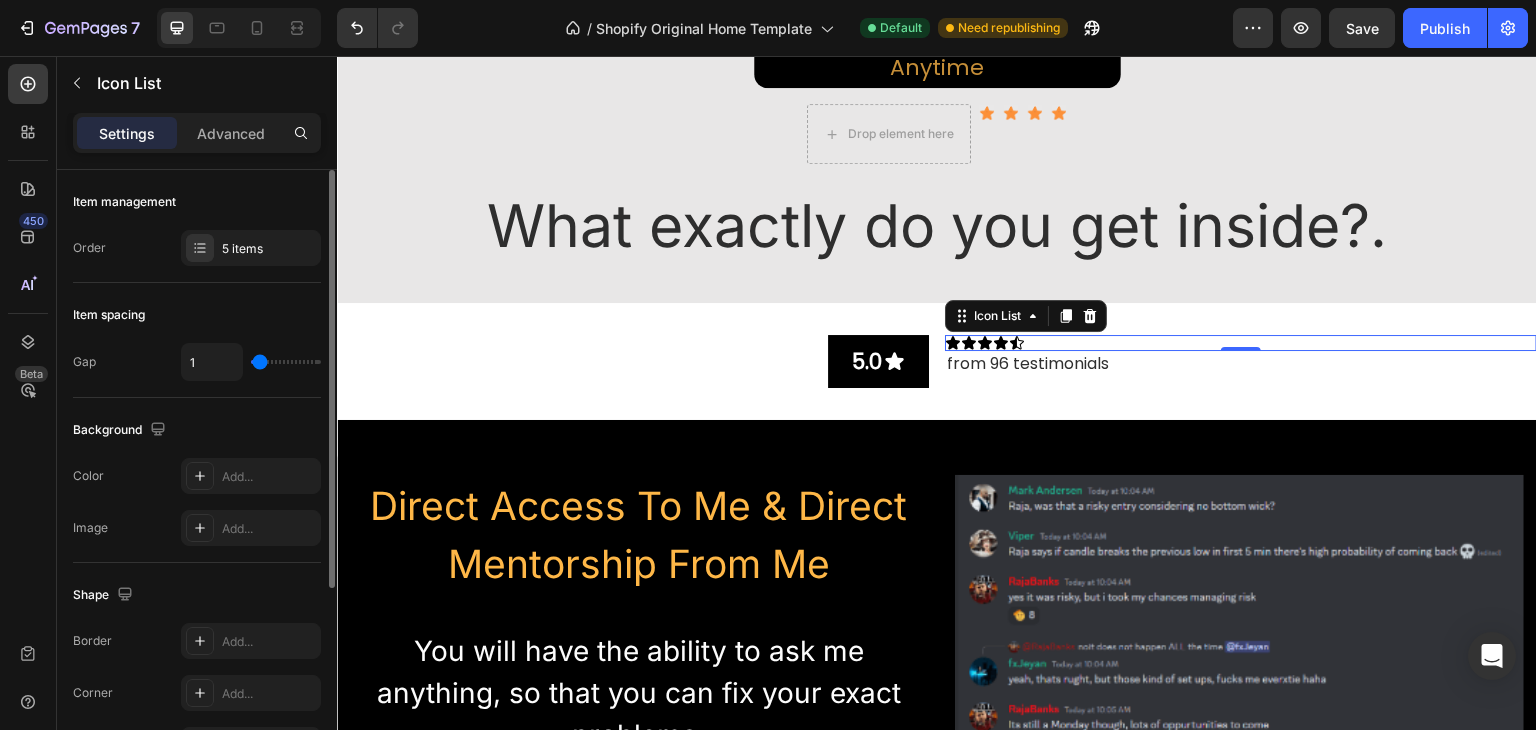type on "4" 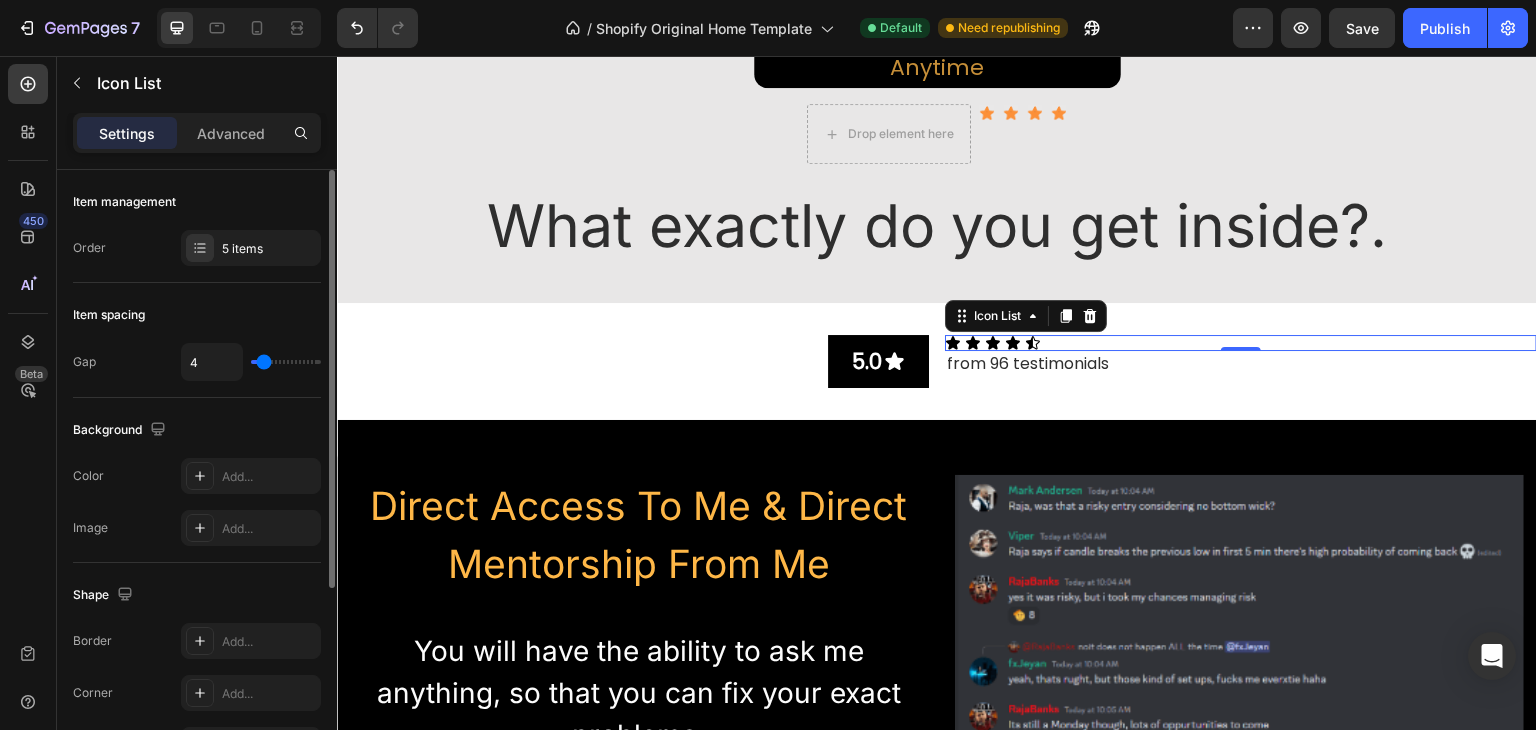 click at bounding box center [286, 362] 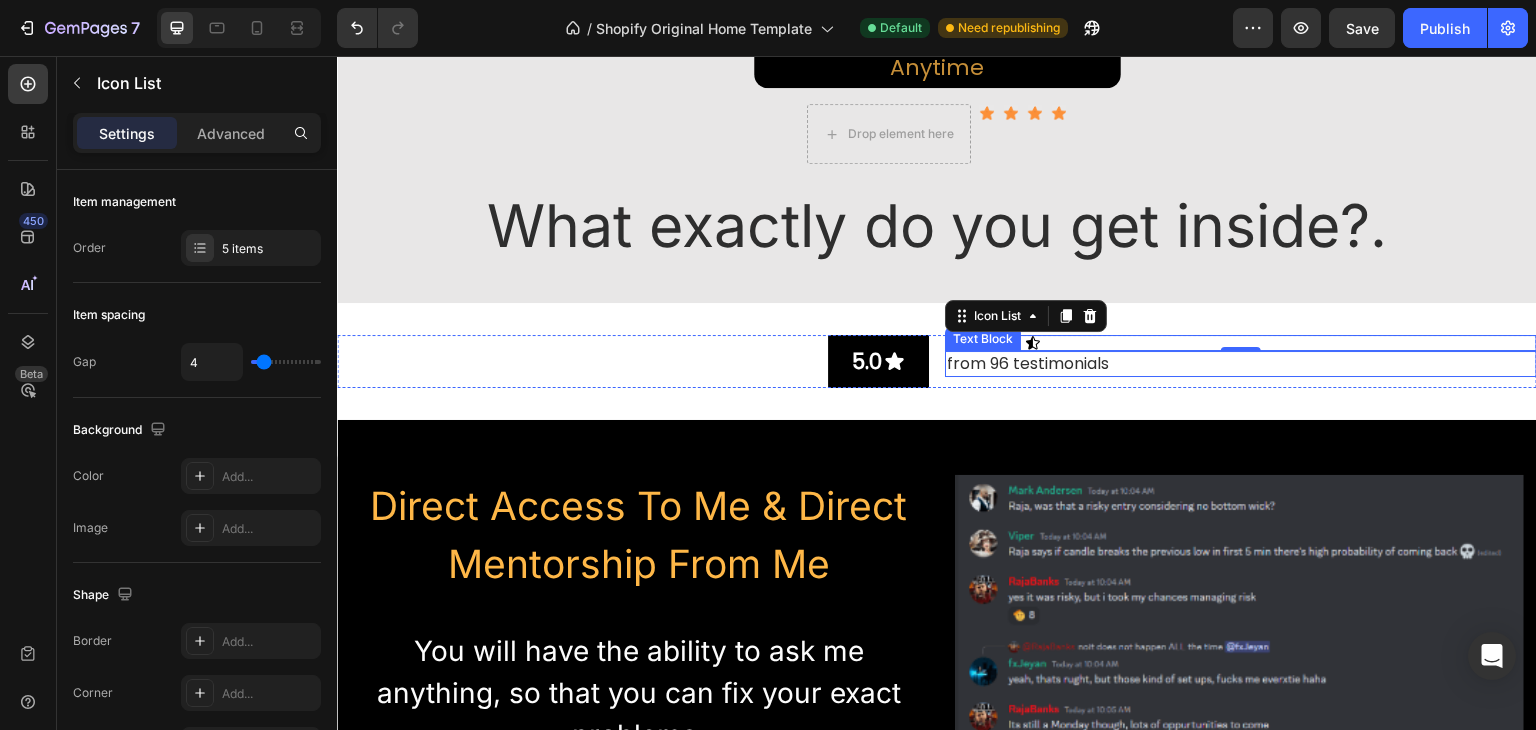 click on "from 96 testimonials" at bounding box center [1241, 364] 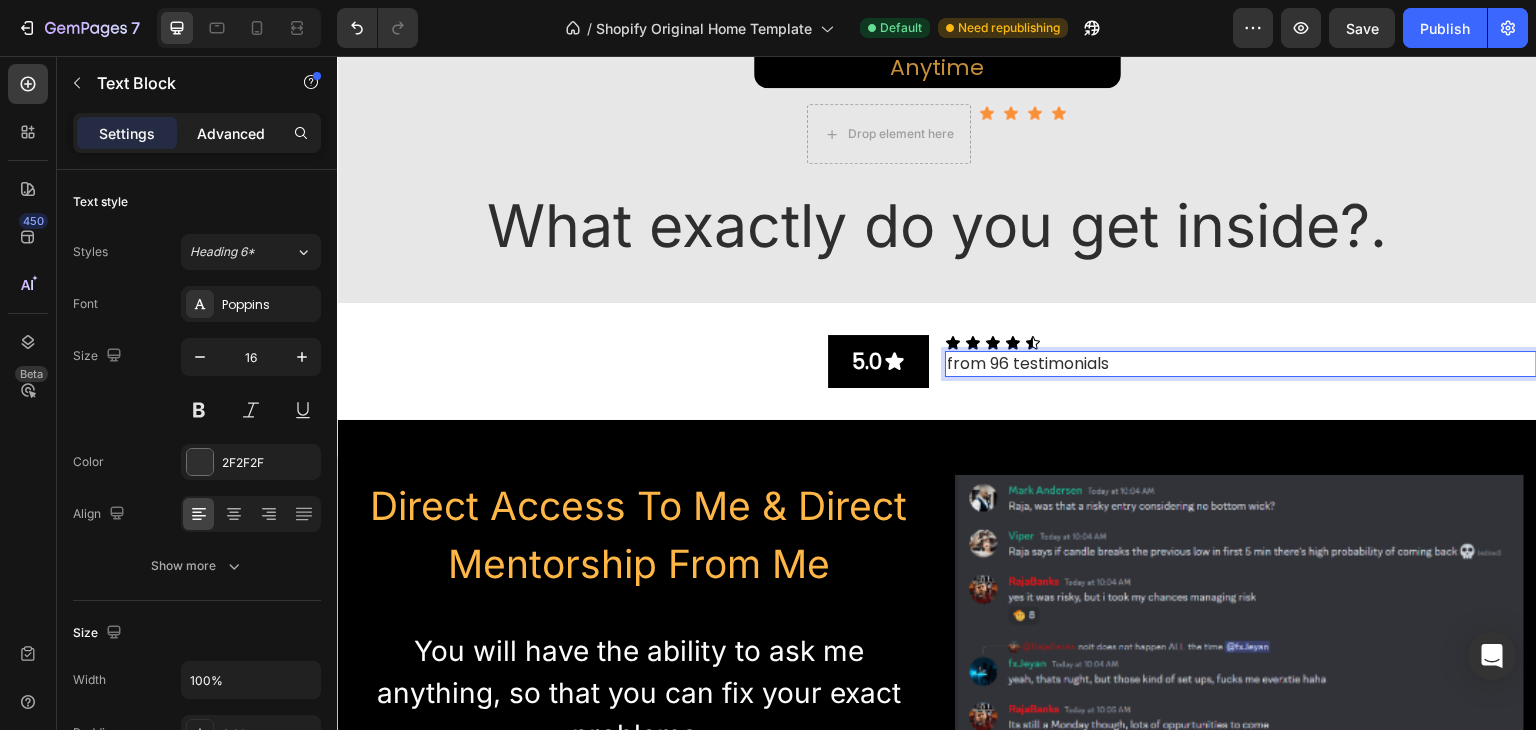 click on "Advanced" at bounding box center (231, 133) 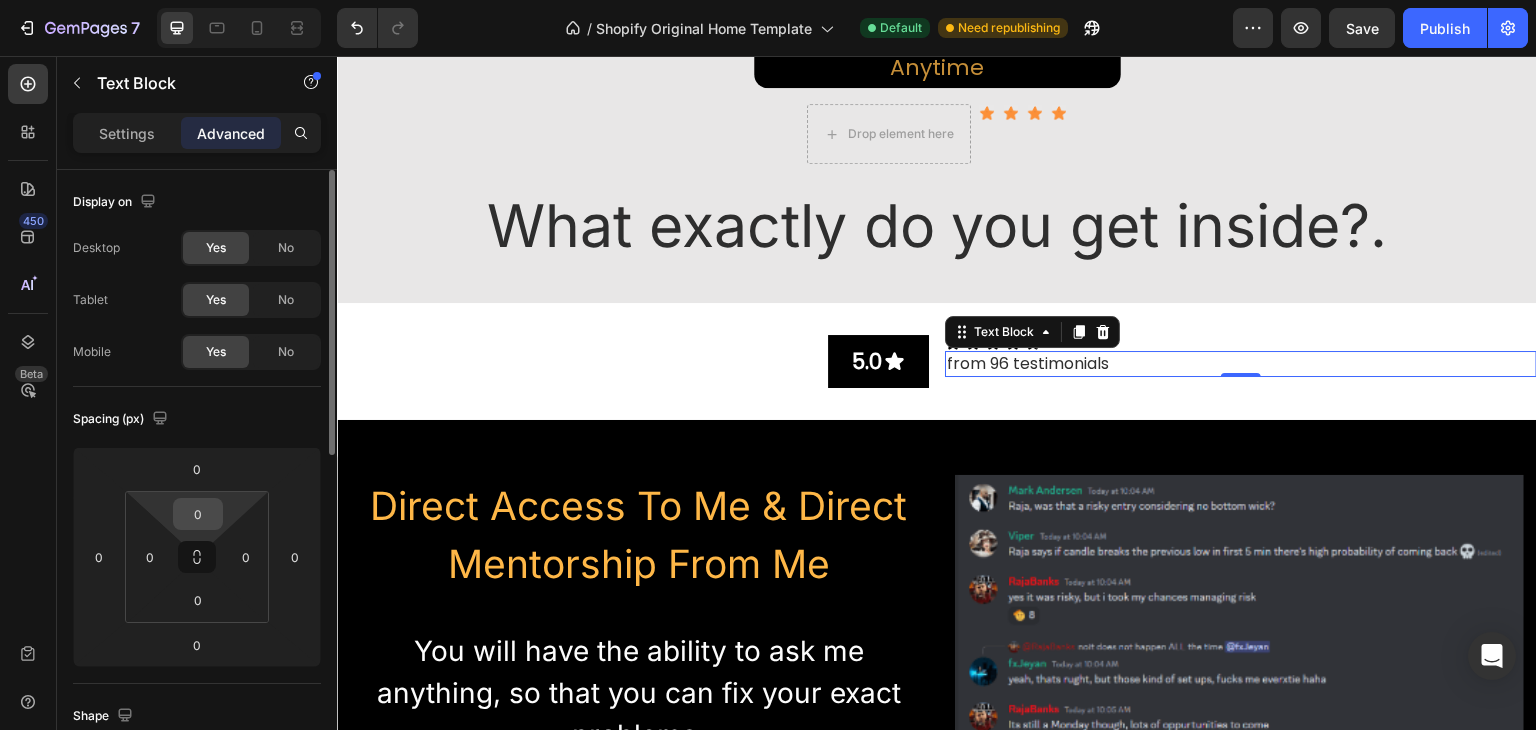 click on "0" at bounding box center [198, 514] 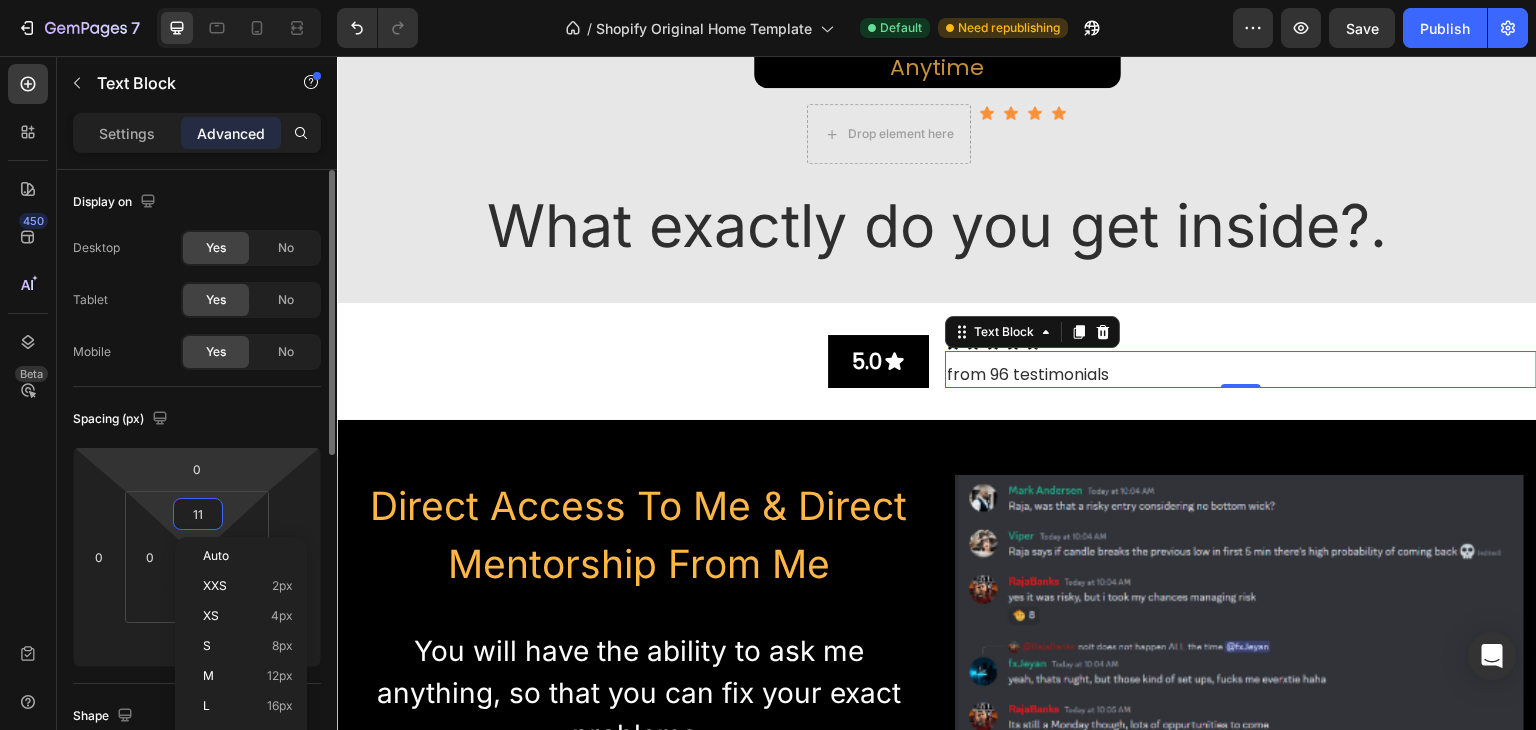 type on "1" 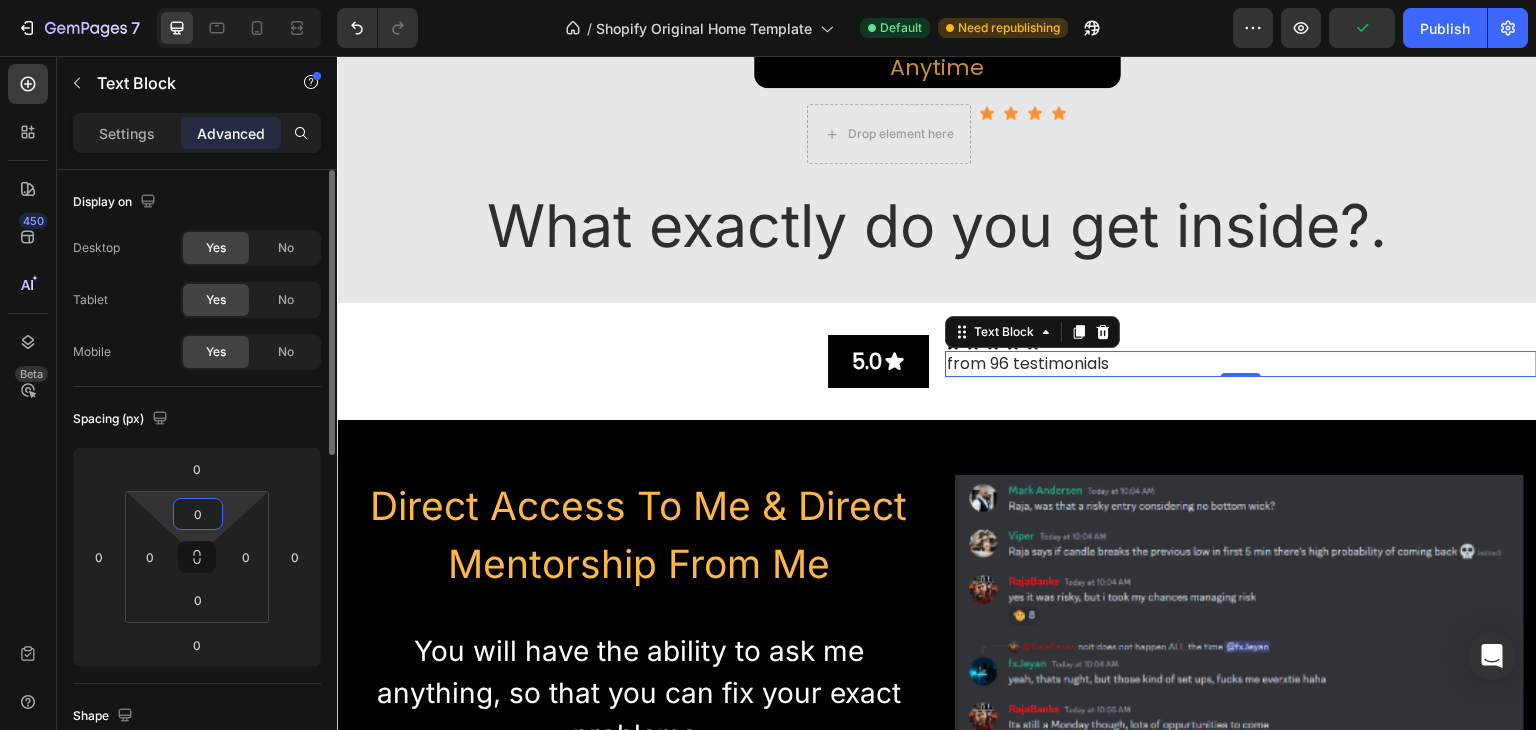type on "0" 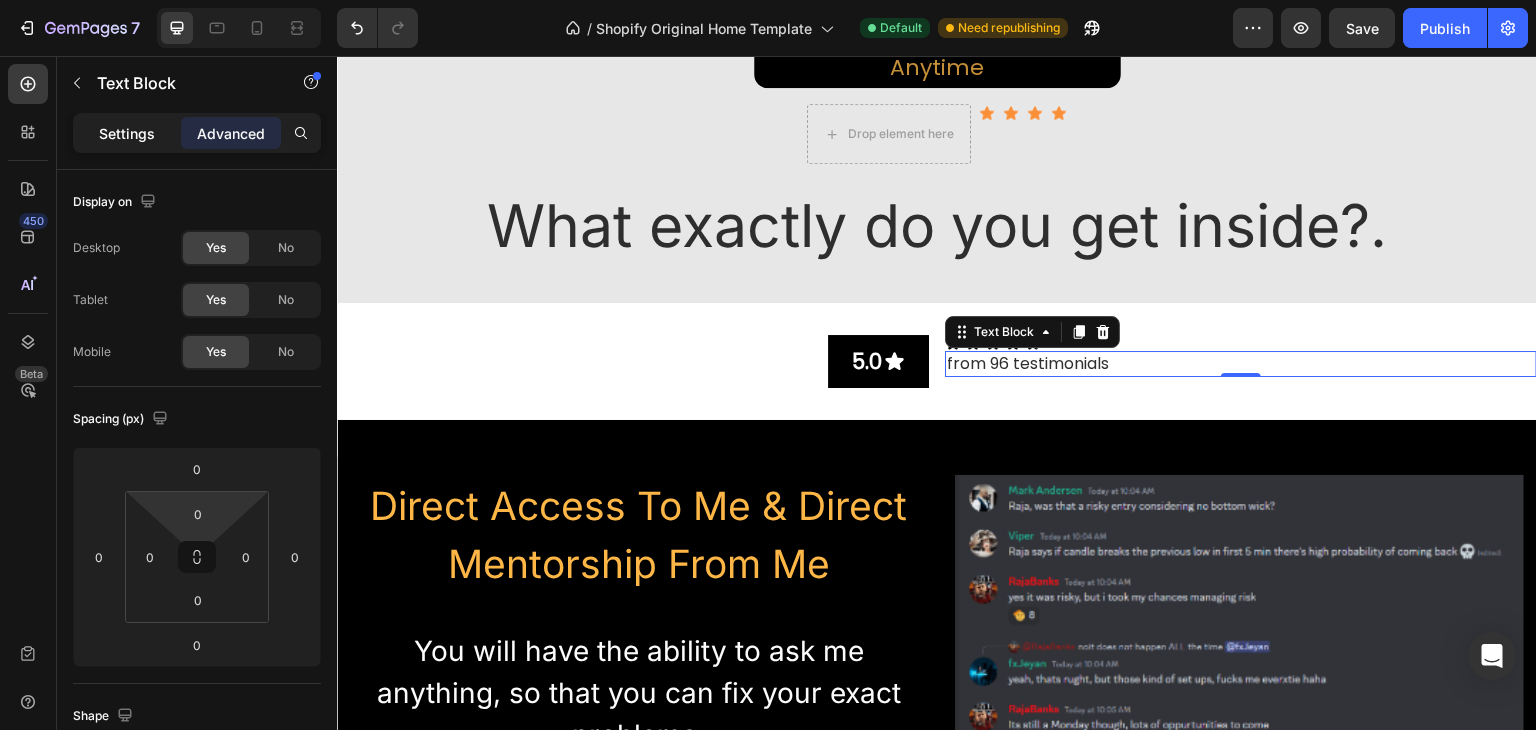 click on "Settings" at bounding box center [127, 133] 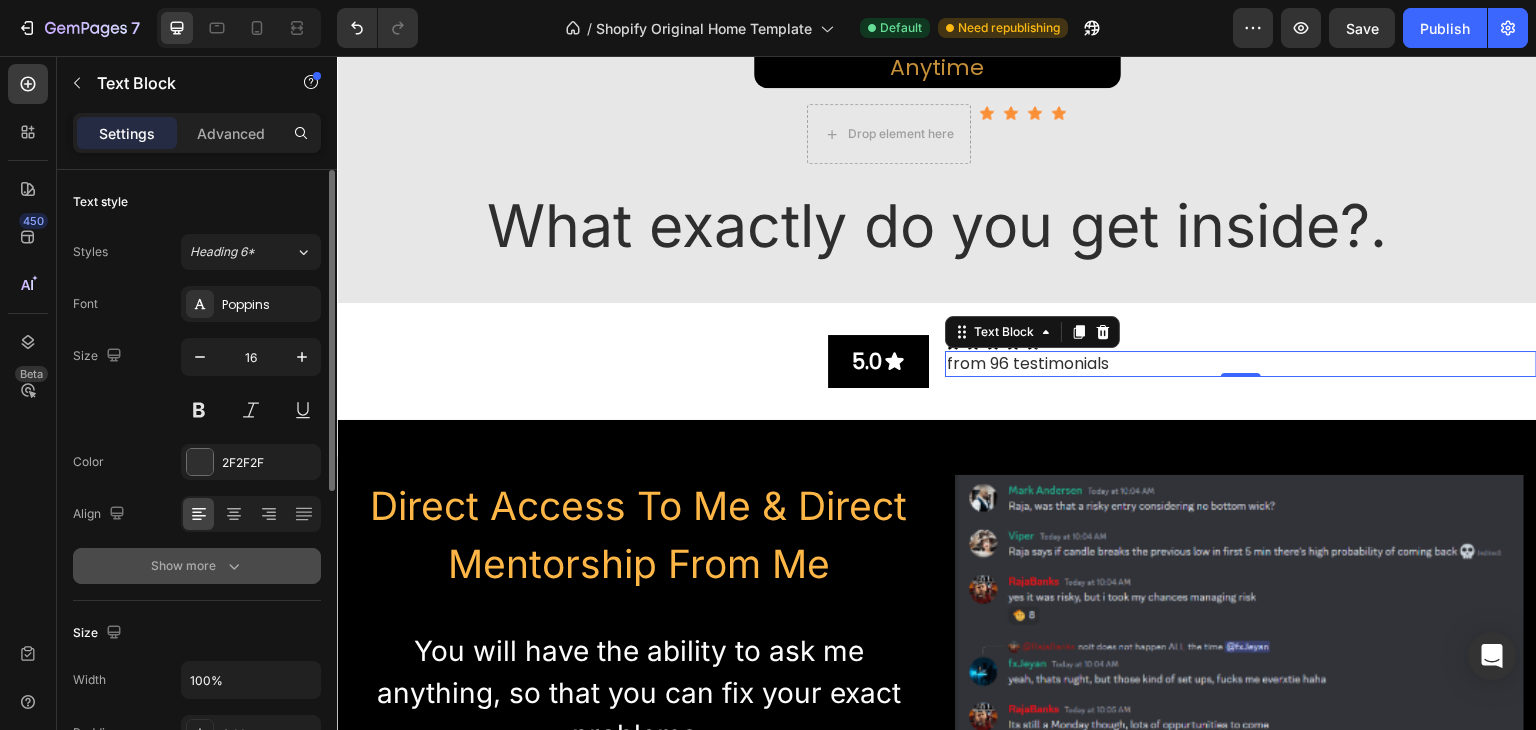 click on "Show more" at bounding box center (197, 566) 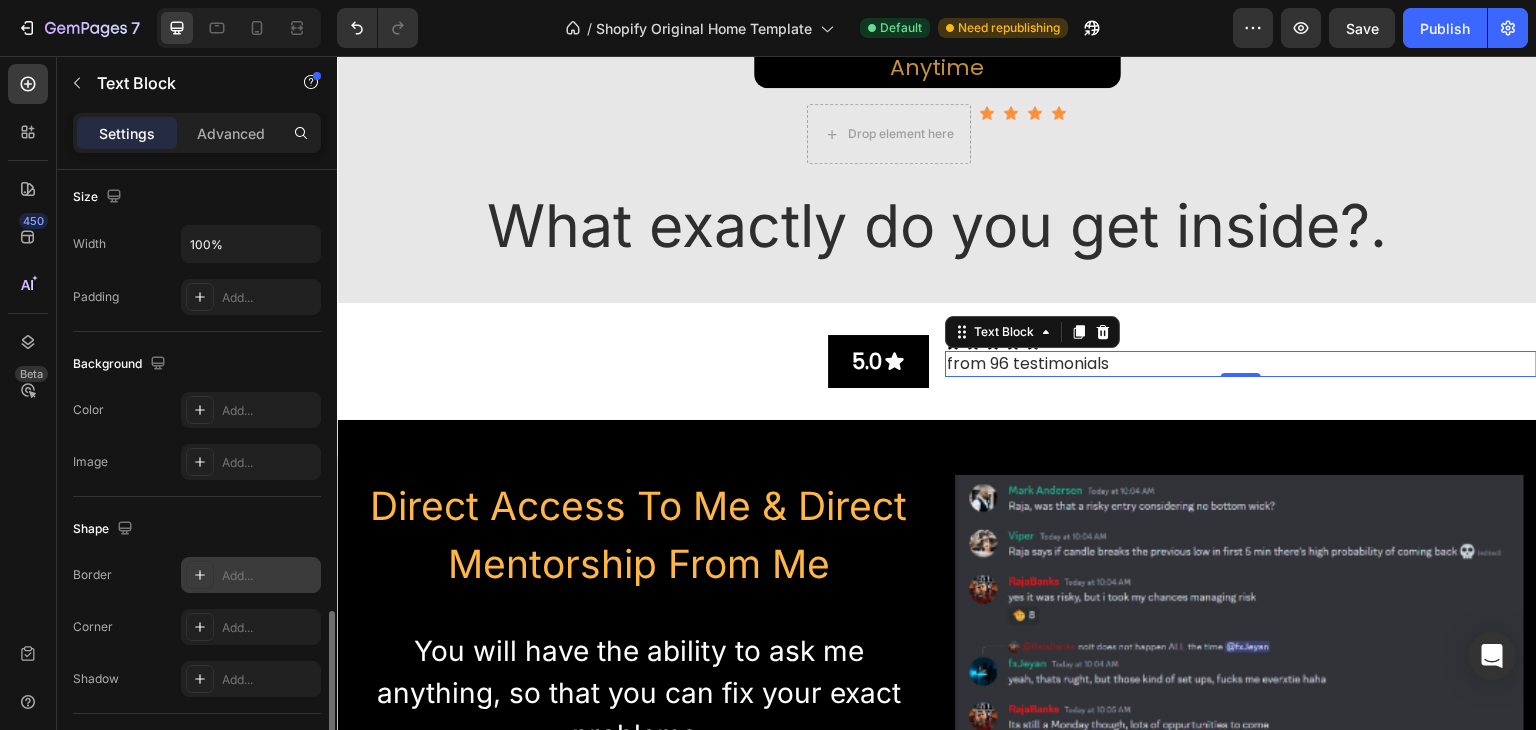 scroll, scrollTop: 800, scrollLeft: 0, axis: vertical 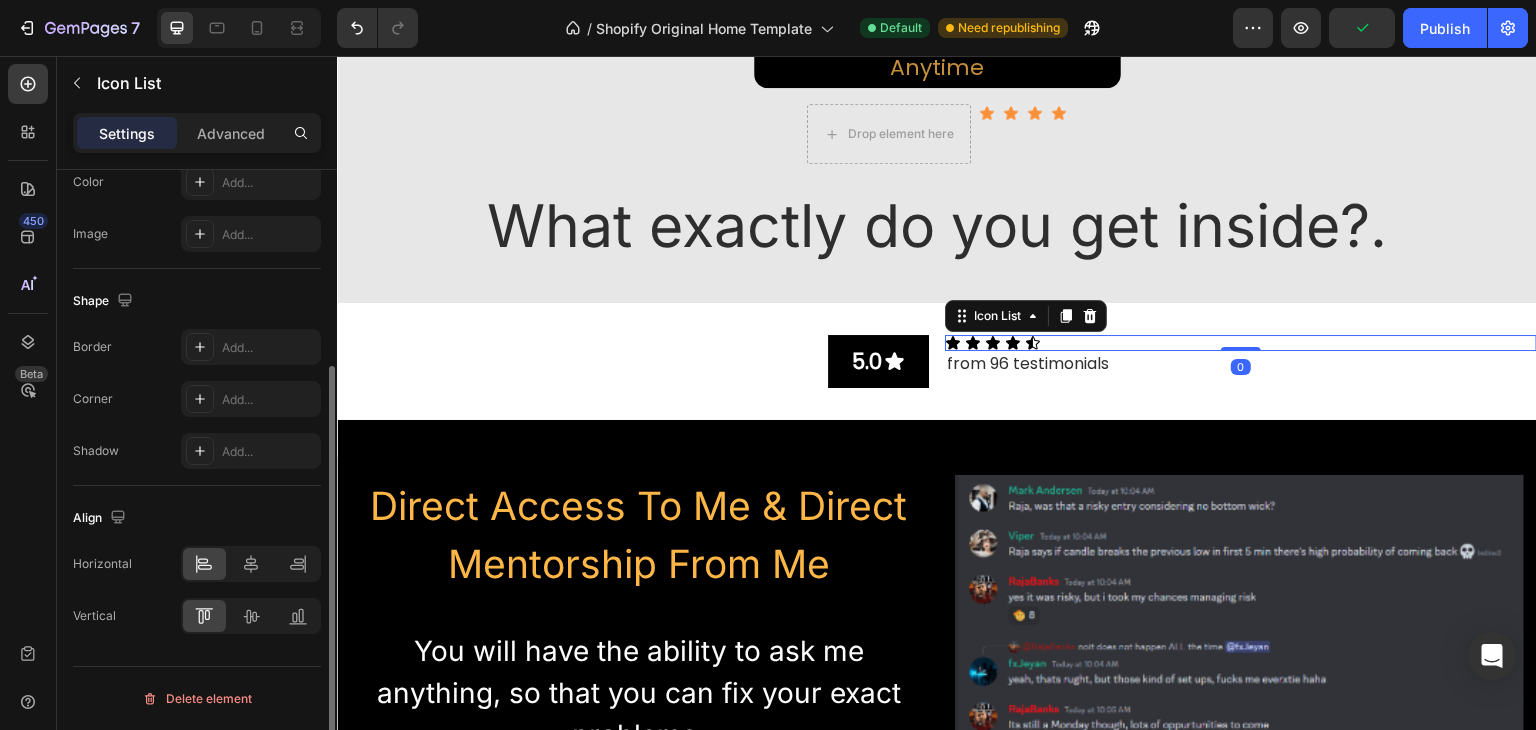 click on "Icon Icon Icon Icon Icon" at bounding box center (1241, 343) 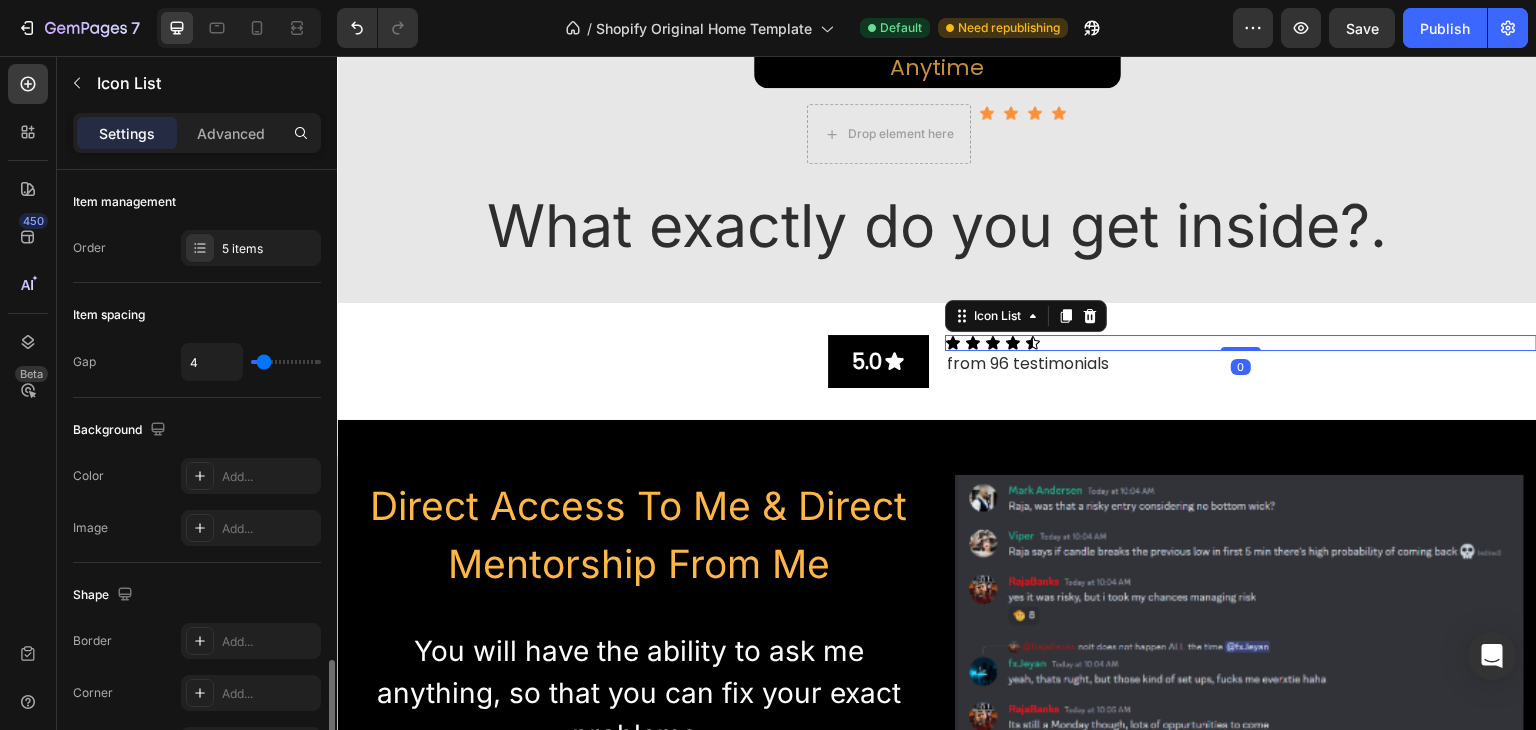 scroll, scrollTop: 292, scrollLeft: 0, axis: vertical 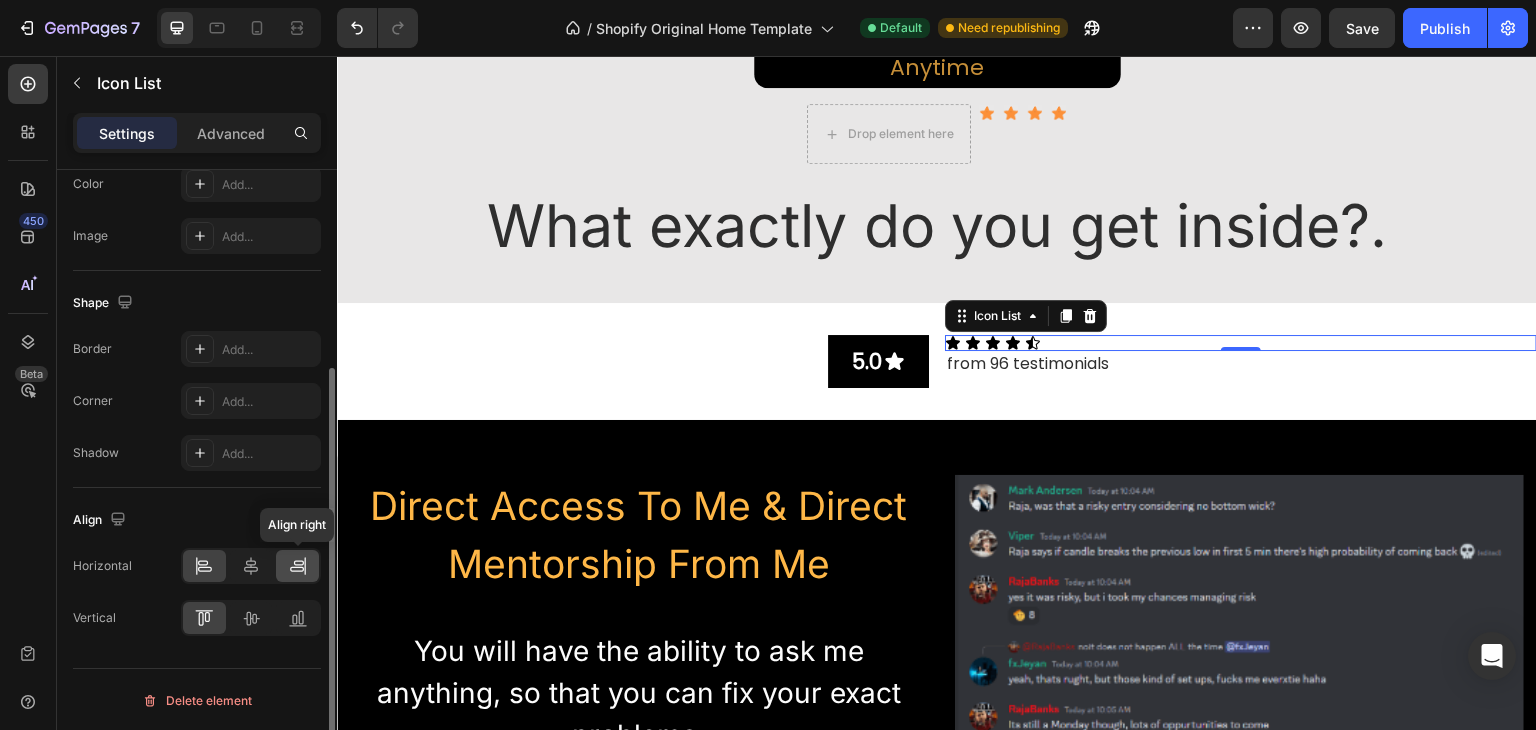 click 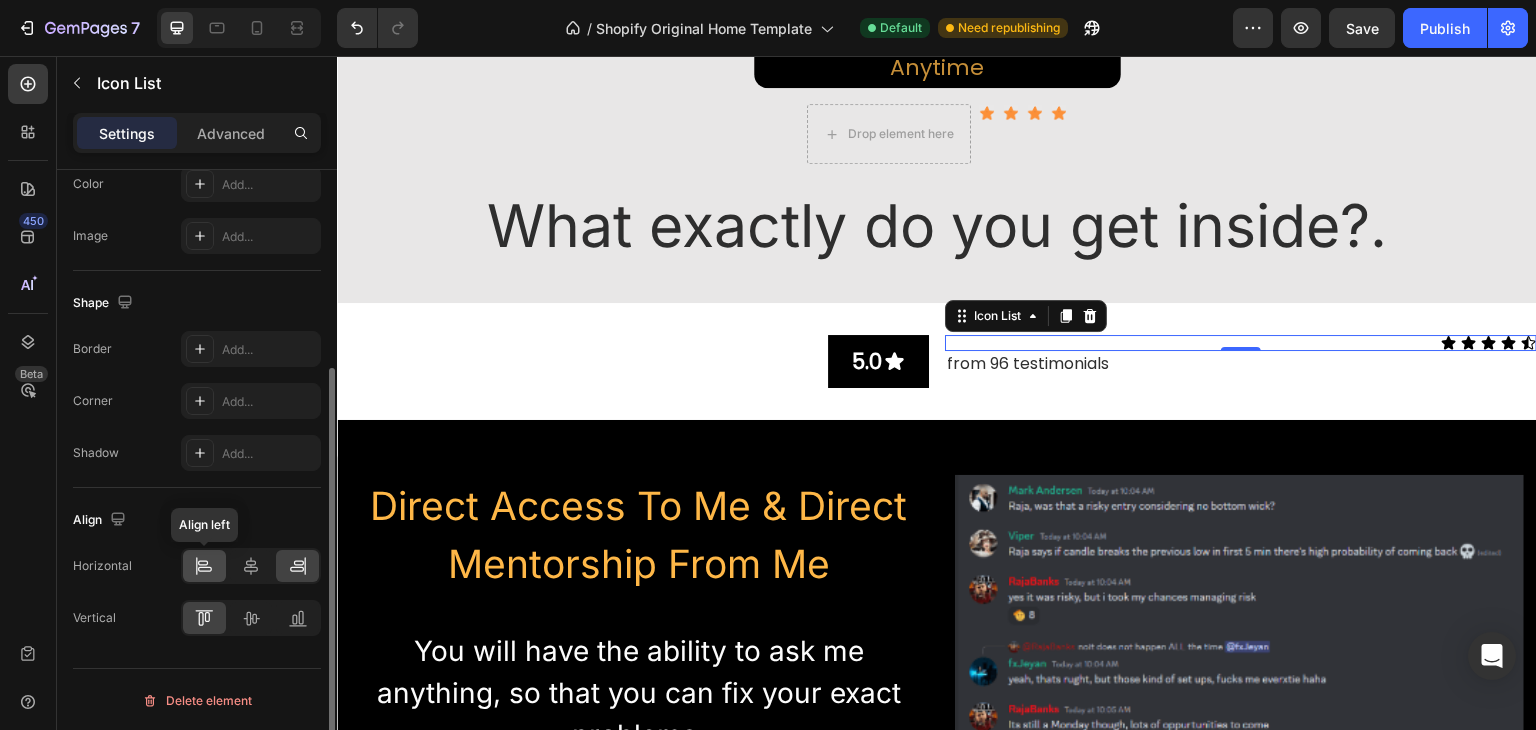 click 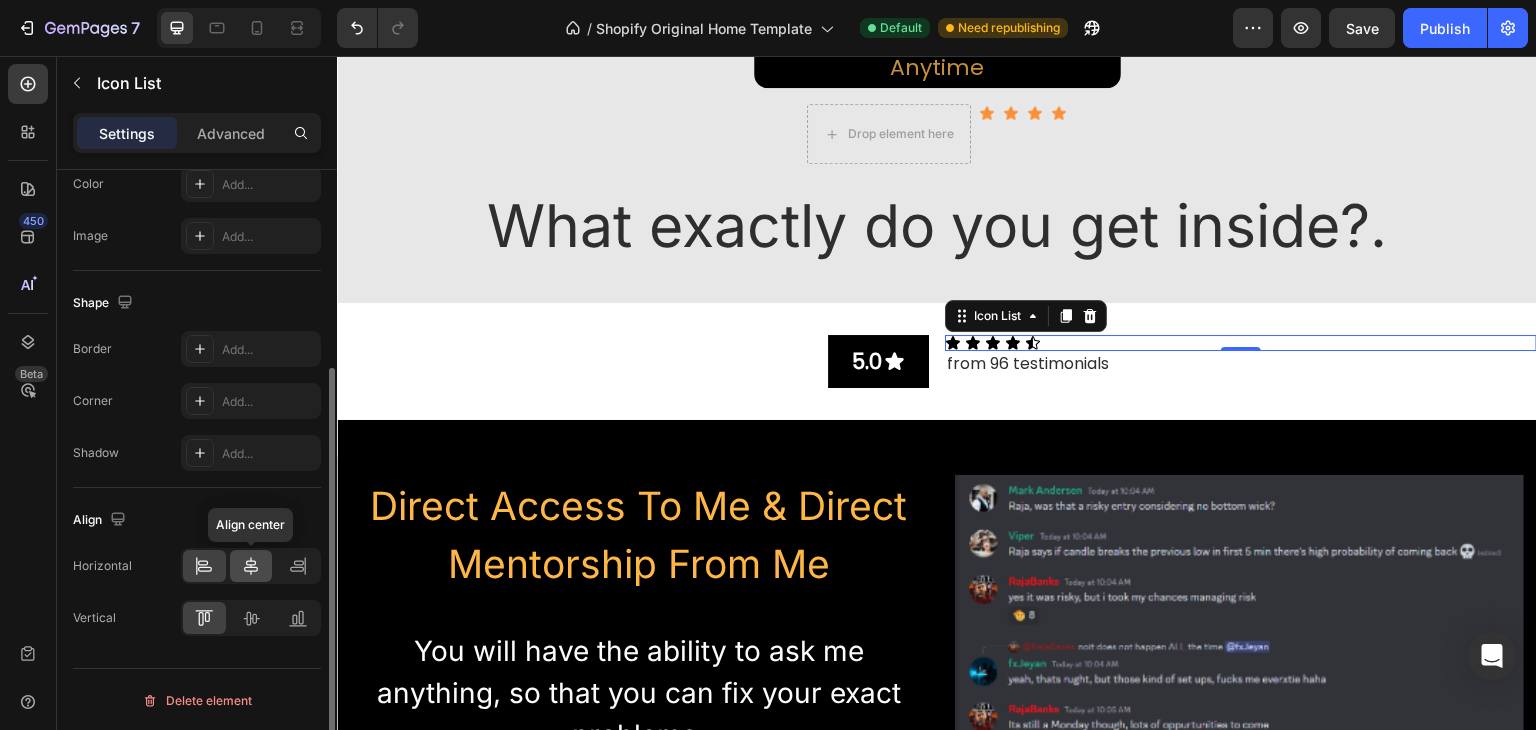 click 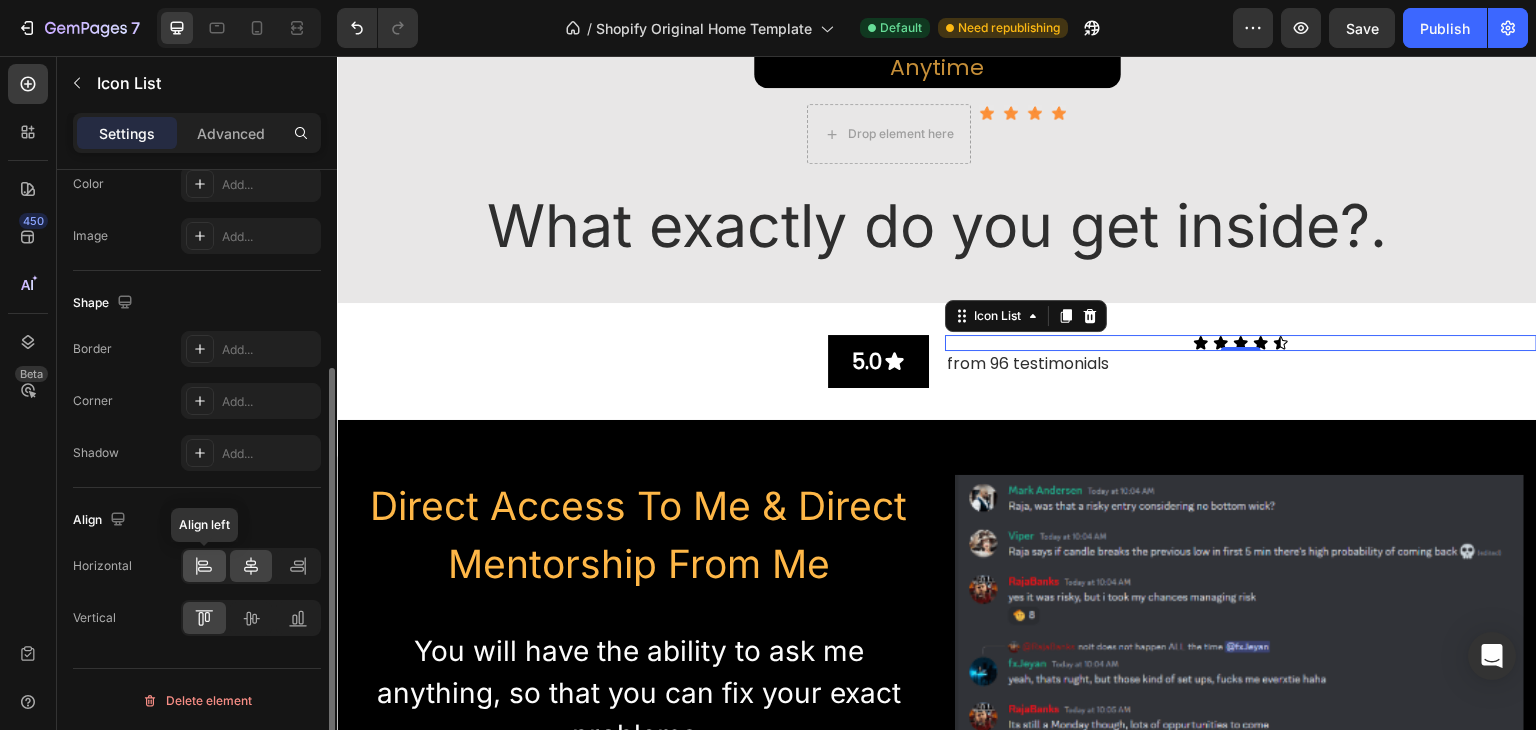click 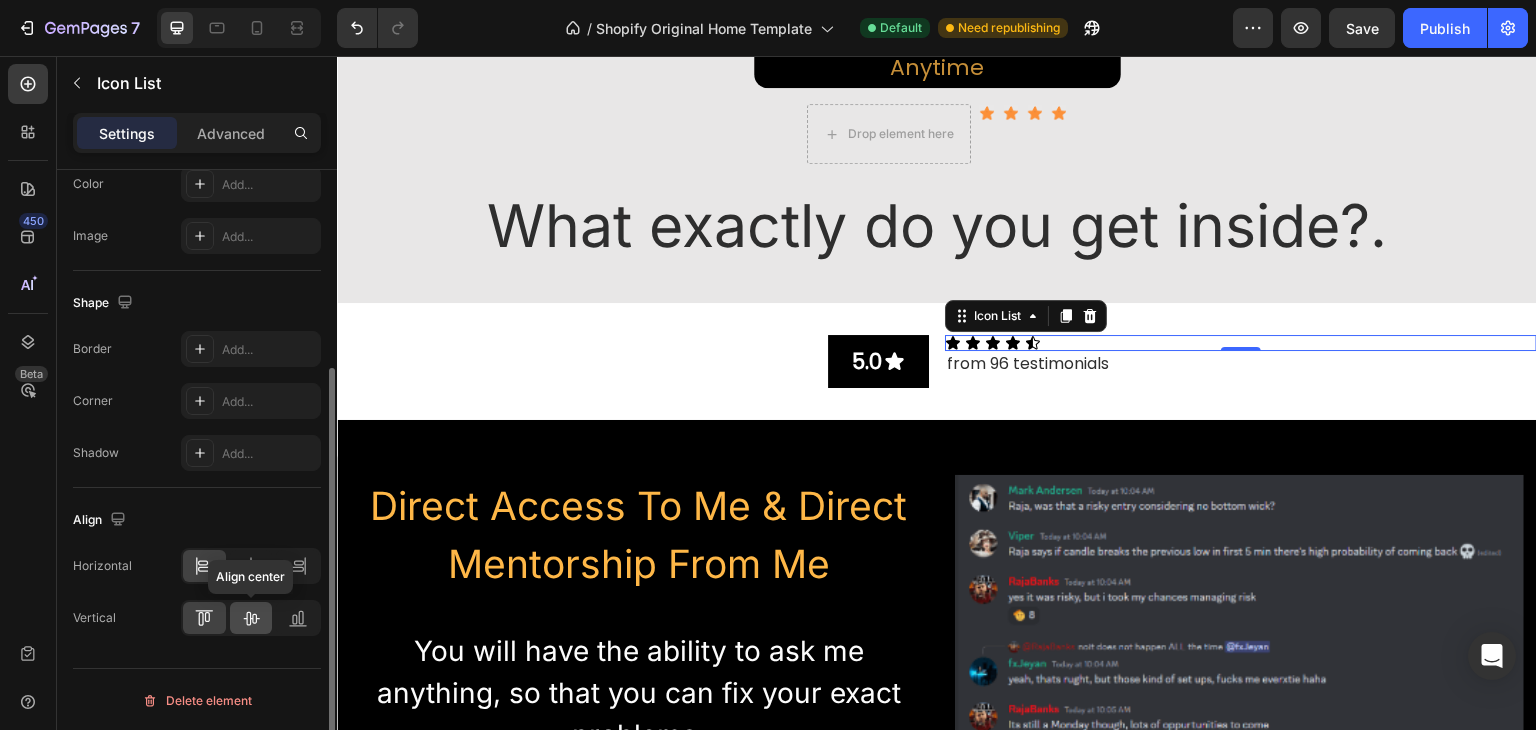 click 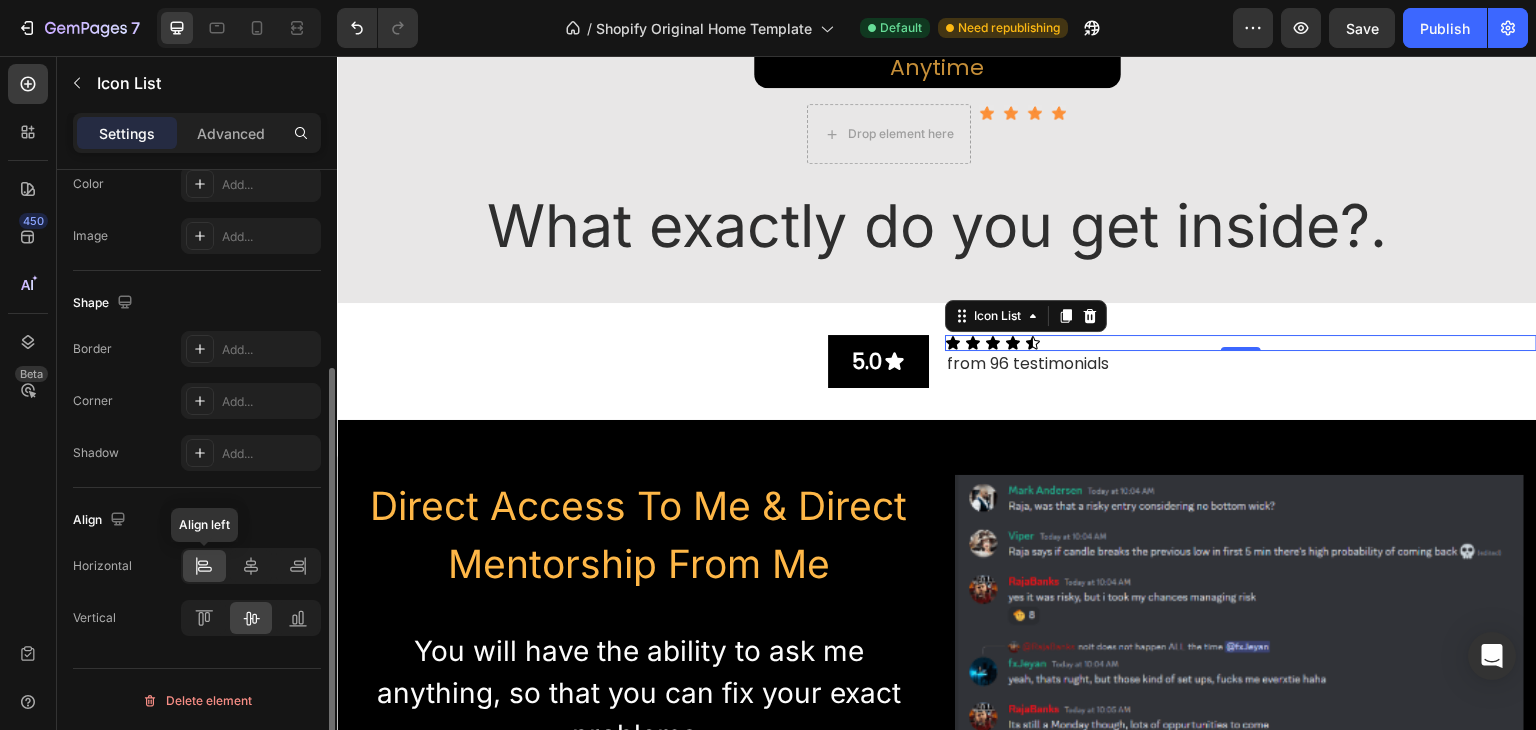 click 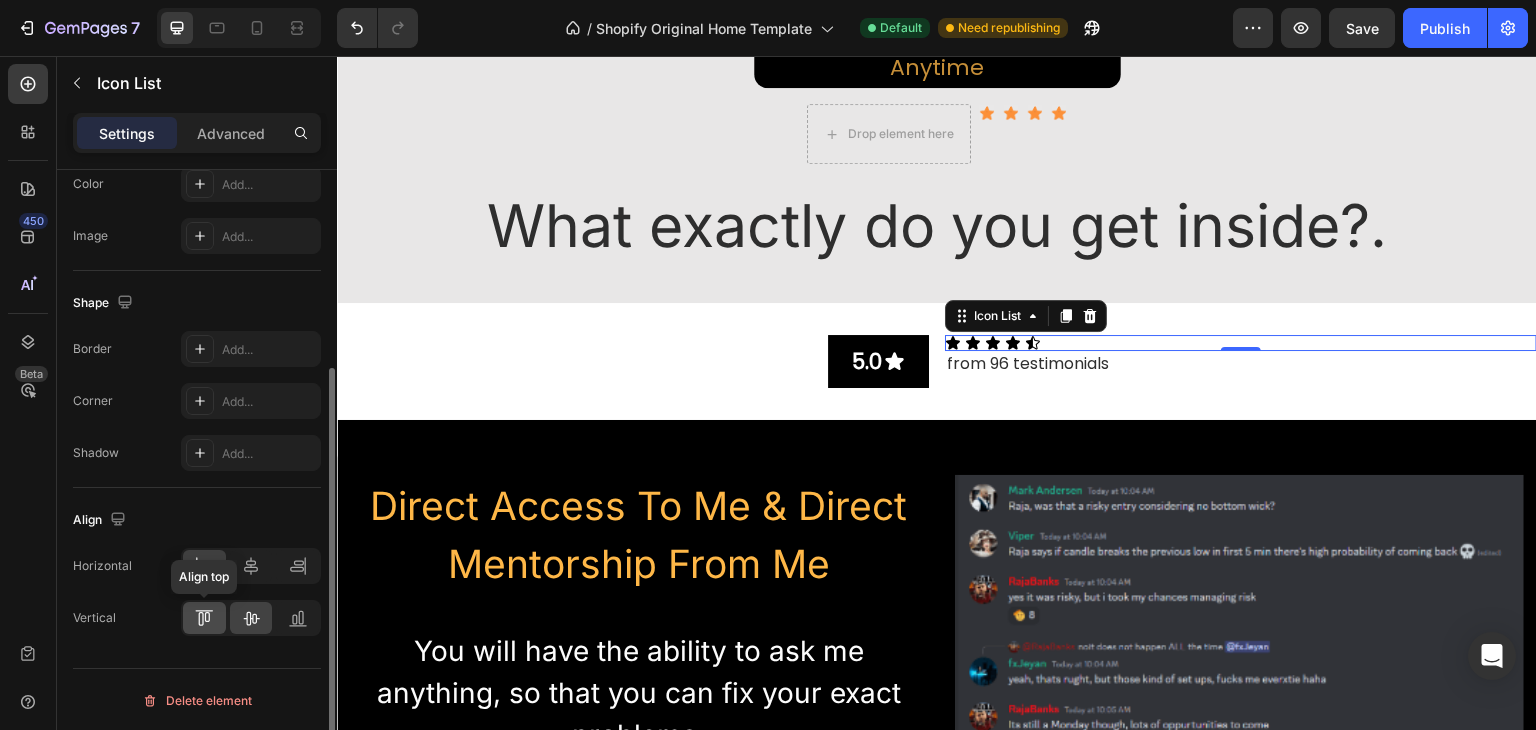 click 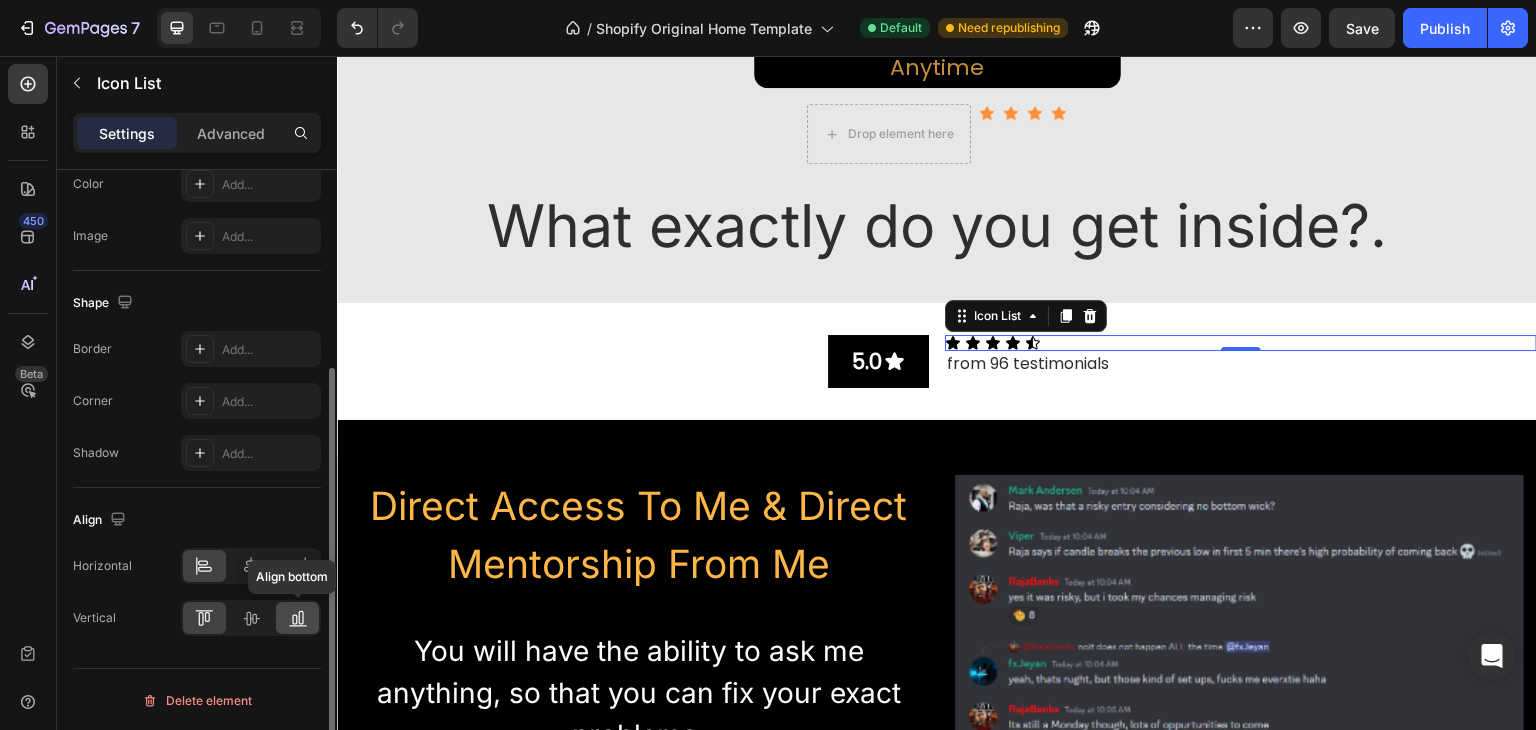 click 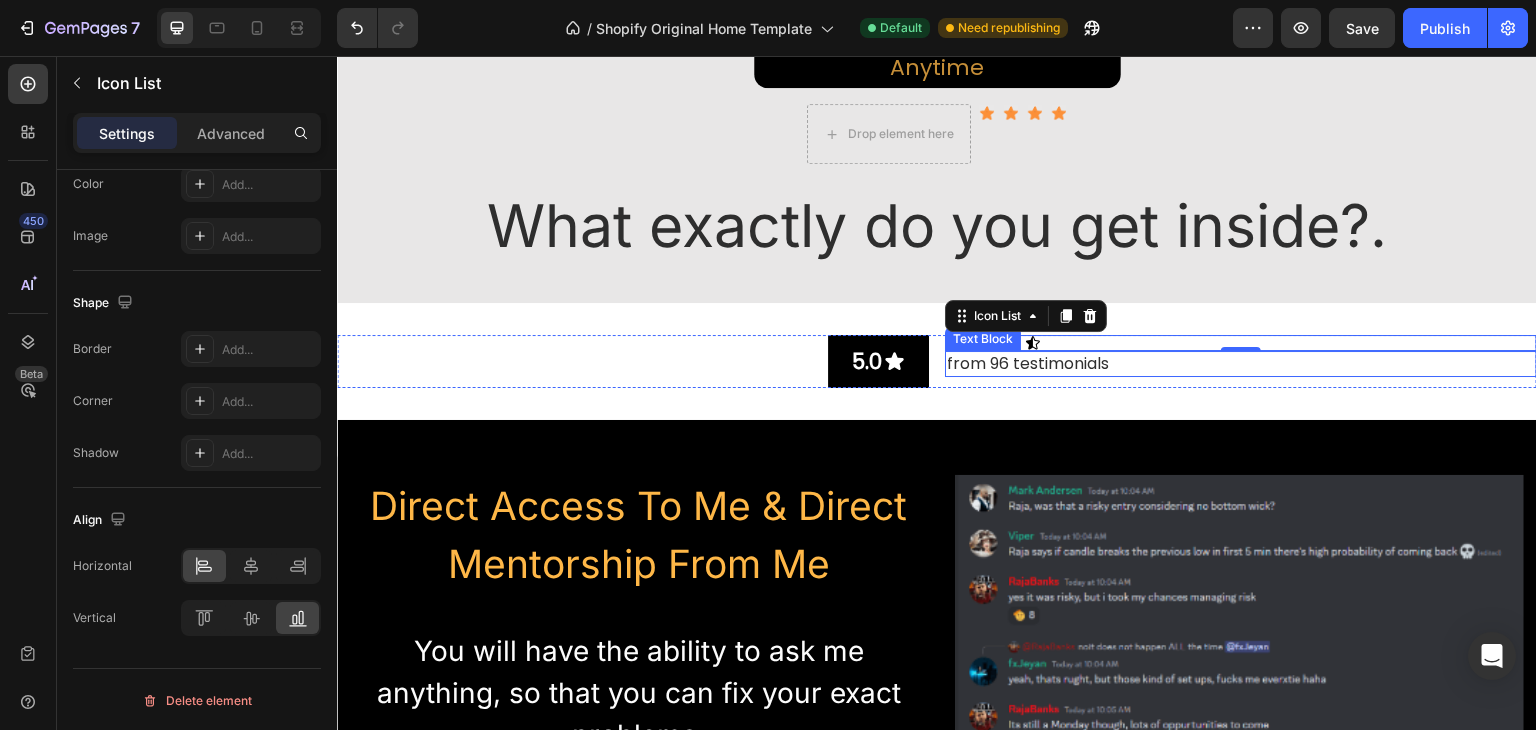 click on "from 96 testimonials" at bounding box center [1241, 364] 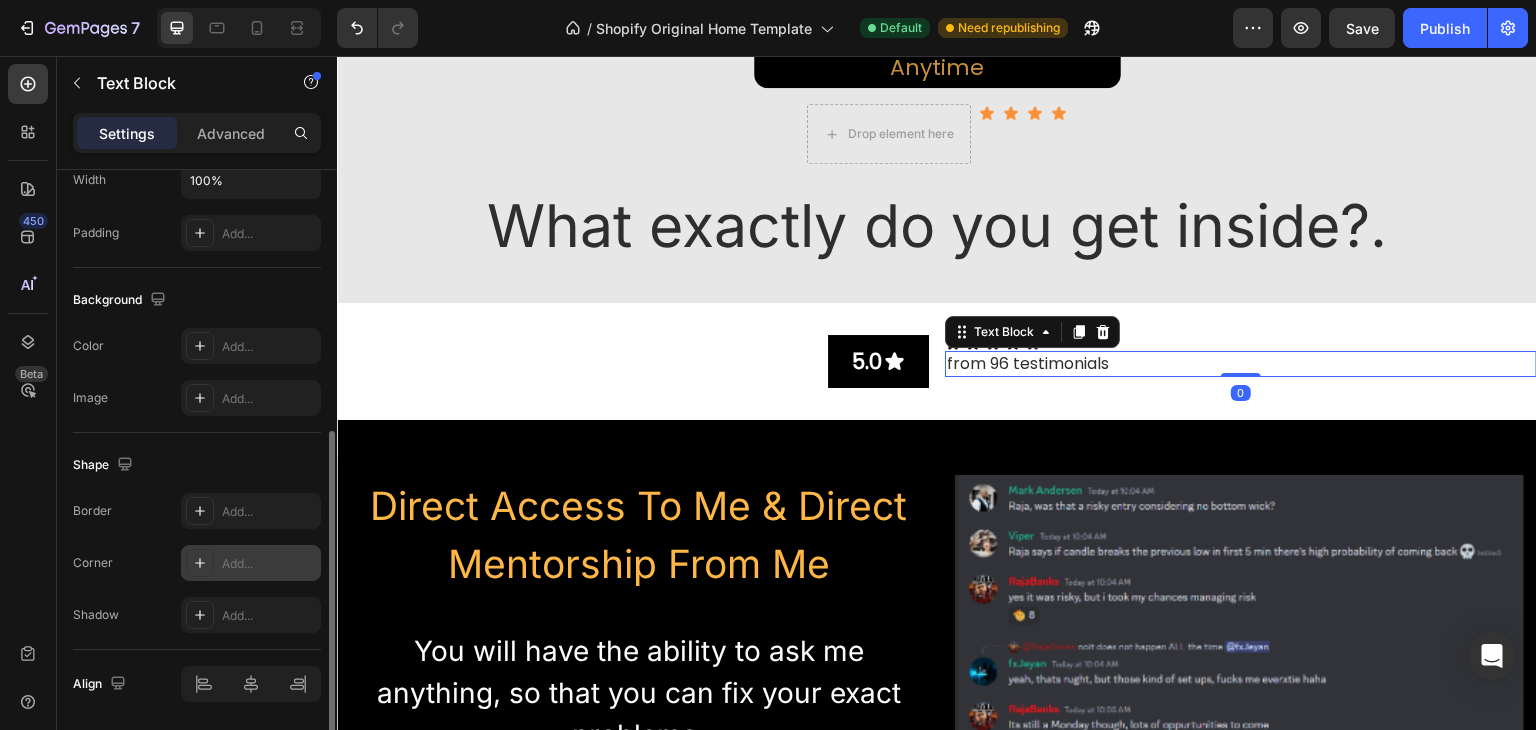 scroll, scrollTop: 566, scrollLeft: 0, axis: vertical 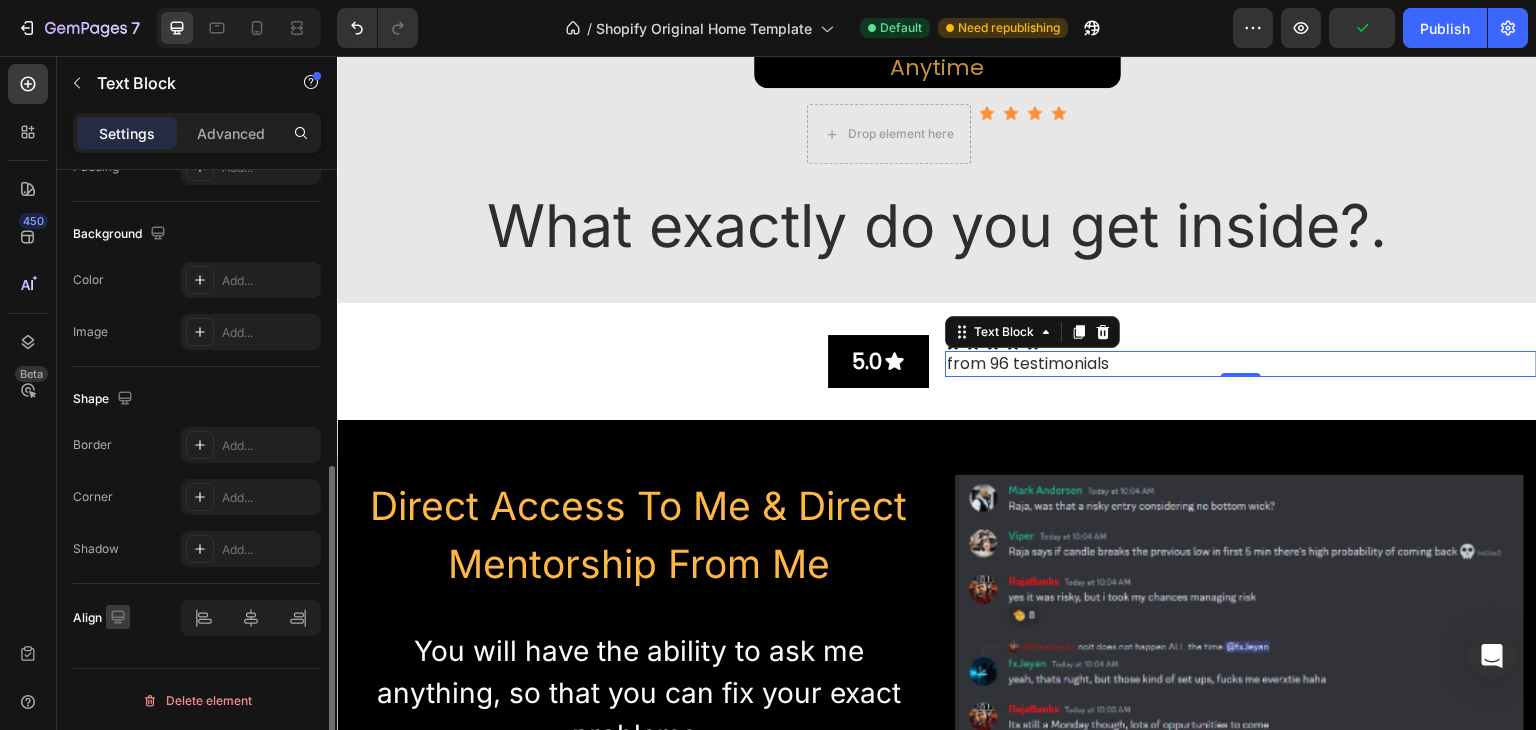 click at bounding box center (118, 617) 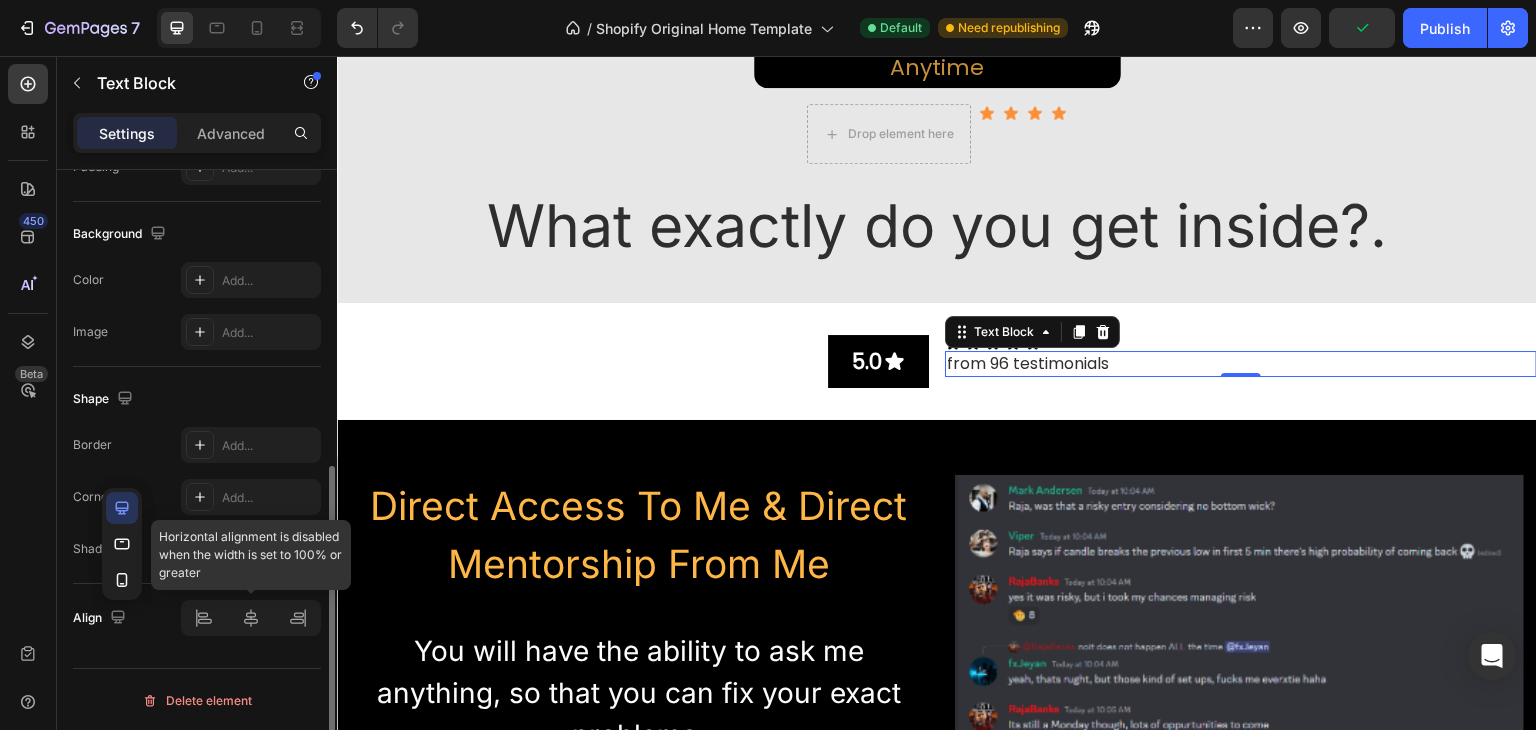 click 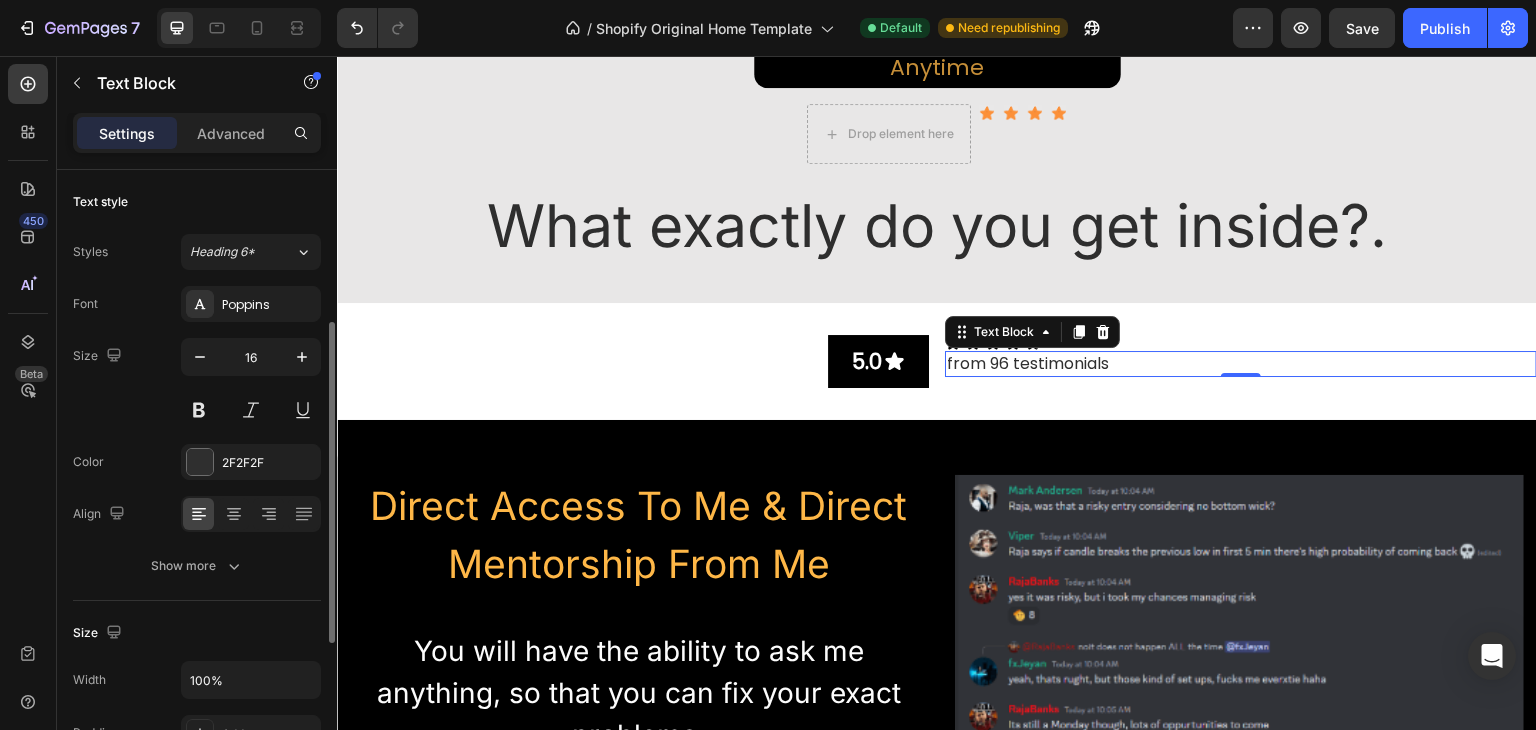 scroll, scrollTop: 100, scrollLeft: 0, axis: vertical 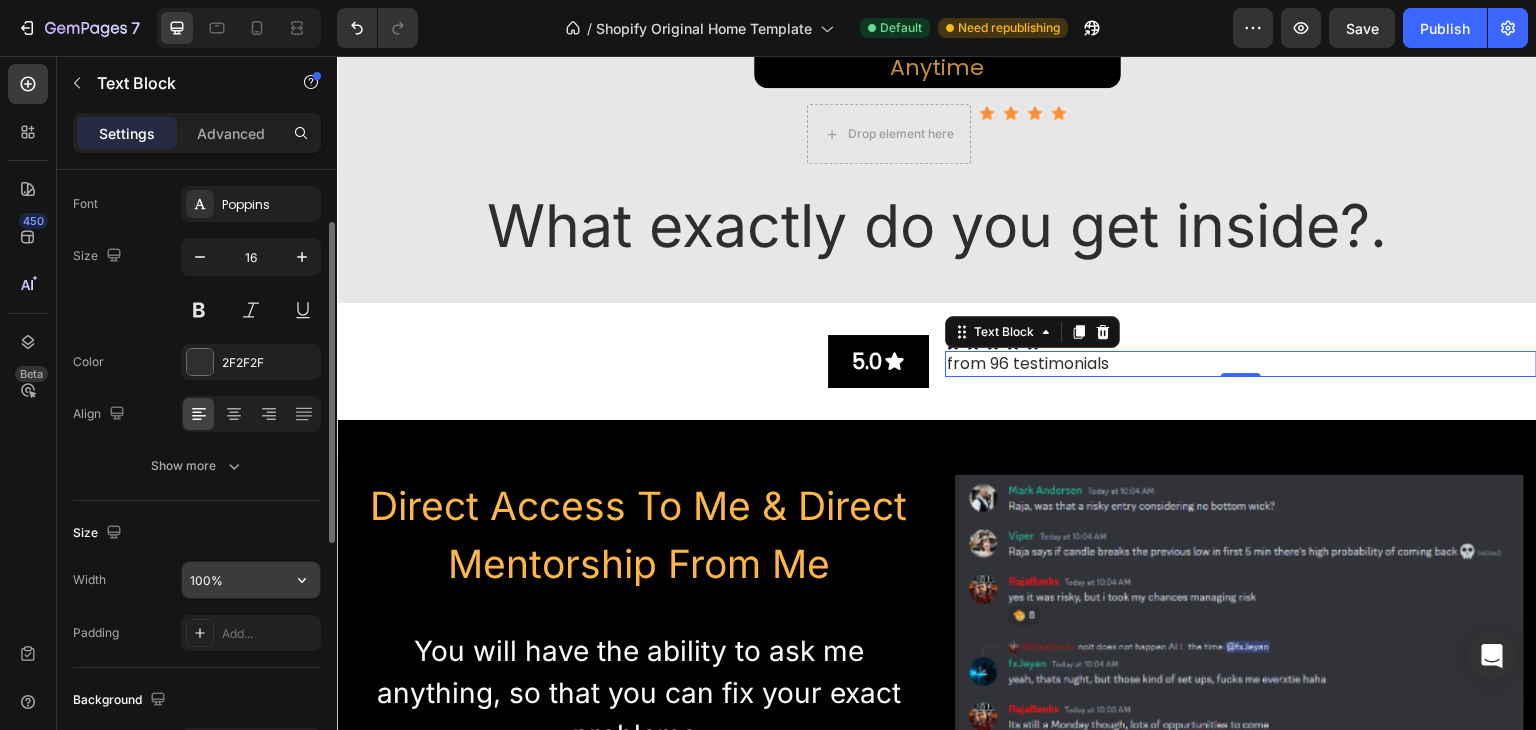 click on "100%" at bounding box center [251, 580] 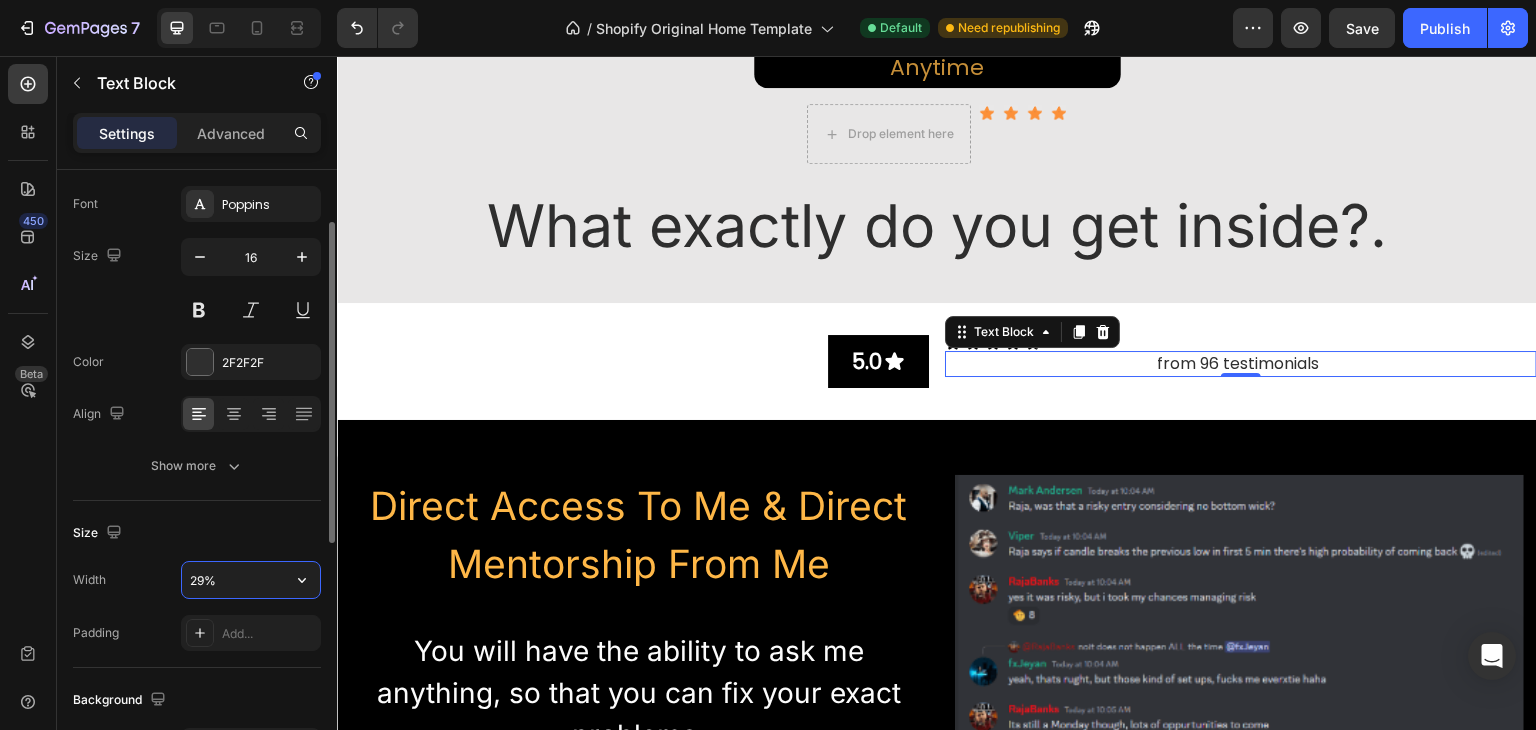 type on "30%" 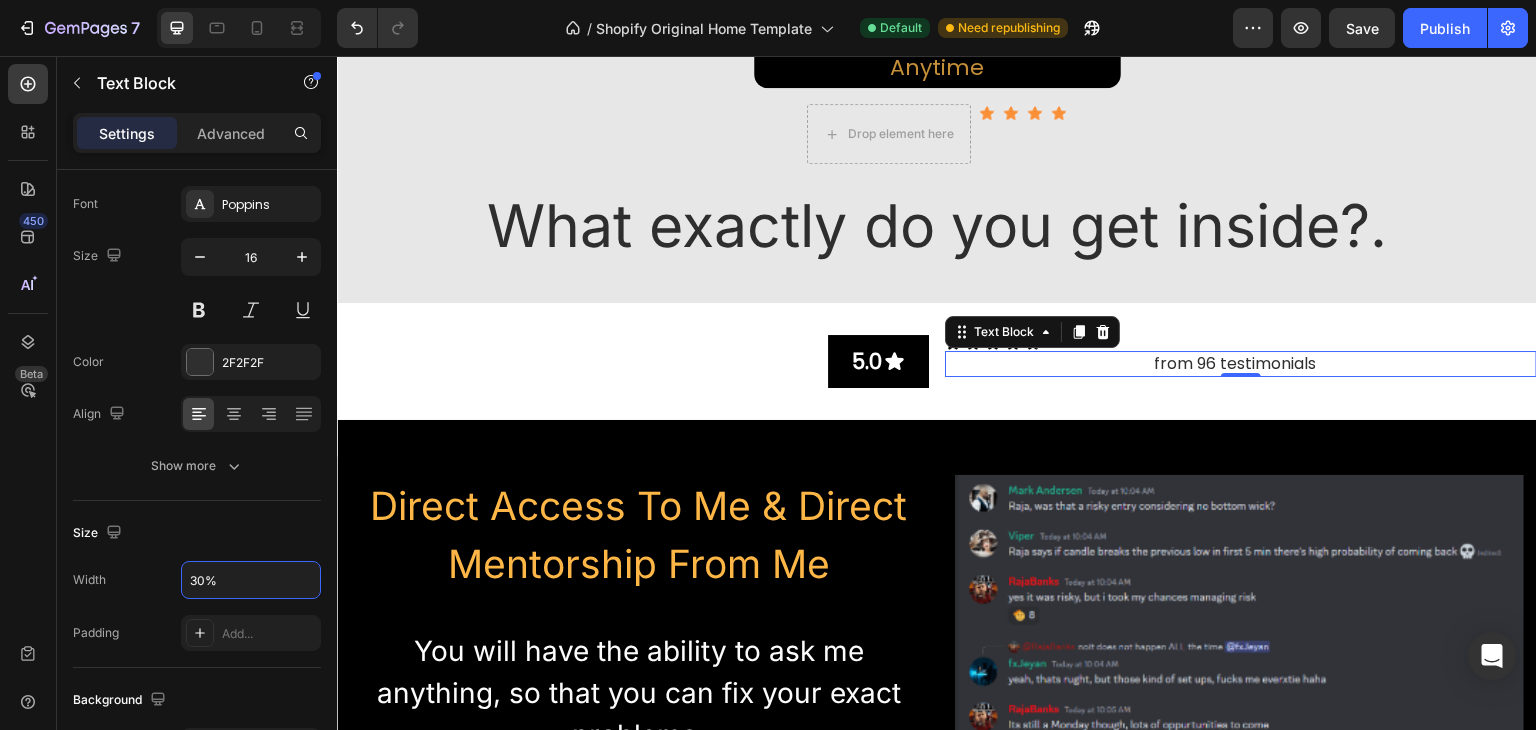 scroll, scrollTop: 566, scrollLeft: 0, axis: vertical 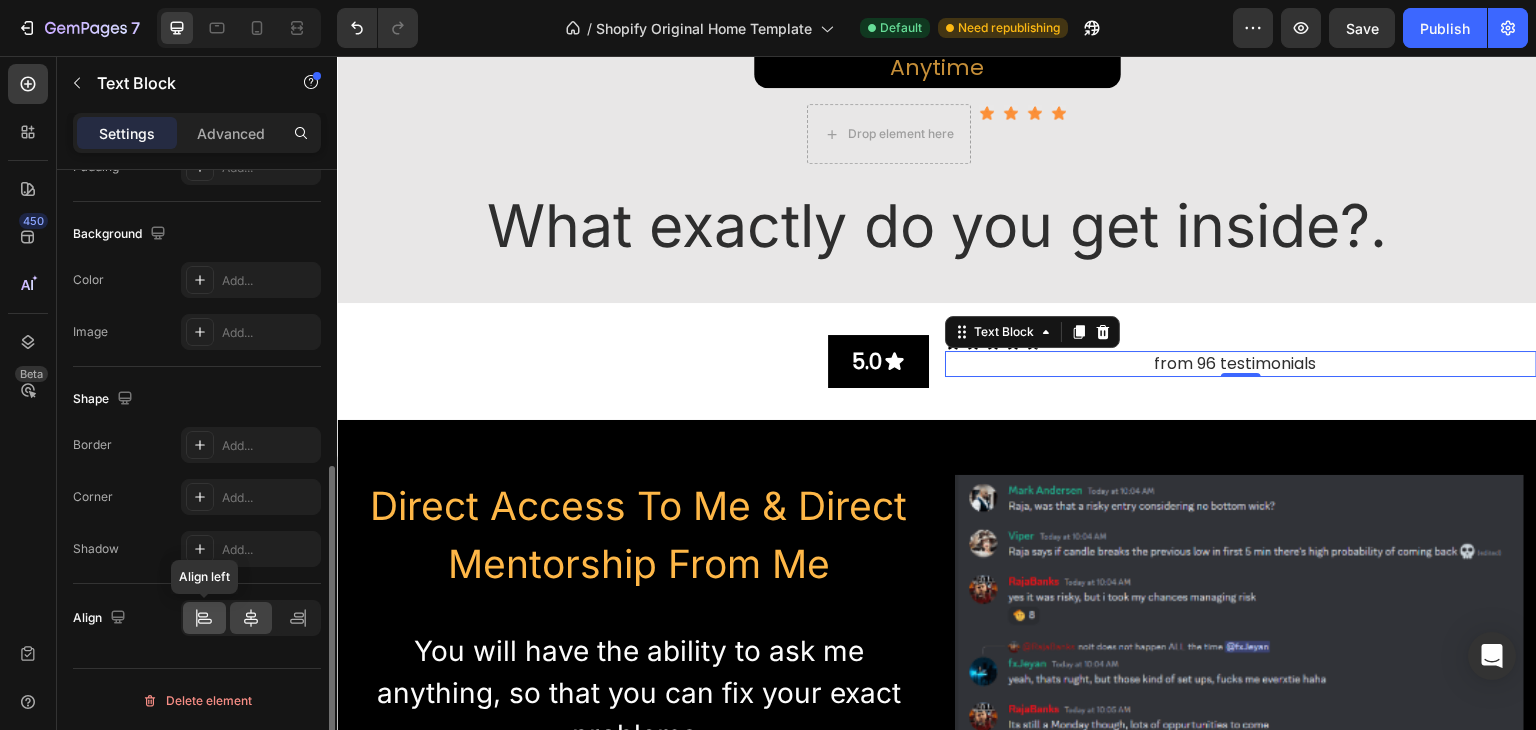 click 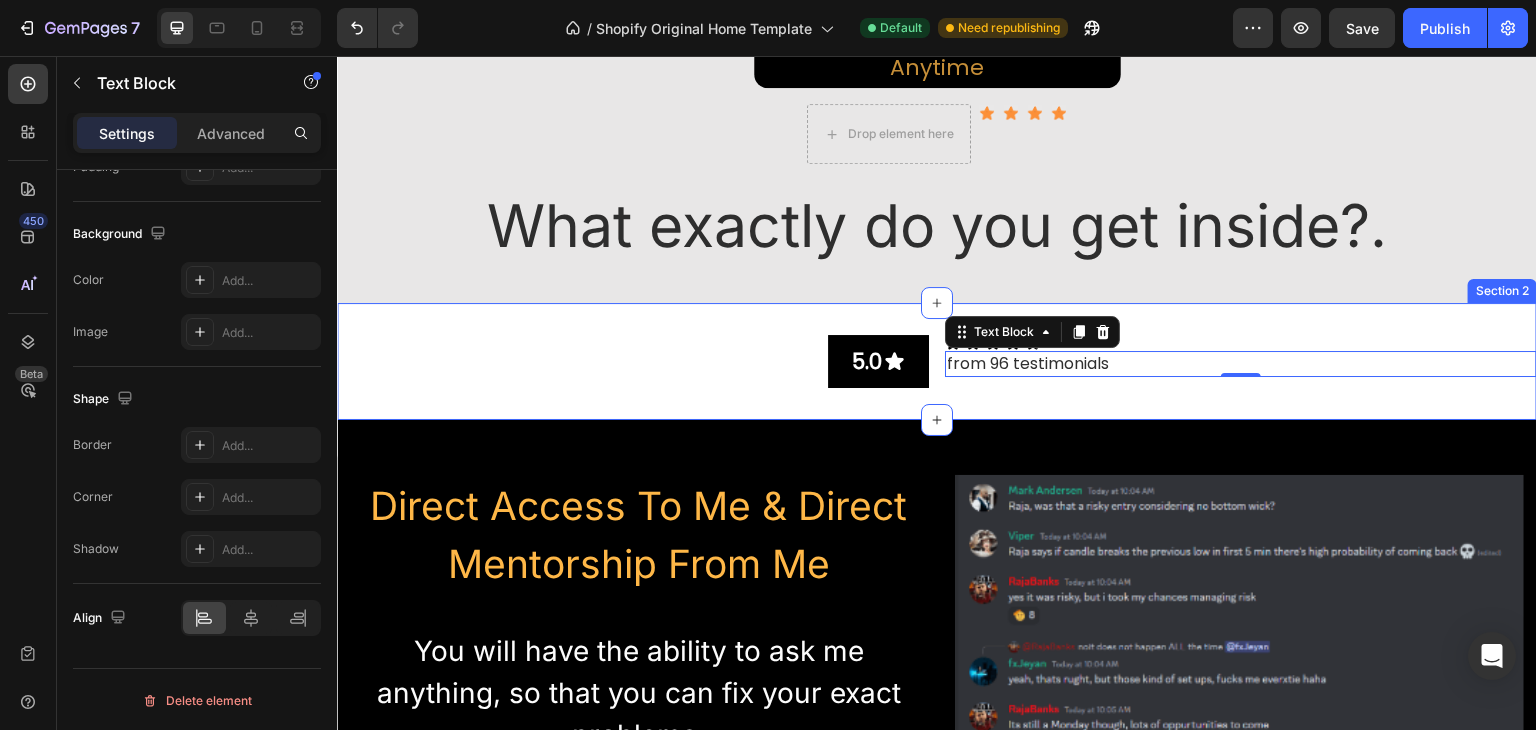 click on "5.0 Button Icon Icon Icon Icon Icon Icon List from 96 testimonials Text Block   0 Row Section 2" at bounding box center [937, 361] 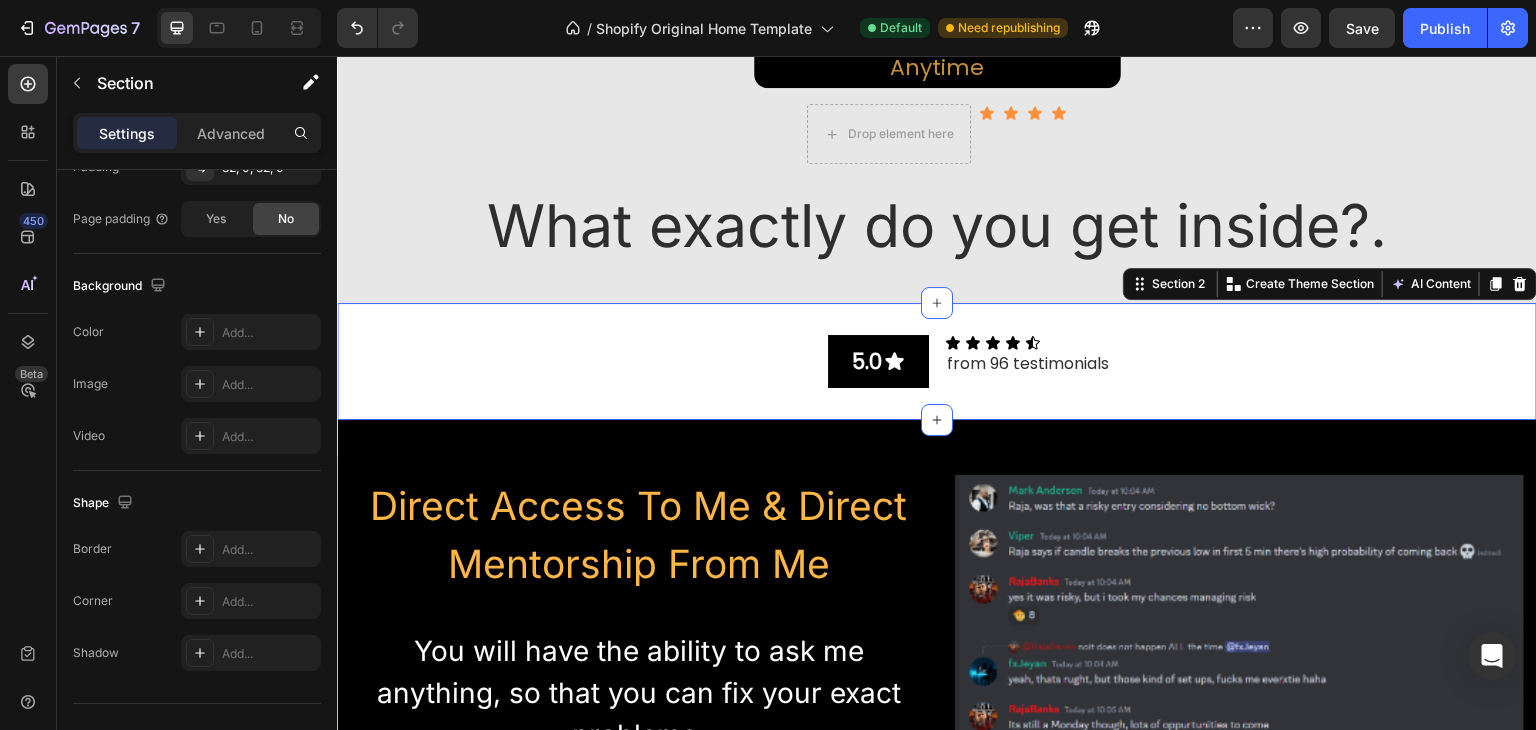 scroll, scrollTop: 0, scrollLeft: 0, axis: both 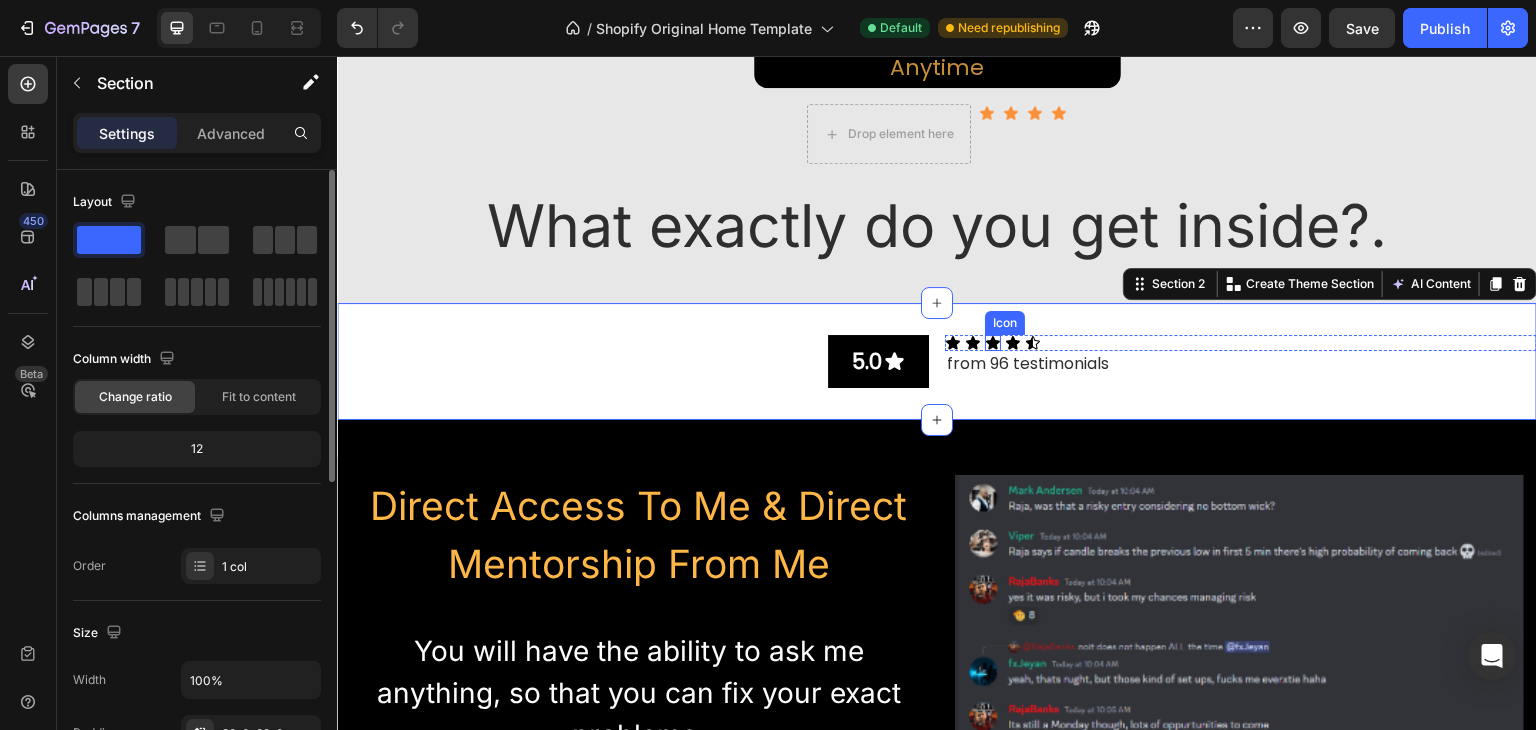 click on "Icon" at bounding box center (993, 343) 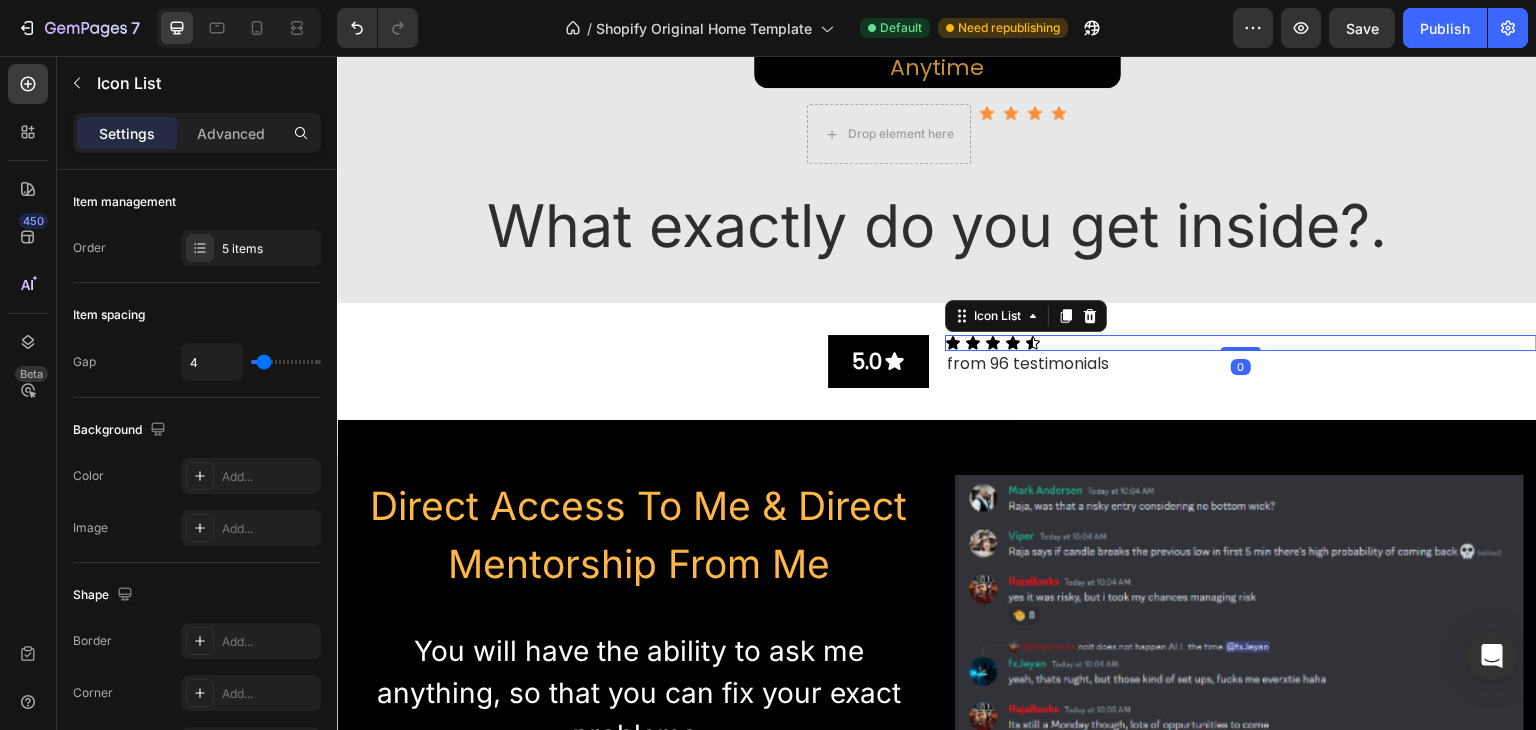 click on "Icon Icon Icon Icon Icon" at bounding box center [1241, 343] 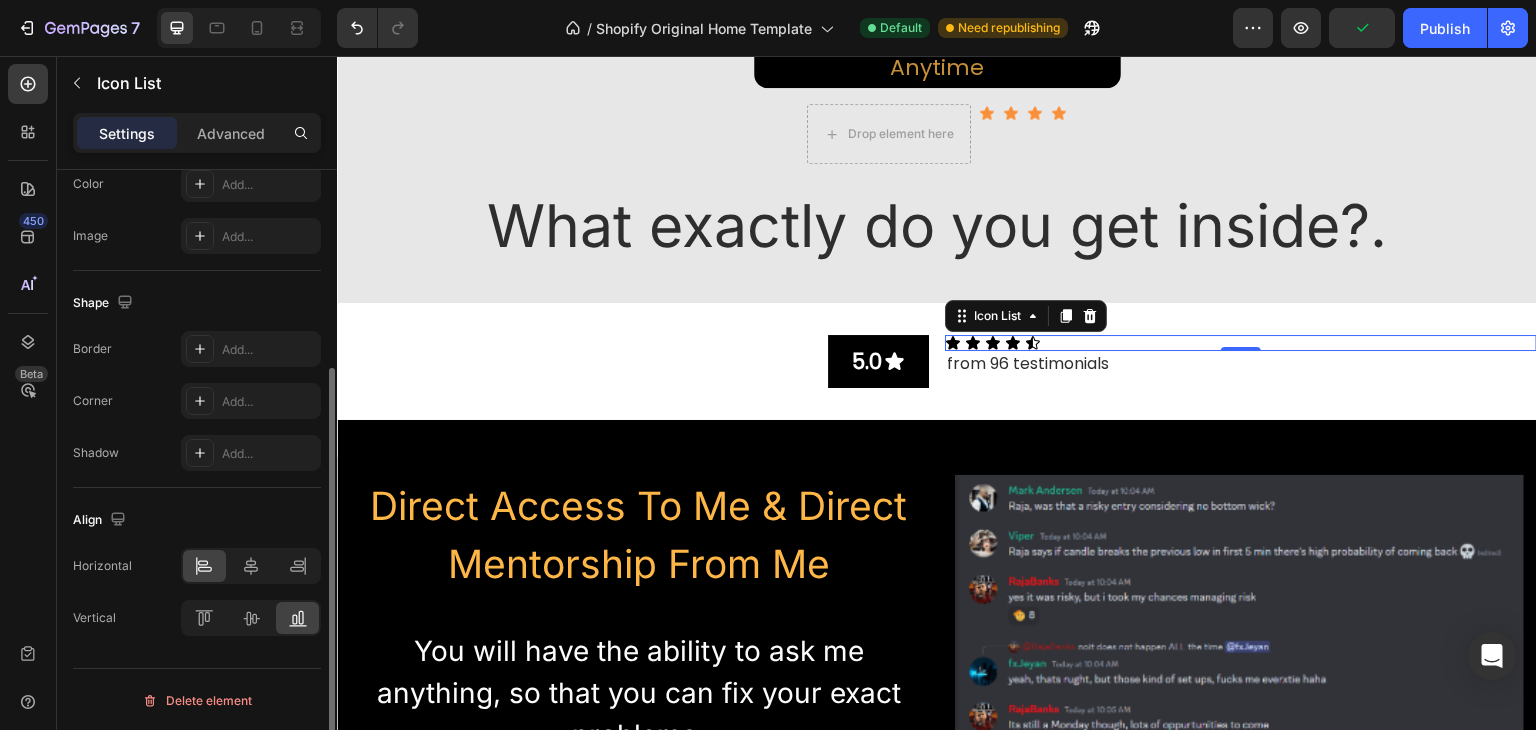 scroll, scrollTop: 0, scrollLeft: 0, axis: both 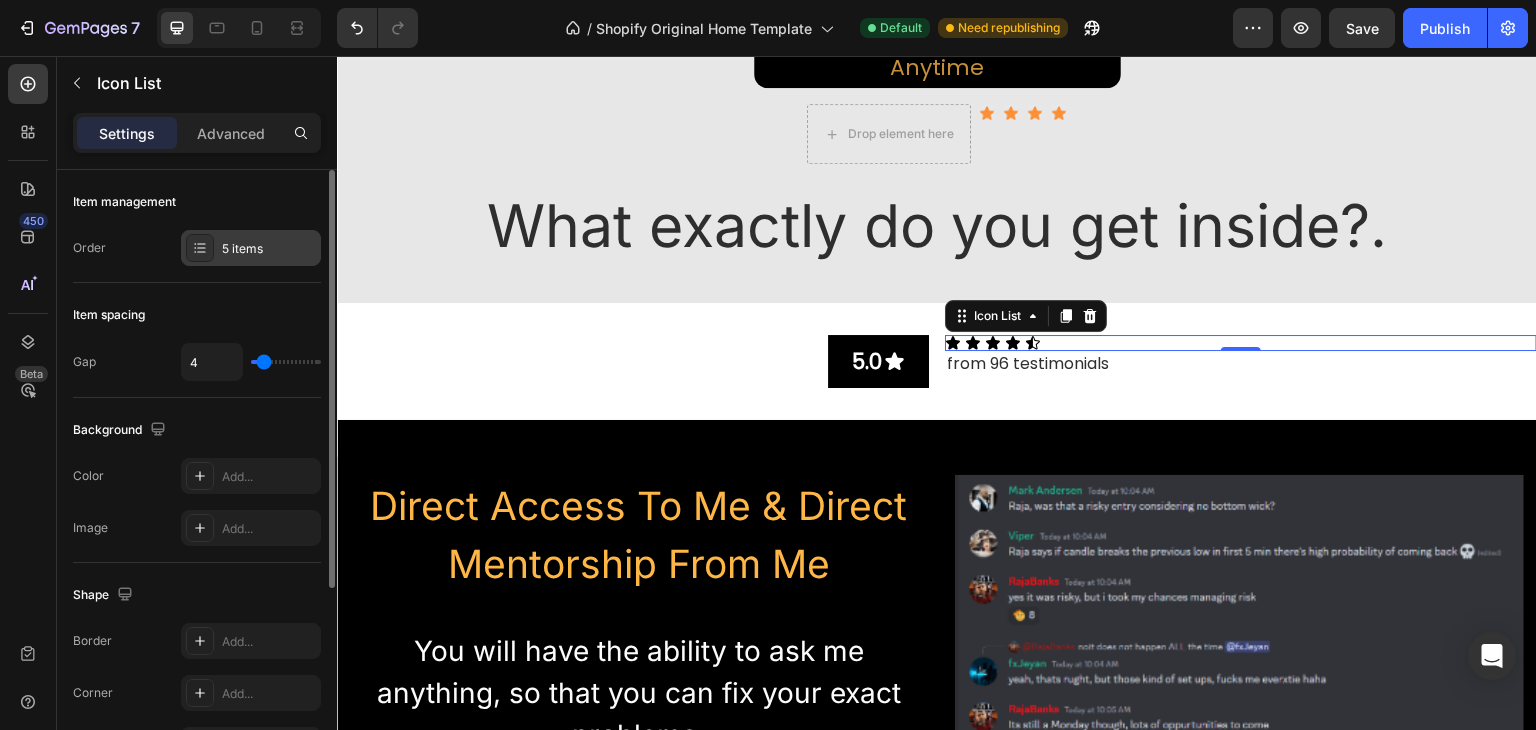 click on "5 items" at bounding box center (251, 248) 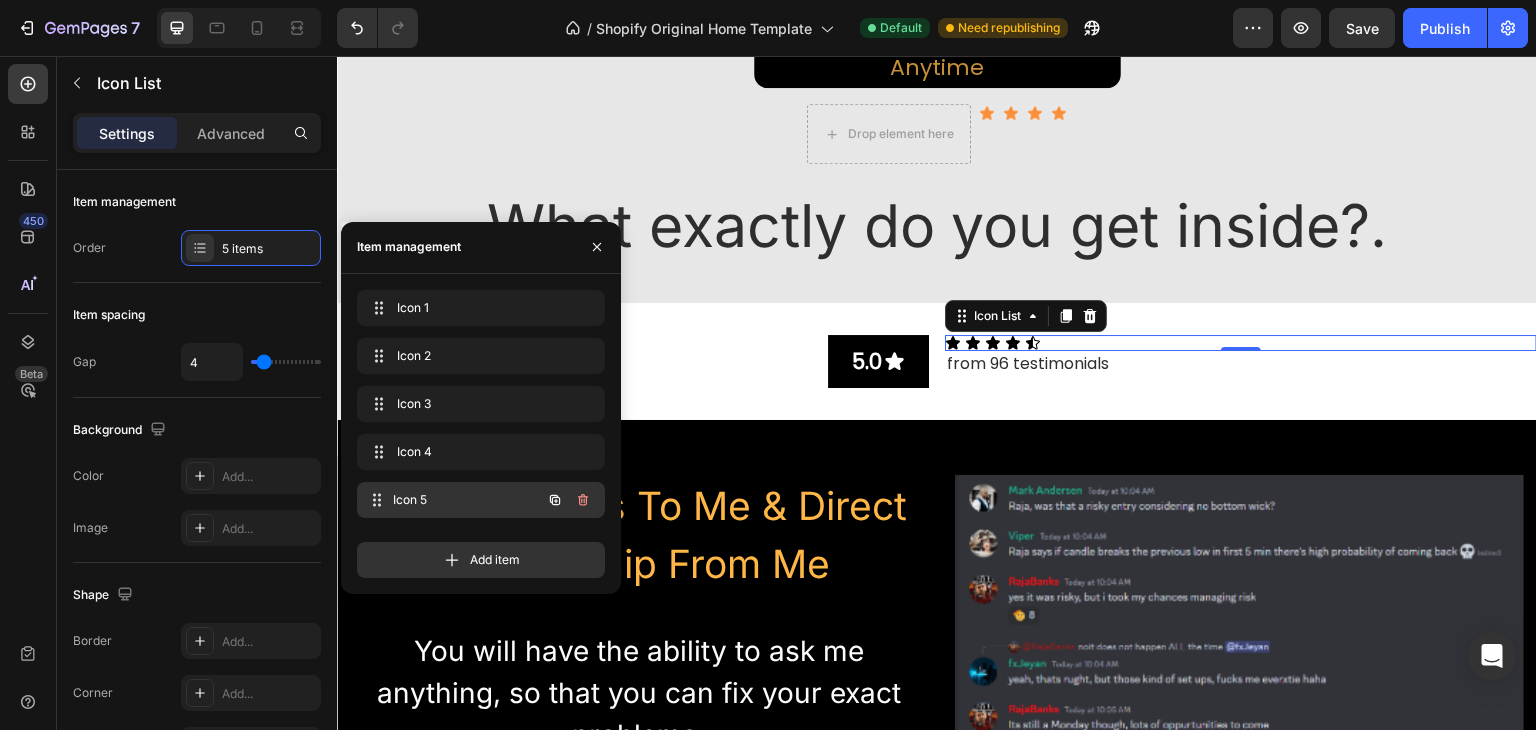 click on "Icon 5" at bounding box center (467, 500) 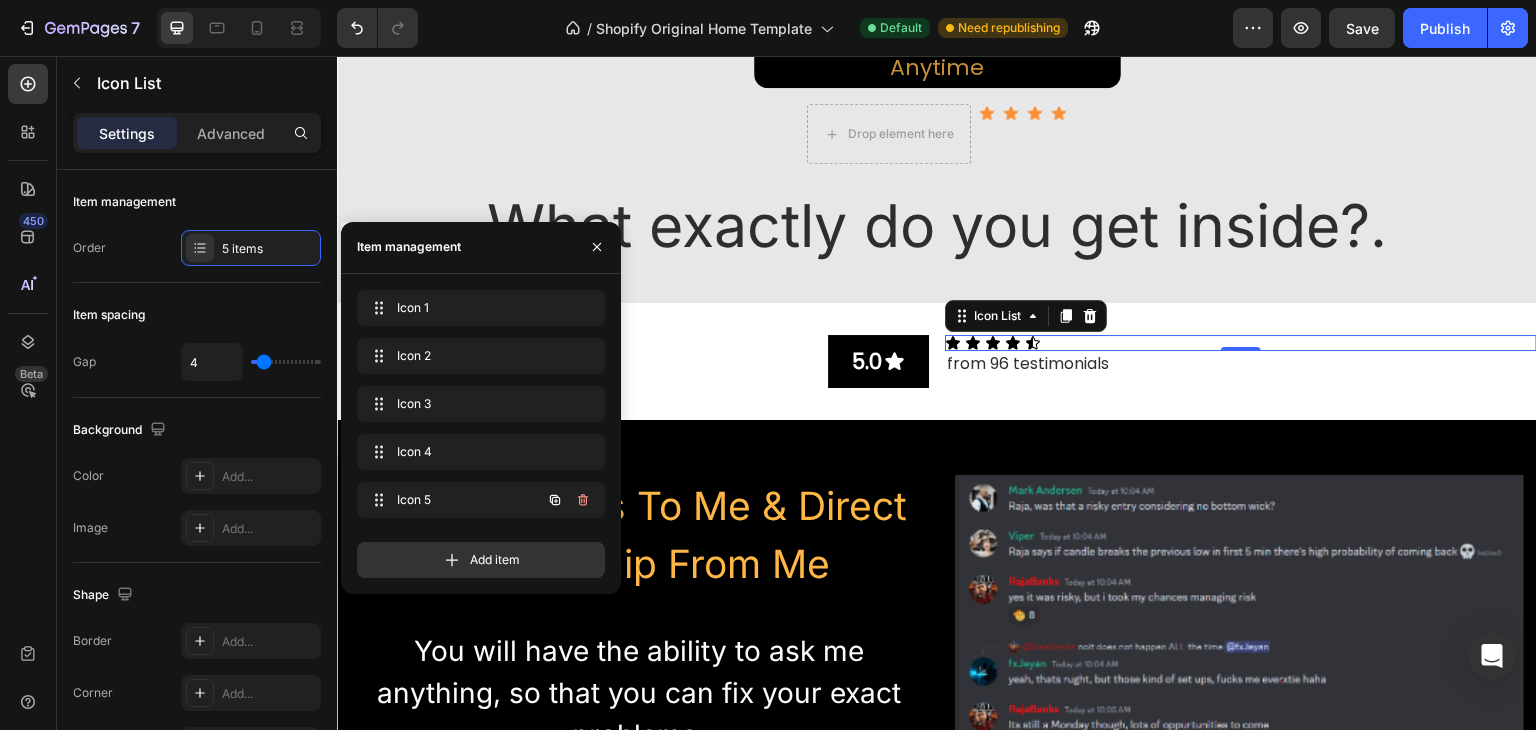 type 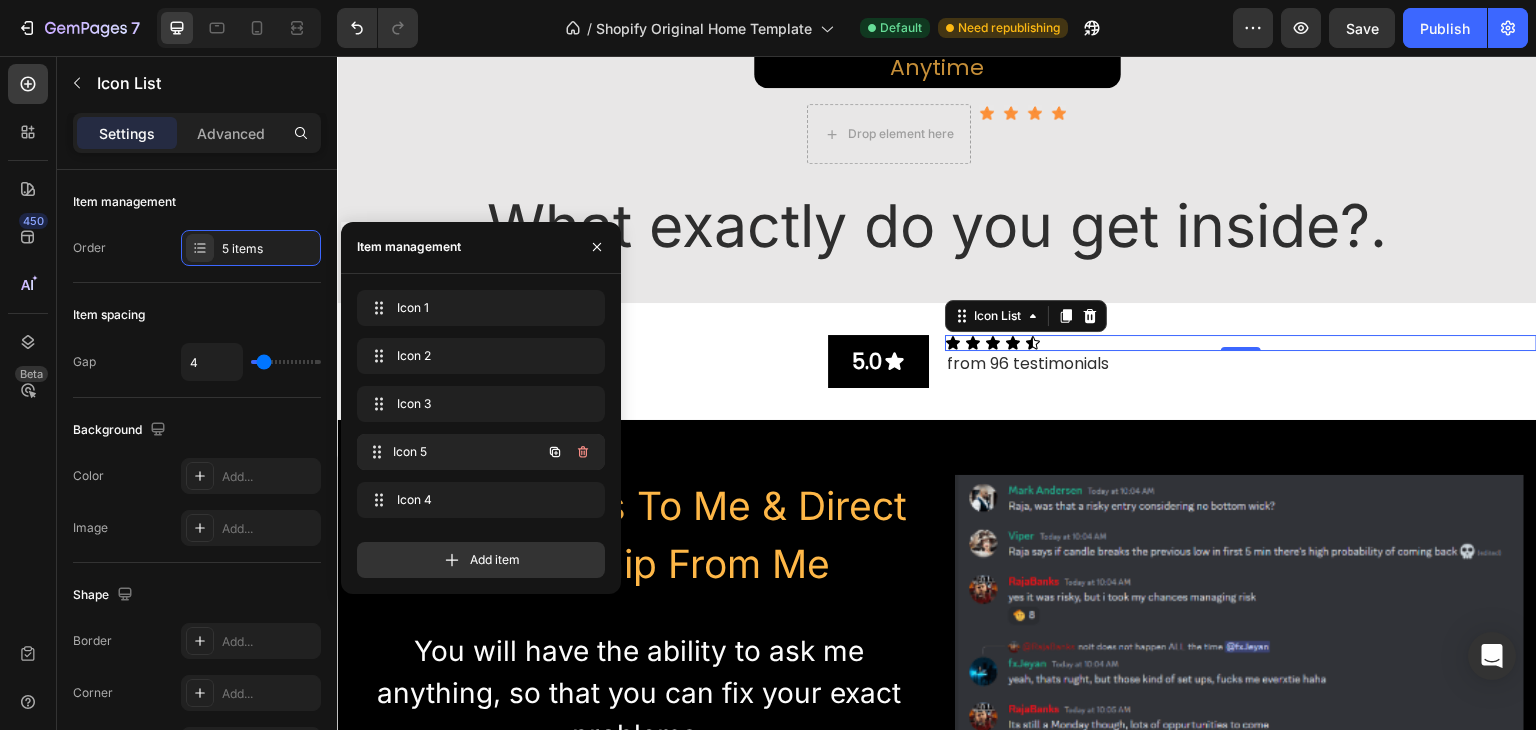 drag, startPoint x: 422, startPoint y: 497, endPoint x: 422, endPoint y: 449, distance: 48 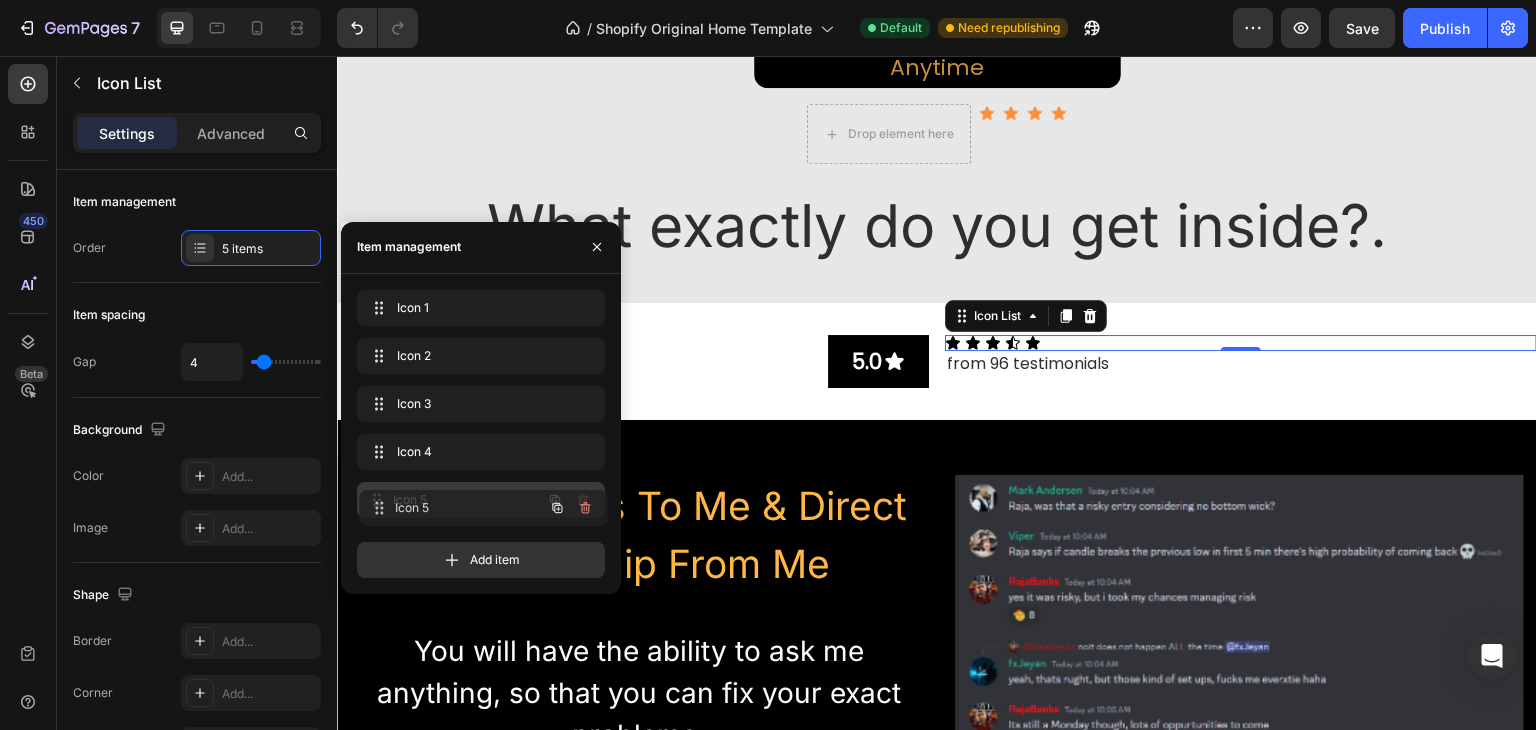 drag, startPoint x: 432, startPoint y: 445, endPoint x: 434, endPoint y: 501, distance: 56.0357 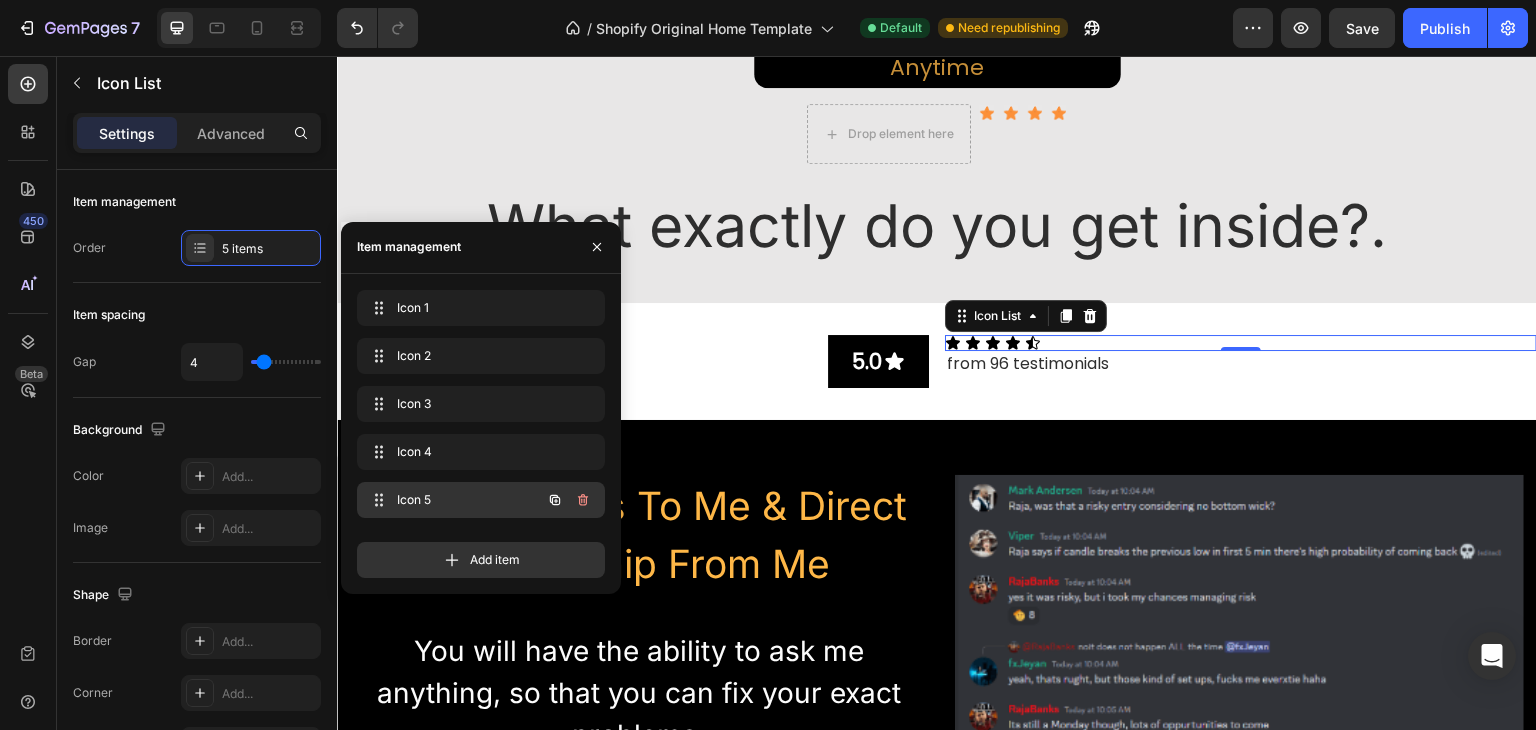 click on "Icon 5 Icon 5" at bounding box center (453, 500) 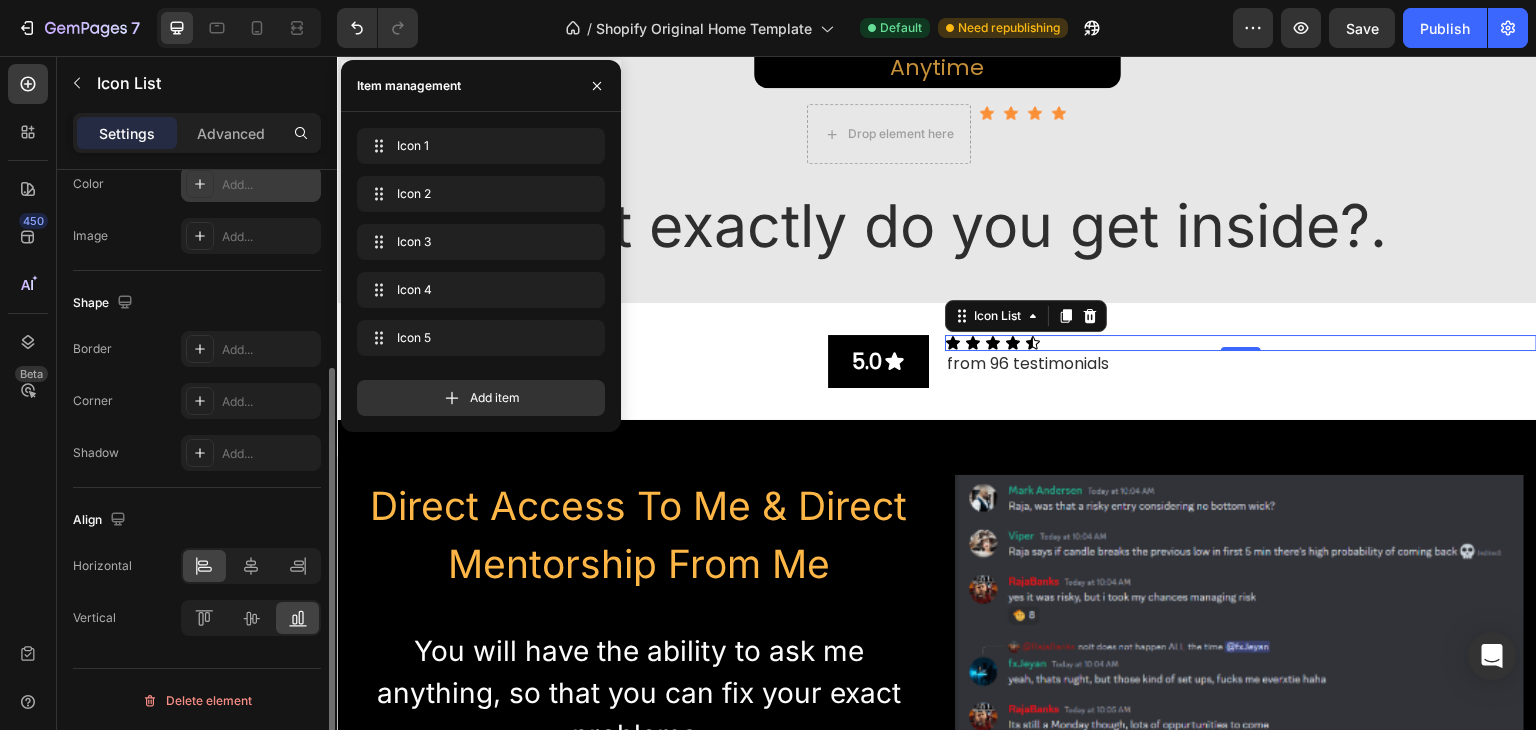 scroll, scrollTop: 0, scrollLeft: 0, axis: both 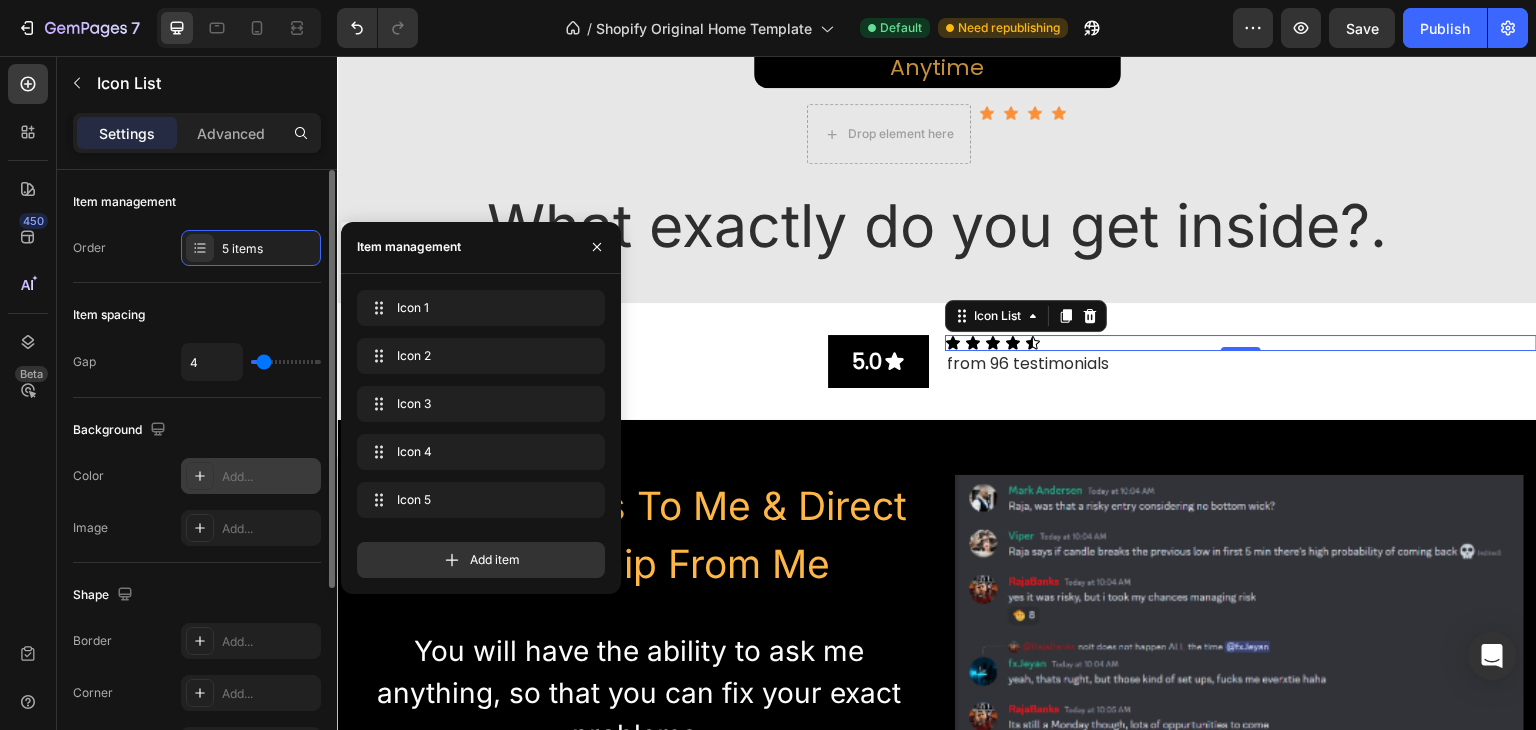 click on "Add..." at bounding box center (269, 477) 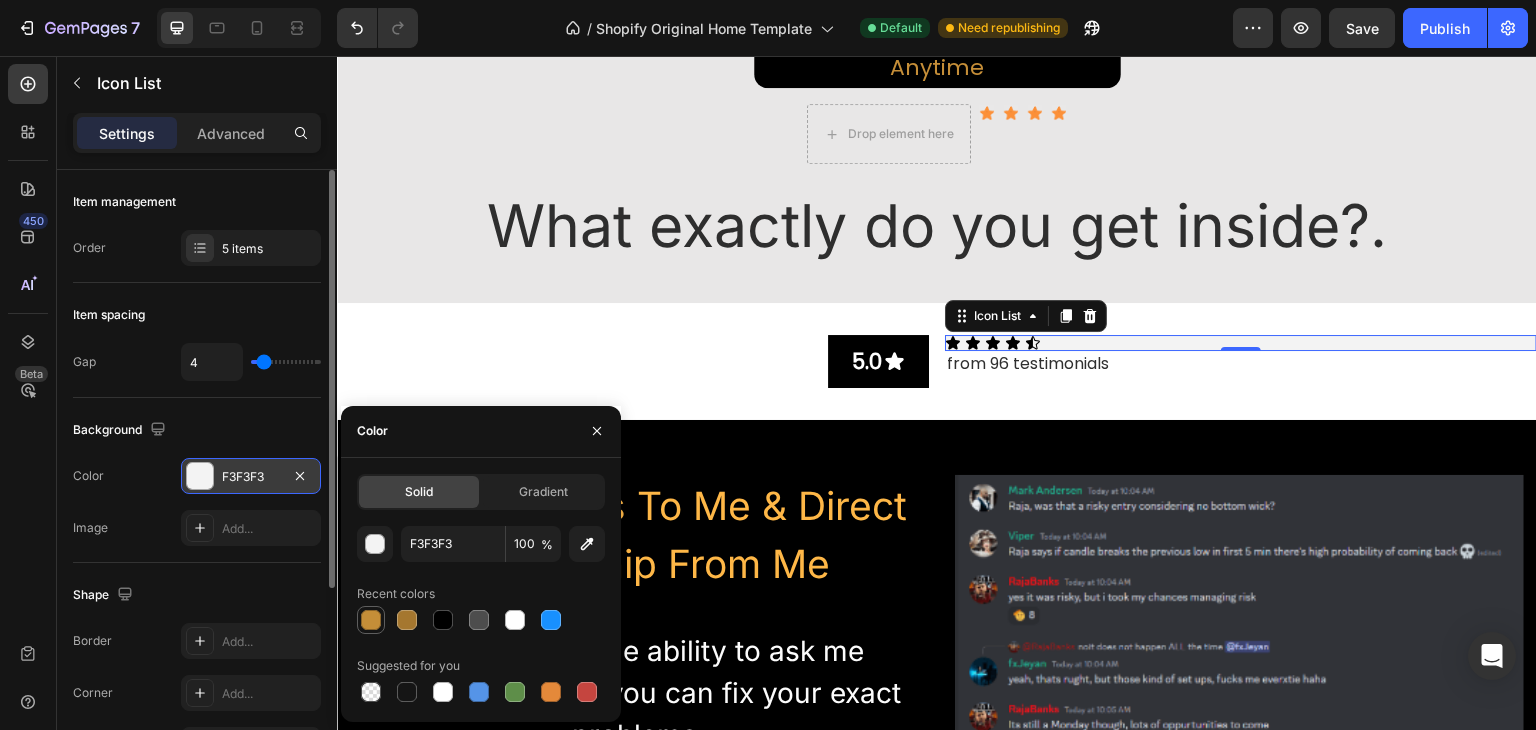 click at bounding box center [371, 620] 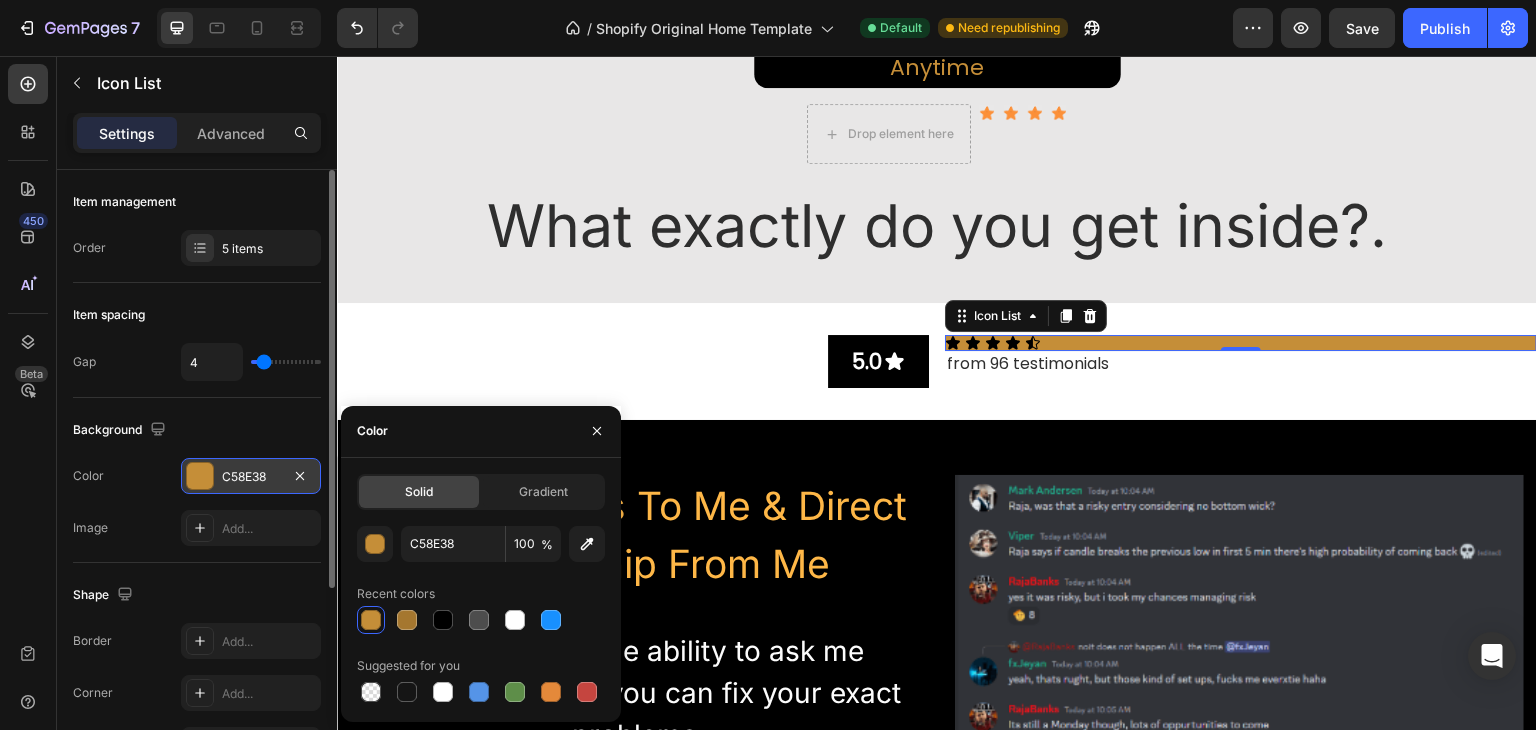 click at bounding box center (371, 620) 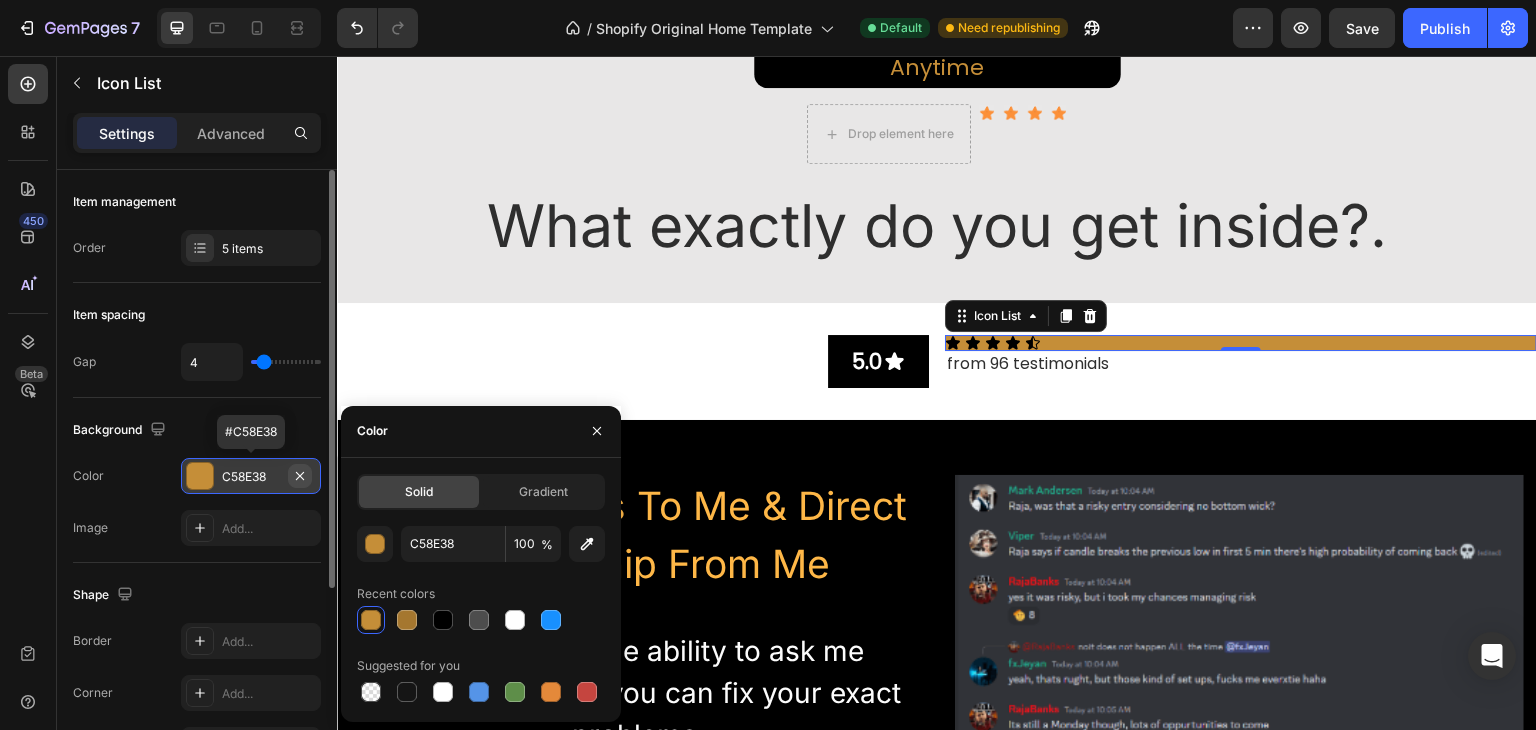 click 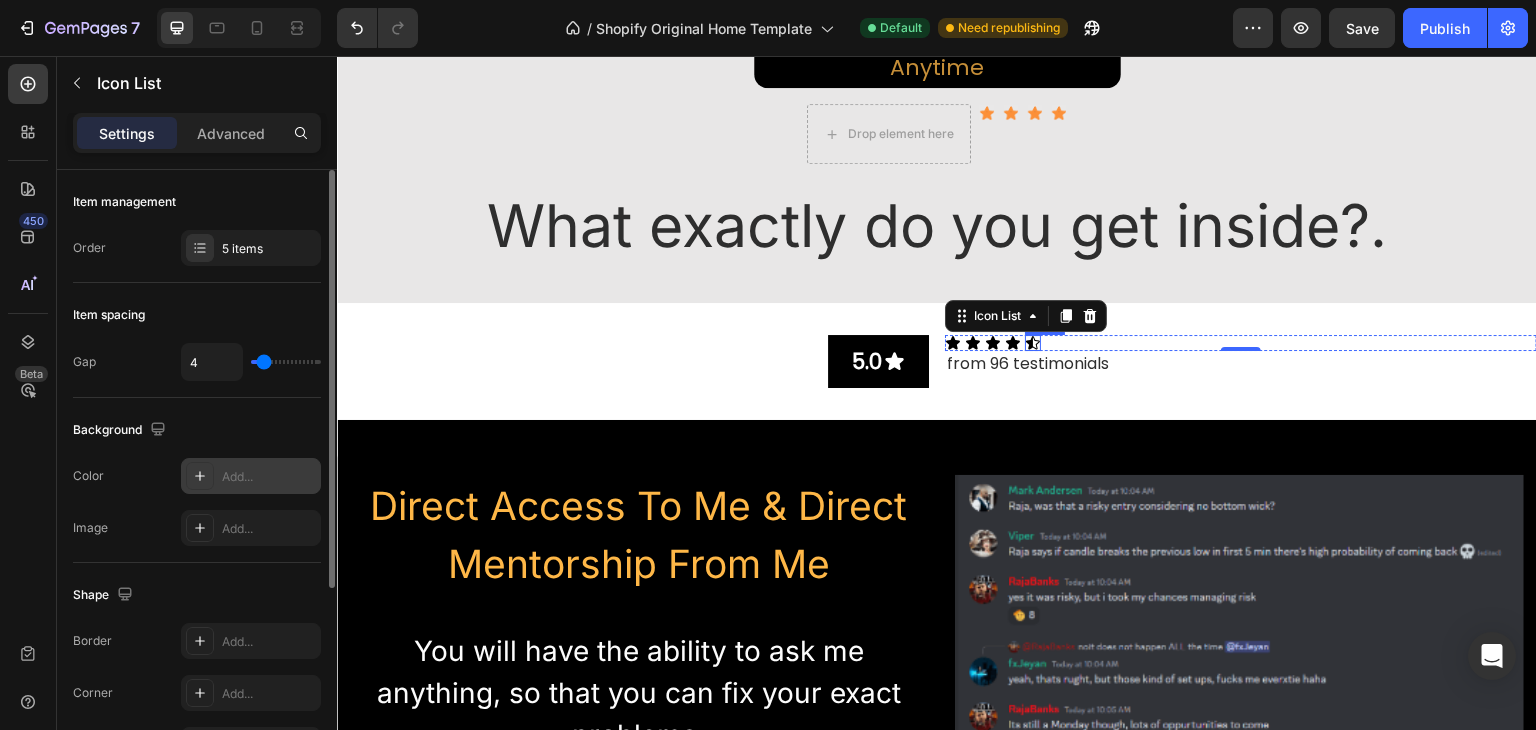 click 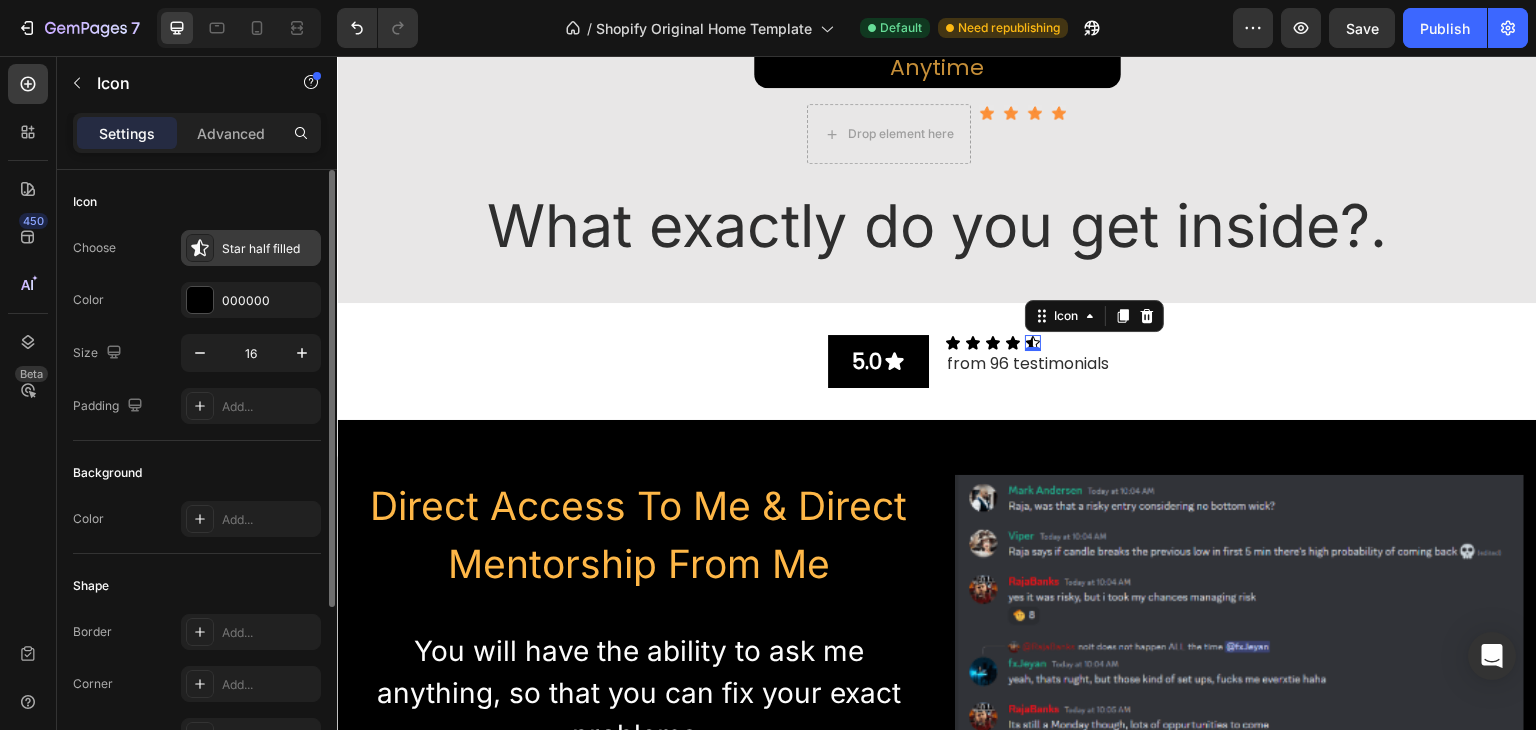 click on "Star half filled" at bounding box center (269, 249) 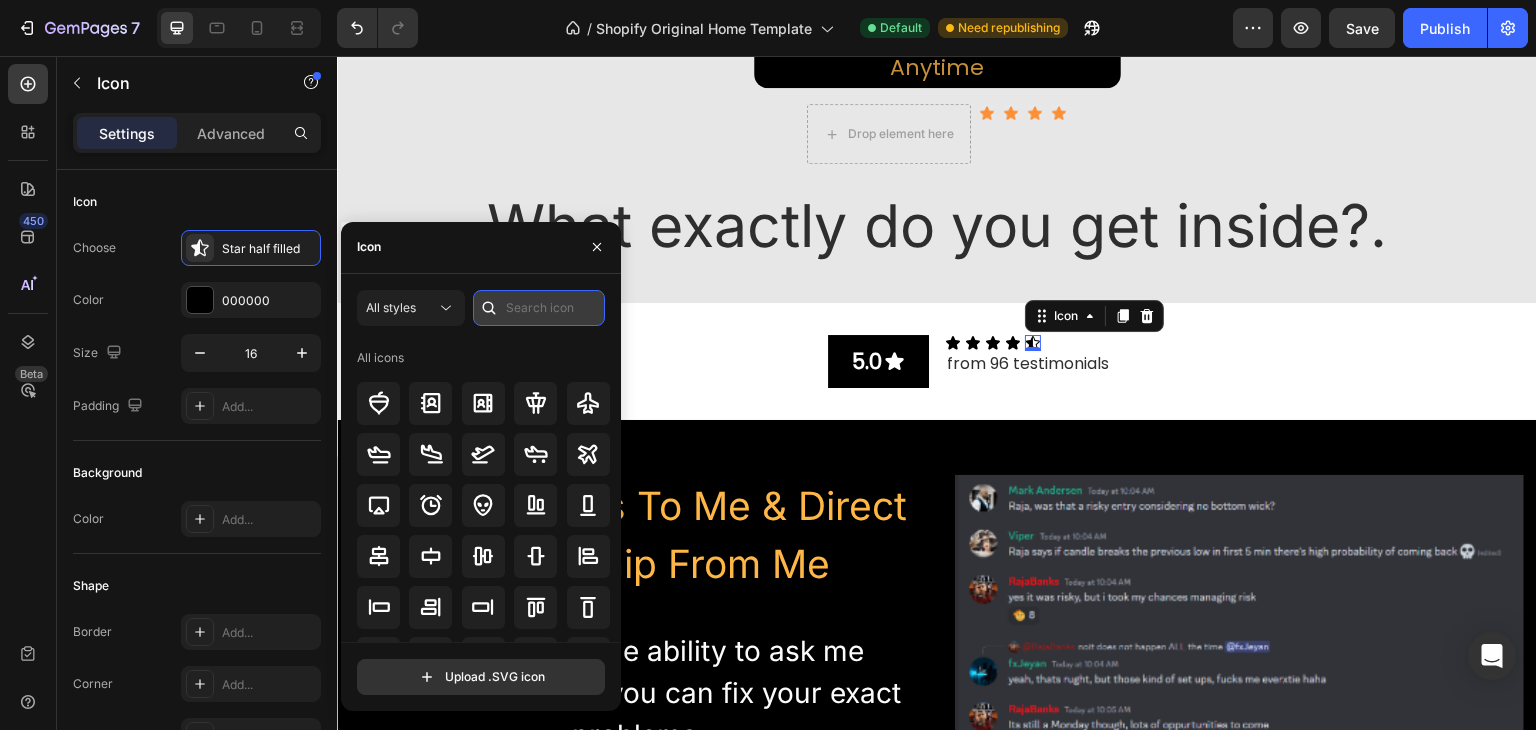 click at bounding box center [539, 308] 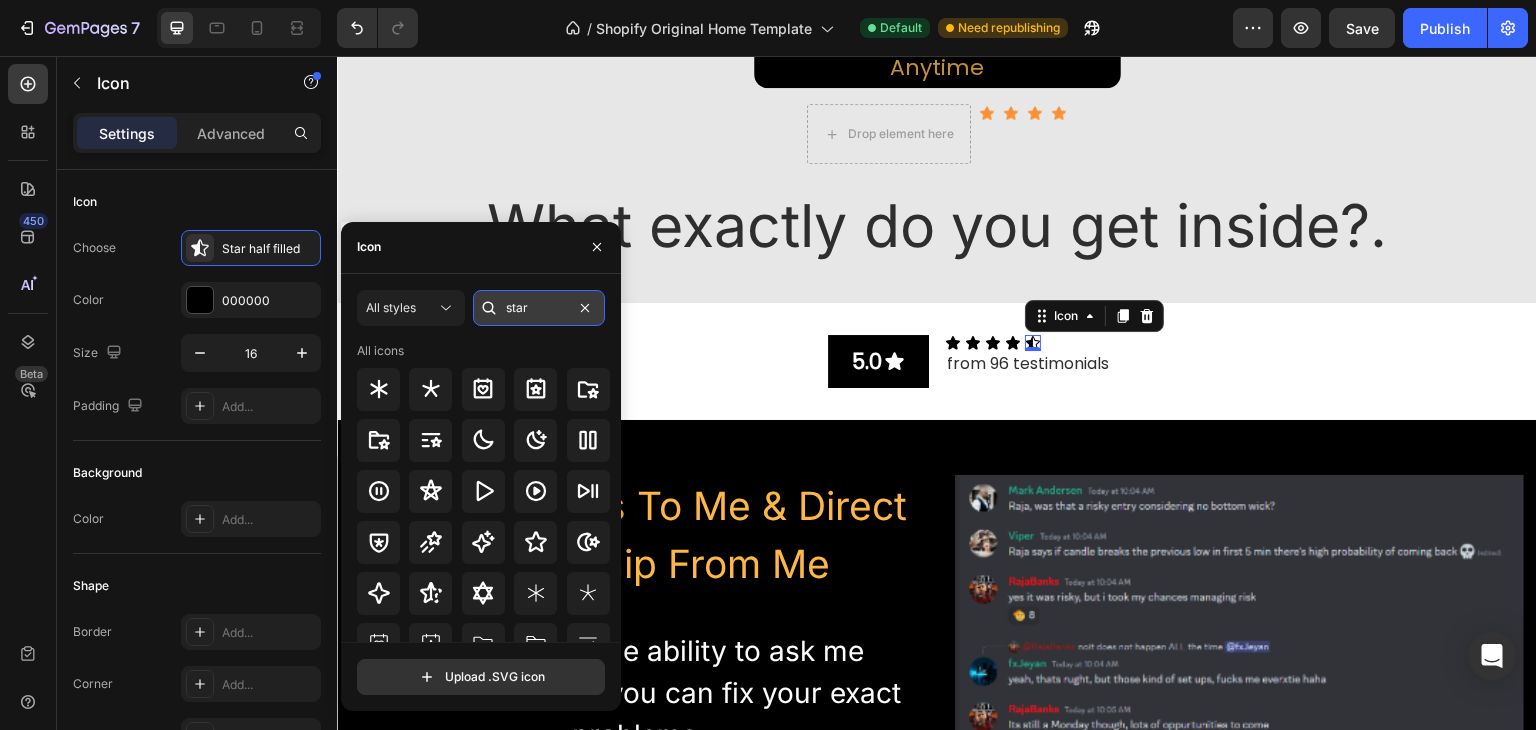type on "star" 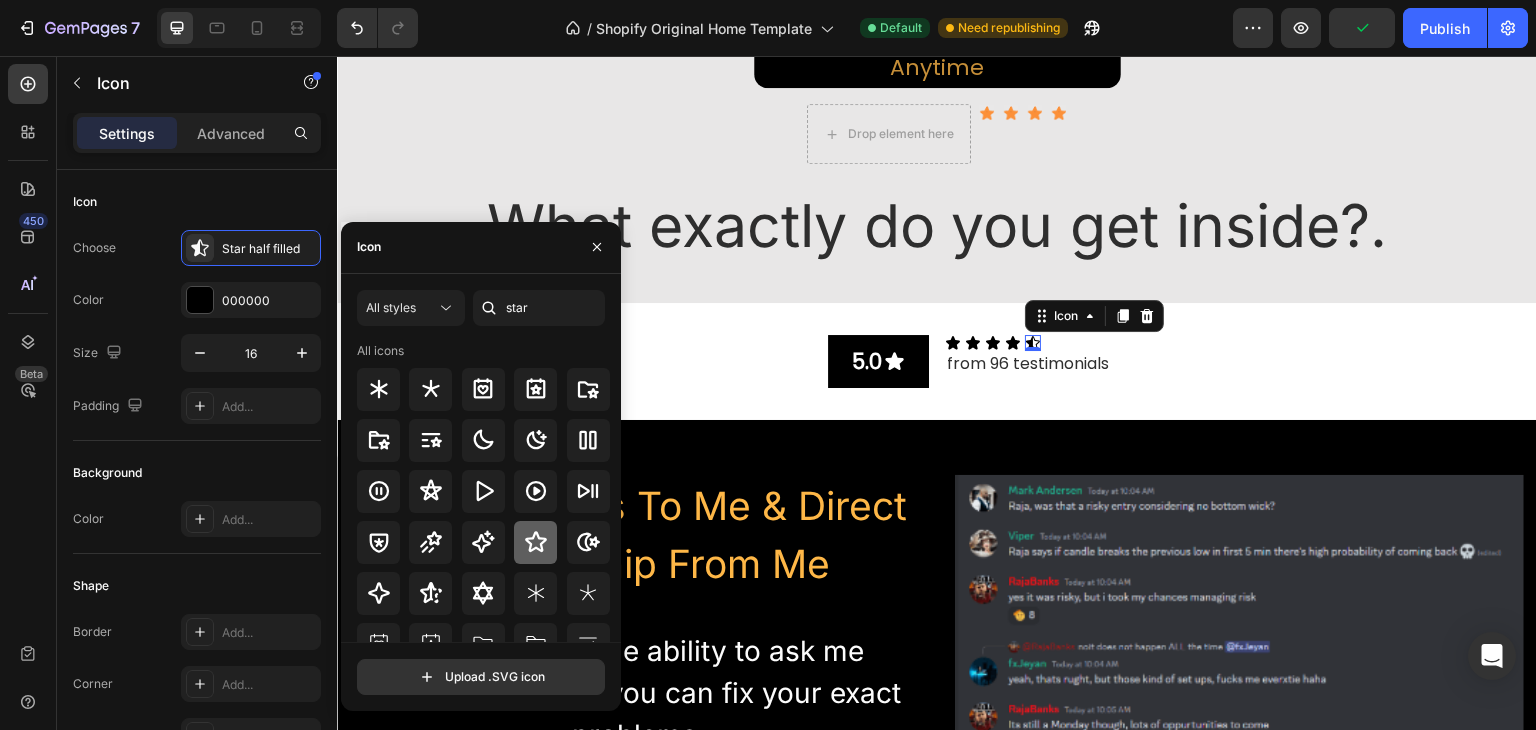 click 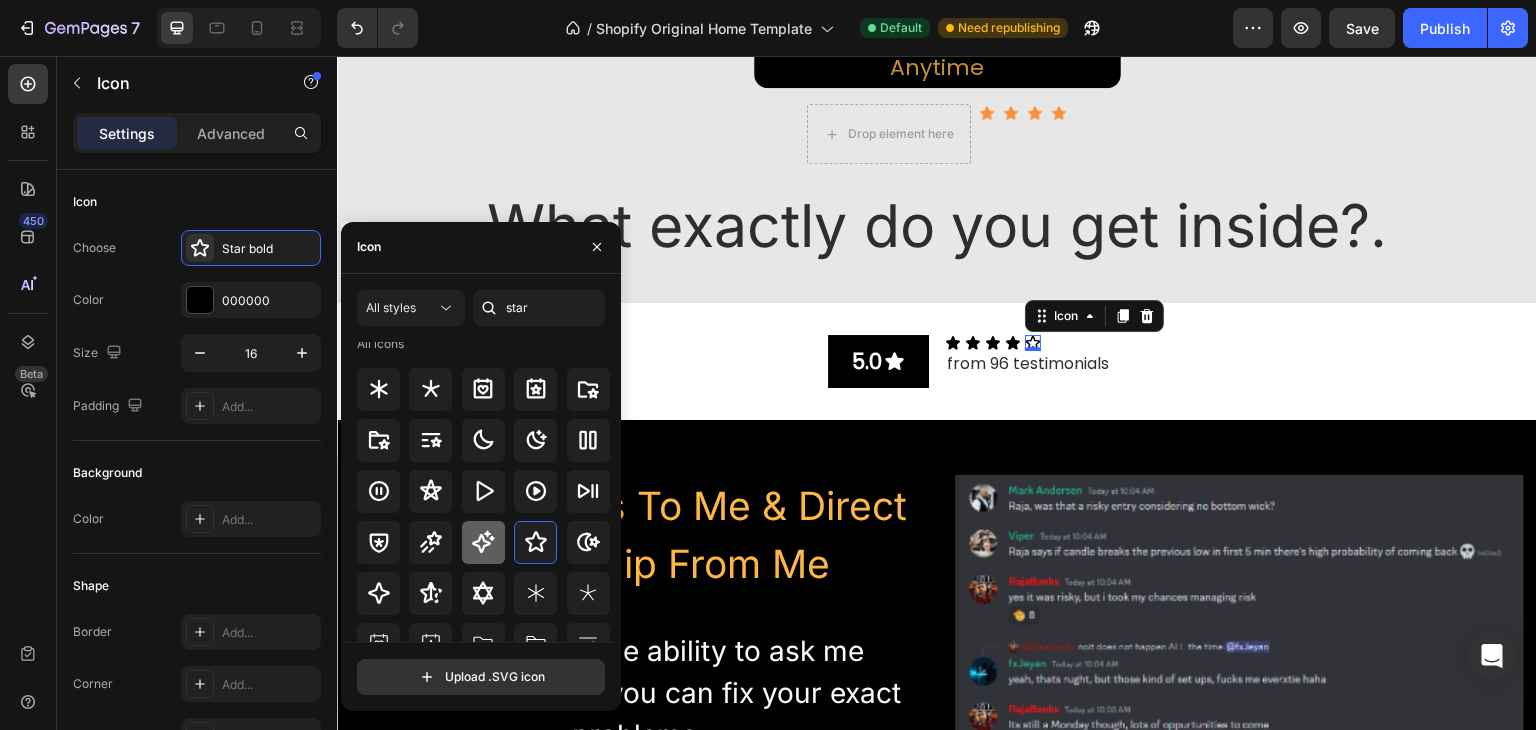 scroll, scrollTop: 0, scrollLeft: 0, axis: both 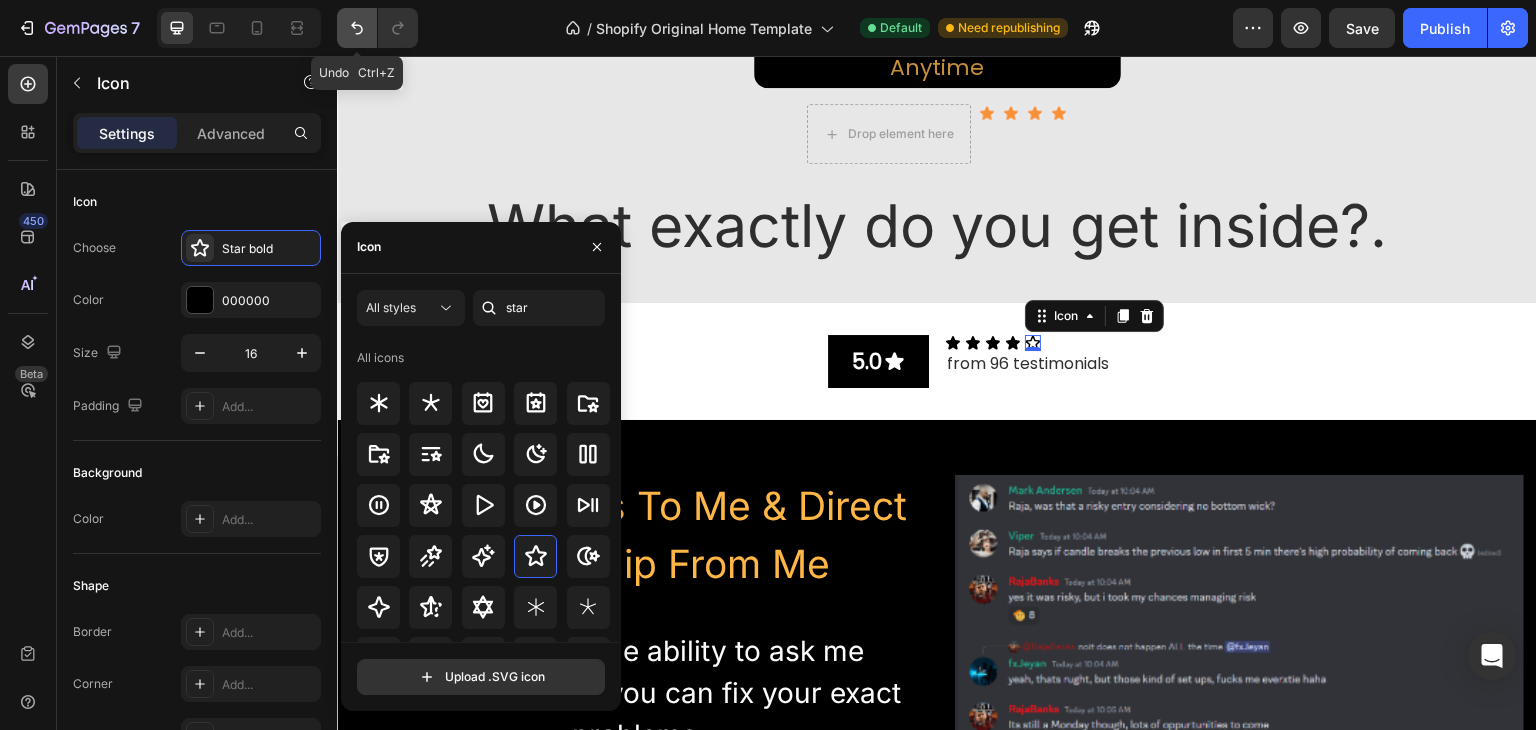 click 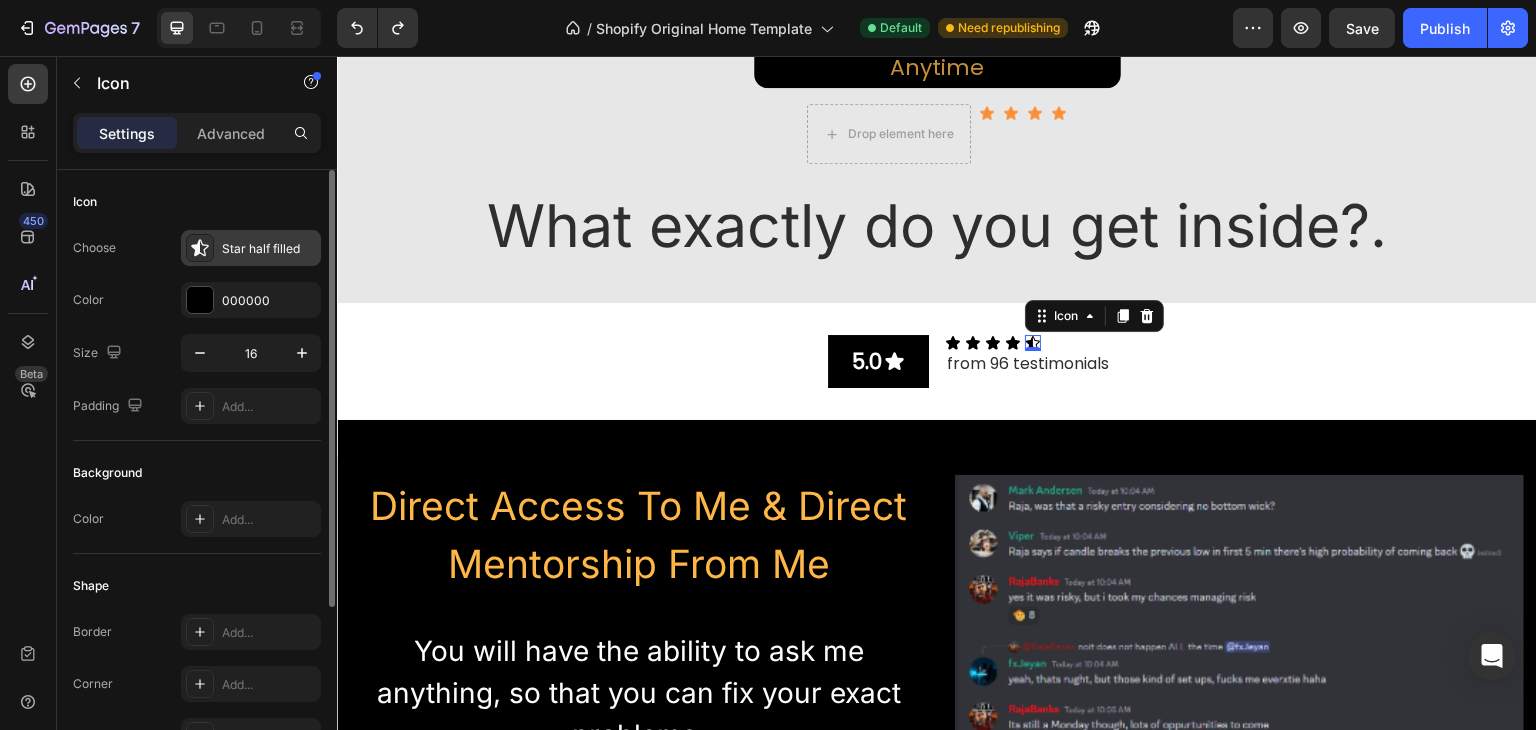 click on "Star half filled" at bounding box center (269, 249) 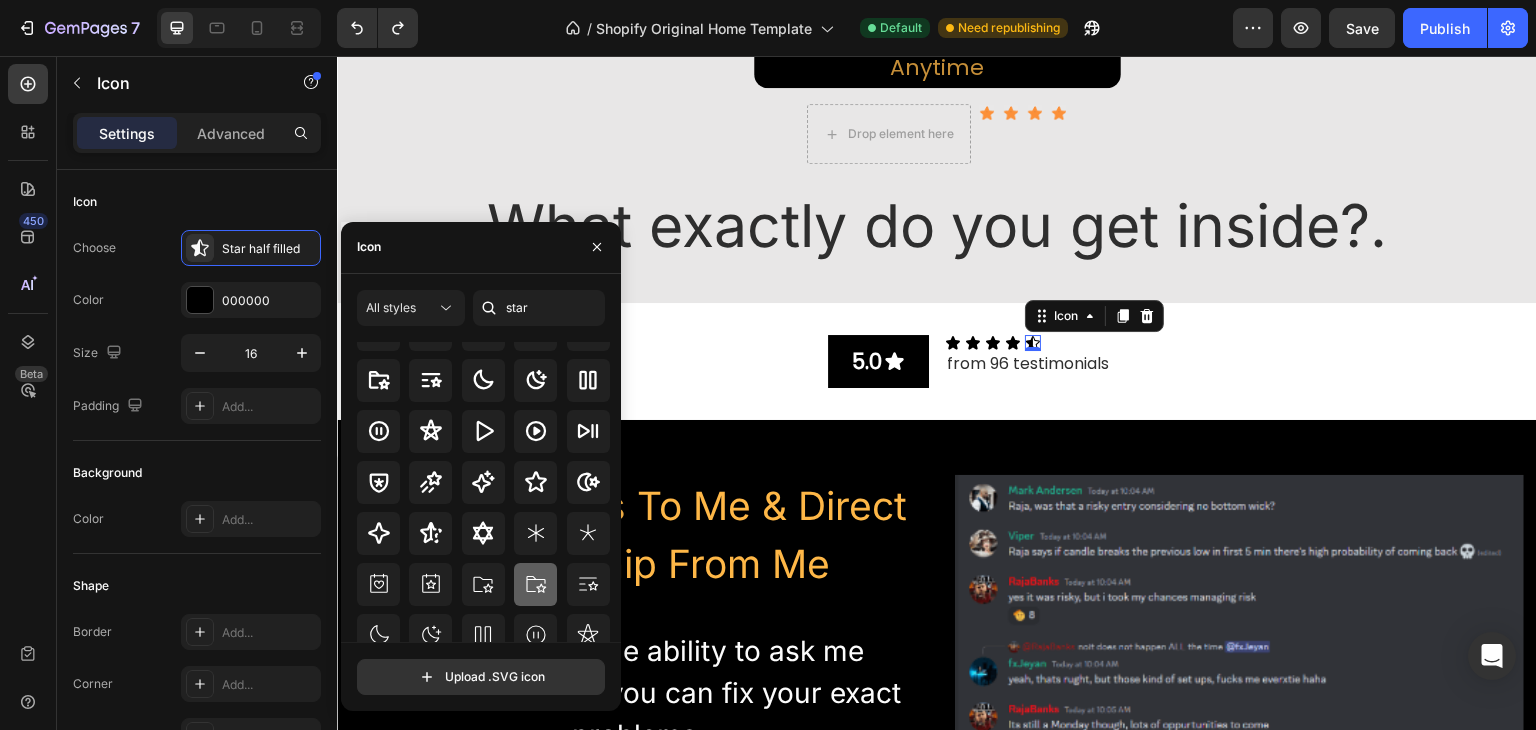scroll, scrollTop: 186, scrollLeft: 0, axis: vertical 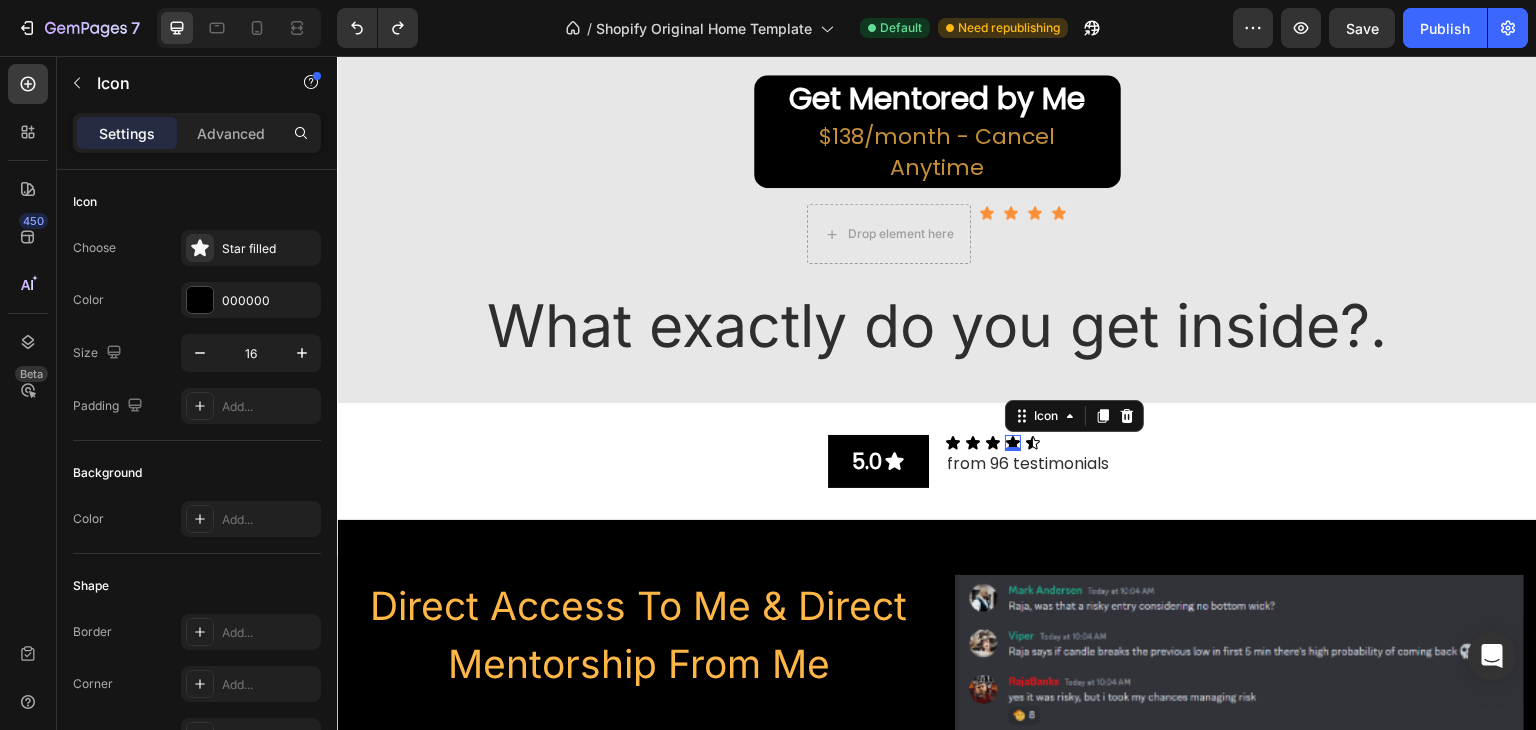 click on "Icon   0" at bounding box center (1013, 443) 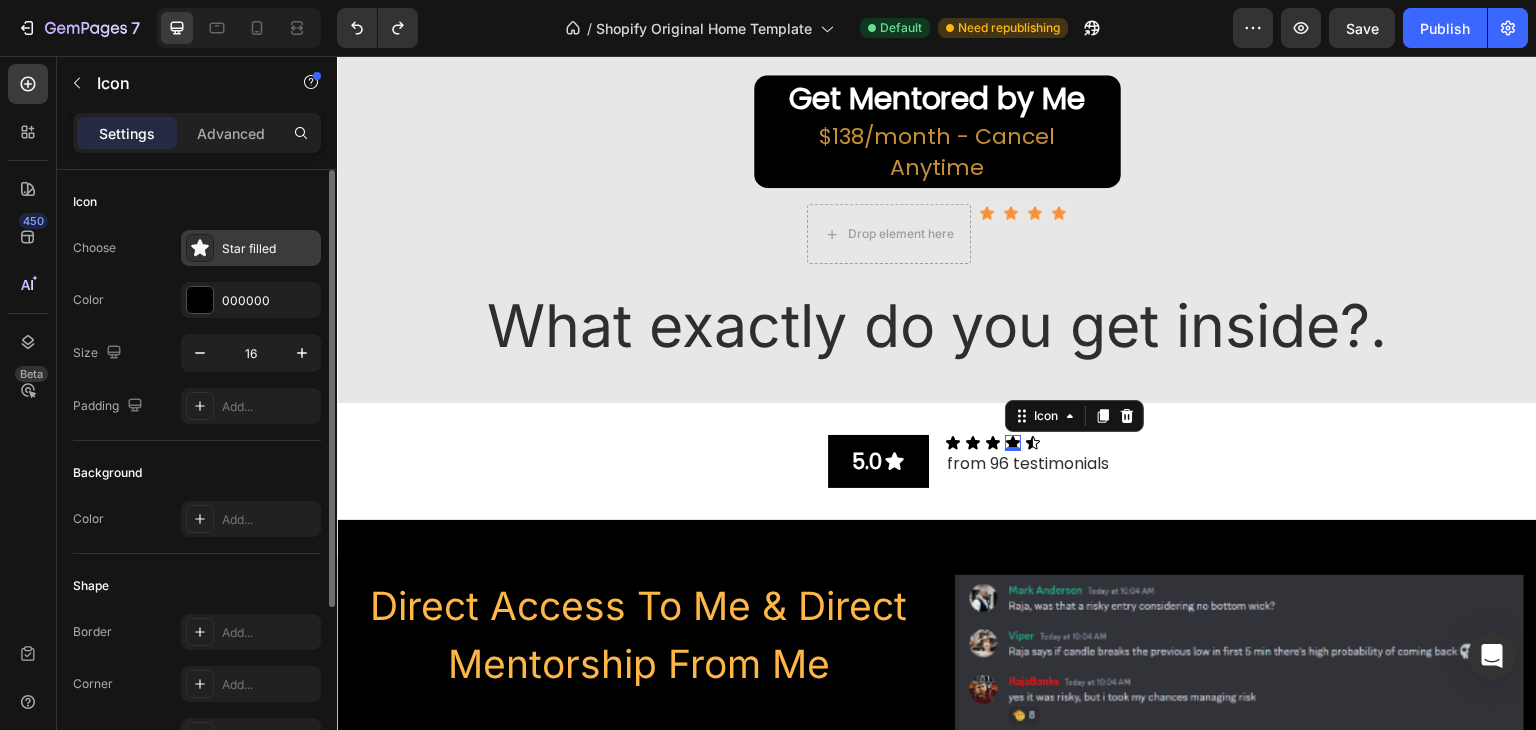 click on "Star filled" at bounding box center (269, 249) 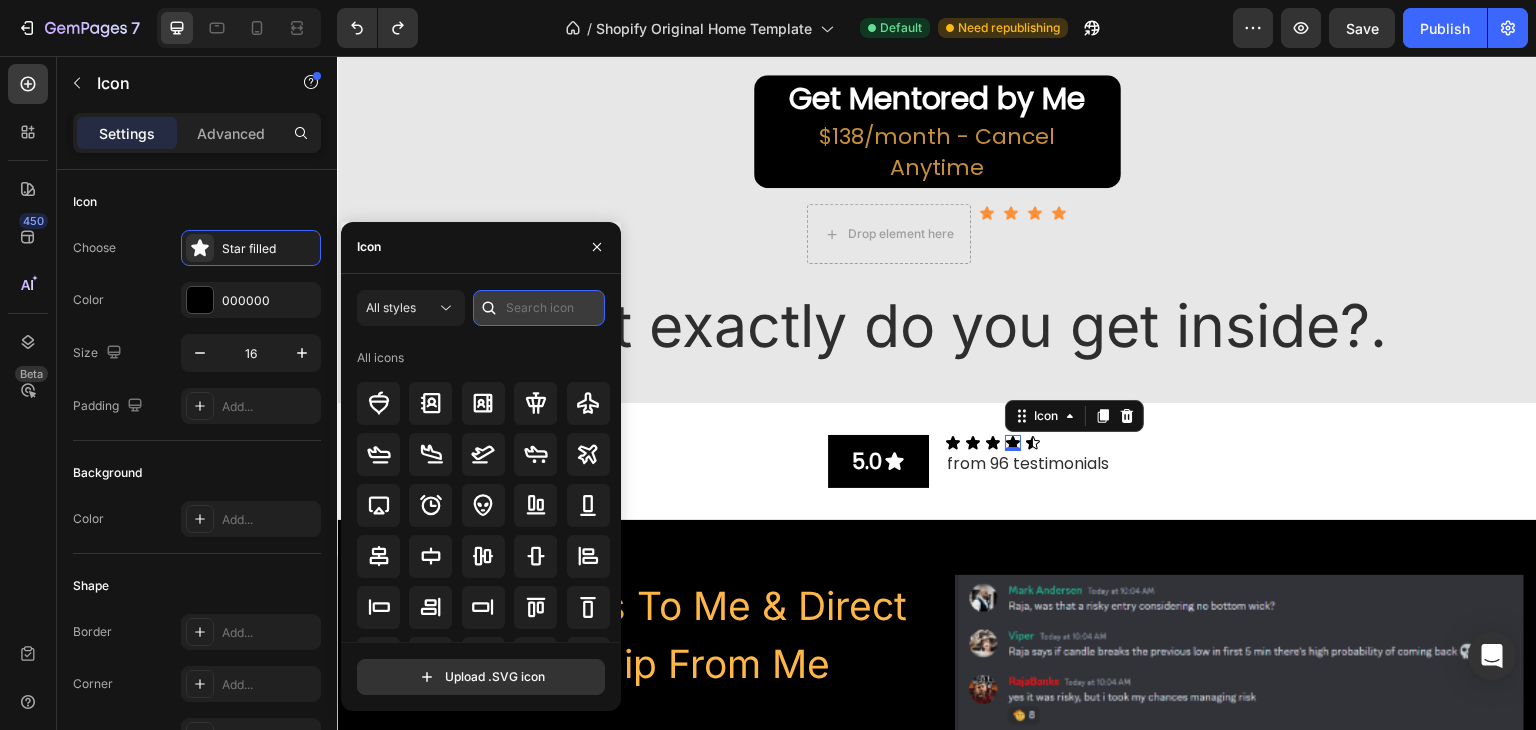 click at bounding box center [539, 308] 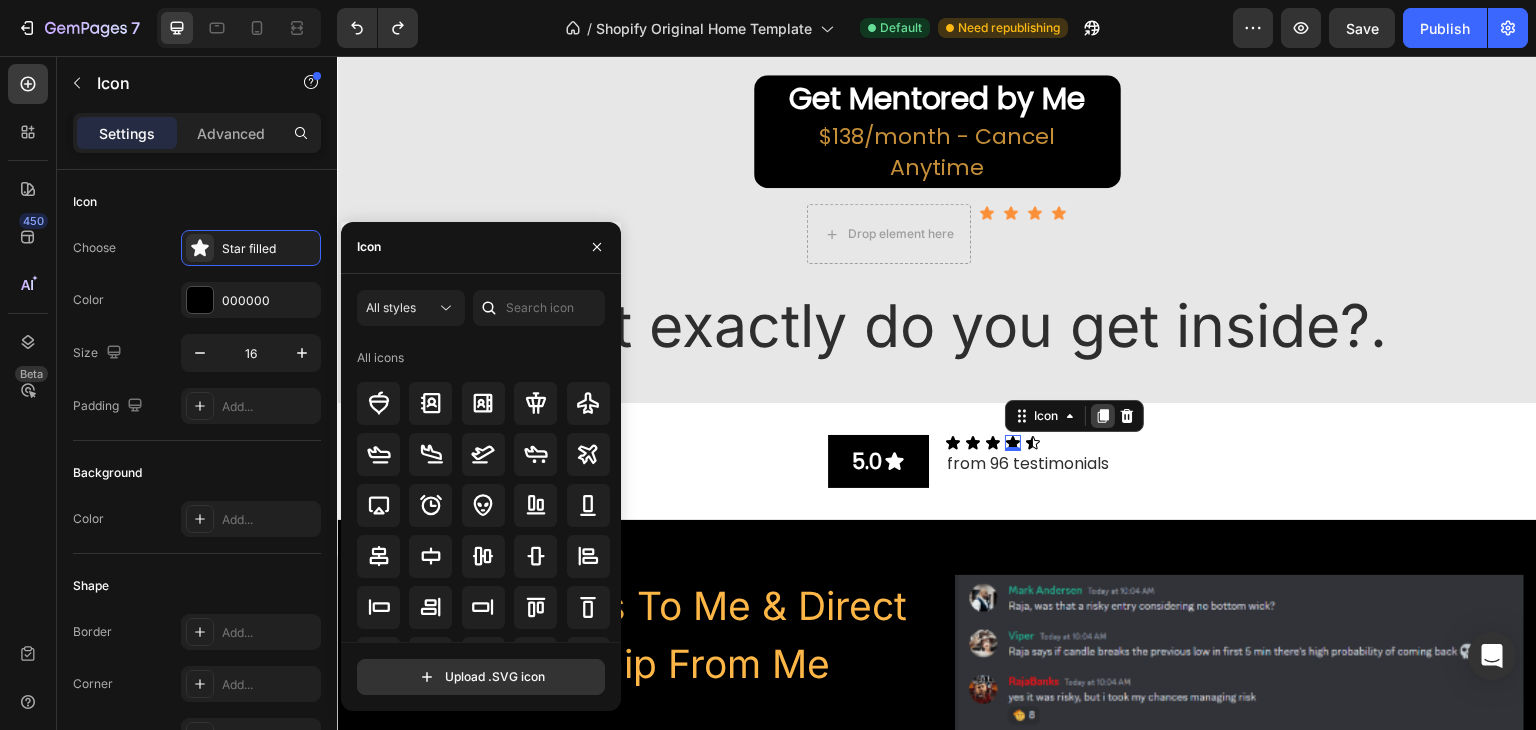 click 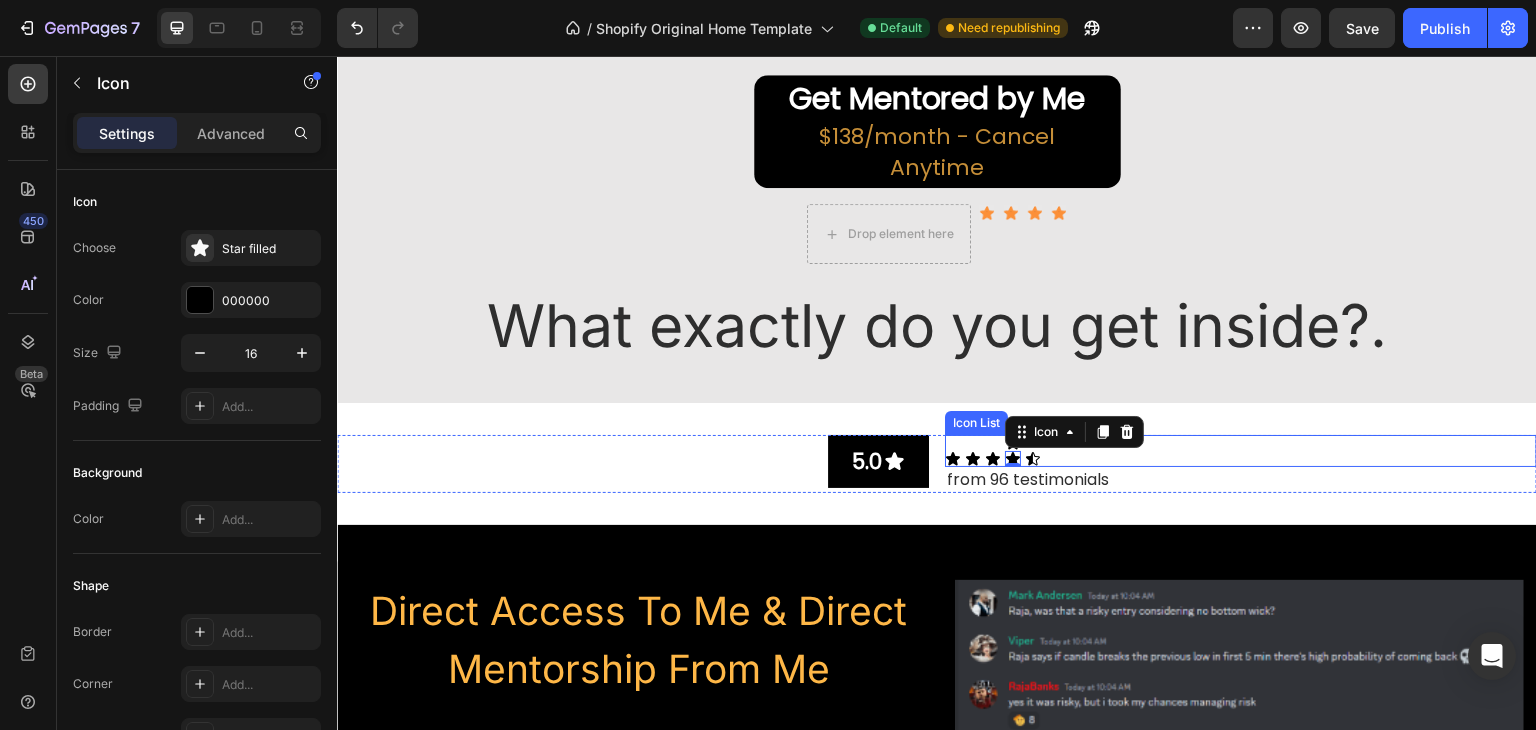 click on "Icon Icon Icon Icon Icon   0 Icon" at bounding box center [1241, 451] 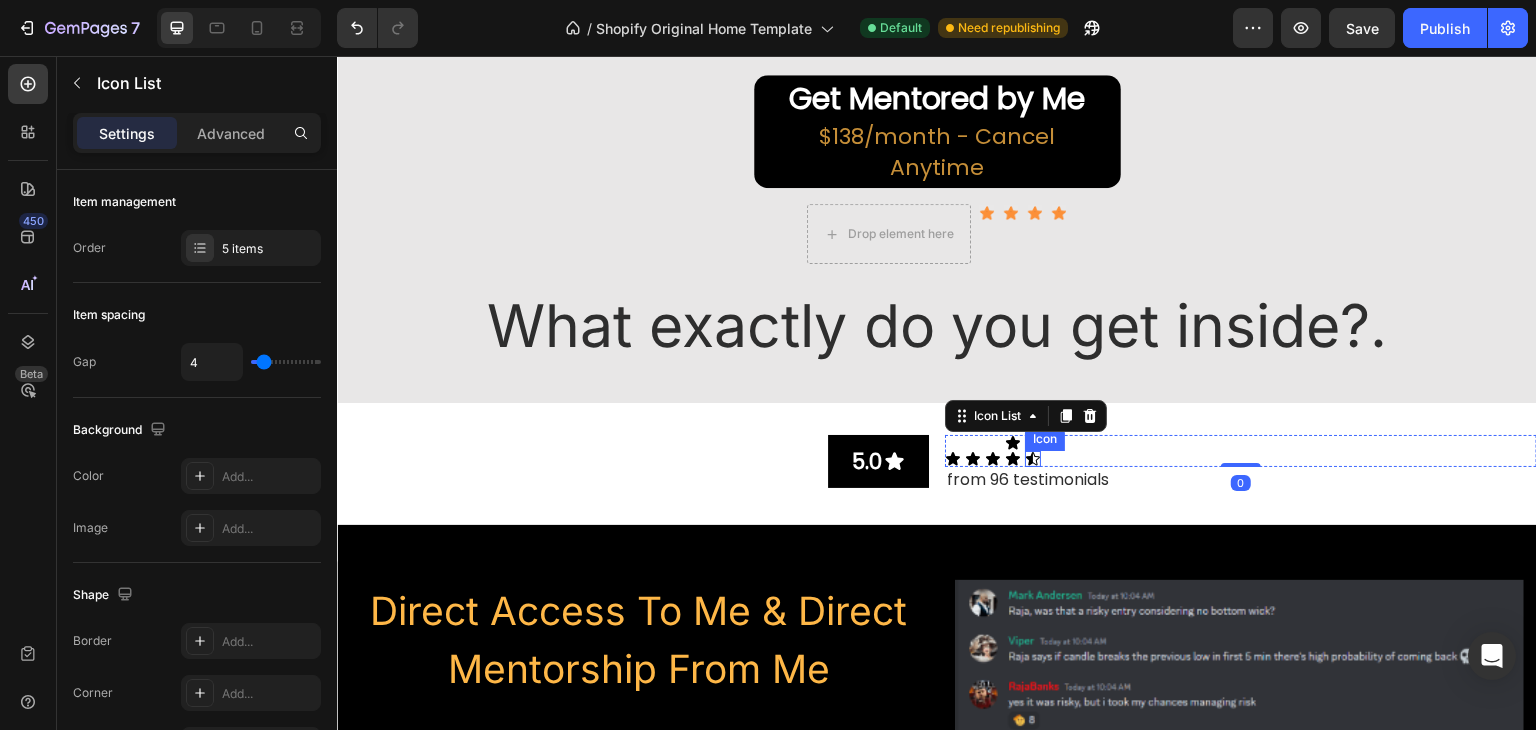 click on "Icon" at bounding box center (1033, 459) 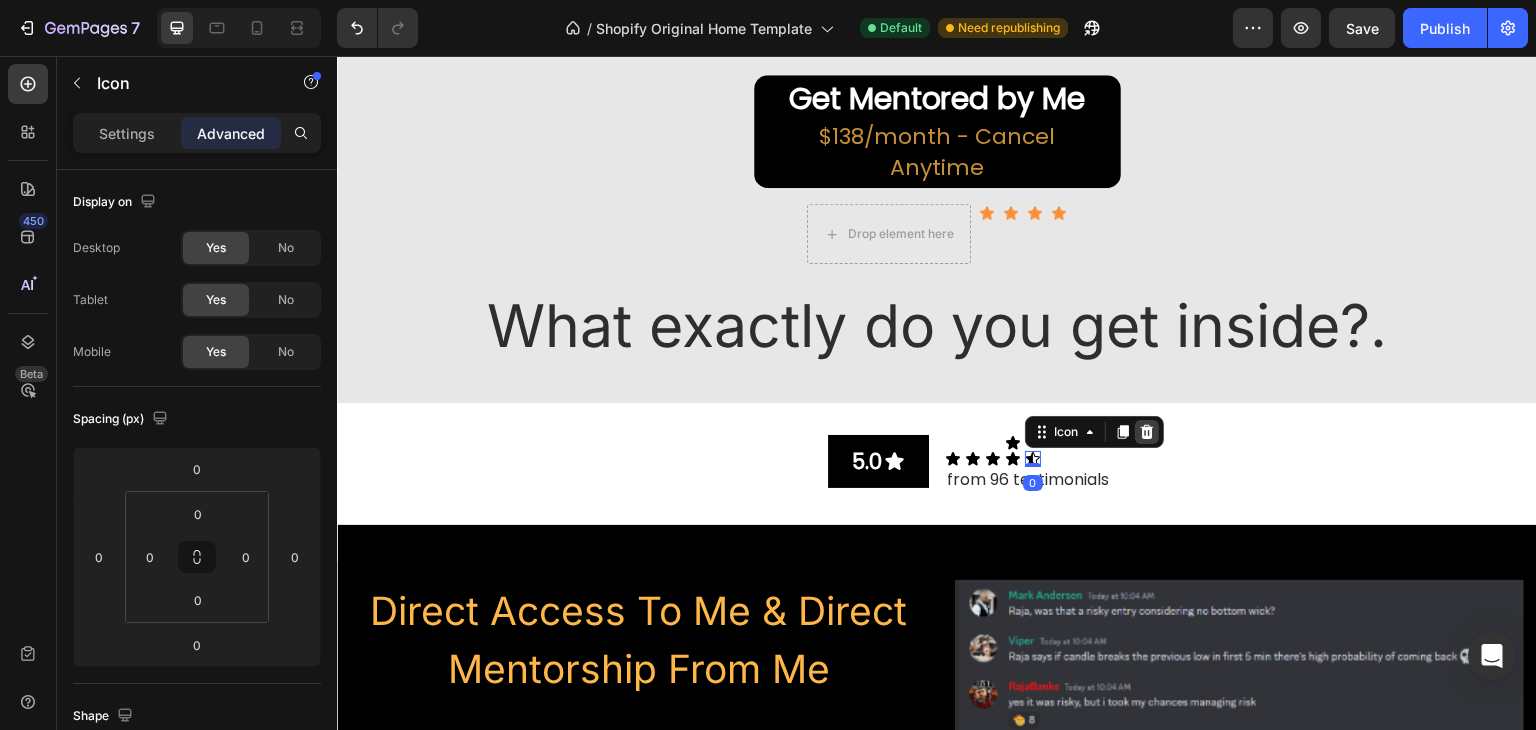 click 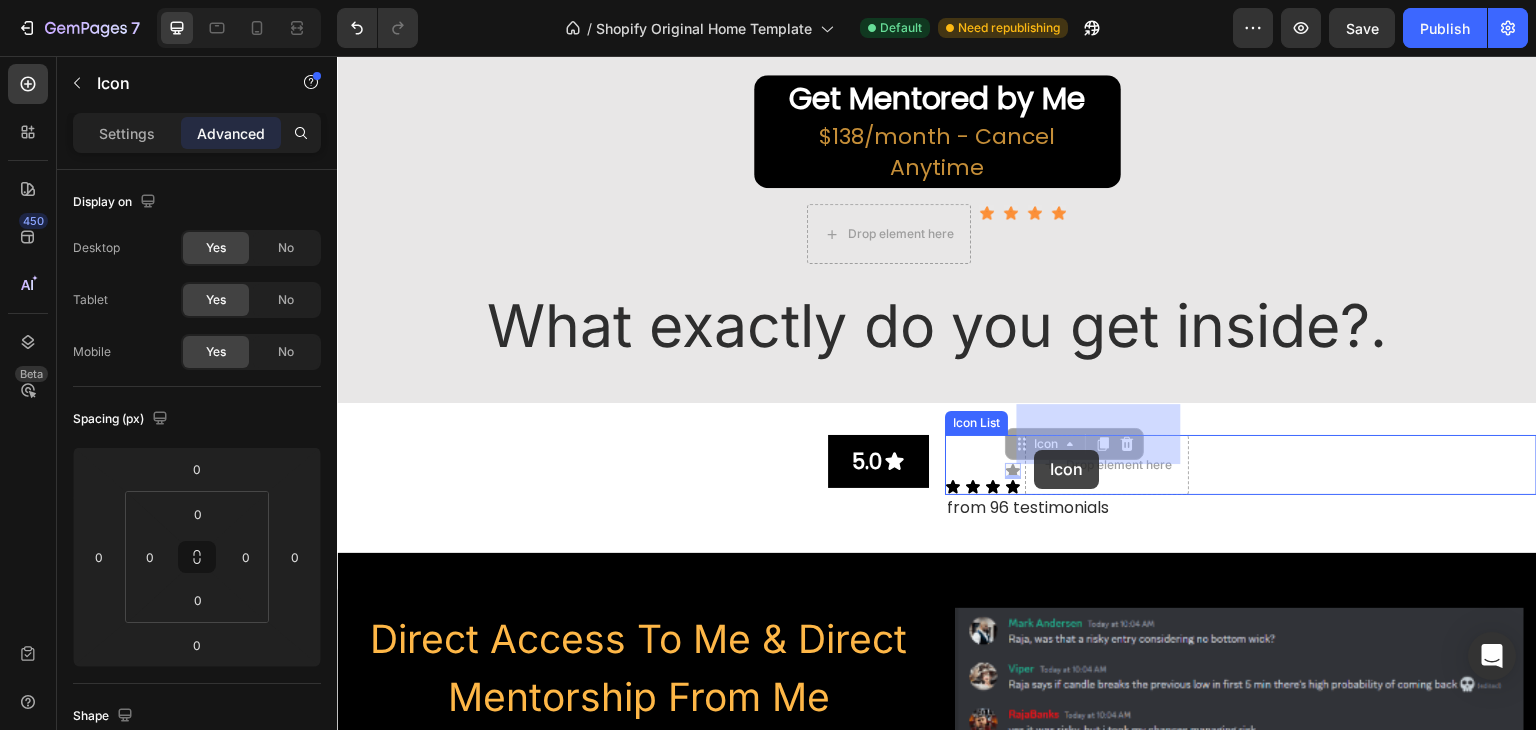 drag, startPoint x: 1006, startPoint y: 441, endPoint x: 1035, endPoint y: 450, distance: 30.364452 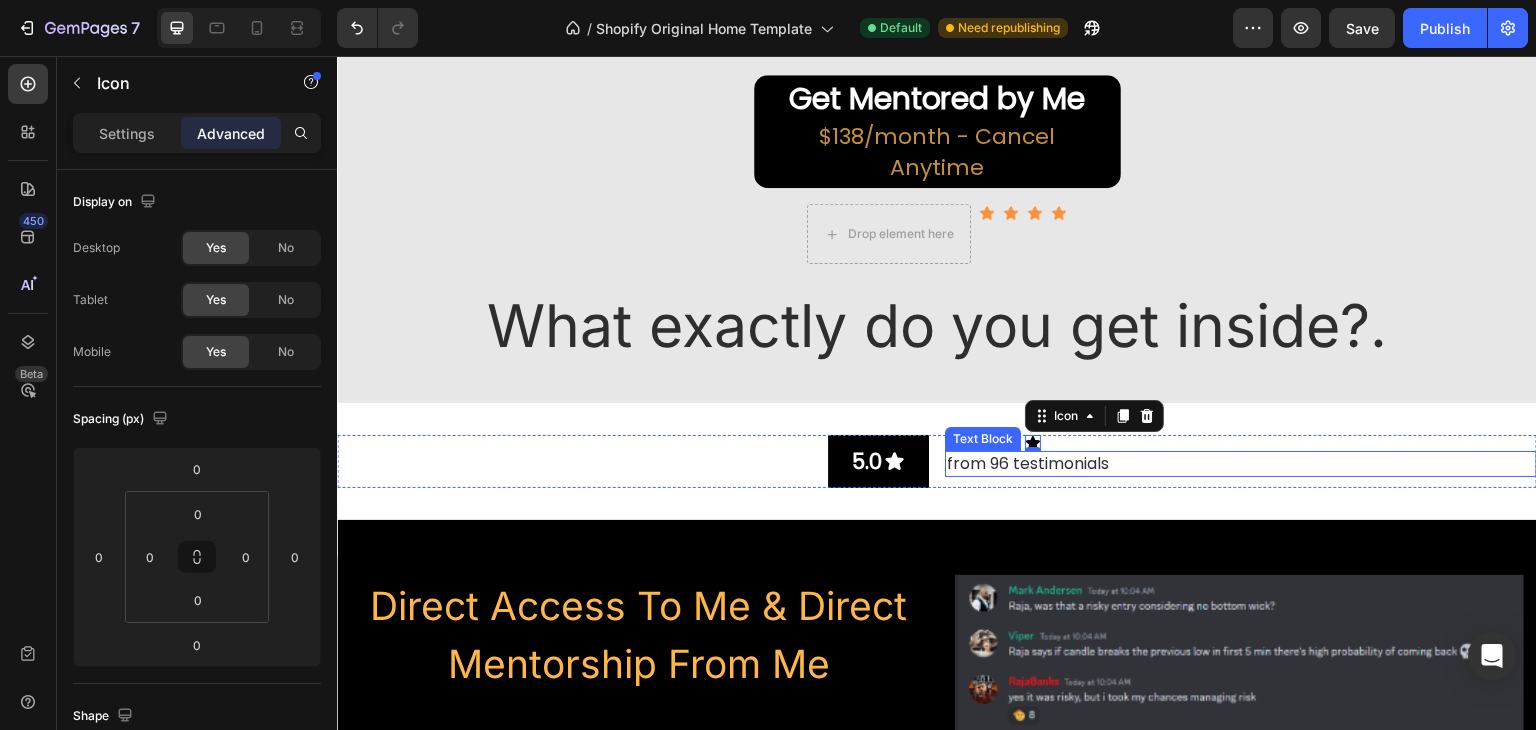click on "from 96 testimonials" at bounding box center [1034, 464] 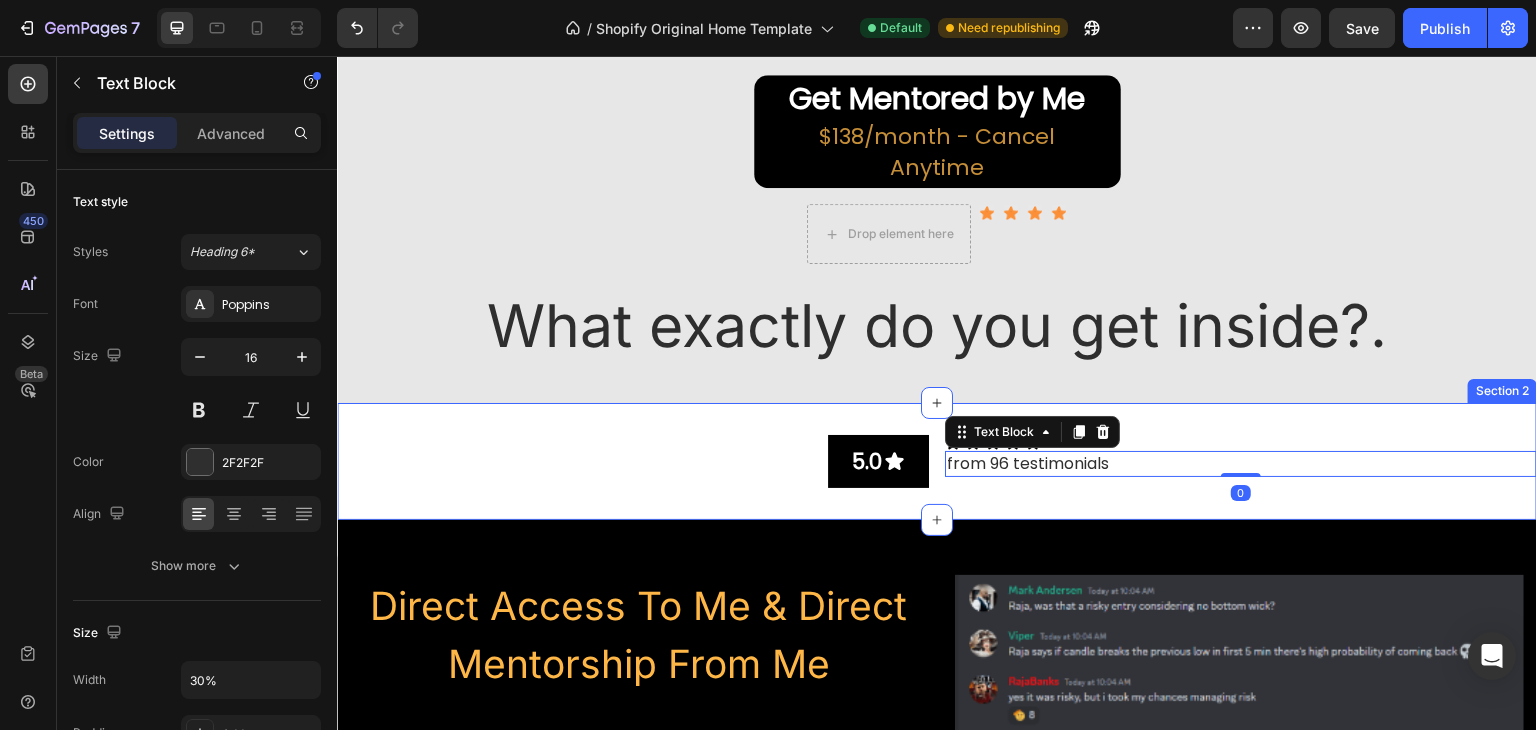 click on "5.0 Button Icon Icon Icon Icon Icon Icon List from 96 testimonials Text Block   0 Row Section 2" at bounding box center [937, 461] 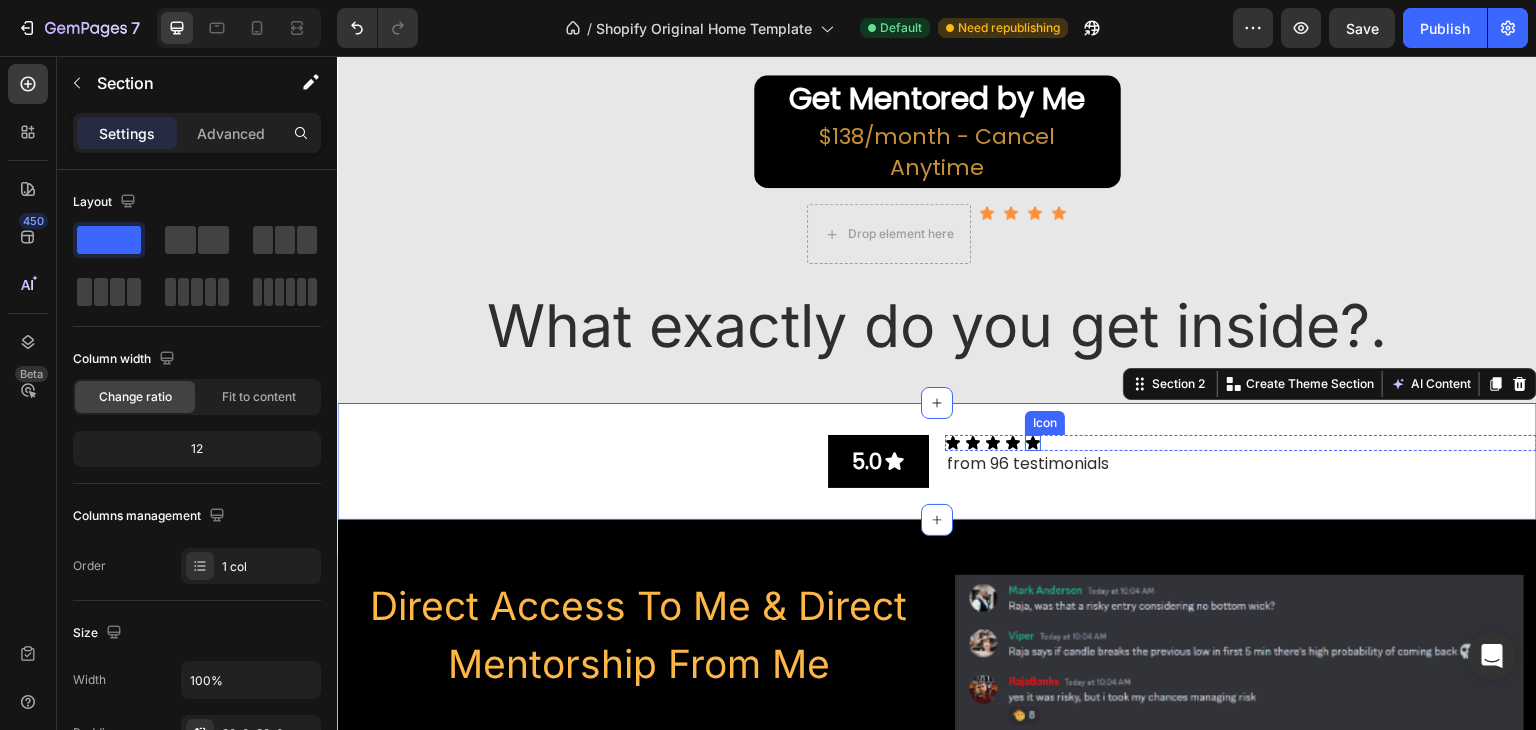click 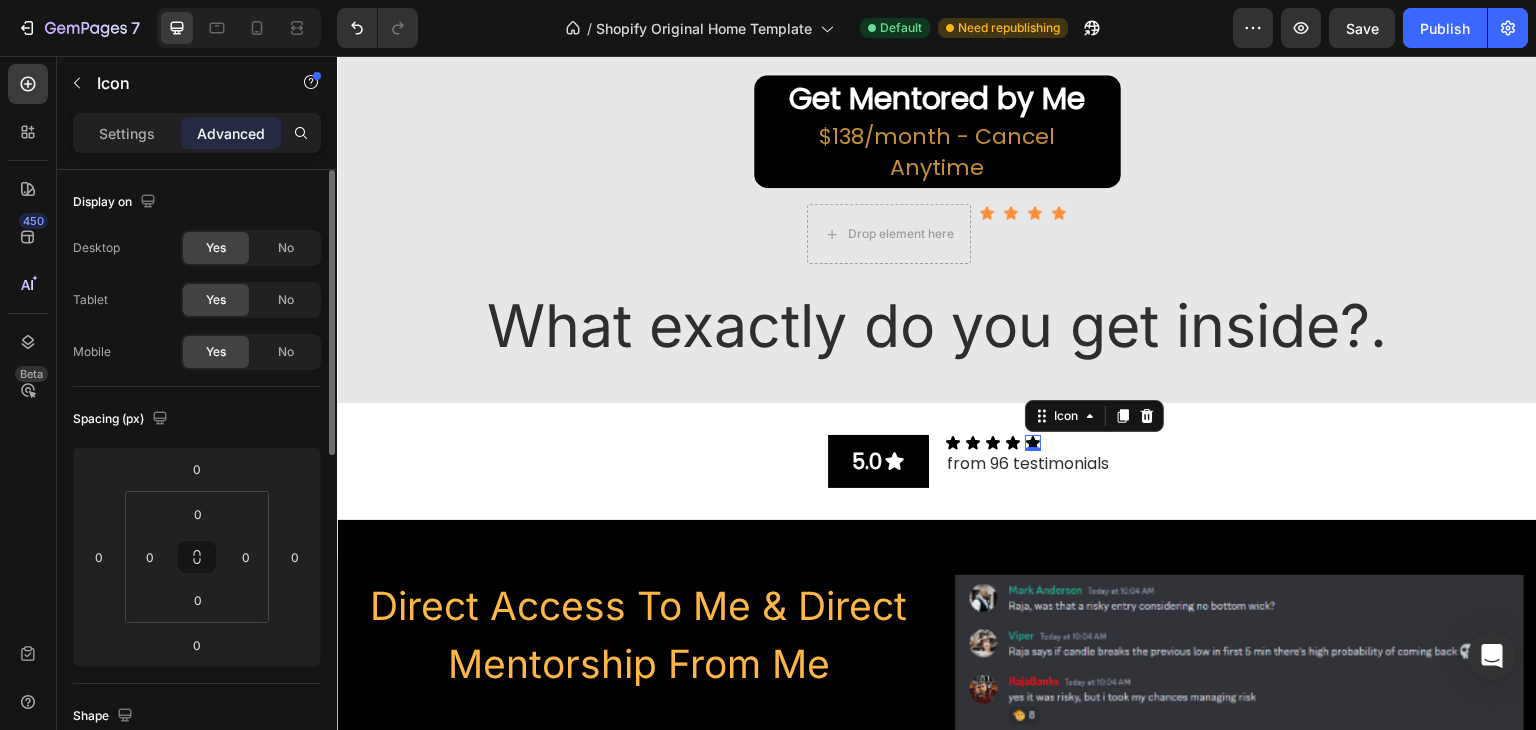 click on "Settings" 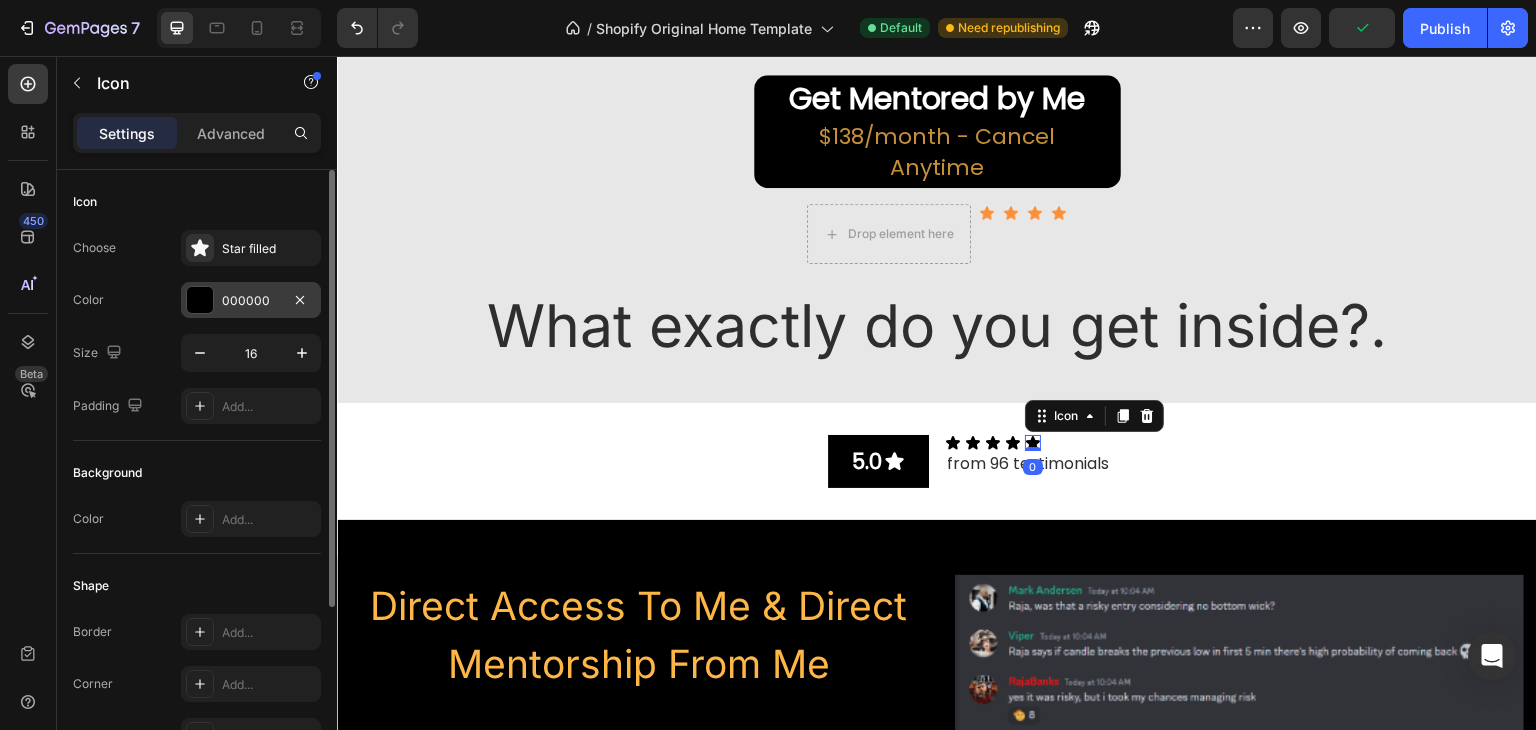 click at bounding box center (200, 300) 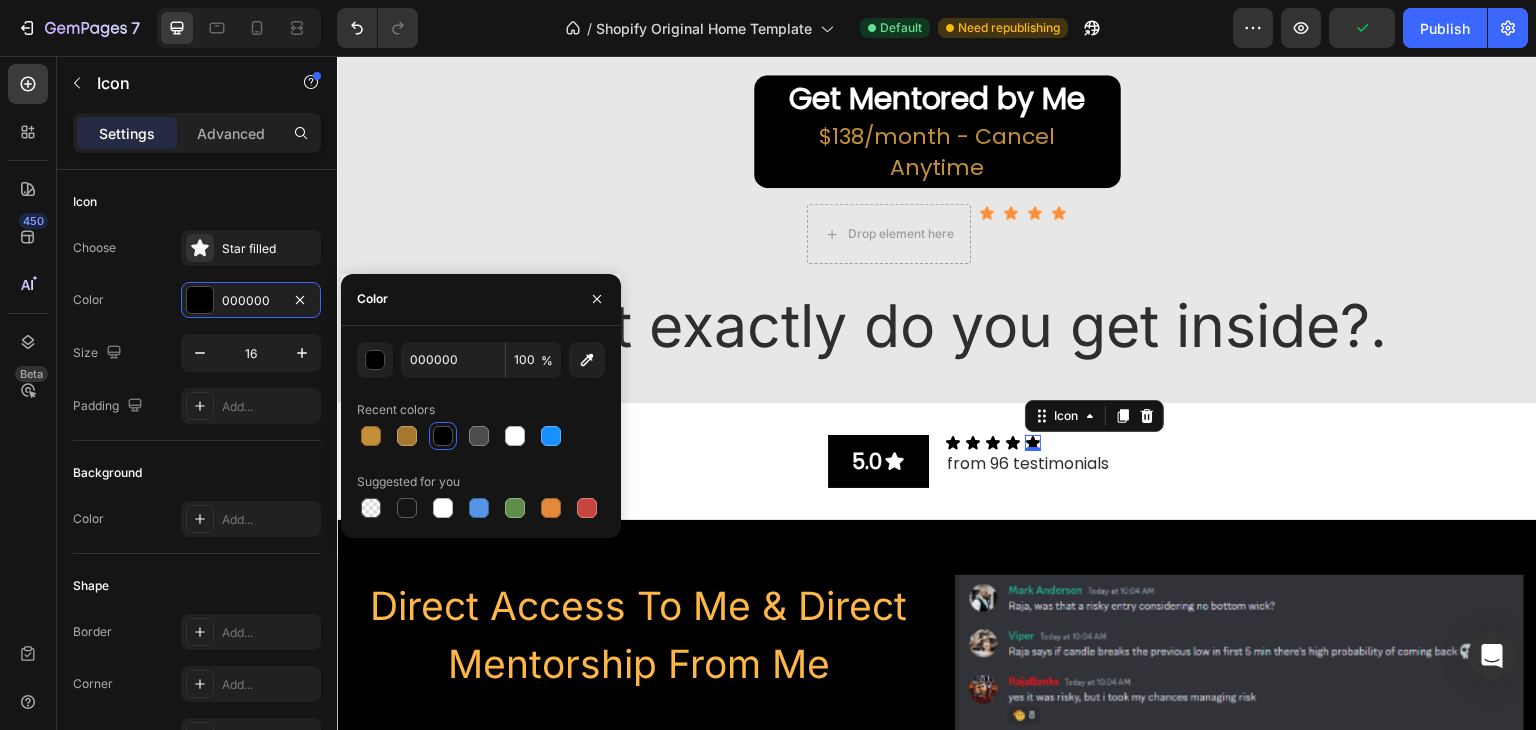 click 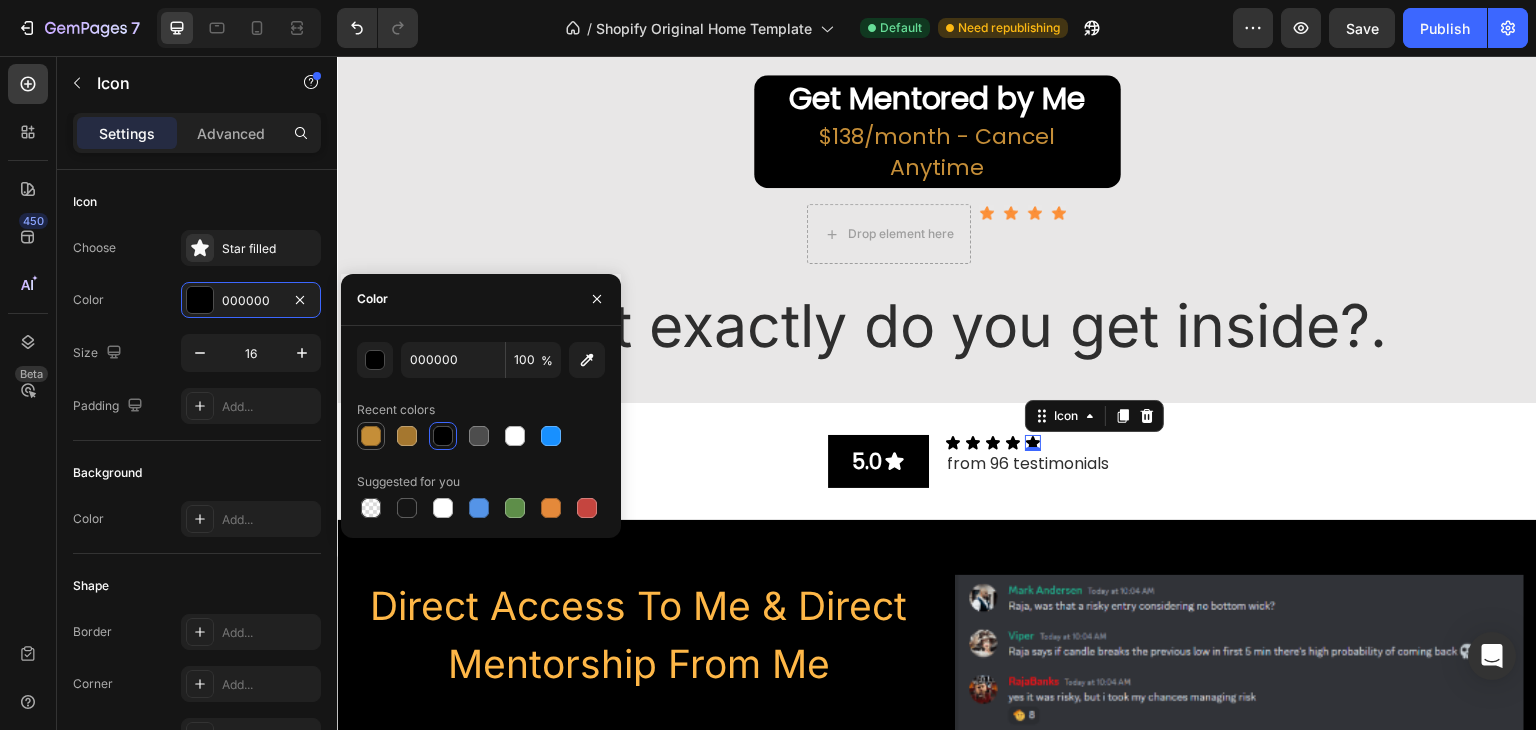 click at bounding box center (371, 436) 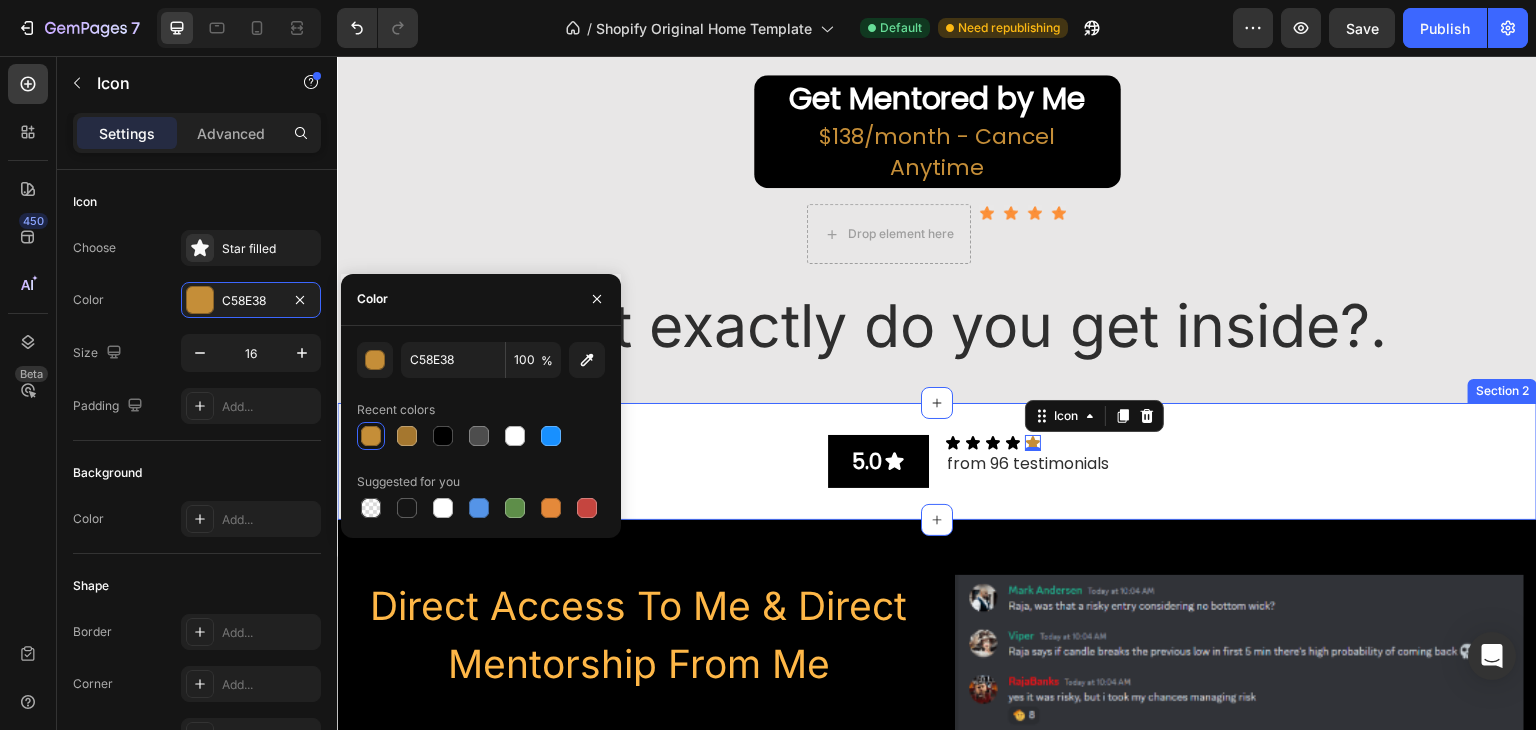 click on "5.0 Button Icon Icon Icon Icon Icon   0 Icon List from 96 testimonials Text Block Row Section 2" at bounding box center (937, 461) 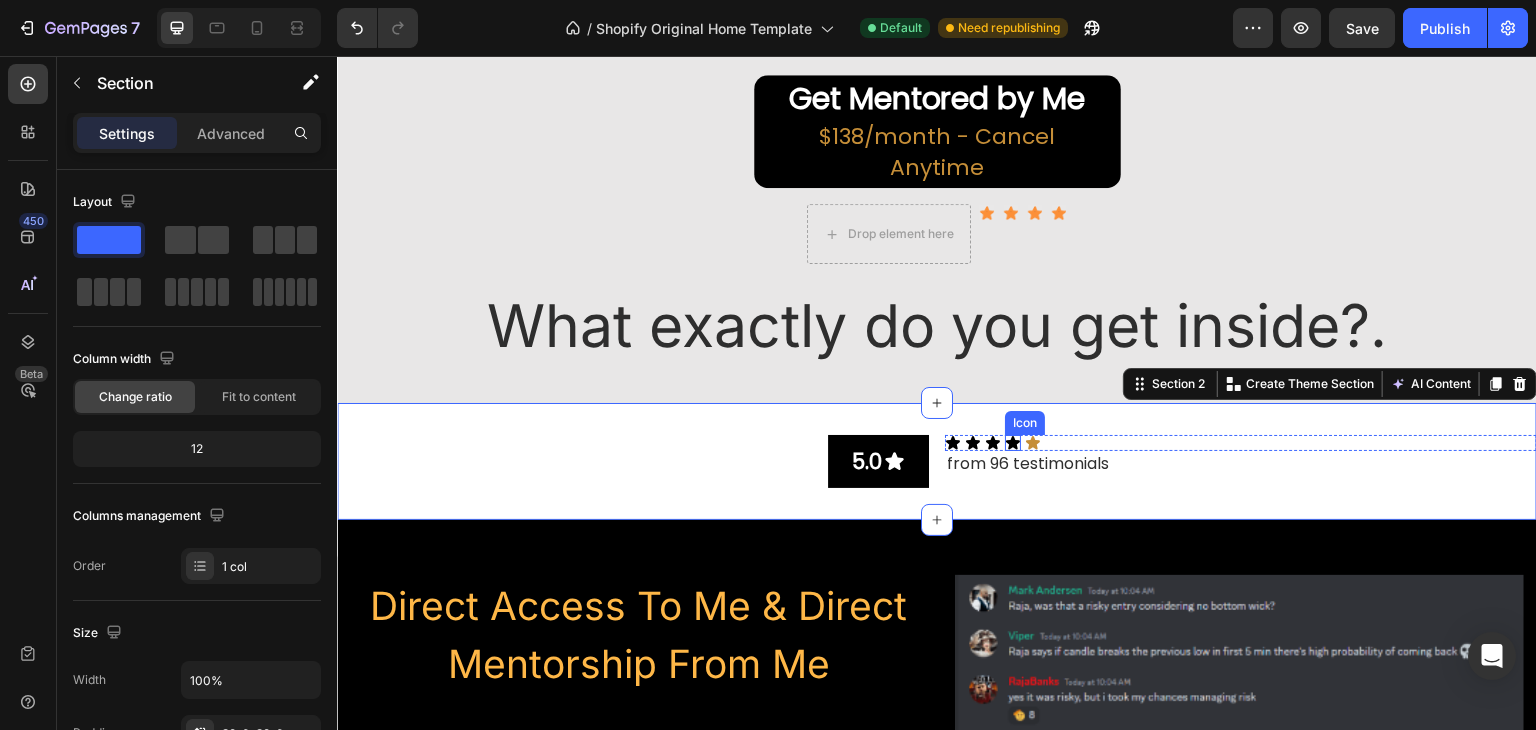 click 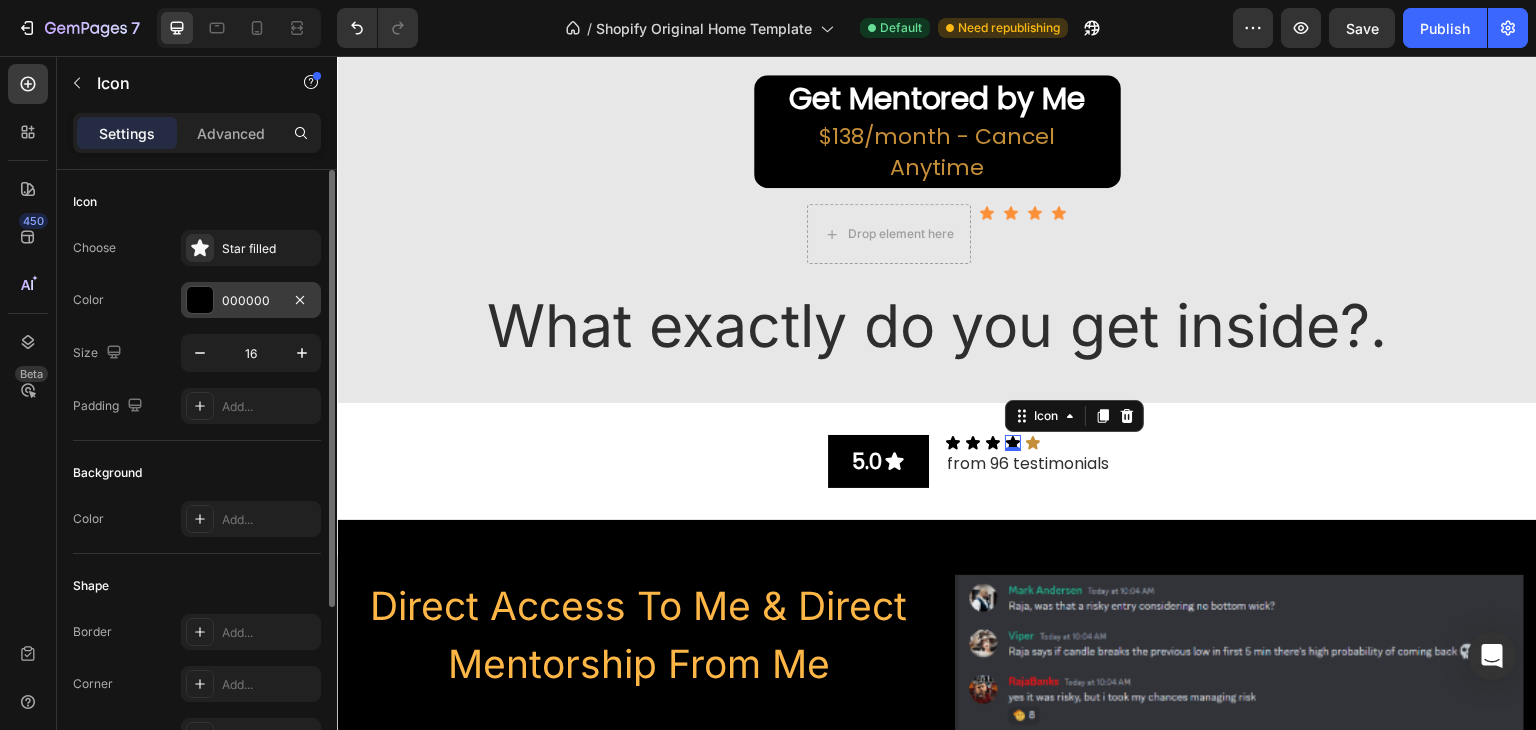 click at bounding box center [200, 300] 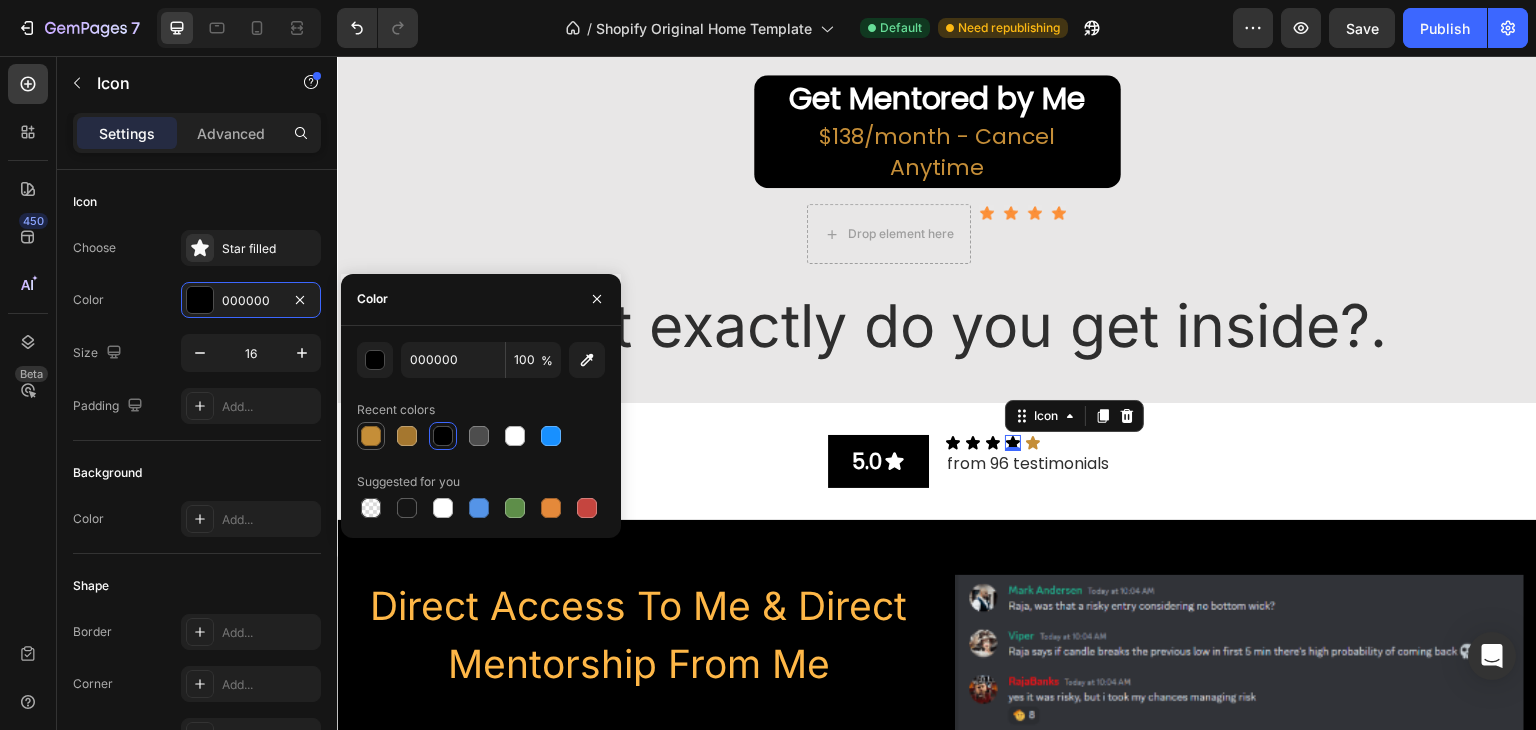 click at bounding box center (371, 436) 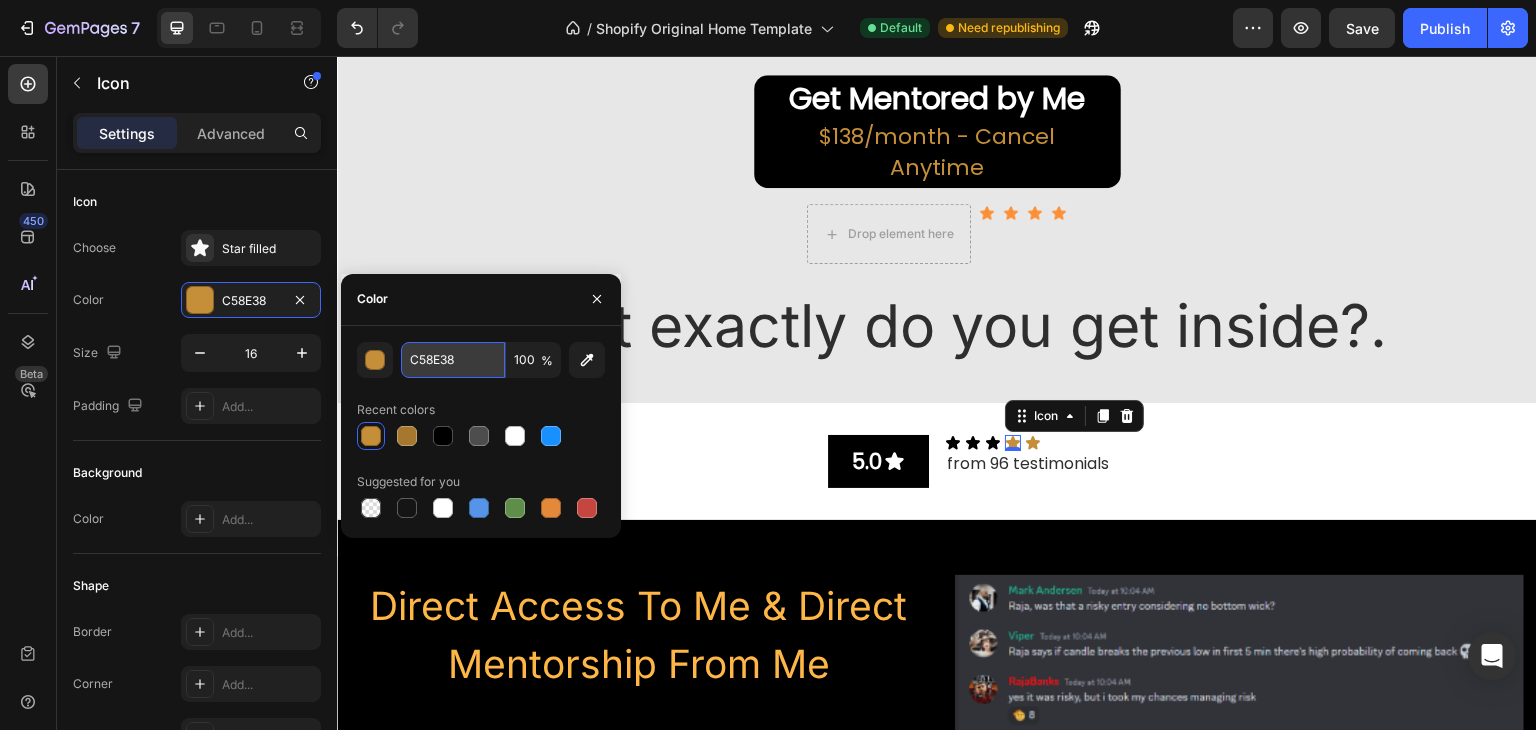 click on "C58E38" at bounding box center [453, 360] 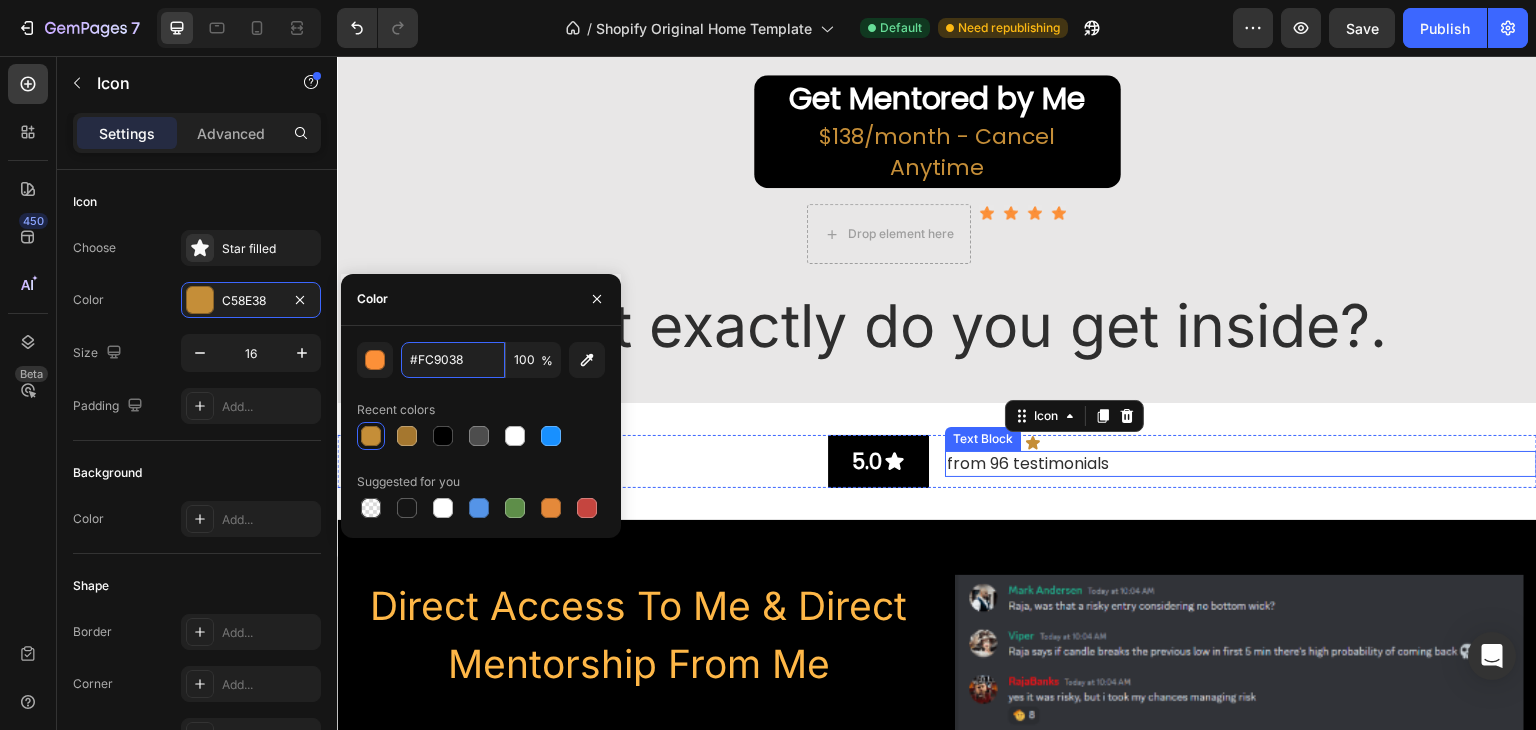 type on "FC9038" 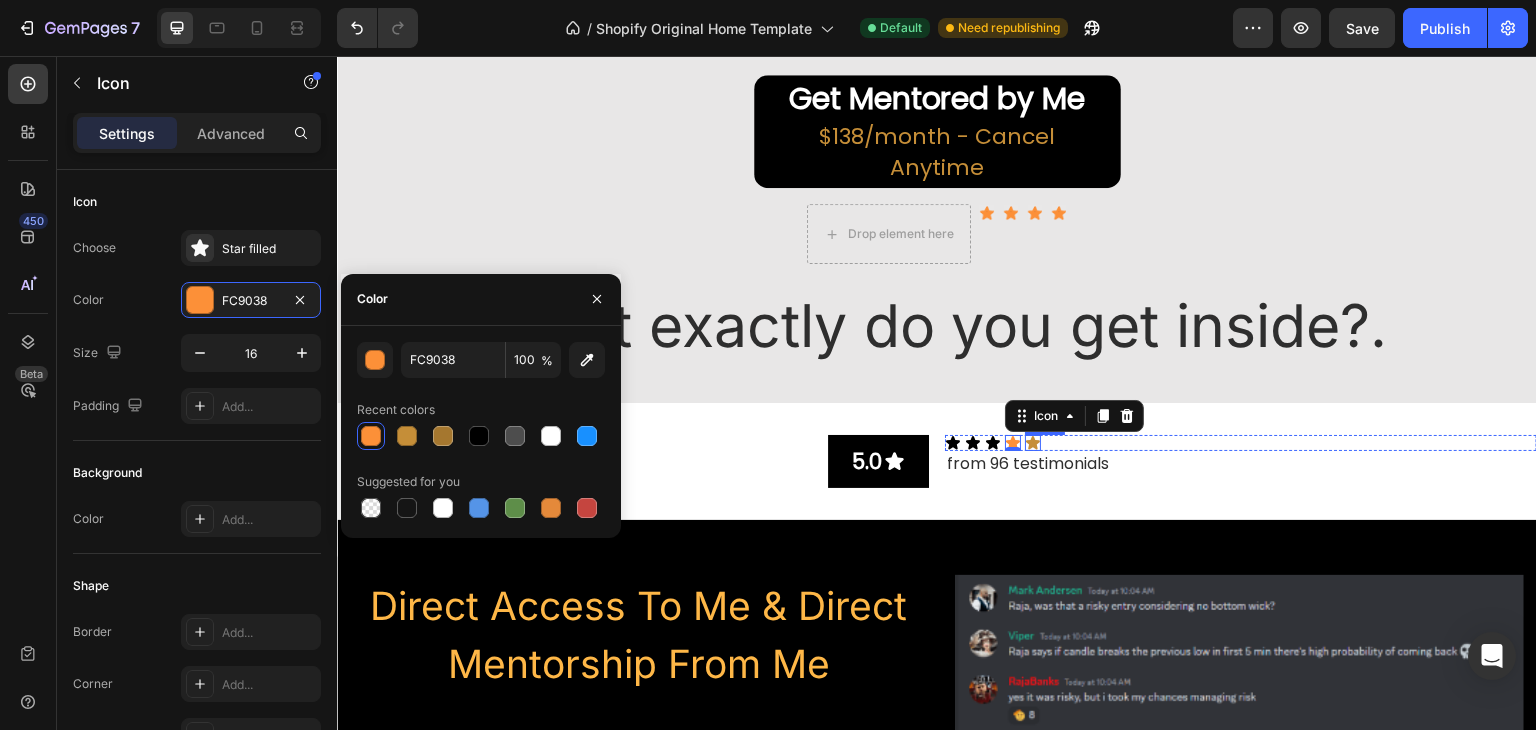 click 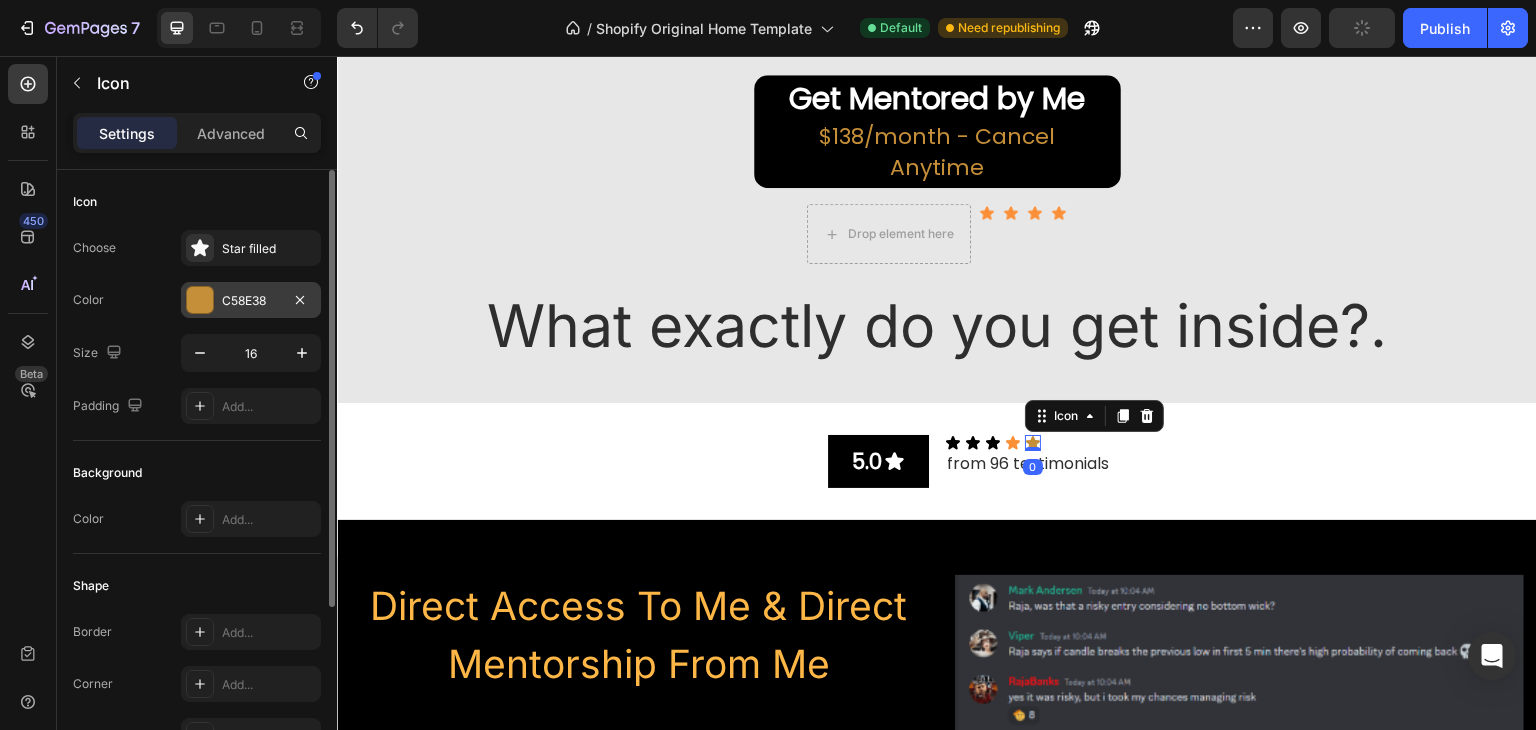 click on "C58E38" at bounding box center [251, 300] 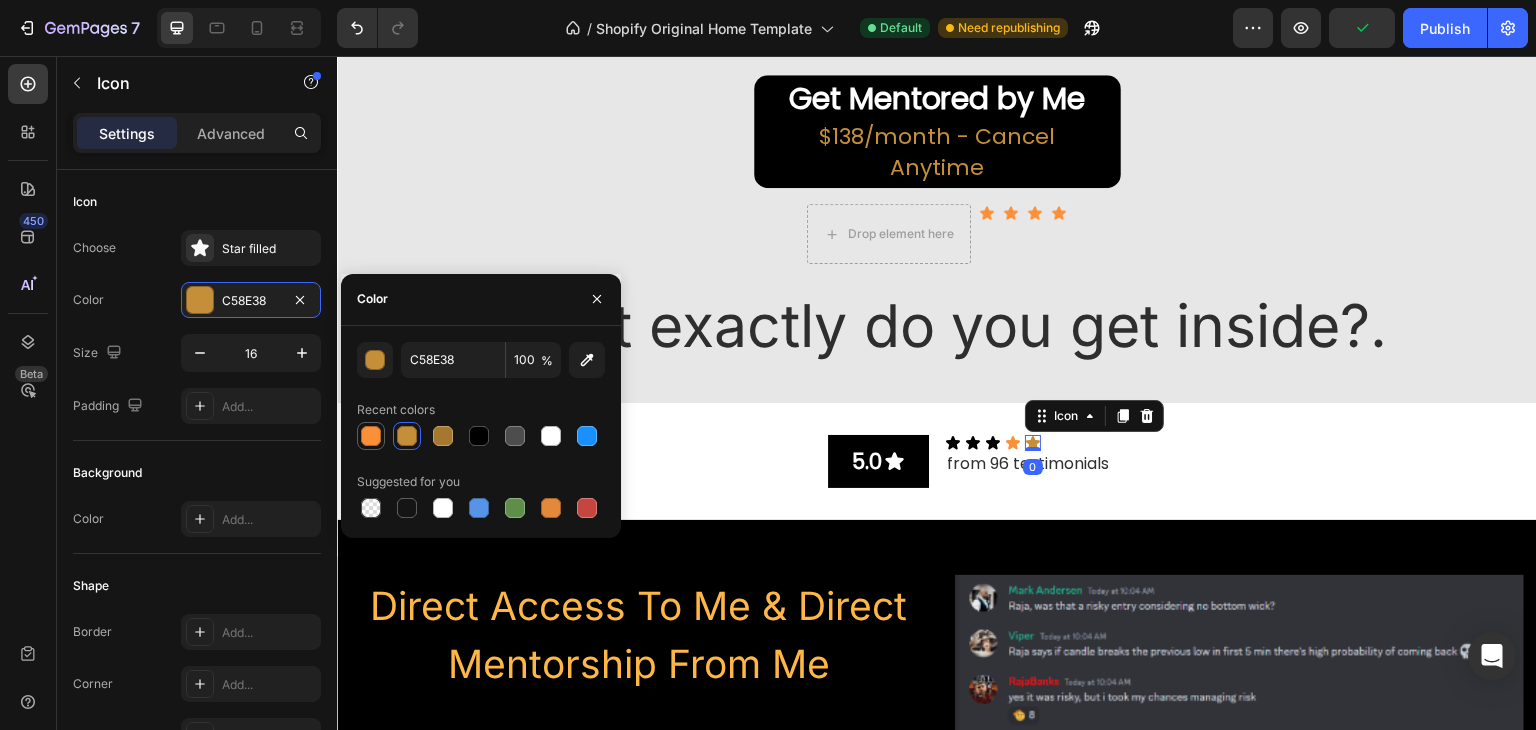 click at bounding box center [371, 436] 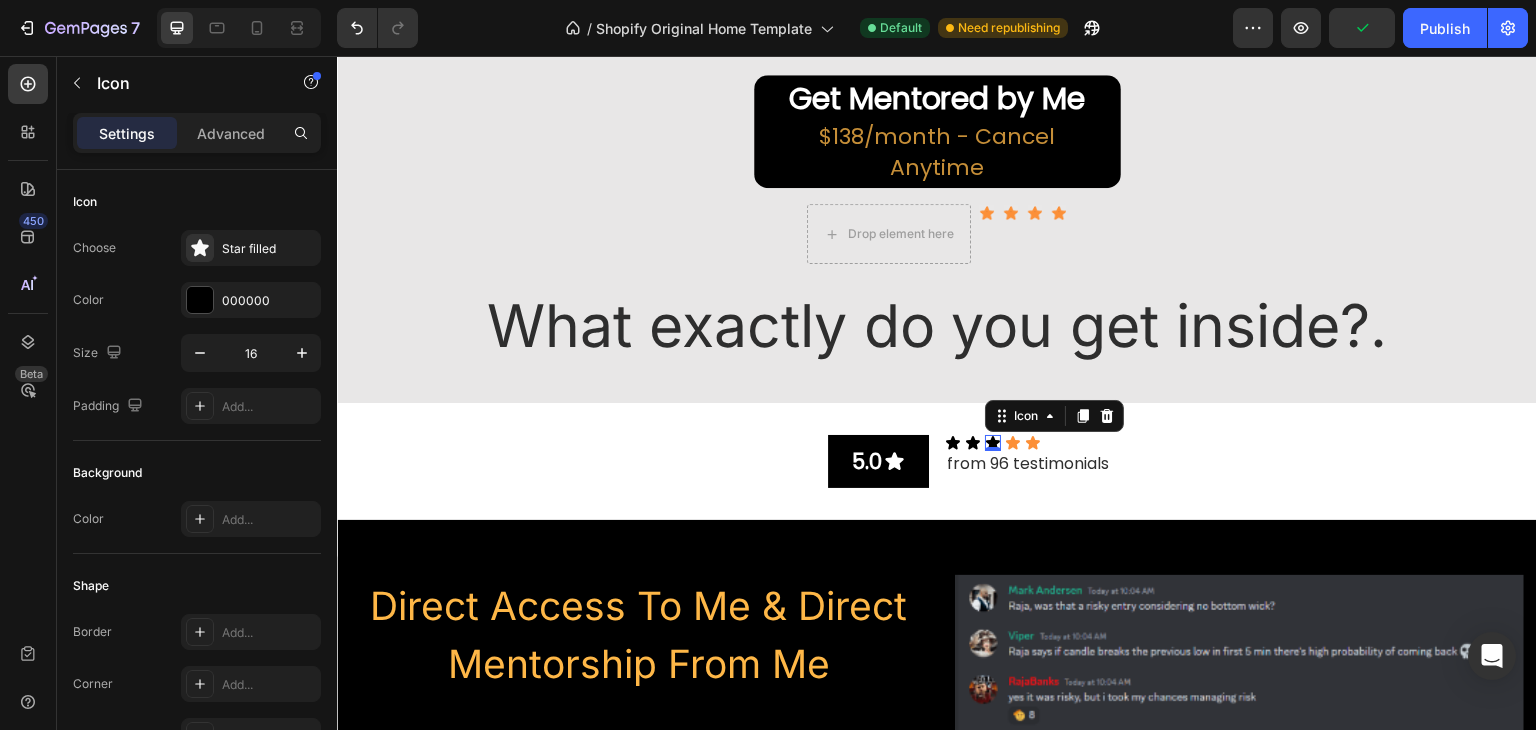 click 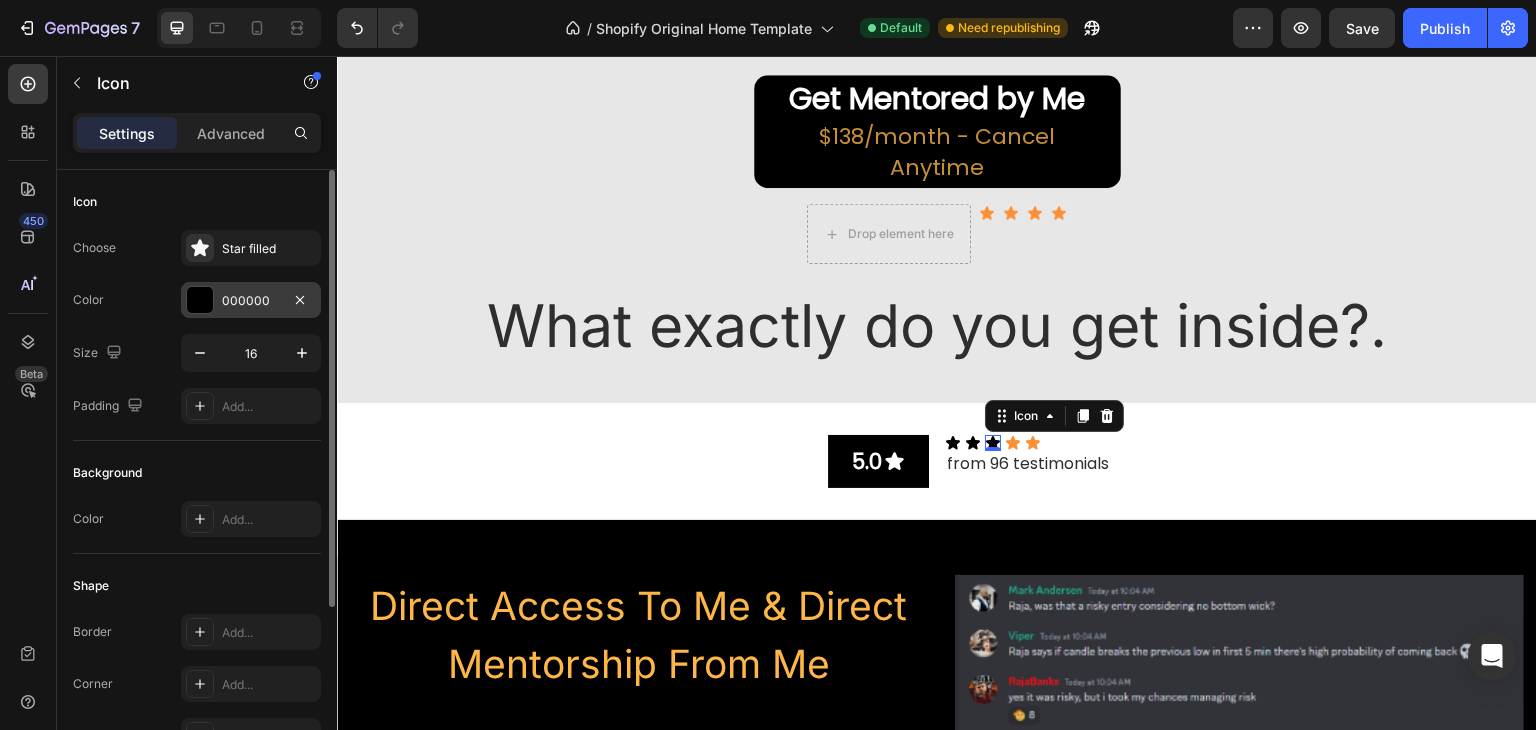click at bounding box center (200, 300) 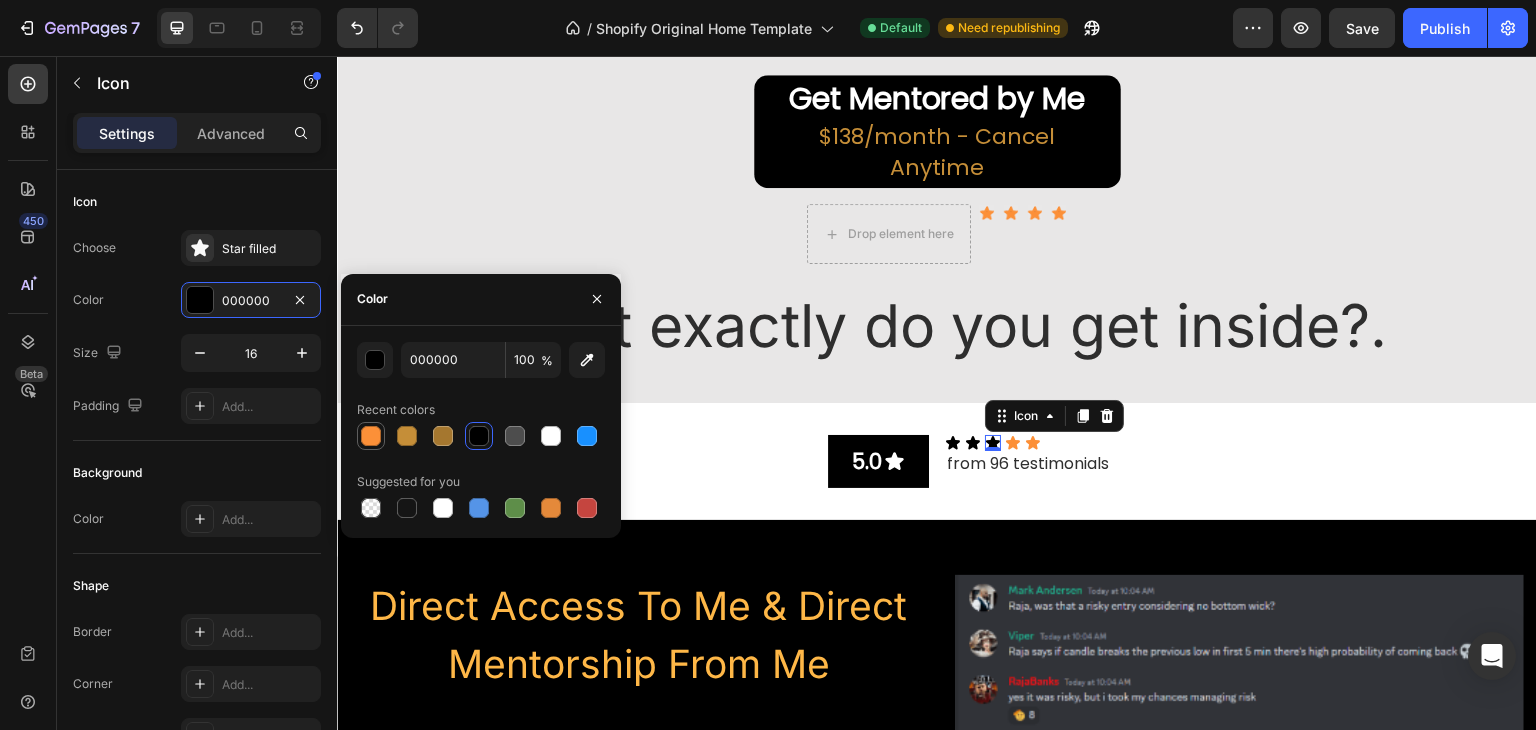 click at bounding box center [371, 436] 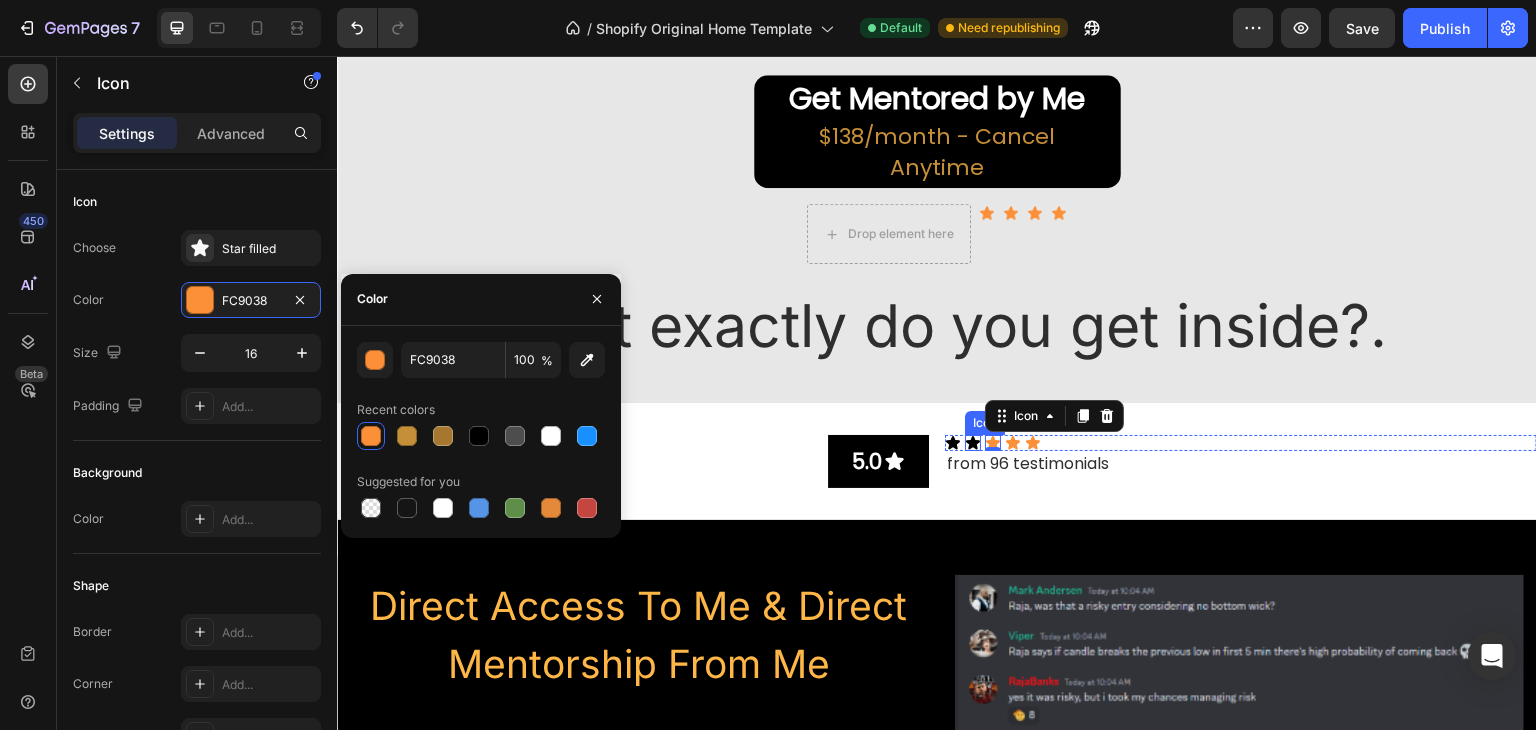 click 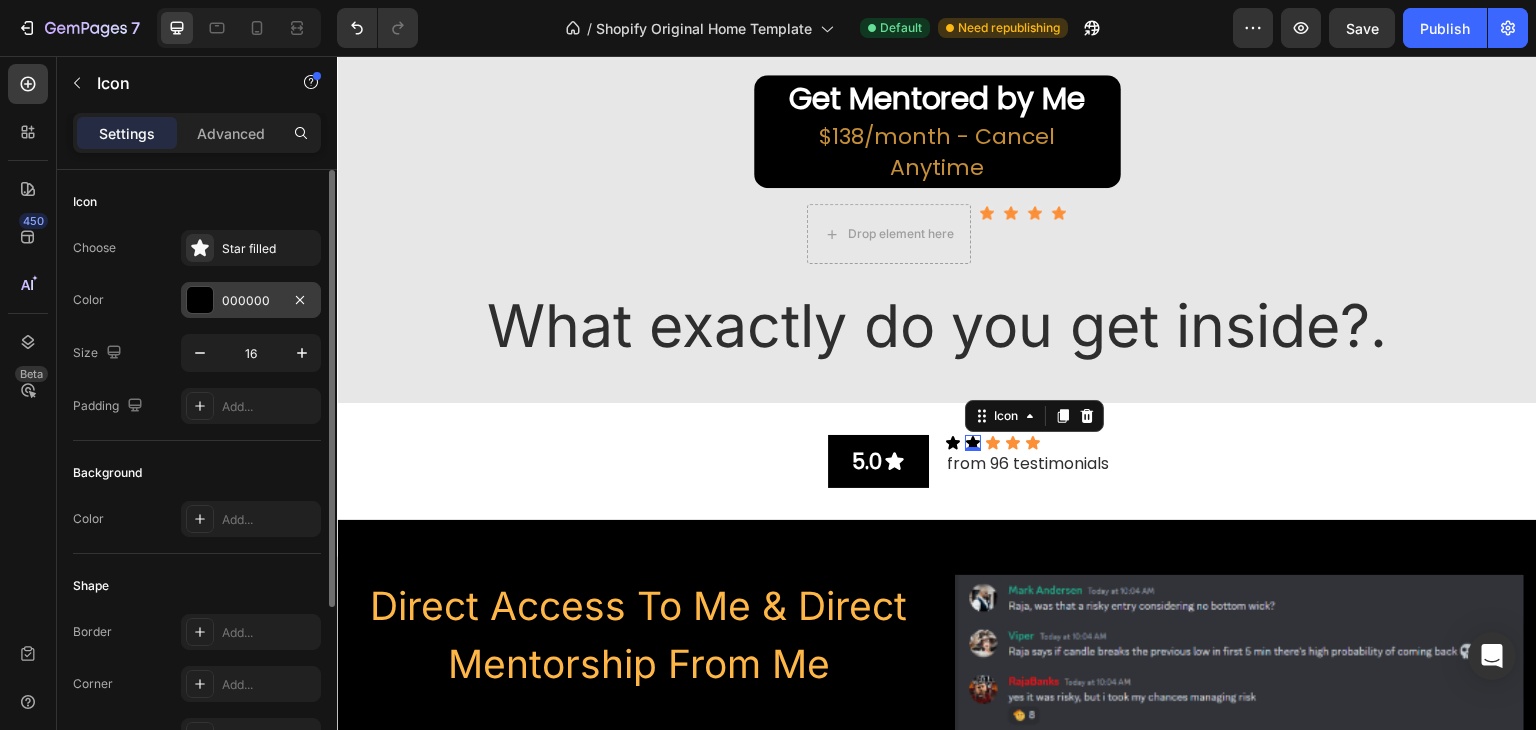click on "000000" at bounding box center (251, 300) 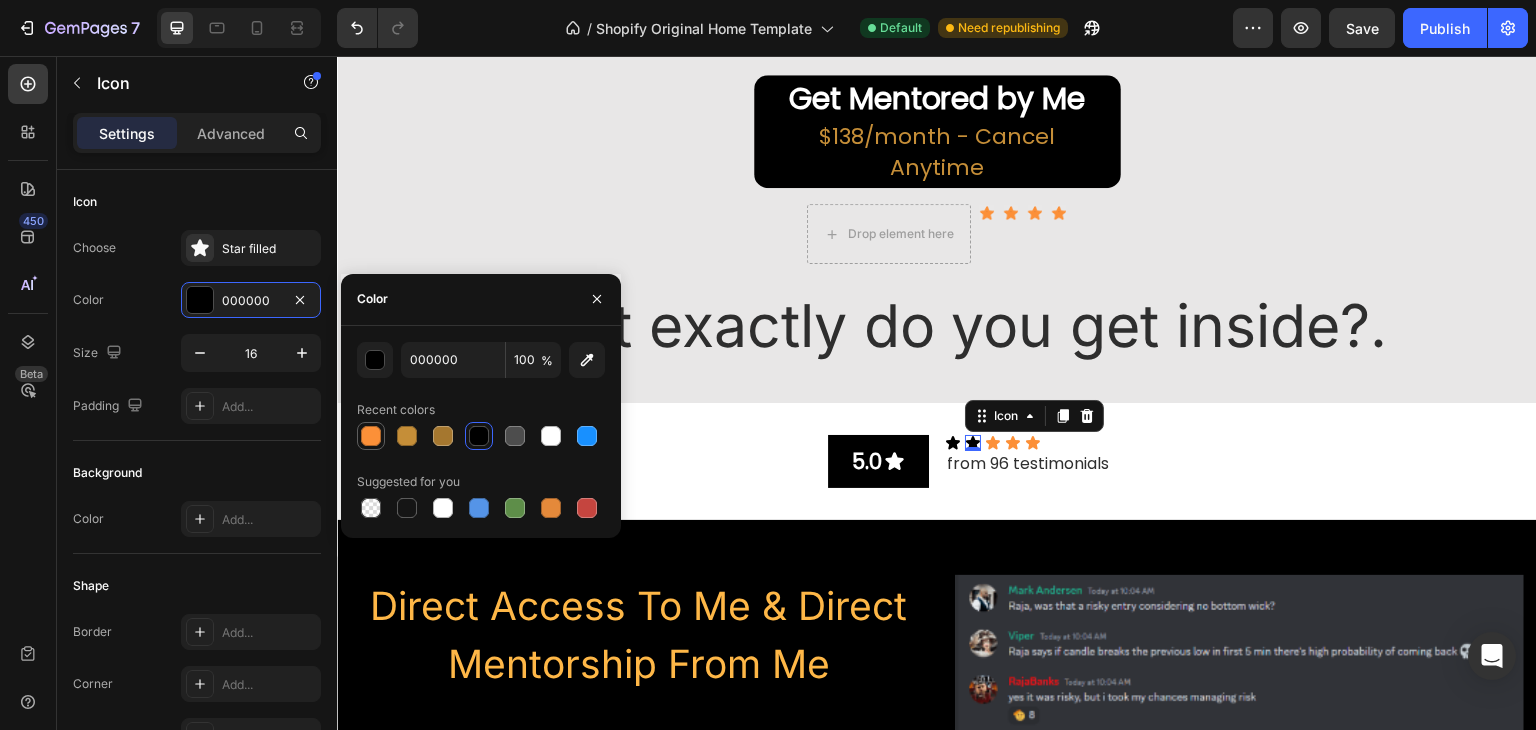 click at bounding box center [371, 436] 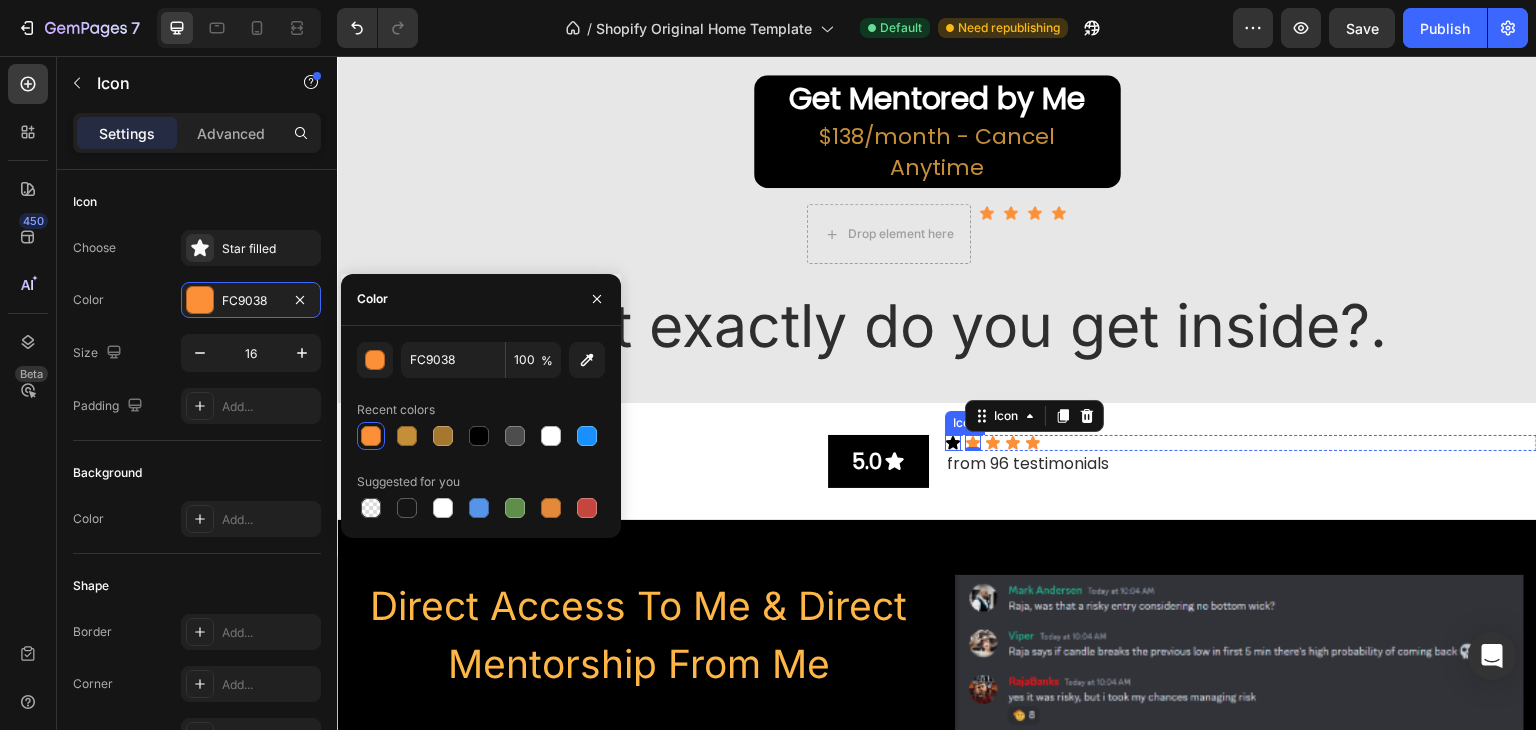 click on "Icon" at bounding box center [953, 443] 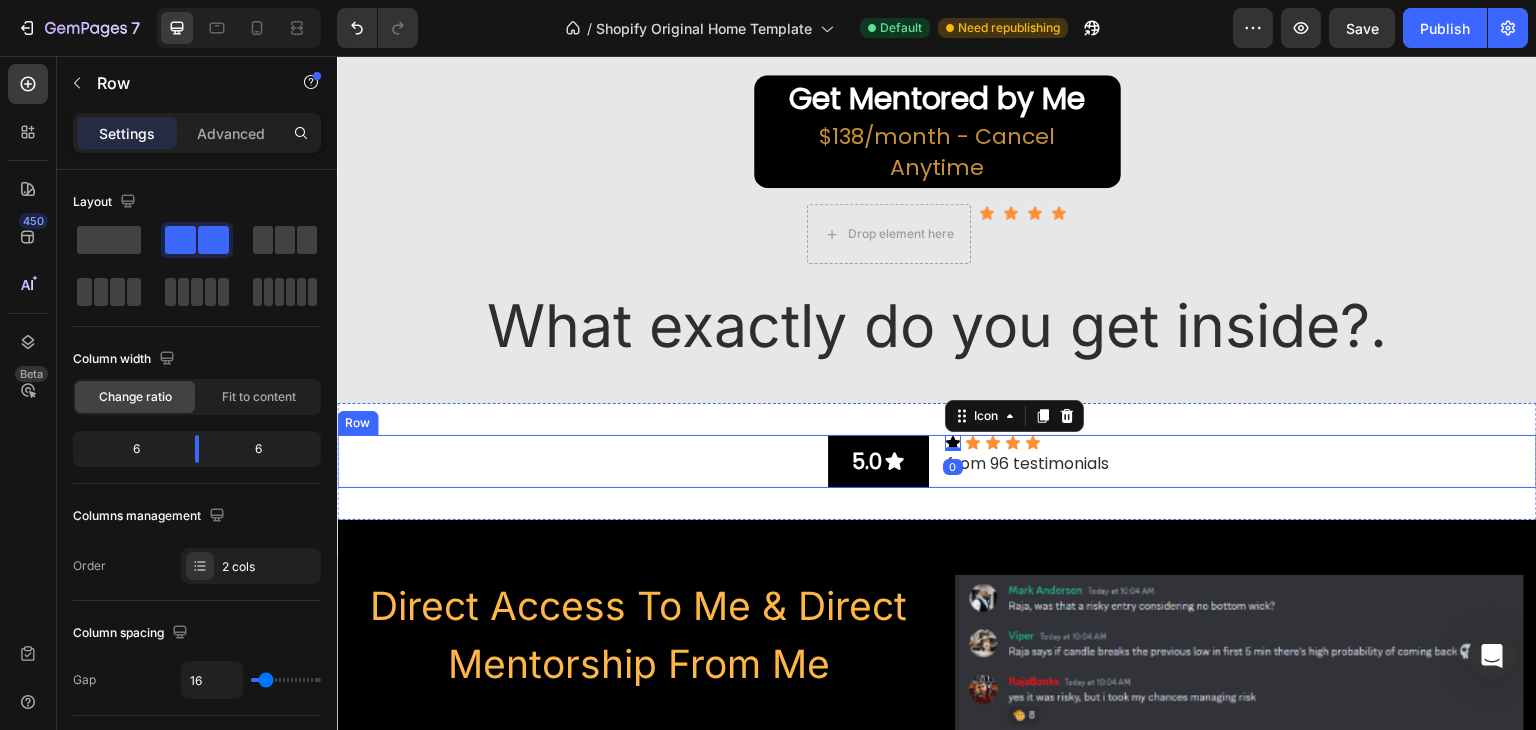 click on "5.0 Button Icon   0 Icon Icon Icon Icon Icon List from 96 testimonials Text Block Row" at bounding box center (937, 461) 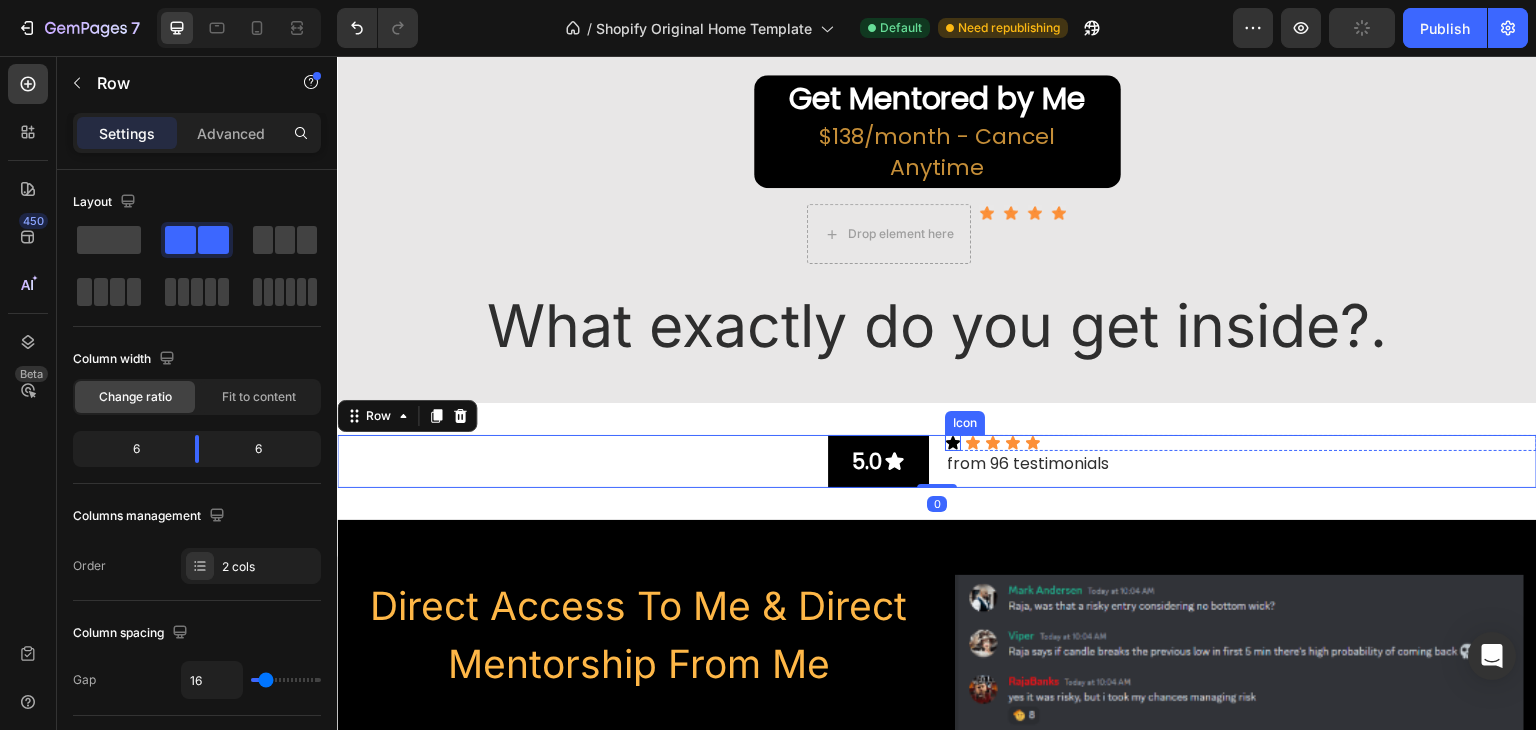 click 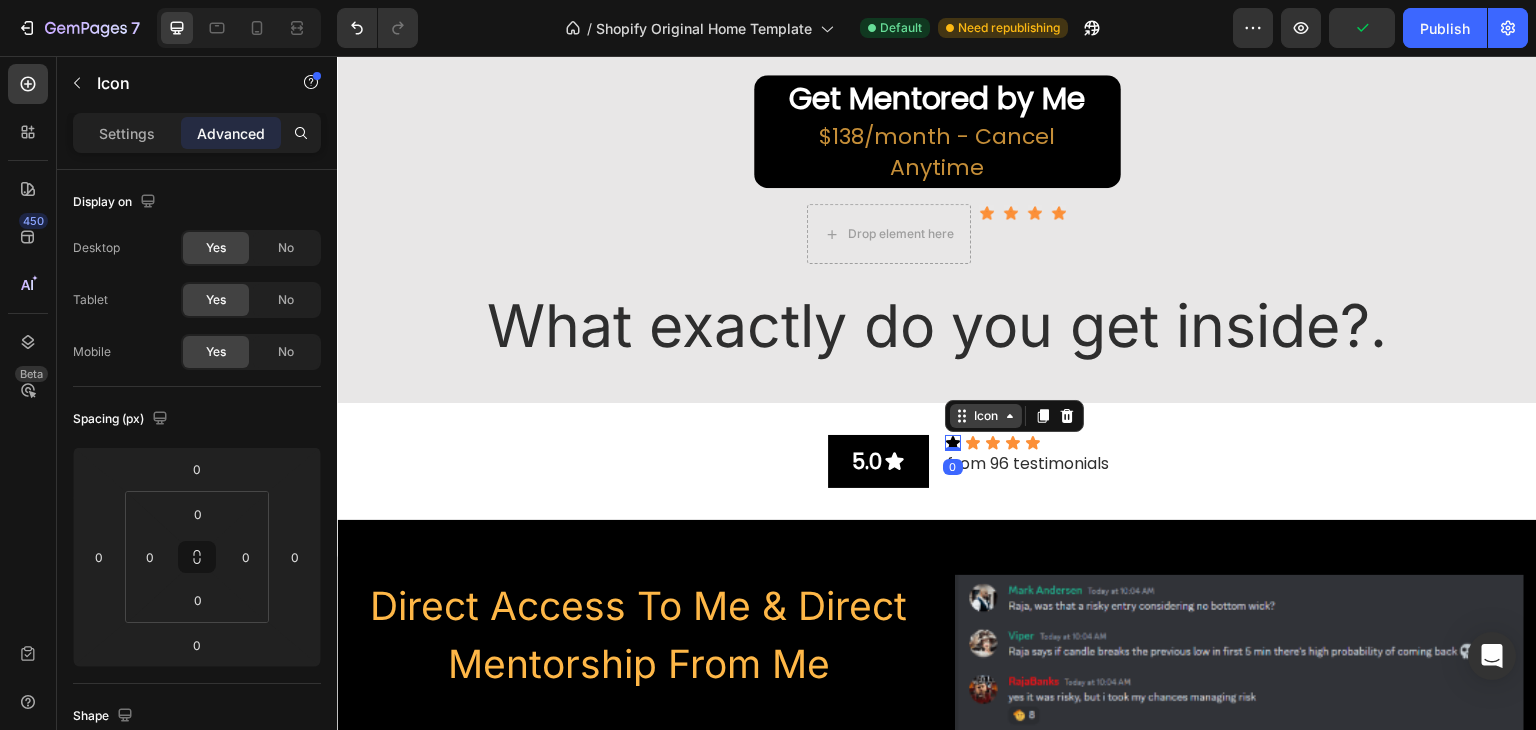click on "Icon" at bounding box center (986, 416) 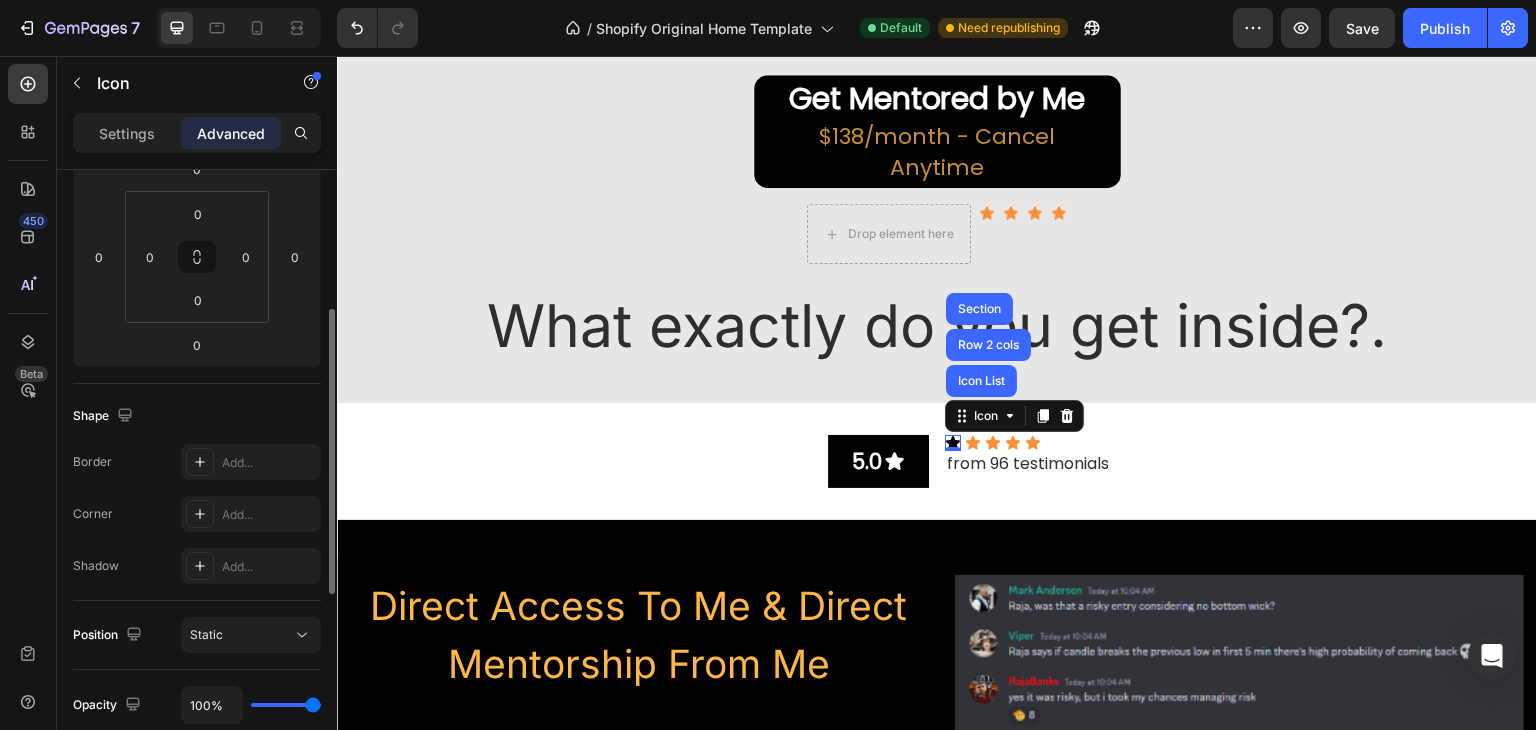 scroll, scrollTop: 0, scrollLeft: 0, axis: both 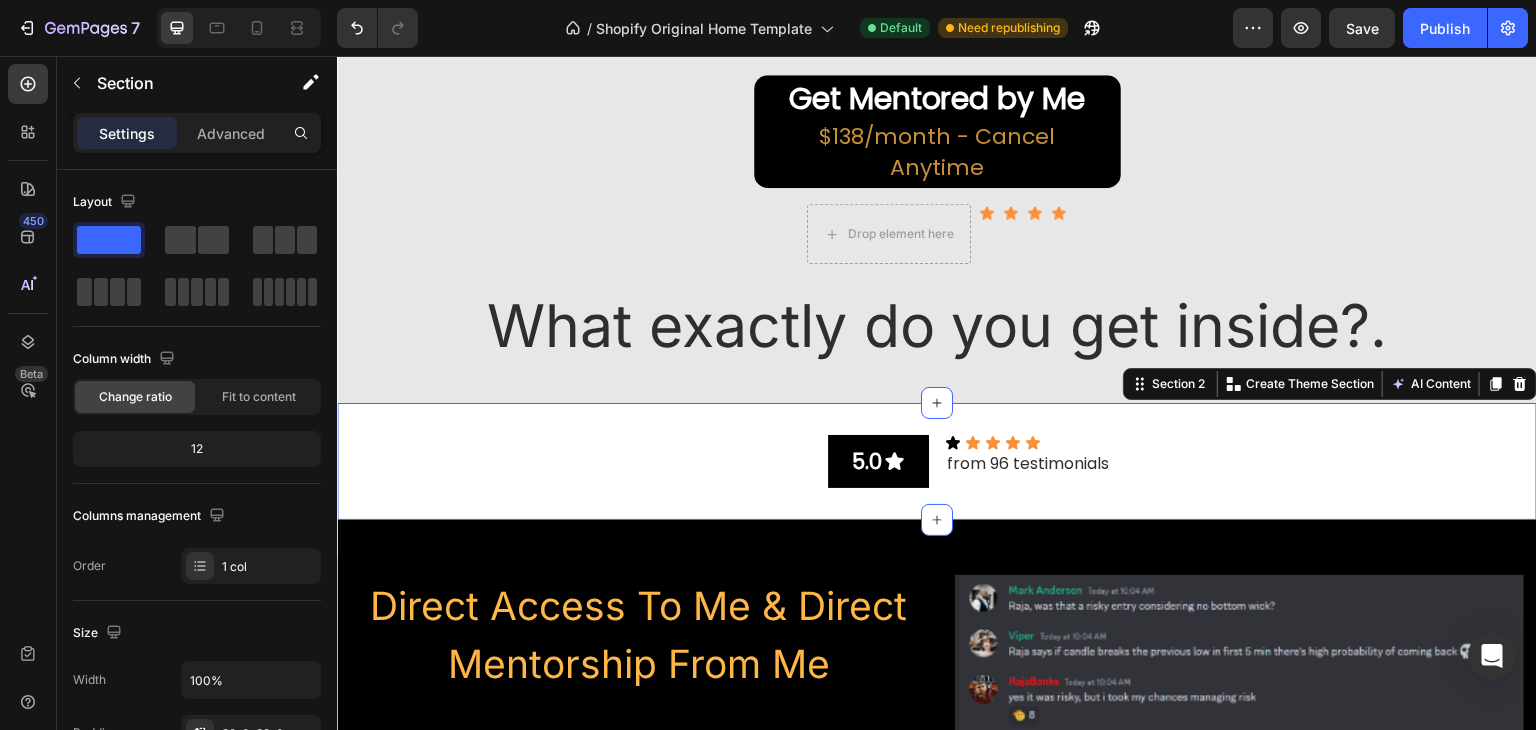 click on "5.0 Button Icon Icon Icon Icon Icon Icon List from 96 testimonials Text Block Row Section 2   You can create reusable sections Create Theme Section AI Content Write with GemAI What would you like to describe here? Tone and Voice Persuasive Product Show more Generate" at bounding box center [937, 461] 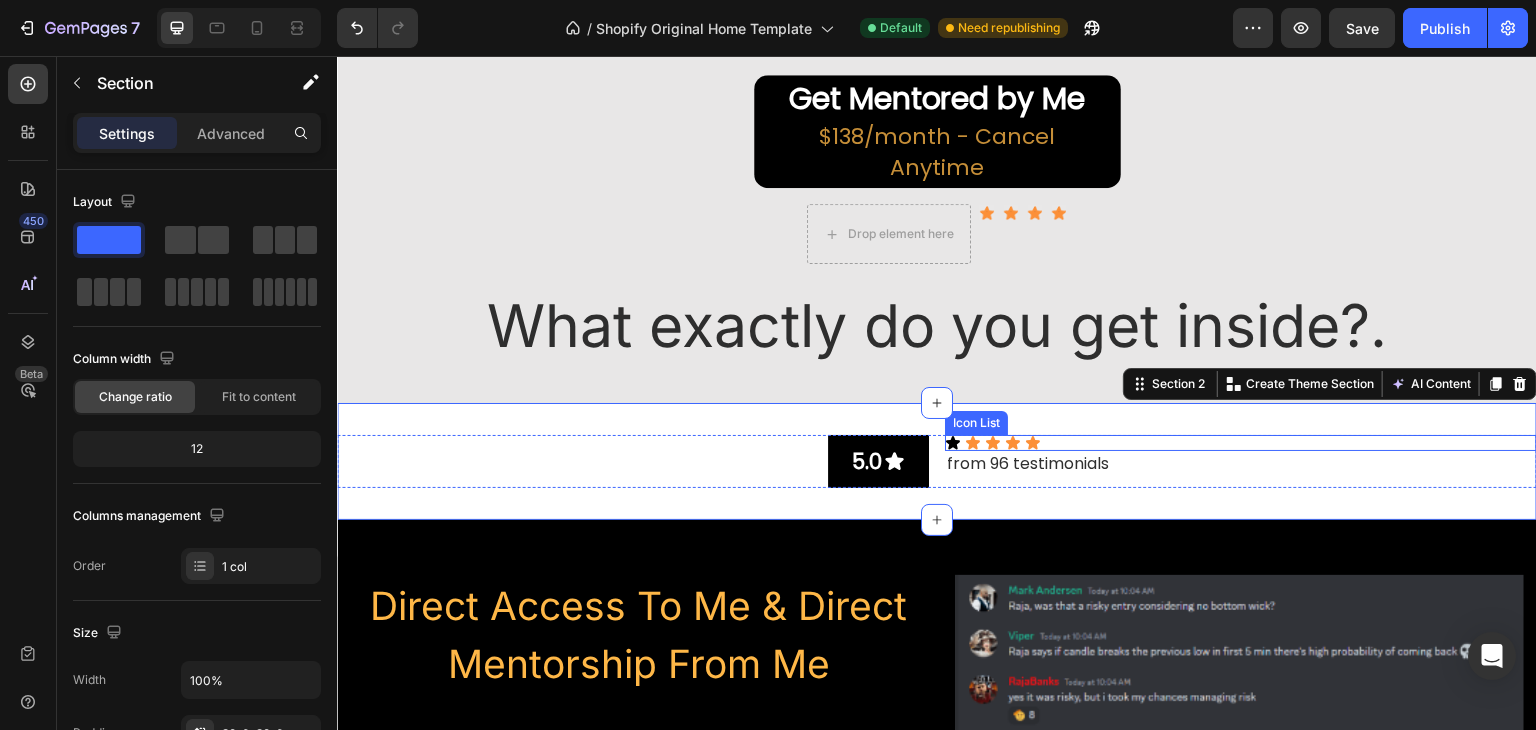 click on "Icon Icon Icon Icon Icon" at bounding box center (1241, 443) 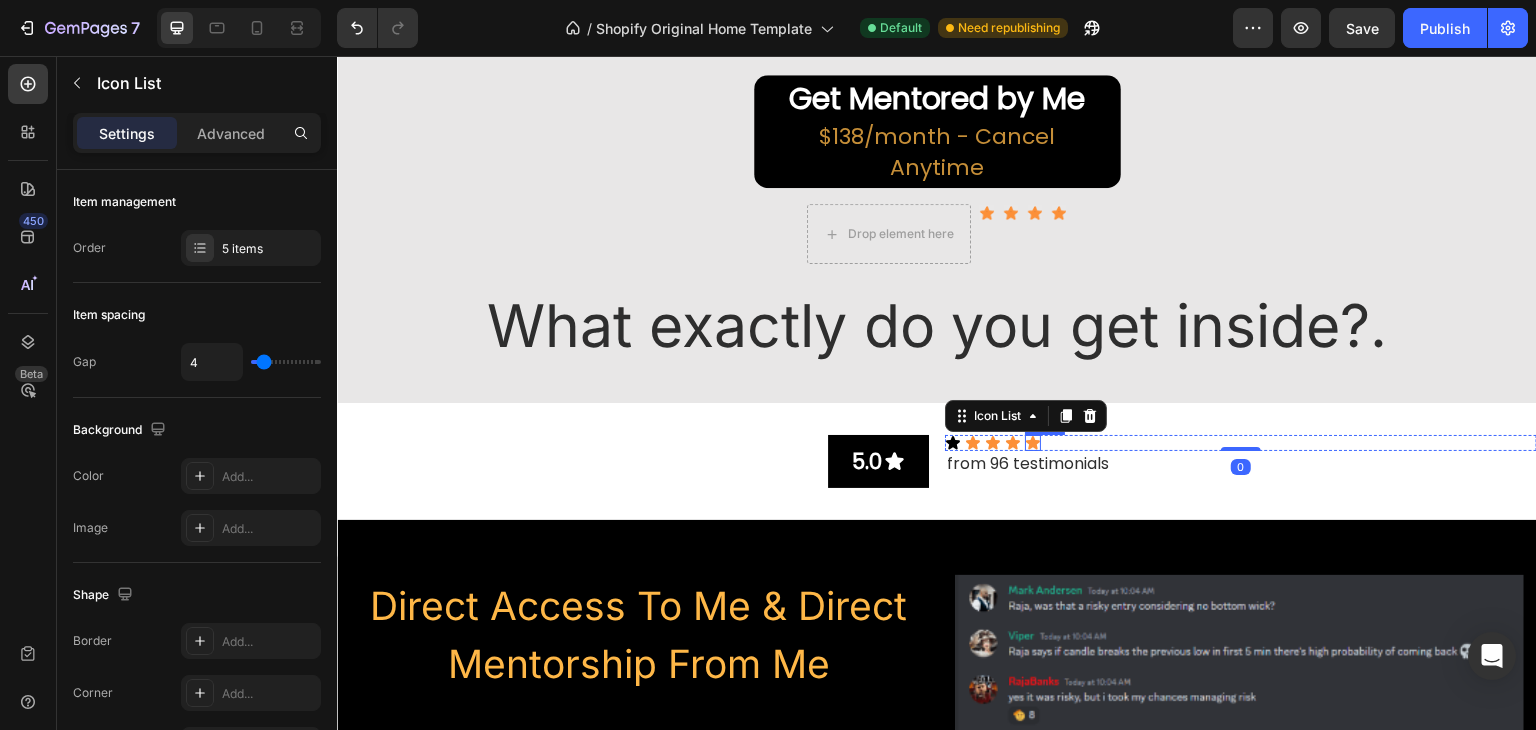 click 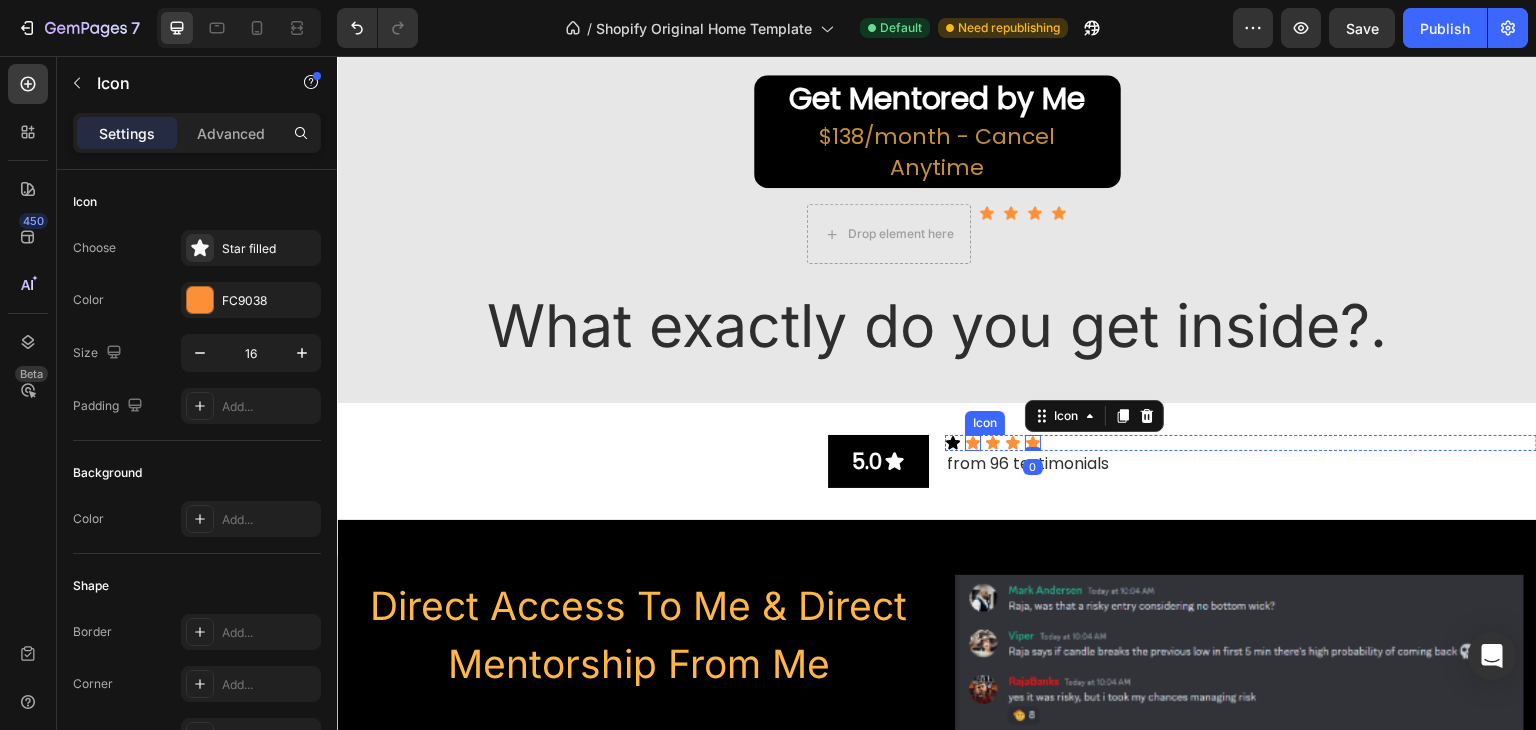 click on "Icon" at bounding box center (973, 443) 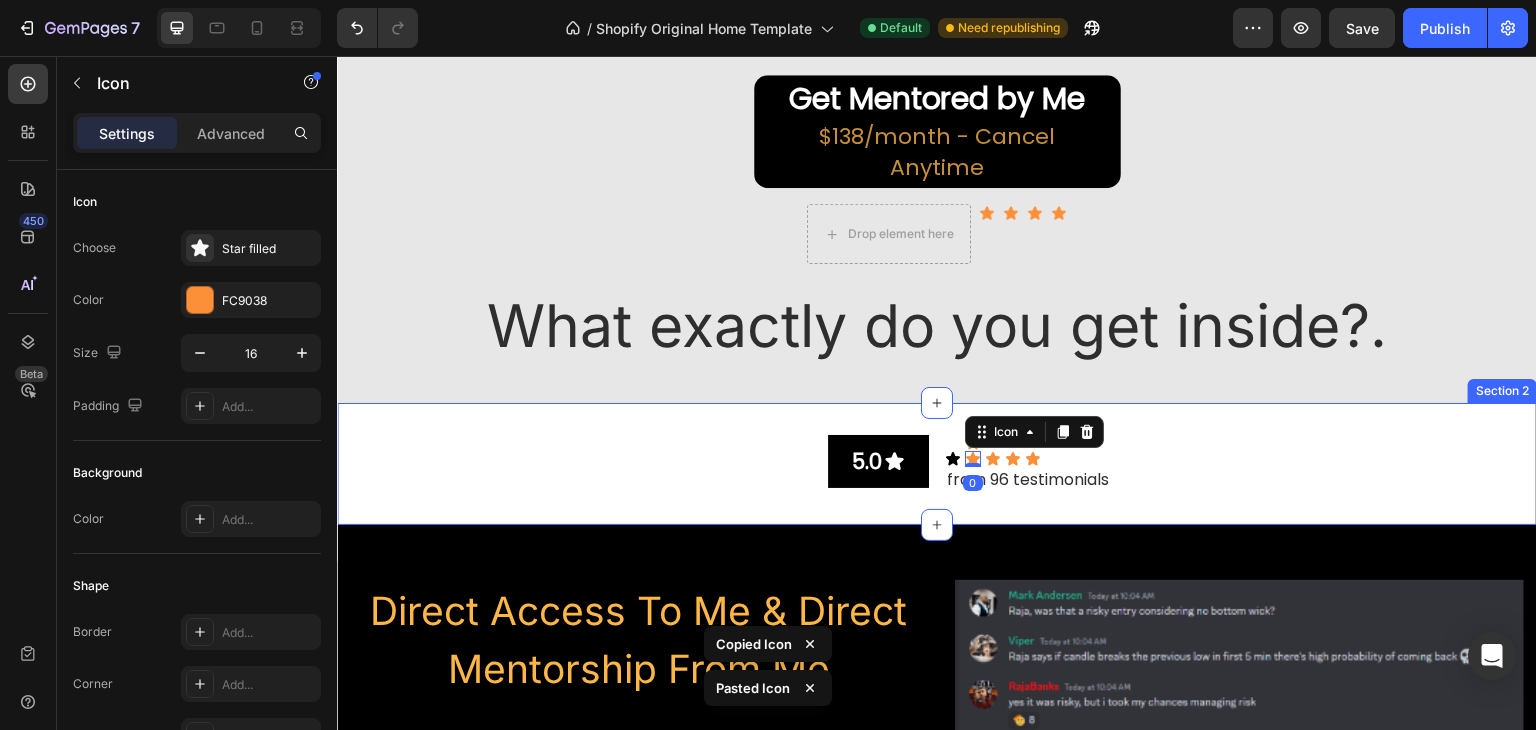 click on "5.0 Button Icon Icon Icon   0 Icon Icon Icon Icon List from 96 testimonials Text Block Row Section 2" at bounding box center [937, 464] 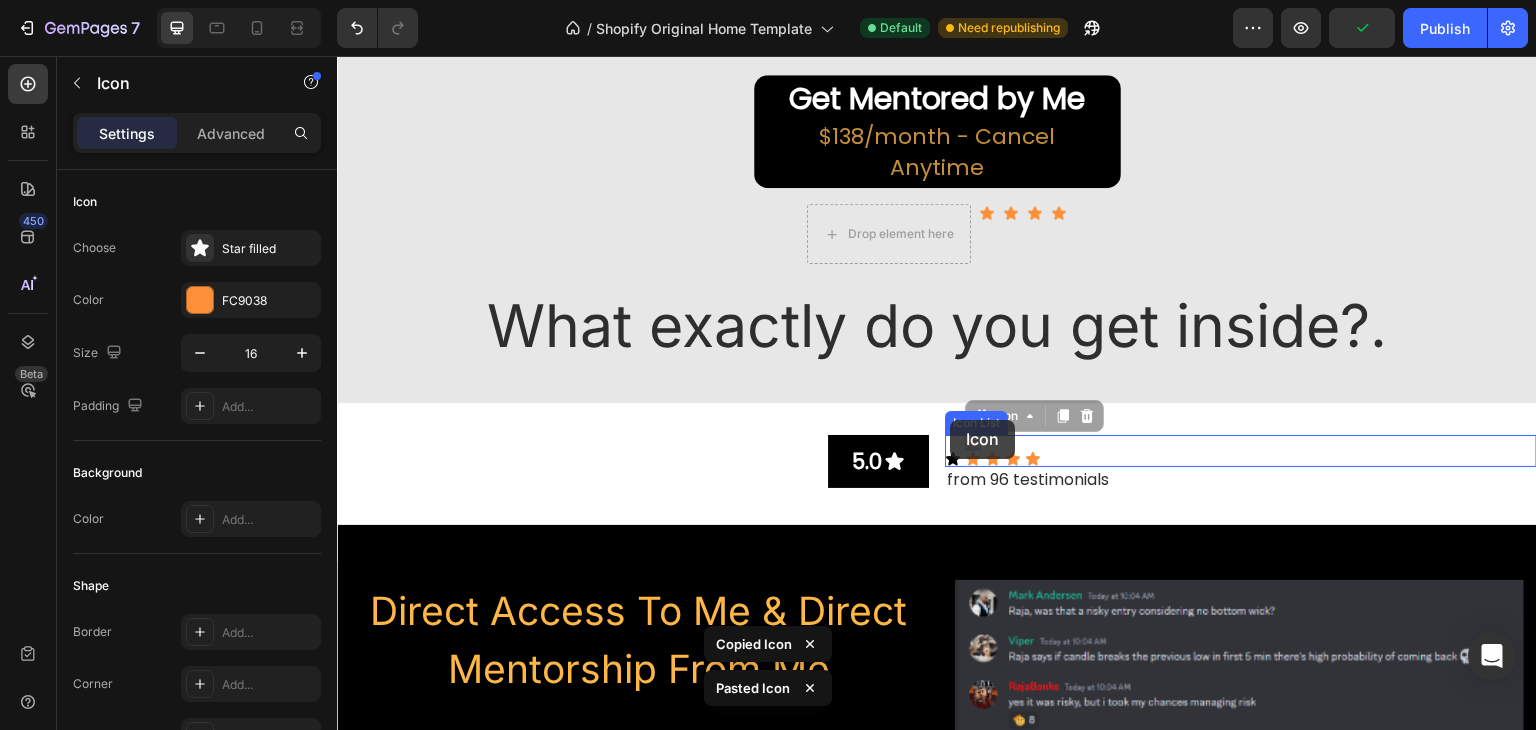 drag, startPoint x: 969, startPoint y: 402, endPoint x: 951, endPoint y: 420, distance: 25.455845 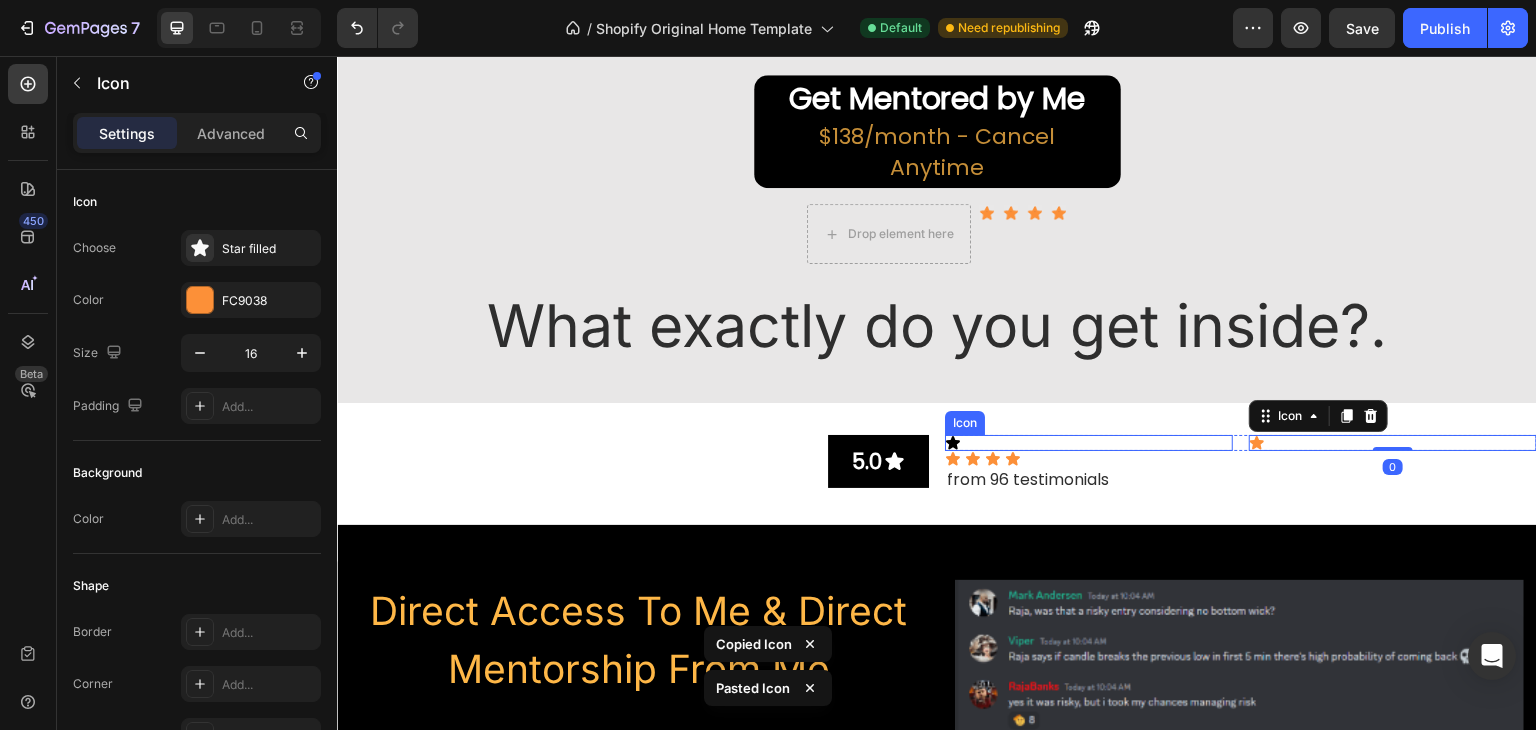 click 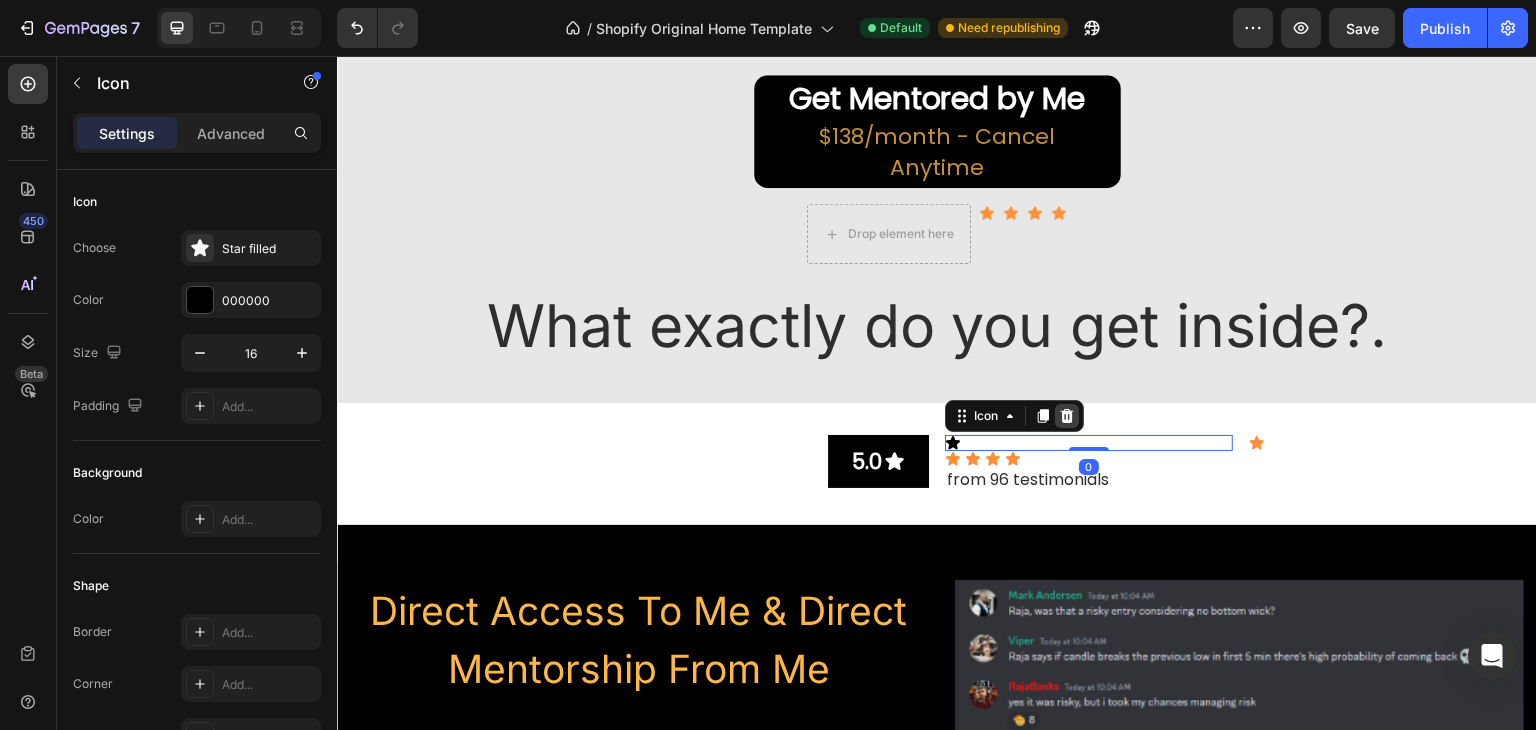 click 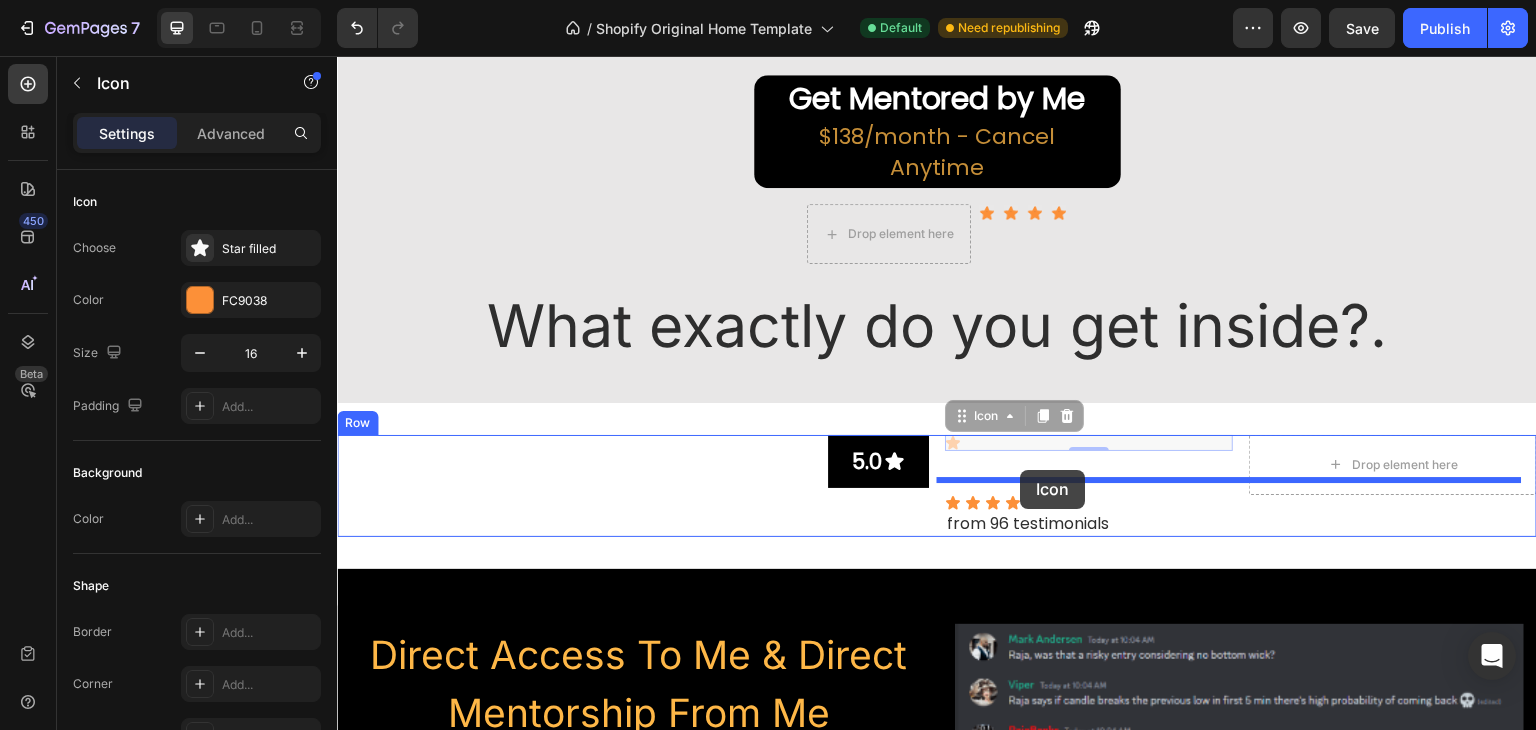 drag, startPoint x: 947, startPoint y: 414, endPoint x: 1021, endPoint y: 470, distance: 92.800865 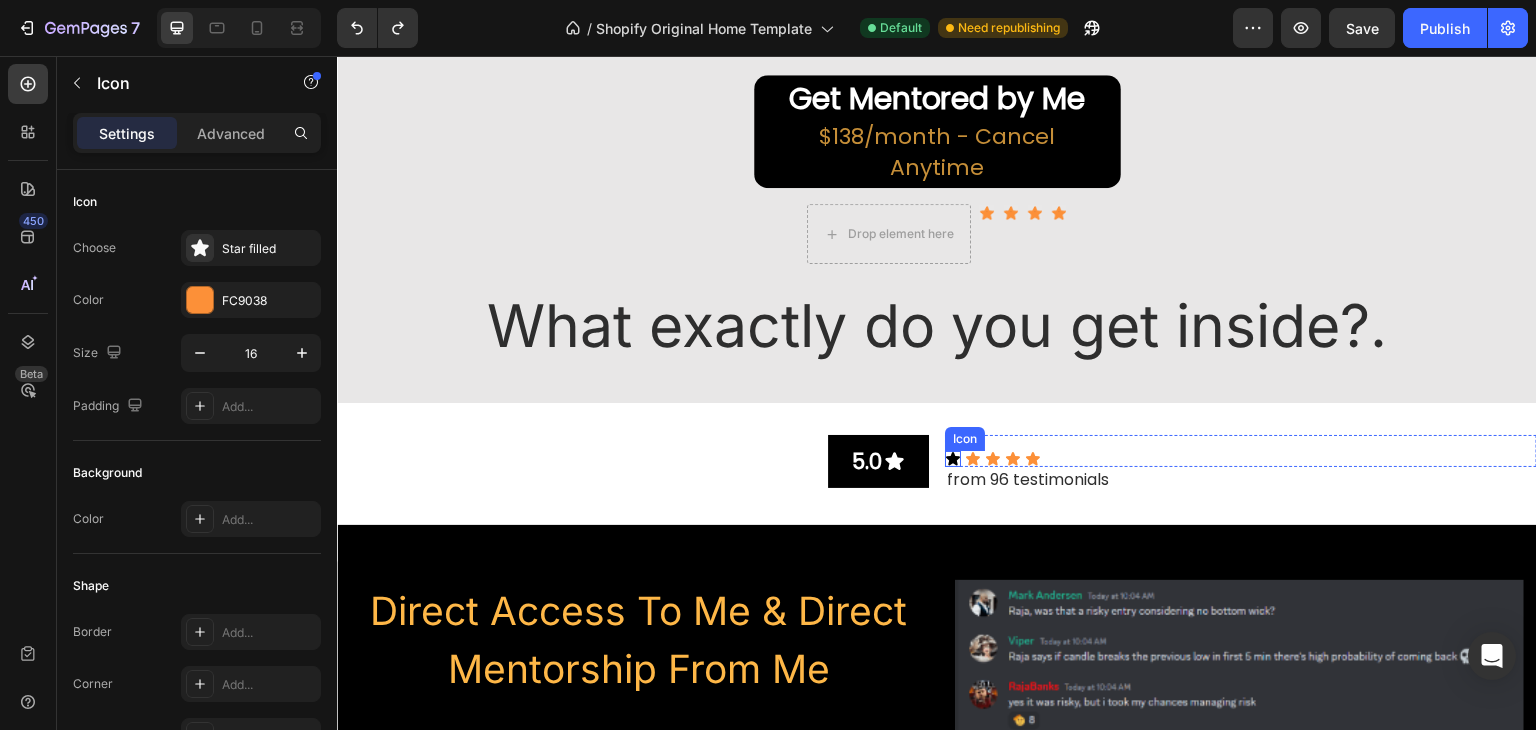 click 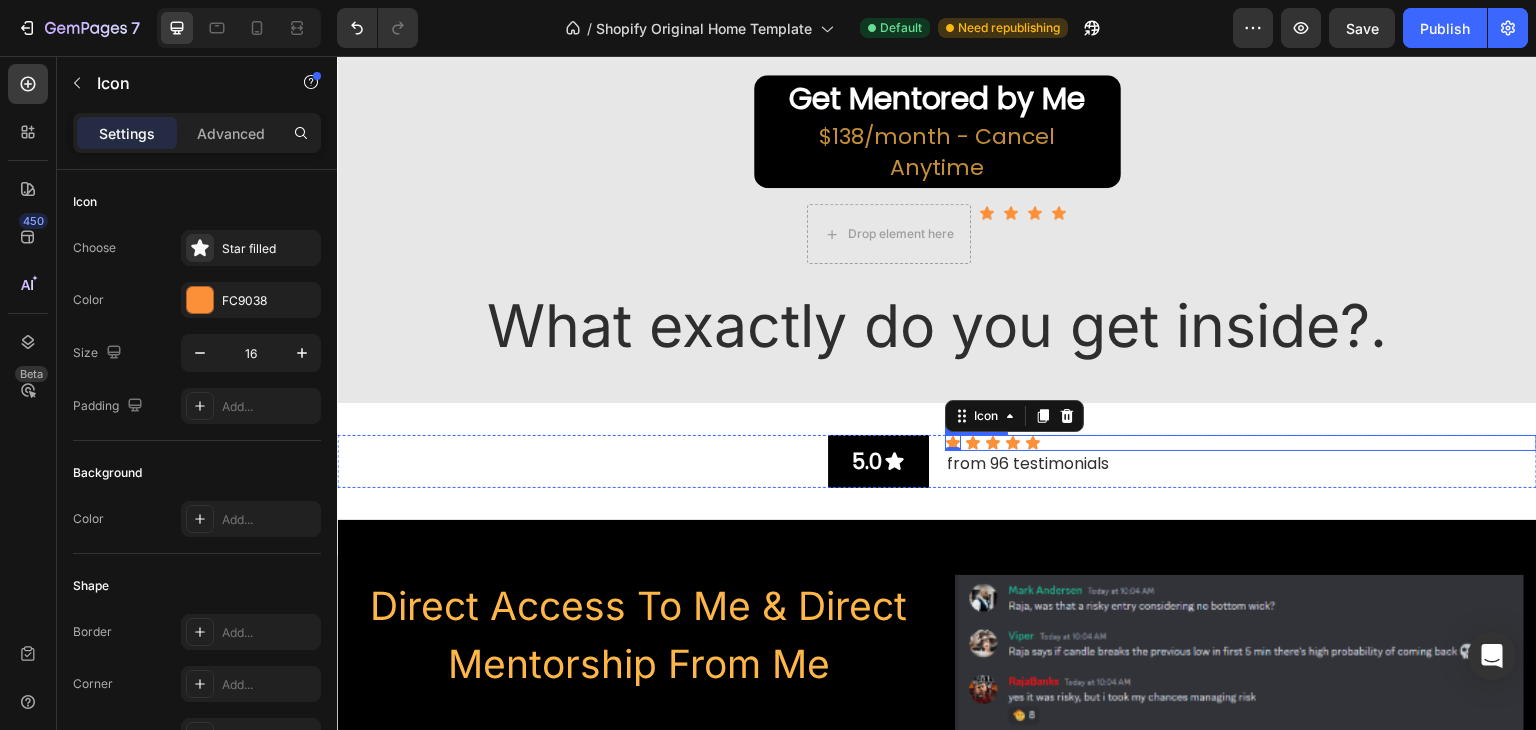 click on "Icon   0 Icon Icon Icon Icon" at bounding box center [1241, 443] 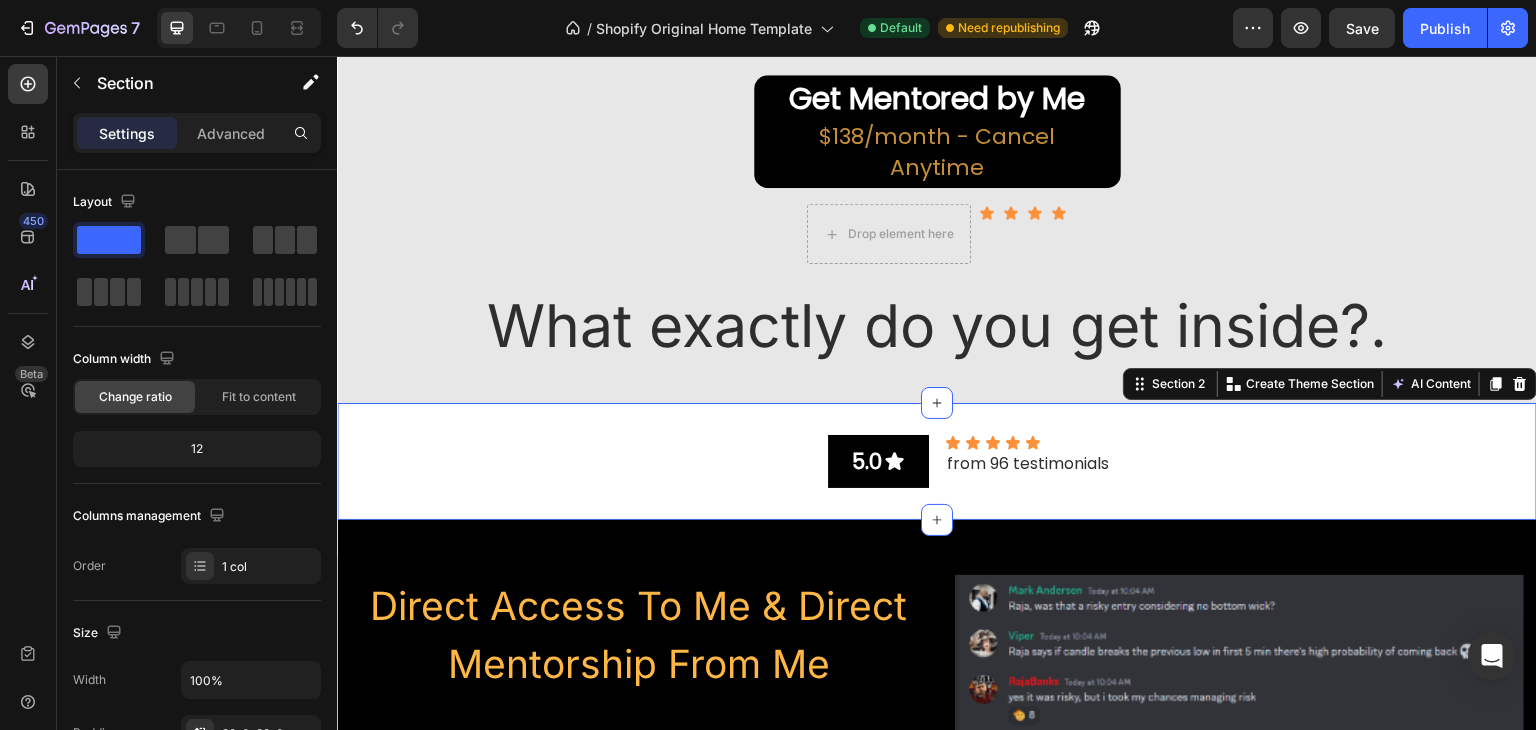 click on "5.0 Button Icon Icon Icon Icon Icon Icon List from 96 testimonials Text Block Row Section 2   You can create reusable sections Create Theme Section AI Content Write with GemAI What would you like to describe here? Tone and Voice Persuasive Product Show more Generate" at bounding box center (937, 461) 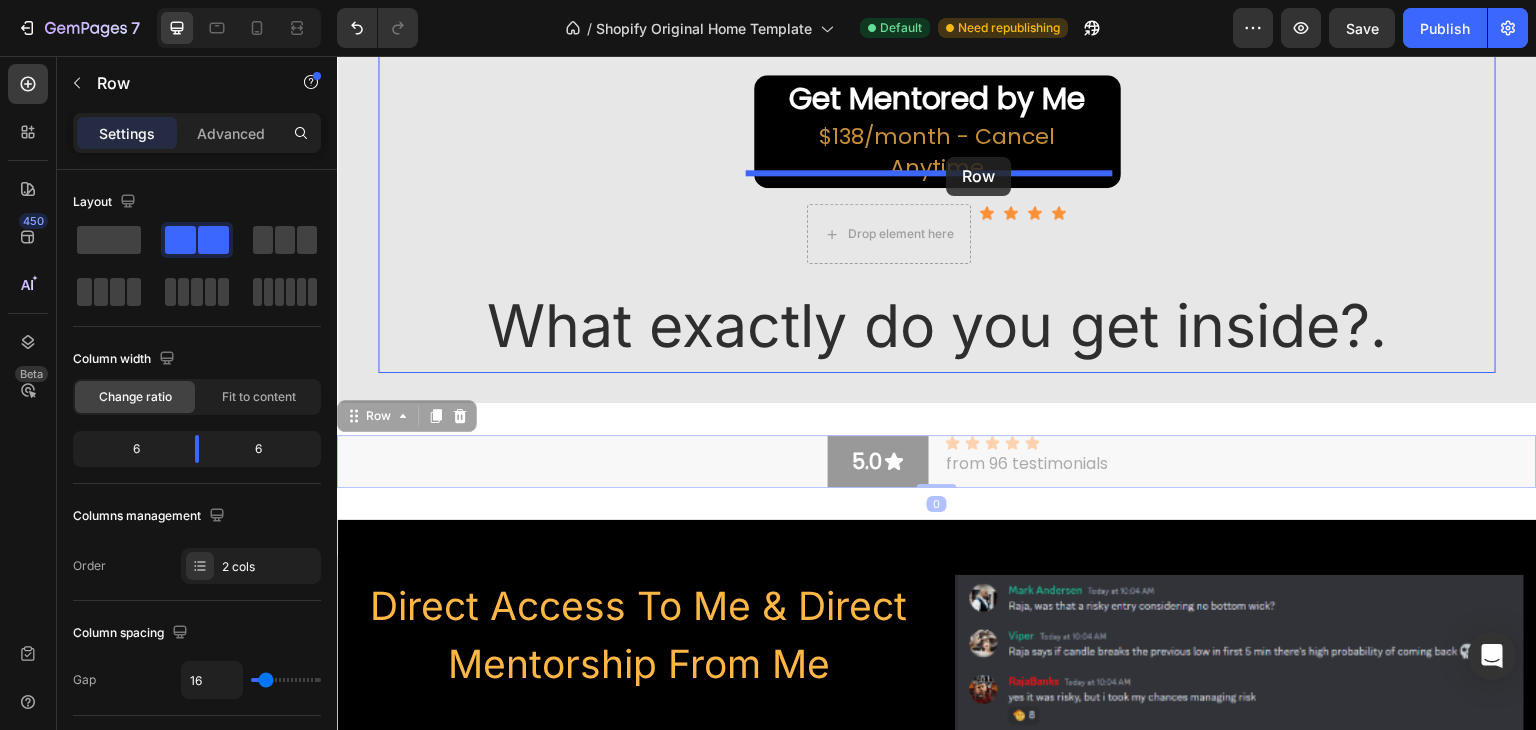 drag, startPoint x: 926, startPoint y: 452, endPoint x: 947, endPoint y: 157, distance: 295.74652 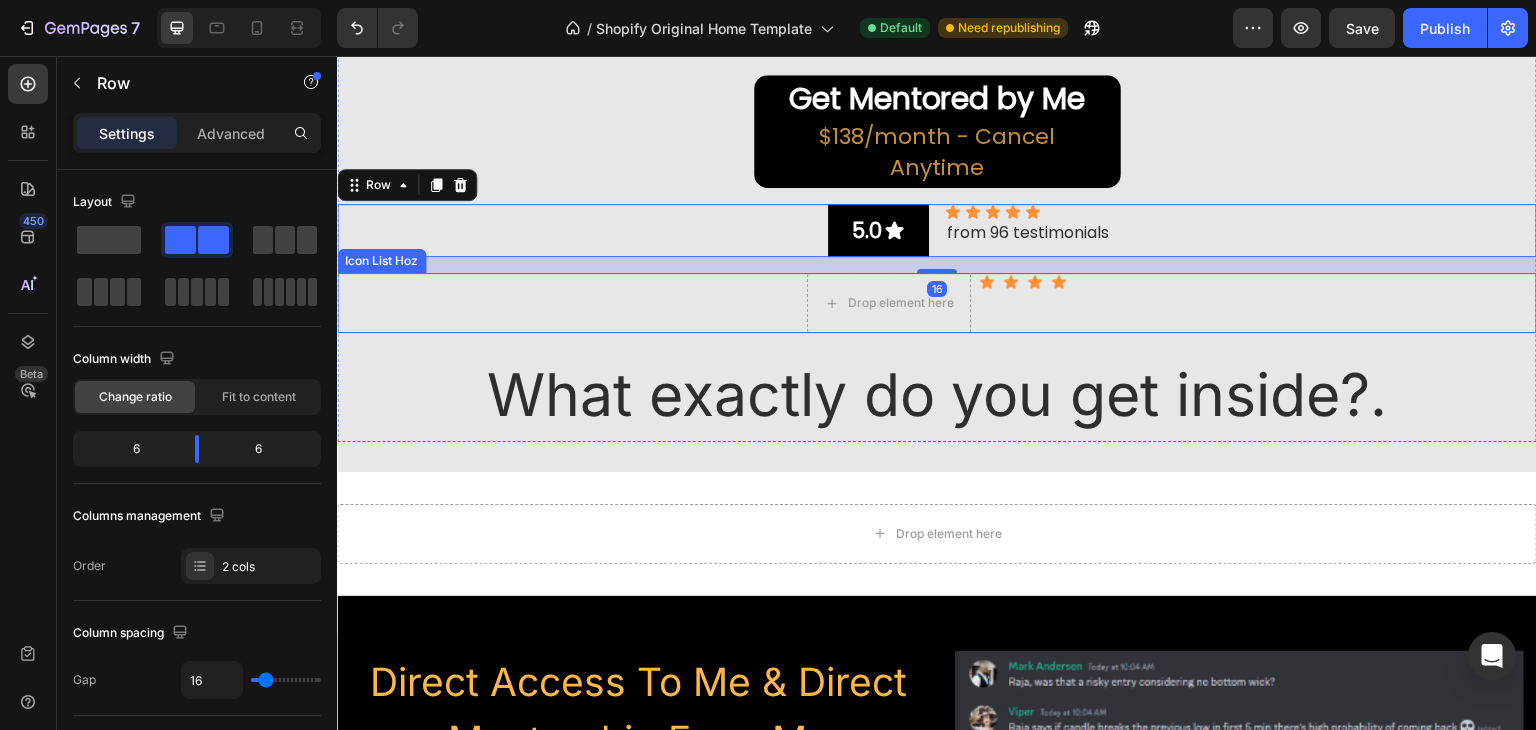 click on "Drop element here     Icon     Icon     Icon     Icon" at bounding box center [937, 303] 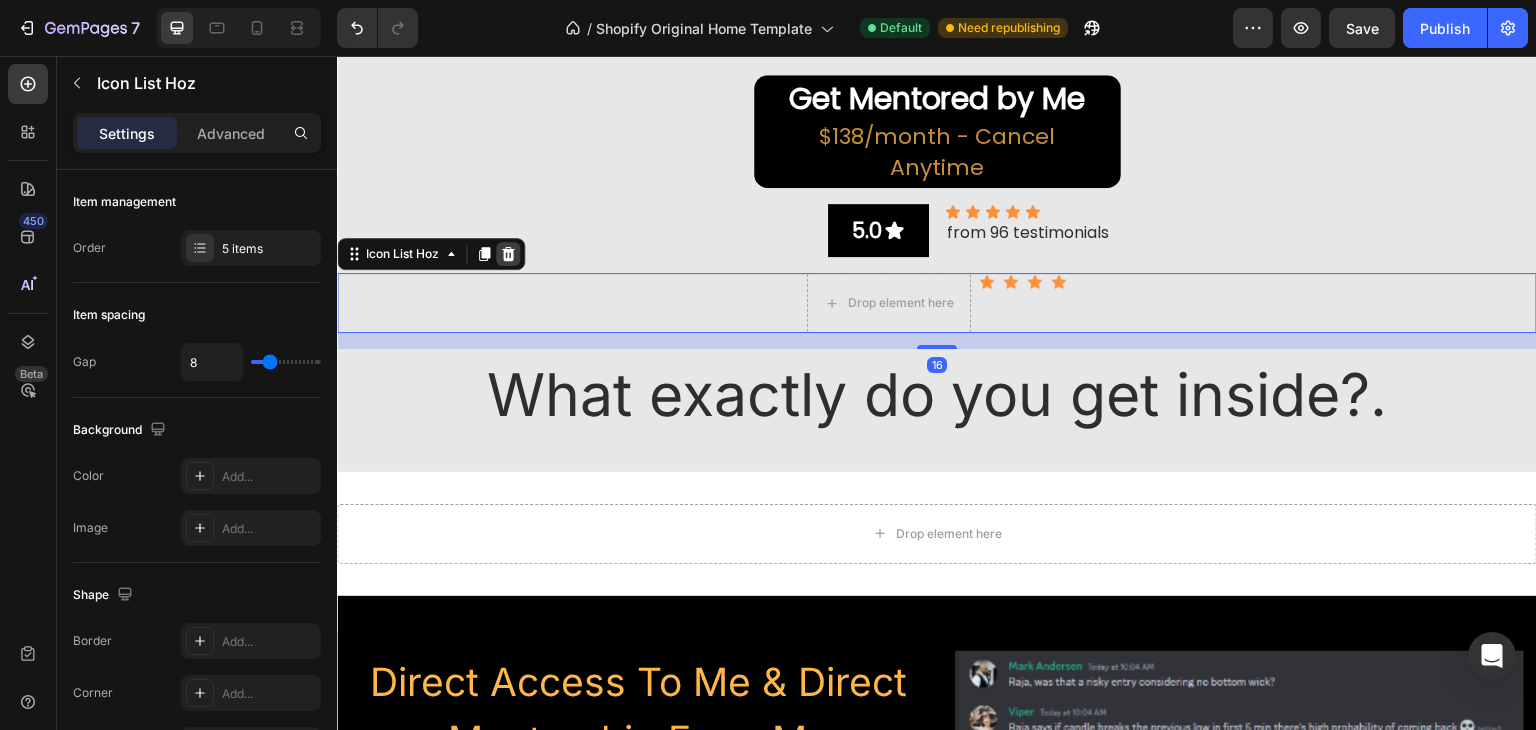 click 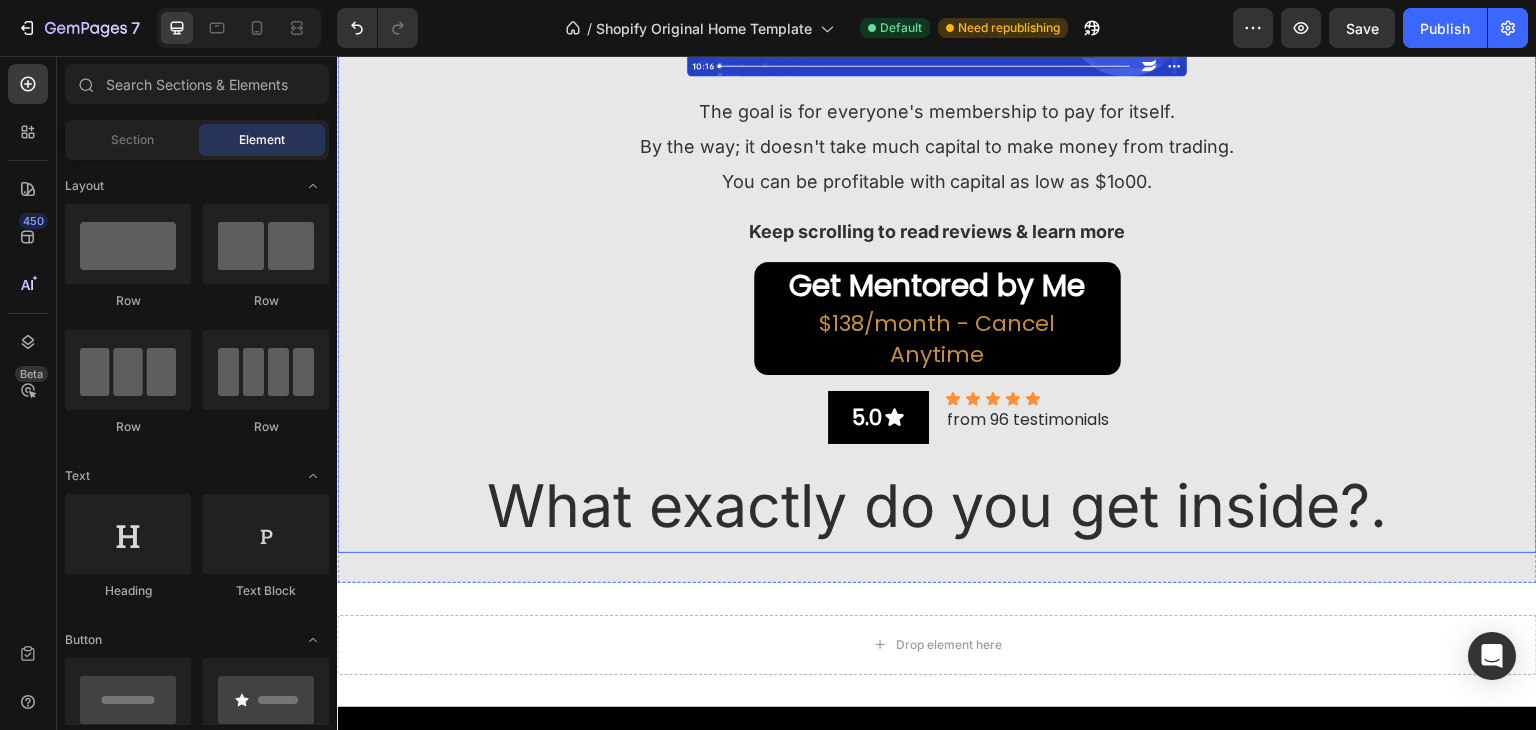 scroll, scrollTop: 503, scrollLeft: 0, axis: vertical 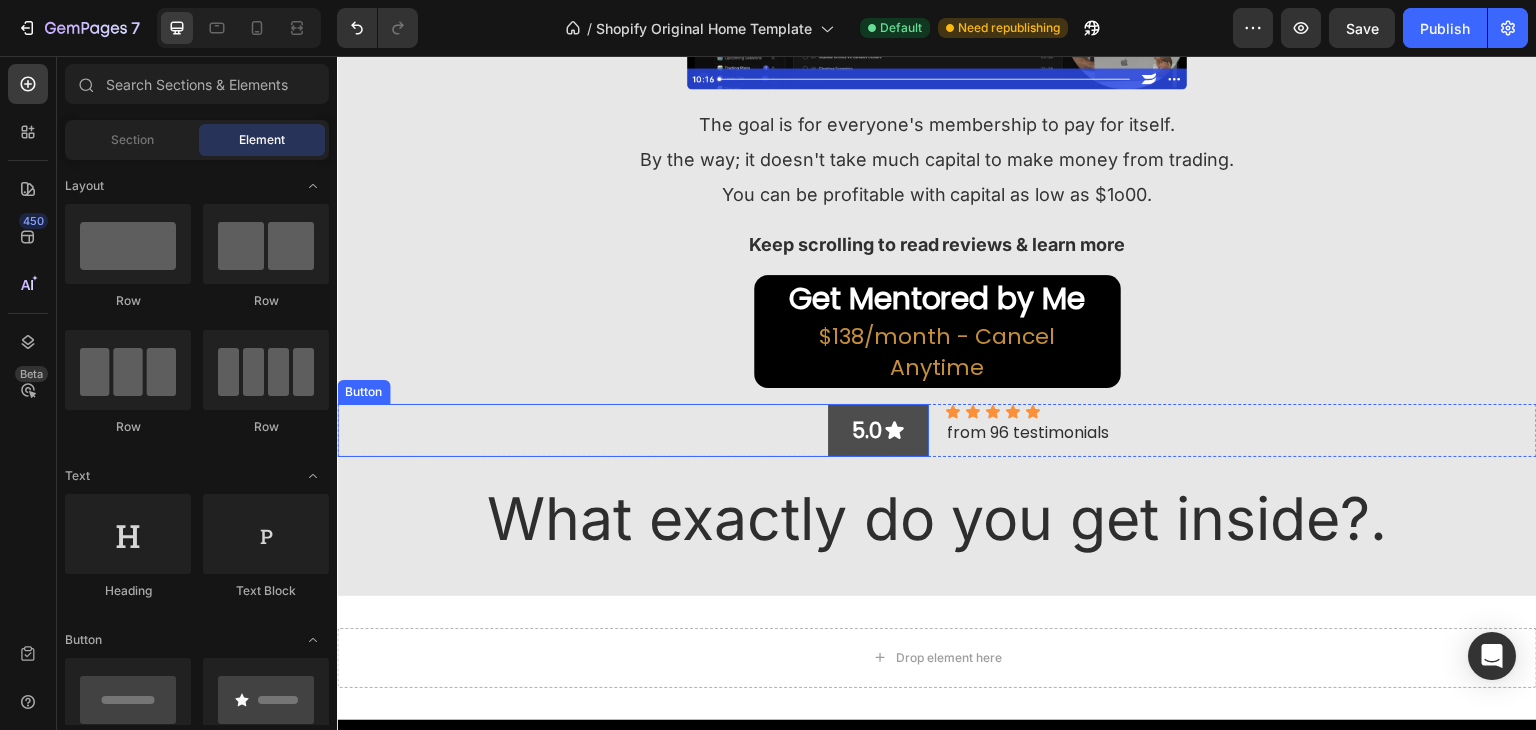 click on "5.0" at bounding box center (878, 430) 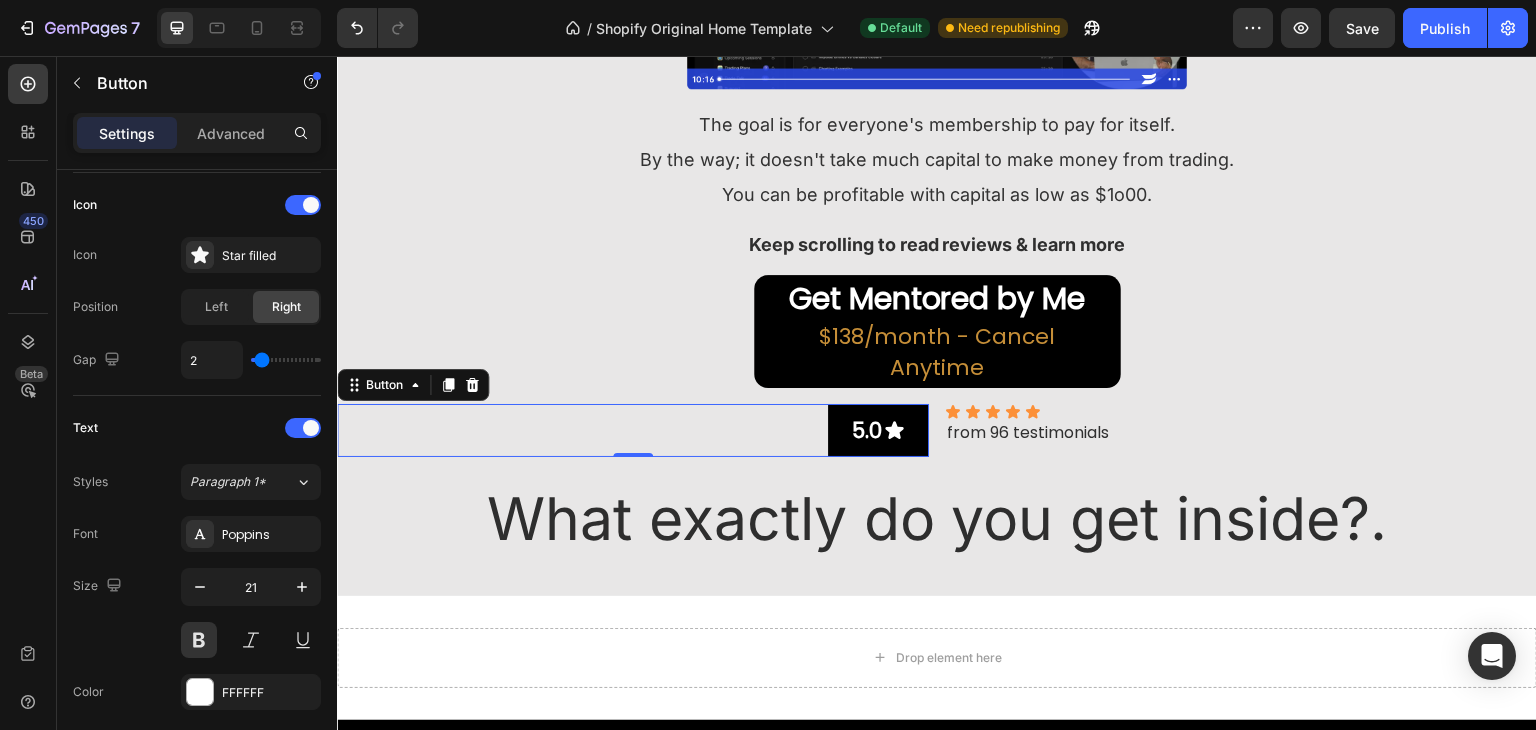 scroll, scrollTop: 972, scrollLeft: 0, axis: vertical 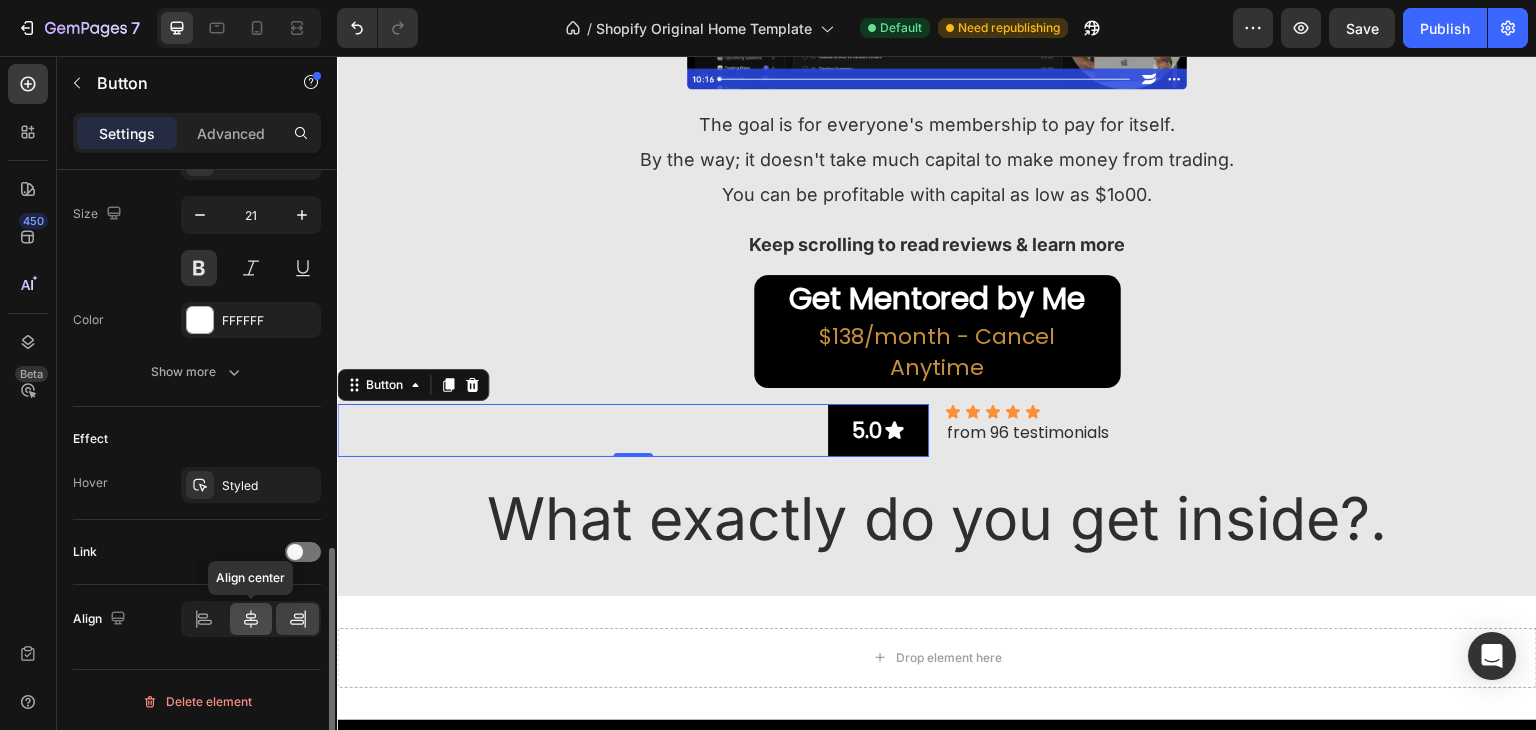 click 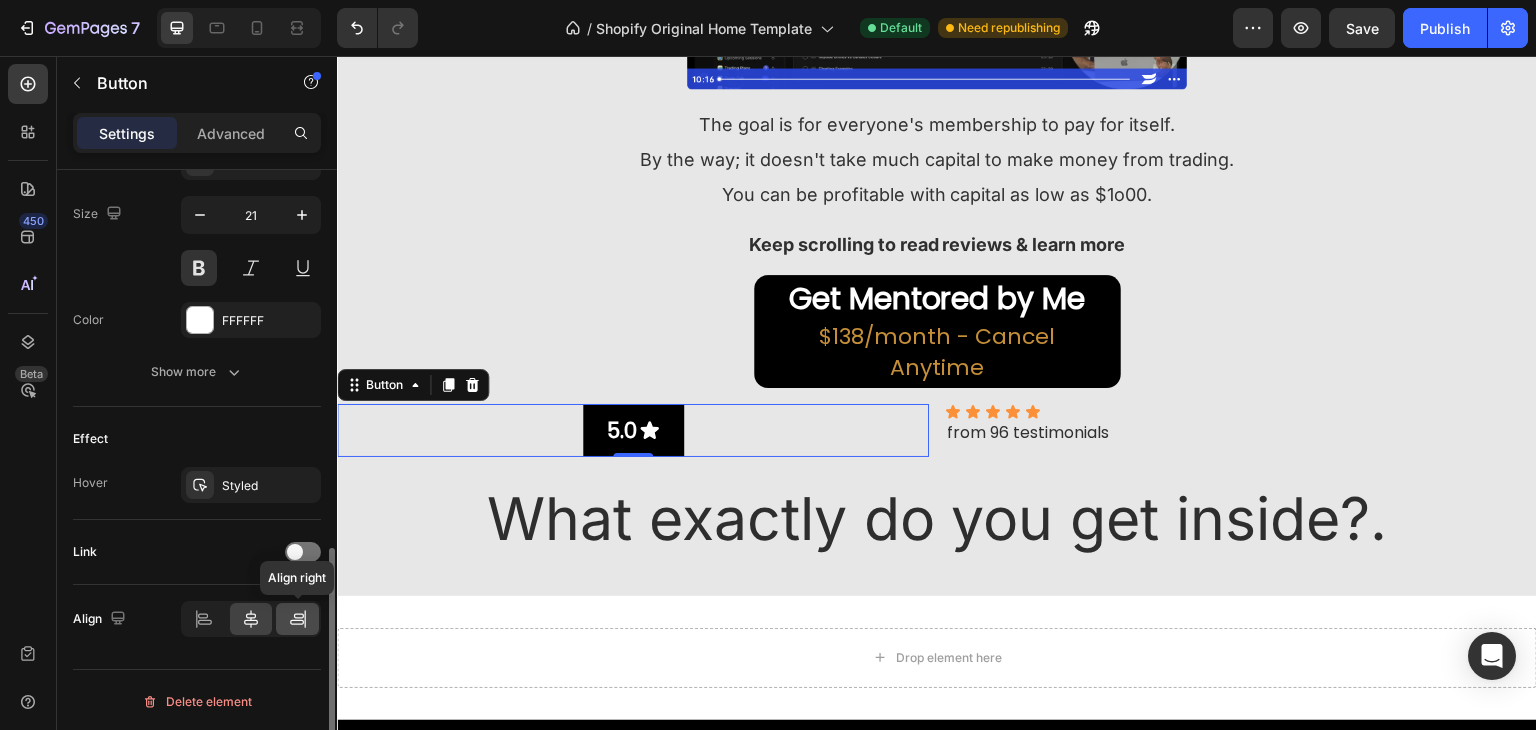 click 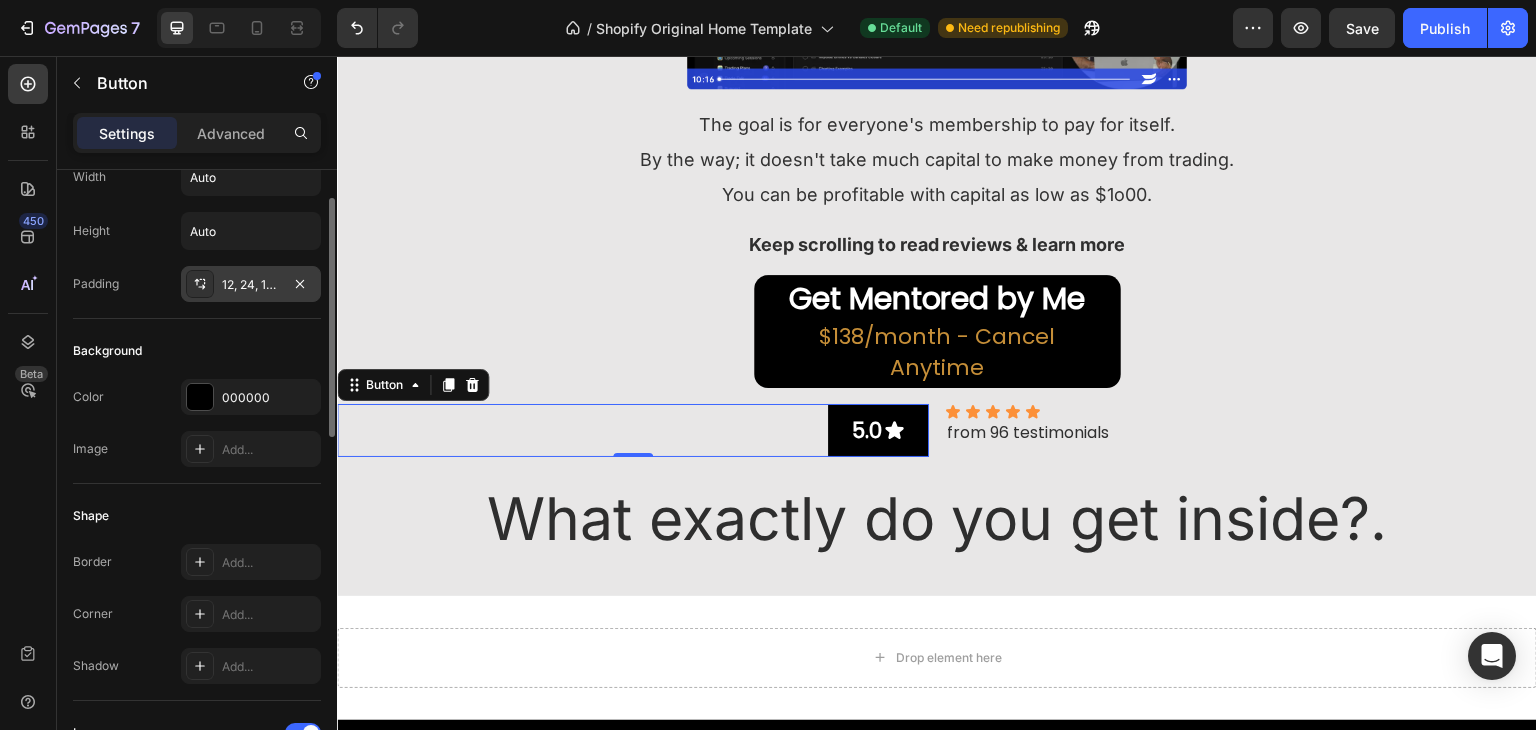scroll, scrollTop: 0, scrollLeft: 0, axis: both 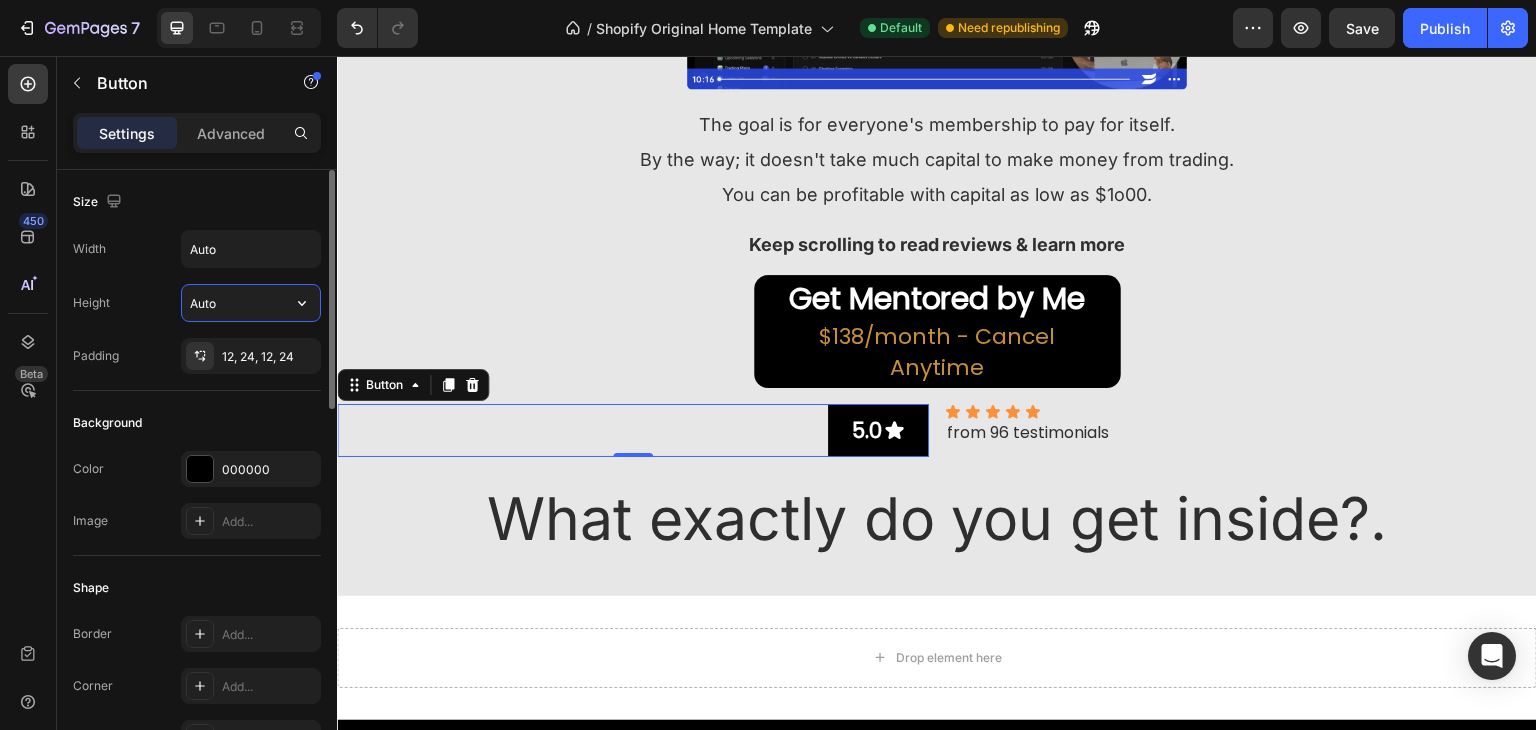 click on "Auto" at bounding box center [251, 303] 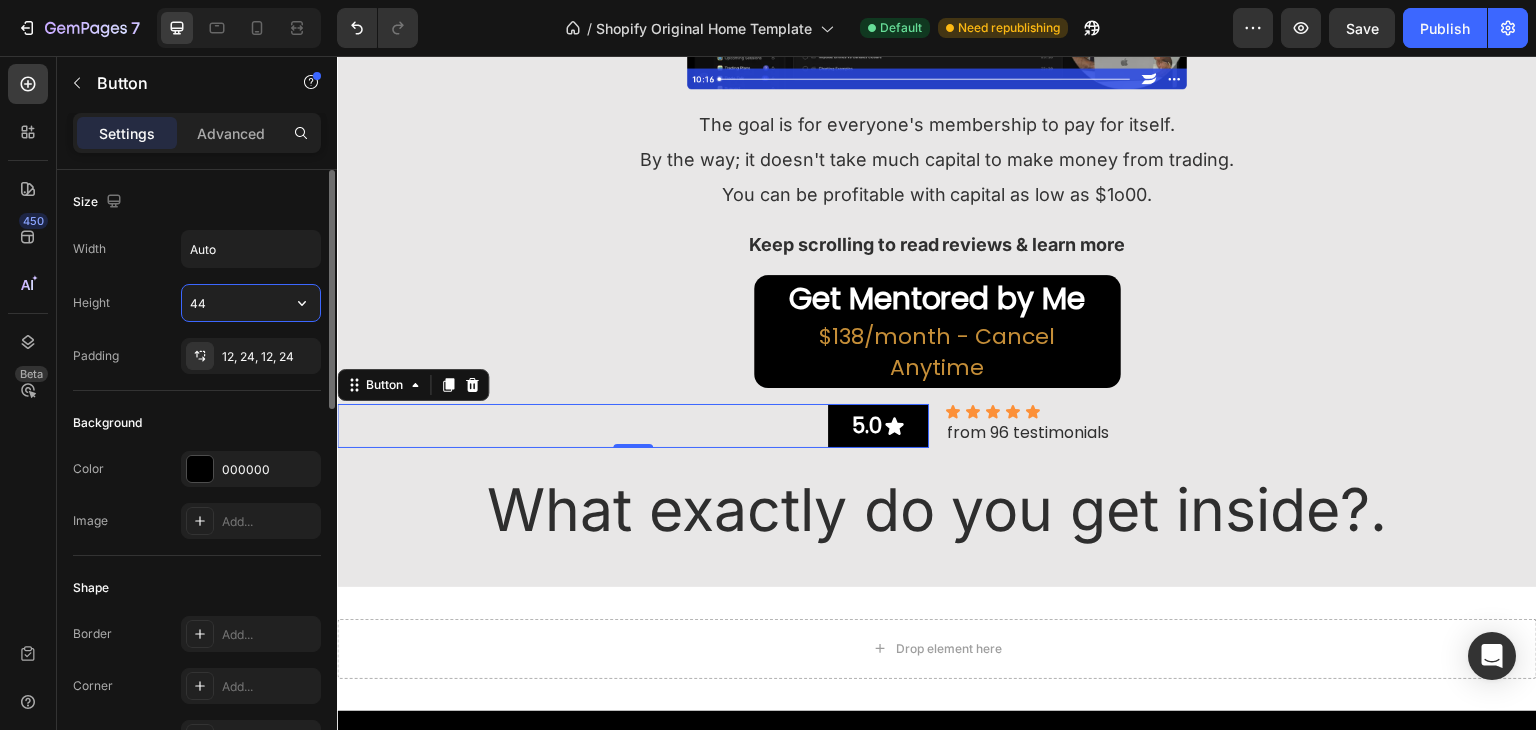type on "43" 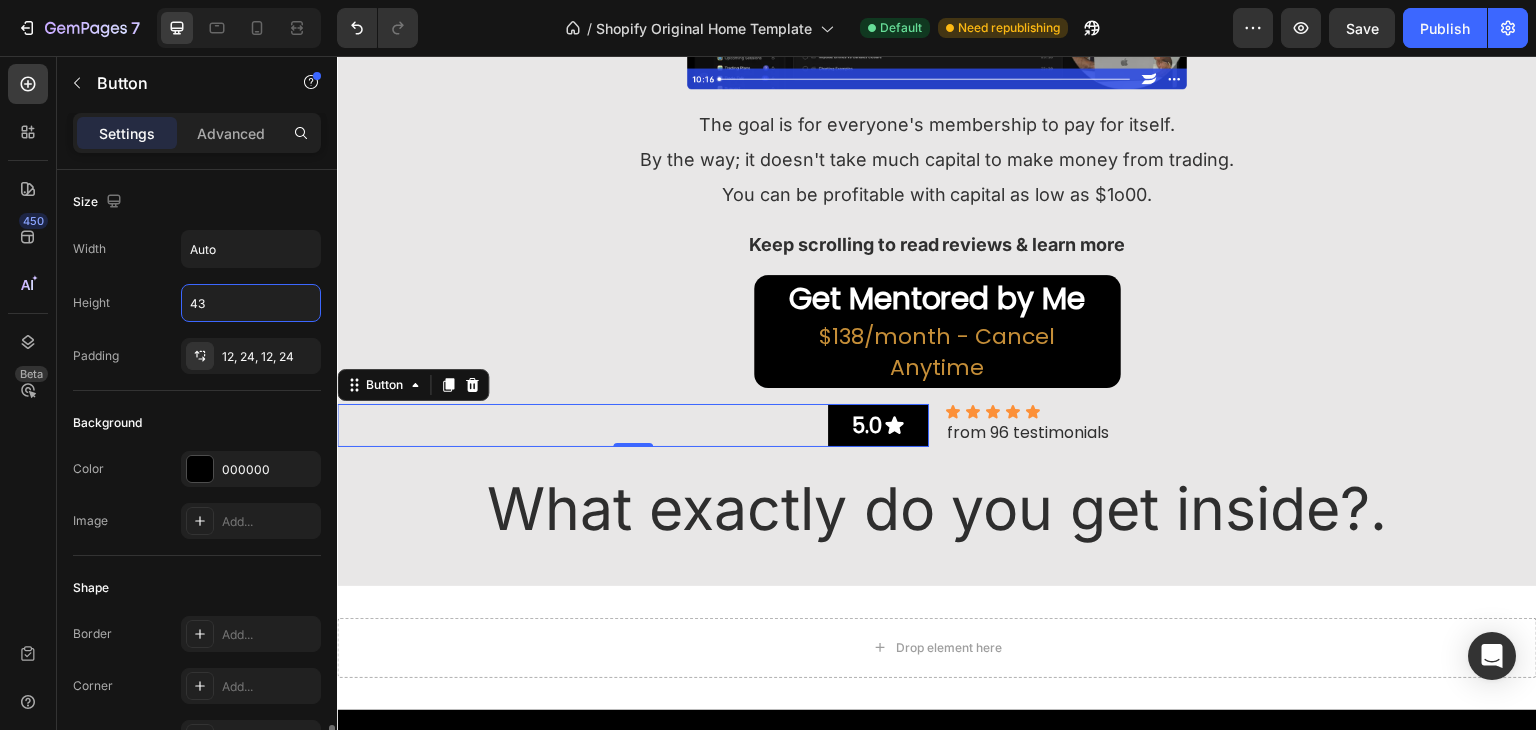 scroll, scrollTop: 400, scrollLeft: 0, axis: vertical 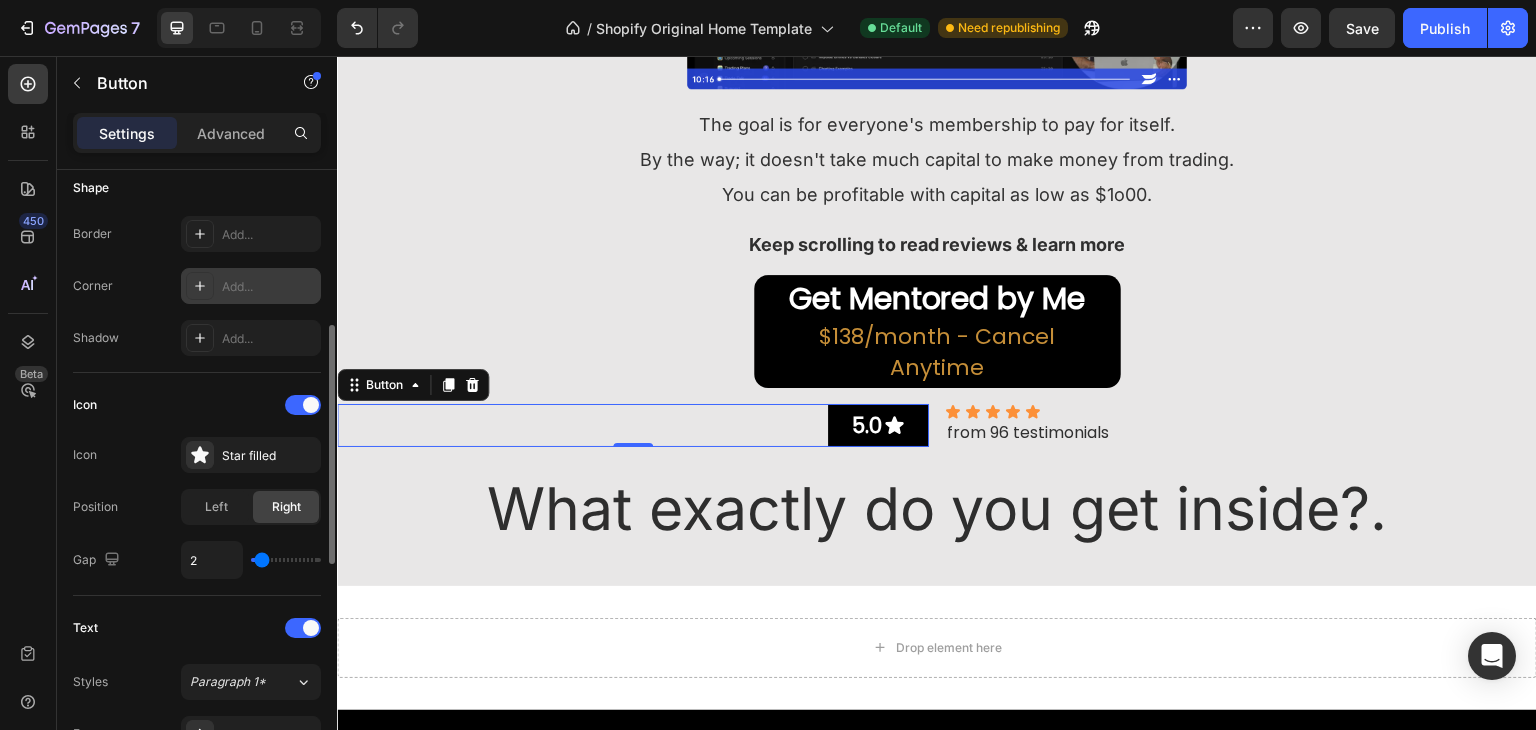 click on "Add..." at bounding box center (269, 287) 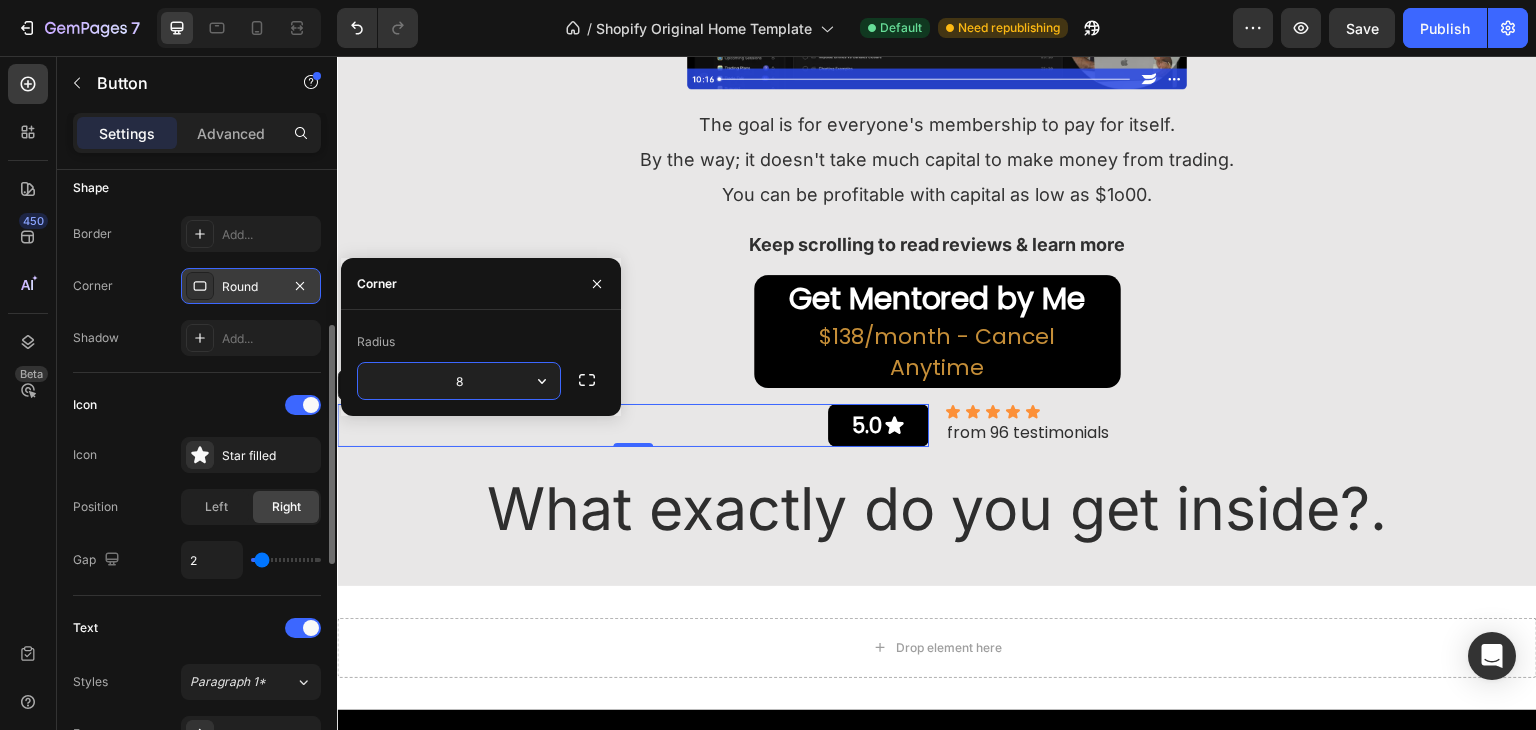 click on "8" at bounding box center [459, 381] 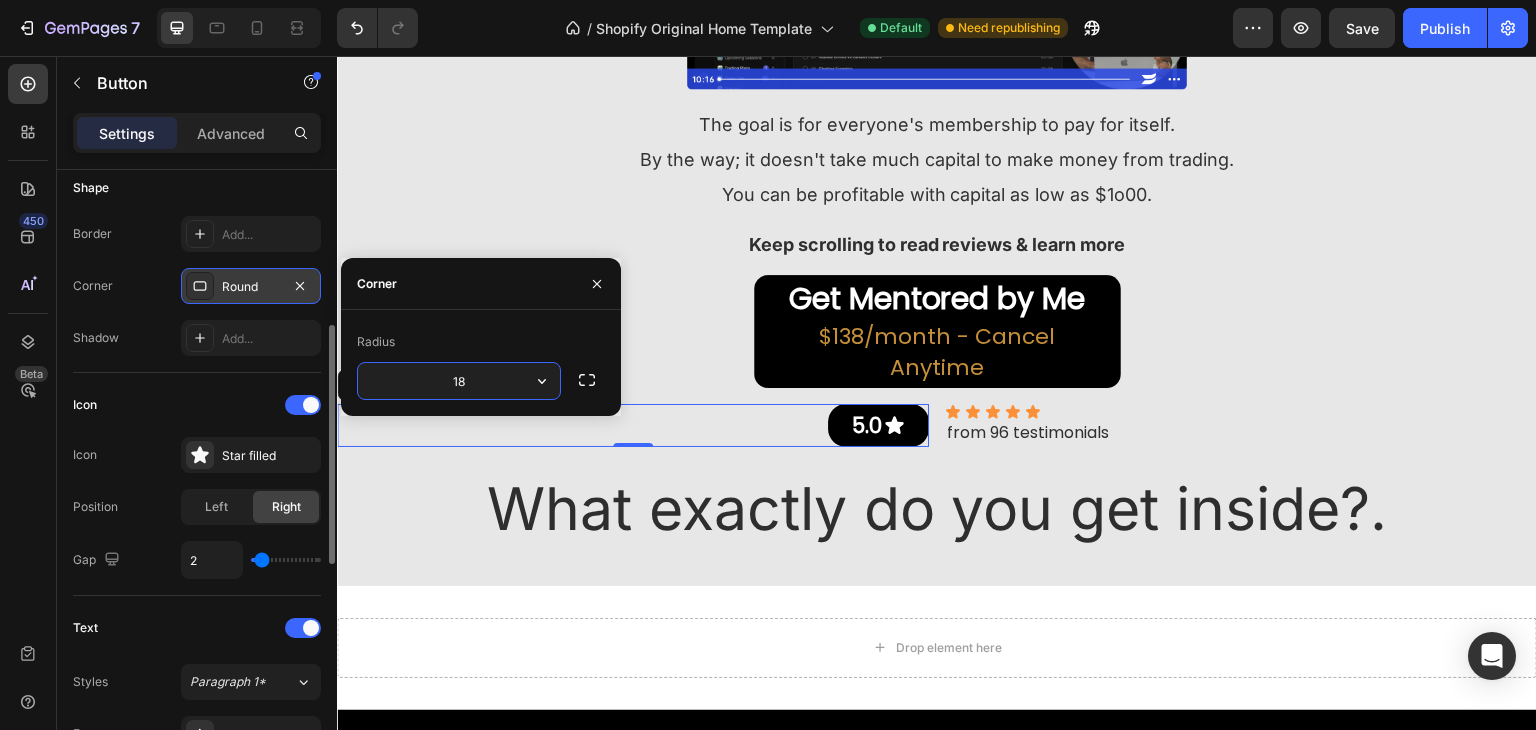 type on "19" 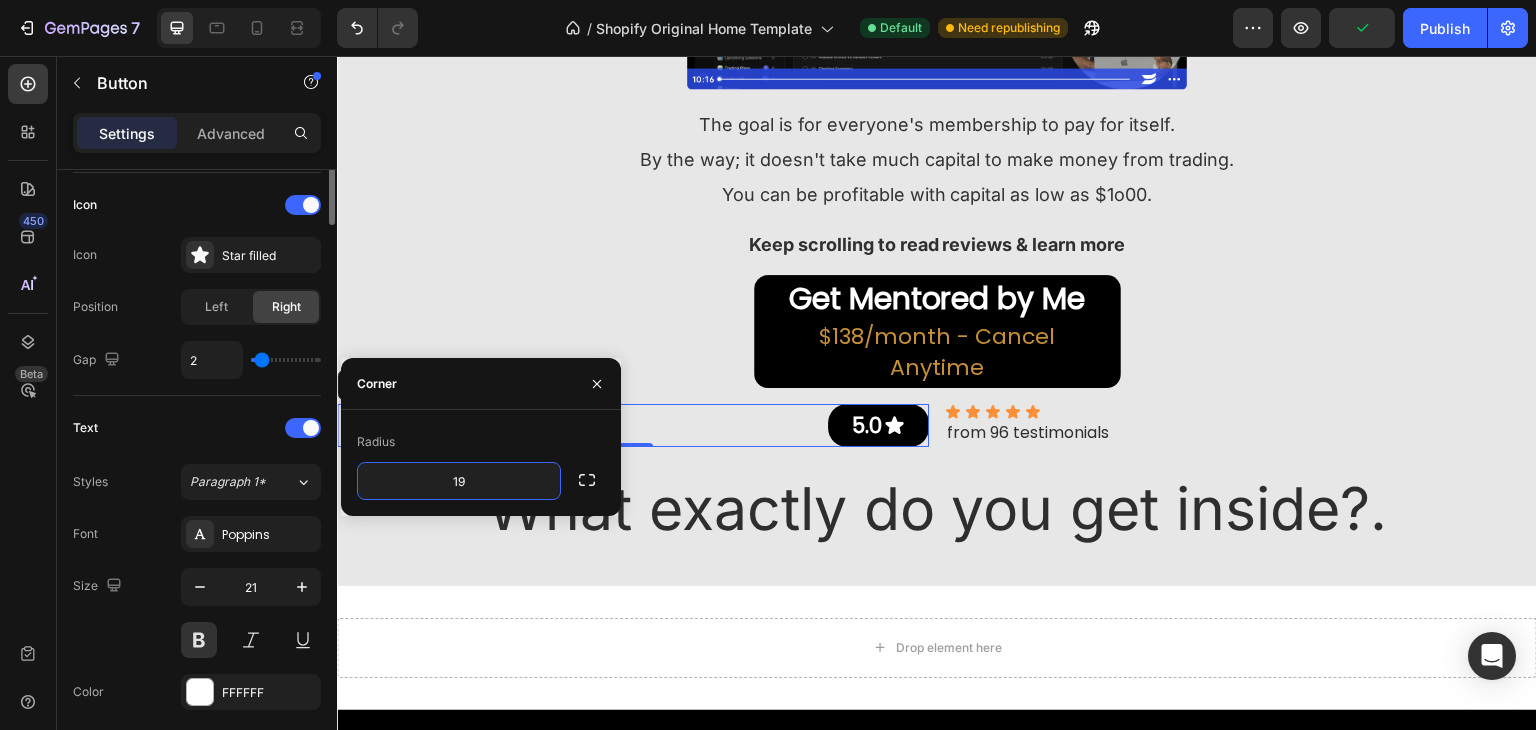 scroll, scrollTop: 200, scrollLeft: 0, axis: vertical 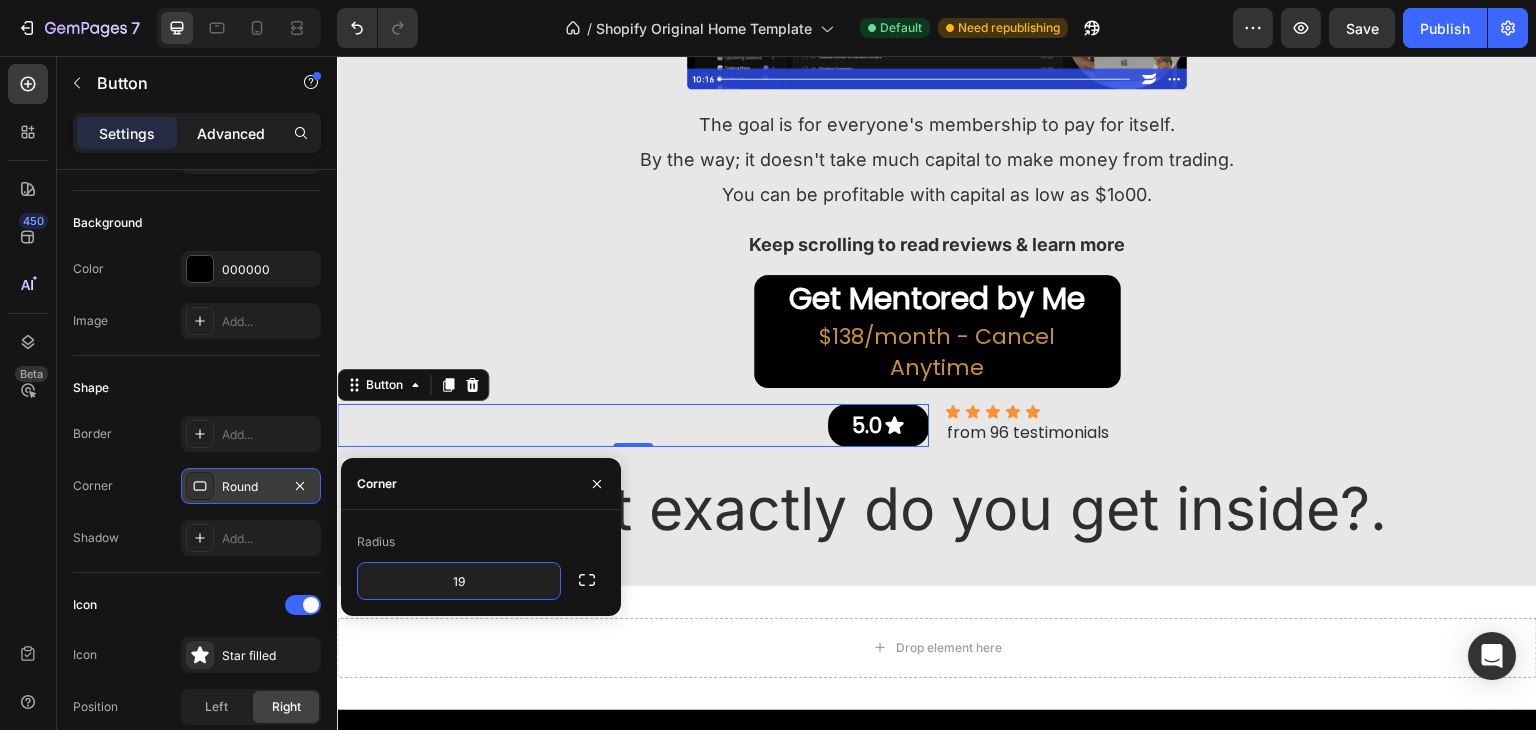 click on "Advanced" at bounding box center (231, 133) 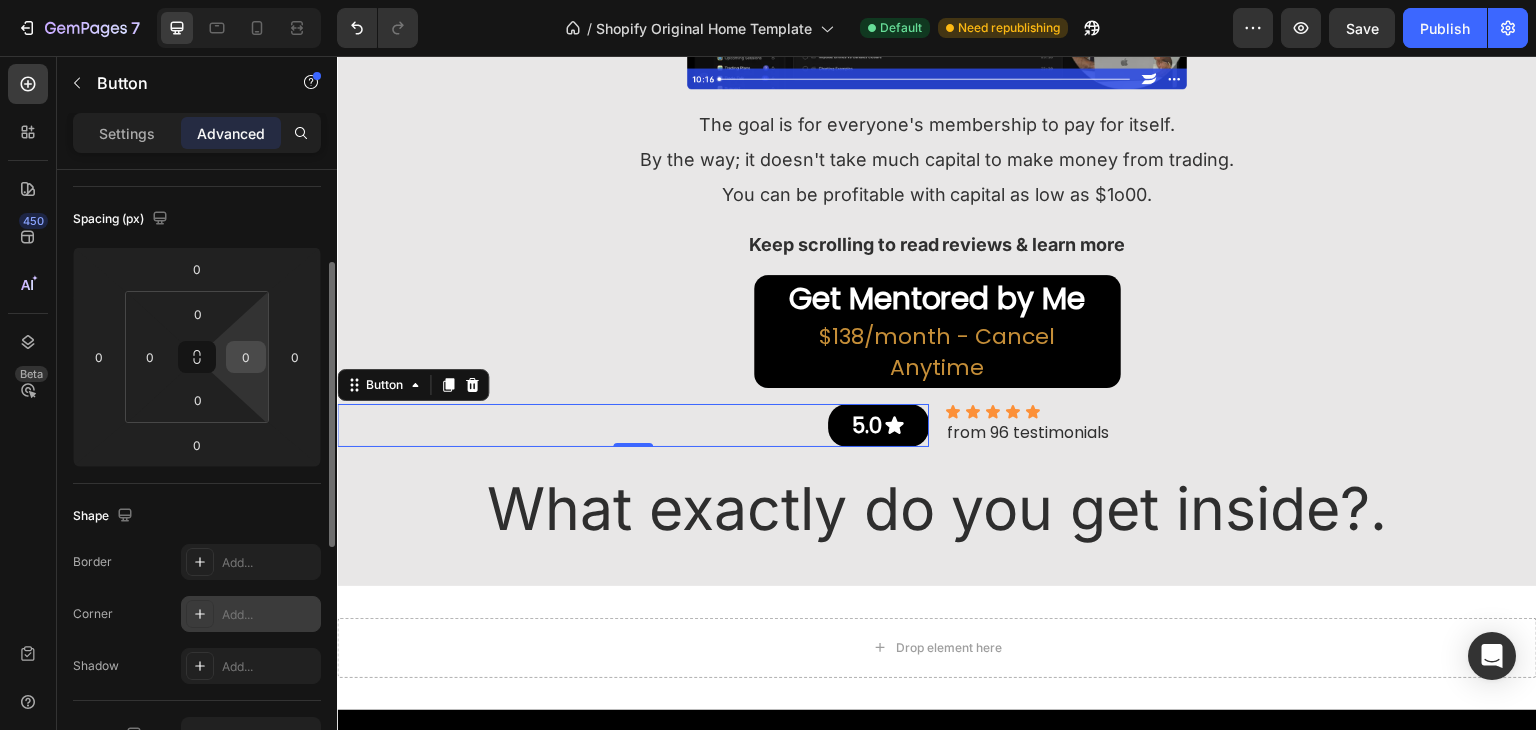 click on "0" at bounding box center (246, 357) 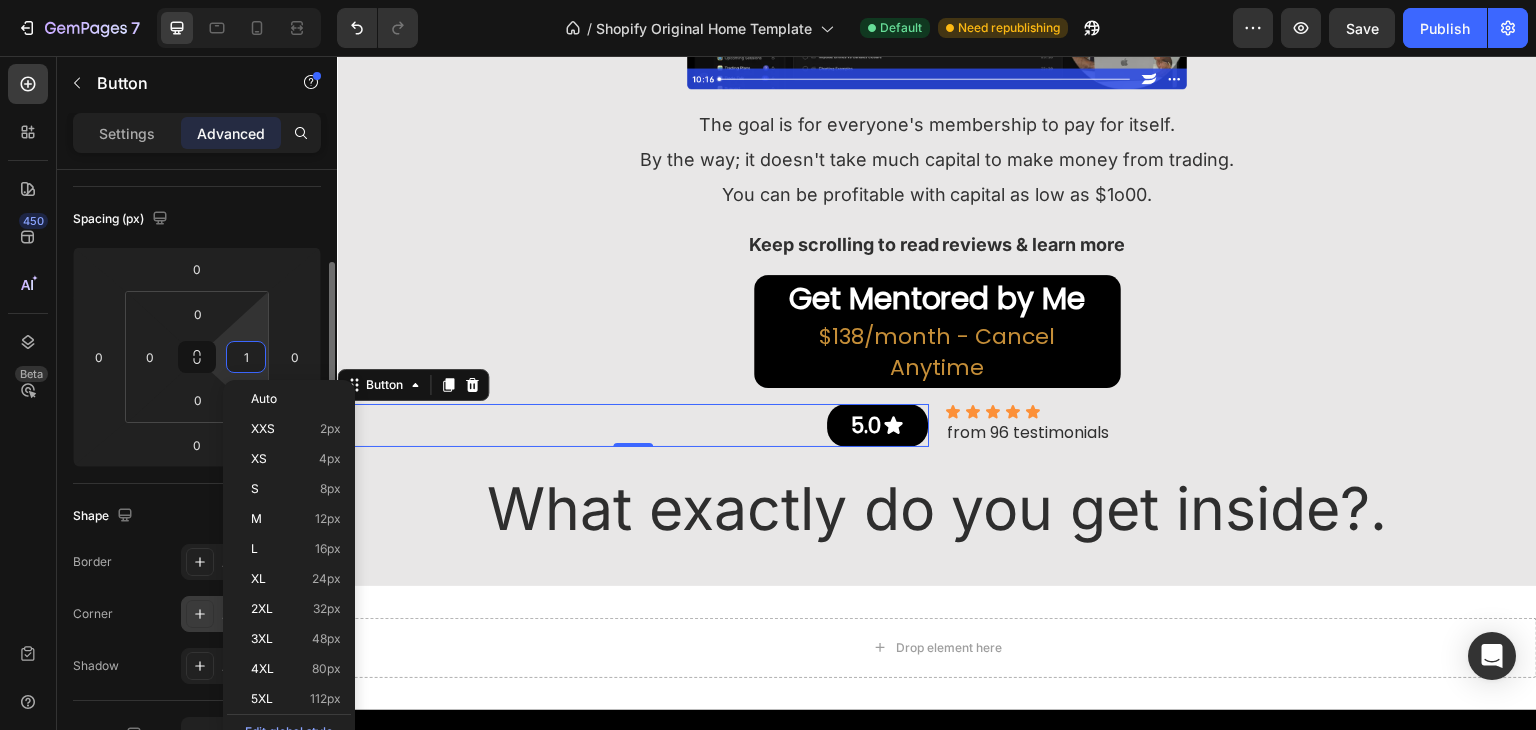 type on "0" 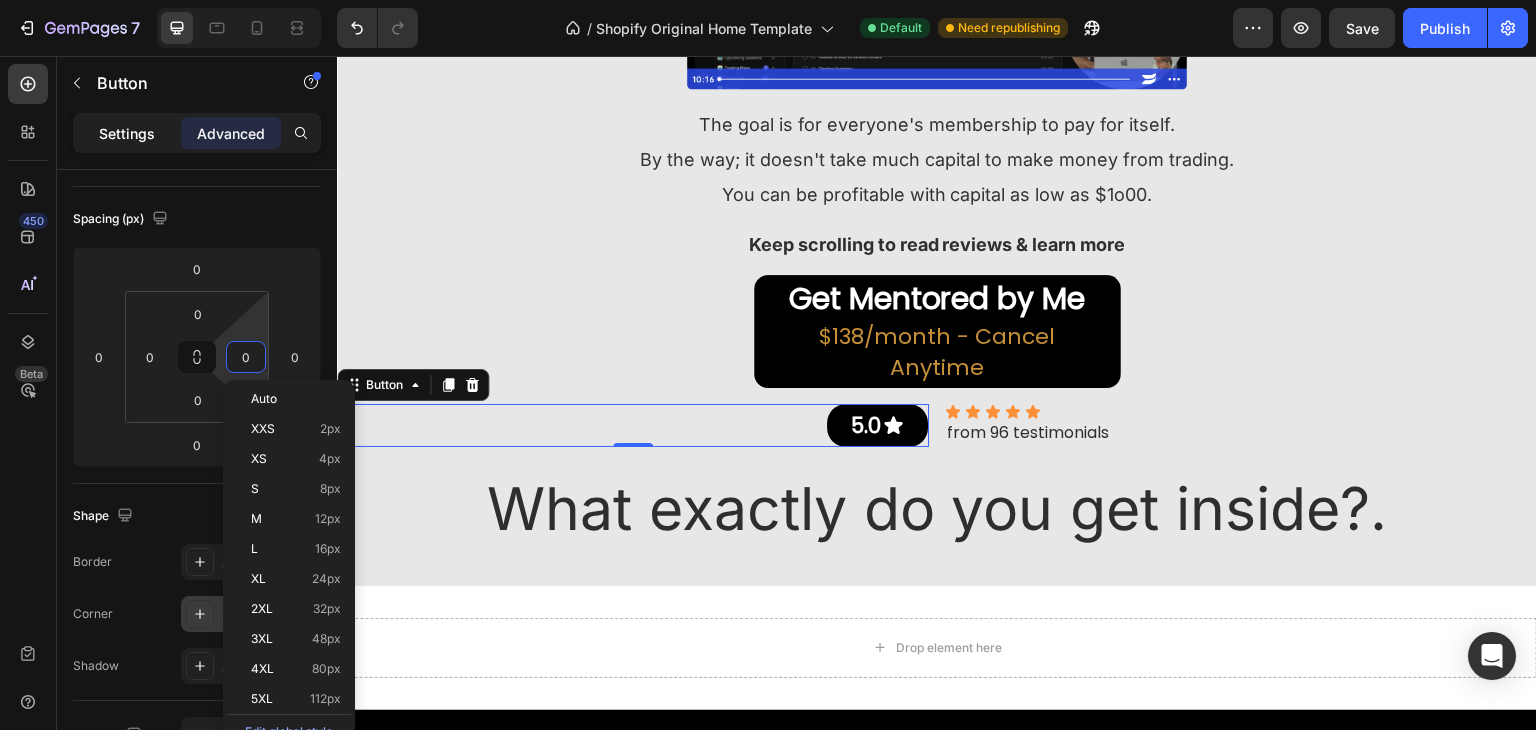 click on "Settings" at bounding box center [127, 133] 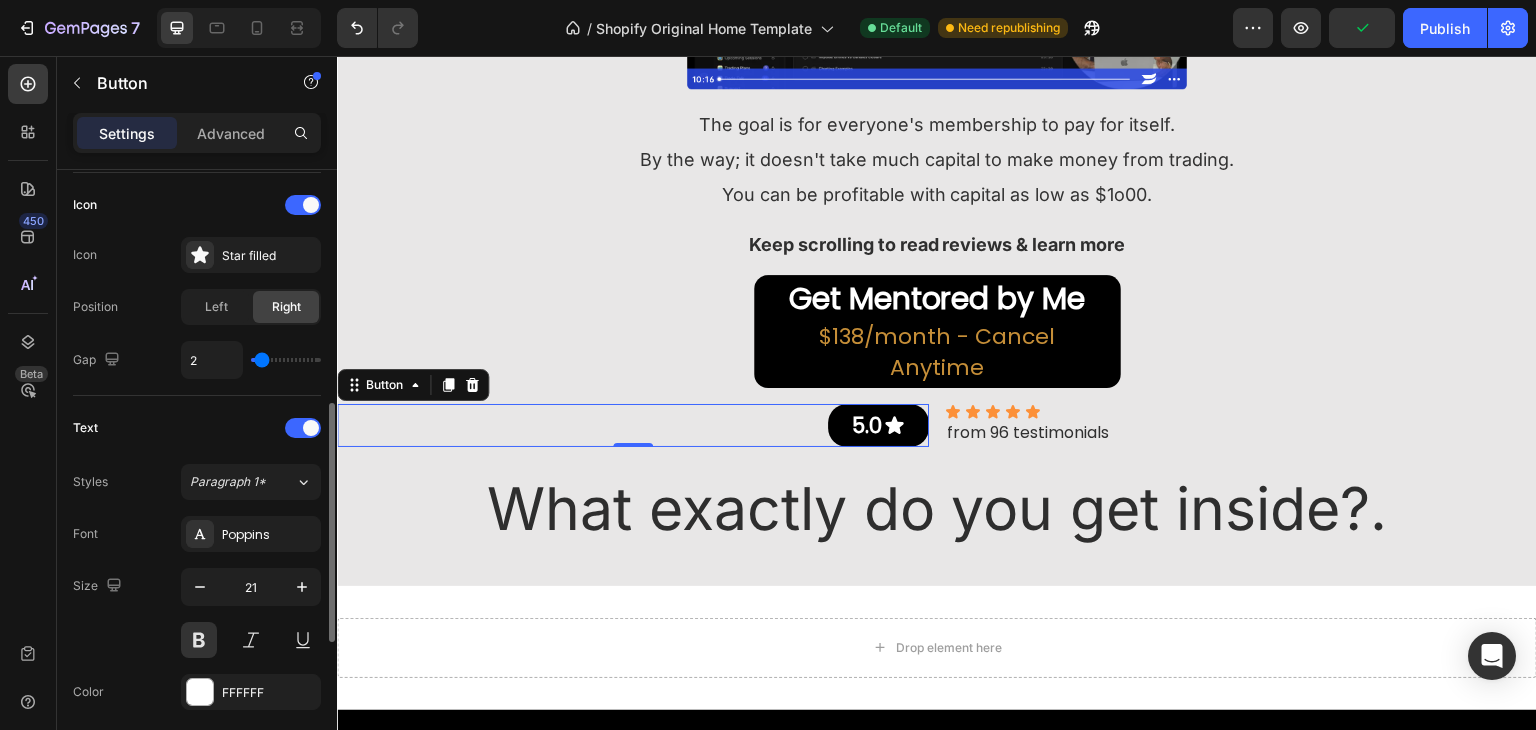 scroll, scrollTop: 900, scrollLeft: 0, axis: vertical 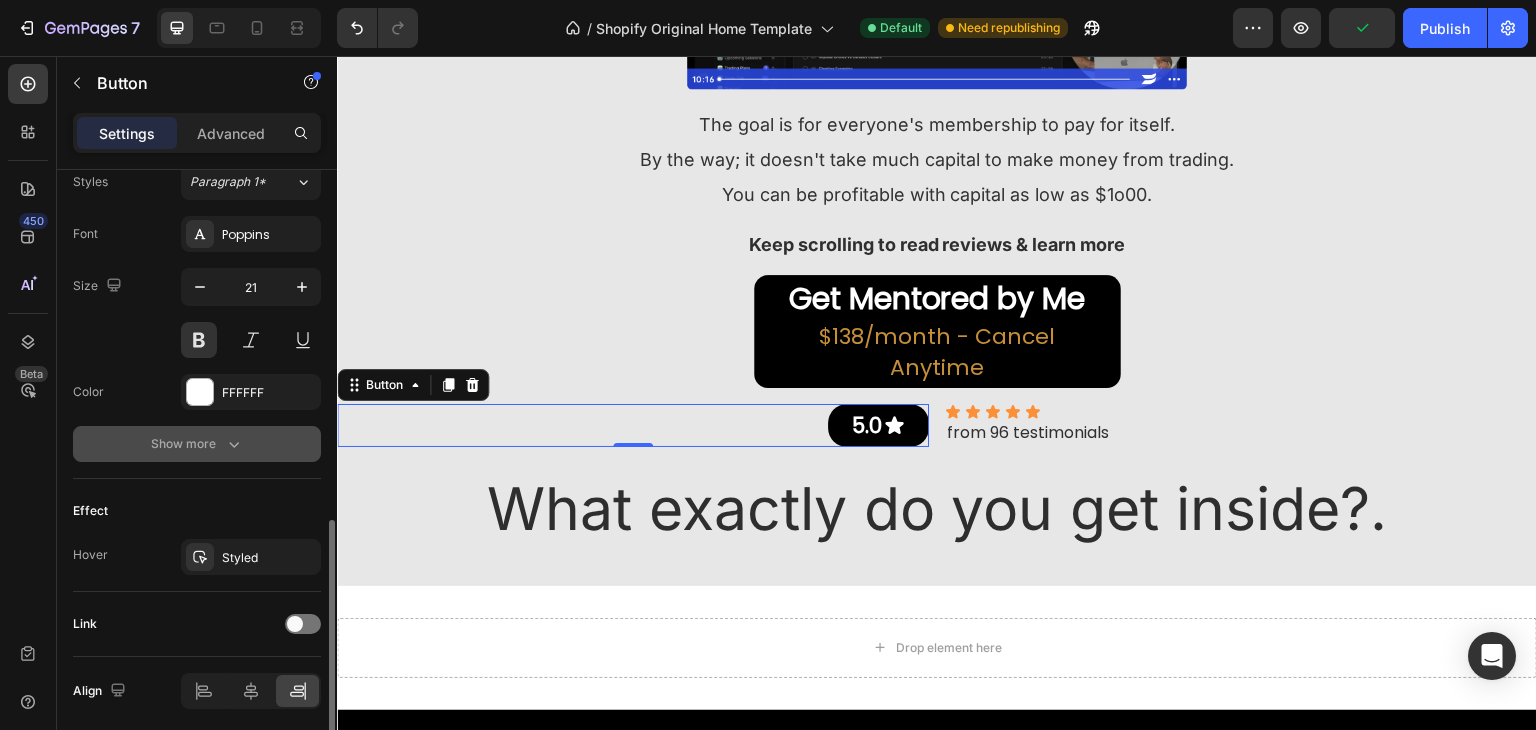 click on "Show more" at bounding box center (197, 444) 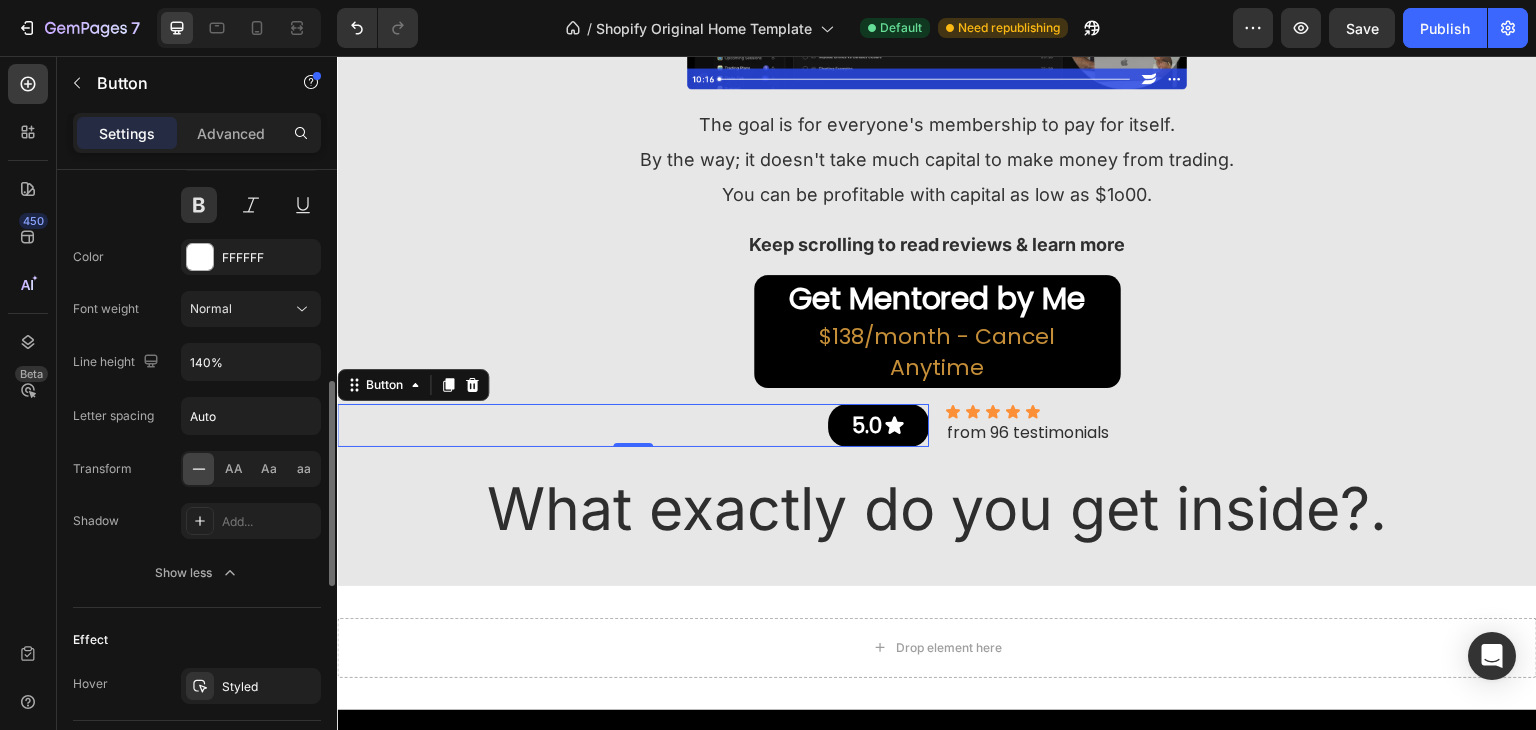 scroll, scrollTop: 835, scrollLeft: 0, axis: vertical 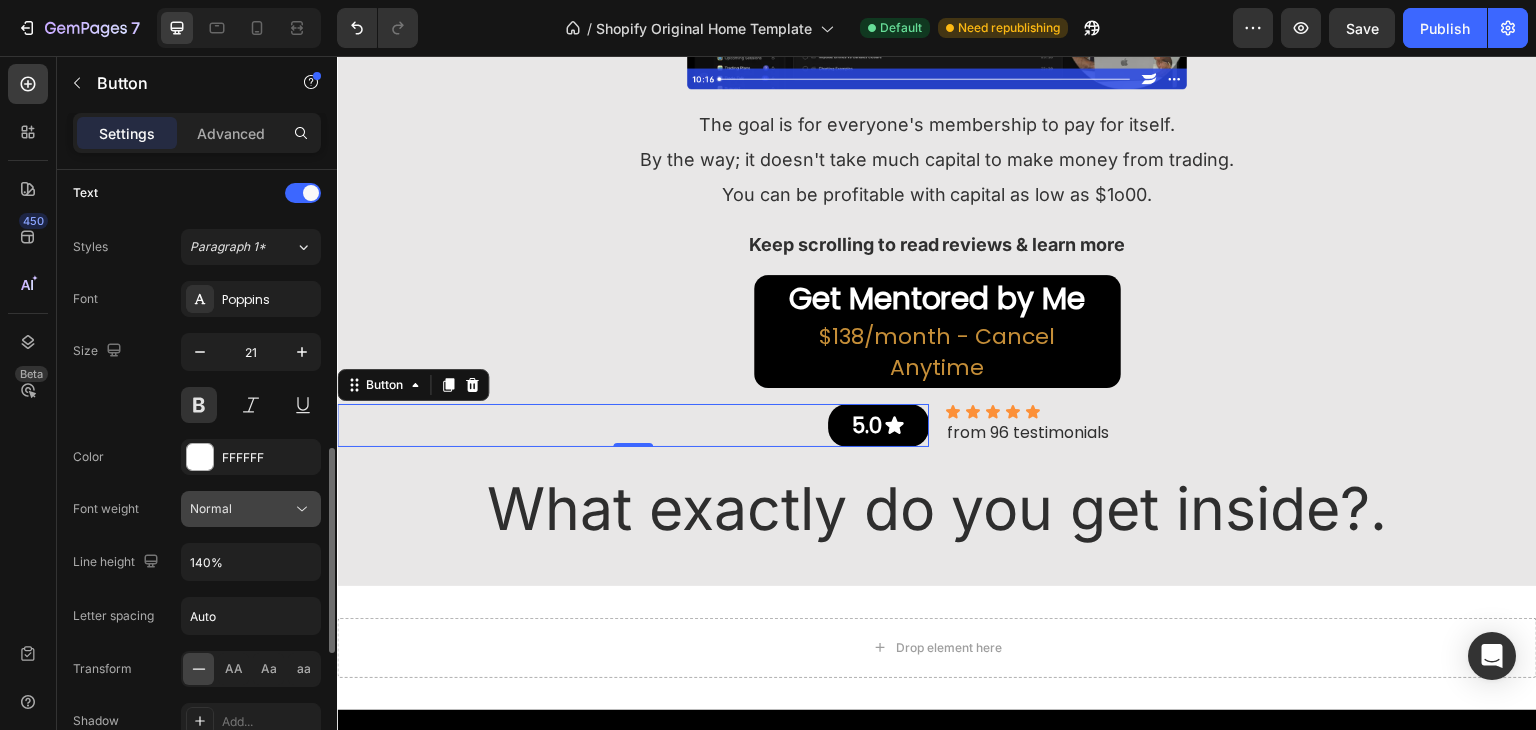 click on "Normal" at bounding box center (241, 509) 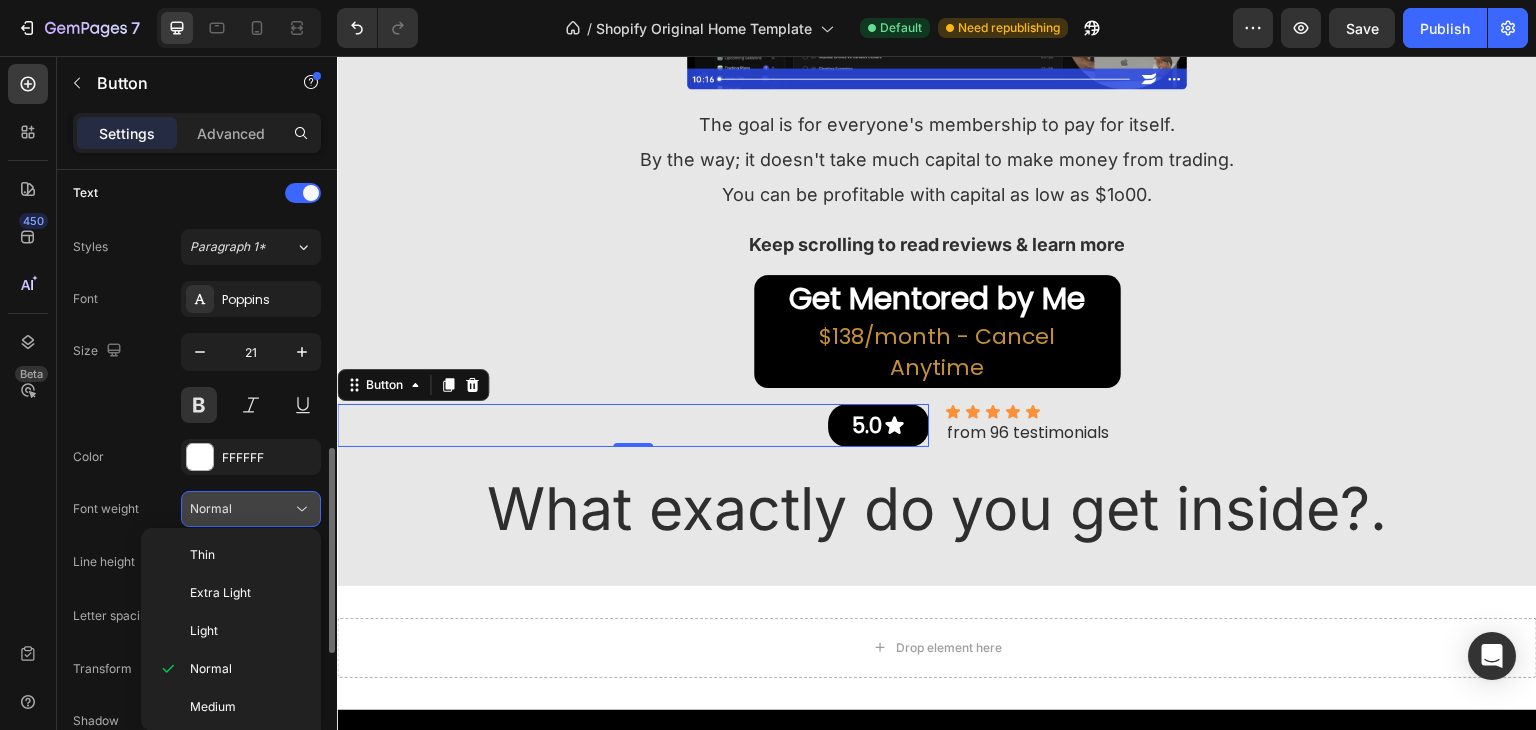 click on "Normal" at bounding box center (241, 509) 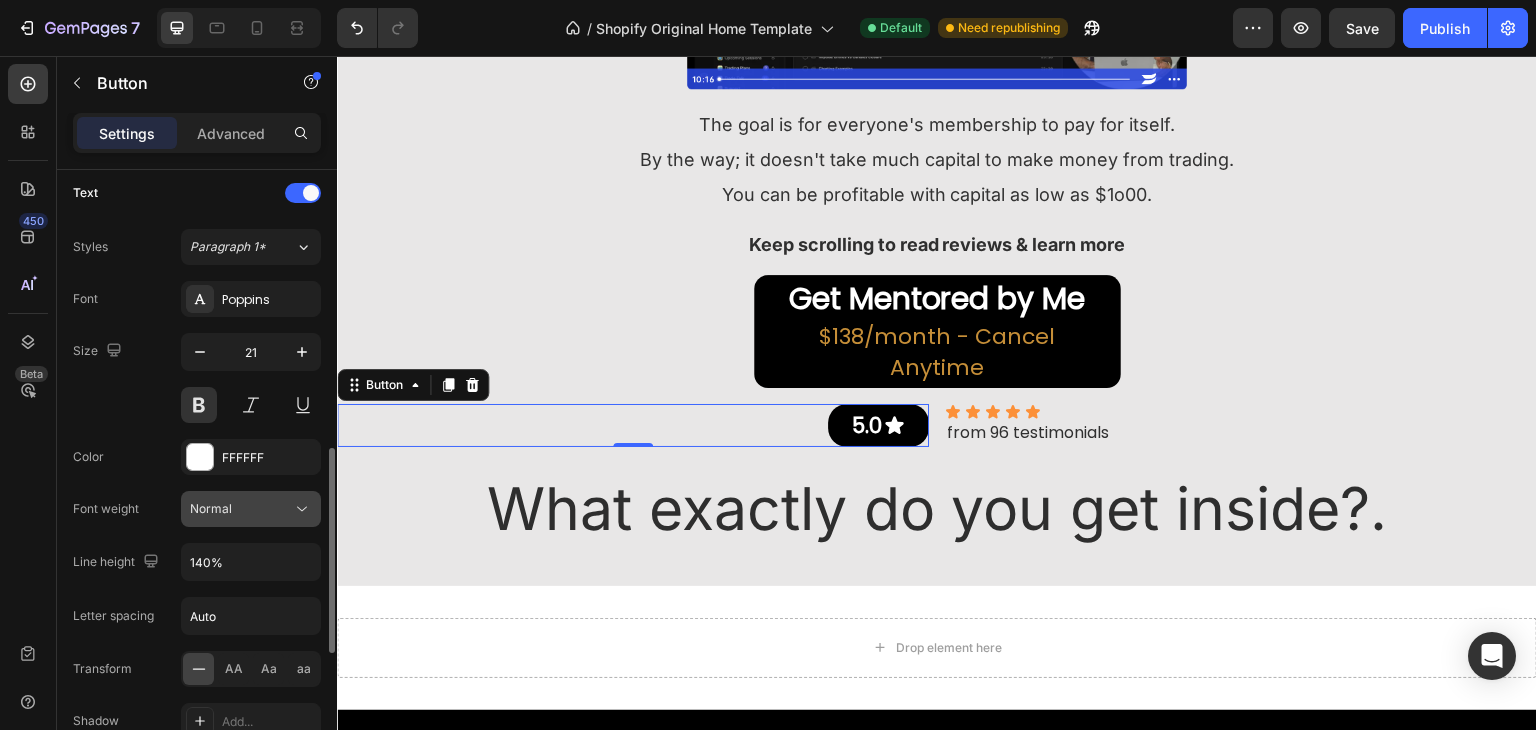 click on "Normal" at bounding box center [241, 509] 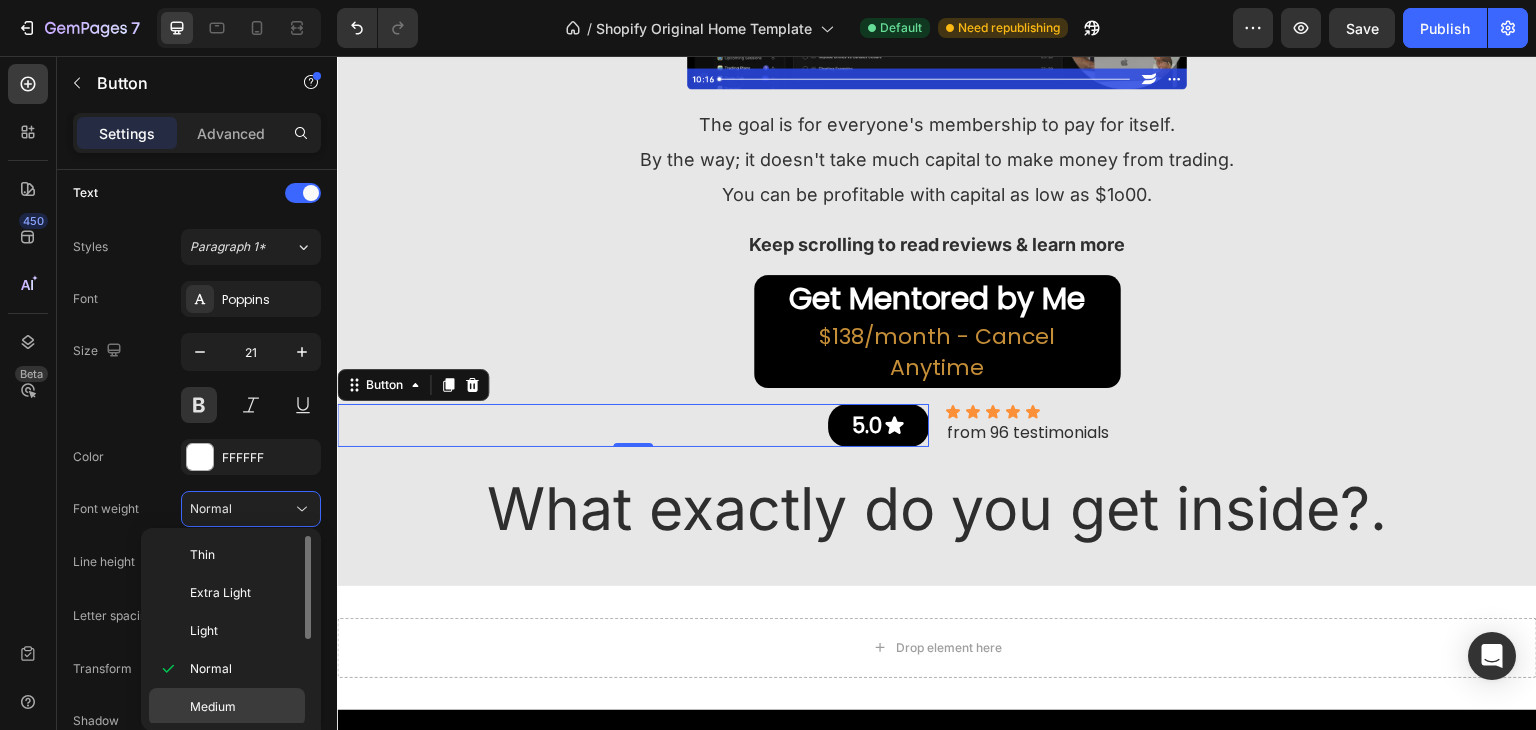 click on "Medium" at bounding box center [213, 707] 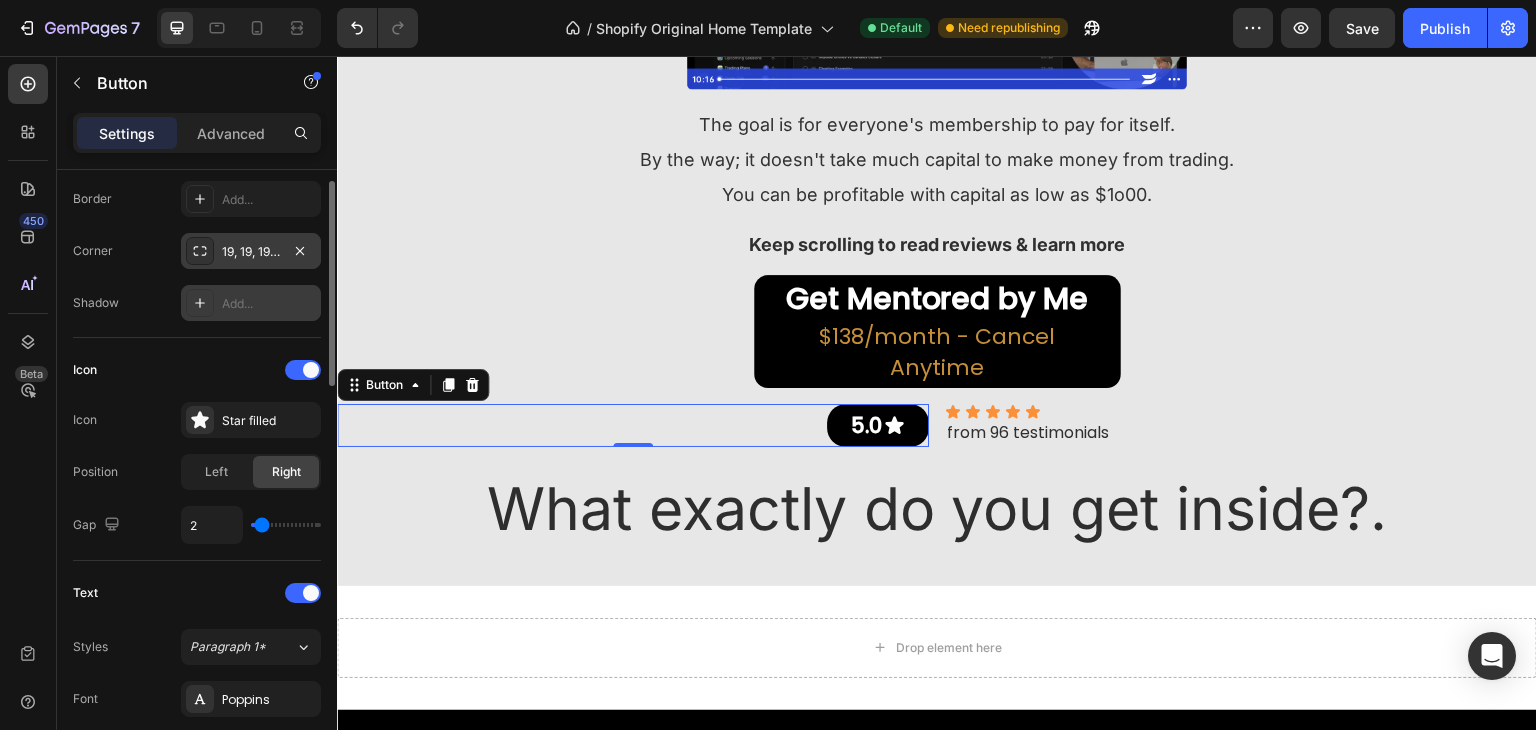 scroll, scrollTop: 335, scrollLeft: 0, axis: vertical 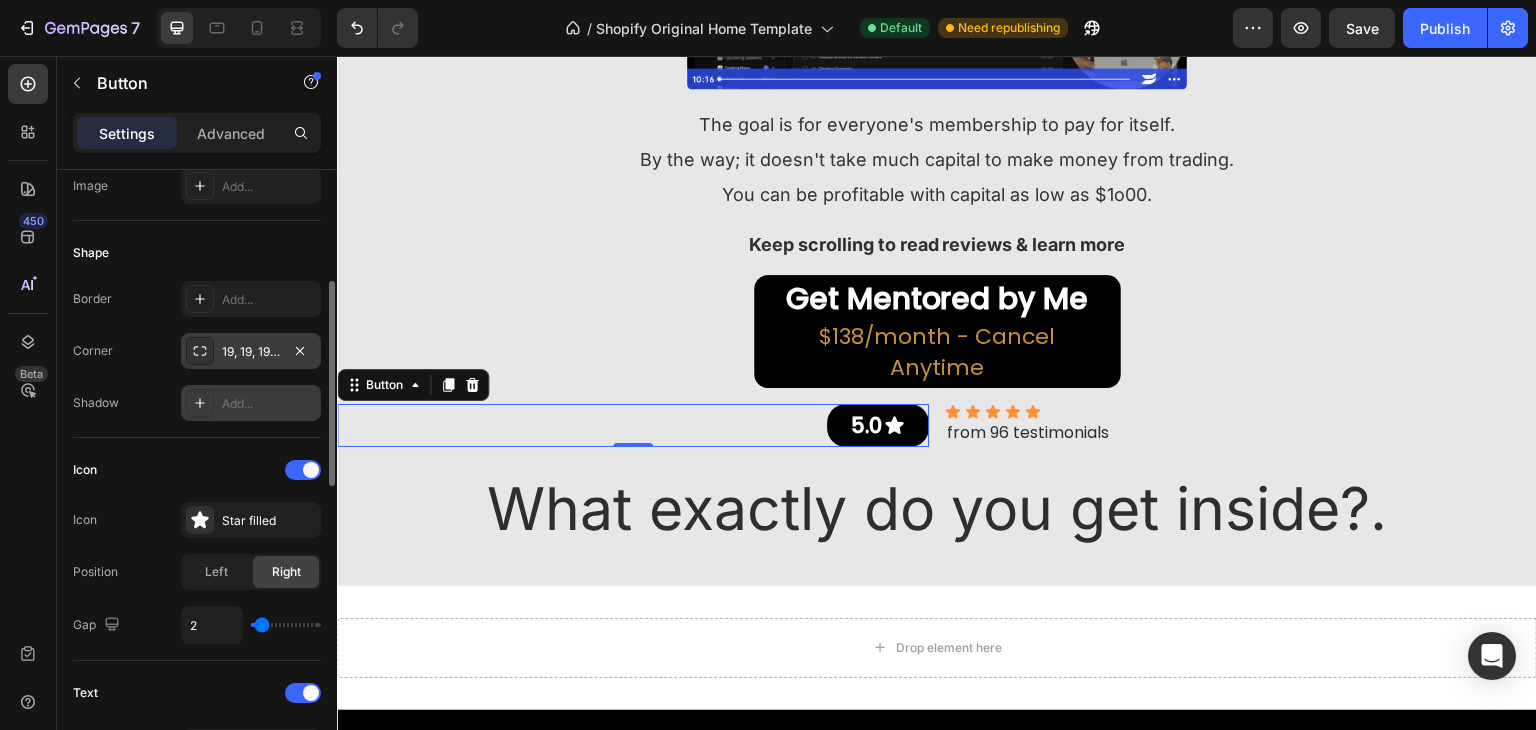 click on "Add..." at bounding box center [269, 300] 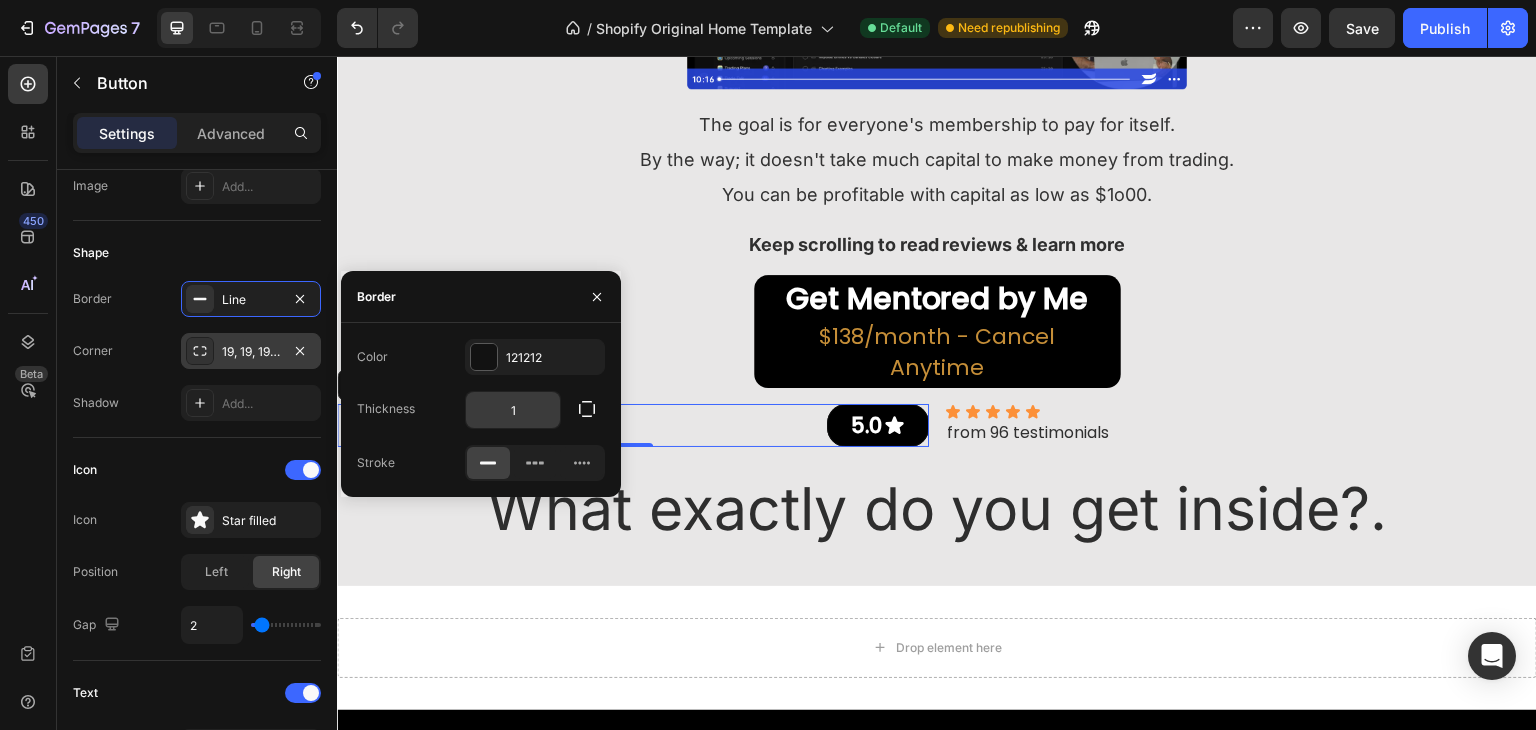 click on "1" at bounding box center (513, 410) 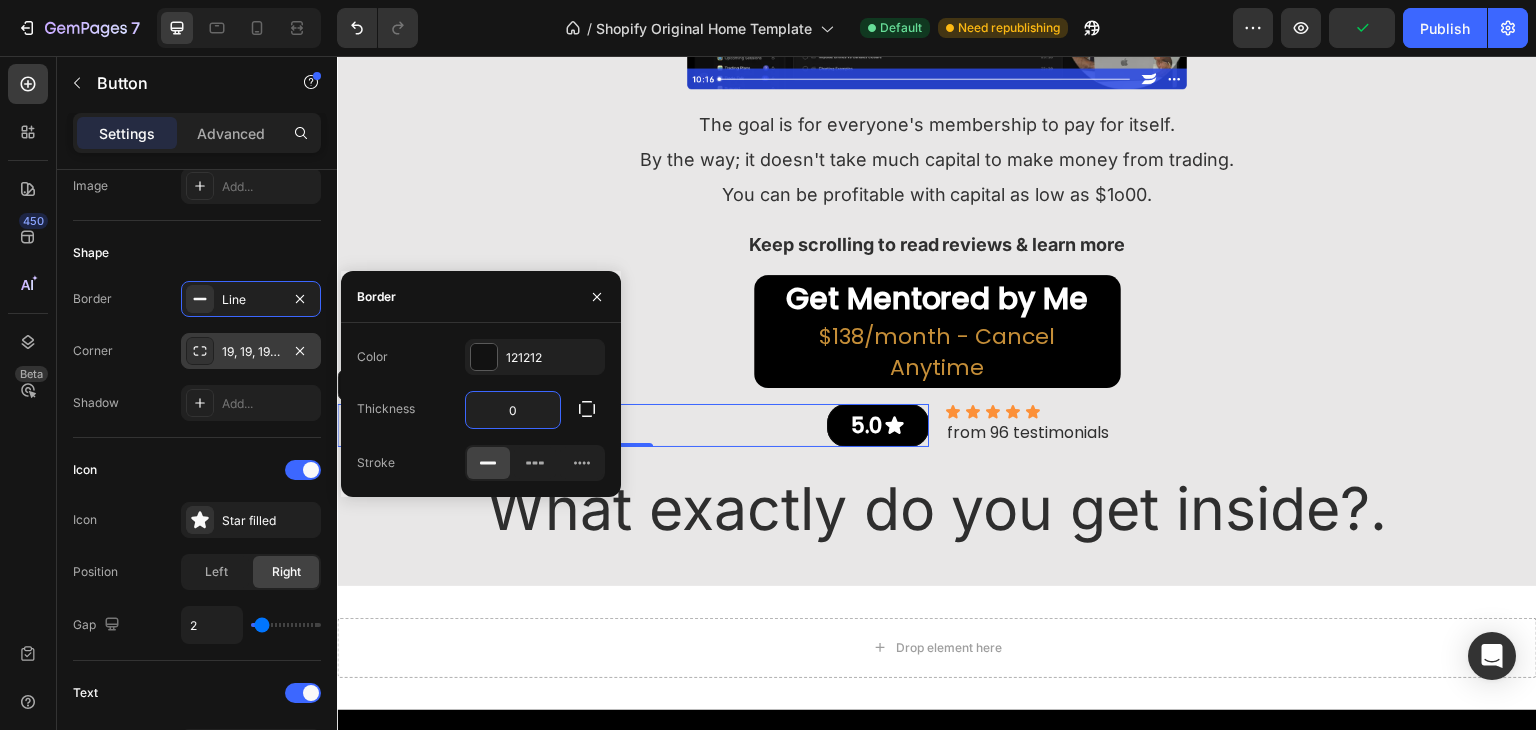 type on "0px" 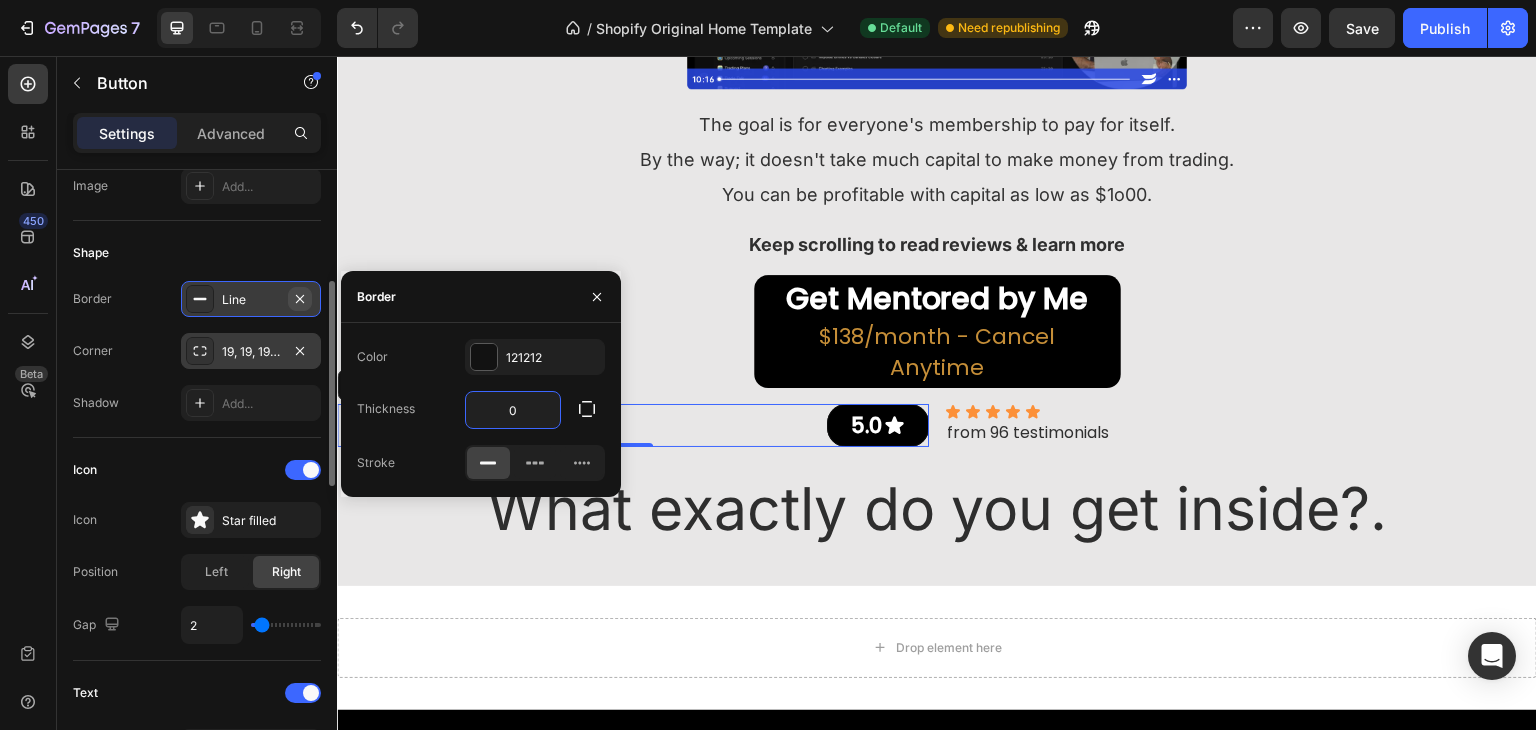 click 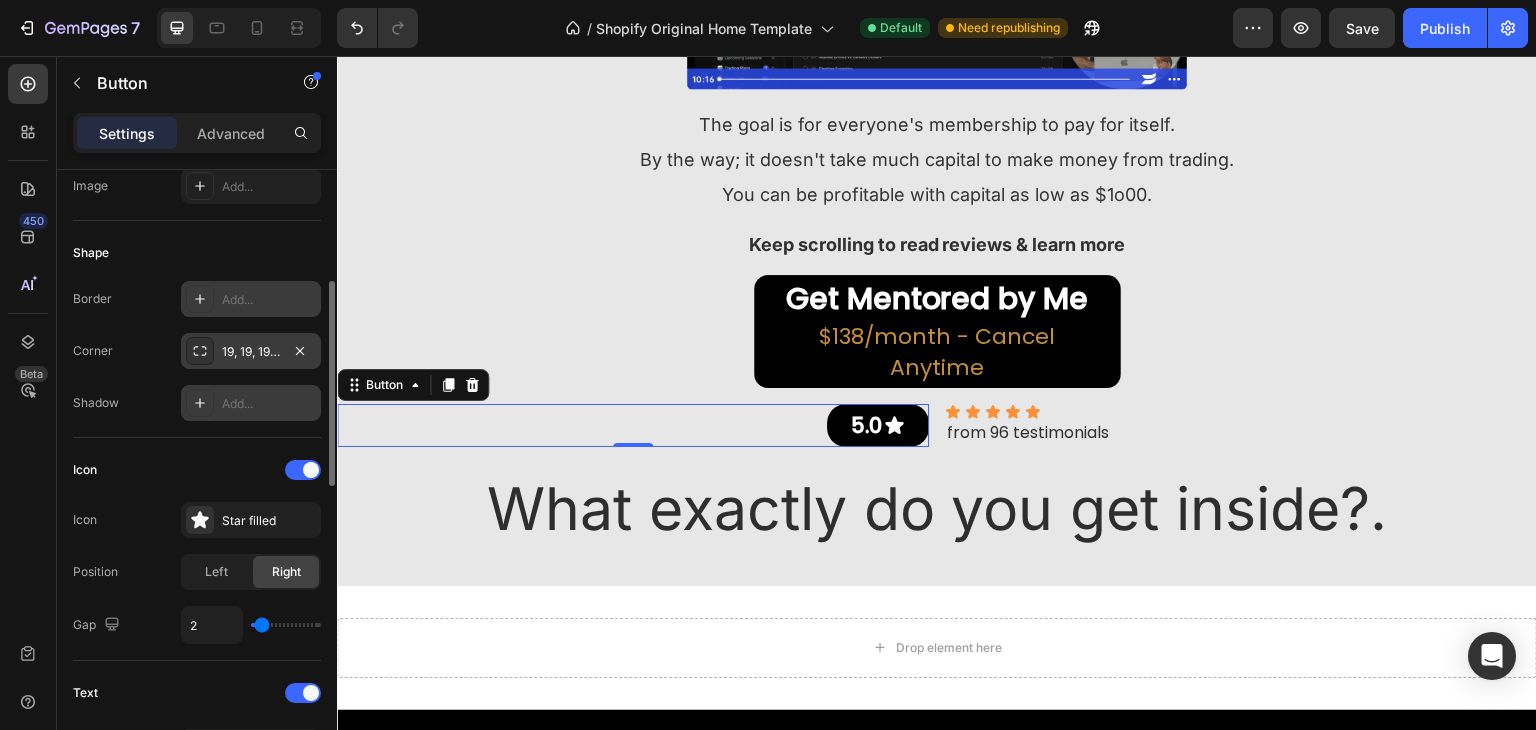 scroll, scrollTop: 35, scrollLeft: 0, axis: vertical 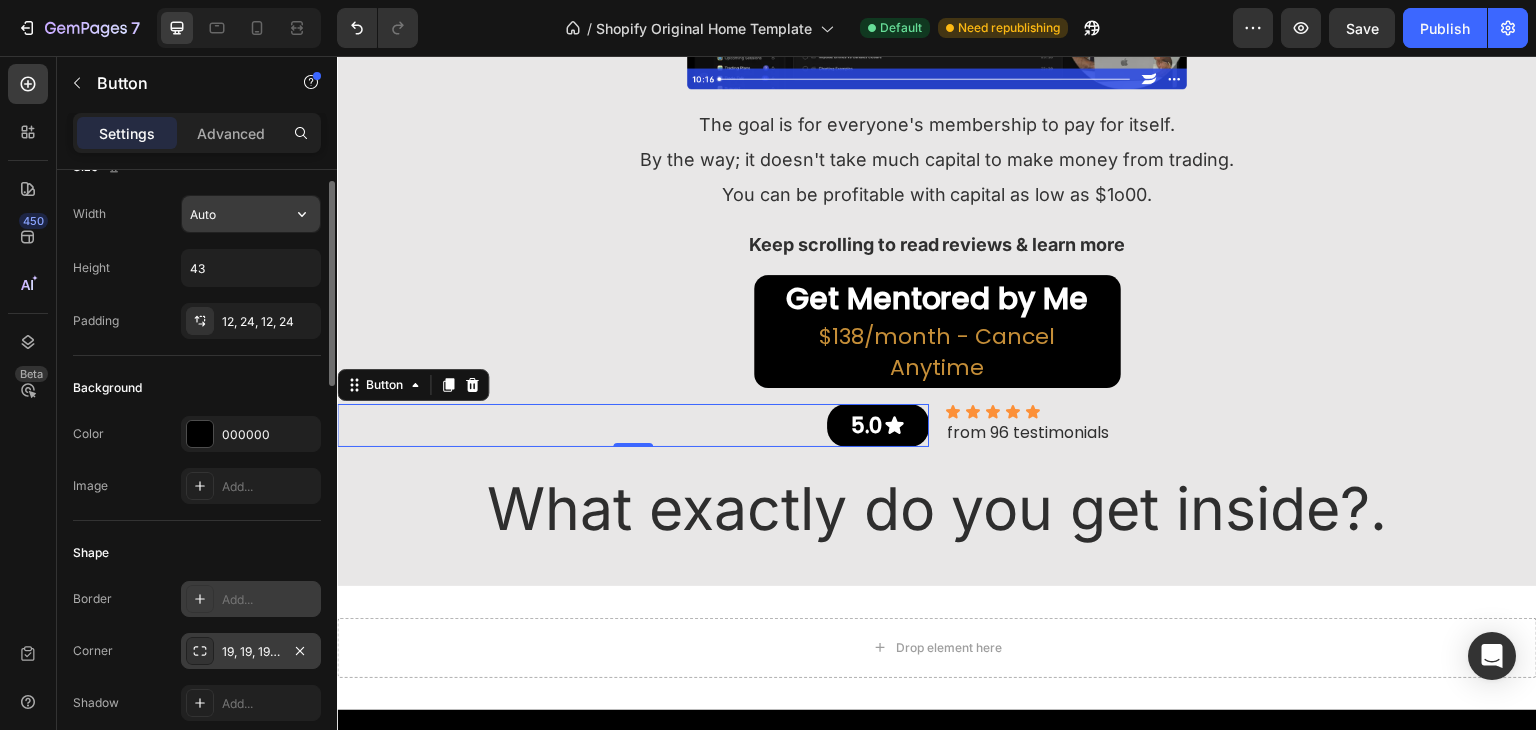 click on "Auto" at bounding box center [251, 214] 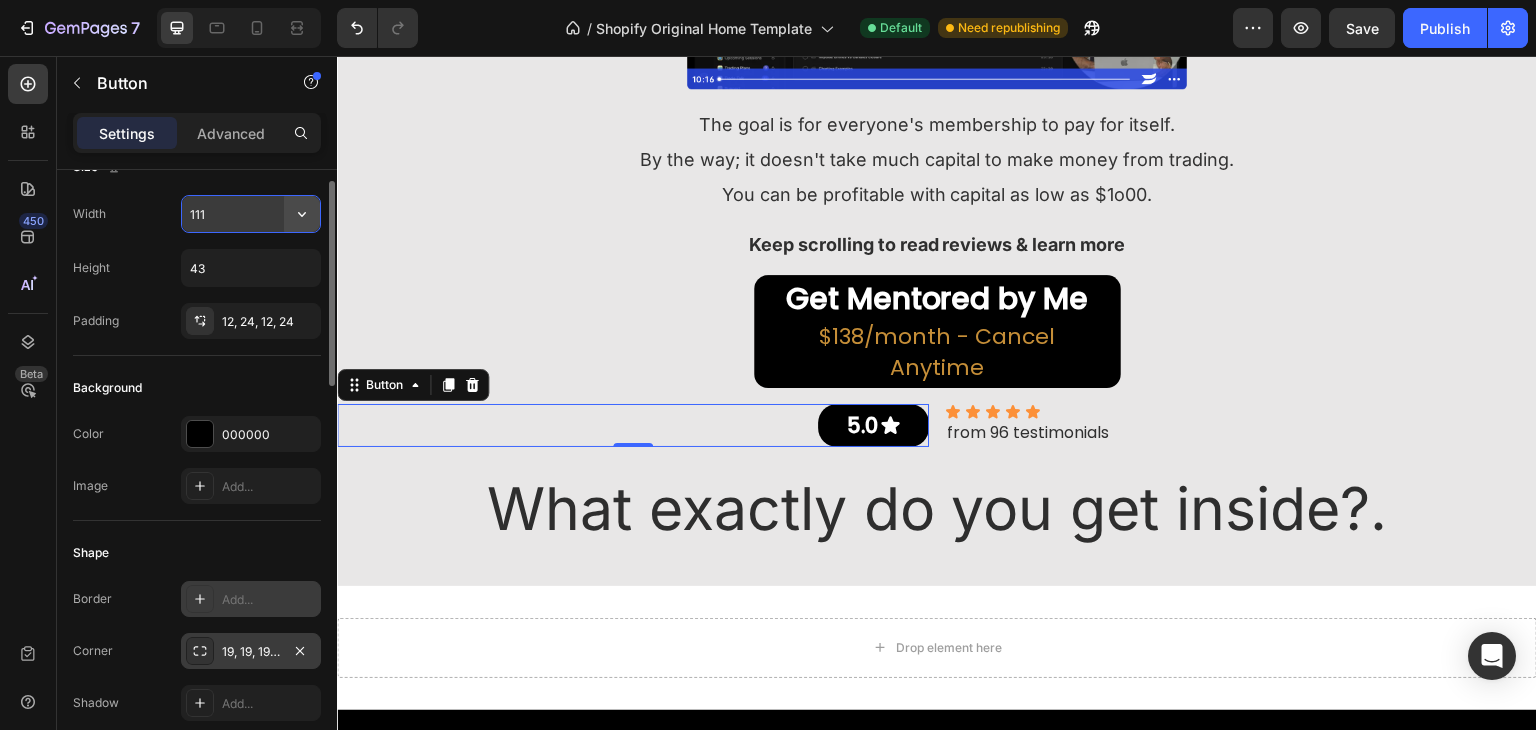 click 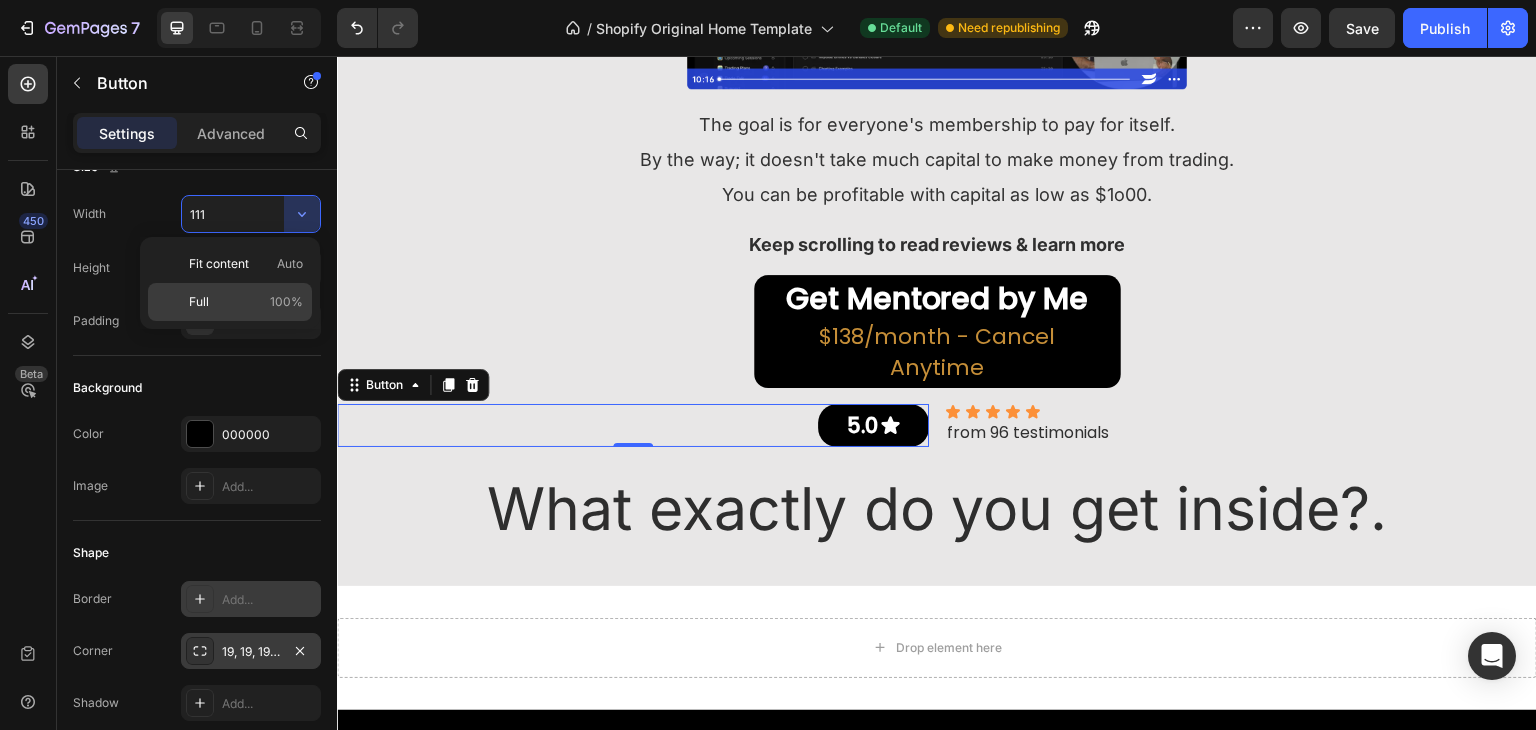 click on "Full 100%" 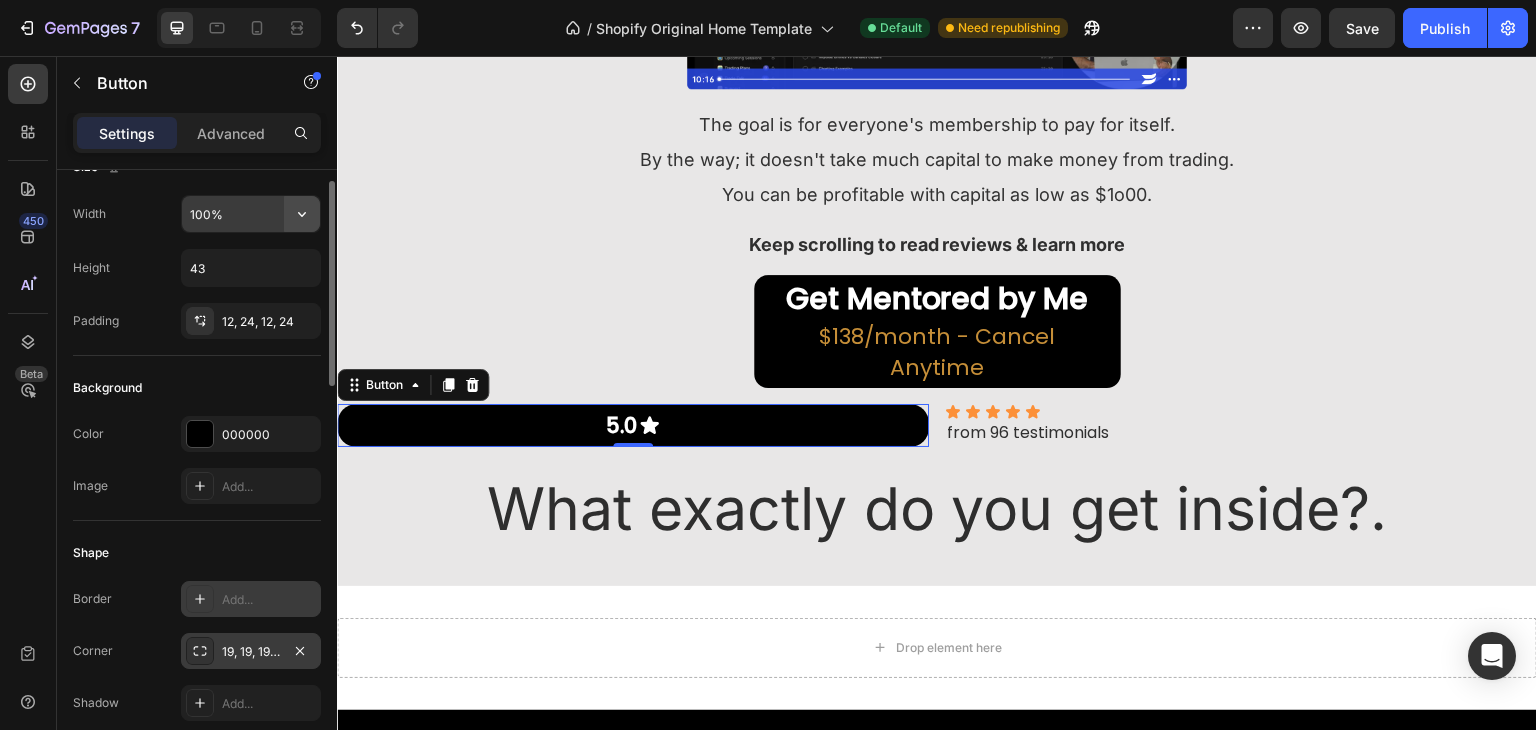 click 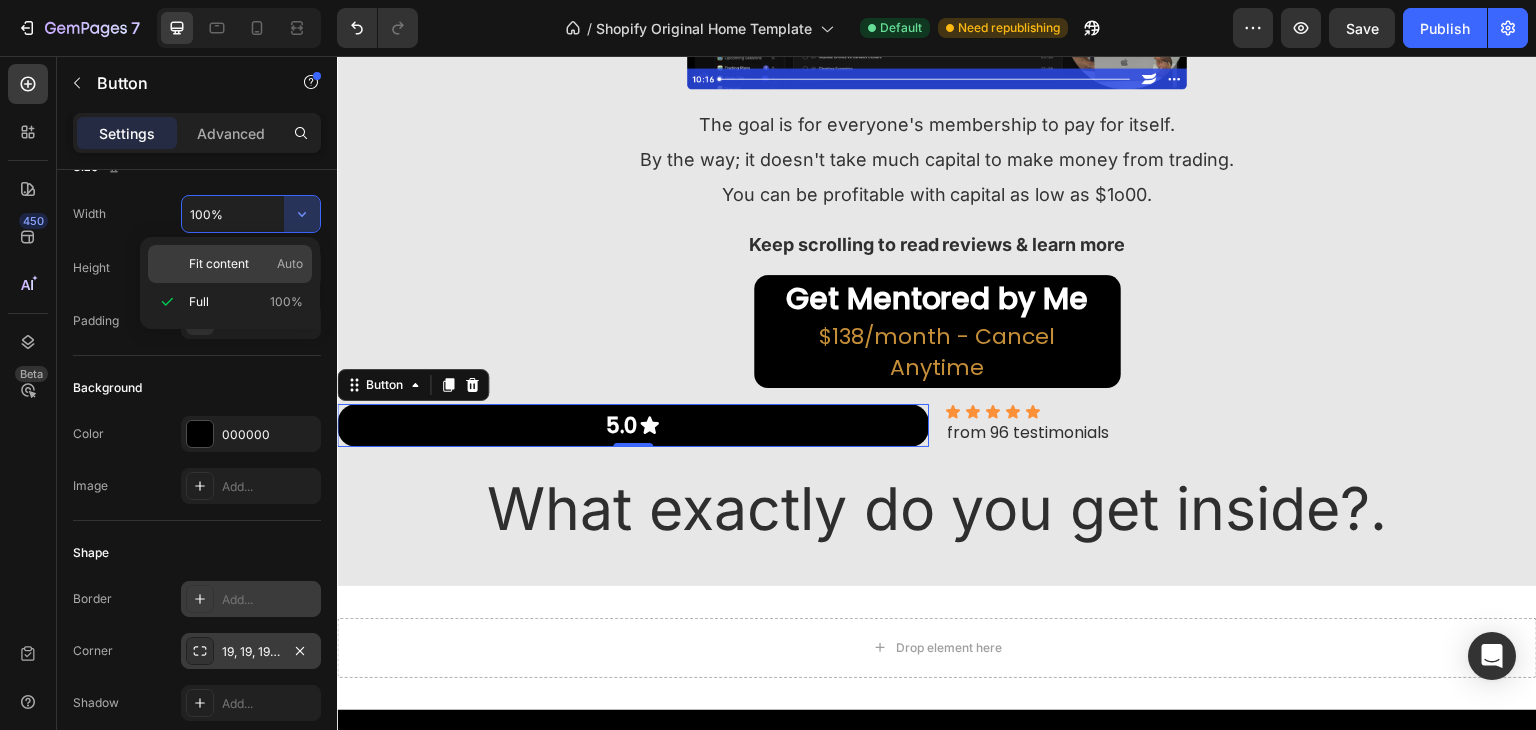 click on "Auto" at bounding box center (290, 264) 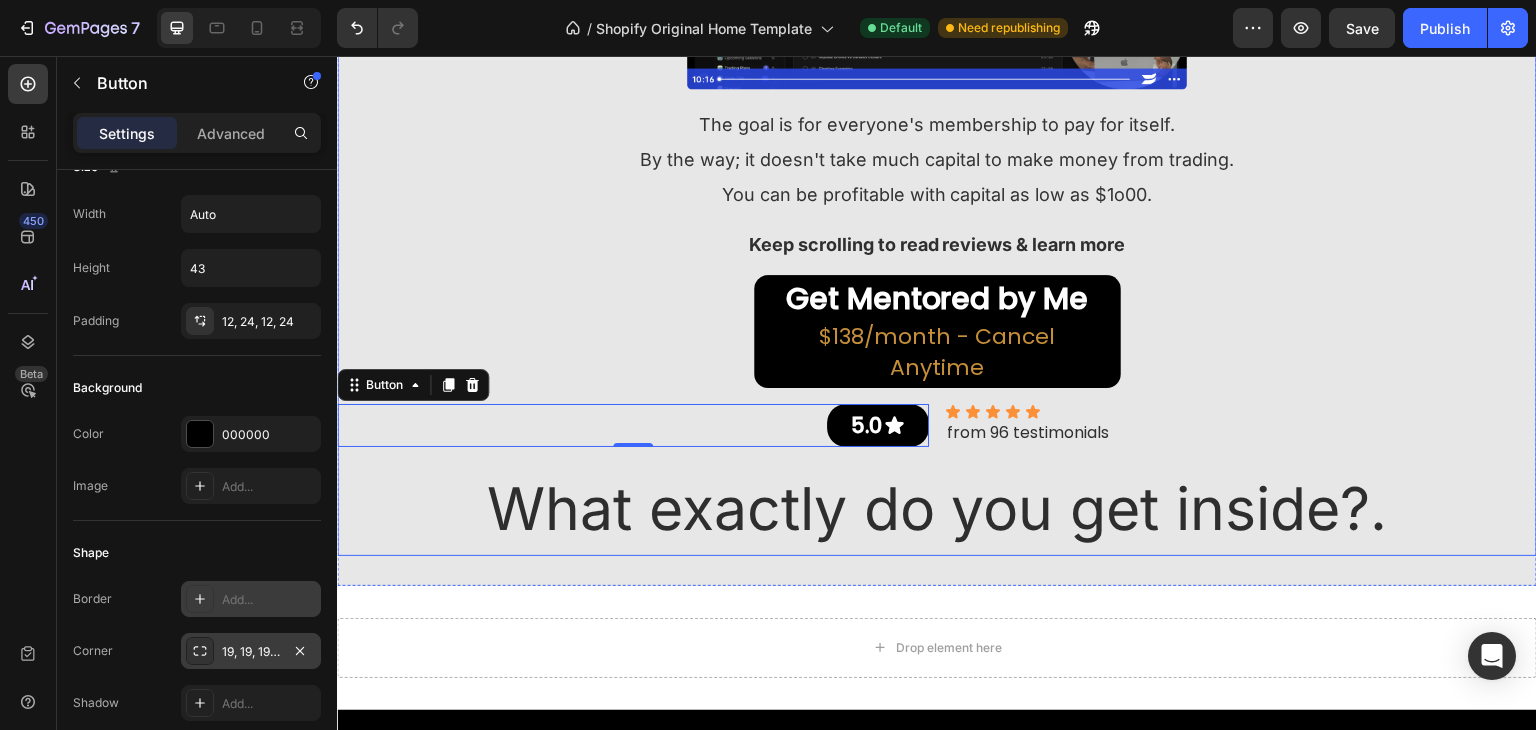 click on "Image Get Direct Access To Me, My Strategy/Course, And Weekly Calls With Me Heading I'm mentoring hundreds of traders to profitability How much would you payto be one of them?. Text Block Image The goal is for everyone's membership to pay for itself. By the way; it doesn't take much capital to make money from trading. You can be profitable with capital as low as $1o00. Text Block Keep scrolling to read reviews & learn more Text Block Get Mentored by Me Heading $138/month - Cancel Anytime Text Block Row 5.0 Button   0 Icon Icon Icon Icon Icon Icon List from 96 testimonials Text Block Row What exactly do you get inside?. Heading" at bounding box center (937, 90) 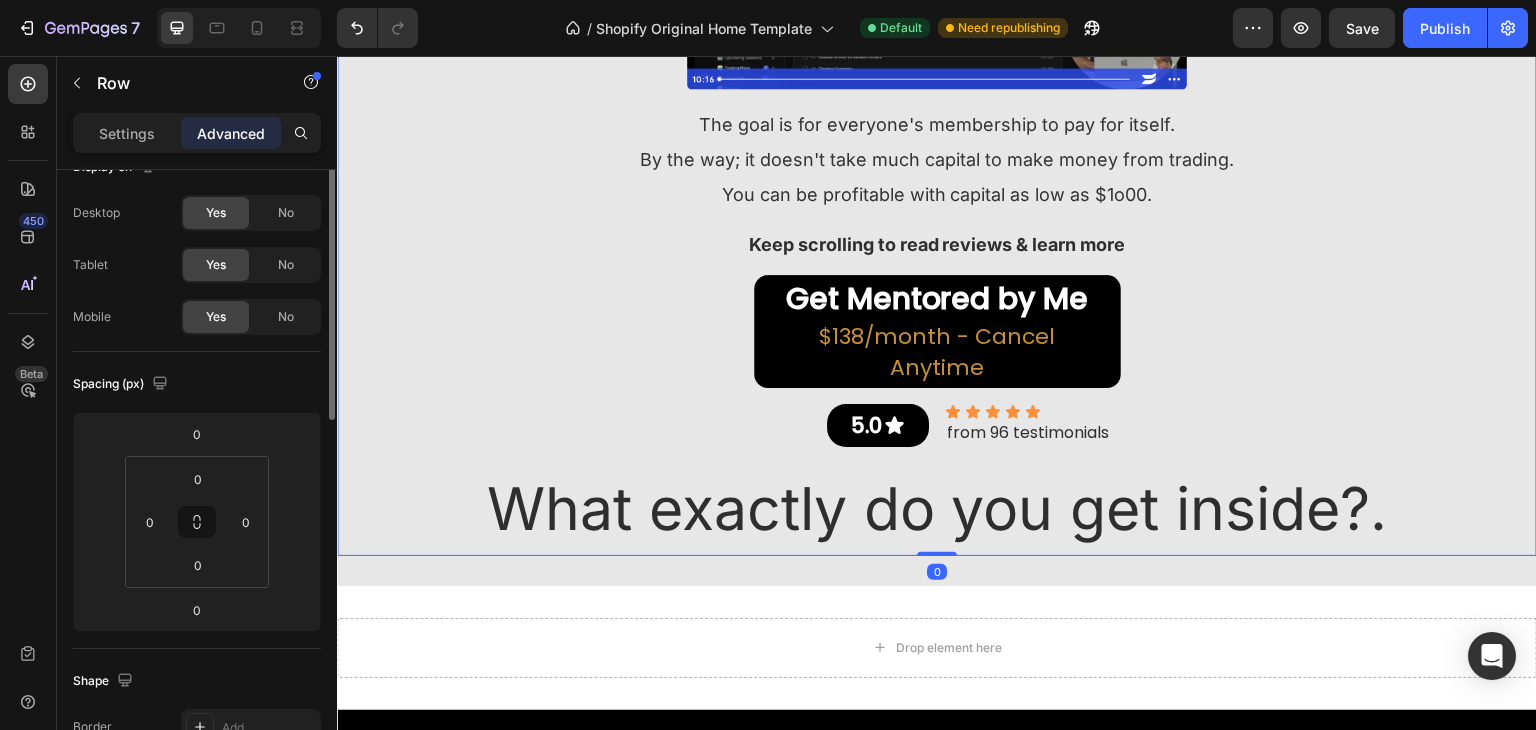 scroll, scrollTop: 0, scrollLeft: 0, axis: both 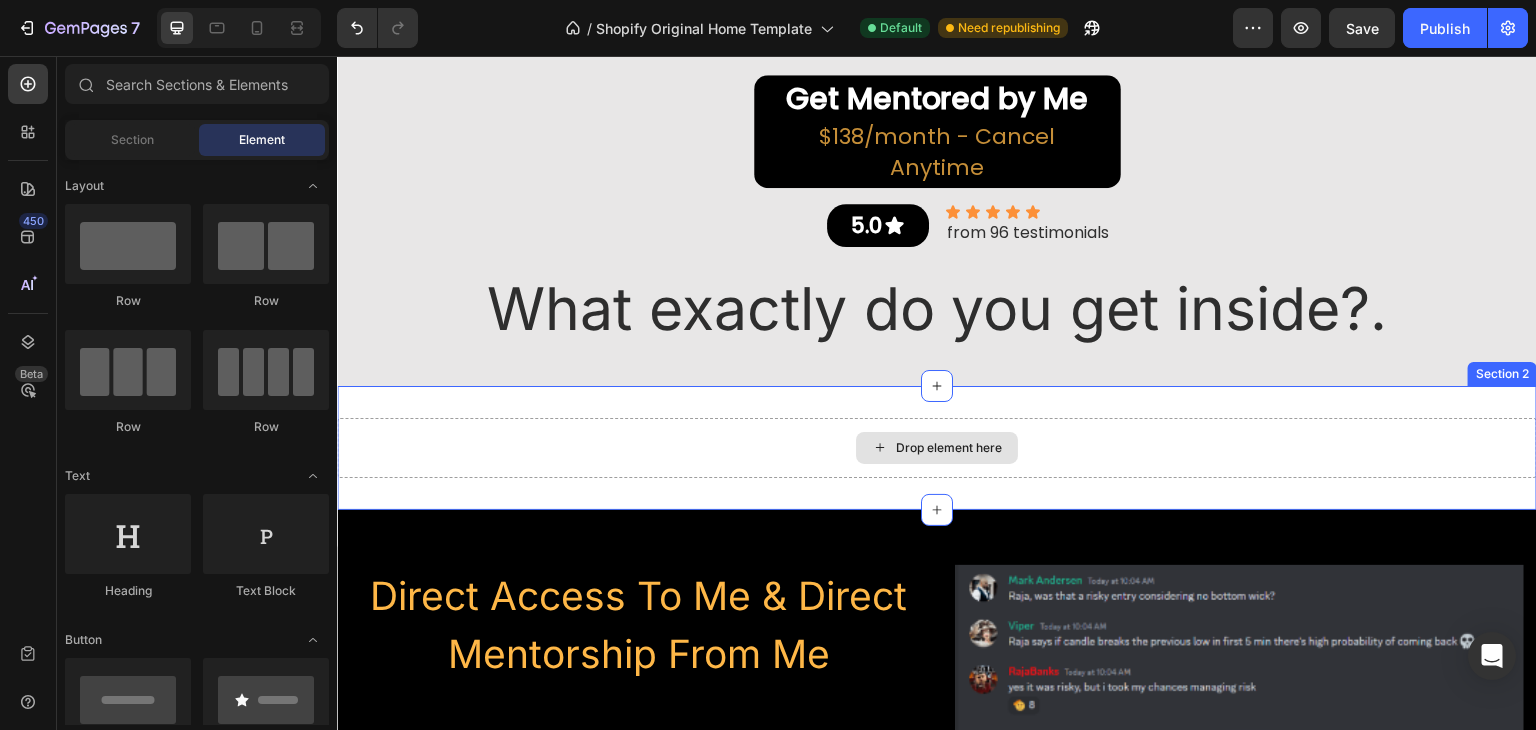 click on "Drop element here" at bounding box center [937, 448] 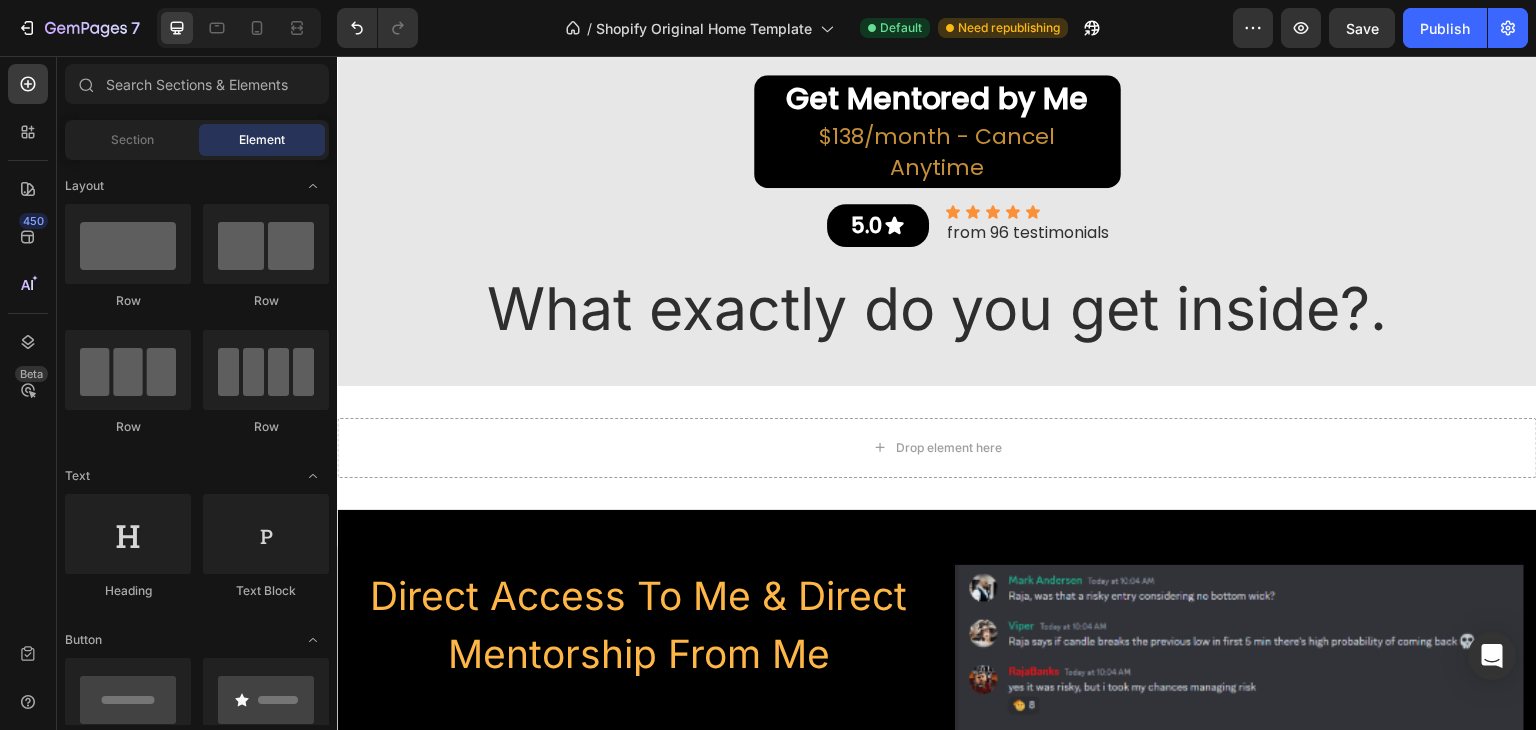click at bounding box center [128, 1530] 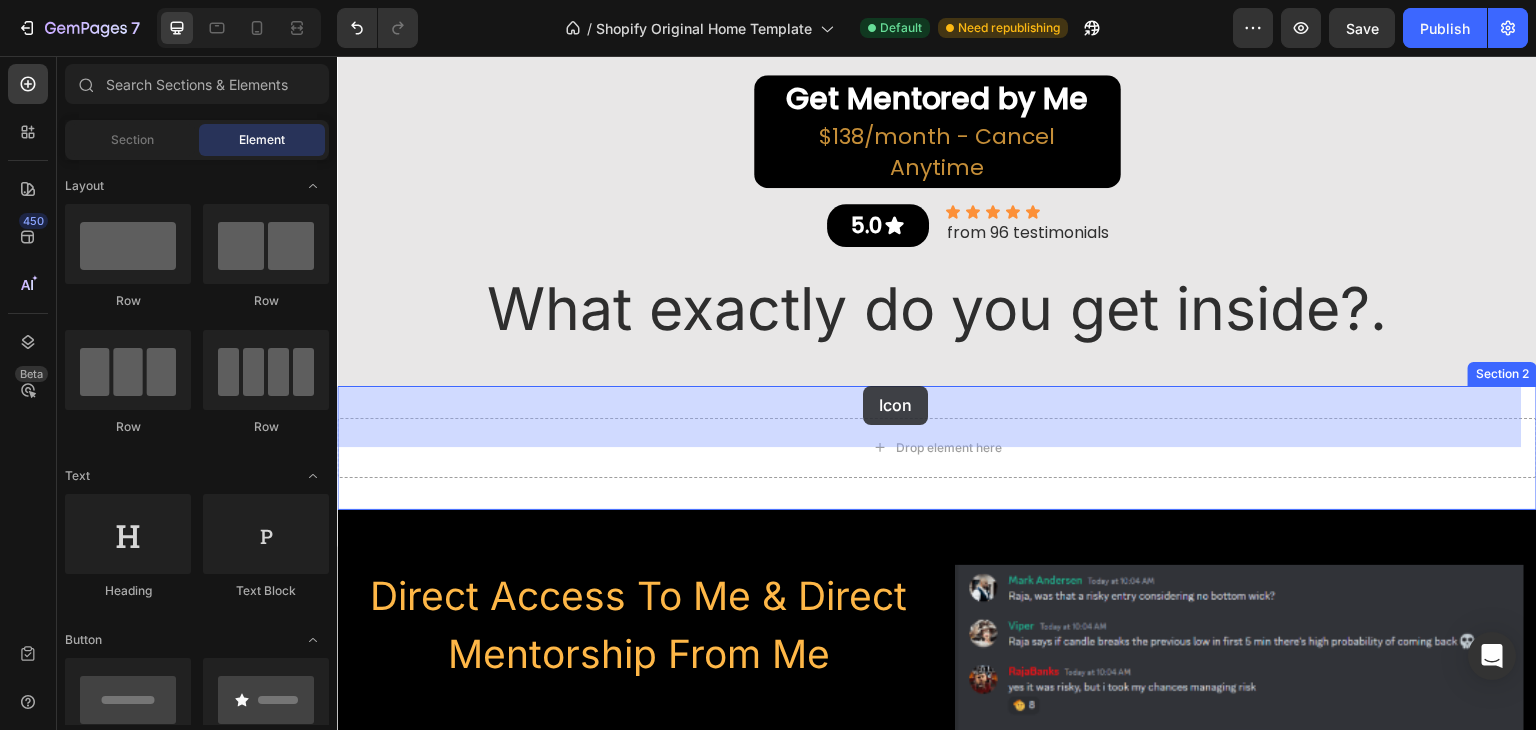 drag, startPoint x: 446, startPoint y: 606, endPoint x: 863, endPoint y: 386, distance: 471.47534 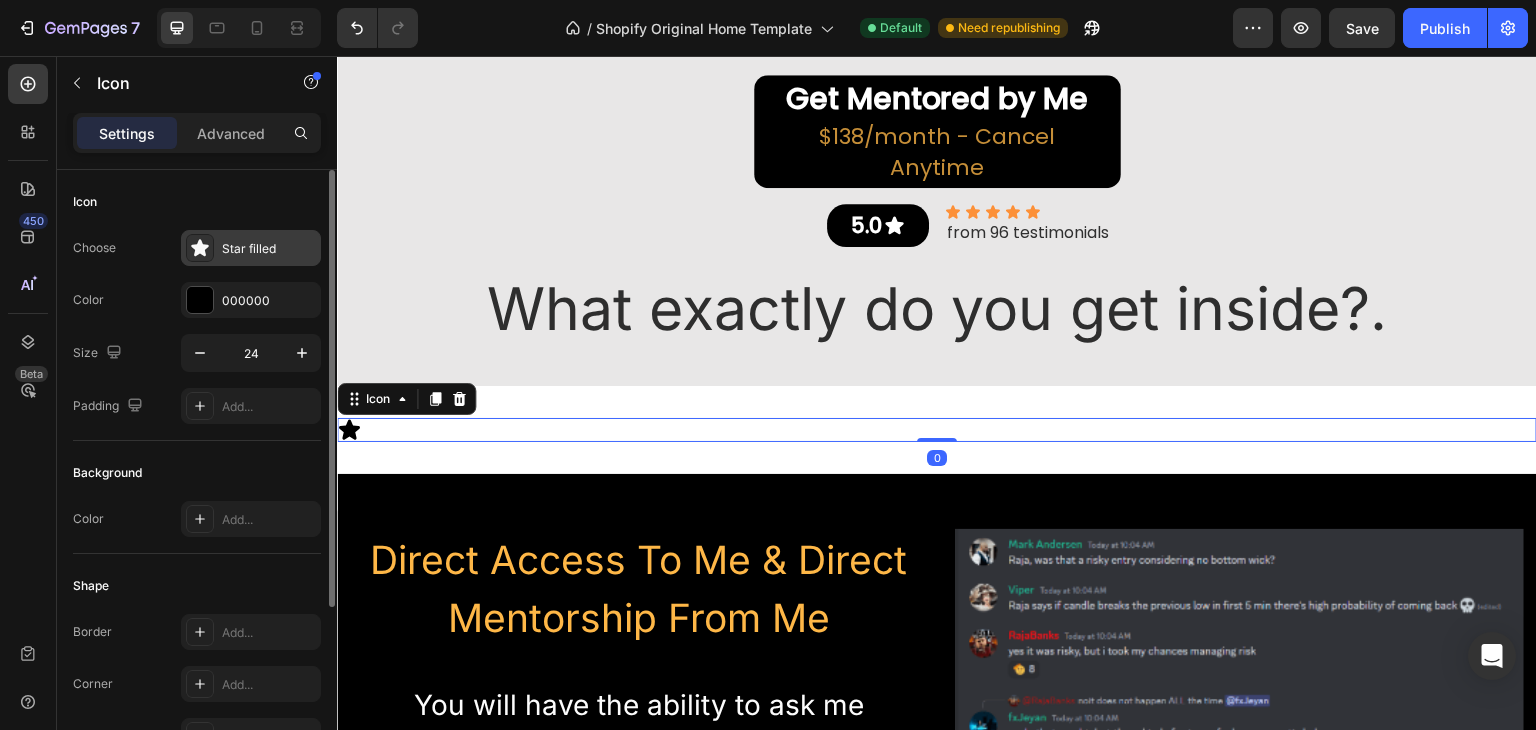 drag, startPoint x: 181, startPoint y: 246, endPoint x: 201, endPoint y: 257, distance: 22.825424 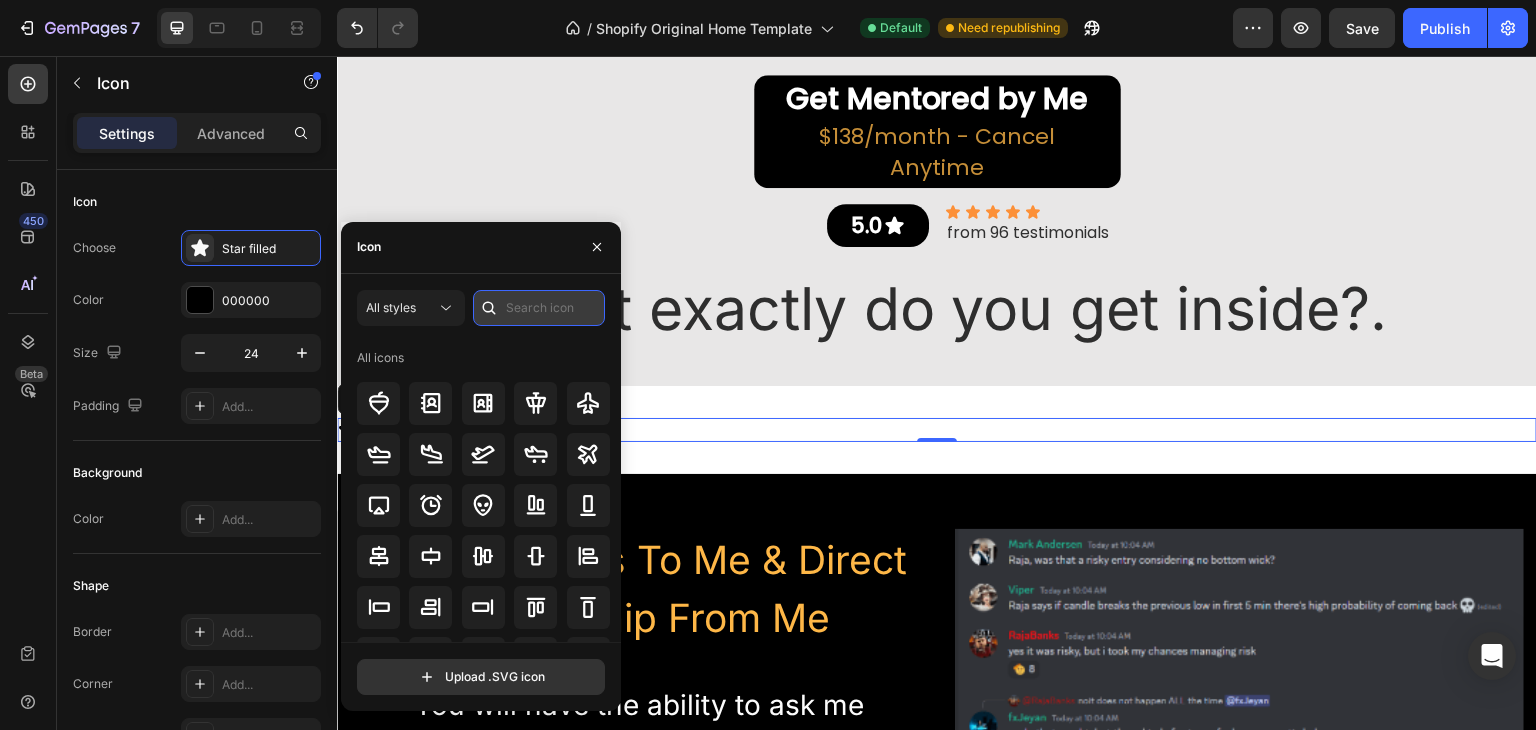 click at bounding box center [539, 308] 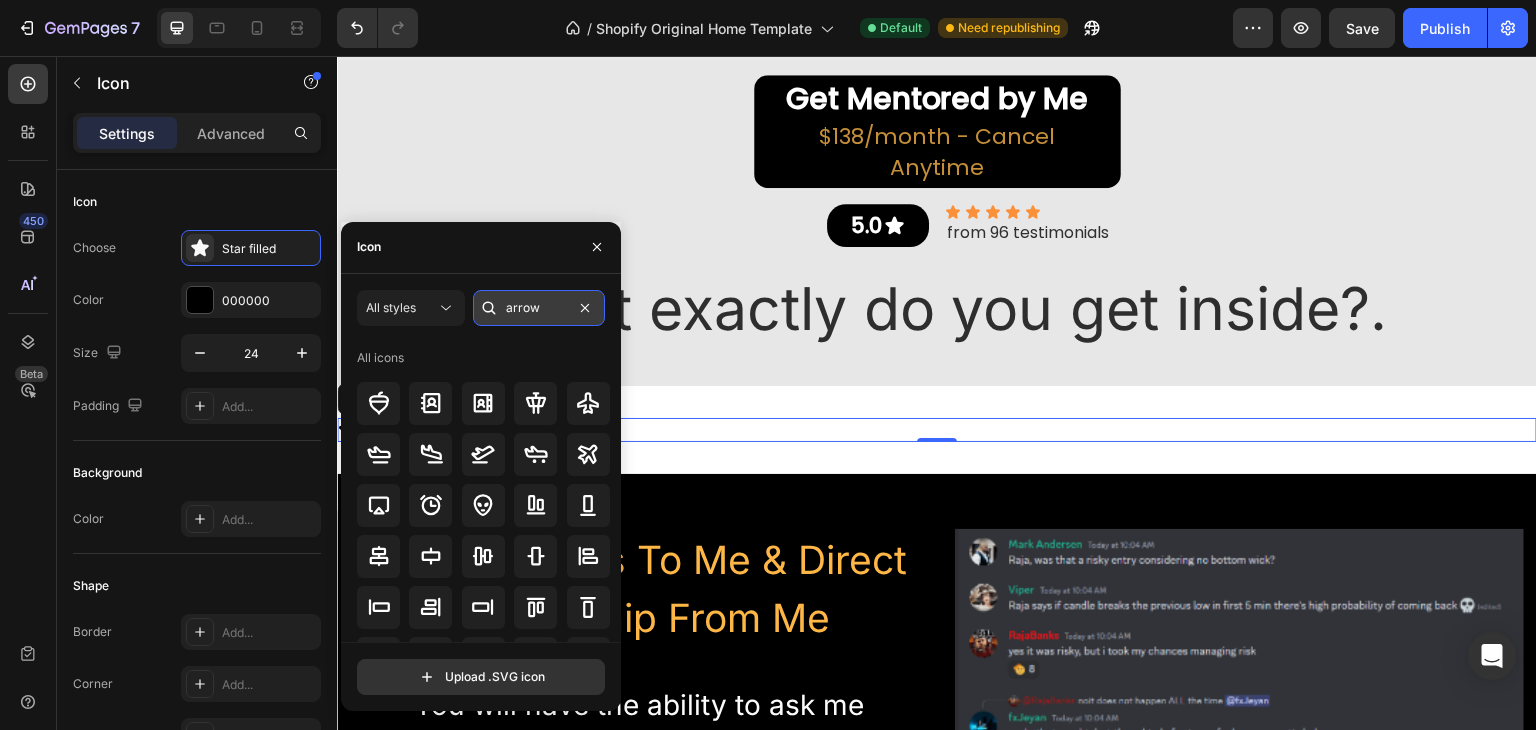 type on "arrow" 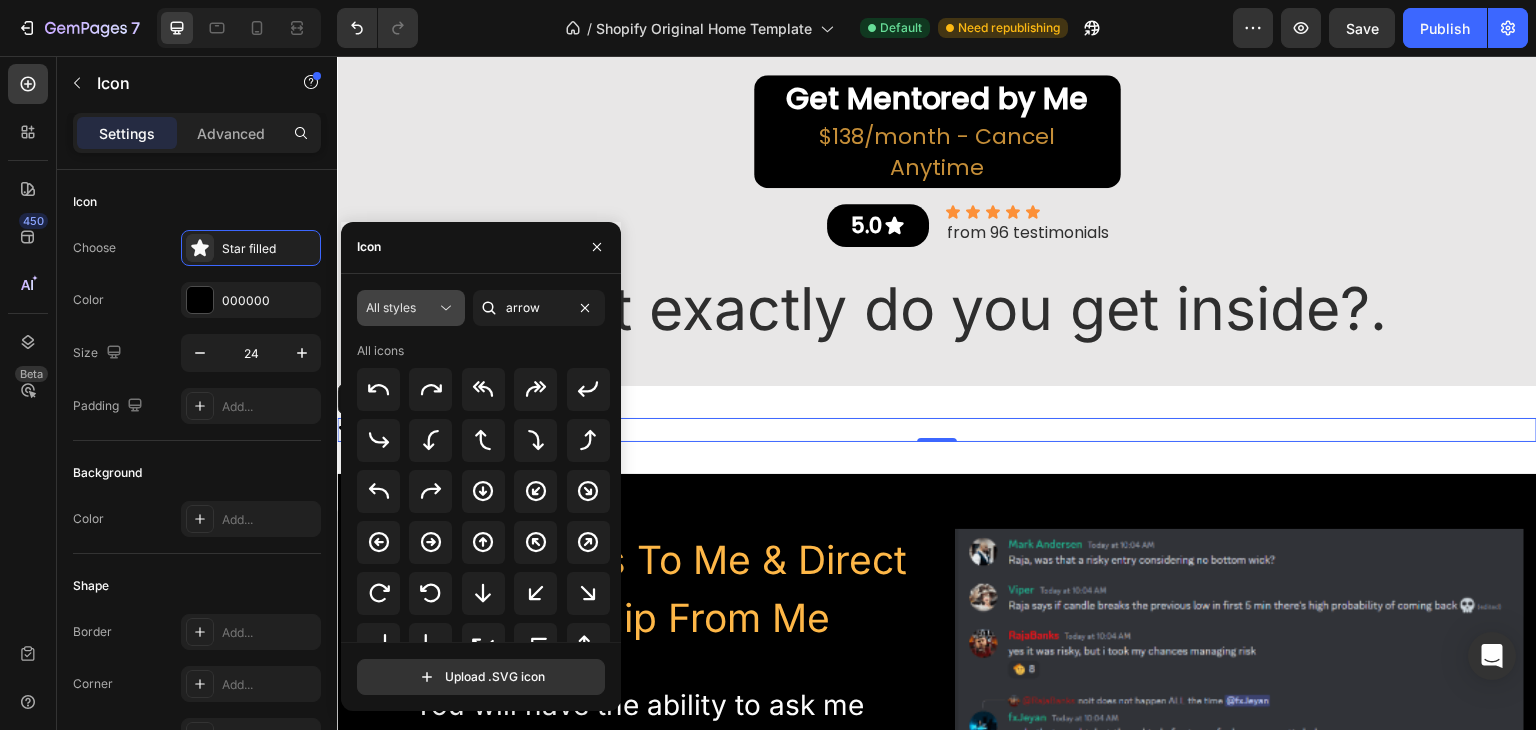 click on "All styles" 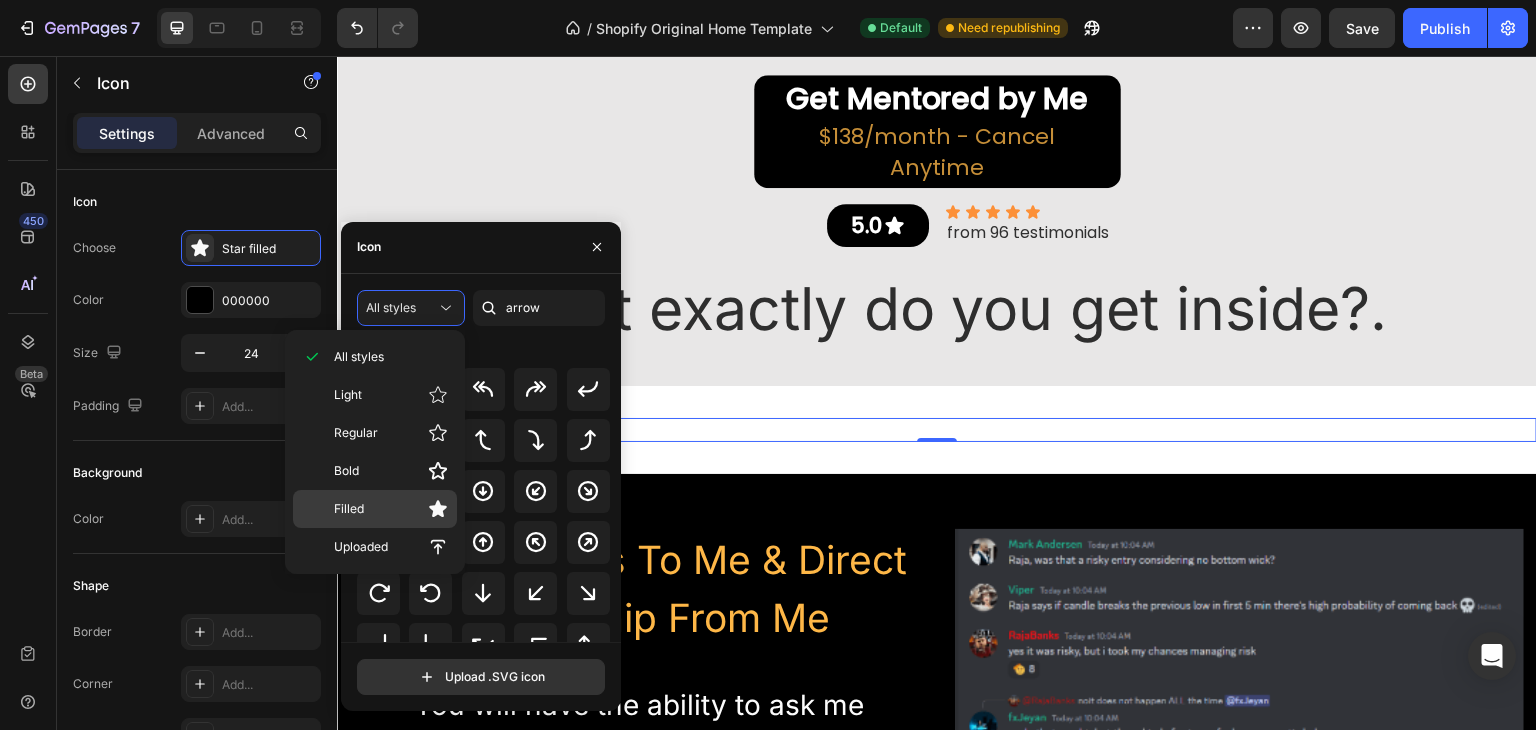 click on "Filled" at bounding box center [391, 509] 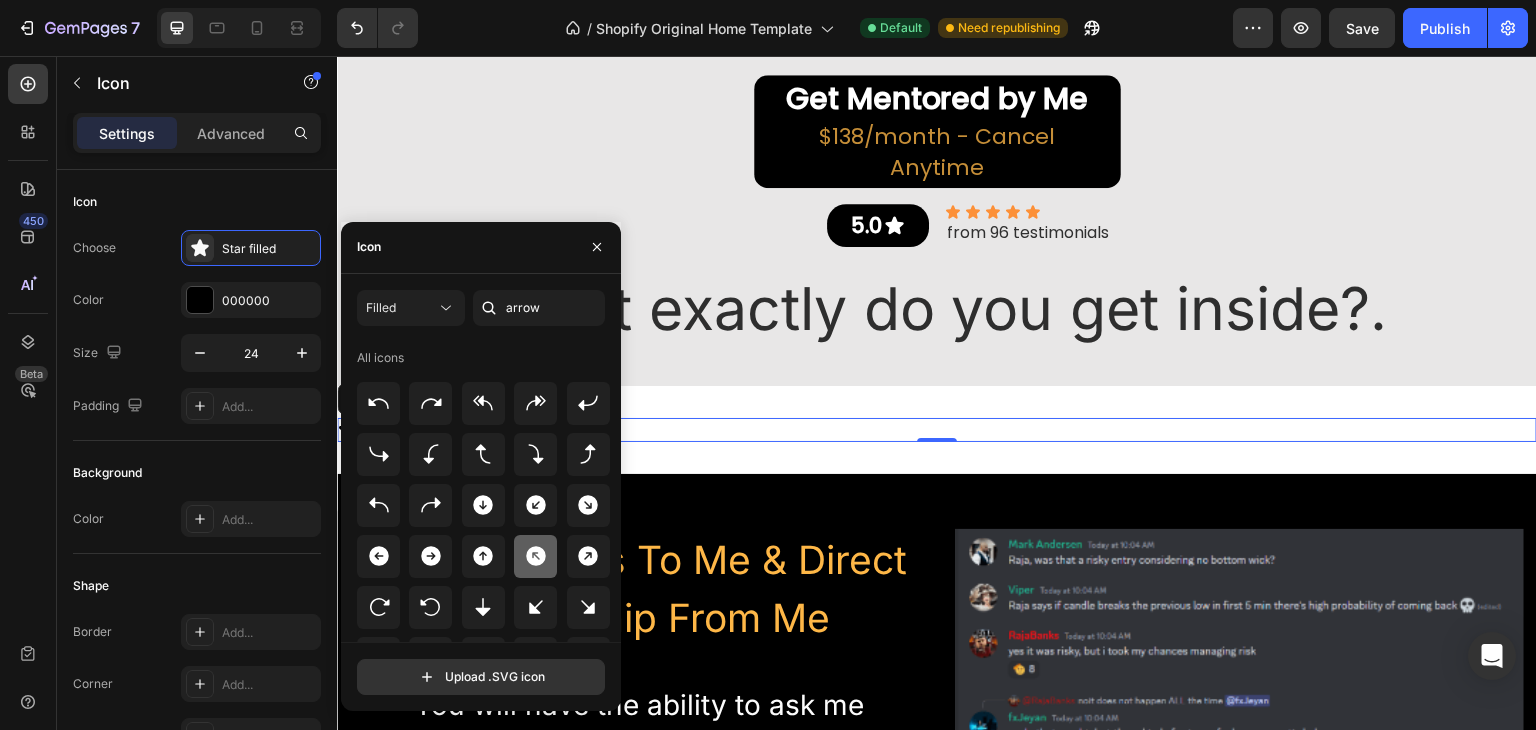 scroll, scrollTop: 100, scrollLeft: 0, axis: vertical 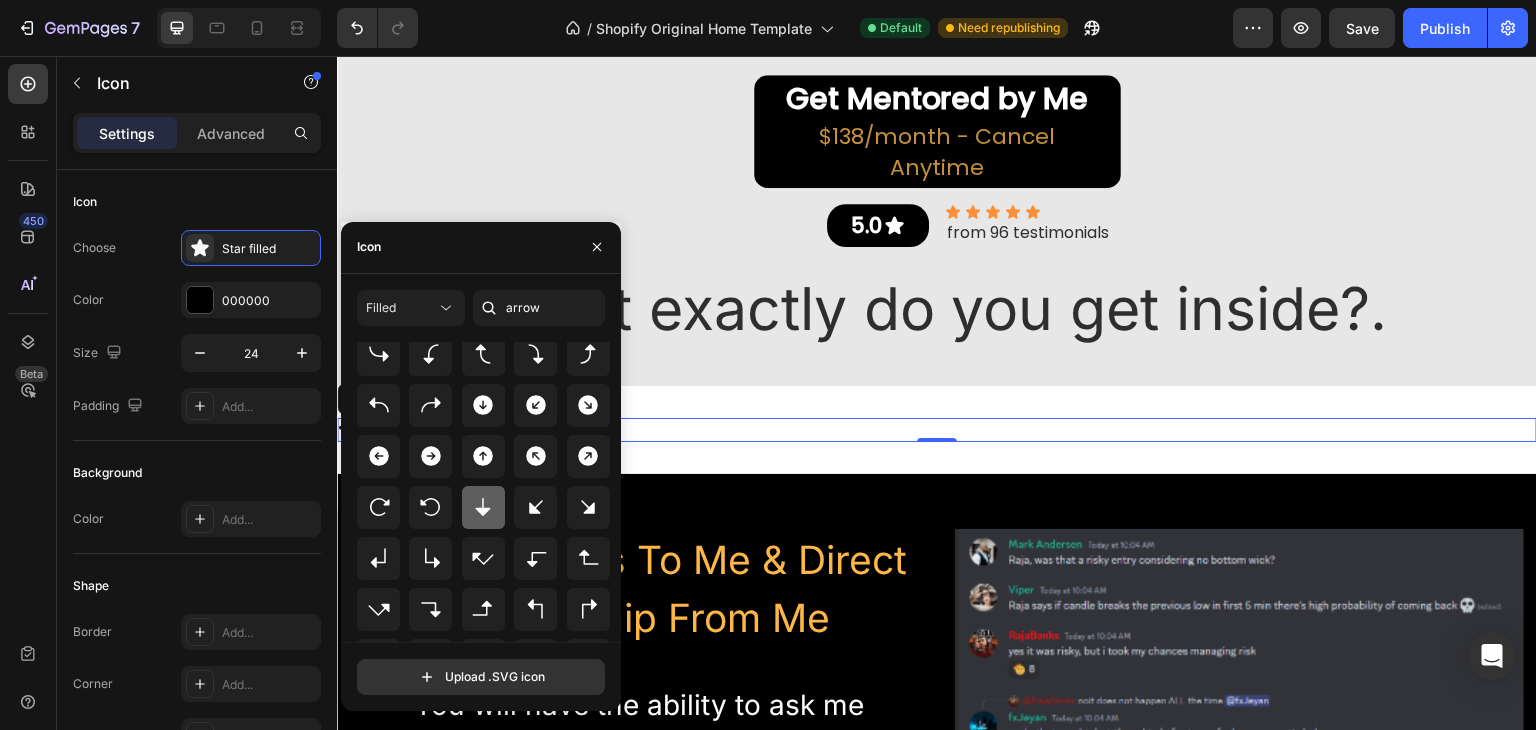 click 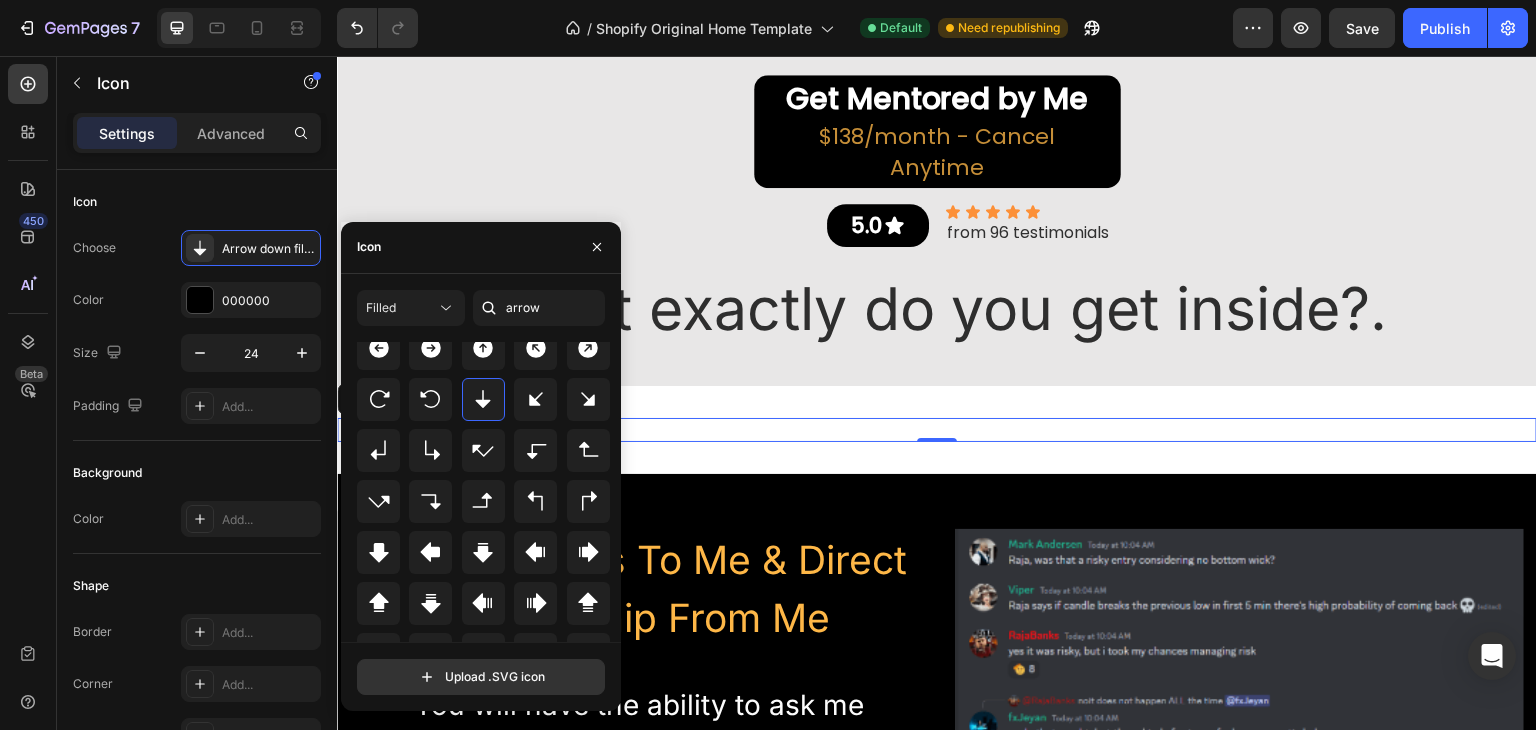 scroll, scrollTop: 300, scrollLeft: 0, axis: vertical 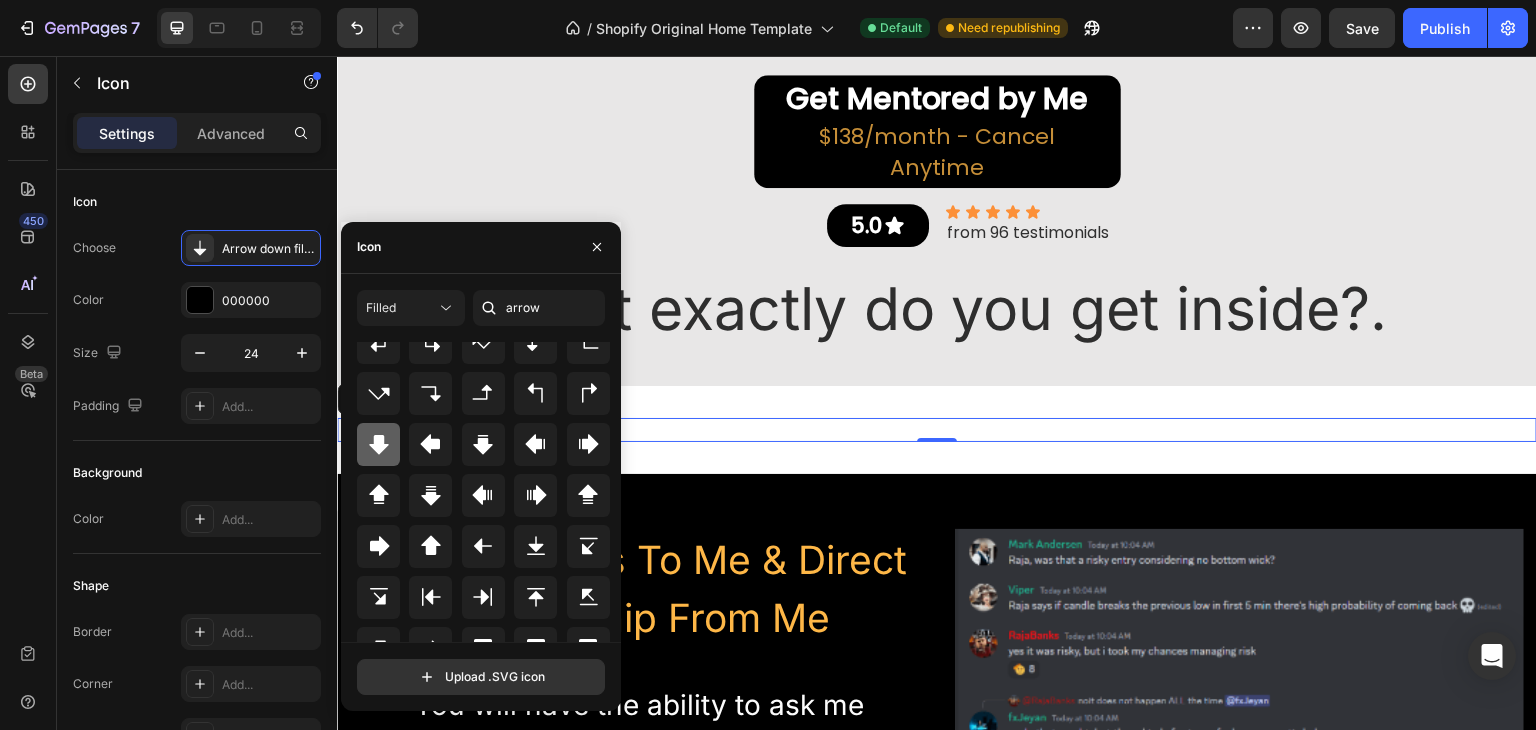 click 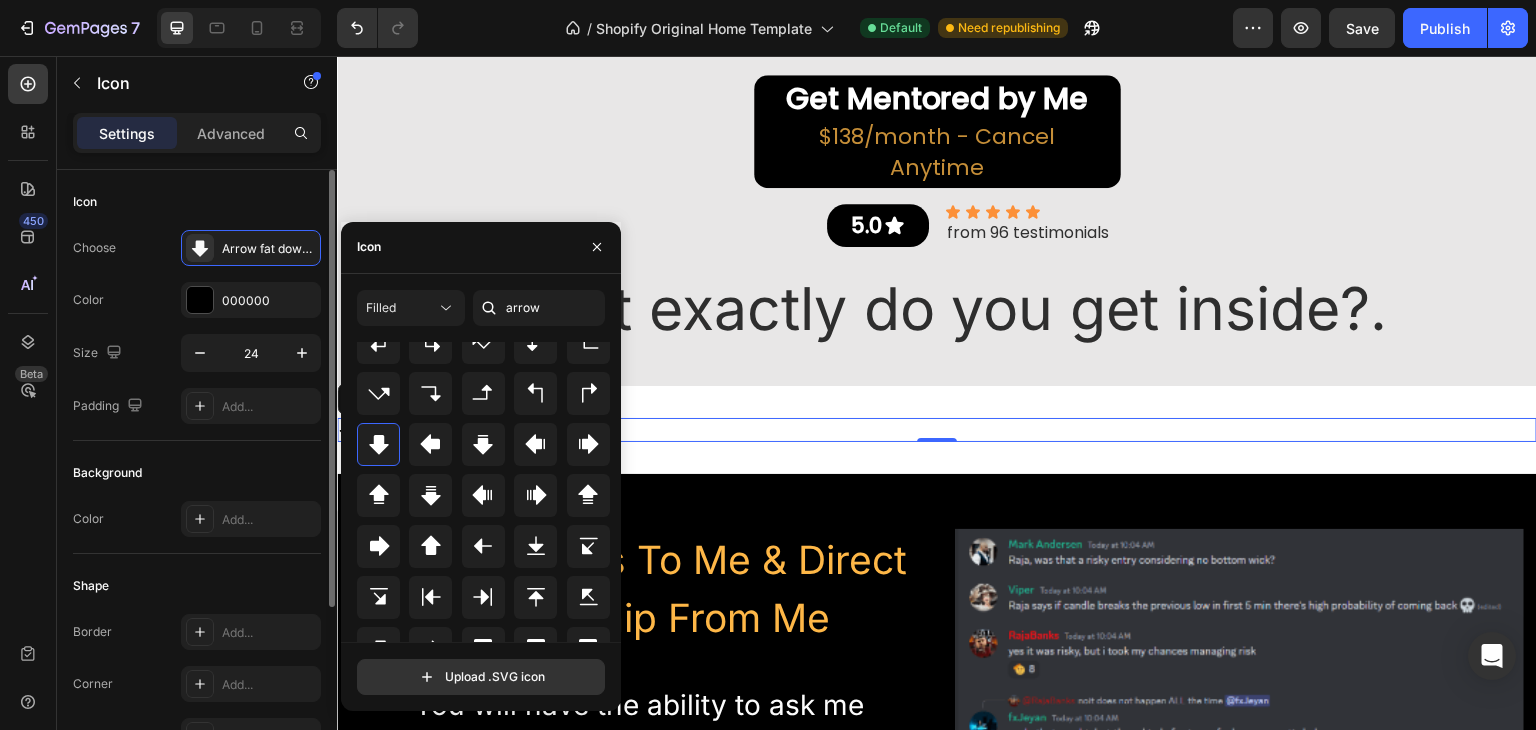 click on "Icon Choose
Arrow fat down filled Color 000000 Size 24 Padding Add..." 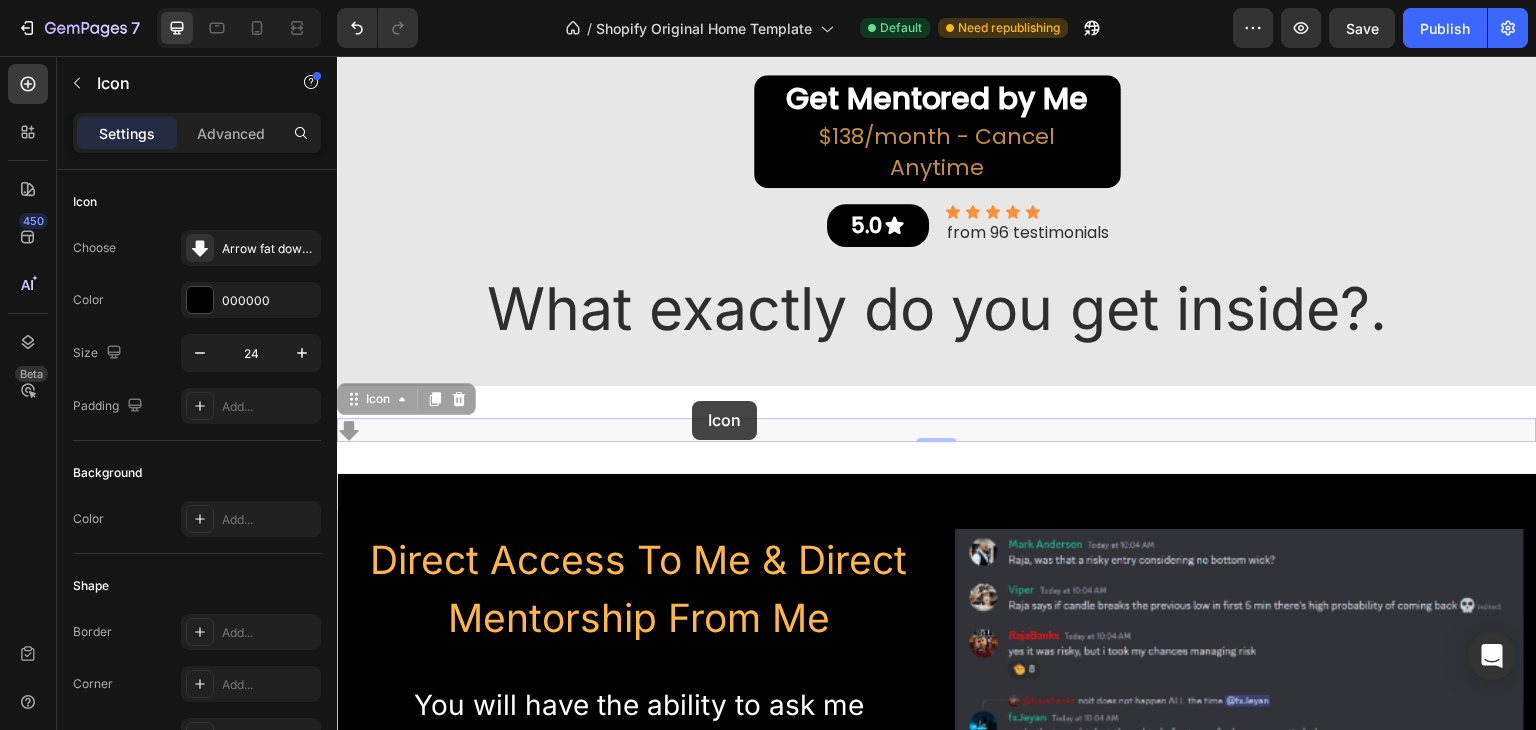 drag, startPoint x: 692, startPoint y: 401, endPoint x: 711, endPoint y: 309, distance: 93.941475 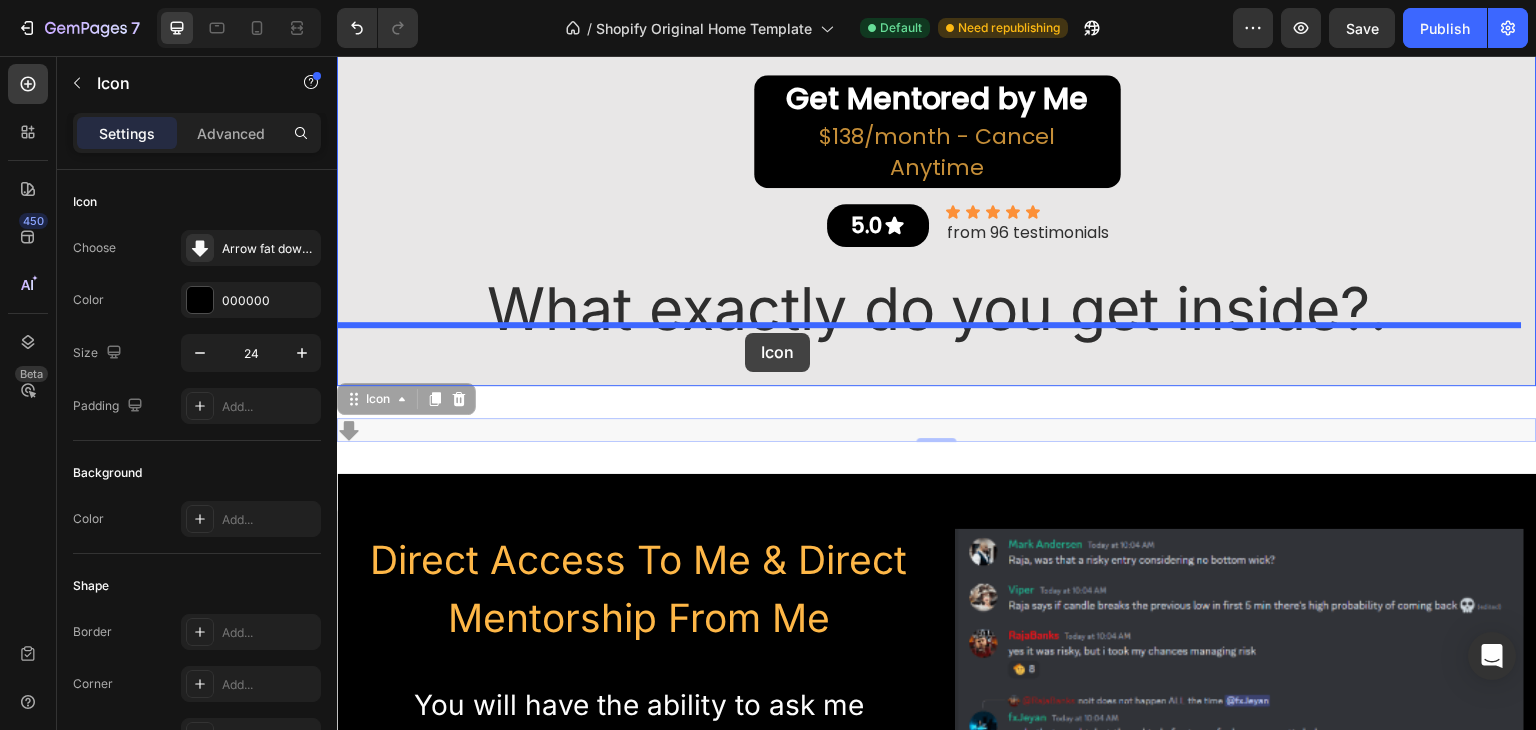 drag, startPoint x: 768, startPoint y: 394, endPoint x: 745, endPoint y: 333, distance: 65.192024 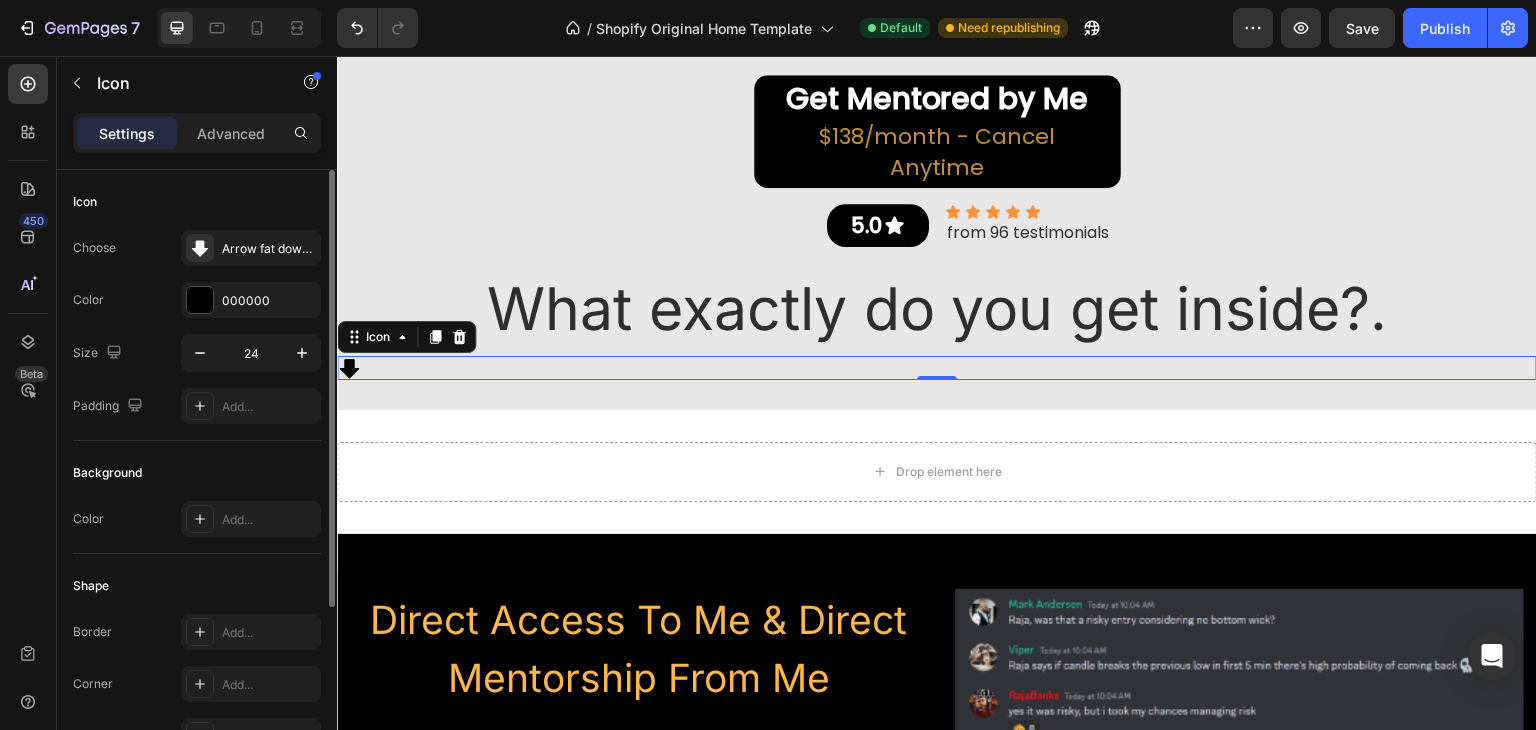 scroll, scrollTop: 252, scrollLeft: 0, axis: vertical 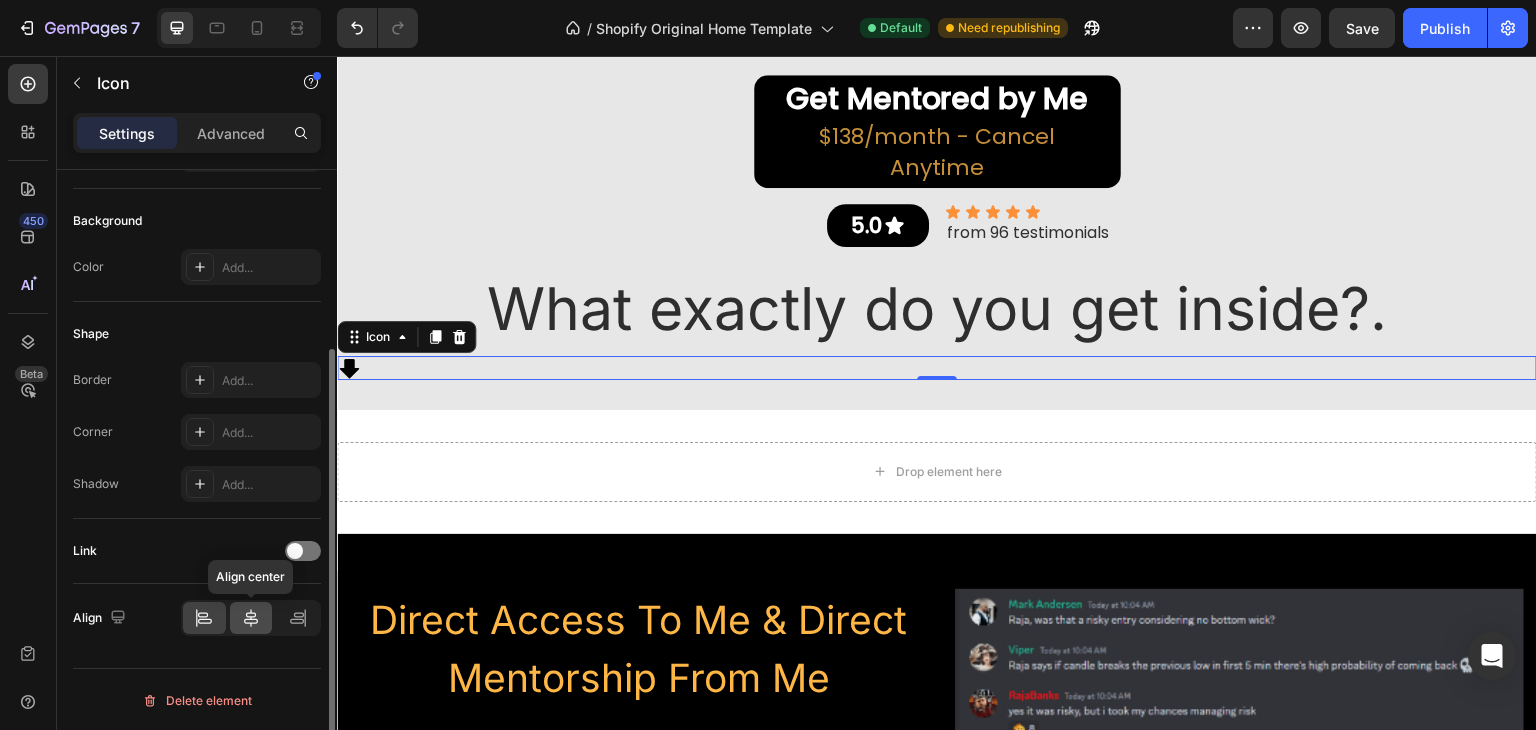 click 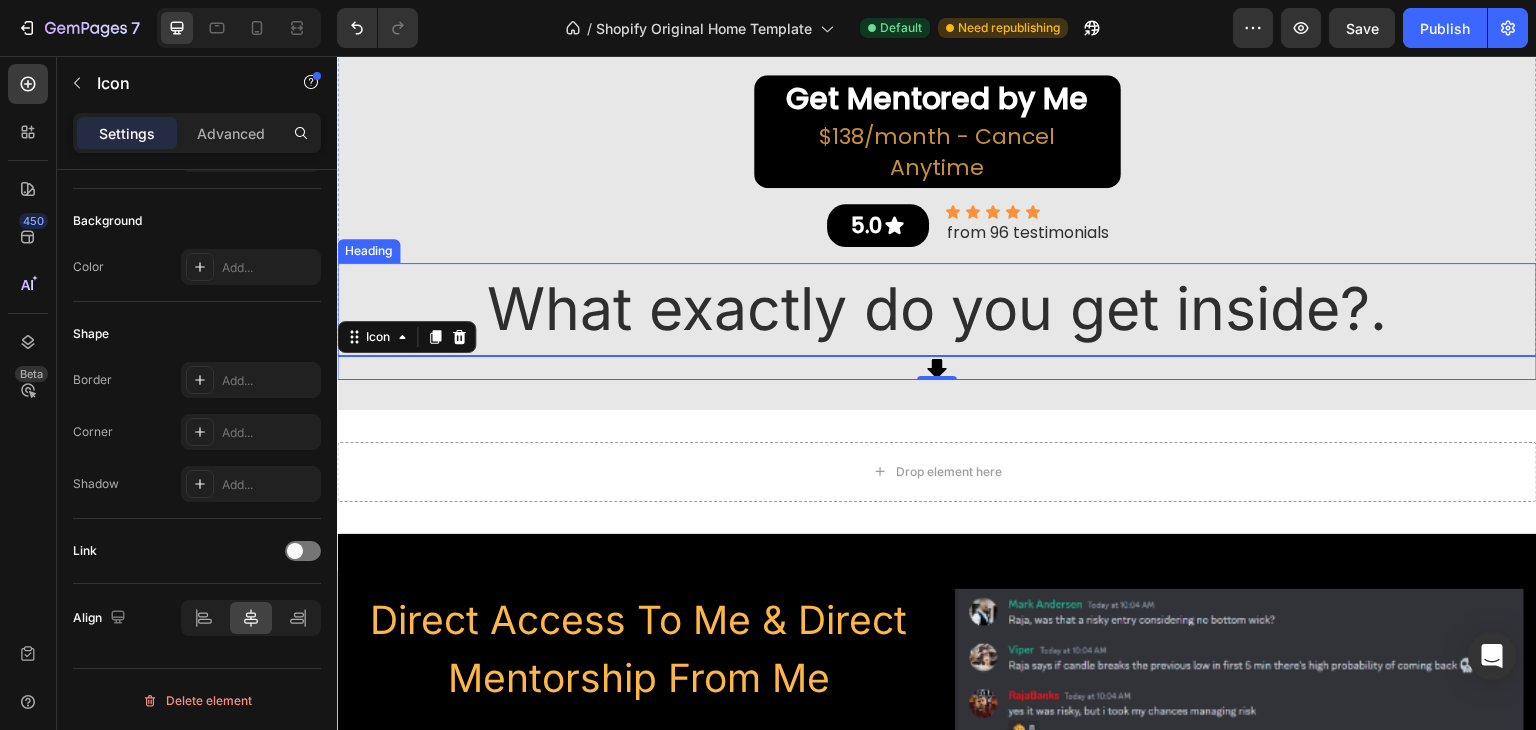 click on "What exactly do you get inside?." at bounding box center [937, 309] 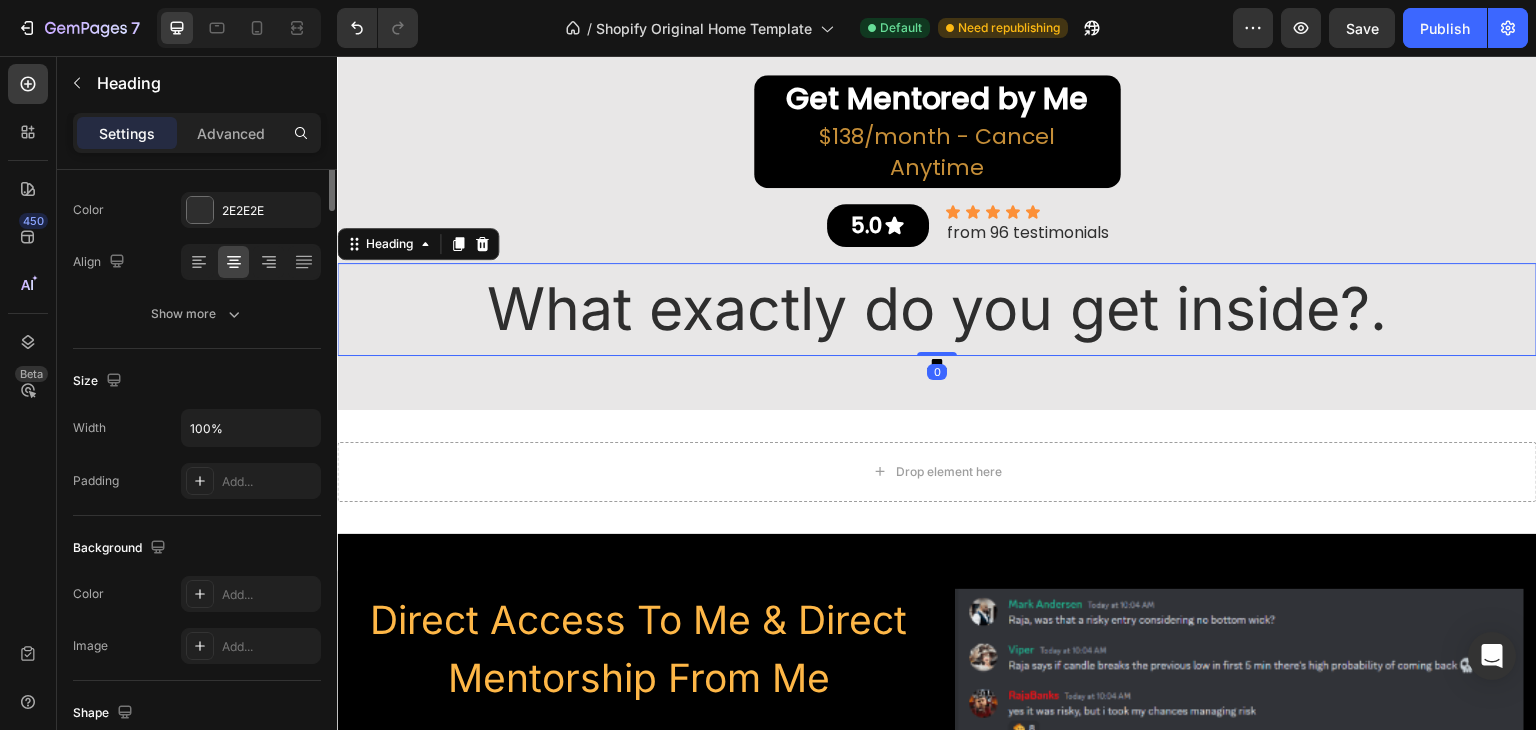 scroll, scrollTop: 0, scrollLeft: 0, axis: both 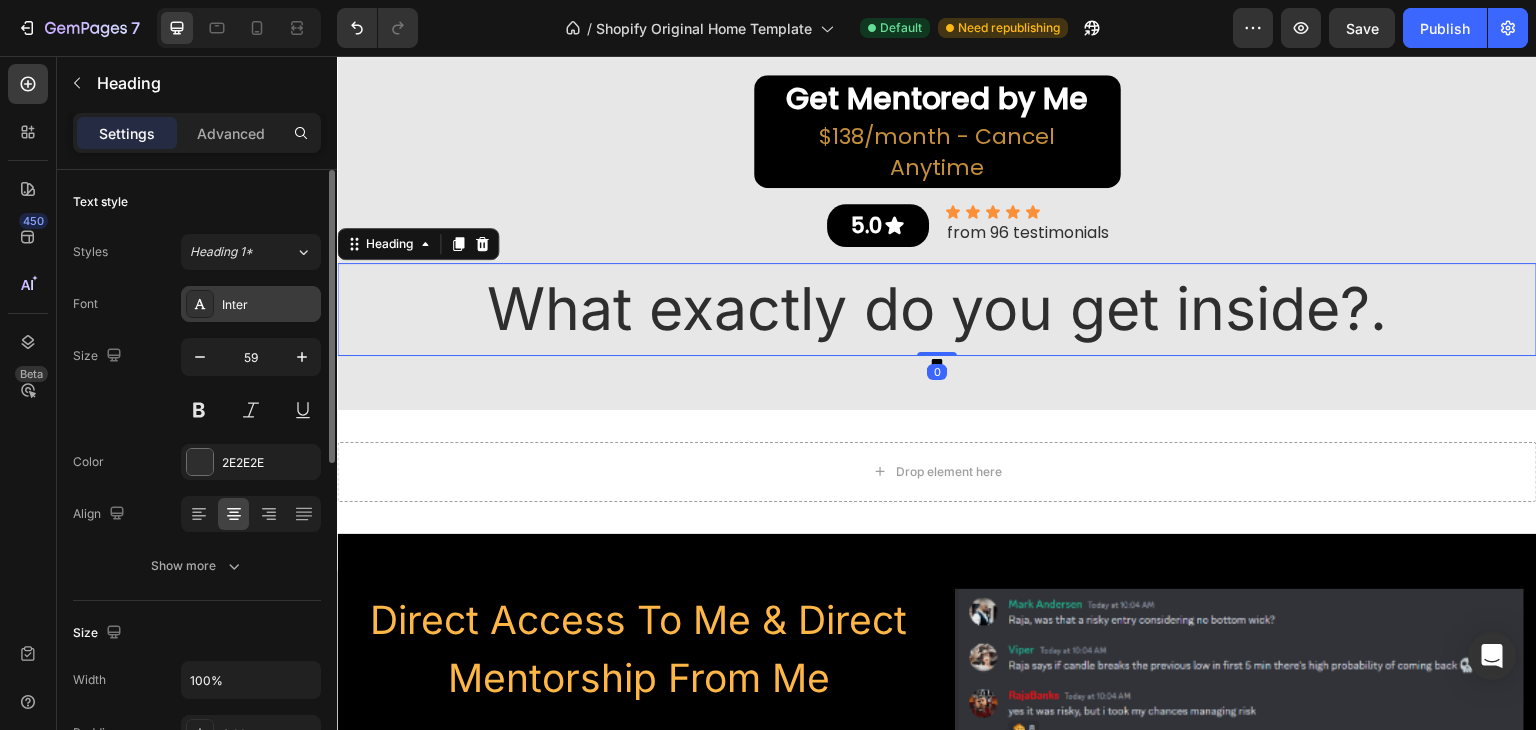 click on "Inter" at bounding box center (269, 305) 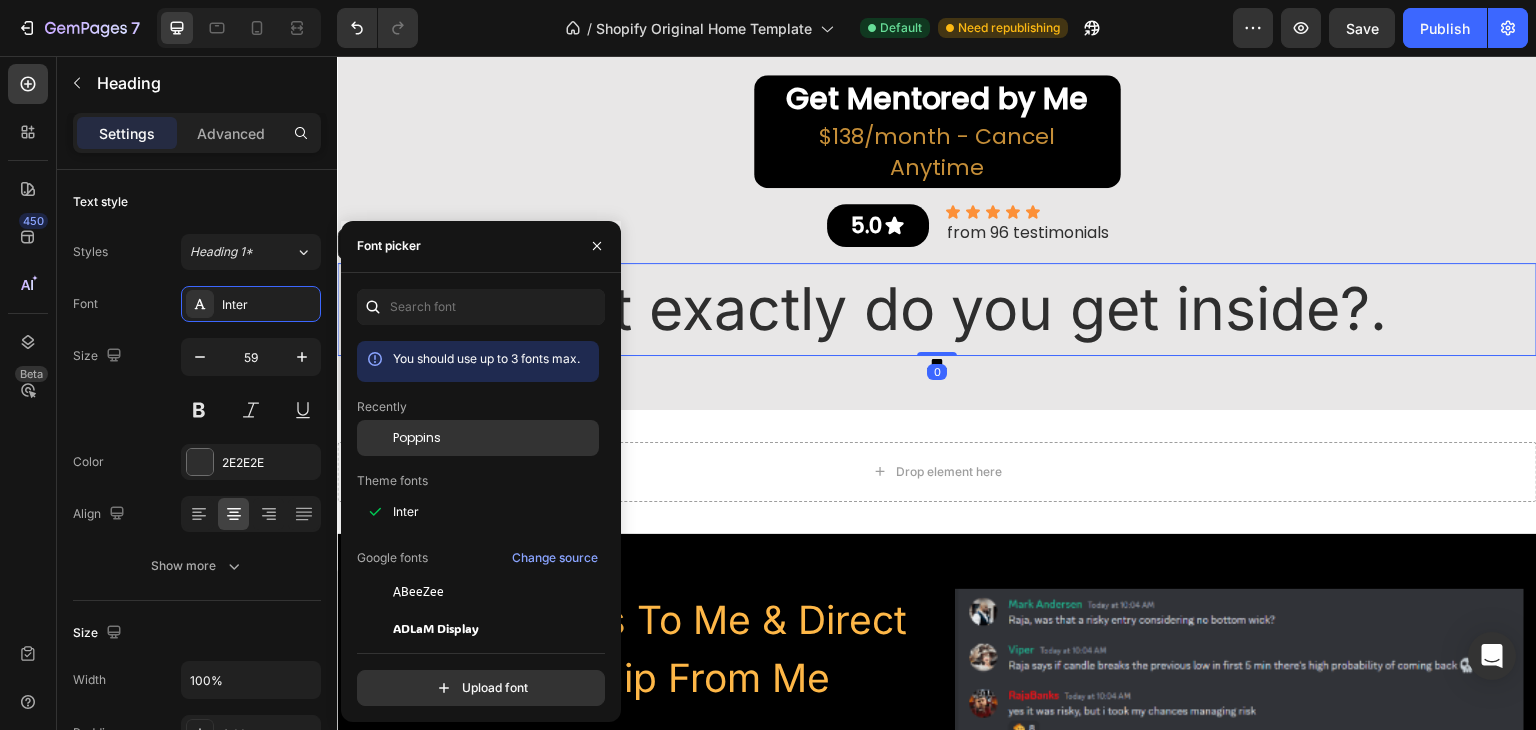 click on "Poppins" at bounding box center [417, 438] 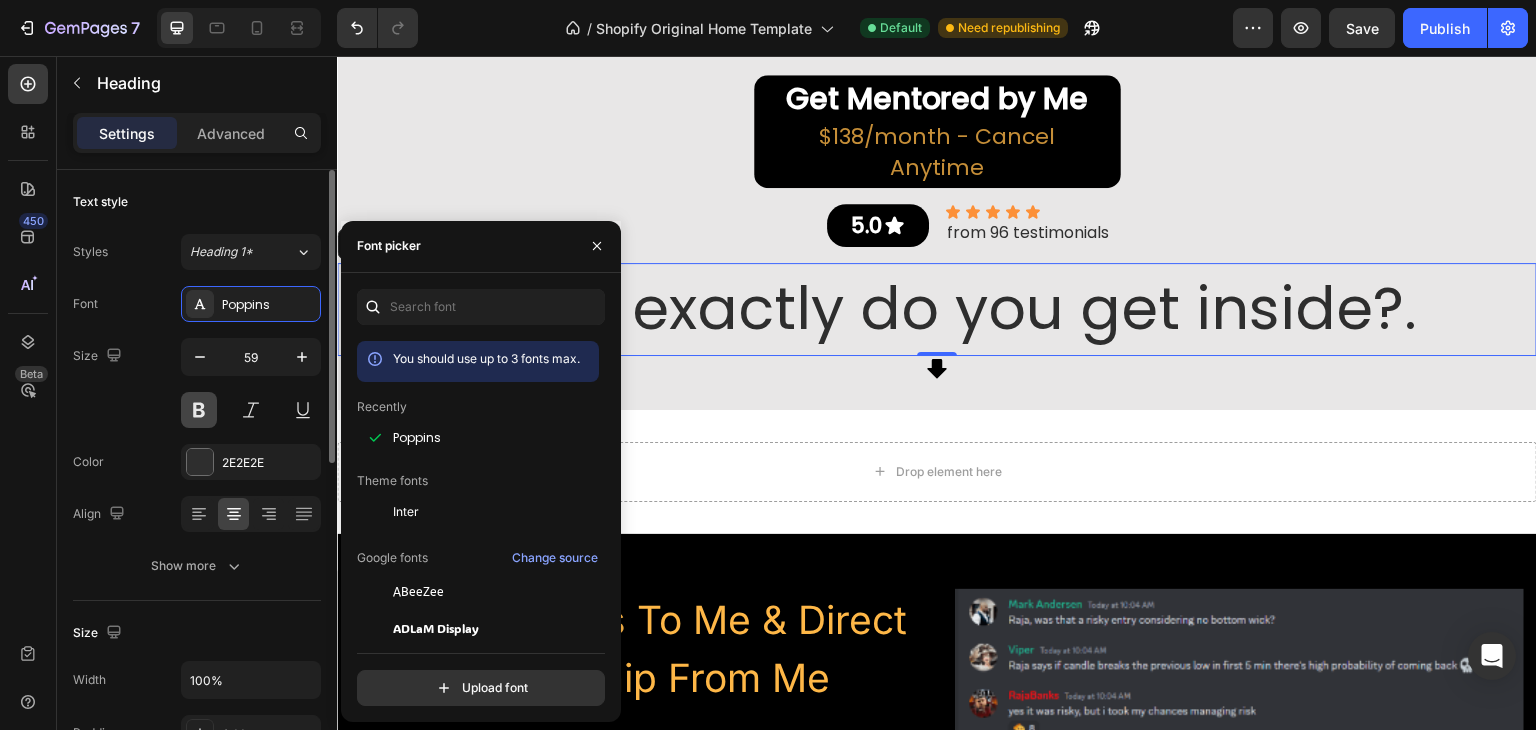 click at bounding box center [199, 410] 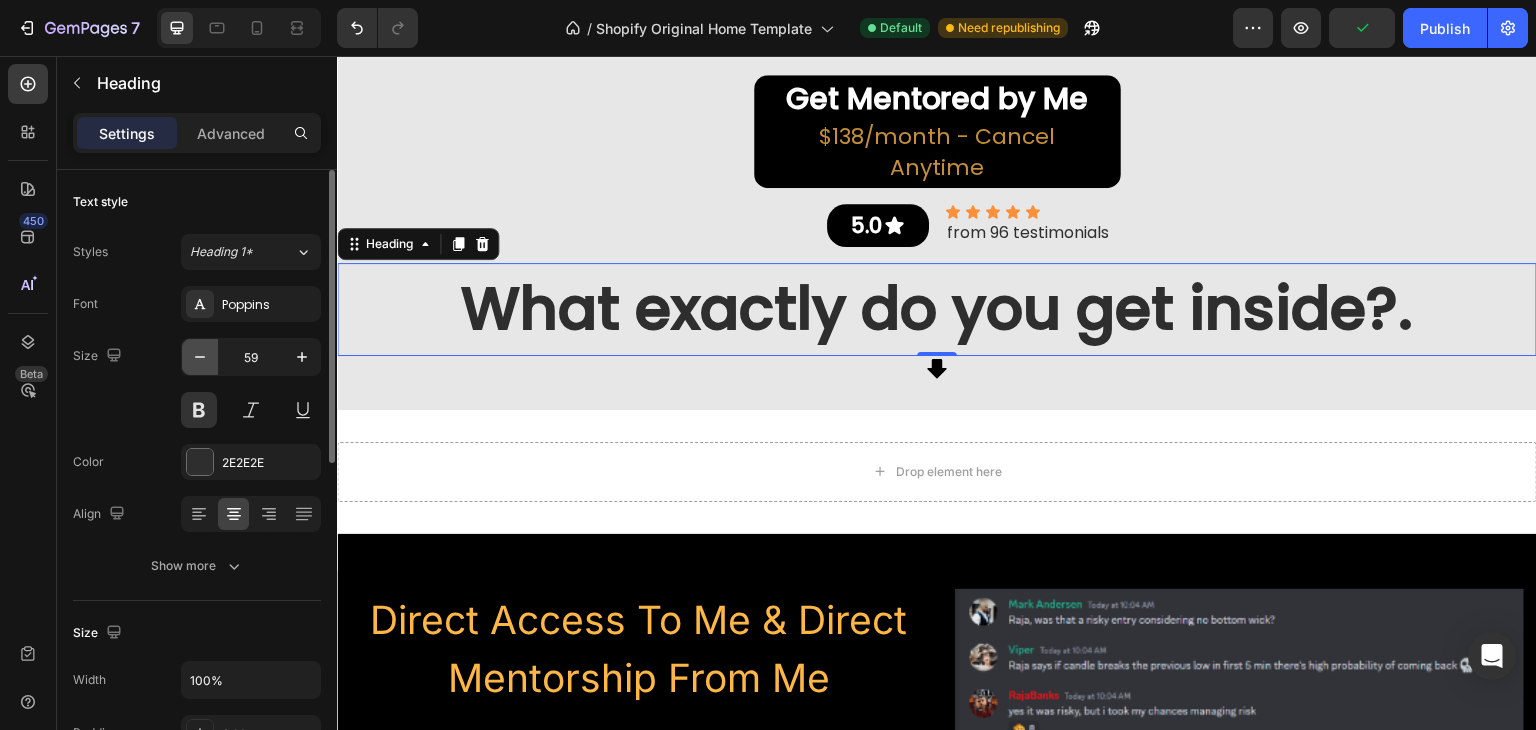 click 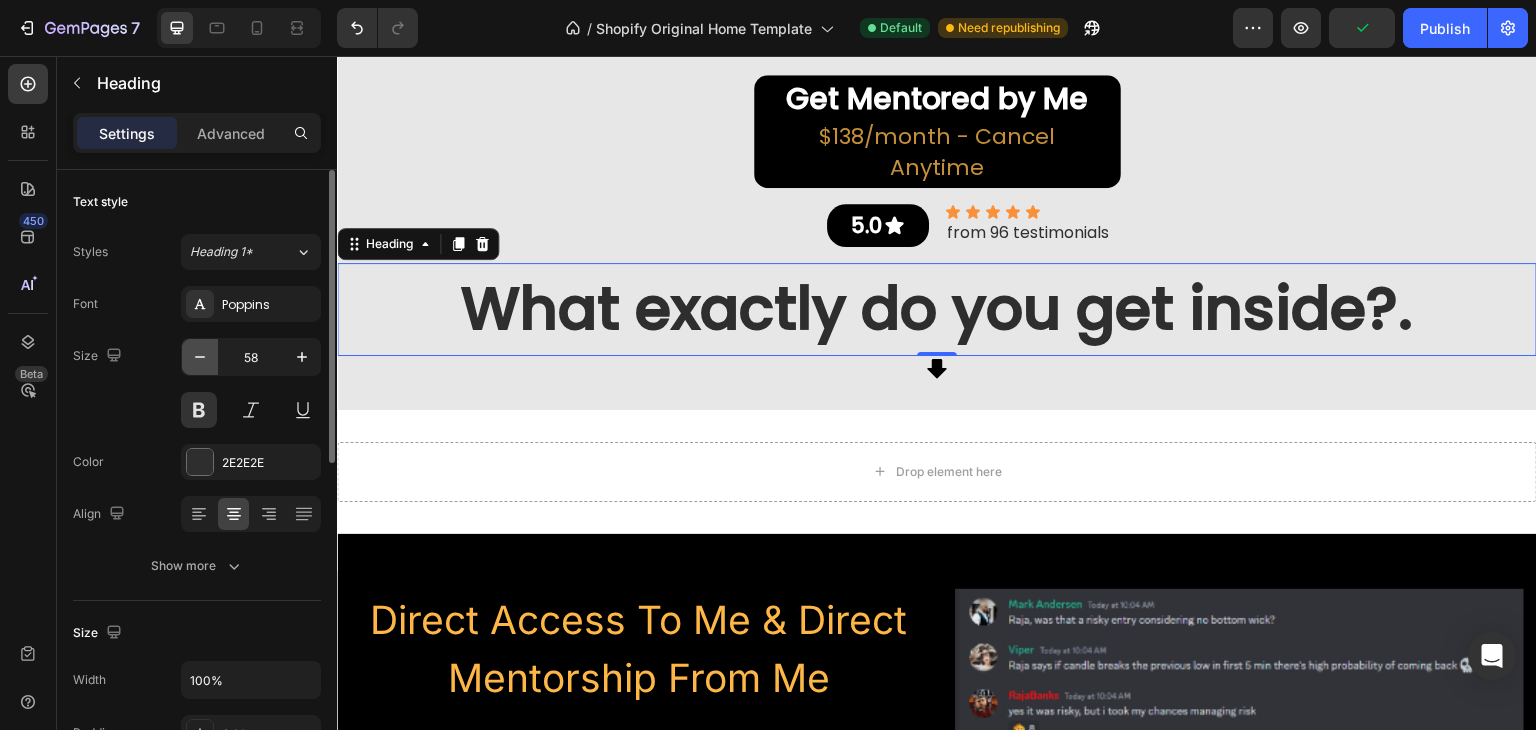 click 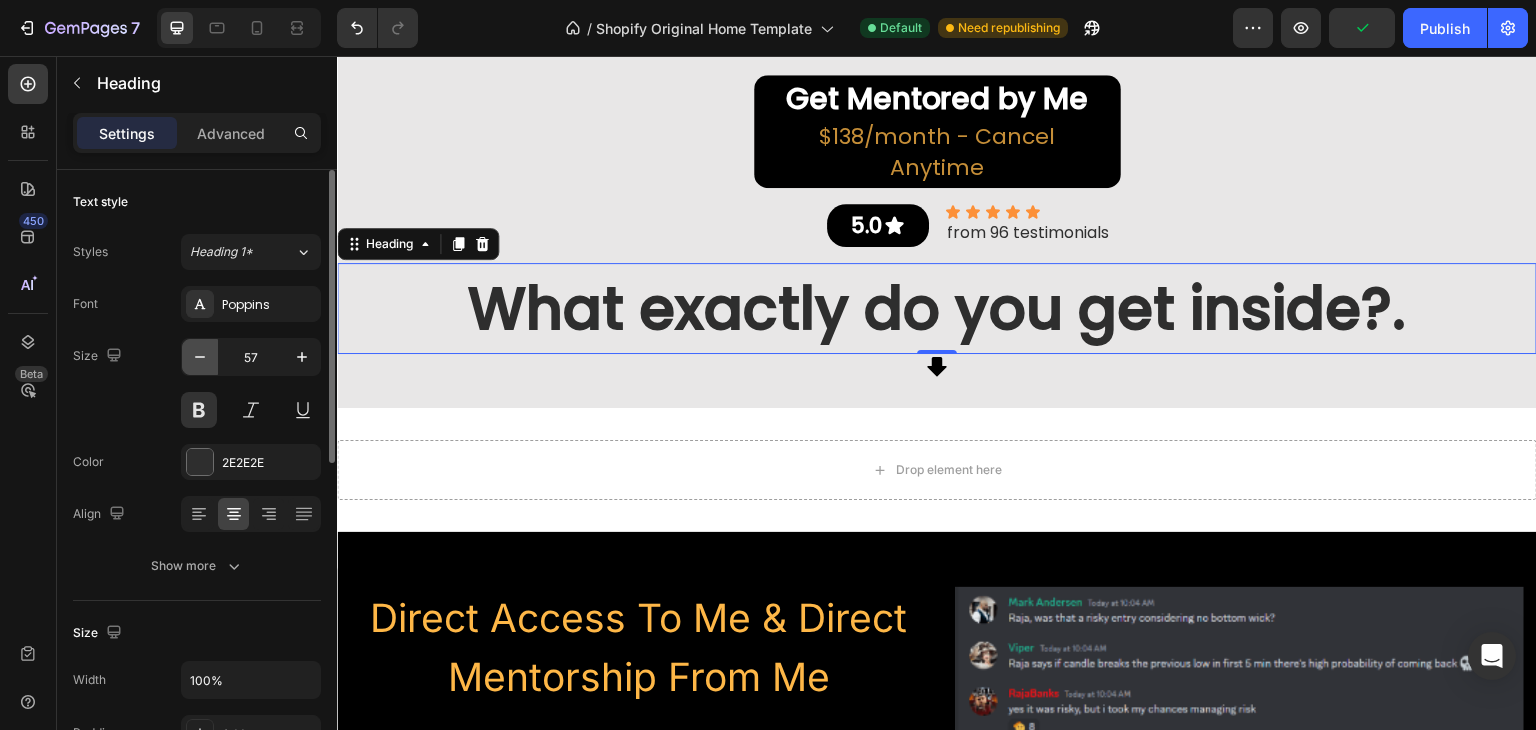 click 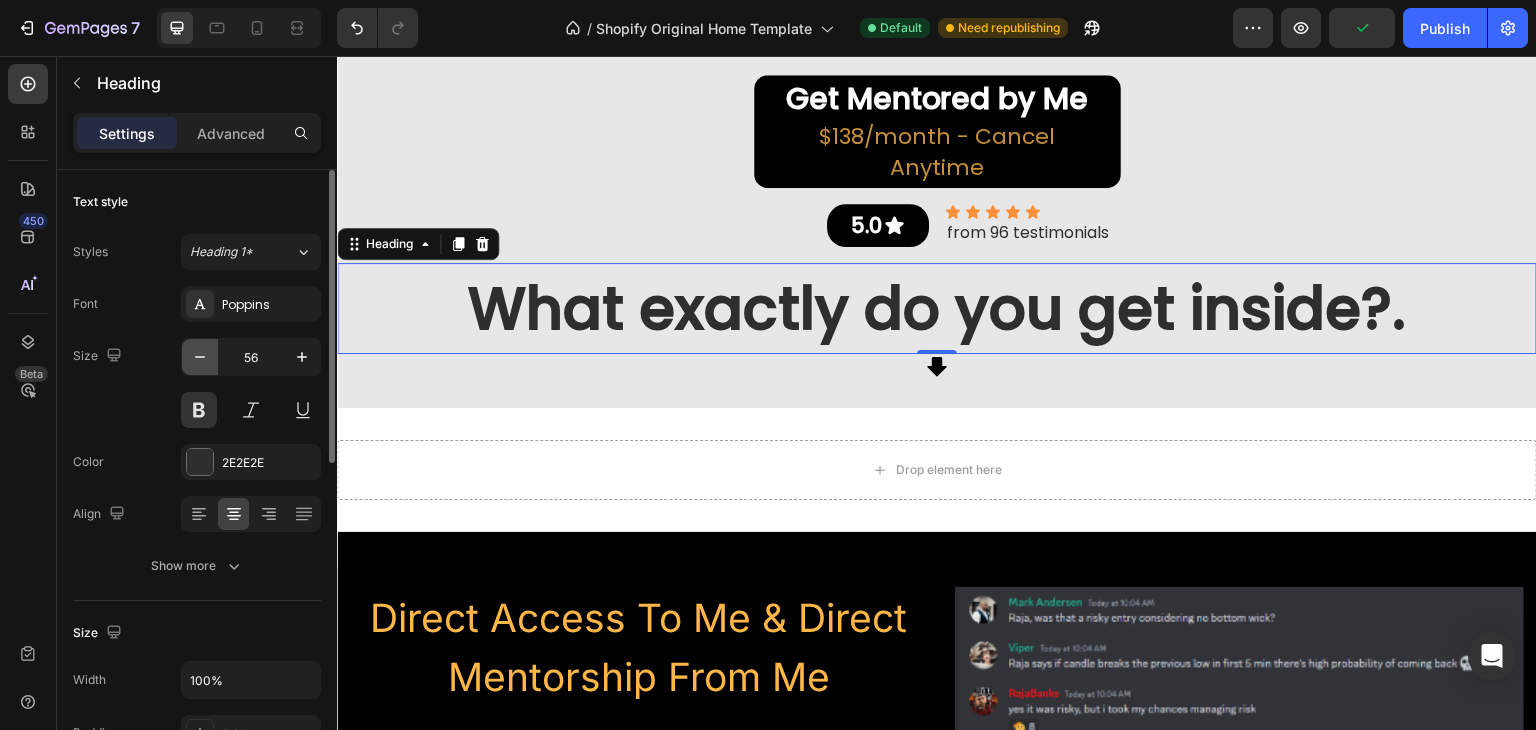click 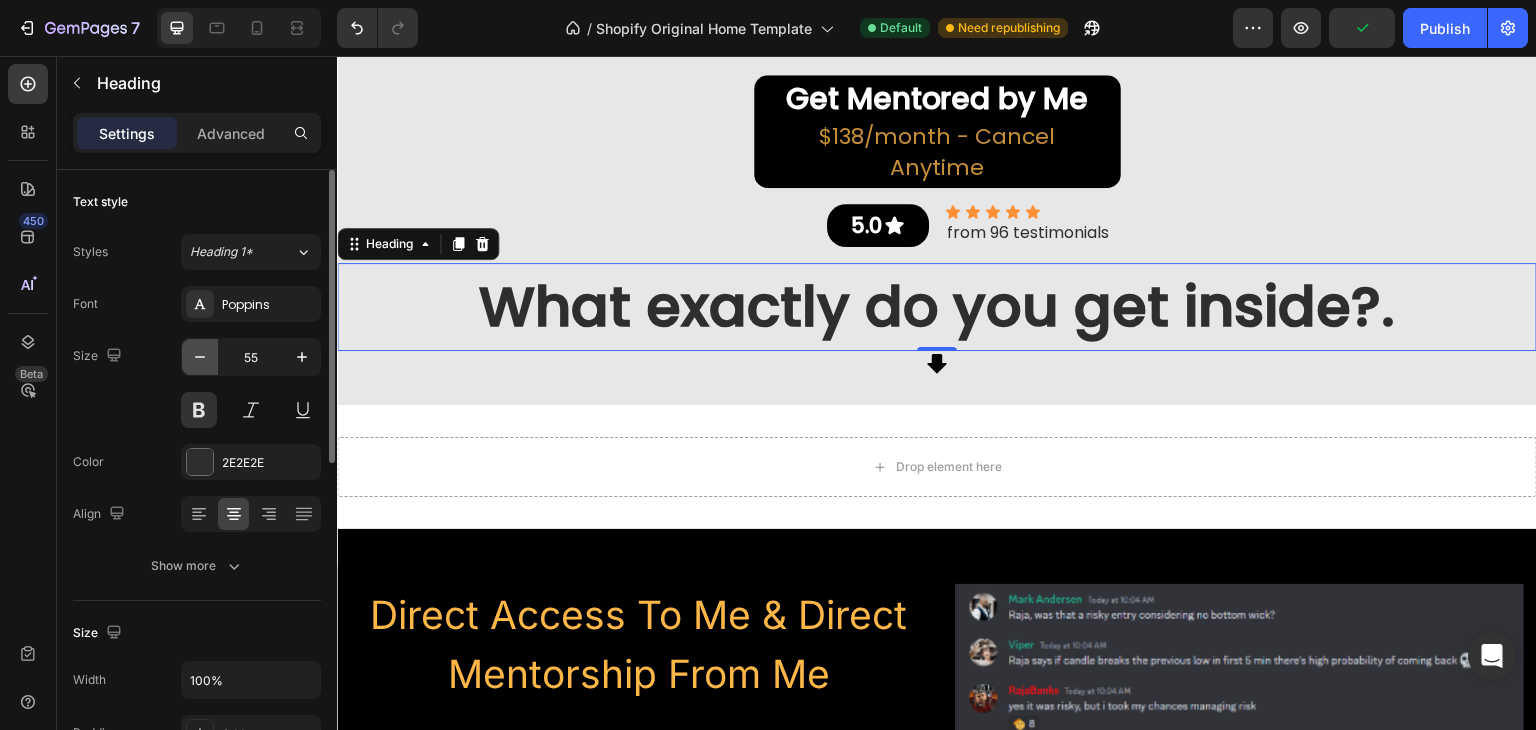 click 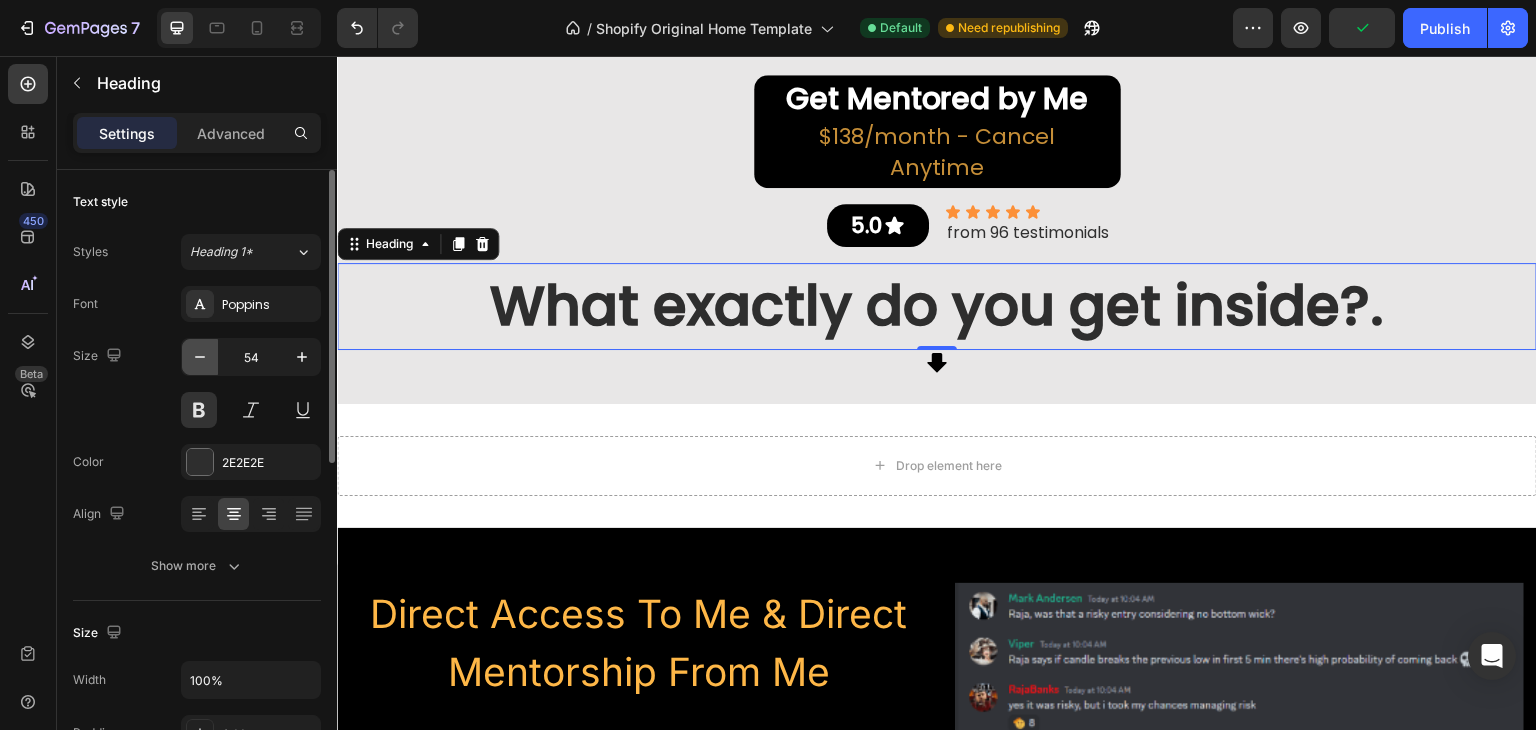 click 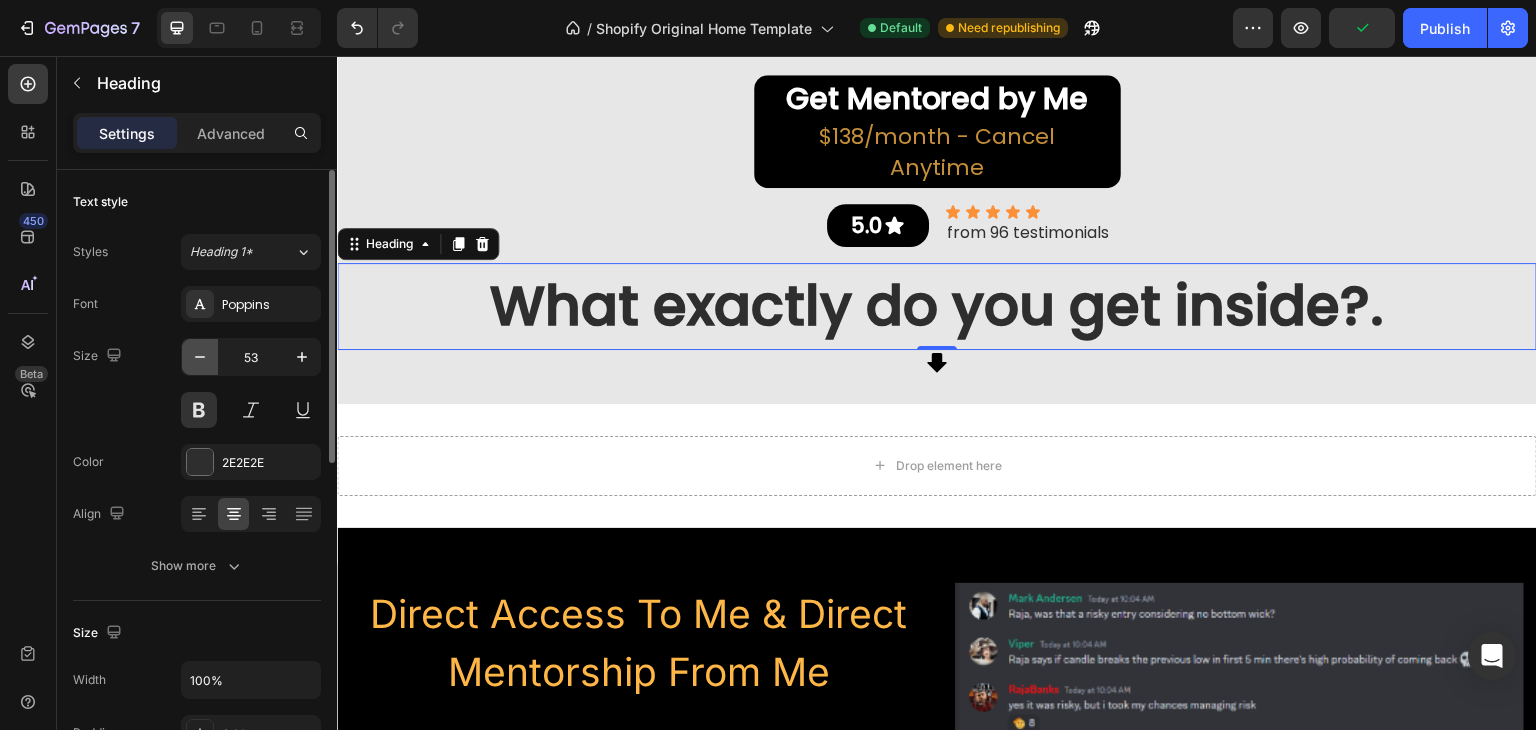 click 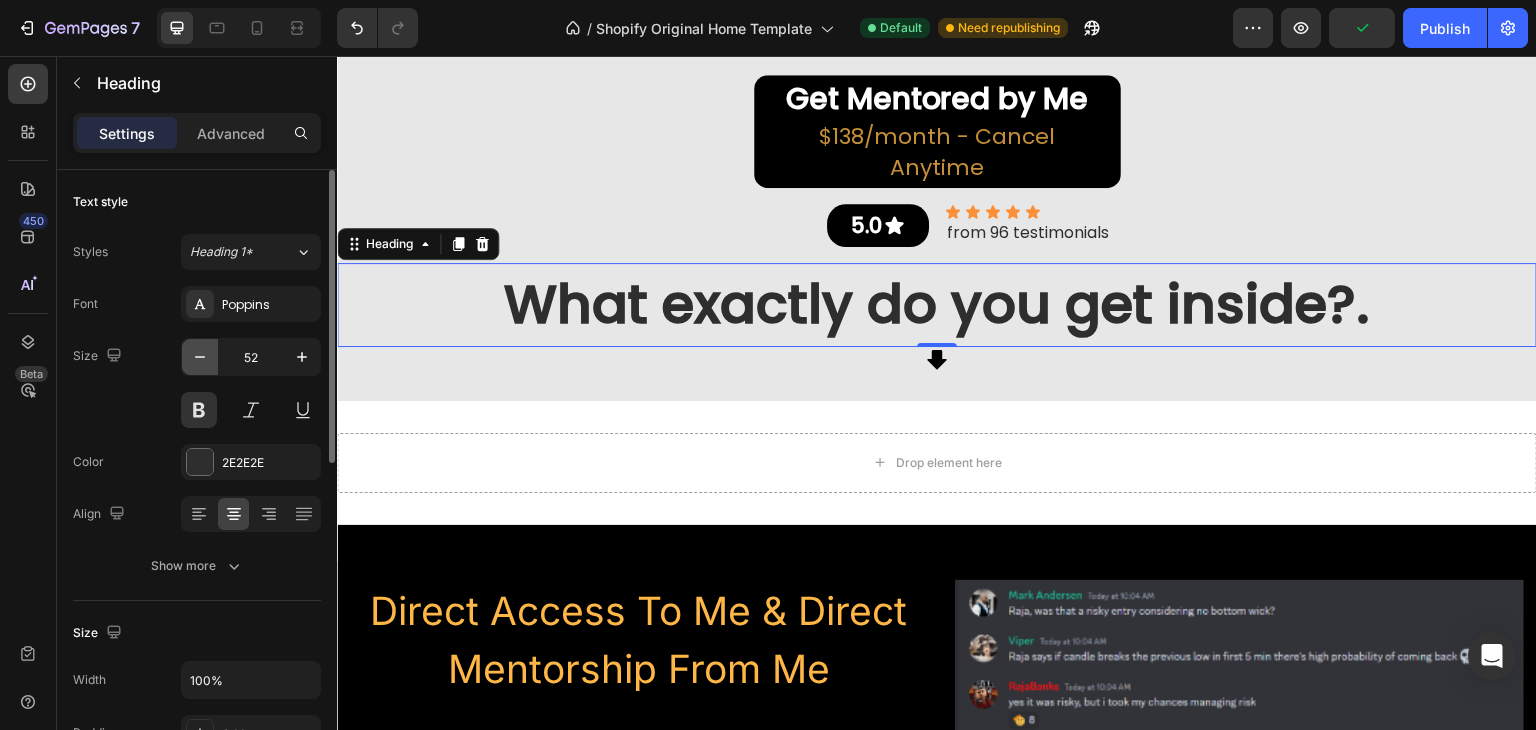 click 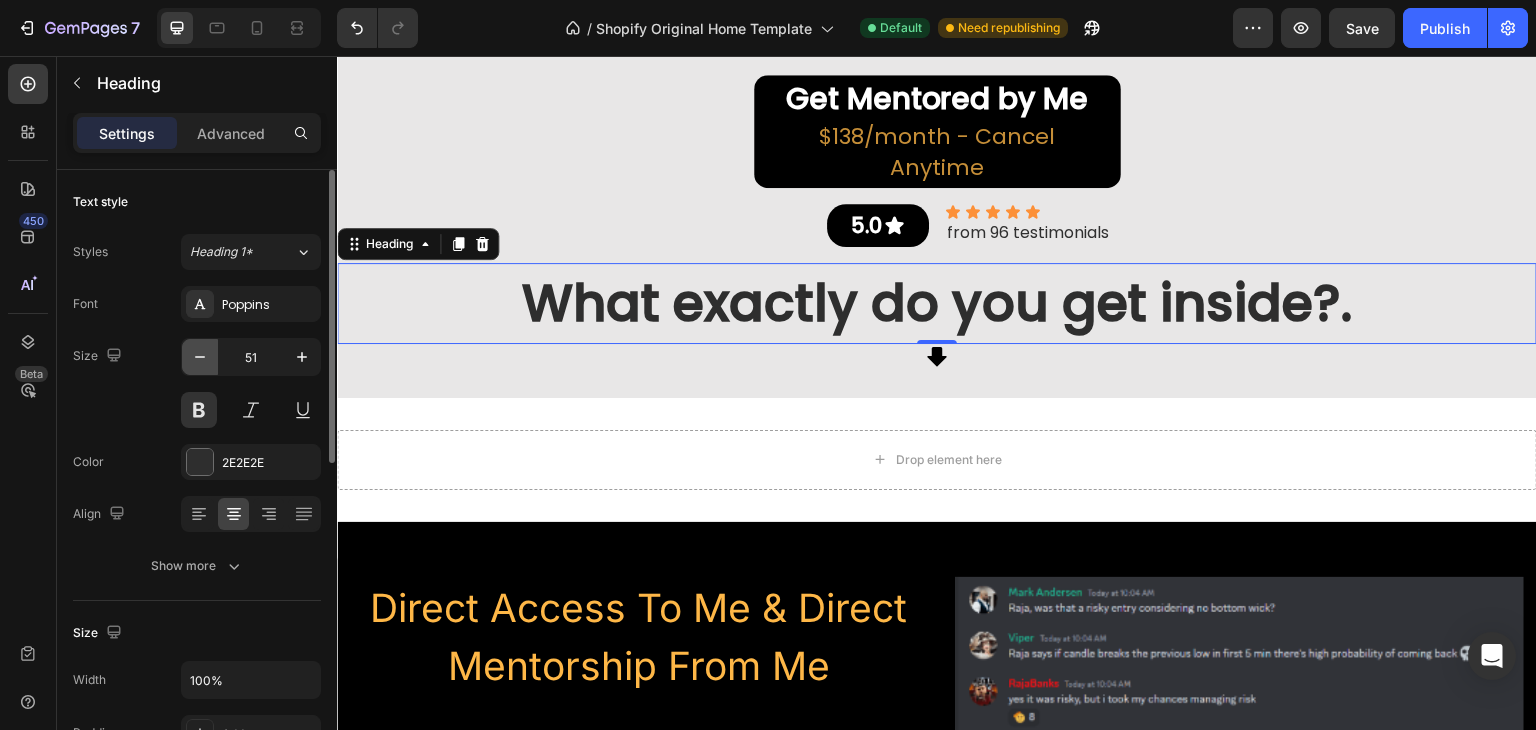 click 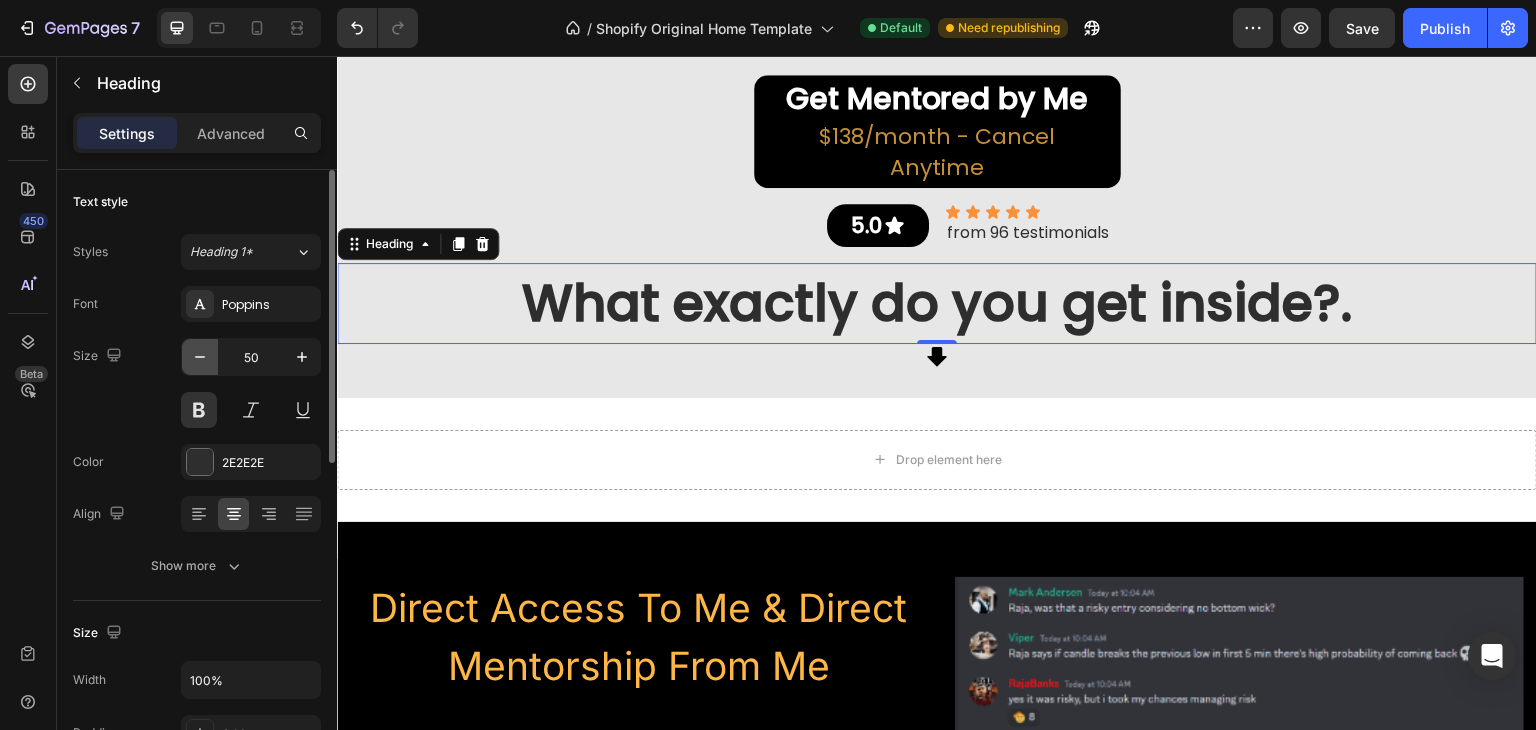 click 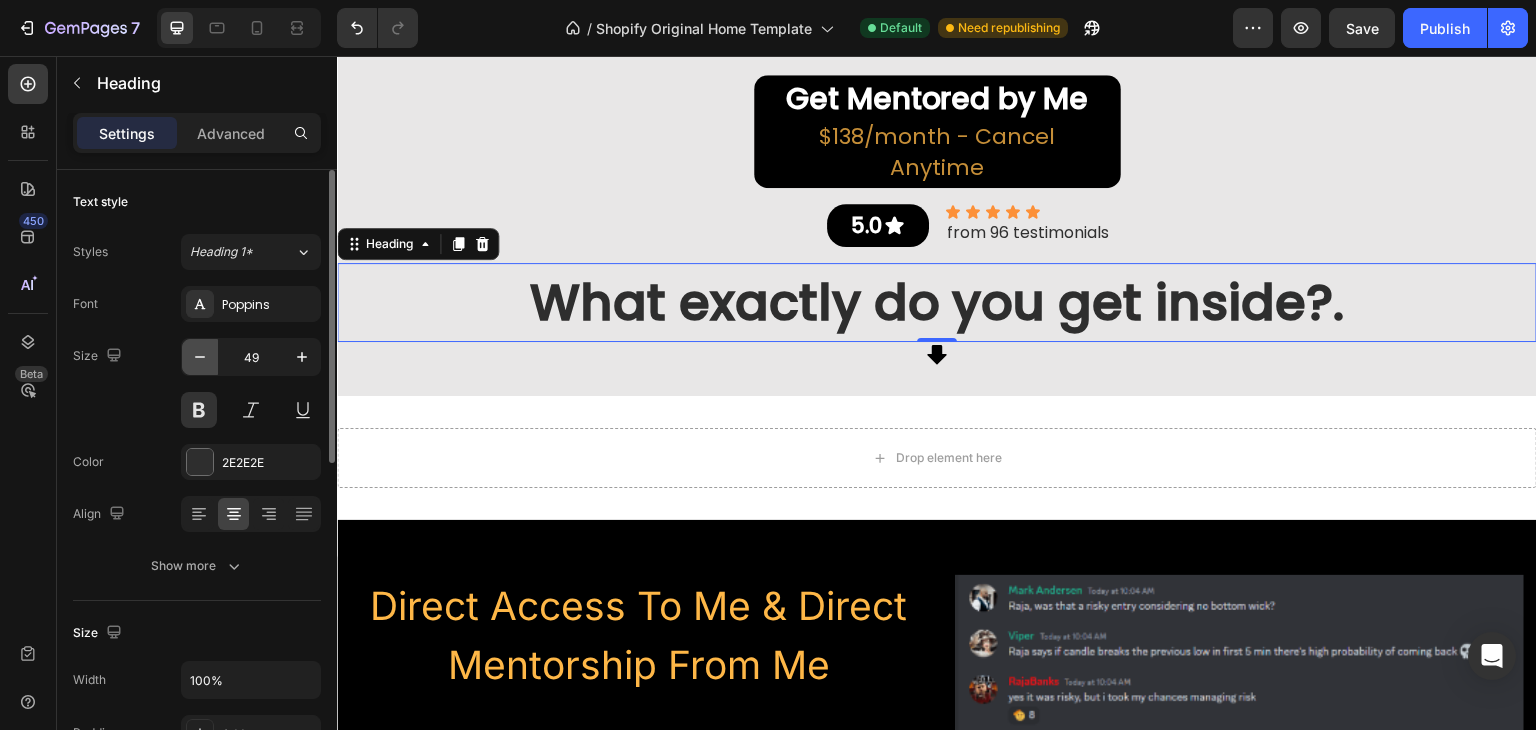 click 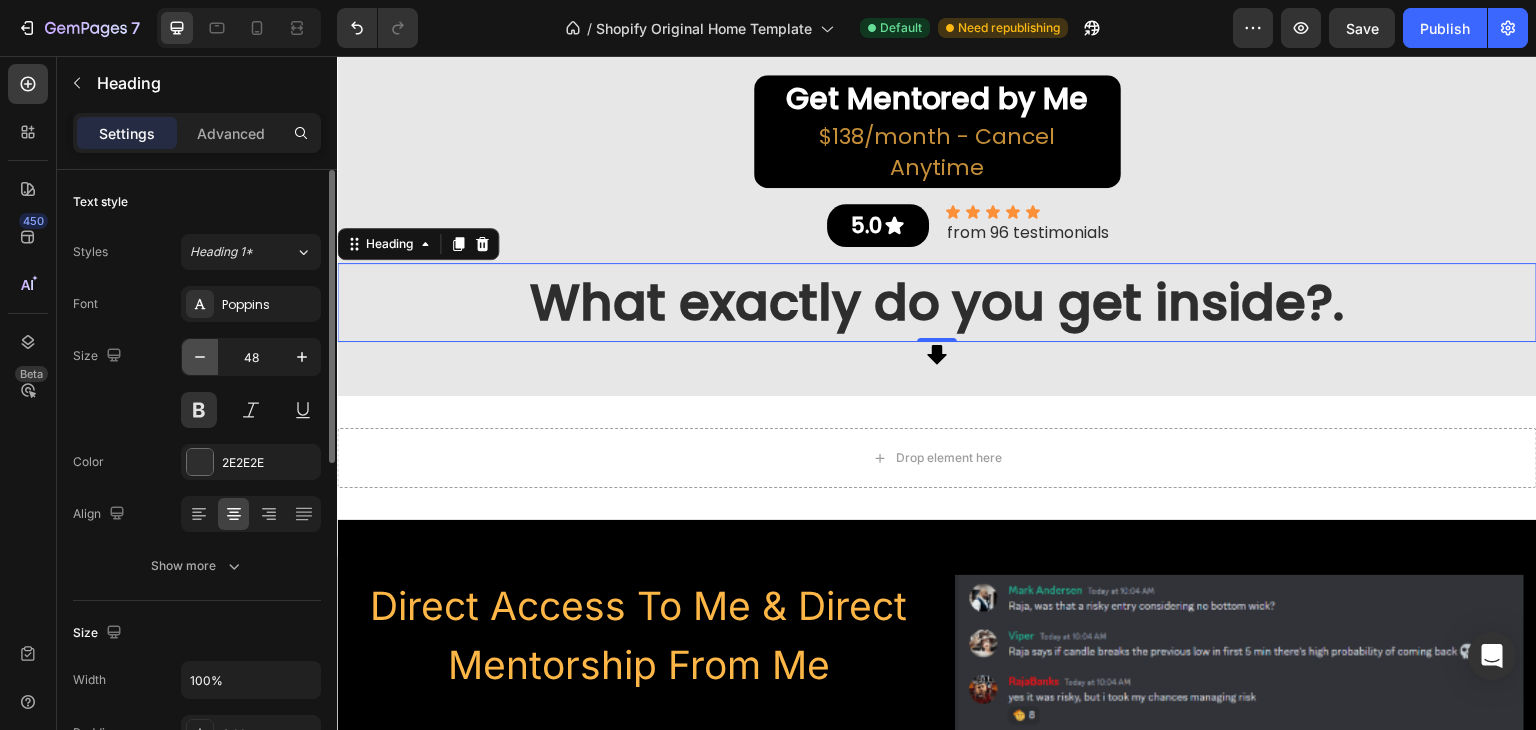 click 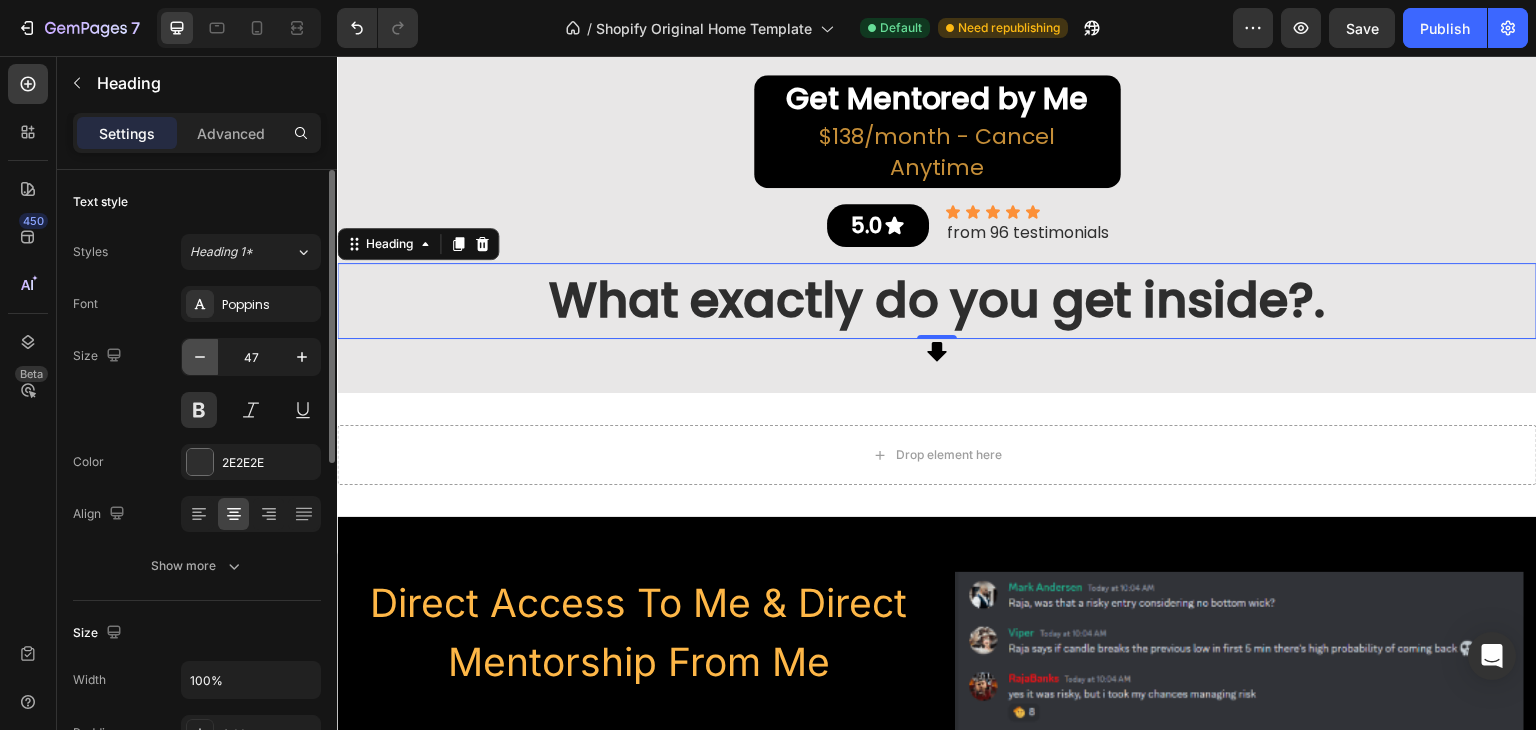 click 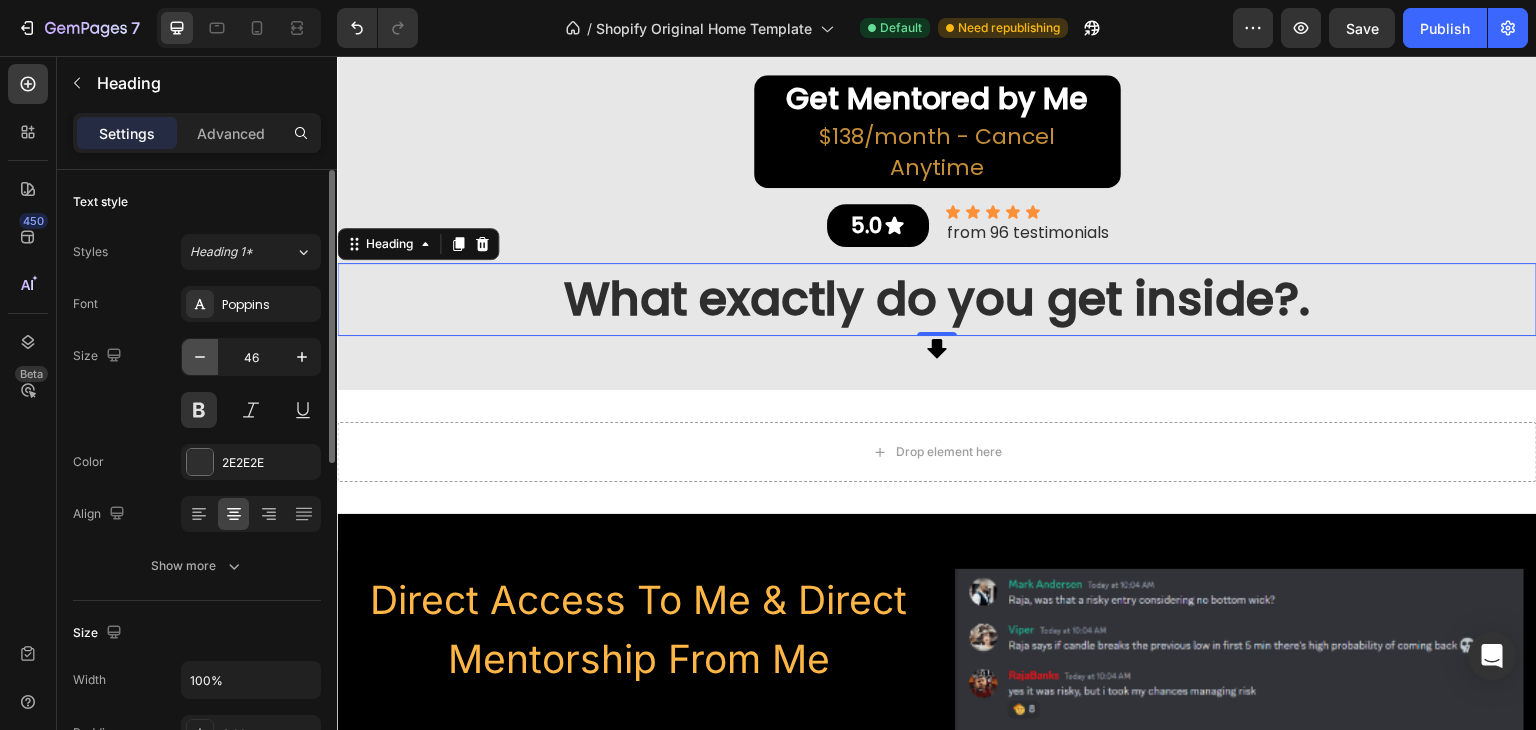 click 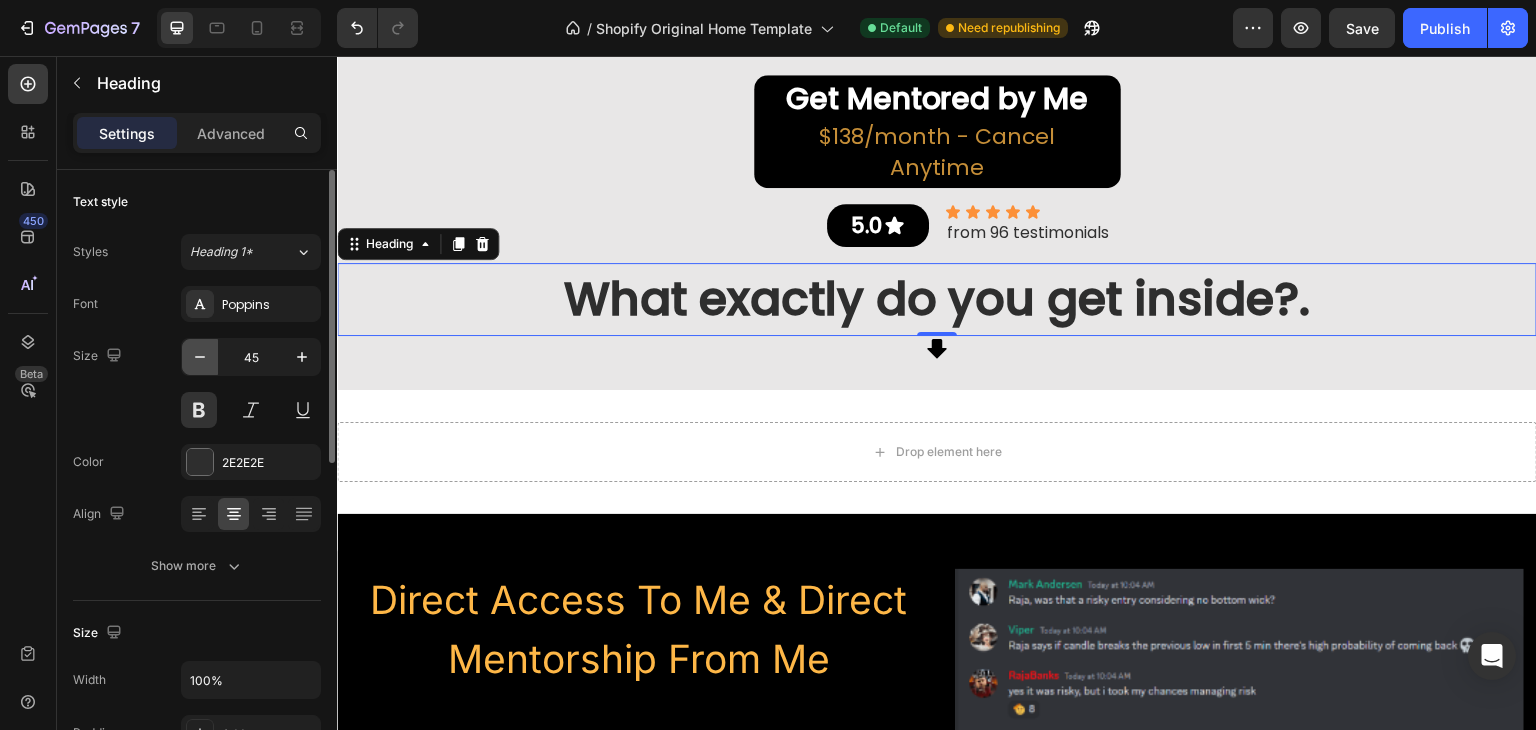 click 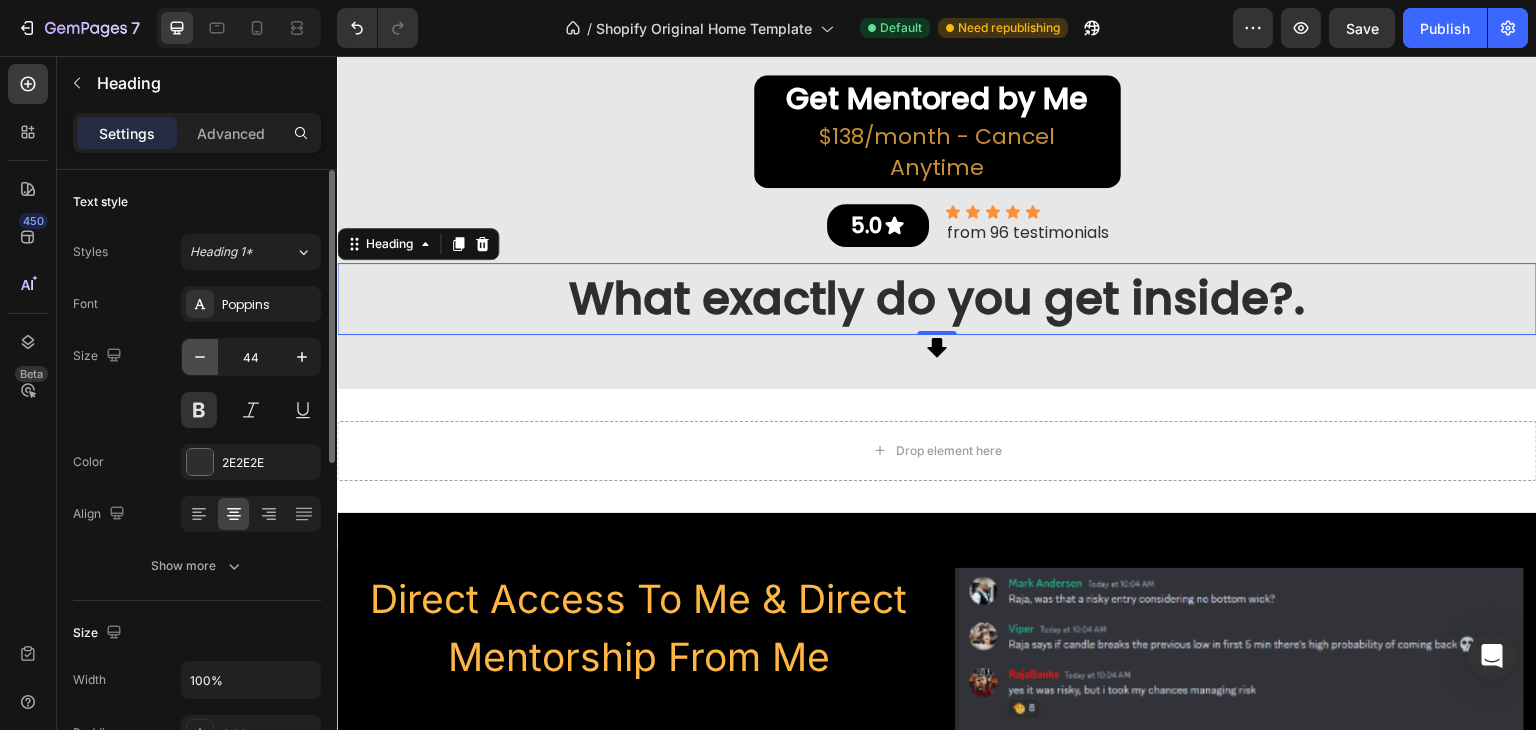 click 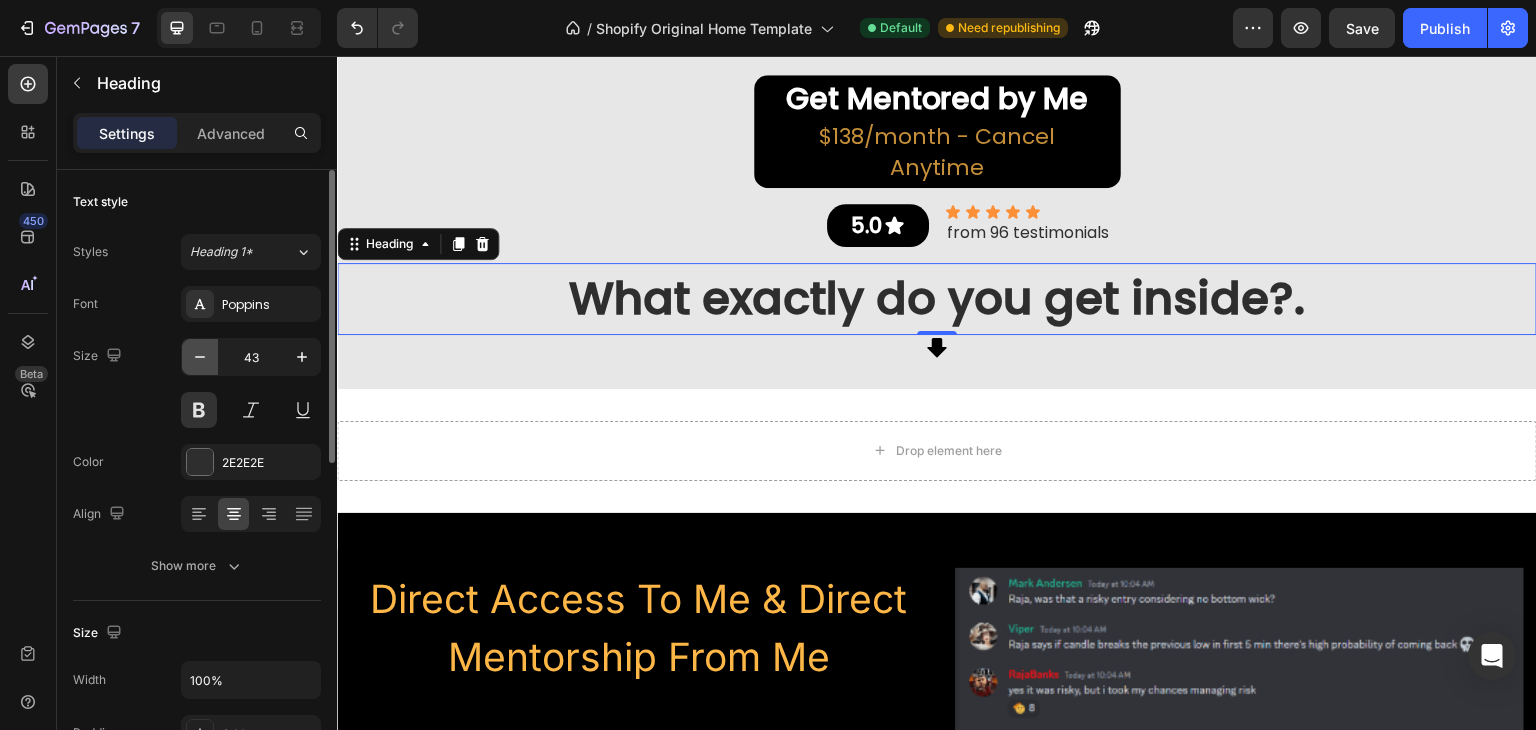 click 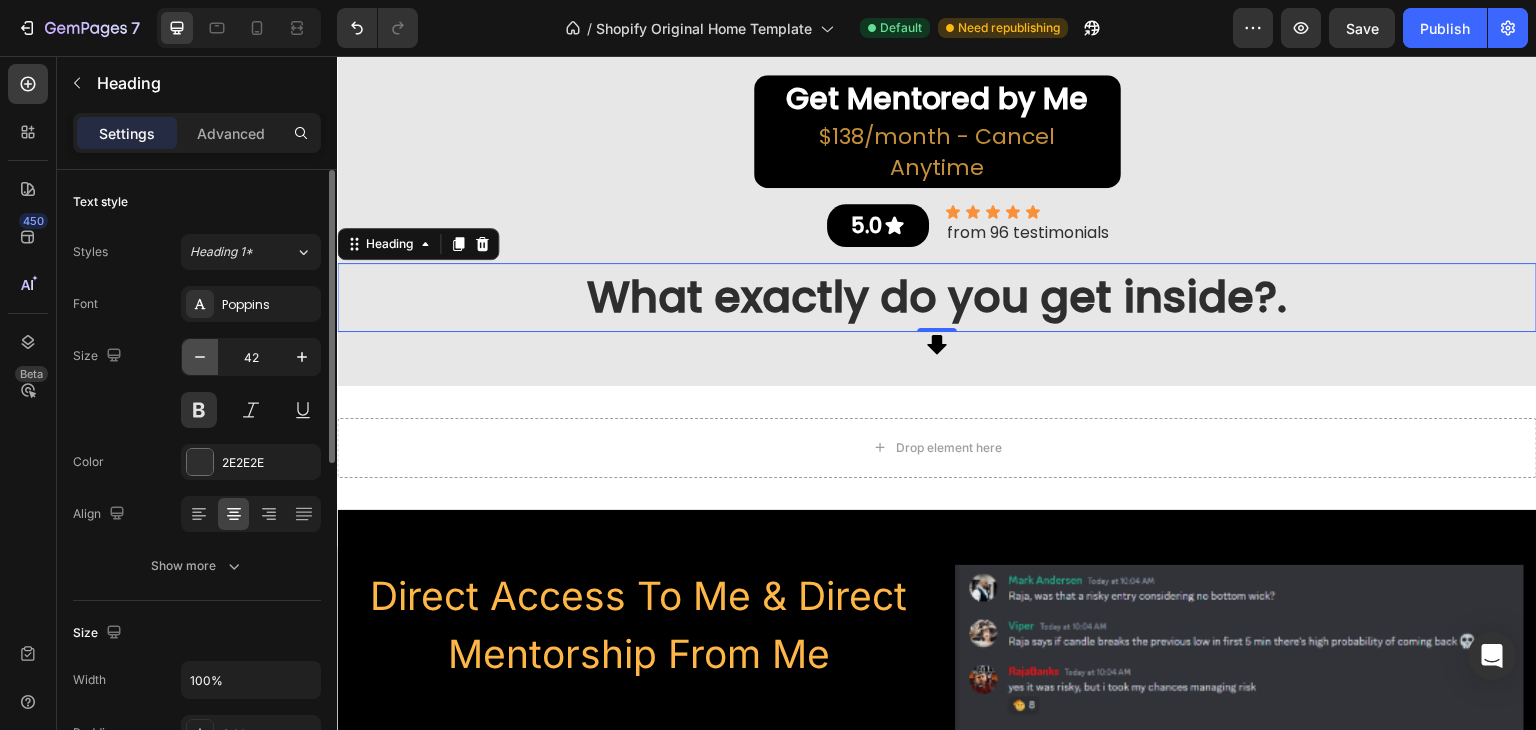 click 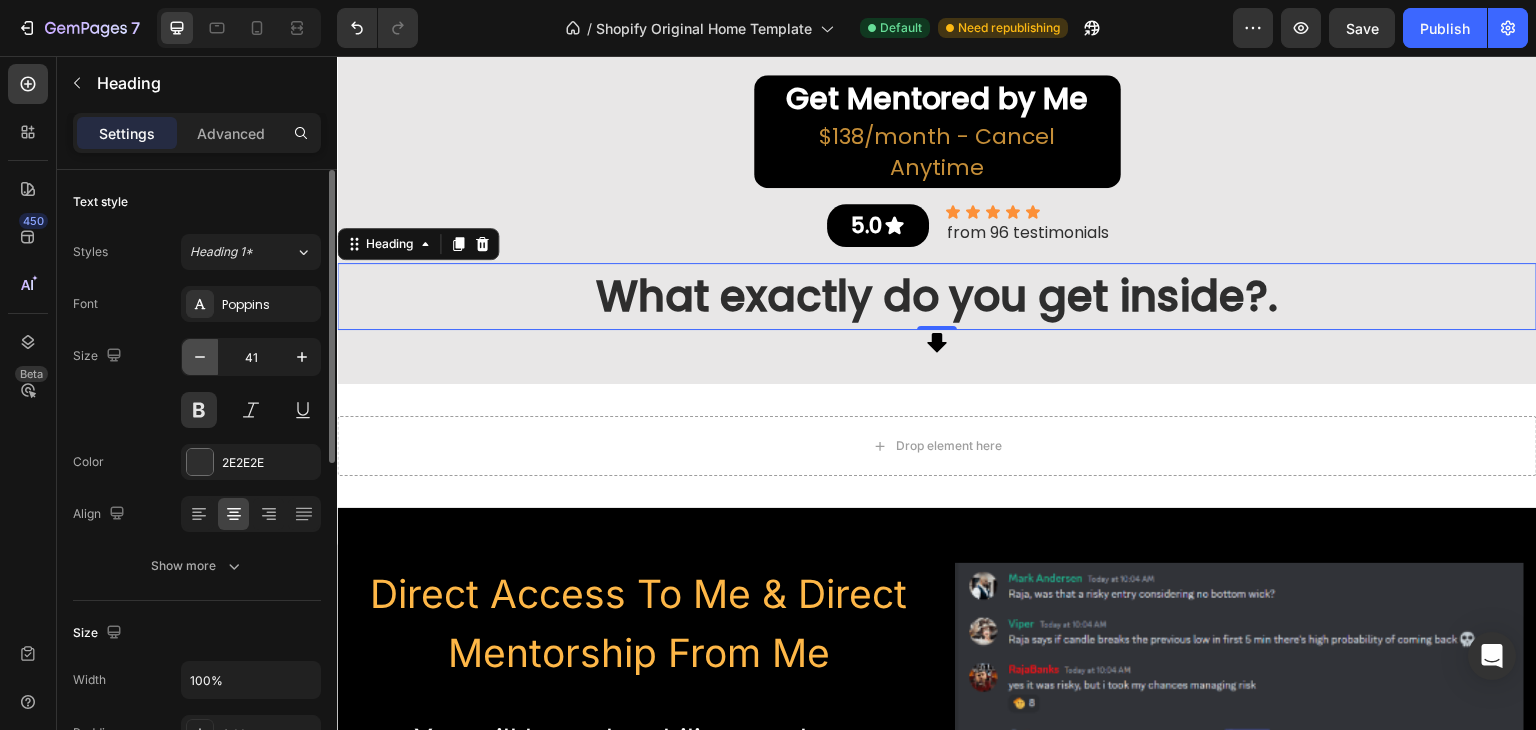 click 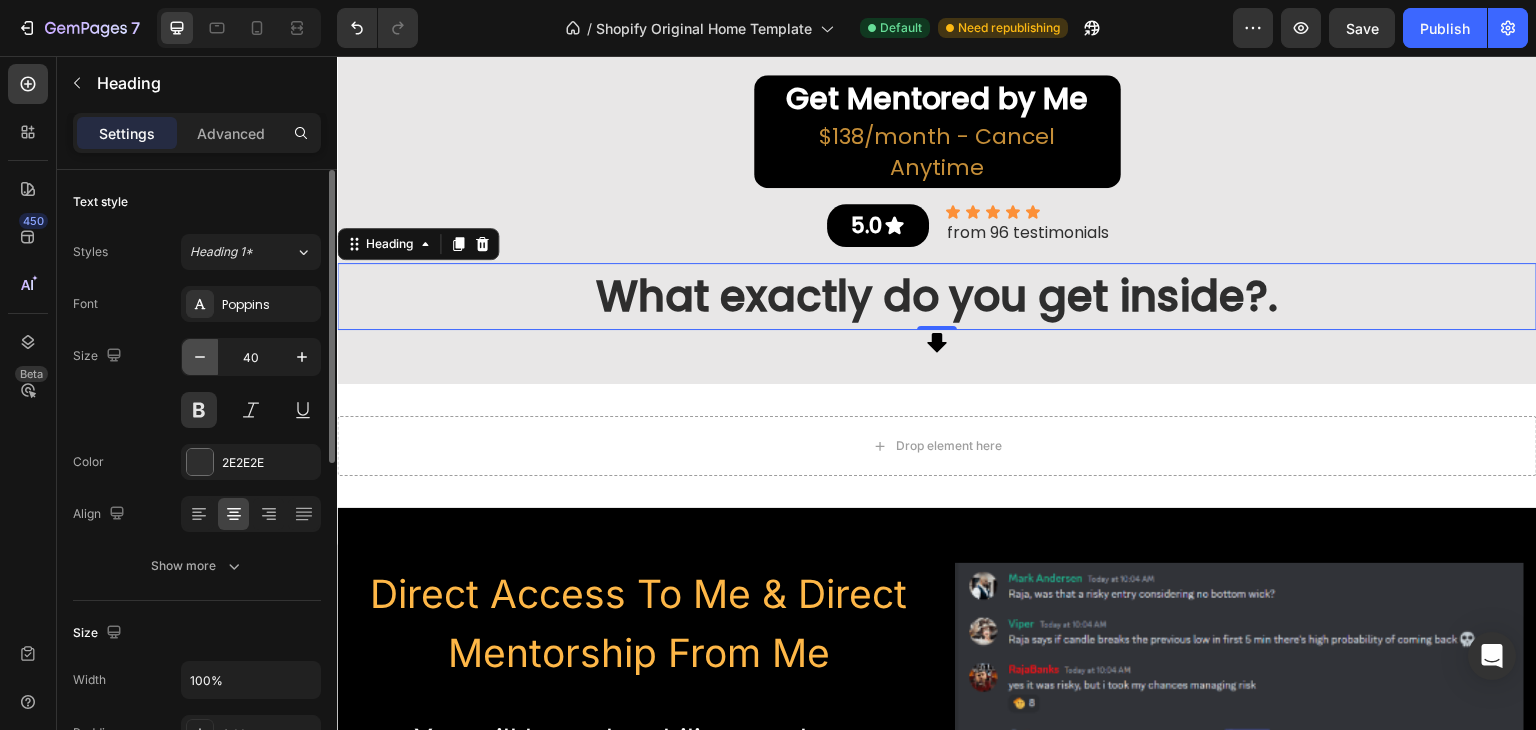 click 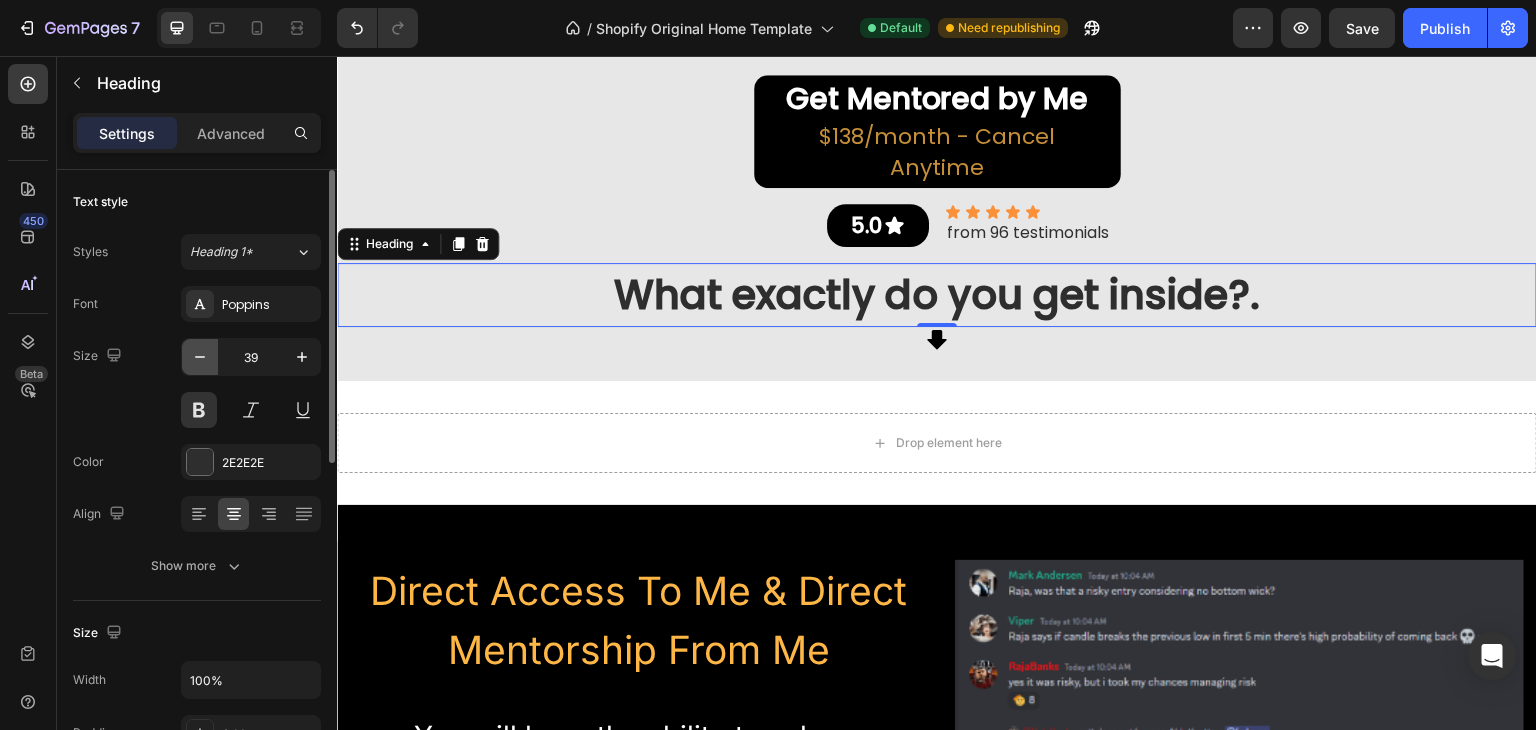 click 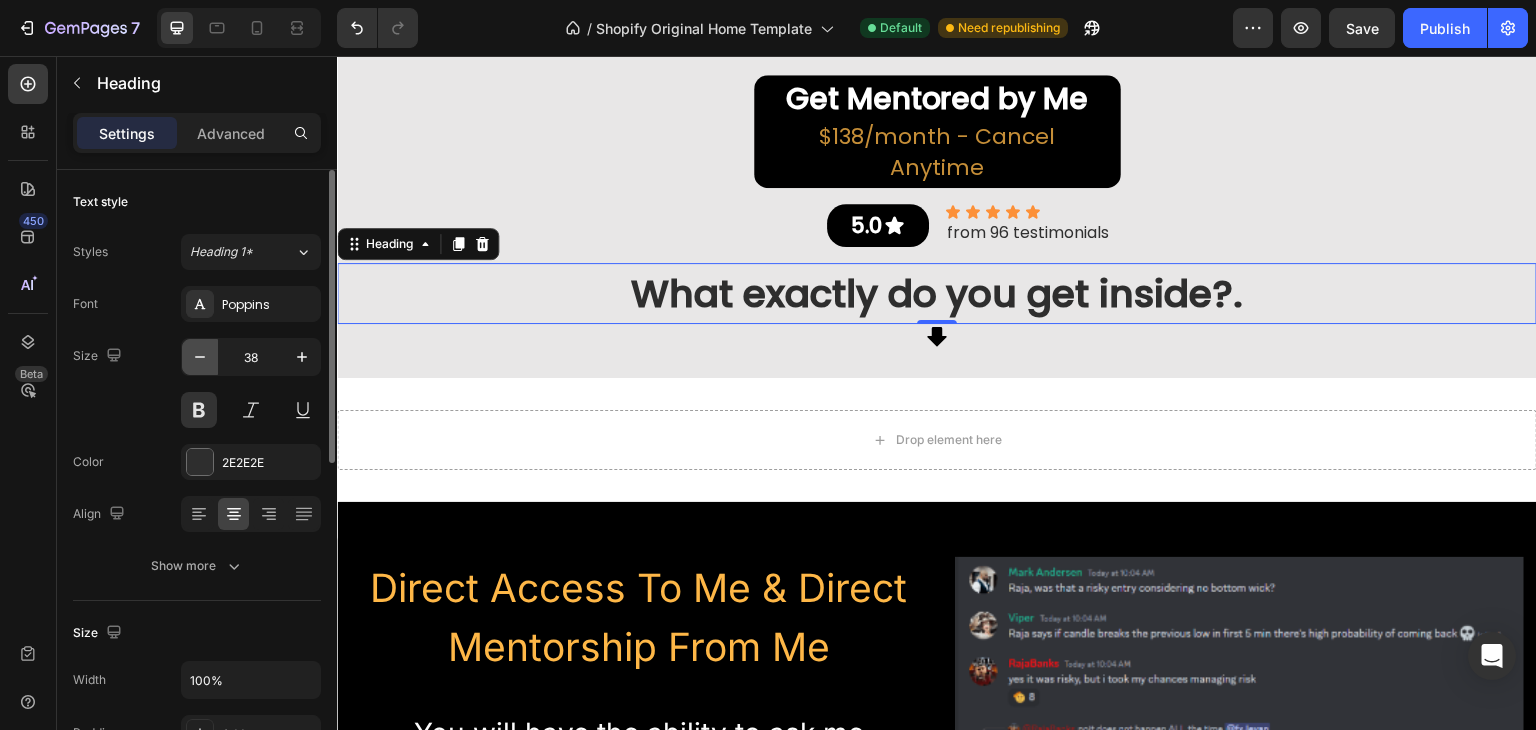 click 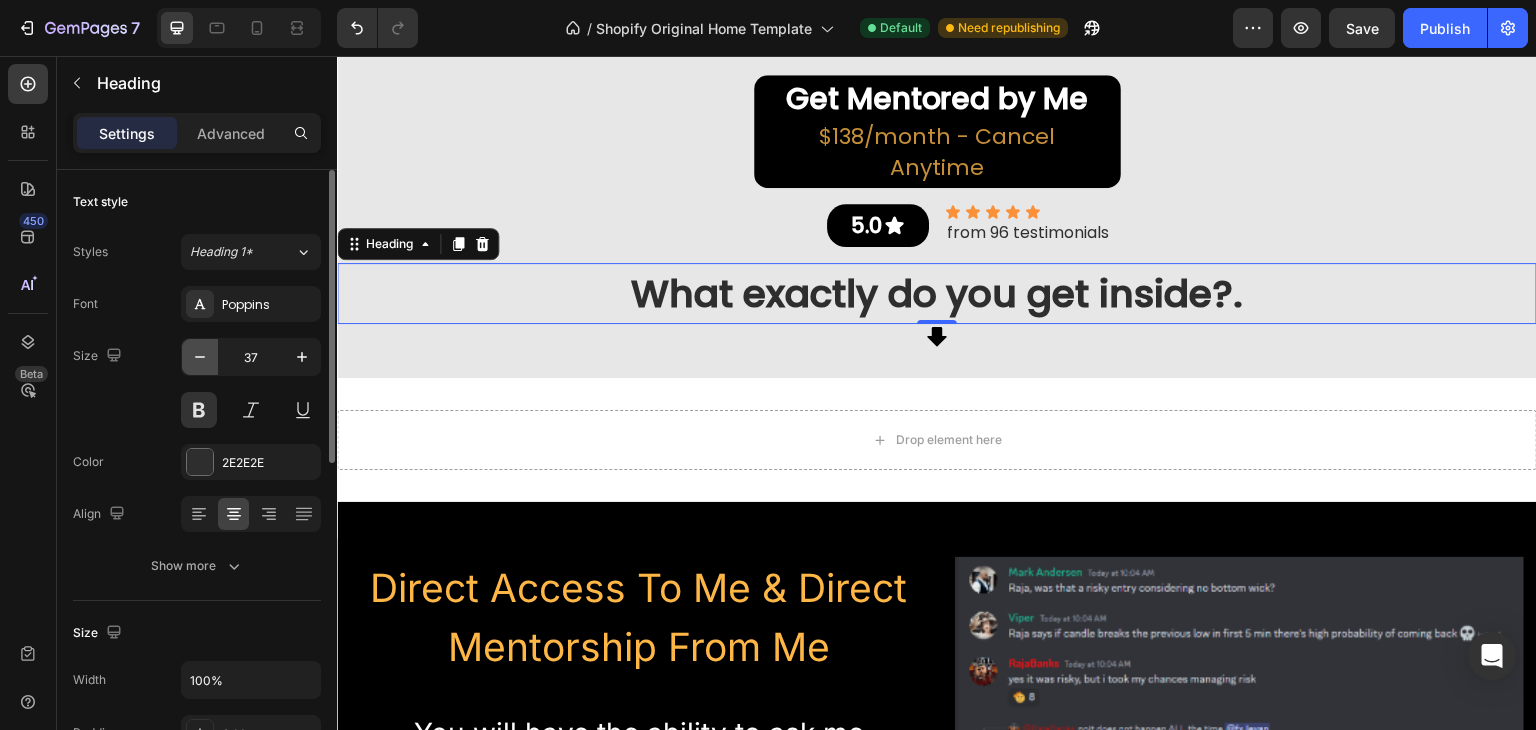 click 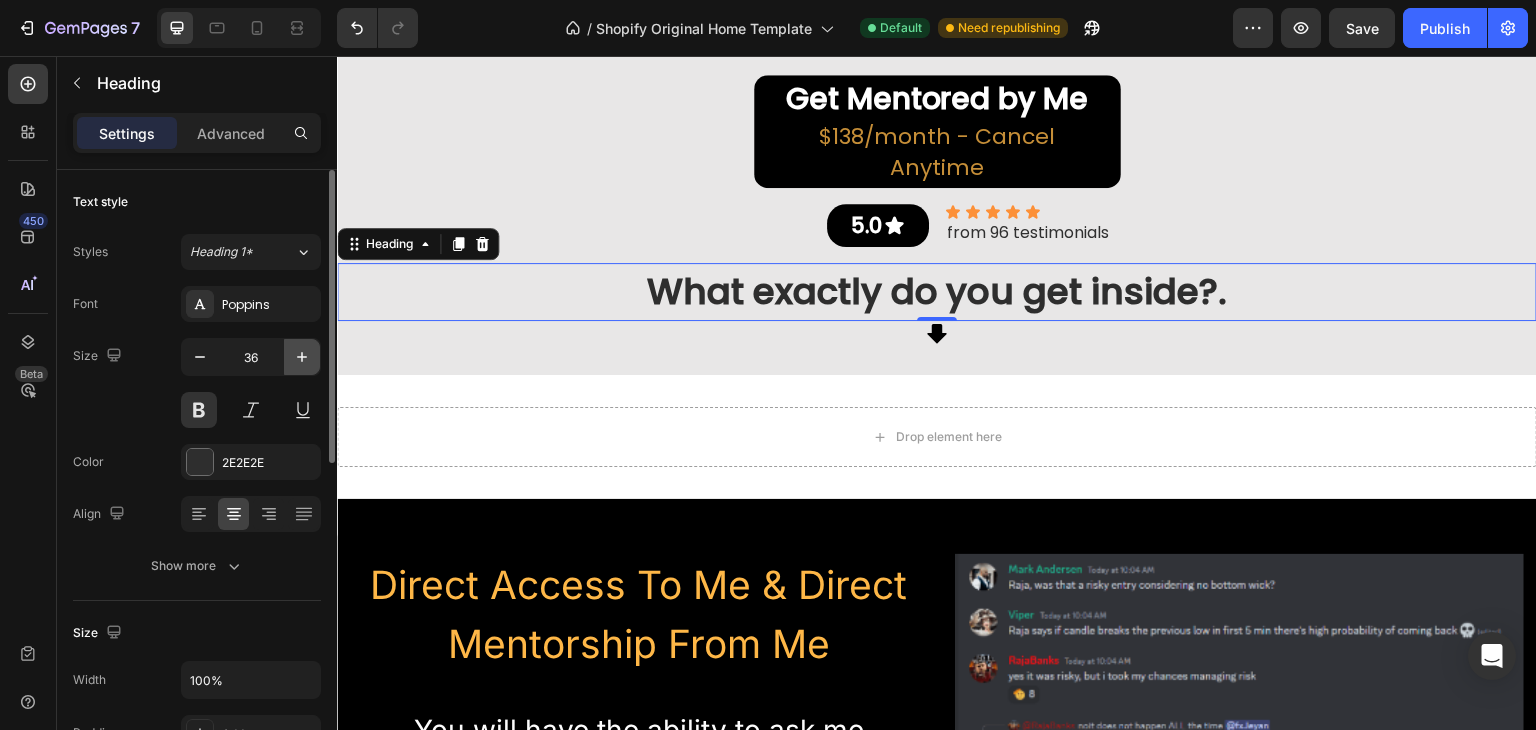 click 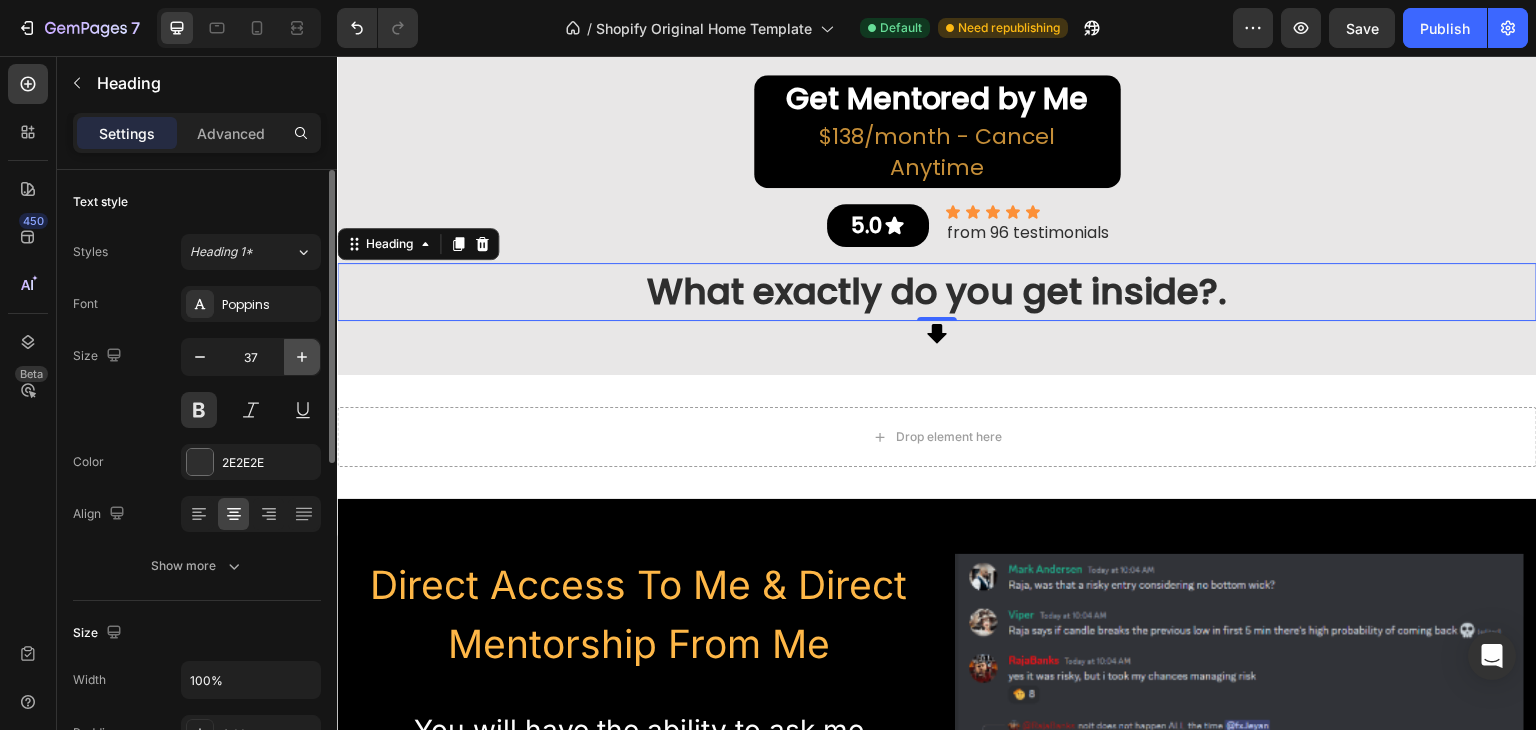 click 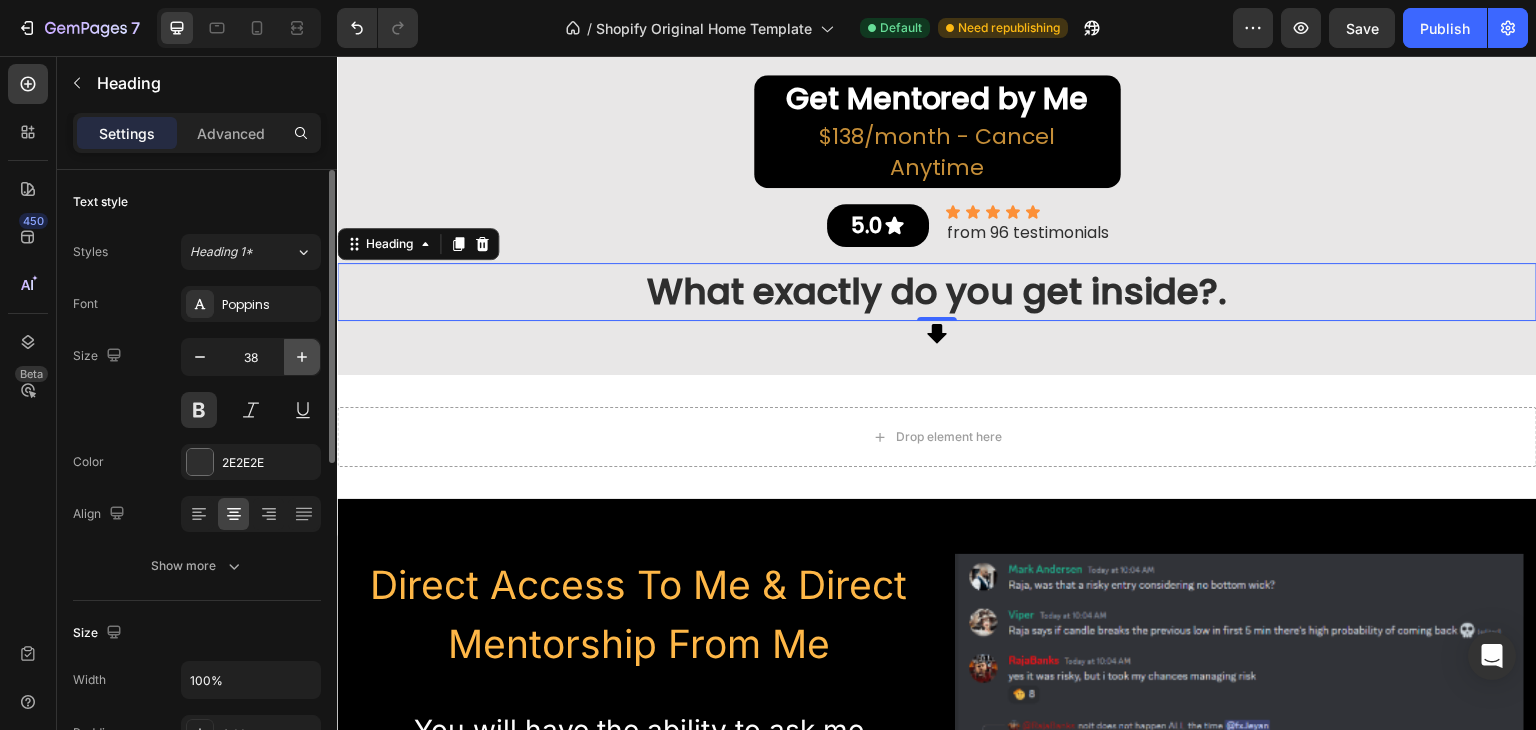 click 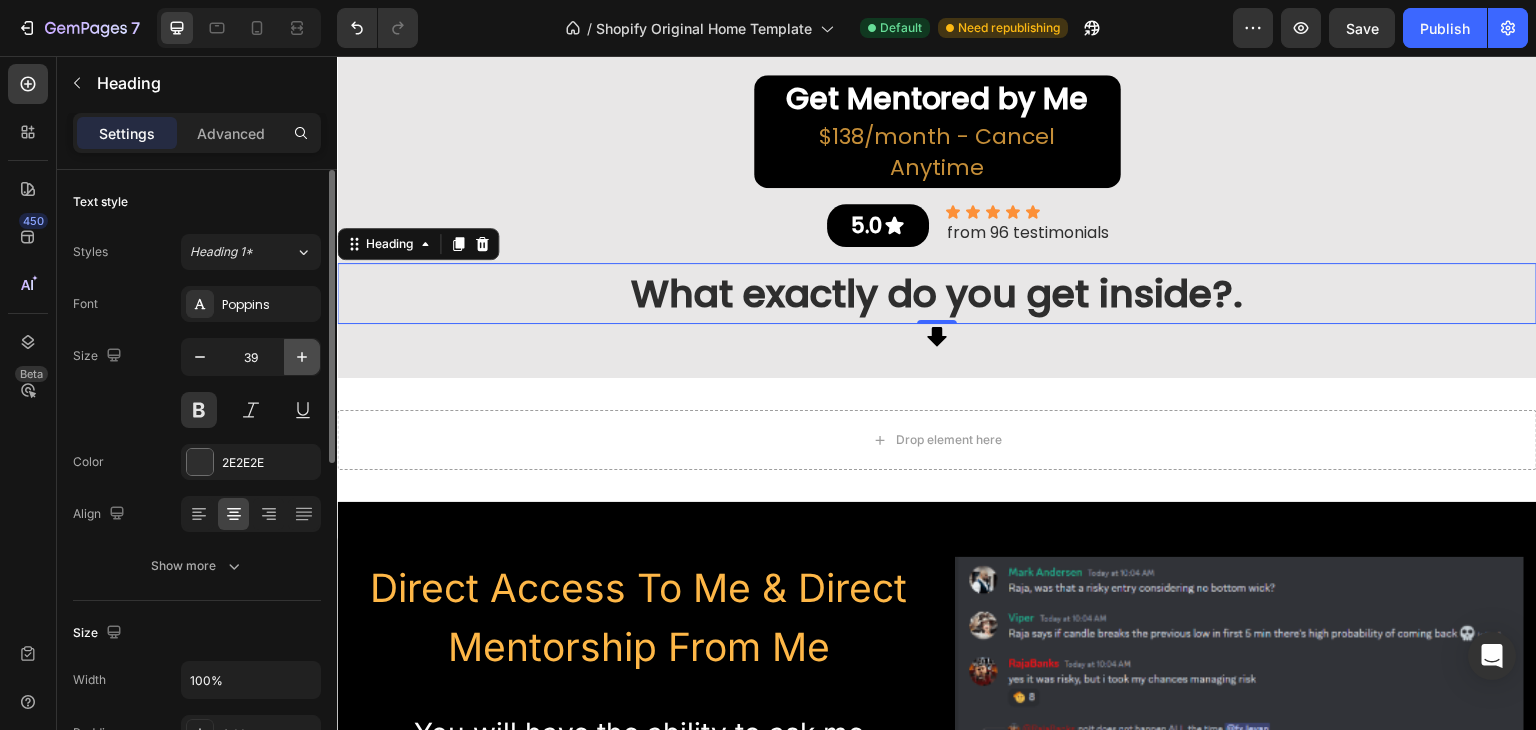 click 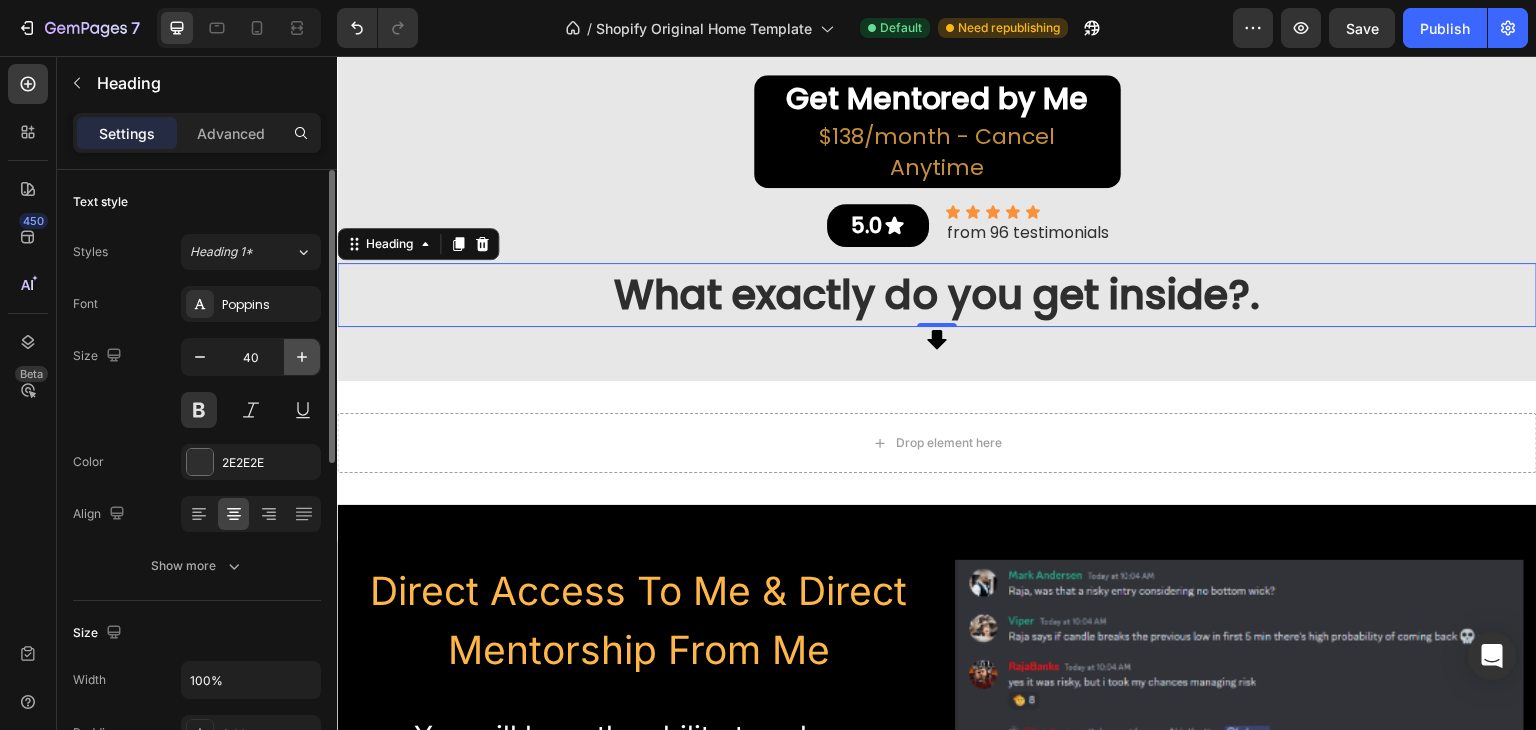 click 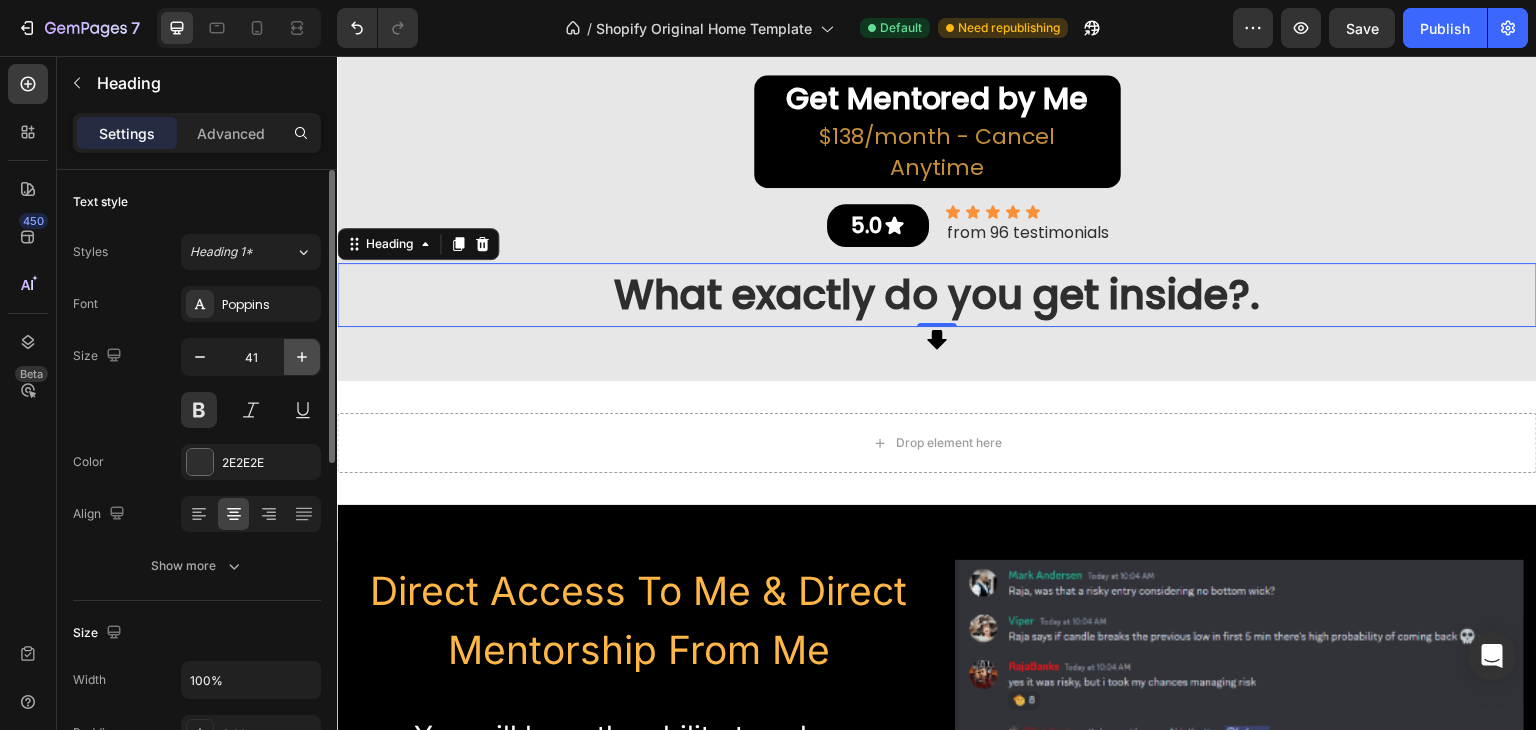click 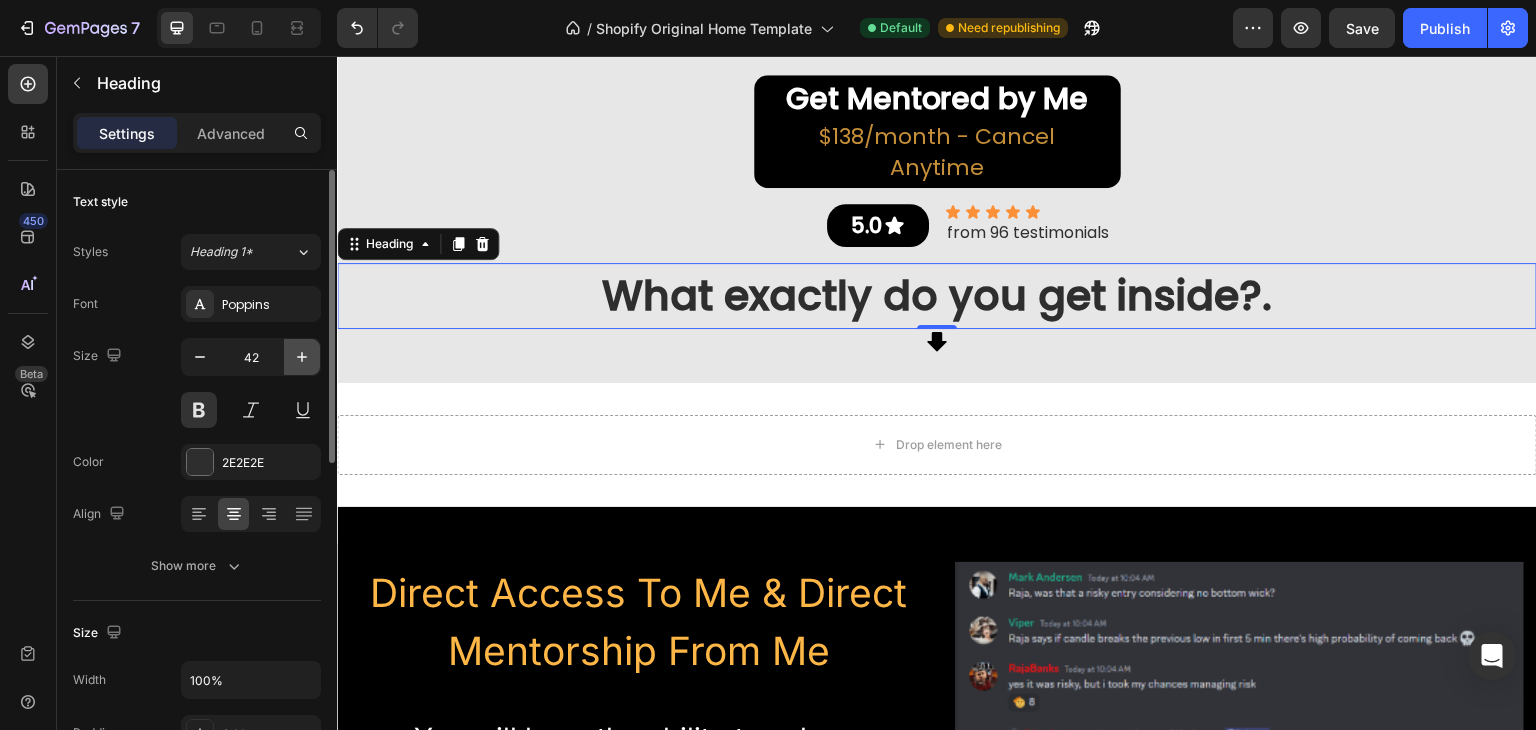 click 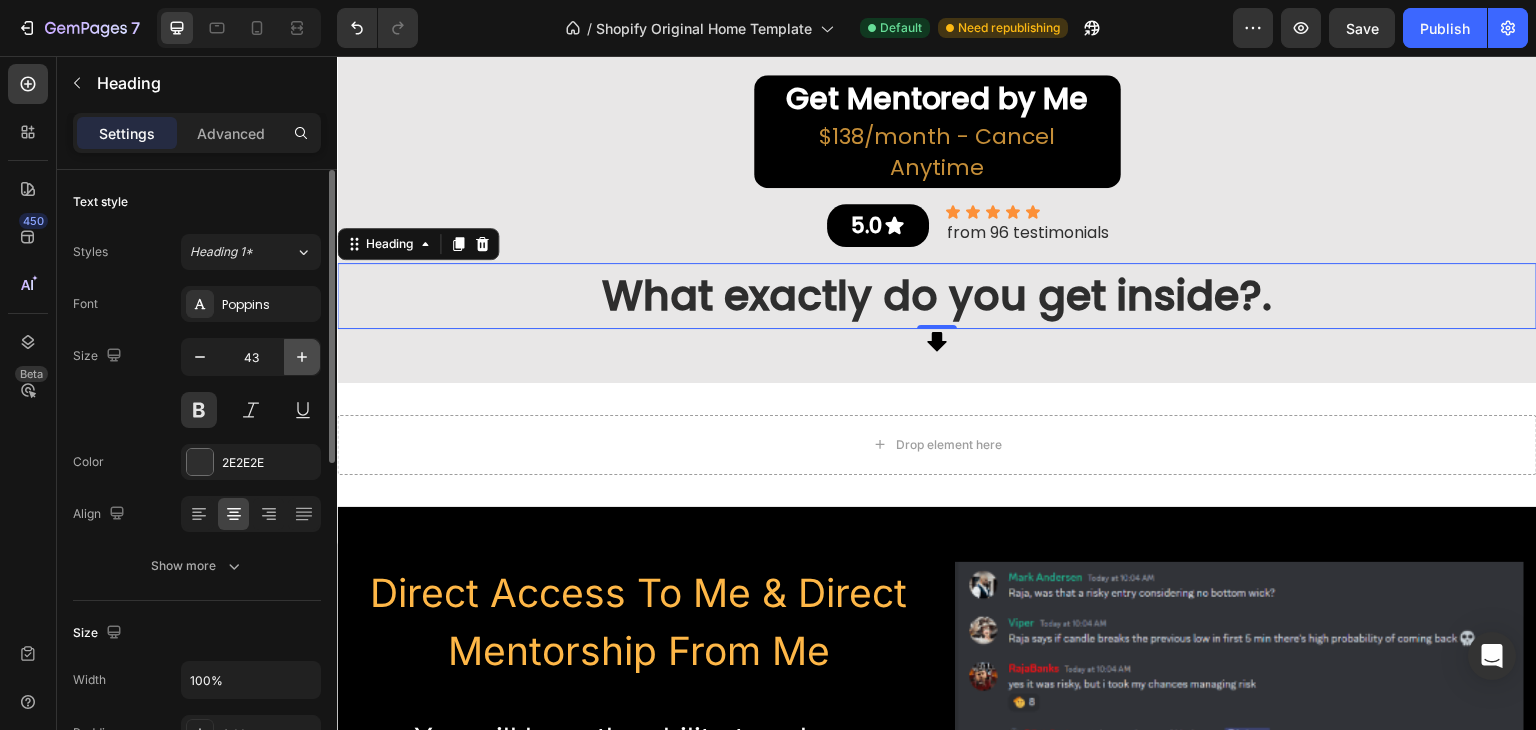 click 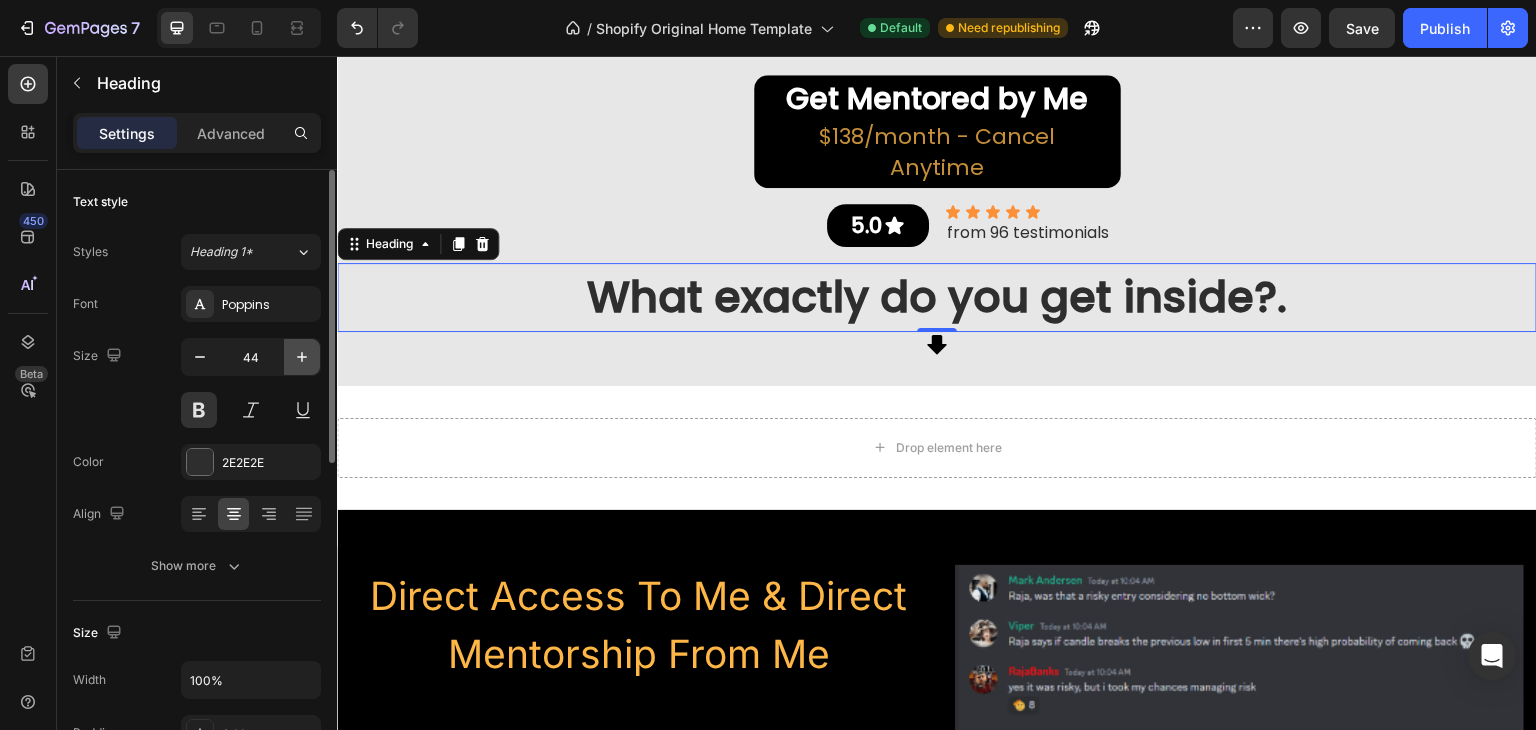 click 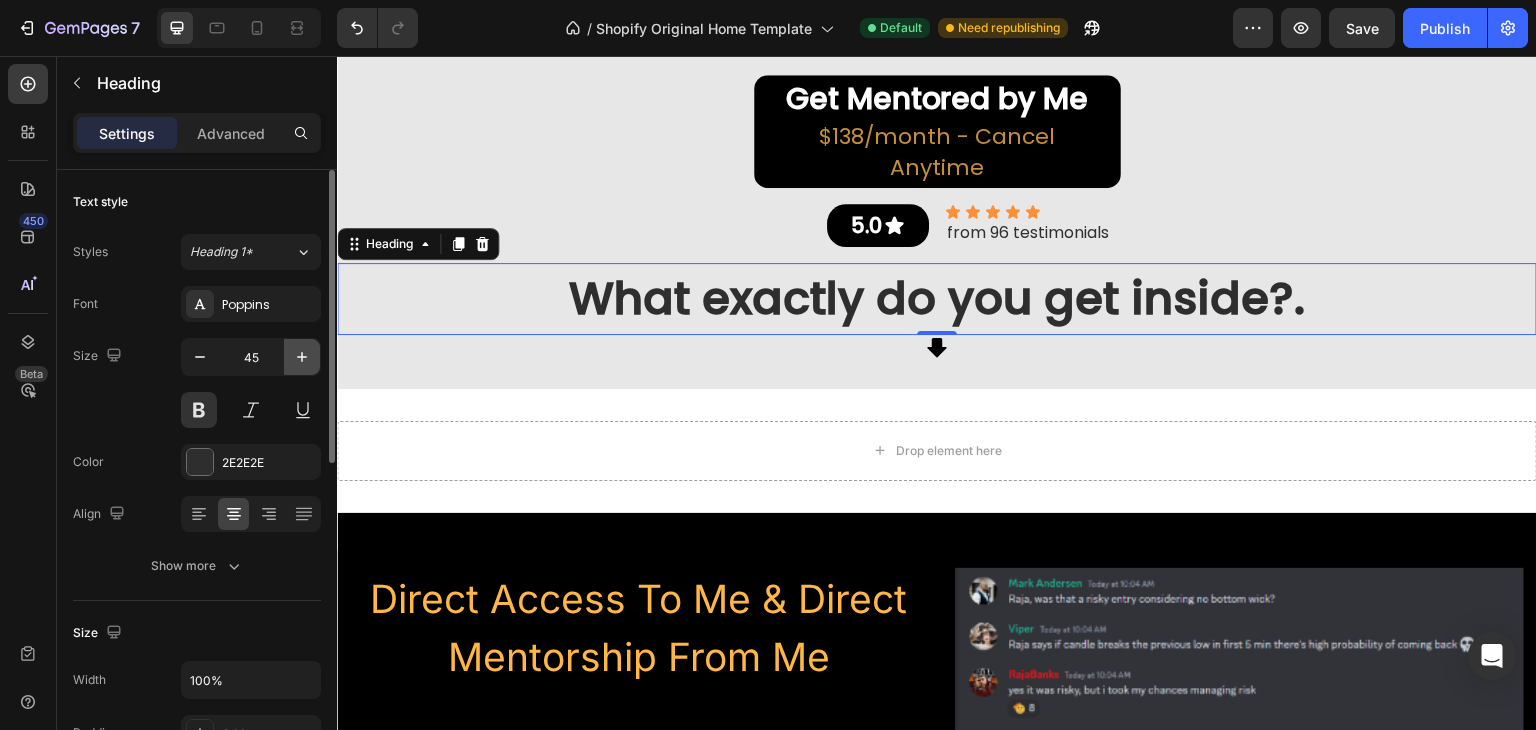 click 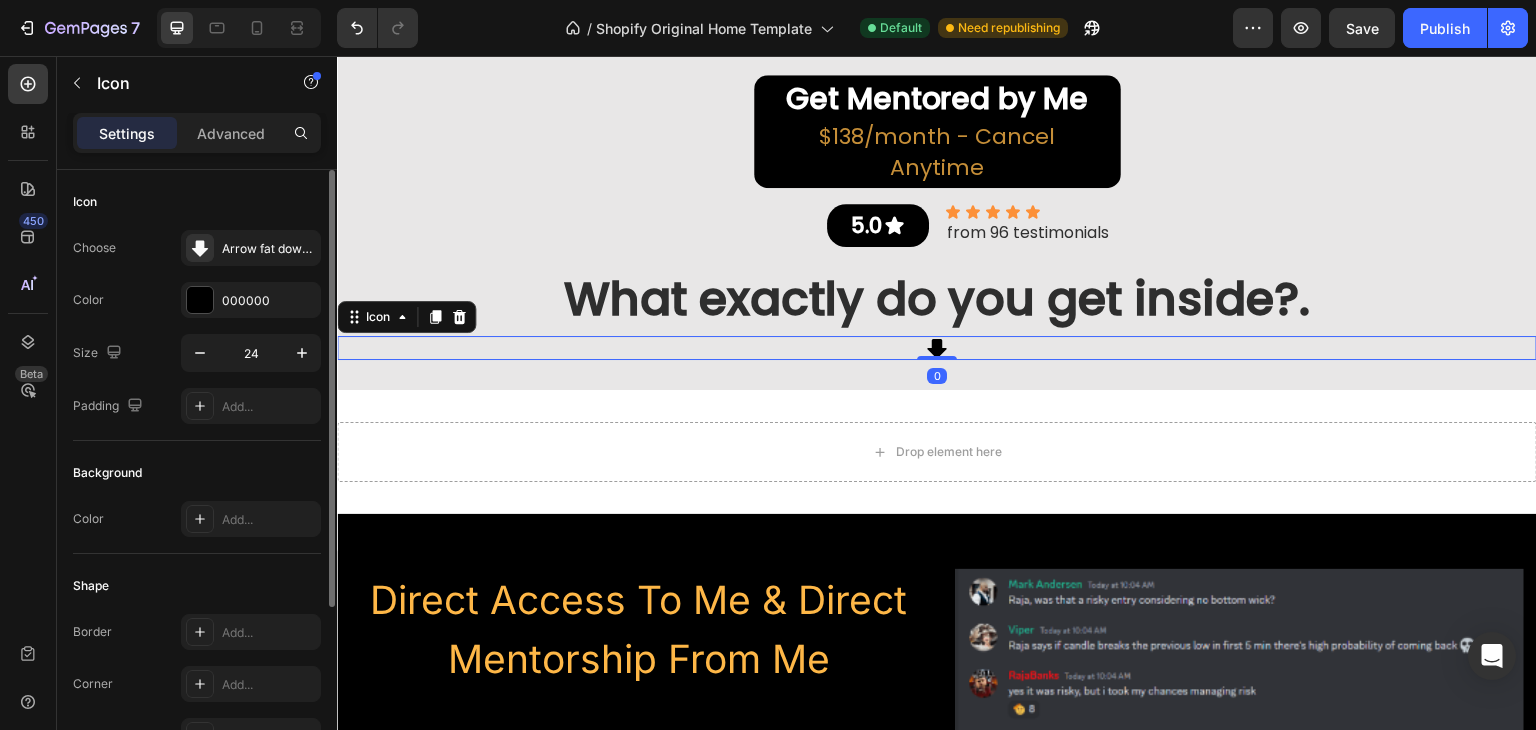 click on "Icon   0" at bounding box center [937, 348] 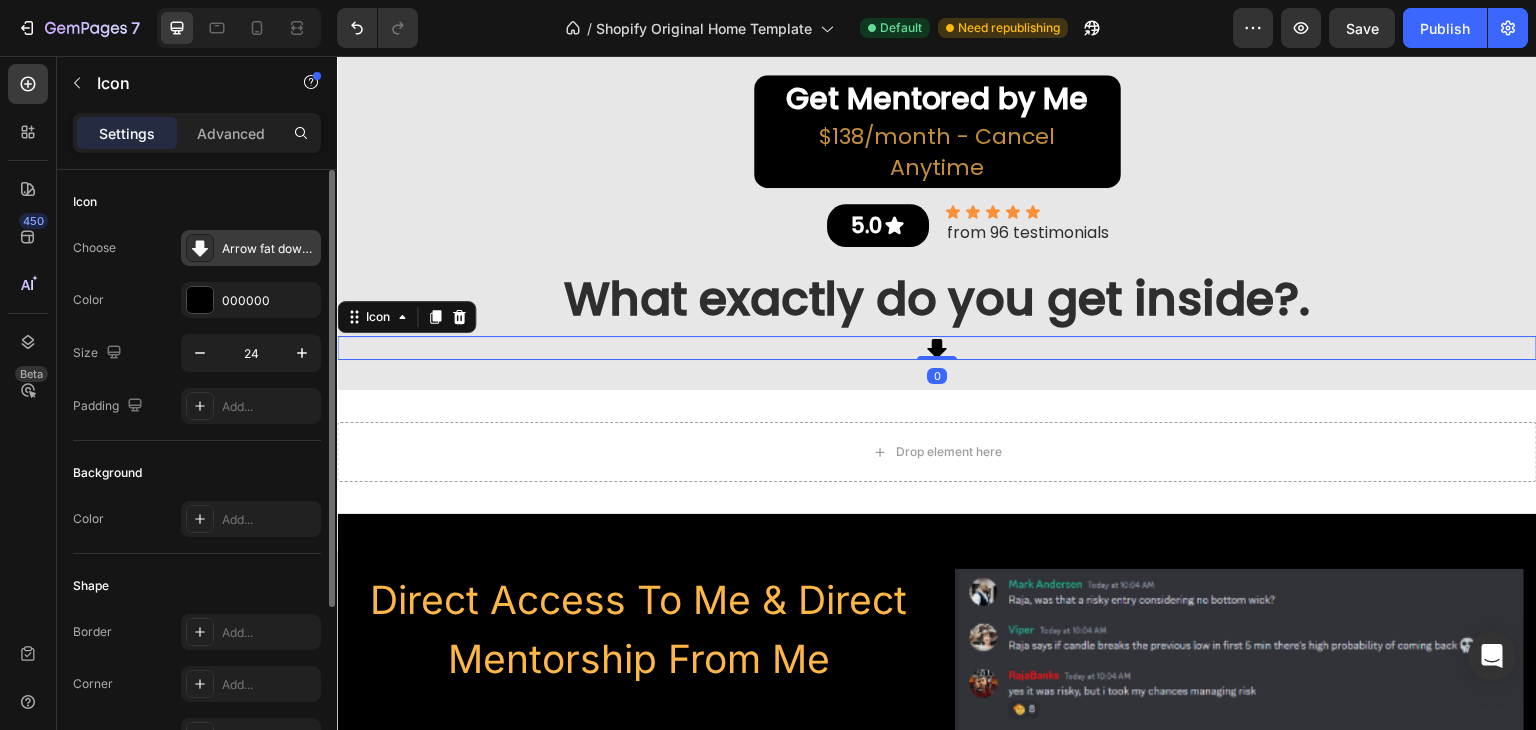 click 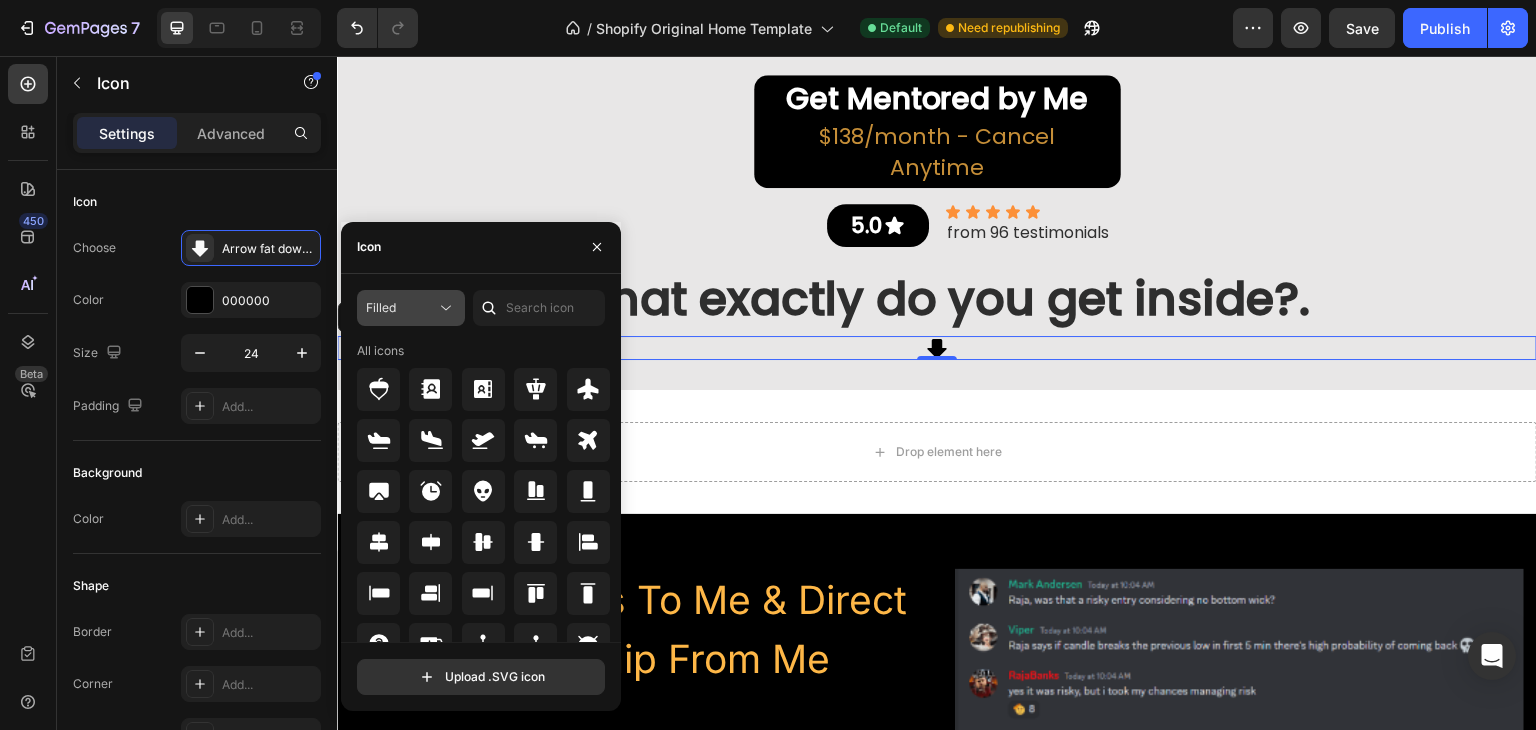 click on "Filled" 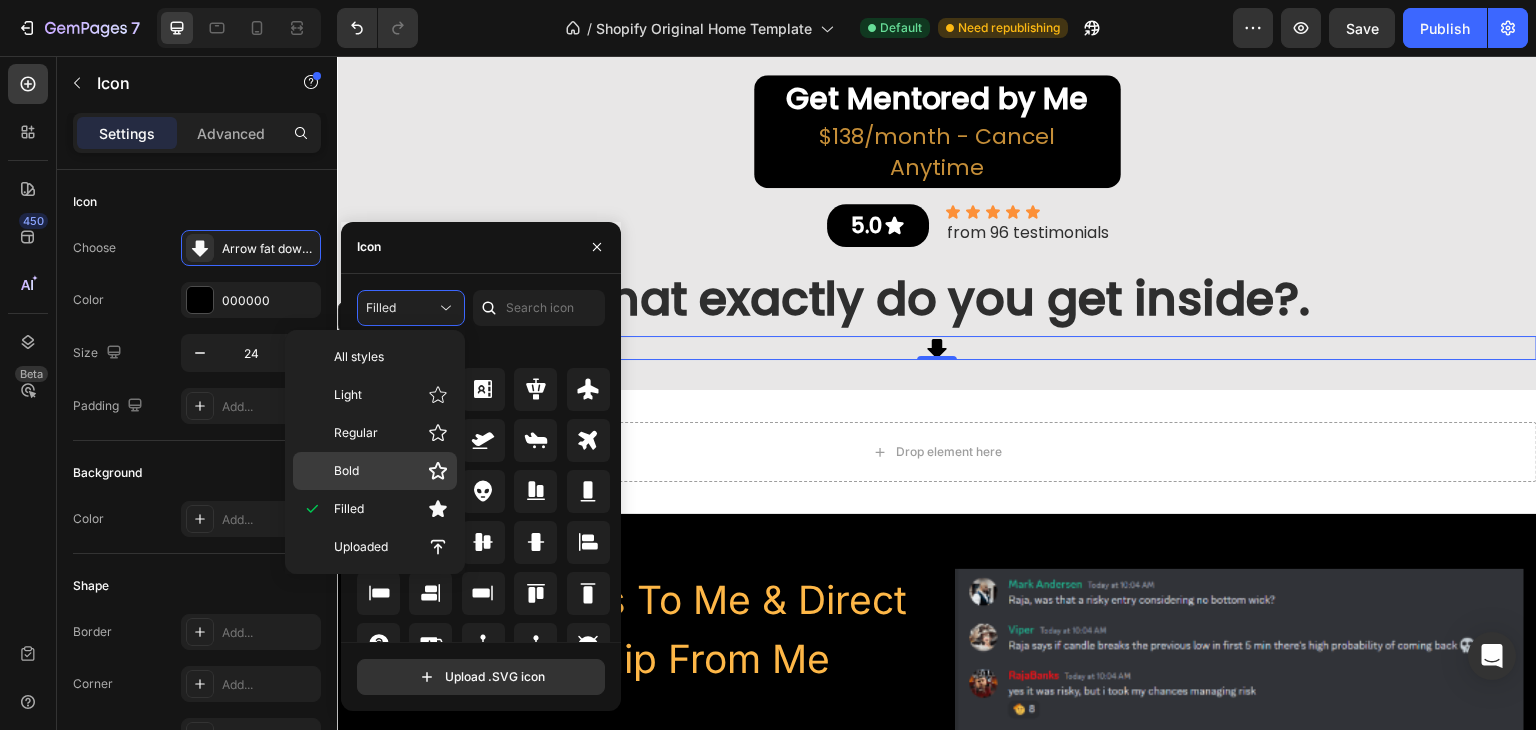 click on "Bold" at bounding box center [391, 471] 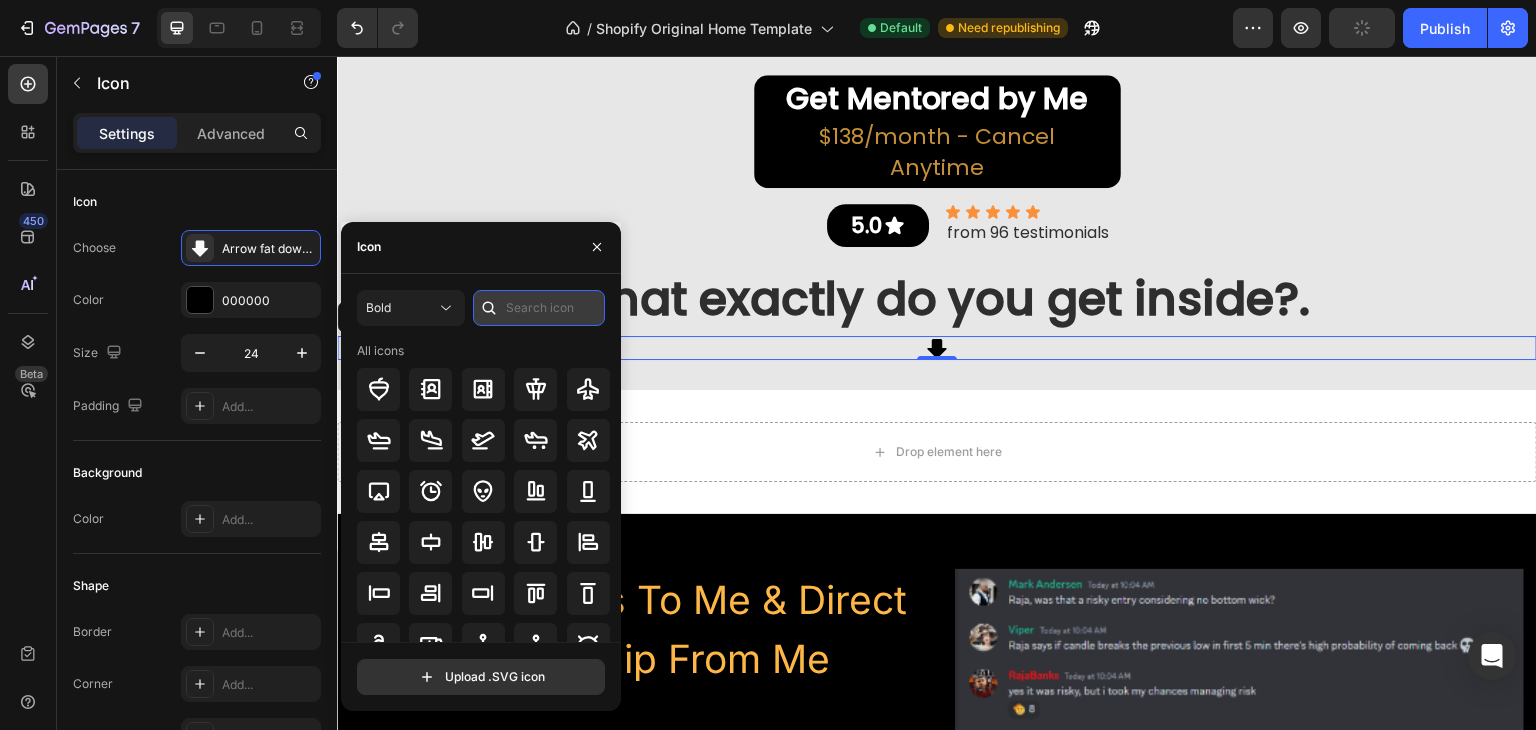 click at bounding box center (539, 308) 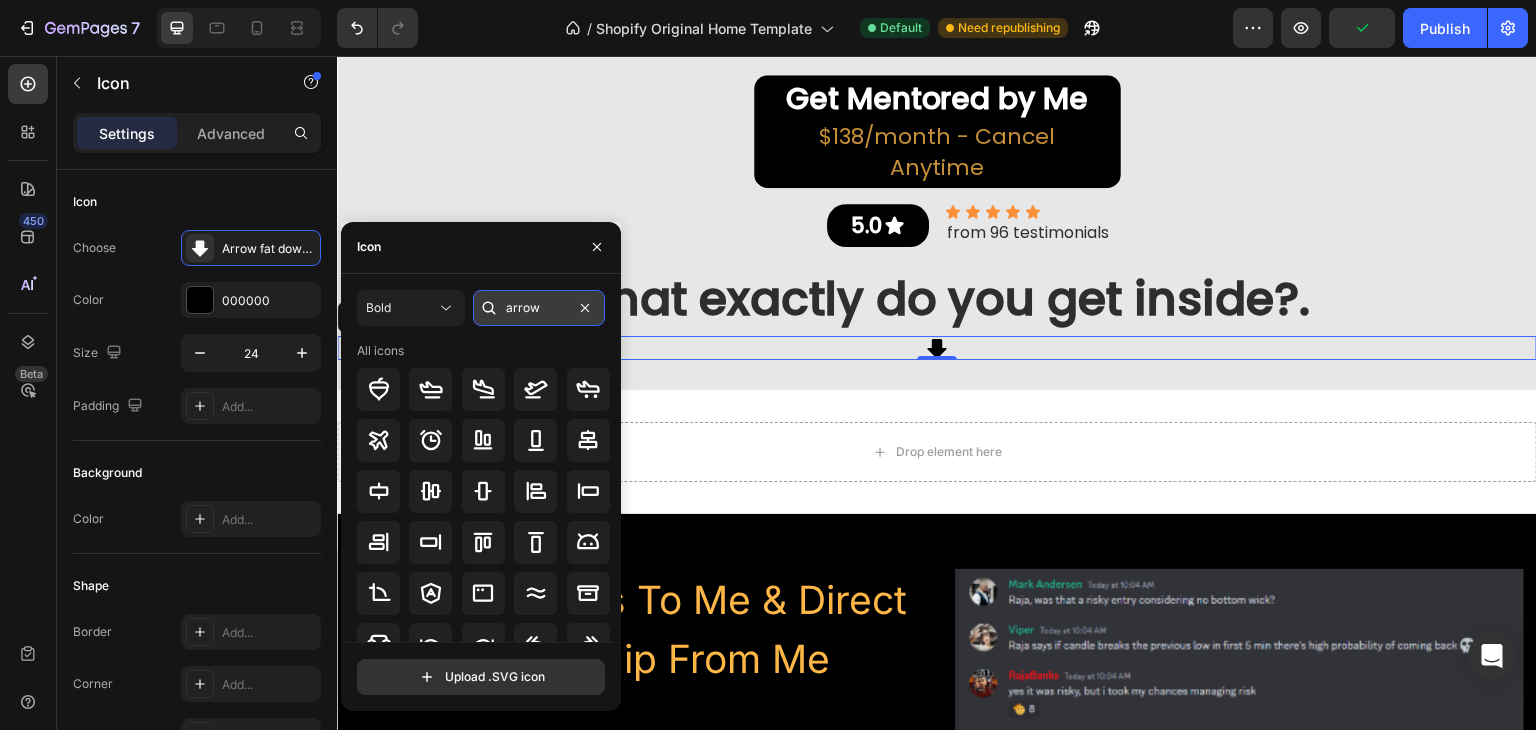 type on "arrow" 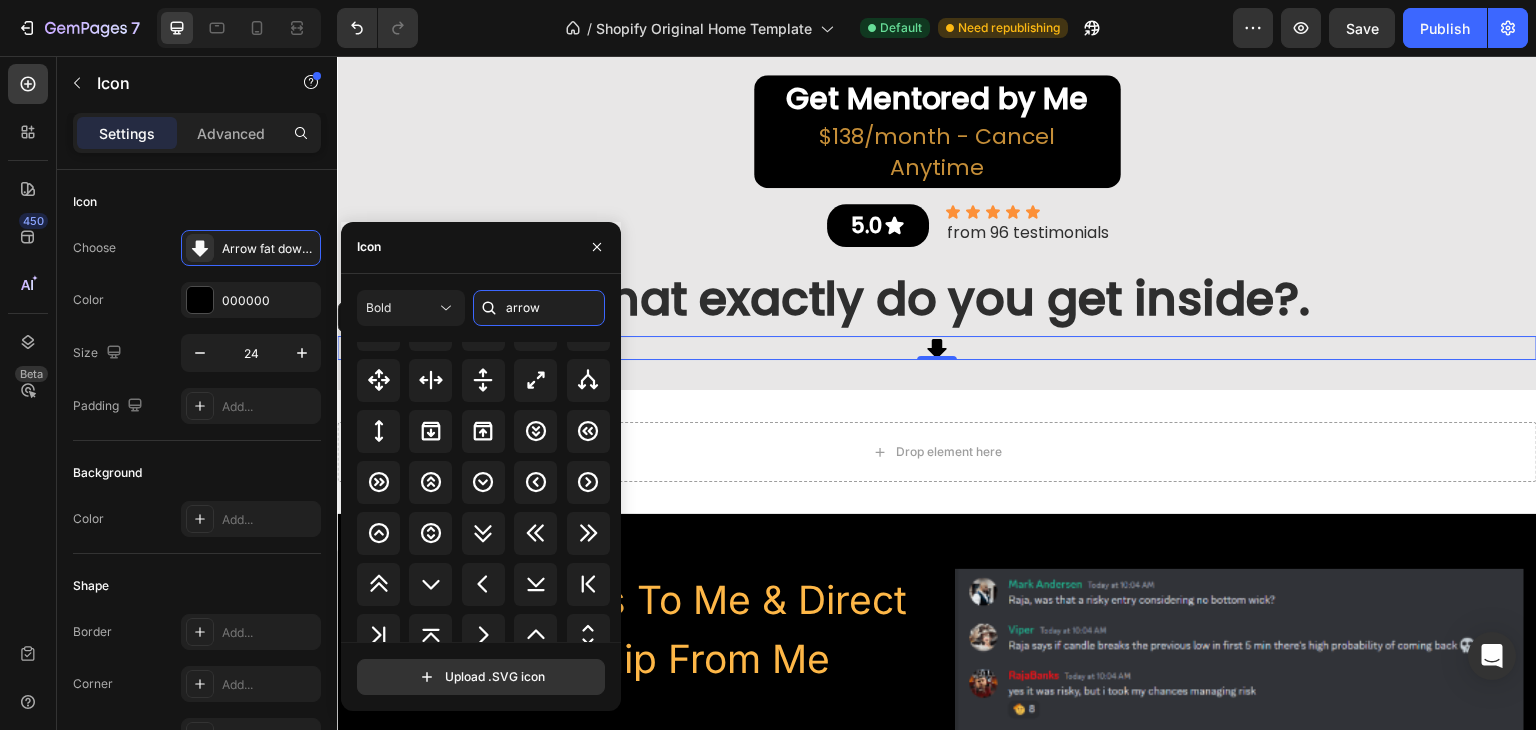 scroll, scrollTop: 850, scrollLeft: 0, axis: vertical 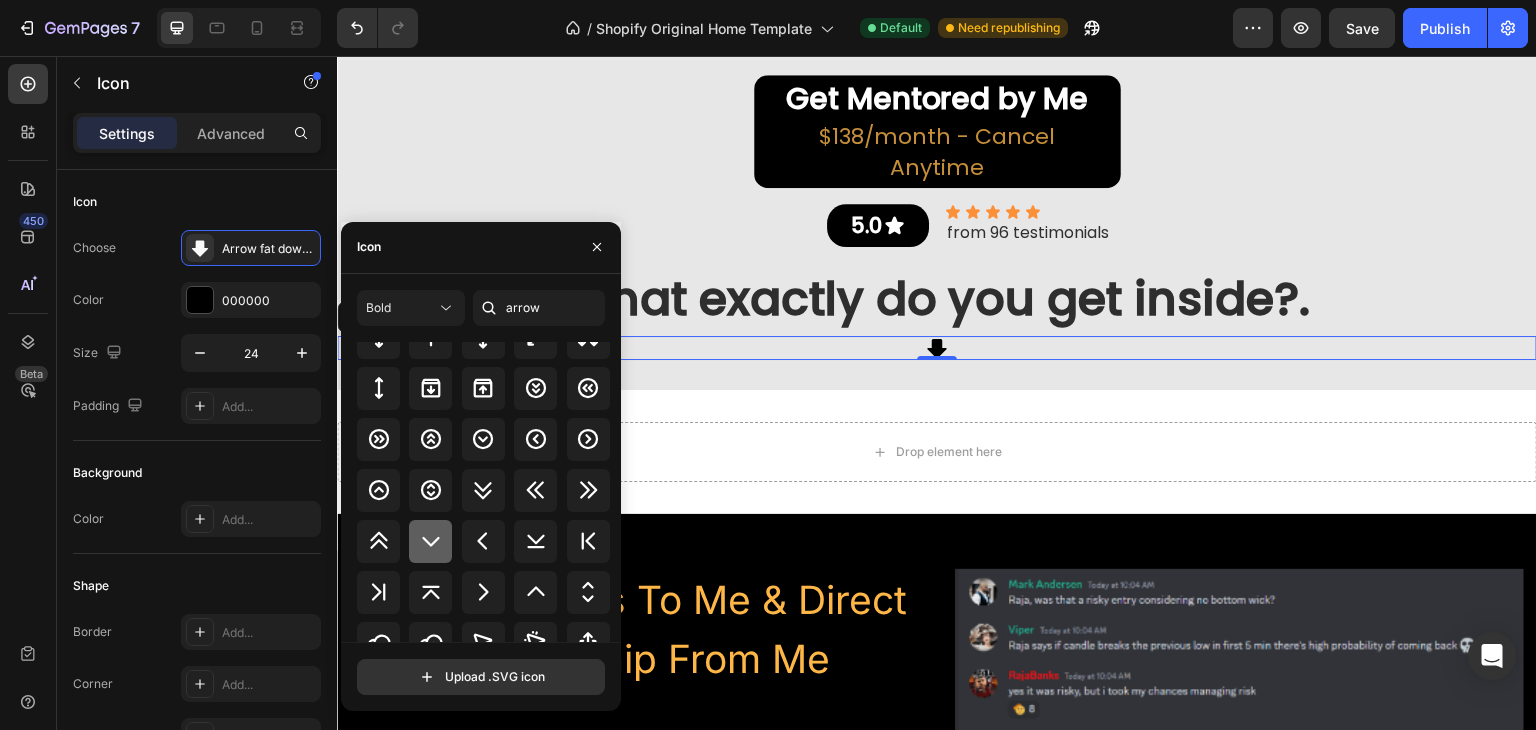 click 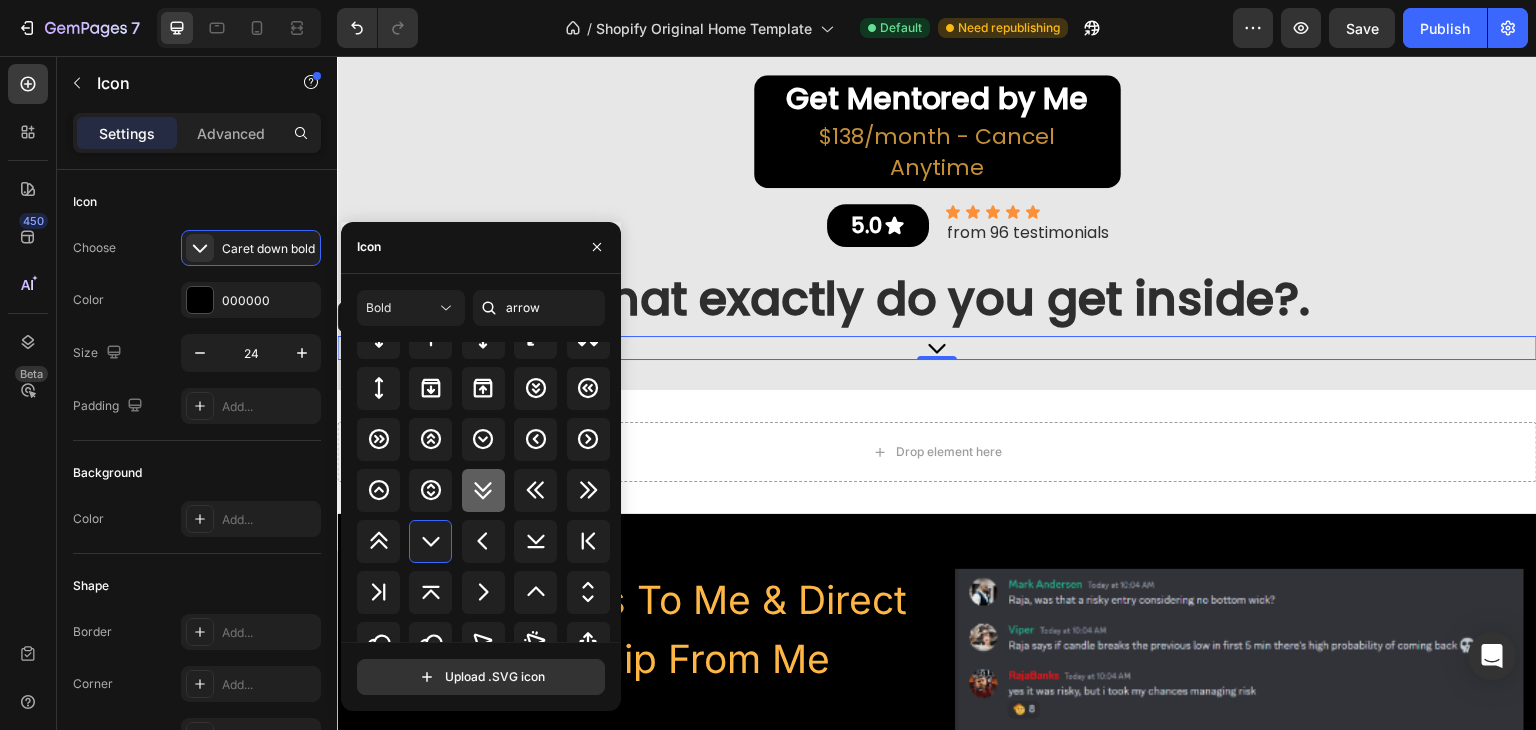 click 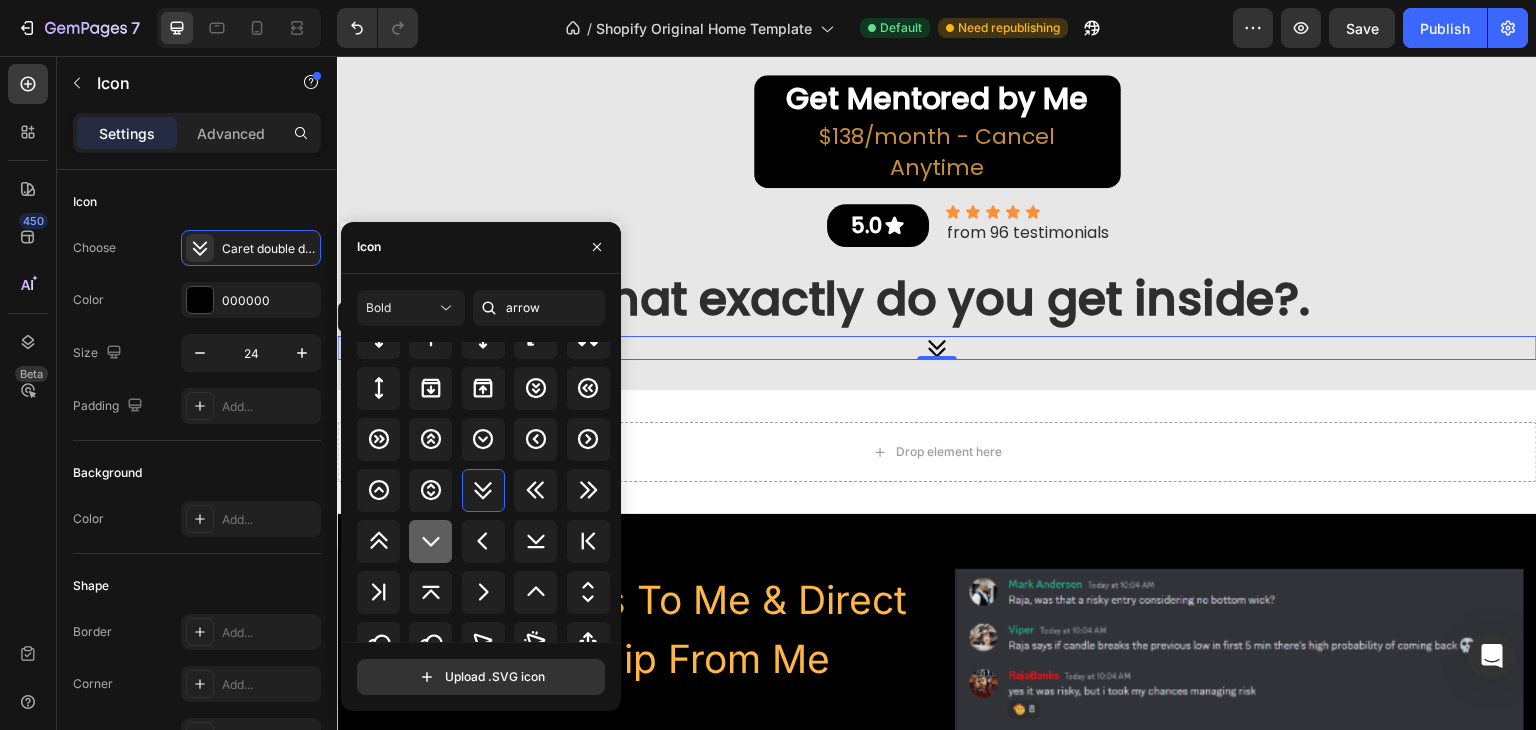 click 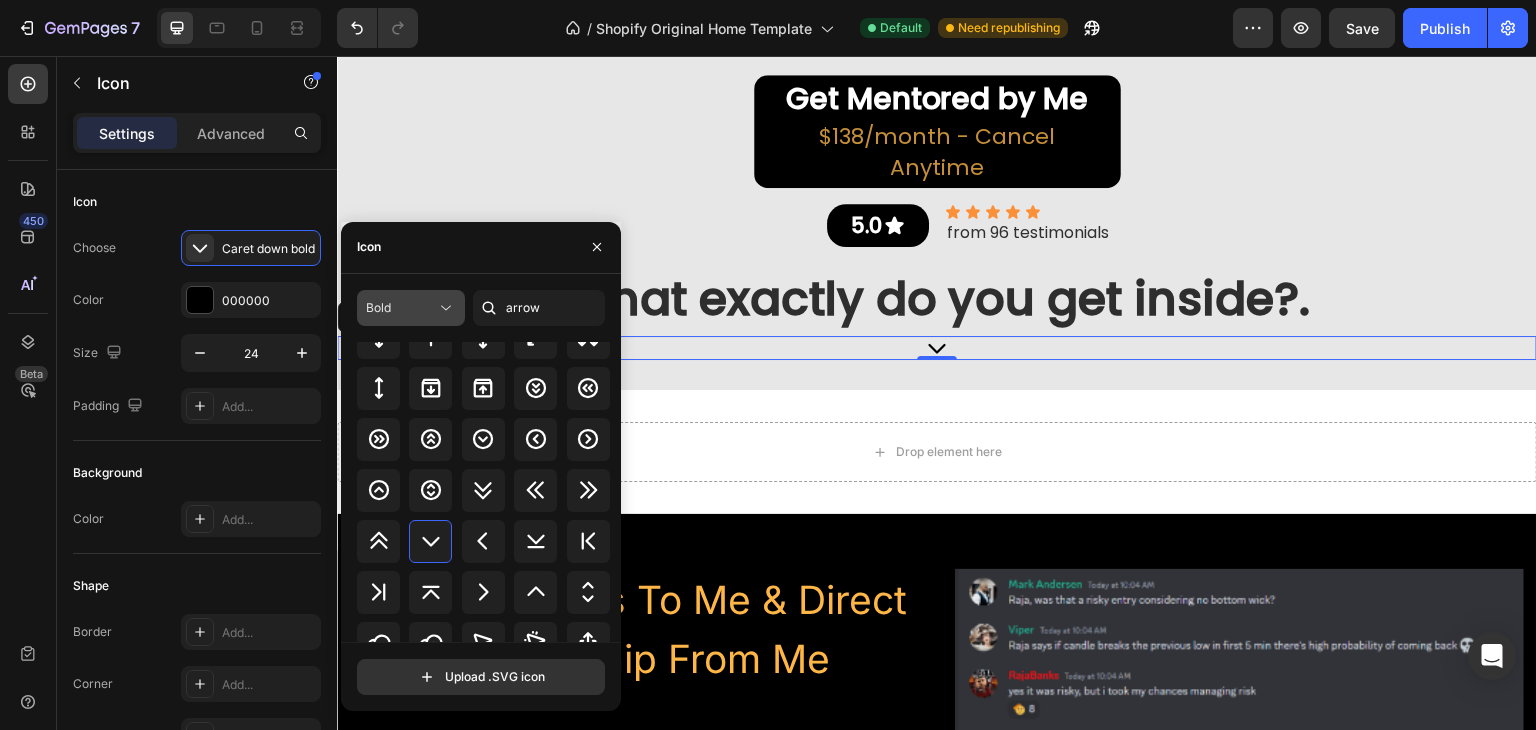 click on "Bold" at bounding box center (401, 308) 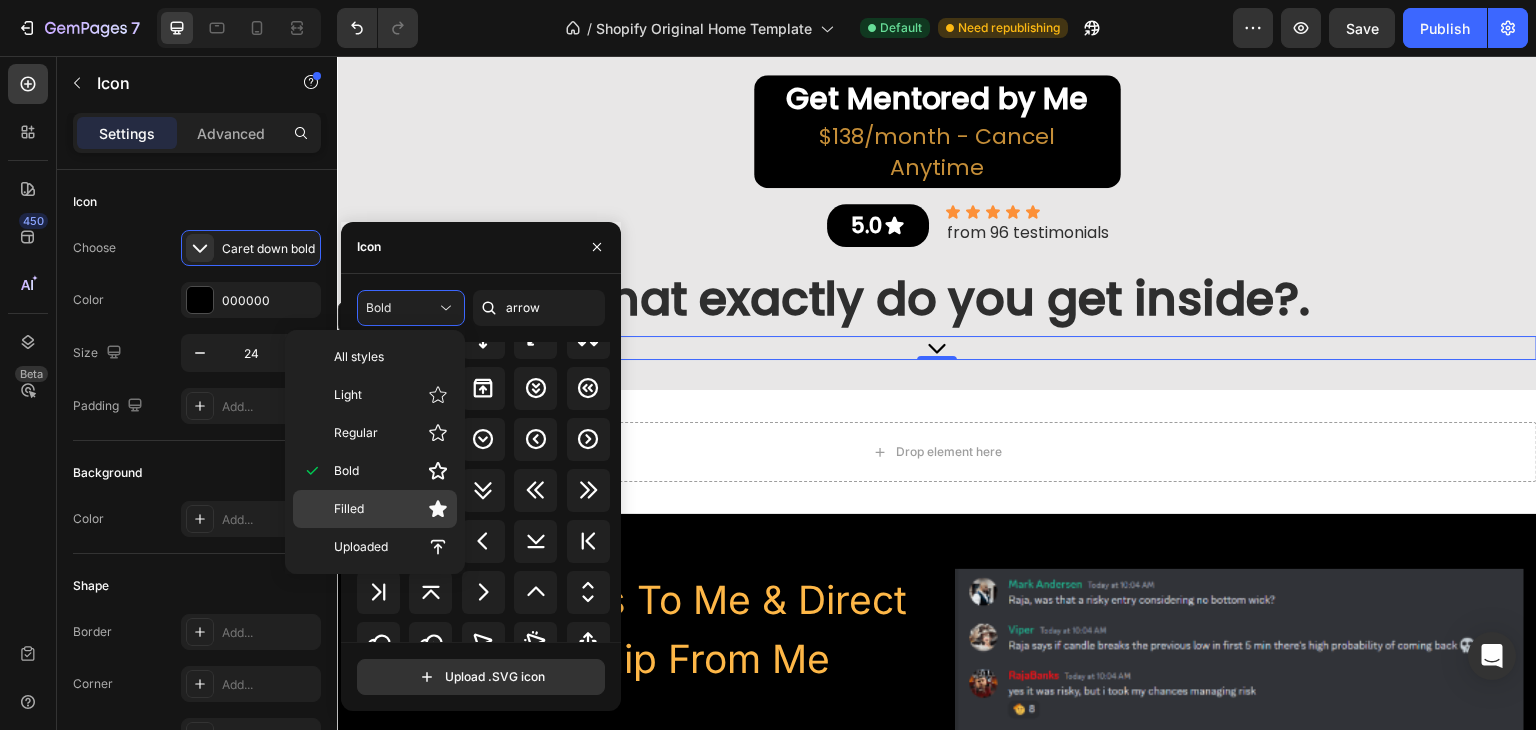 click on "Filled" at bounding box center (391, 509) 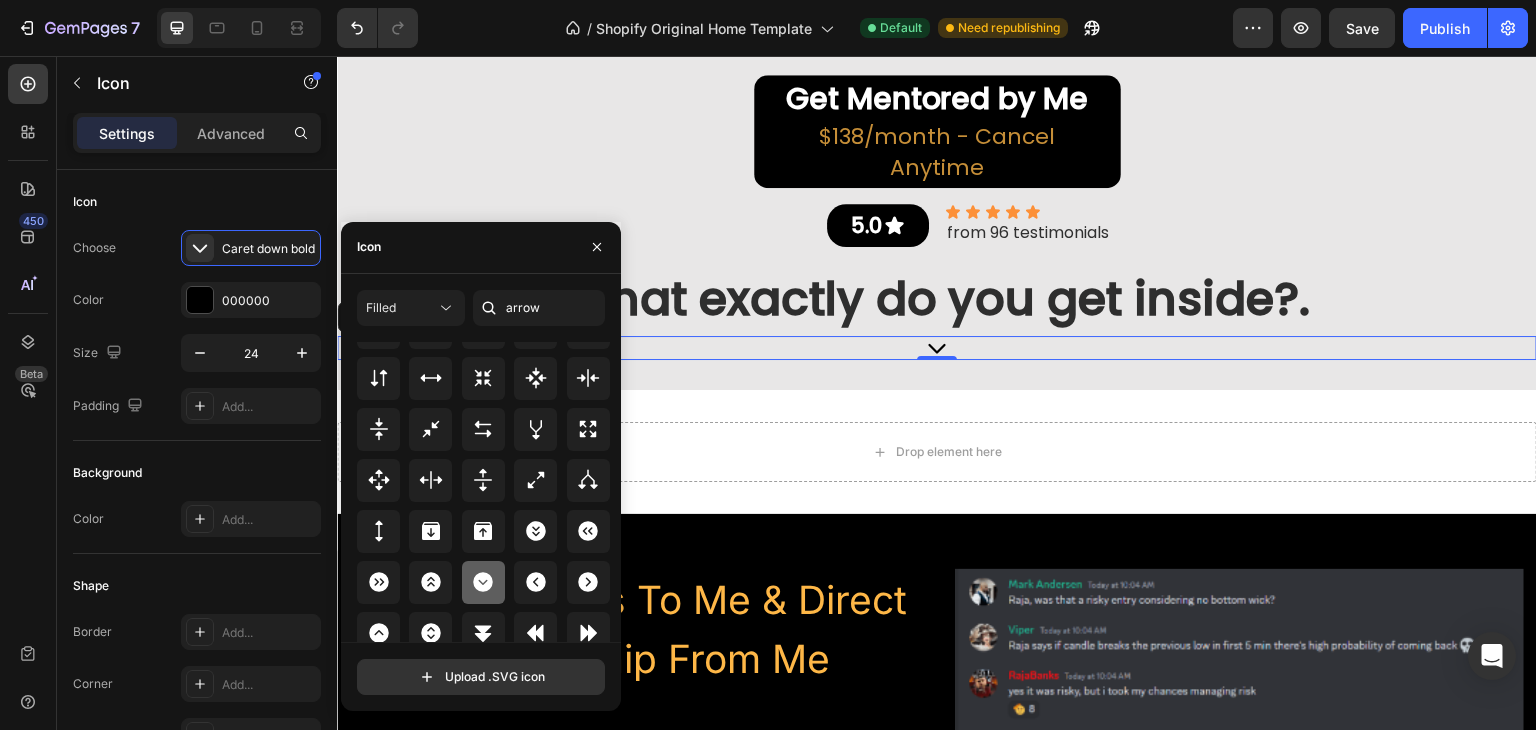 scroll, scrollTop: 800, scrollLeft: 0, axis: vertical 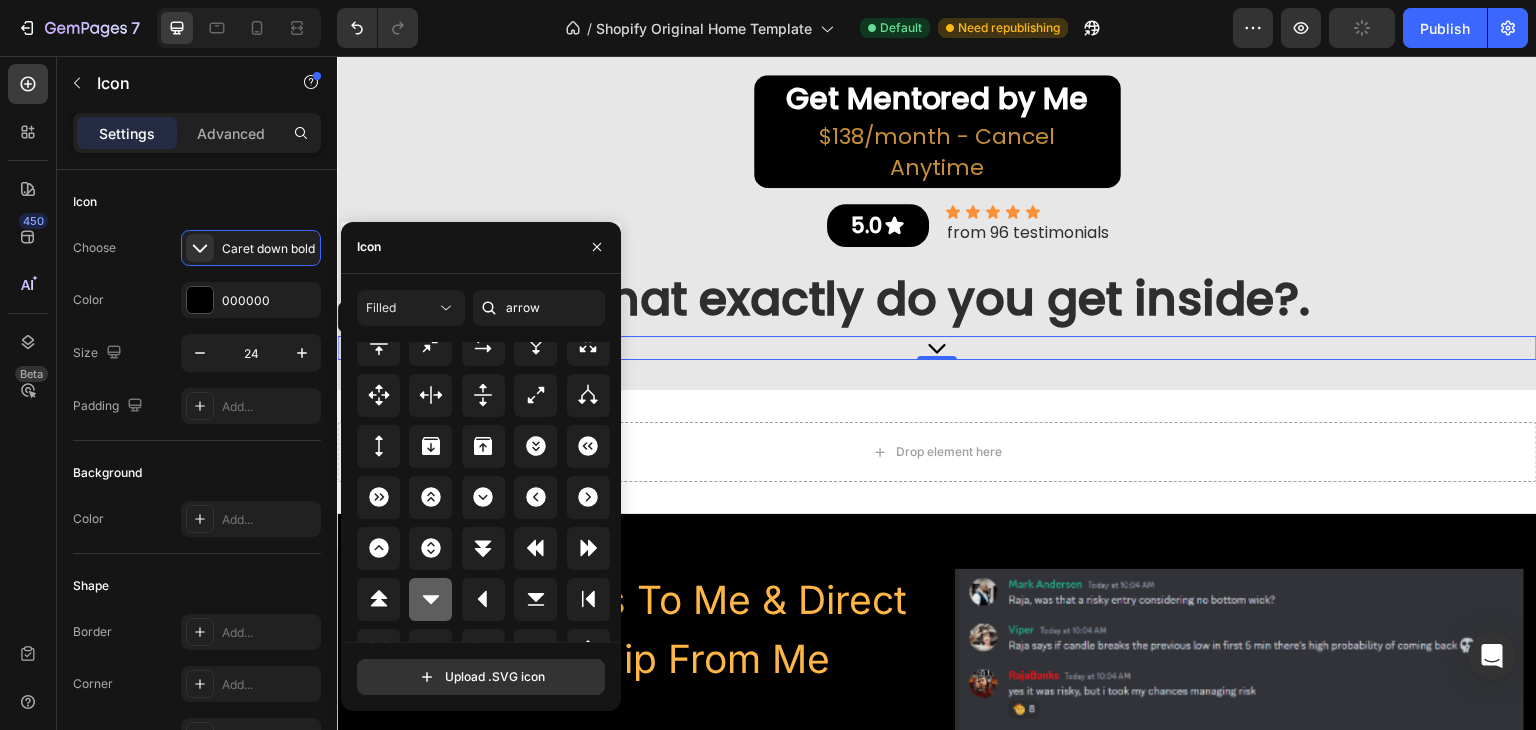 click 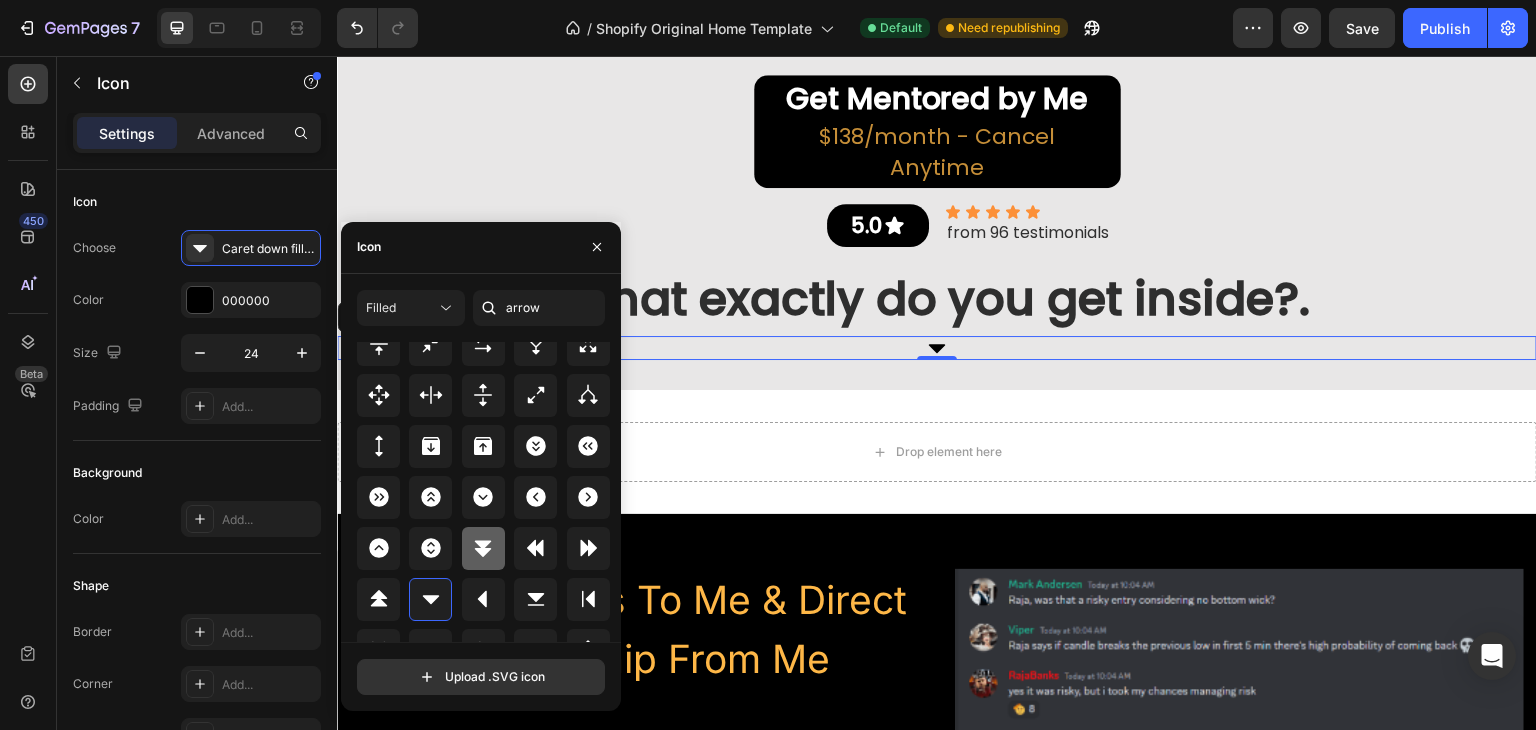 click 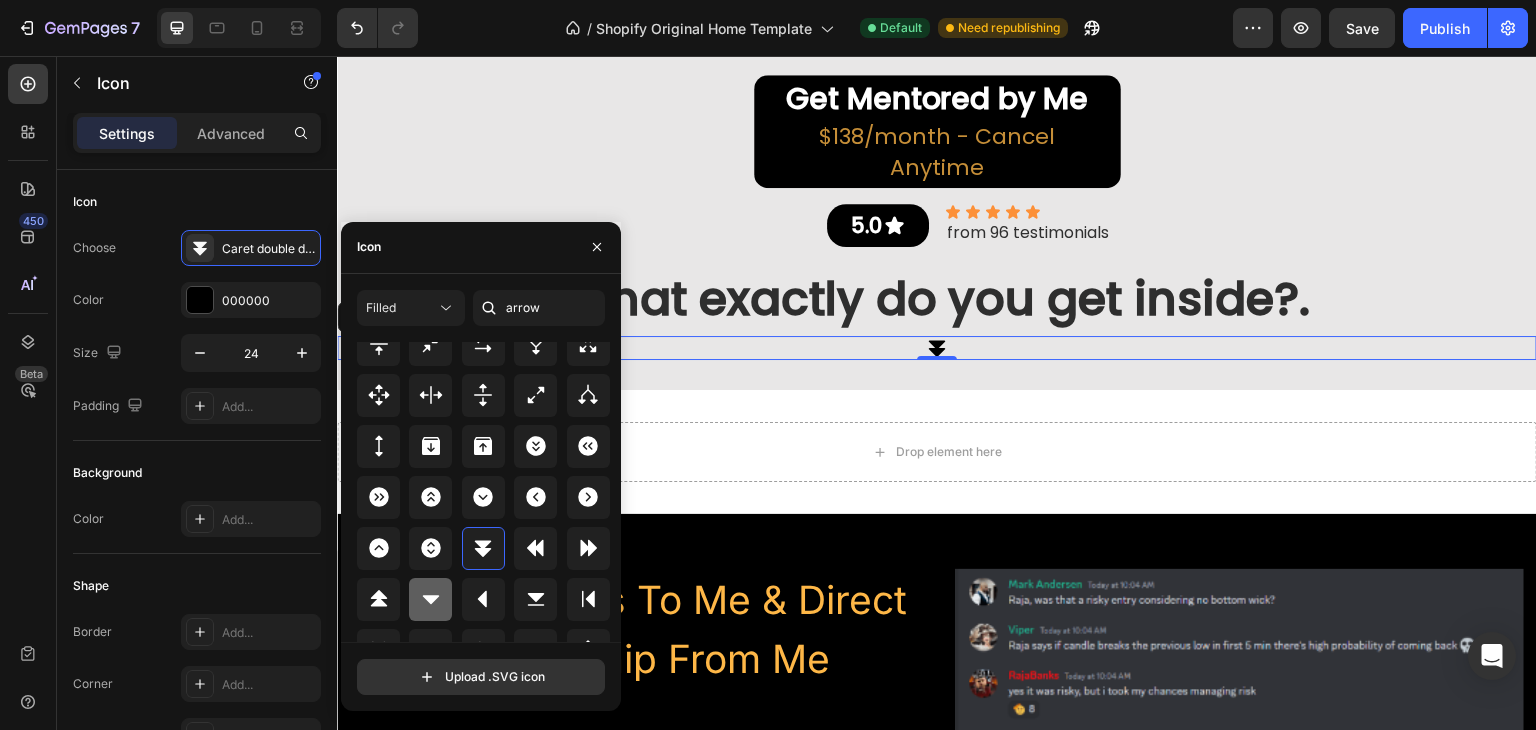 click 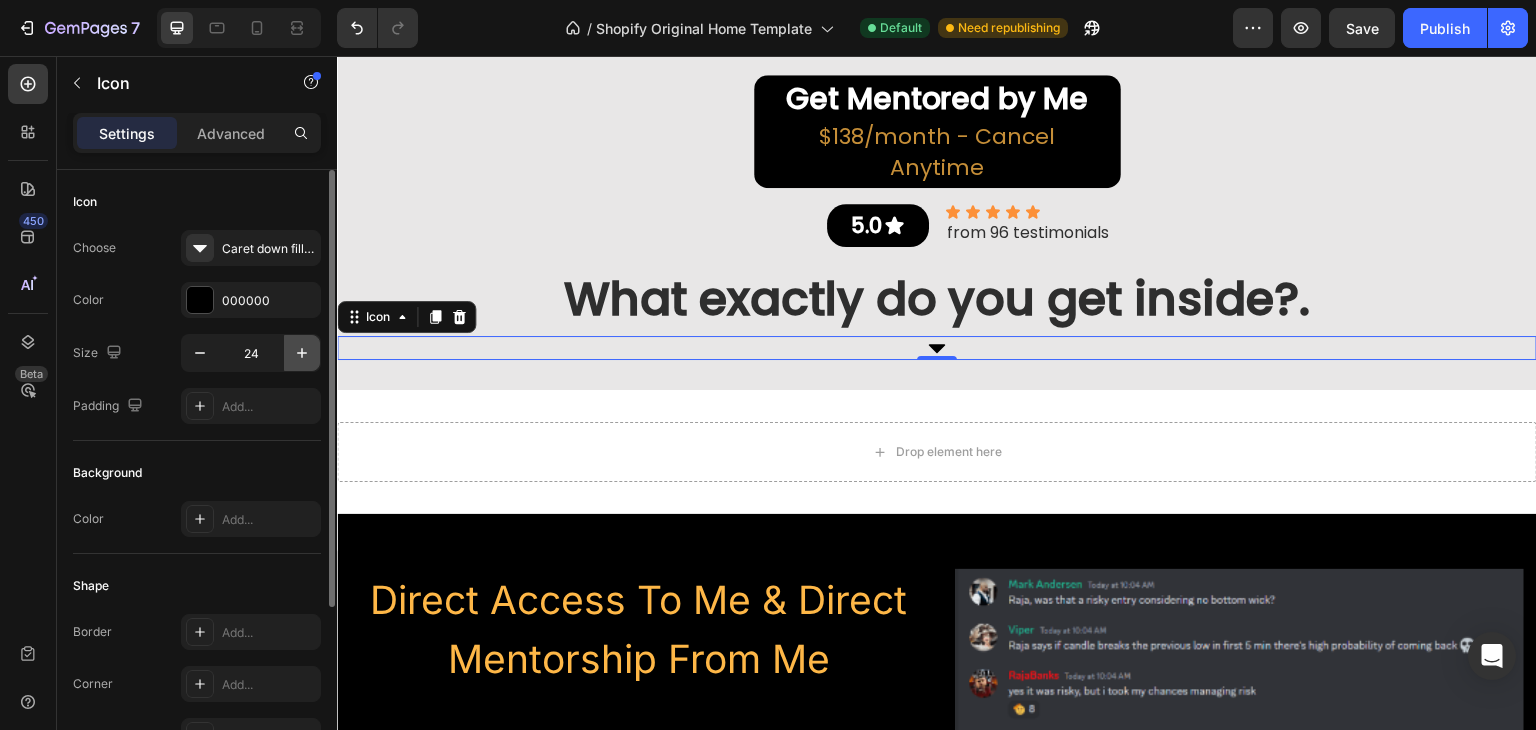click 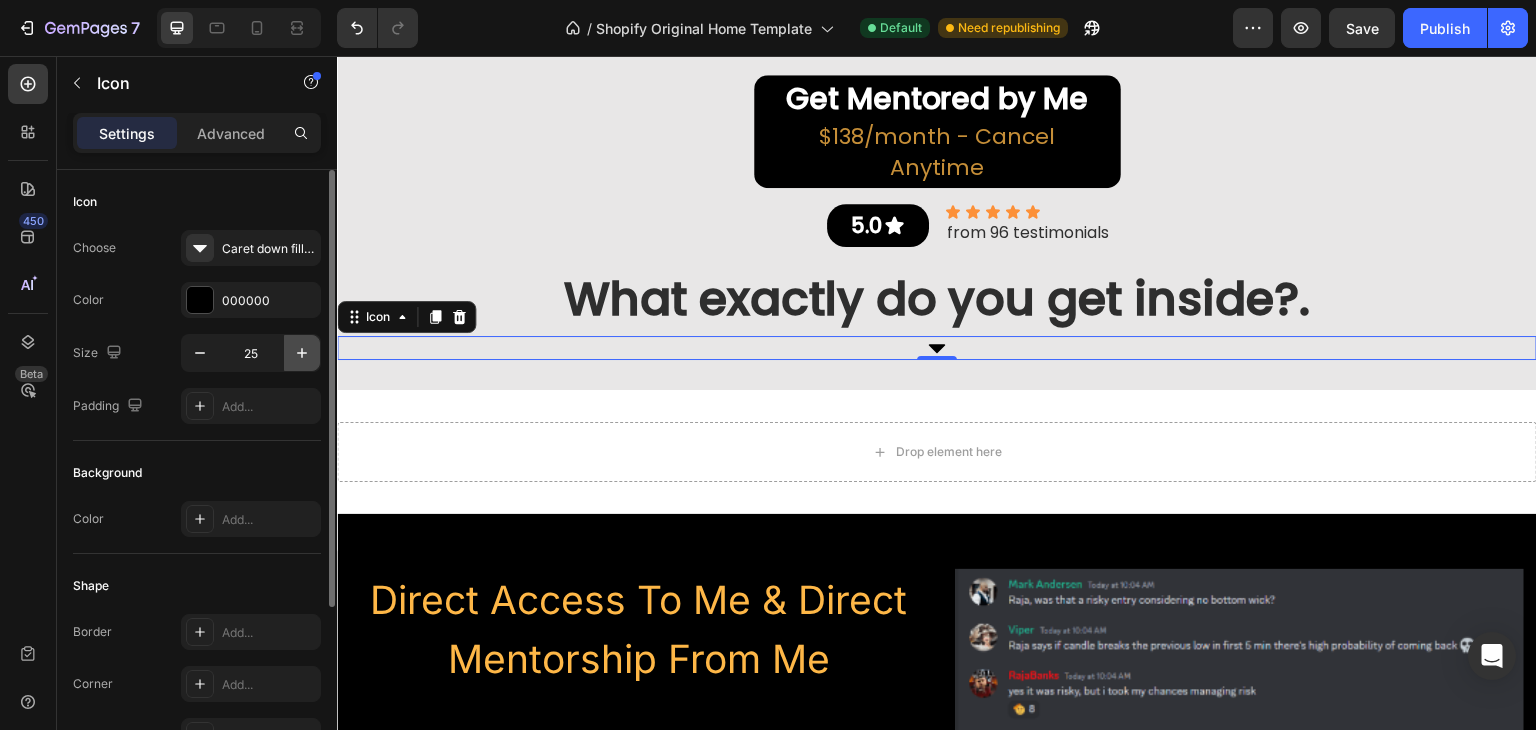 click 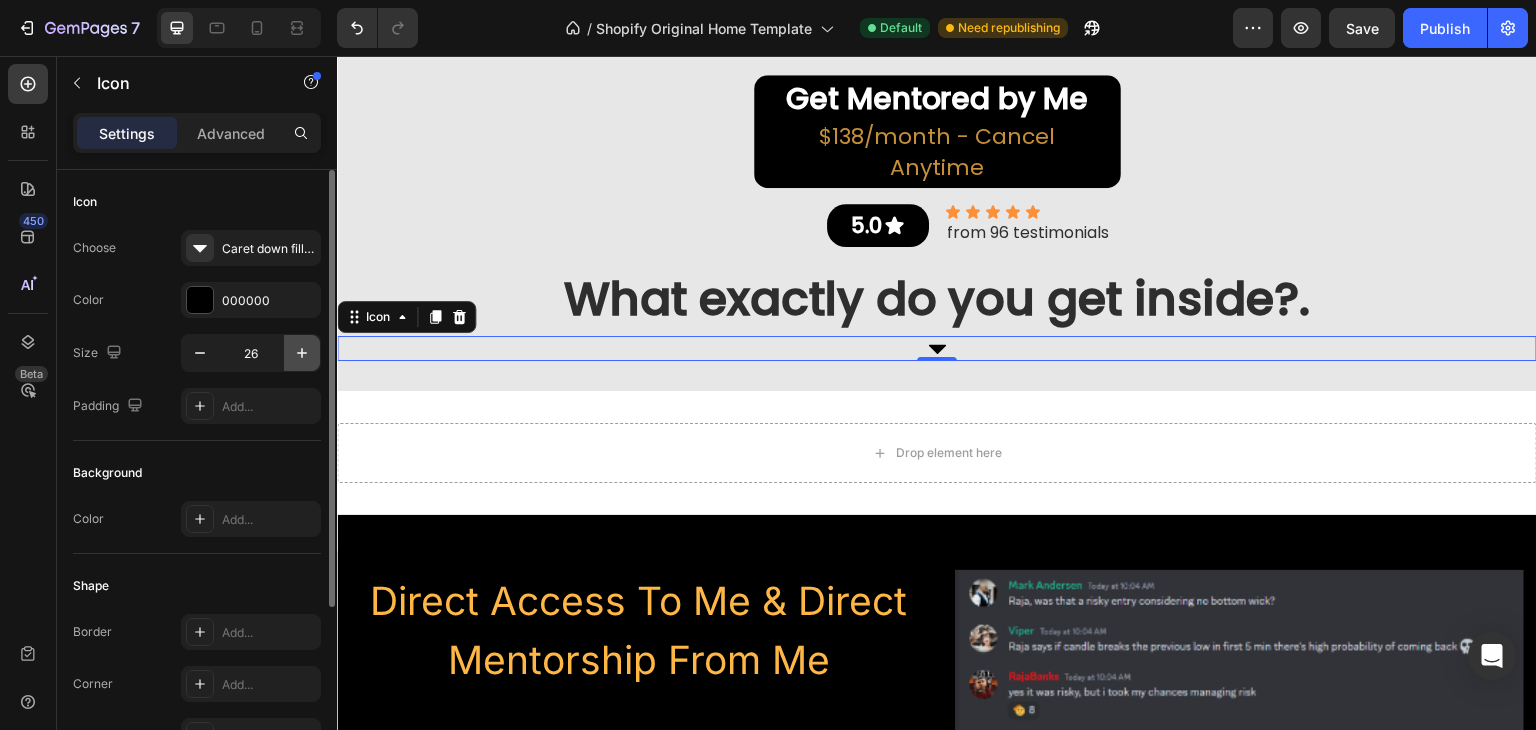 click 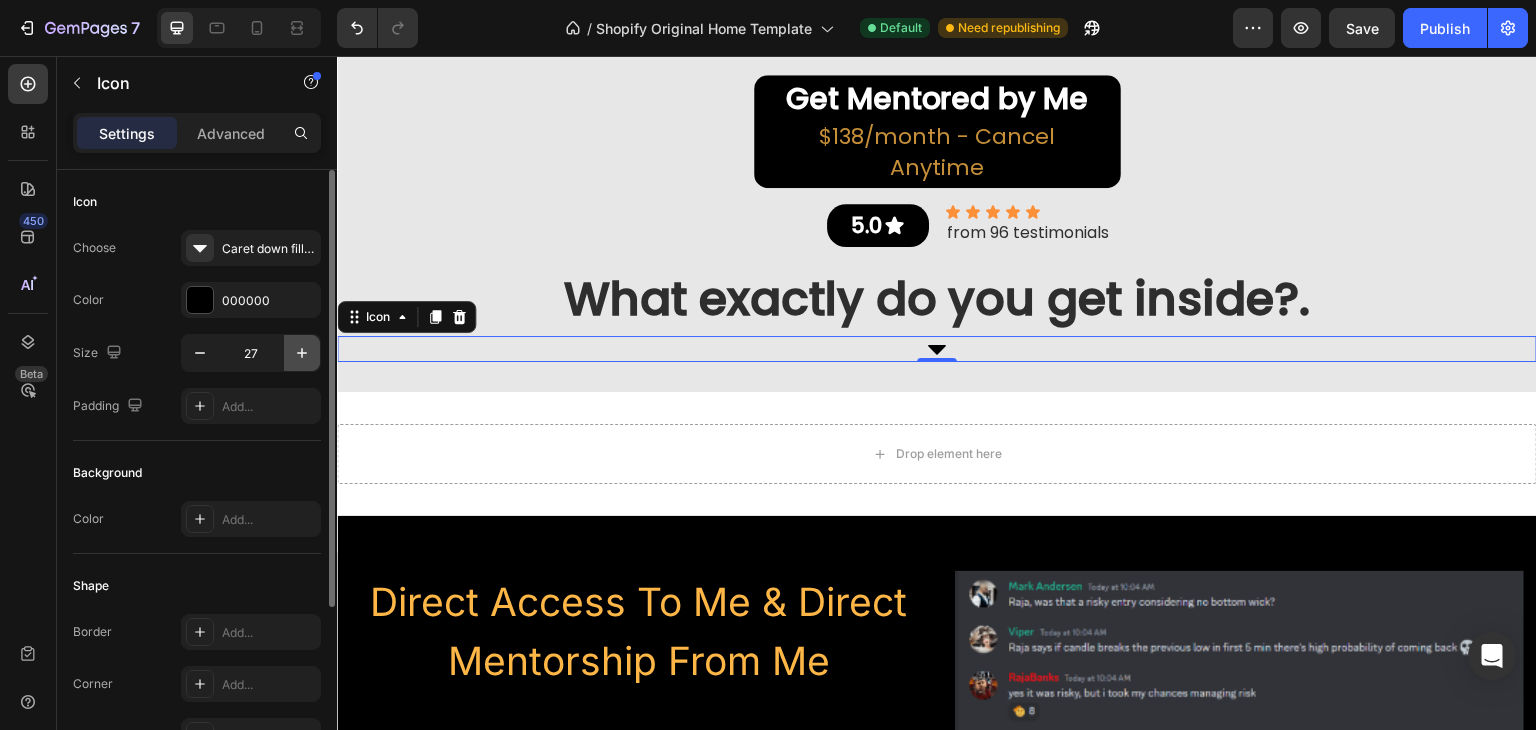 click 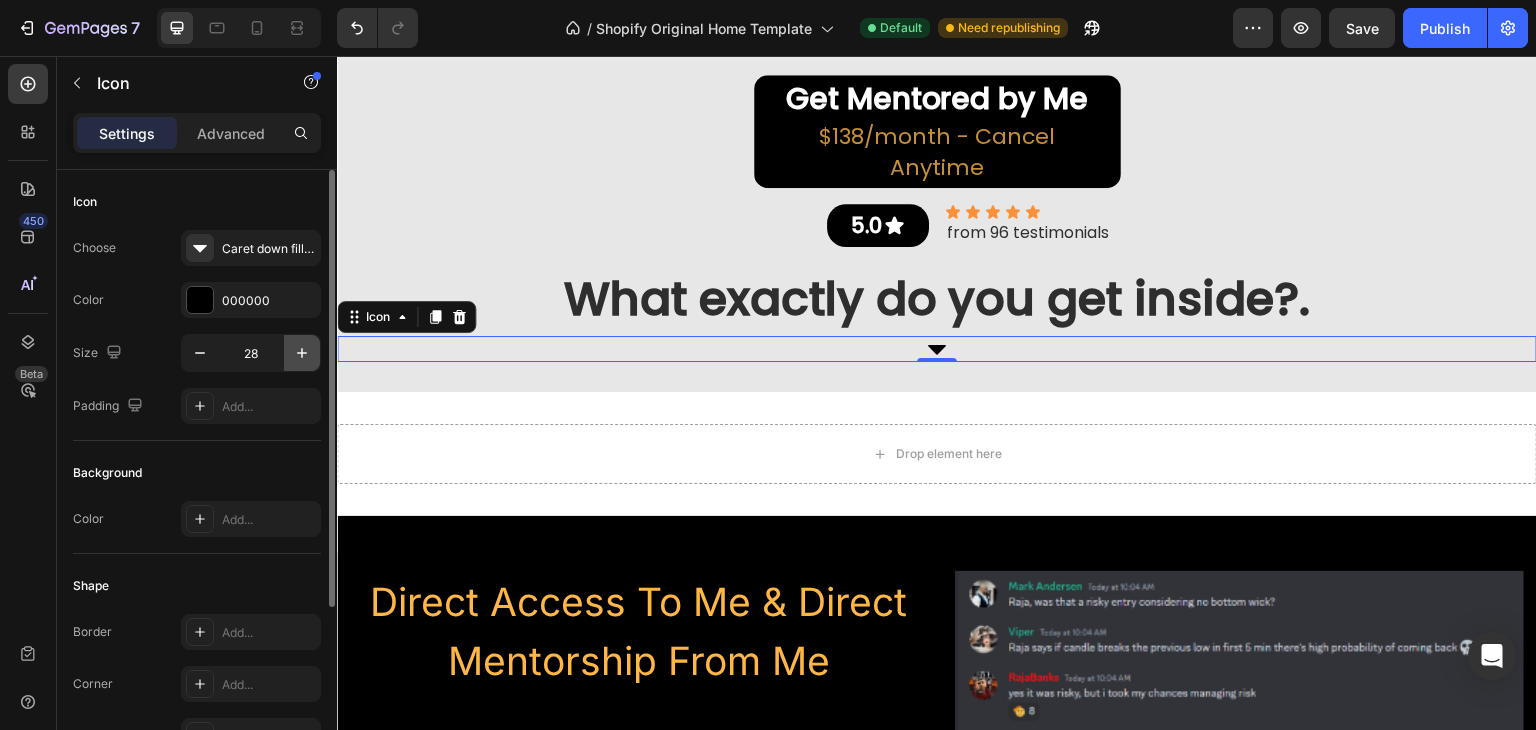 click 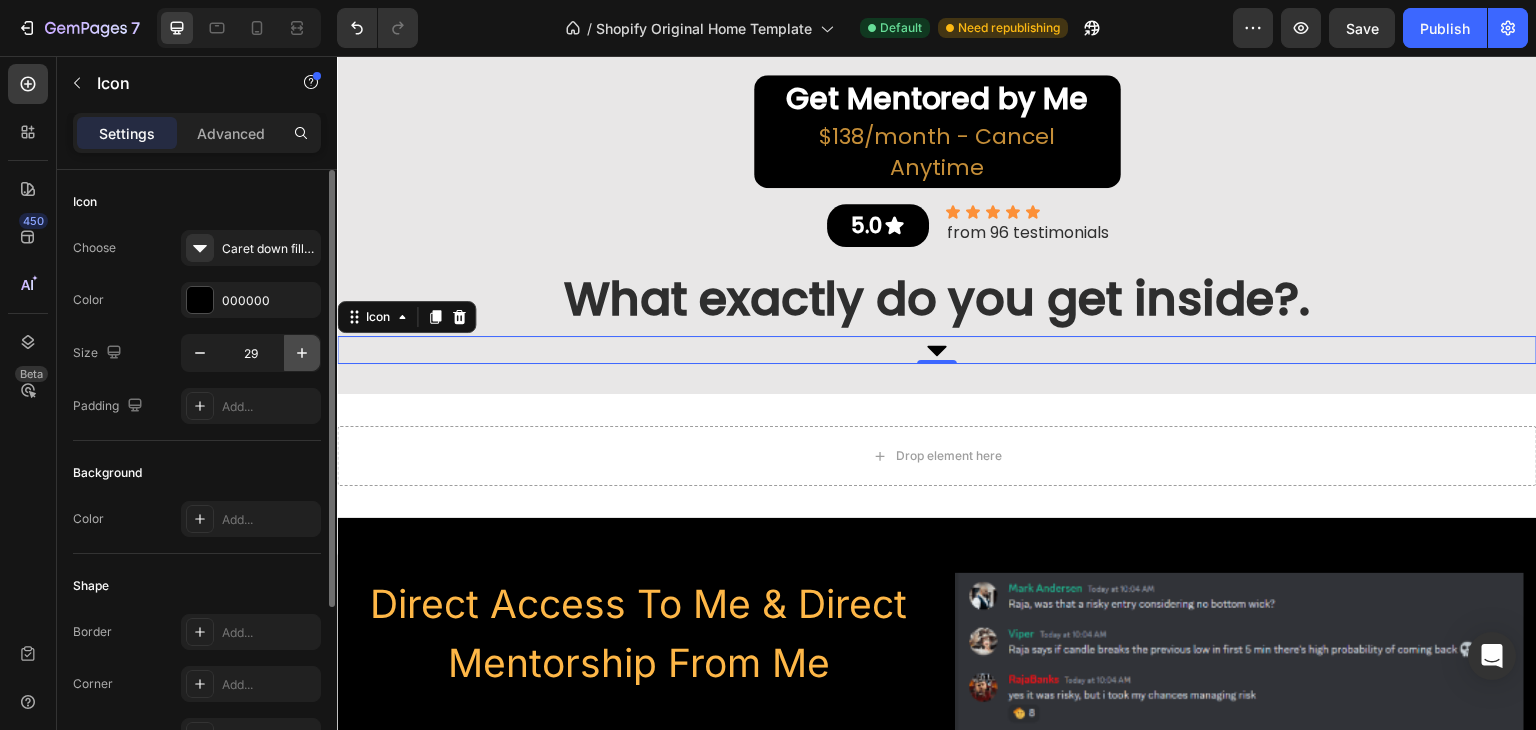 click 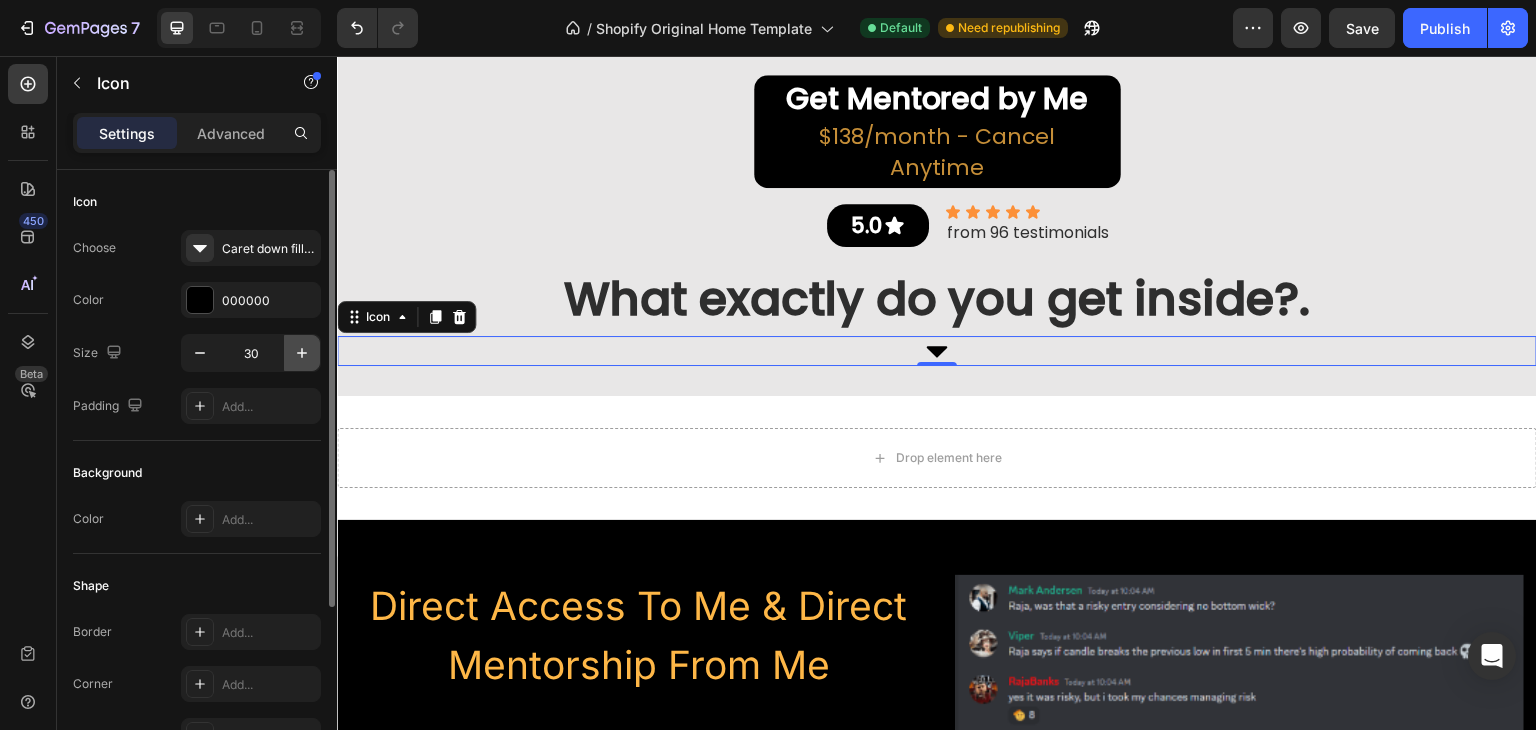 click 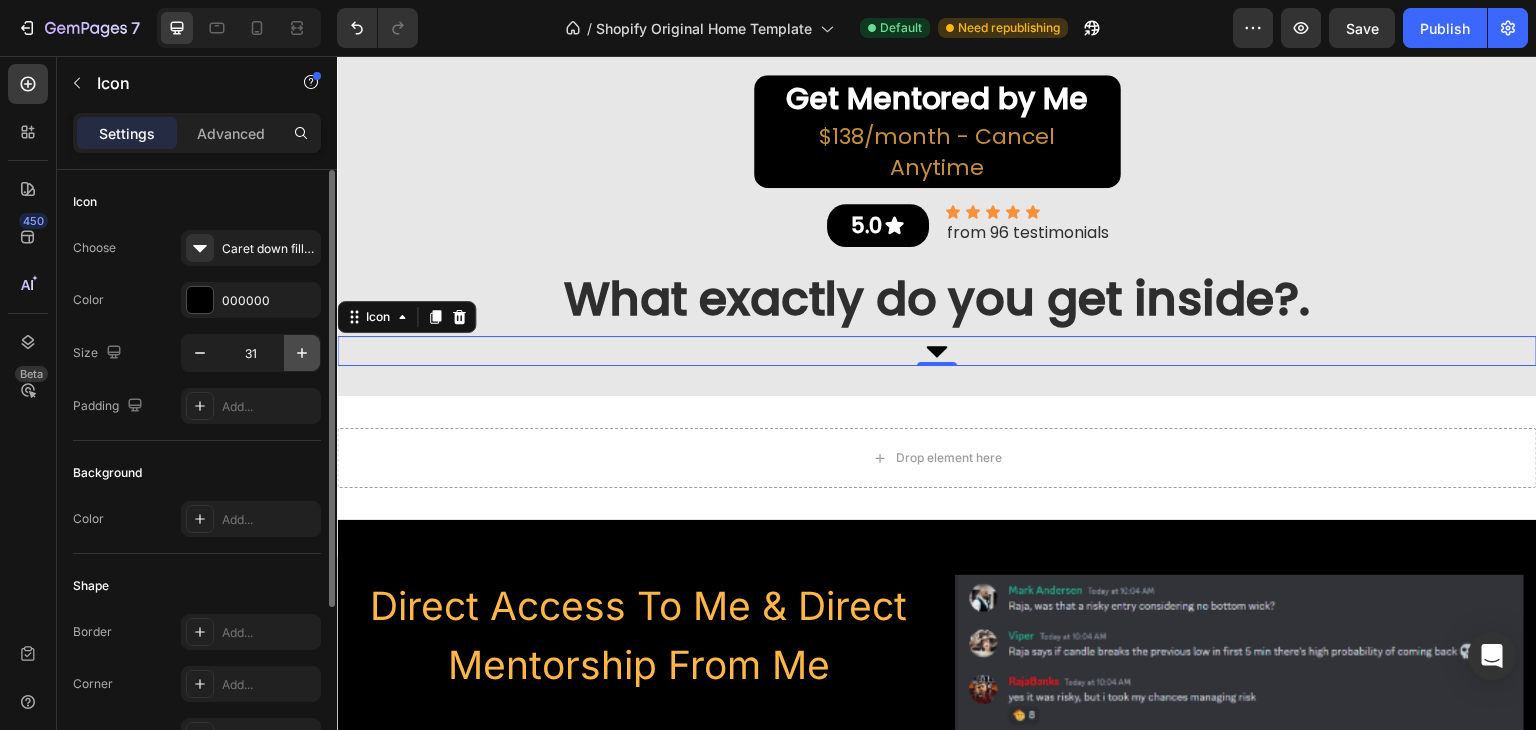 click 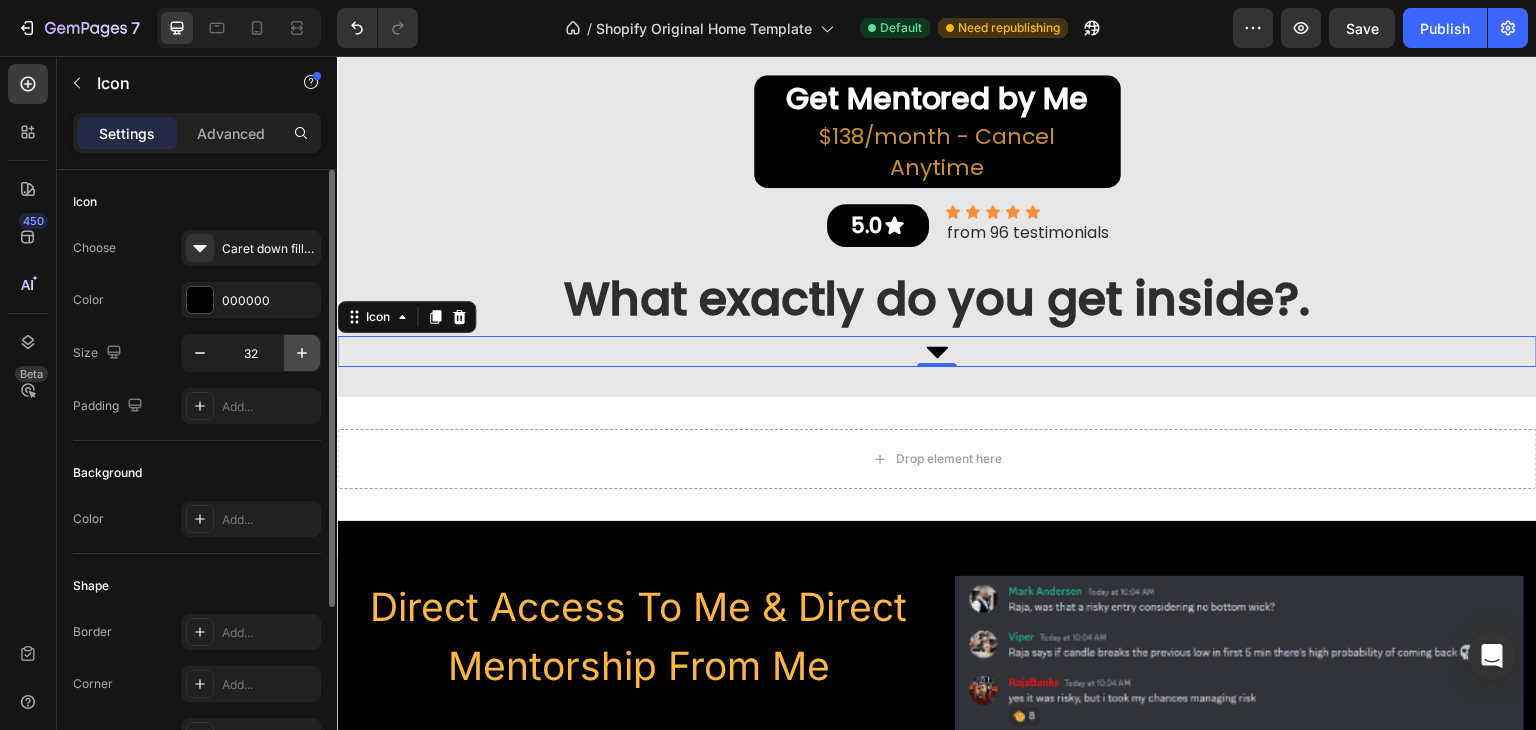 click 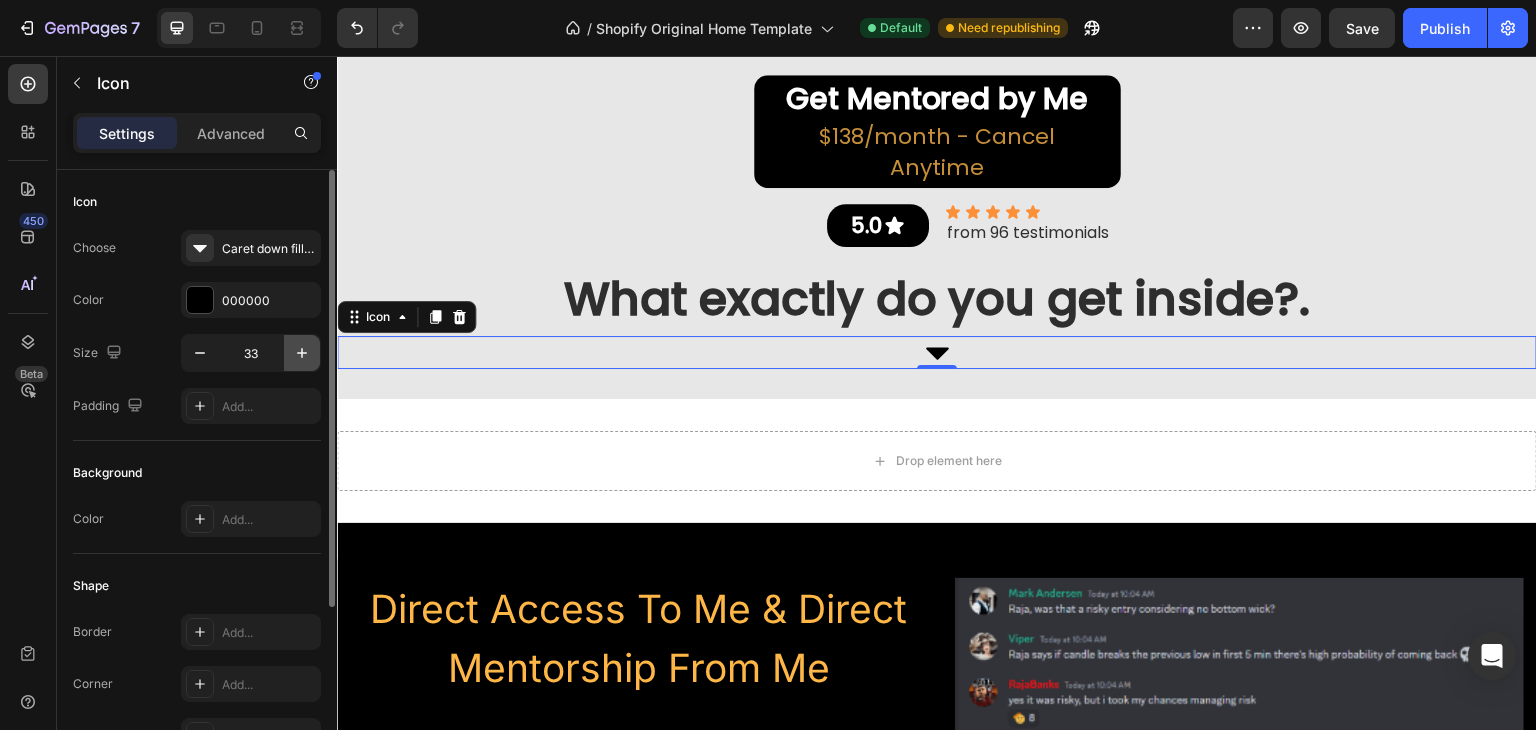 click 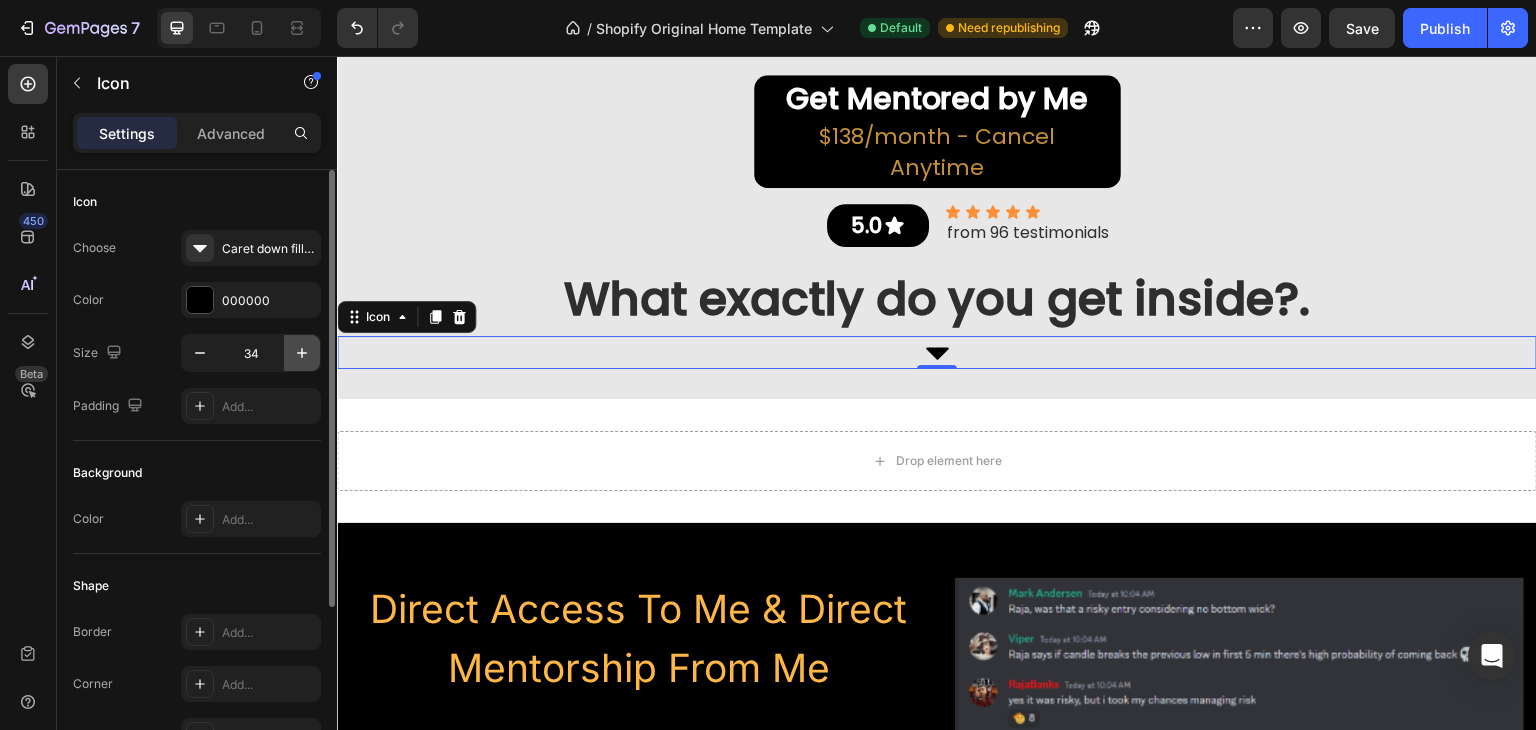 click 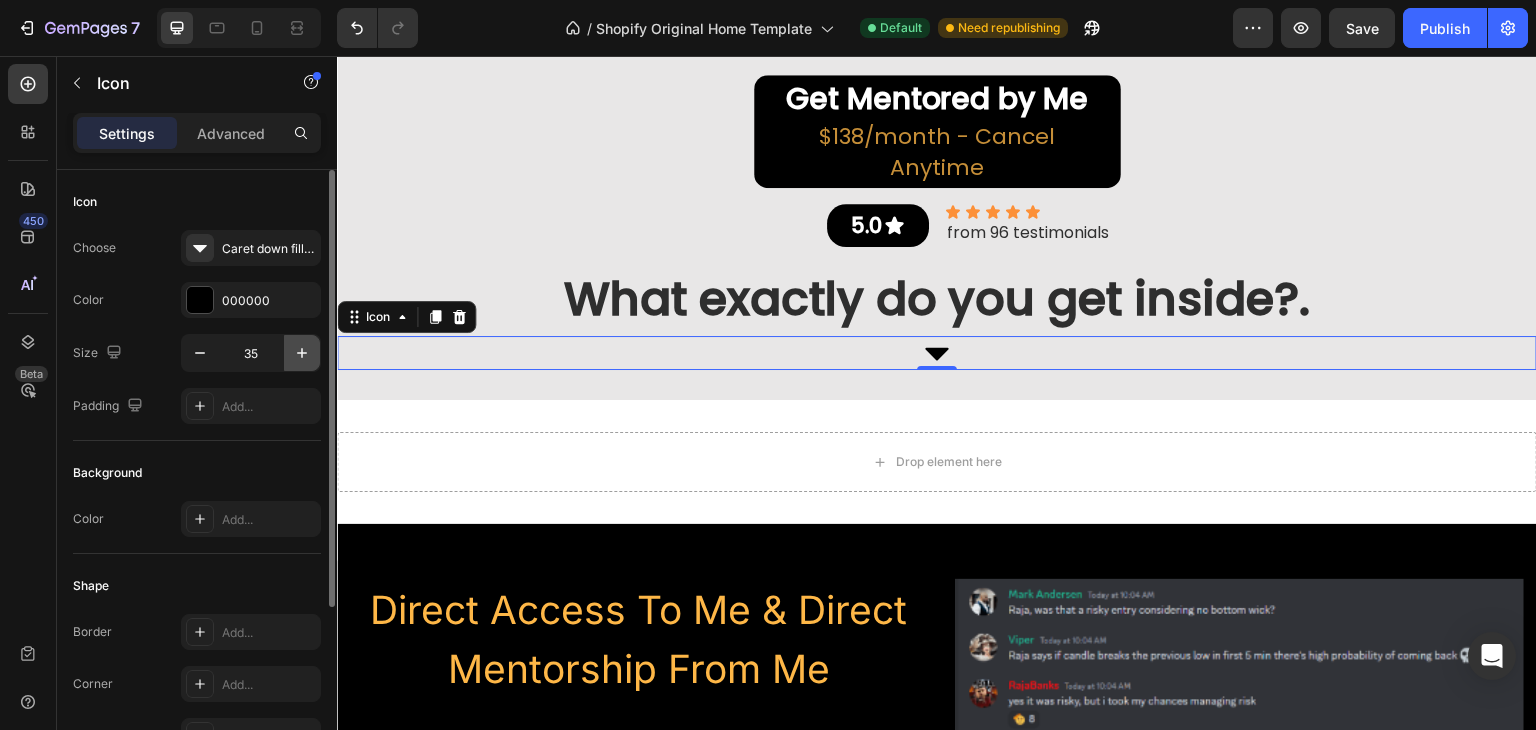 click 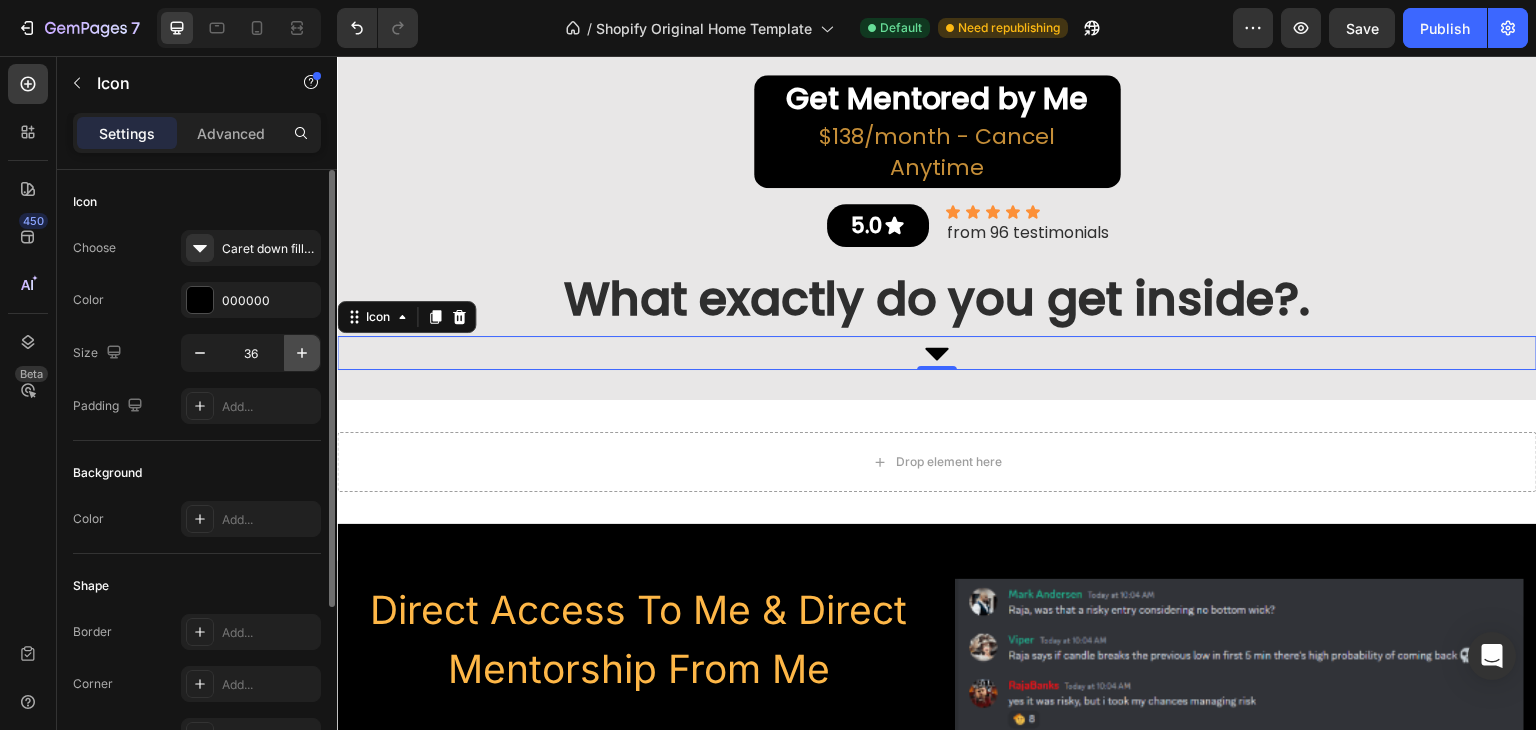 click 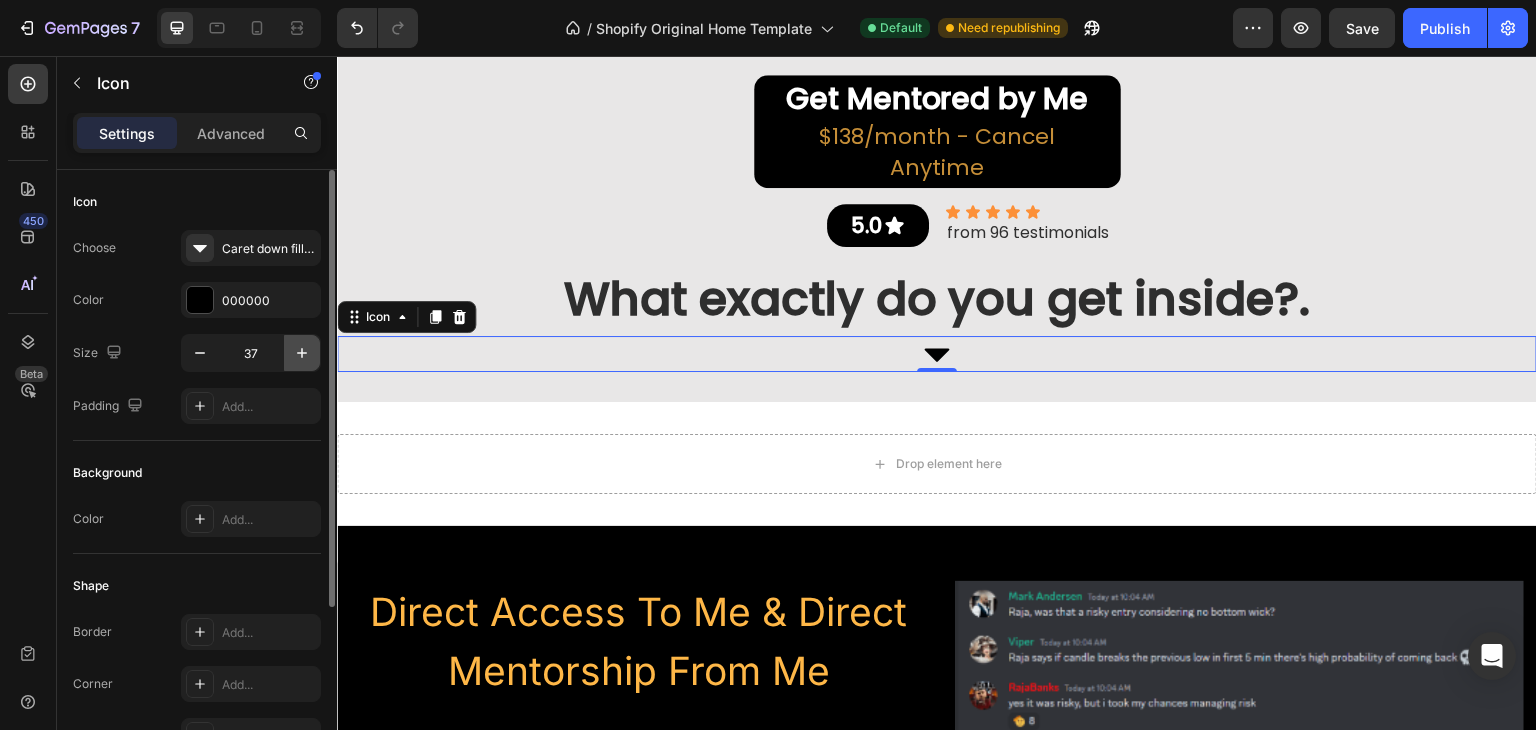 click 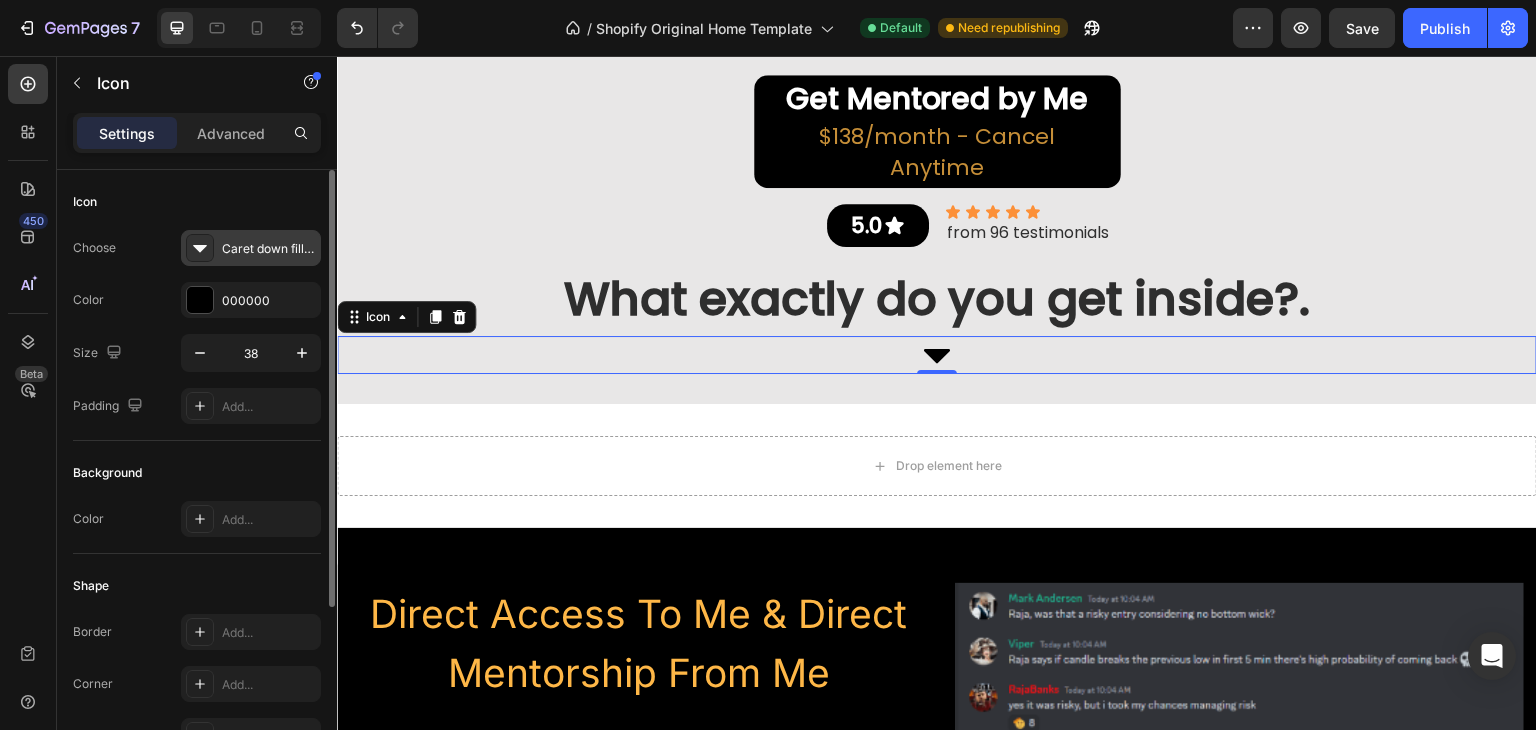 click 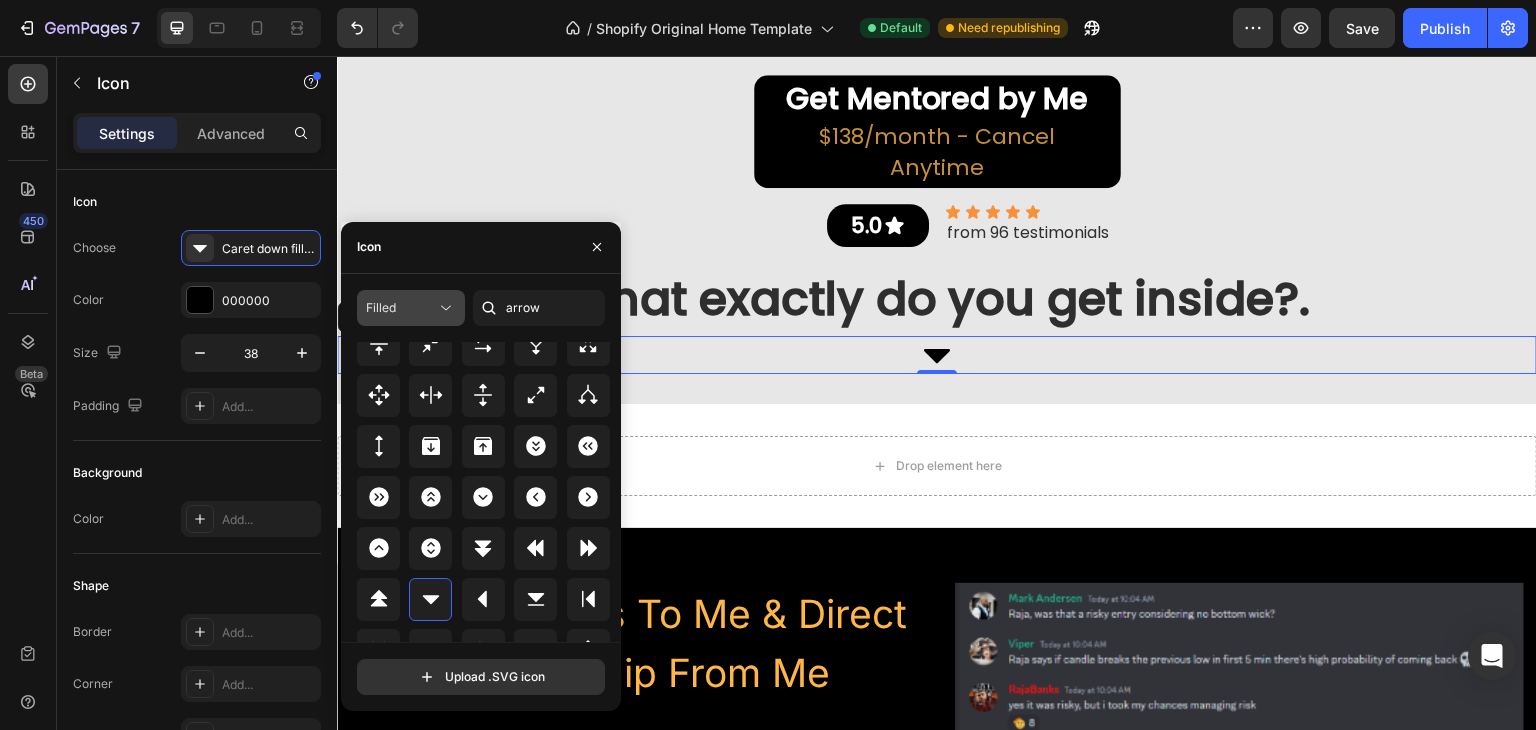 click on "Filled" at bounding box center (401, 308) 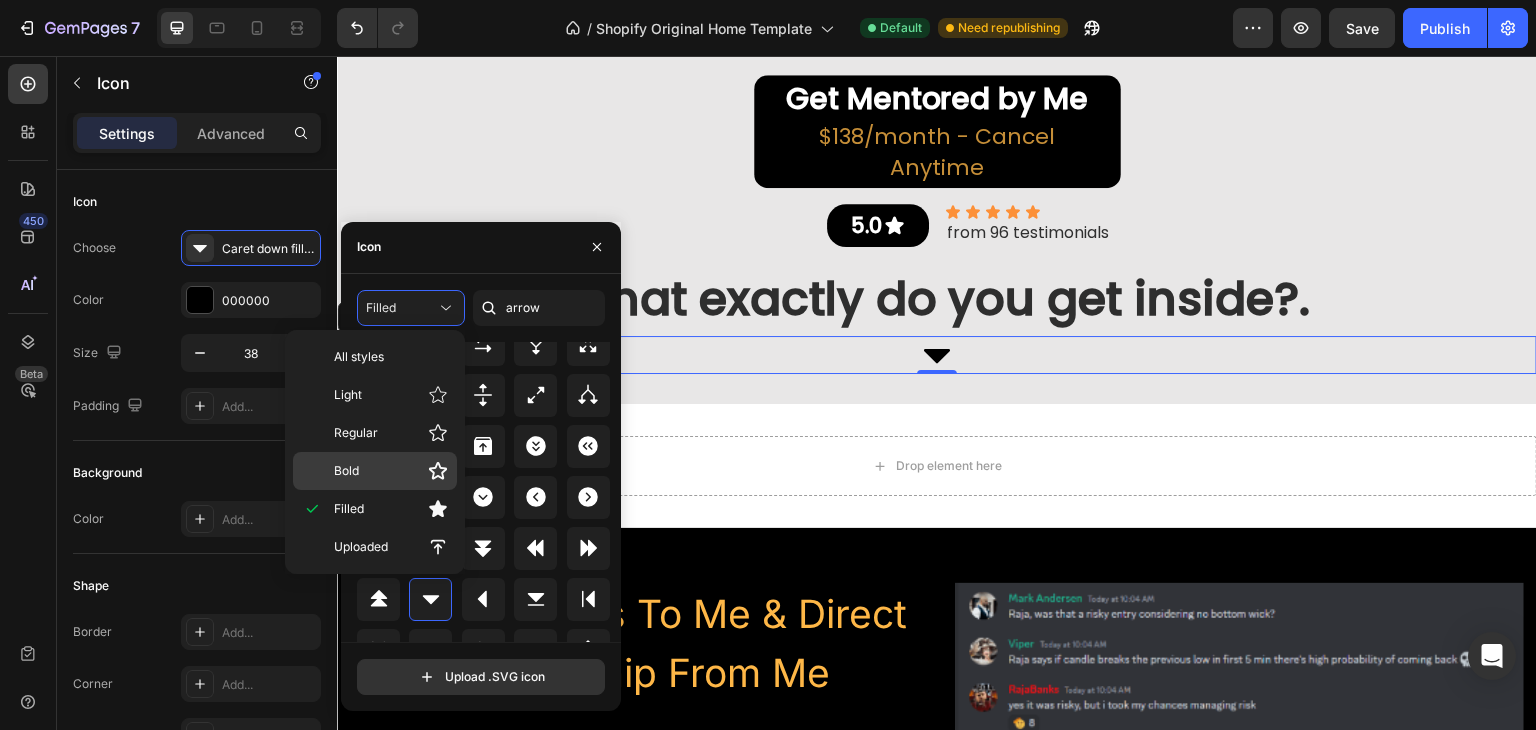 click on "Bold" at bounding box center (391, 471) 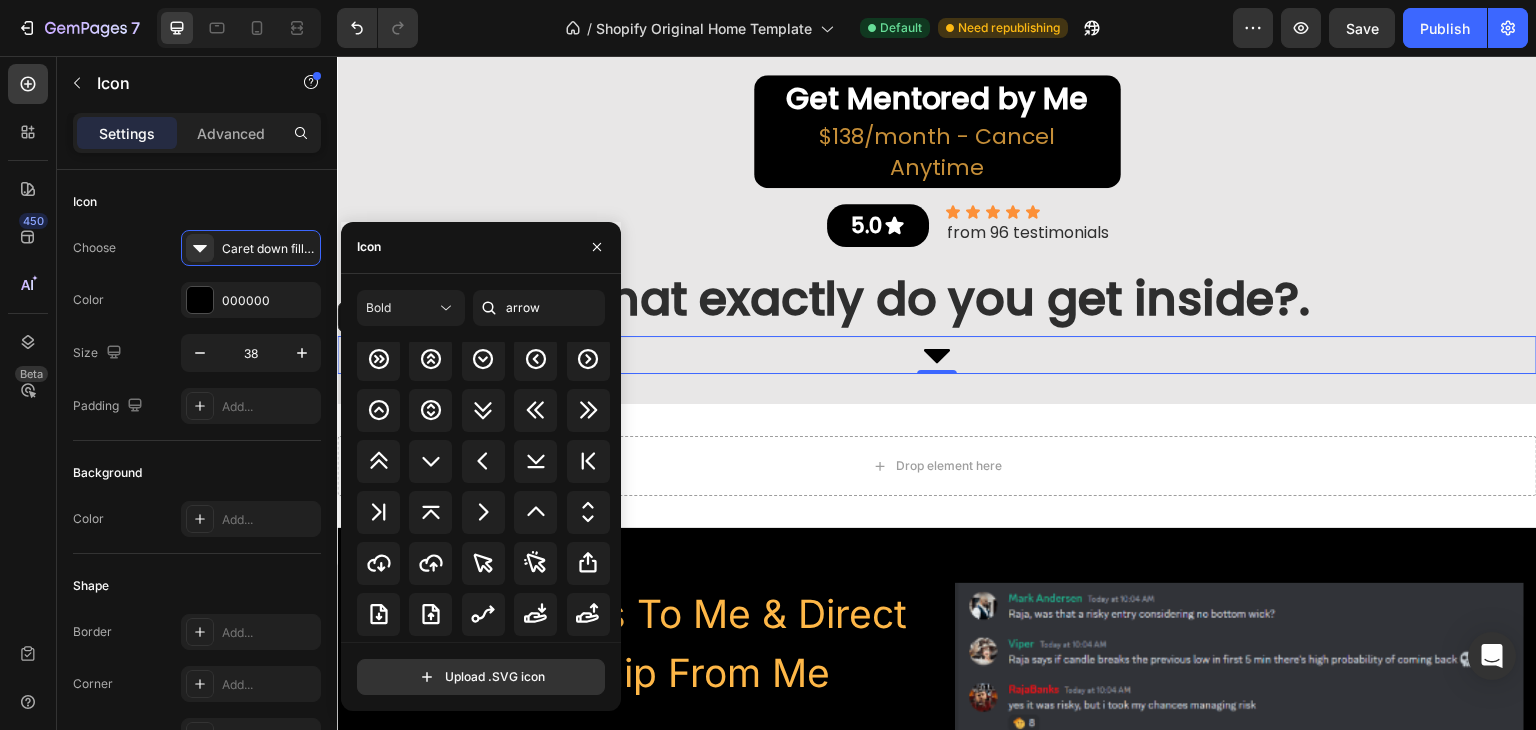 scroll, scrollTop: 880, scrollLeft: 0, axis: vertical 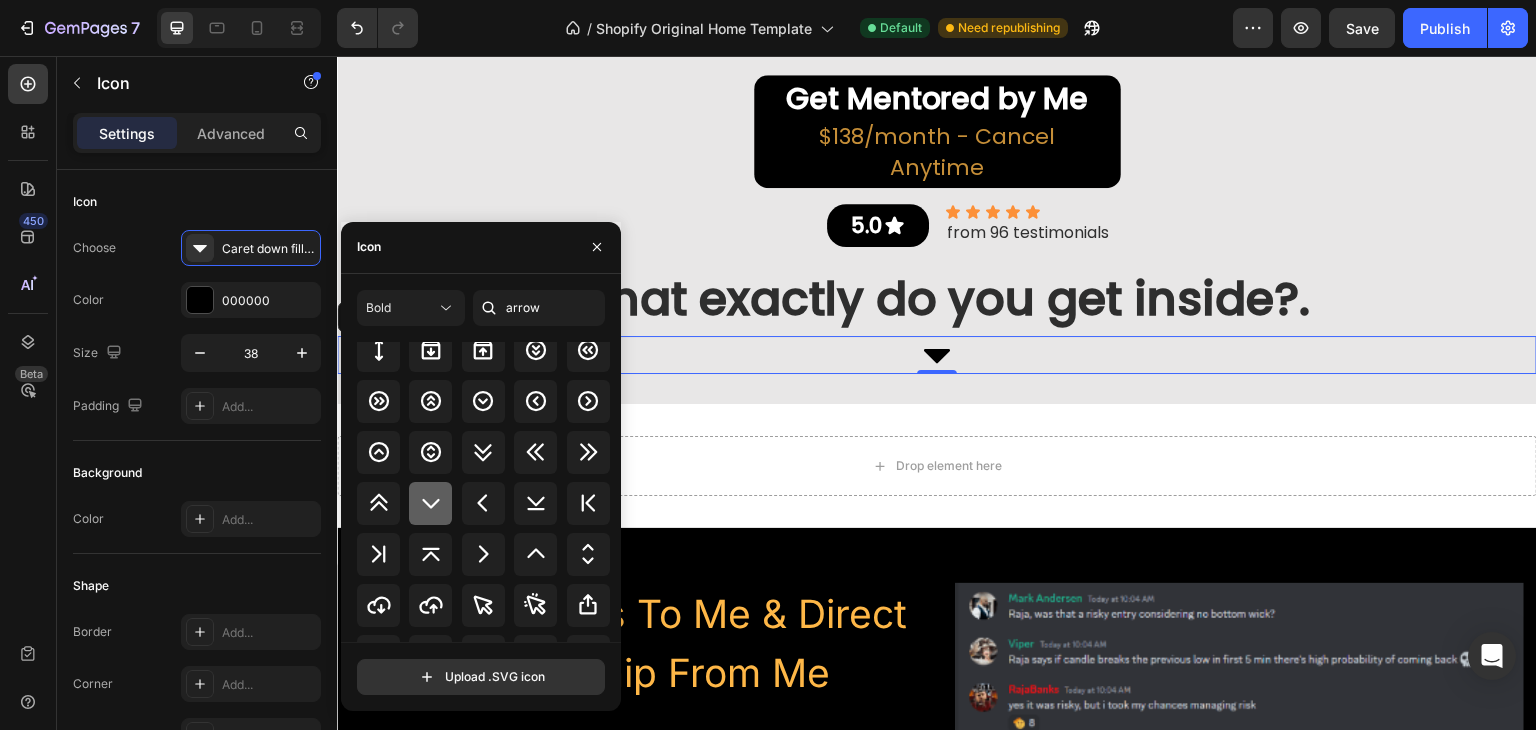 click 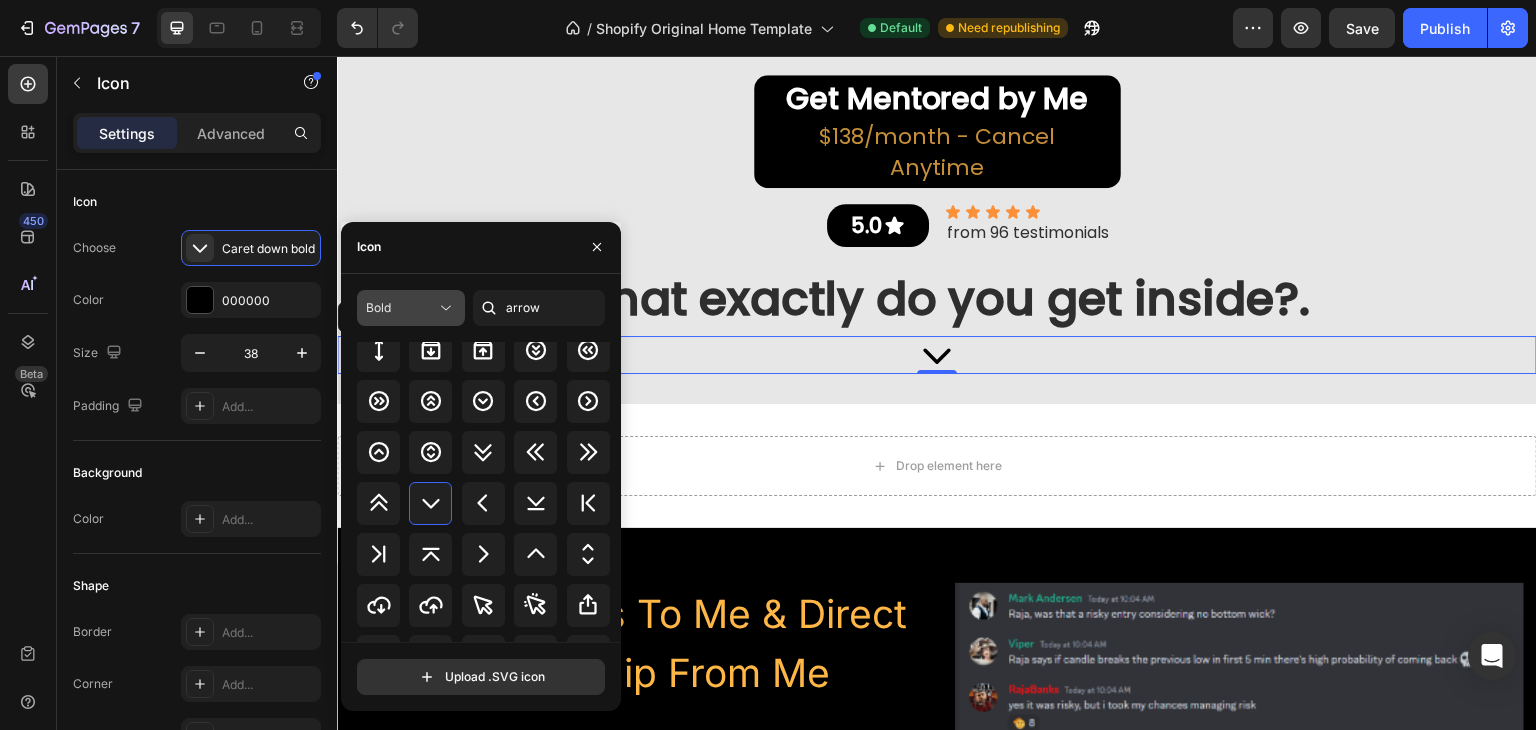 click on "Bold" at bounding box center [401, 308] 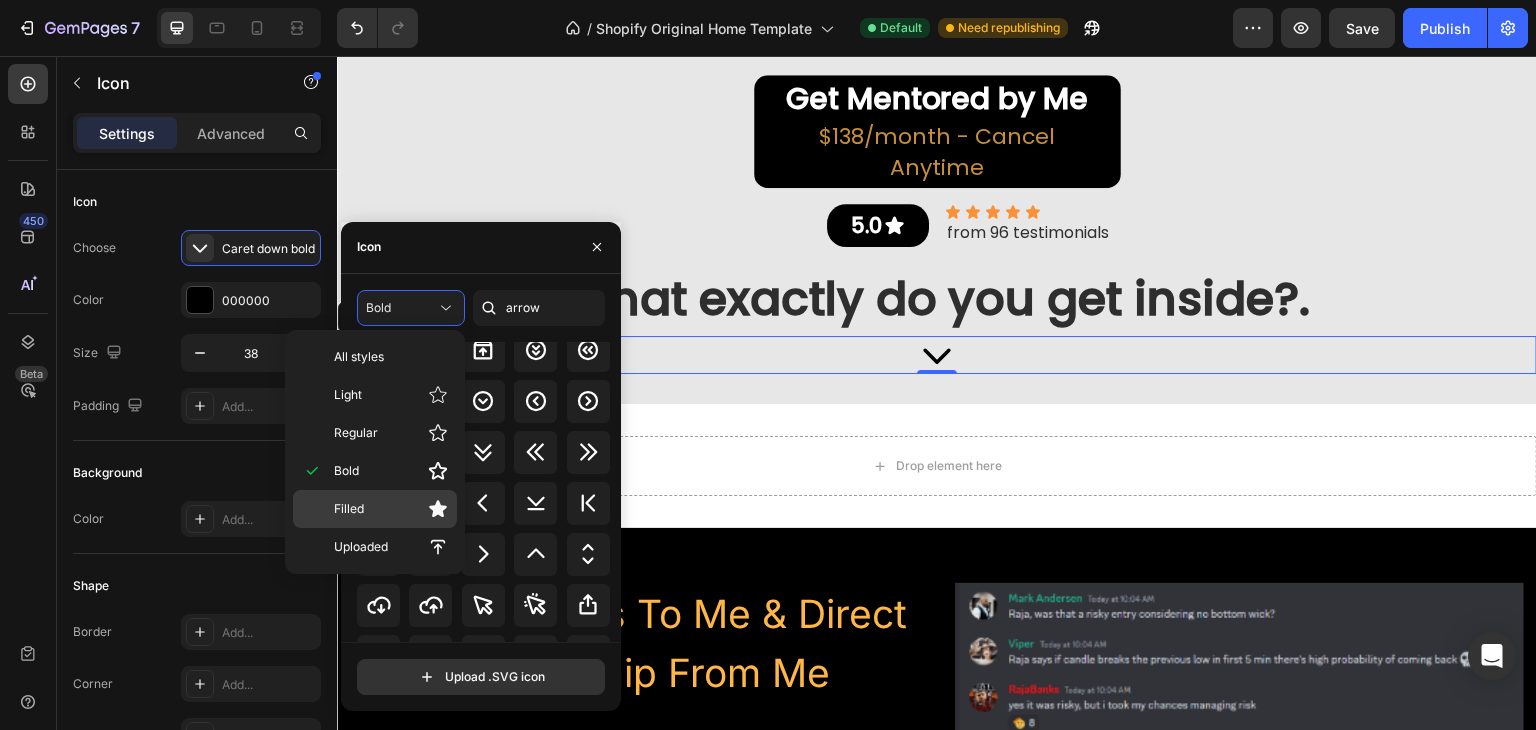 click on "Filled" at bounding box center (391, 509) 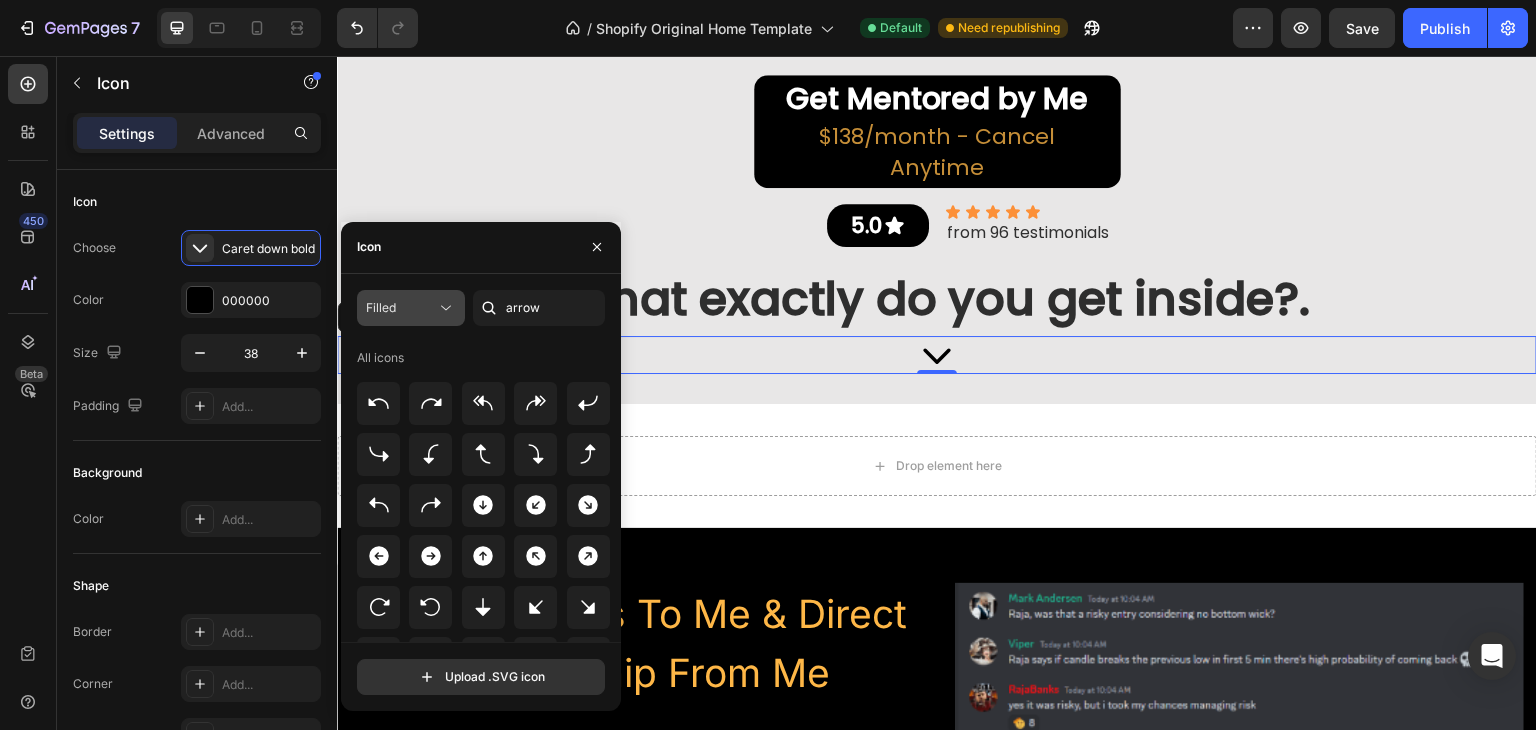 click on "Filled" at bounding box center [401, 308] 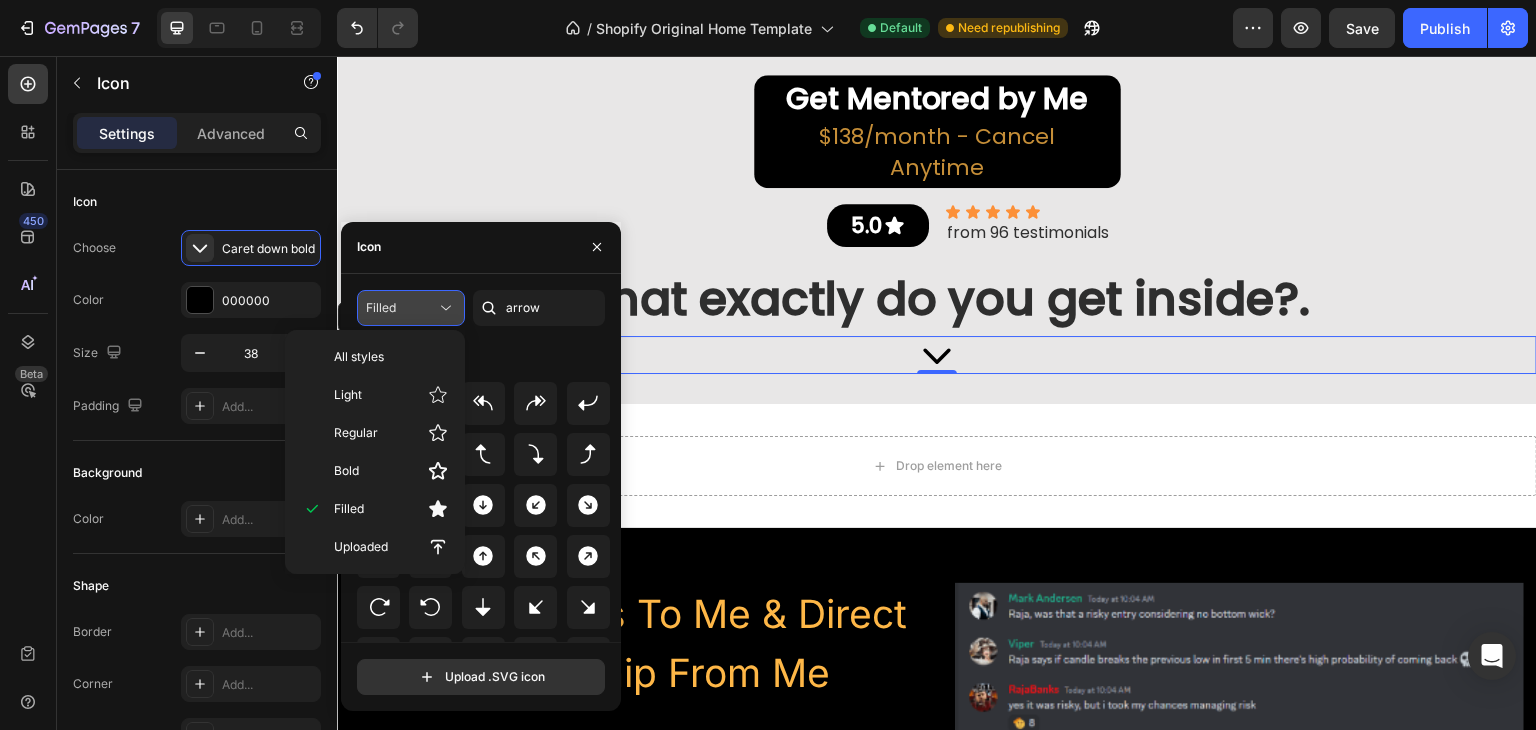 click on "Filled" at bounding box center [411, 308] 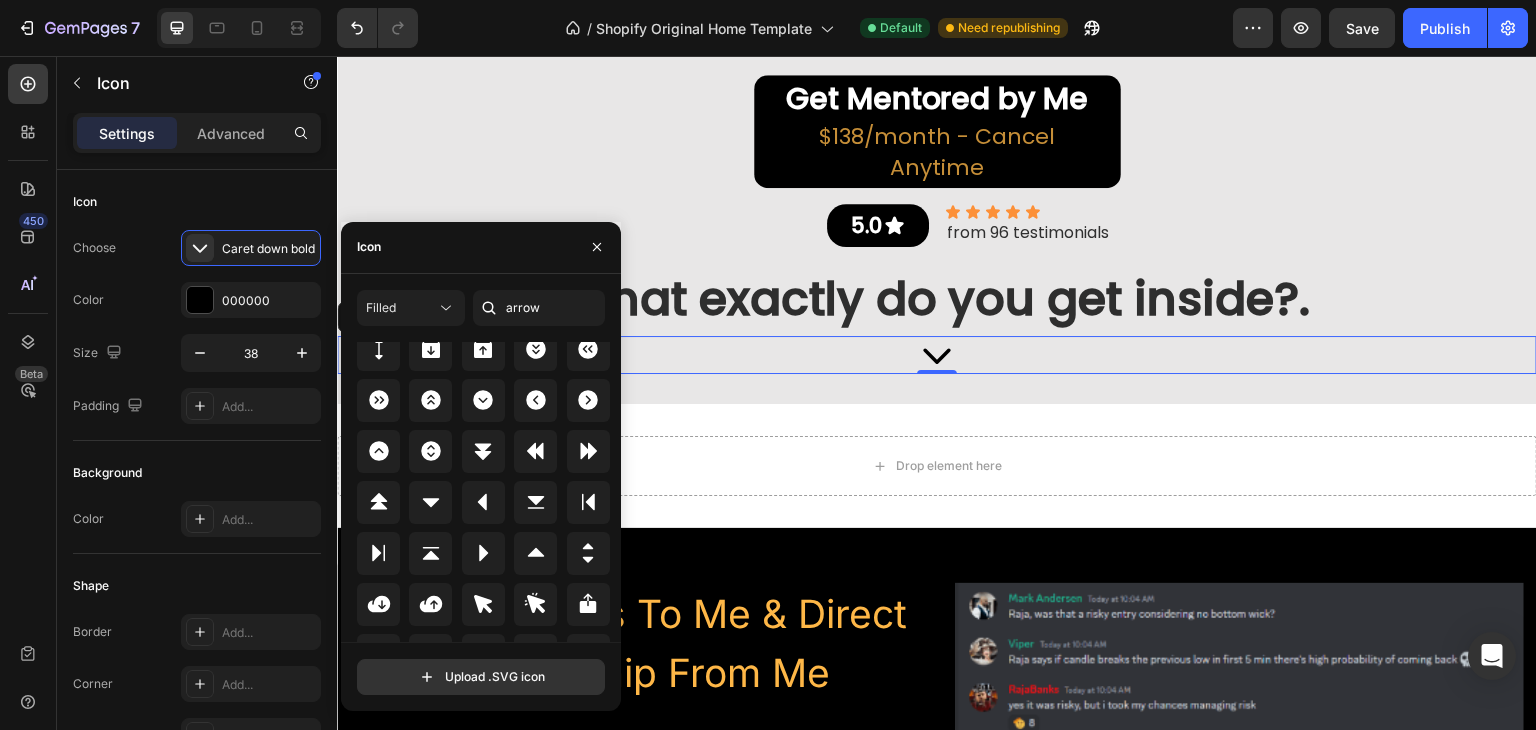 scroll, scrollTop: 880, scrollLeft: 0, axis: vertical 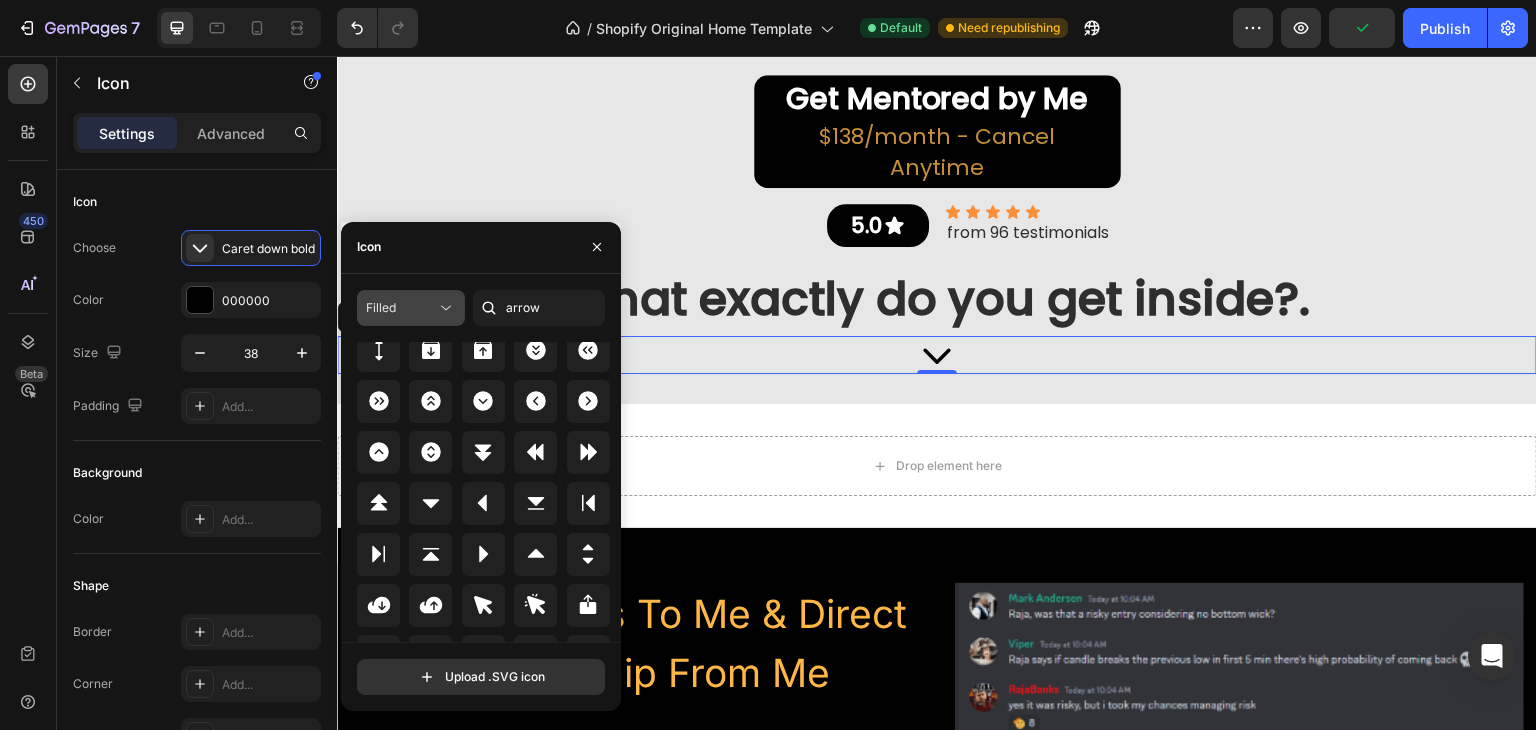 click on "Filled" at bounding box center [381, 307] 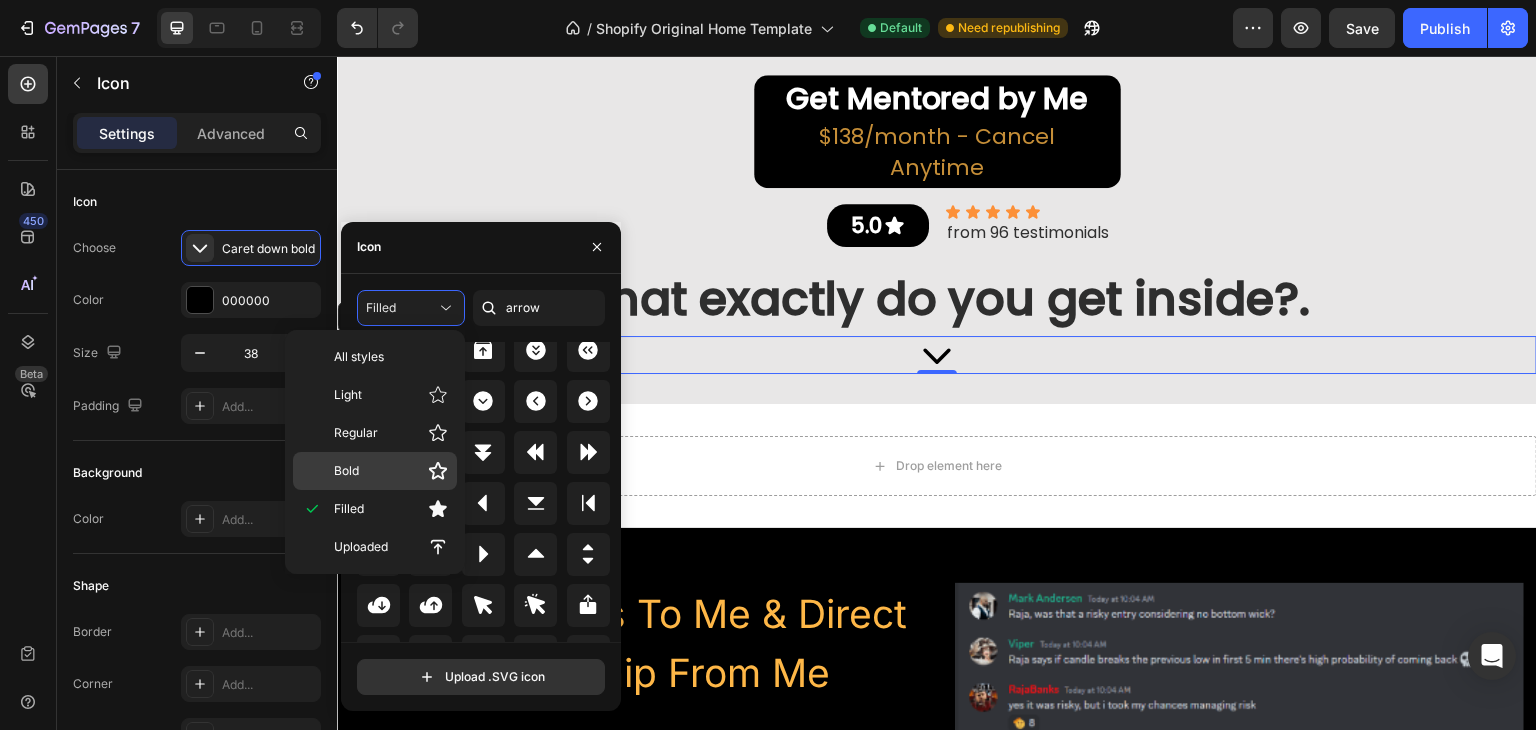 click on "Bold" at bounding box center (391, 471) 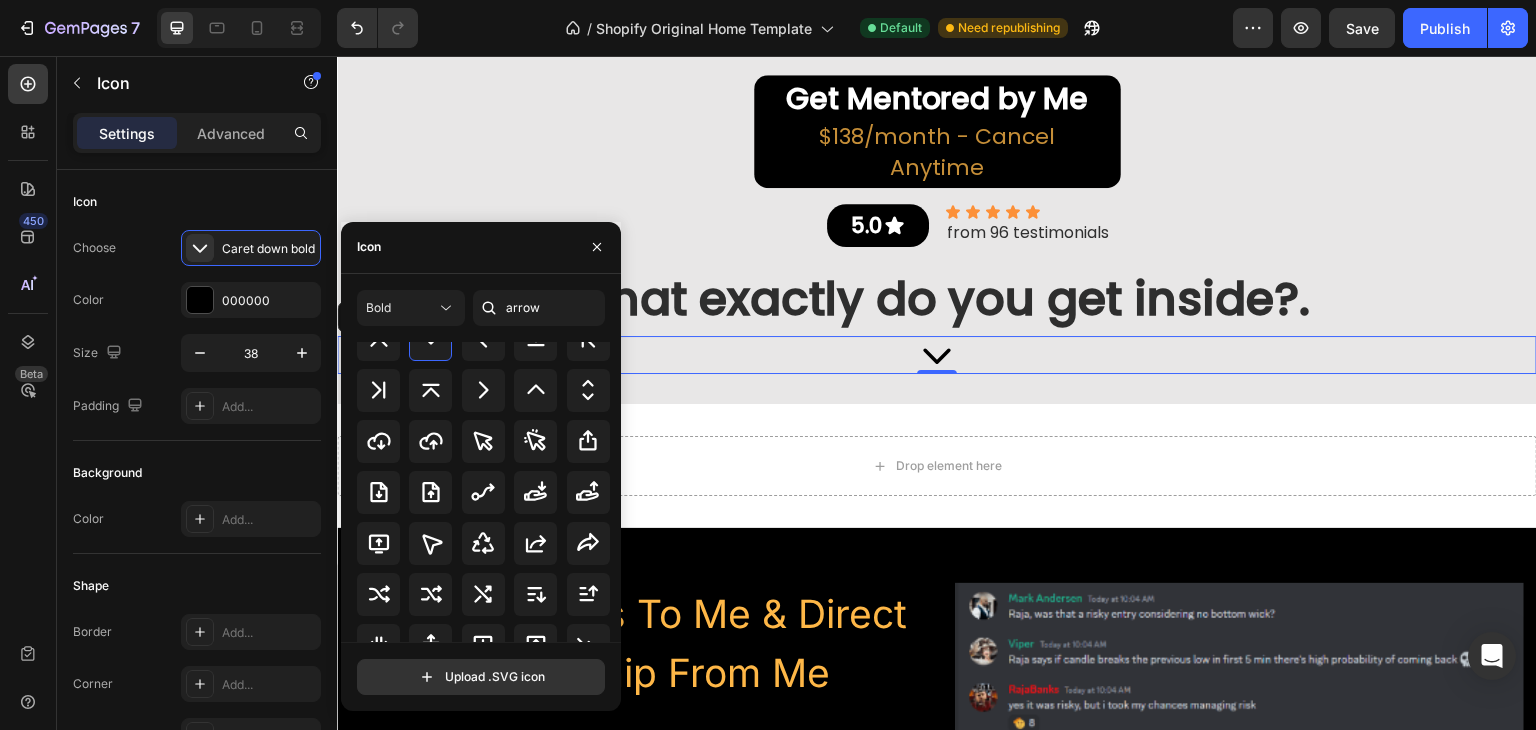 scroll, scrollTop: 980, scrollLeft: 0, axis: vertical 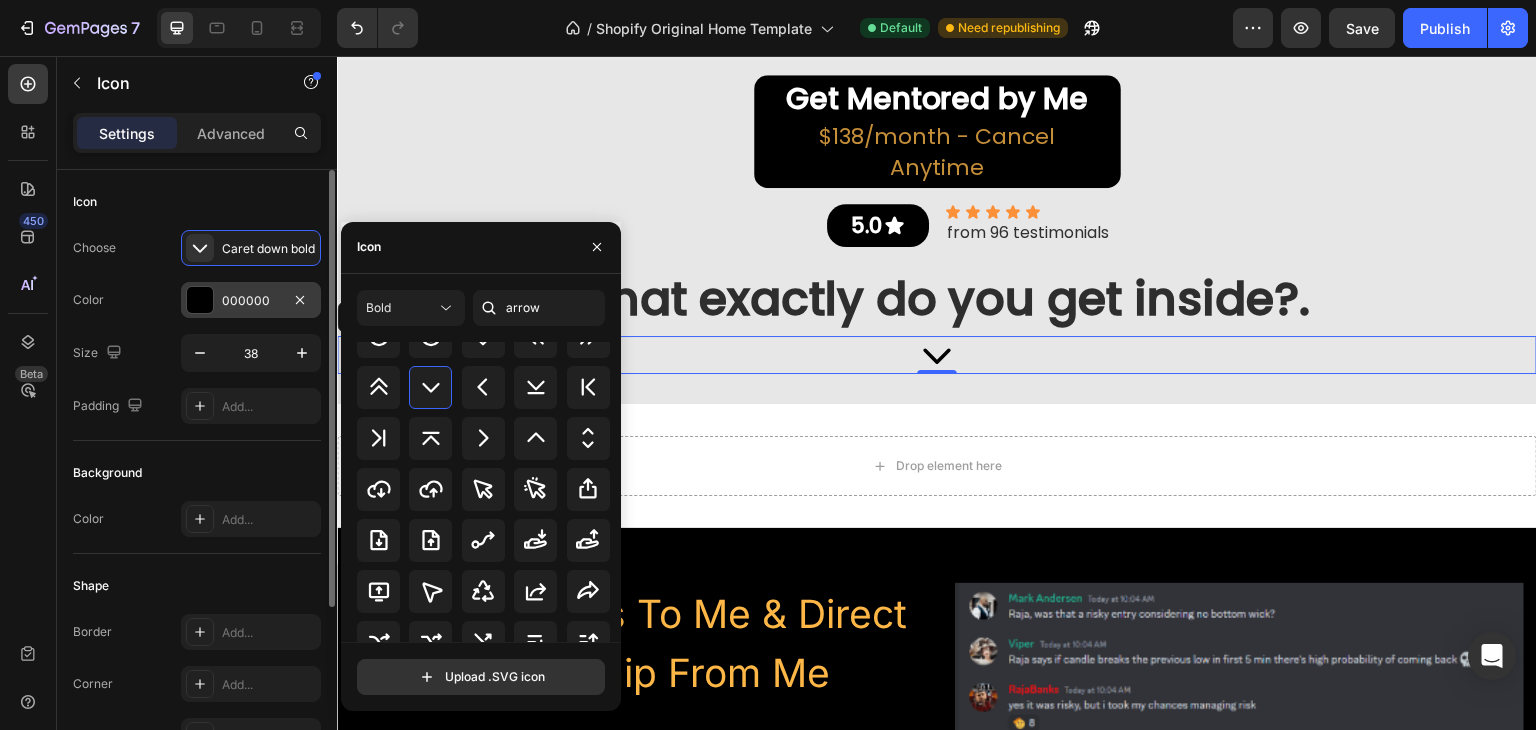 click at bounding box center [200, 300] 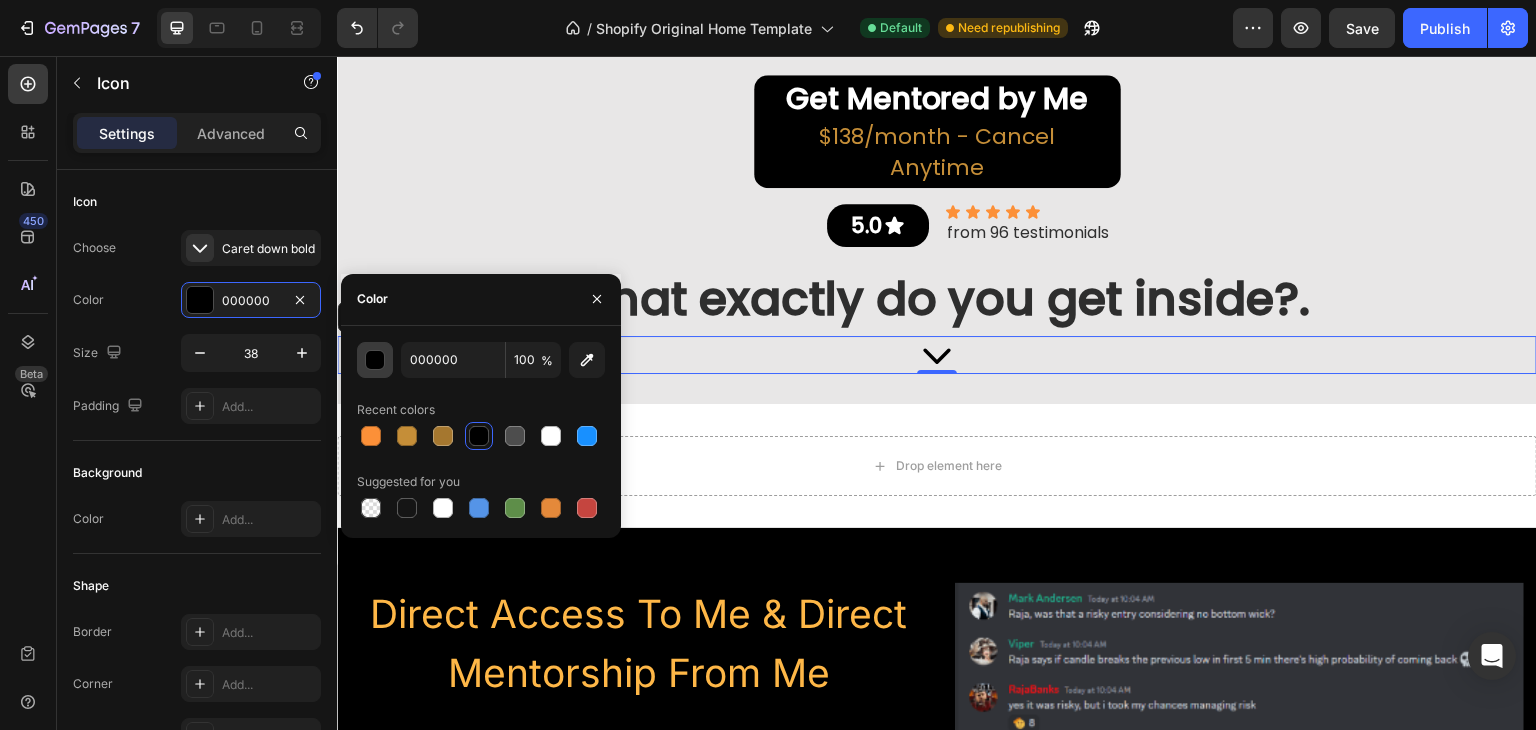 click at bounding box center [376, 361] 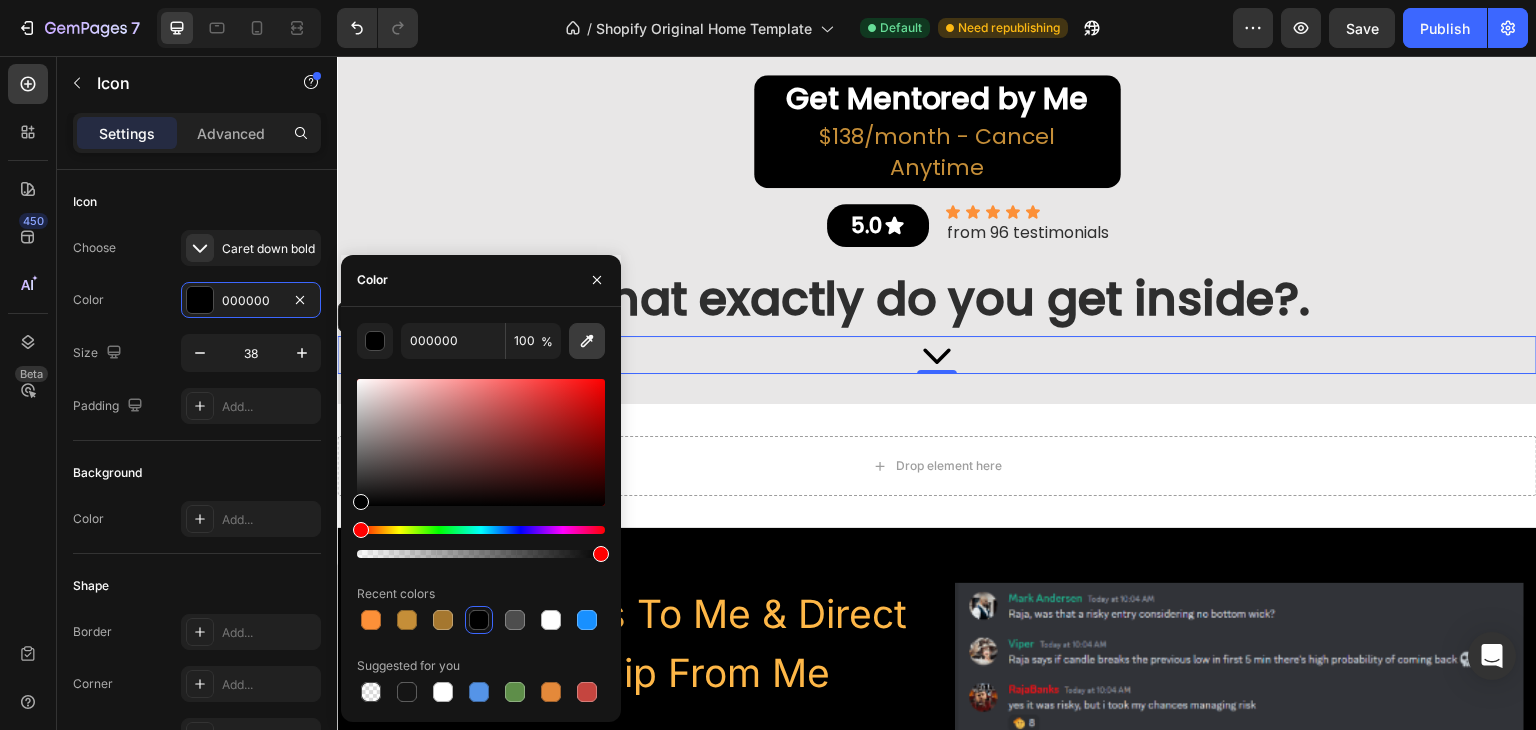 click 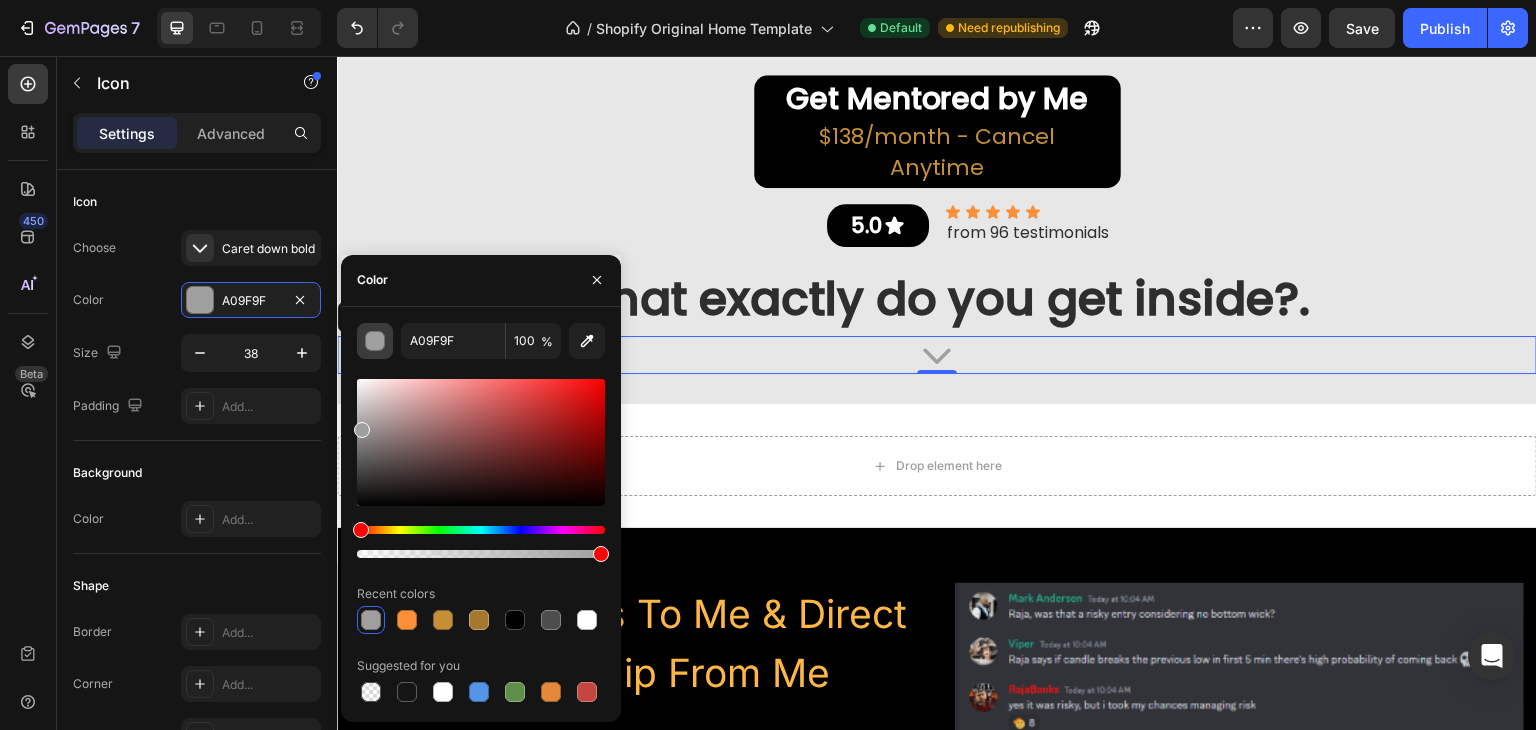 click at bounding box center [376, 342] 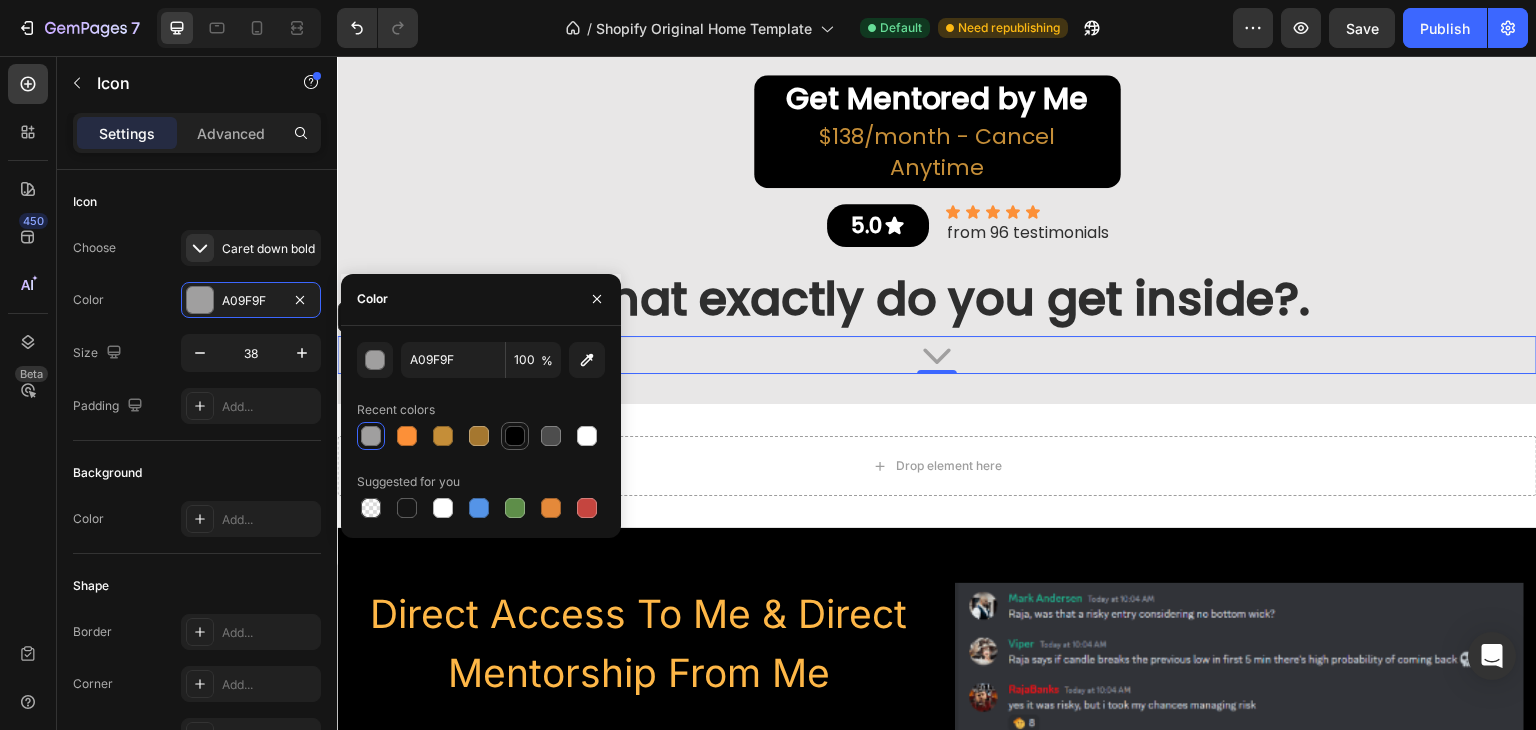 click at bounding box center (515, 436) 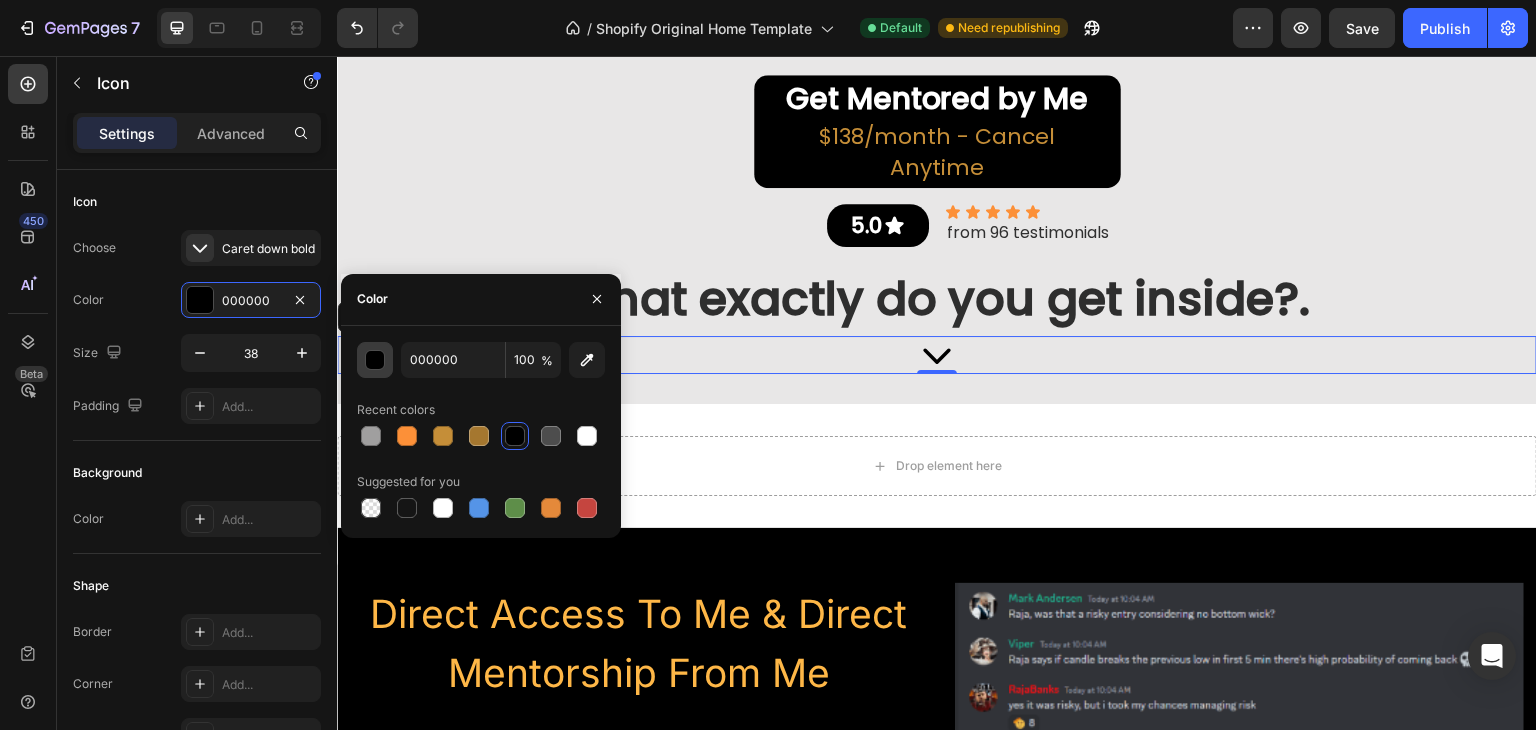 click at bounding box center [376, 361] 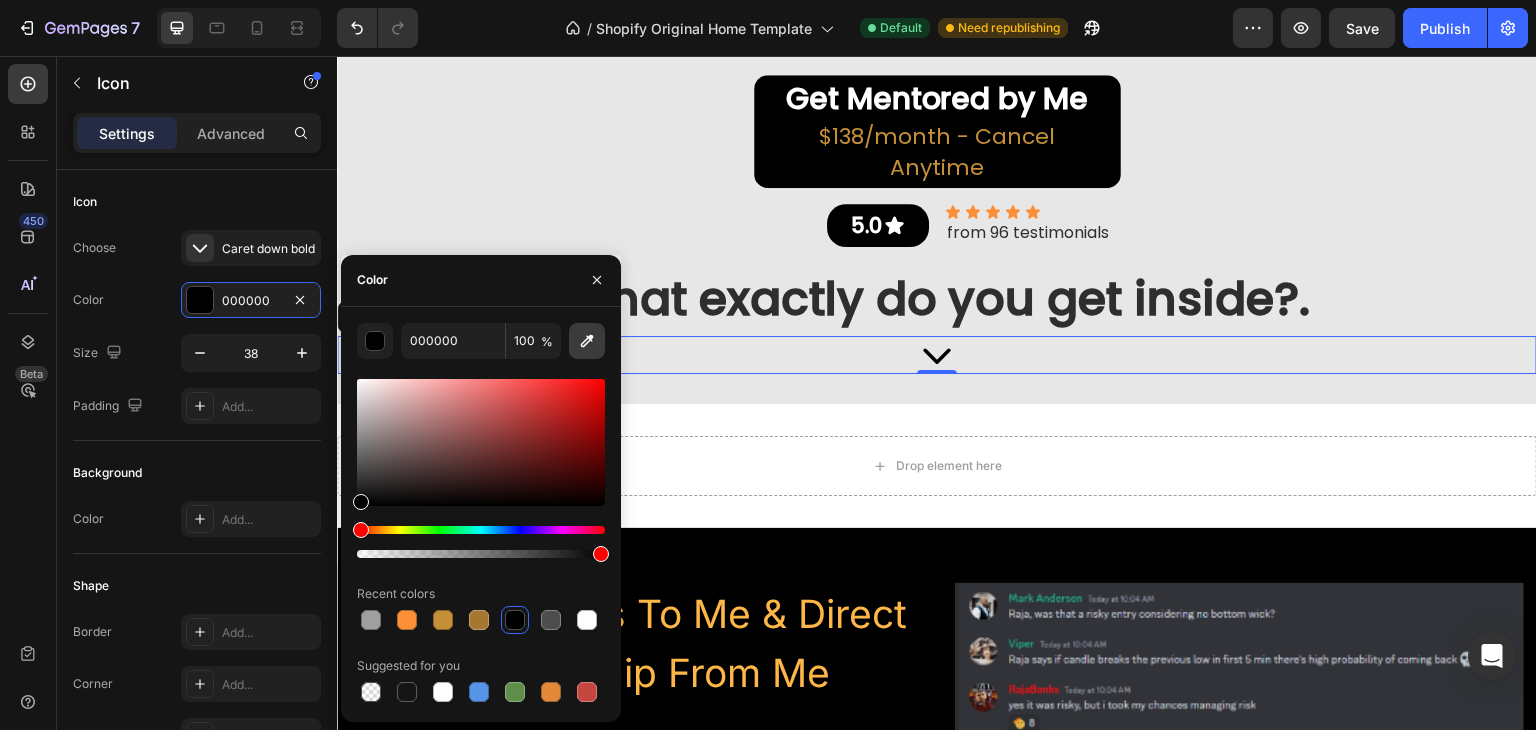 click 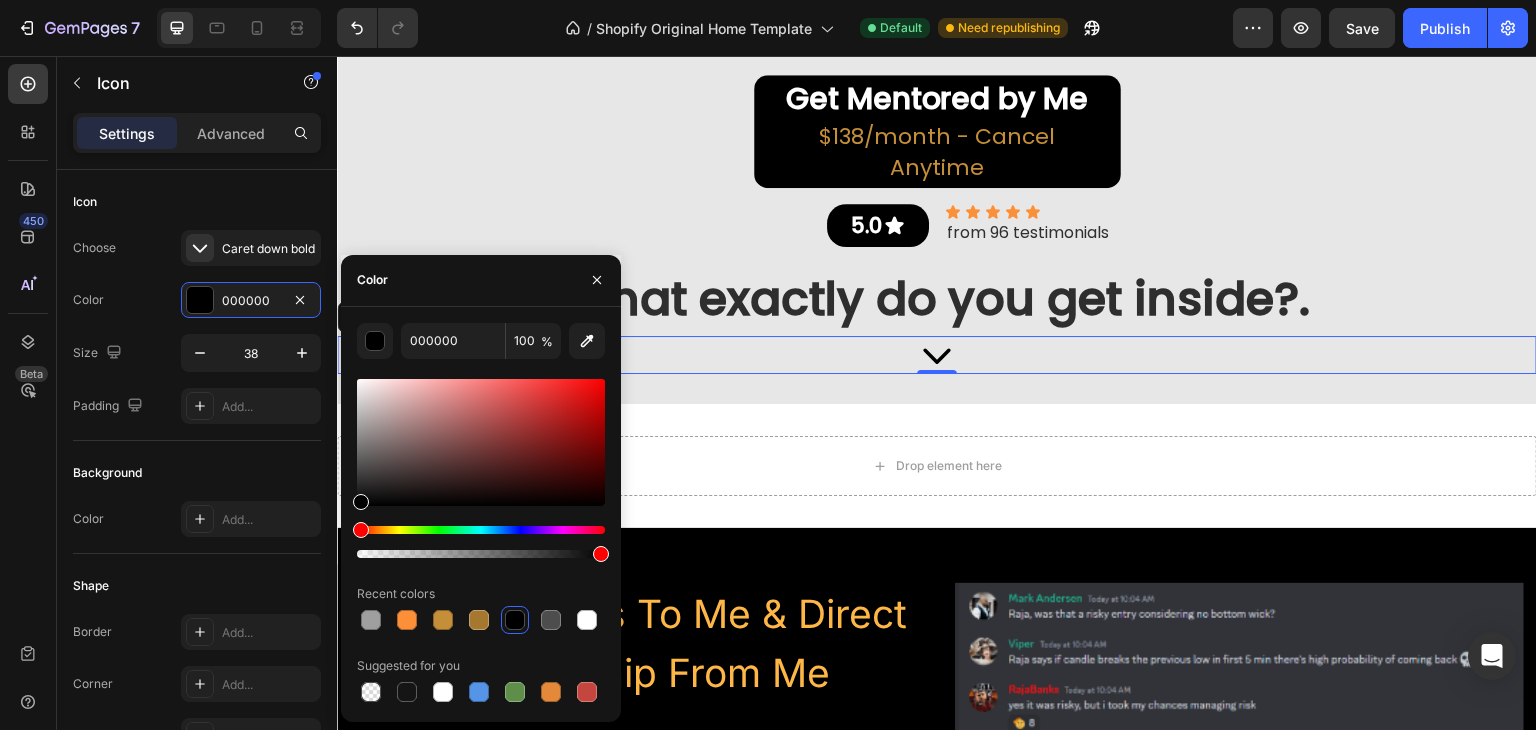 type on "2E2E2E" 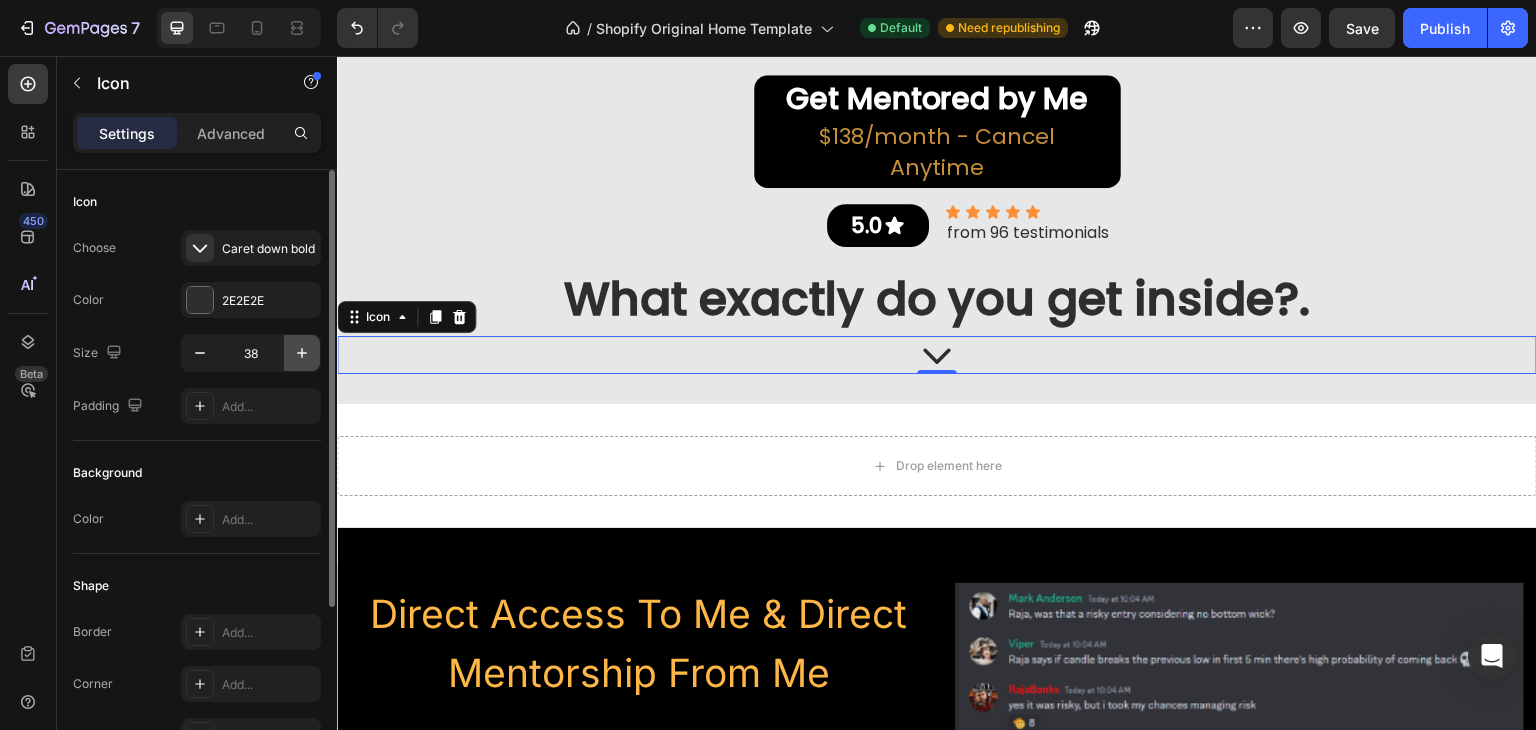 click at bounding box center [302, 353] 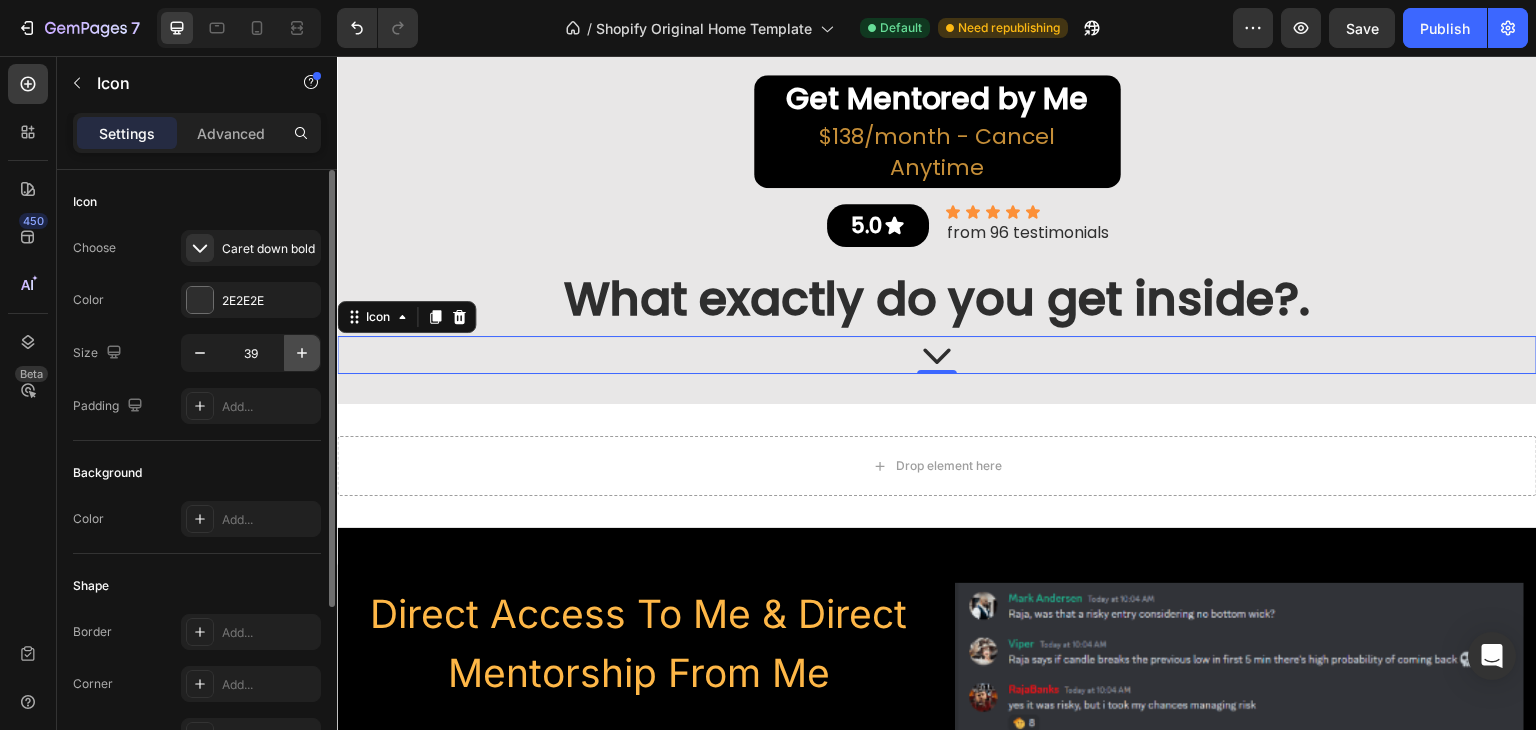 click at bounding box center [302, 353] 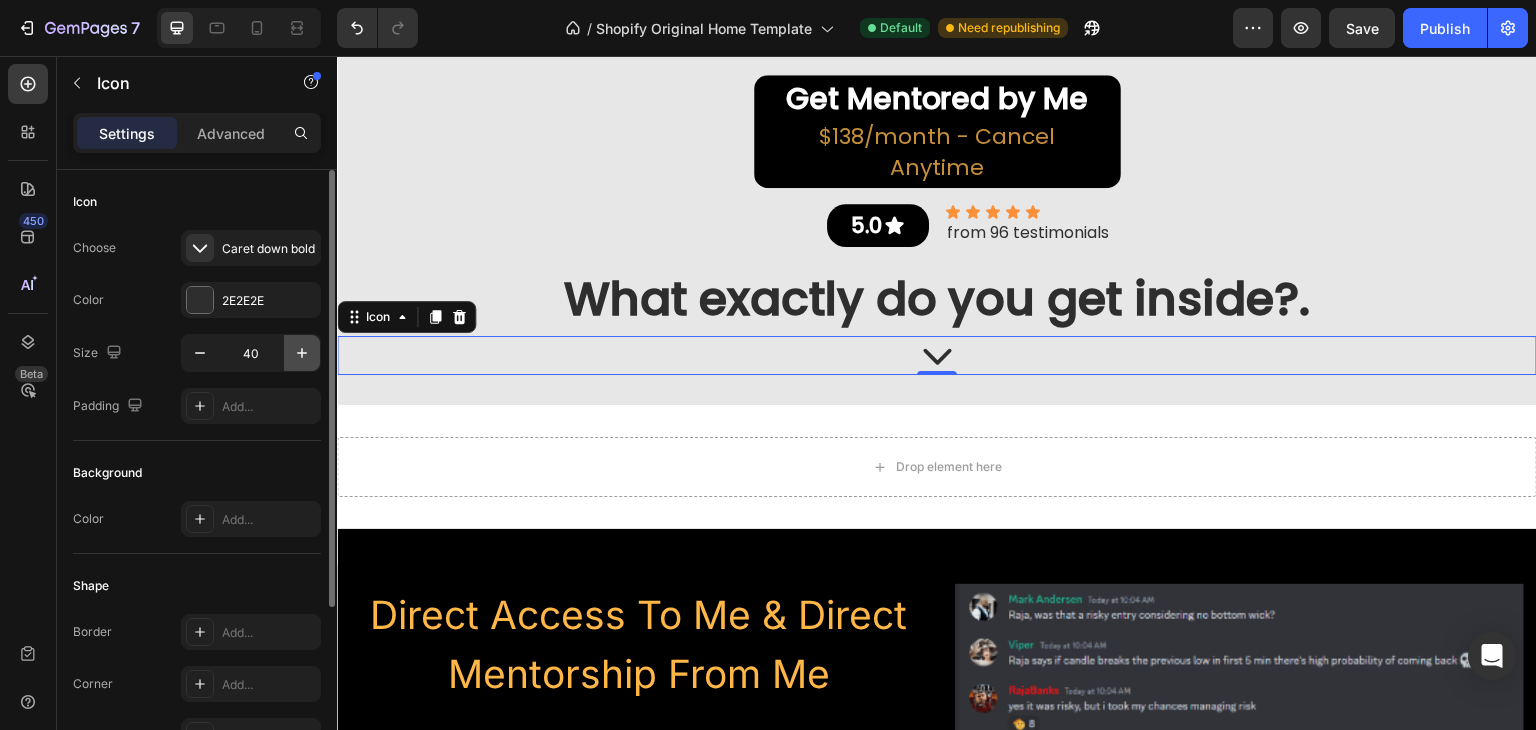 click at bounding box center [302, 353] 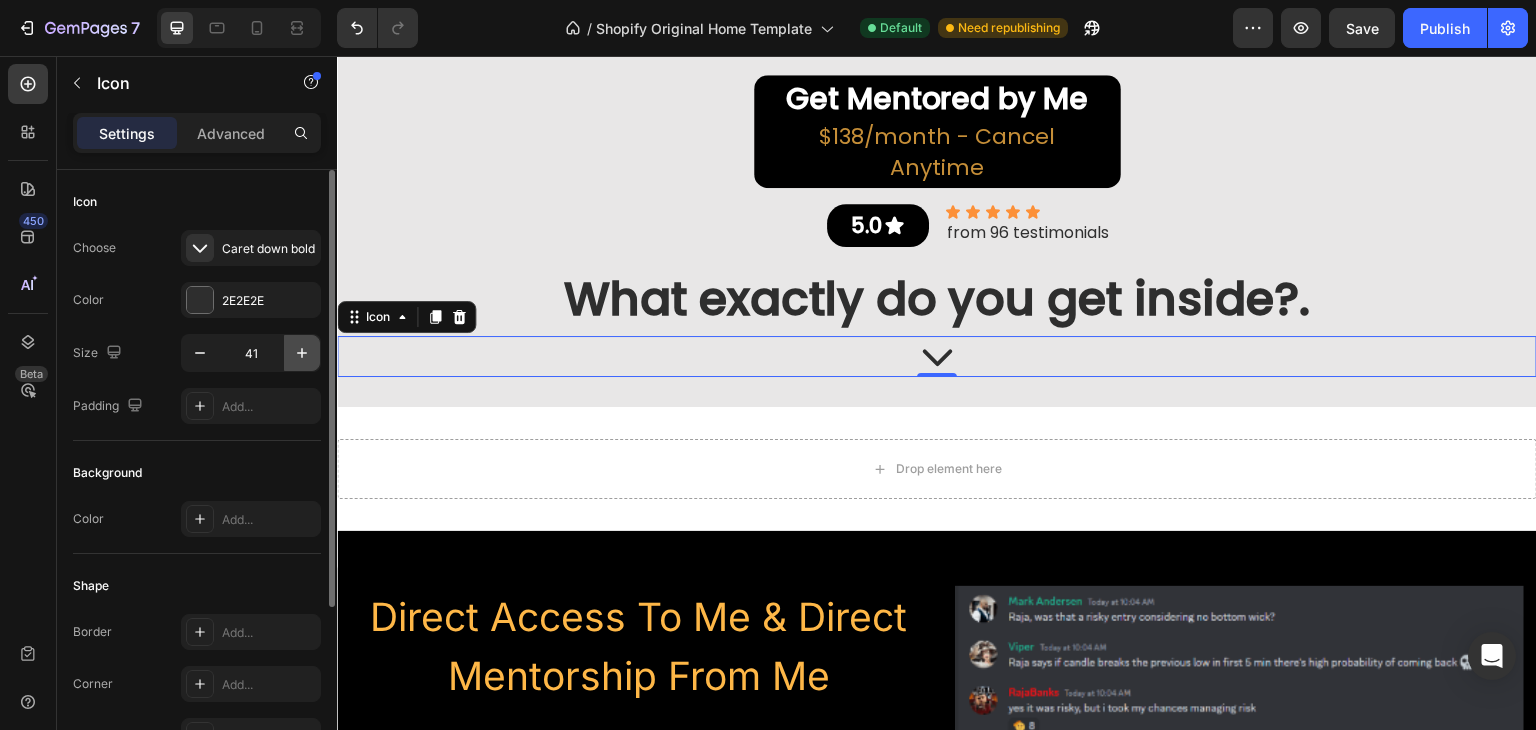 click 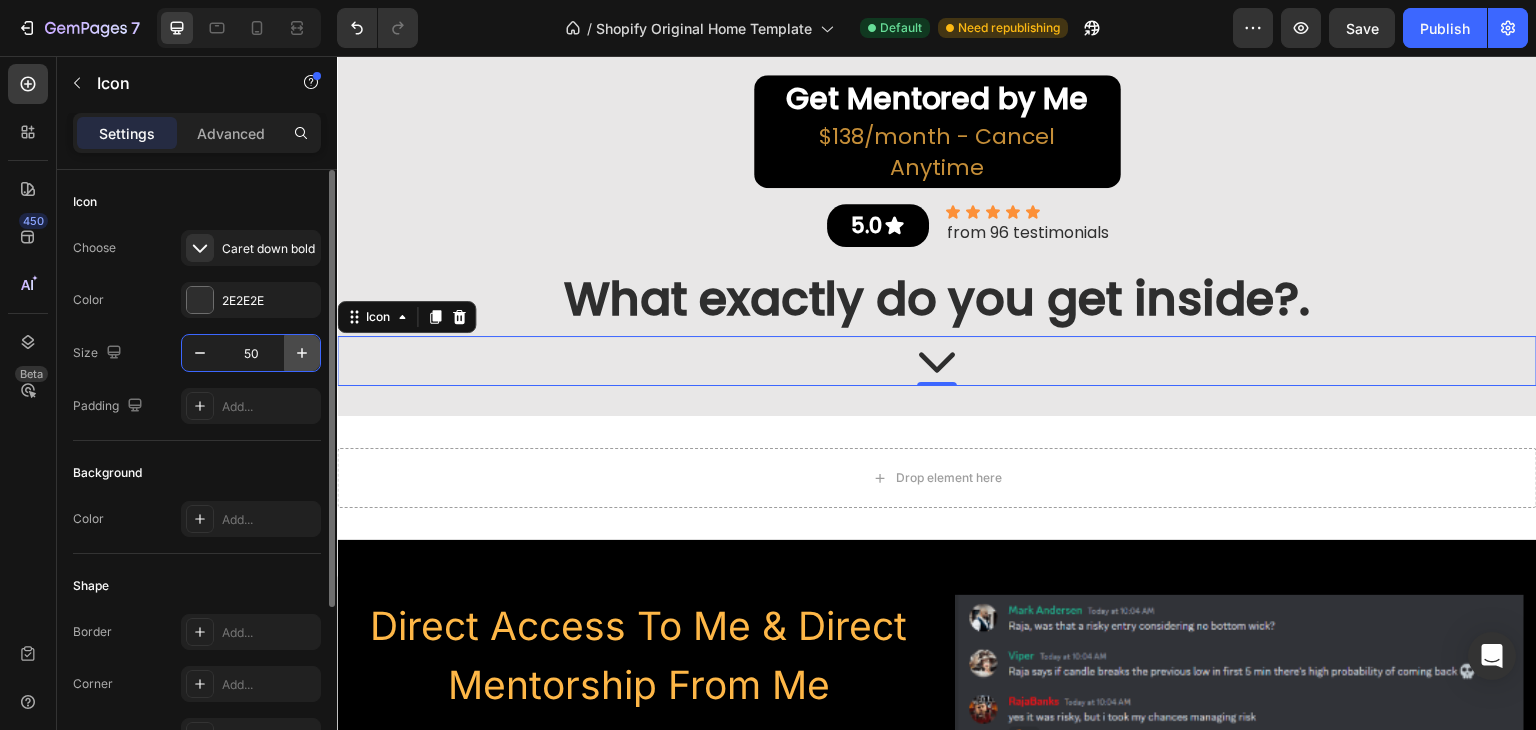 click 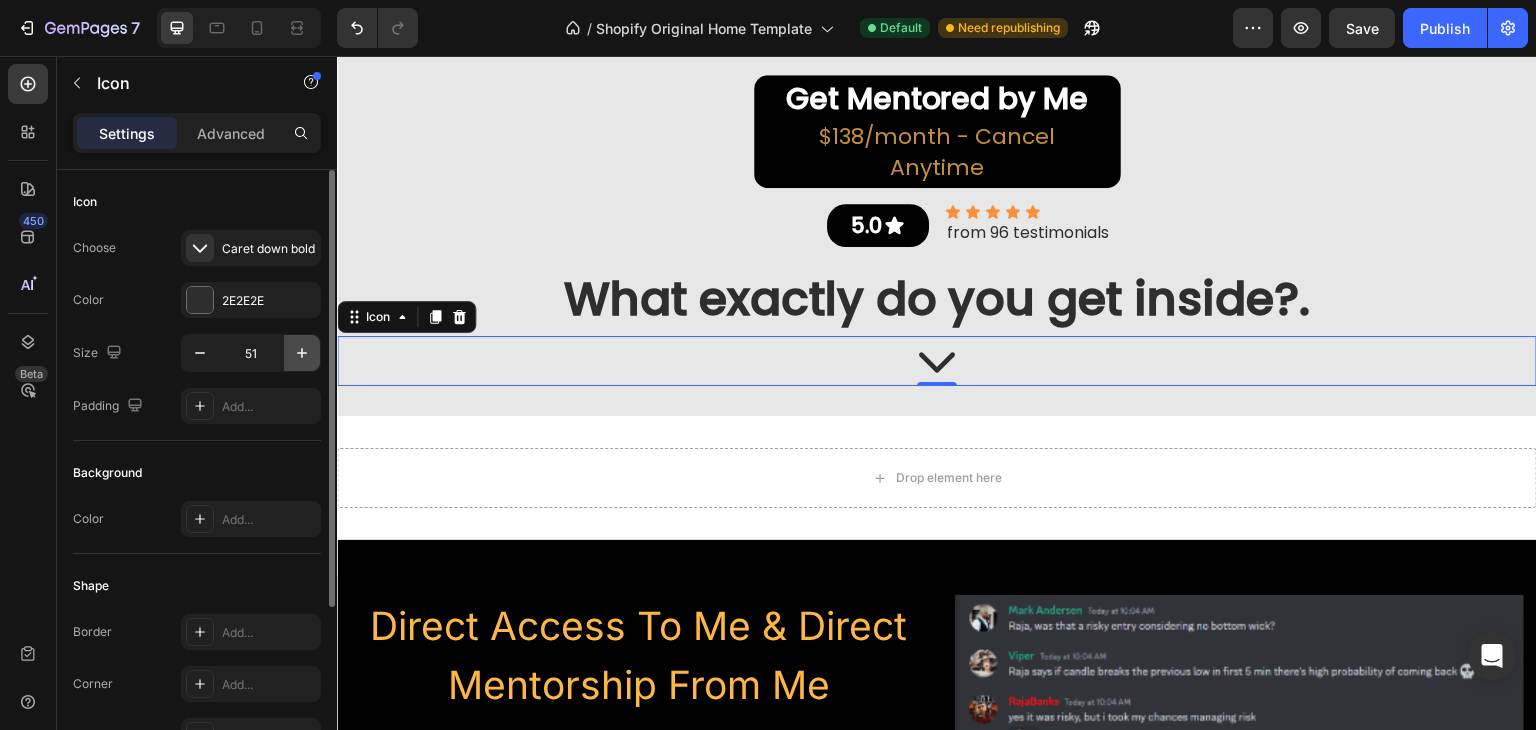 click 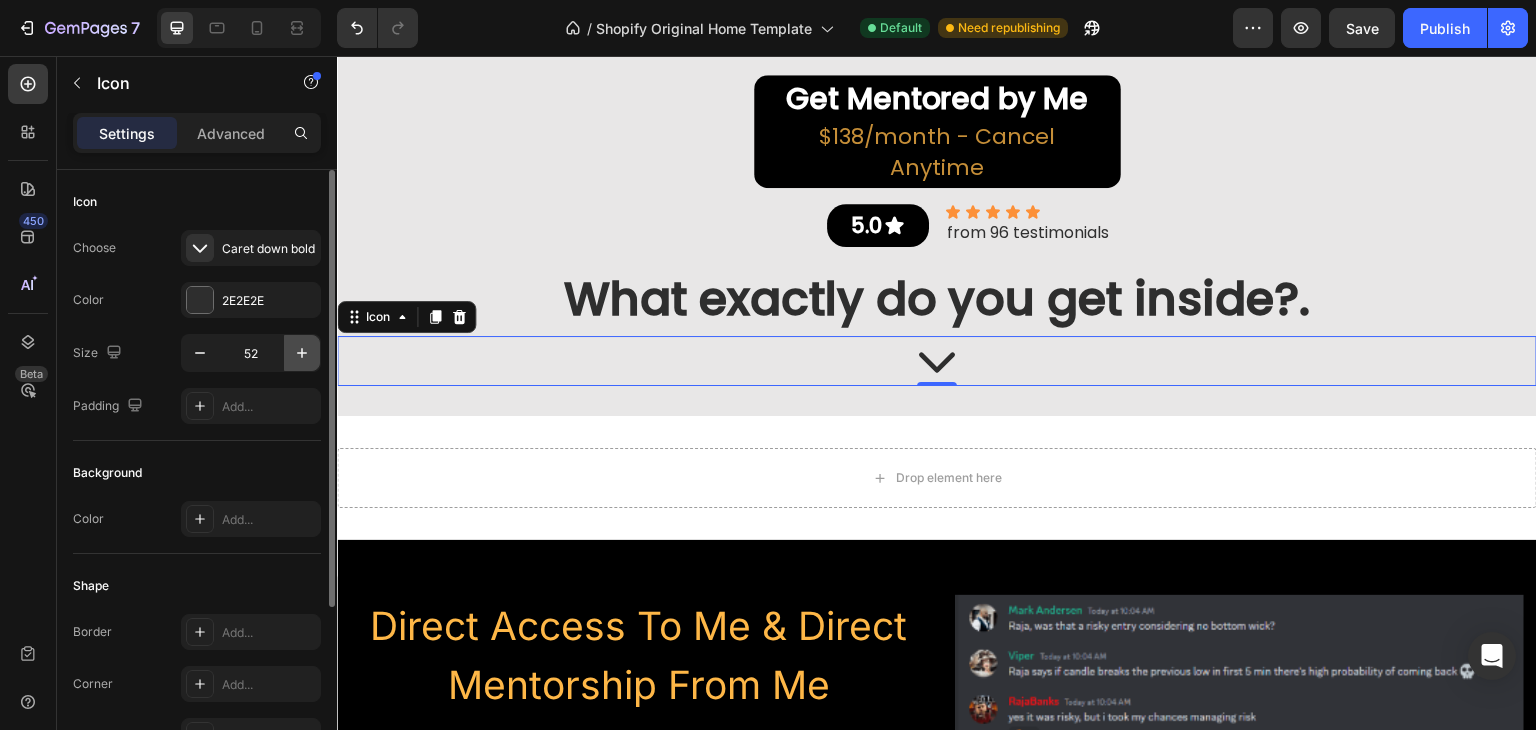 click 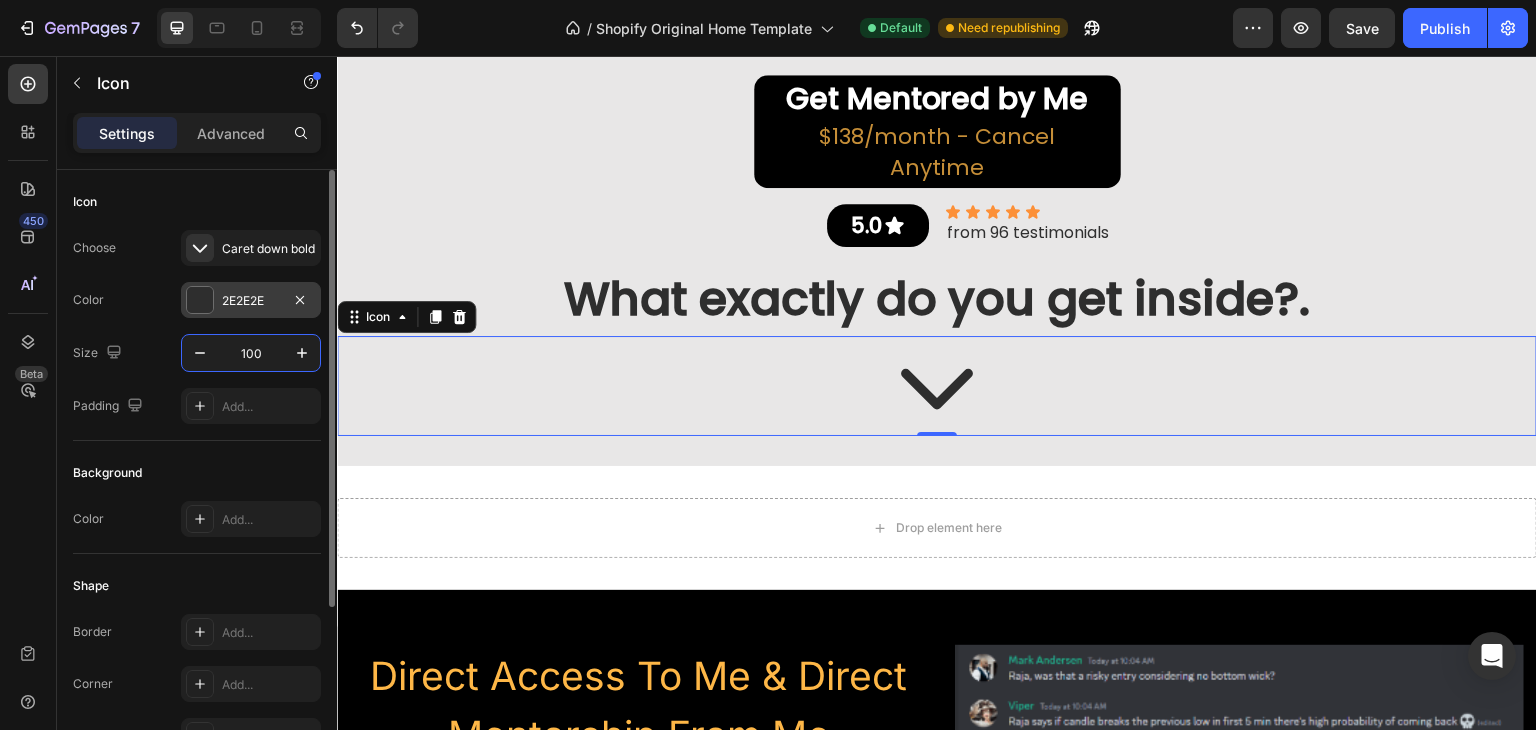 drag, startPoint x: 265, startPoint y: 343, endPoint x: 184, endPoint y: 315, distance: 85.70297 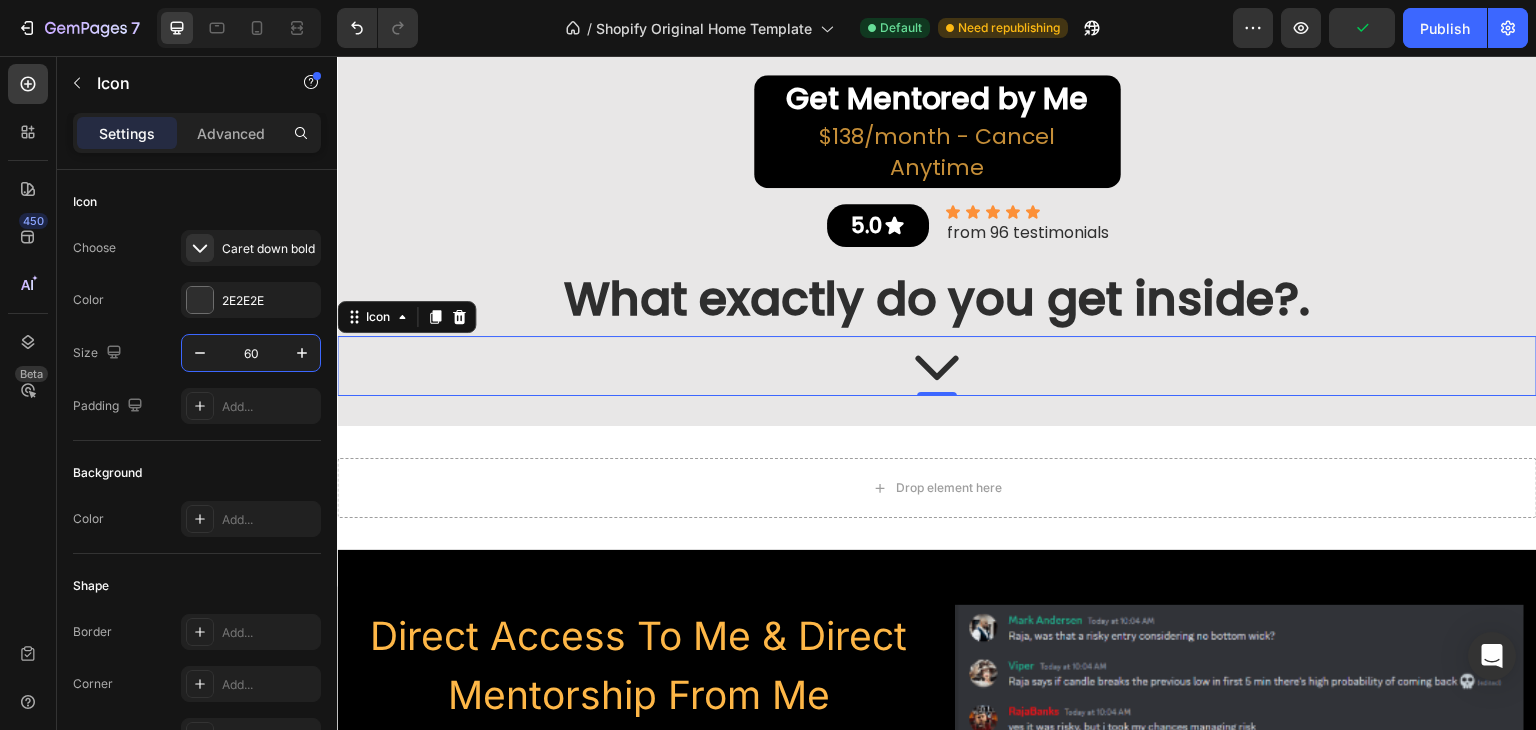 type on "60" 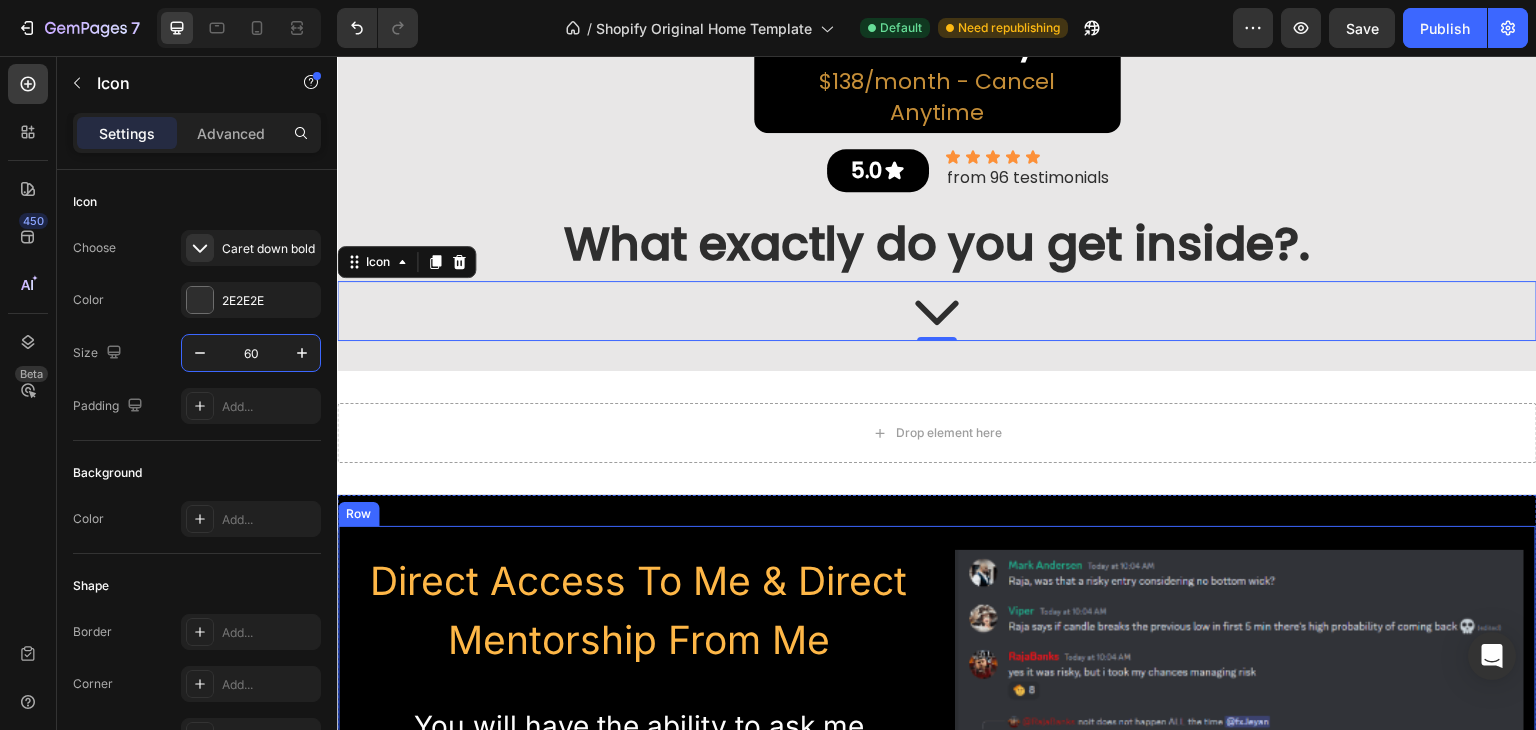 scroll, scrollTop: 803, scrollLeft: 0, axis: vertical 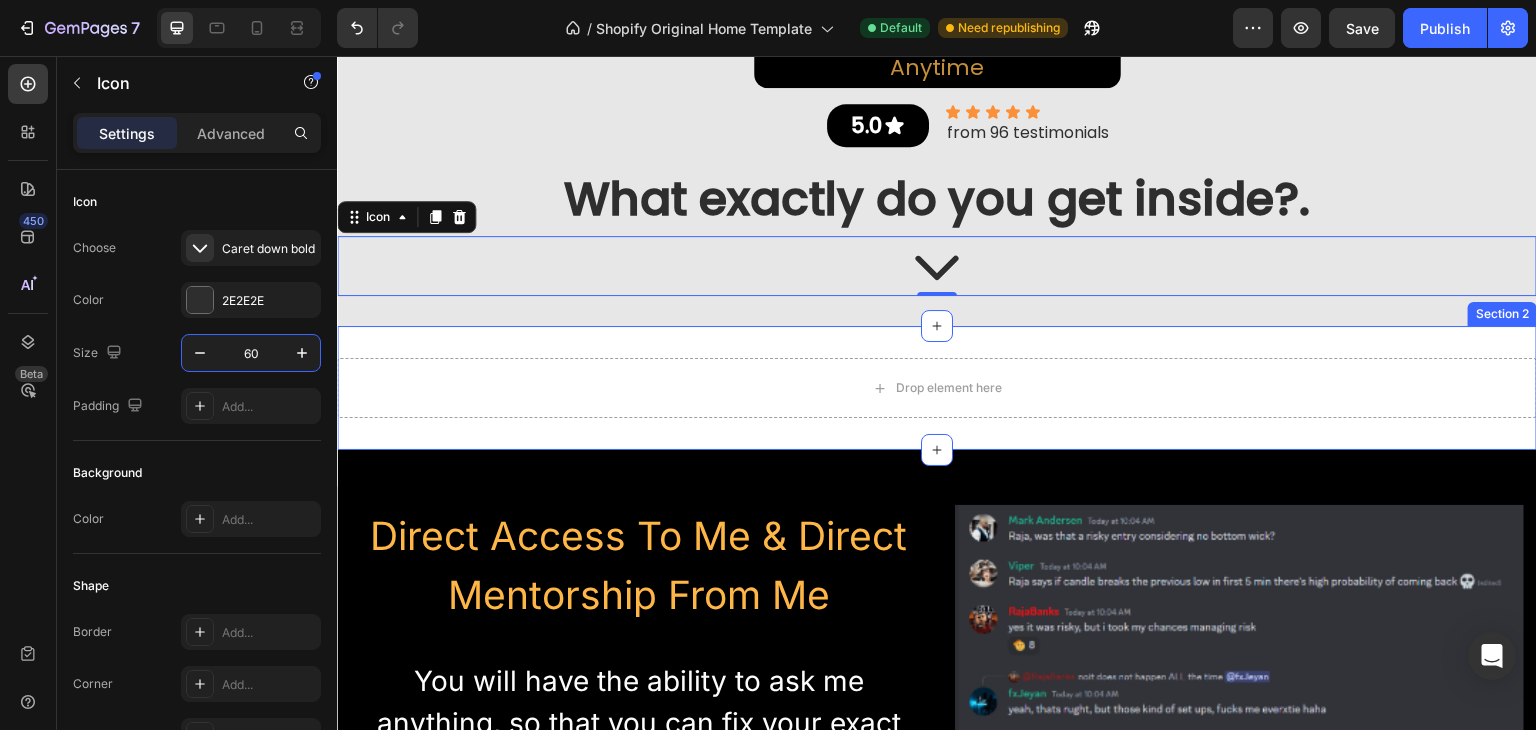 click on "Drop element here Section 2" at bounding box center (937, 388) 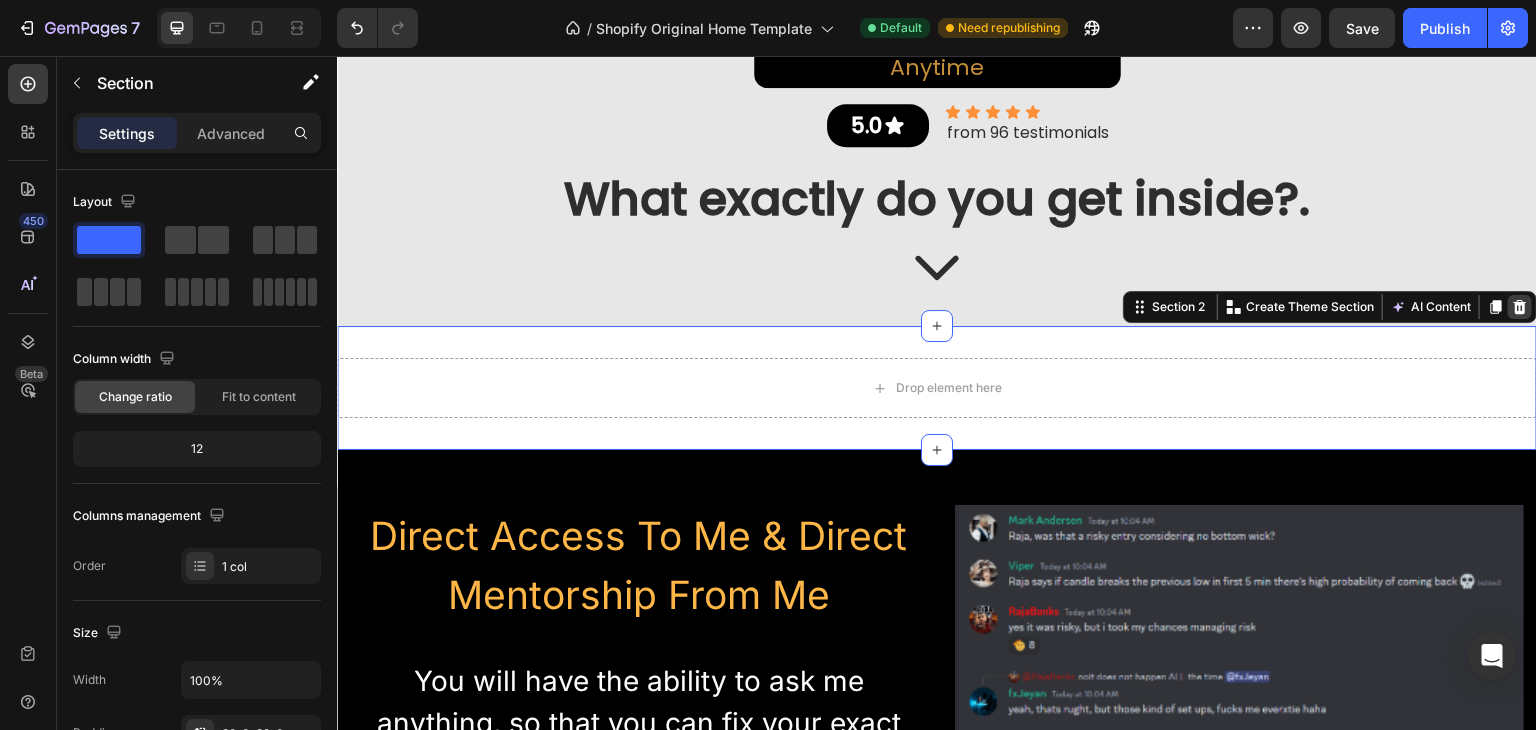 click 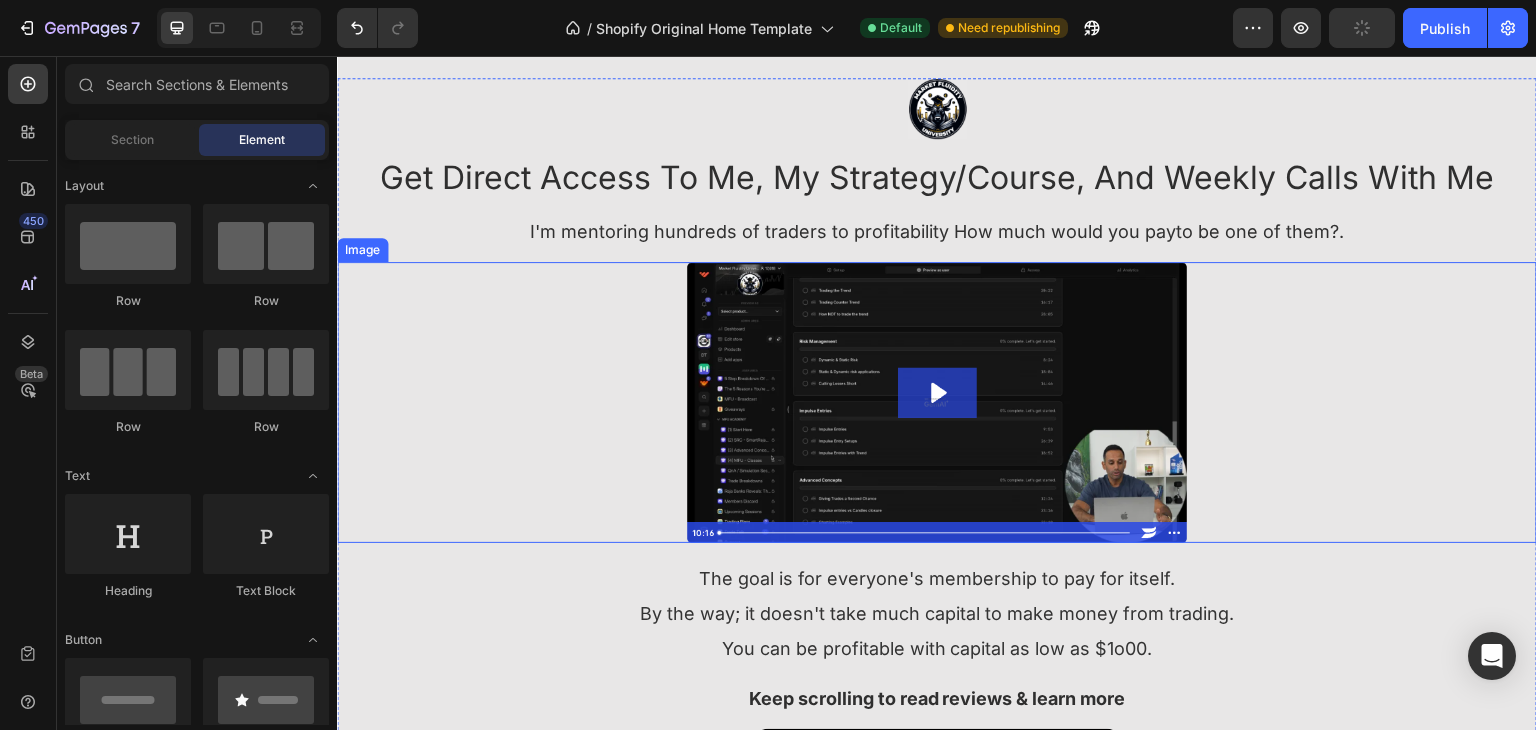 scroll, scrollTop: 0, scrollLeft: 0, axis: both 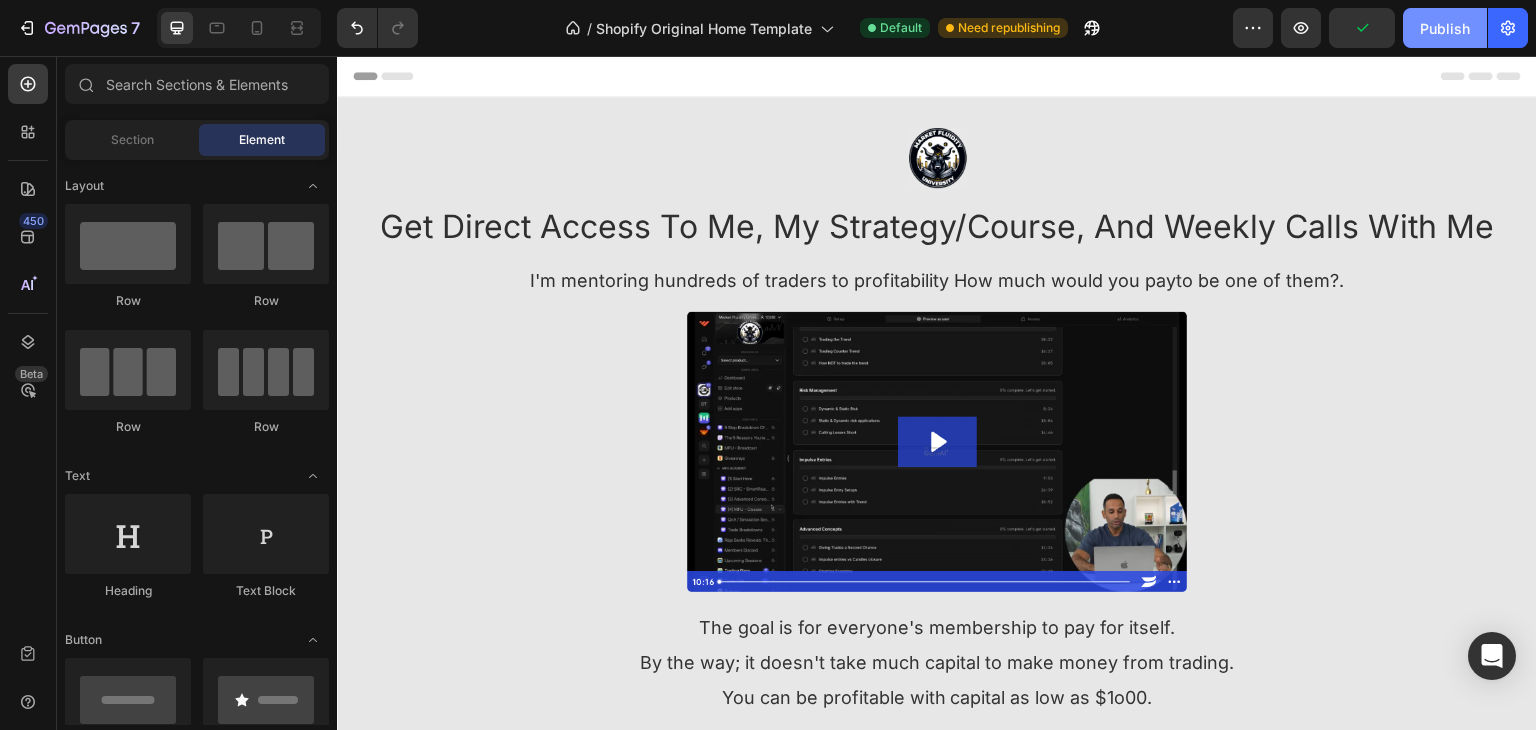click on "Publish" at bounding box center [1445, 28] 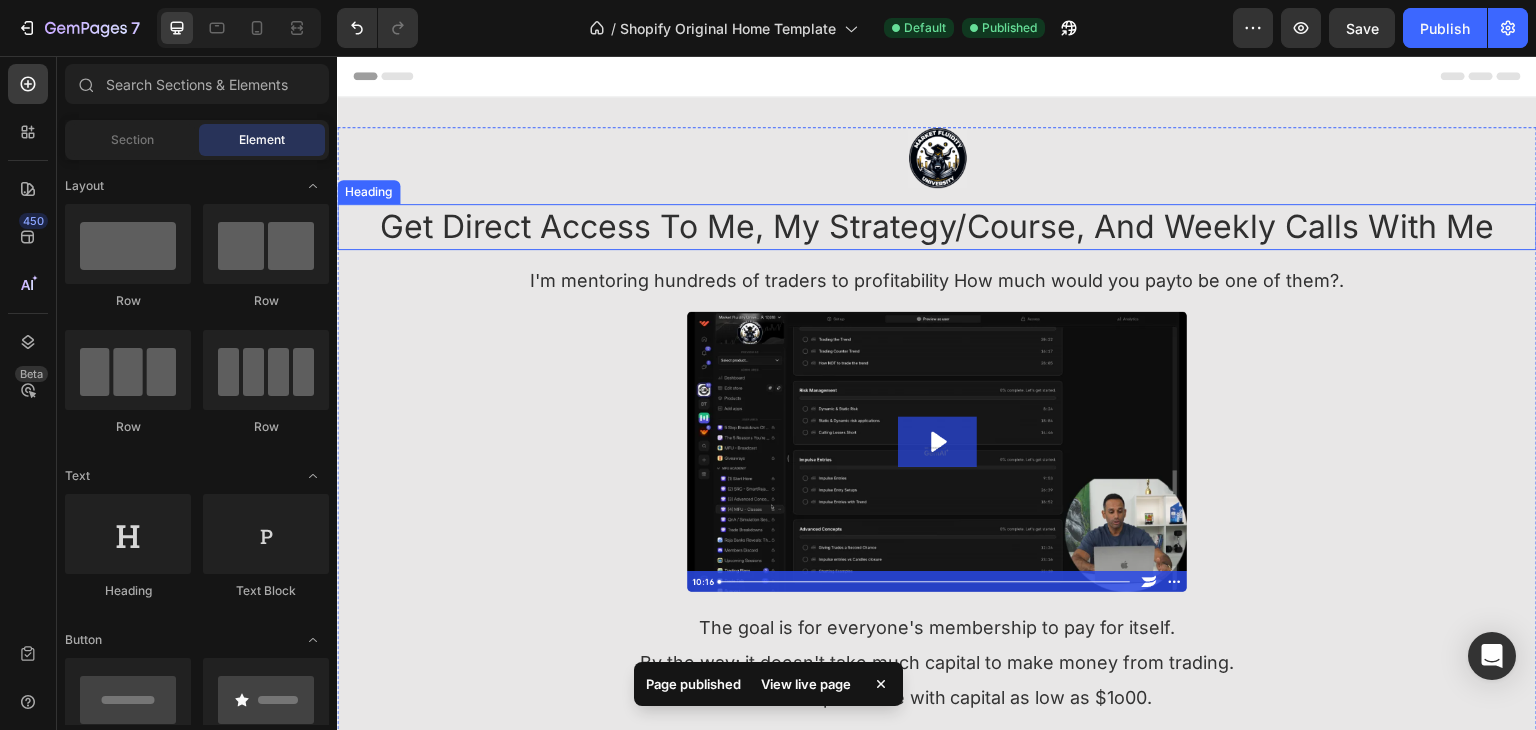 click on "Get Direct Access To Me, My Strategy/Course, And Weekly Calls With Me" at bounding box center (937, 227) 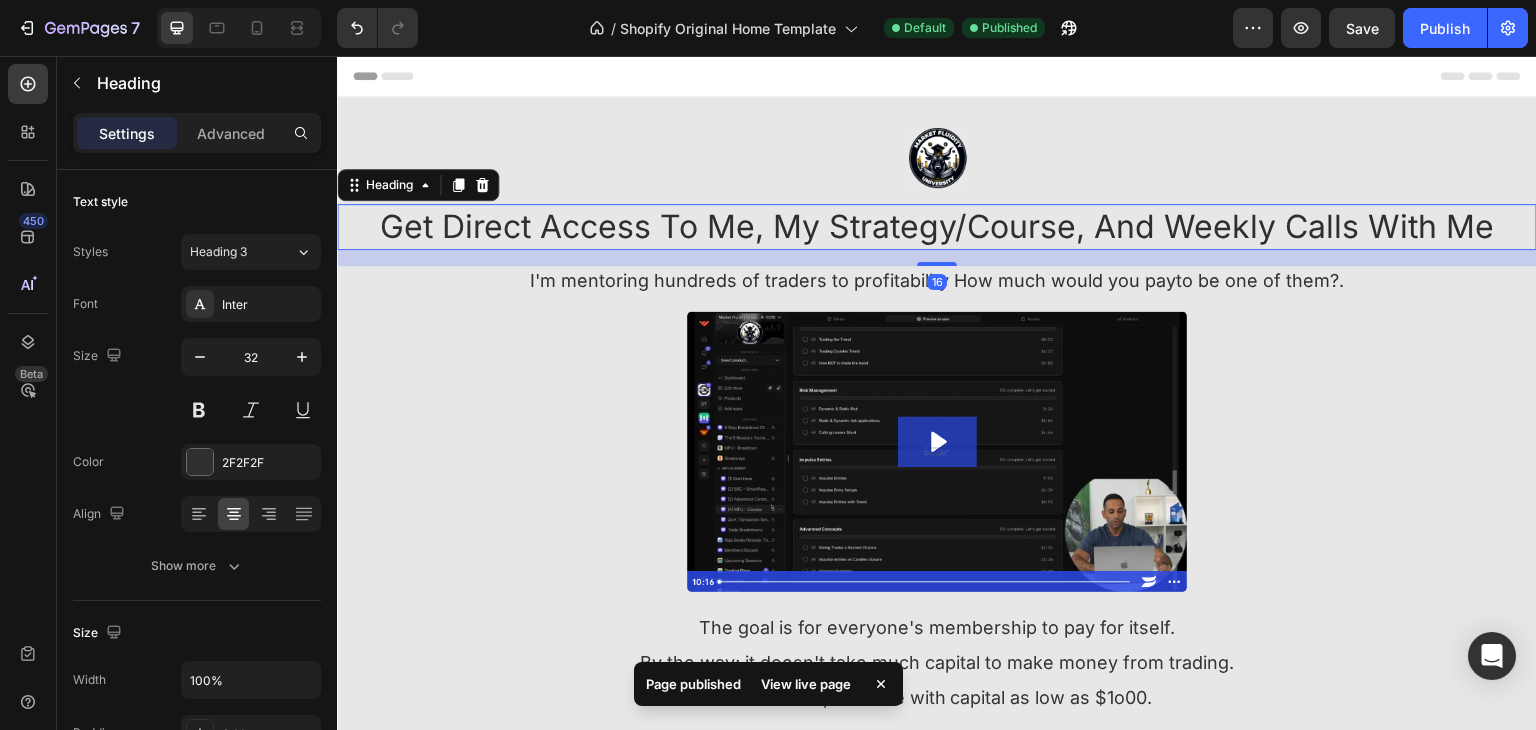 click on "Get Direct Access To Me, My Strategy/Course, And Weekly Calls With Me" at bounding box center (937, 227) 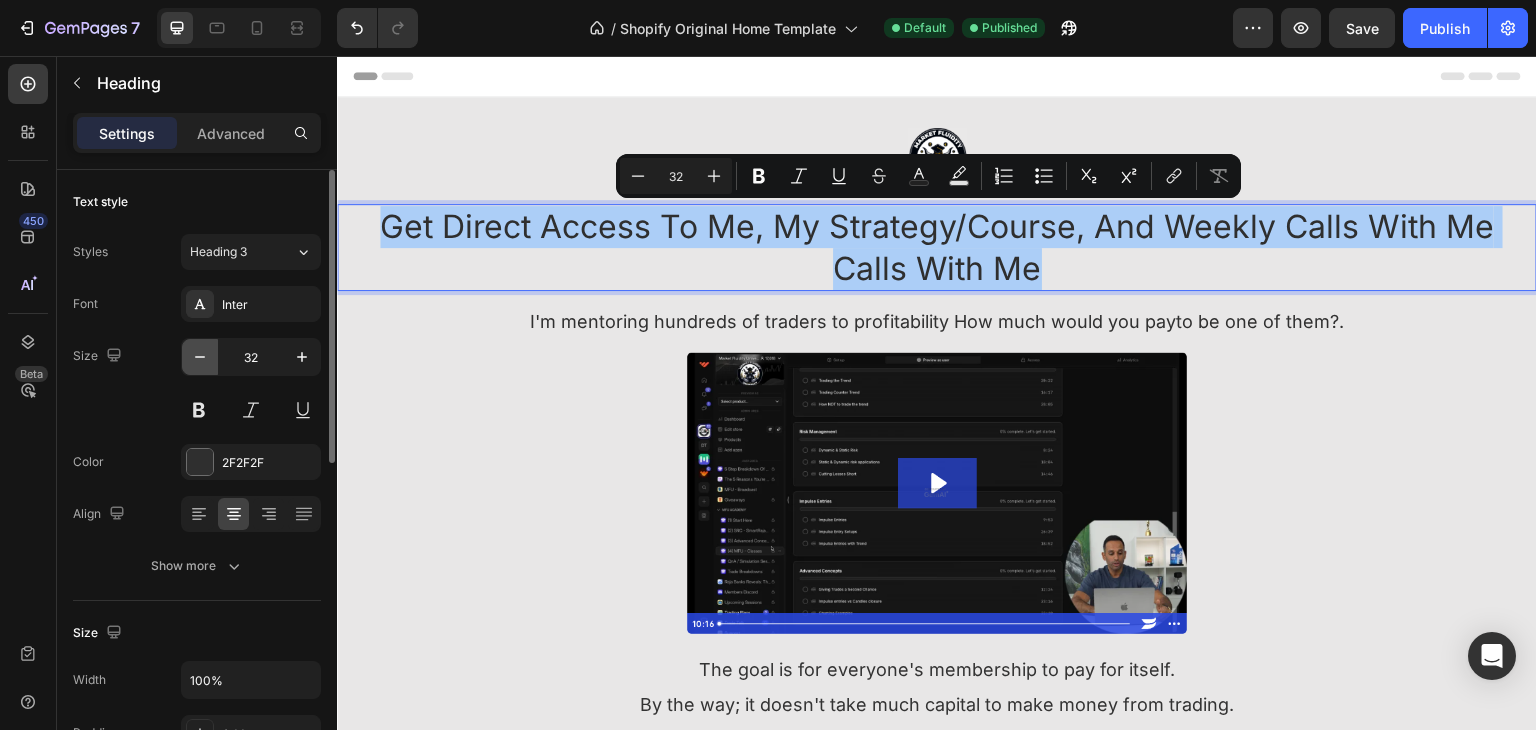 click 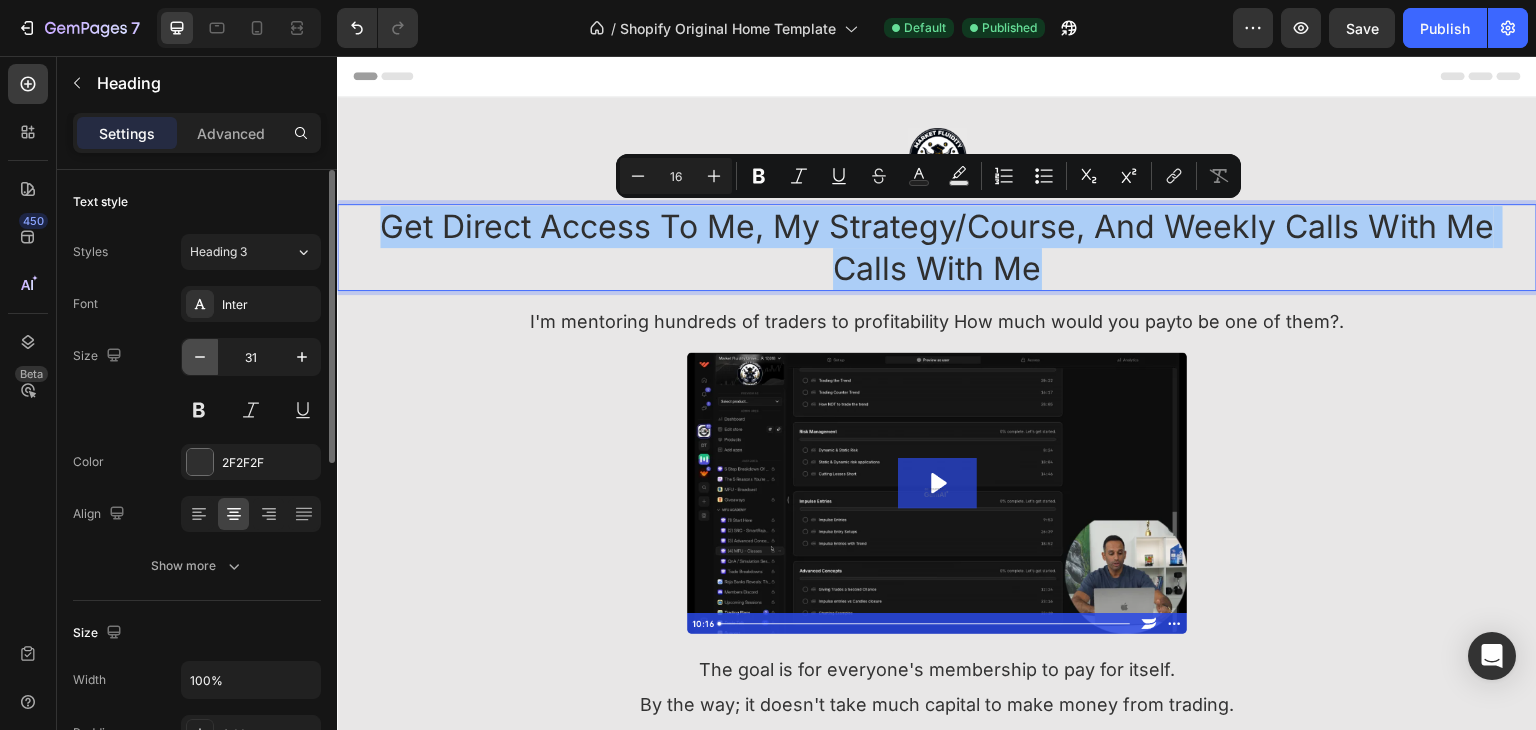 click 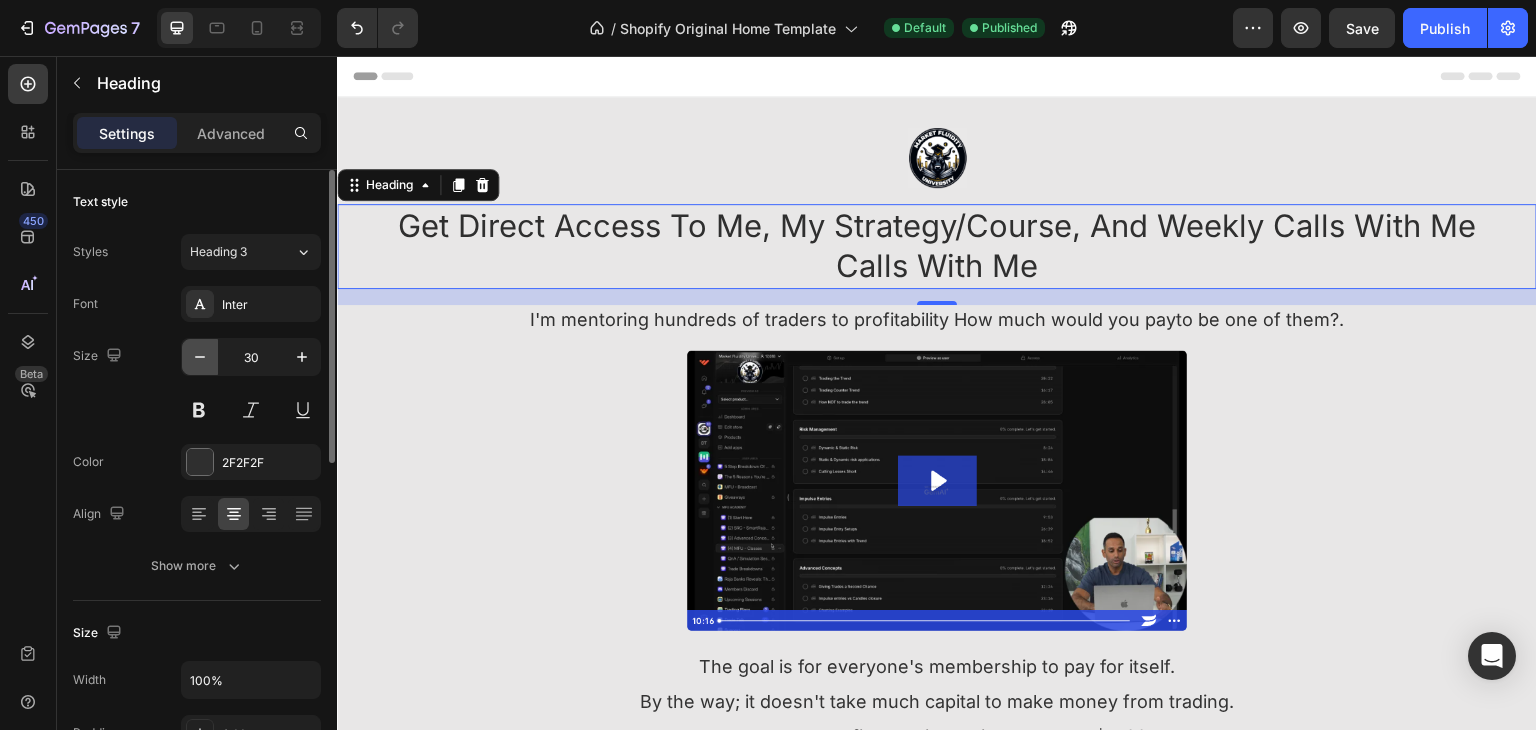 click 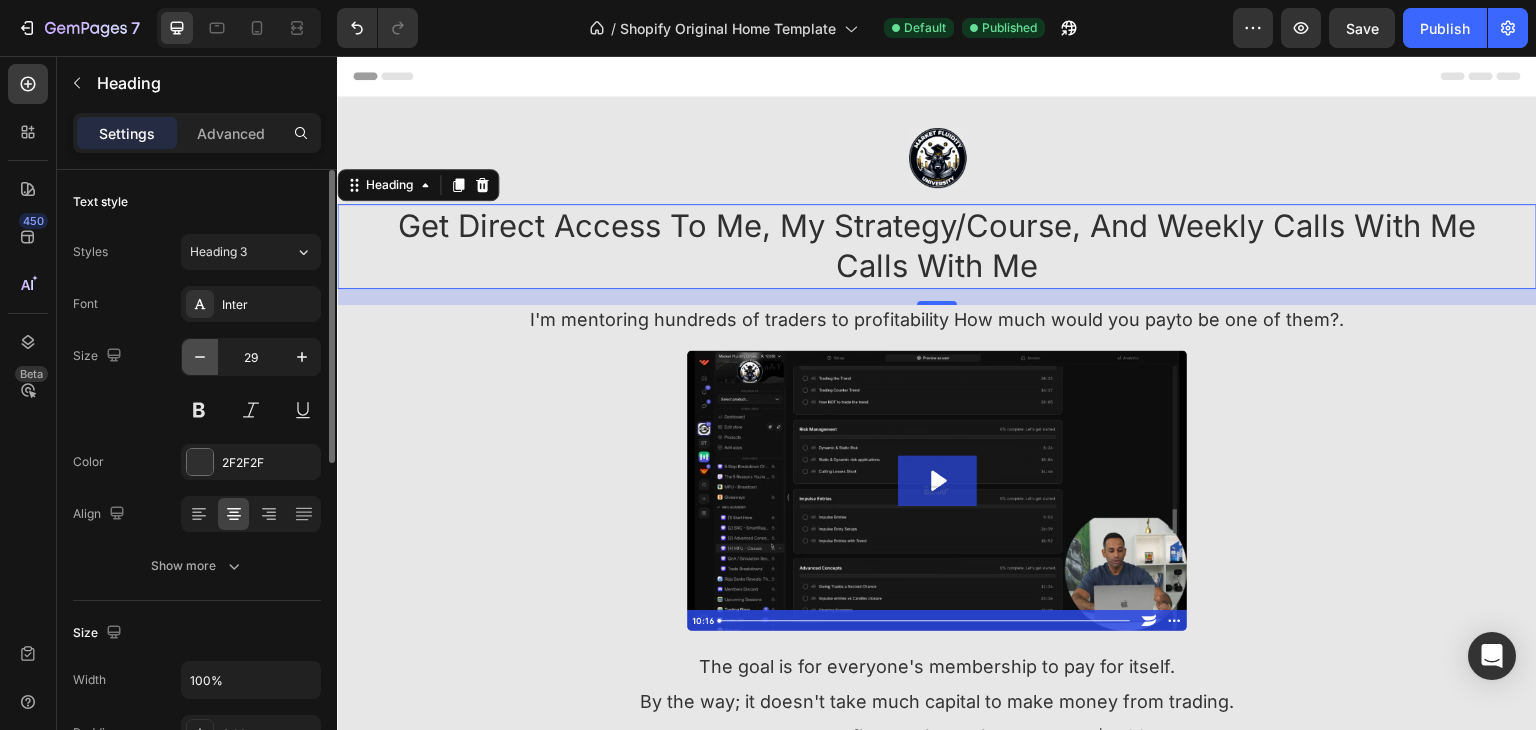 click 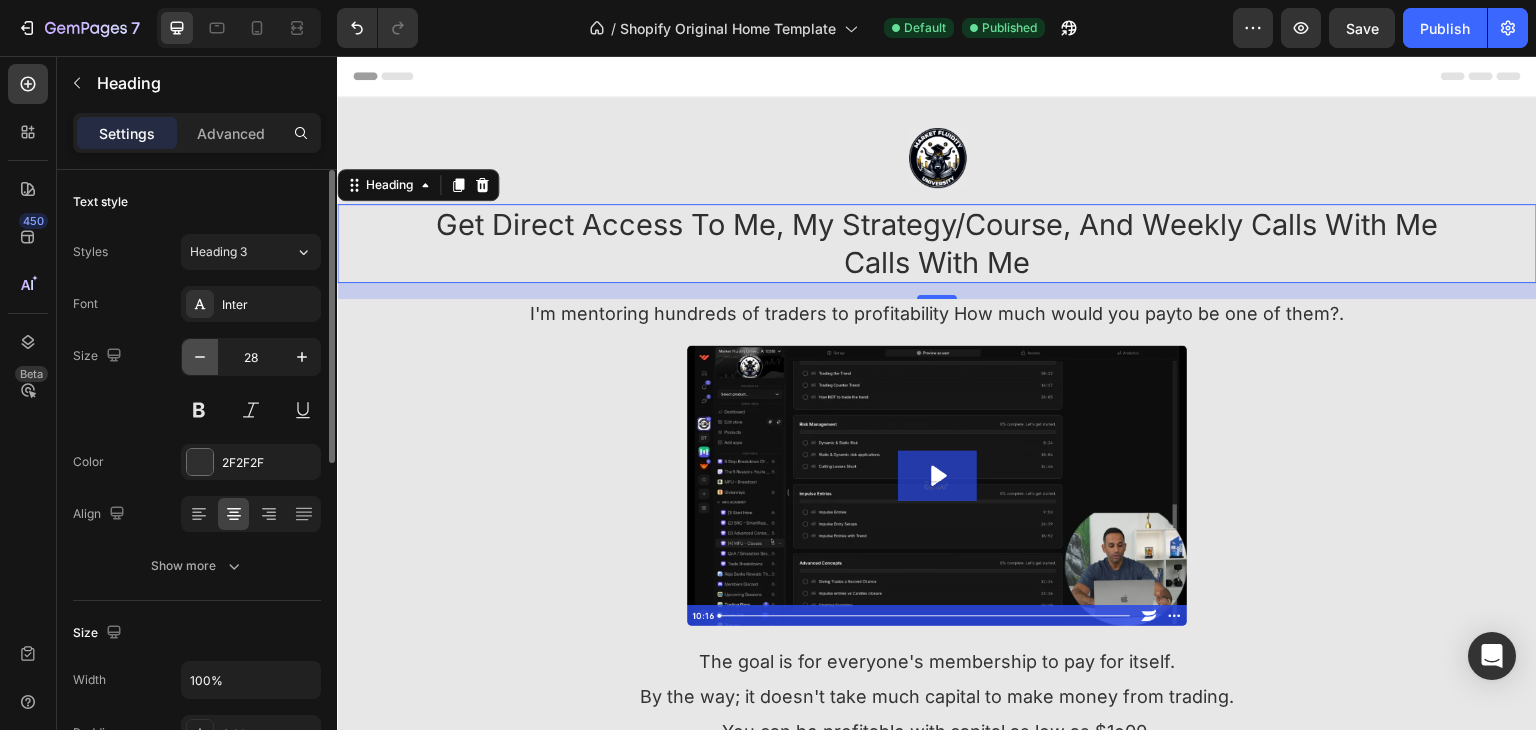 click 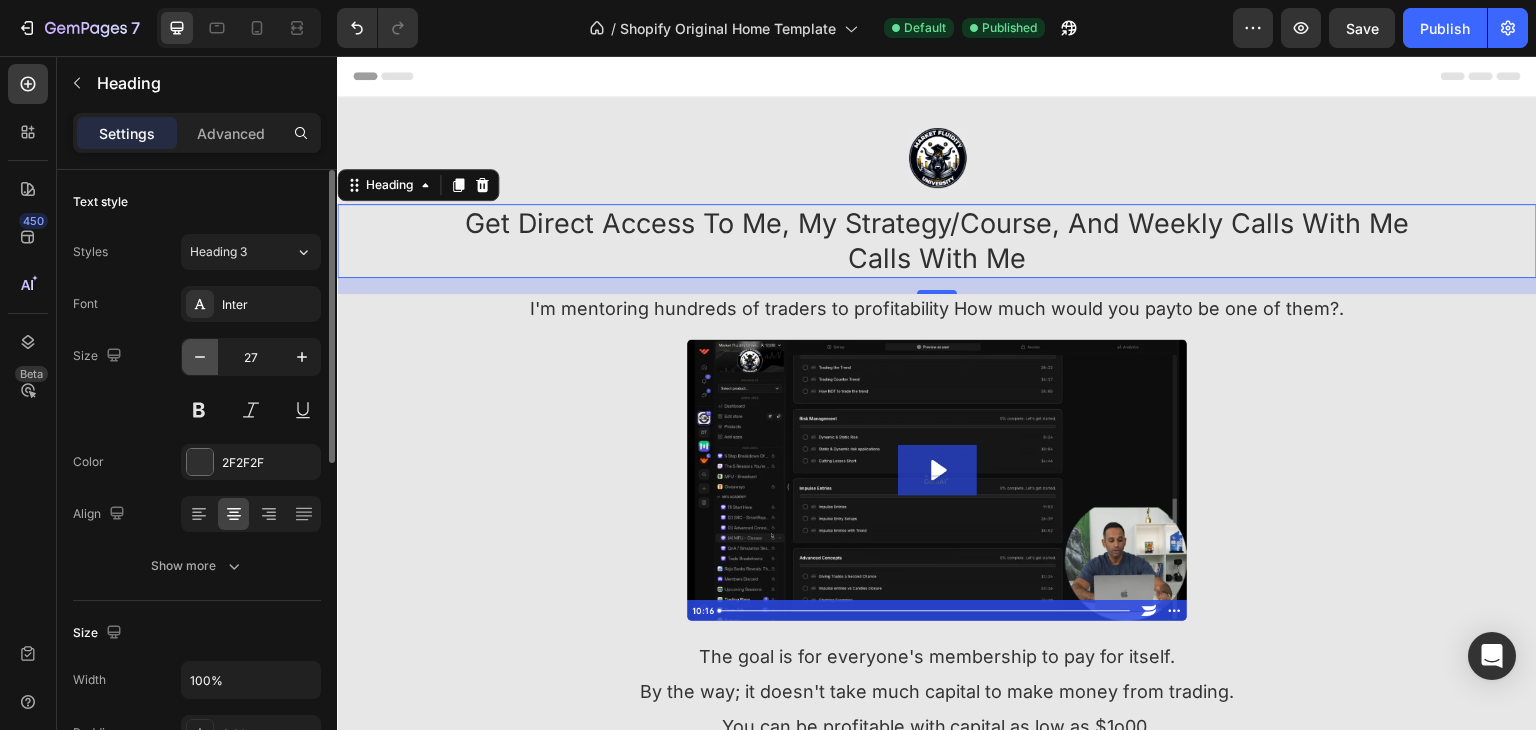 click 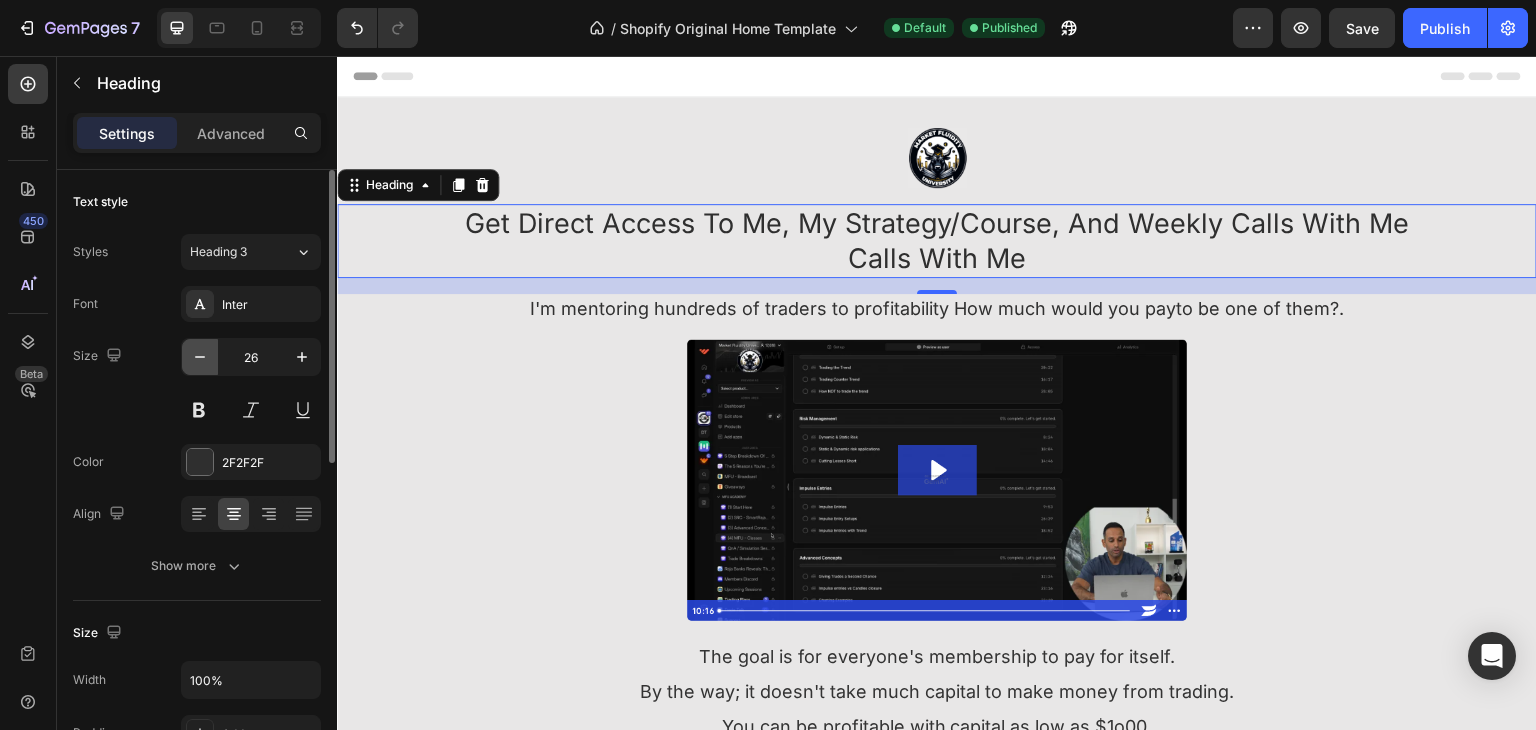 click 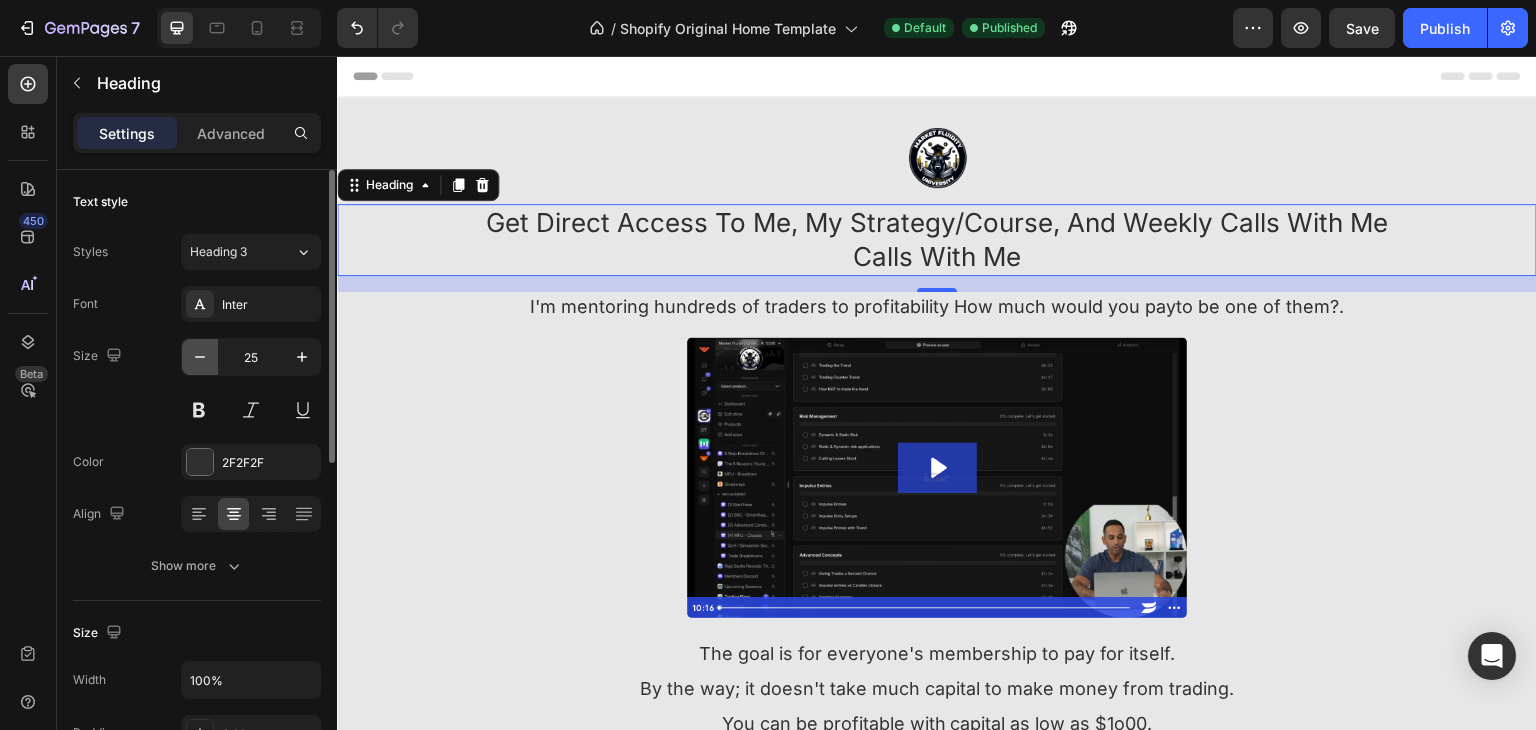 click 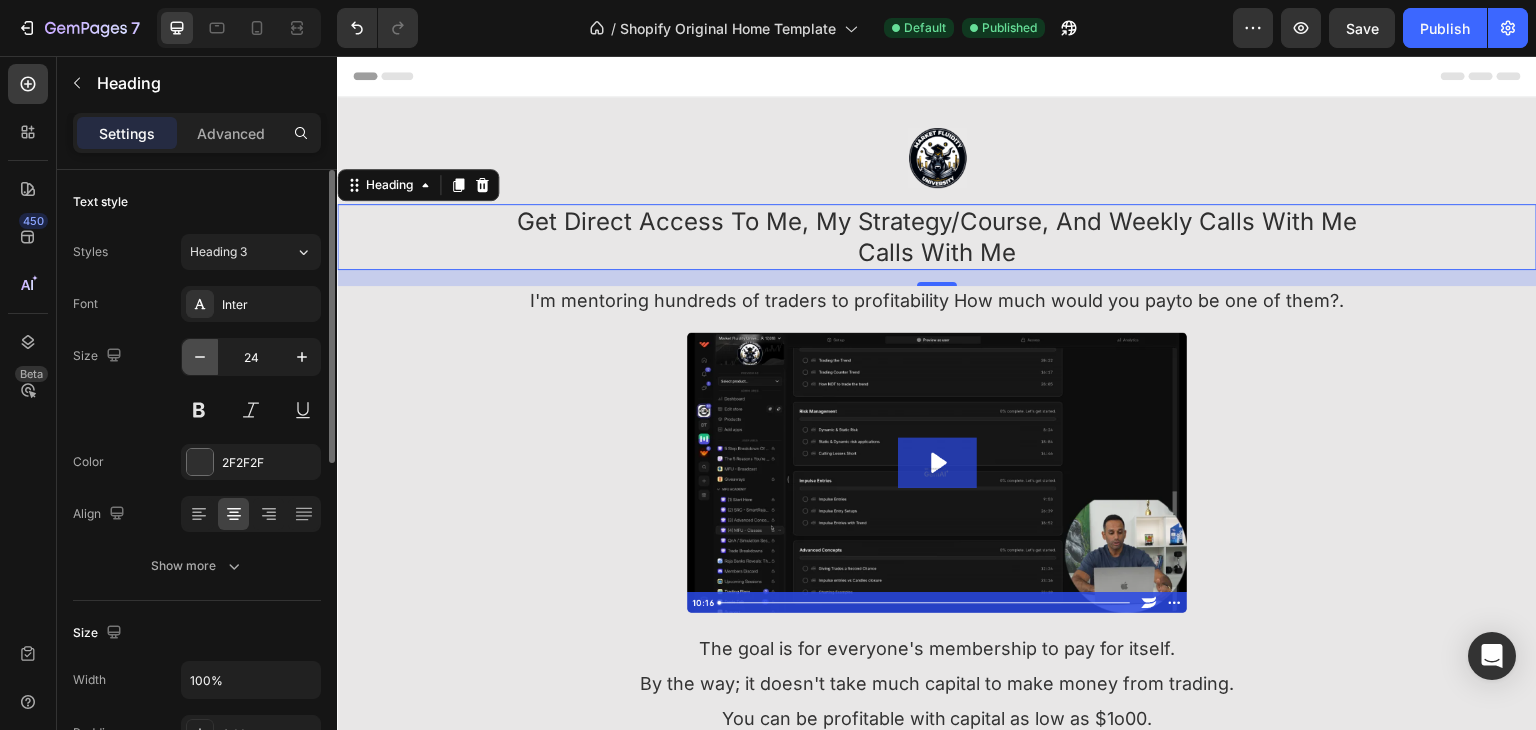 click 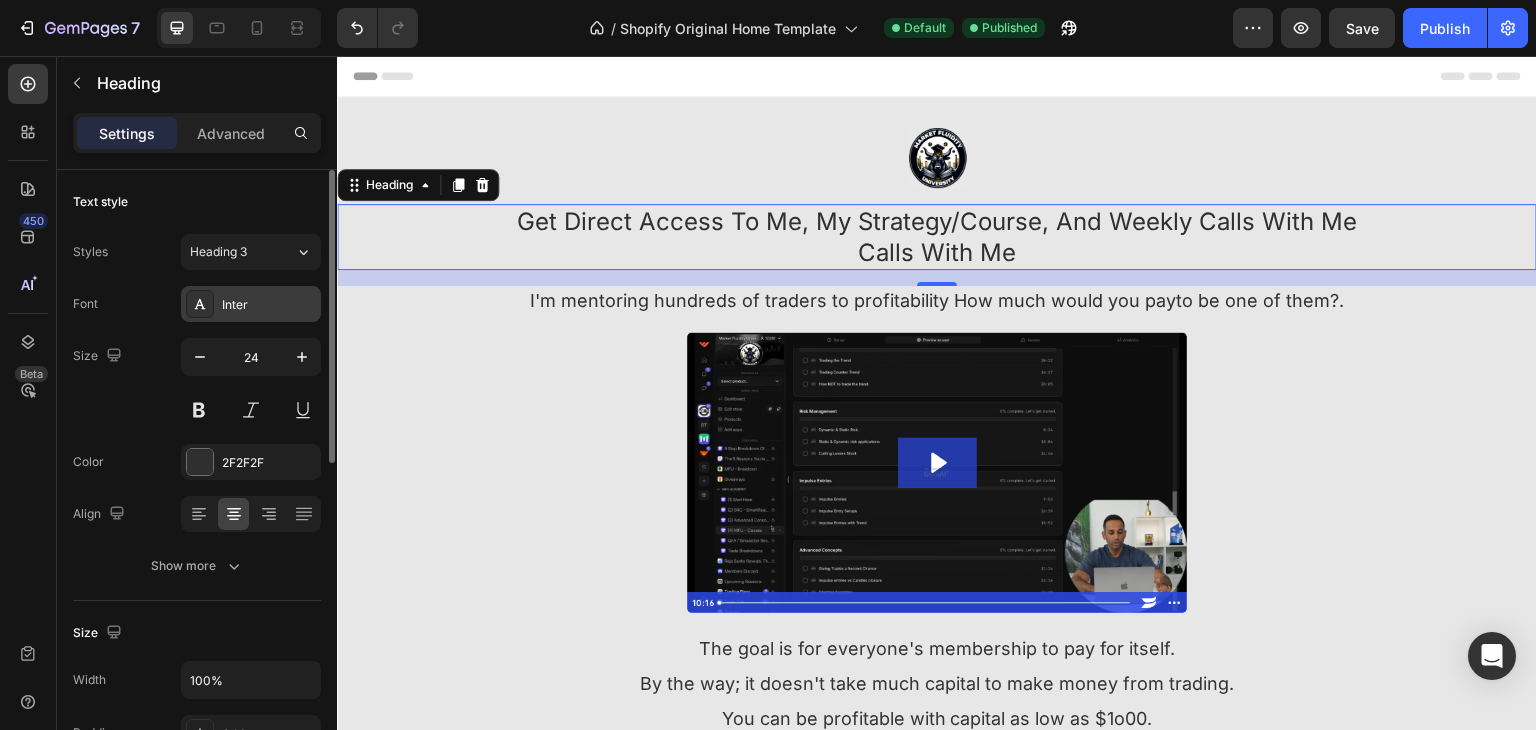 type on "23" 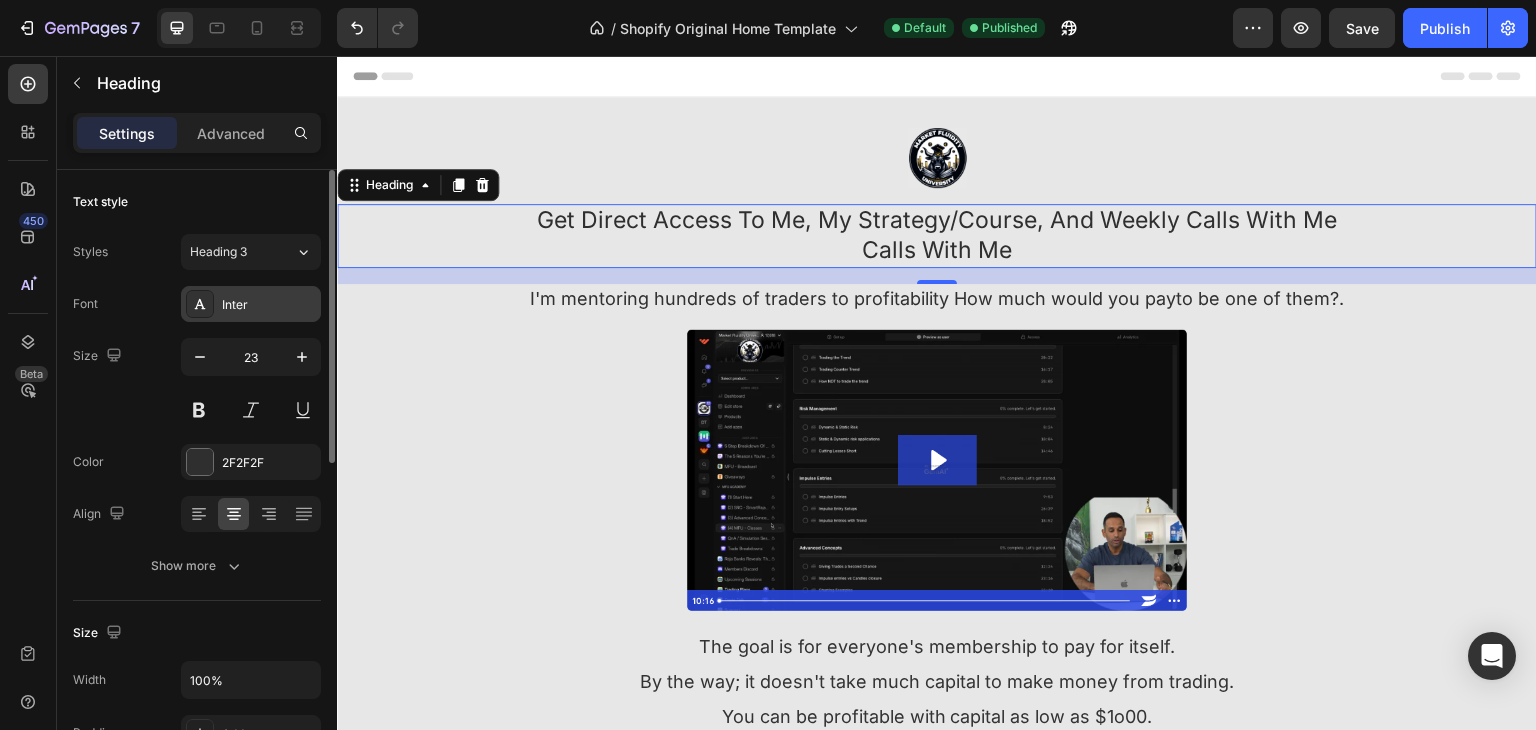 click on "Inter" at bounding box center (251, 304) 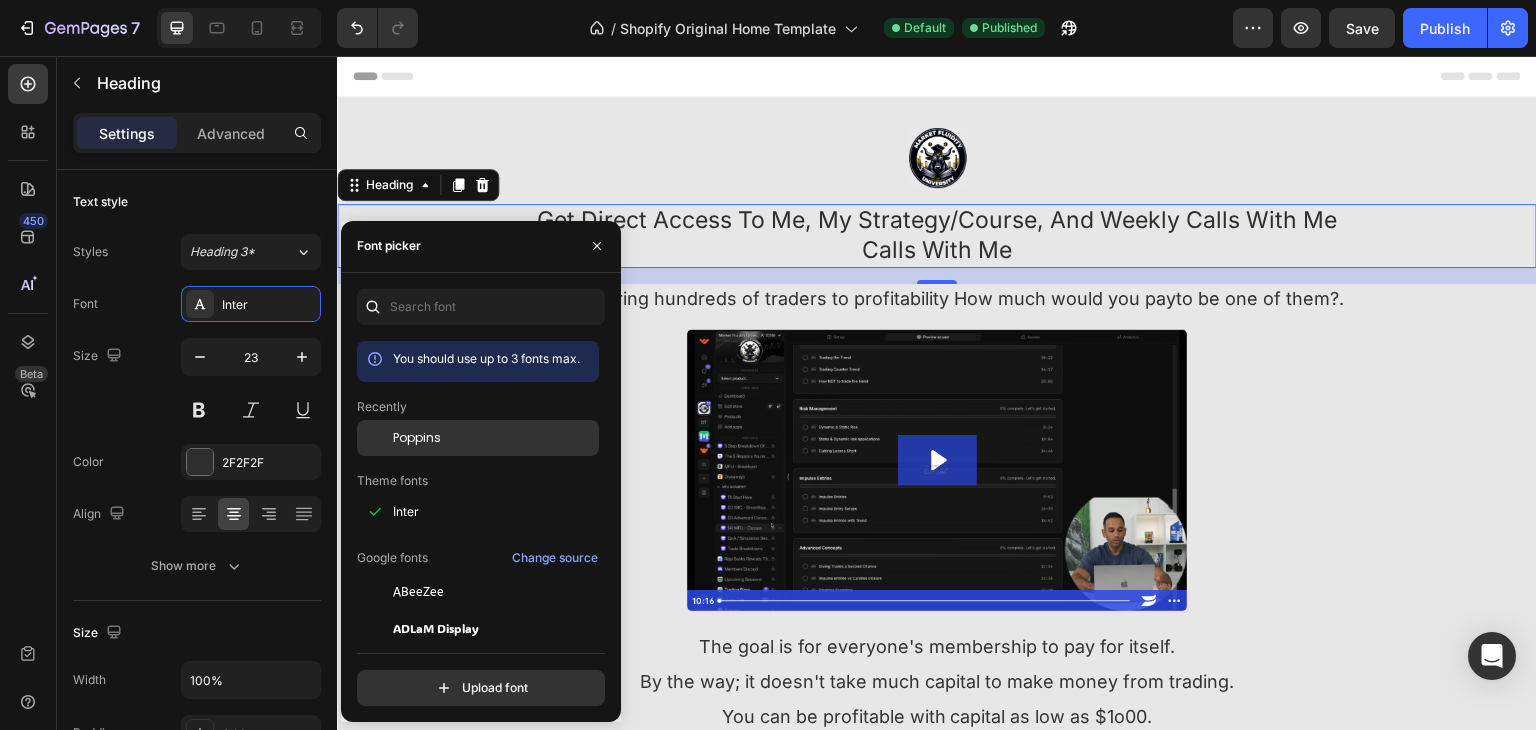 click on "Poppins" at bounding box center (417, 438) 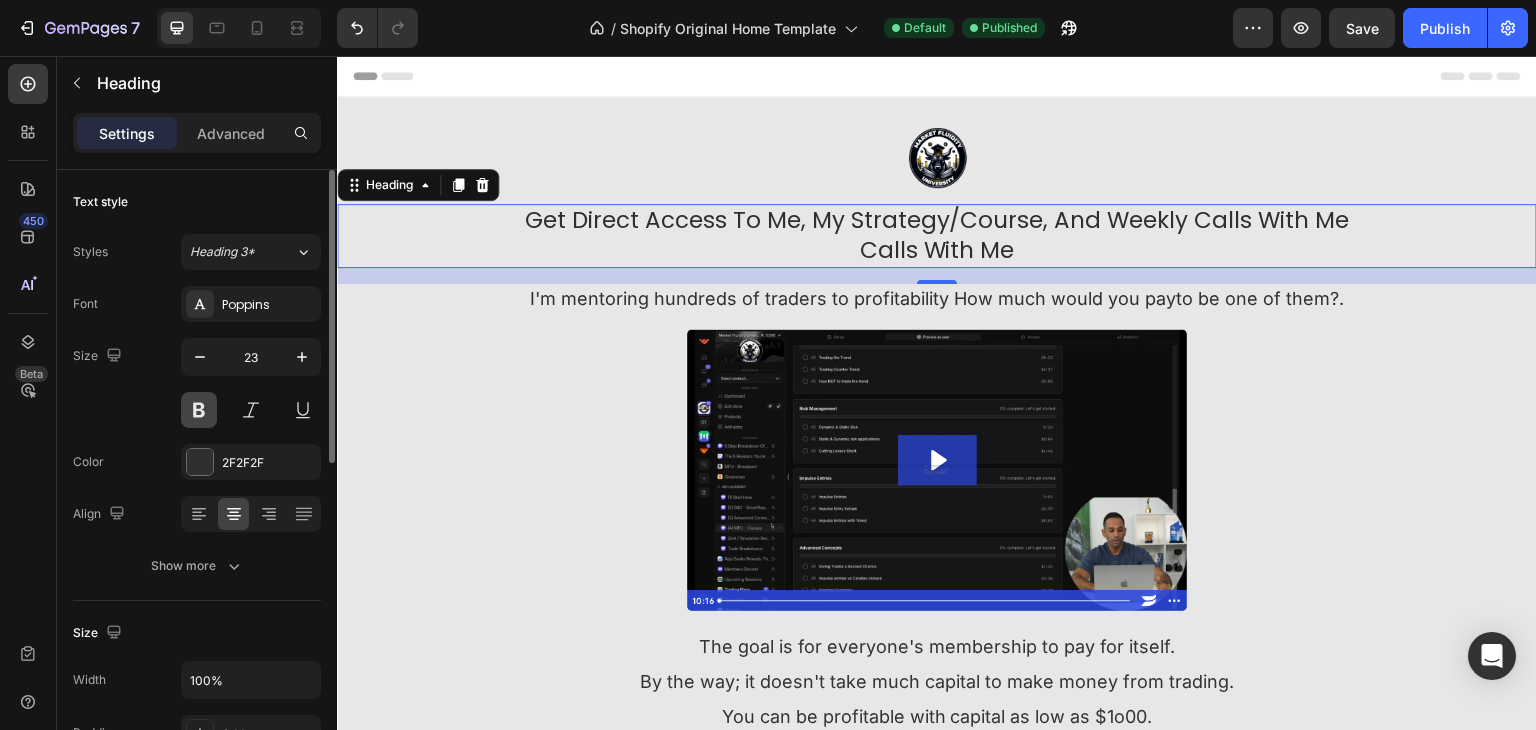 click at bounding box center [199, 410] 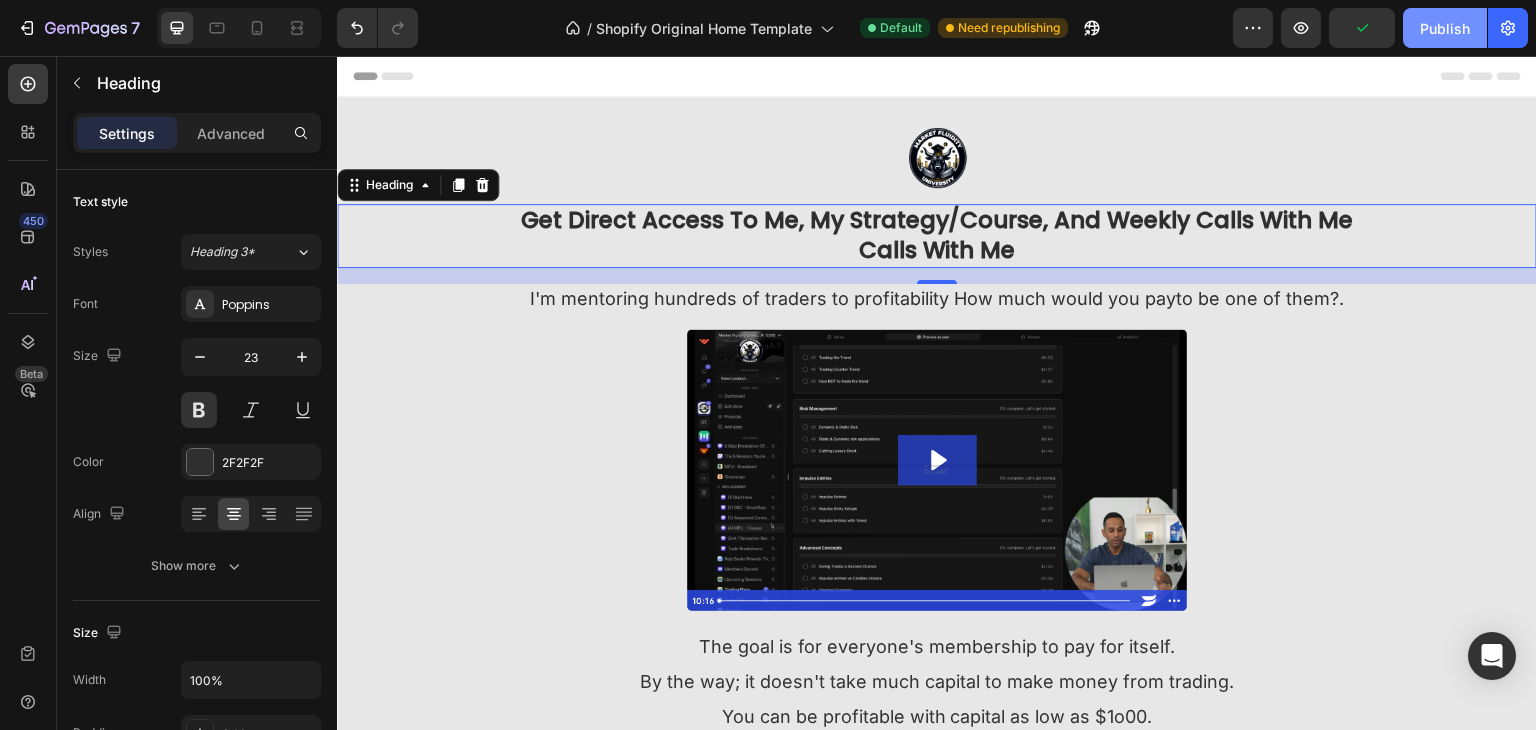 click on "Publish" at bounding box center [1445, 28] 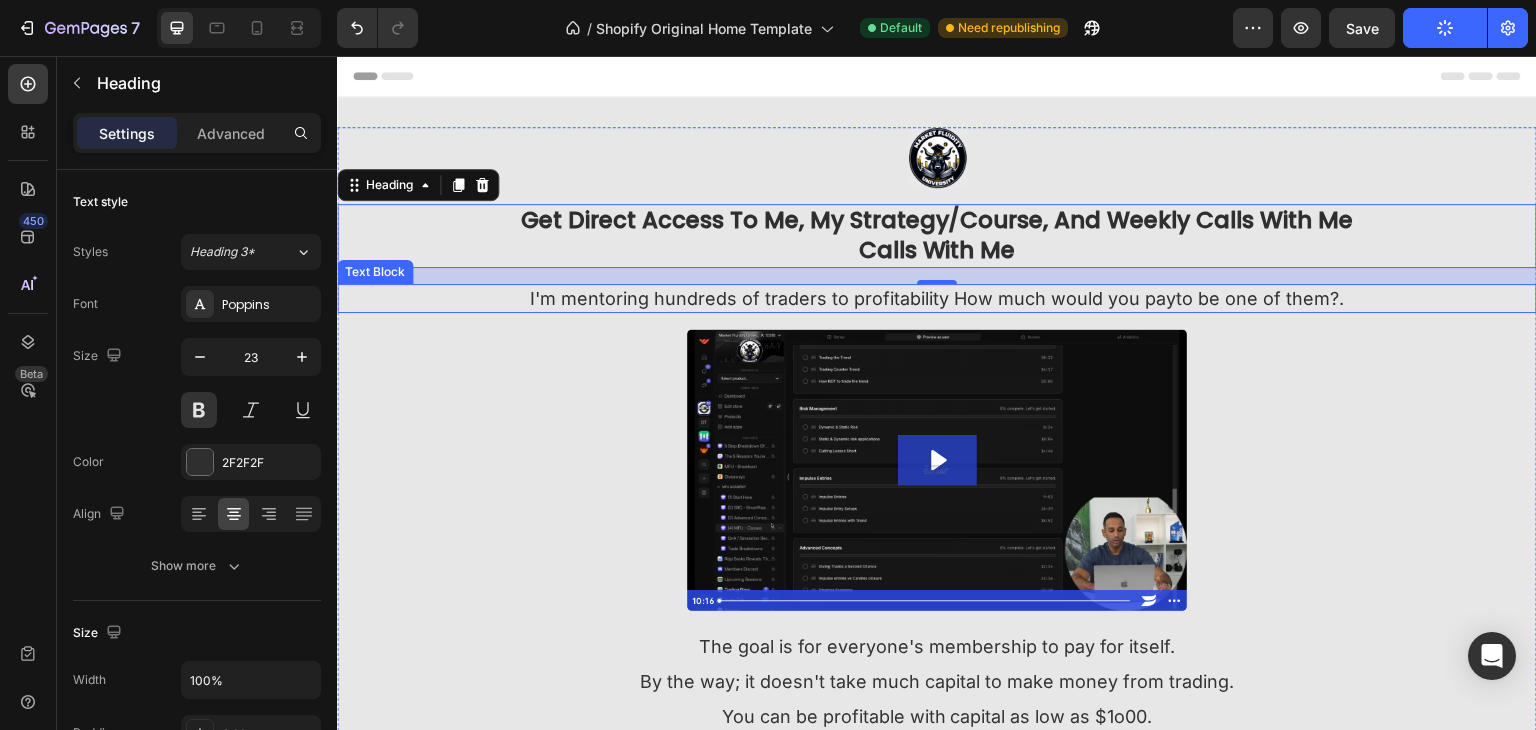 click on "I'm mentoring hundreds of traders to profitability How much would you payto be one of them?." at bounding box center (937, 298) 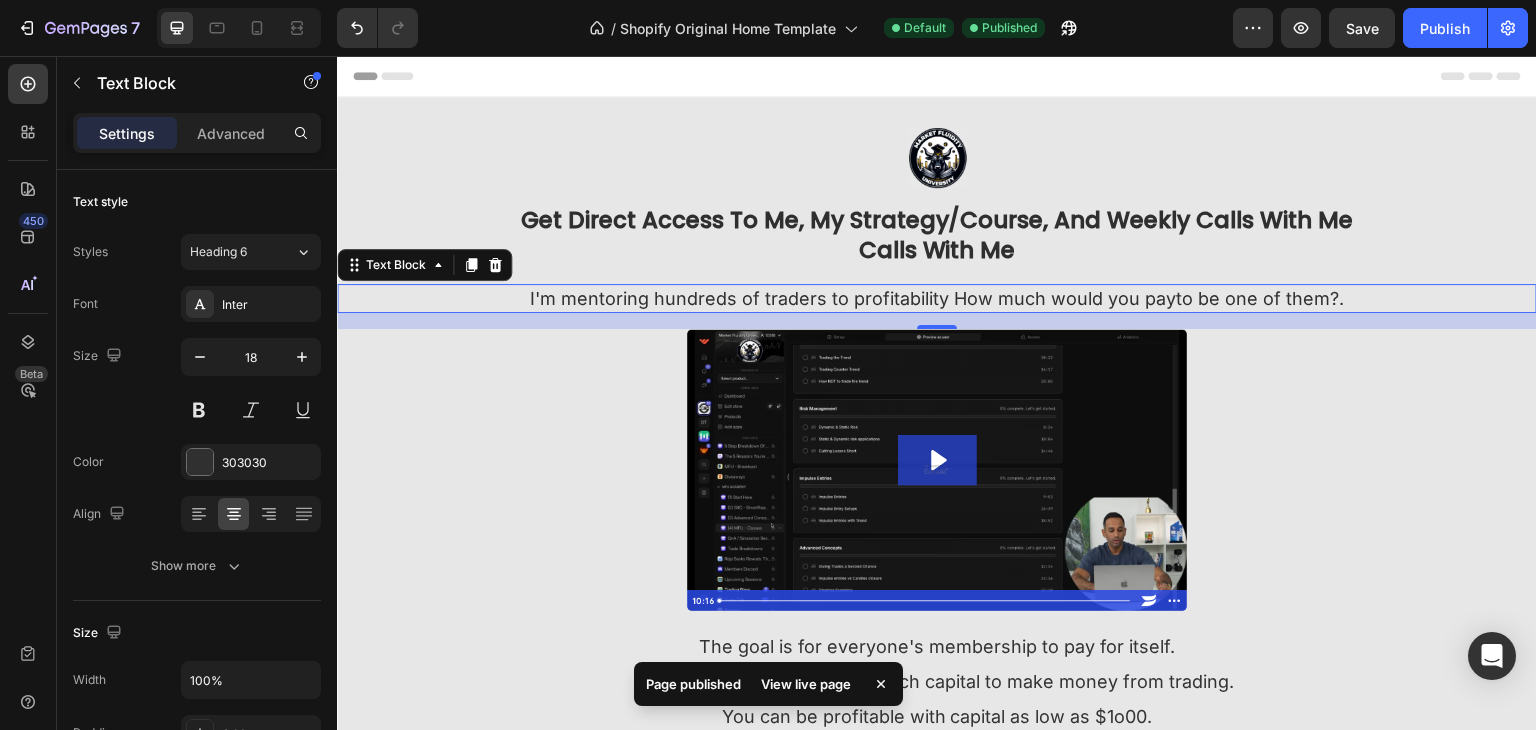 click on "I'm mentoring hundreds of traders to profitability How much would you payto be one of them?." at bounding box center [937, 298] 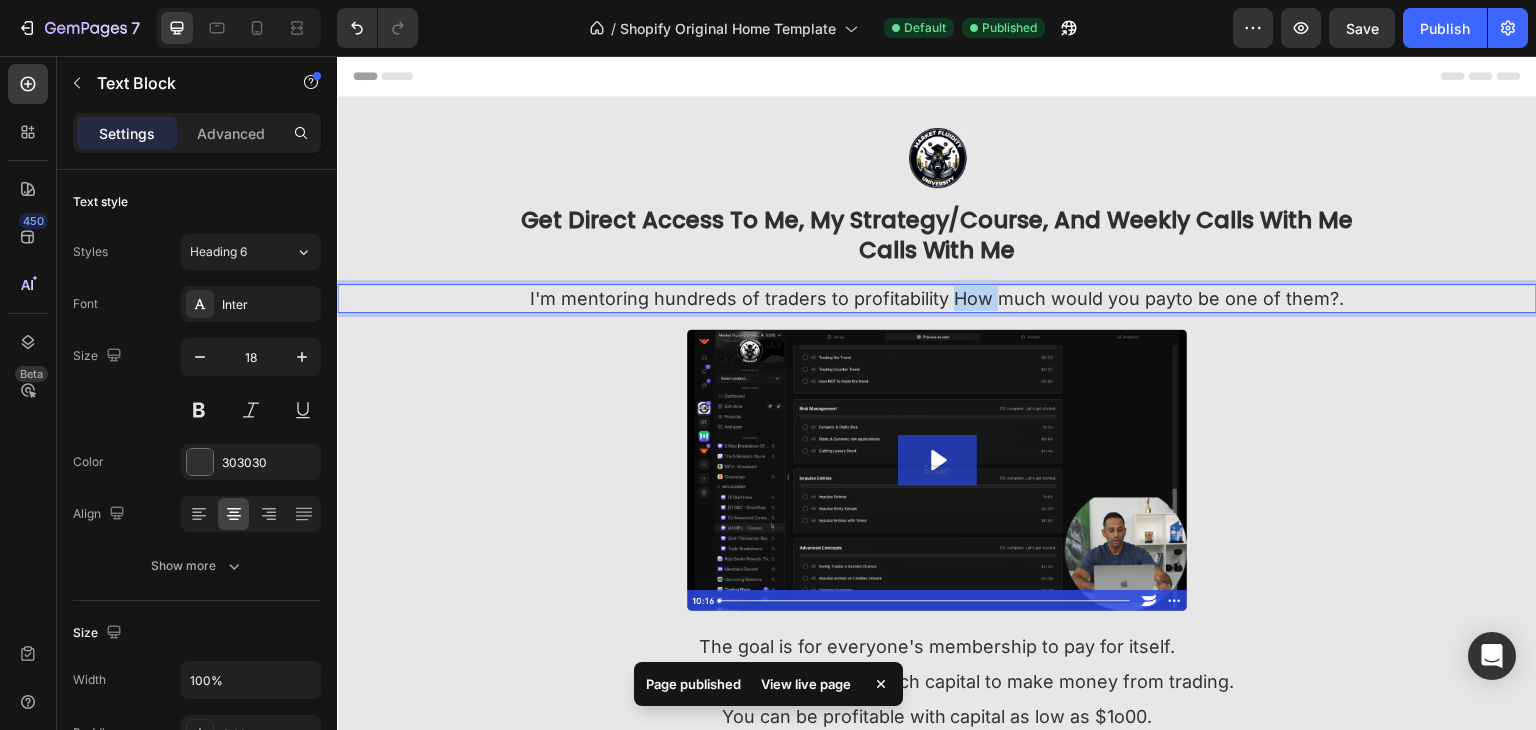 click on "I'm mentoring hundreds of traders to profitability How much would you payto be one of them?." at bounding box center (937, 298) 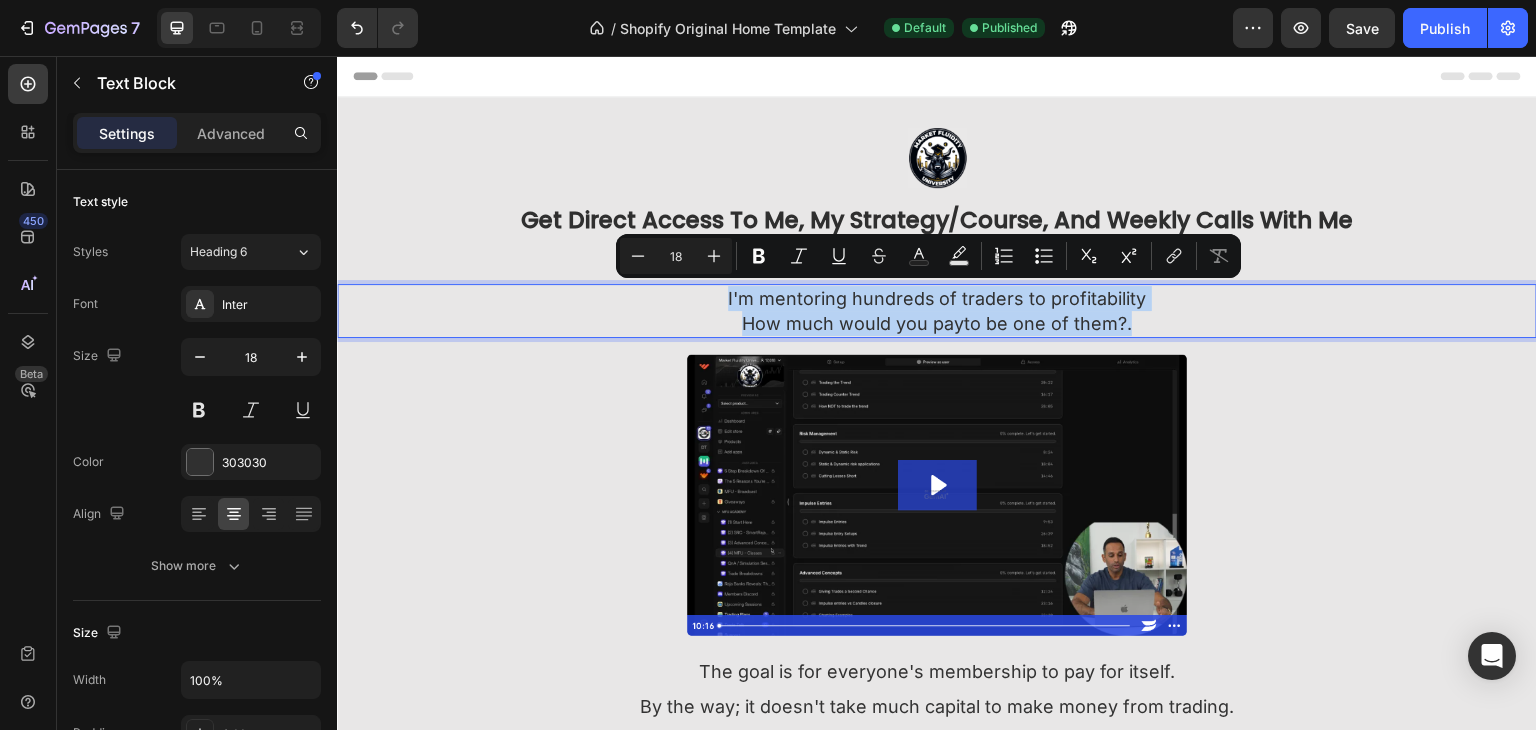 click on "How much would you payto be one of them?." at bounding box center [937, 323] 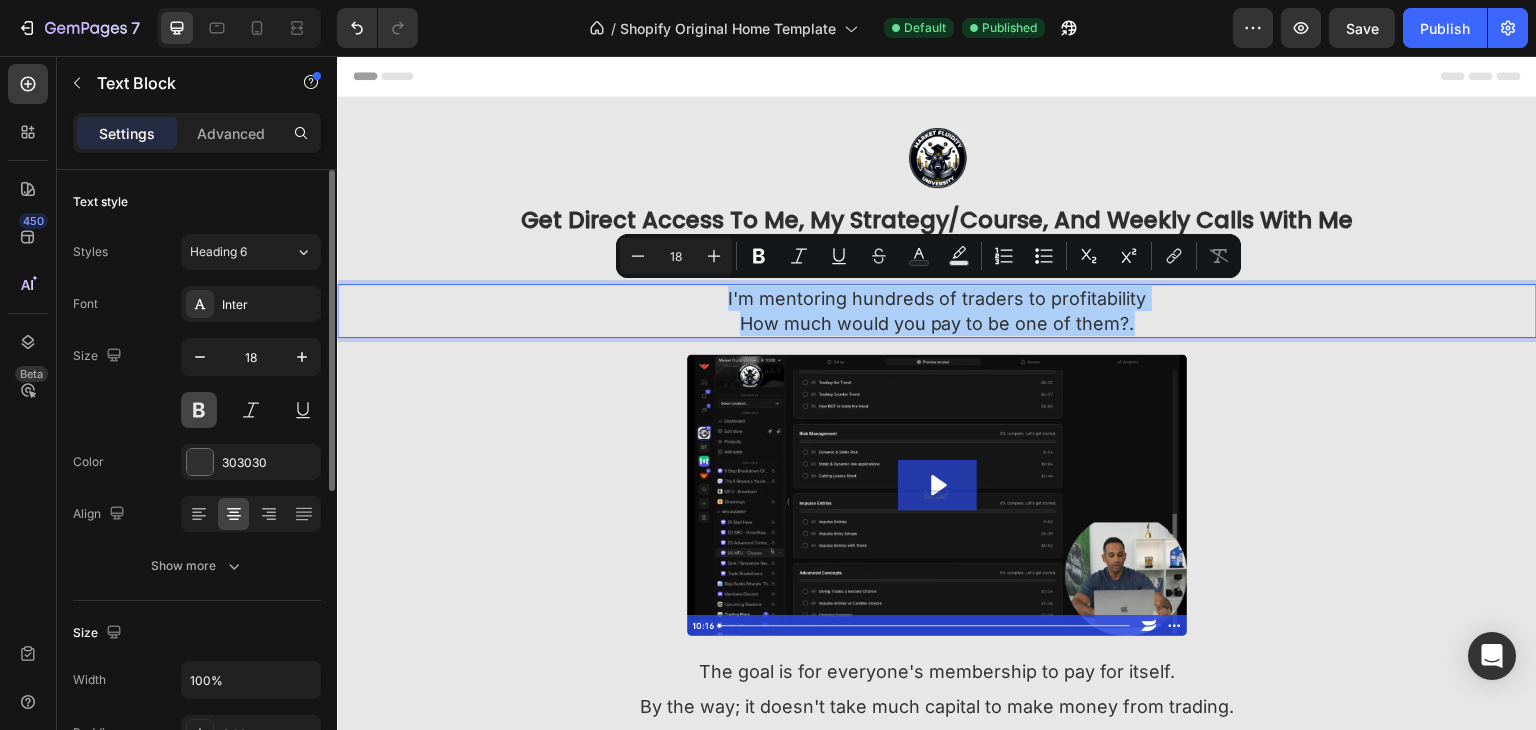click at bounding box center [199, 410] 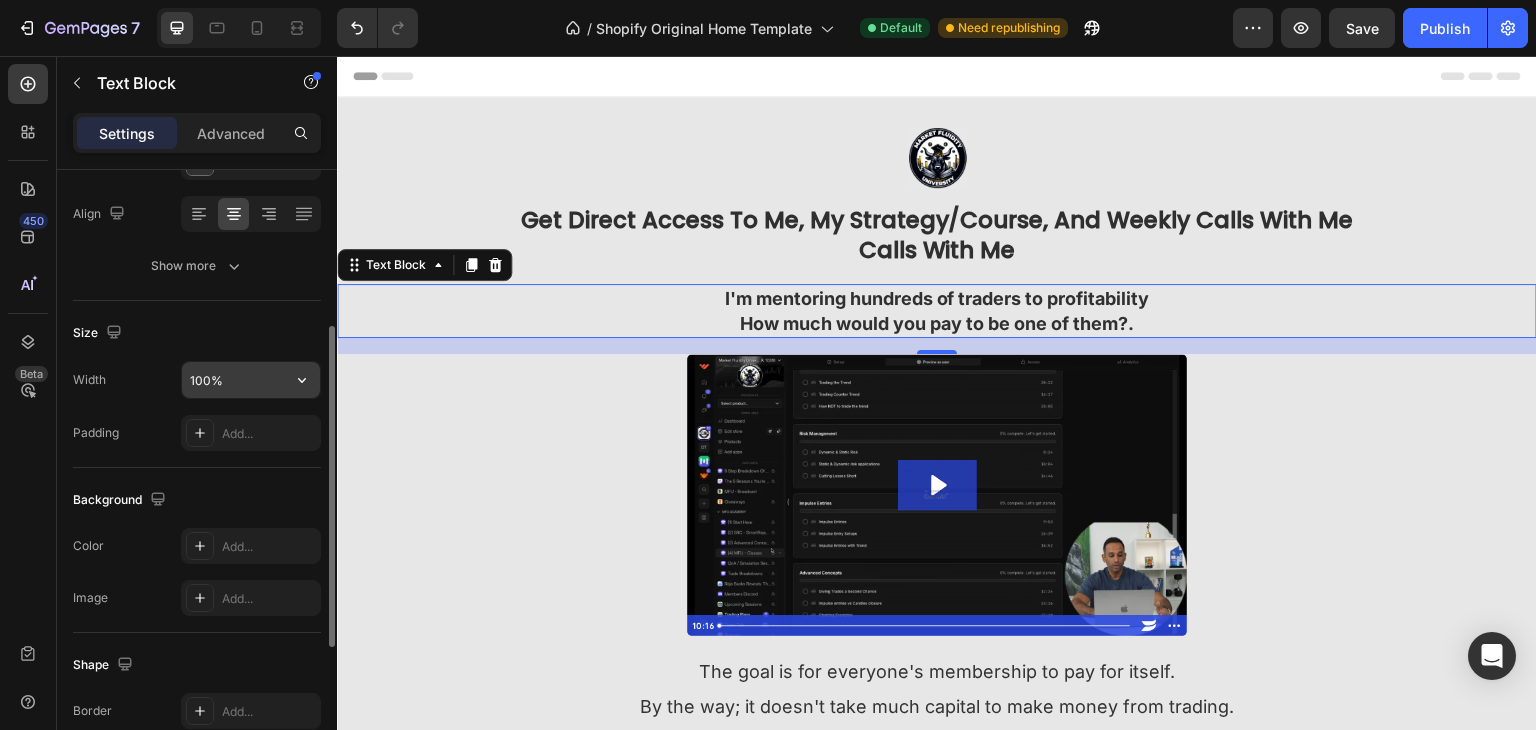 scroll, scrollTop: 200, scrollLeft: 0, axis: vertical 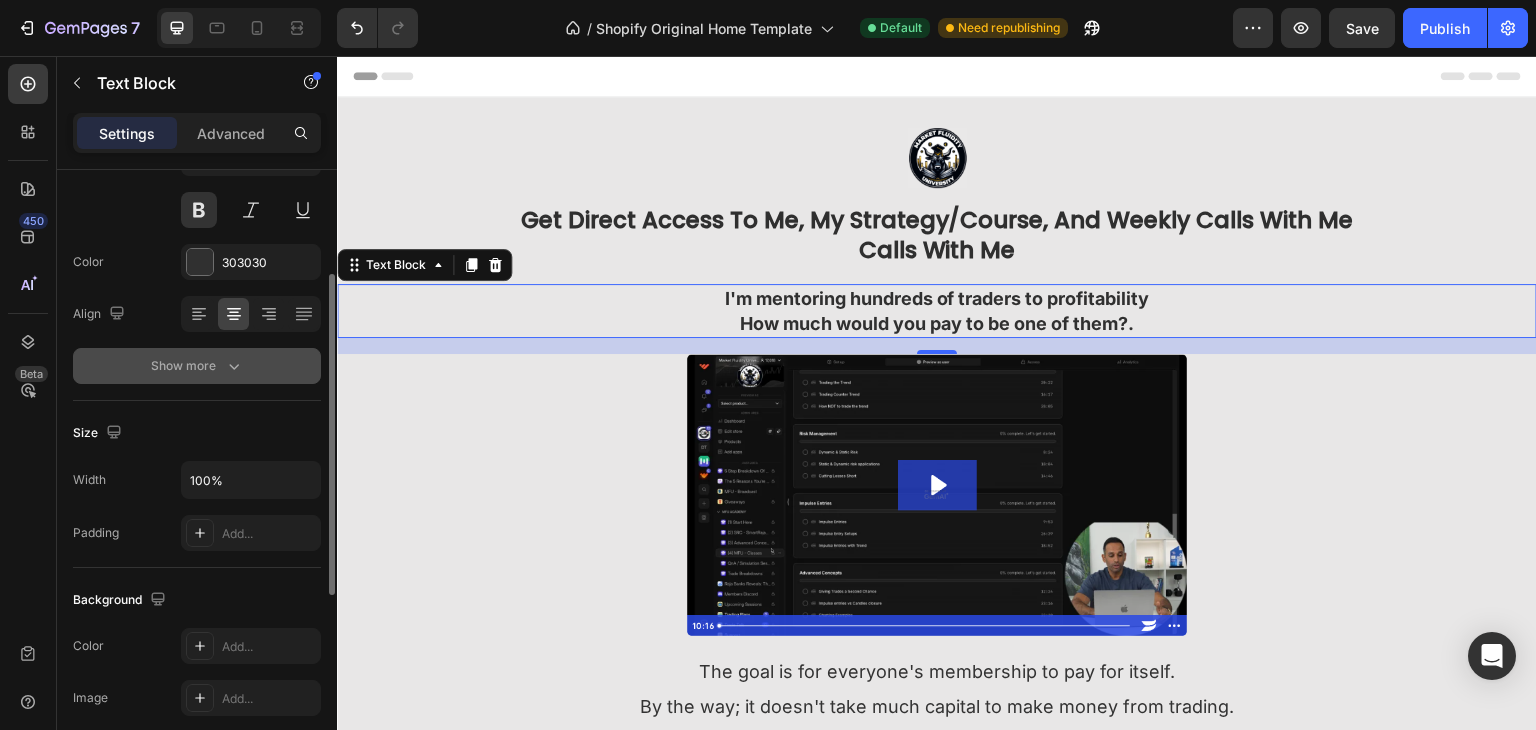 click on "Show more" at bounding box center [197, 366] 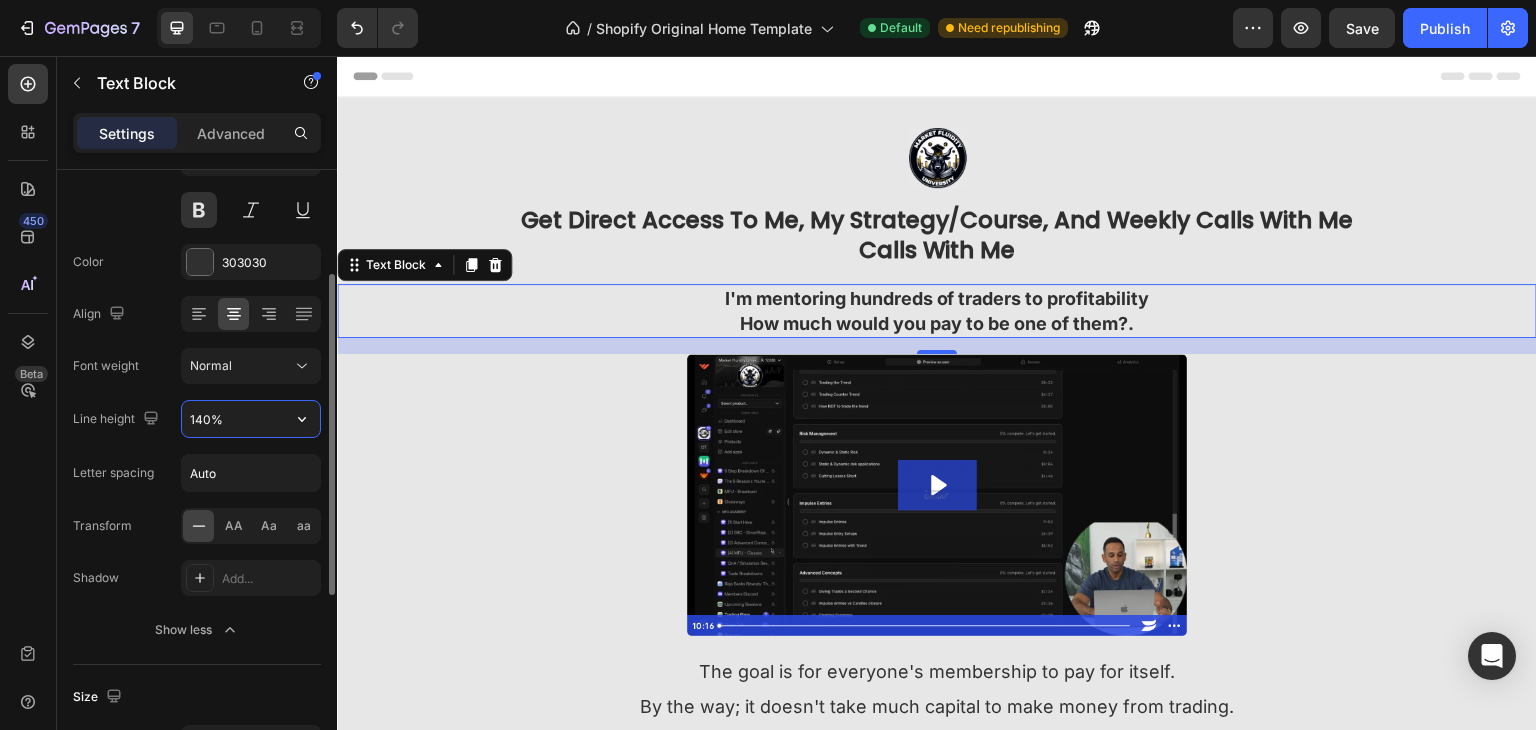 click on "140%" at bounding box center (251, 419) 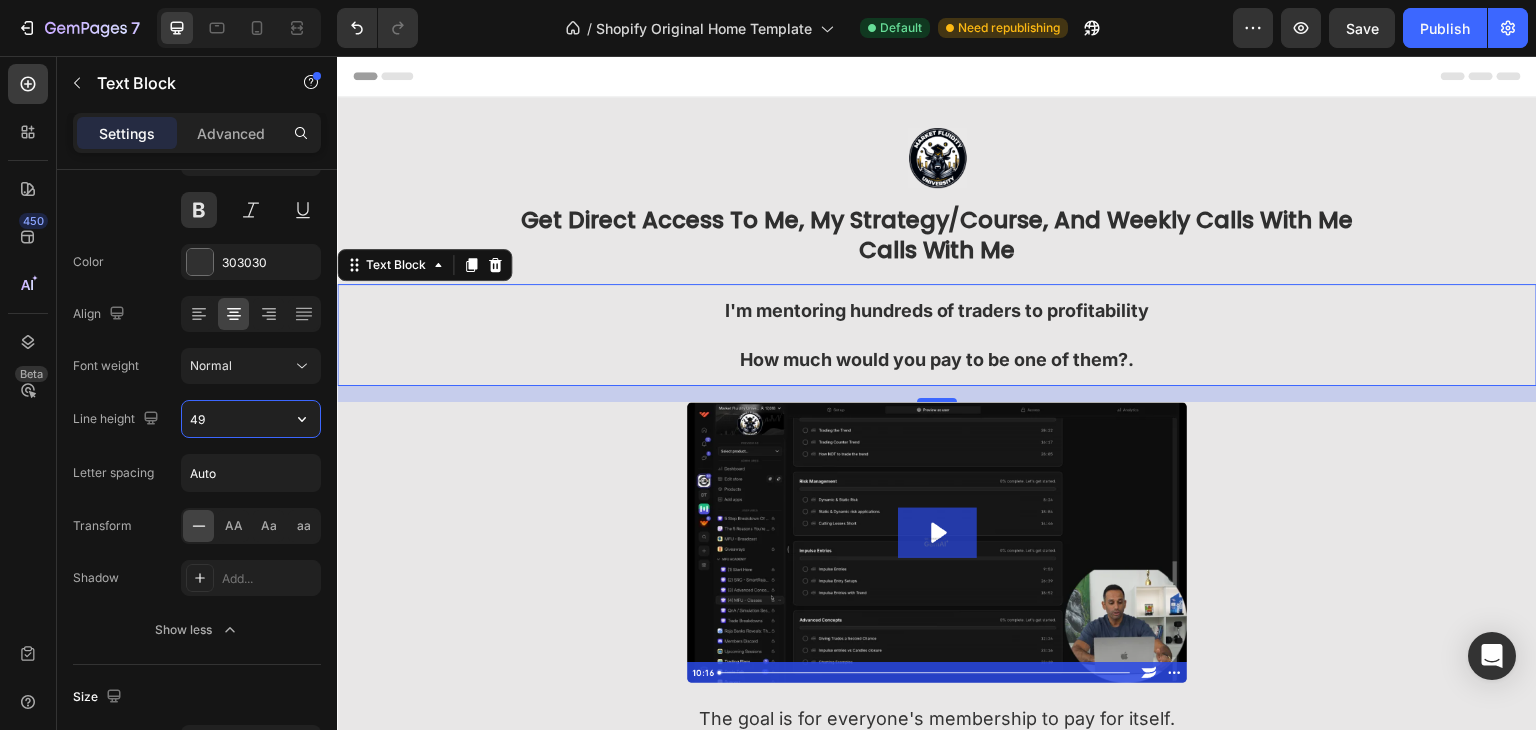 type on "49" 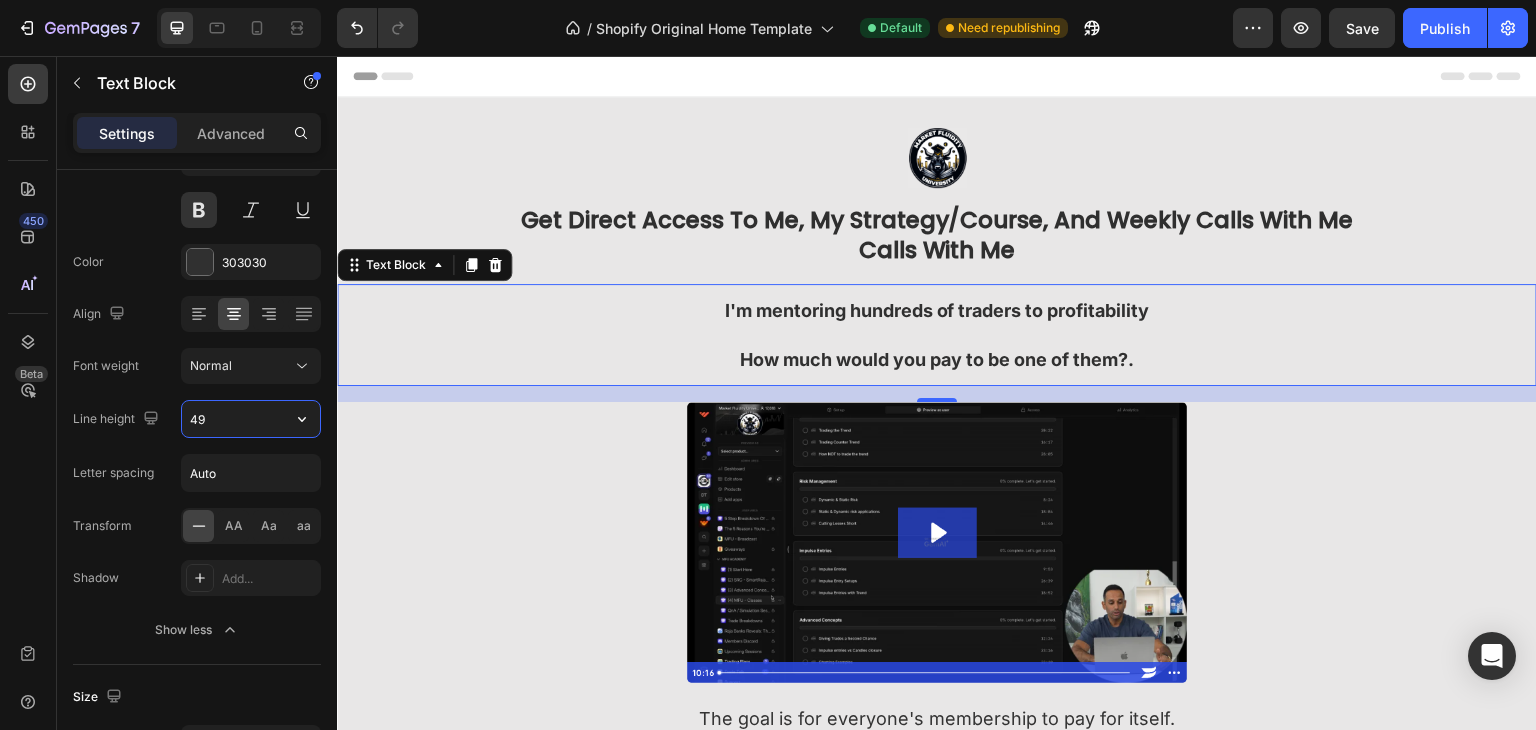 click at bounding box center [937, 542] 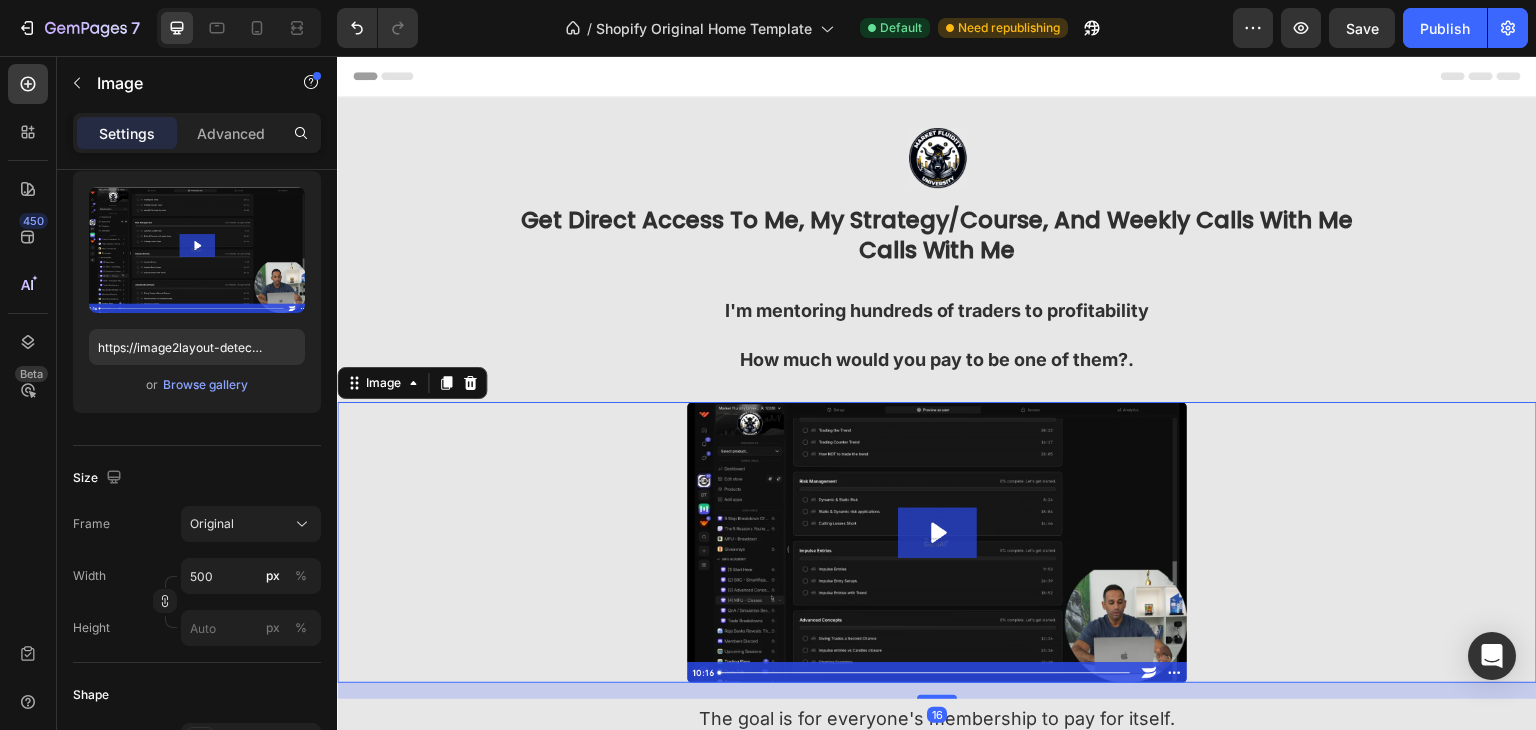 scroll, scrollTop: 0, scrollLeft: 0, axis: both 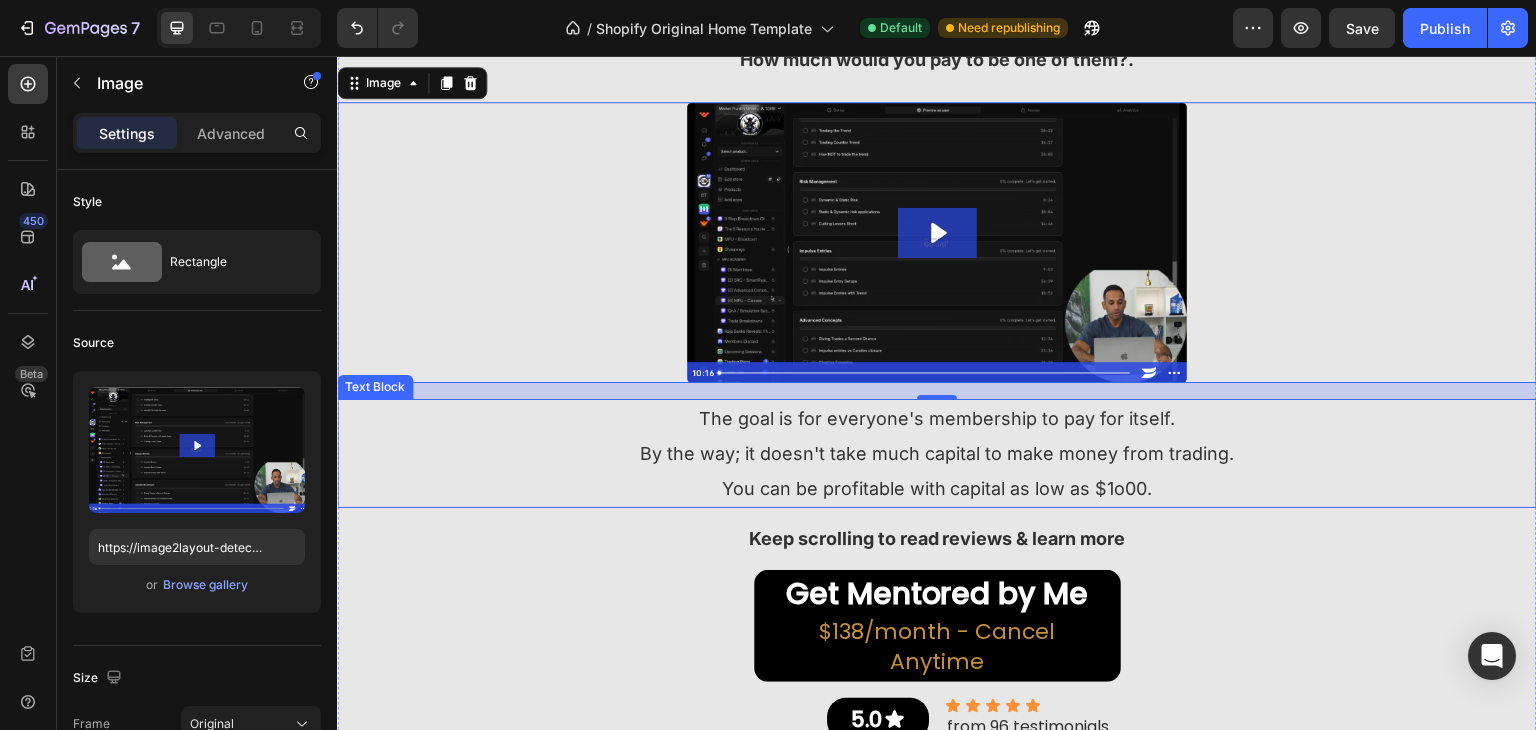 click on "You can be profitable with capital as low as $1o00." at bounding box center [937, 488] 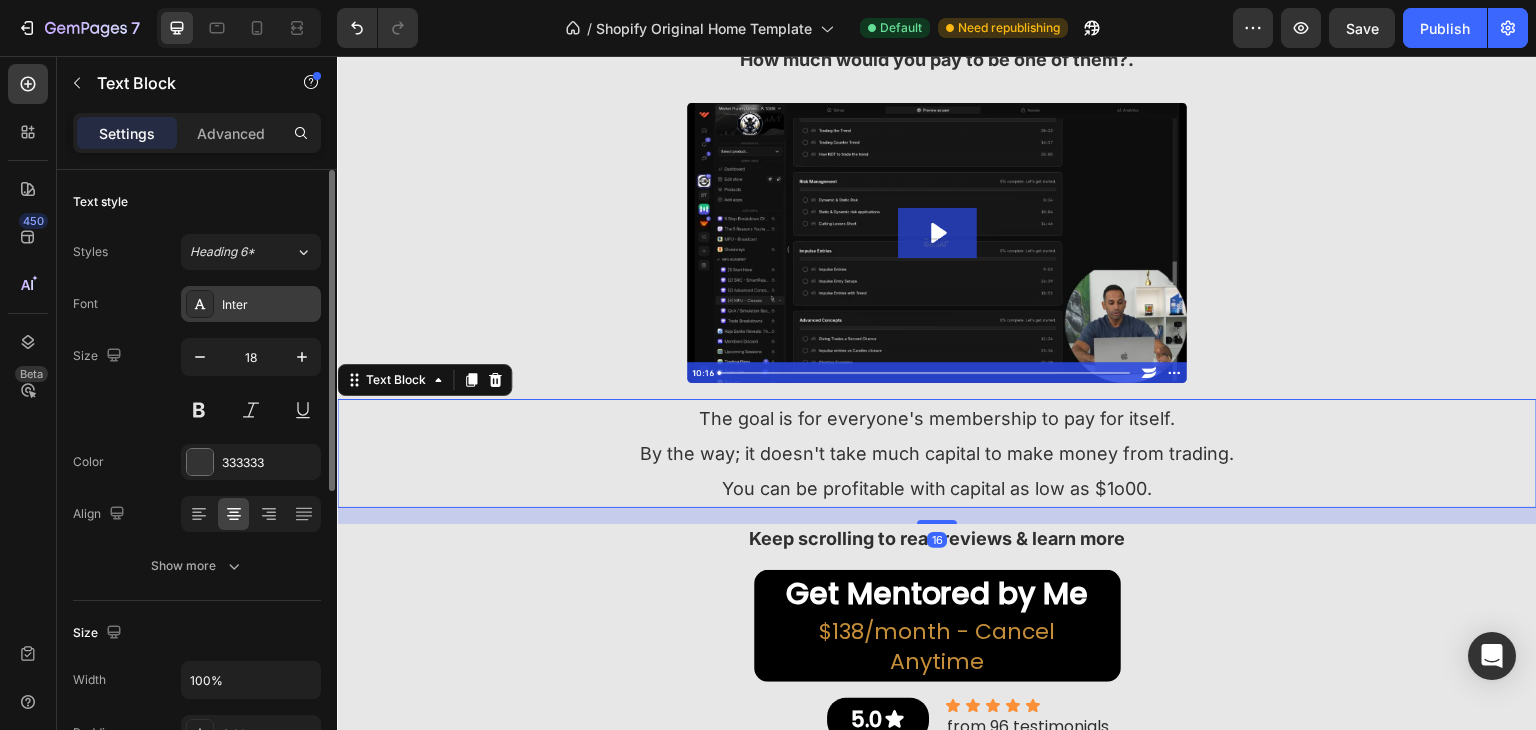 click on "Inter" at bounding box center [269, 305] 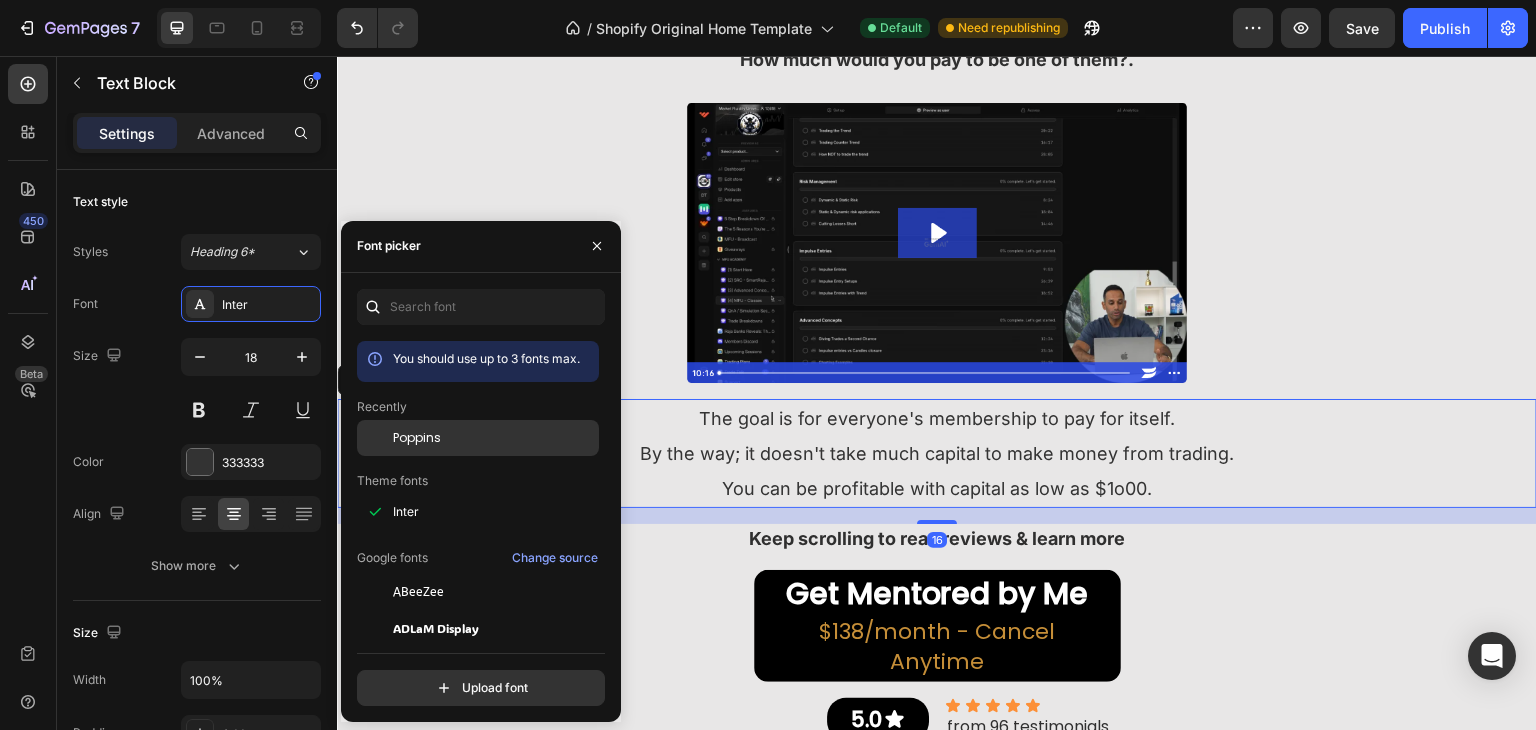 click on "Poppins" at bounding box center (417, 438) 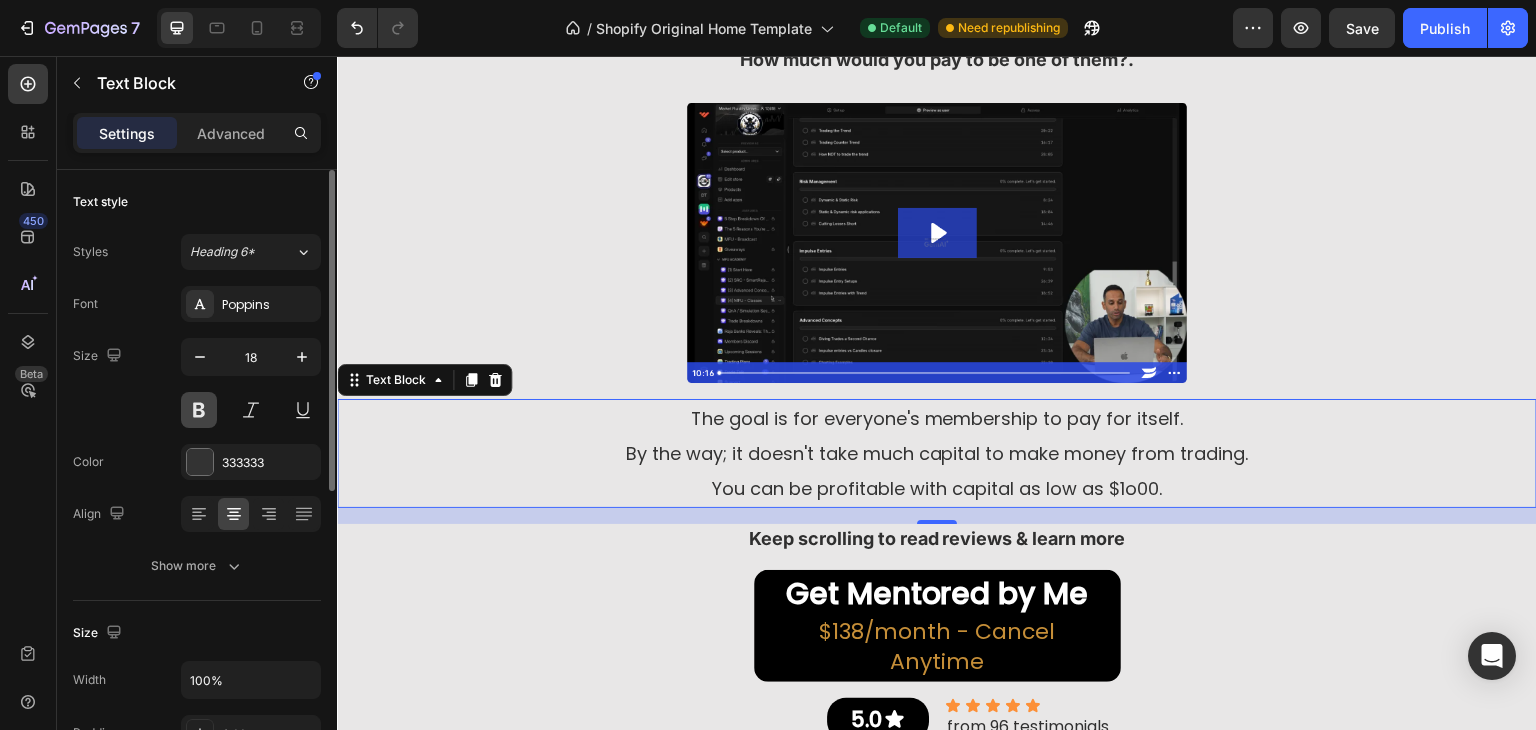 click at bounding box center (199, 410) 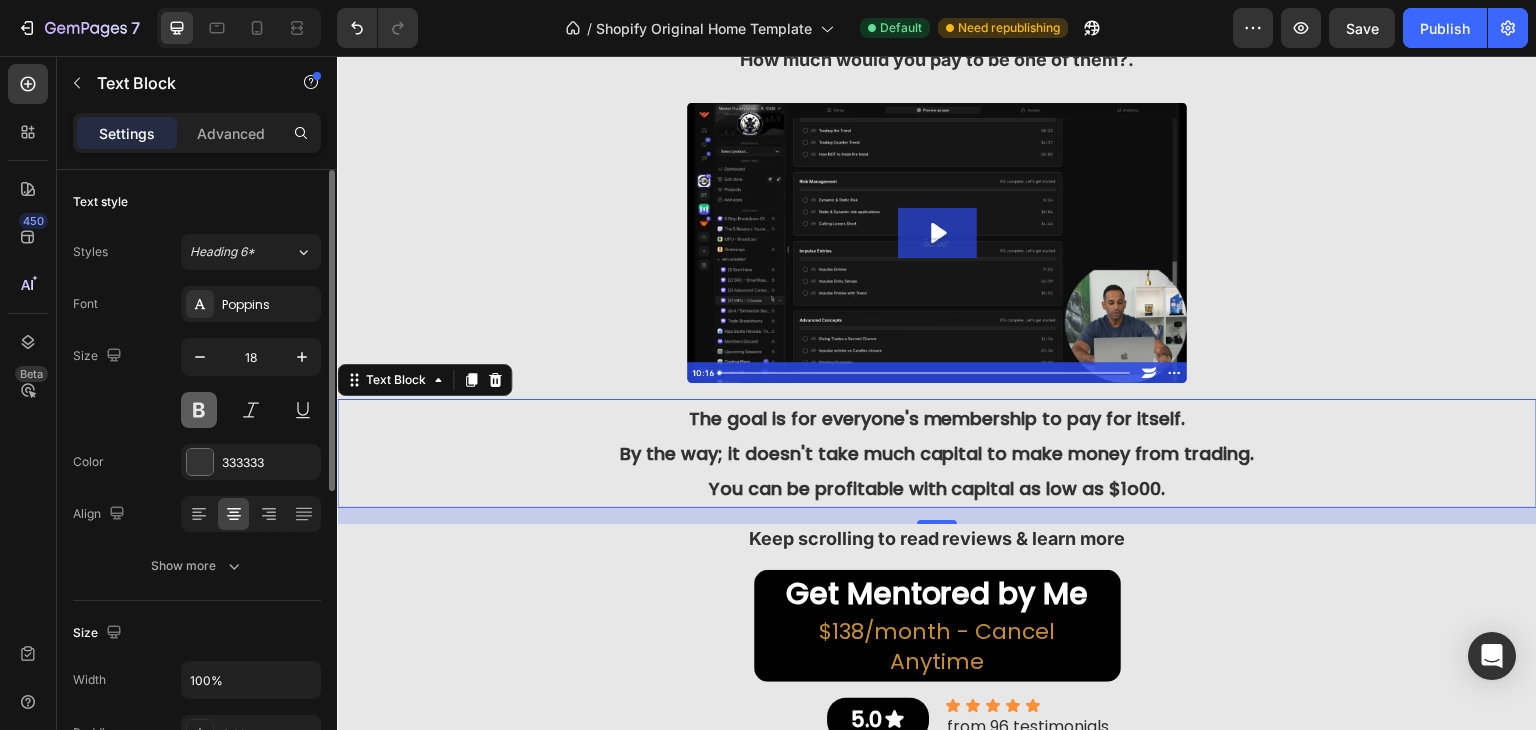 click at bounding box center (199, 410) 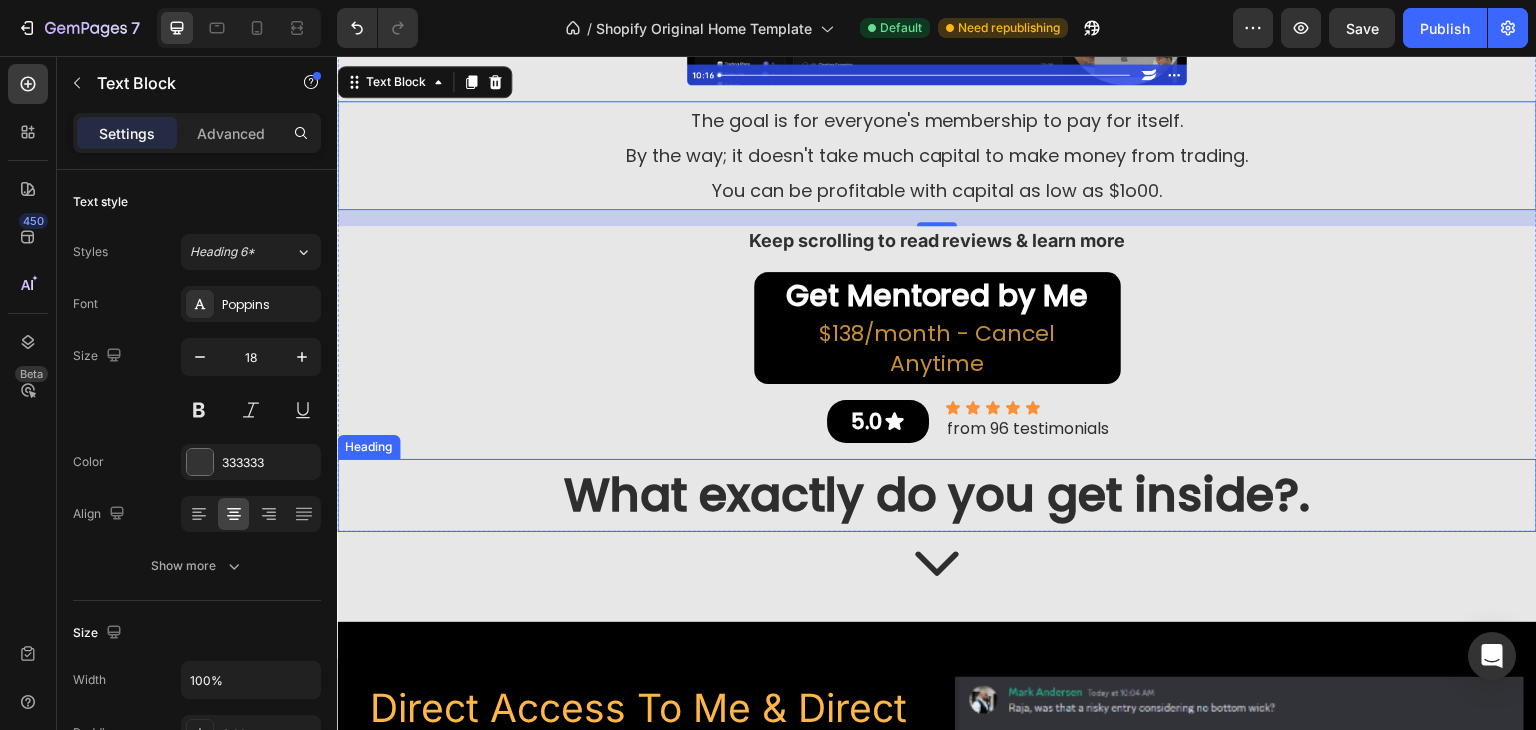scroll, scrollTop: 600, scrollLeft: 0, axis: vertical 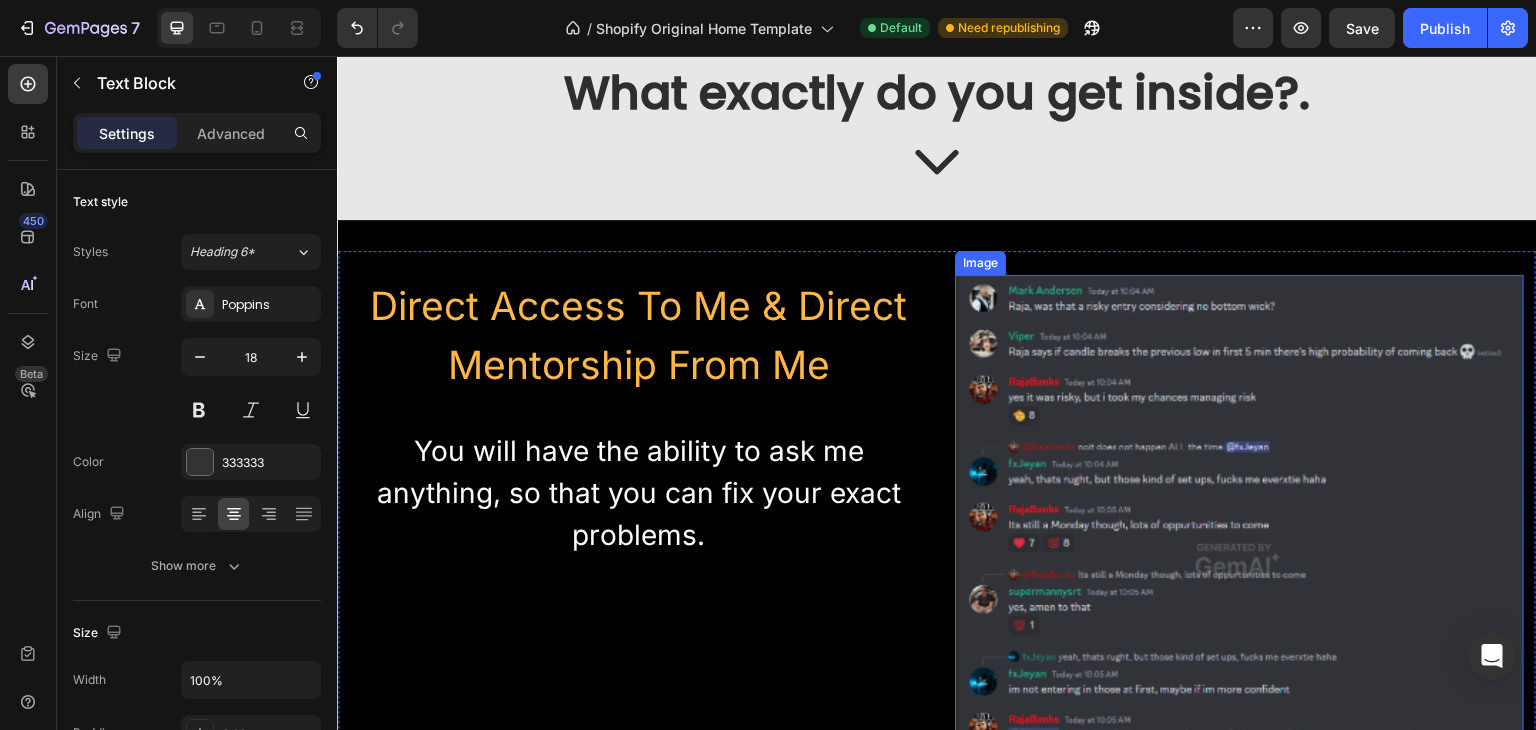 click at bounding box center [1239, 559] 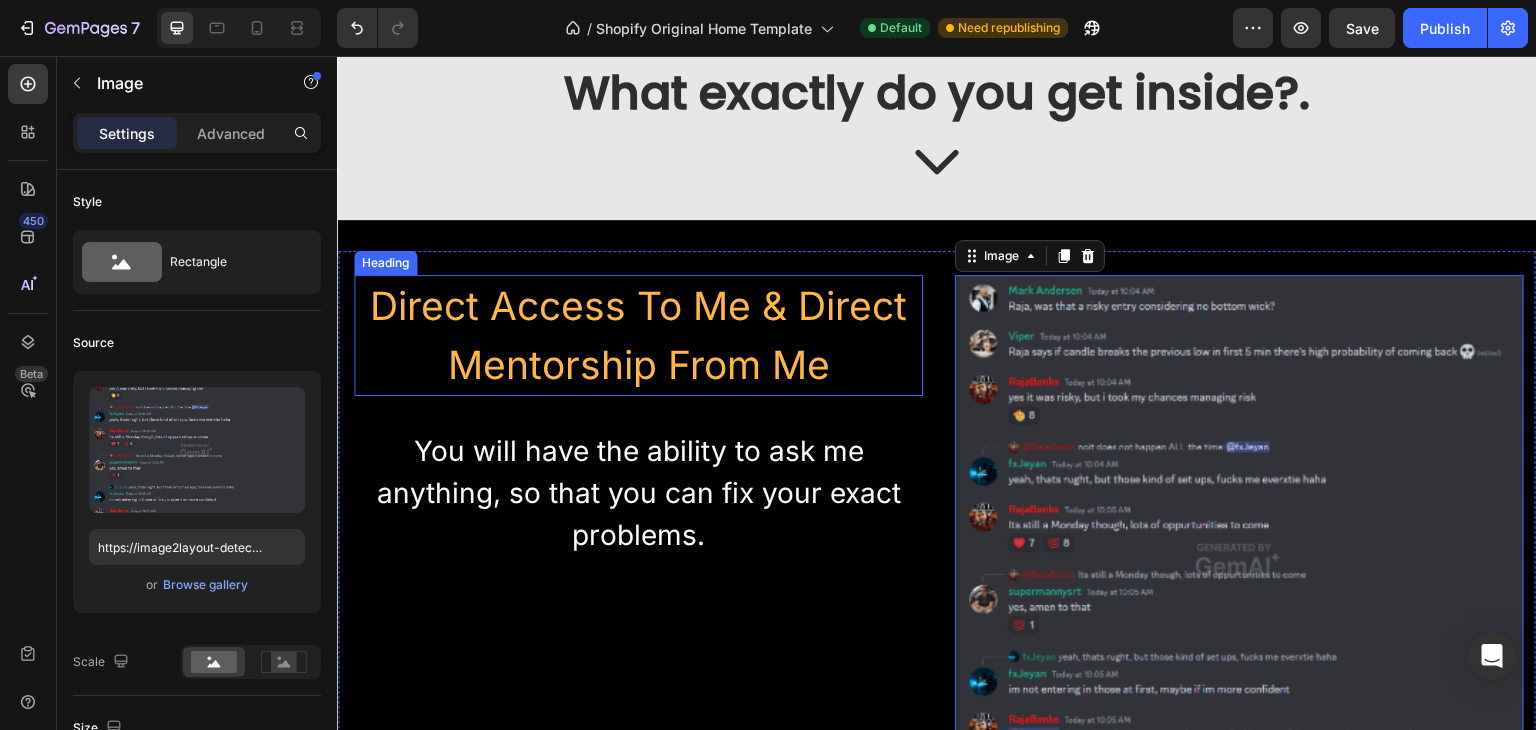 click on "Direct Access To Me & Direct Mentorship From Me" at bounding box center (638, 335) 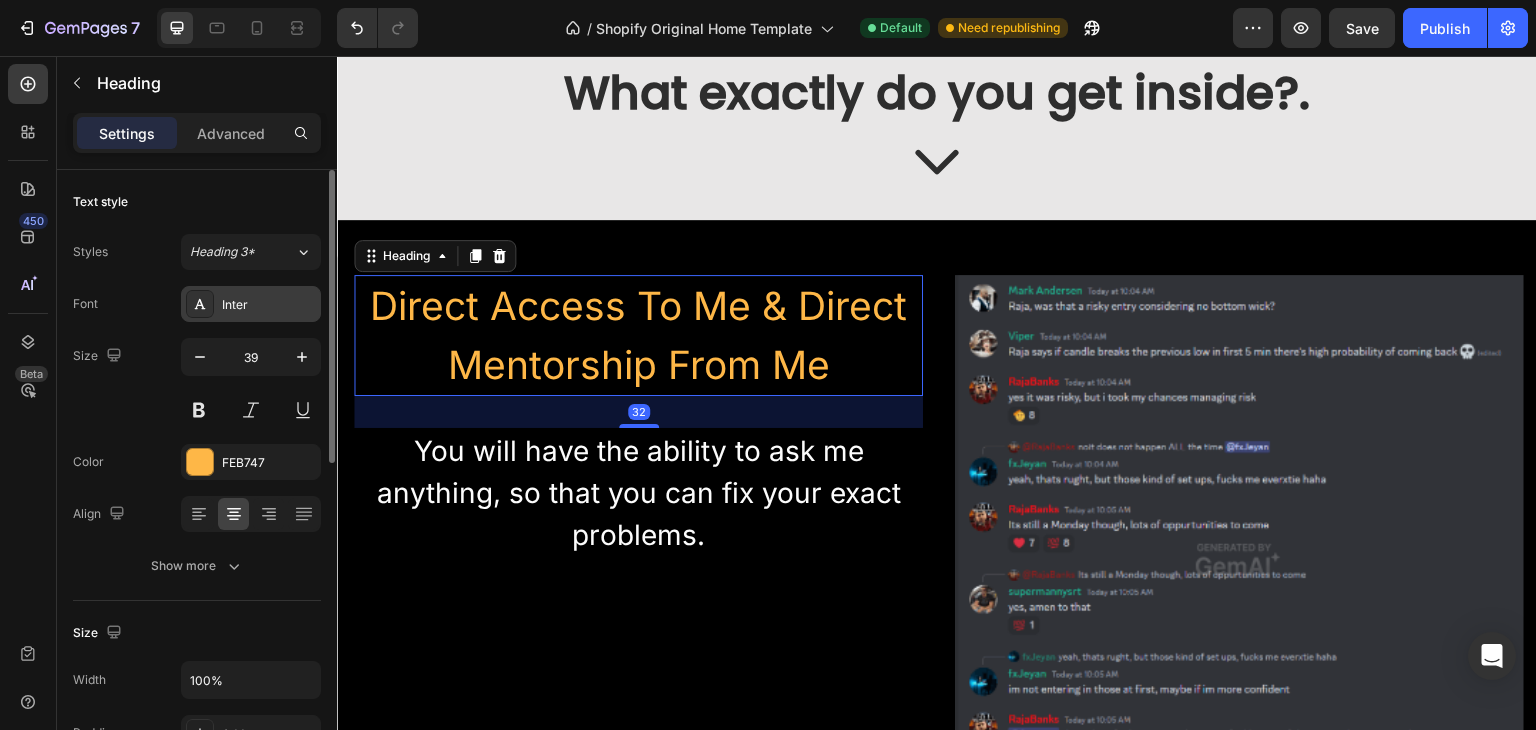 click on "Inter" at bounding box center (269, 305) 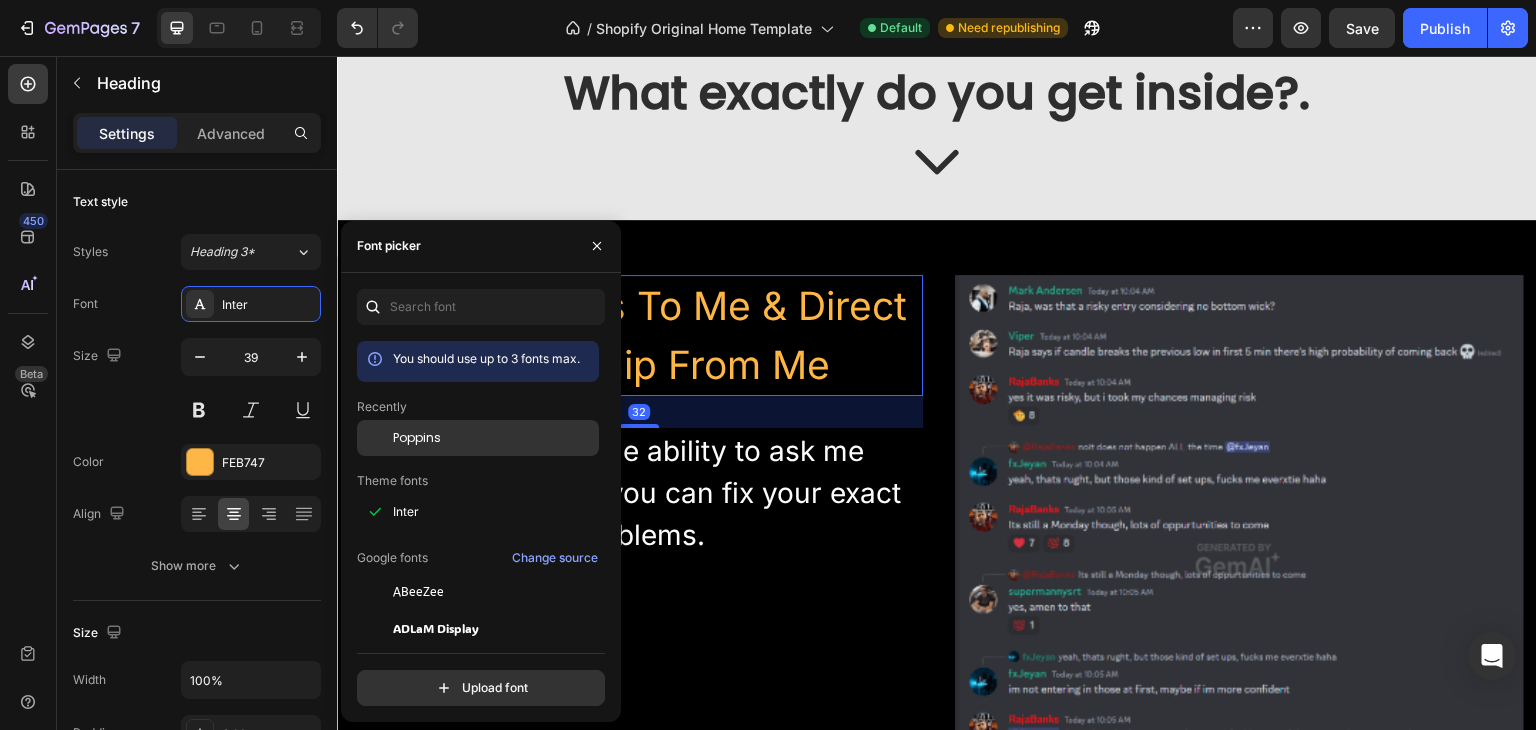 click on "Poppins" 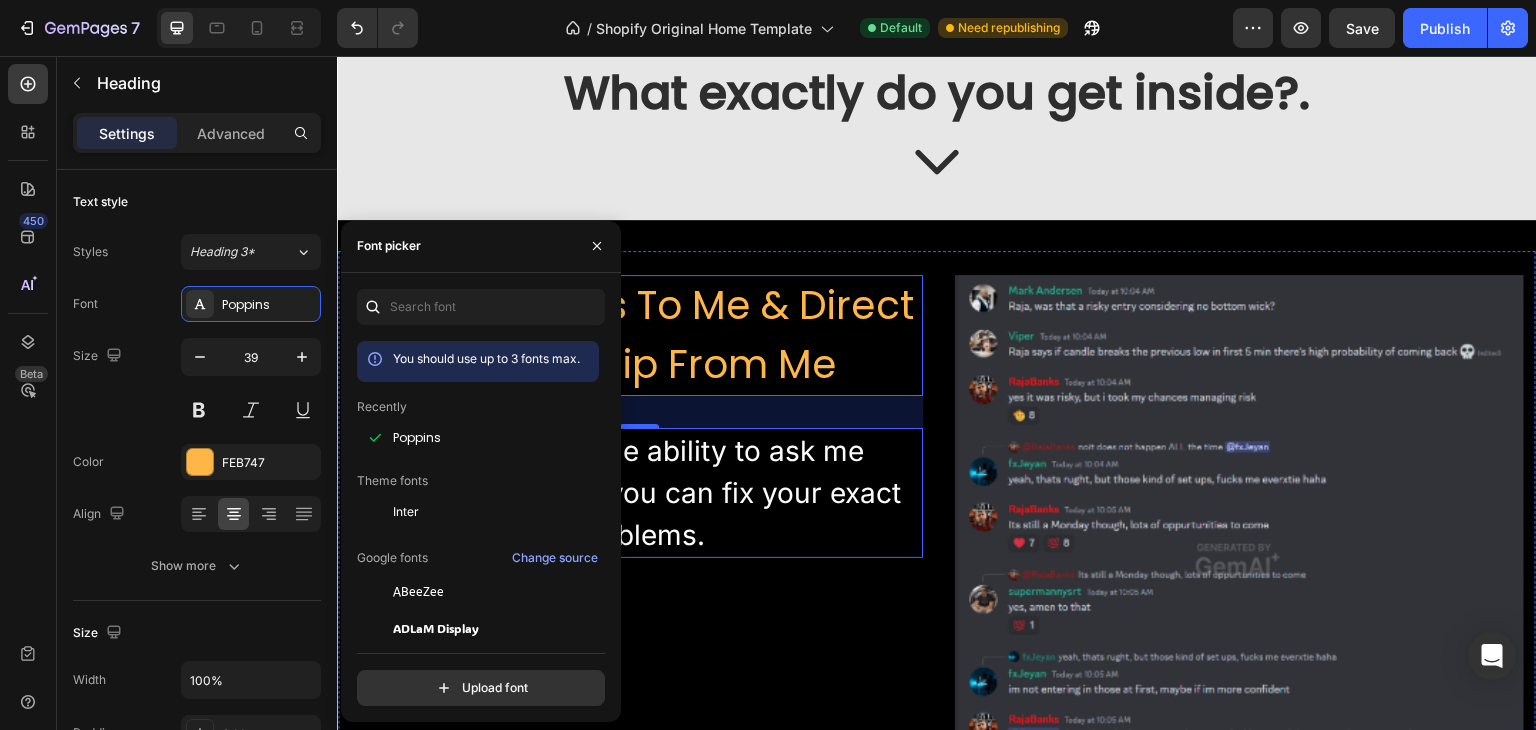 click on "You will have the ability to ask me anything, so that you can fix your exact problems." at bounding box center (638, 493) 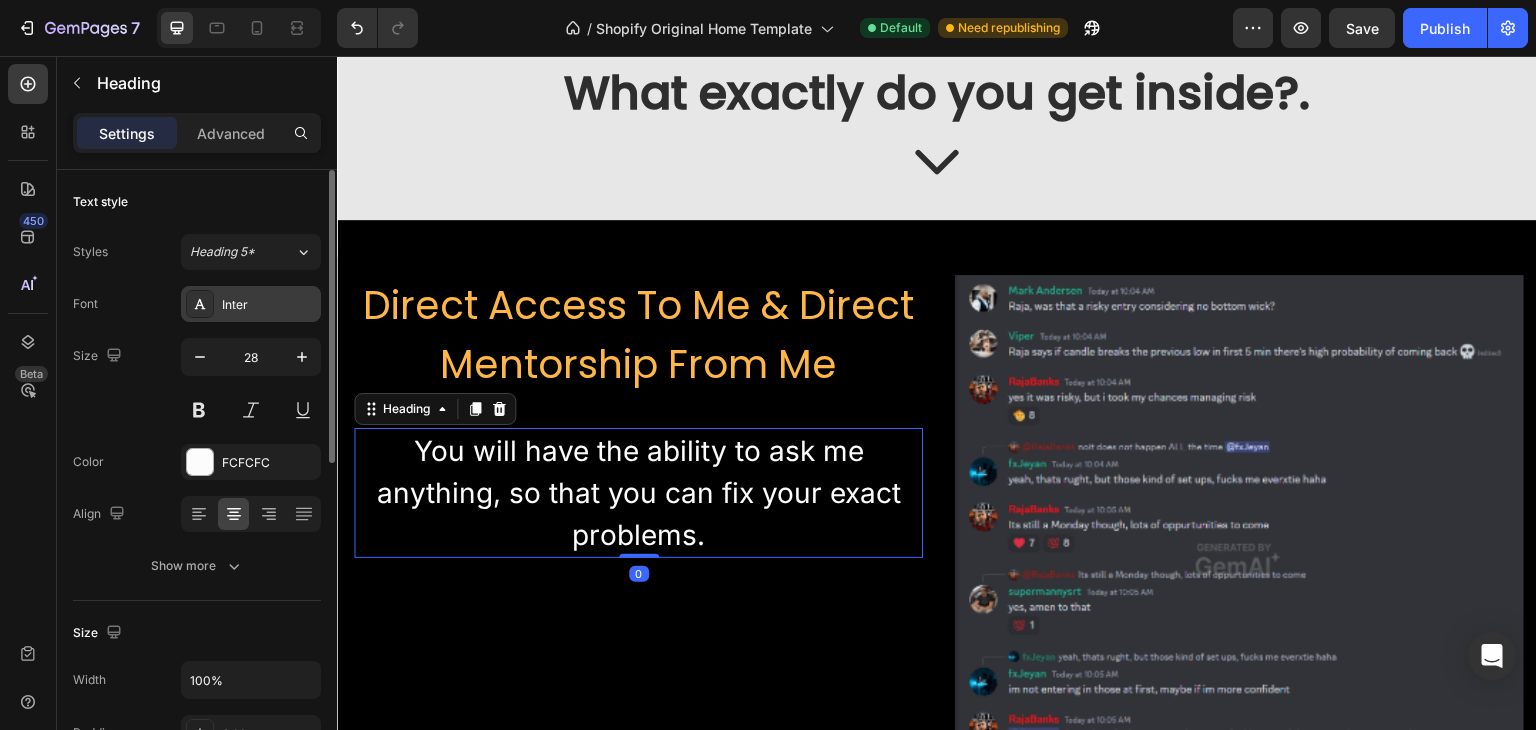 click on "Inter" at bounding box center (251, 304) 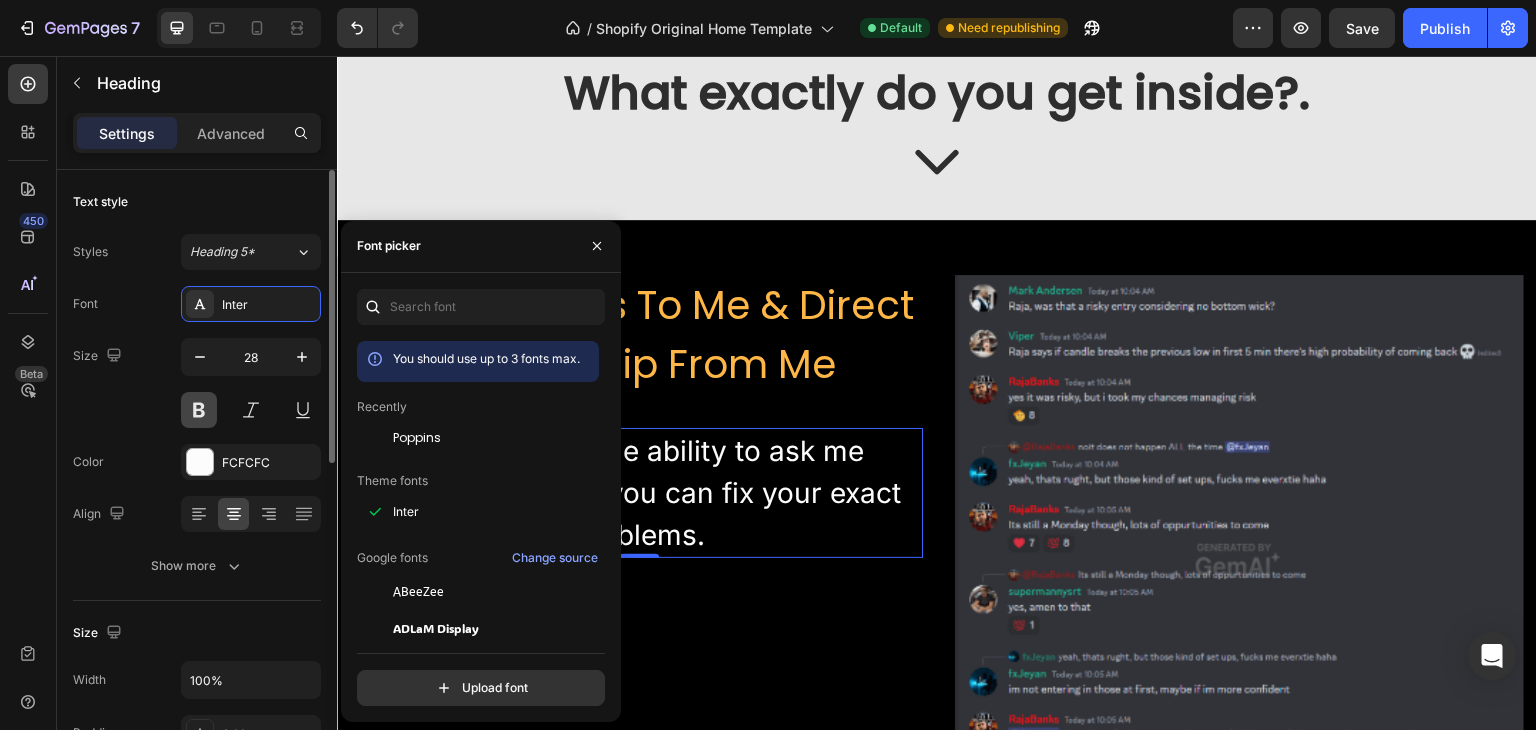click at bounding box center (199, 410) 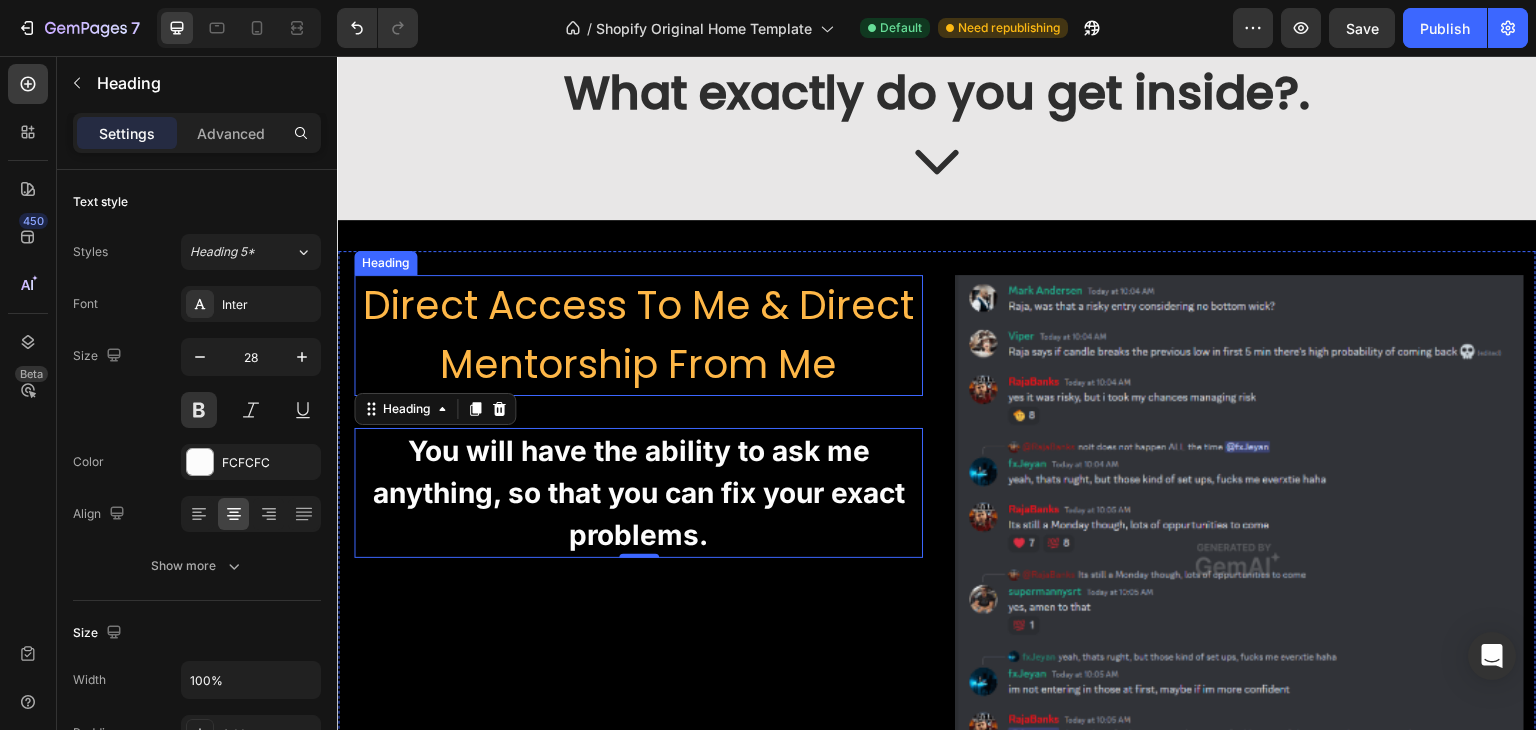 drag, startPoint x: 725, startPoint y: 298, endPoint x: 585, endPoint y: 334, distance: 144.55449 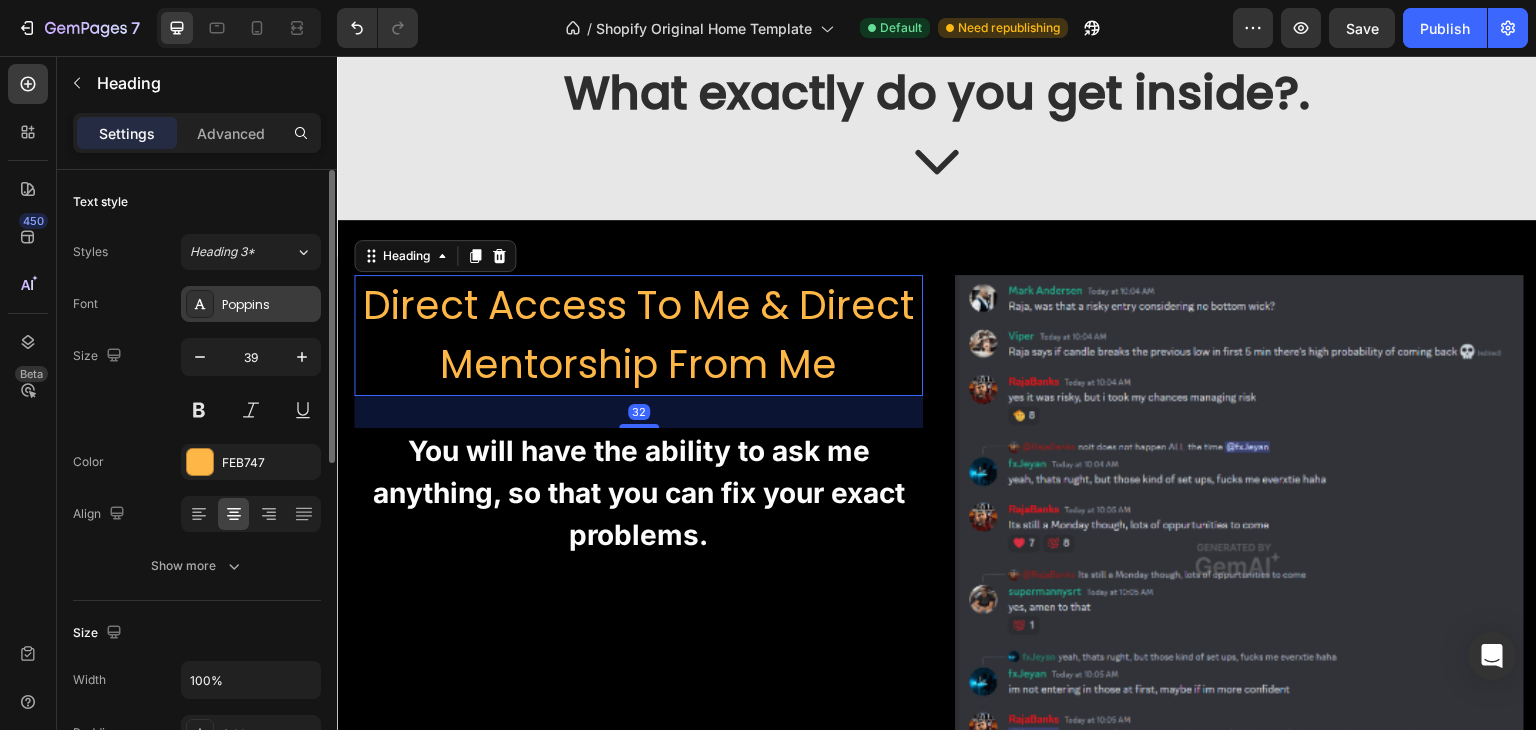 click on "Poppins" at bounding box center (269, 305) 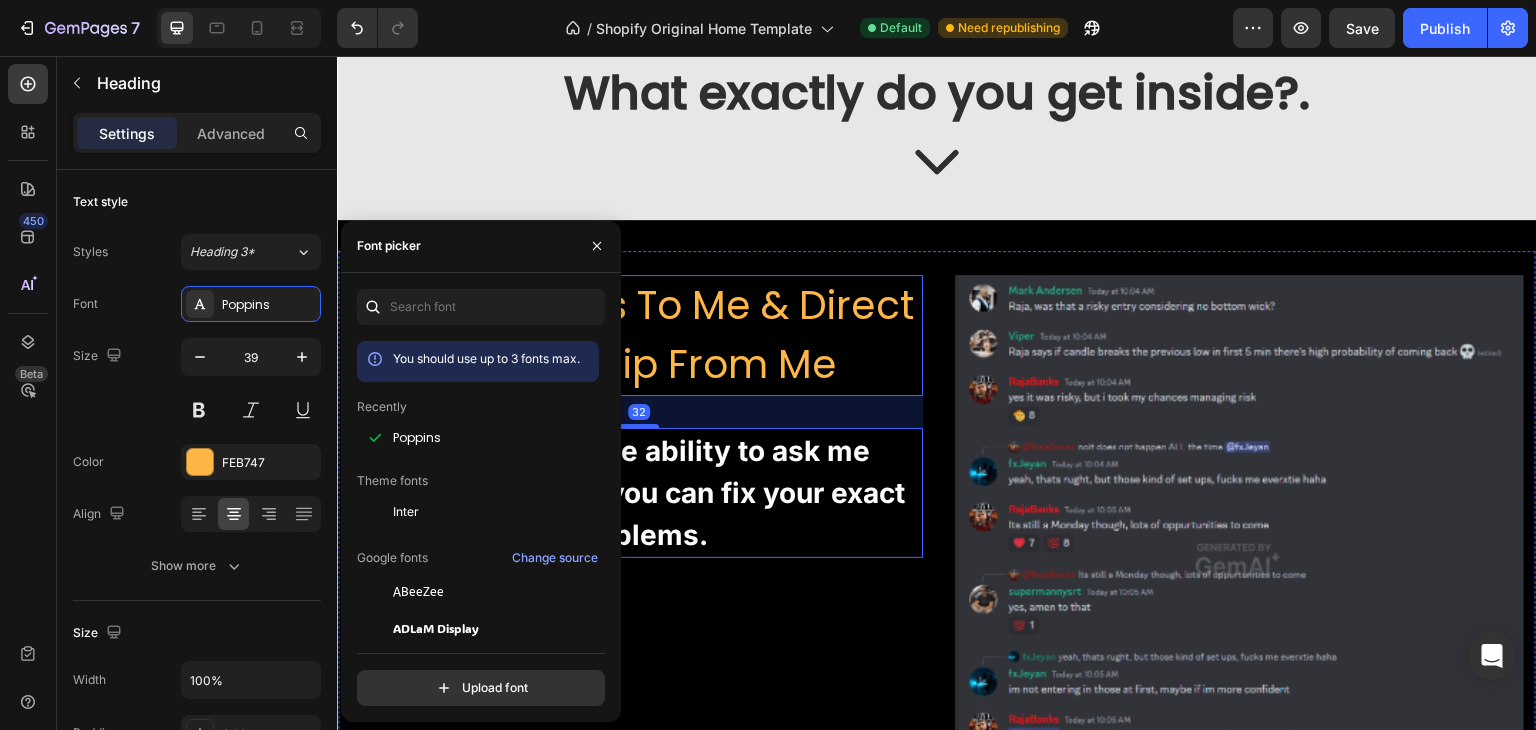 click on "You will have the ability to ask me anything, so that you can fix your exact problems." at bounding box center [638, 493] 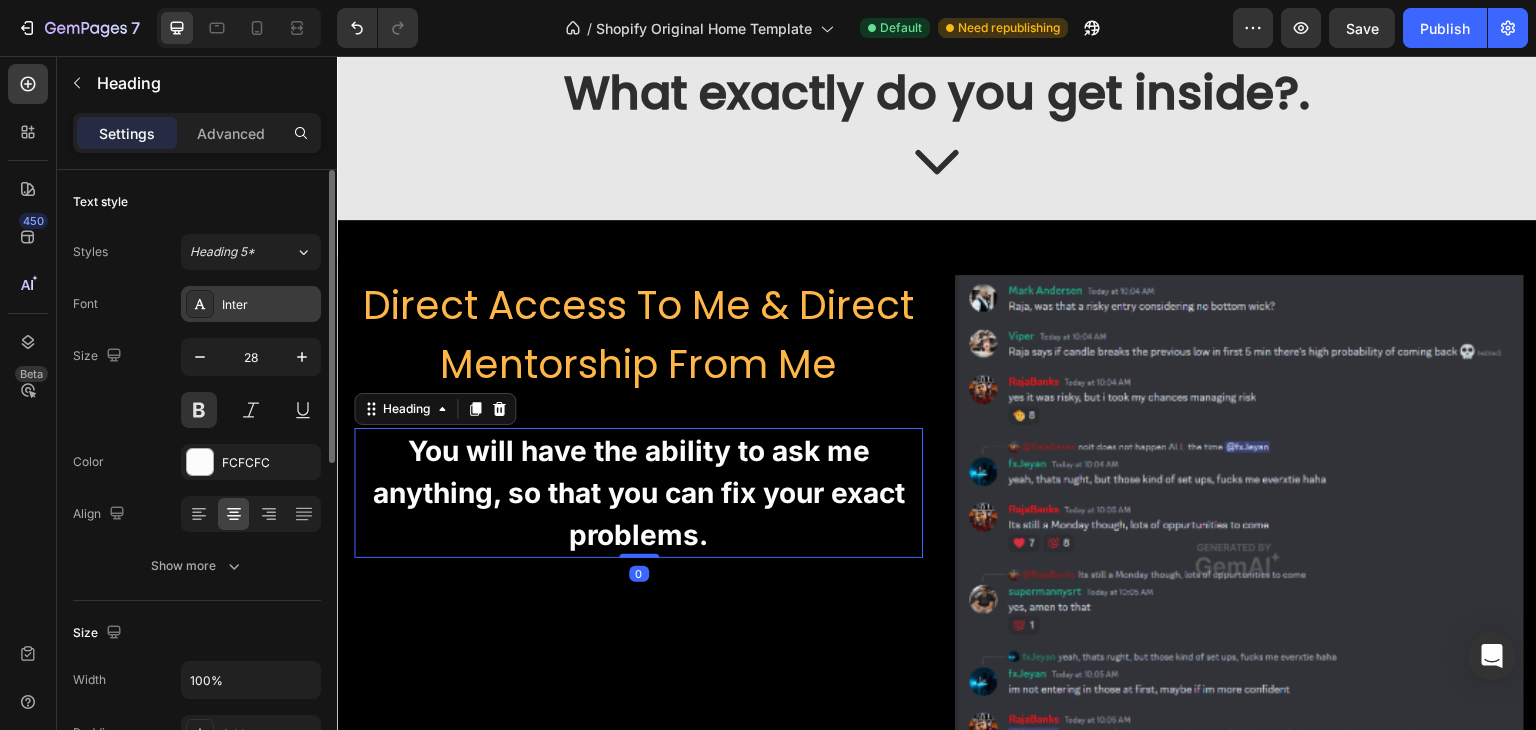click on "Inter" at bounding box center [251, 304] 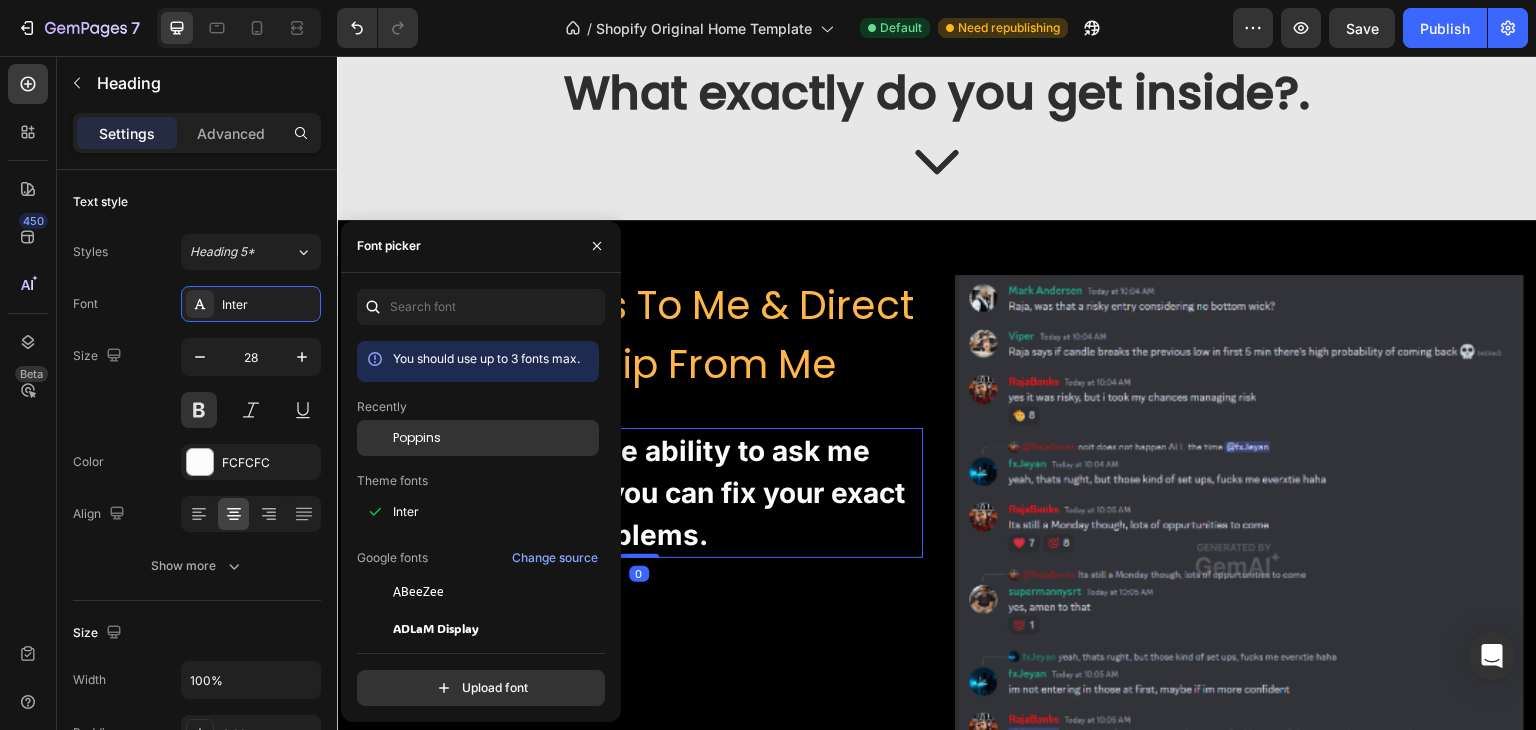 click on "Poppins" at bounding box center (417, 438) 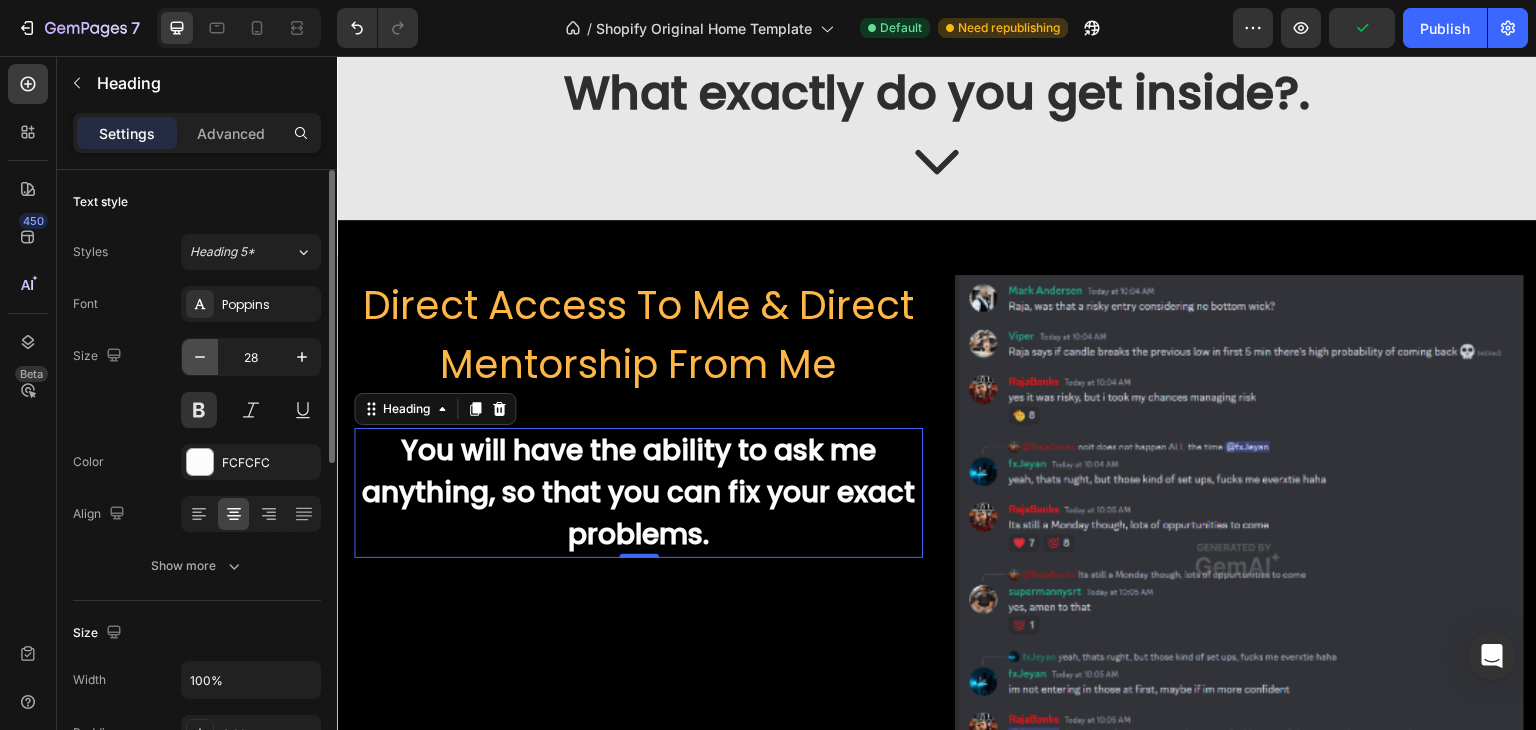 click 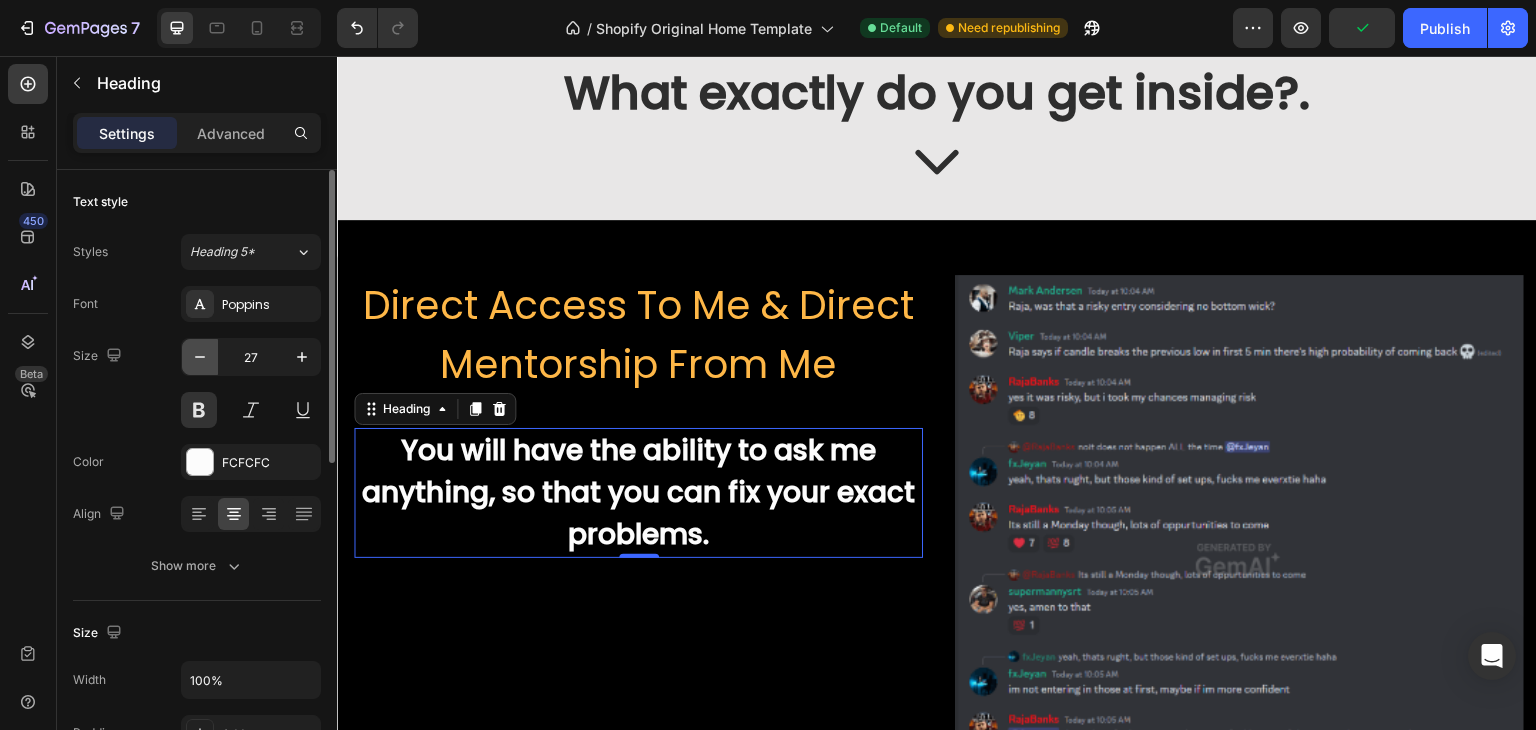 click 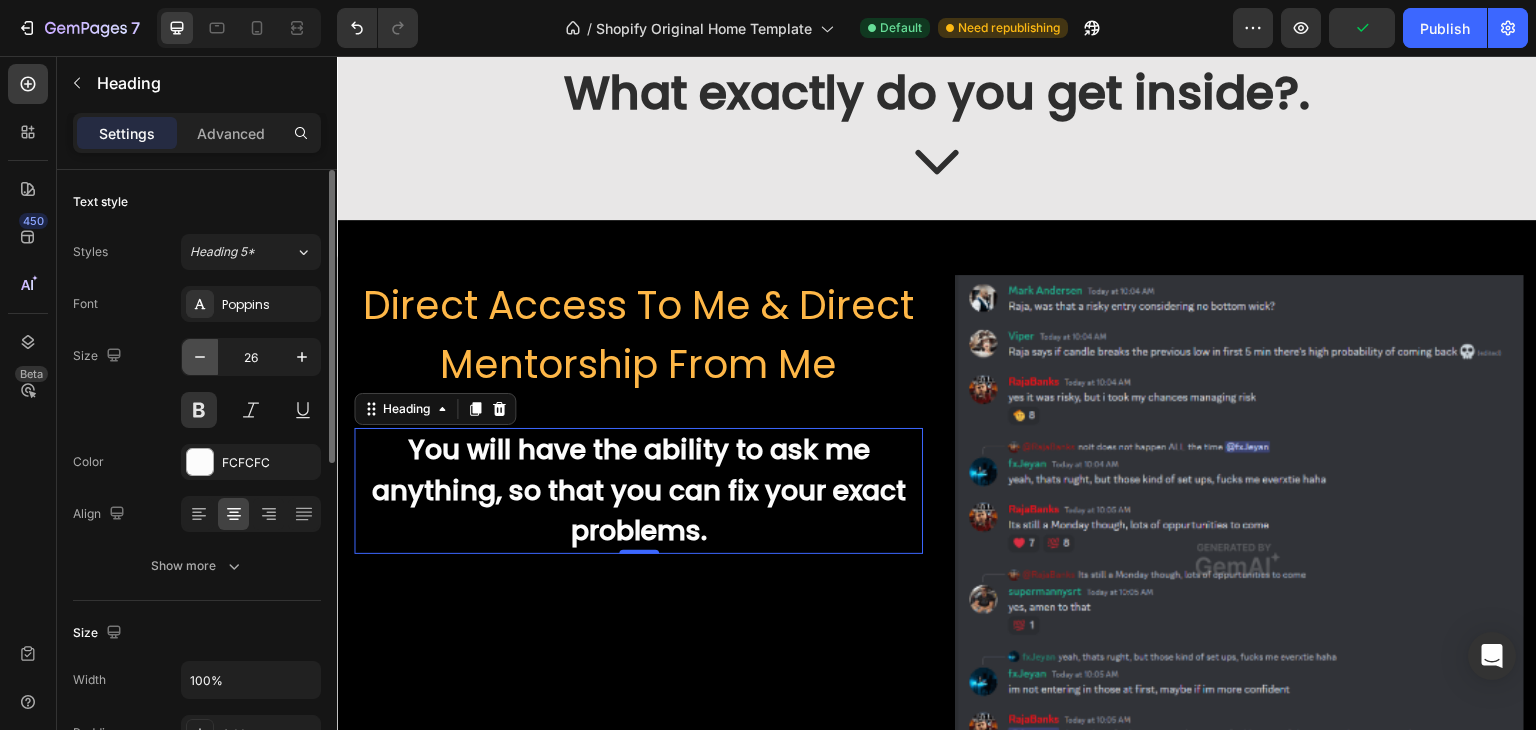 click 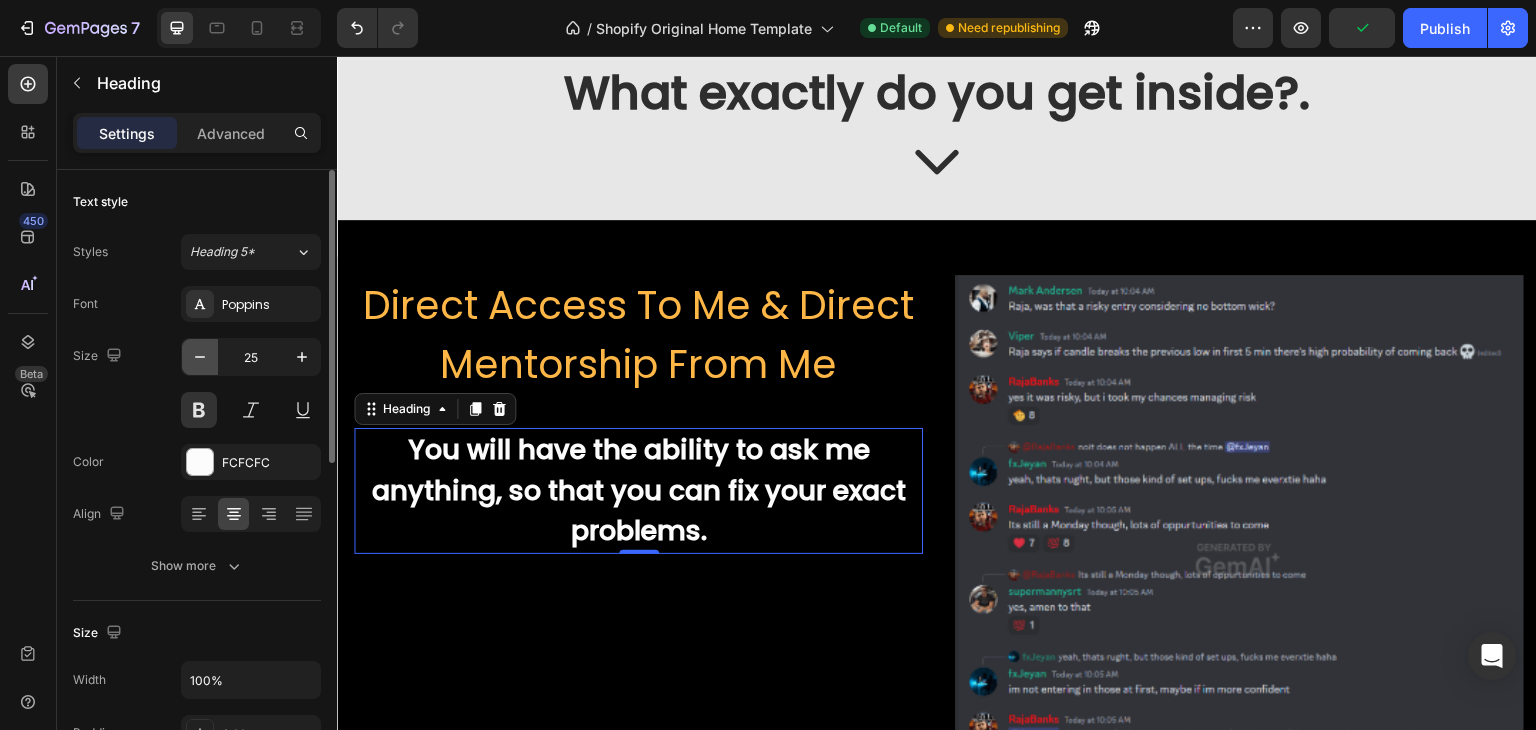 click 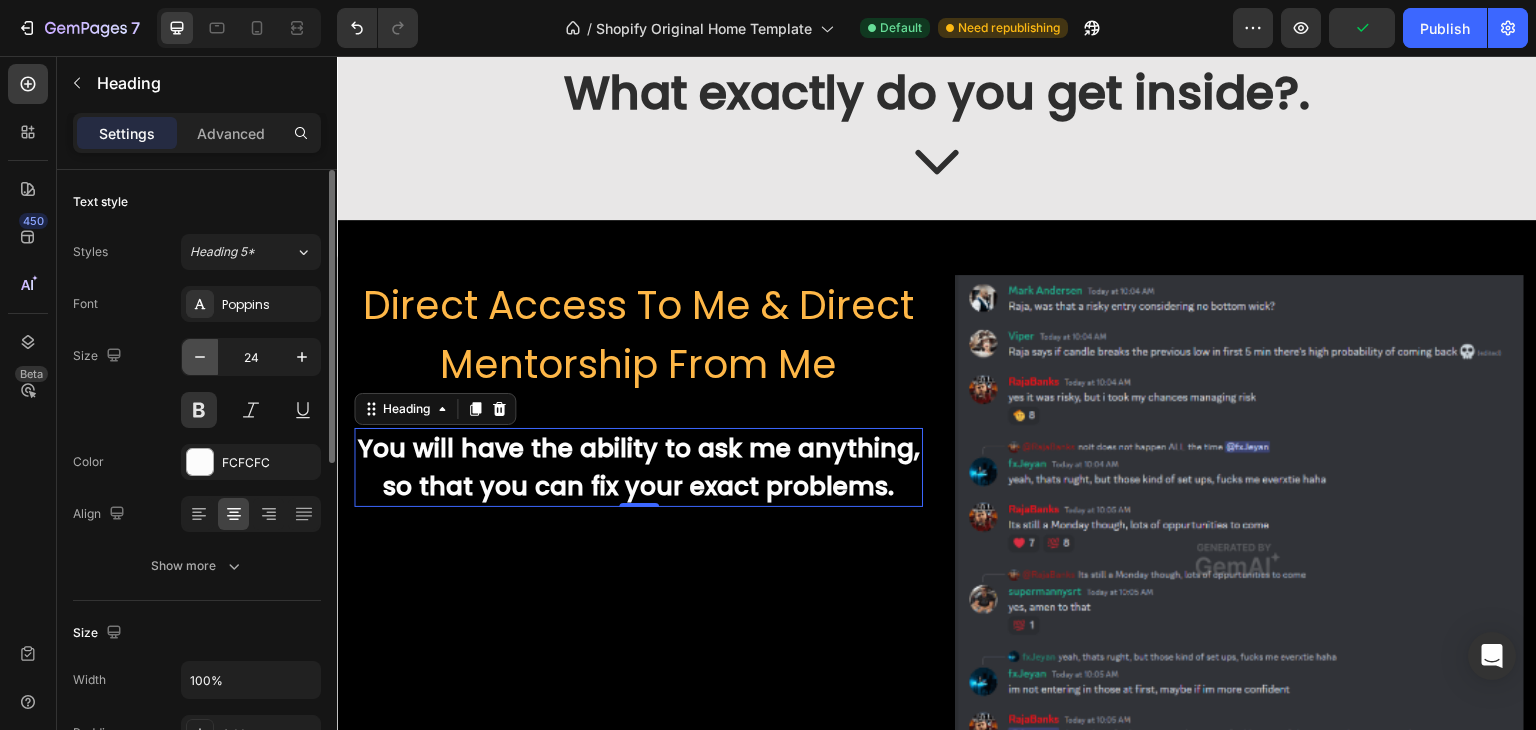 click 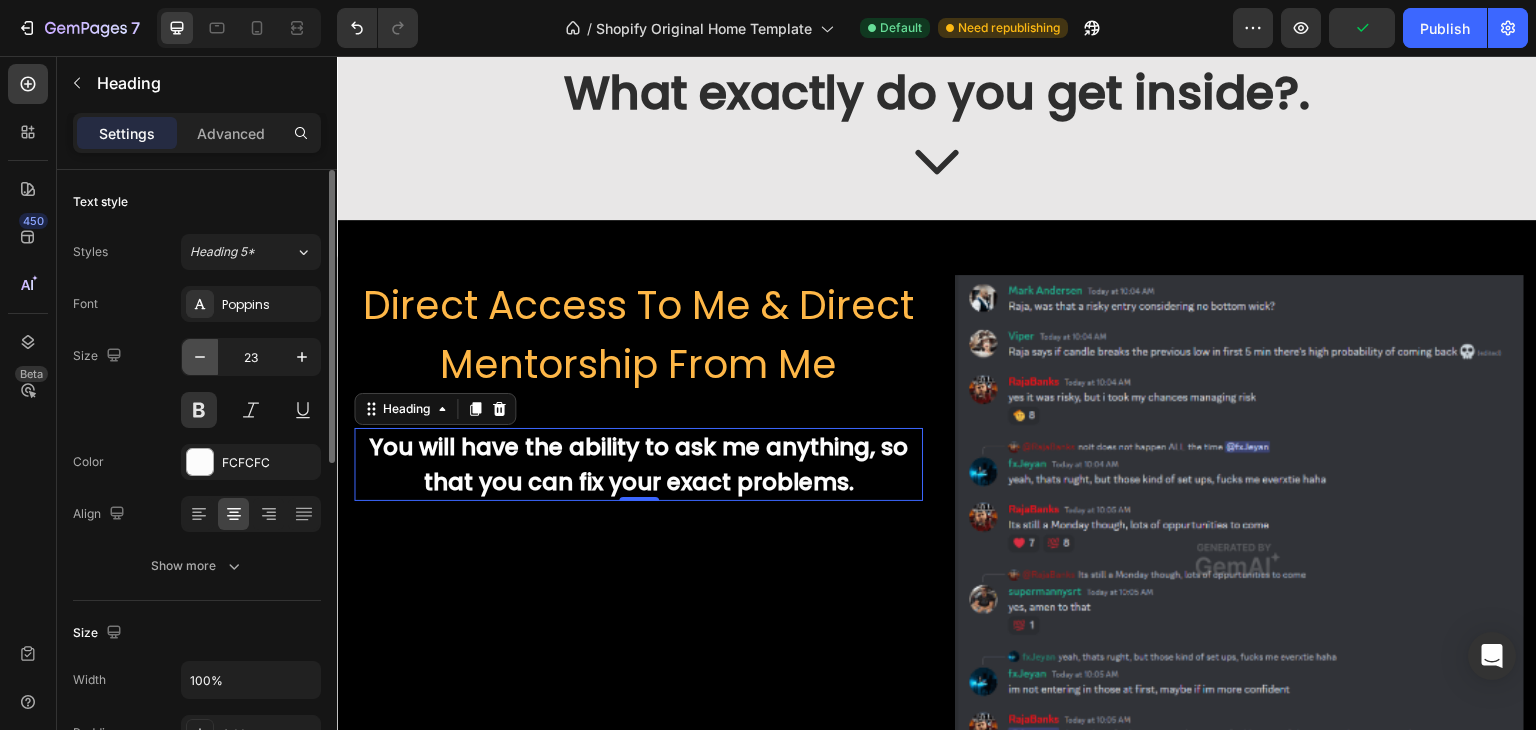 click 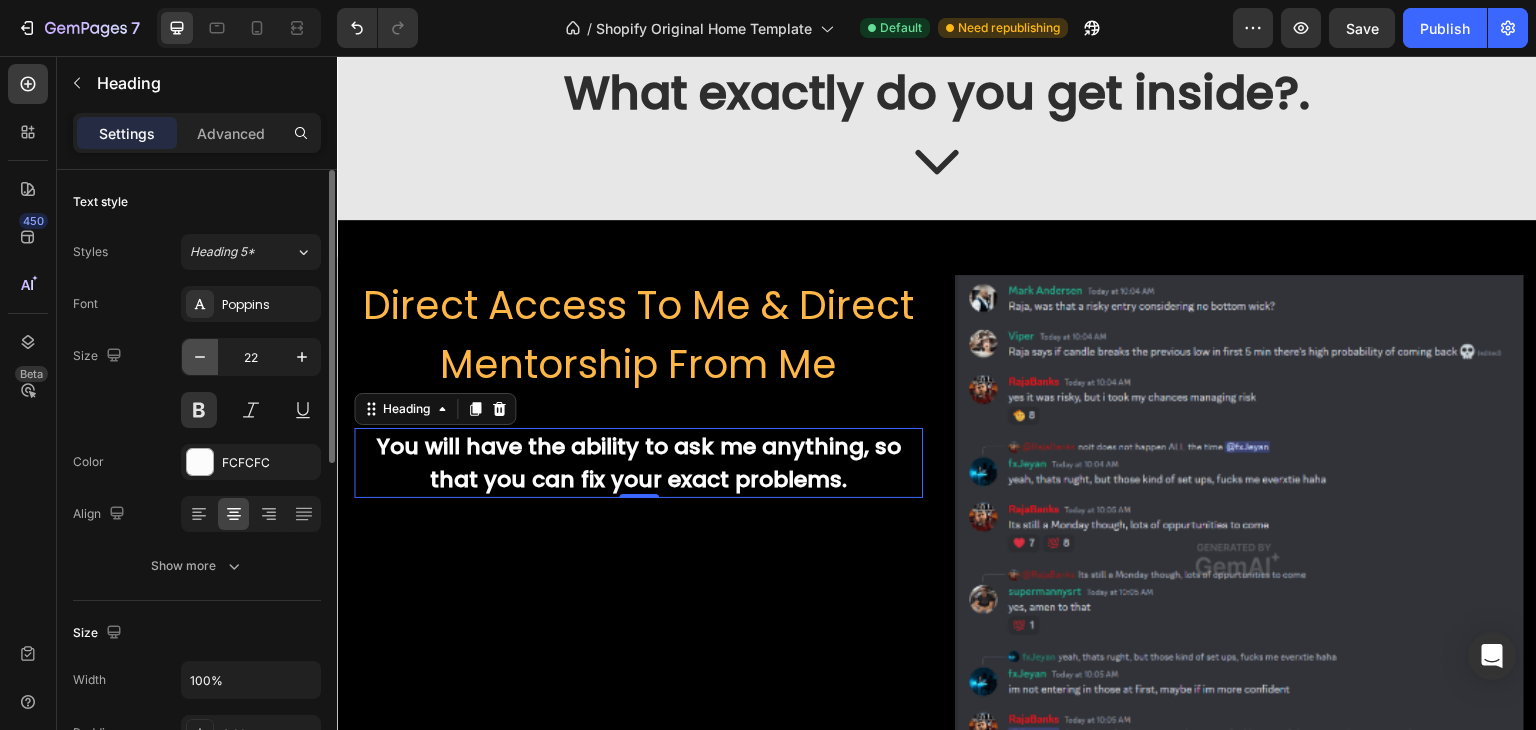 click 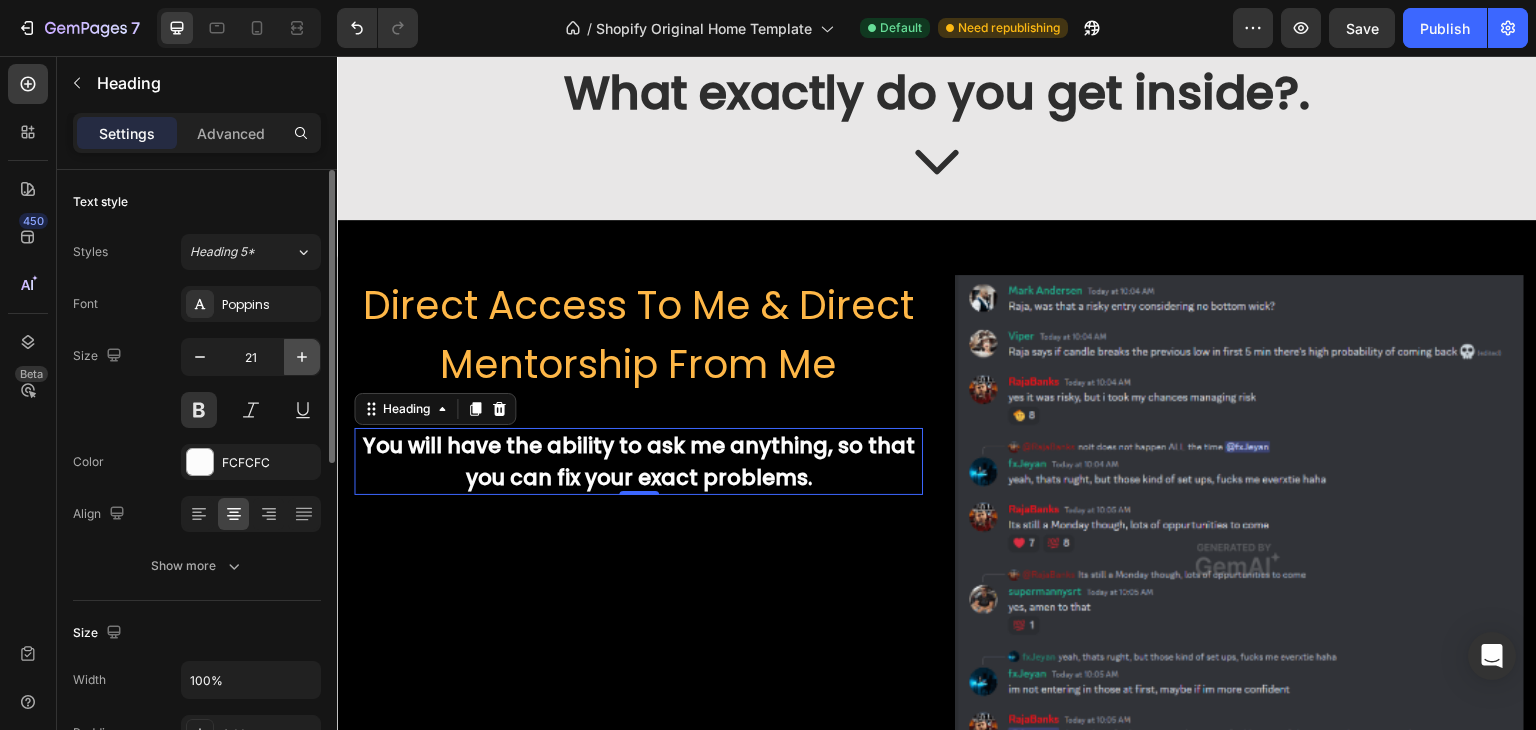 click at bounding box center (302, 357) 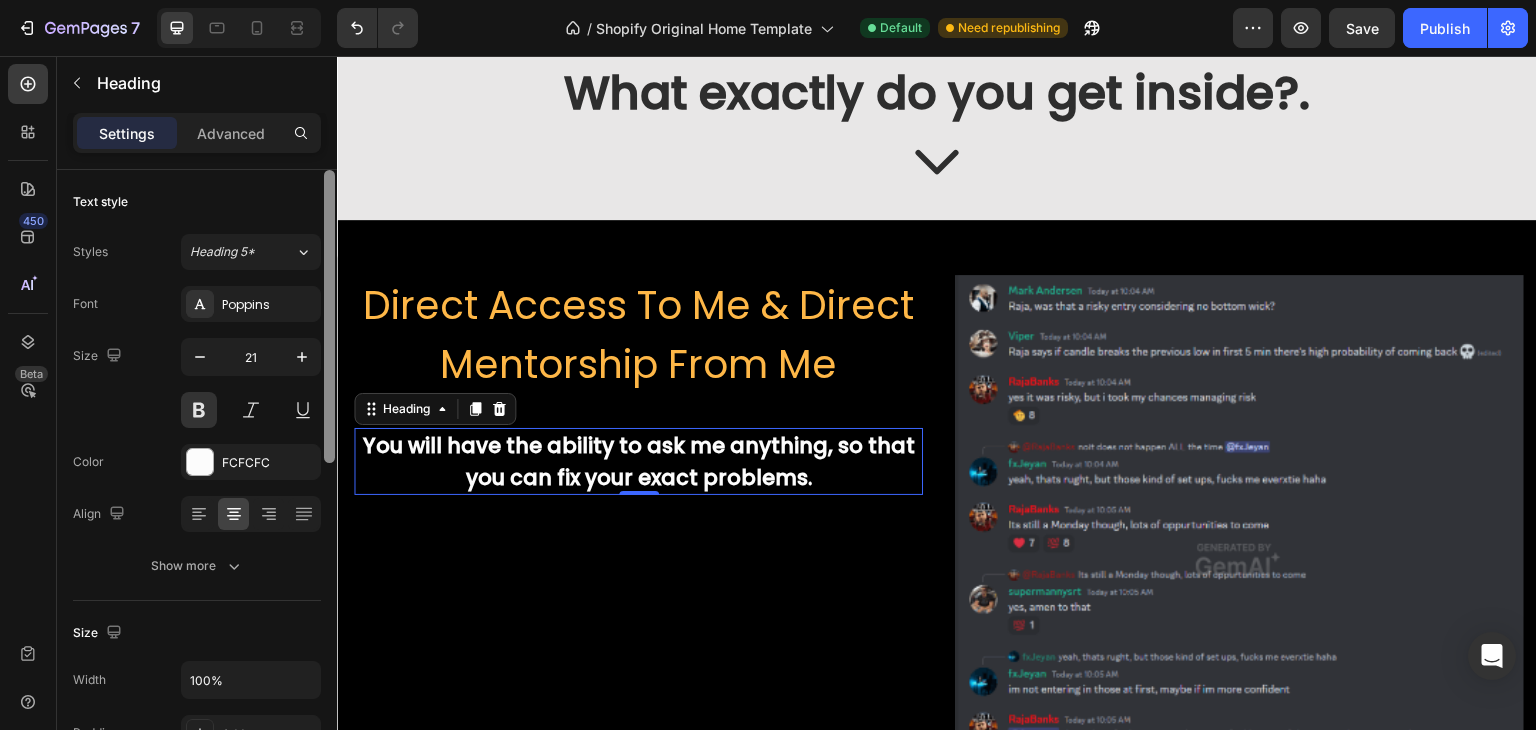 type on "22" 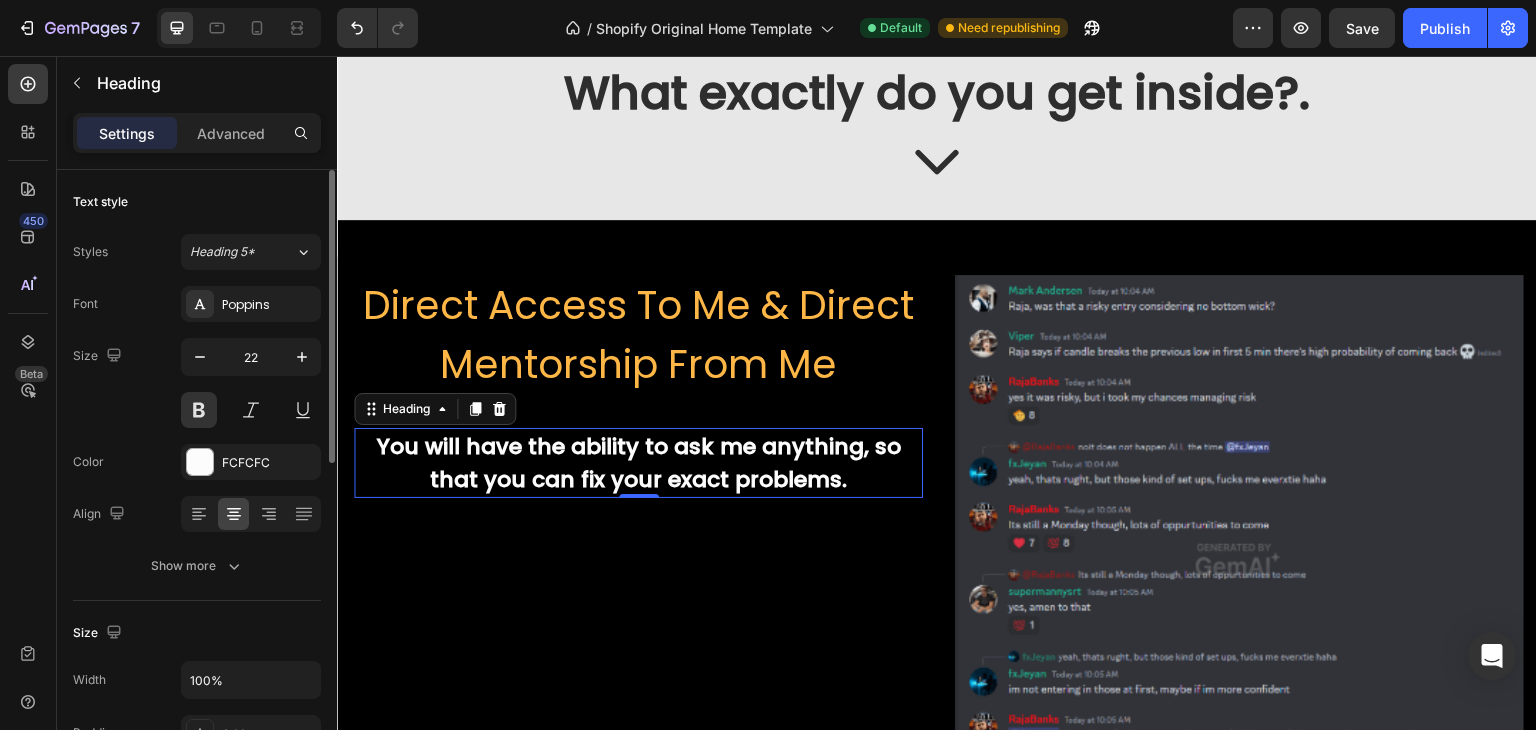 scroll, scrollTop: 300, scrollLeft: 0, axis: vertical 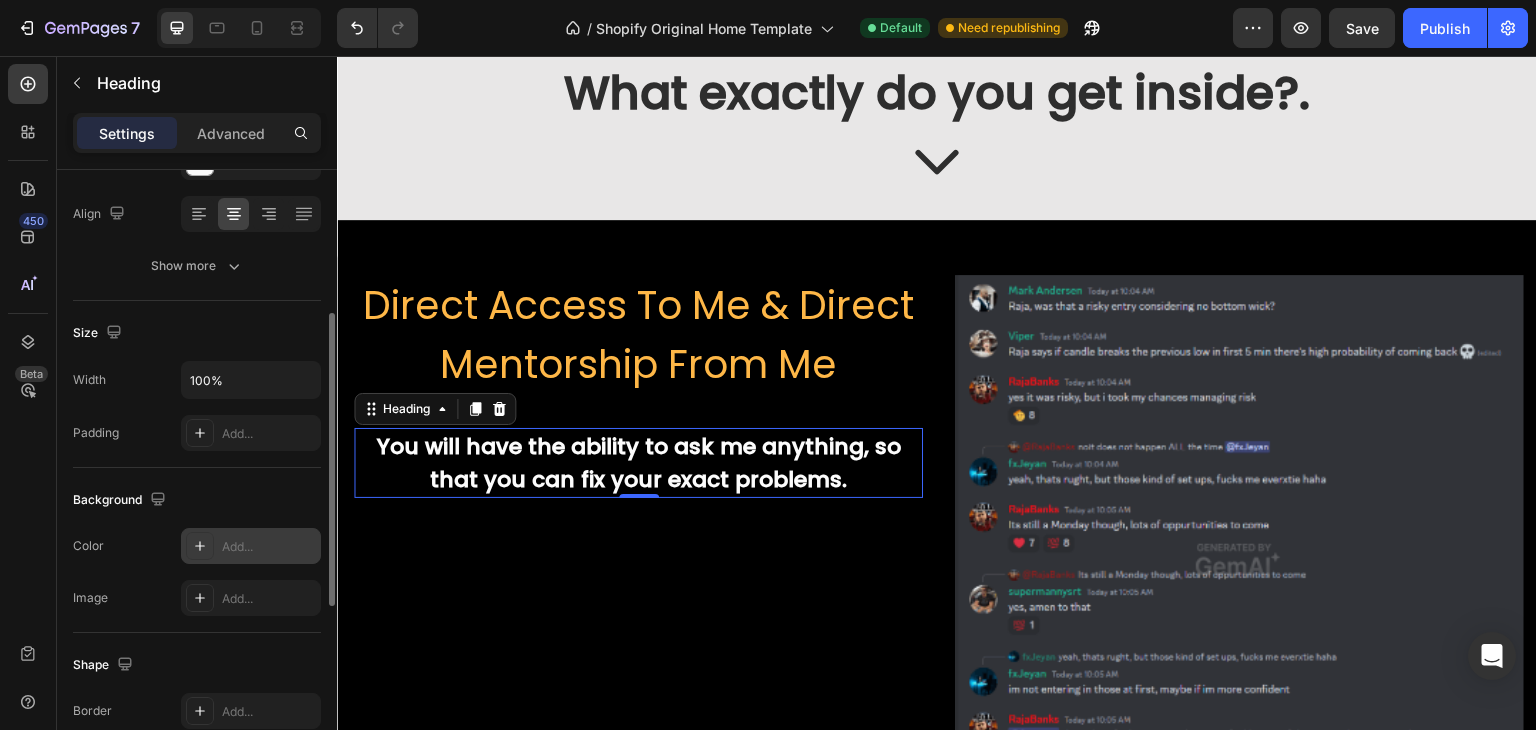 click on "Add..." at bounding box center [269, 547] 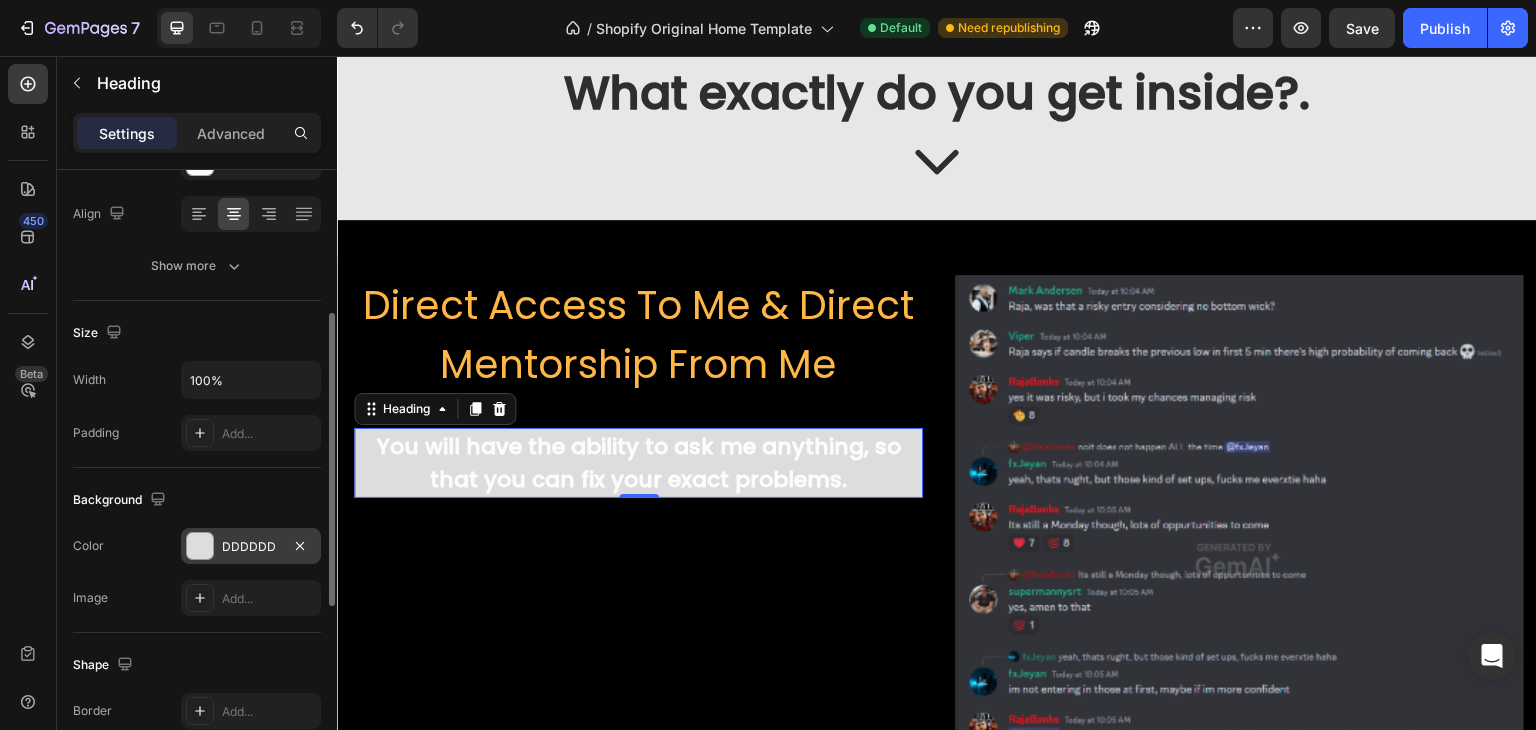 click on "Background The changes might be hidden by  the video. Color DDDDDD Image Add..." 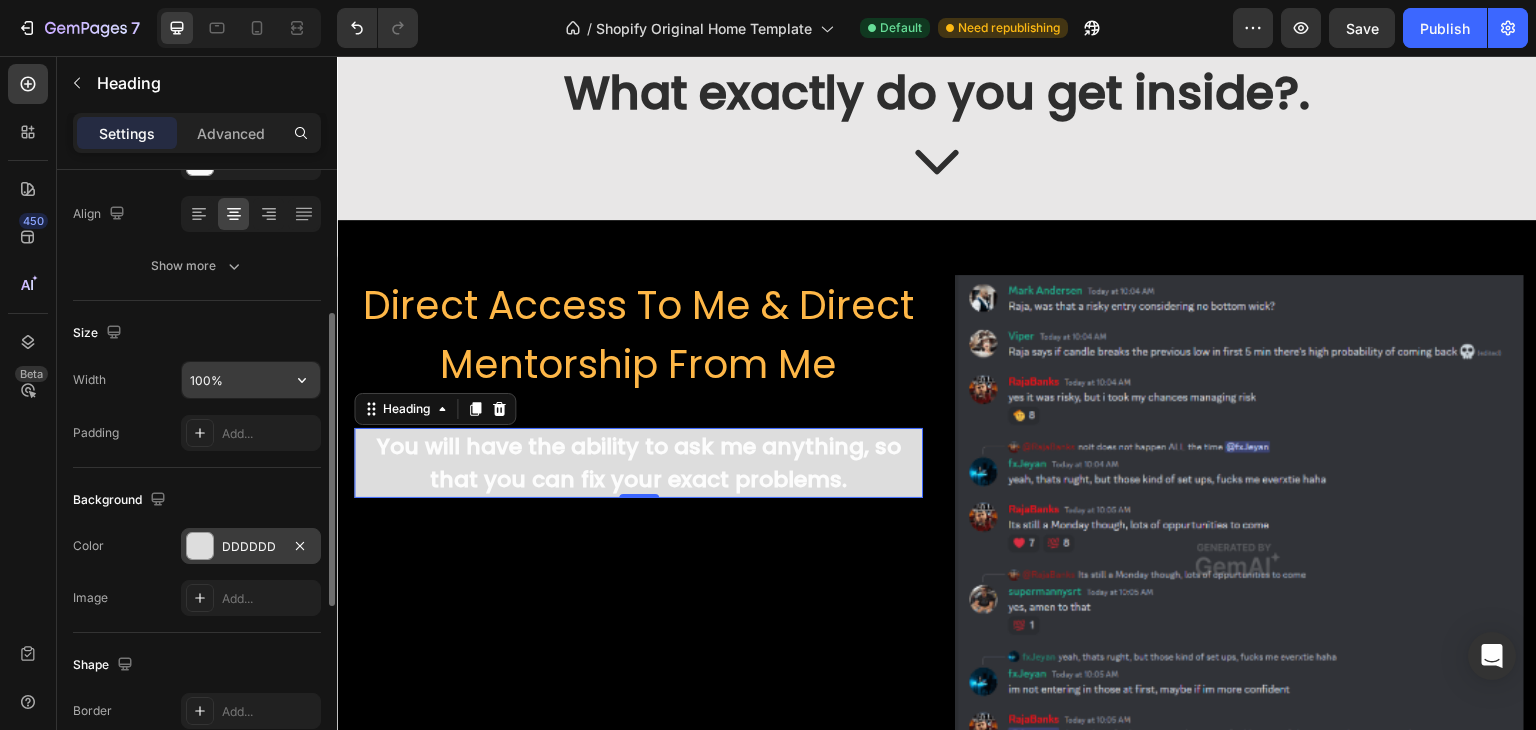 click on "100%" at bounding box center (251, 380) 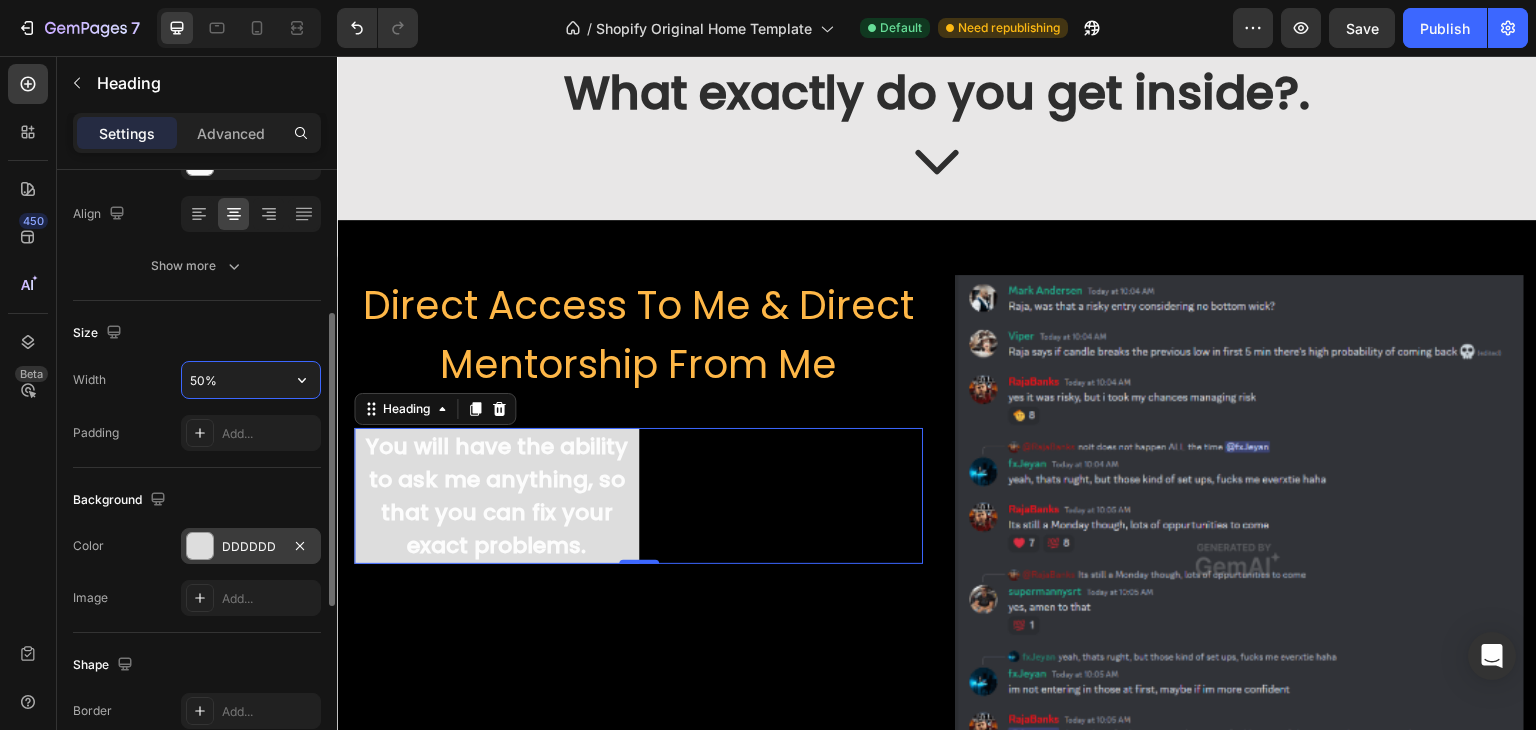 drag, startPoint x: 247, startPoint y: 385, endPoint x: 144, endPoint y: 373, distance: 103.69667 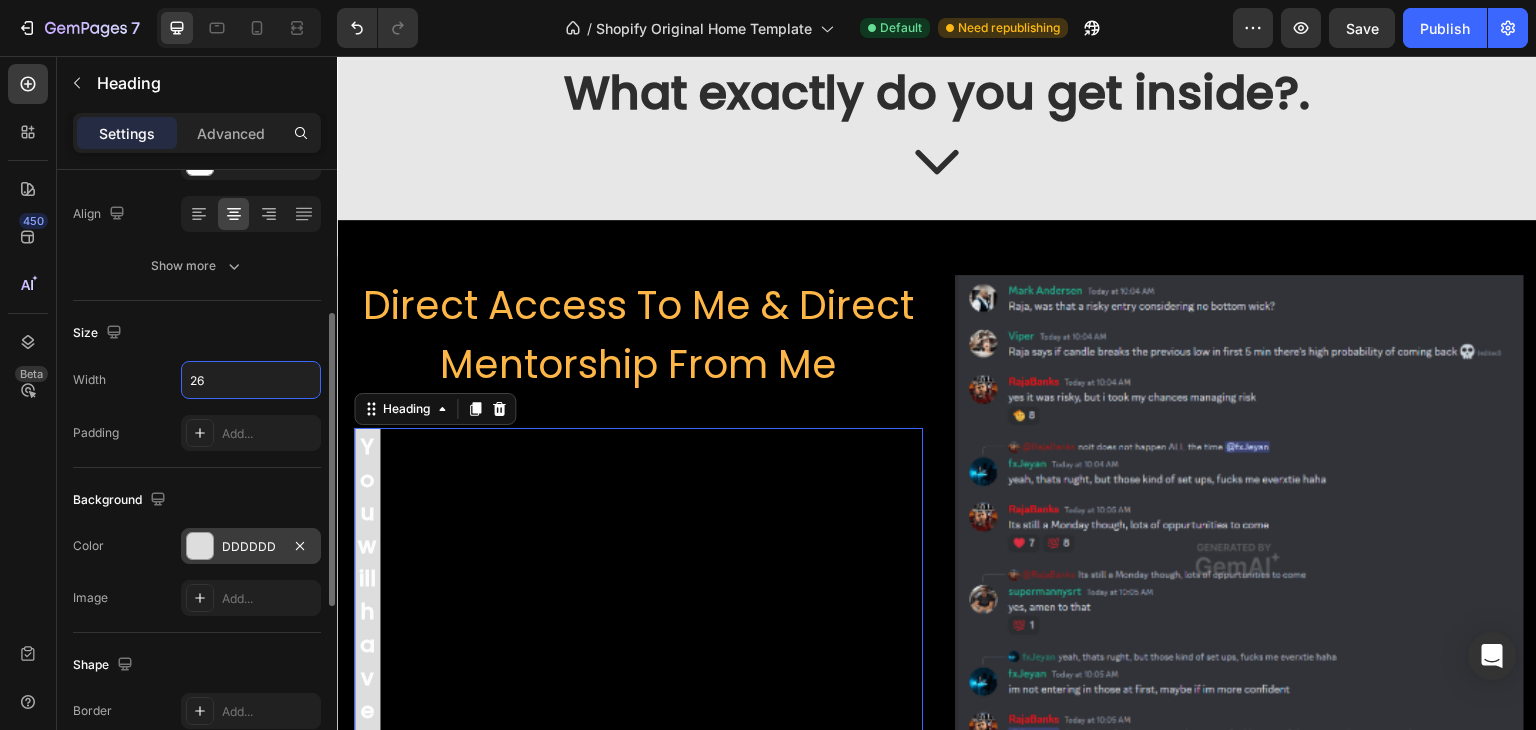 type on "2" 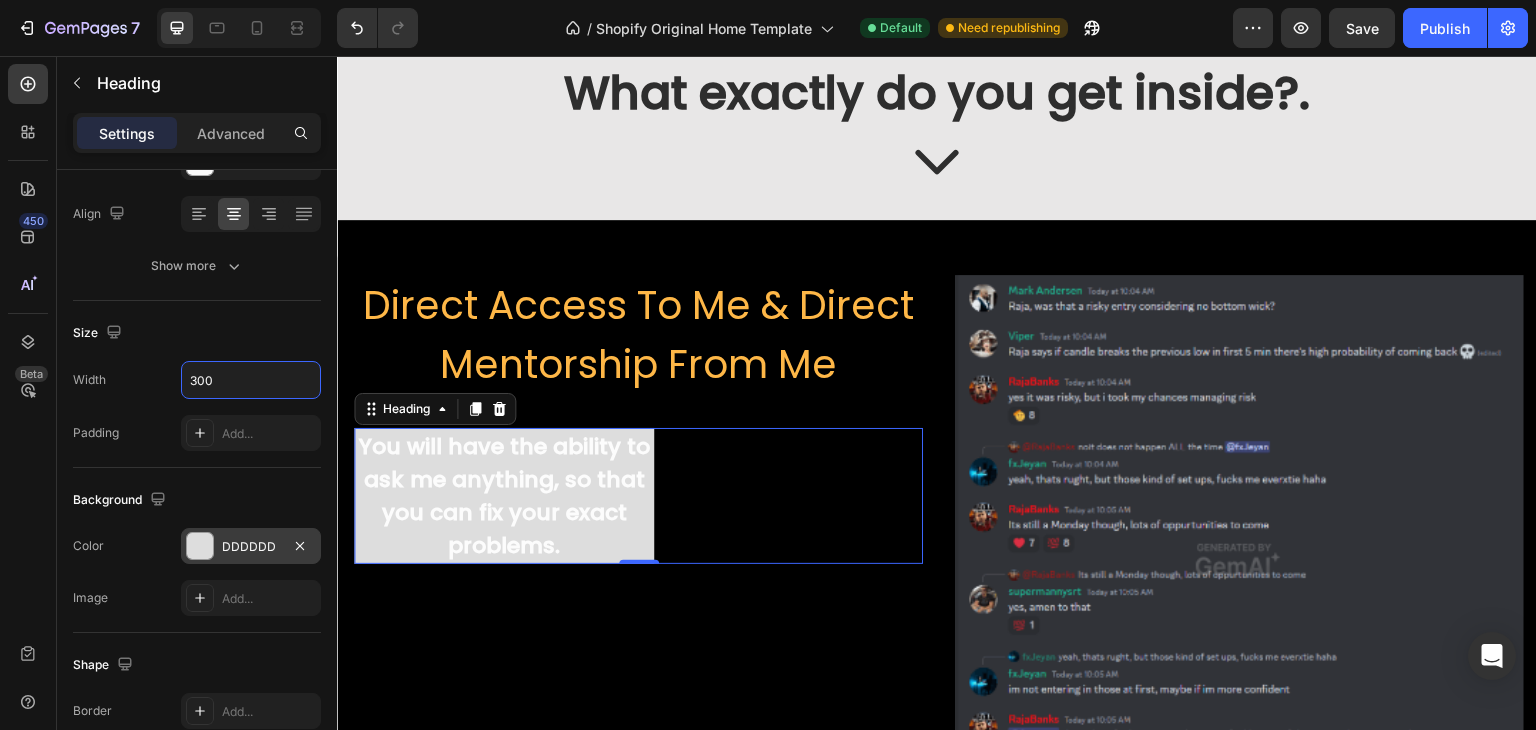 type on "300" 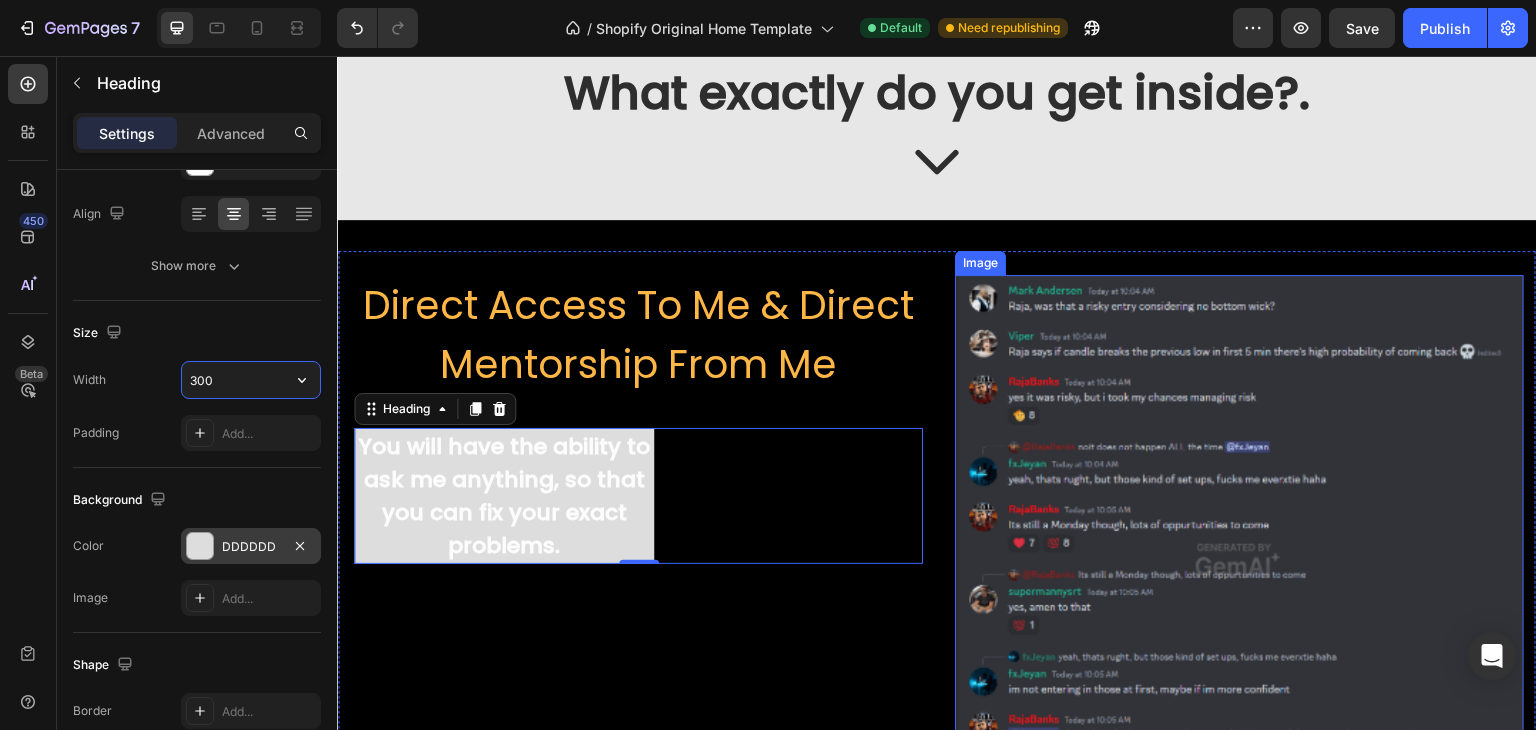 click at bounding box center (1239, 559) 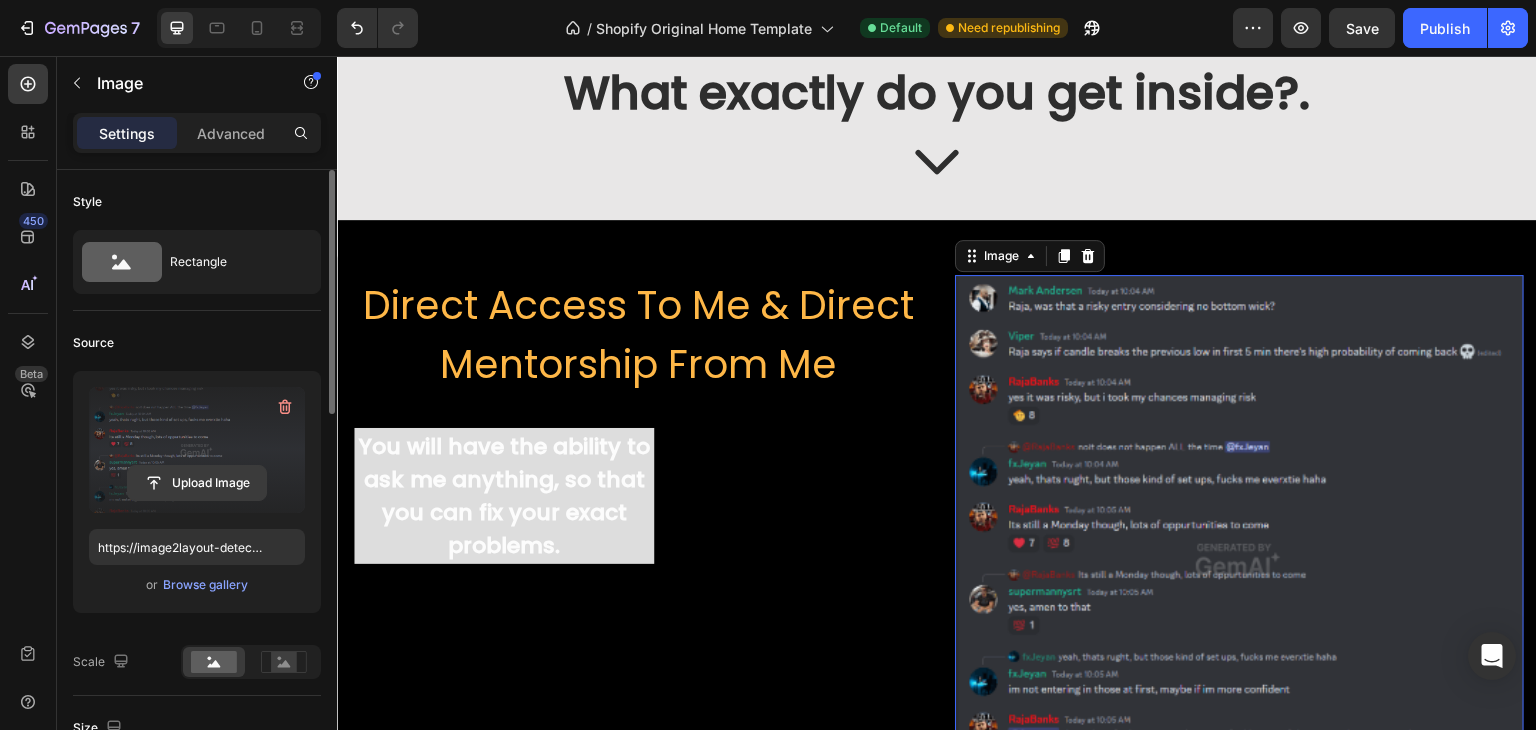 scroll, scrollTop: 300, scrollLeft: 0, axis: vertical 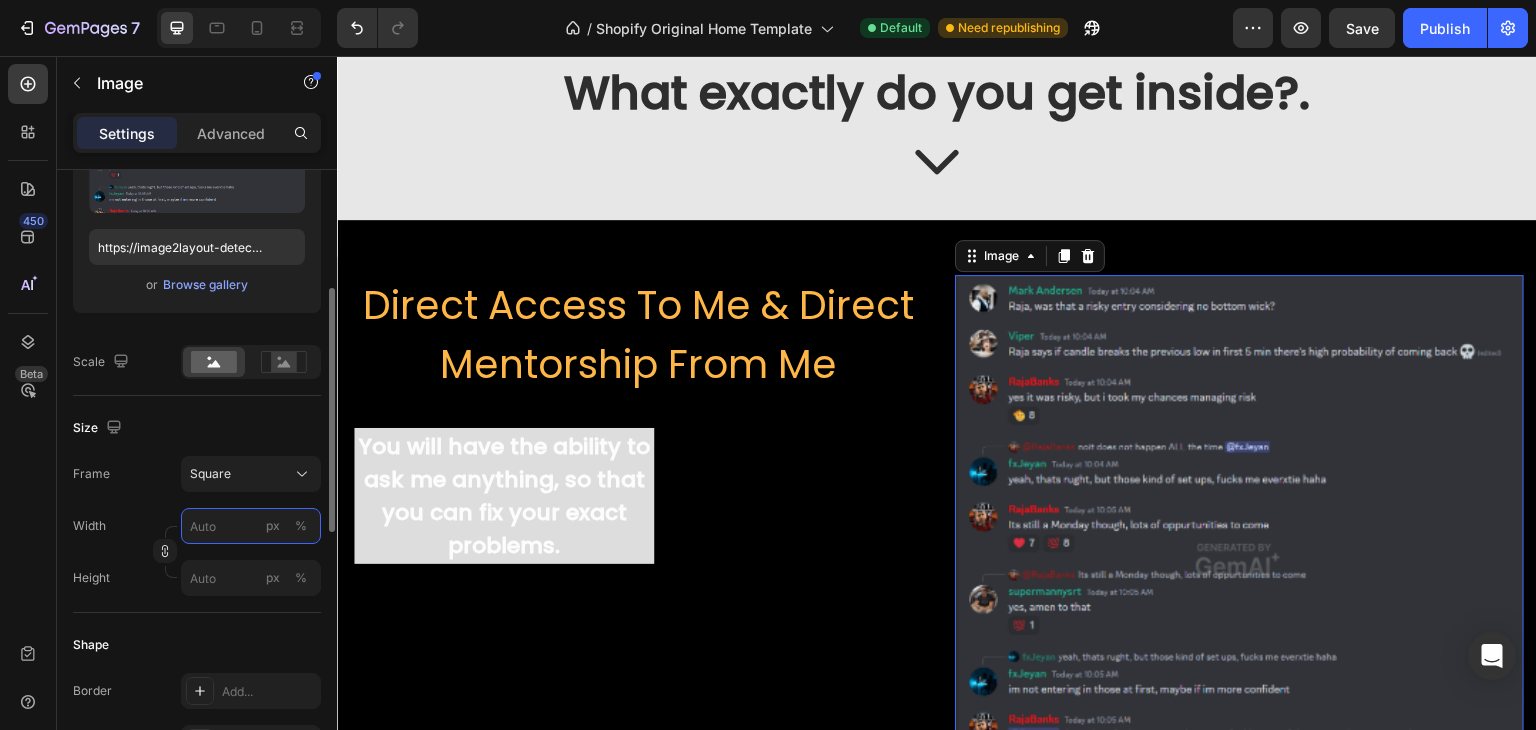 click on "px %" at bounding box center (251, 526) 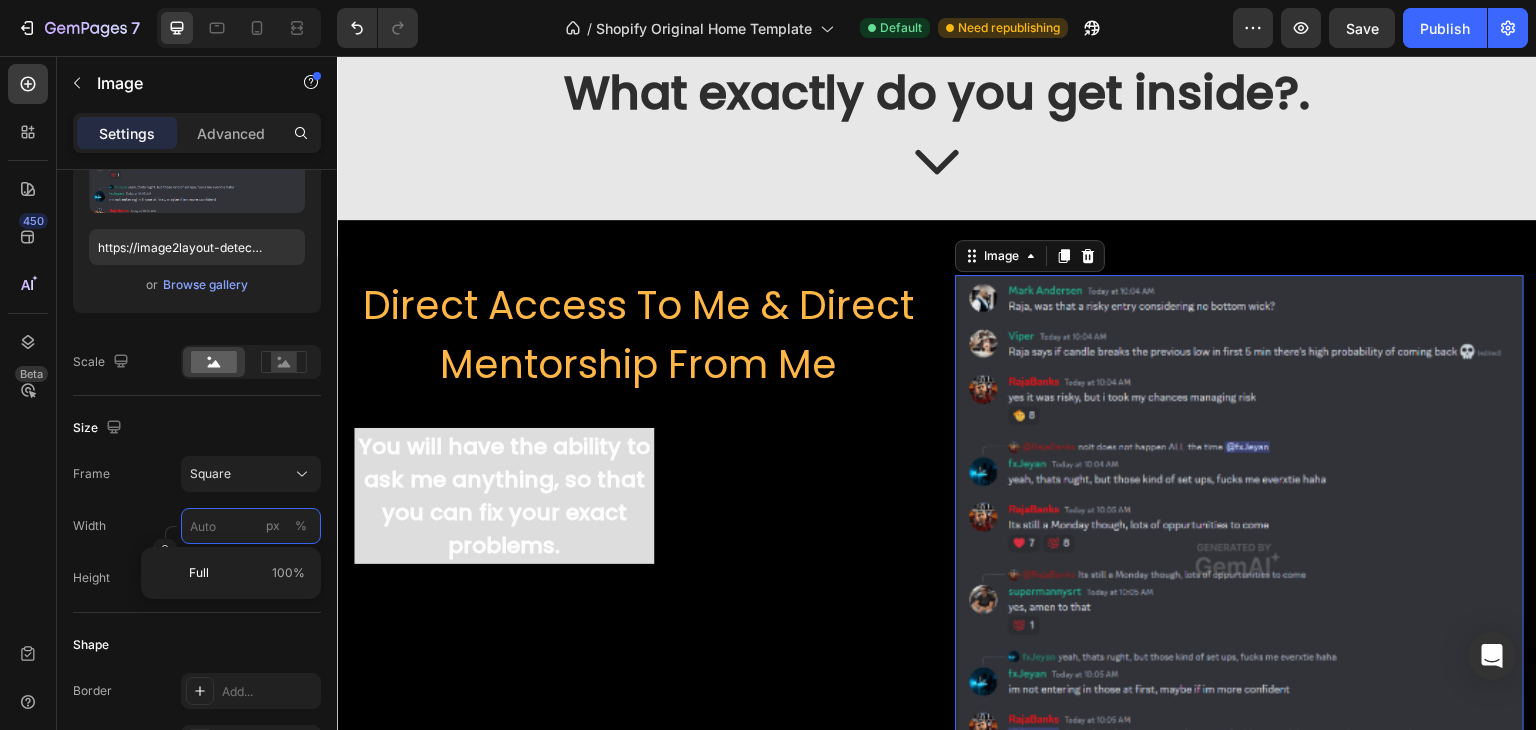 type on "1" 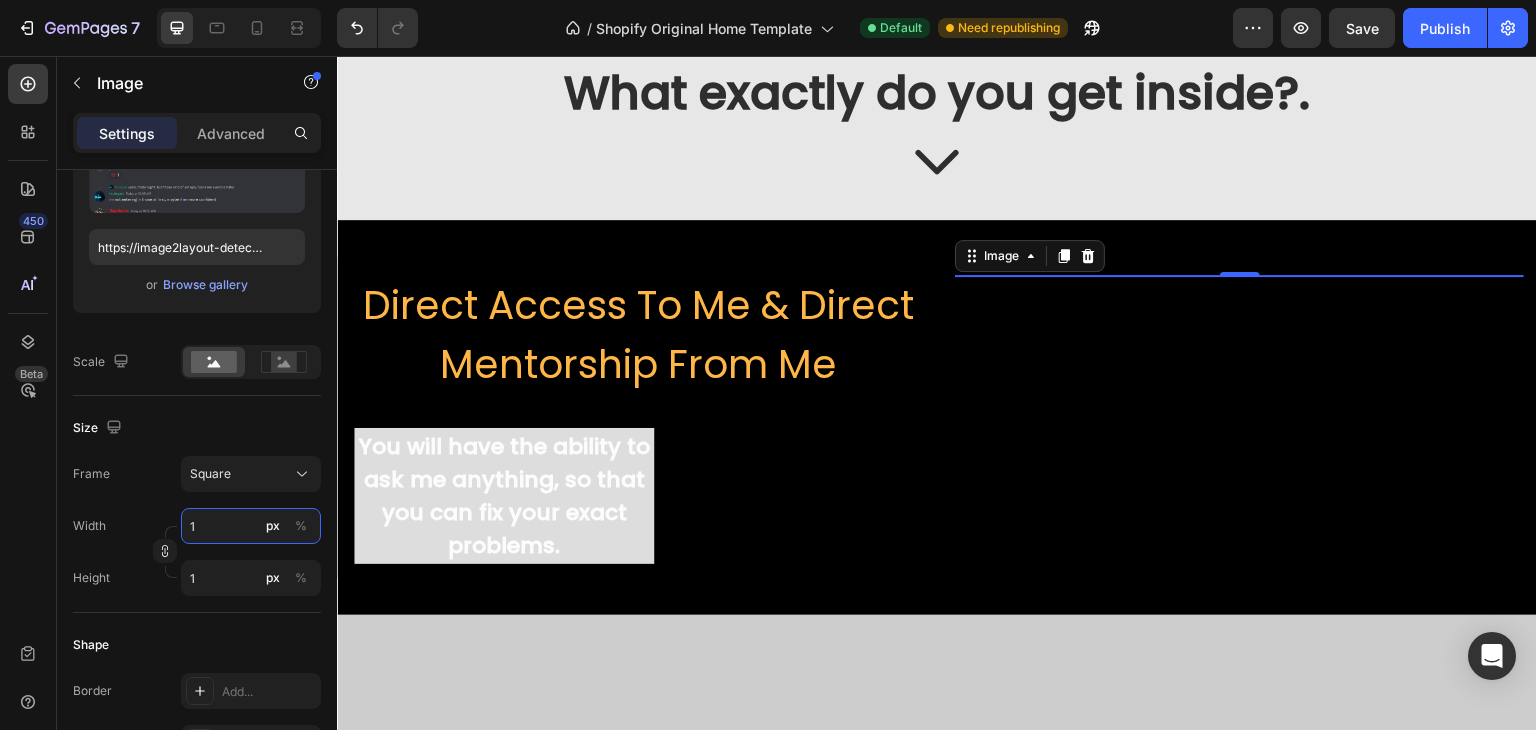 type on "2" 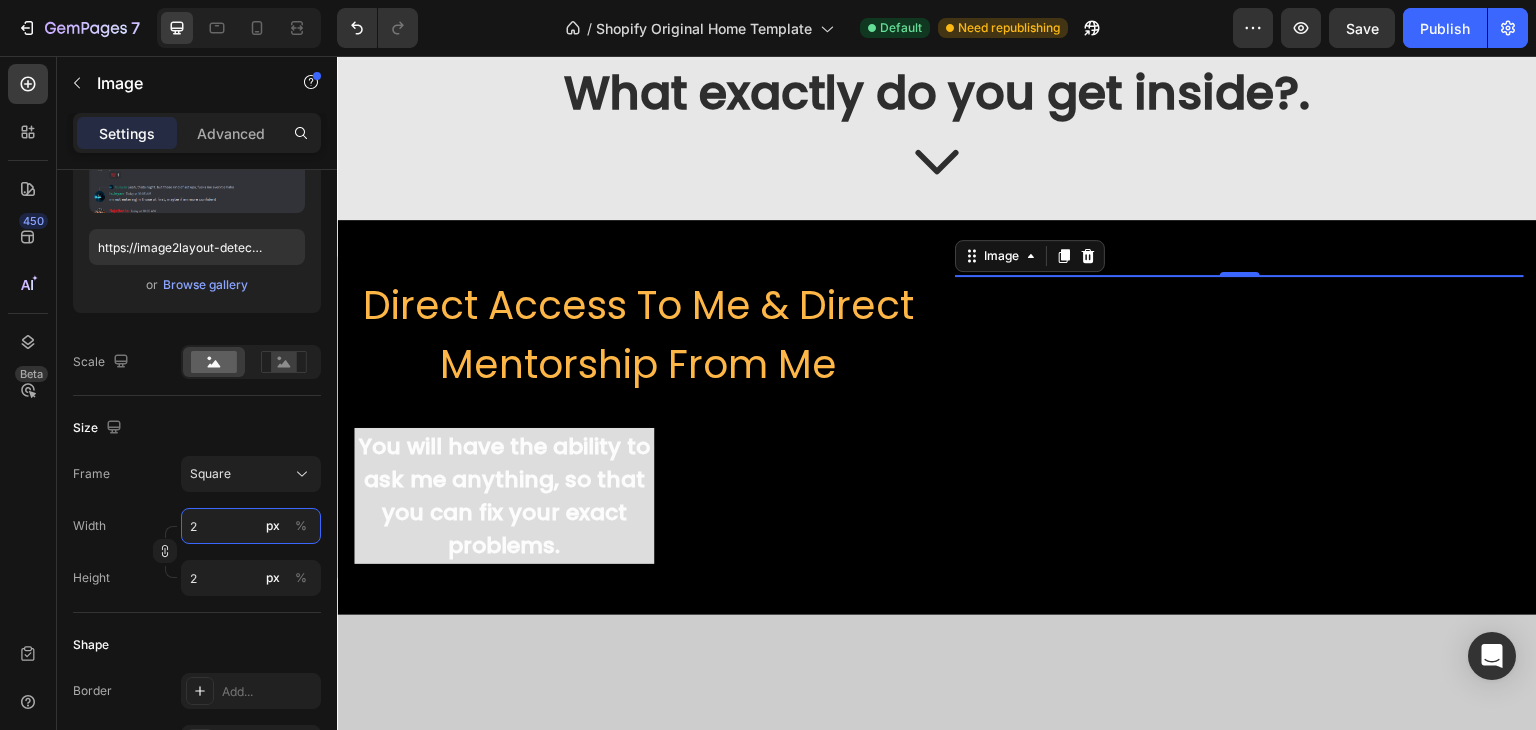 type on "3" 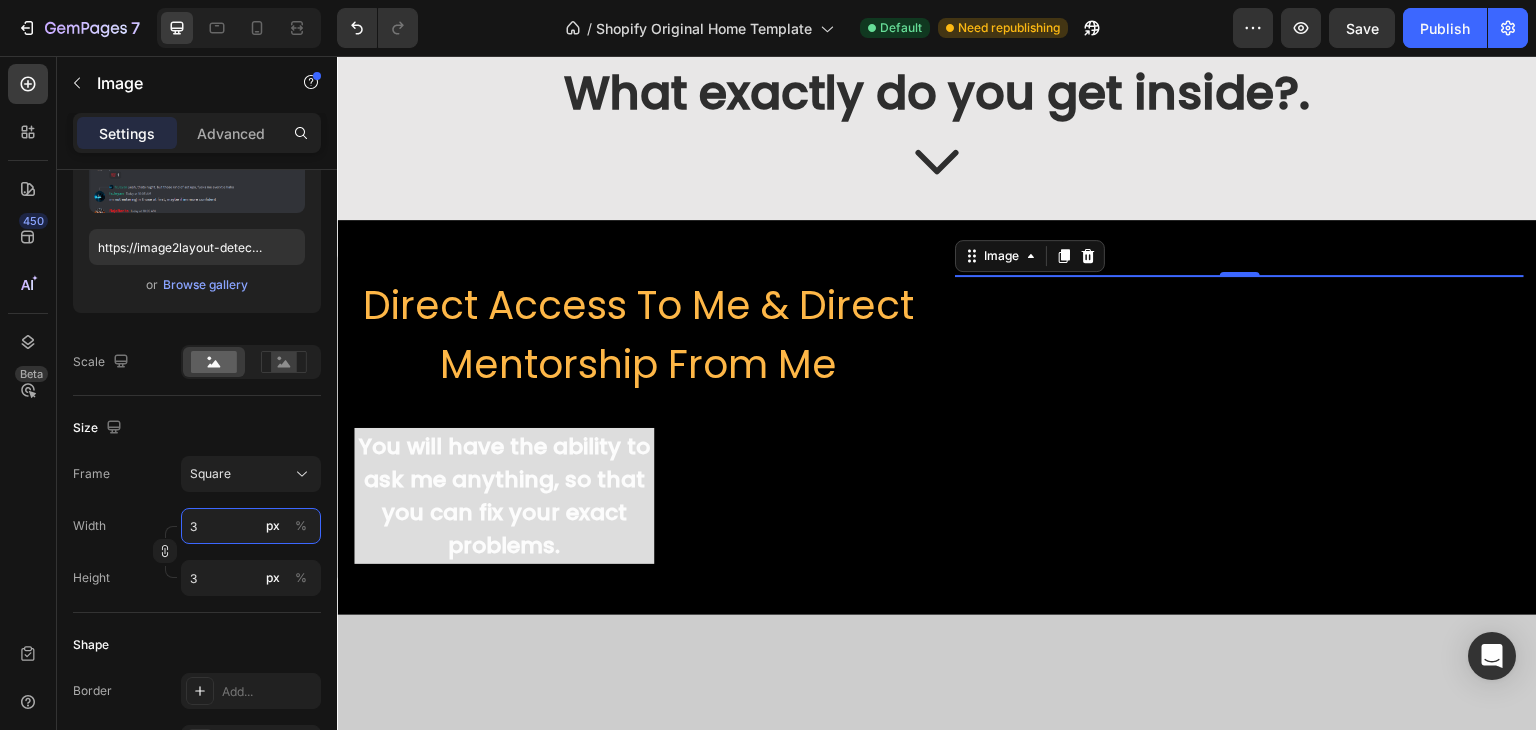 type on "4" 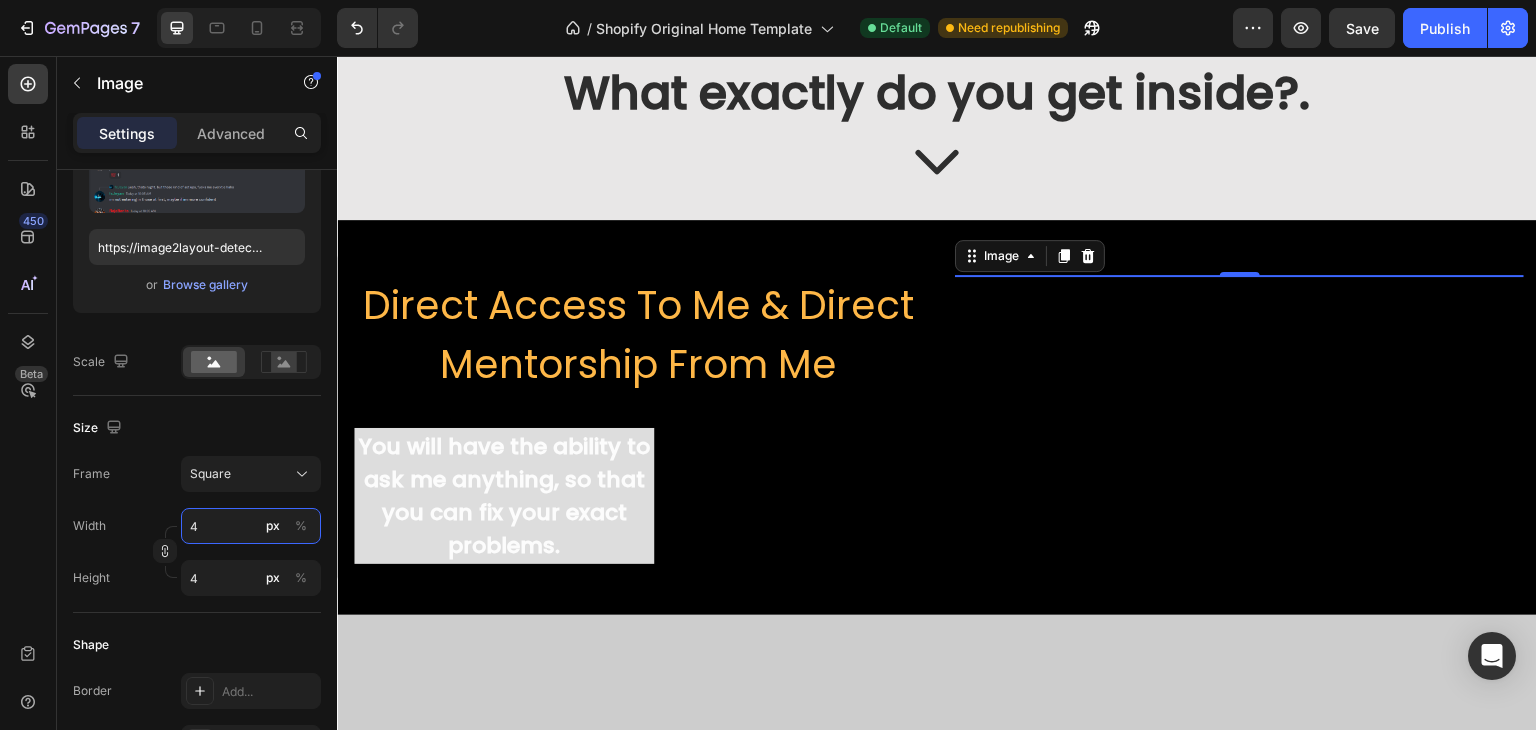 type on "5" 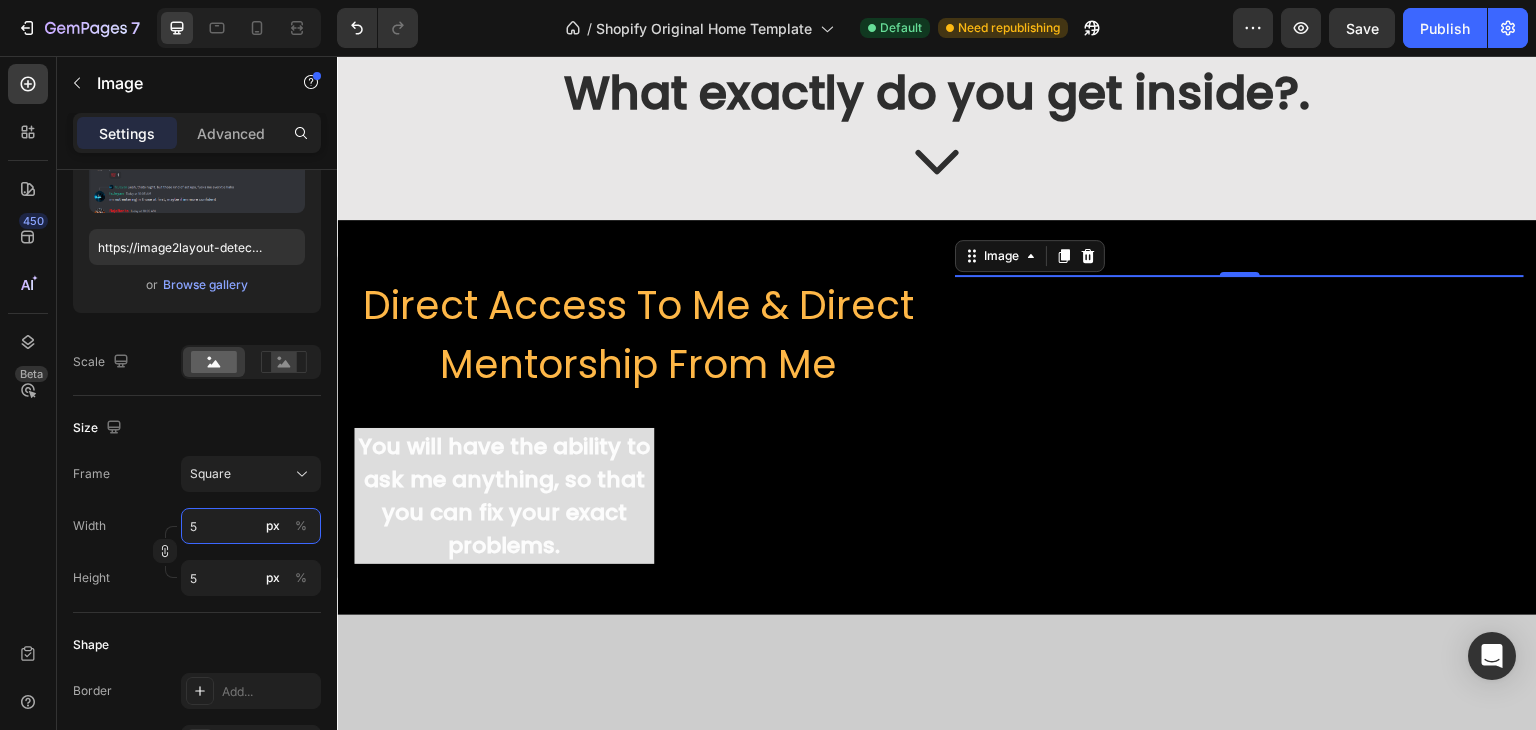 type on "6" 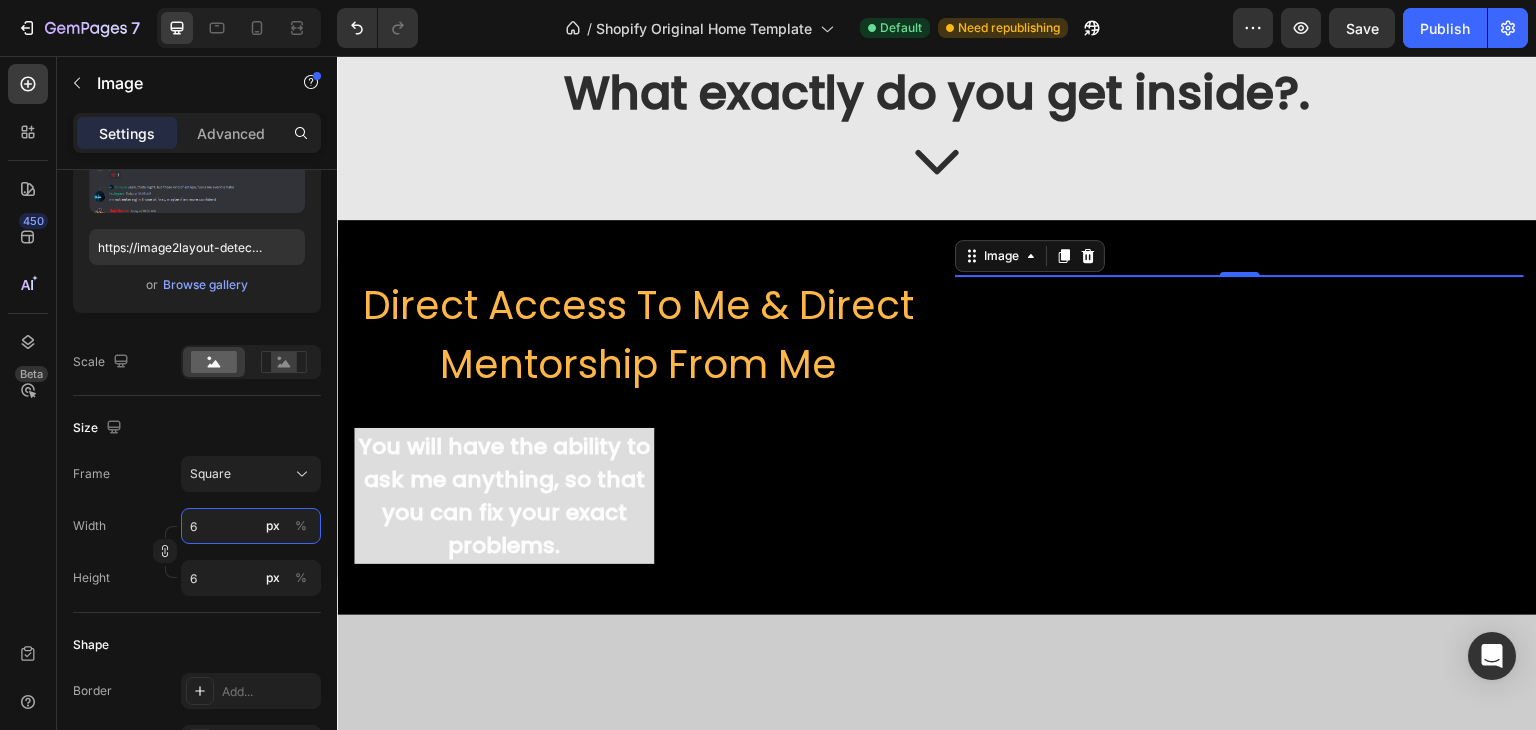 type on "7" 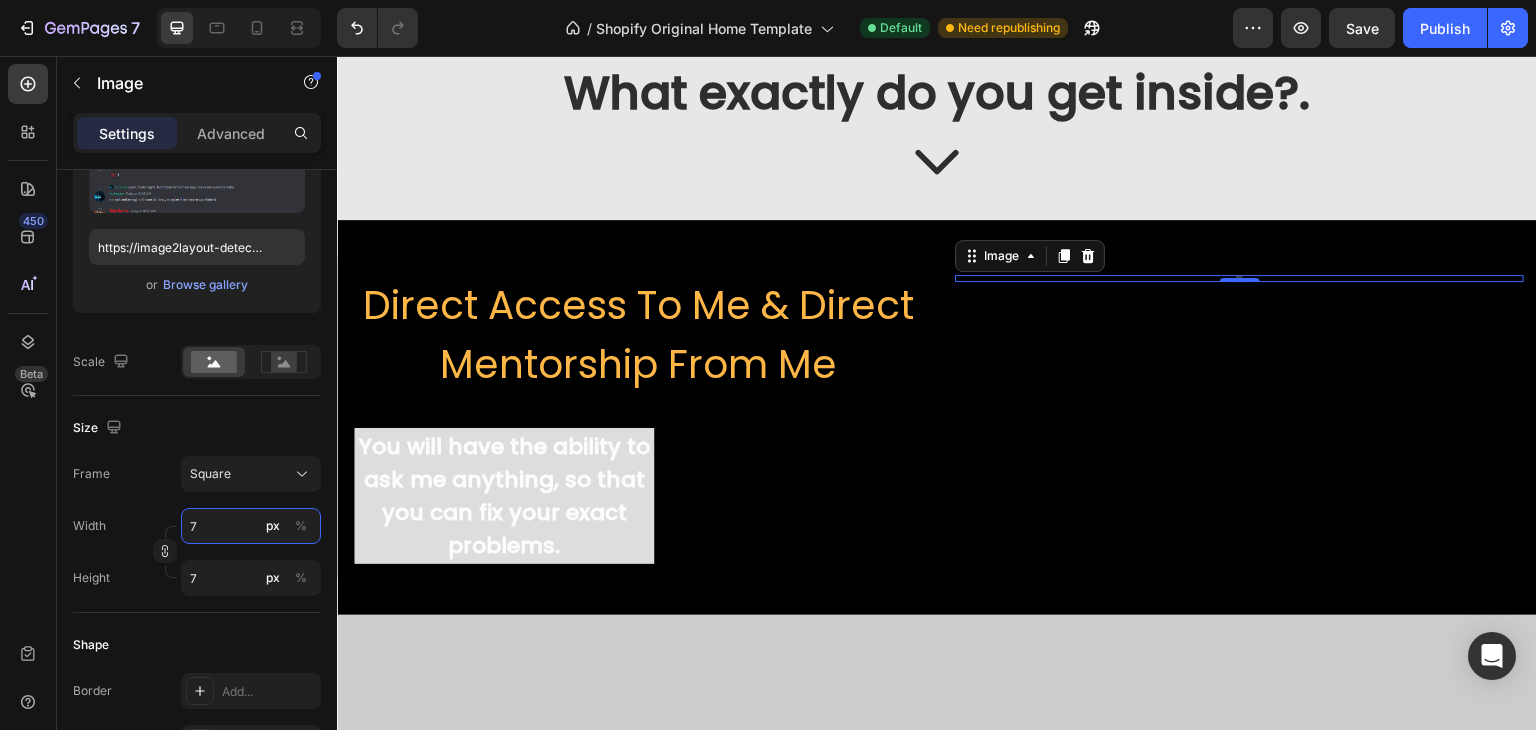 type on "8" 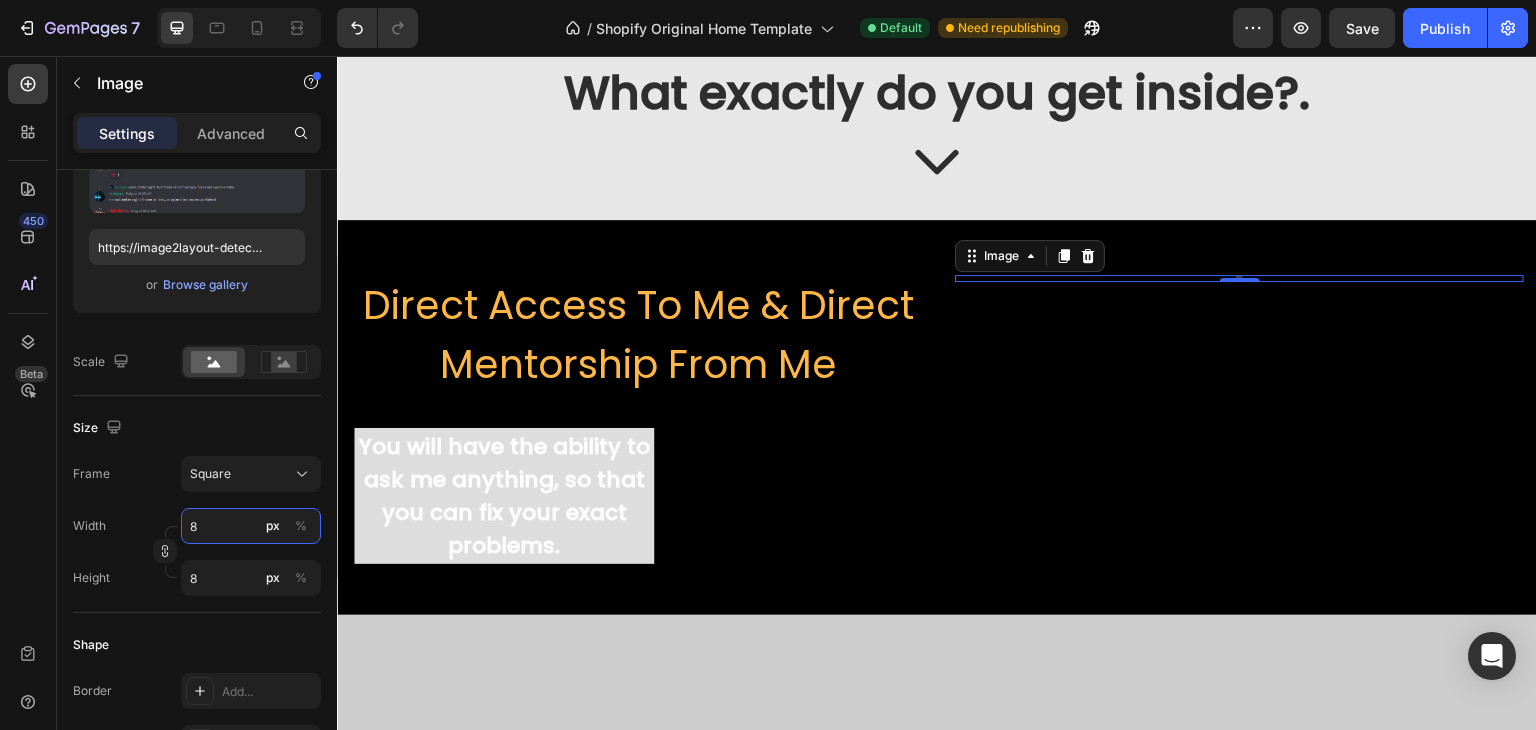 type on "9" 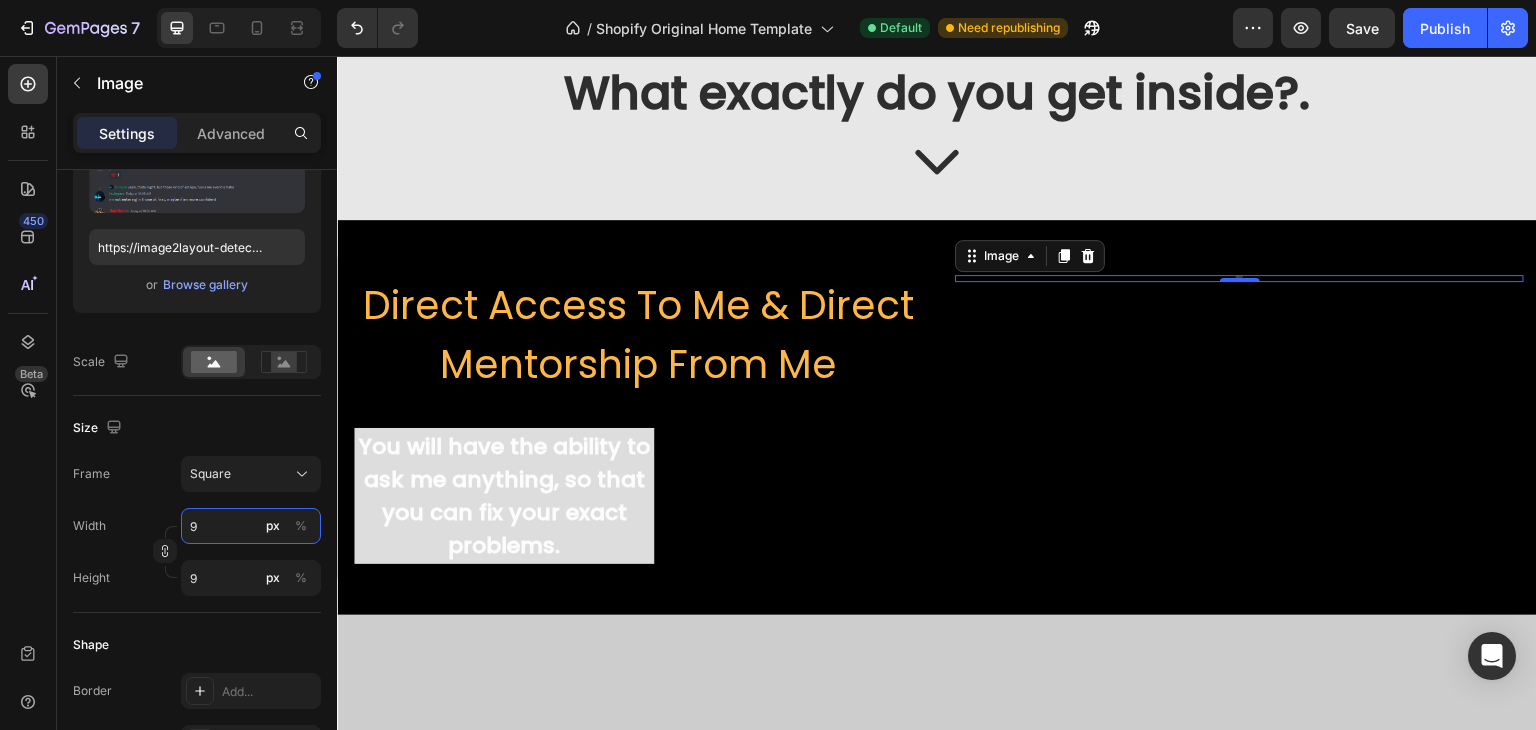 type on "10" 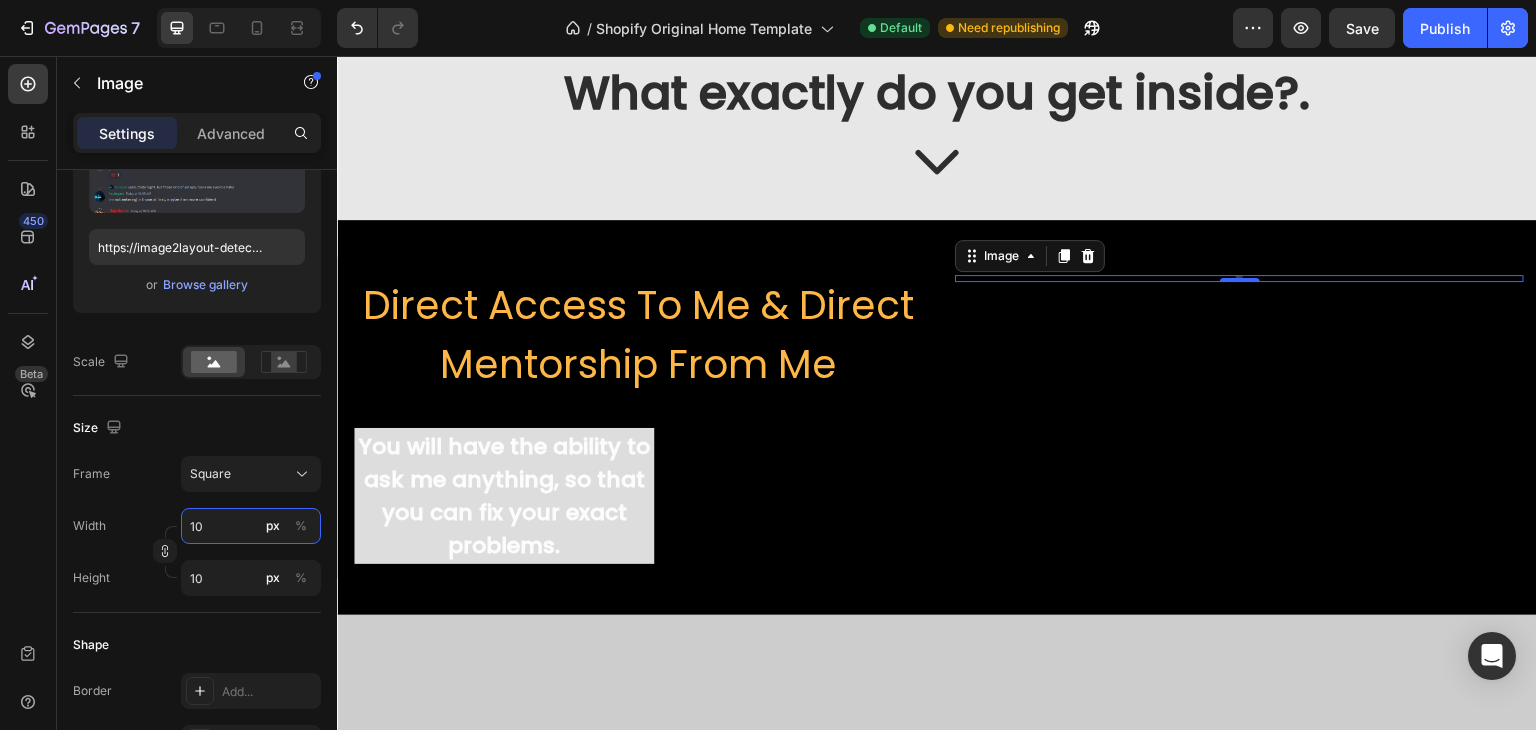 type on "11" 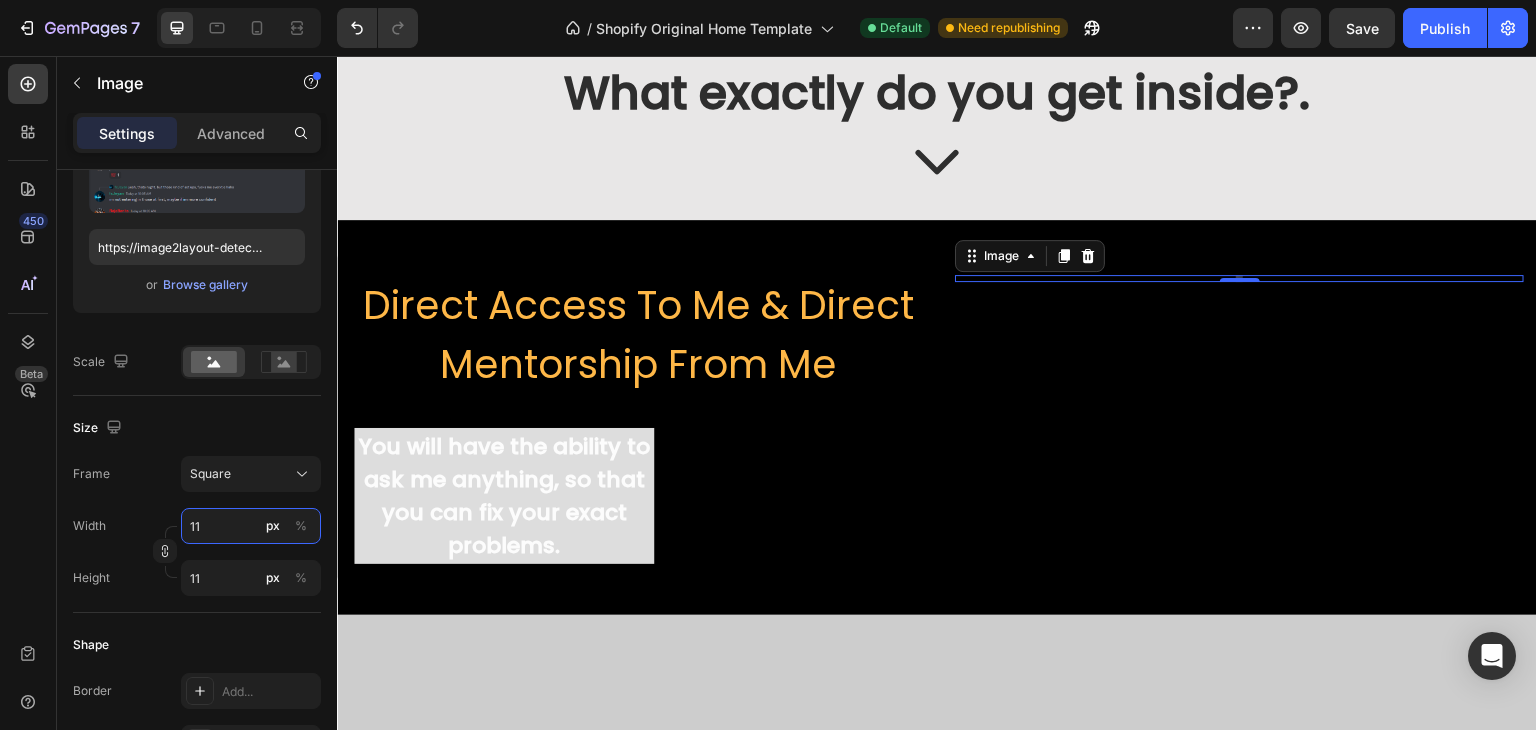 type on "12" 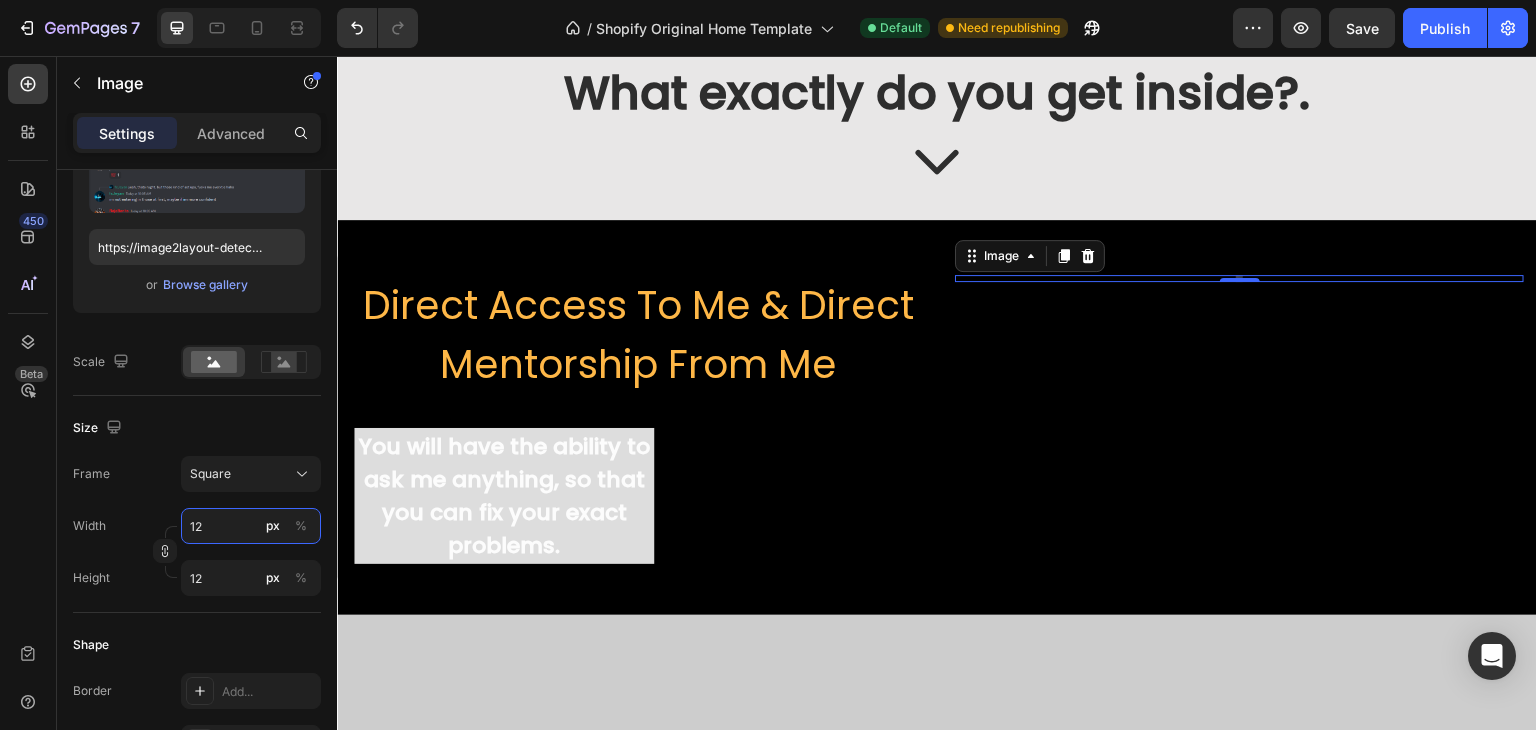 type on "13" 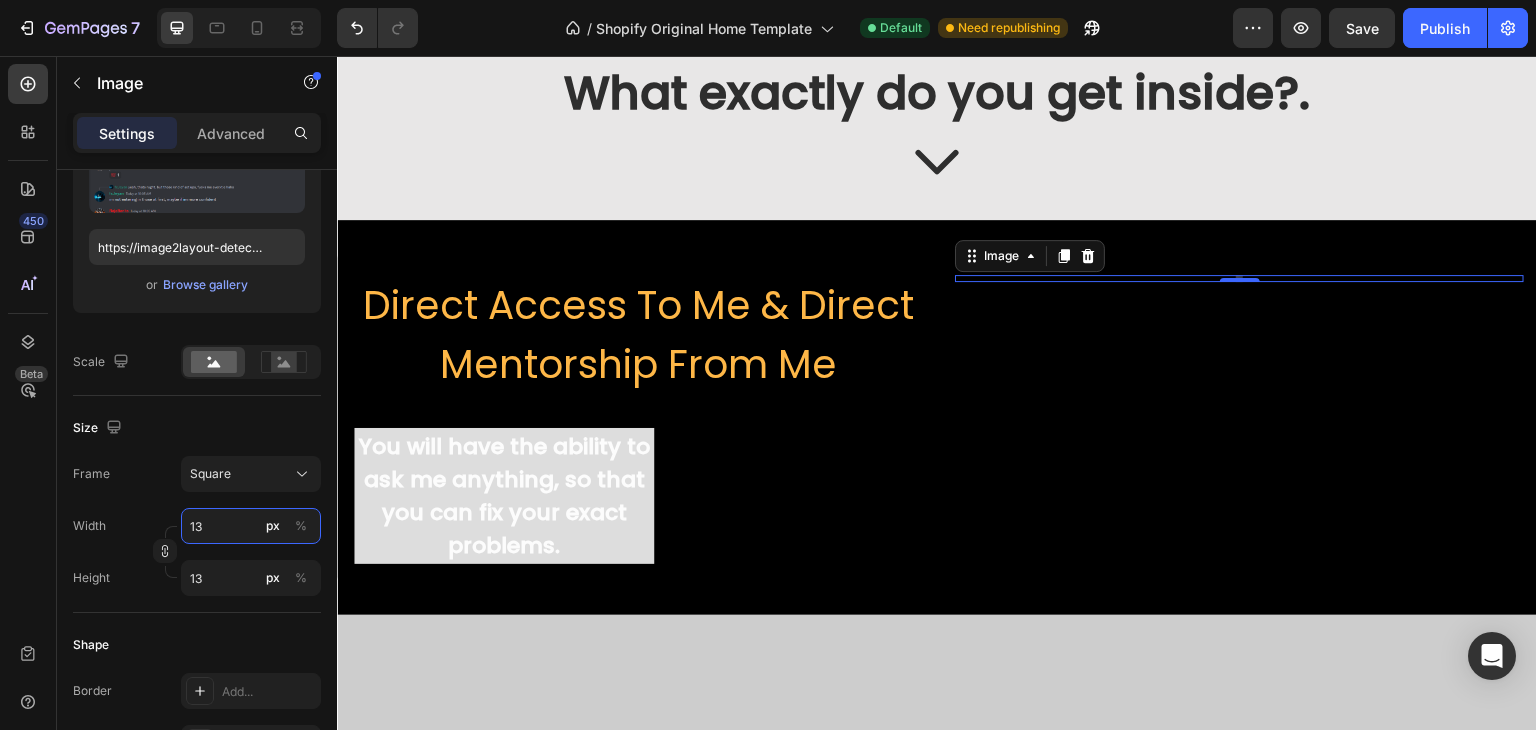 type on "14" 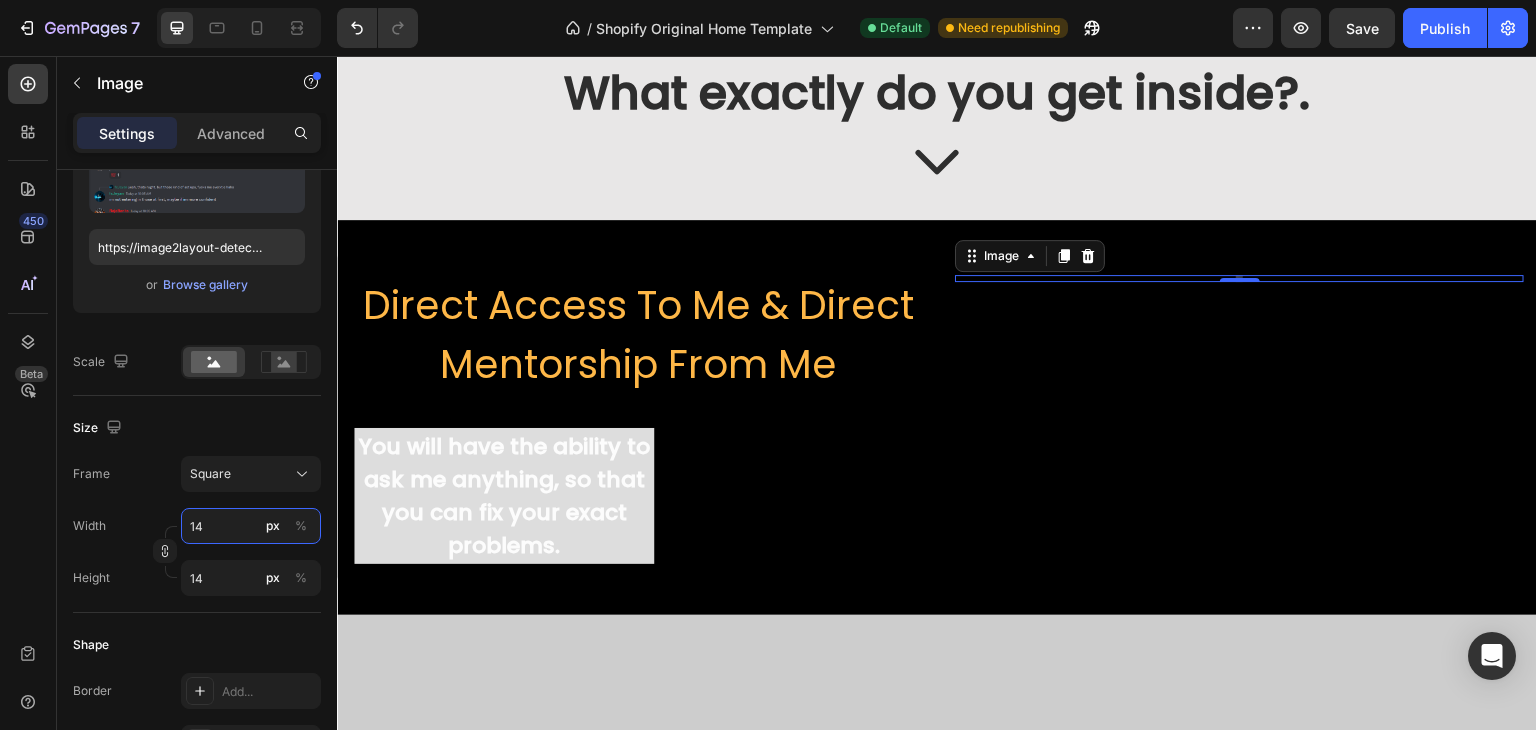 type on "15" 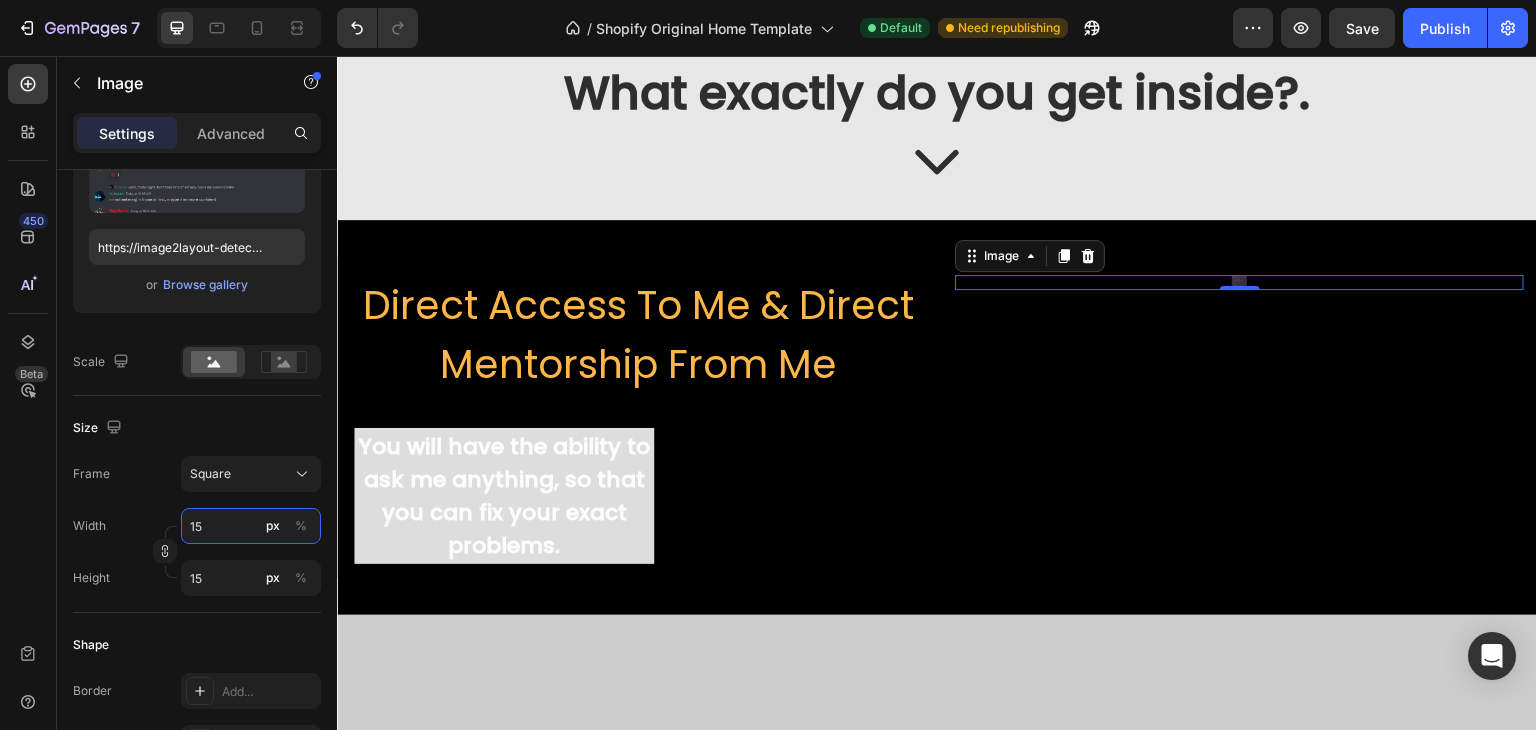 type on "16" 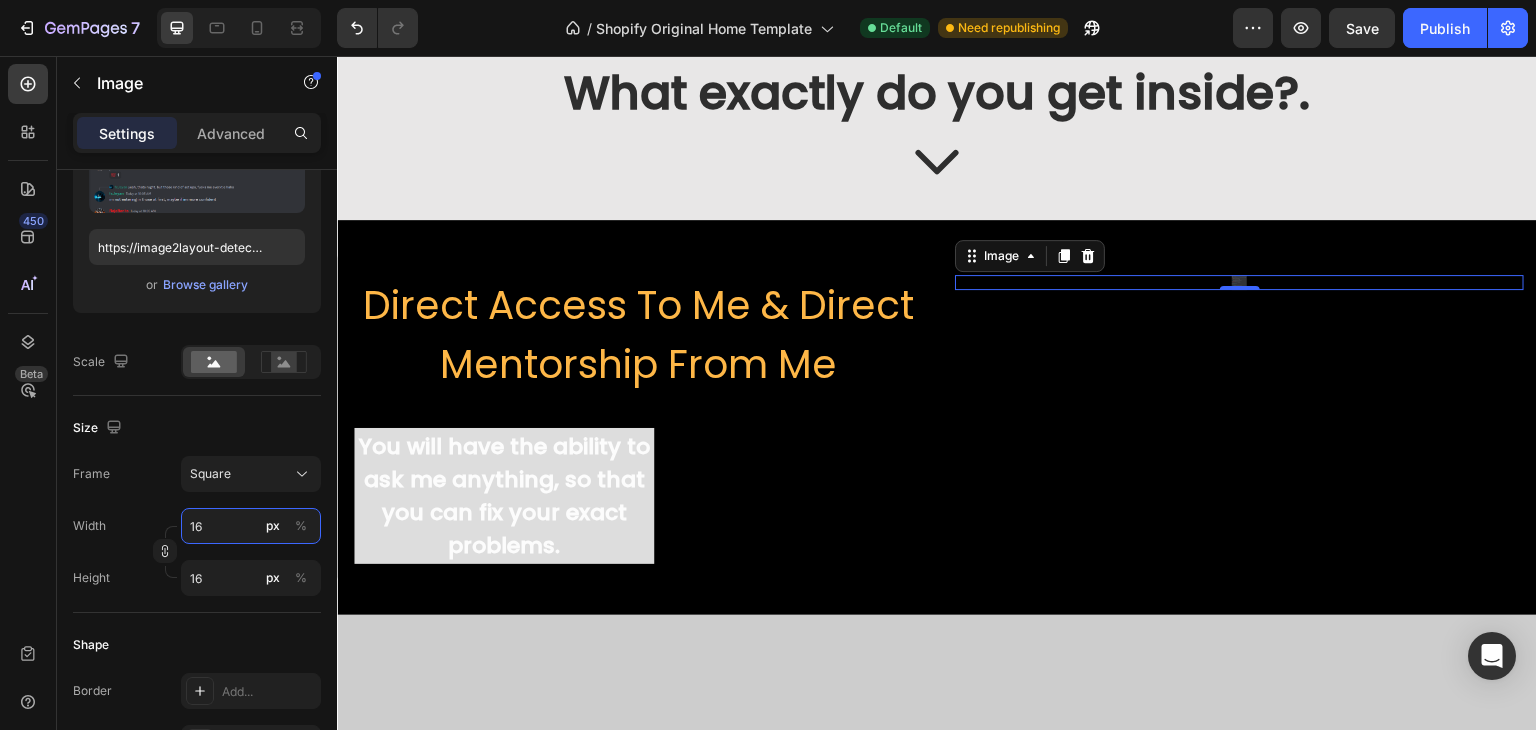 type on "17" 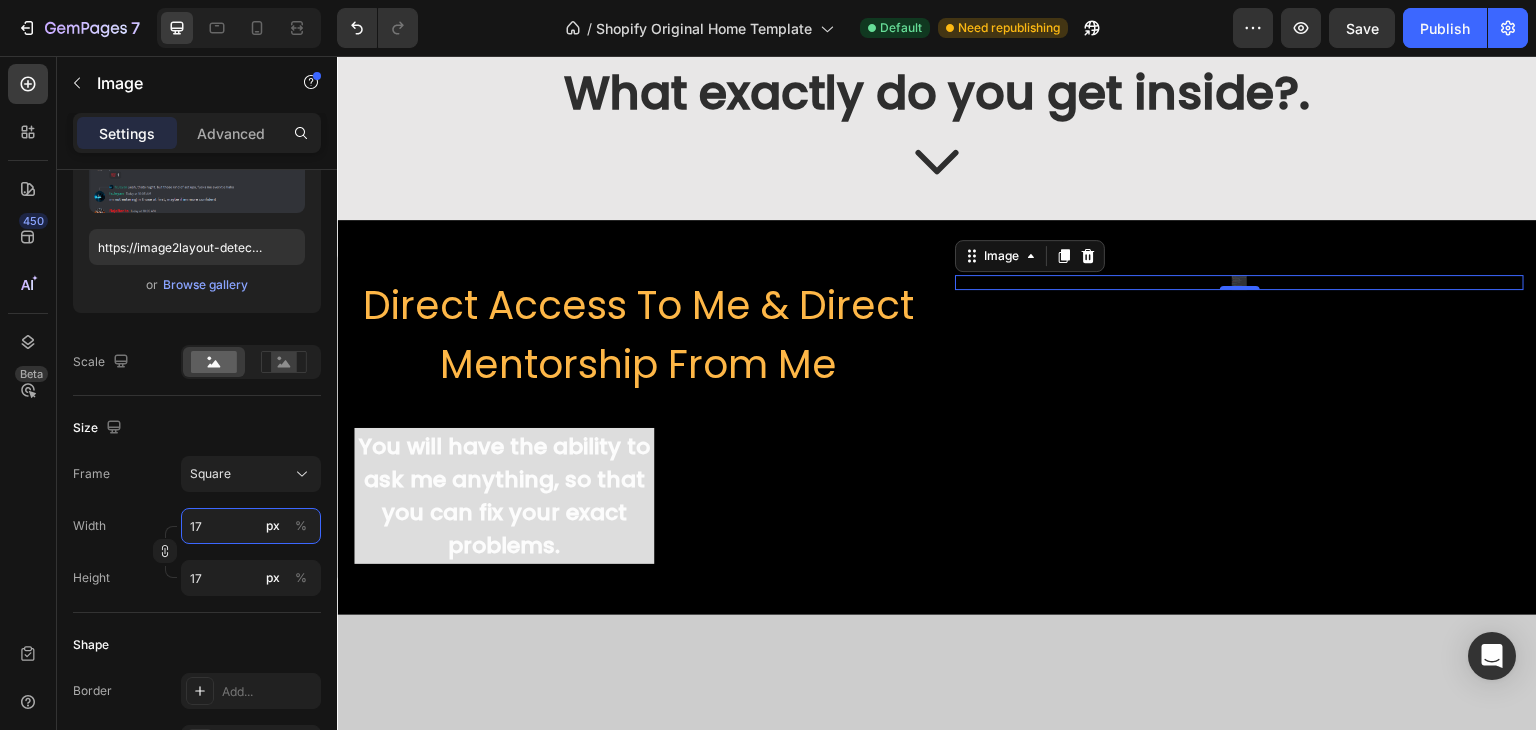 type on "18" 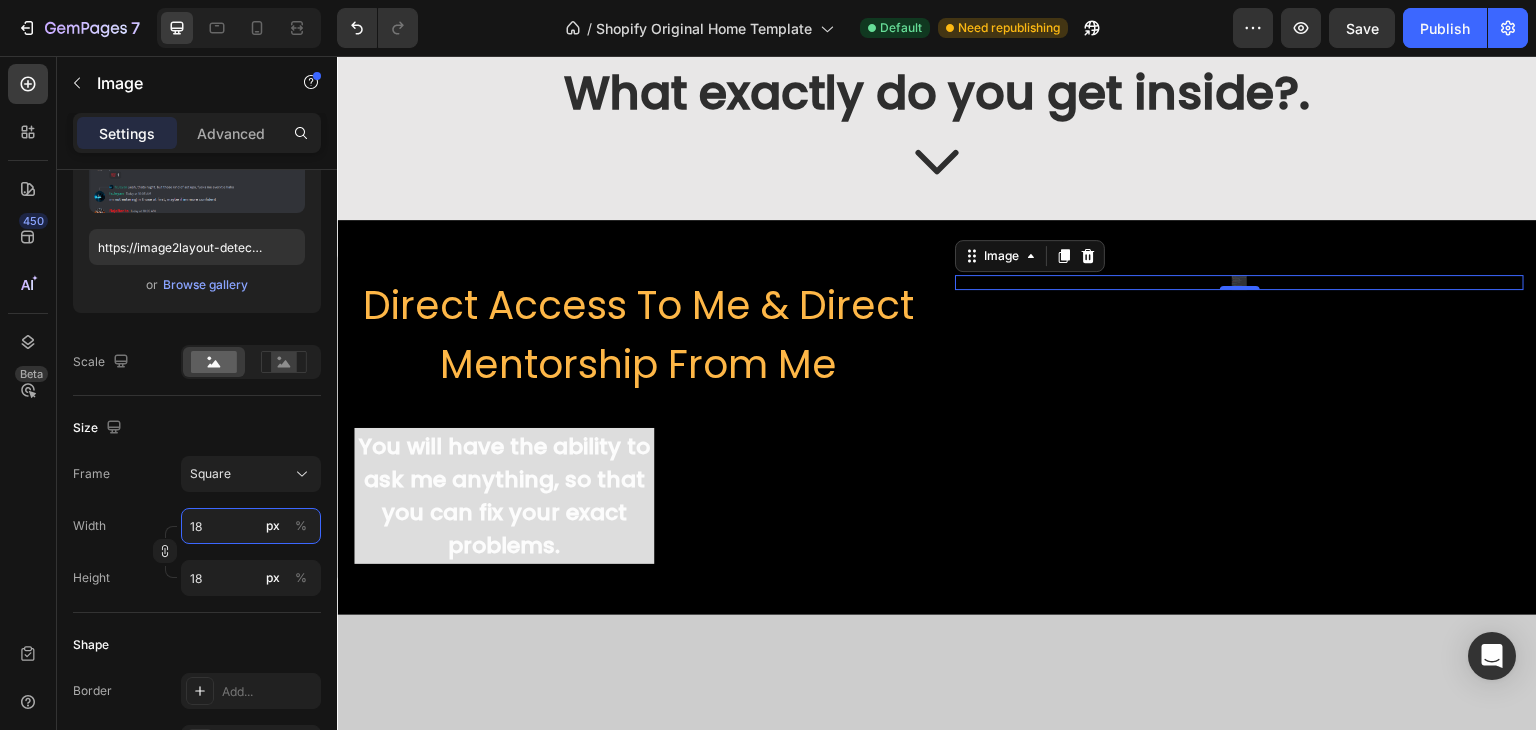 type on "19" 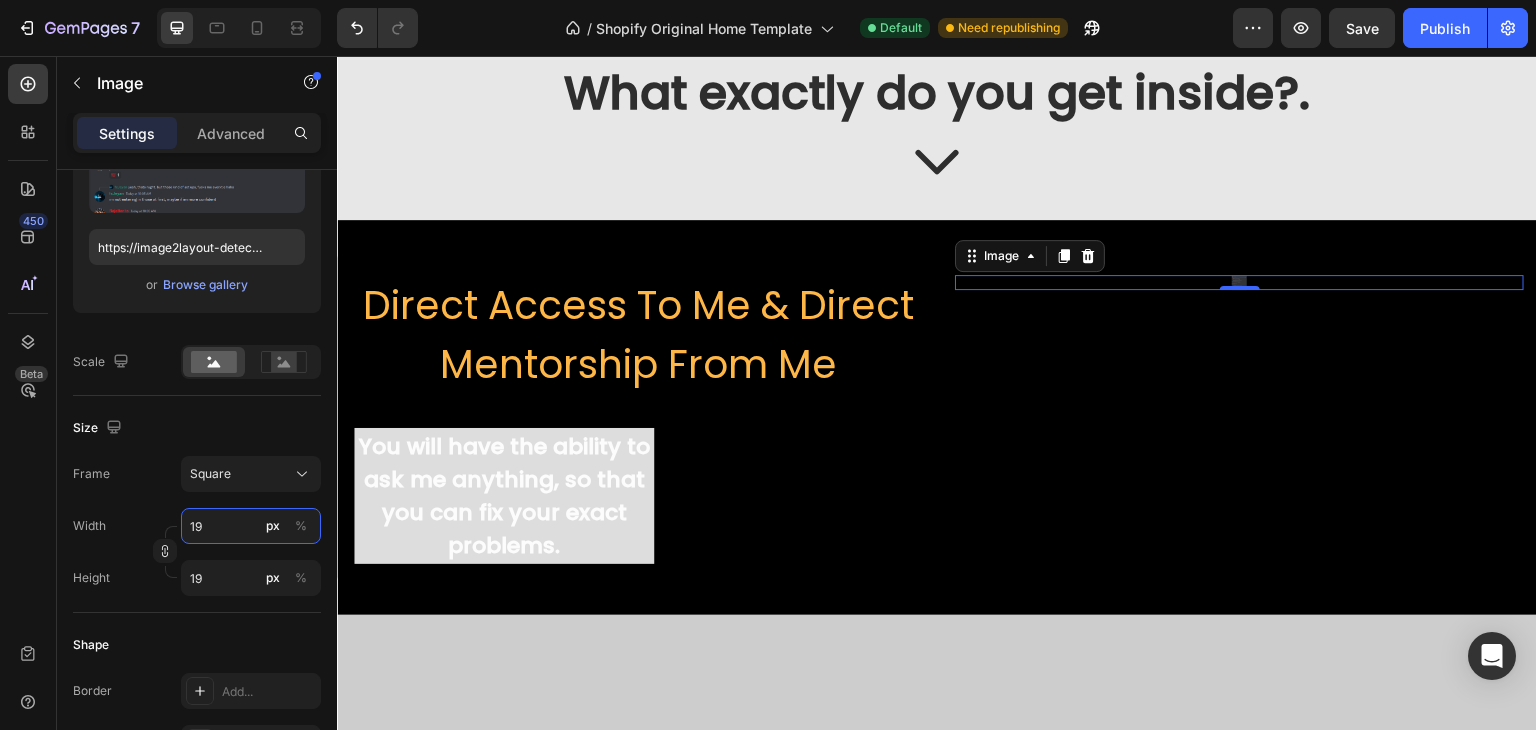 type on "20" 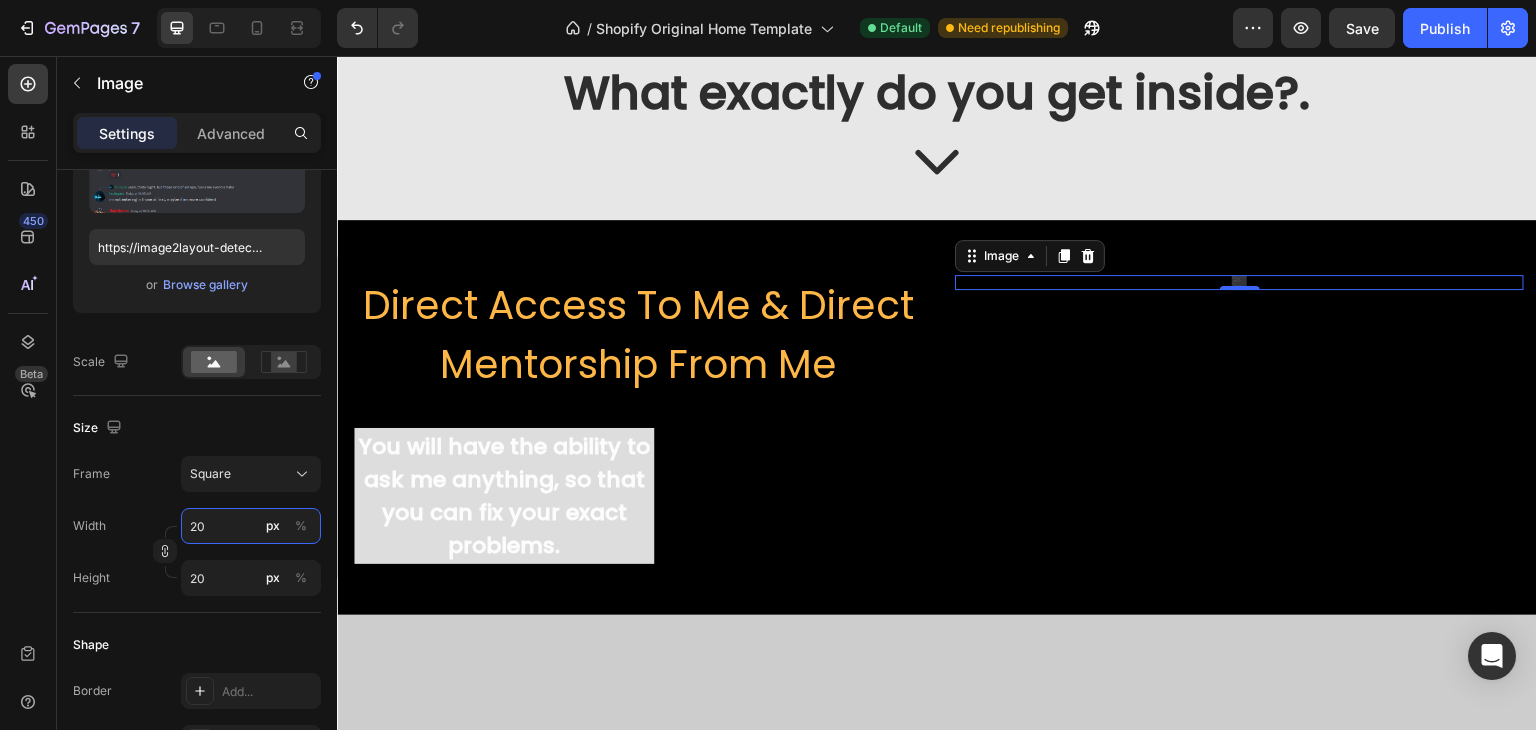 type on "21" 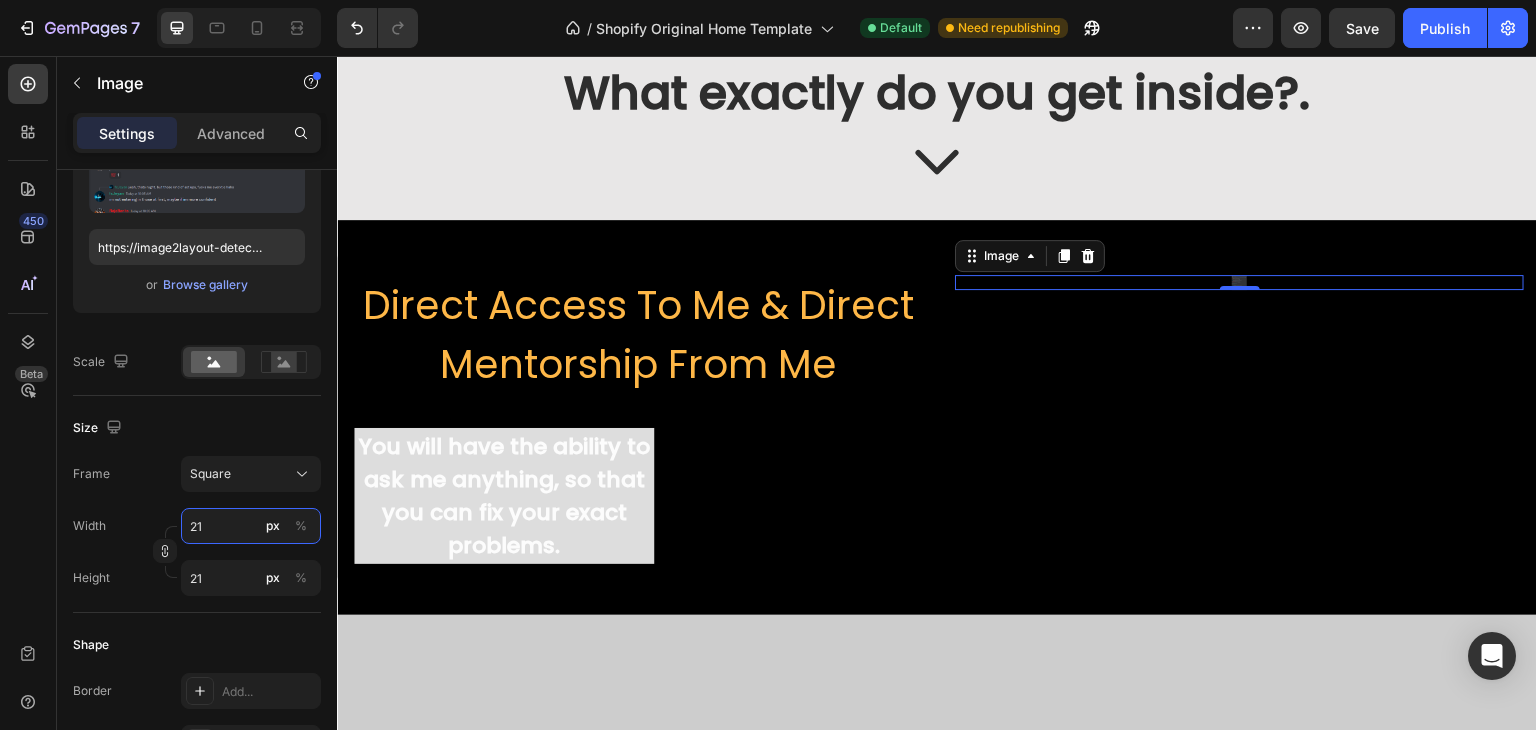 type on "22" 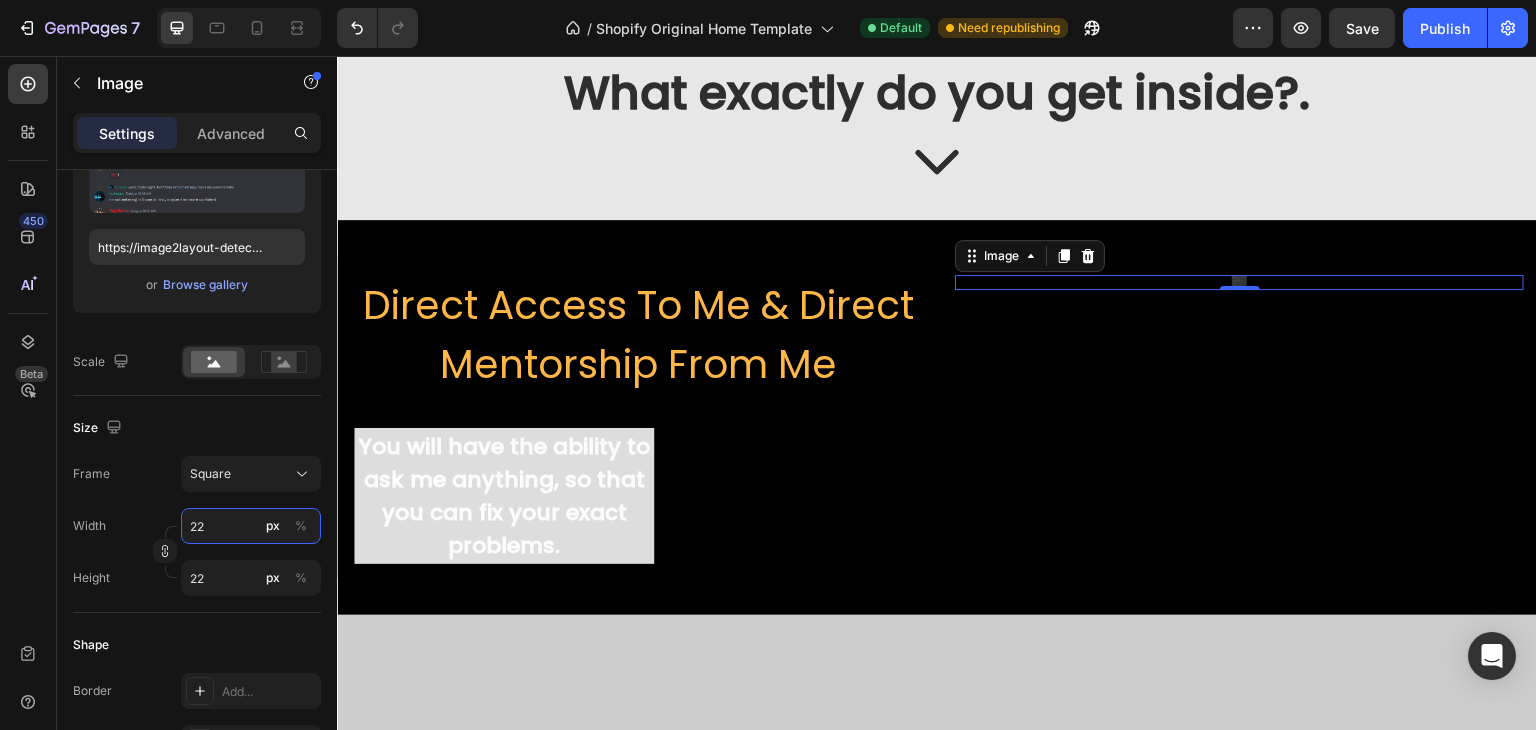 type on "23" 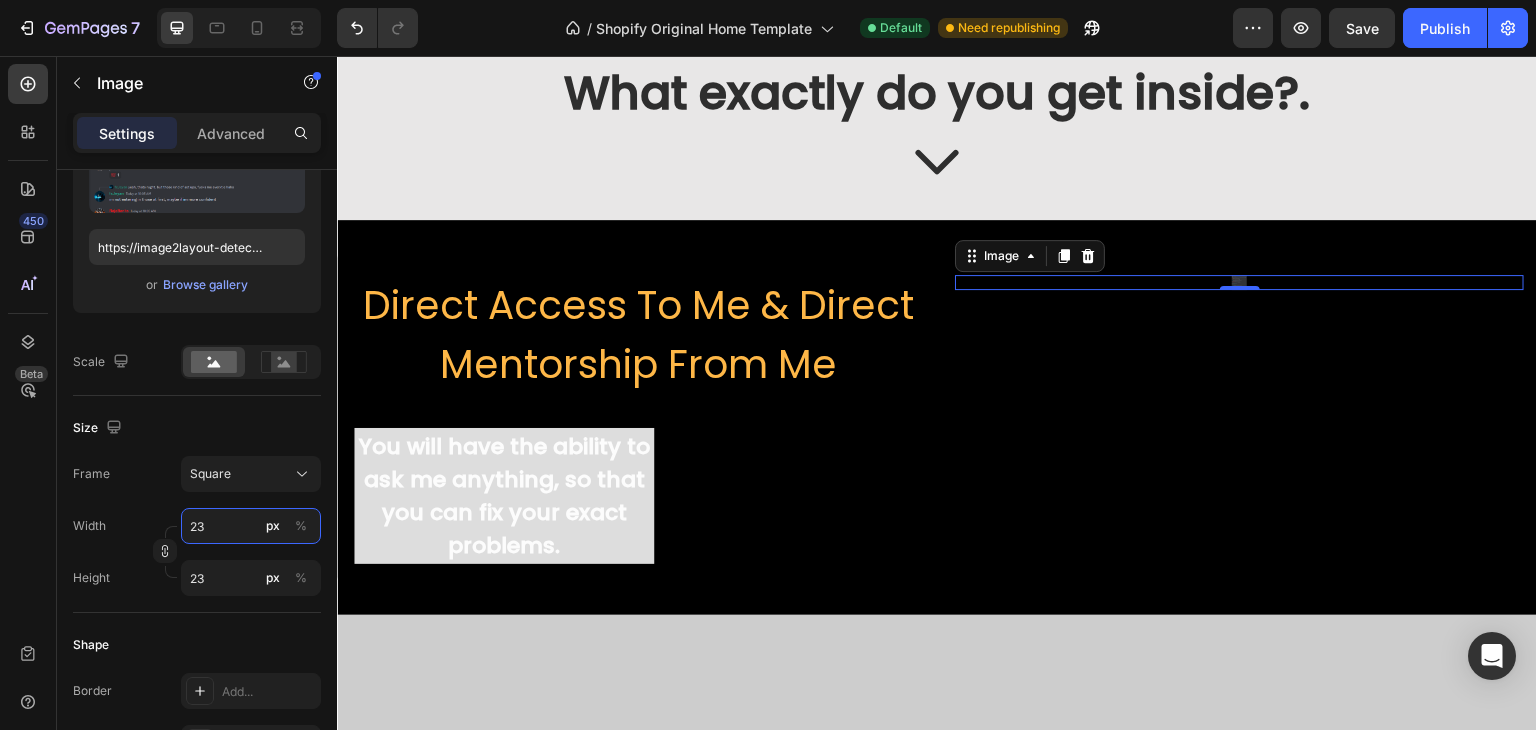 type on "24" 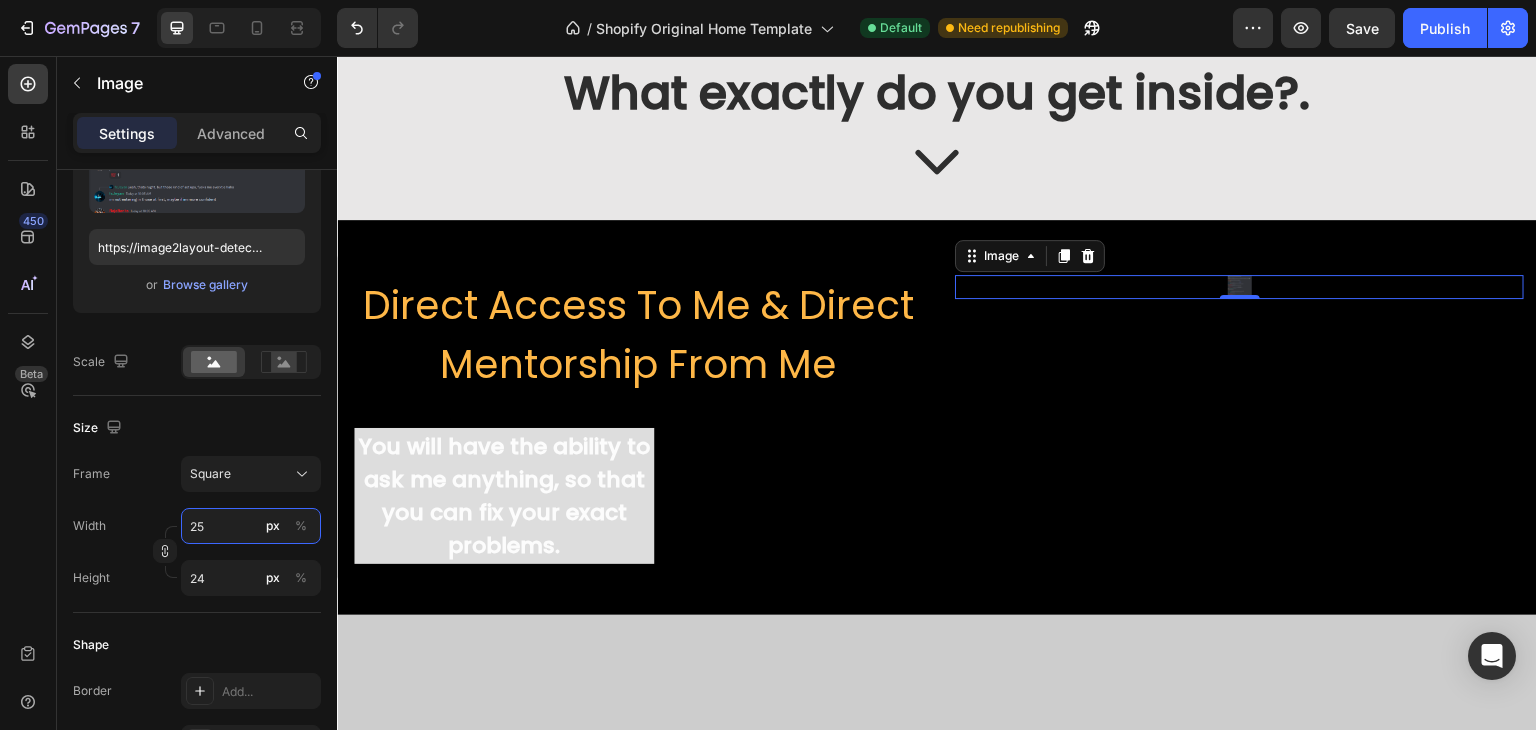 type on "26" 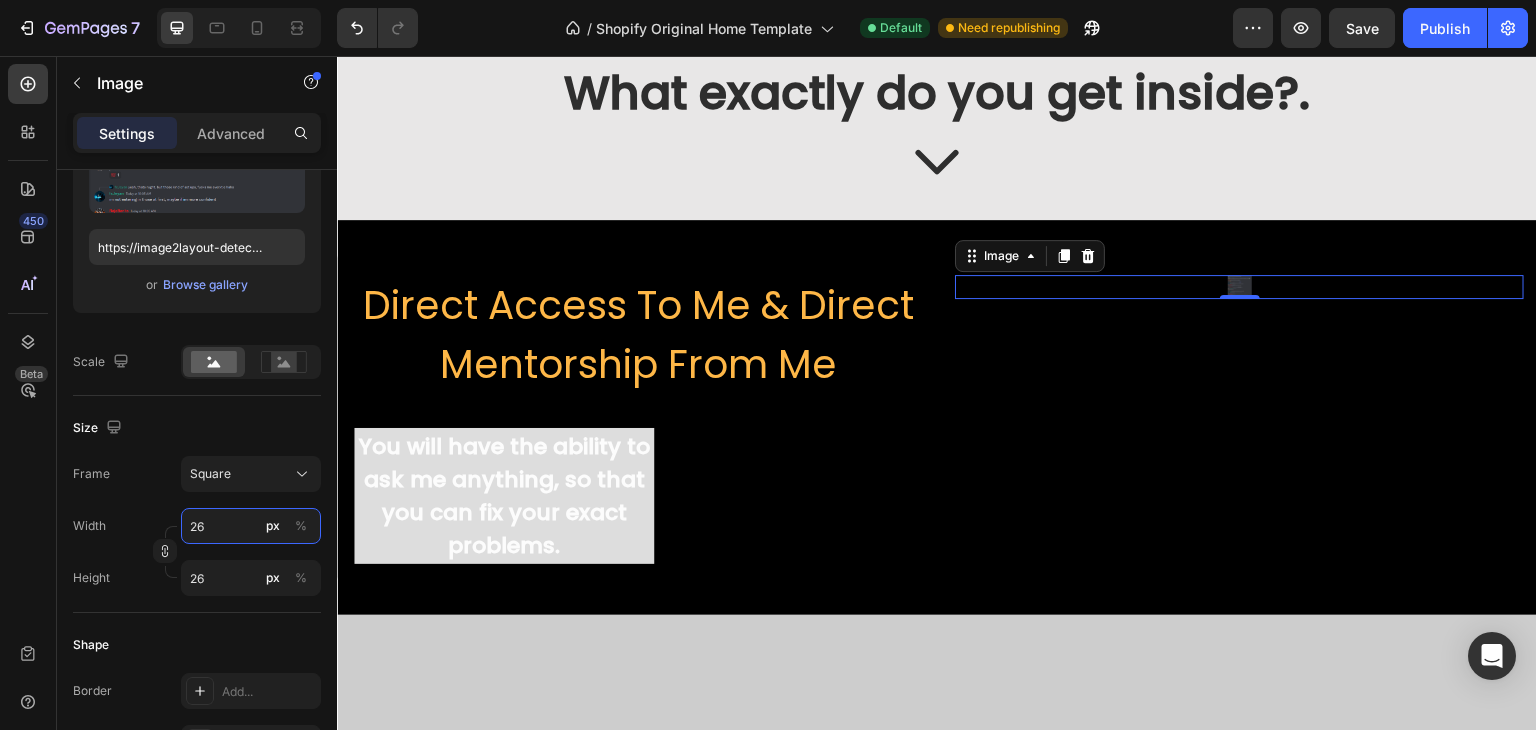 type on "27" 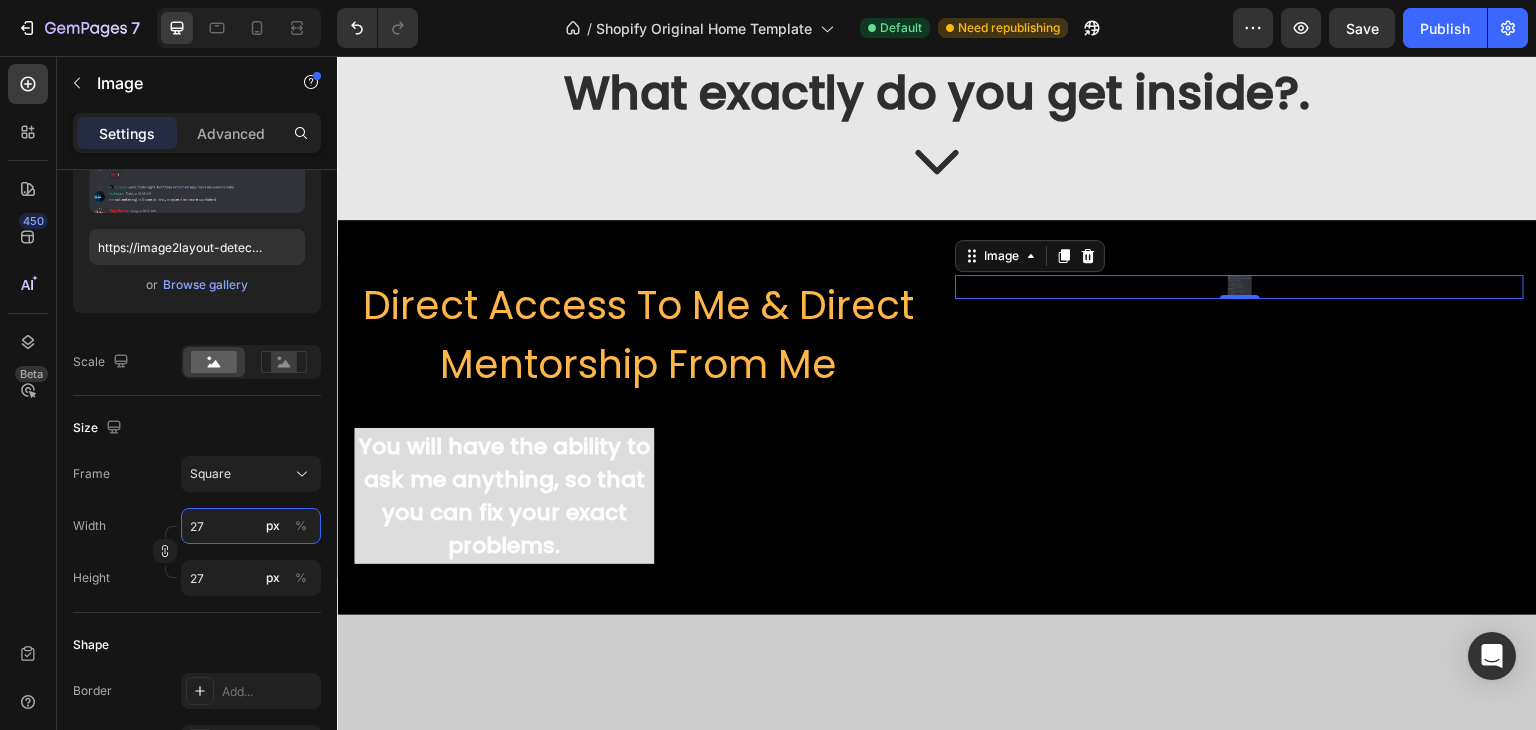 type on "28" 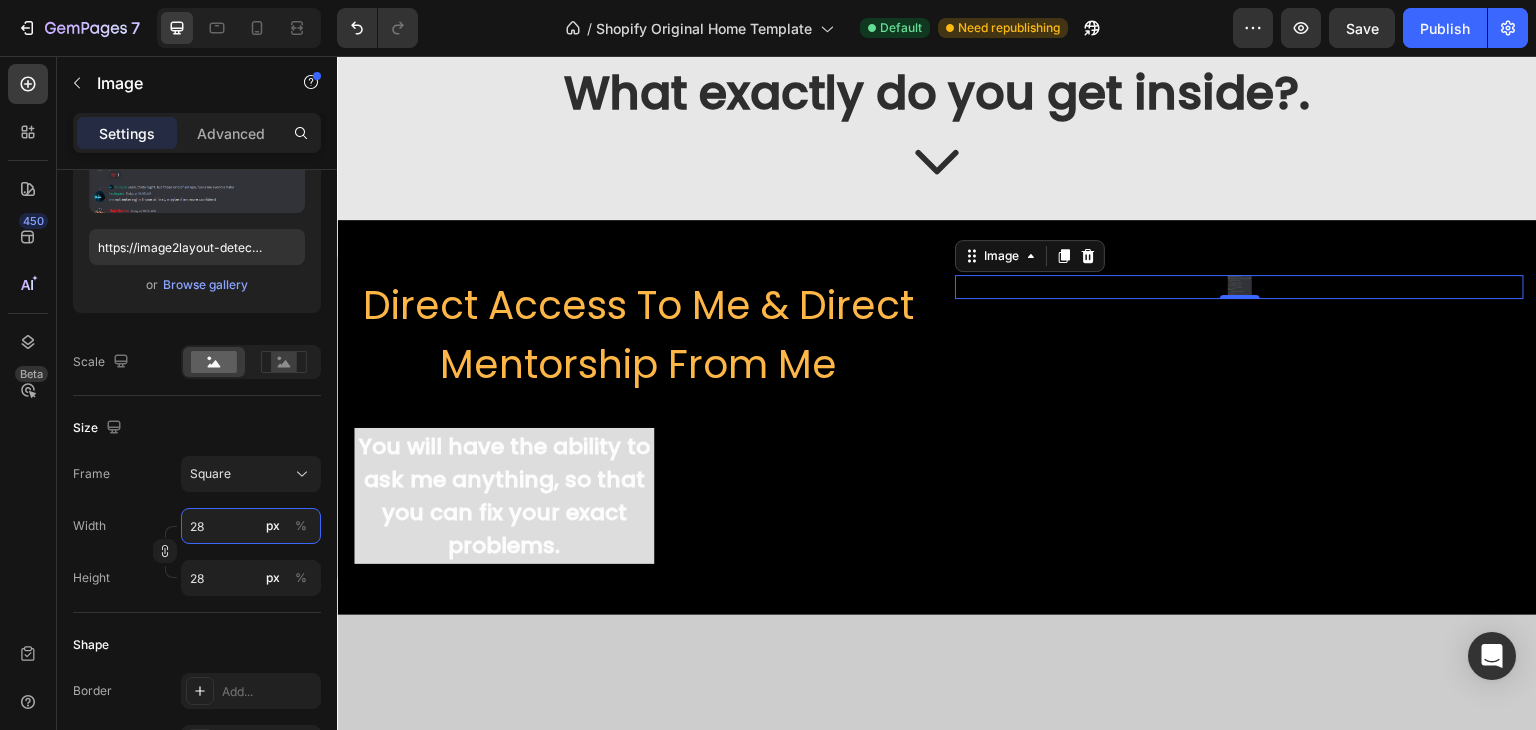 type on "29" 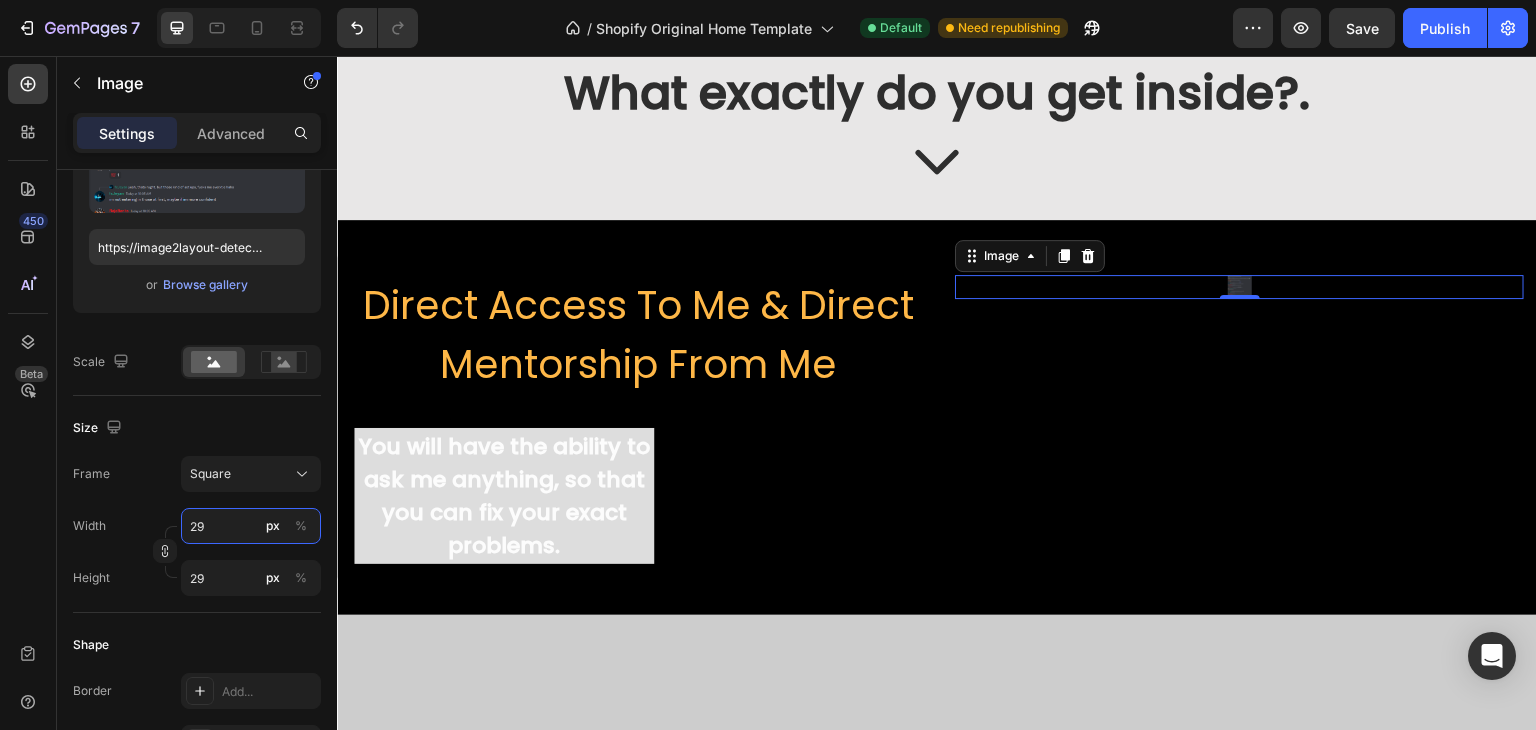 type on "30" 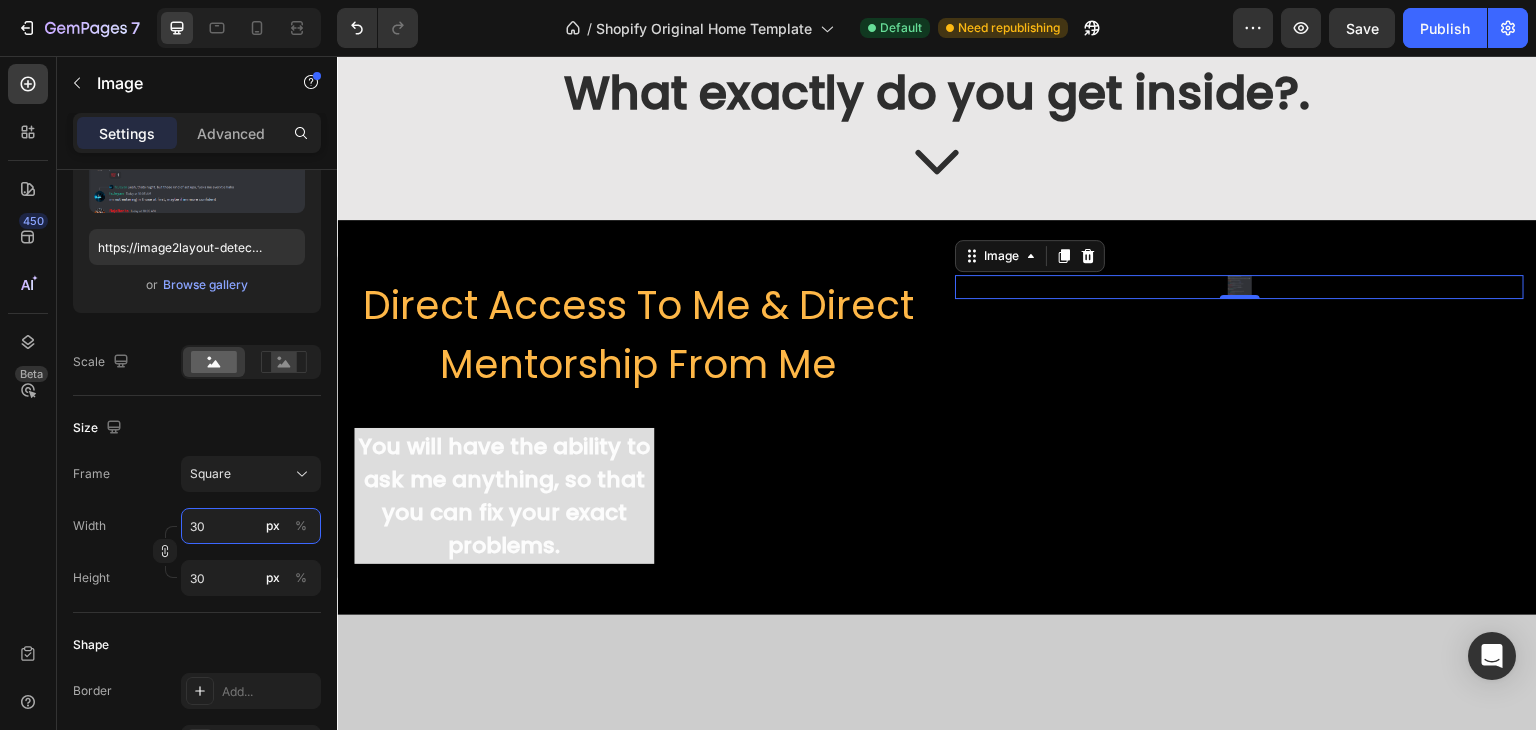 type on "31" 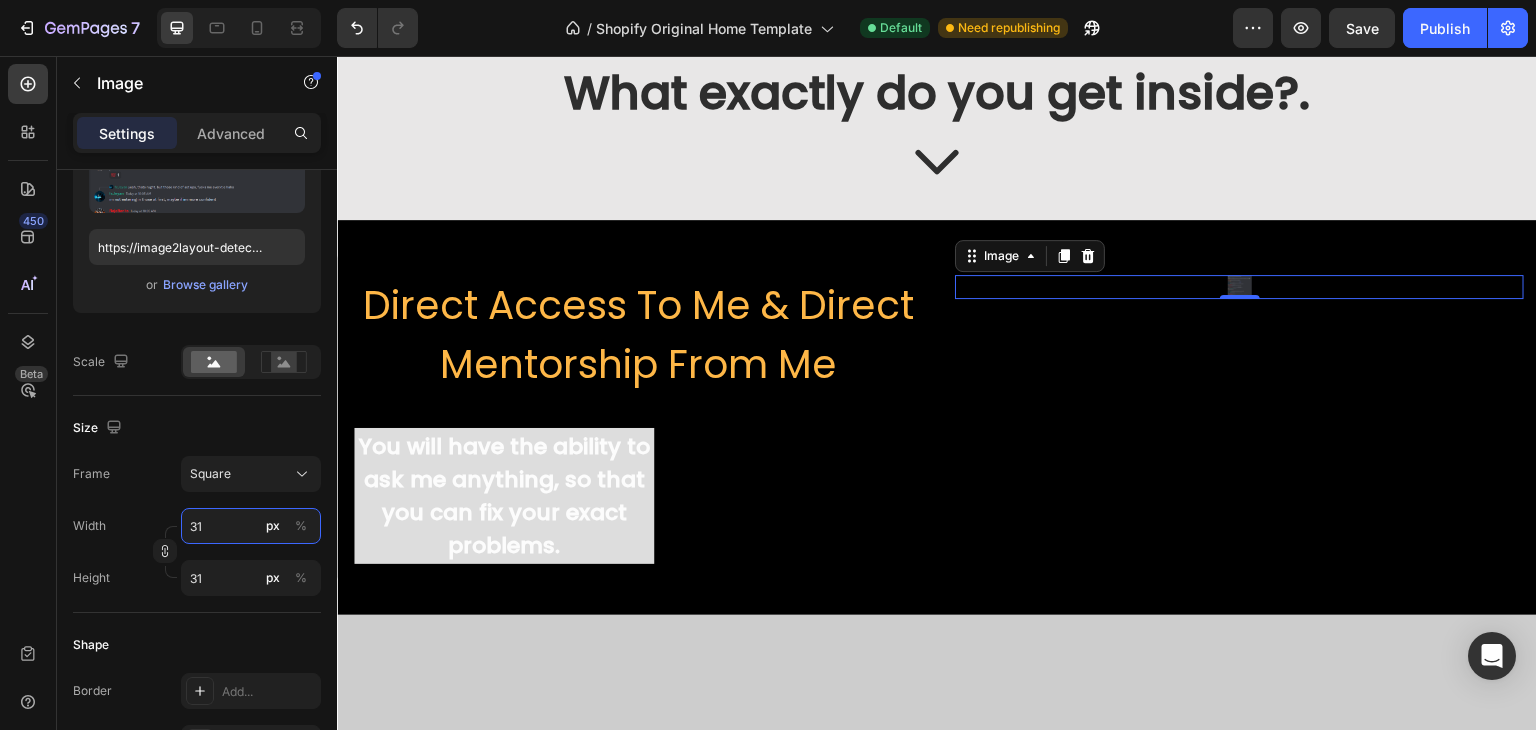 type on "32" 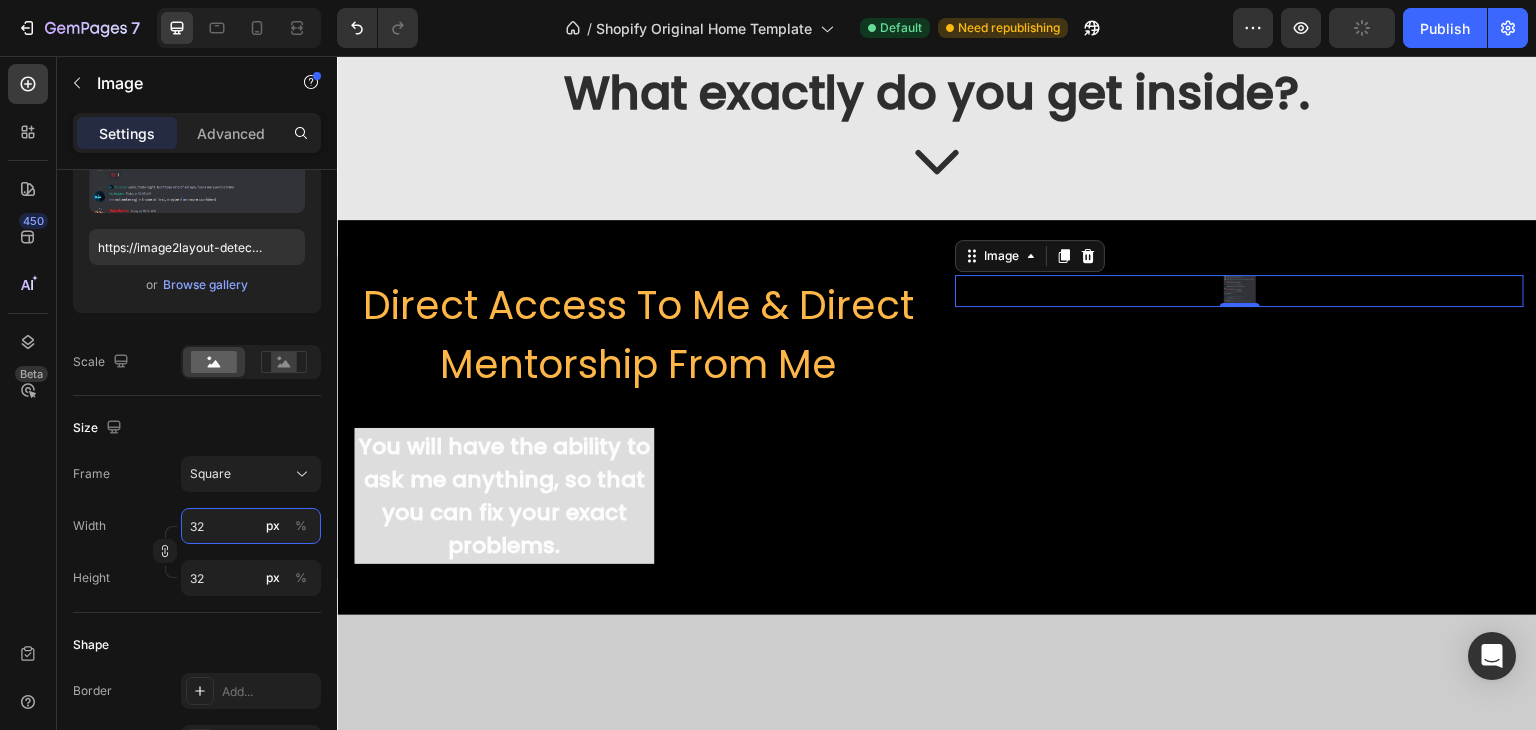 type on "33" 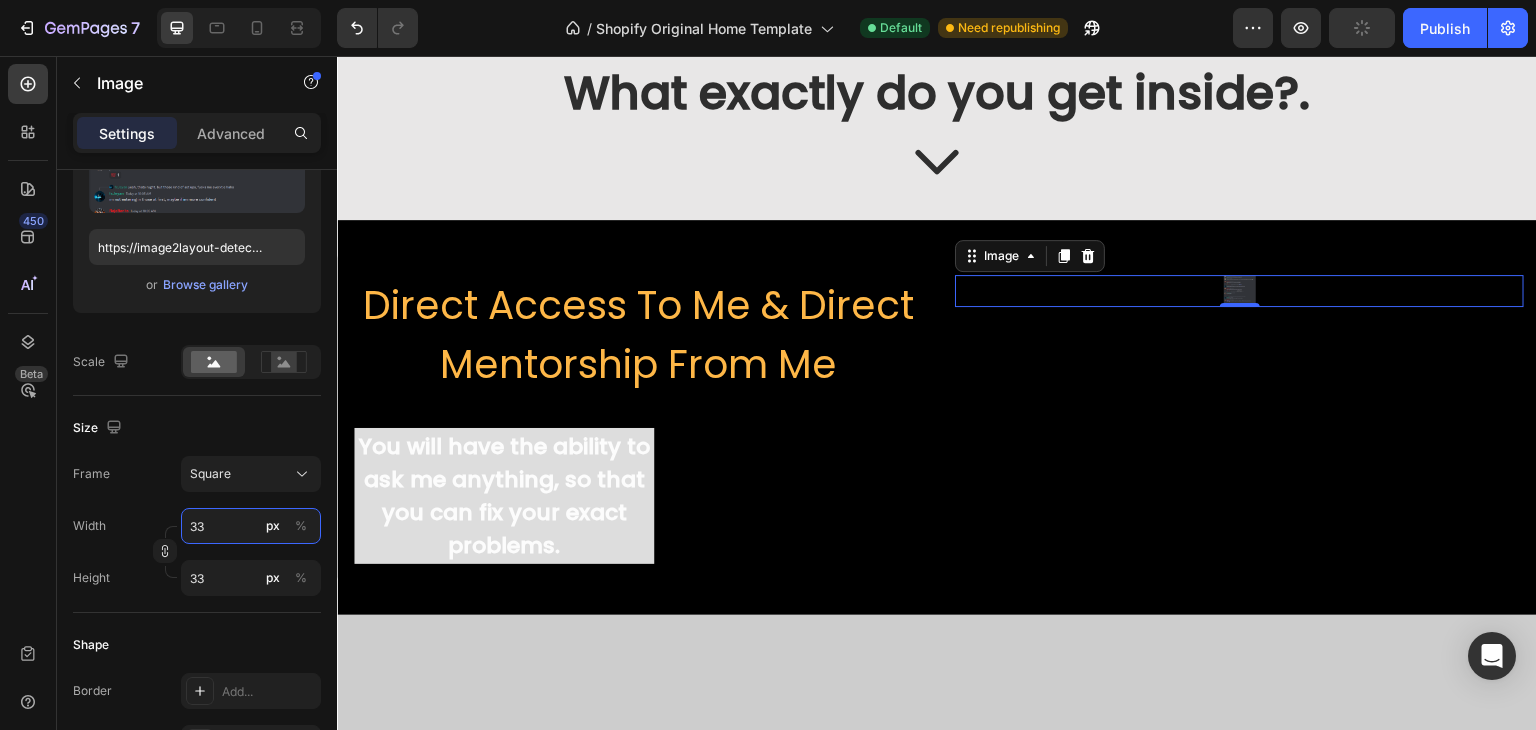 type on "34" 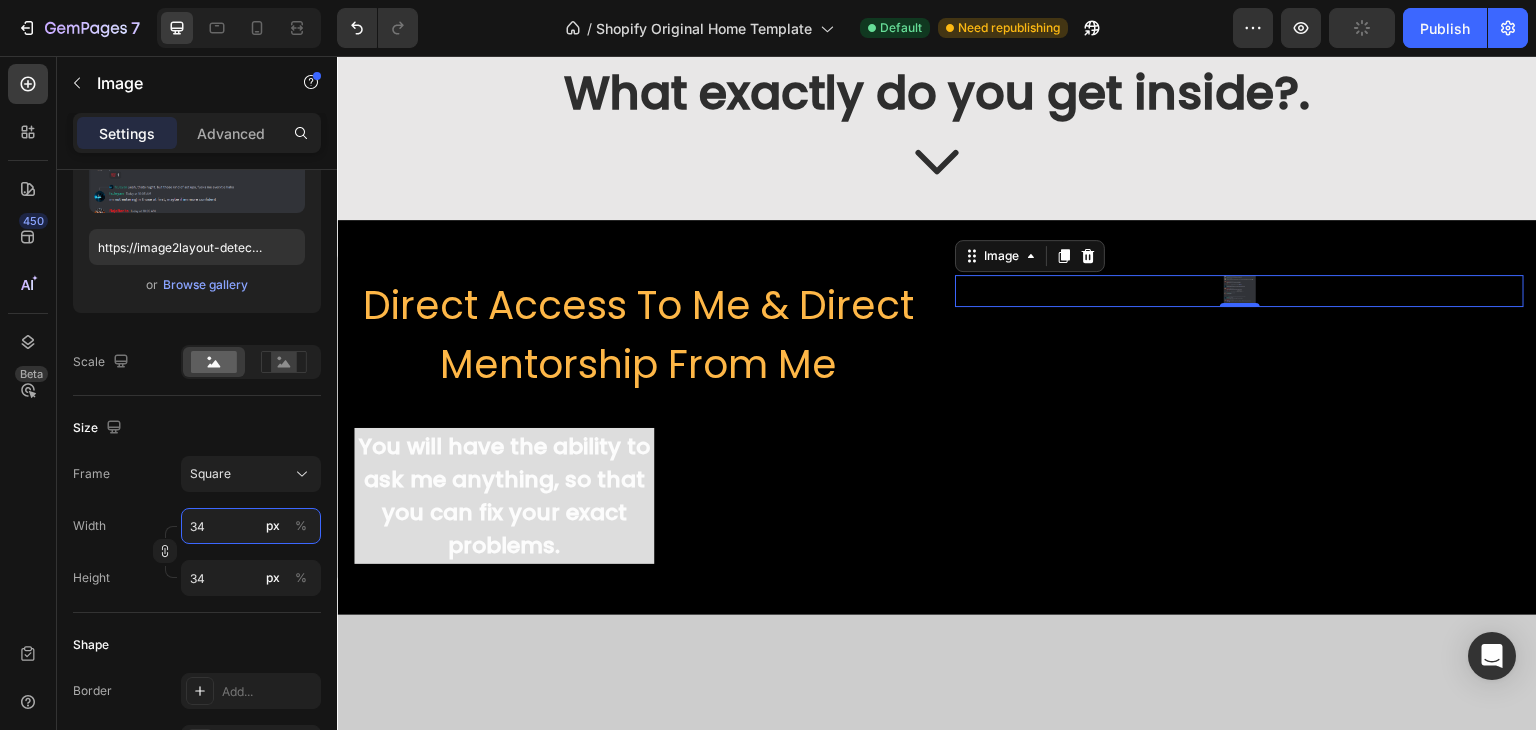 type on "35" 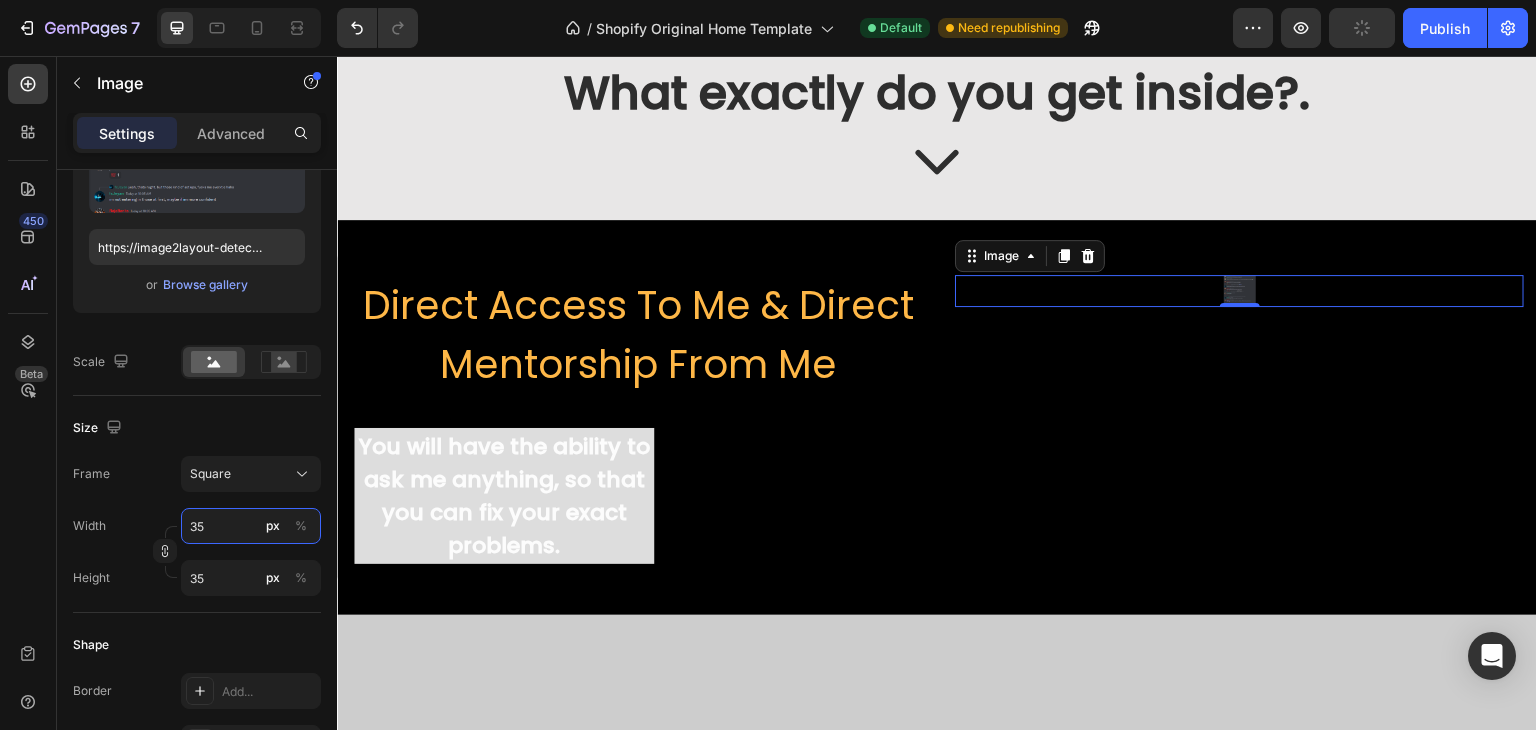 type on "36" 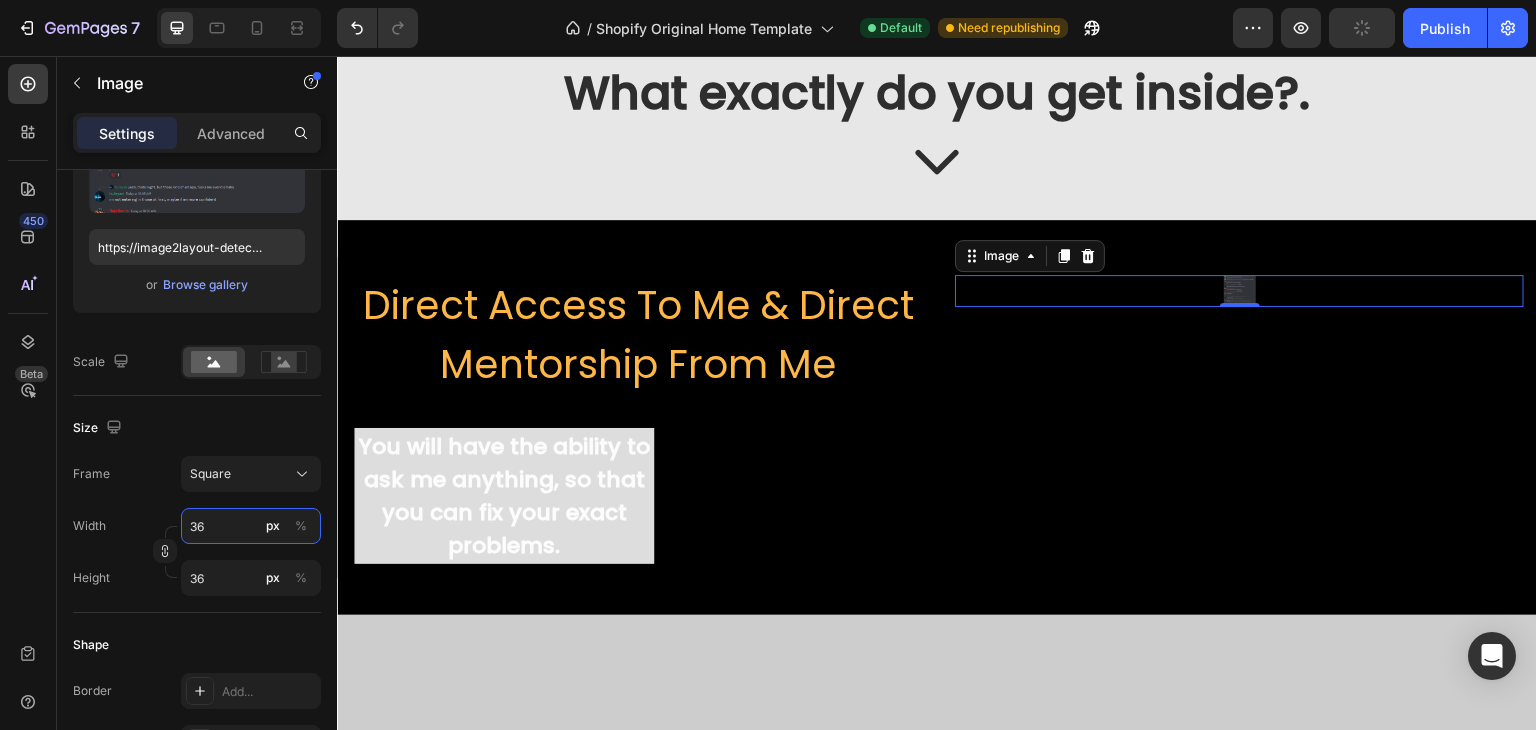 type on "37" 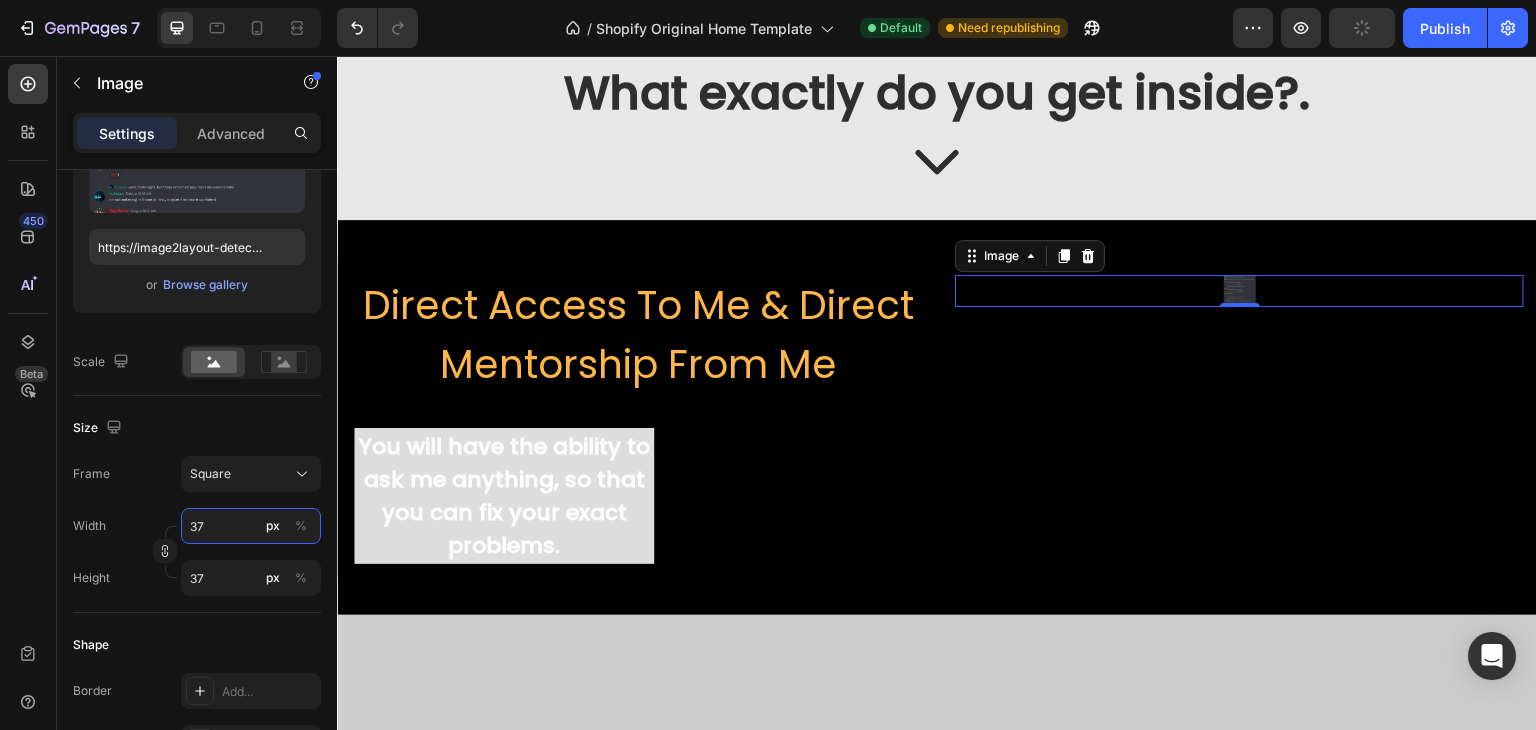 type on "38" 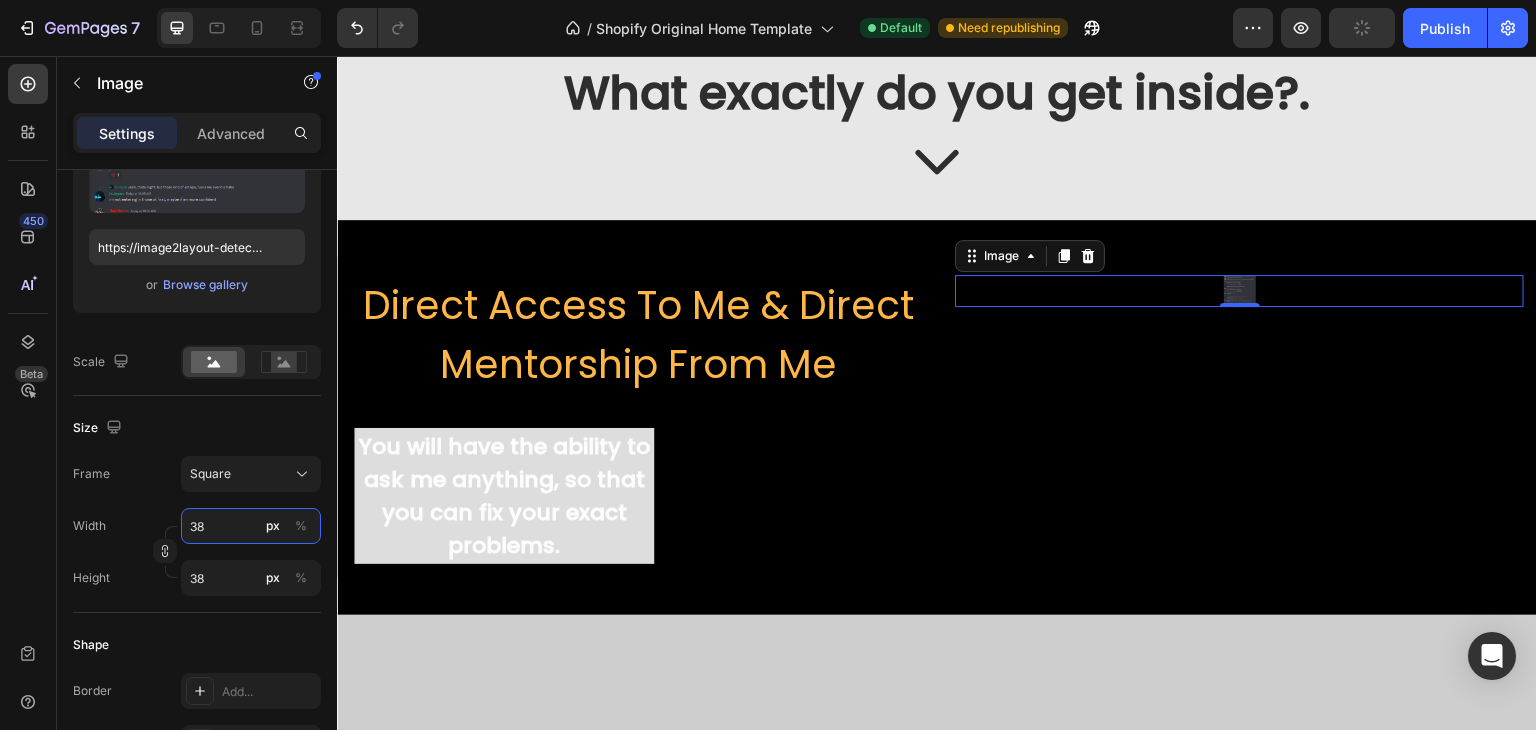 type on "39" 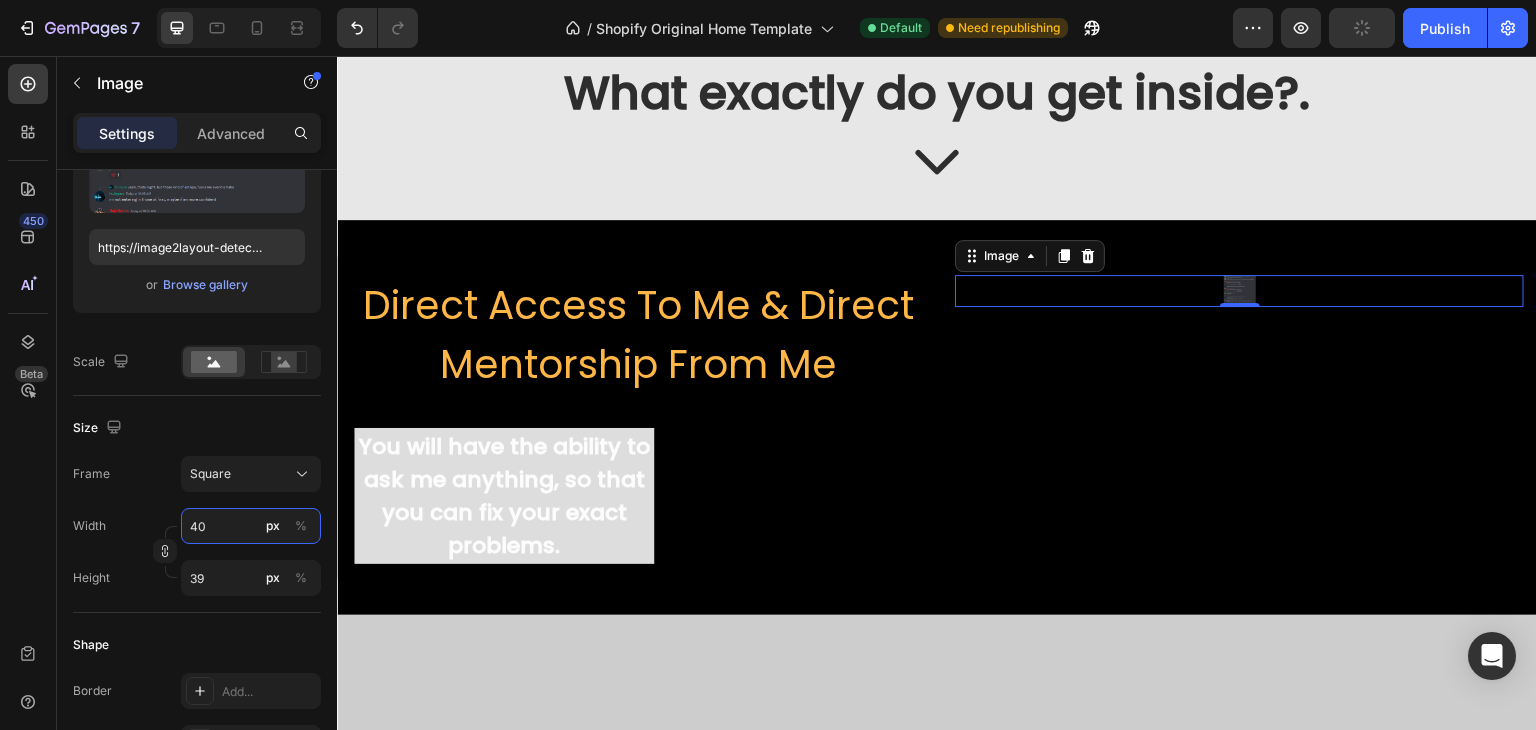 type on "41" 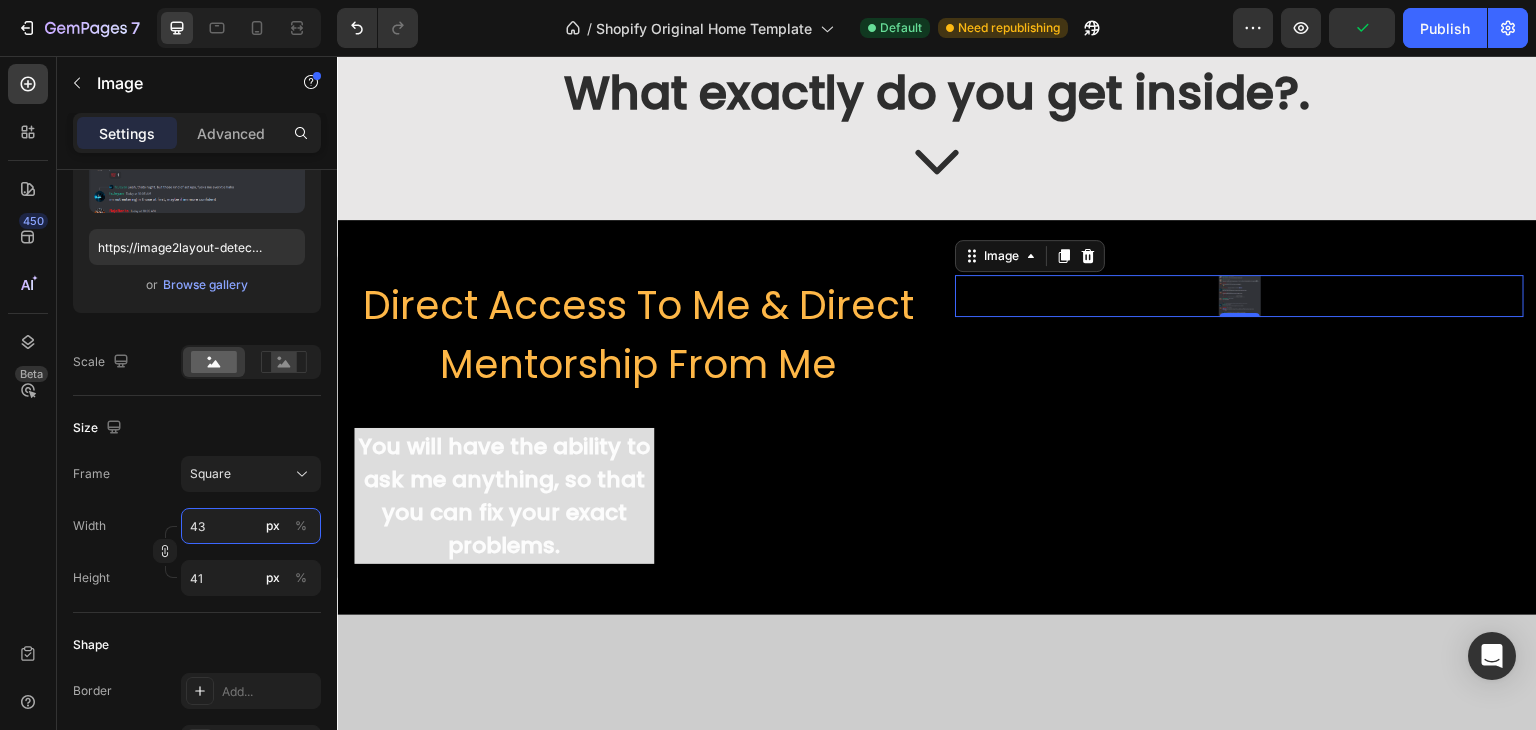type on "44" 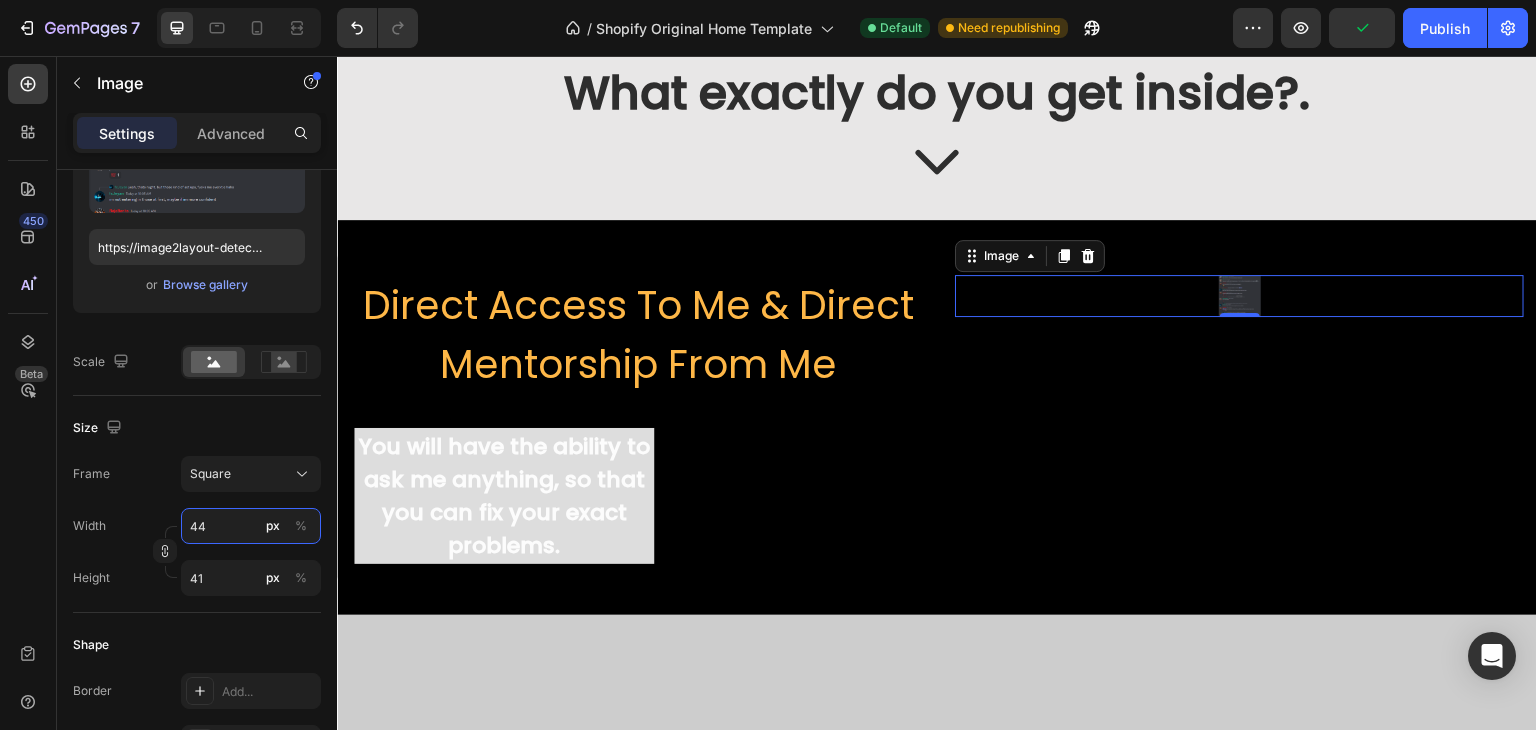 type on "44" 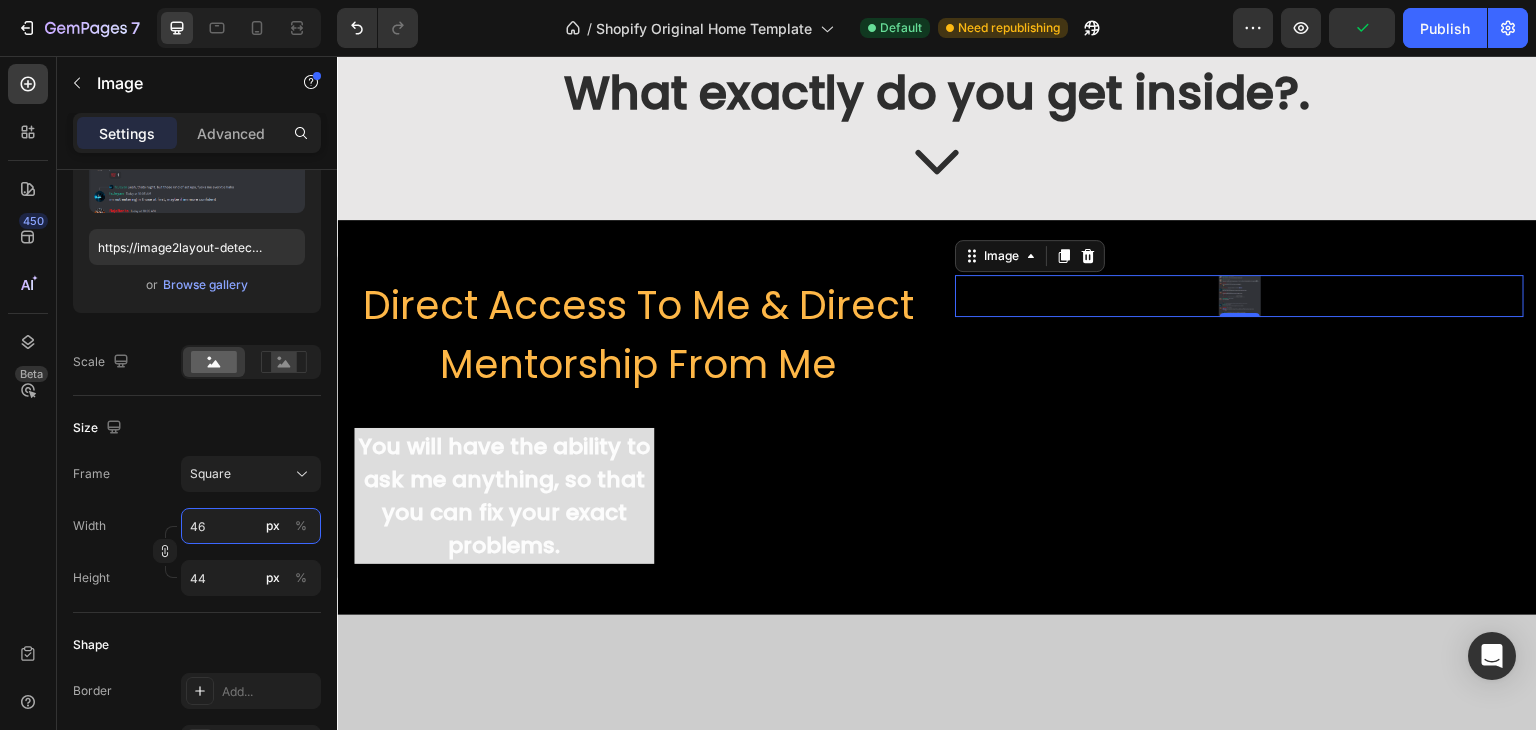 type on "47" 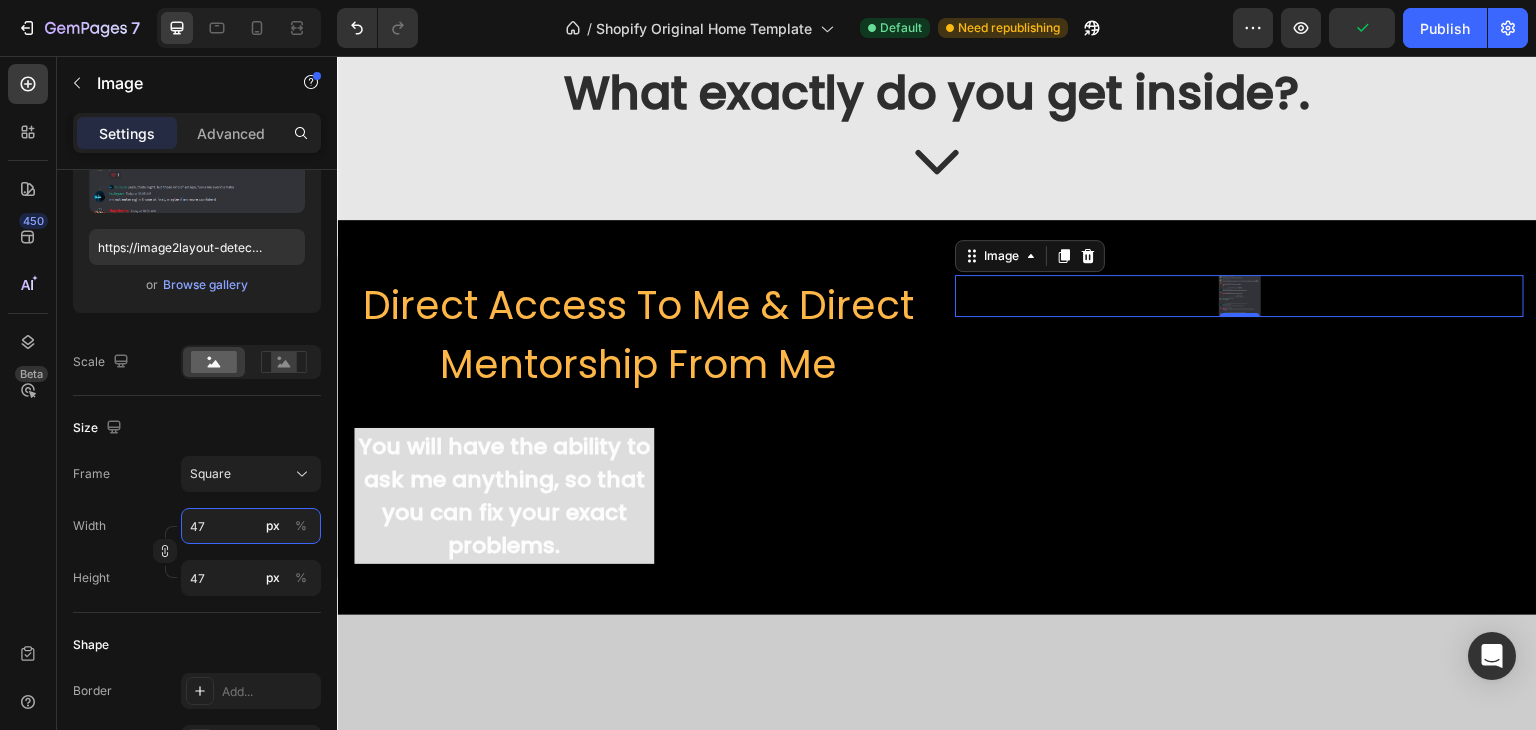 type on "48" 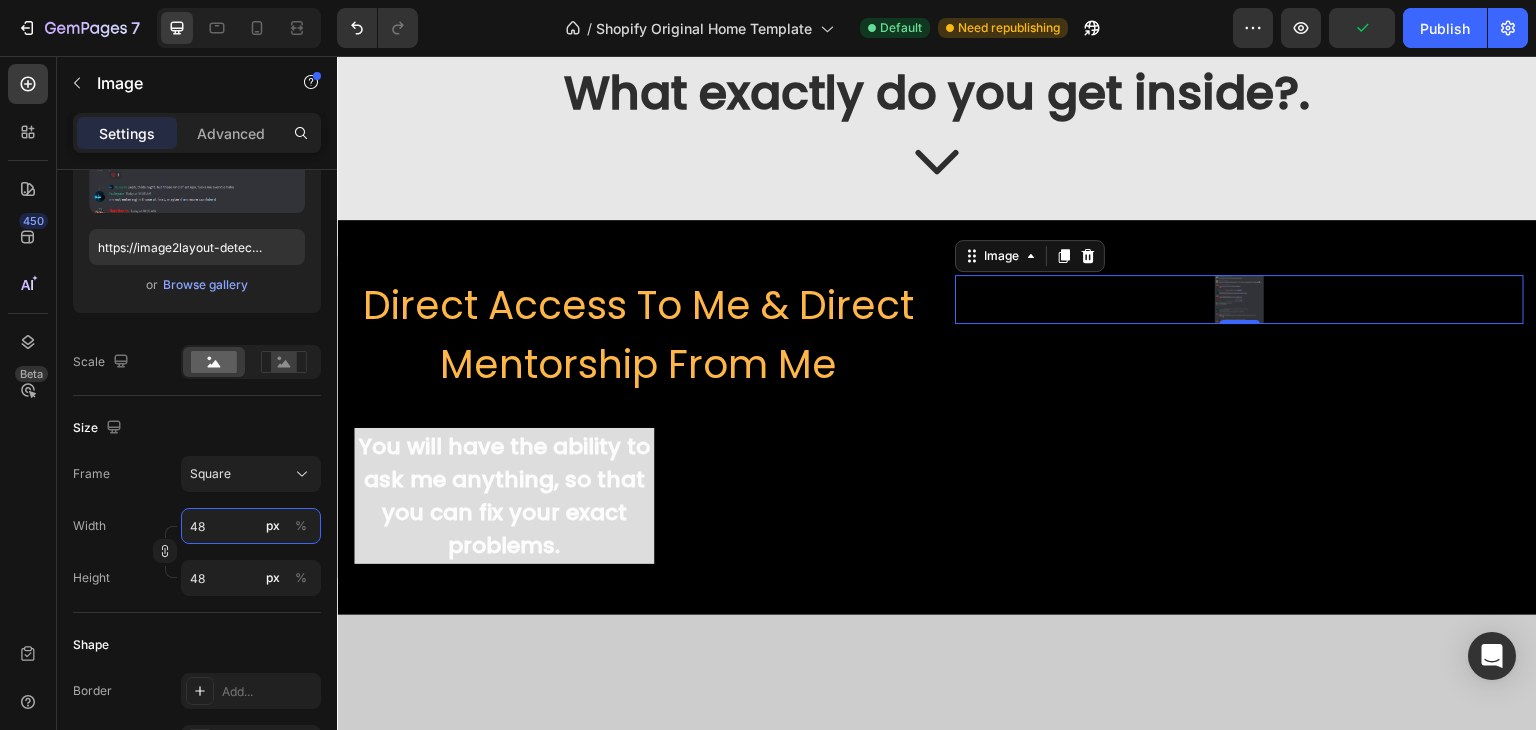 type on "49" 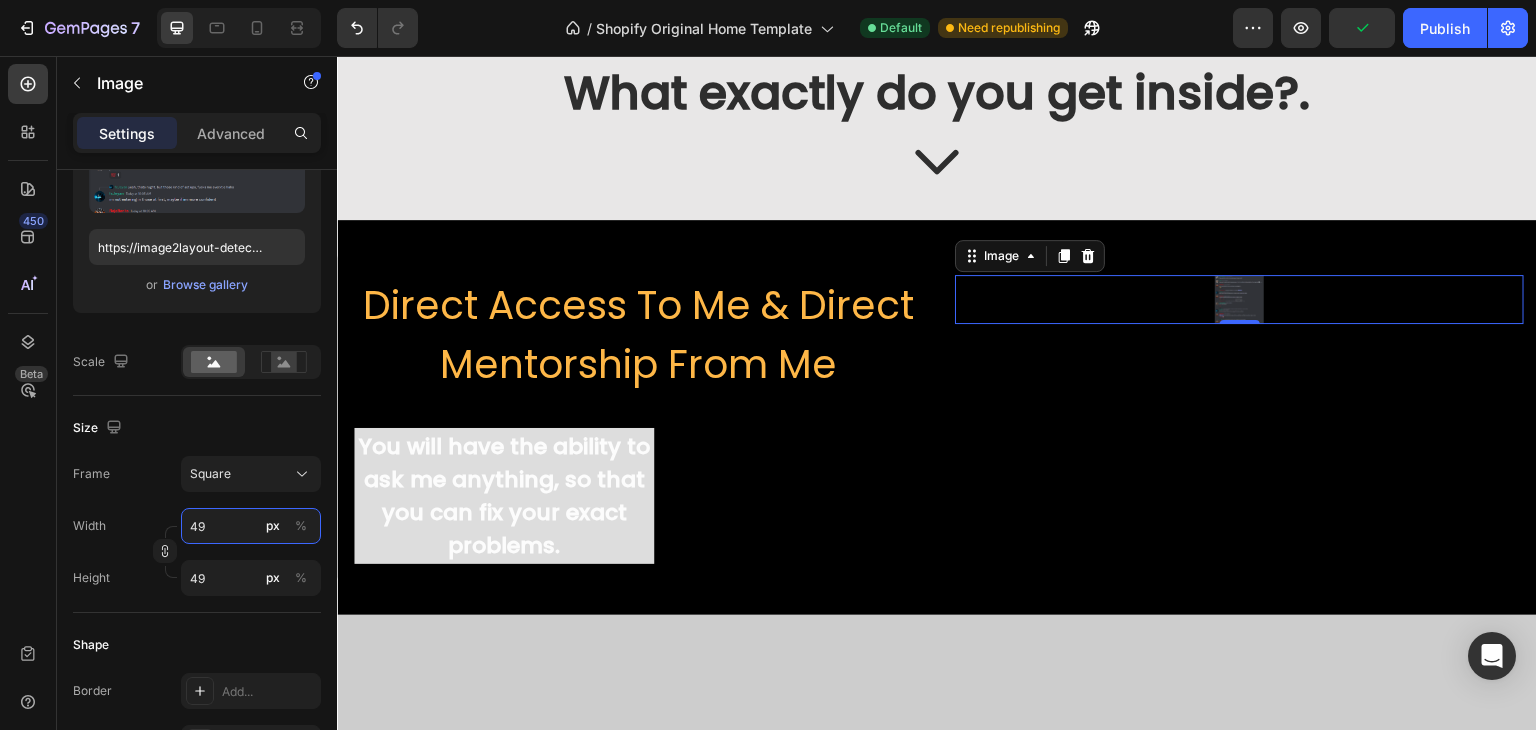 type on "50" 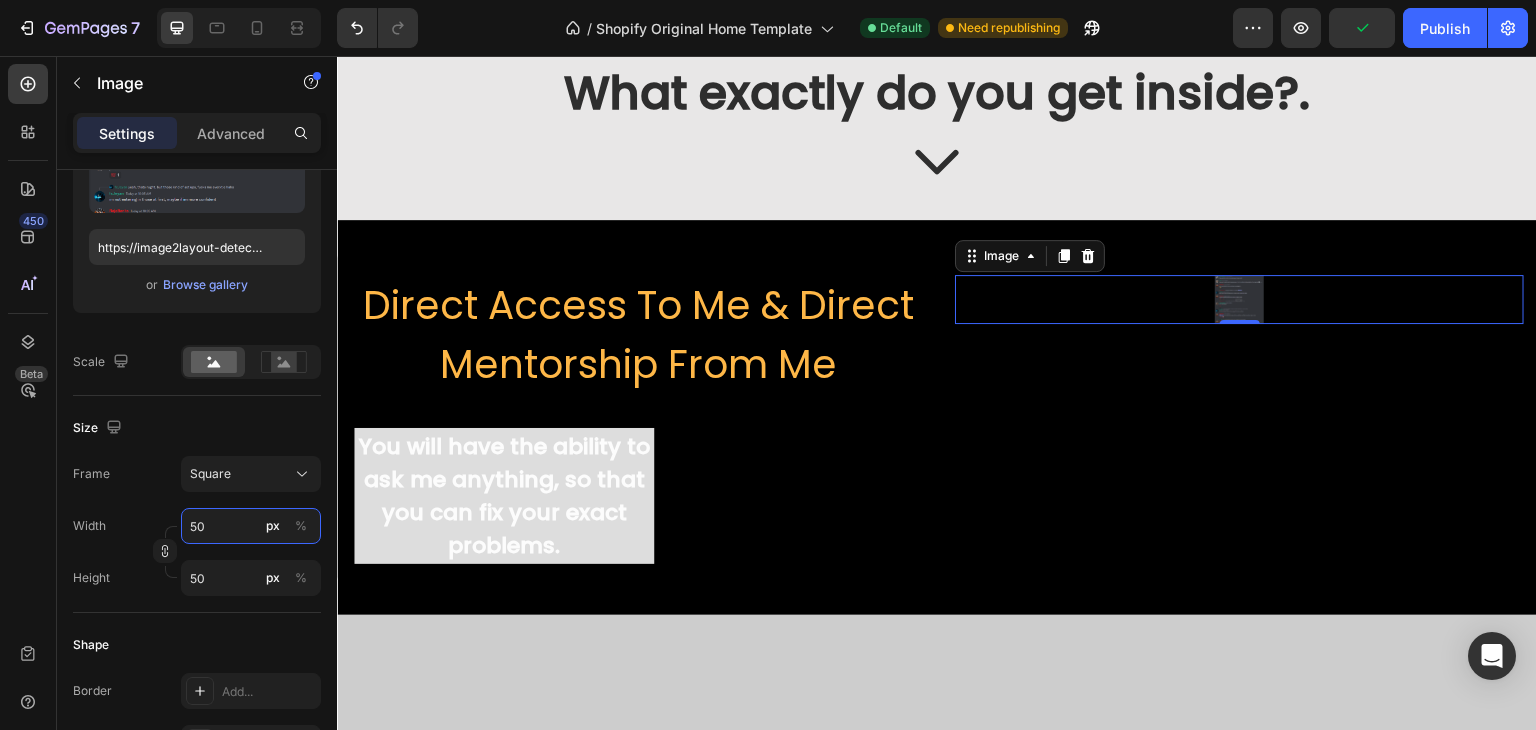 type on "51" 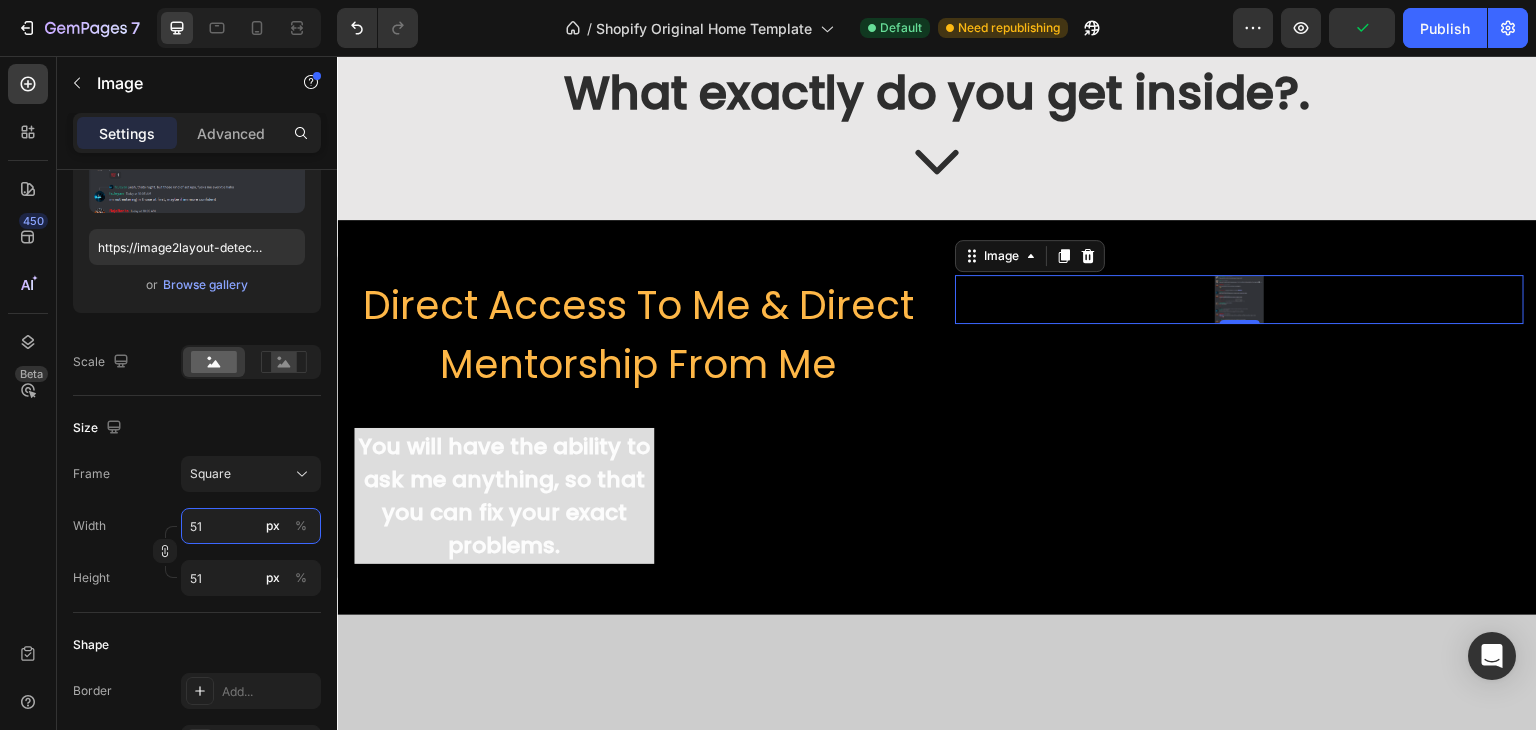 type on "52" 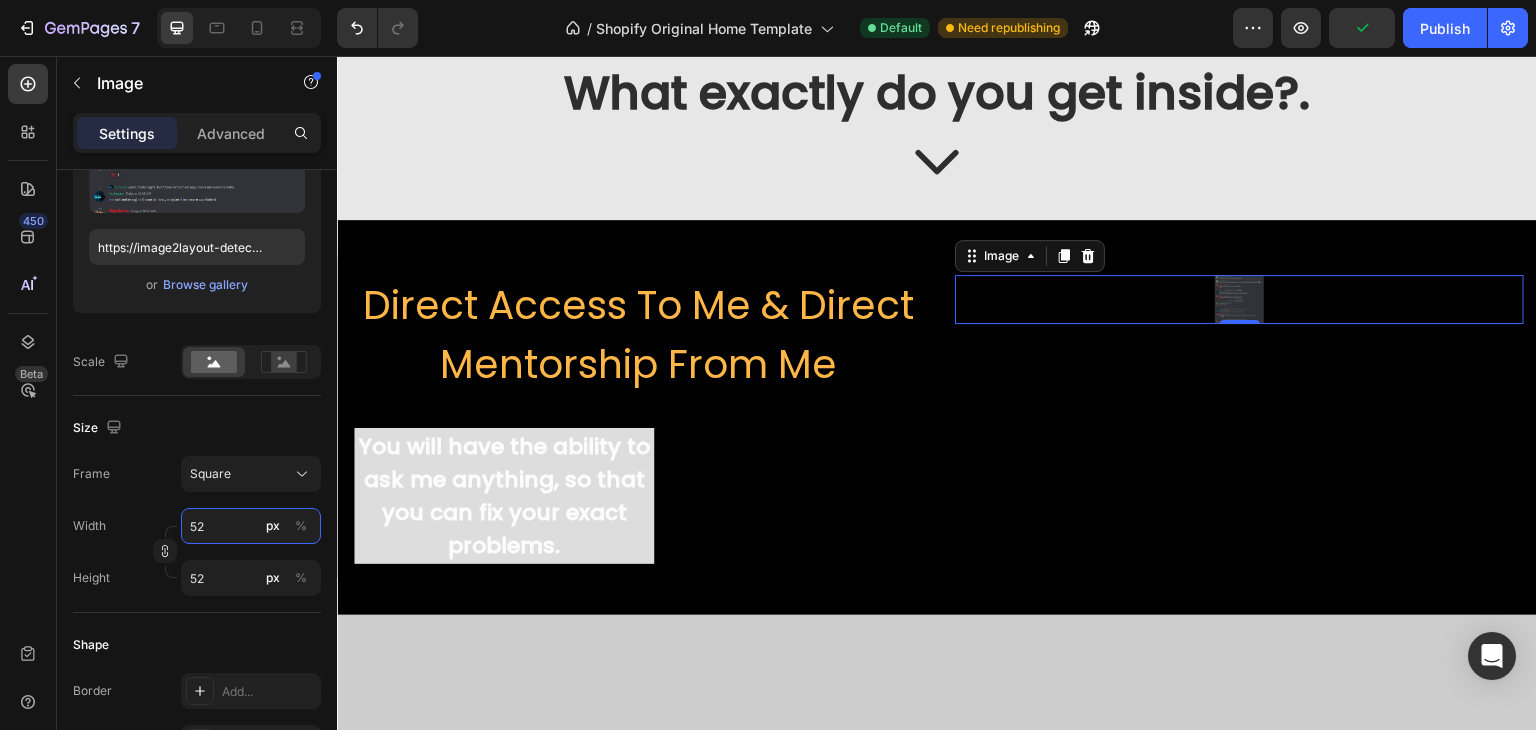 type on "53" 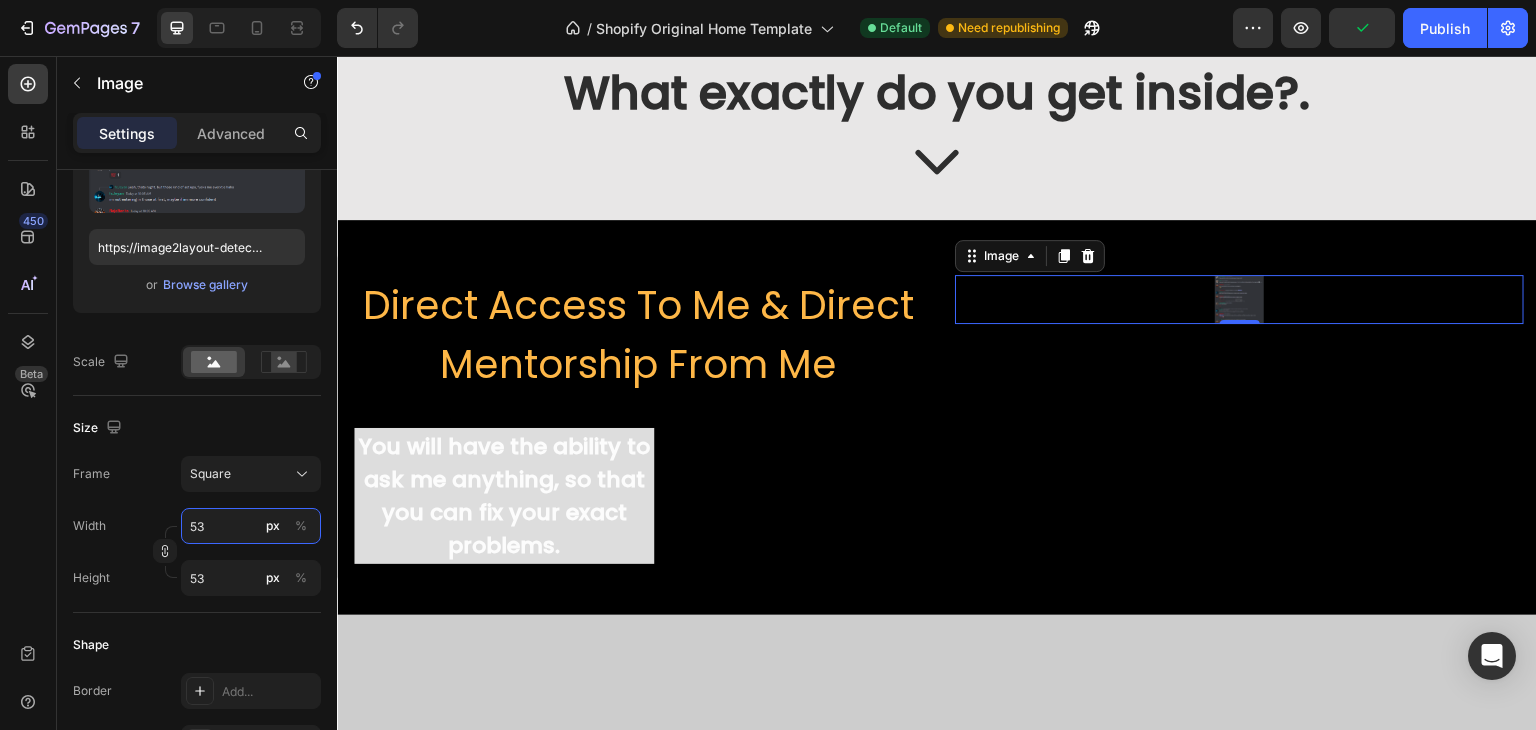 type on "54" 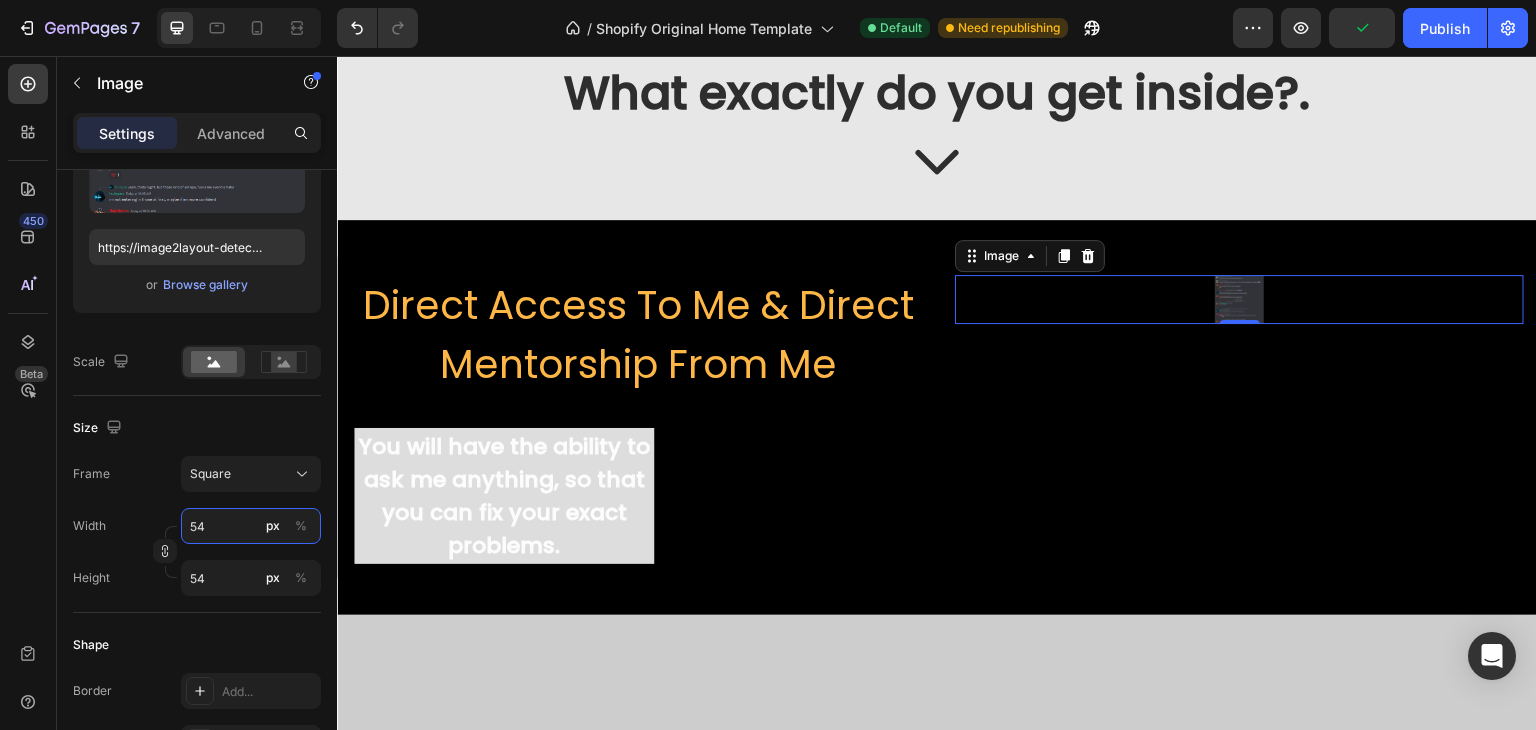 type on "55" 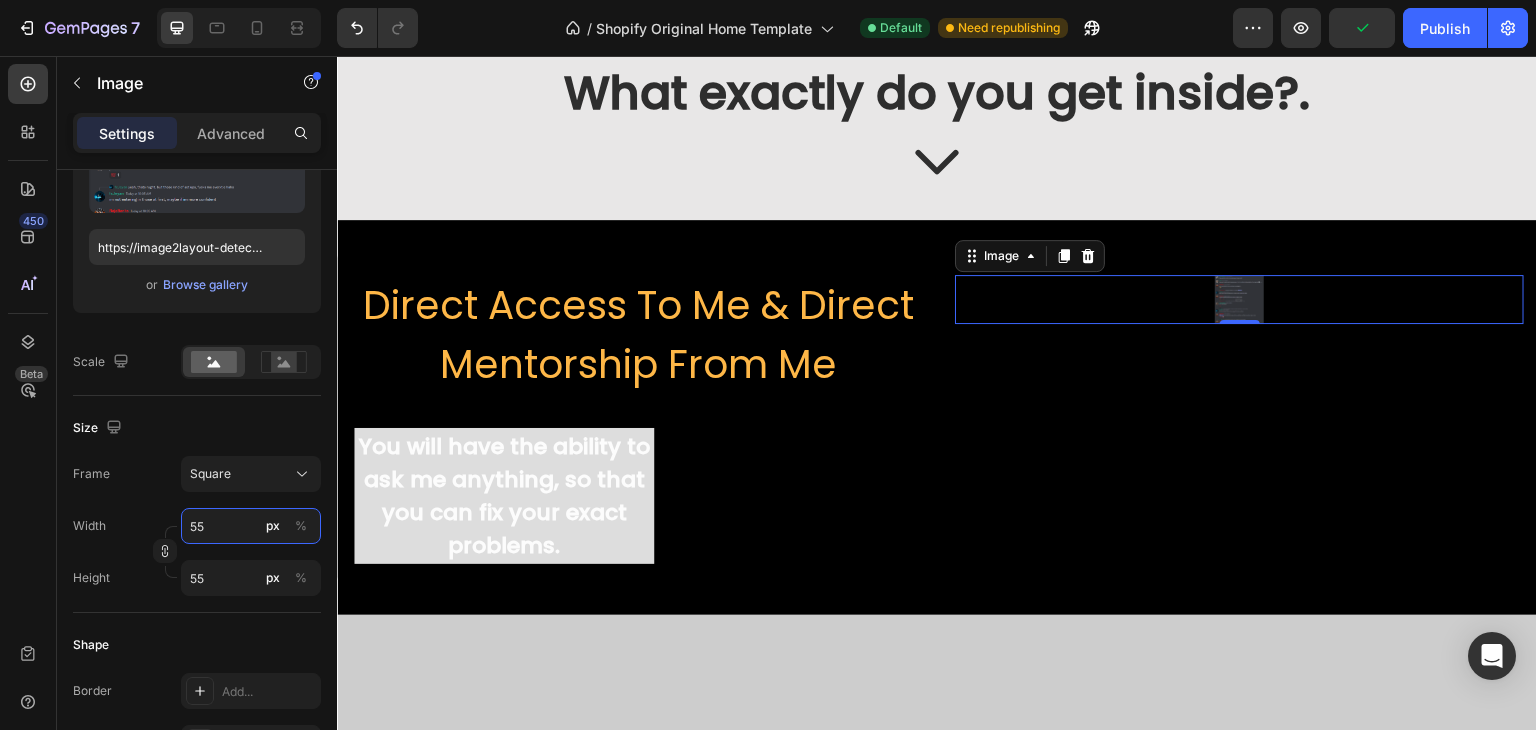 type on "56" 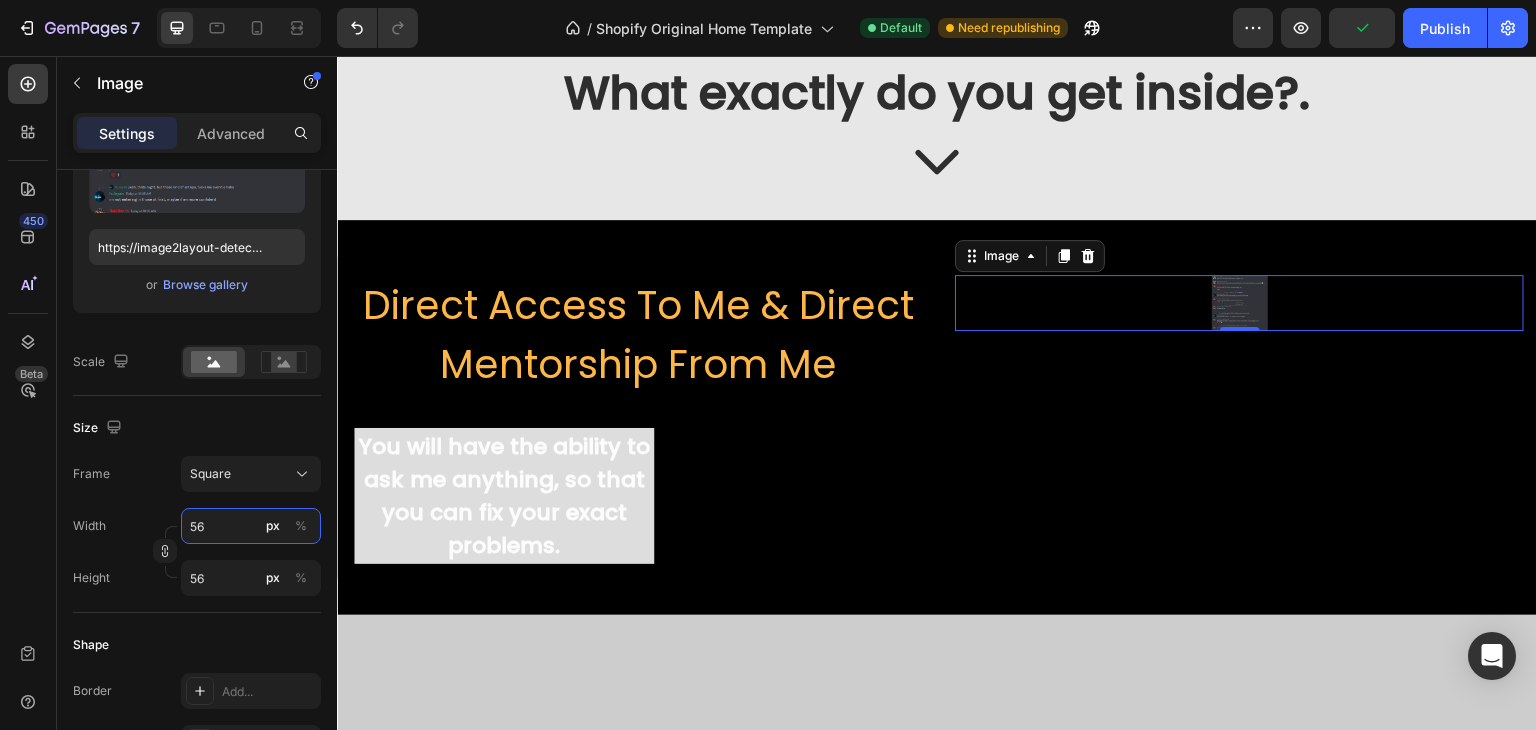 type on "57" 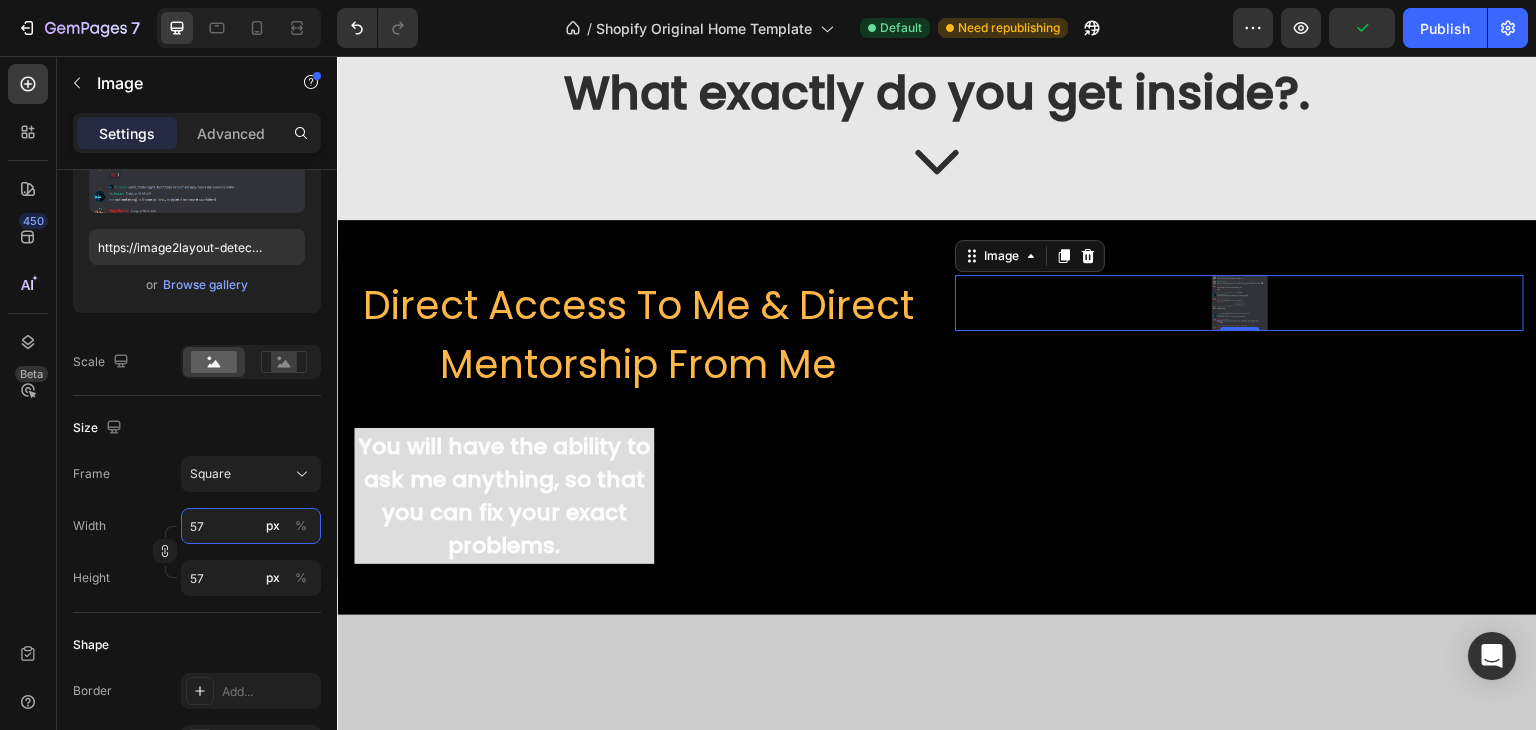type on "58" 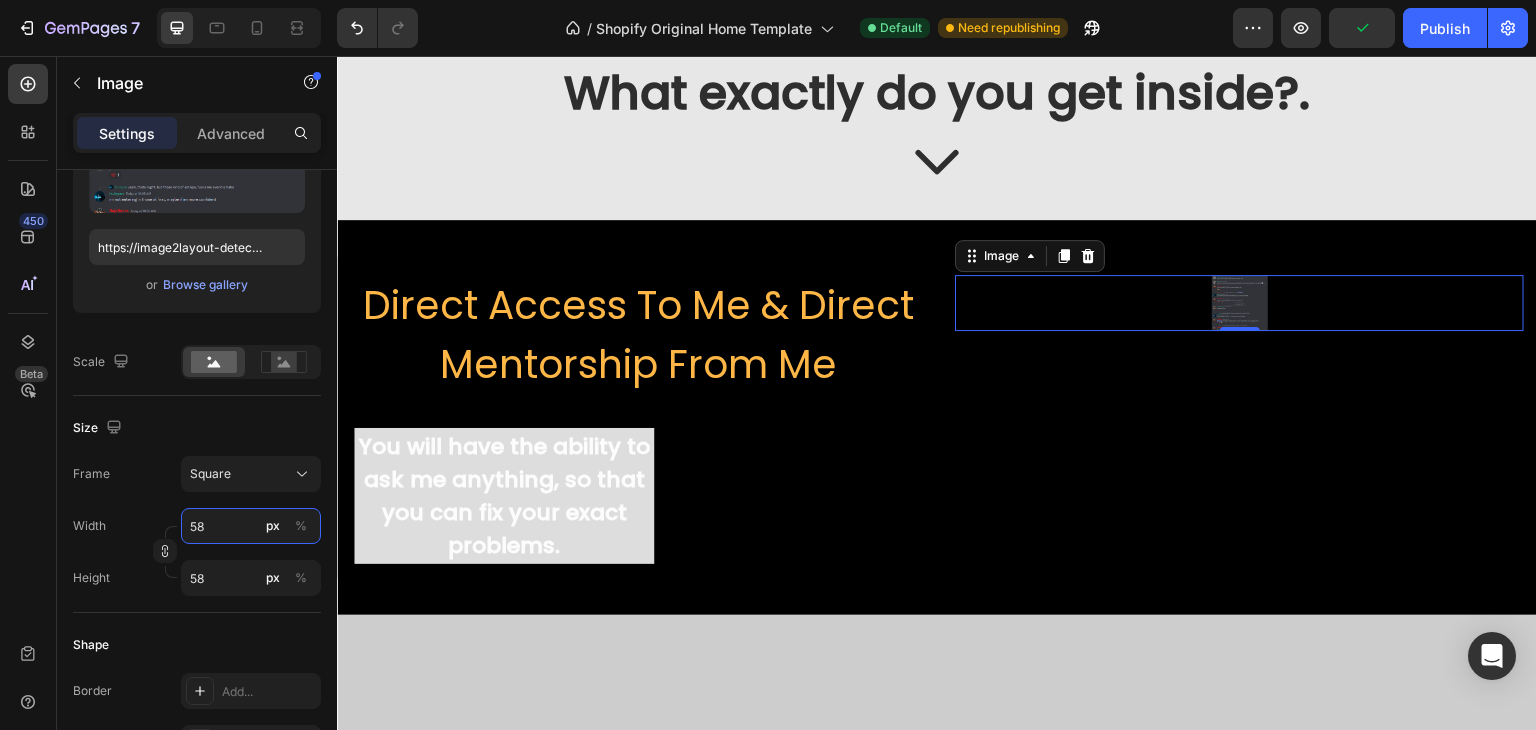 type on "59" 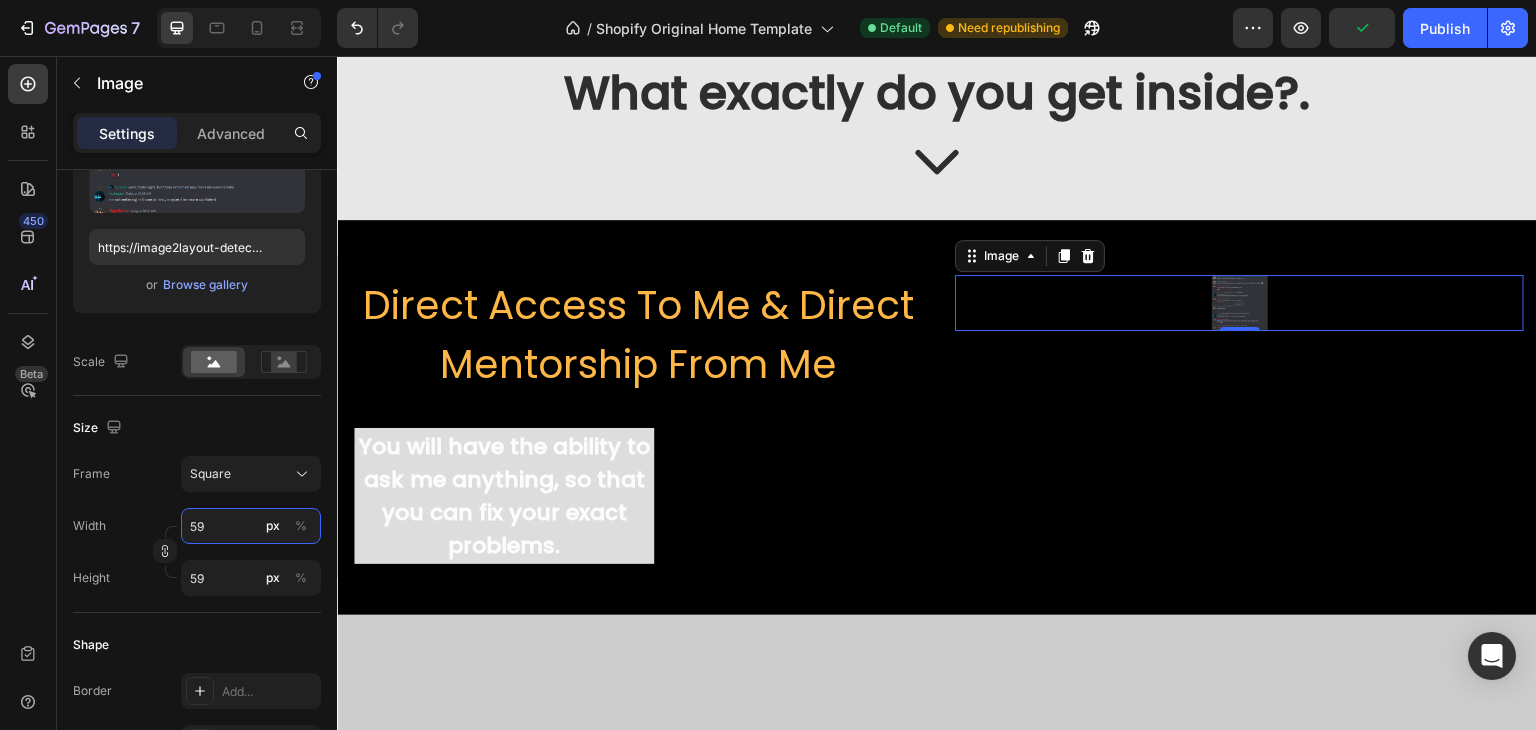 type on "60" 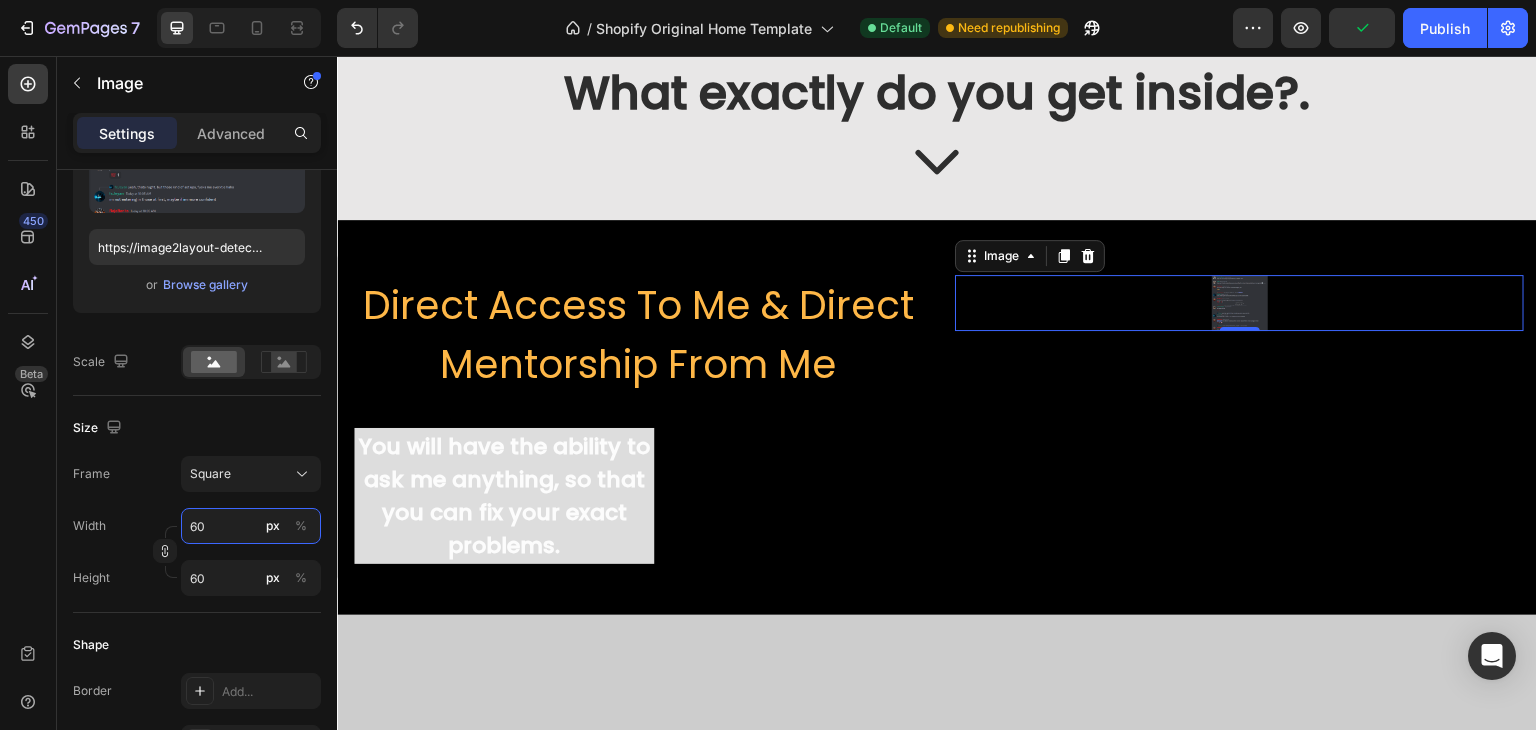 type on "61" 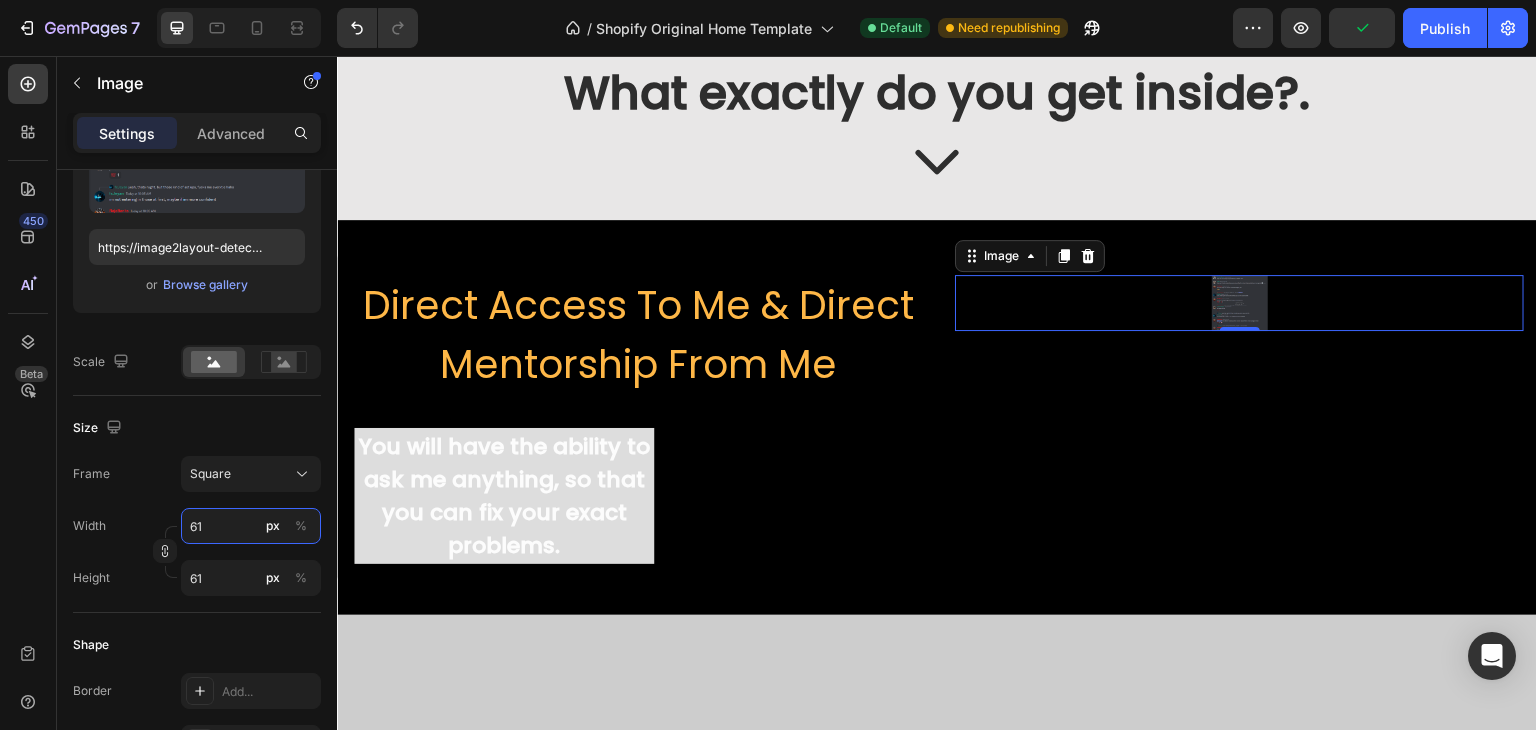 type on "62" 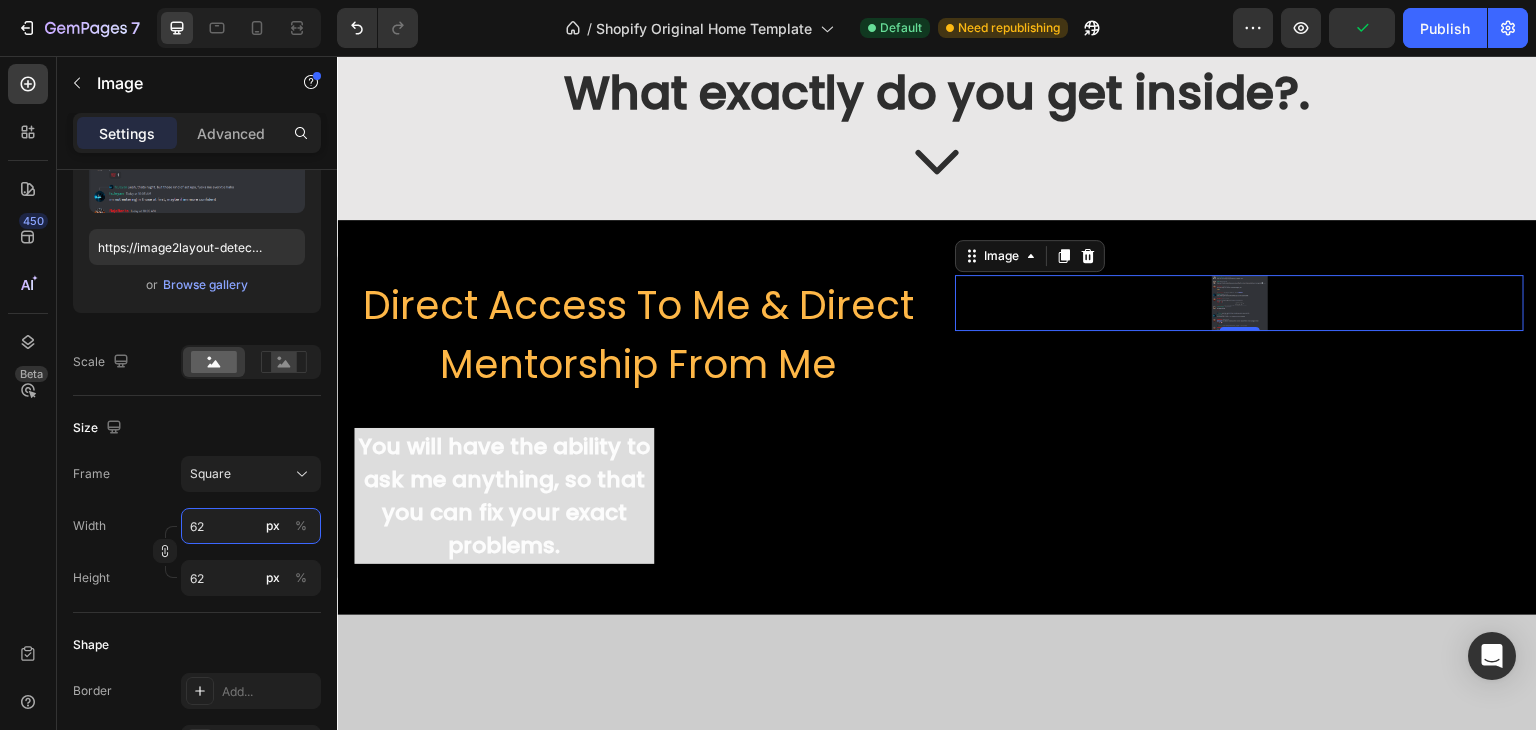 type on "63" 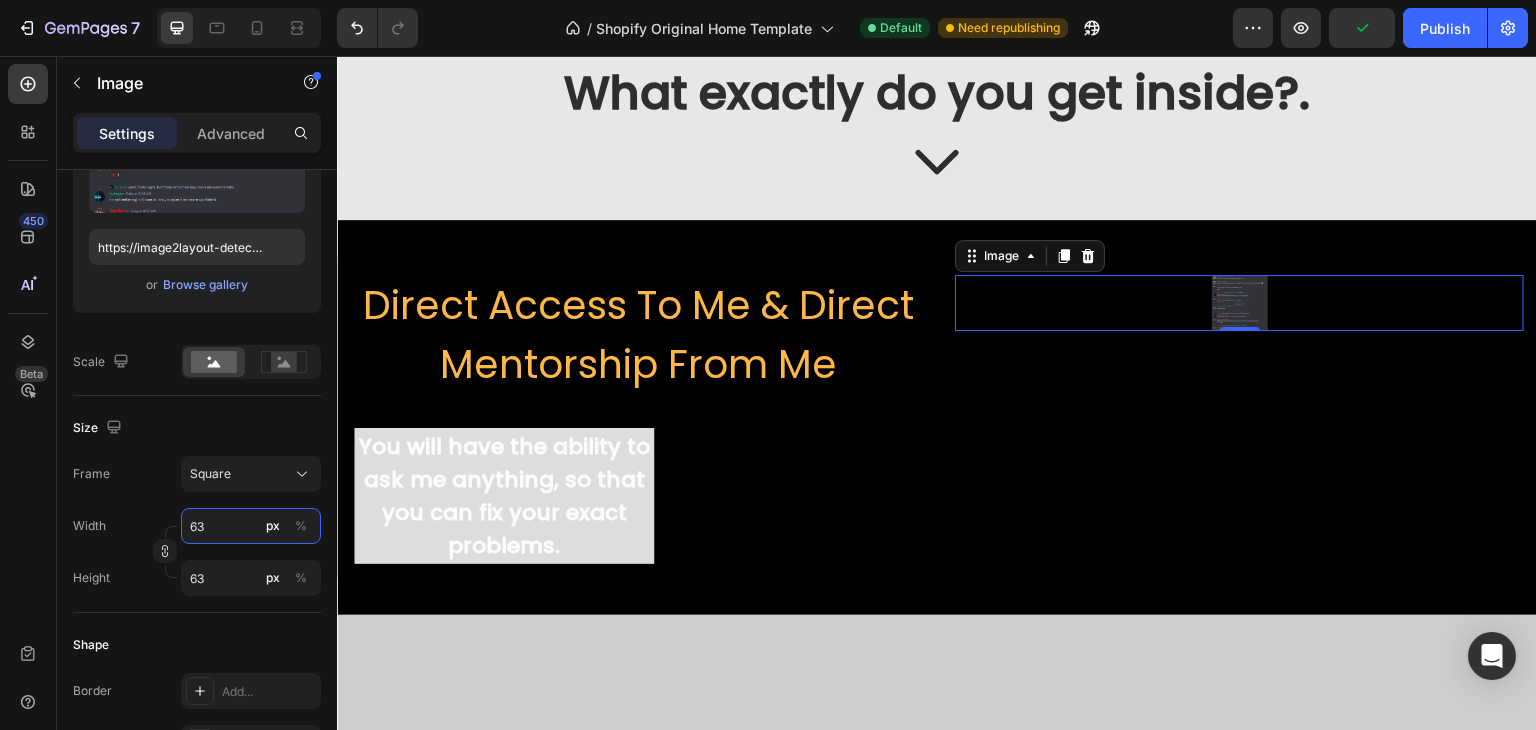 type on "64" 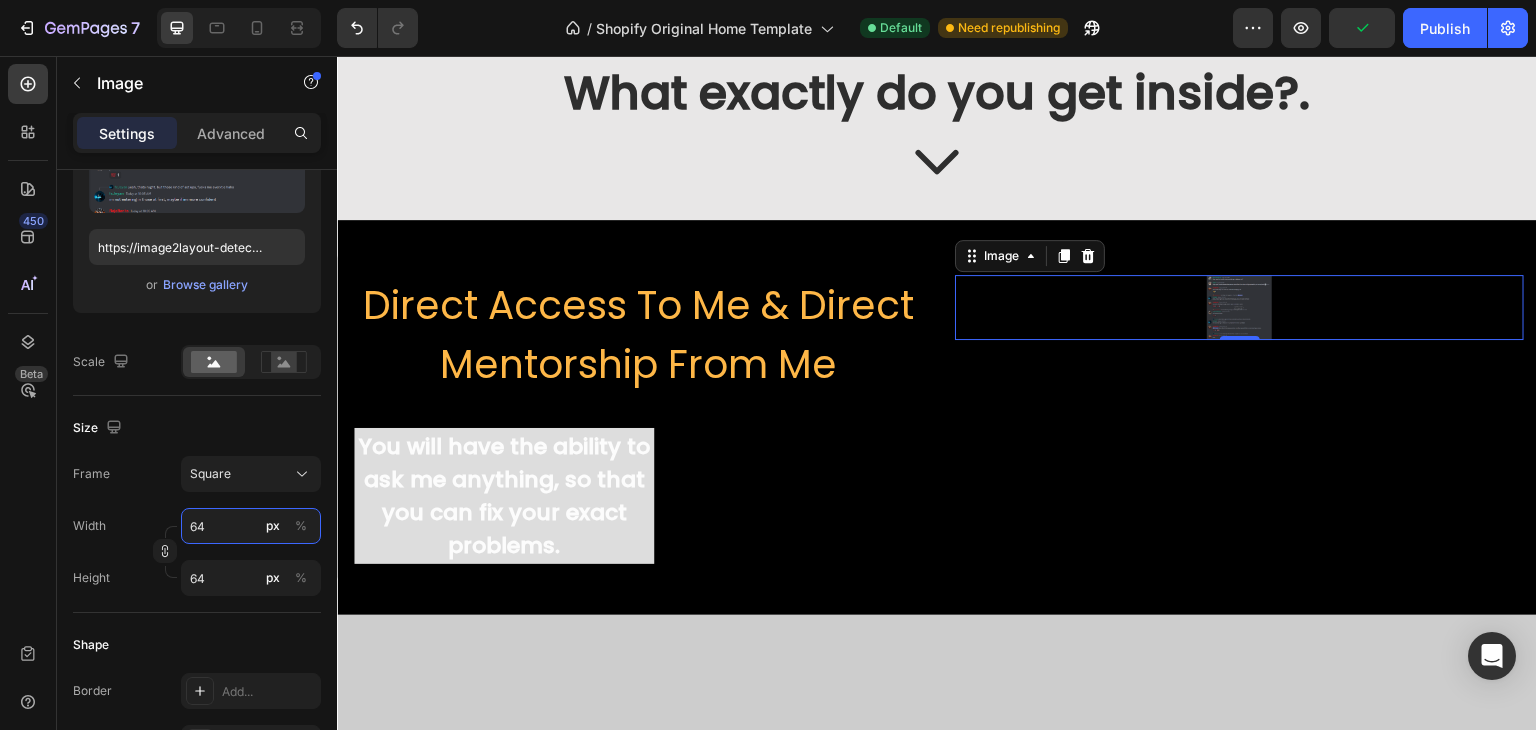 type on "65" 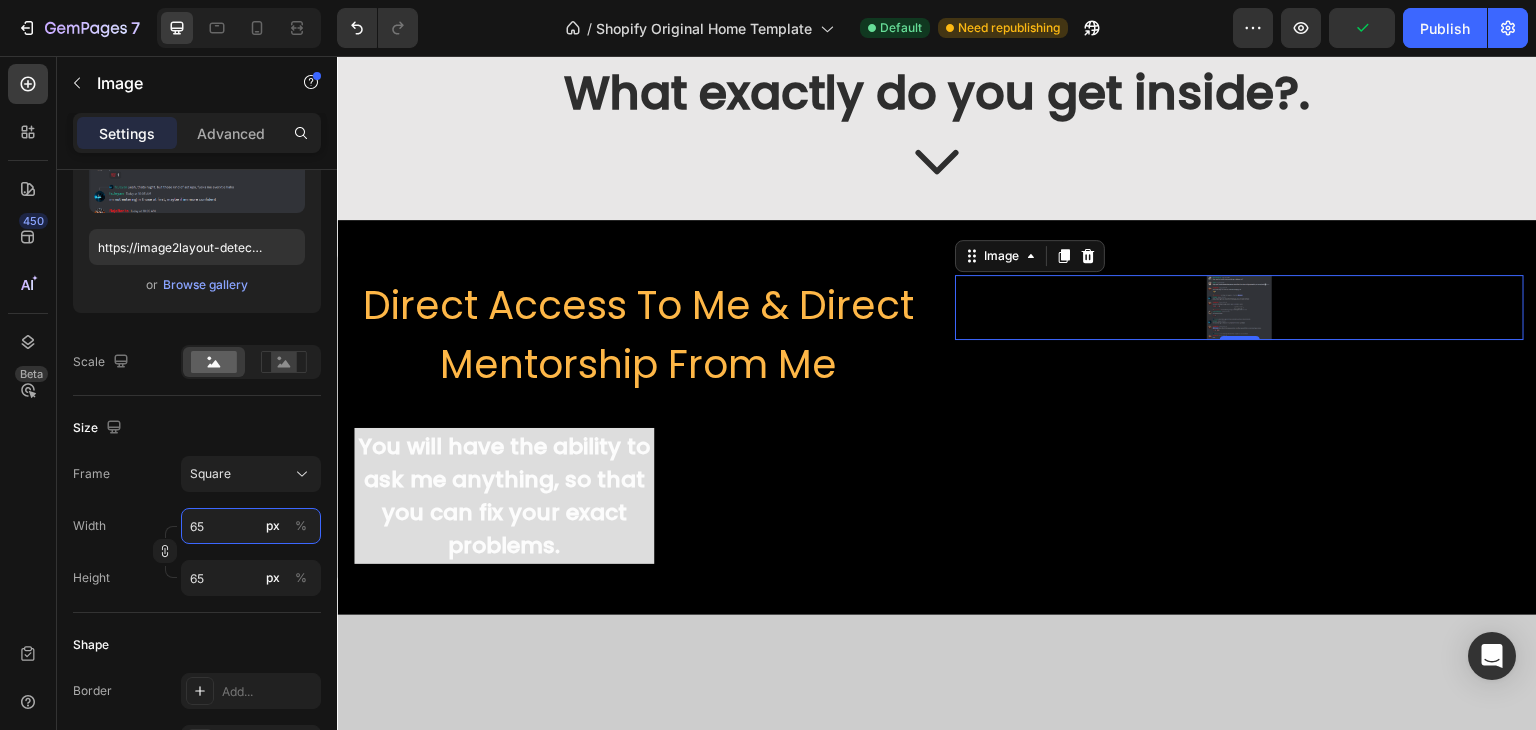 type on "66" 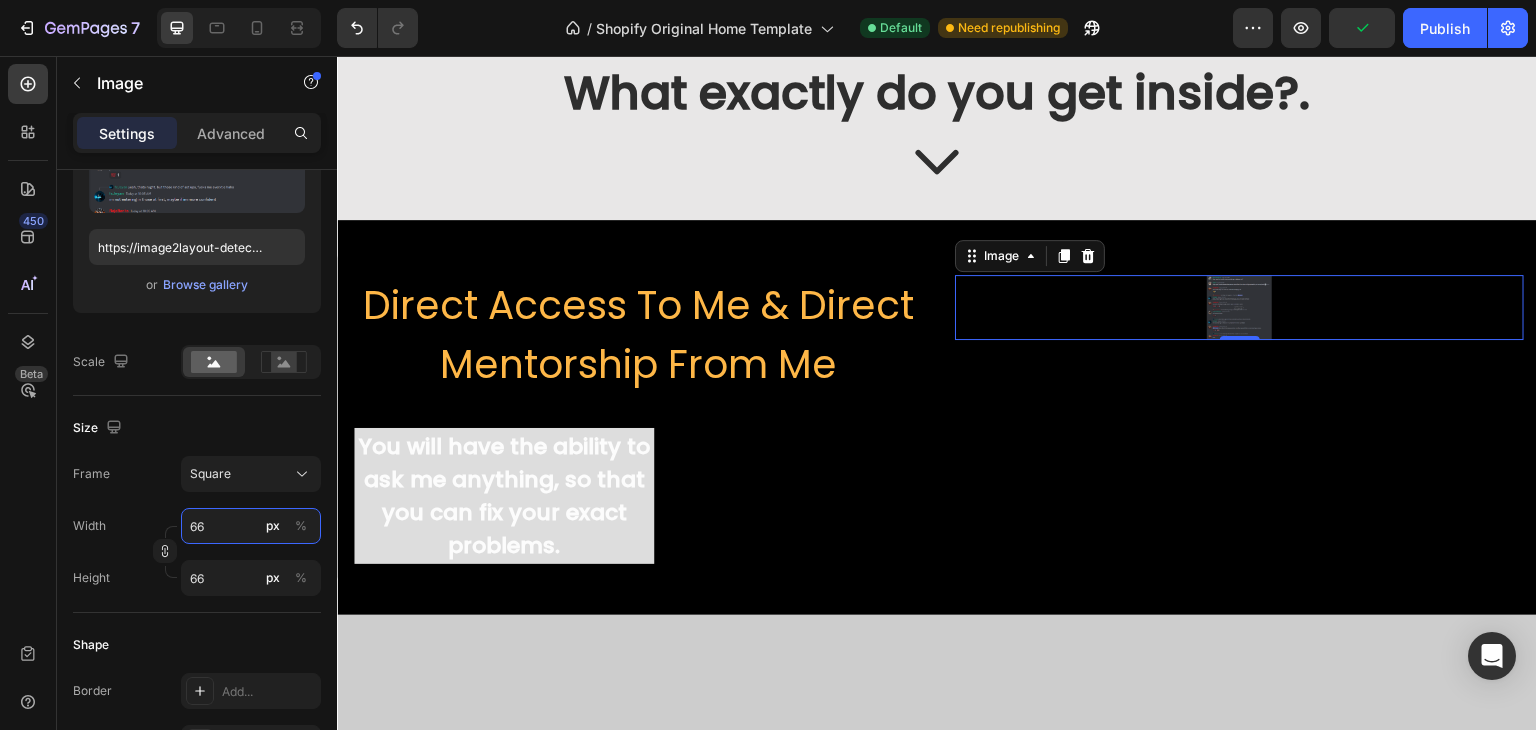 type on "67" 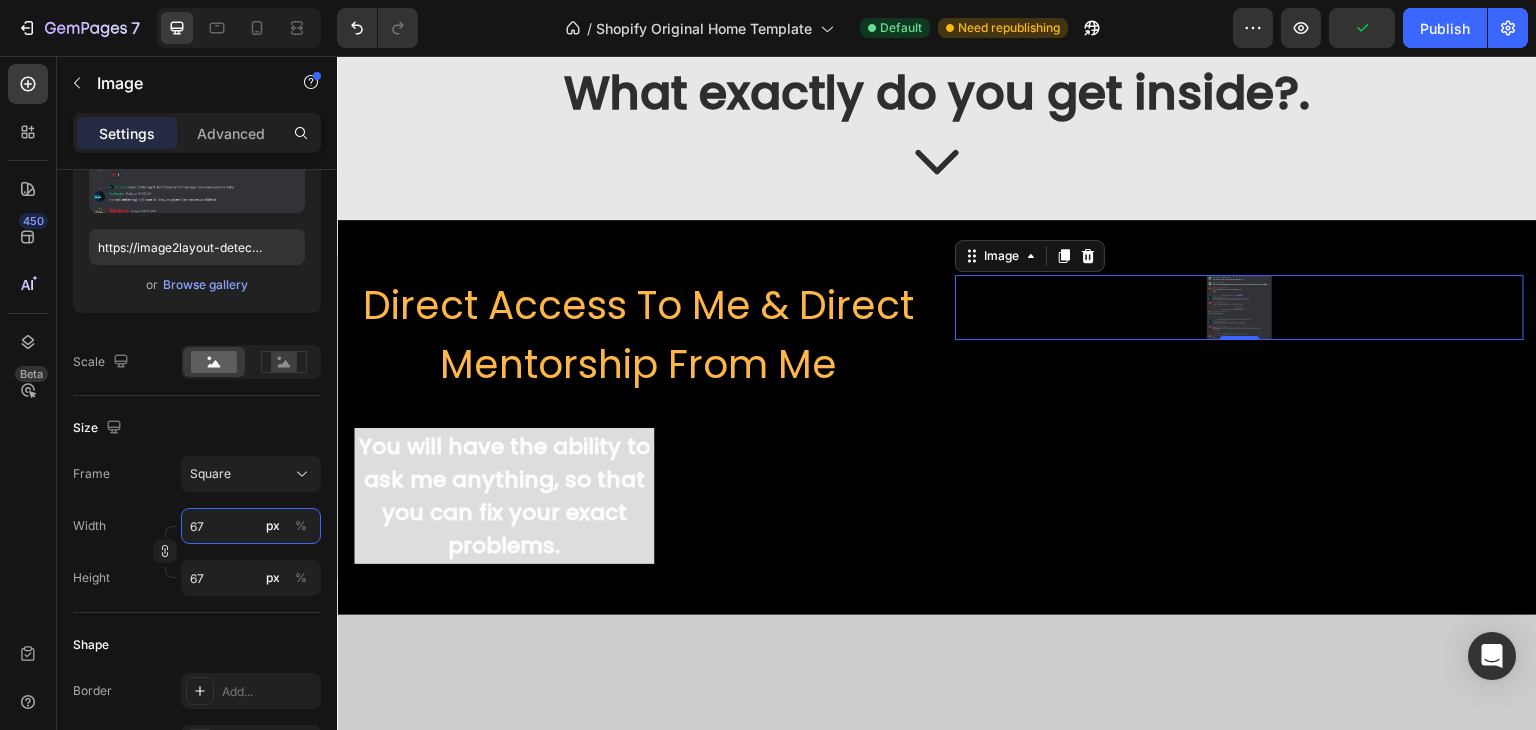 type on "68" 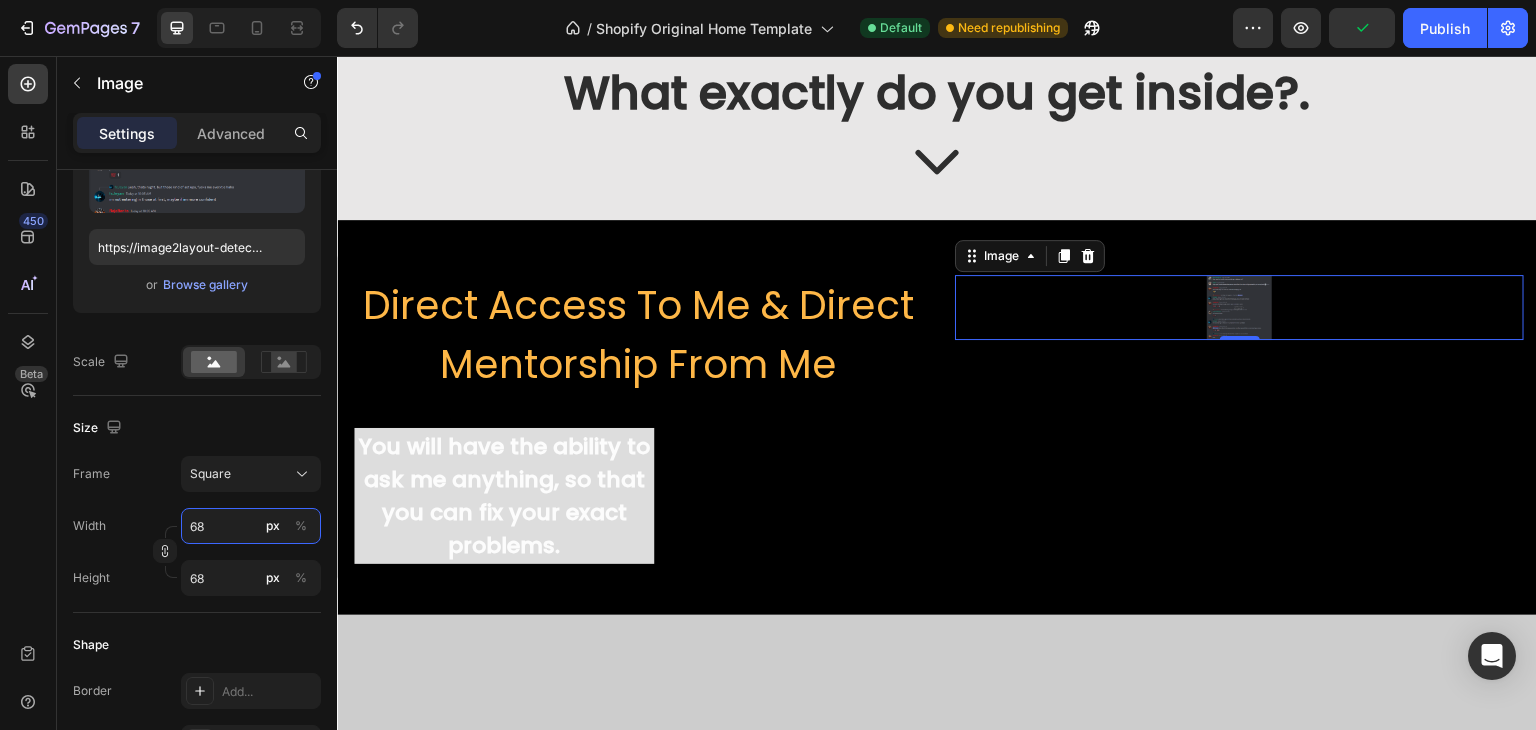 type on "69" 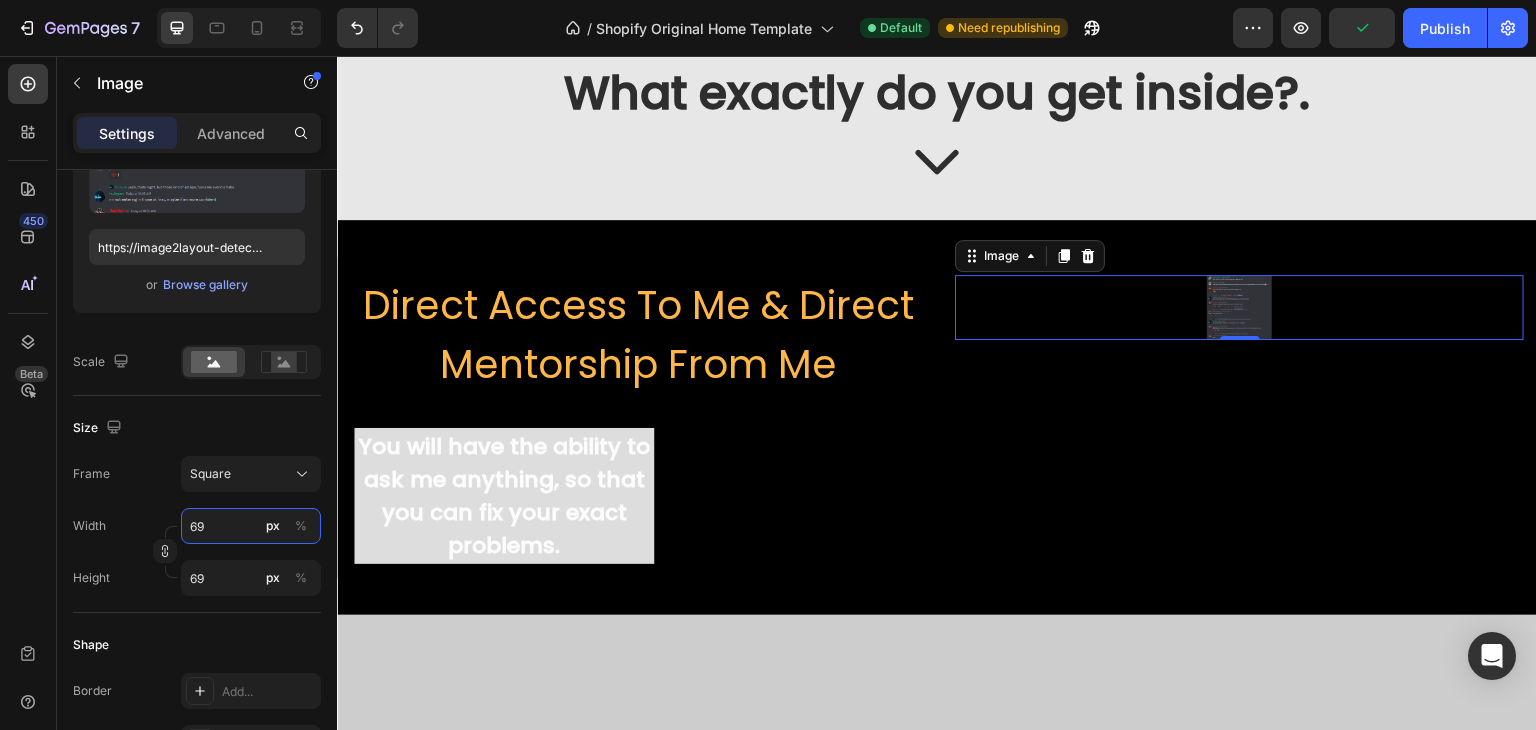 type on "70" 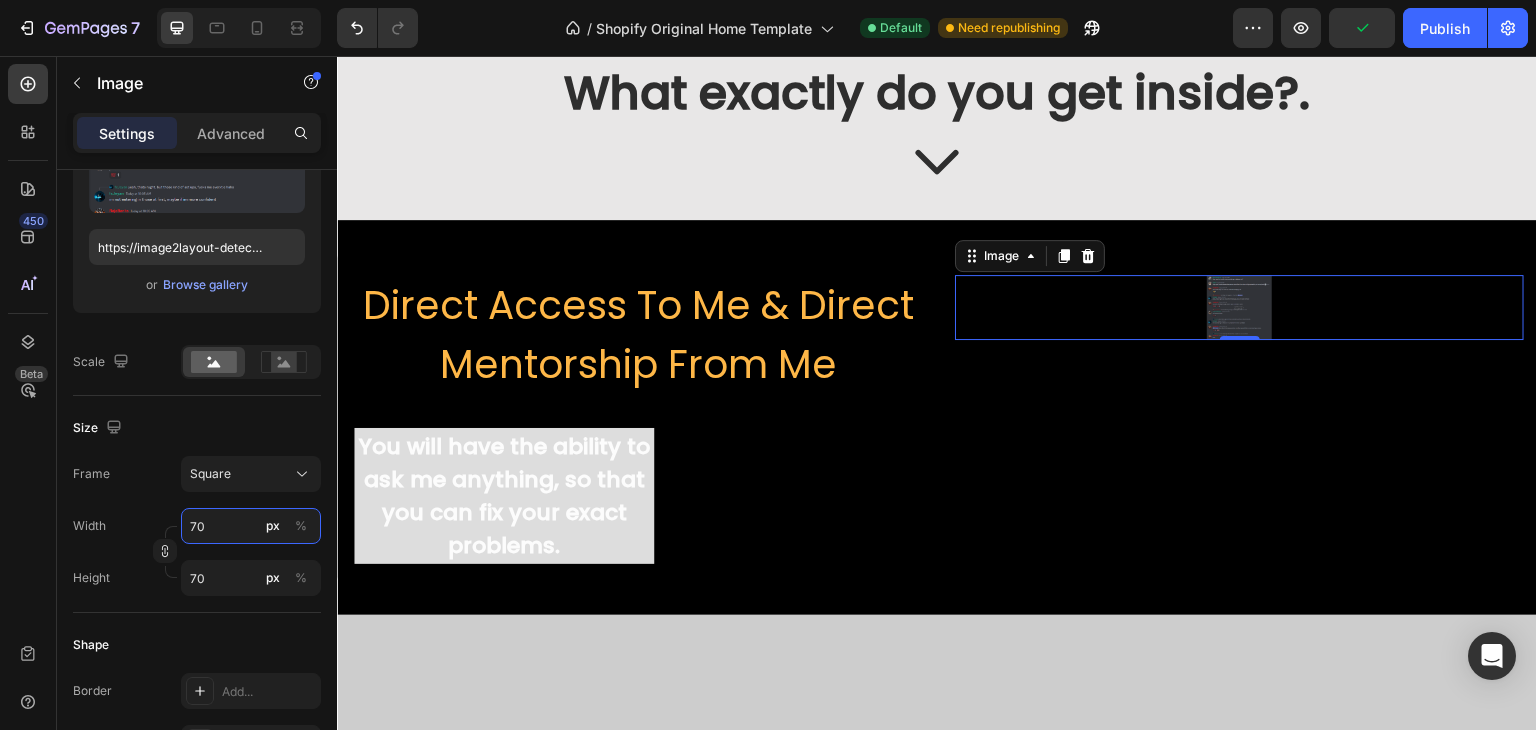 type on "71" 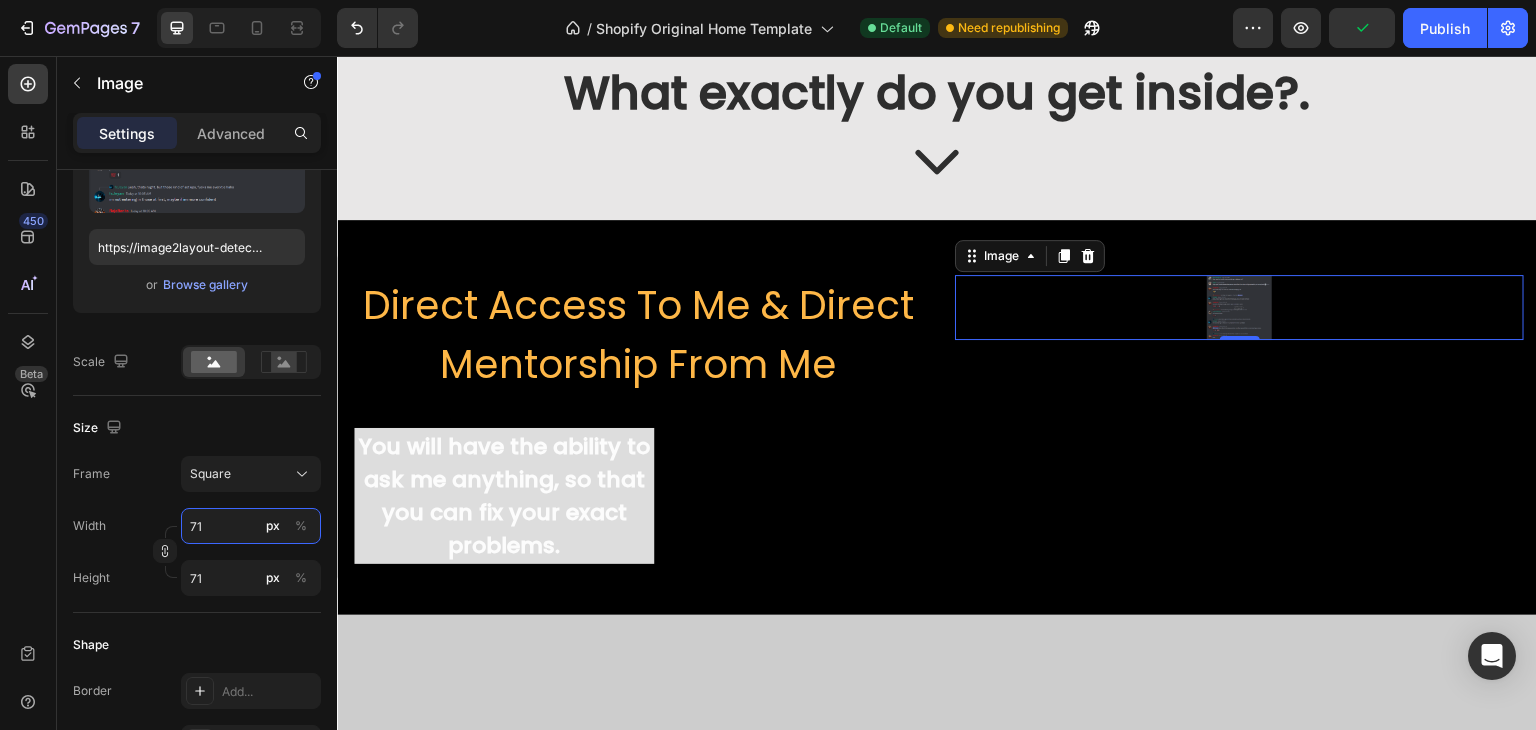 type on "72" 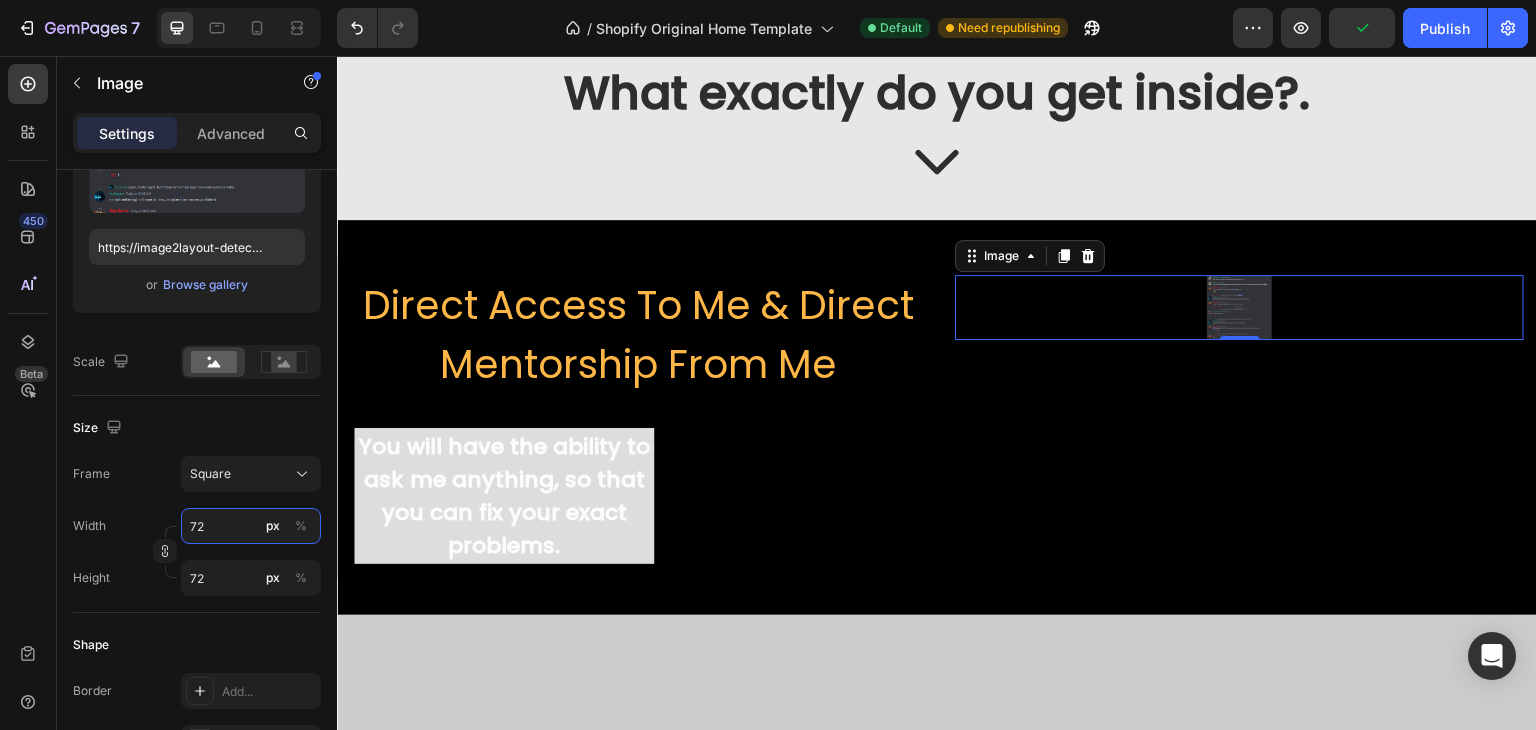 type on "73" 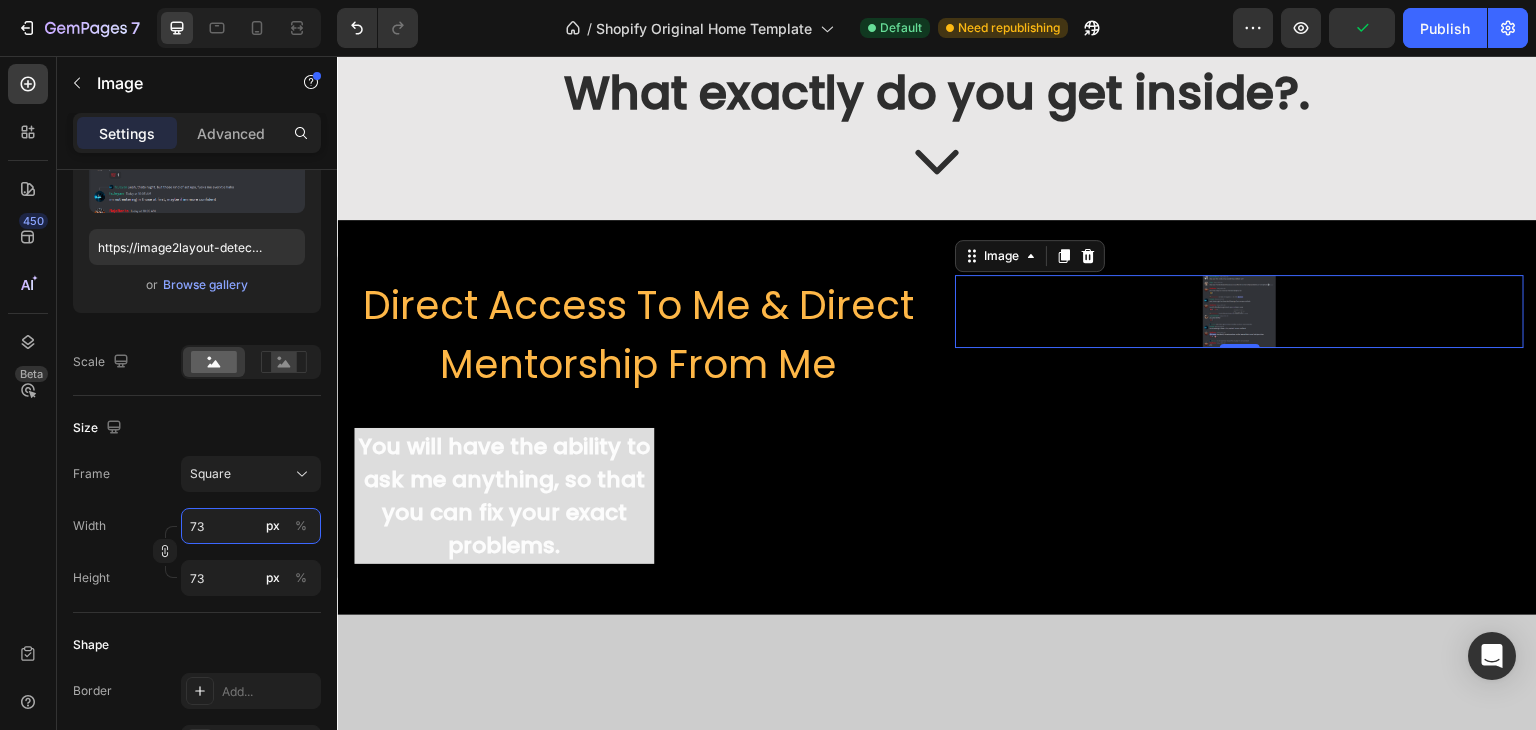 type on "74" 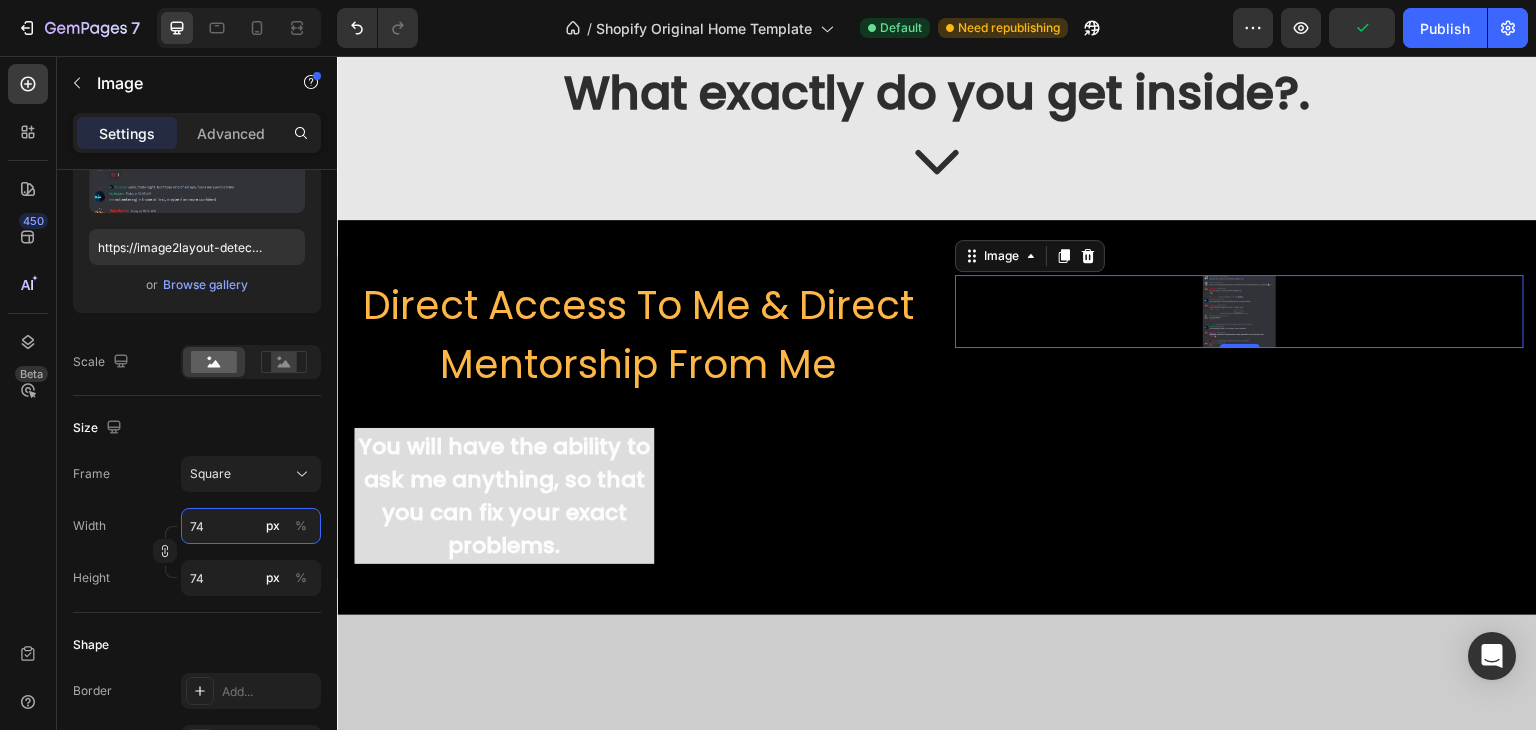 type on "75" 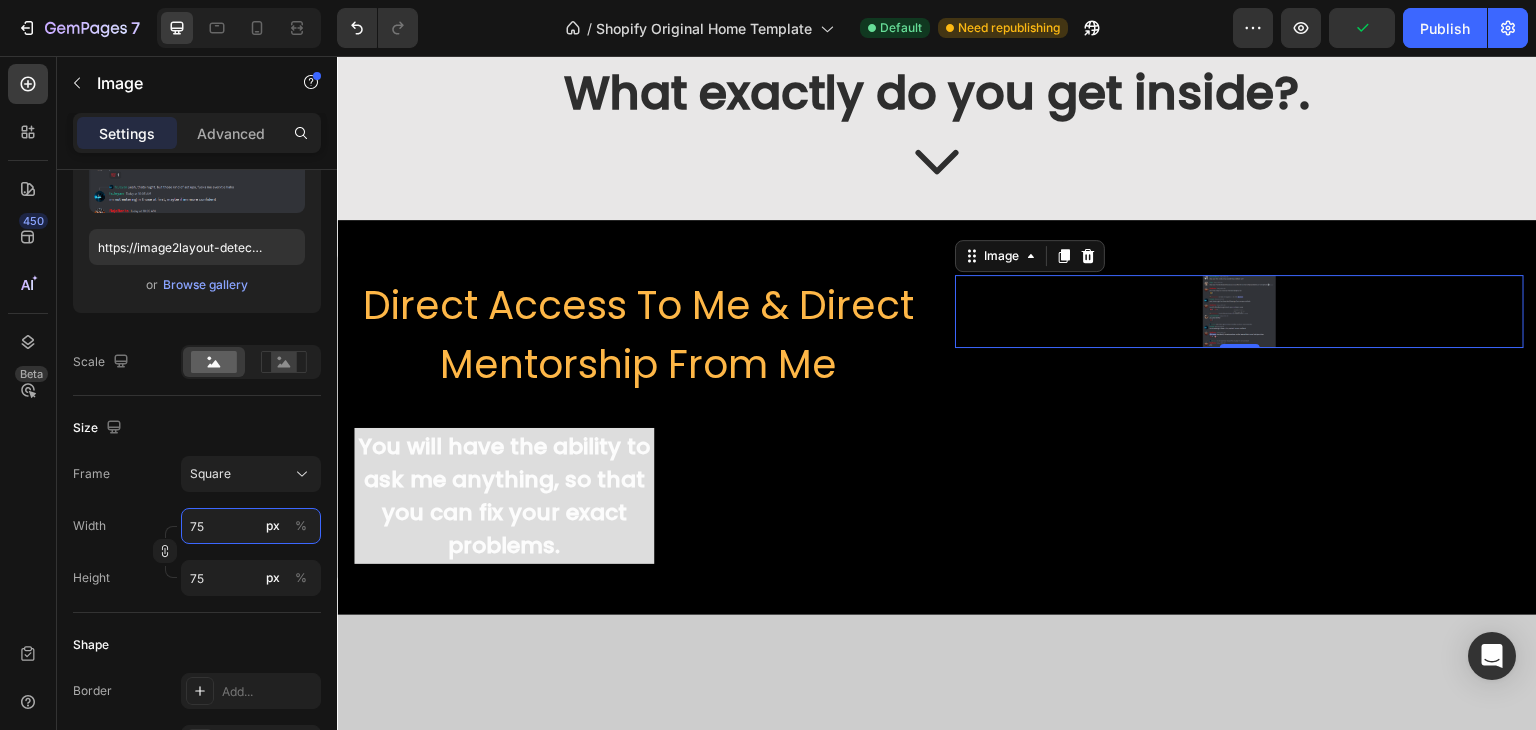 type on "76" 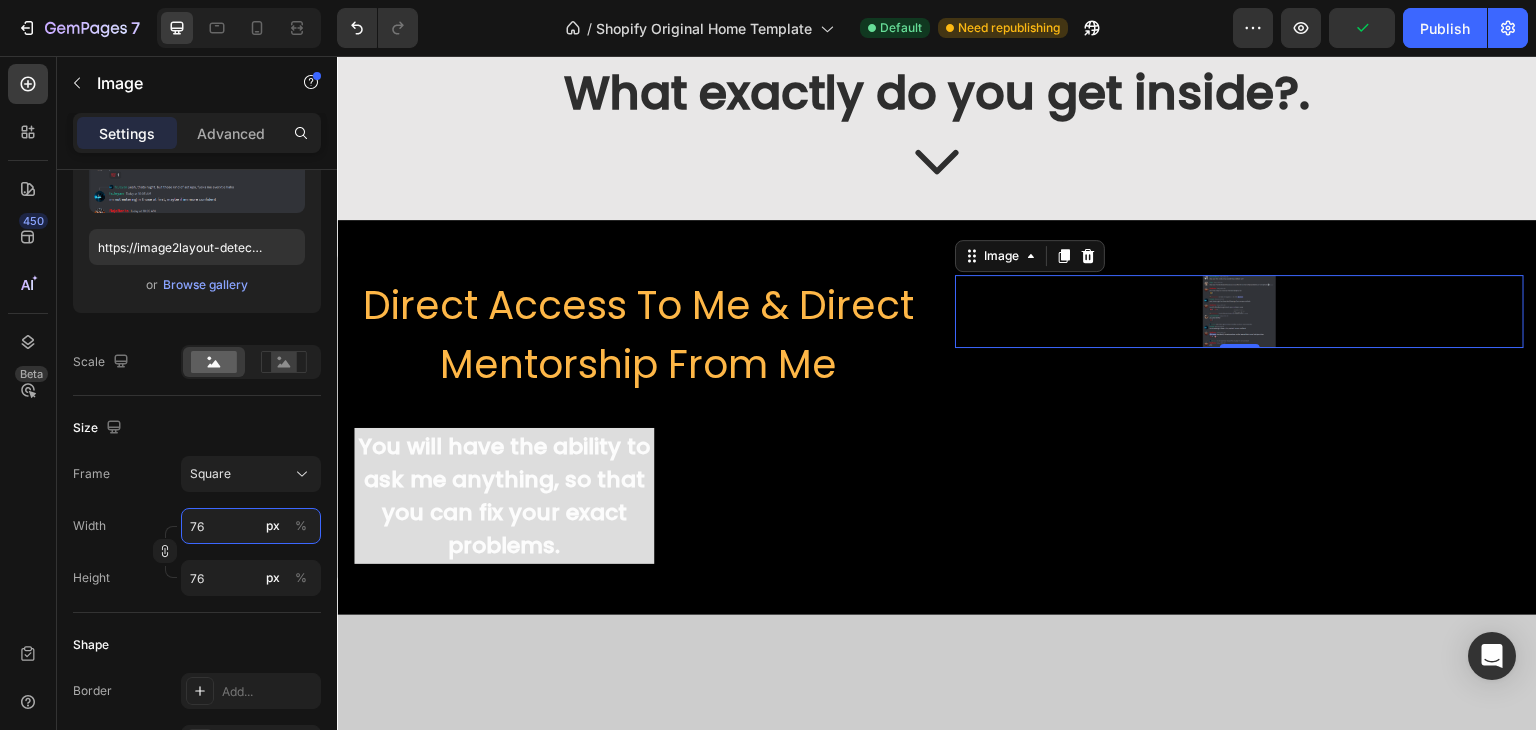 type on "77" 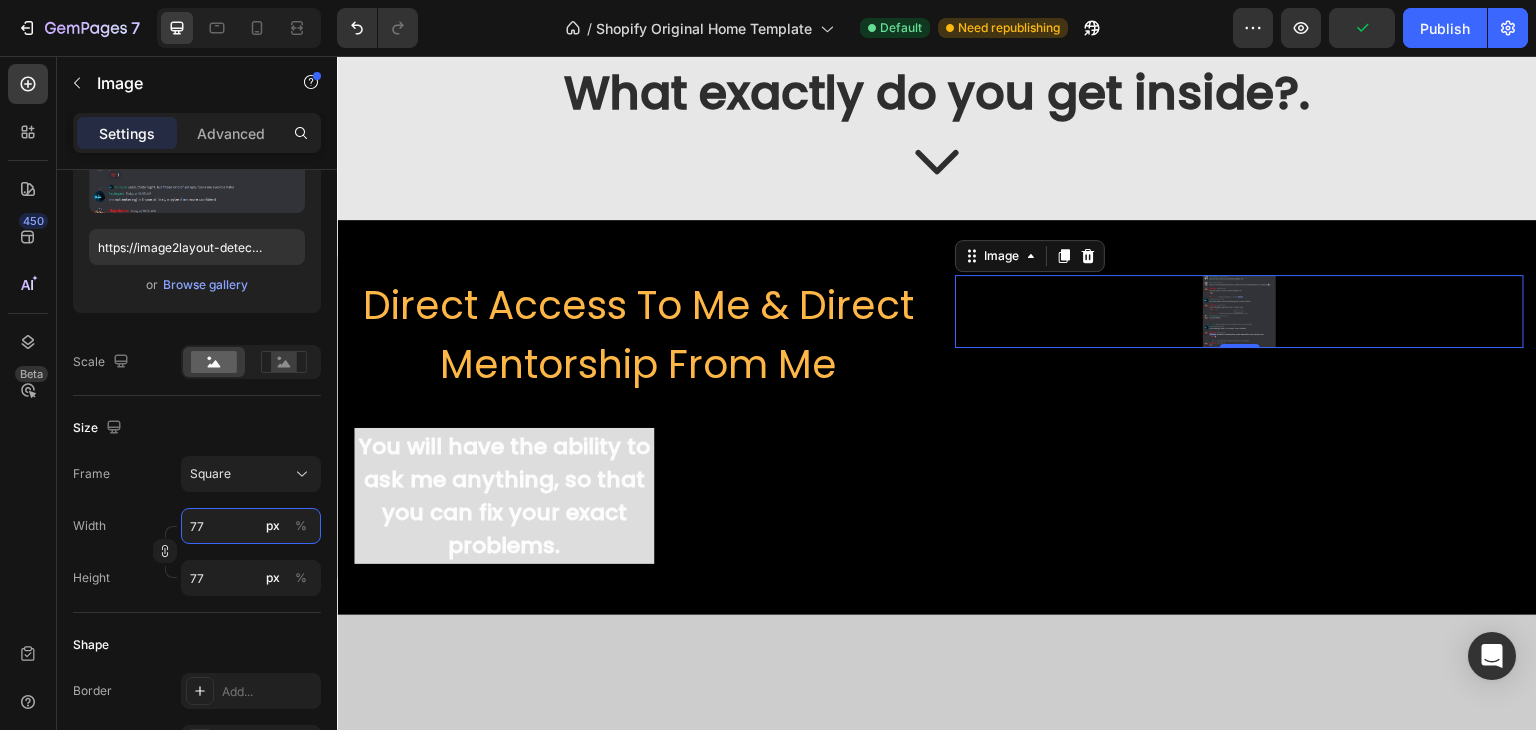 type on "78" 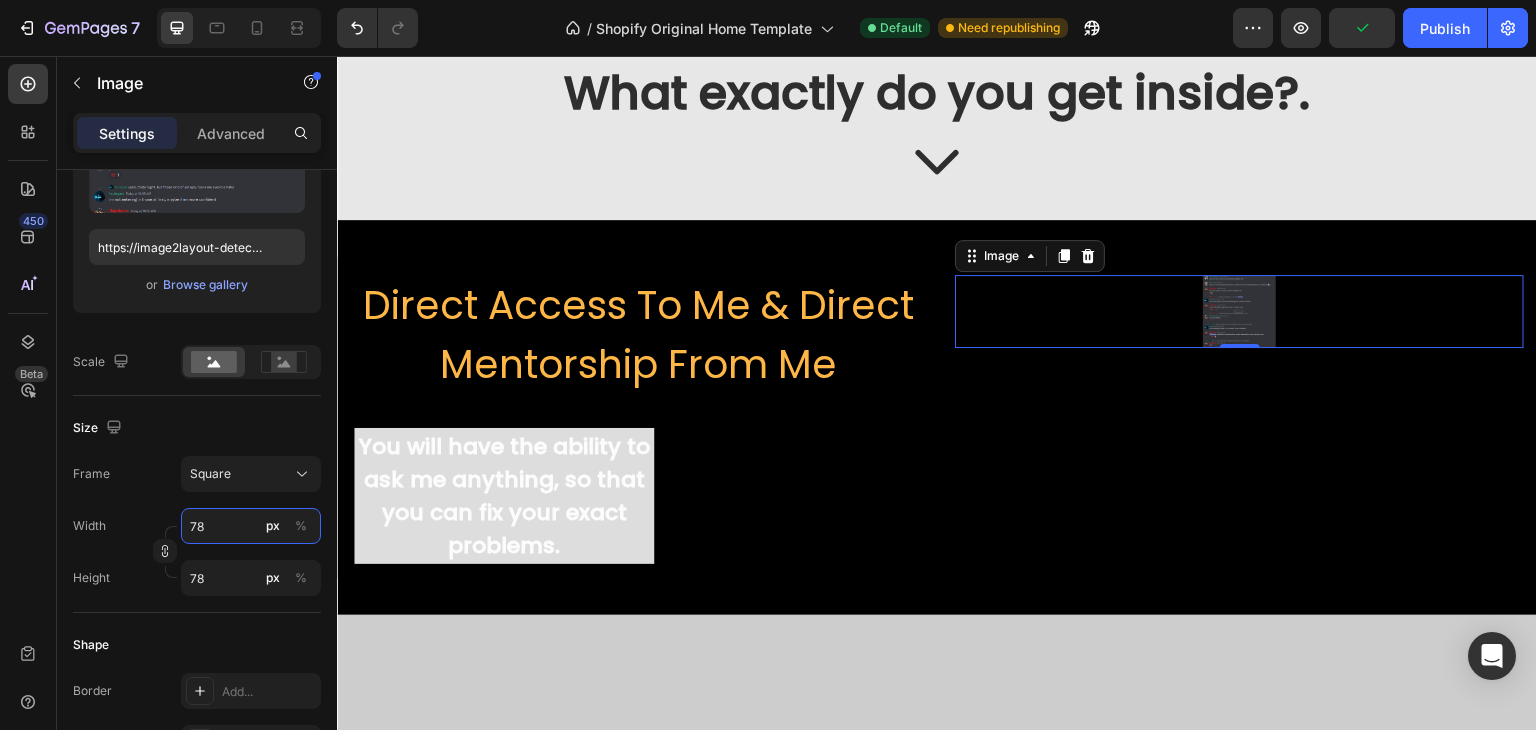type on "79" 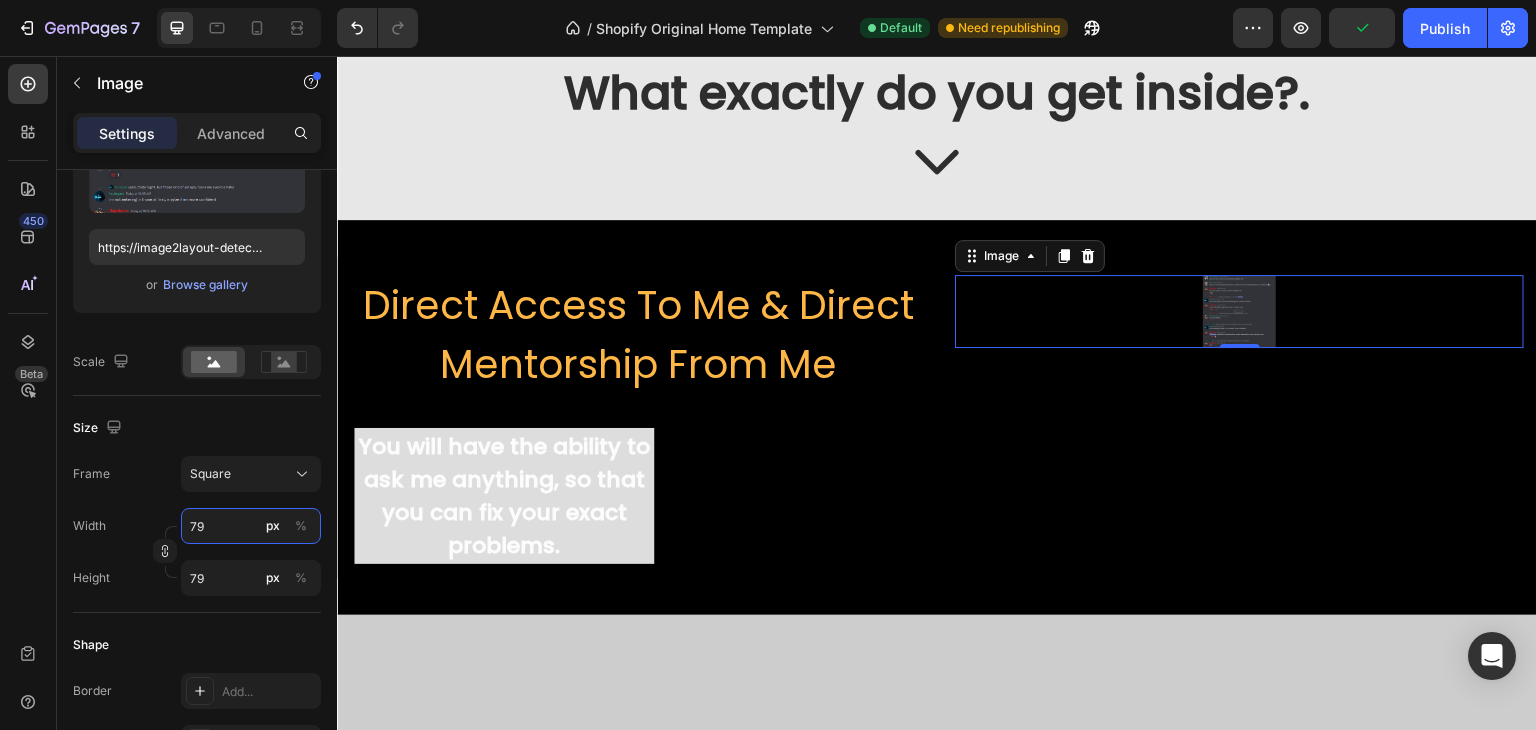 type on "80" 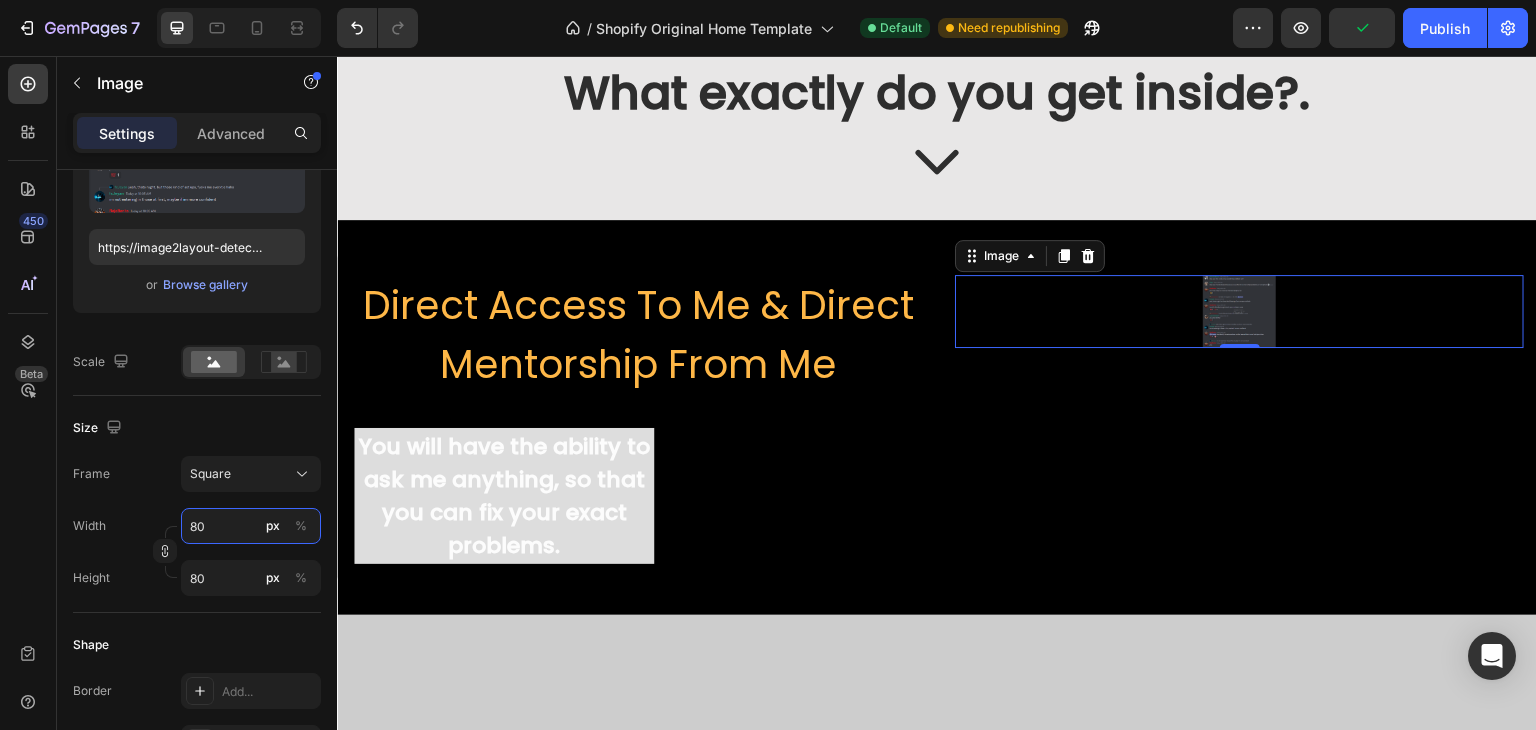 type on "81" 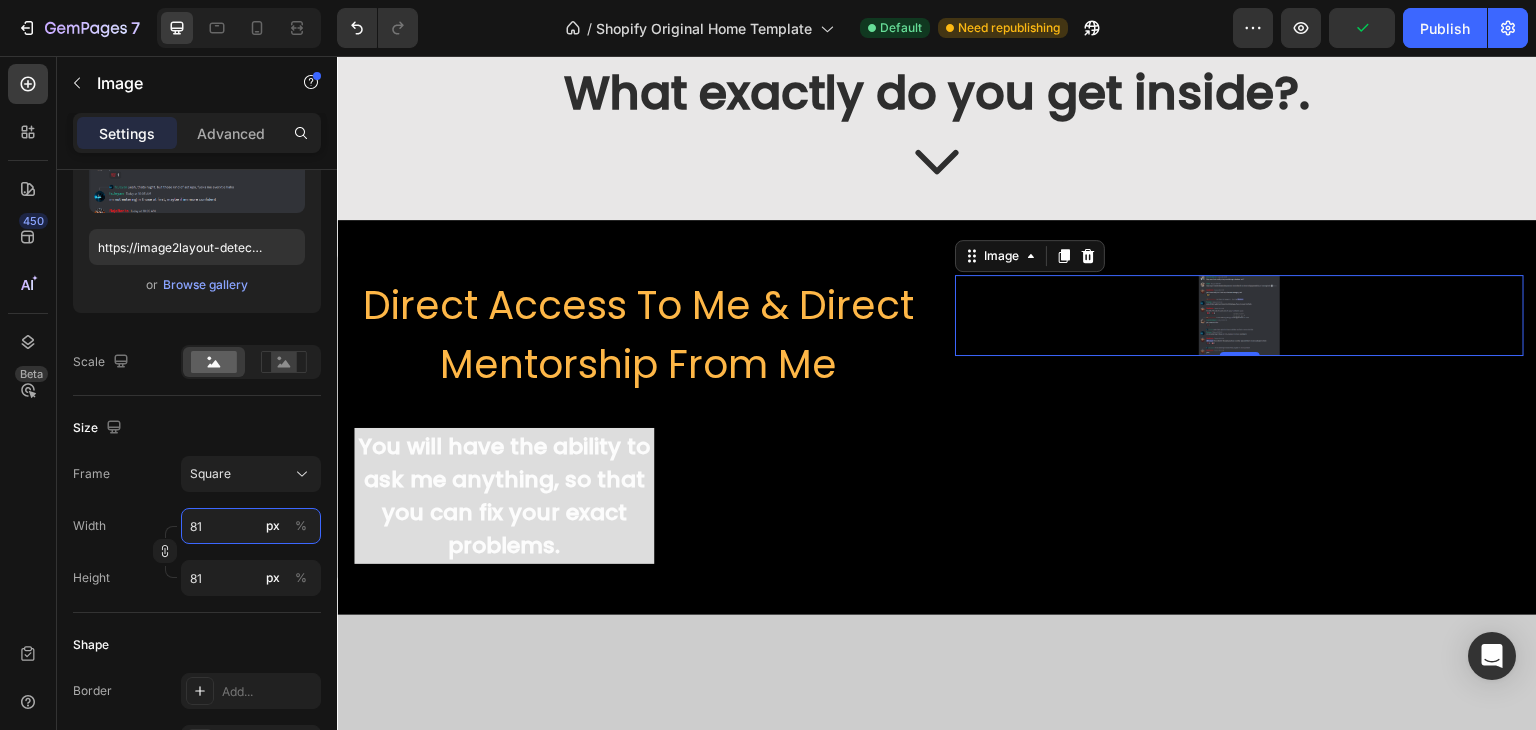 type on "82" 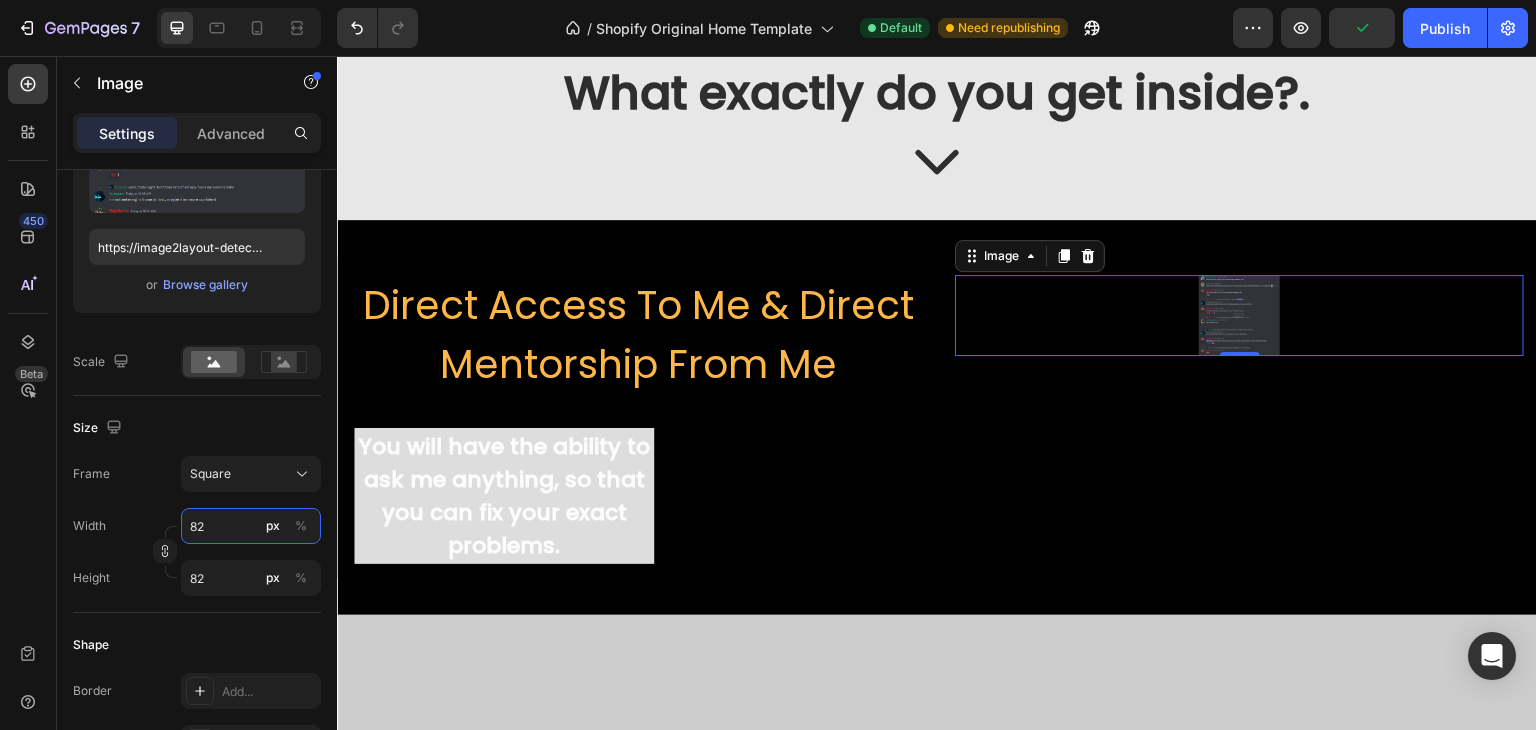 type on "83" 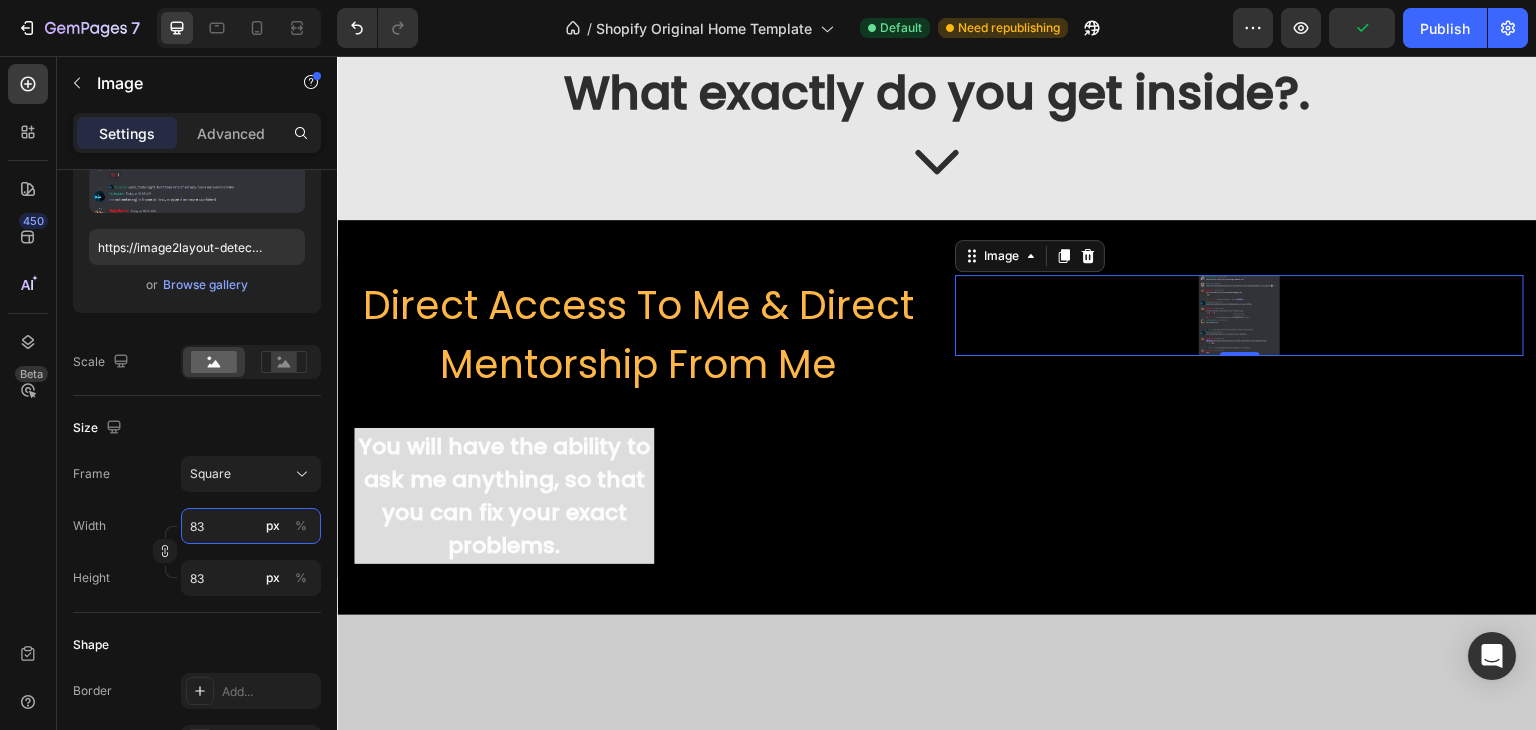 type on "84" 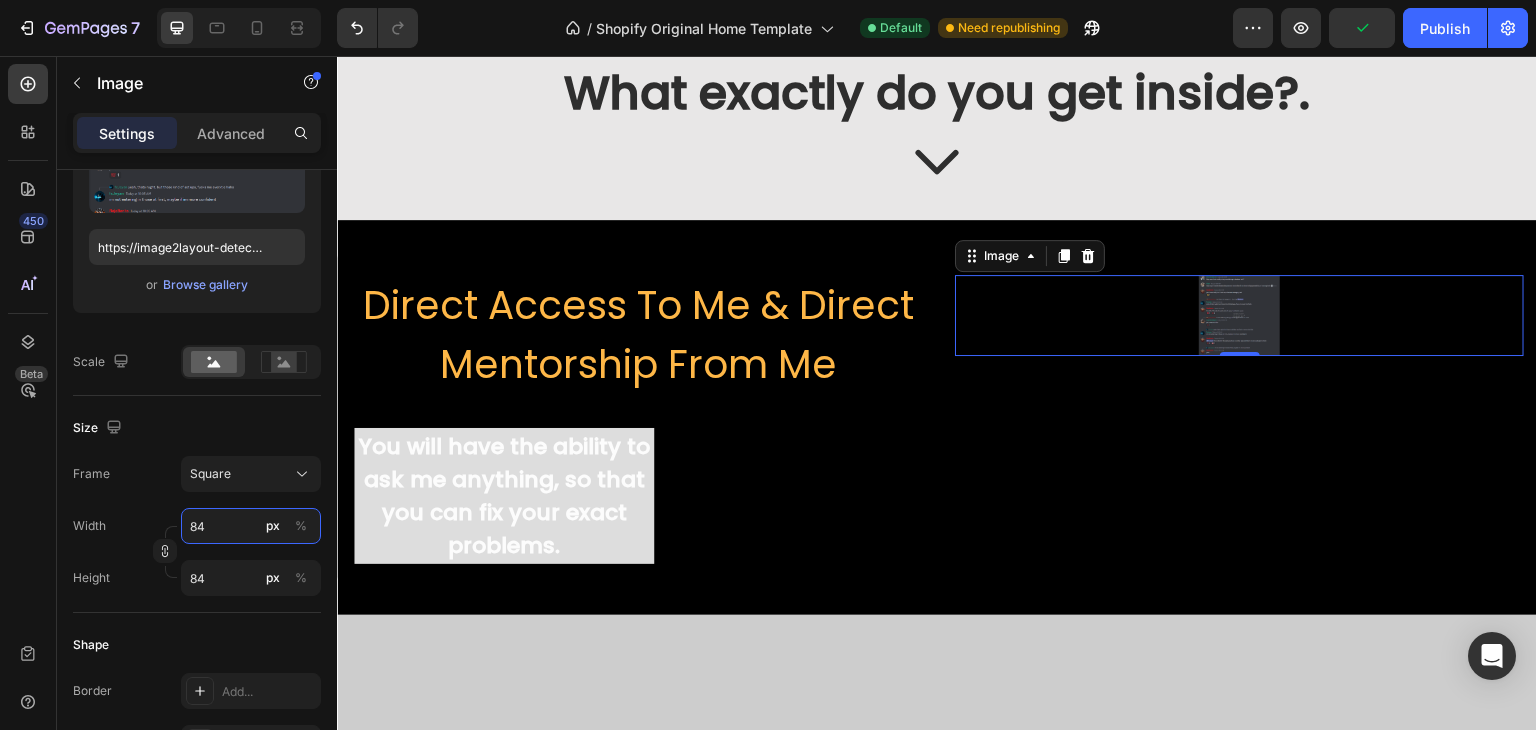 type on "85" 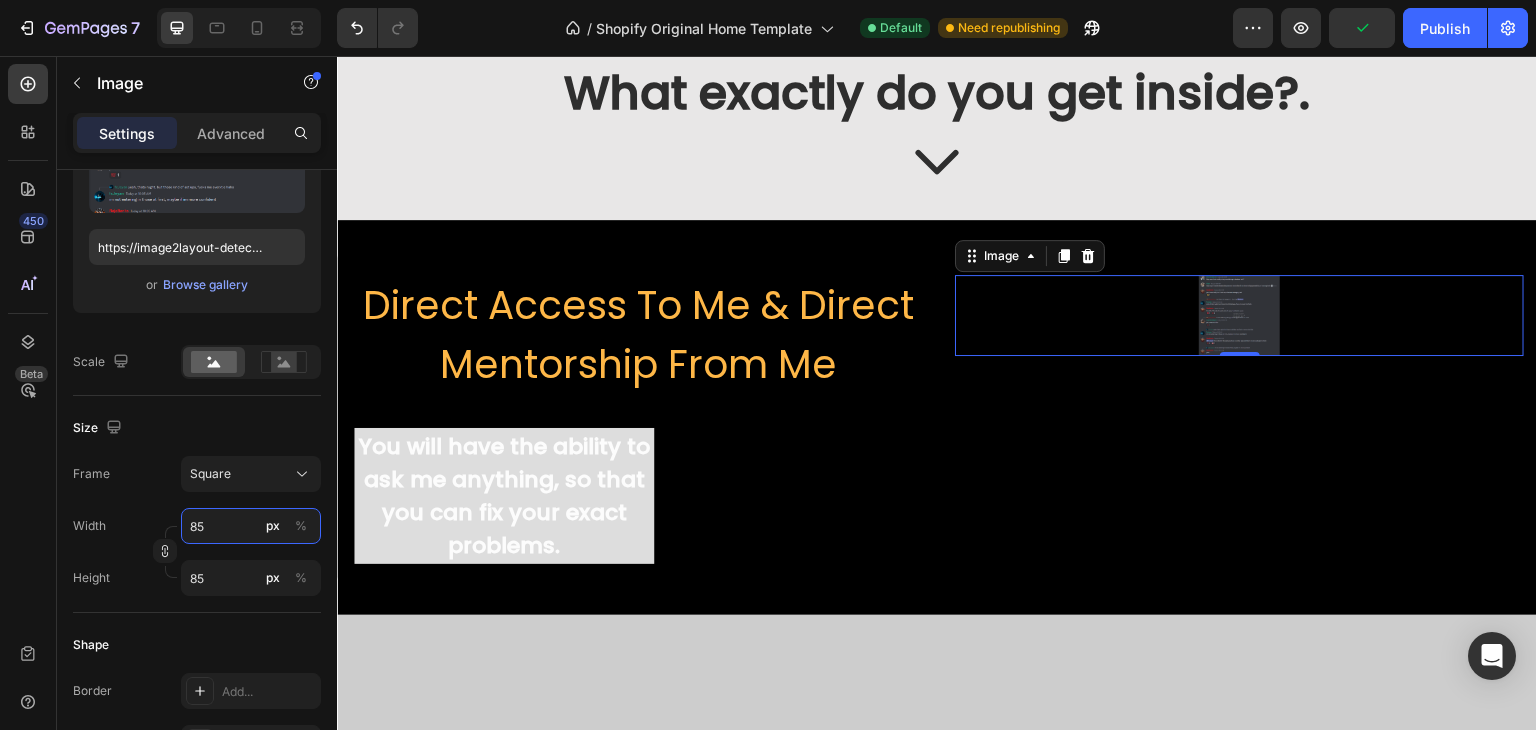 type on "86" 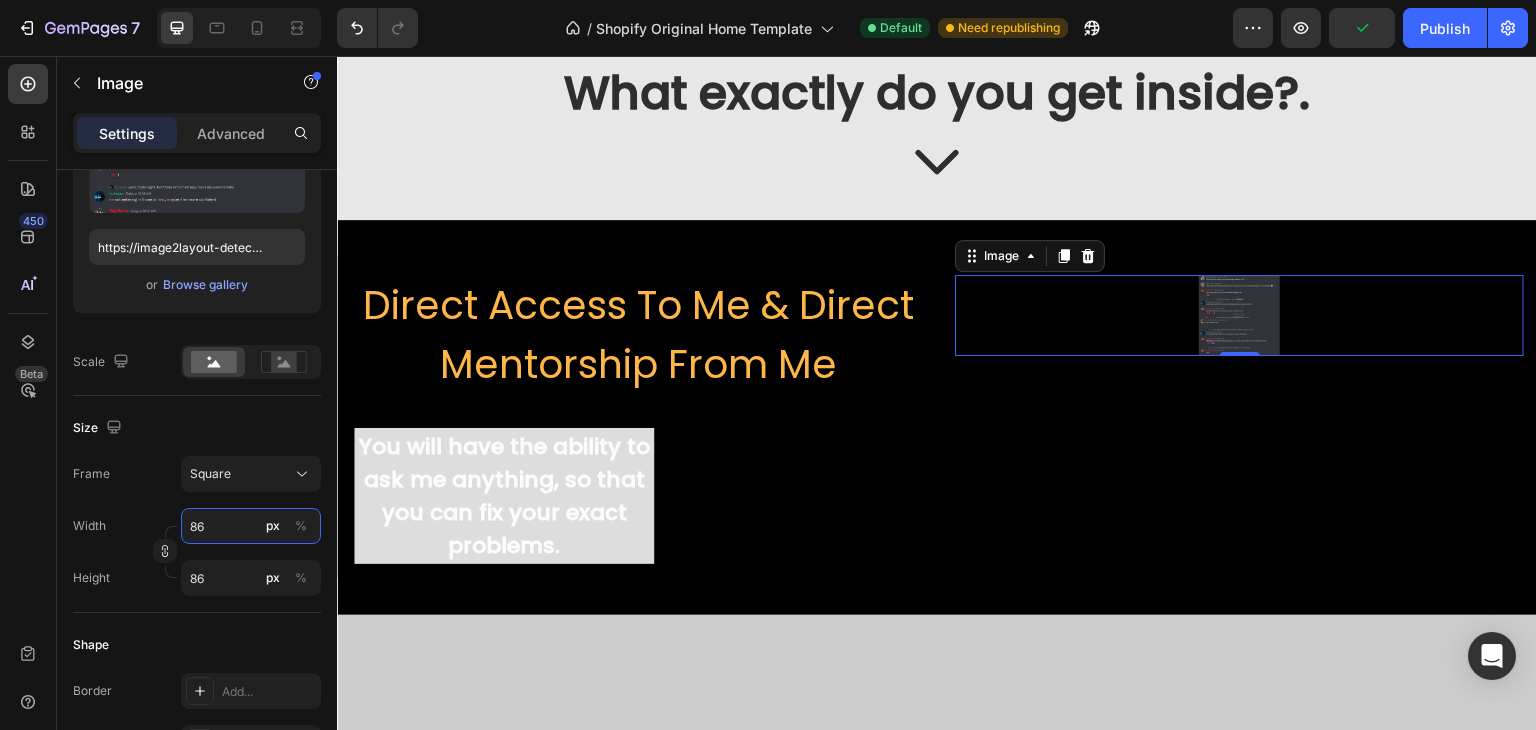 type on "87" 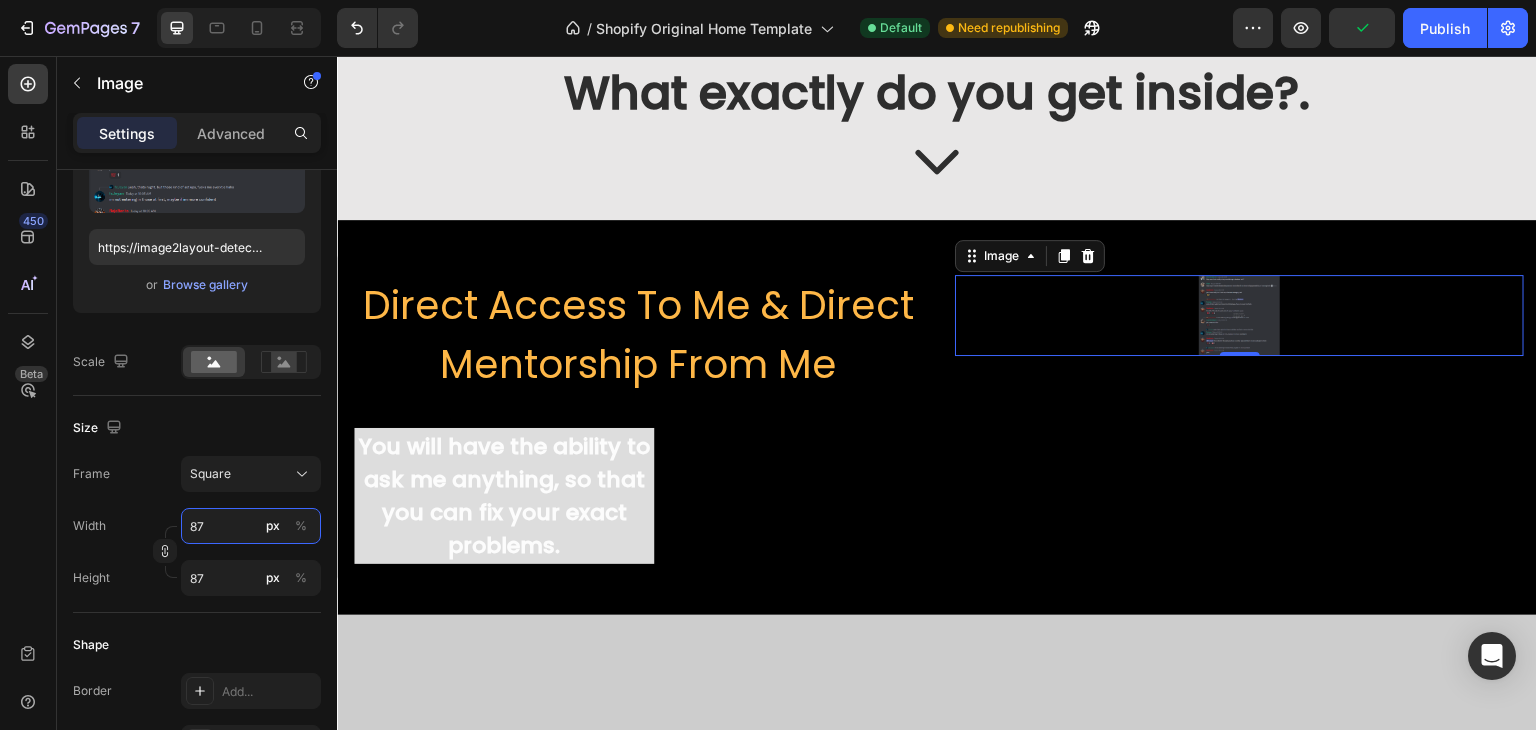 type on "88" 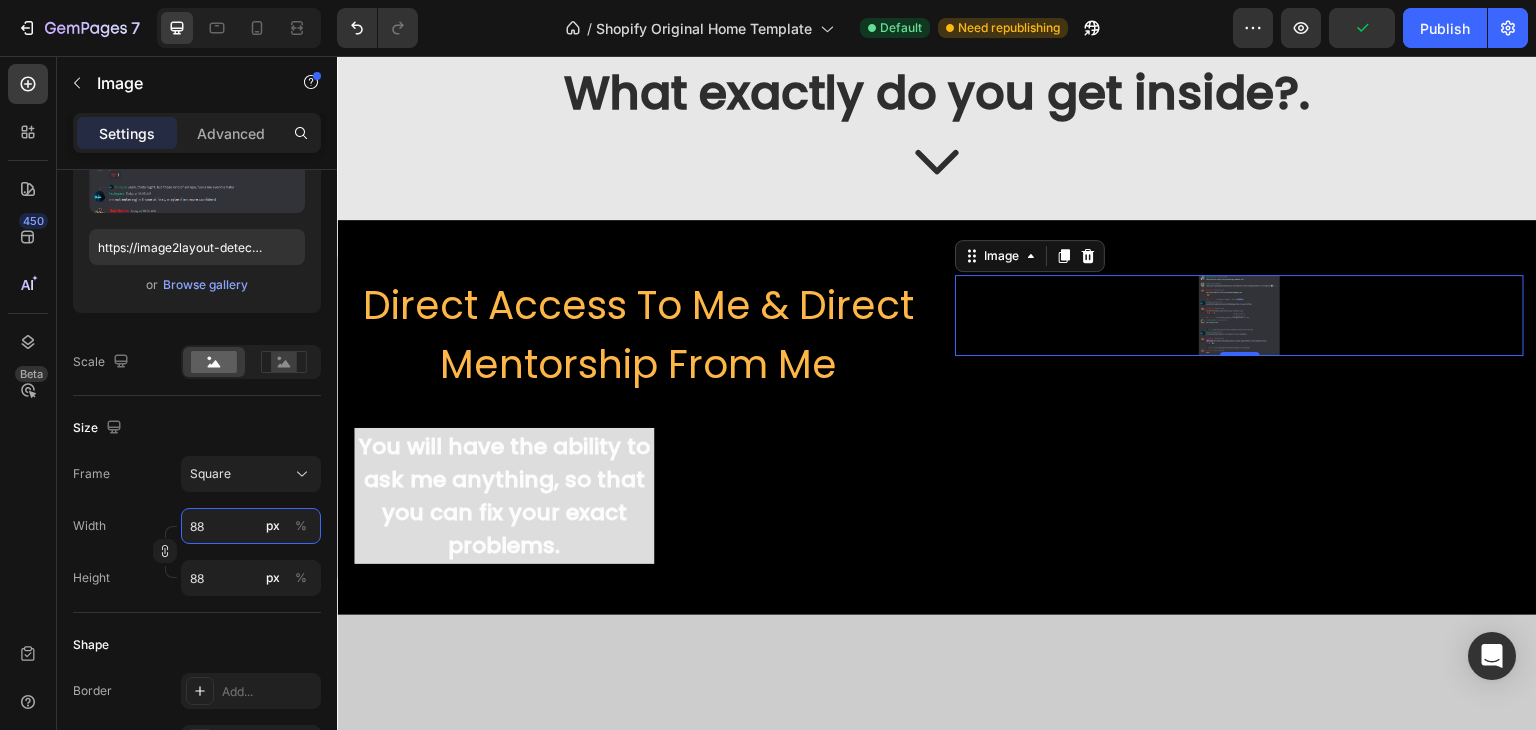 type on "89" 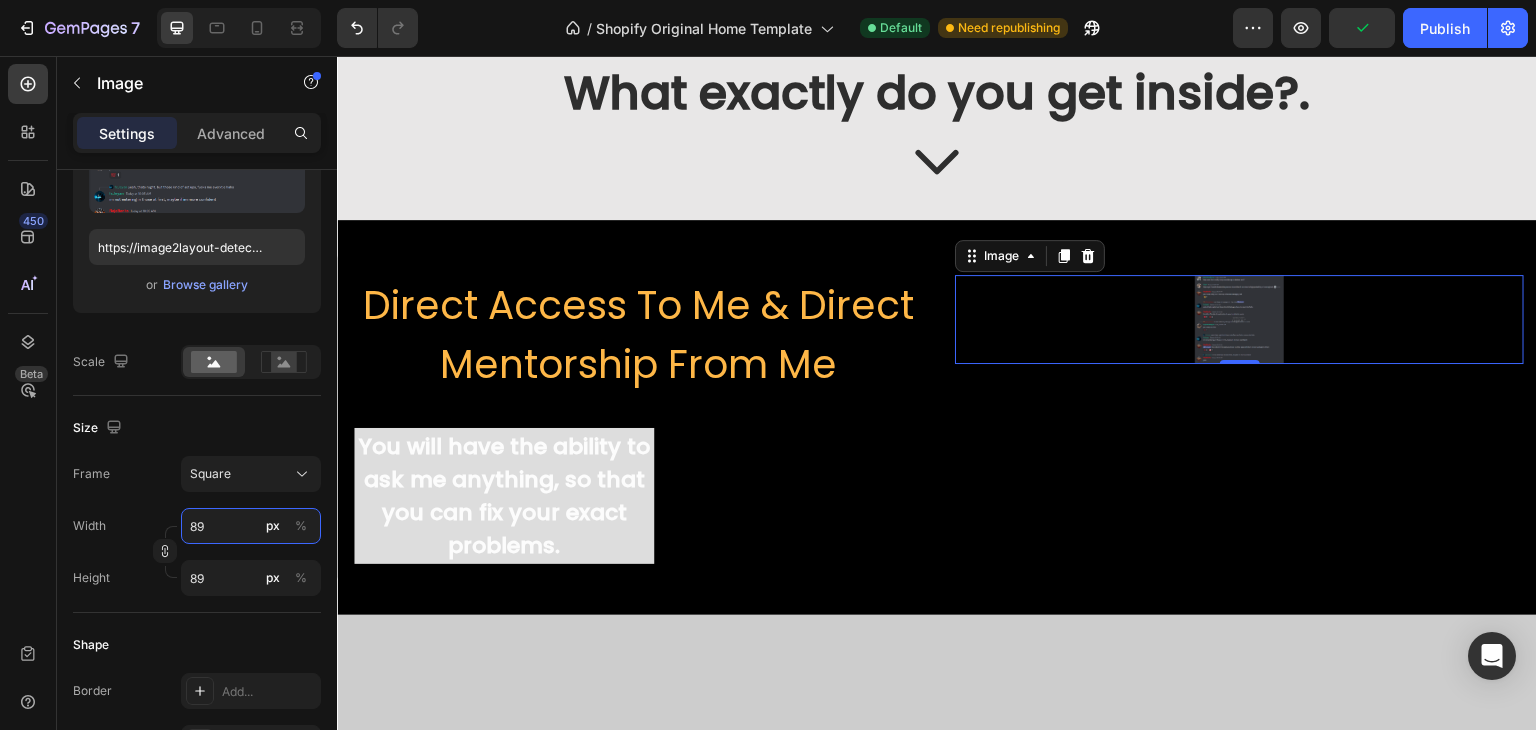 type 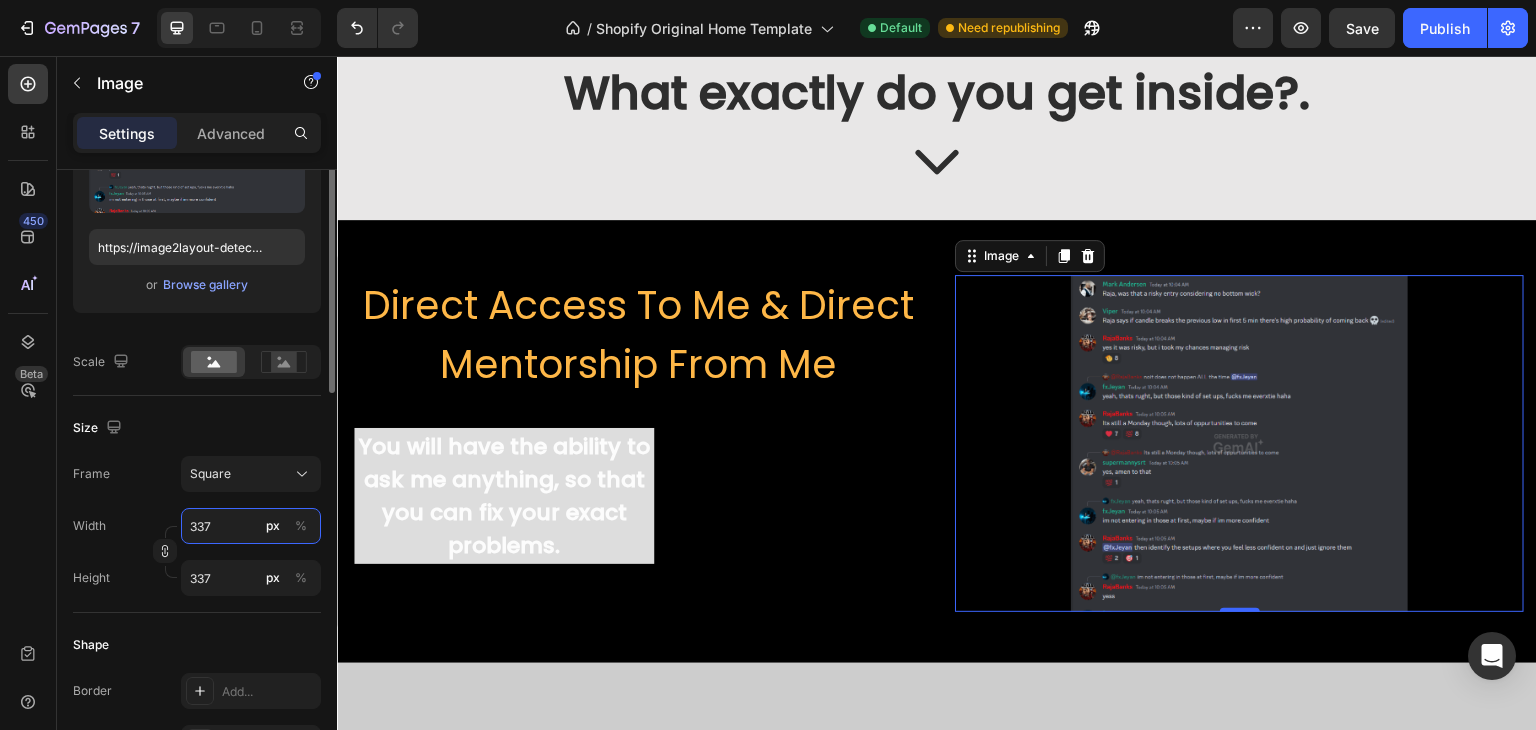 scroll, scrollTop: 200, scrollLeft: 0, axis: vertical 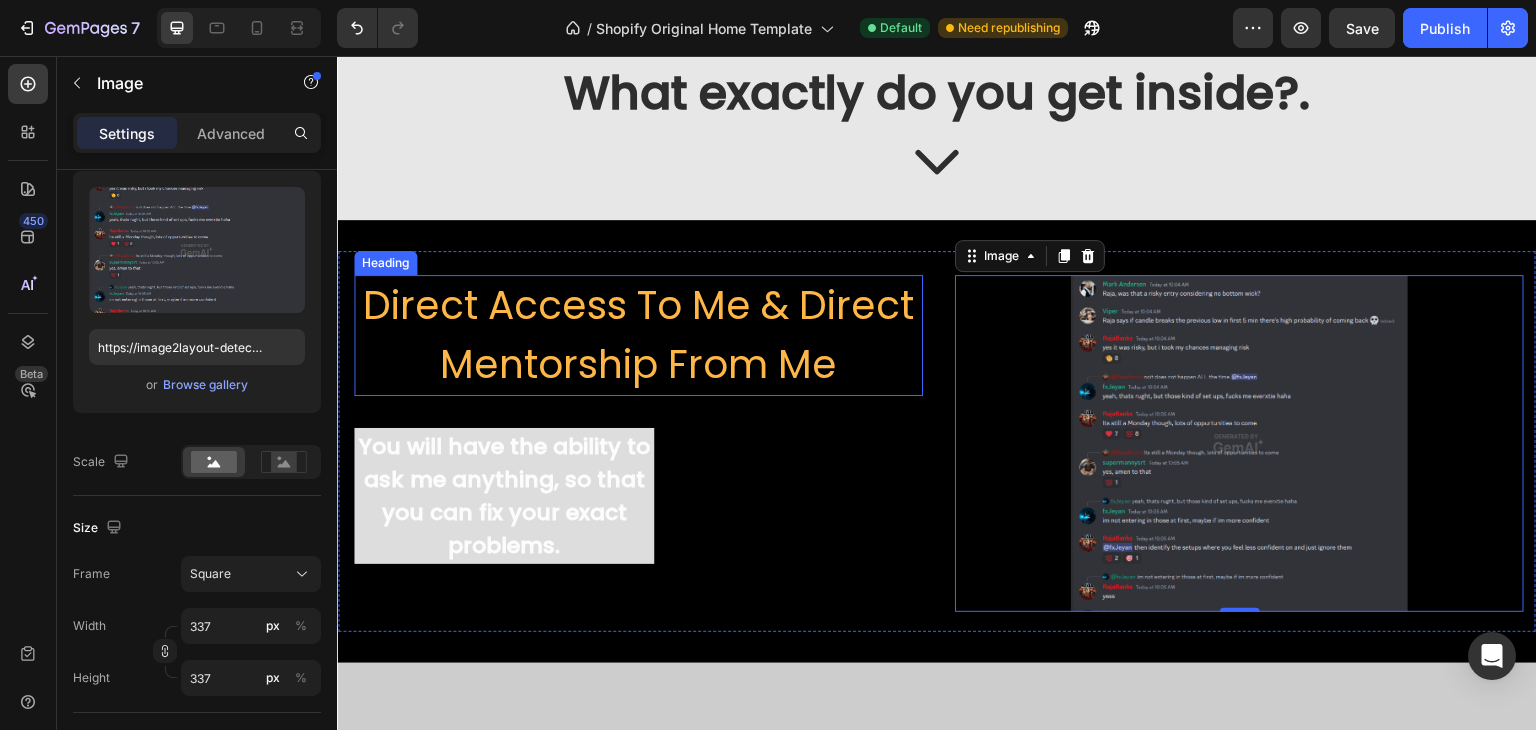 click on "Direct Access To Me & Direct Mentorship From Me" at bounding box center (638, 335) 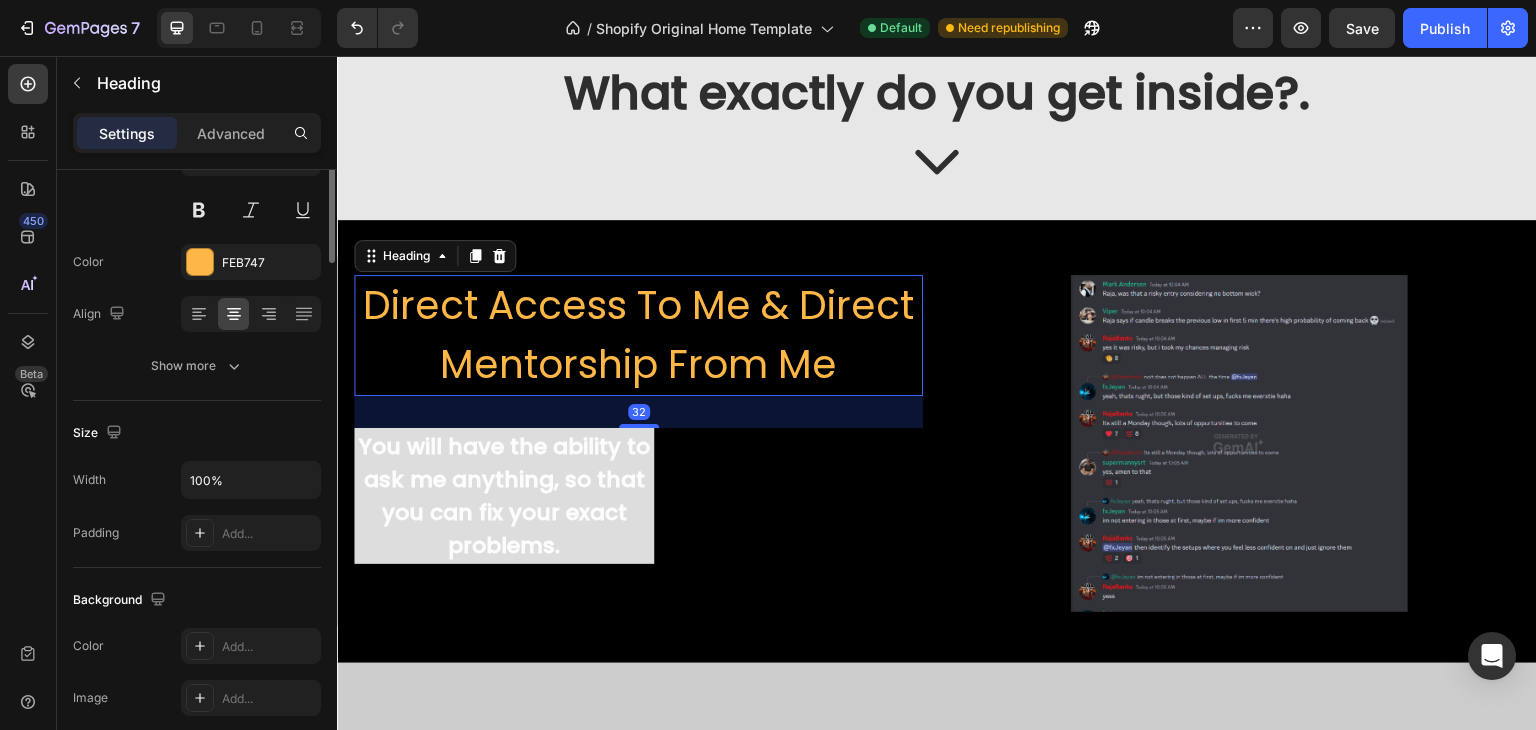 scroll, scrollTop: 0, scrollLeft: 0, axis: both 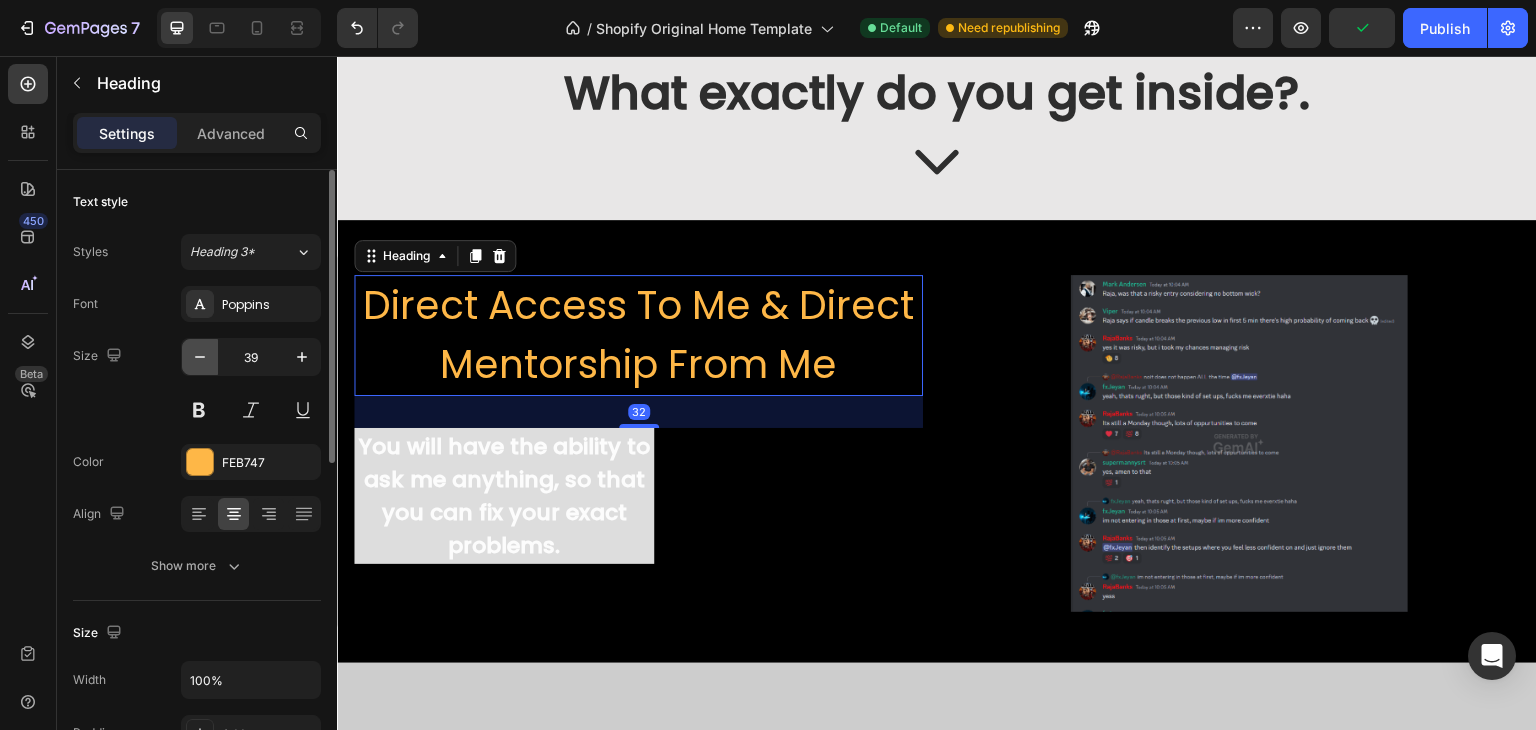 click 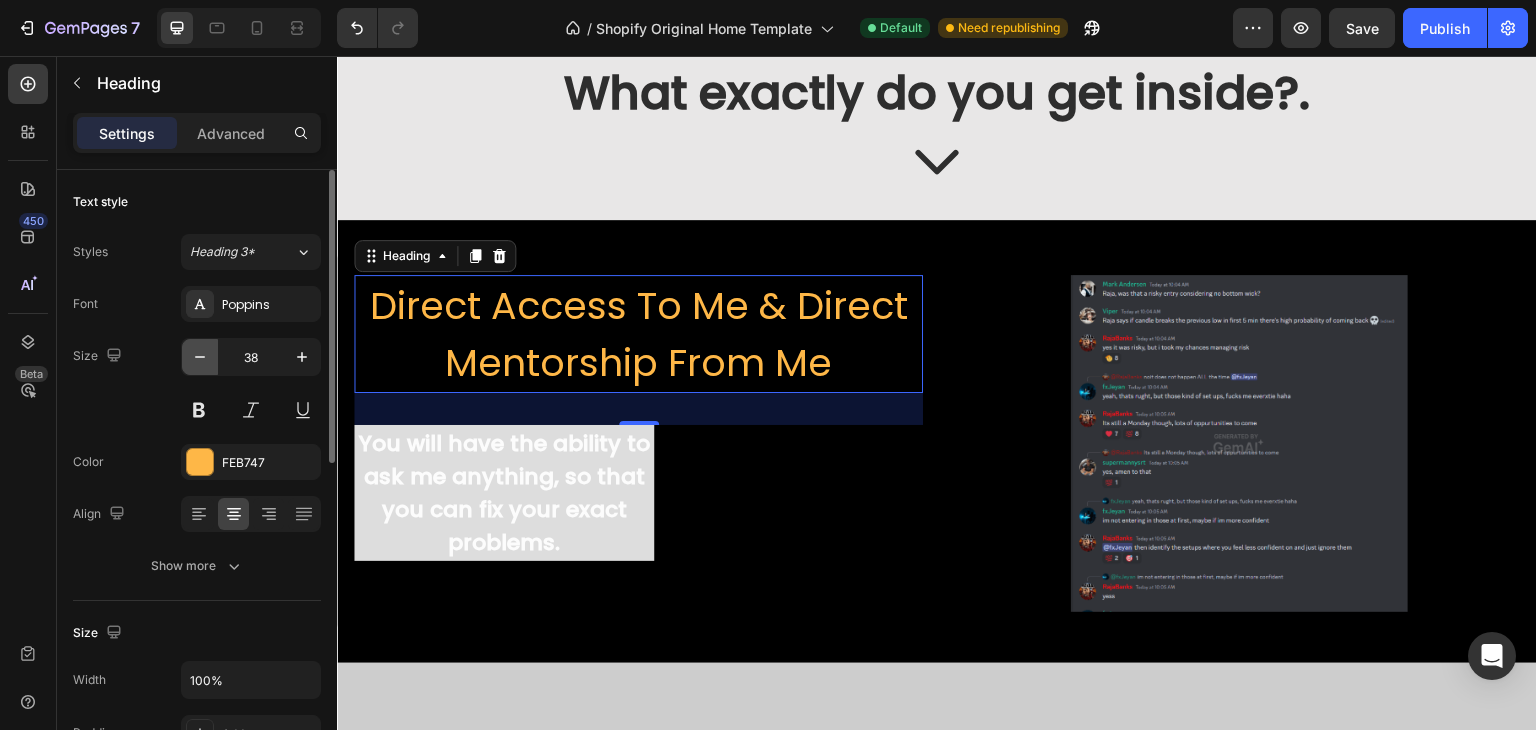 click 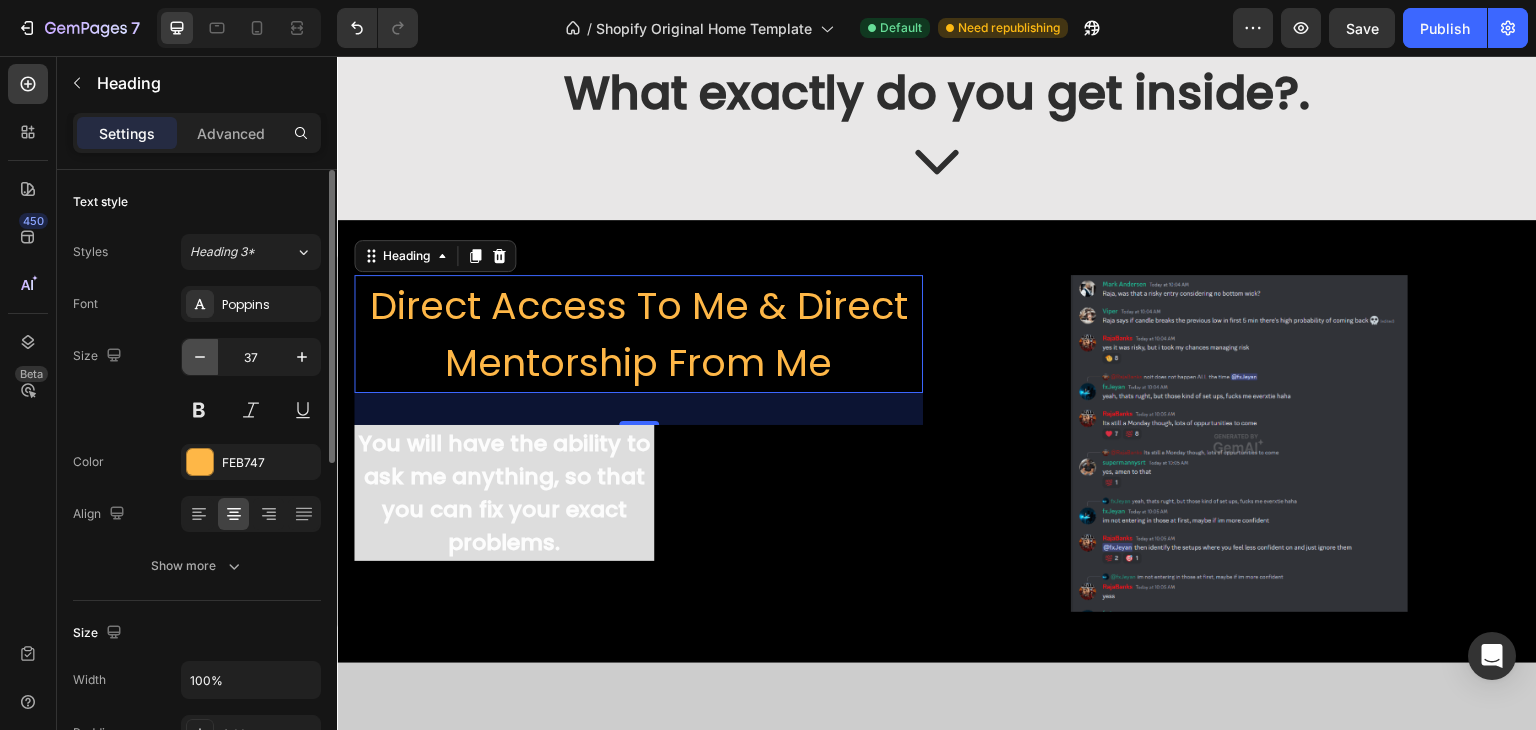 click 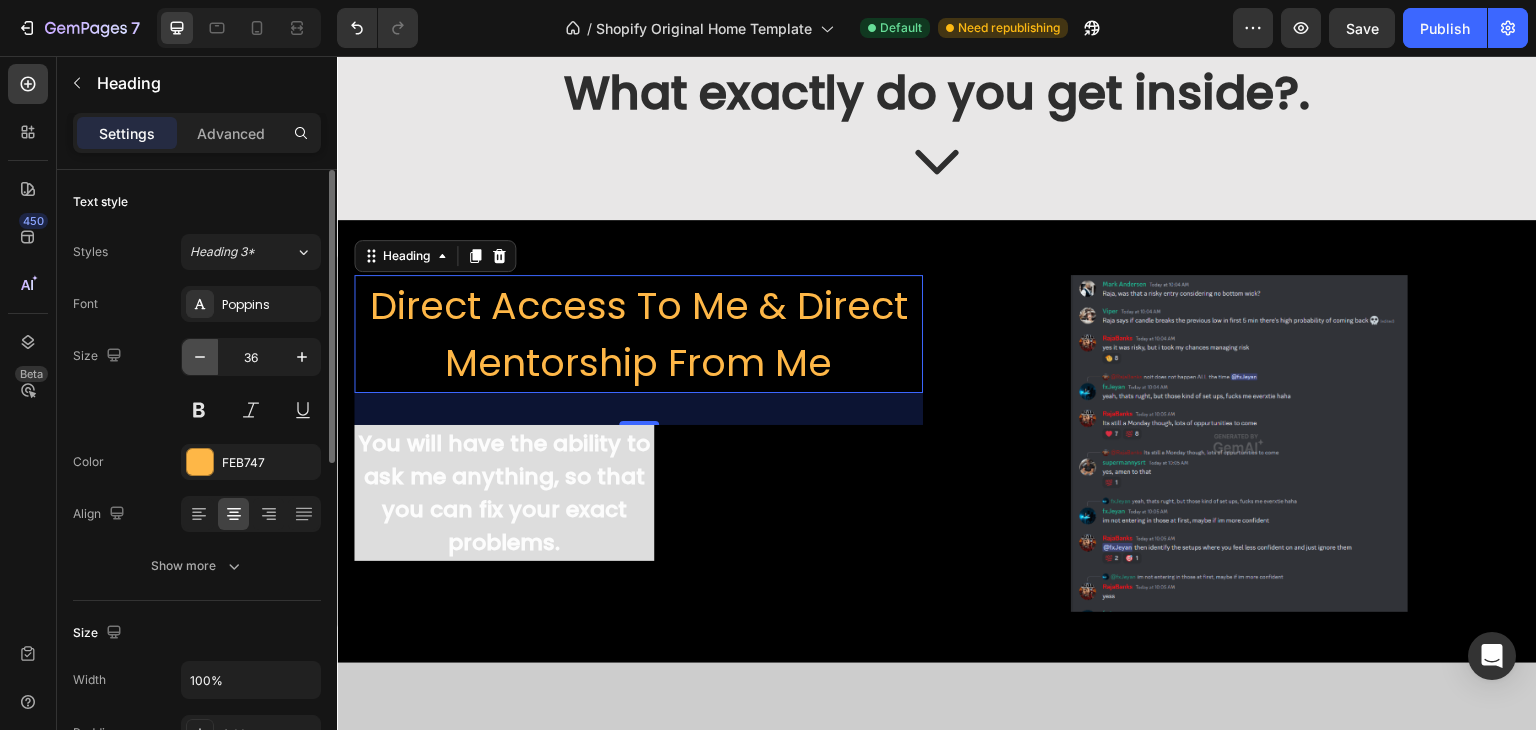 click 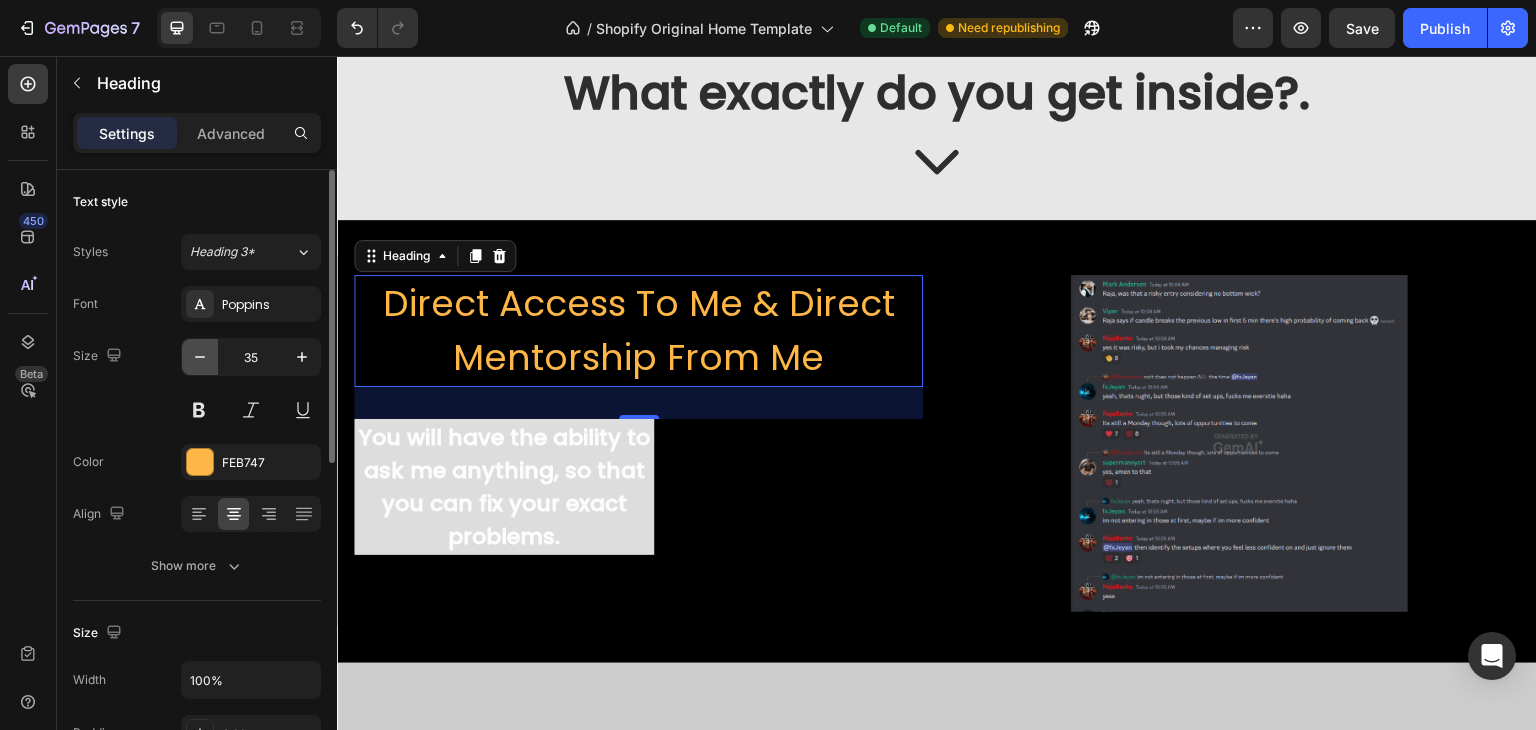 click 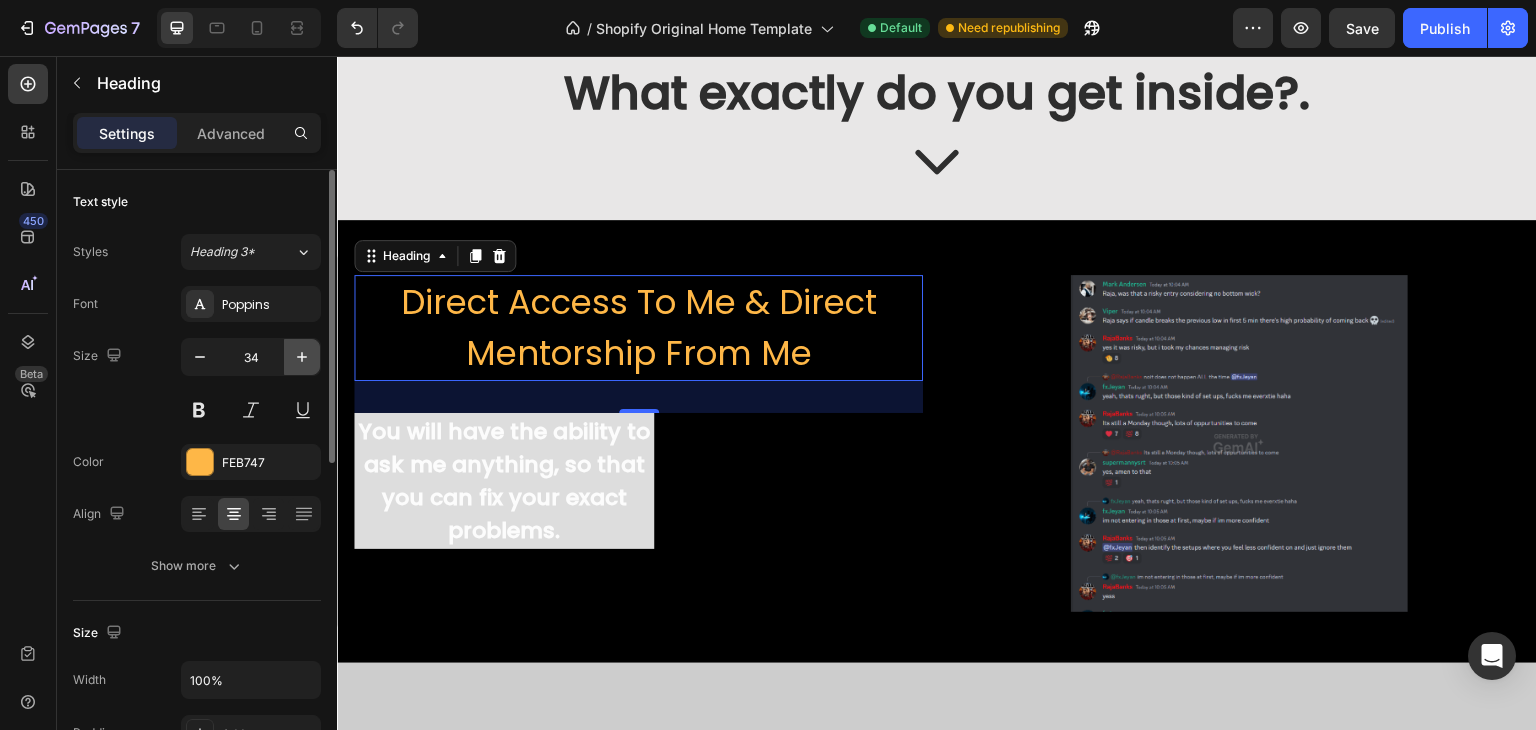 click 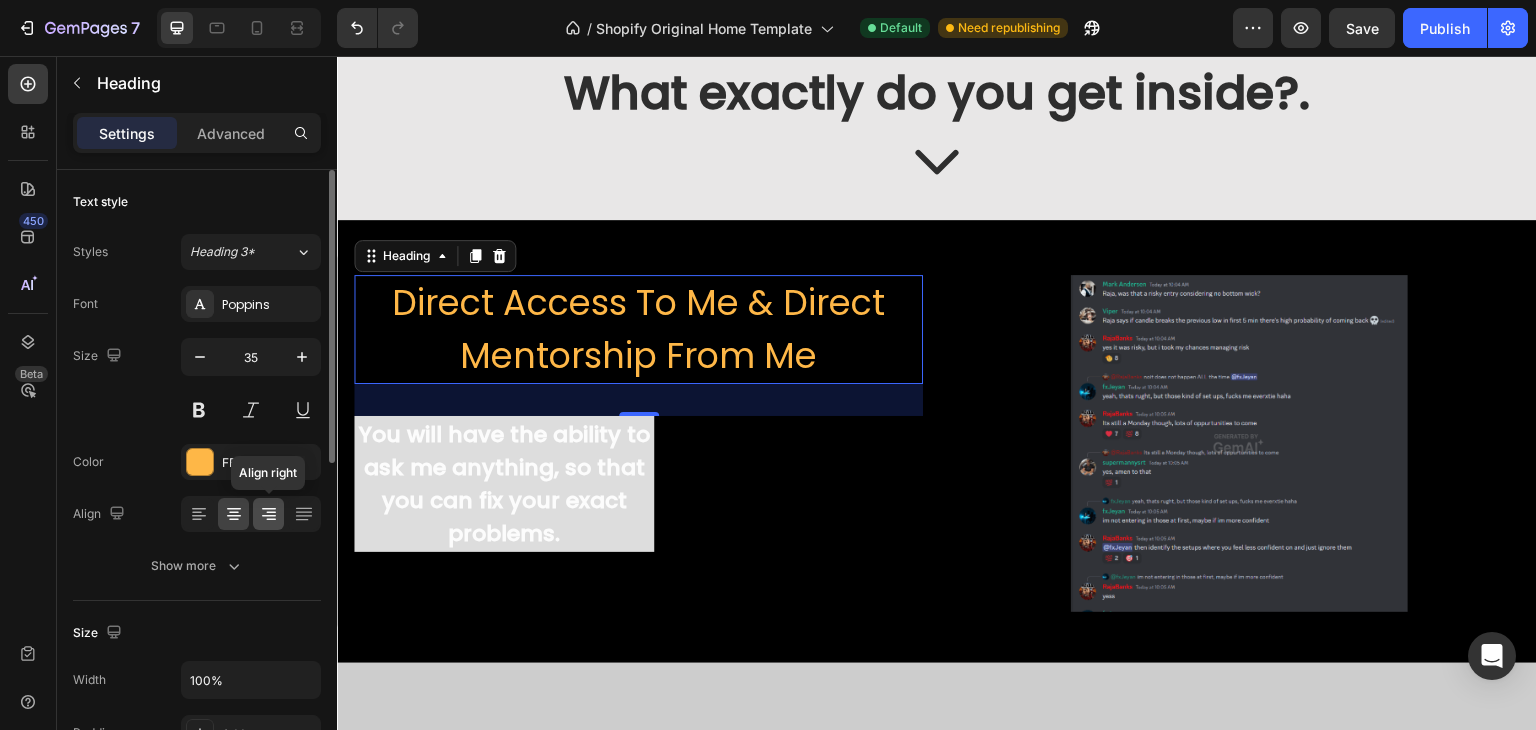 click 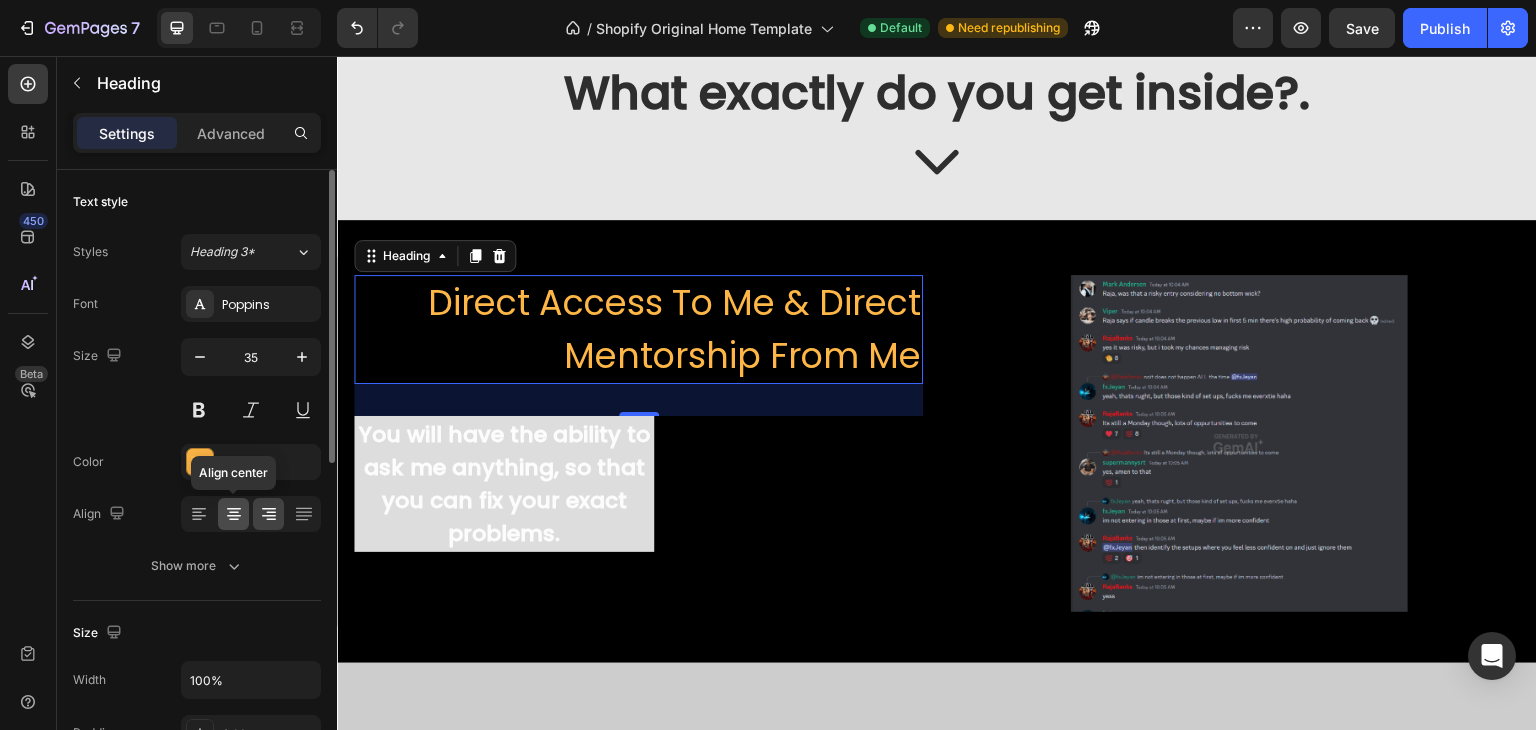 click 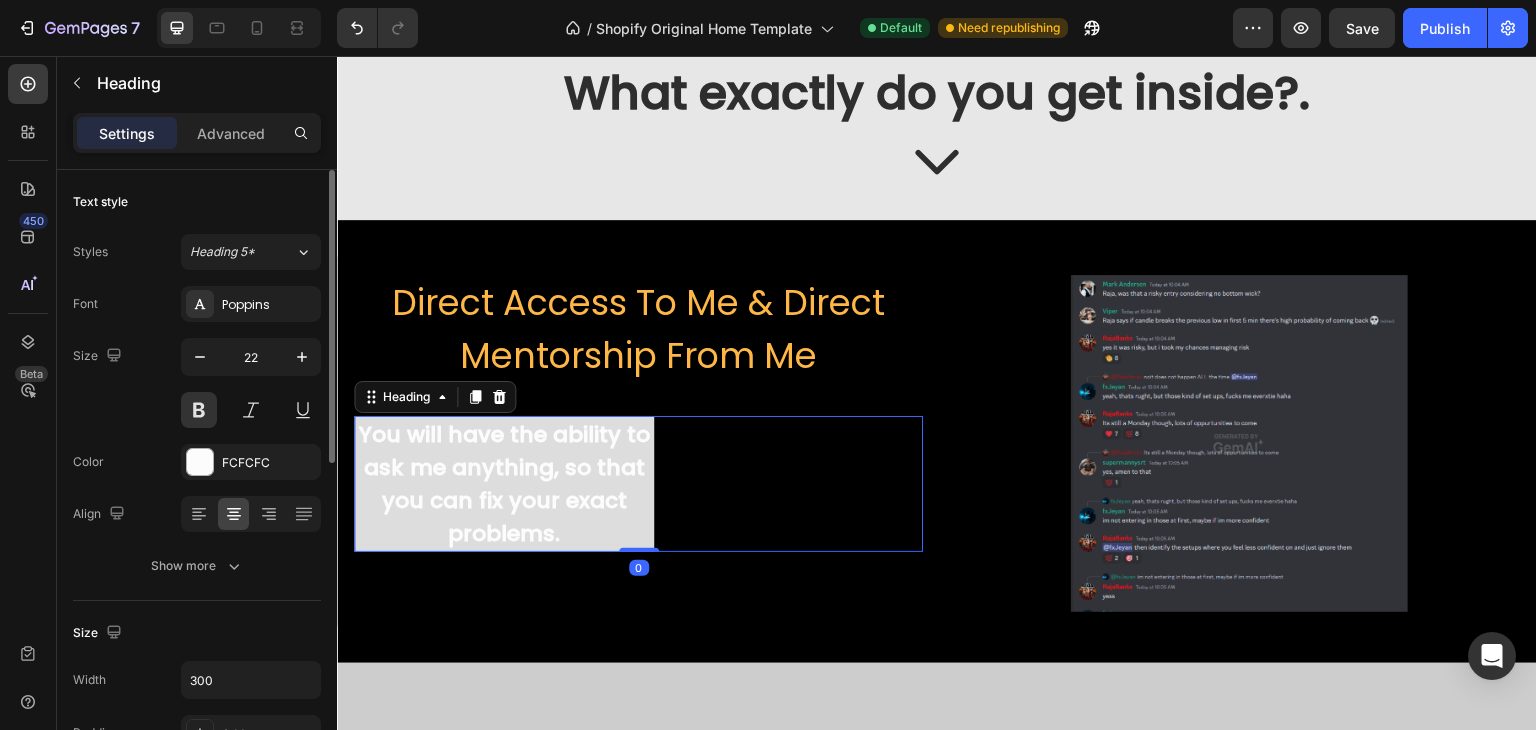 click on "You will have the ability to ask me anything, so that you can fix your exact problems." at bounding box center (638, 484) 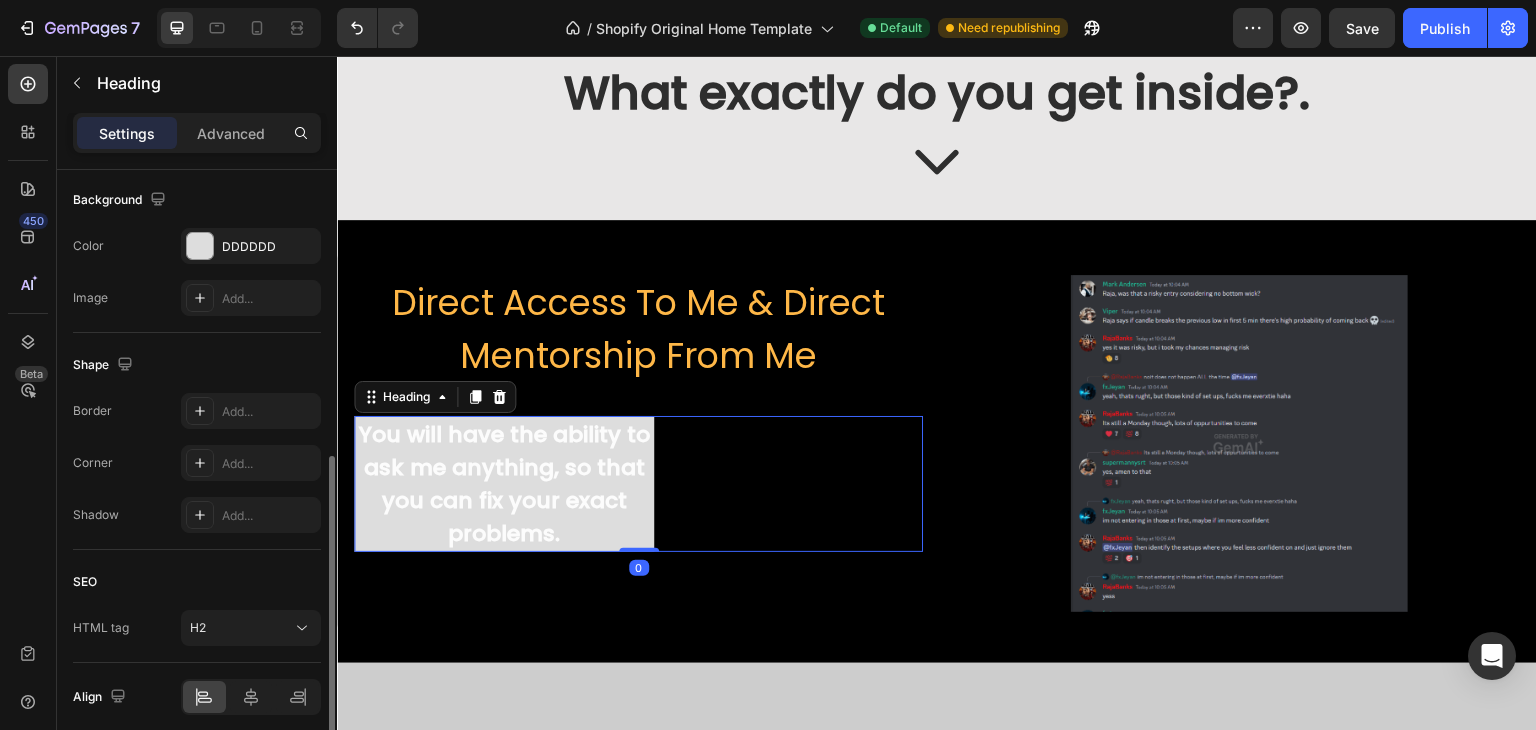 scroll, scrollTop: 679, scrollLeft: 0, axis: vertical 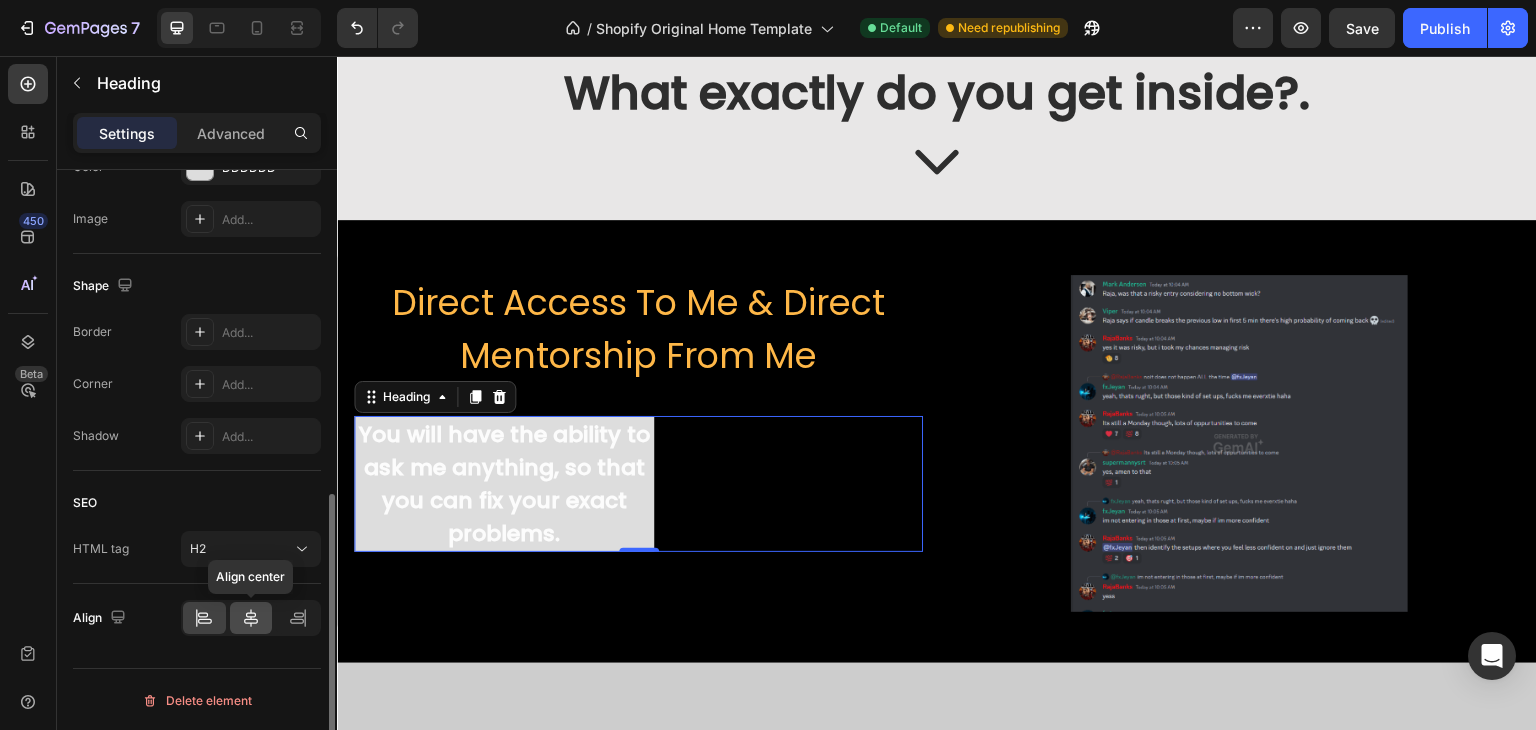 click 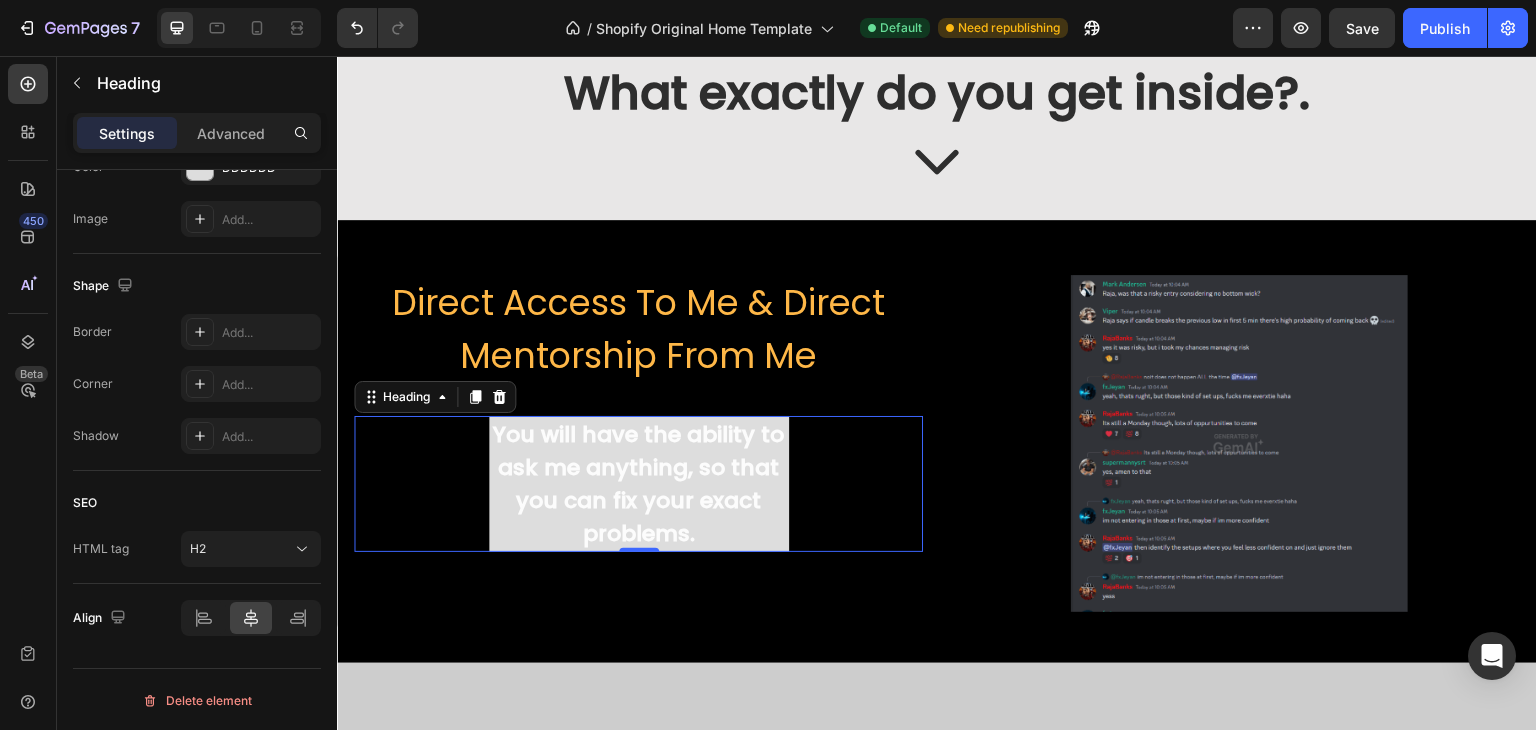 click on "You will have the ability to ask me anything, so that you can fix your exact problems." at bounding box center (639, 484) 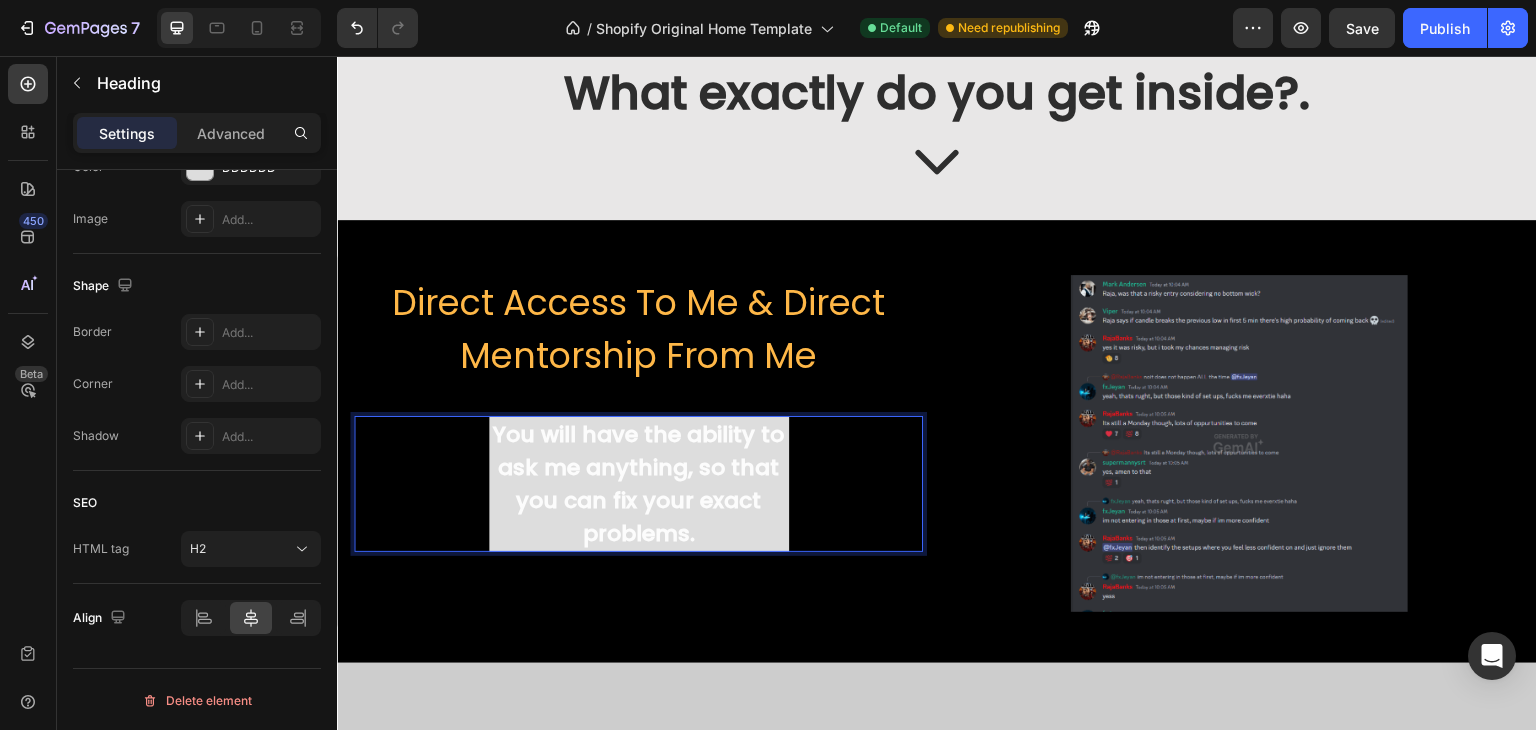 click on "You will have the ability to ask me anything, so that you can fix your exact problems." at bounding box center (639, 484) 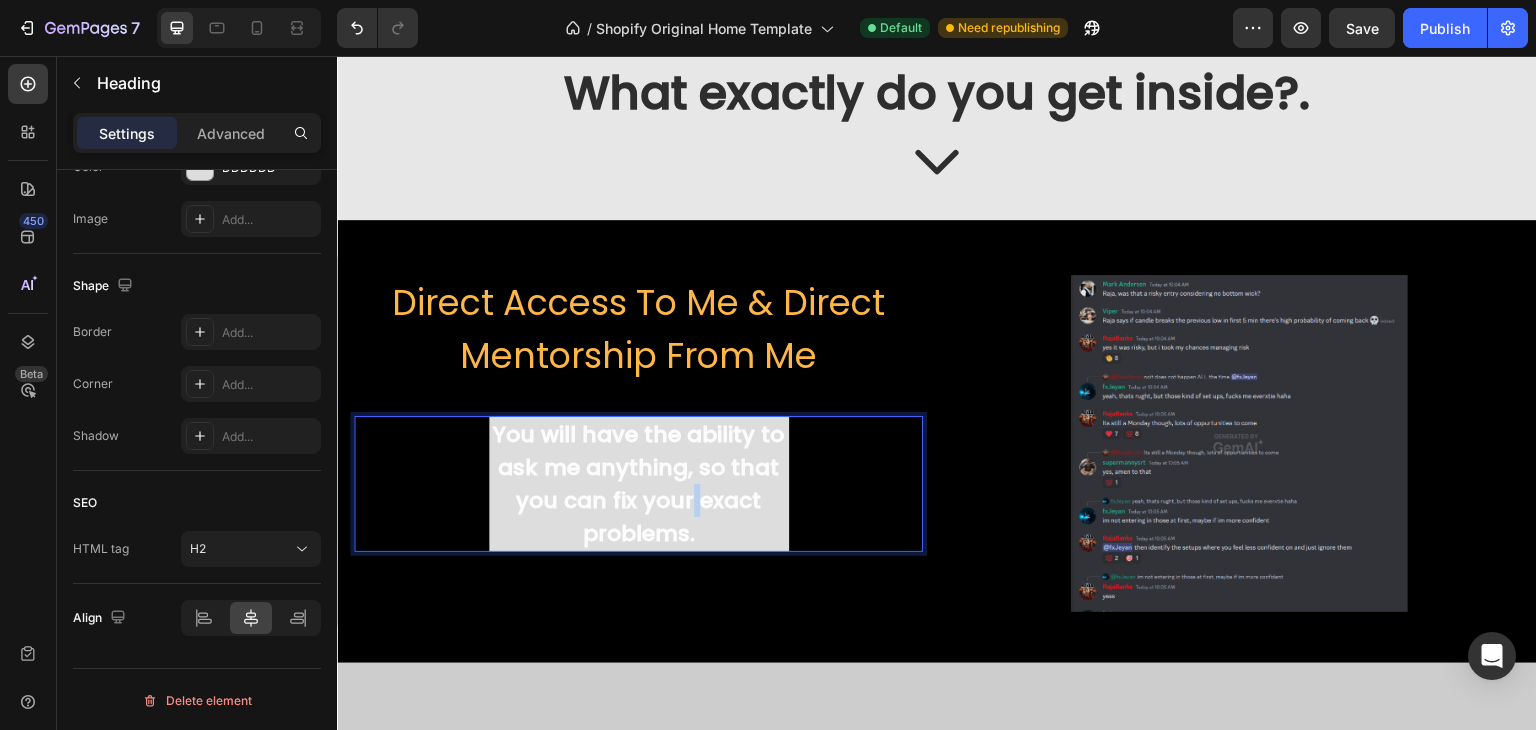 click on "You will have the ability to ask me anything, so that you can fix your exact problems." at bounding box center [639, 484] 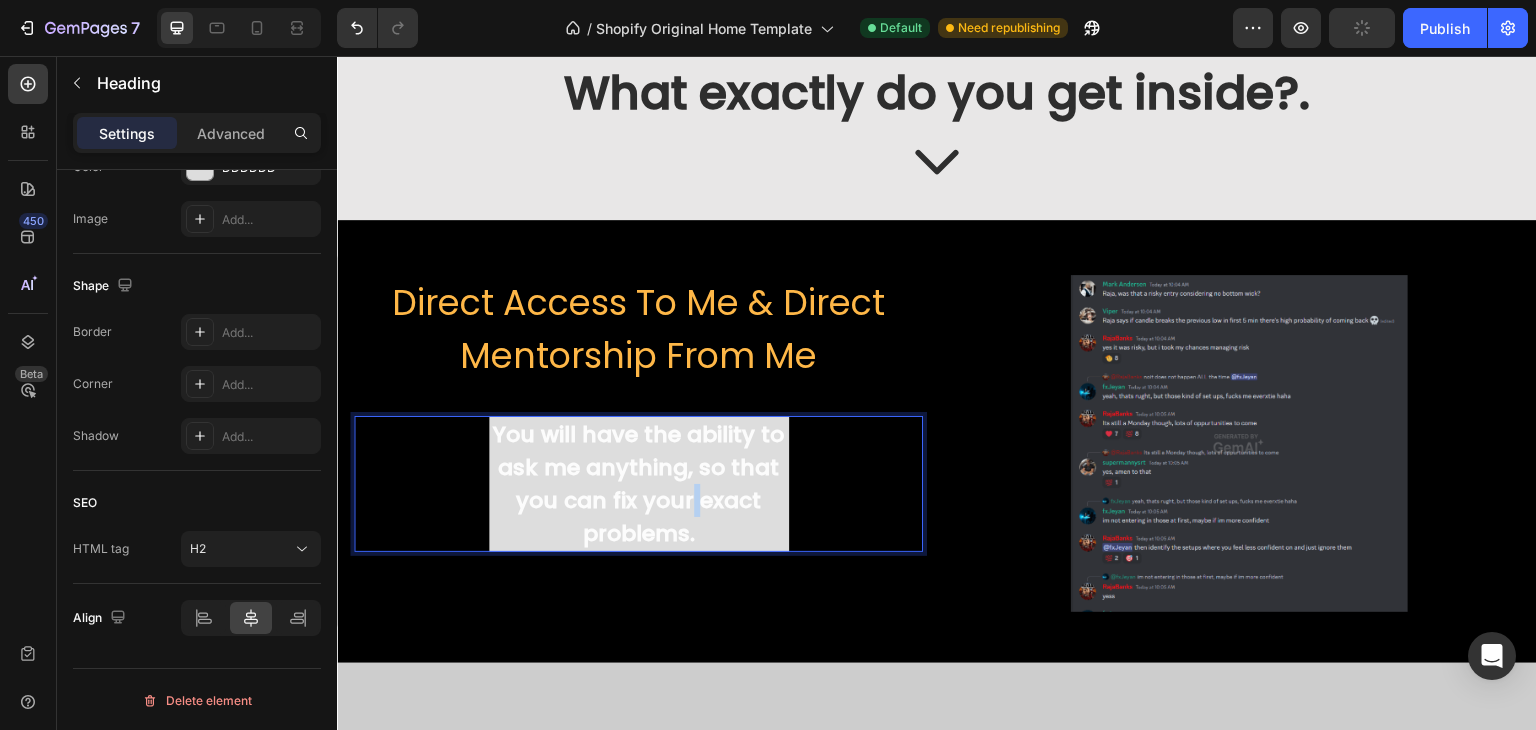 click on "You will have the ability to ask me anything, so that you can fix your exact problems." at bounding box center [639, 484] 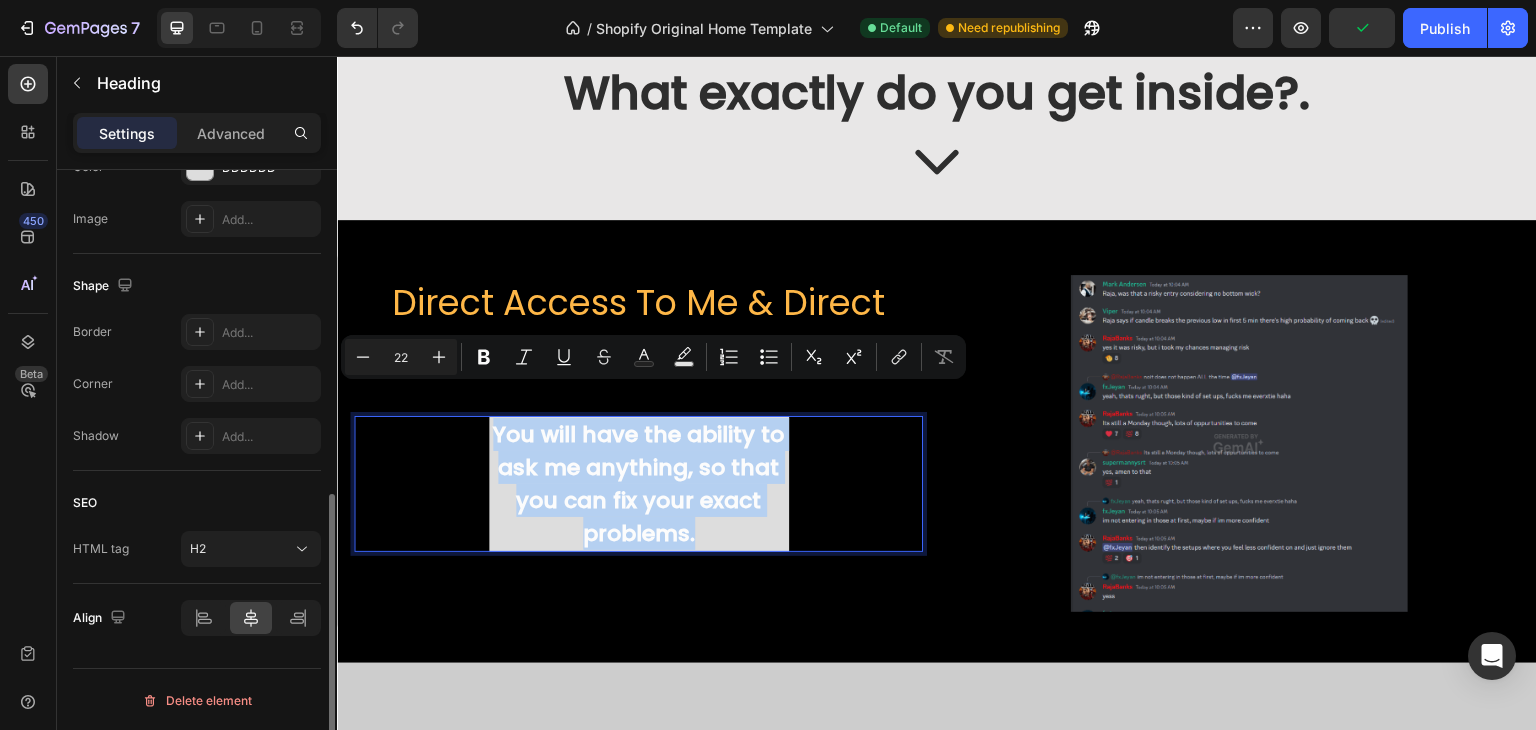 scroll, scrollTop: 379, scrollLeft: 0, axis: vertical 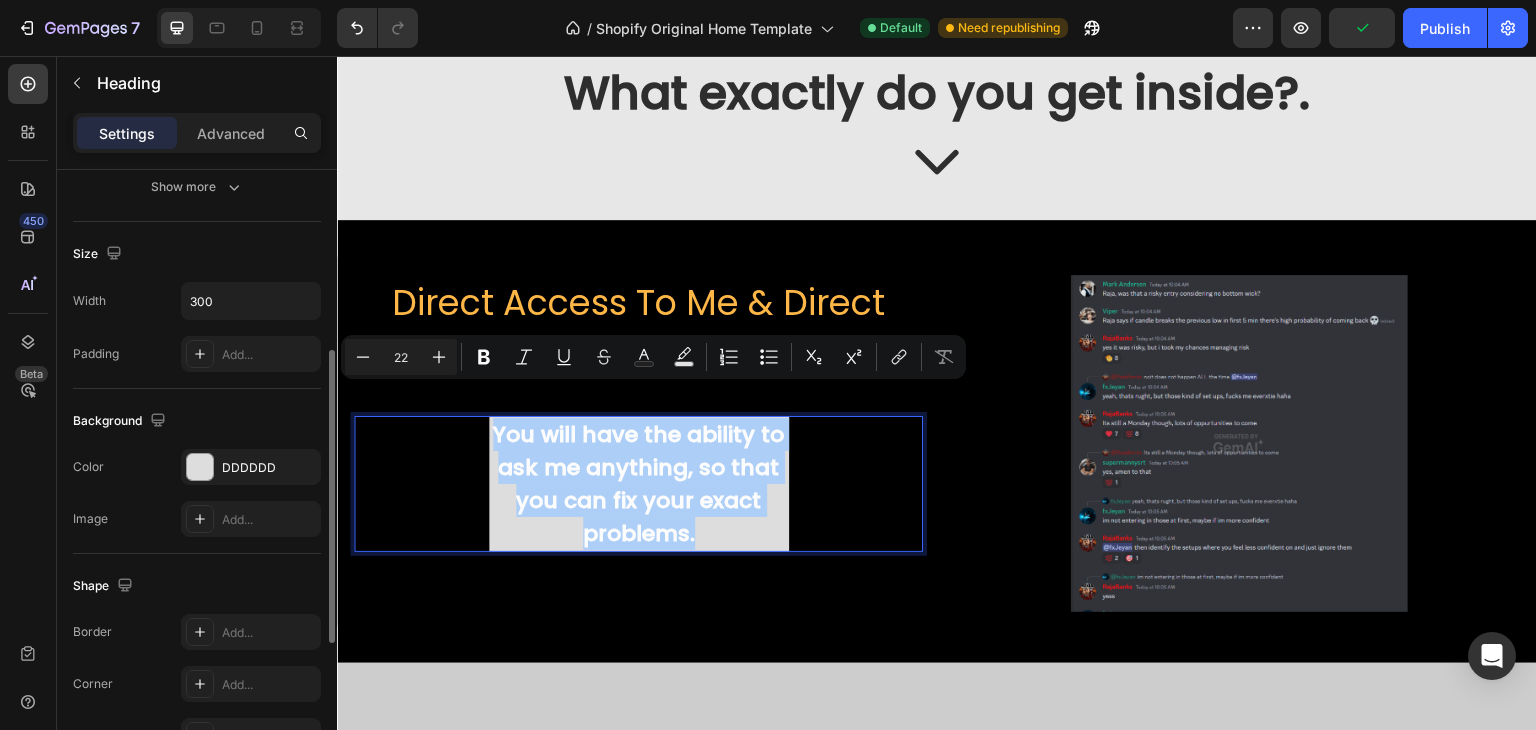 click on "The changes might be hidden by  the video. Color DDDDDD Image Add..." 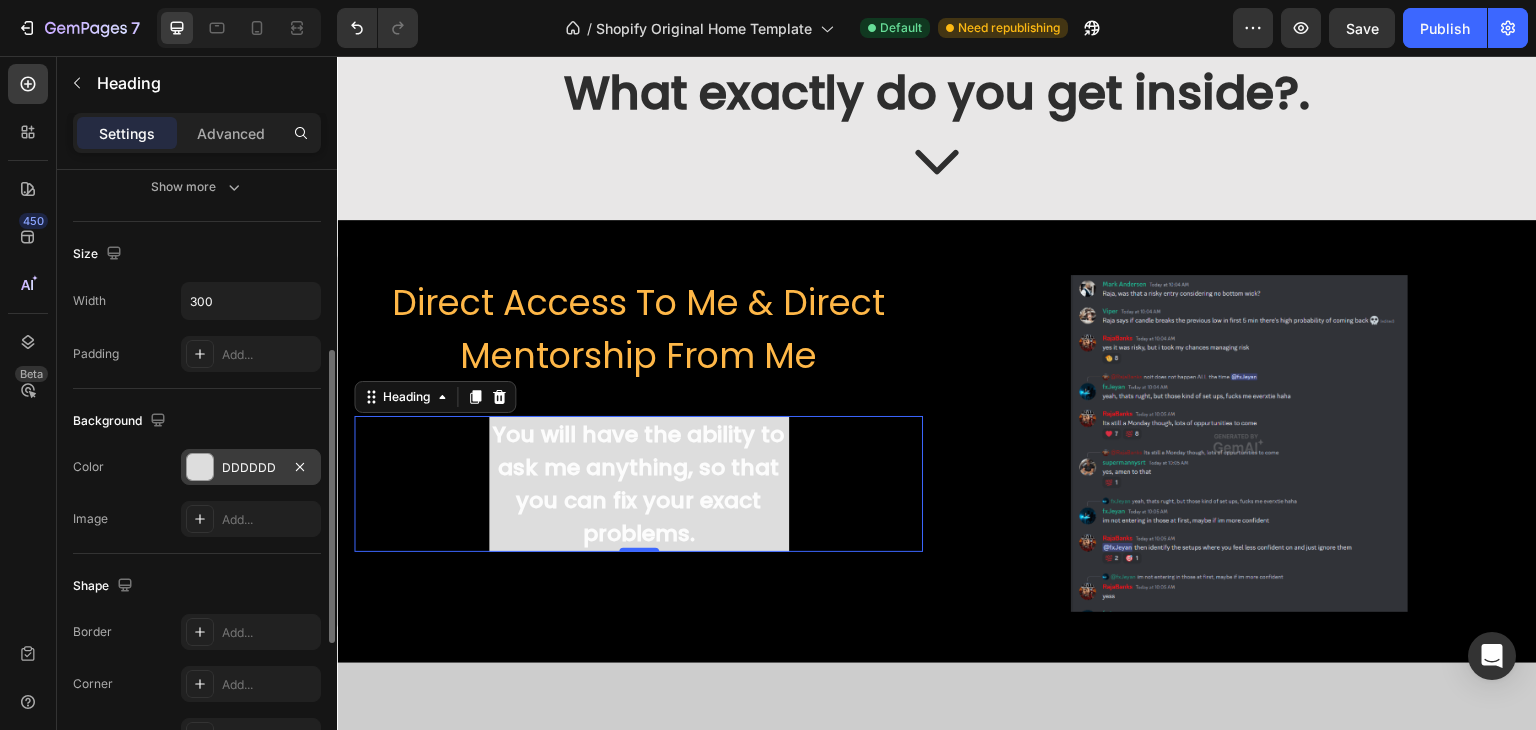 click at bounding box center (200, 467) 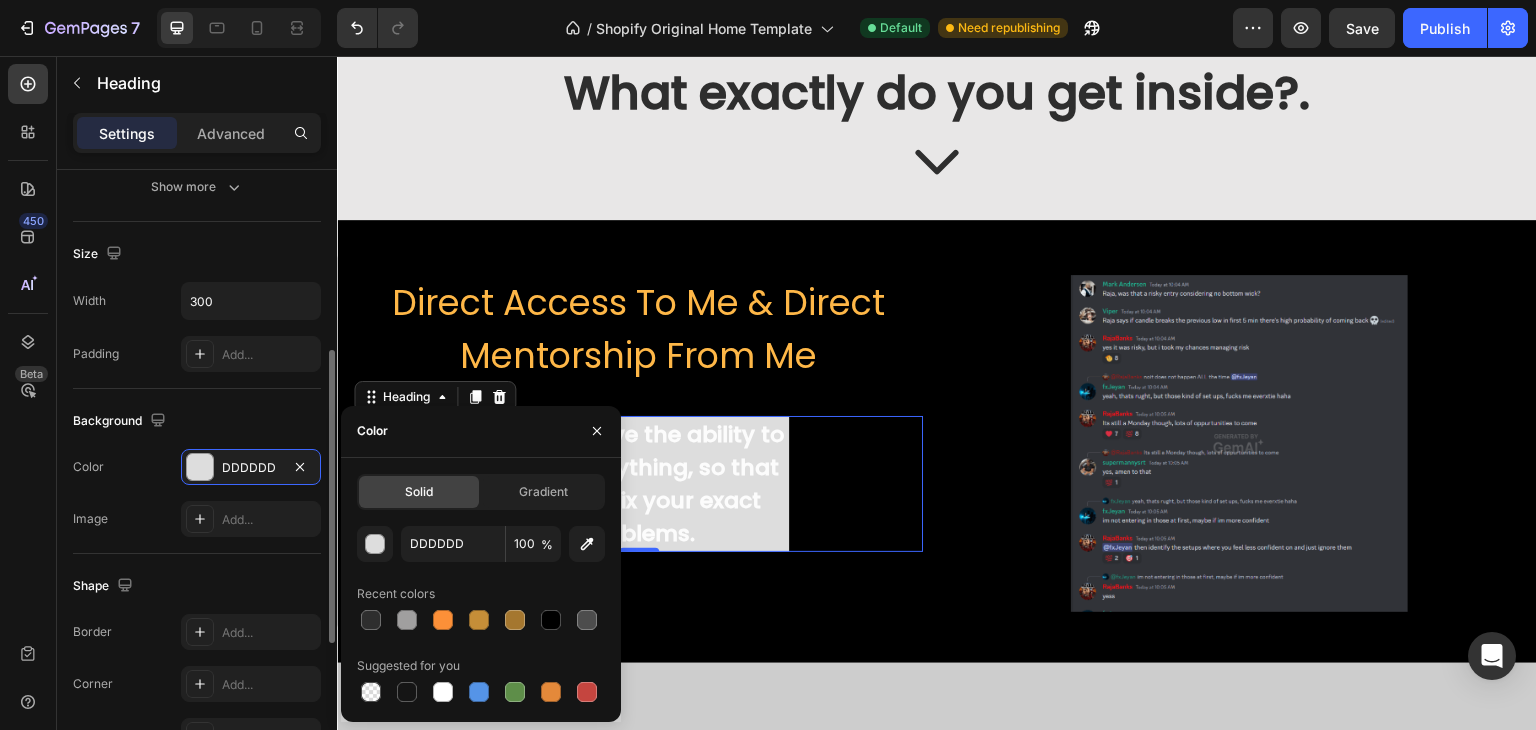 click on "Color DDDDDD" at bounding box center [197, 467] 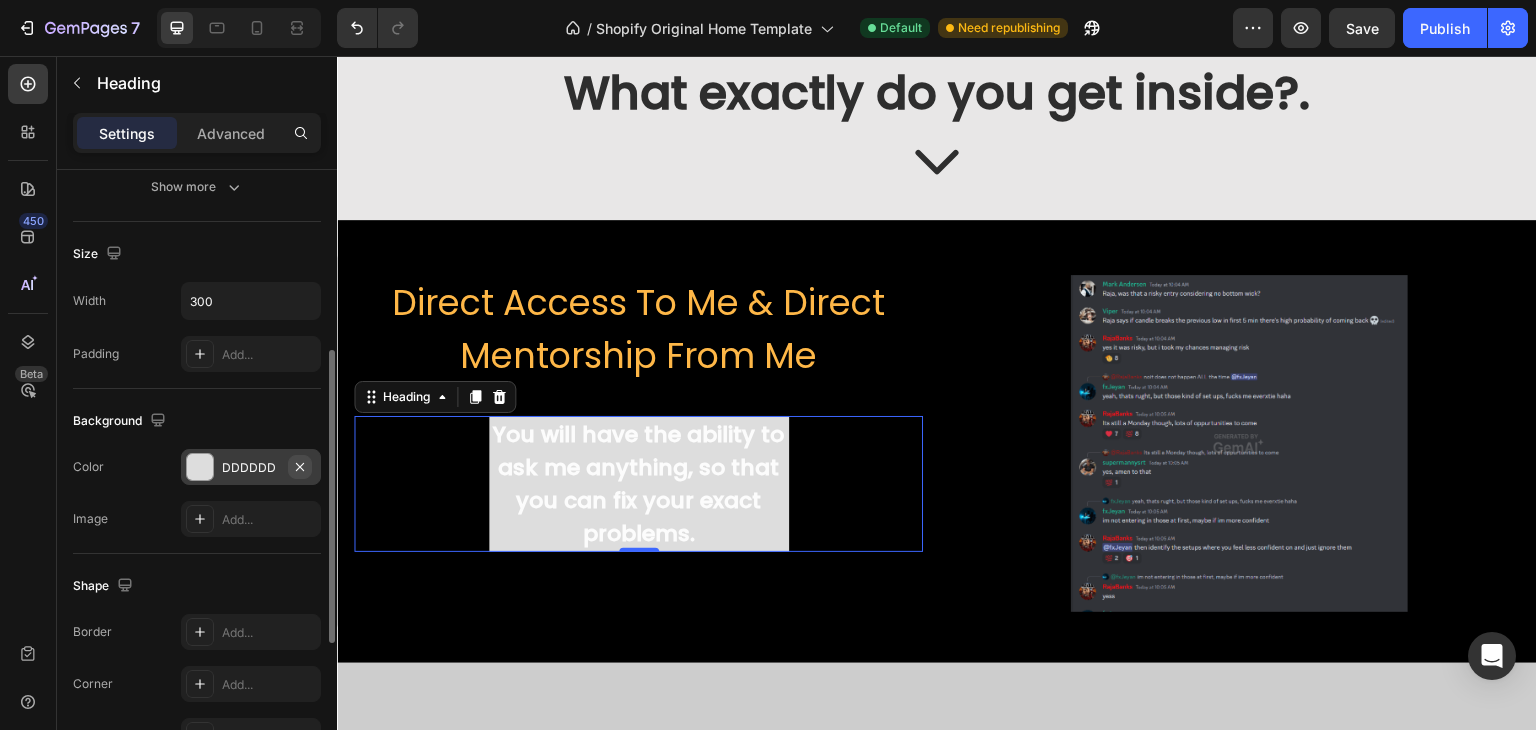 click 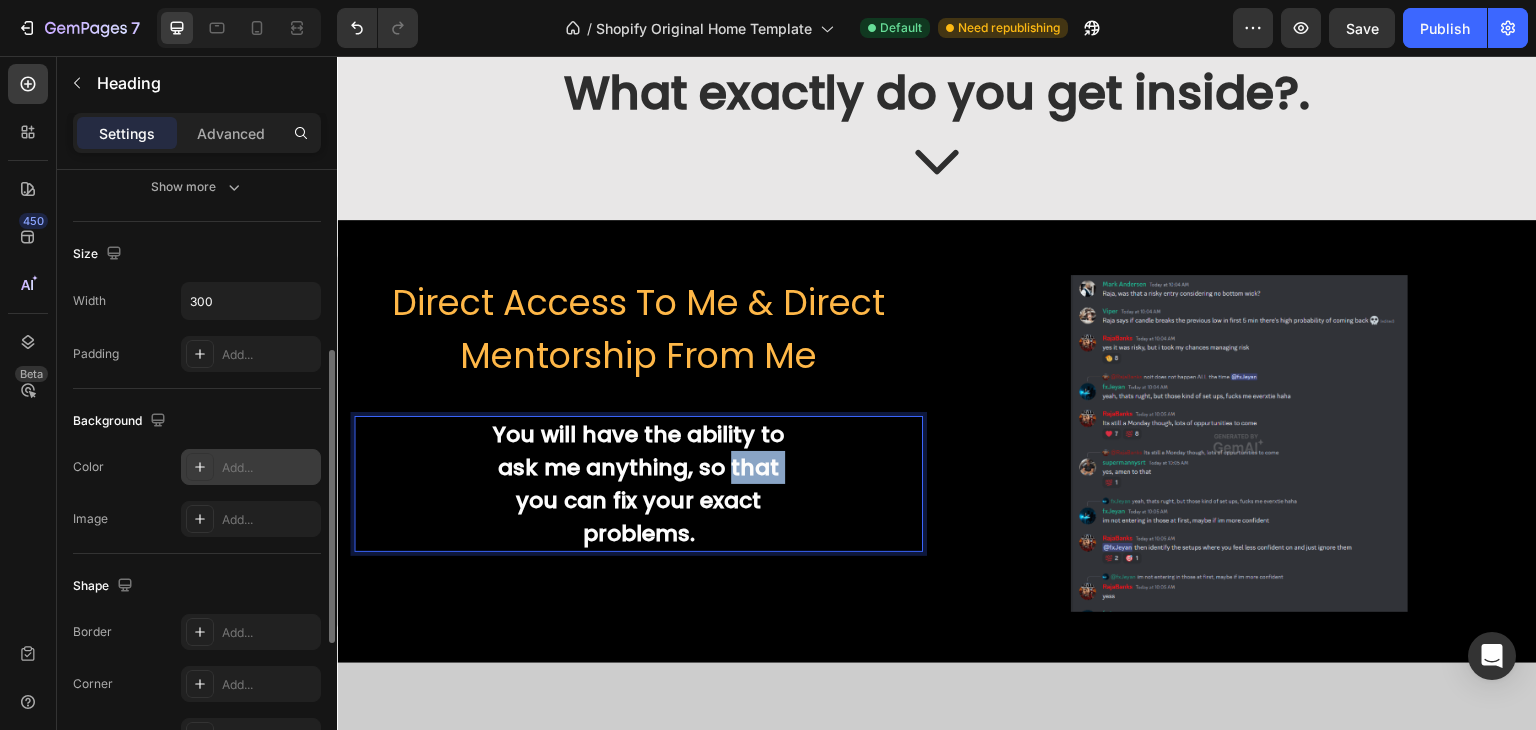 click on "You will have the ability to ask me anything, so that you can fix your exact problems." at bounding box center [639, 484] 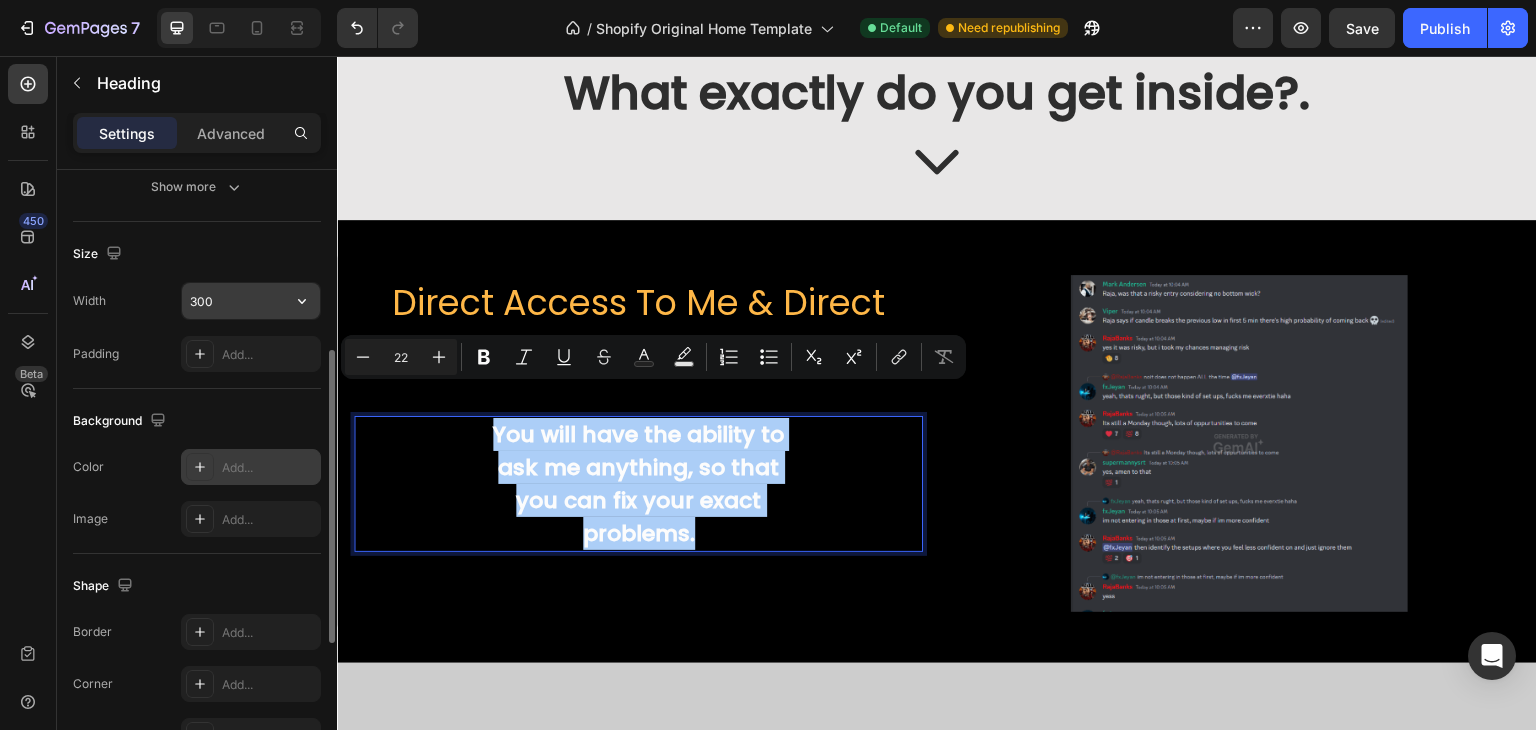 click on "300" at bounding box center (251, 301) 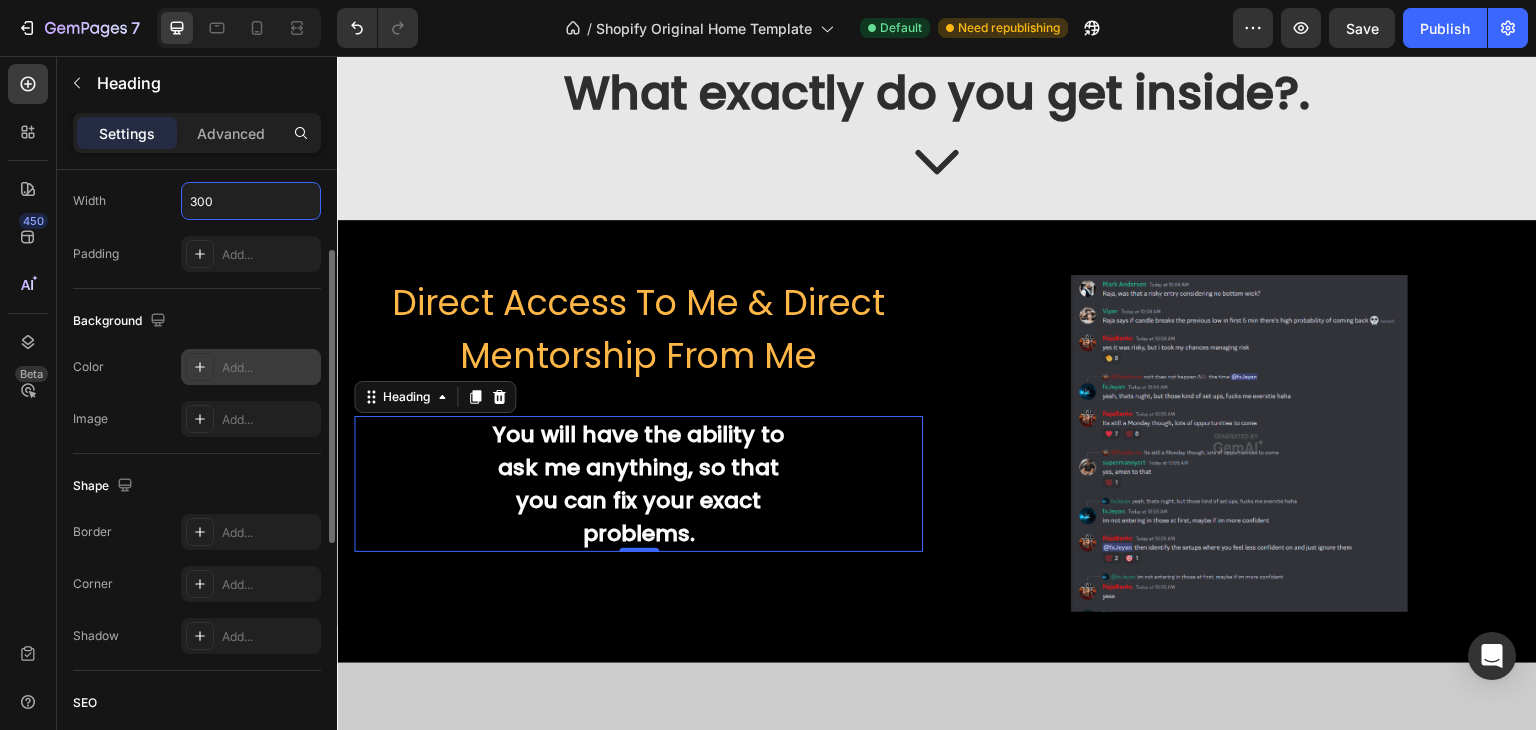 scroll, scrollTop: 0, scrollLeft: 0, axis: both 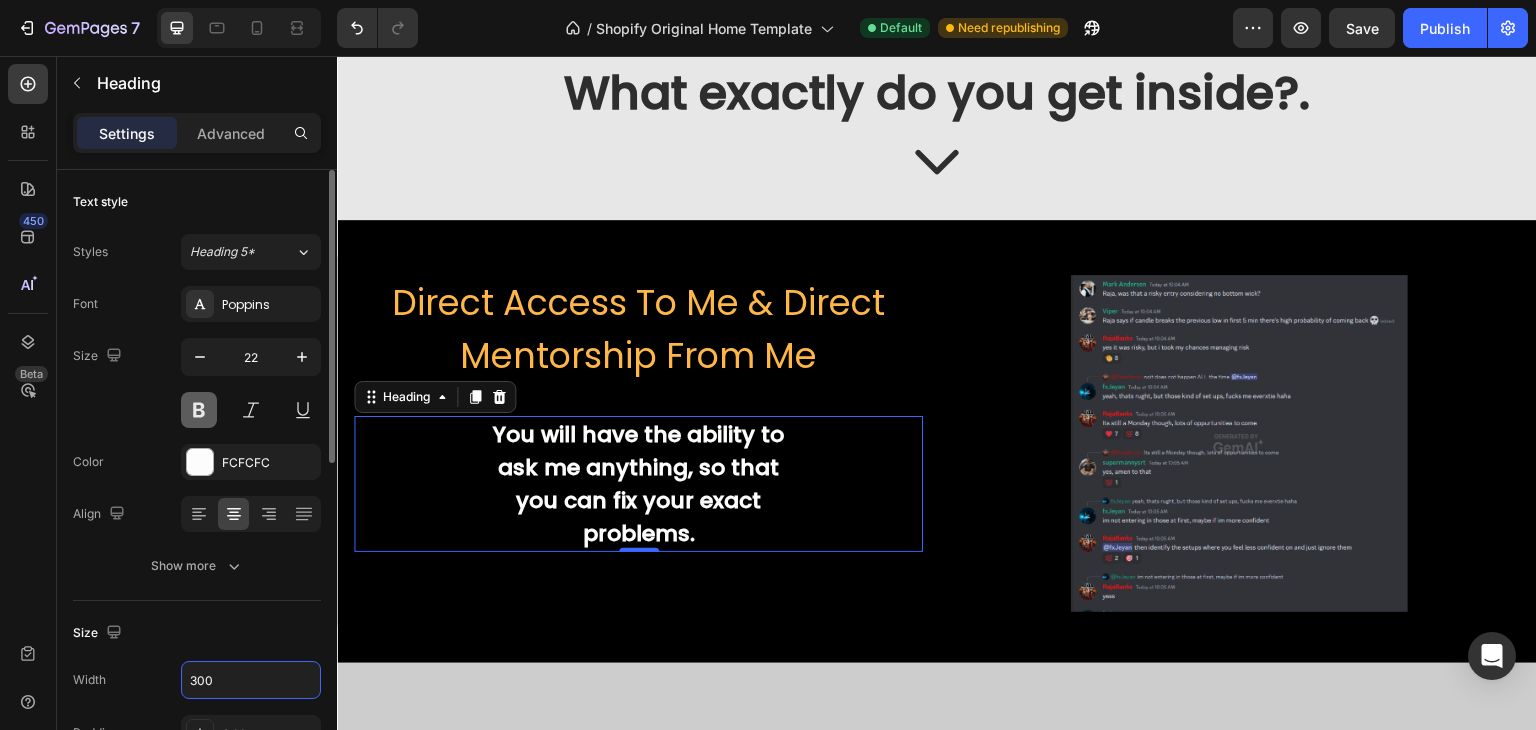 click at bounding box center (199, 410) 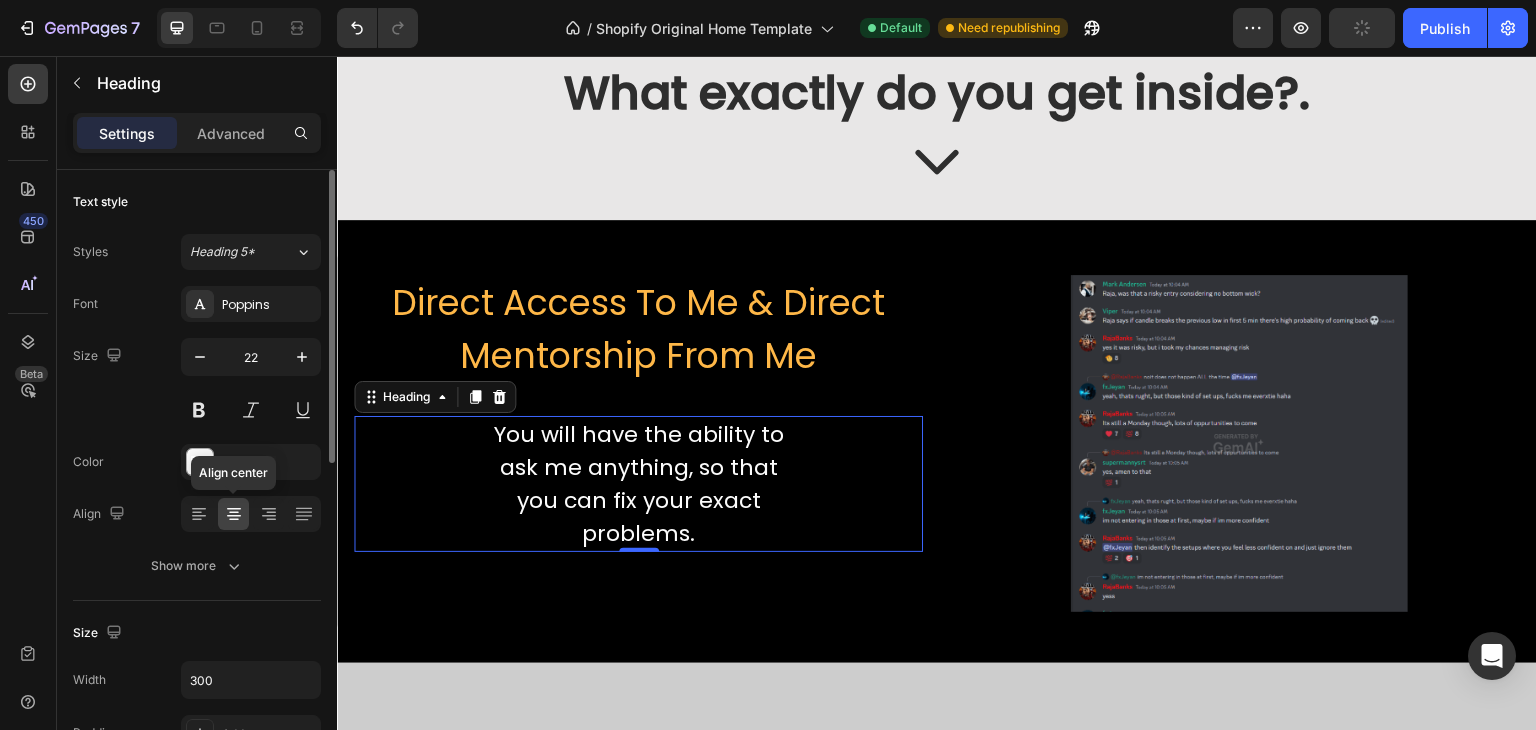scroll, scrollTop: 100, scrollLeft: 0, axis: vertical 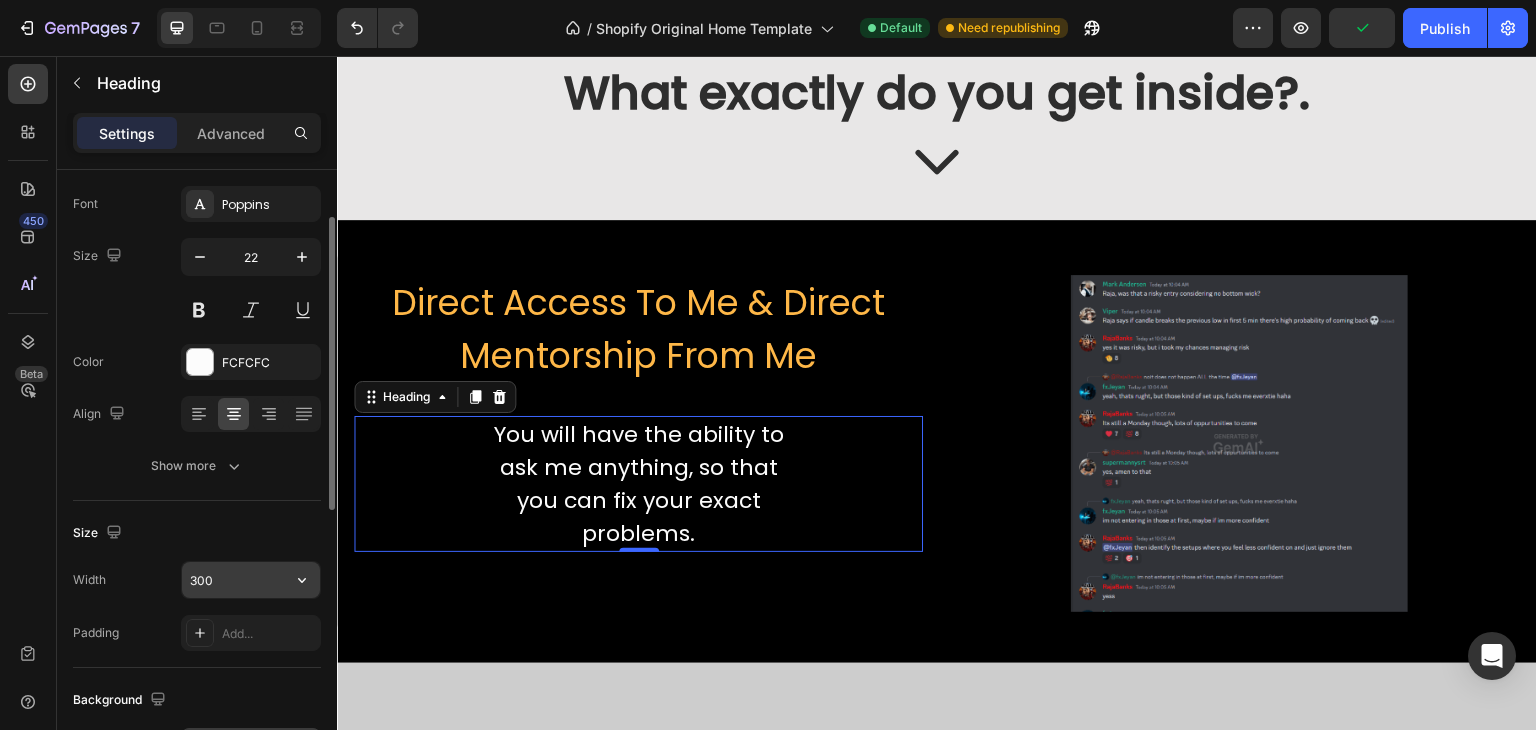 click on "300" at bounding box center [251, 580] 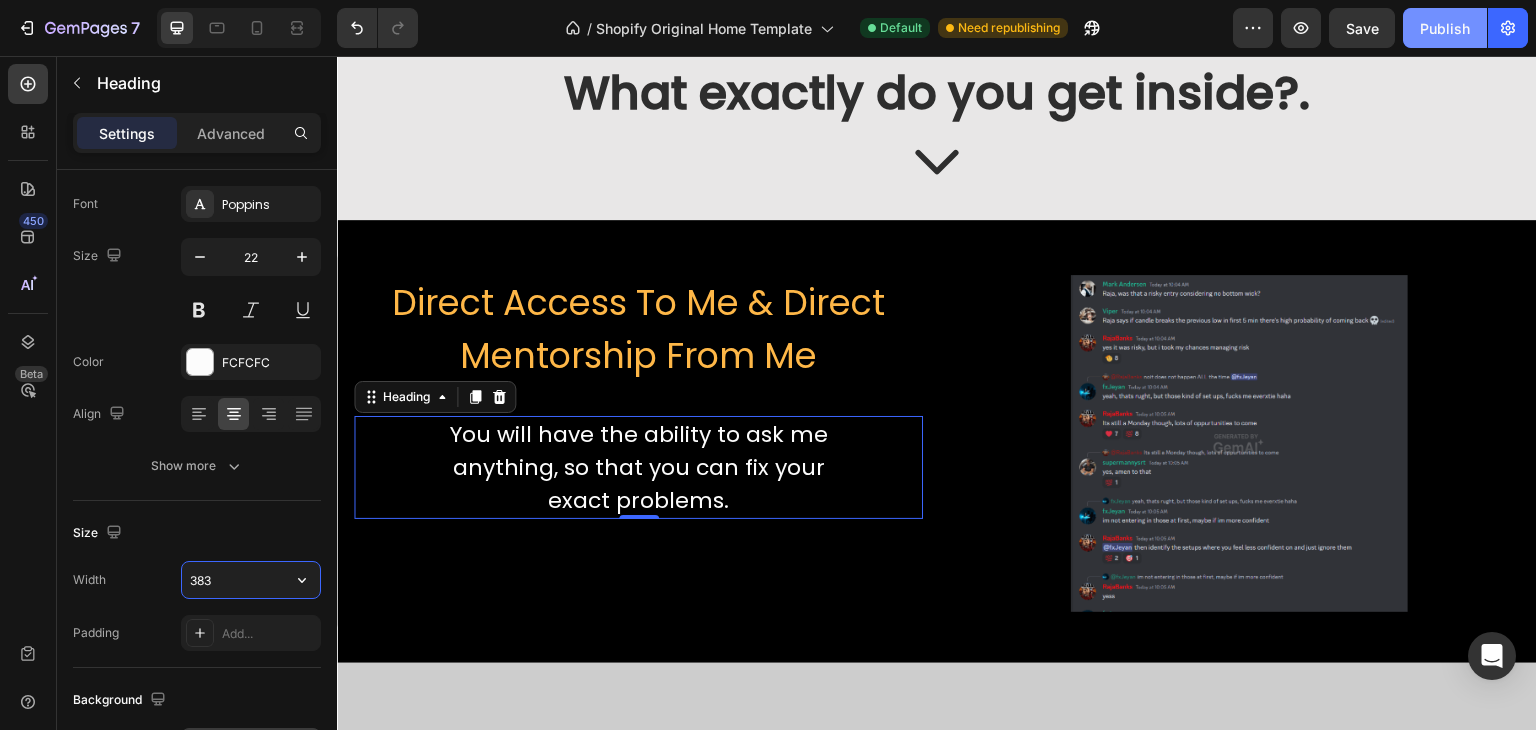 click on "Publish" at bounding box center [1445, 28] 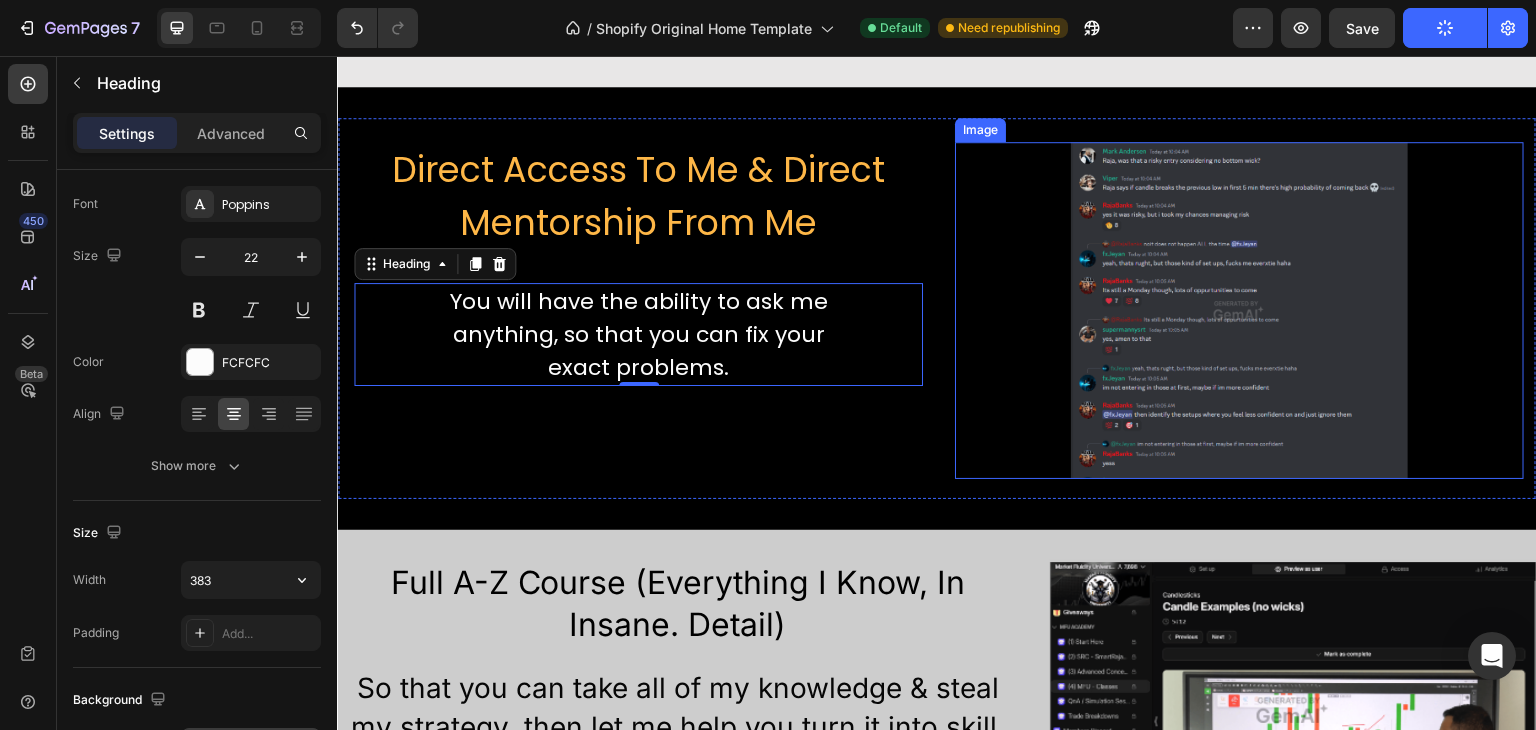 scroll, scrollTop: 1100, scrollLeft: 0, axis: vertical 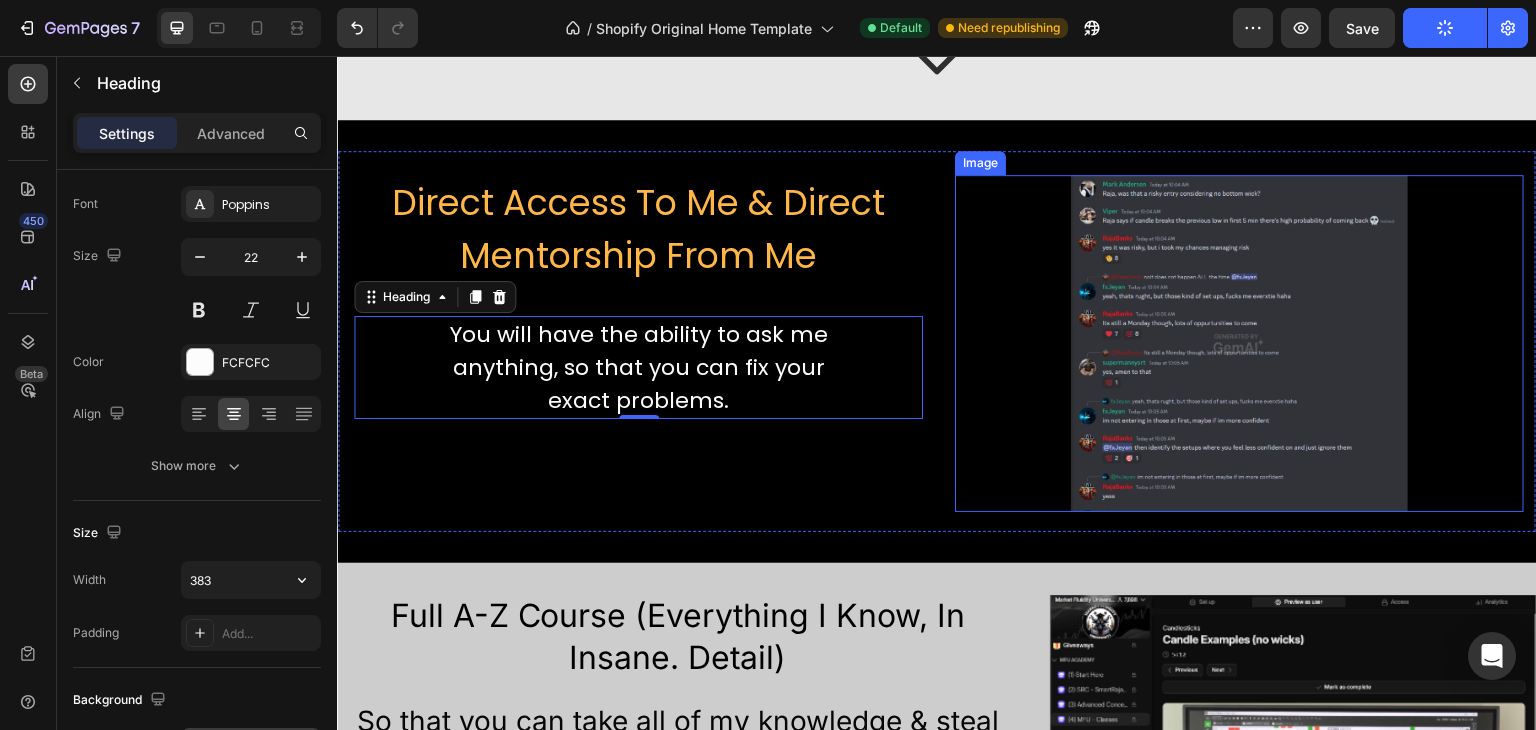 click at bounding box center [1239, 343] 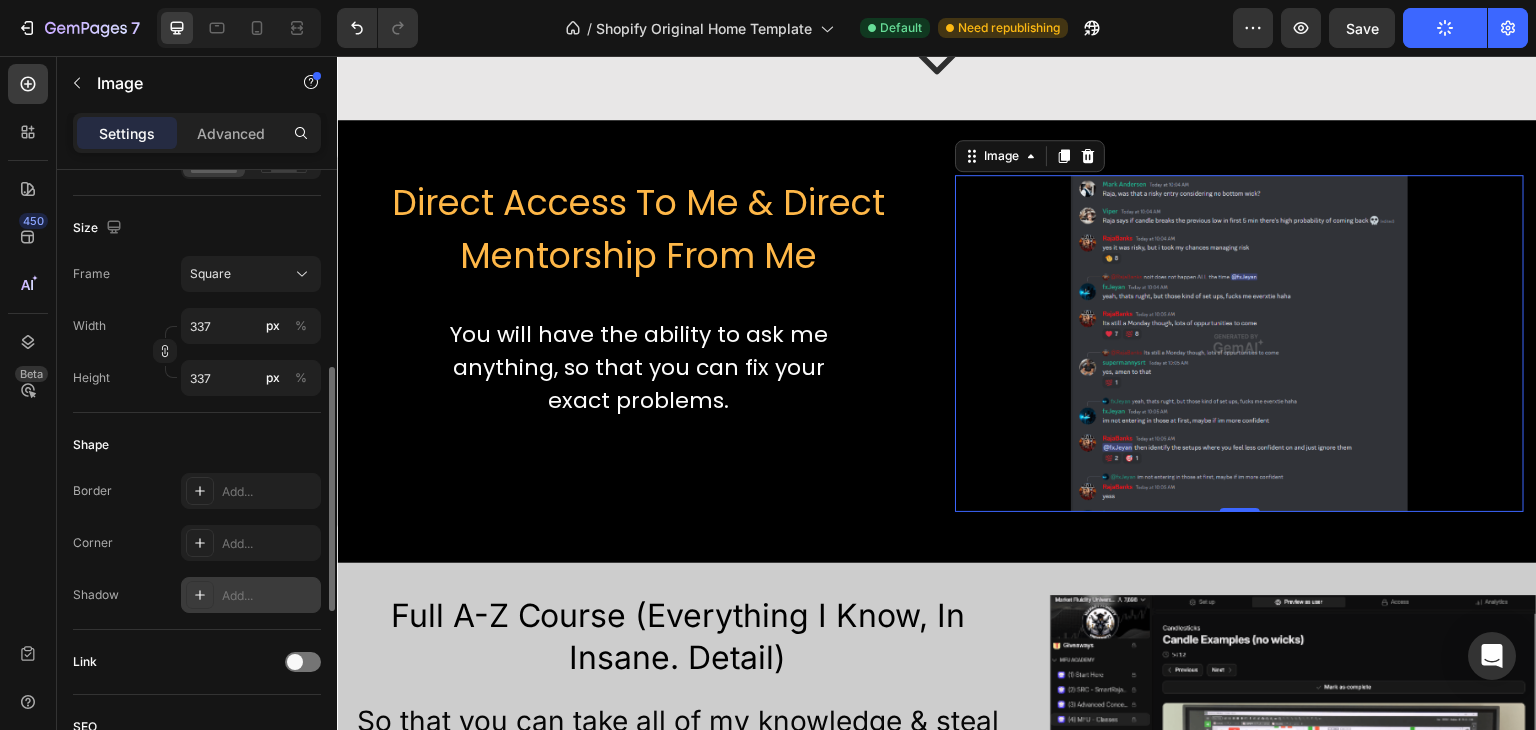 scroll, scrollTop: 941, scrollLeft: 0, axis: vertical 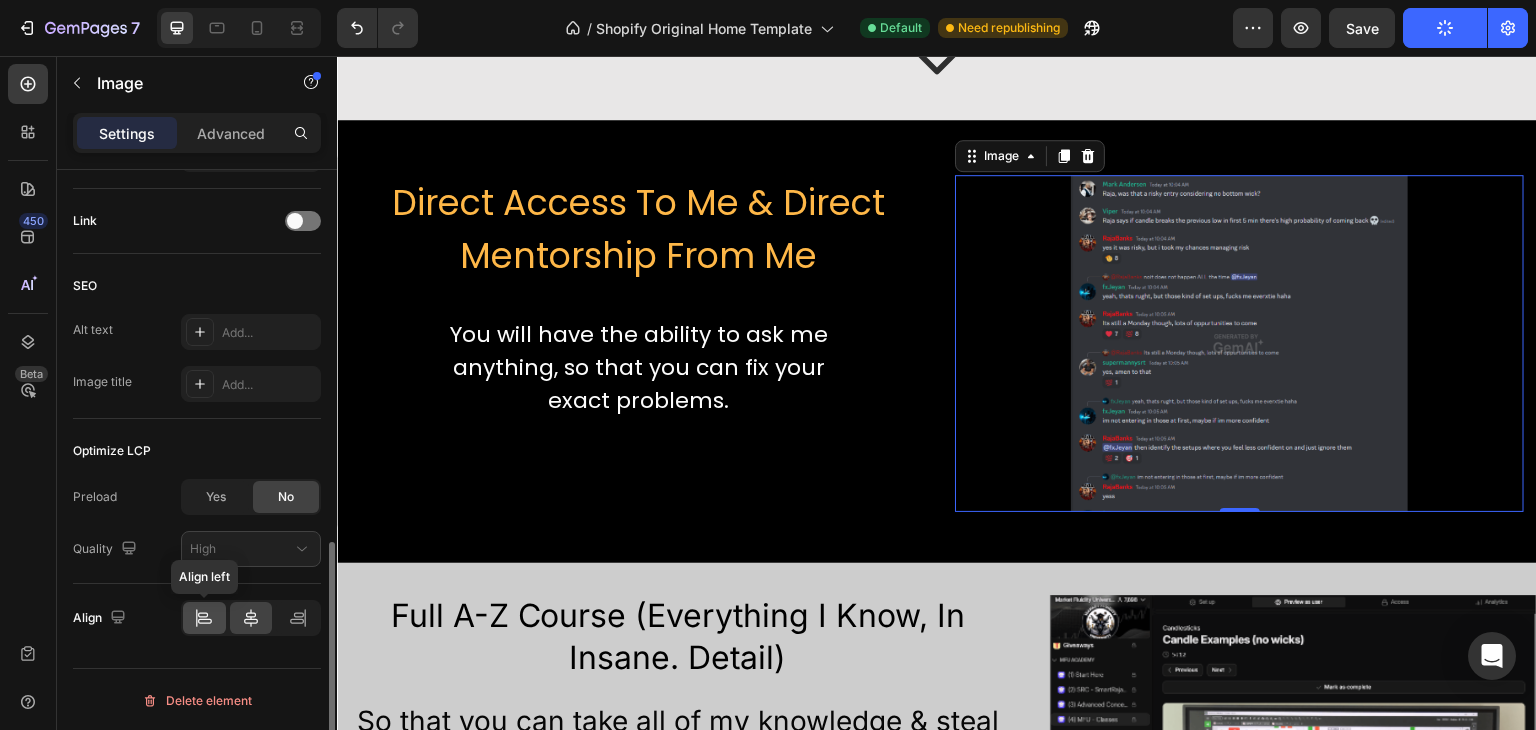 click 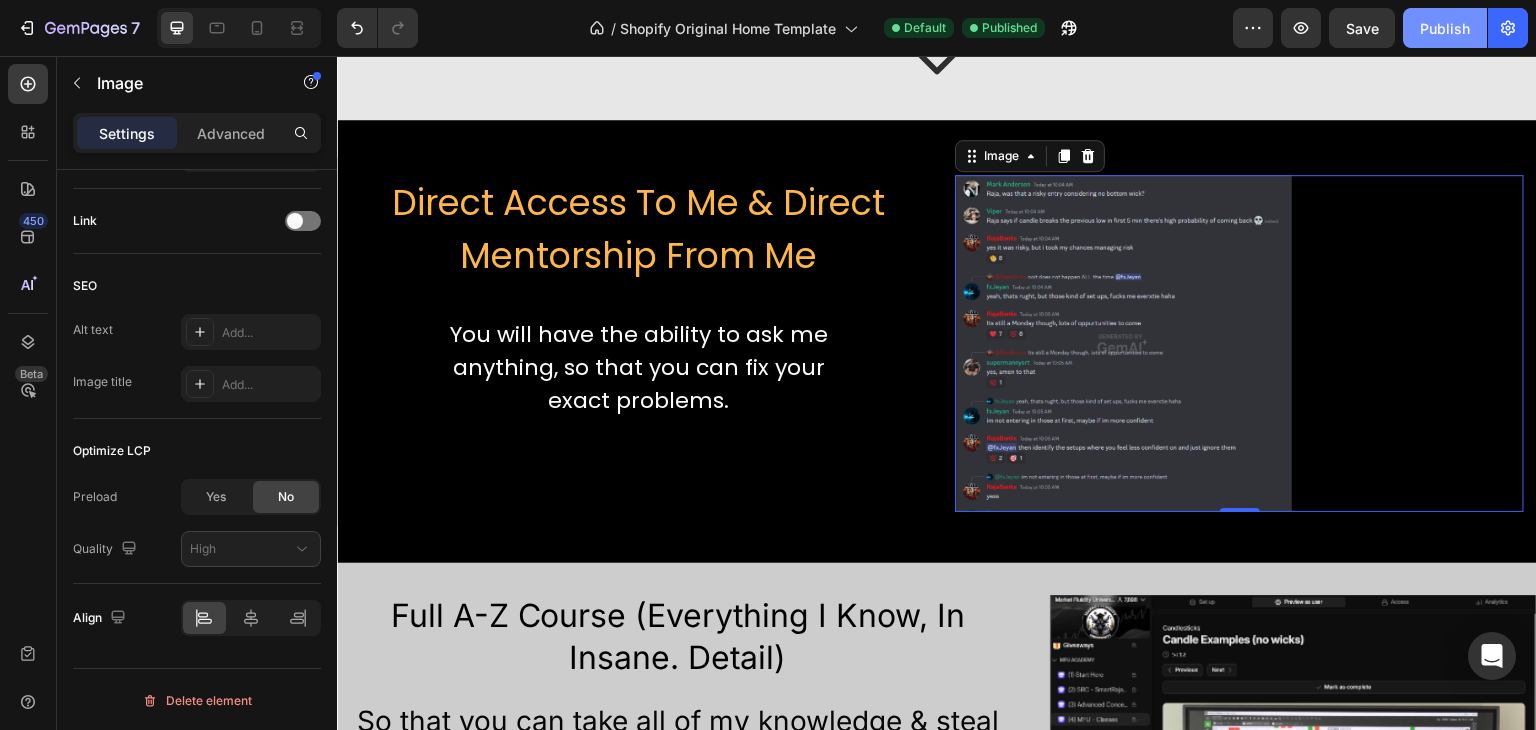 click on "Publish" at bounding box center (1445, 28) 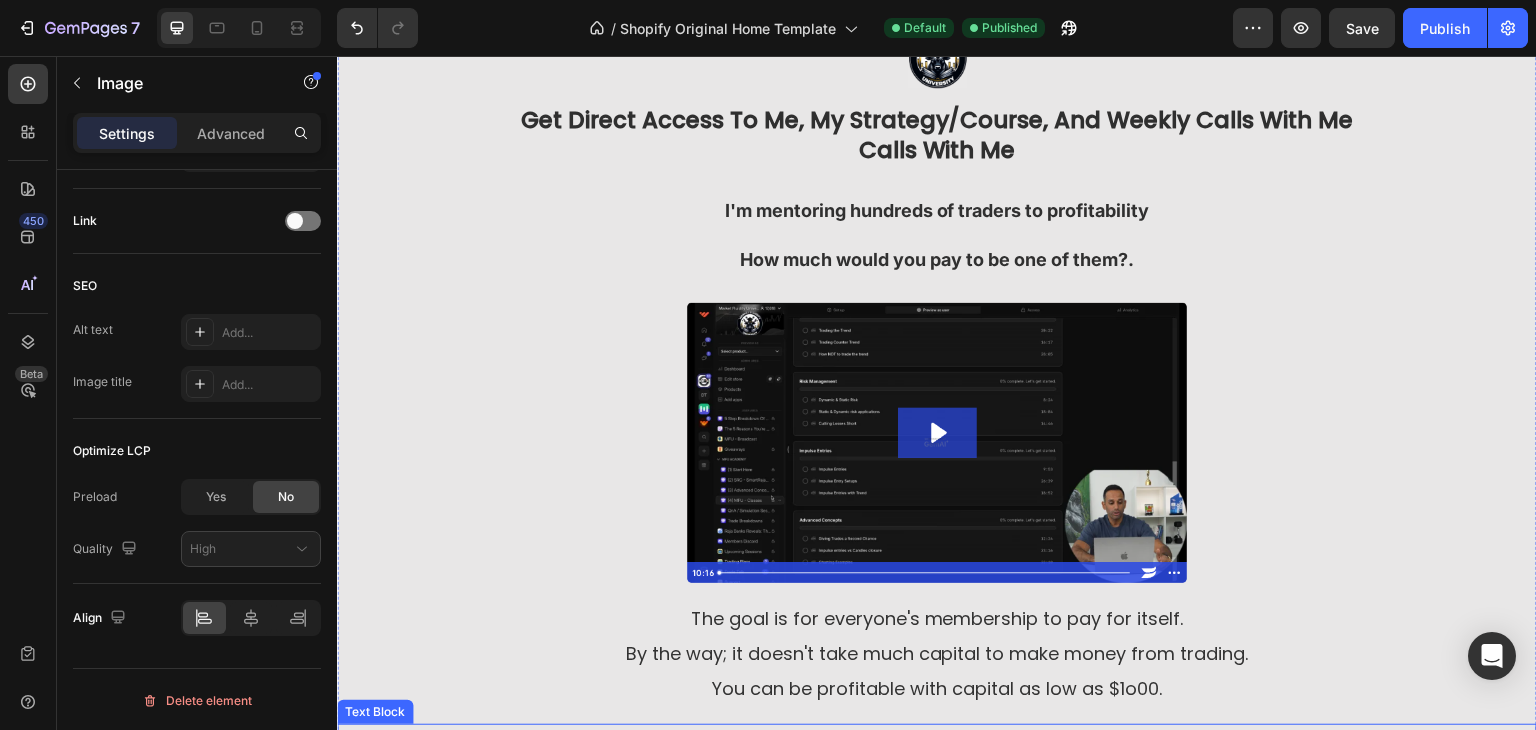 scroll, scrollTop: 0, scrollLeft: 0, axis: both 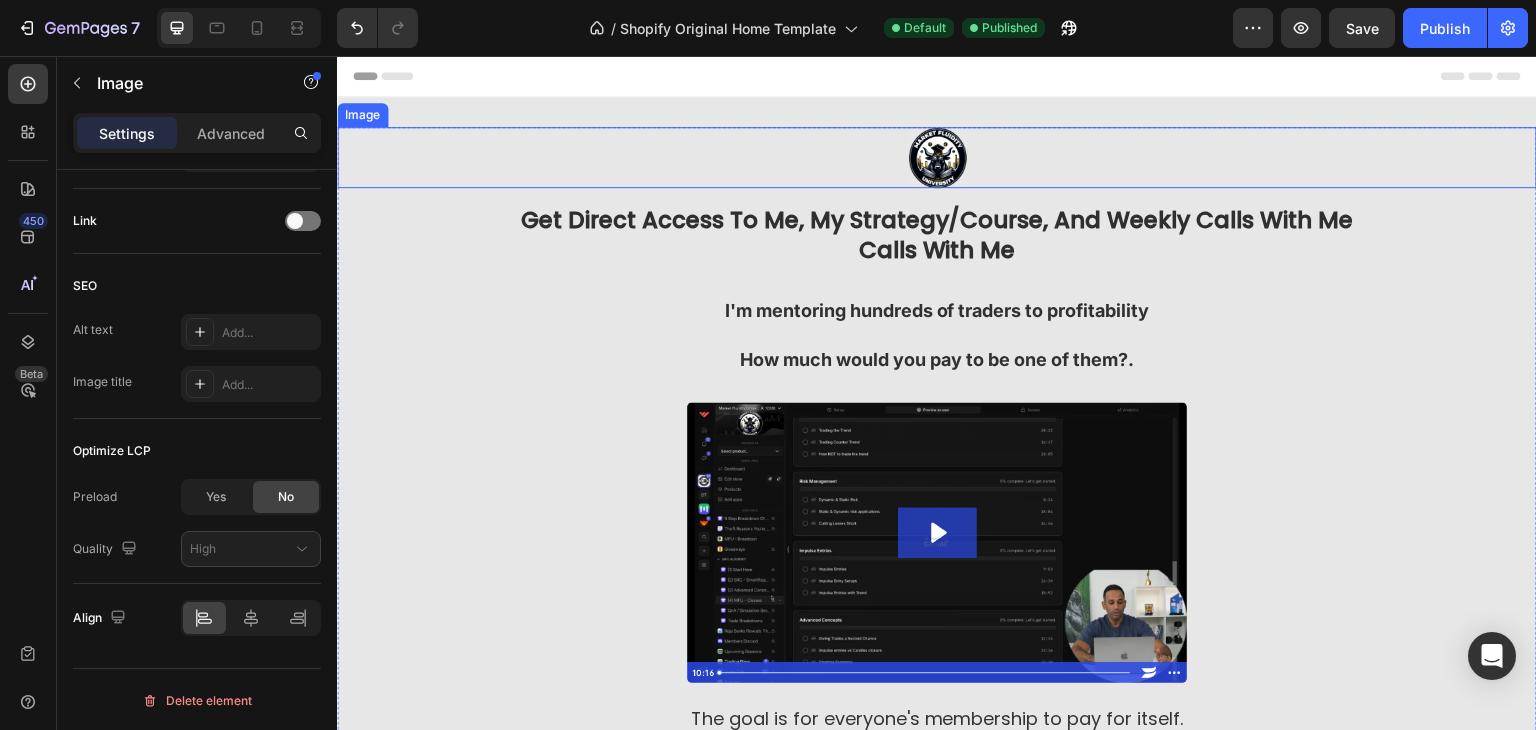 click at bounding box center (937, 157) 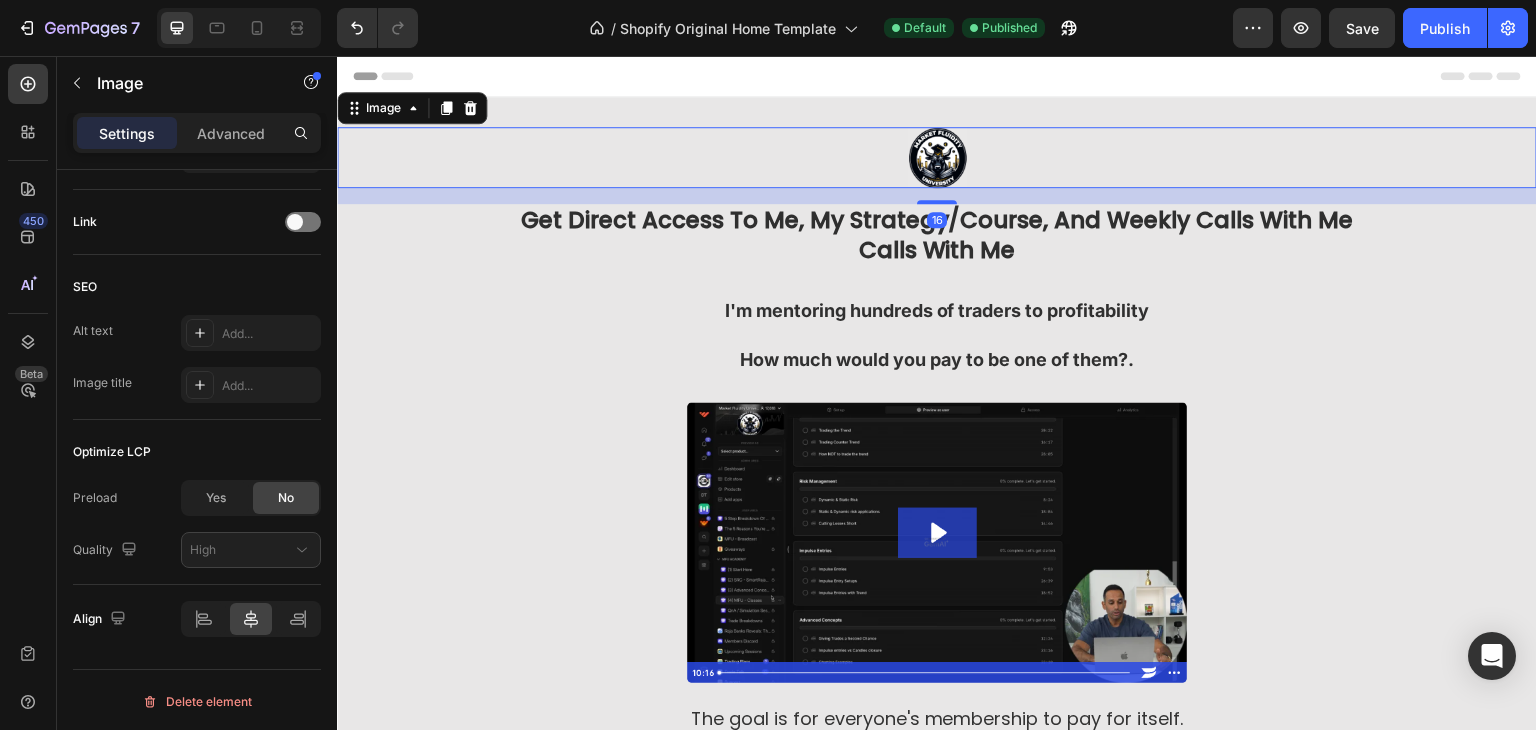 click at bounding box center [937, 157] 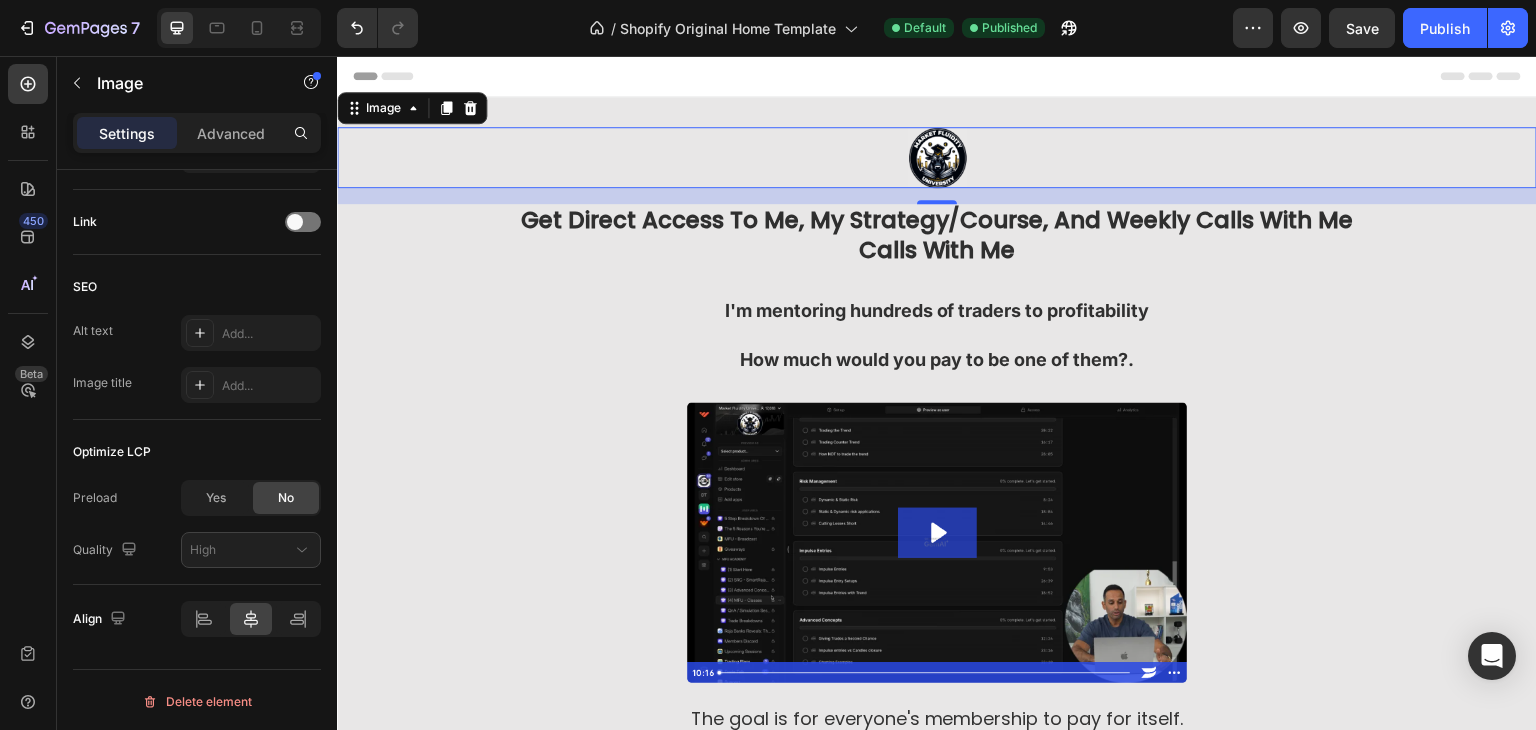 click on "Image   16 Get Direct Access To Me, My Strategy/Course, And Weekly Calls With Me Heading I'm mentoring hundreds of traders to profitability How much would you pay to be one of them?. Text Block Image The goal is for everyone's membership to pay for itself. By the way; it doesn't take much capital to make money from trading. You can be profitable with capital as low as $1o00. Text Block Keep scrolling to read reviews & learn more Text Block Get Mentored by Me Heading $138/month - Cancel Anytime Text Block Row 5.0 Button Icon Icon Icon Icon Icon Icon List from 96 testimonials Text Block Row What exactly do you get inside?. Heading Row
Icon Section 1" at bounding box center (937, 658) 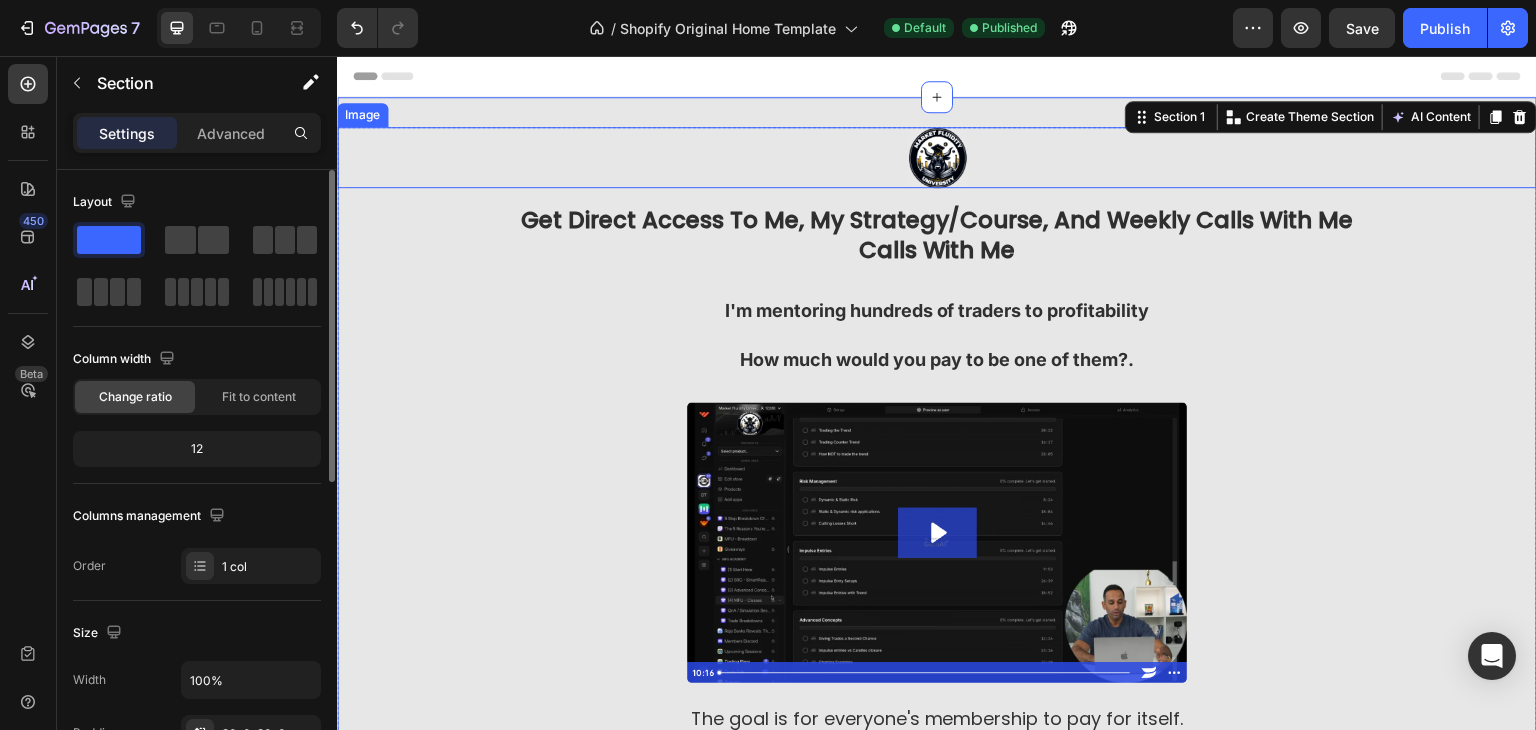 click at bounding box center [937, 157] 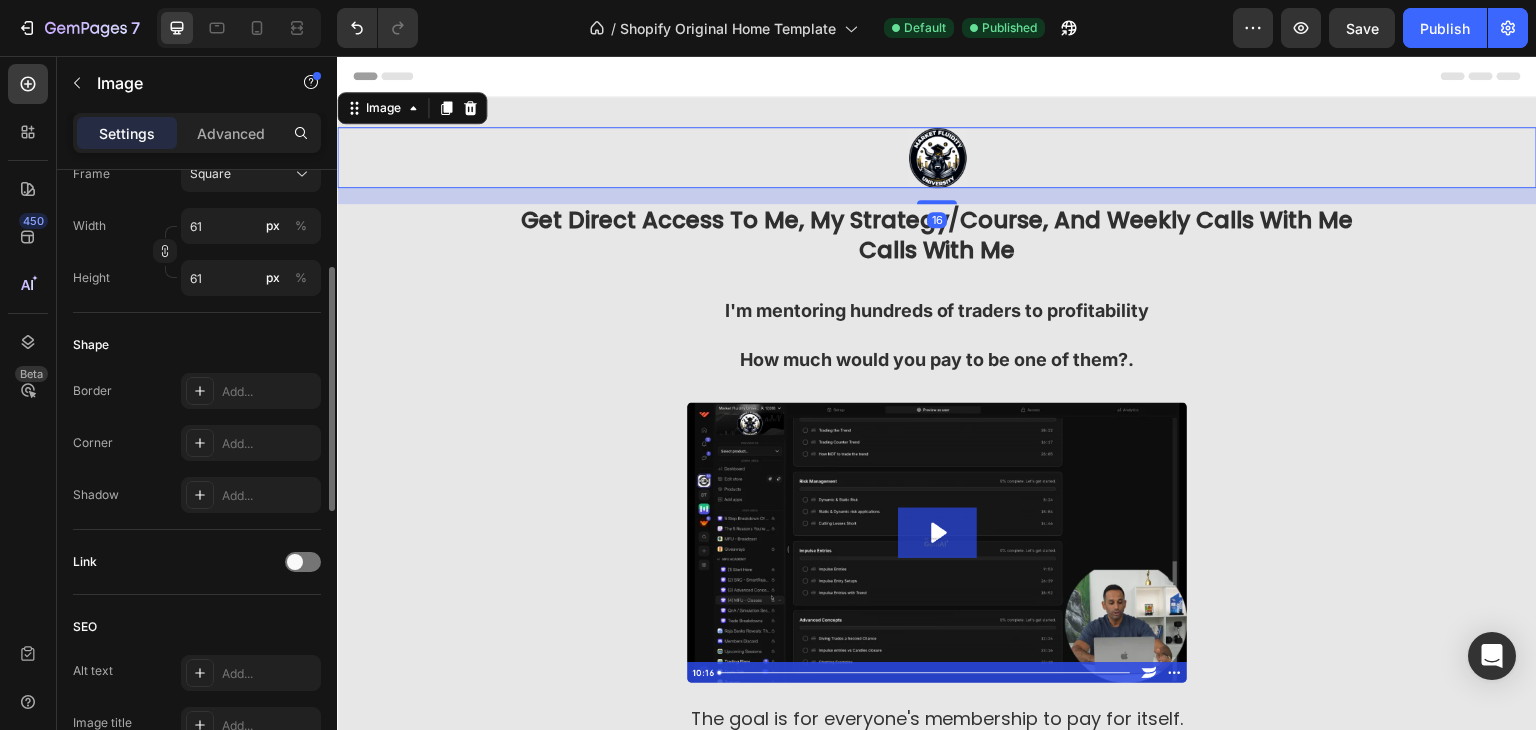 scroll, scrollTop: 300, scrollLeft: 0, axis: vertical 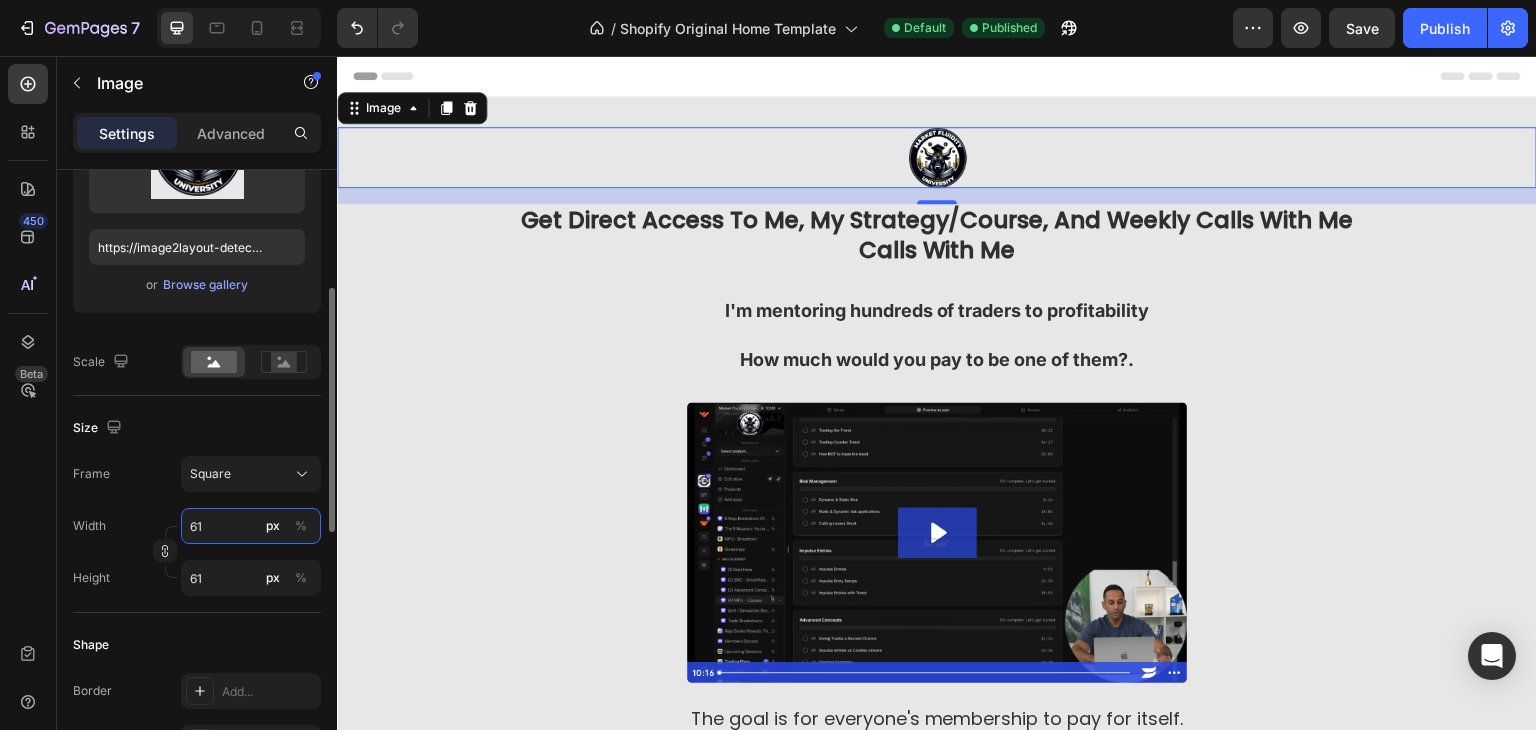 click on "61" at bounding box center [251, 526] 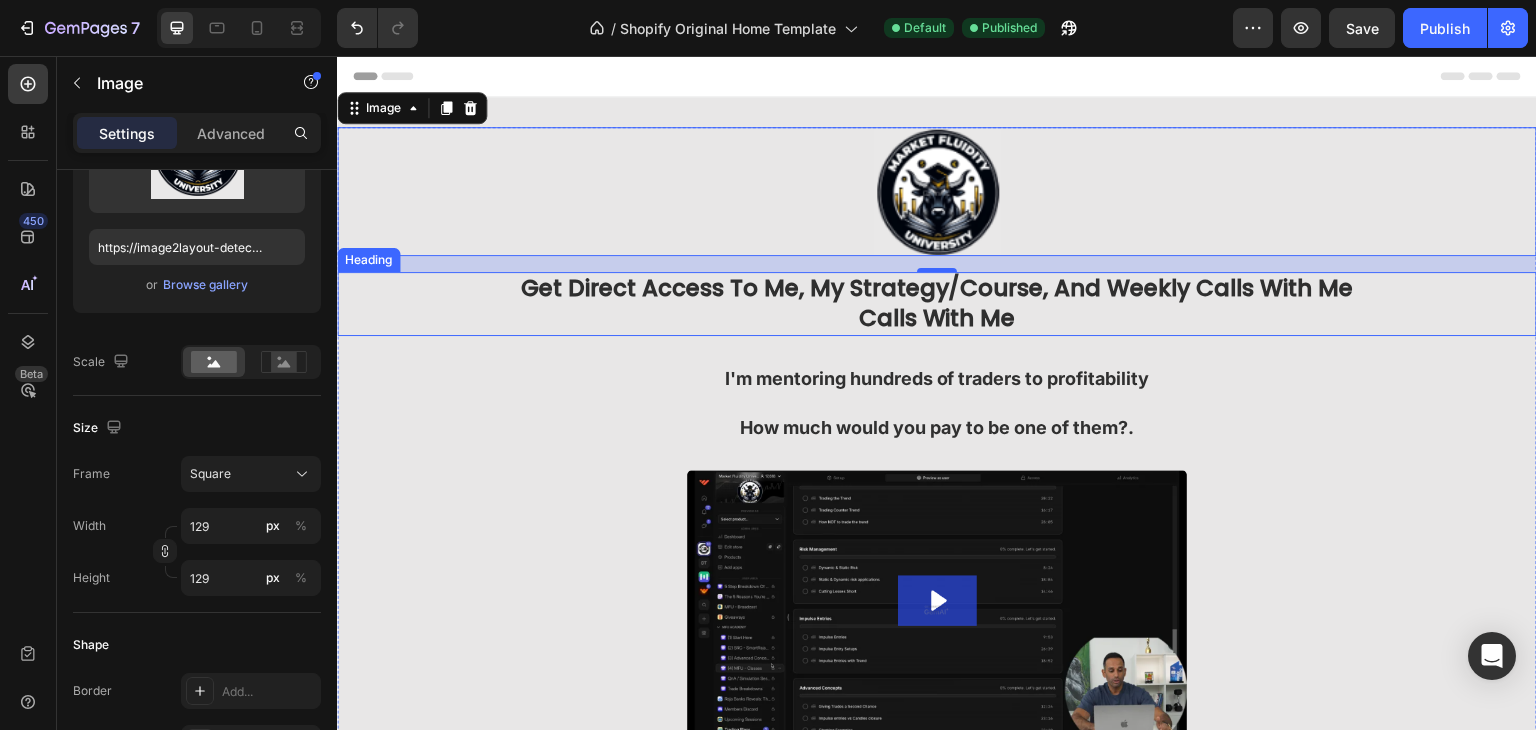 click on "Get Direct Access To Me, My Strategy/Course, And Weekly Calls With Me Heading" at bounding box center (937, 304) 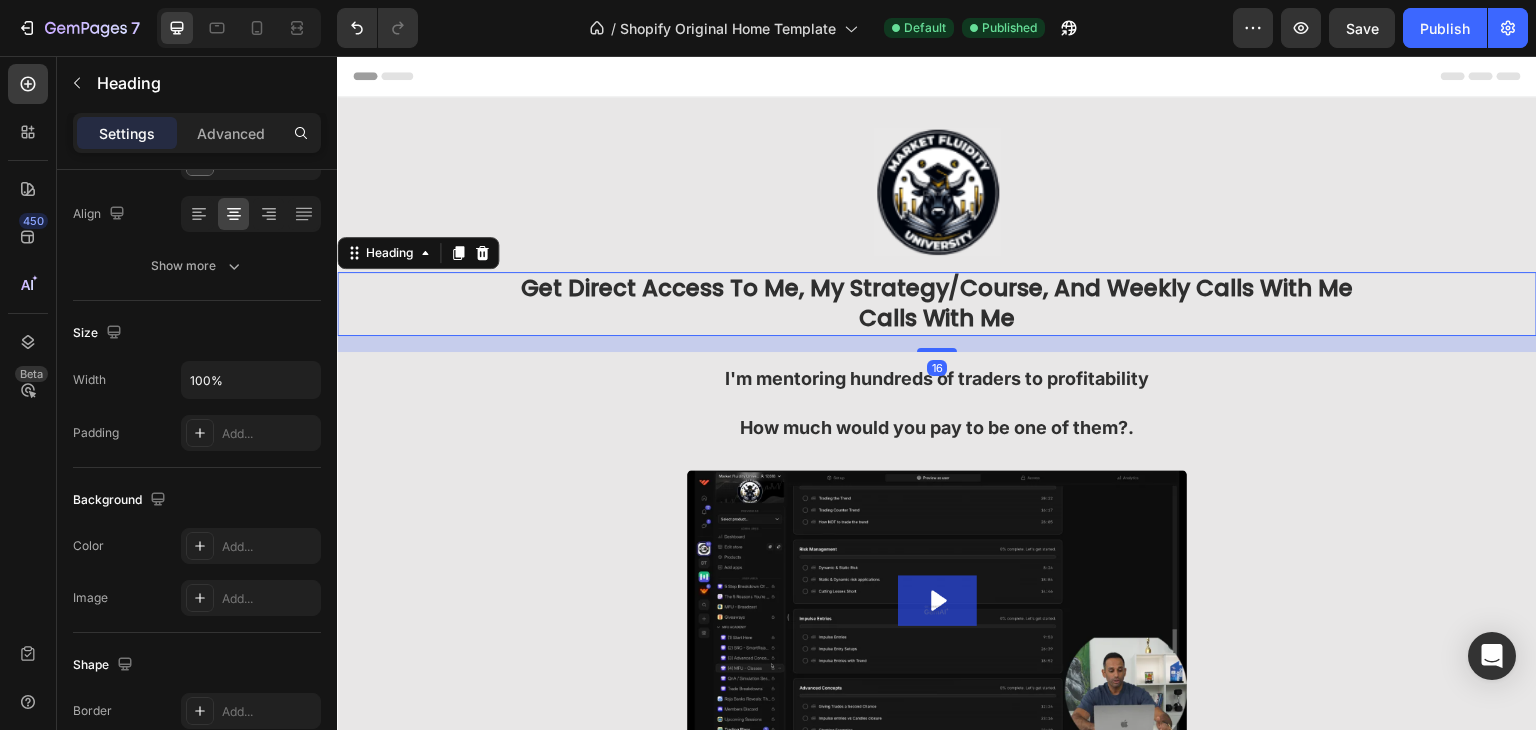 scroll, scrollTop: 0, scrollLeft: 0, axis: both 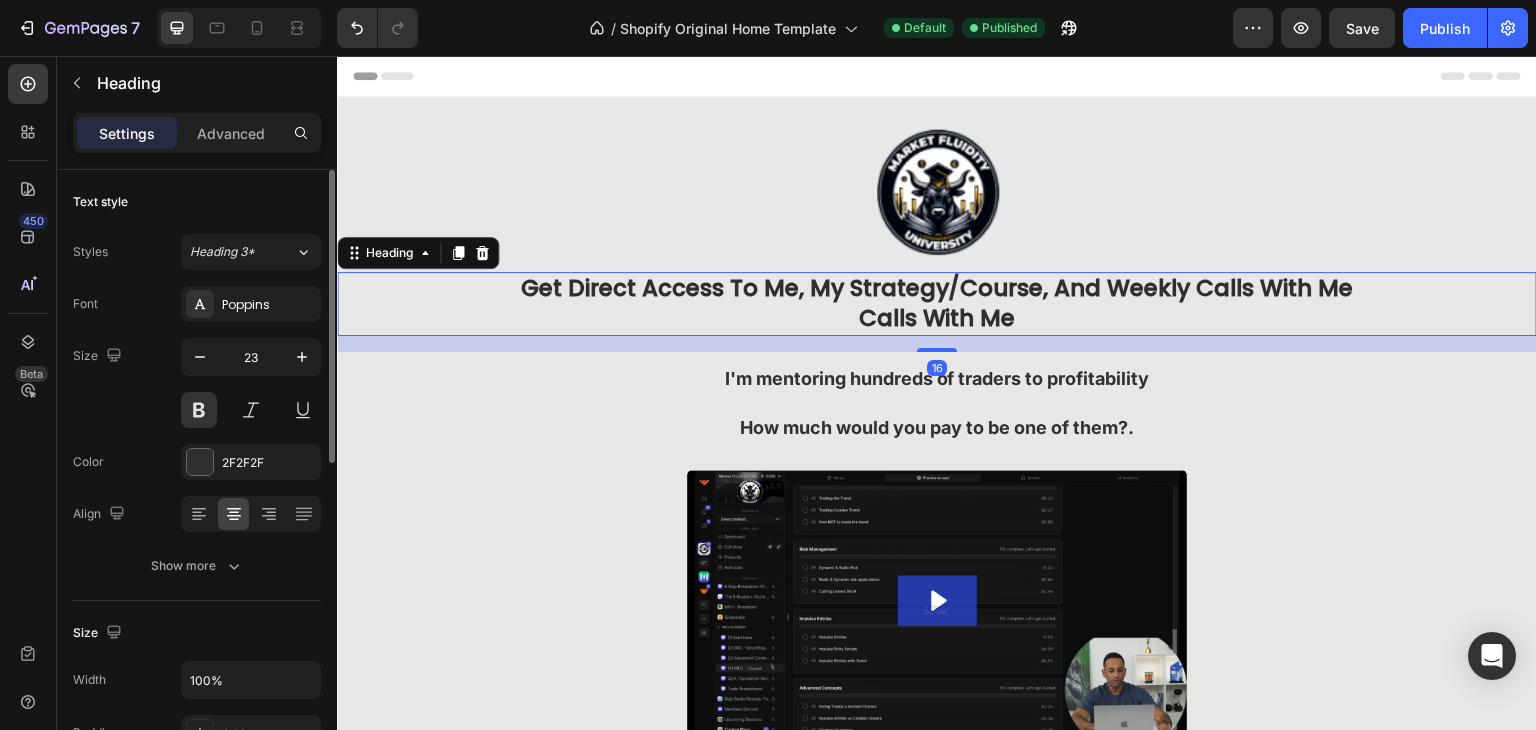 click on "Get Direct Access To Me, My Strategy/Course, And Weekly Calls With Me" at bounding box center (937, 304) 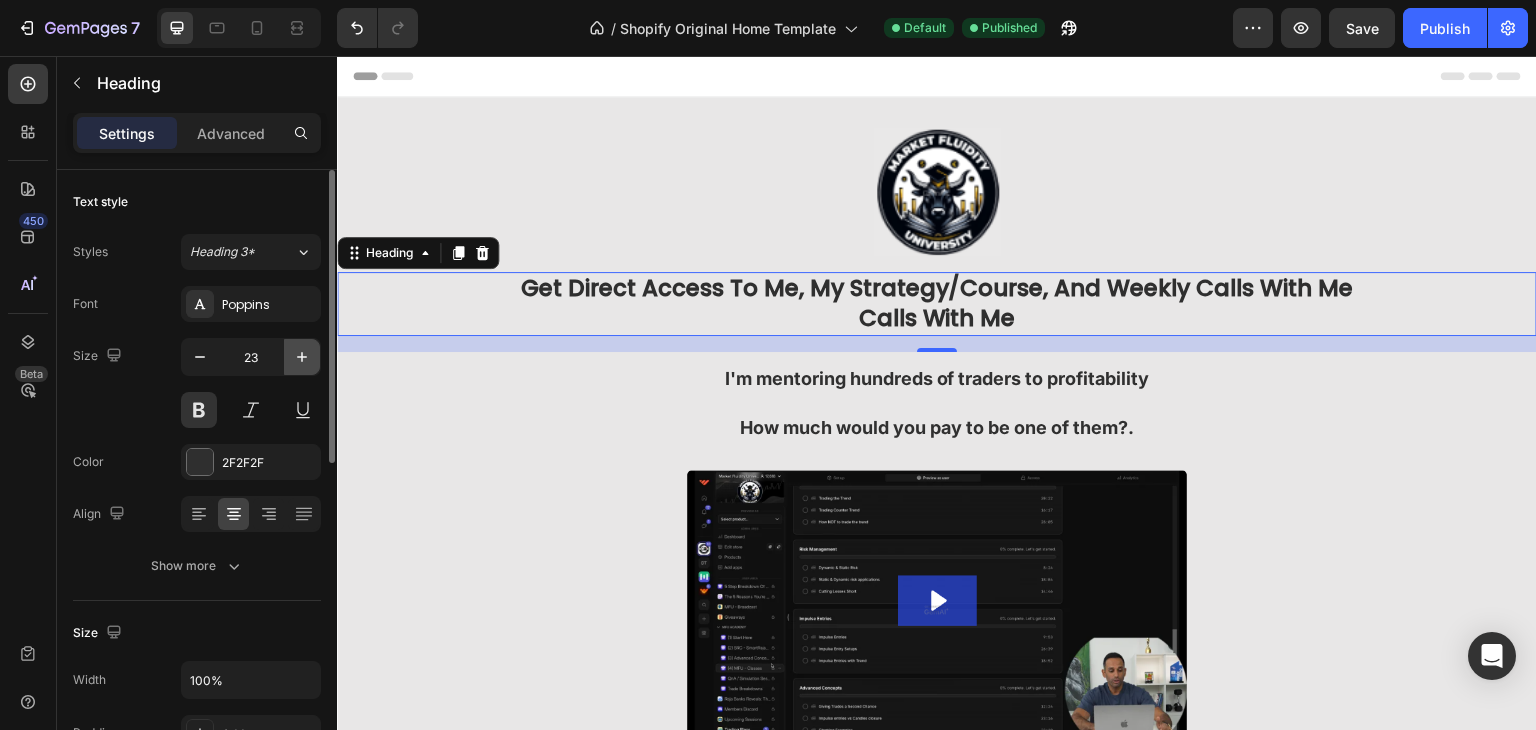 click at bounding box center (302, 357) 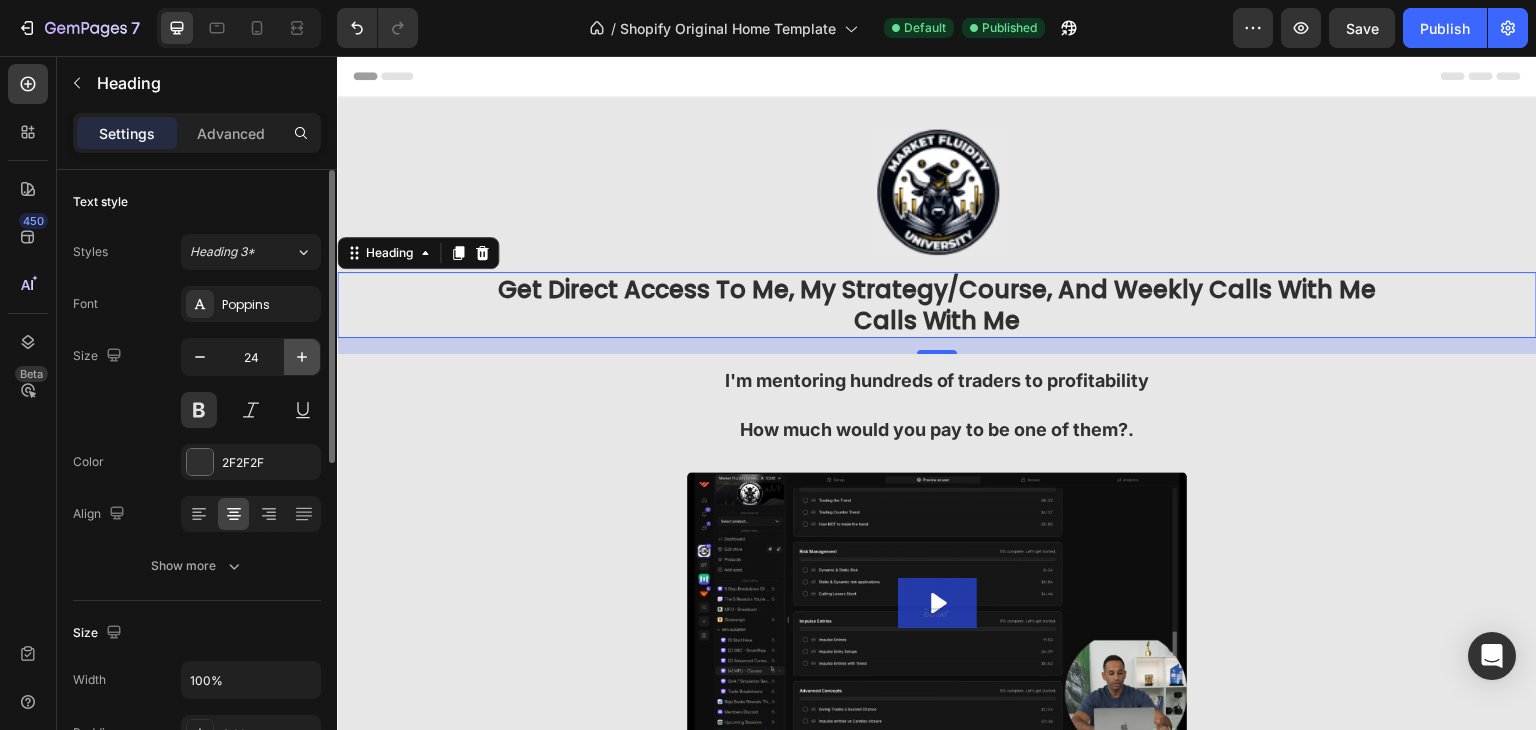 click at bounding box center [302, 357] 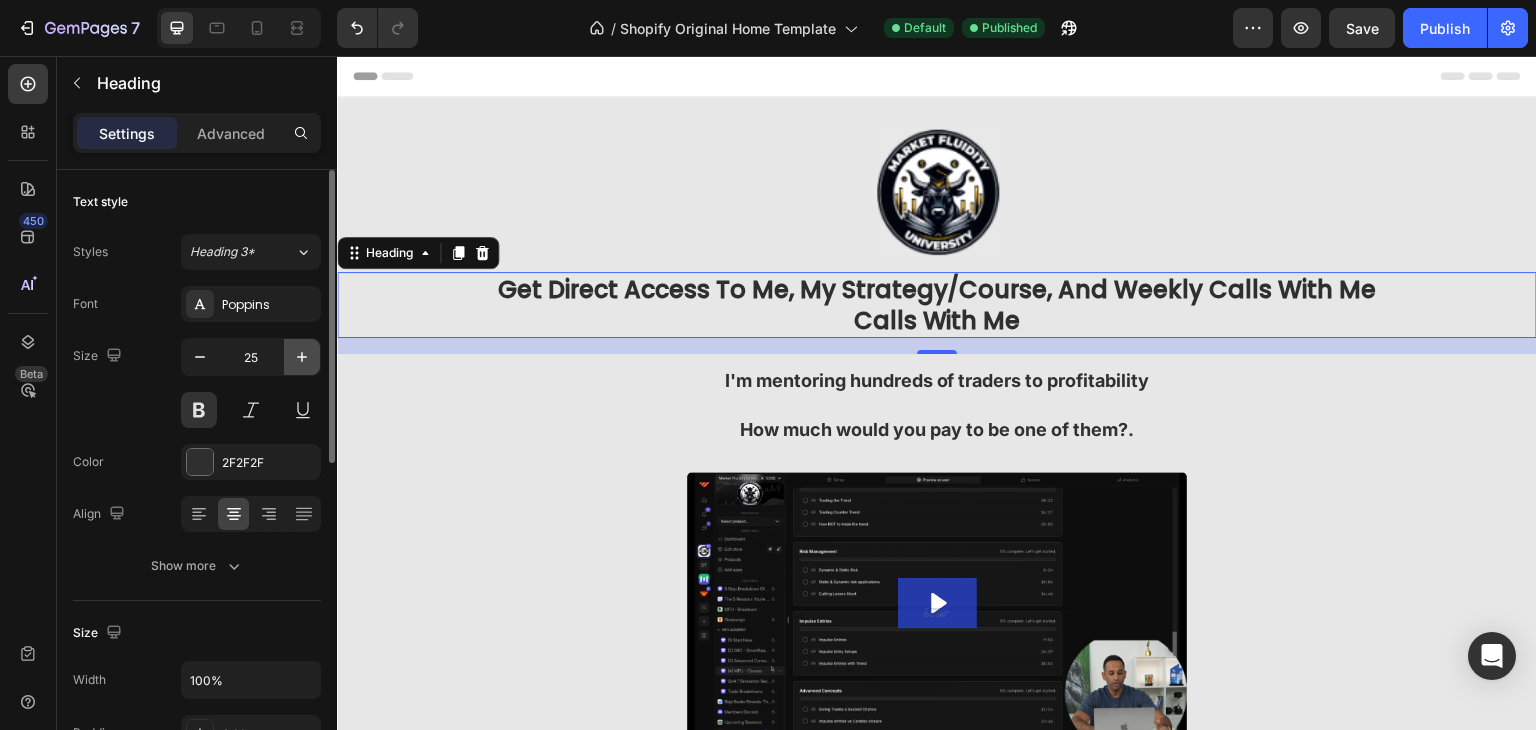 click at bounding box center (302, 357) 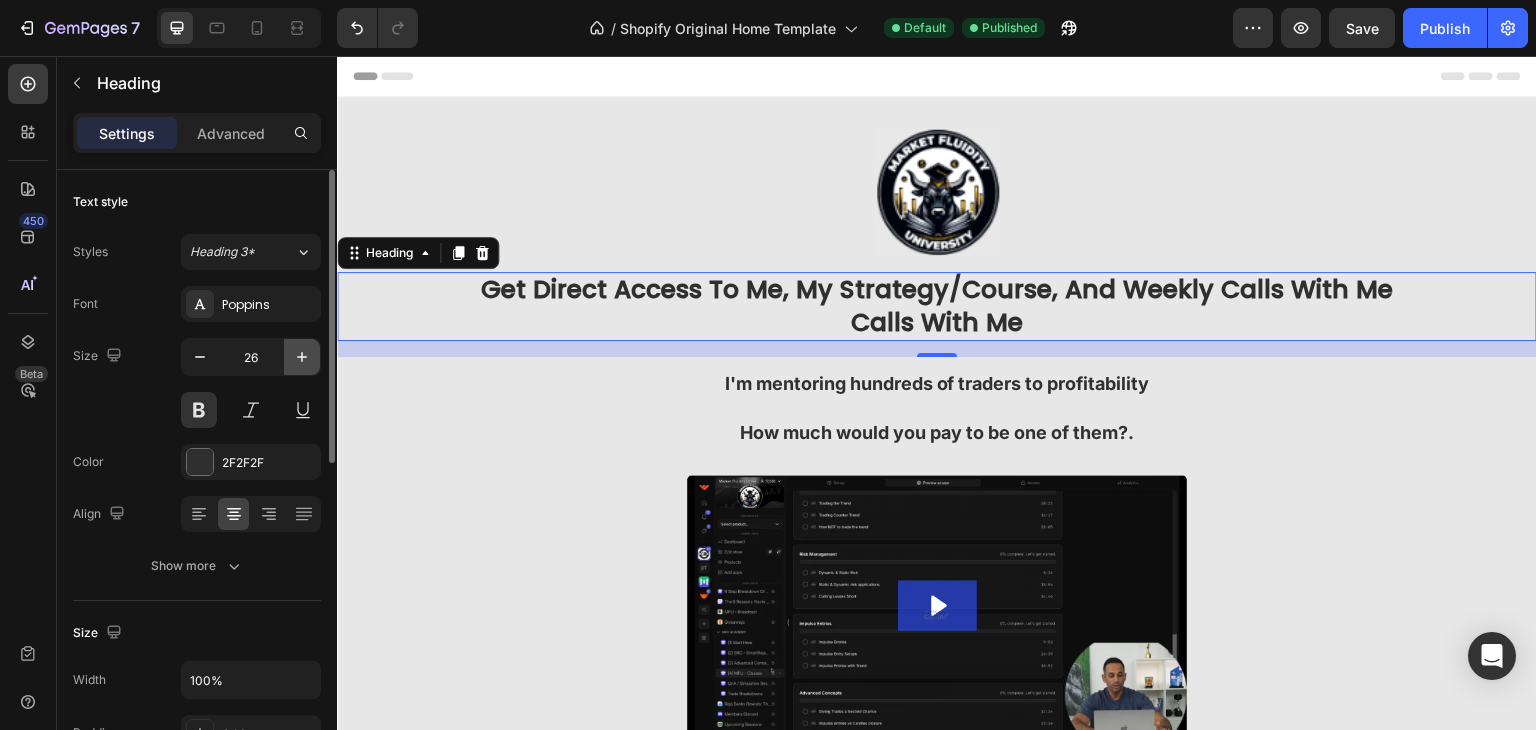 click at bounding box center [302, 357] 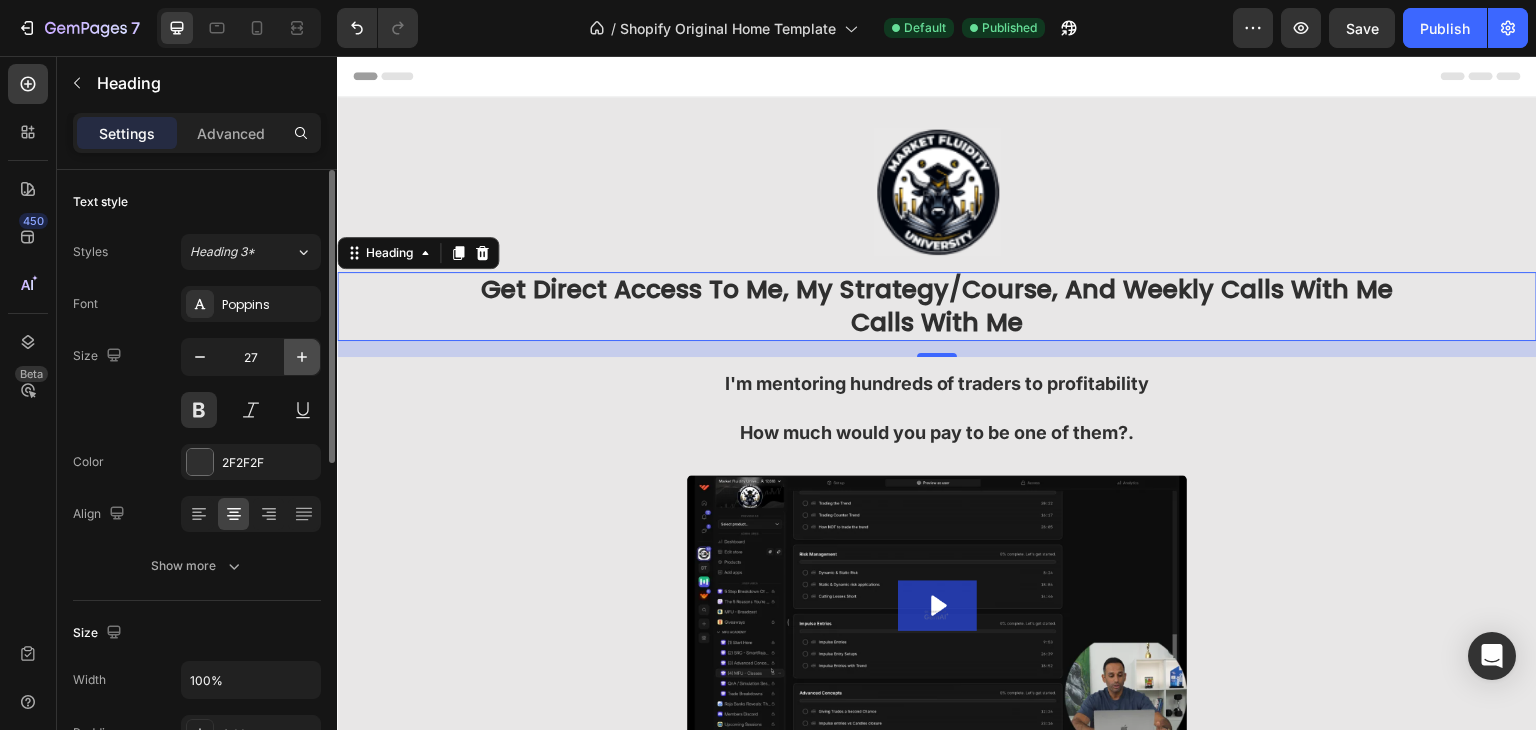 click at bounding box center (302, 357) 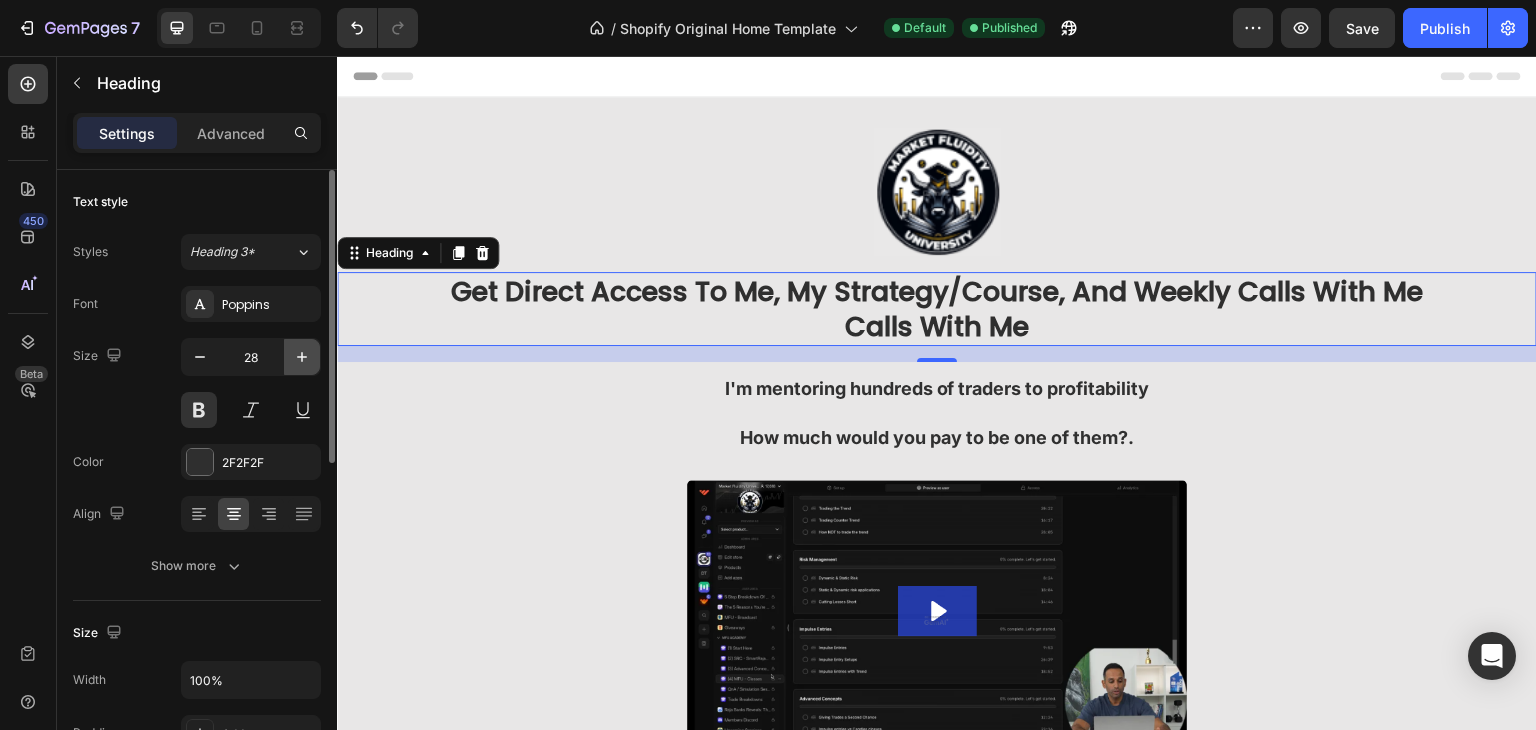 click at bounding box center (302, 357) 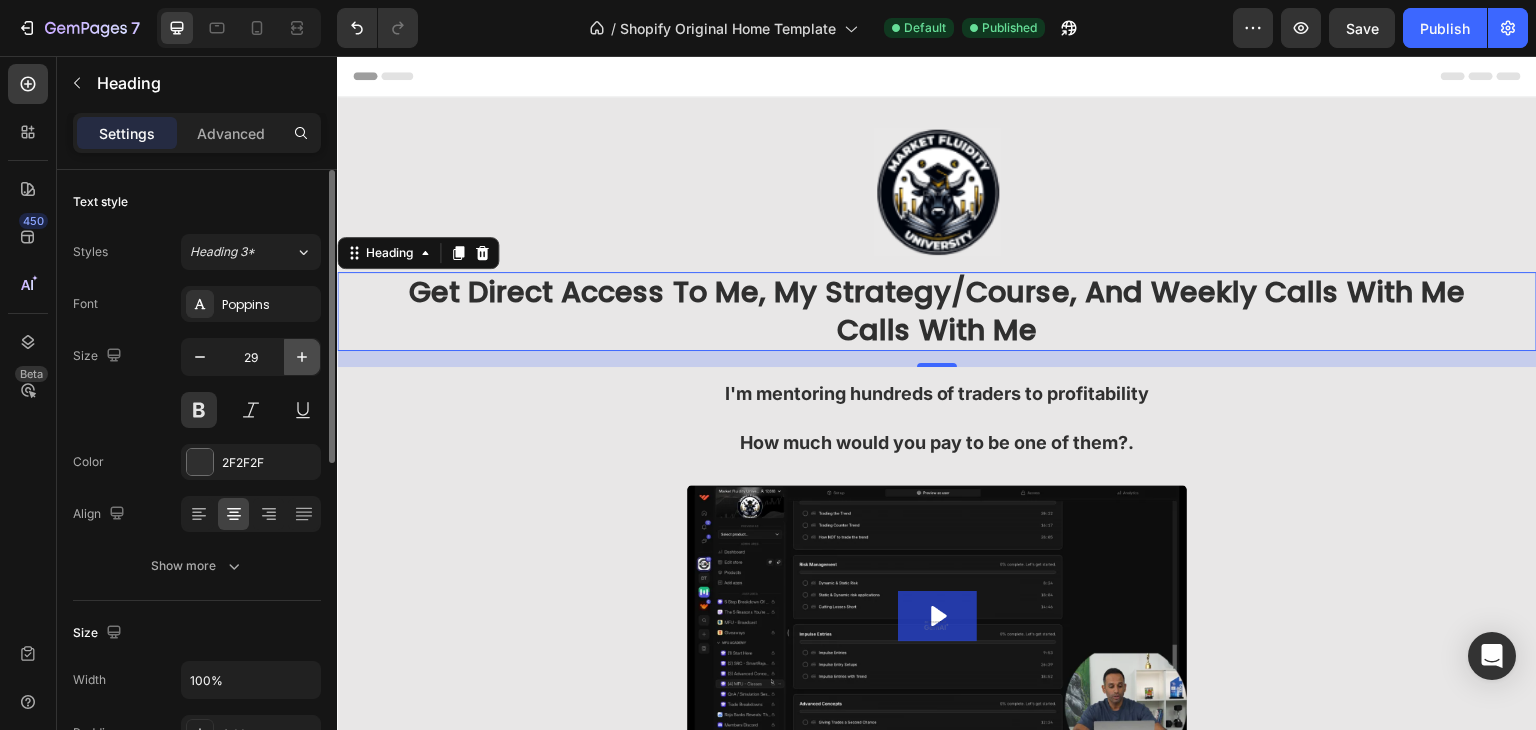 click at bounding box center [302, 357] 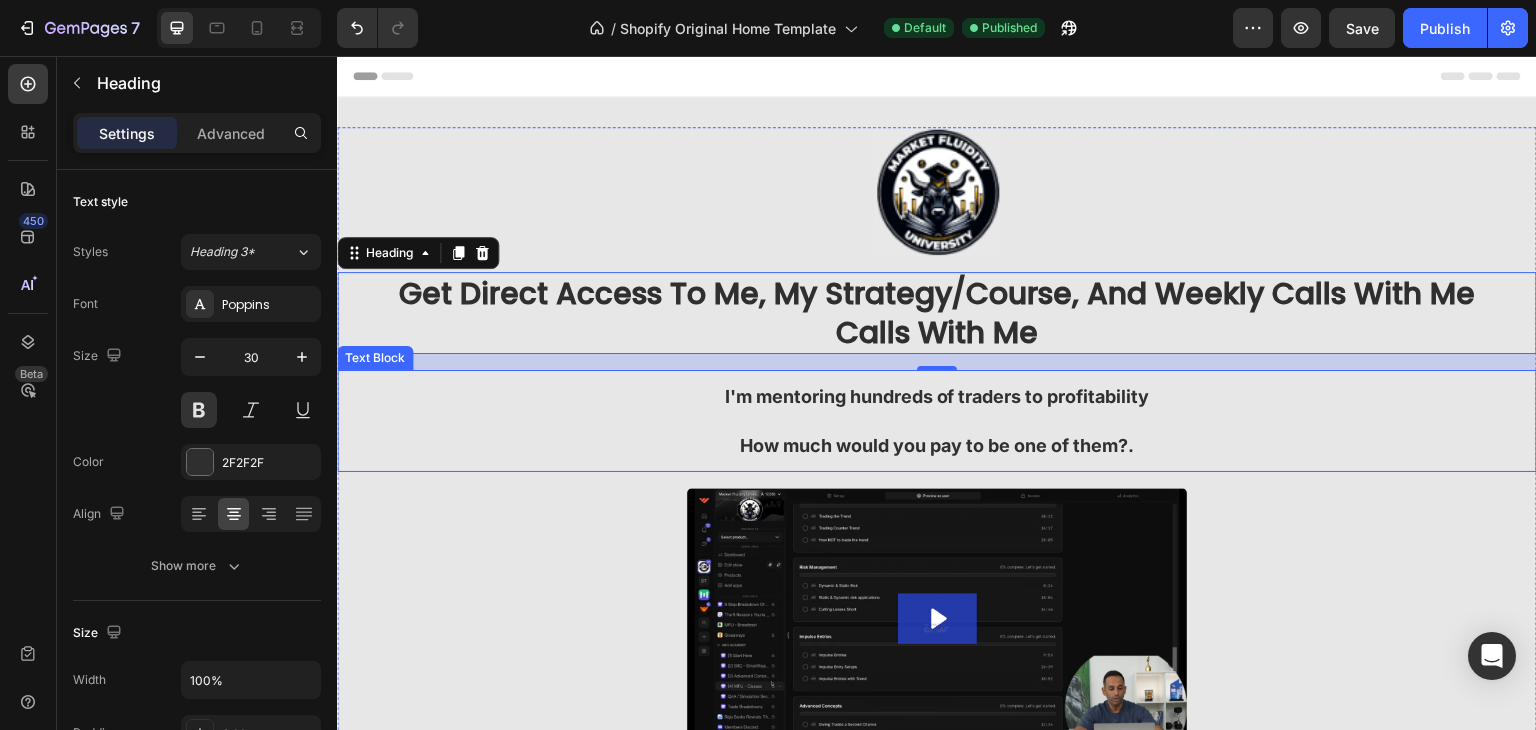 click on "I'm mentoring hundreds of traders to profitability" at bounding box center (937, 396) 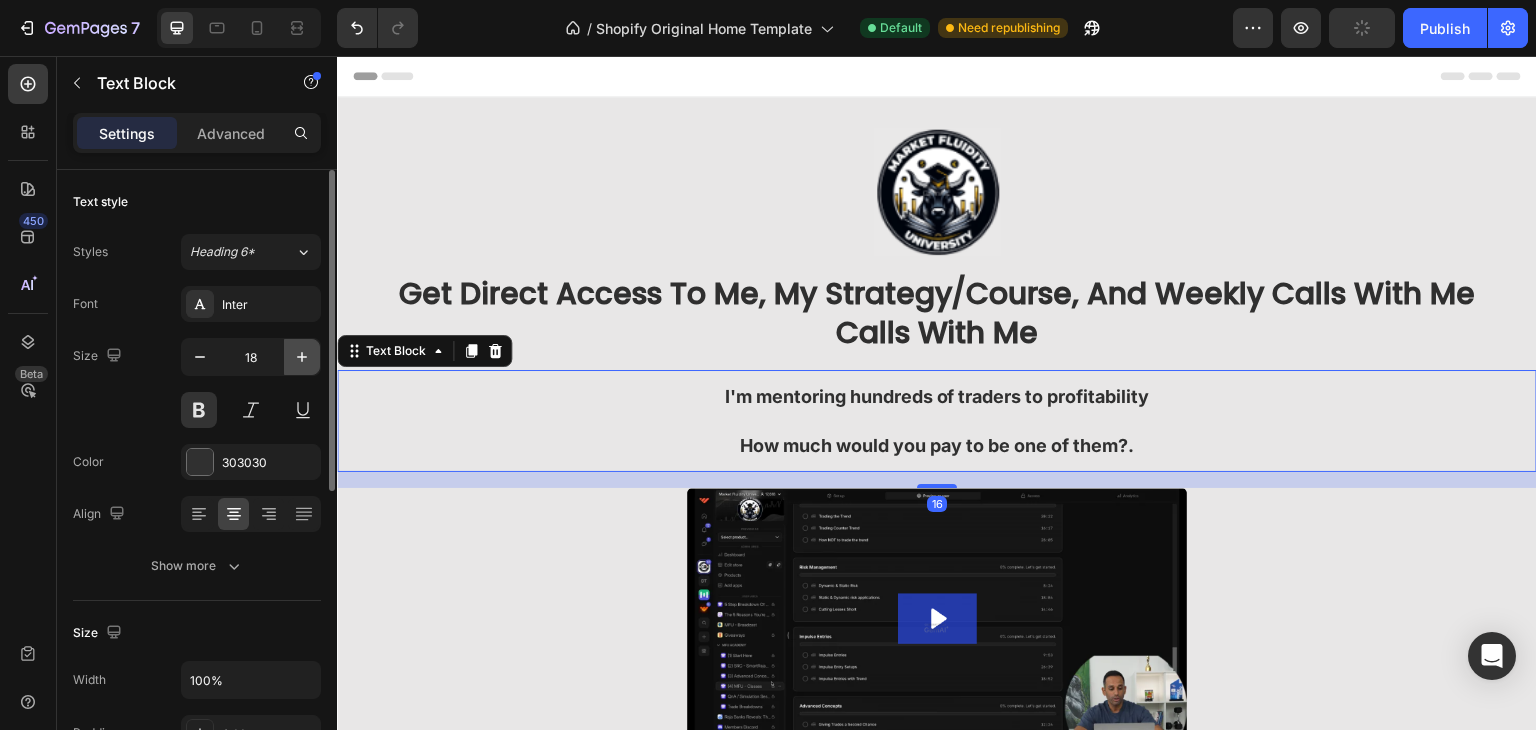 click at bounding box center (302, 357) 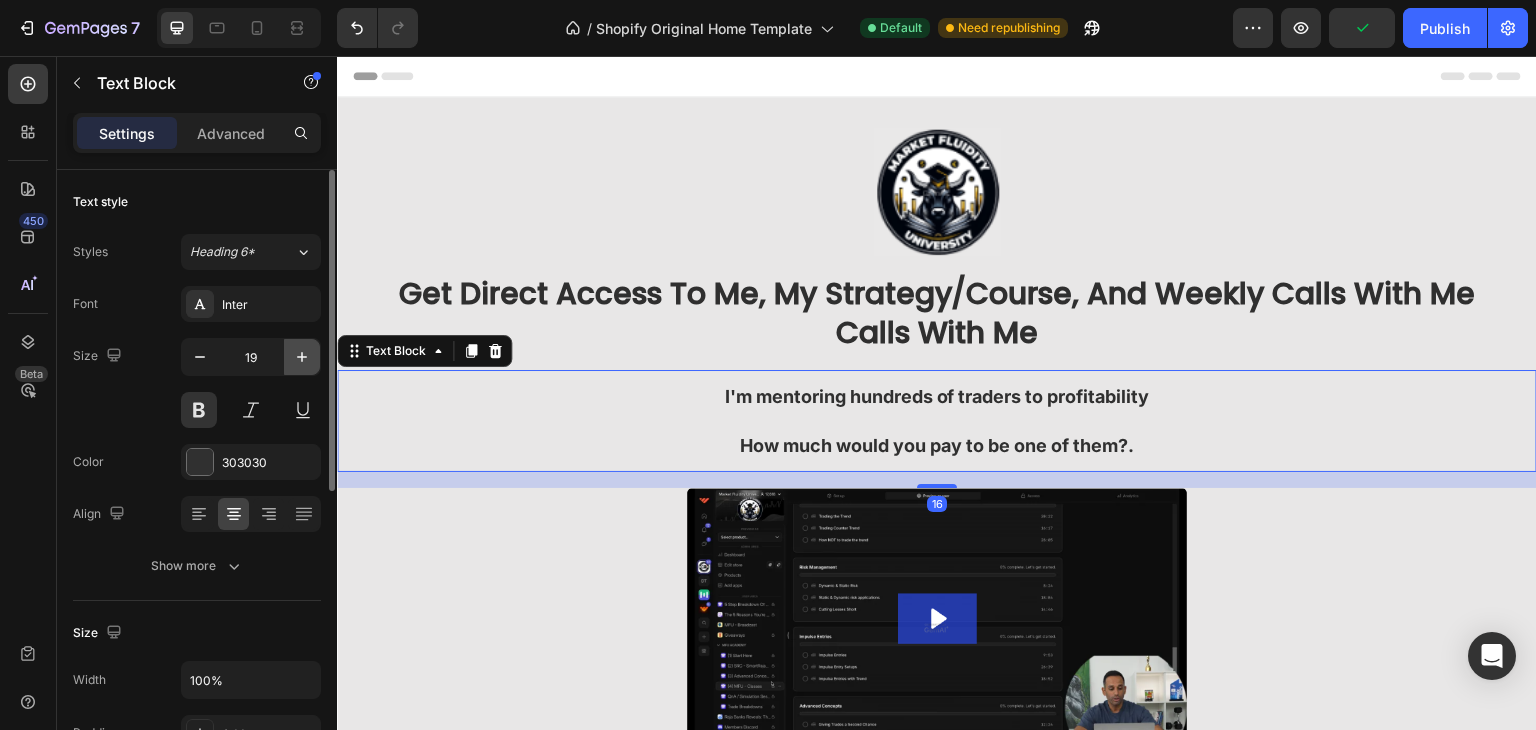 click at bounding box center [302, 357] 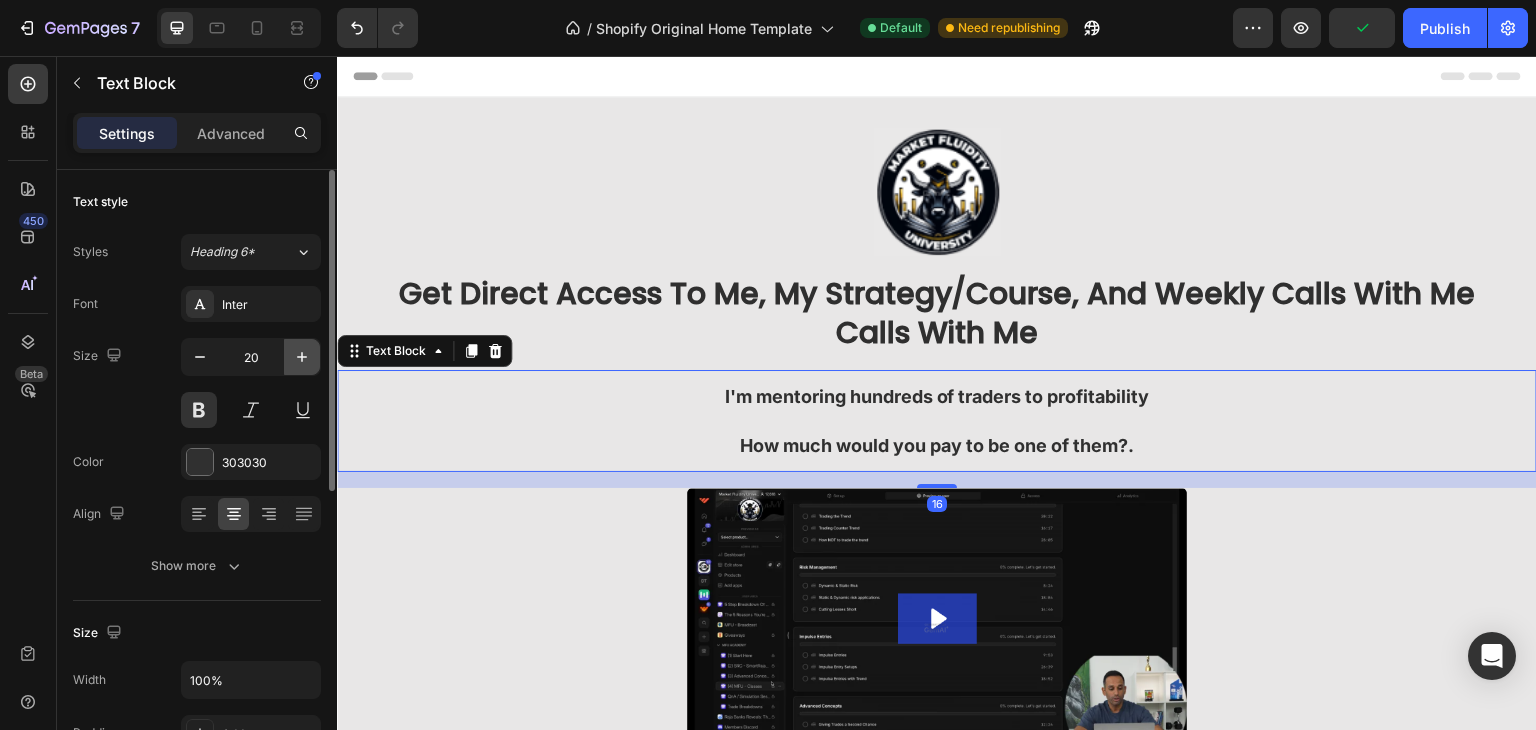 click at bounding box center (302, 357) 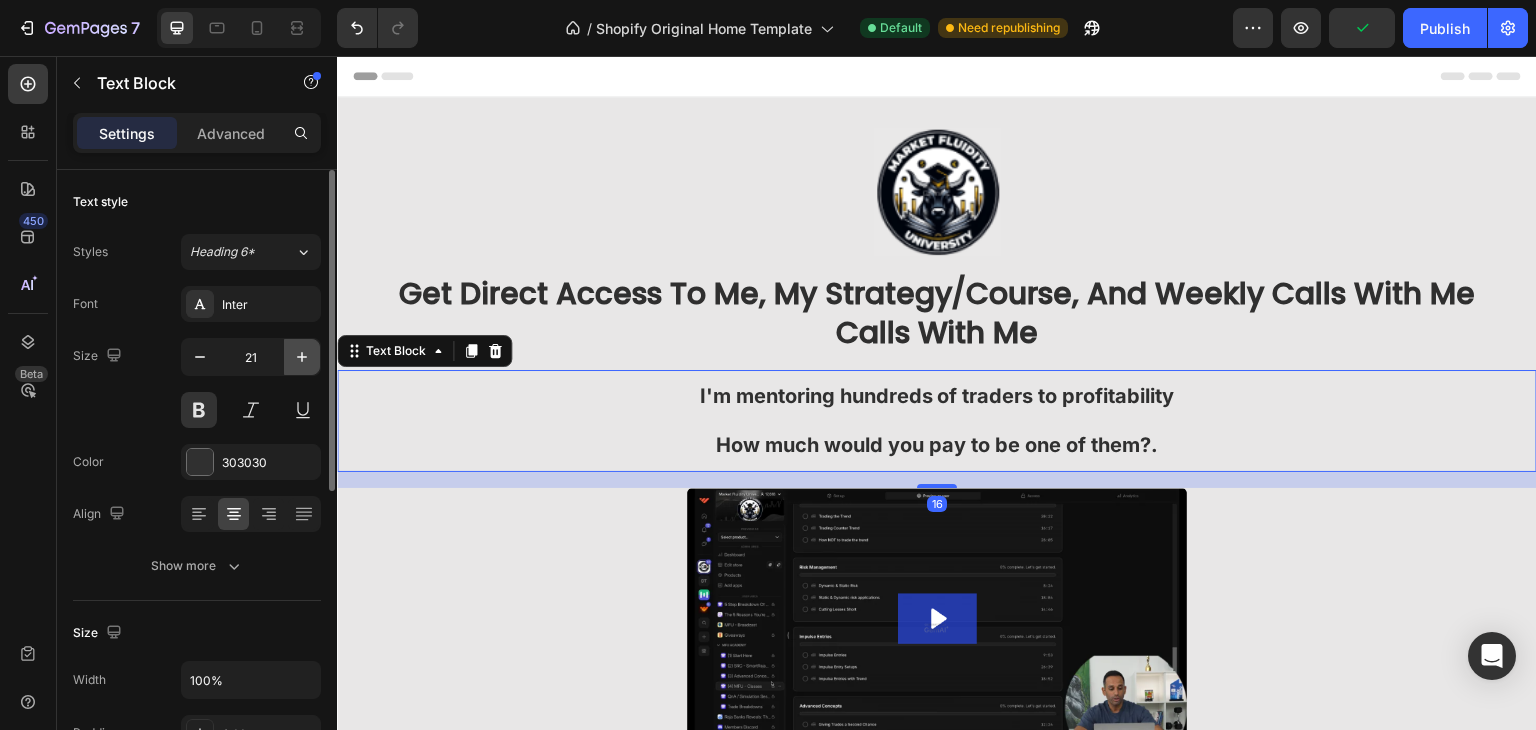 click at bounding box center (302, 357) 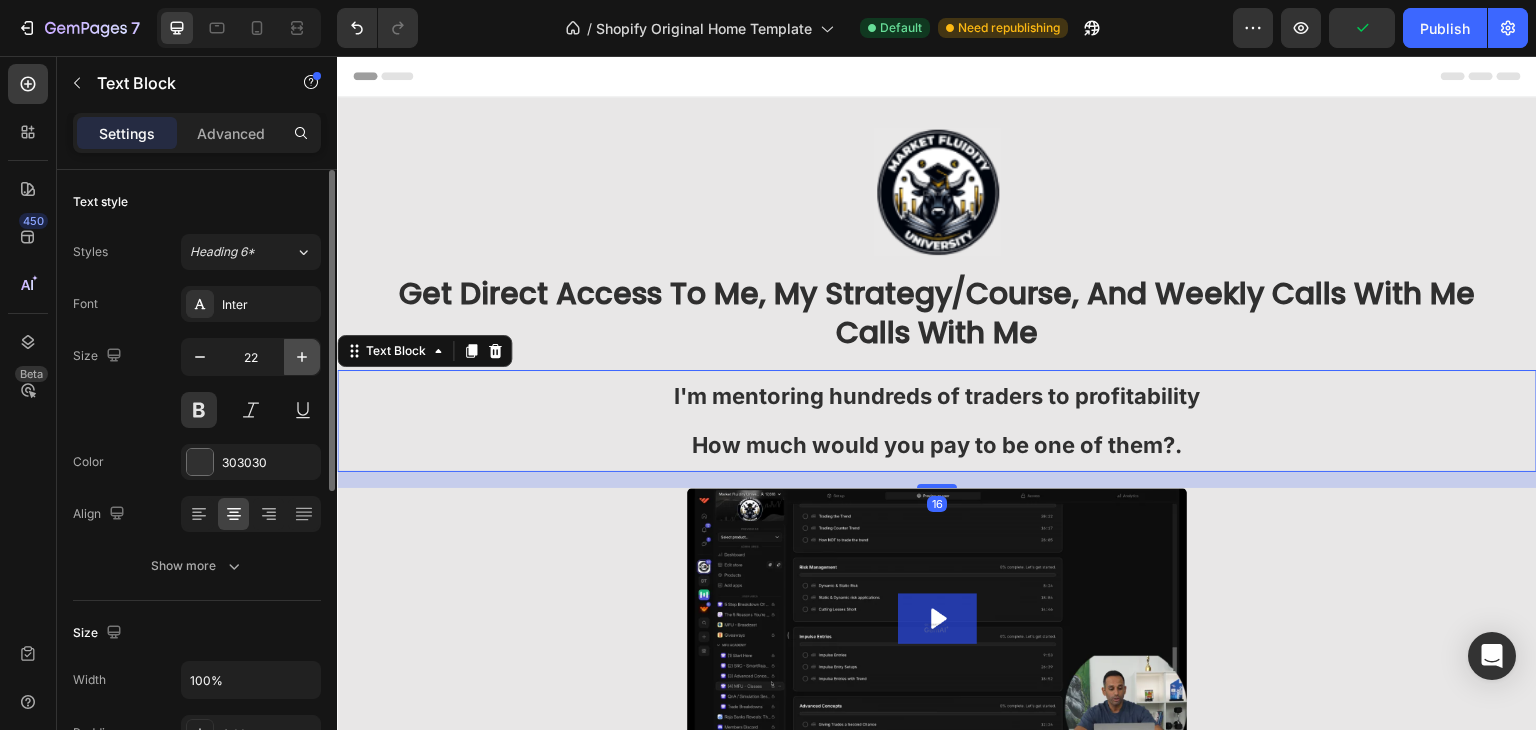 click at bounding box center [302, 357] 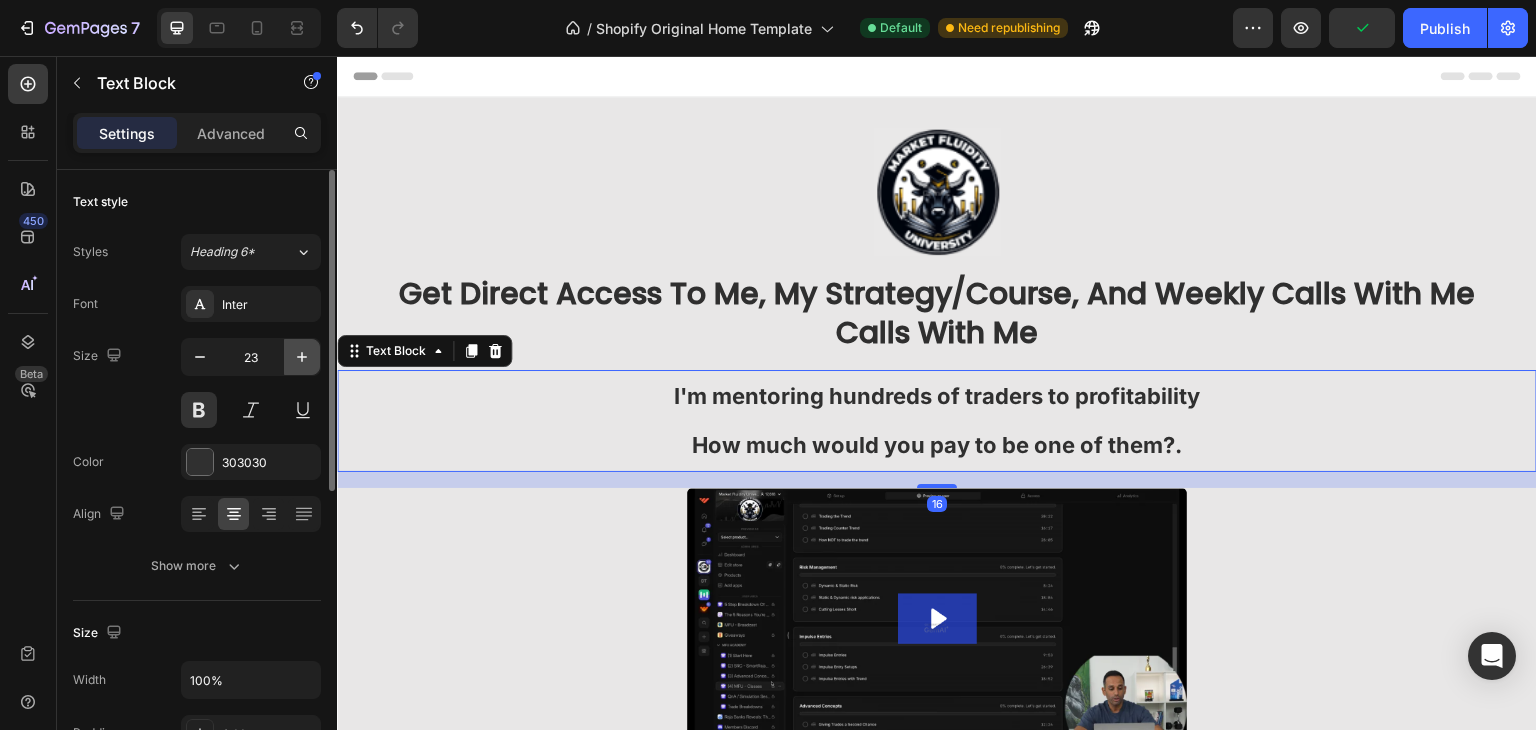 click at bounding box center [302, 357] 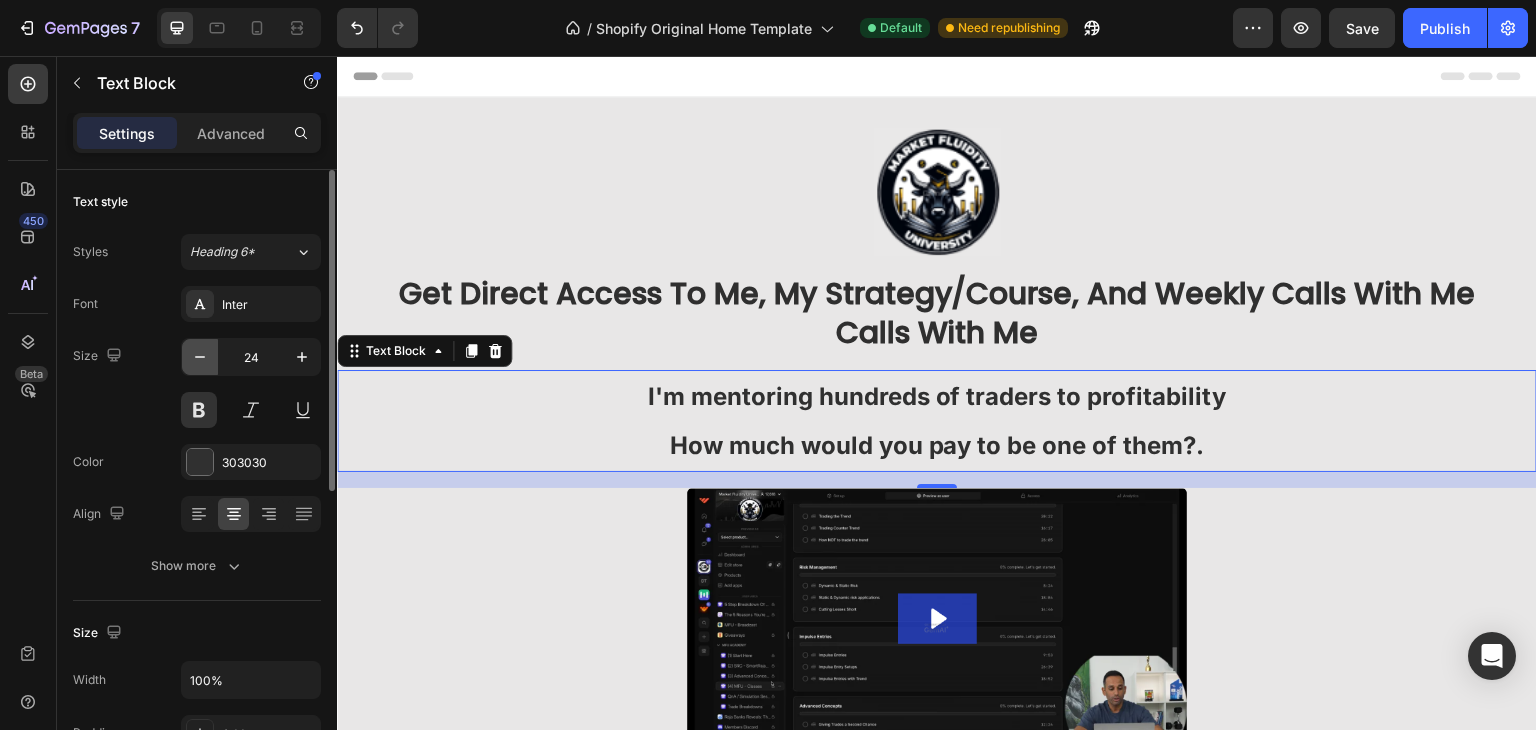 click 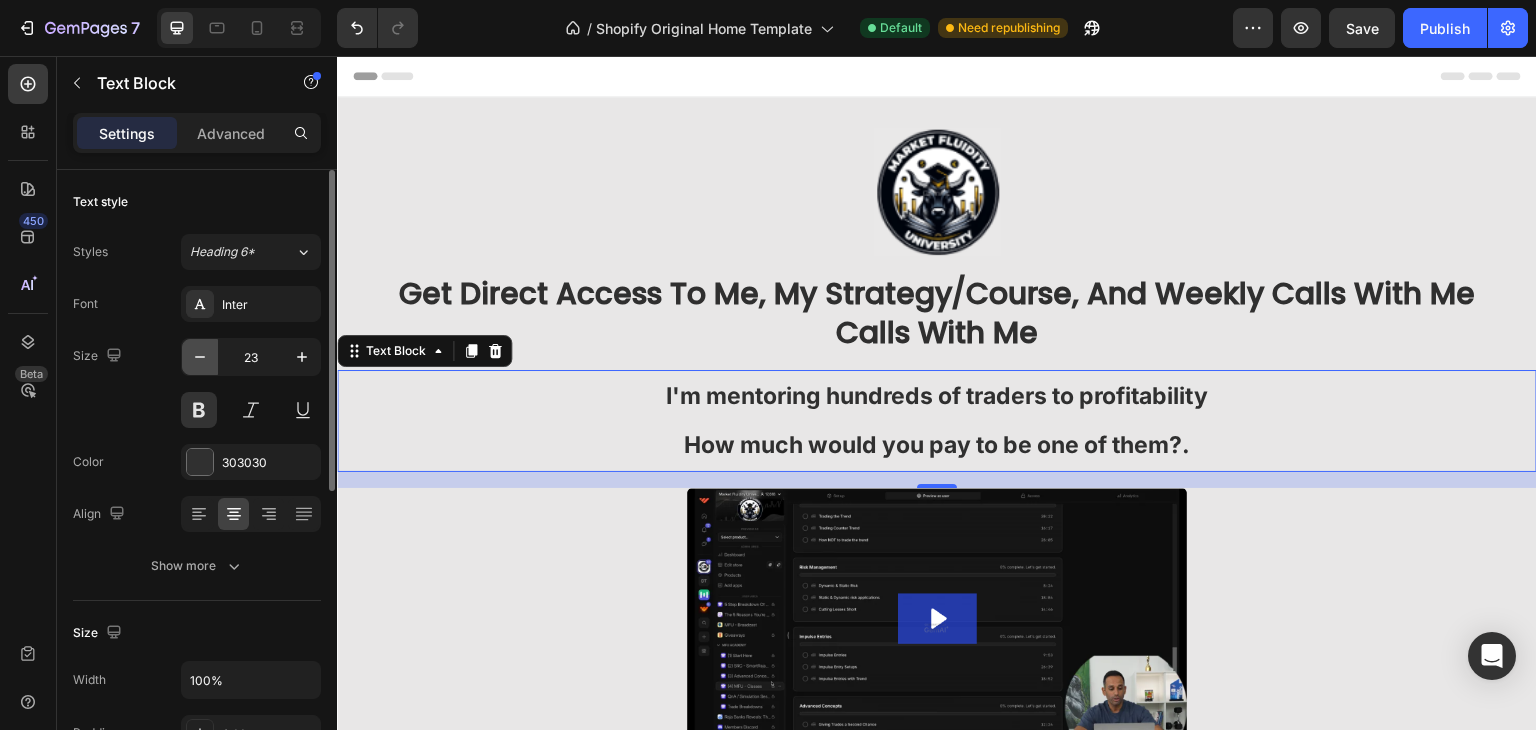 click 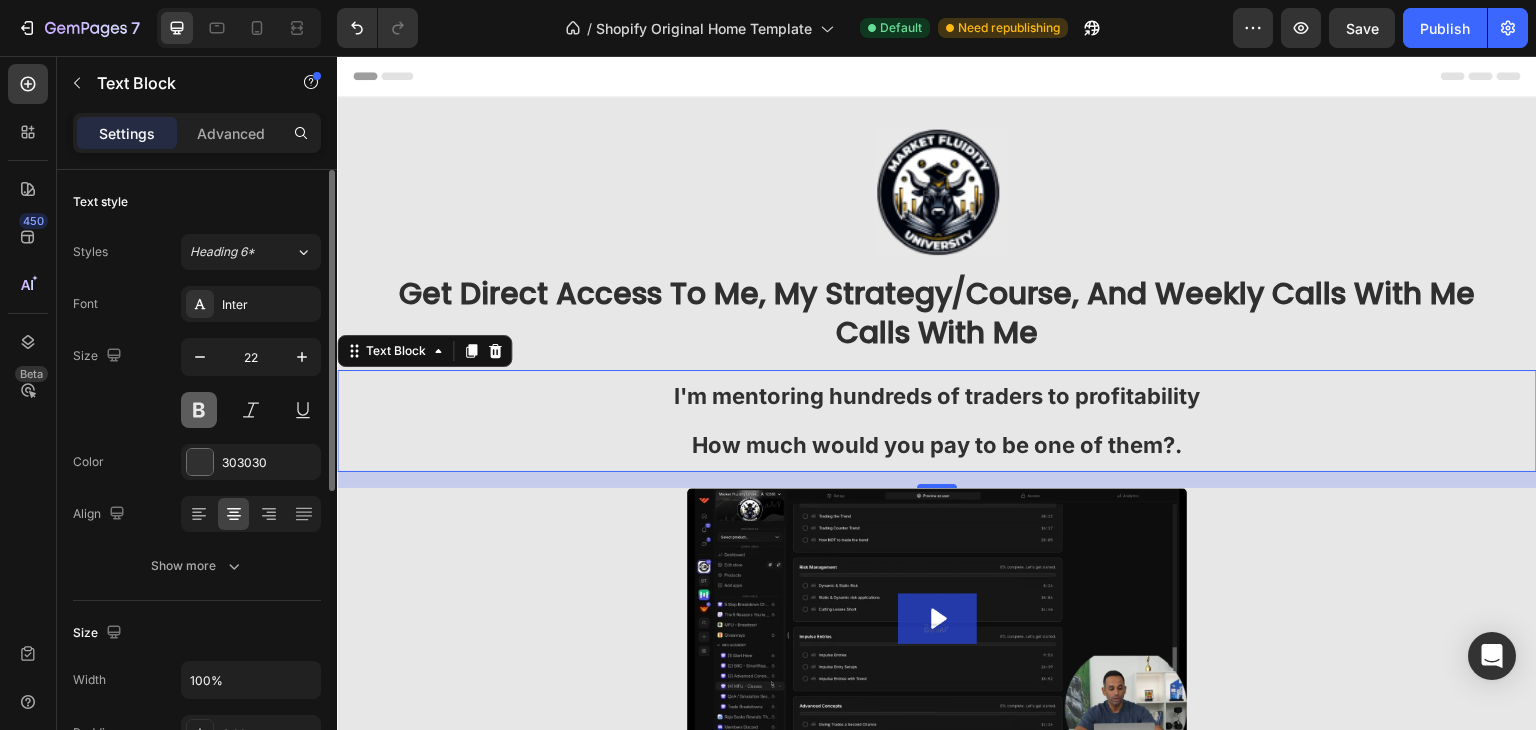 click at bounding box center [199, 410] 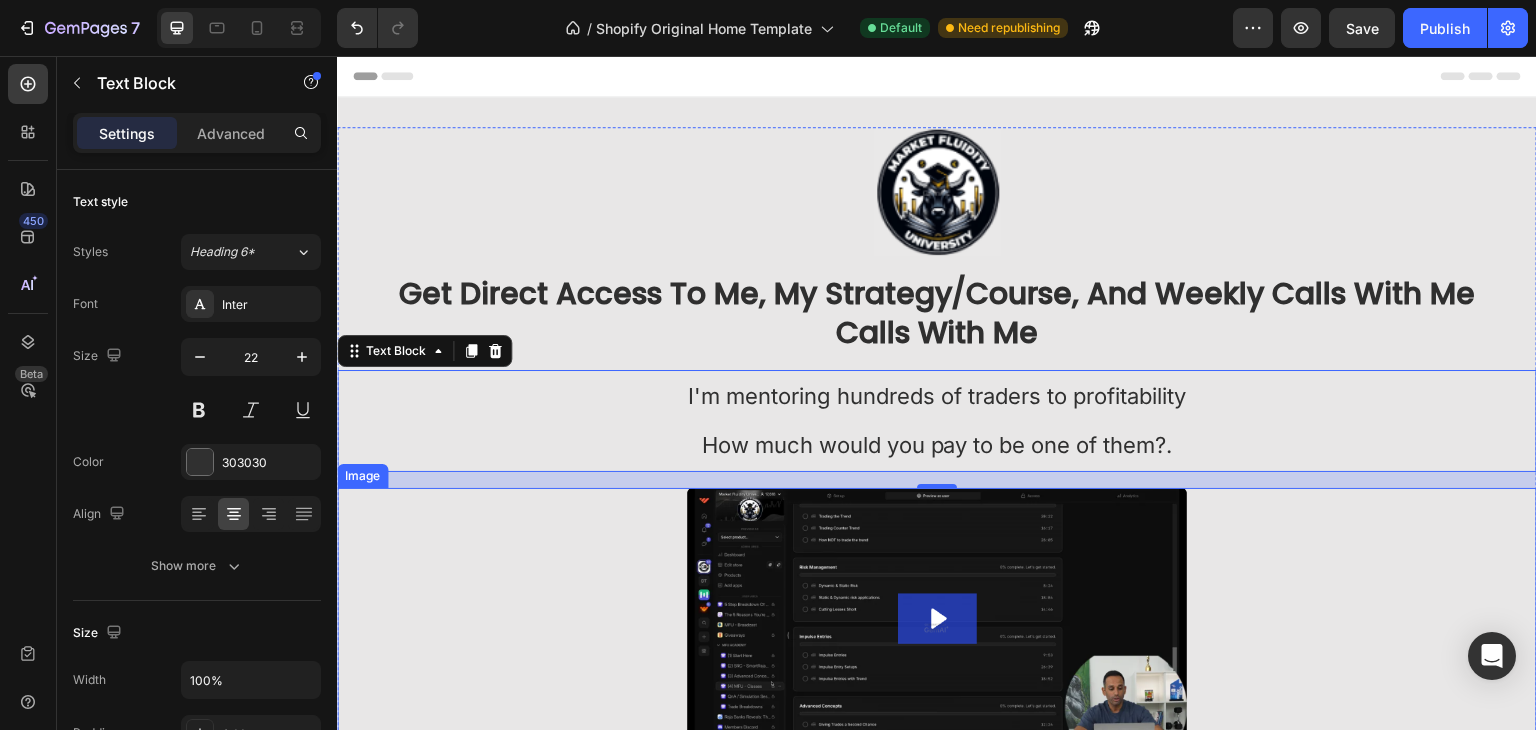 click at bounding box center [937, 628] 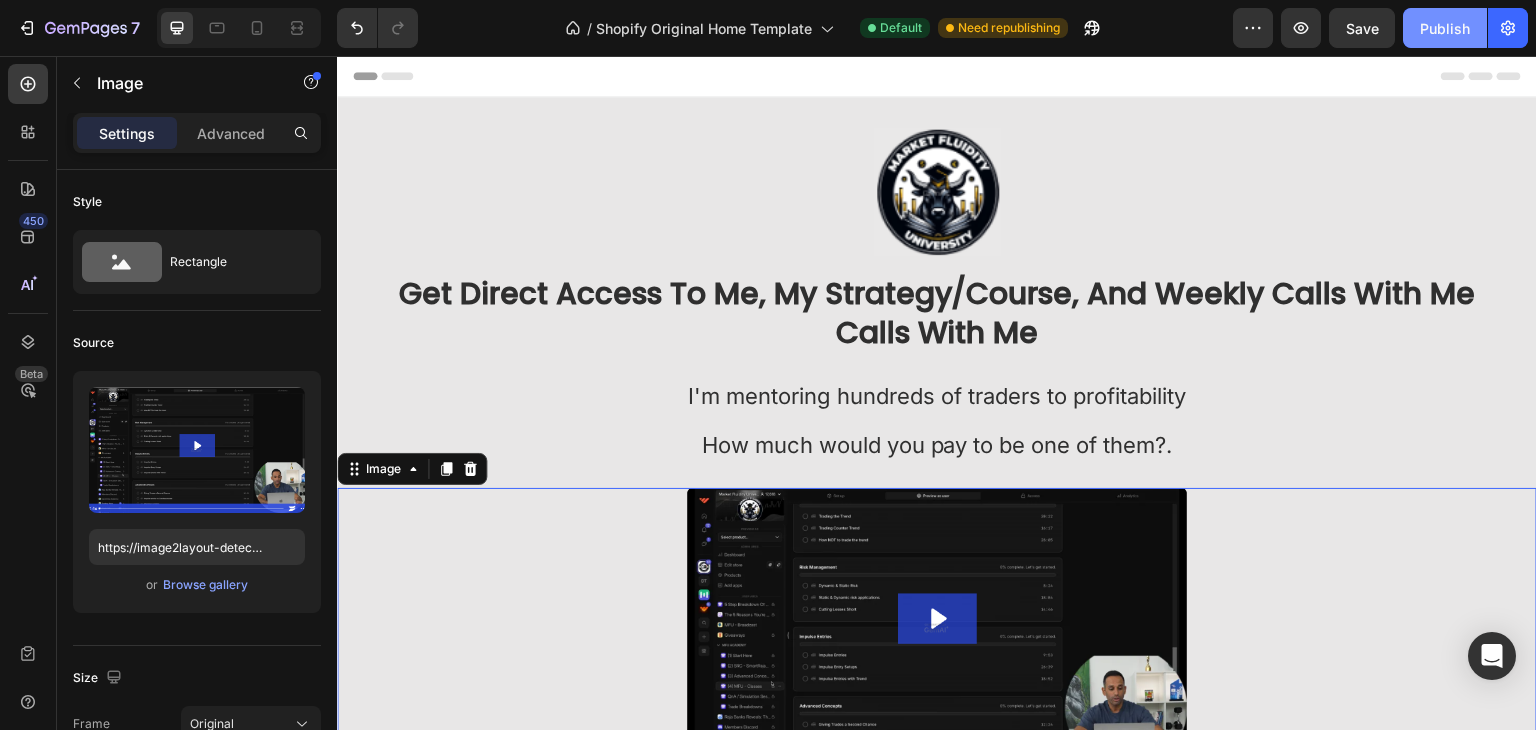 click on "Publish" 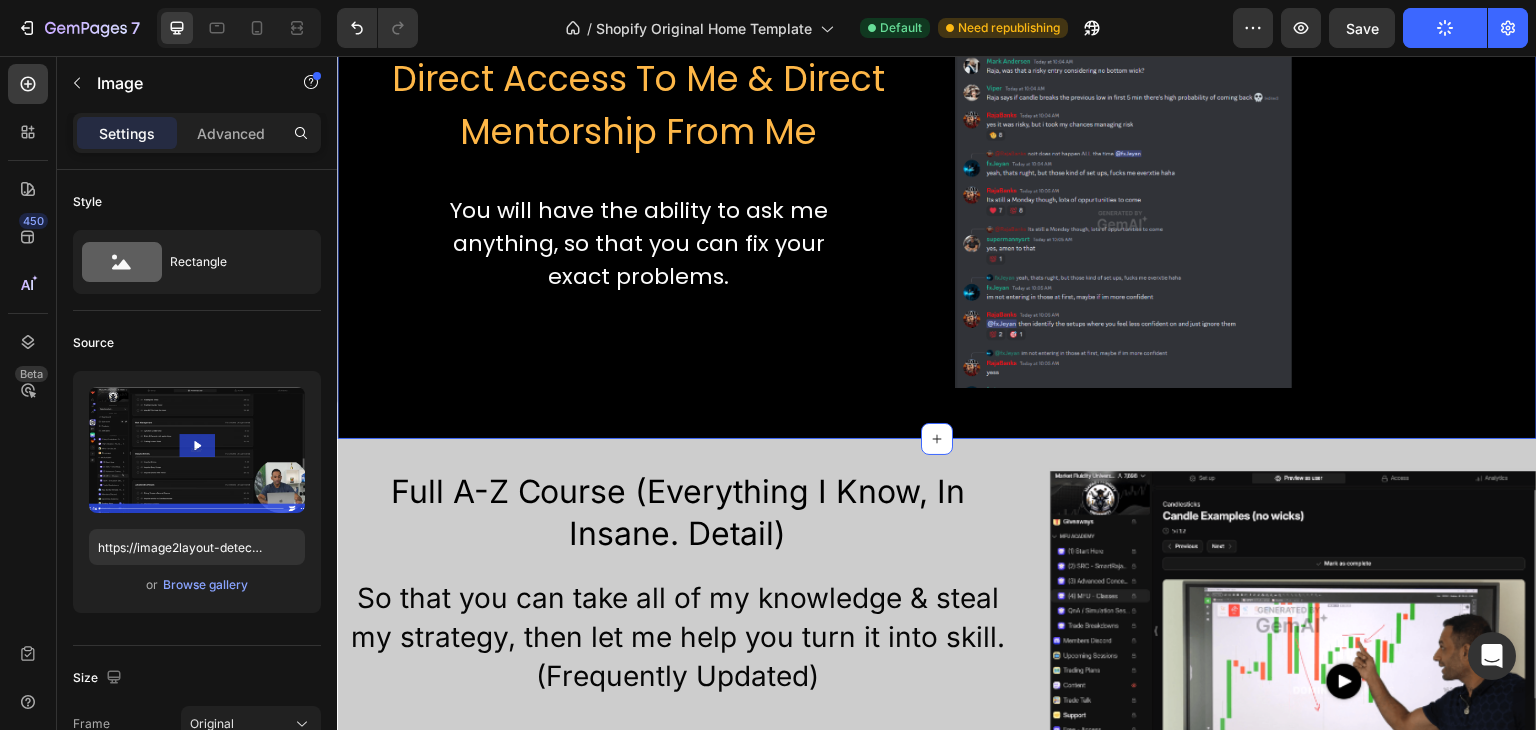 scroll, scrollTop: 1200, scrollLeft: 0, axis: vertical 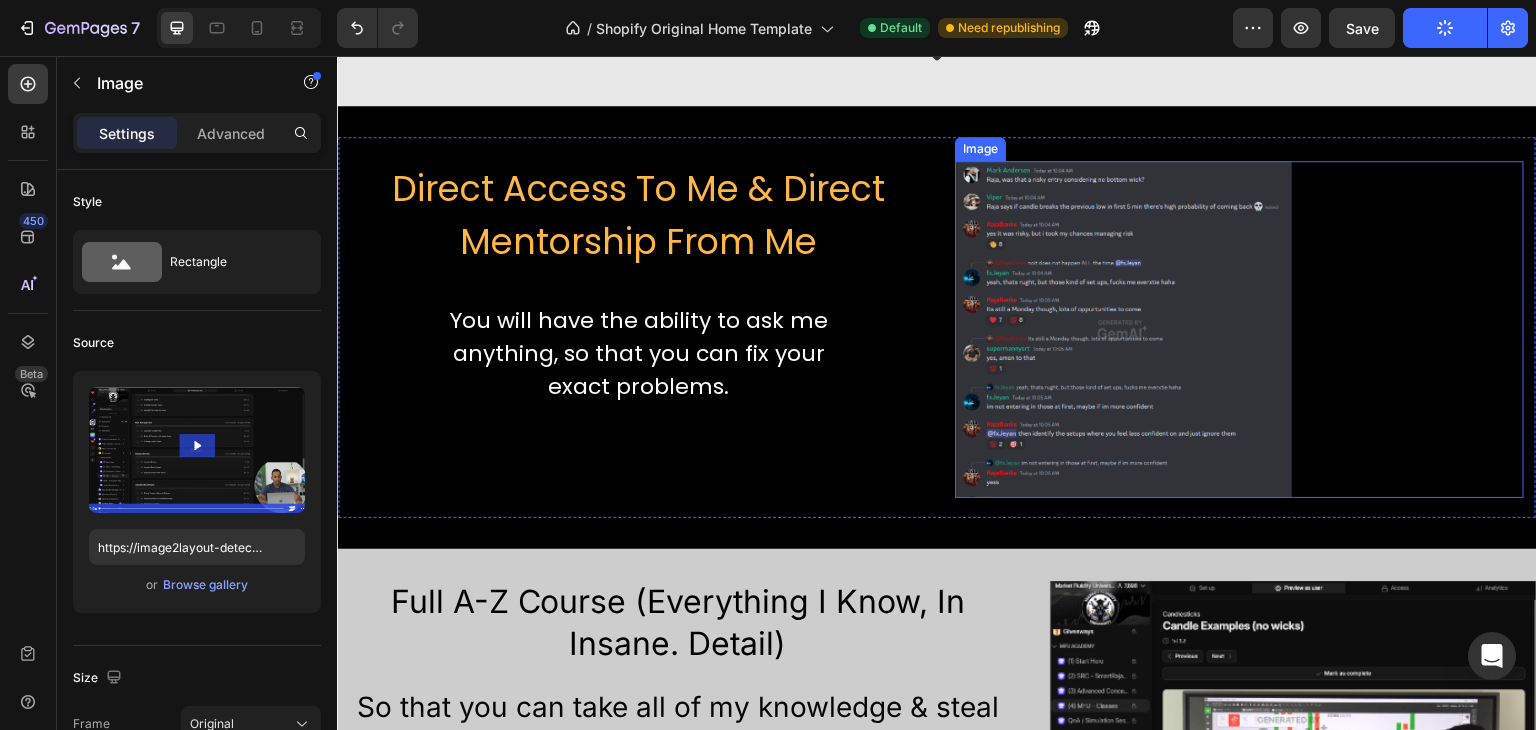 click at bounding box center [1239, 329] 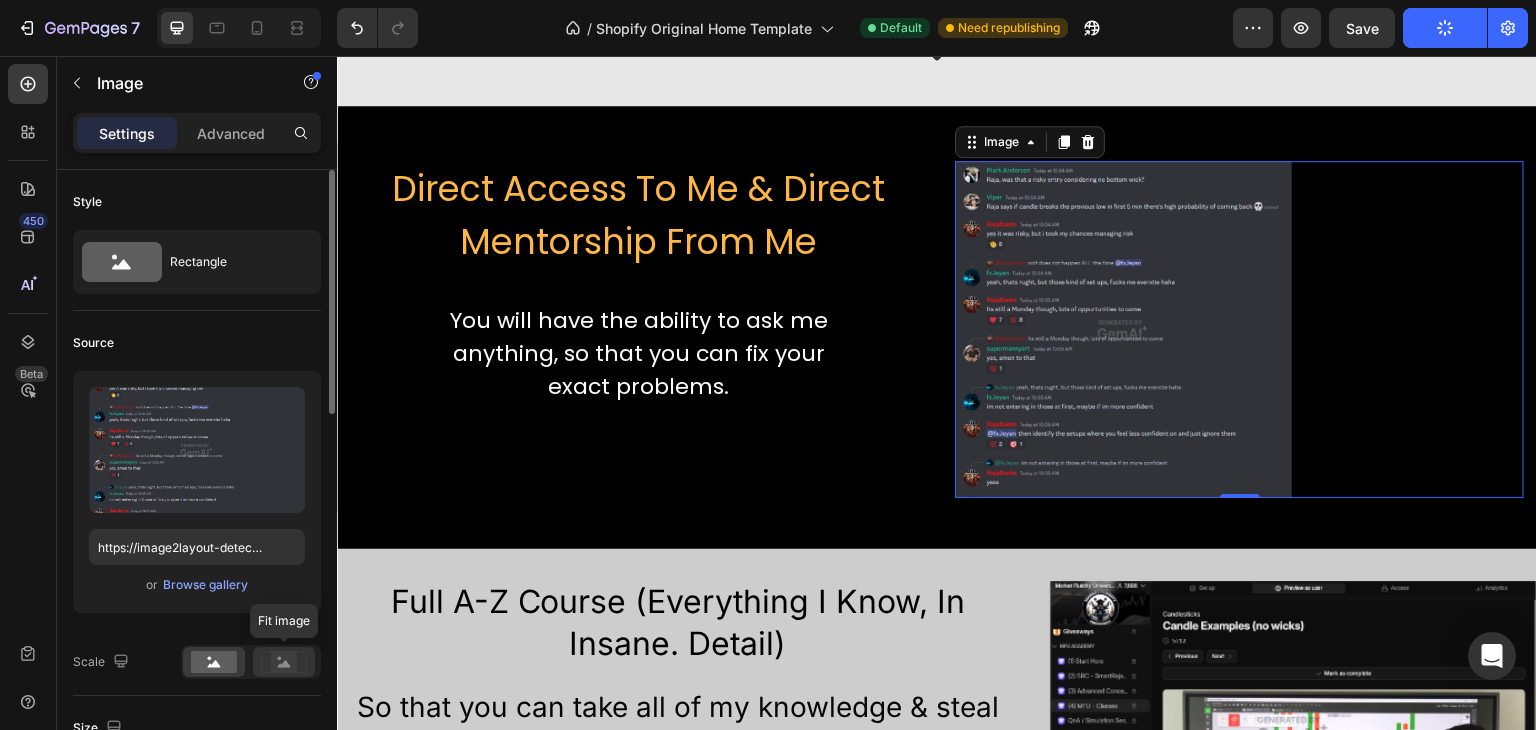 scroll, scrollTop: 400, scrollLeft: 0, axis: vertical 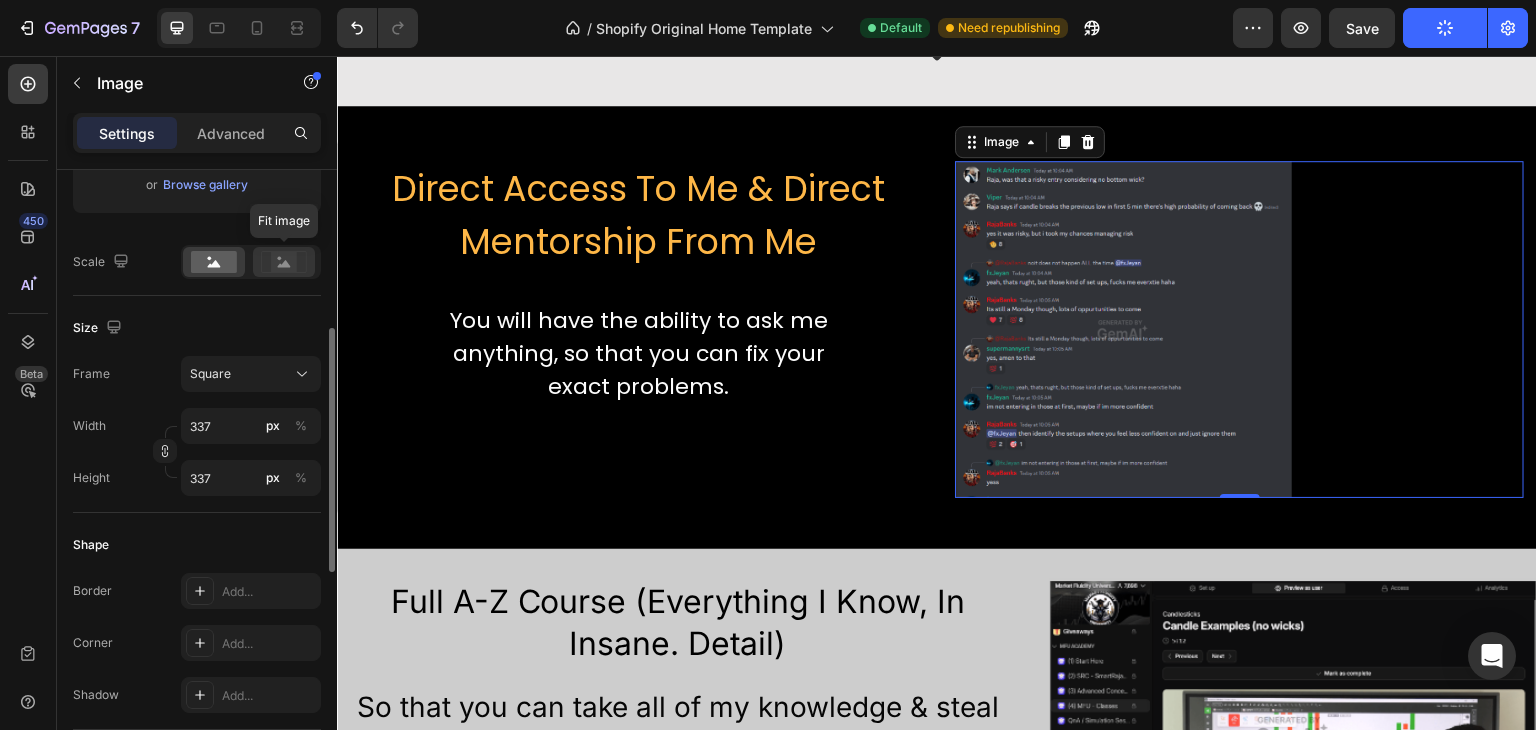 click 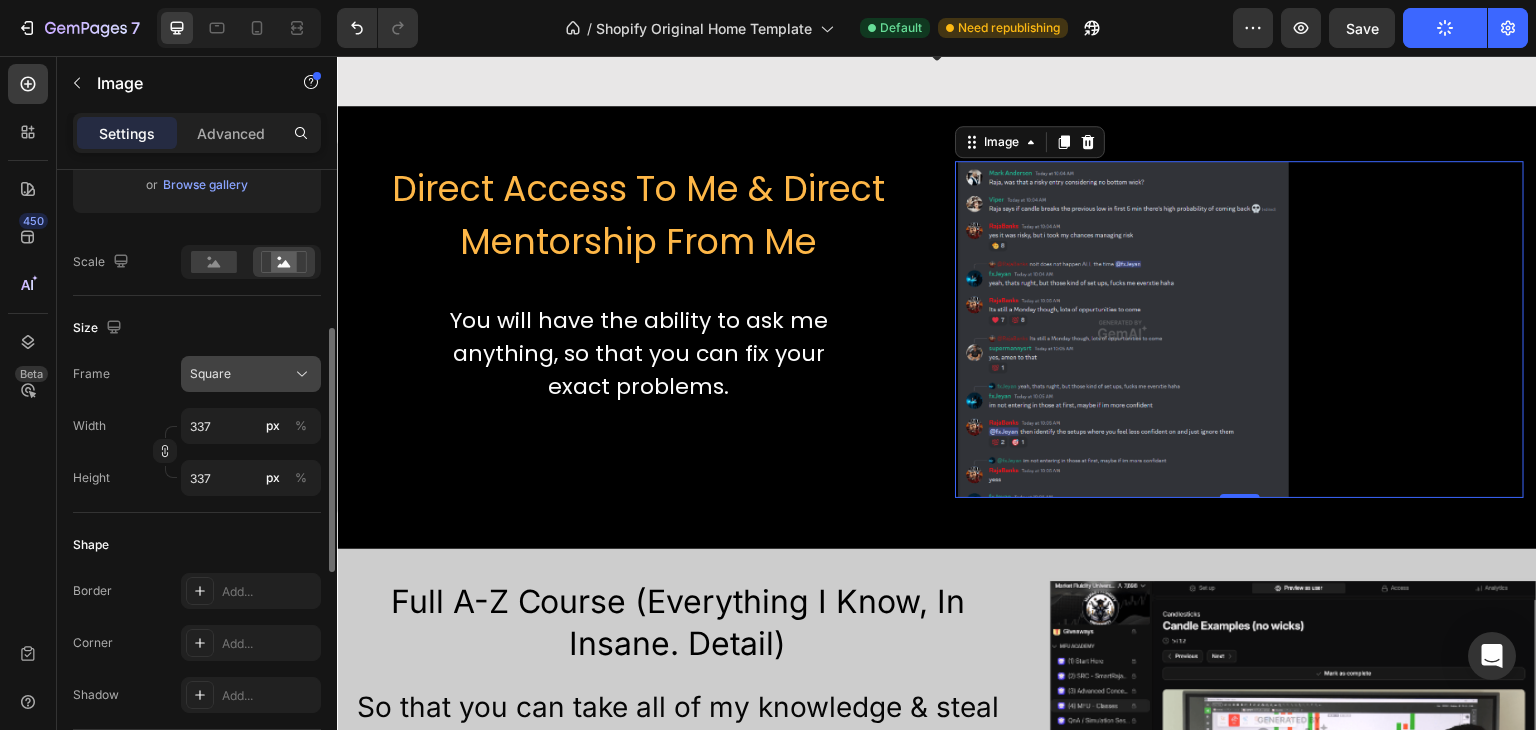 click on "Square" at bounding box center [251, 374] 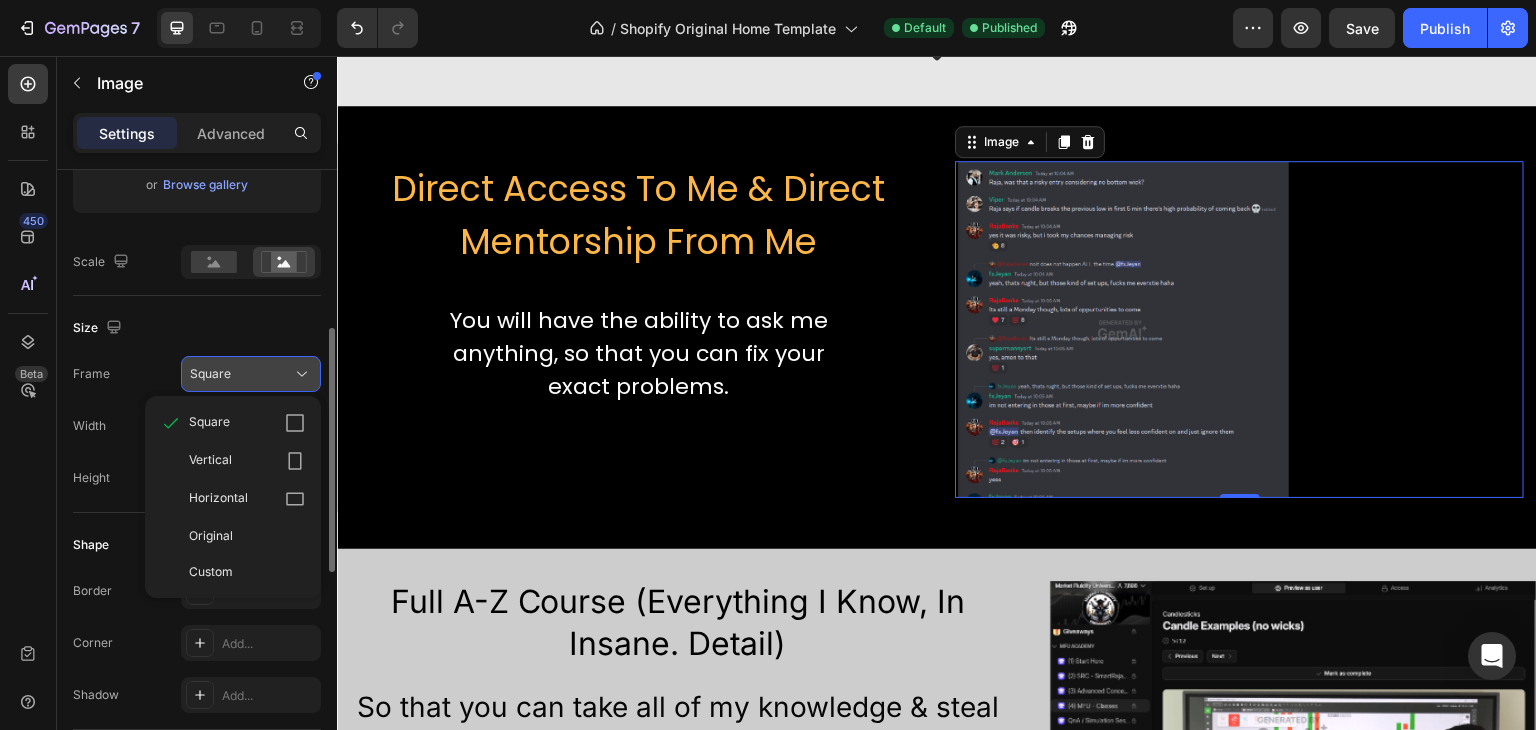 click on "Square" at bounding box center (251, 374) 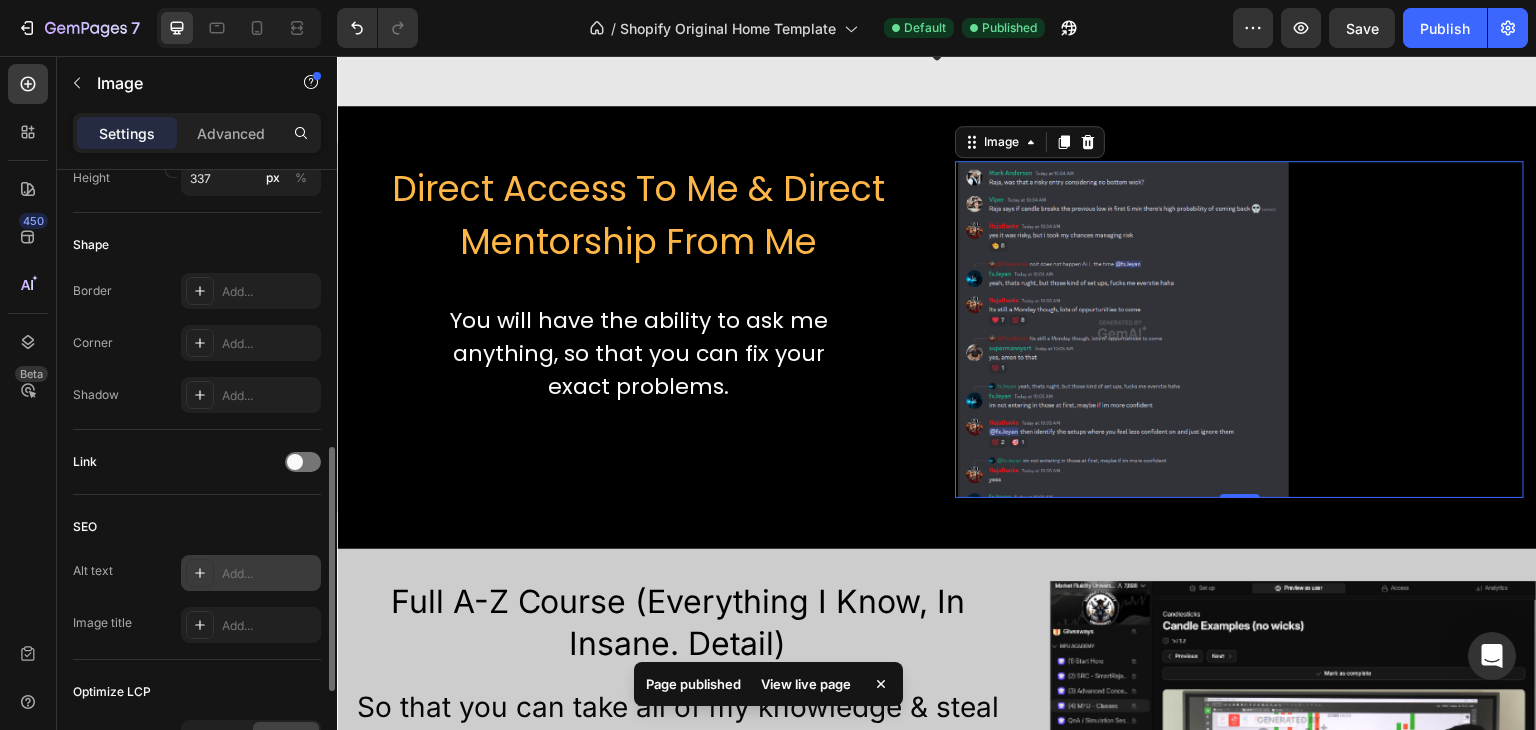 scroll, scrollTop: 941, scrollLeft: 0, axis: vertical 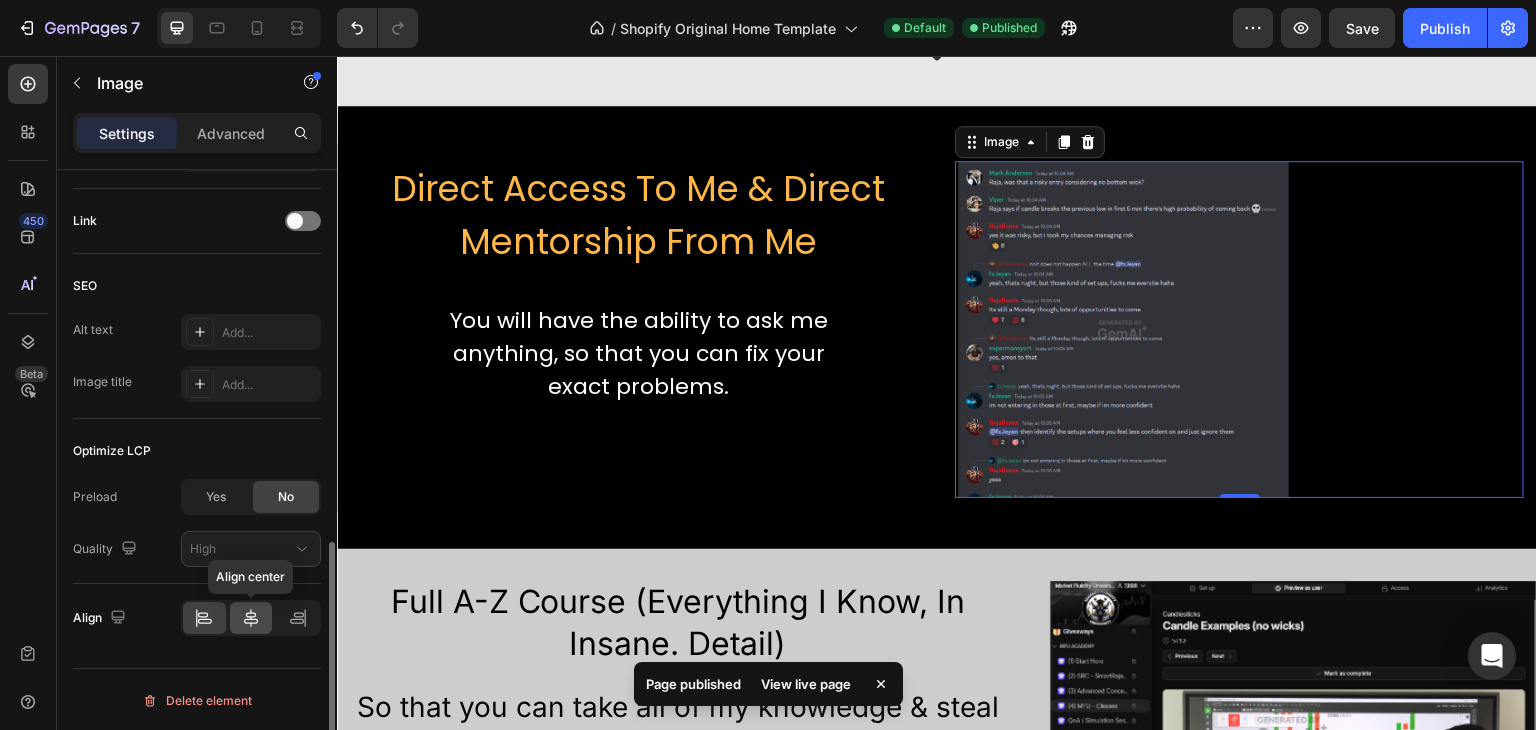 click 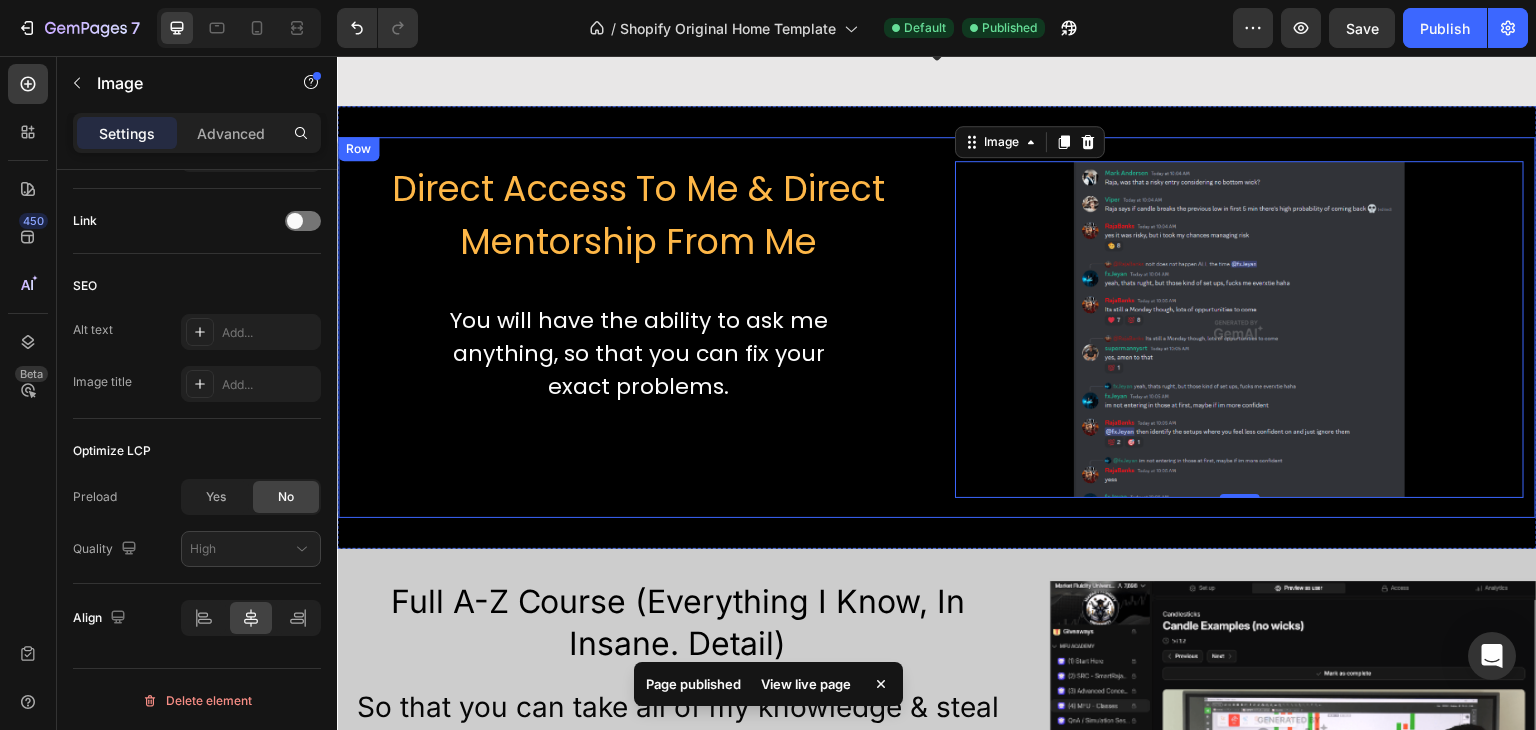 click on "Direct Access To Me & Direct Mentorship From Me Heading You will have the ability to ask me anything, so that you can fix your exact problems. Heading" at bounding box center (638, 329) 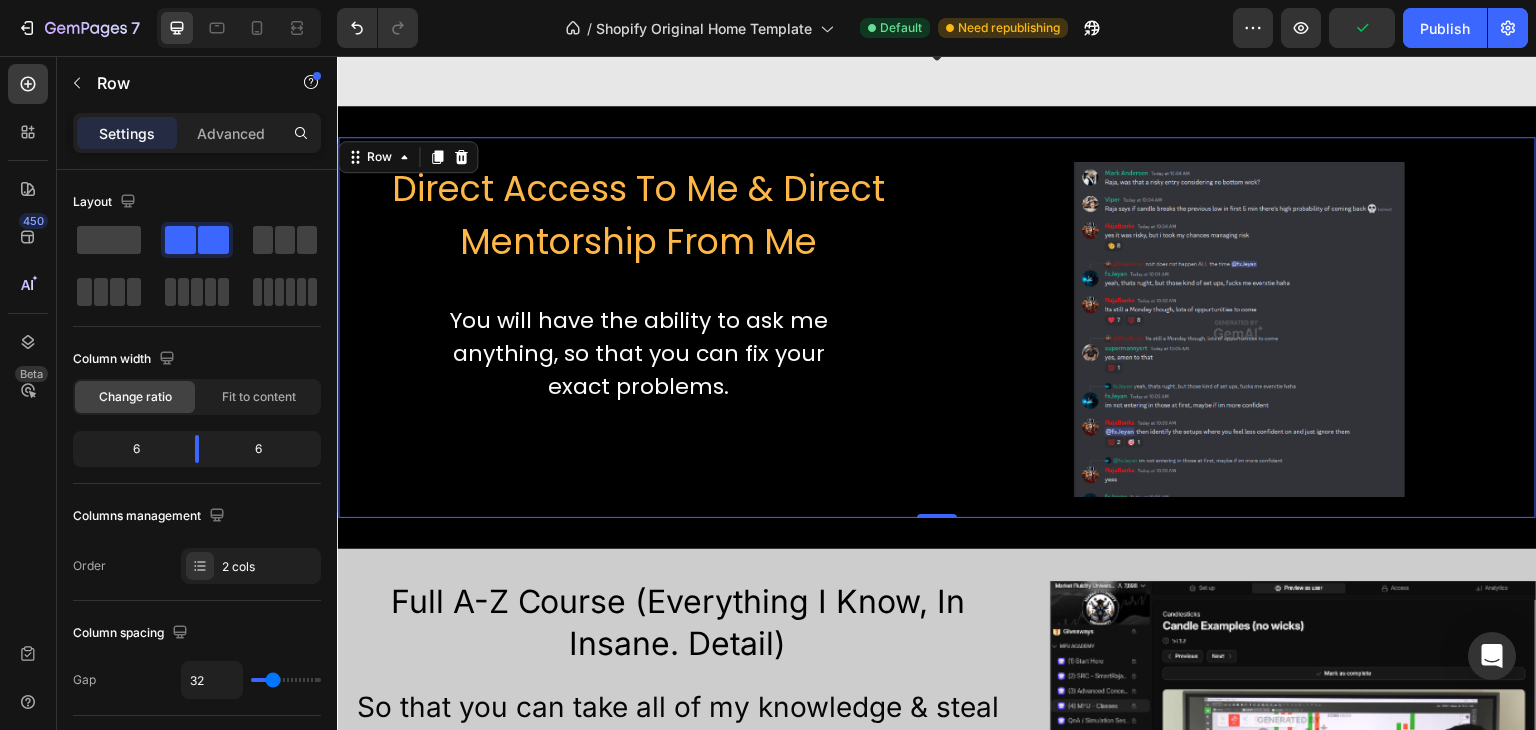 click on "Direct Access To Me & Direct Mentorship From Me Heading You will have the ability to ask me anything, so that you can fix your exact problems. Heading Image Row   0" at bounding box center (937, 327) 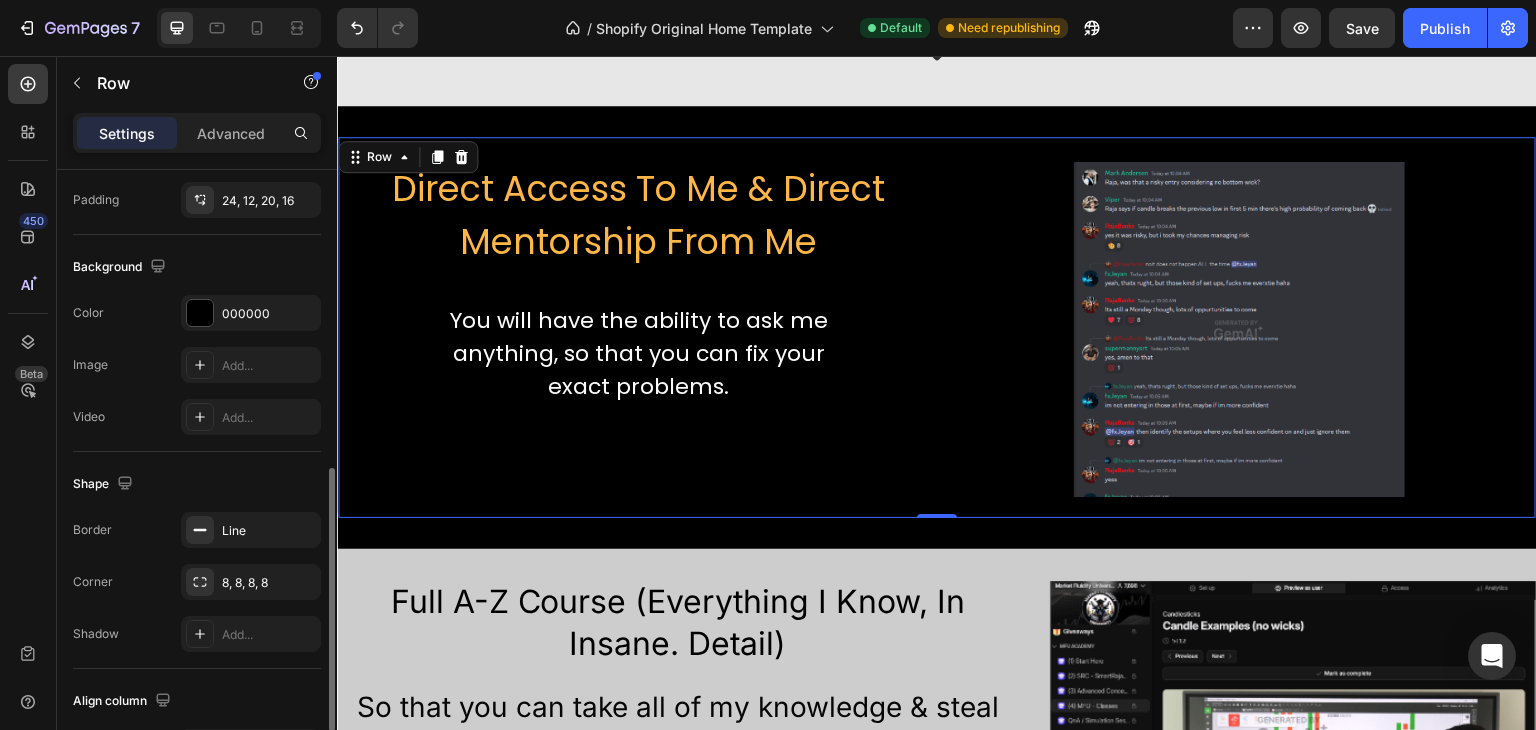 scroll, scrollTop: 828, scrollLeft: 0, axis: vertical 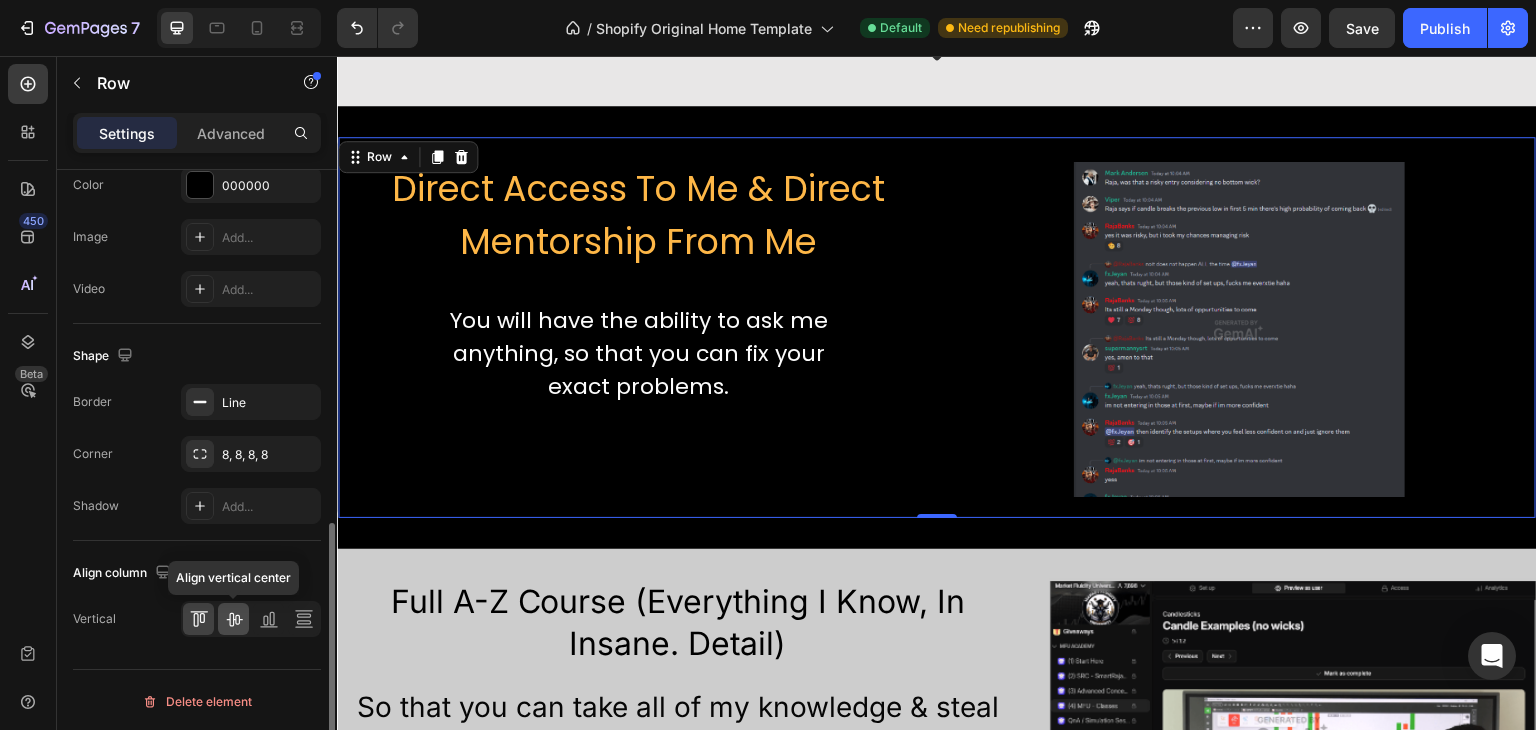 click 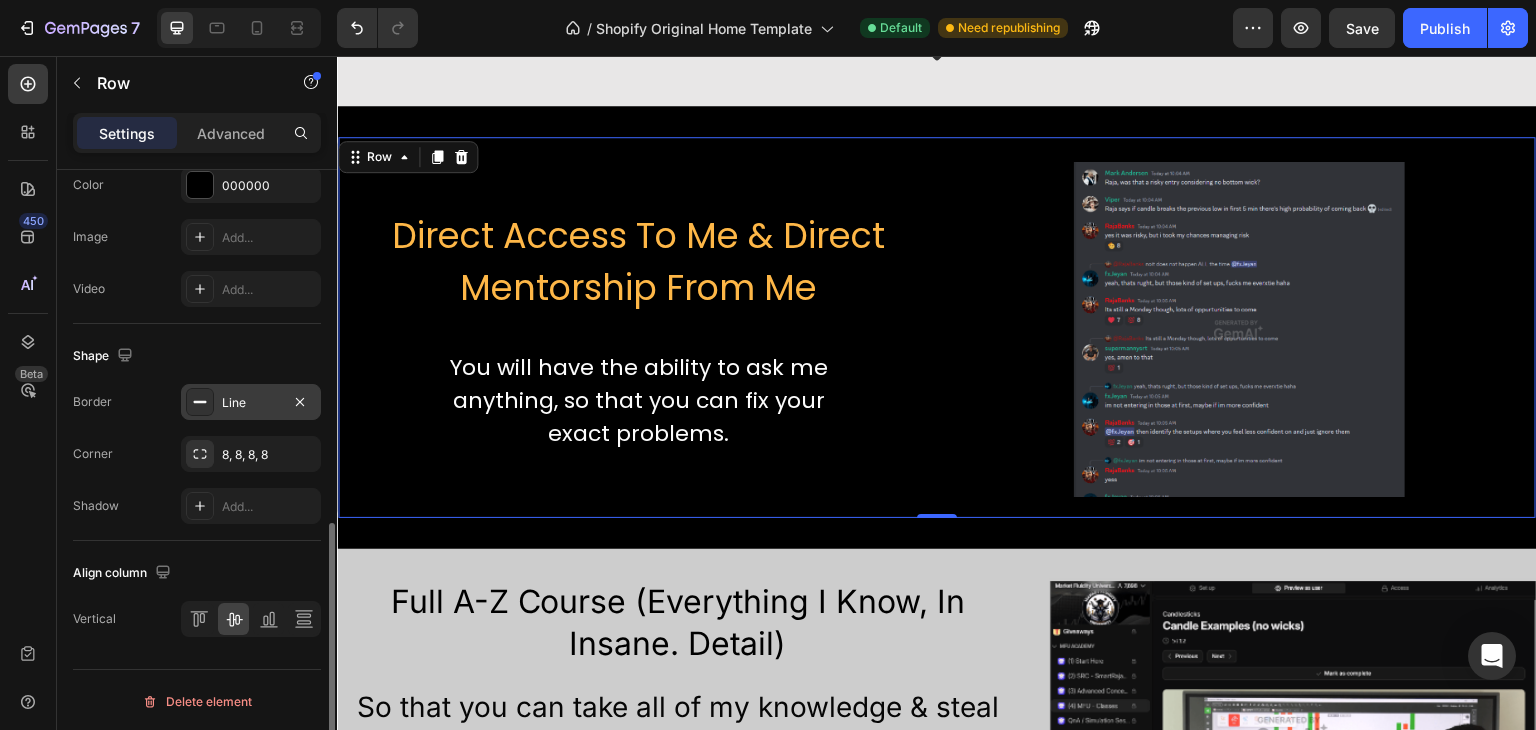 scroll, scrollTop: 628, scrollLeft: 0, axis: vertical 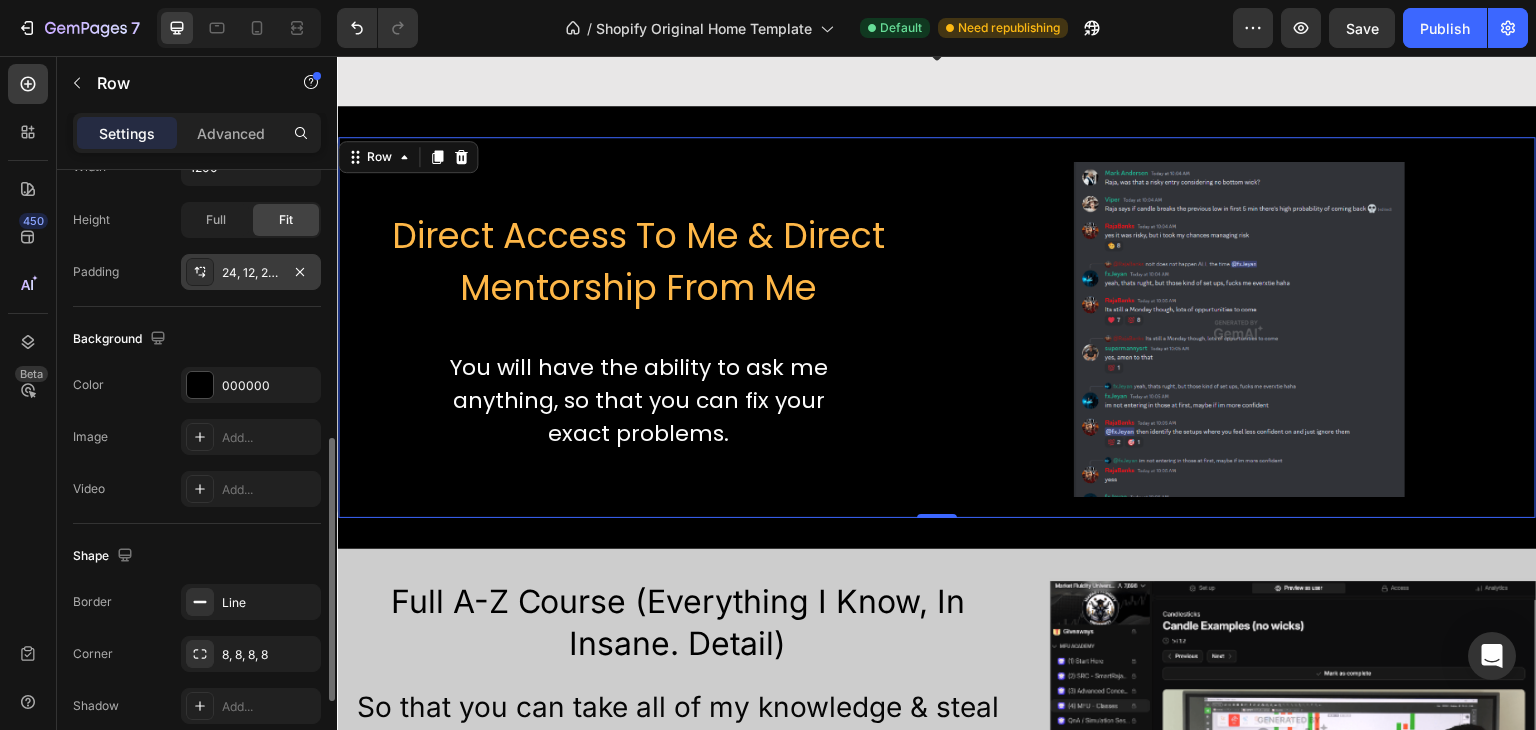 click on "24, 12, 20, 16" at bounding box center (251, 273) 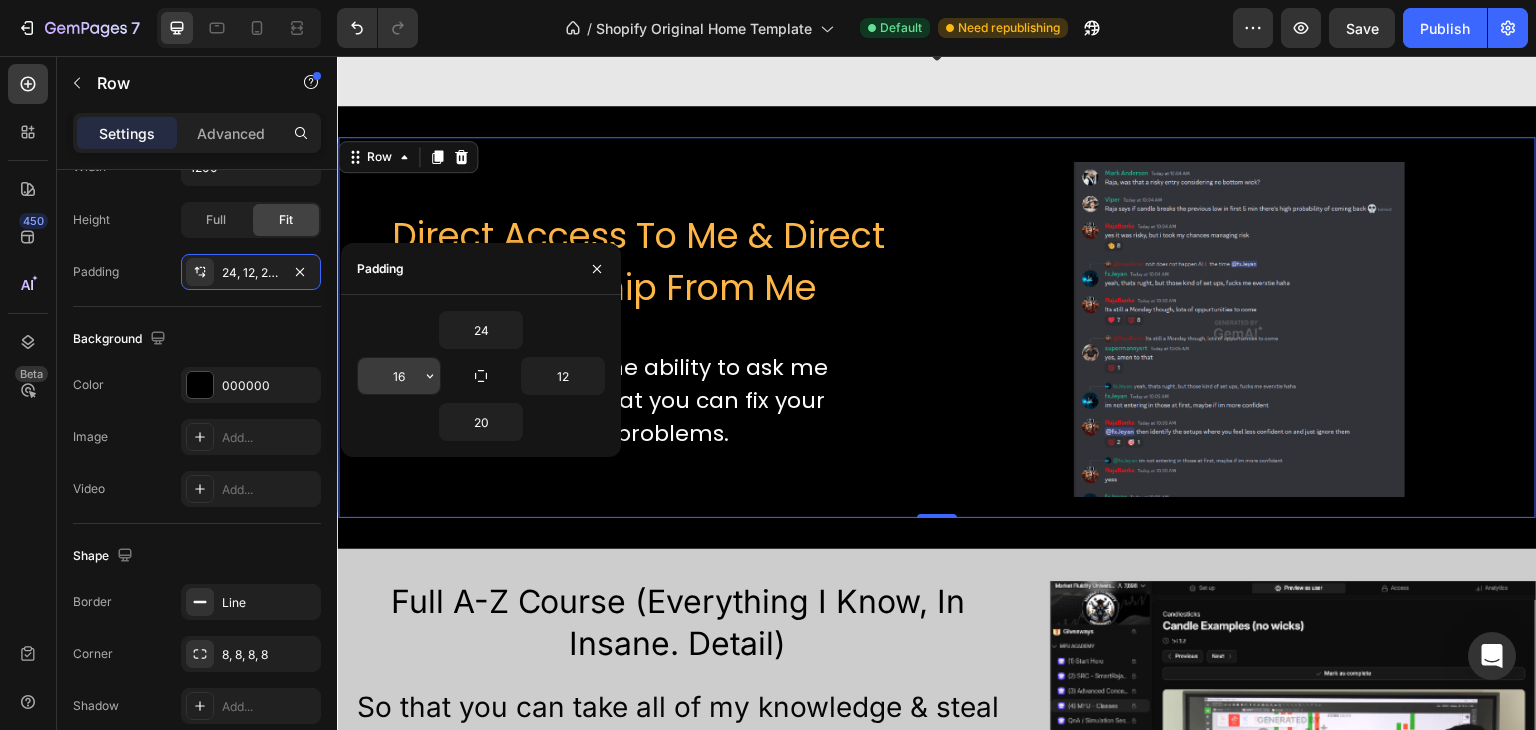 click on "16" at bounding box center (399, 376) 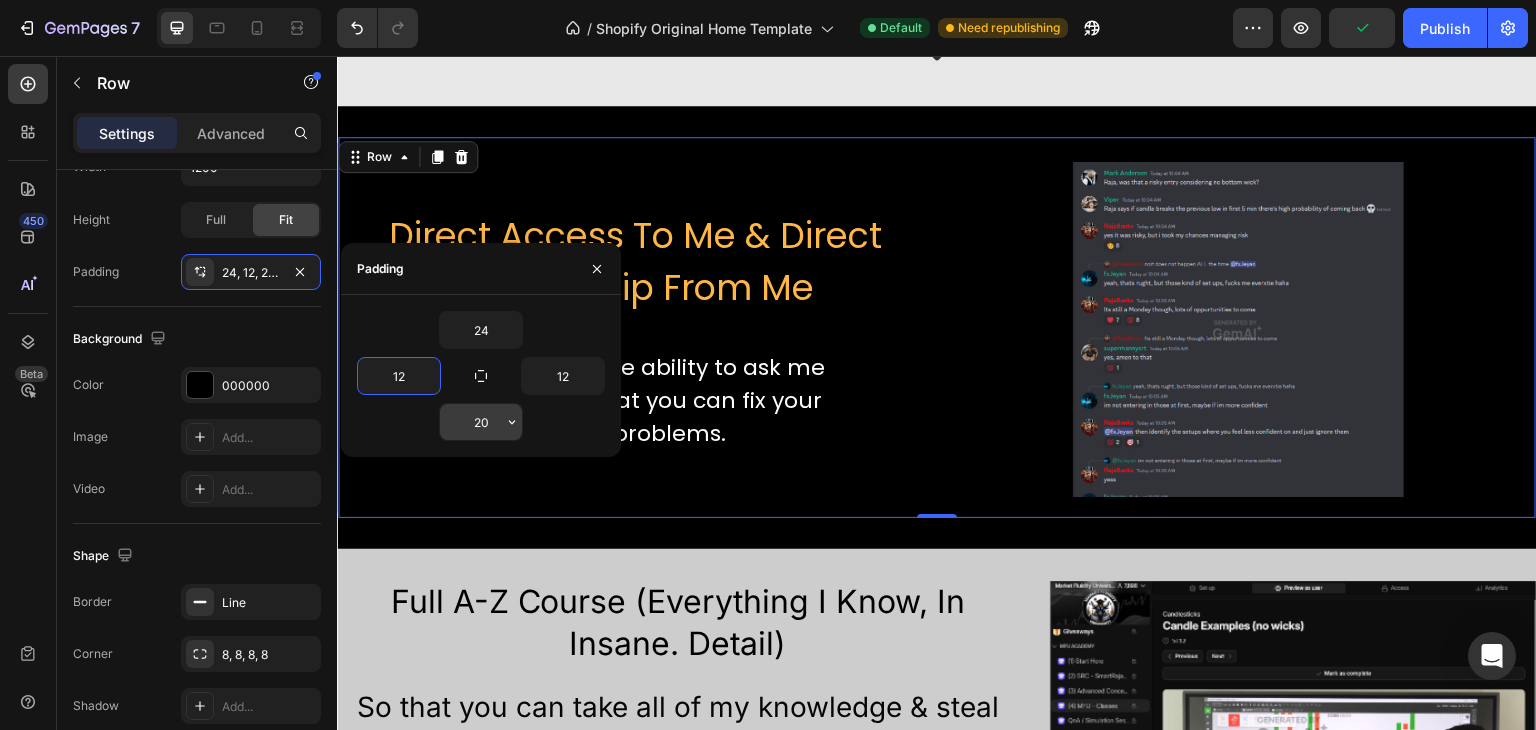 click on "20" at bounding box center (481, 422) 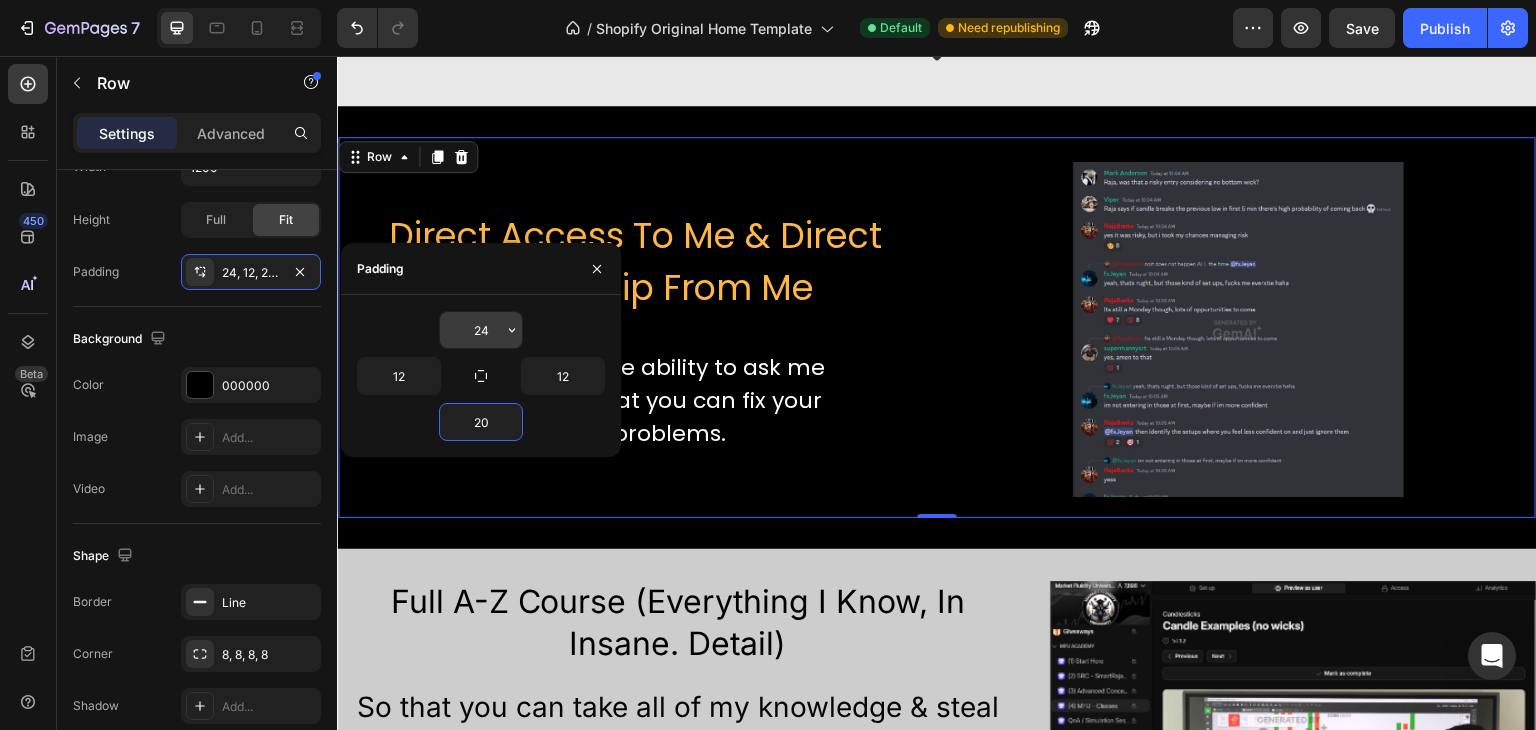 click on "24" at bounding box center [481, 330] 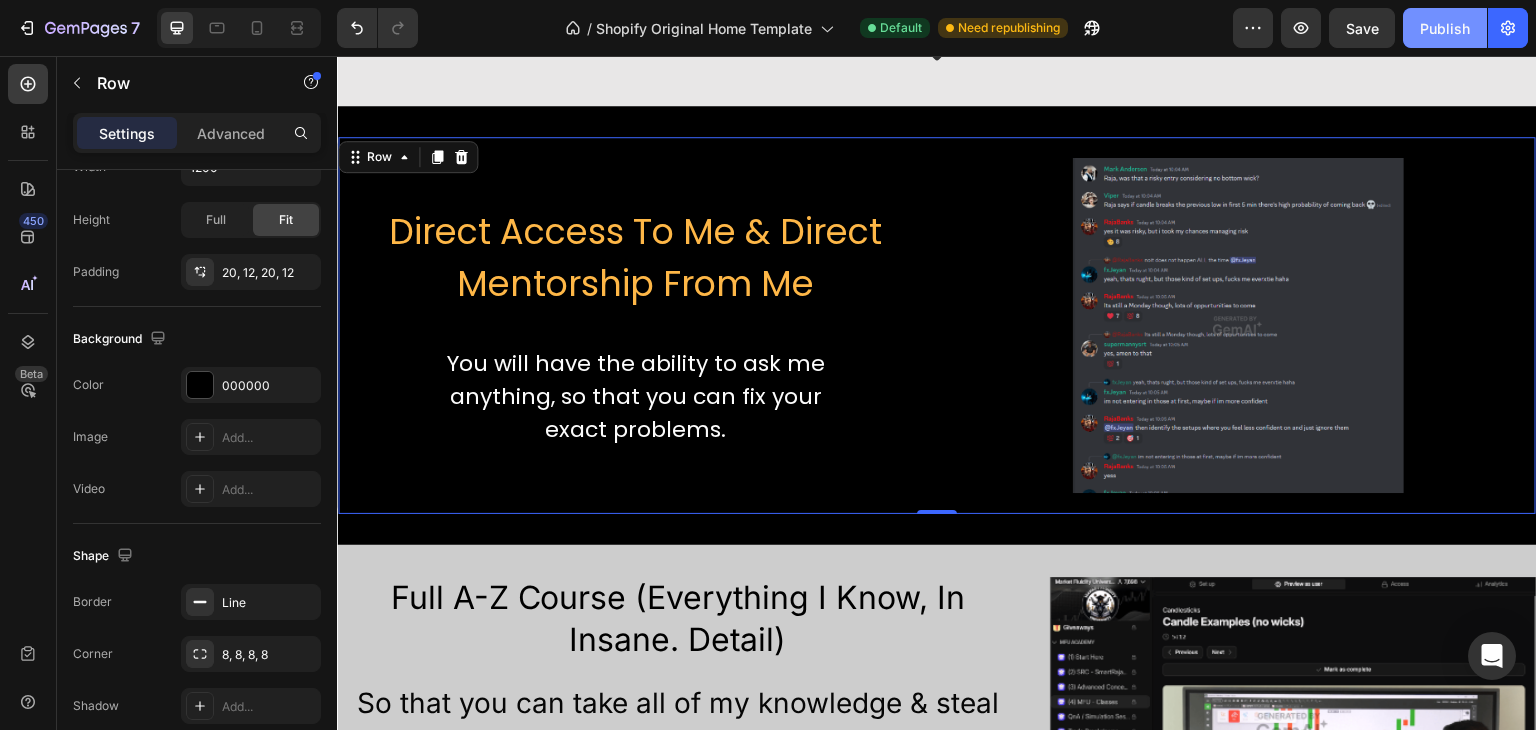 click on "Publish" at bounding box center [1445, 28] 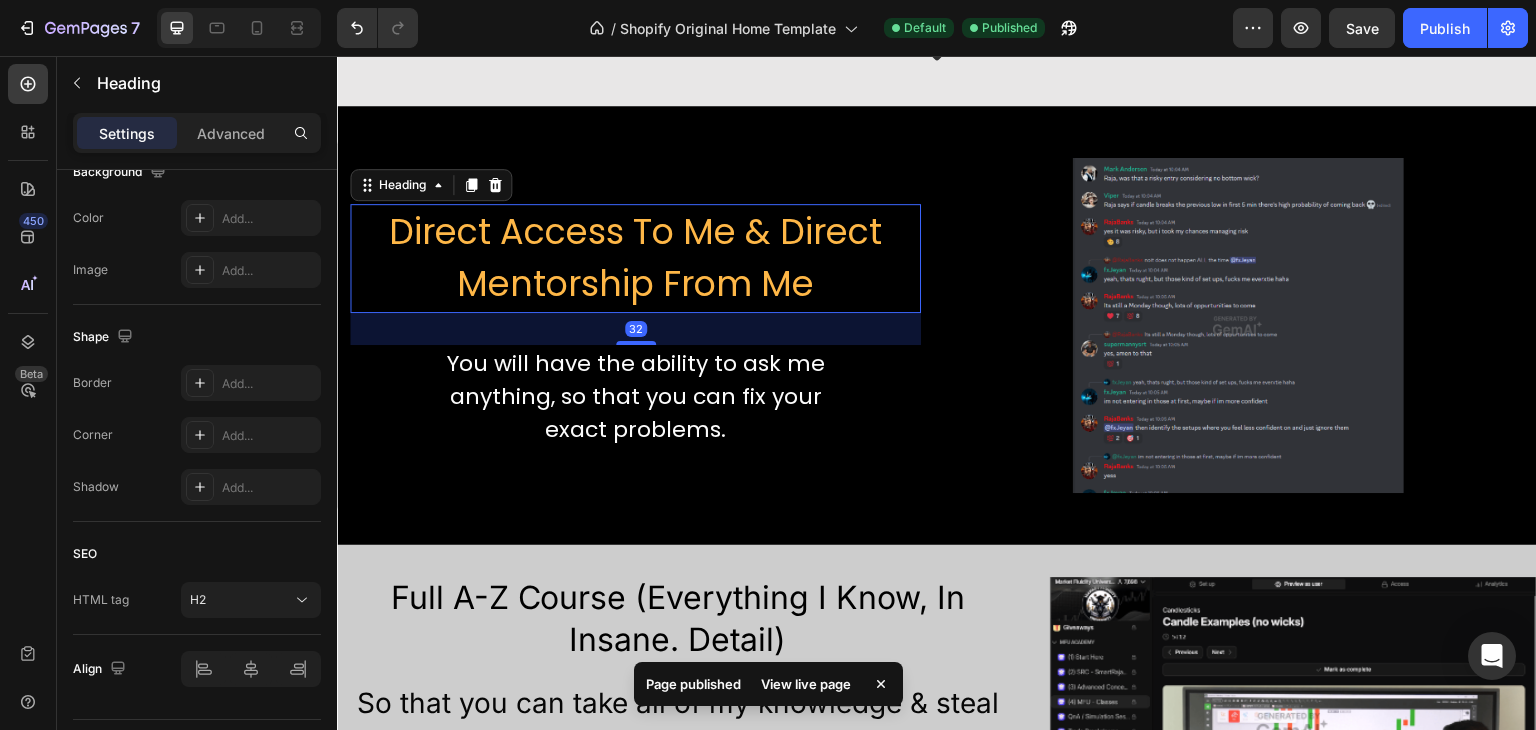 click on "Direct Access To Me & Direct Mentorship From Me" at bounding box center [635, 258] 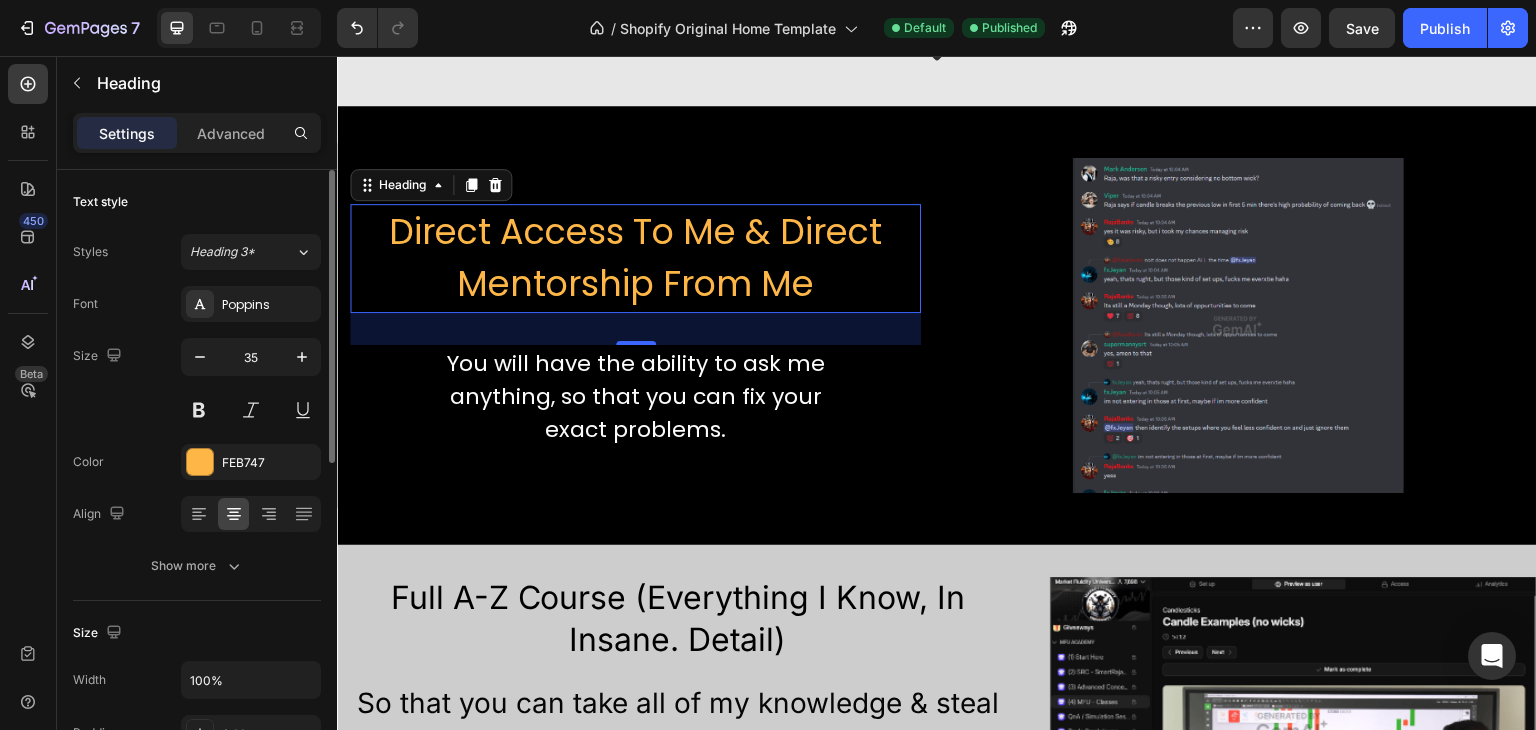 scroll, scrollTop: 200, scrollLeft: 0, axis: vertical 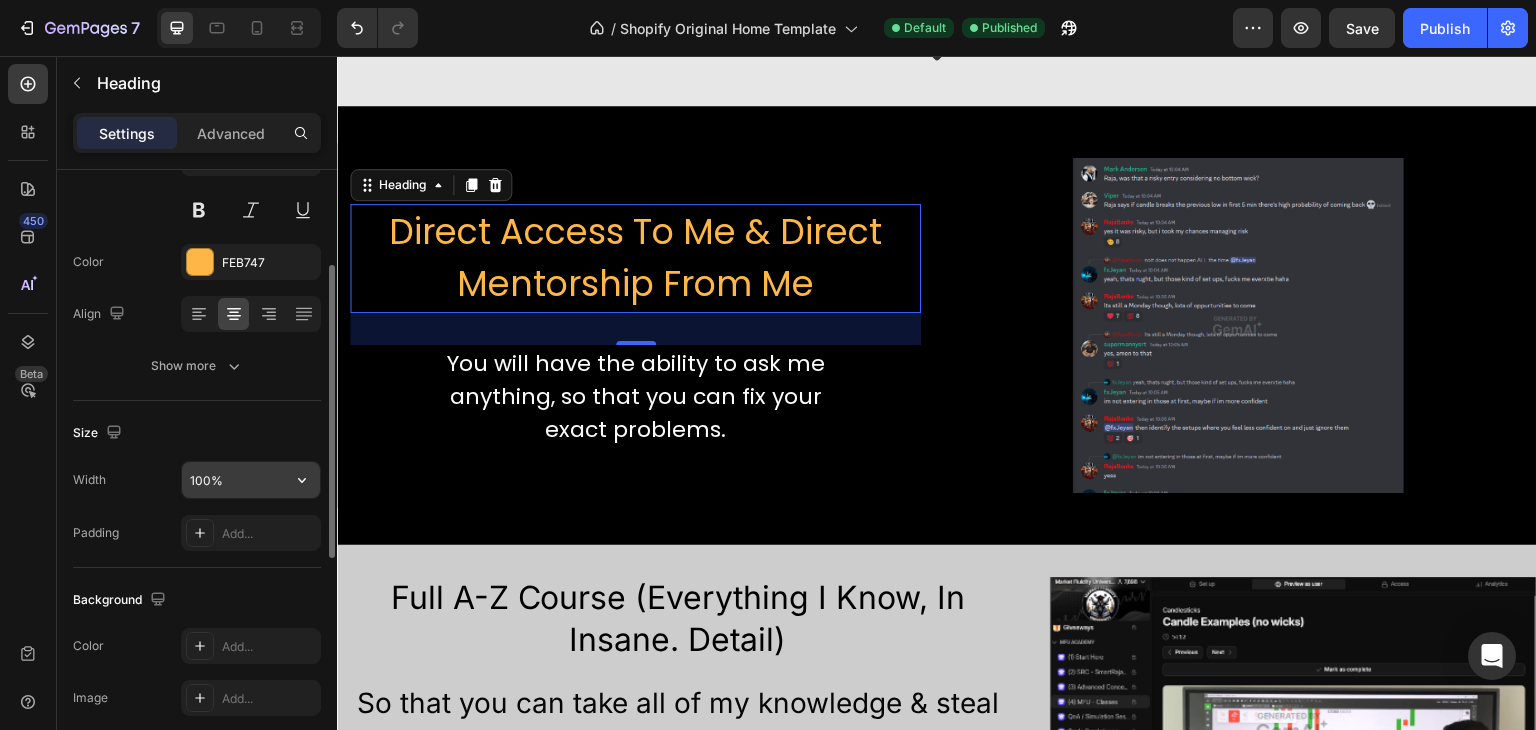 click on "100%" at bounding box center (251, 480) 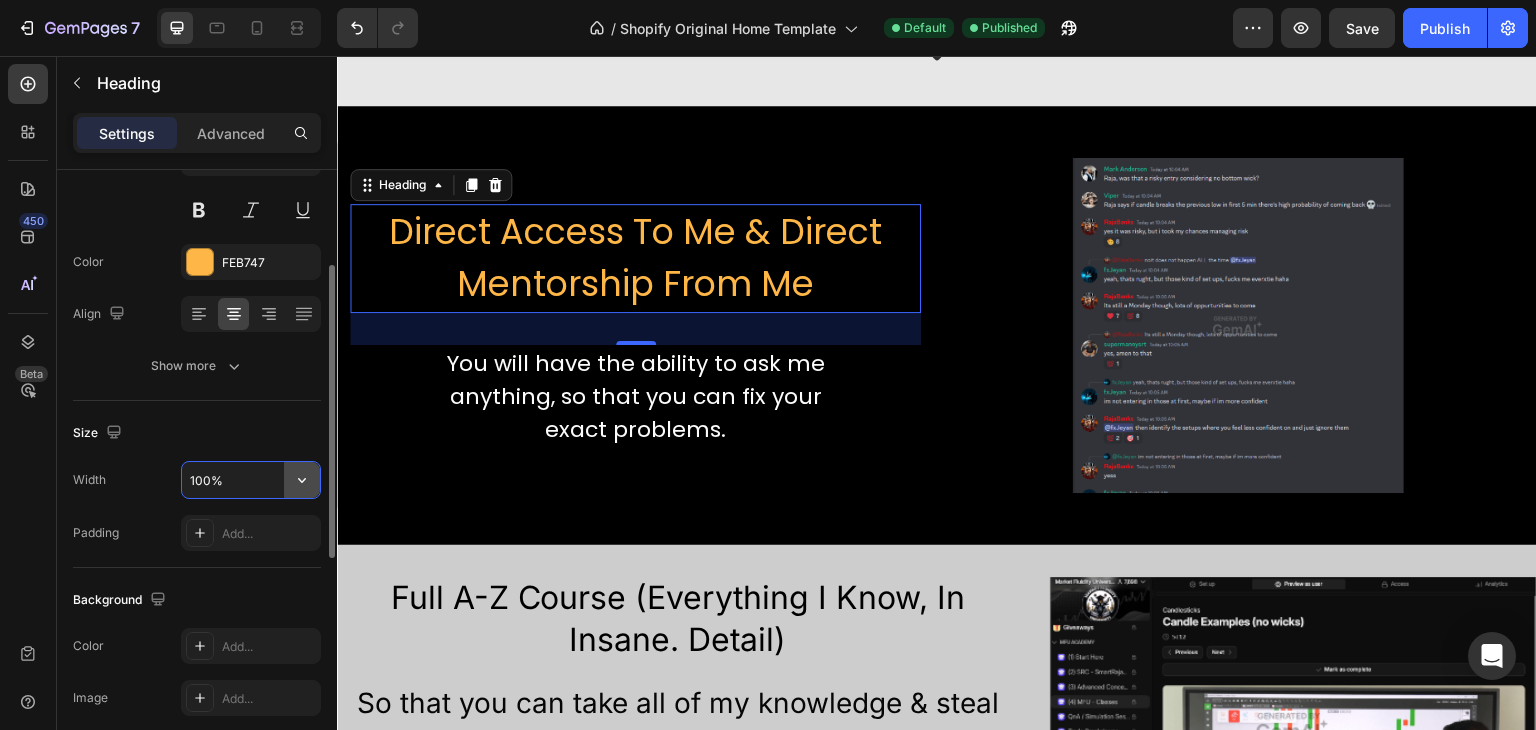 click 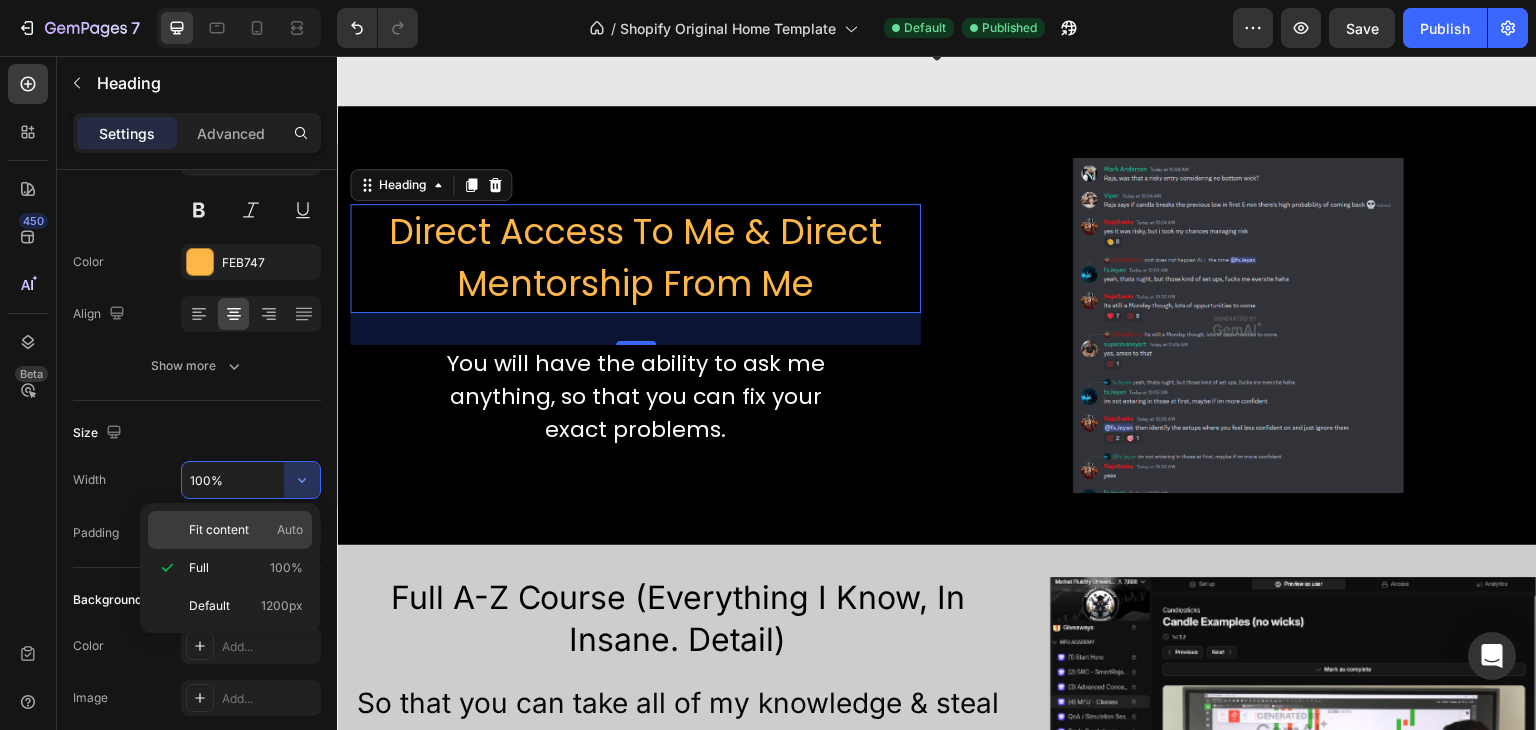 click on "Fit content" at bounding box center (219, 530) 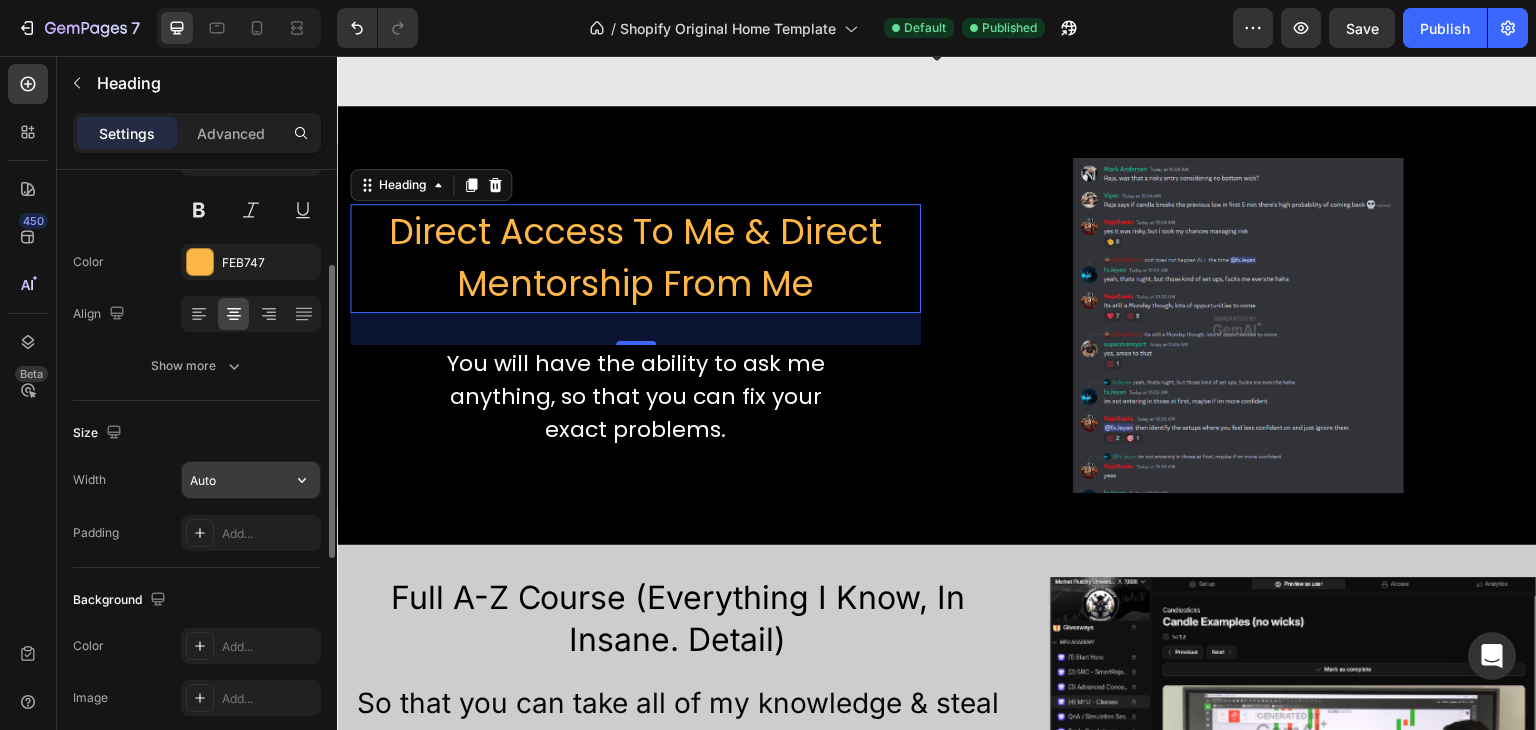 click on "Auto" at bounding box center [251, 480] 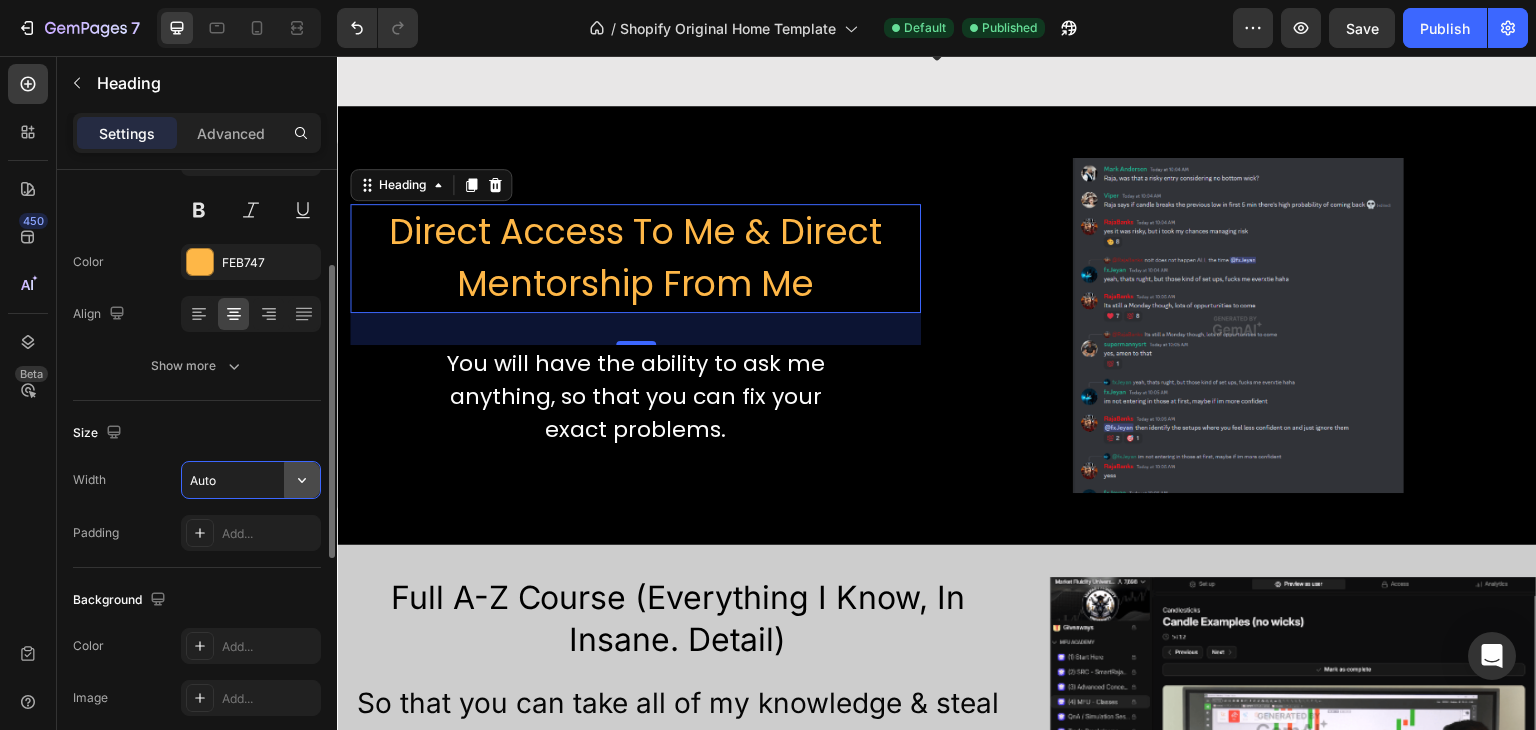 click 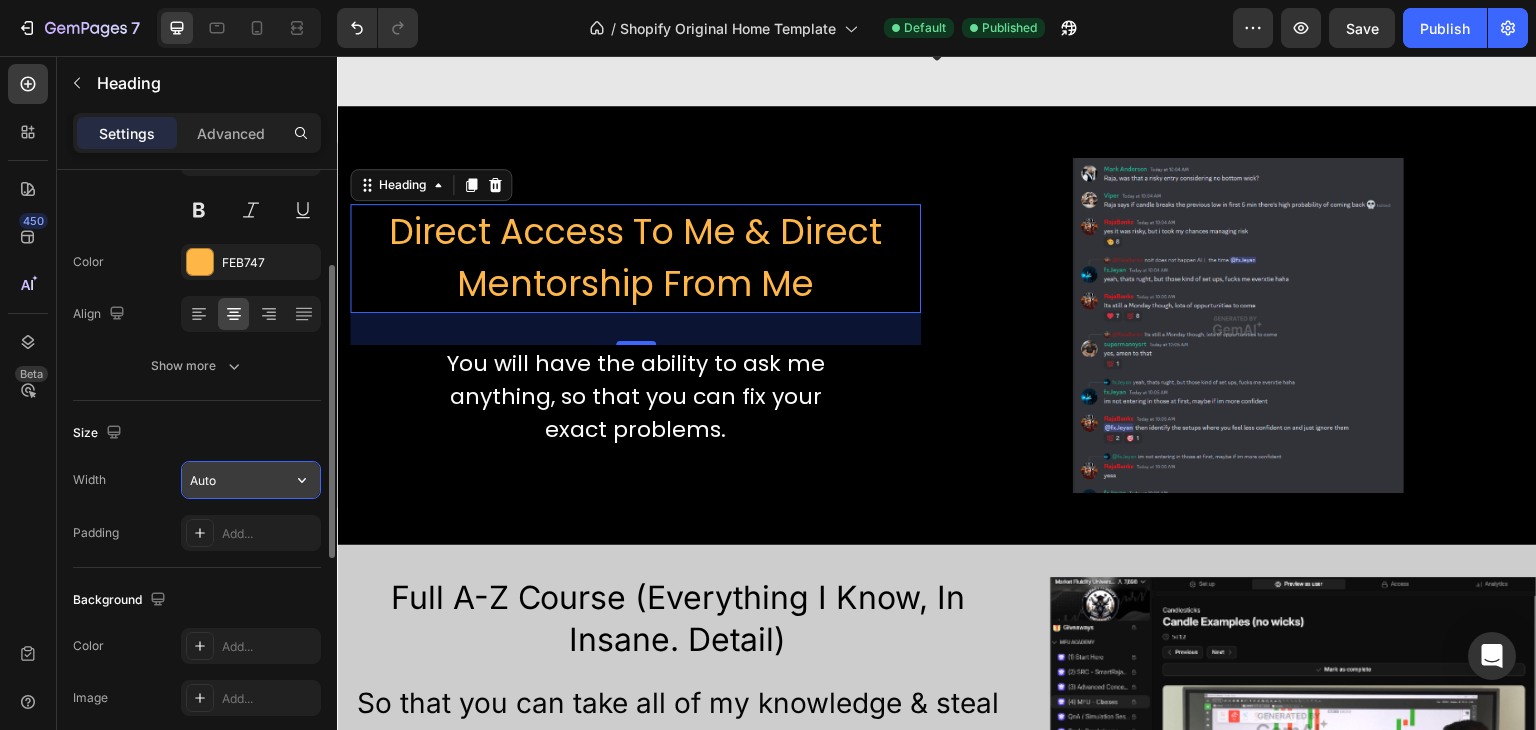 click on "Auto" at bounding box center [251, 480] 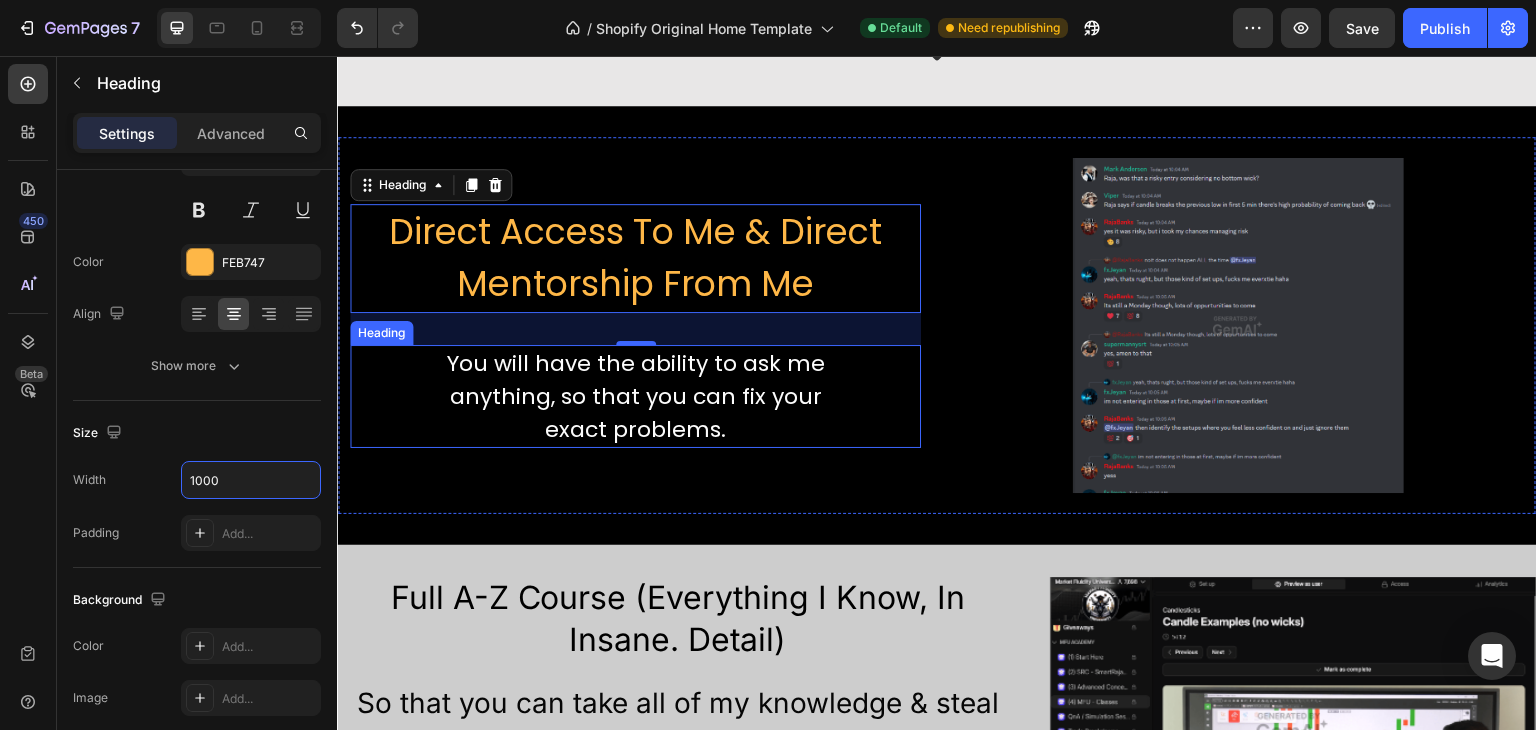 click on "You will have the ability to ask me anything, so that you can fix your exact problems." at bounding box center (635, 396) 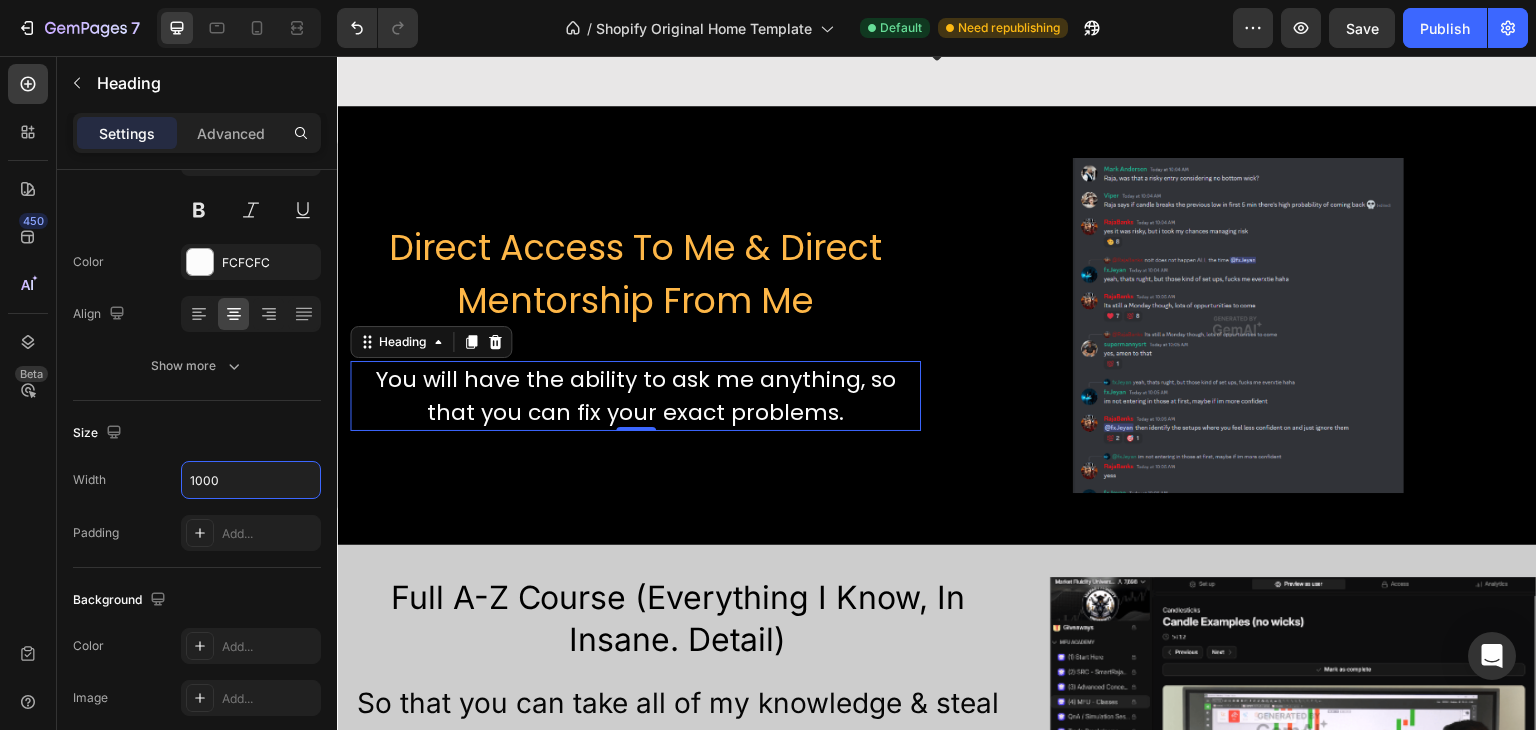 click on "7   /  Shopify Original Home Template Default Need republishing Preview  Save   Publish" 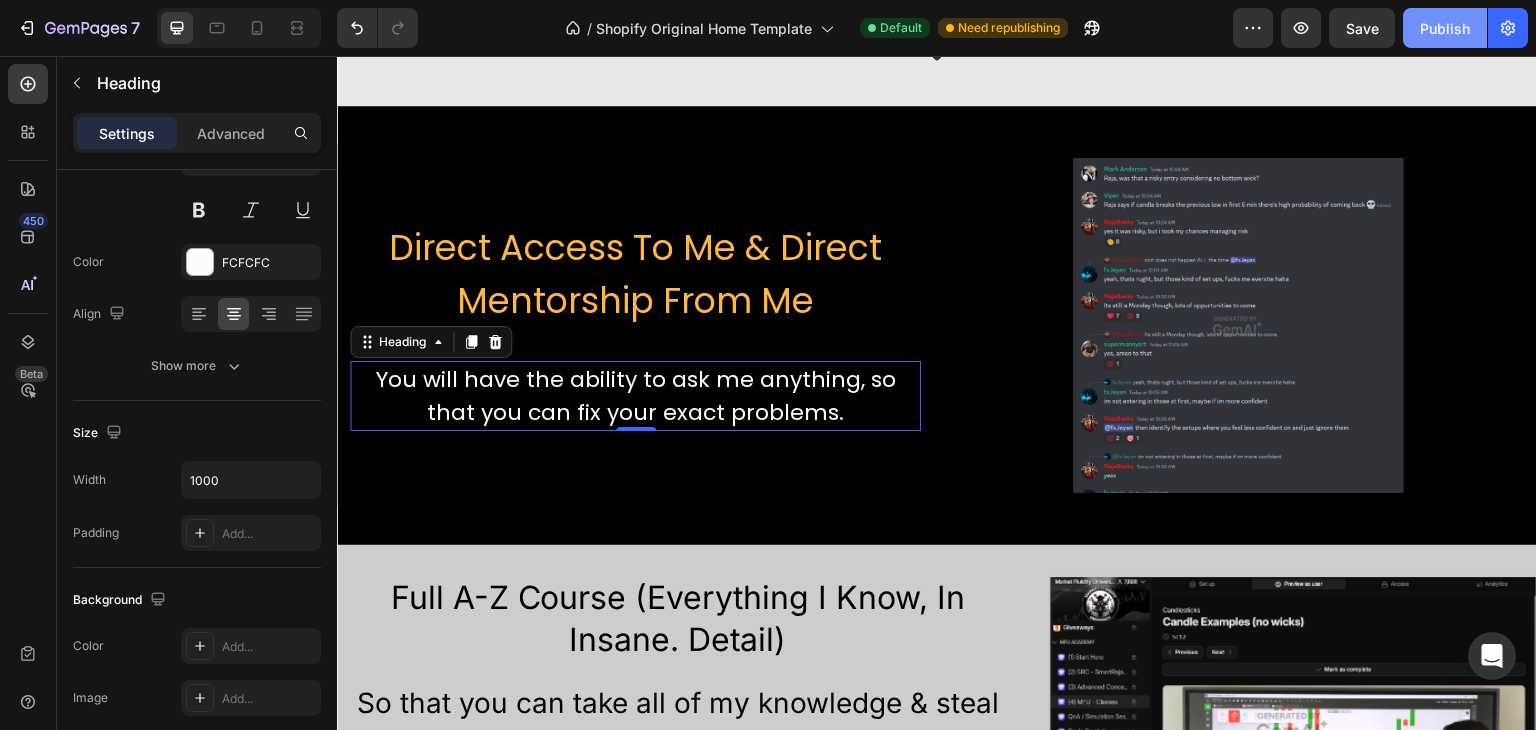click on "Publish" 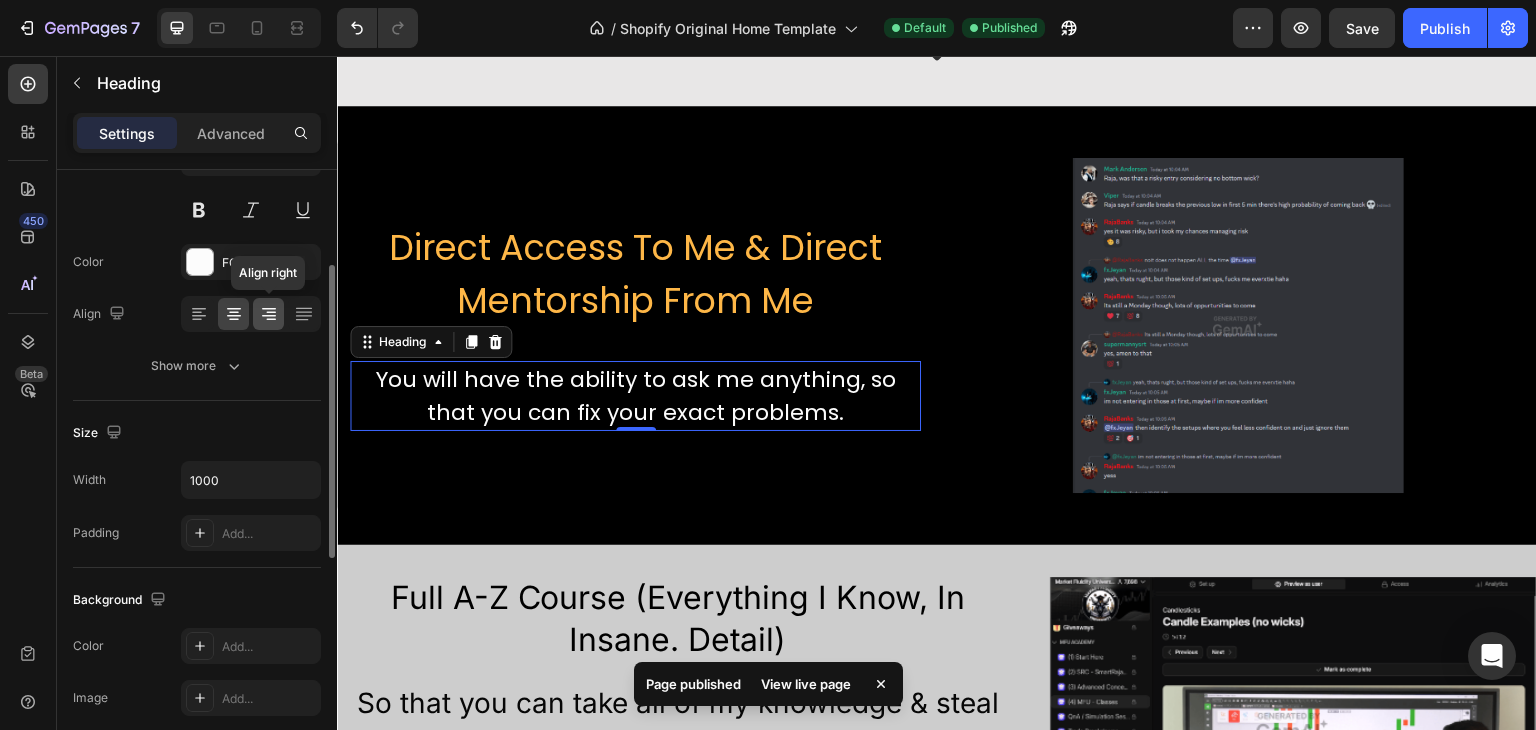 click 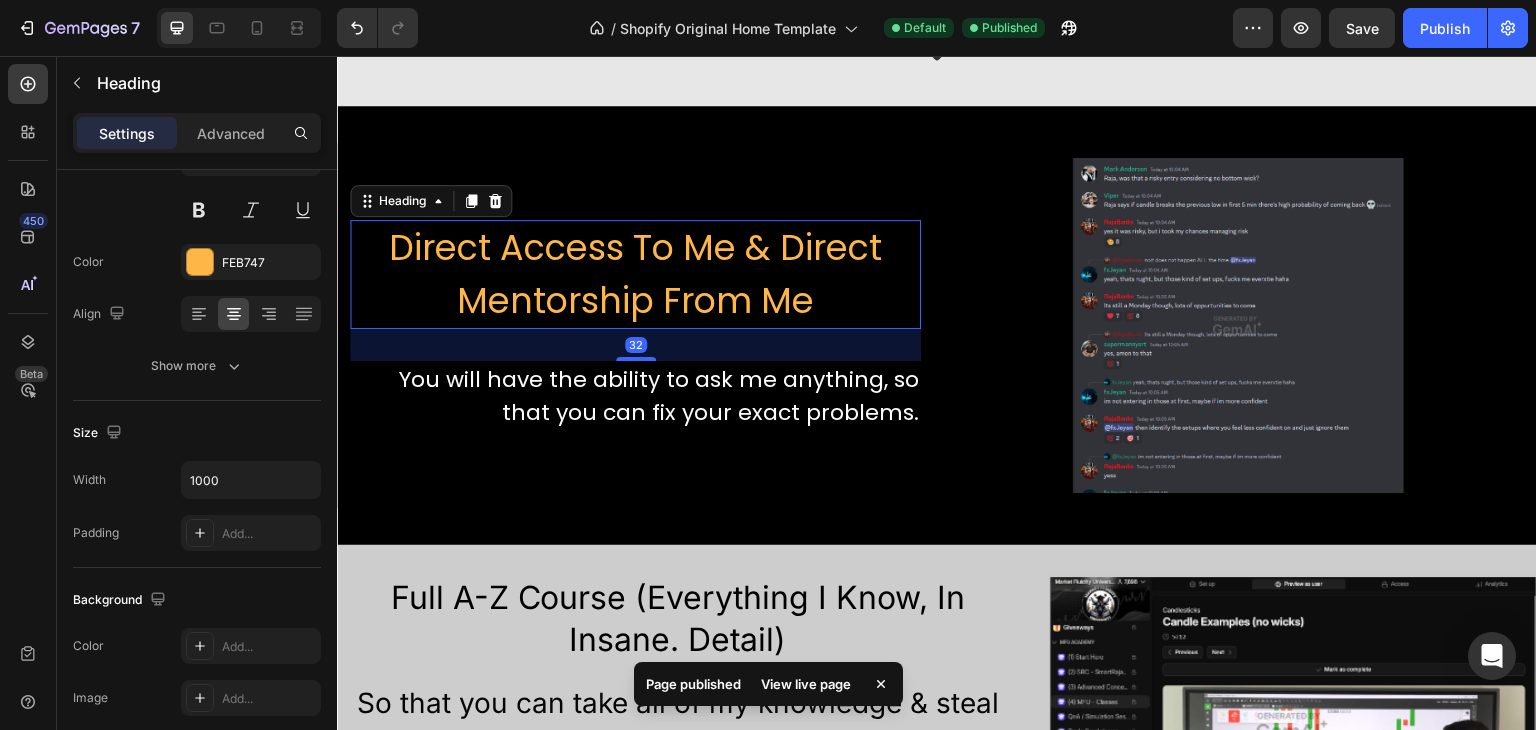 click on "Direct Access To Me & Direct Mentorship From Me" at bounding box center [635, 274] 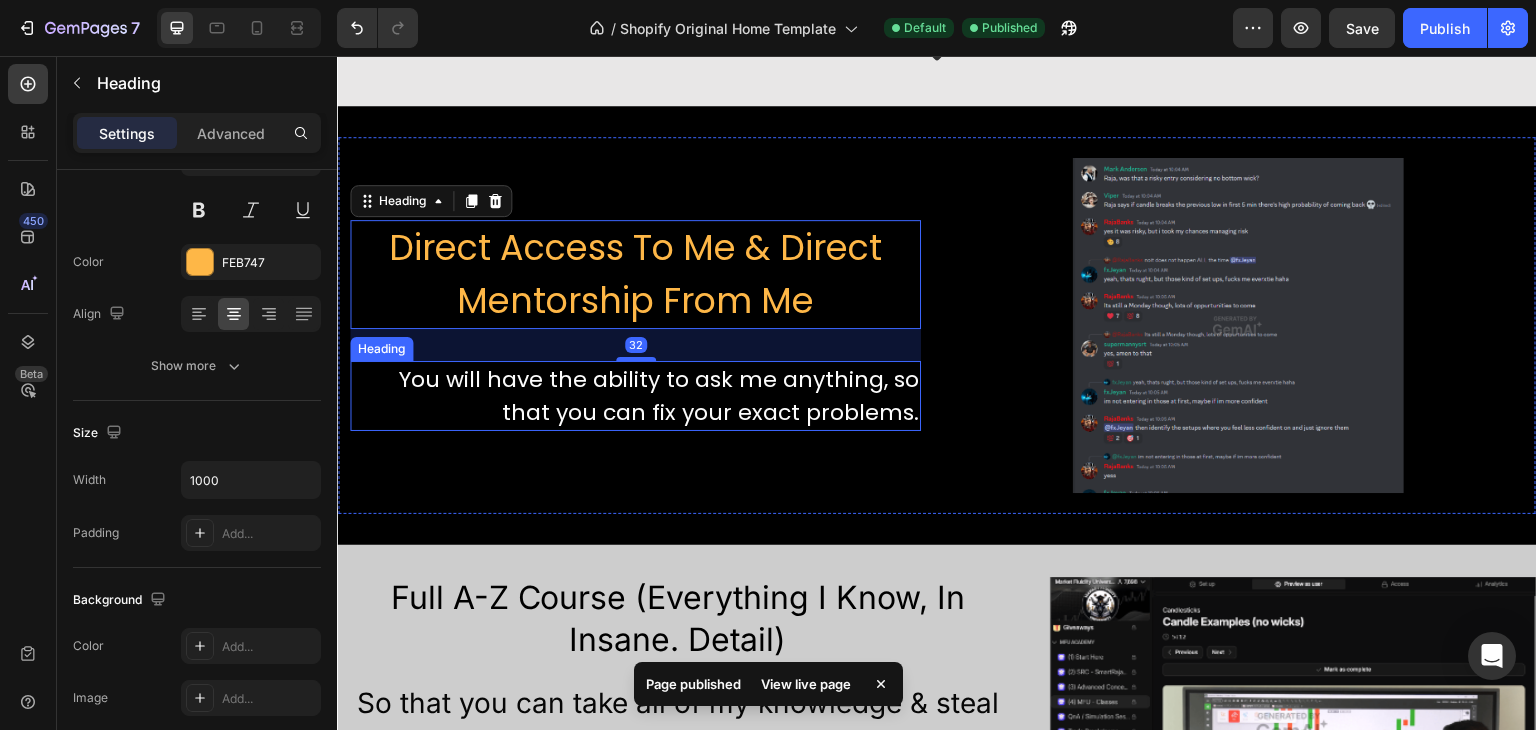 click on "You will have the ability to ask me anything, so that you can fix your exact problems." at bounding box center (635, 396) 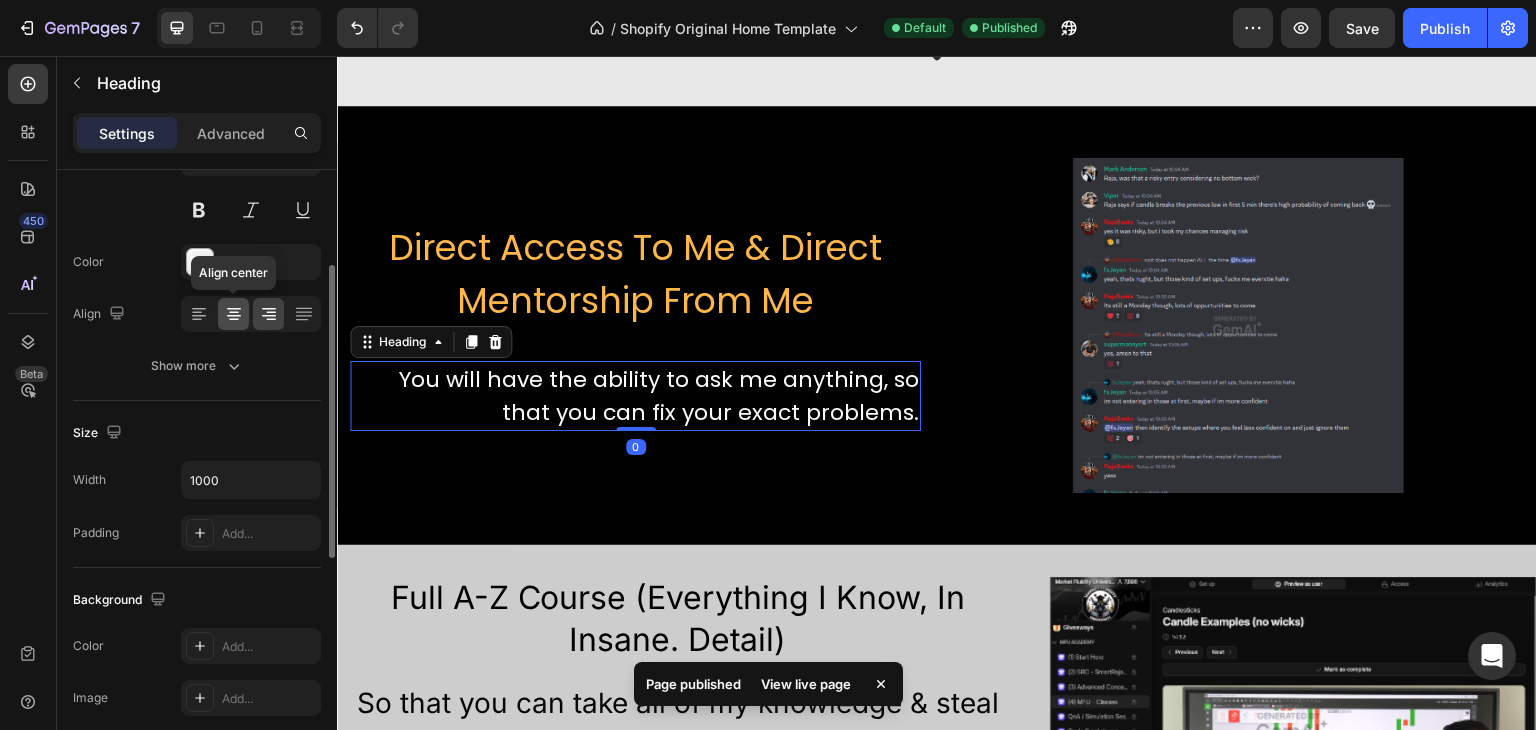 click 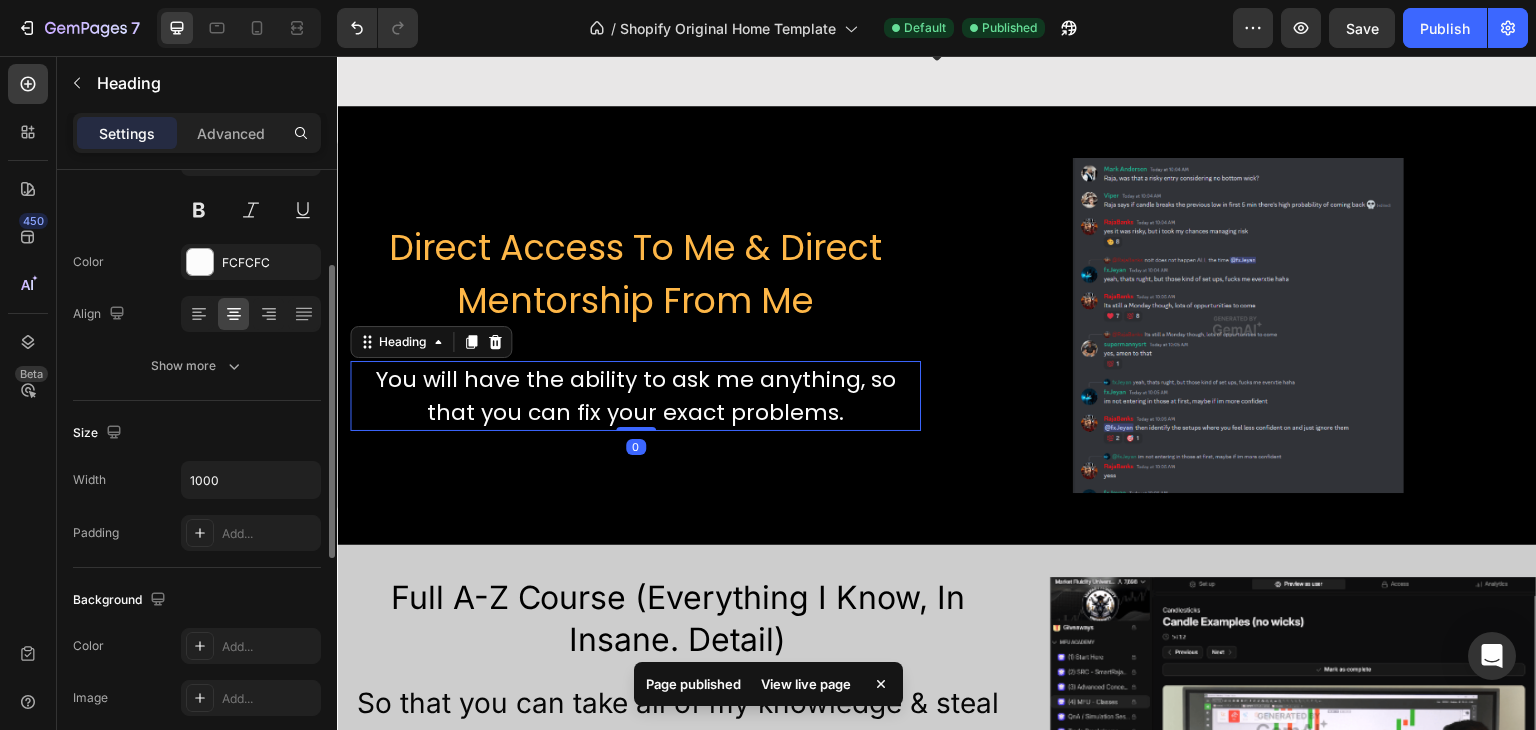 scroll, scrollTop: 679, scrollLeft: 0, axis: vertical 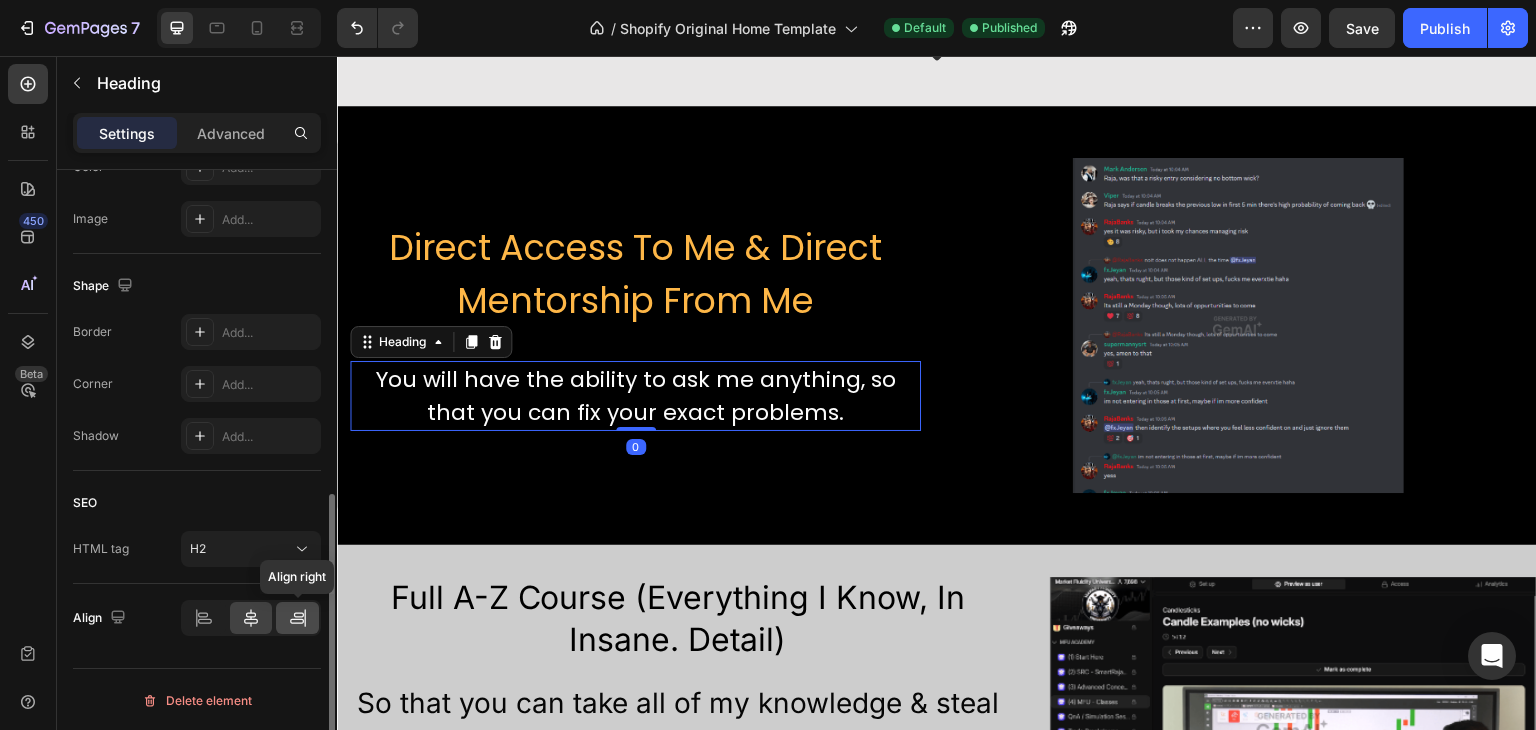 click 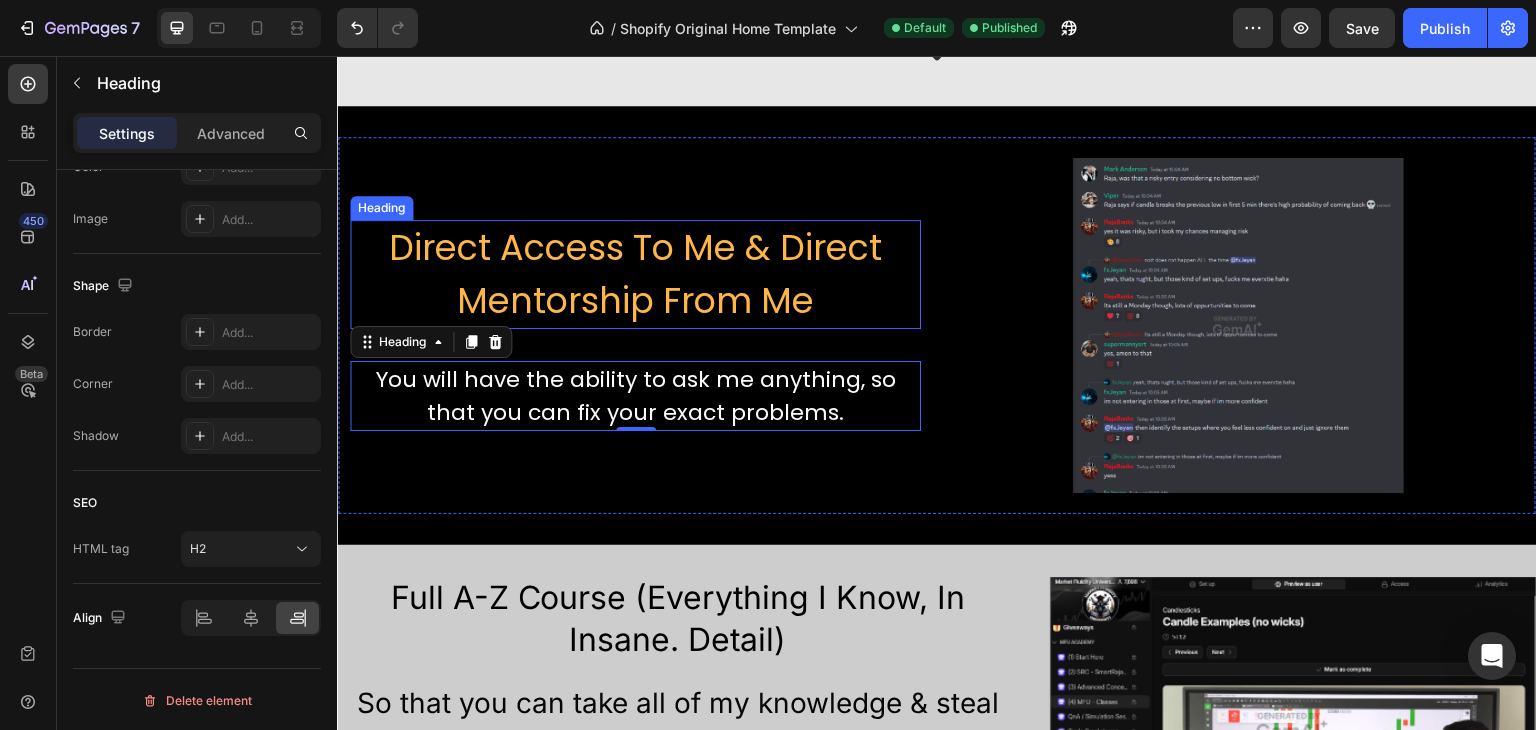 click on "Direct Access To Me & Direct Mentorship From Me" at bounding box center [635, 274] 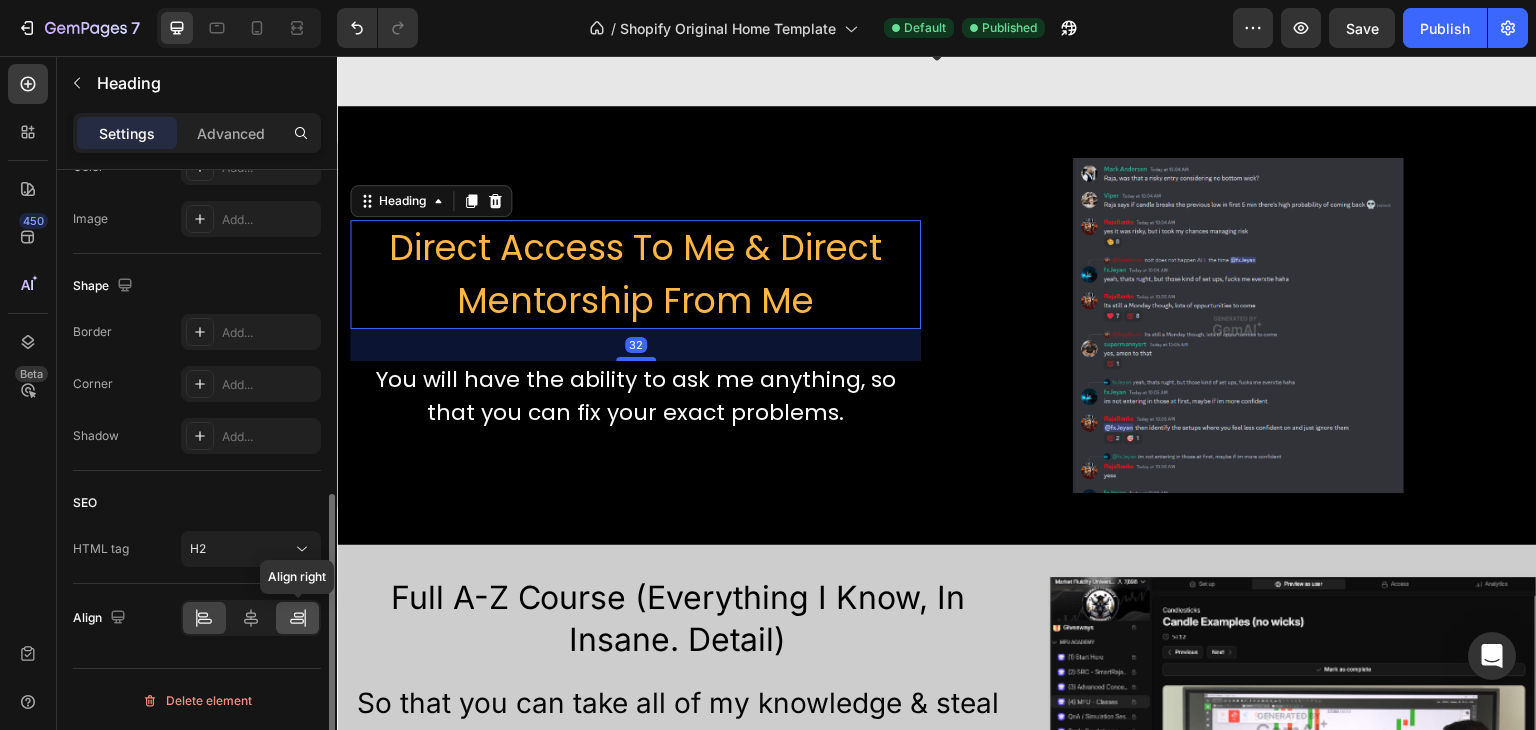 click 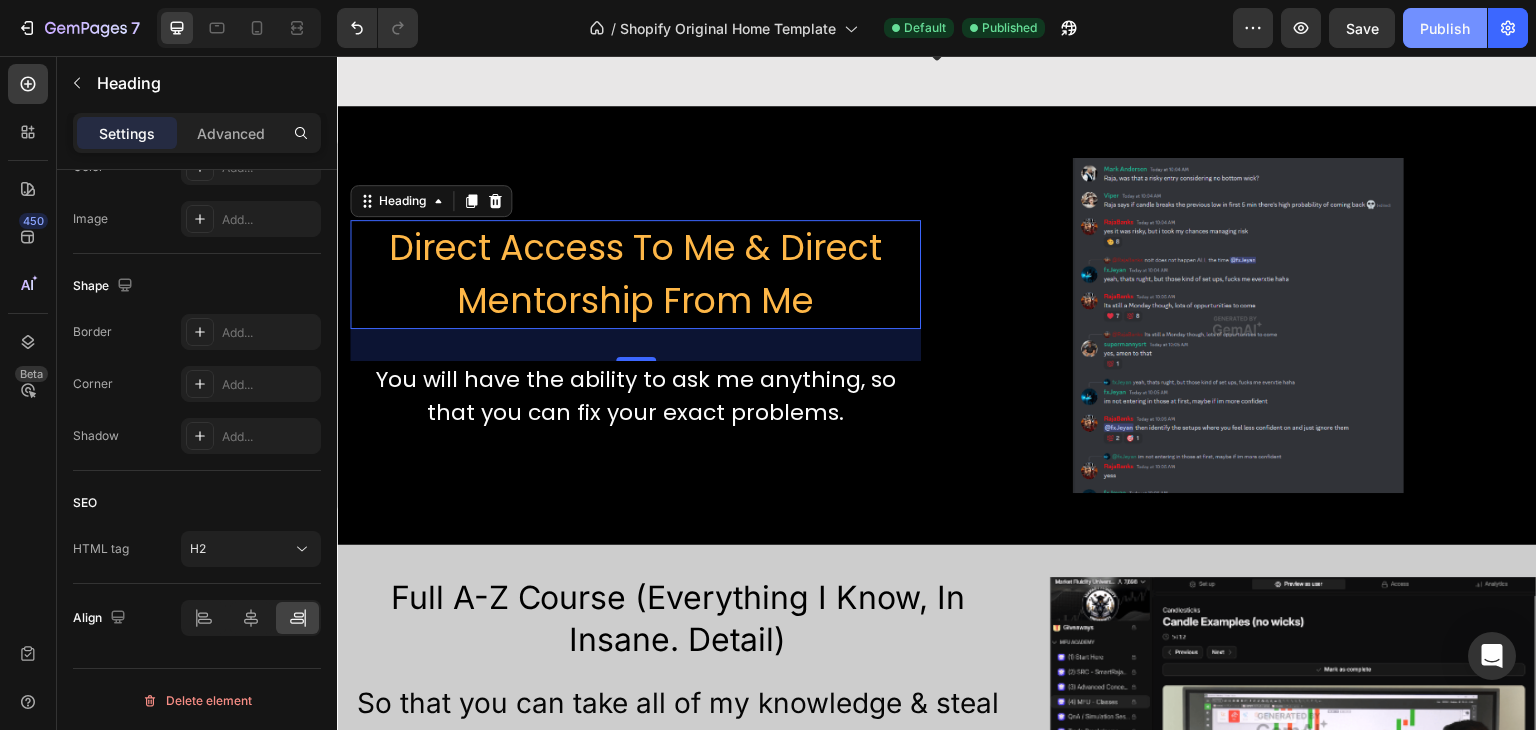 click on "Publish" 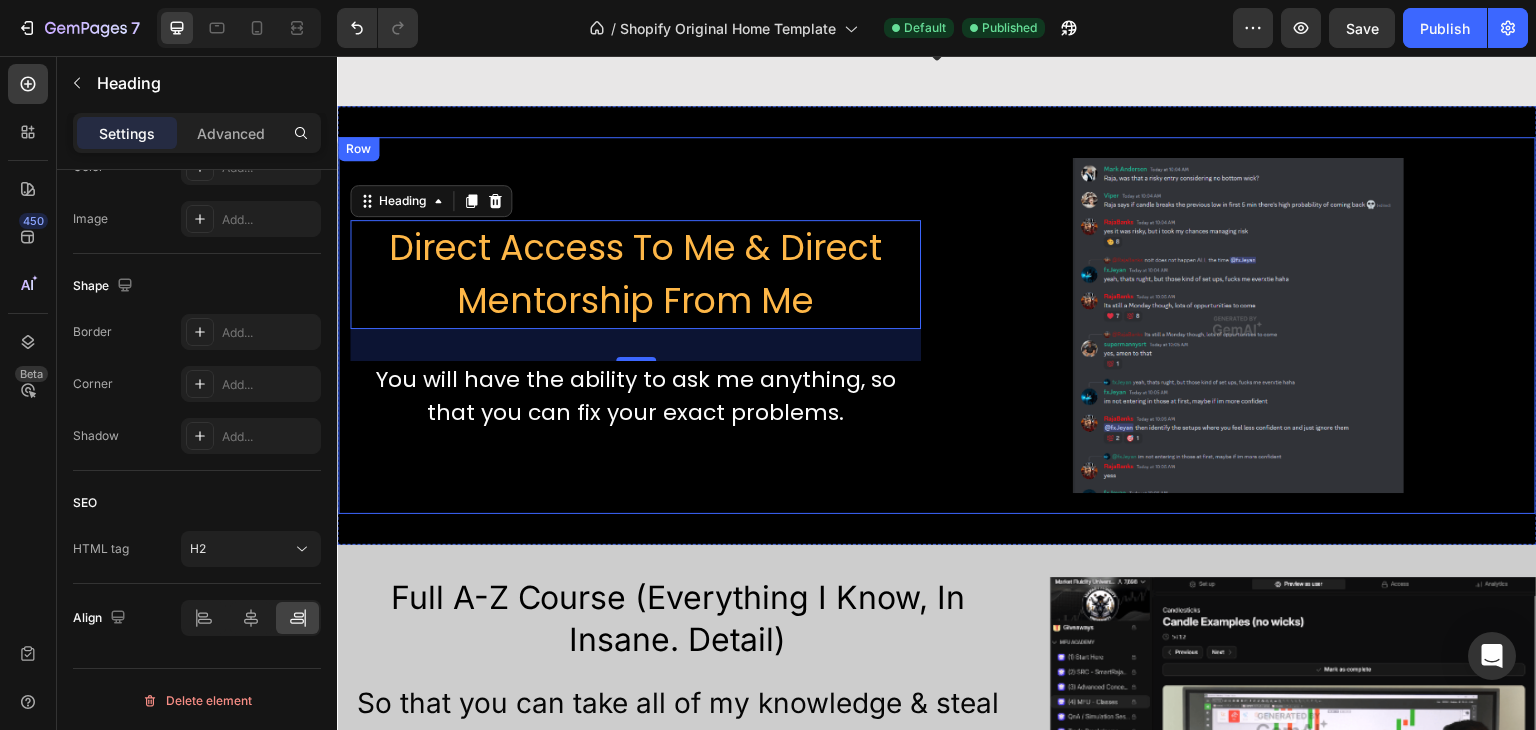 click on "Direct Access To Me & Direct Mentorship From Me Heading   32 You will have the ability to ask me anything, so that you can fix your exact problems. Heading Image Row" at bounding box center (937, 325) 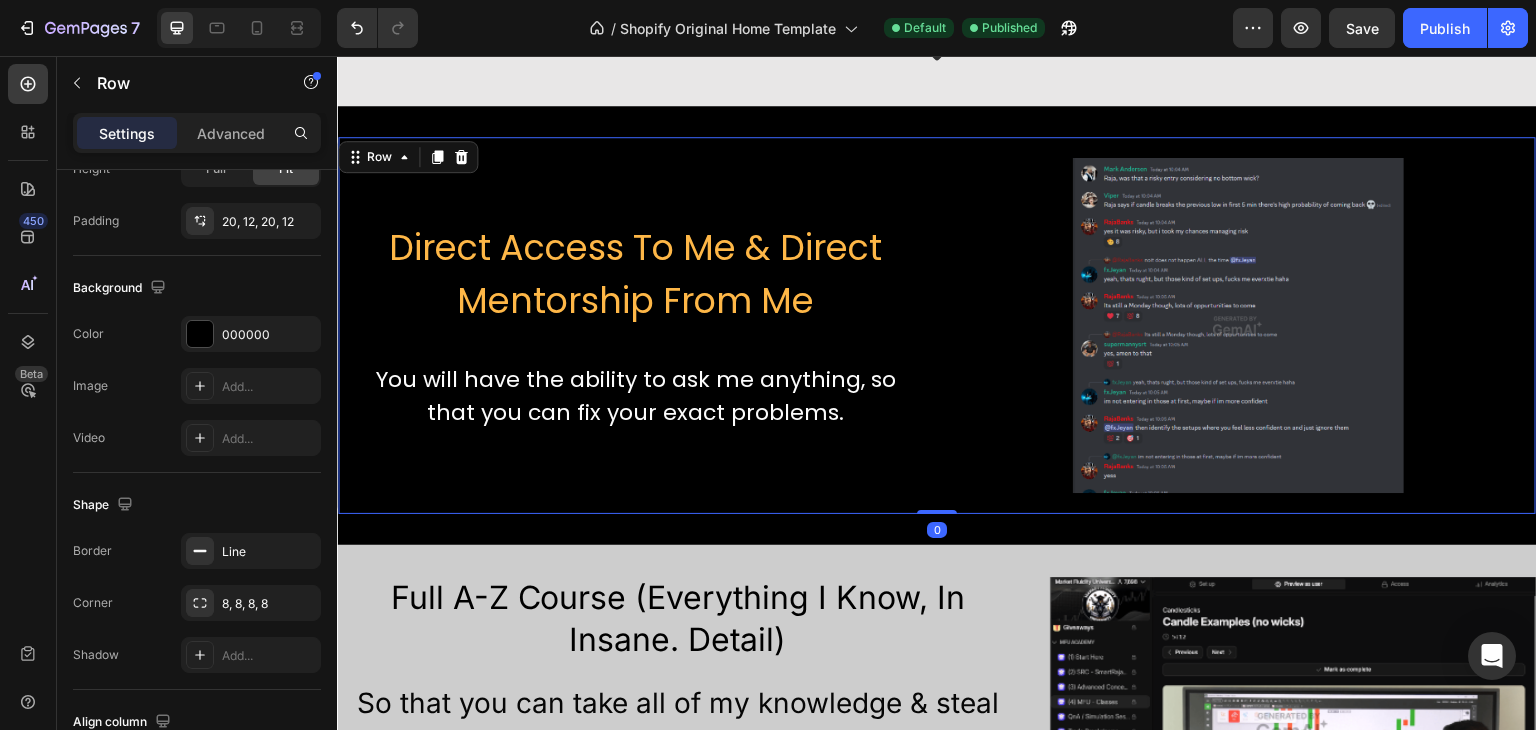 scroll, scrollTop: 0, scrollLeft: 0, axis: both 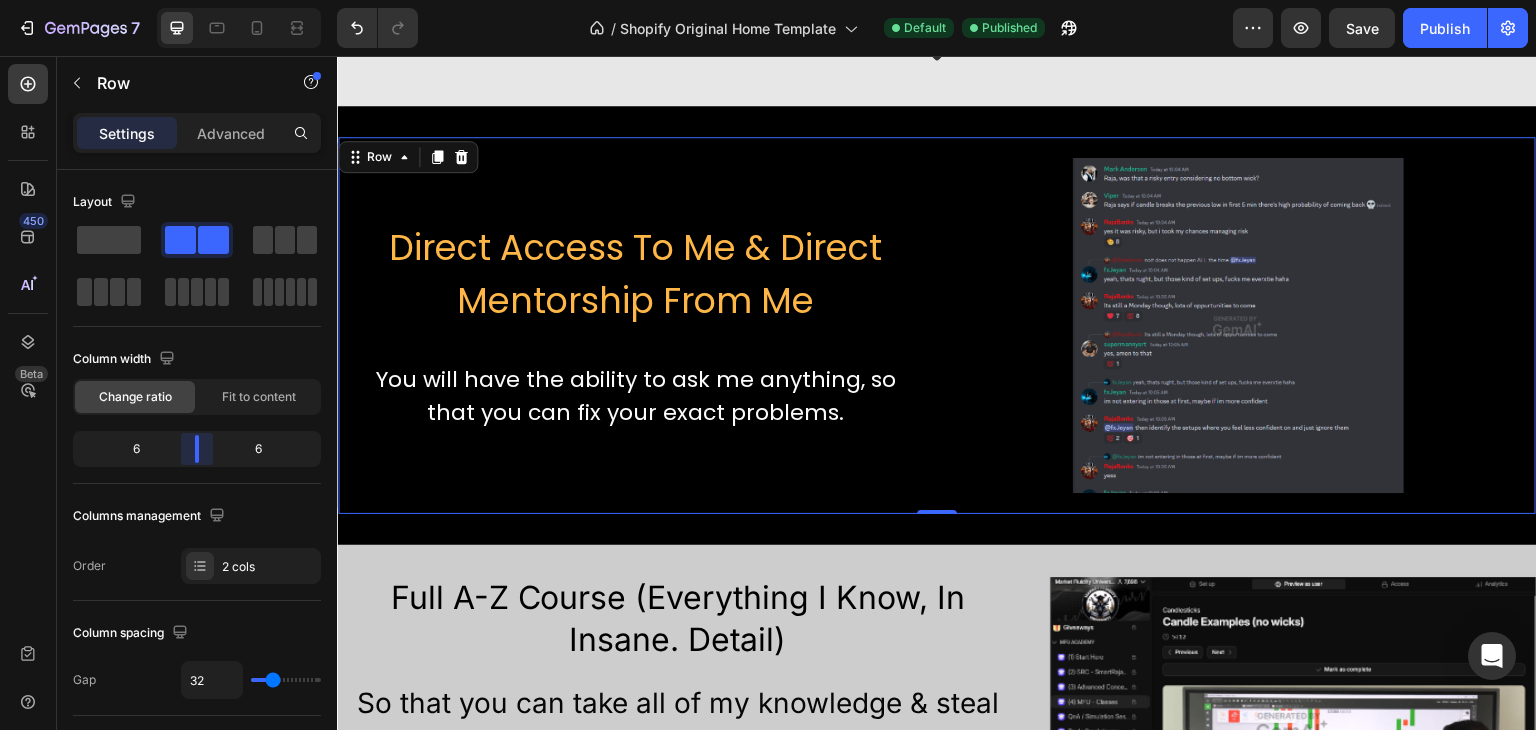 click on "7   /  Shopify Original Home Template Default Published Preview  Save   Publish  450 Beta Sections(18) Elements(83) Section Element Hero Section Product Detail Brands Trusted Badges Guarantee Product Breakdown How to use Testimonials Compare Bundle FAQs Social Proof Brand Story Product List Collection Blog List Contact Sticky Add to Cart Custom Footer Browse Library 450 Layout
Row
Row
Row
Row Text
Heading
Text Block Button
Button
Button Media
Image
Image
Video" at bounding box center (768, 0) 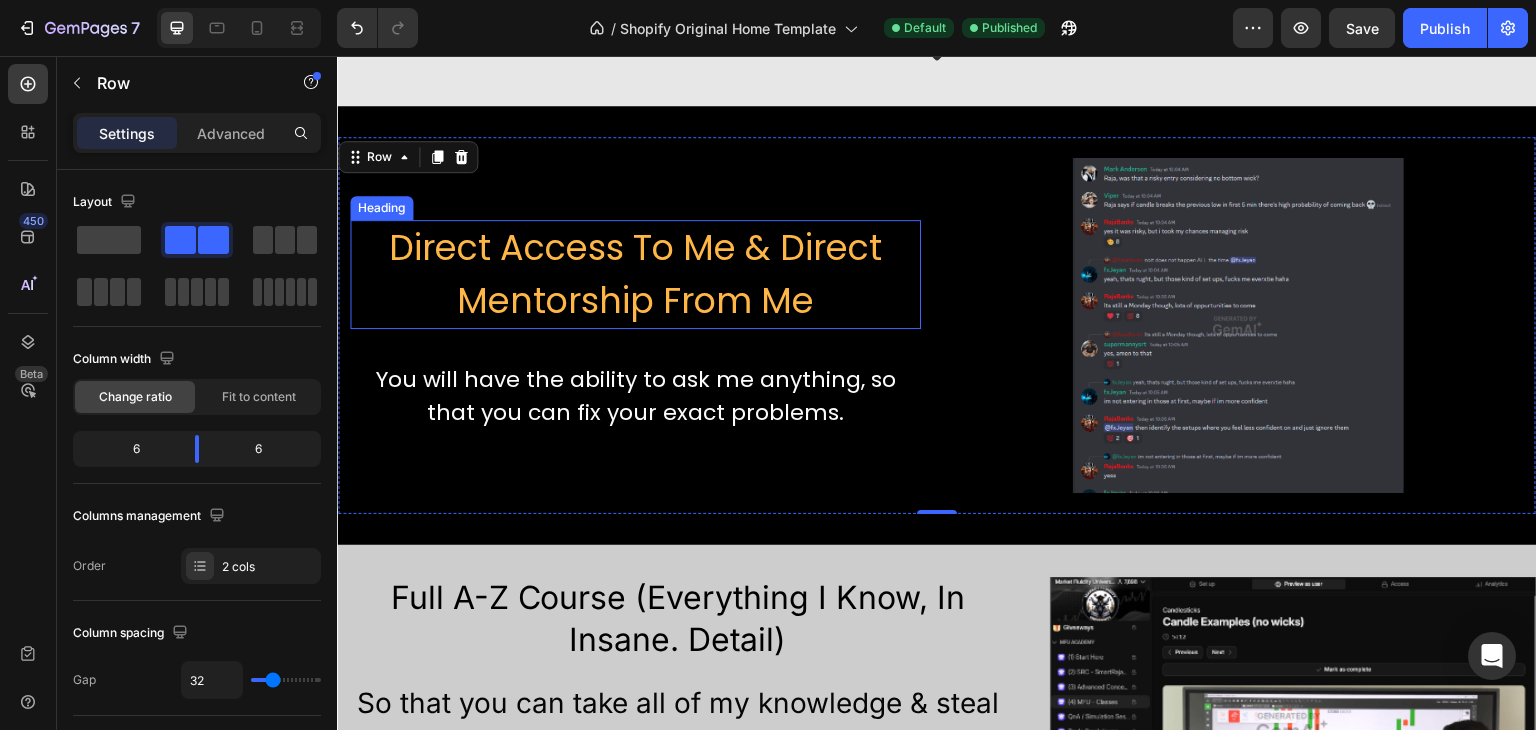 click on "Direct Access To Me & Direct Mentorship From Me" at bounding box center (635, 274) 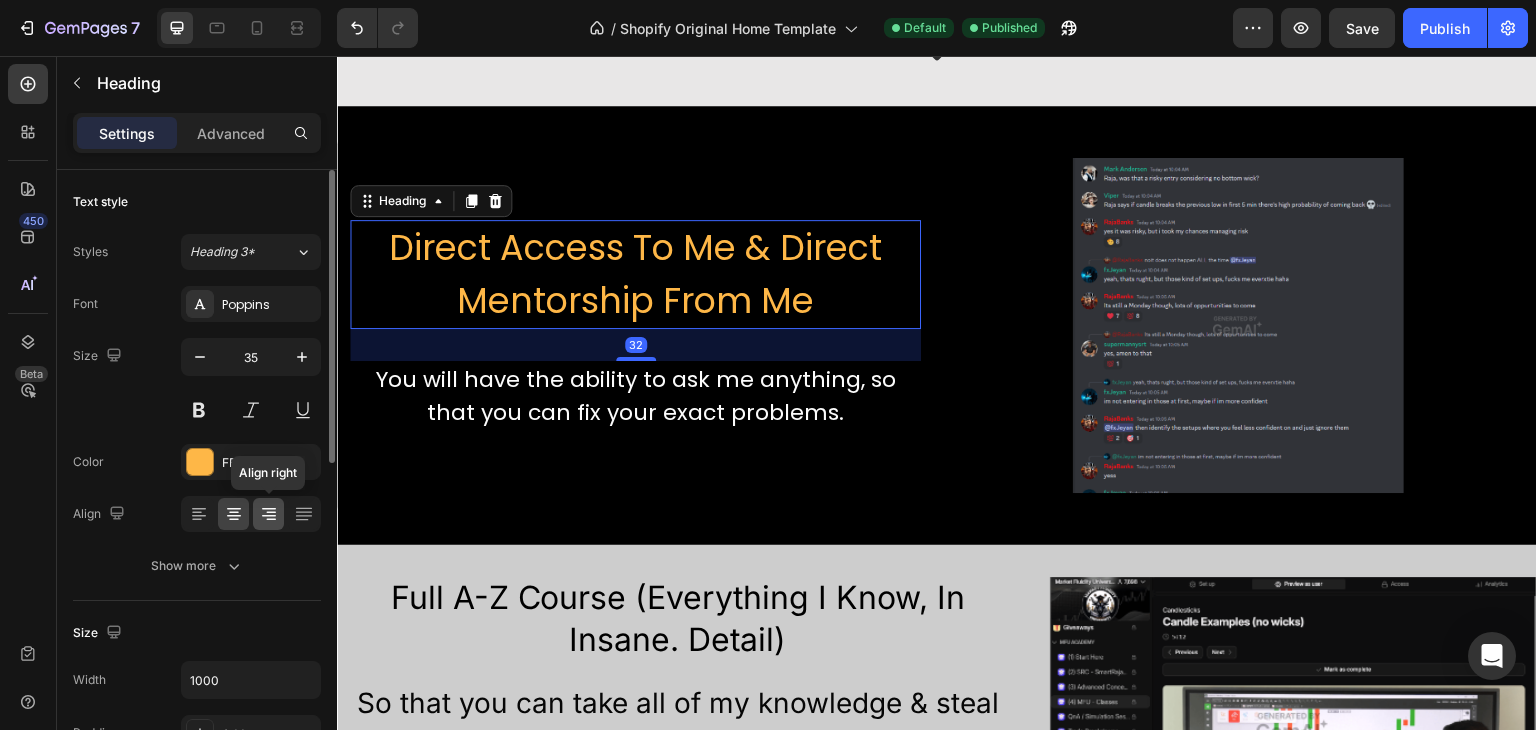 click 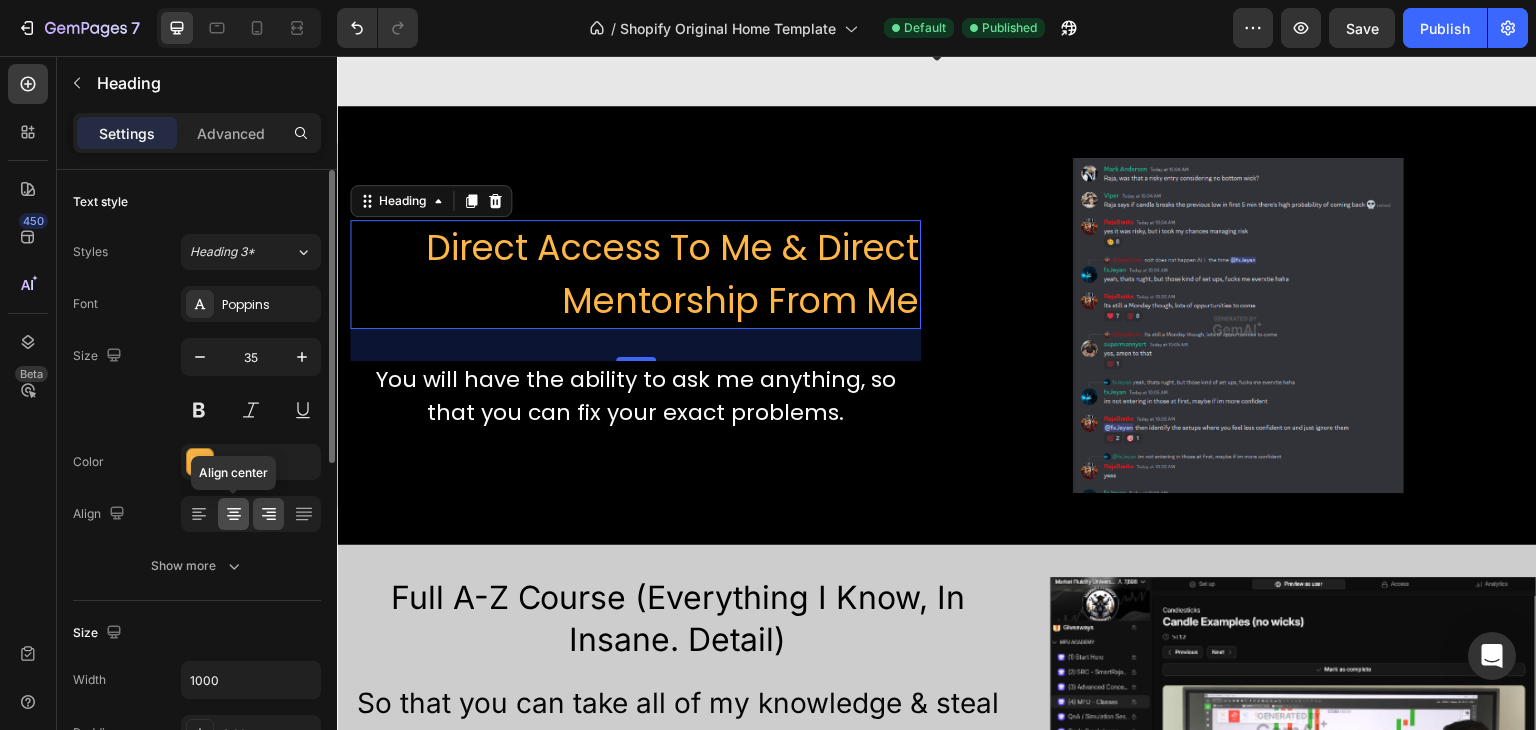 click 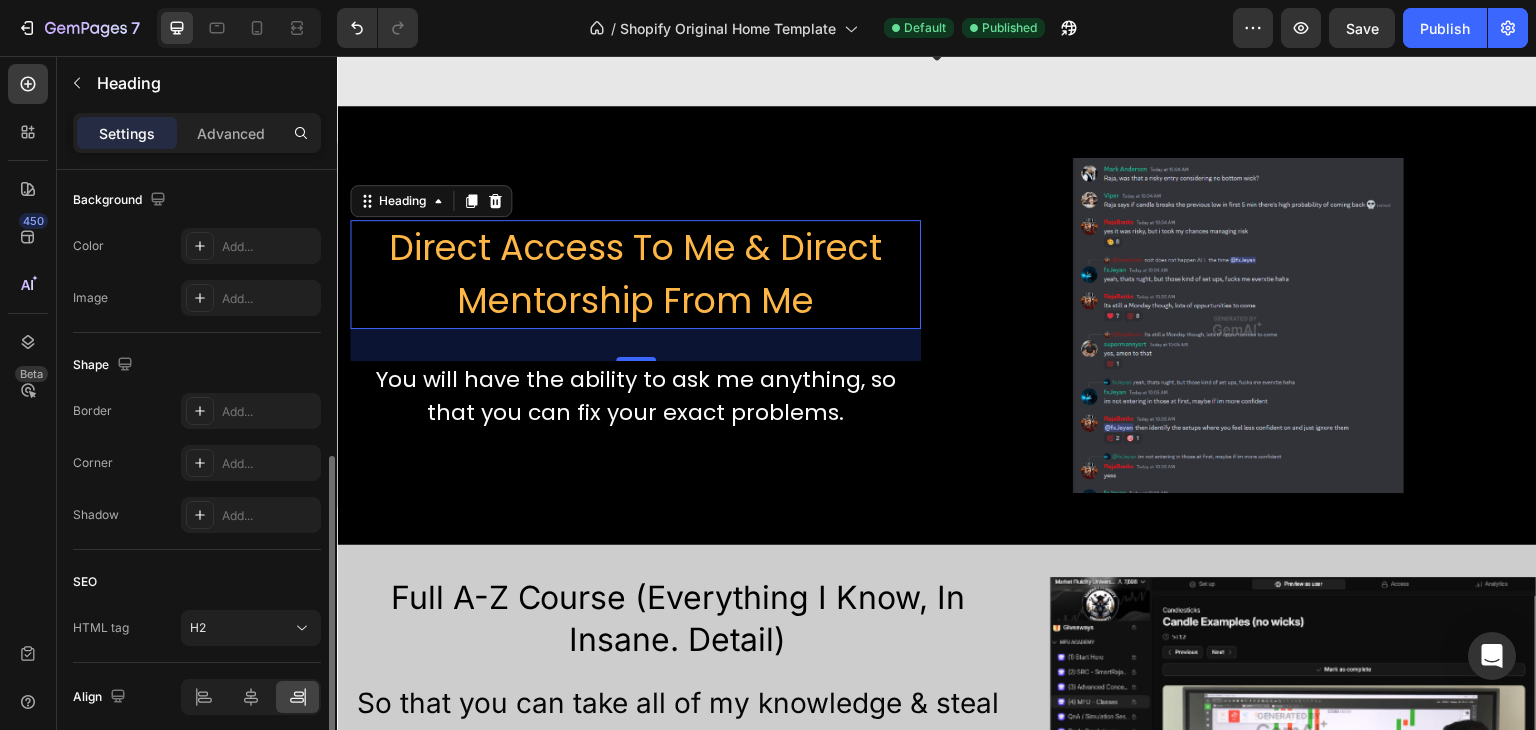 scroll, scrollTop: 679, scrollLeft: 0, axis: vertical 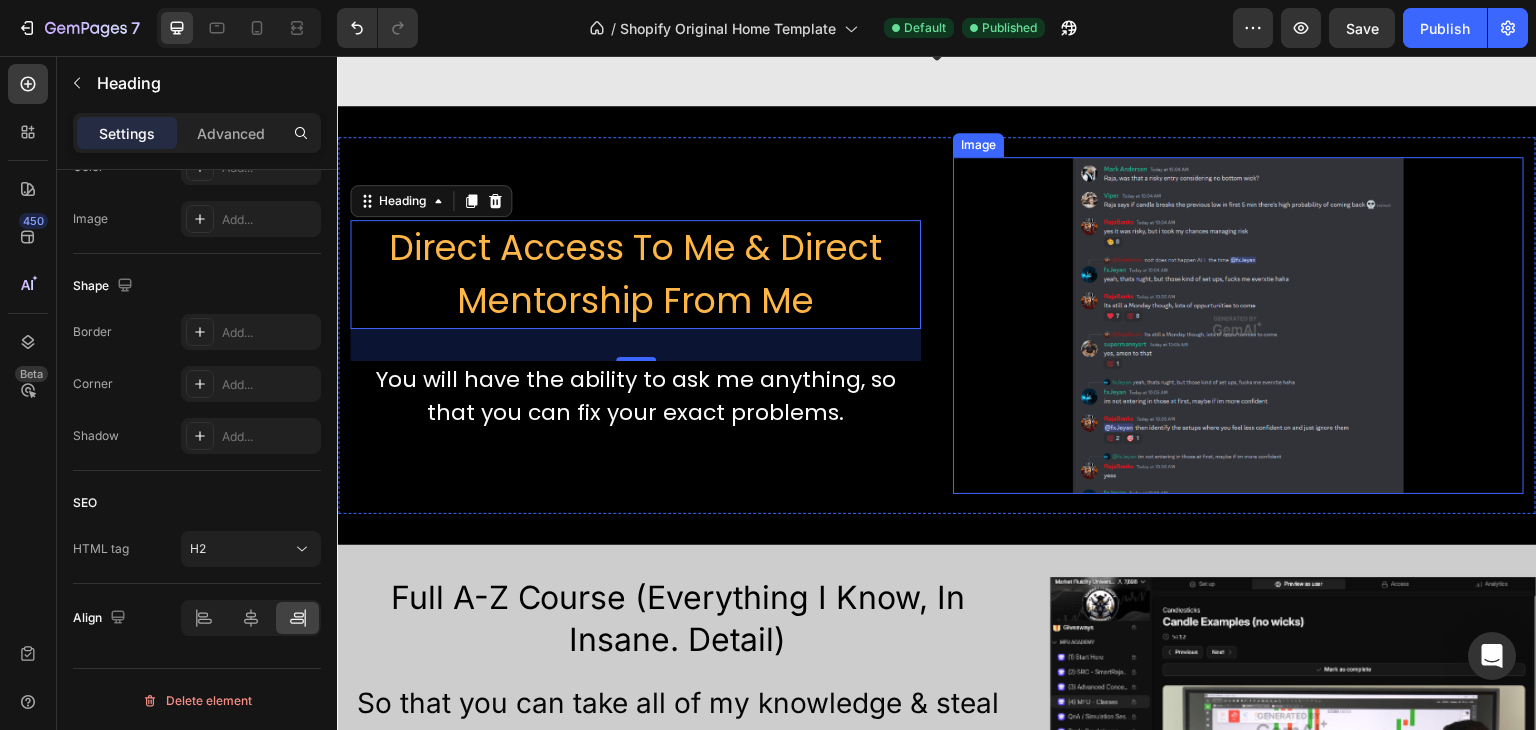 click at bounding box center [1238, 325] 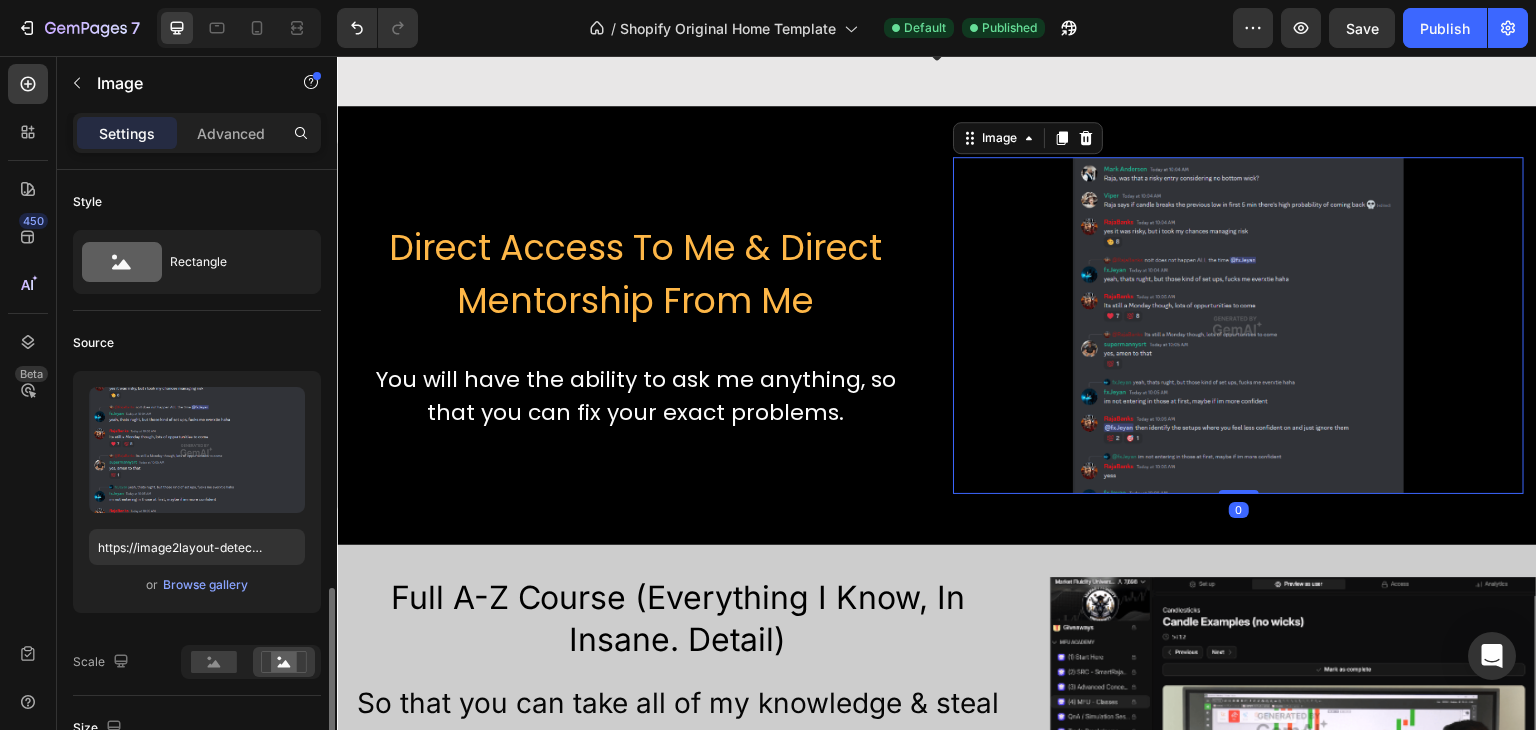 scroll, scrollTop: 500, scrollLeft: 0, axis: vertical 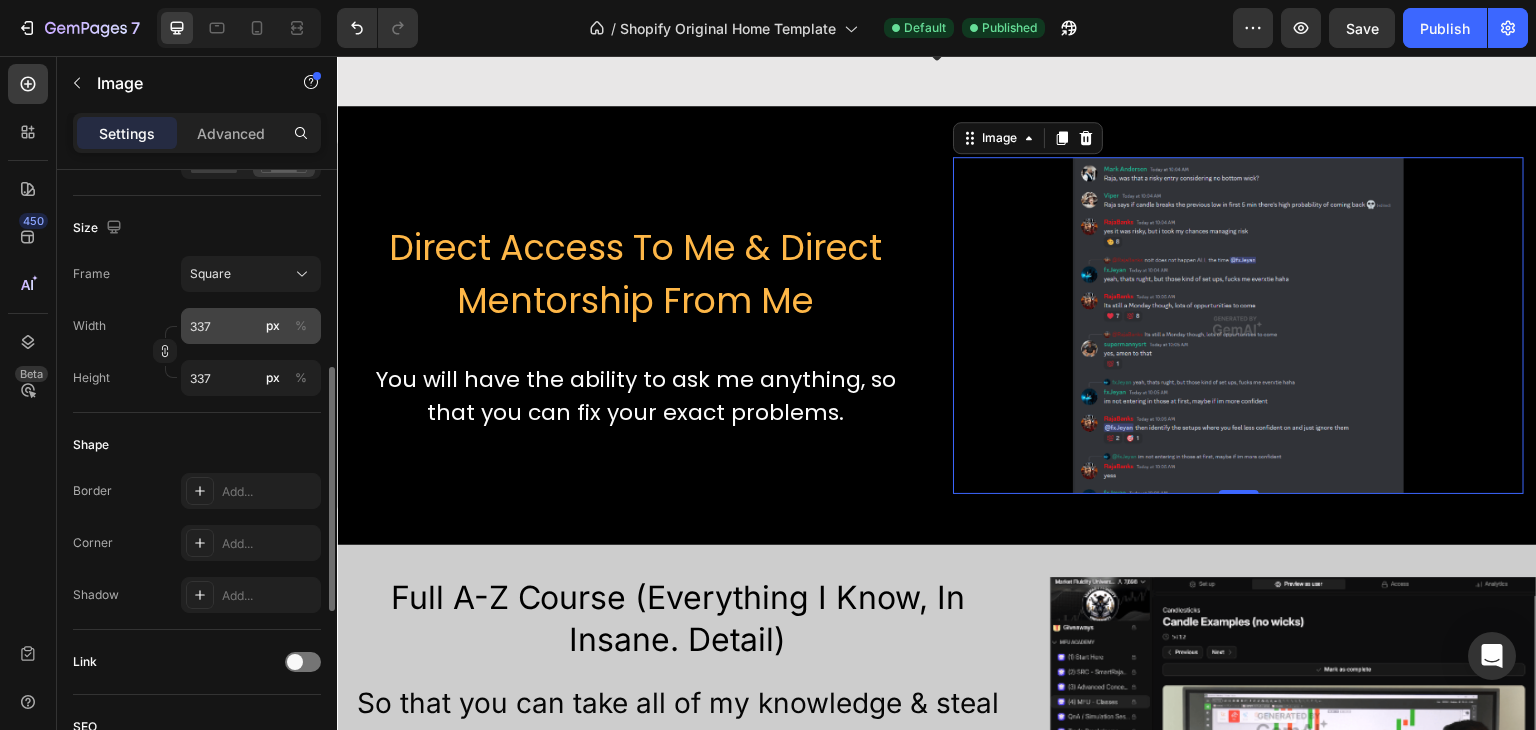 drag, startPoint x: 265, startPoint y: 319, endPoint x: 251, endPoint y: 315, distance: 14.56022 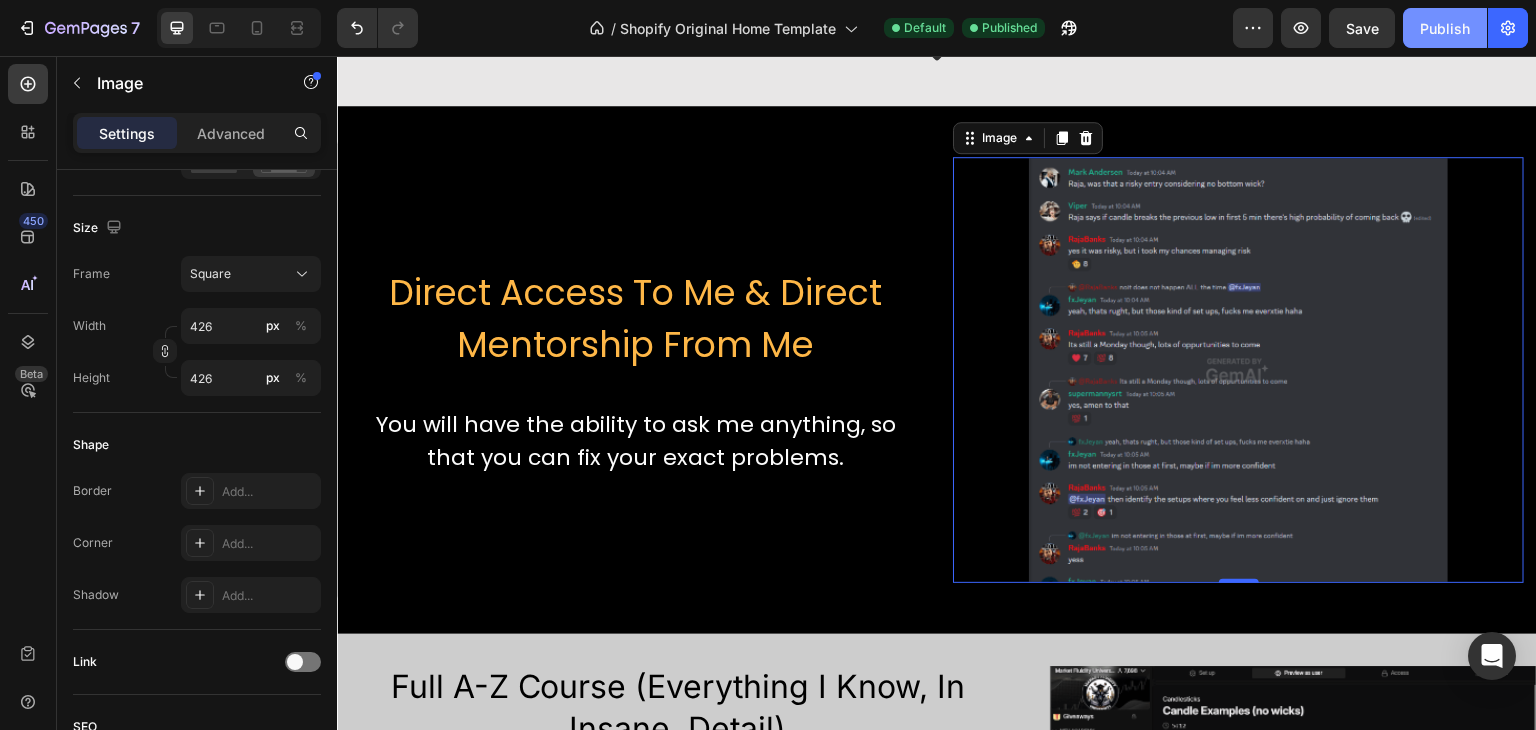 click on "Publish" at bounding box center (1445, 28) 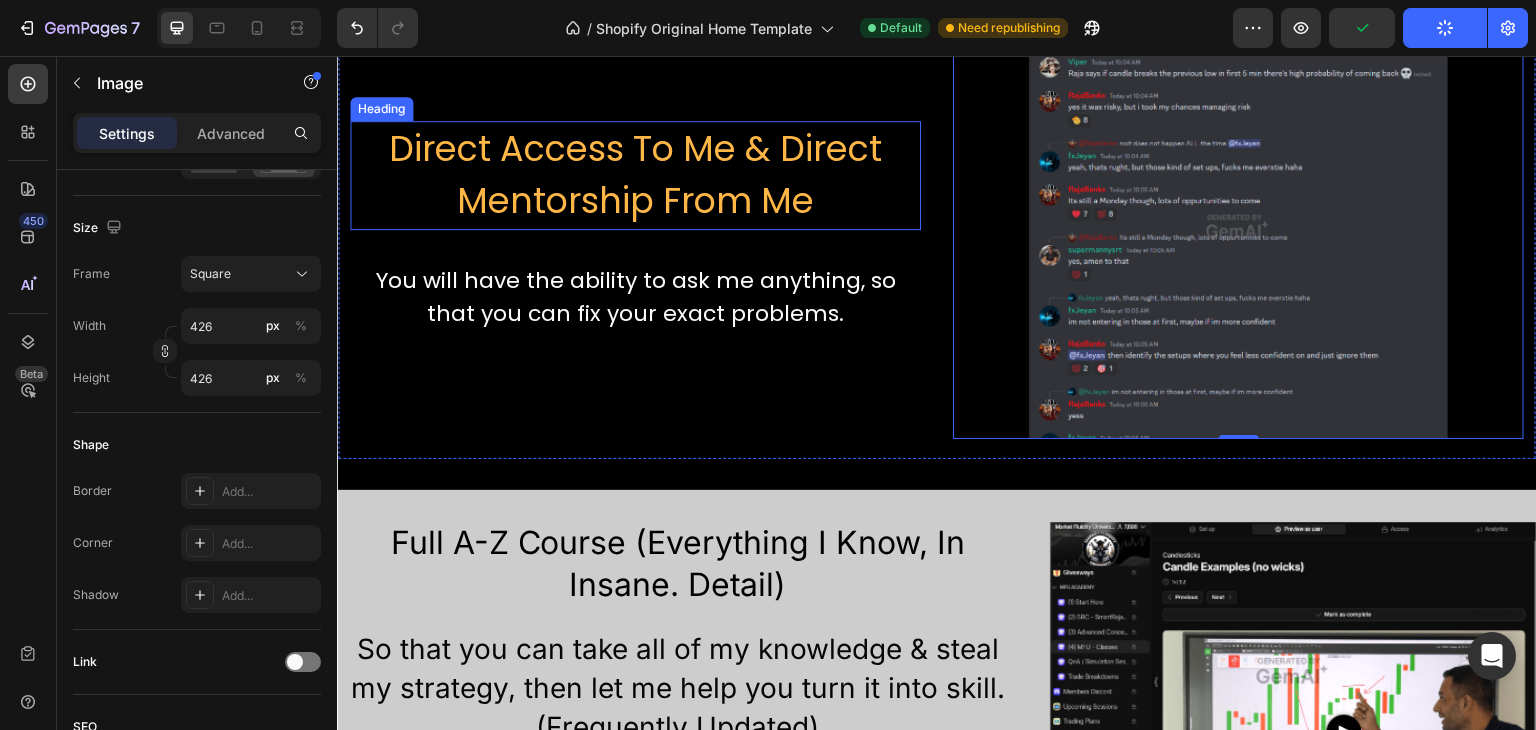 scroll, scrollTop: 1400, scrollLeft: 0, axis: vertical 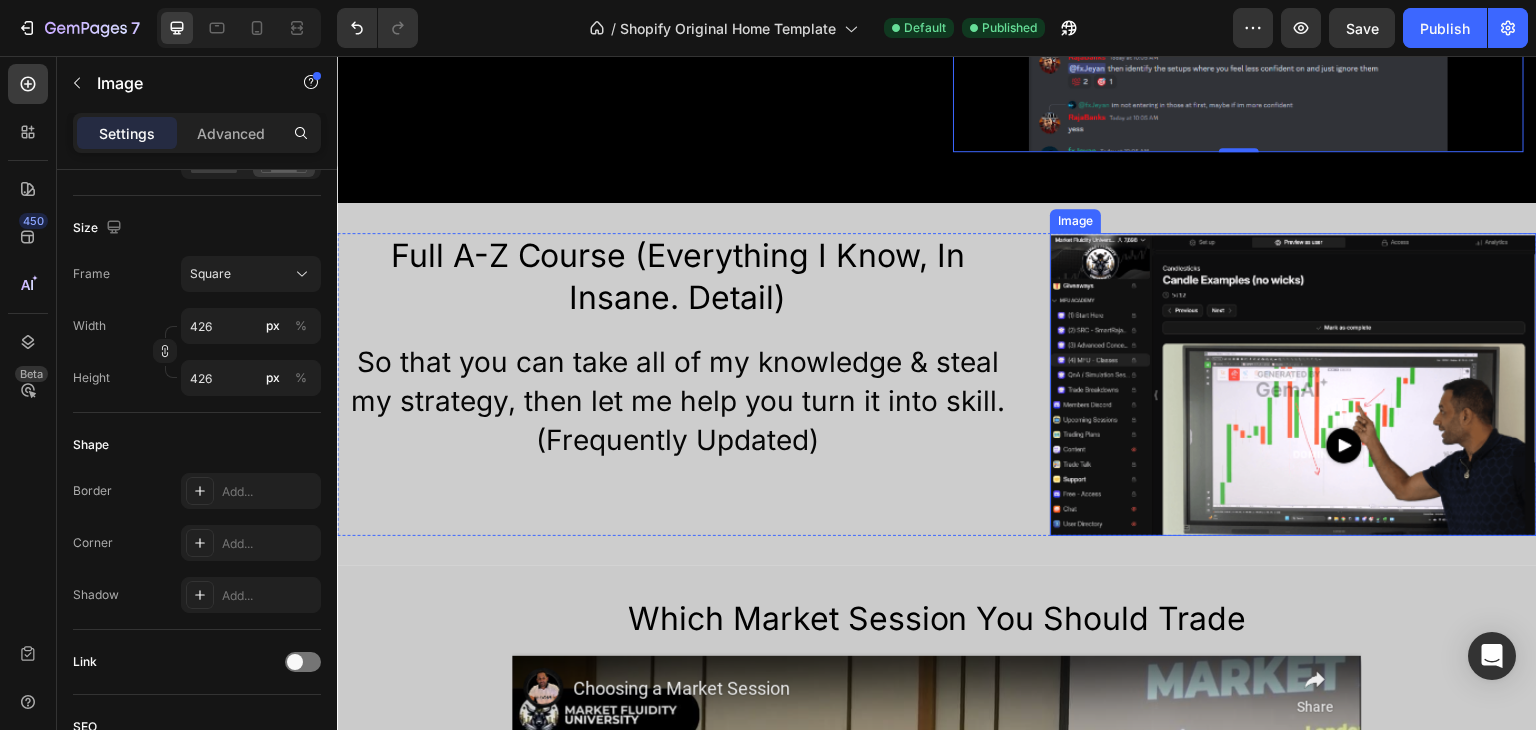 click at bounding box center (1293, 384) 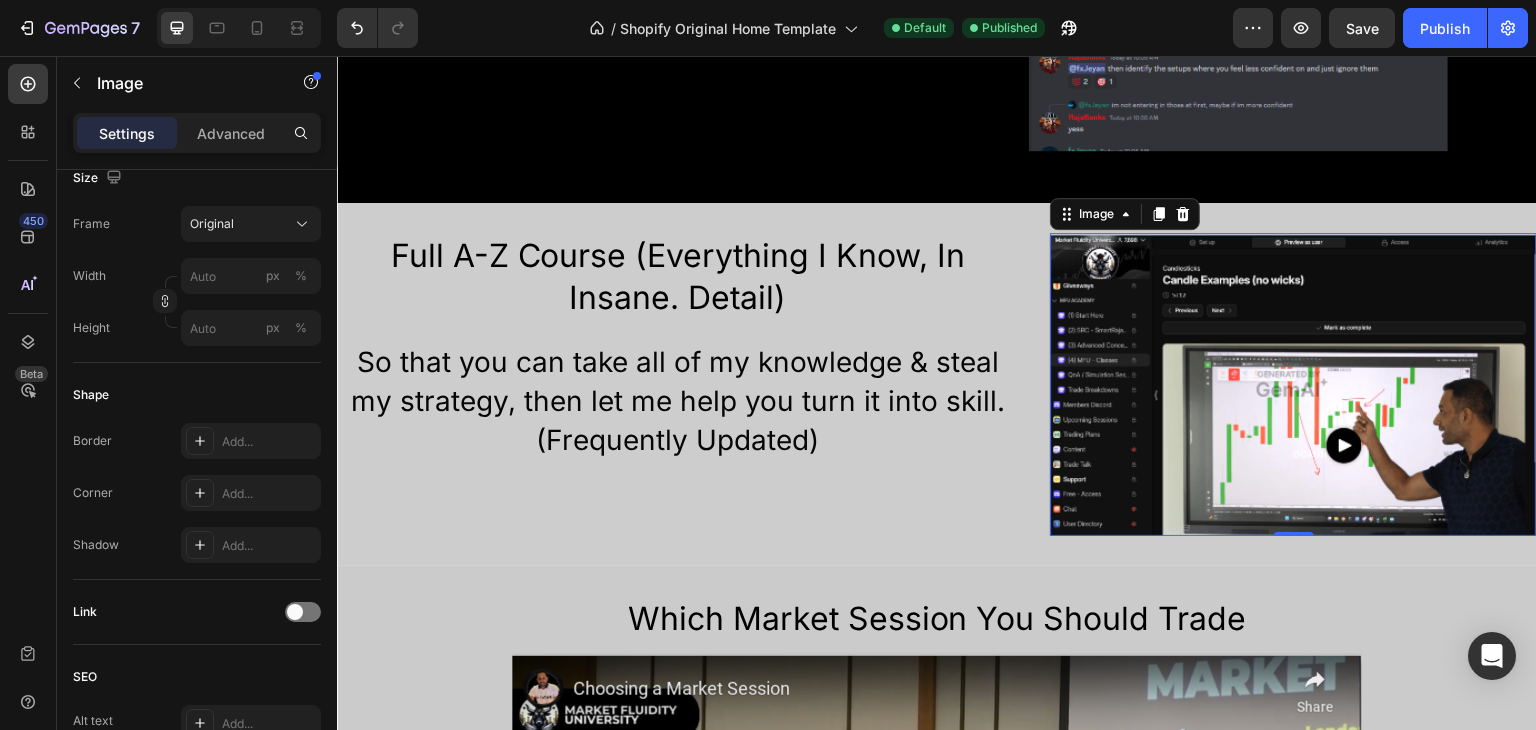click at bounding box center [1293, 384] 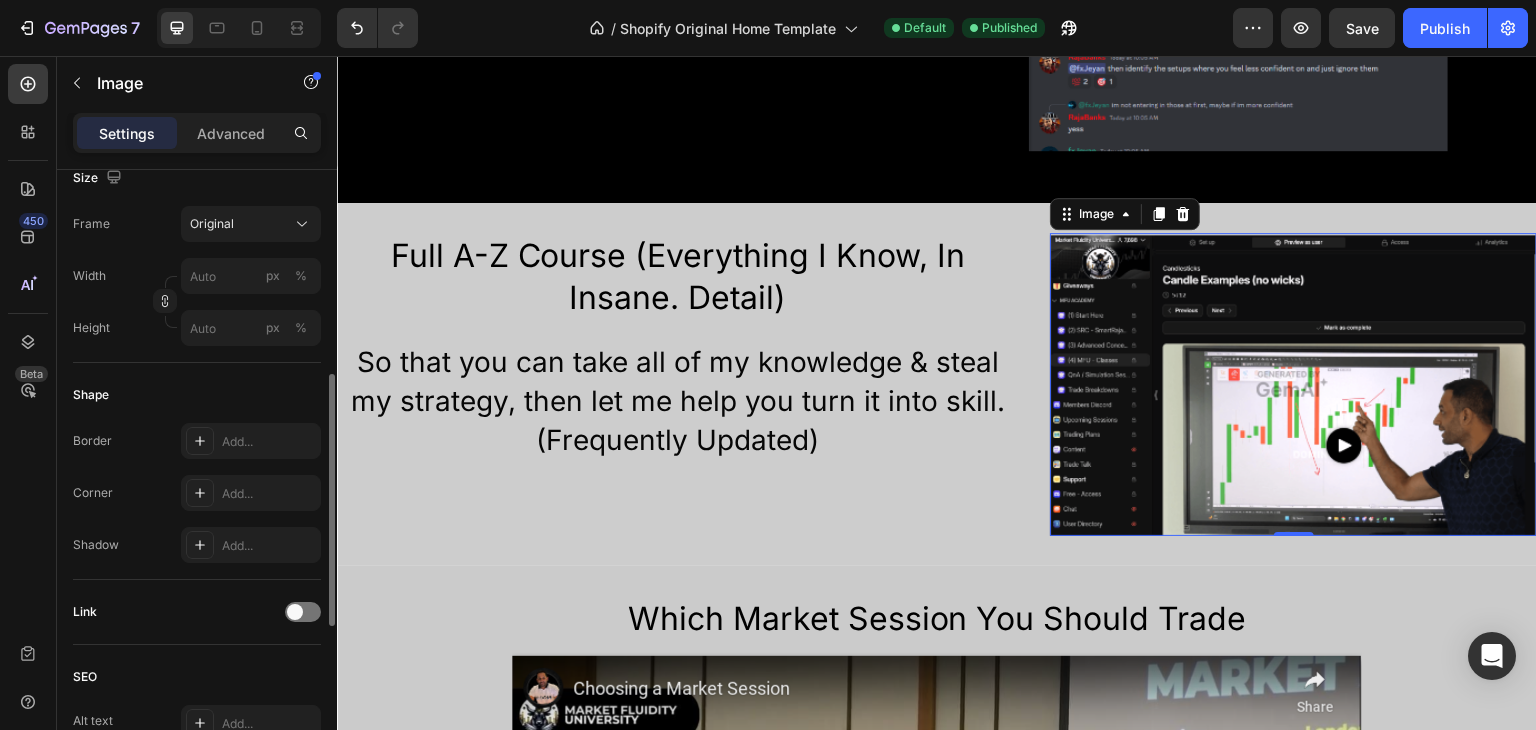 scroll, scrollTop: 0, scrollLeft: 0, axis: both 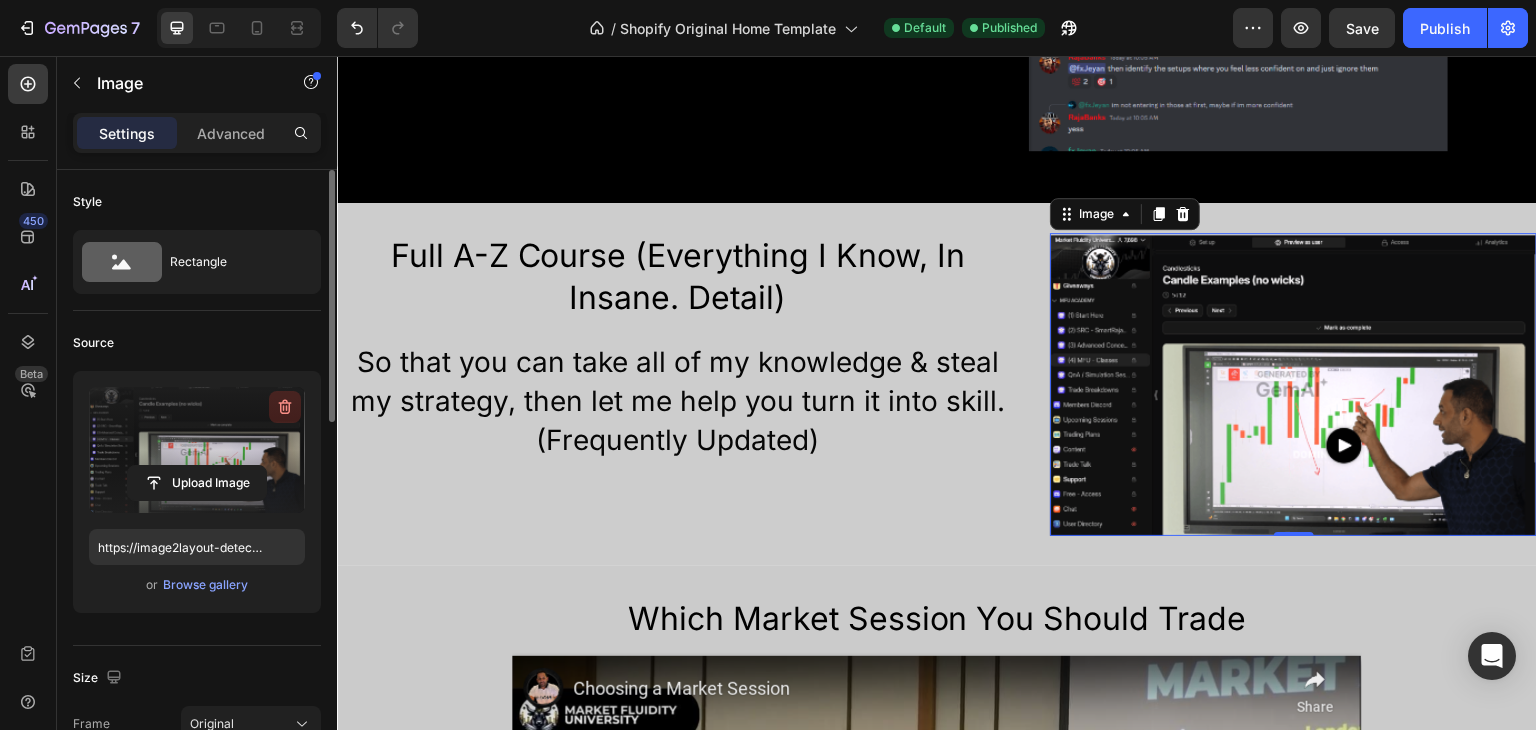 click 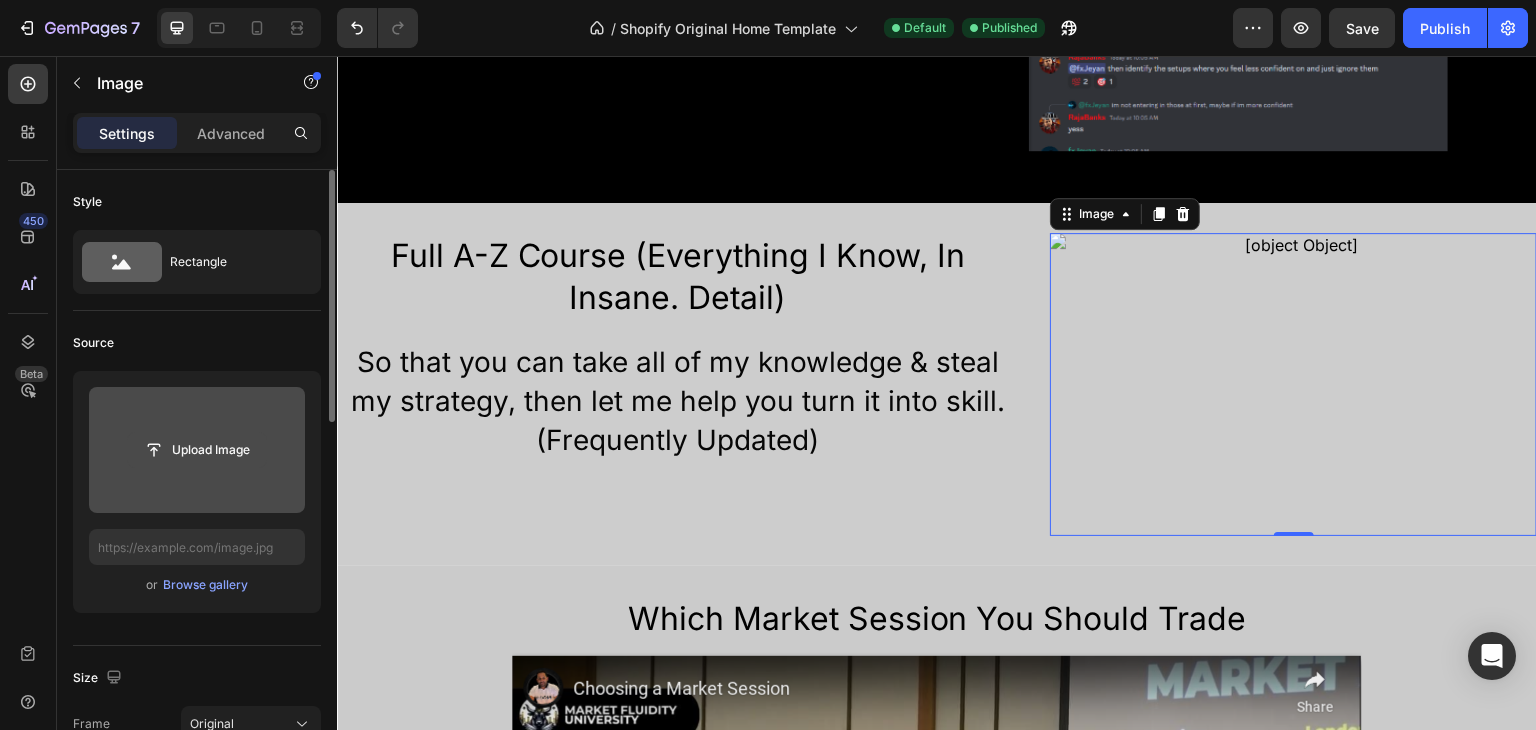 click 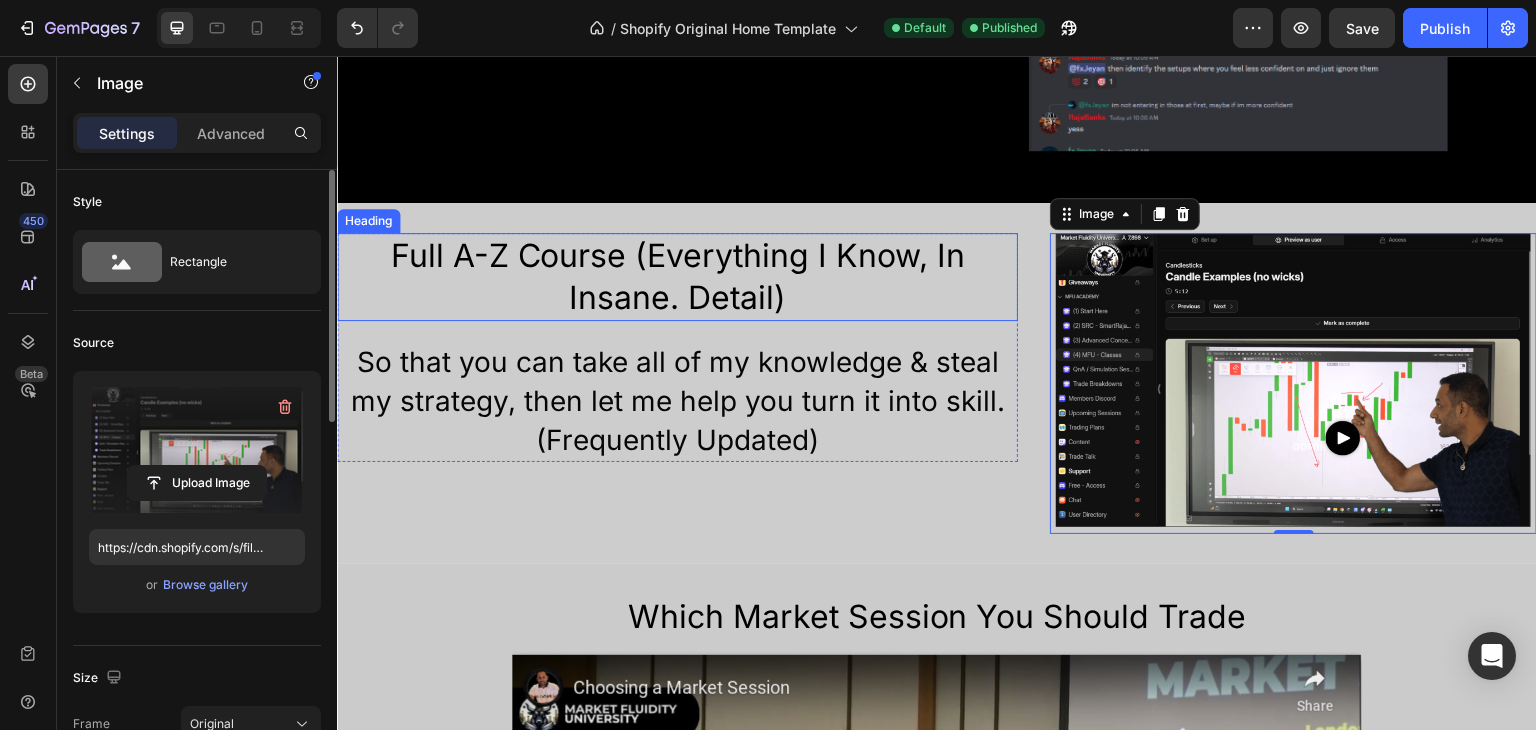 click on "Full A-Z Course (Everything I Know, In Insane. Detail)" at bounding box center [677, 276] 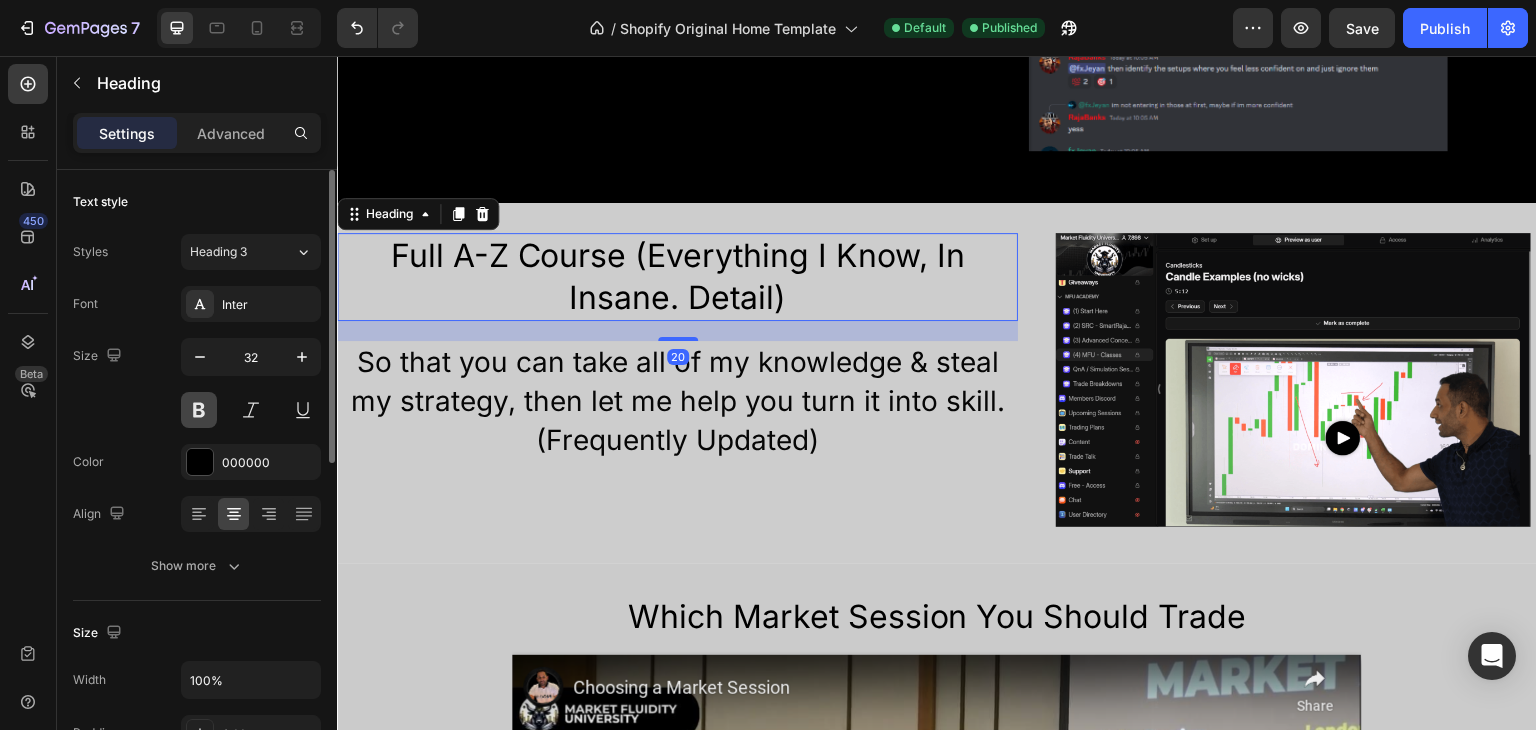 click at bounding box center [199, 410] 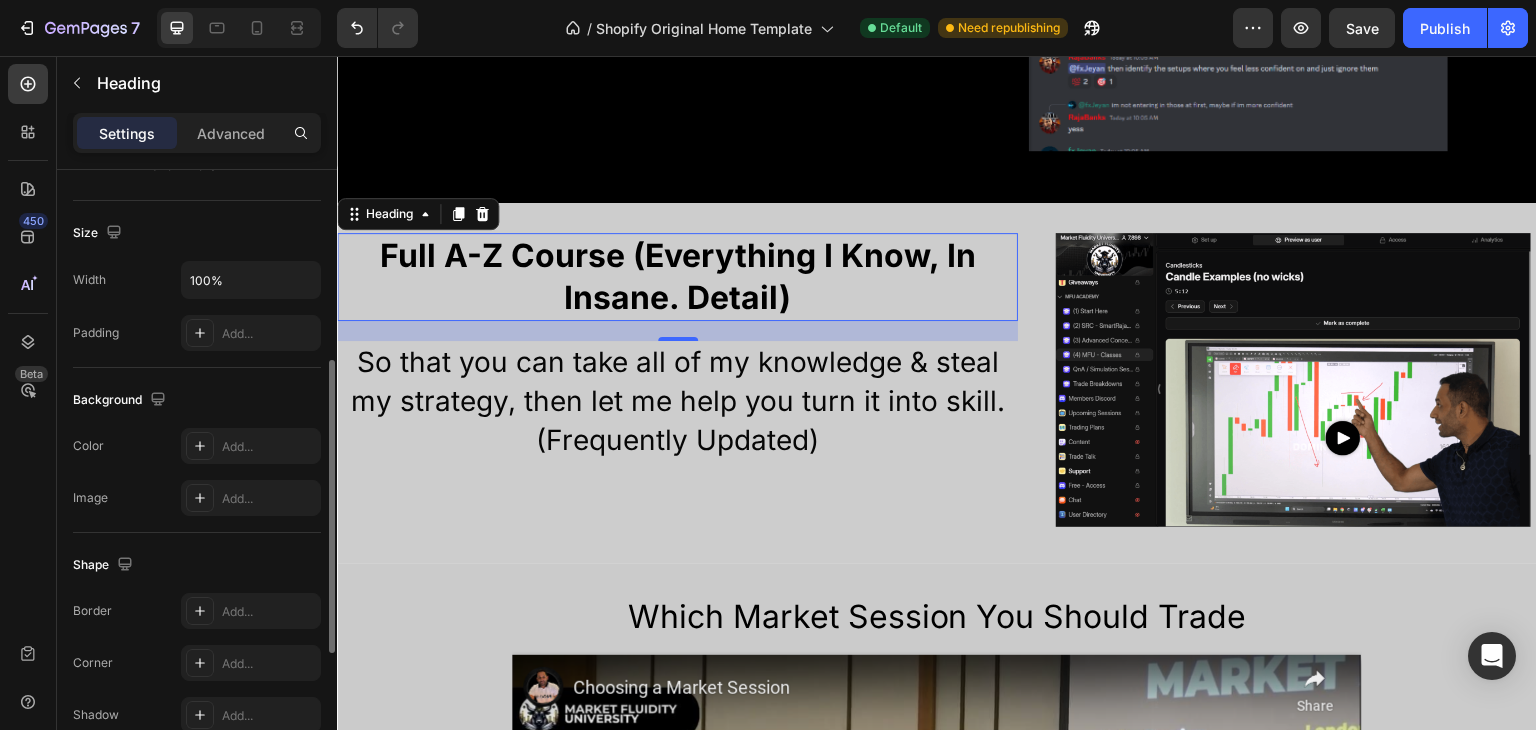 scroll, scrollTop: 679, scrollLeft: 0, axis: vertical 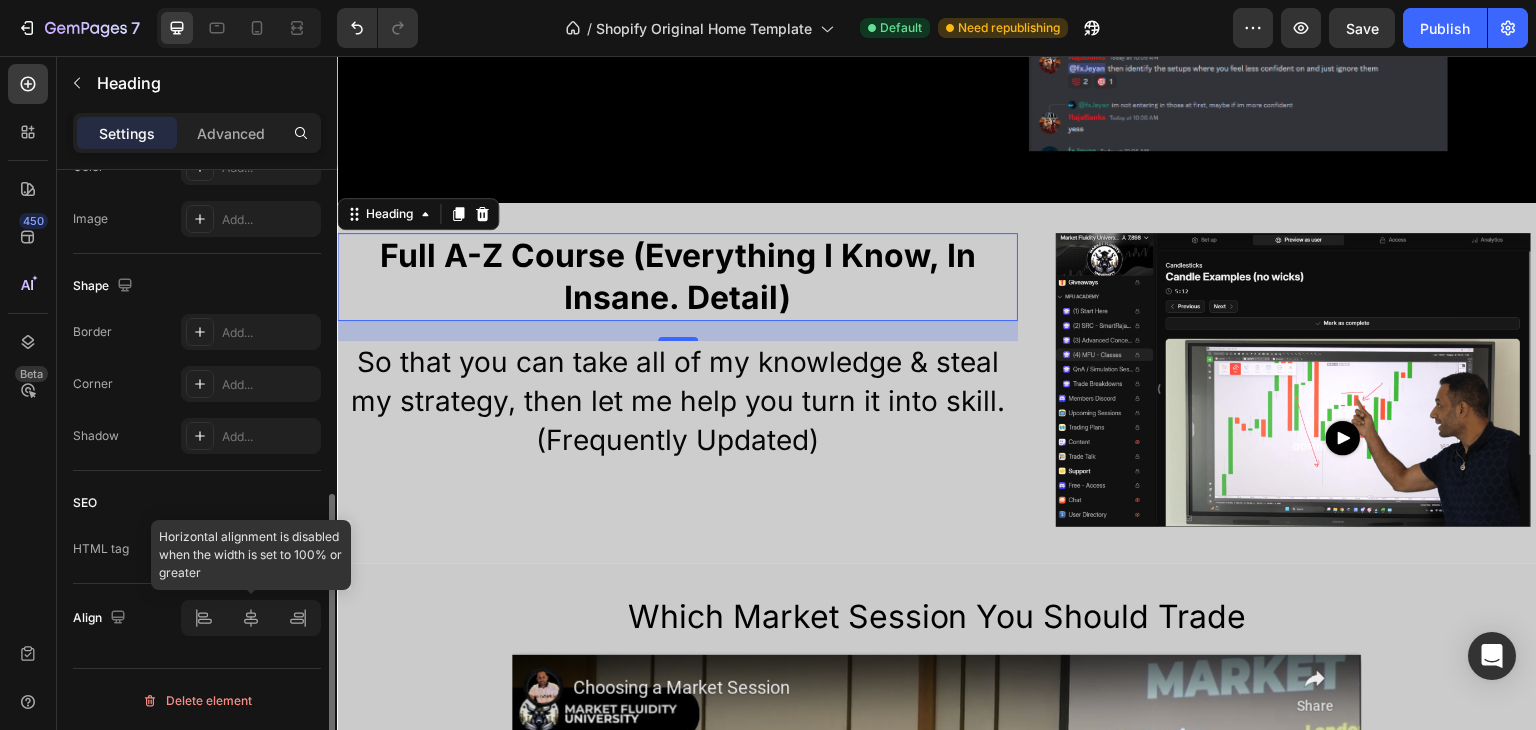click 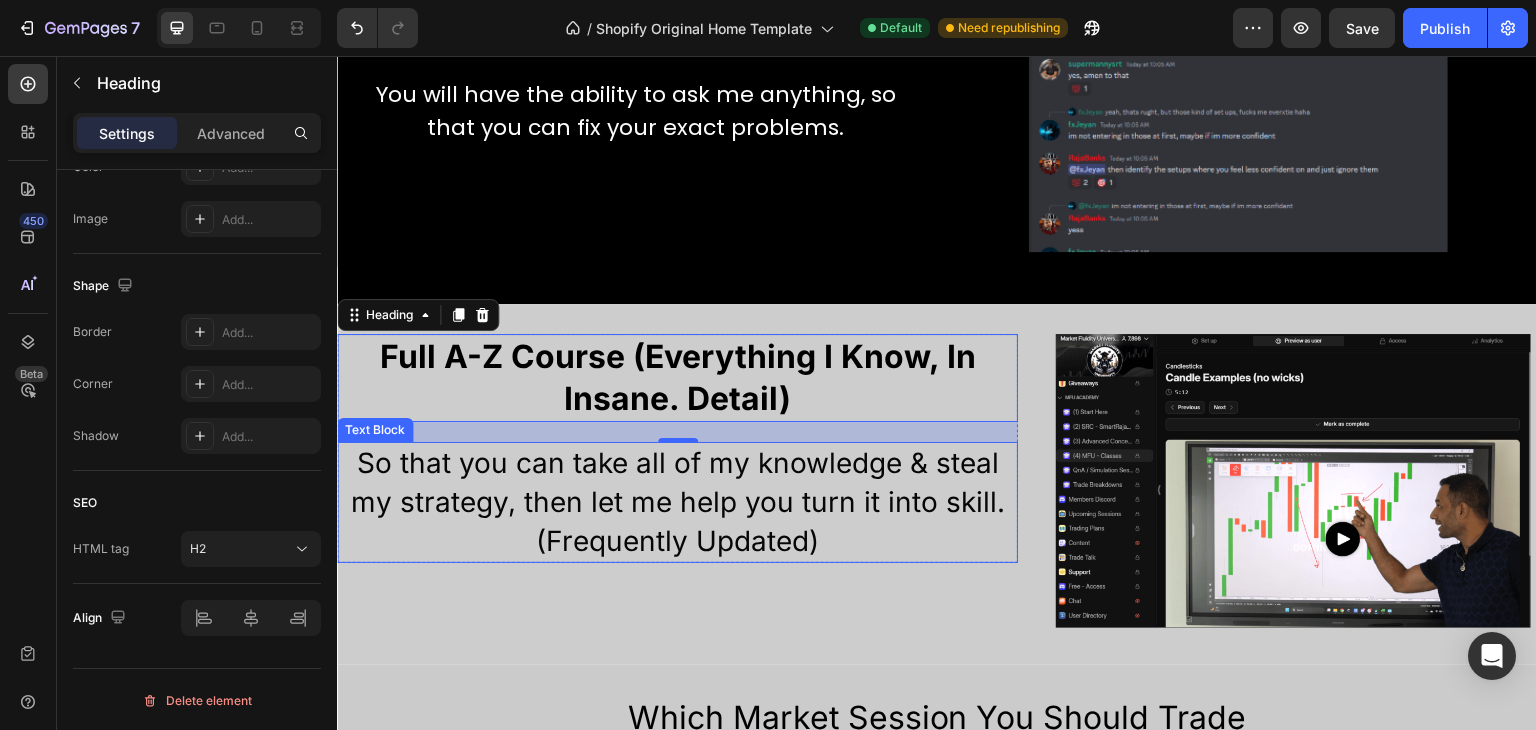 scroll, scrollTop: 1400, scrollLeft: 0, axis: vertical 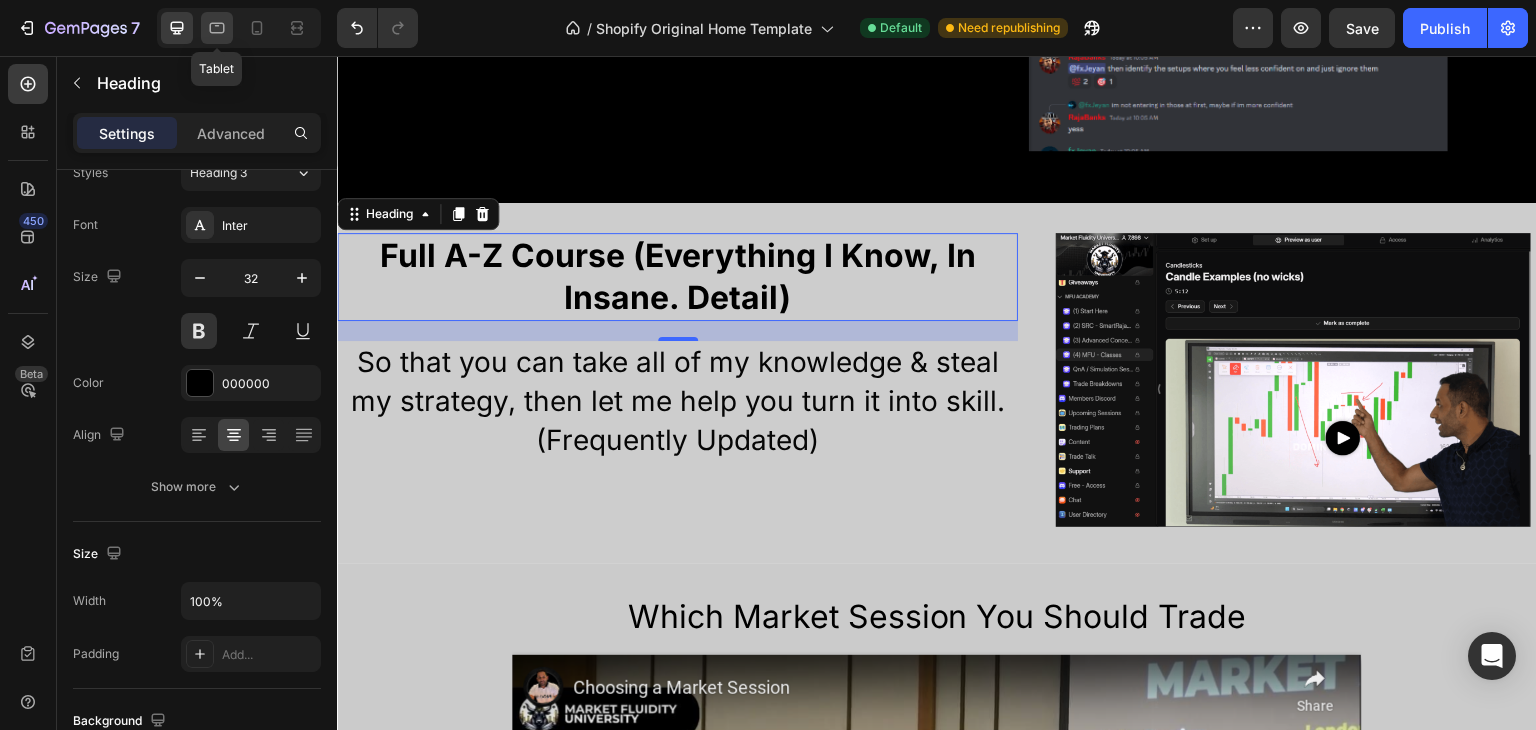 click 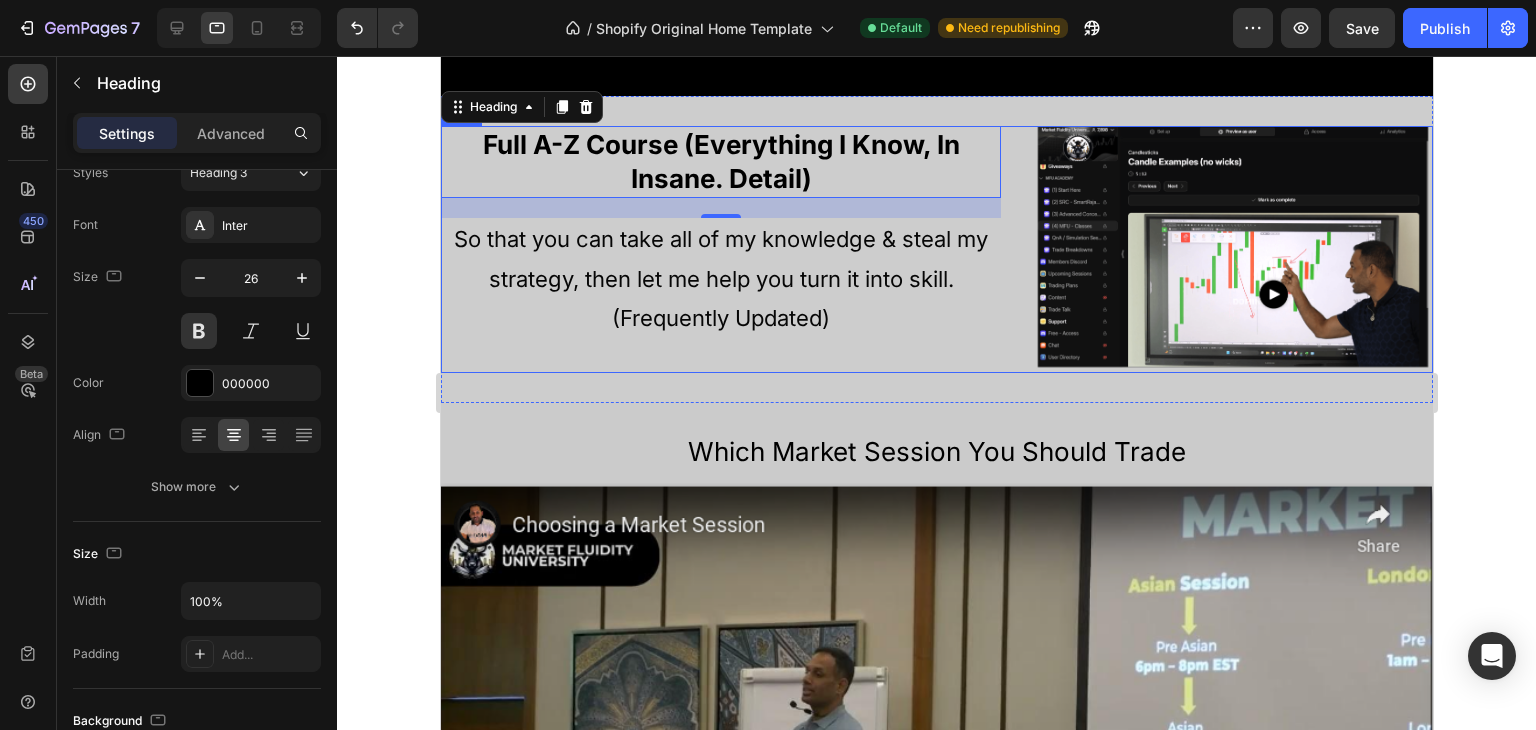 scroll, scrollTop: 1407, scrollLeft: 0, axis: vertical 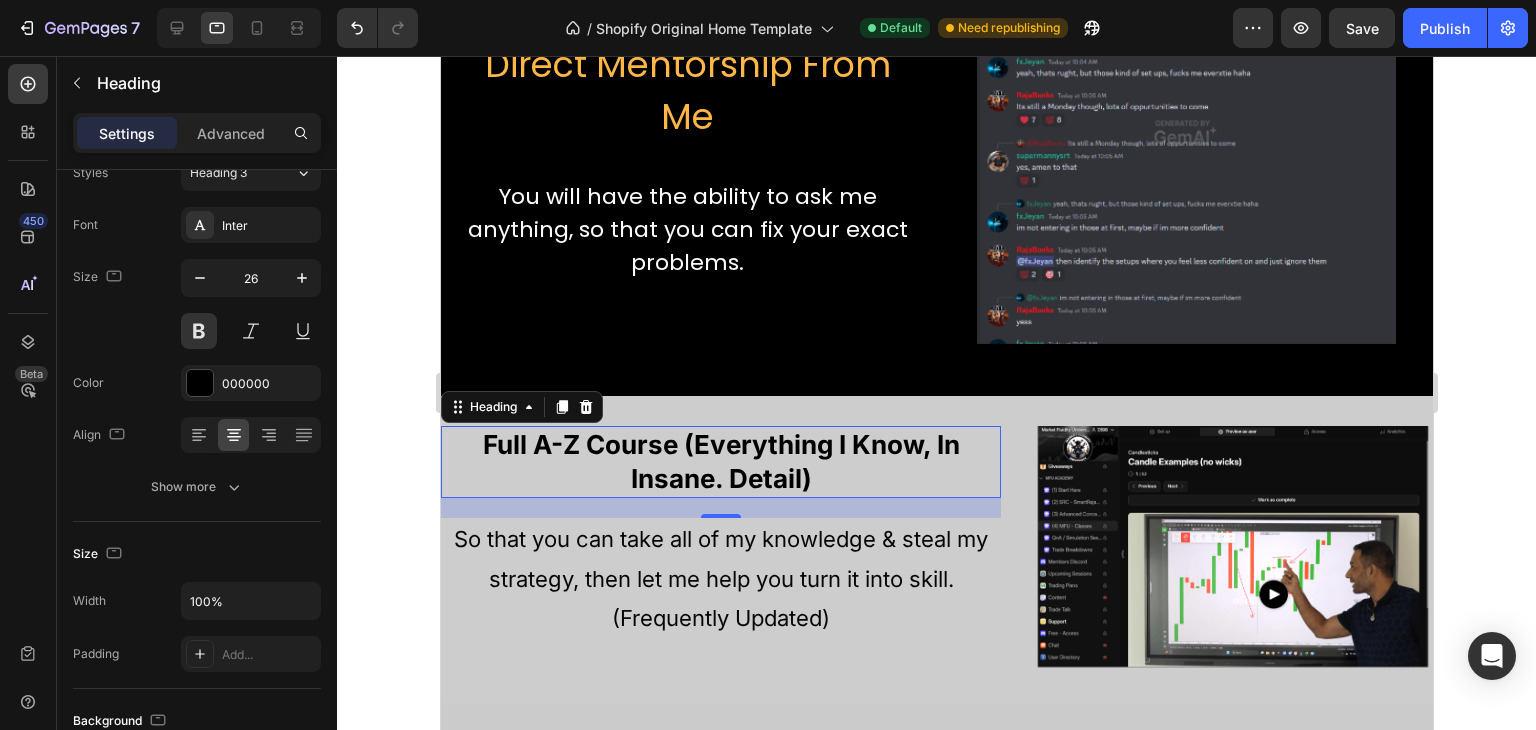 click on "Full A-Z Course (Everything I Know, In Insane. Detail)" at bounding box center [720, 462] 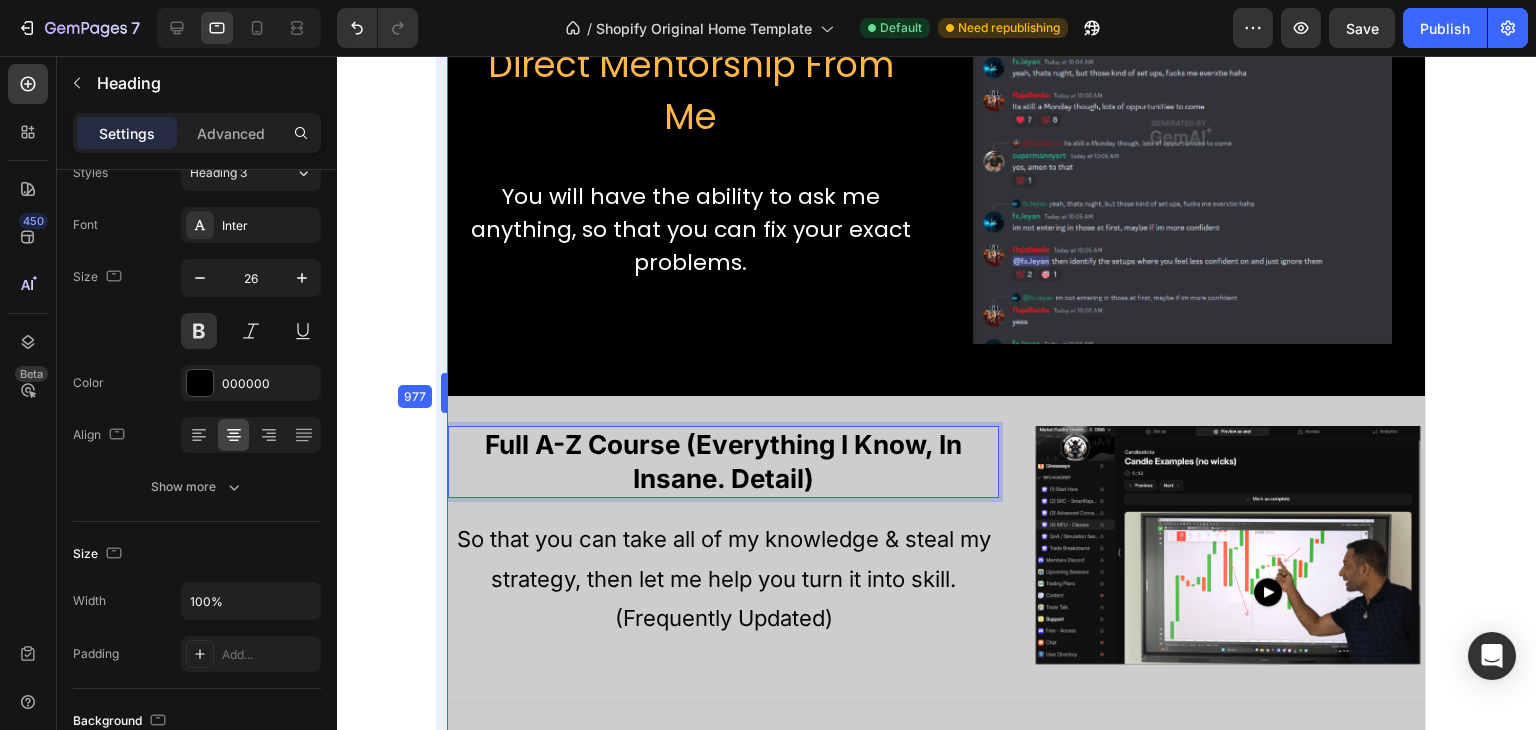 drag, startPoint x: 1, startPoint y: 415, endPoint x: 455, endPoint y: 509, distance: 463.62915 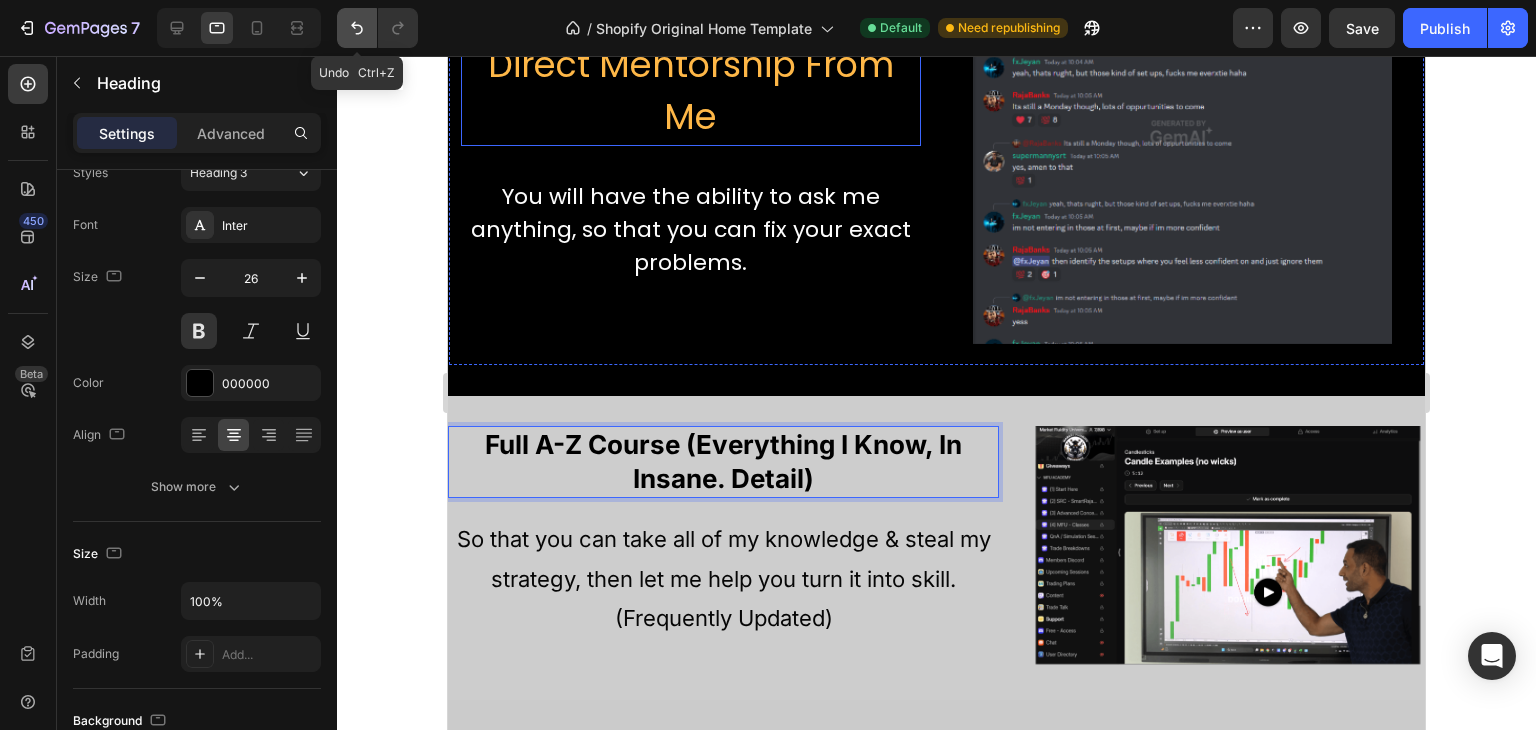 click 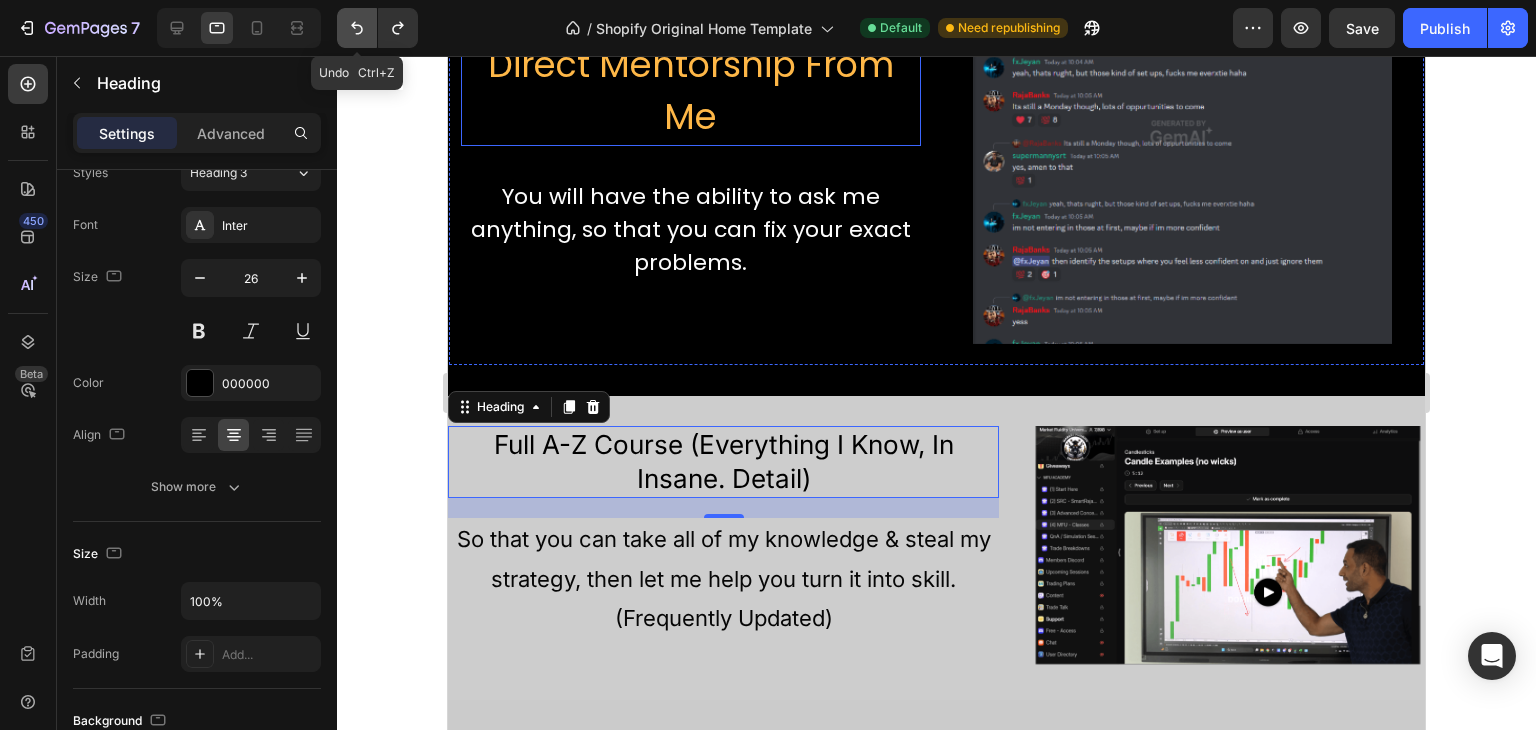 click 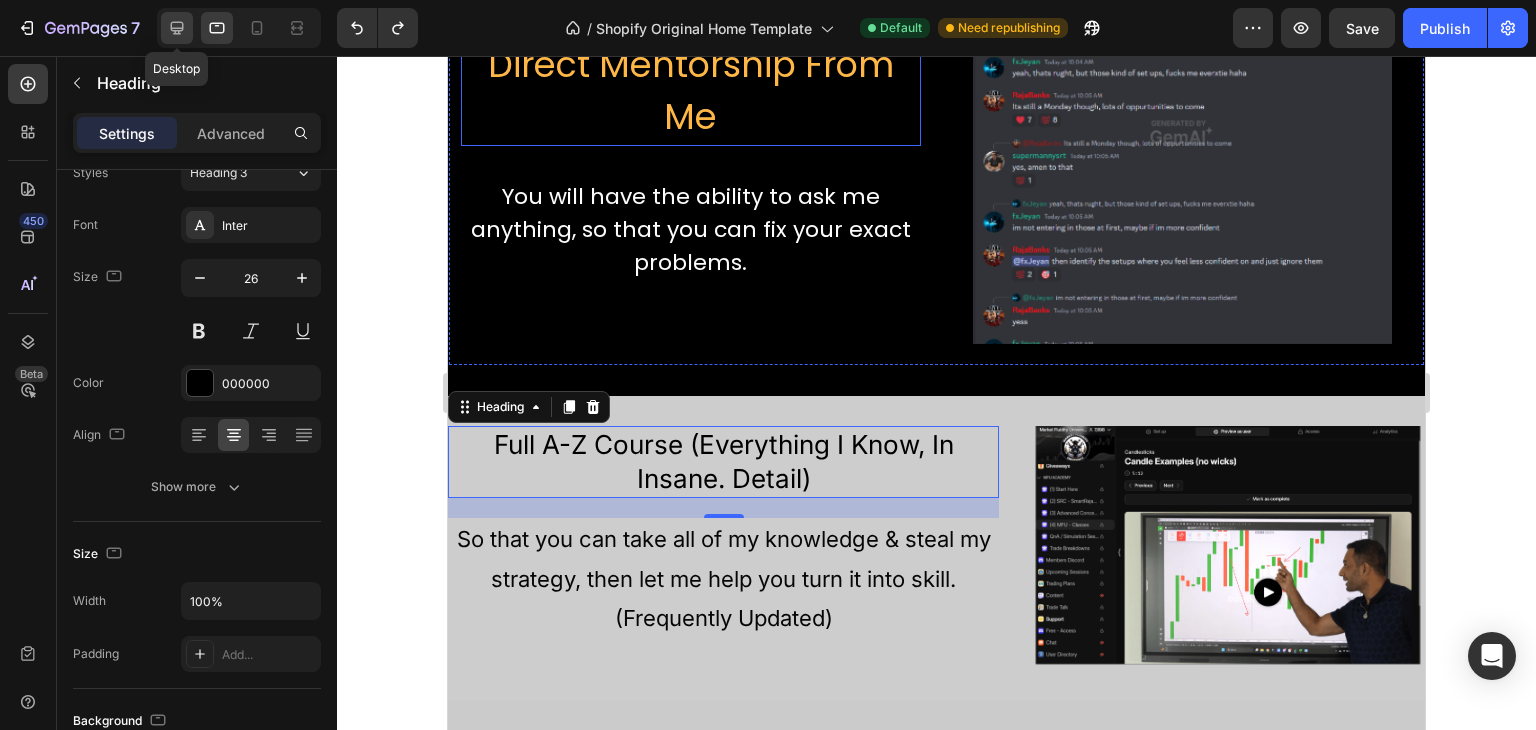 click 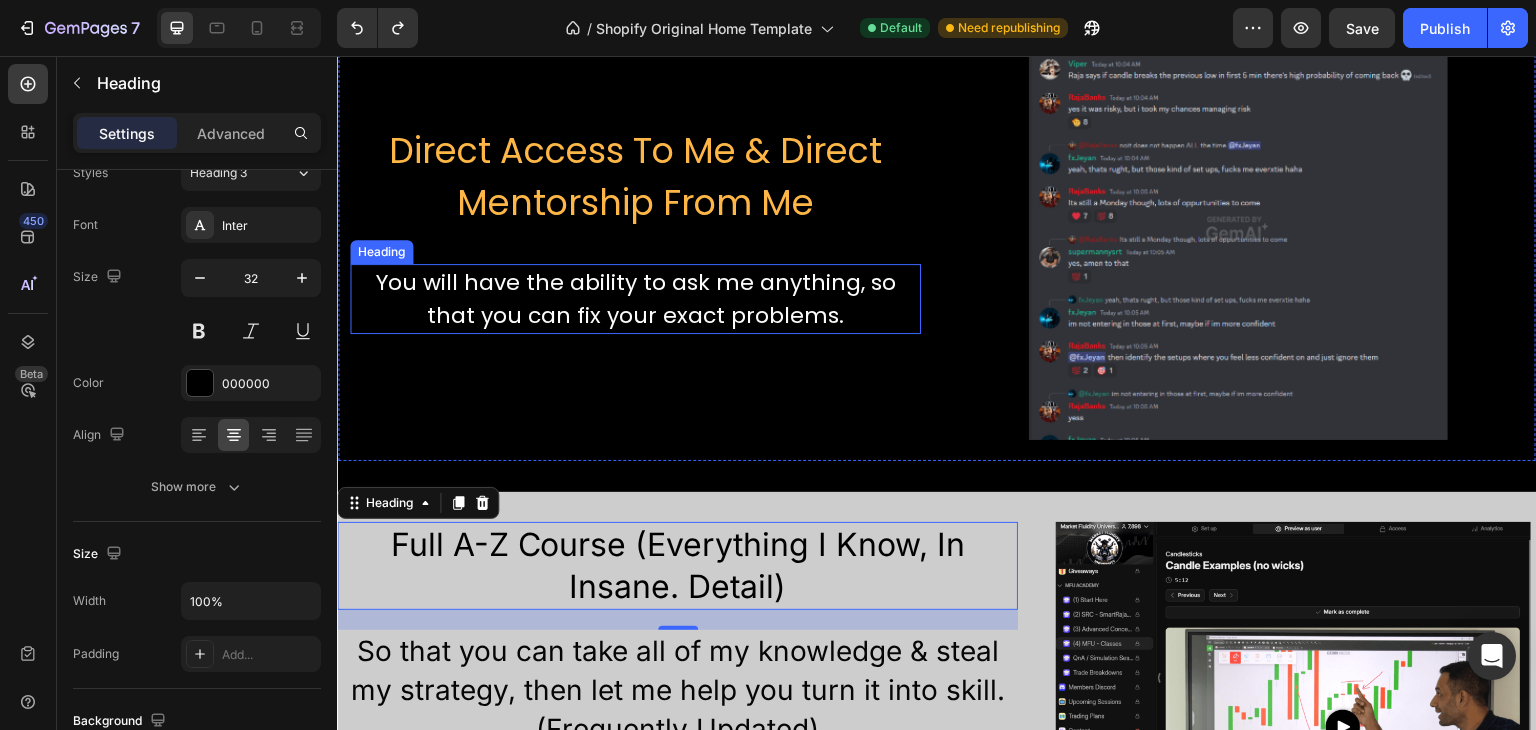 scroll, scrollTop: 1307, scrollLeft: 0, axis: vertical 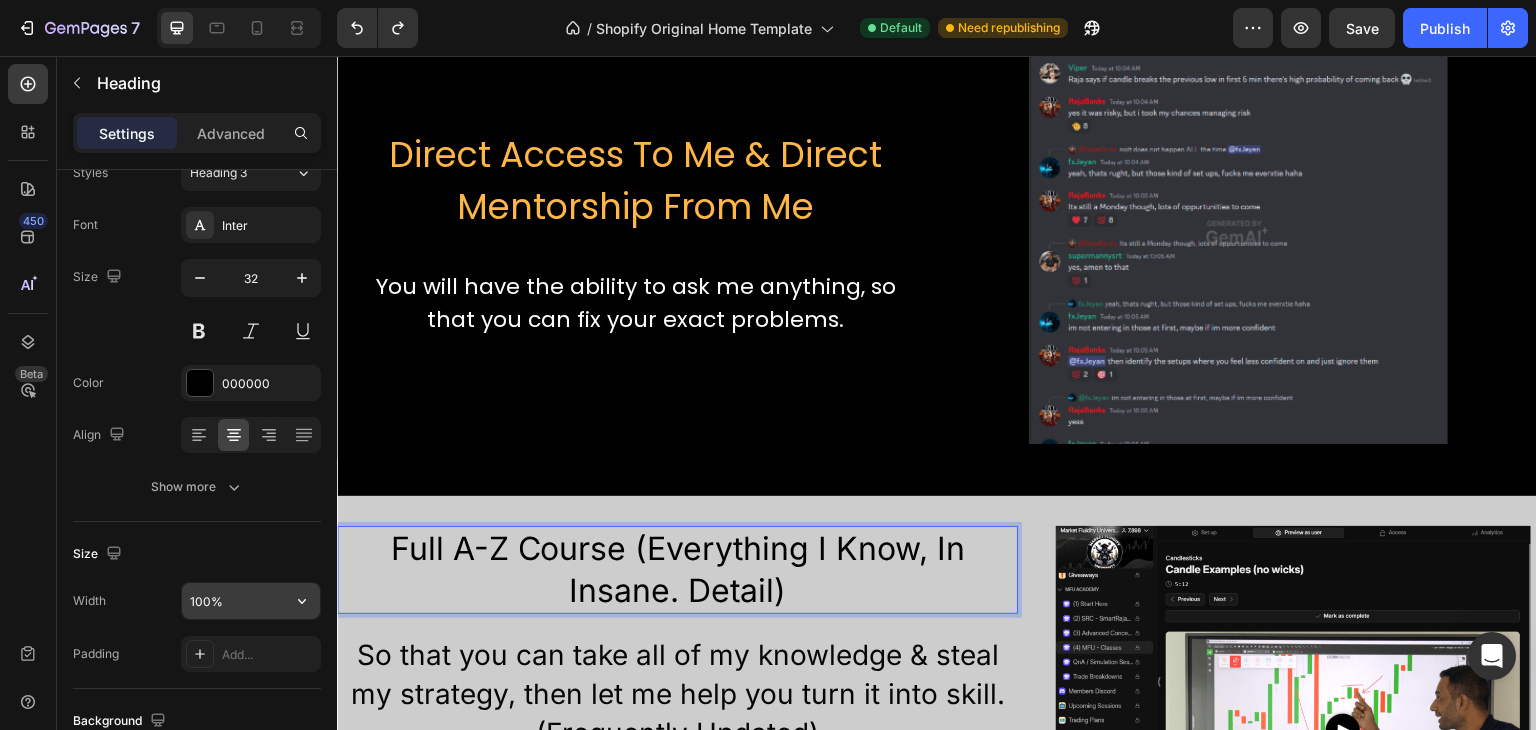 click on "100%" at bounding box center [251, 601] 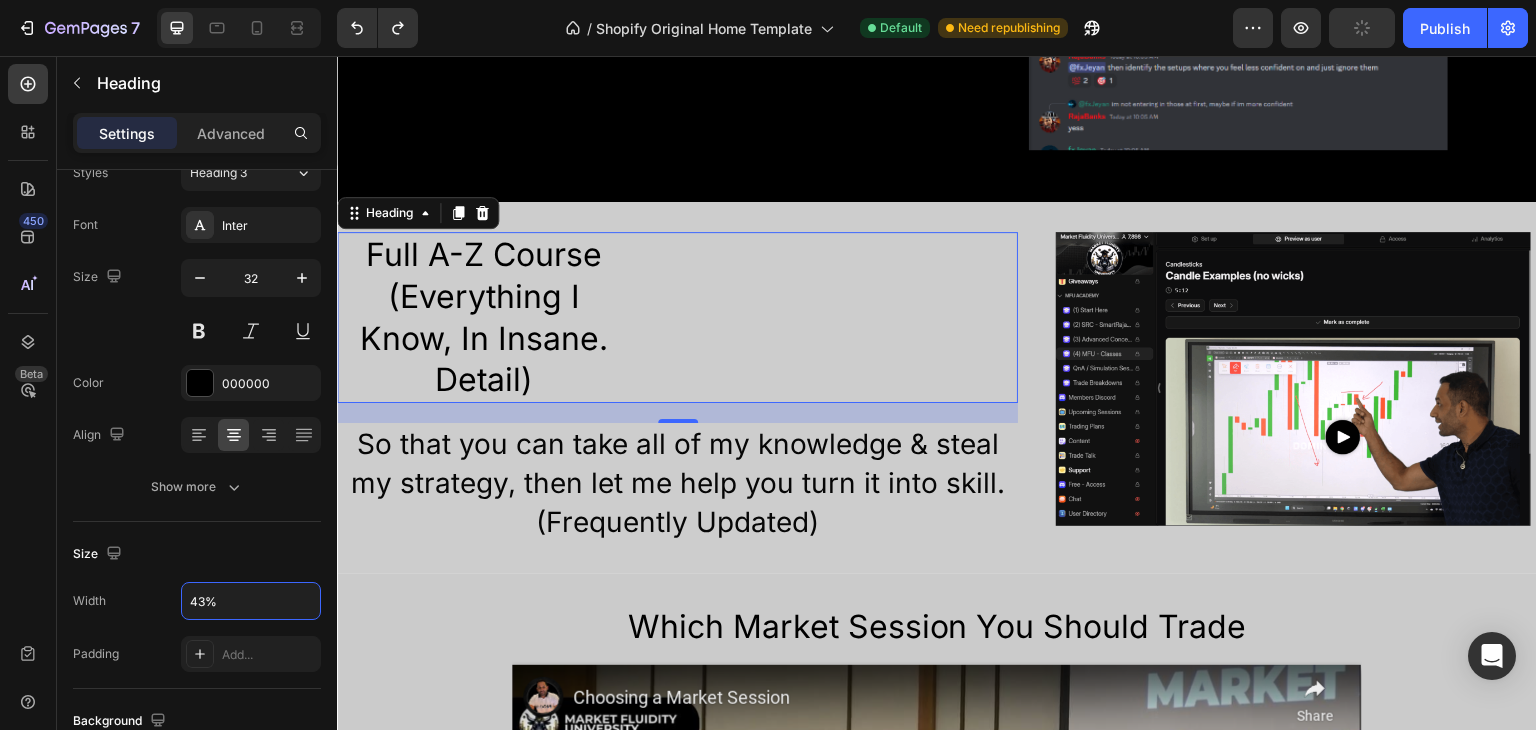 scroll, scrollTop: 1607, scrollLeft: 0, axis: vertical 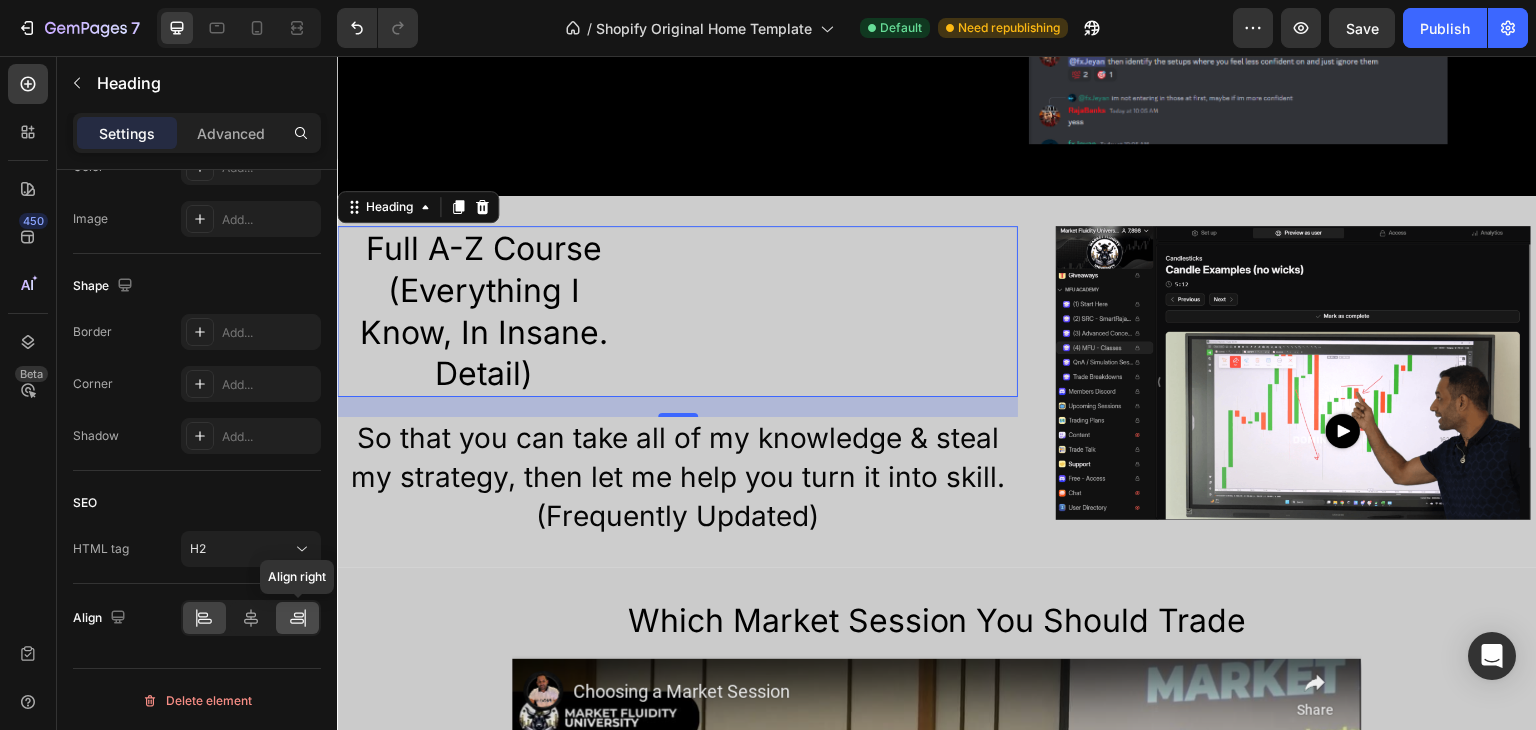 click 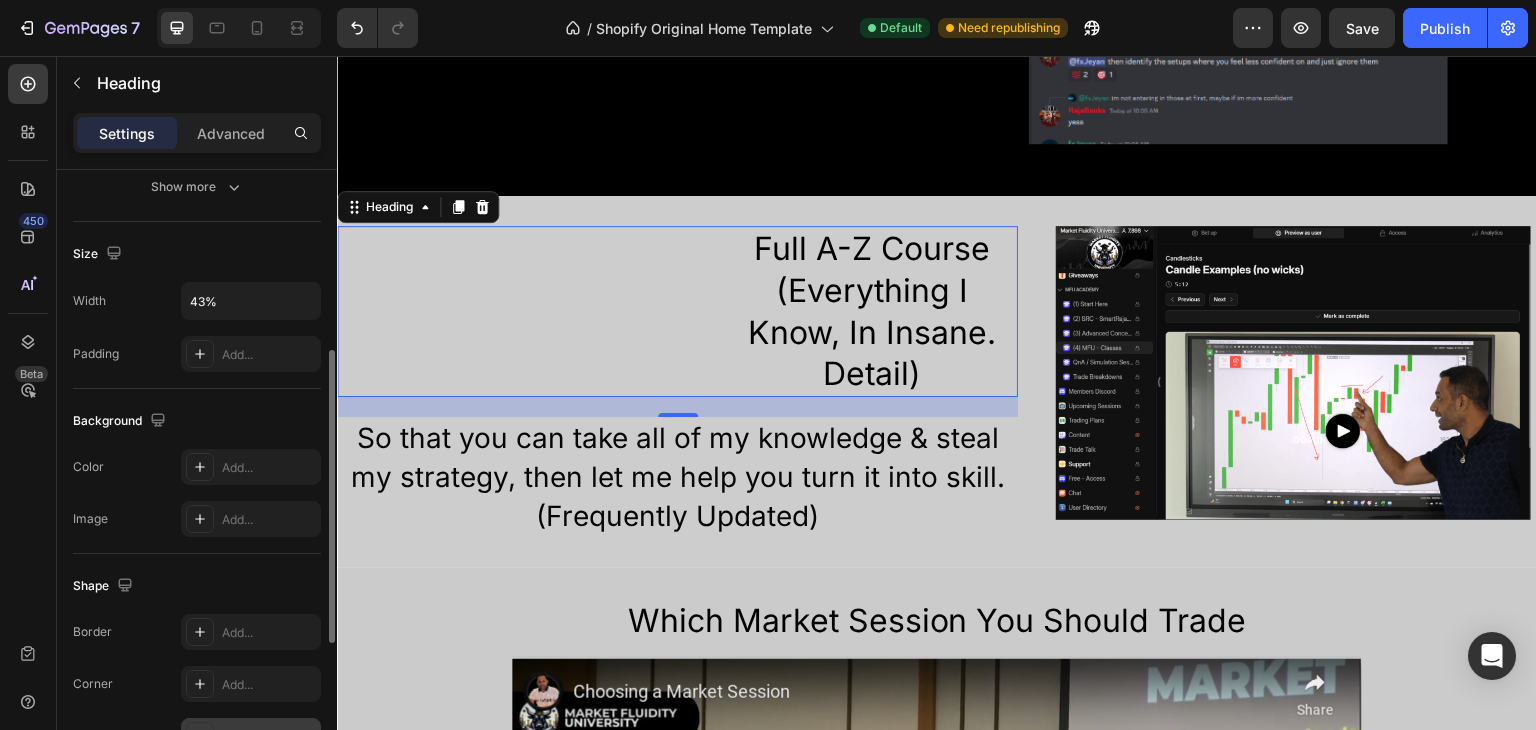 scroll, scrollTop: 179, scrollLeft: 0, axis: vertical 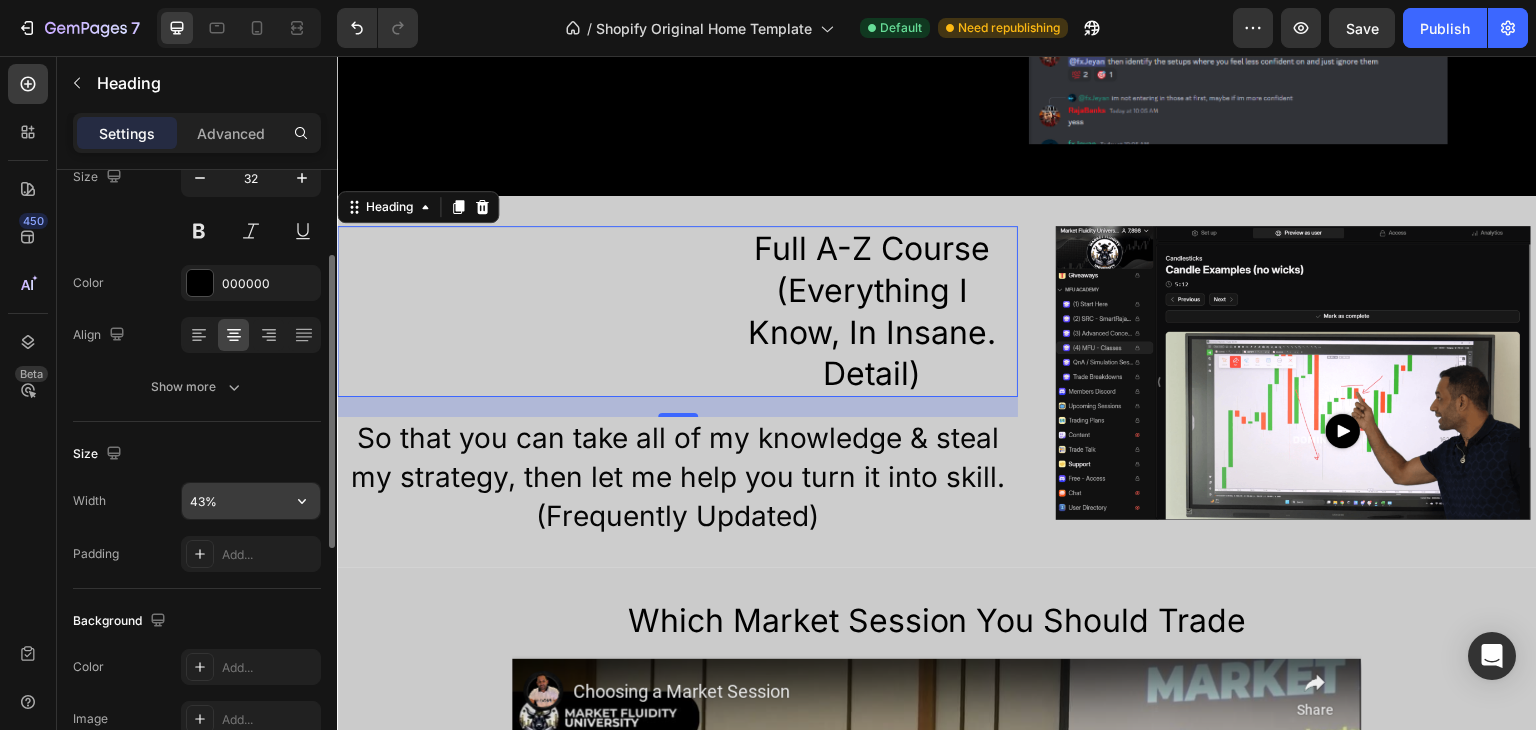 click on "43%" at bounding box center (251, 501) 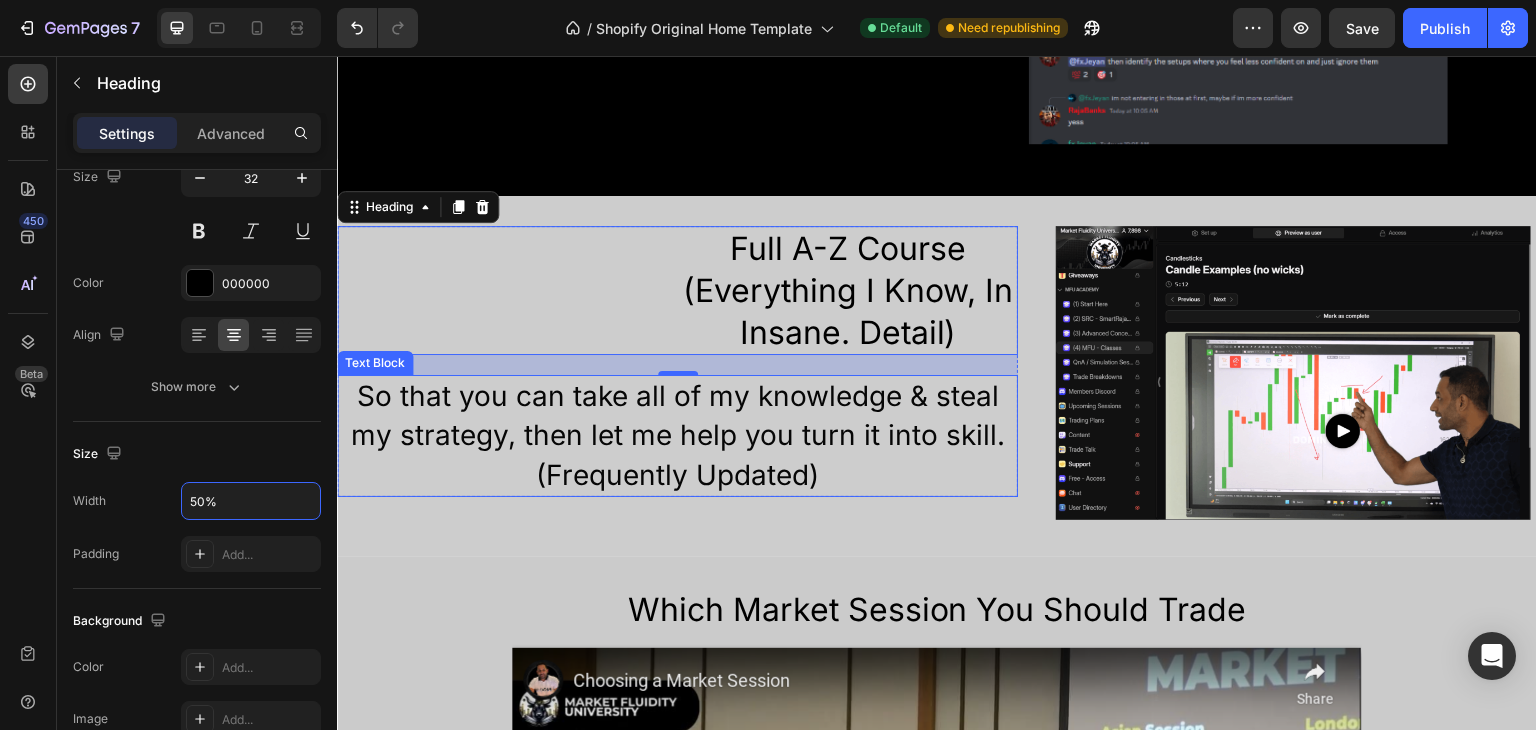 click on "So that you can take all of my knowledge & steal my strategy, then let me help you turn it into skill. (Frequently Updated)" at bounding box center (677, 436) 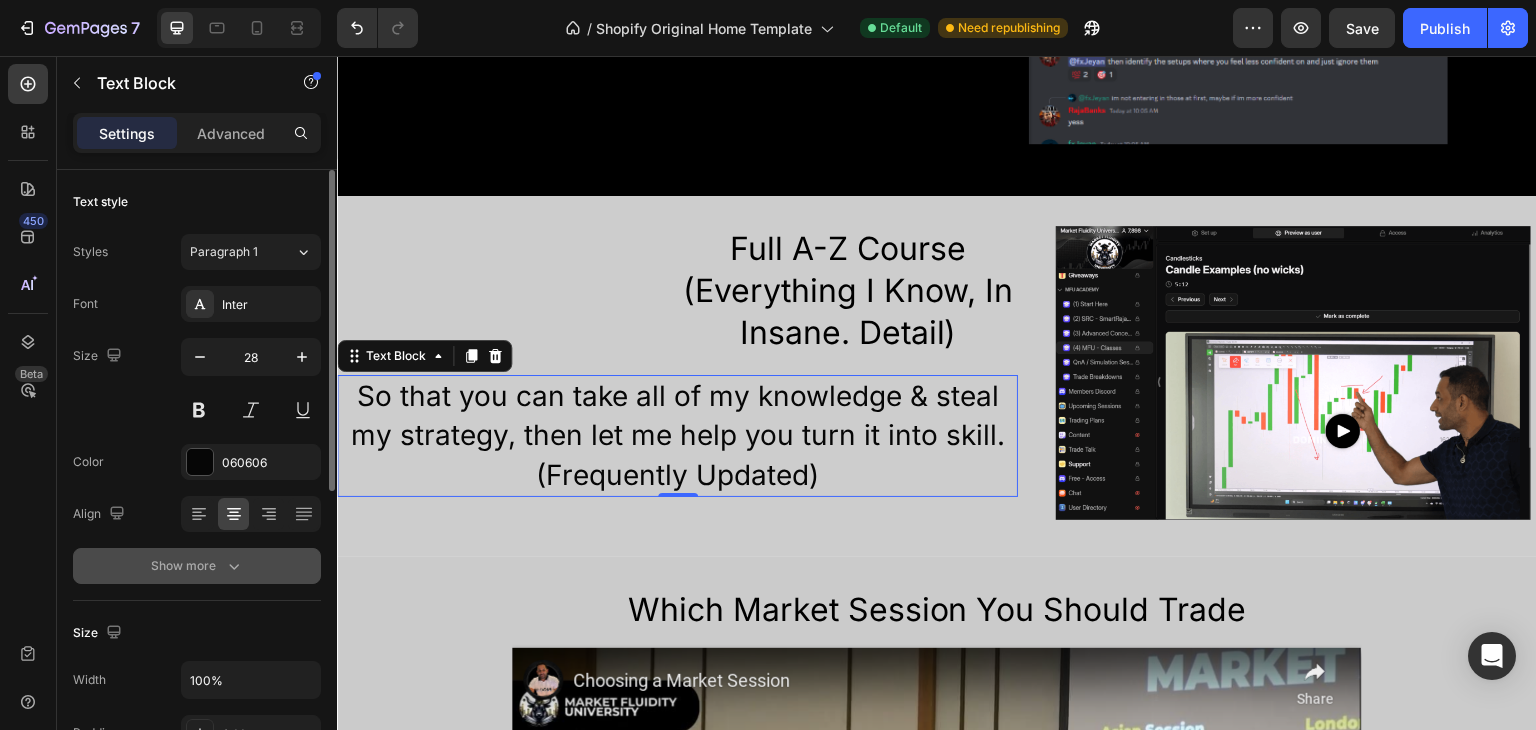 scroll, scrollTop: 200, scrollLeft: 0, axis: vertical 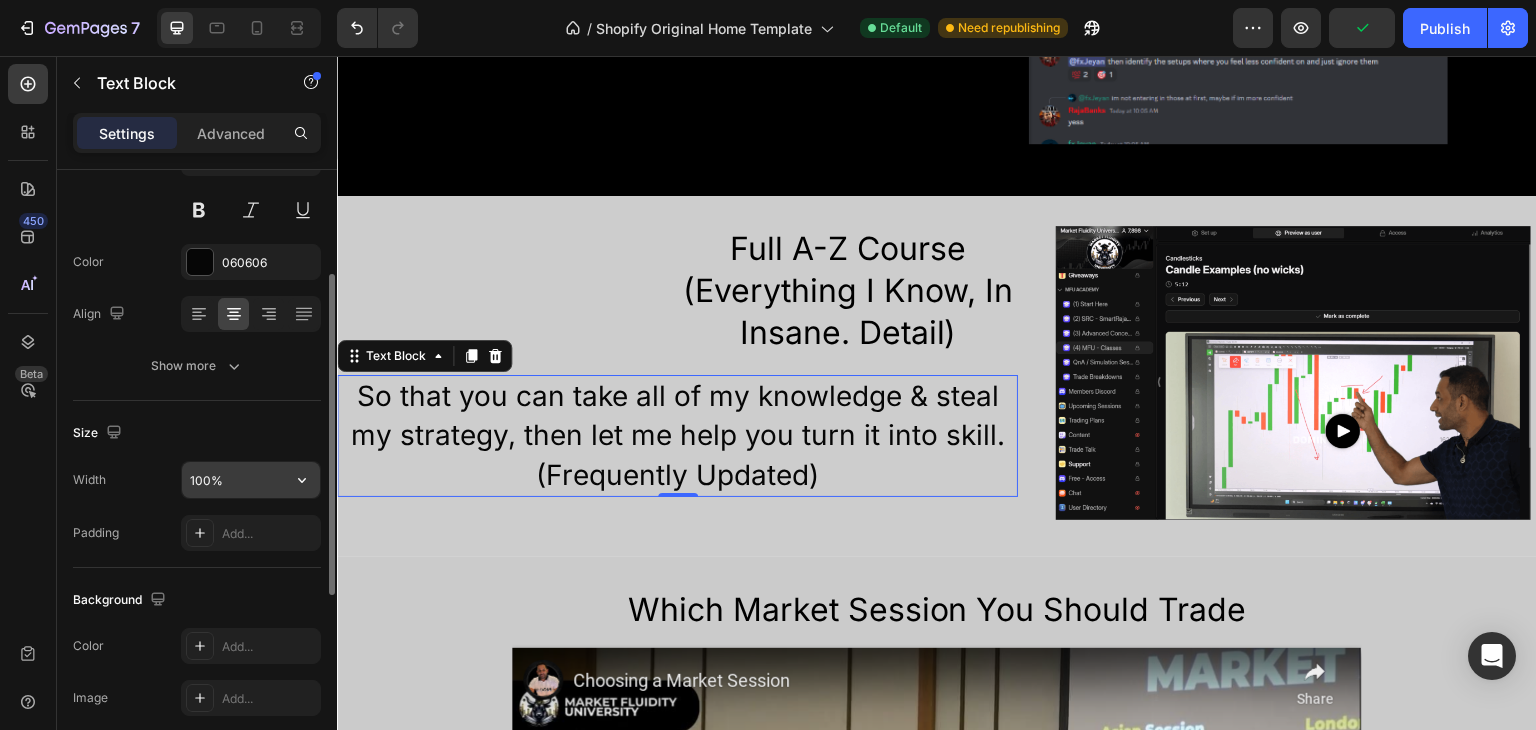 click on "100%" at bounding box center (251, 480) 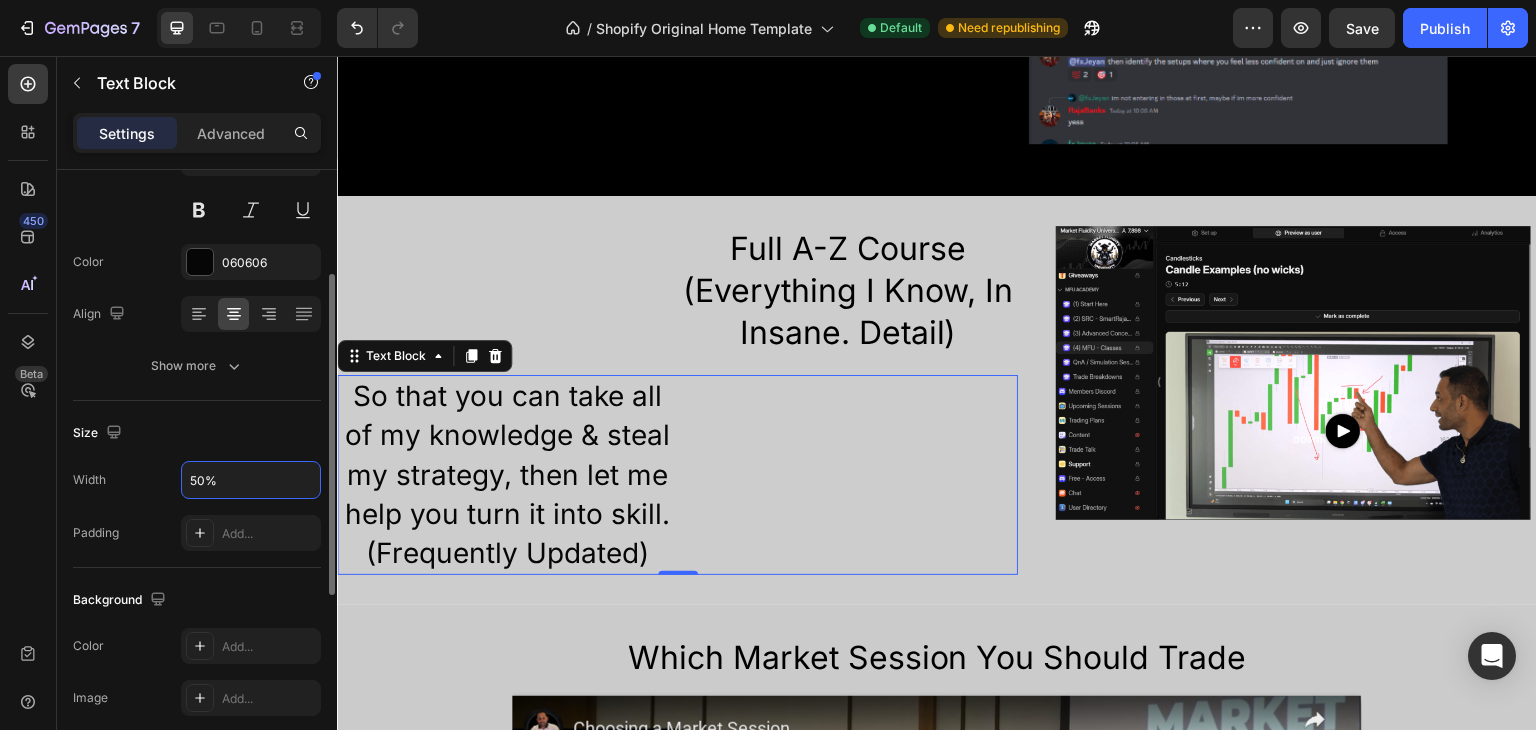 scroll, scrollTop: 566, scrollLeft: 0, axis: vertical 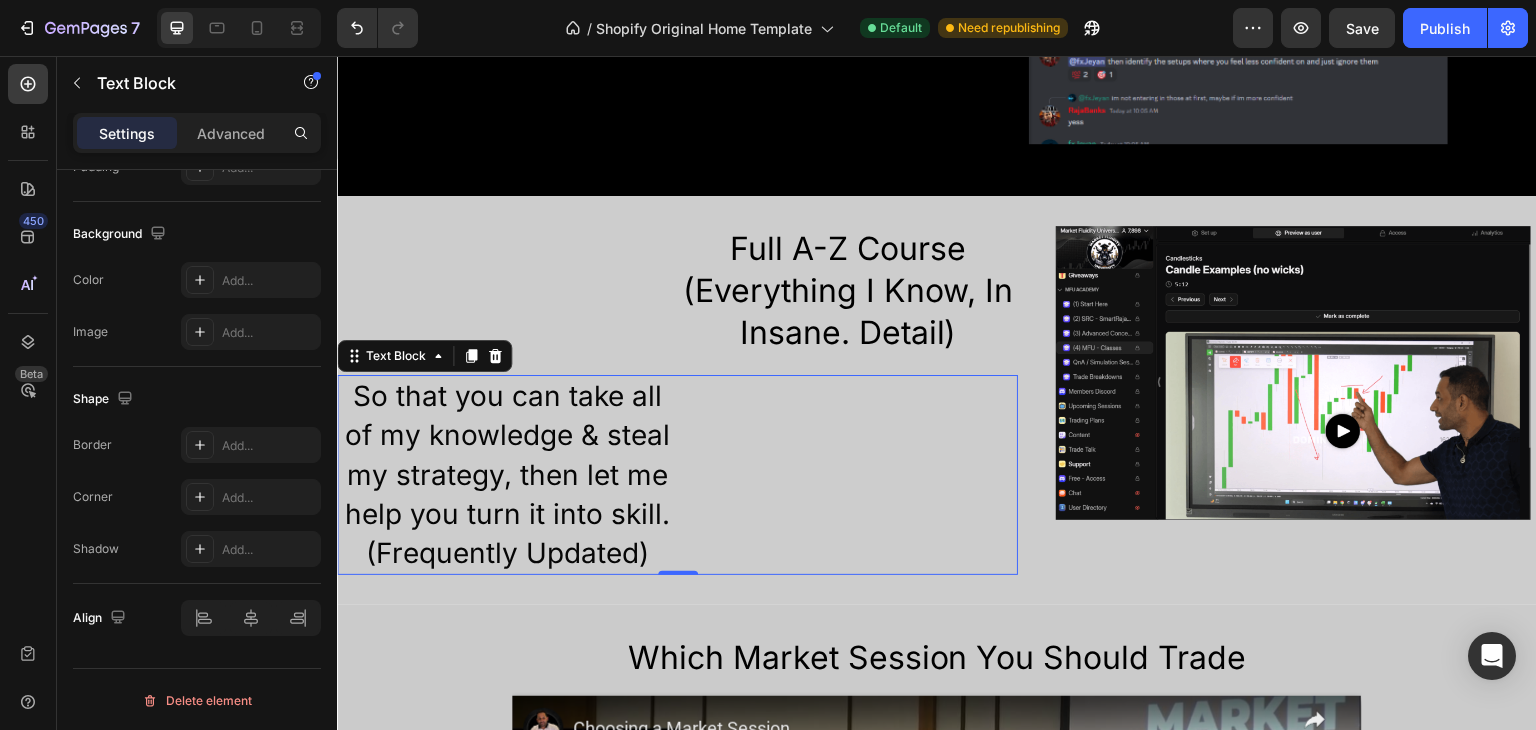 click on "So that you can take all of my knowledge & steal my strategy, then let me help you turn it into skill. (Frequently Updated)" at bounding box center (677, 475) 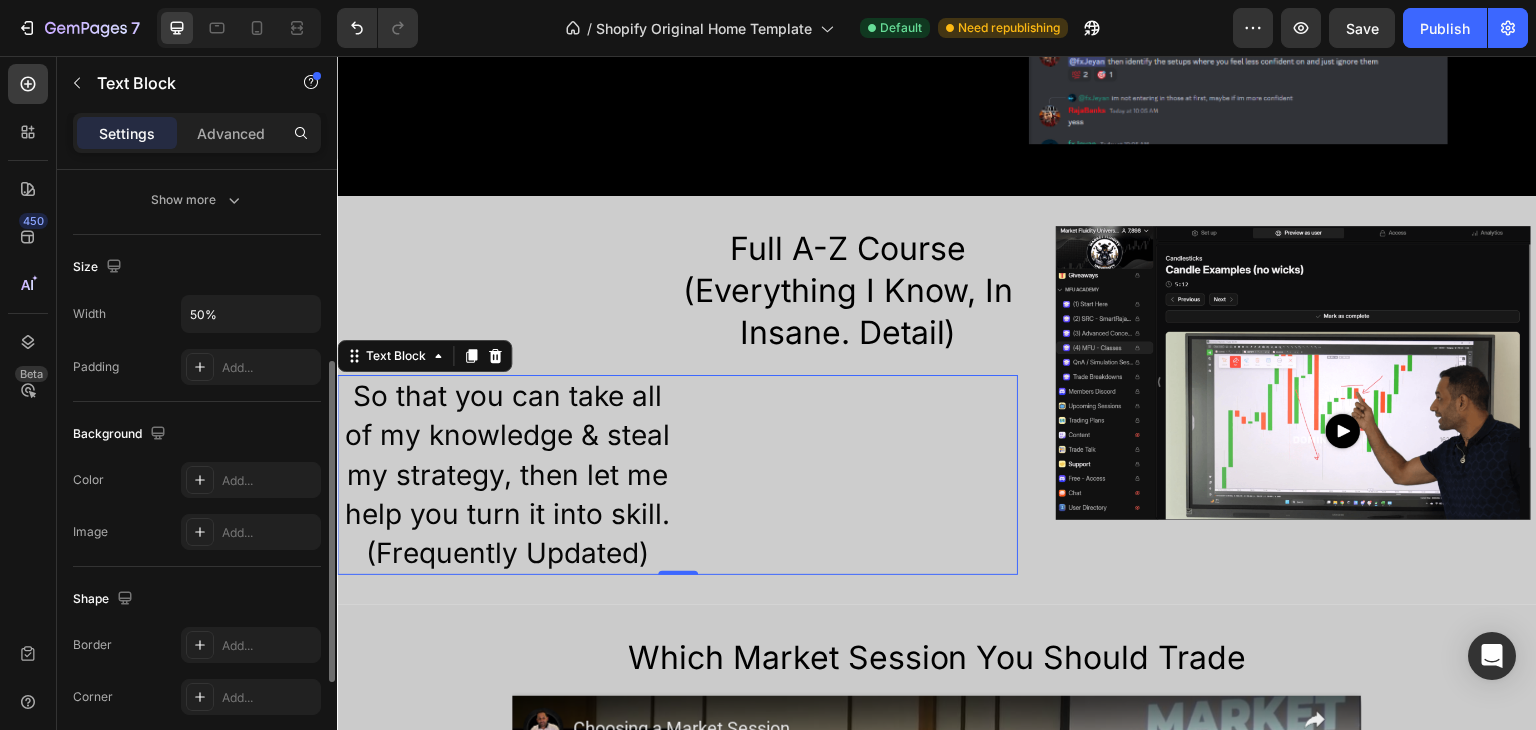 scroll, scrollTop: 266, scrollLeft: 0, axis: vertical 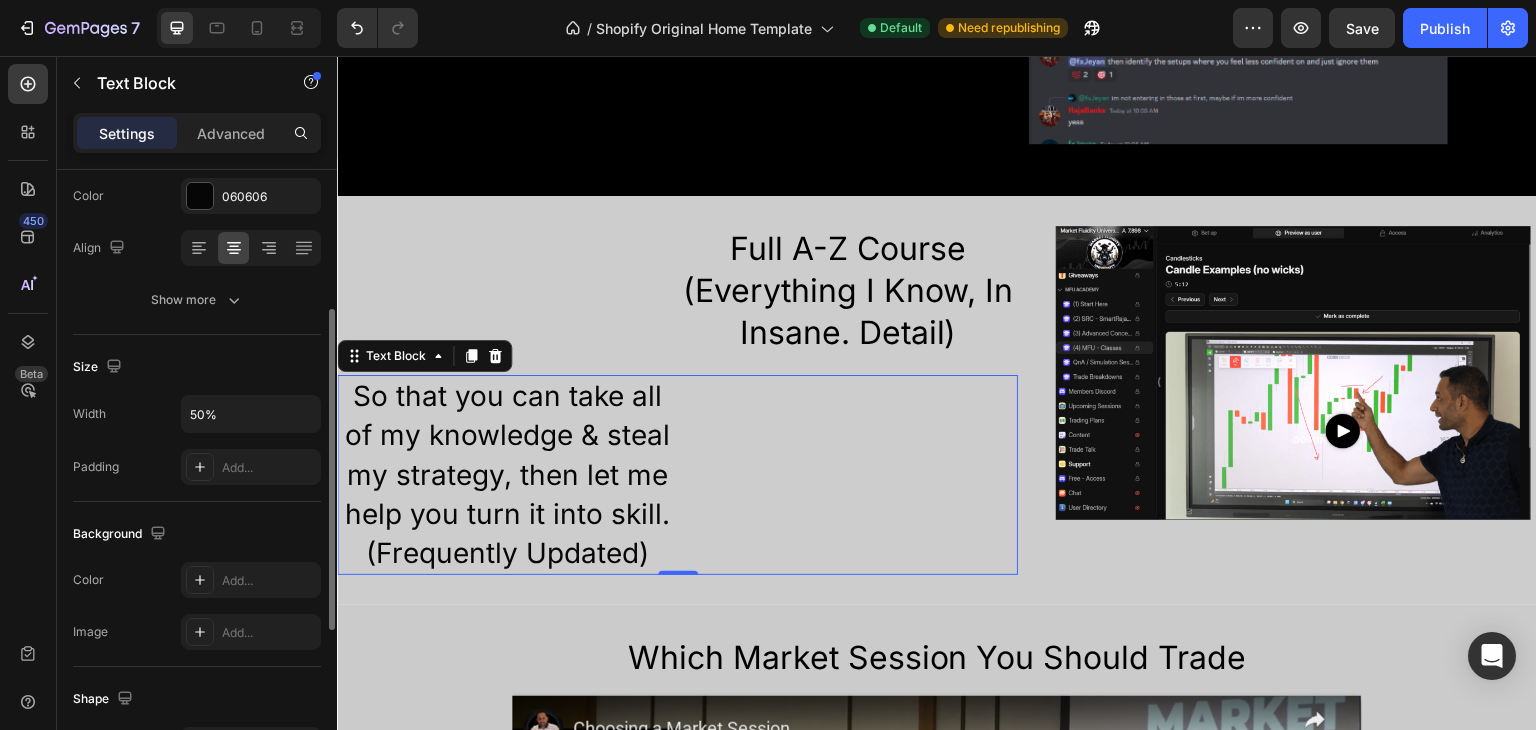 click on "Full A-Z Course (Everything I Know, In Insane. Detail)" at bounding box center (677, 290) 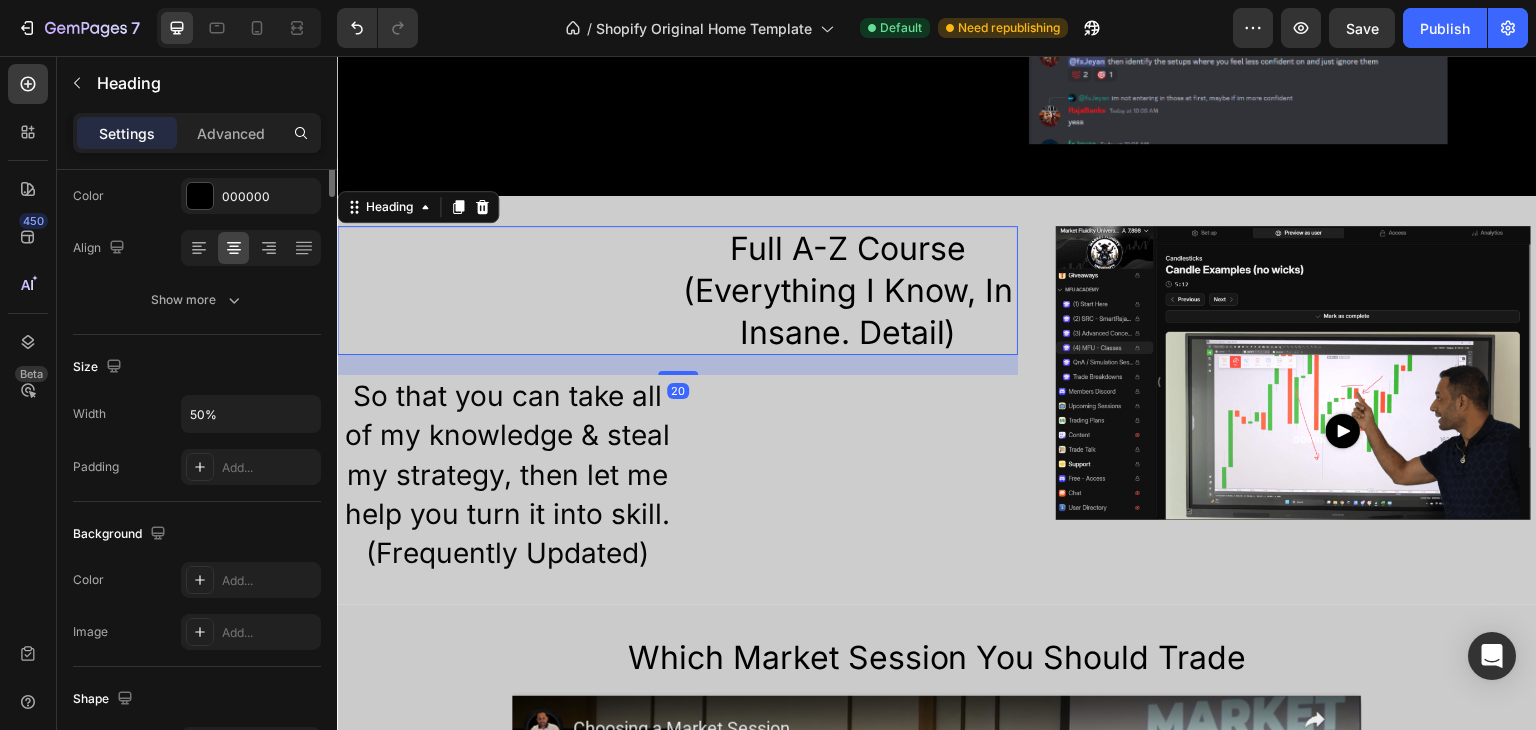 scroll, scrollTop: 0, scrollLeft: 0, axis: both 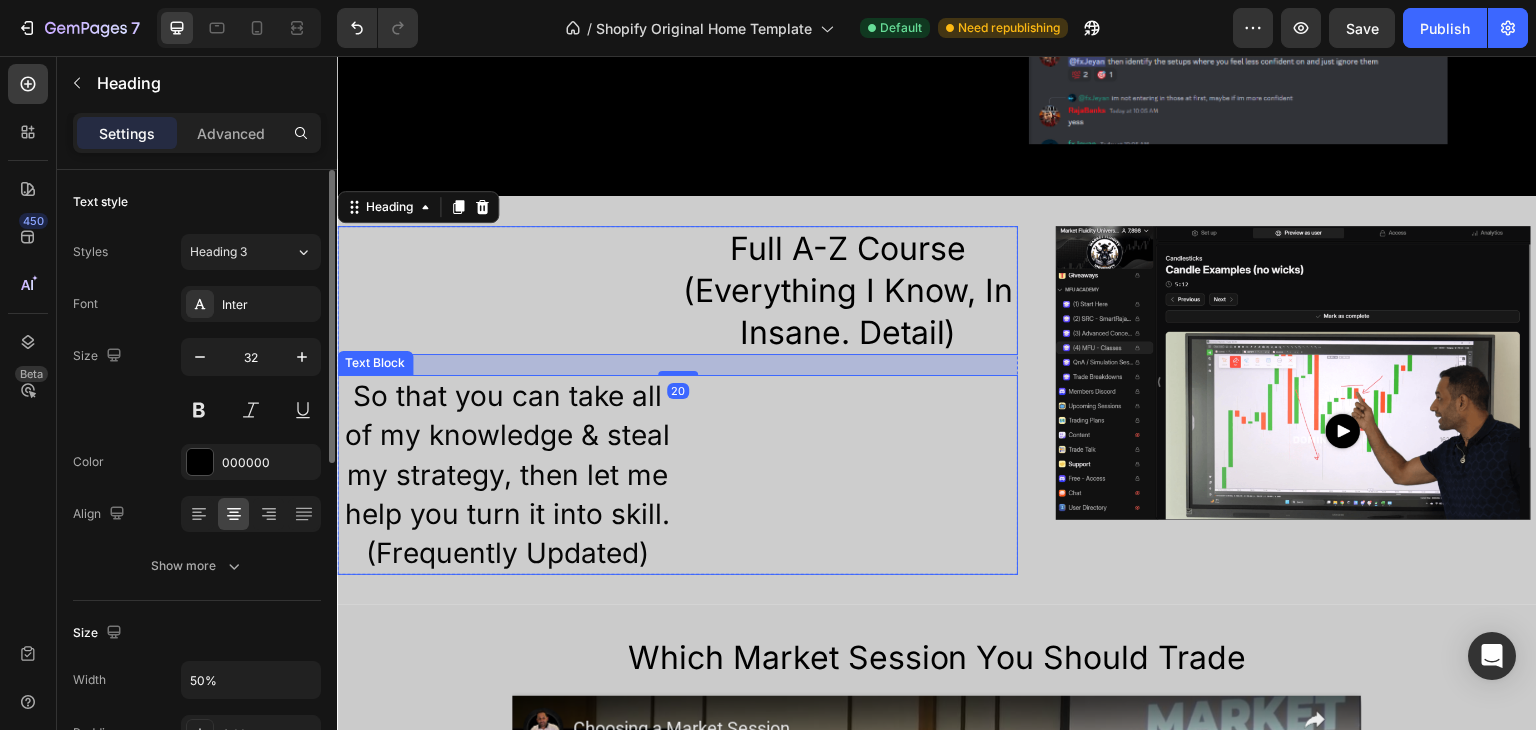 click on "So that you can take all of my knowledge & steal my strategy, then let me help you turn it into skill. (Frequently Updated)" at bounding box center [677, 475] 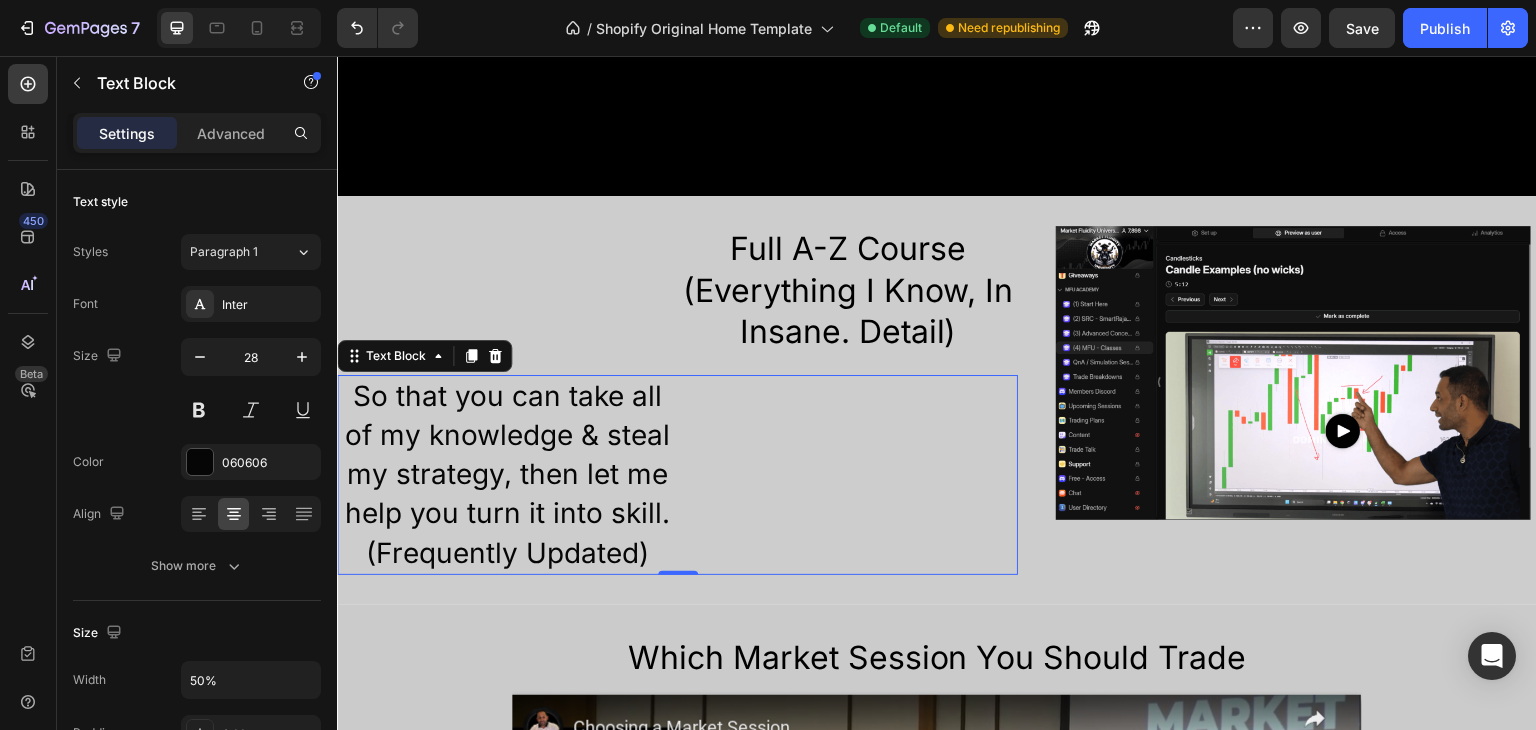 scroll, scrollTop: 2107, scrollLeft: 0, axis: vertical 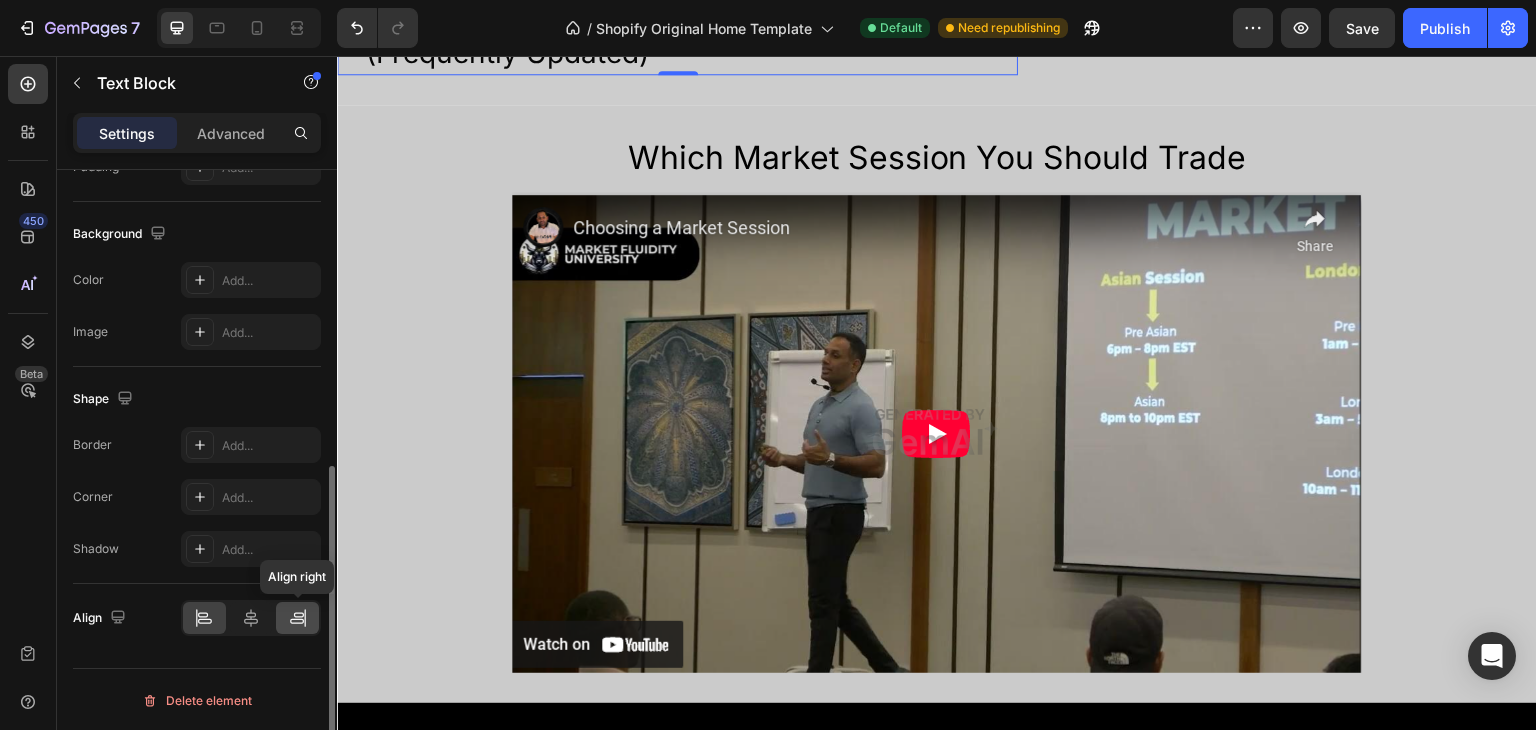 click 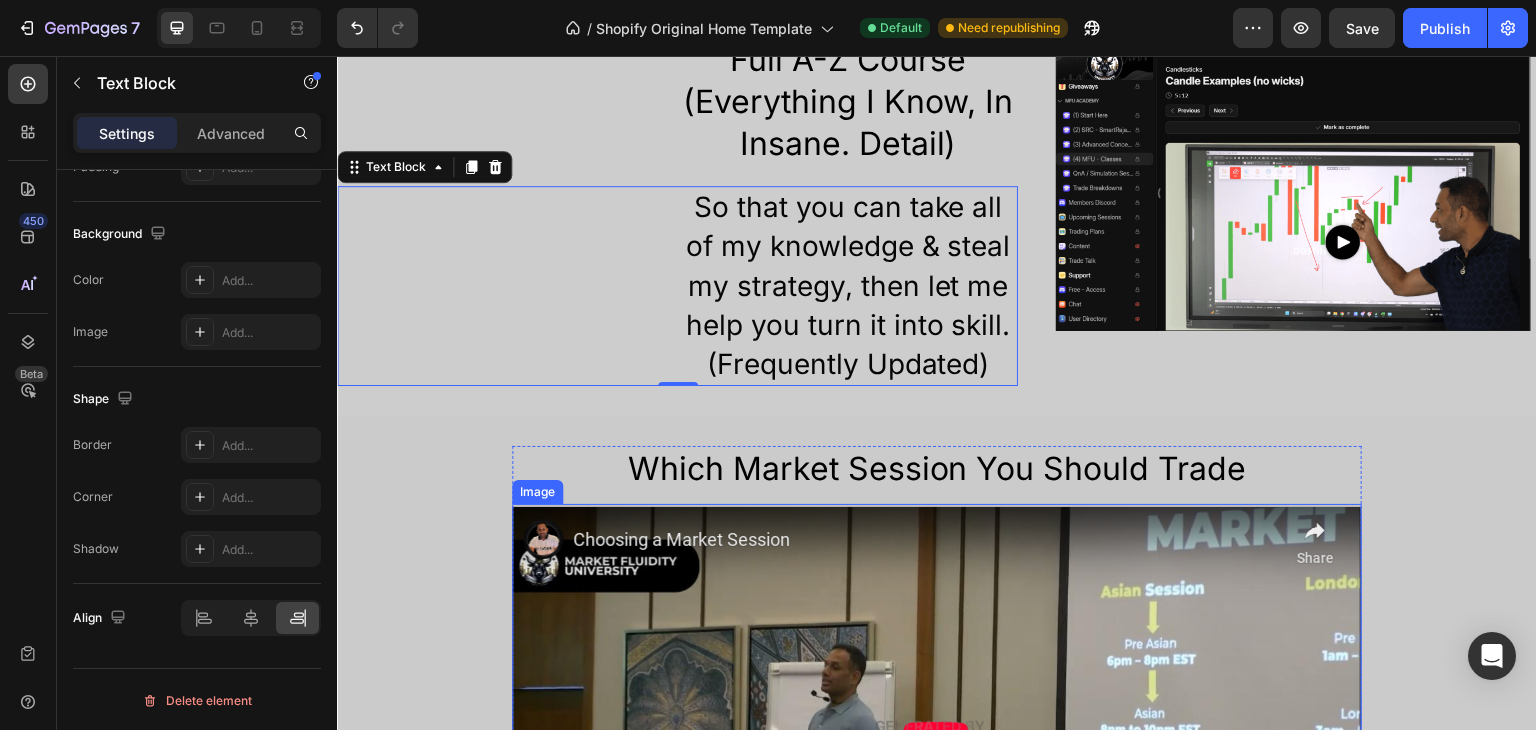 scroll, scrollTop: 1507, scrollLeft: 0, axis: vertical 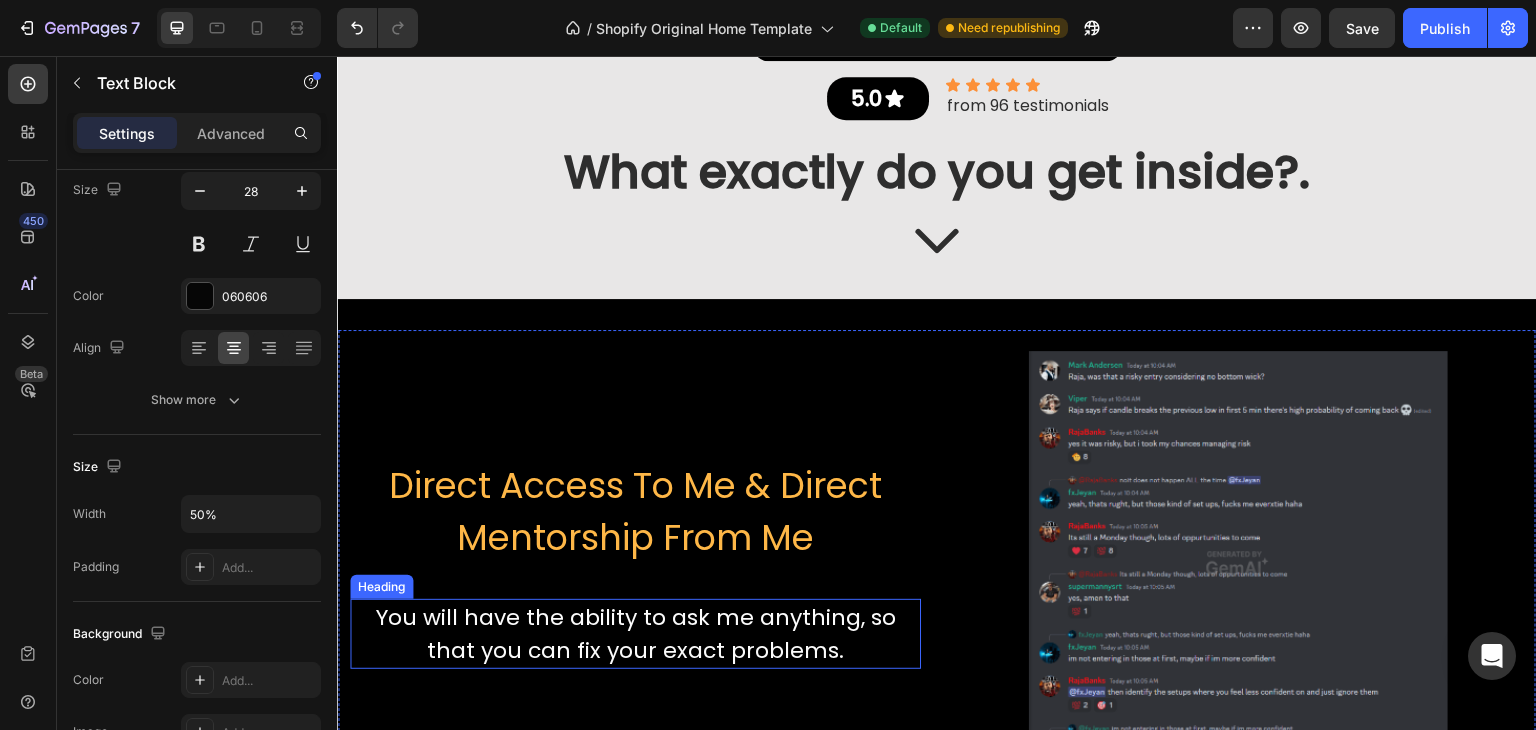 click on "You will have the ability to ask me anything, so that you can fix your exact problems." at bounding box center [635, 634] 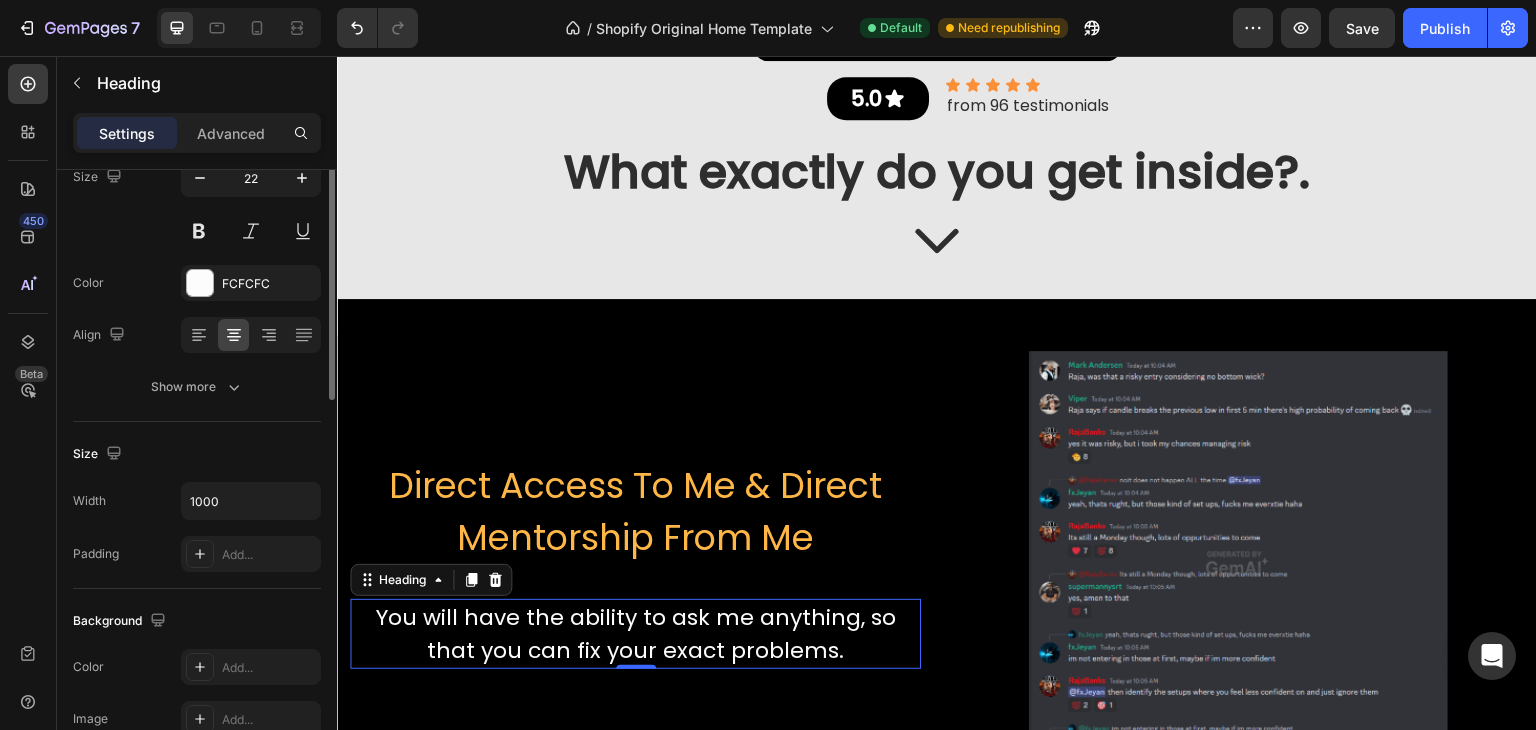 scroll, scrollTop: 0, scrollLeft: 0, axis: both 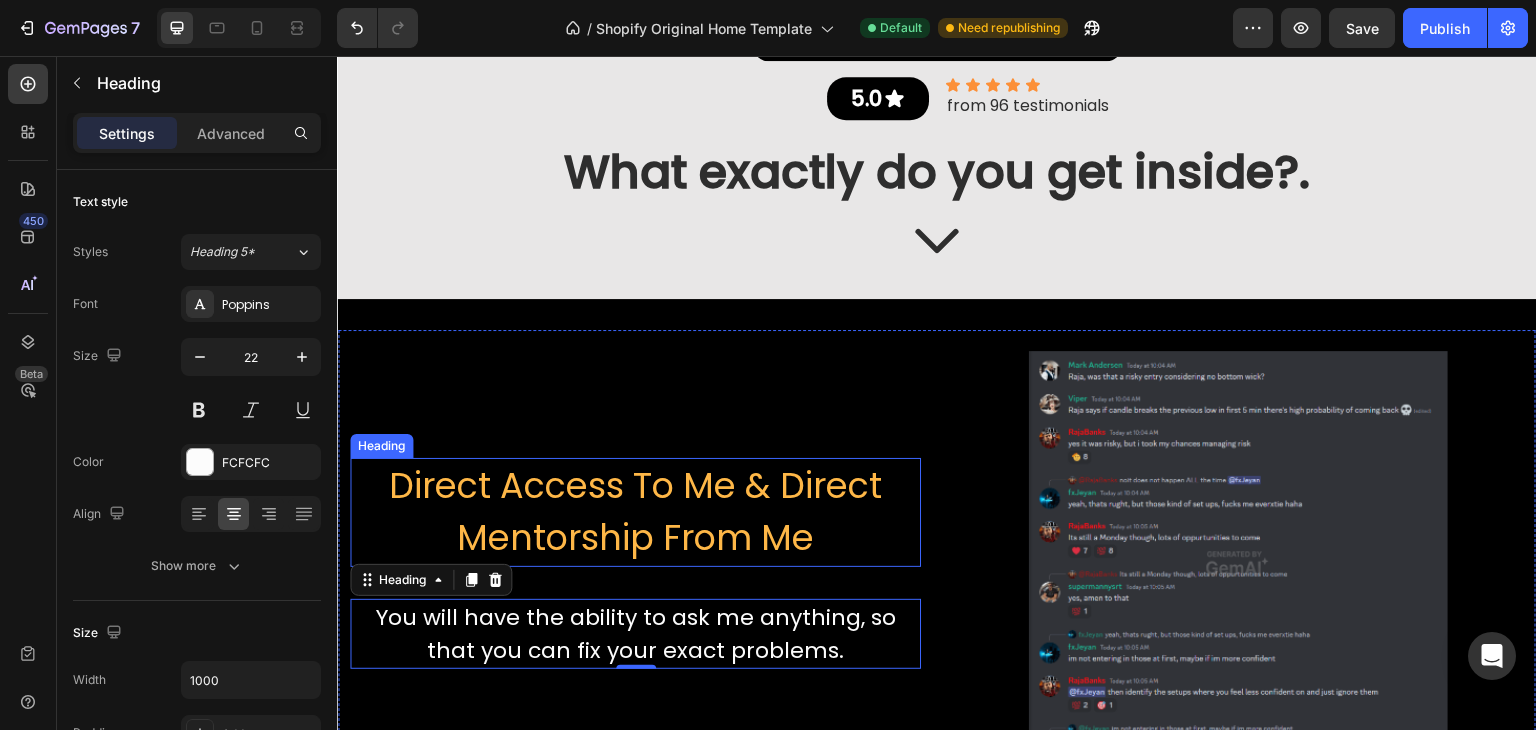 click on "Direct Access To Me & Direct Mentorship From Me" at bounding box center [635, 512] 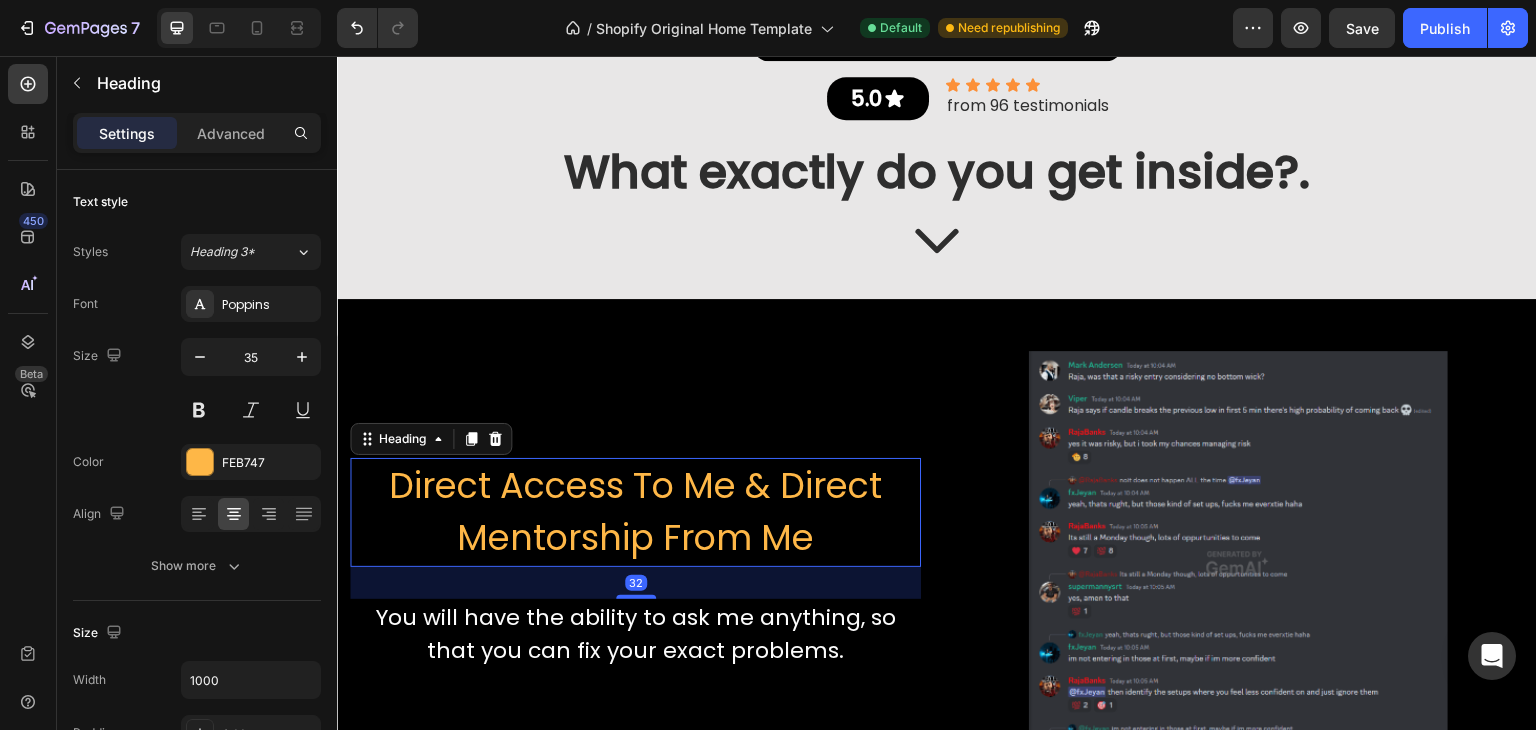 click on "Direct Access To Me & Direct Mentorship From Me" at bounding box center (635, 512) 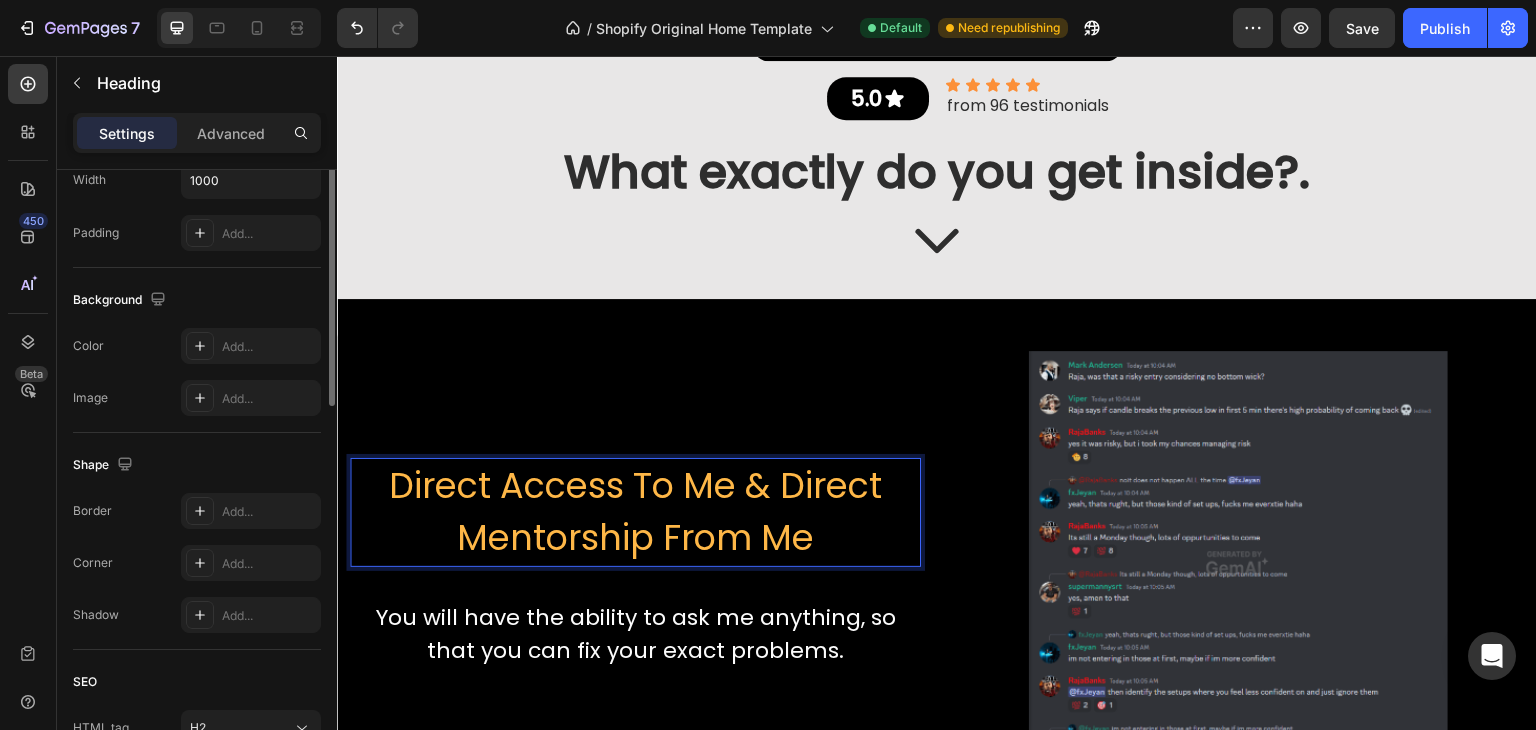 scroll, scrollTop: 300, scrollLeft: 0, axis: vertical 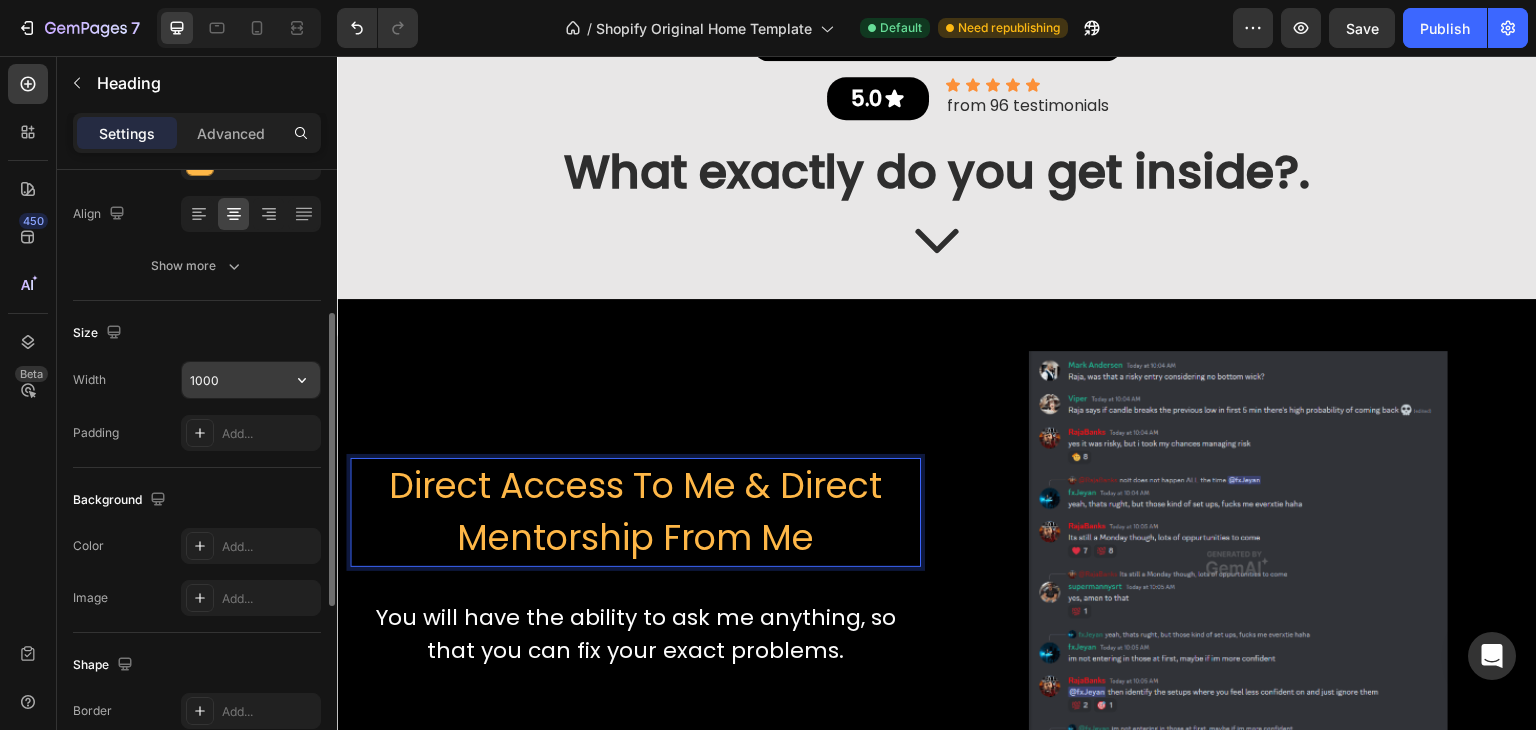 click on "1000" at bounding box center (251, 380) 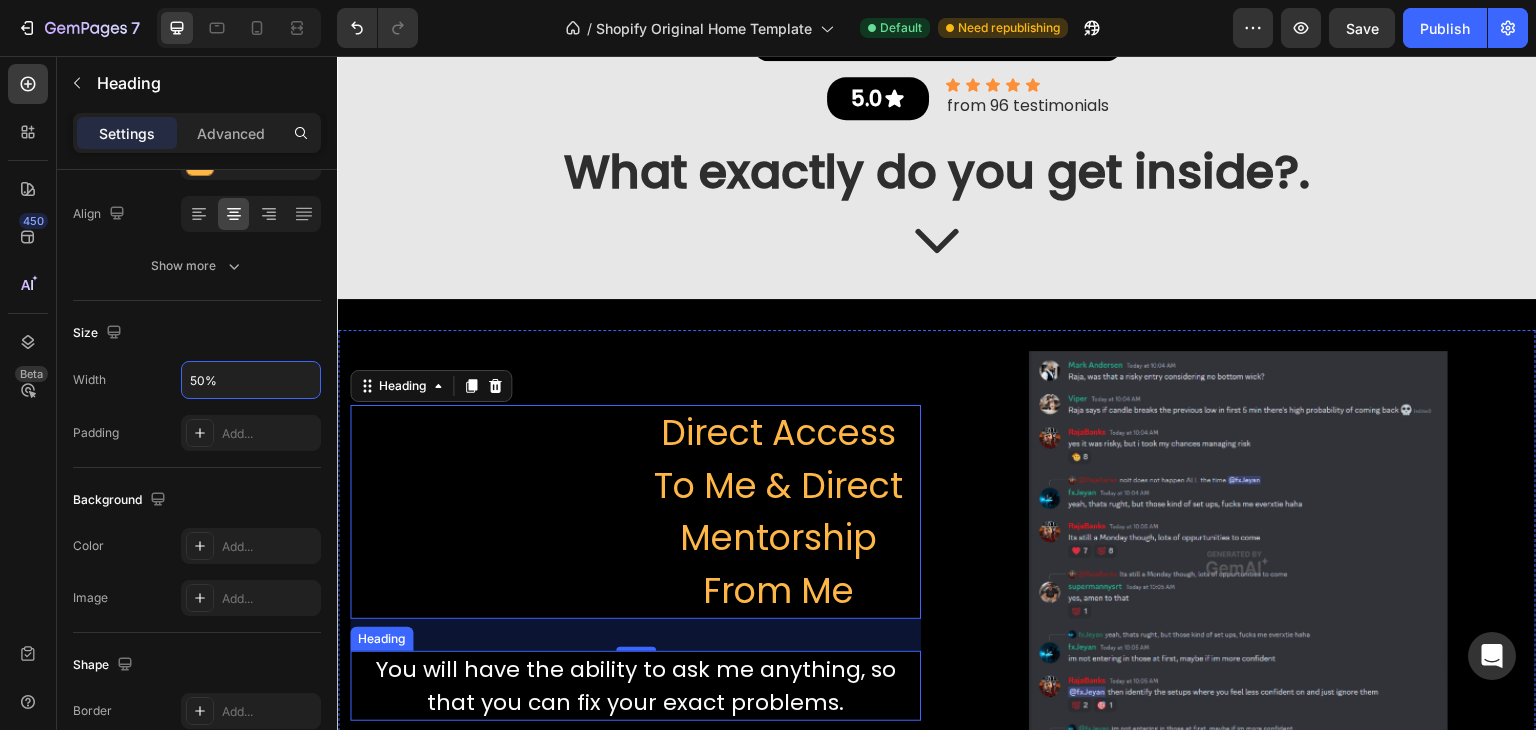click on "You will have the ability to ask me anything, so that you can fix your exact problems." at bounding box center [635, 686] 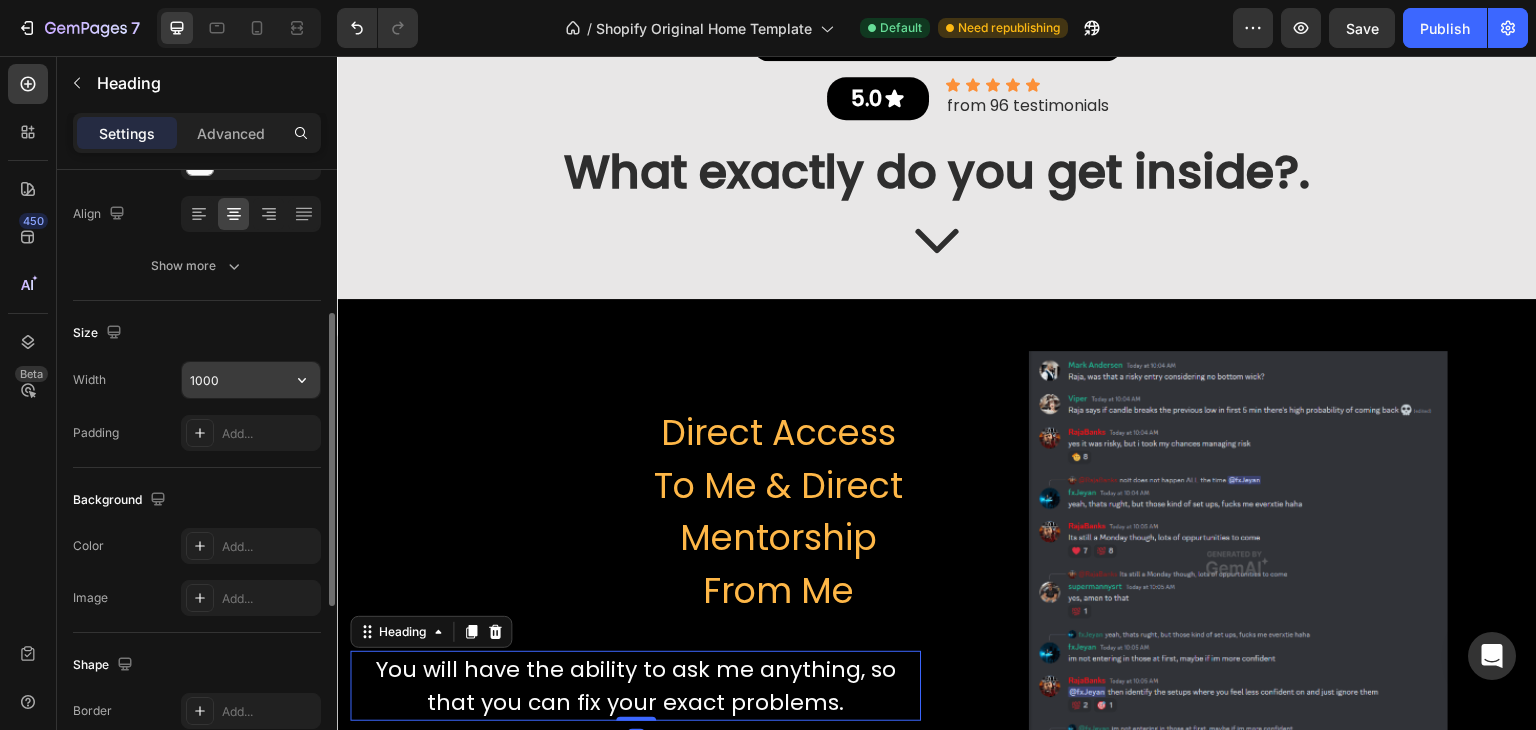 click on "1000" at bounding box center [251, 380] 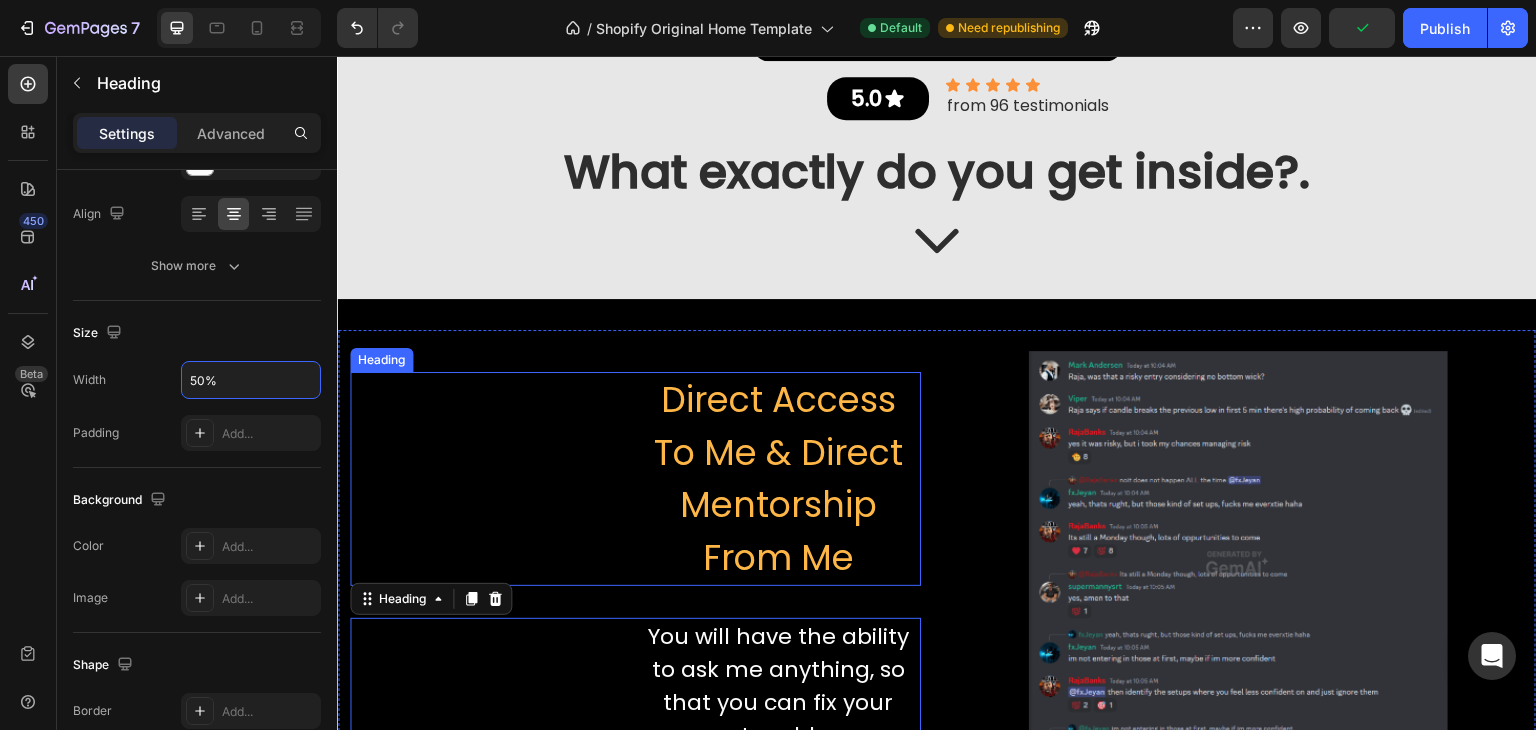 click on "Direct Access To Me & Direct Mentorship From Me" at bounding box center [779, 479] 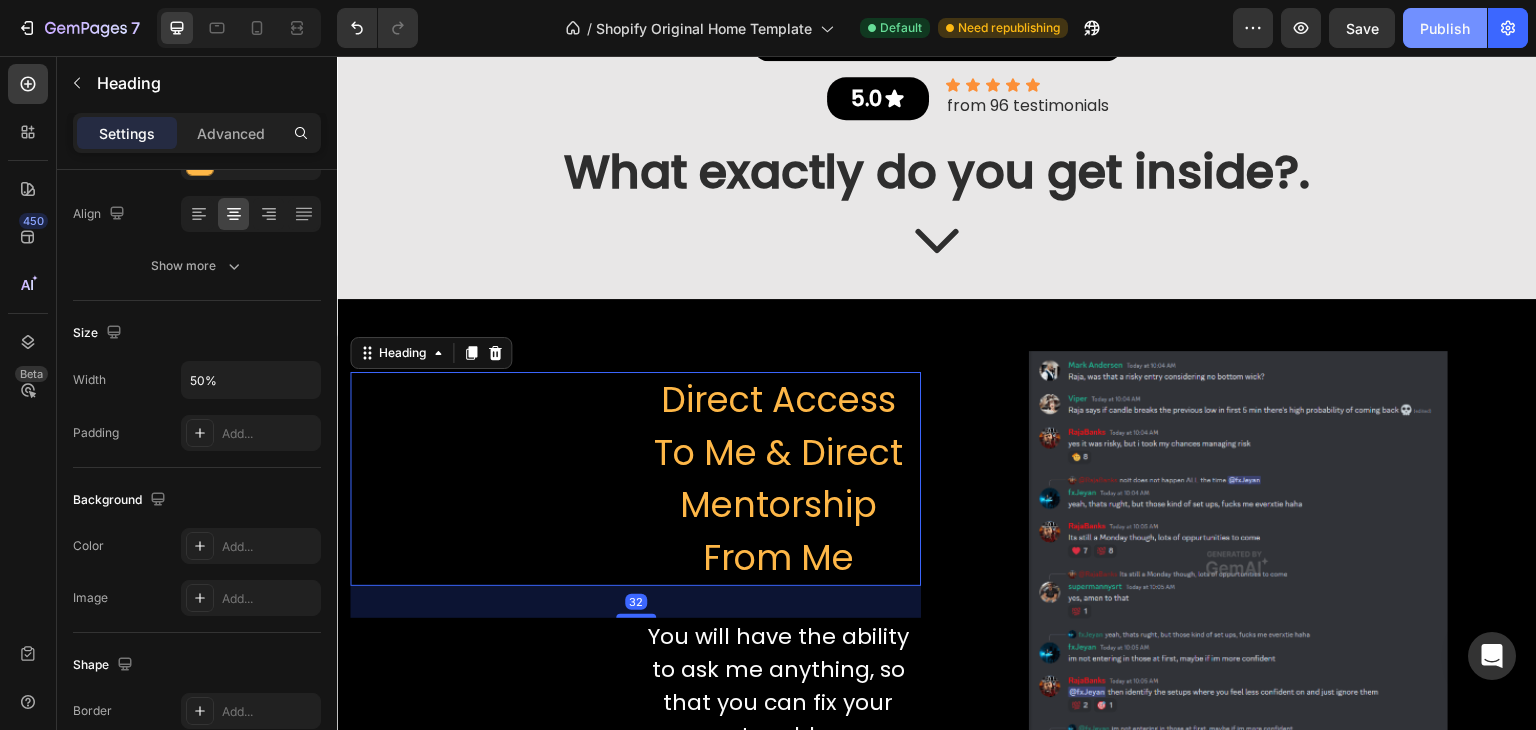 click on "Publish" 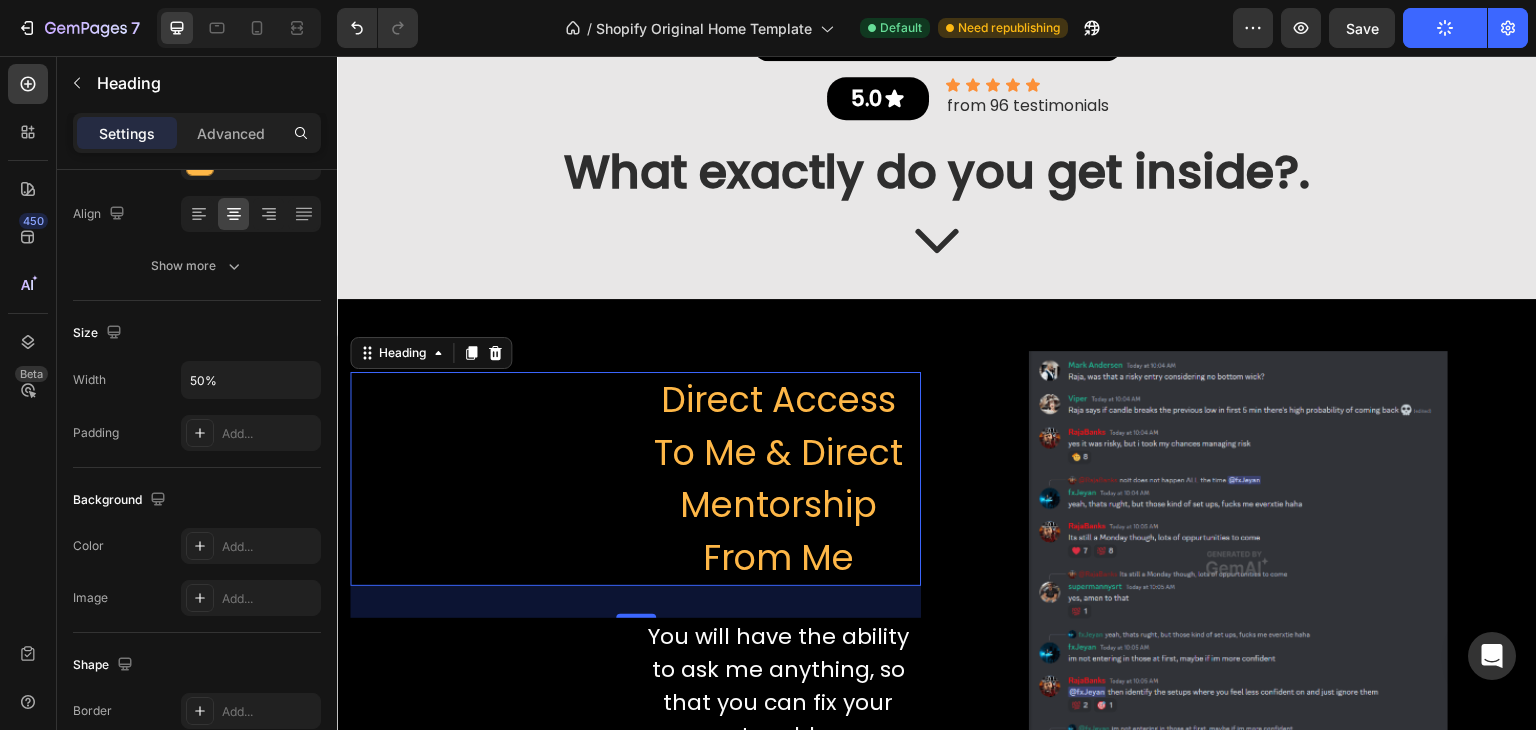 click on "Direct Access To Me & Direct Mentorship From Me" at bounding box center (779, 479) 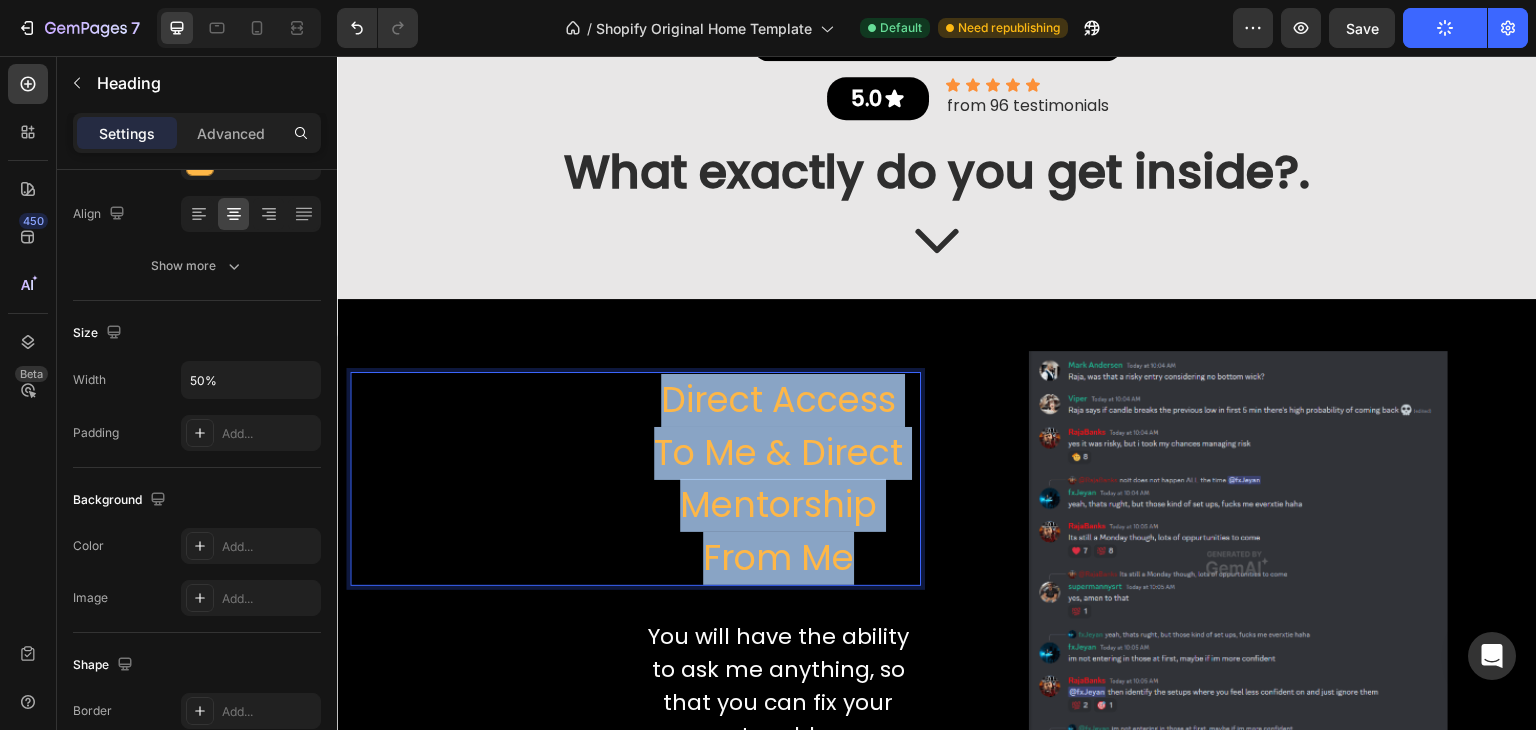 drag, startPoint x: 858, startPoint y: 530, endPoint x: 631, endPoint y: 373, distance: 276.00363 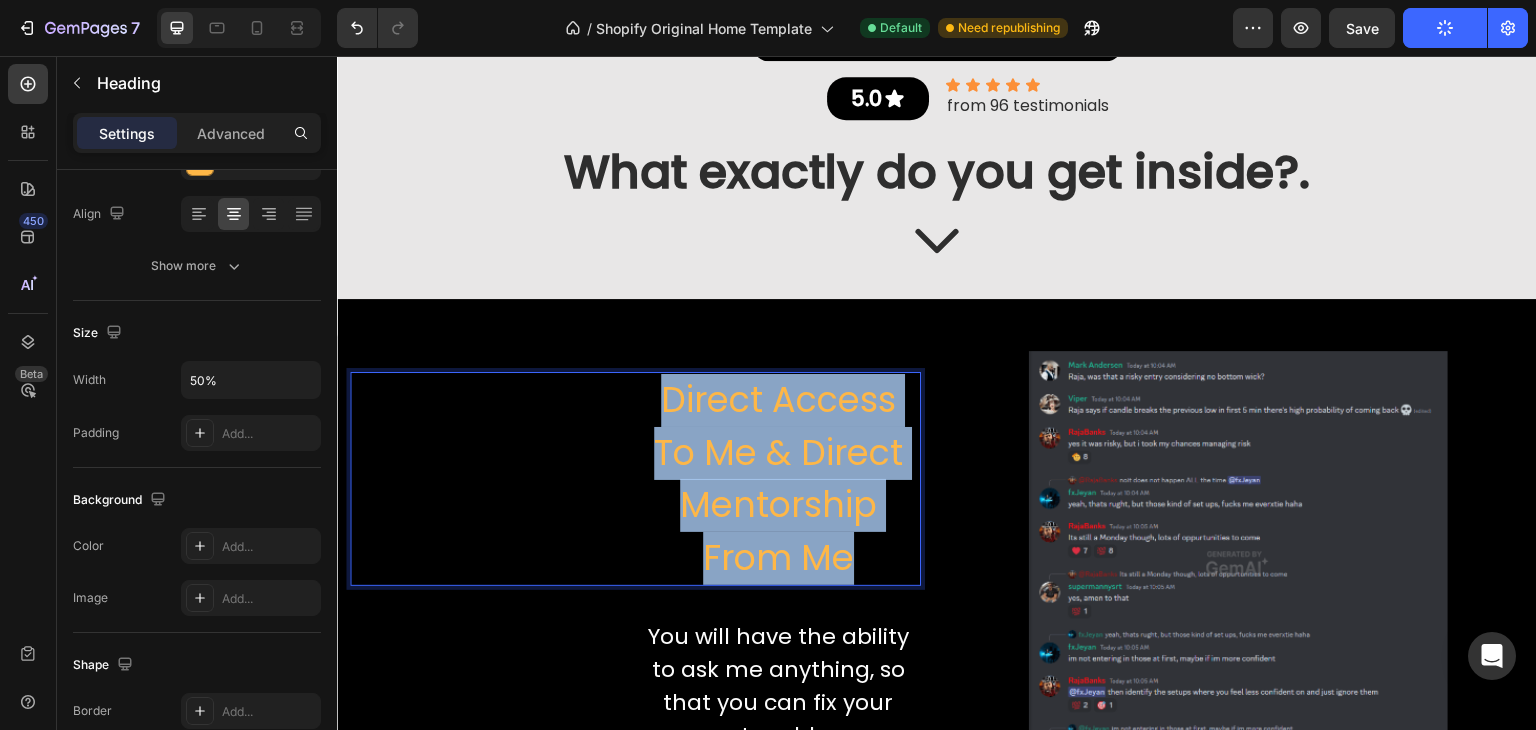 click on "Direct Access To Me & Direct Mentorship From Me" at bounding box center (779, 479) 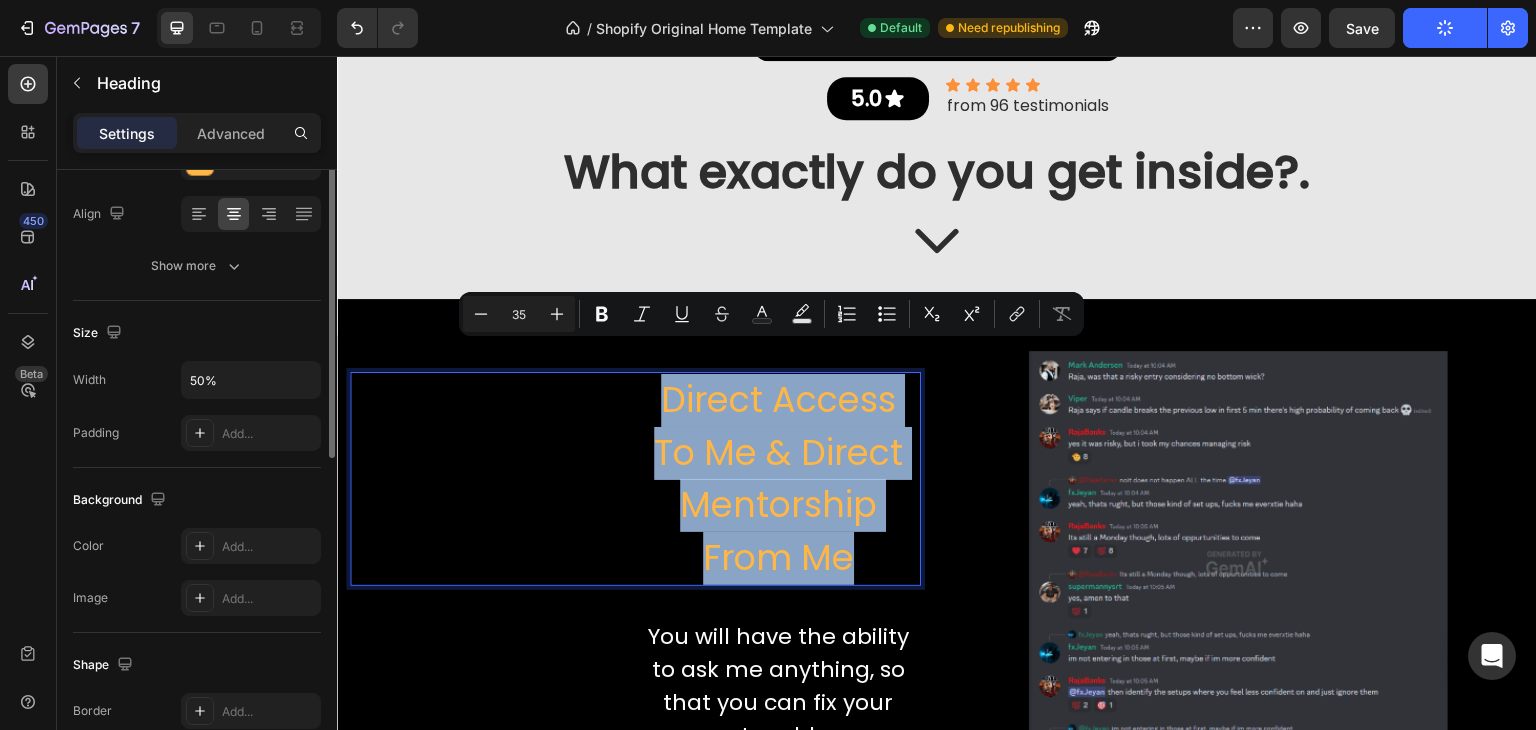 scroll, scrollTop: 0, scrollLeft: 0, axis: both 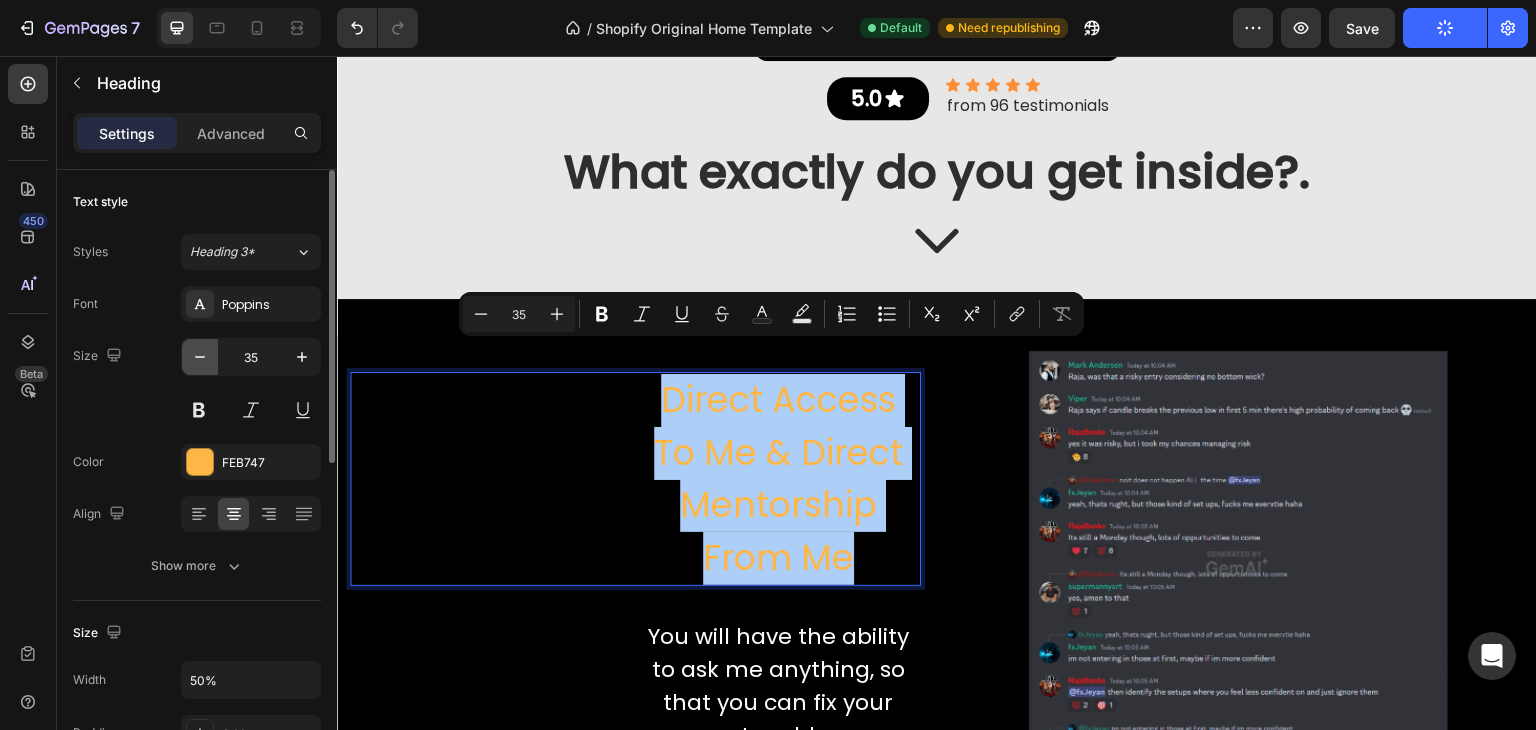 click 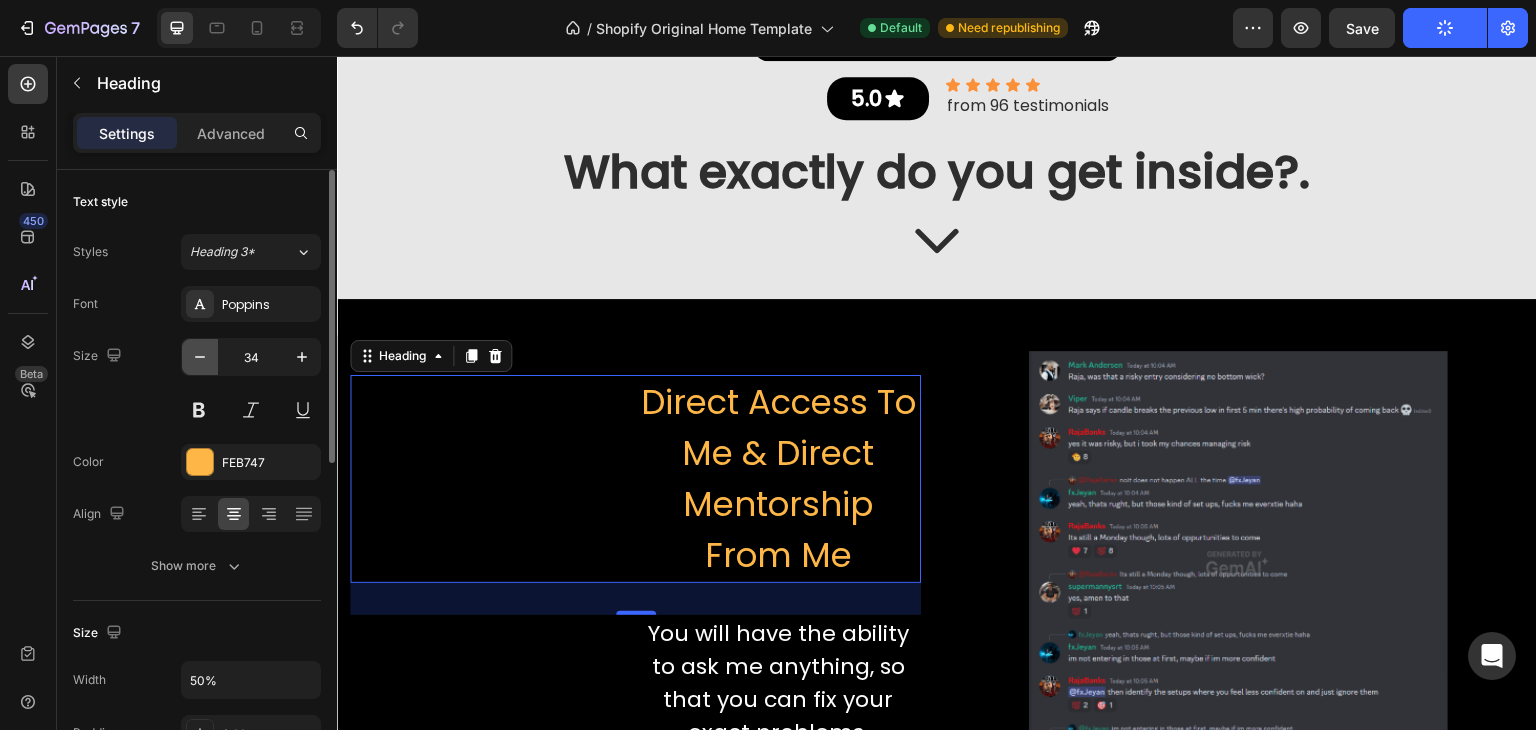 click 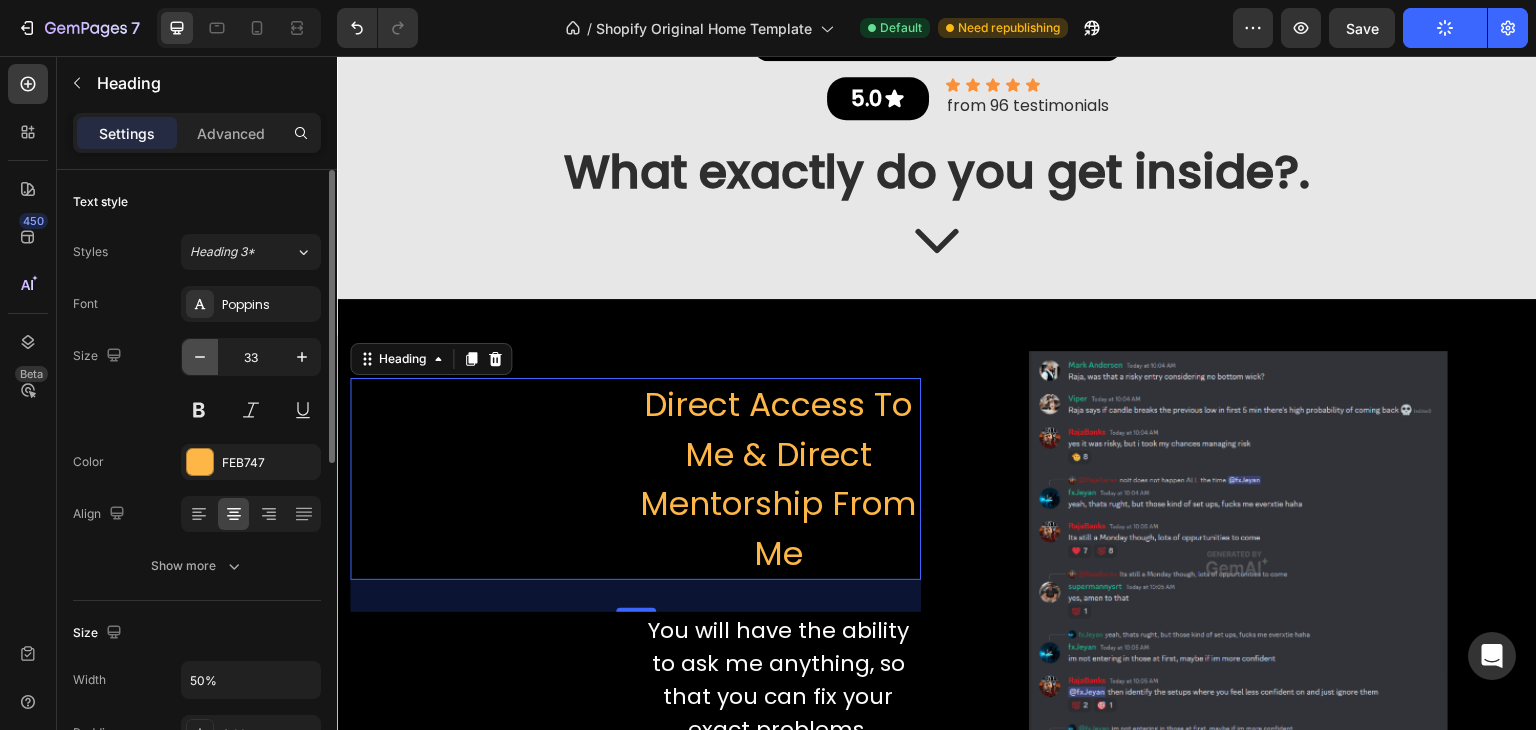 click 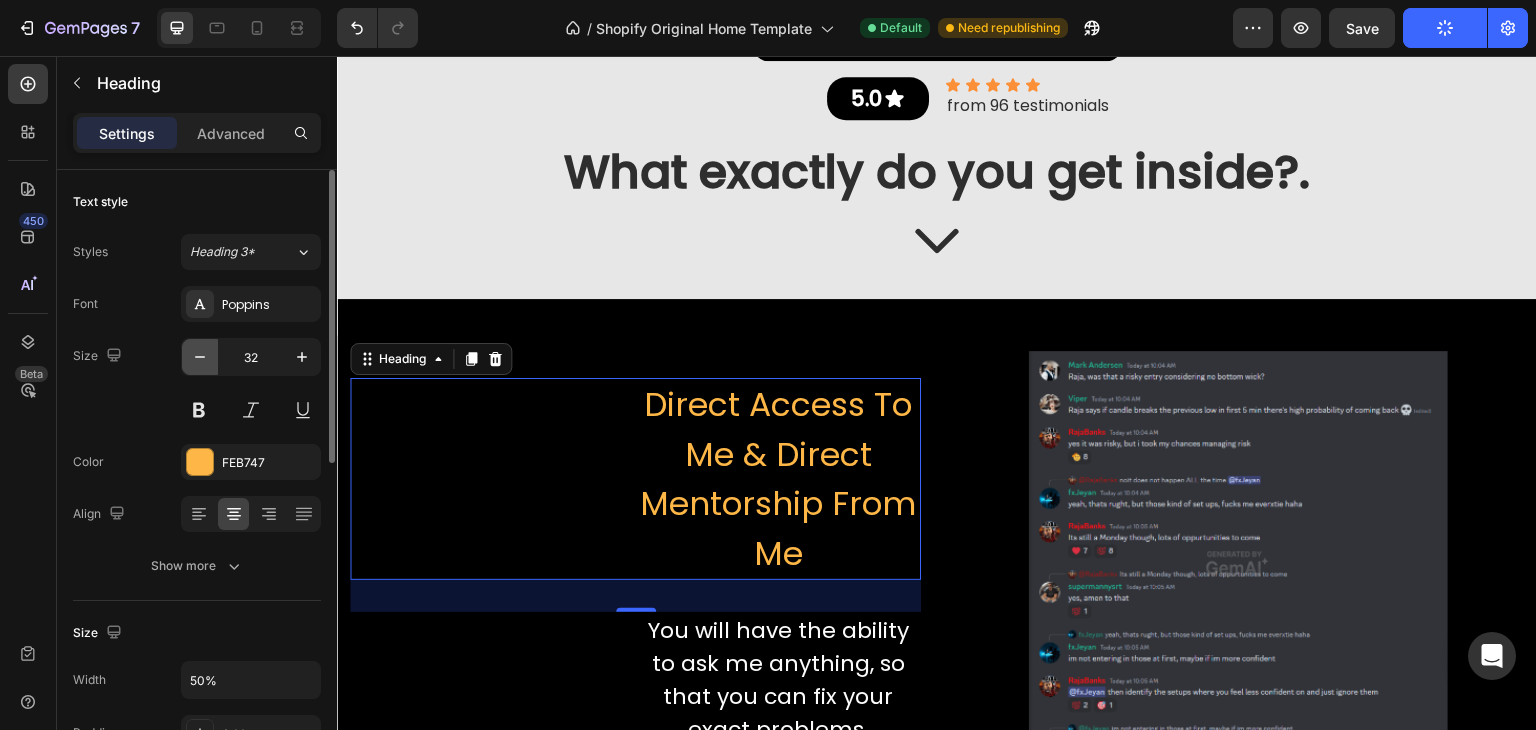 click 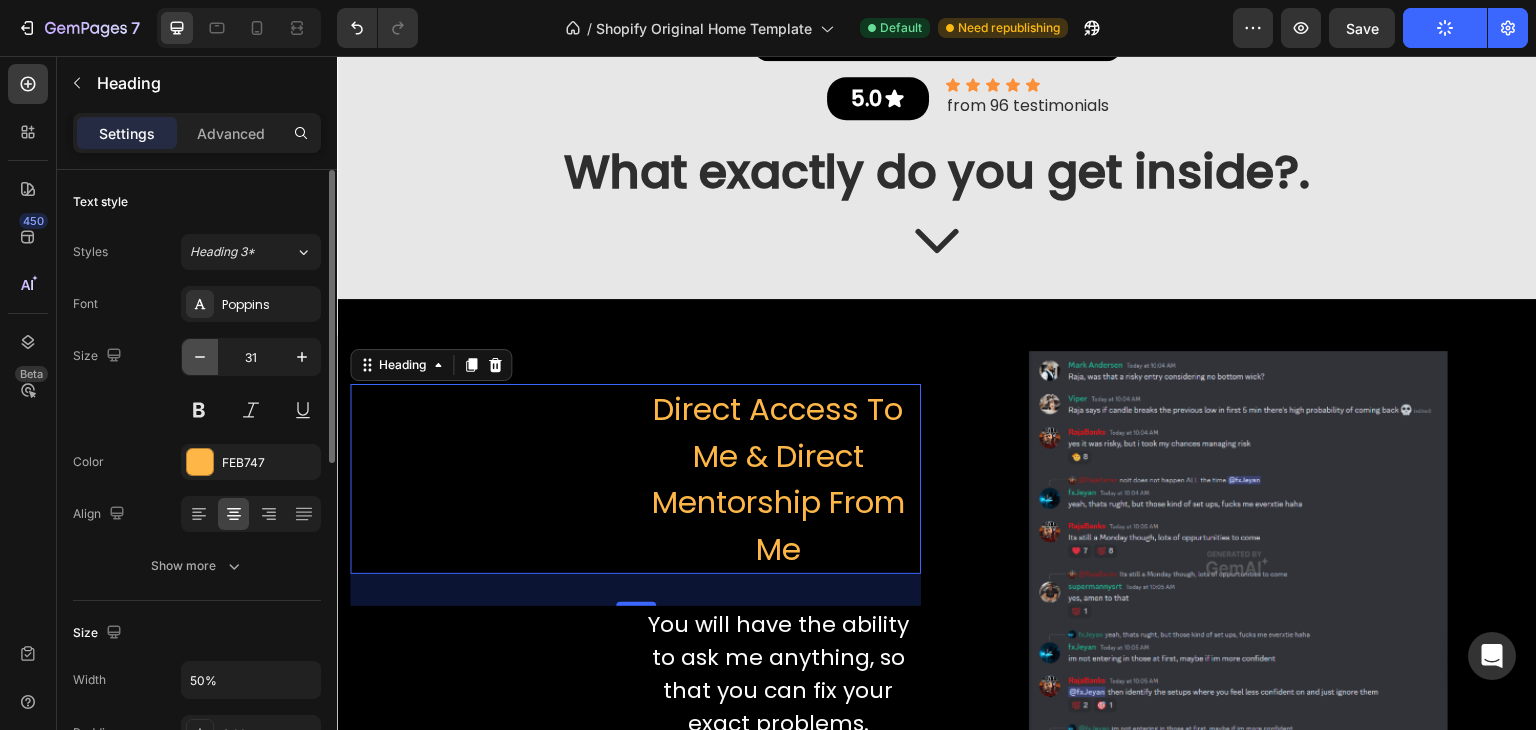 click 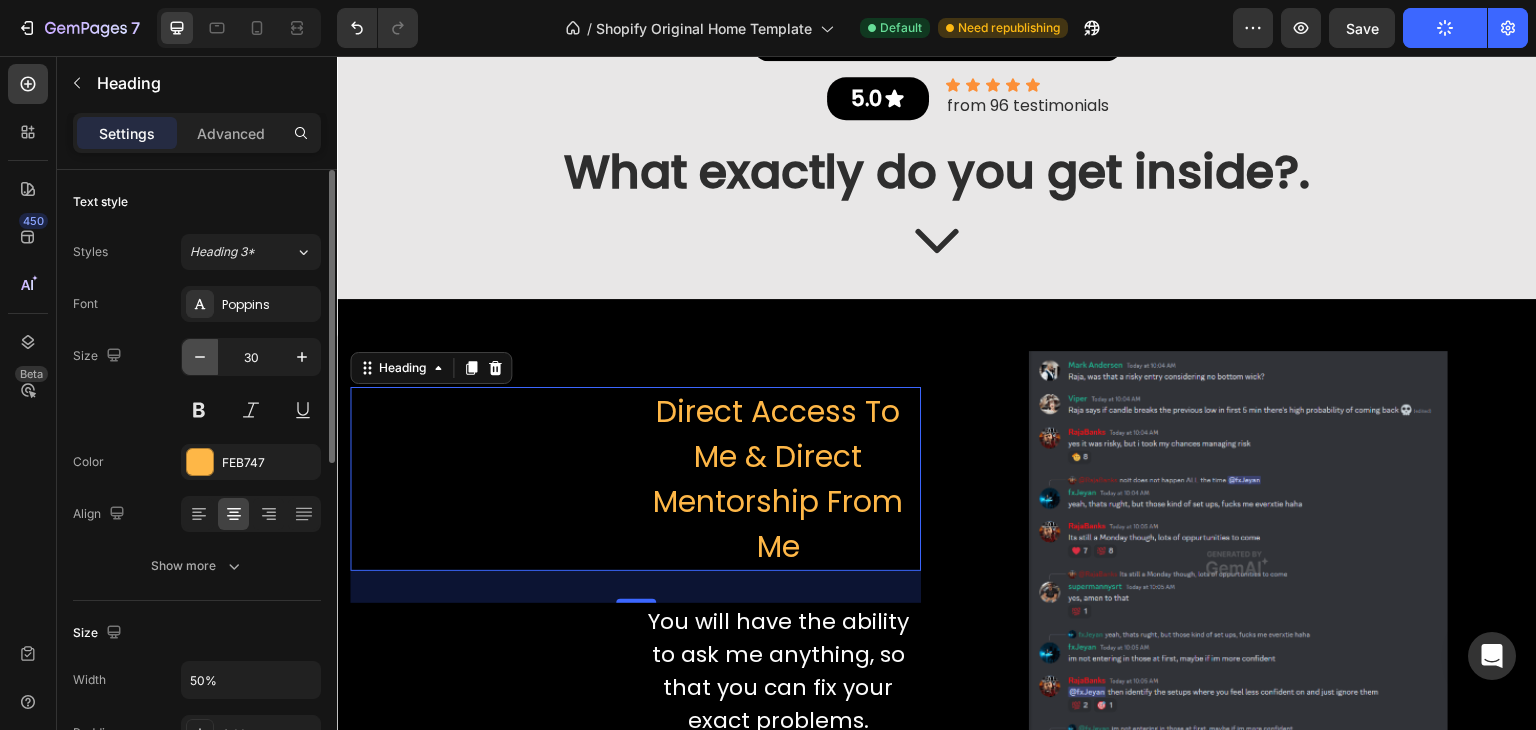 click 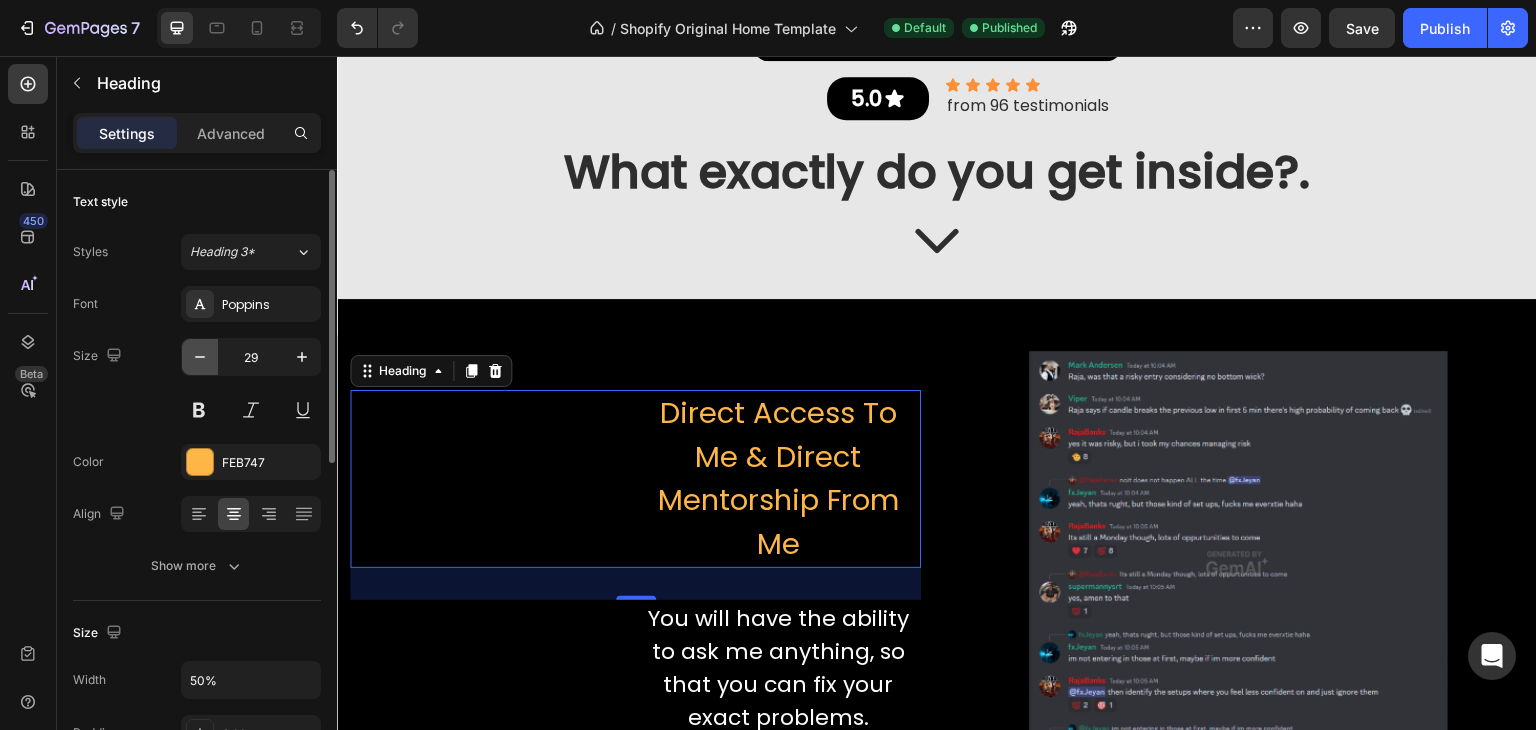 click 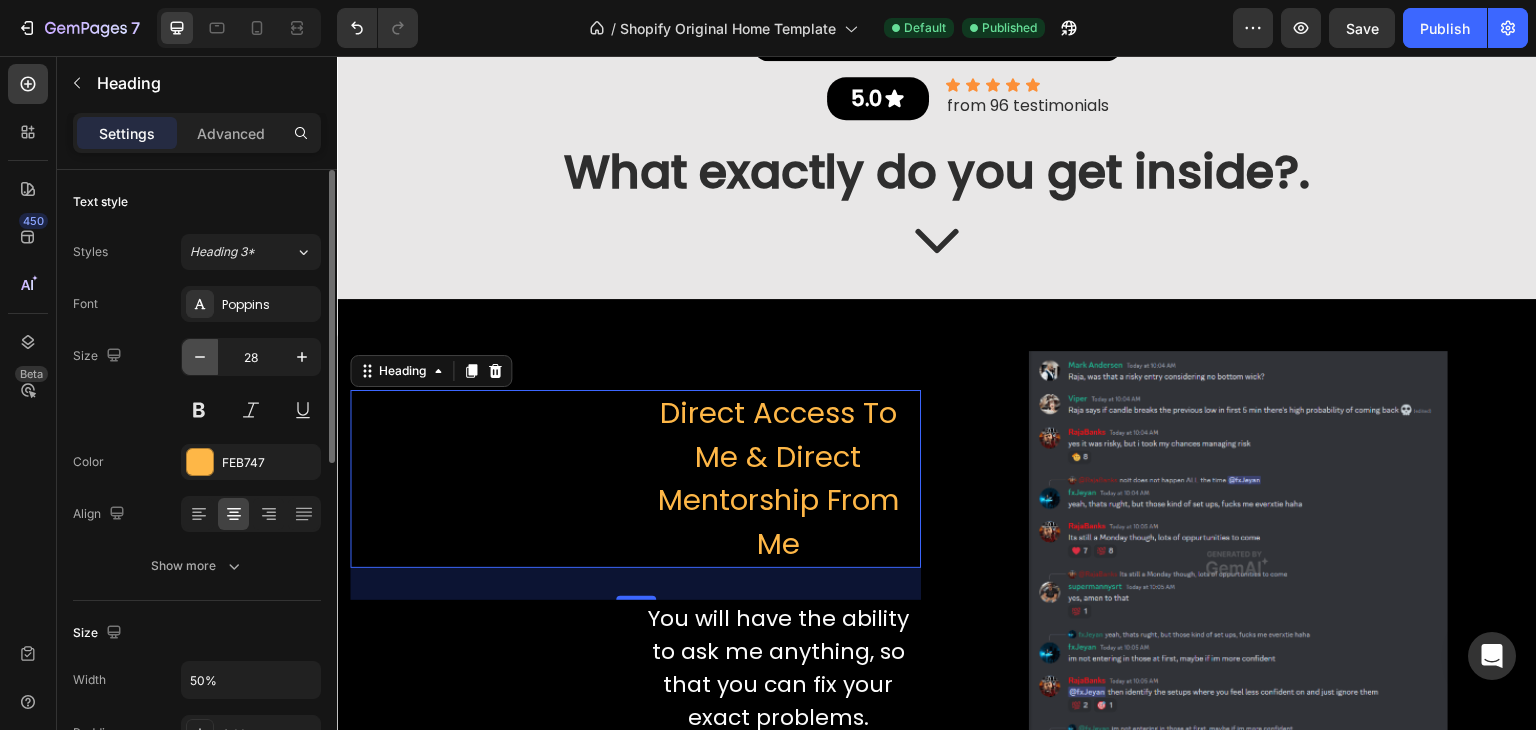 click 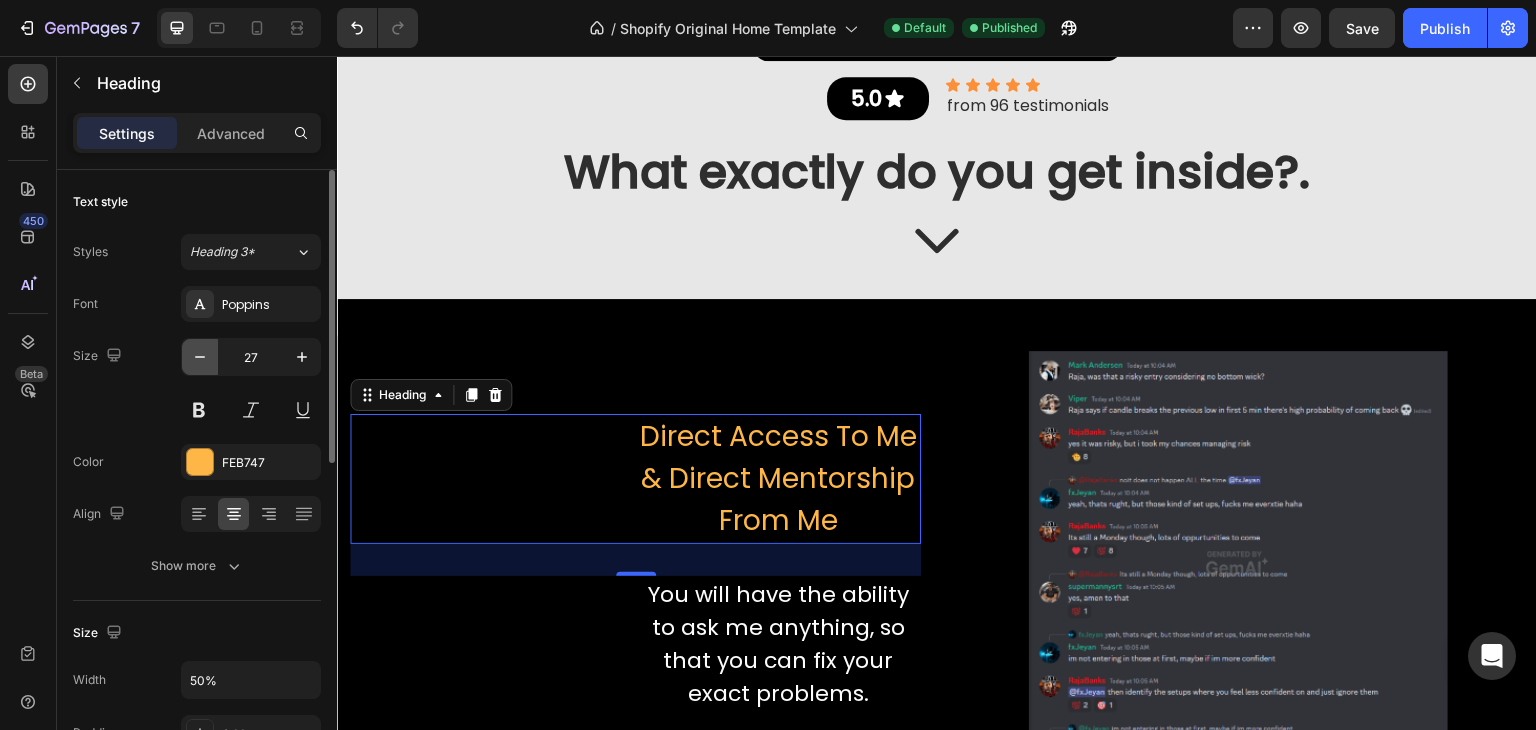 click 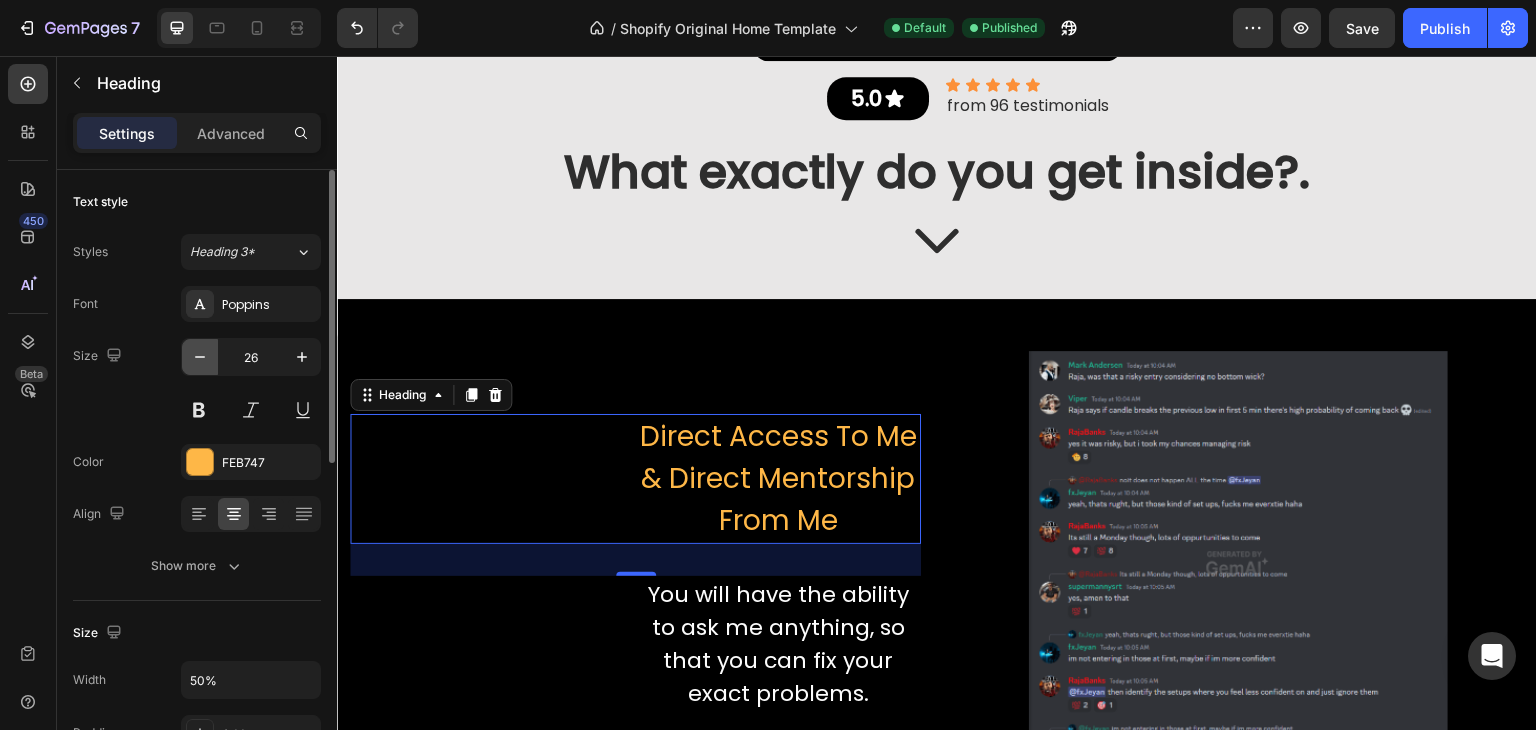 click 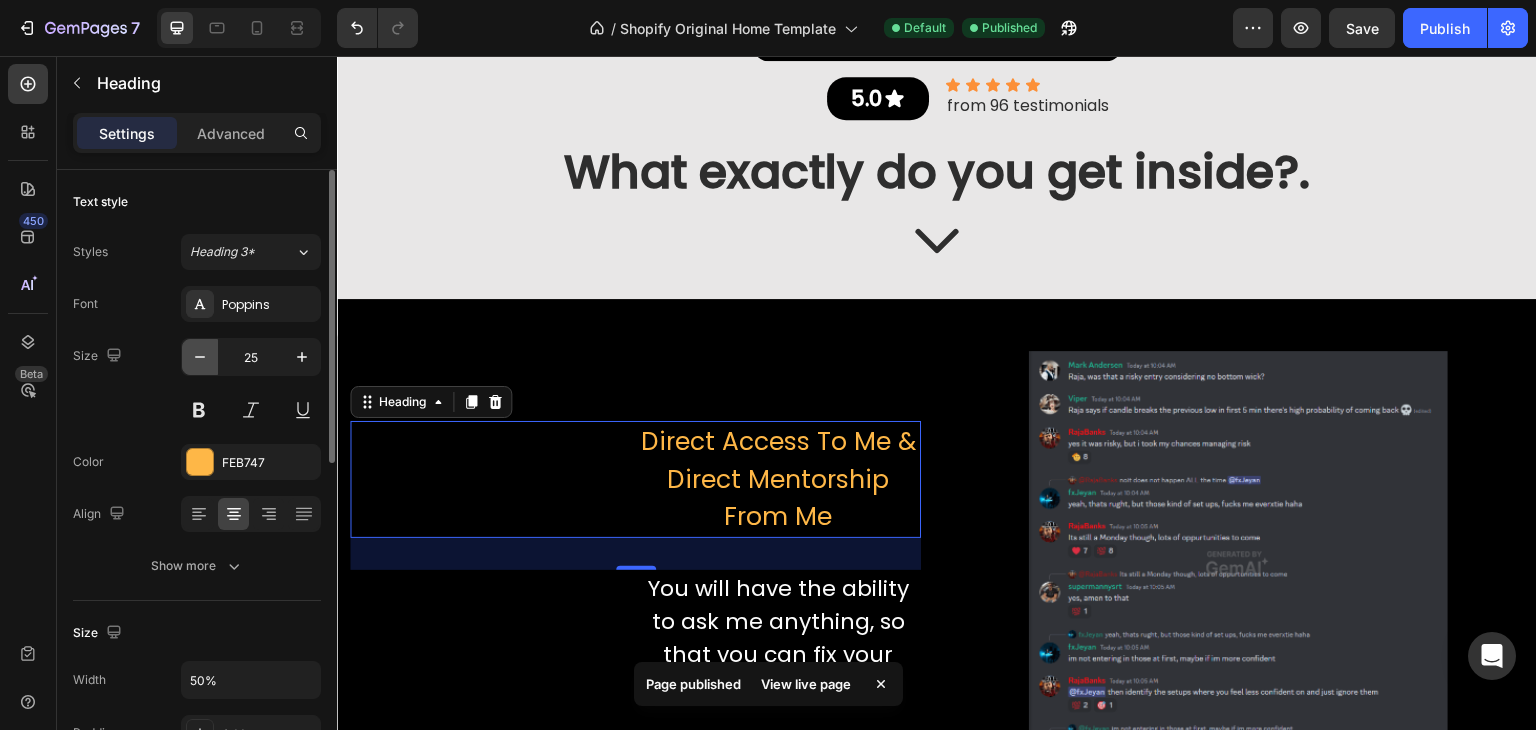 click 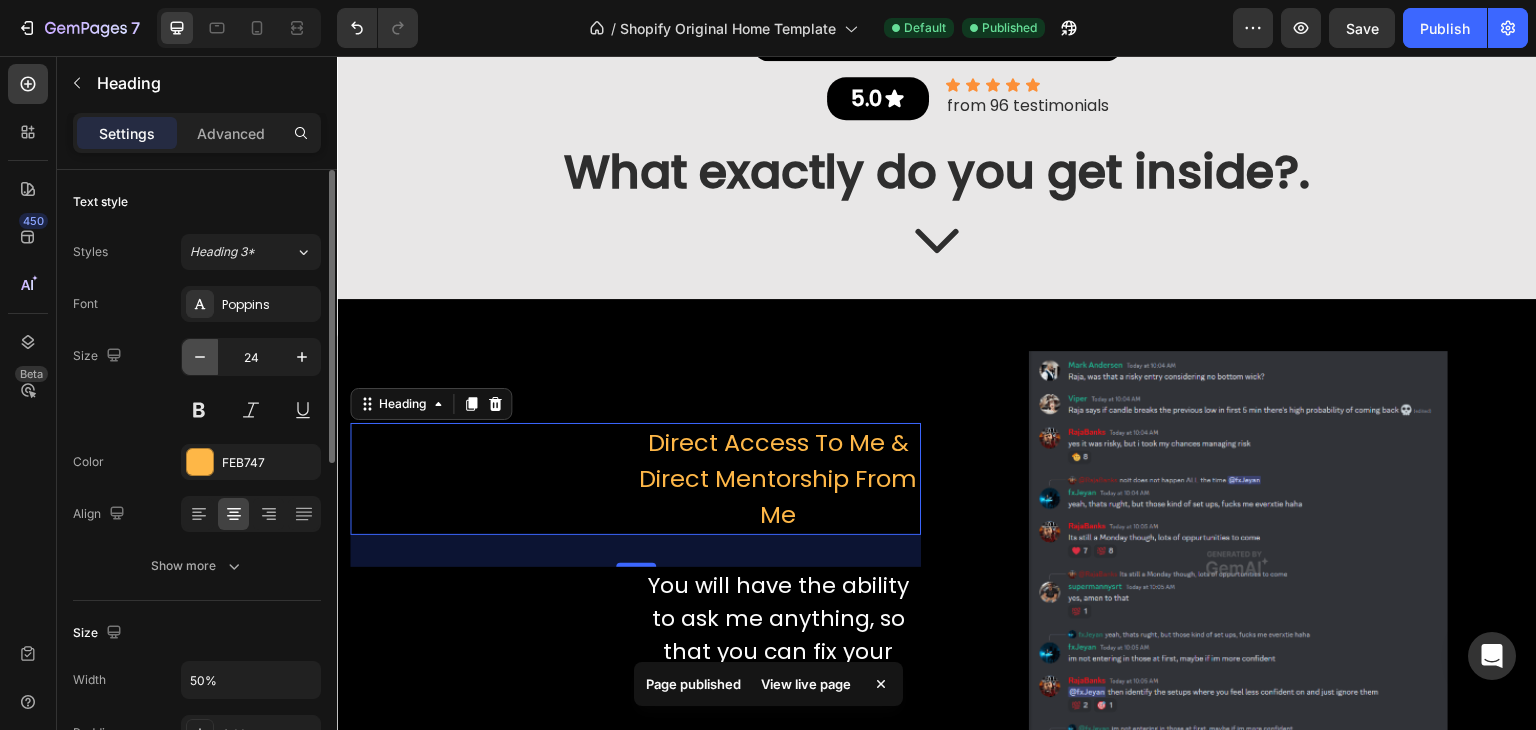 click 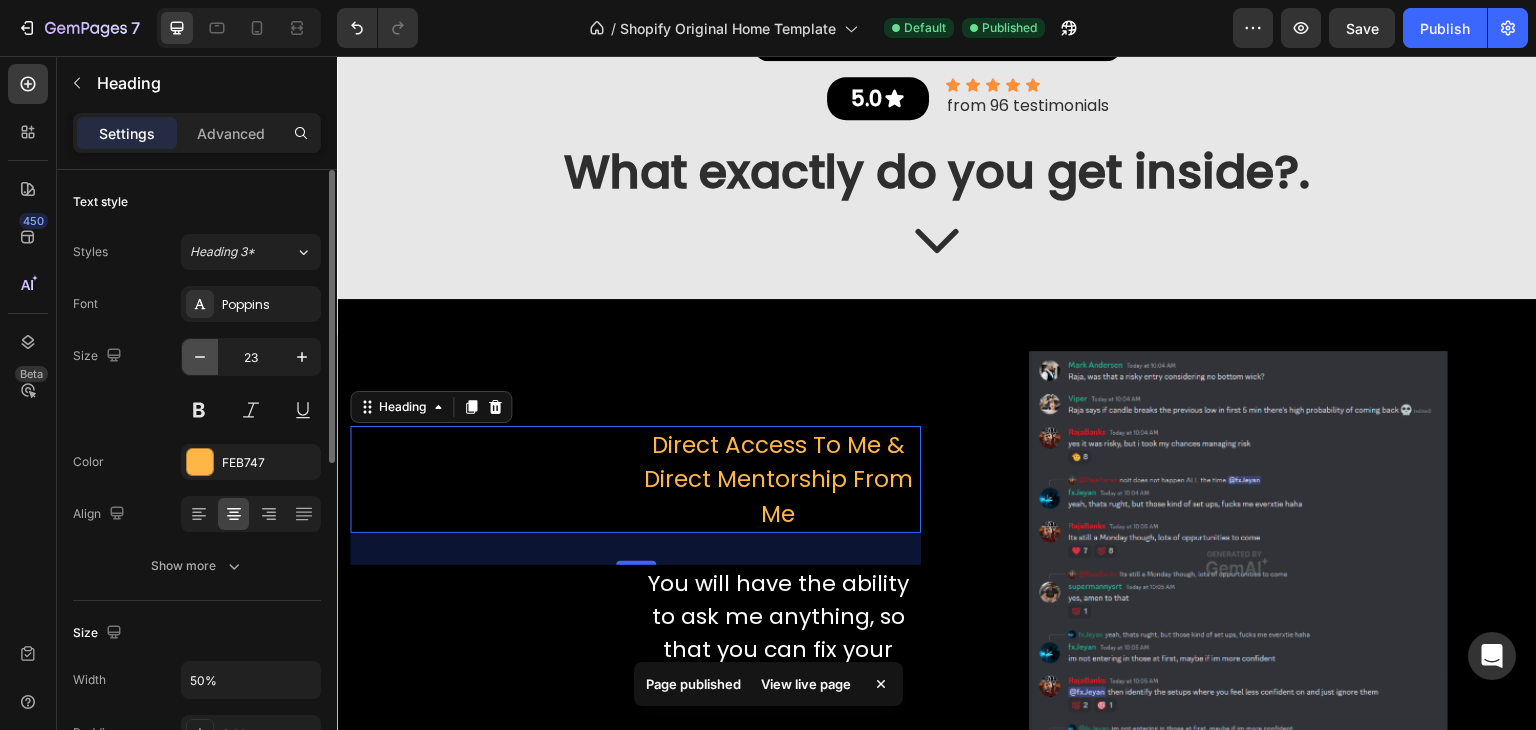 click 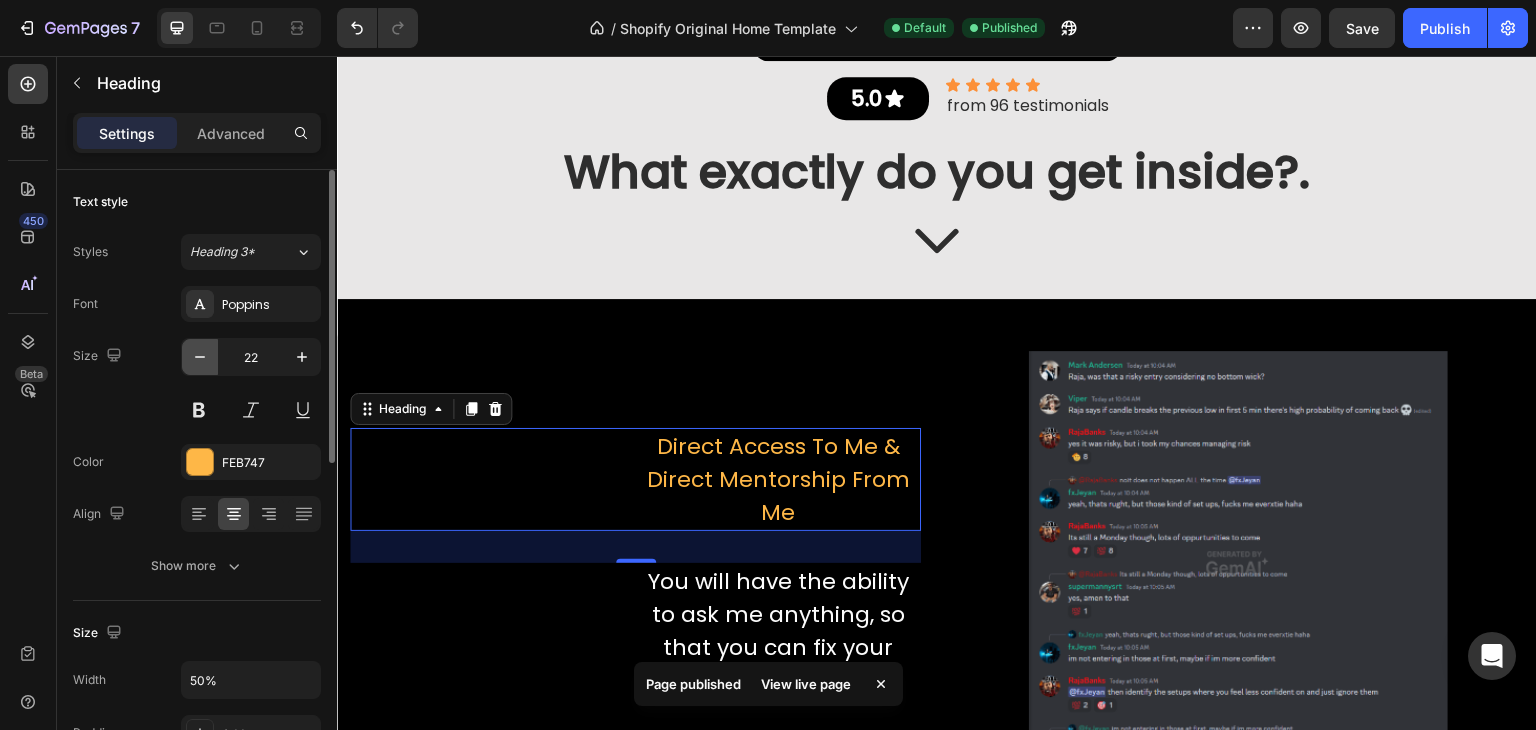 click 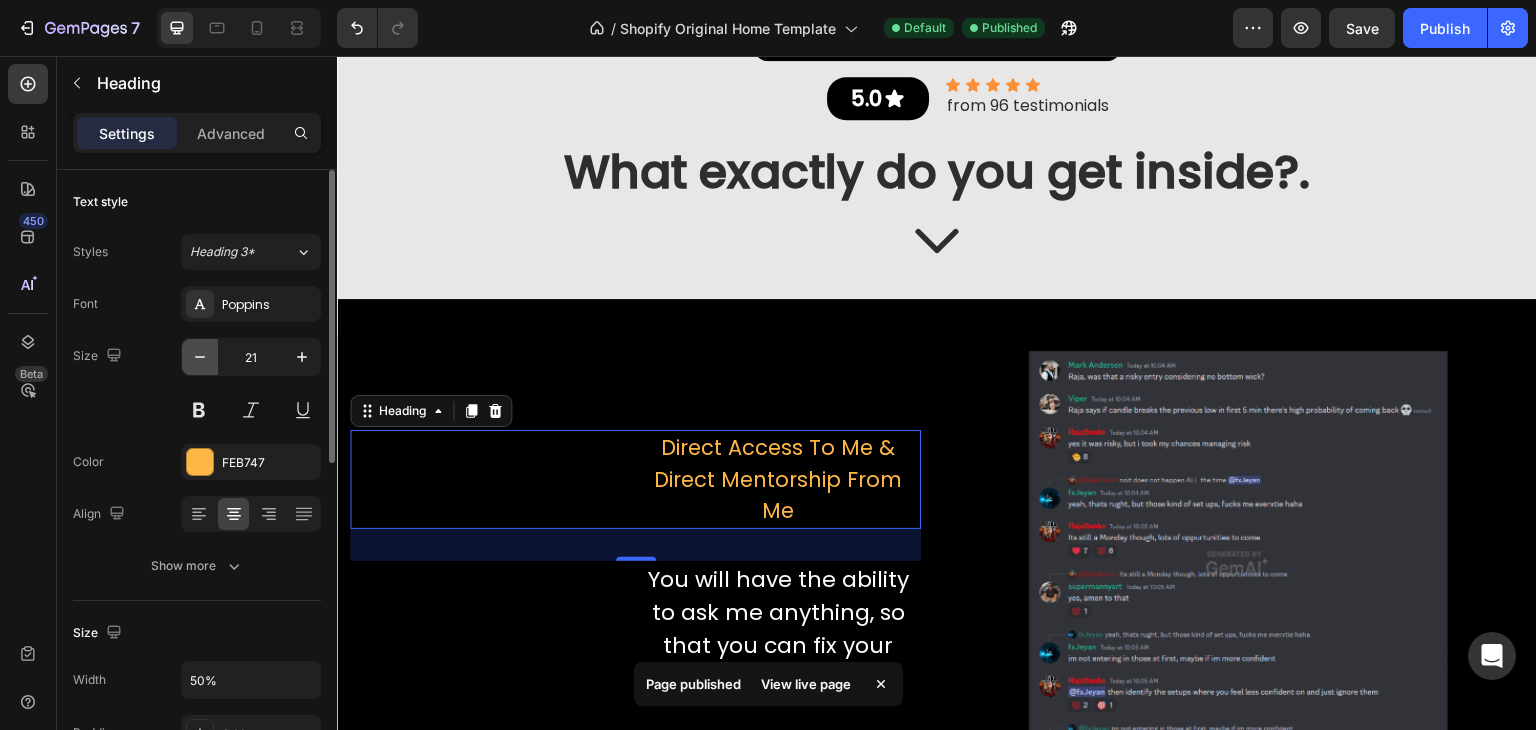 click 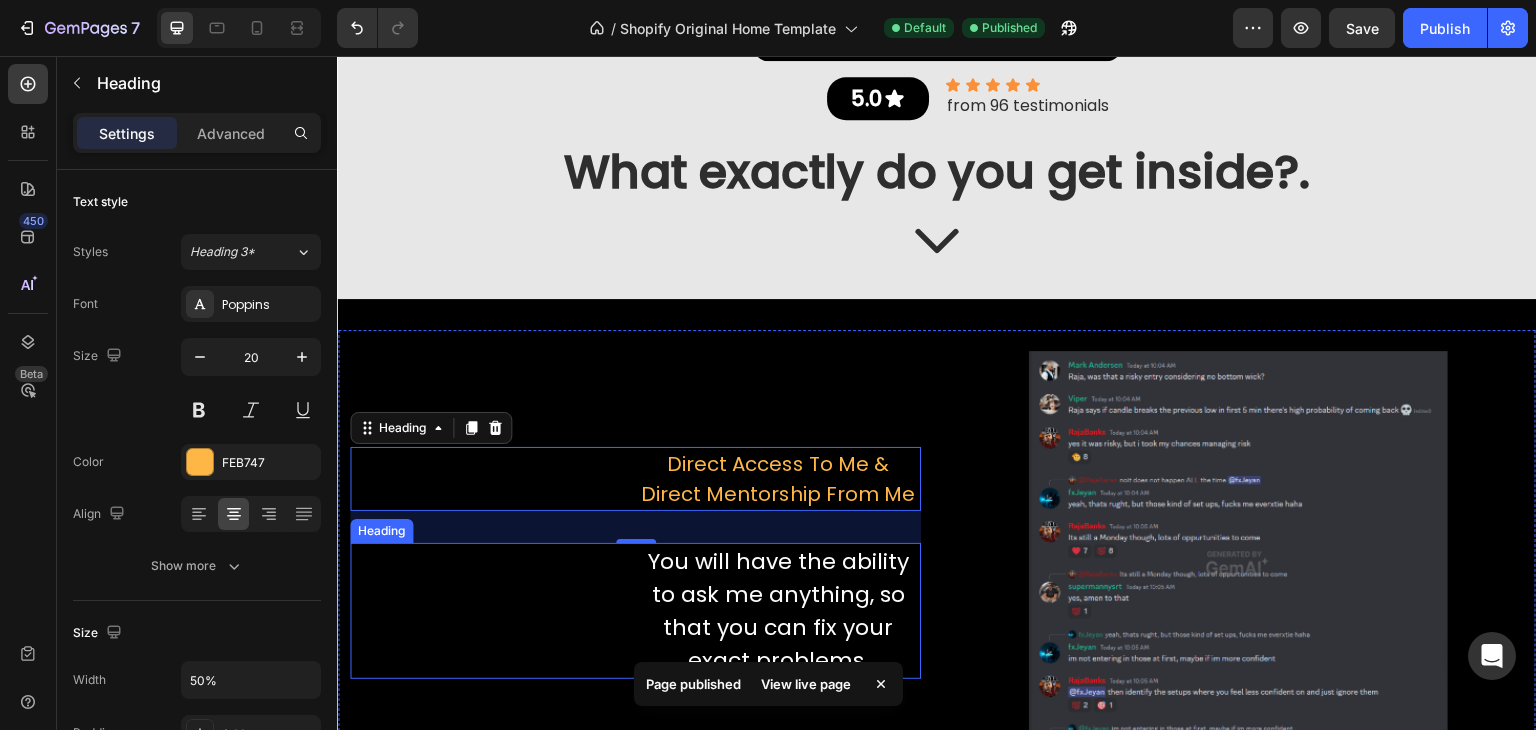 click on "You will have the ability to ask me anything, so that you can fix your exact problems." at bounding box center [779, 611] 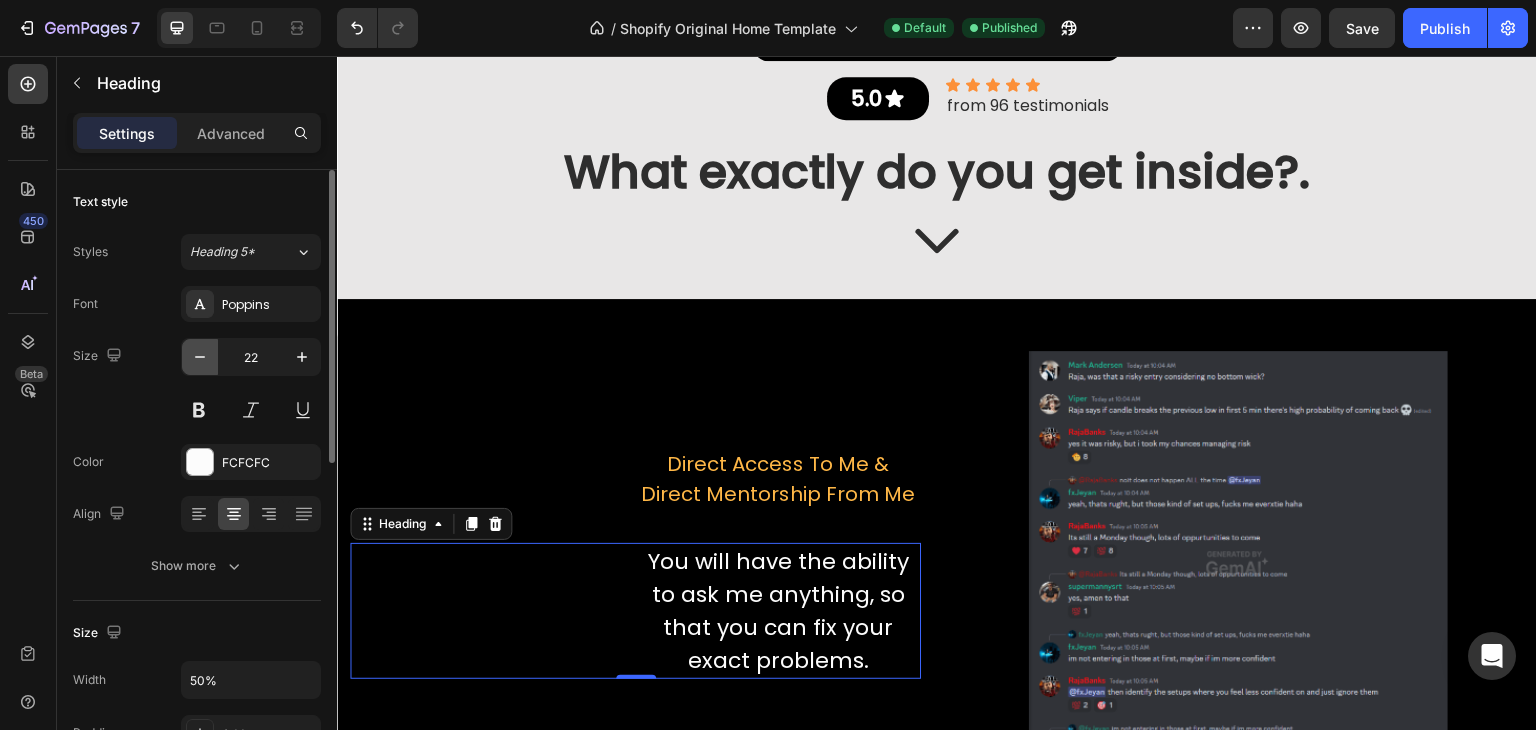 click 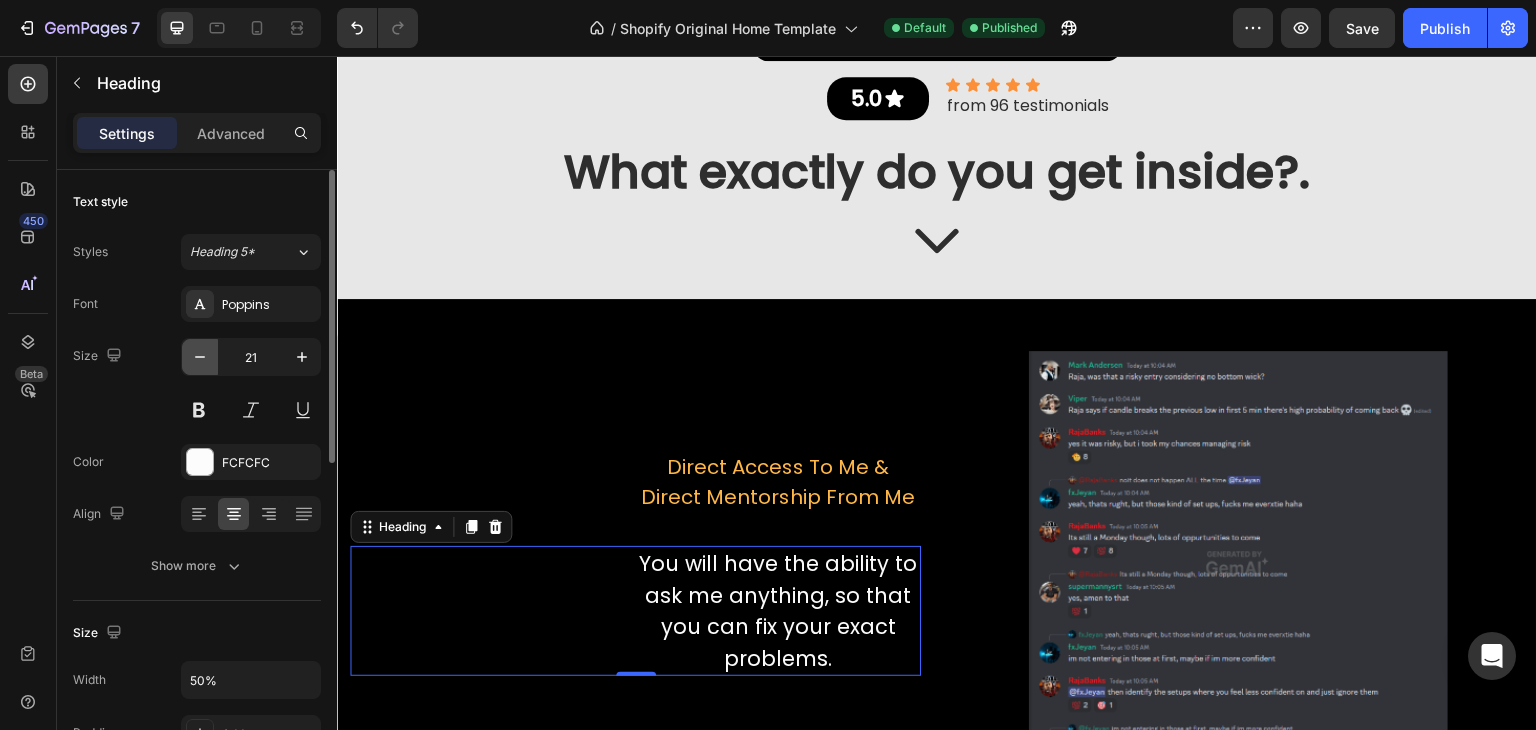 click 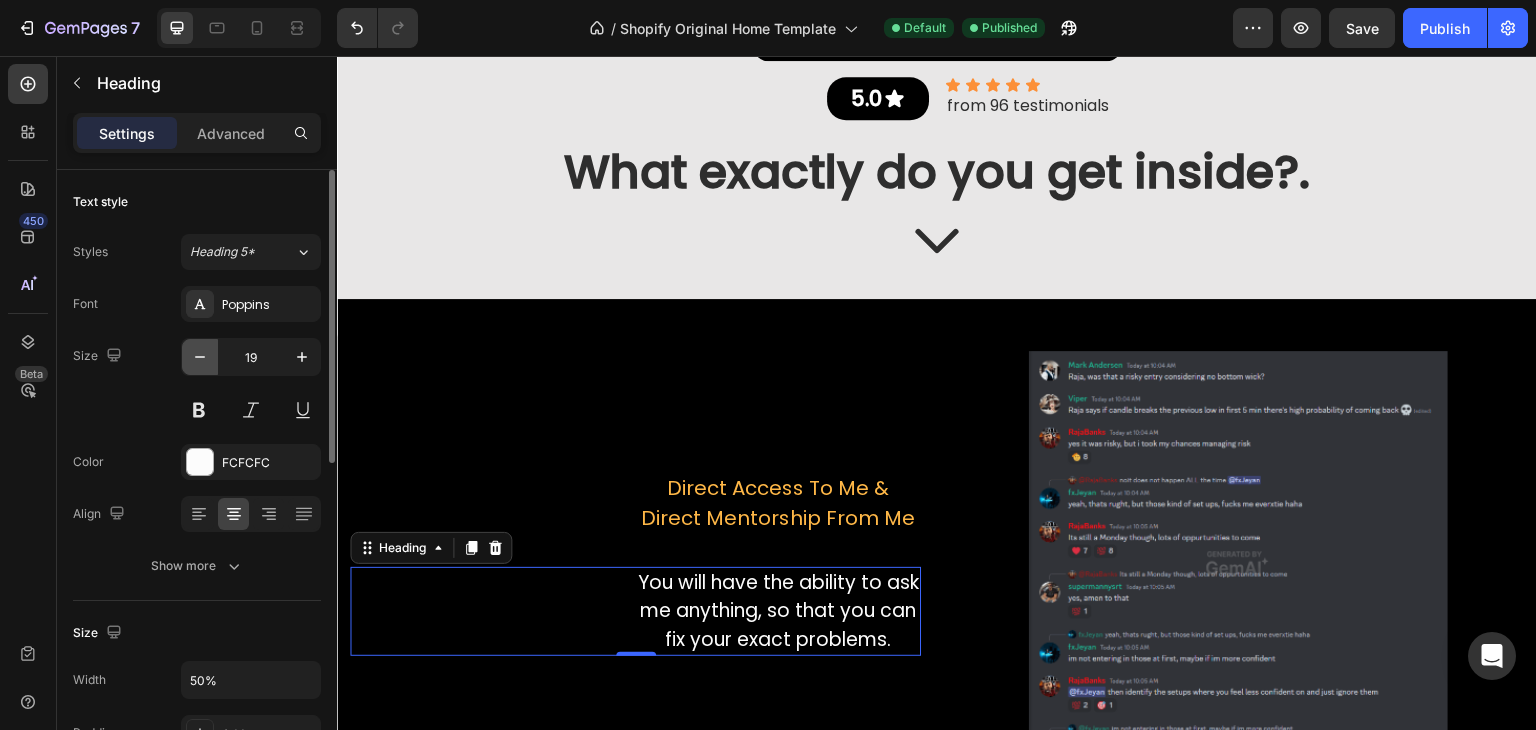 click 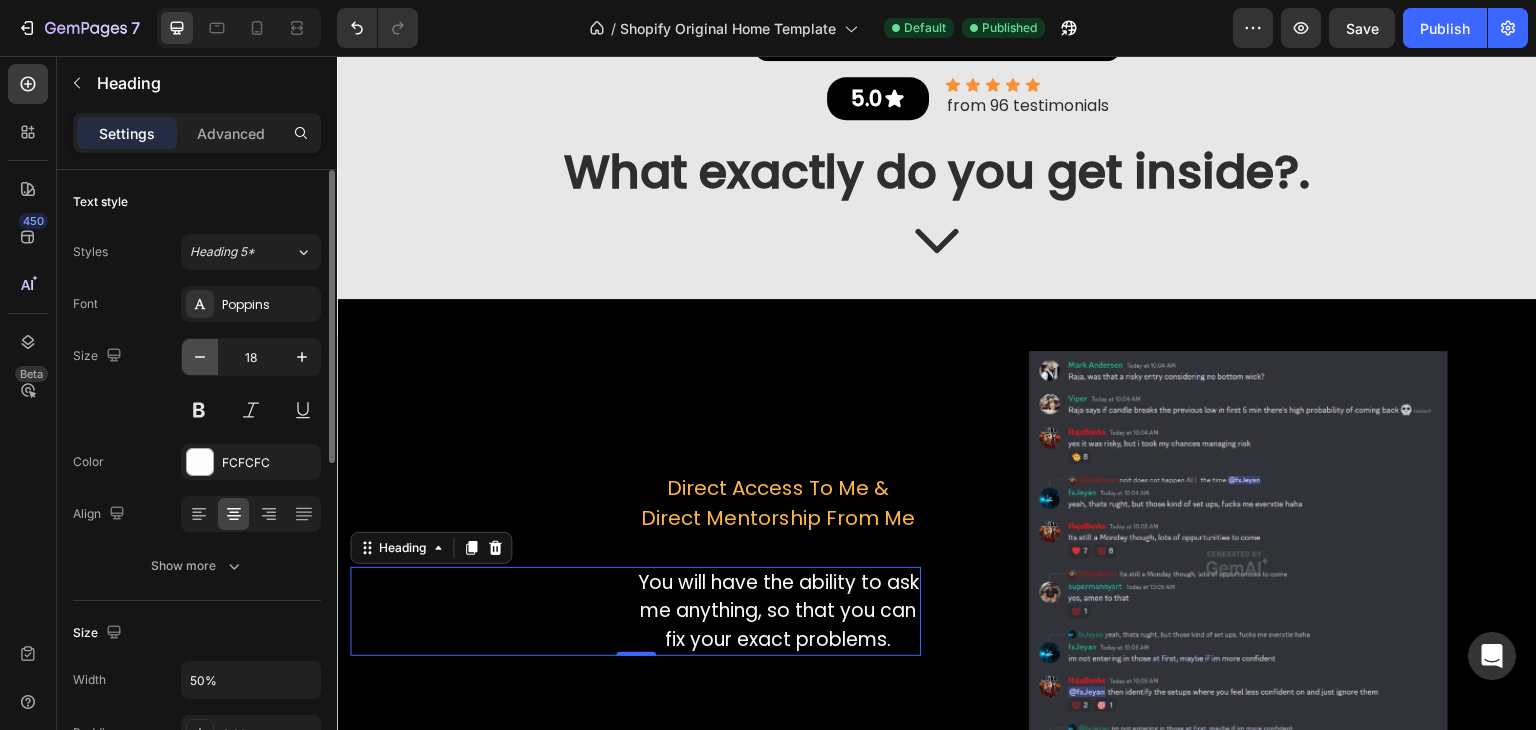 click 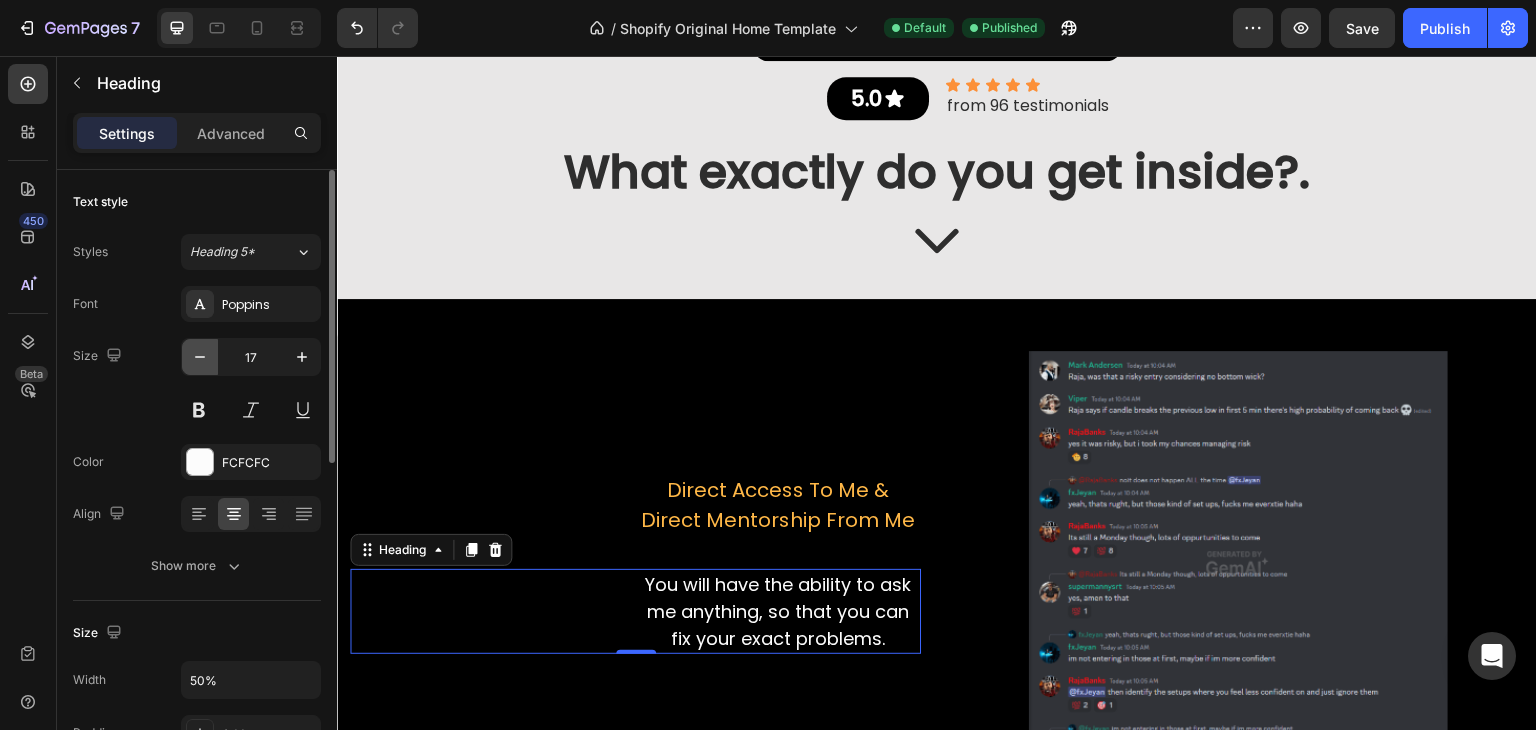 click 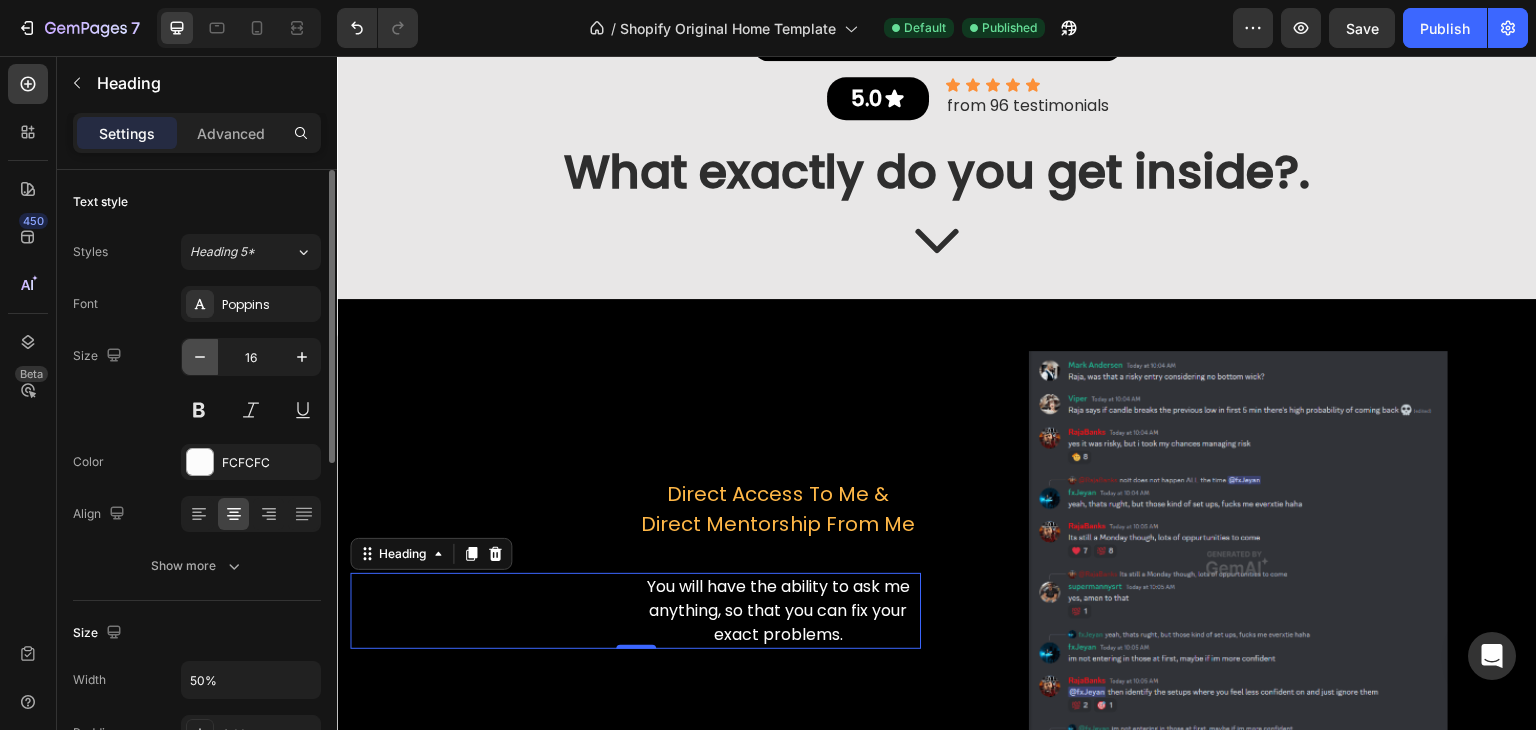 click 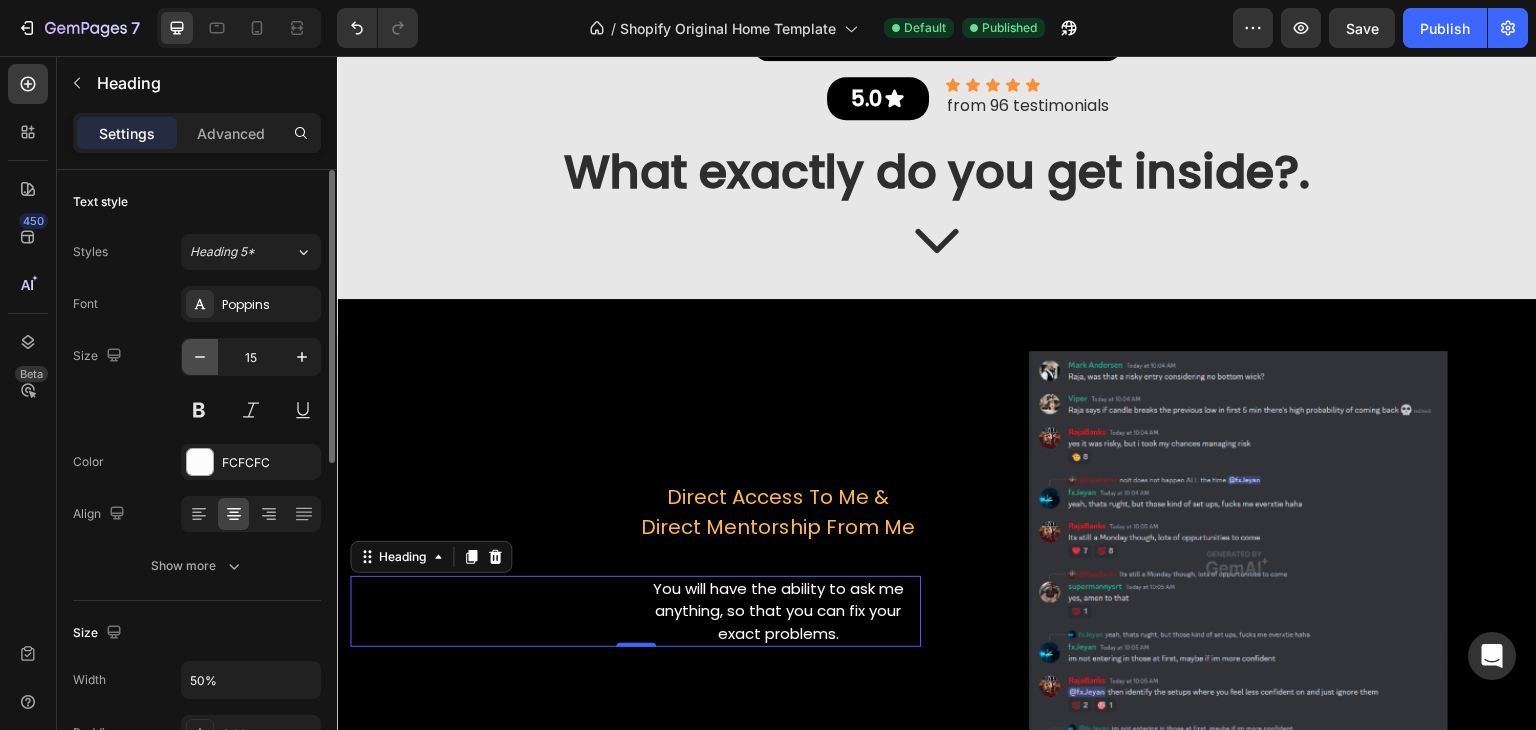 click 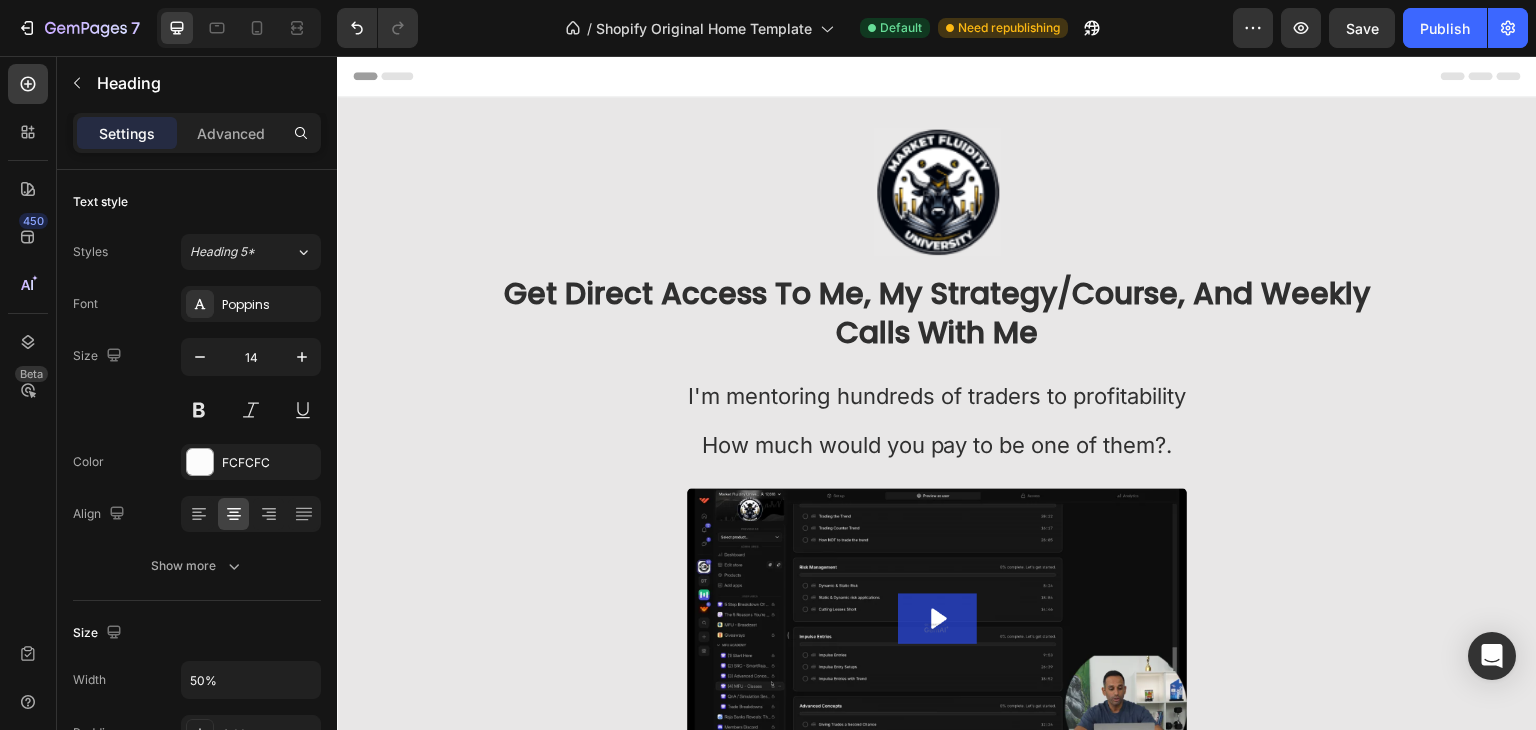 scroll, scrollTop: 1007, scrollLeft: 0, axis: vertical 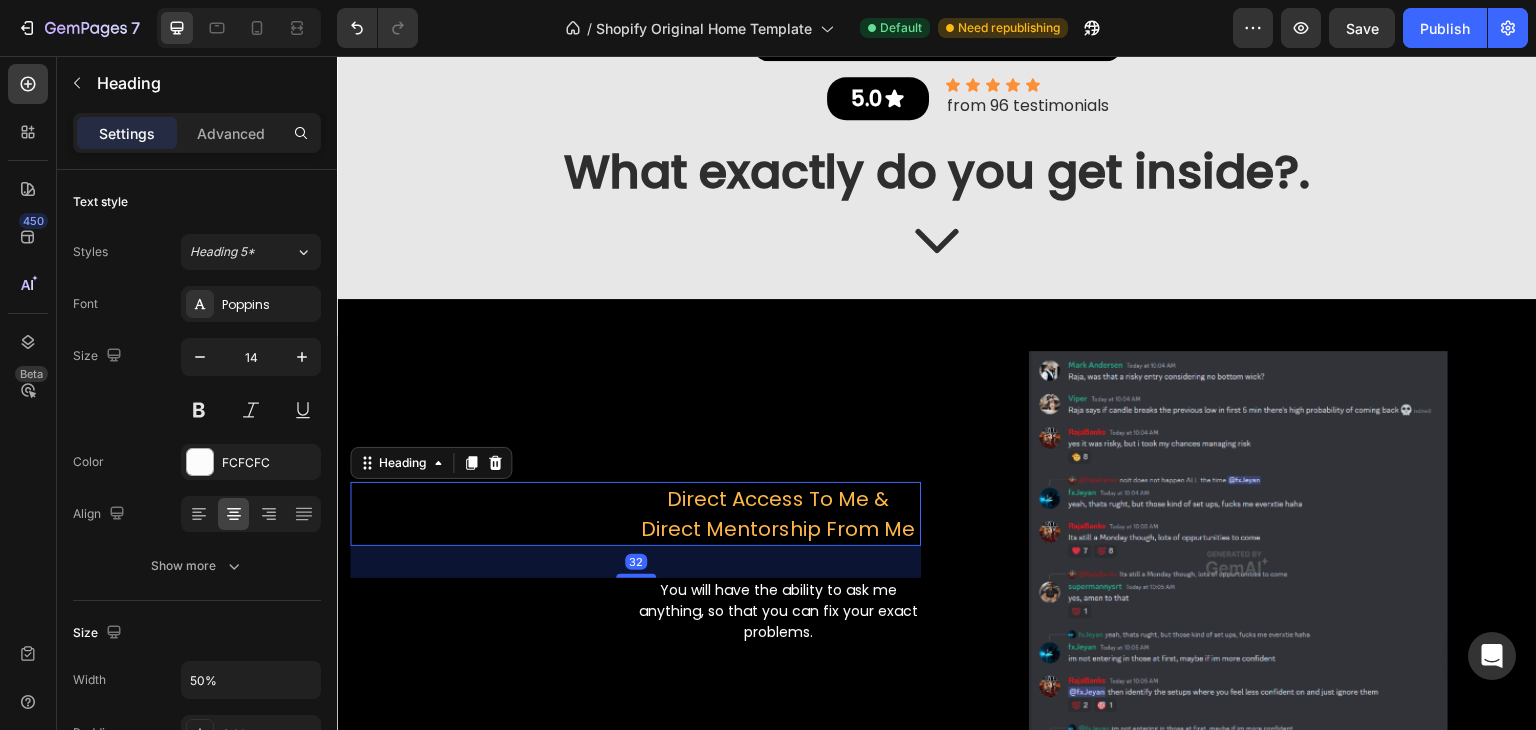 click on "Direct Access To Me & Direct Mentorship From Me" at bounding box center [779, 514] 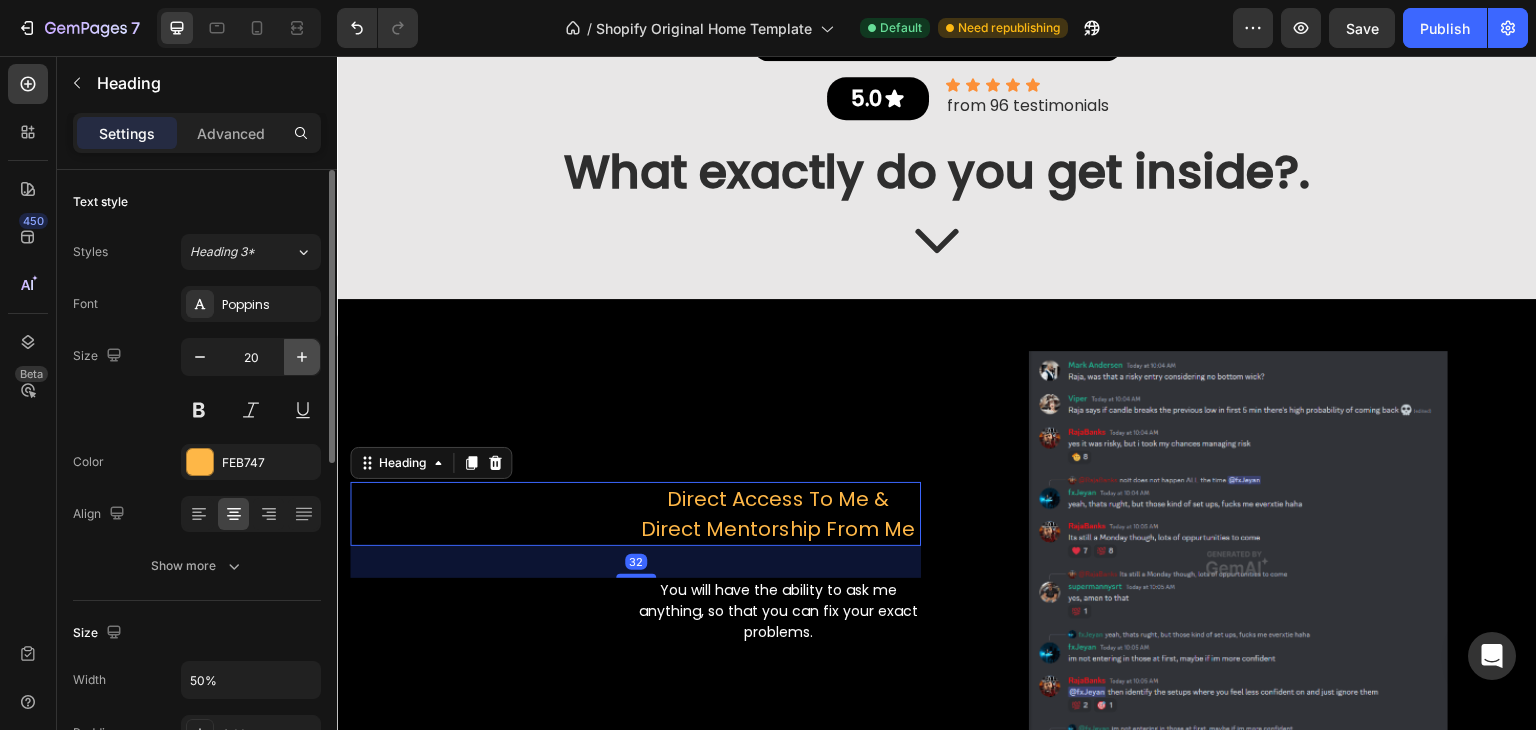 click at bounding box center (302, 357) 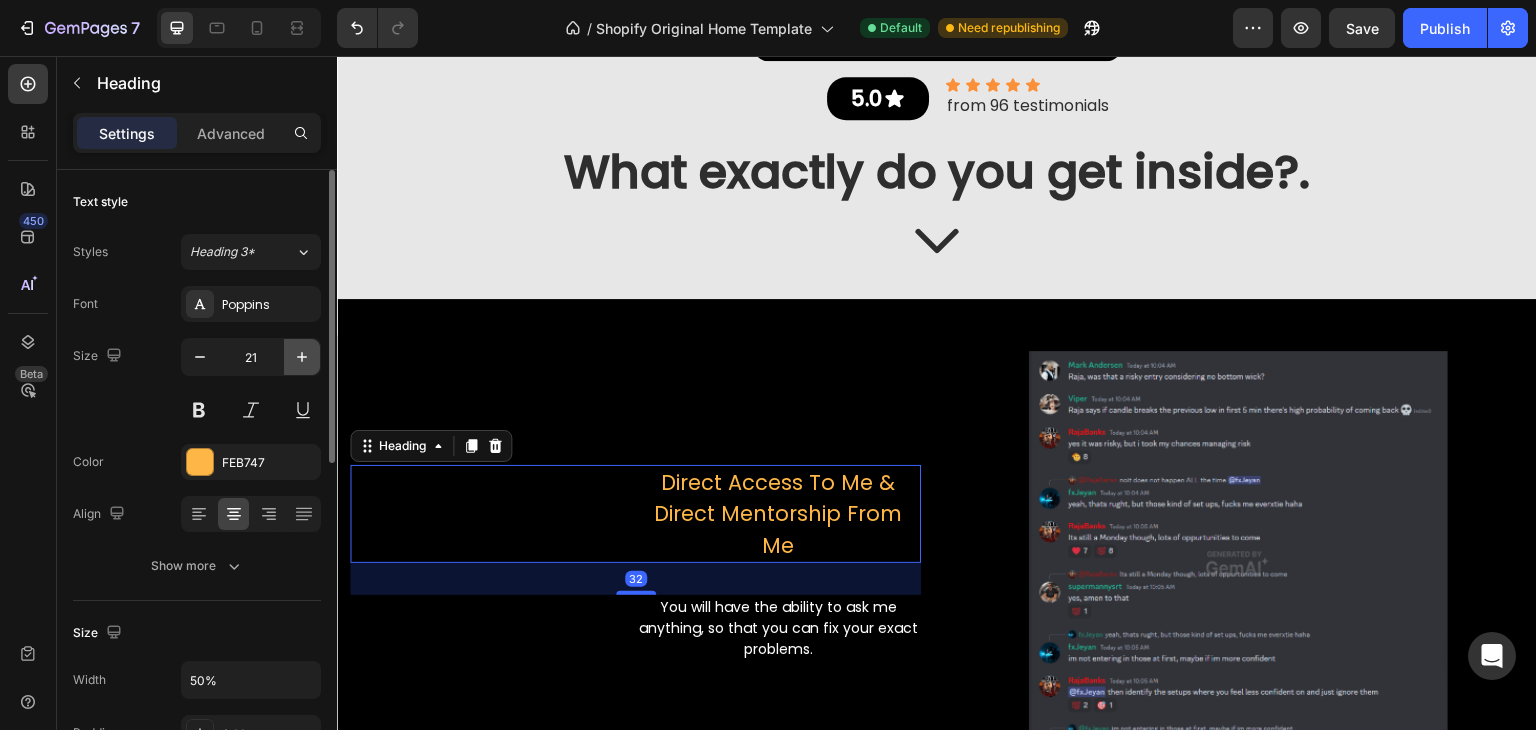 click at bounding box center (302, 357) 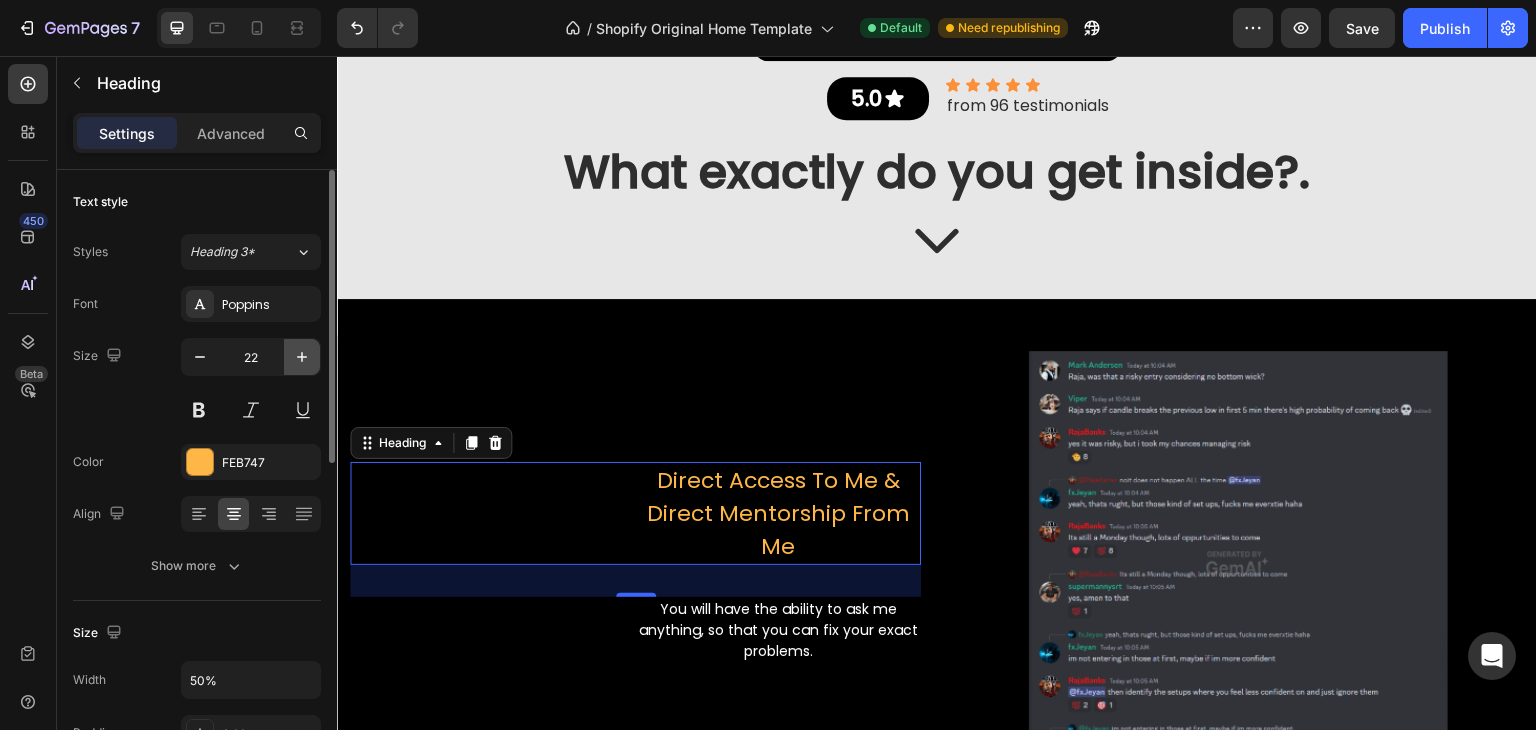 click at bounding box center (302, 357) 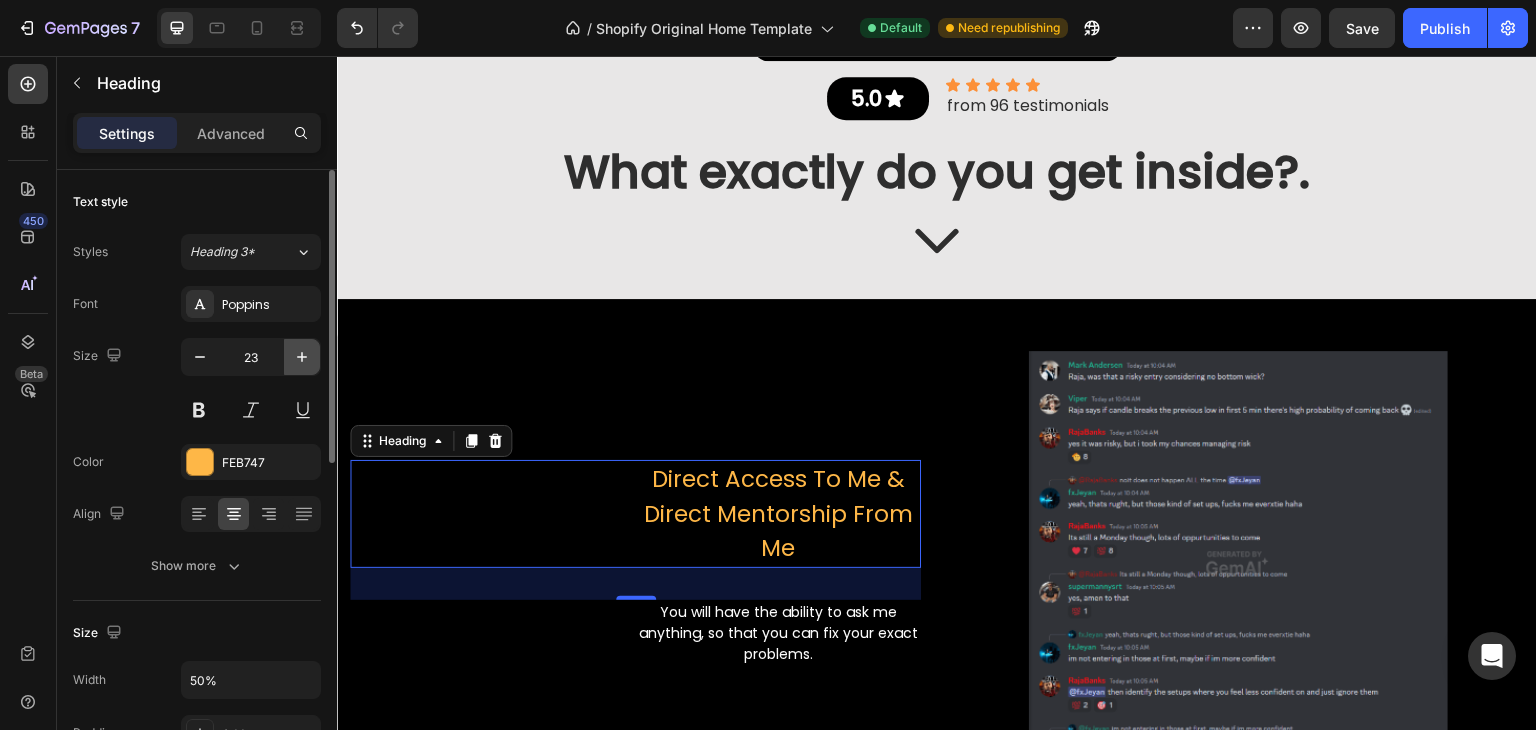 click at bounding box center (302, 357) 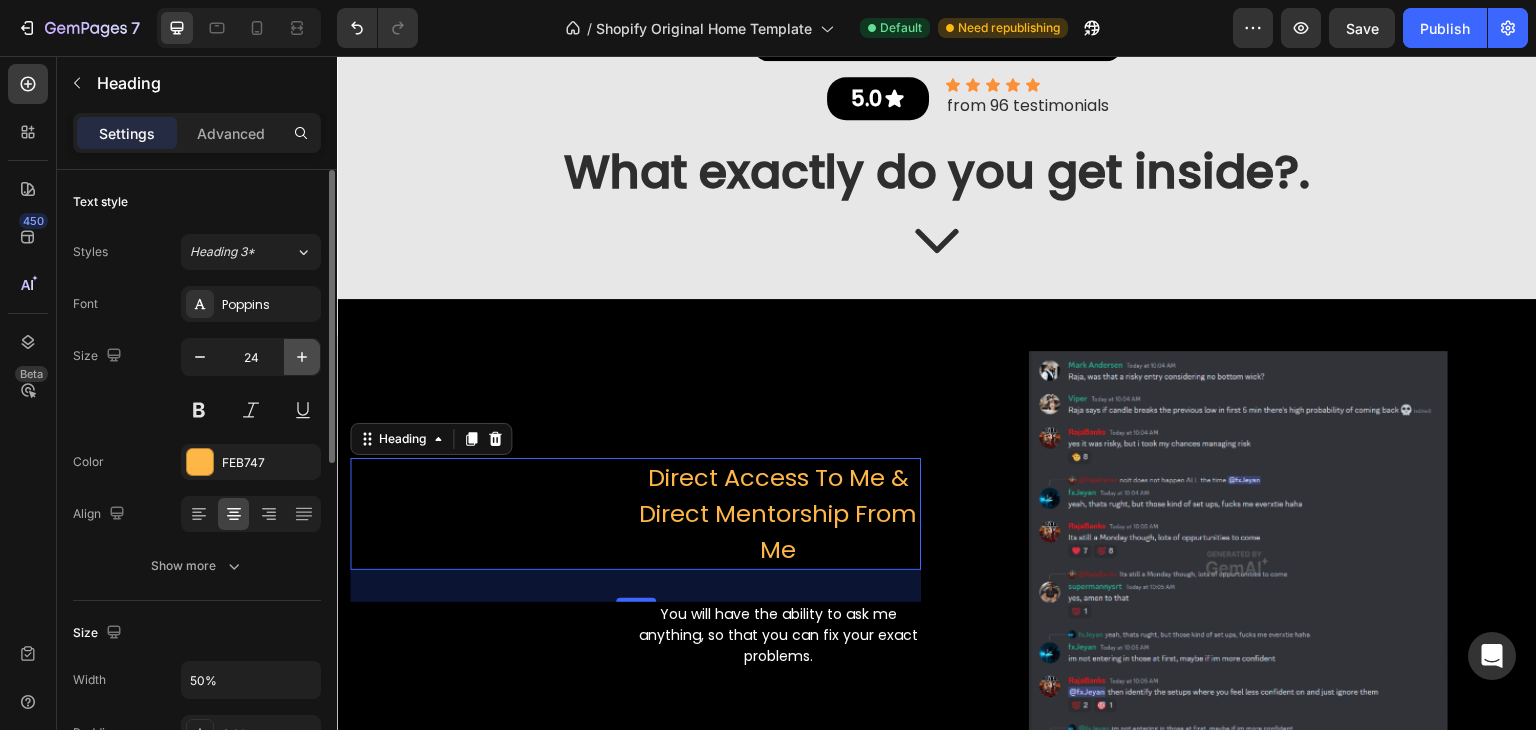 click at bounding box center [302, 357] 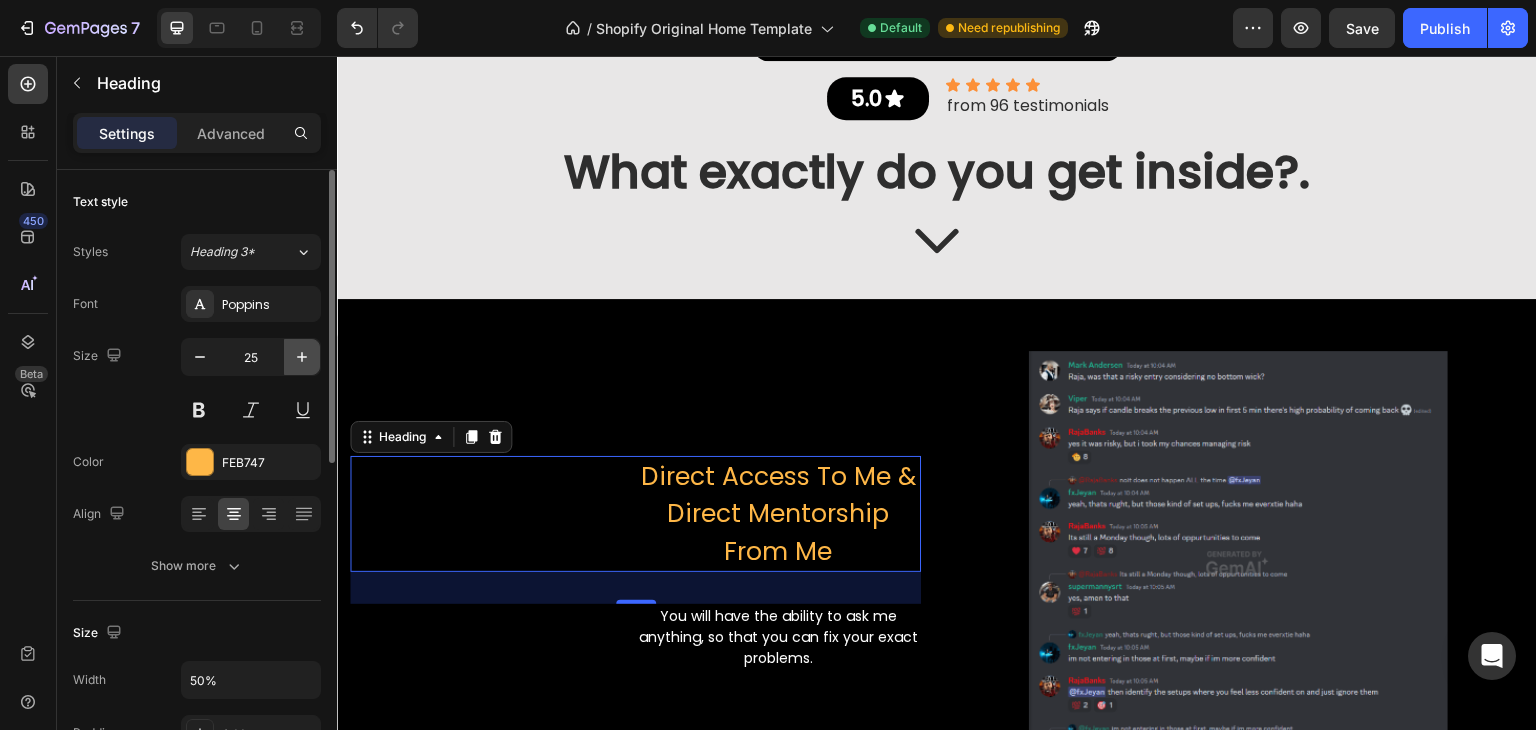 click at bounding box center (302, 357) 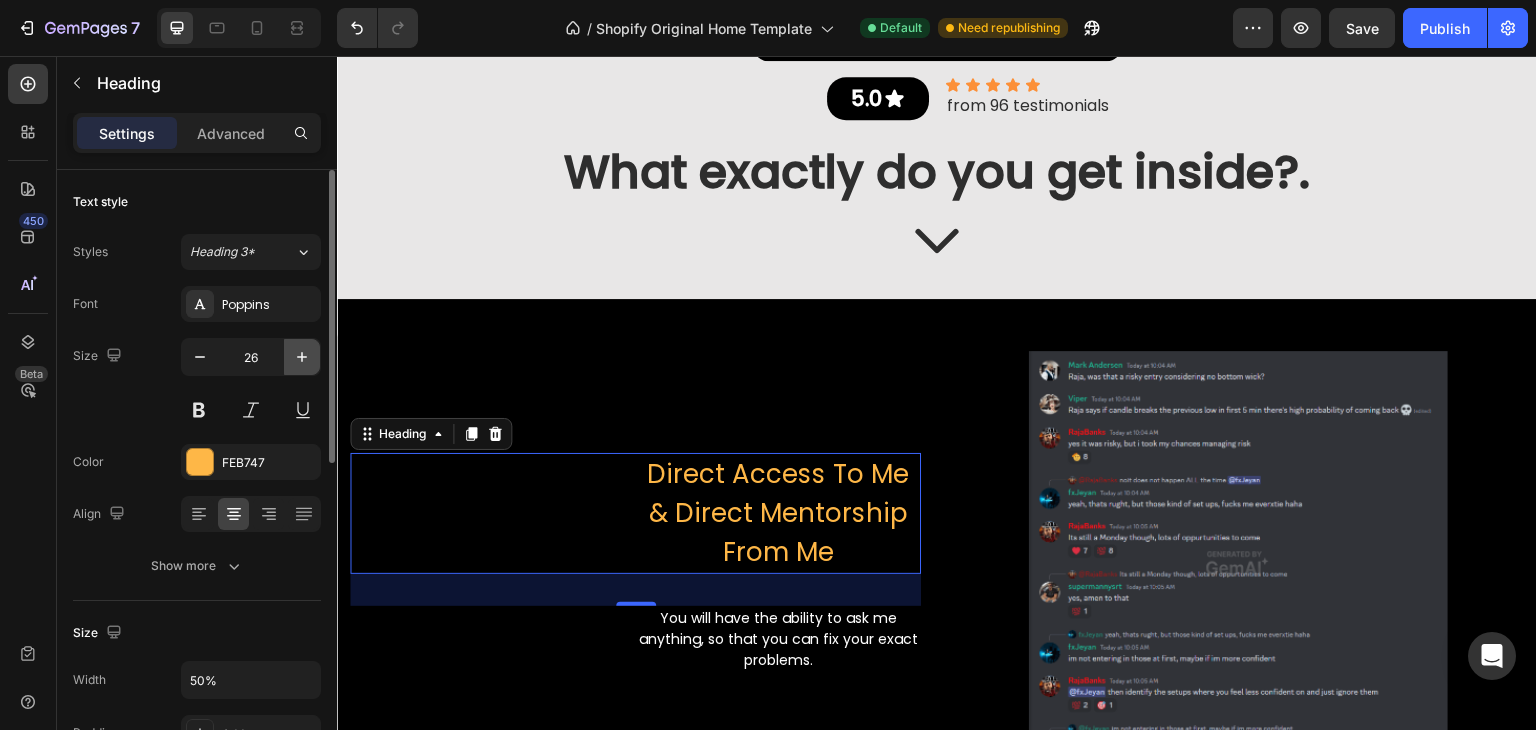 click at bounding box center [302, 357] 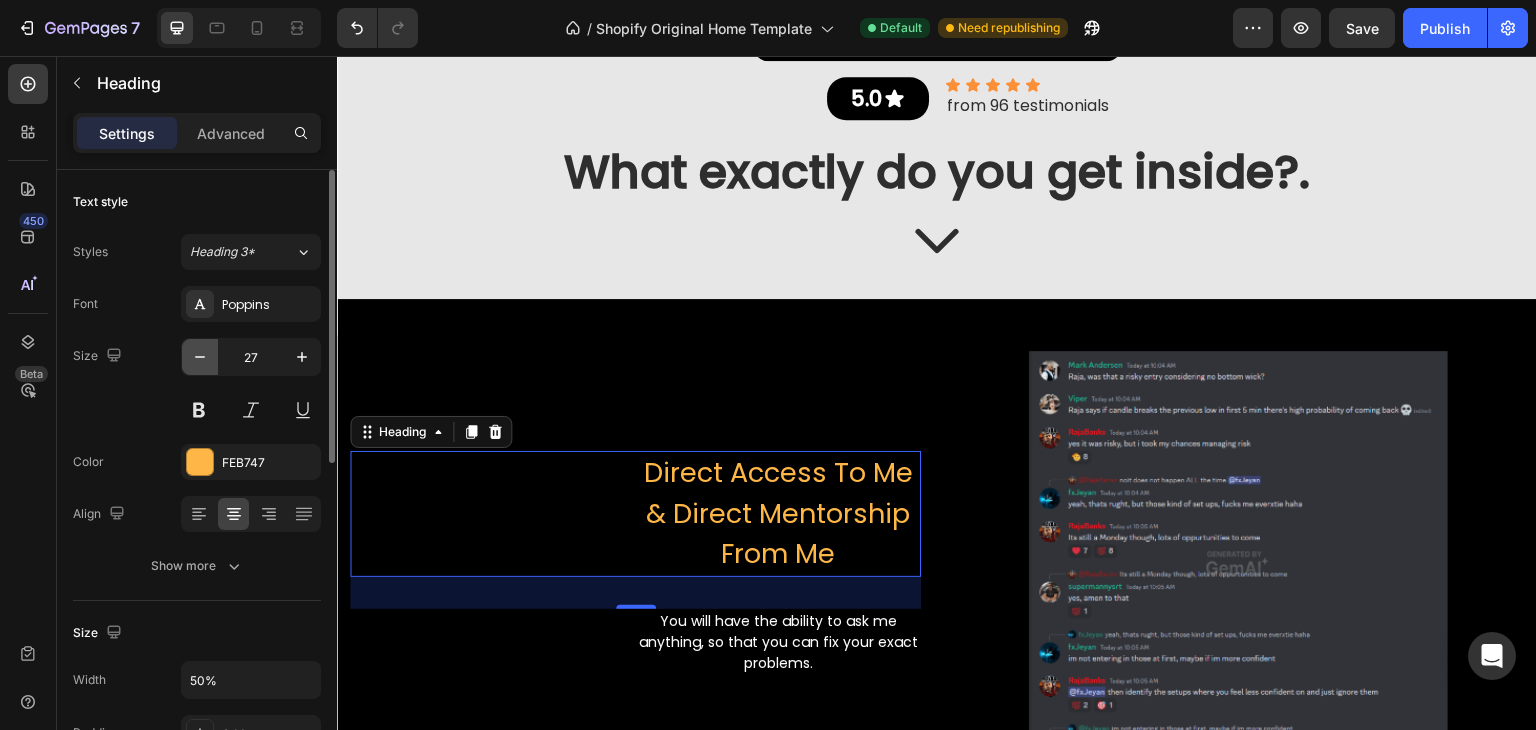 click at bounding box center [200, 357] 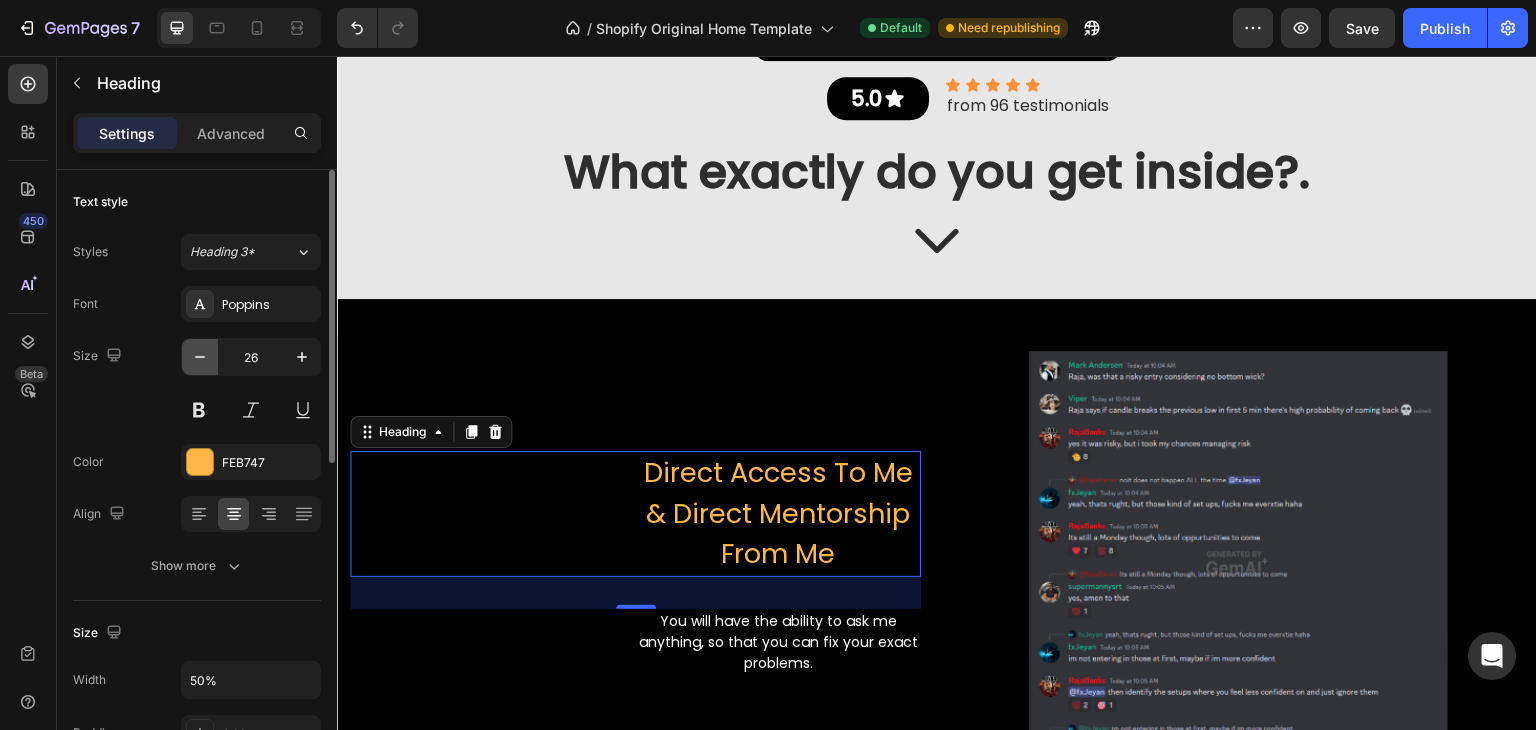 click at bounding box center (200, 357) 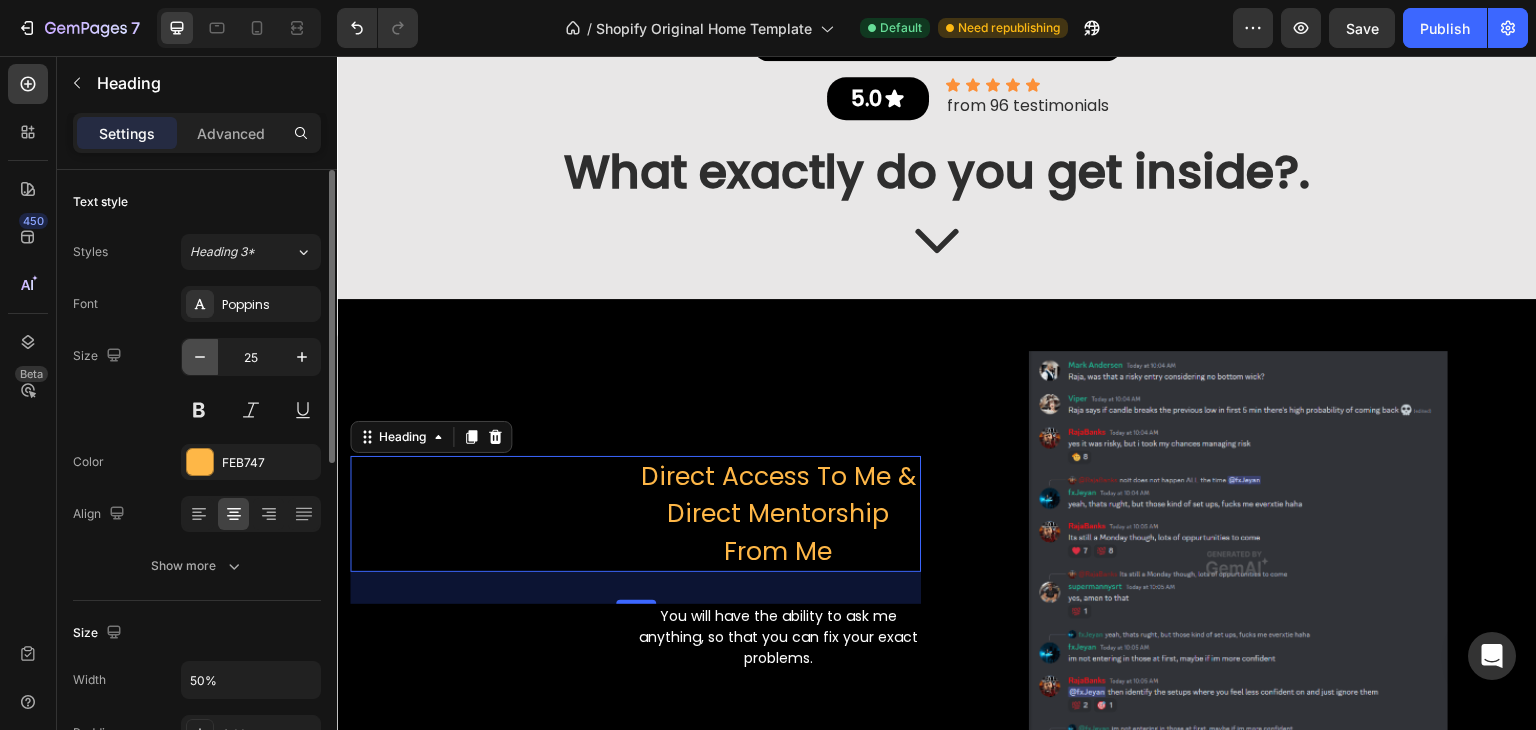 click at bounding box center (200, 357) 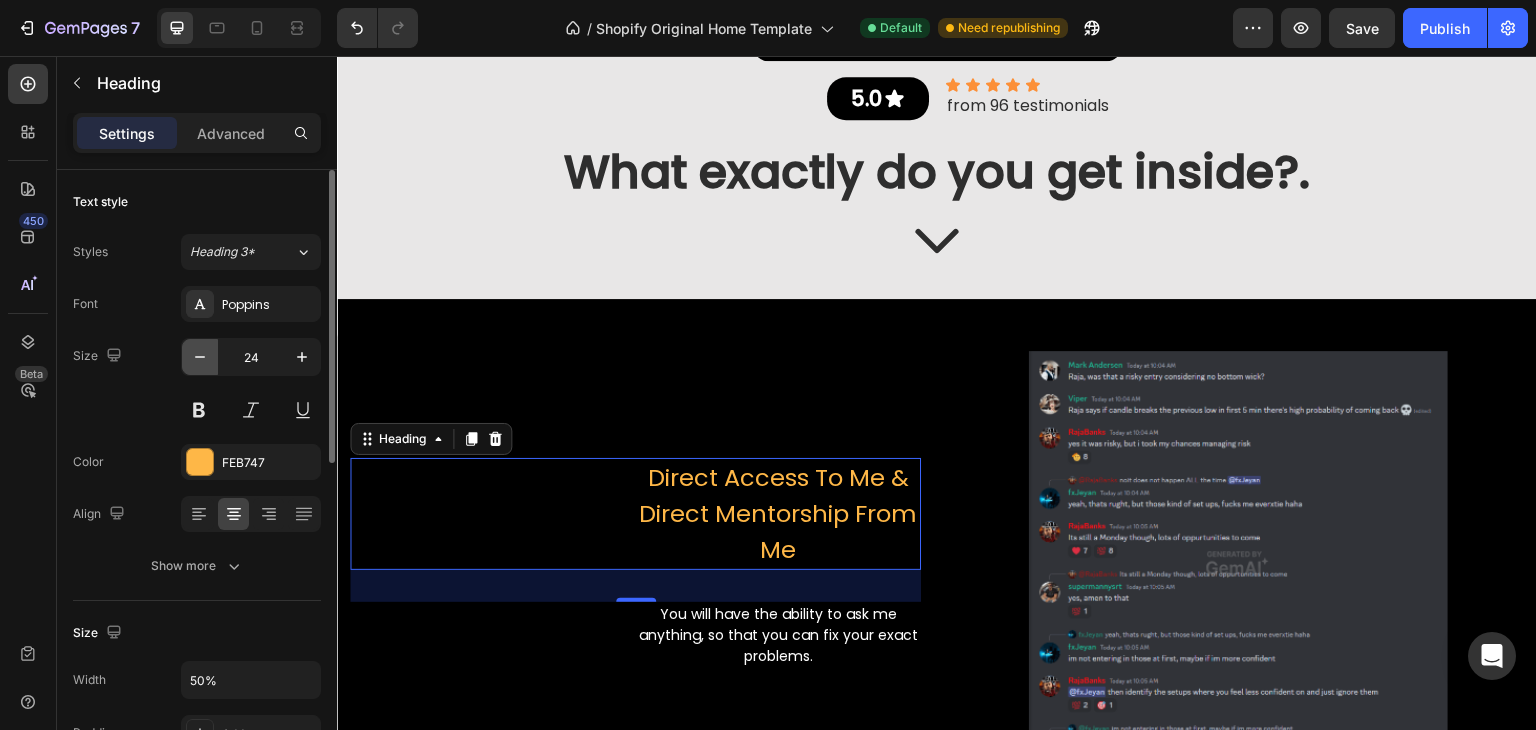 click at bounding box center [200, 357] 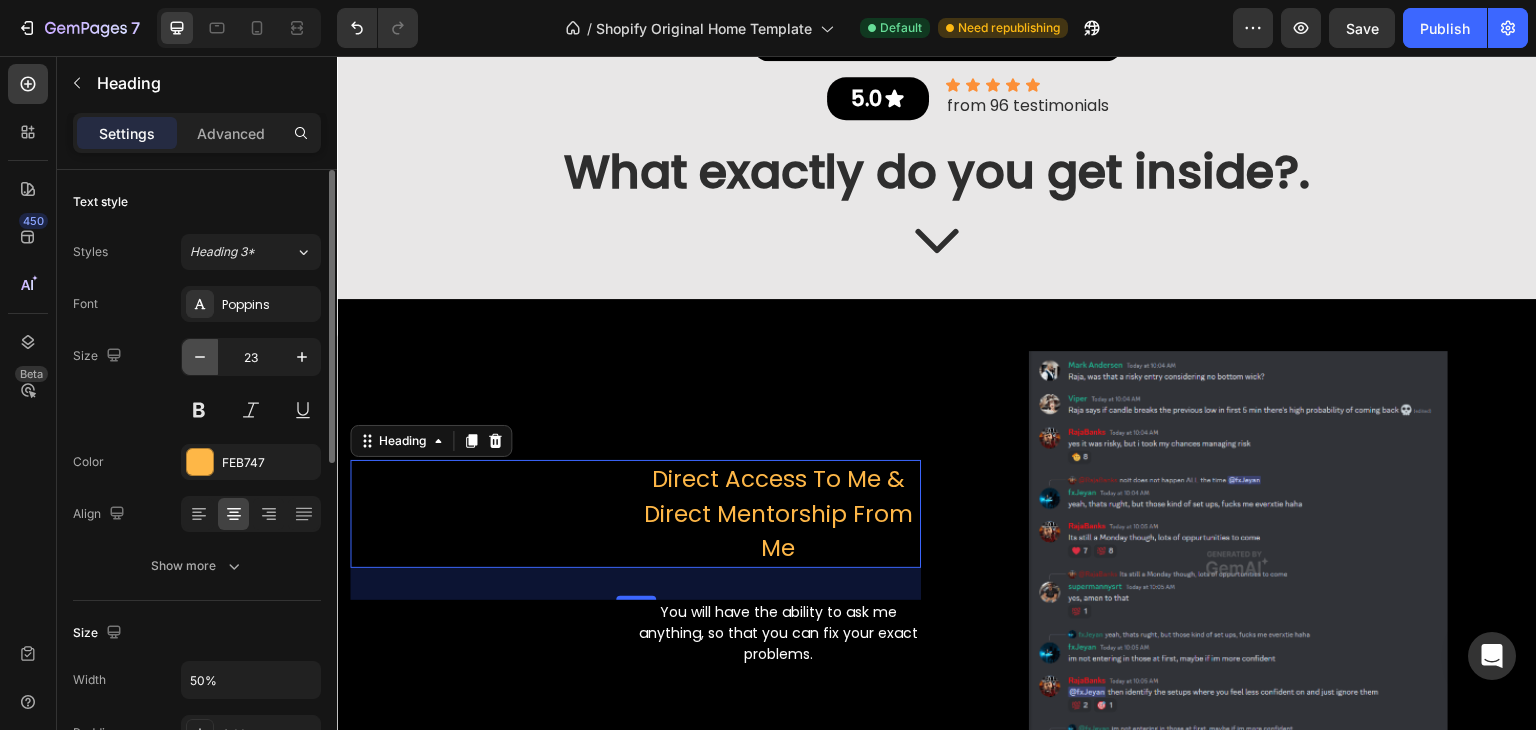 click at bounding box center (200, 357) 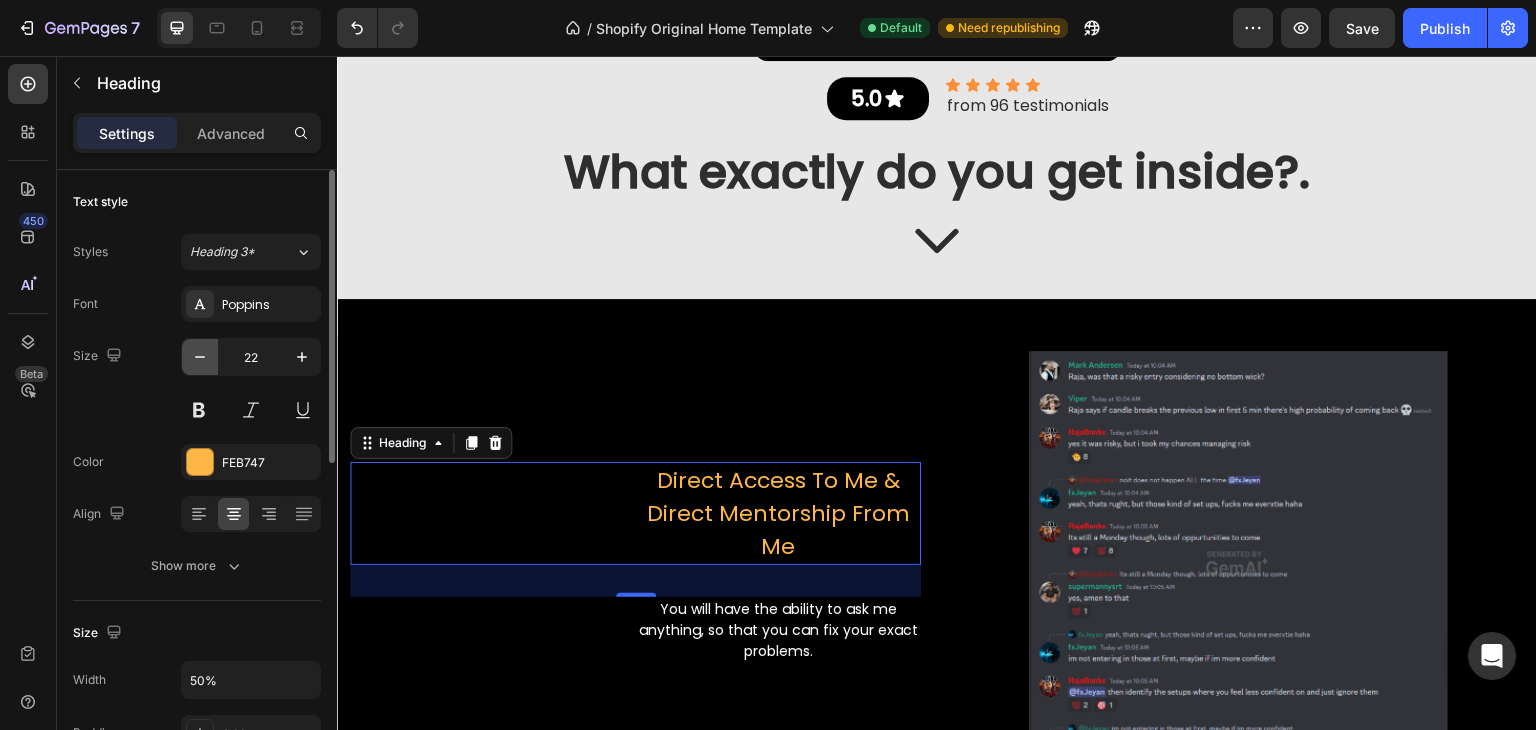 click at bounding box center [200, 357] 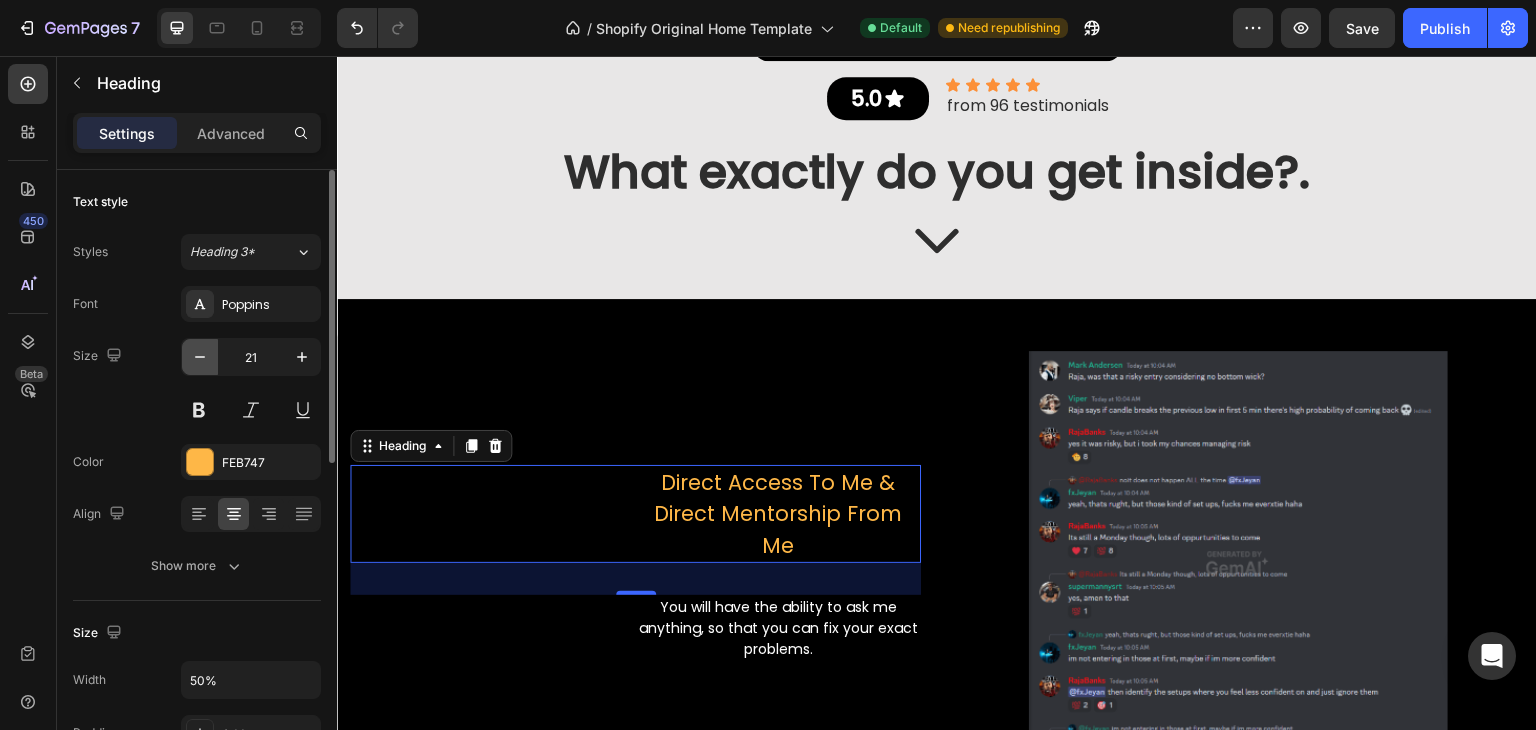 click at bounding box center (200, 357) 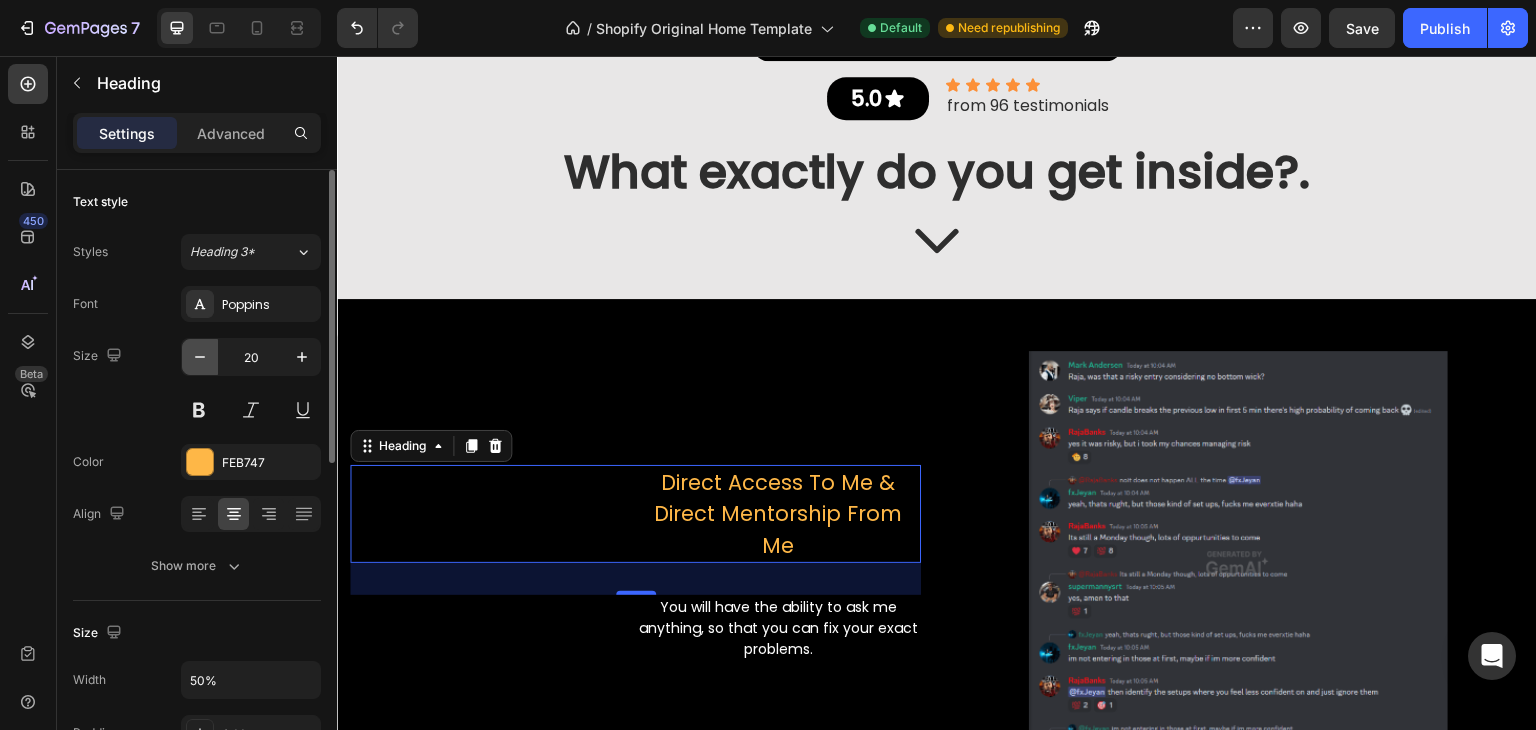 click at bounding box center [200, 357] 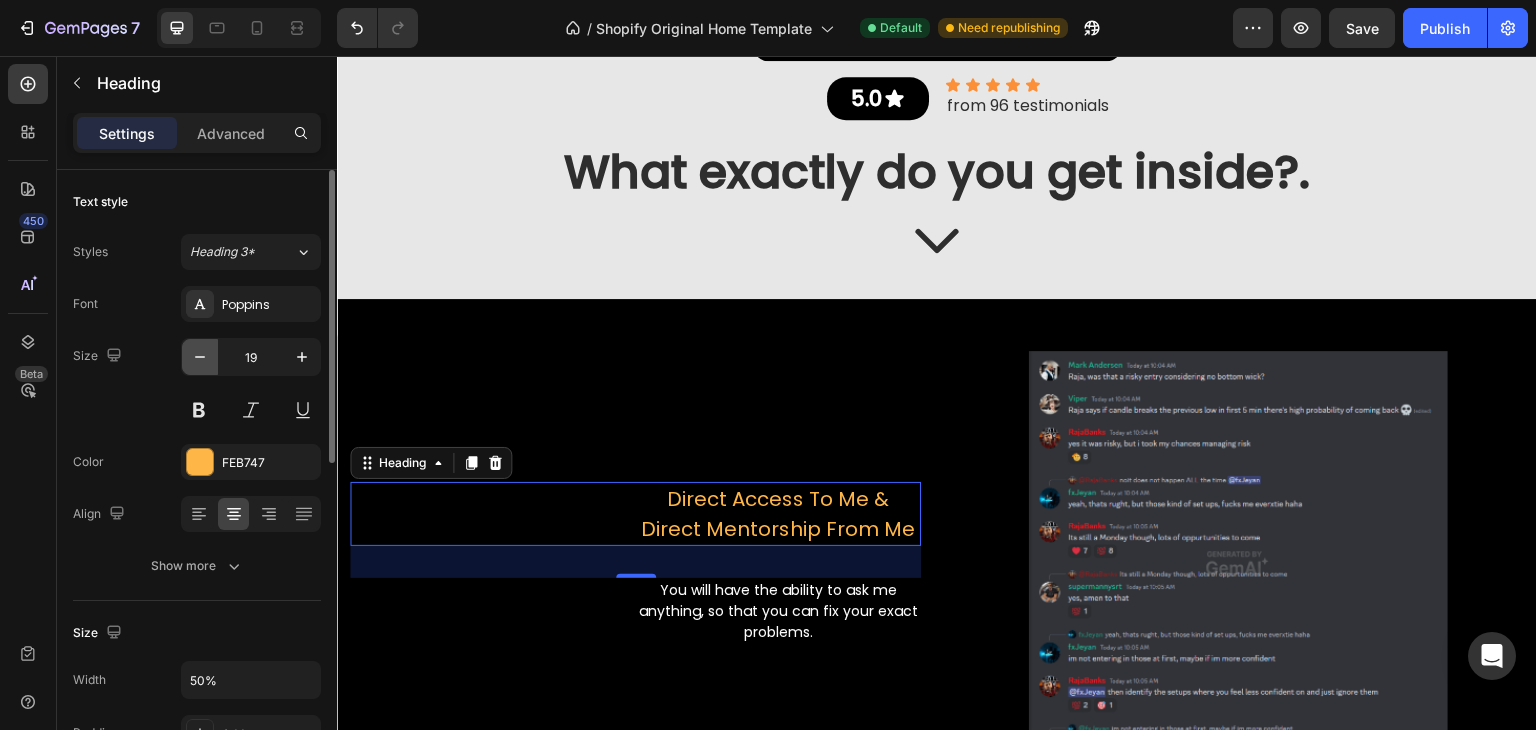 click at bounding box center [200, 357] 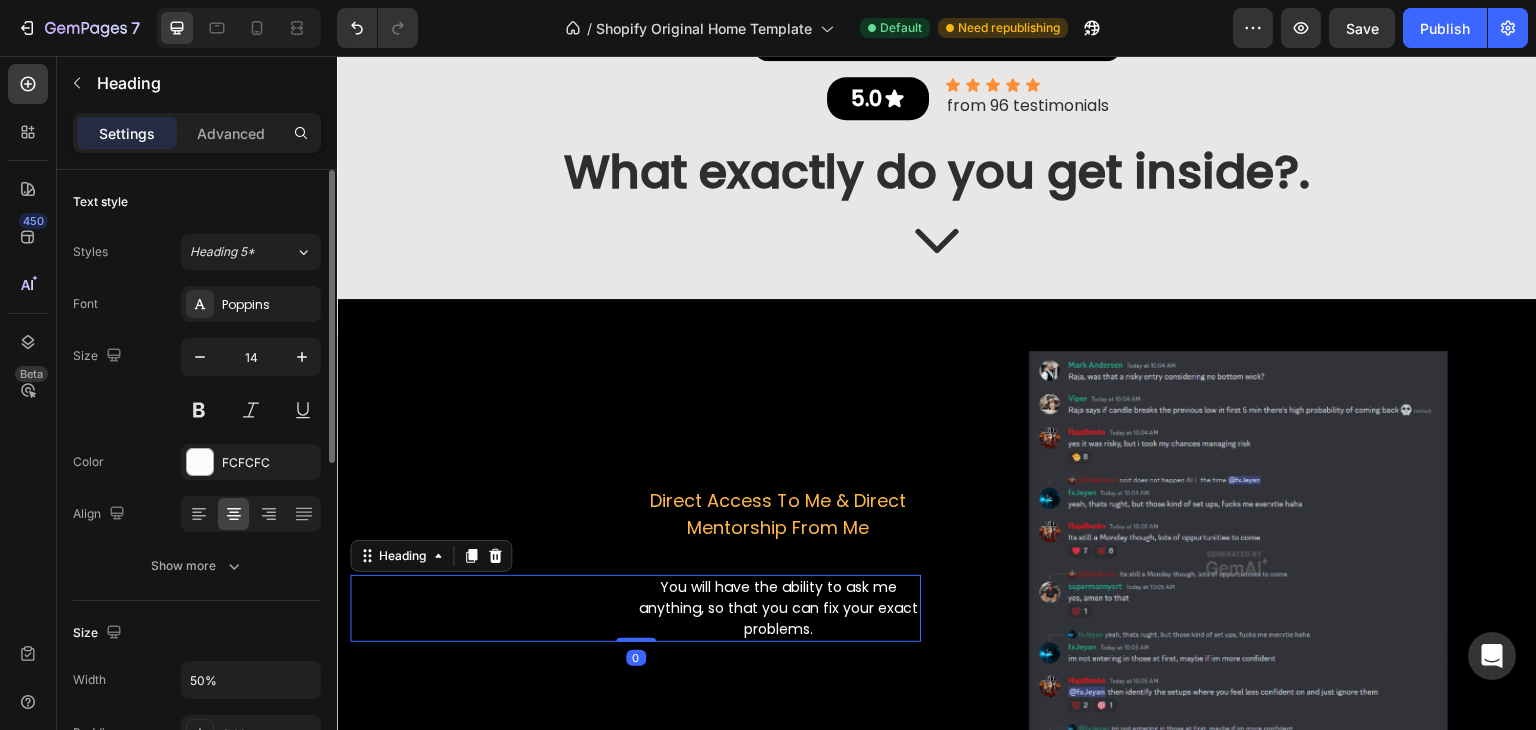 click on "You will have the ability to ask me anything, so that you can fix your exact problems." at bounding box center (779, 608) 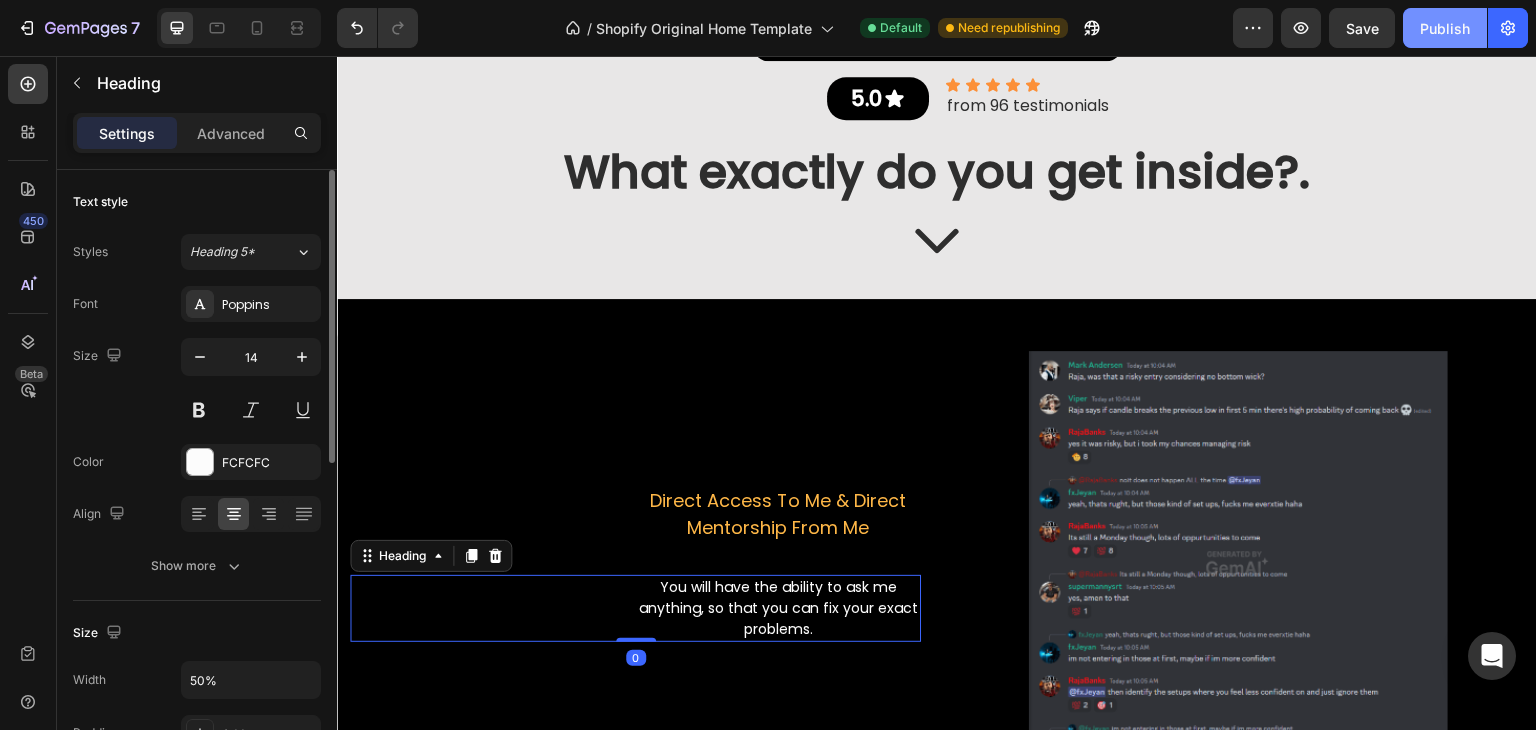 click on "Publish" 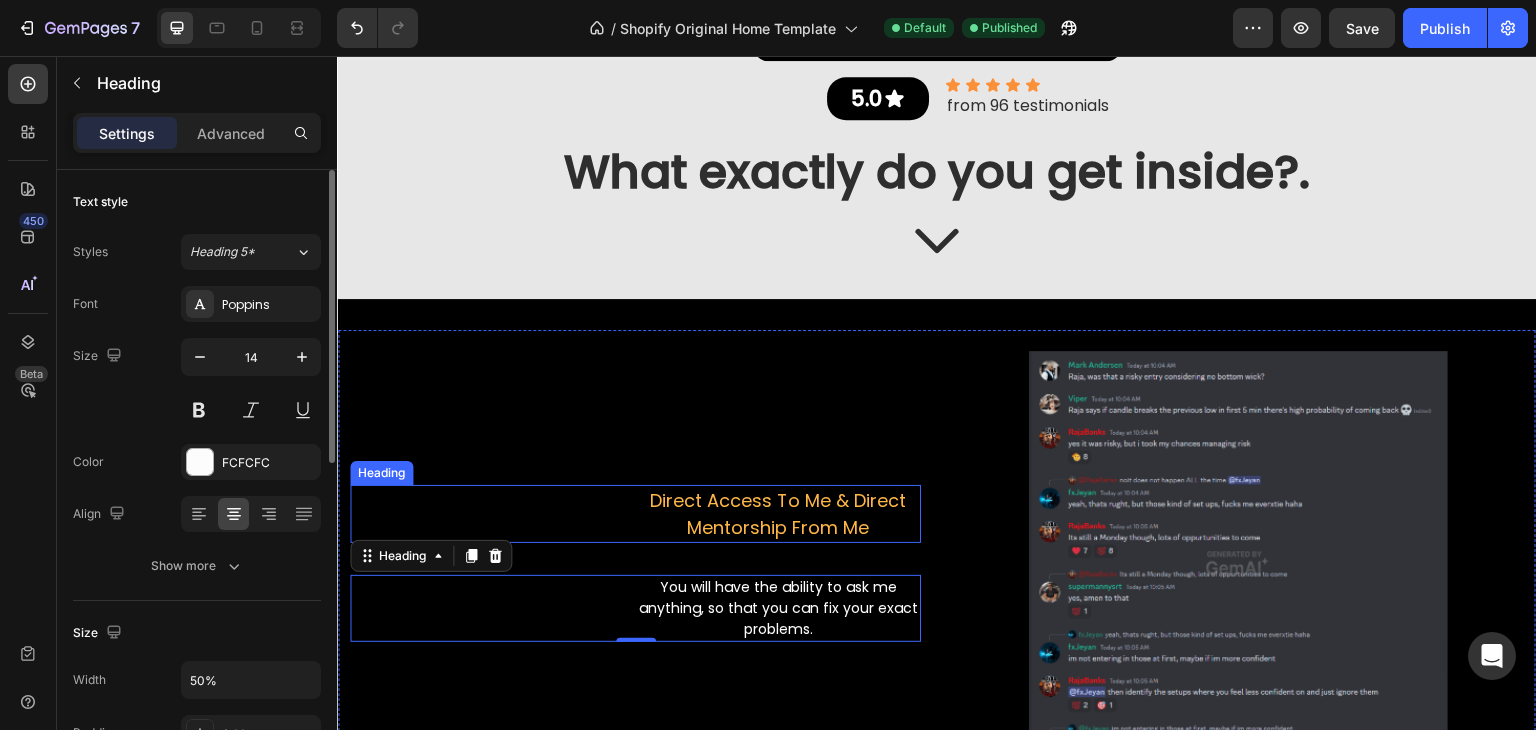 click on "Direct Access To Me & Direct Mentorship From Me" at bounding box center [779, 514] 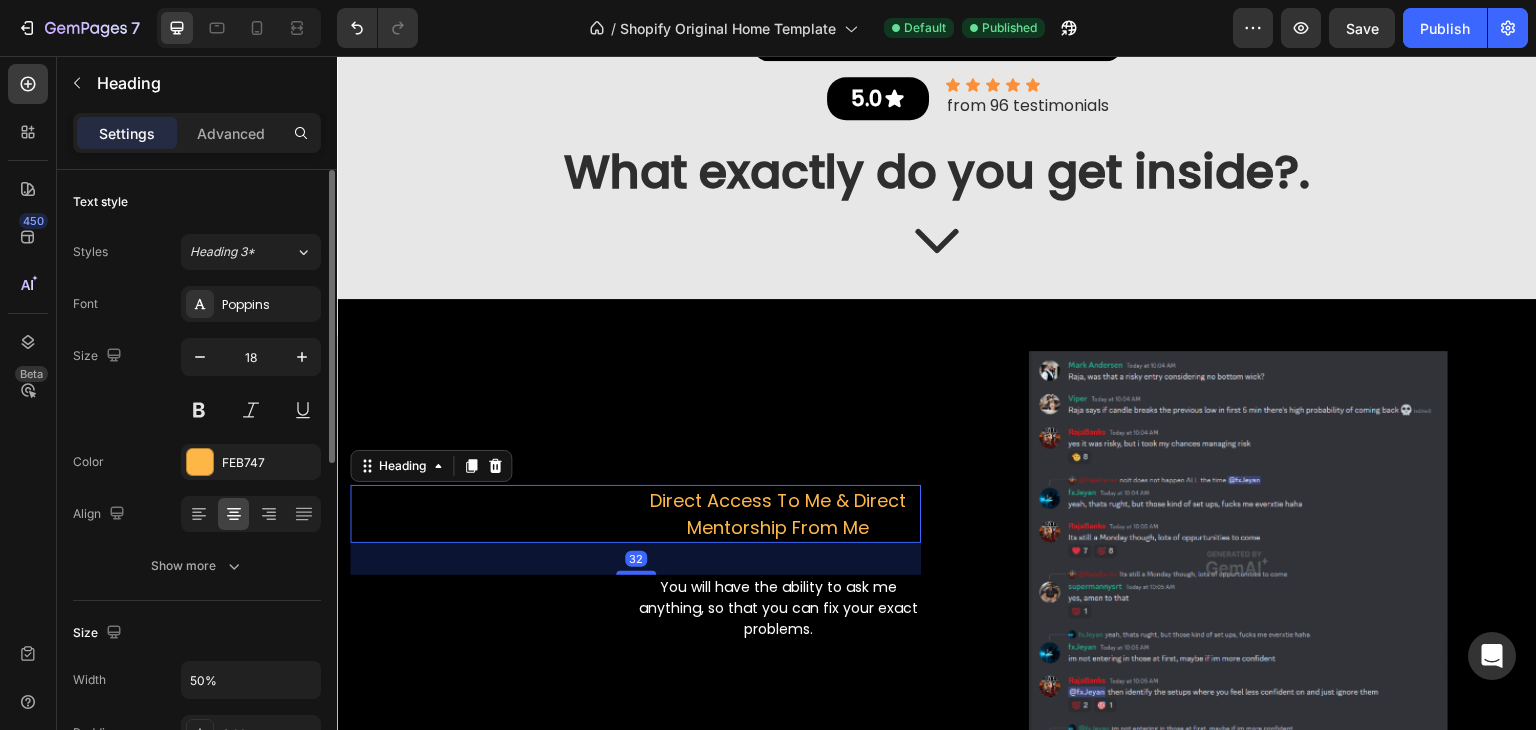 scroll, scrollTop: 200, scrollLeft: 0, axis: vertical 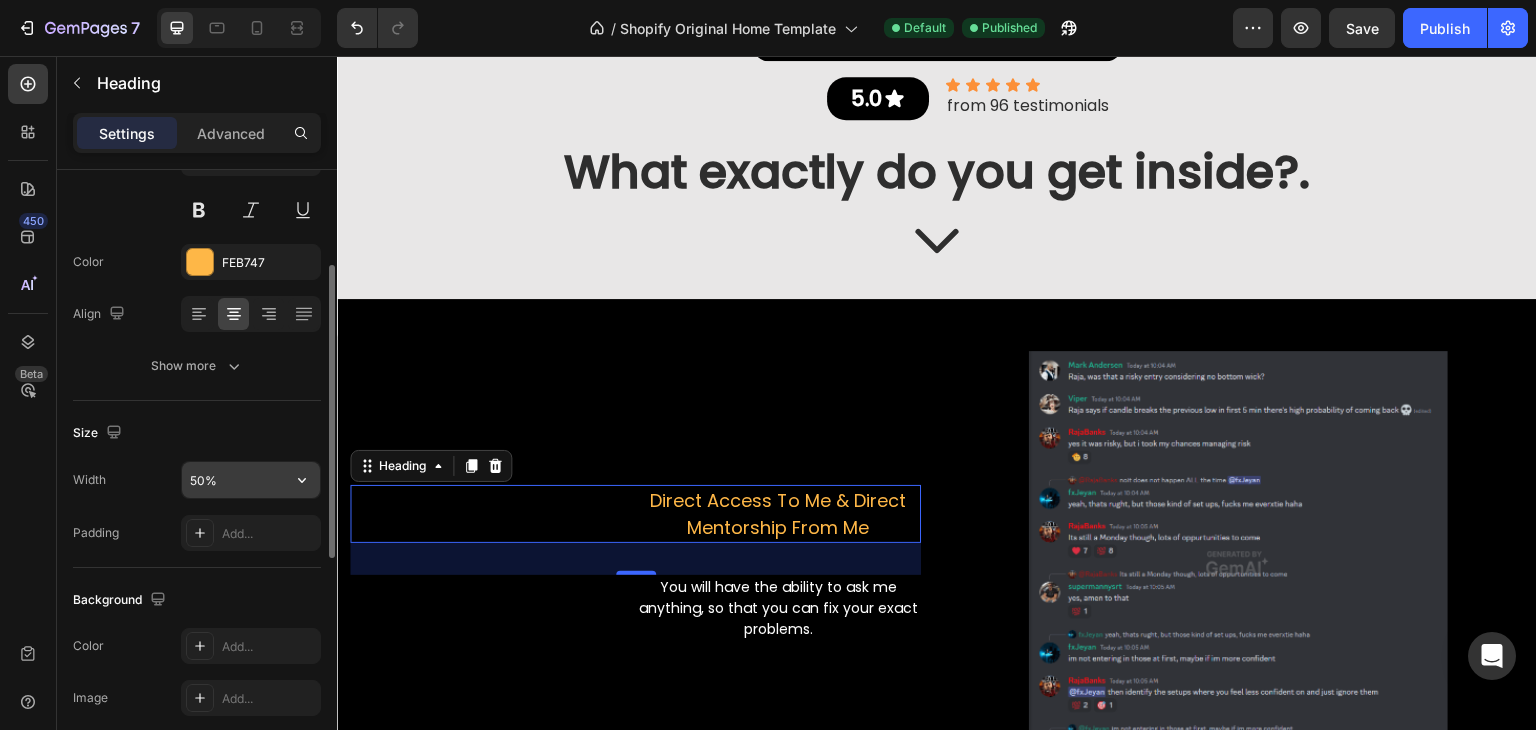 click on "50%" at bounding box center [251, 480] 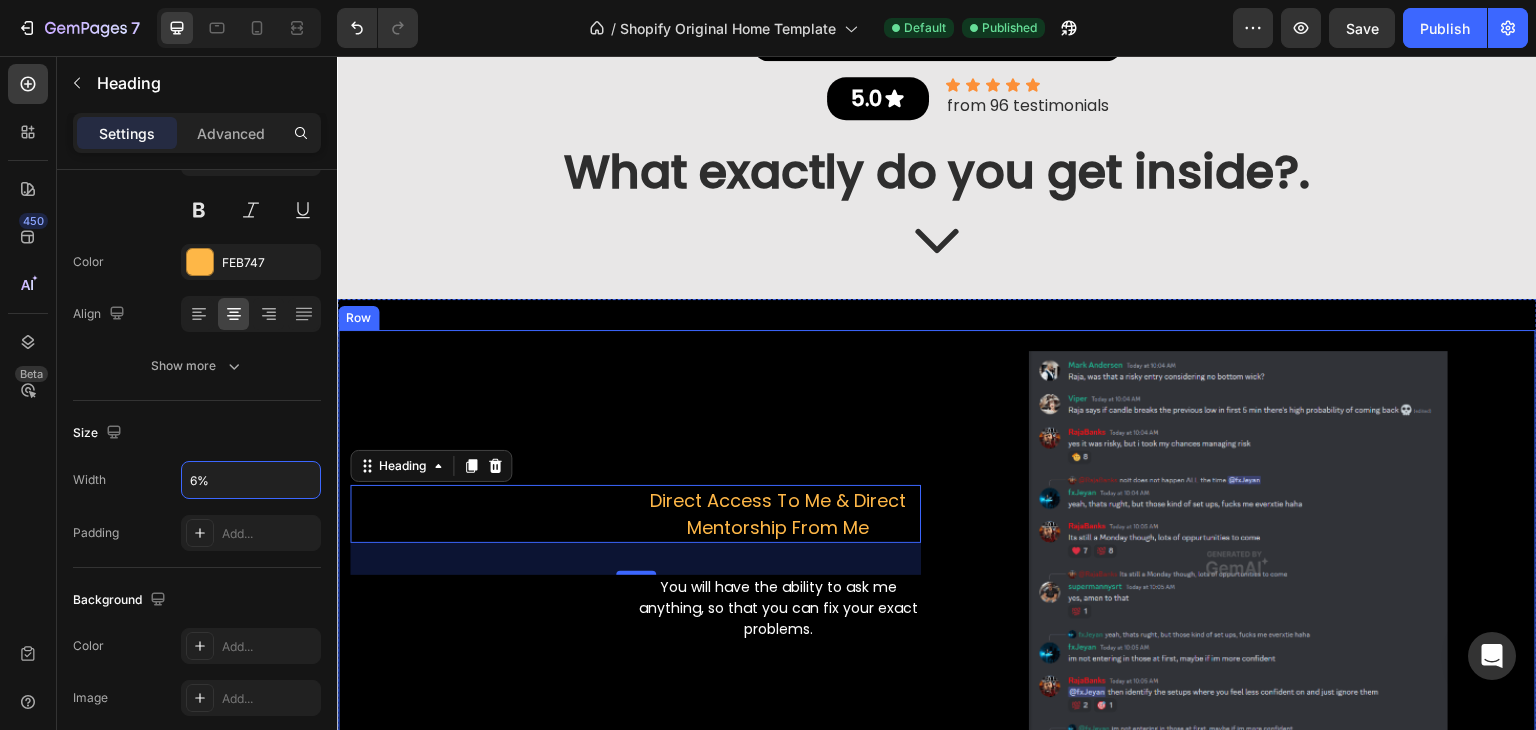 type on "60%" 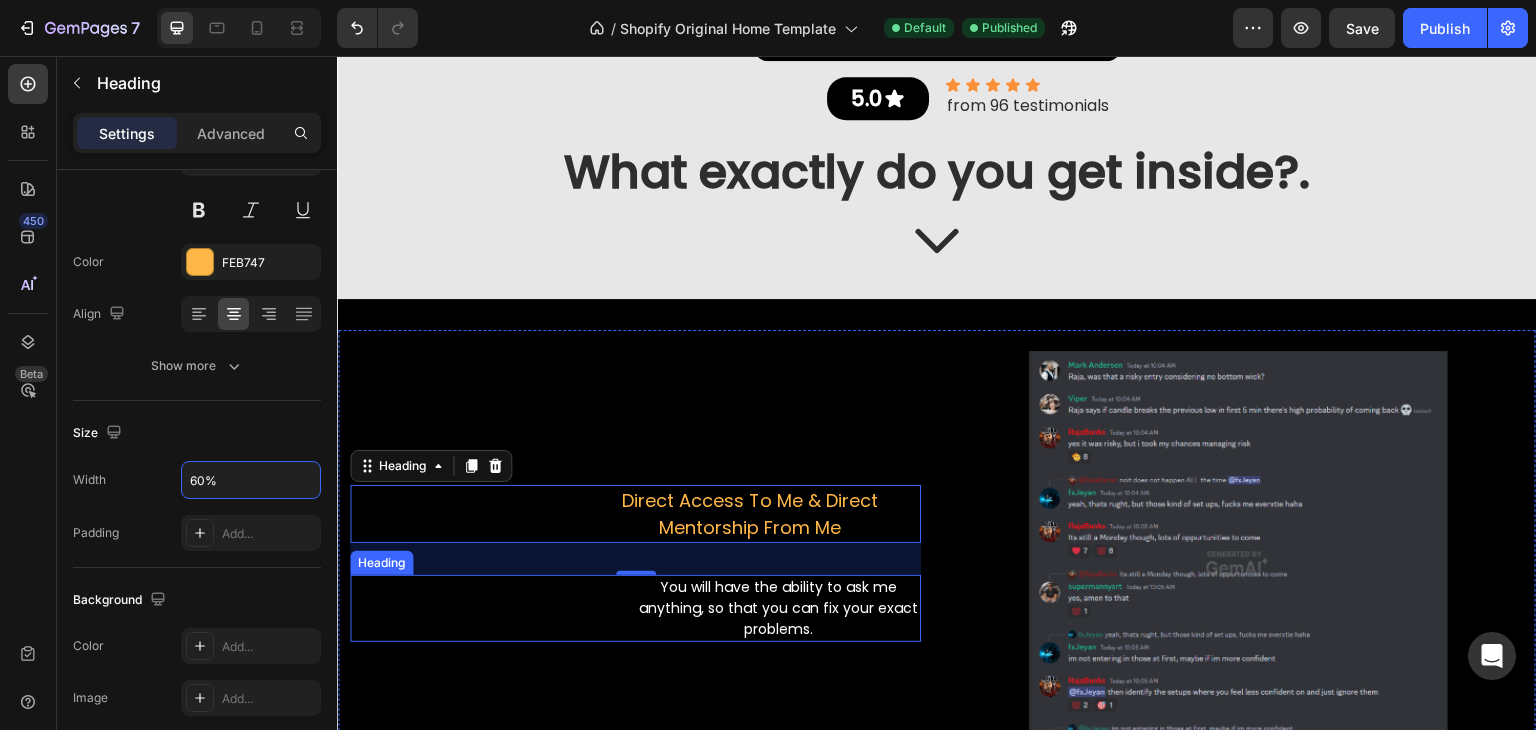 click on "You will have the ability to ask me anything, so that you can fix your exact problems." at bounding box center [779, 608] 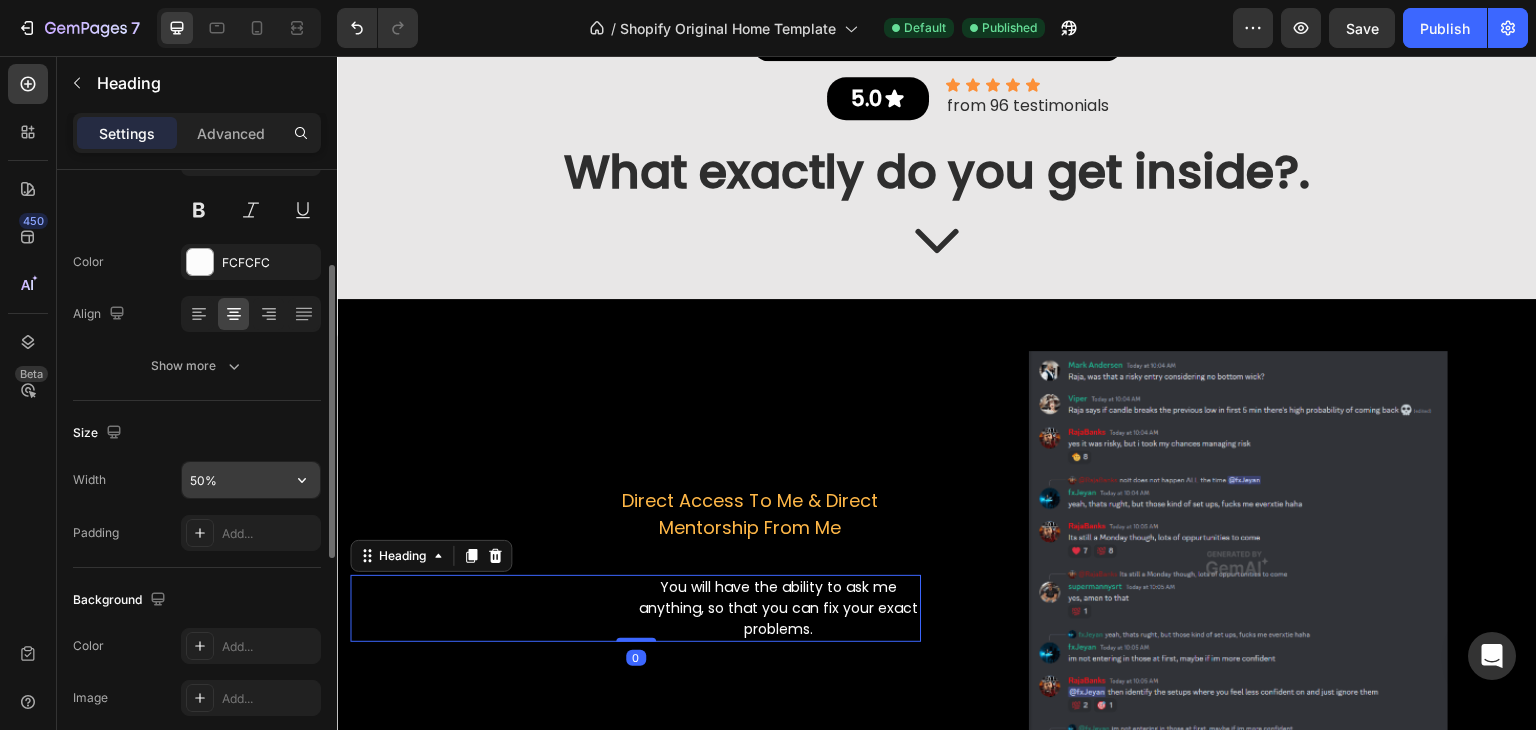 click on "50%" at bounding box center [251, 480] 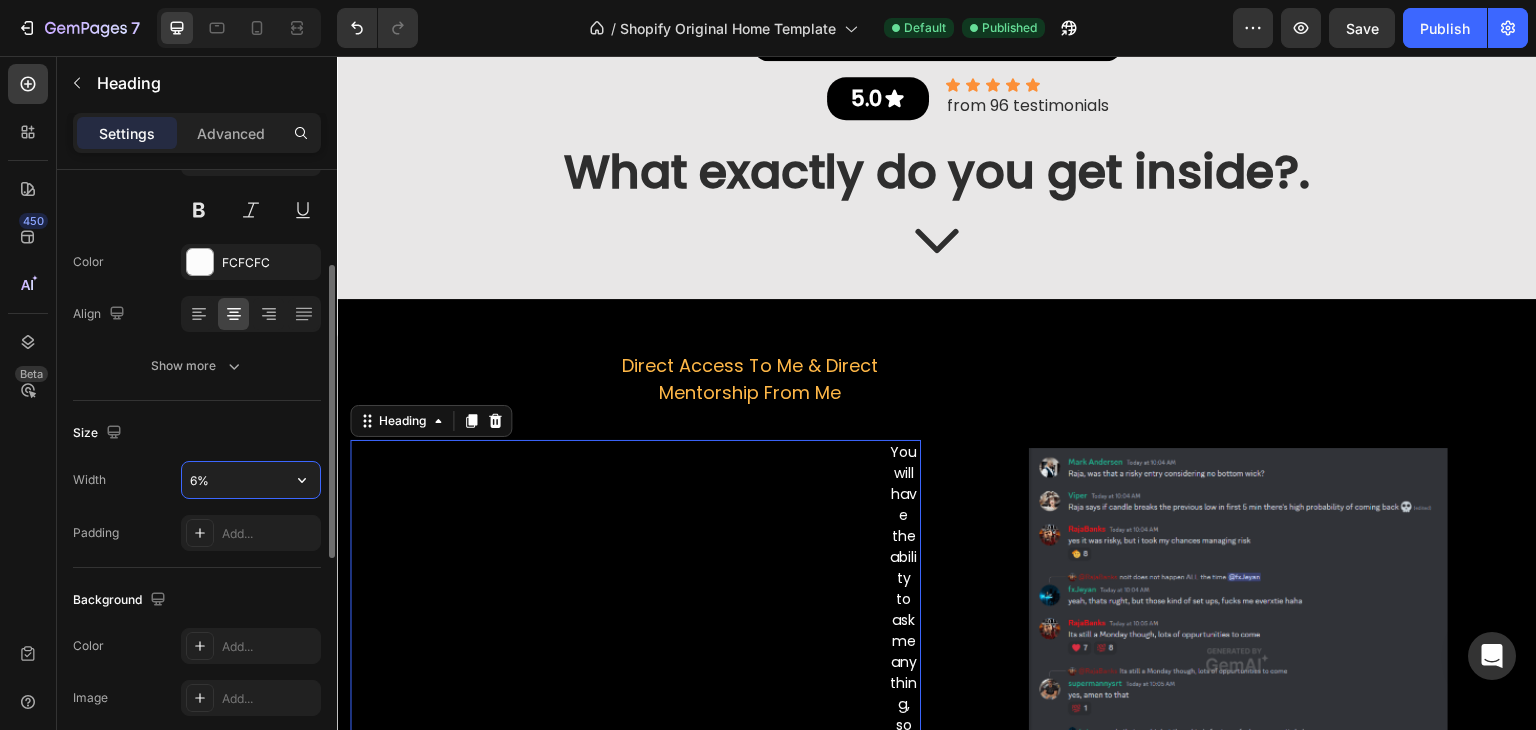 type on "60%" 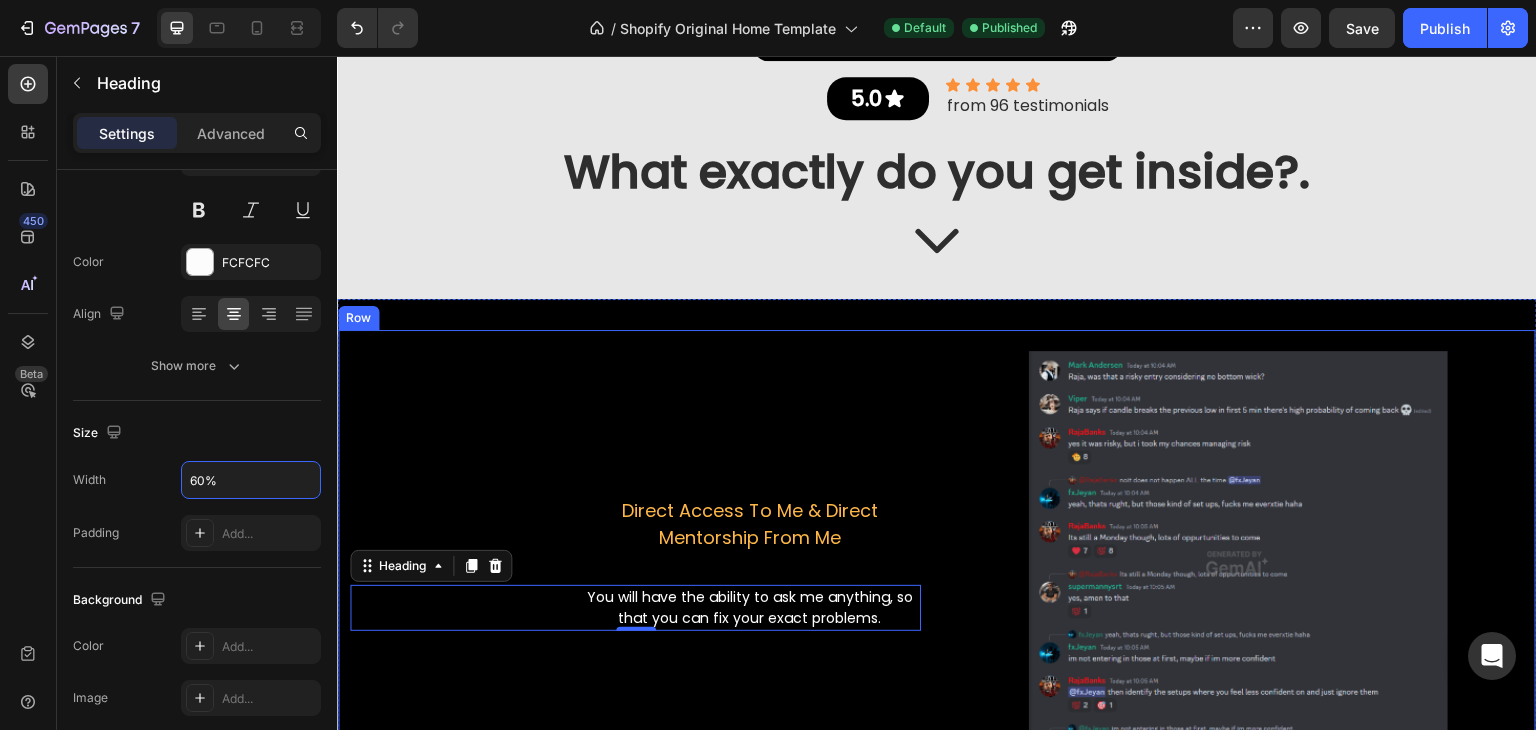 click on "Direct Access To Me & Direct Mentorship From Me" at bounding box center (749, 524) 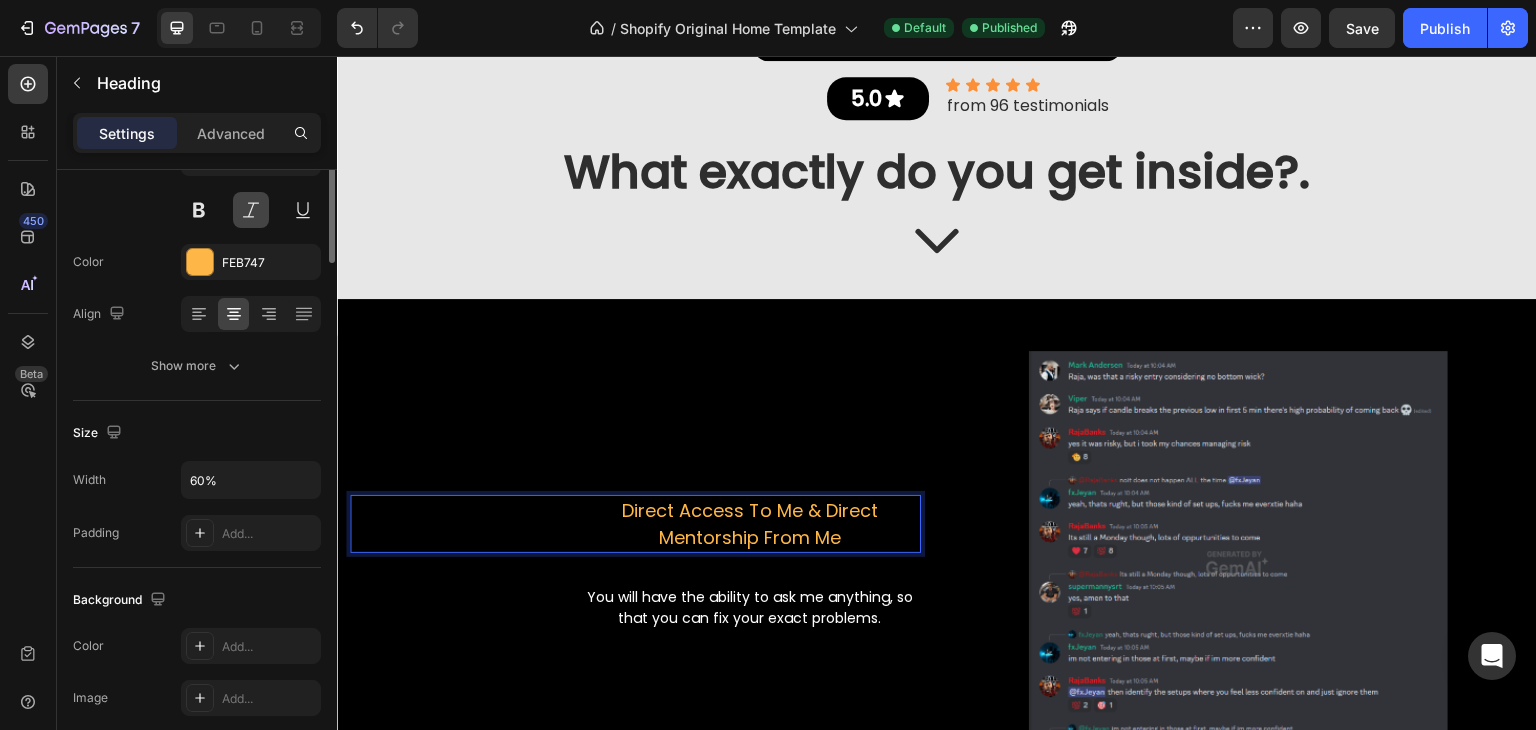 scroll, scrollTop: 0, scrollLeft: 0, axis: both 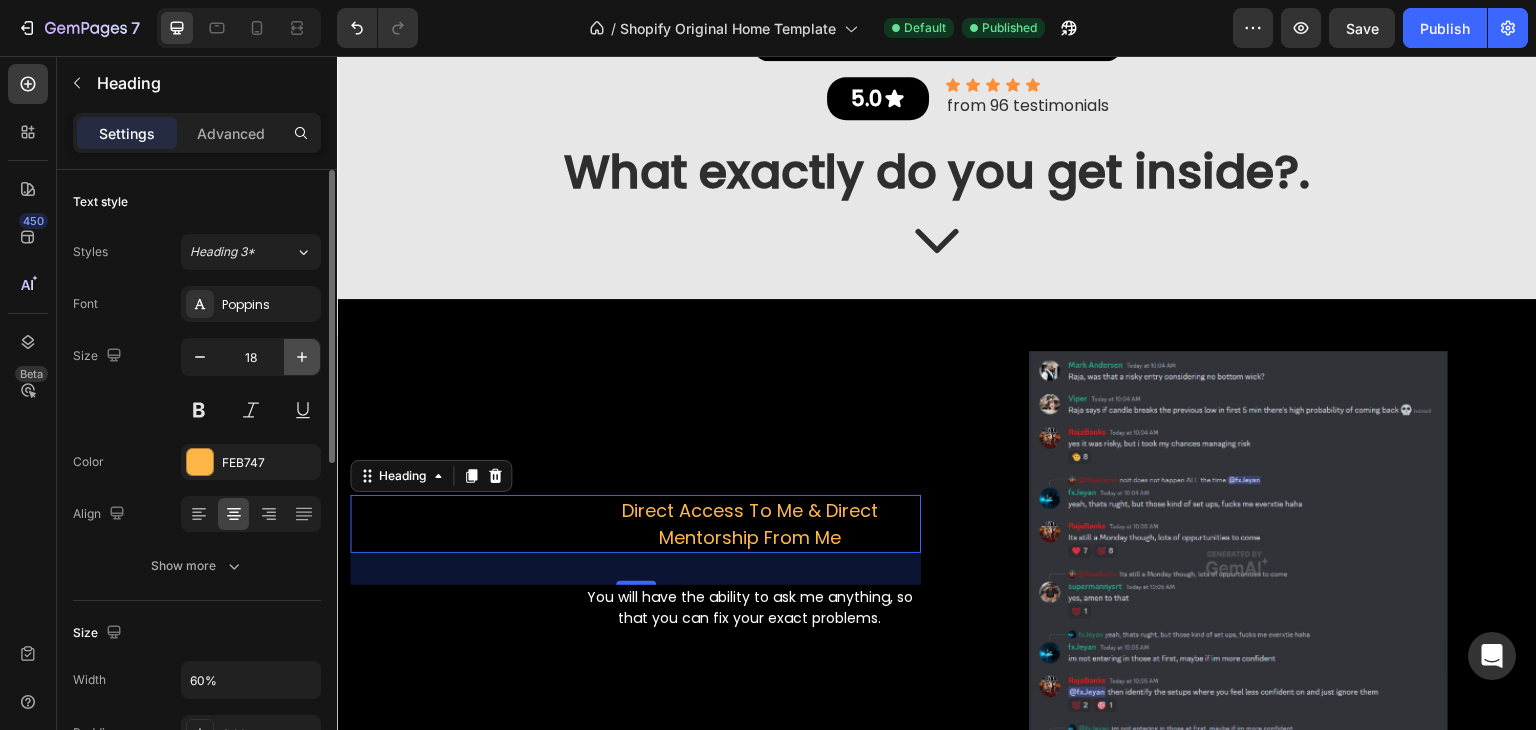 click 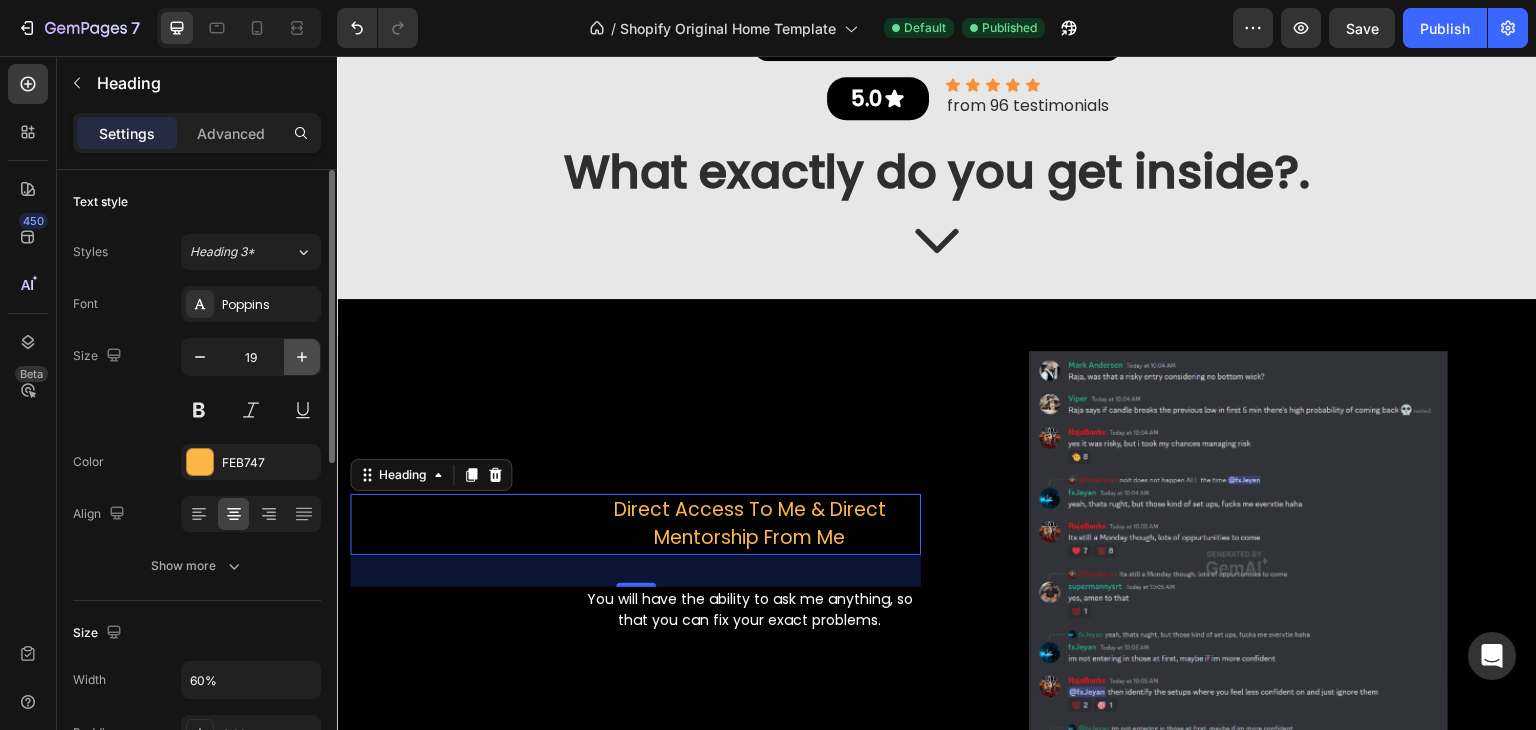click 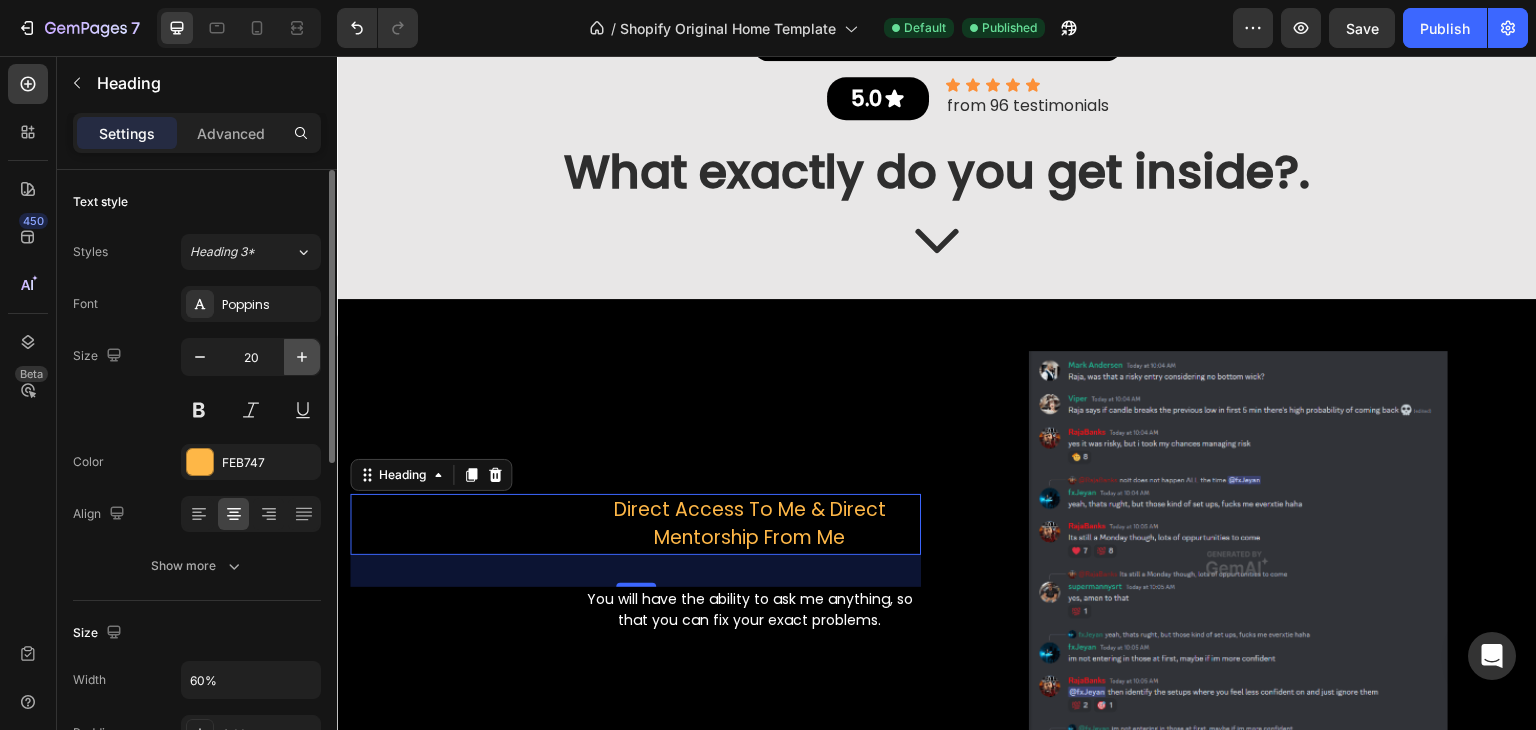 click 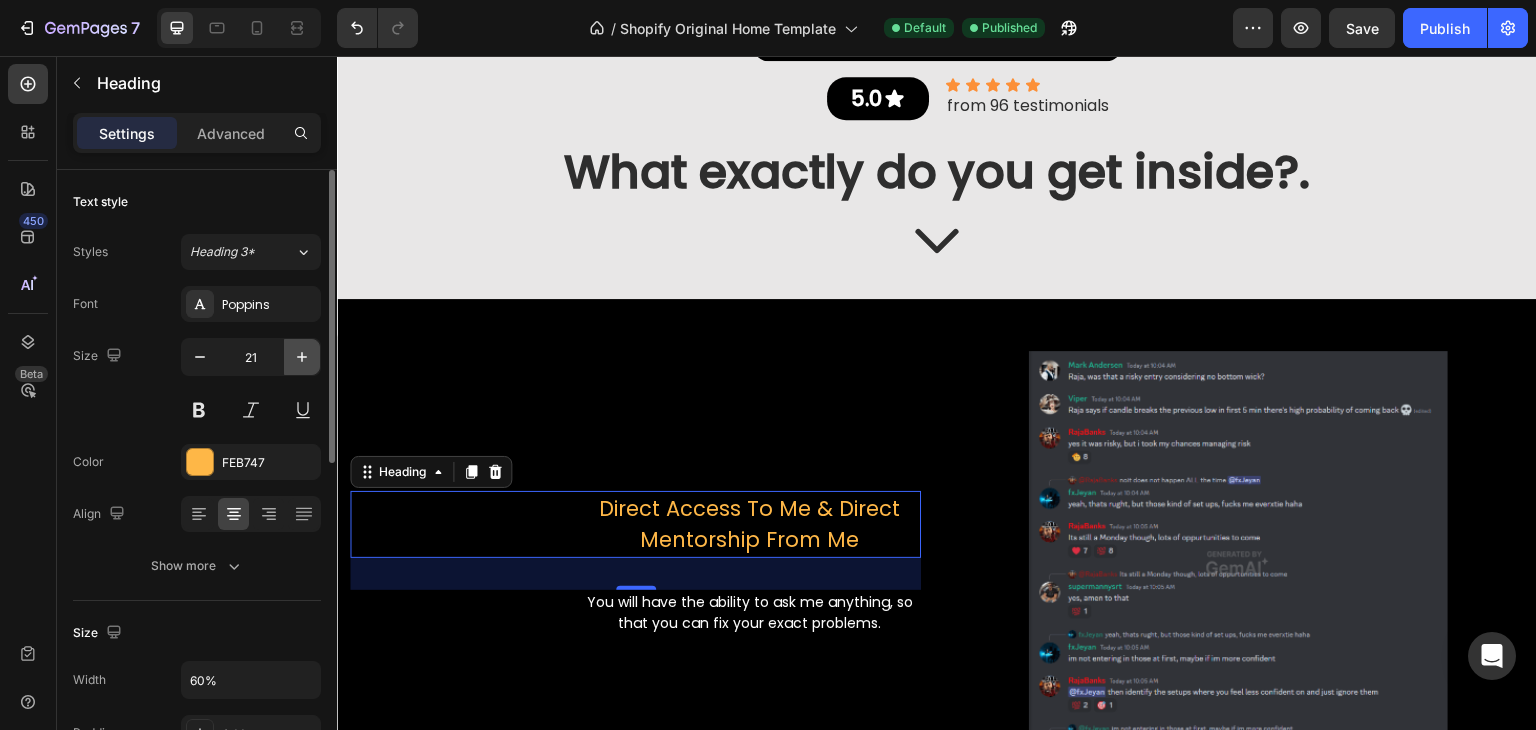 click 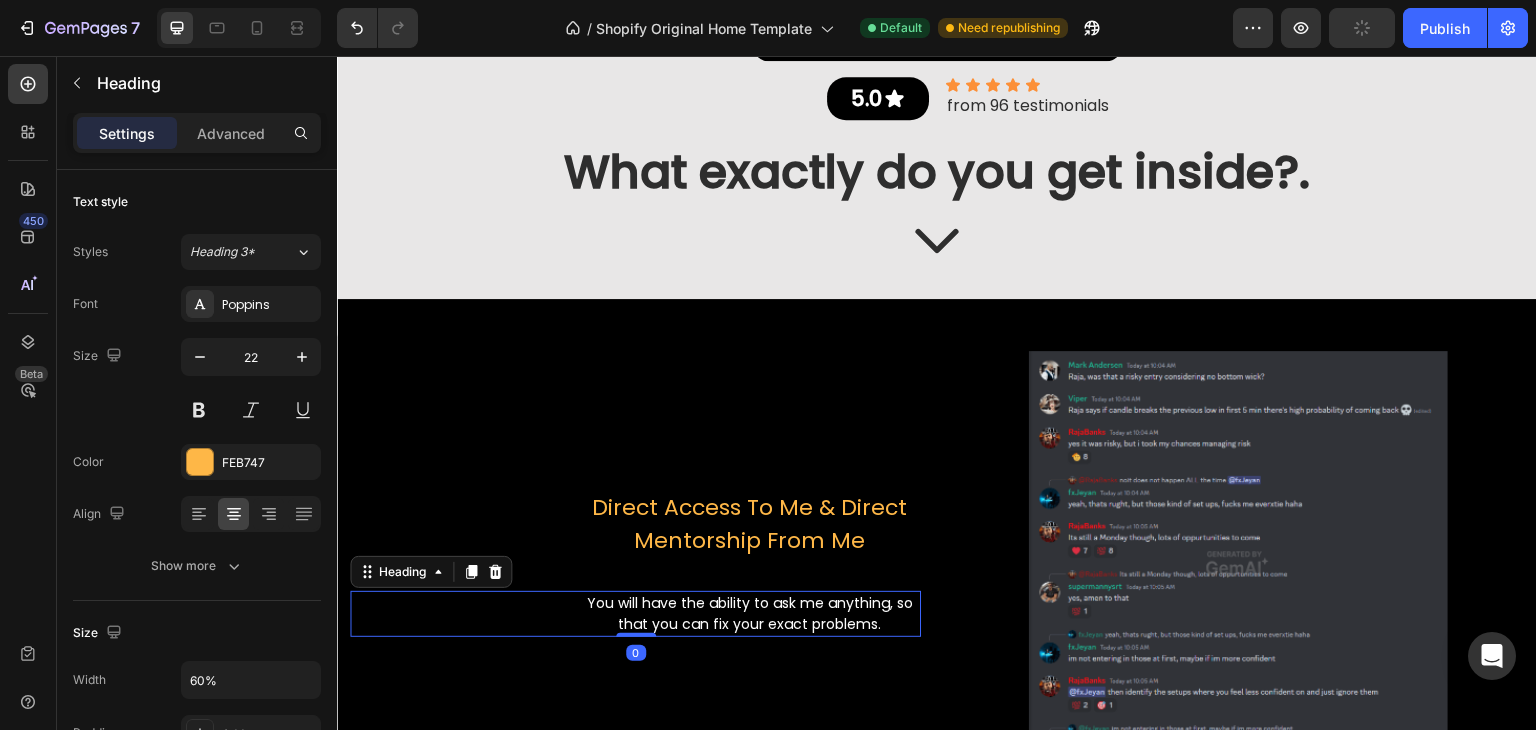 click on "You will have the ability to ask me anything, so that you can fix your exact problems." at bounding box center (749, 614) 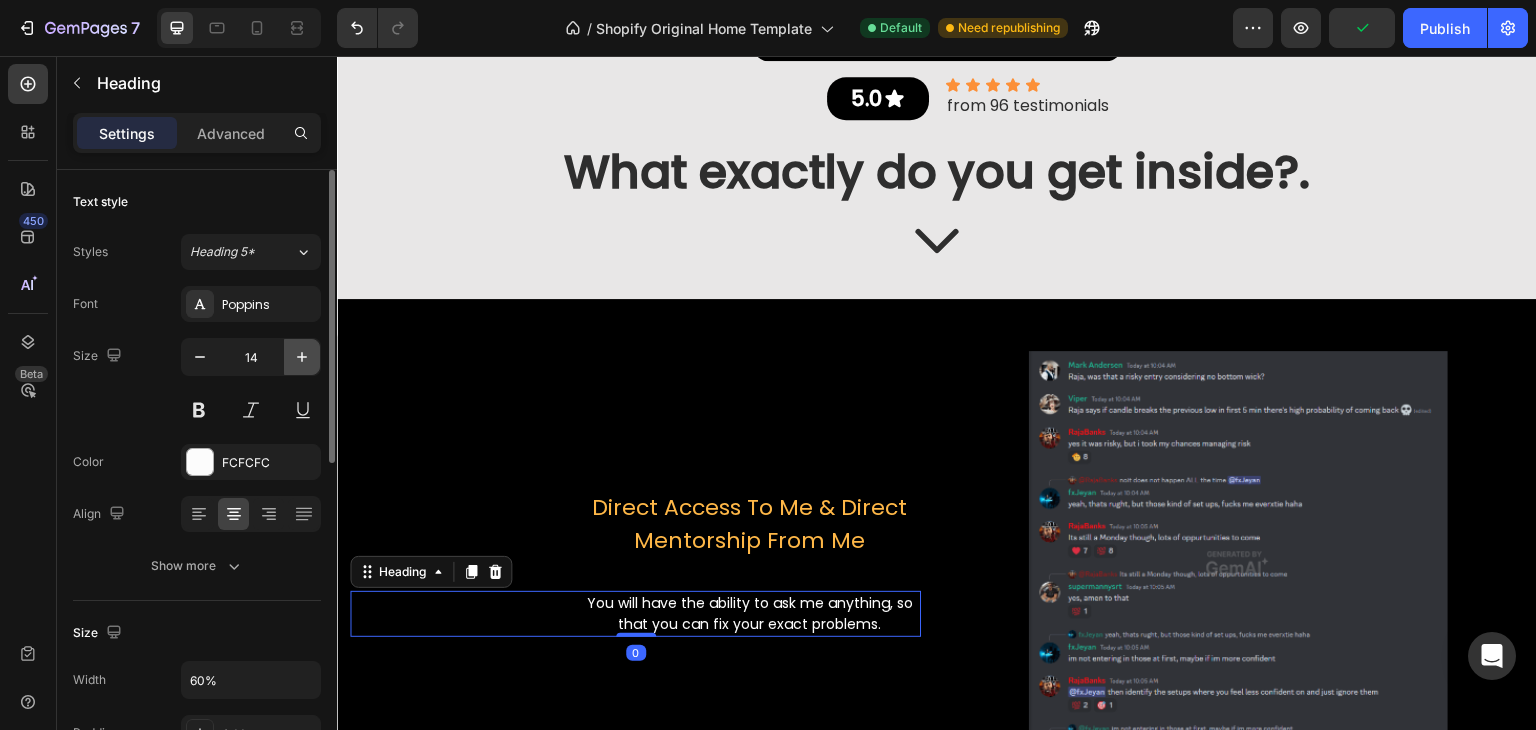 click 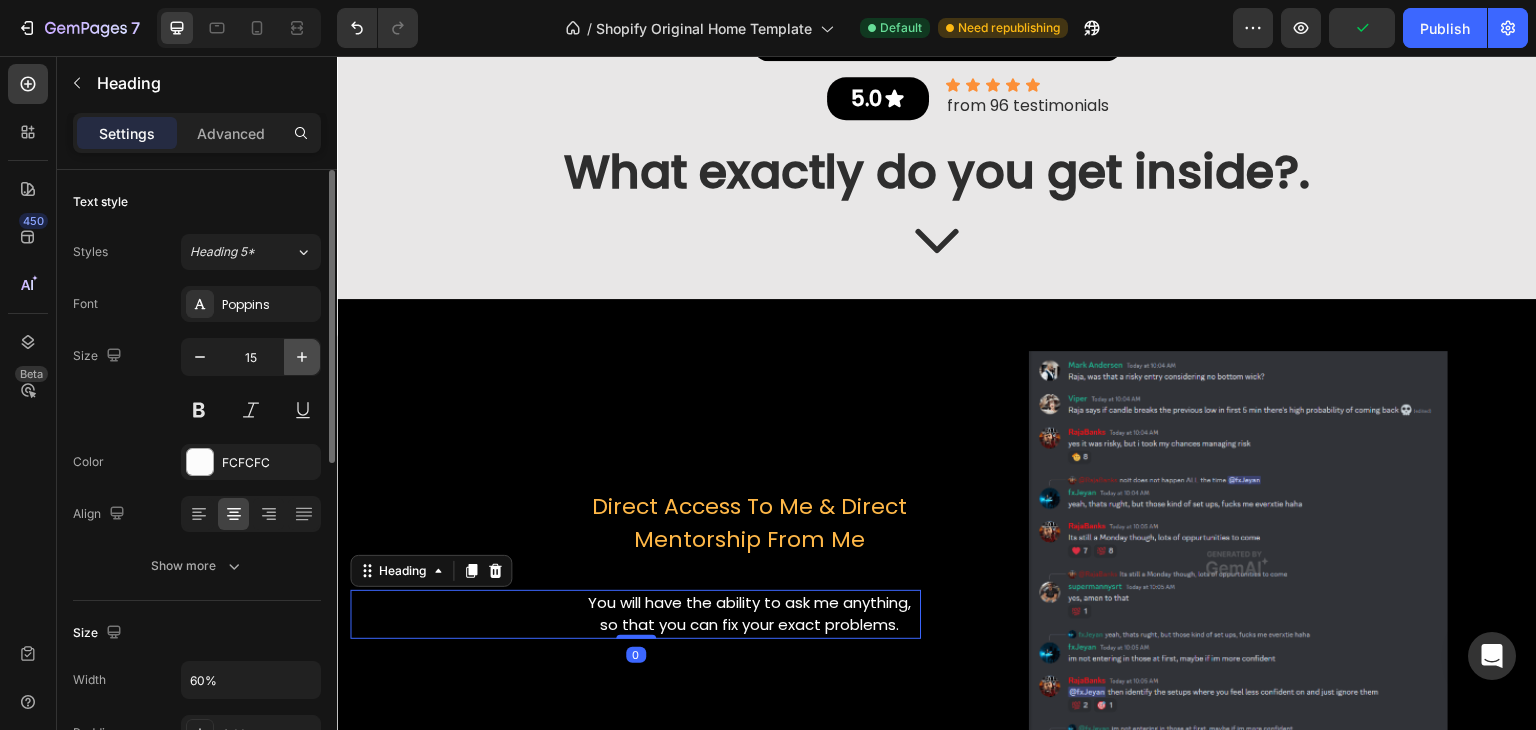click 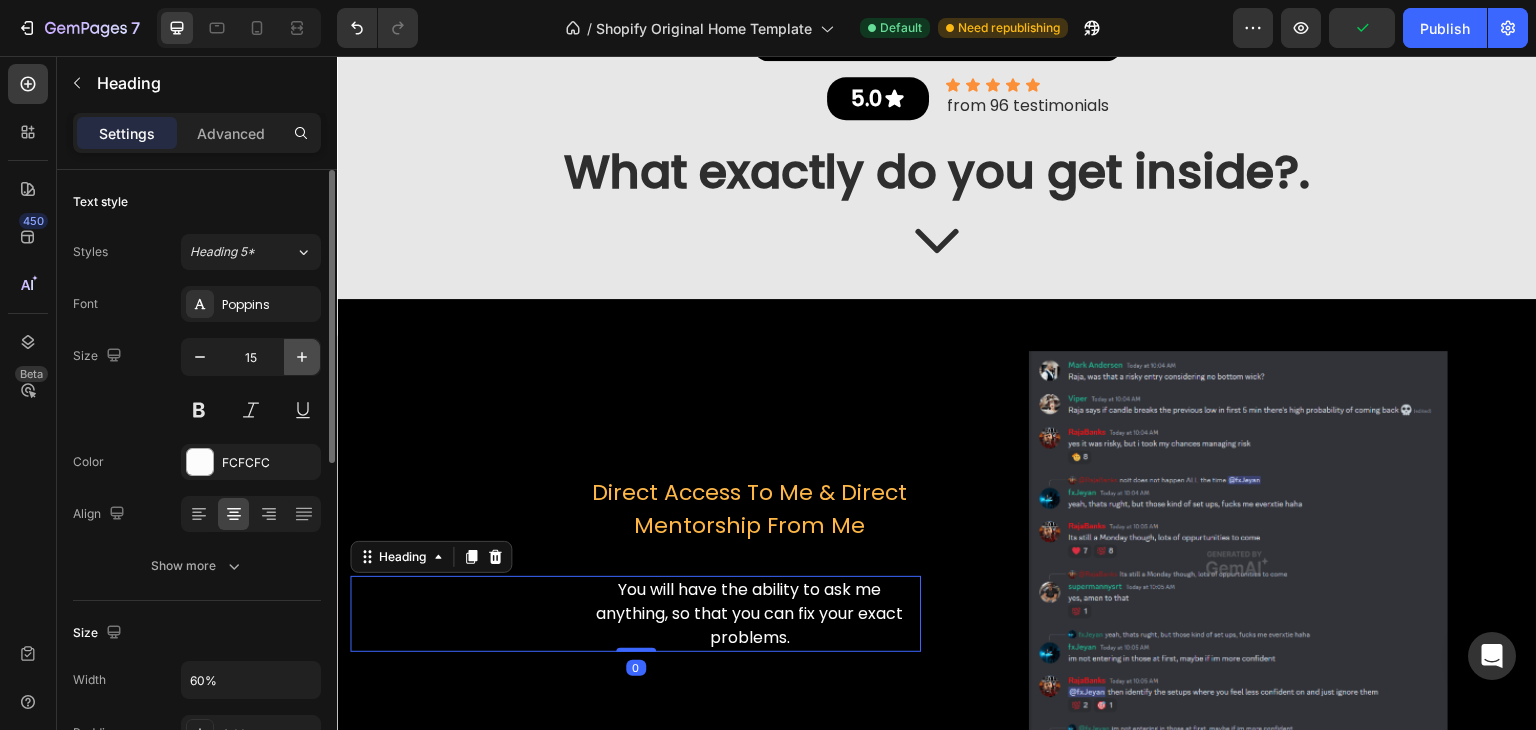 type on "16" 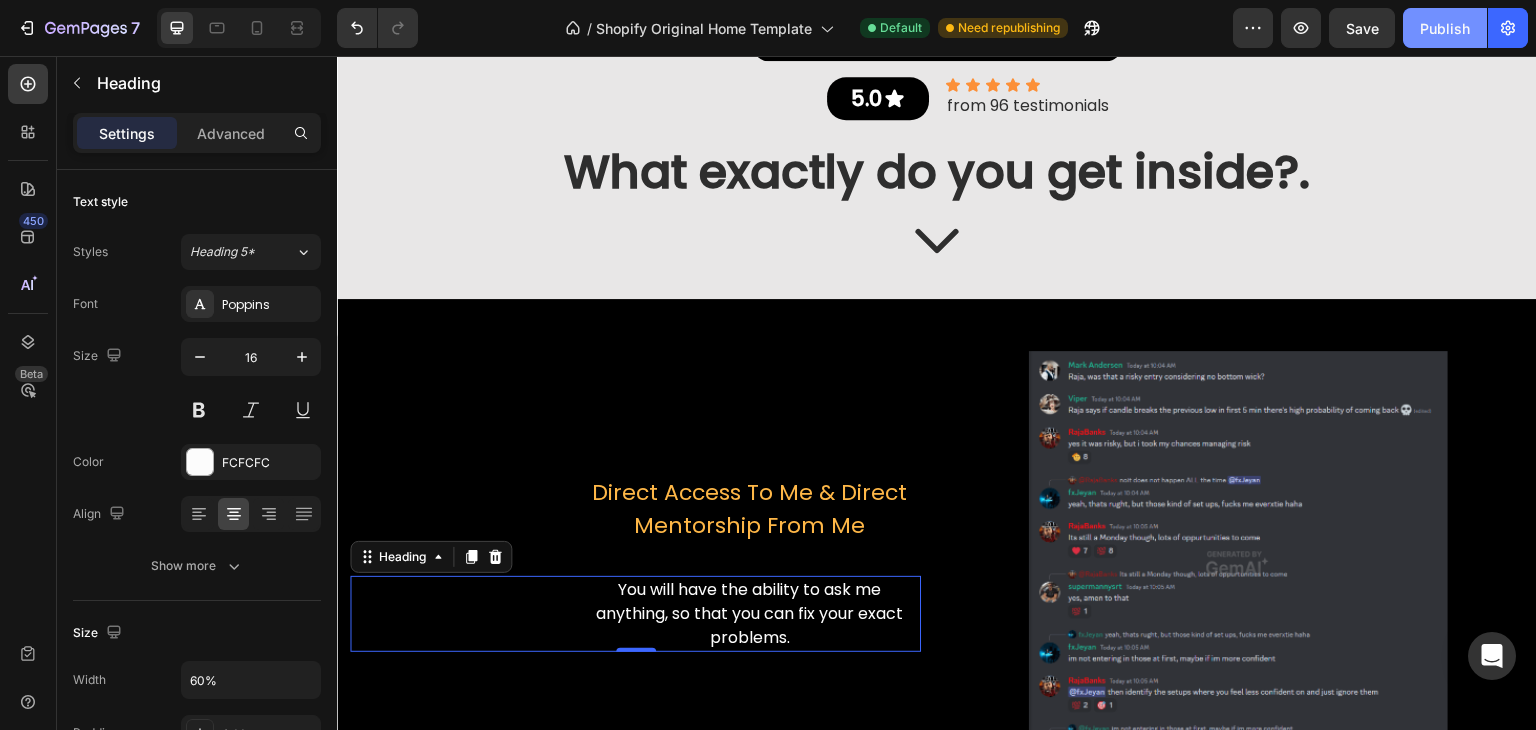 click on "Publish" at bounding box center [1445, 28] 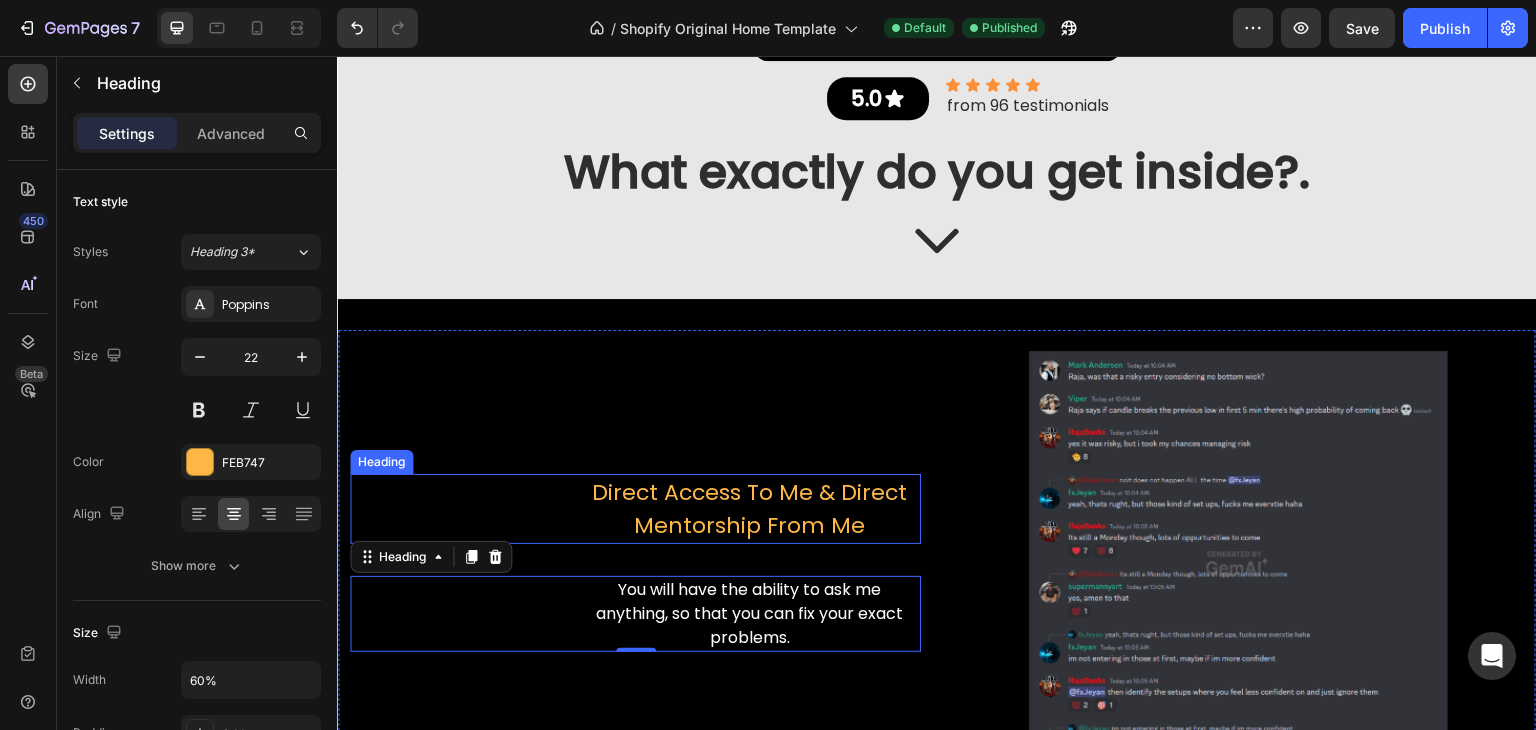 click on "Direct Access To Me & Direct Mentorship From Me" at bounding box center [749, 509] 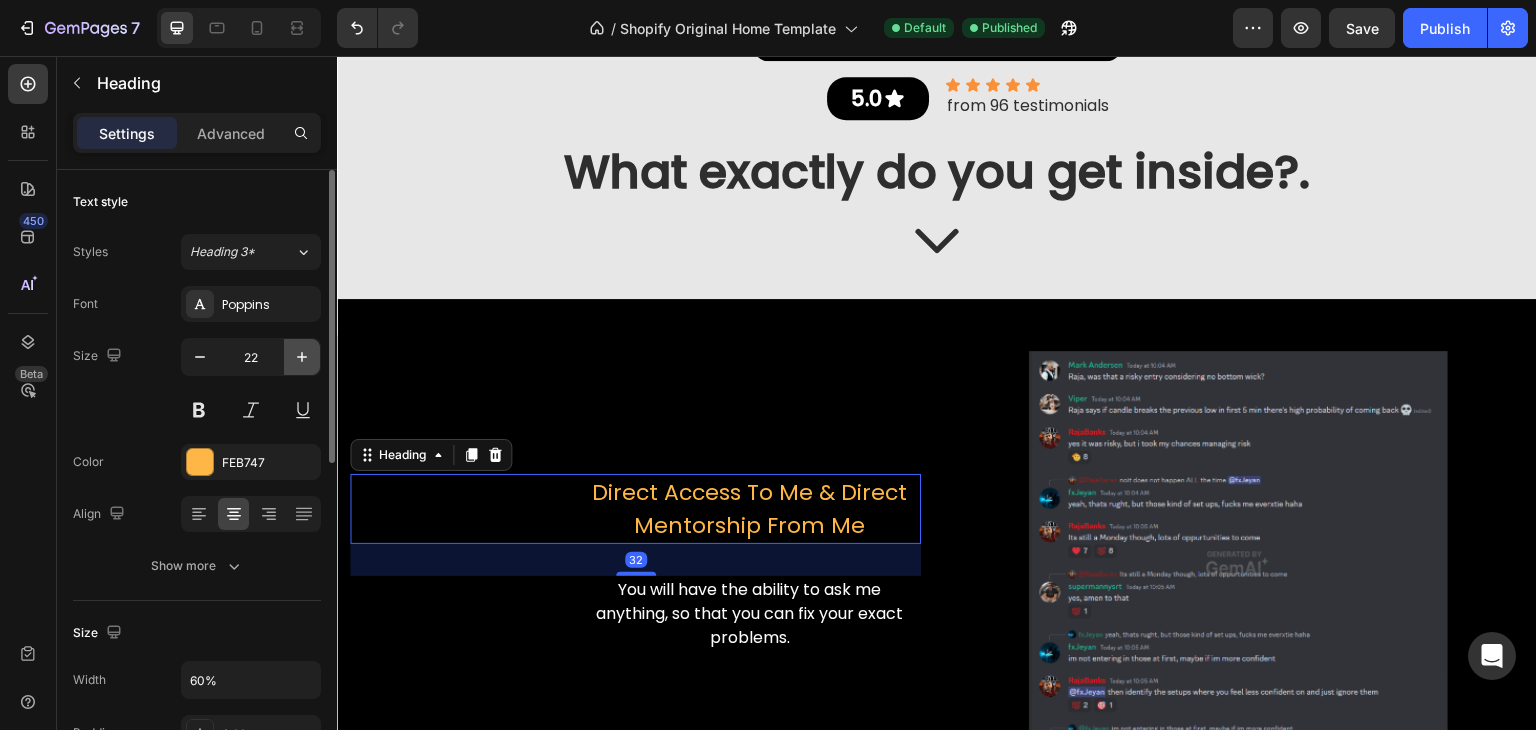 click 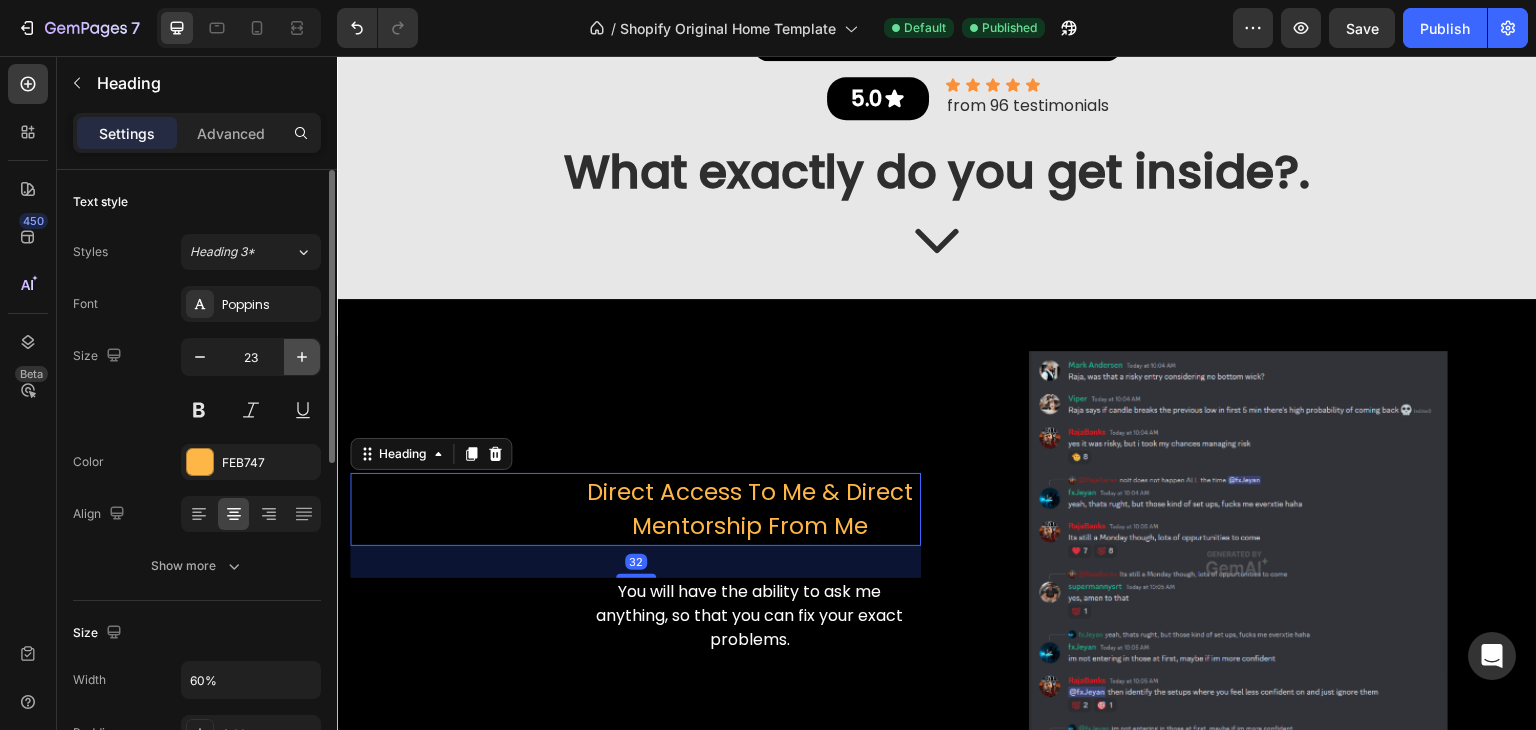 click 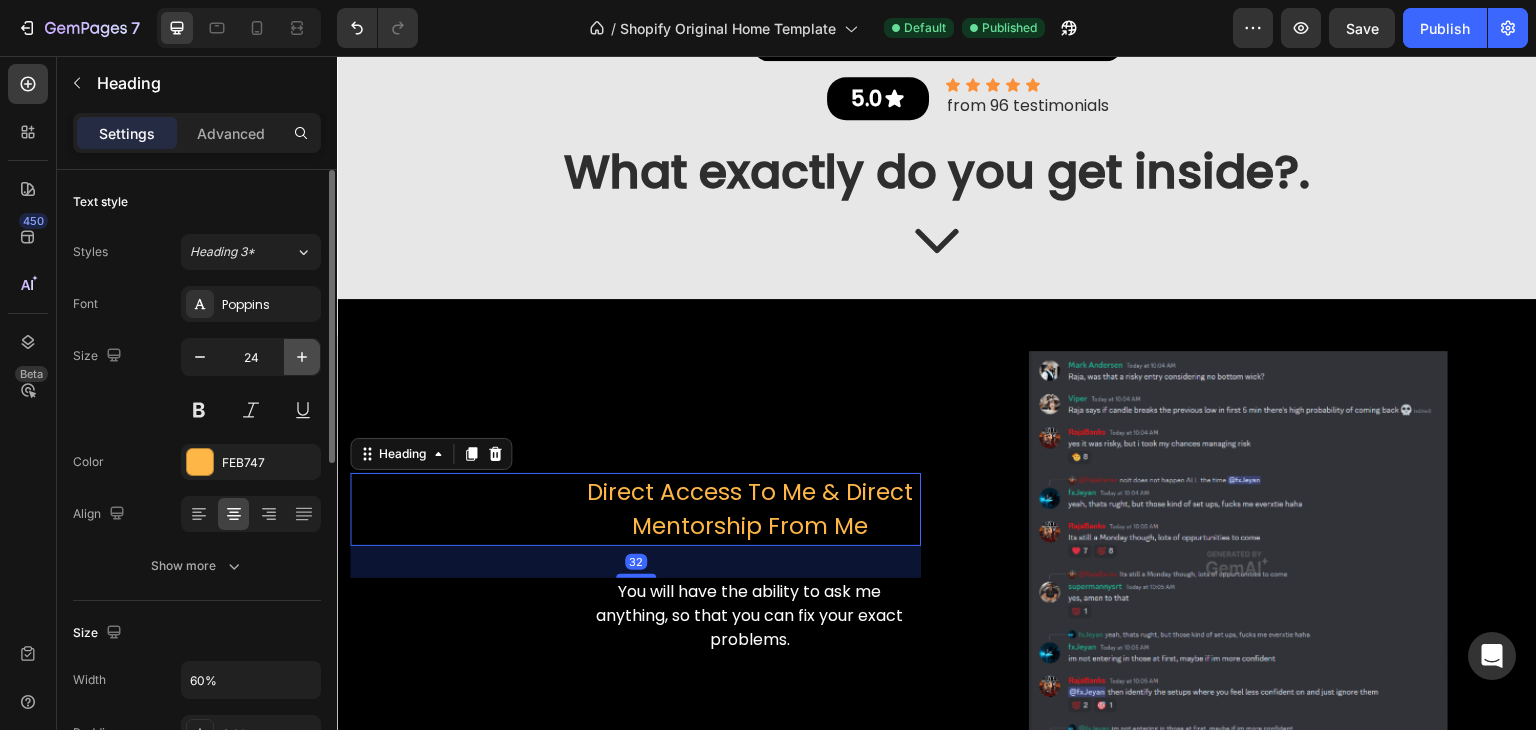 click 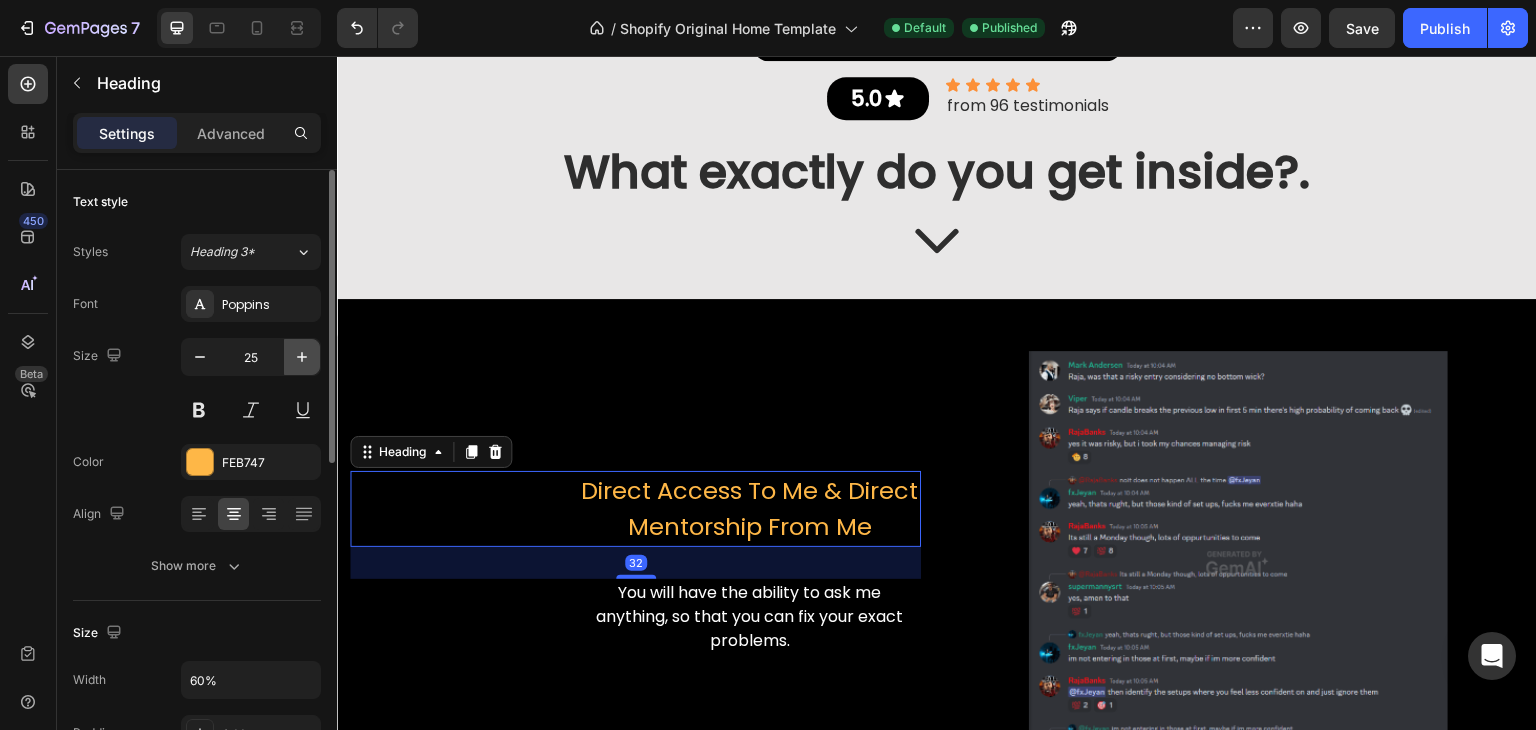 click 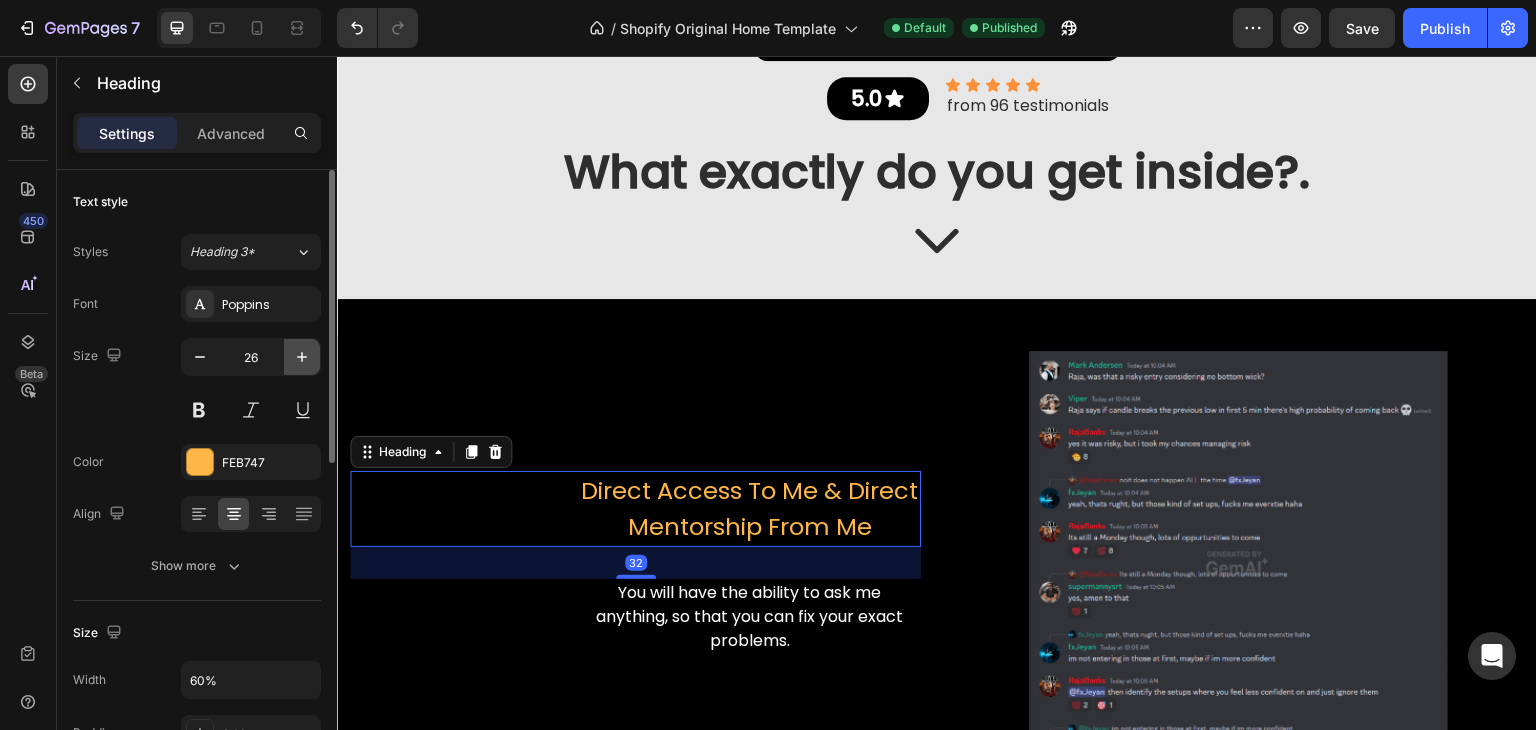 click 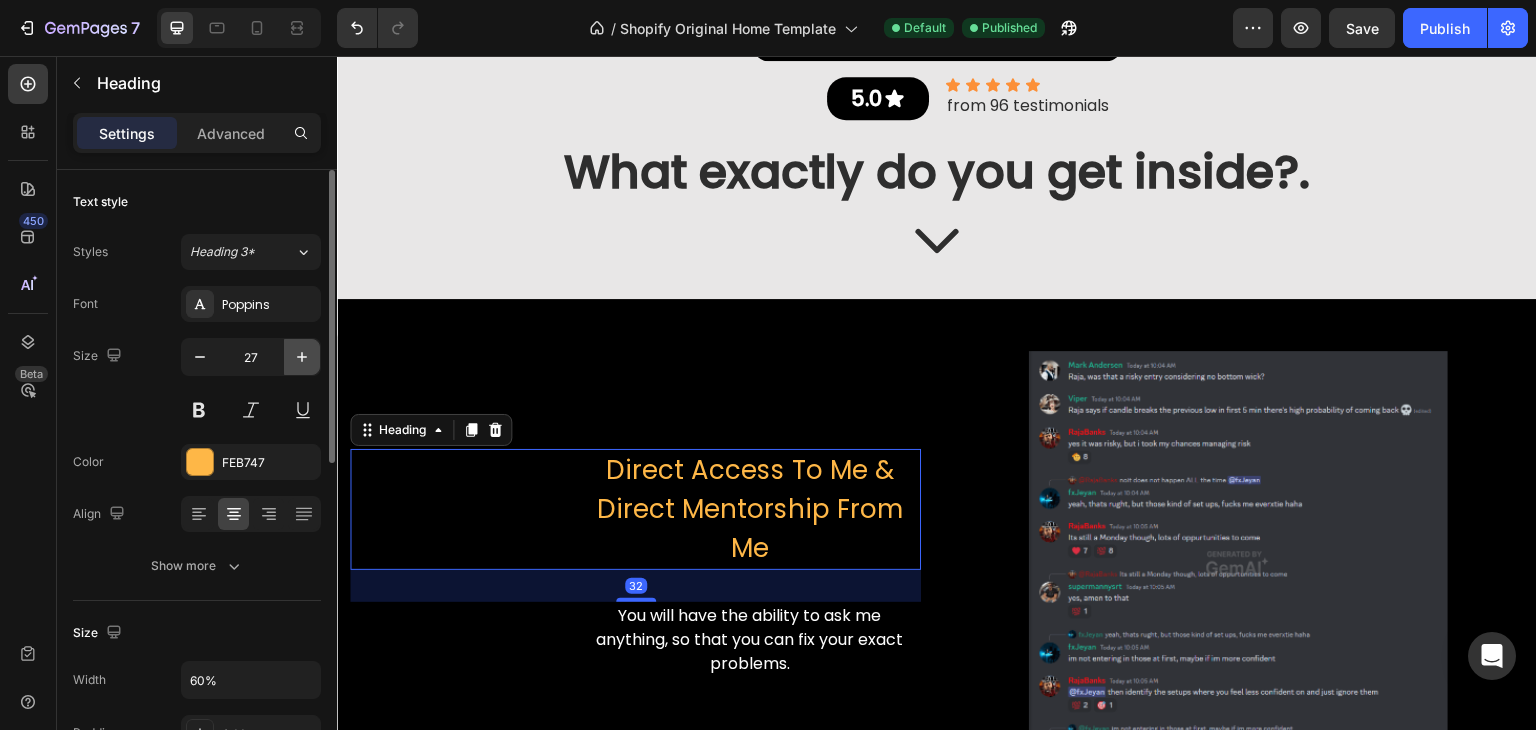 click 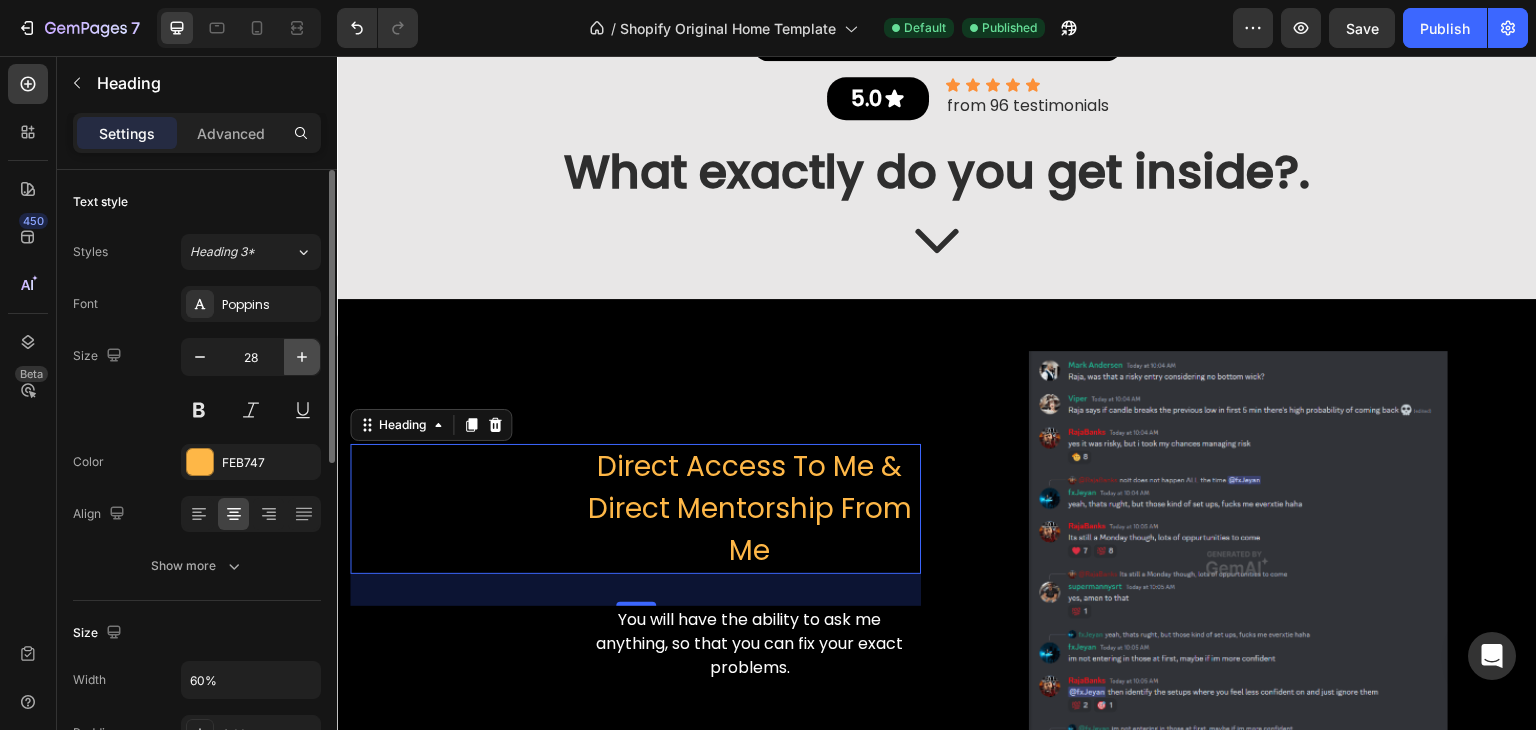 click 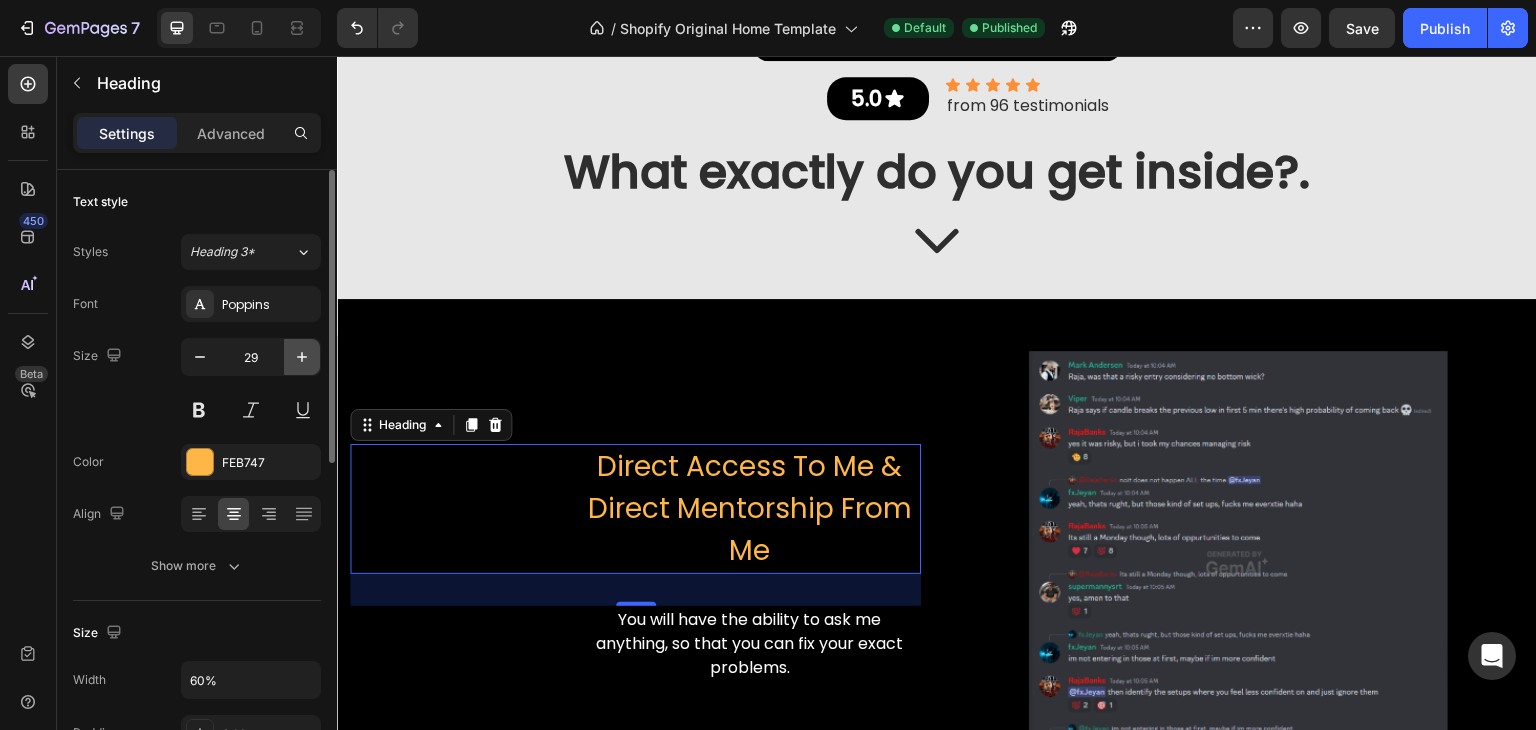 click 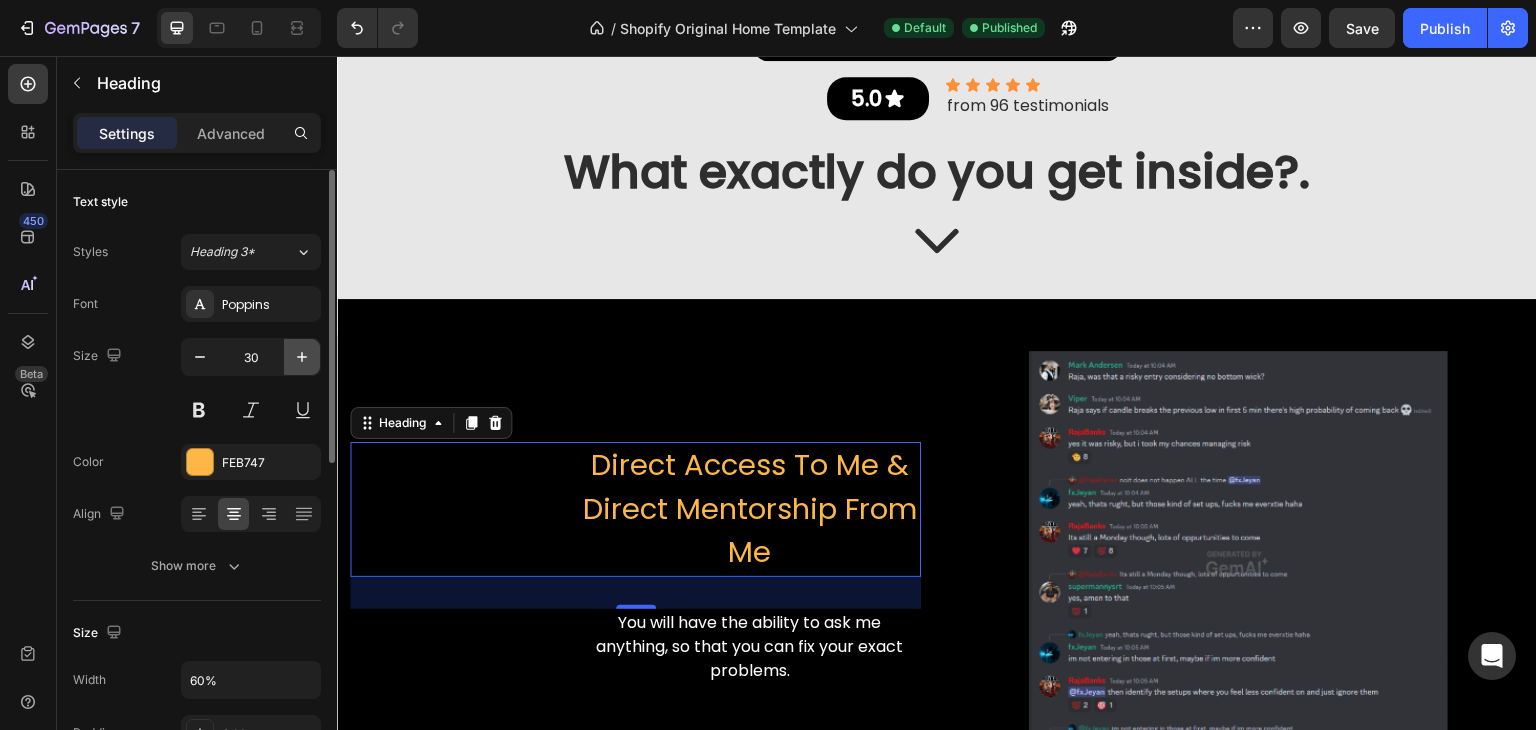 click 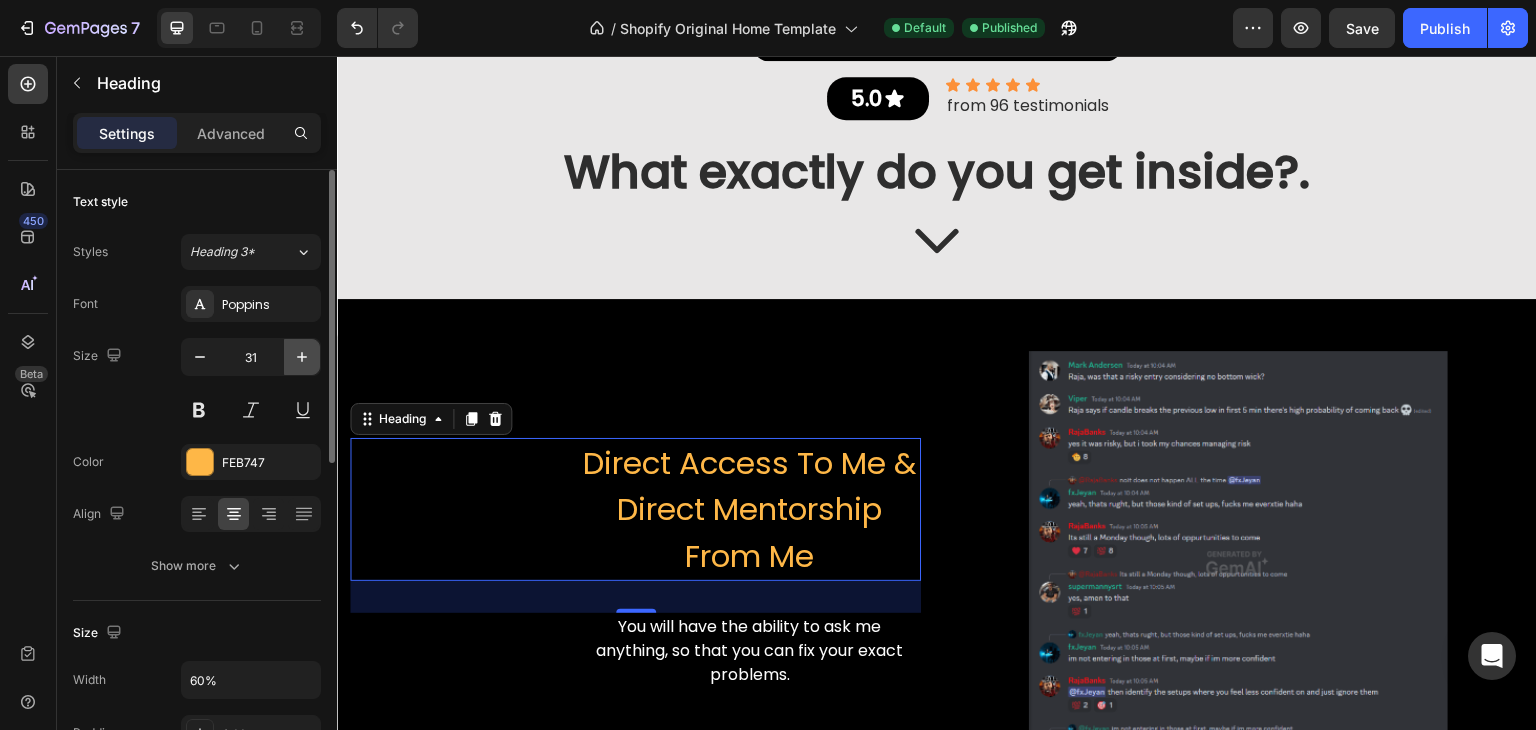 click 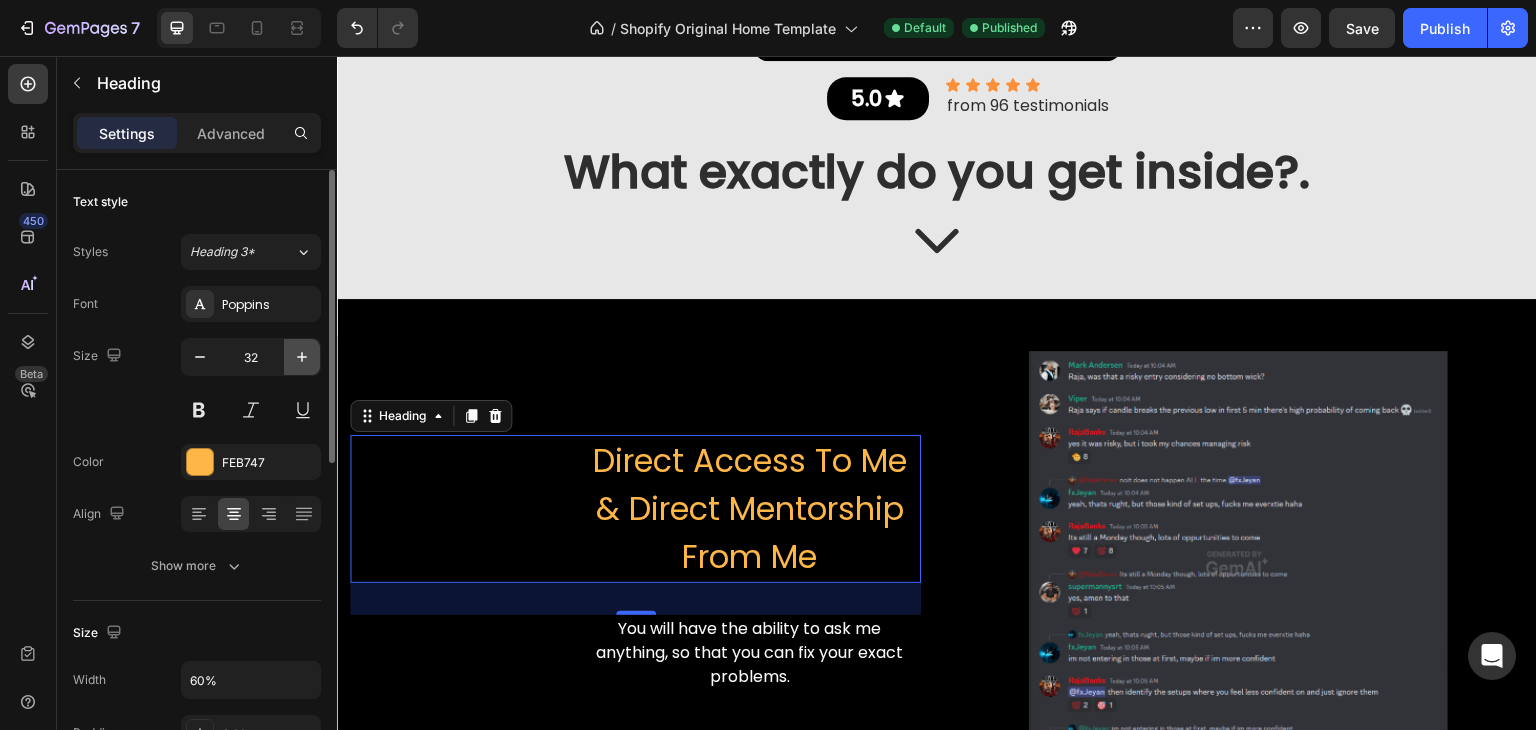 click 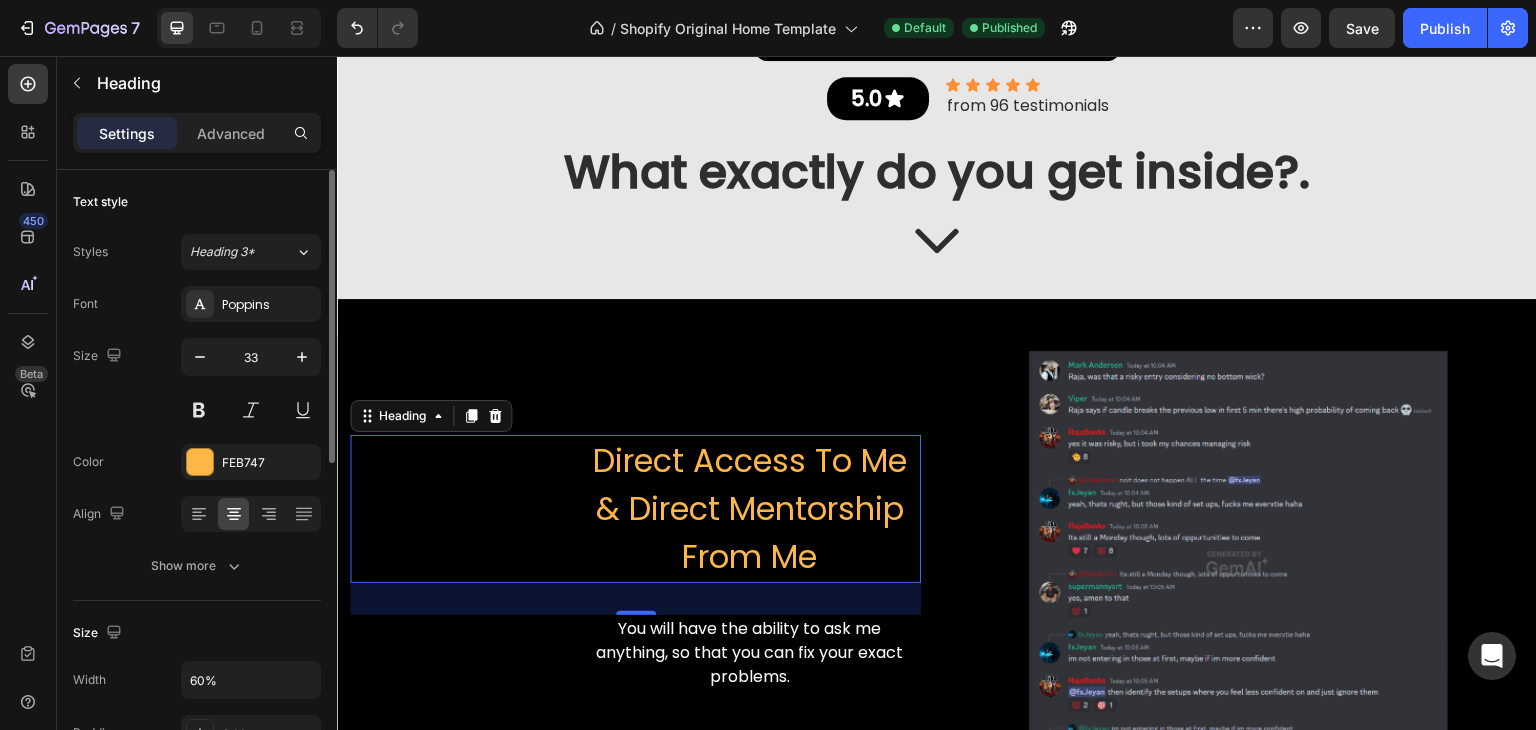 click on "33" 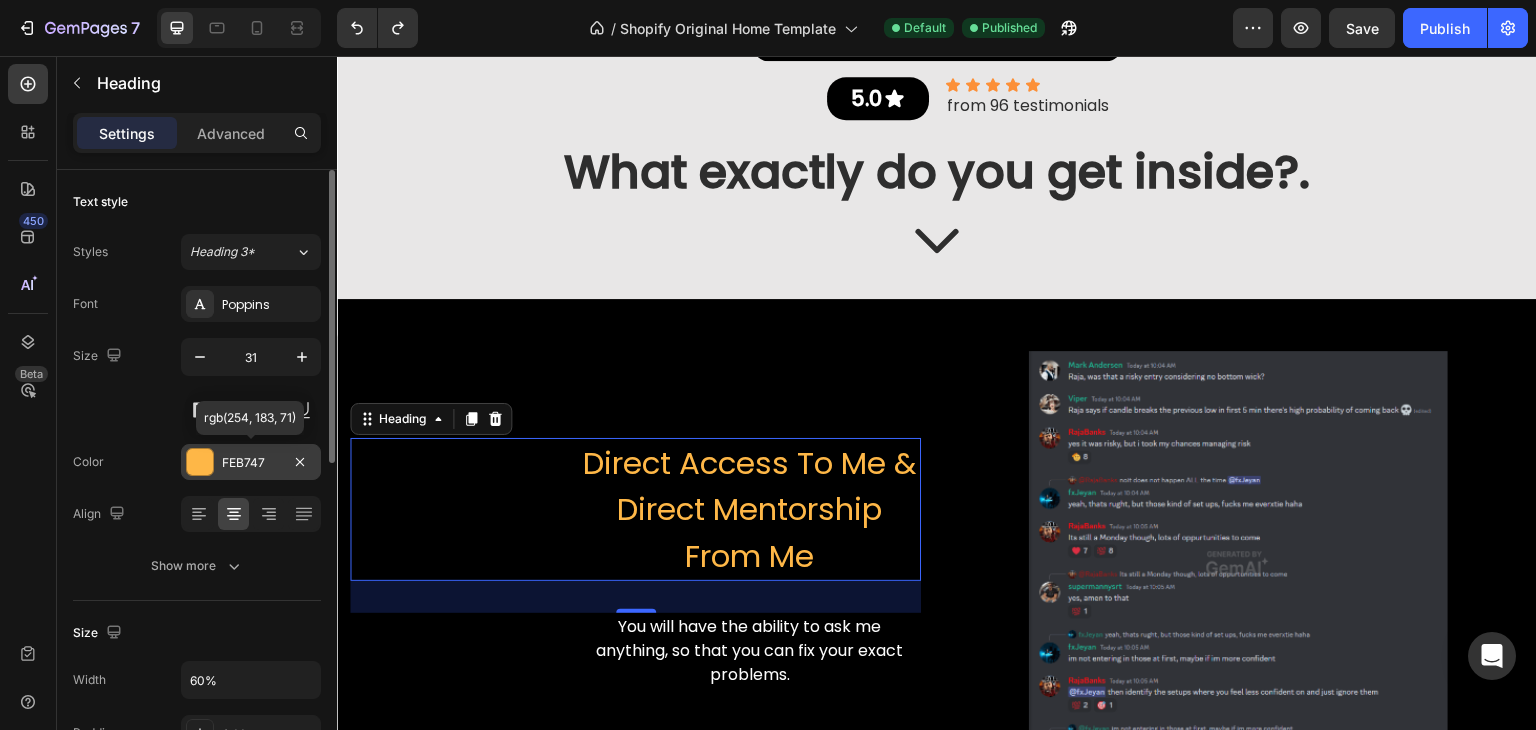 type on "22" 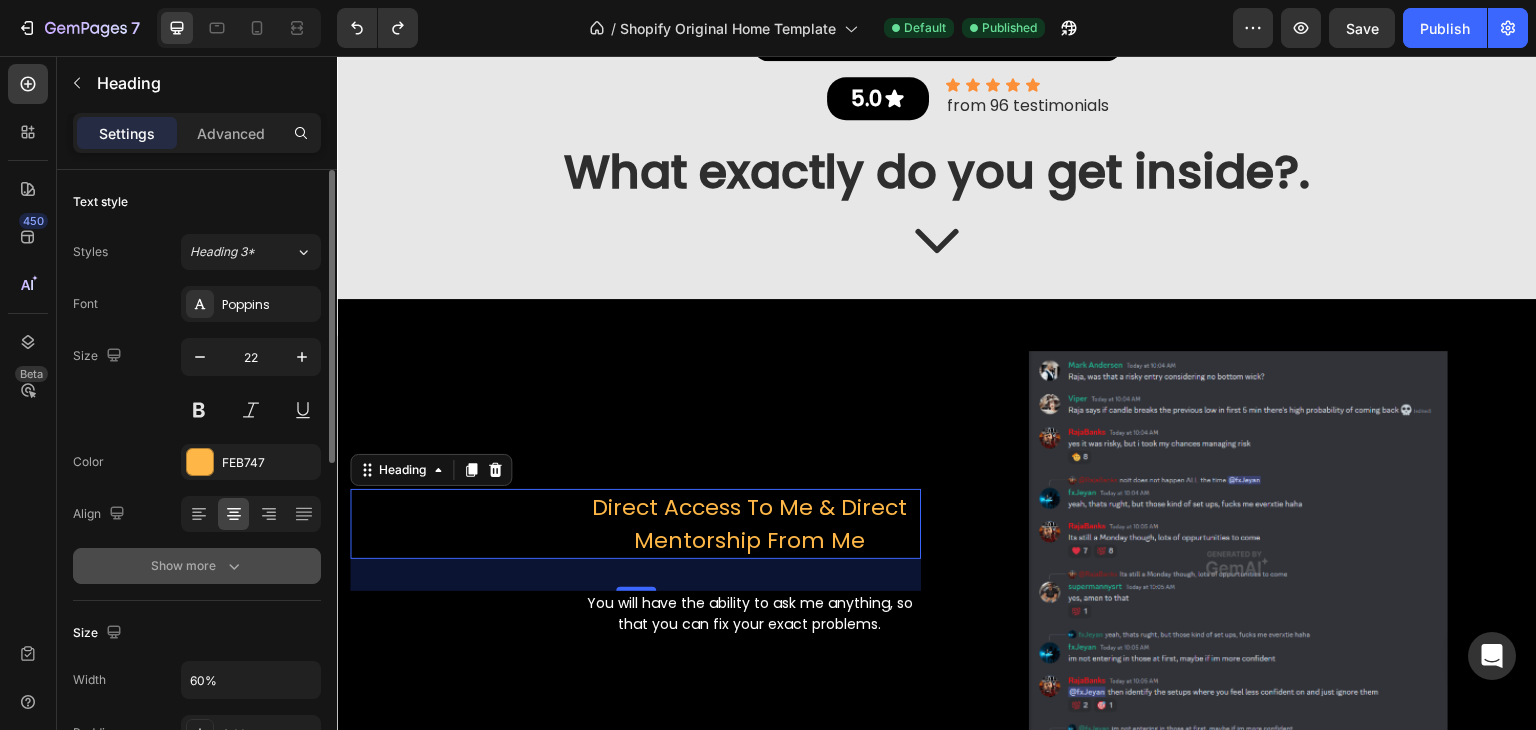 scroll, scrollTop: 300, scrollLeft: 0, axis: vertical 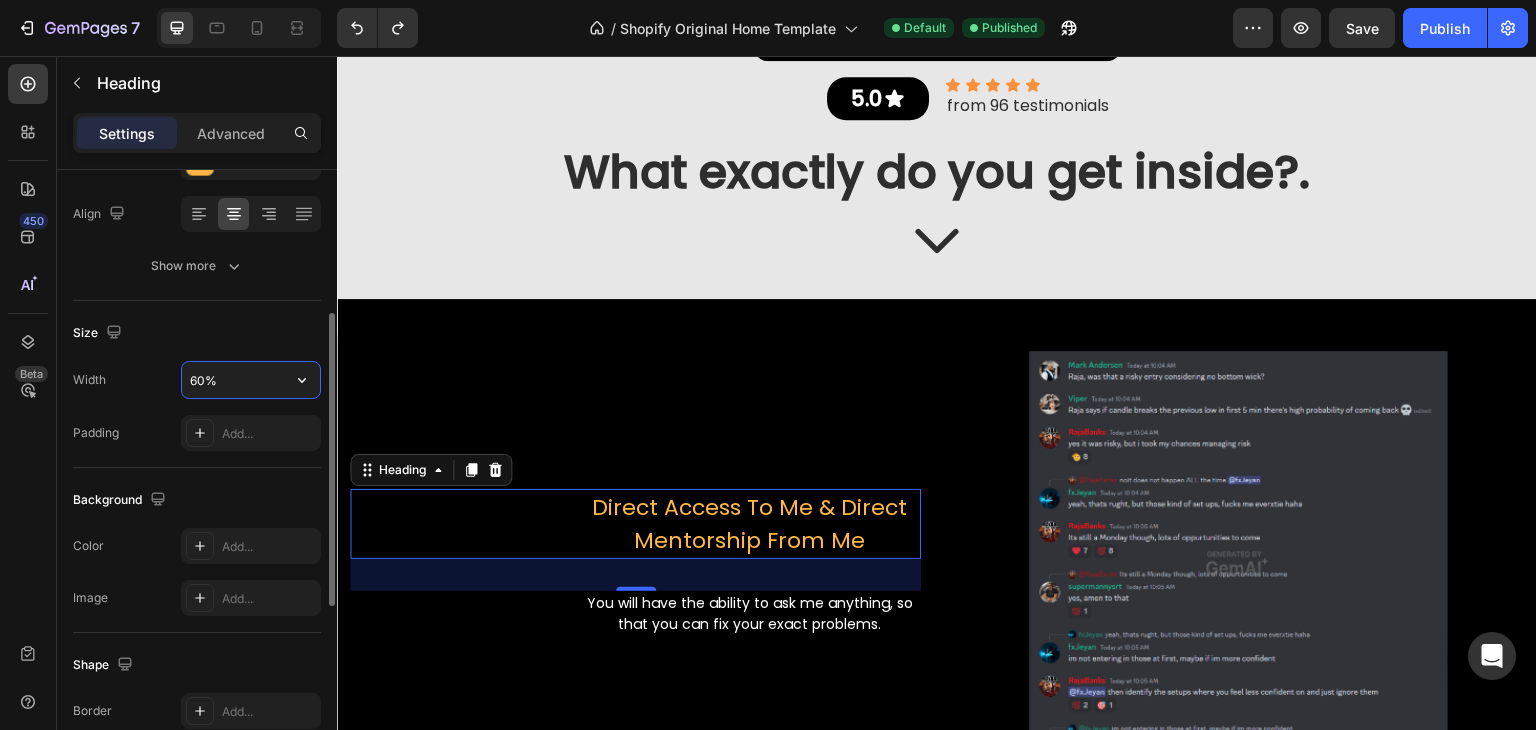 click on "60%" at bounding box center [251, 380] 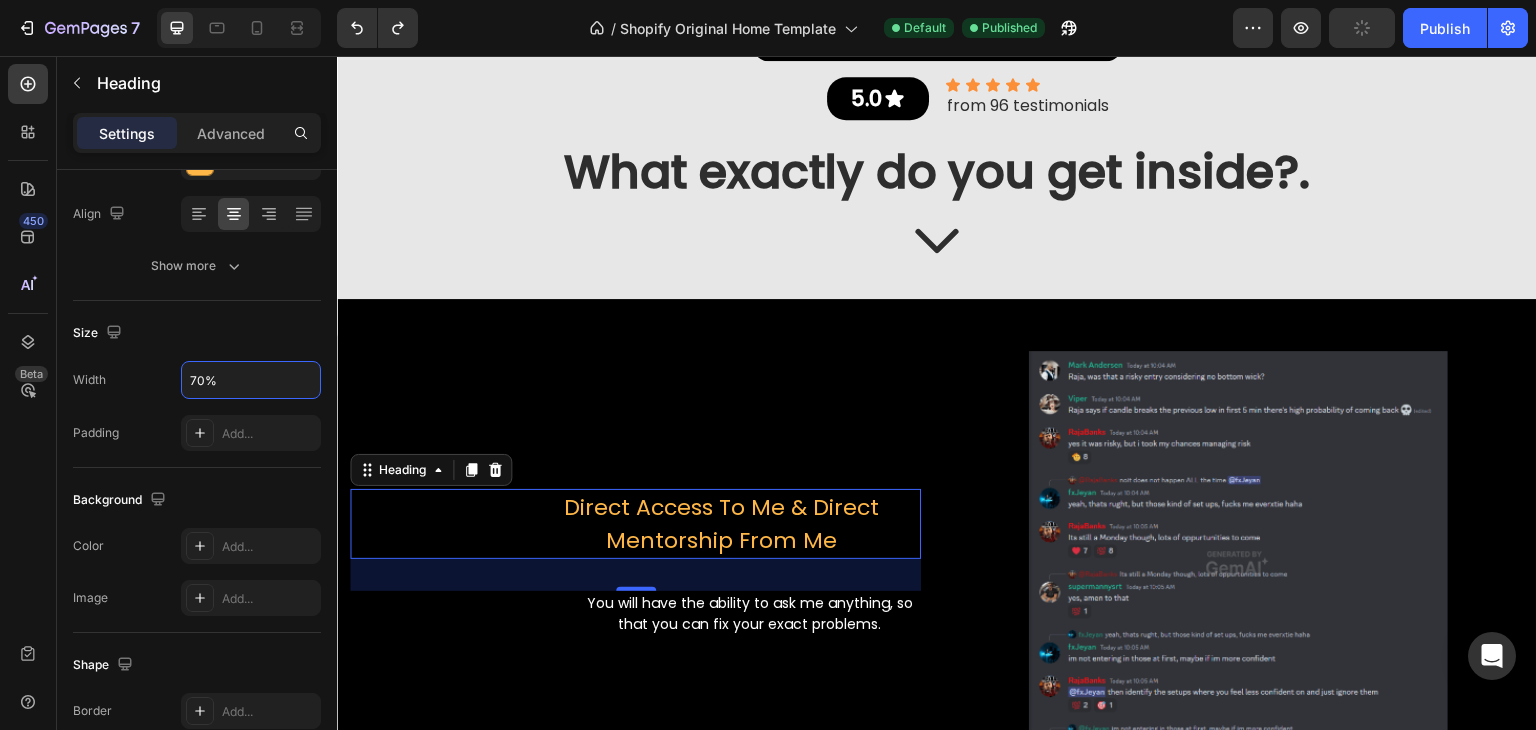 type on "70%" 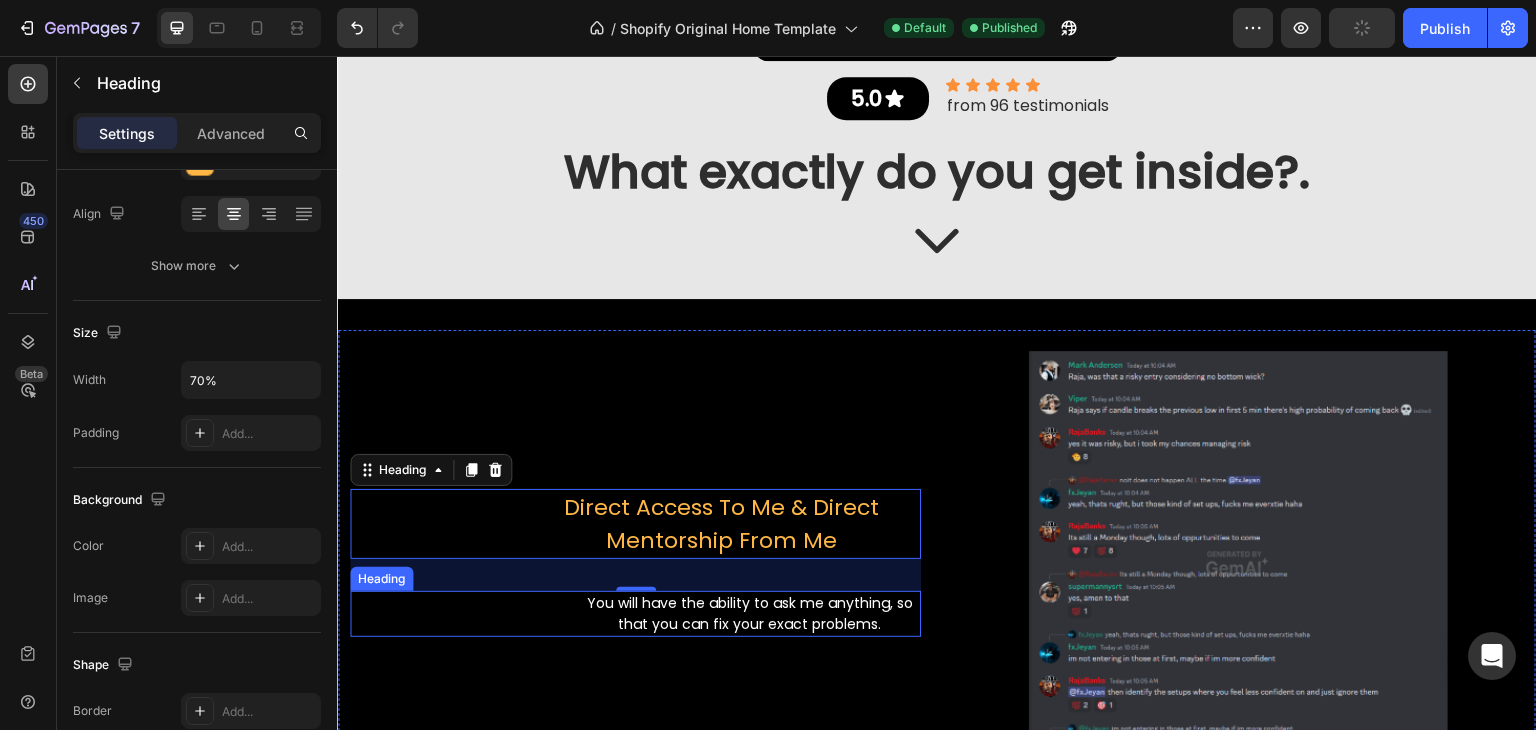 click on "You will have the ability to ask me anything, so that you can fix your exact problems." at bounding box center [749, 614] 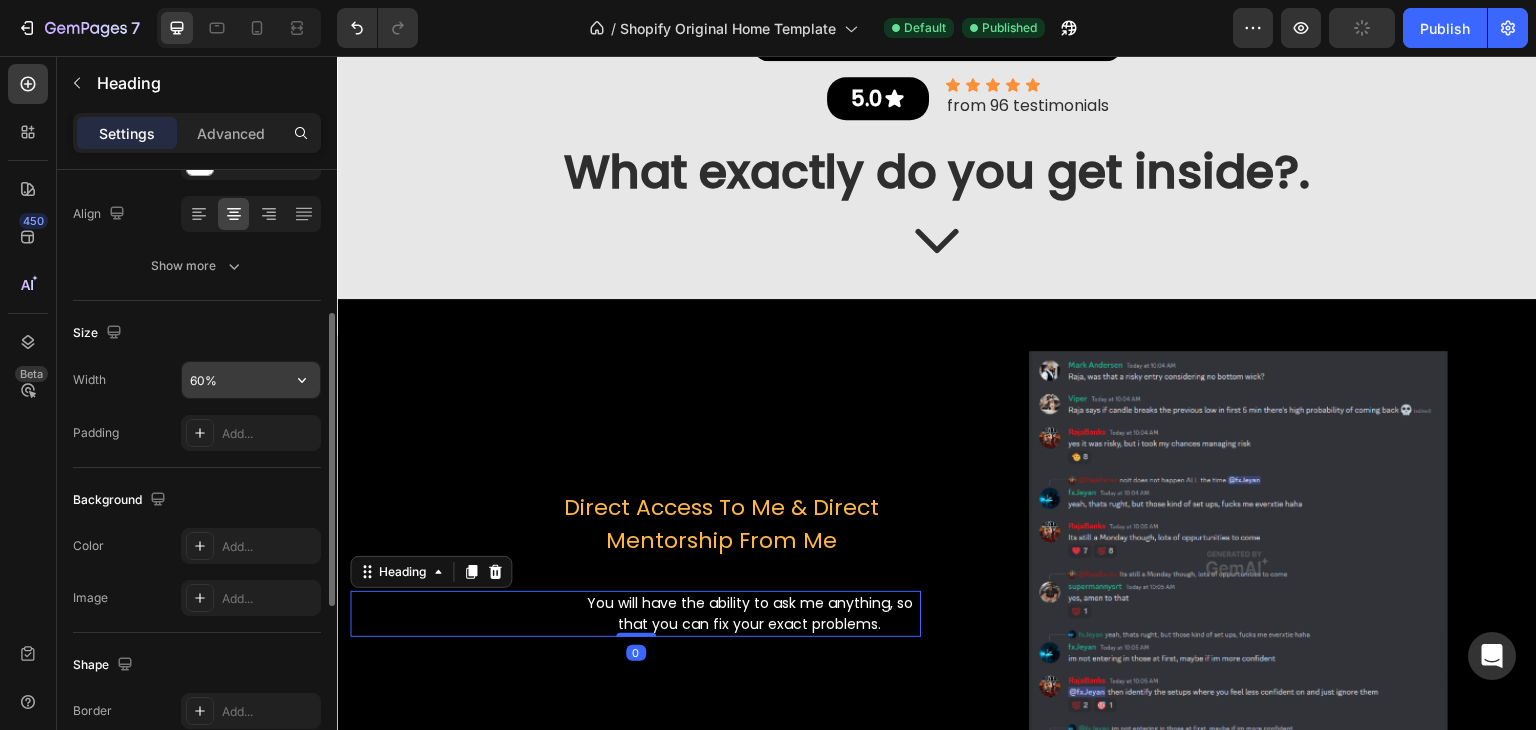 click on "60%" at bounding box center [251, 380] 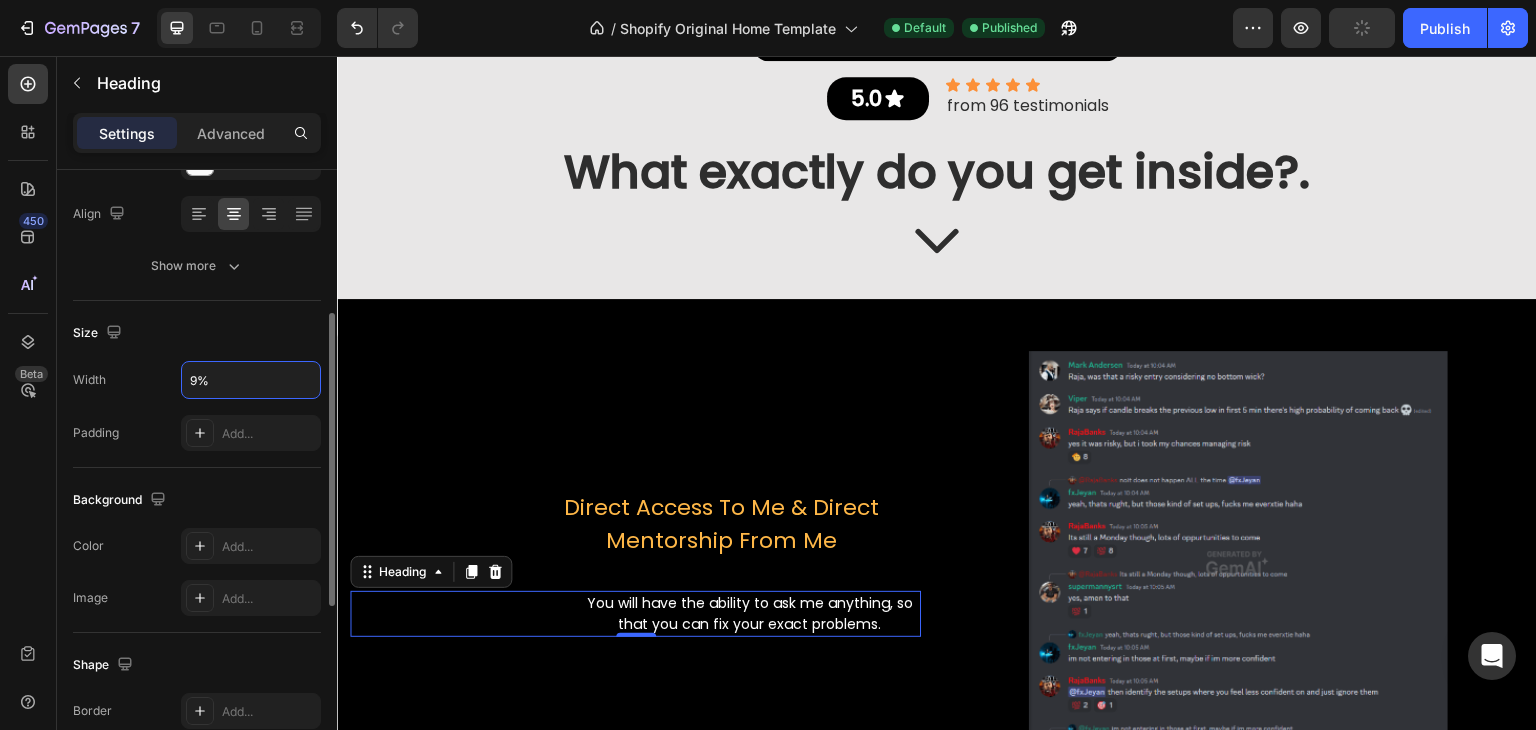 type on "90%" 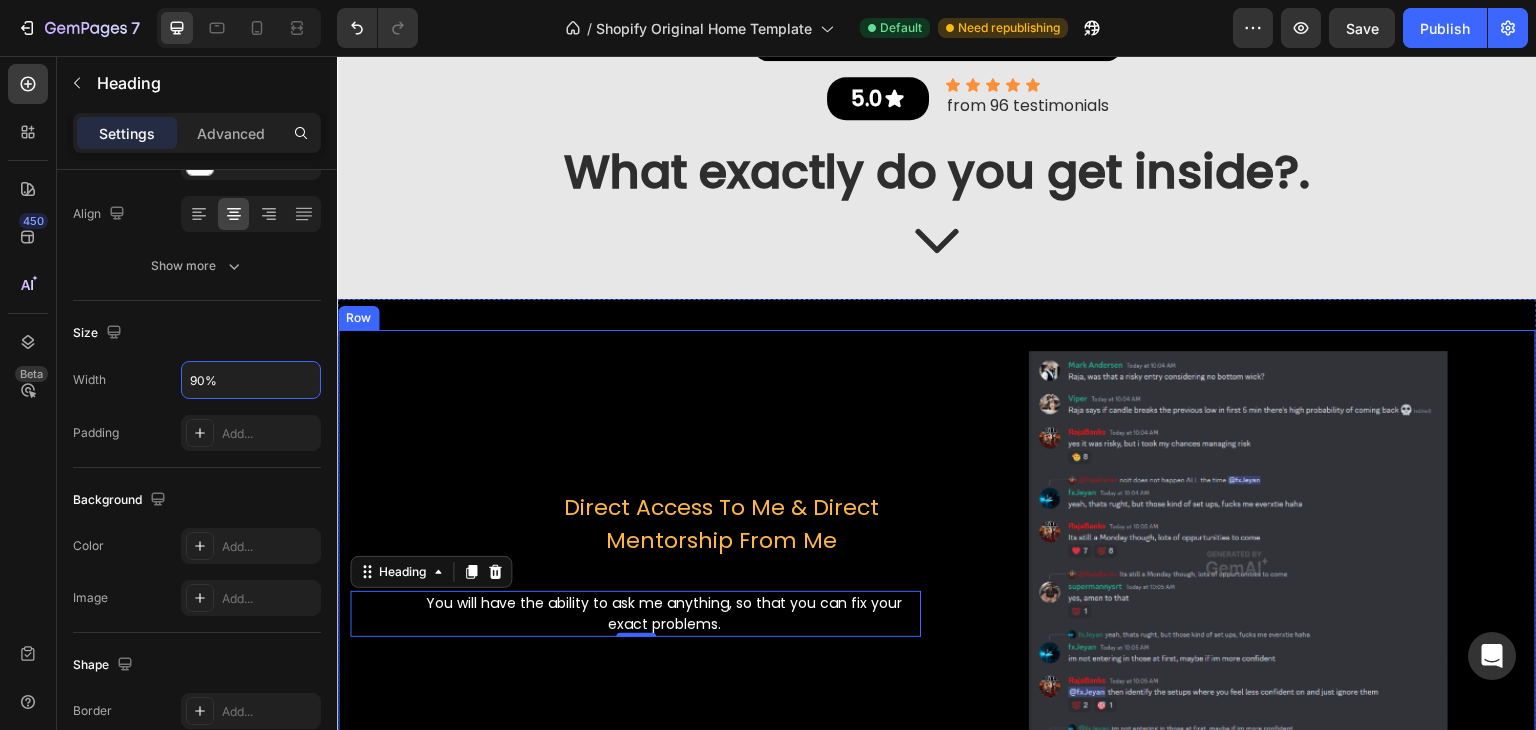 click on "Direct Access To Me & Direct Mentorship From Me" at bounding box center (721, 524) 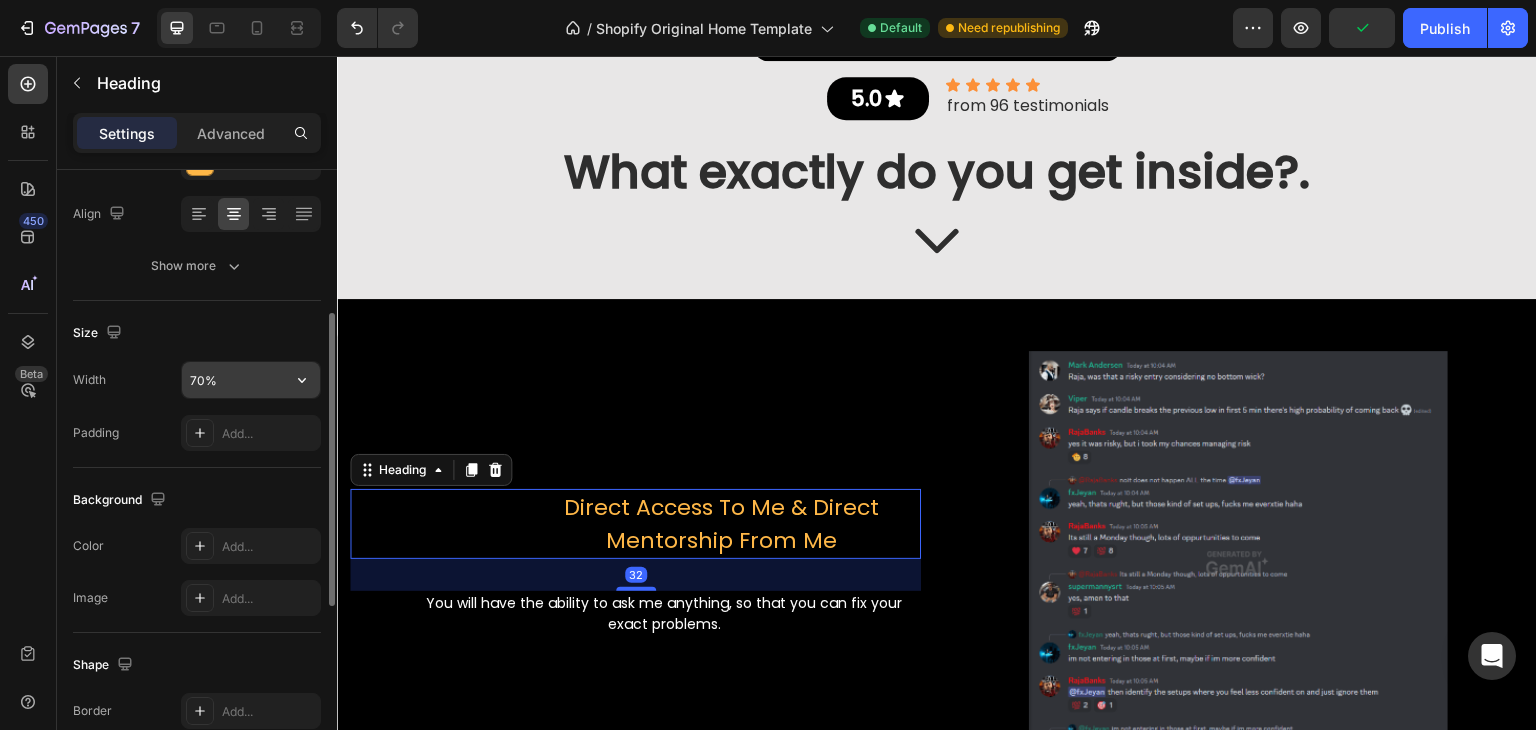 click on "70%" at bounding box center (251, 380) 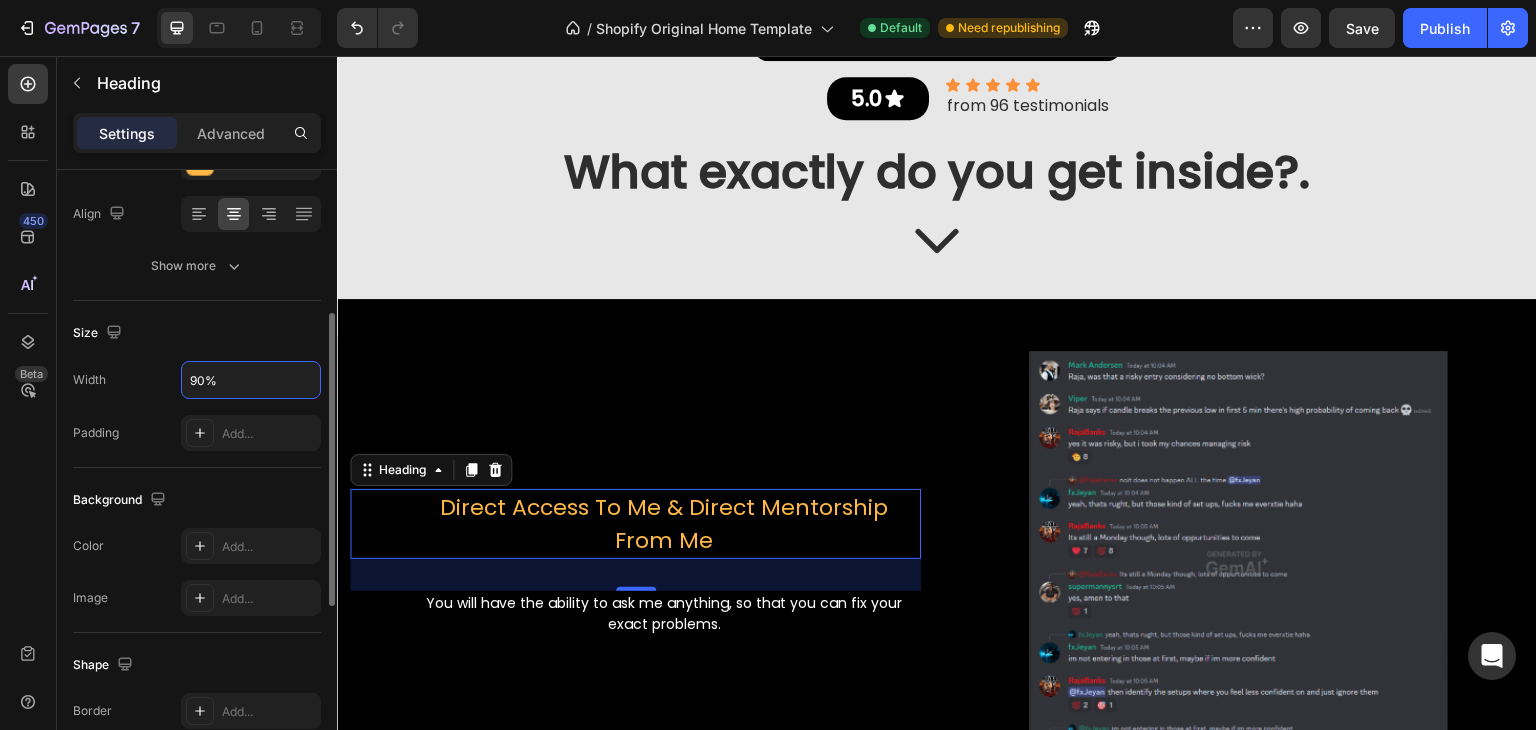 scroll, scrollTop: 0, scrollLeft: 0, axis: both 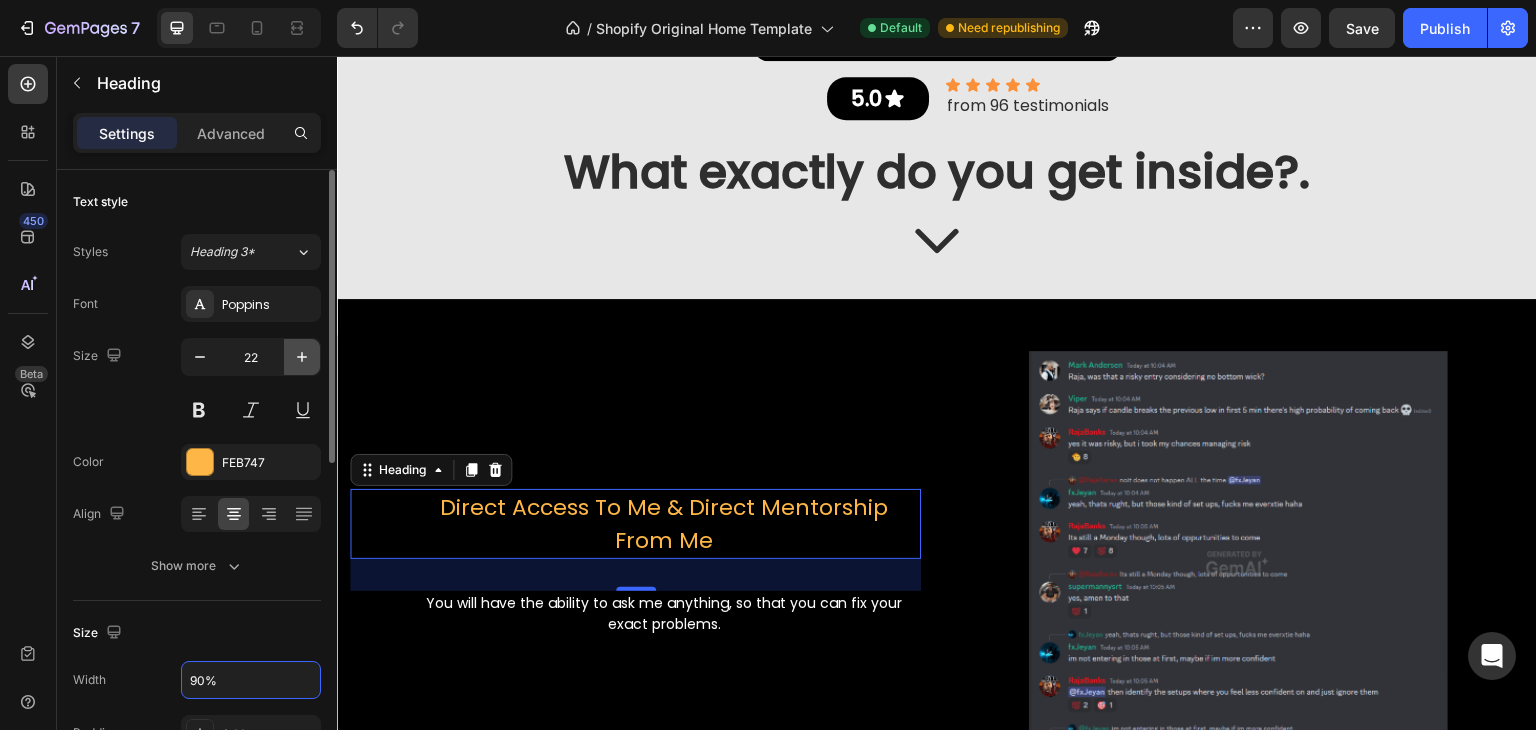 type on "90%" 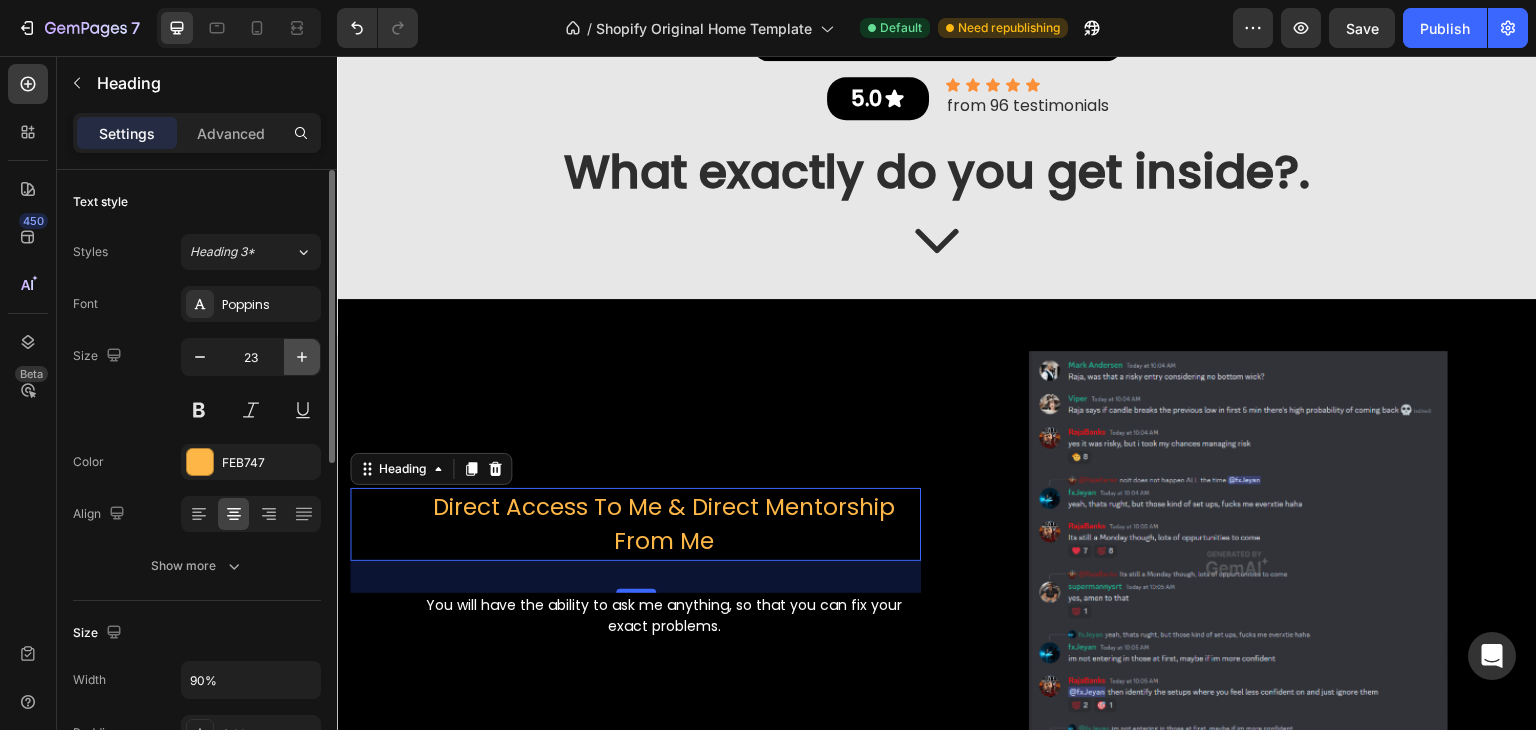 click 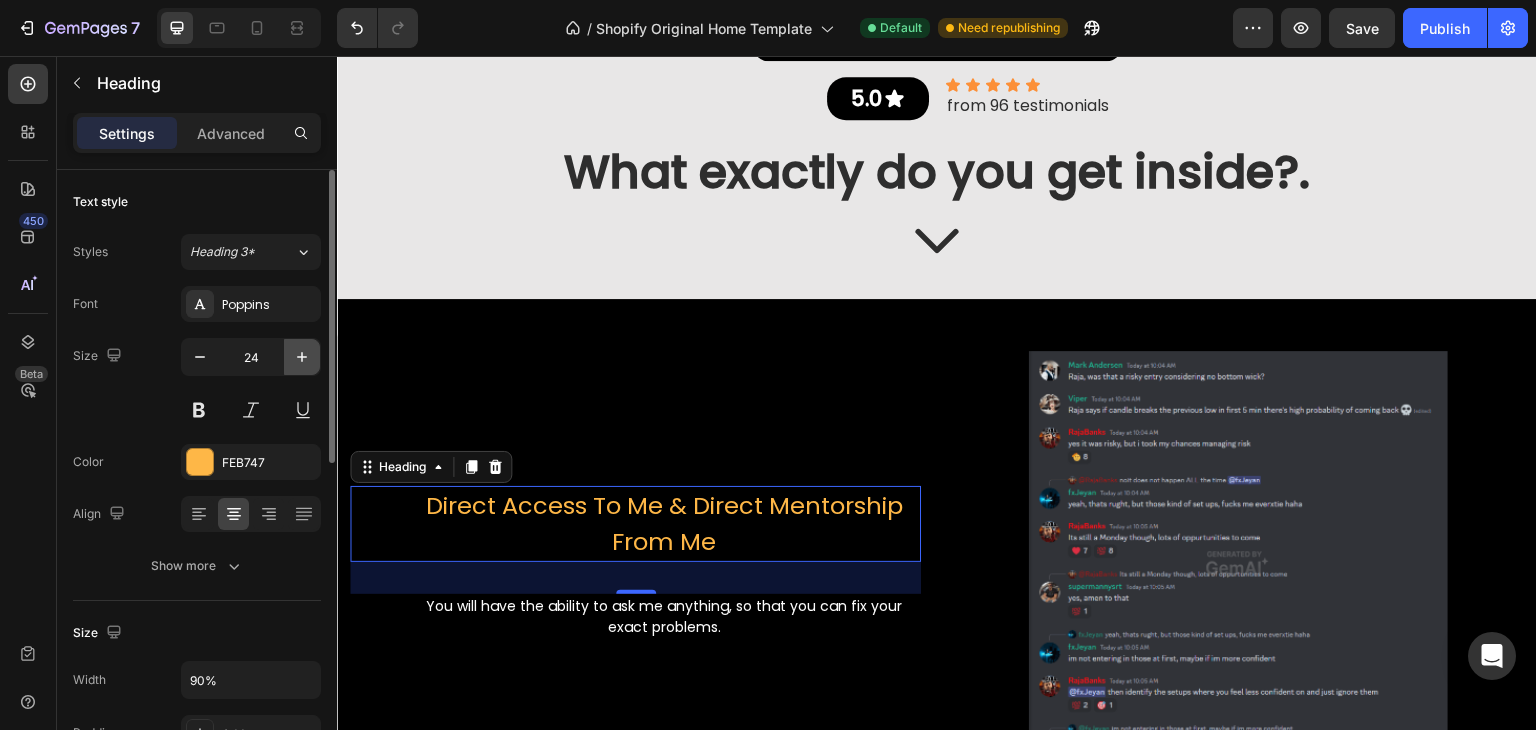 click 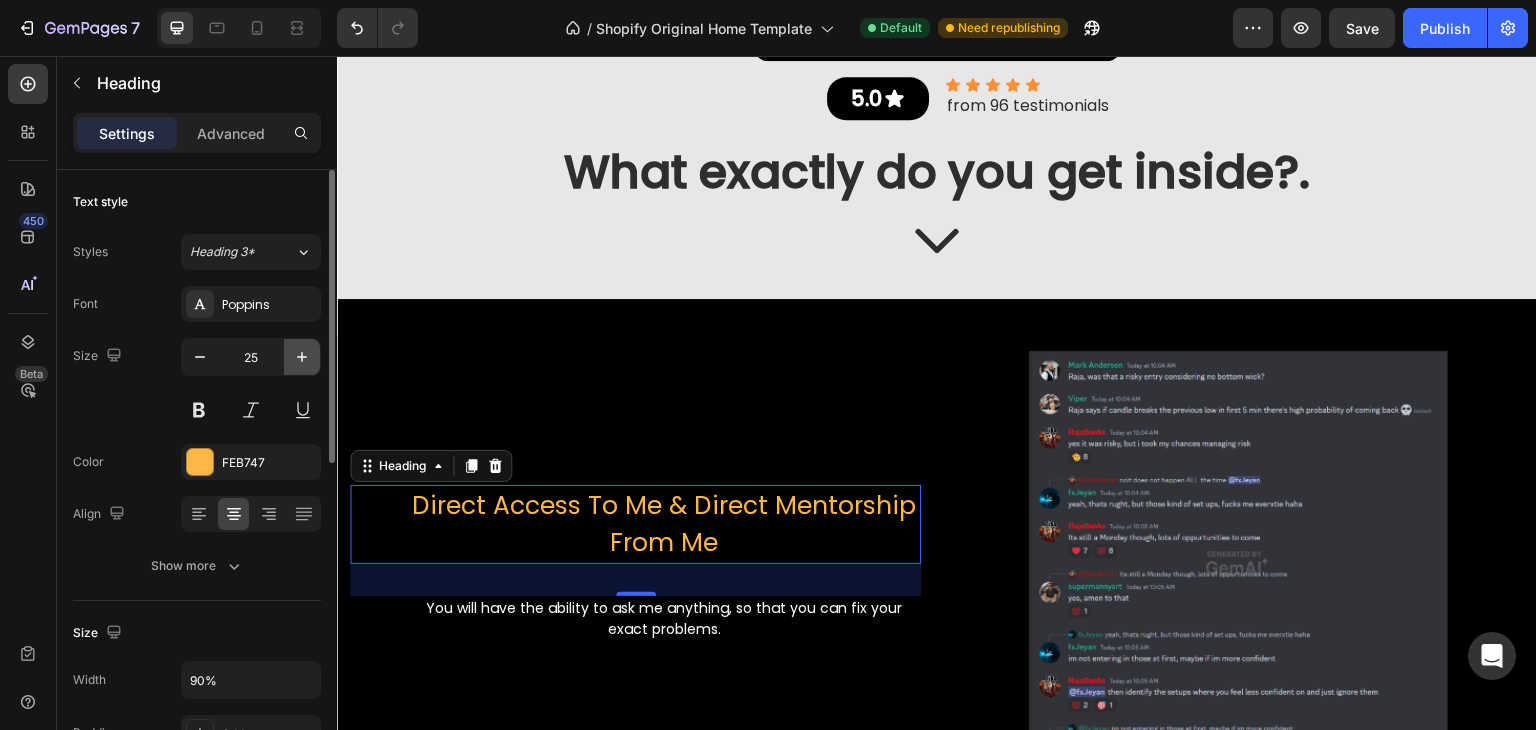 click 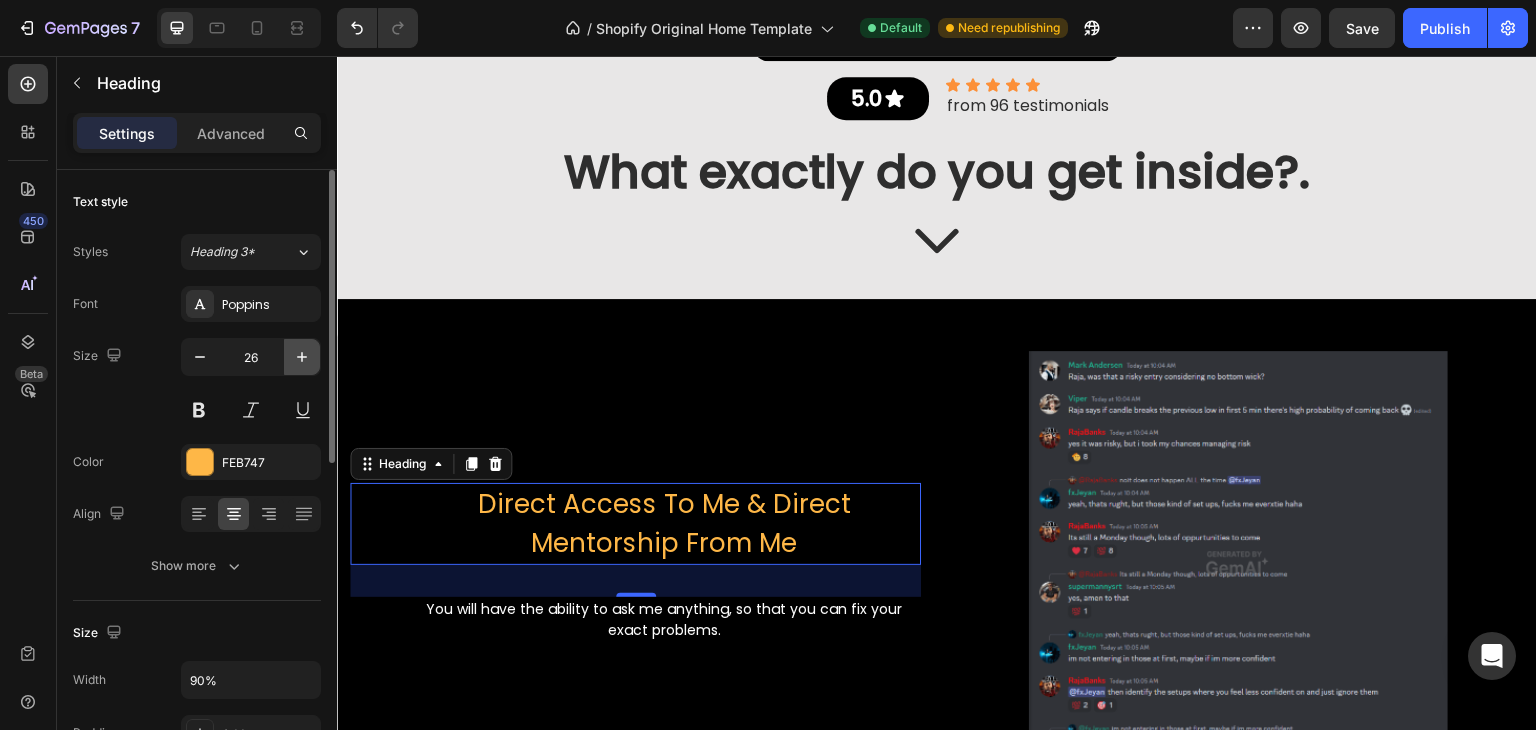 click 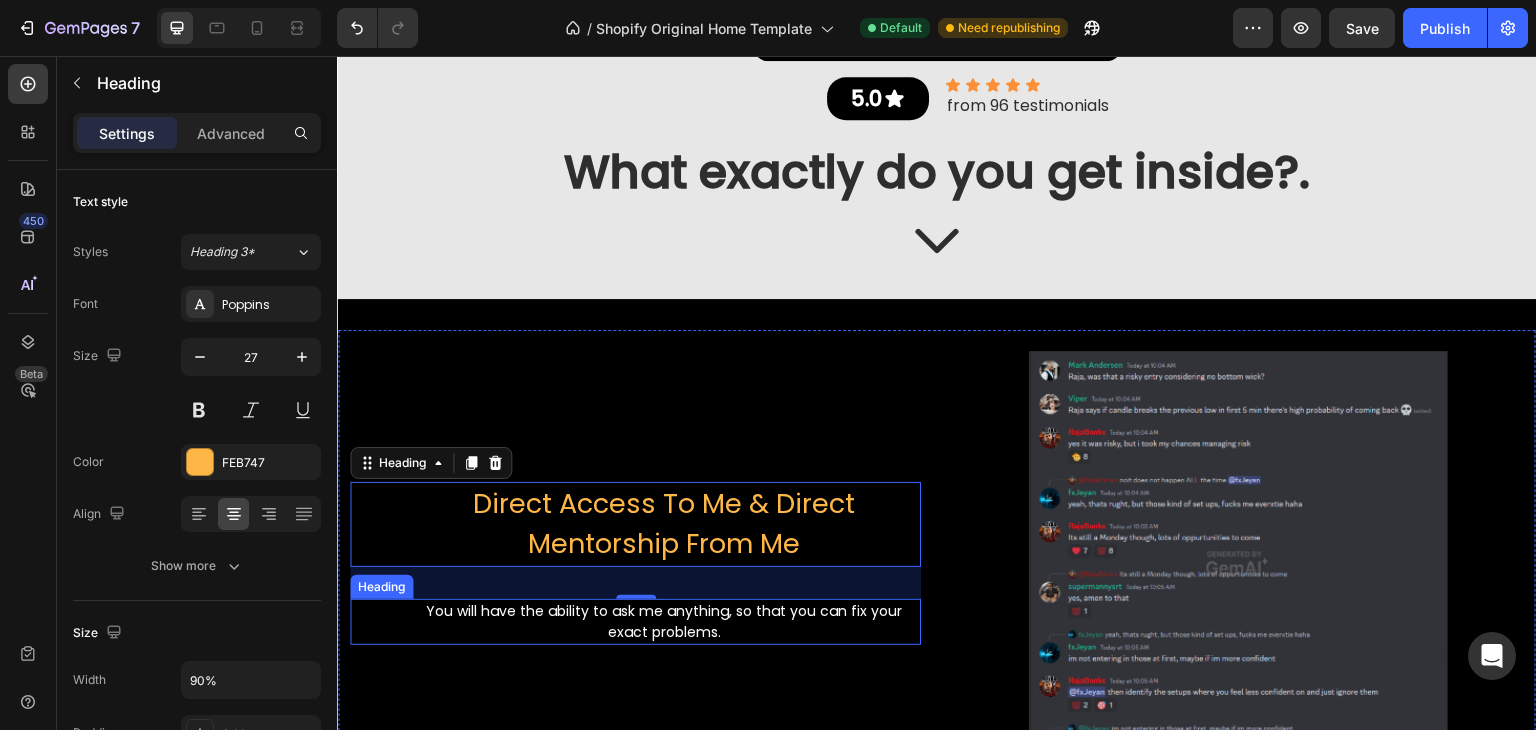 click on "You will have the ability to ask me anything, so that you can fix your exact problems." at bounding box center [664, 622] 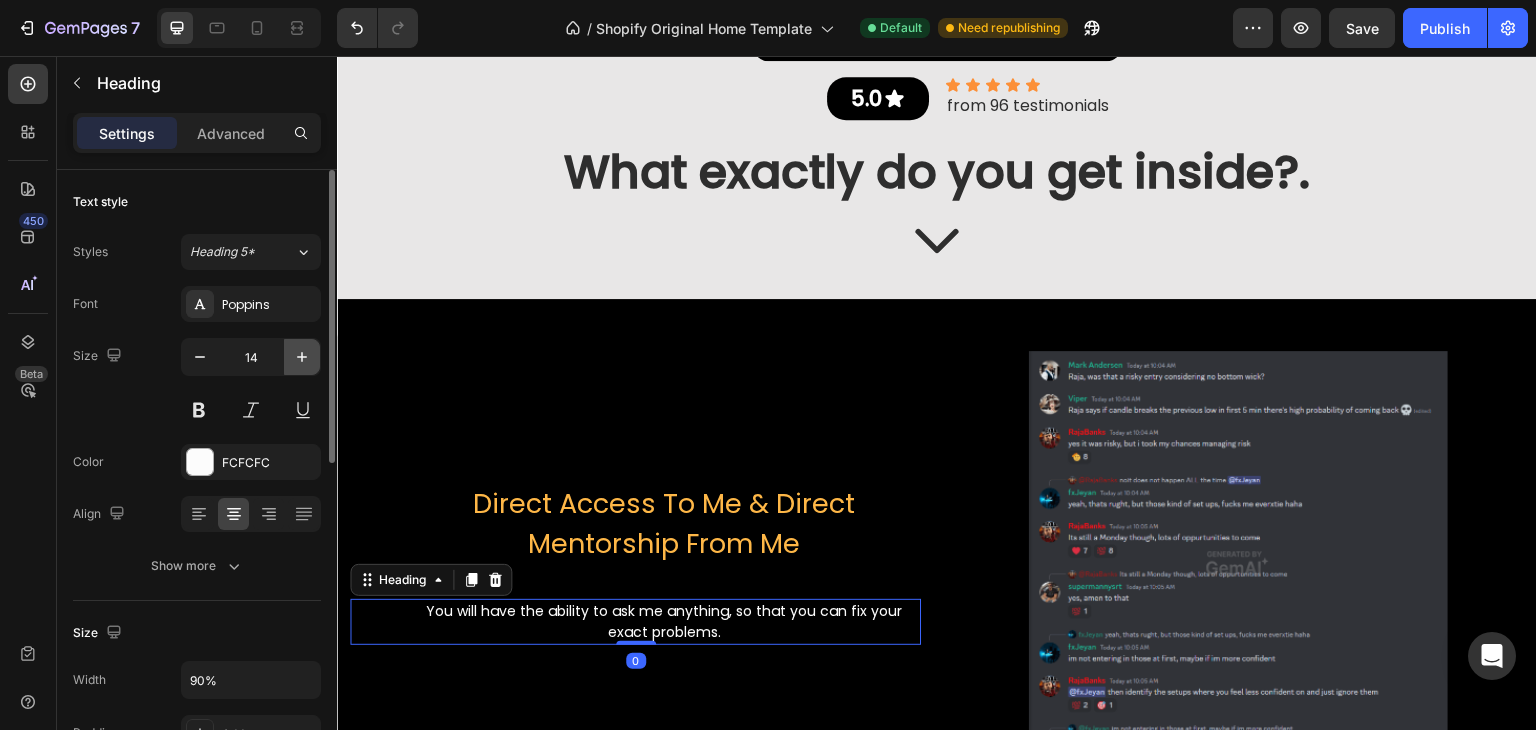 click at bounding box center [302, 357] 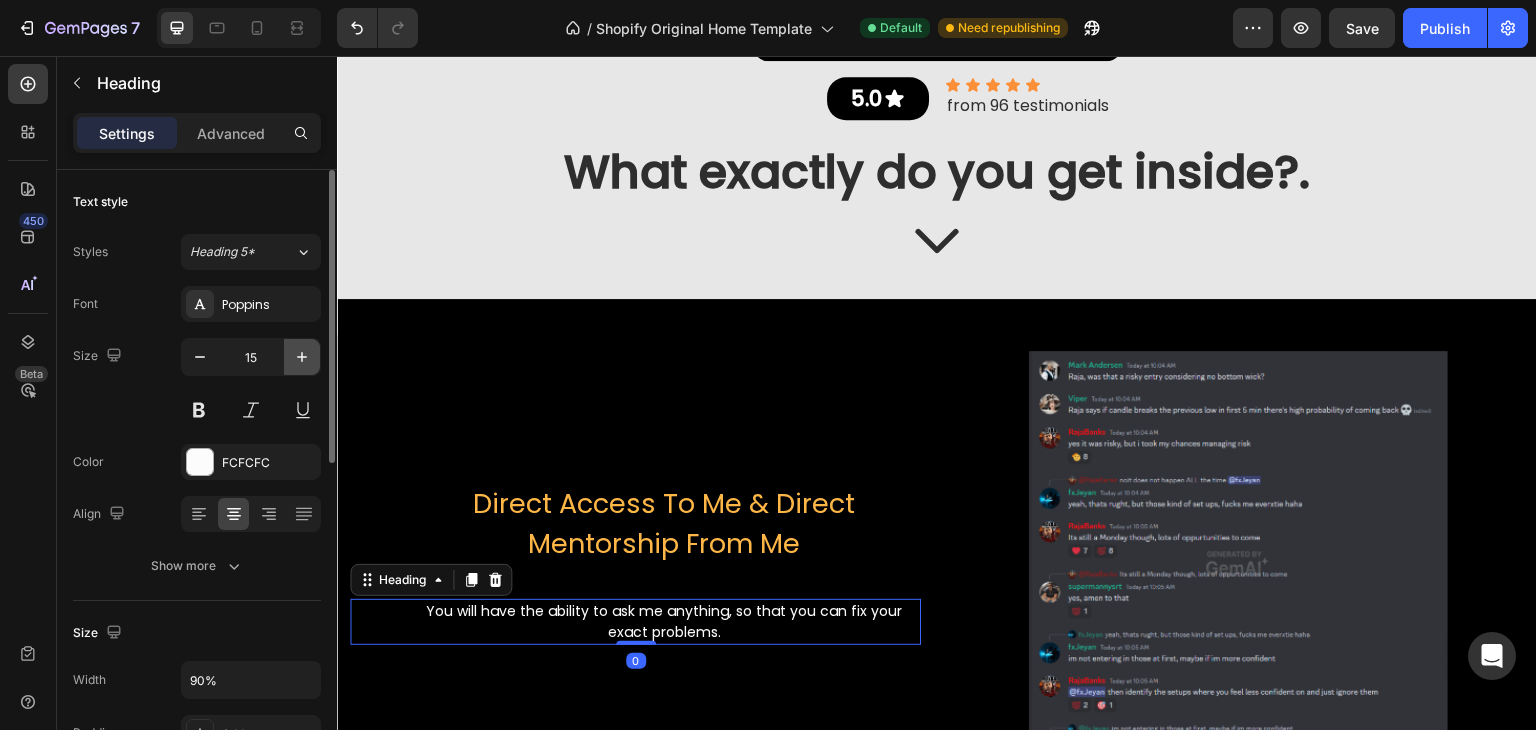 click at bounding box center (302, 357) 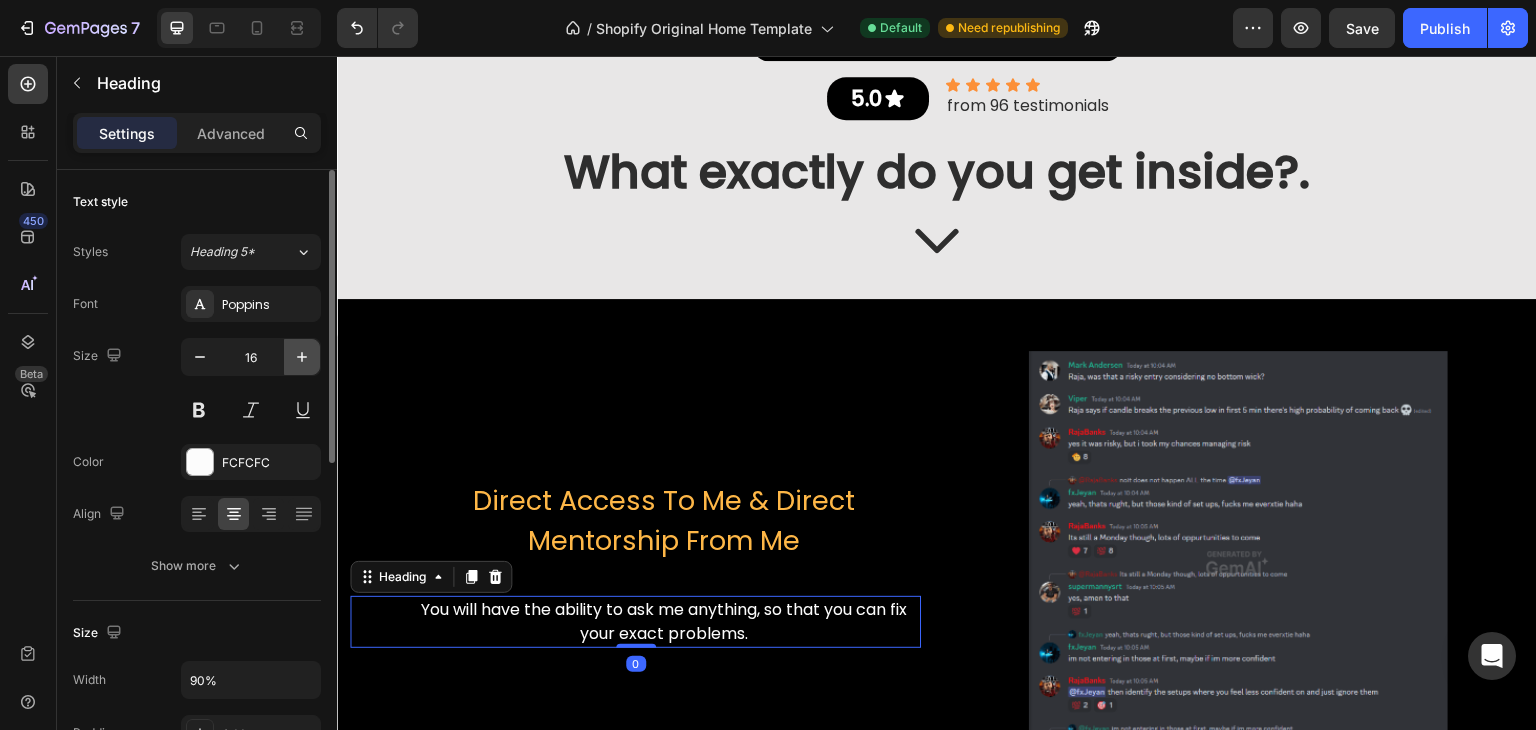click at bounding box center (302, 357) 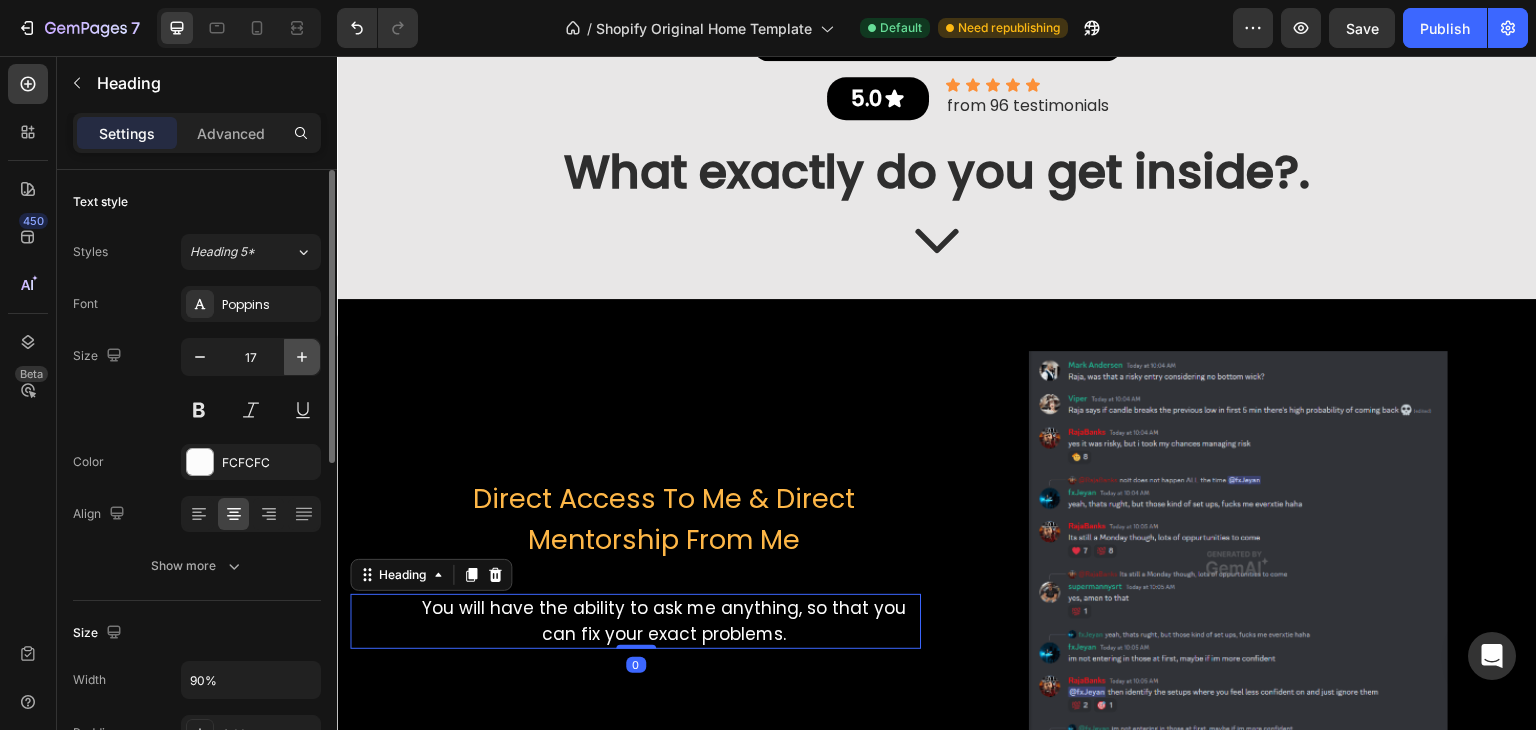 click at bounding box center [302, 357] 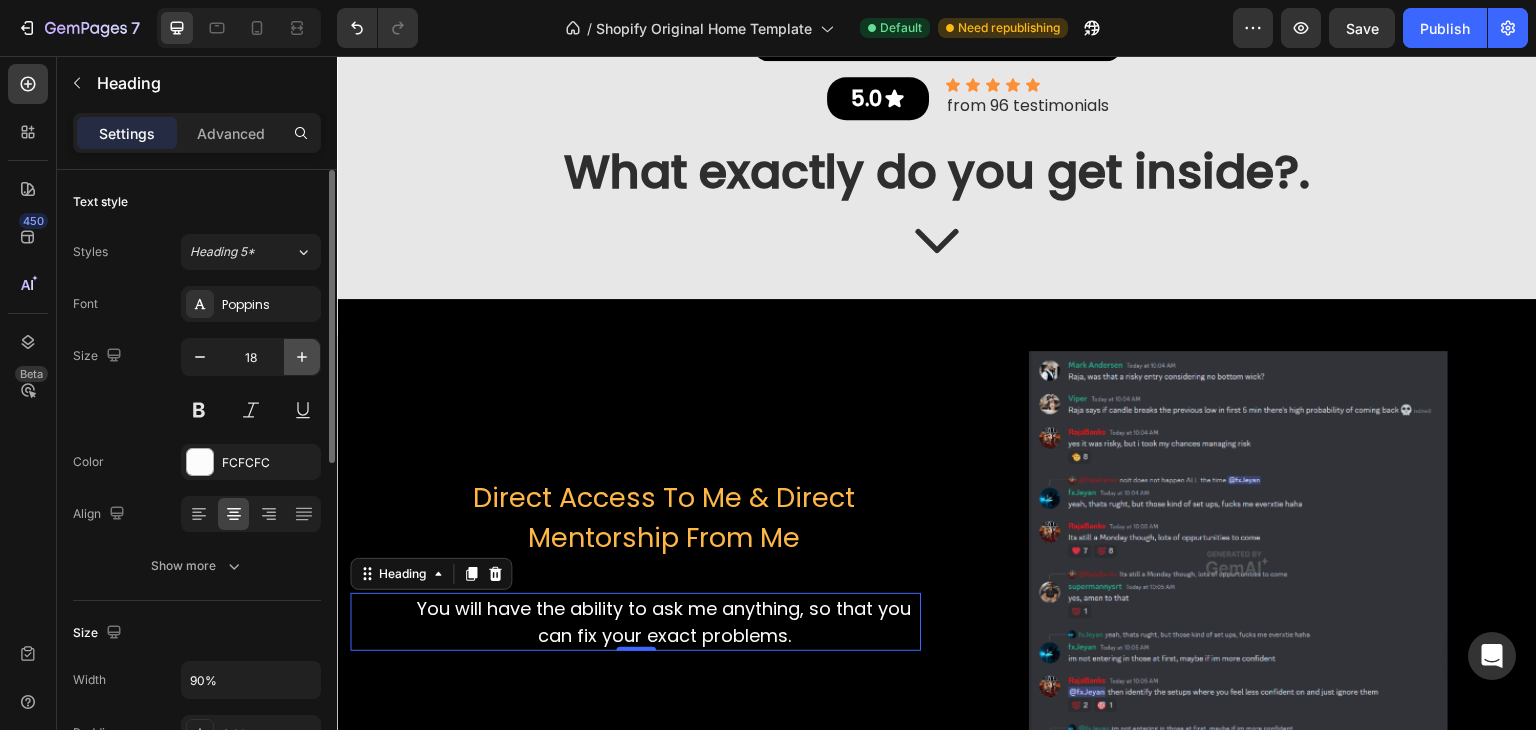 click at bounding box center (302, 357) 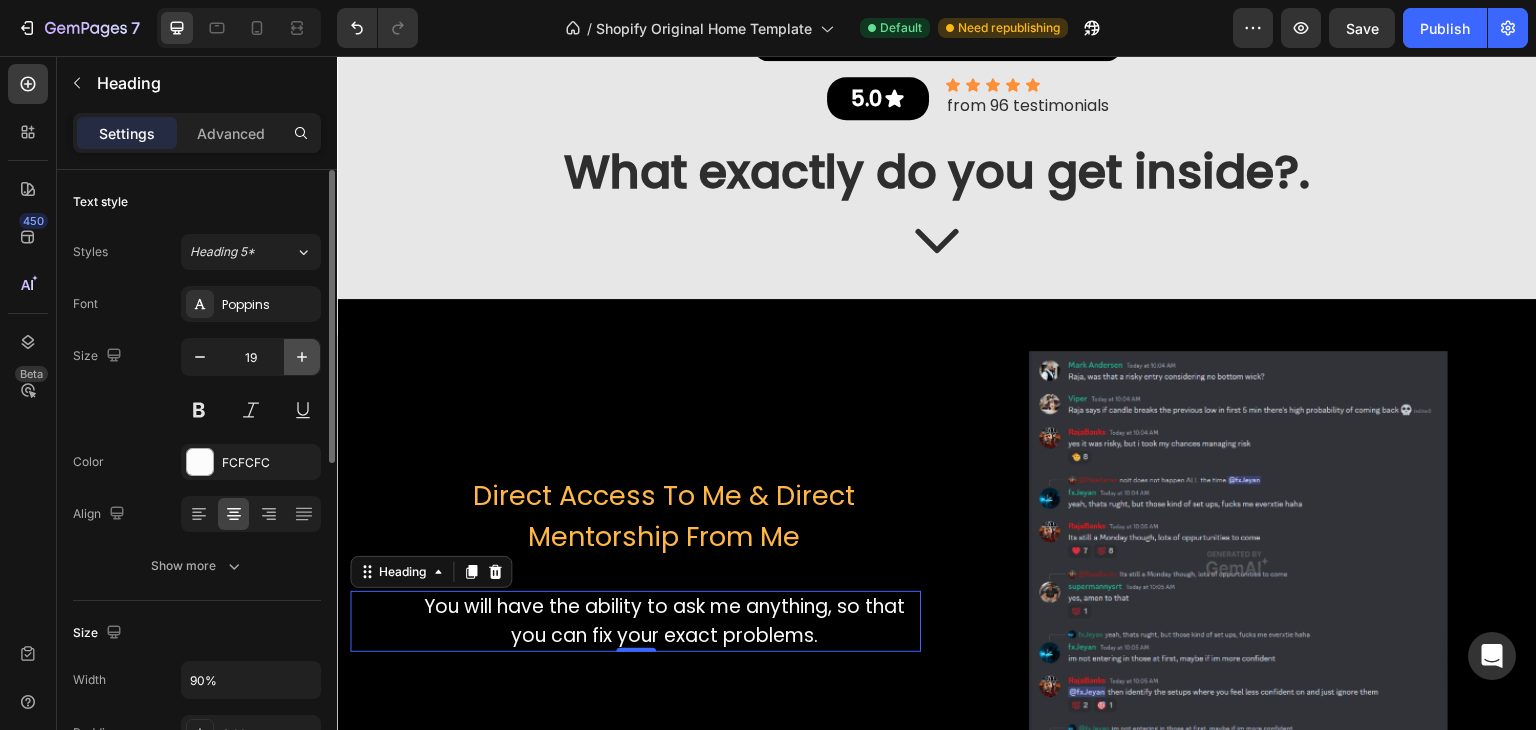 click at bounding box center (302, 357) 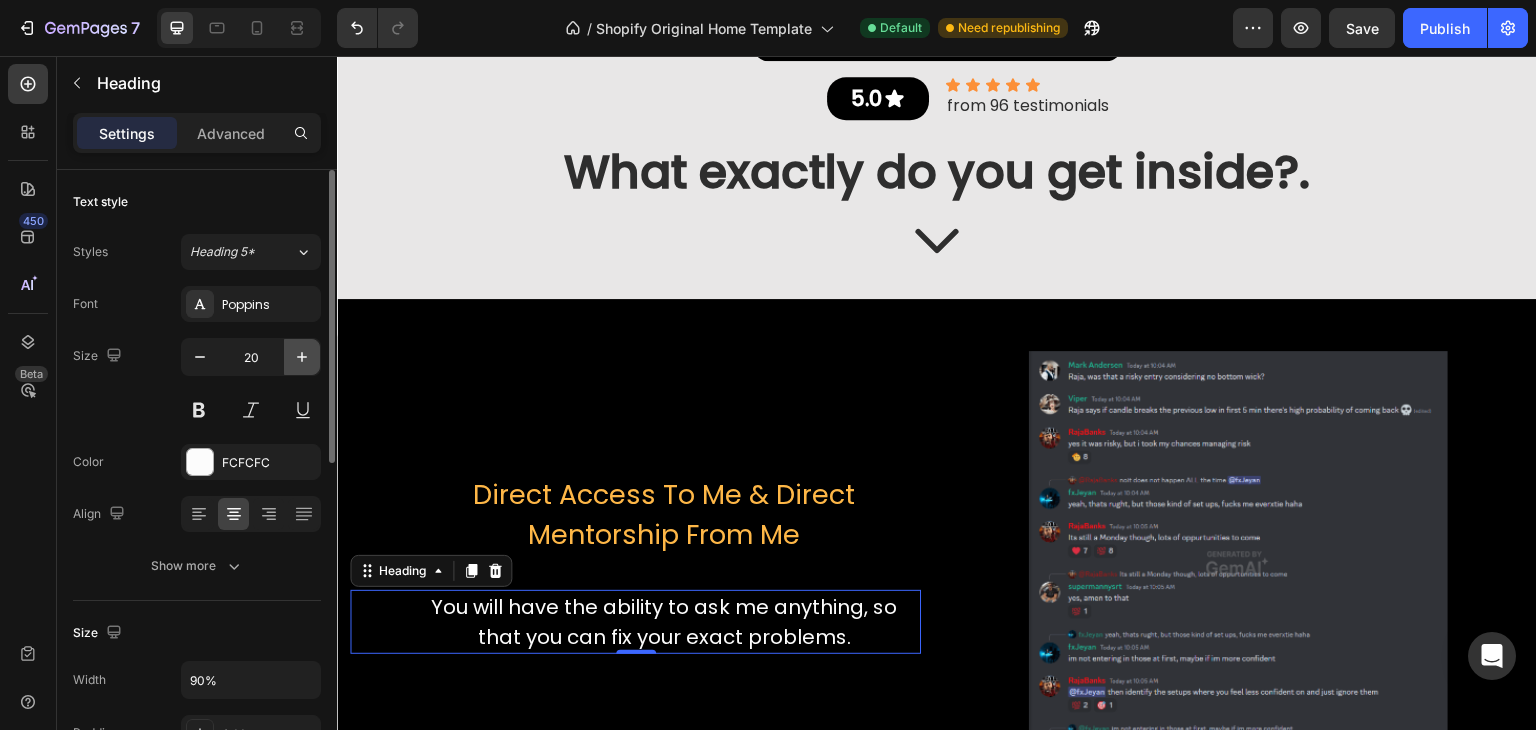 click at bounding box center (302, 357) 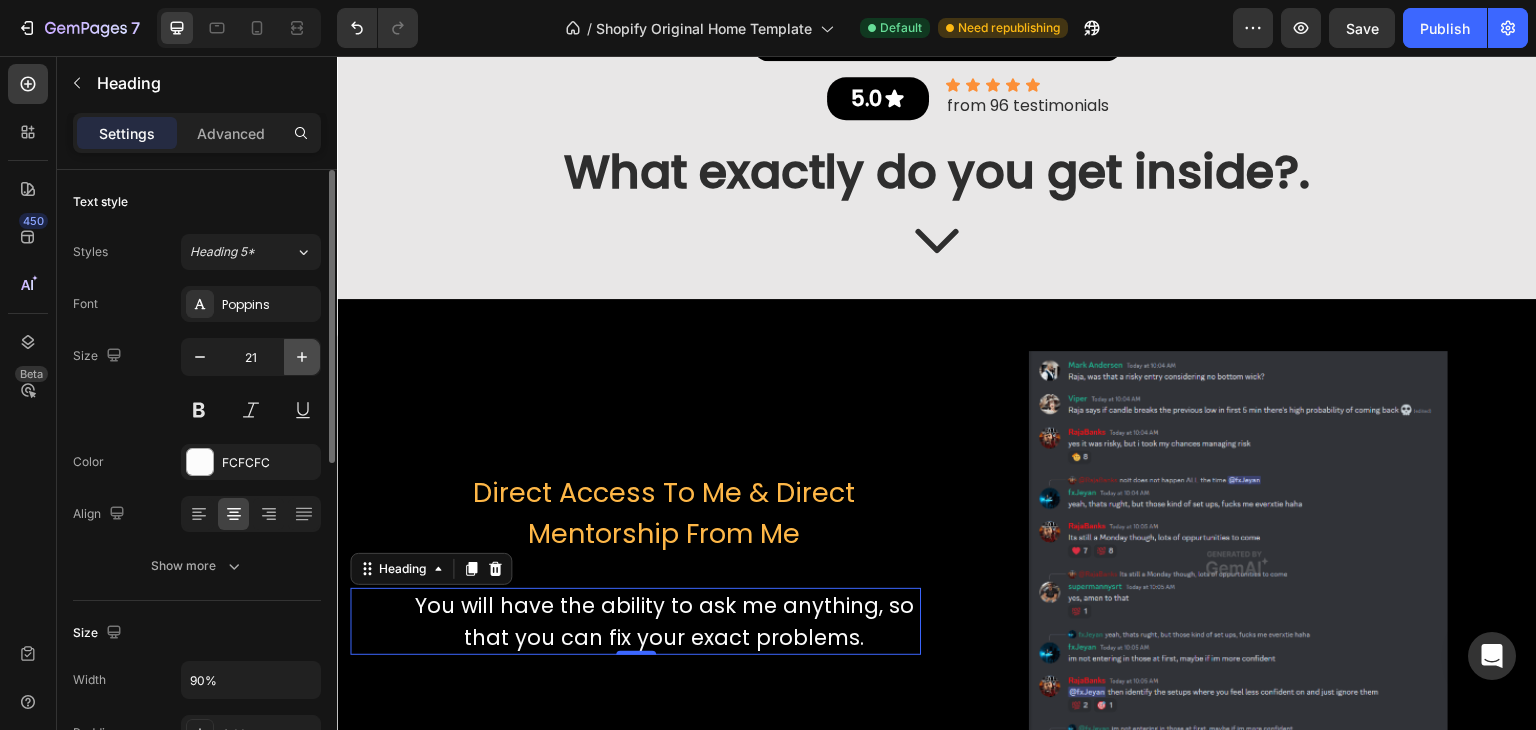 click at bounding box center [302, 357] 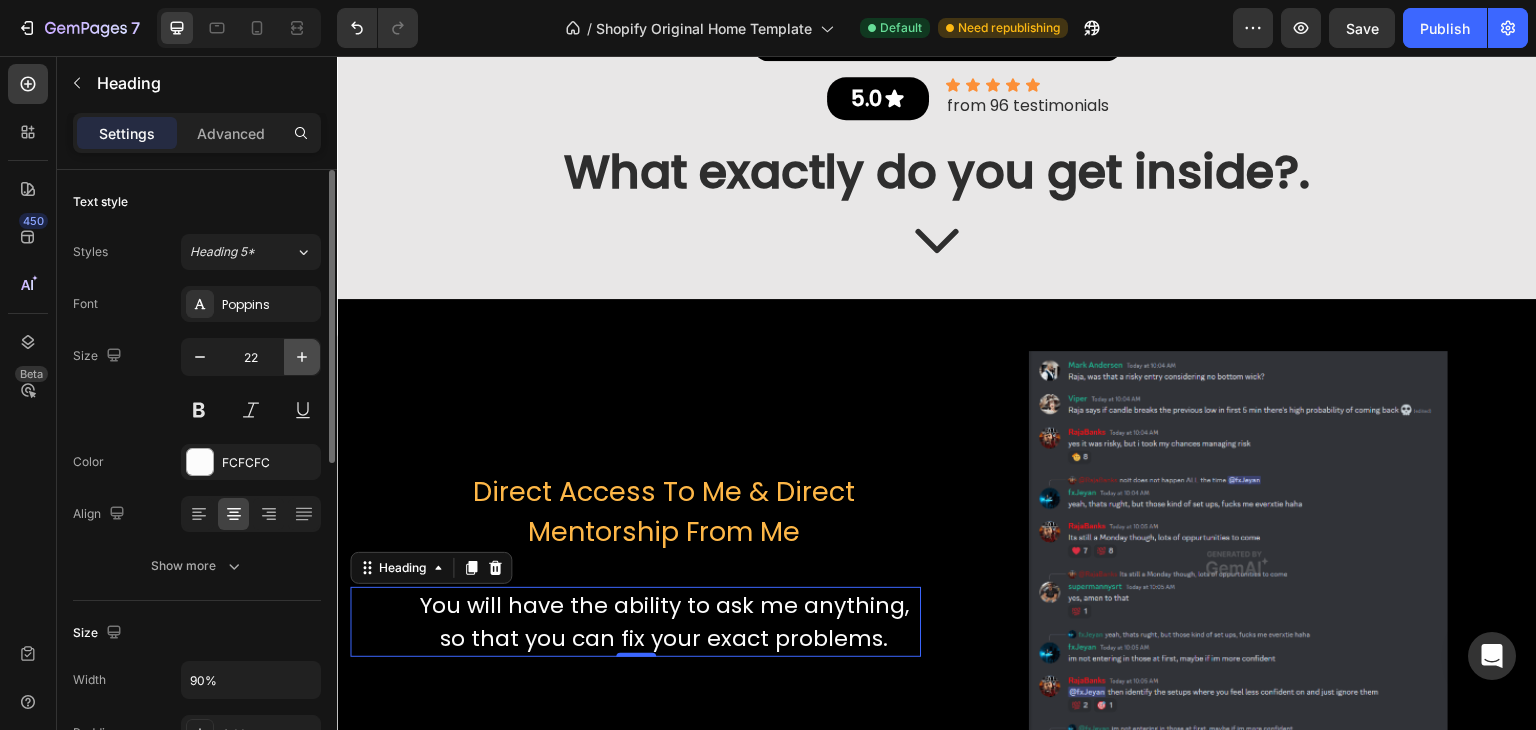 click at bounding box center [302, 357] 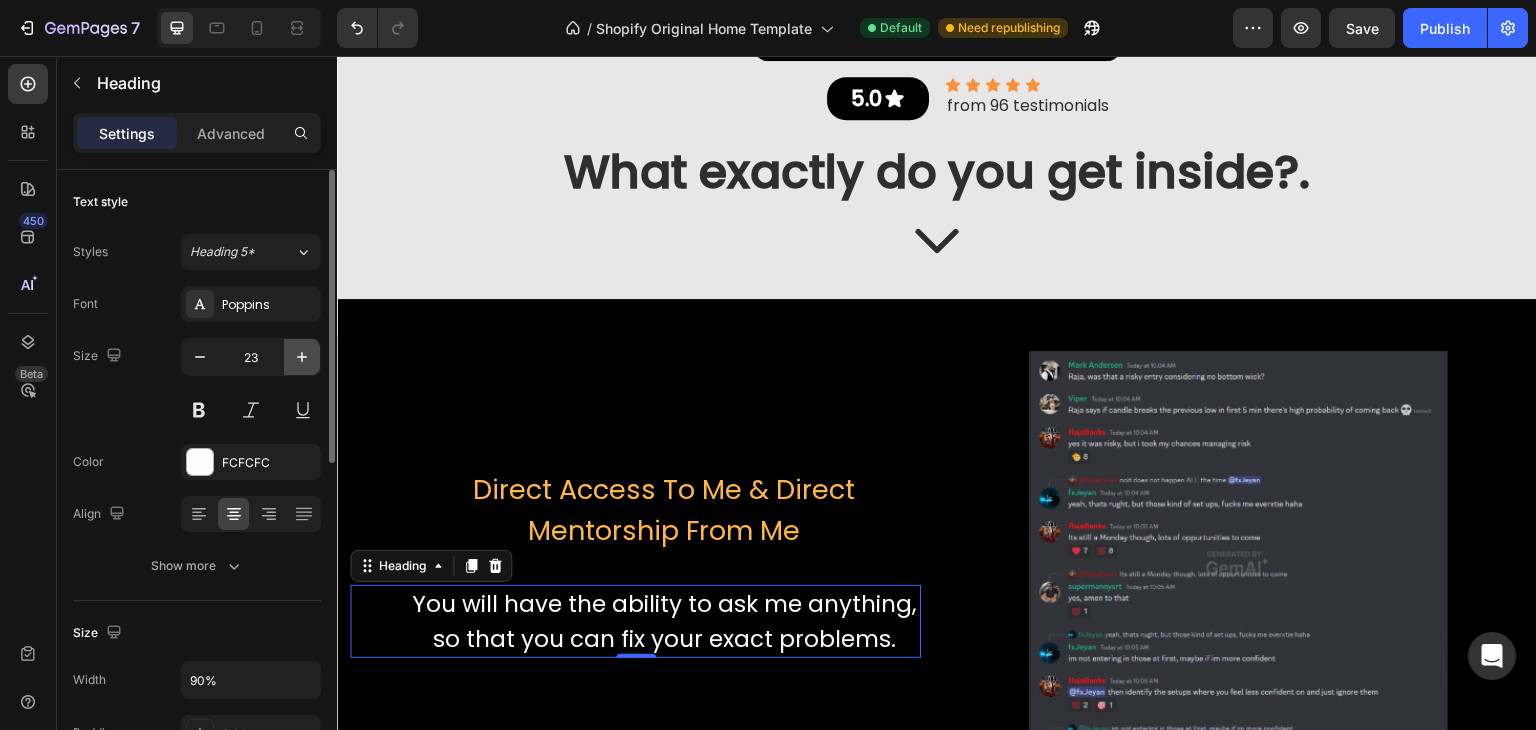 click at bounding box center [302, 357] 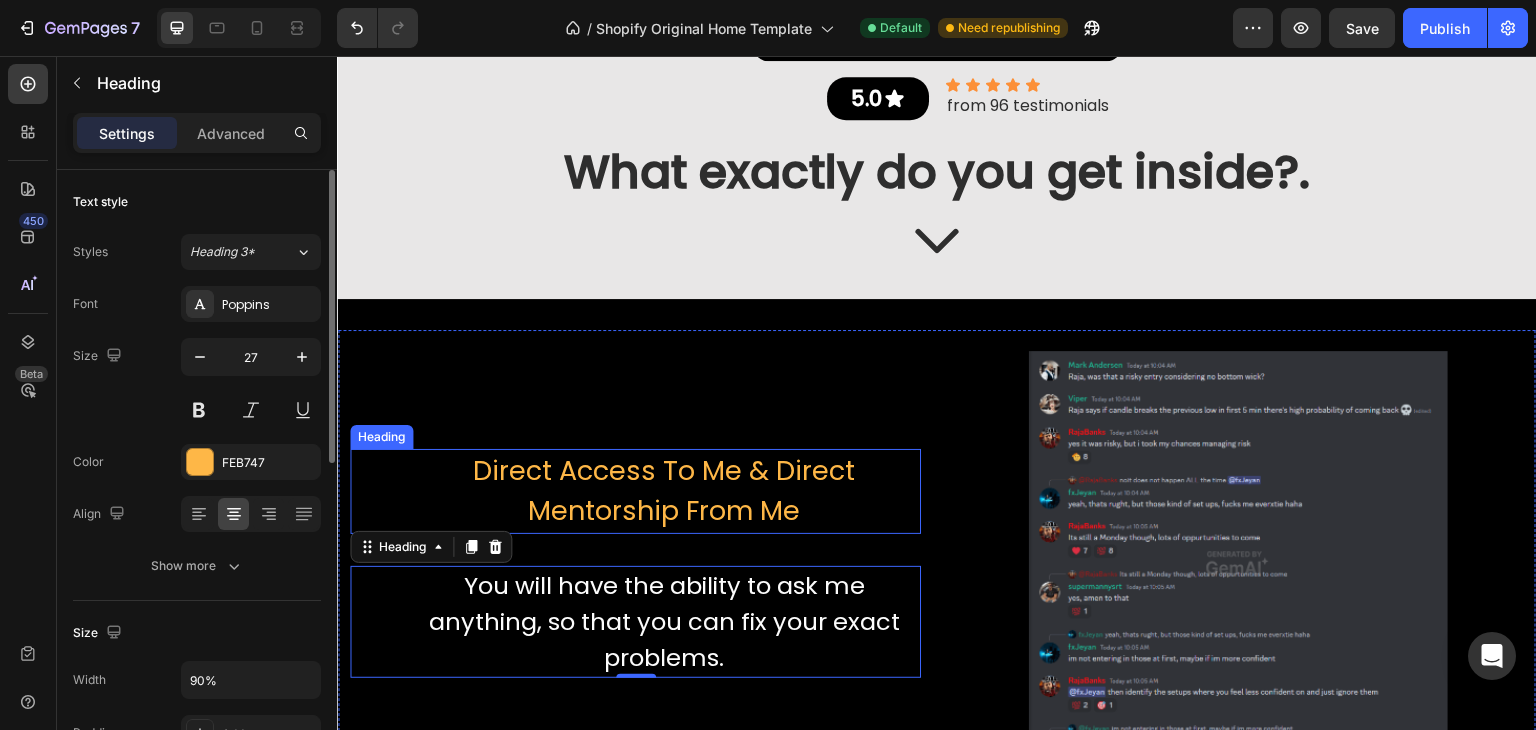 click on "Direct Access To Me & Direct Mentorship From Me" at bounding box center [664, 491] 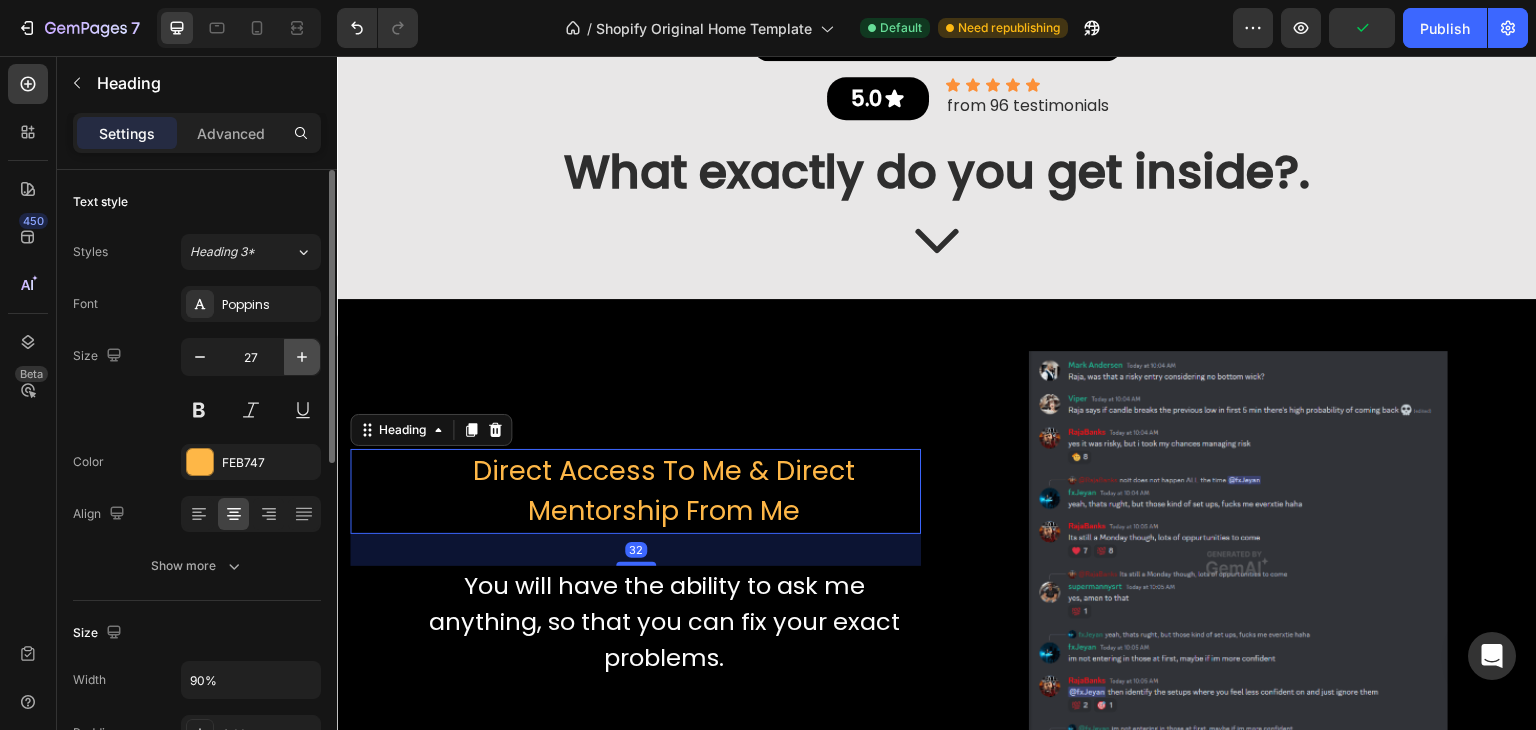 click at bounding box center (302, 357) 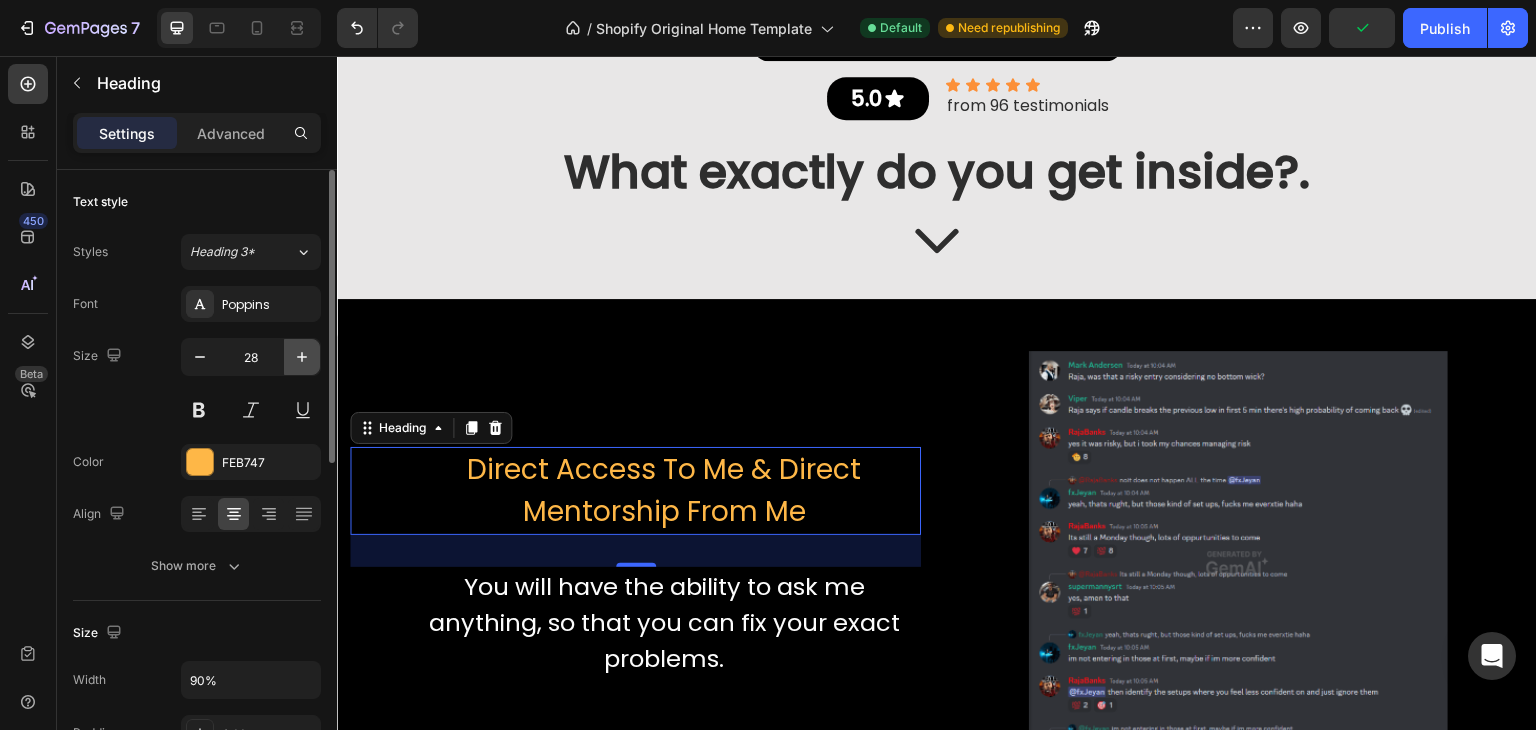 click at bounding box center [302, 357] 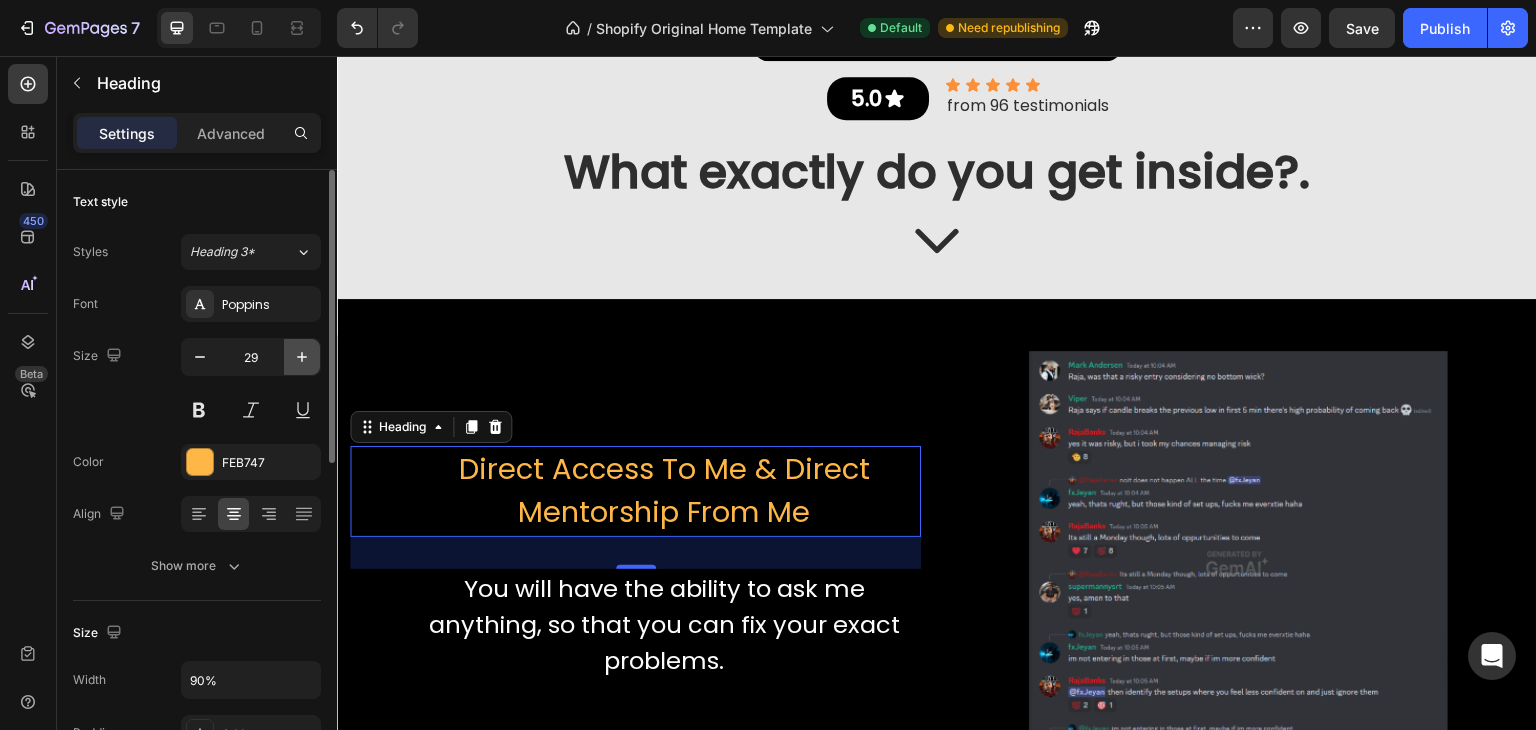 click at bounding box center (302, 357) 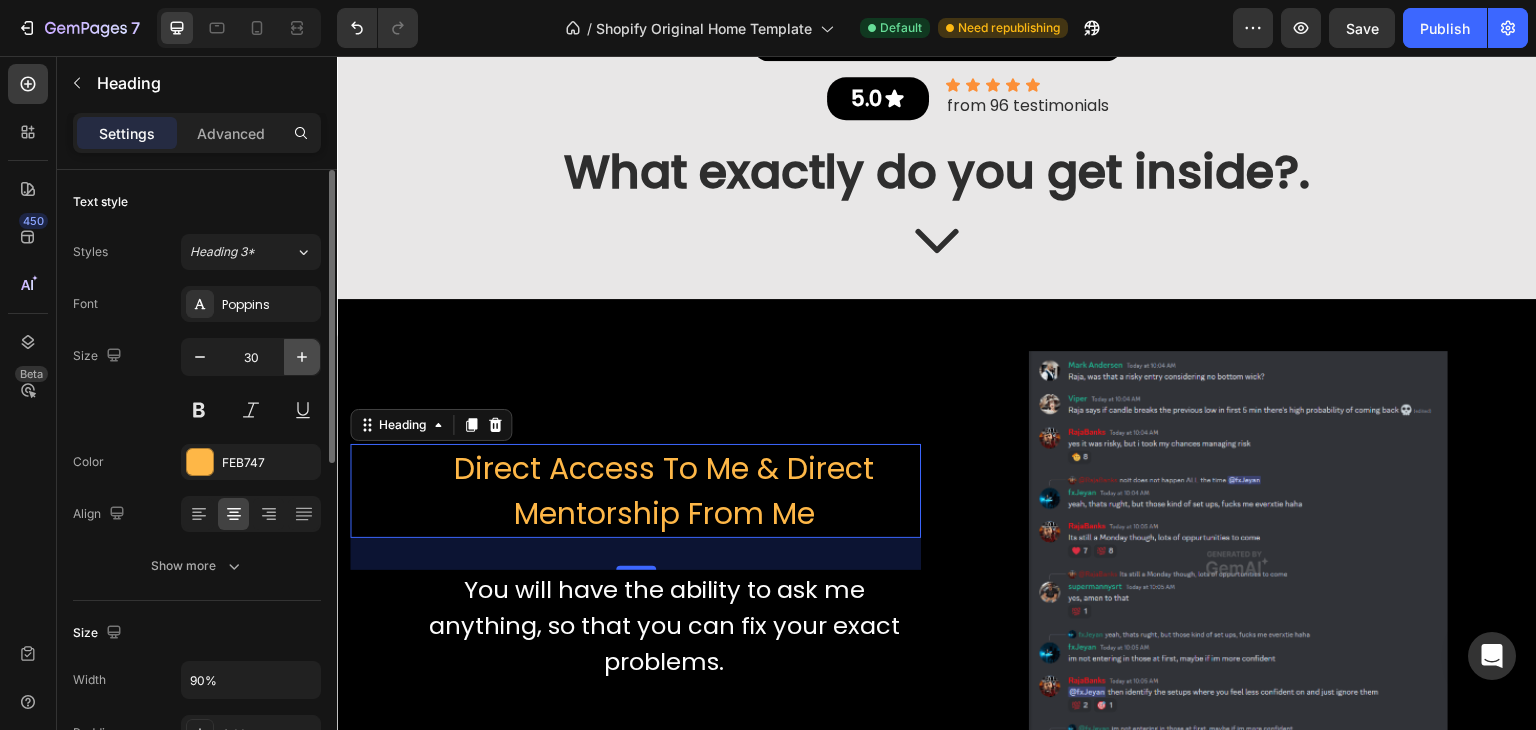 click at bounding box center [302, 357] 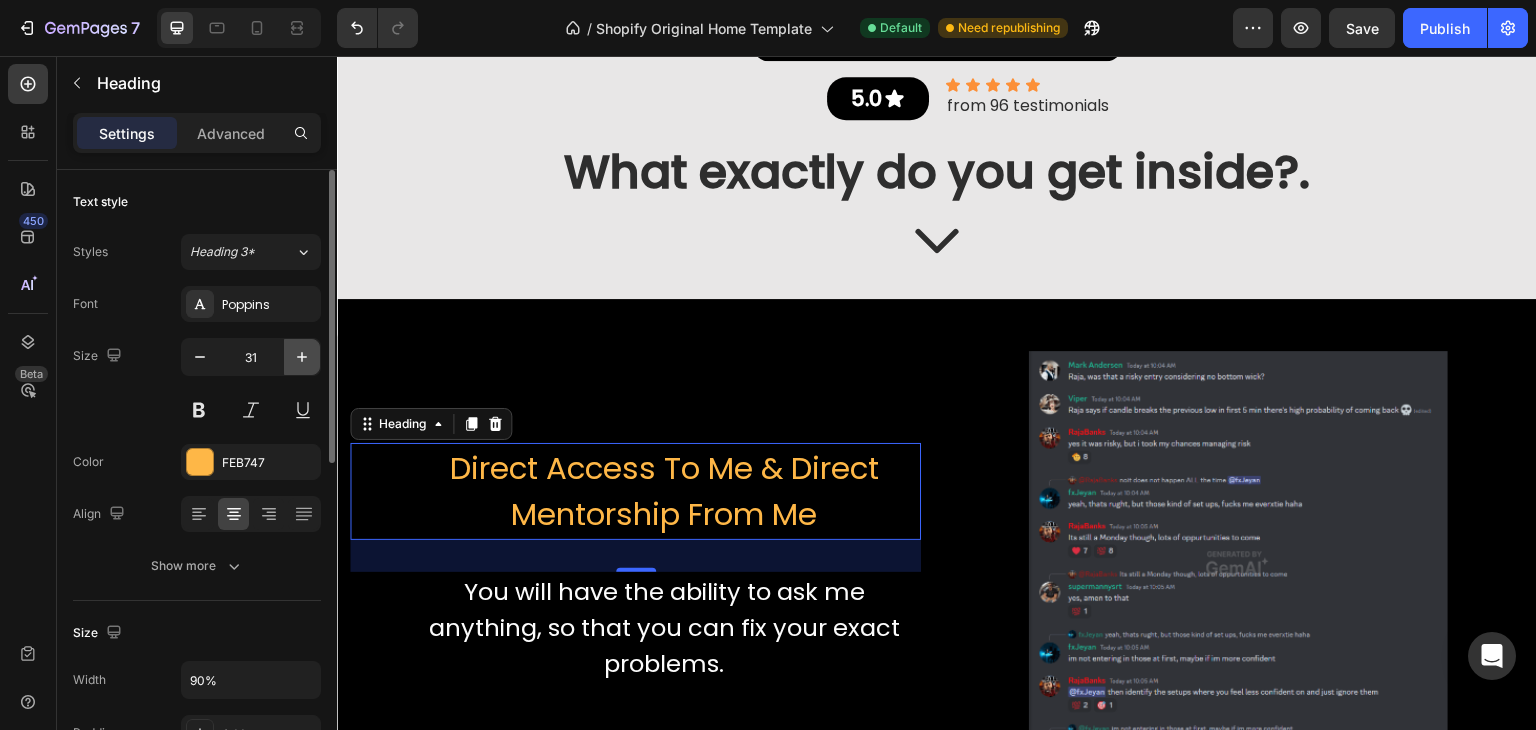 click at bounding box center (302, 357) 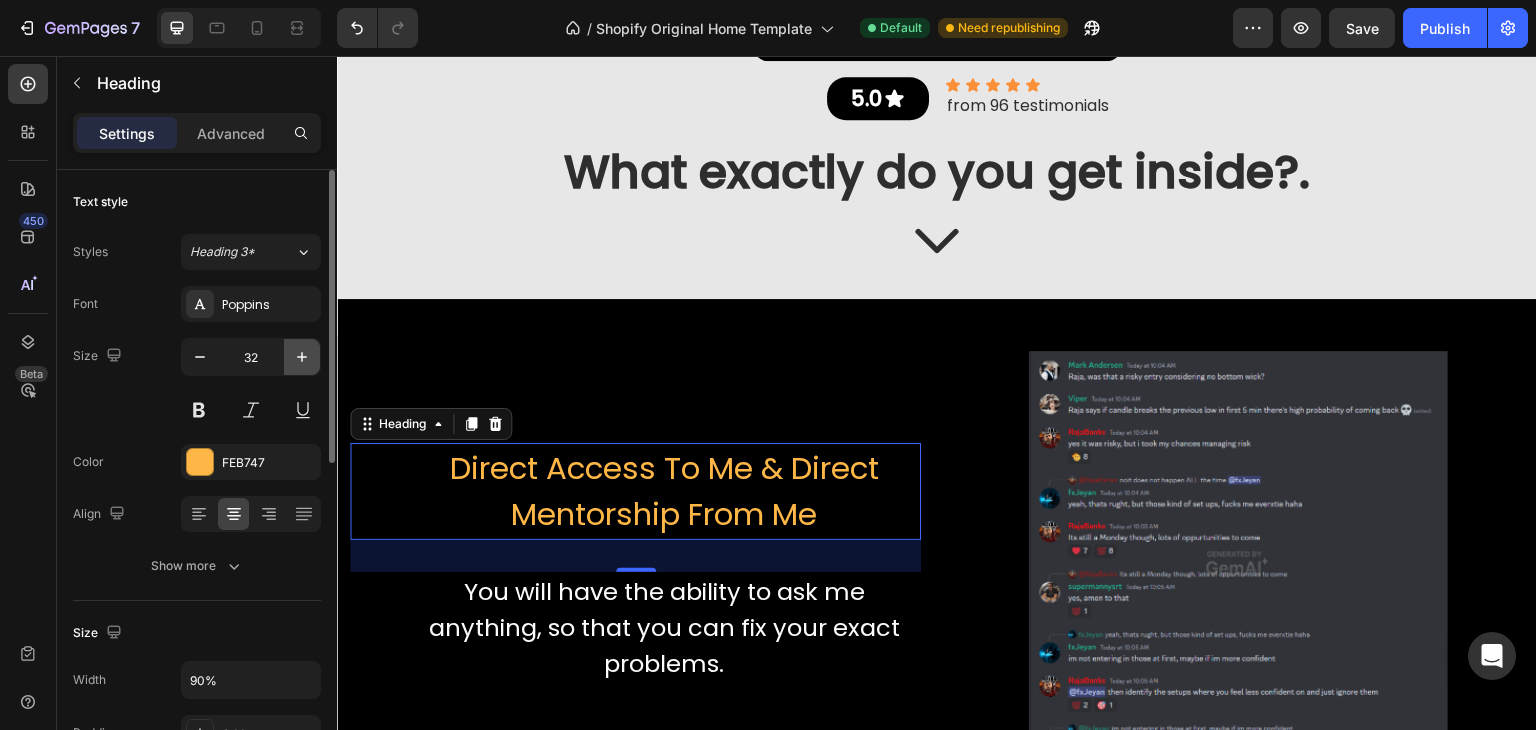 click at bounding box center [302, 357] 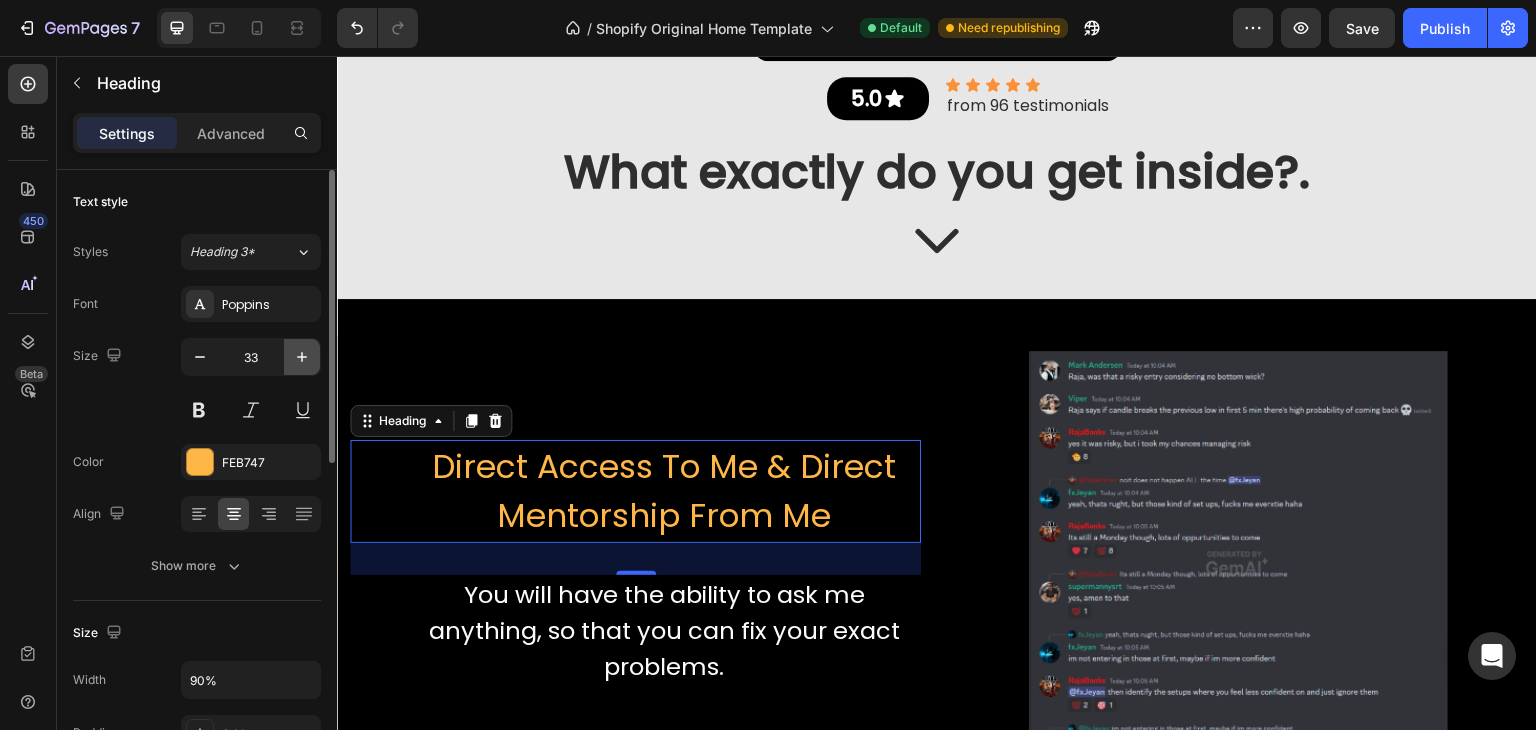 click at bounding box center [302, 357] 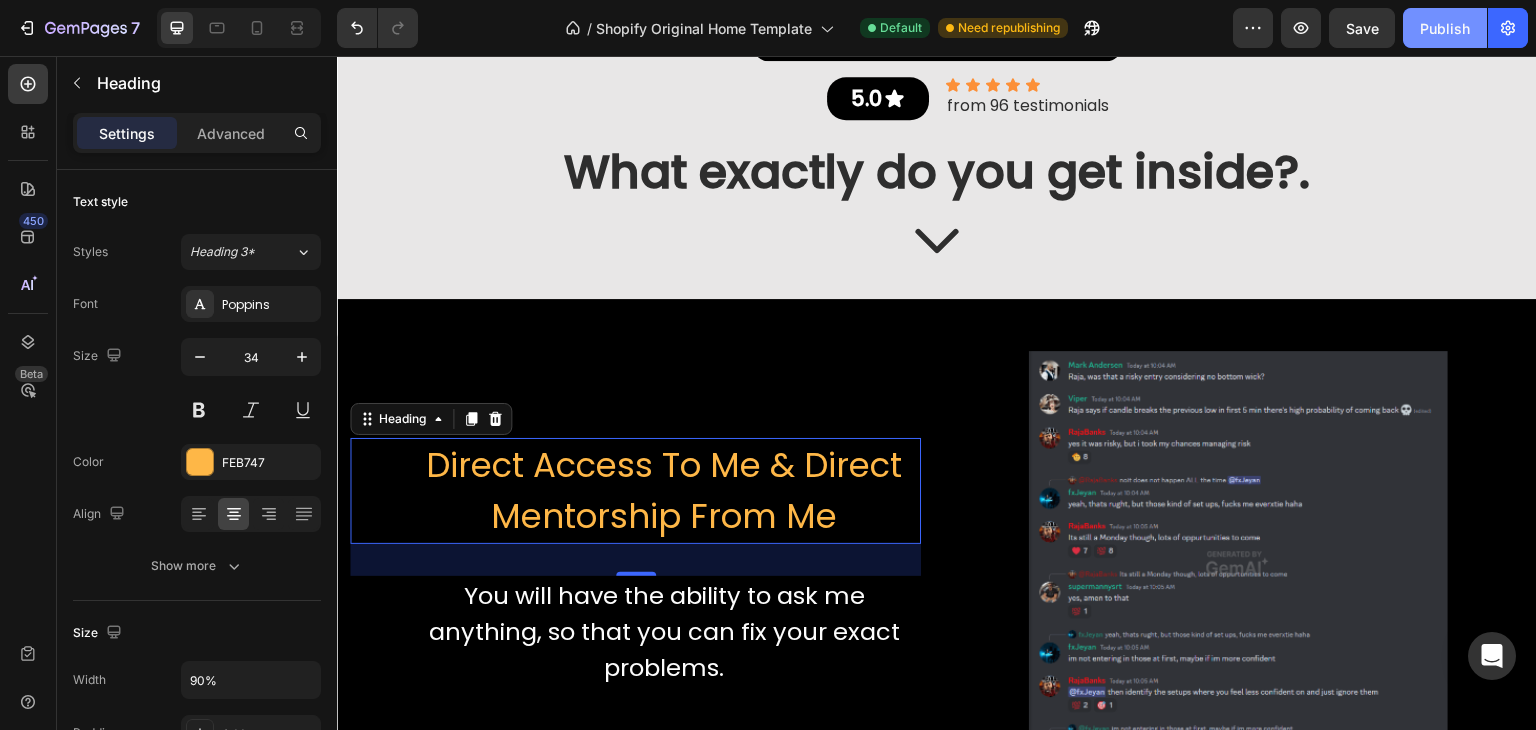 click on "Publish" at bounding box center [1445, 28] 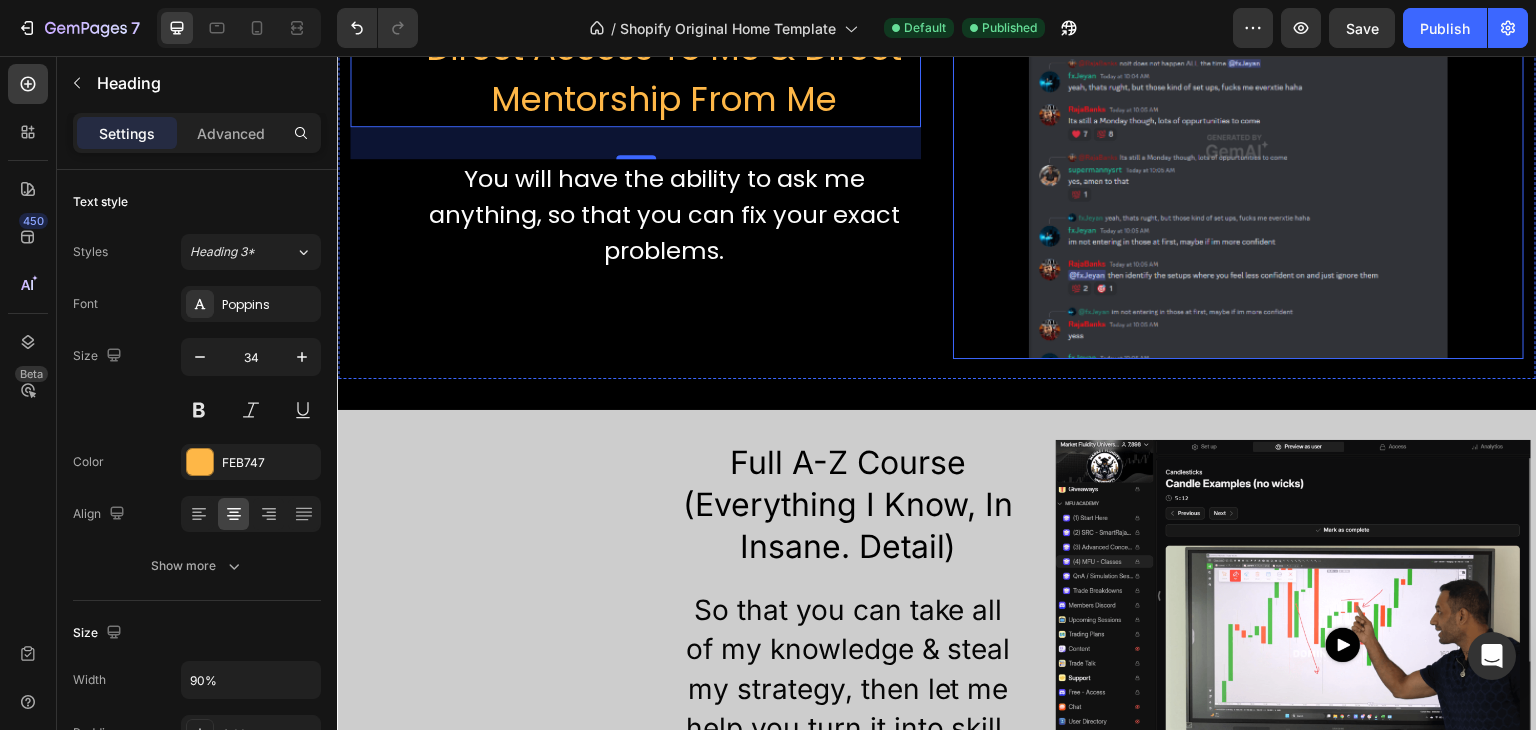 scroll, scrollTop: 1507, scrollLeft: 0, axis: vertical 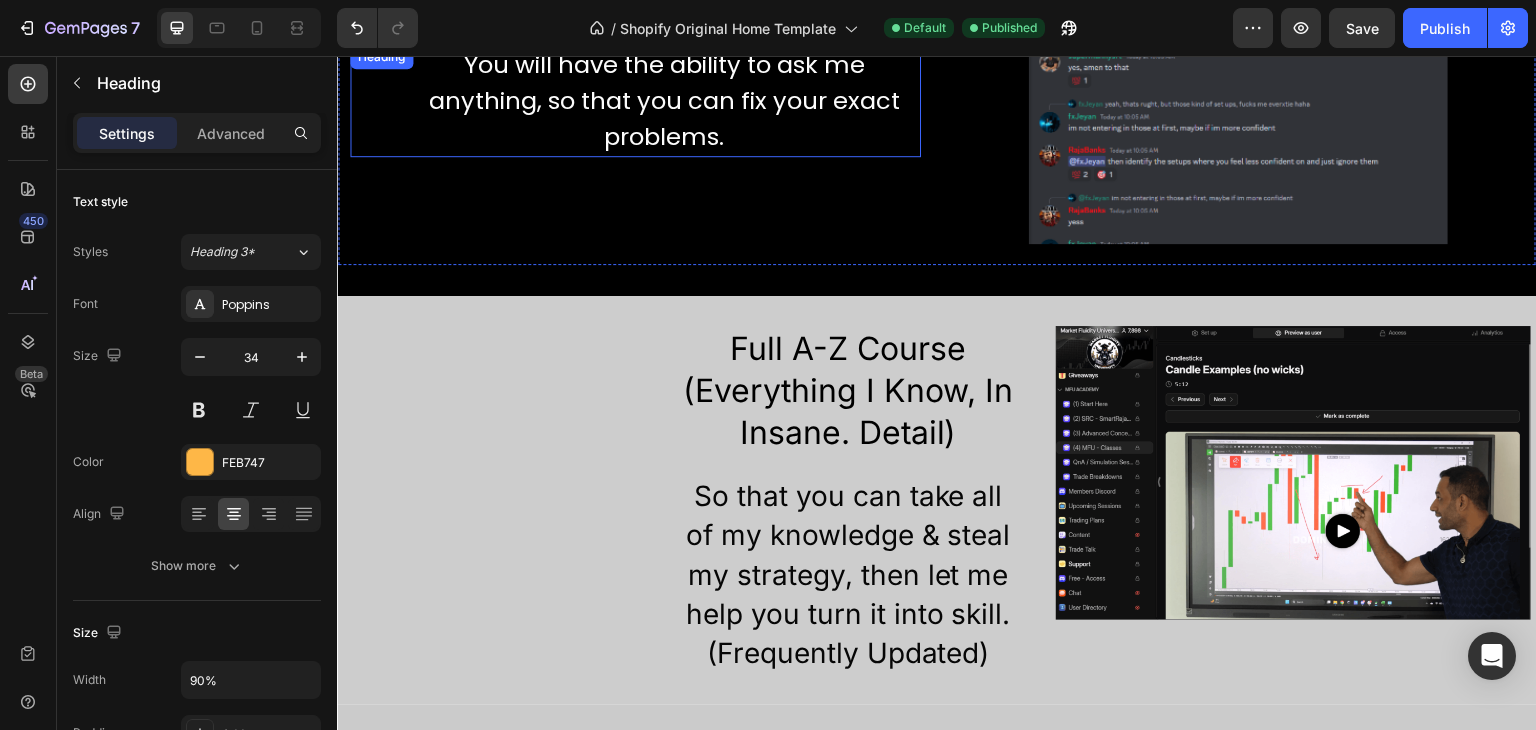 click on "You will have the ability to ask me anything, so that you can fix your exact problems." at bounding box center [664, 101] 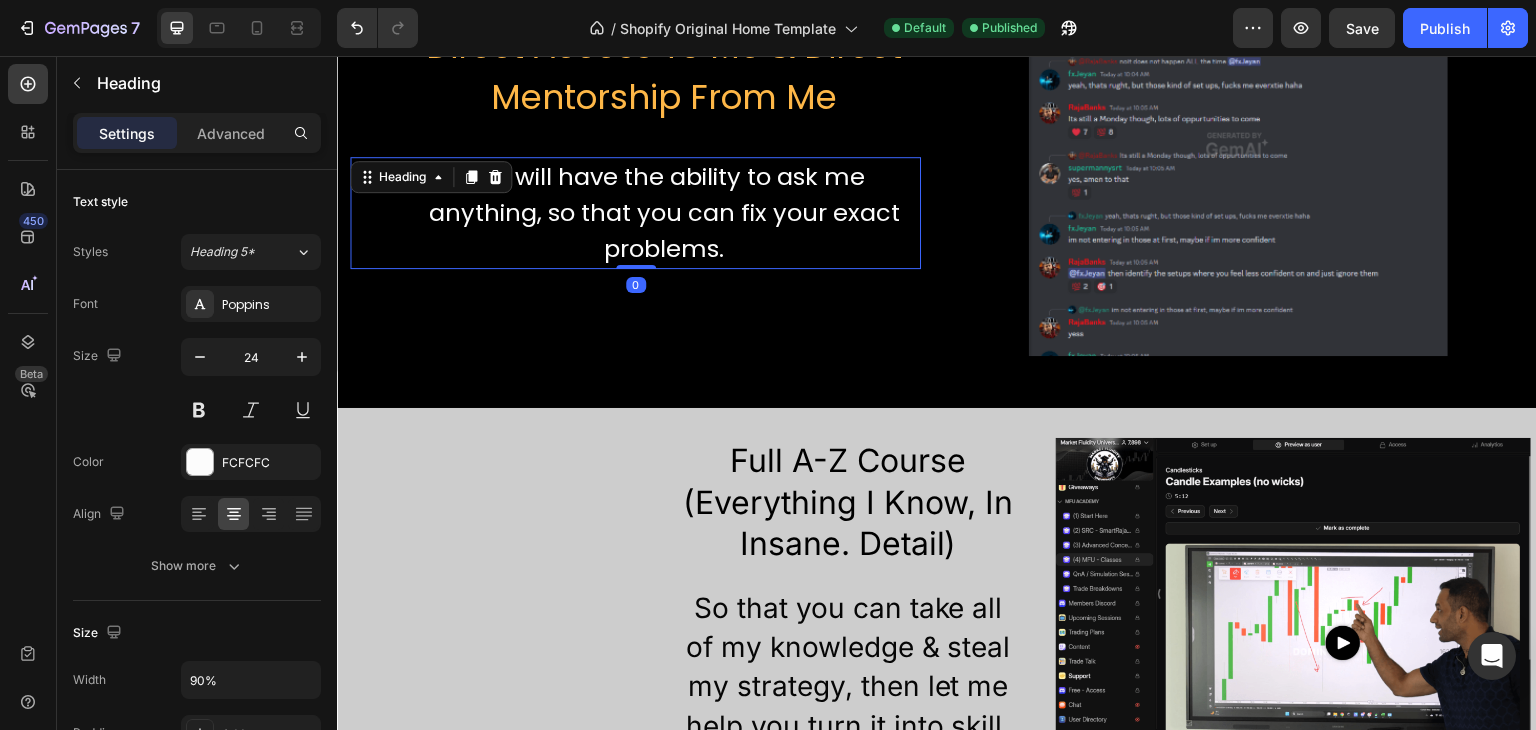 scroll, scrollTop: 1207, scrollLeft: 0, axis: vertical 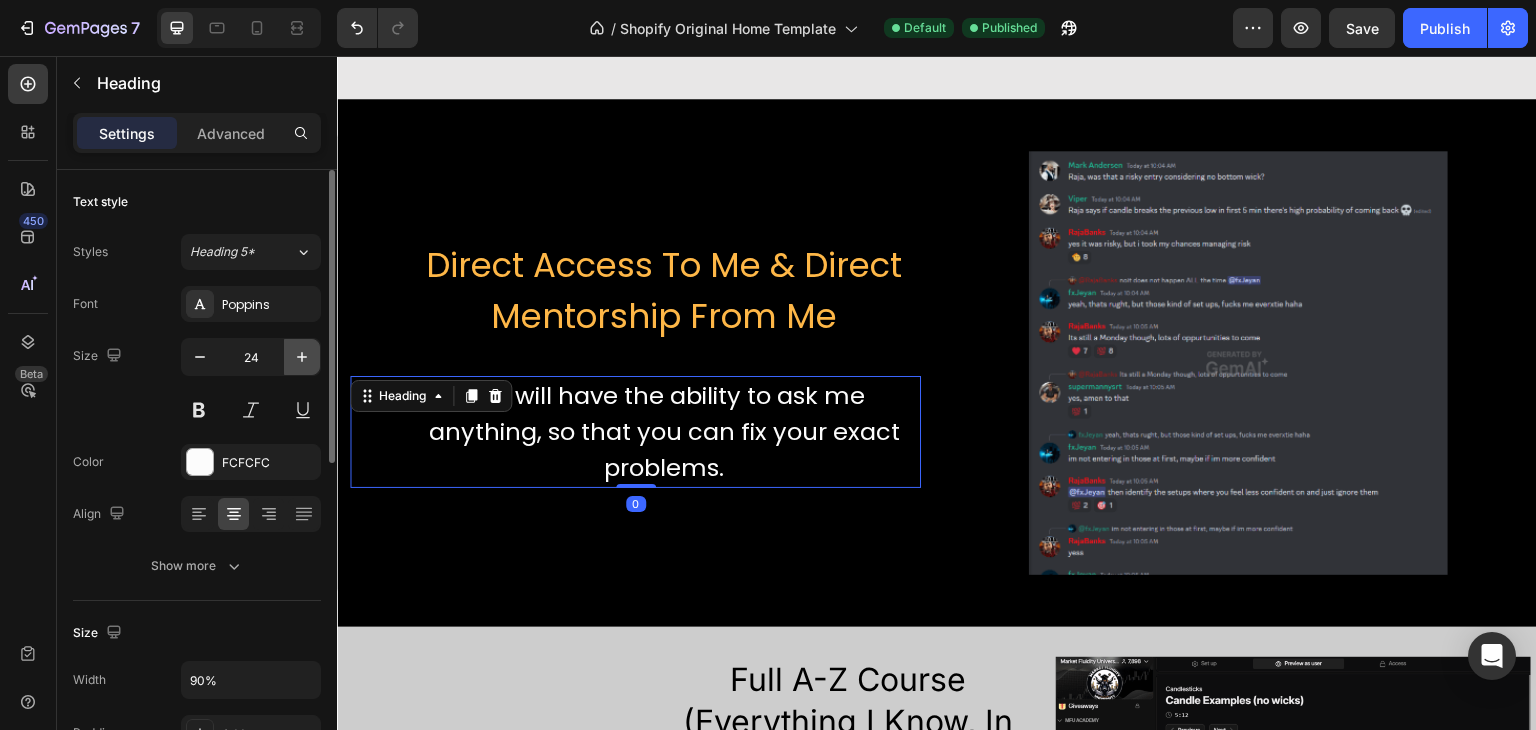 click 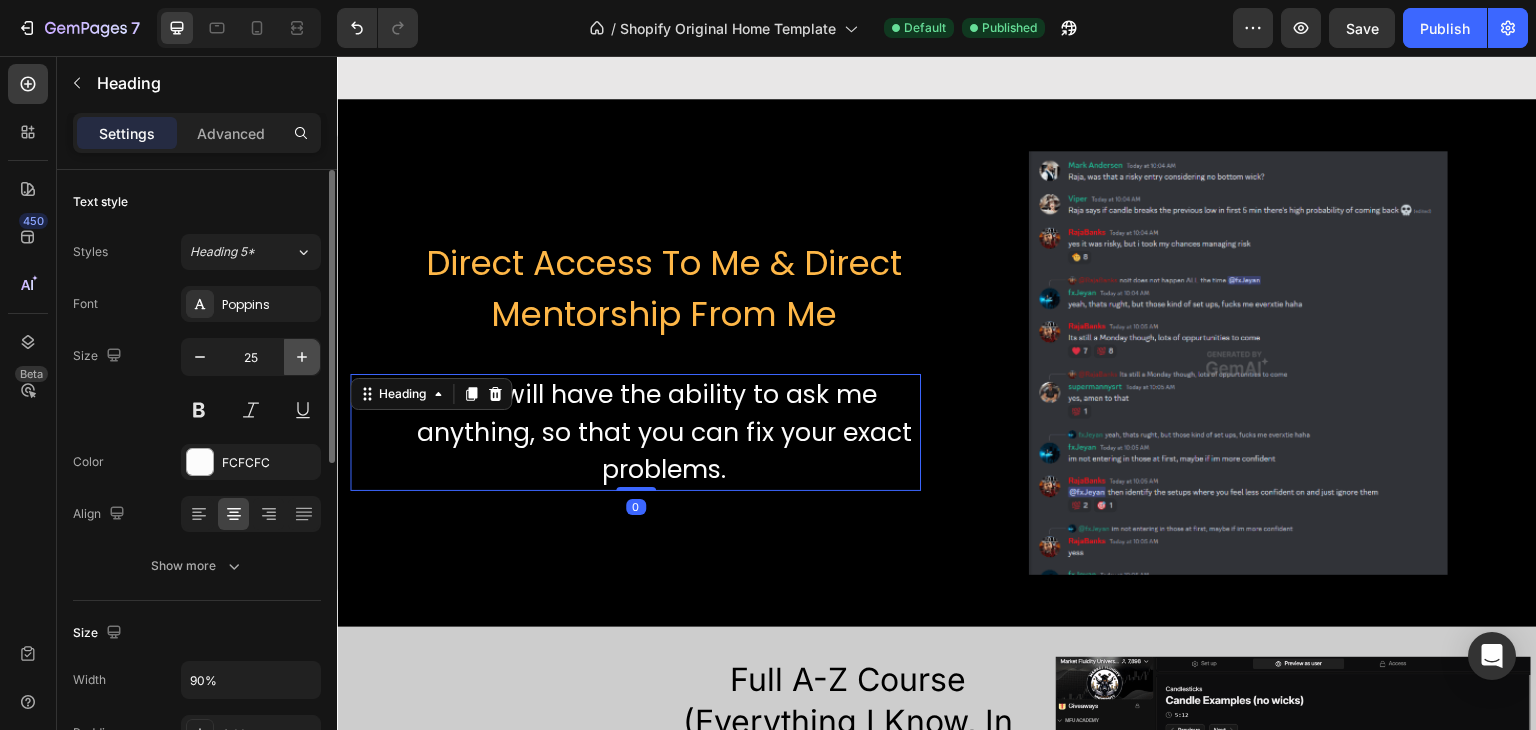 click 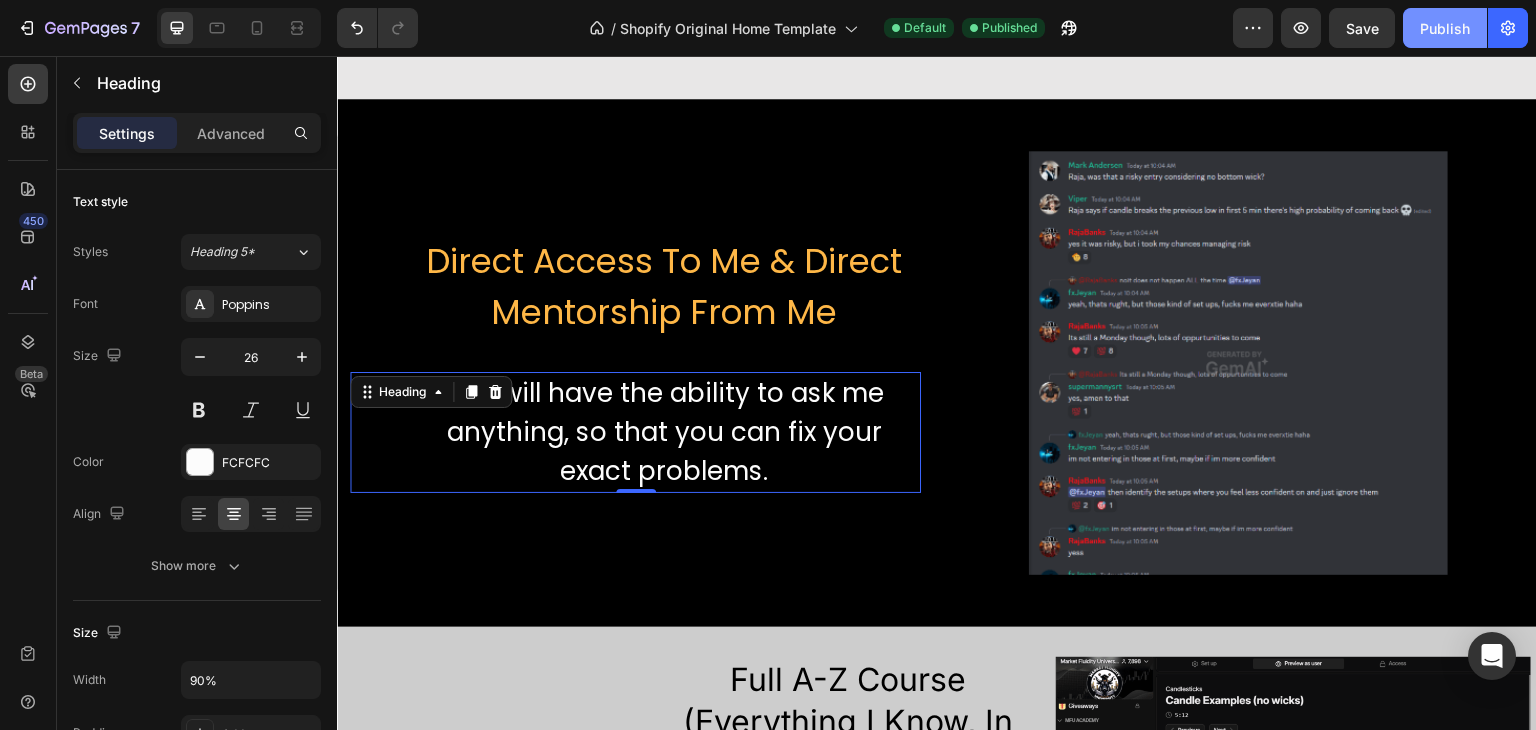 click on "Publish" at bounding box center (1445, 28) 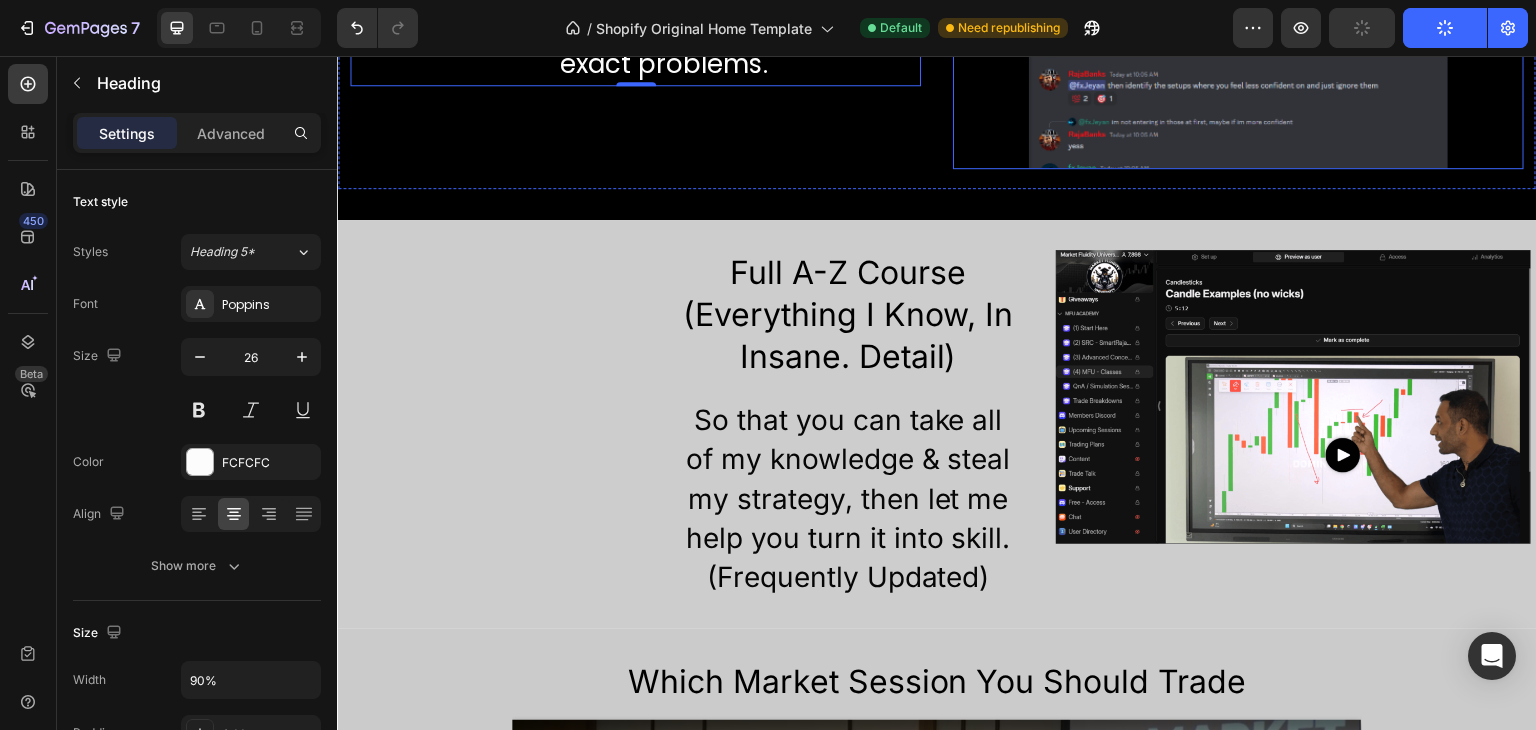 scroll, scrollTop: 1707, scrollLeft: 0, axis: vertical 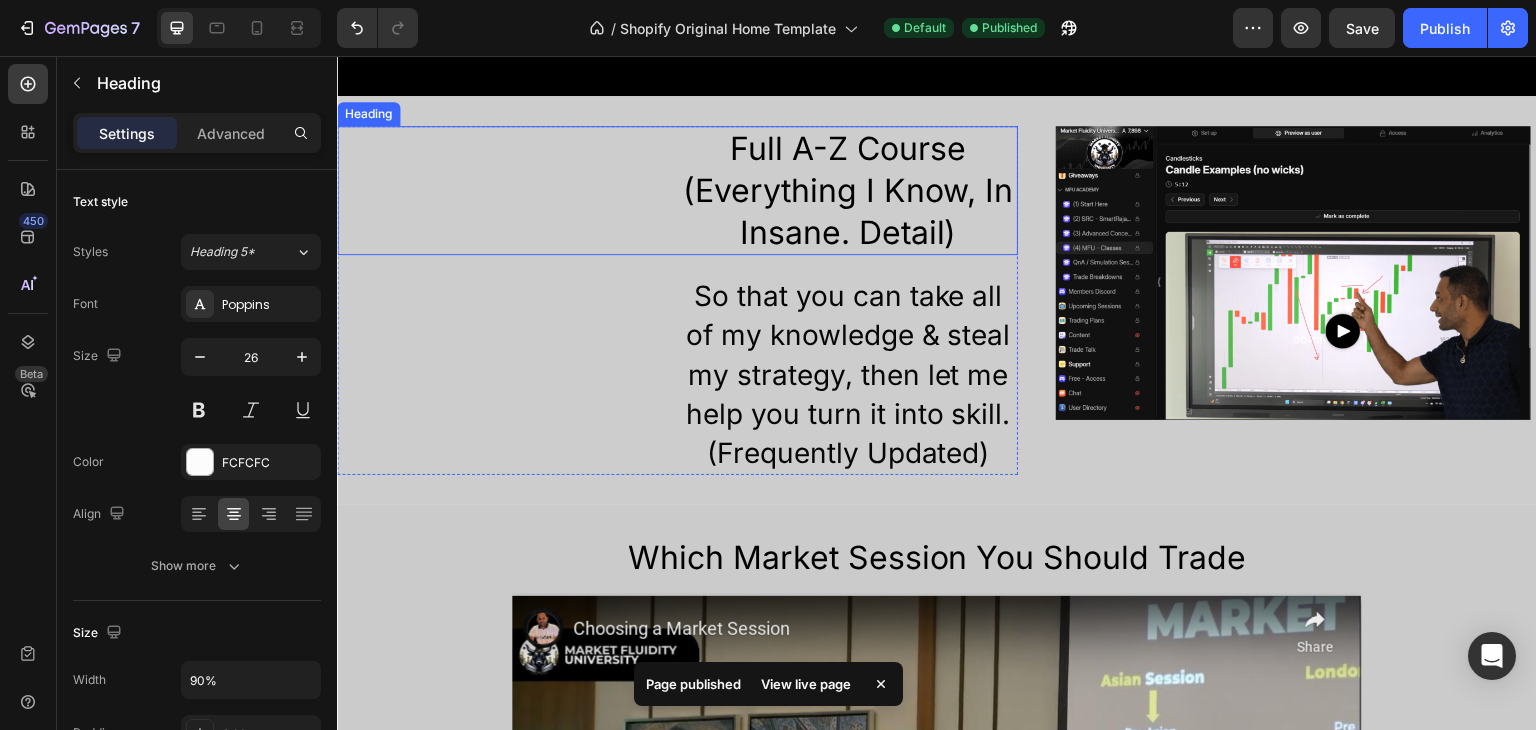 click on "Full A-Z Course (Everything I Know, In Insane. Detail)" at bounding box center (848, 190) 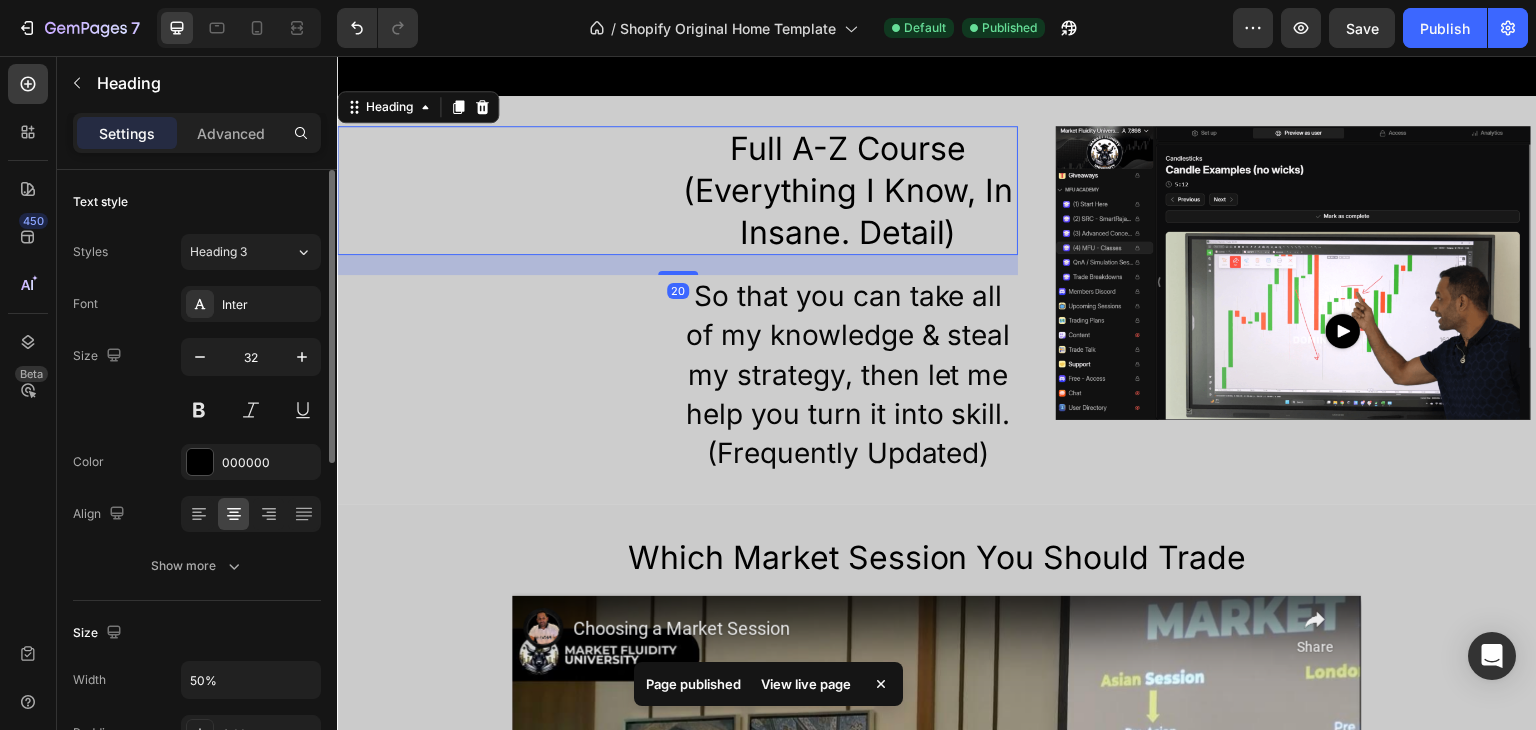 click on "Font Inter Size 32 Color 000000 Align Show more" at bounding box center (197, 435) 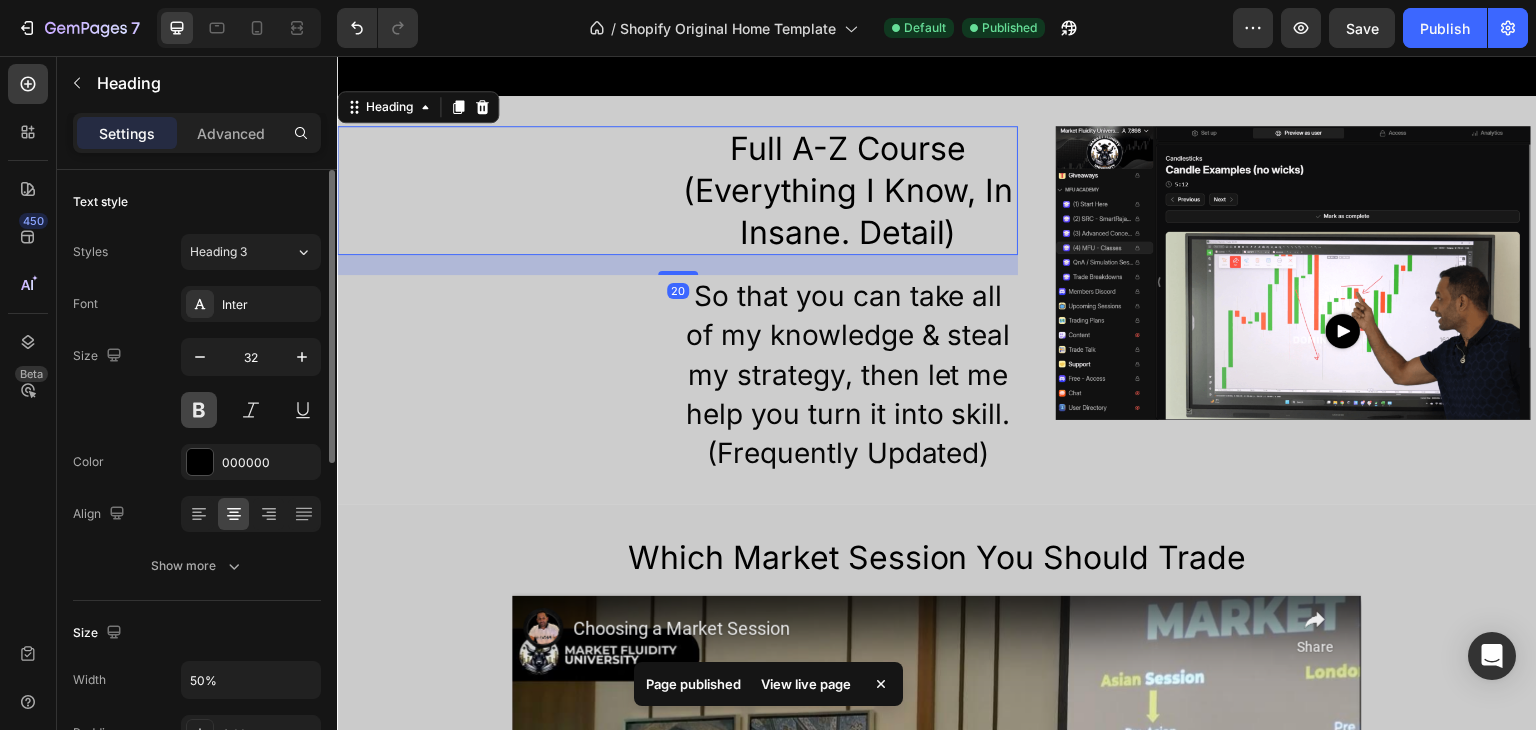 click at bounding box center (199, 410) 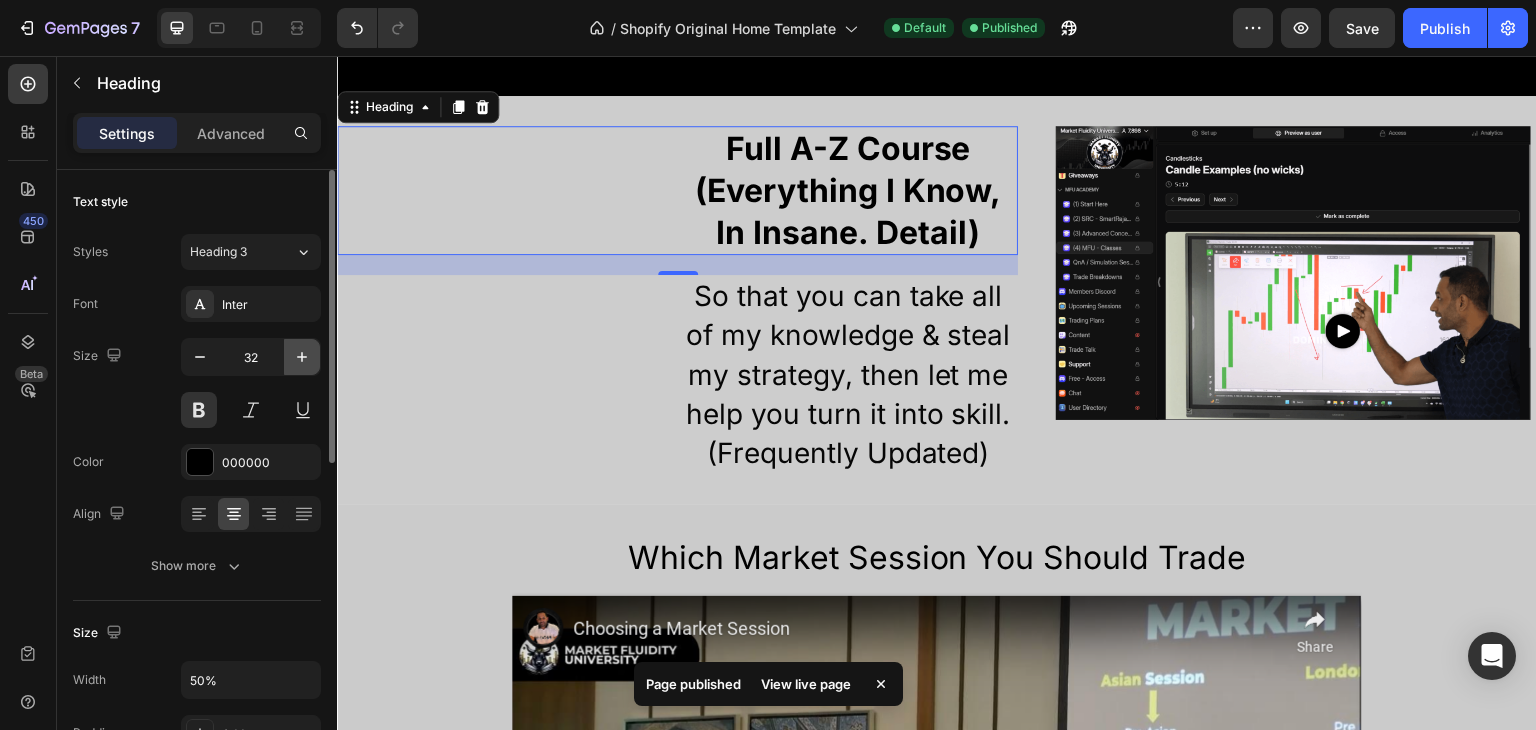 click at bounding box center (302, 357) 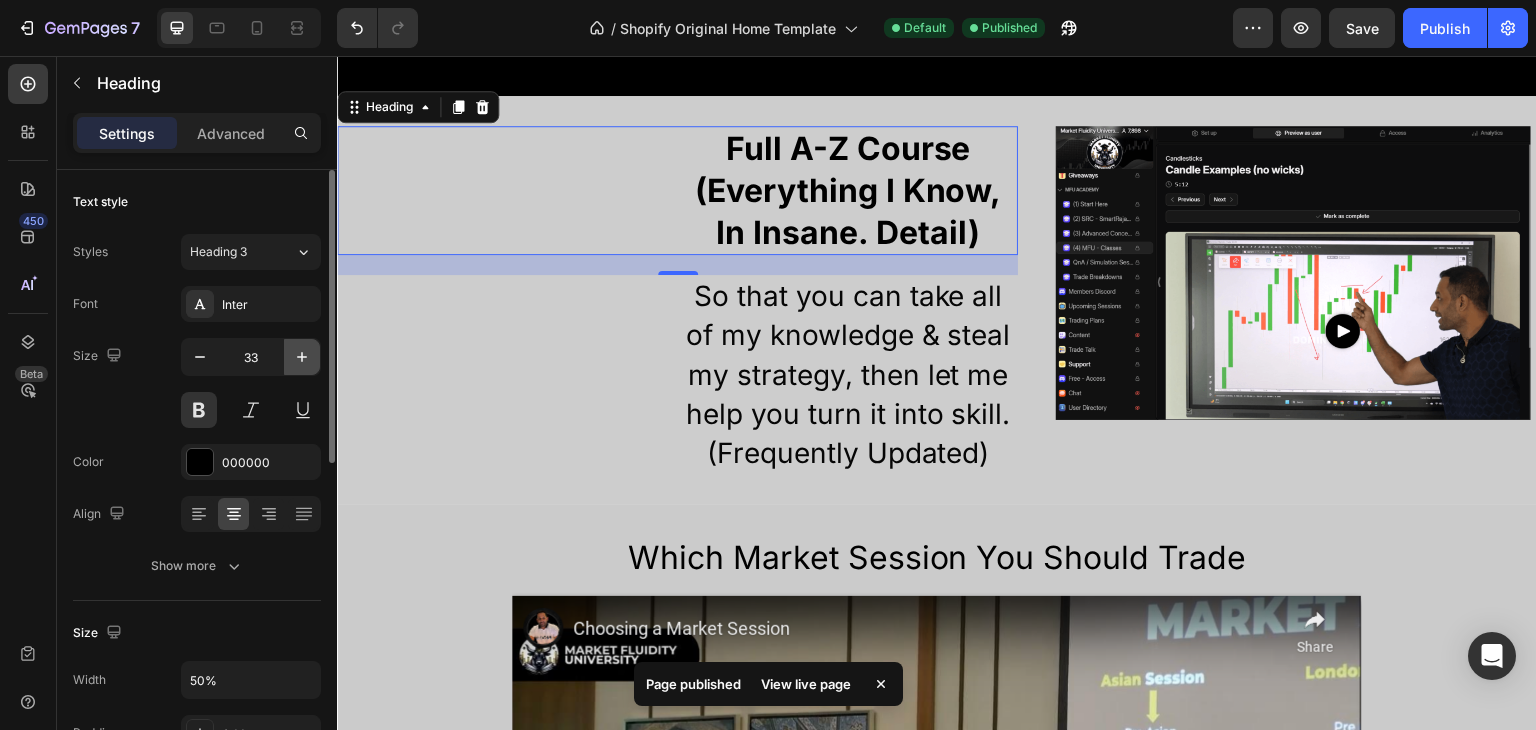 click at bounding box center [302, 357] 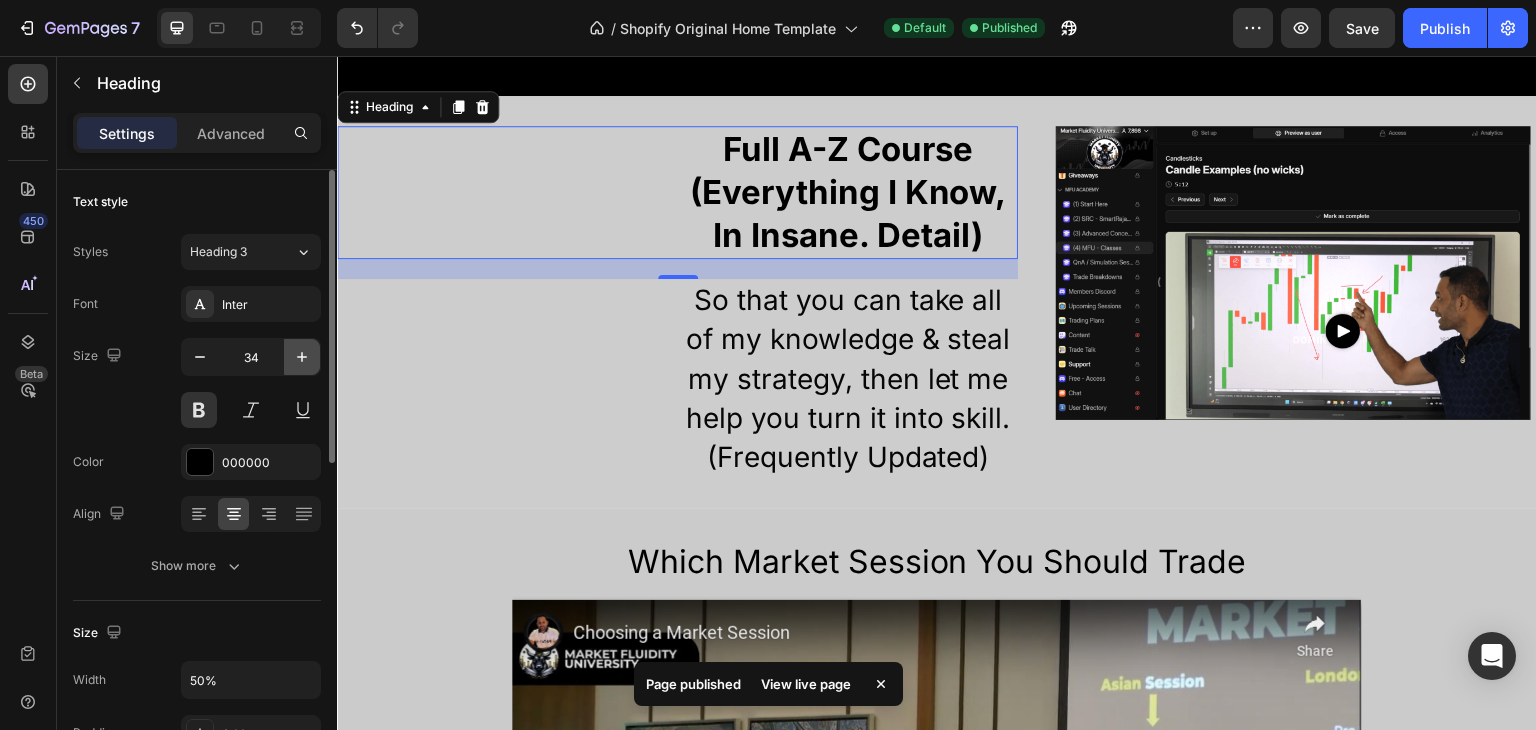 click at bounding box center (302, 357) 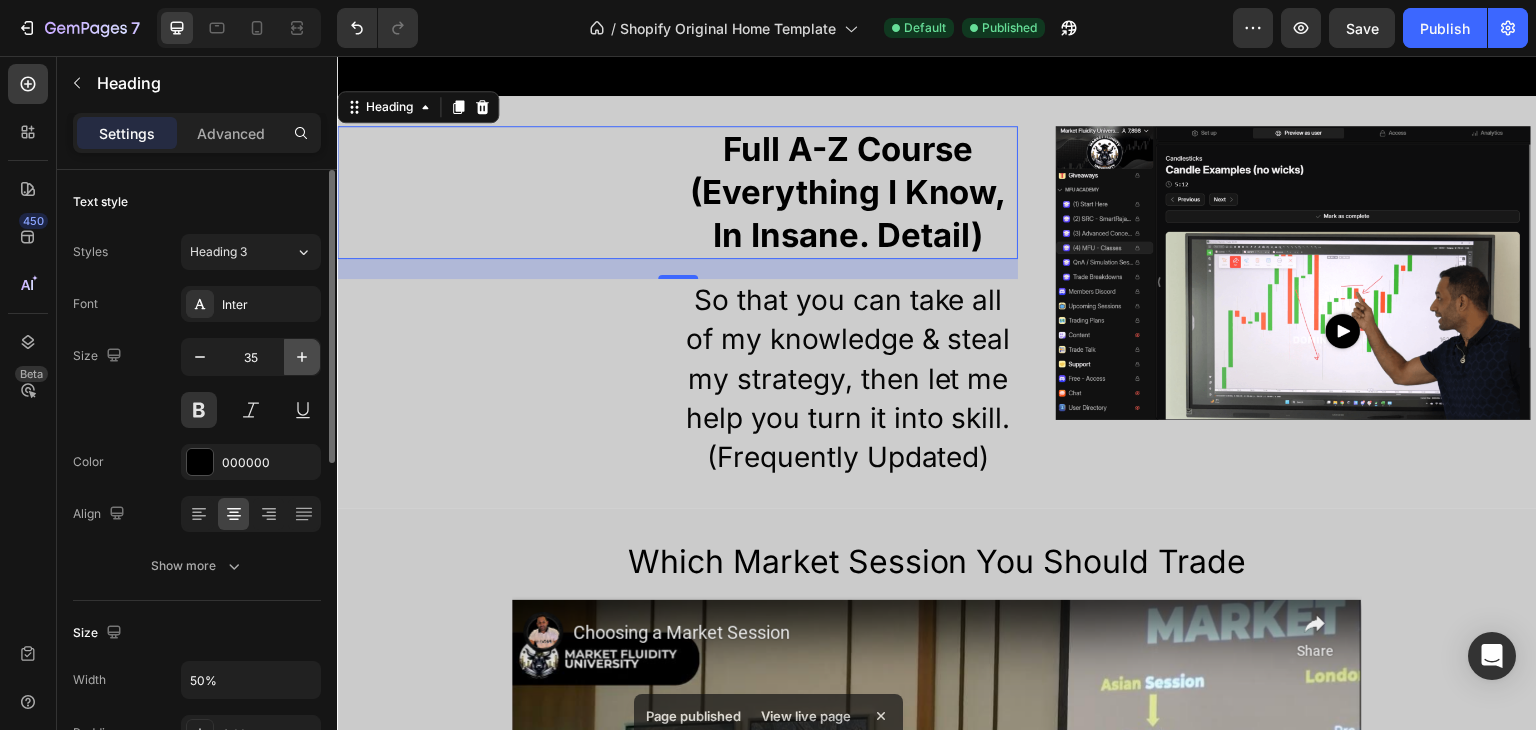 click at bounding box center (302, 357) 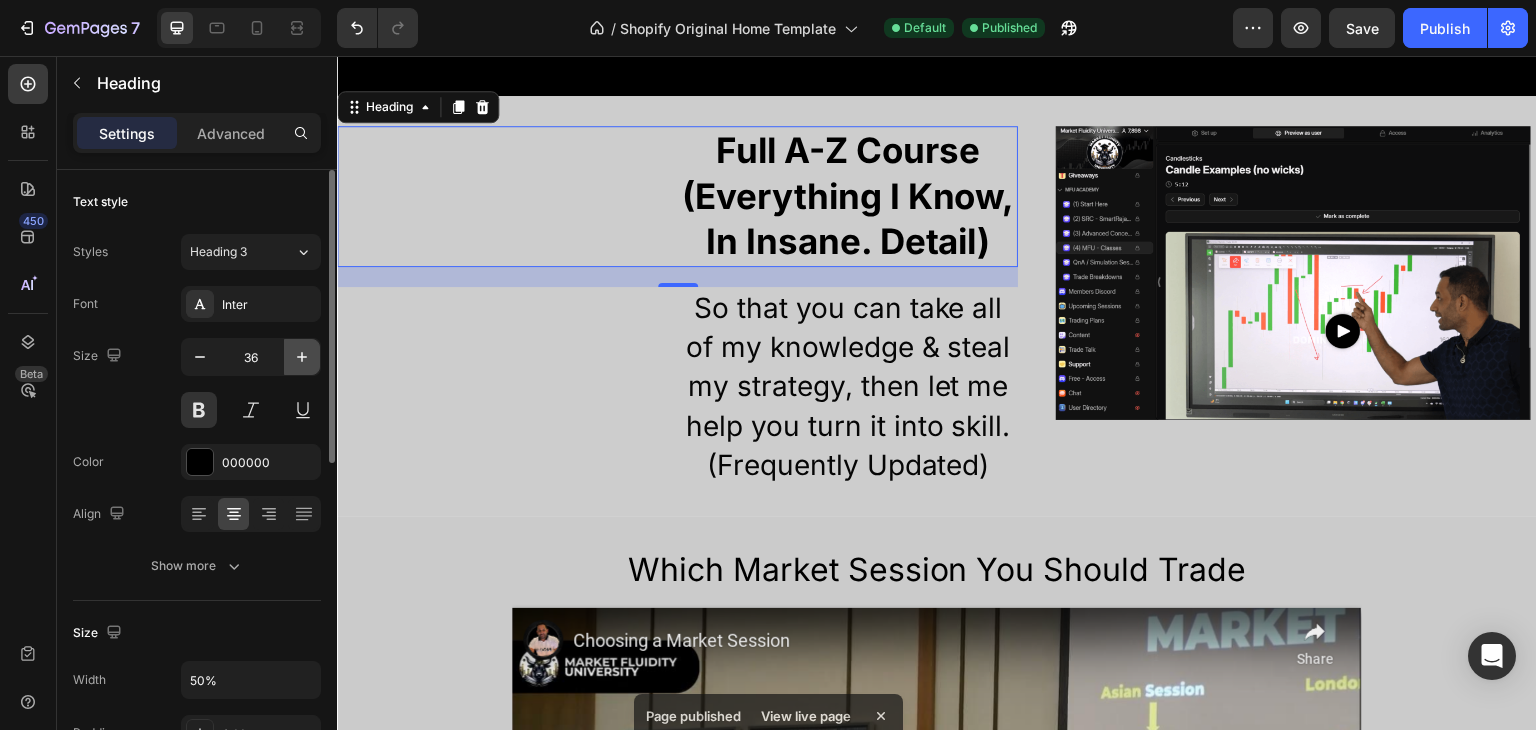 click at bounding box center (302, 357) 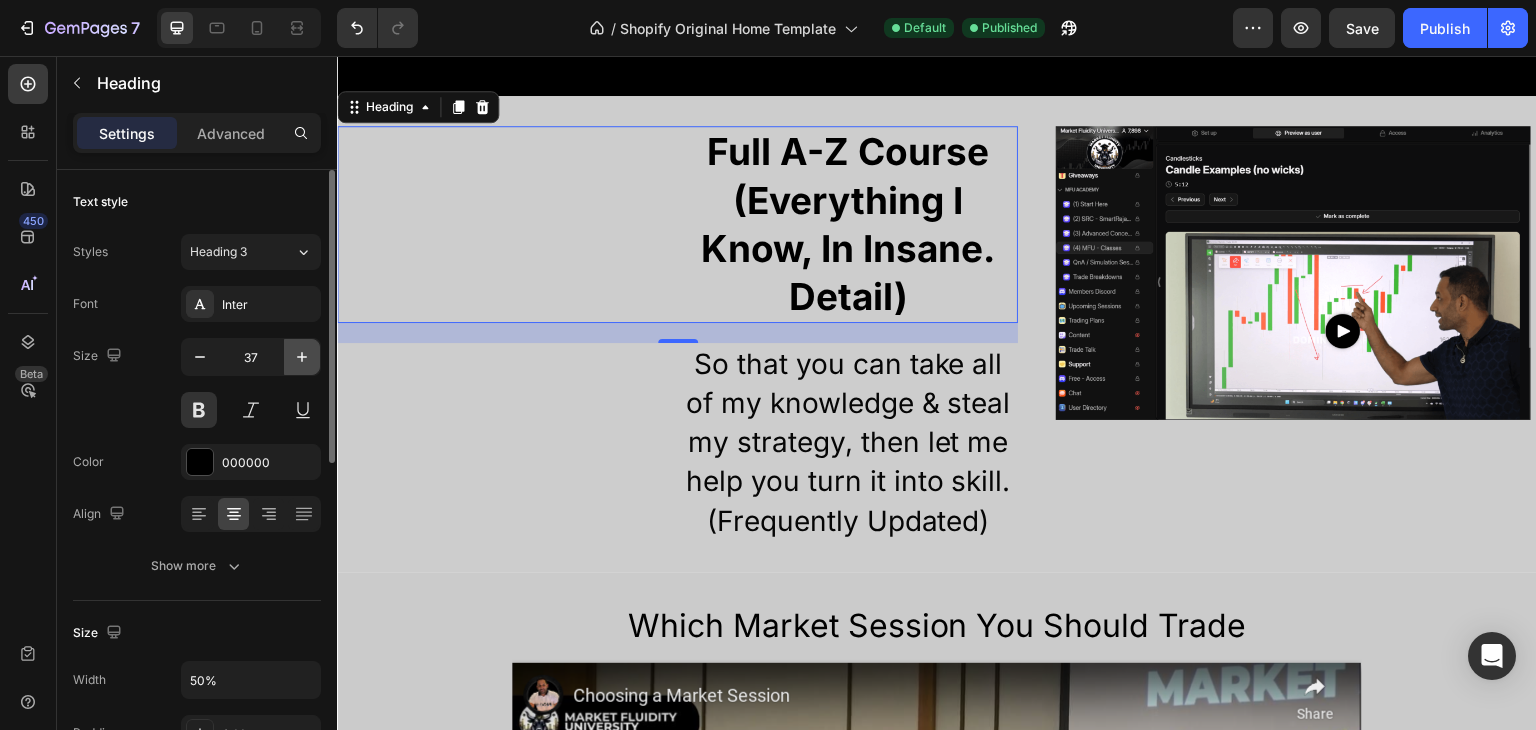 click at bounding box center [302, 357] 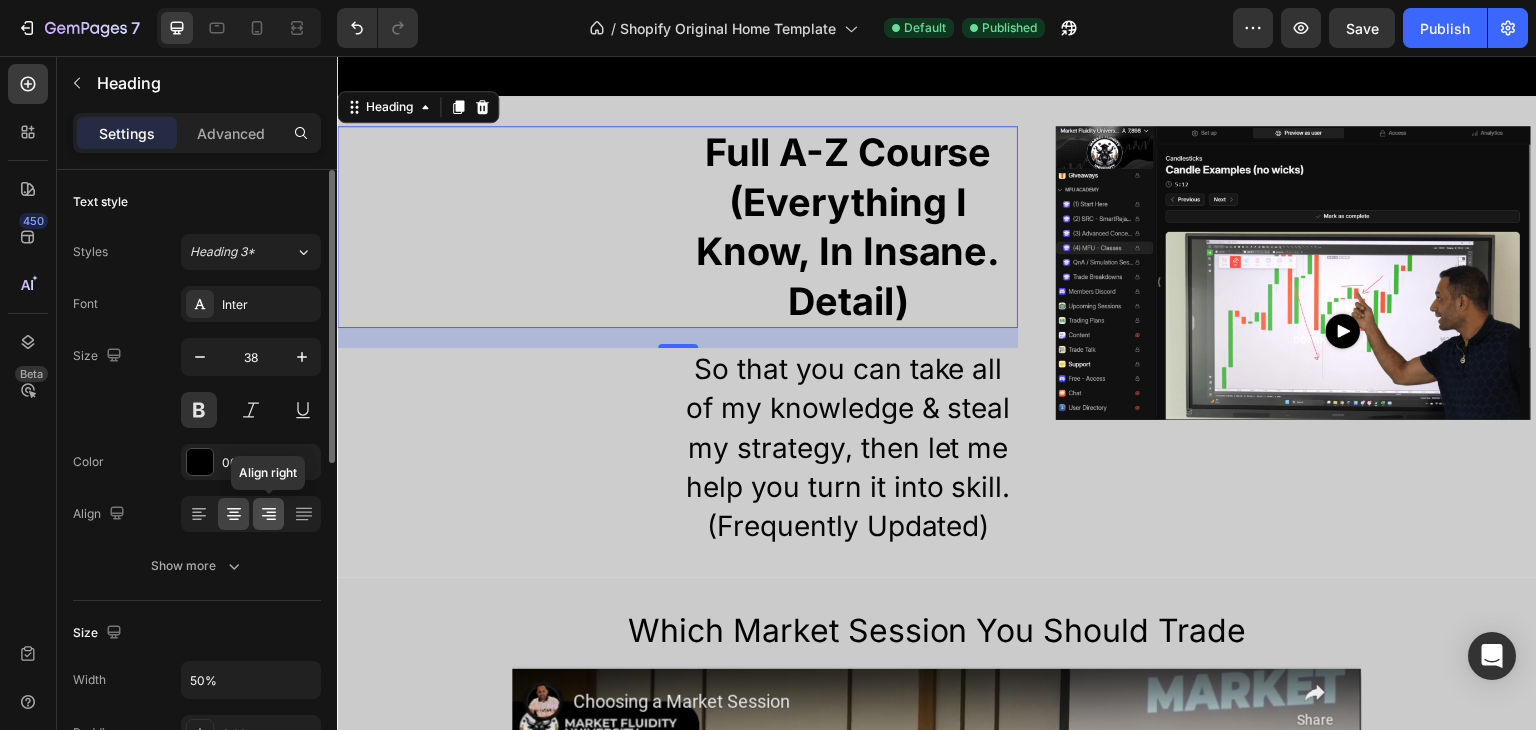 click 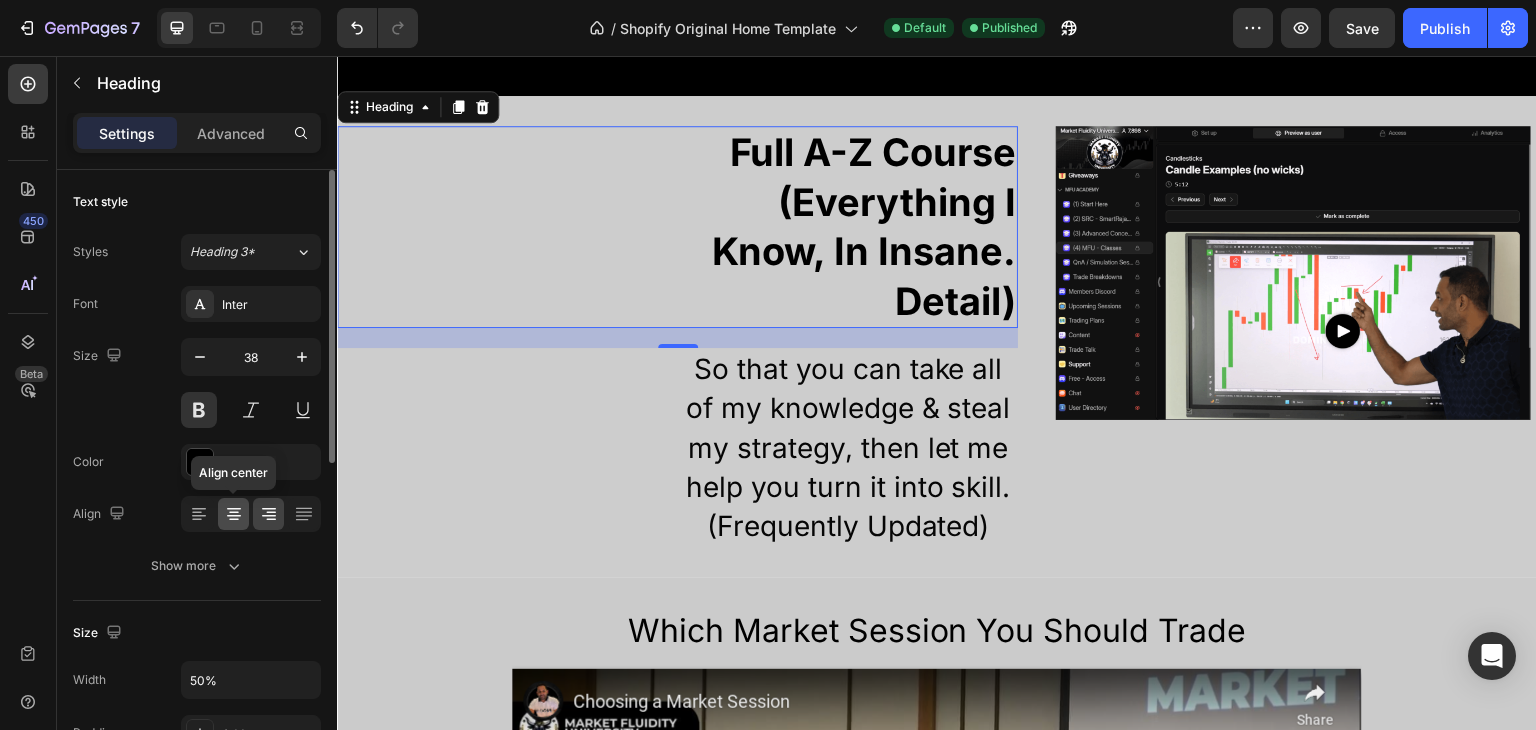 click 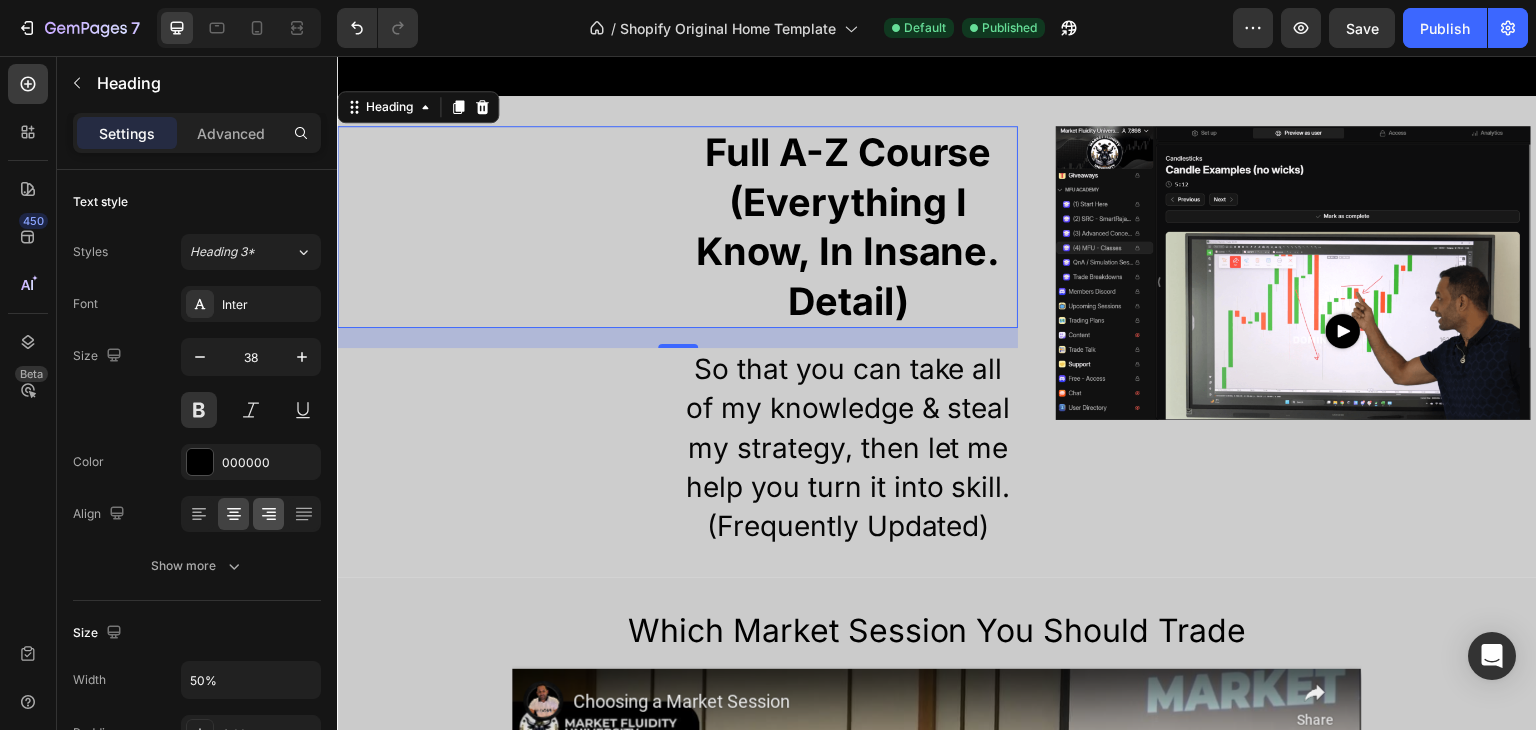 scroll, scrollTop: 679, scrollLeft: 0, axis: vertical 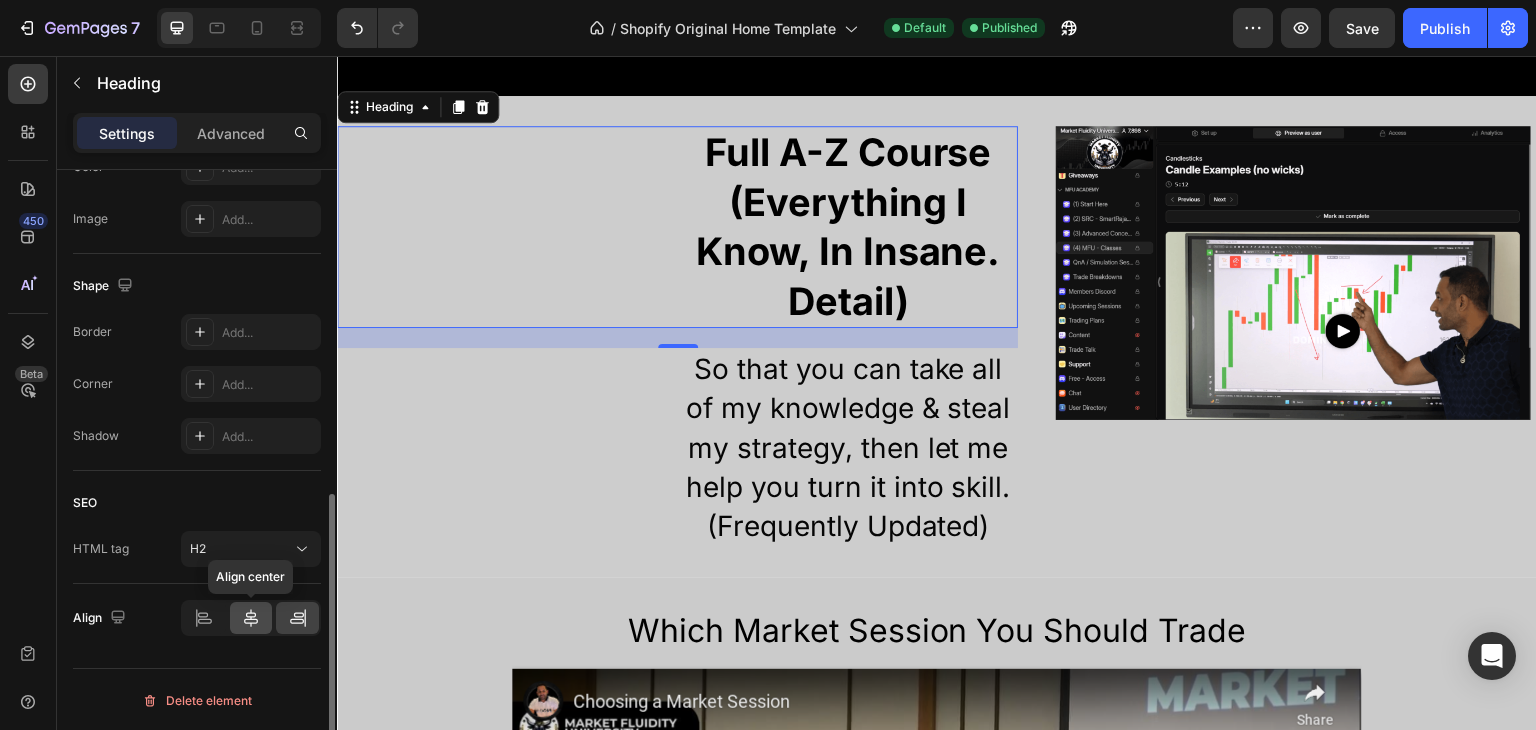 click 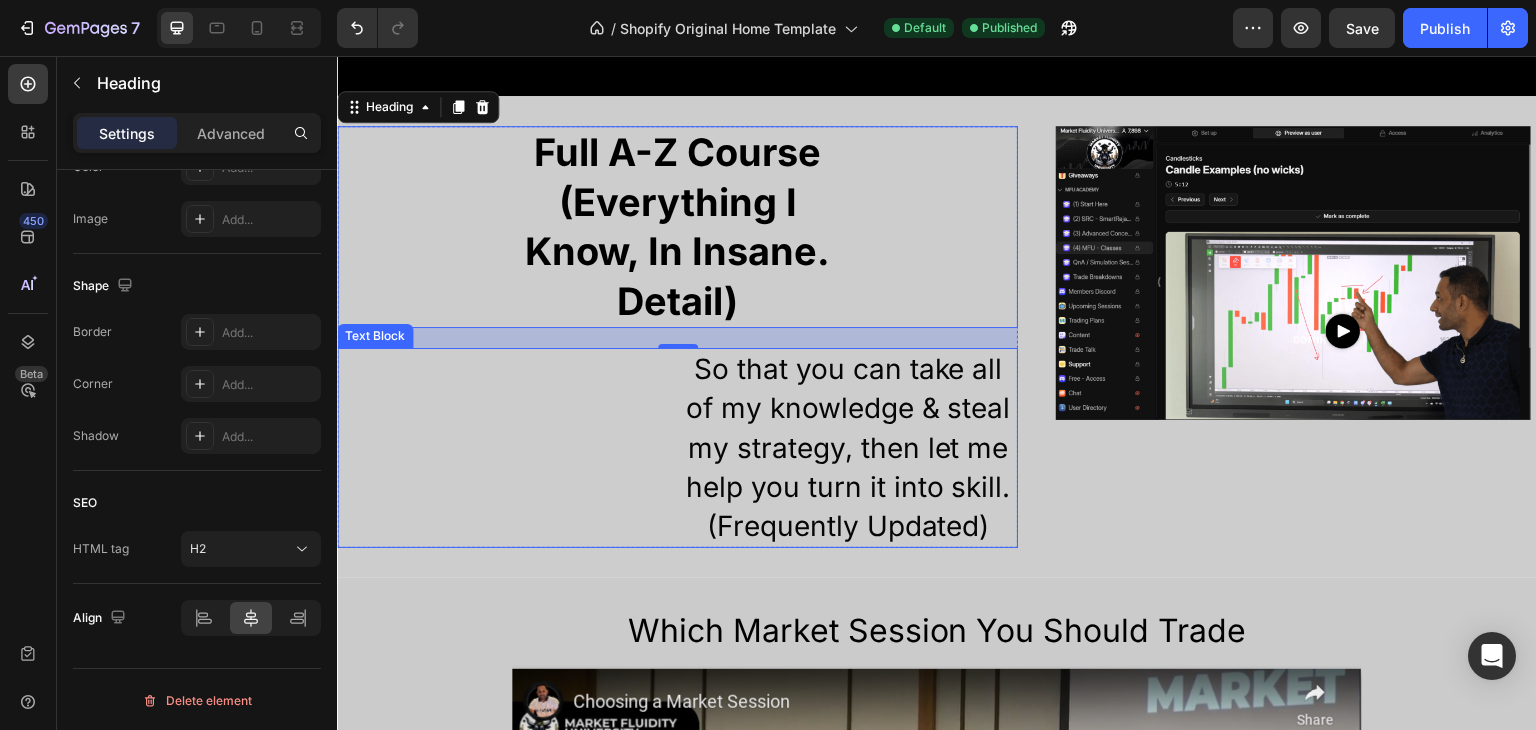 click on "So that you can take all of my knowledge & steal my strategy, then let me help you turn it into skill. (Frequently Updated)" at bounding box center [677, 448] 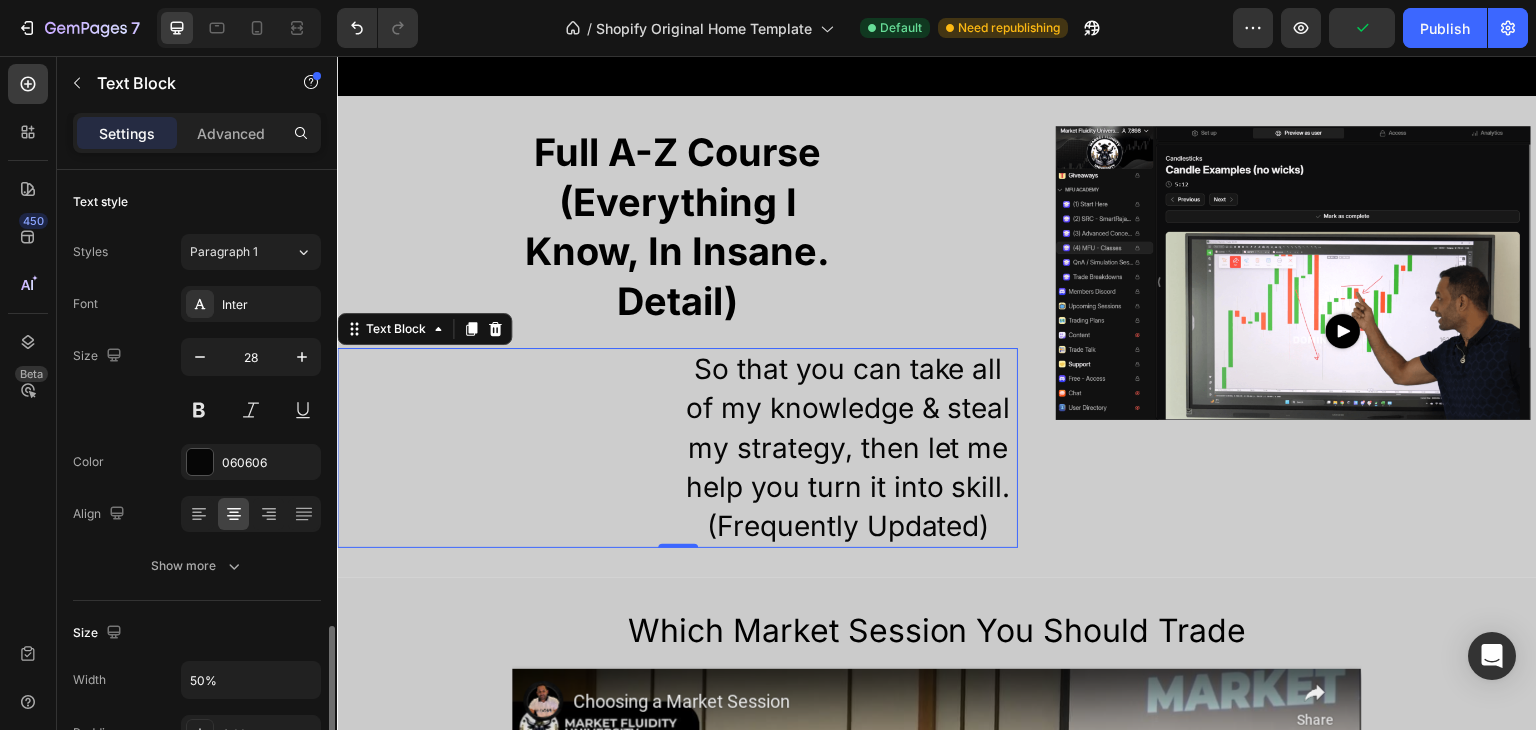 scroll, scrollTop: 566, scrollLeft: 0, axis: vertical 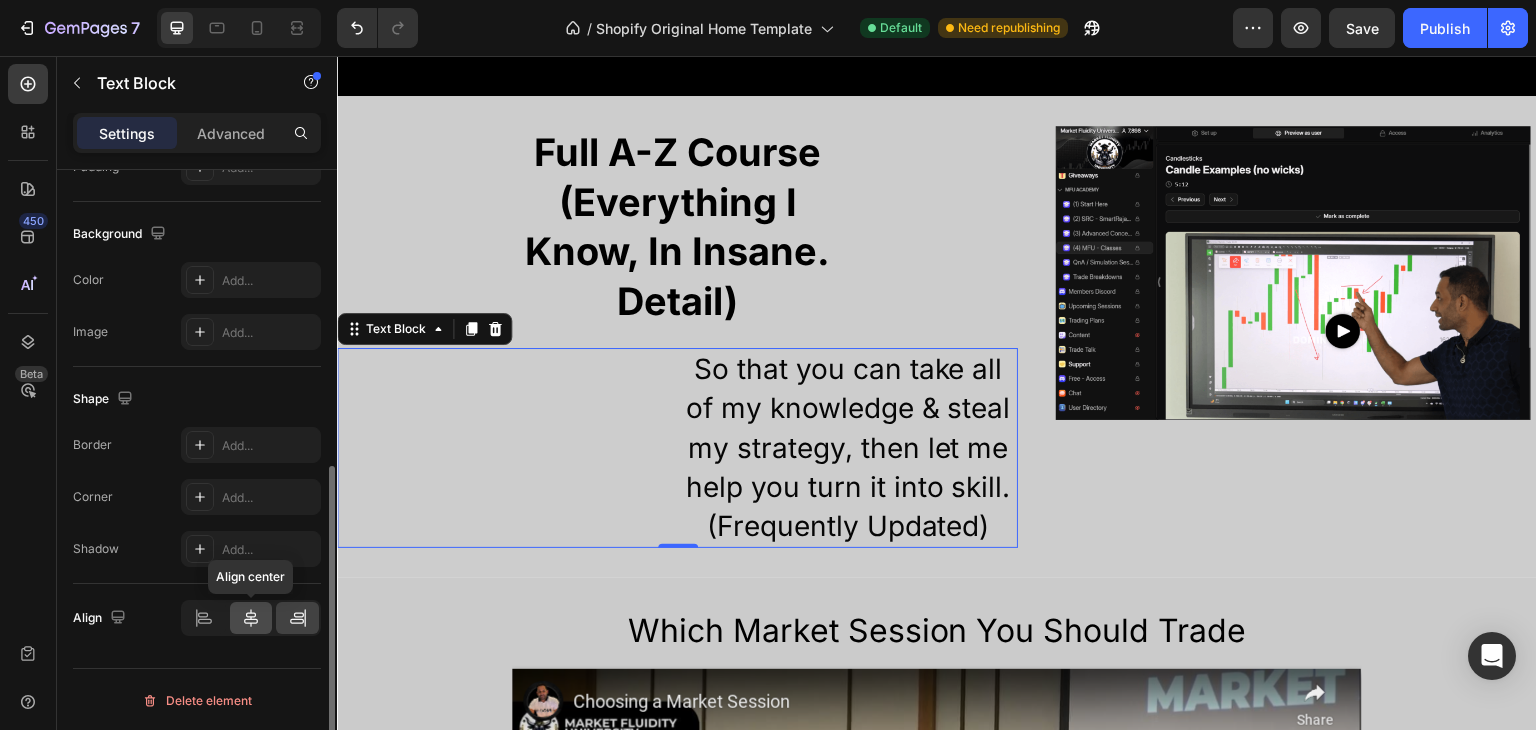 click 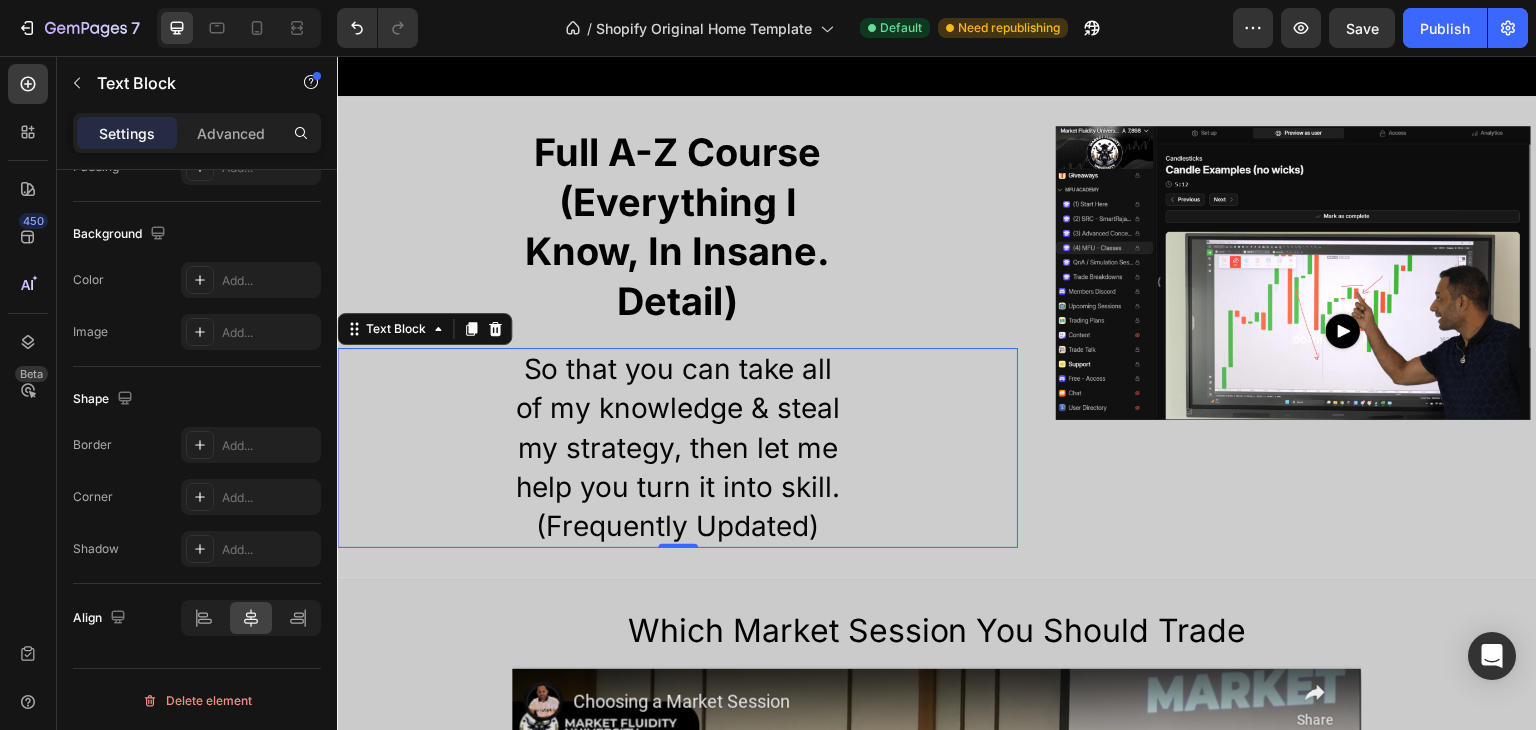 click on "So that you can take all of my knowledge & steal my strategy, then let me help you turn it into skill. (Frequently Updated)" at bounding box center [677, 448] 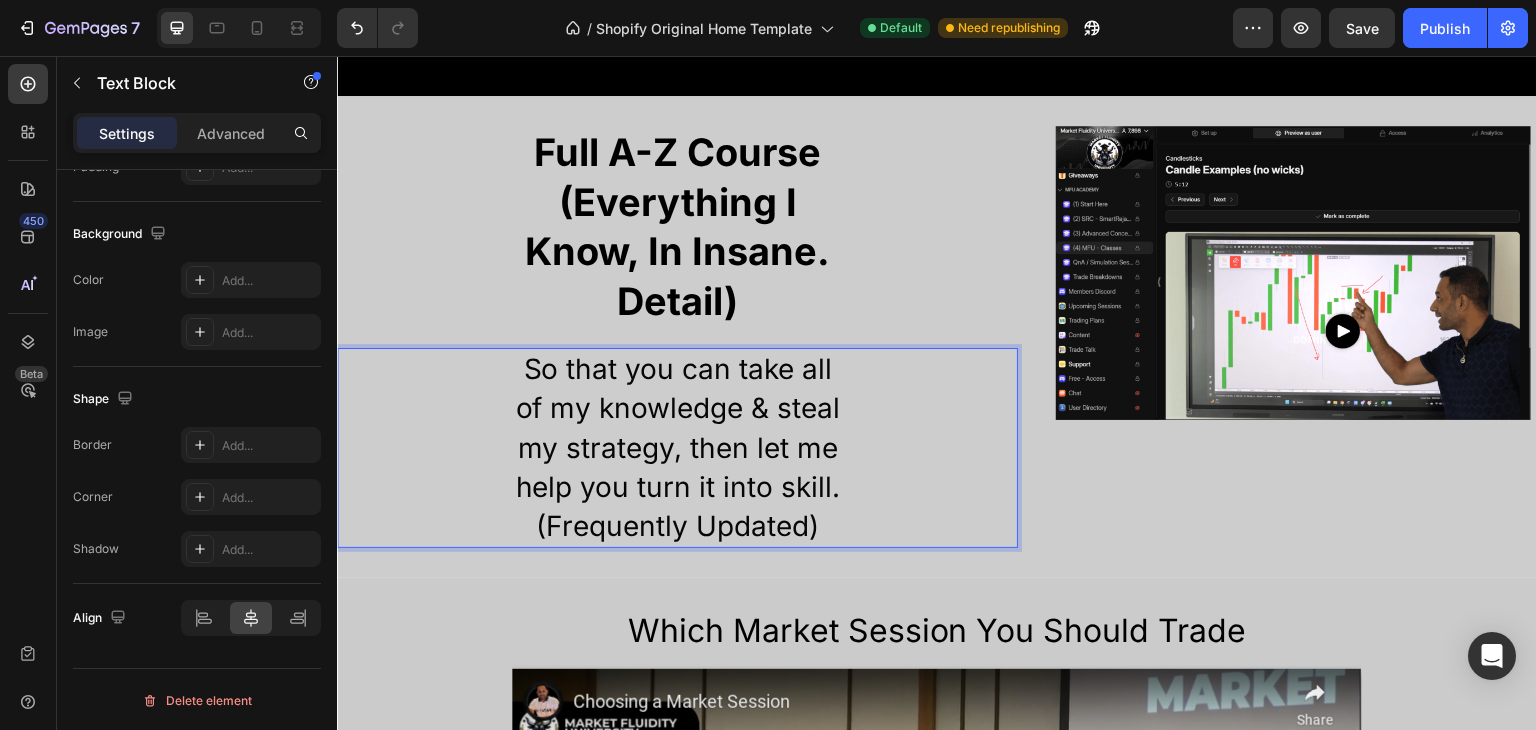 click on "So that you can take all of my knowledge & steal my strategy, then let me help you turn it into skill. (Frequently Updated)" at bounding box center [677, 448] 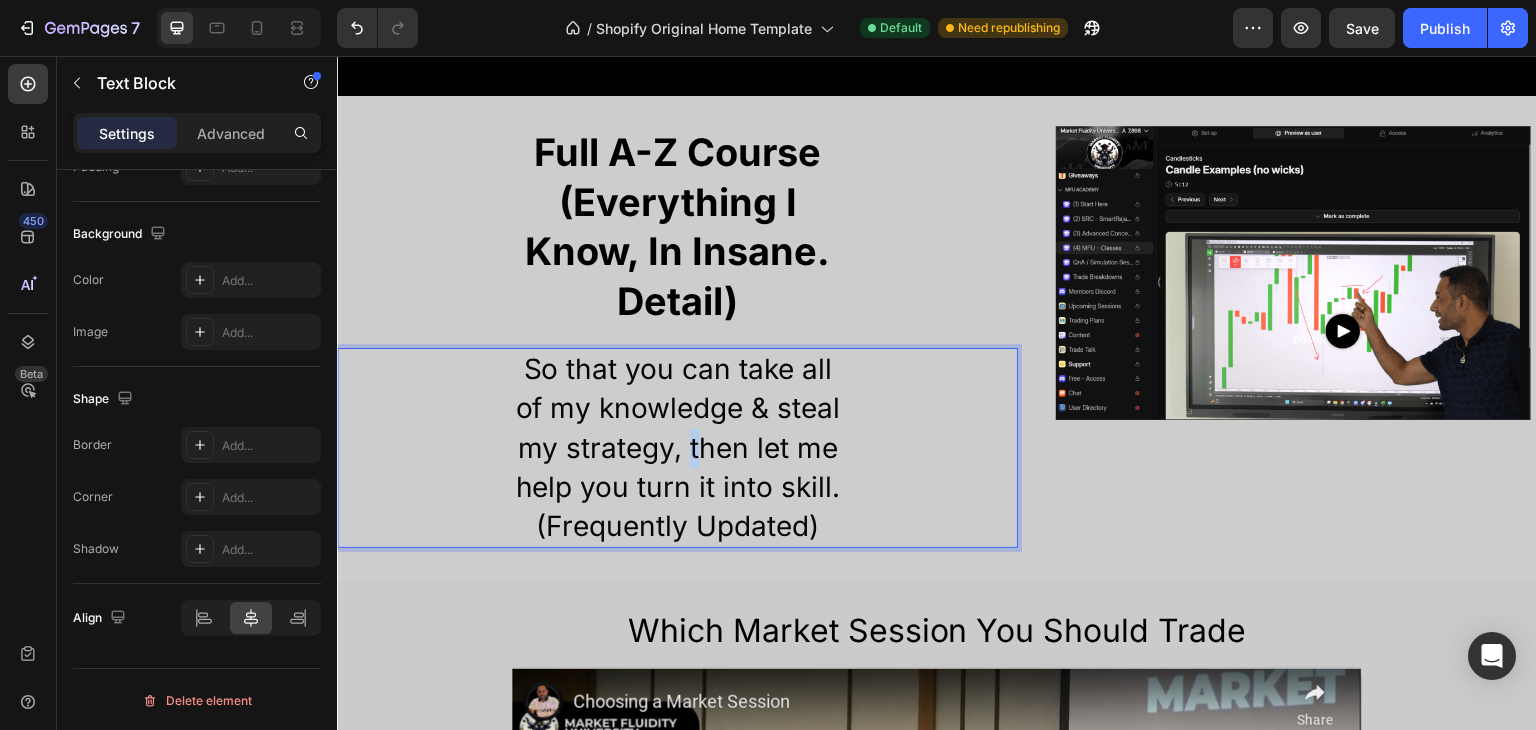 click on "So that you can take all of my knowledge & steal my strategy, then let me help you turn it into skill. (Frequently Updated)" at bounding box center (677, 448) 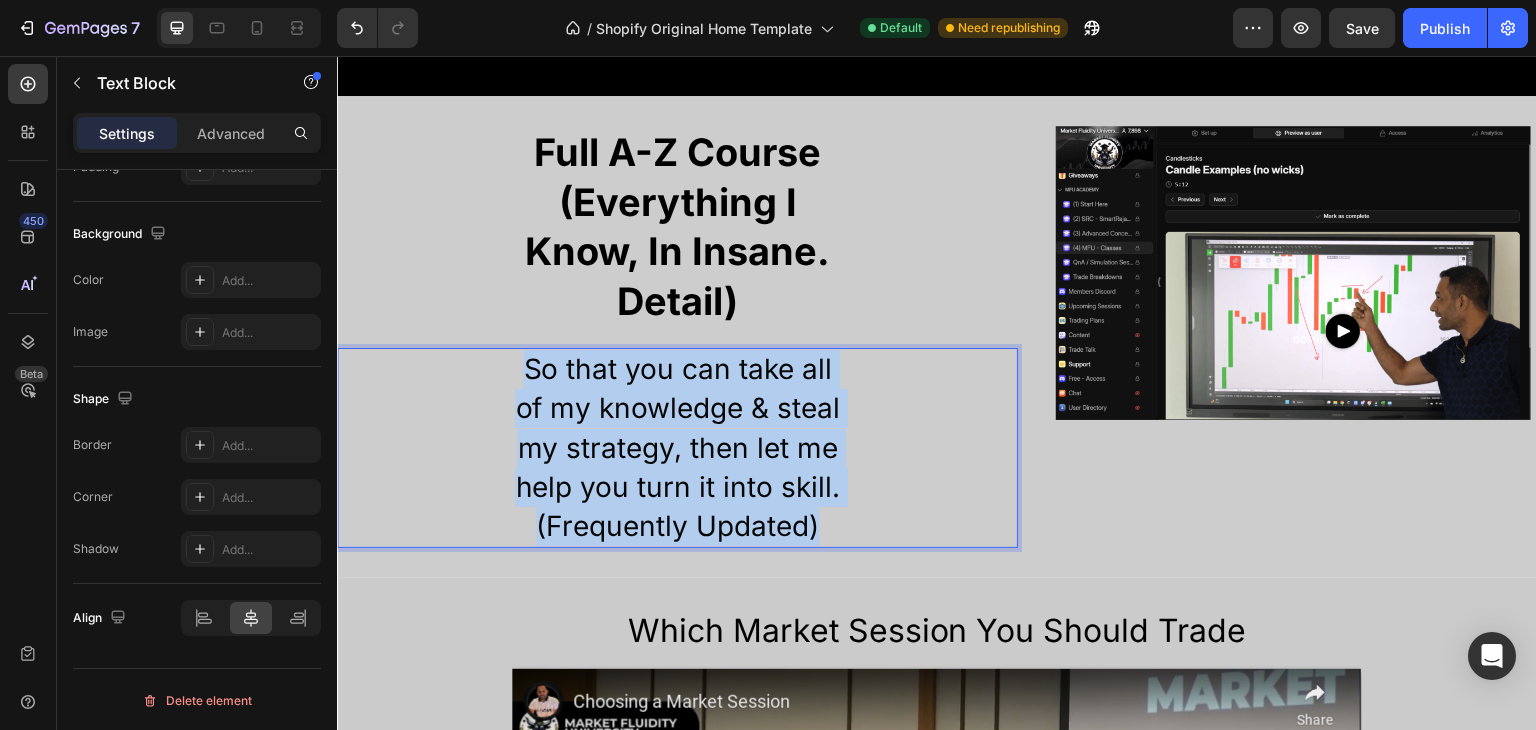 click on "So that you can take all of my knowledge & steal my strategy, then let me help you turn it into skill. (Frequently Updated)" at bounding box center (677, 448) 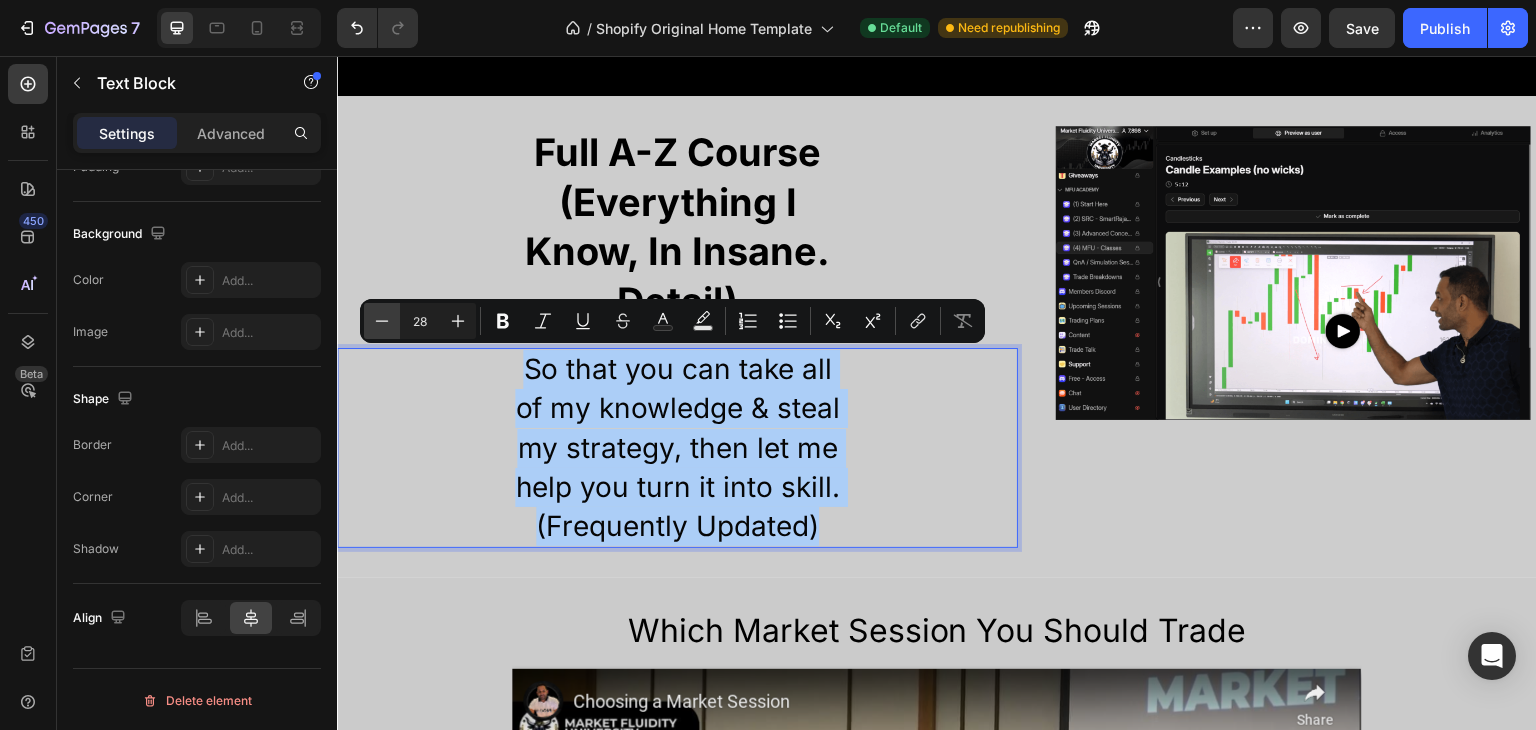 click on "Minus" at bounding box center [382, 321] 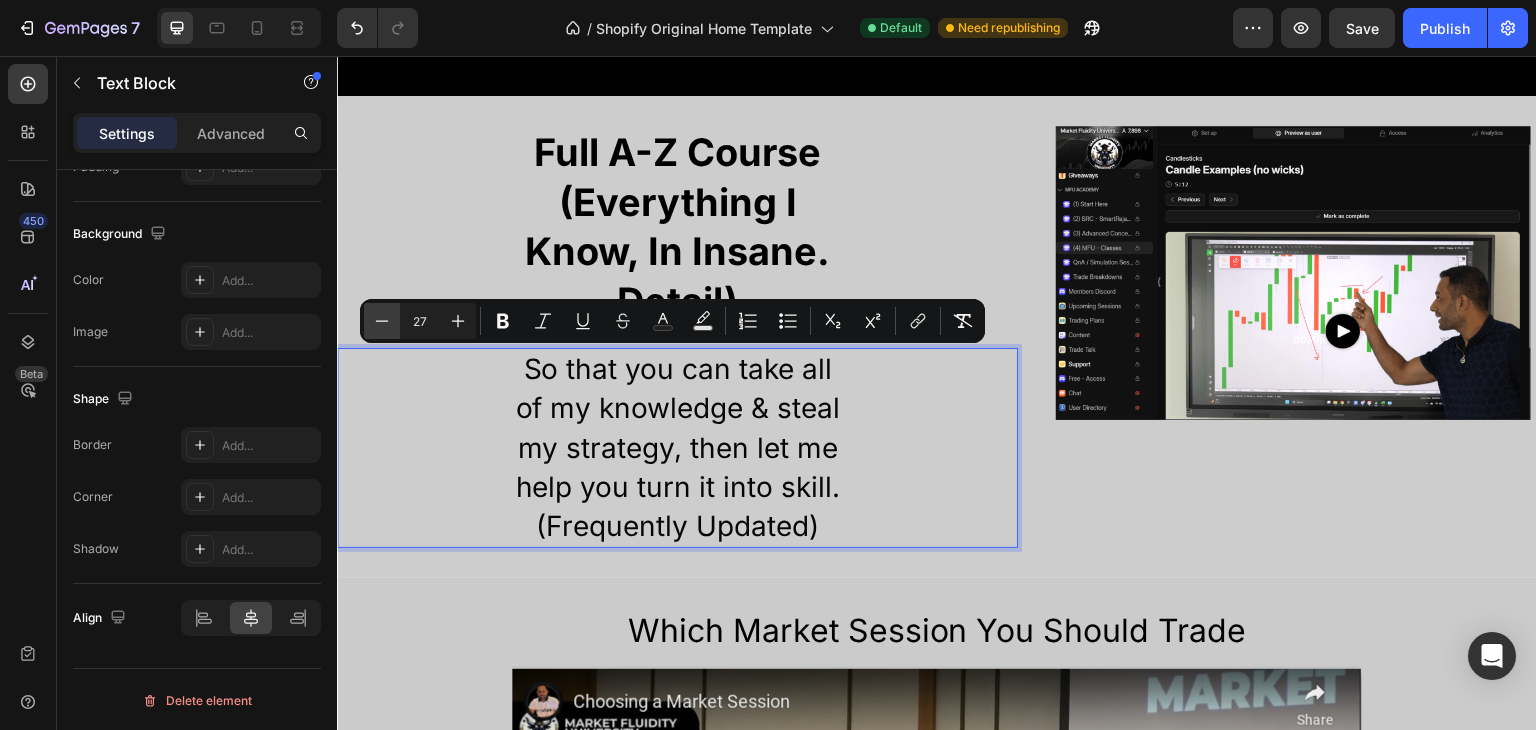 click on "Minus" at bounding box center (382, 321) 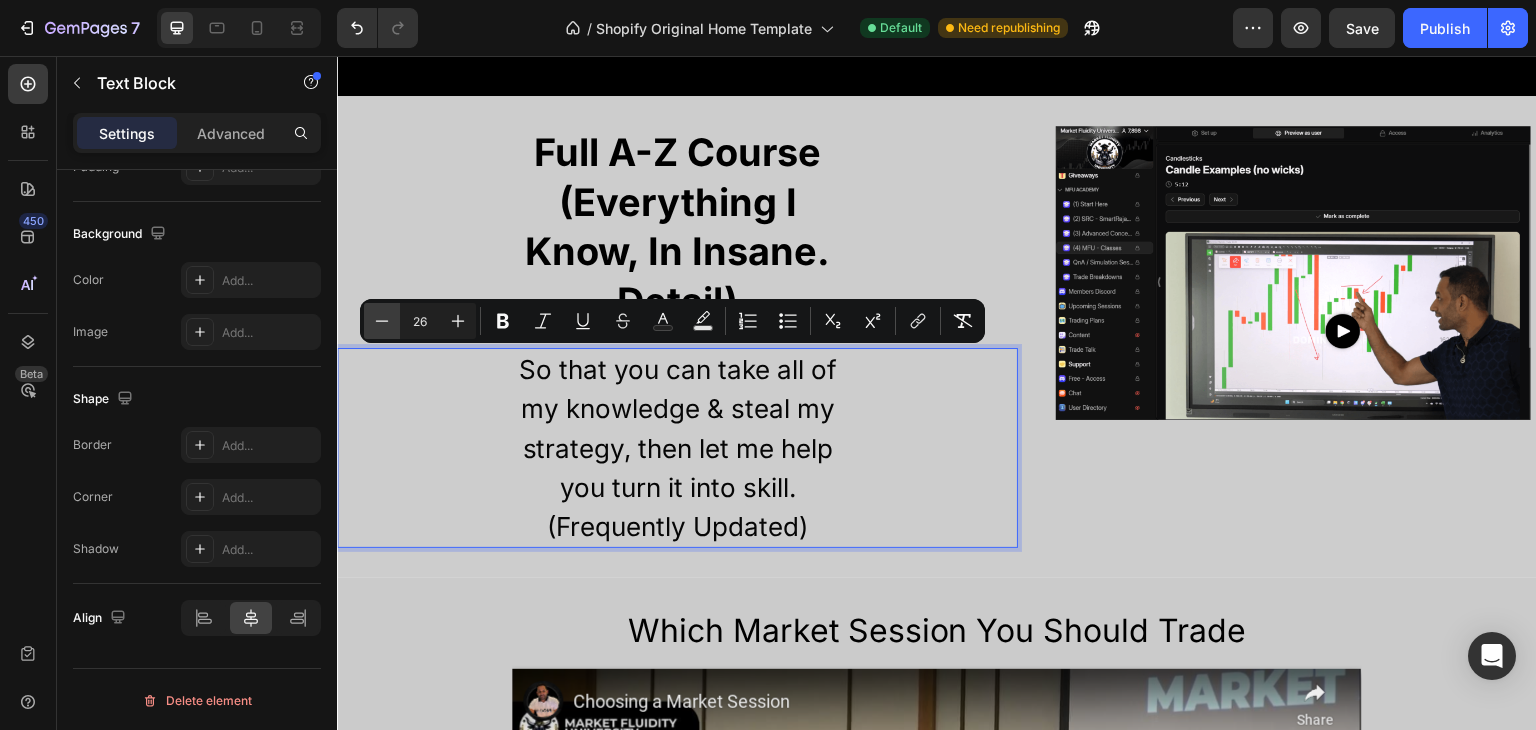 click on "Minus" at bounding box center (382, 321) 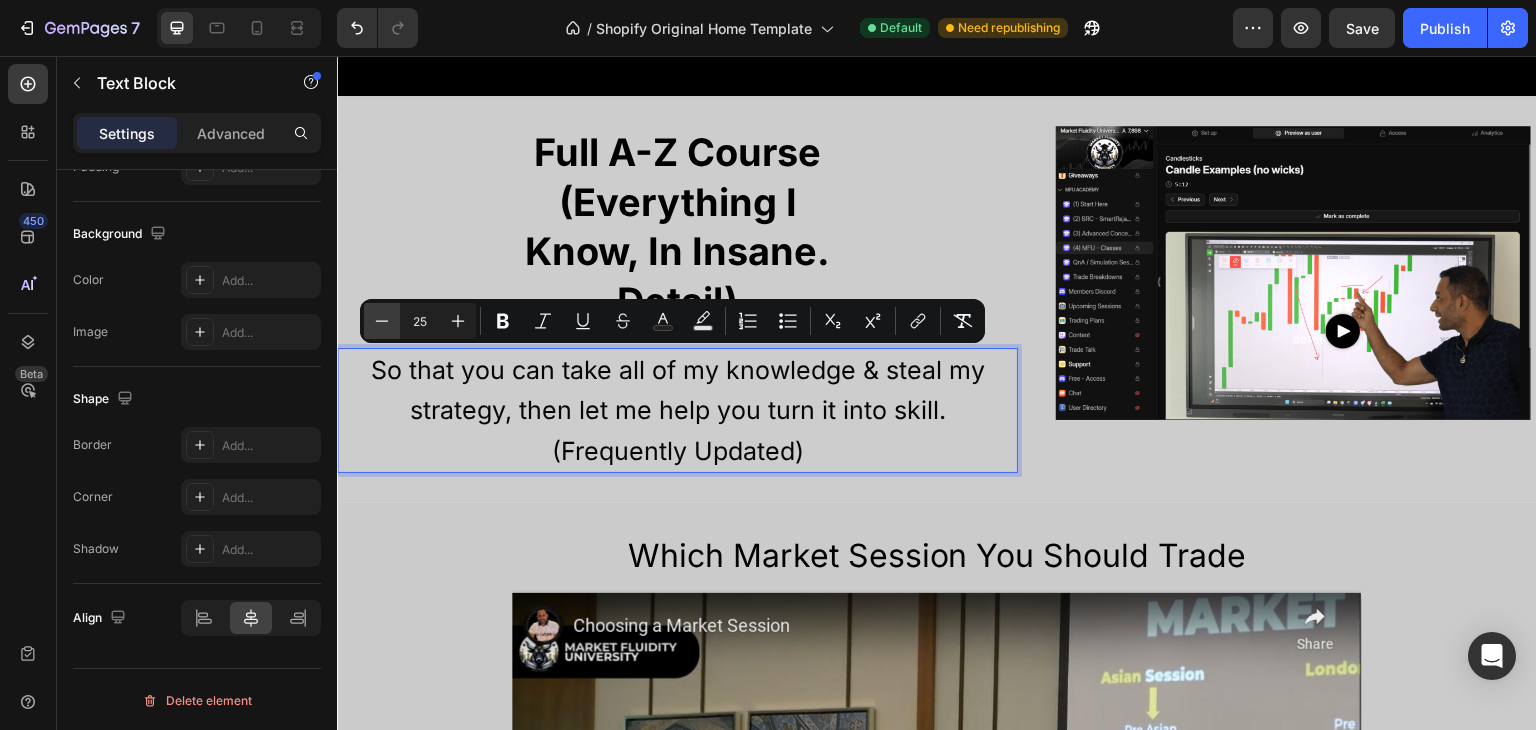 click on "Minus" at bounding box center (382, 321) 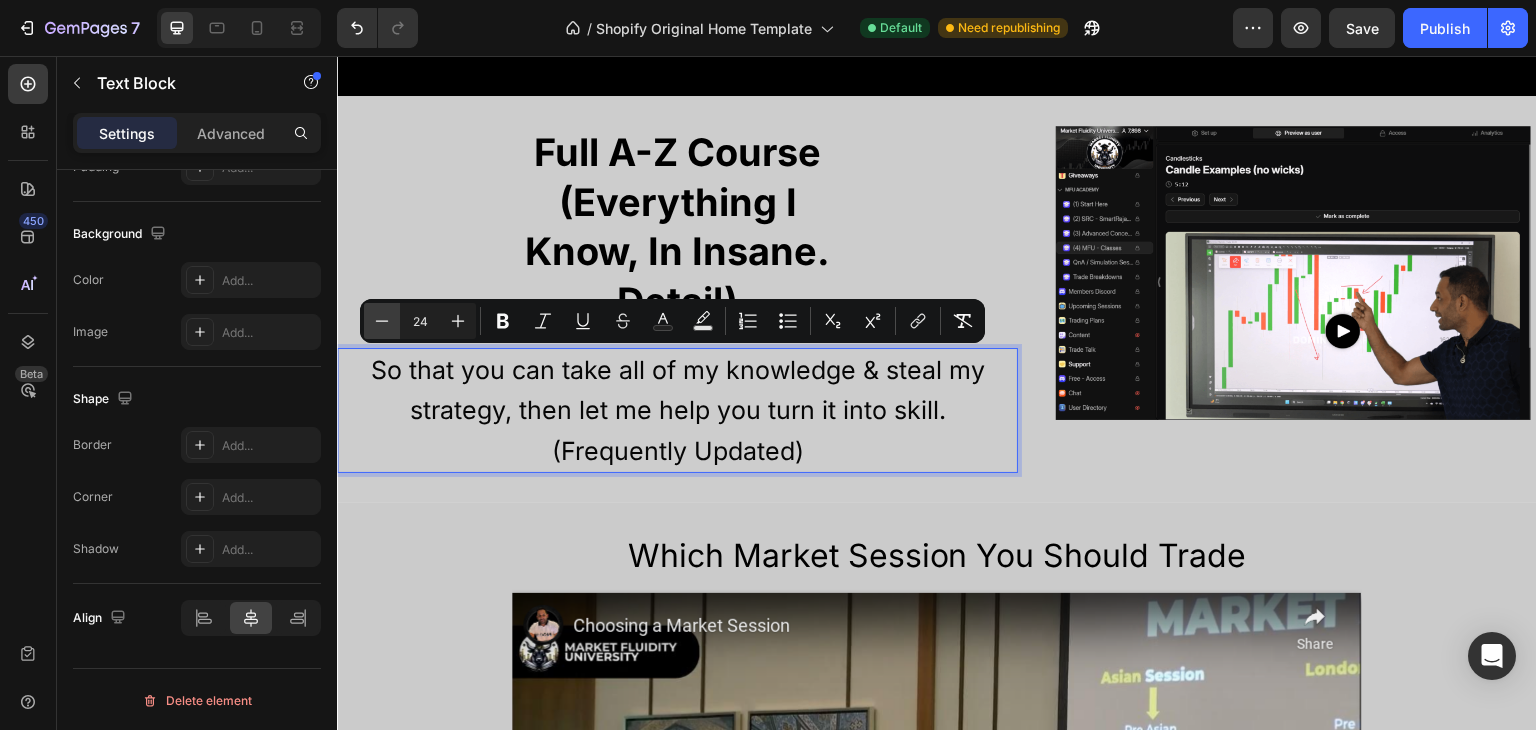 click on "Minus" at bounding box center (382, 321) 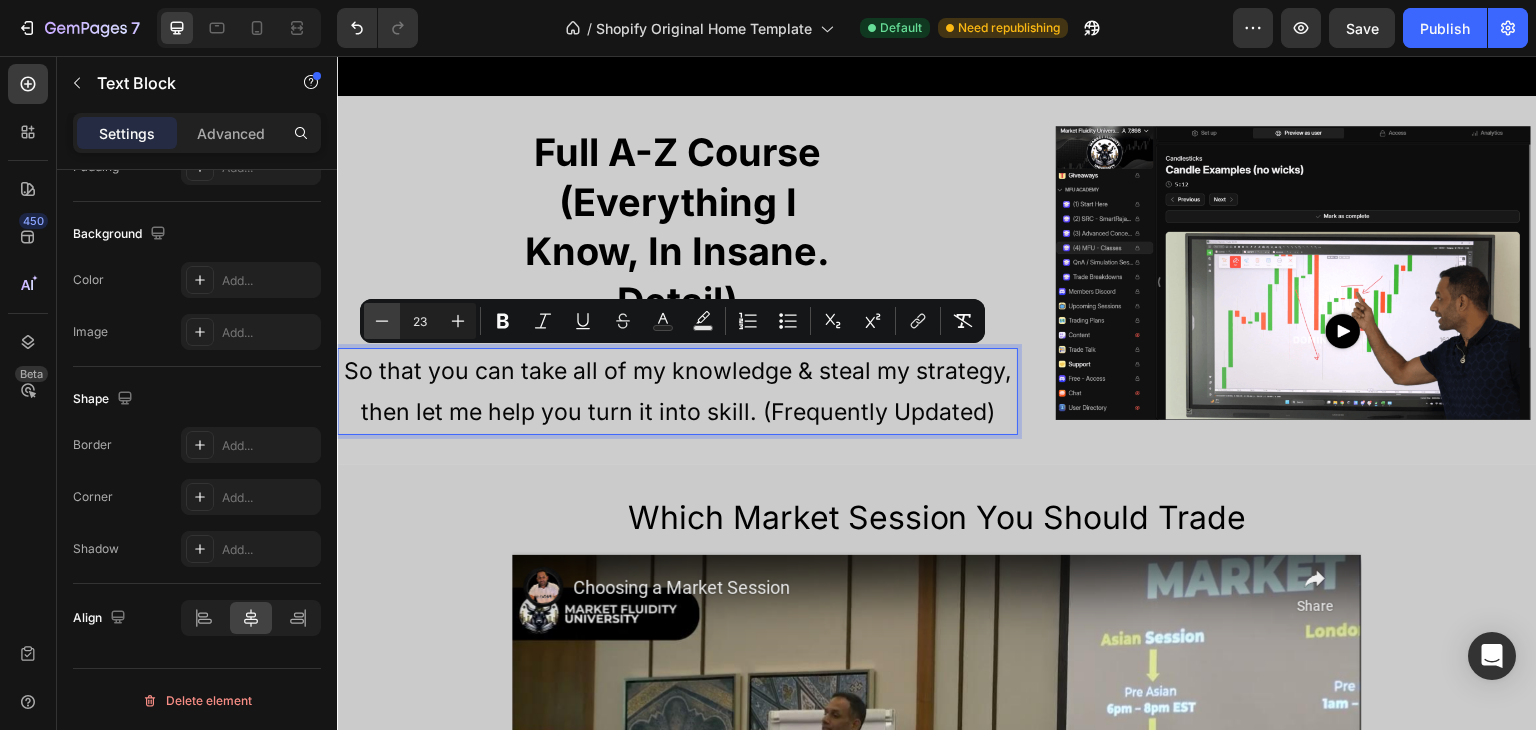 click on "Minus" at bounding box center (382, 321) 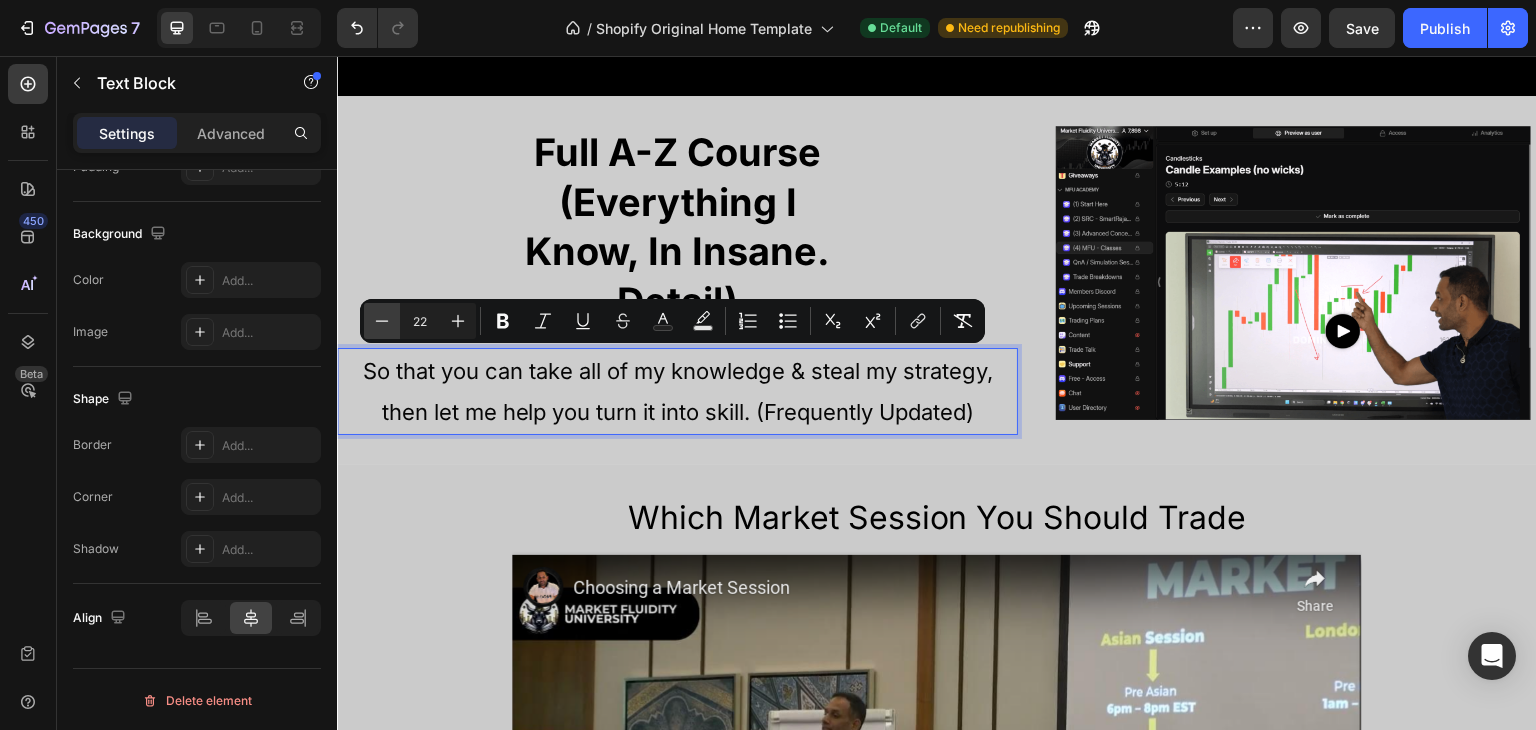 click on "Minus" at bounding box center [382, 321] 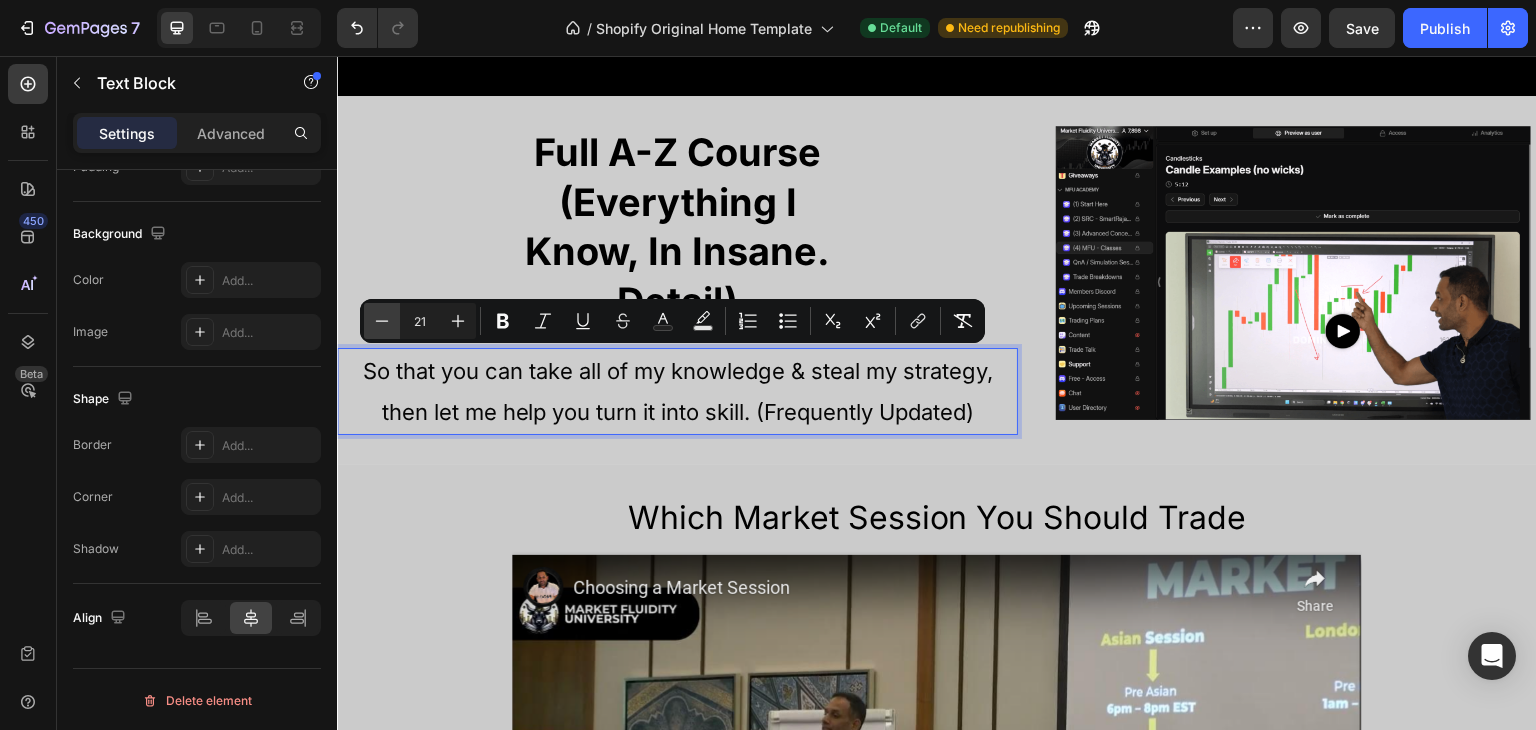 click on "Minus" at bounding box center (382, 321) 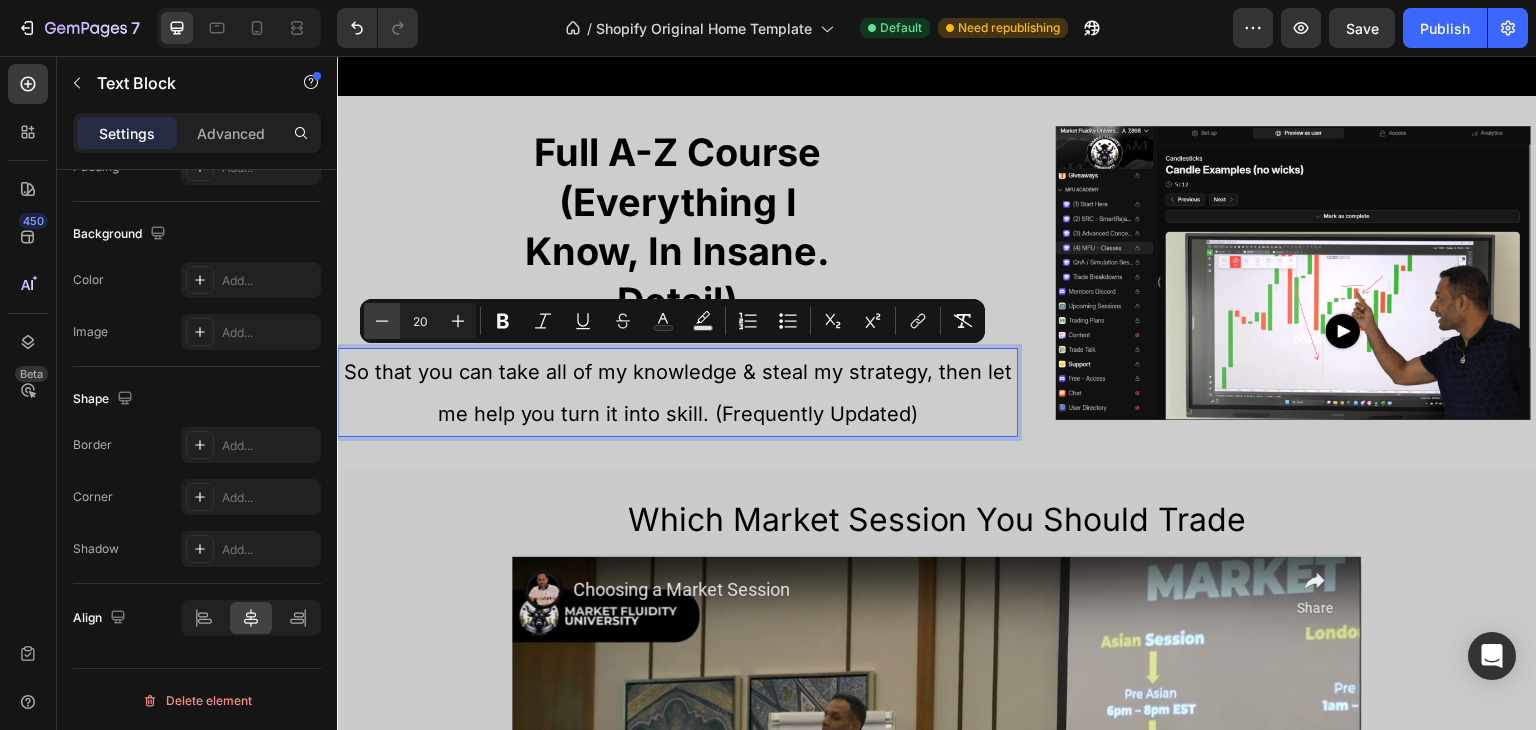 click on "Minus" at bounding box center [382, 321] 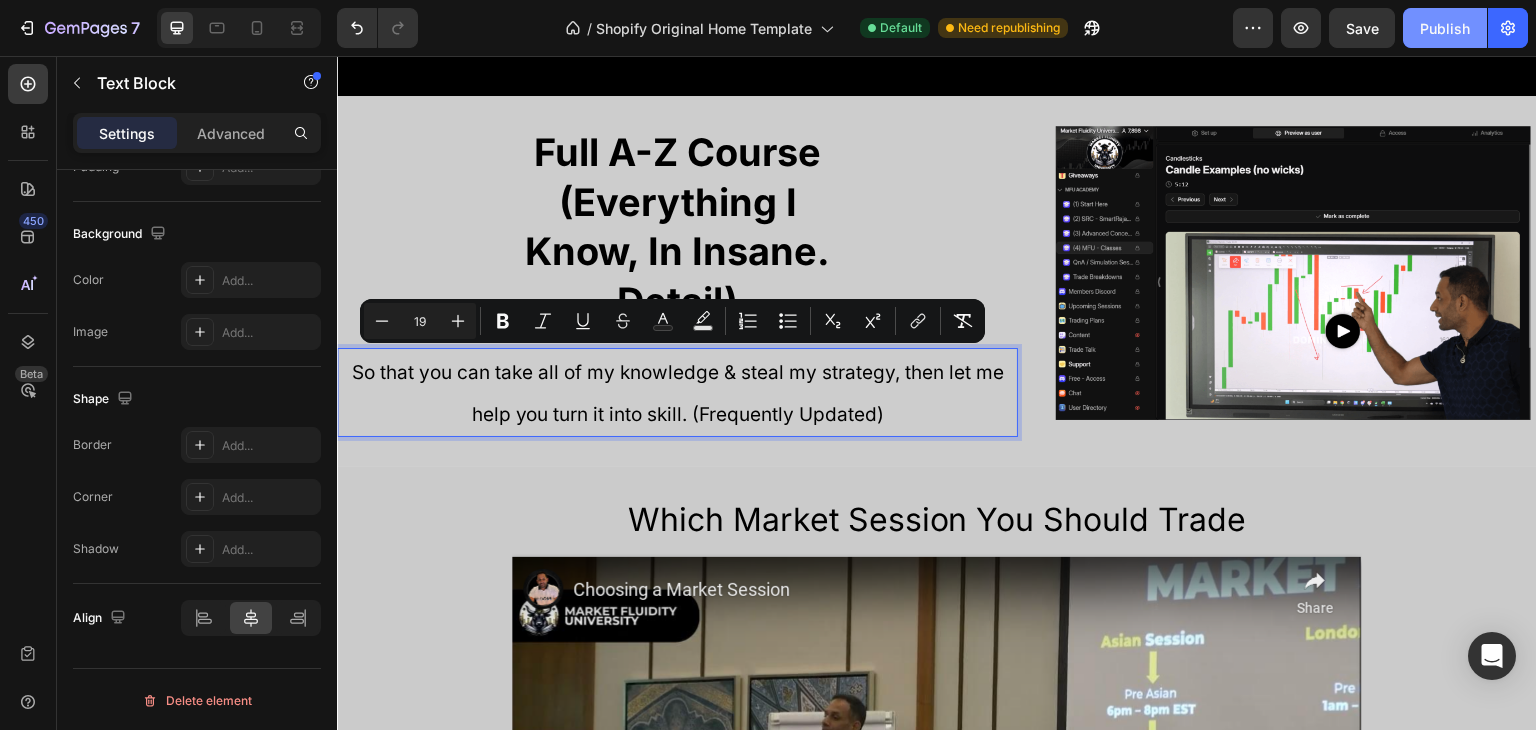 click on "Publish" 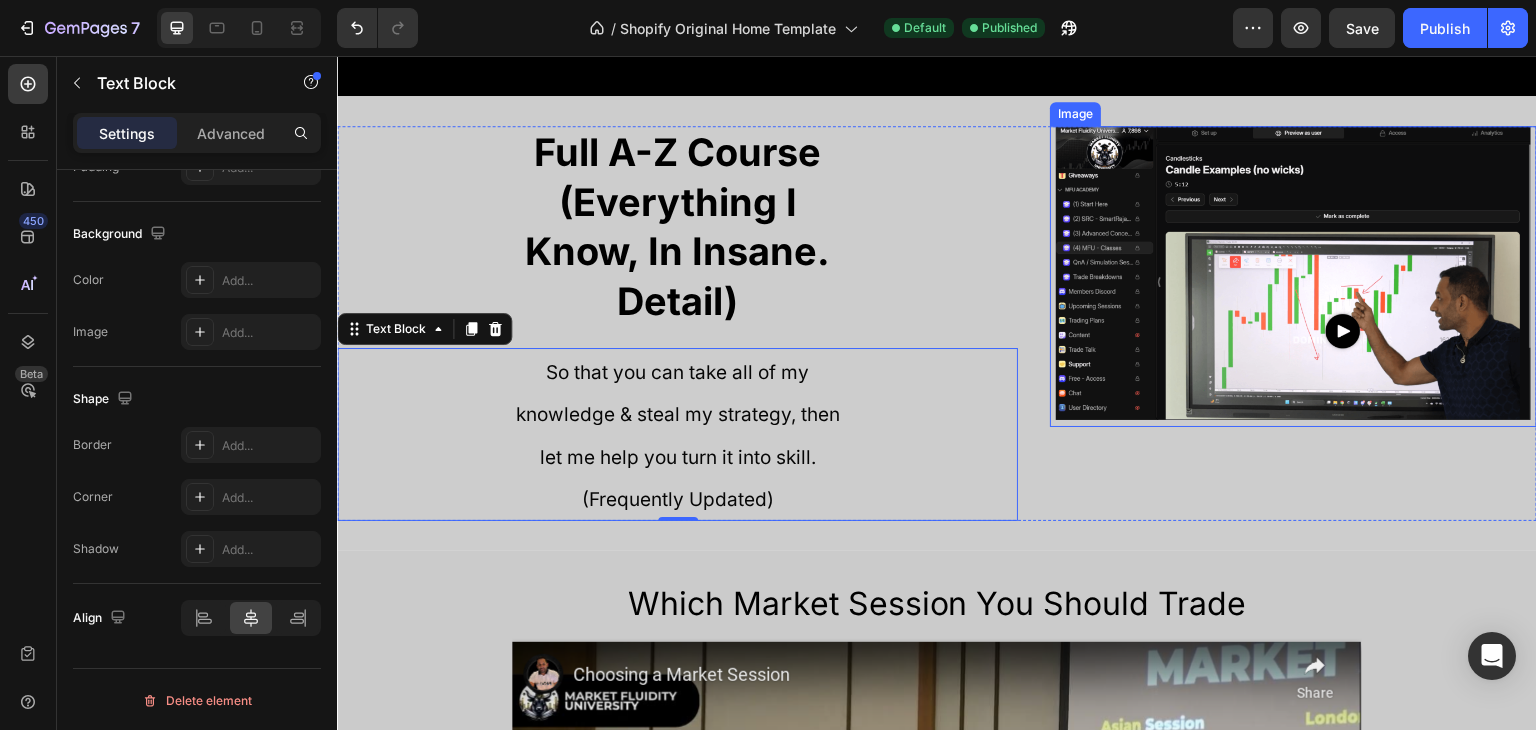 click at bounding box center [1293, 276] 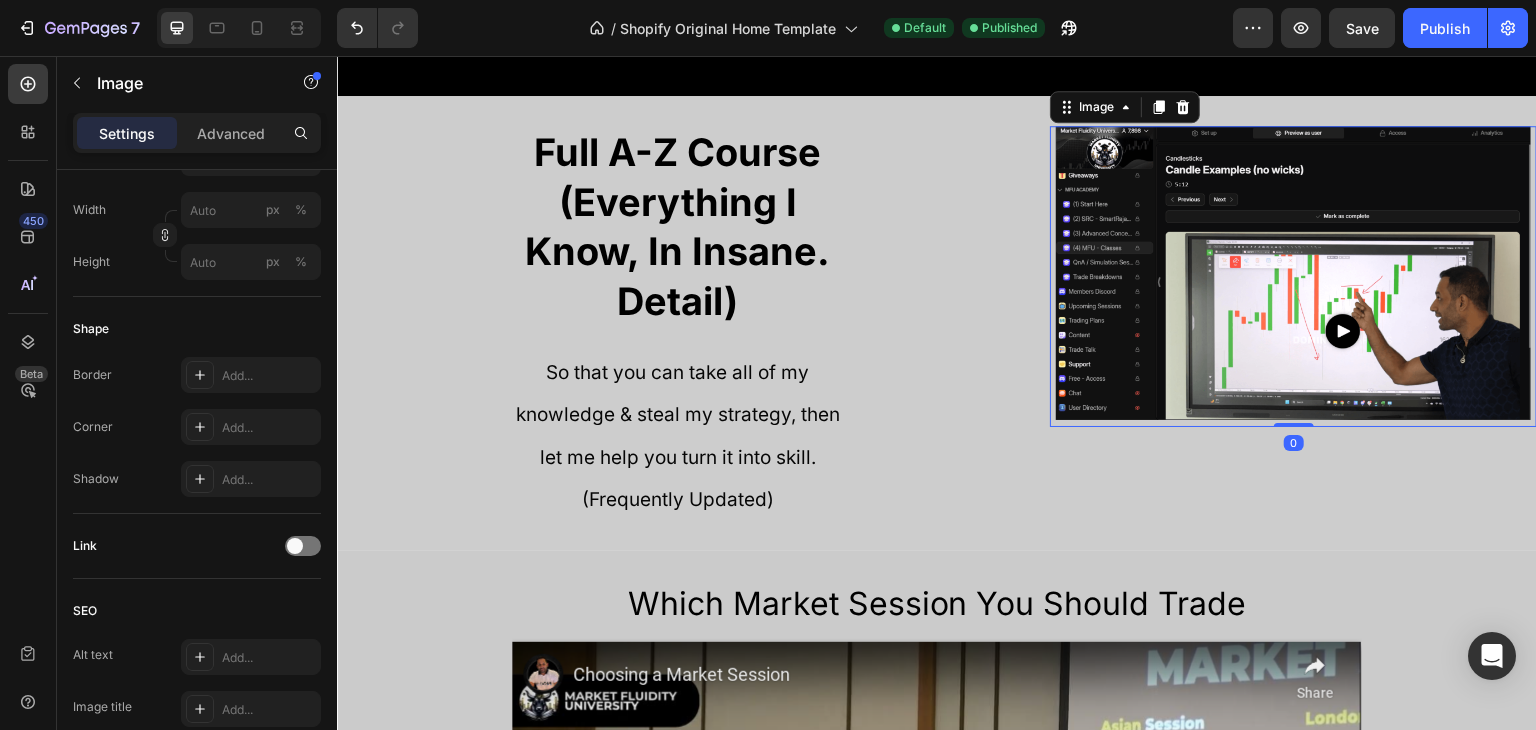 scroll, scrollTop: 0, scrollLeft: 0, axis: both 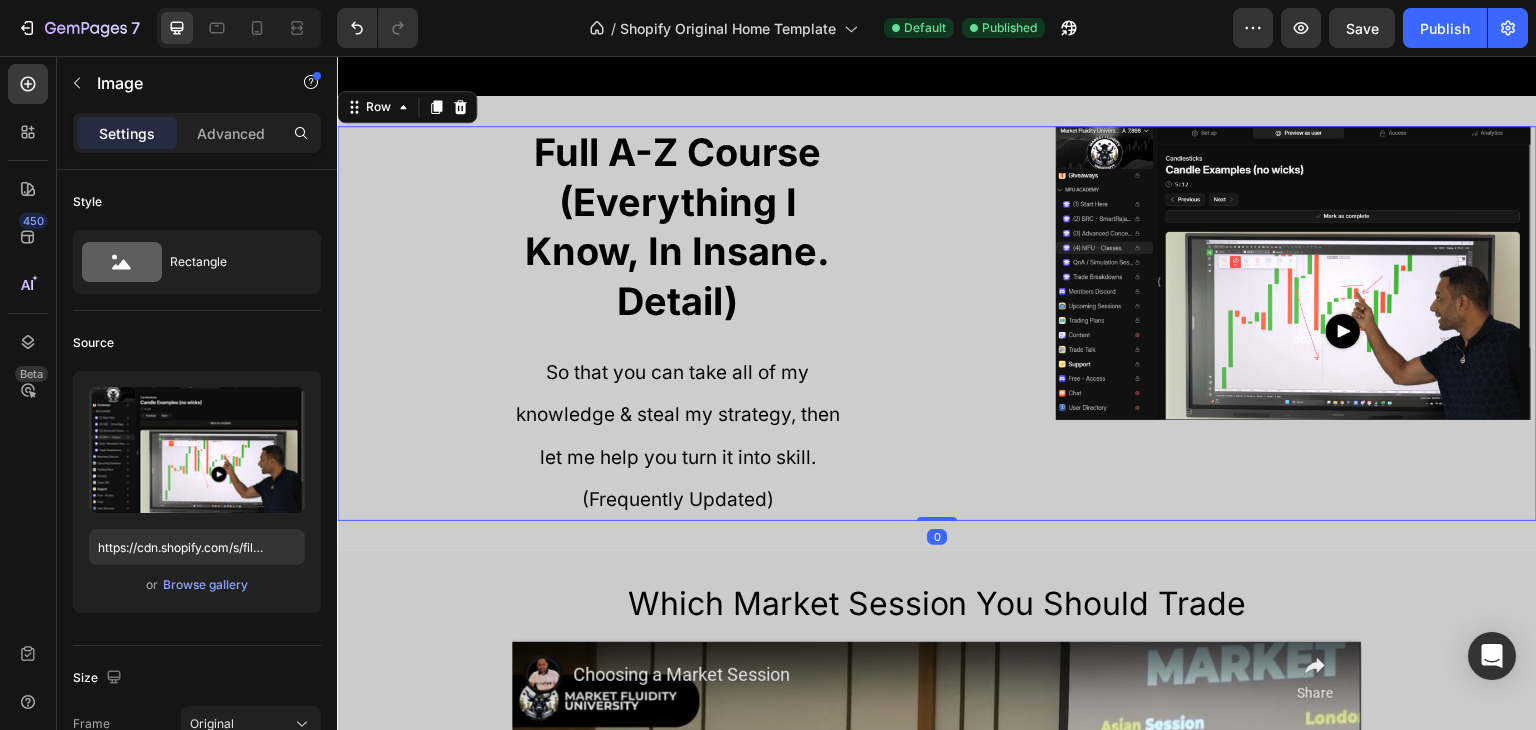 click on "Full A-Z Course (Everything I Know, In Insane. Detail) Heading So that you can take all of my knowledge & steal my strategy, then let me help you turn it into skill. (Frequently Updated) Text Block Row Image Row   0" at bounding box center (937, 323) 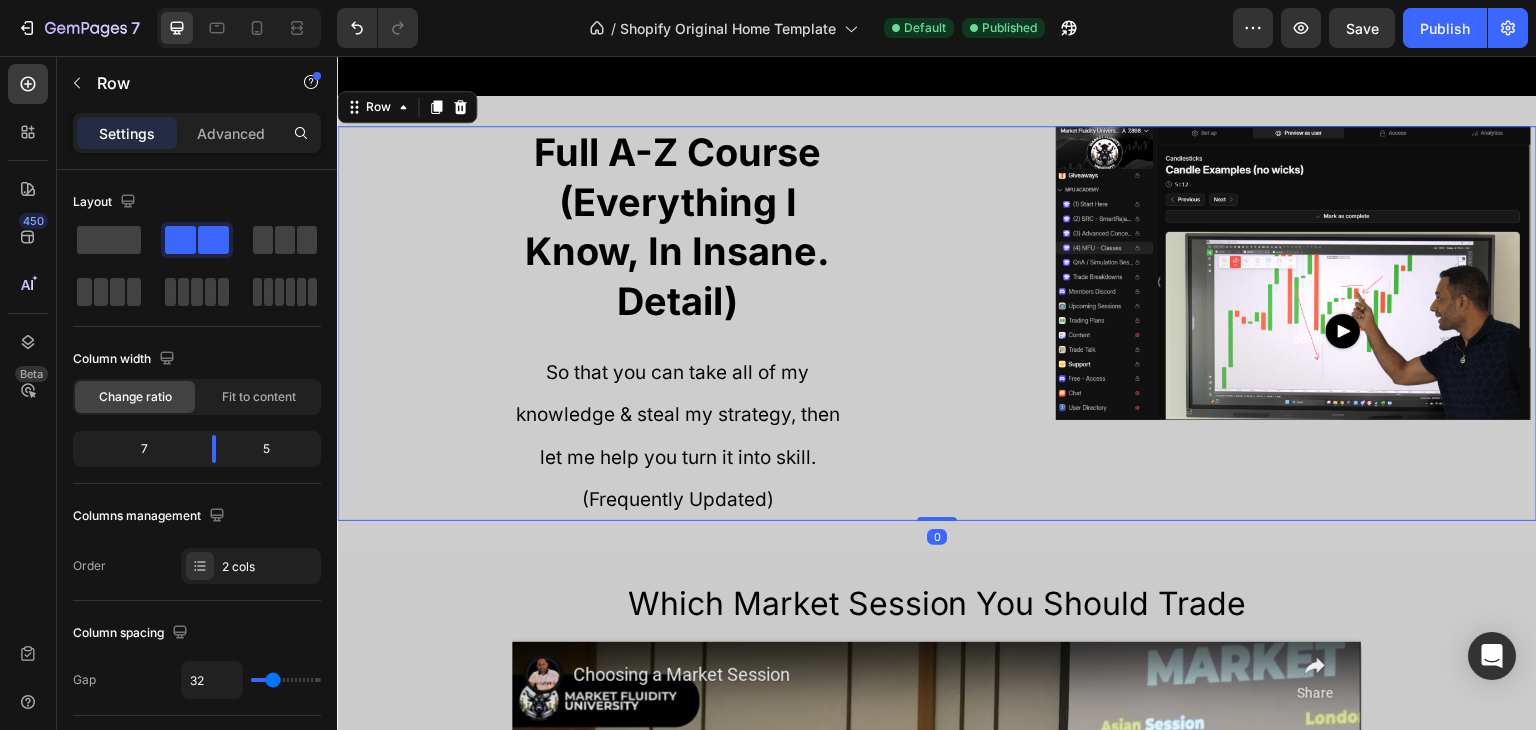 click on "Image" at bounding box center (1293, 323) 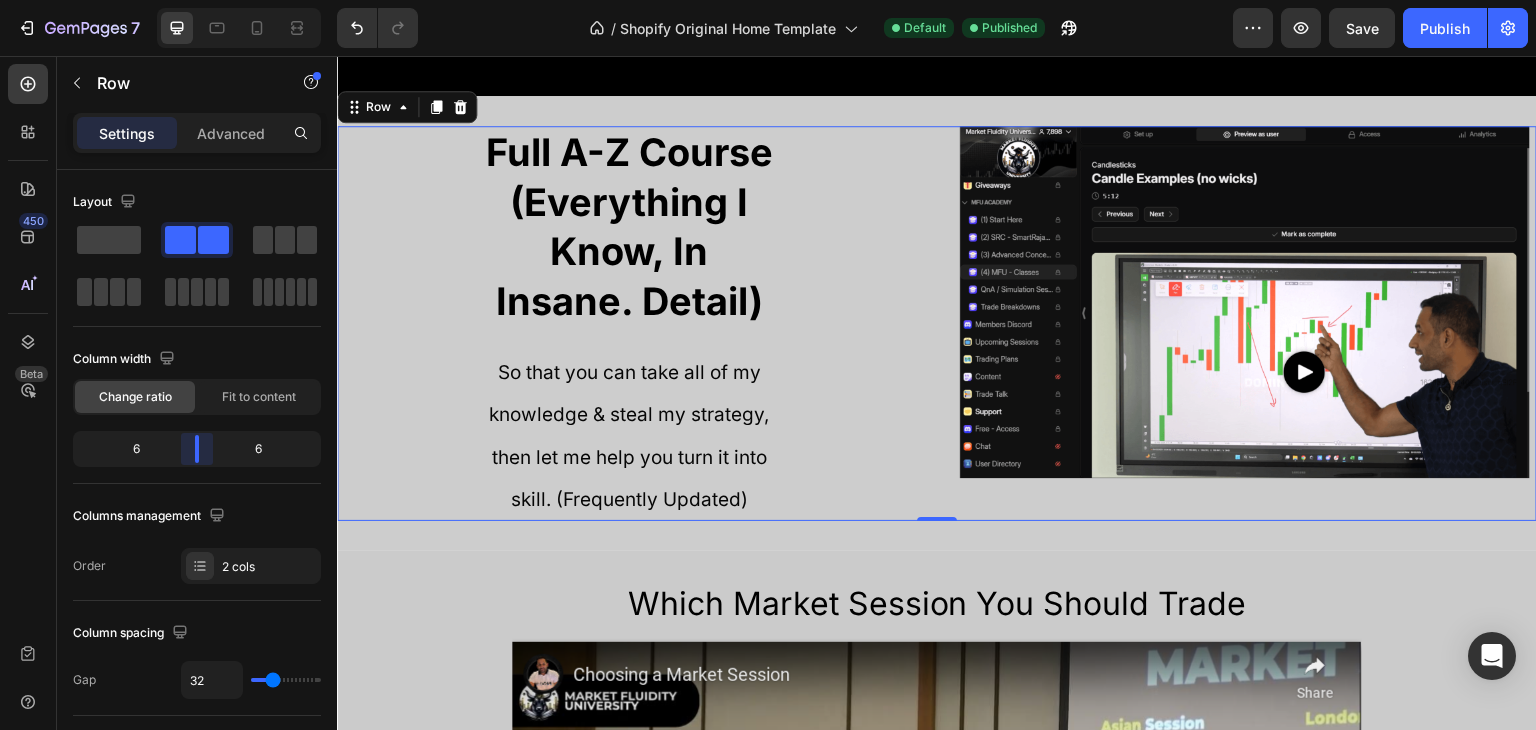 drag, startPoint x: 221, startPoint y: 454, endPoint x: 191, endPoint y: 453, distance: 30.016663 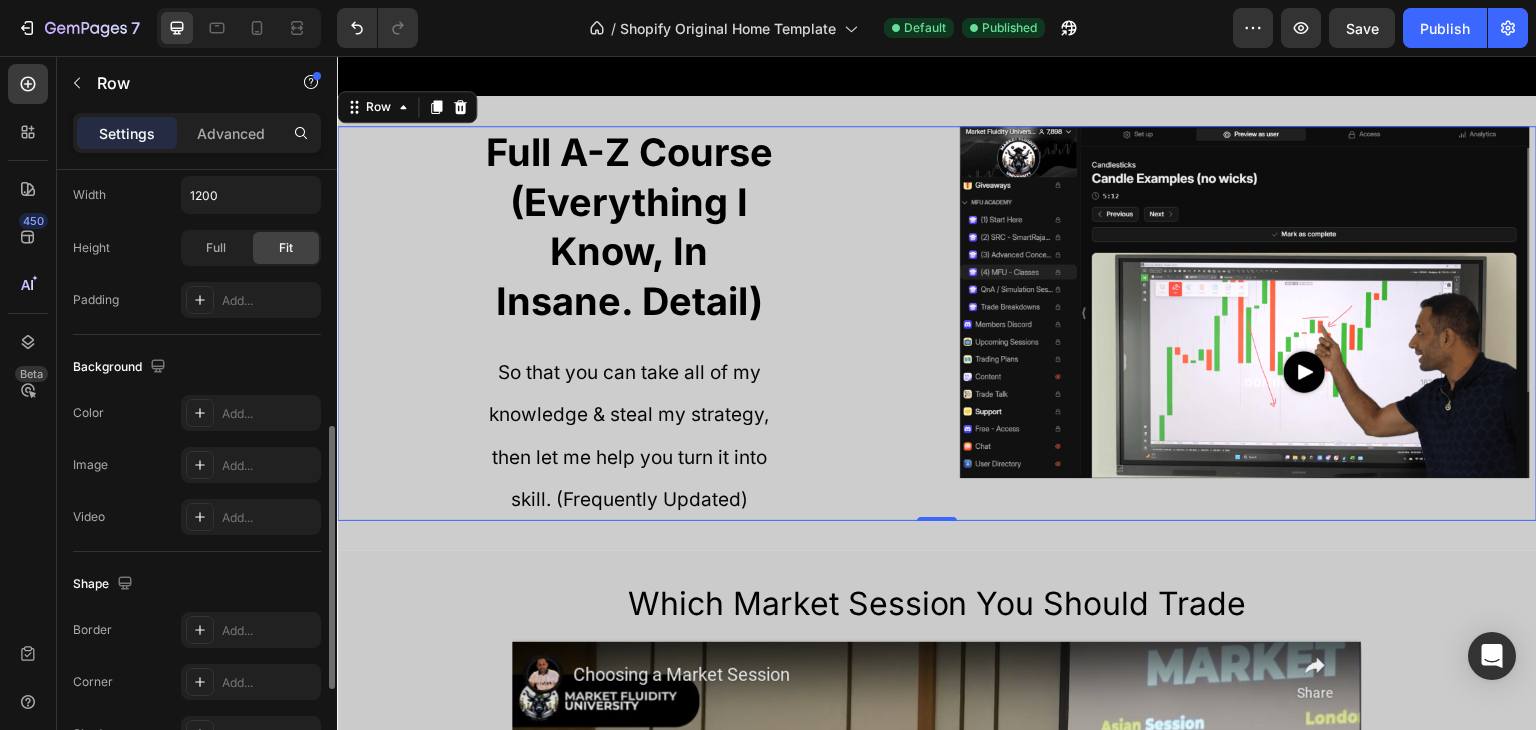 scroll, scrollTop: 828, scrollLeft: 0, axis: vertical 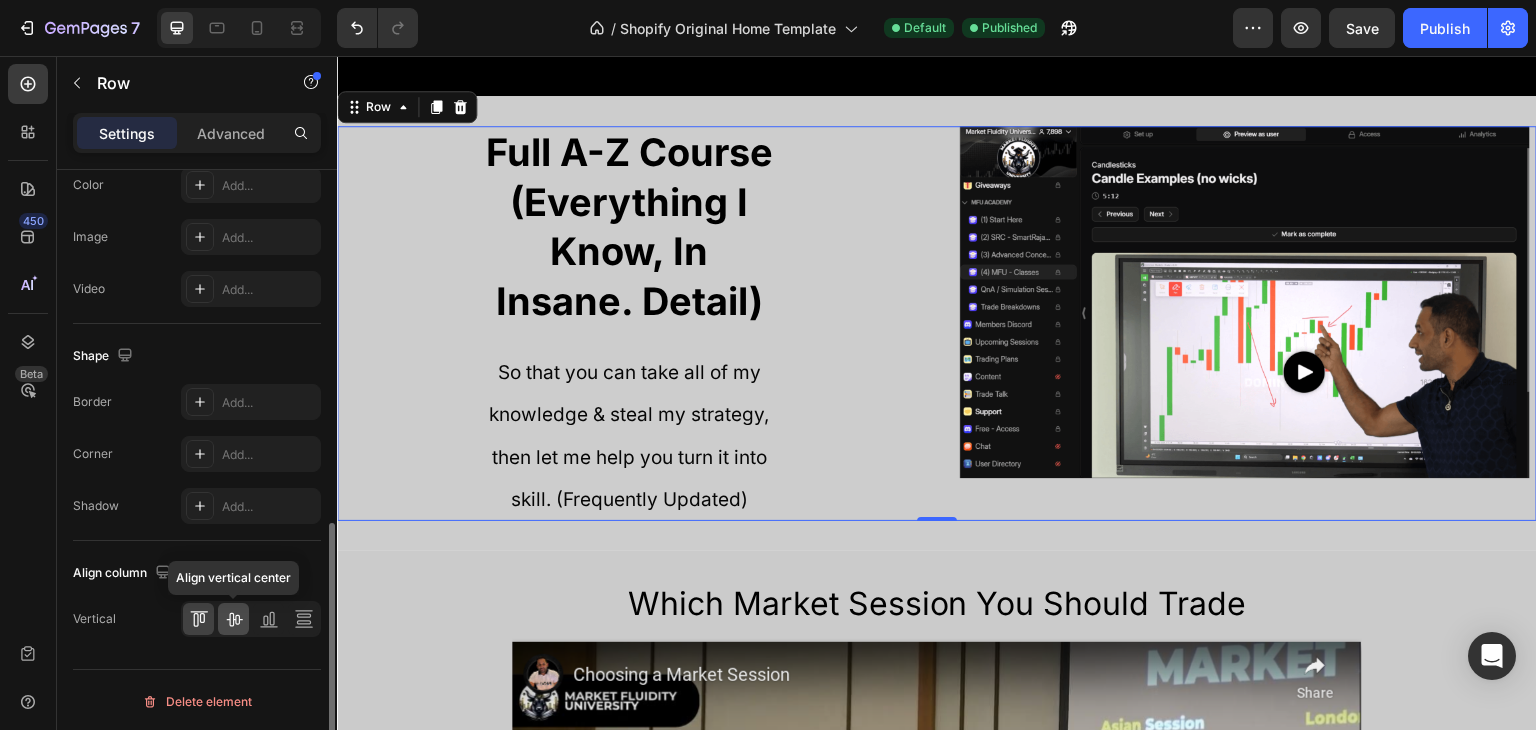 click 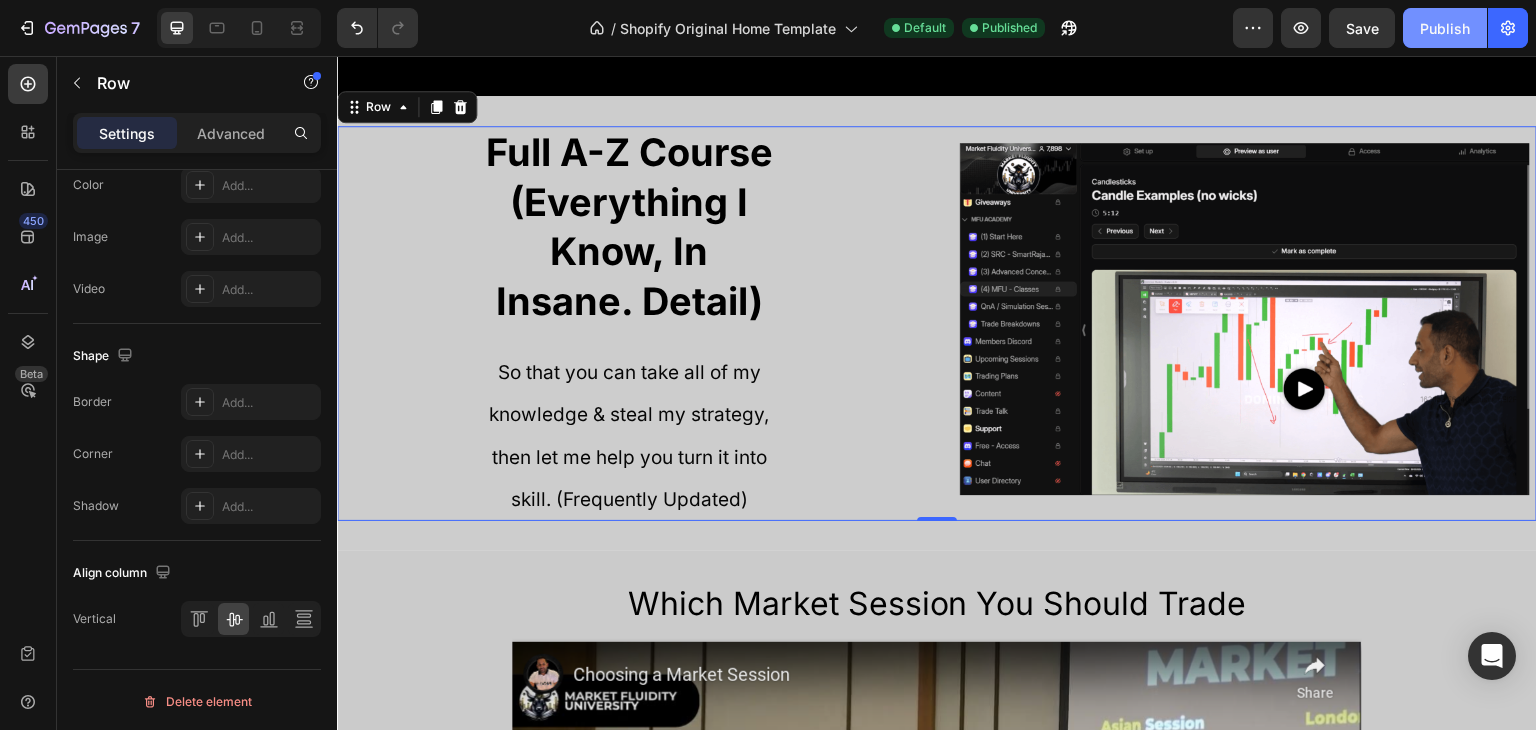 click on "Publish" at bounding box center [1445, 28] 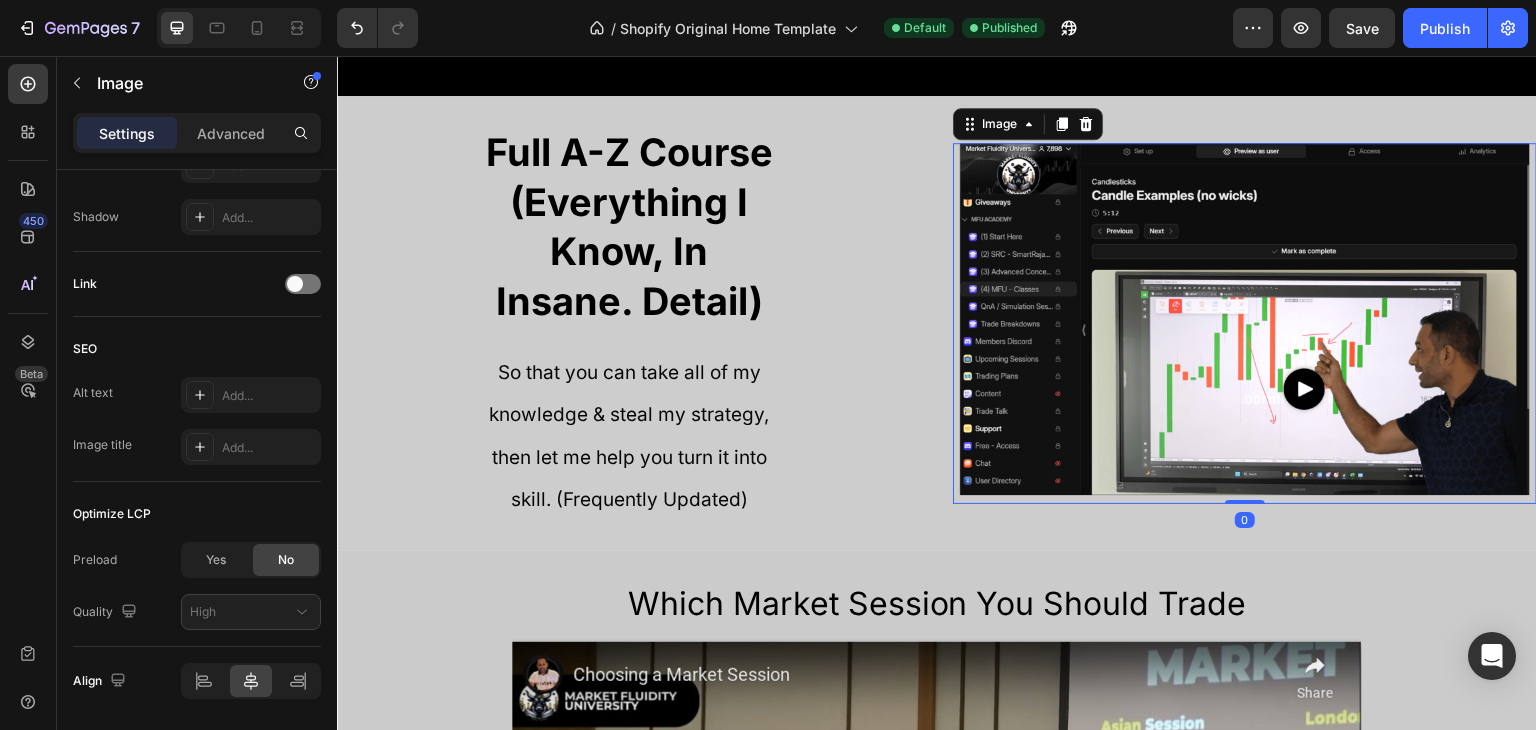 click at bounding box center [1245, 323] 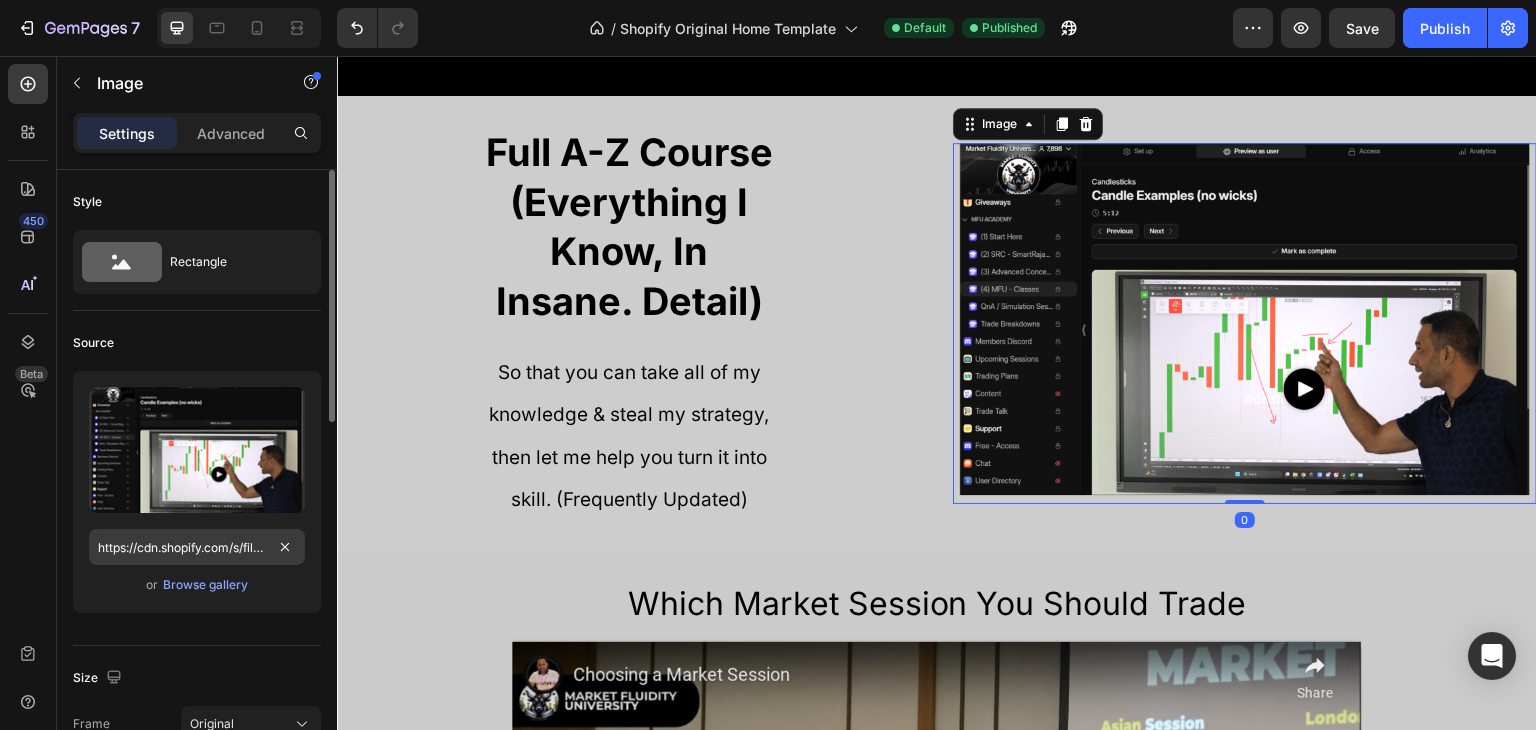 scroll, scrollTop: 300, scrollLeft: 0, axis: vertical 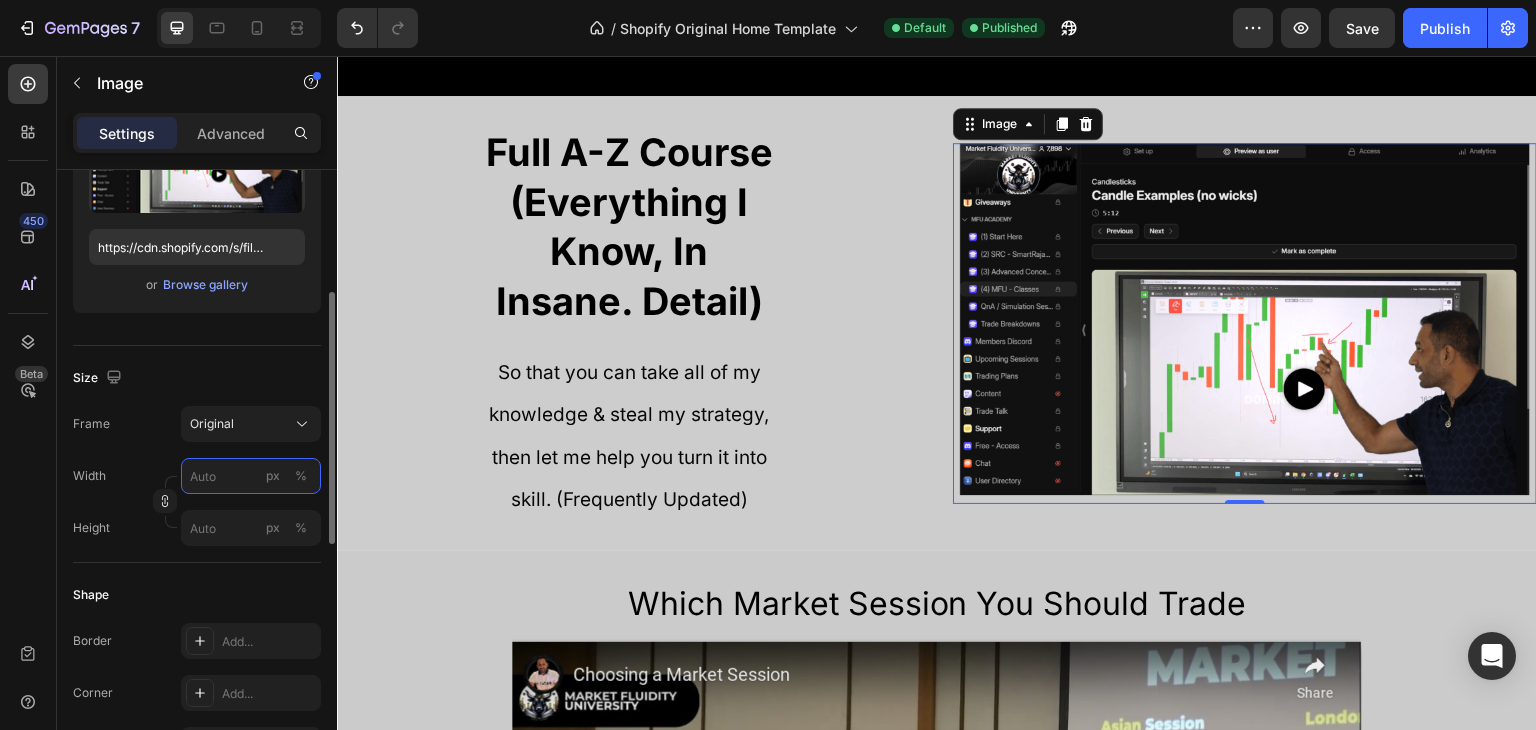 click on "px %" at bounding box center (251, 476) 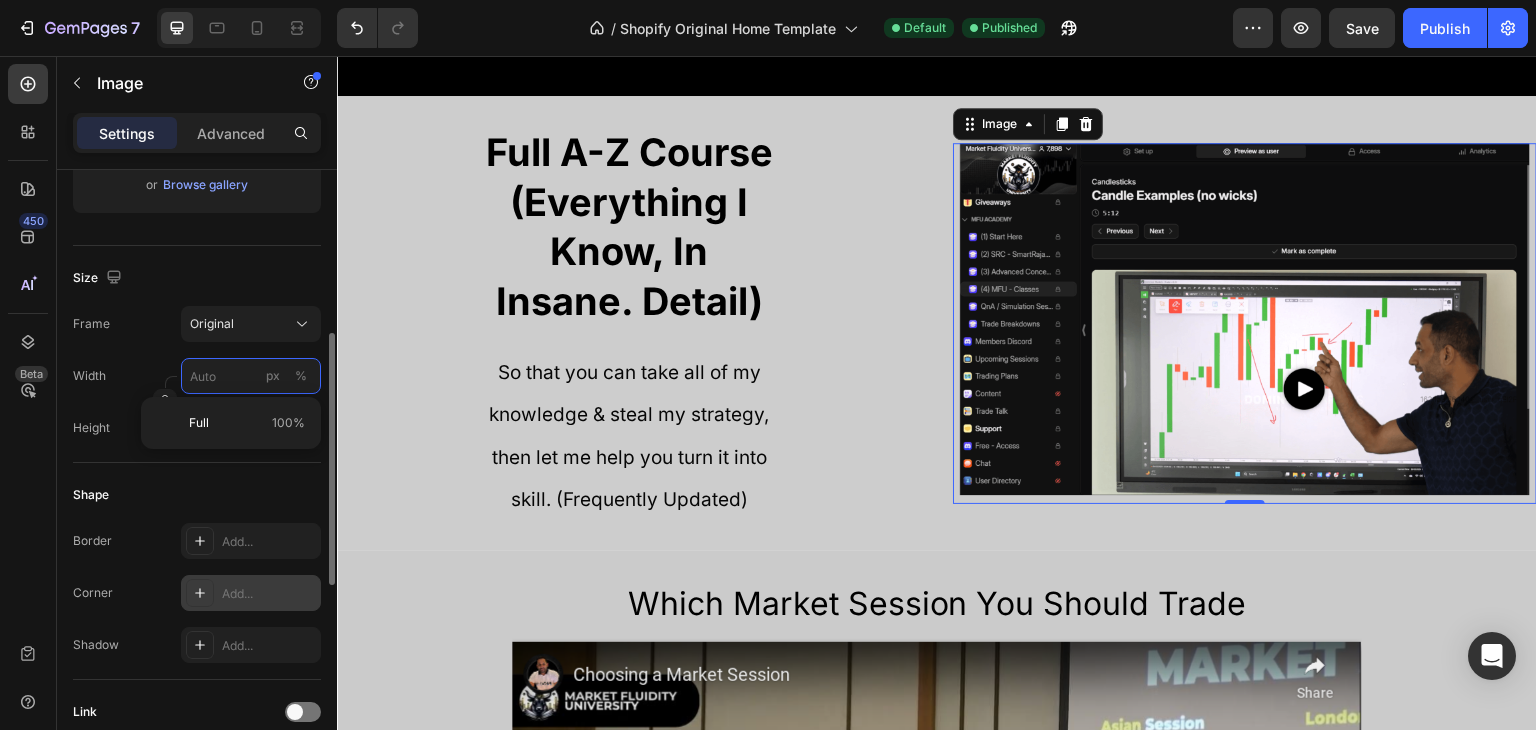 scroll, scrollTop: 600, scrollLeft: 0, axis: vertical 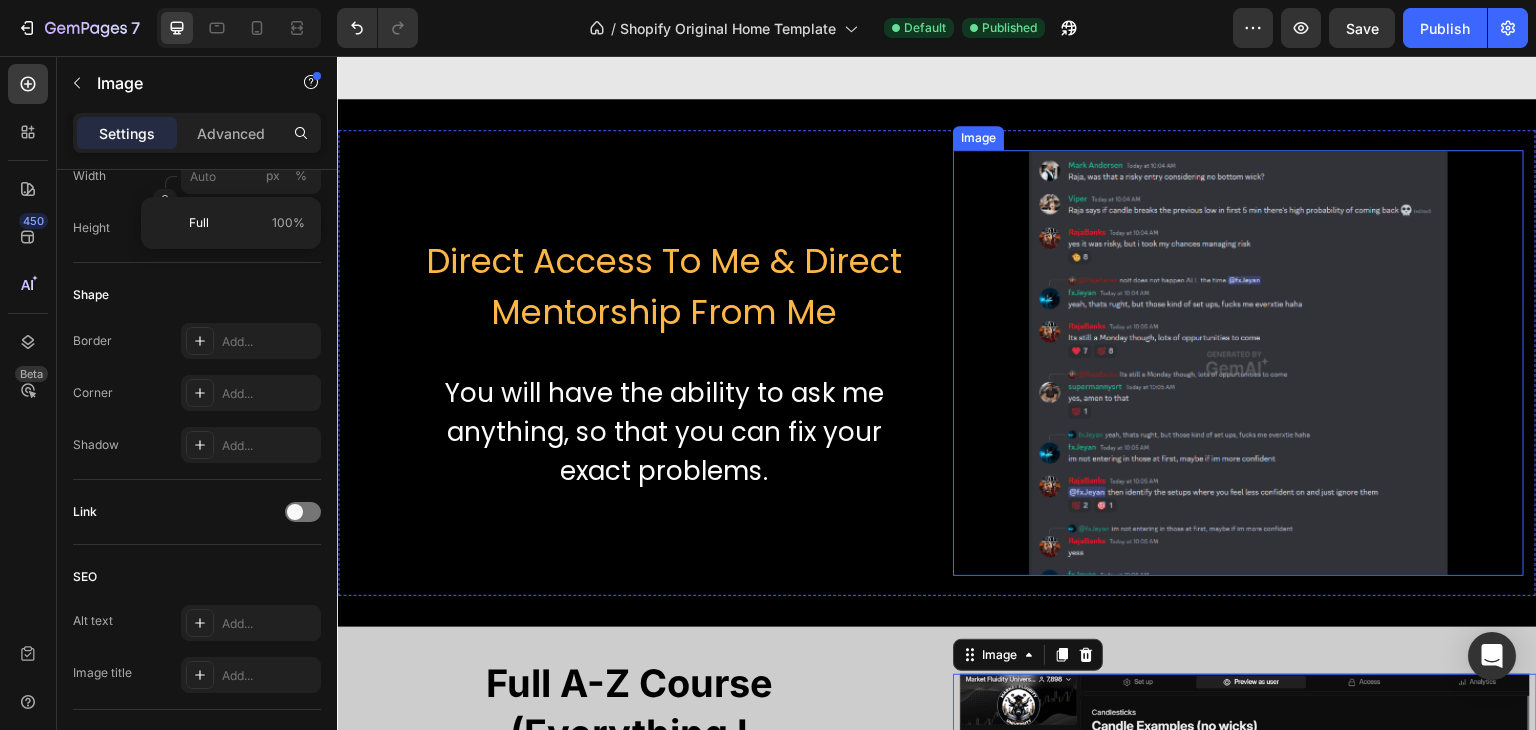 click at bounding box center (1238, 363) 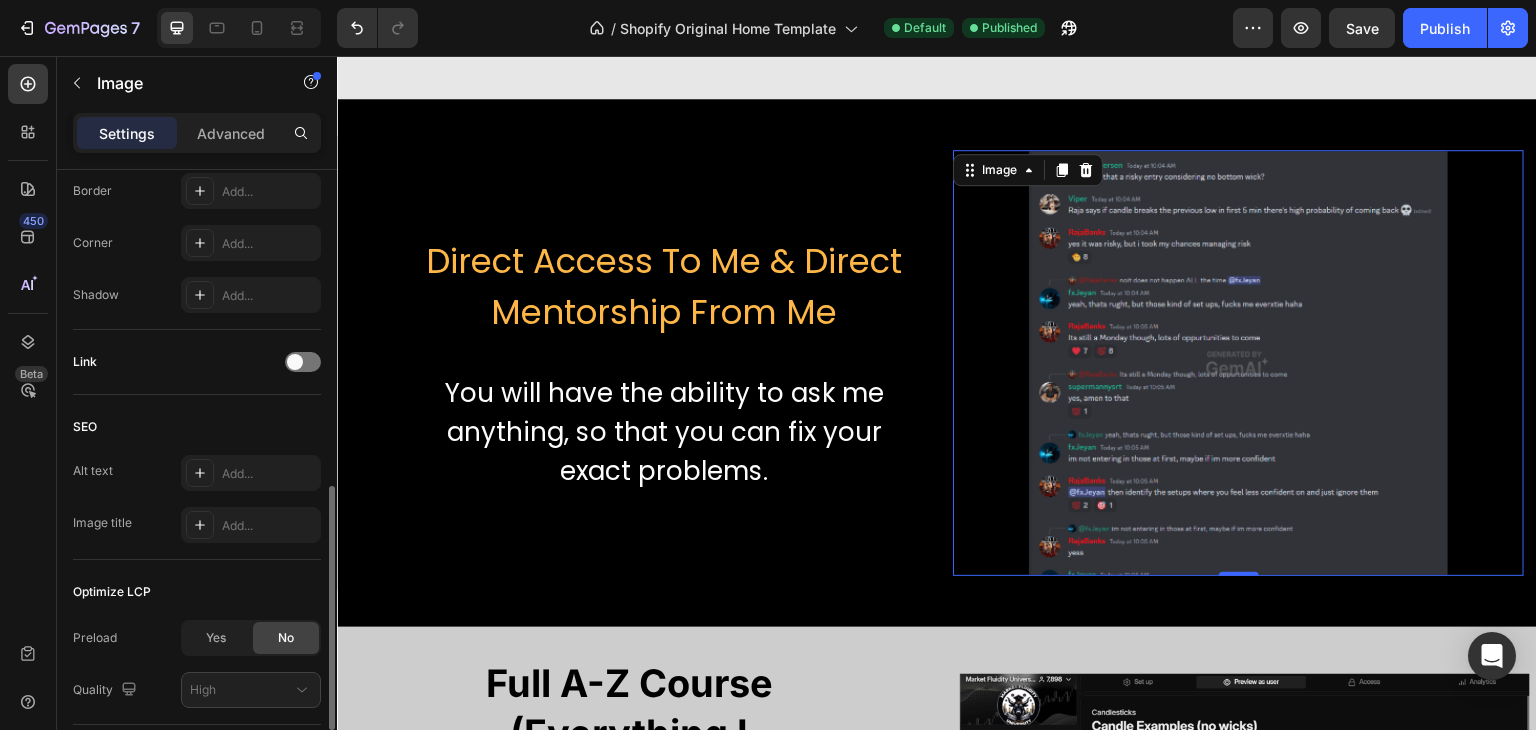 scroll, scrollTop: 500, scrollLeft: 0, axis: vertical 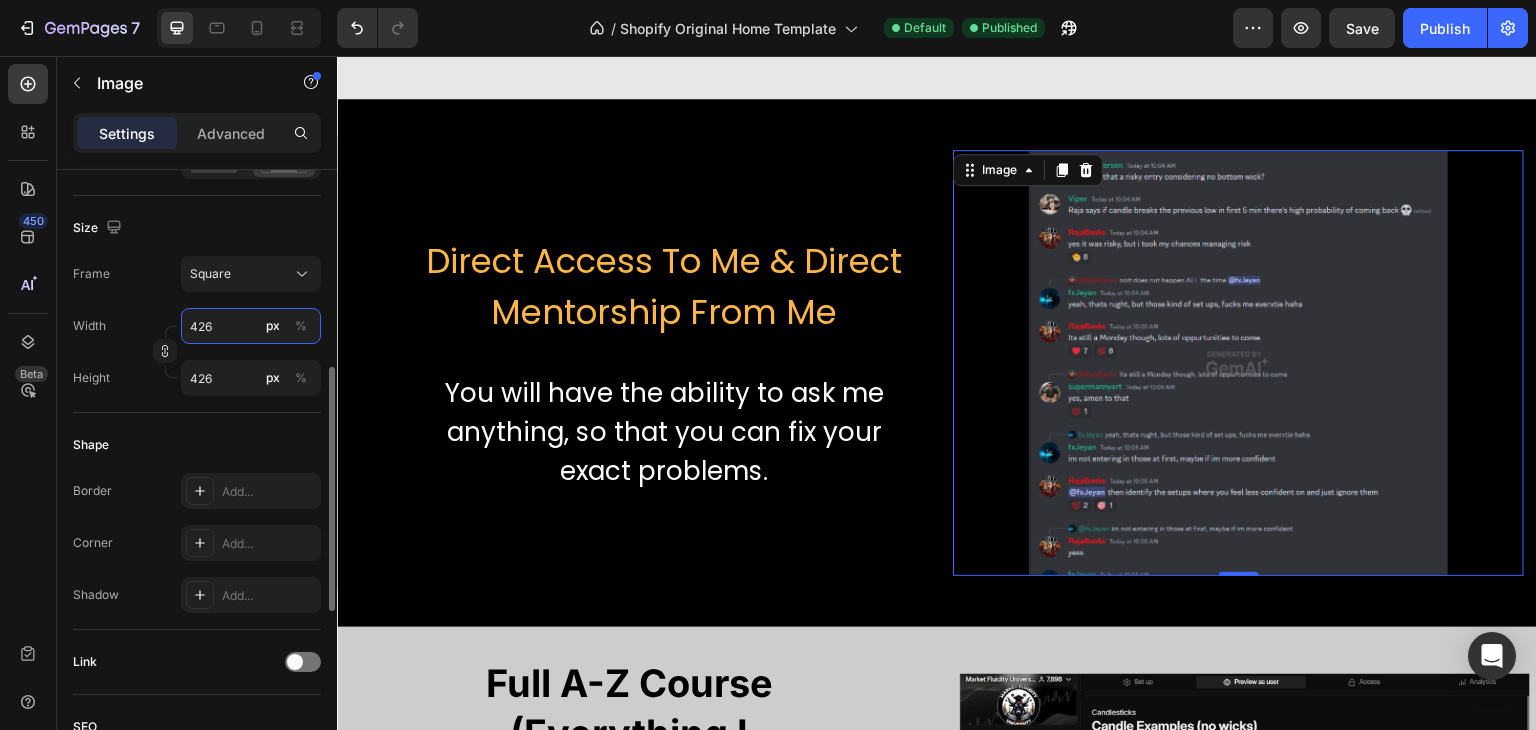 click on "426" at bounding box center [251, 326] 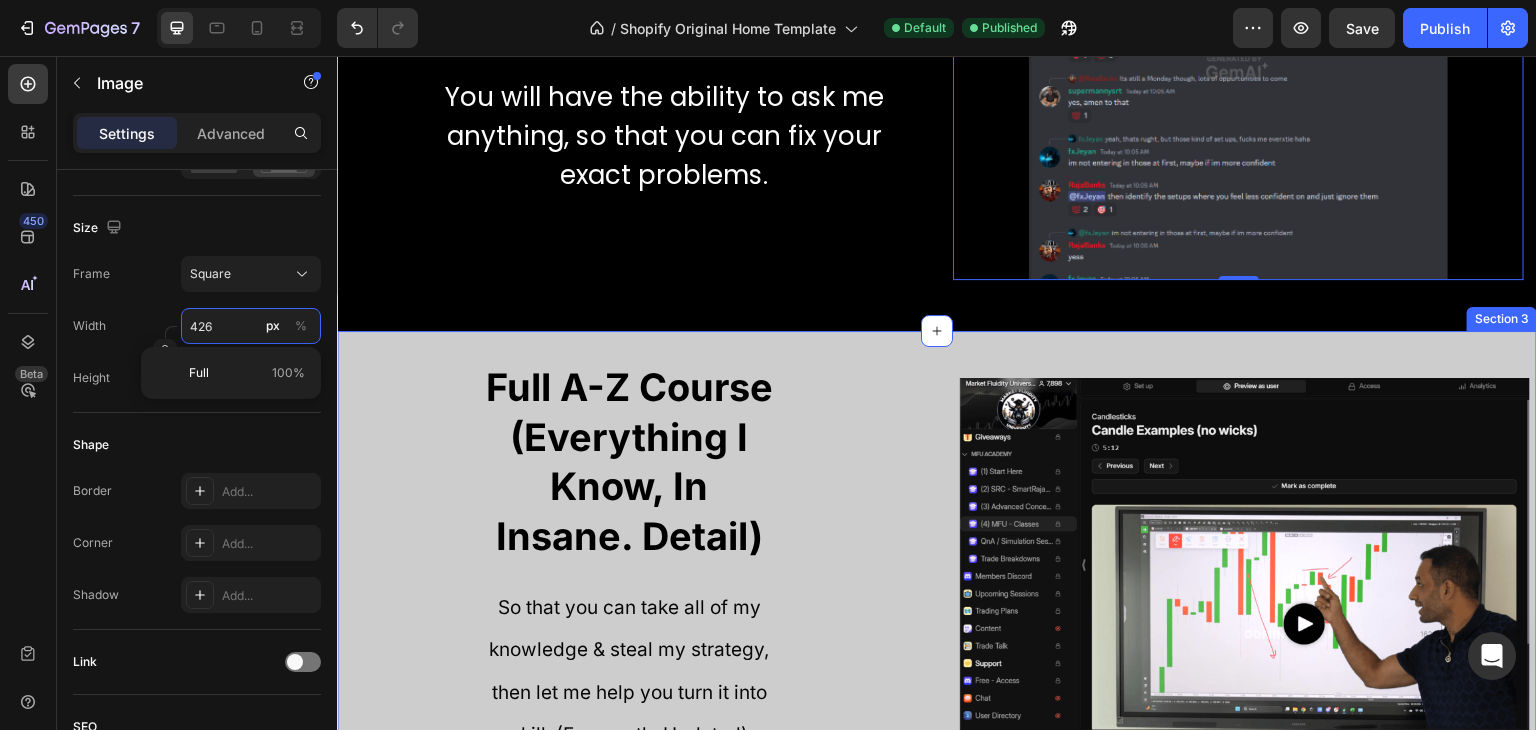 scroll, scrollTop: 1507, scrollLeft: 0, axis: vertical 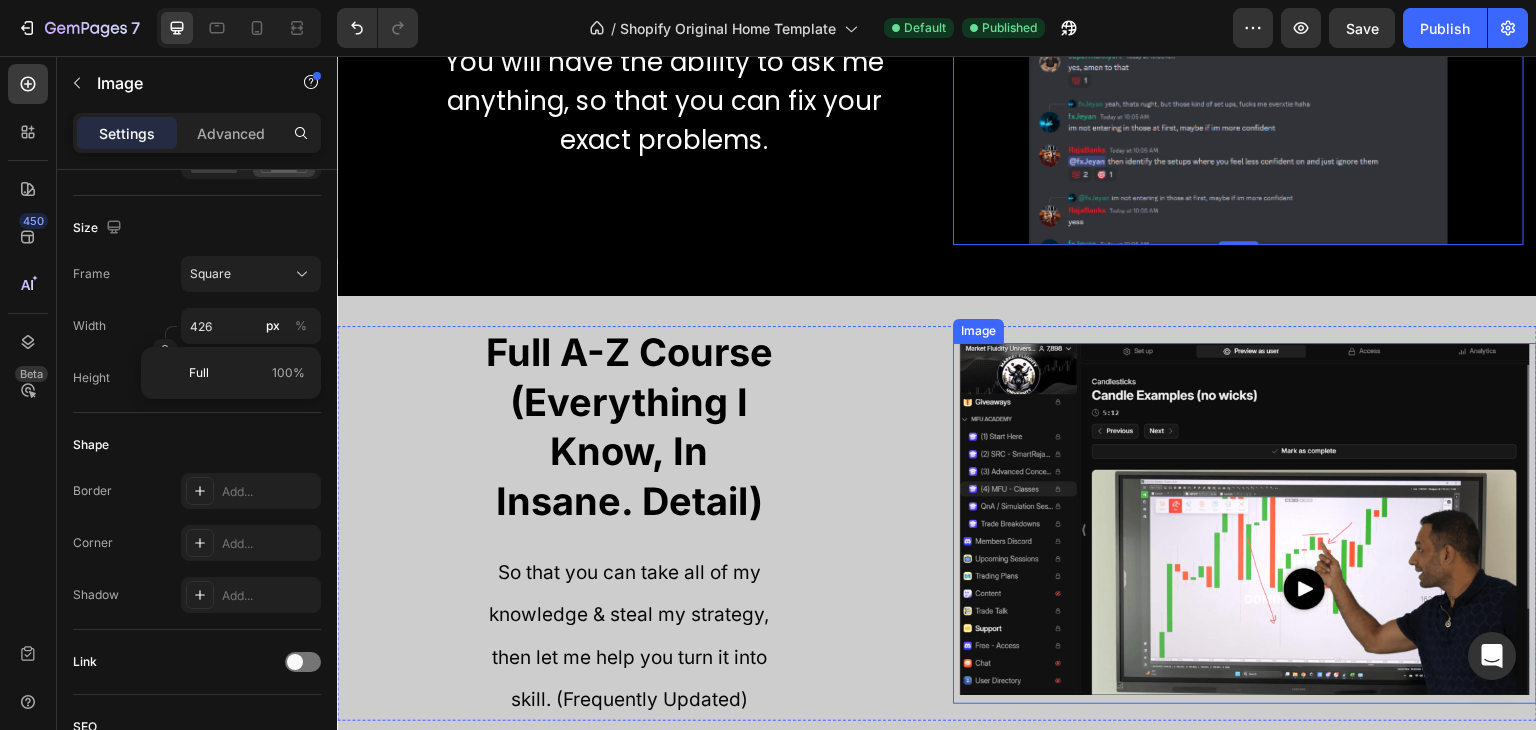 click at bounding box center [1245, 523] 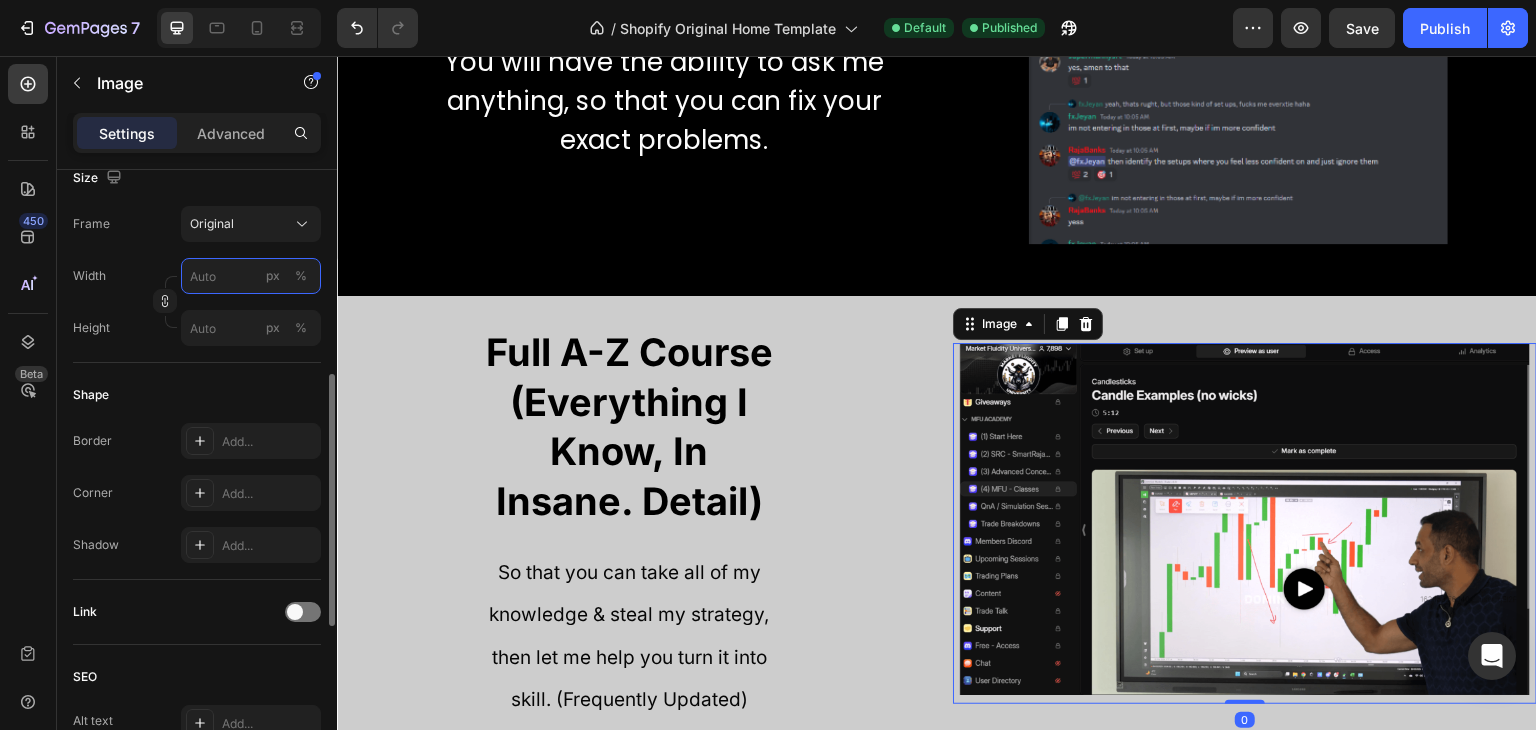 click on "px %" at bounding box center (251, 276) 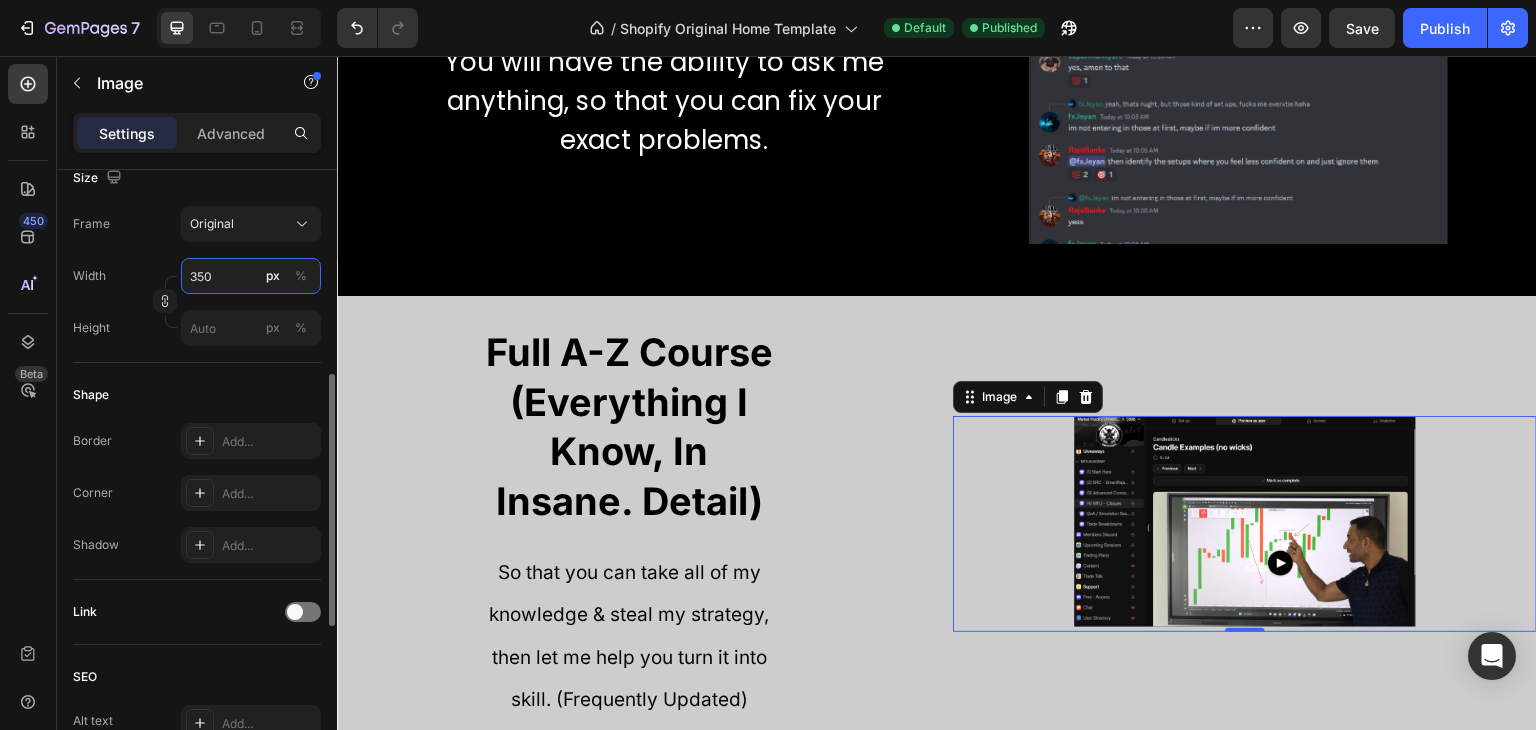 type on "350" 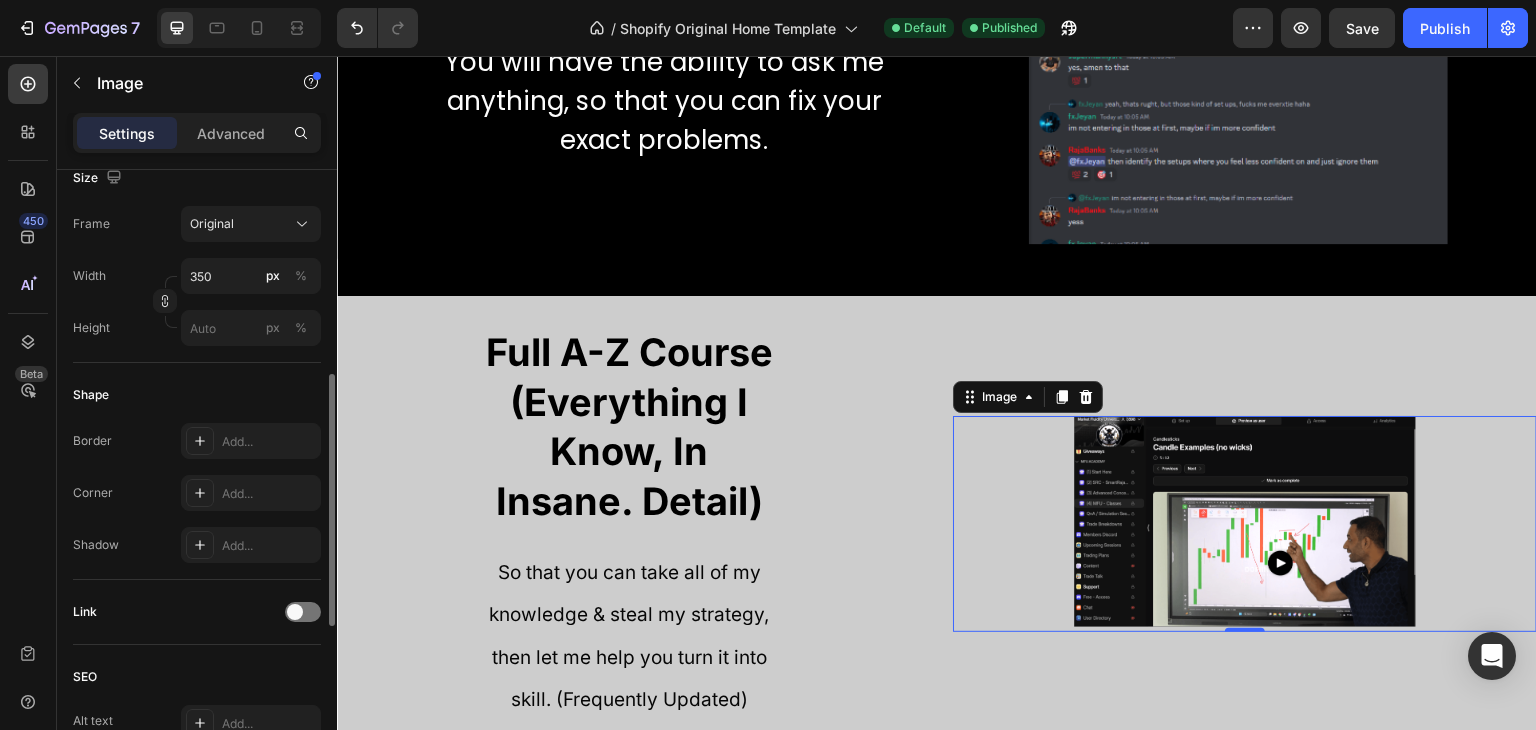 click on "Shape" at bounding box center (197, 395) 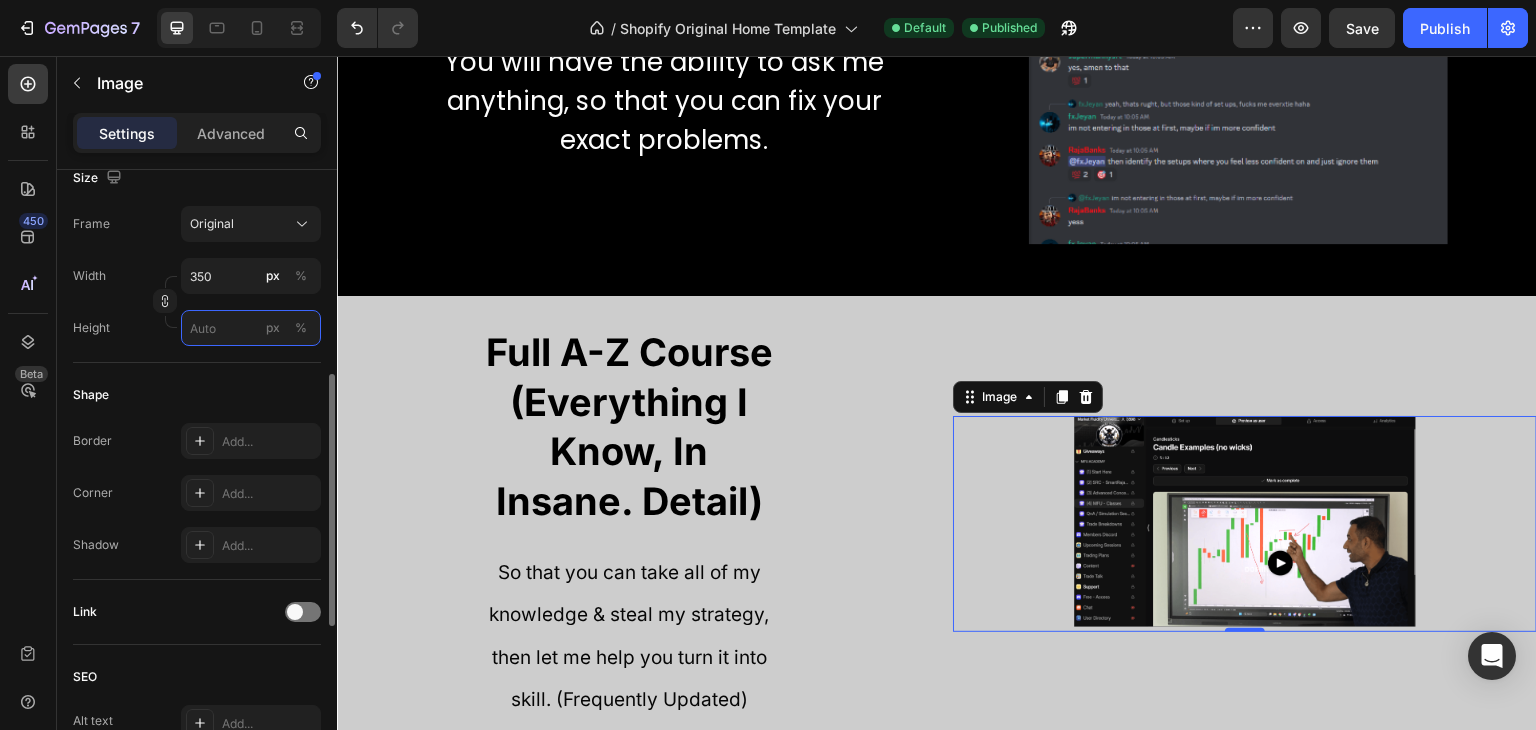 click on "px %" at bounding box center (251, 328) 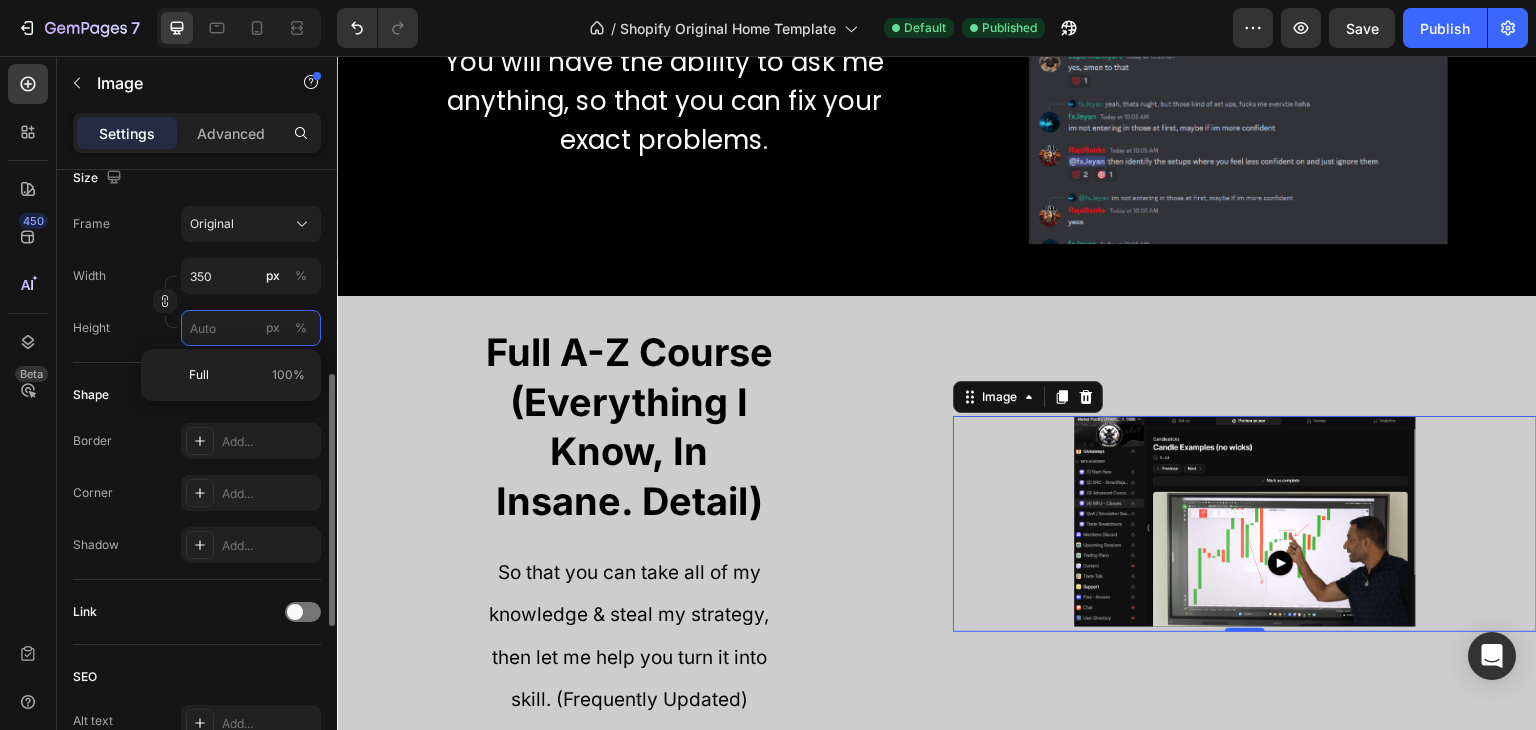 type 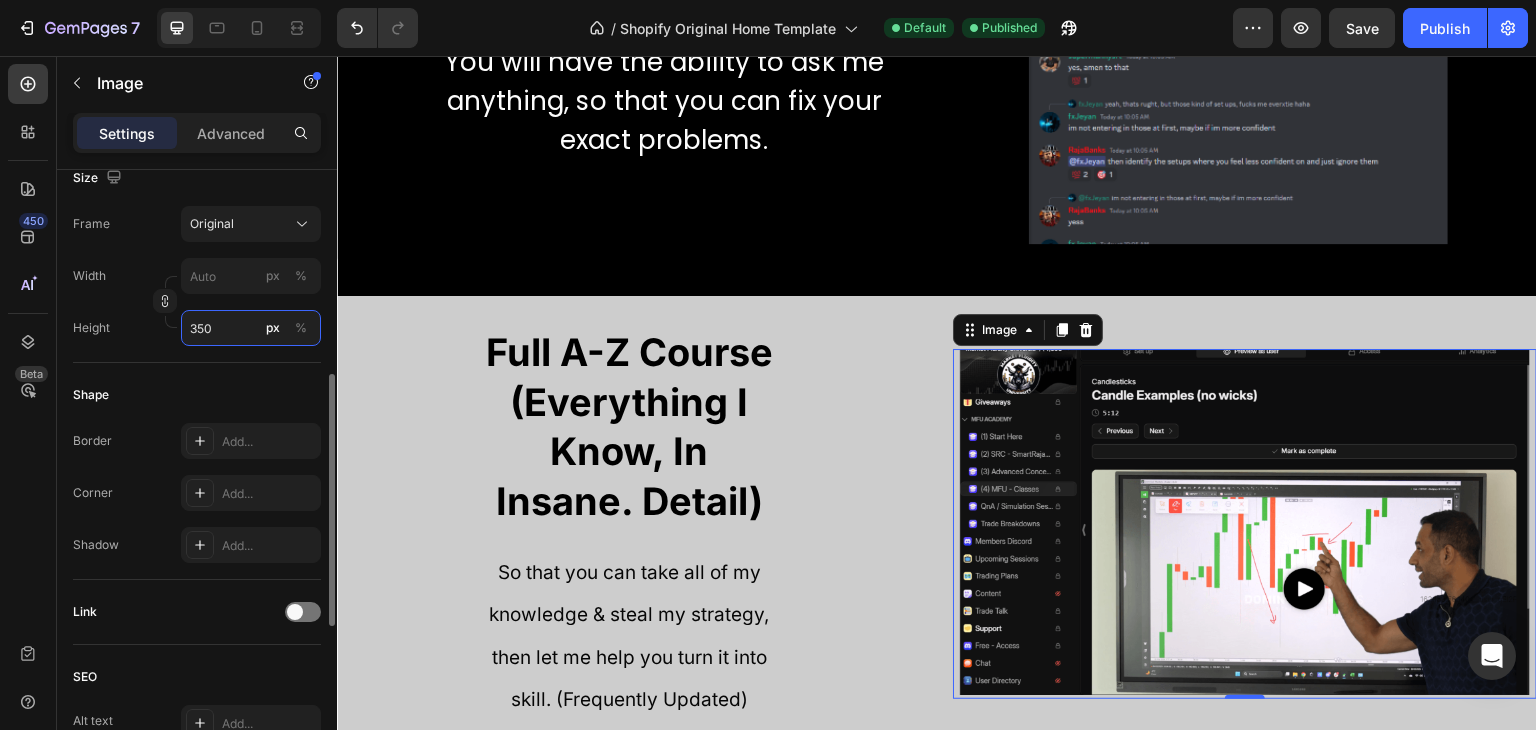 type on "350" 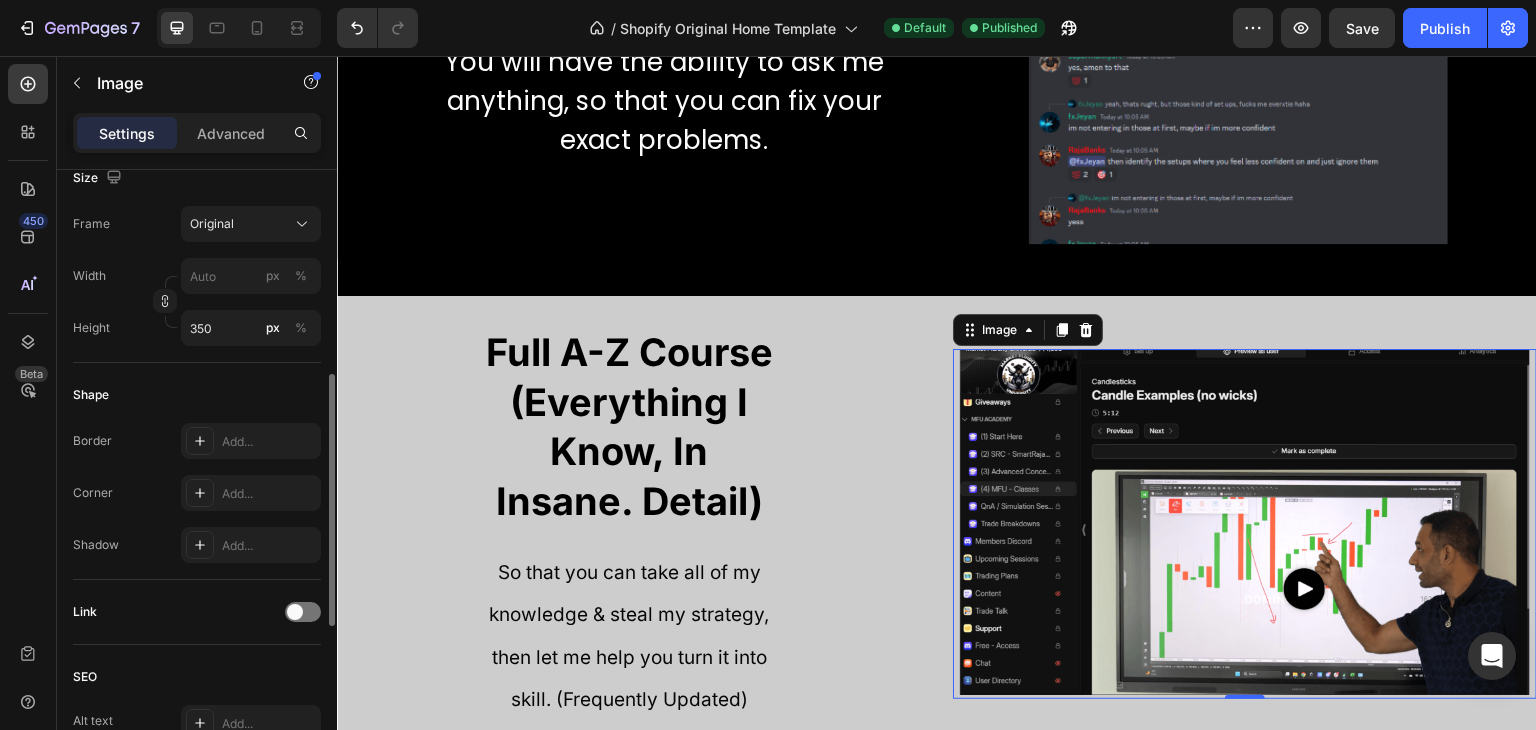 click on "Shape" at bounding box center (197, 395) 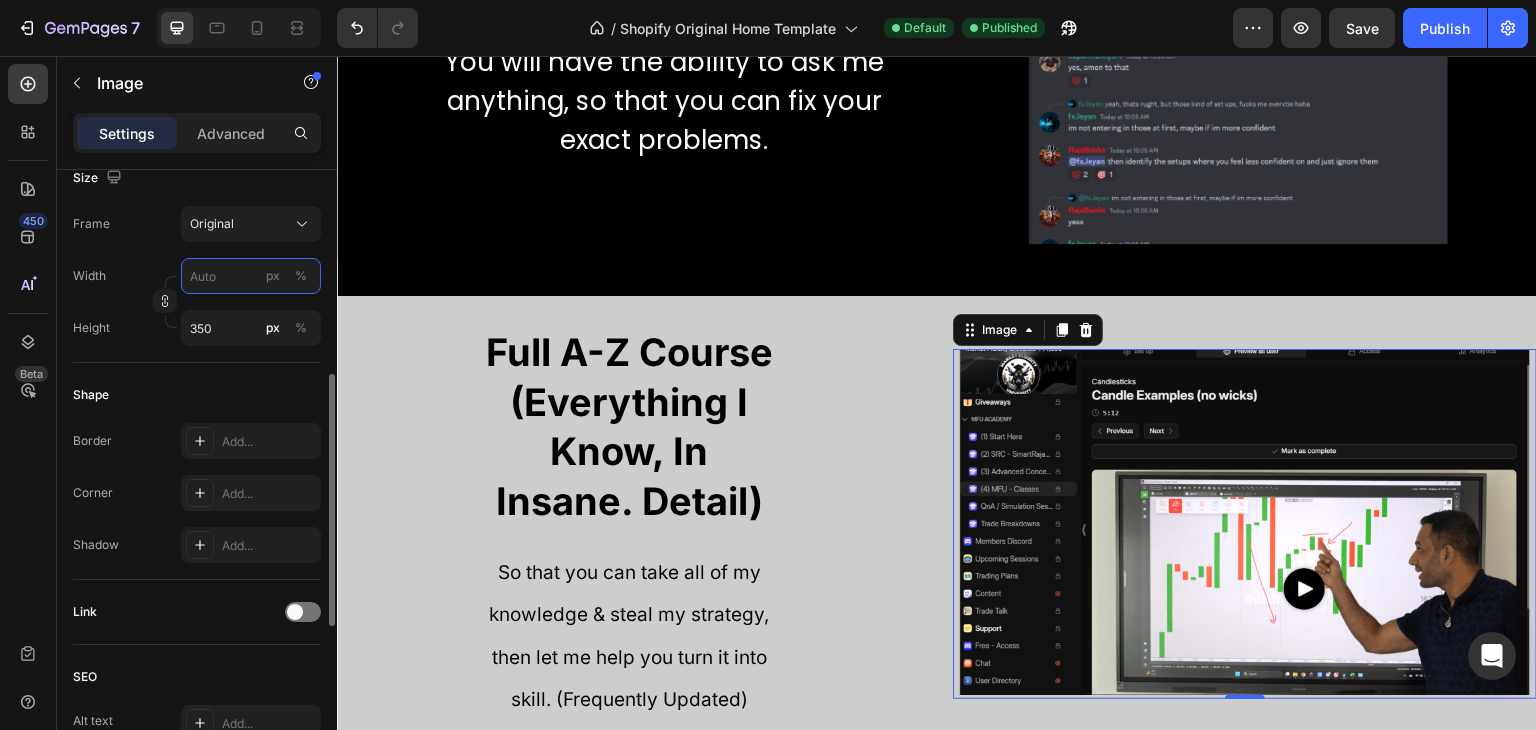 click on "px %" at bounding box center [251, 276] 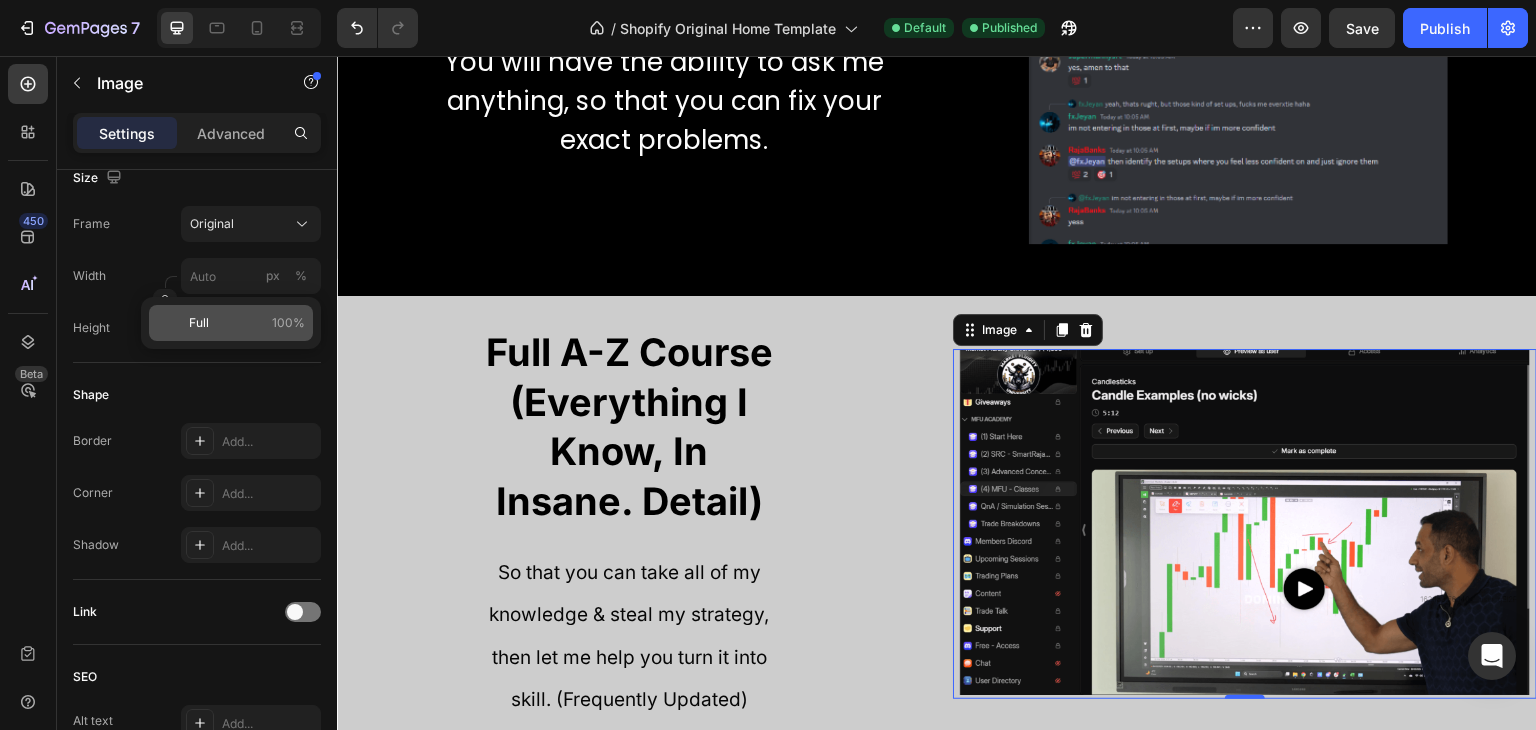 click on "Full 100%" 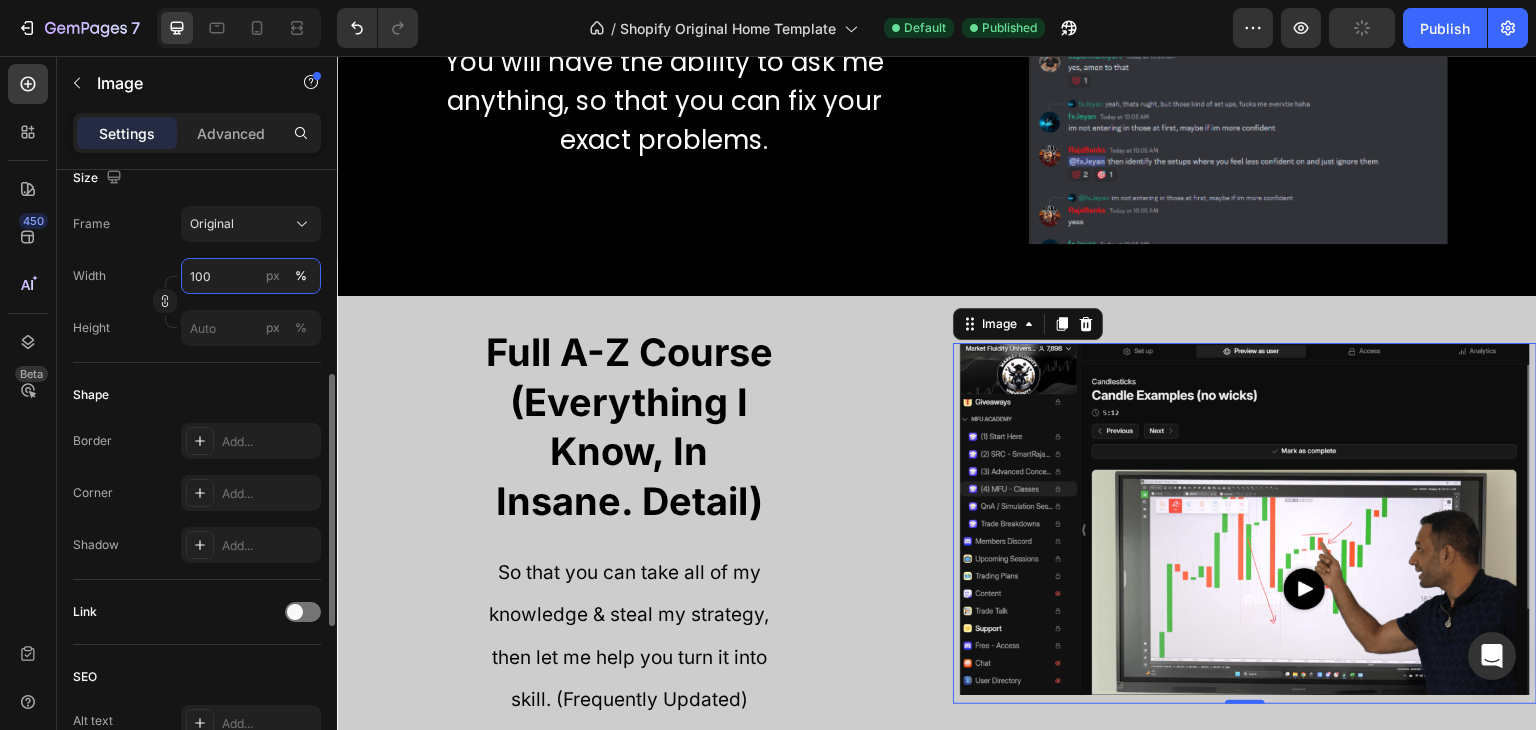 click on "100" at bounding box center (251, 276) 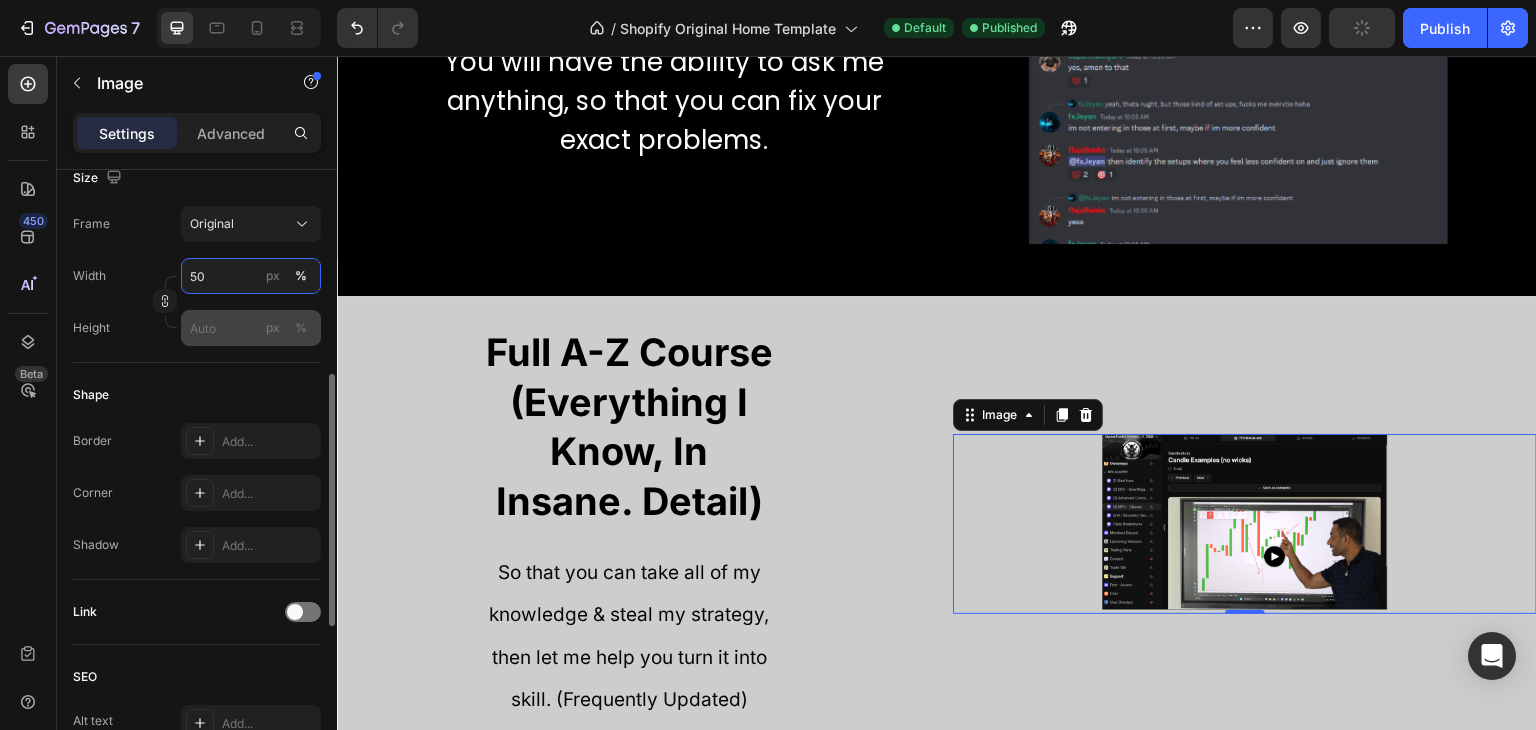 type on "50" 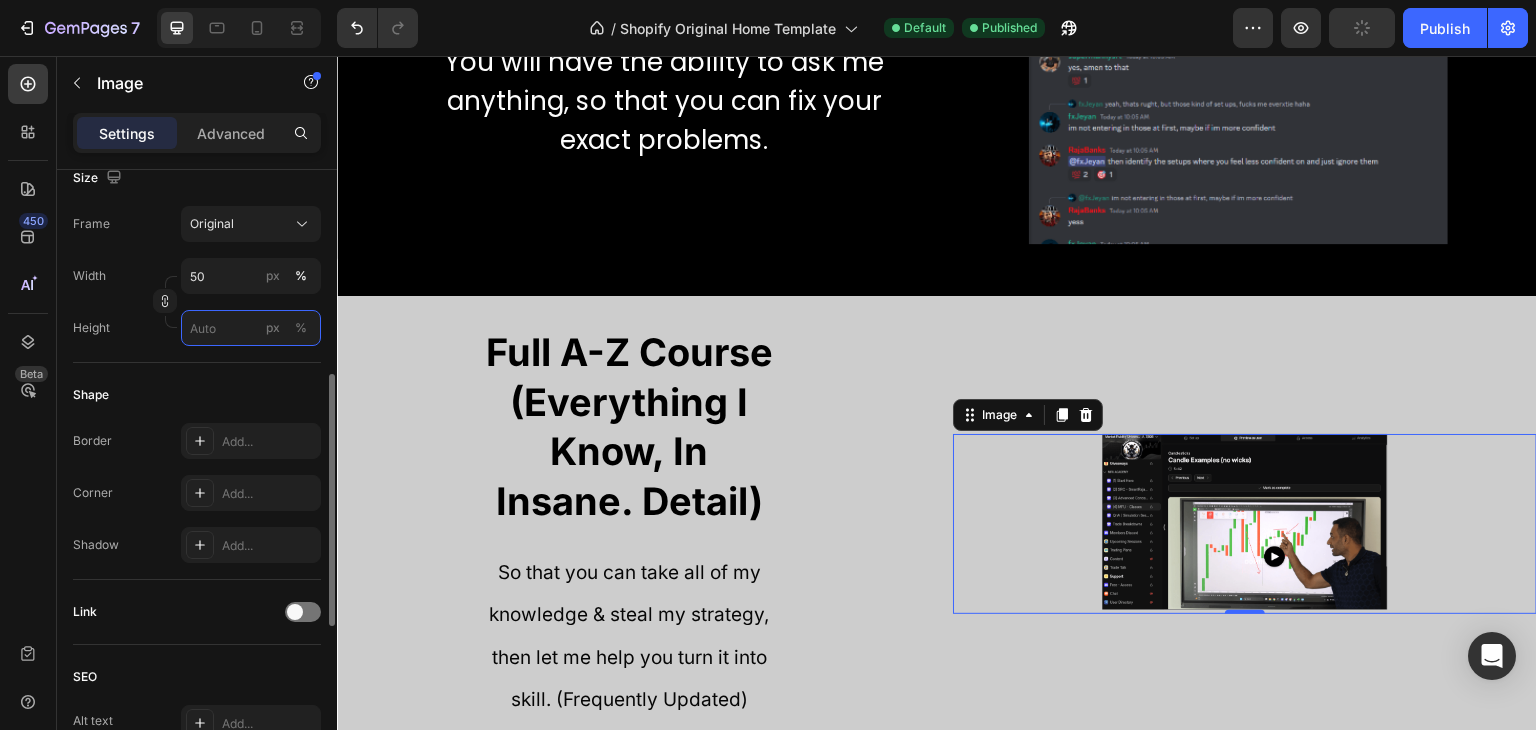 click on "px %" at bounding box center (251, 328) 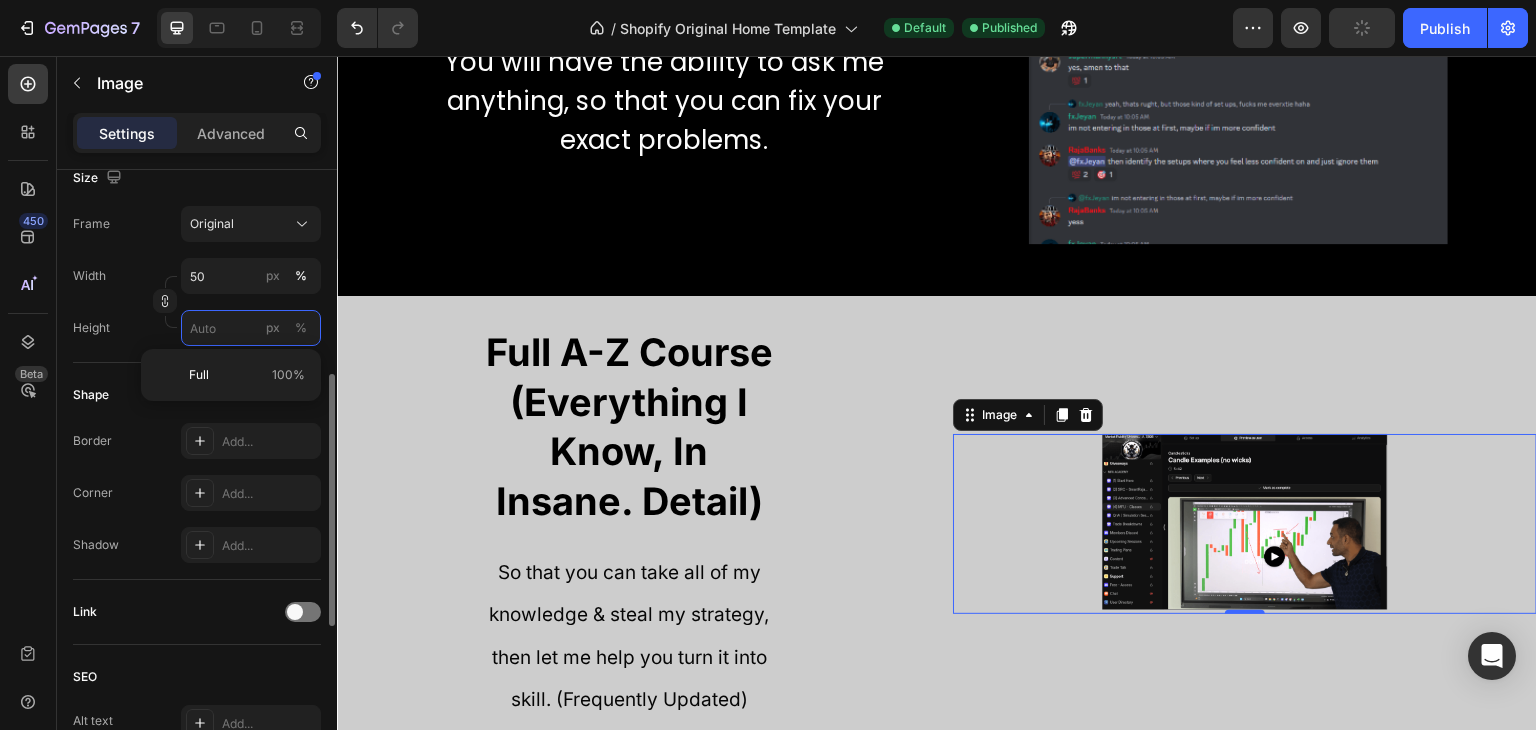 type 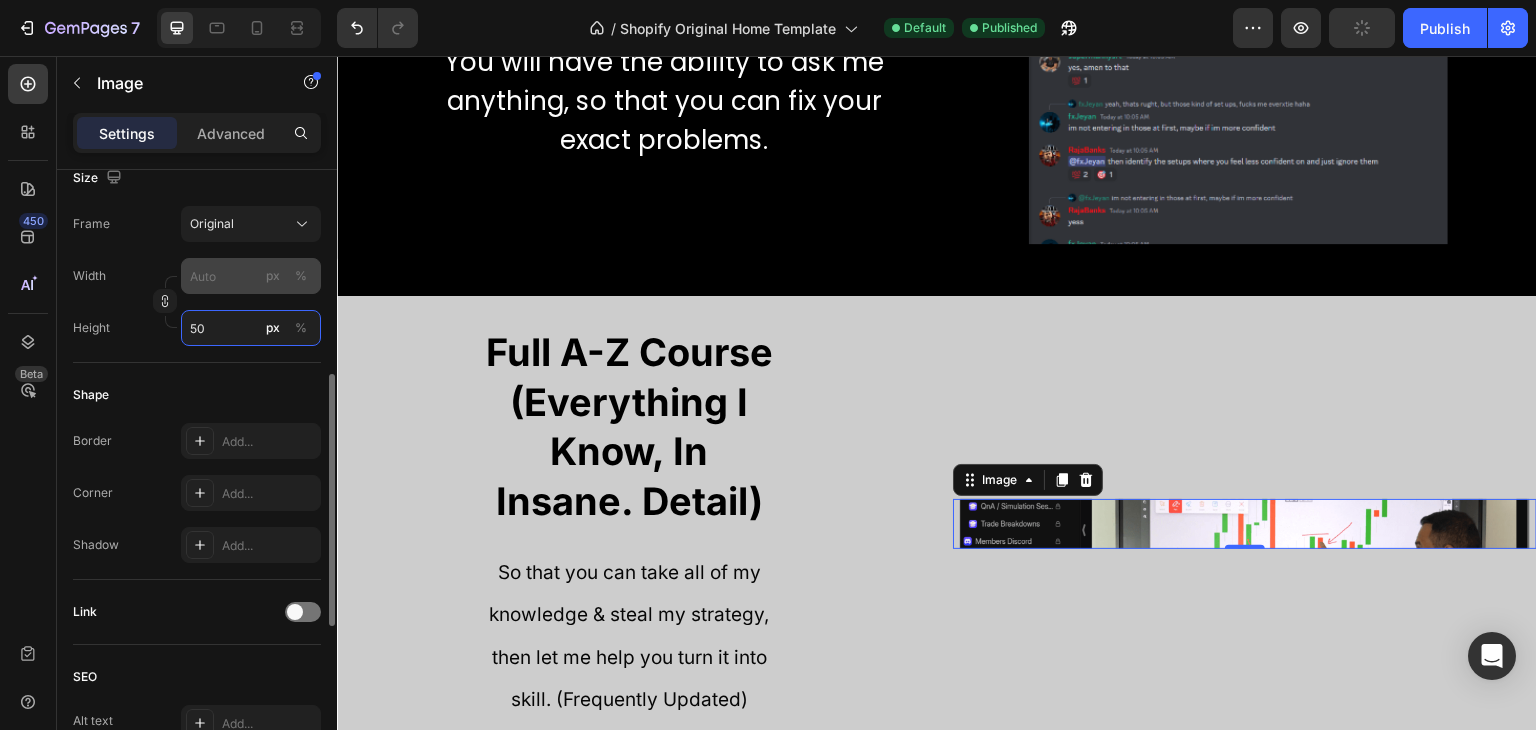 type on "50" 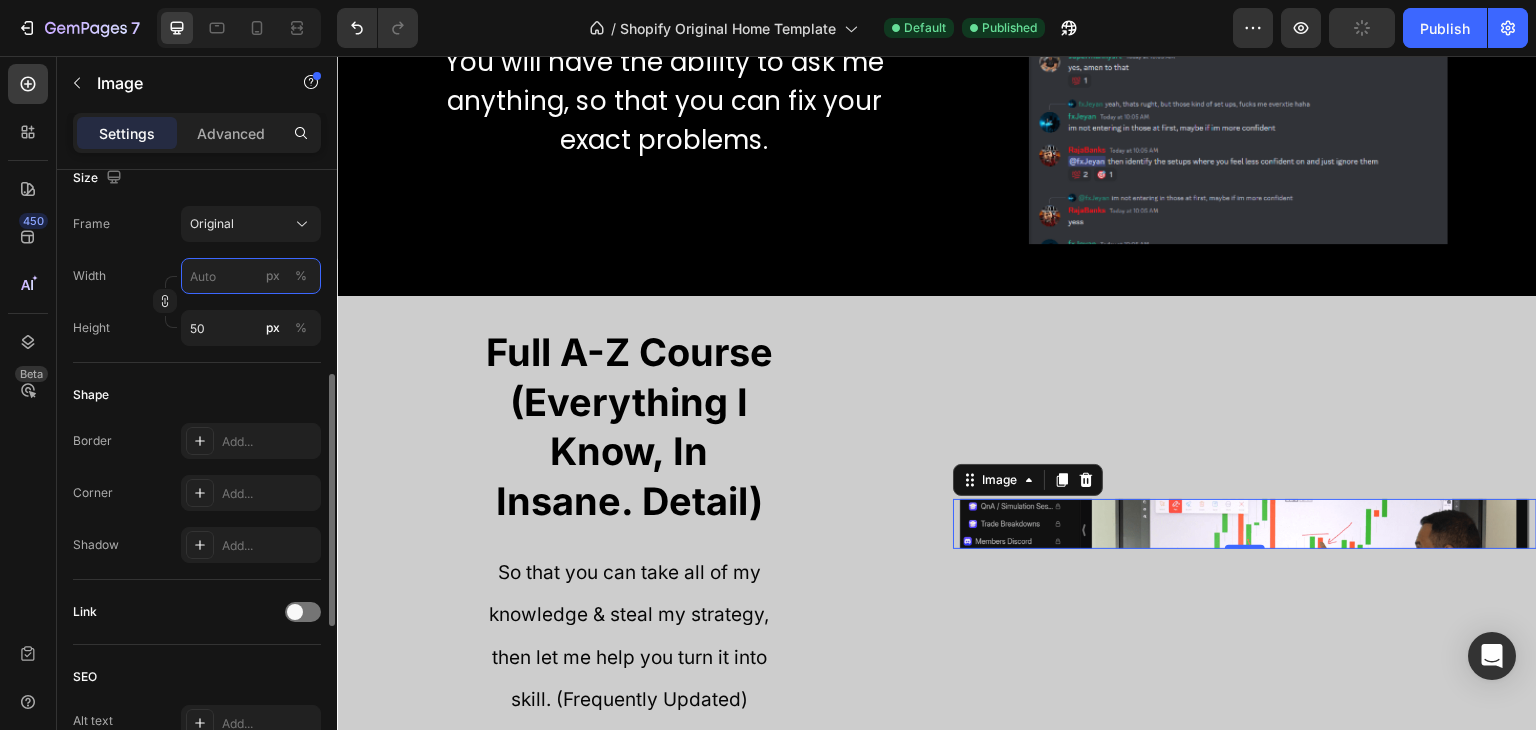 click on "px %" at bounding box center (251, 276) 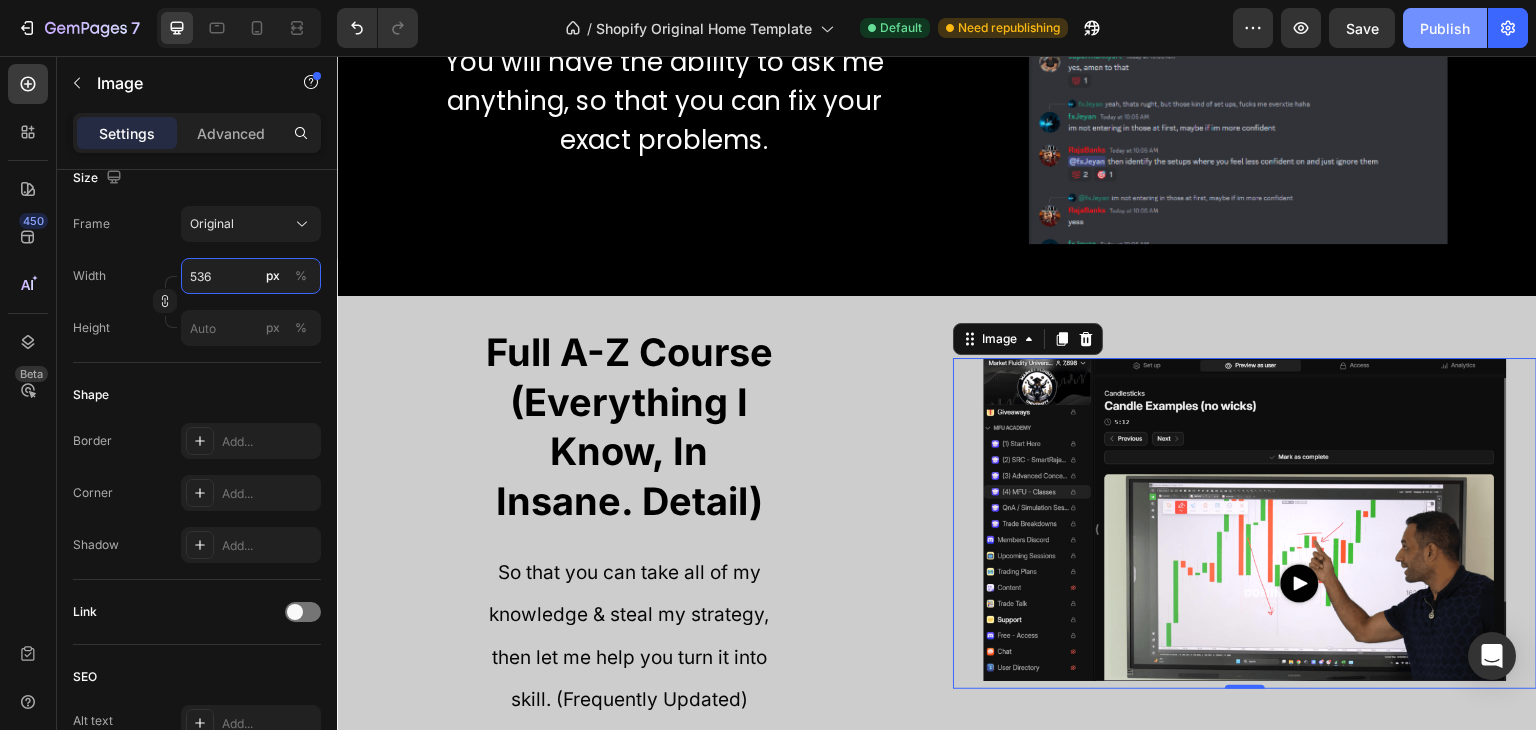 type on "536" 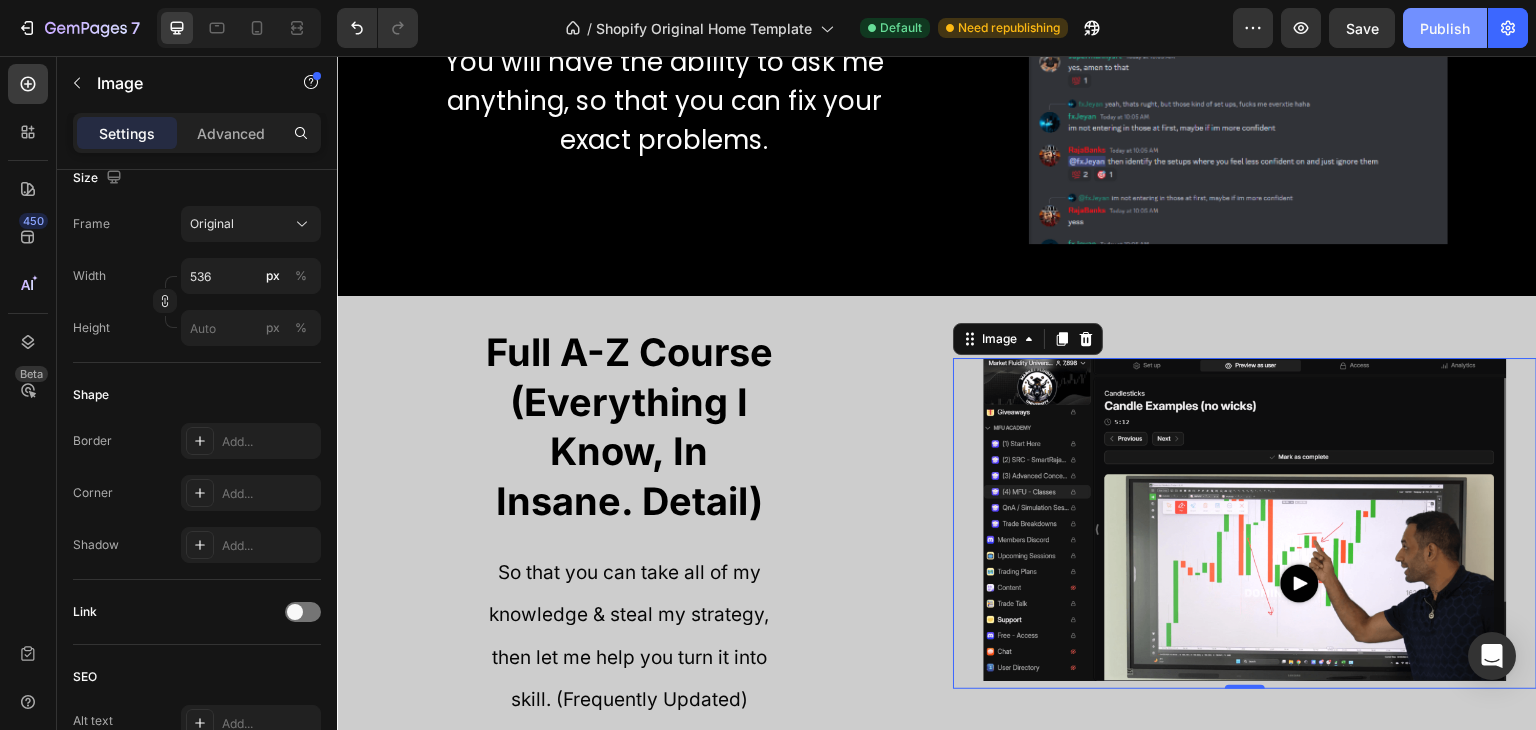 click on "Publish" at bounding box center (1445, 28) 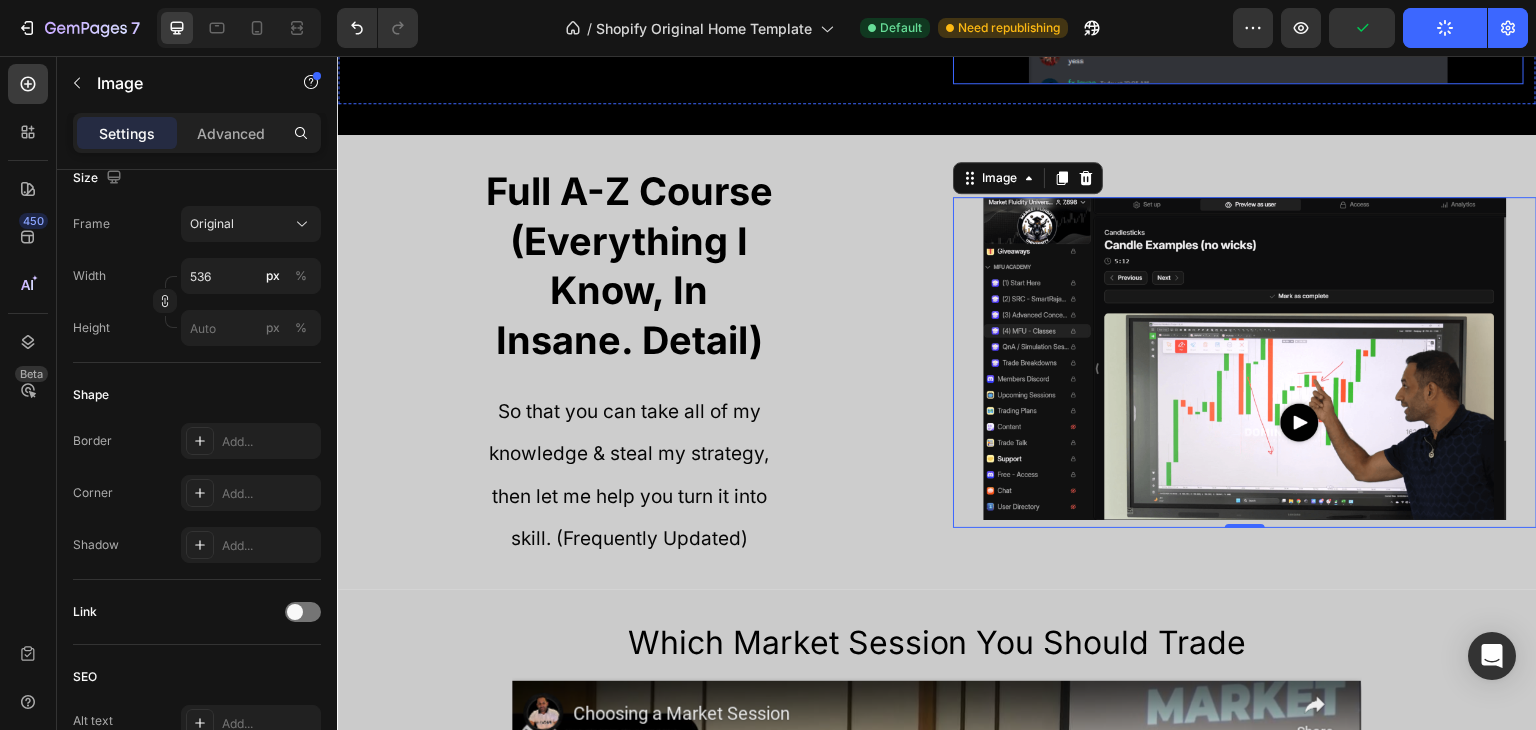 scroll, scrollTop: 1707, scrollLeft: 0, axis: vertical 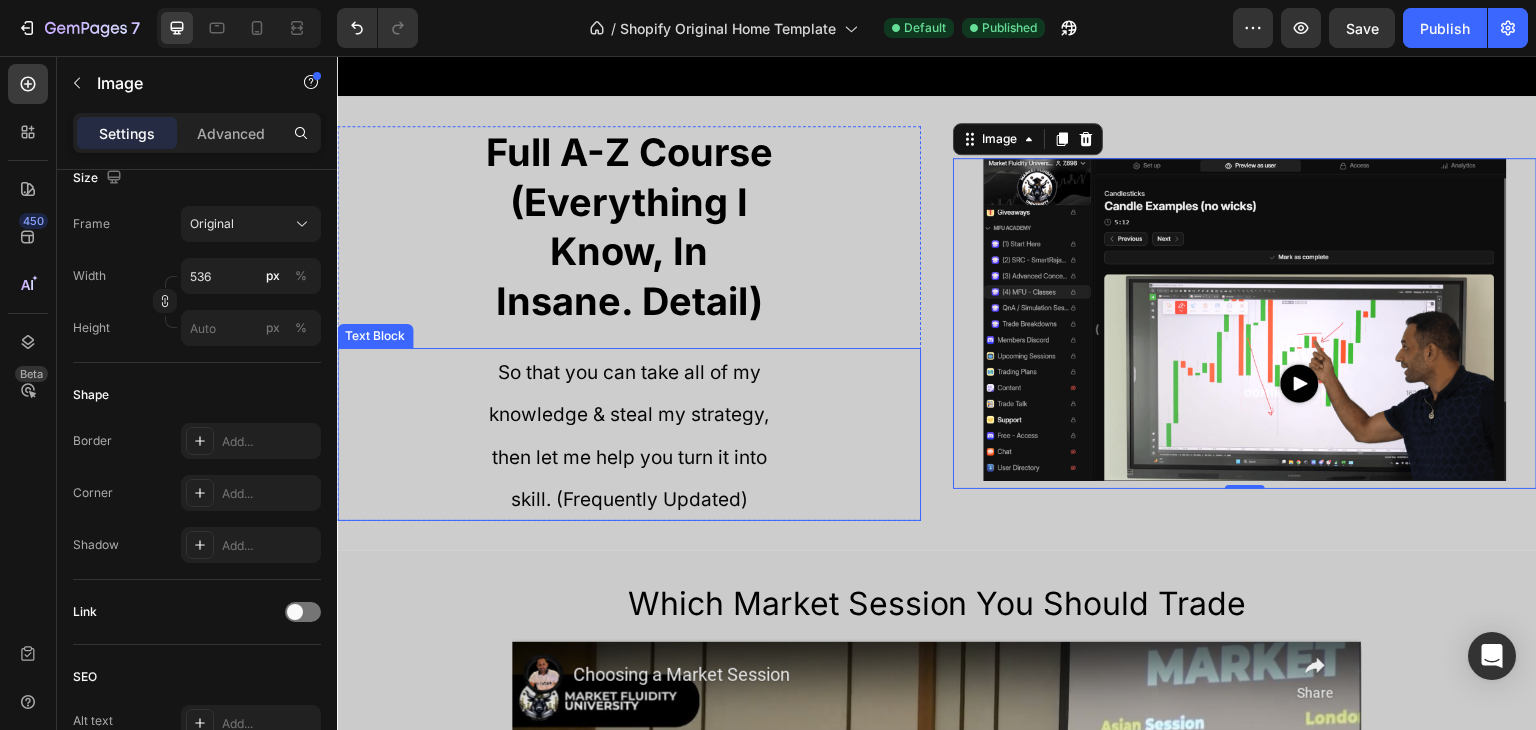 click on "So that you can take all of my knowledge & steal my strategy, then let me help you turn it into skill. (Frequently Updated)" at bounding box center (629, 434) 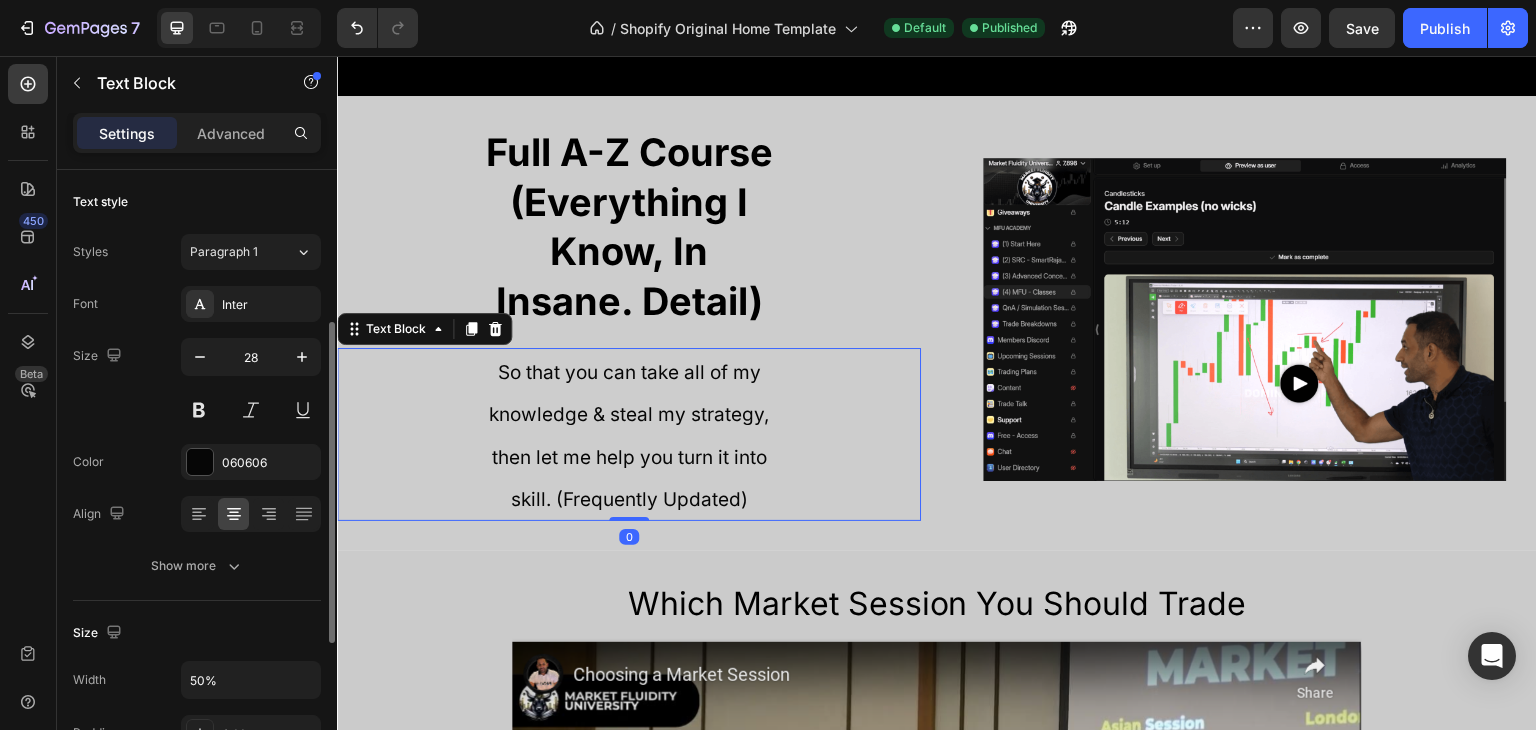 scroll, scrollTop: 200, scrollLeft: 0, axis: vertical 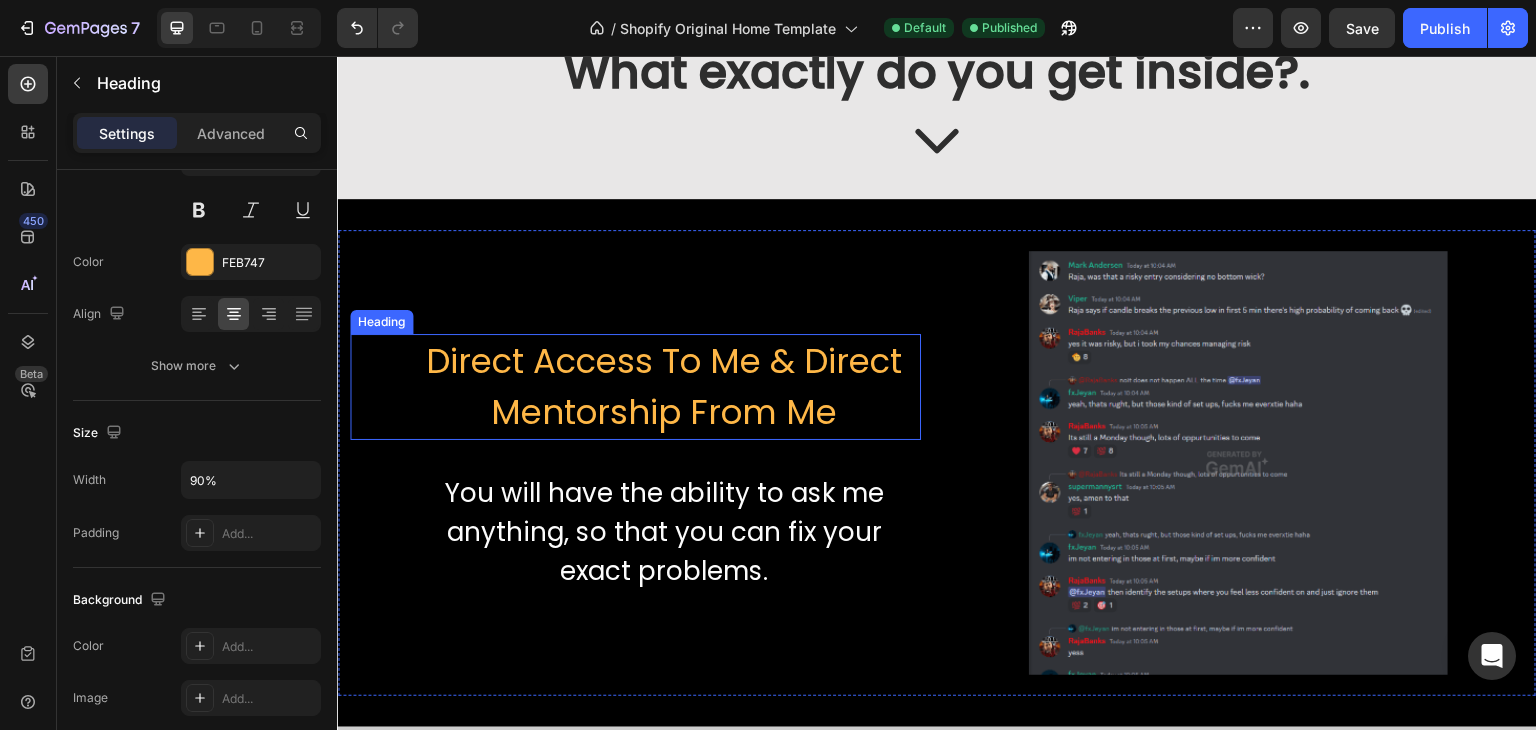 click on "Direct Access To Me & Direct Mentorship From Me" at bounding box center [664, 387] 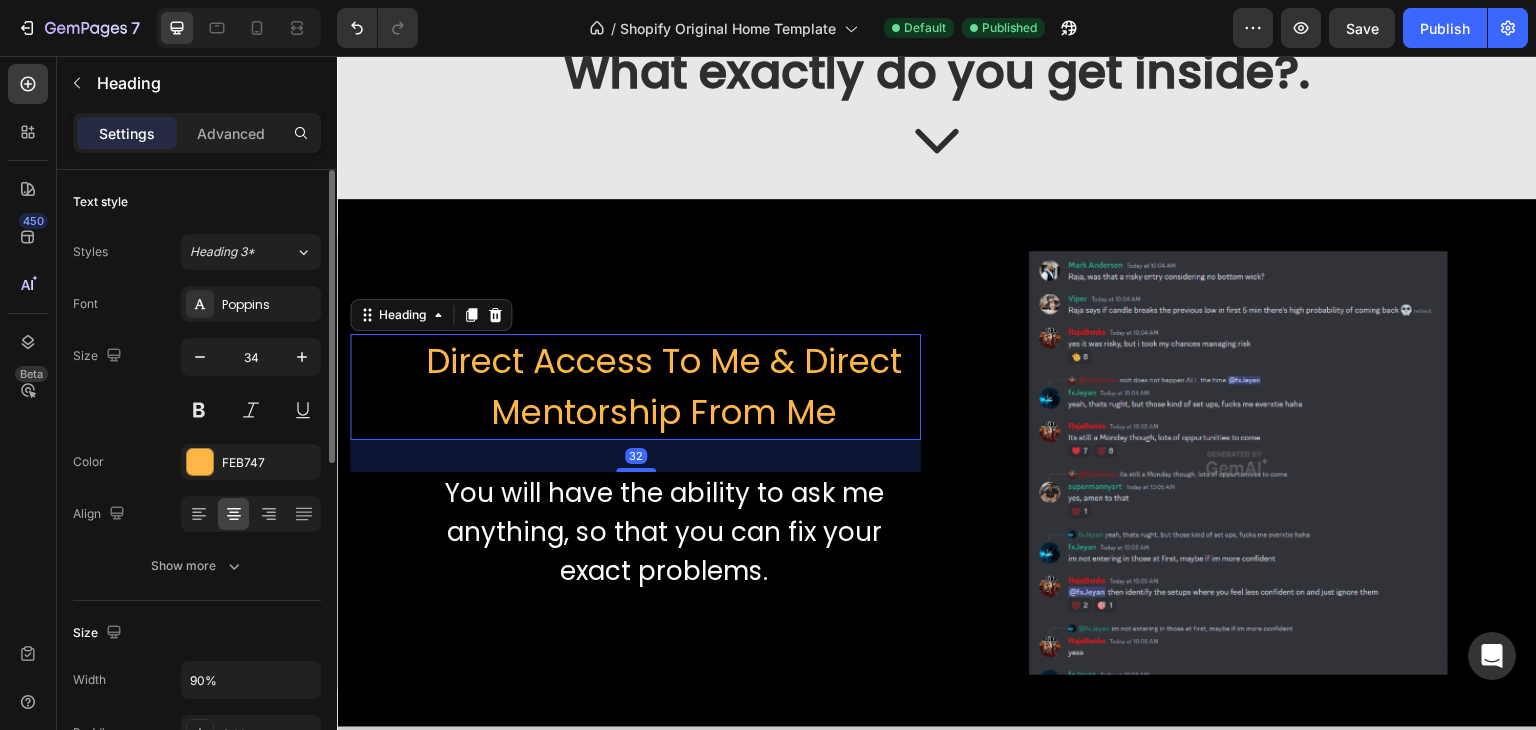 scroll, scrollTop: 300, scrollLeft: 0, axis: vertical 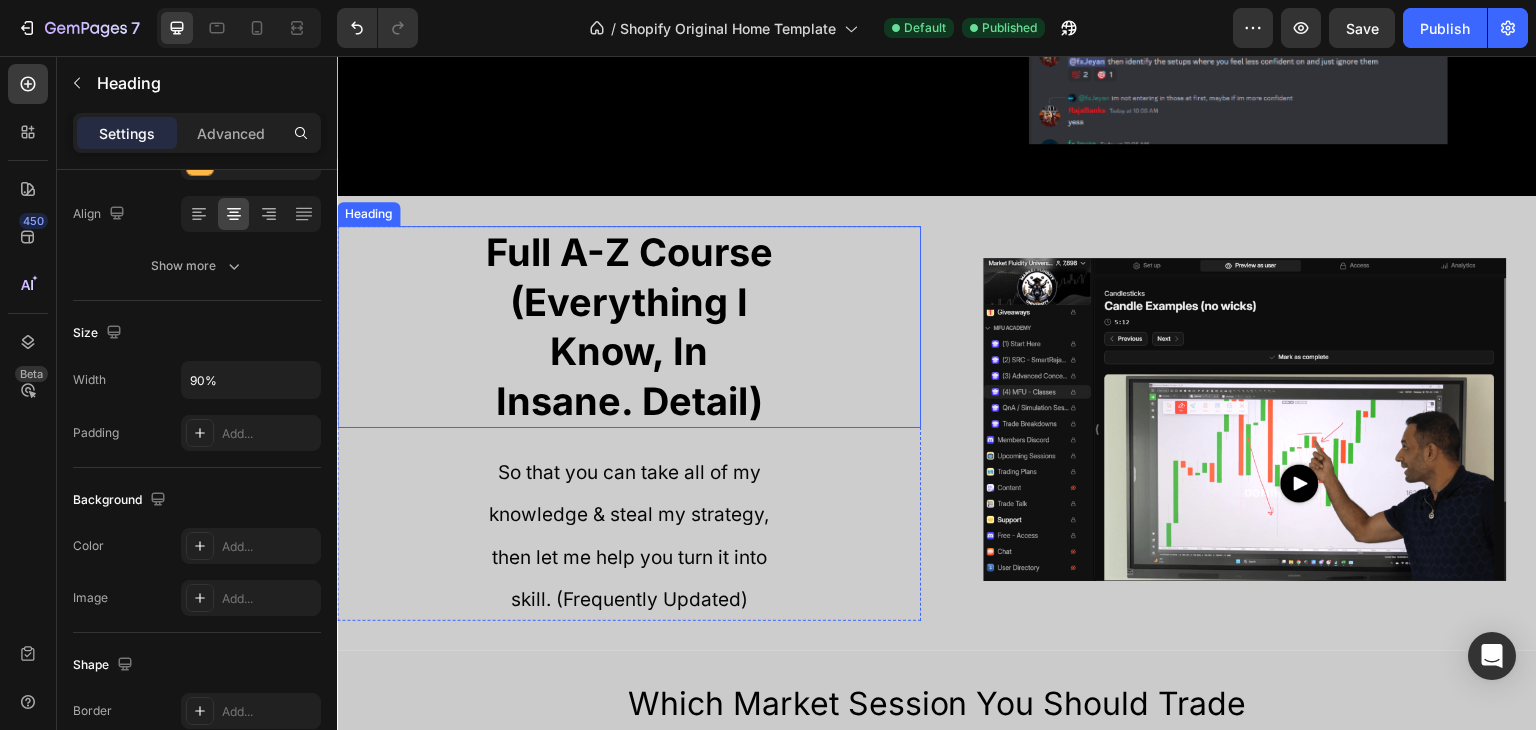 click on "Full A-Z Course (Everything I Know, In Insane. Detail)" at bounding box center [629, 327] 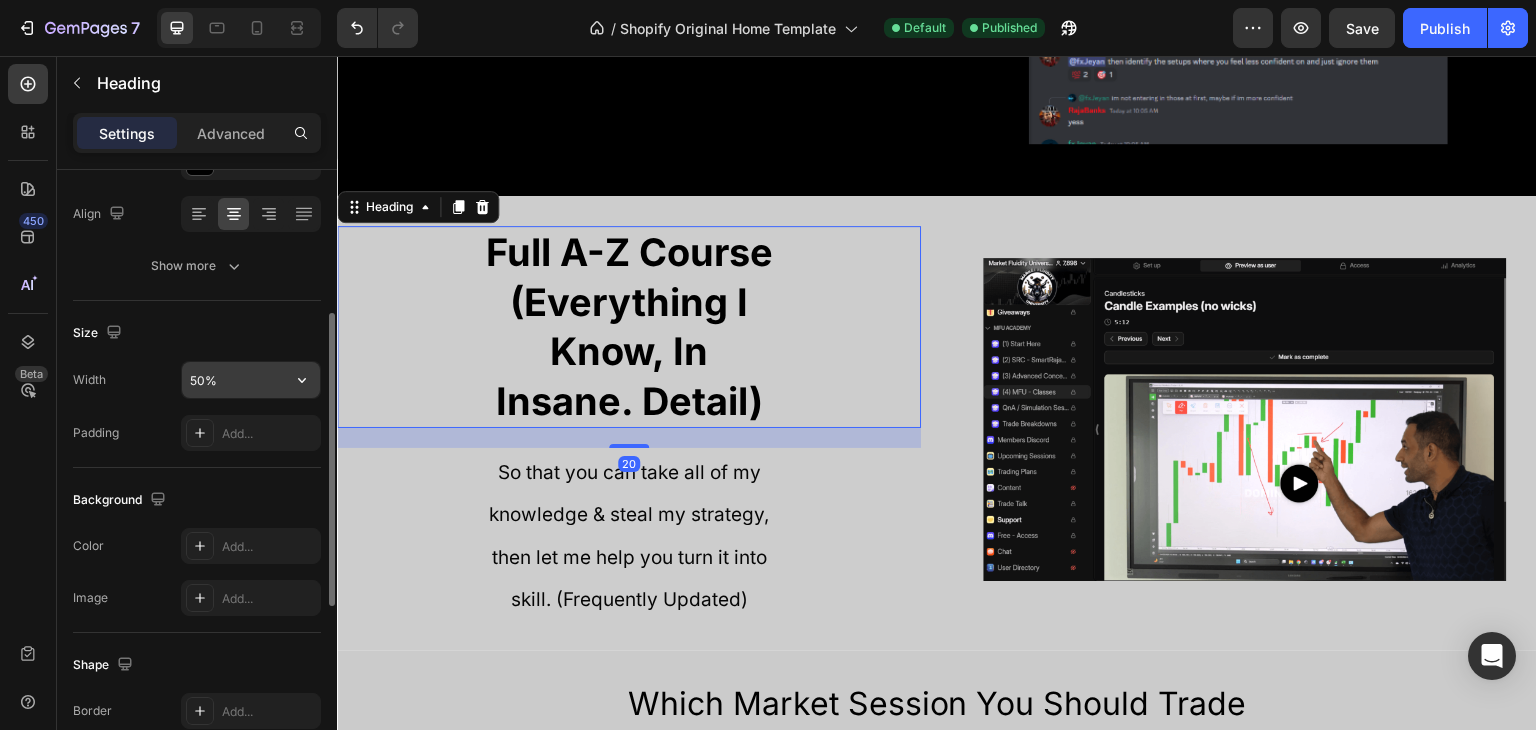 click on "50%" at bounding box center (251, 380) 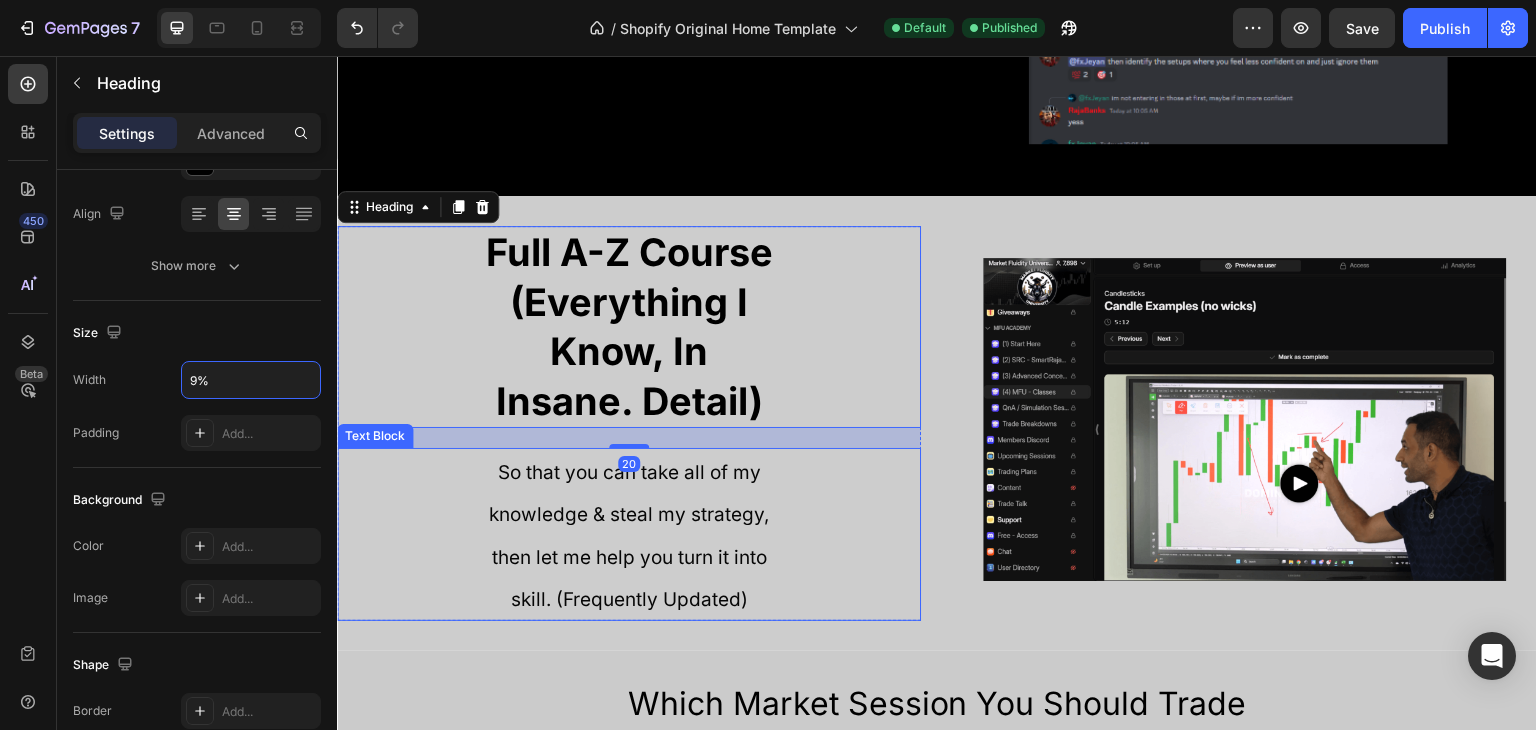 type on "90%" 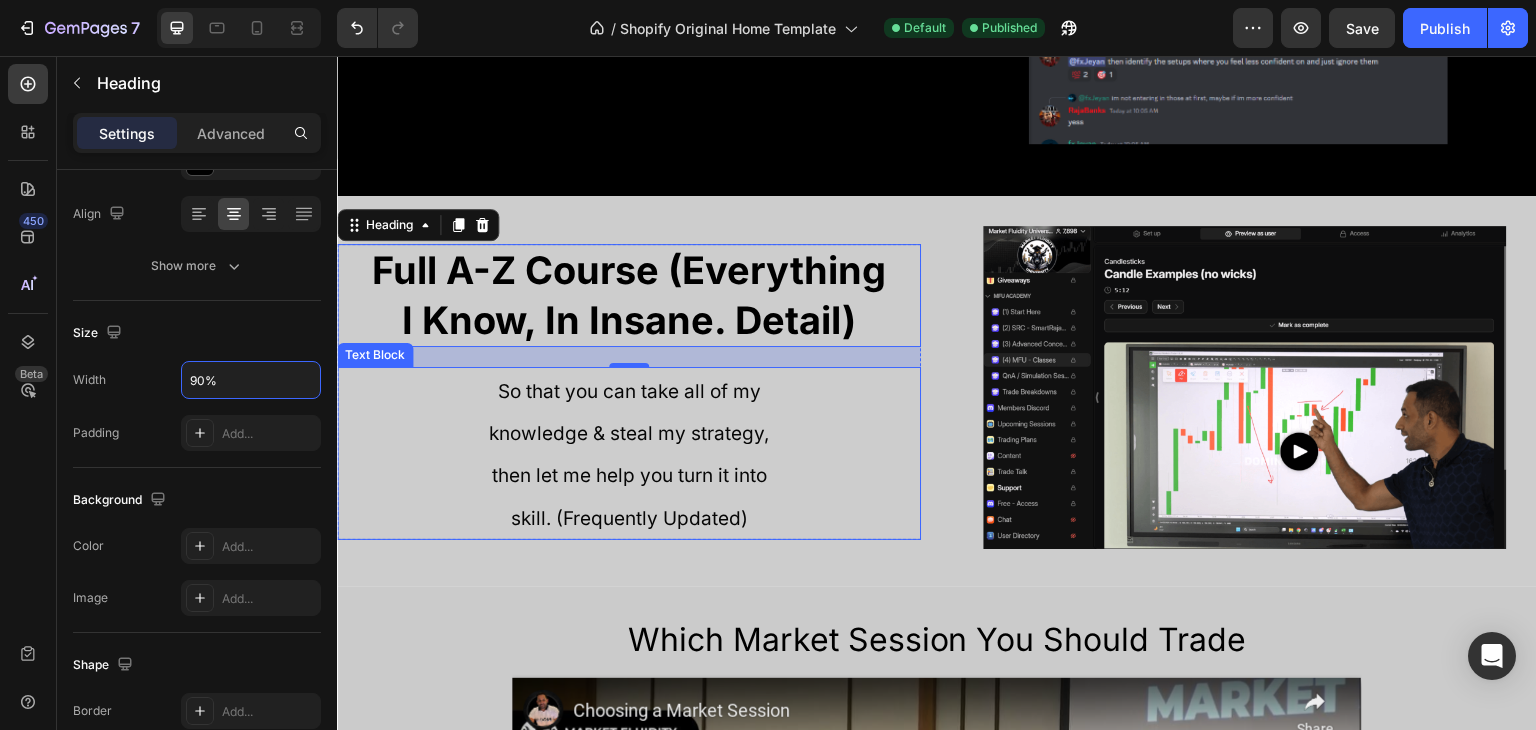 click on "So that you can take all of my knowledge & steal my strategy, then let me help you turn it into skill. (Frequently Updated)" at bounding box center [629, 453] 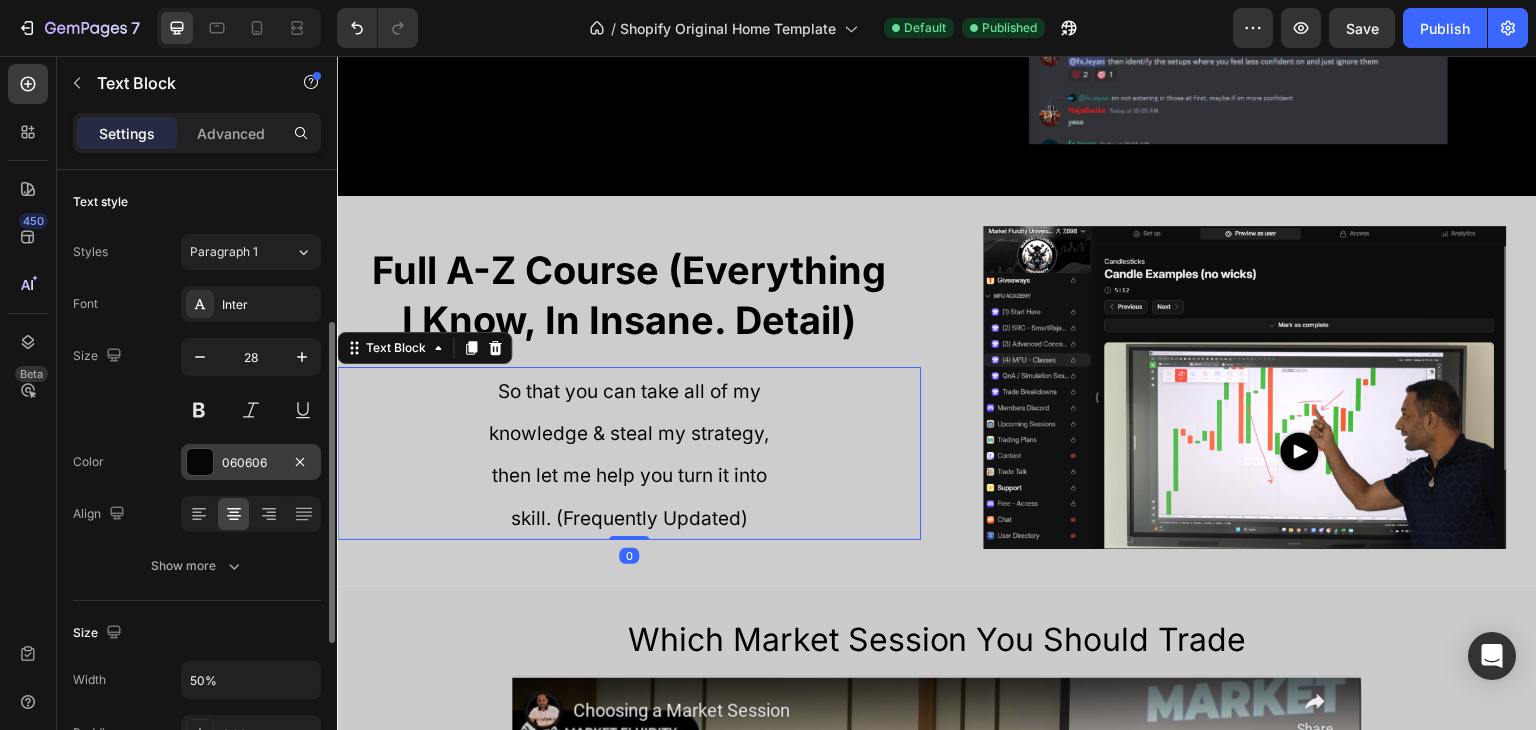 scroll, scrollTop: 400, scrollLeft: 0, axis: vertical 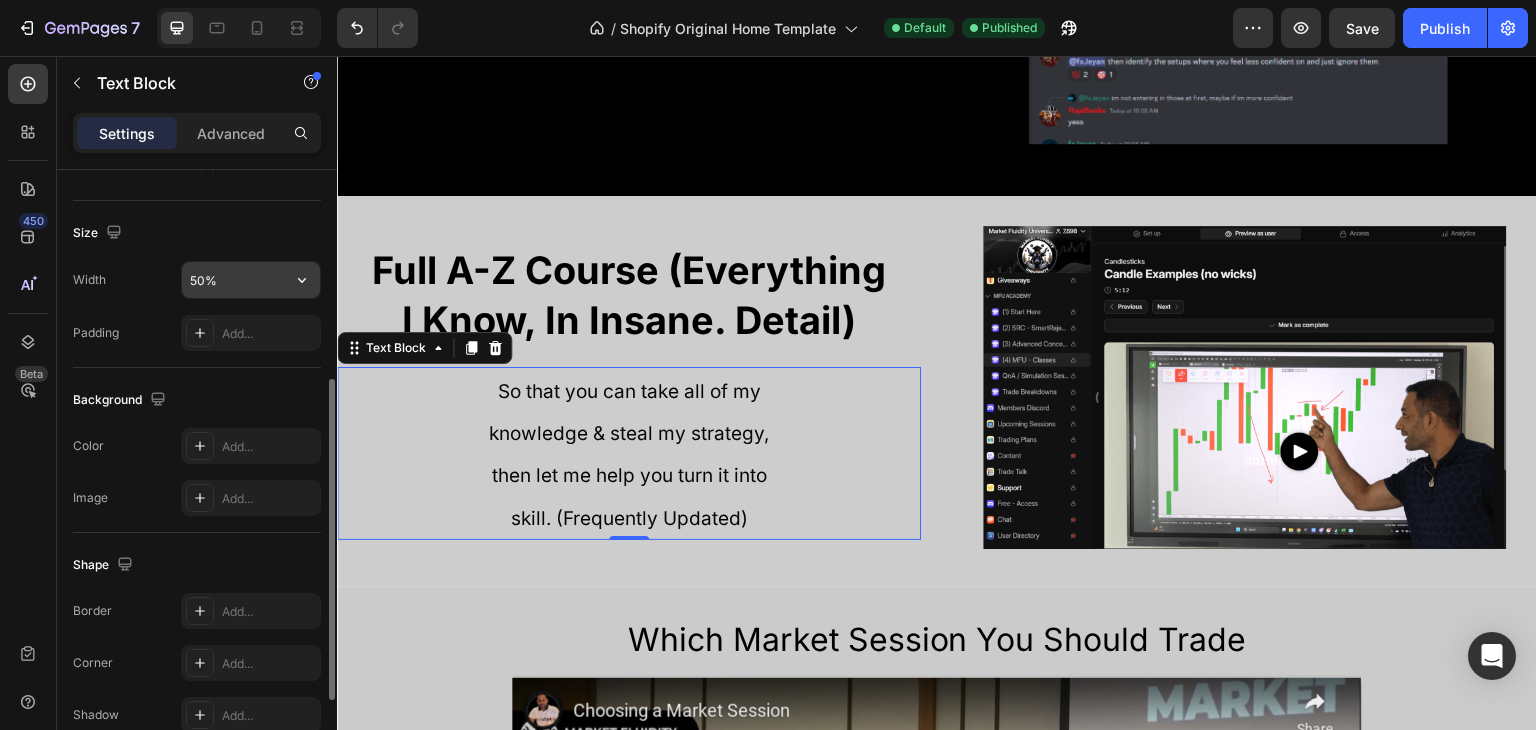 click on "50%" at bounding box center [251, 280] 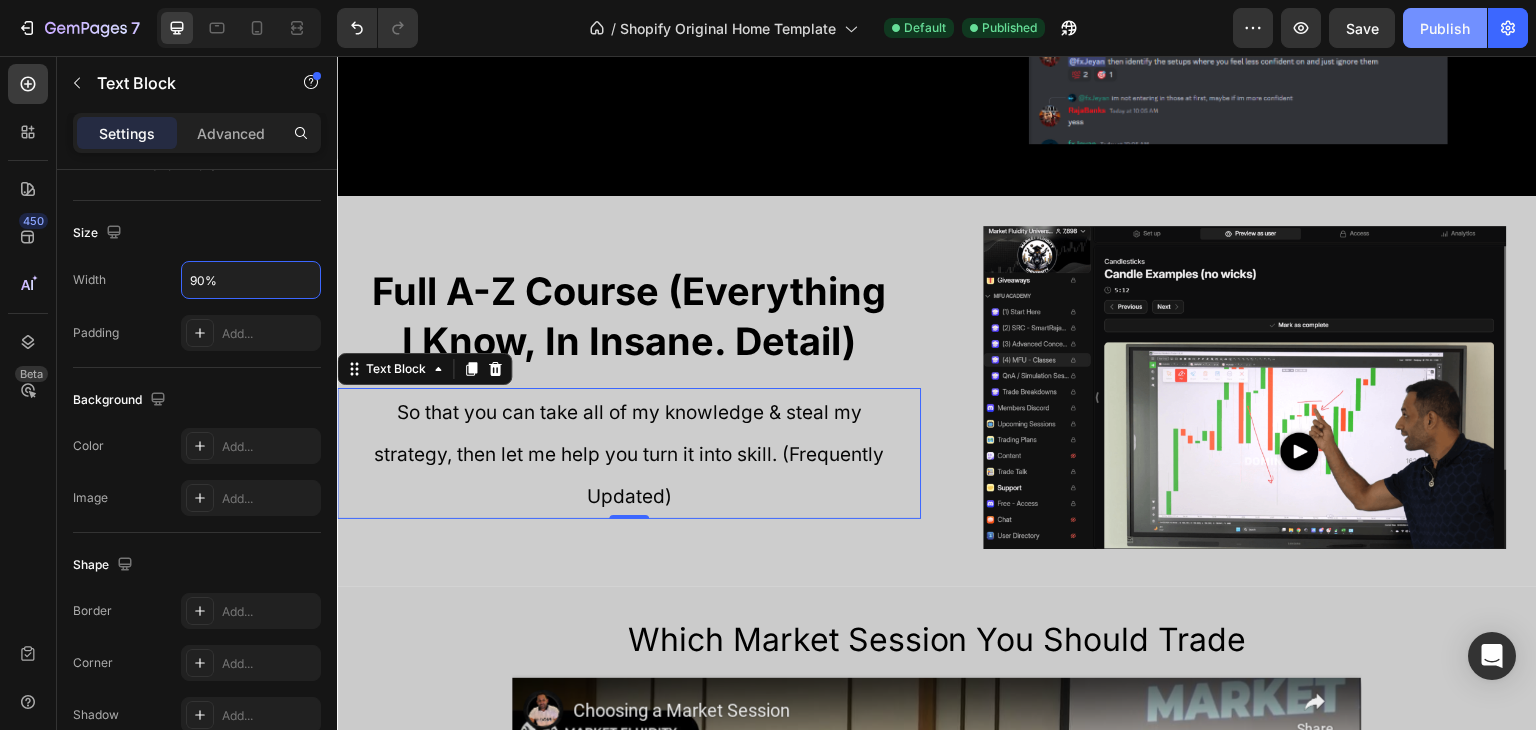 type on "90%" 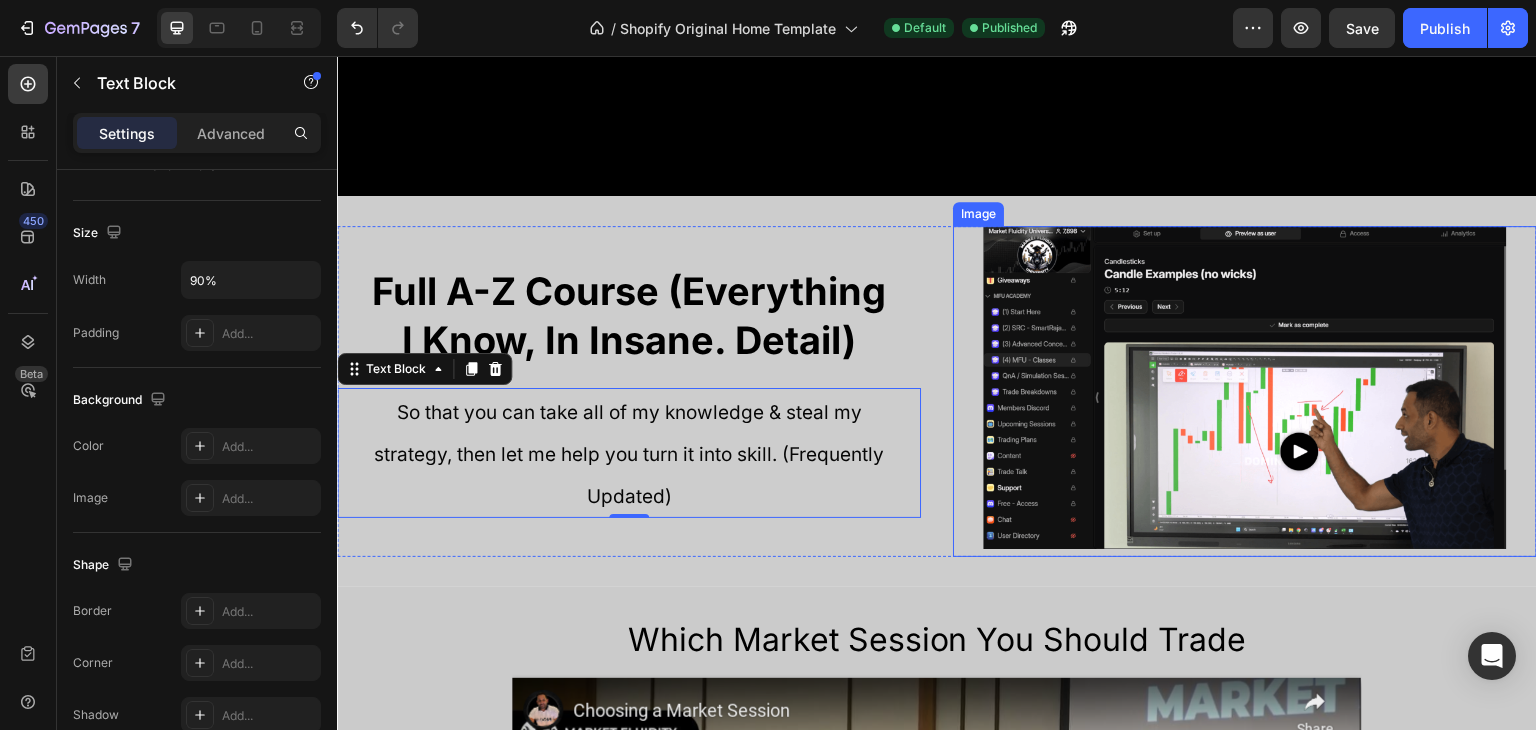 scroll, scrollTop: 2007, scrollLeft: 0, axis: vertical 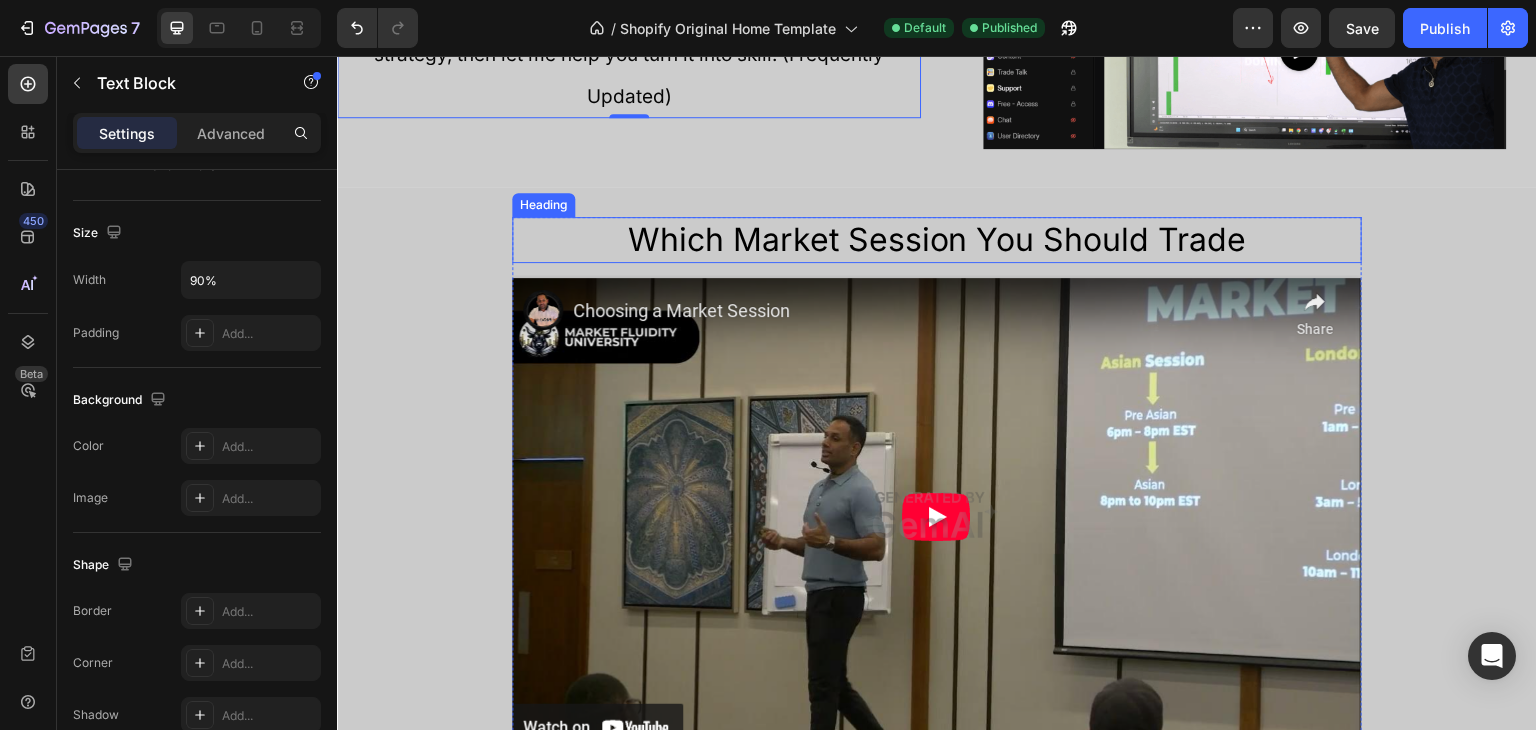 click on "Which Market Session You Should Trade" at bounding box center [937, 240] 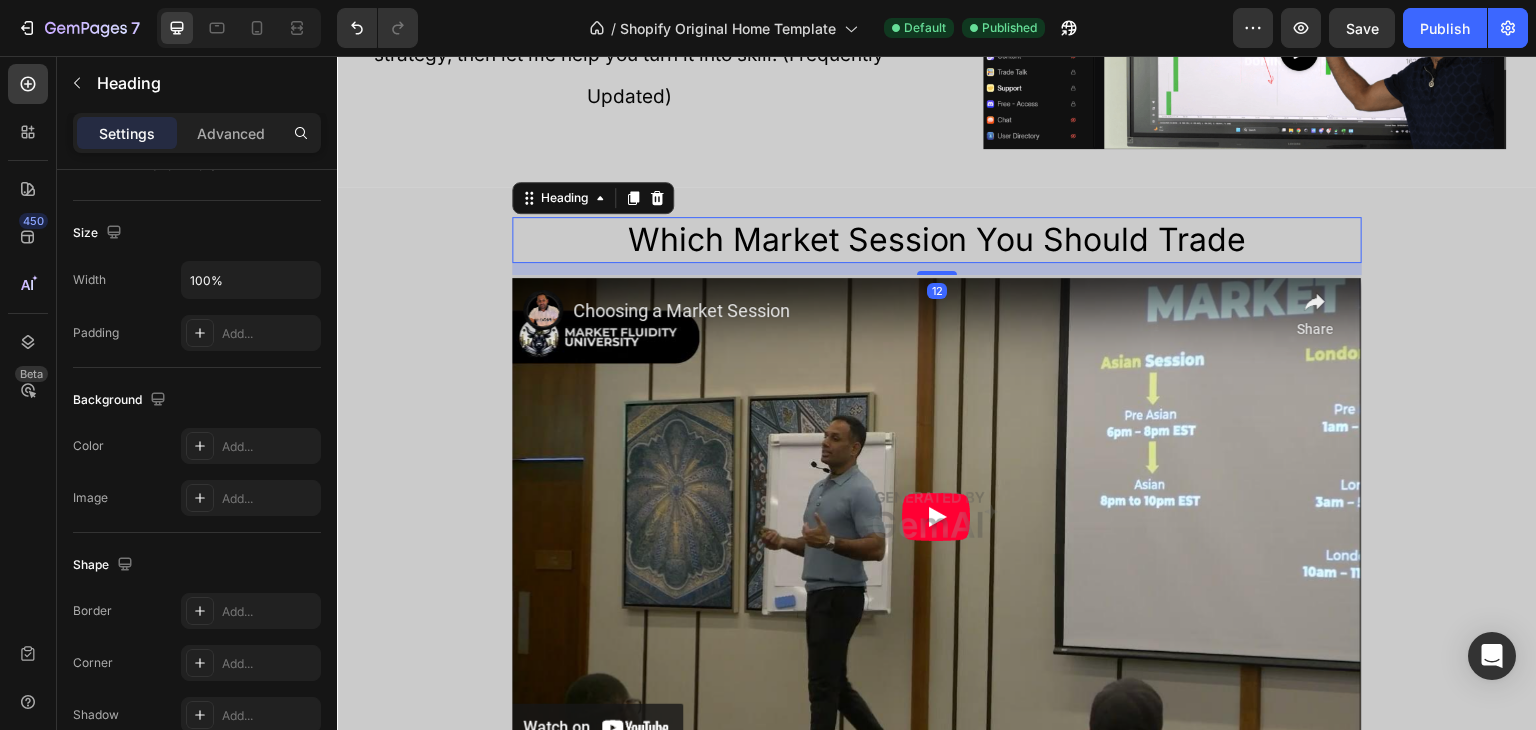 scroll, scrollTop: 0, scrollLeft: 0, axis: both 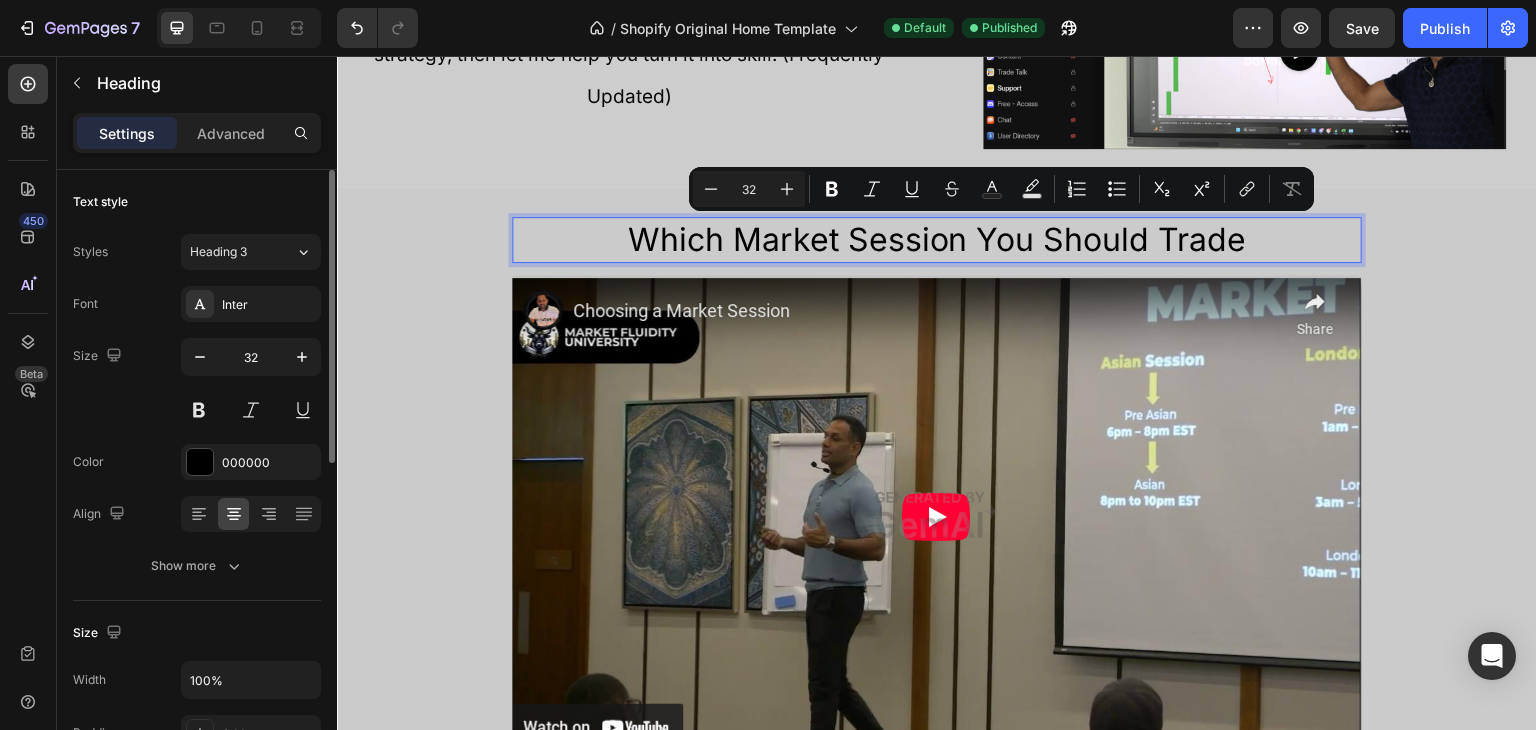 click on "Which Market Session You Should Trade" at bounding box center [937, 240] 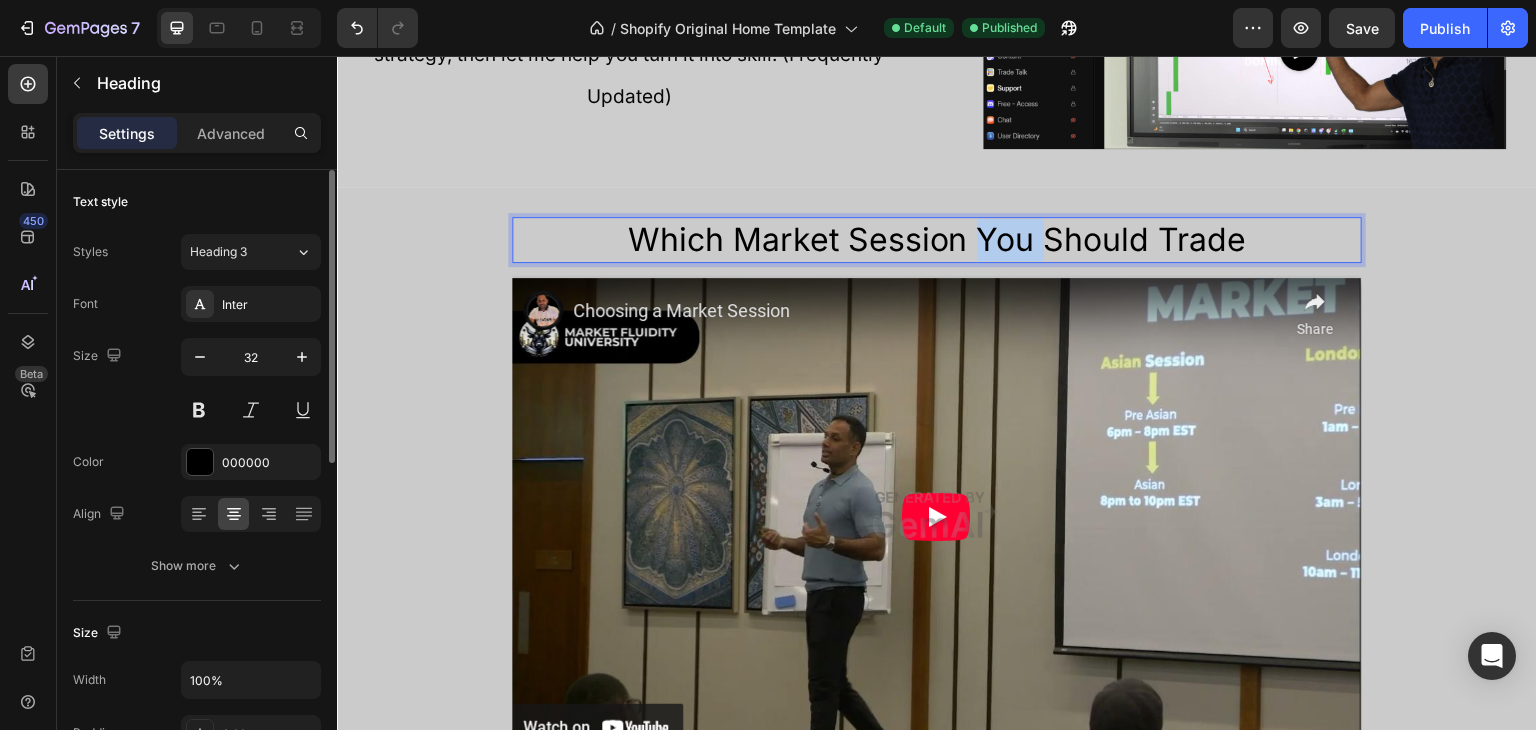click on "Which Market Session You Should Trade" at bounding box center (937, 240) 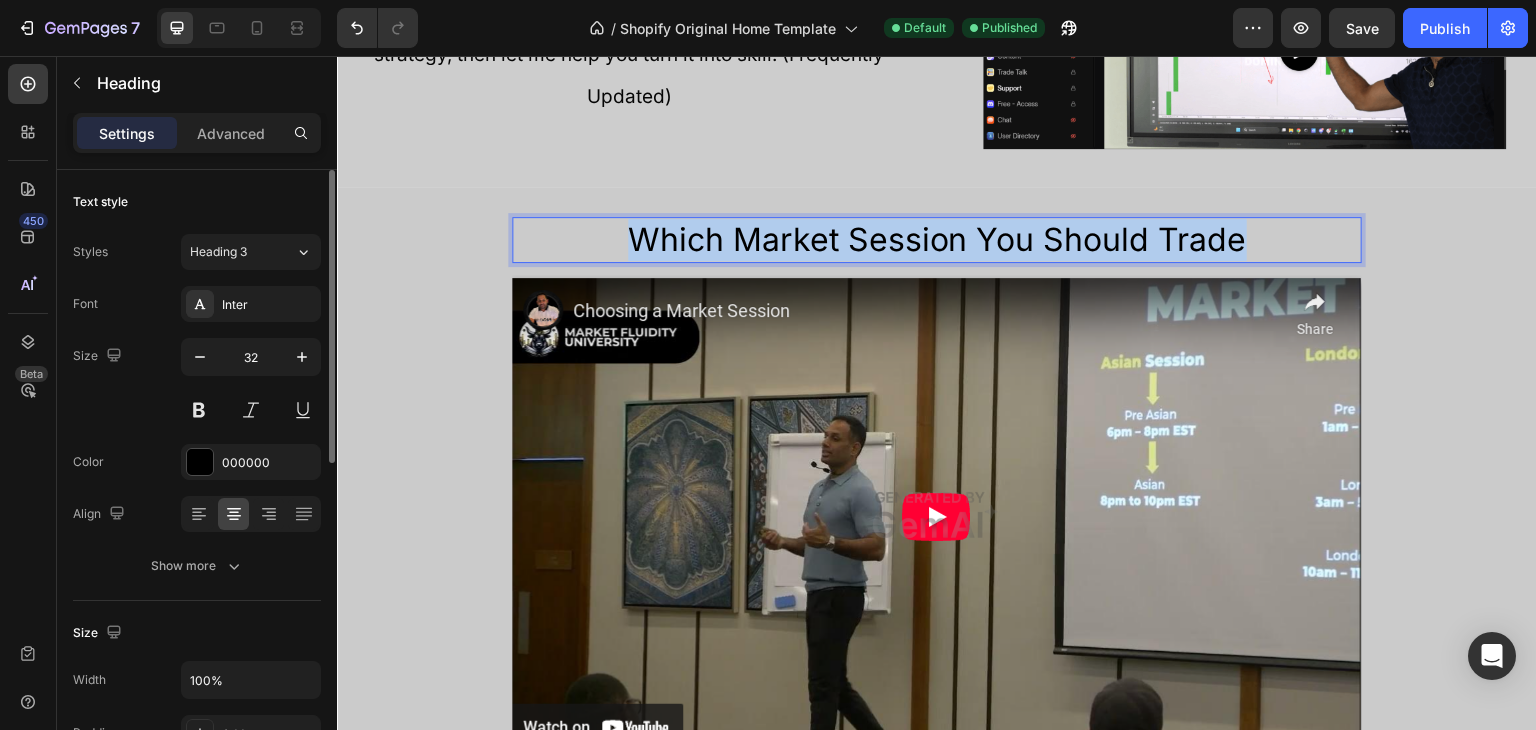 click on "Which Market Session You Should Trade" at bounding box center [937, 240] 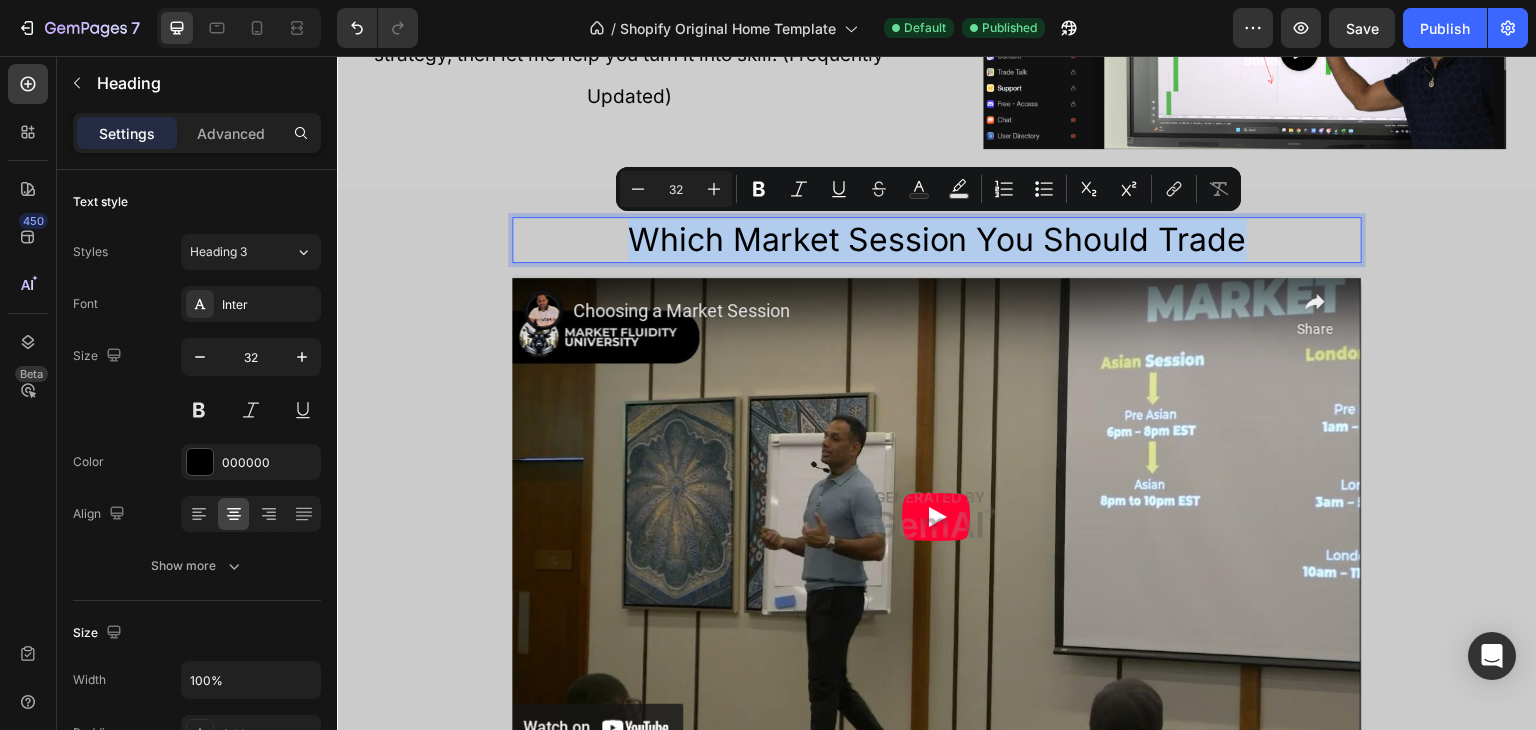 click on "Which Market Session You Should Trade Heading   12 Image Row" at bounding box center [937, 486] 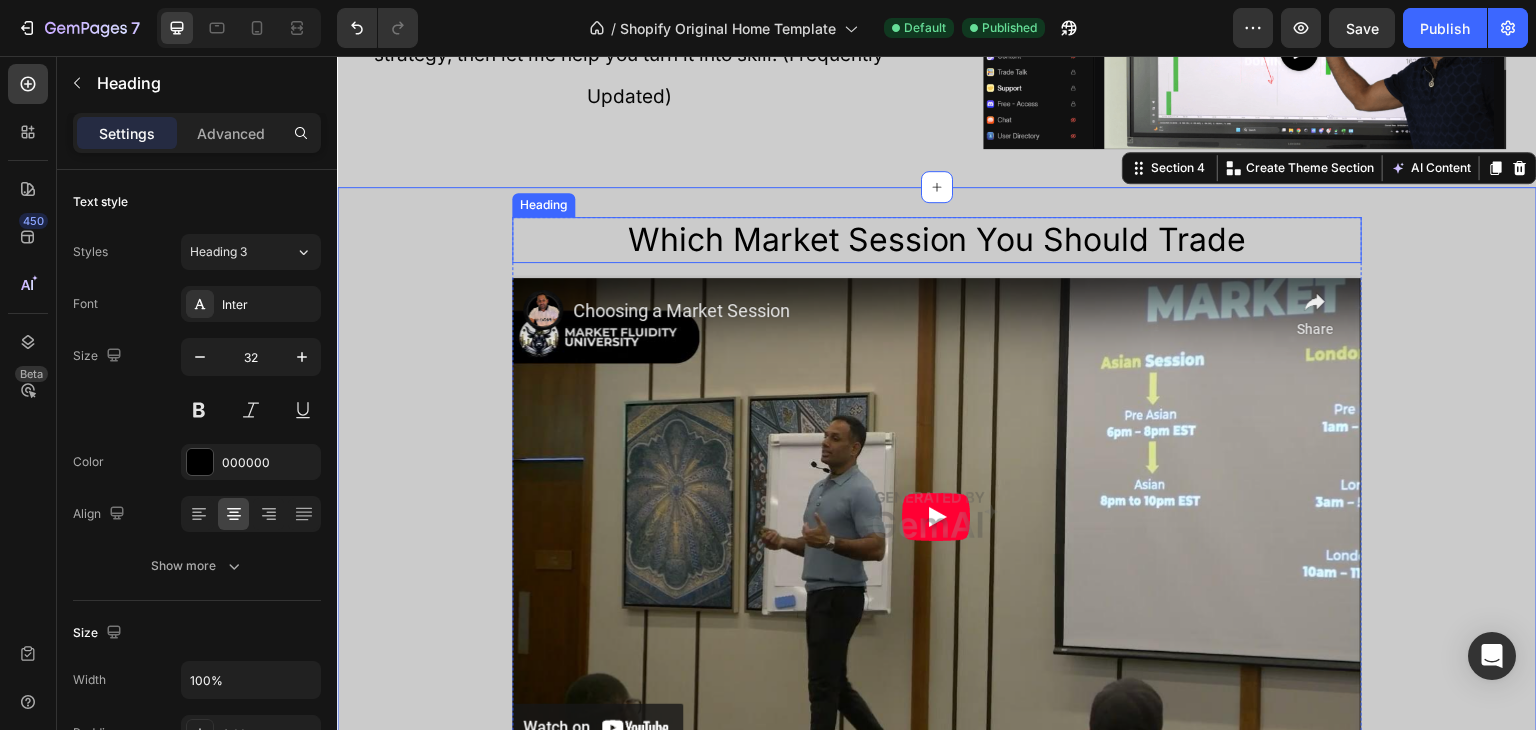 click on "Which Market Session You Should Trade" at bounding box center [937, 240] 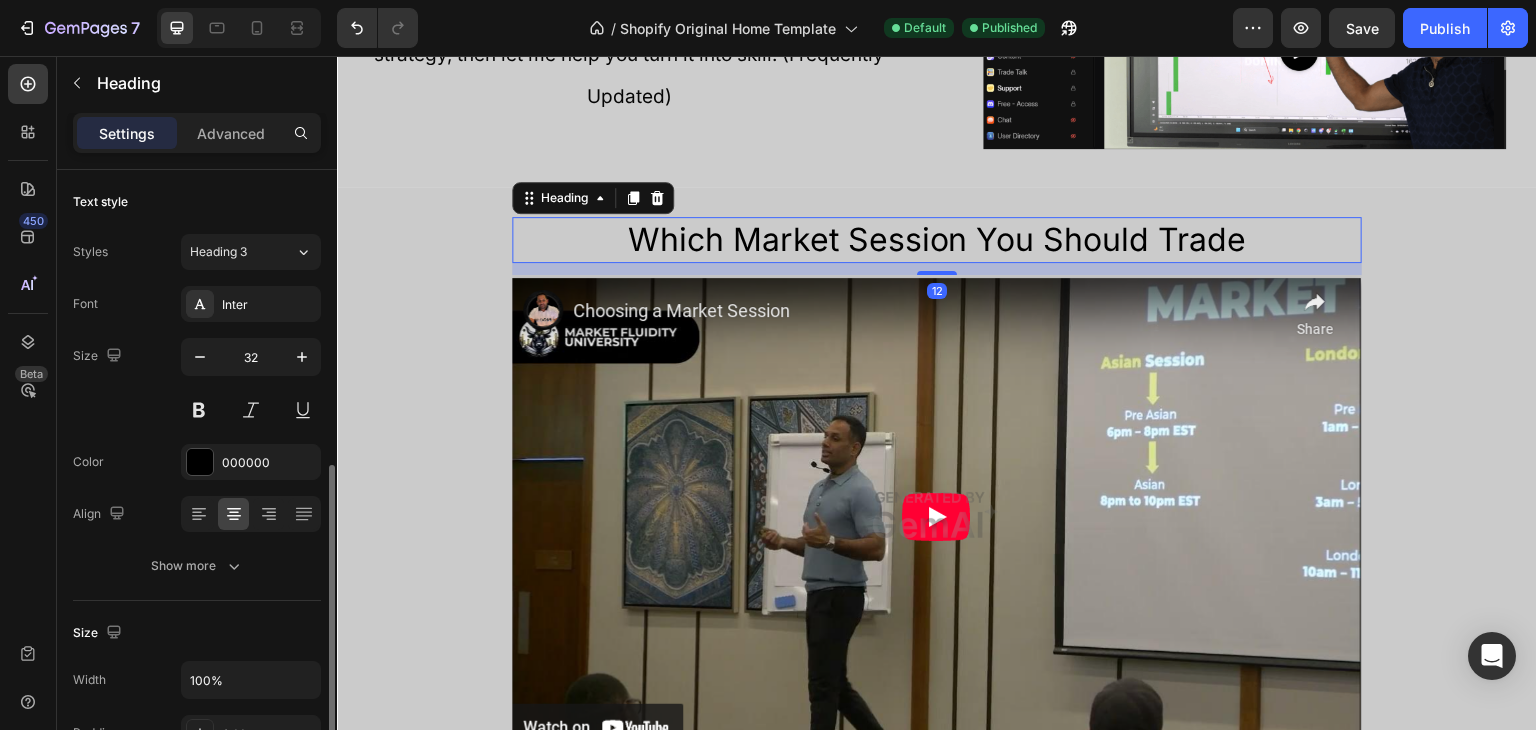 scroll, scrollTop: 300, scrollLeft: 0, axis: vertical 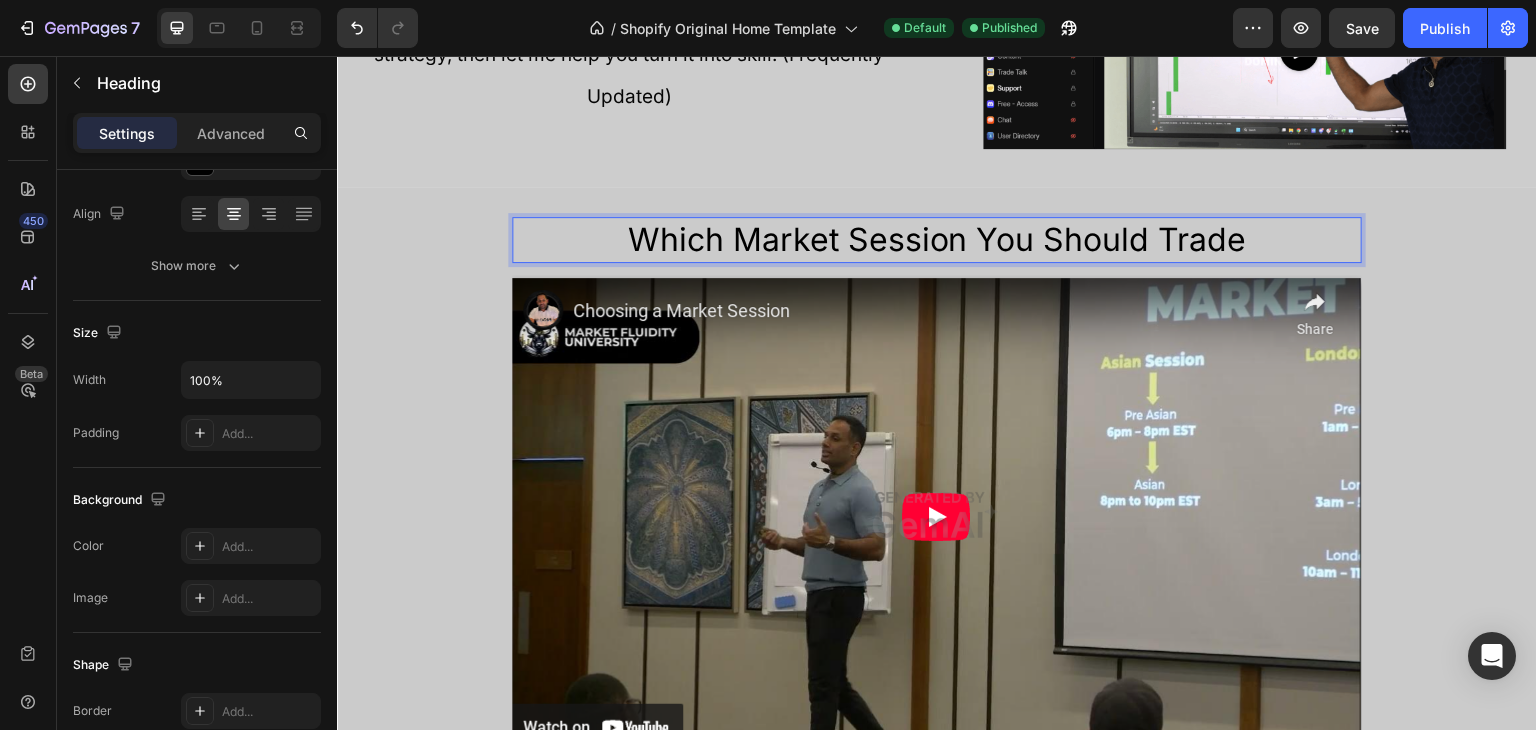 click on "Which Market Session You Should Trade" at bounding box center (937, 240) 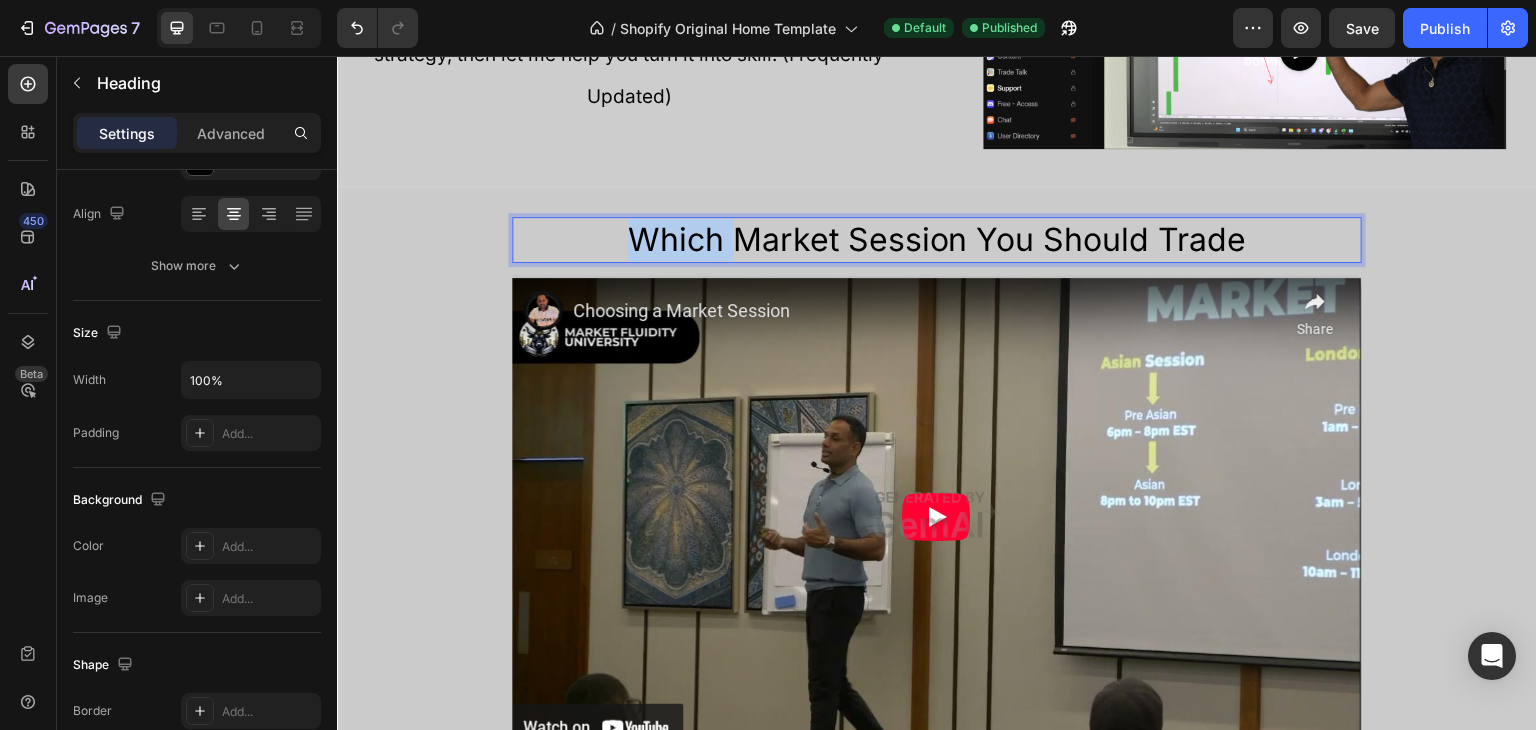 click on "Which Market Session You Should Trade" at bounding box center (937, 240) 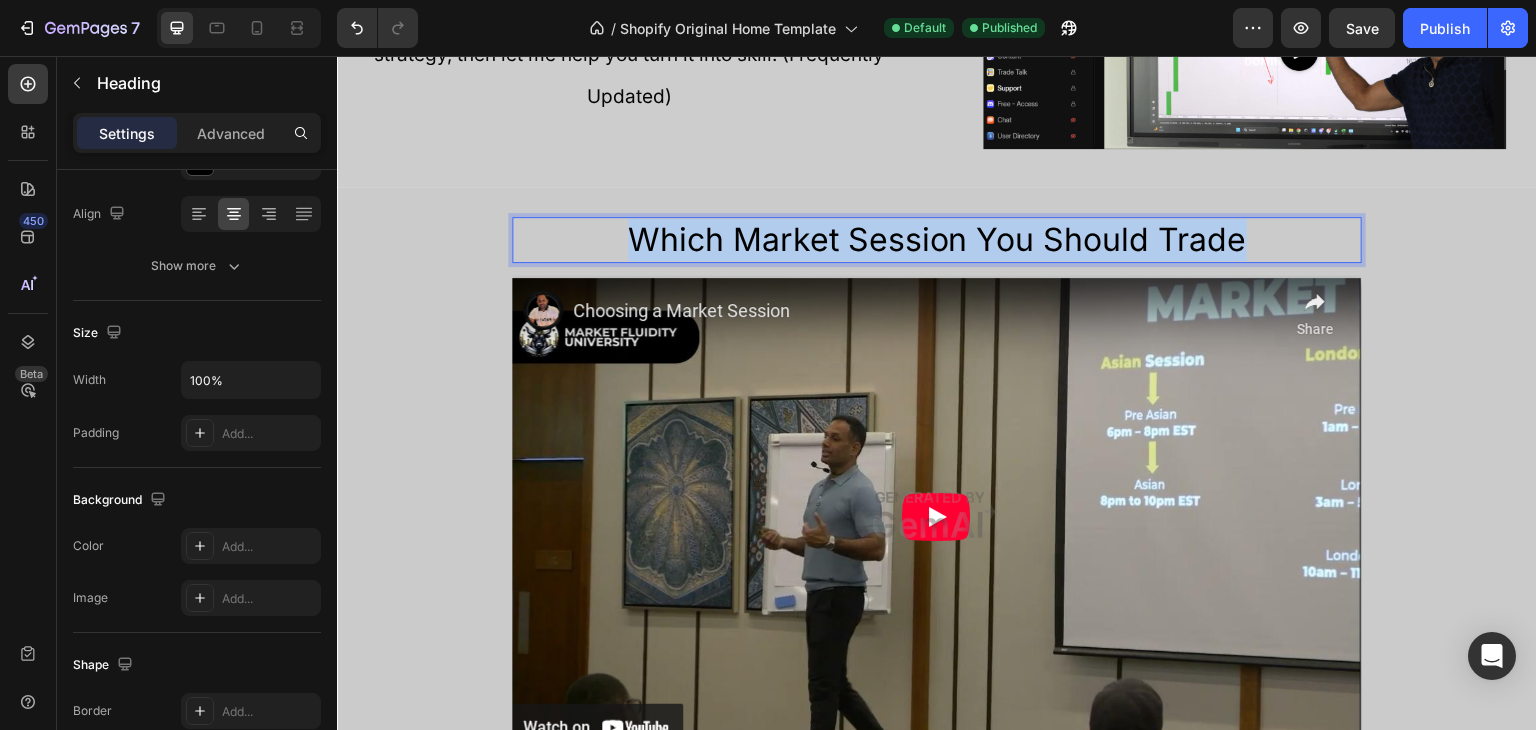 click on "Which Market Session You Should Trade" at bounding box center (937, 240) 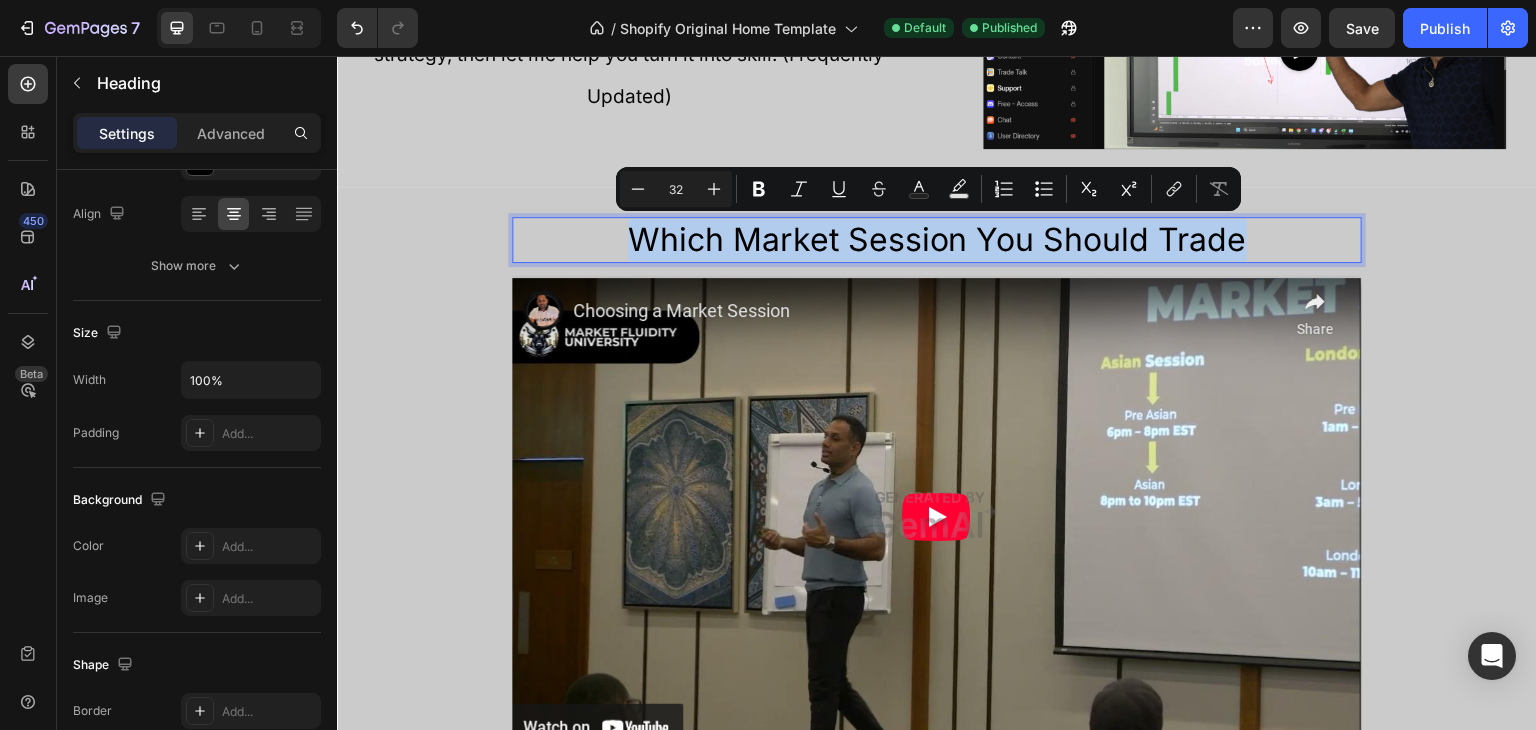scroll, scrollTop: 0, scrollLeft: 0, axis: both 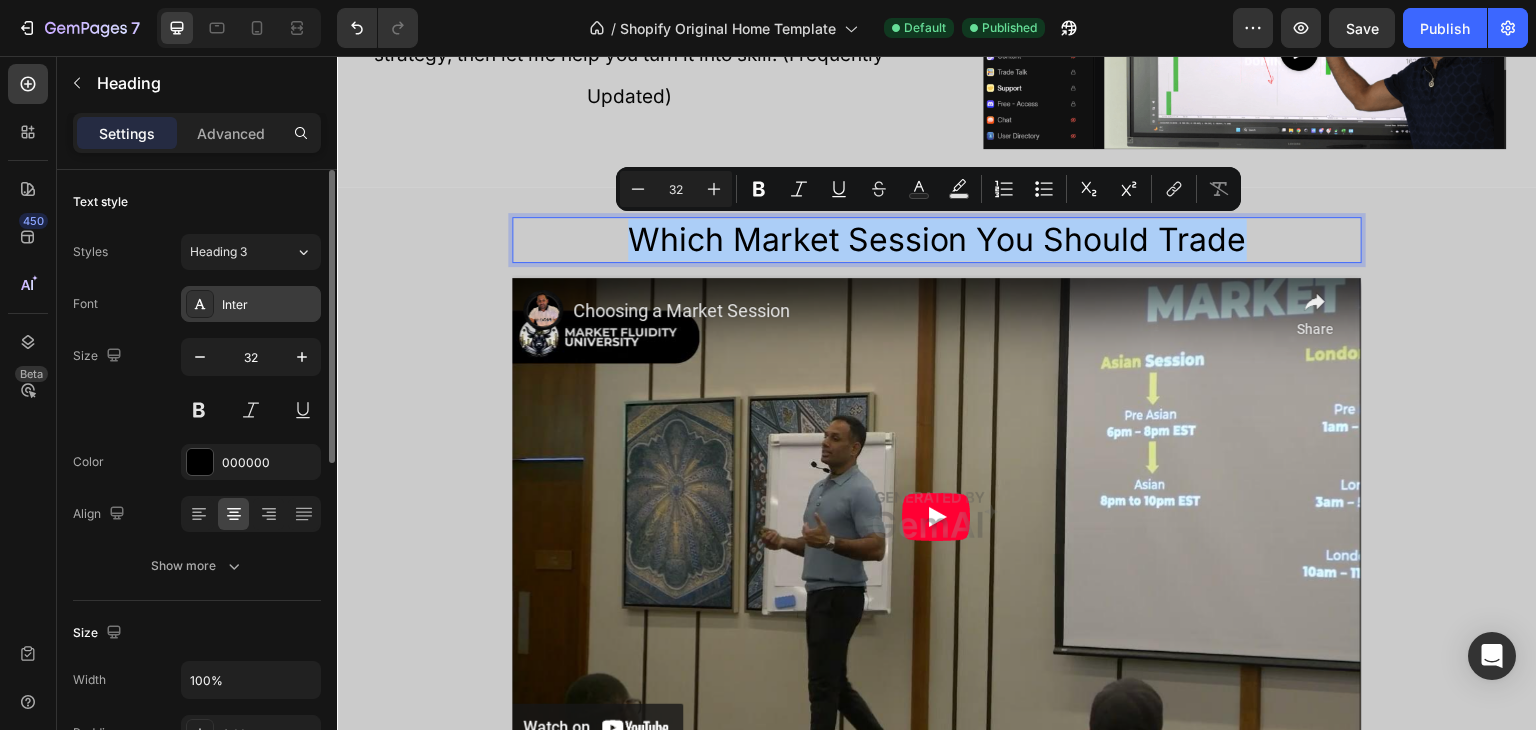 click on "Inter" at bounding box center [269, 305] 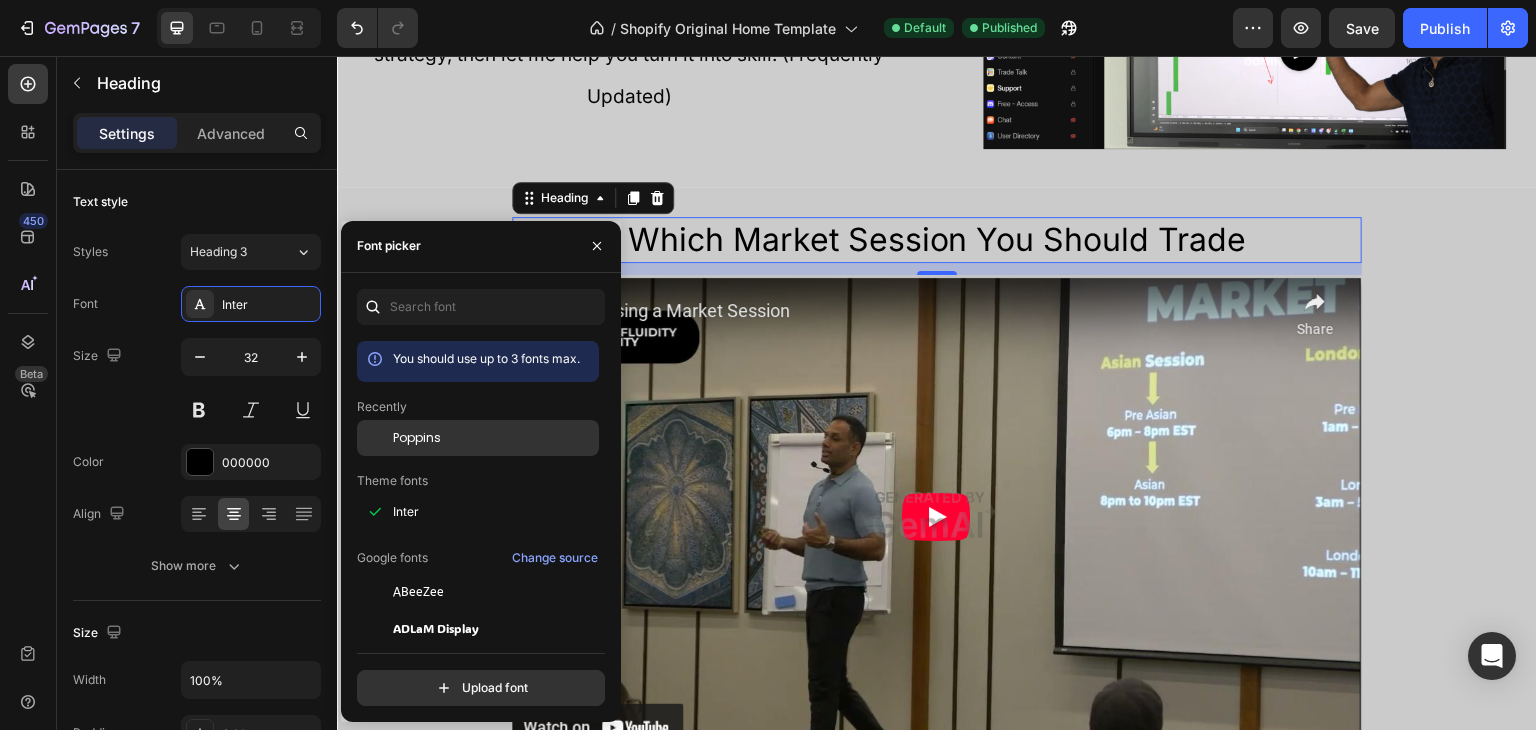 click on "Poppins" at bounding box center [417, 438] 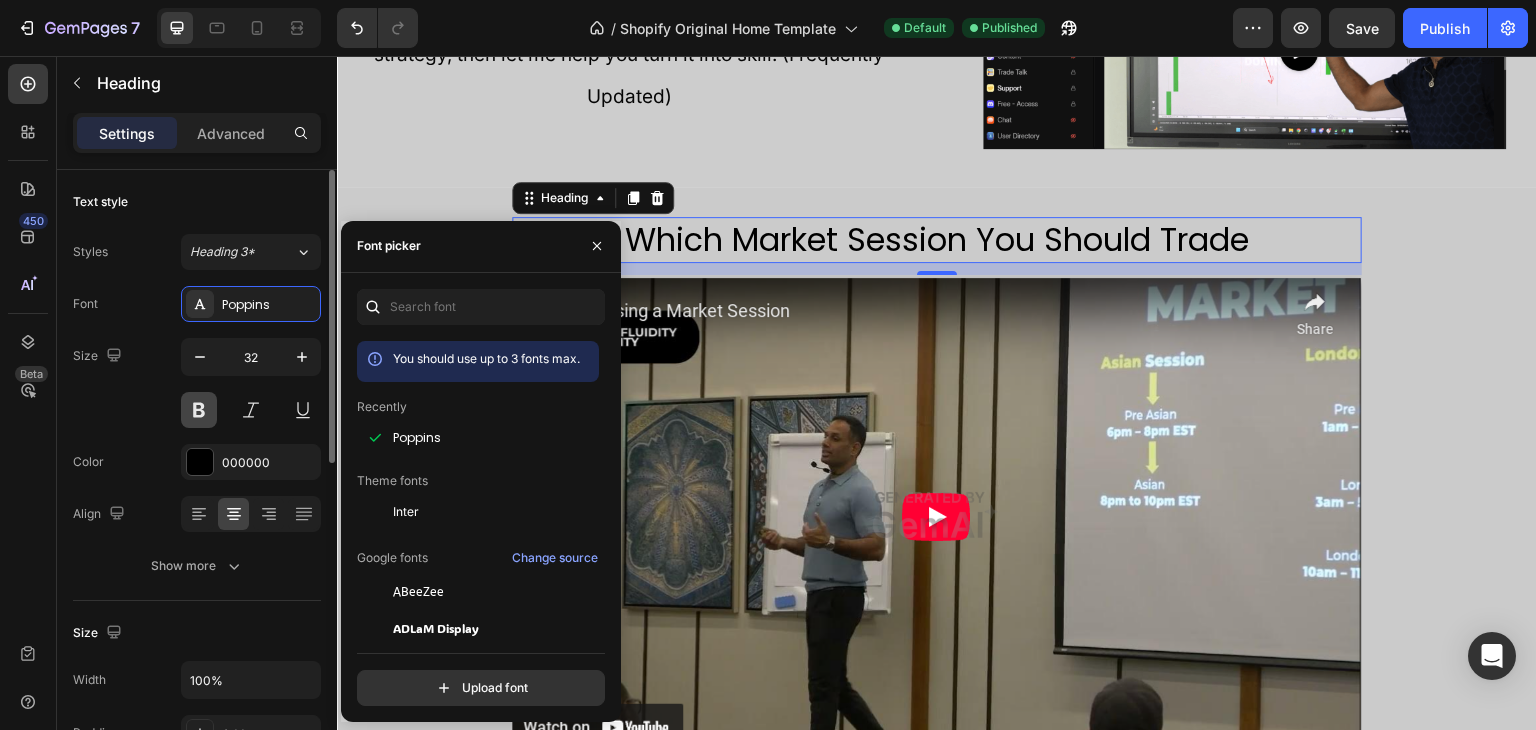 click at bounding box center (199, 410) 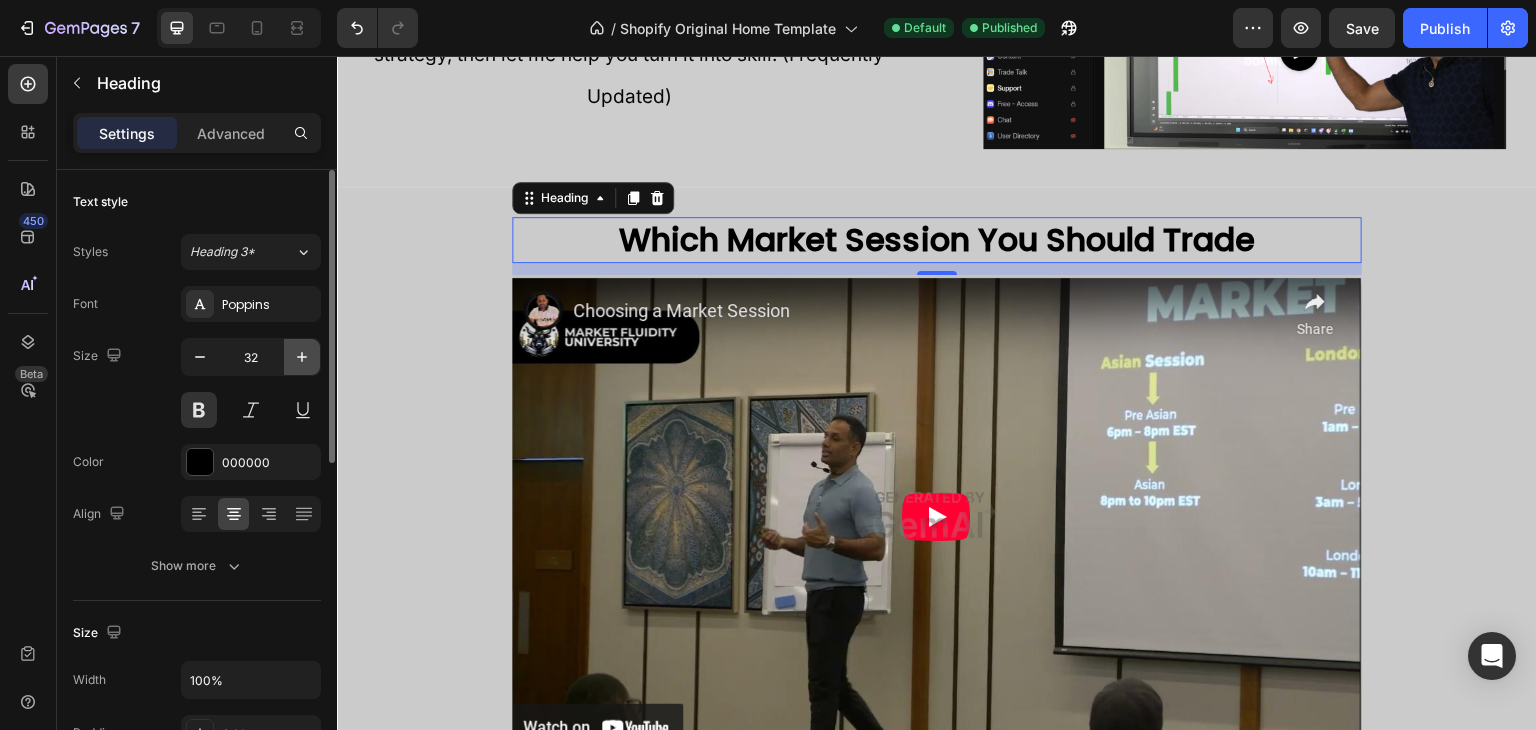 click 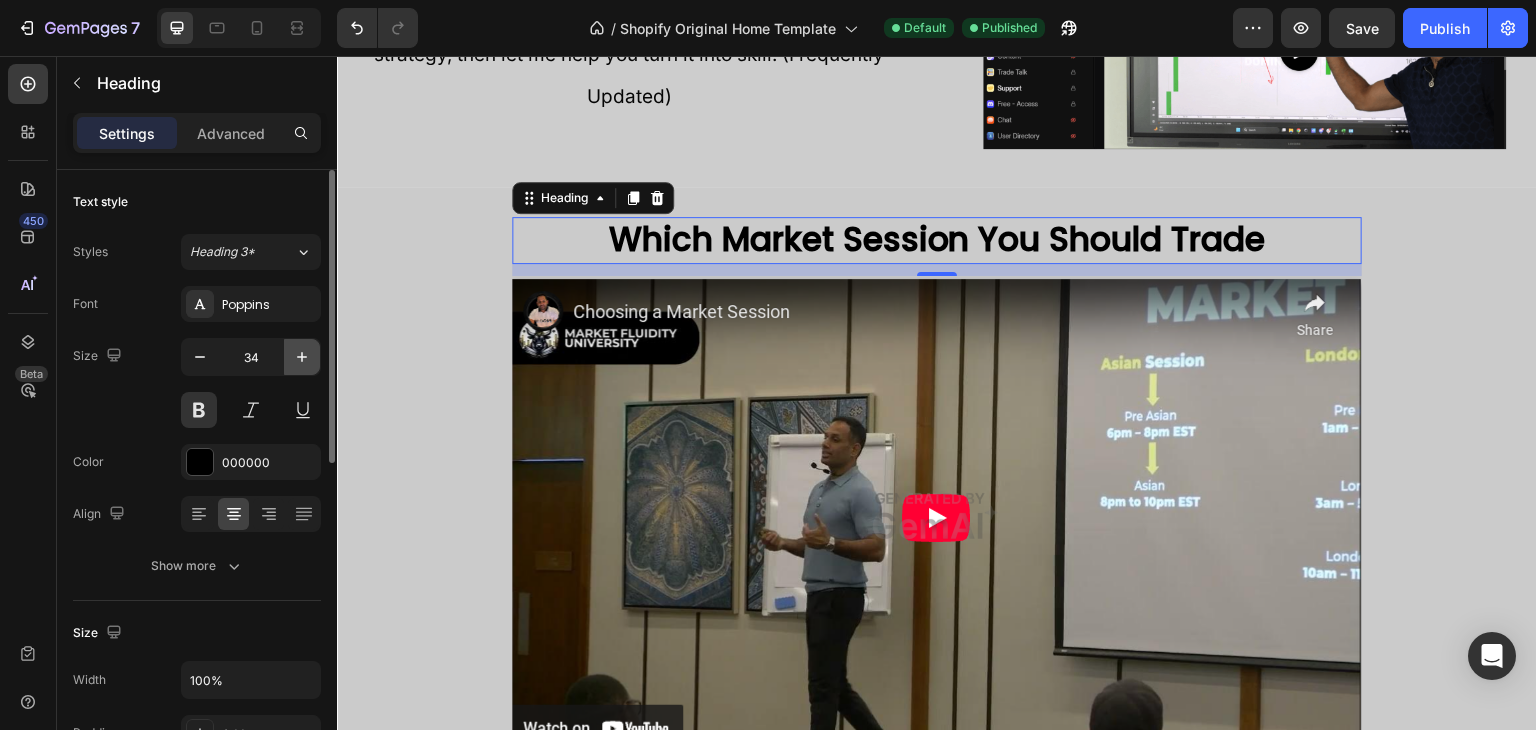click 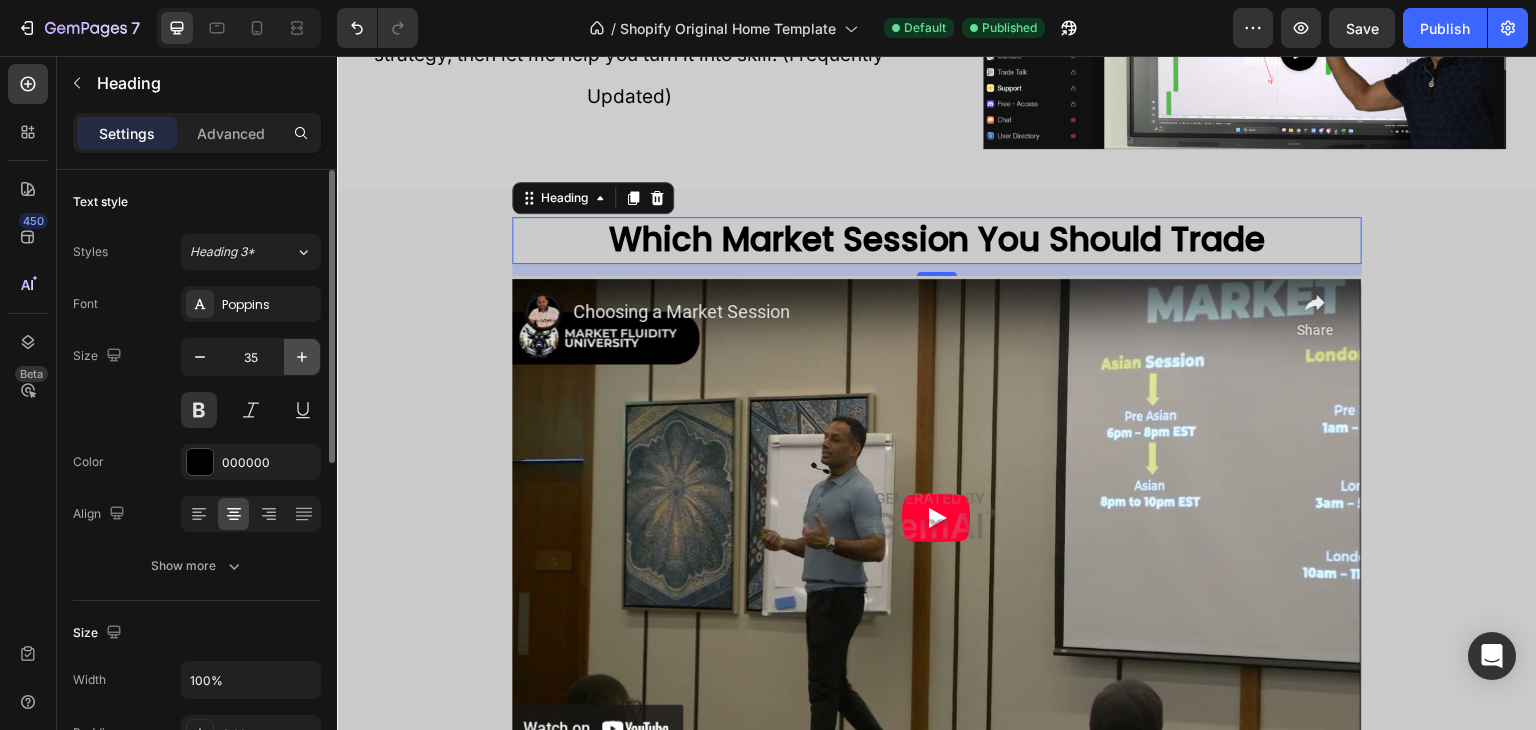 click 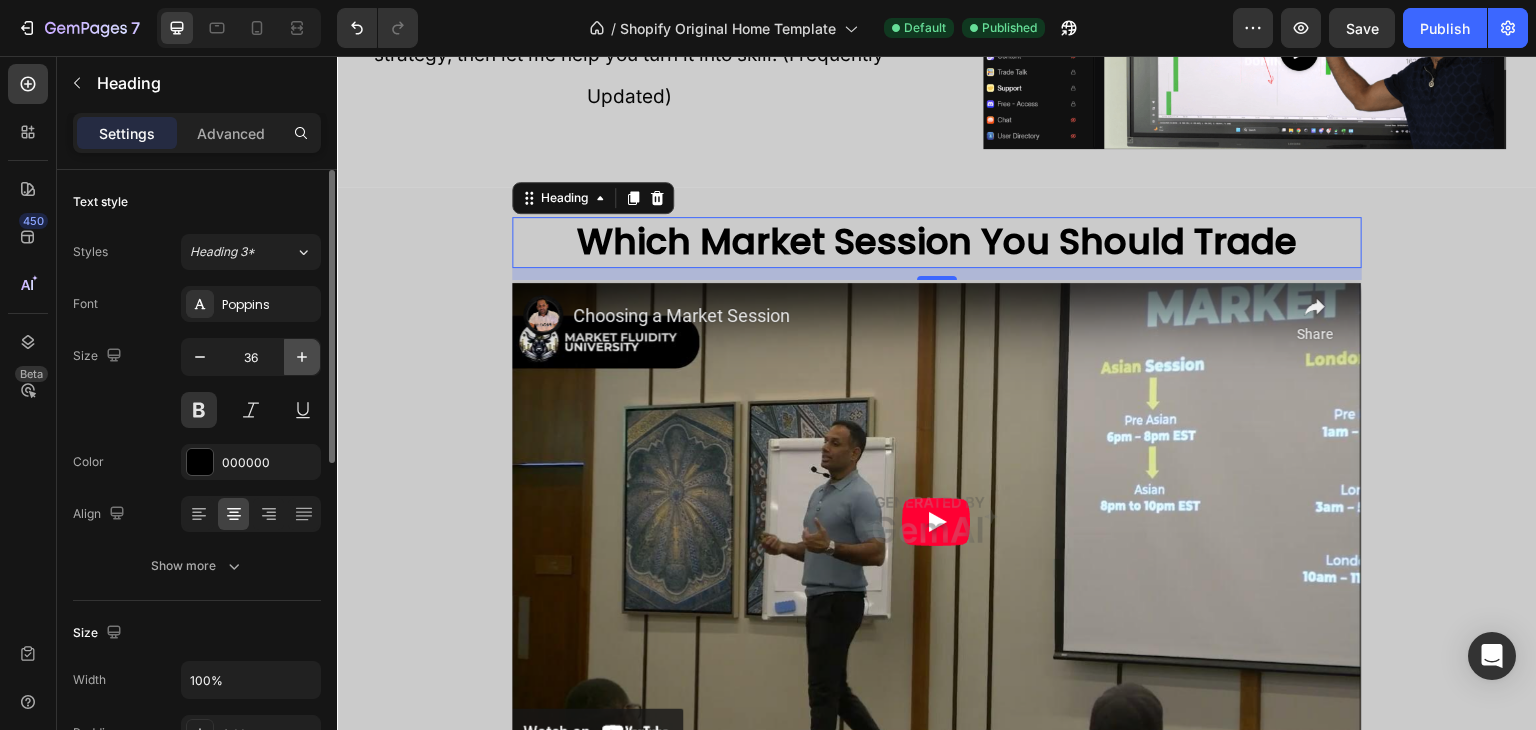 click 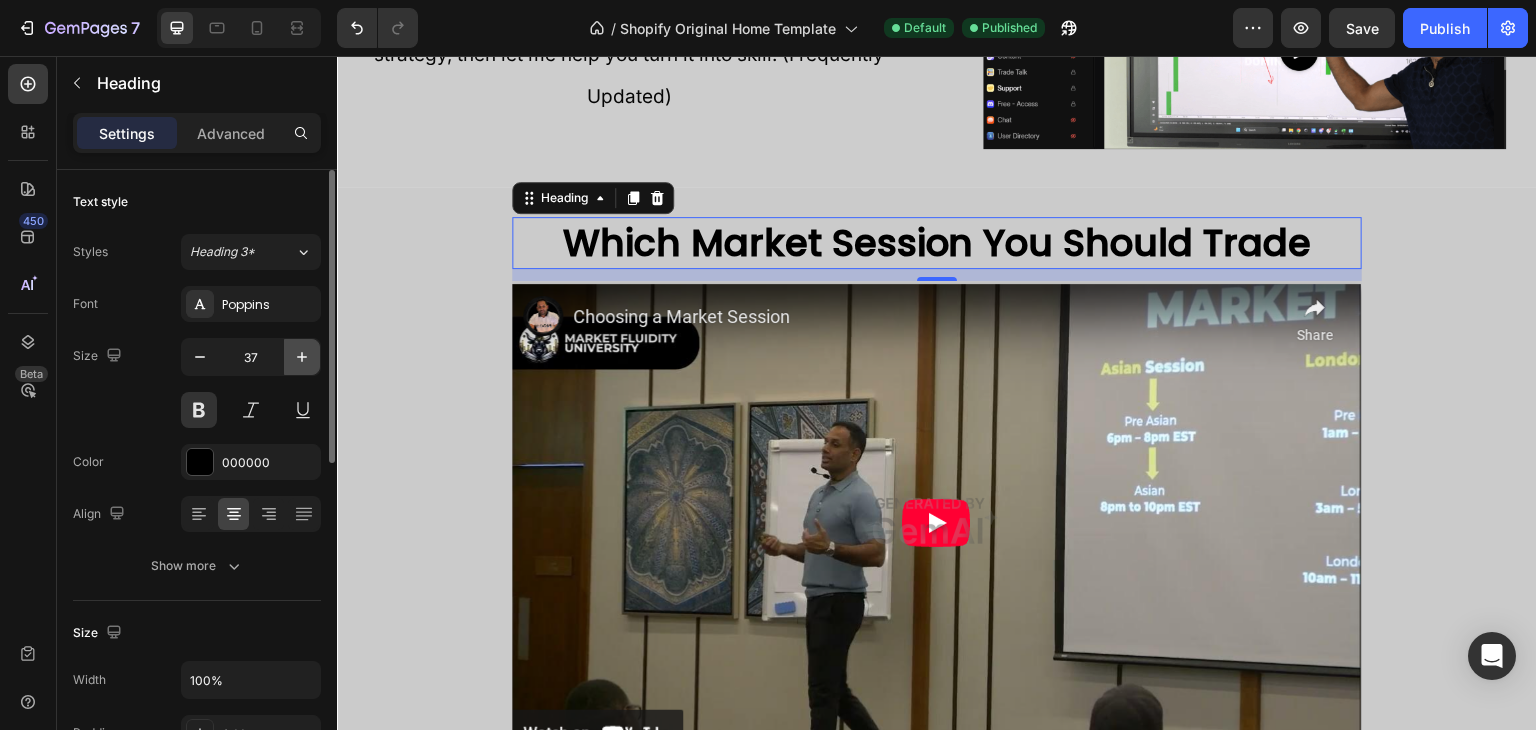 click 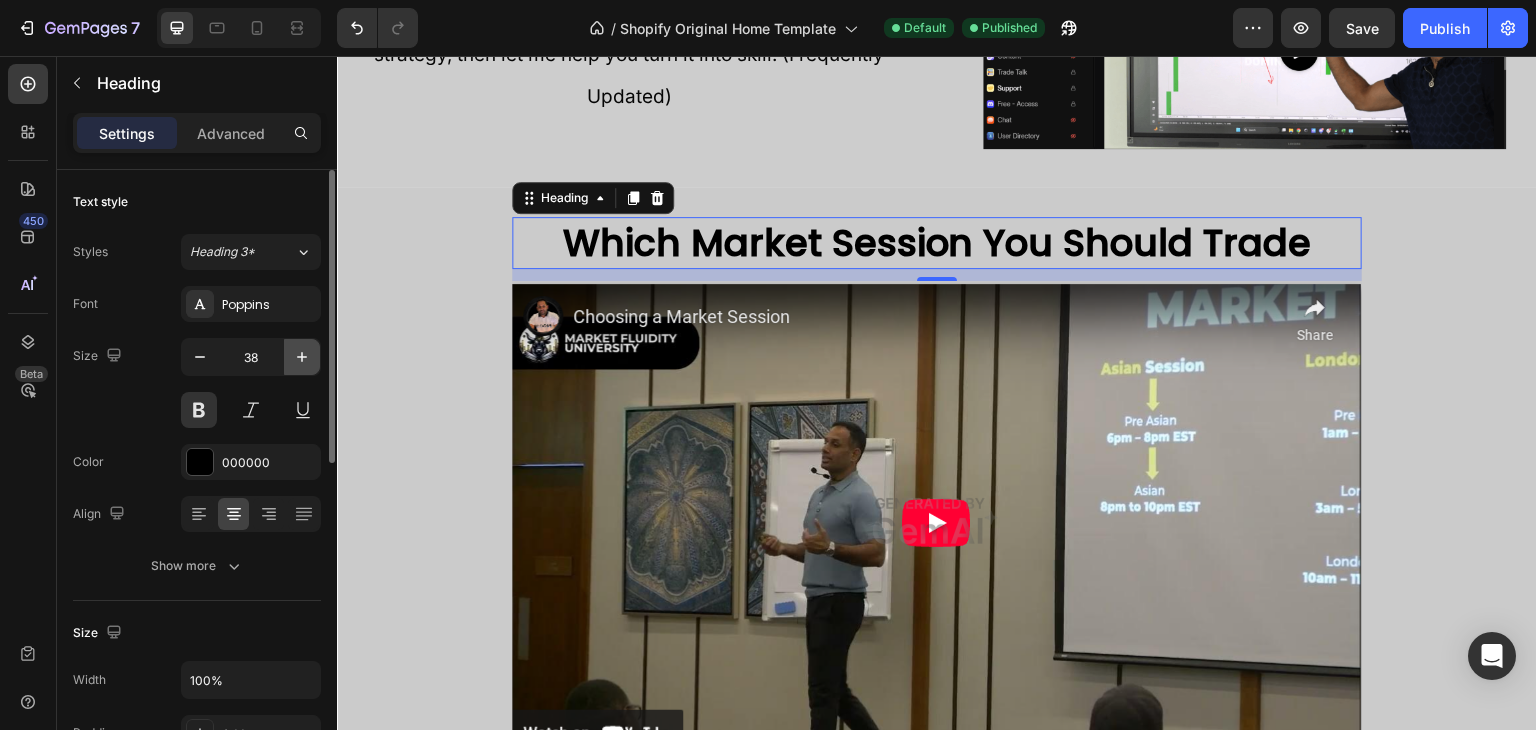 click 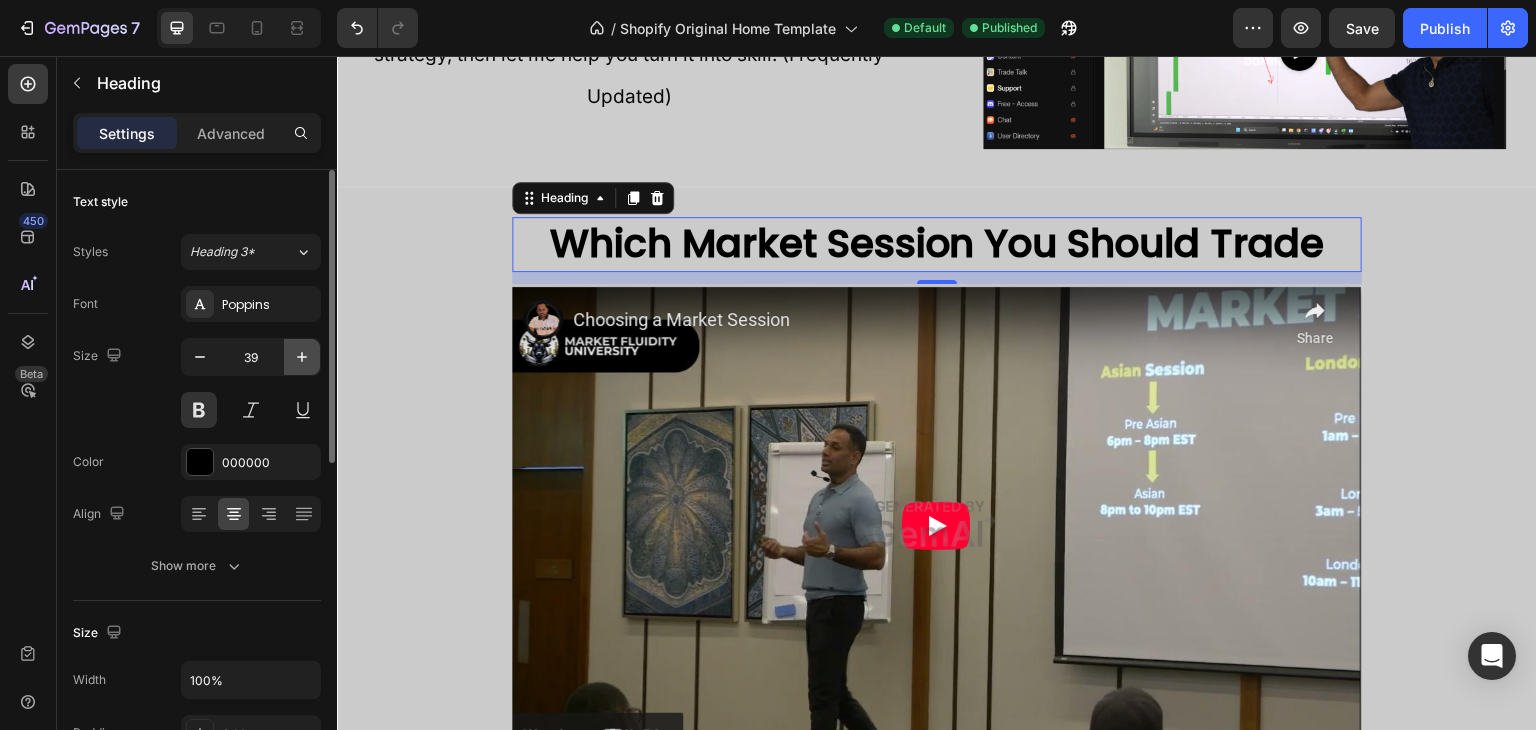 click 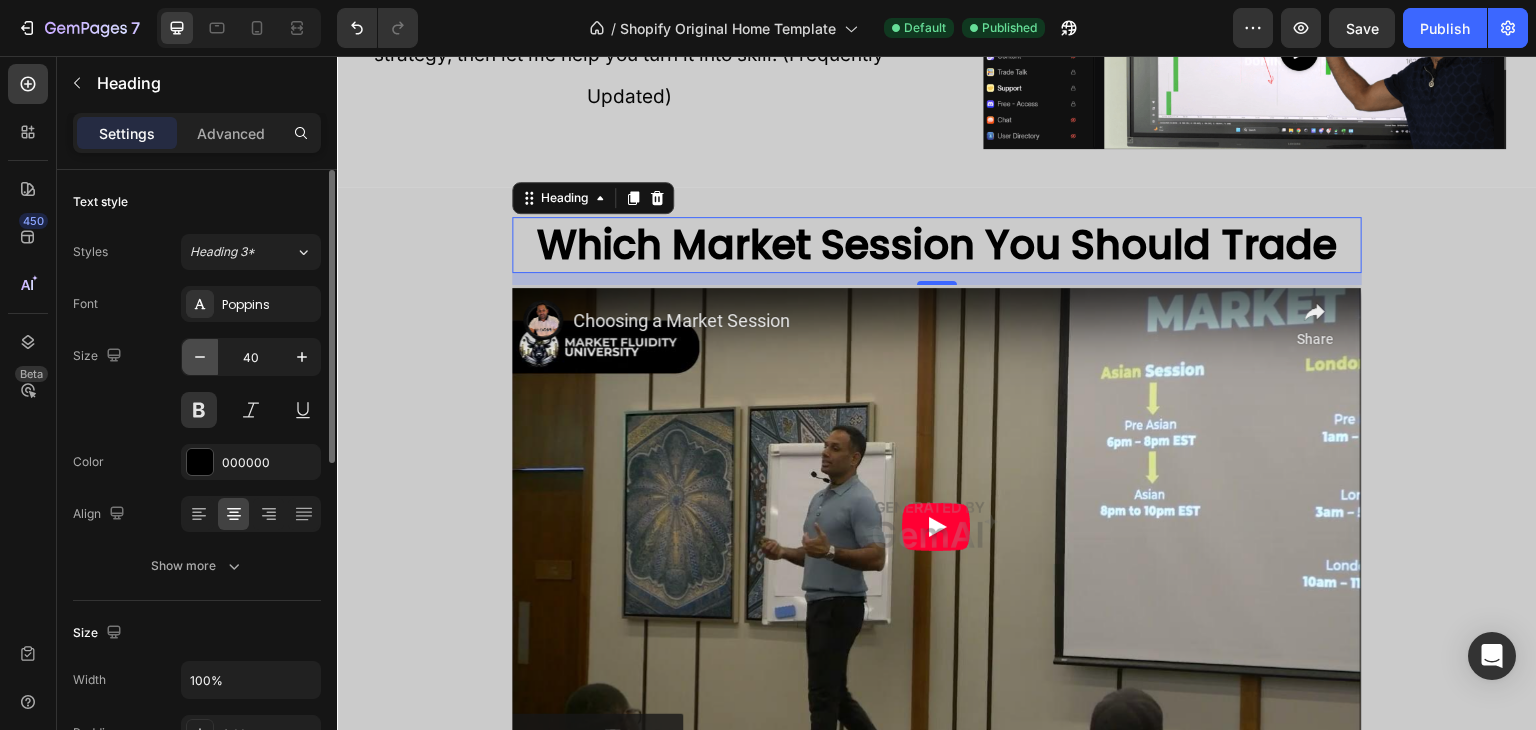 click 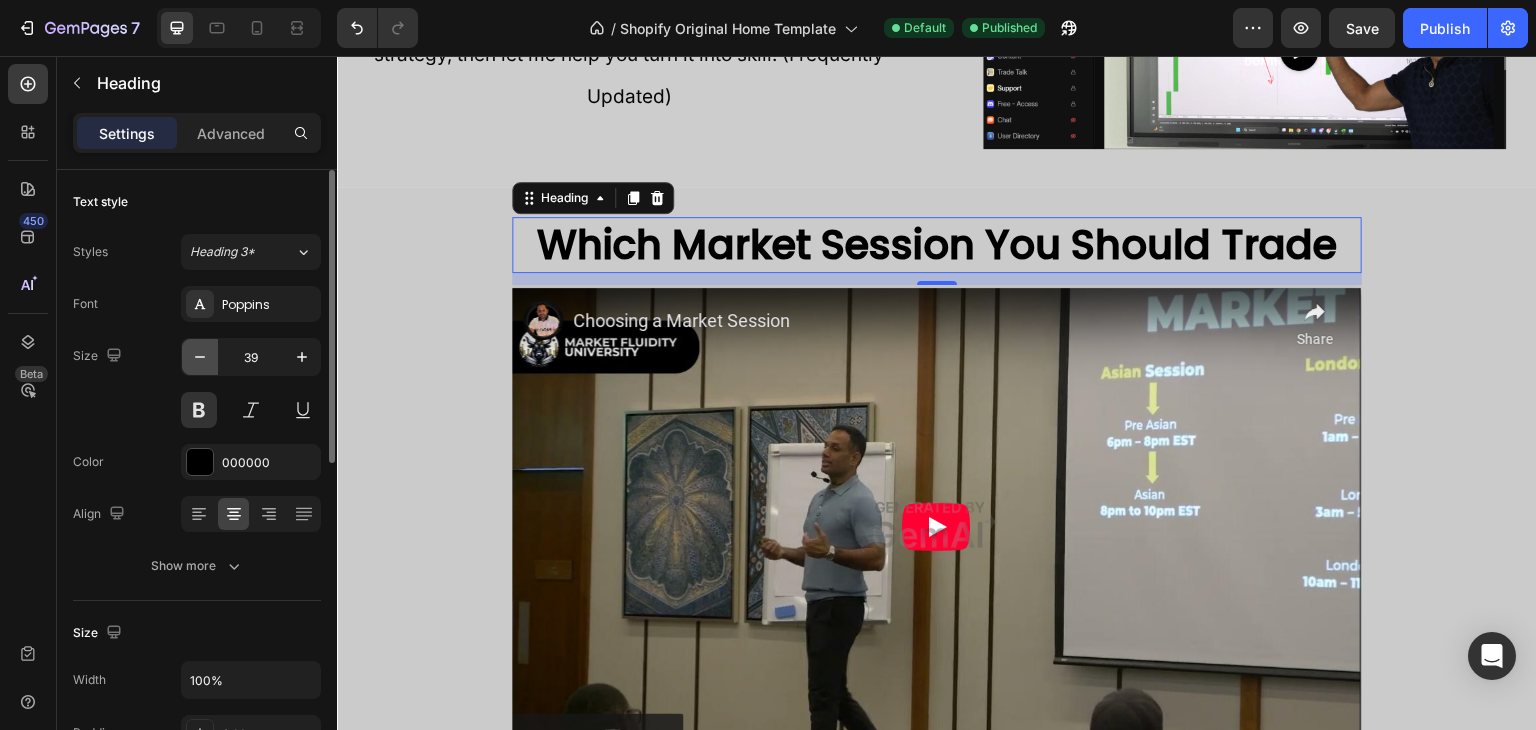 click 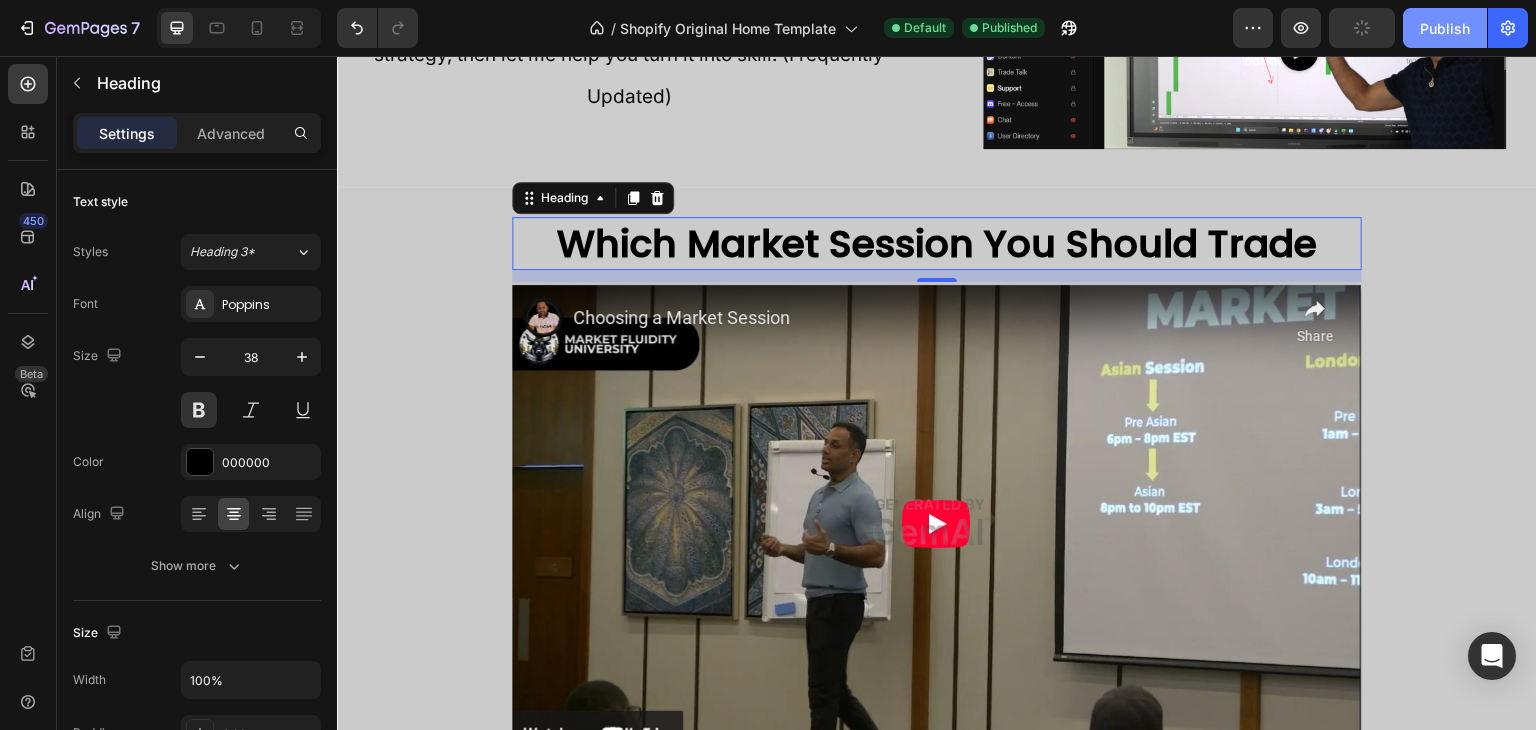 click on "Publish" at bounding box center [1445, 28] 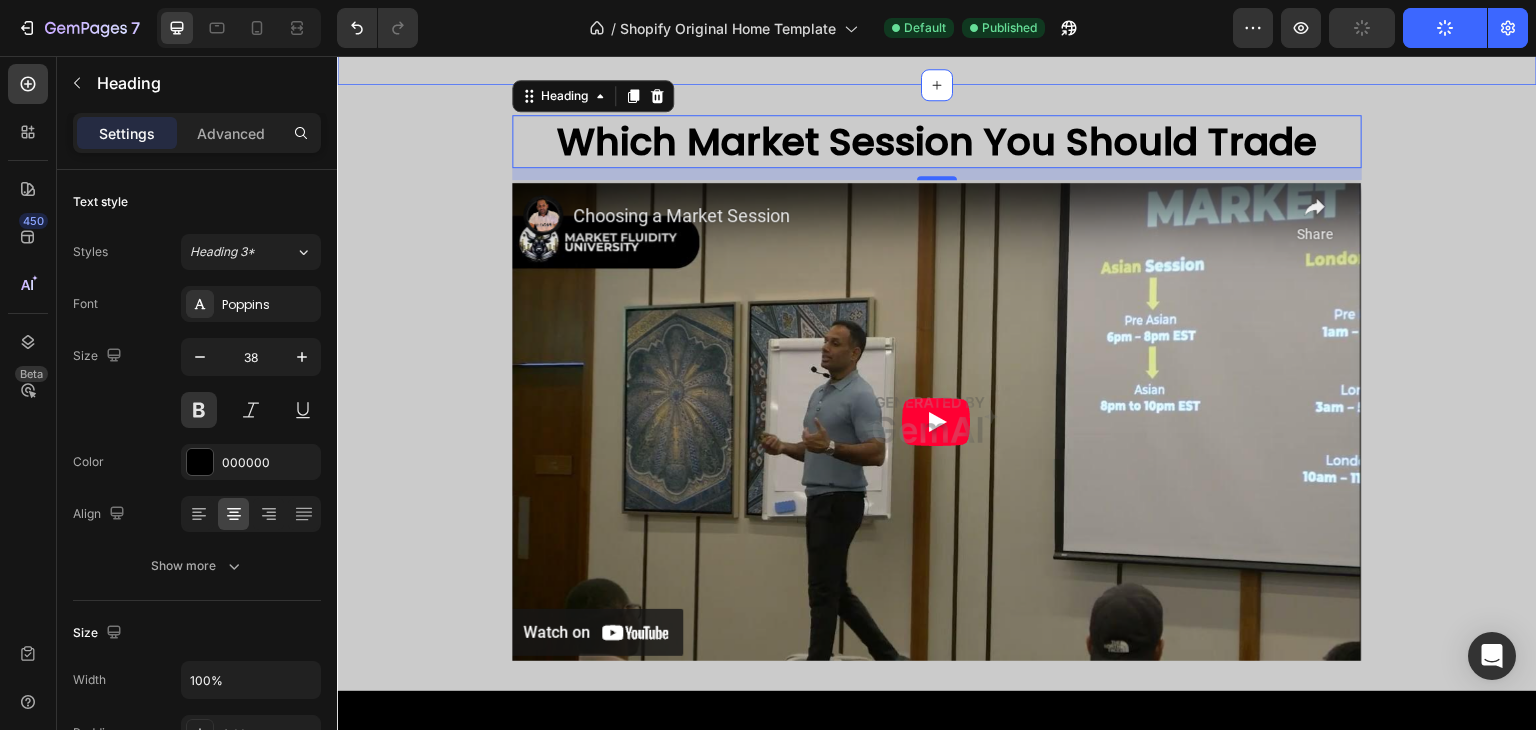 scroll, scrollTop: 2607, scrollLeft: 0, axis: vertical 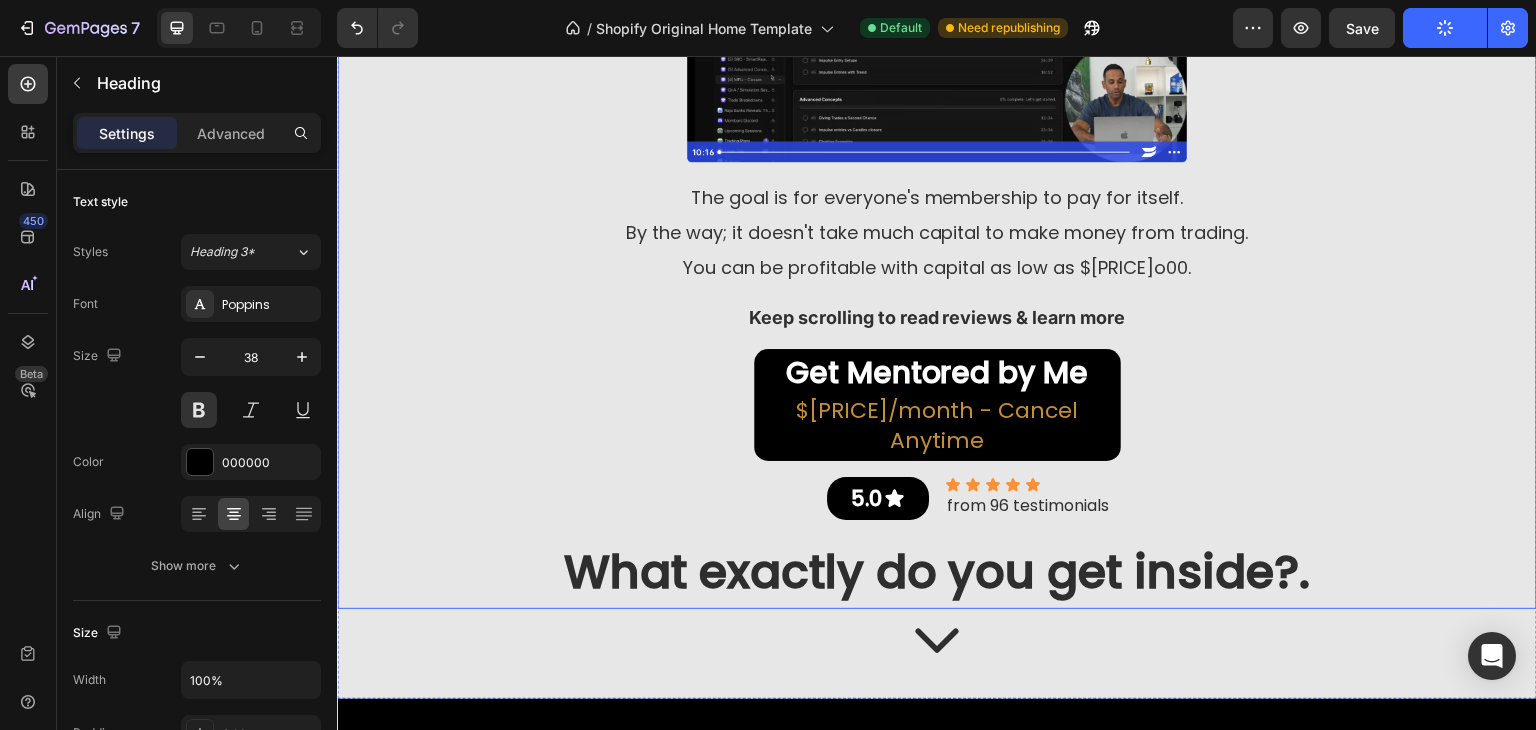 click on "Image Get Direct Access To Me, My Strategy/Course, And Weekly Calls With Me Heading I'm mentoring hundreds of traders to profitability How much would you pay to be one of them?. Text Block Image The goal is for everyone's membership to pay for itself. By the way; it doesn't take much capital to make money from trading. You can be profitable with capital as low as $1o00. Text Block Keep scrolling to read reviews & learn more Text Block Get Mentored by Me Heading $138/month - Cancel Anytime Text Block Row 5.0 Button Icon Icon Icon Icon Icon Icon List from 96 testimonials Text Block Row What exactly do you get inside?. Heading" at bounding box center (937, 64) 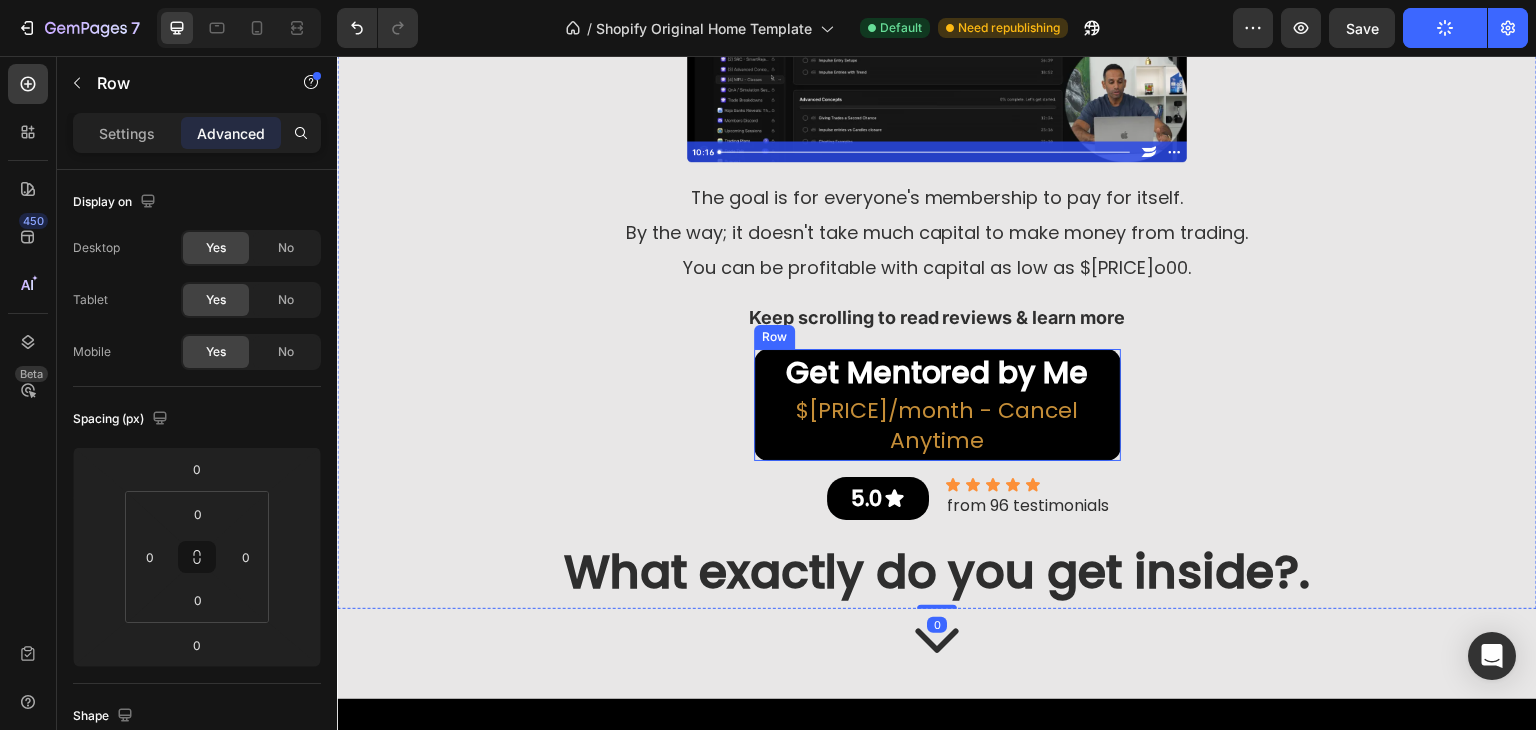 click on "Get Mentored by Me Heading $[PRICE]/month - Cancel Anytime Text Block Row" at bounding box center (937, 405) 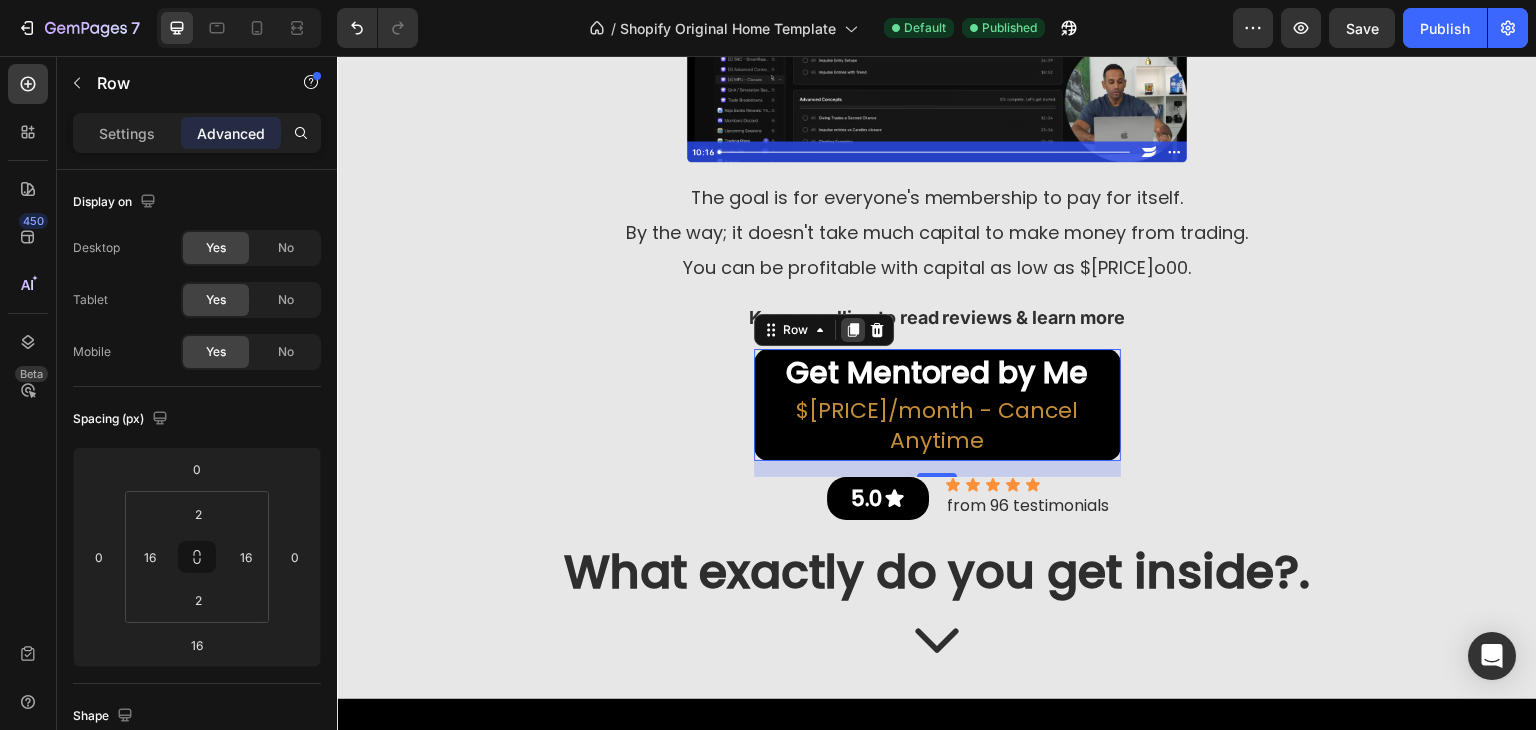 click 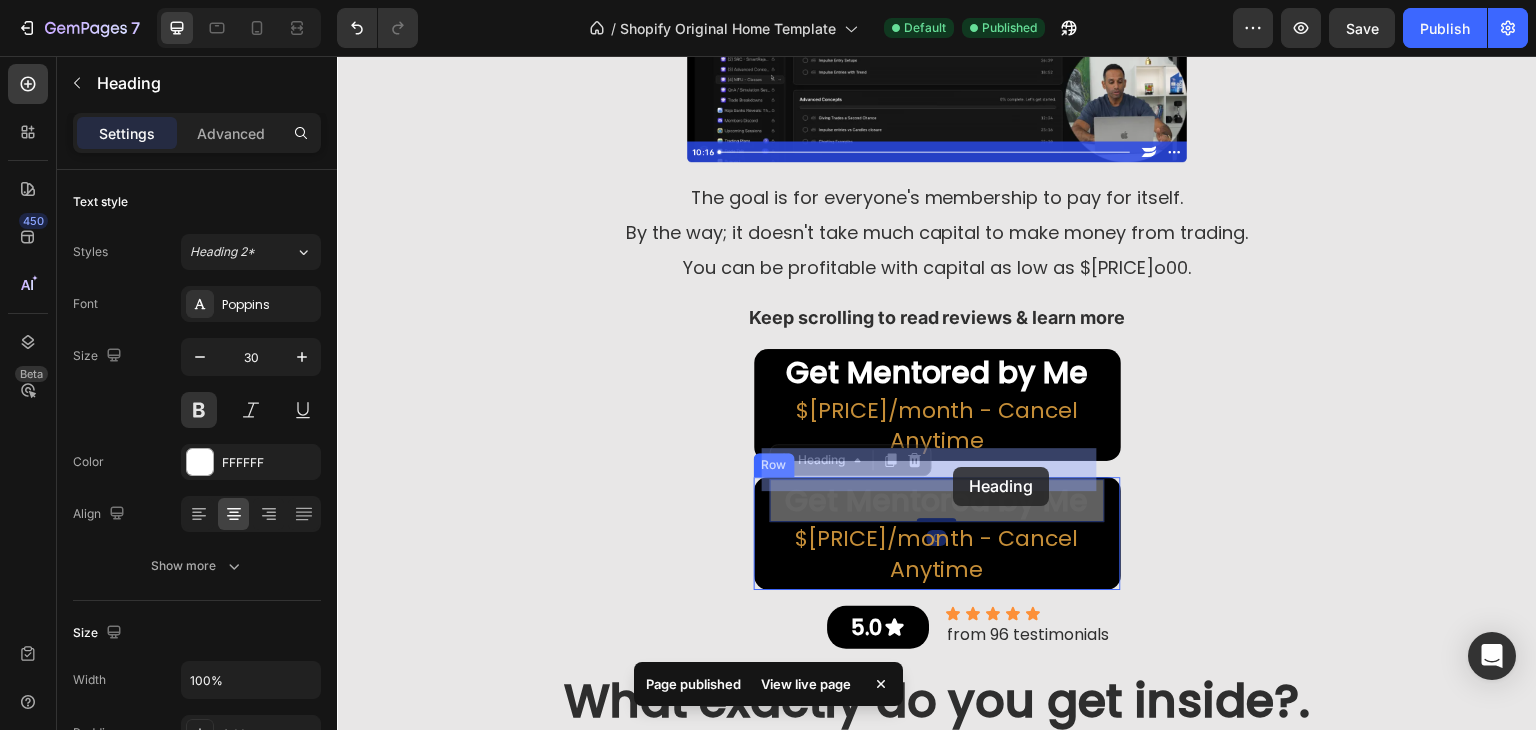 drag, startPoint x: 956, startPoint y: 482, endPoint x: 954, endPoint y: 467, distance: 15.132746 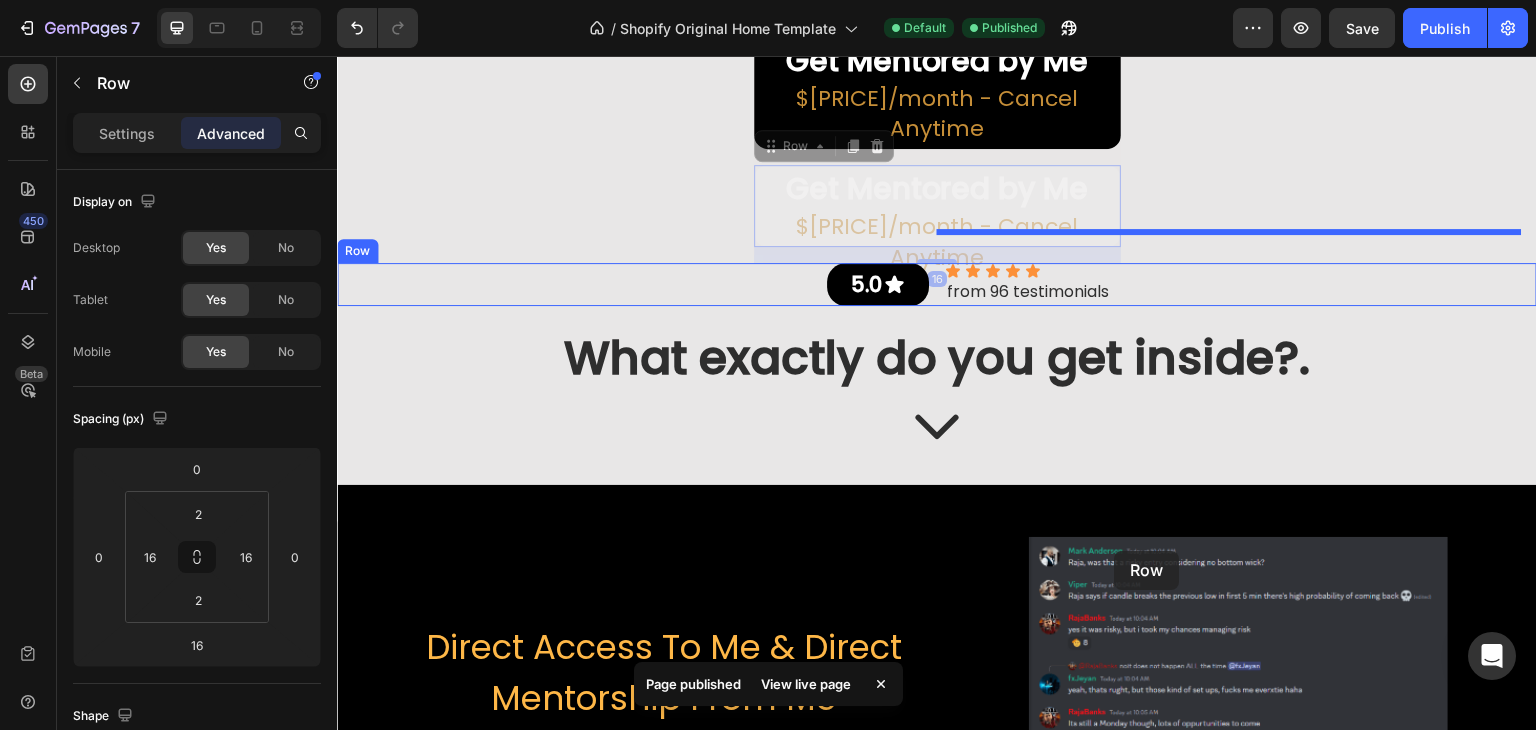 drag, startPoint x: 1099, startPoint y: 561, endPoint x: 1050, endPoint y: 518, distance: 65.192024 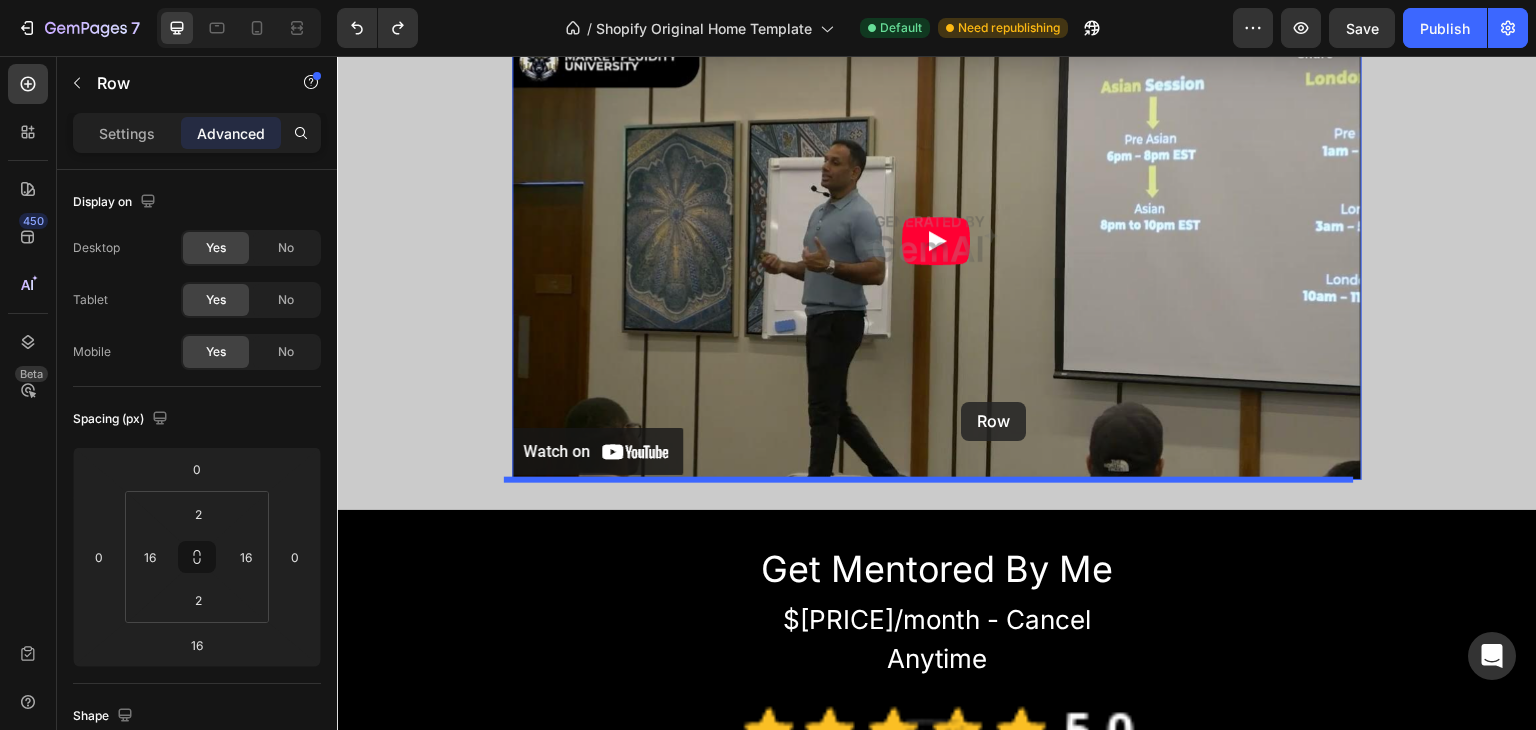 scroll, scrollTop: 2497, scrollLeft: 0, axis: vertical 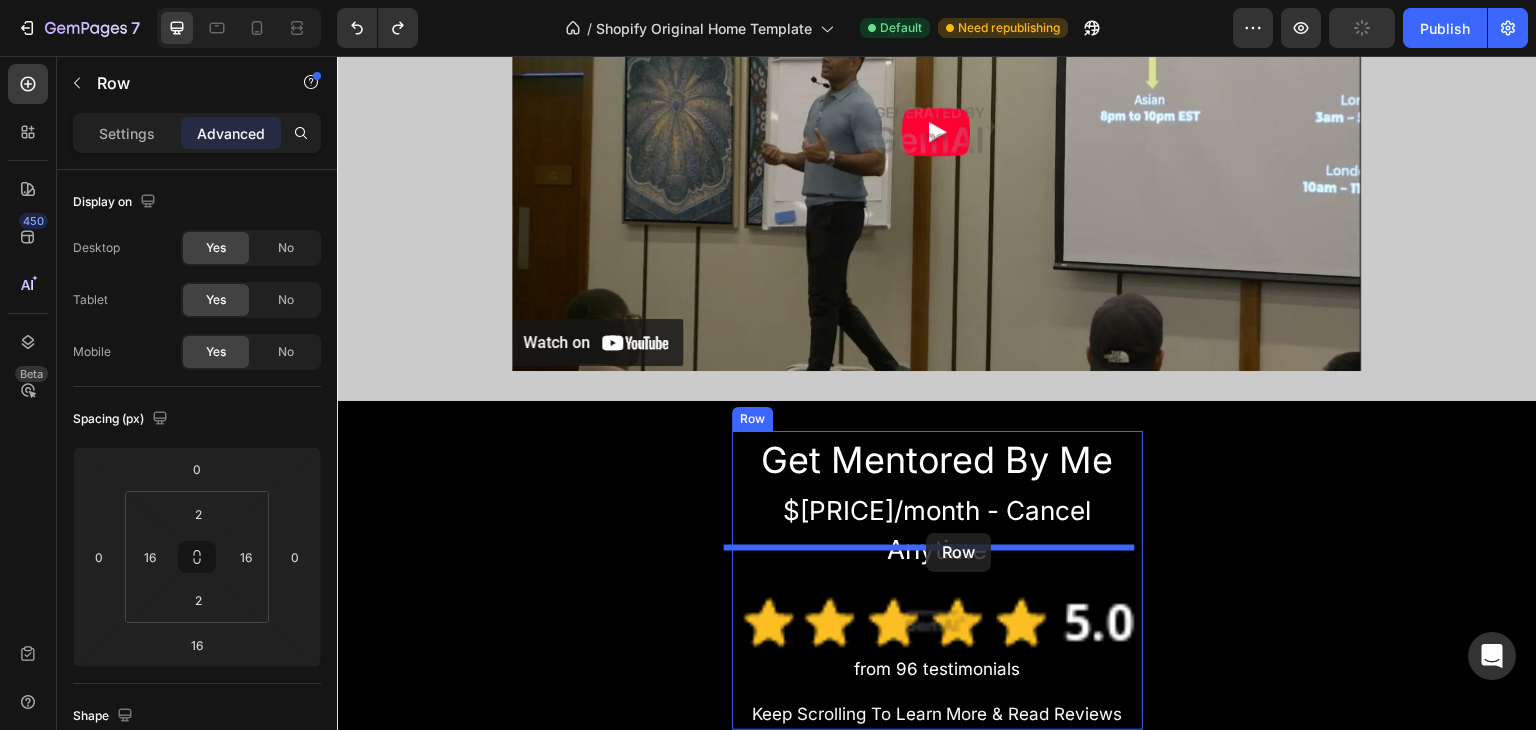 drag, startPoint x: 1102, startPoint y: 381, endPoint x: 926, endPoint y: 533, distance: 232.55107 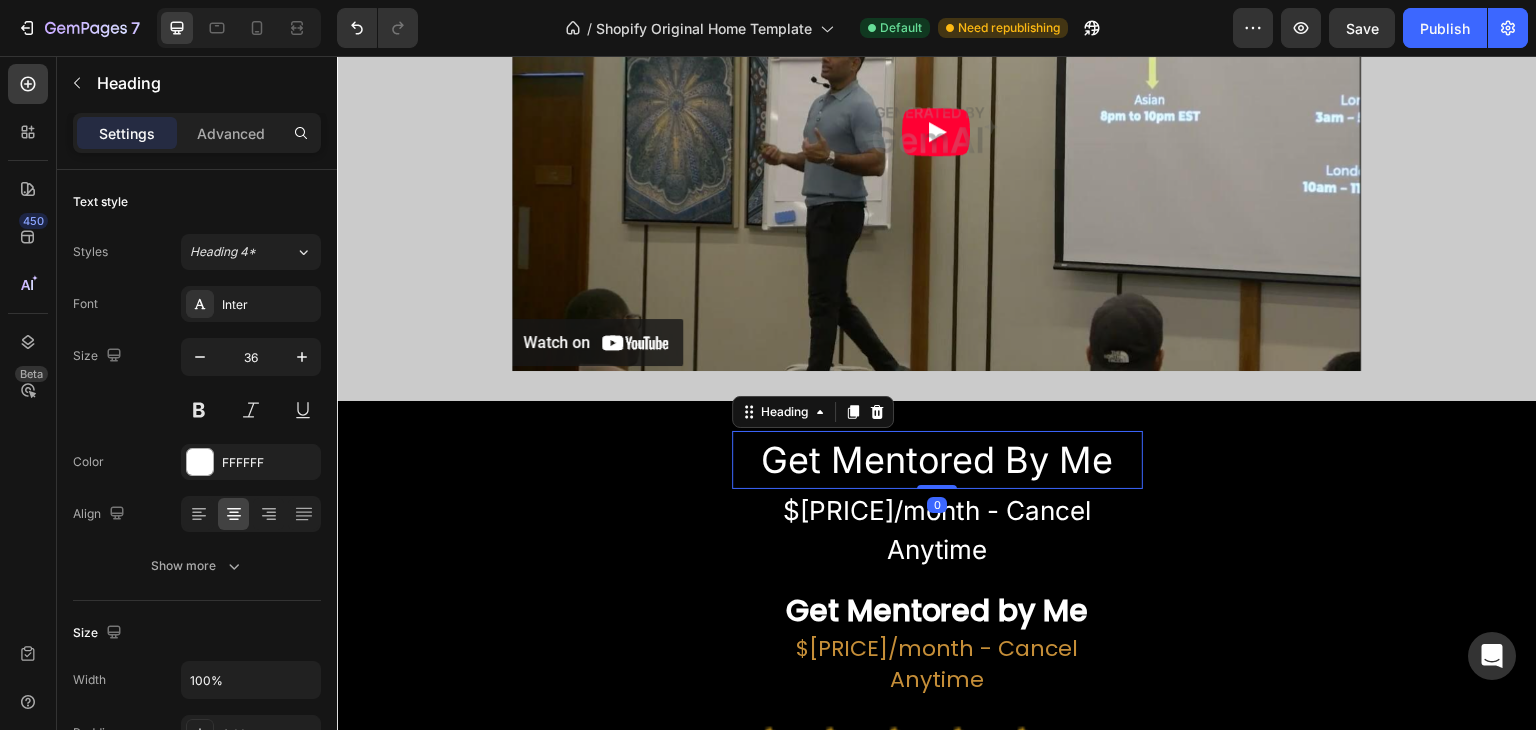 click on "Get Mentored By Me" at bounding box center (937, 460) 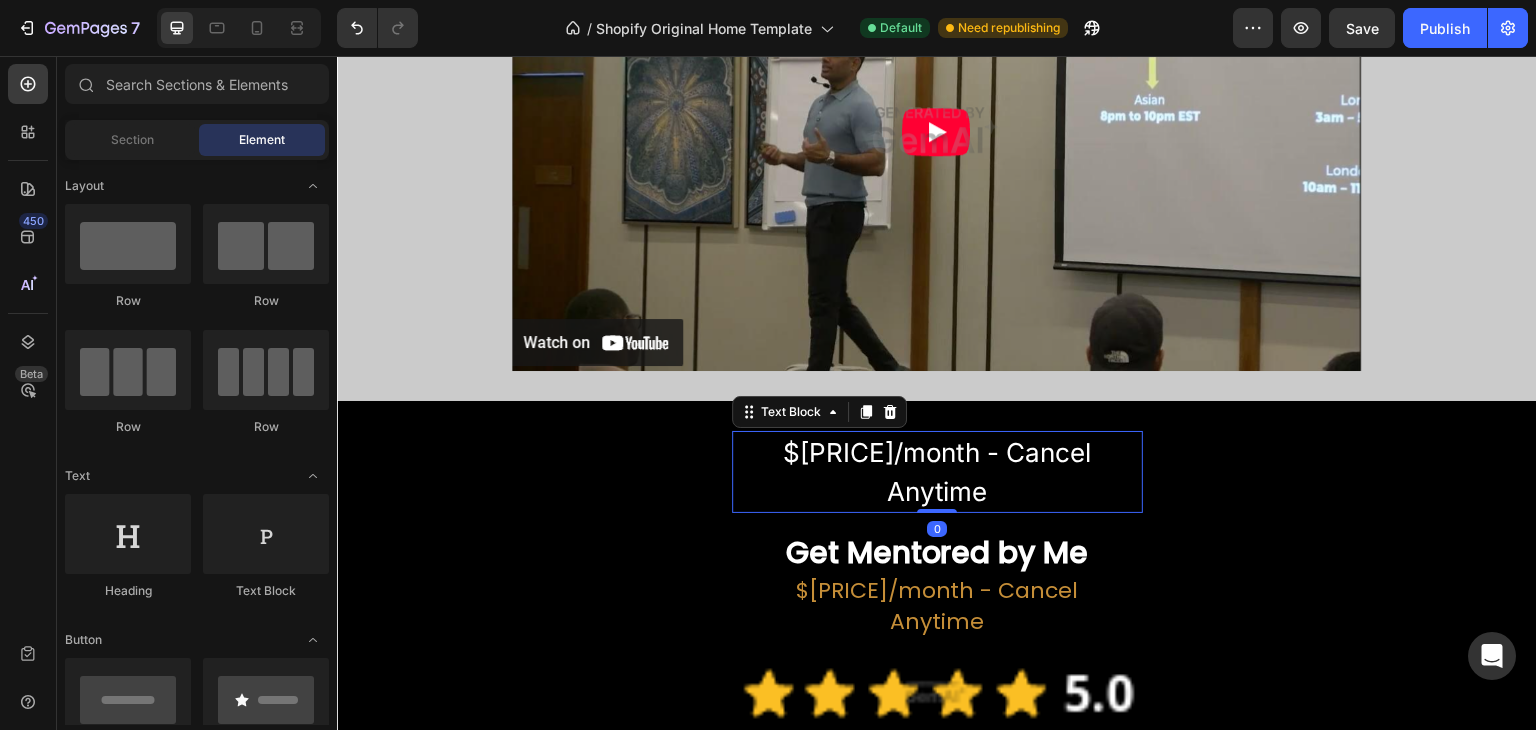 click on "$138/month - Cancel Anytime" at bounding box center (937, 472) 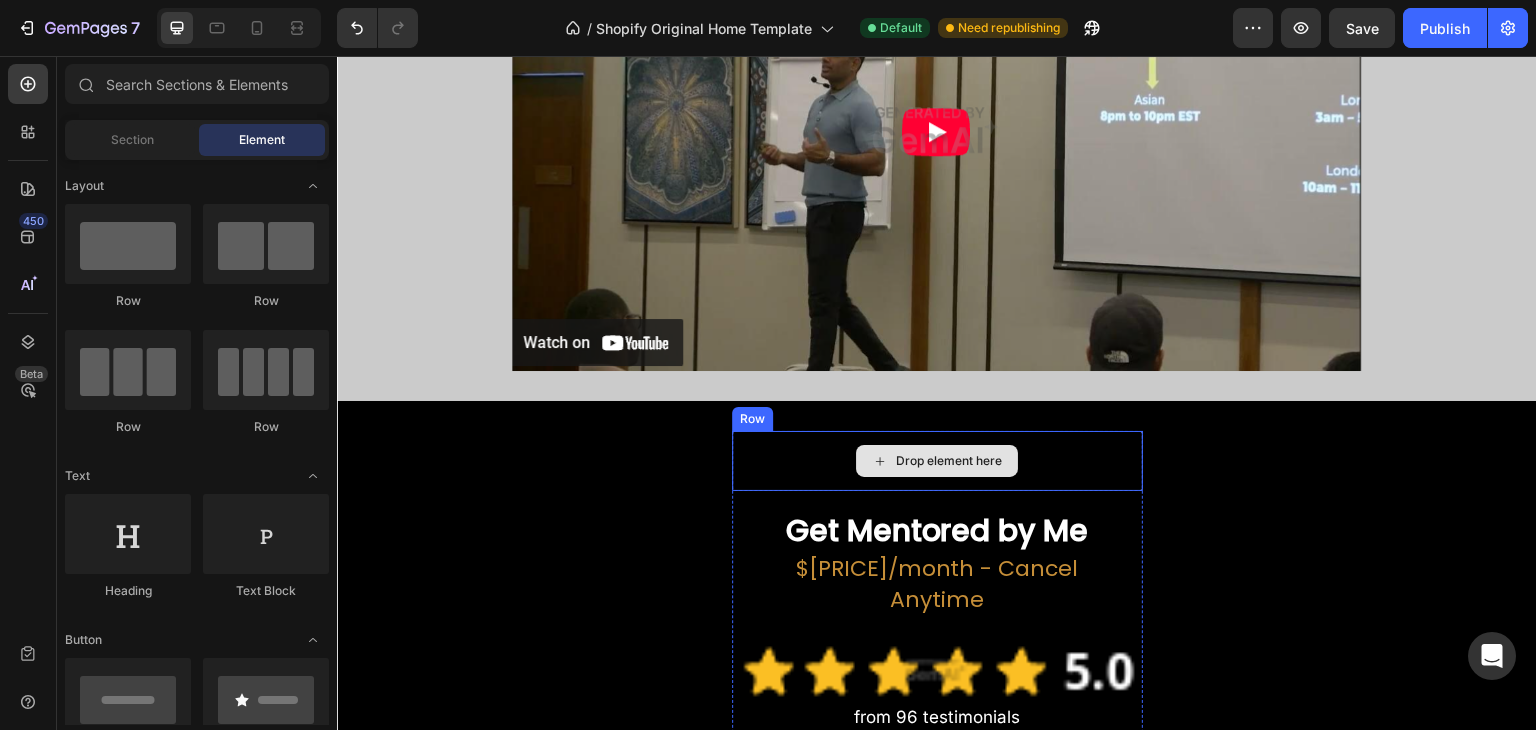 click on "Drop element here" at bounding box center [937, 461] 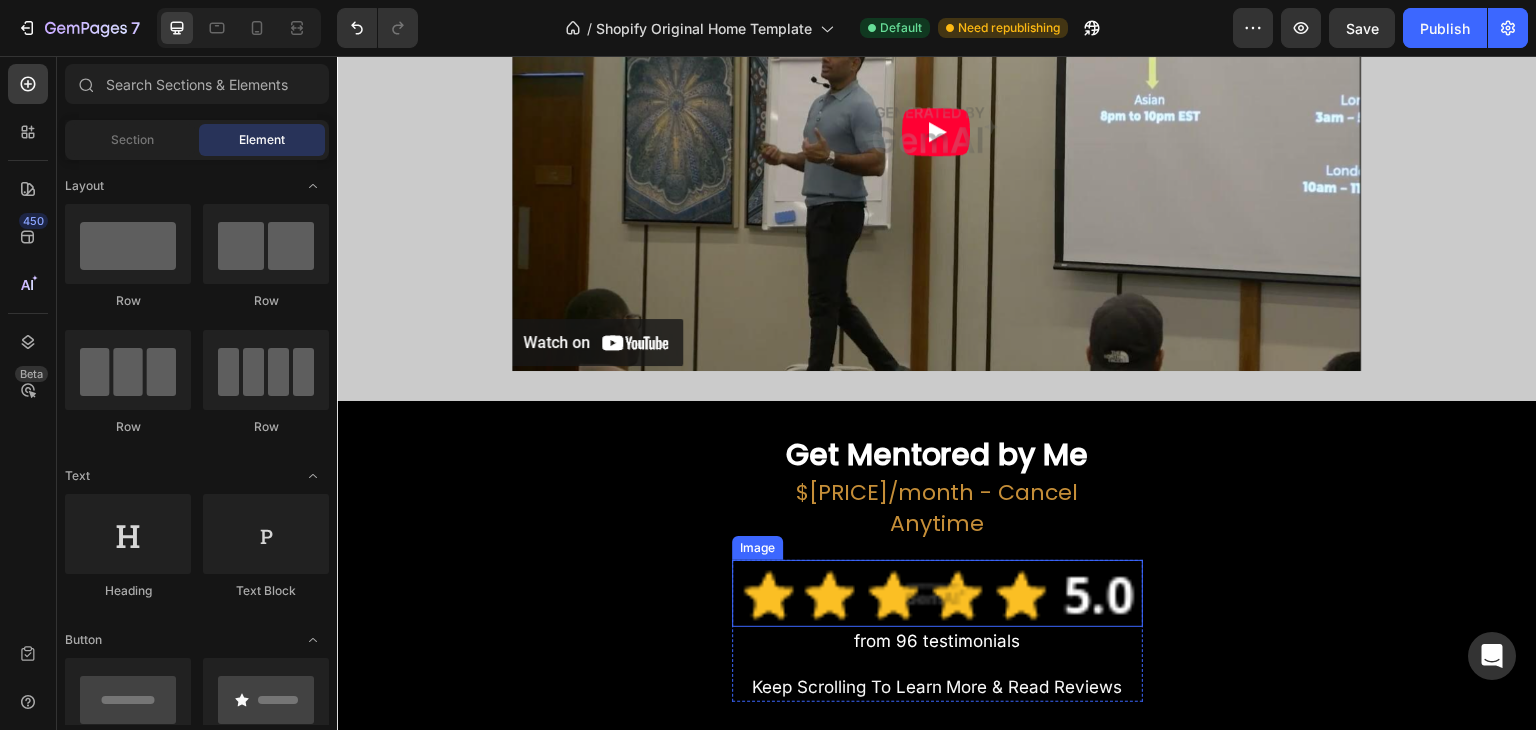 click at bounding box center (937, 594) 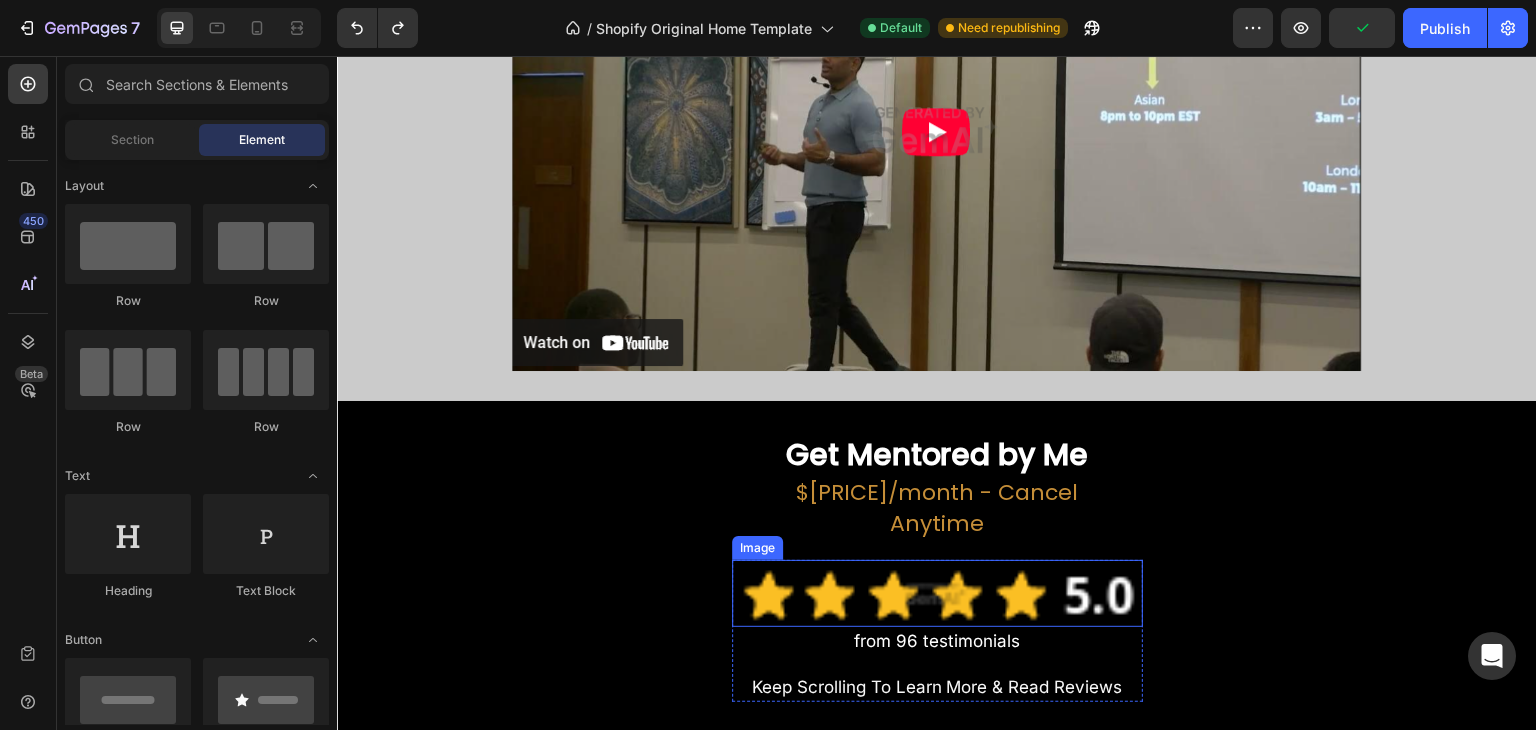 click at bounding box center (937, 594) 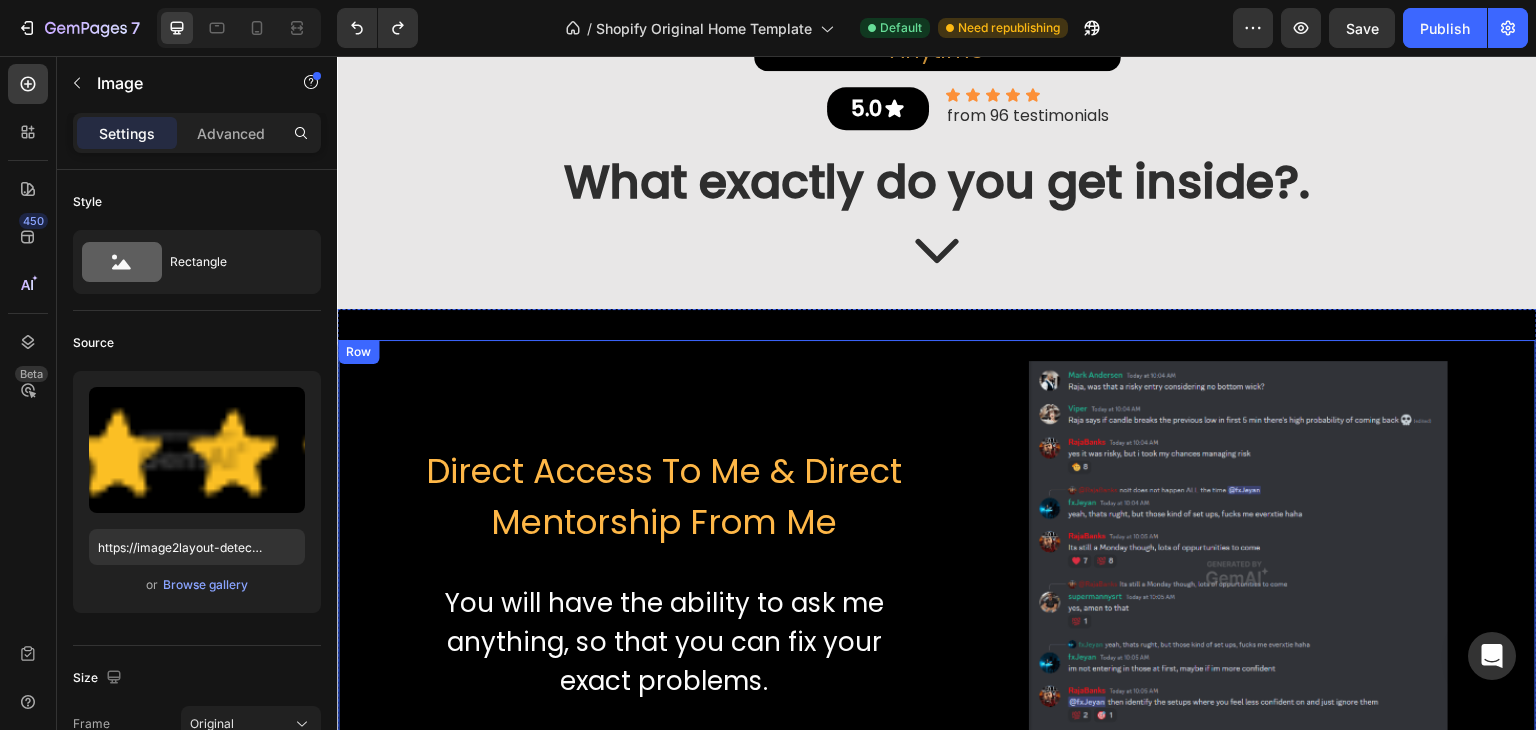 scroll, scrollTop: 497, scrollLeft: 0, axis: vertical 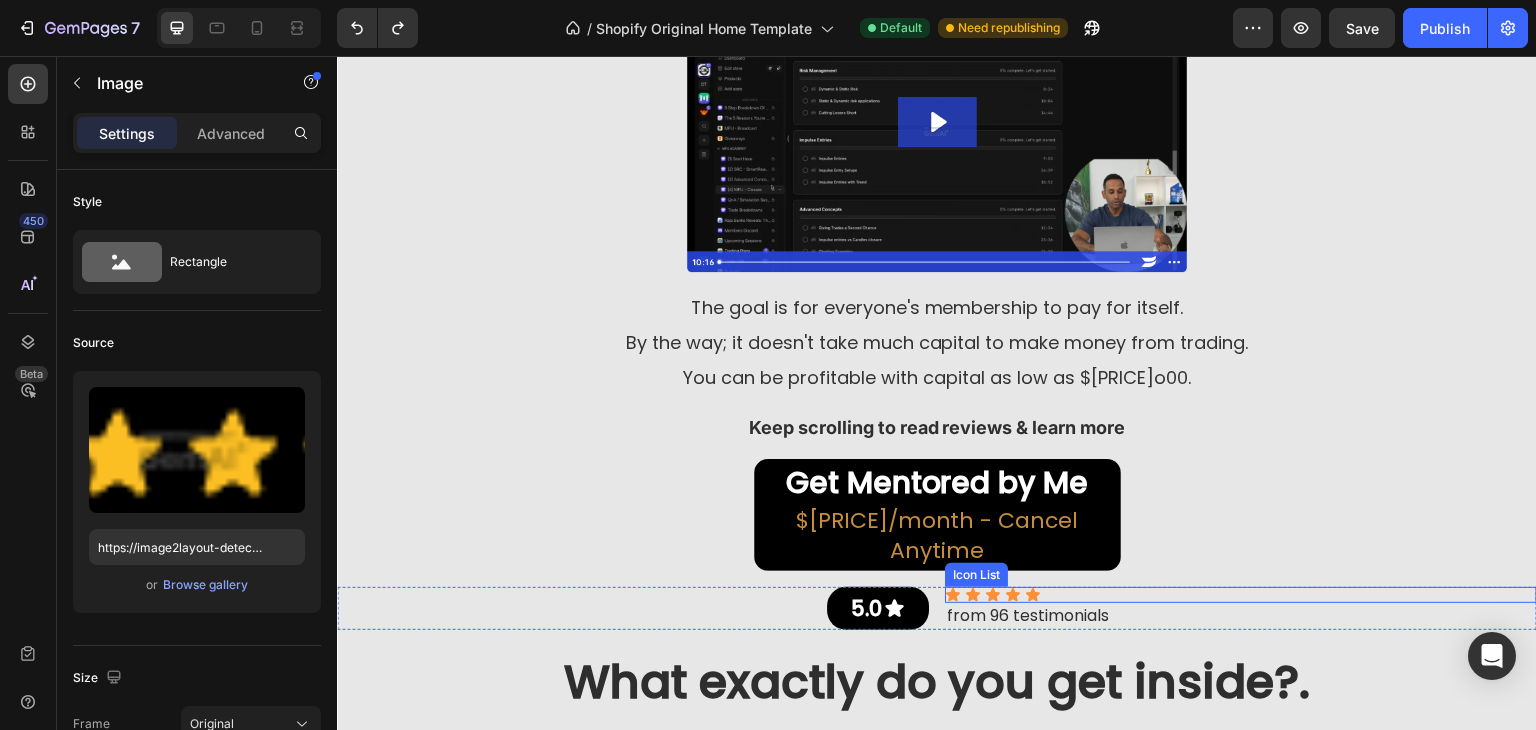 click on "Icon Icon Icon Icon Icon" at bounding box center [1241, 595] 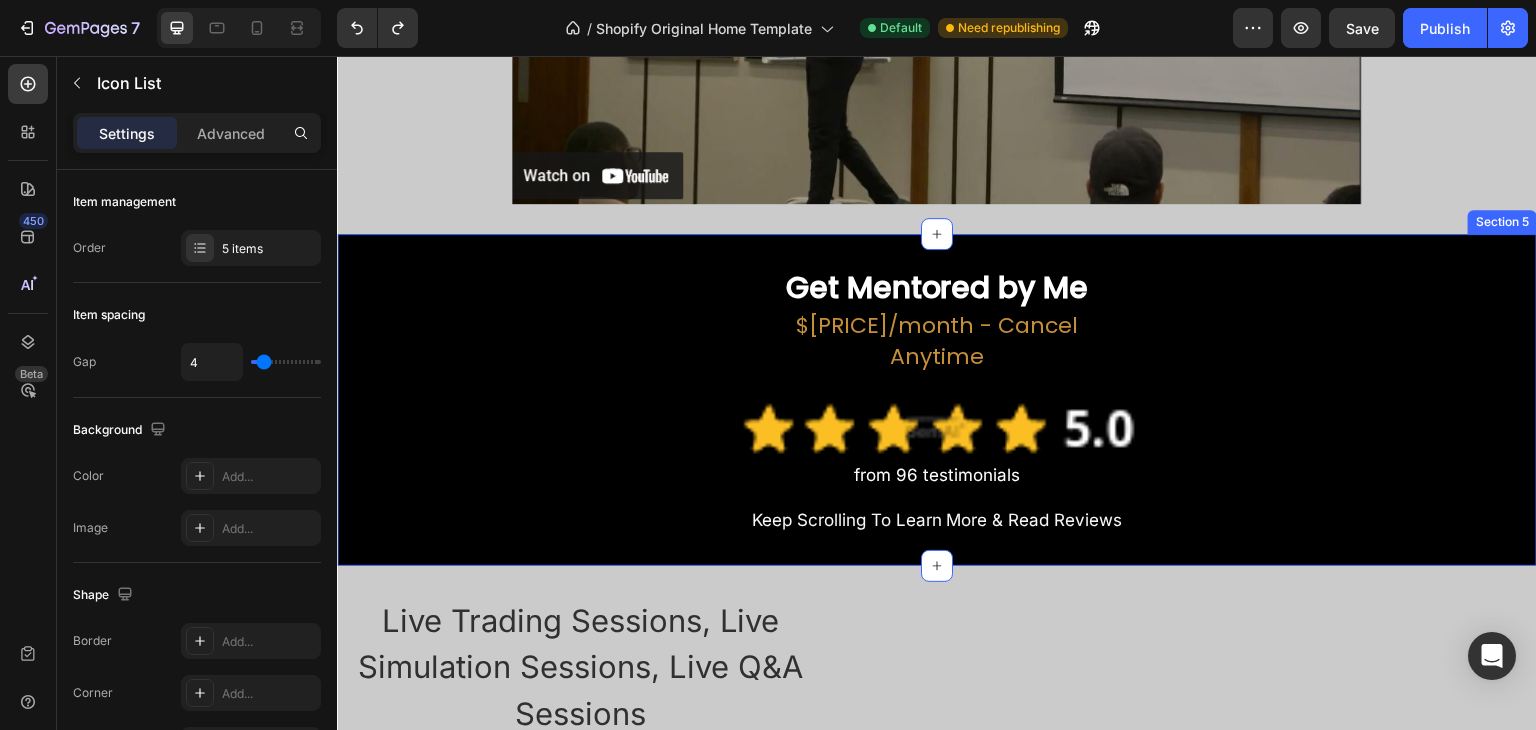 scroll, scrollTop: 2597, scrollLeft: 0, axis: vertical 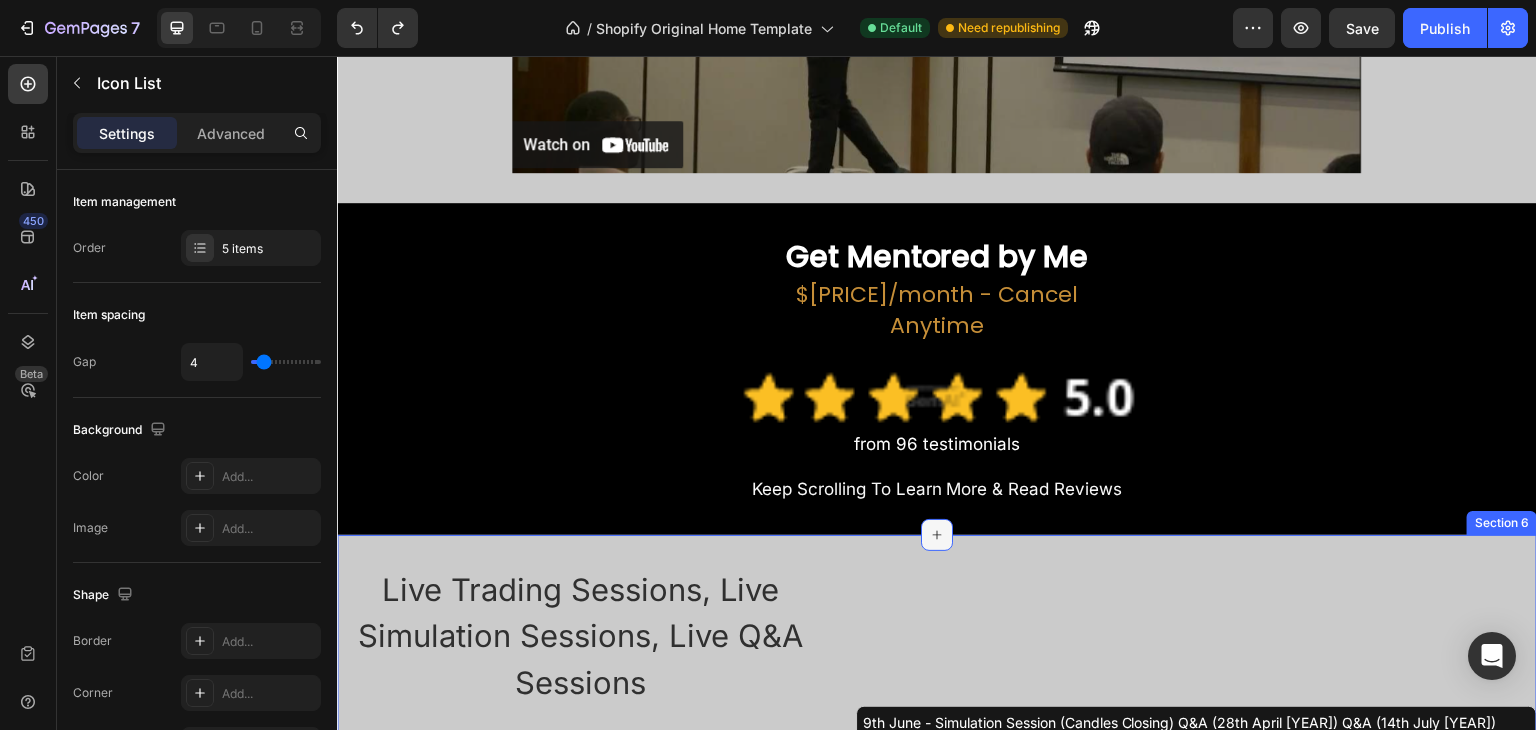 click 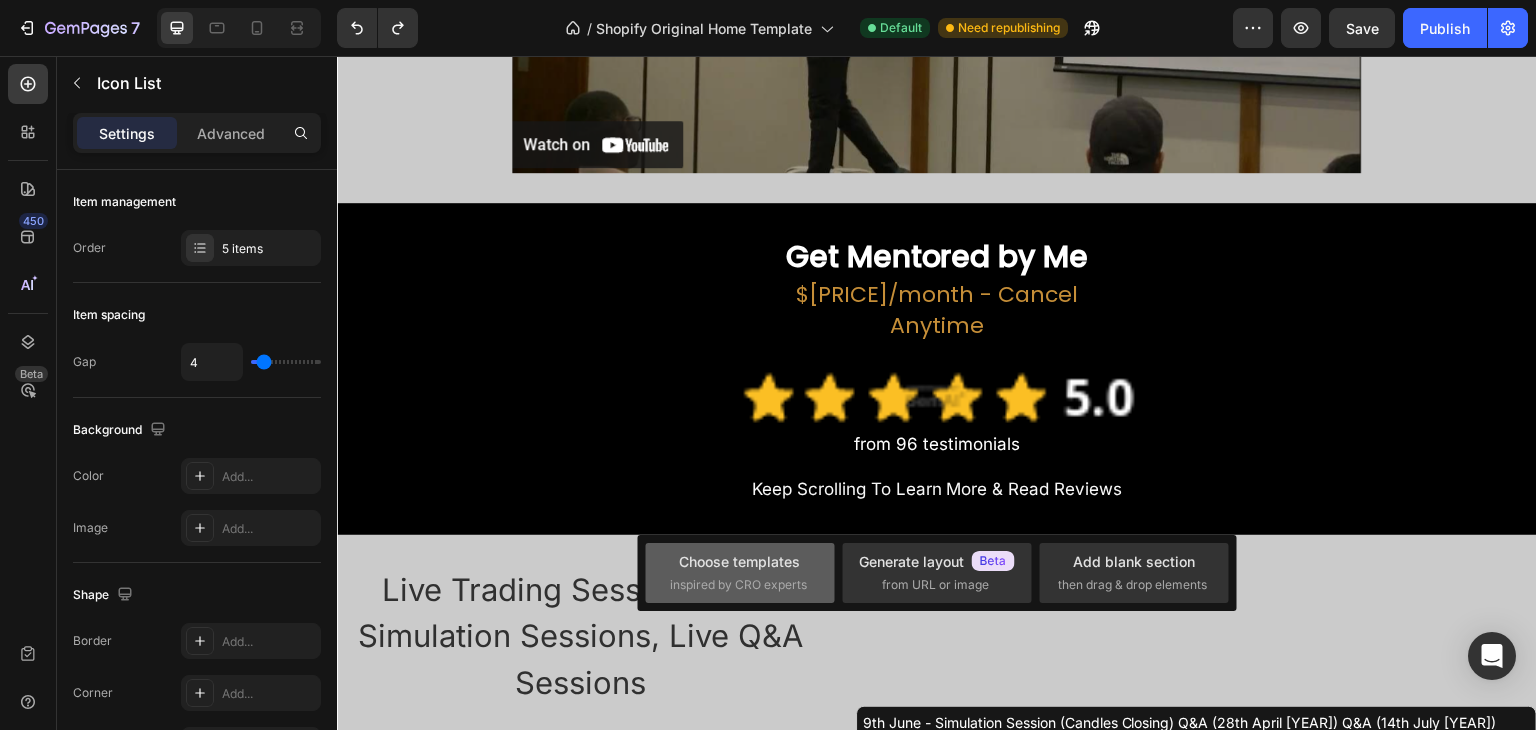 click on "Choose templates" at bounding box center (739, 561) 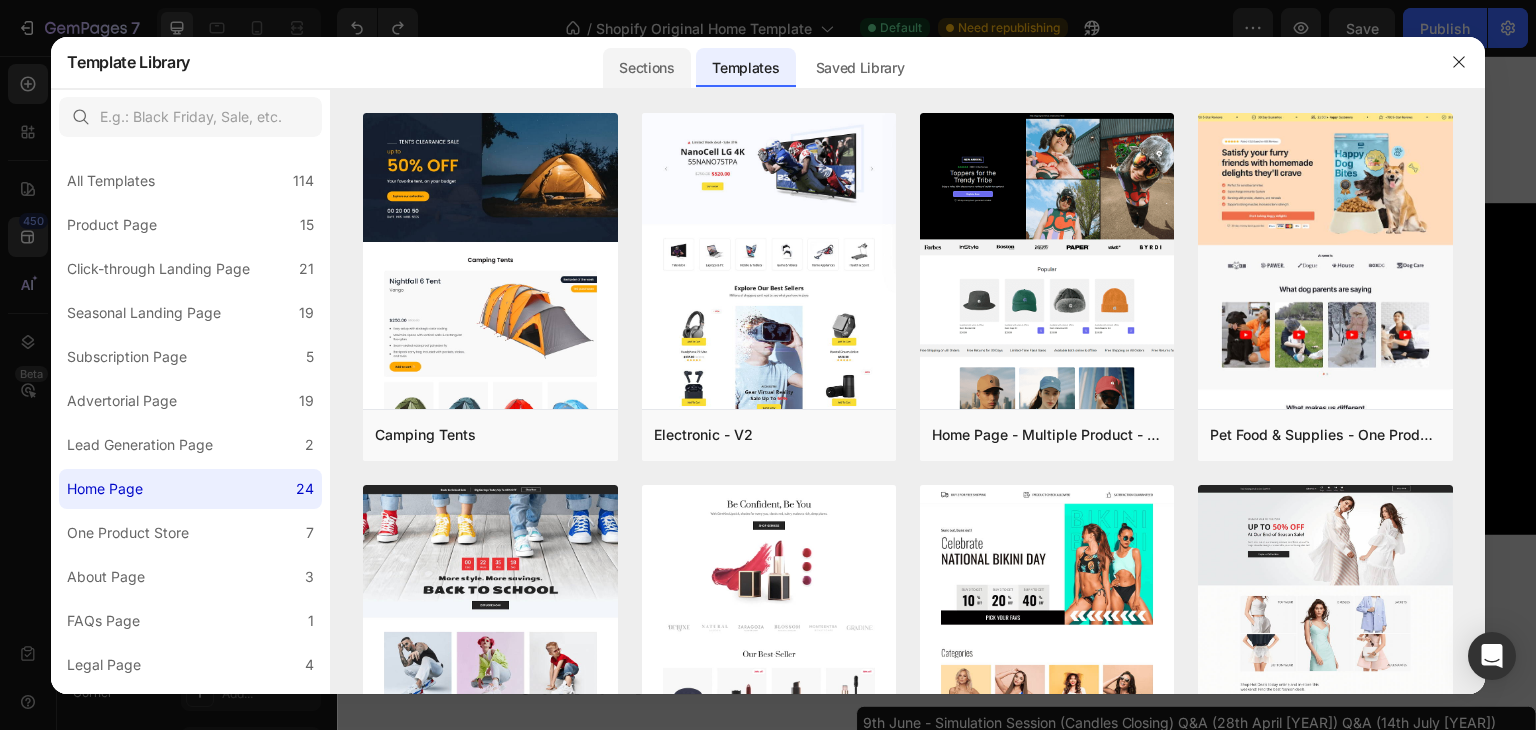 click on "Sections" 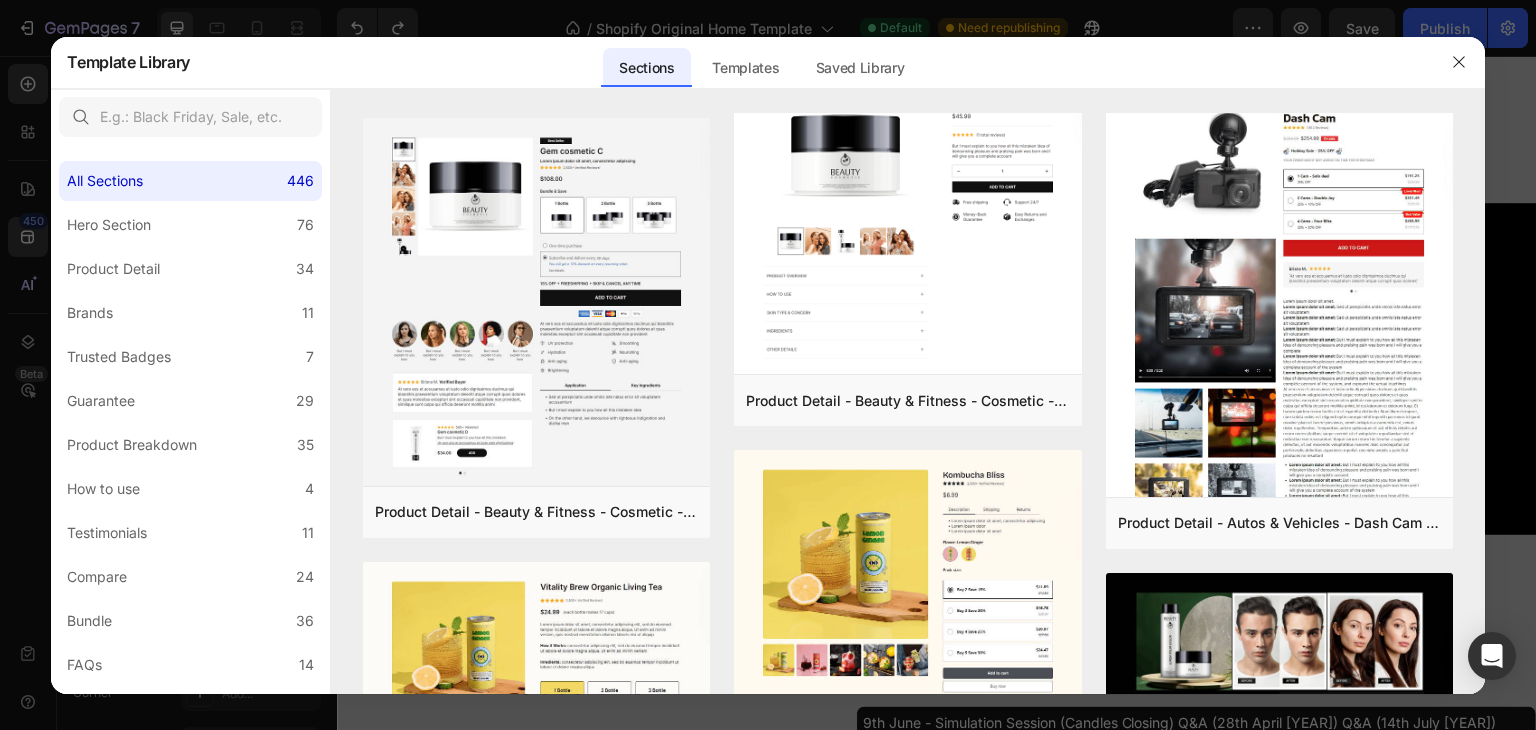 scroll, scrollTop: 0, scrollLeft: 0, axis: both 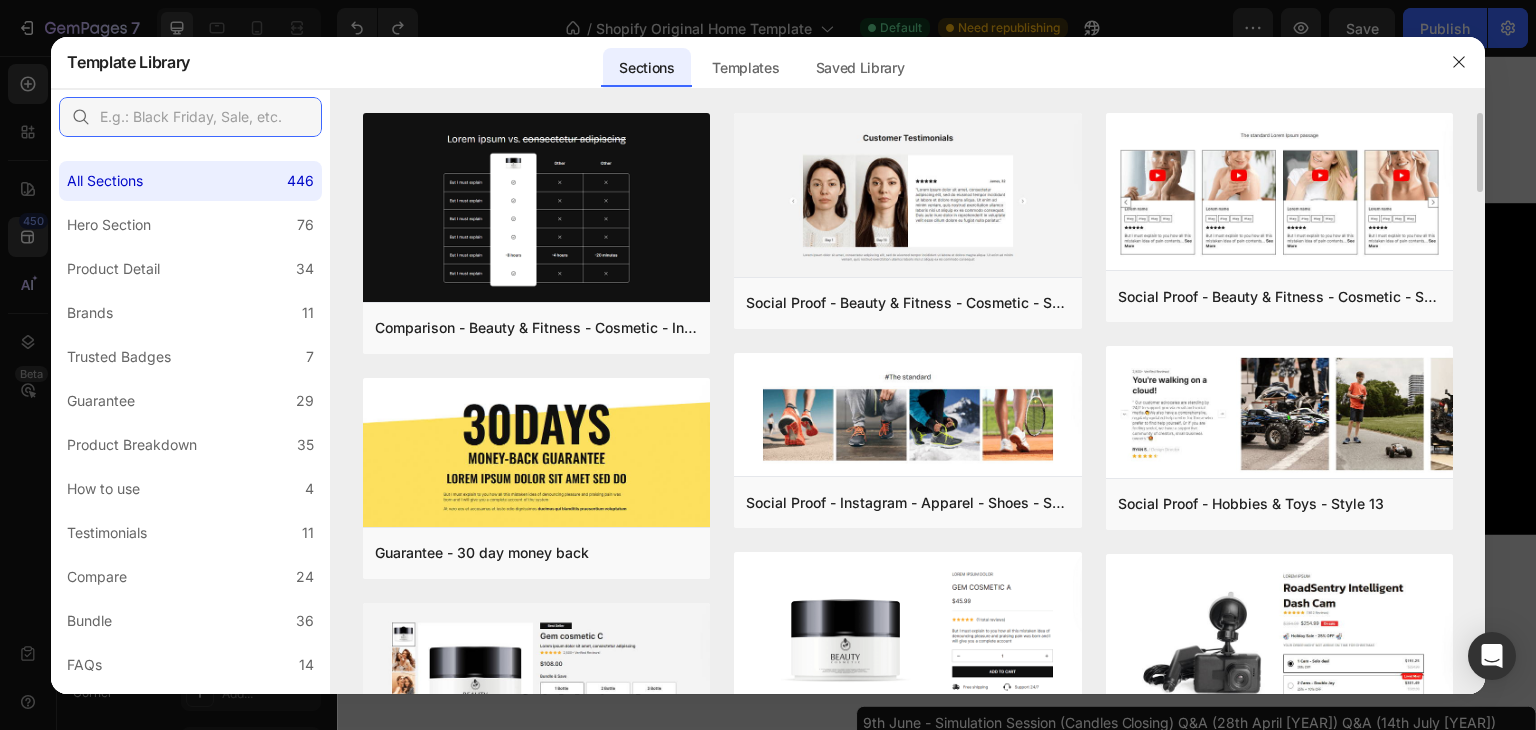 click at bounding box center (190, 117) 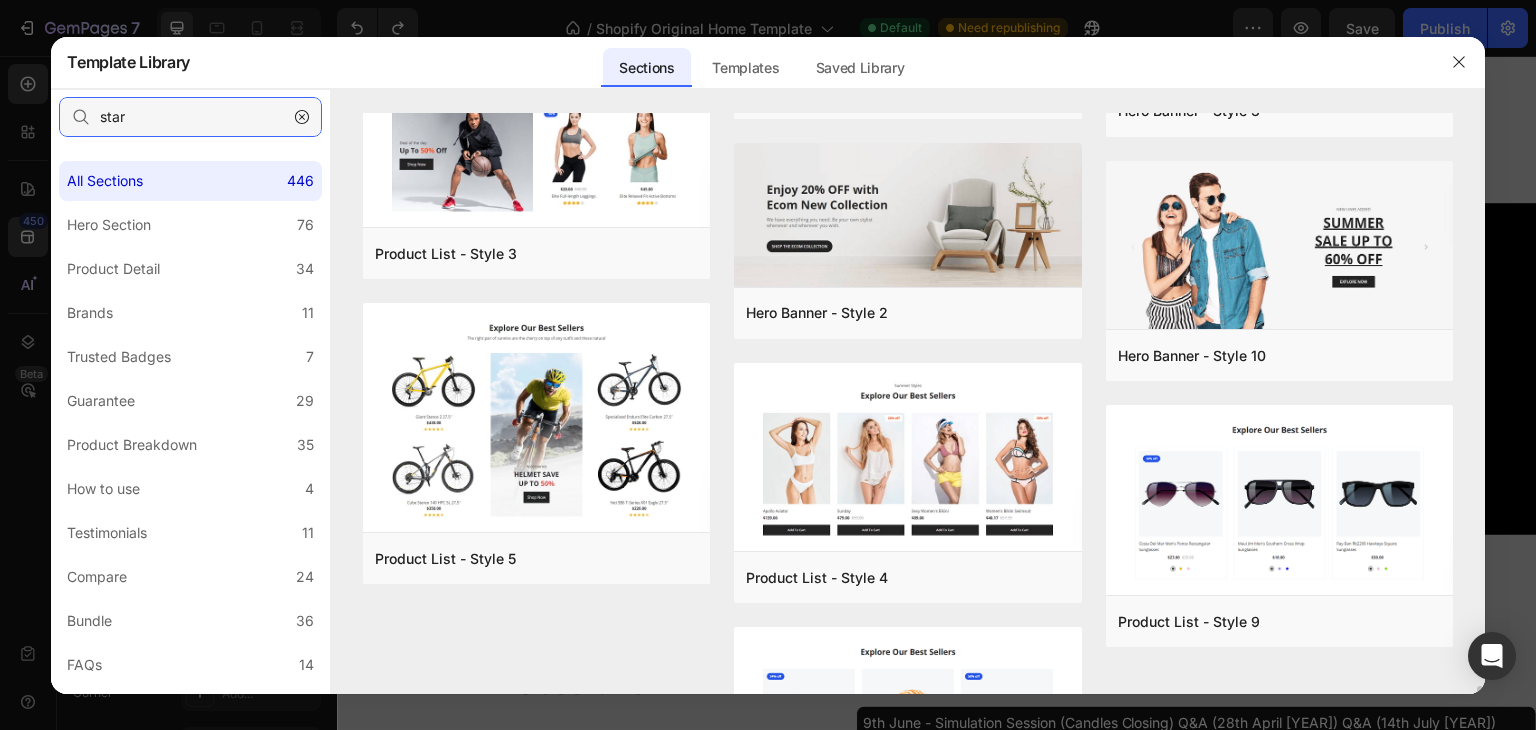 scroll, scrollTop: 1004, scrollLeft: 0, axis: vertical 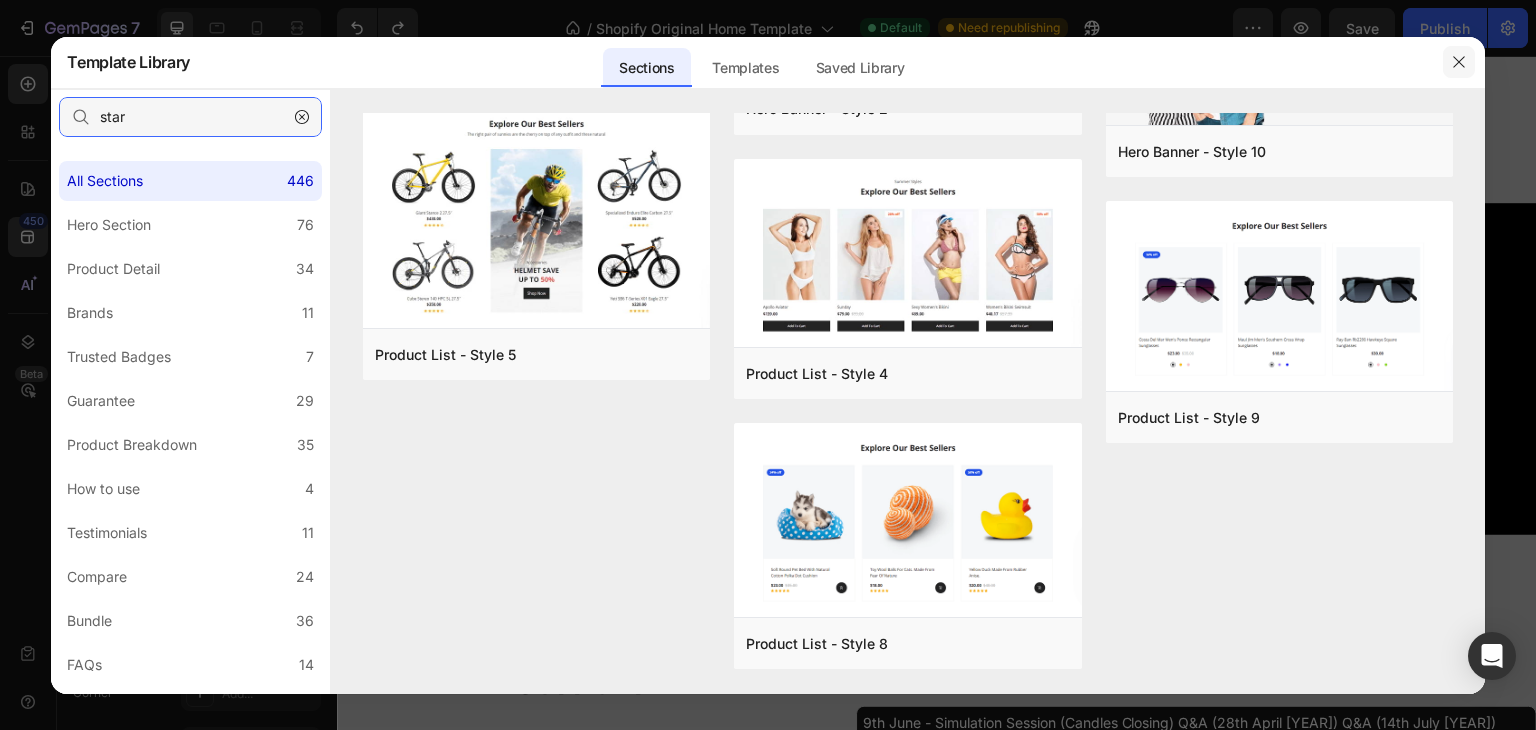 type on "star" 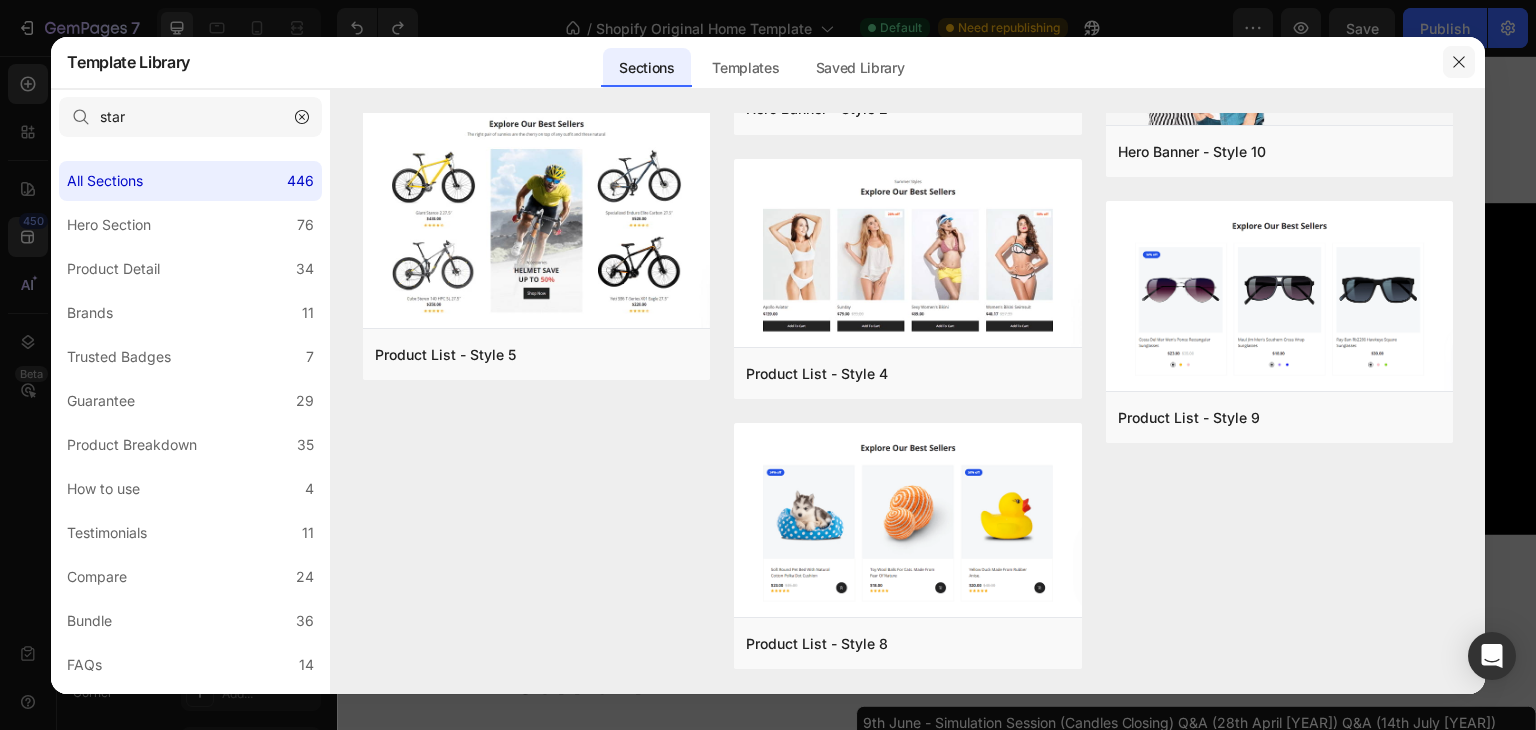 click 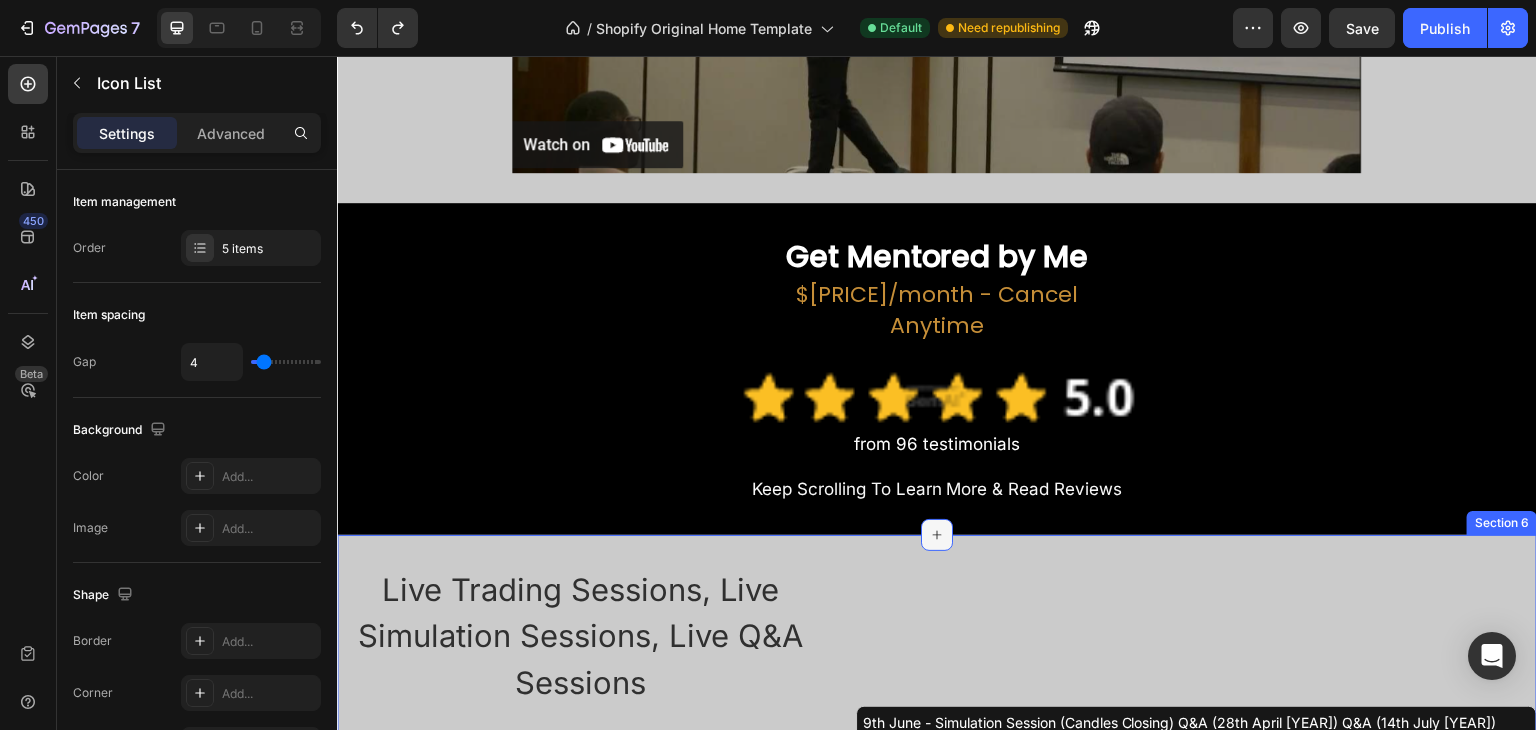 click at bounding box center [937, 535] 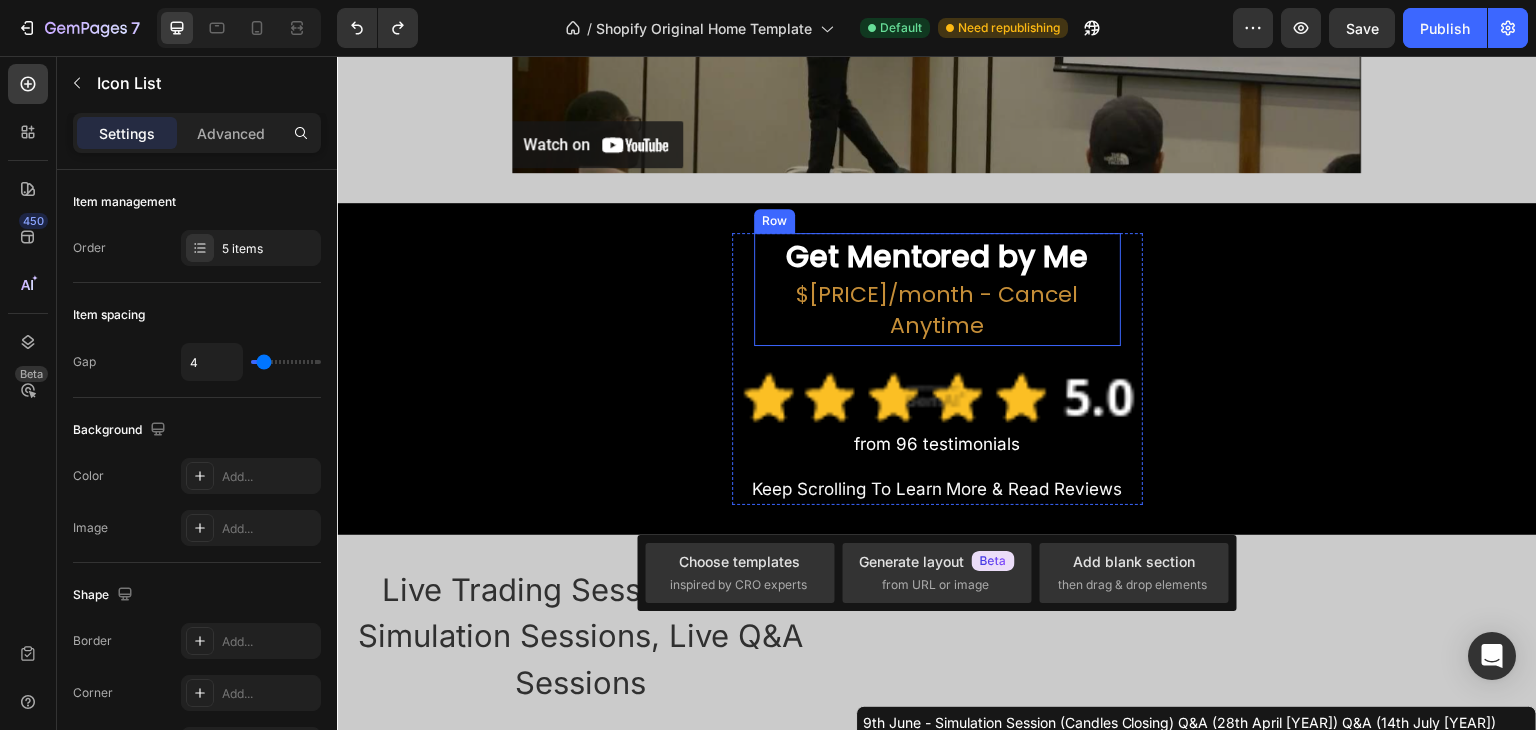 click on "Get Mentored by Me Heading $[PRICE]/month - Cancel Anytime Text Block Row" at bounding box center [937, 289] 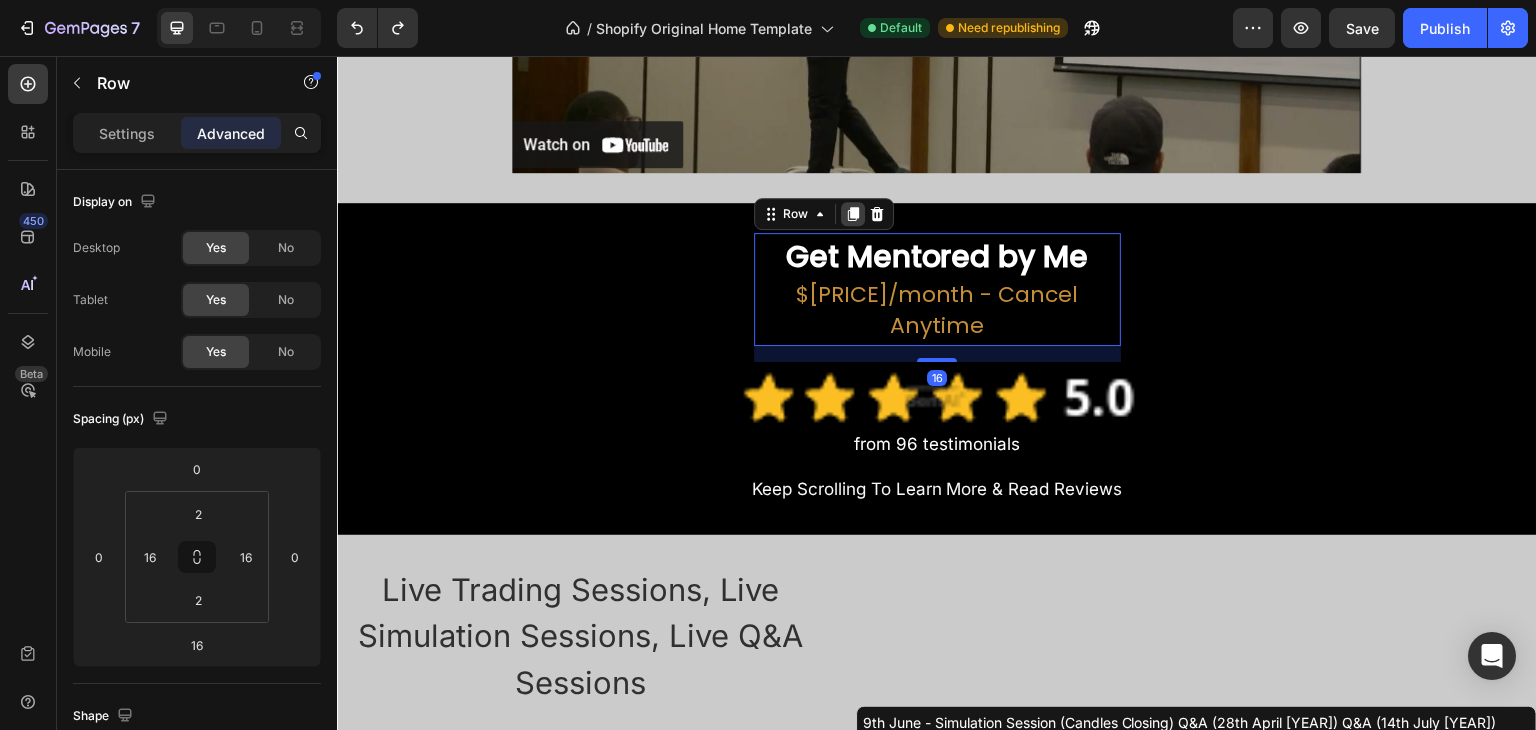 click at bounding box center (853, 214) 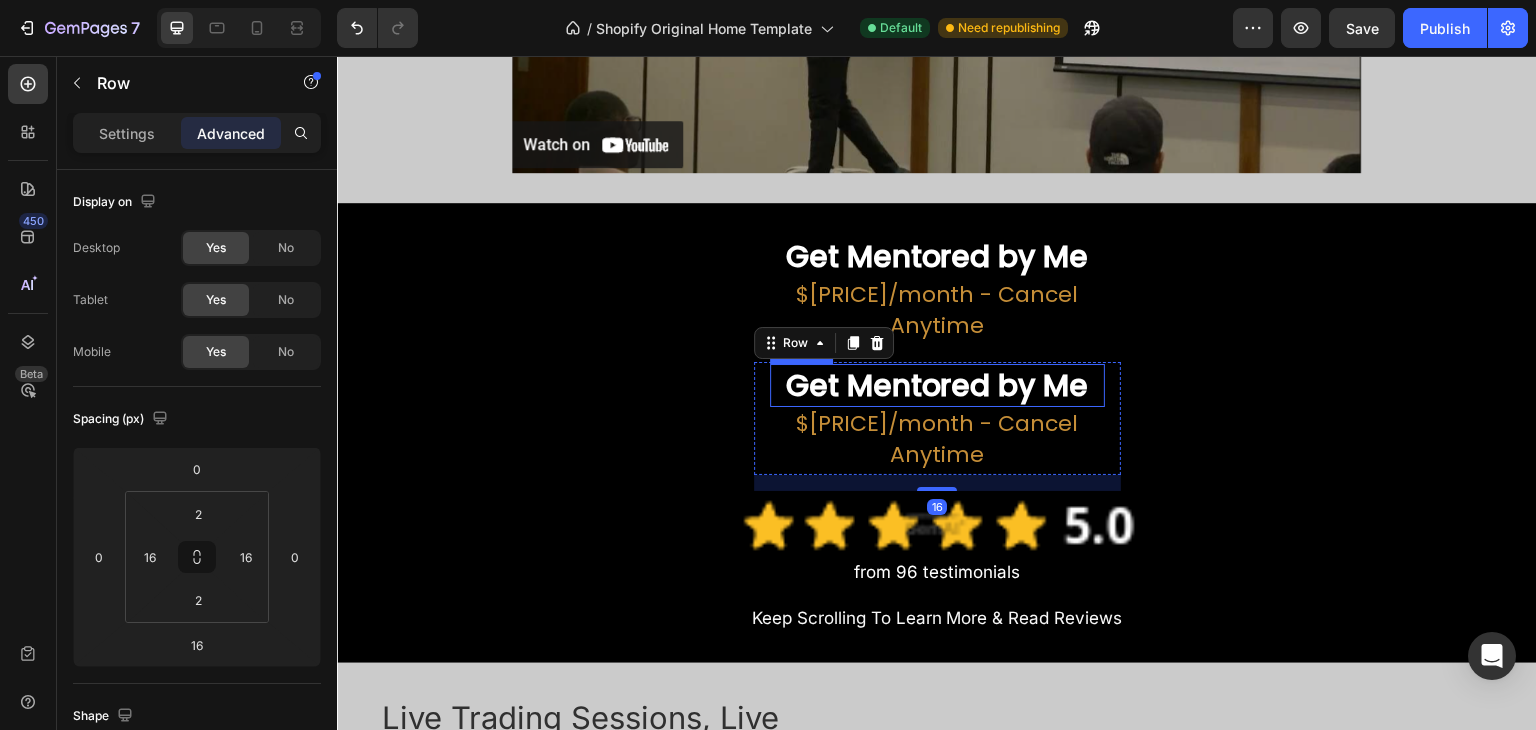 click on "Get Mentored by Me" at bounding box center (937, 385) 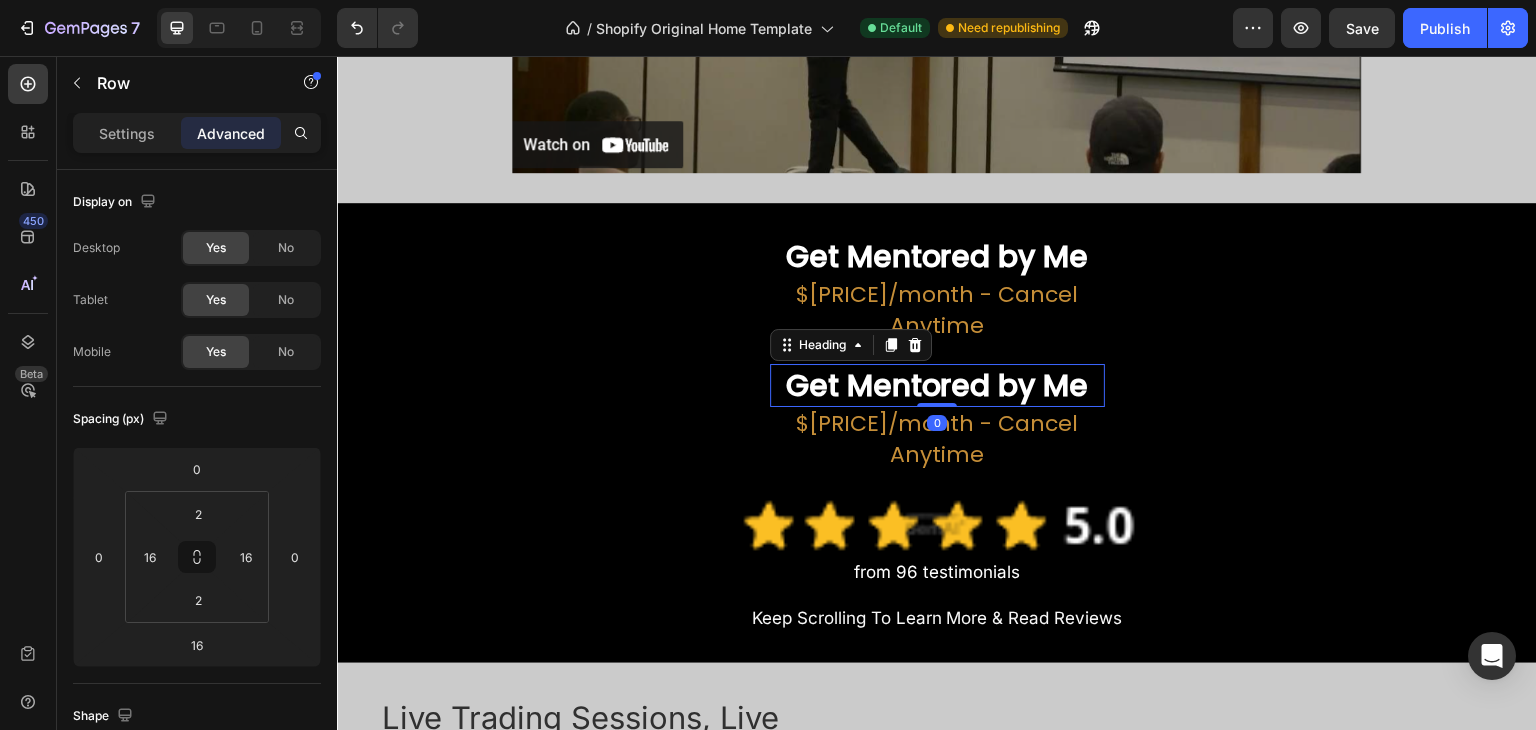 click on "Get Mentored by Me" at bounding box center [937, 385] 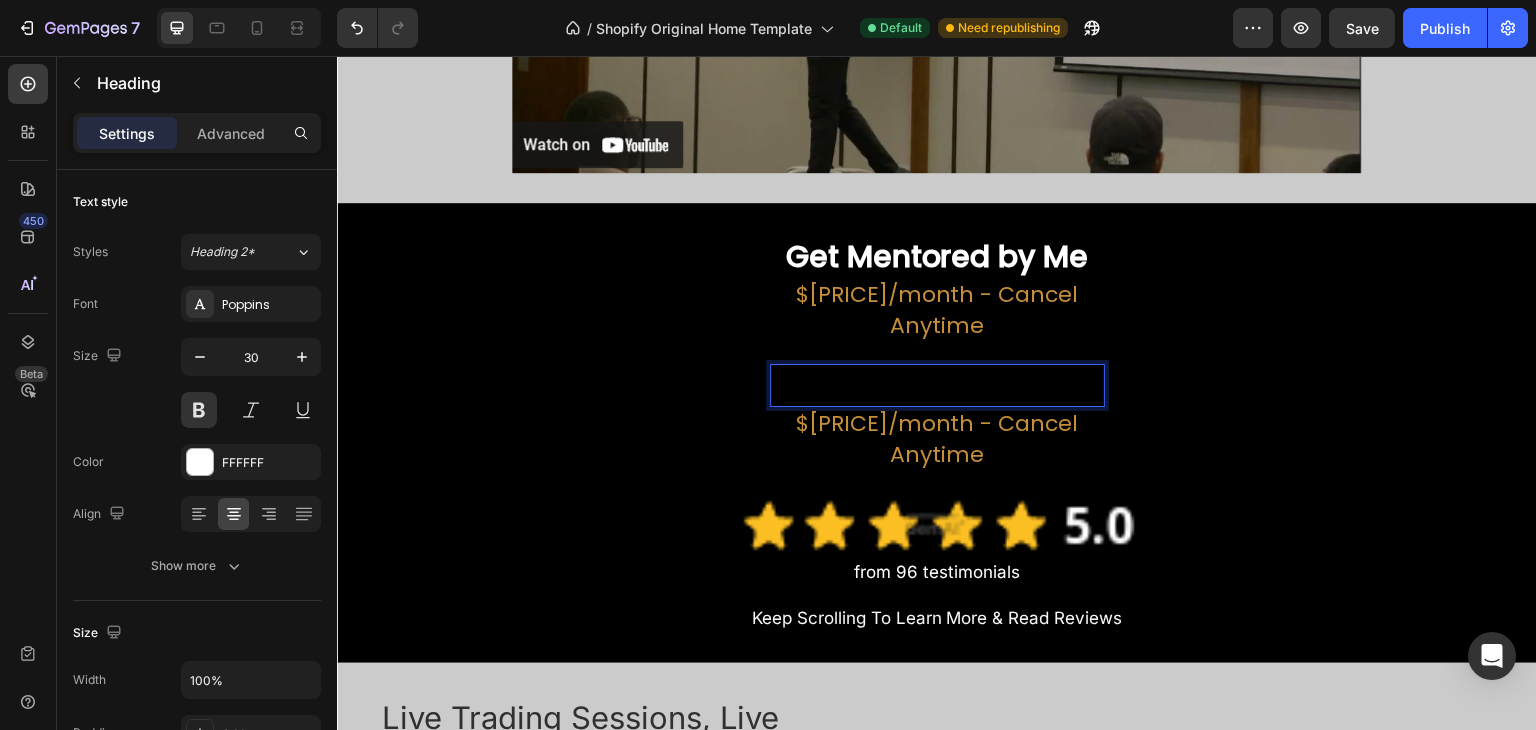 click at bounding box center [937, 385] 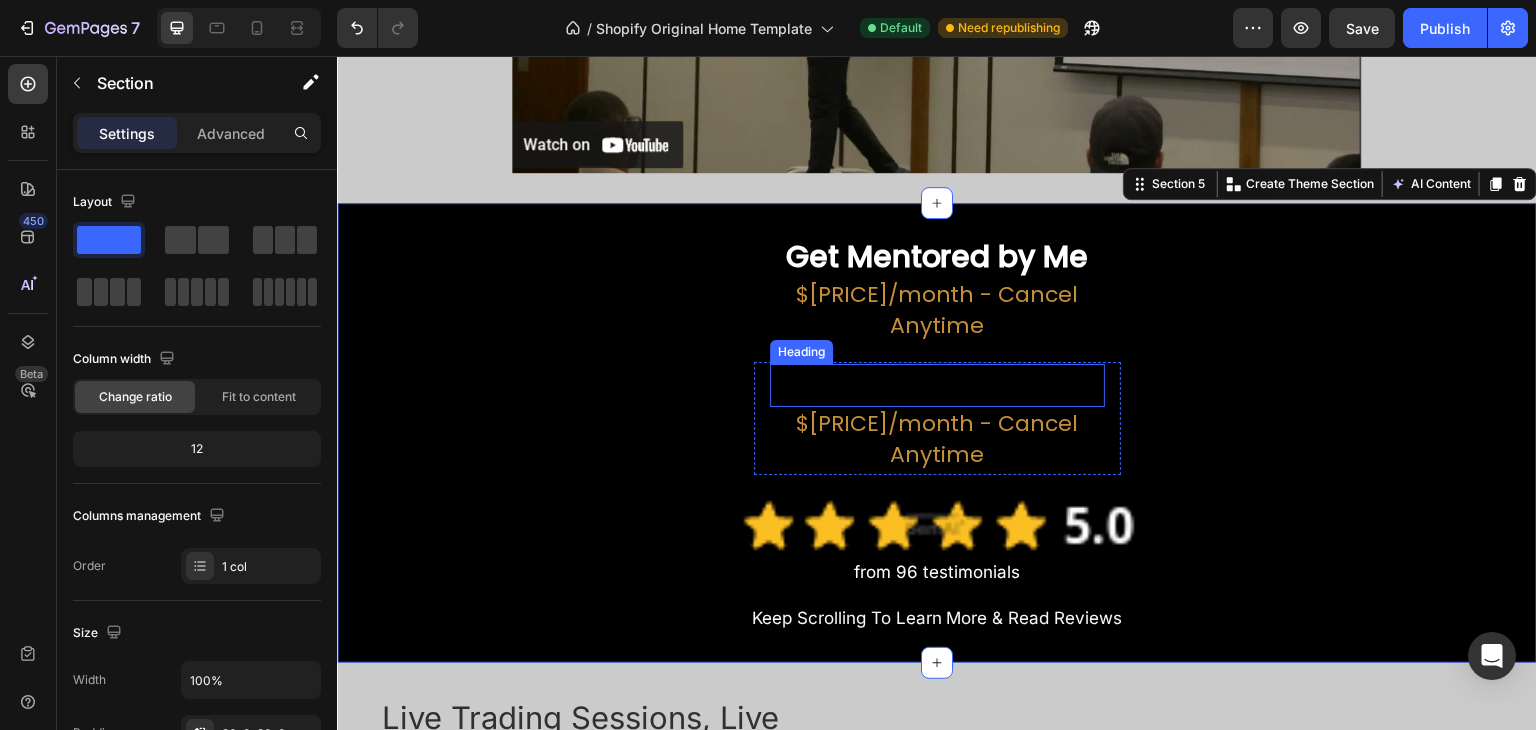 click at bounding box center (937, 385) 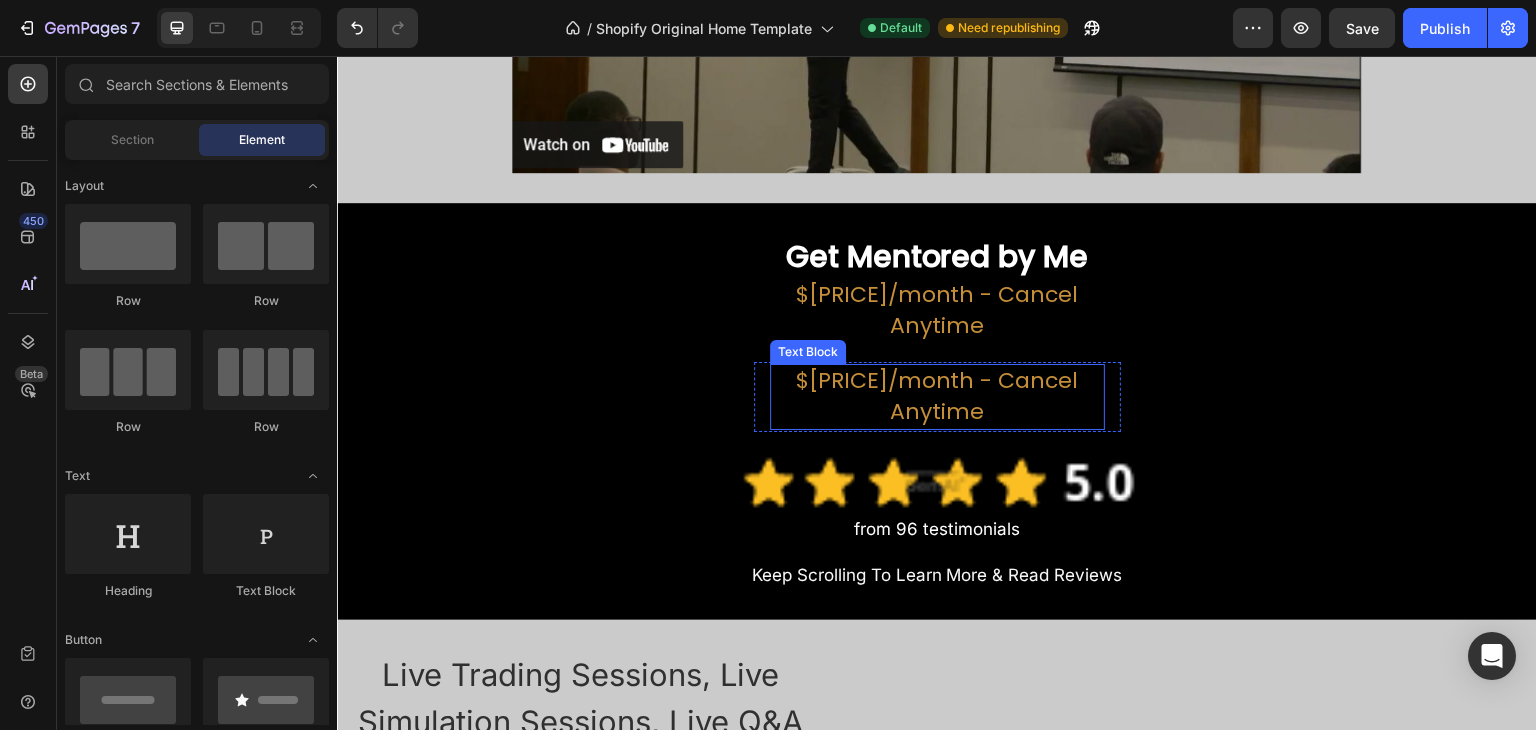 click on "$138/month - Cancel Anytime" at bounding box center (937, 397) 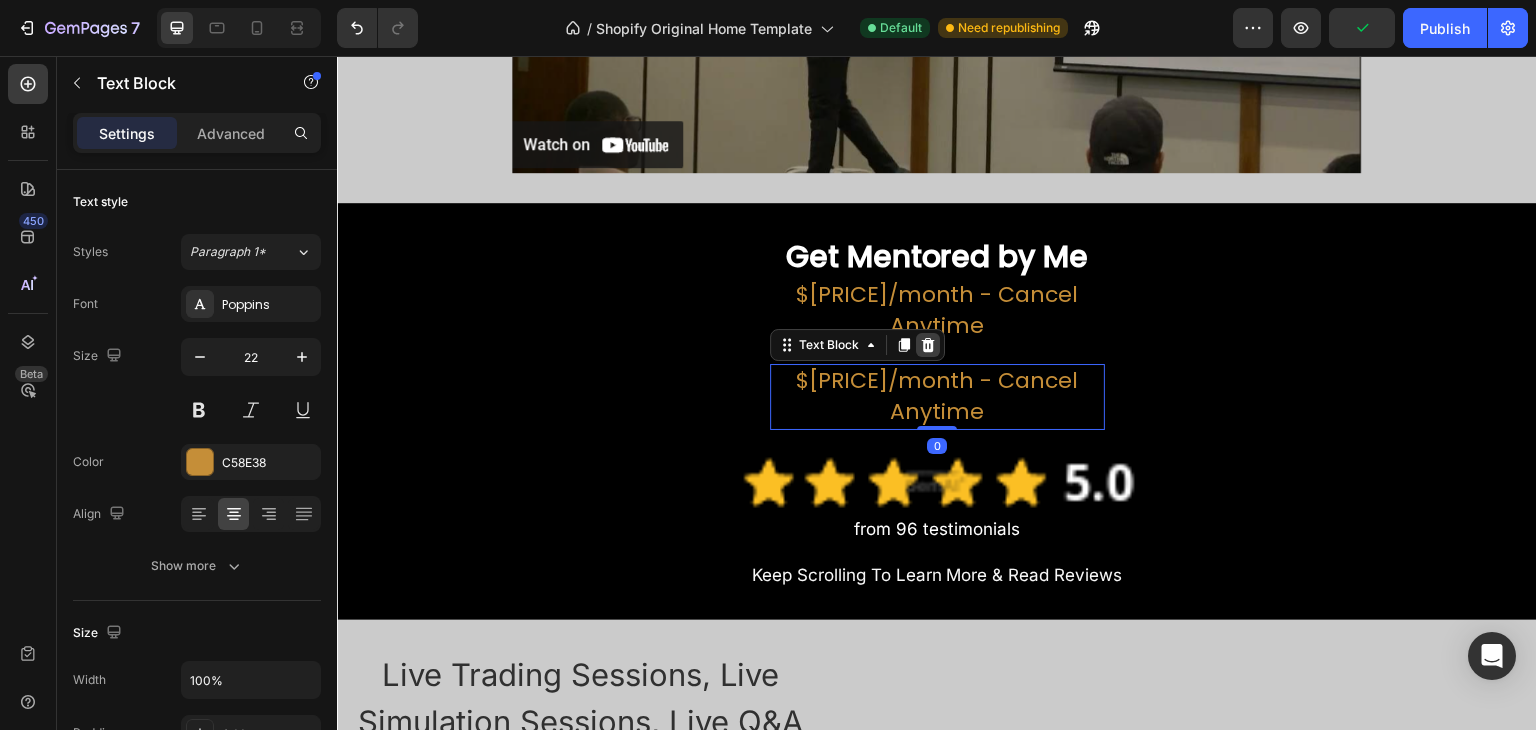 click 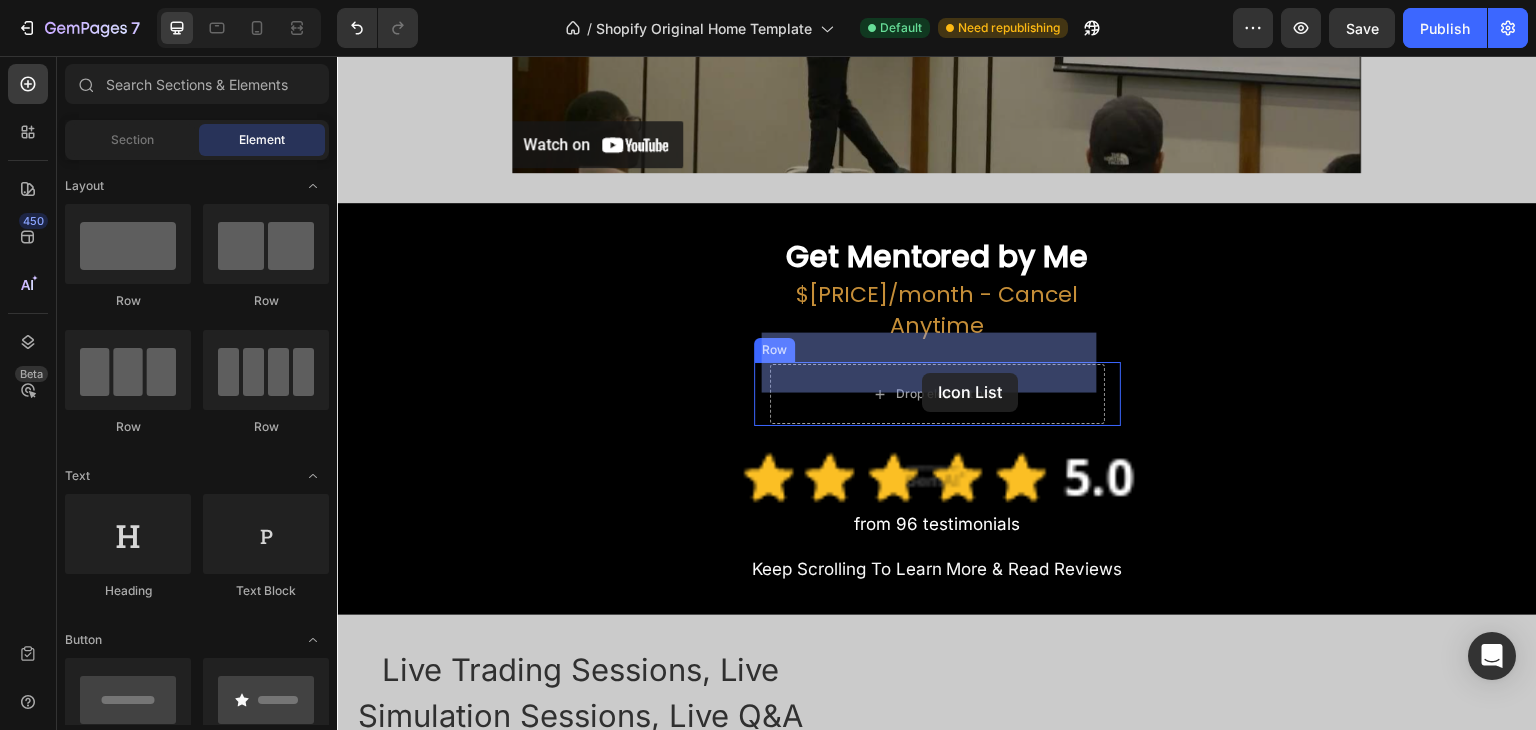 drag, startPoint x: 601, startPoint y: 594, endPoint x: 920, endPoint y: 370, distance: 389.79095 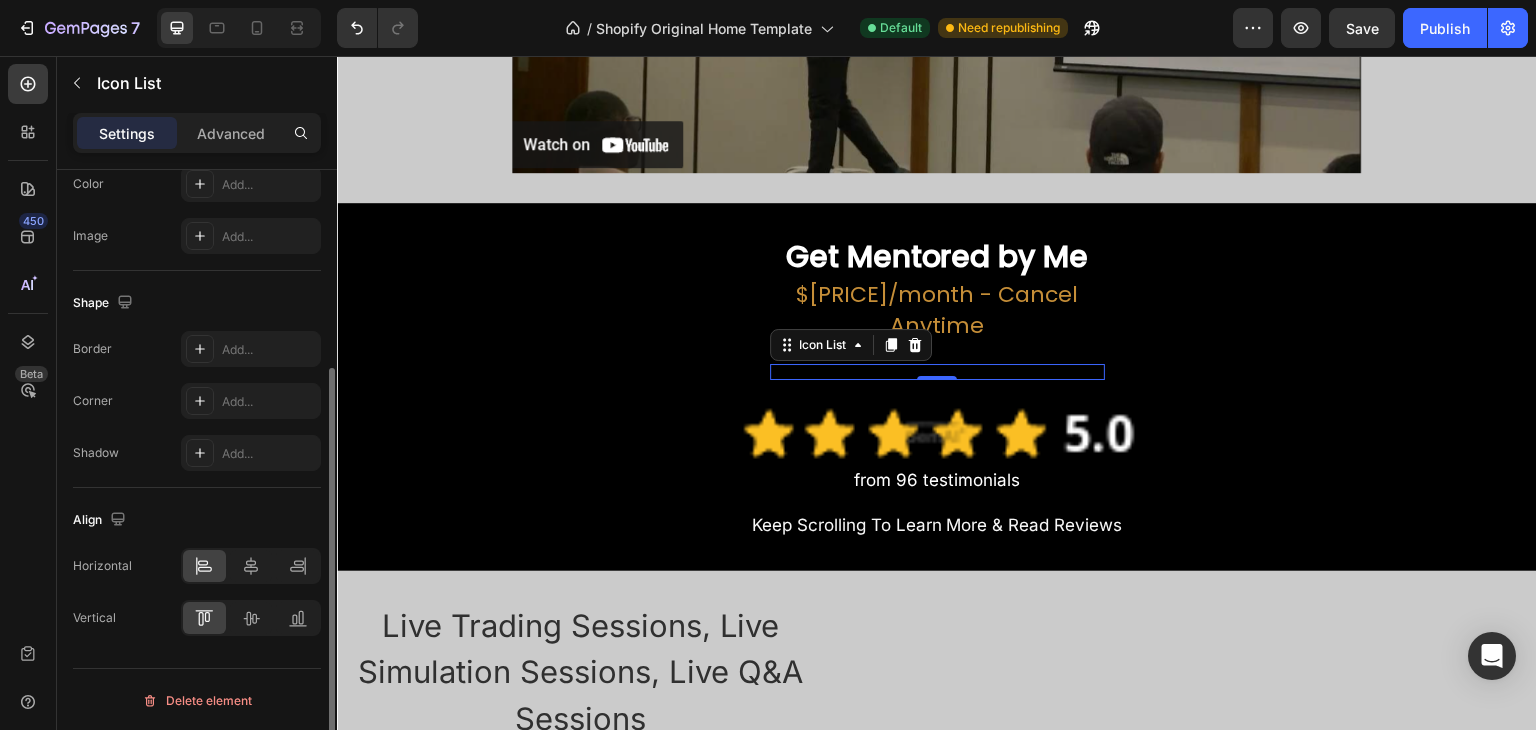 scroll, scrollTop: 0, scrollLeft: 0, axis: both 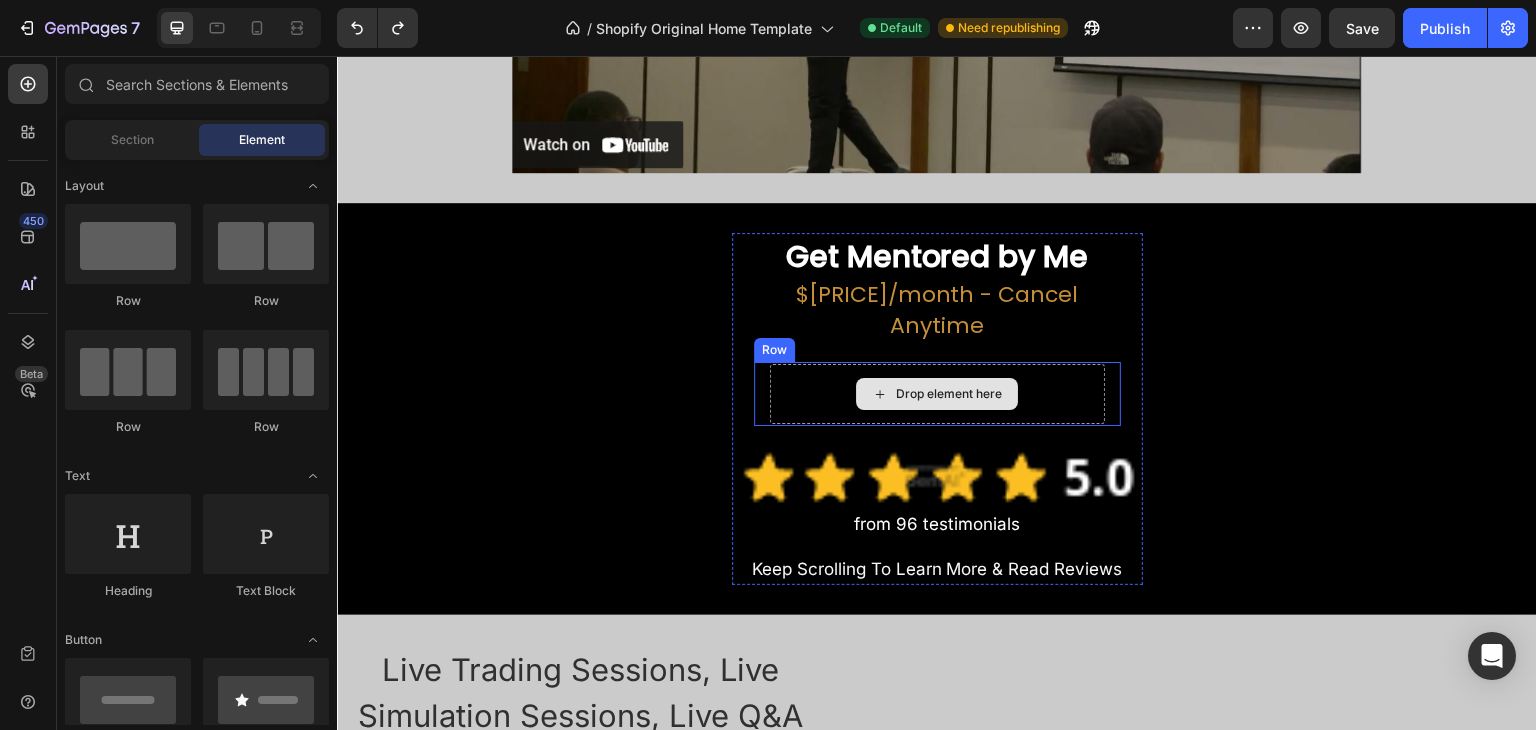 click on "Drop element here" at bounding box center (949, 394) 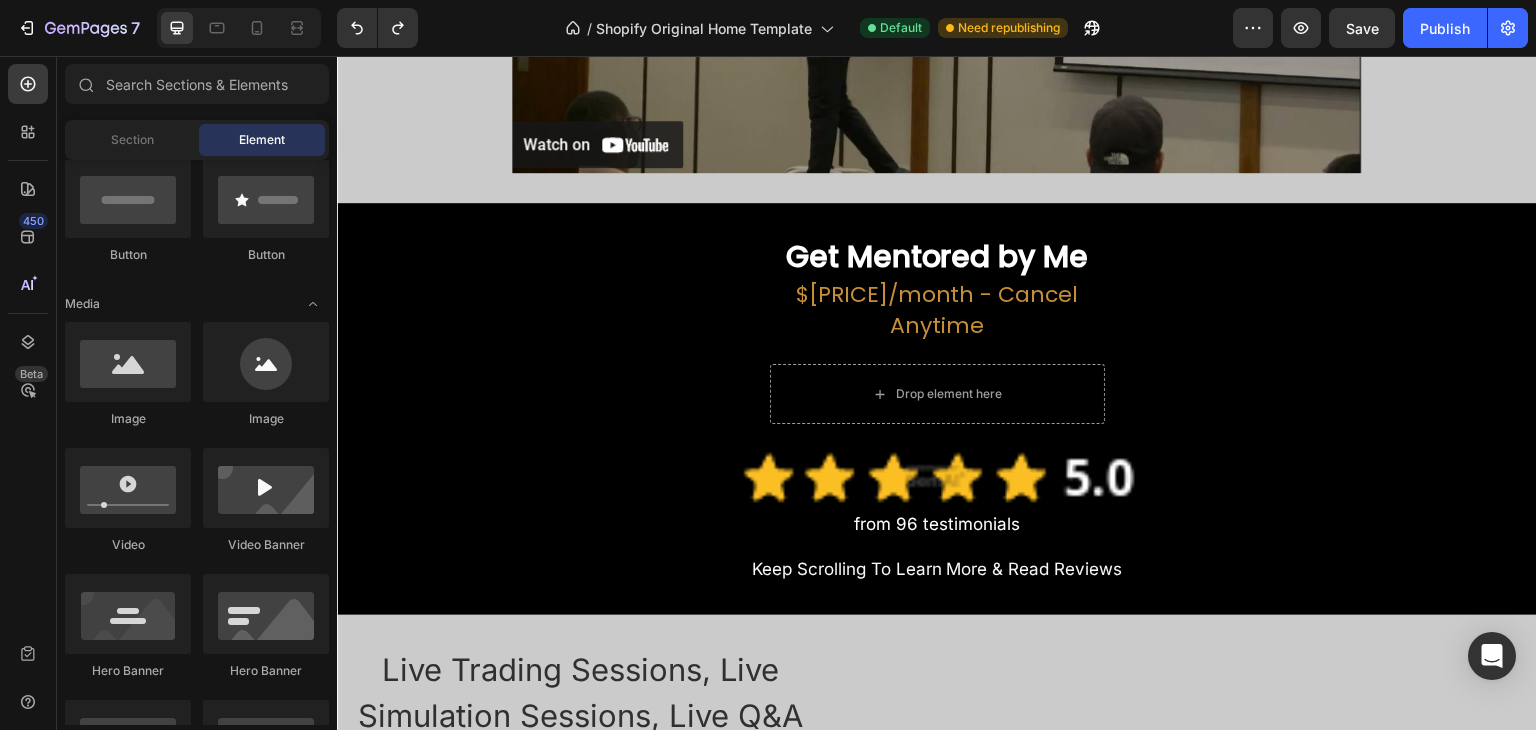 scroll, scrollTop: 0, scrollLeft: 0, axis: both 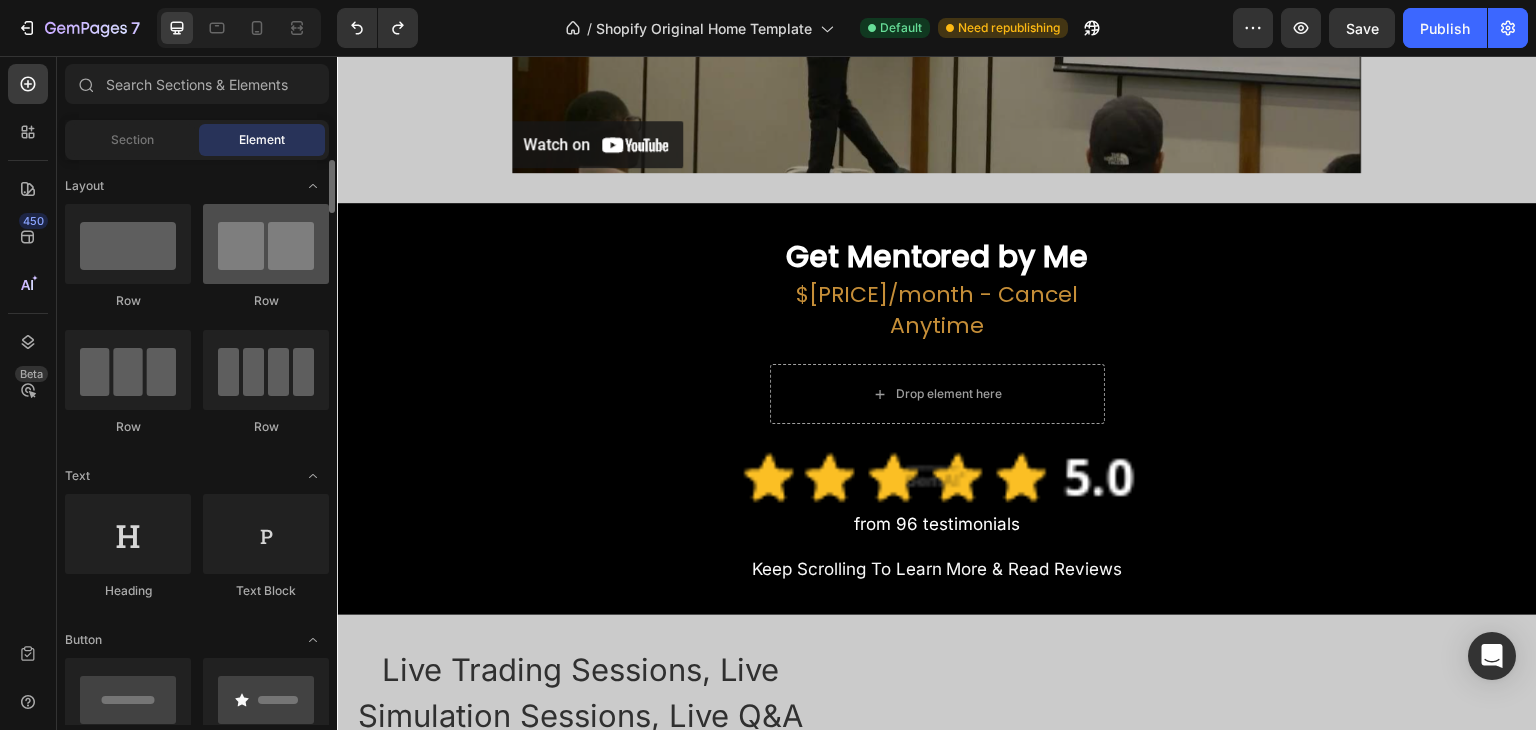 click at bounding box center [266, 244] 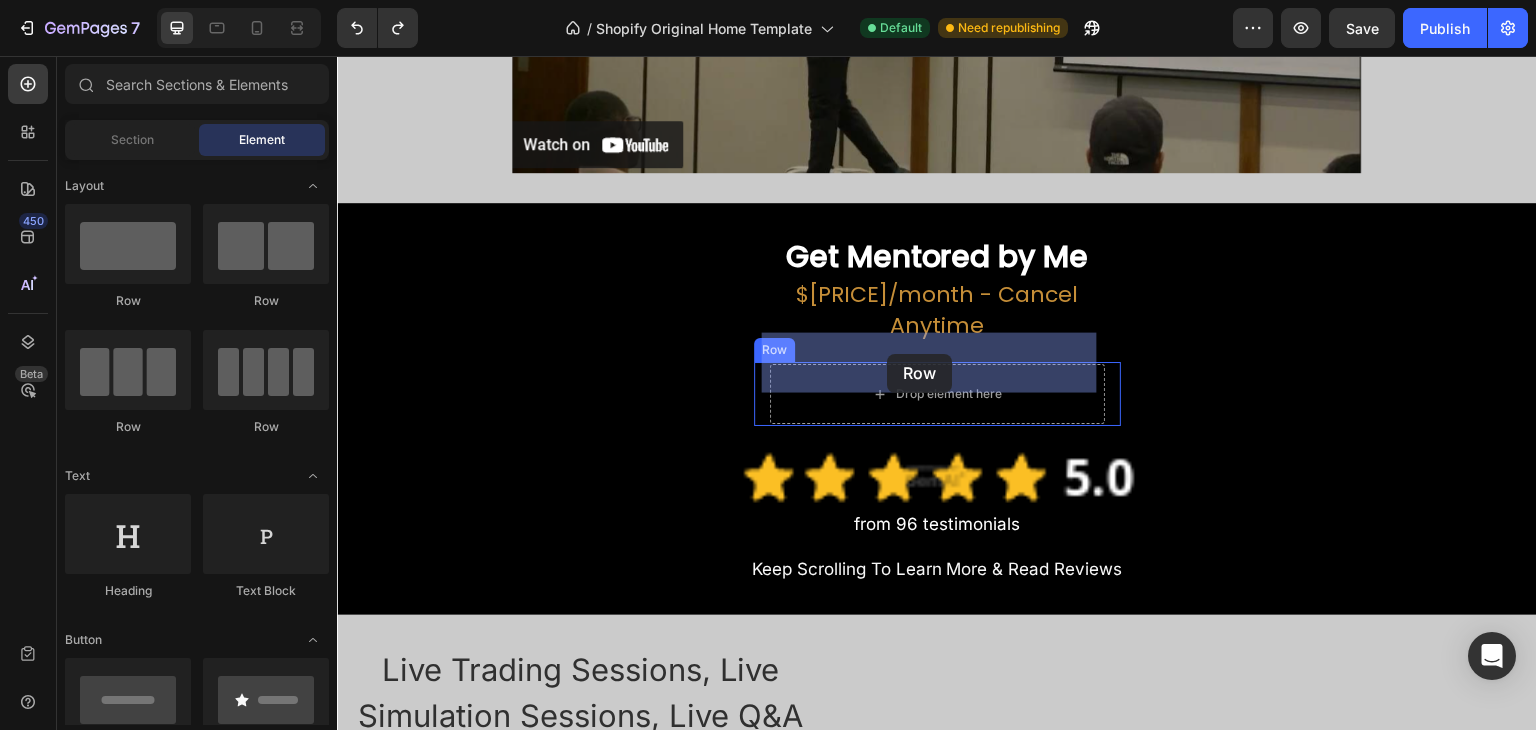 drag, startPoint x: 624, startPoint y: 314, endPoint x: 887, endPoint y: 354, distance: 266.02444 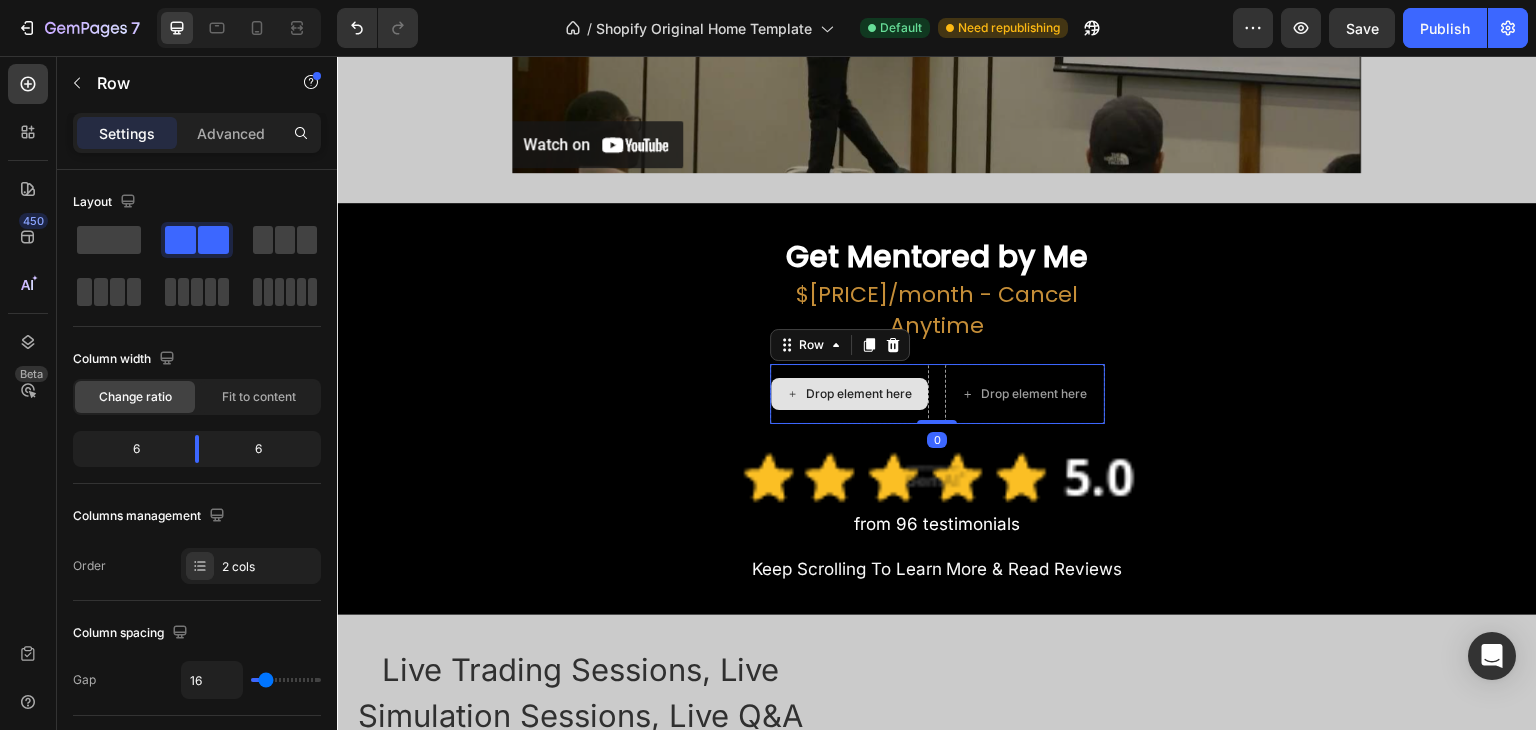 click on "Drop element here" at bounding box center (859, 394) 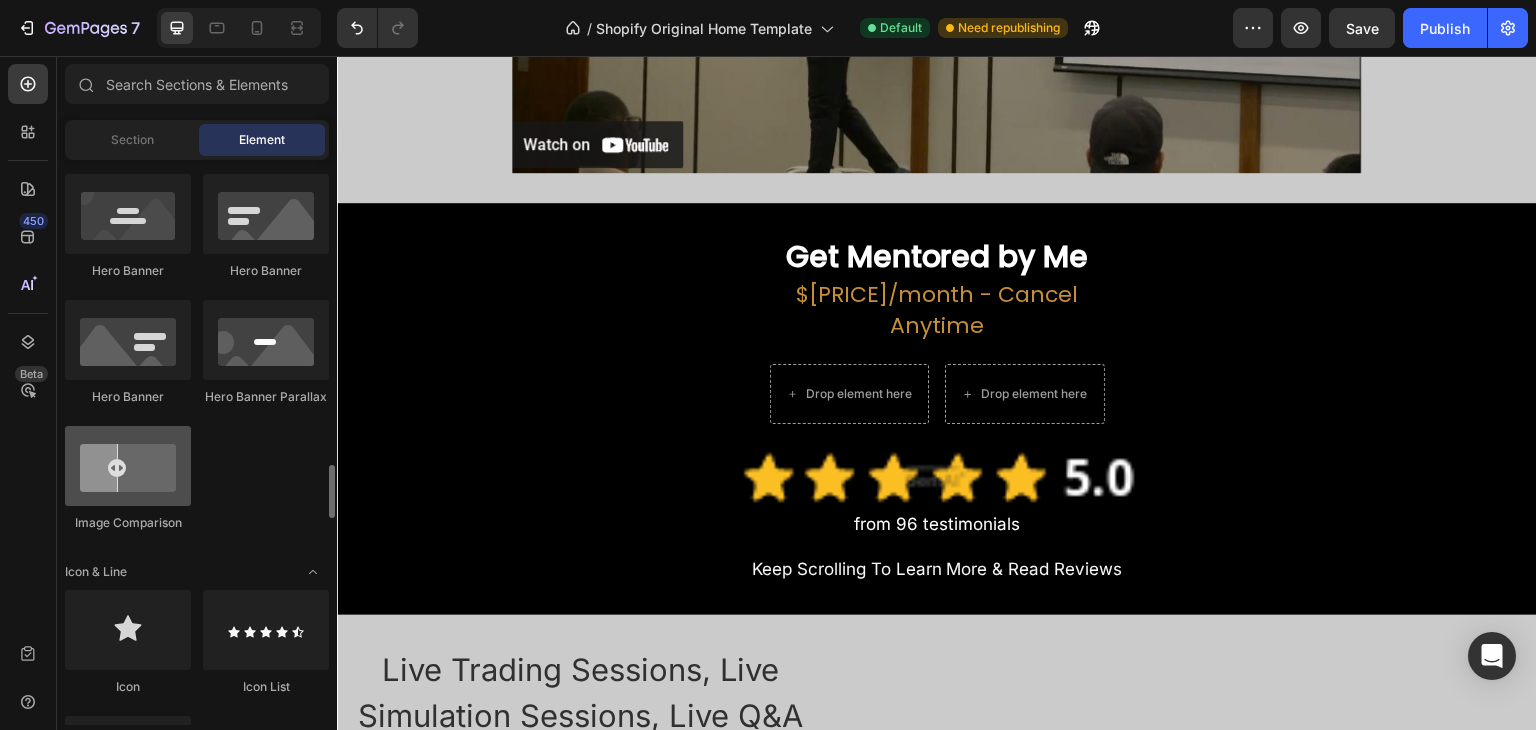 scroll, scrollTop: 1100, scrollLeft: 0, axis: vertical 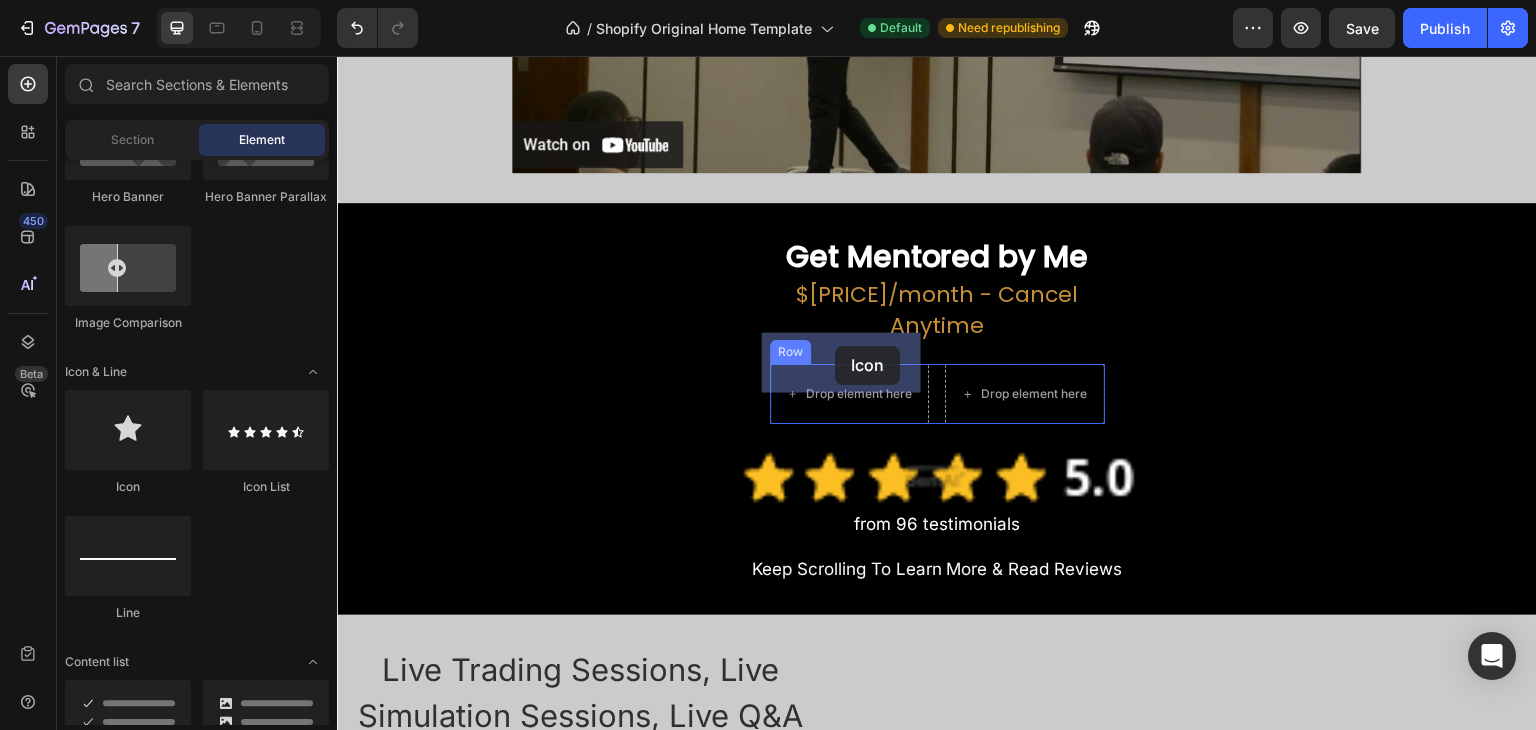 drag, startPoint x: 460, startPoint y: 501, endPoint x: 832, endPoint y: 345, distance: 403.38568 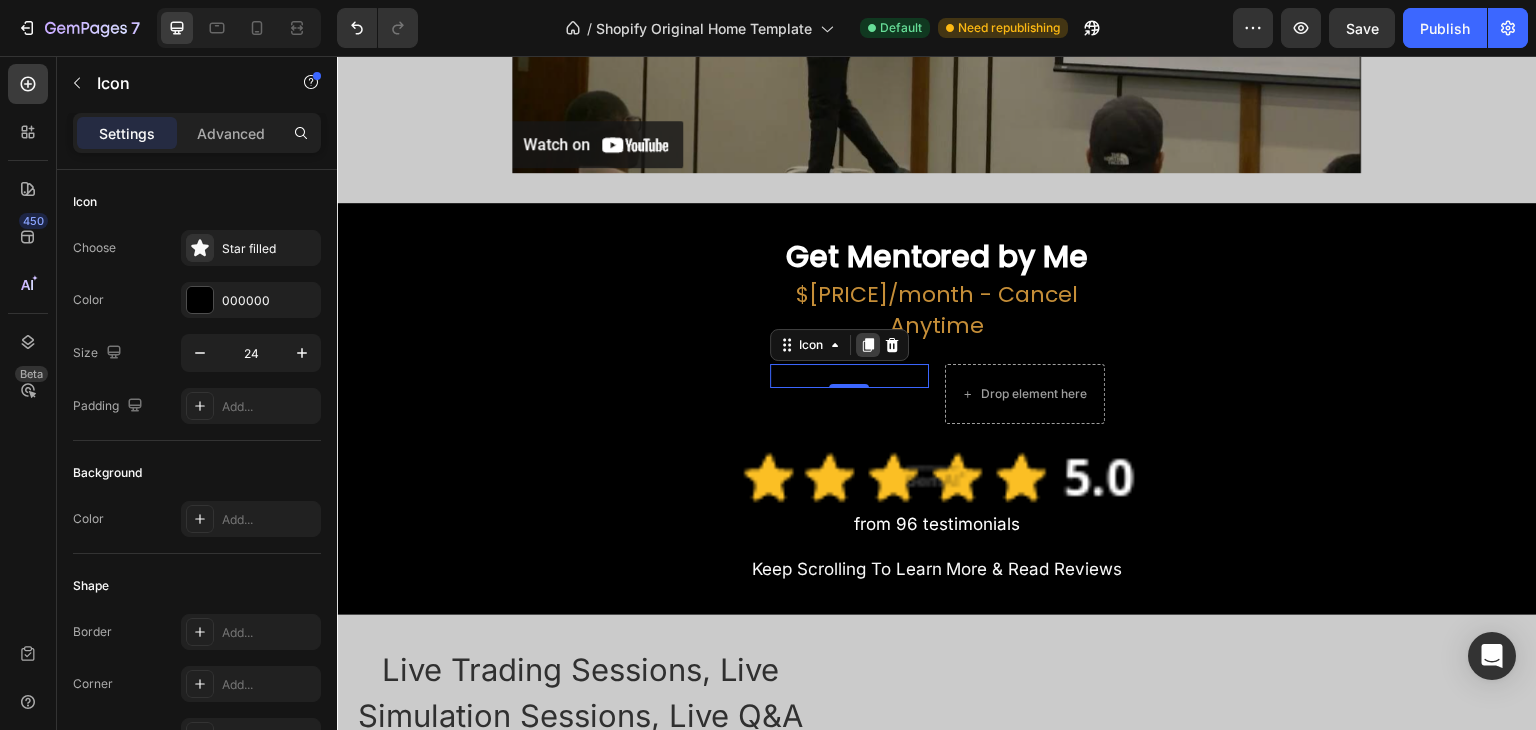 click 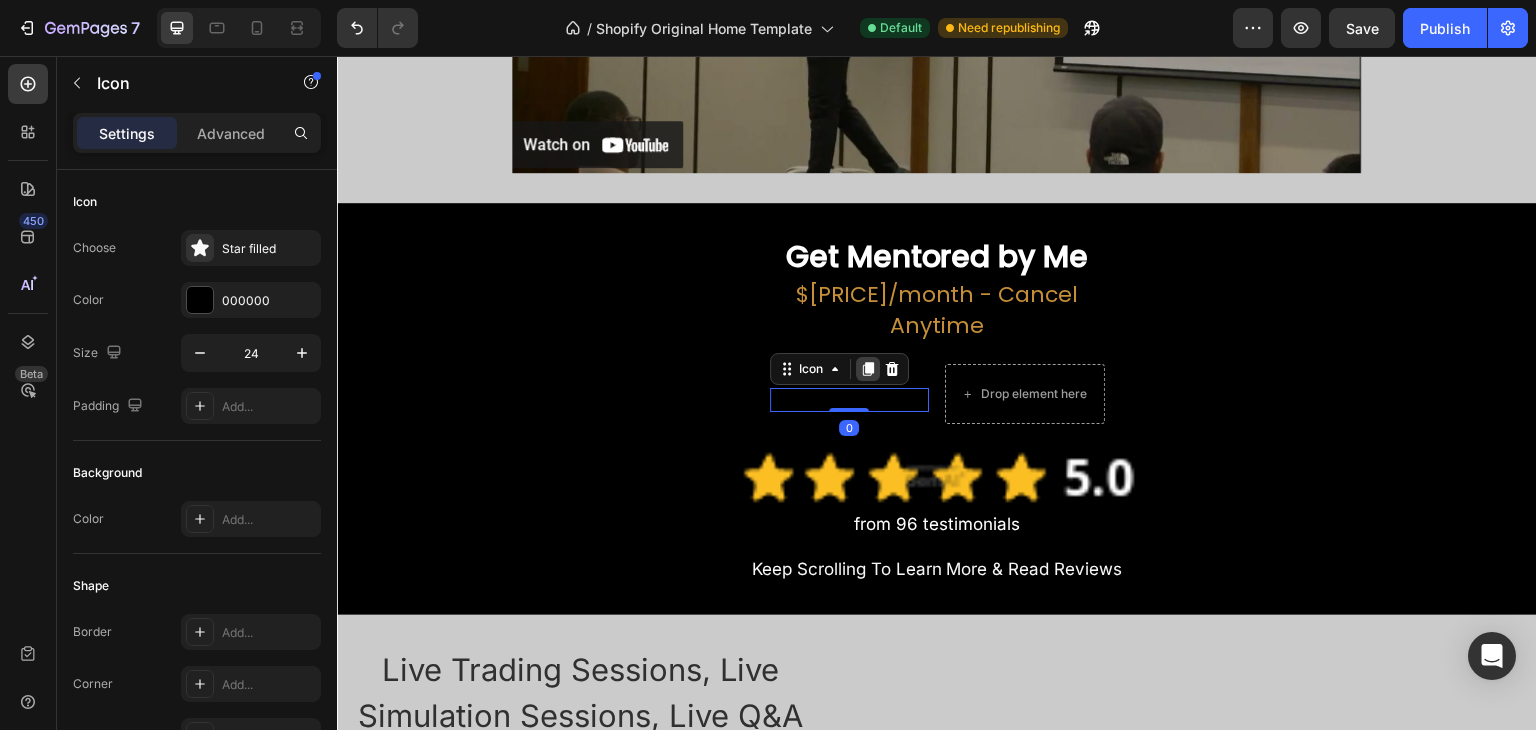 click 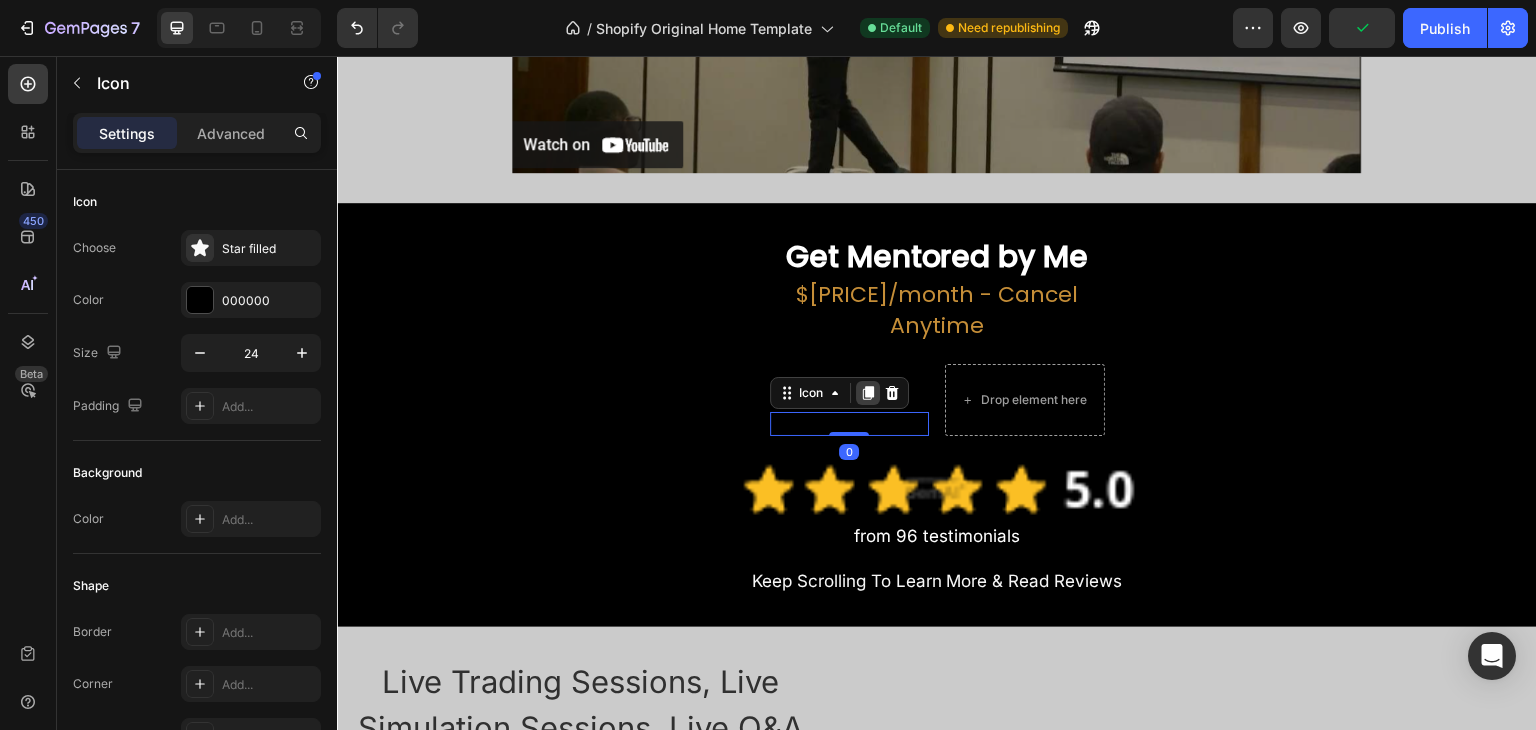 click 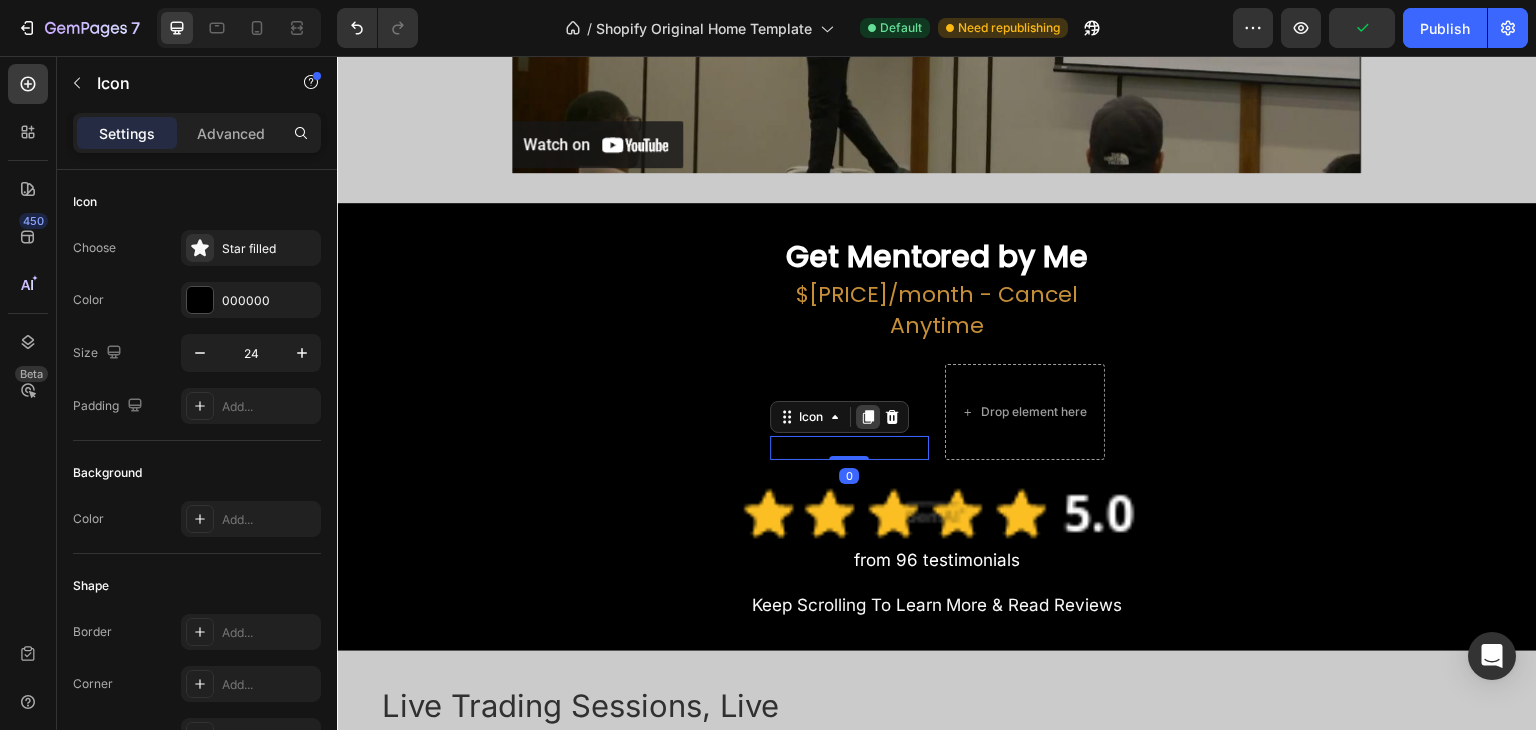click 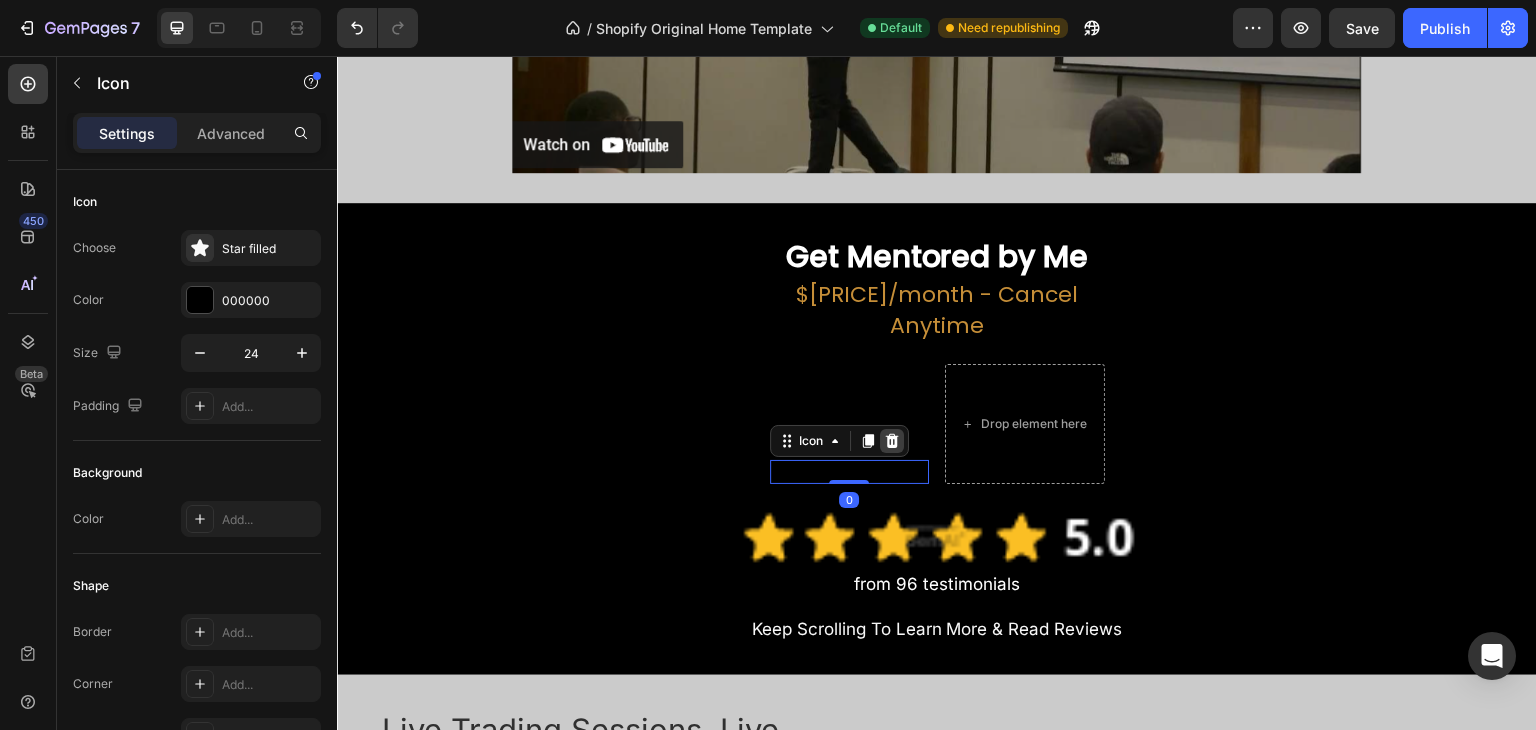 click at bounding box center (892, 441) 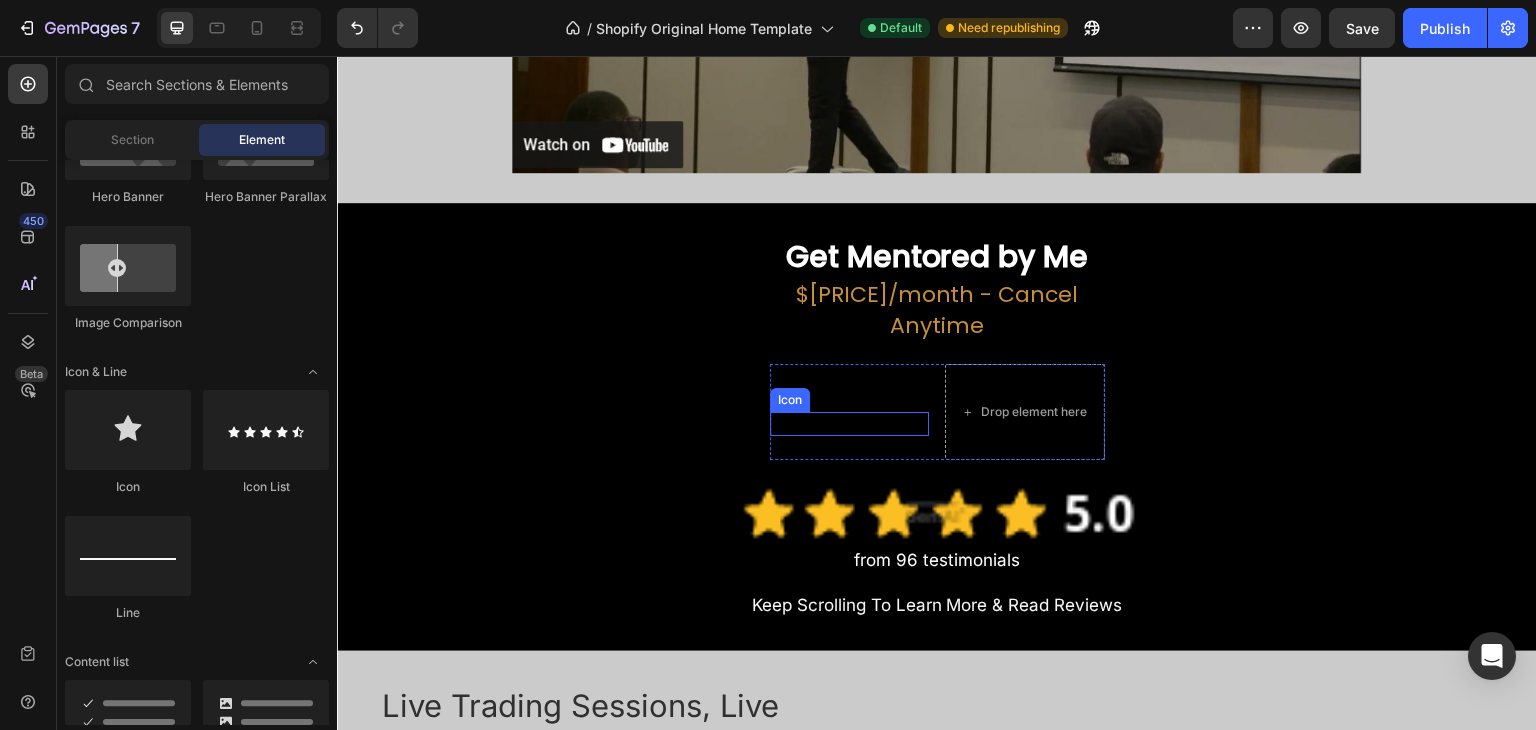 click on "Icon" at bounding box center [850, 424] 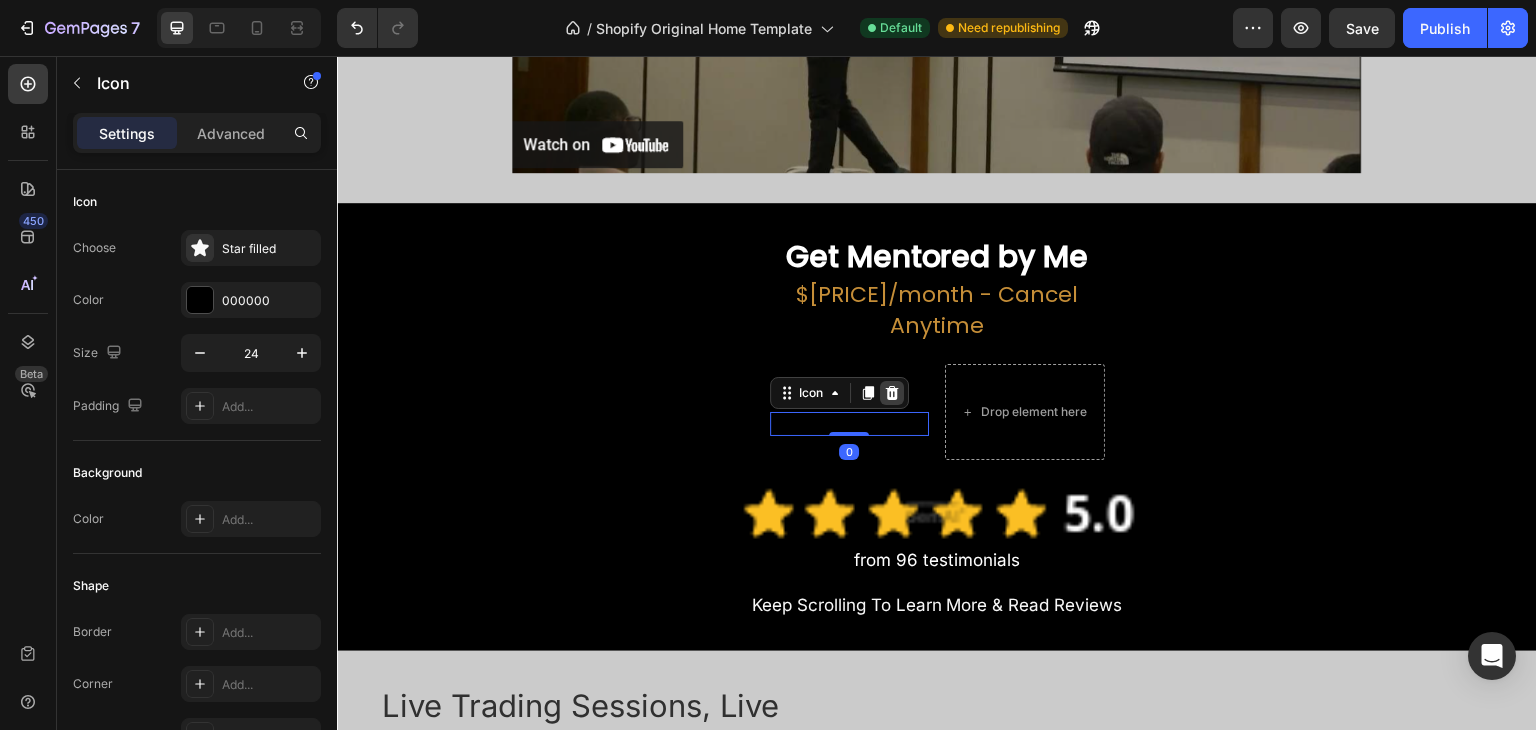 click 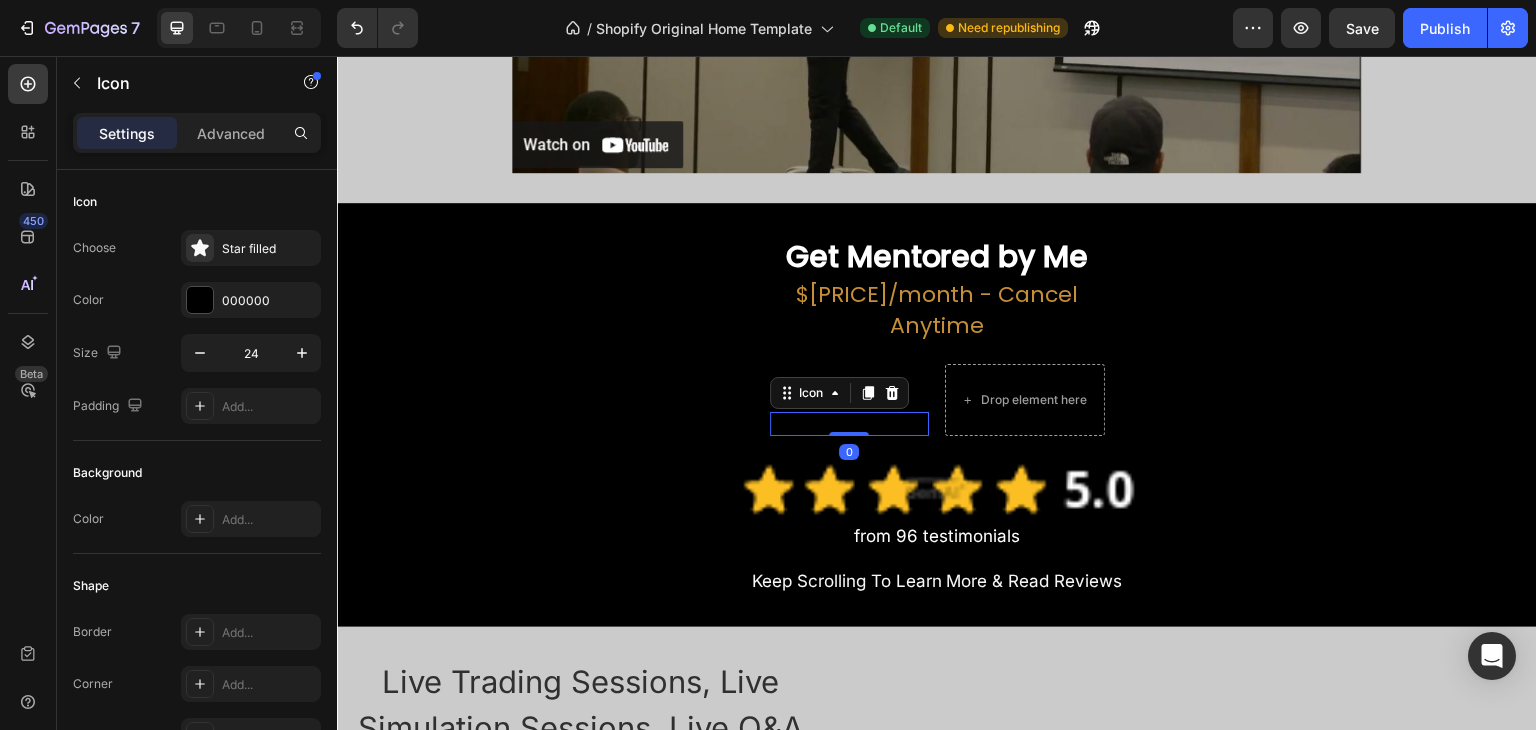 click on "Icon   0" at bounding box center [850, 424] 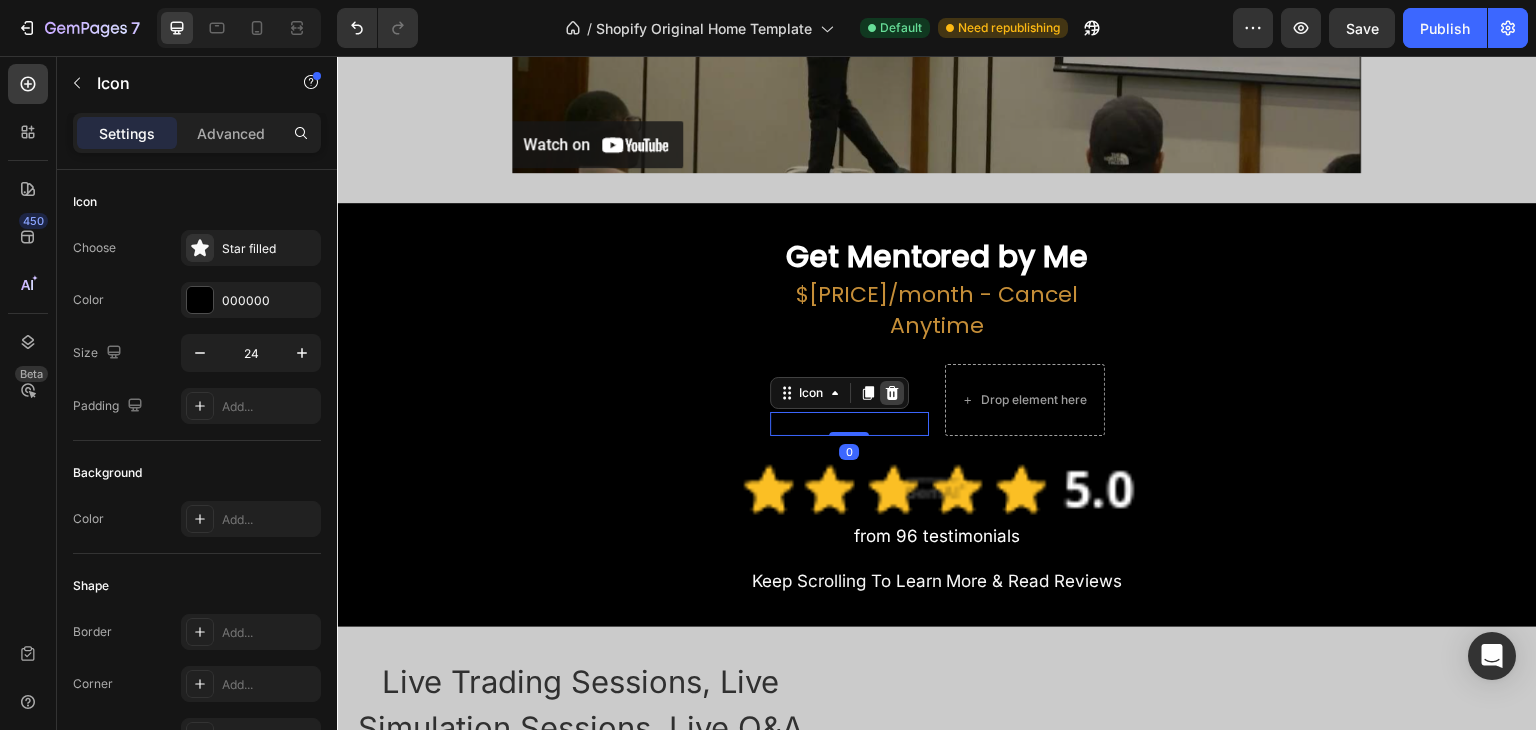 click 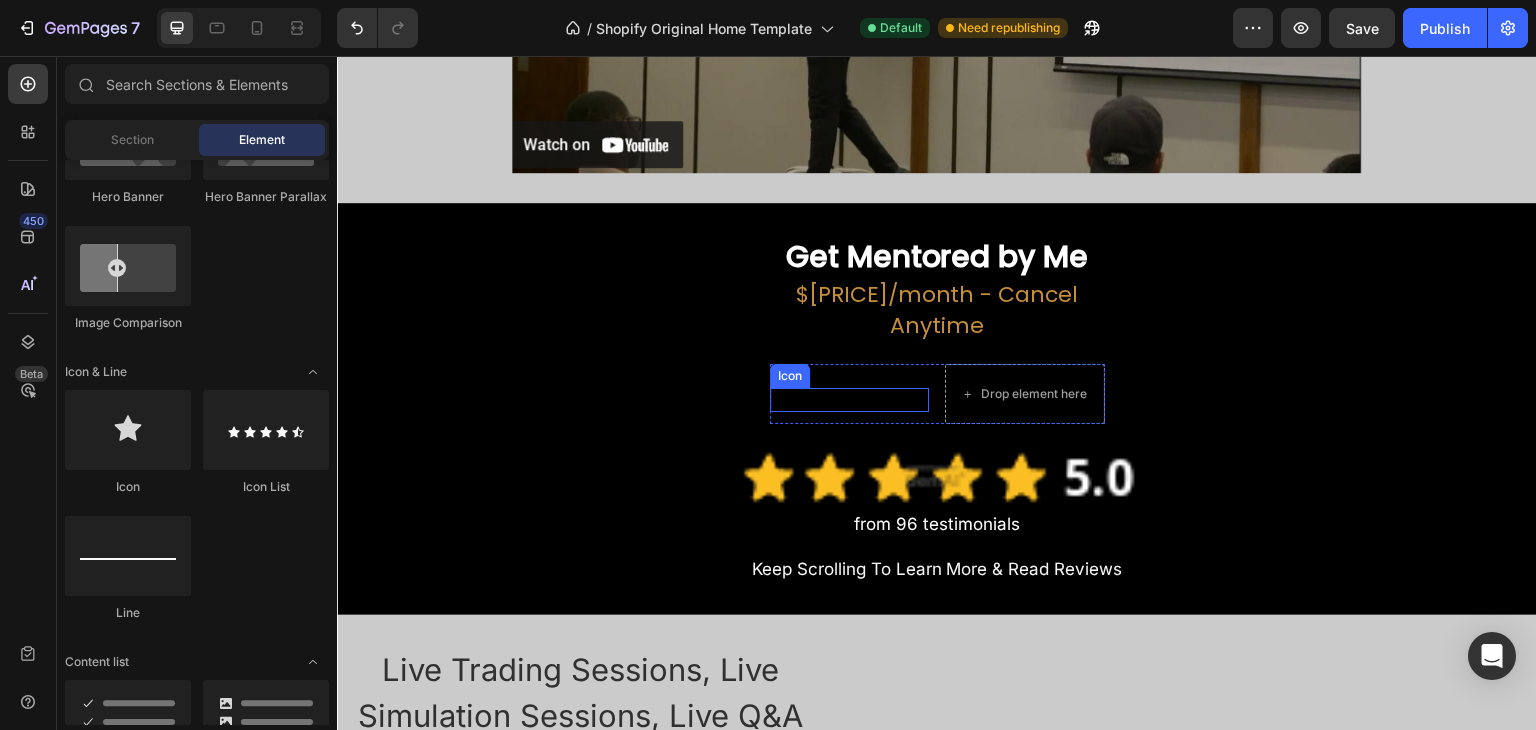 click on "Icon" at bounding box center (850, 400) 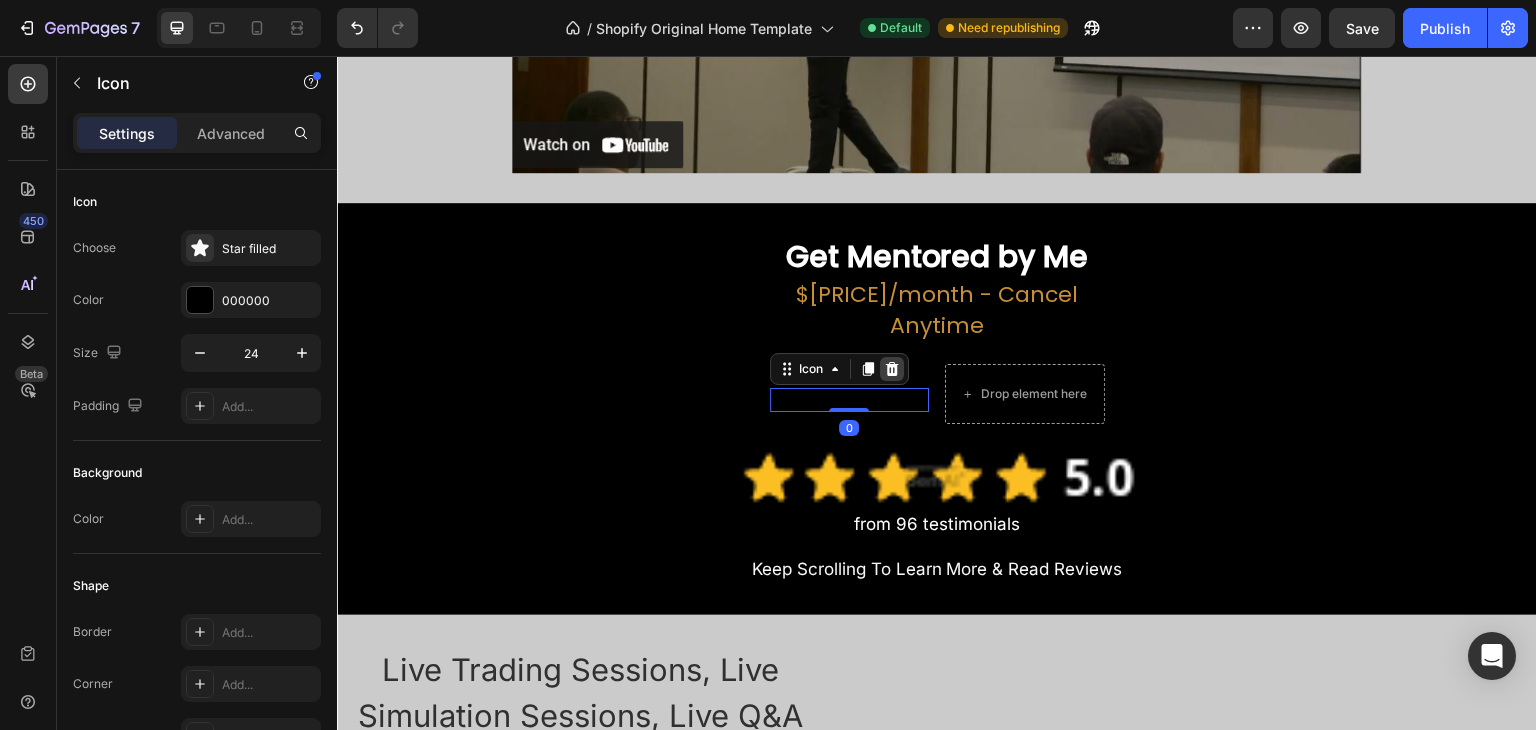 click 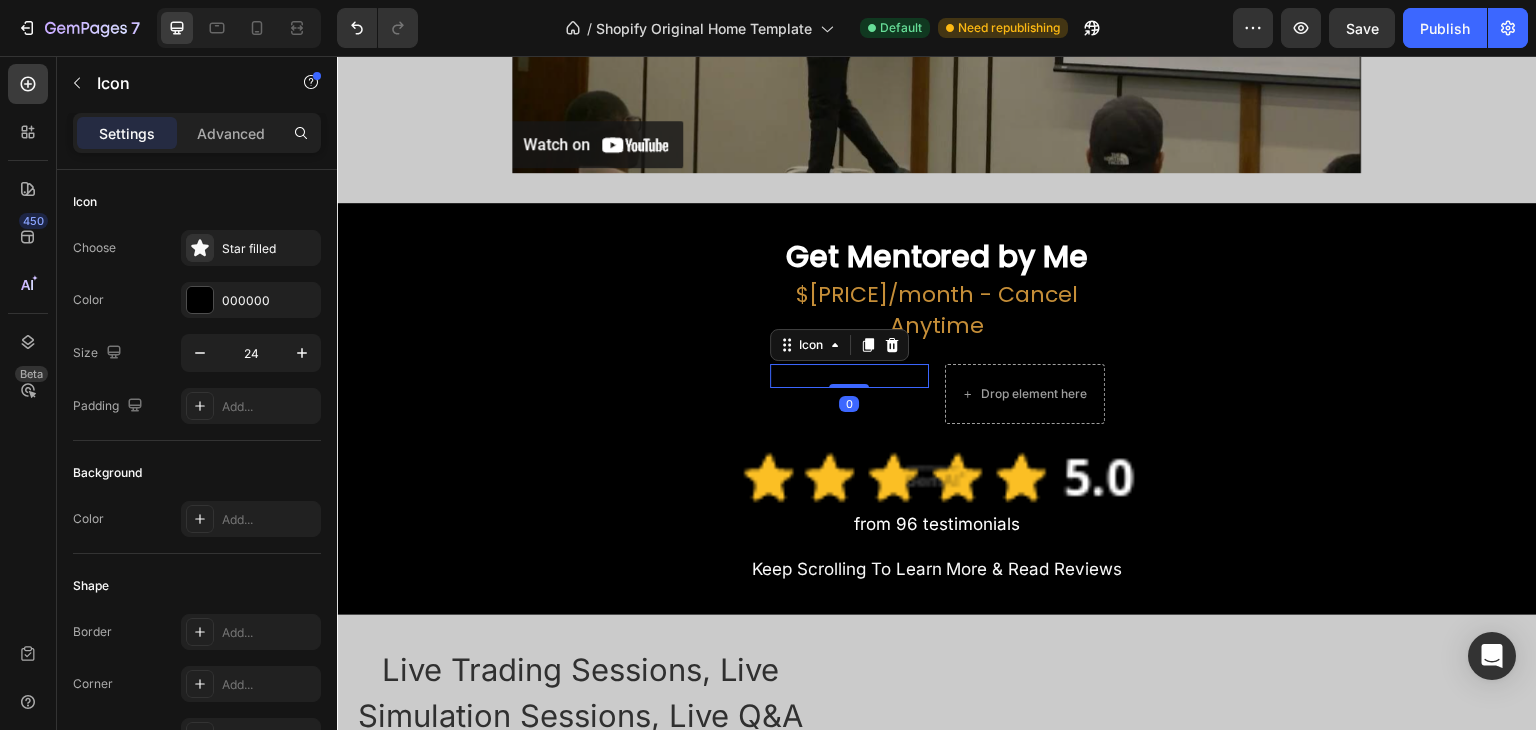 click on "Icon   0" at bounding box center [850, 376] 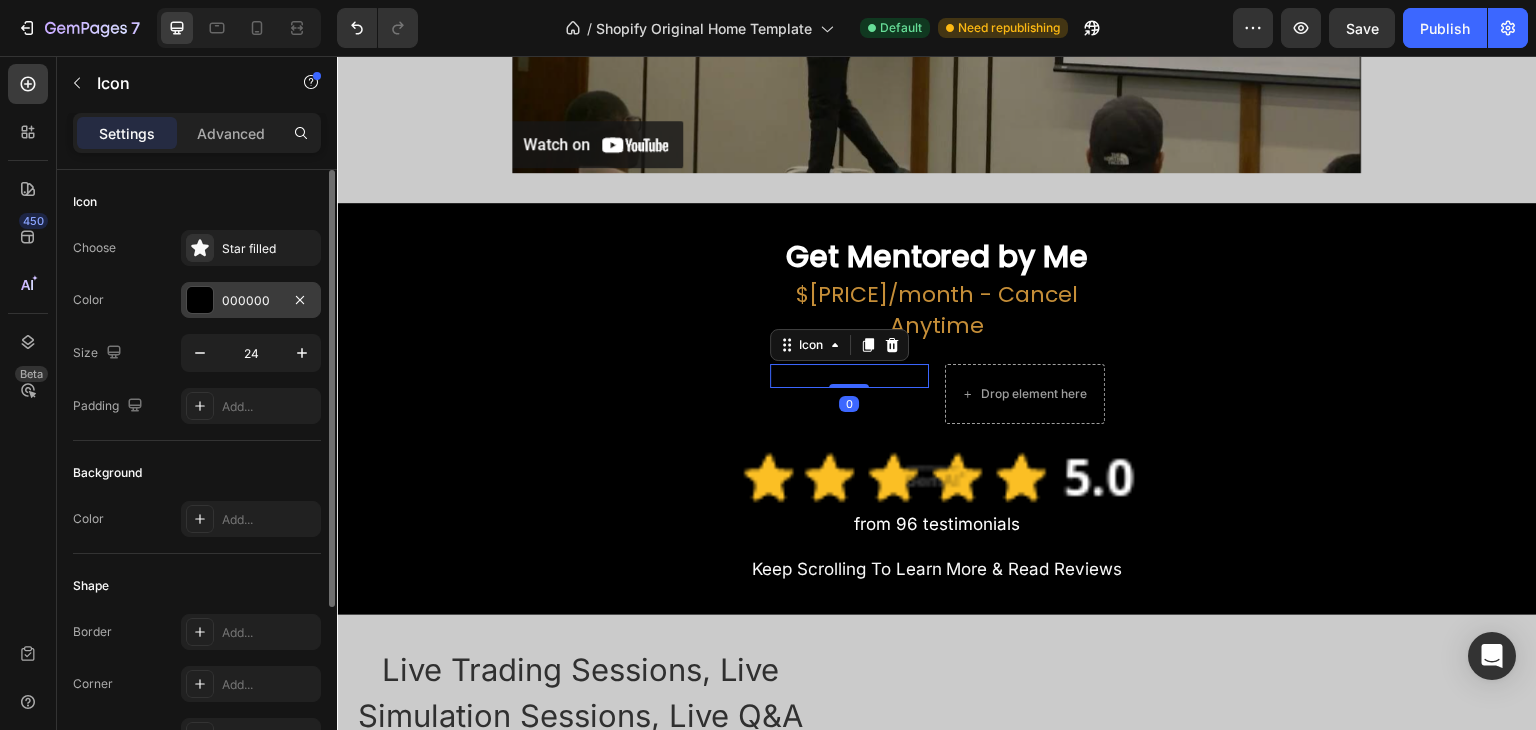 click at bounding box center (200, 300) 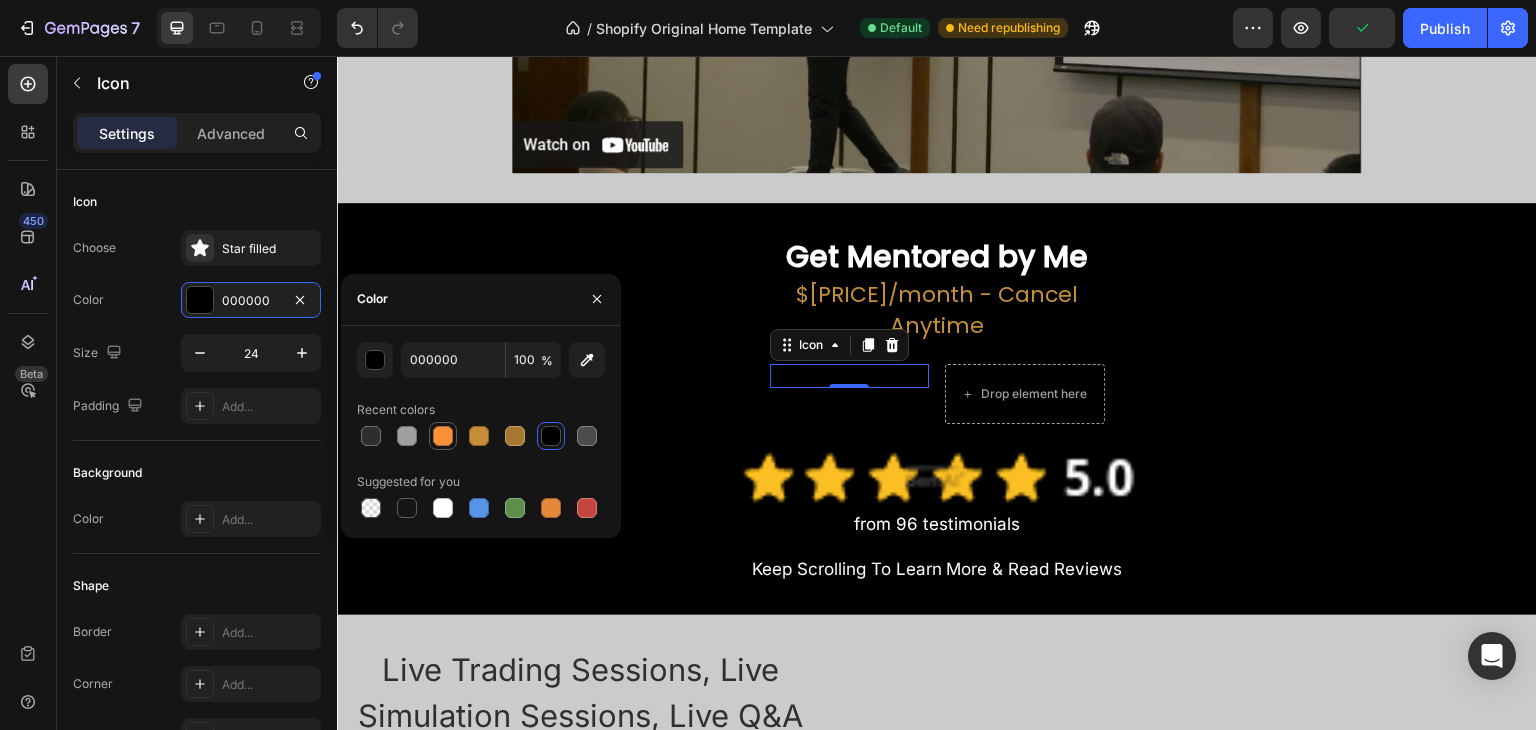click at bounding box center (443, 436) 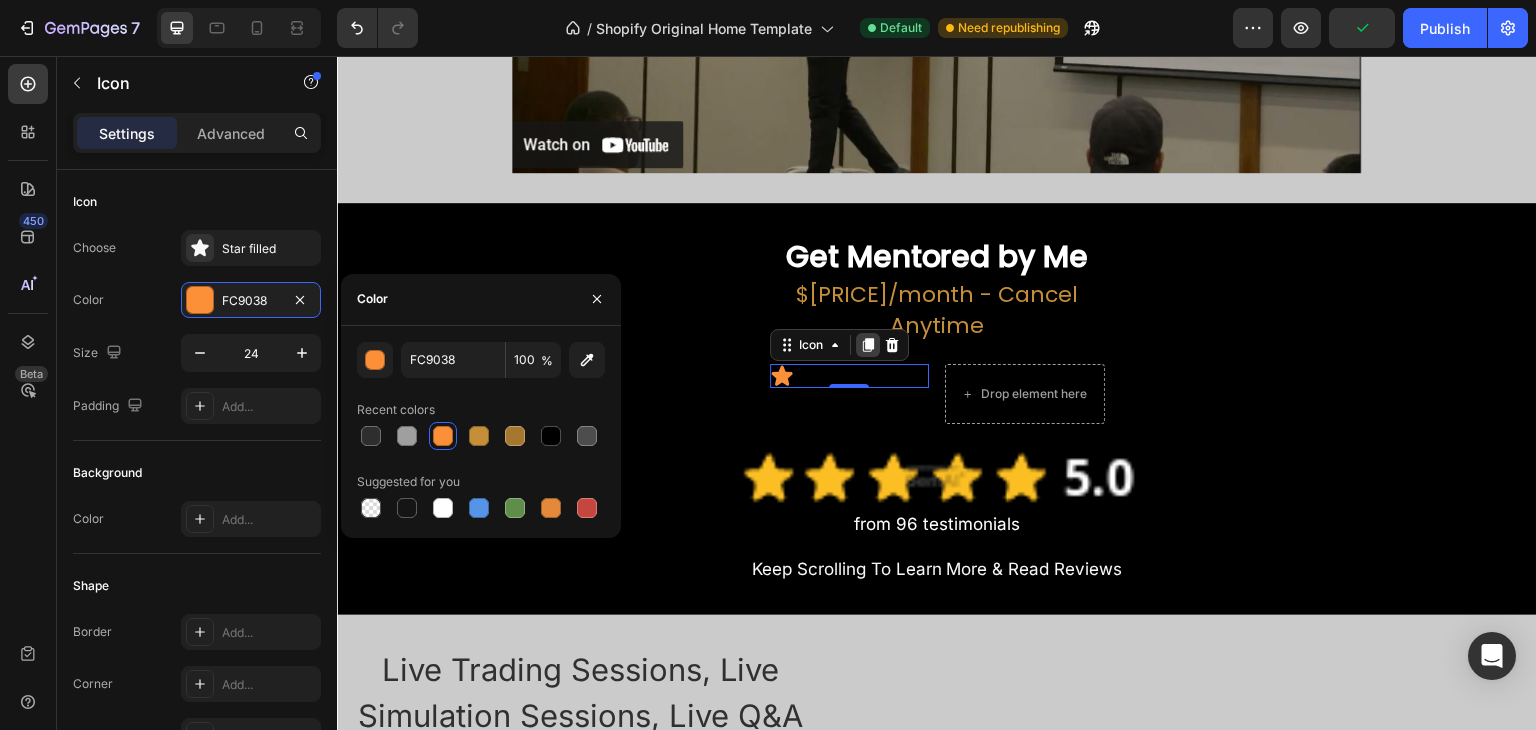 click 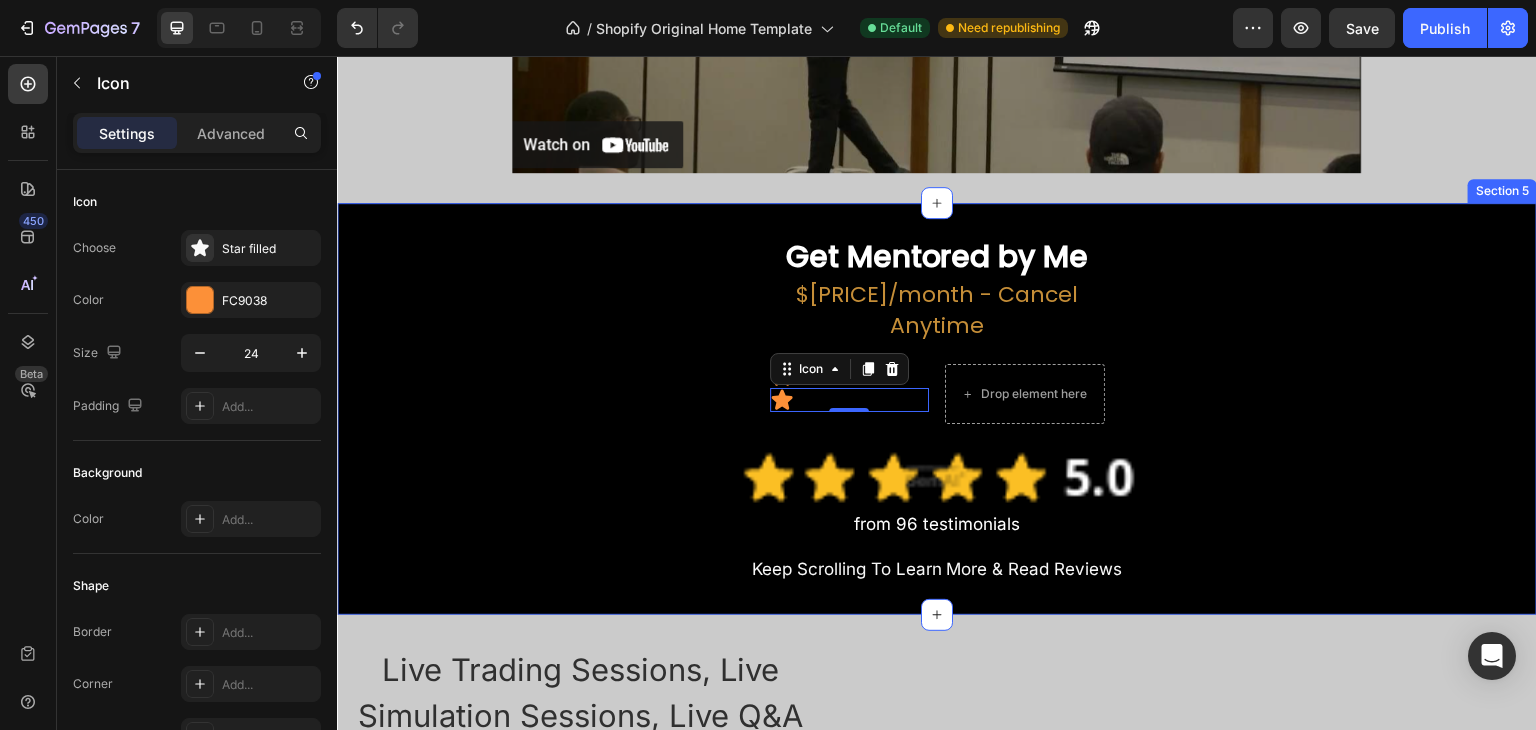click on "Get Mentored by Me Heading $138/month - Cancel Anytime Text Block Row
Icon
Icon   0
Drop element here Row Row Image from 96 testimonials Text Block Keep Scrolling To Learn More & Read Reviews Text Block Row Row" at bounding box center [937, 408] 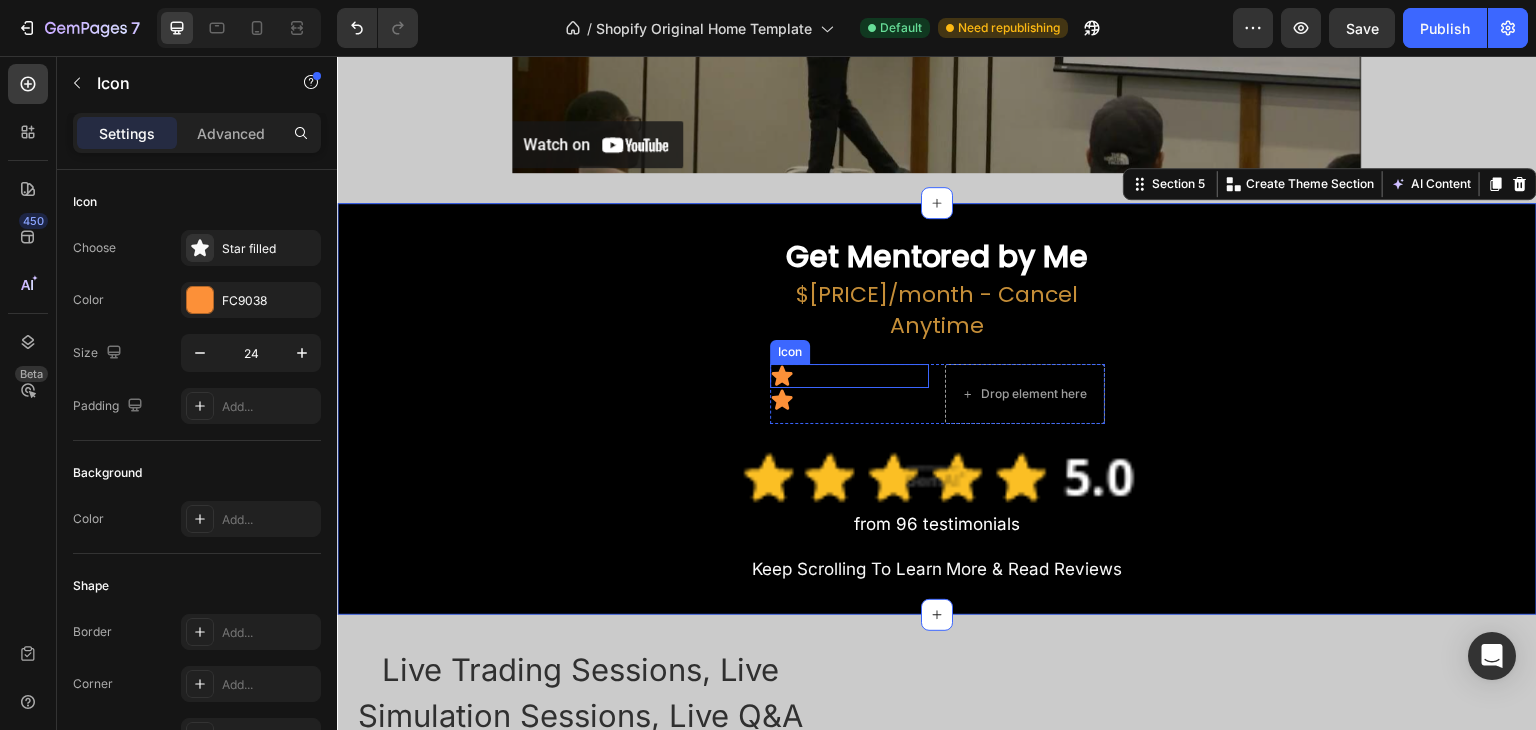 click on "Icon" at bounding box center [850, 376] 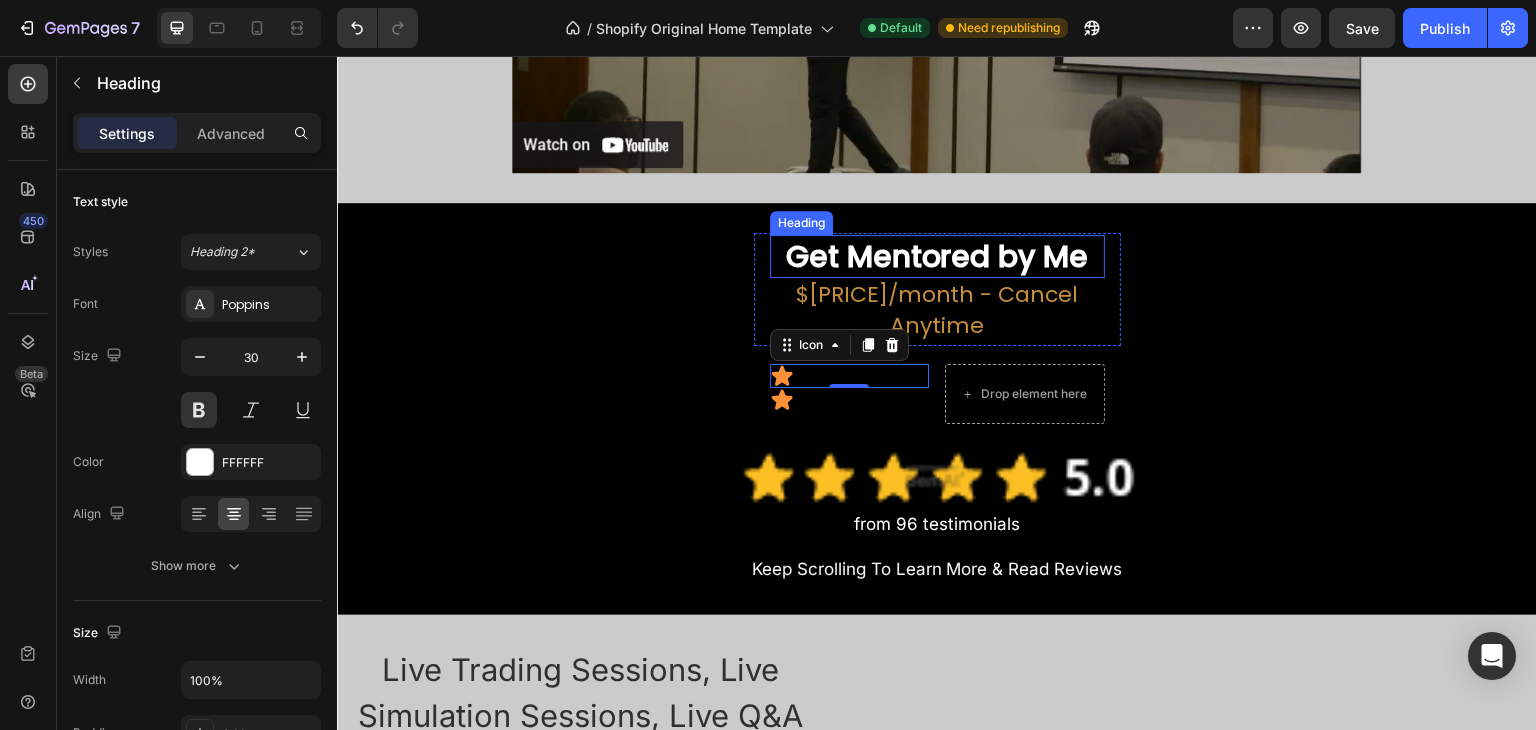 click on "Get Mentored by Me" at bounding box center (937, 256) 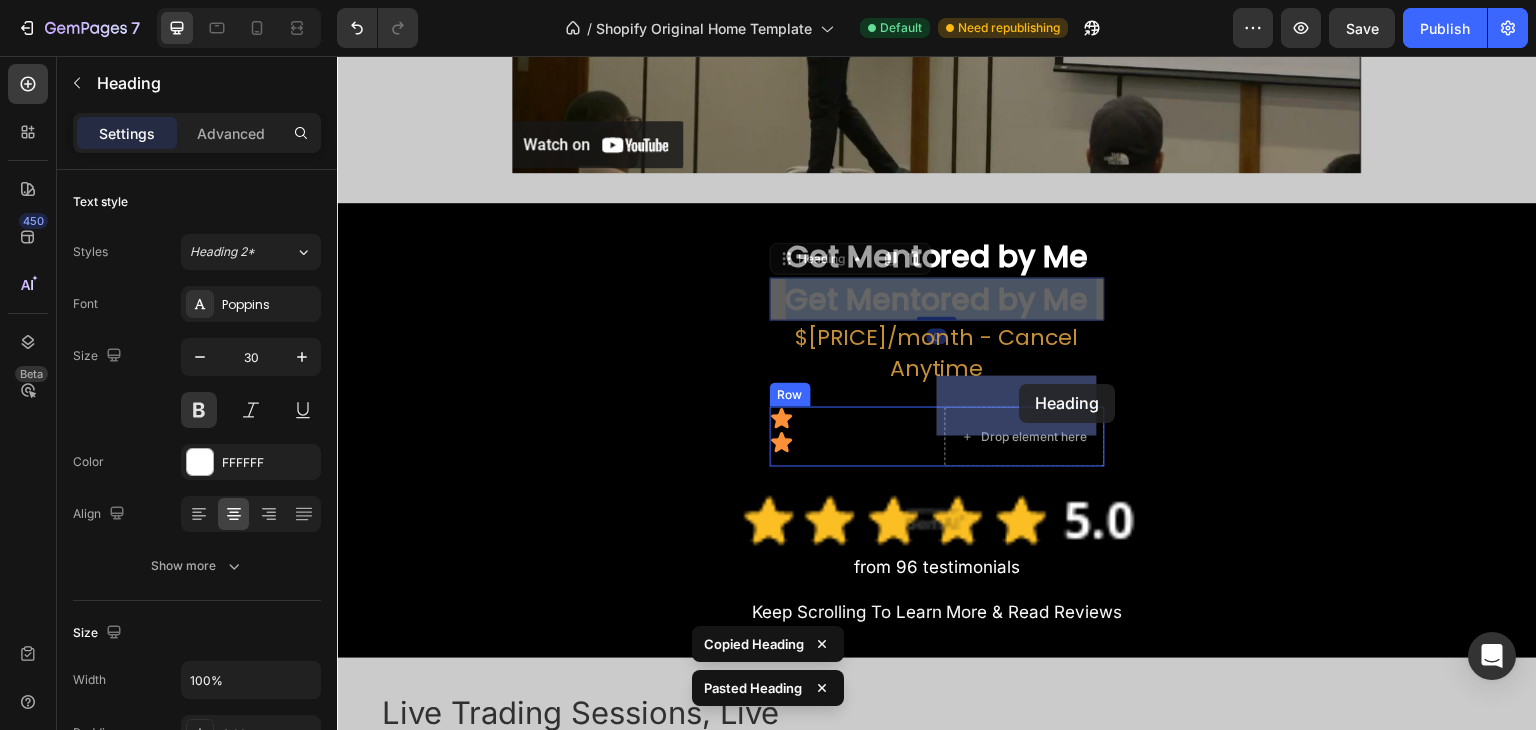 drag, startPoint x: 982, startPoint y: 302, endPoint x: 1020, endPoint y: 384, distance: 90.37699 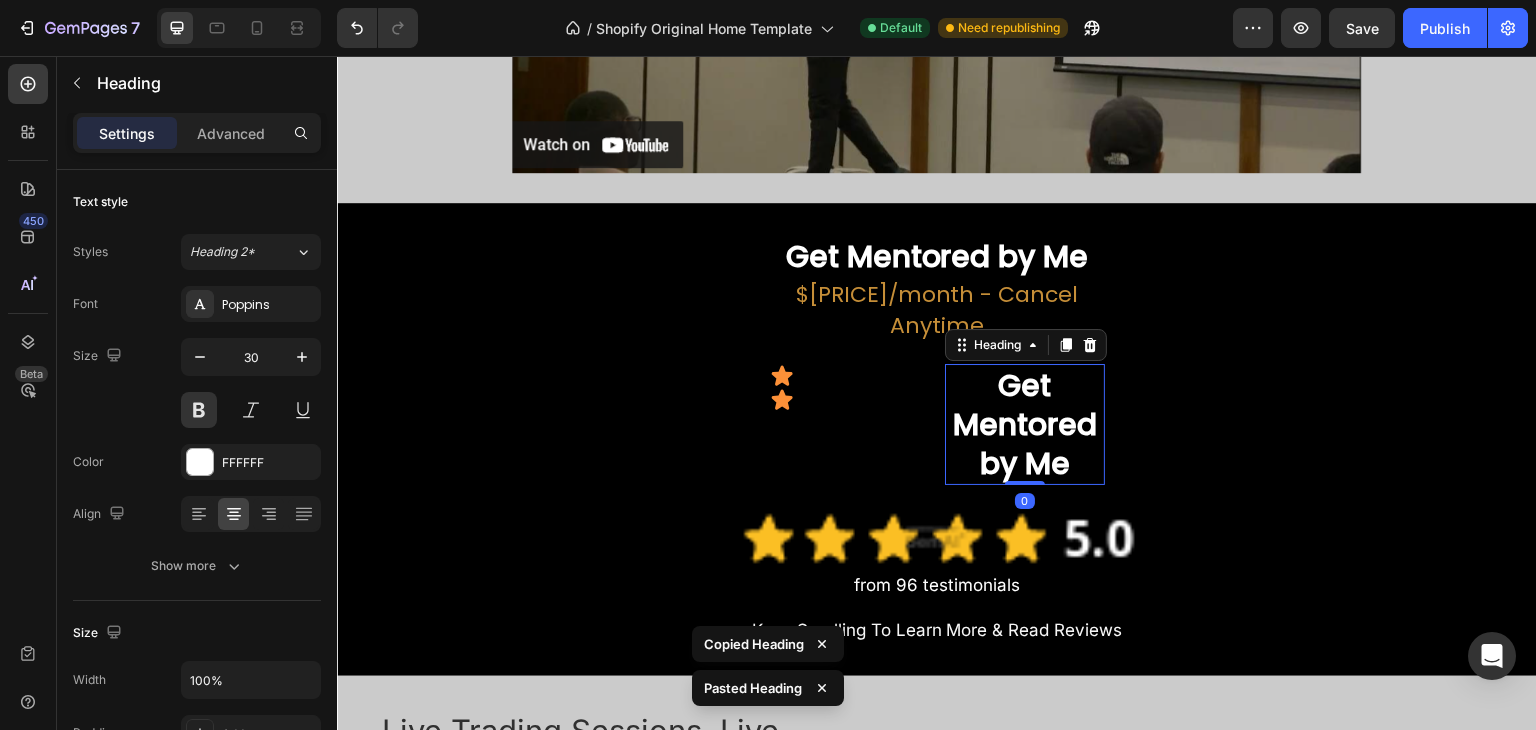 click on "Get Mentored by Me" at bounding box center (1025, 424) 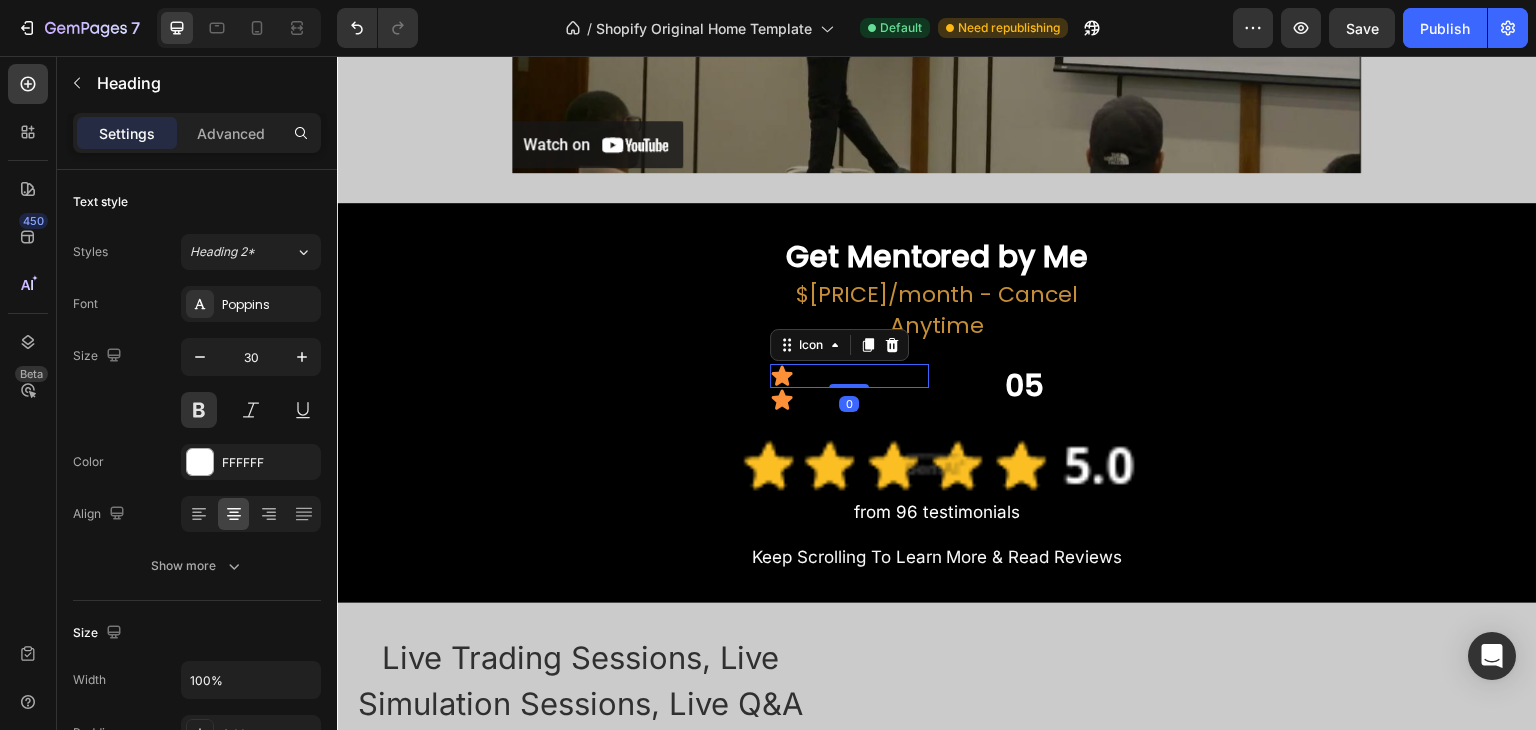 click on "Icon   0" at bounding box center (850, 376) 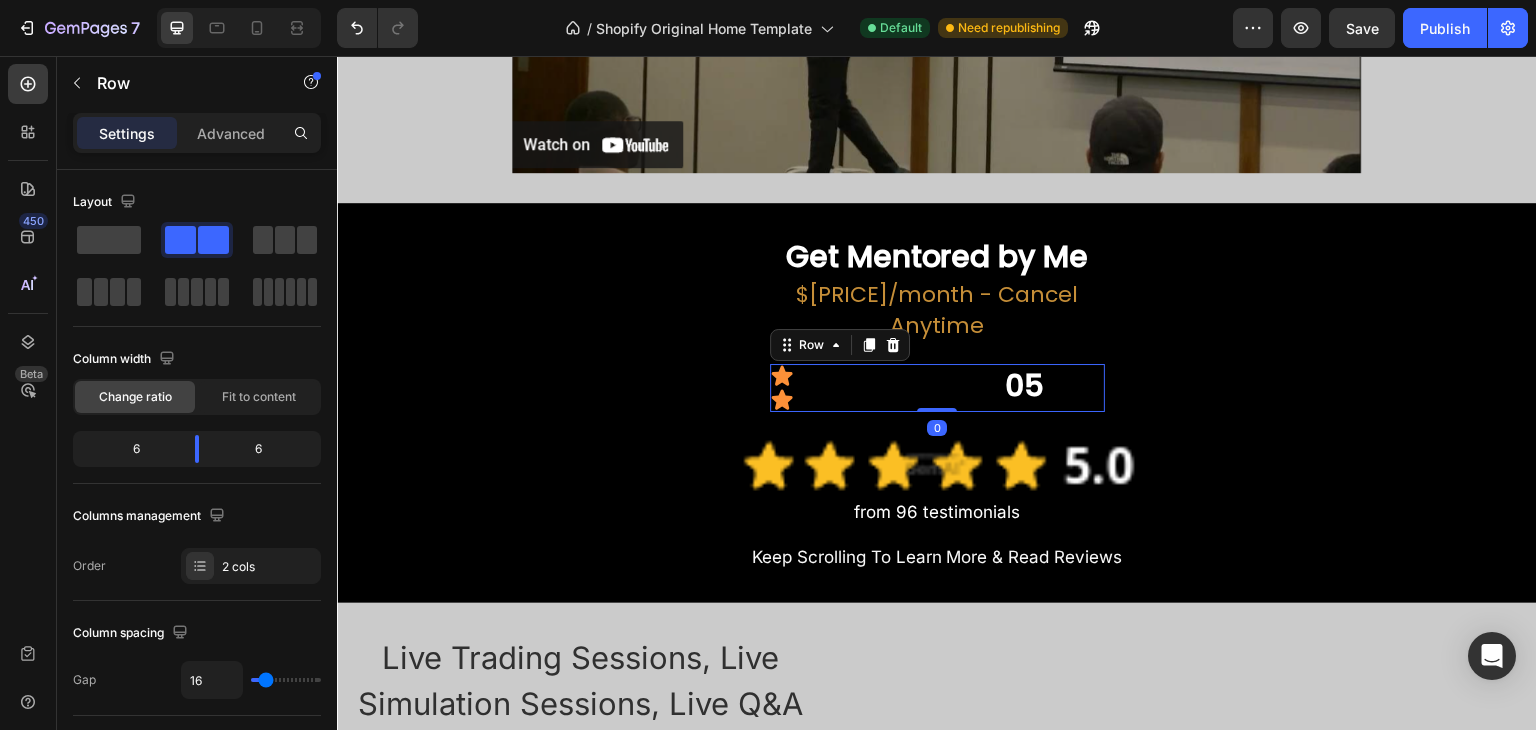 click on "Icon
Icon 05 Heading Row   0" at bounding box center [937, 388] 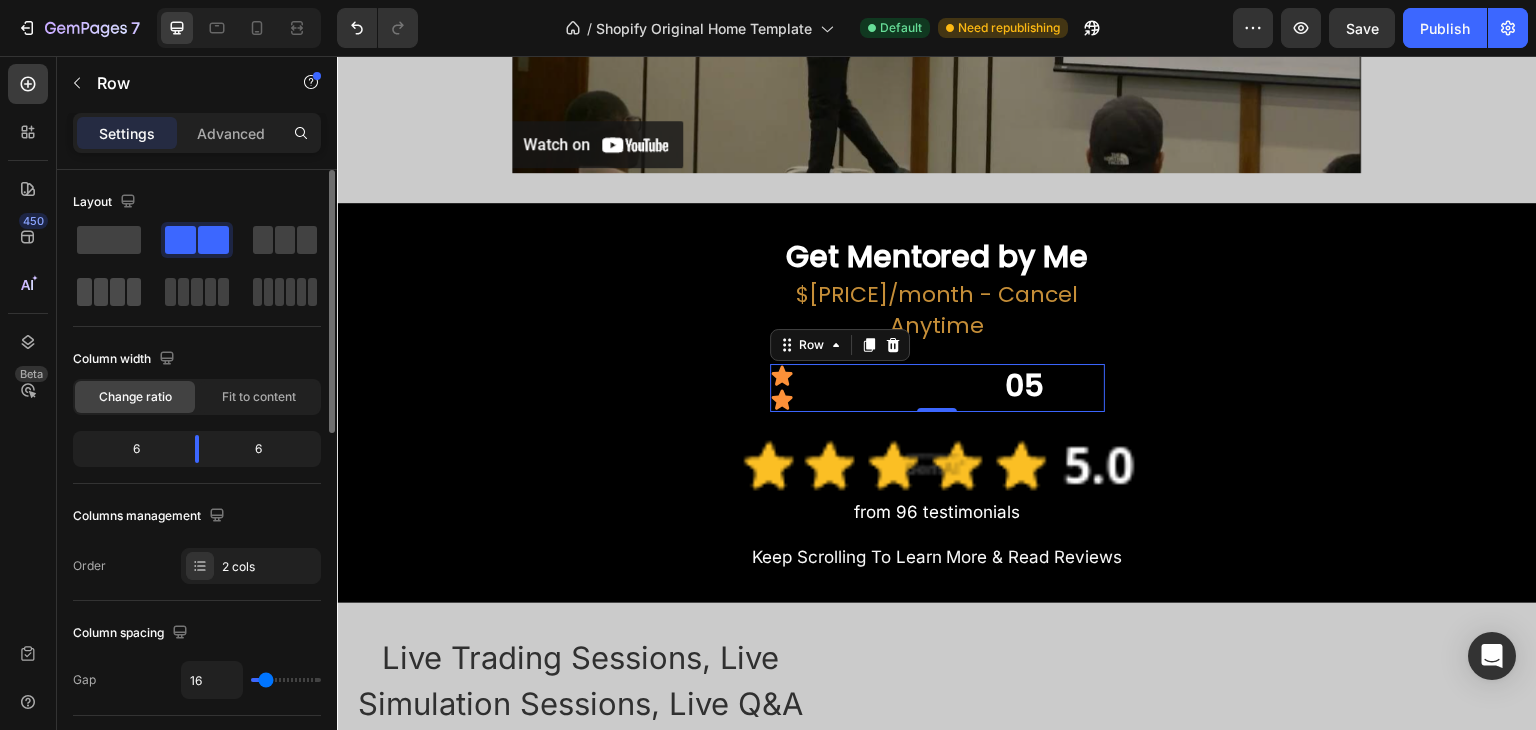 click 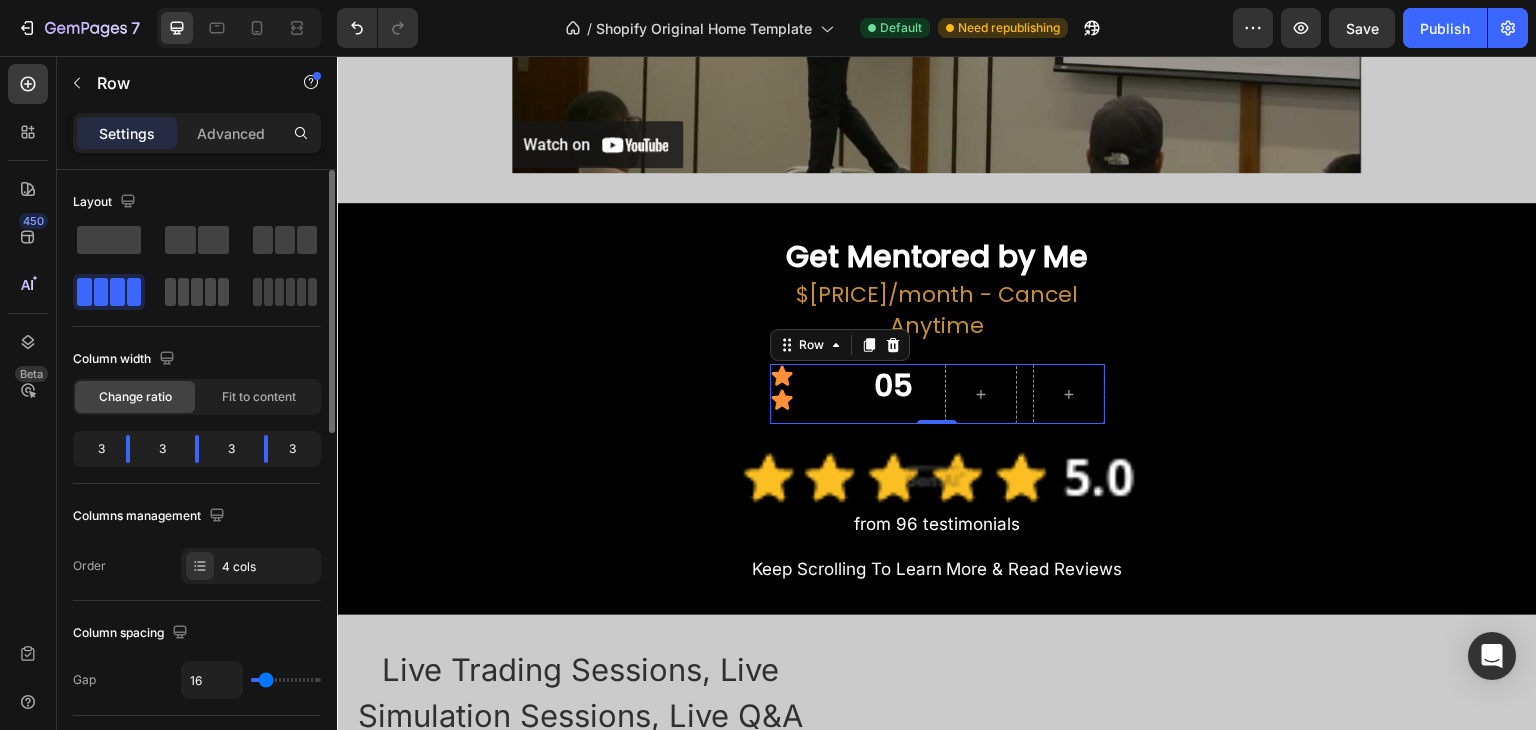 click at bounding box center [197, 292] 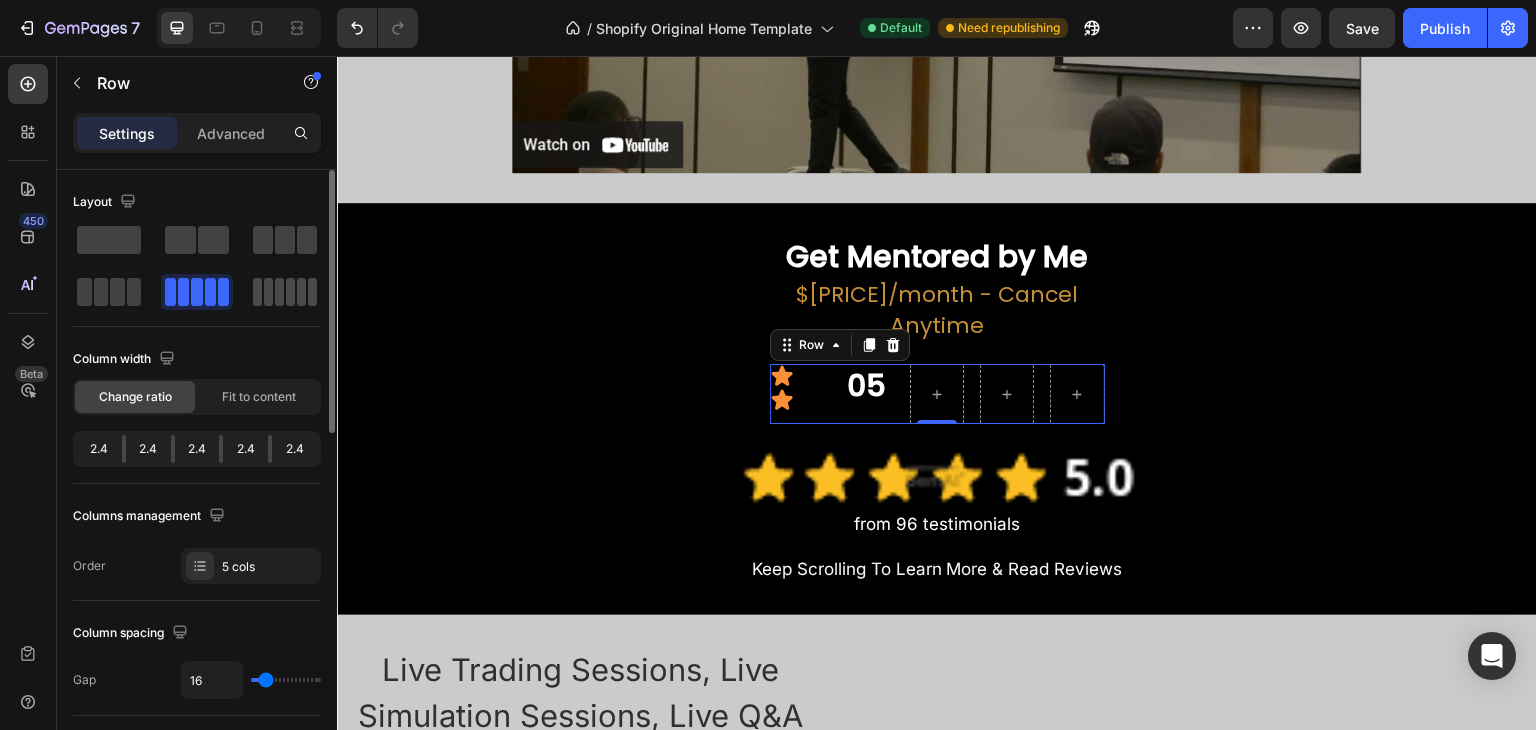 drag, startPoint x: 263, startPoint y: 301, endPoint x: 64, endPoint y: 260, distance: 203.17972 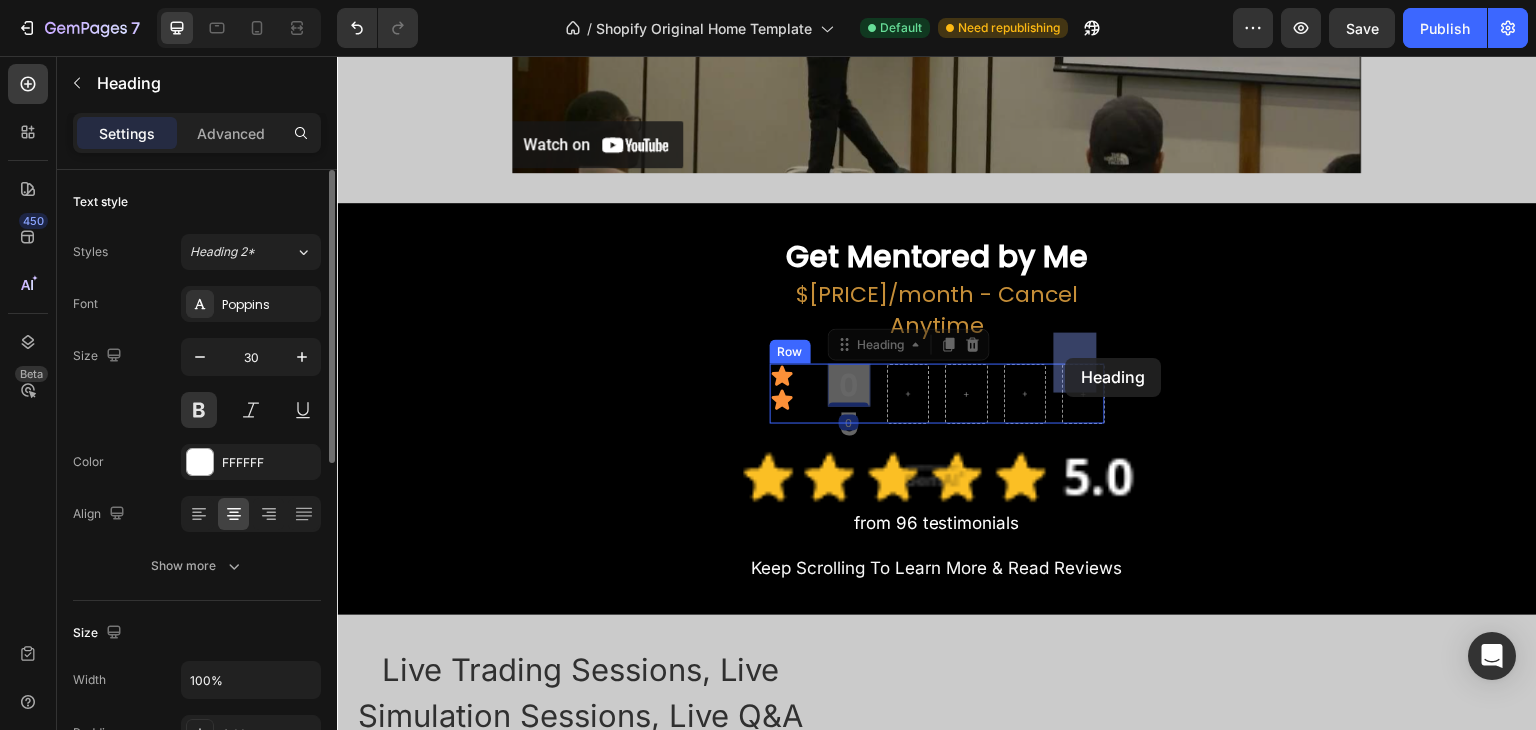 drag, startPoint x: 842, startPoint y: 350, endPoint x: 1066, endPoint y: 358, distance: 224.1428 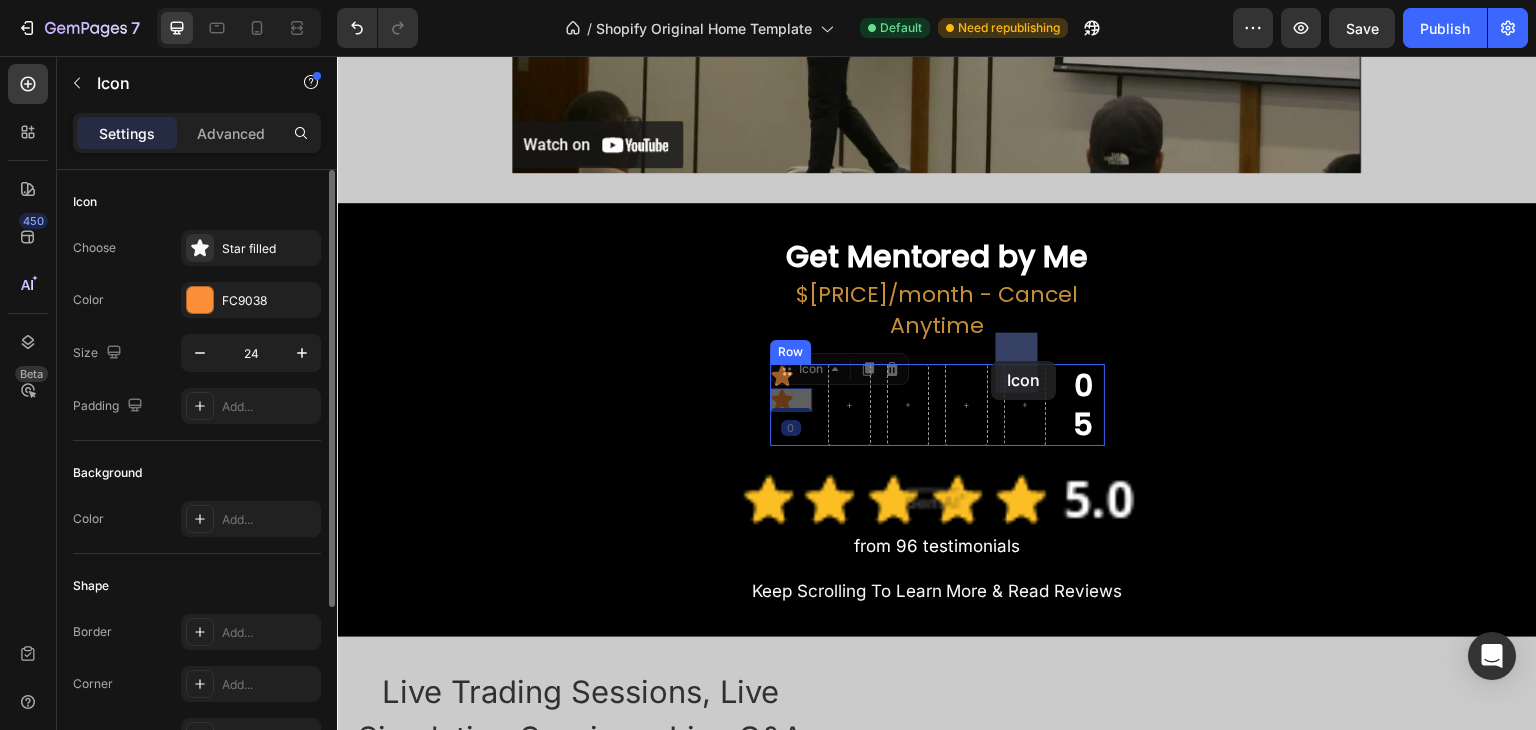 drag, startPoint x: 777, startPoint y: 376, endPoint x: 992, endPoint y: 361, distance: 215.52261 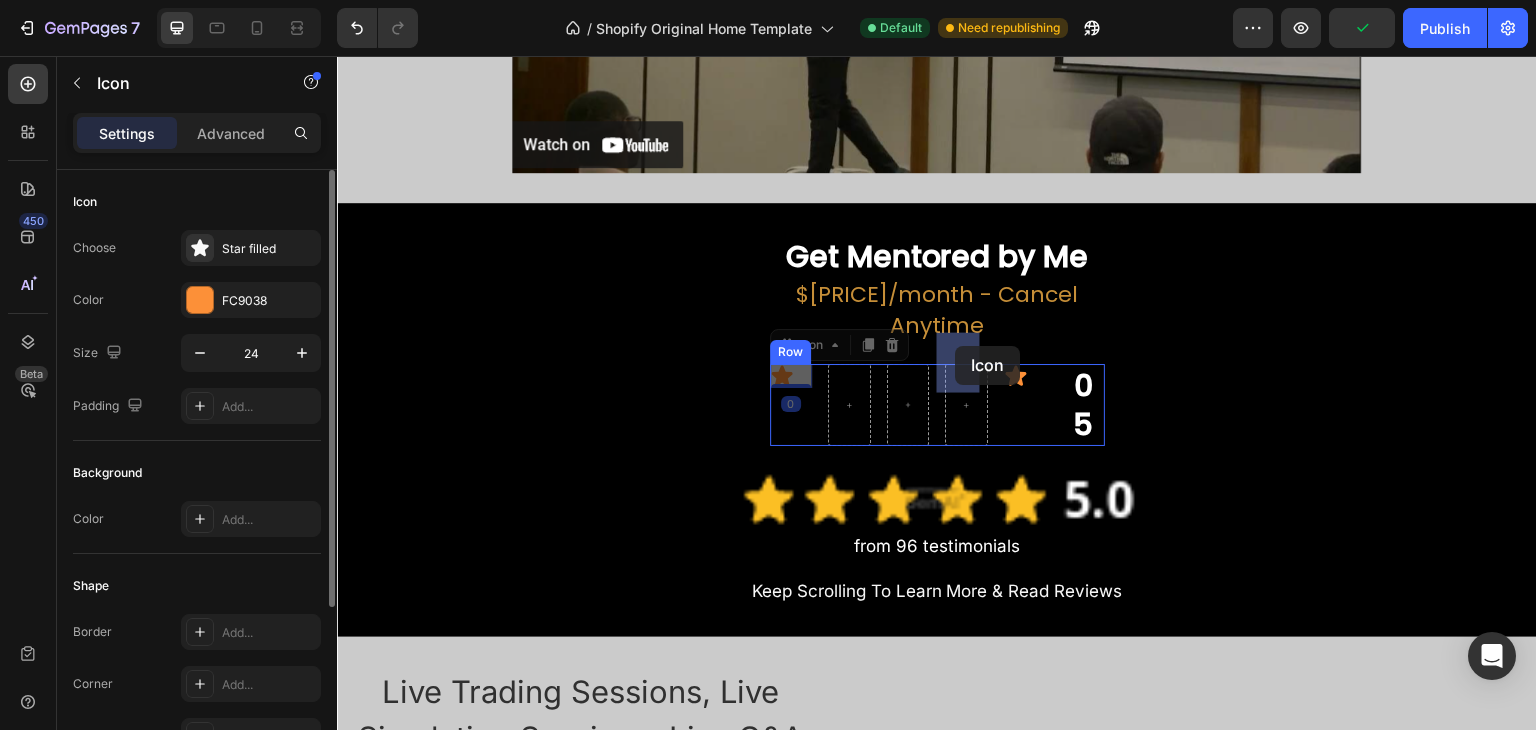 drag, startPoint x: 772, startPoint y: 342, endPoint x: 956, endPoint y: 346, distance: 184.04347 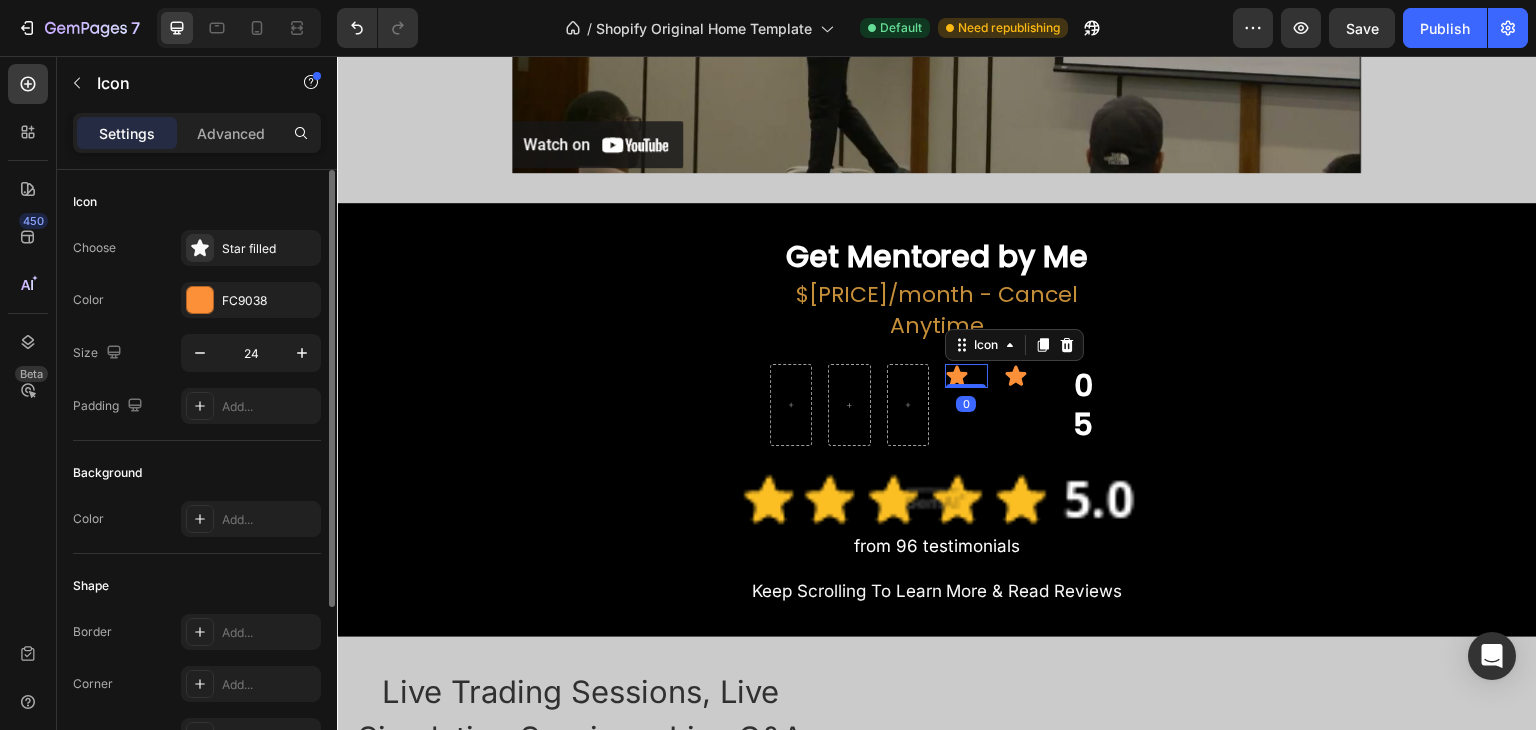 click 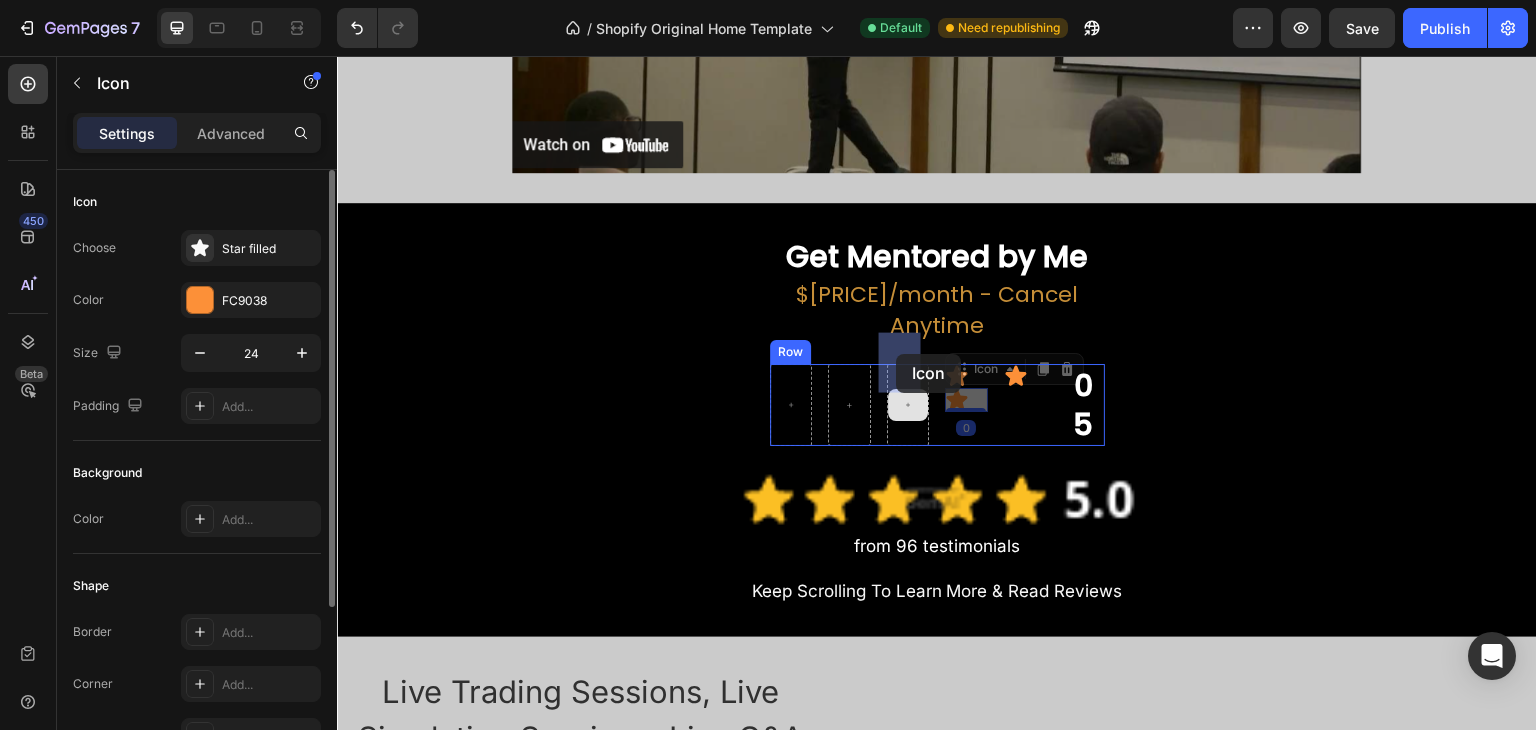 drag, startPoint x: 948, startPoint y: 369, endPoint x: 914, endPoint y: 357, distance: 36.05551 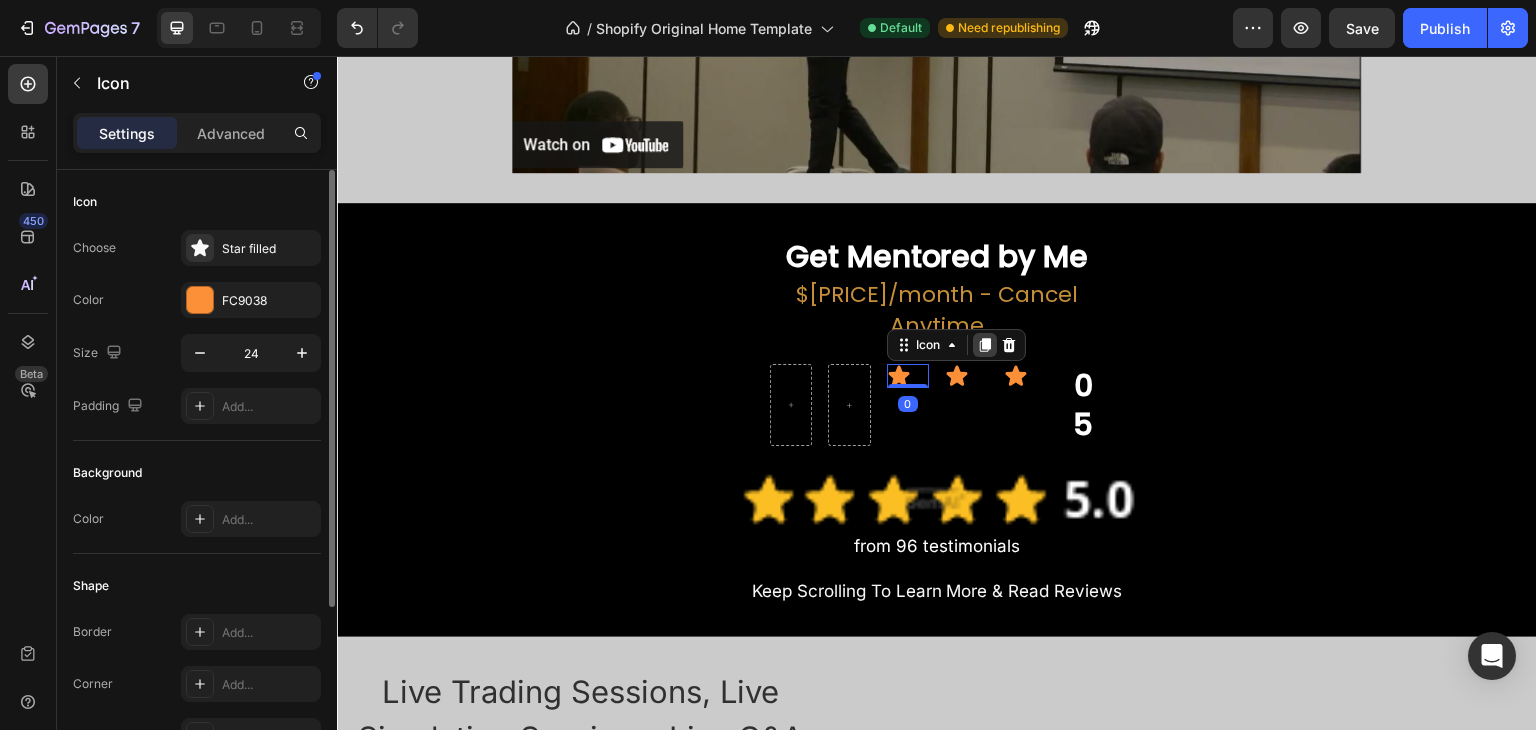 click at bounding box center [985, 345] 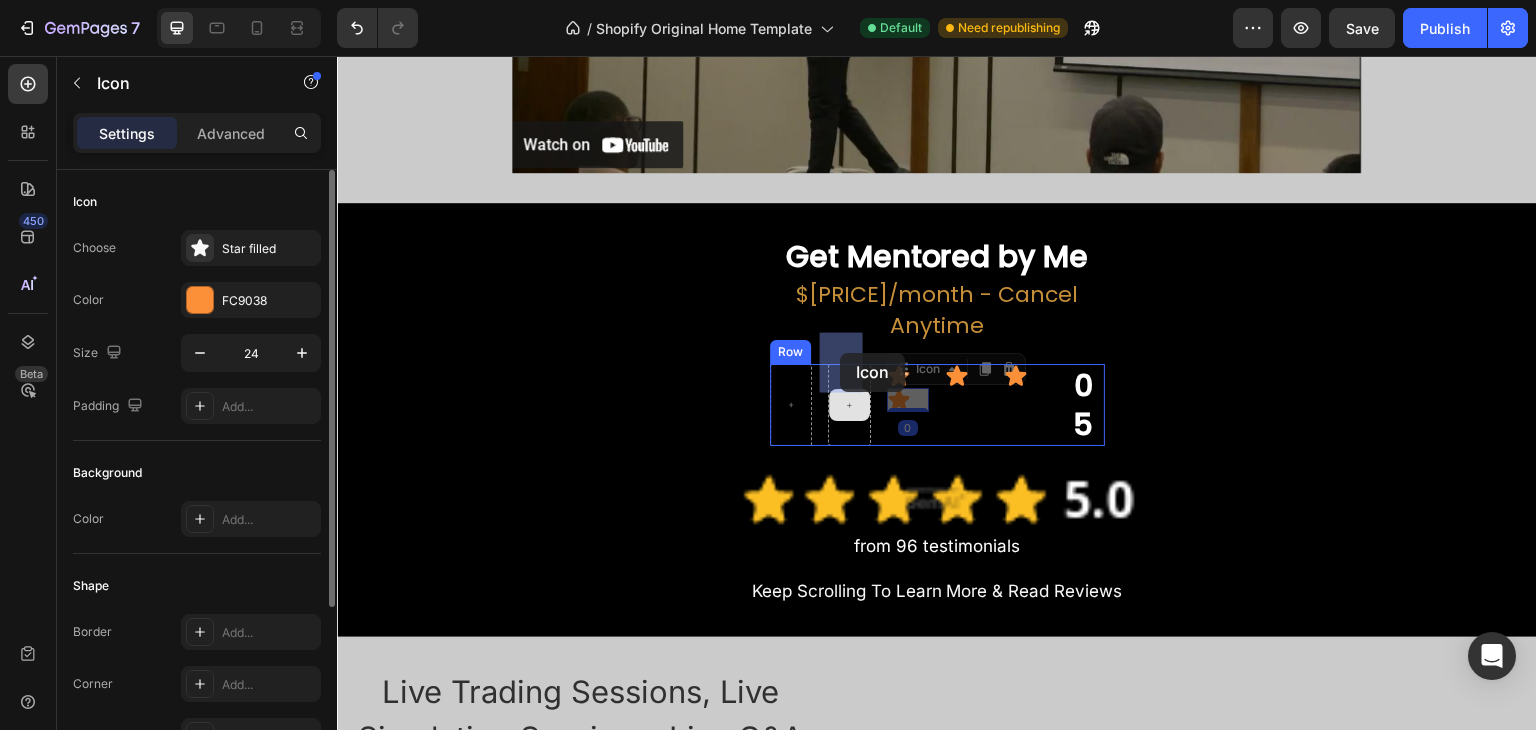 drag, startPoint x: 896, startPoint y: 365, endPoint x: 852, endPoint y: 354, distance: 45.35416 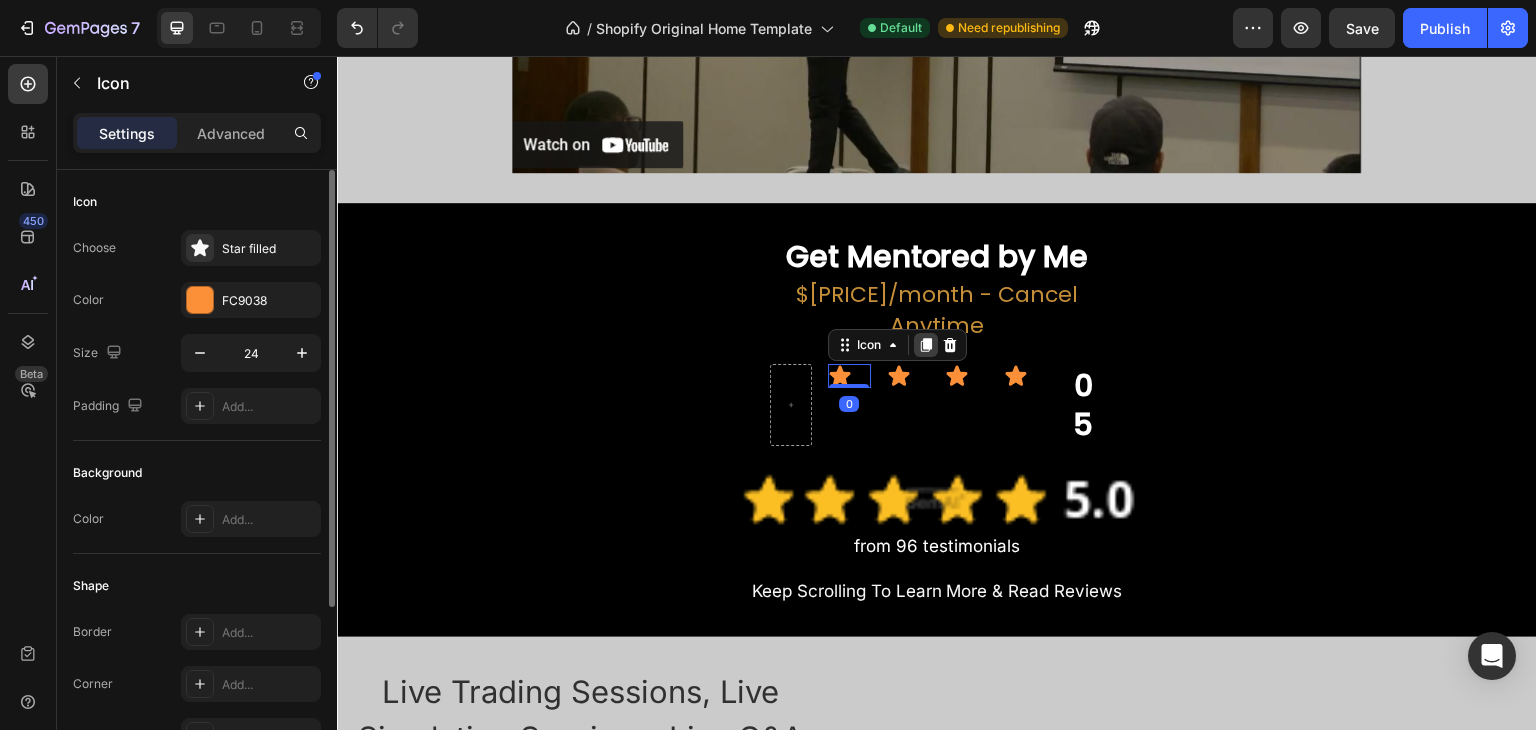 click 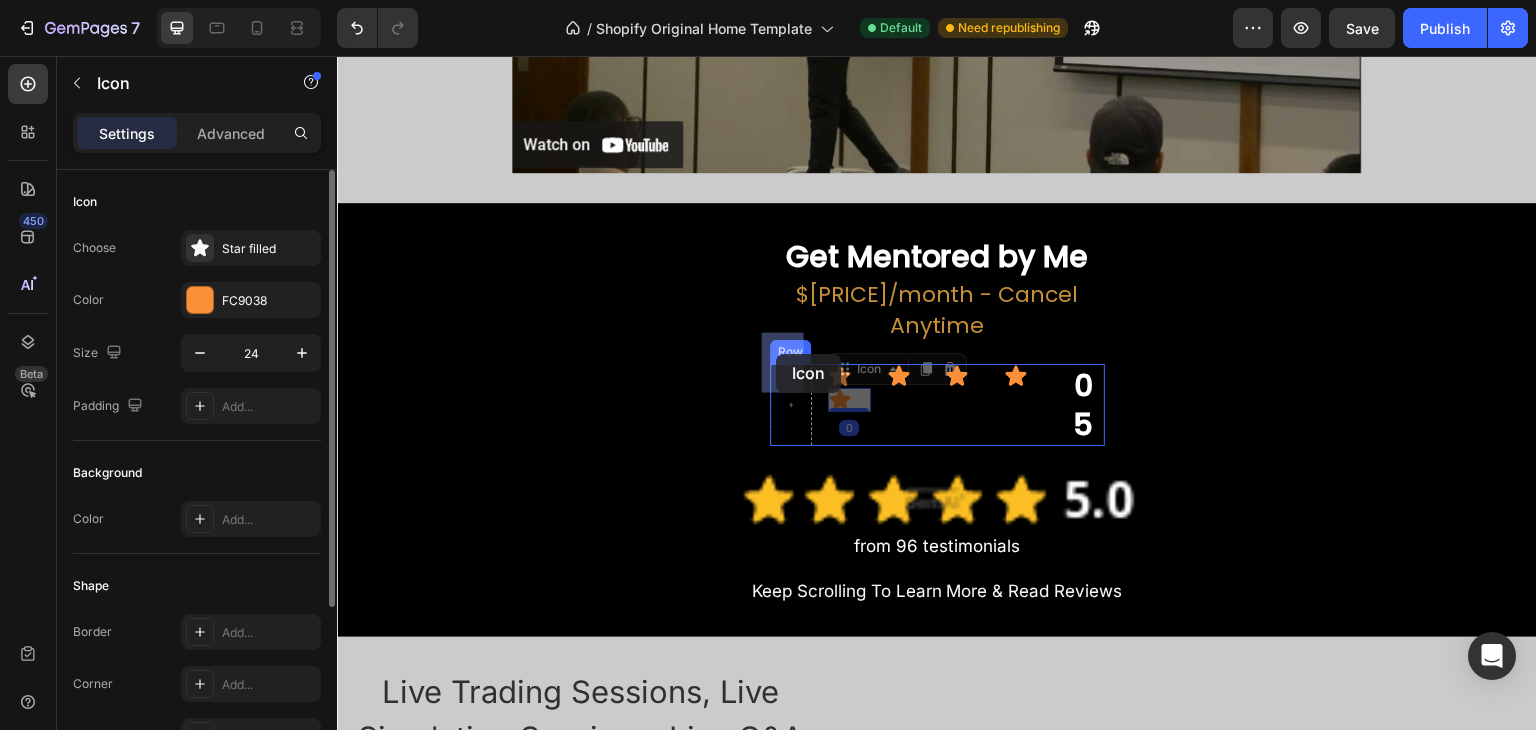 drag, startPoint x: 832, startPoint y: 366, endPoint x: 776, endPoint y: 354, distance: 57.271286 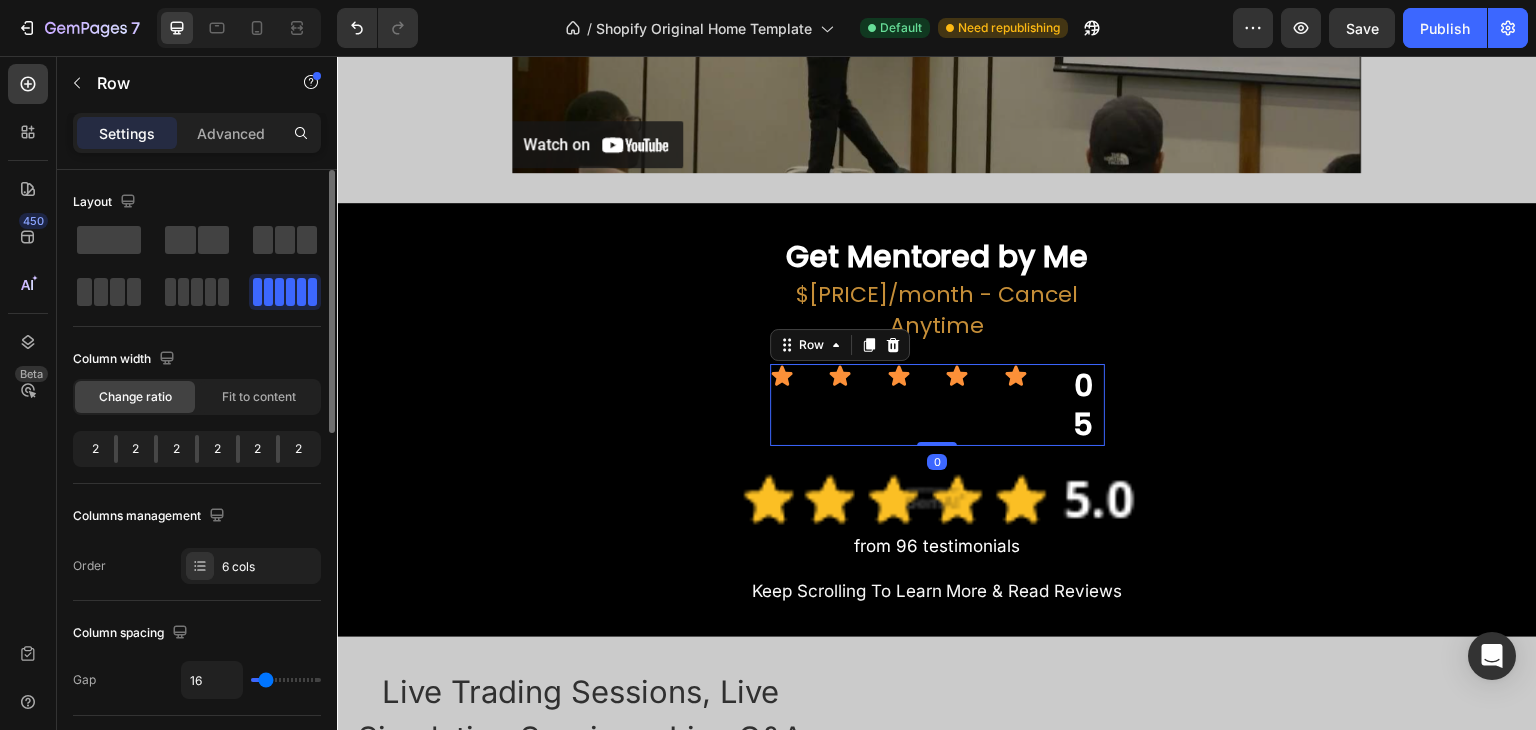 click on "Icon
Icon
Icon
Icon
Icon 05 Heading Row   0" at bounding box center (937, 405) 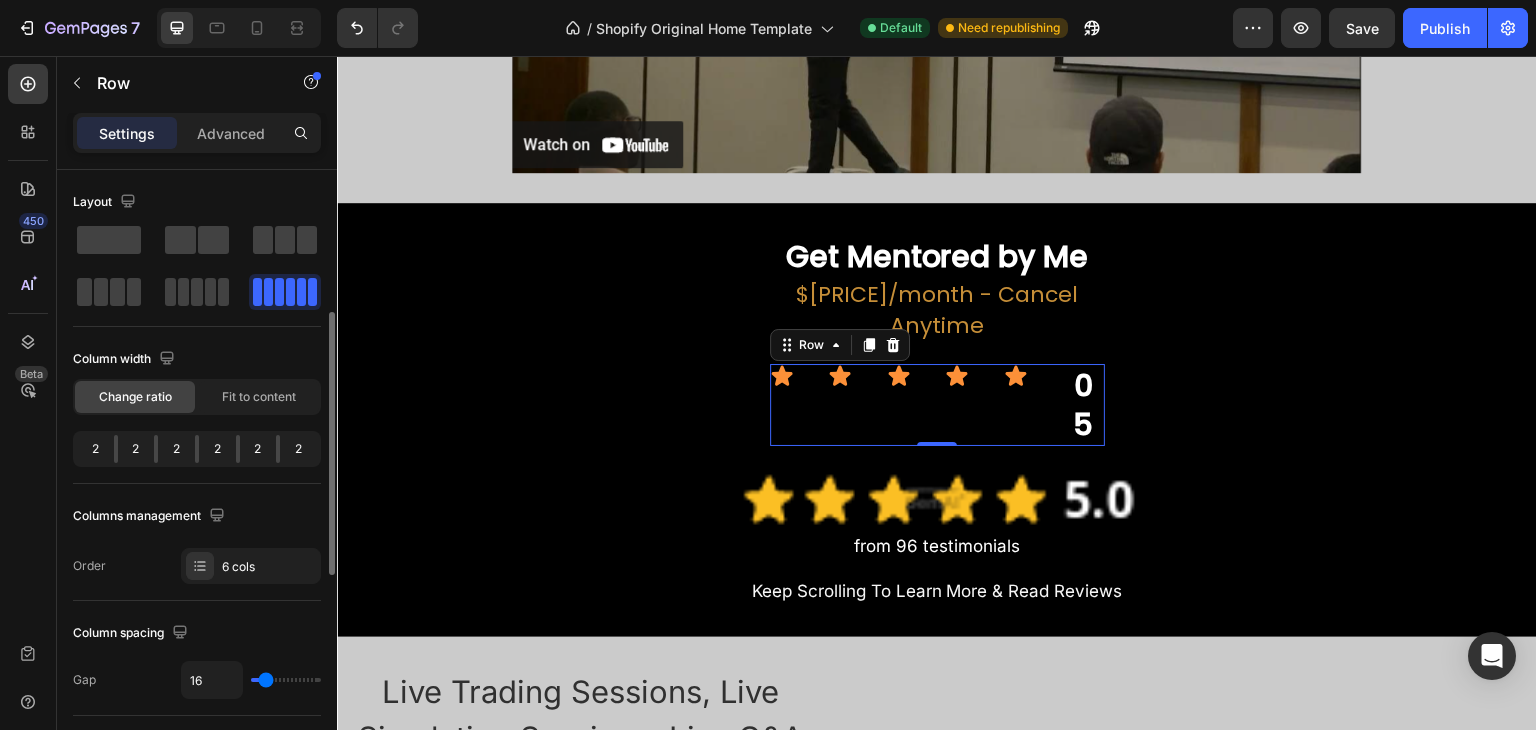 scroll, scrollTop: 100, scrollLeft: 0, axis: vertical 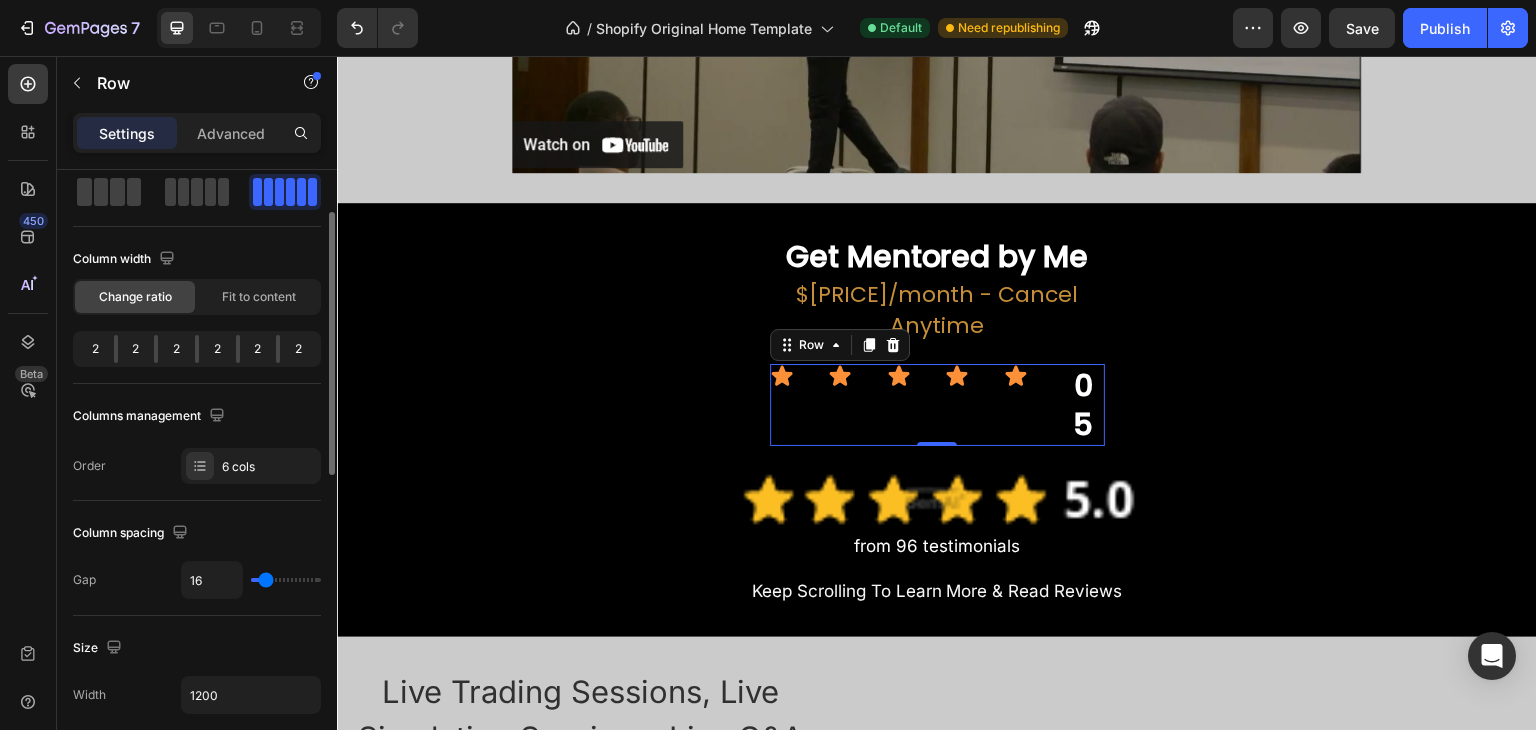 type on "2" 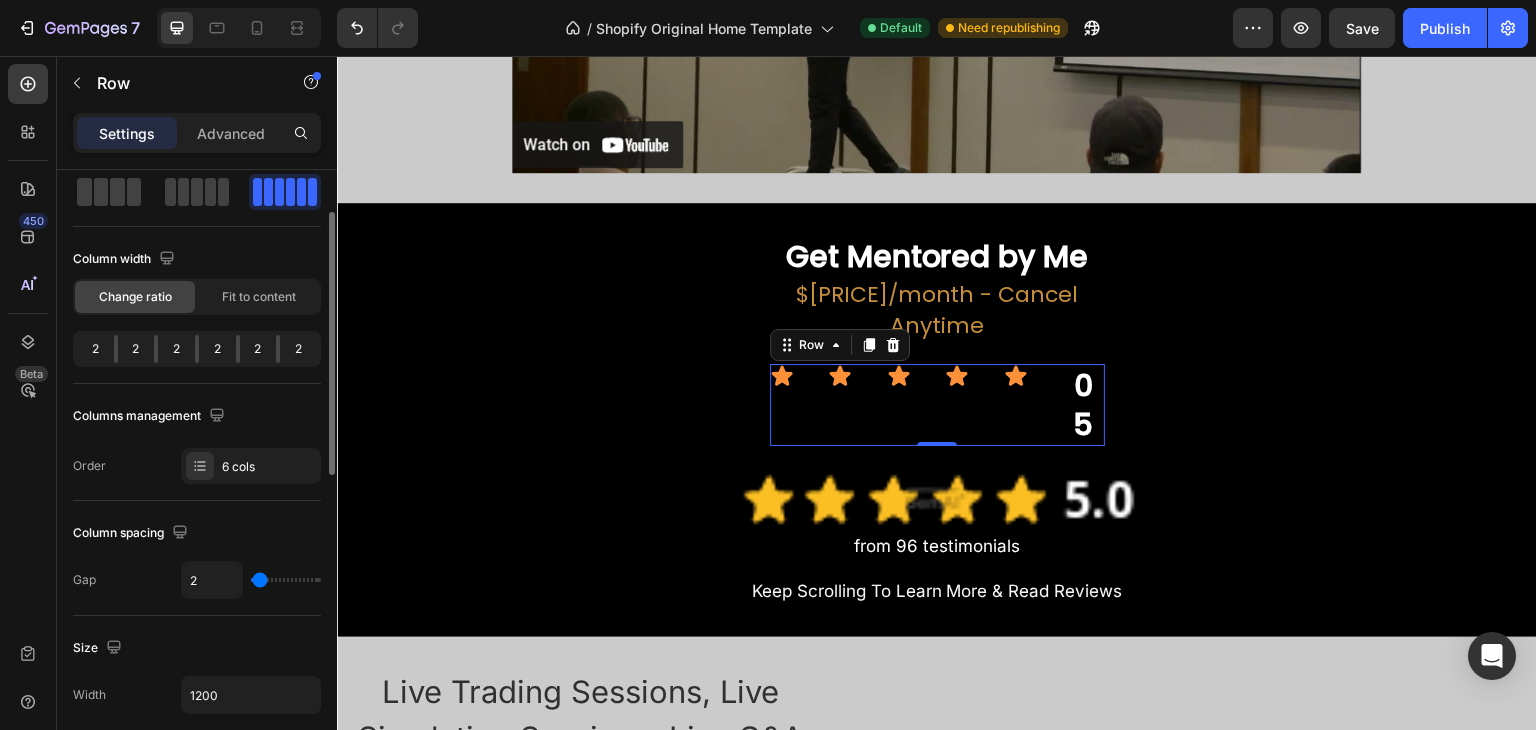 type on "0" 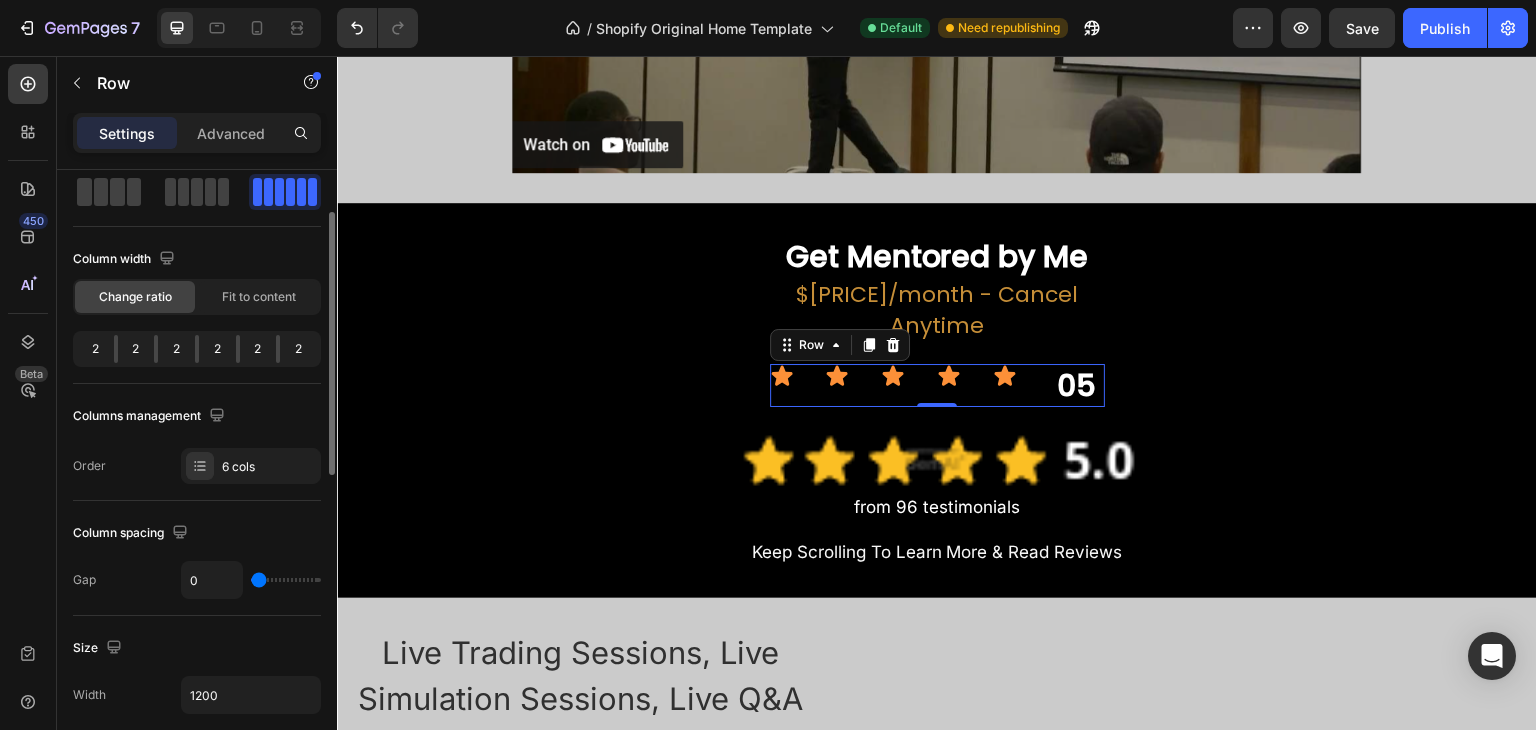 drag, startPoint x: 260, startPoint y: 577, endPoint x: 238, endPoint y: 569, distance: 23.409399 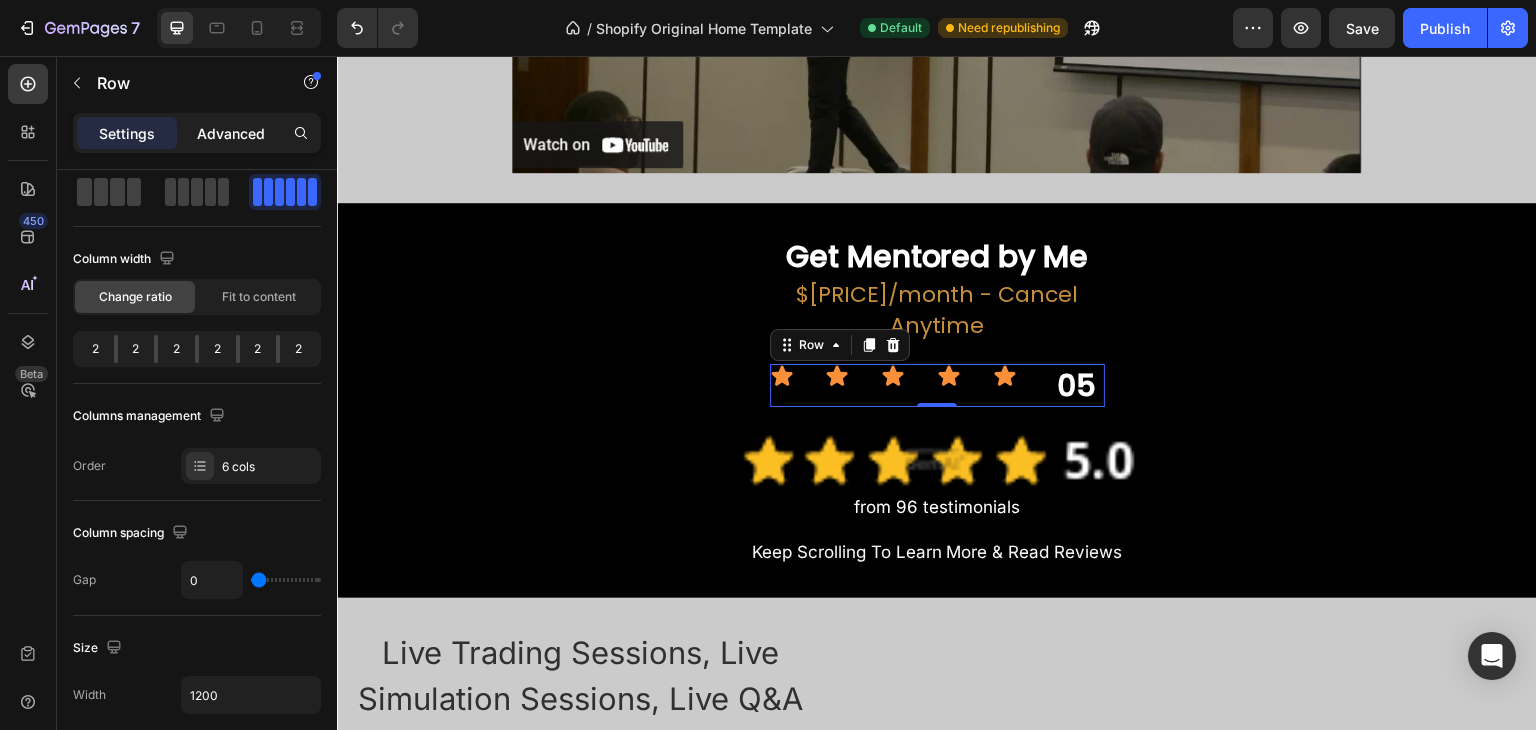 click on "Advanced" at bounding box center (231, 133) 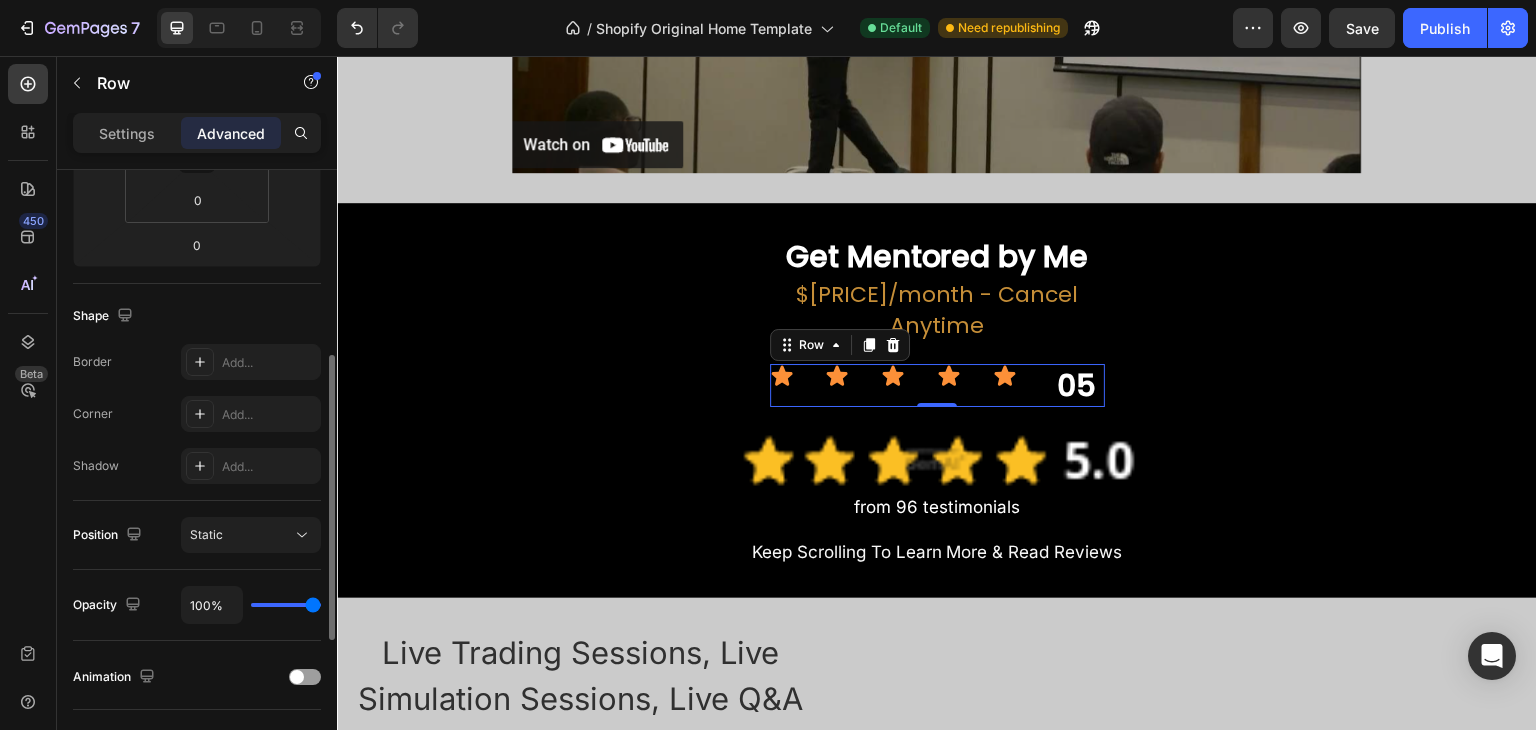 scroll, scrollTop: 0, scrollLeft: 0, axis: both 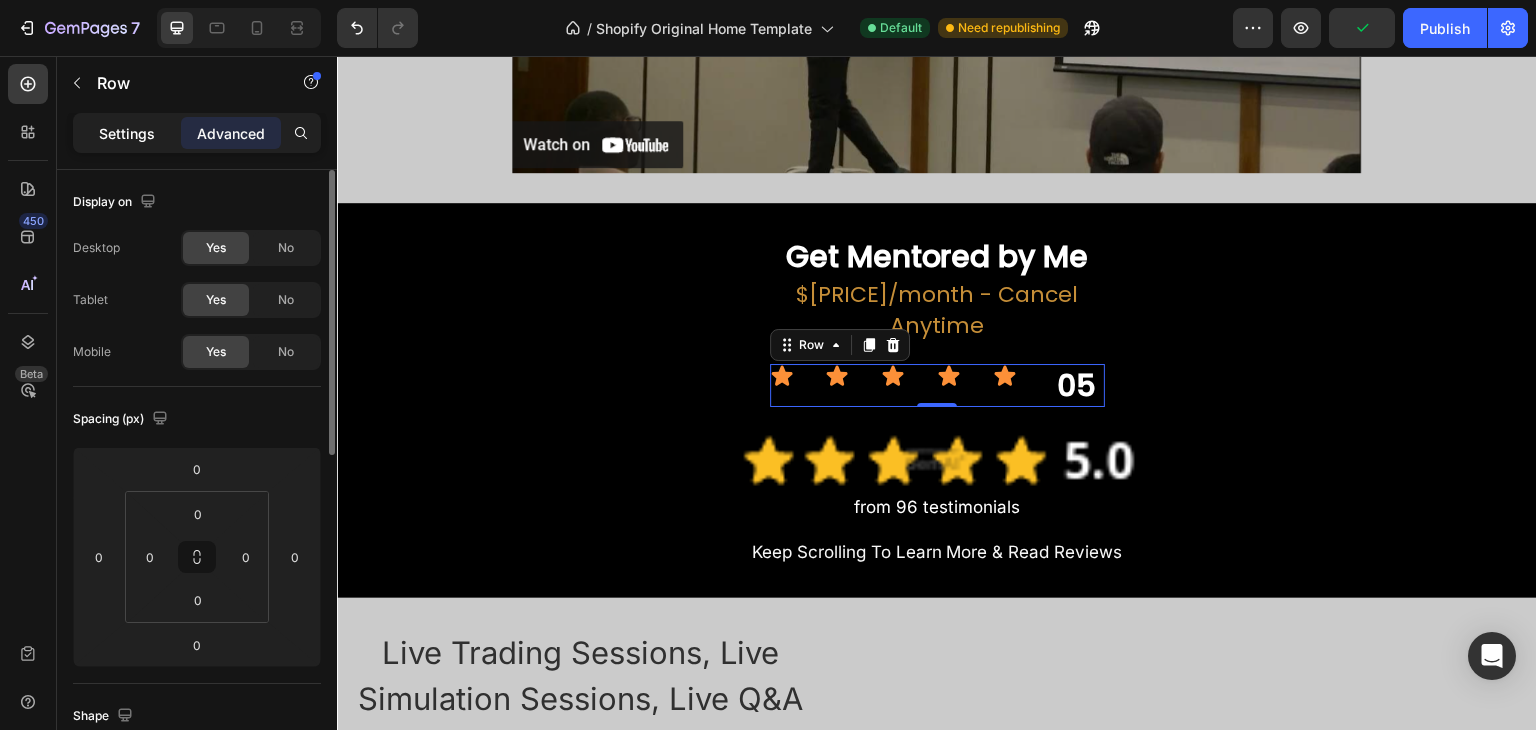click on "Settings" at bounding box center (127, 133) 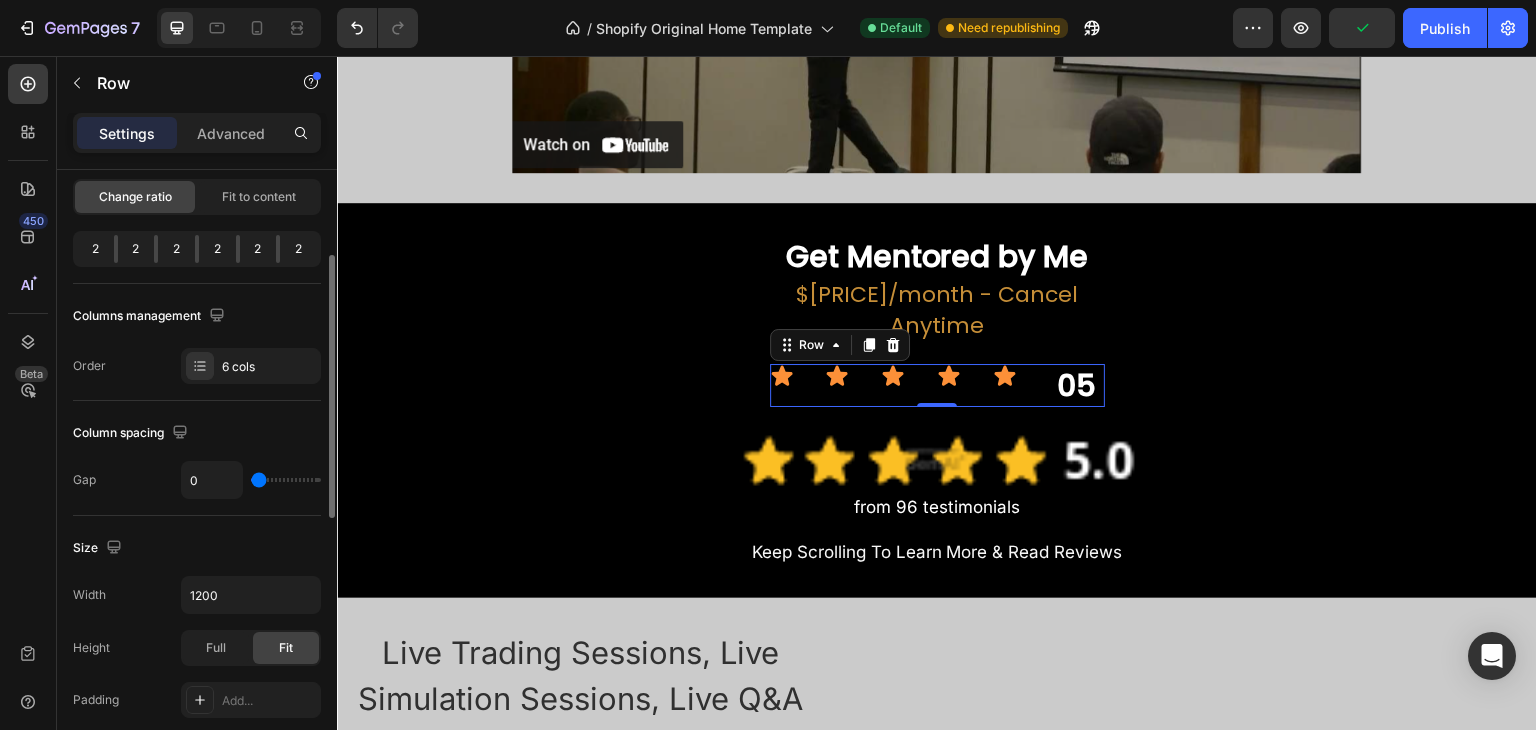 scroll, scrollTop: 300, scrollLeft: 0, axis: vertical 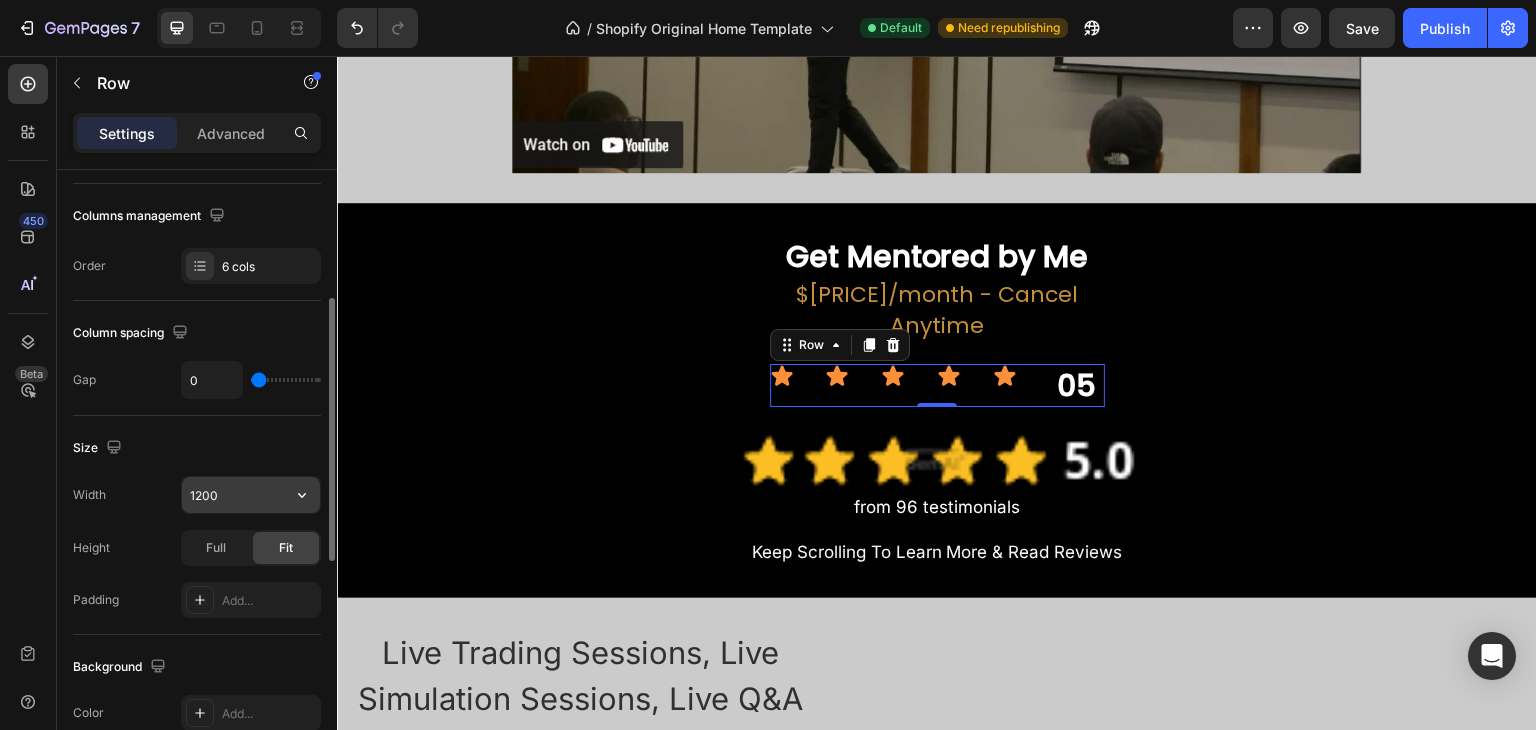 click on "1200" at bounding box center [251, 495] 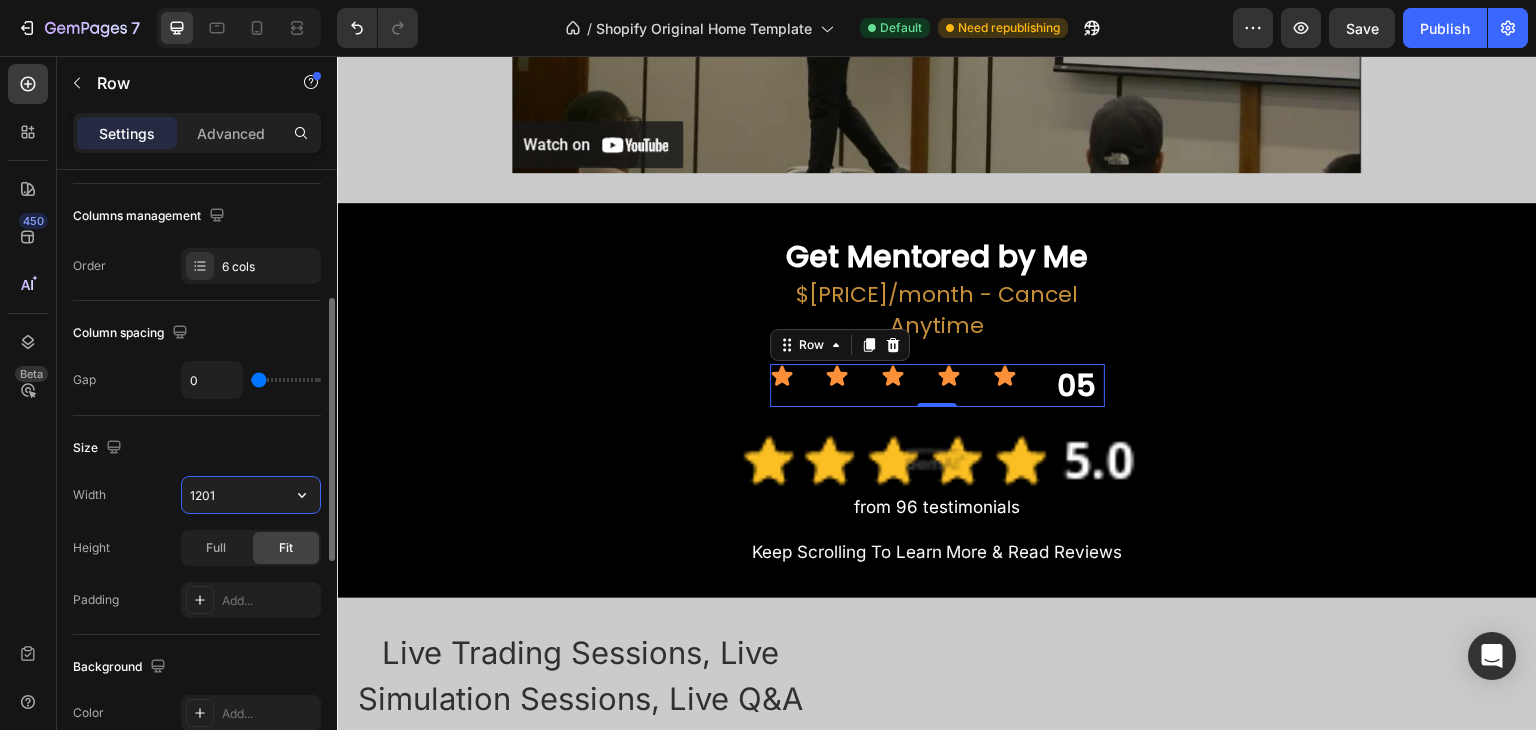 type on "1200" 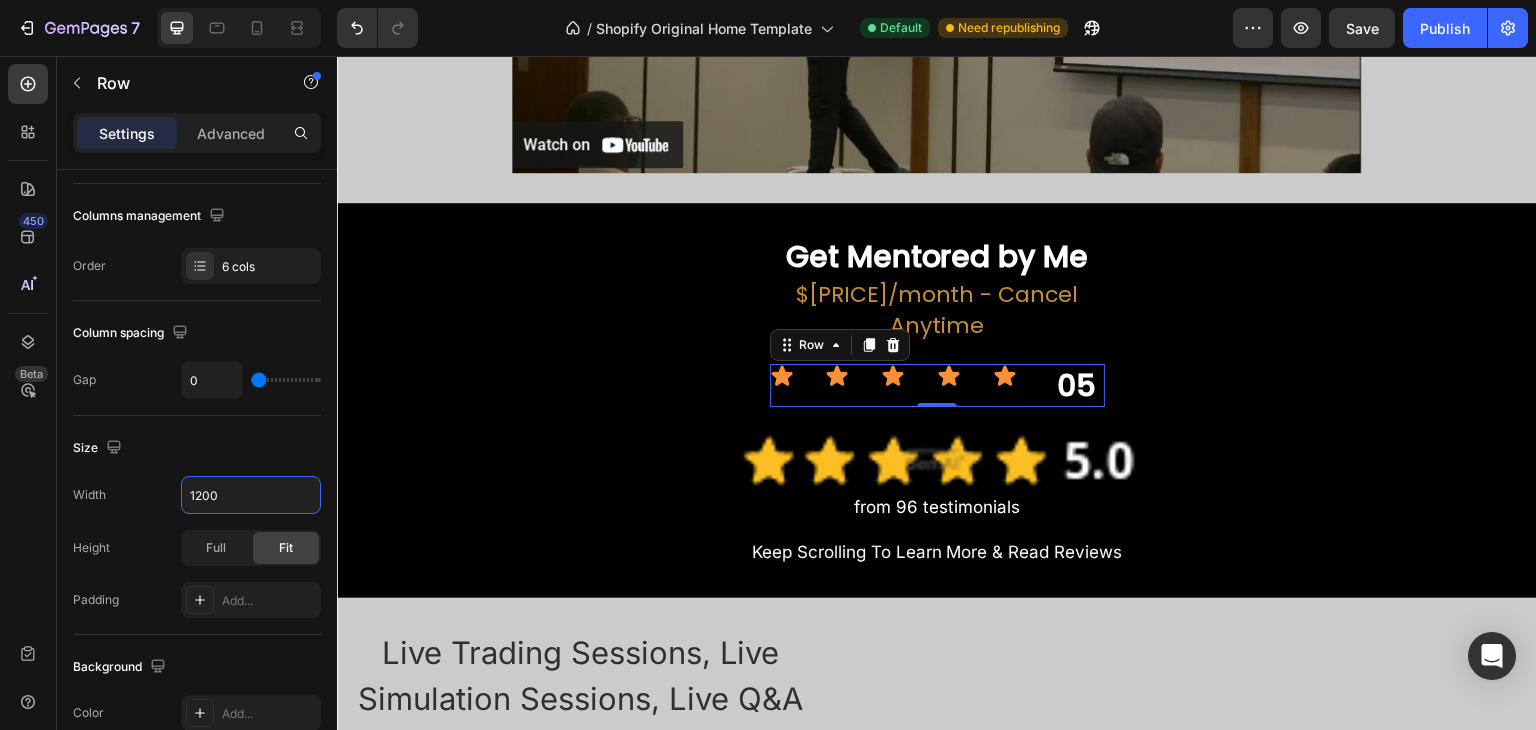 click on "Icon" at bounding box center (1021, 385) 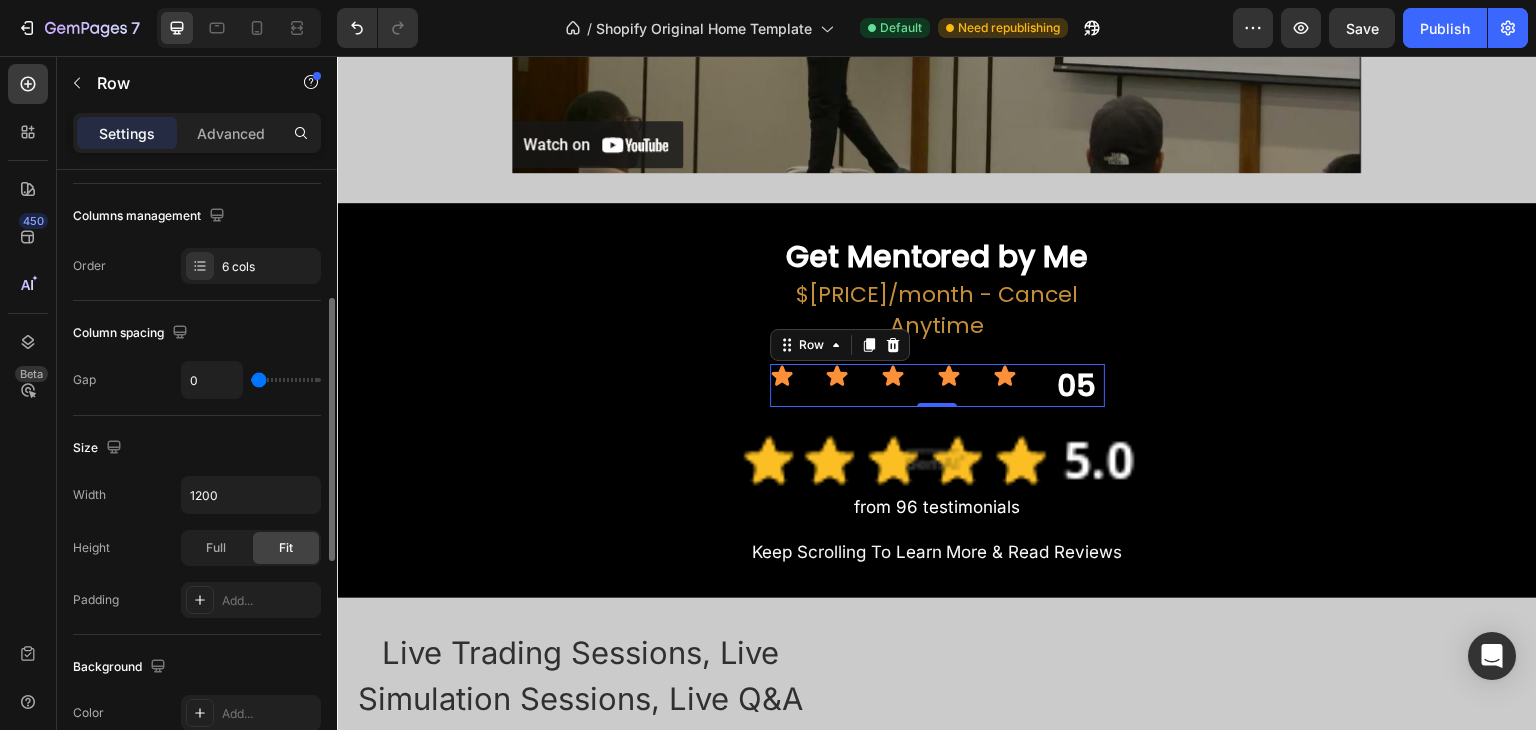 scroll, scrollTop: 500, scrollLeft: 0, axis: vertical 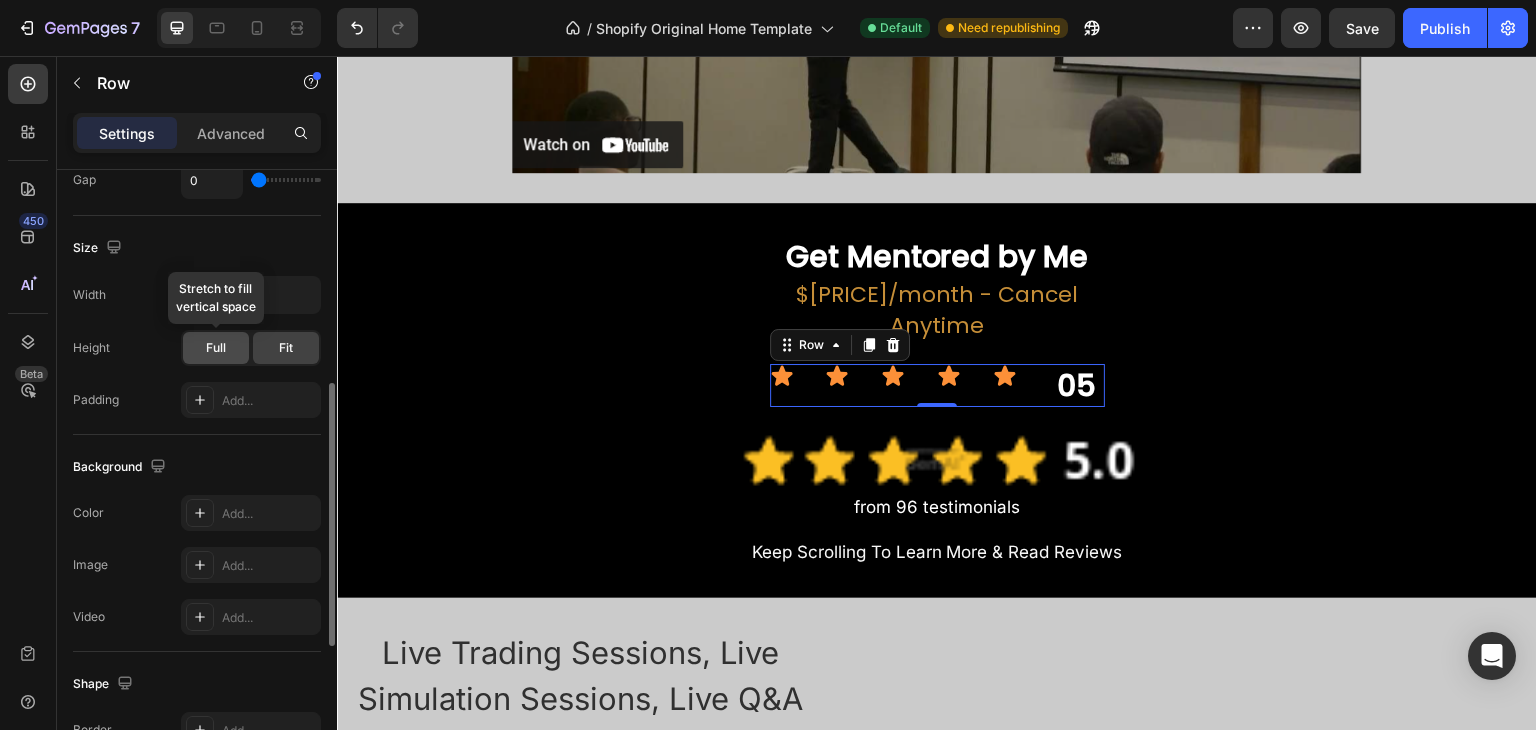 click on "Full" 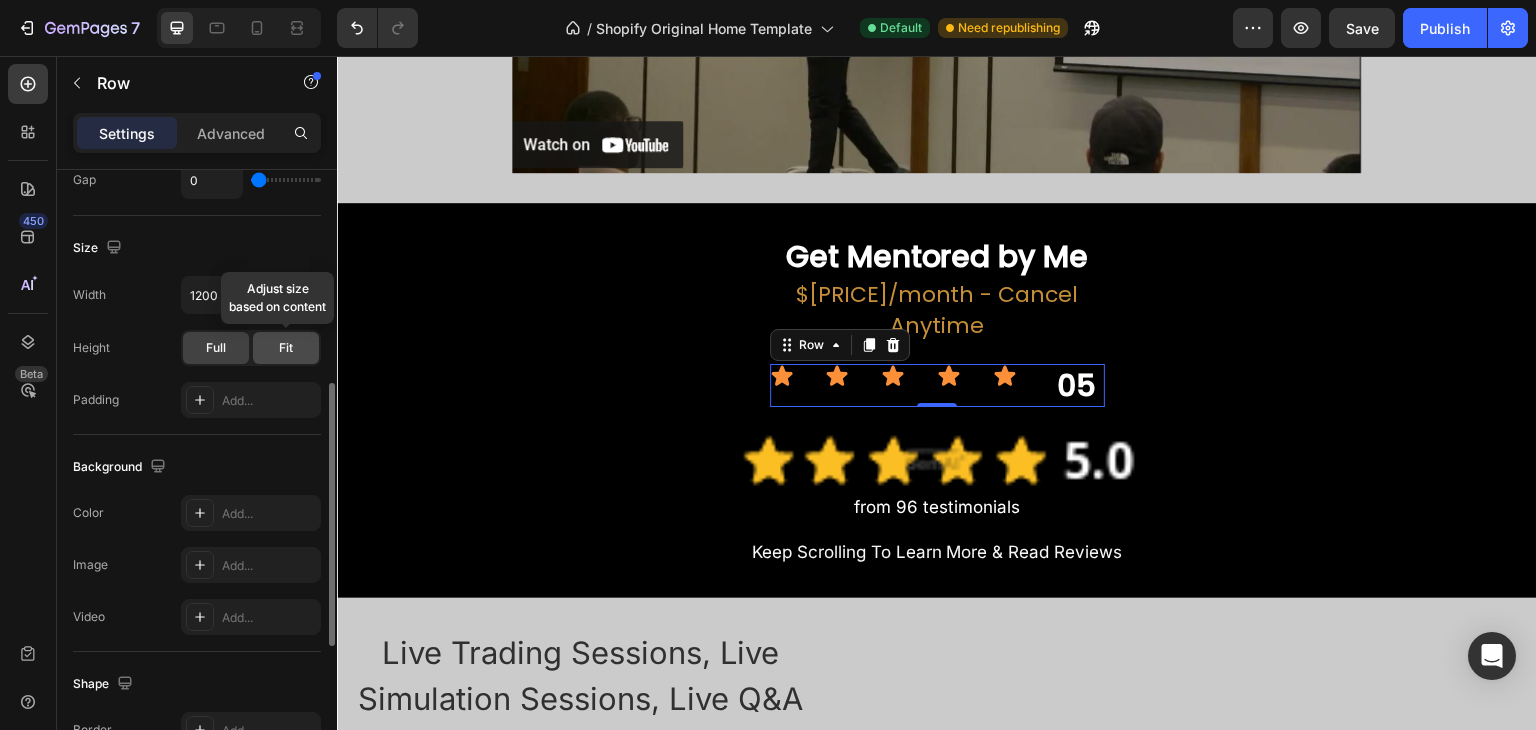 click on "Fit" 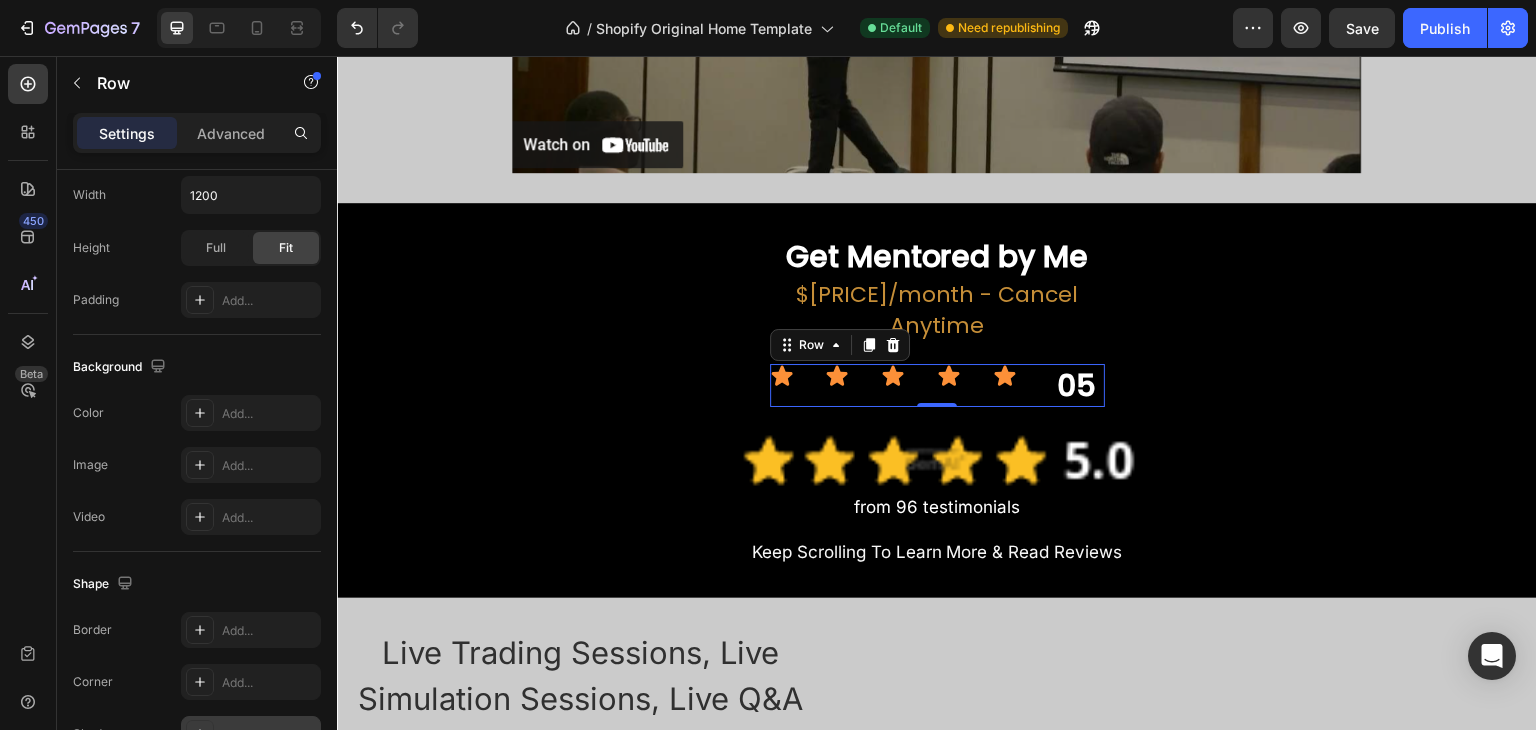 scroll, scrollTop: 828, scrollLeft: 0, axis: vertical 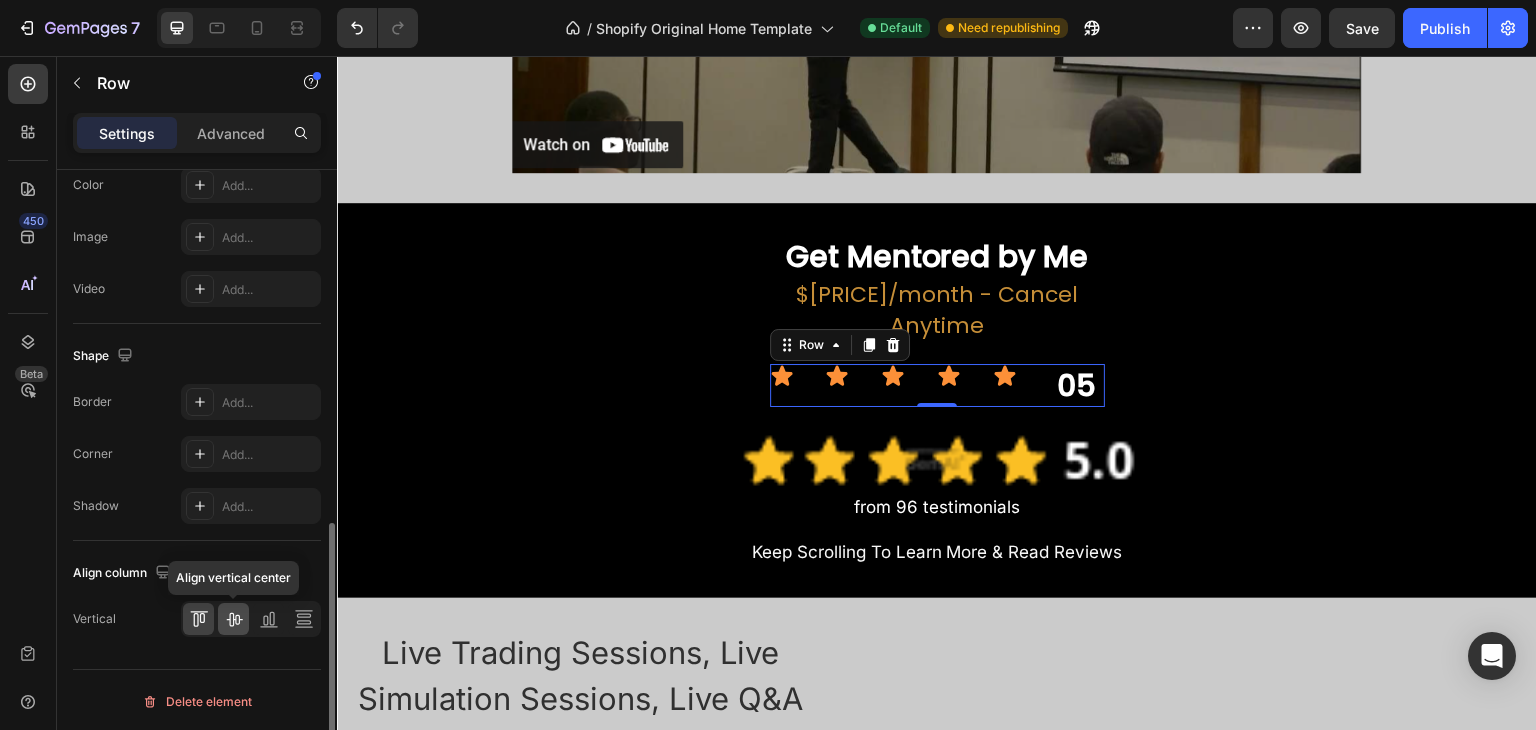 click 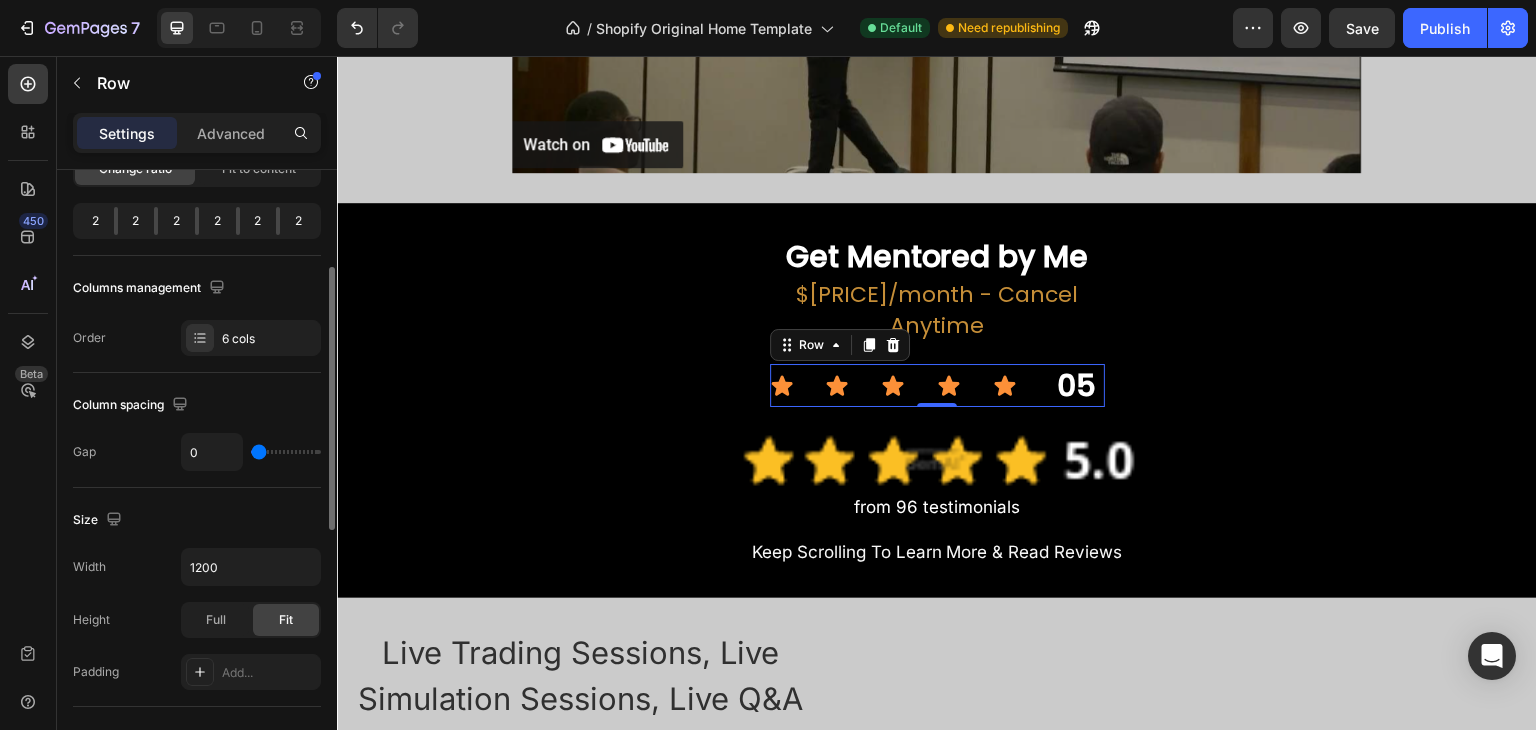 scroll, scrollTop: 0, scrollLeft: 0, axis: both 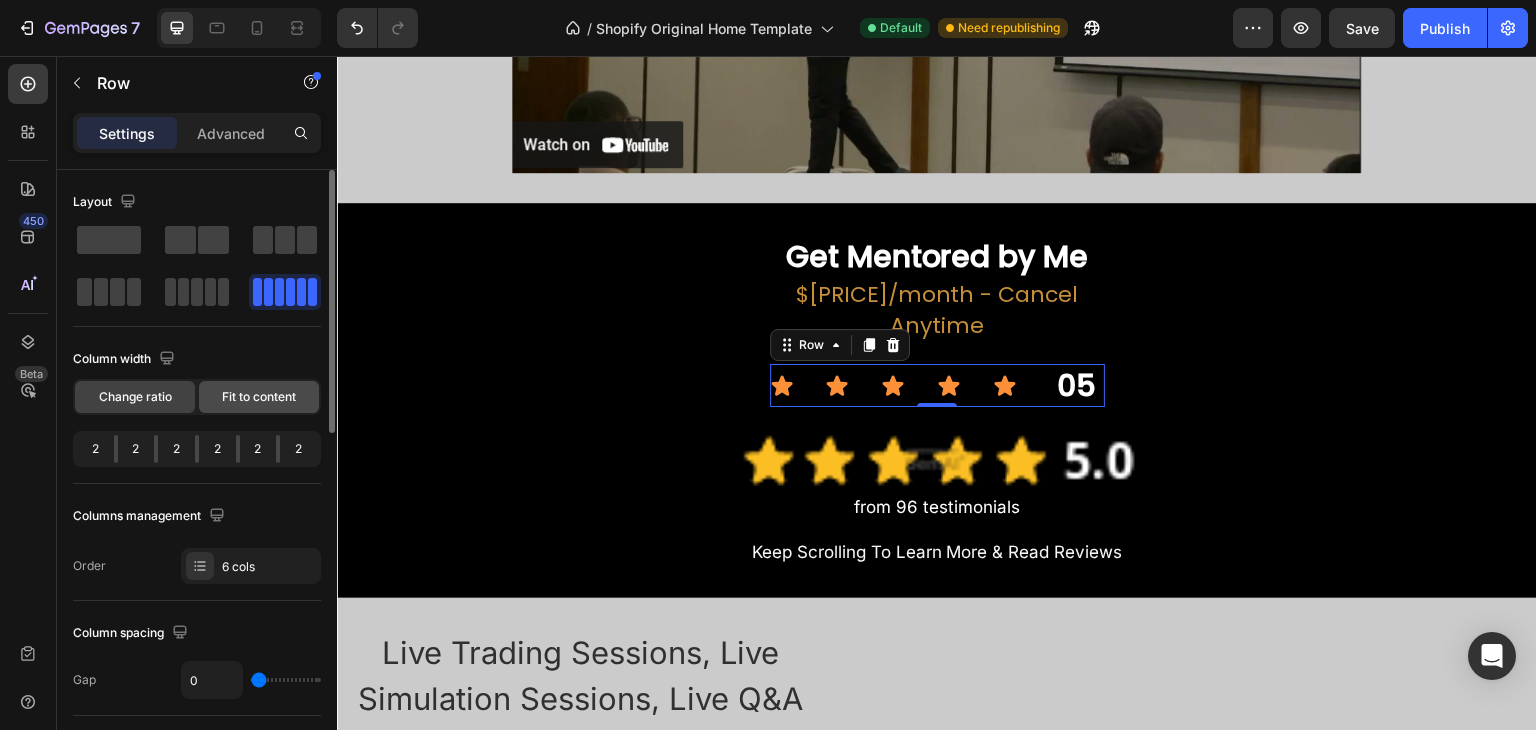click on "Fit to content" 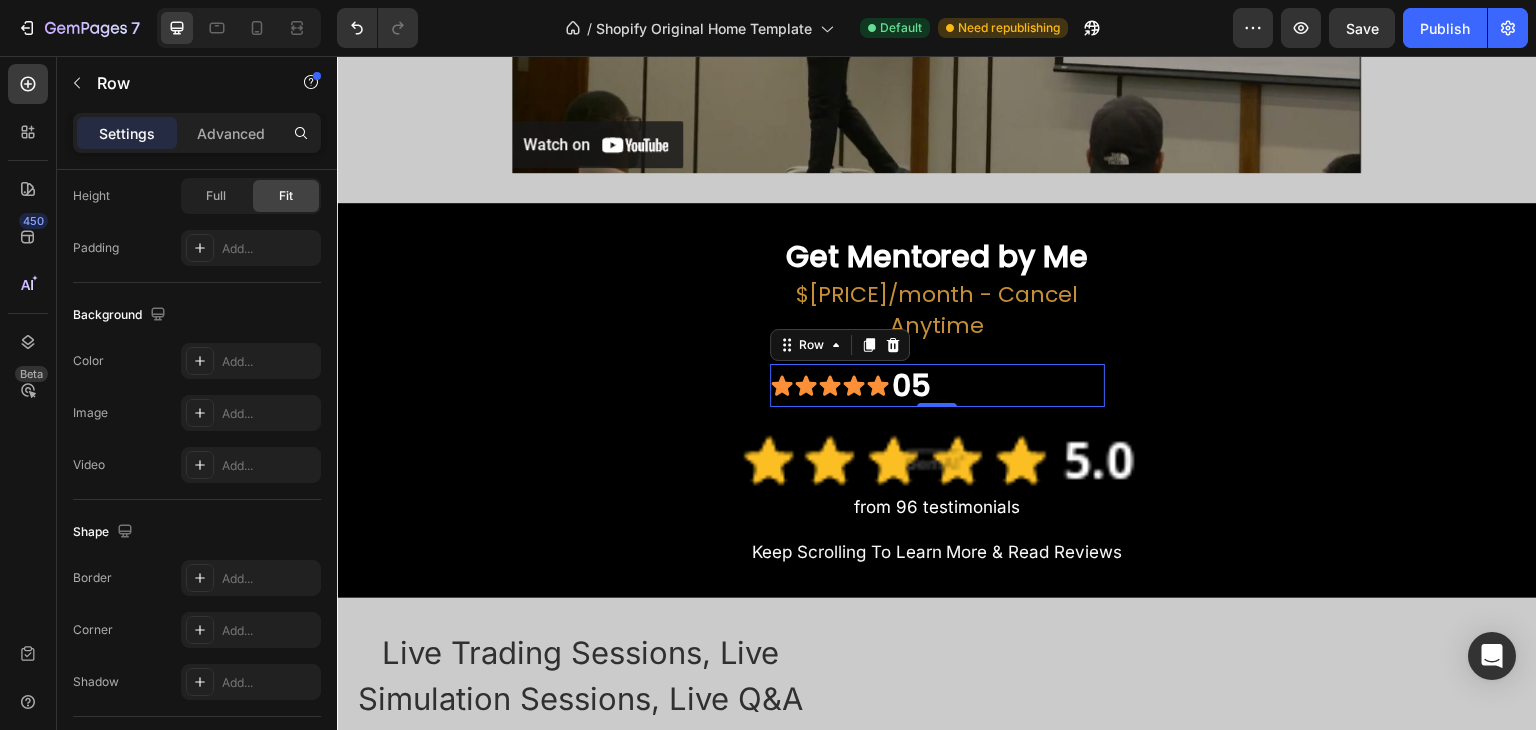 scroll, scrollTop: 828, scrollLeft: 0, axis: vertical 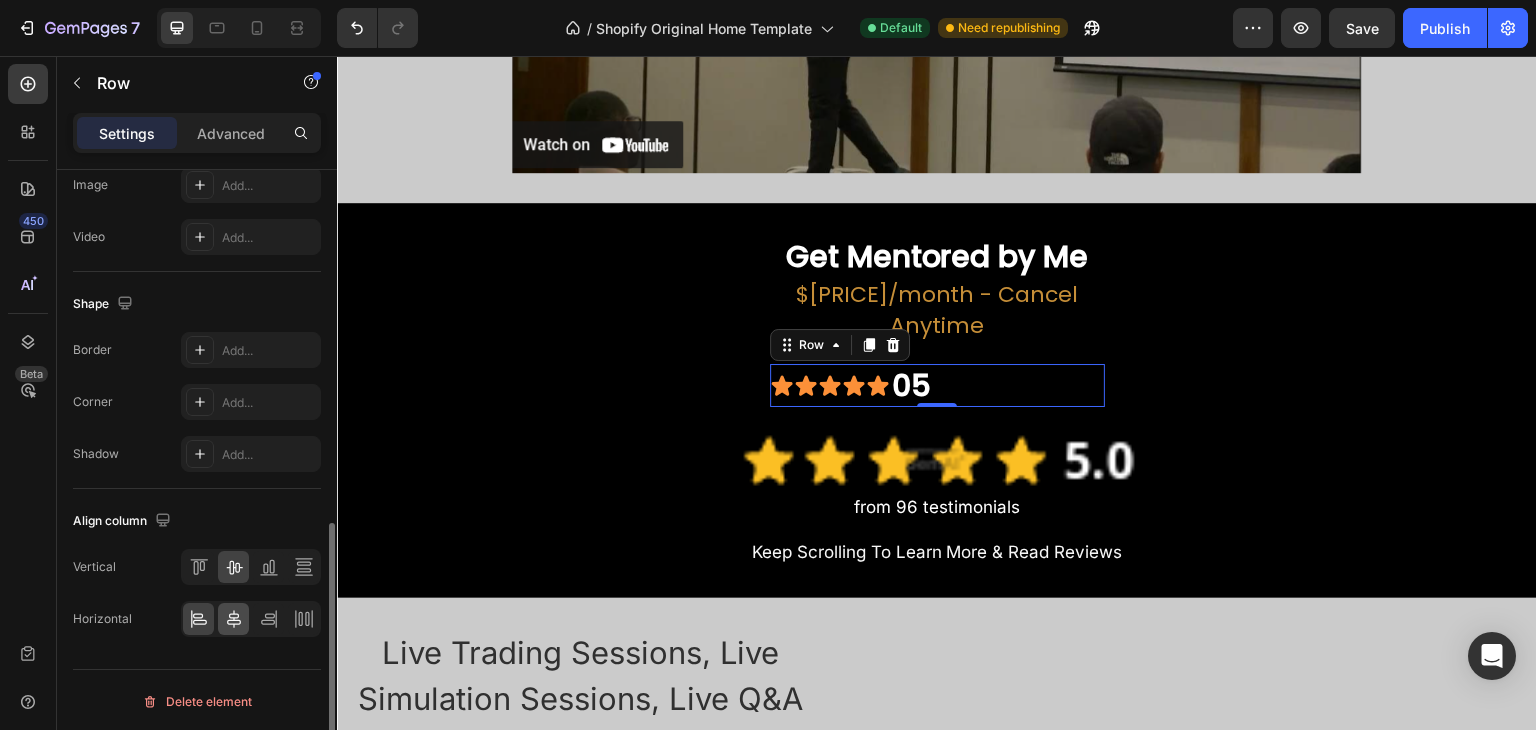 click 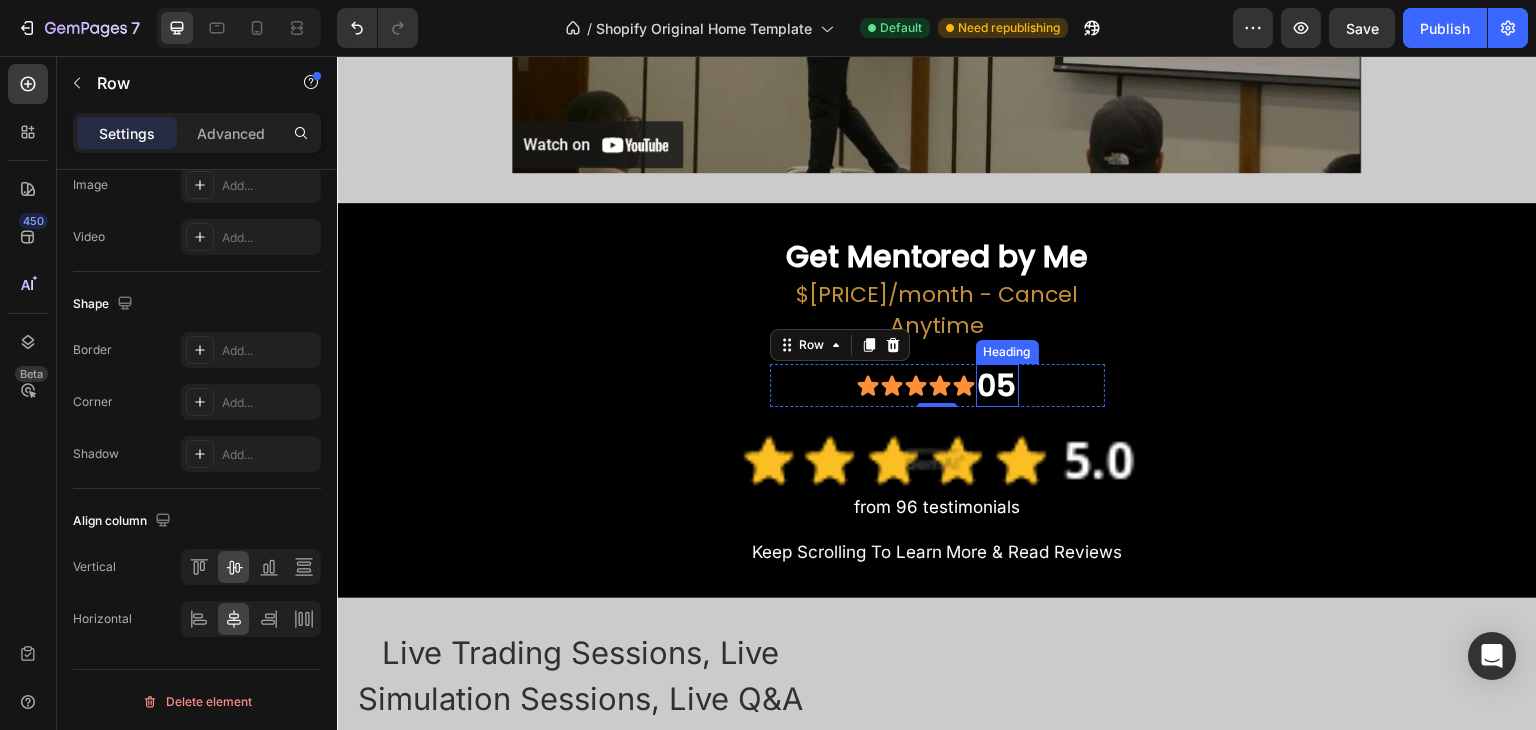 drag, startPoint x: 1014, startPoint y: 342, endPoint x: 1002, endPoint y: 346, distance: 12.649111 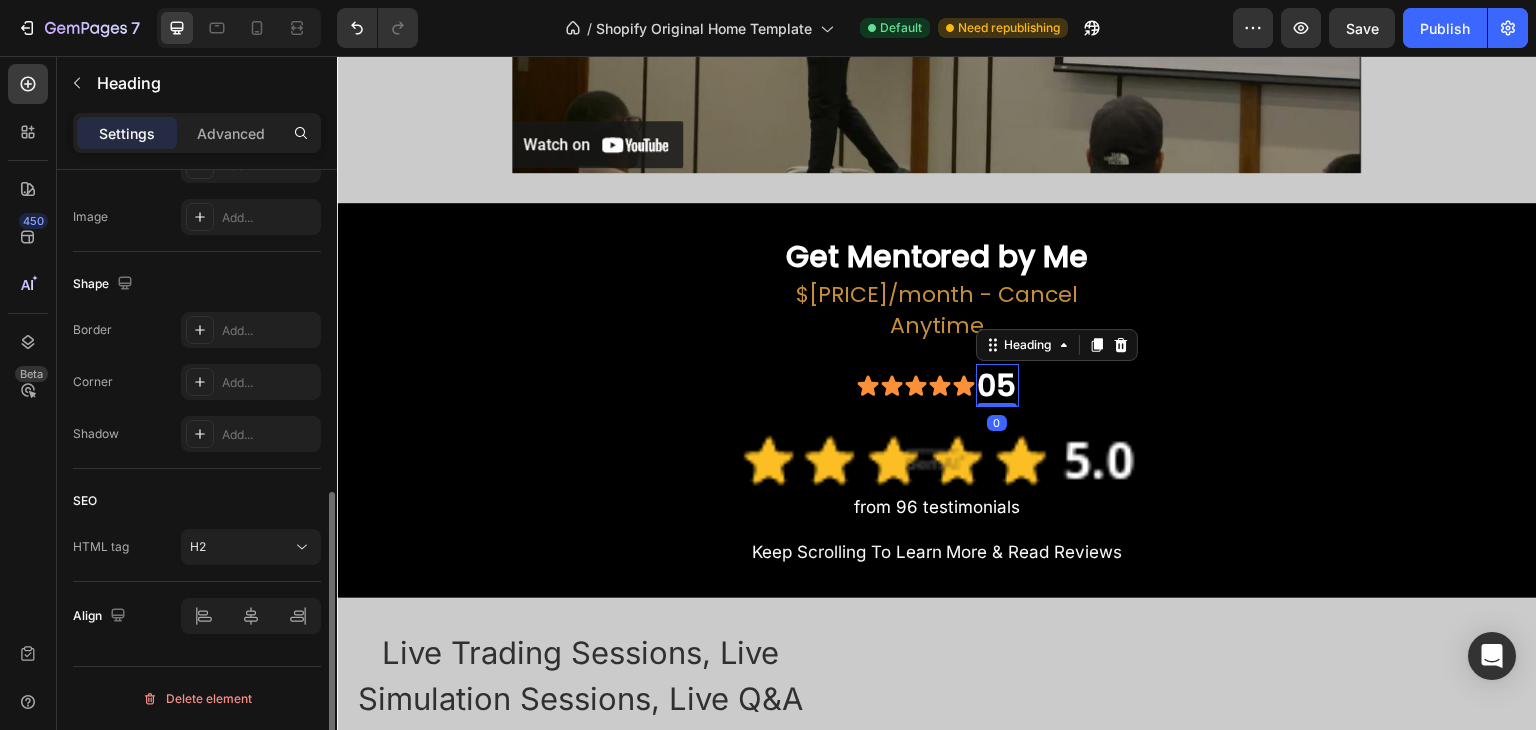 scroll, scrollTop: 0, scrollLeft: 0, axis: both 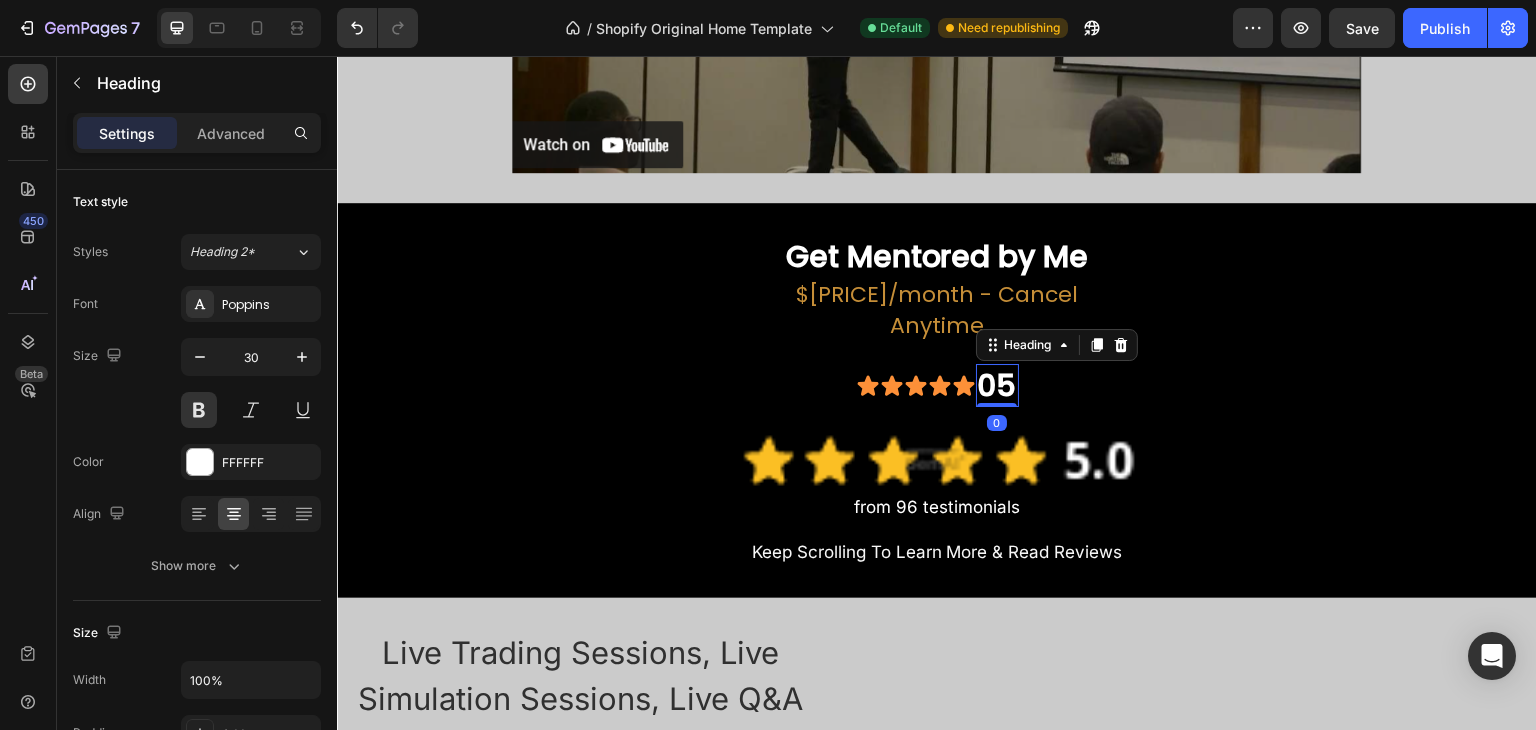 click on "05" at bounding box center (997, 385) 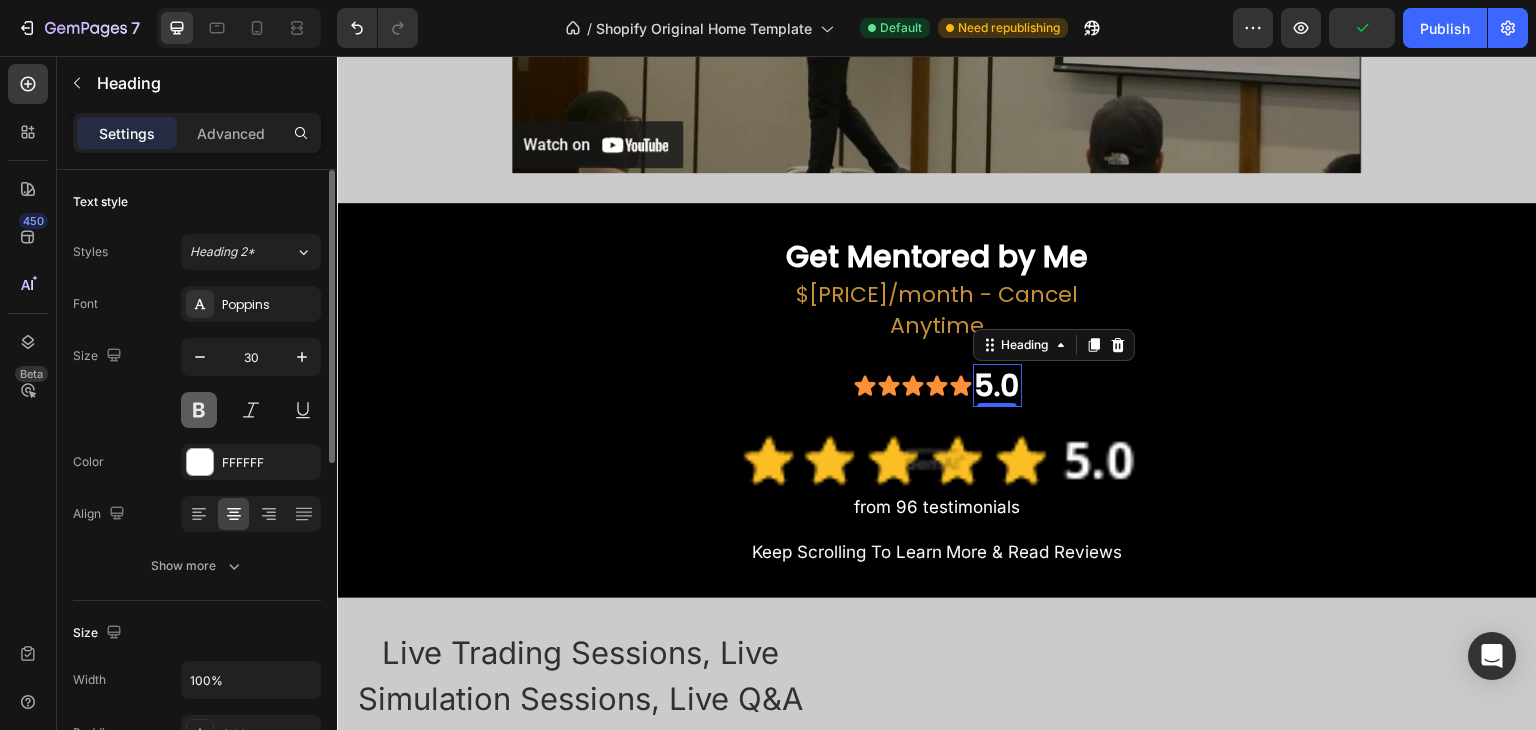 click at bounding box center [199, 410] 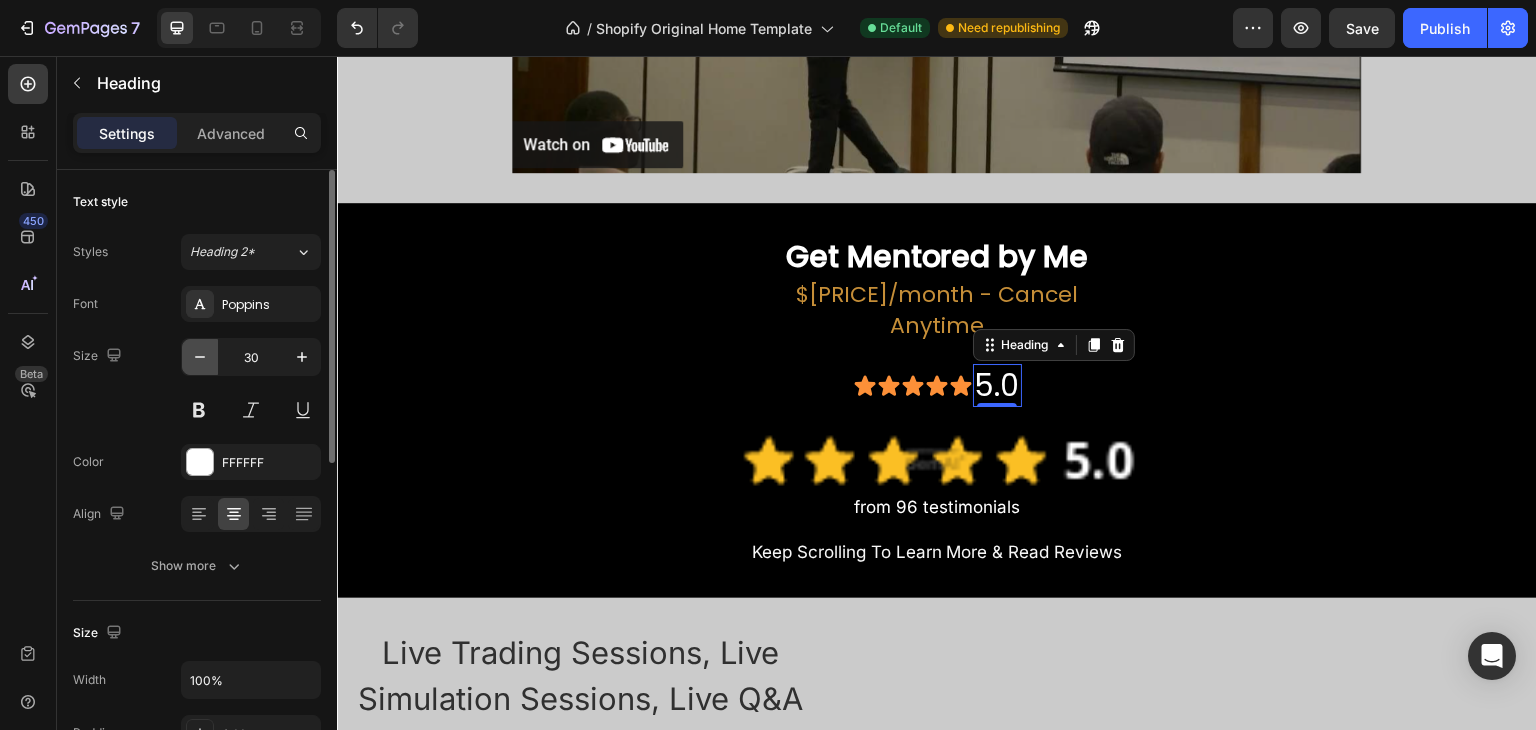 click 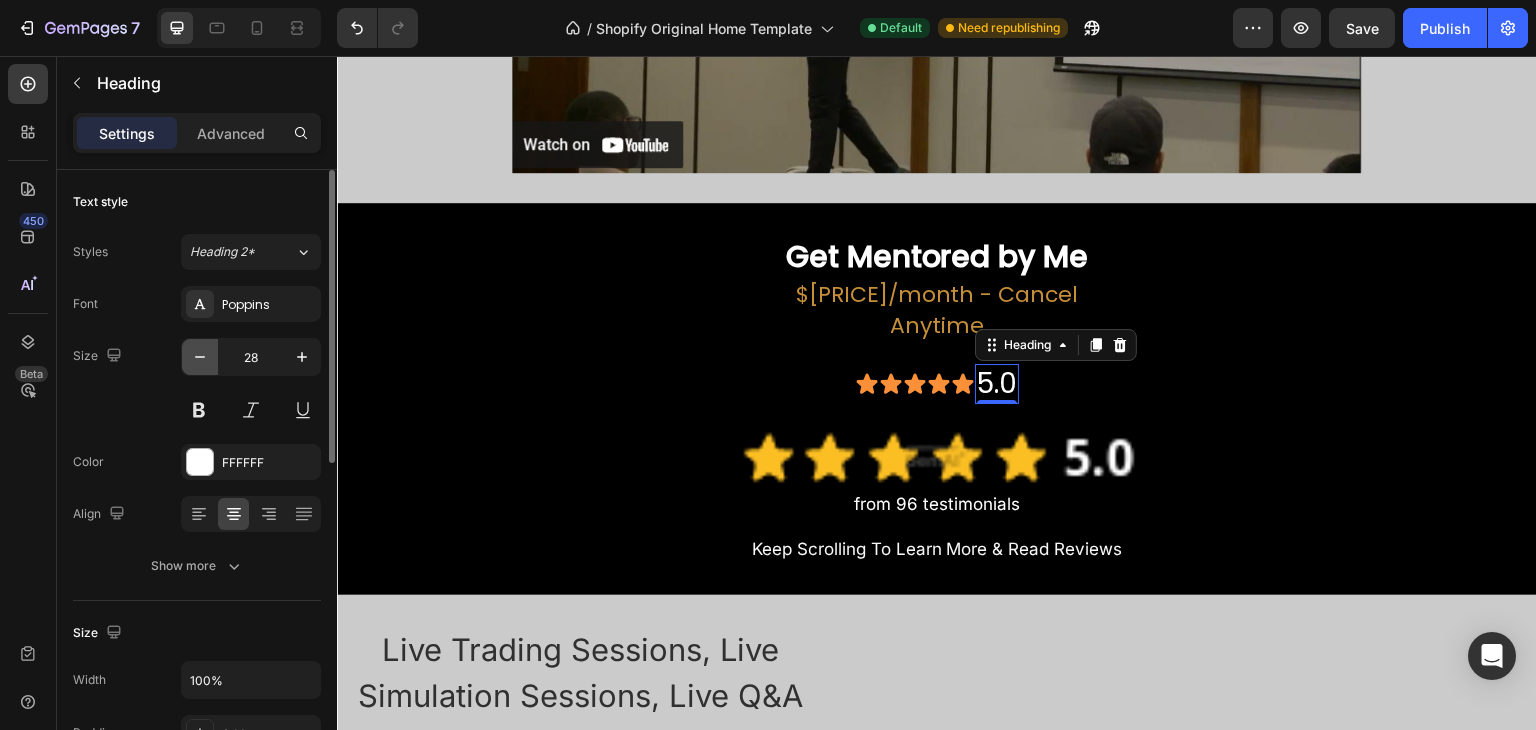 click at bounding box center (200, 357) 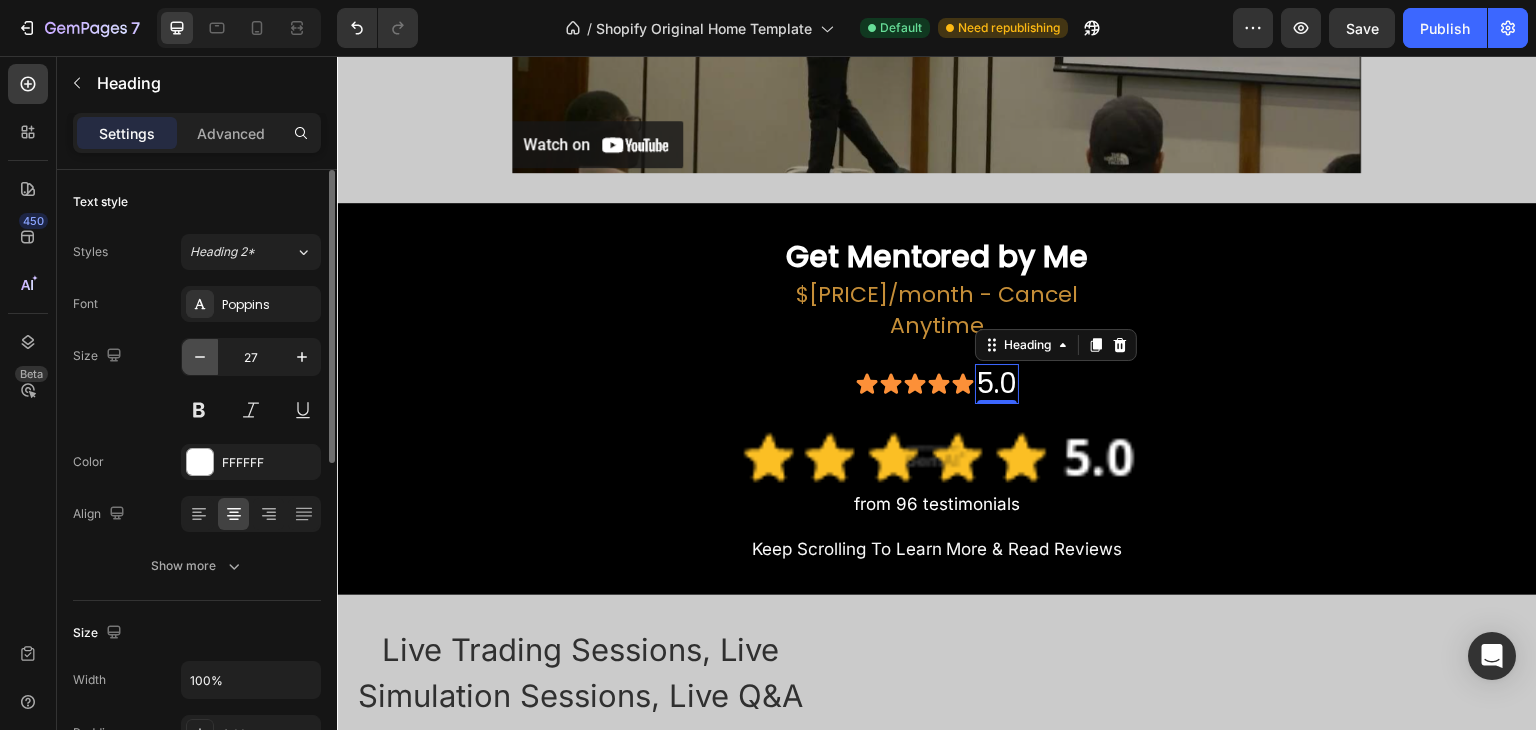 click at bounding box center (200, 357) 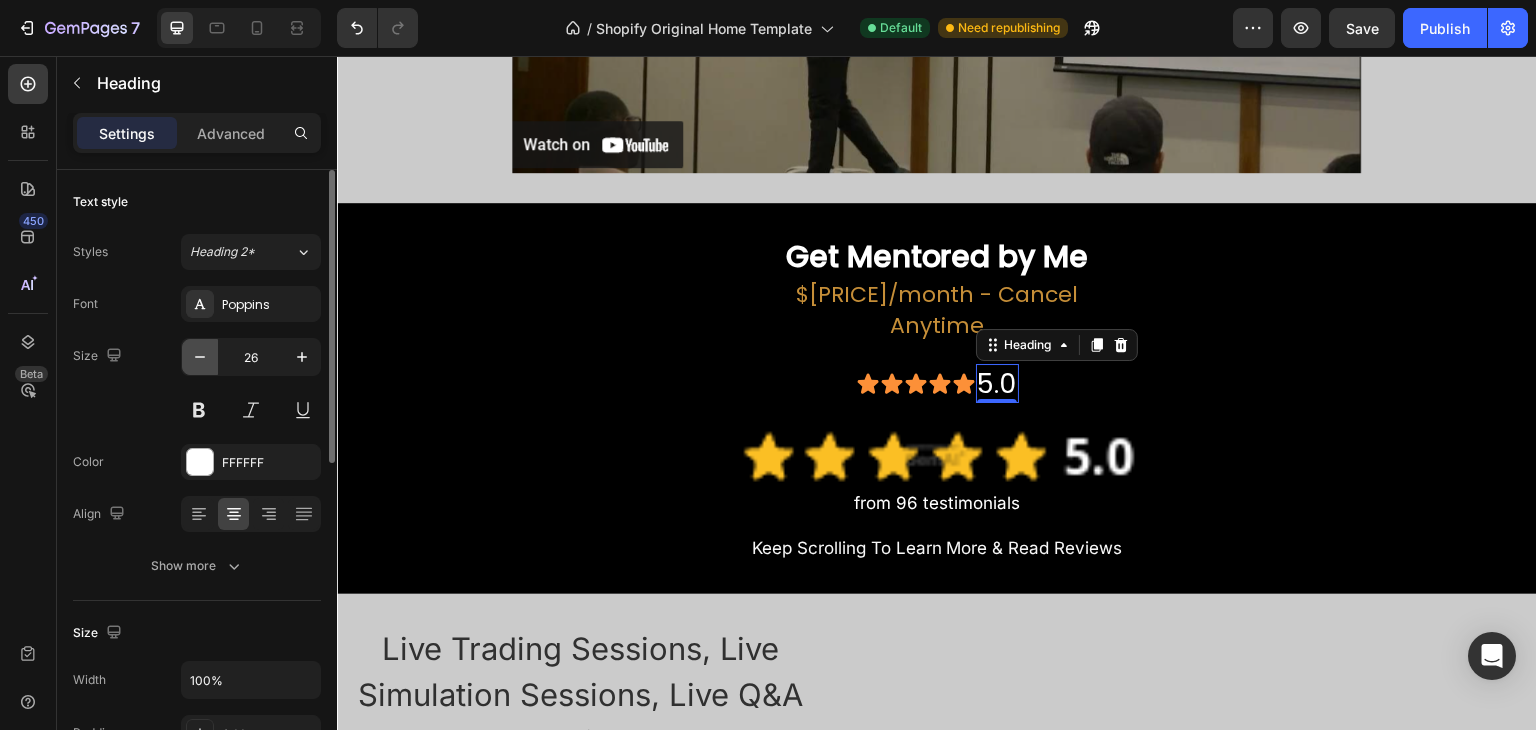click at bounding box center [200, 357] 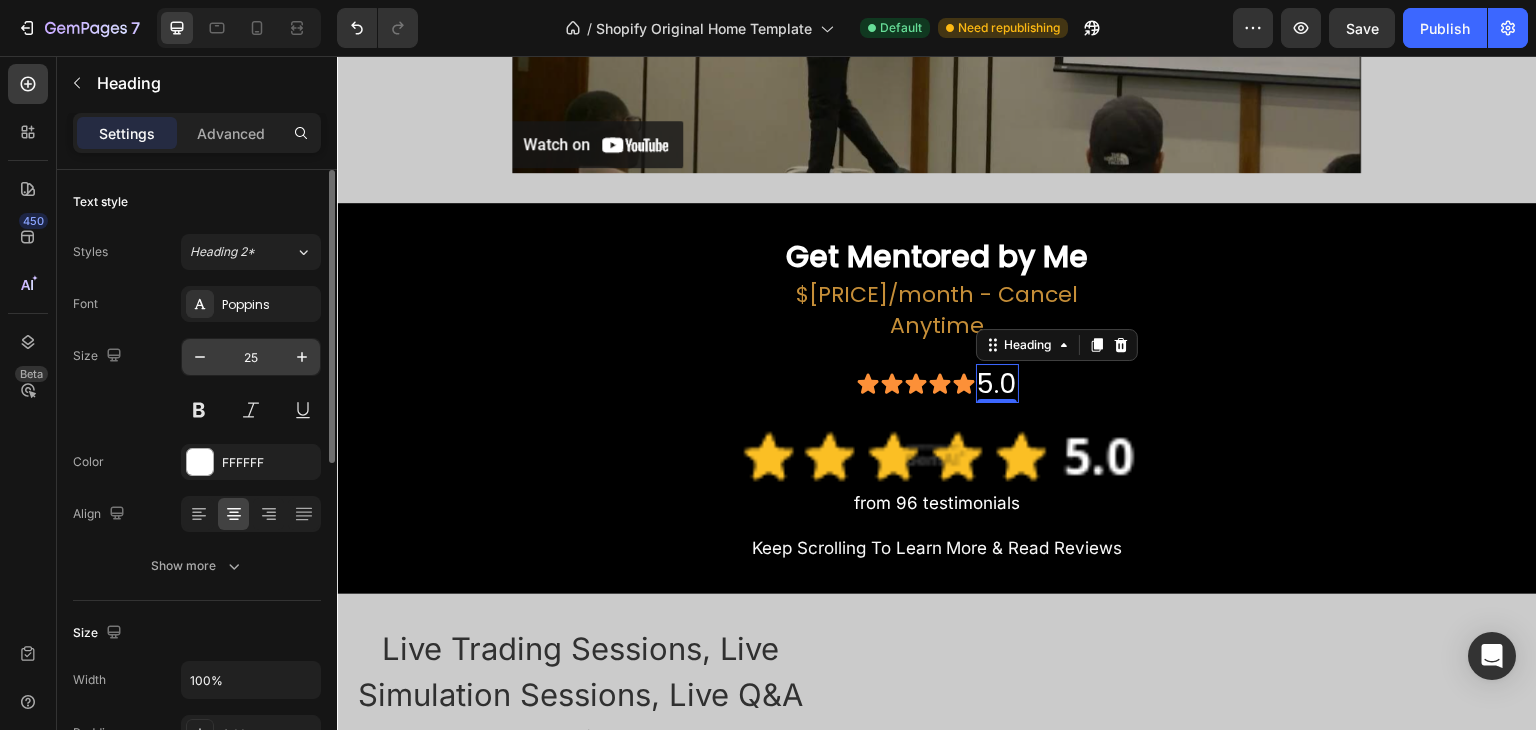 click on "25" at bounding box center [251, 357] 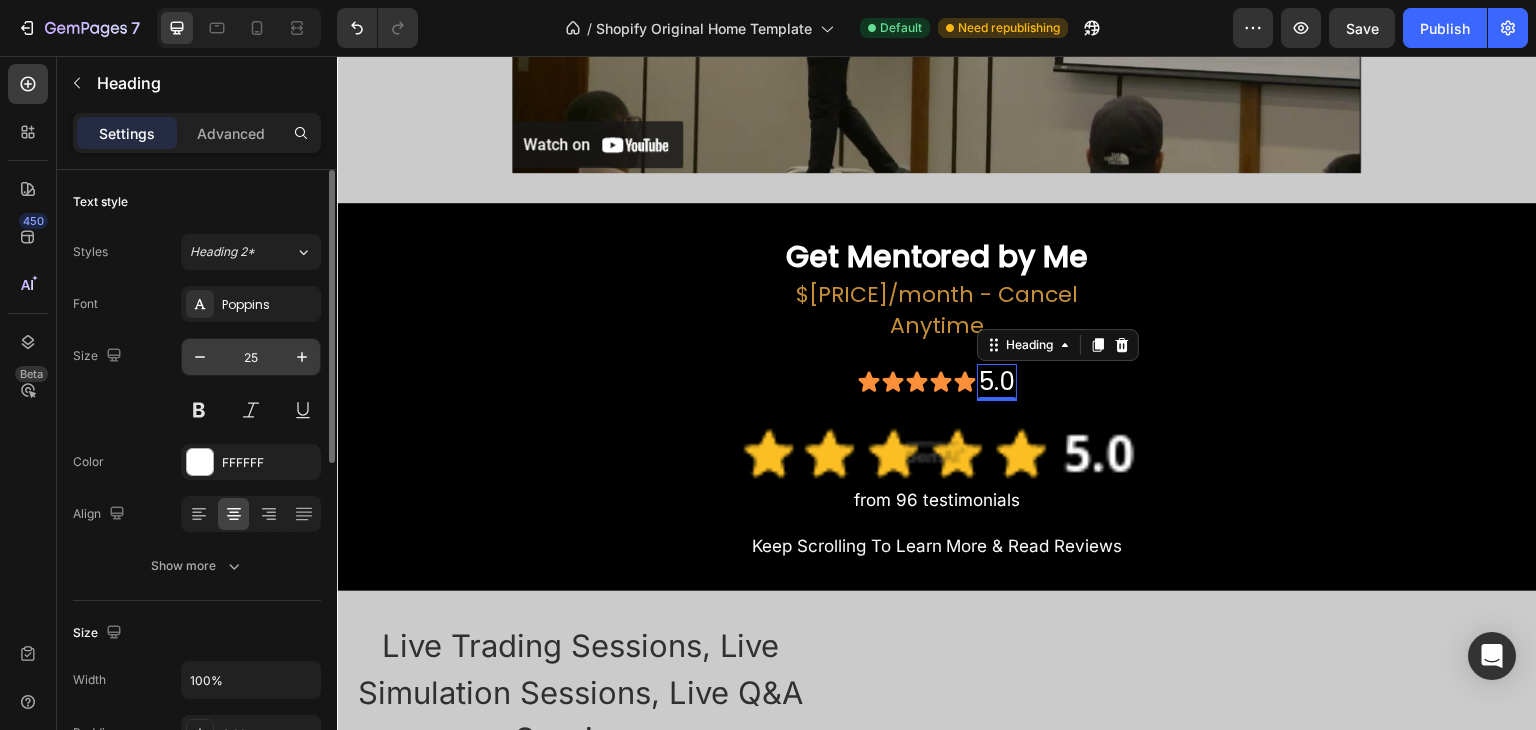 click on "25" at bounding box center (251, 357) 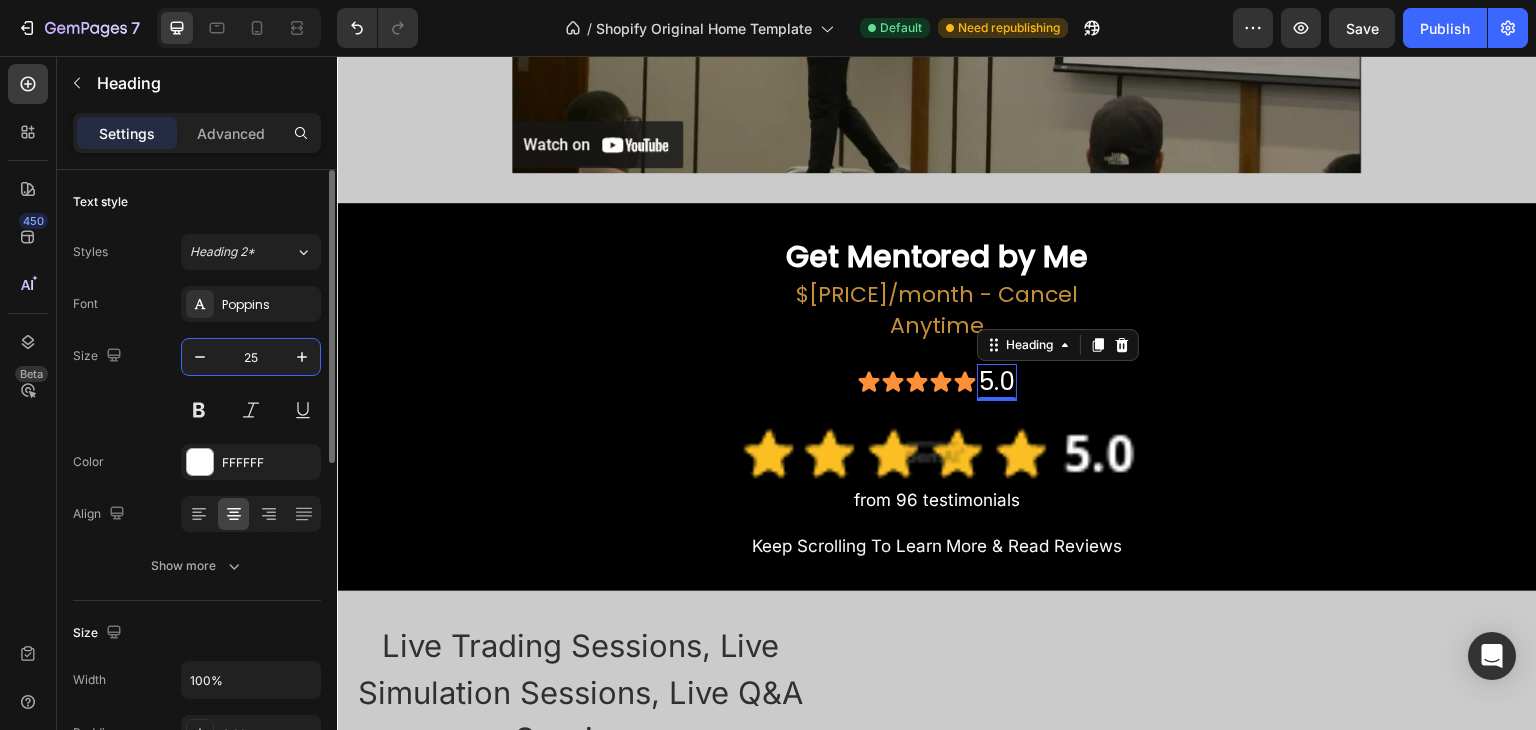 click on "25" at bounding box center [251, 357] 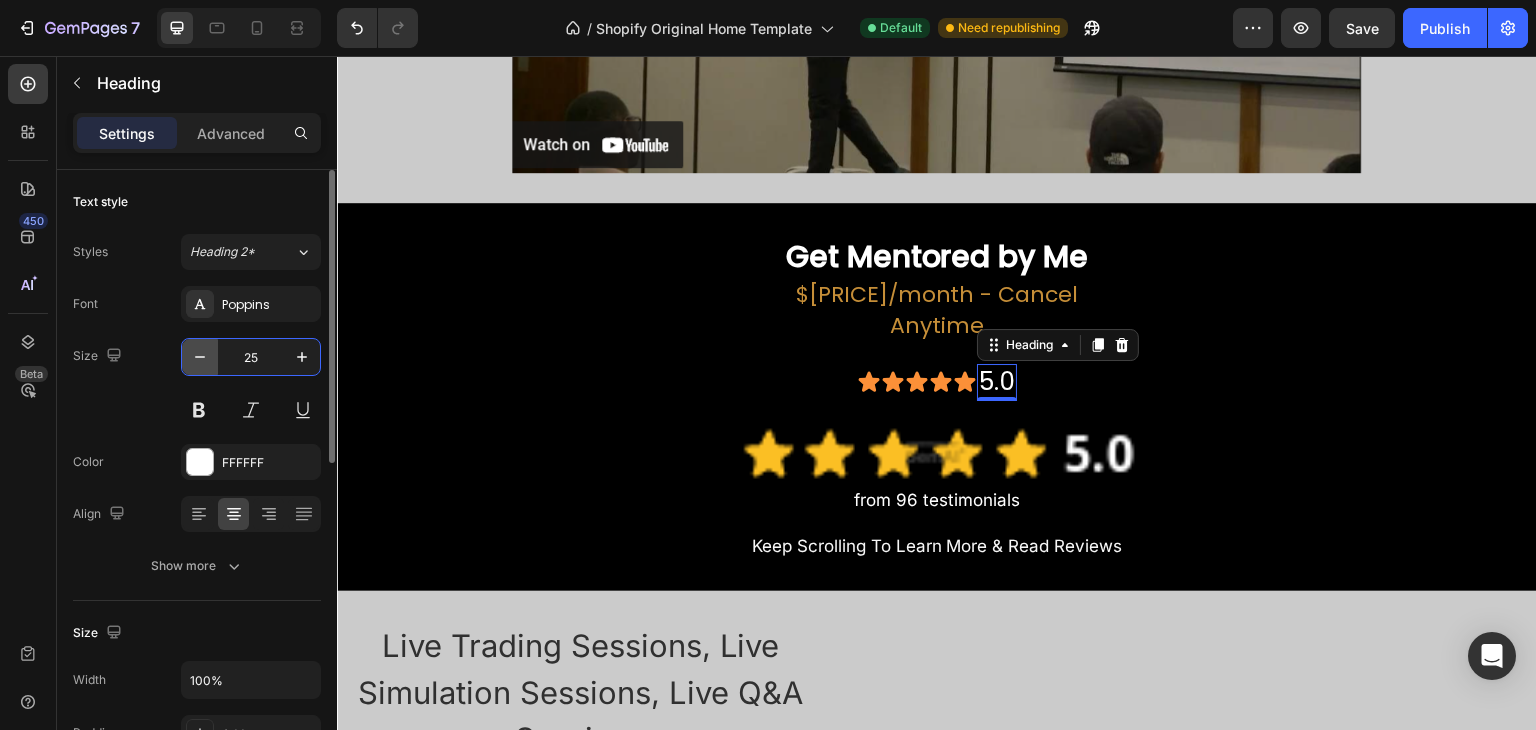 click 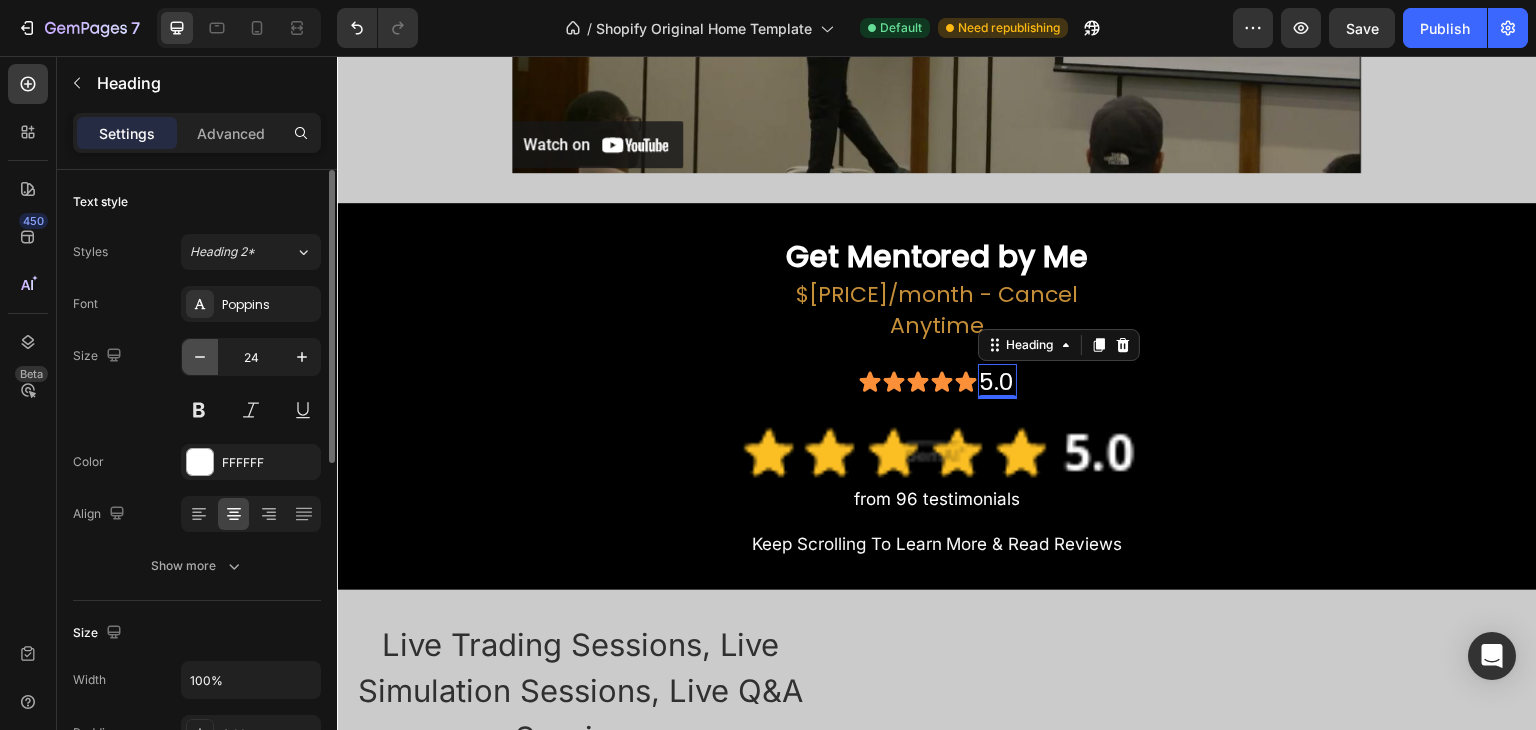 click 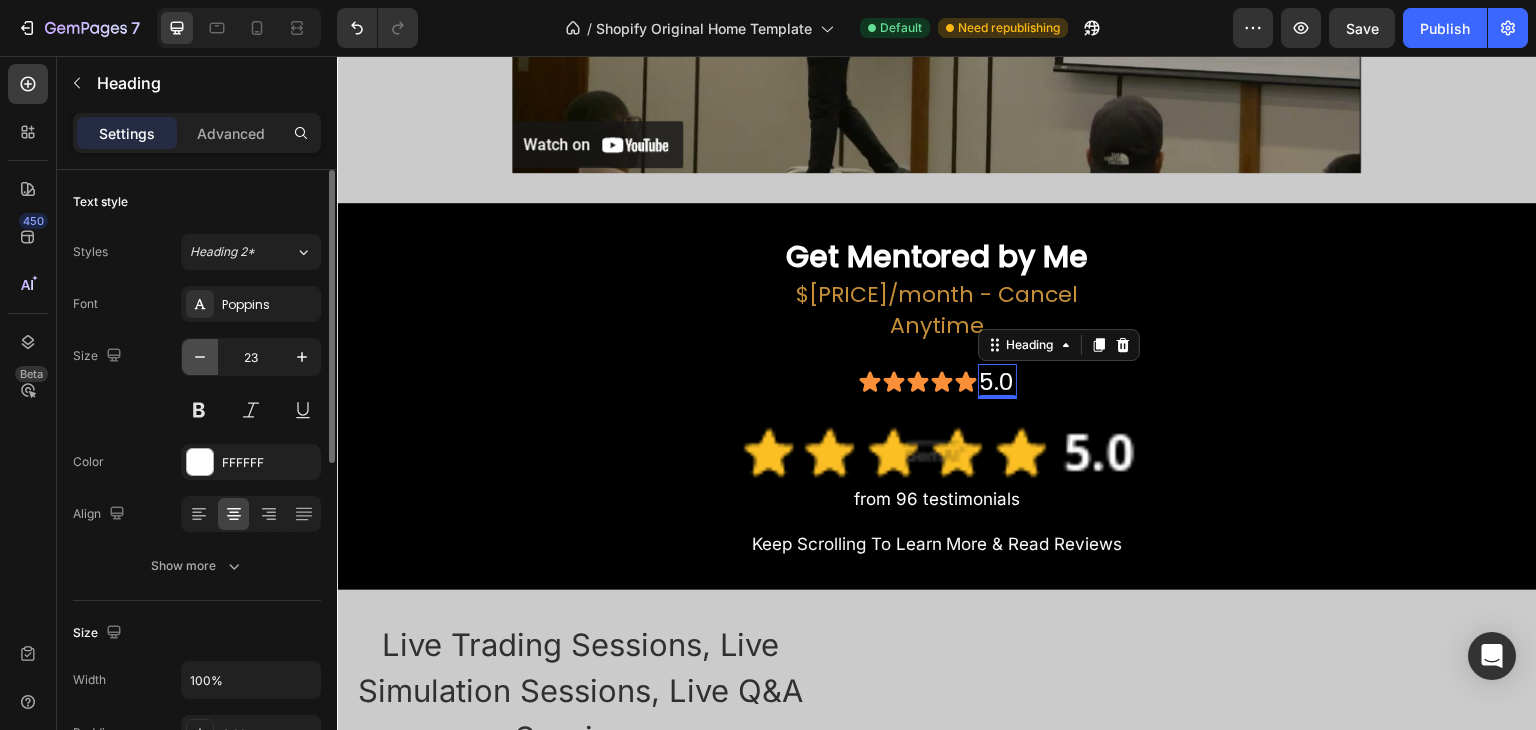 click 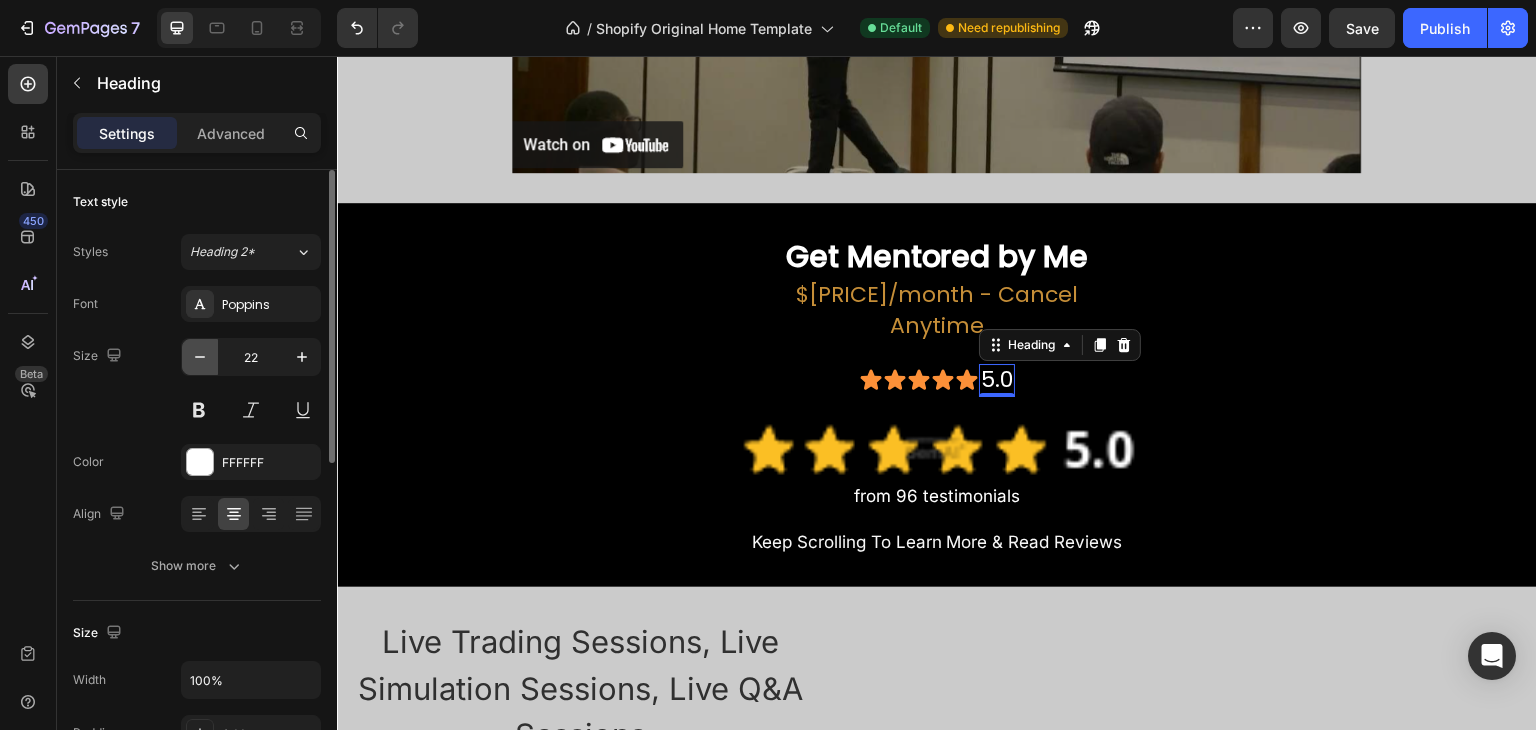 click 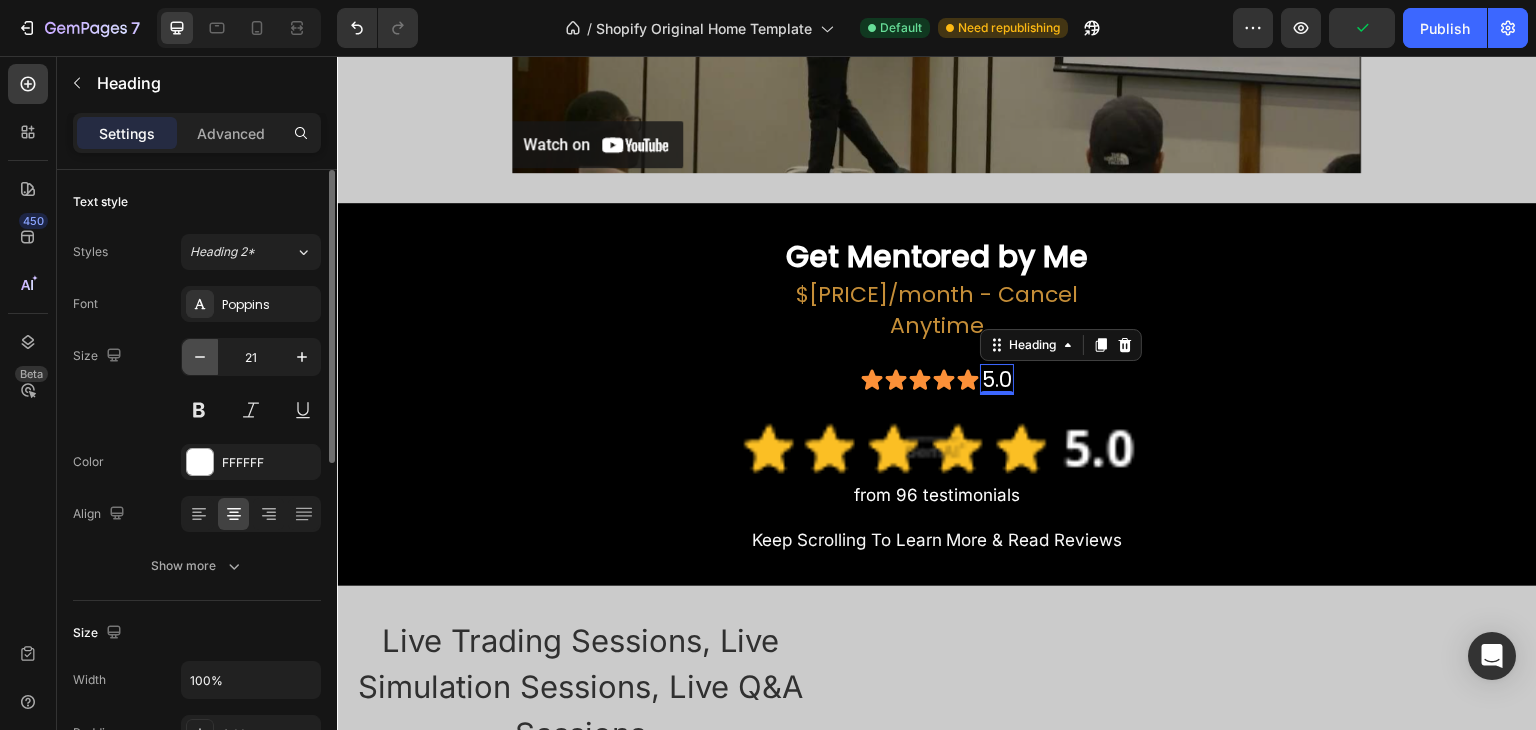click 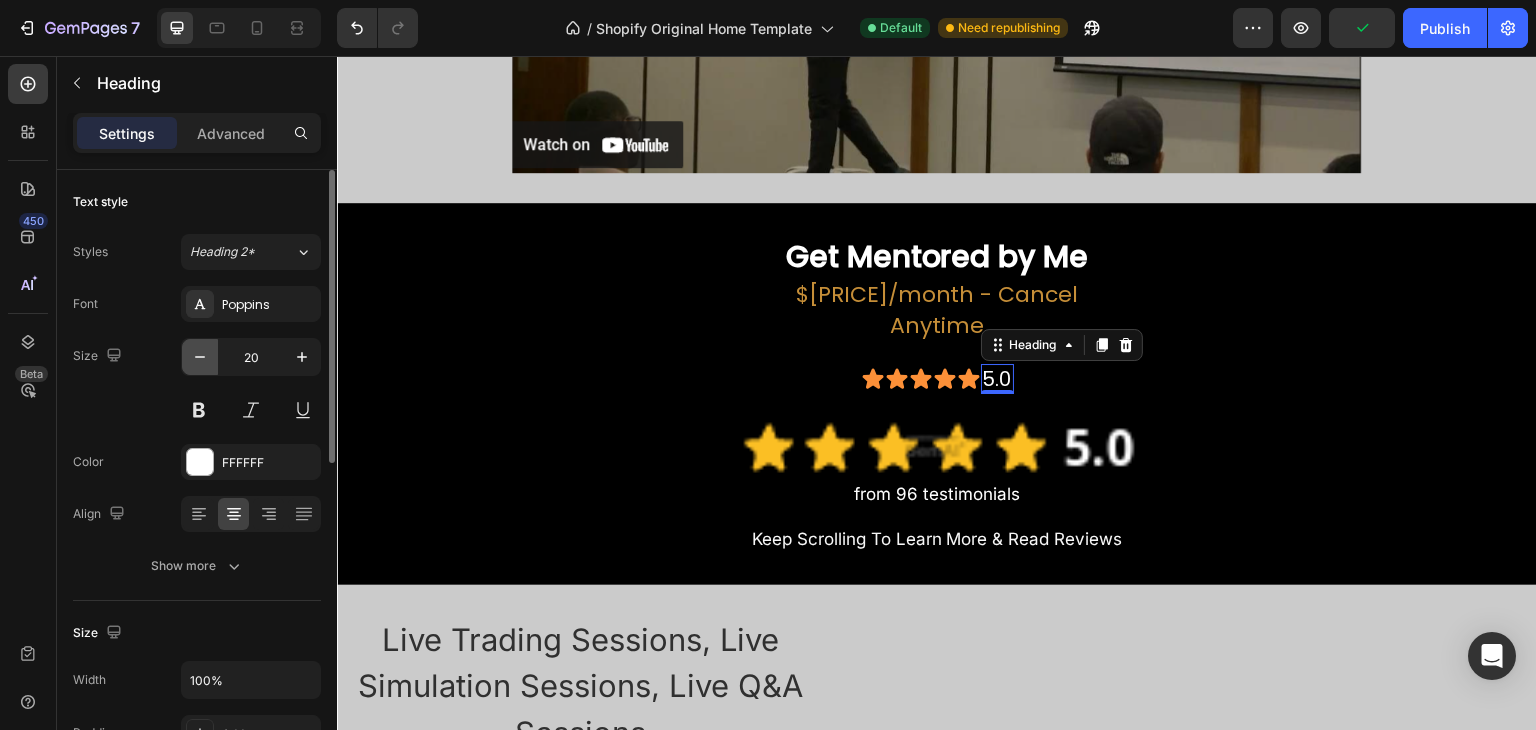 click 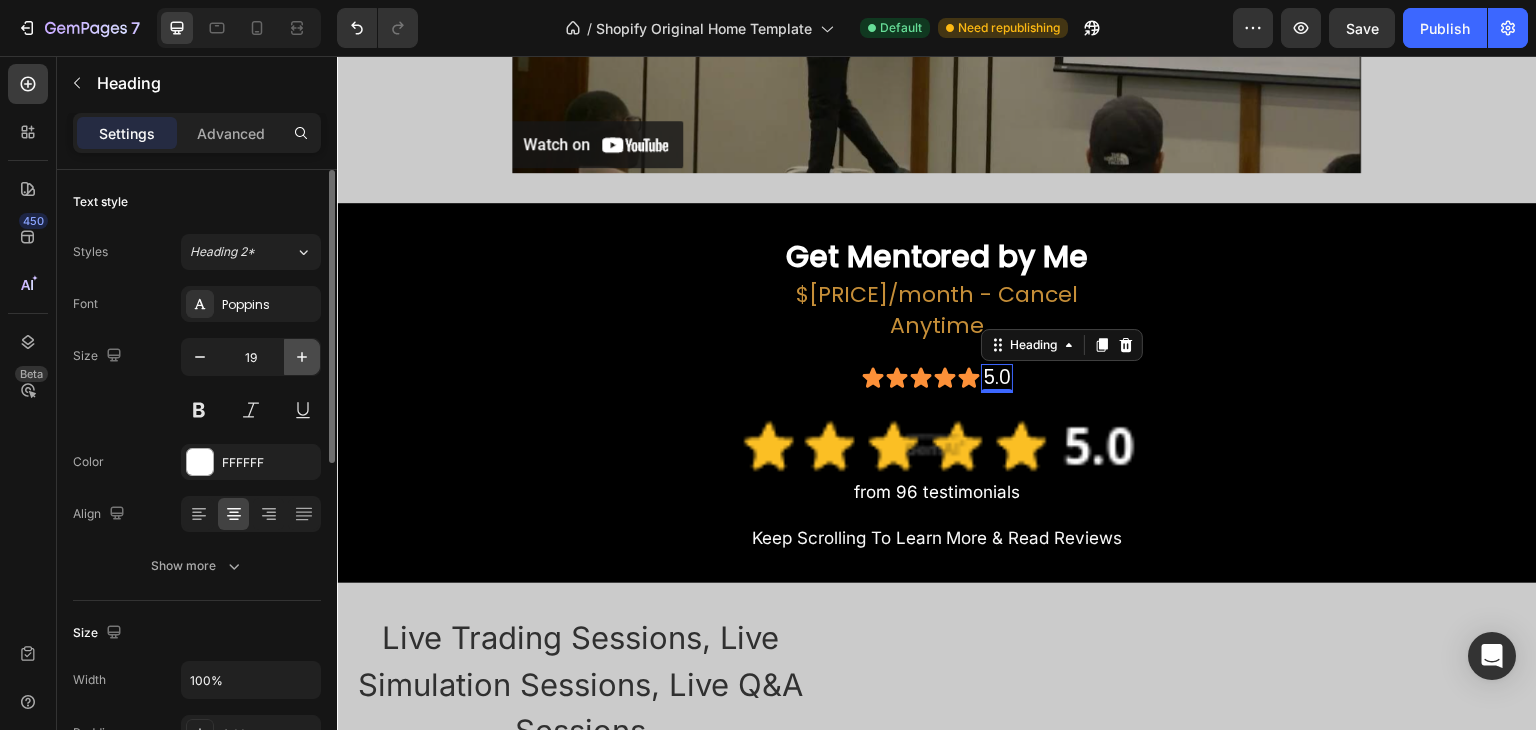 click 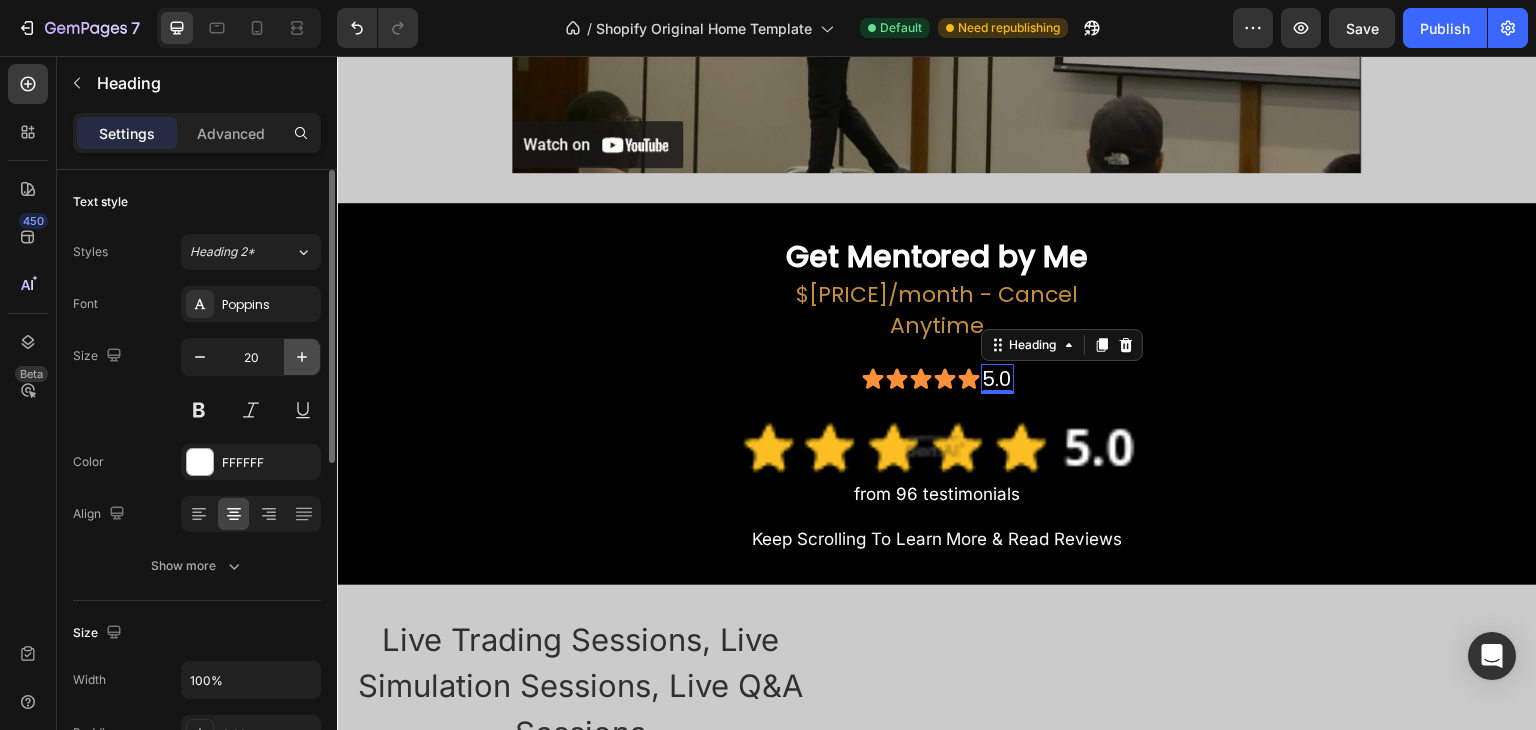 click 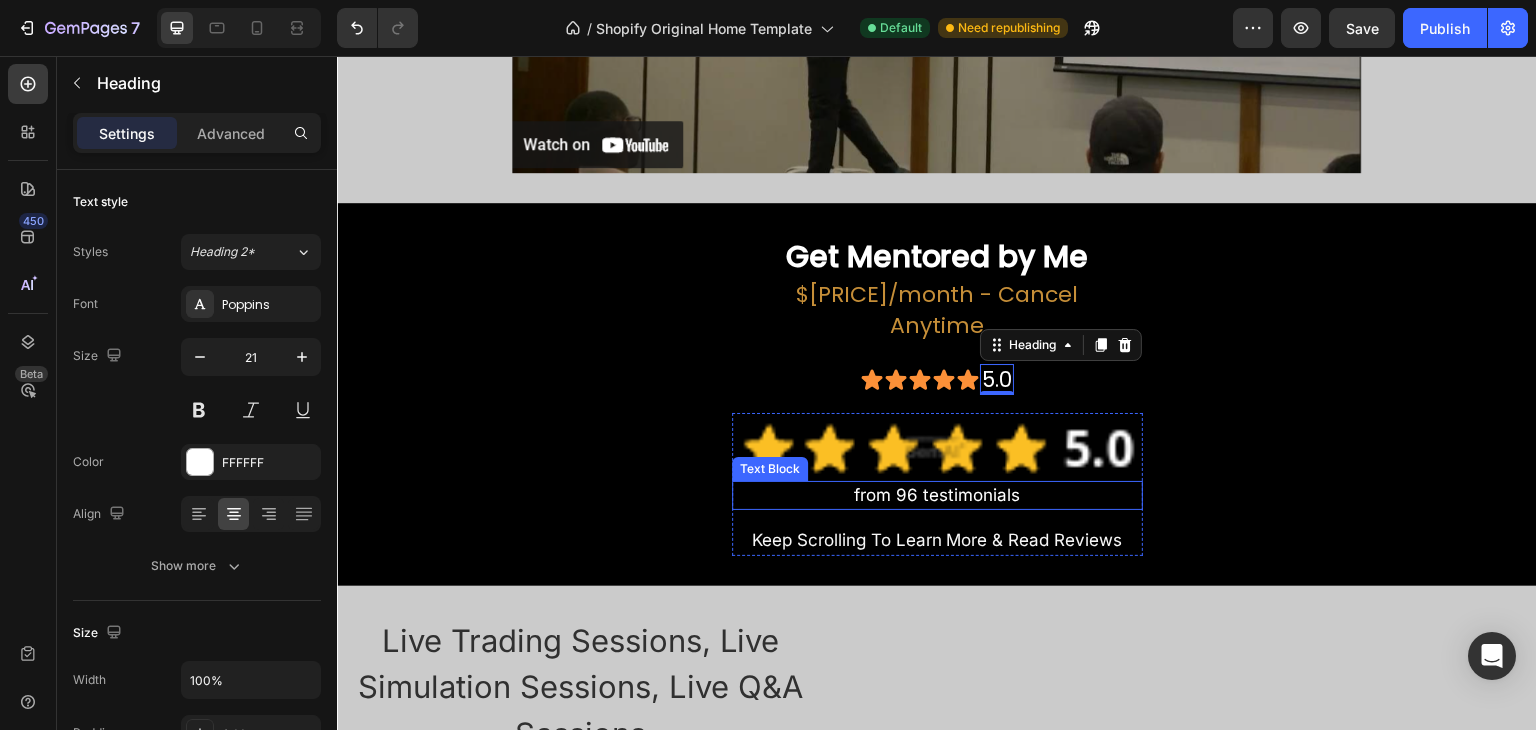 click on "from 96 testimonials" at bounding box center (937, 496) 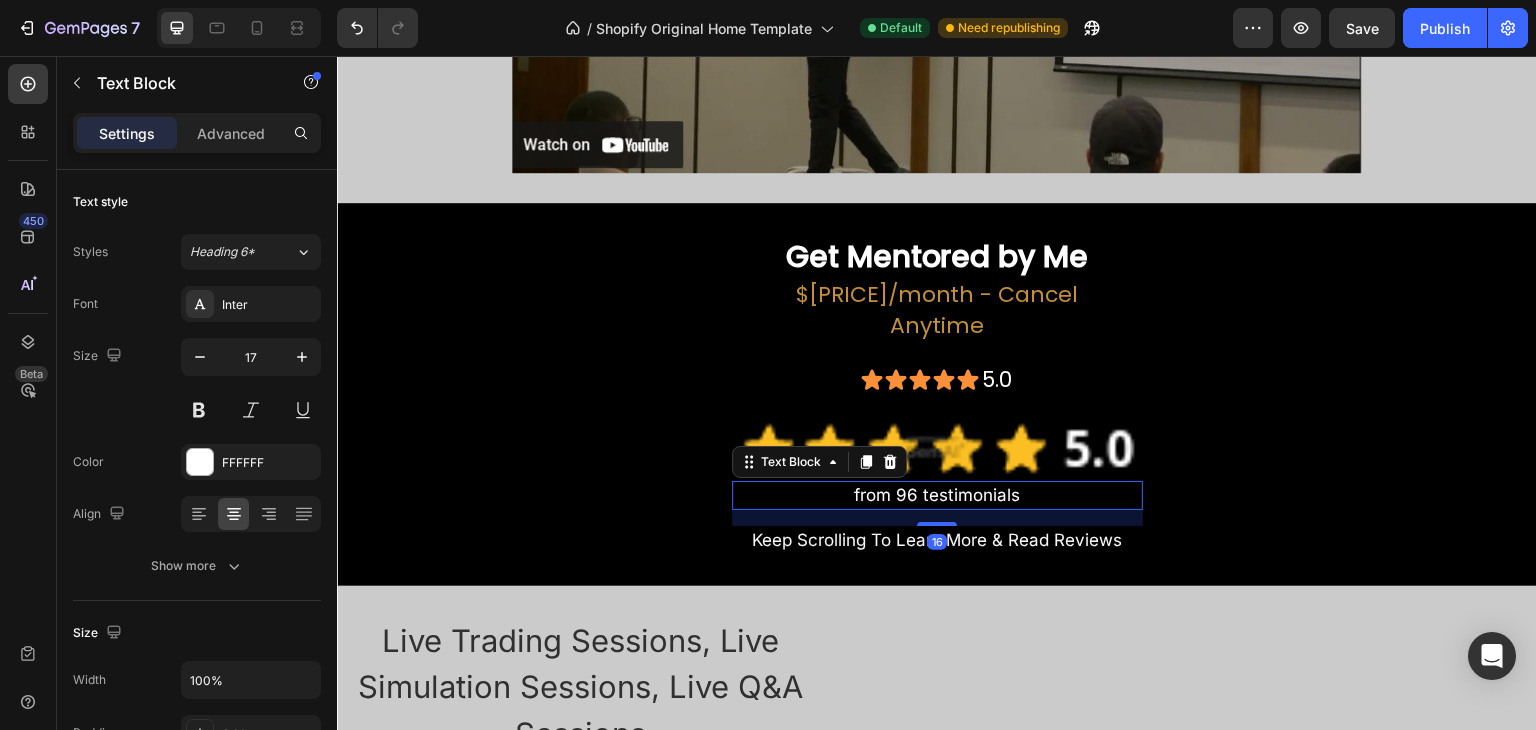 click on "from 96 testimonials" at bounding box center (937, 496) 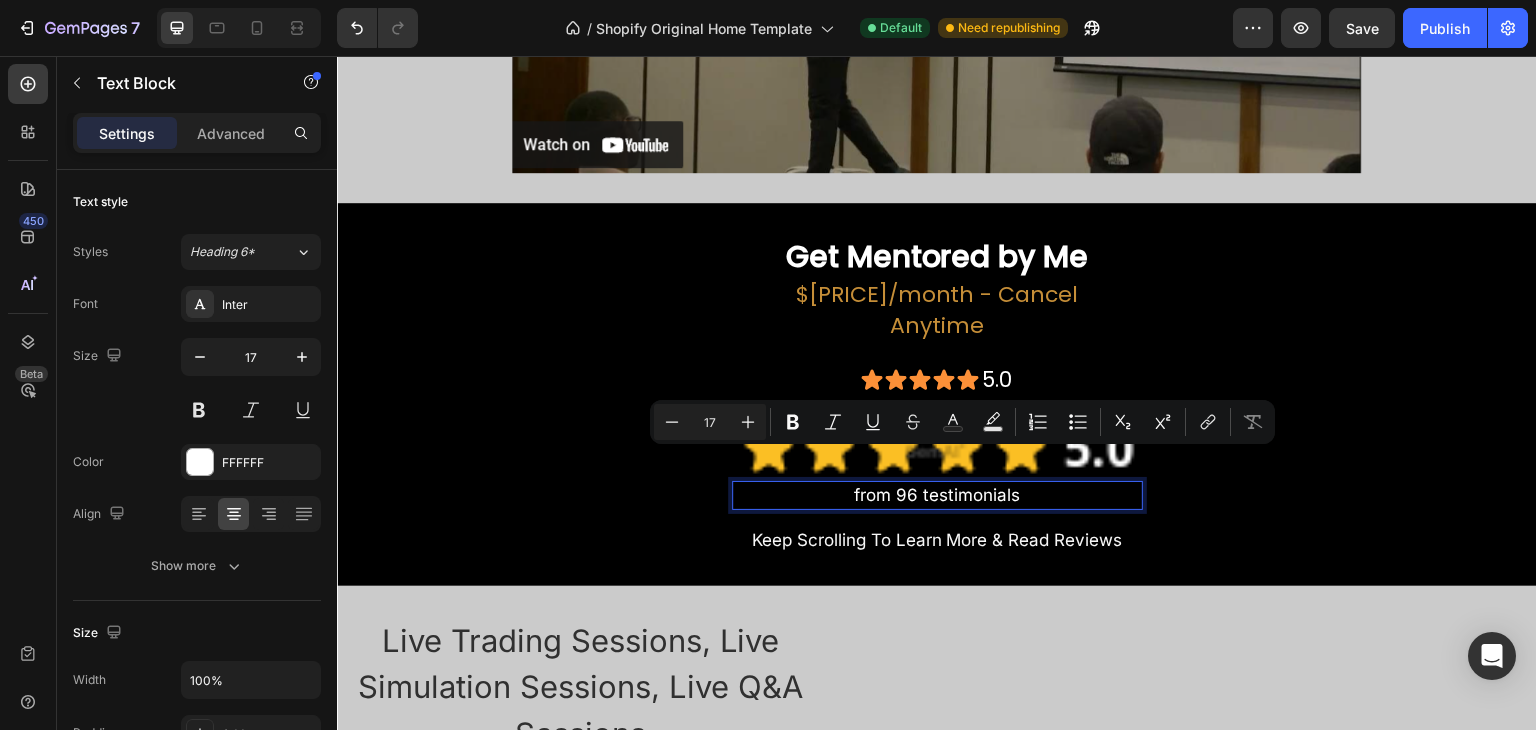 click on "from 96 testimonials" at bounding box center [937, 496] 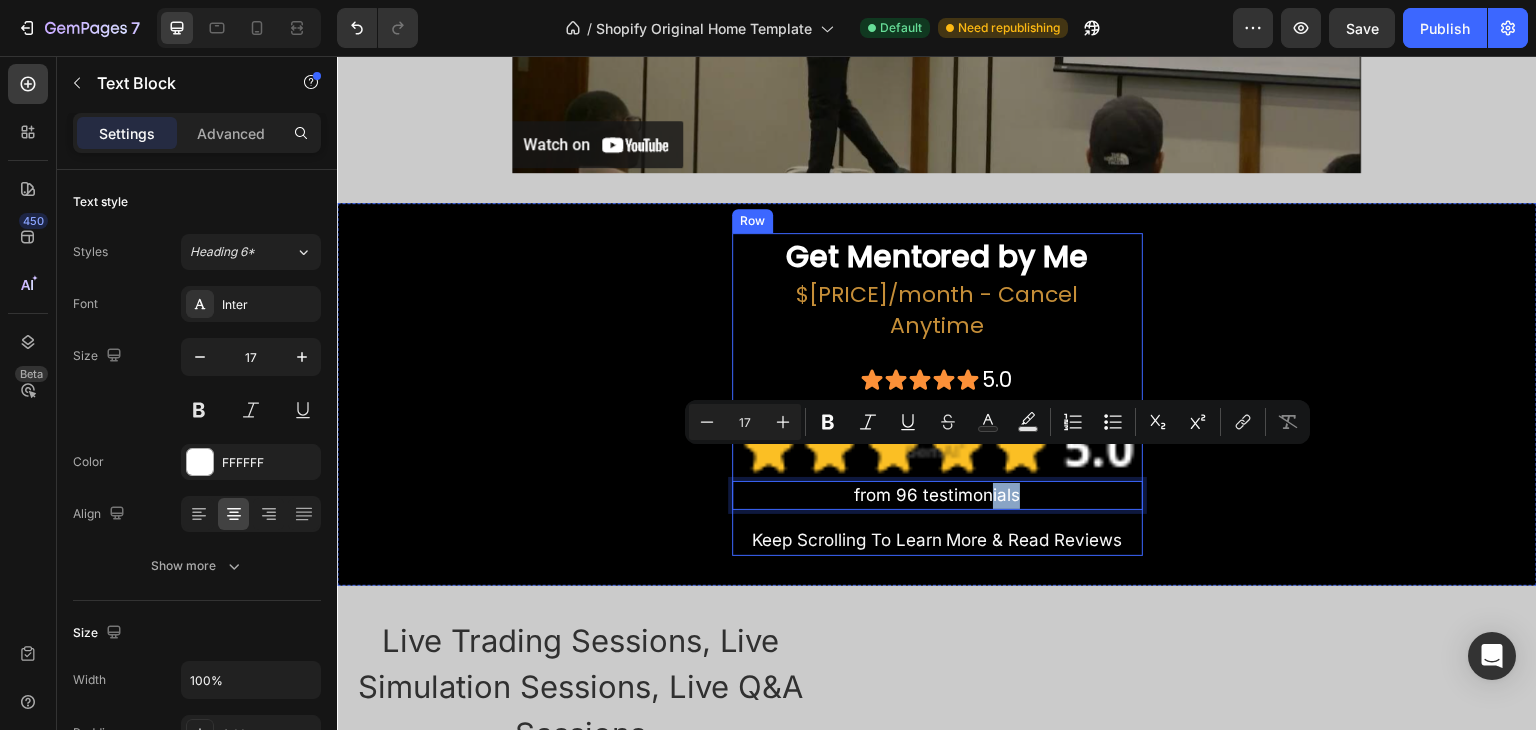 drag, startPoint x: 1054, startPoint y: 457, endPoint x: 980, endPoint y: 365, distance: 118.06778 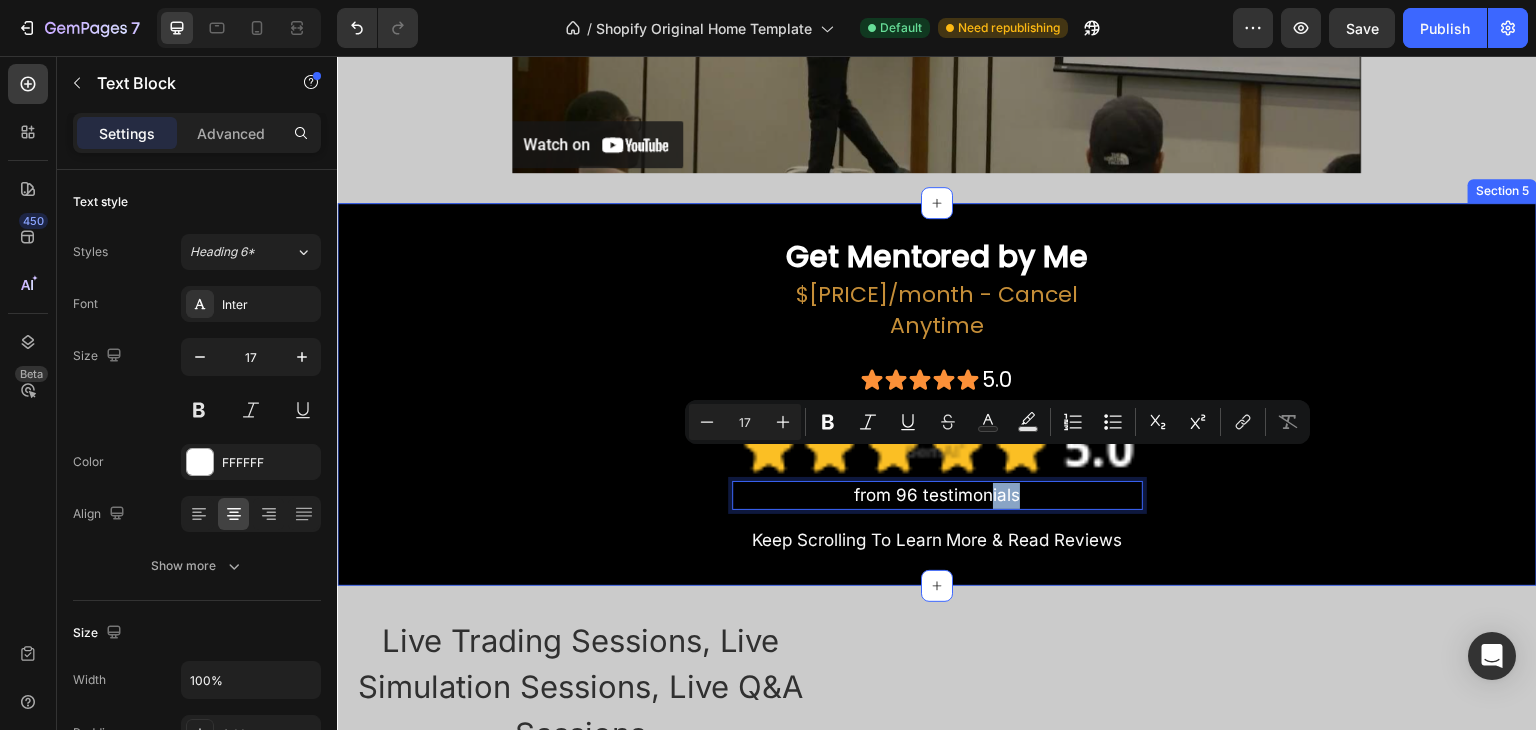 click on "Get Mentored by Me Heading $138/month - Cancel Anytime Text Block Row
Icon
Icon
Icon
Icon
Icon 5.0 Heading Row Row Image from 96 testimonials Text Block   16 Keep Scrolling To Learn More & Read Reviews Text Block Row Row" at bounding box center (937, 394) 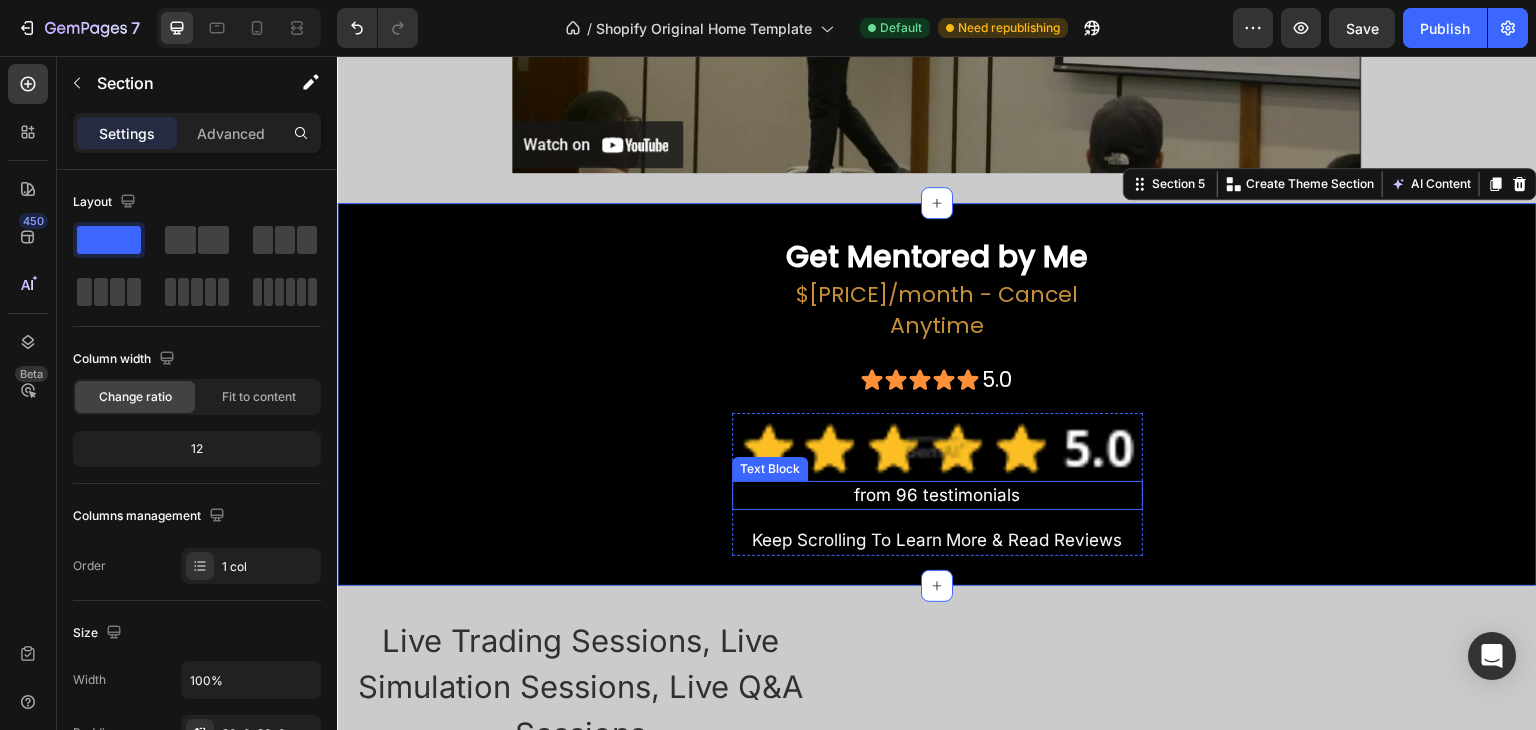 click on "from 96 testimonials" at bounding box center [937, 496] 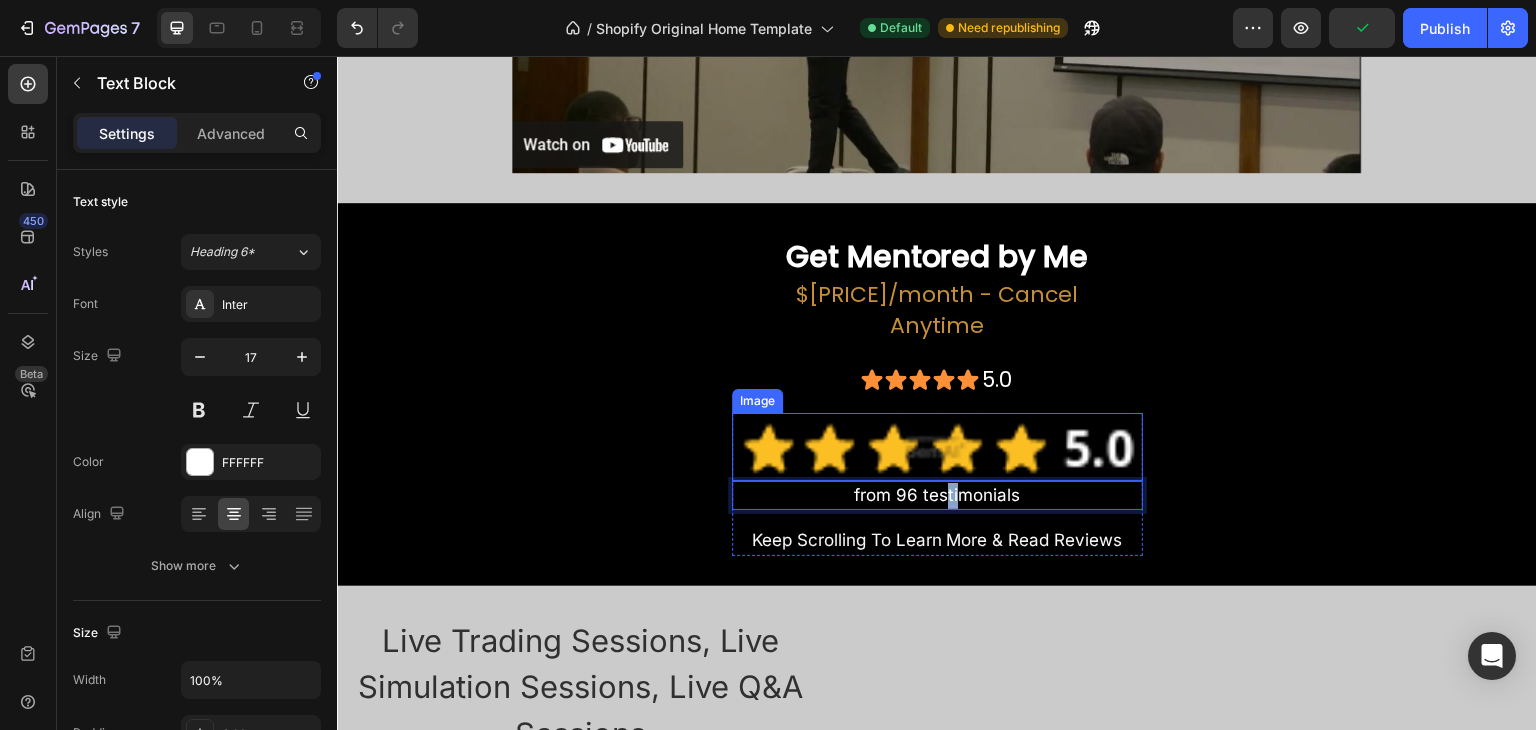 drag, startPoint x: 952, startPoint y: 463, endPoint x: 951, endPoint y: 369, distance: 94.00532 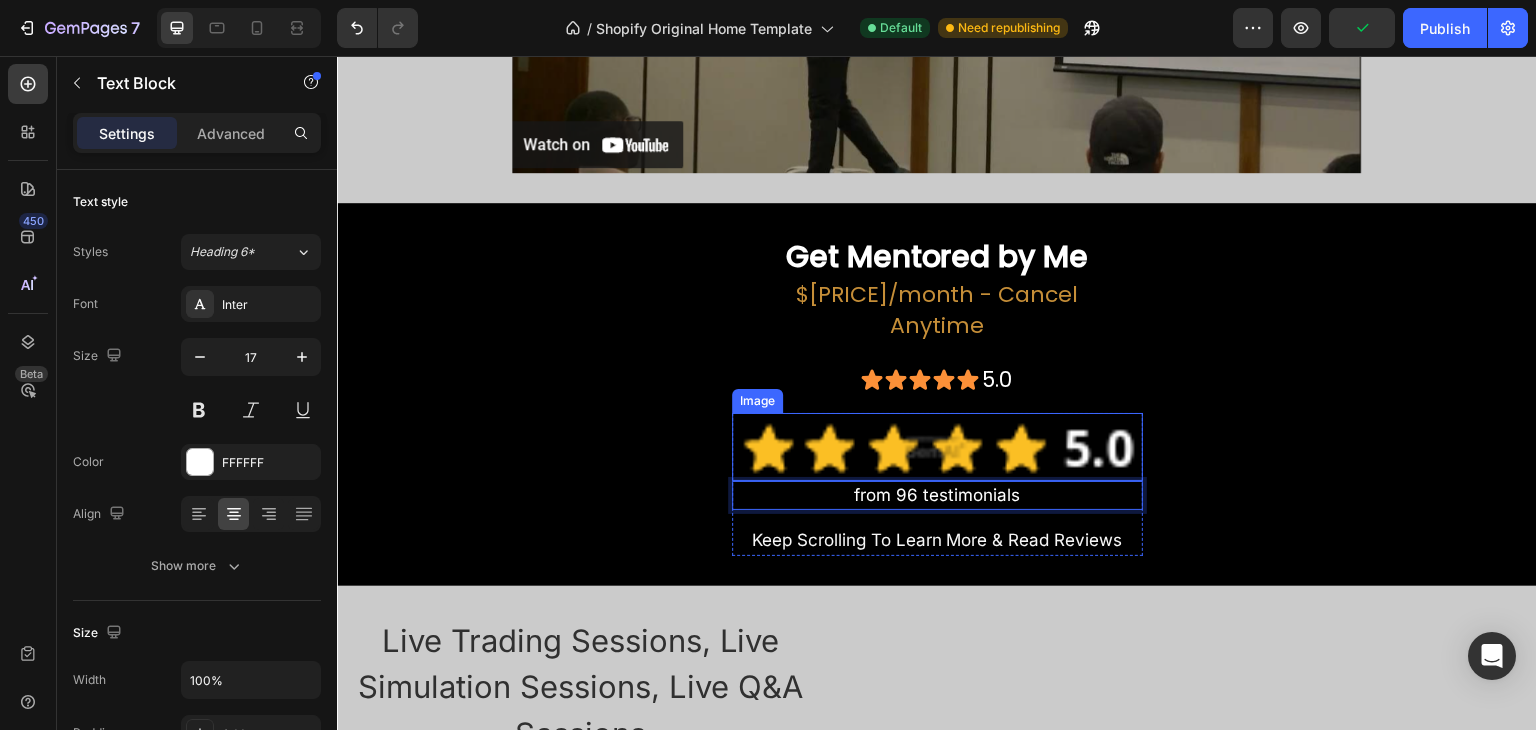 drag, startPoint x: 828, startPoint y: 461, endPoint x: 820, endPoint y: 391, distance: 70.45566 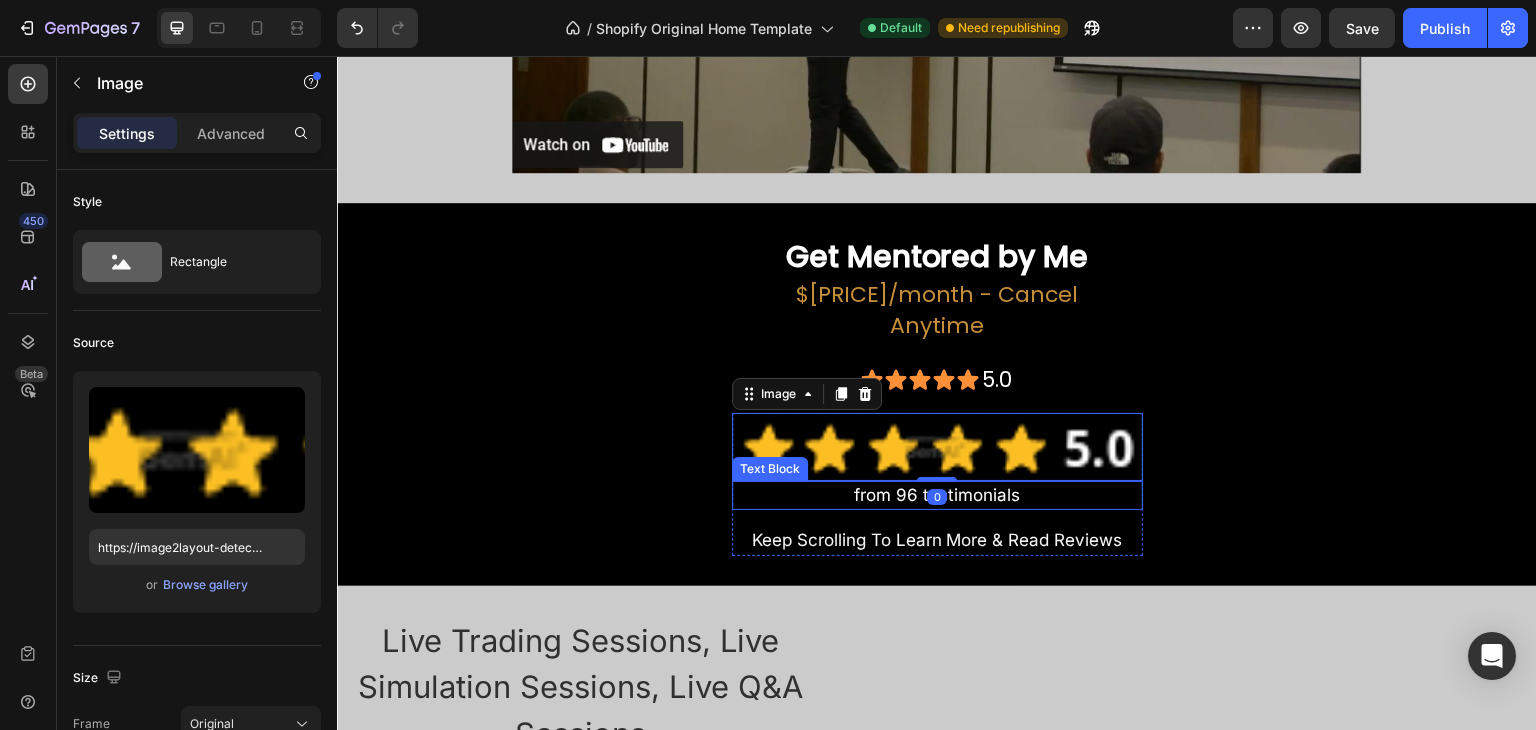click on "from 96 testimonials" at bounding box center (937, 496) 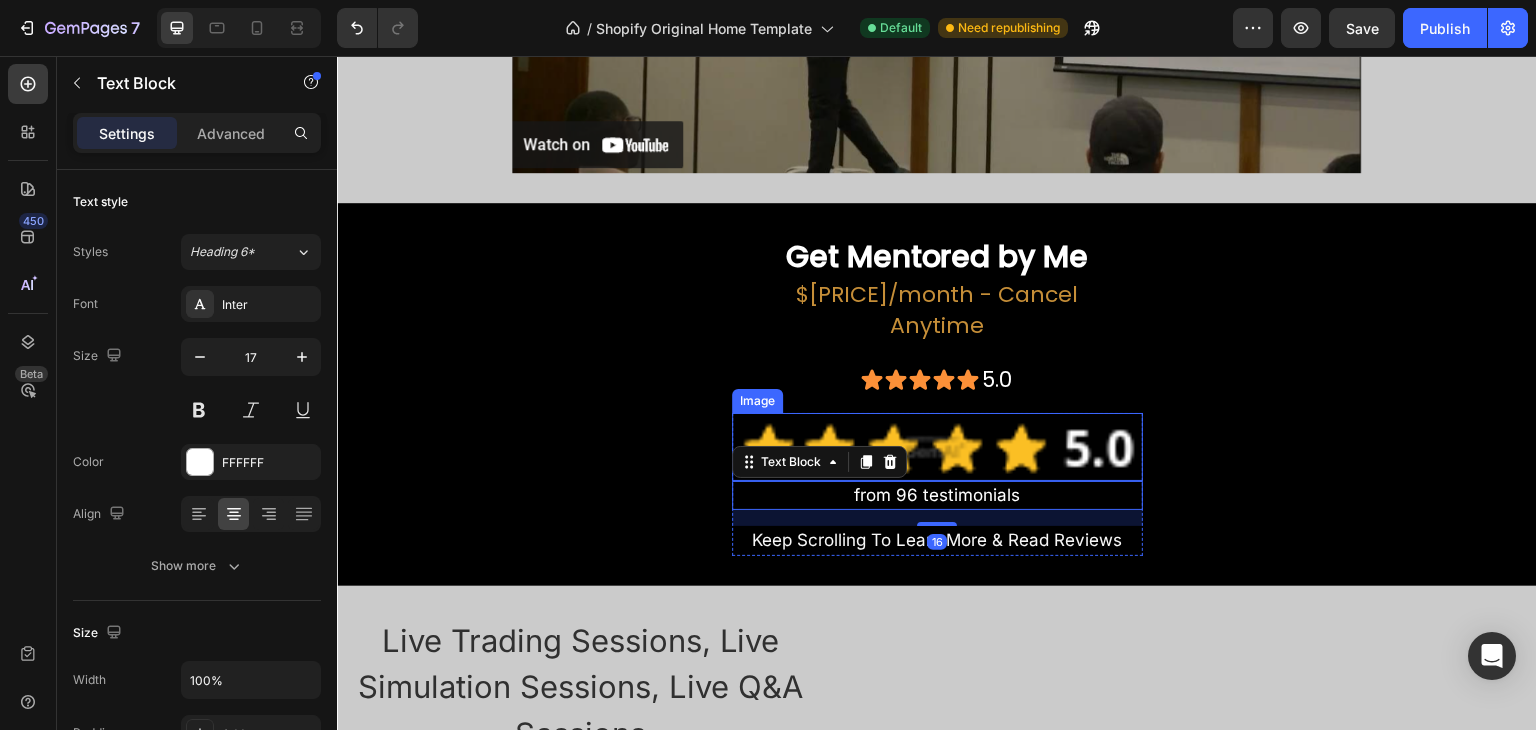 click at bounding box center [937, 447] 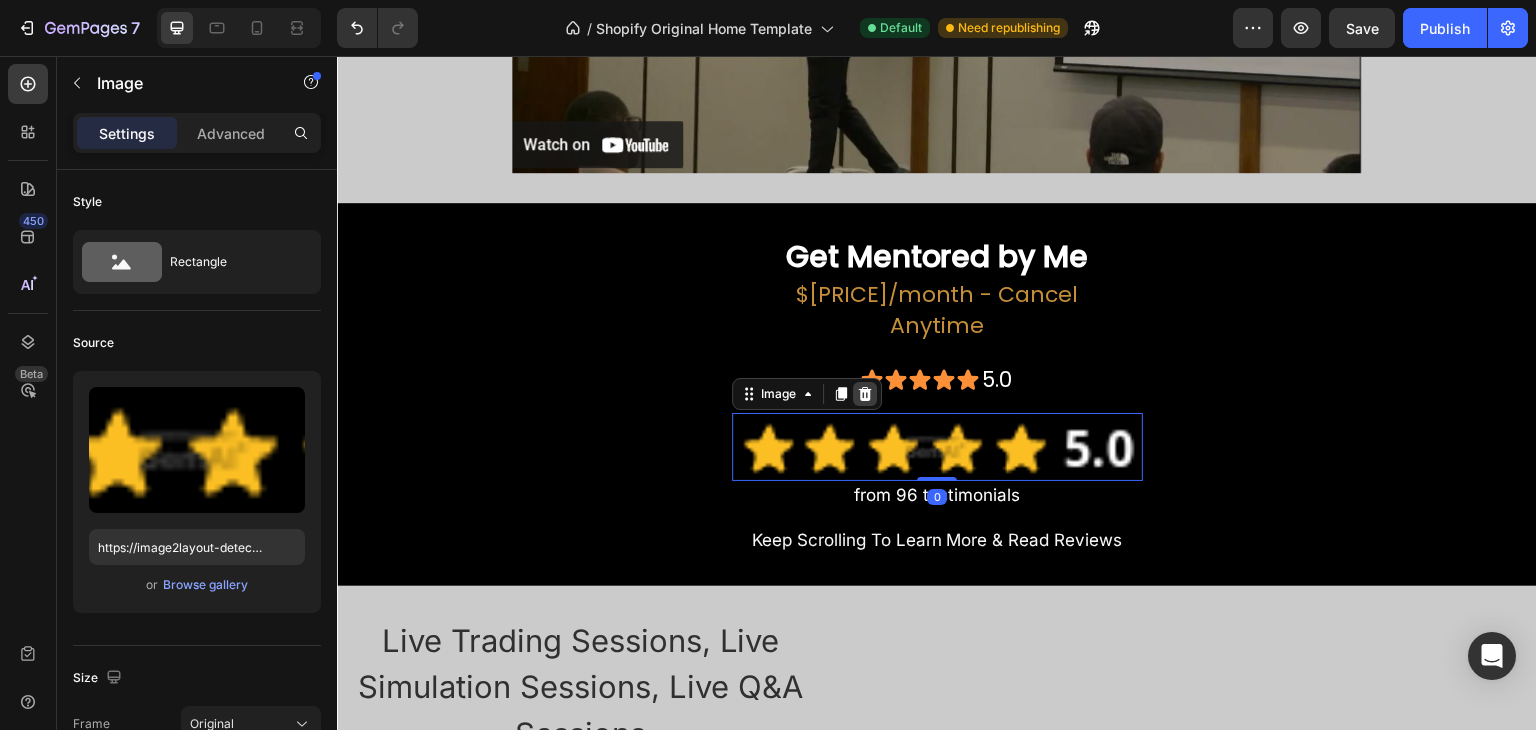 click 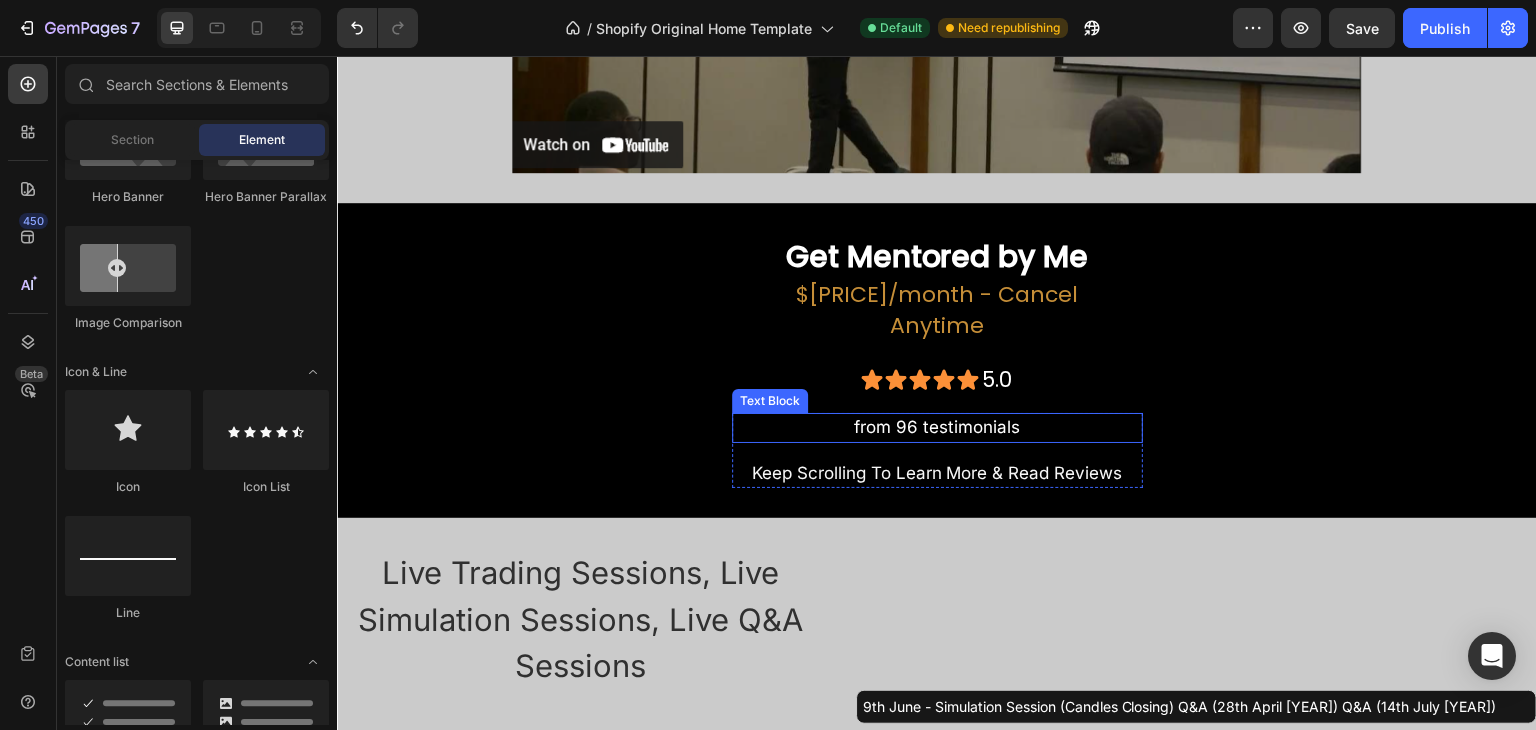 click on "from 96 testimonials" at bounding box center (937, 428) 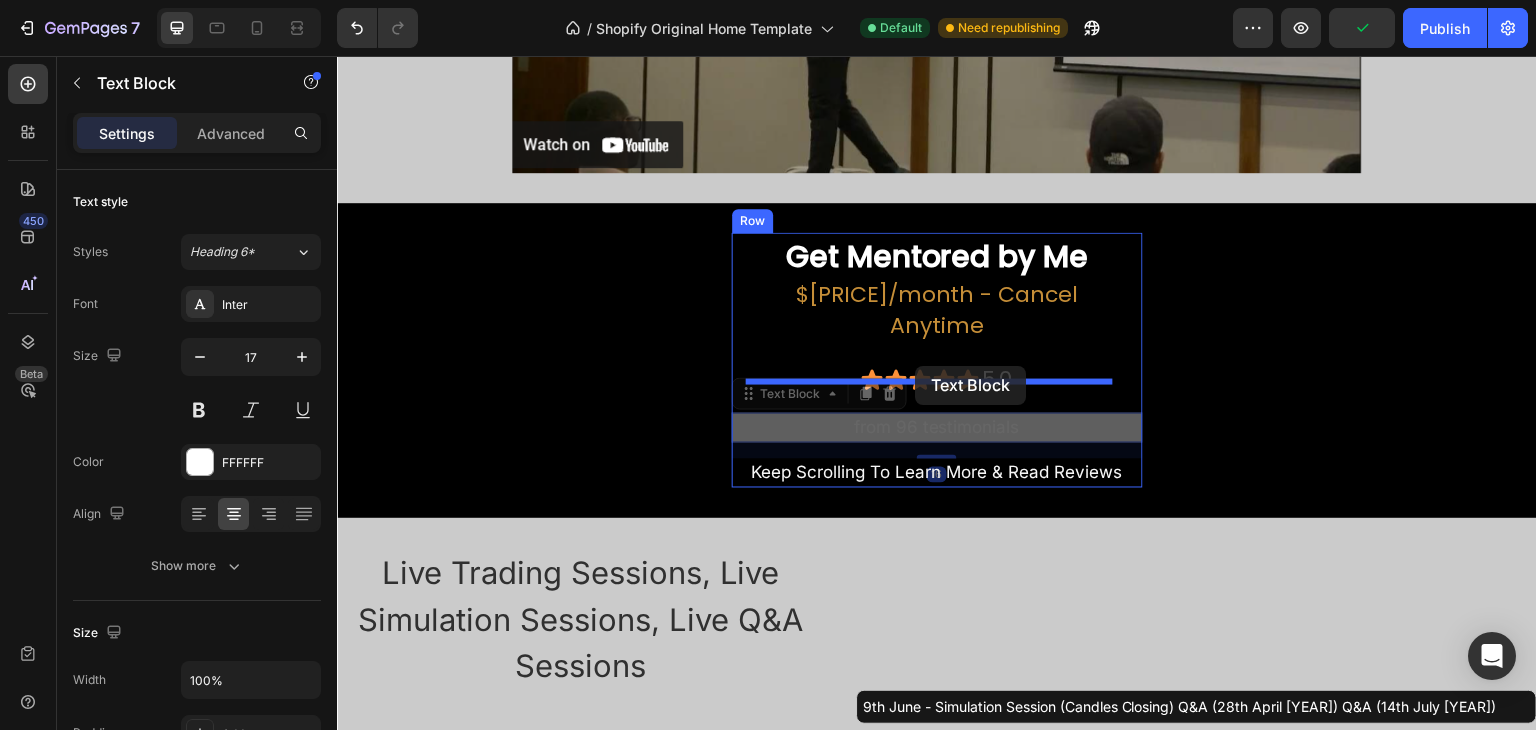 drag, startPoint x: 759, startPoint y: 371, endPoint x: 915, endPoint y: 366, distance: 156.08011 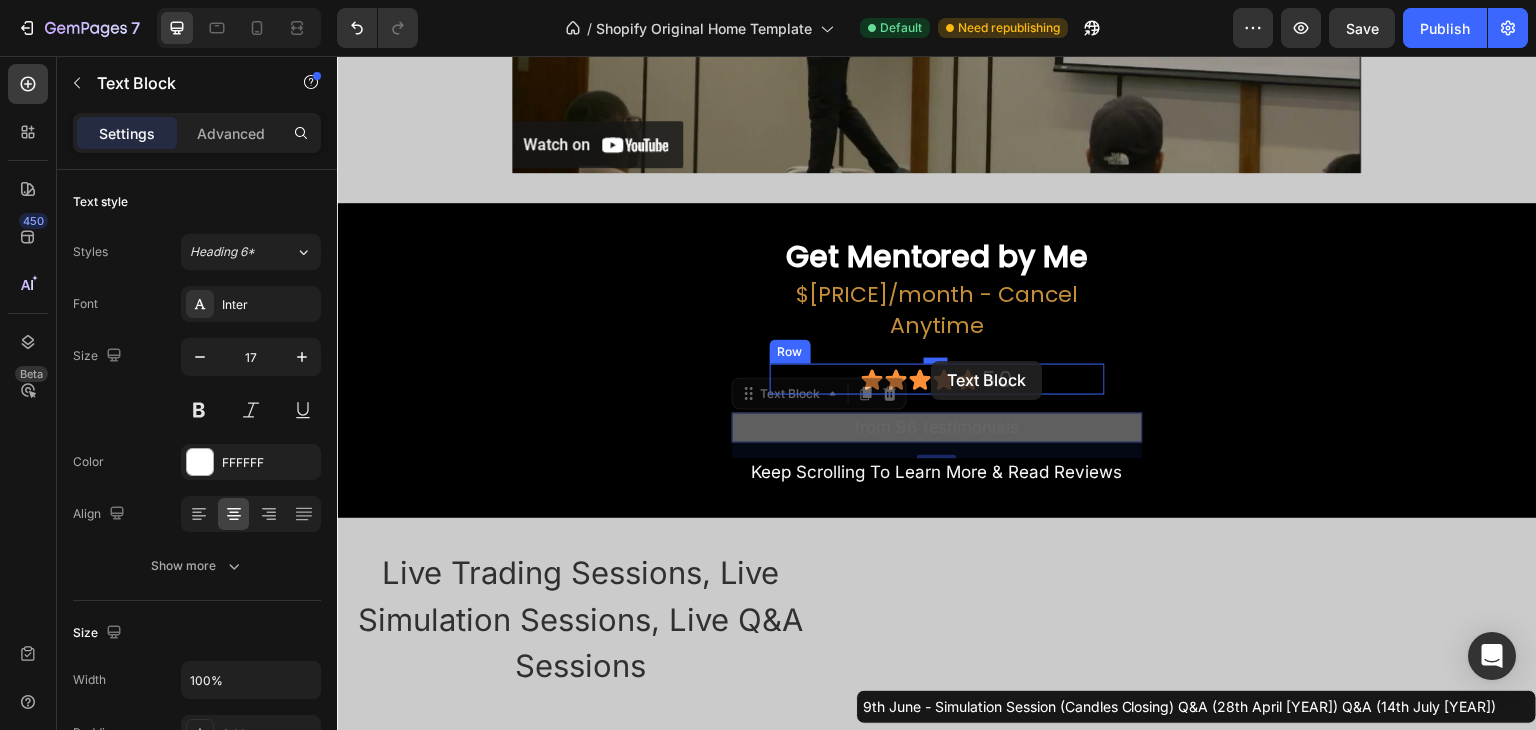 drag, startPoint x: 792, startPoint y: 369, endPoint x: 931, endPoint y: 361, distance: 139.23003 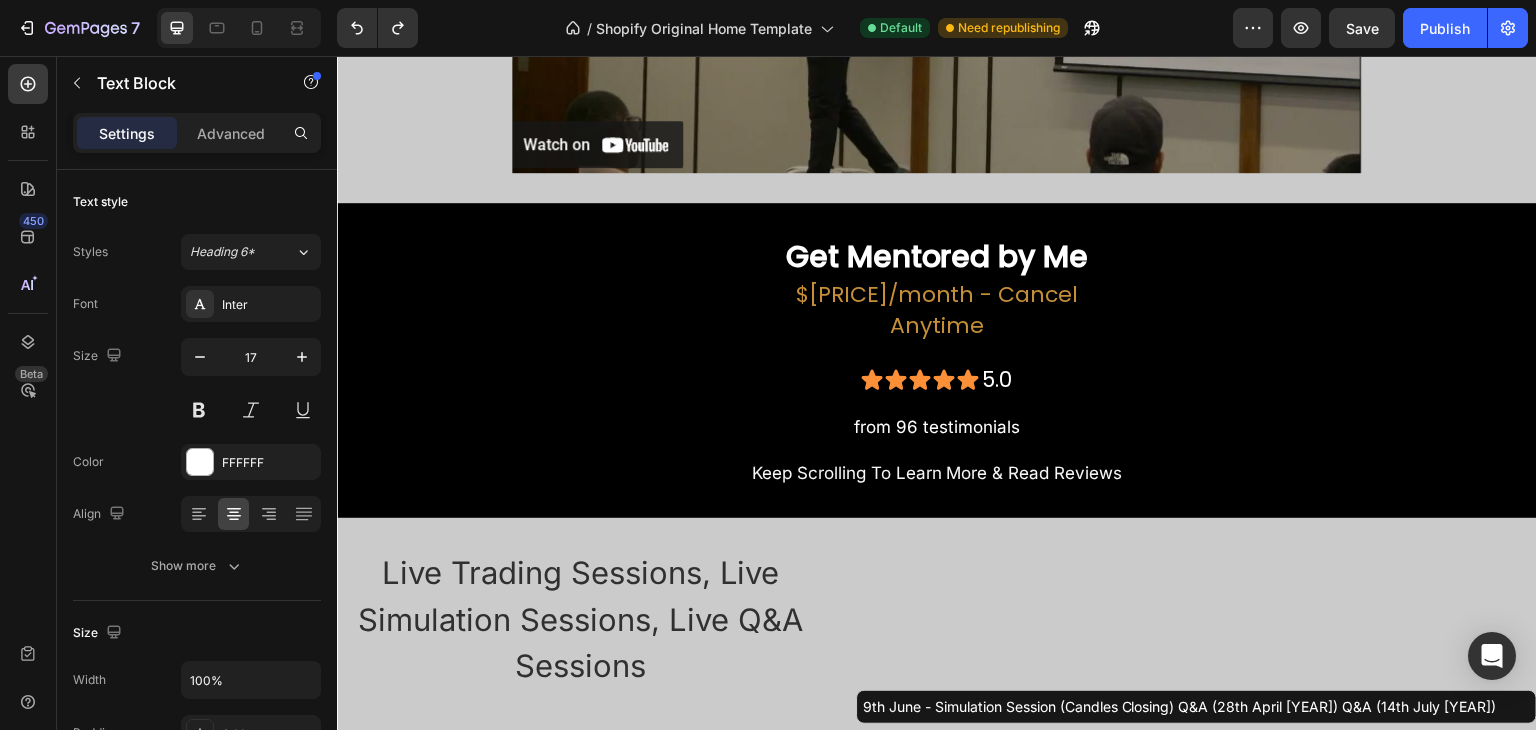 click on "from 96 testimonials" at bounding box center [937, 428] 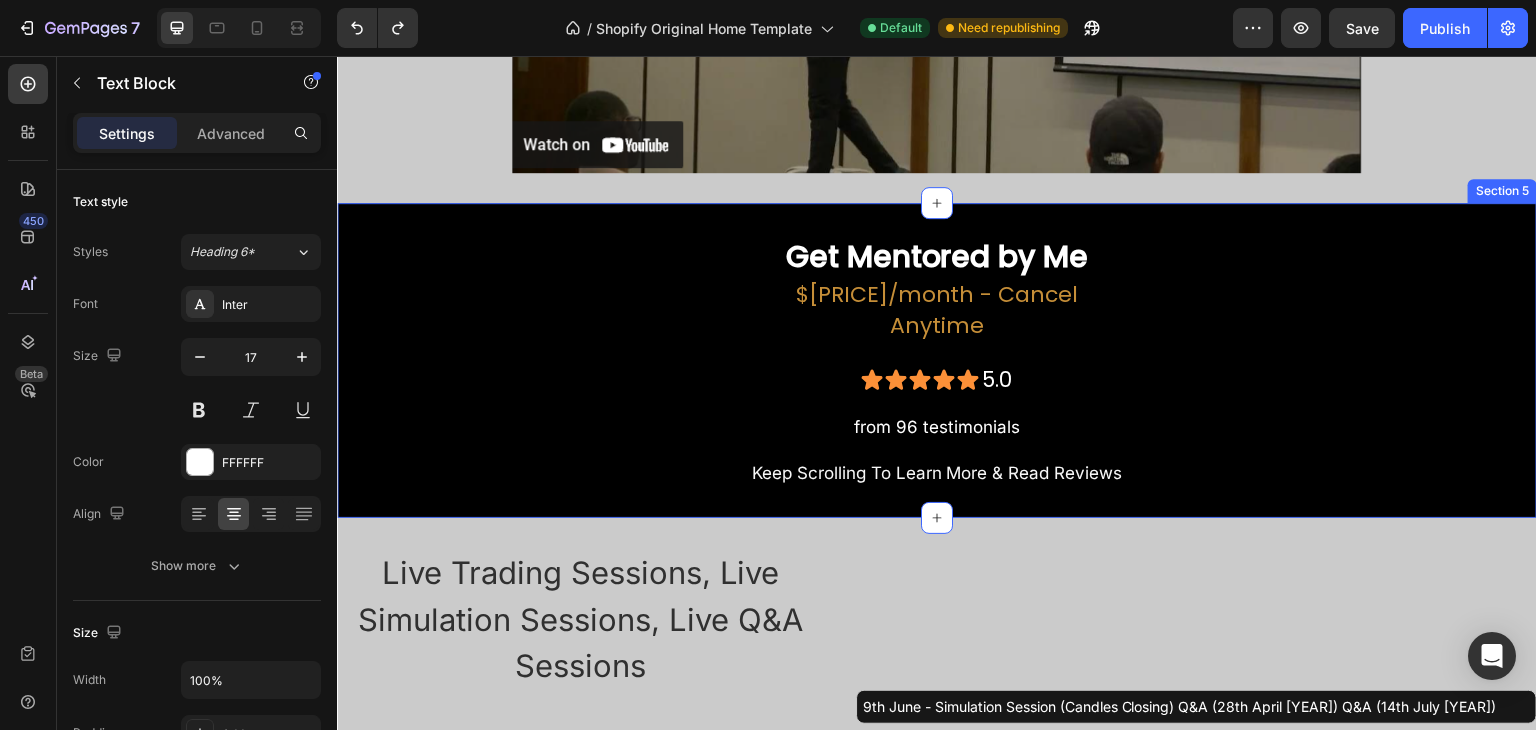 click on "Get Mentored by Me Heading $138/month - Cancel Anytime Text Block Row
Icon
Icon
Icon
Icon
Icon 5.0 Heading Row Row from 96 testimonials Text Block Keep Scrolling To Learn More & Read Reviews Text Block Row Row" at bounding box center (937, 360) 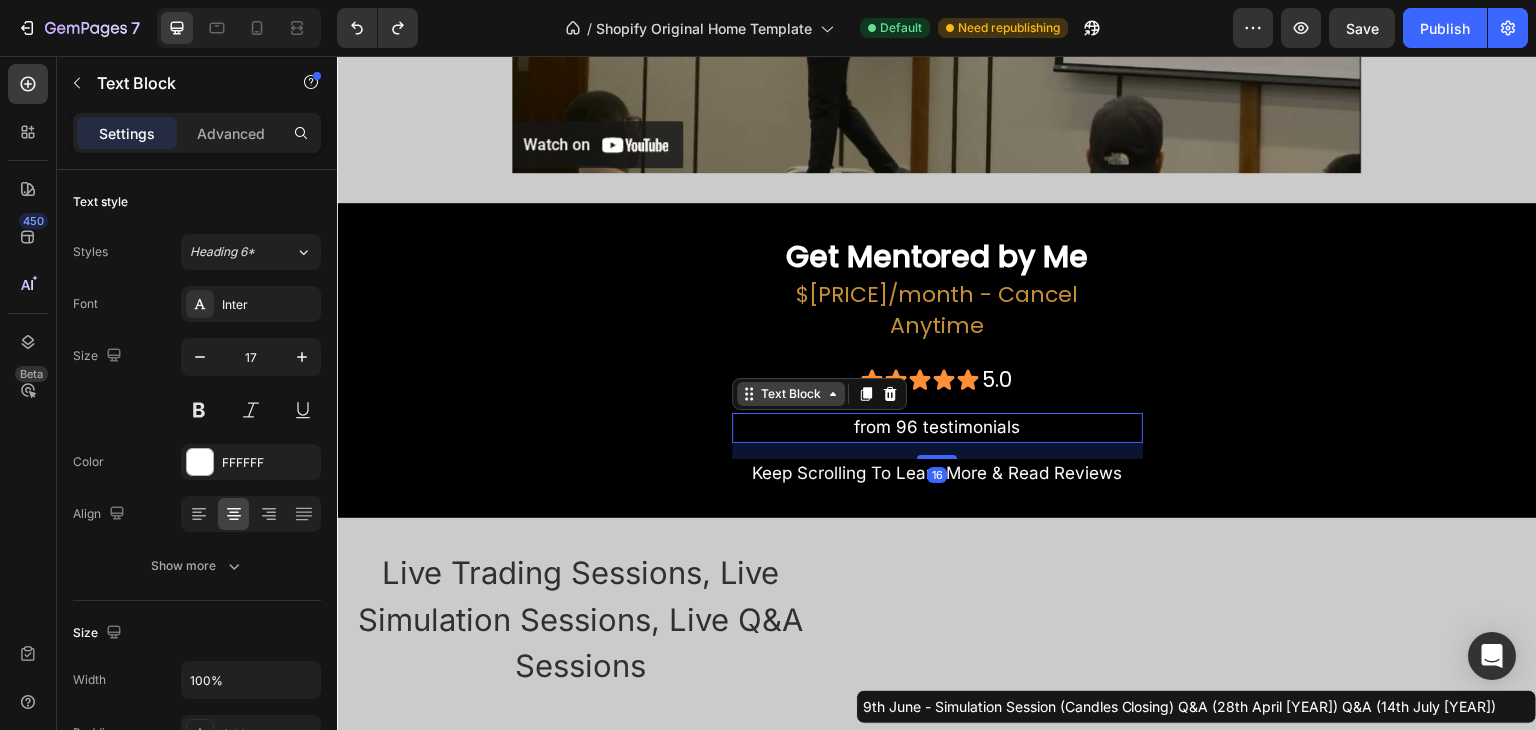 click on "Text Block" at bounding box center (819, 394) 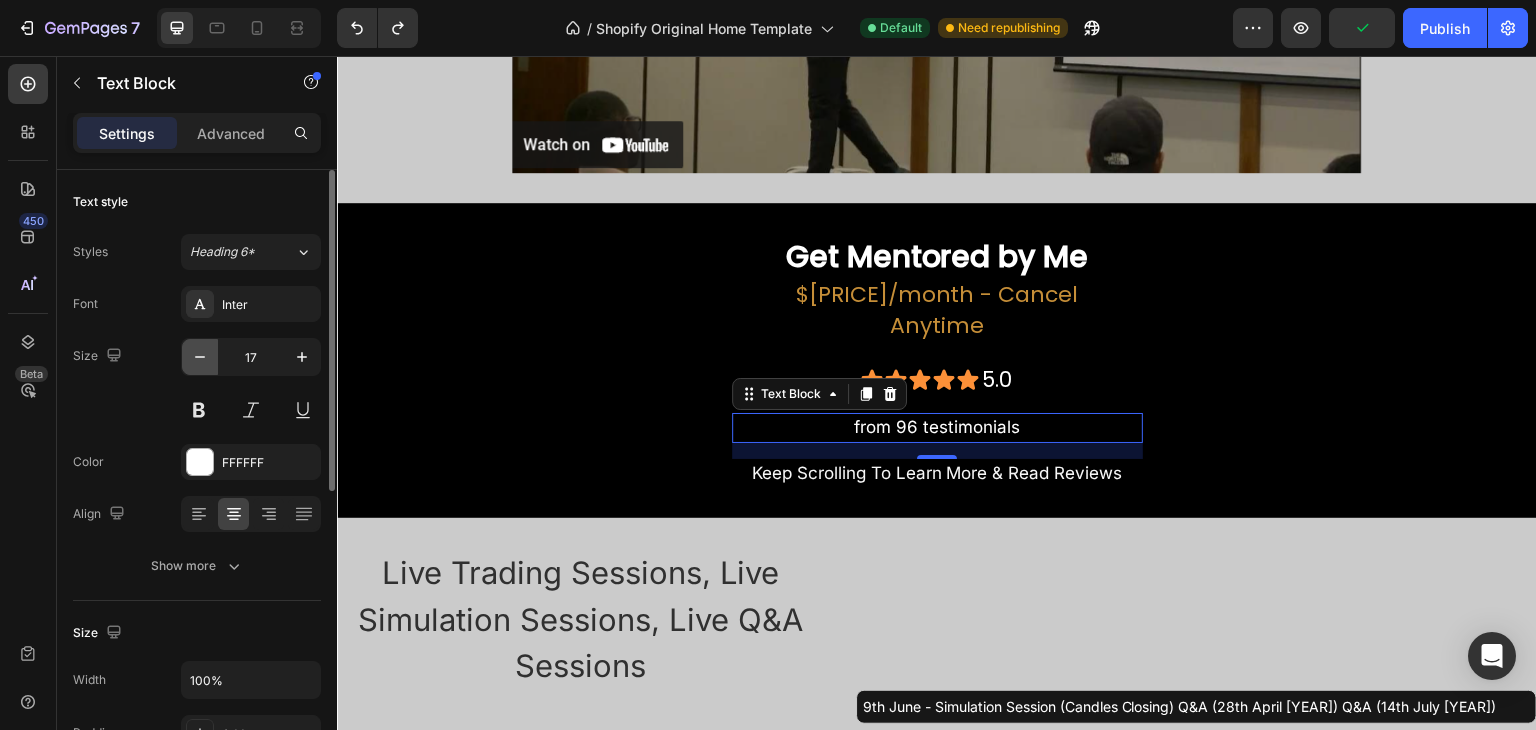 click 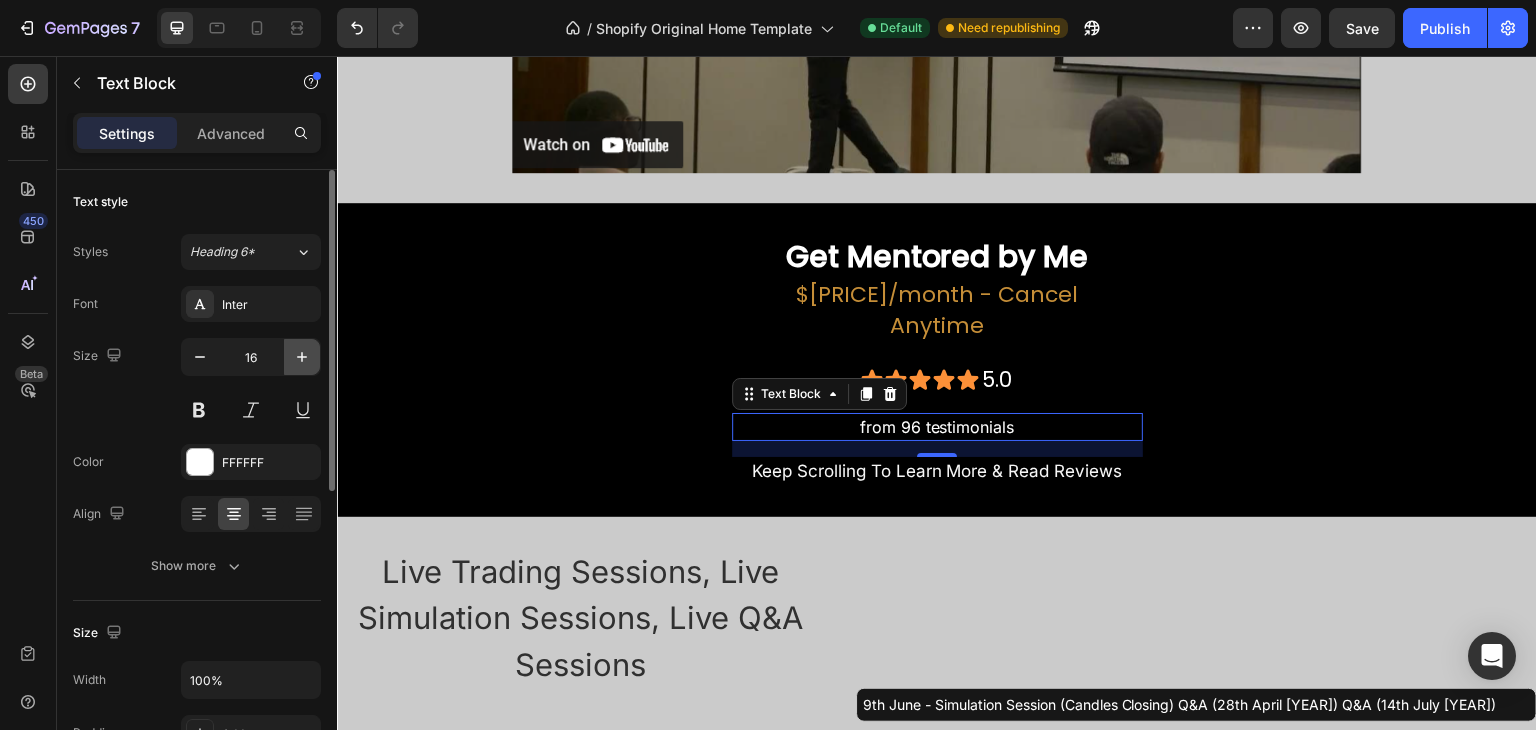 click 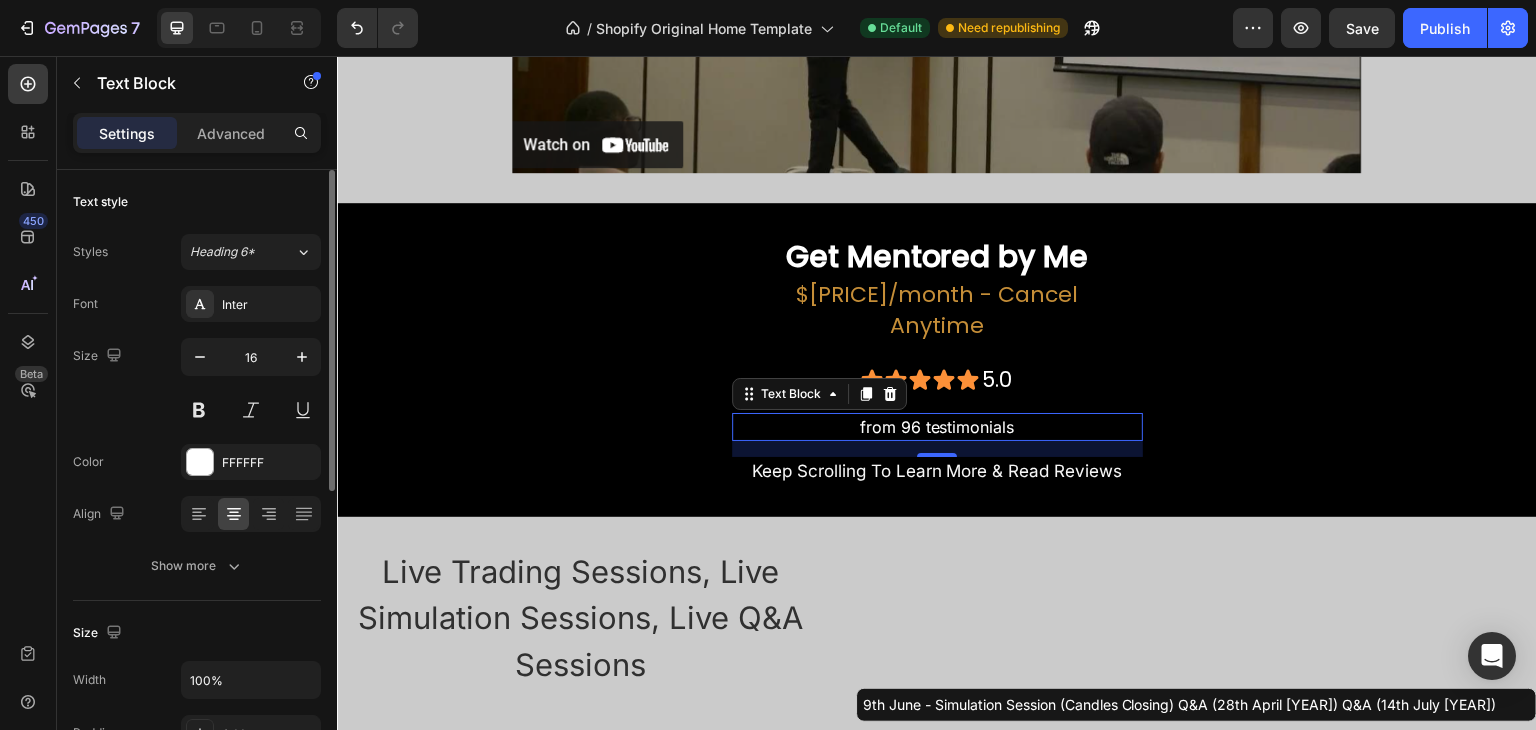 type on "17" 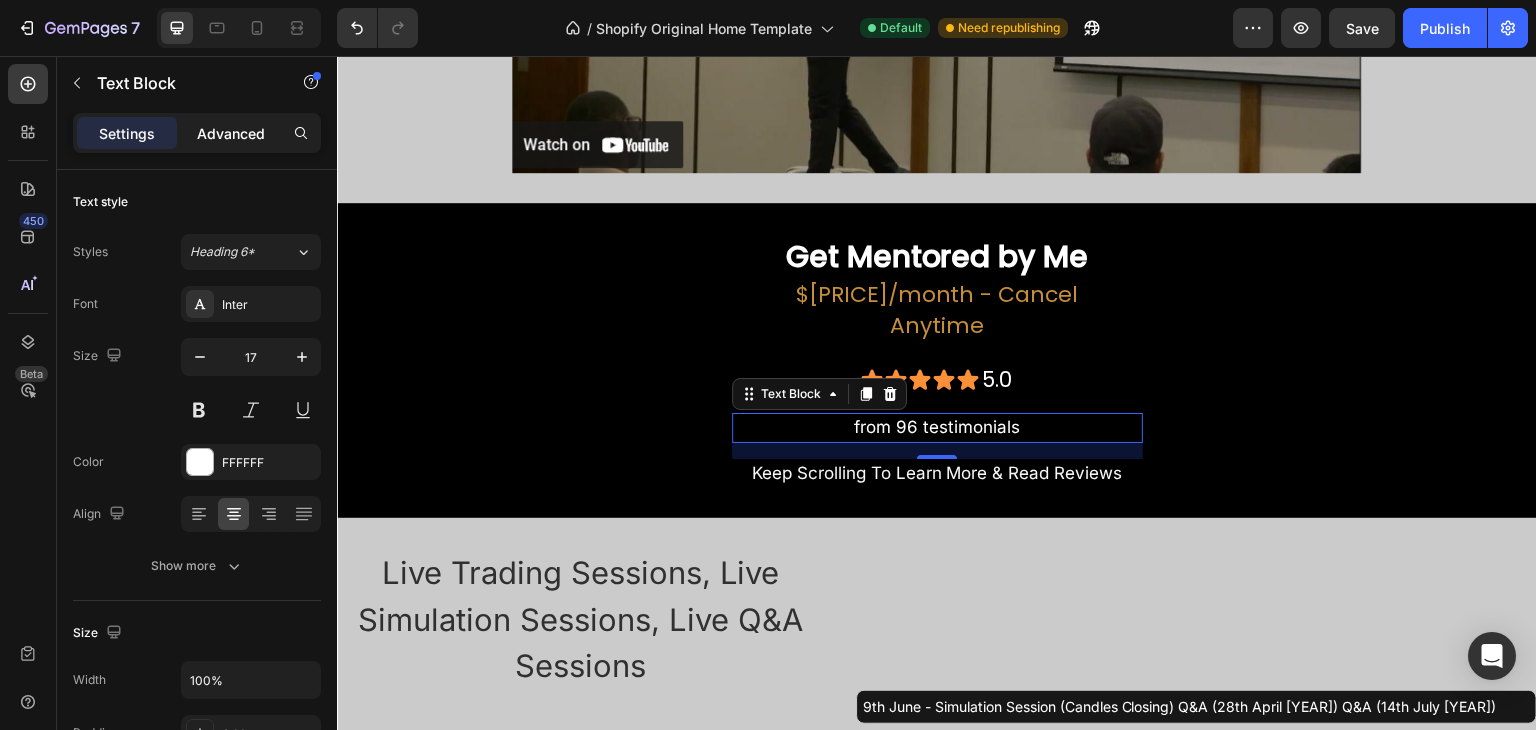 click on "Advanced" at bounding box center [231, 133] 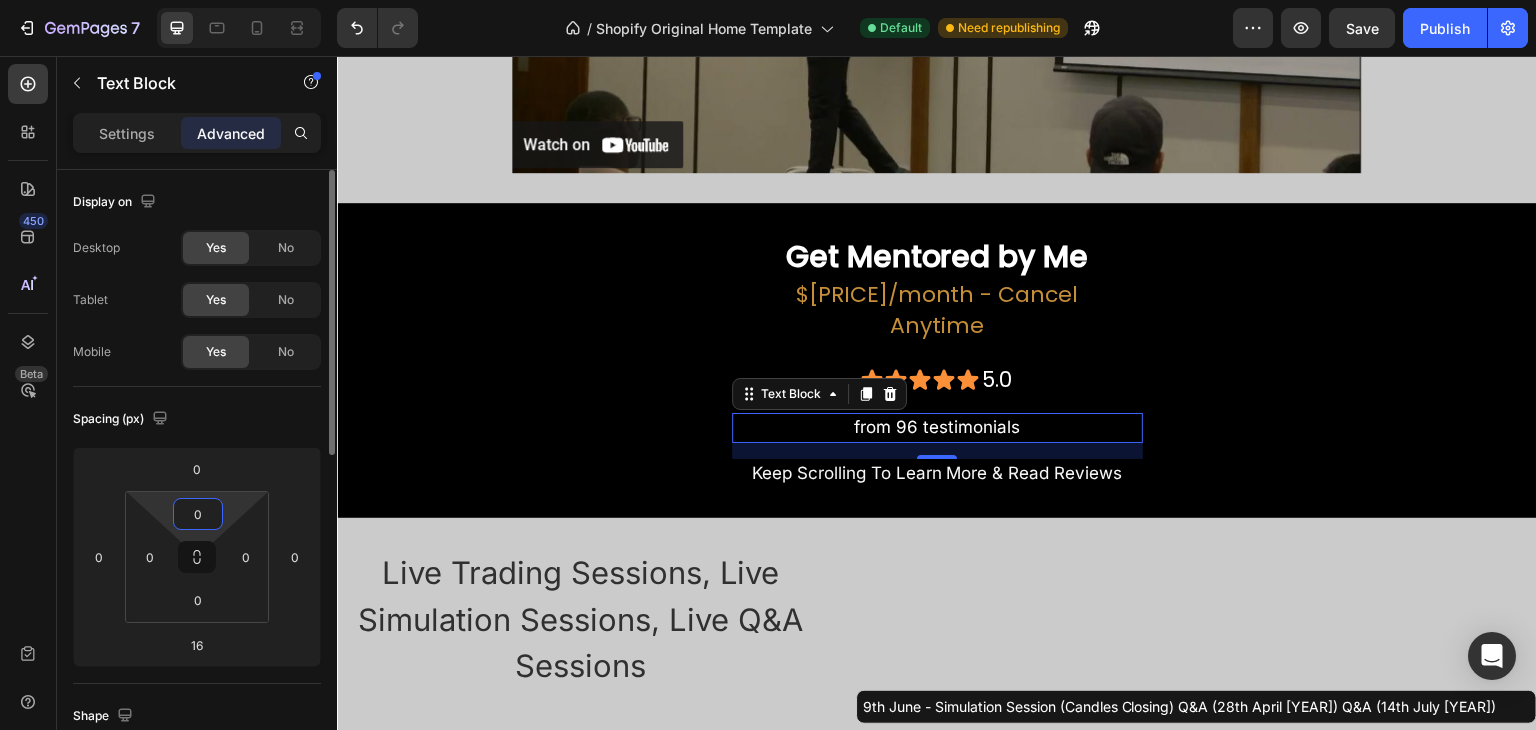 click on "0" at bounding box center (198, 514) 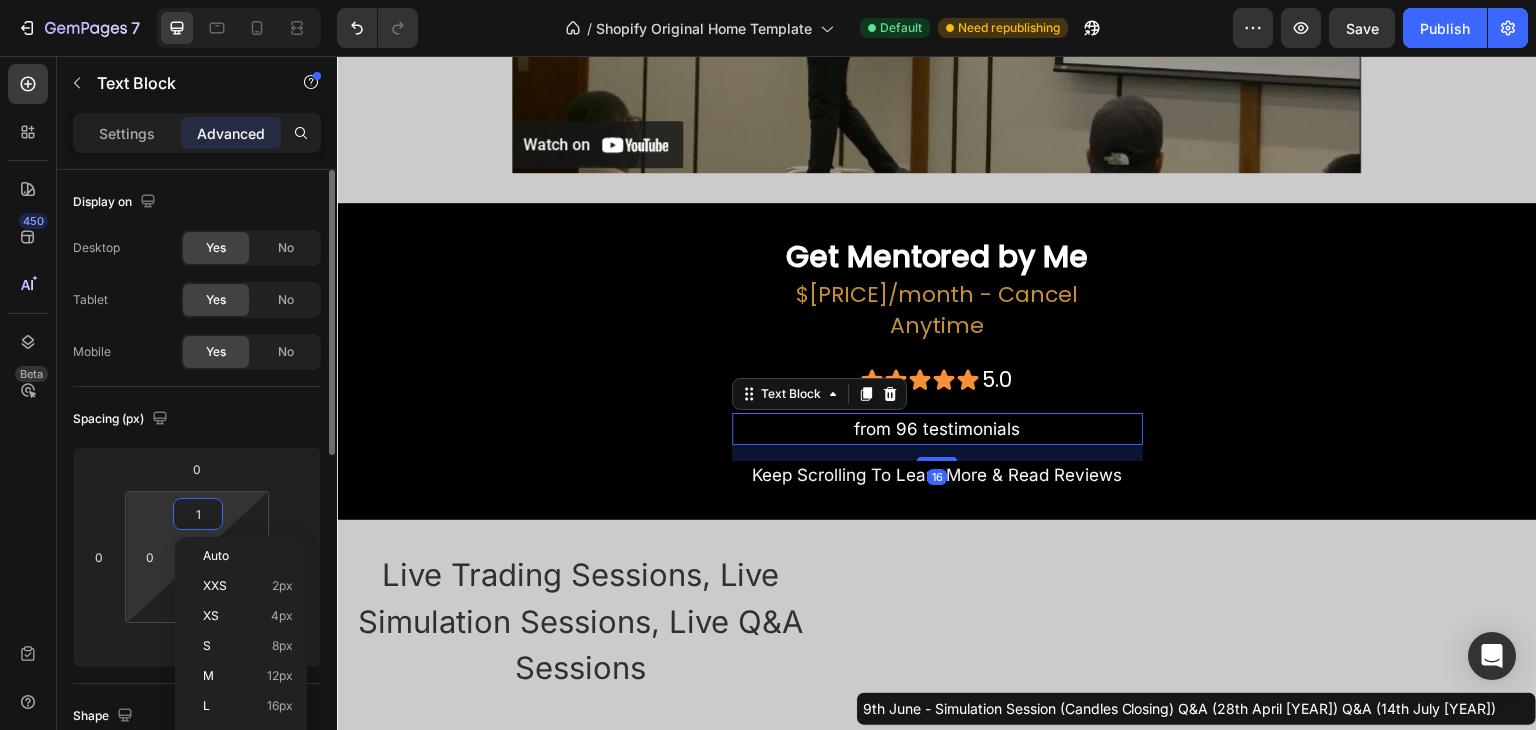 type on "0" 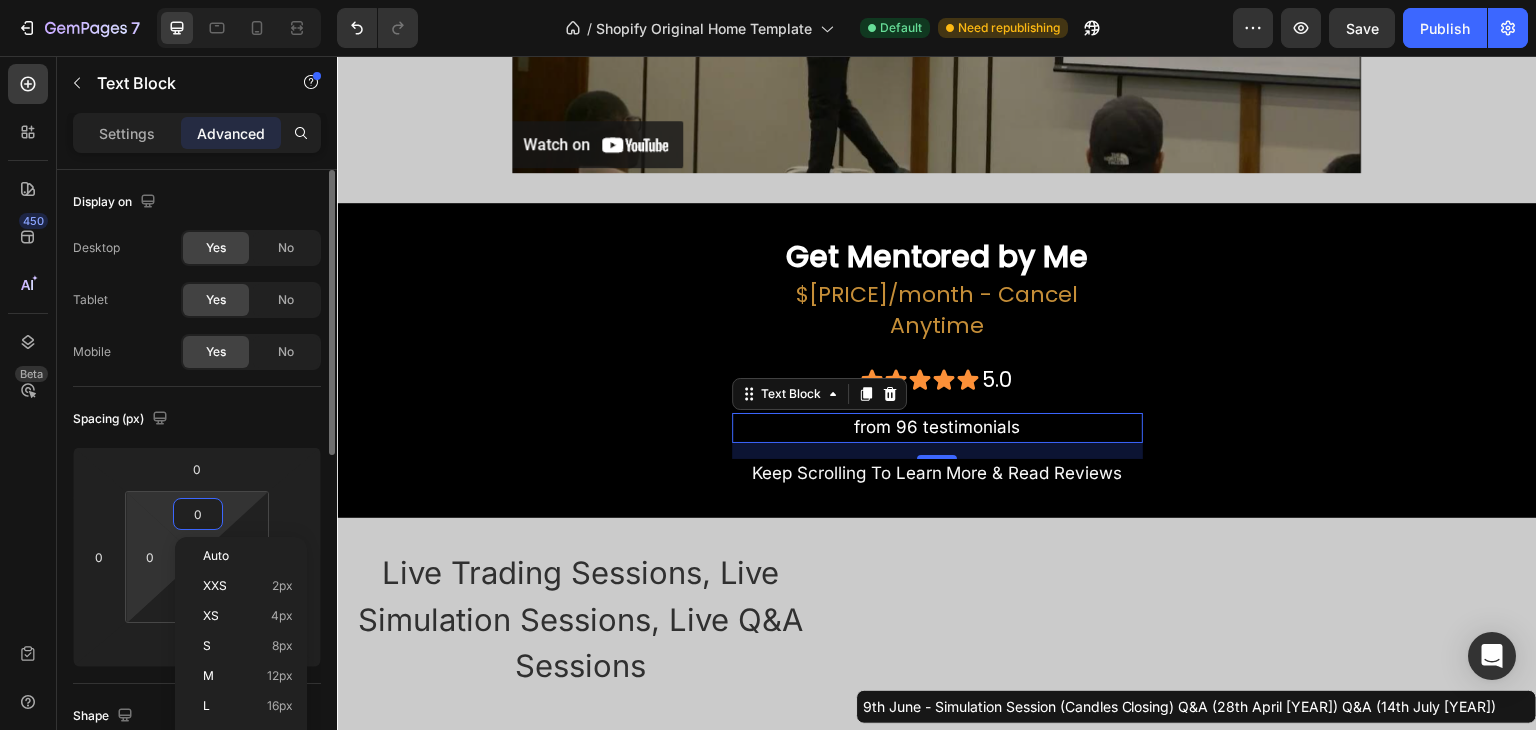 click on "7   /  Shopify Original Home Template Default Need republishing Preview  Save   Publish  450 Beta Sections(15) Elements(83) Section Element Hero Section Product Detail Brands Trusted Badges Guarantee Product Breakdown How to use Testimonials Compare Bundle FAQs Social Proof Brand Story Product List Collection Blog List Contact Sticky Add to Cart Custom Footer Browse Library 450 Layout
Row
Row
Row
Row Text
Heading
Text Block Button
Button
Button Media
Image
Image
Video" at bounding box center [768, 0] 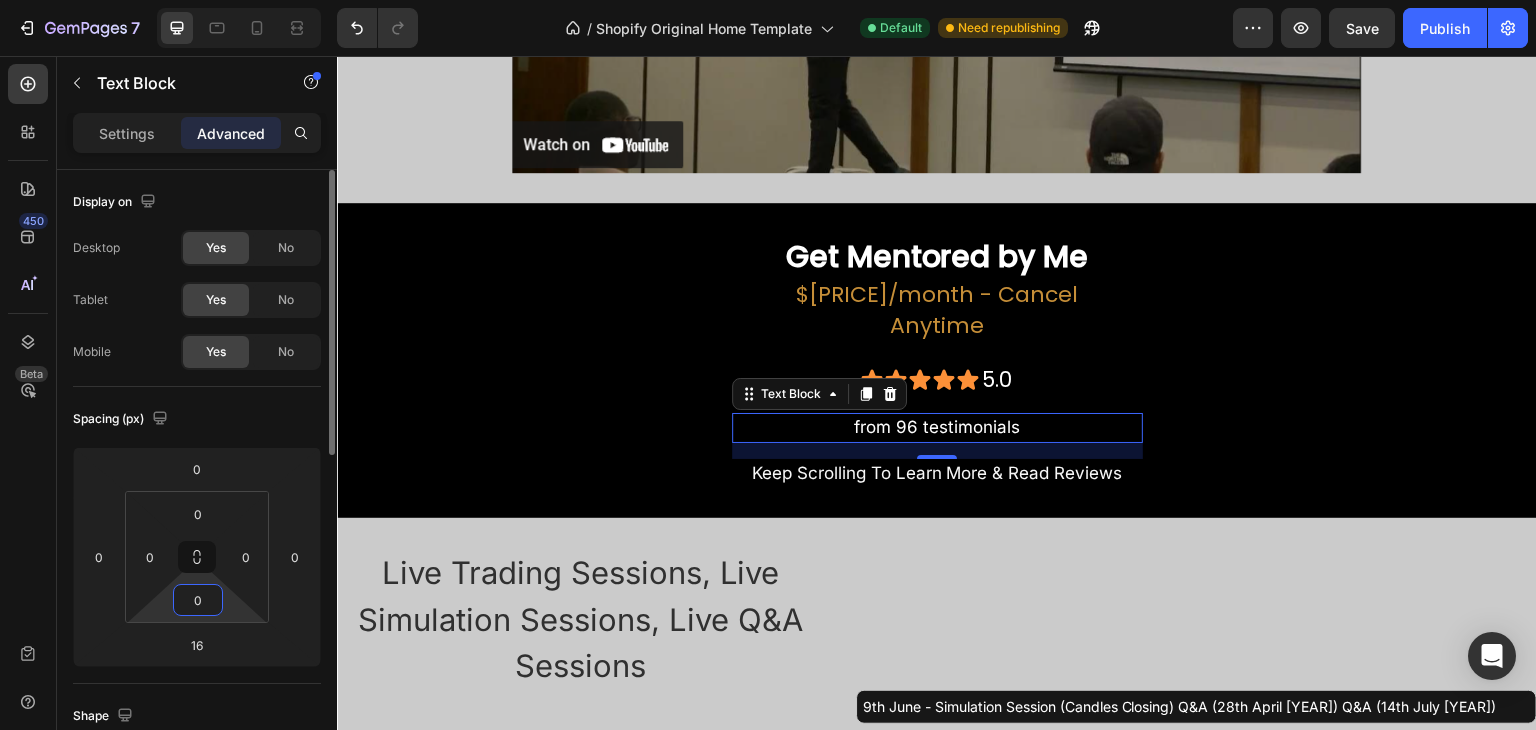 click on "0" at bounding box center [198, 600] 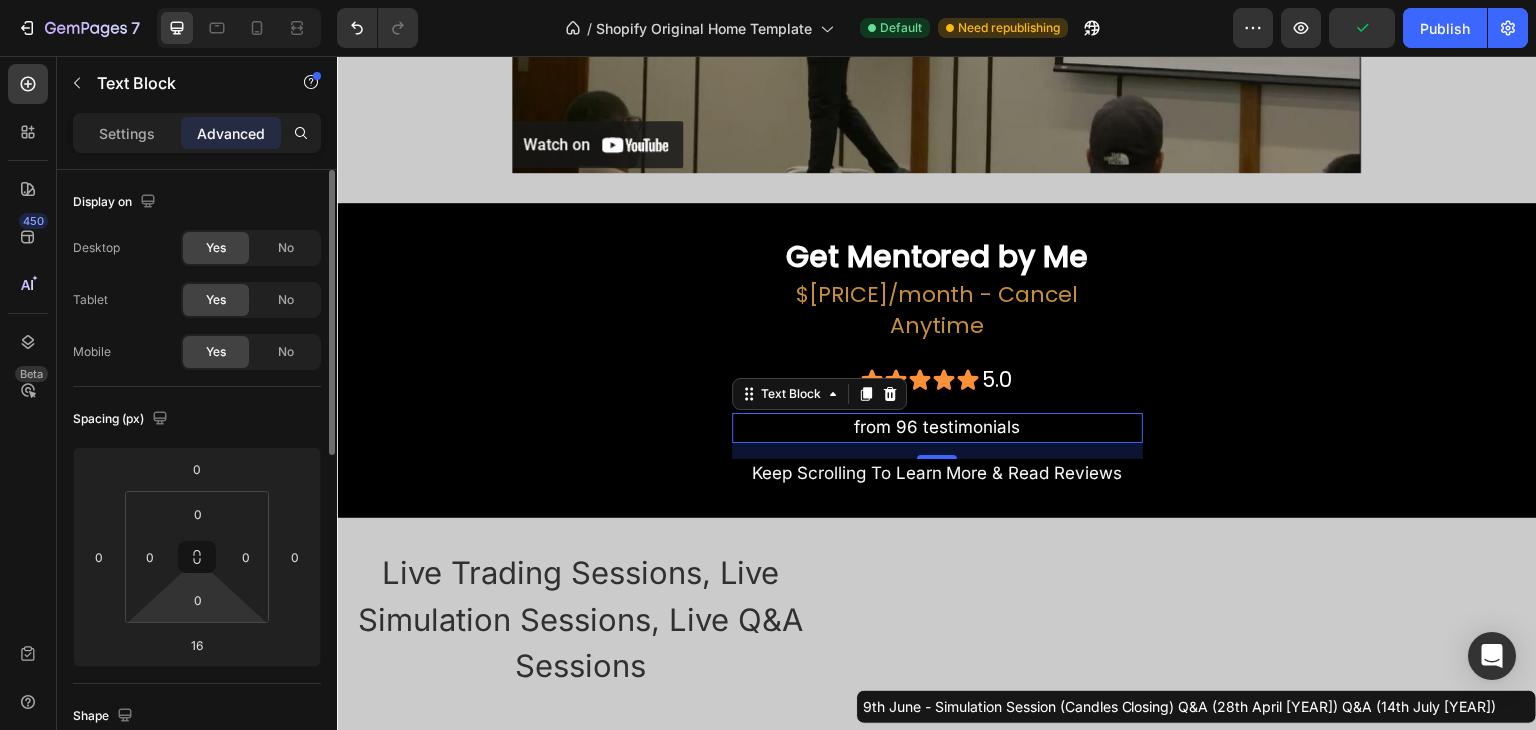 click on "Spacing (px)" at bounding box center (197, 419) 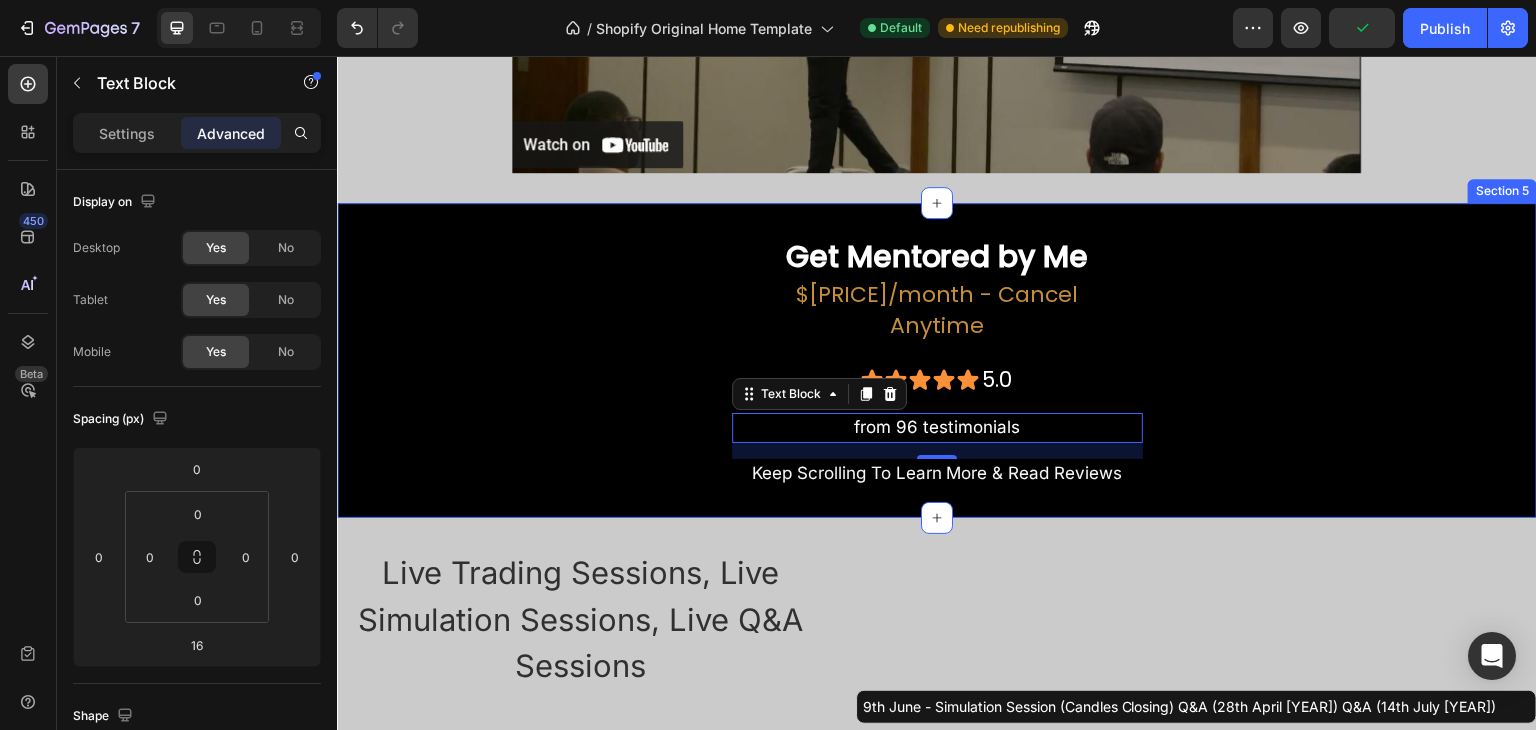 click on "Get Mentored by Me Heading $138/month - Cancel Anytime Text Block Row
Icon
Icon
Icon
Icon
Icon 5.0 Heading Row Row from 96 testimonials Text Block   16 Keep Scrolling To Learn More & Read Reviews Text Block Row Row" at bounding box center (937, 360) 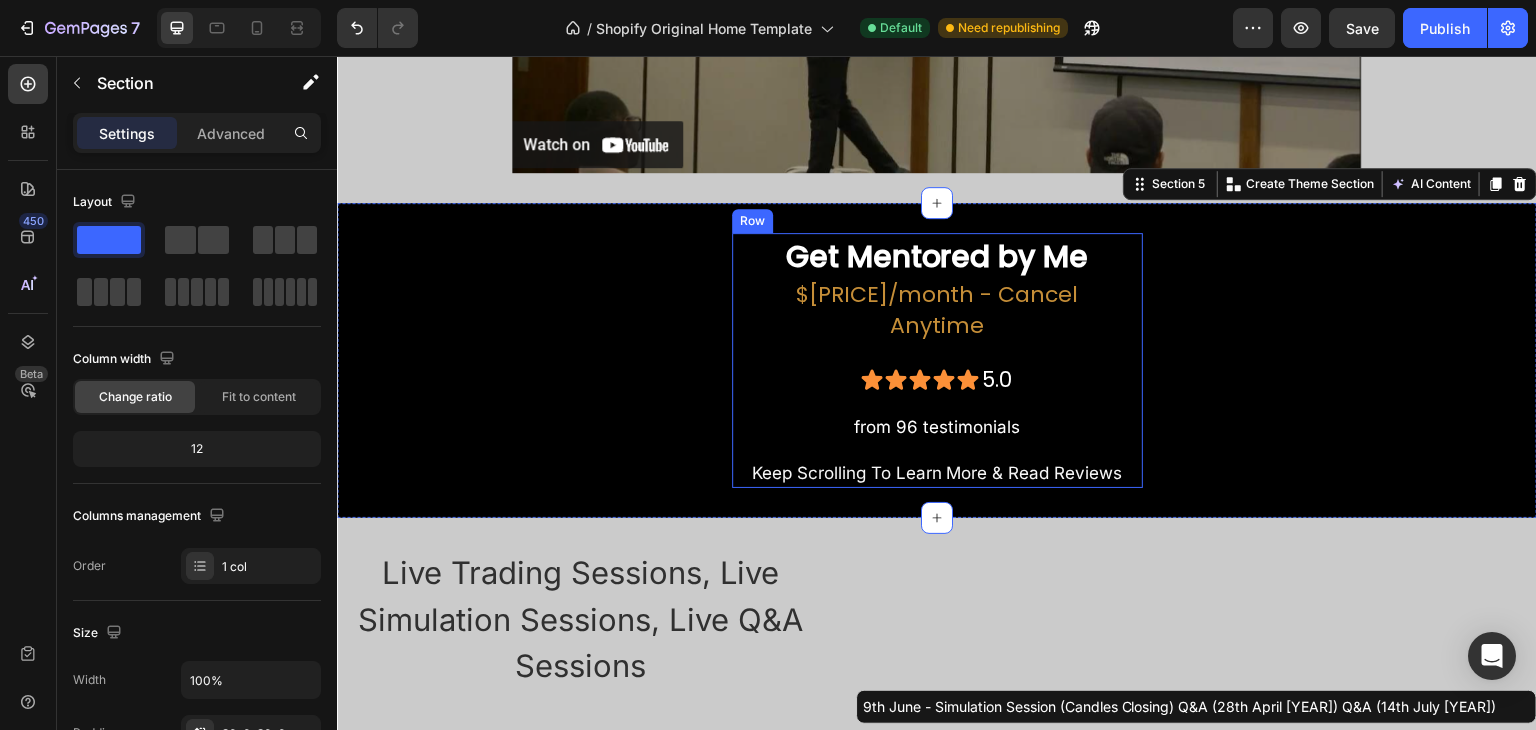 click on "Get Mentored by Me Heading $138/month - Cancel Anytime Text Block Row
Icon
Icon
Icon
Icon
Icon 5.0 Heading Row Row from 96 testimonials Text Block Keep Scrolling To Learn More & Read Reviews Text Block Row" at bounding box center [937, 360] 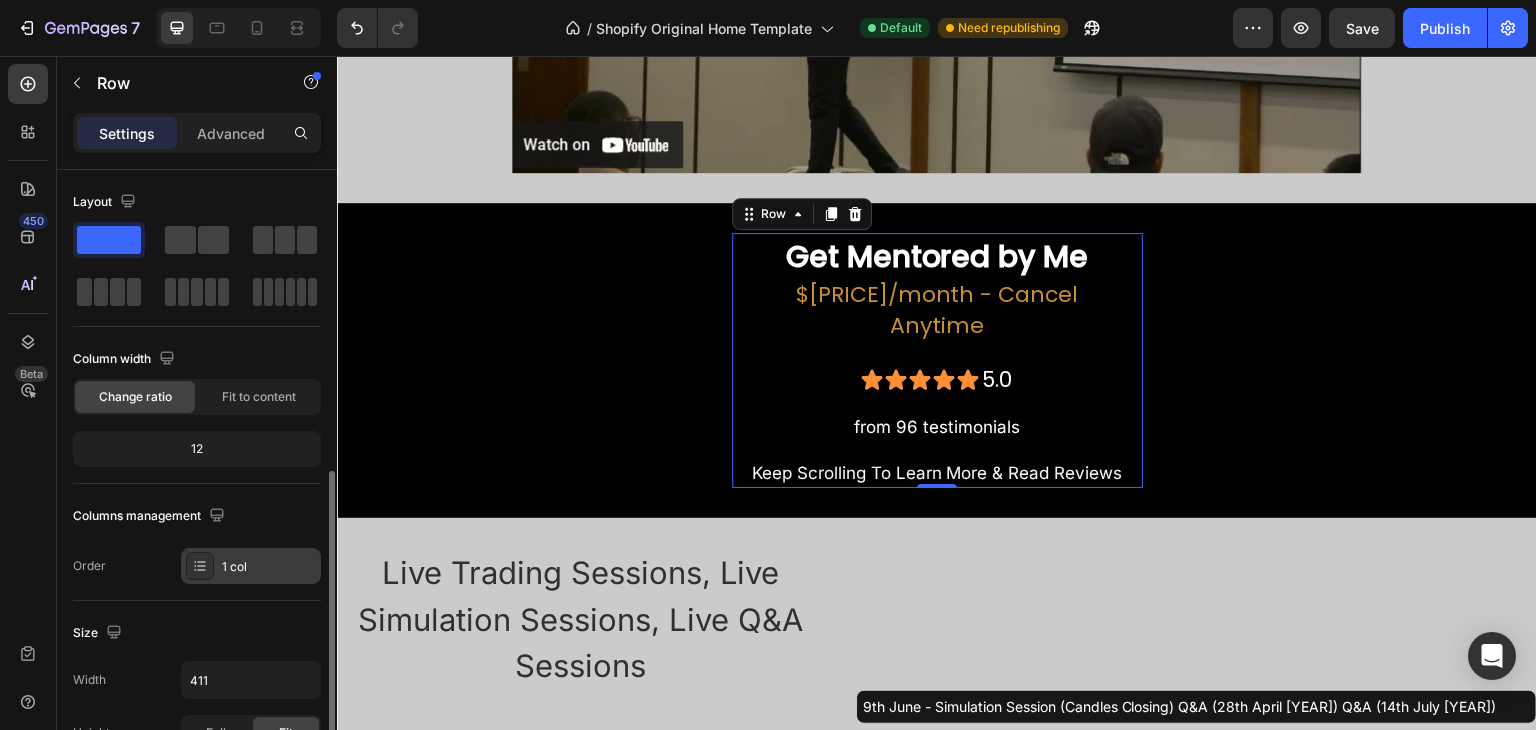 scroll, scrollTop: 300, scrollLeft: 0, axis: vertical 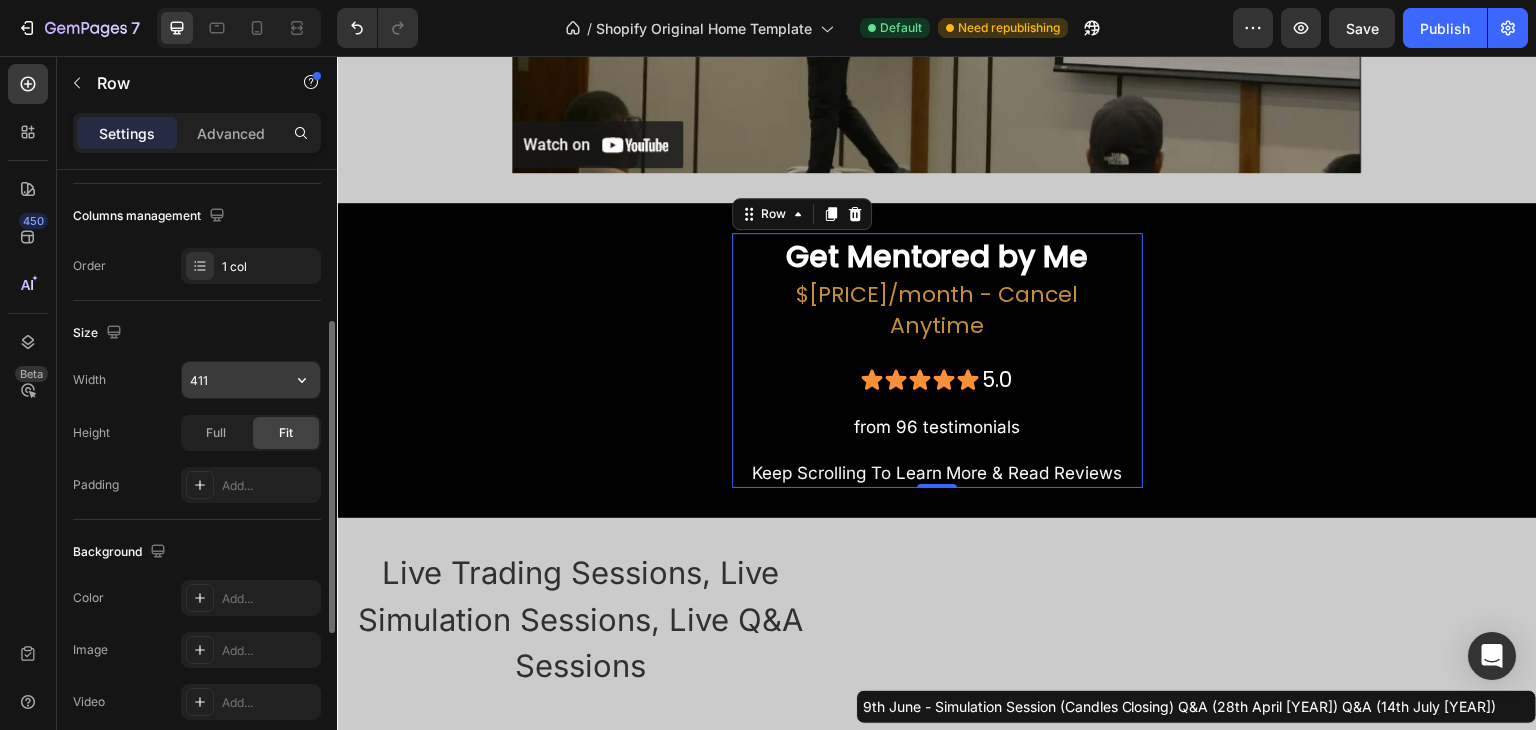 click on "411" at bounding box center (251, 380) 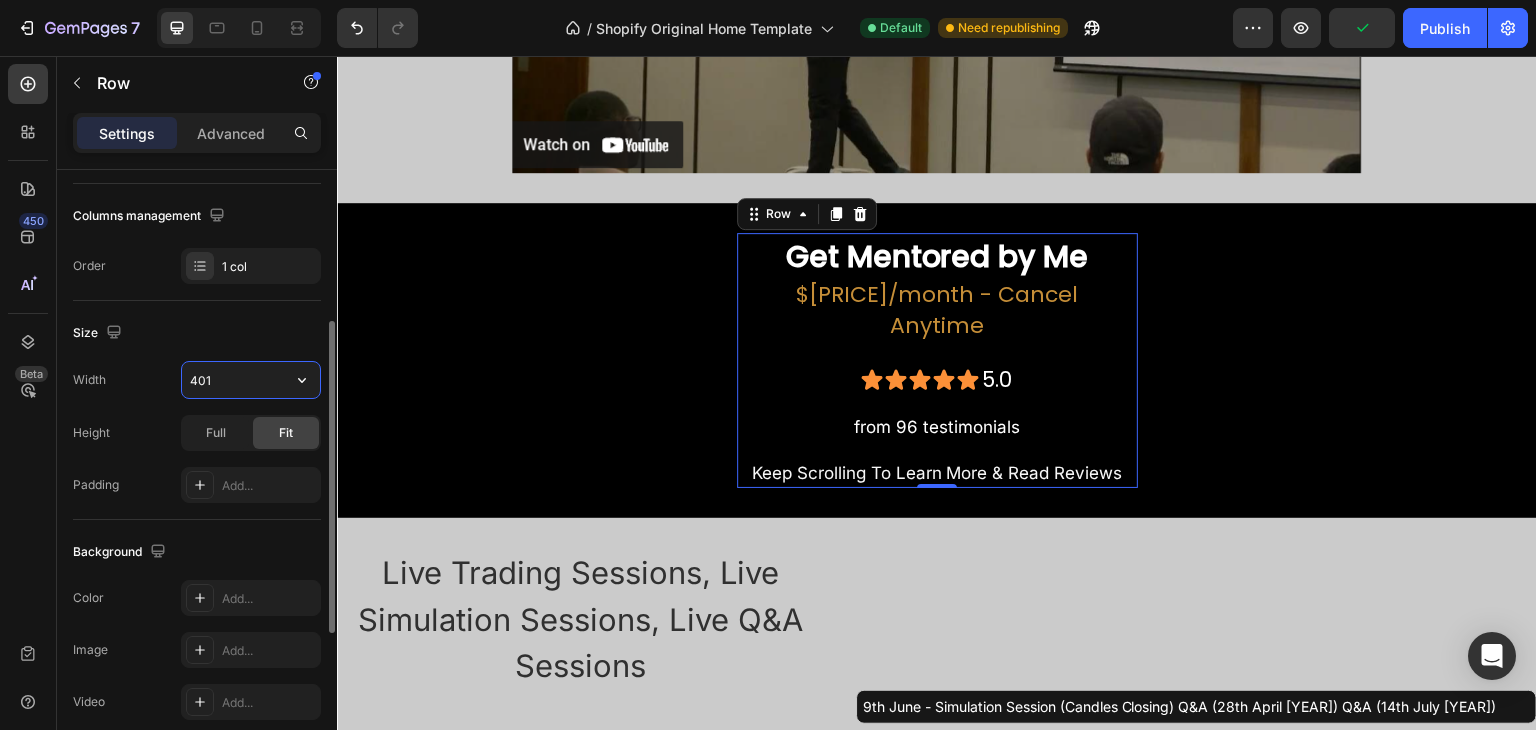type on "400" 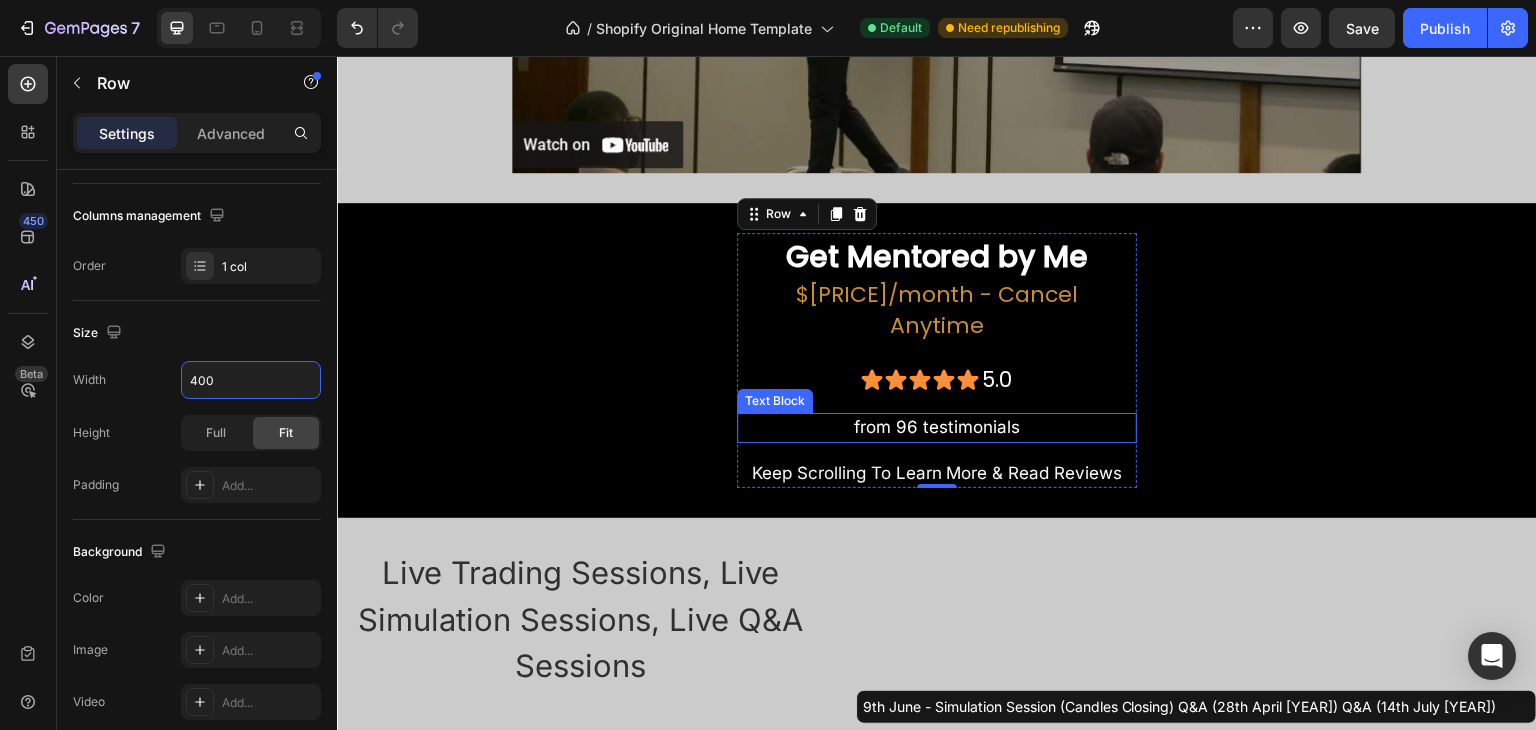 click on "from 96 testimonials" at bounding box center [937, 428] 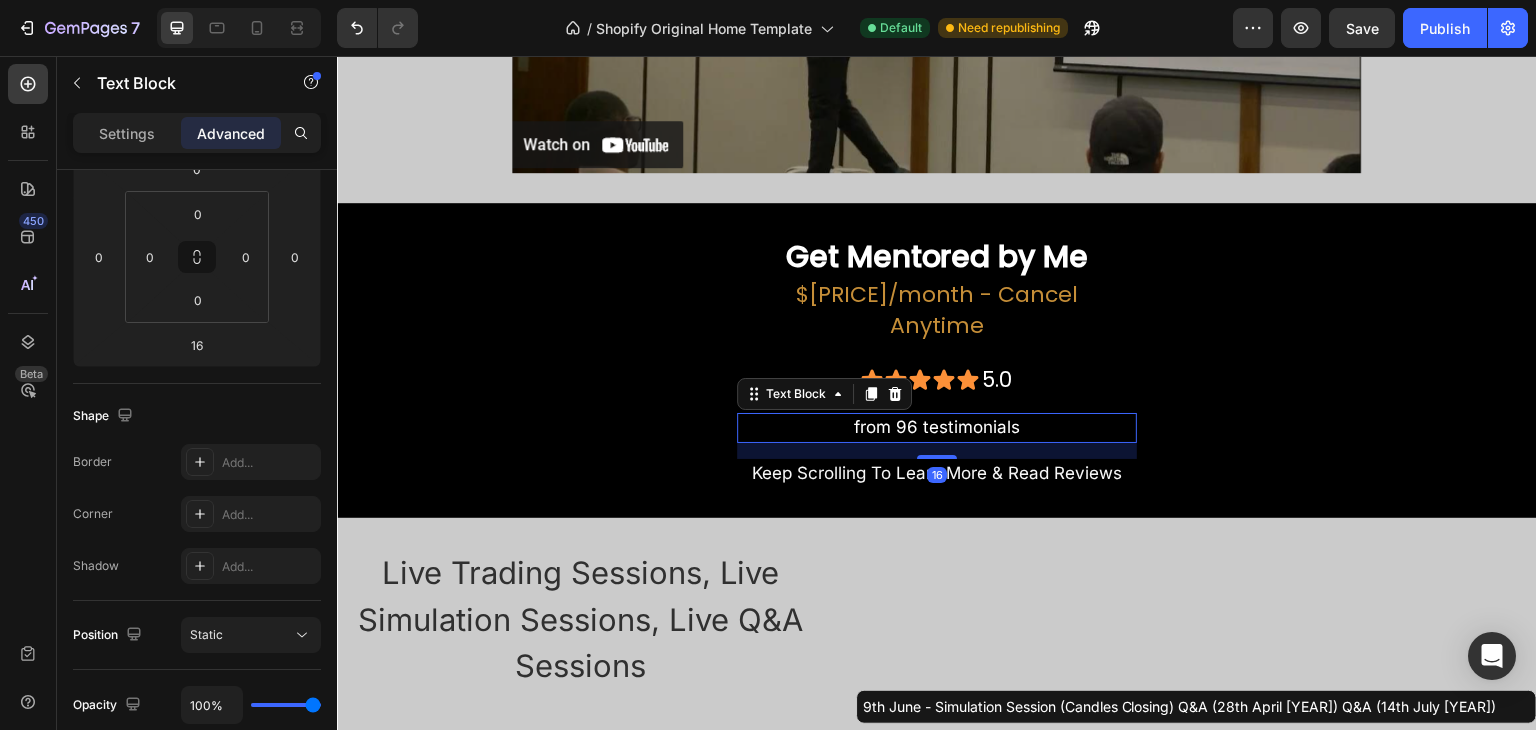 scroll, scrollTop: 0, scrollLeft: 0, axis: both 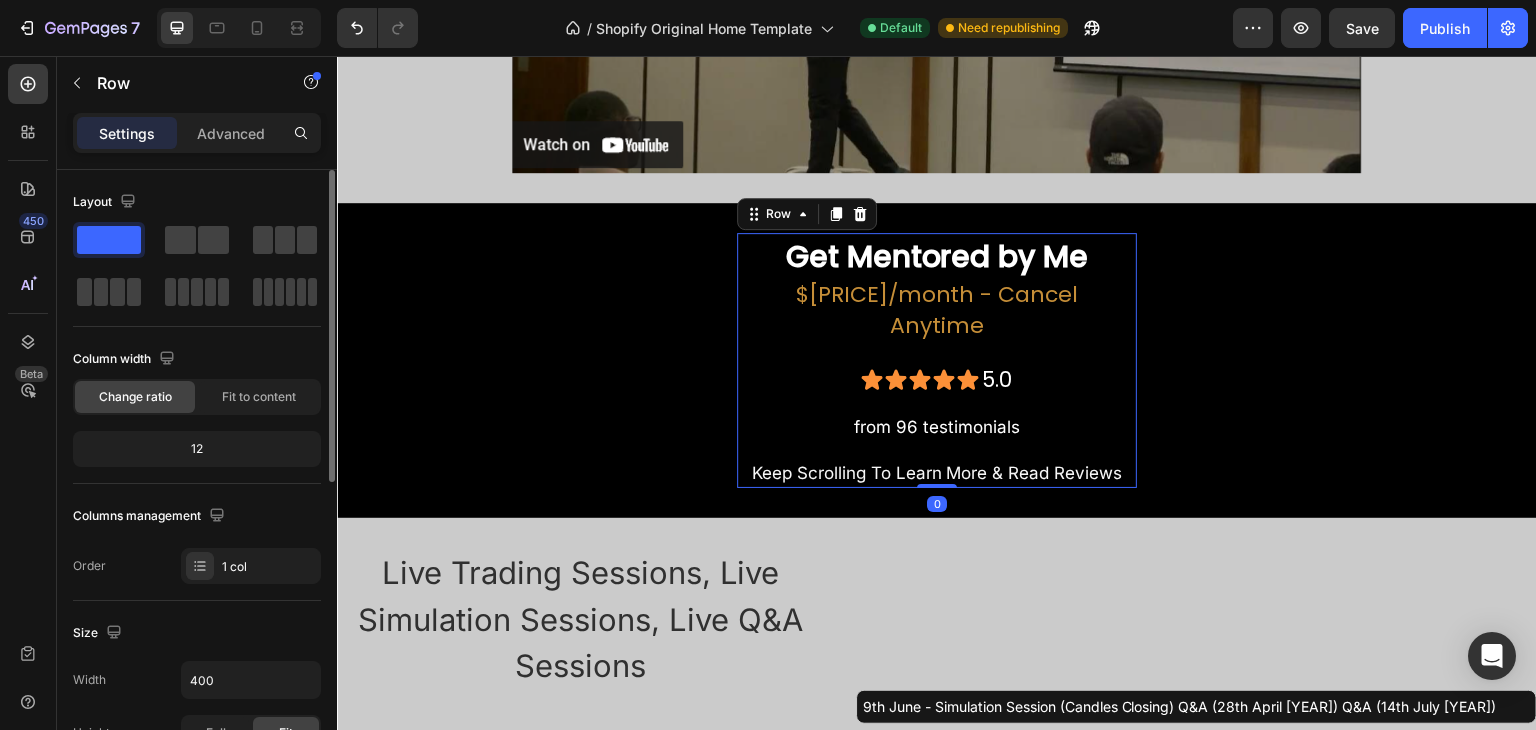 click on "Get Mentored by Me Heading $138/month - Cancel Anytime Text Block Row
Icon
Icon
Icon
Icon
Icon 5.0 Heading Row Row from 96 testimonials Text Block Keep Scrolling To Learn More & Read Reviews Text Block Row" at bounding box center [937, 360] 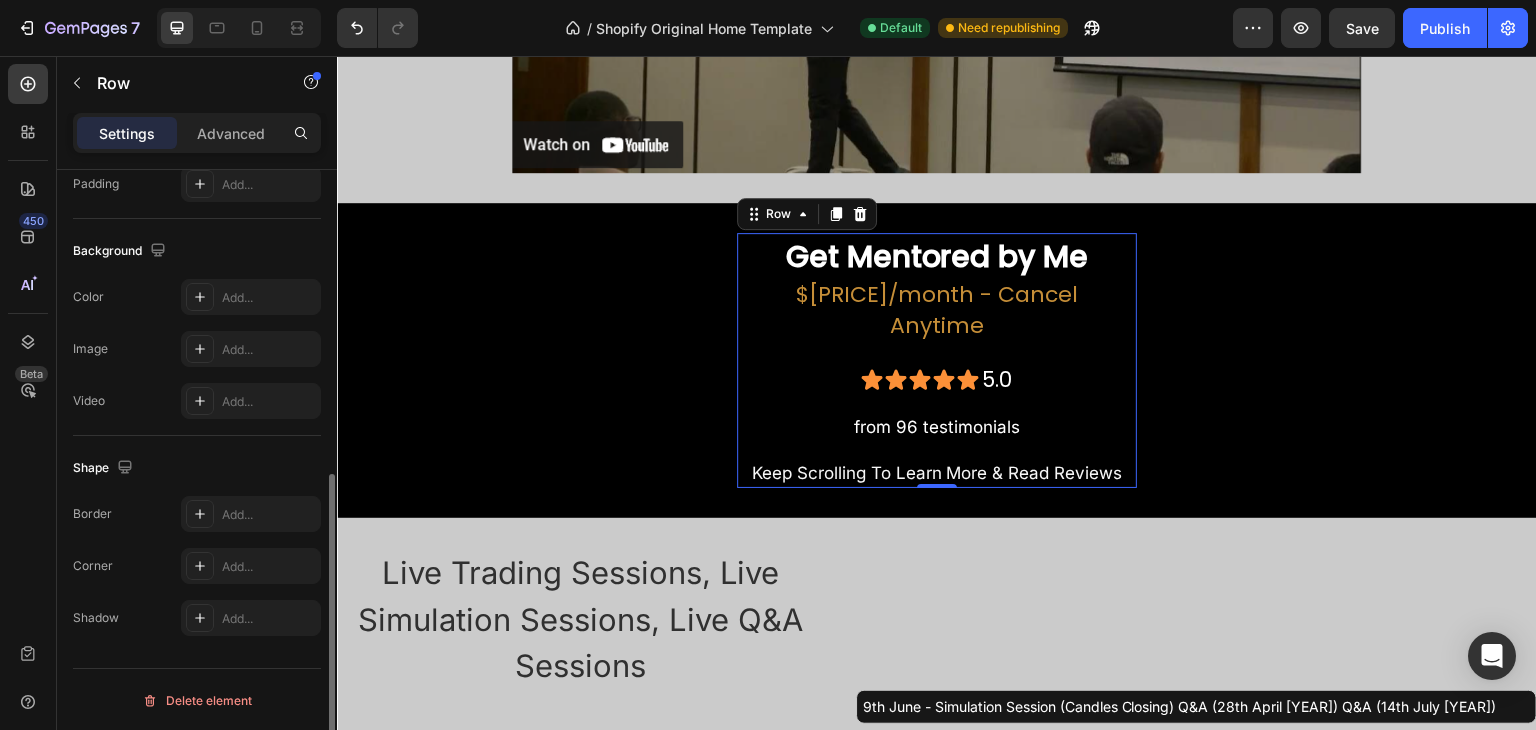 scroll, scrollTop: 101, scrollLeft: 0, axis: vertical 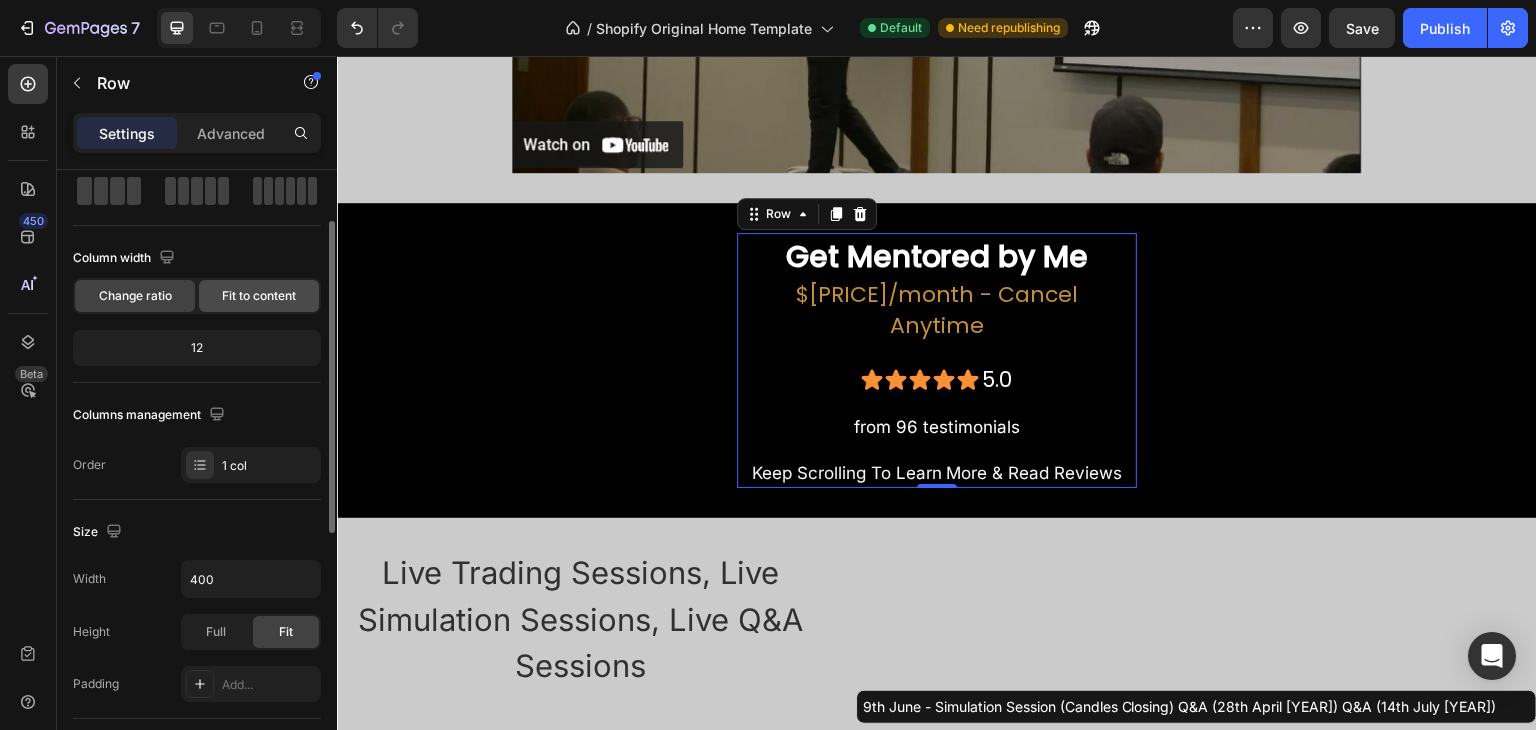 click on "Fit to content" 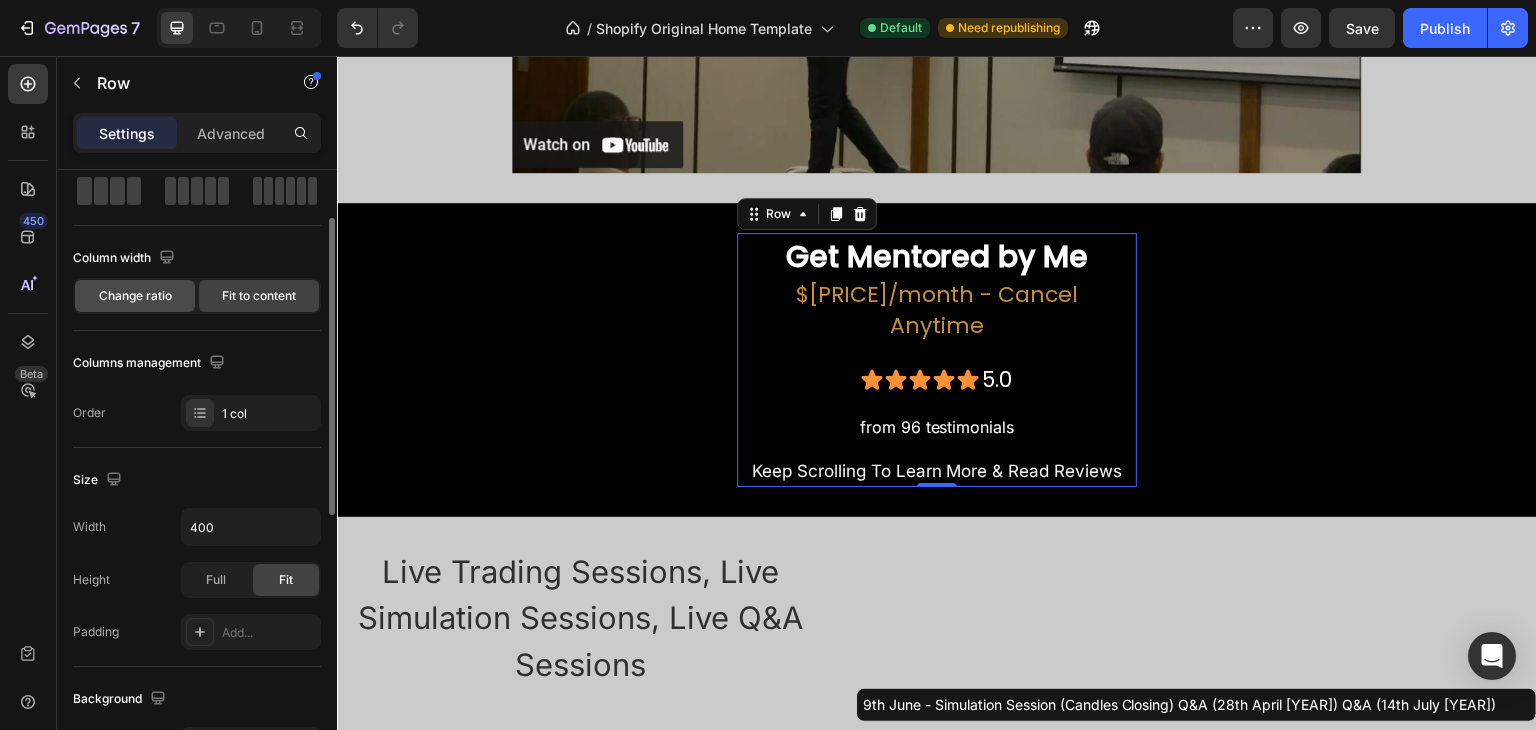 click on "Change ratio" 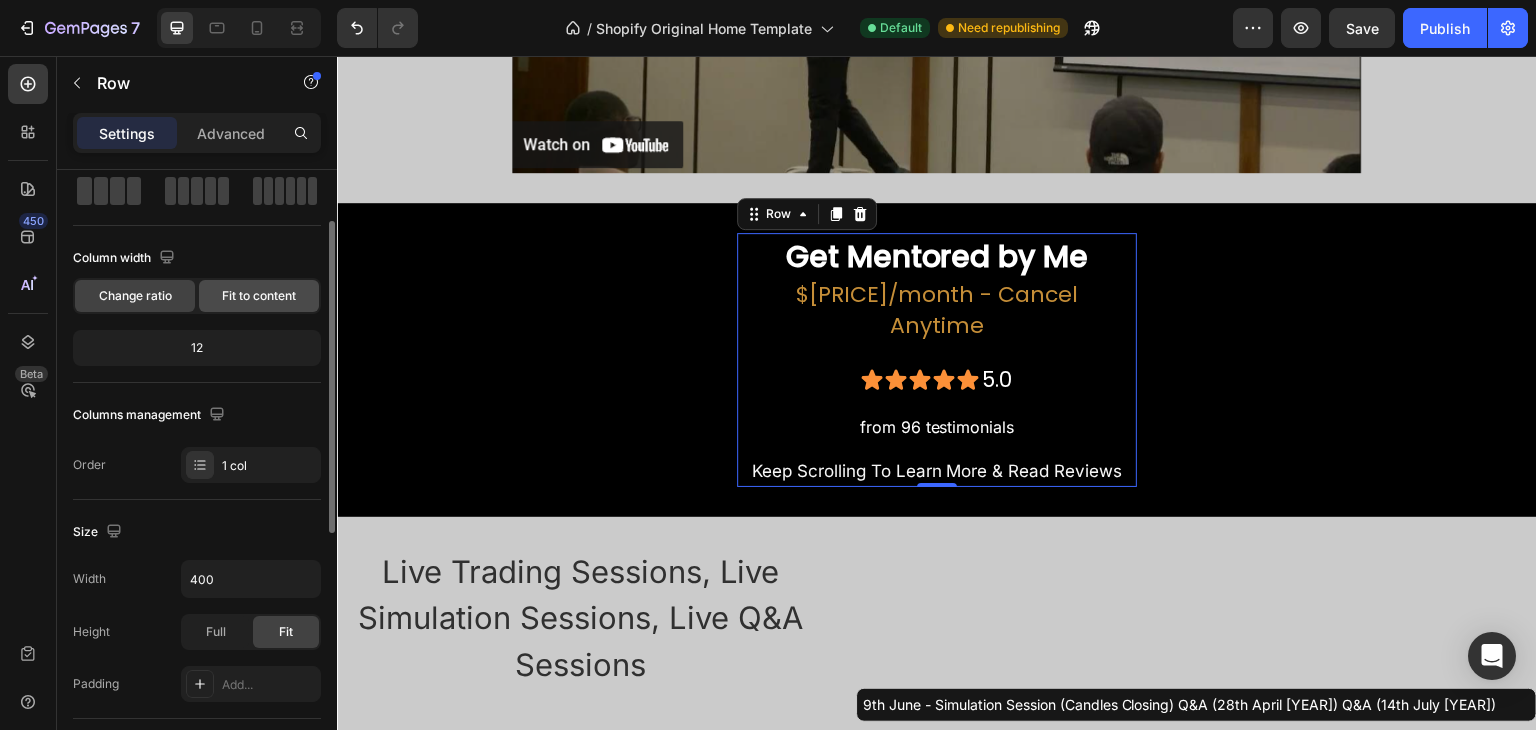 click on "Fit to content" 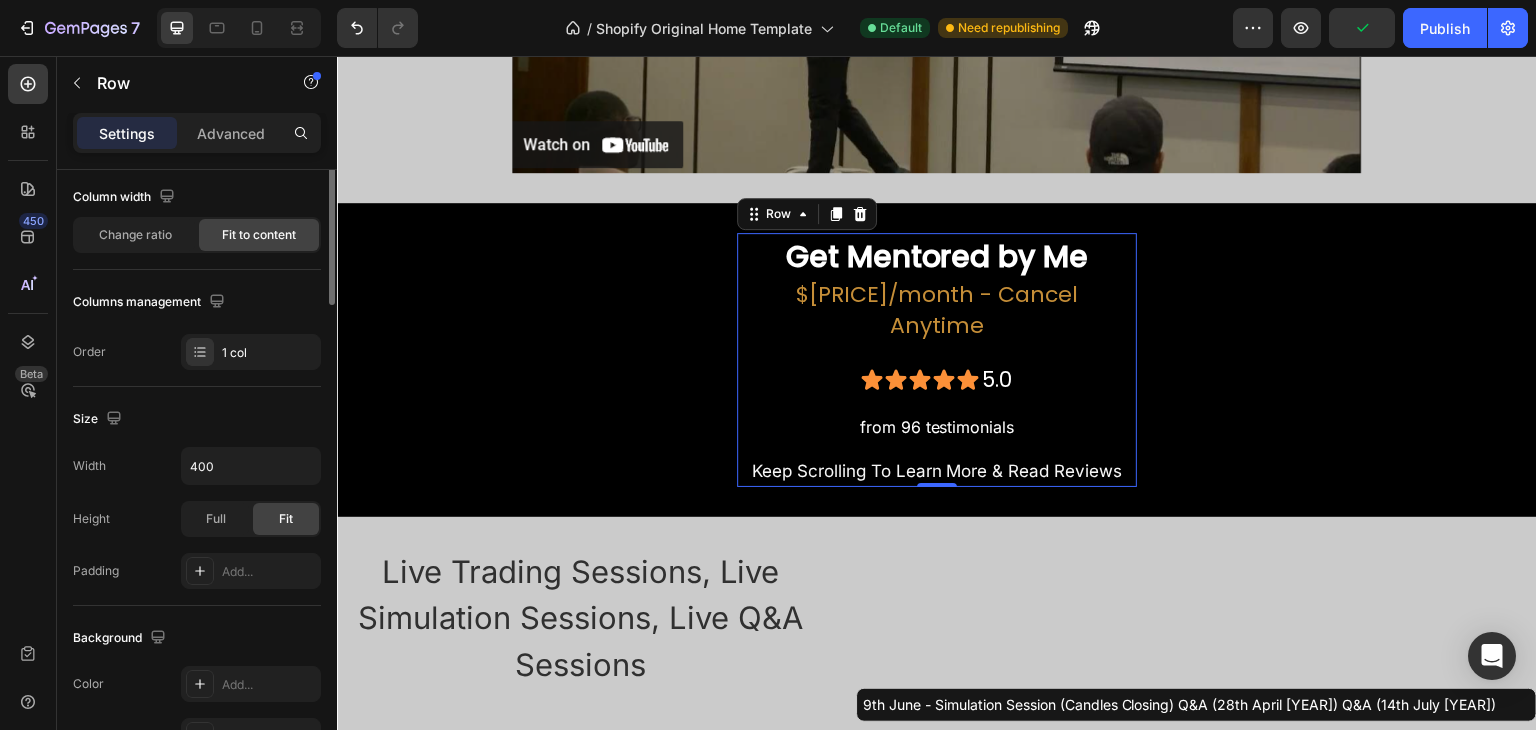 scroll, scrollTop: 0, scrollLeft: 0, axis: both 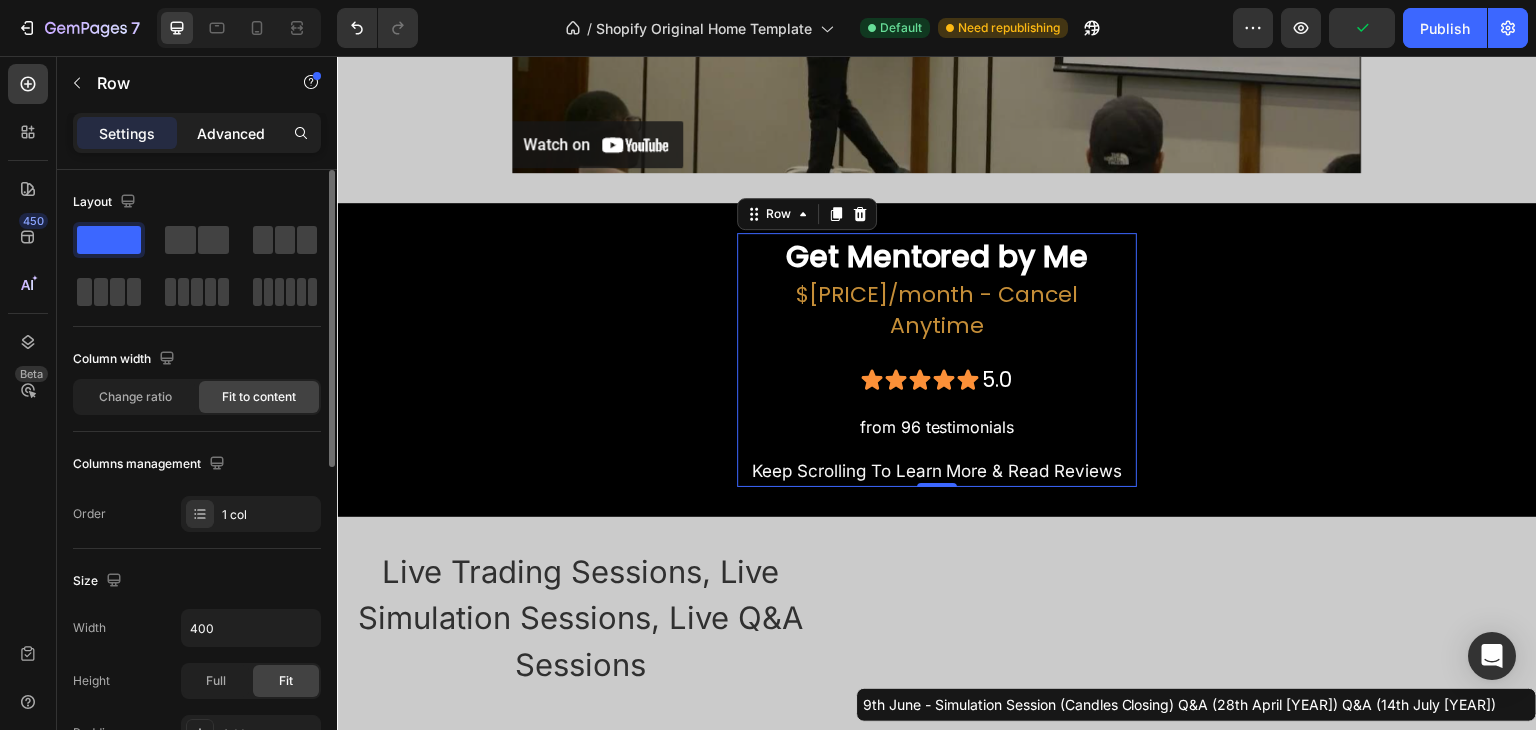 click on "Advanced" at bounding box center (231, 133) 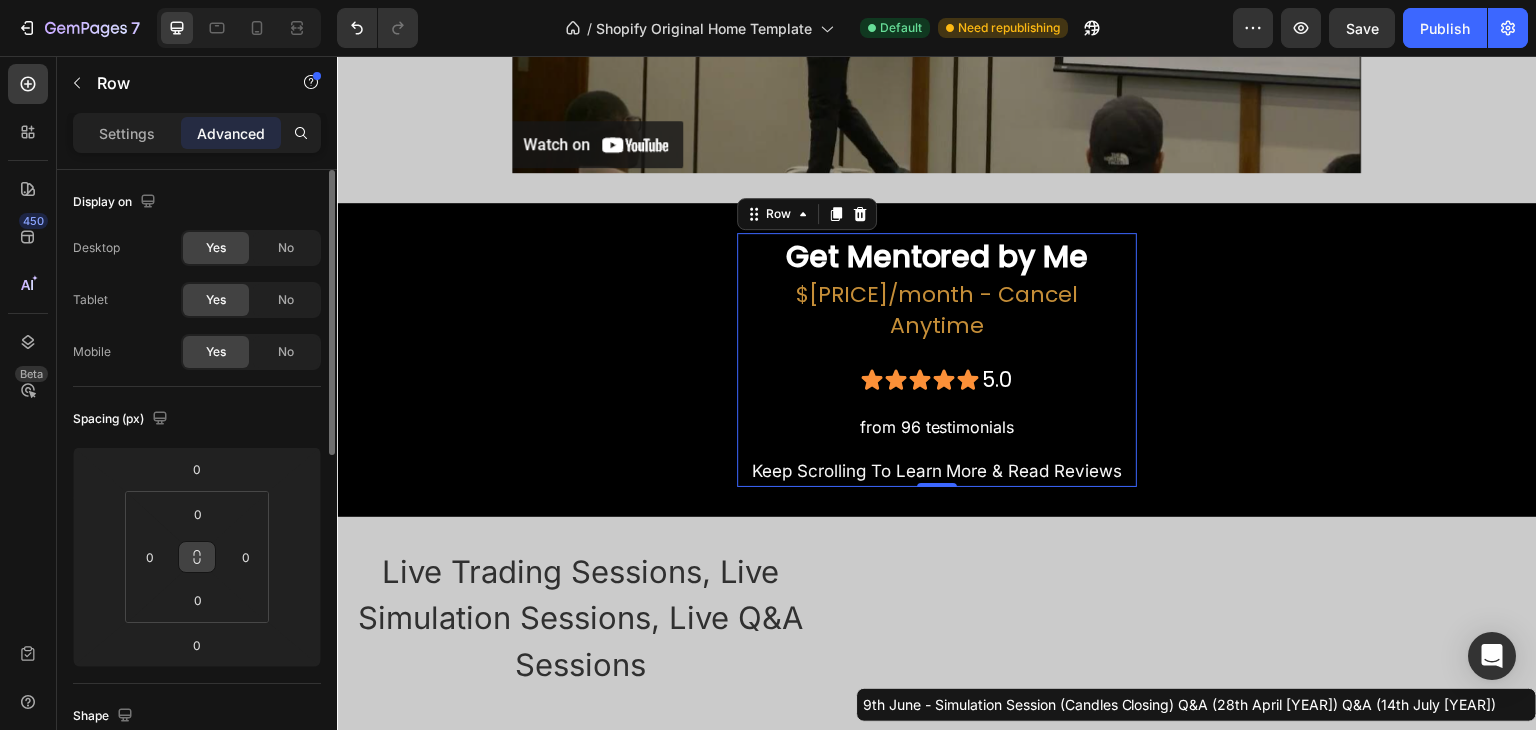 click at bounding box center (197, 557) 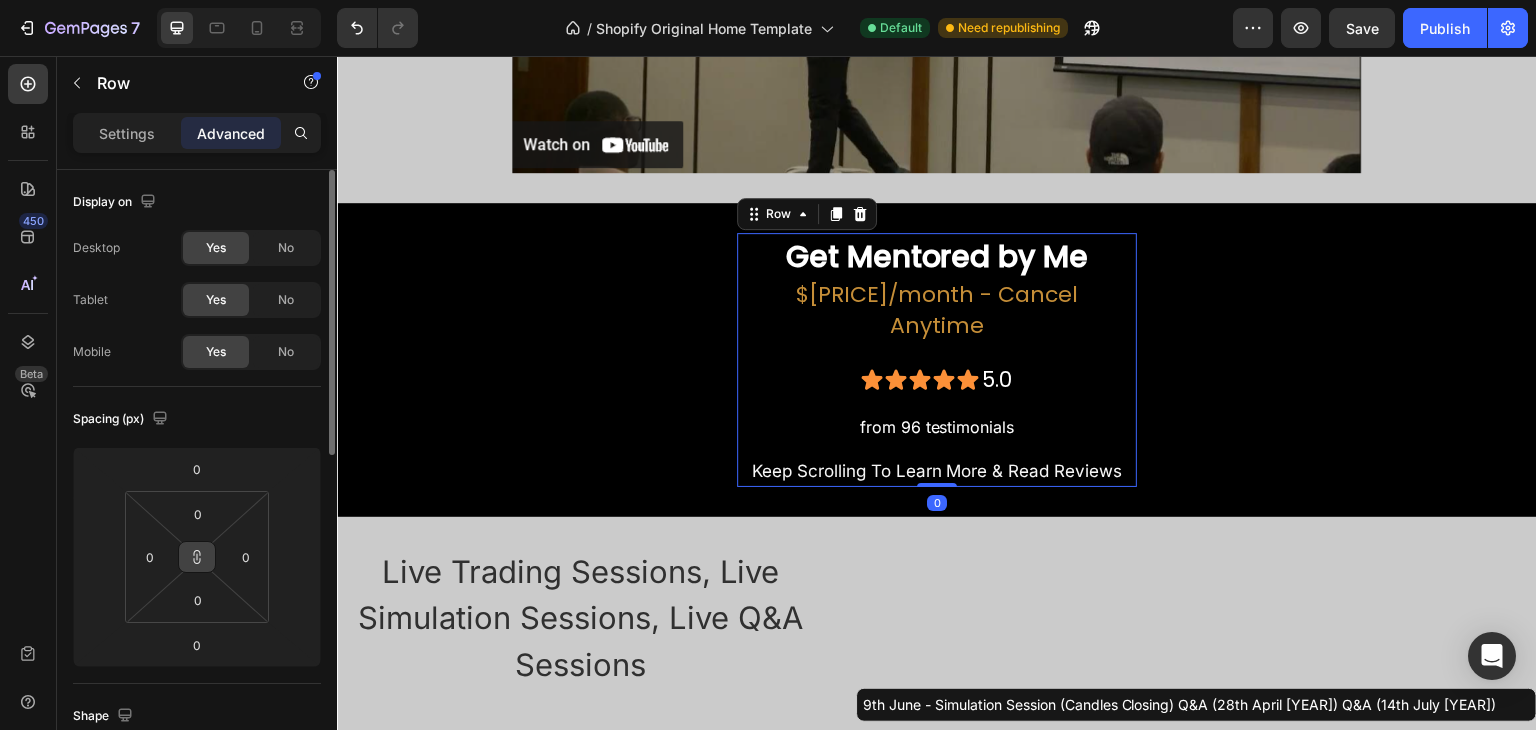 type 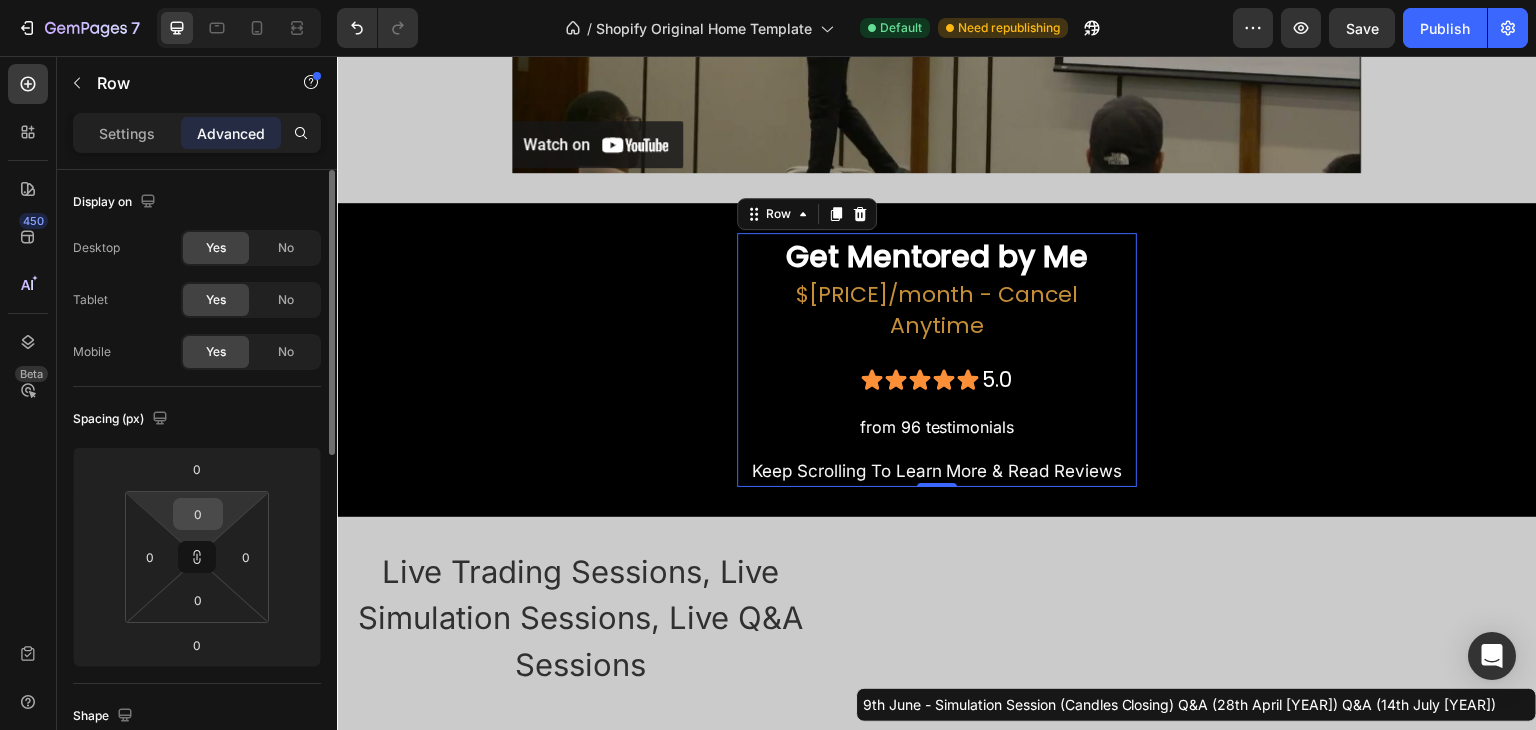 click on "0" at bounding box center [198, 514] 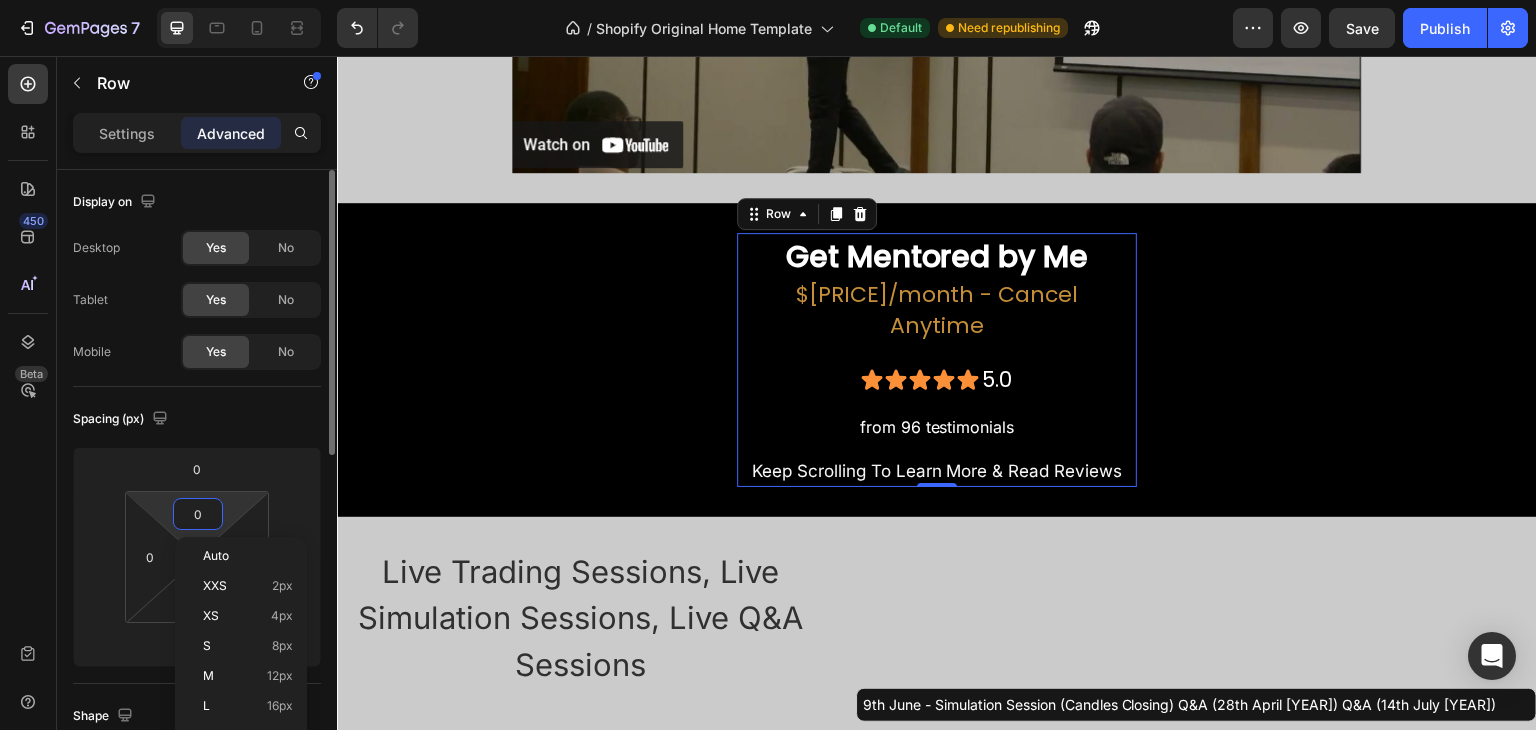 type on "1" 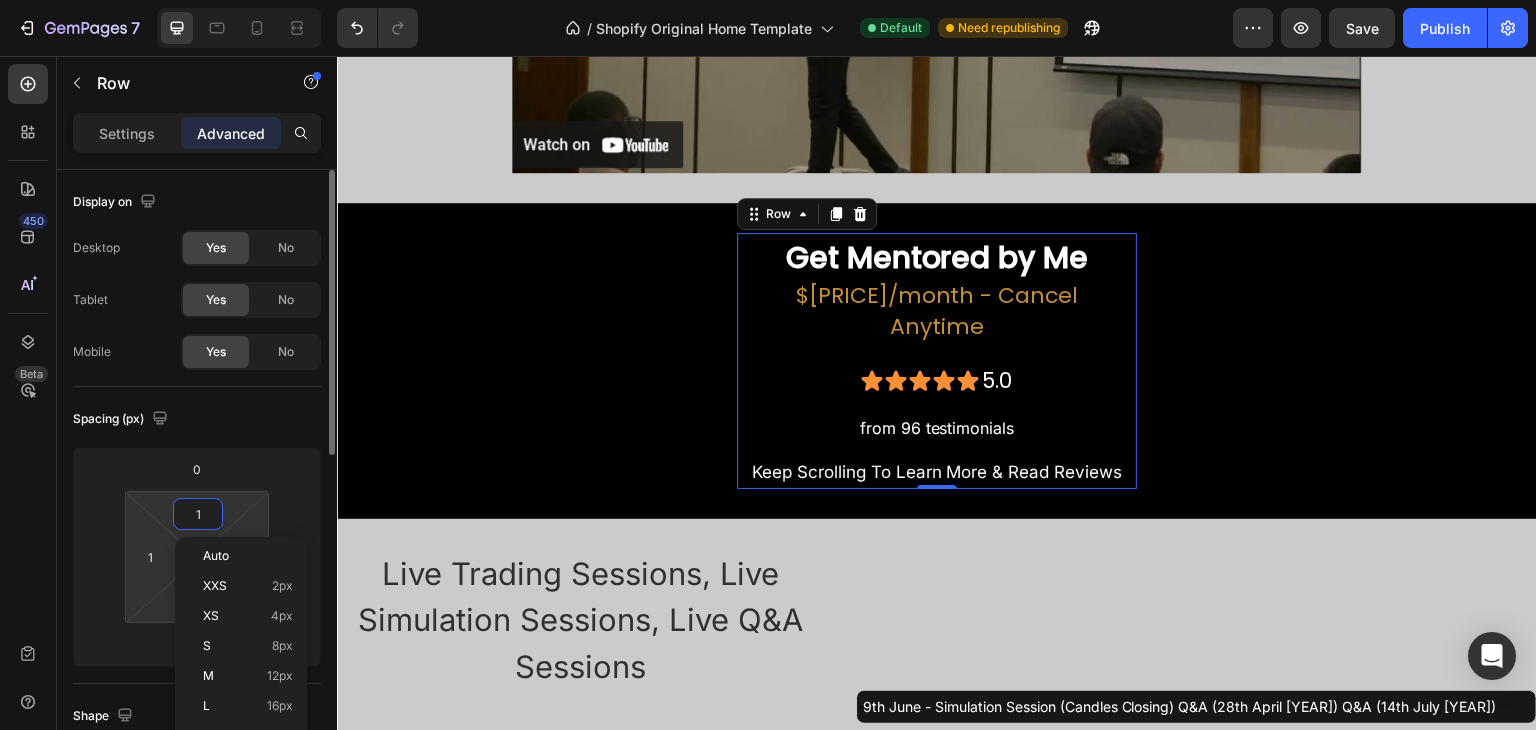 type on "2" 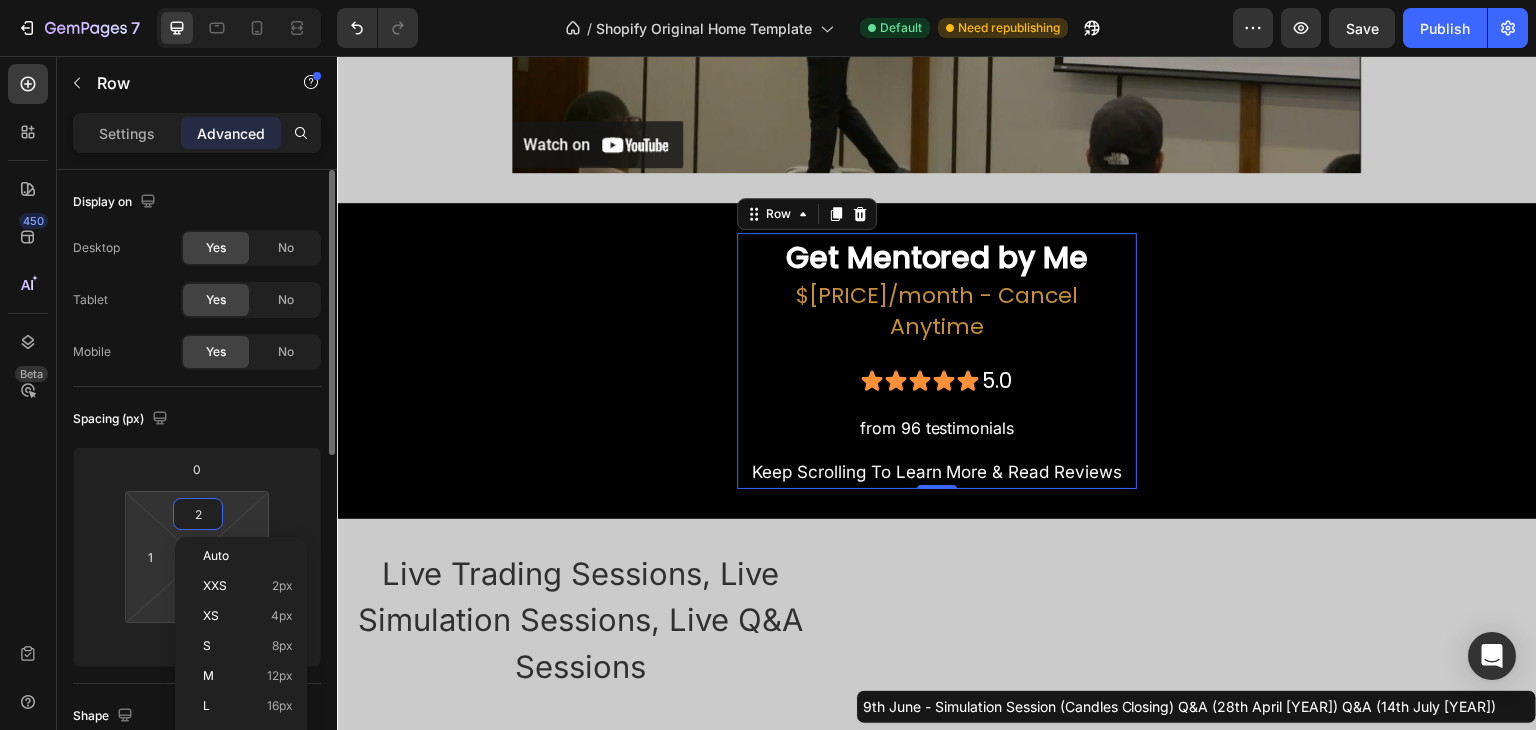 type on "2" 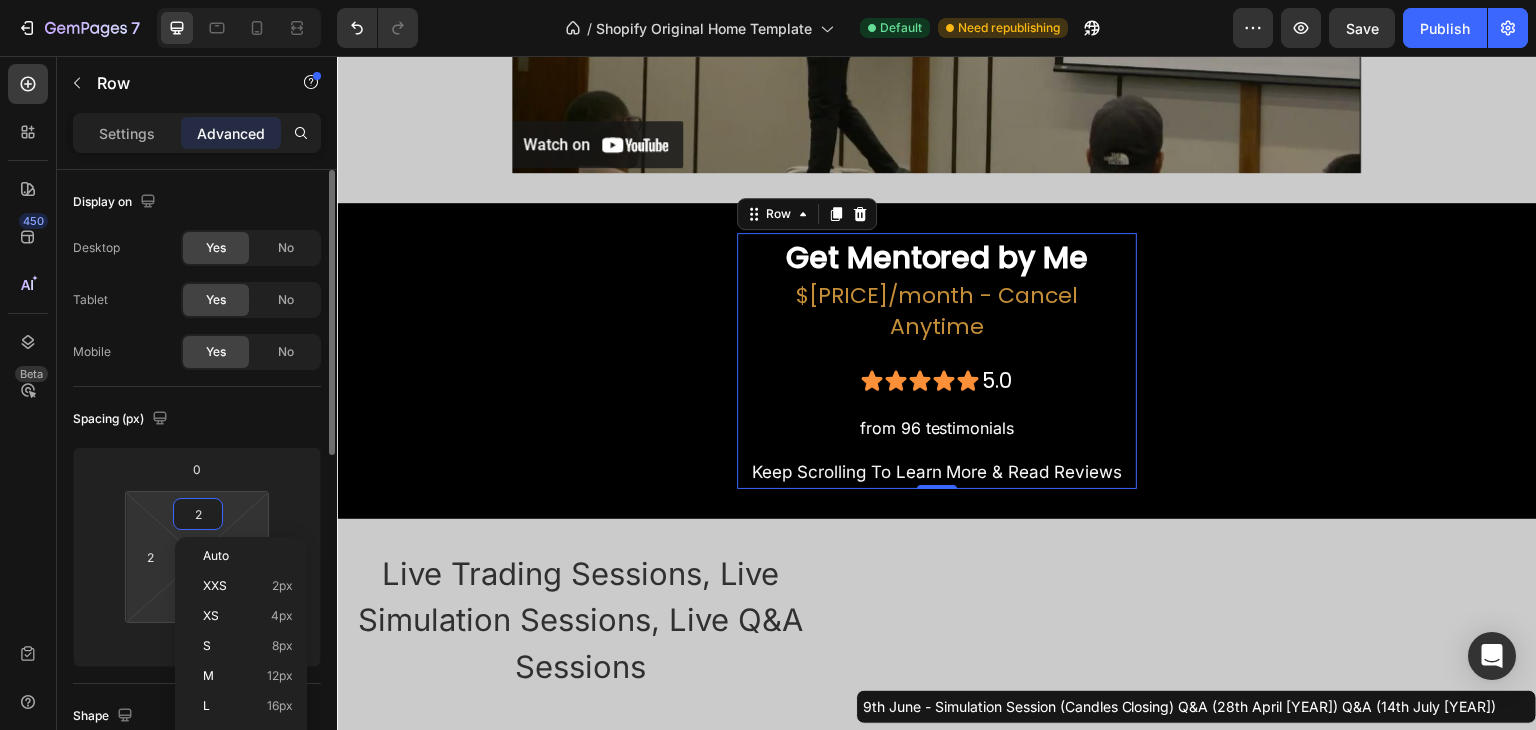 type on "3" 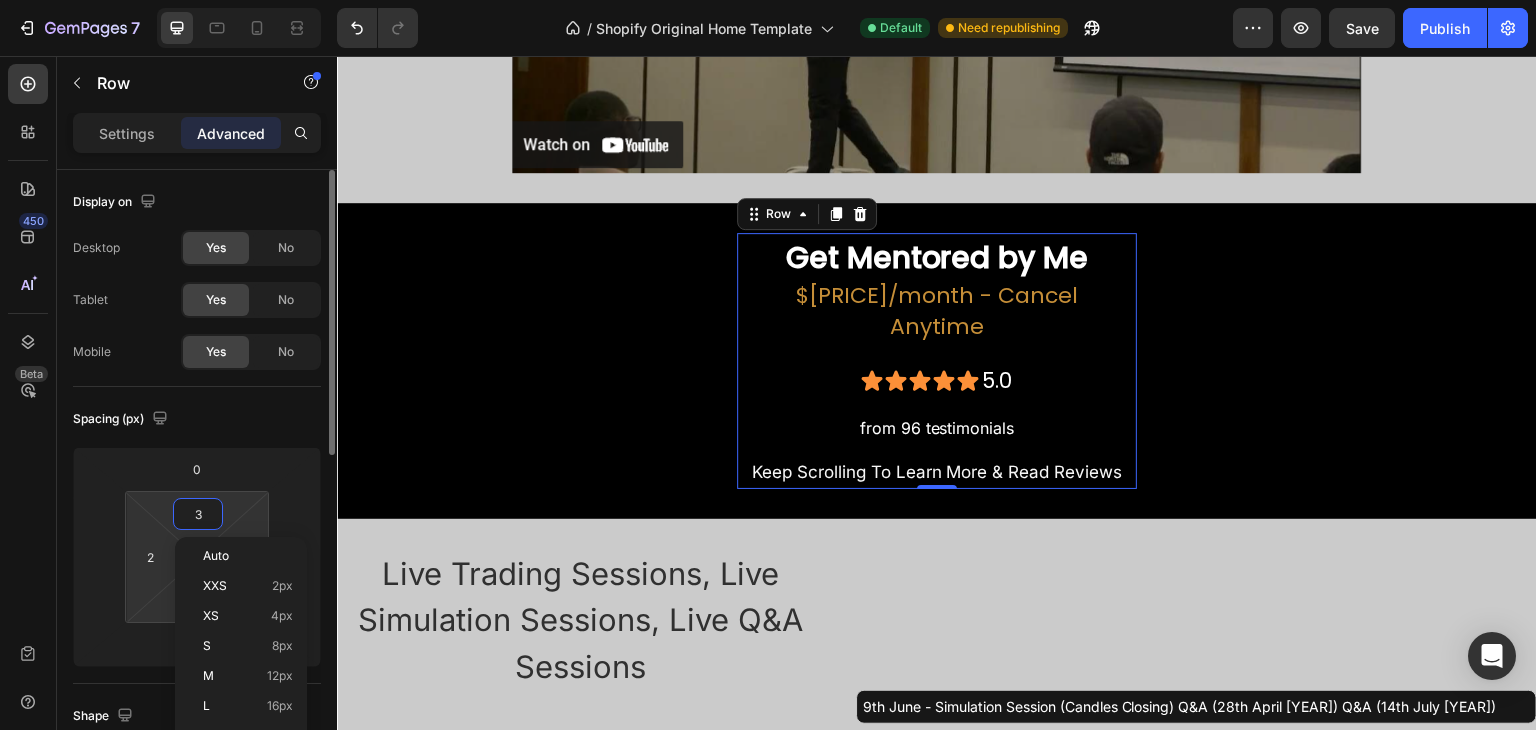 type on "3" 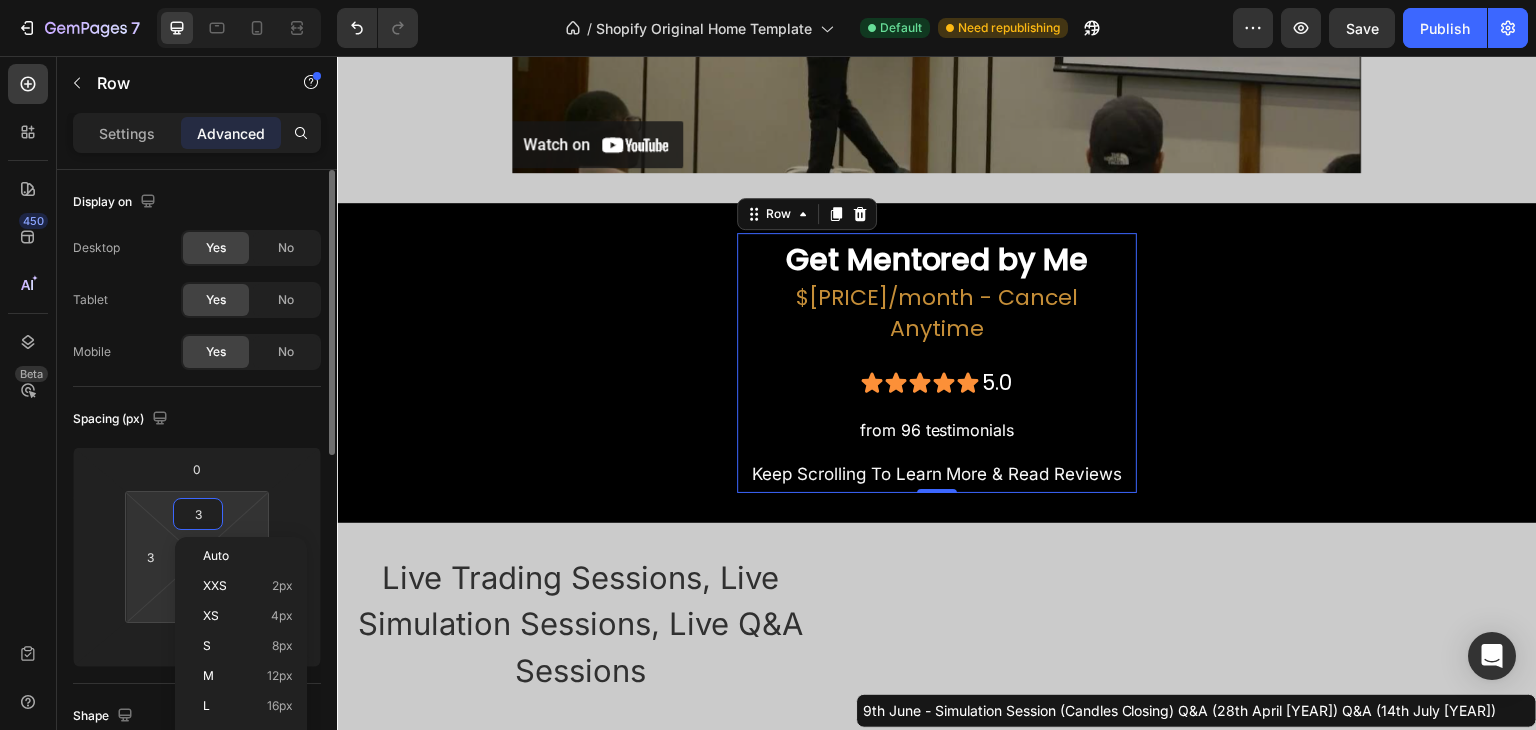 type on "4" 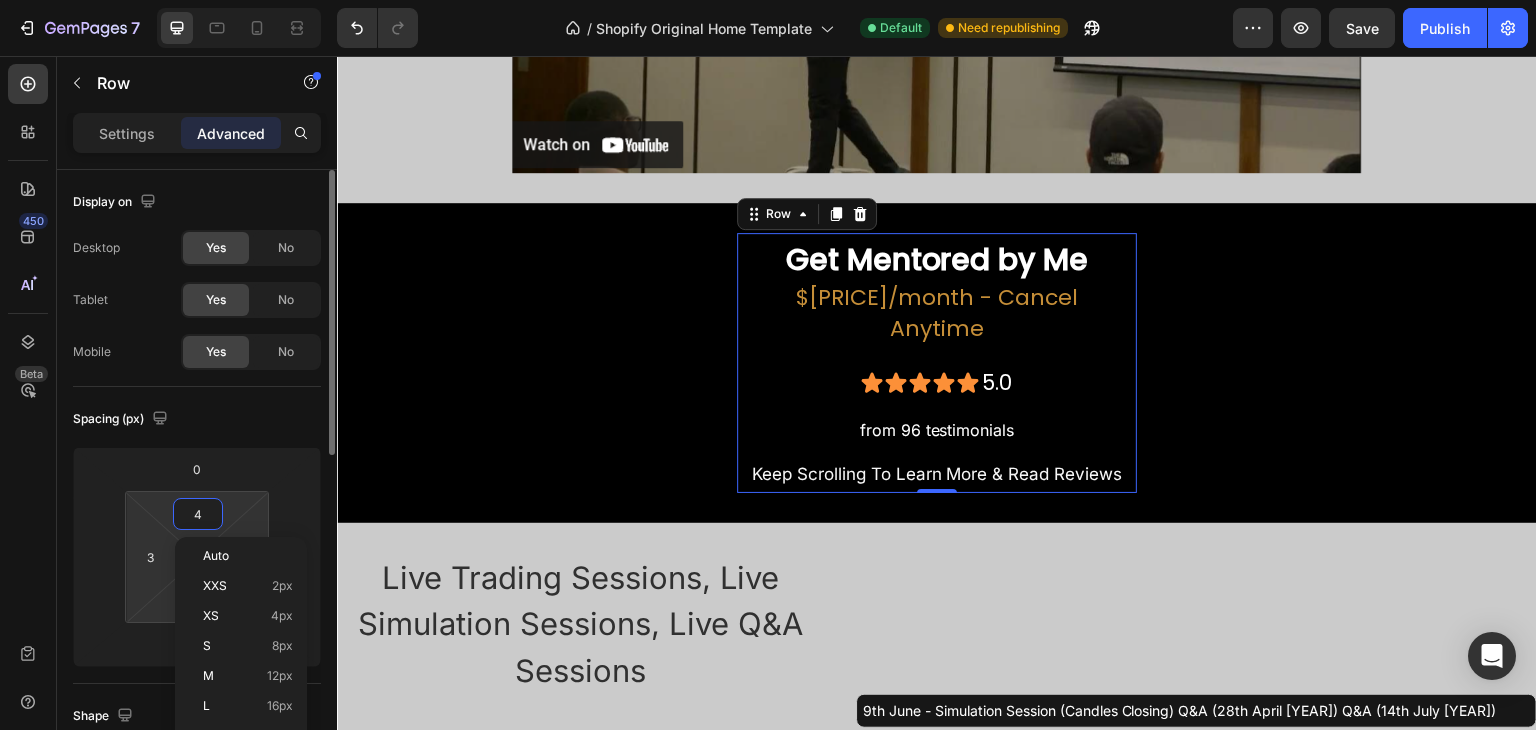 type on "4" 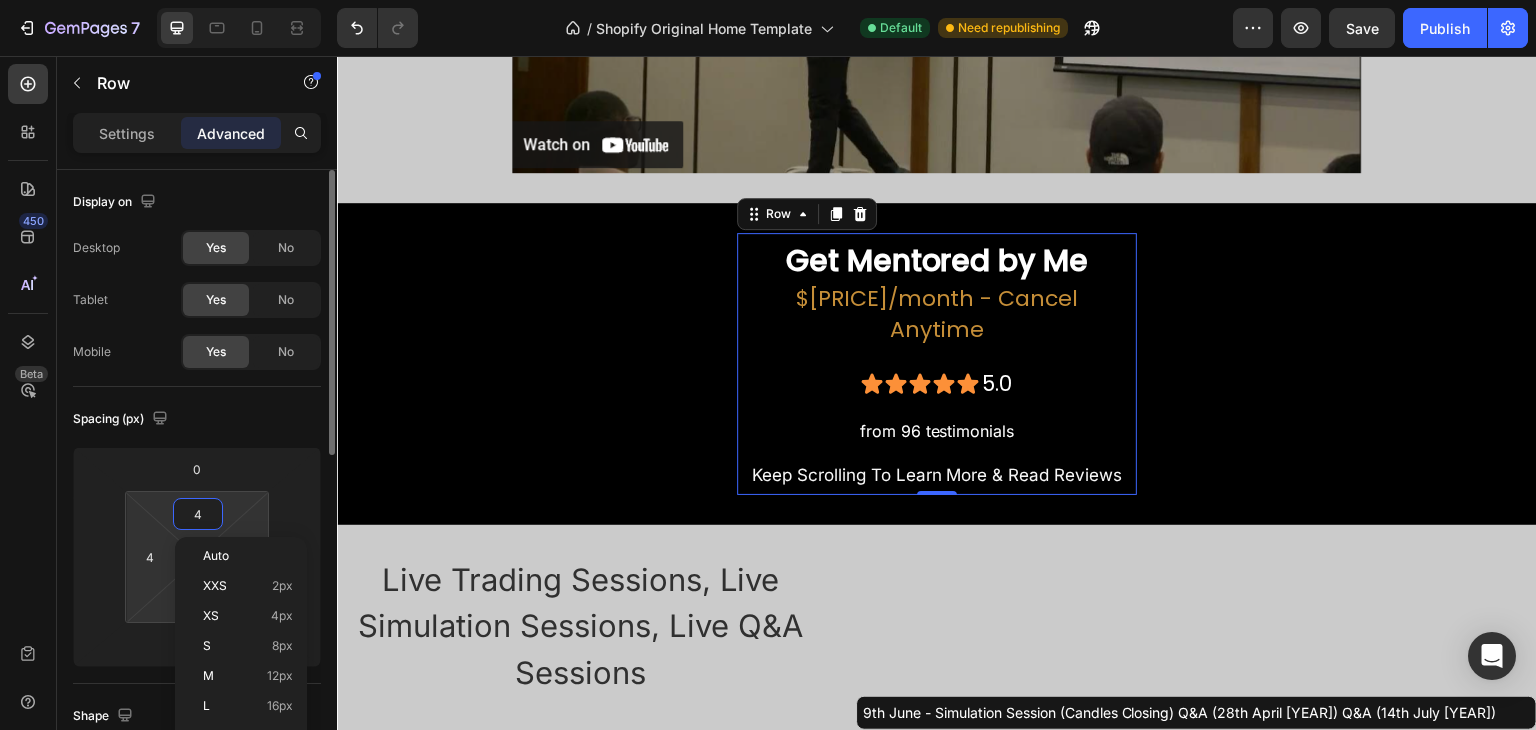 type on "5" 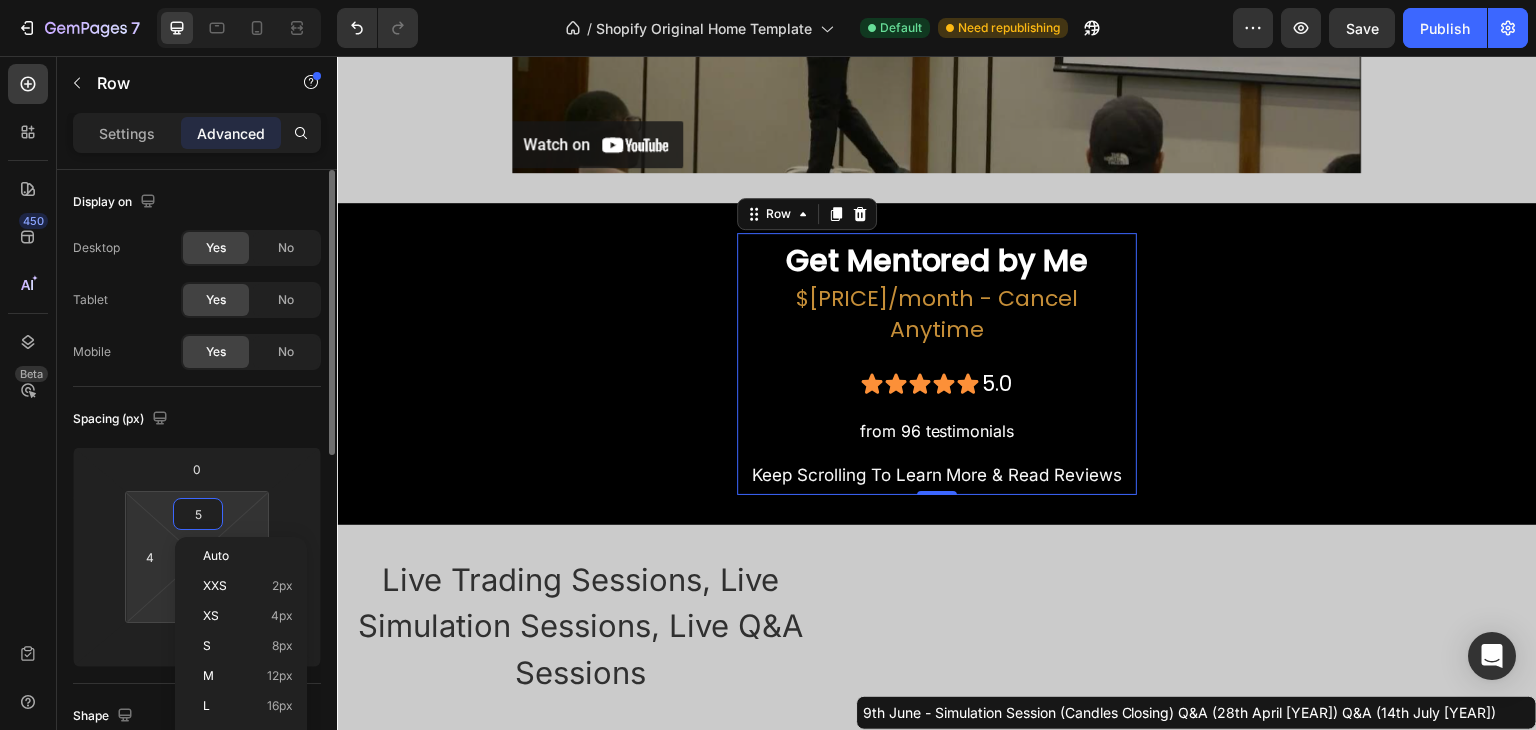 type on "5" 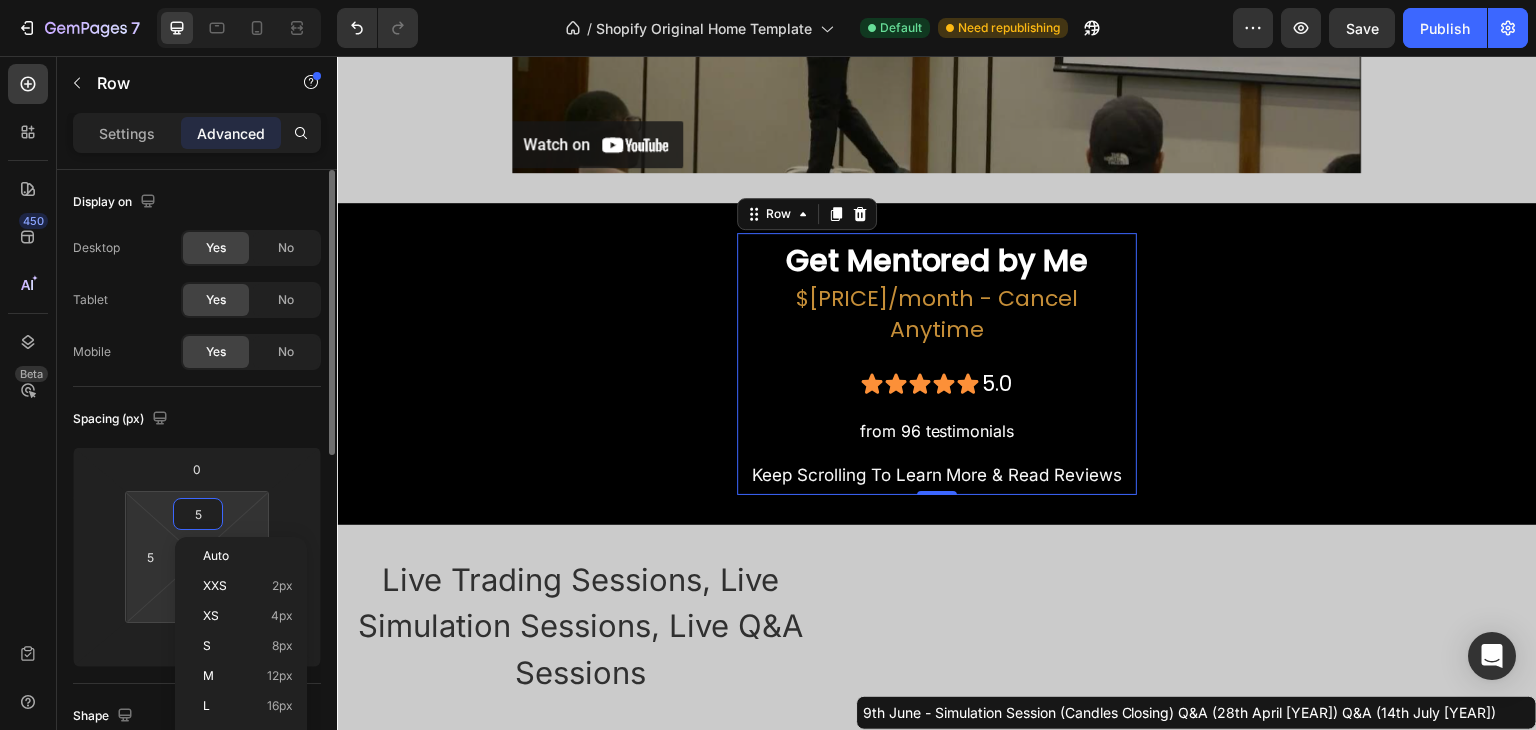 type on "6" 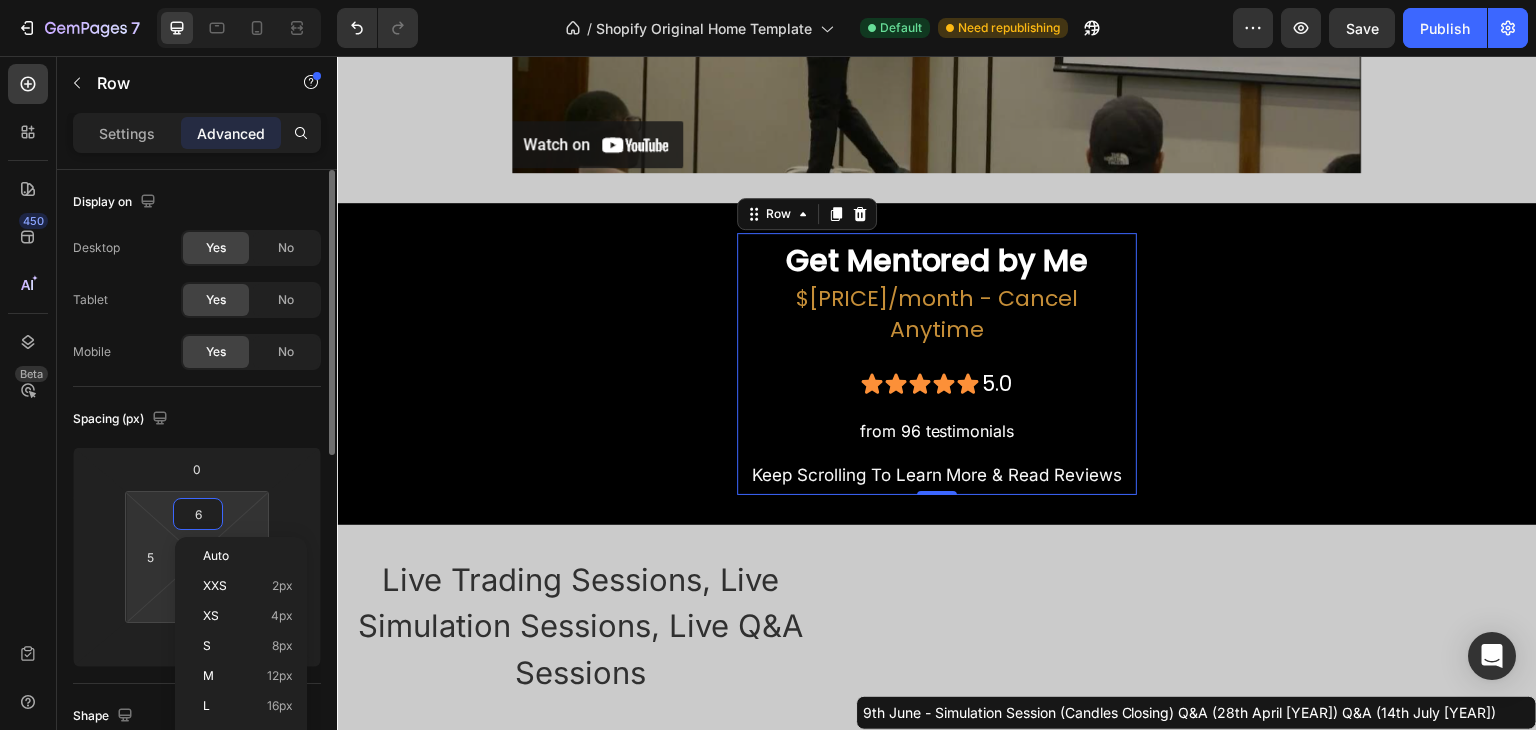 type on "6" 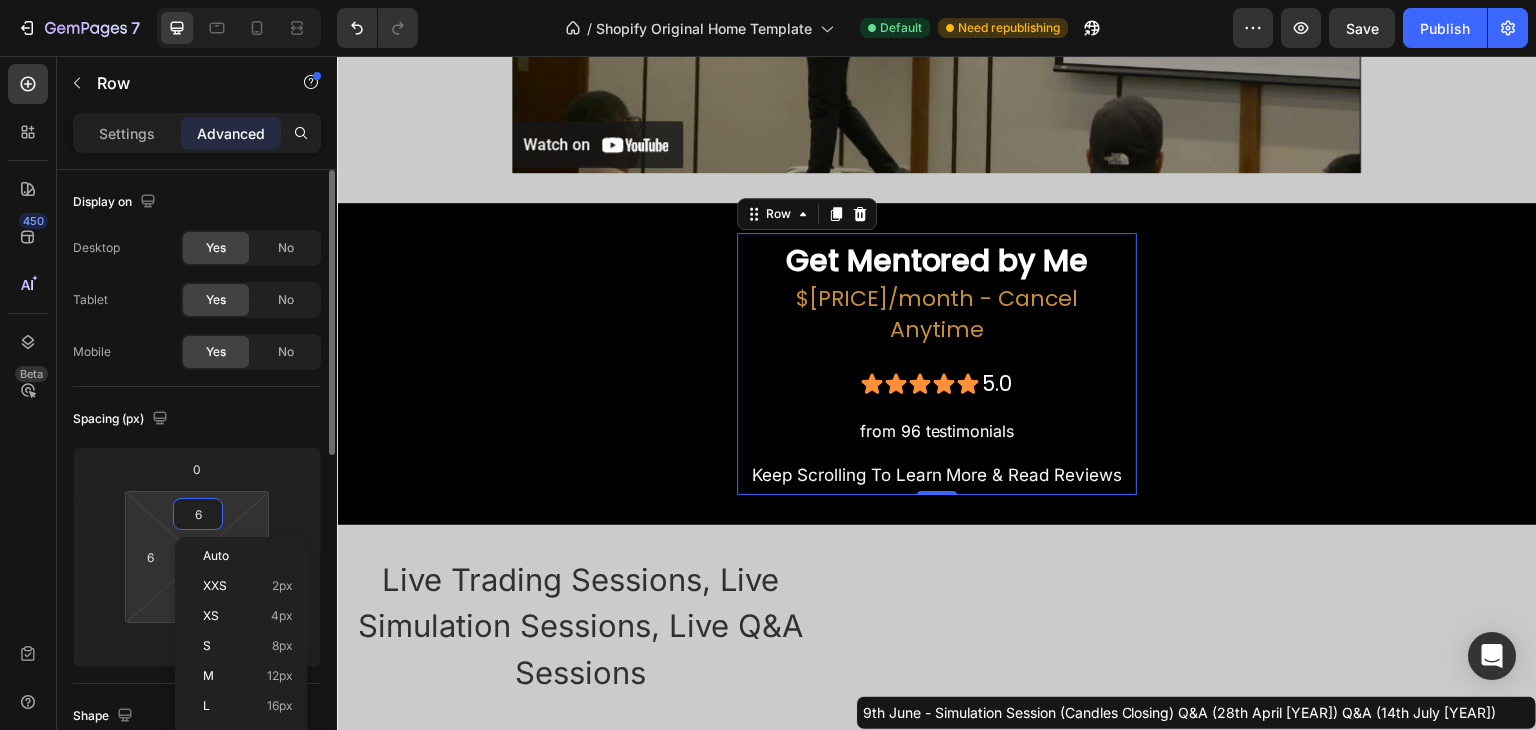 type on "6" 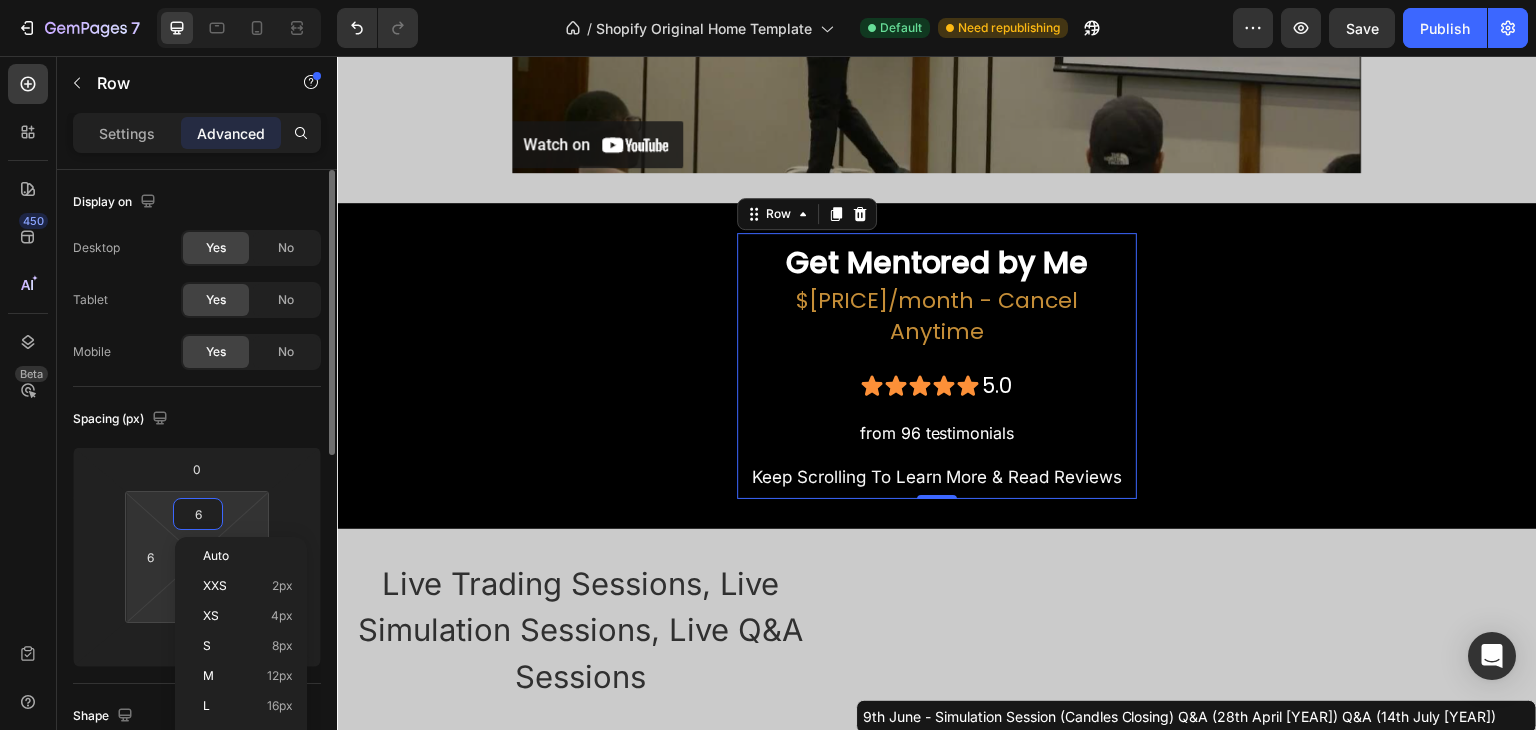 type on "7" 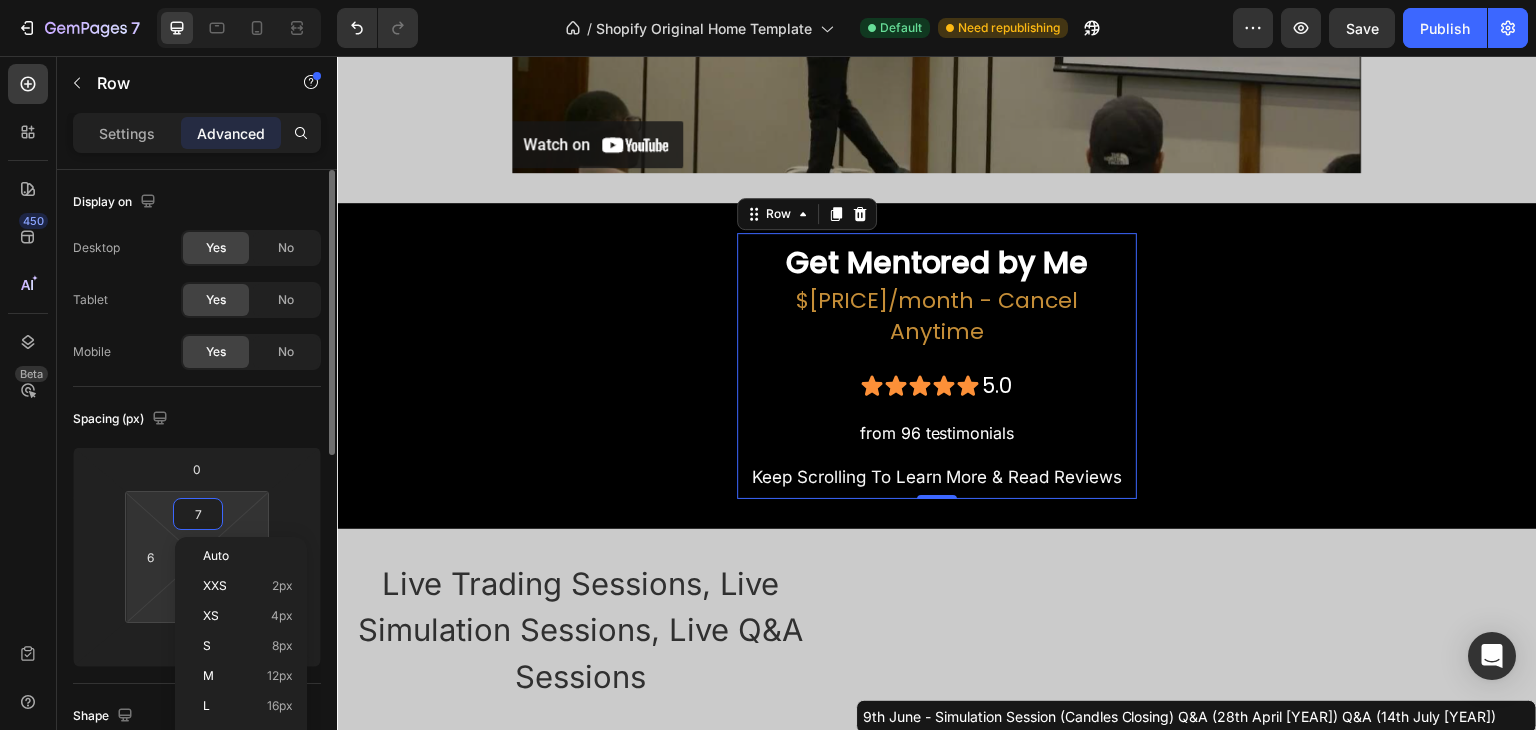type on "7" 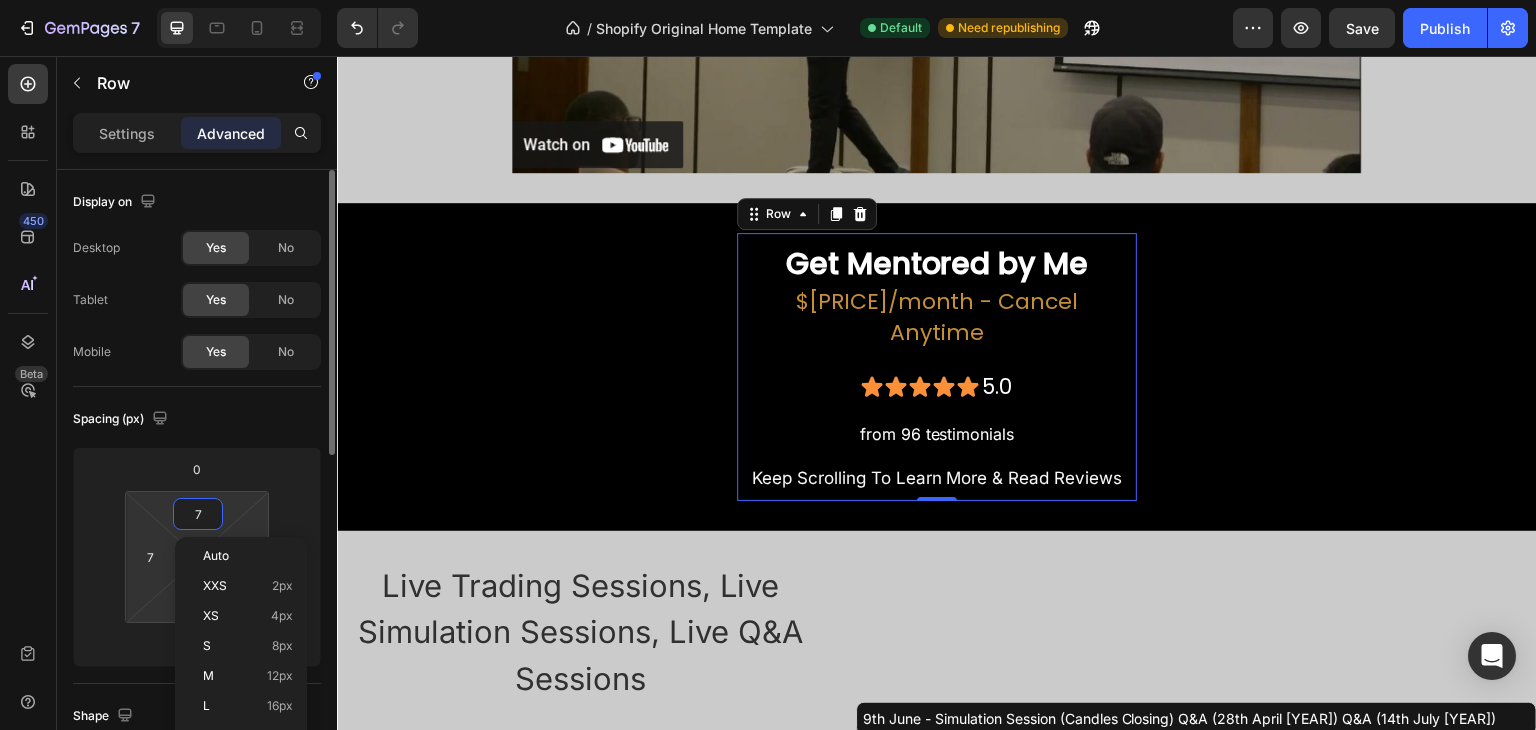 type on "8" 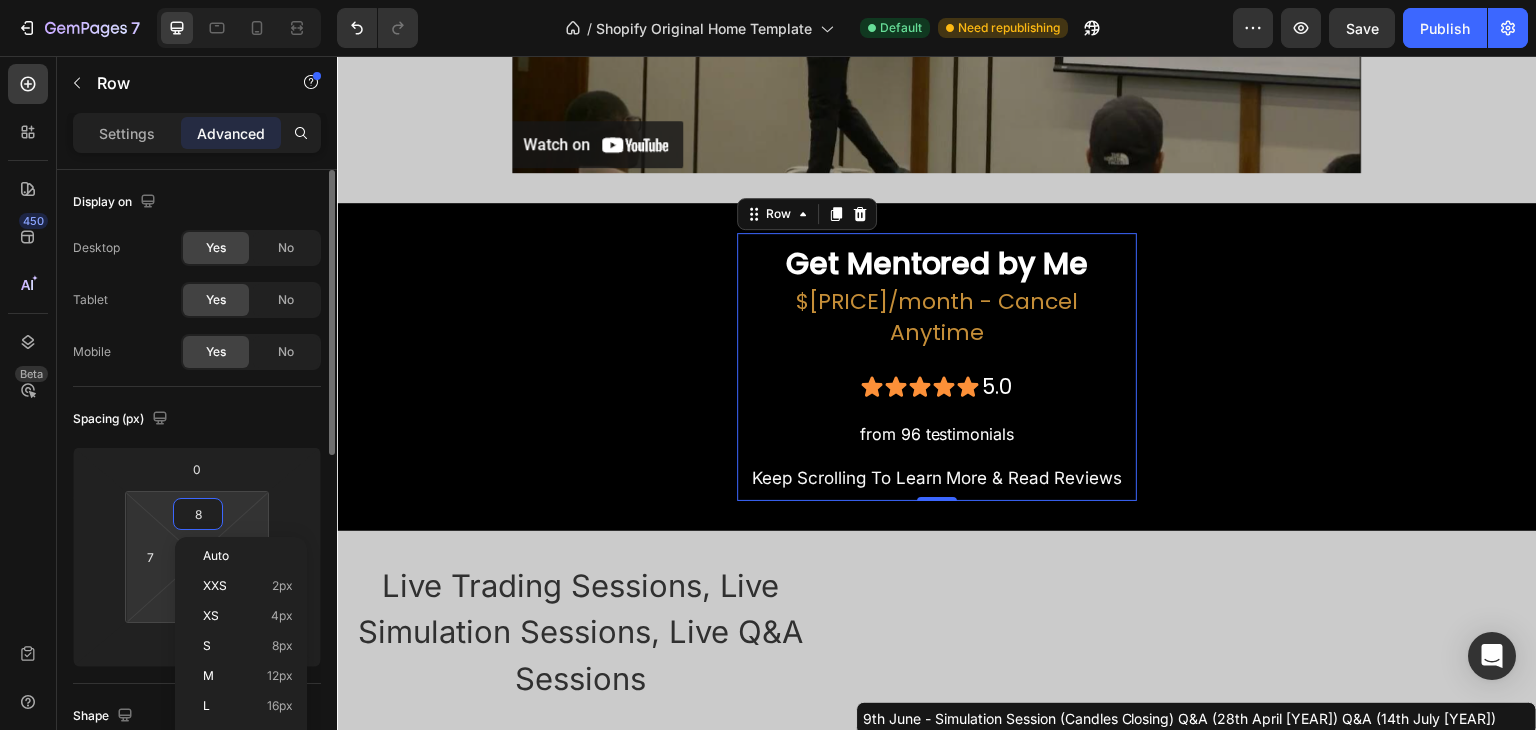 type on "8" 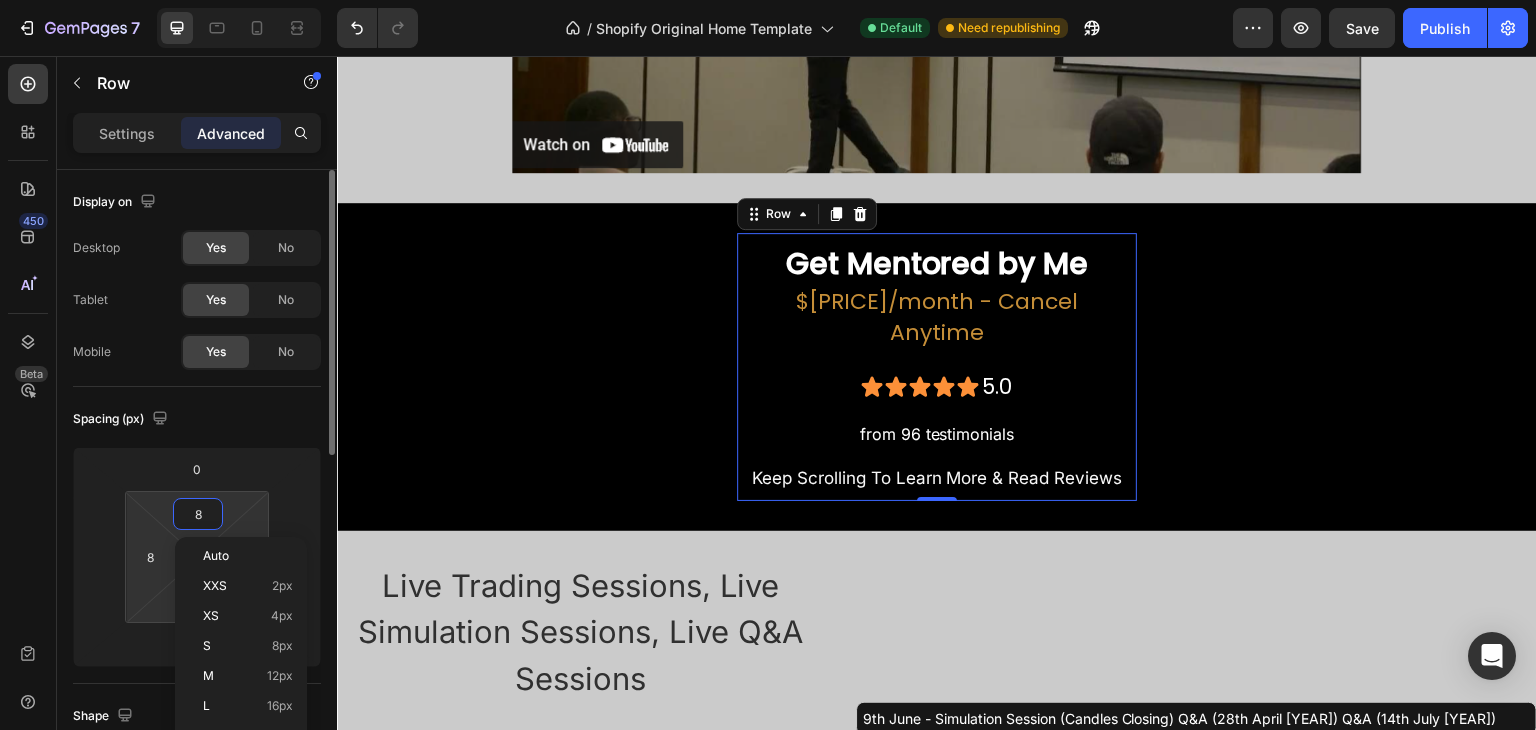 type on "7" 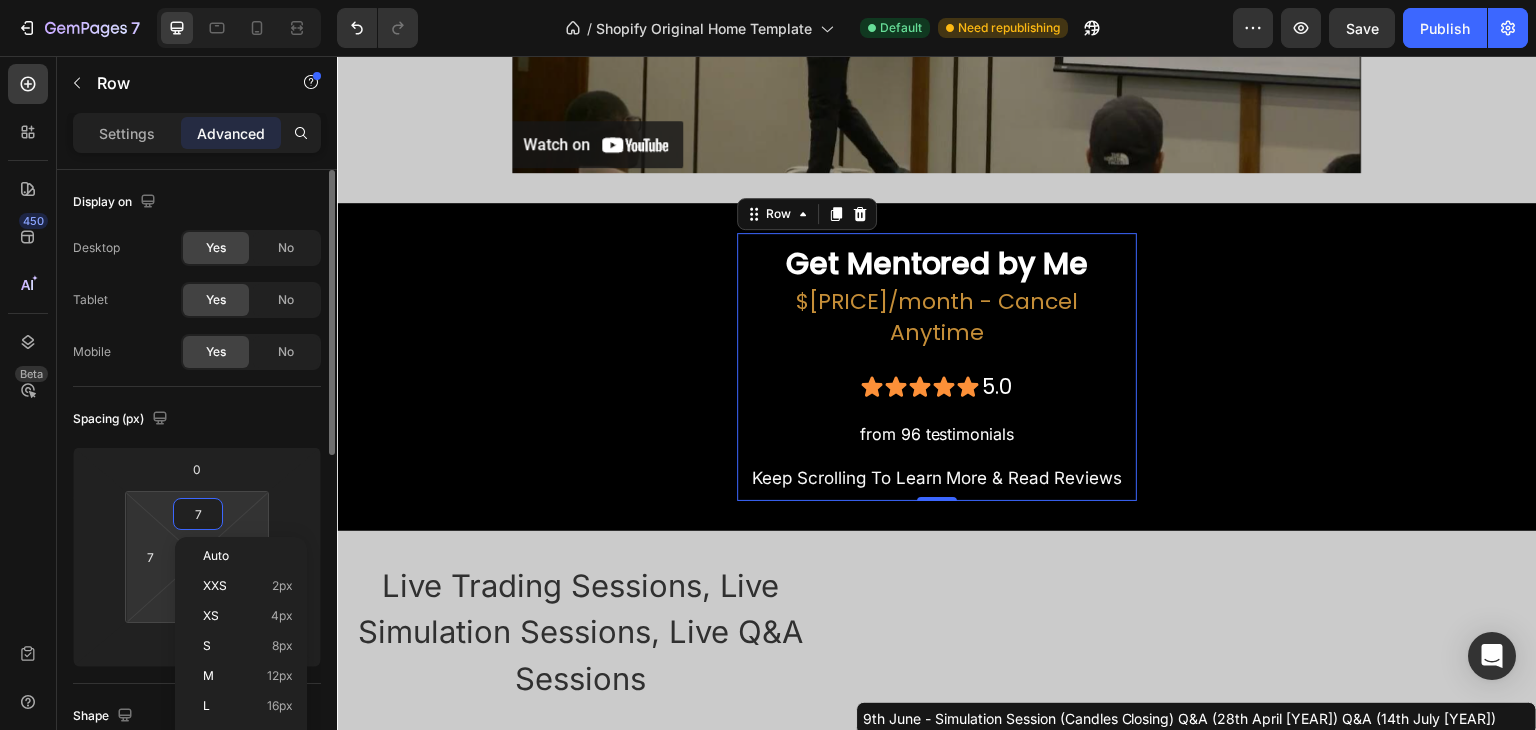 type on "6" 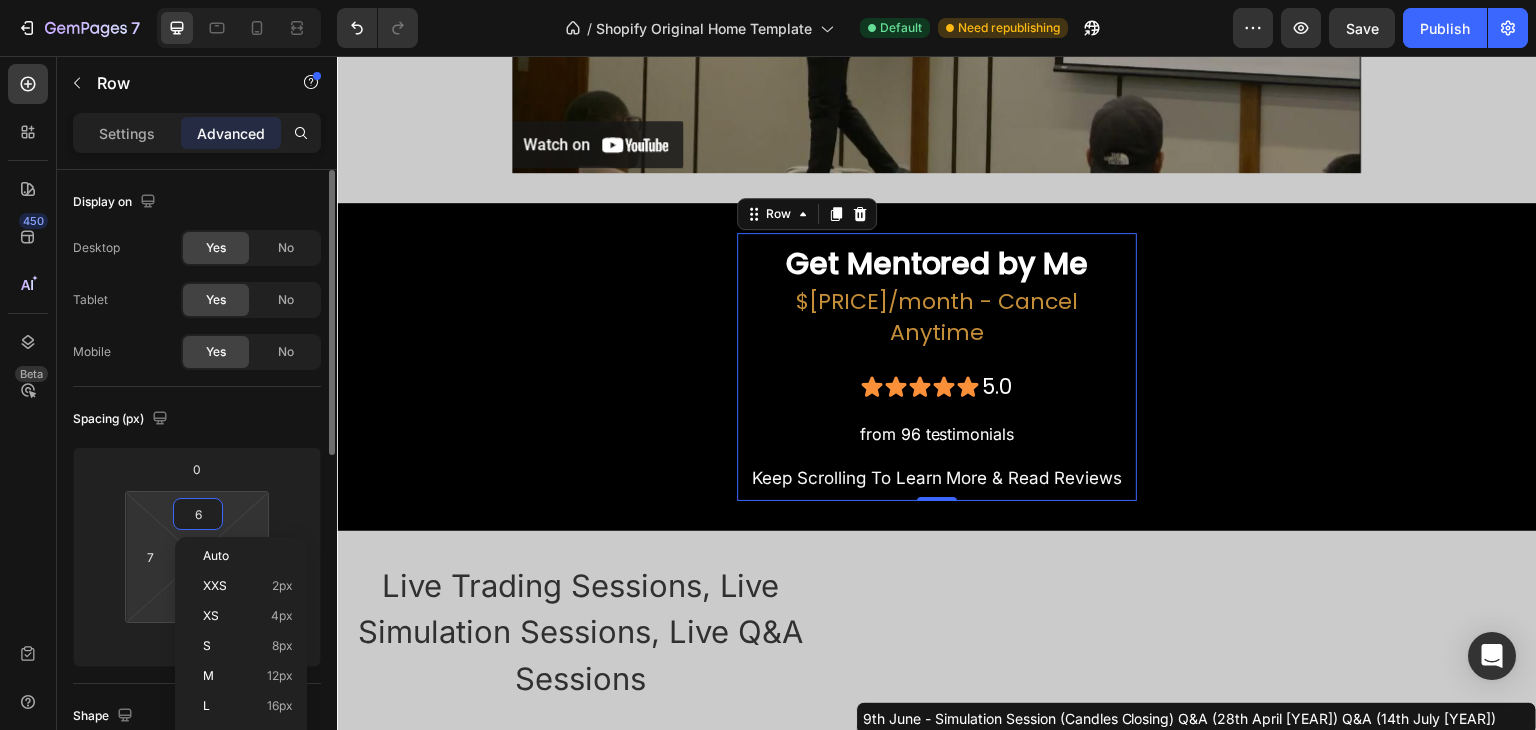 type on "6" 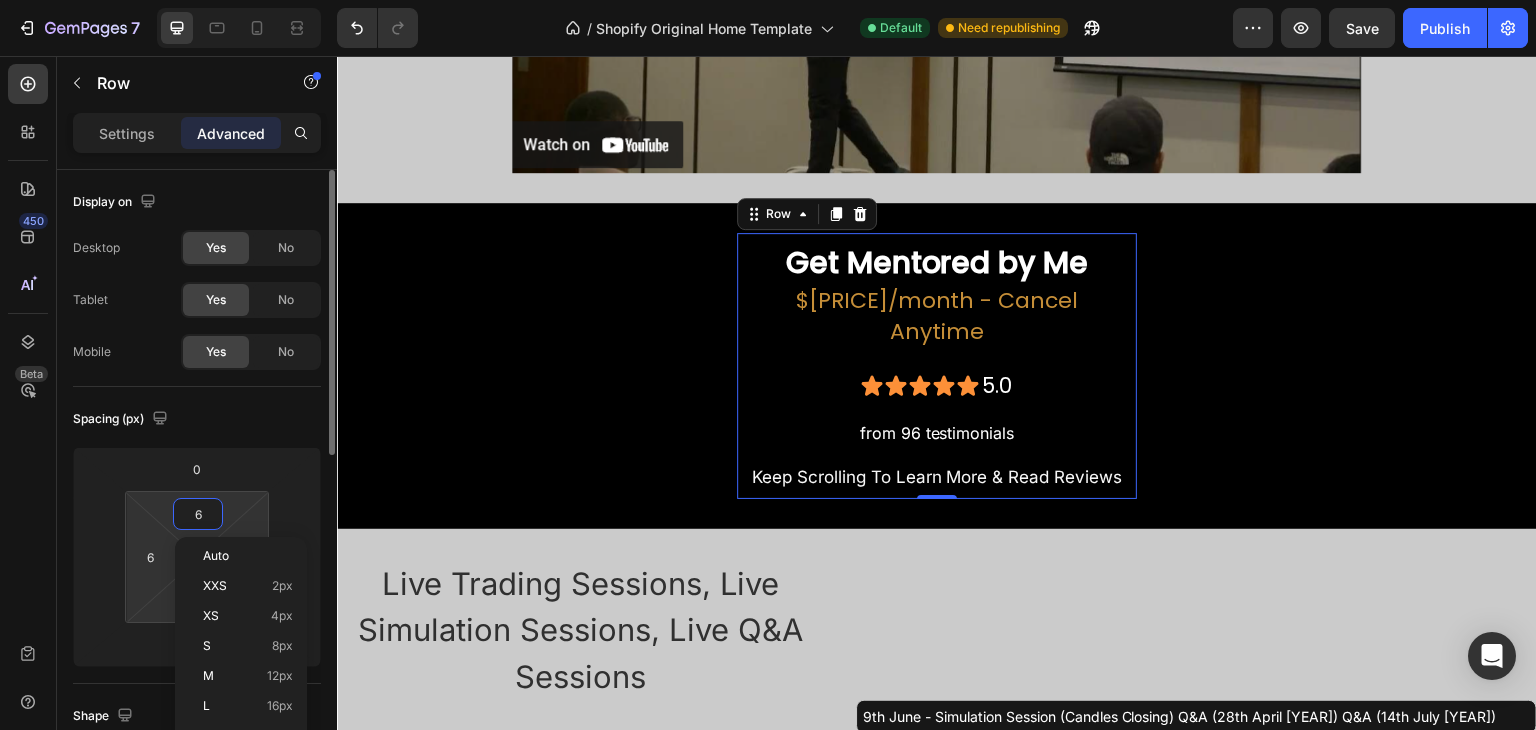 type on "5" 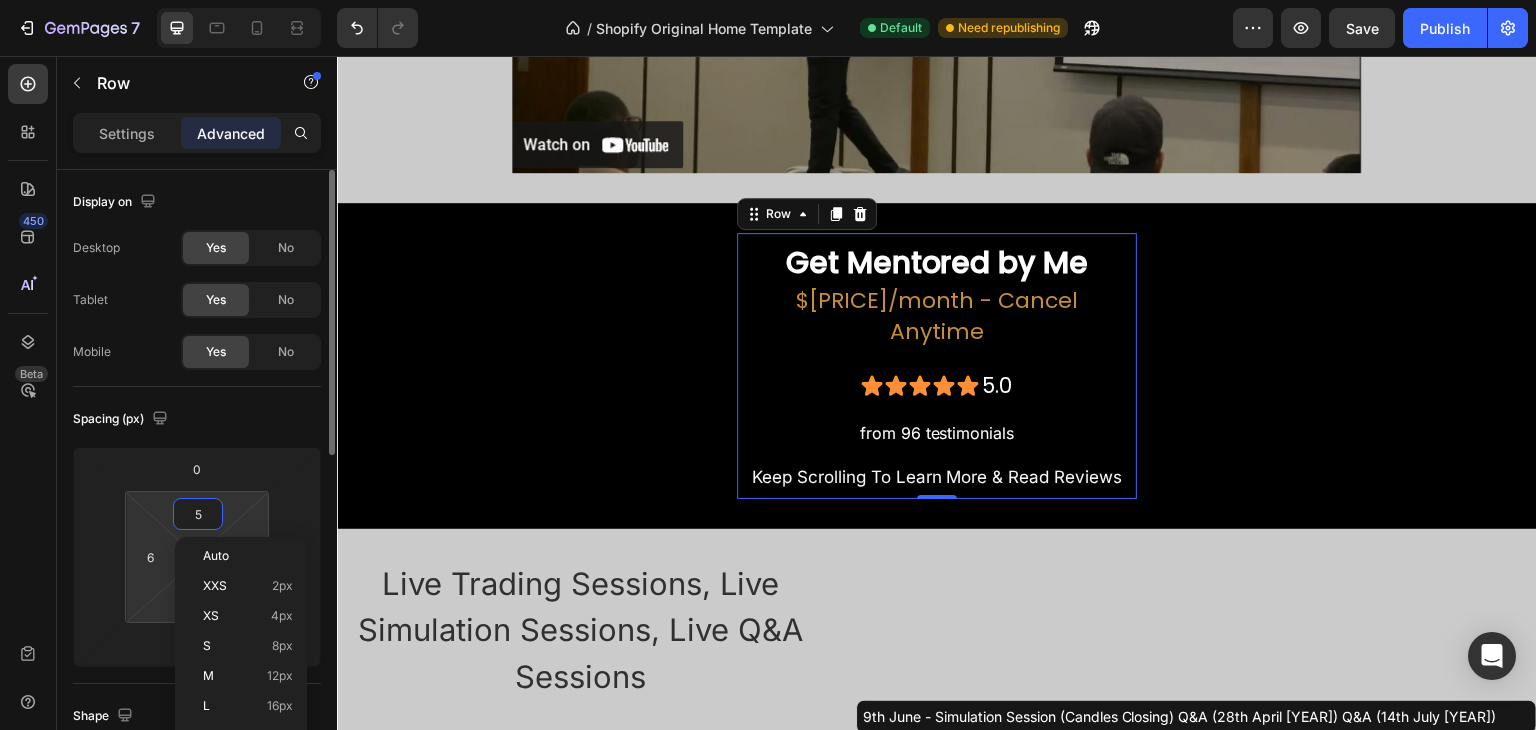 type on "5" 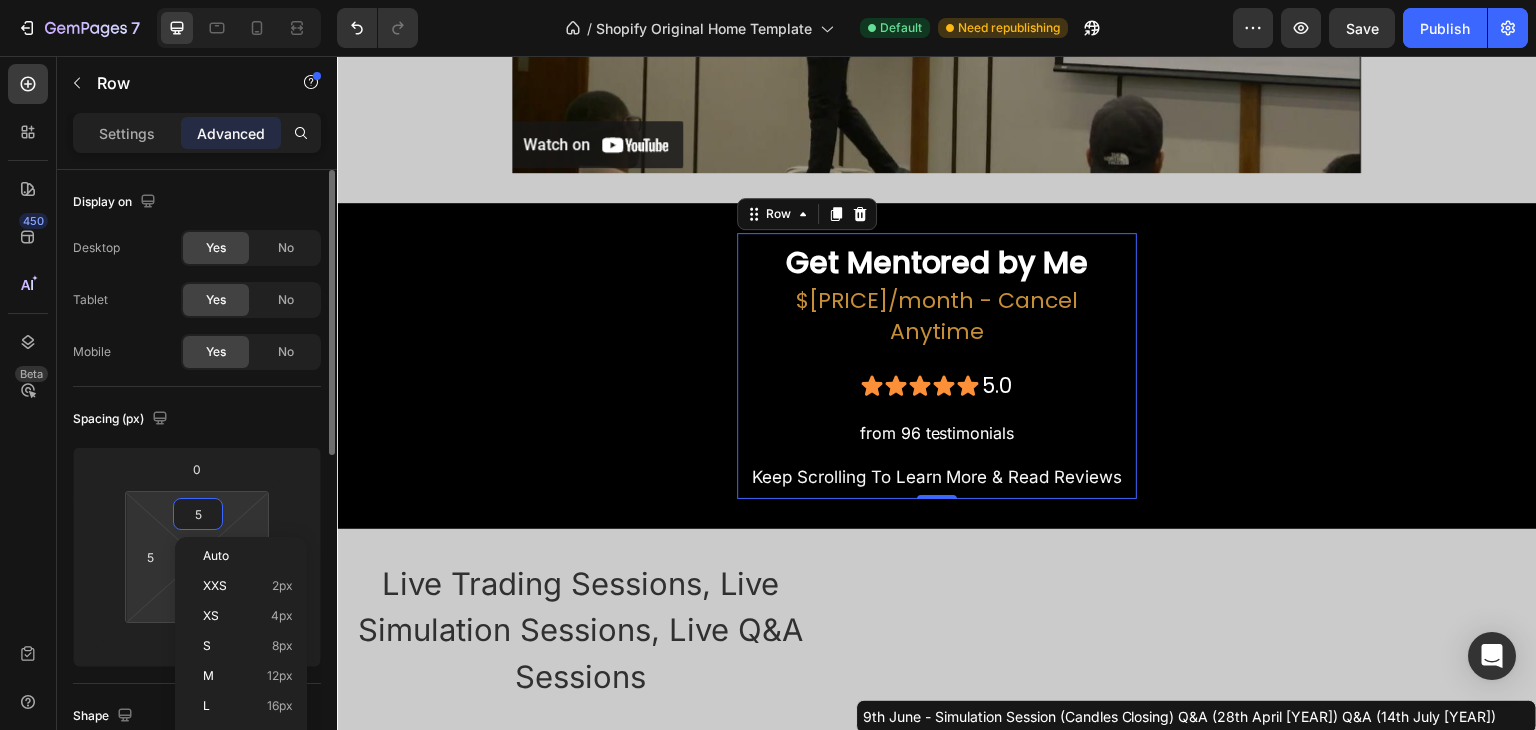 type on "4" 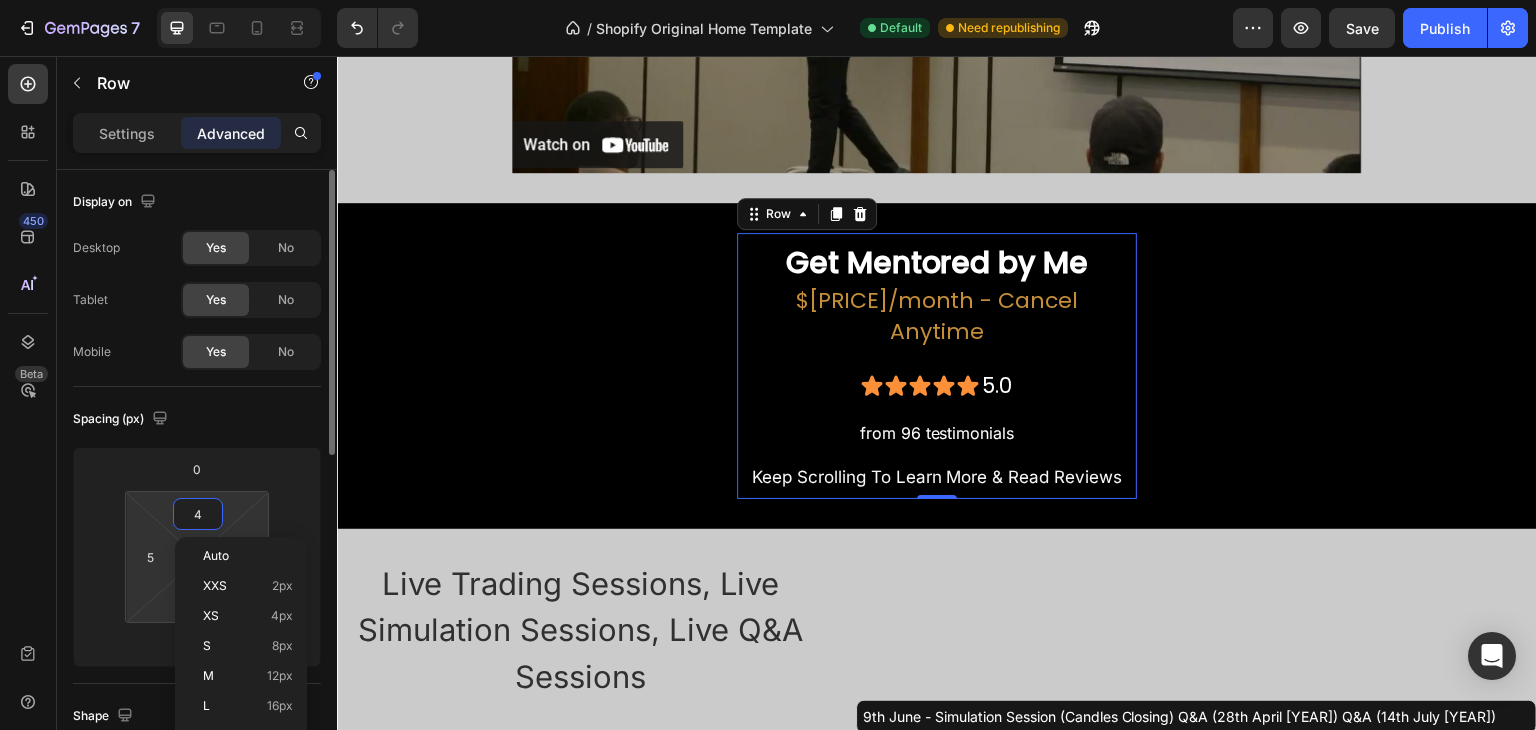 type on "4" 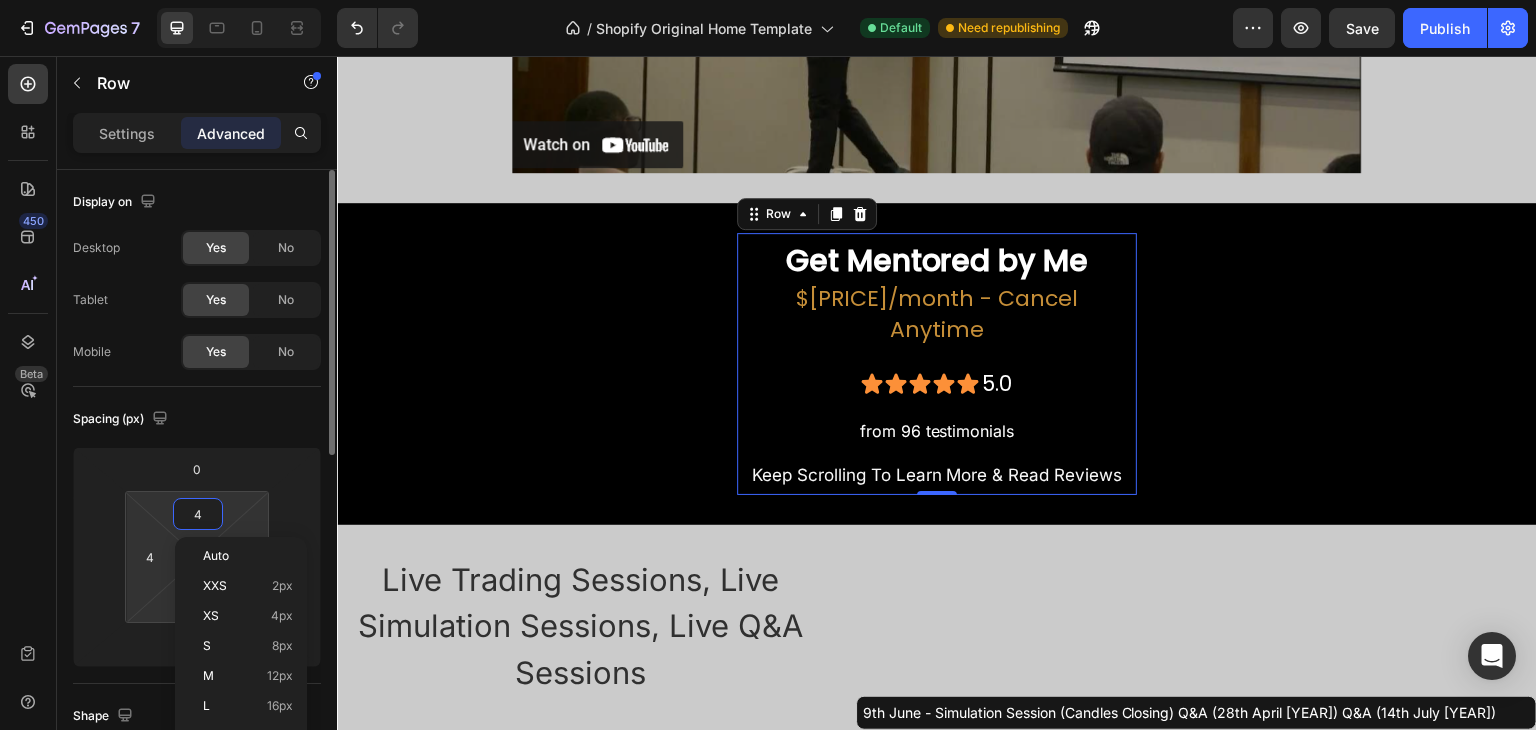 type on "3" 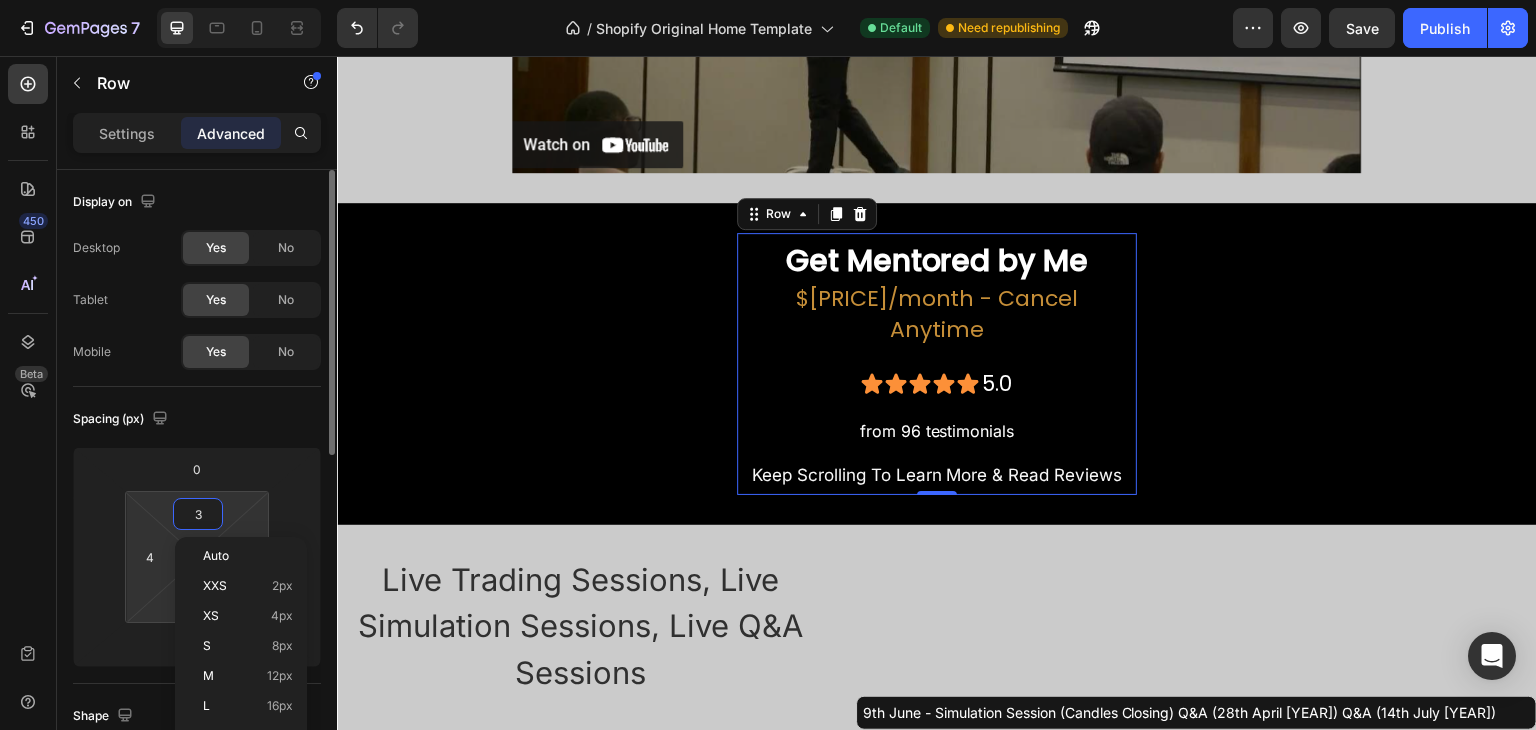 type on "3" 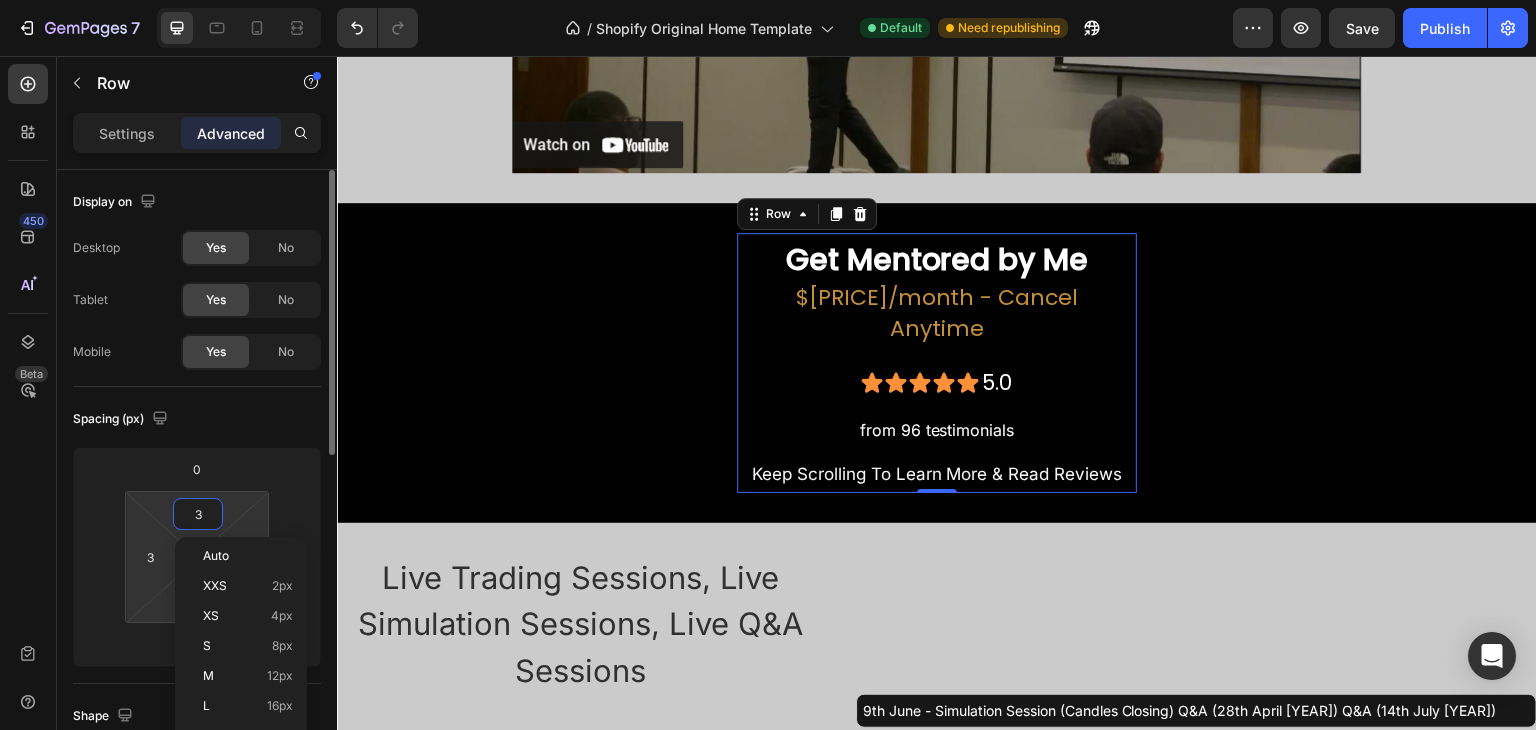 type on "2" 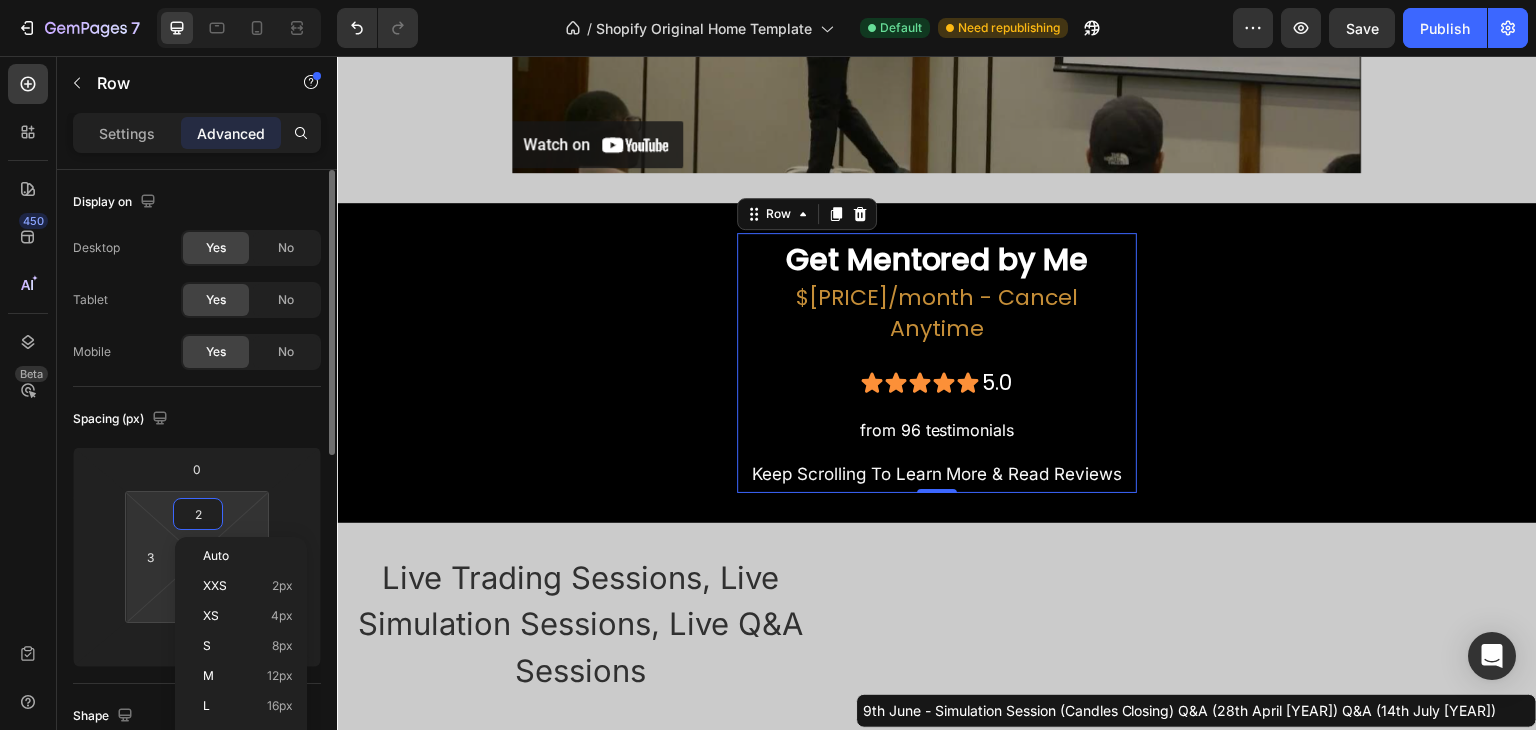 type on "2" 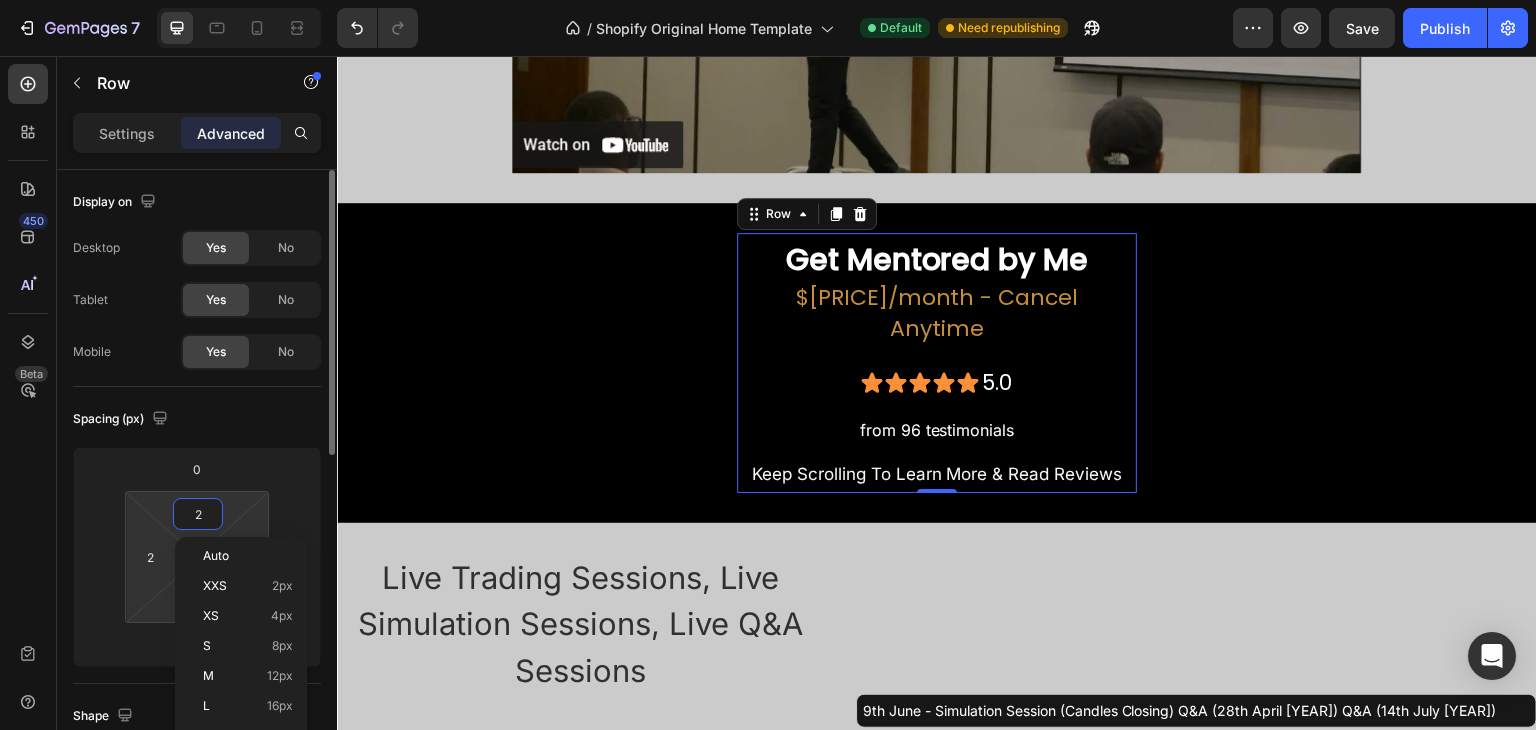 type on "1" 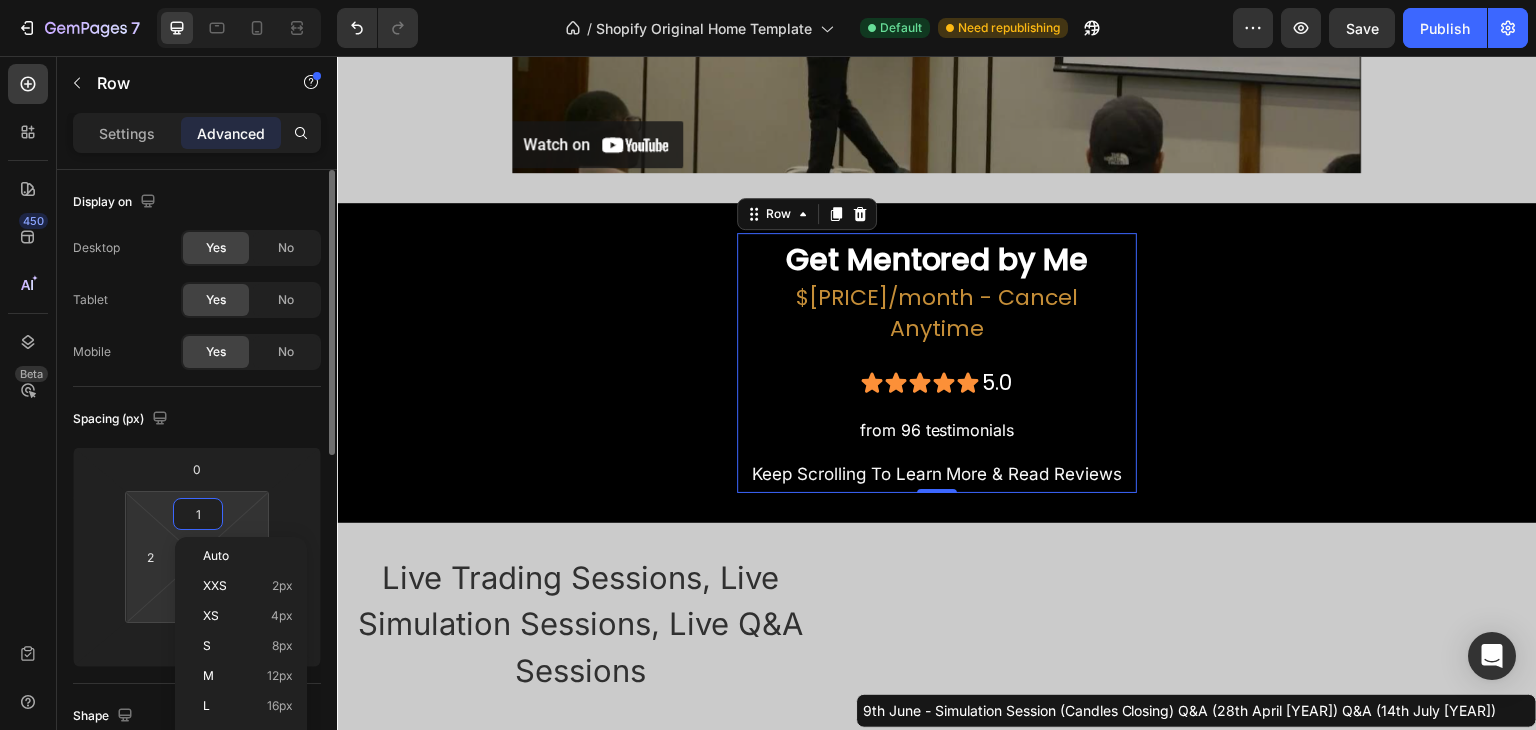 type on "1" 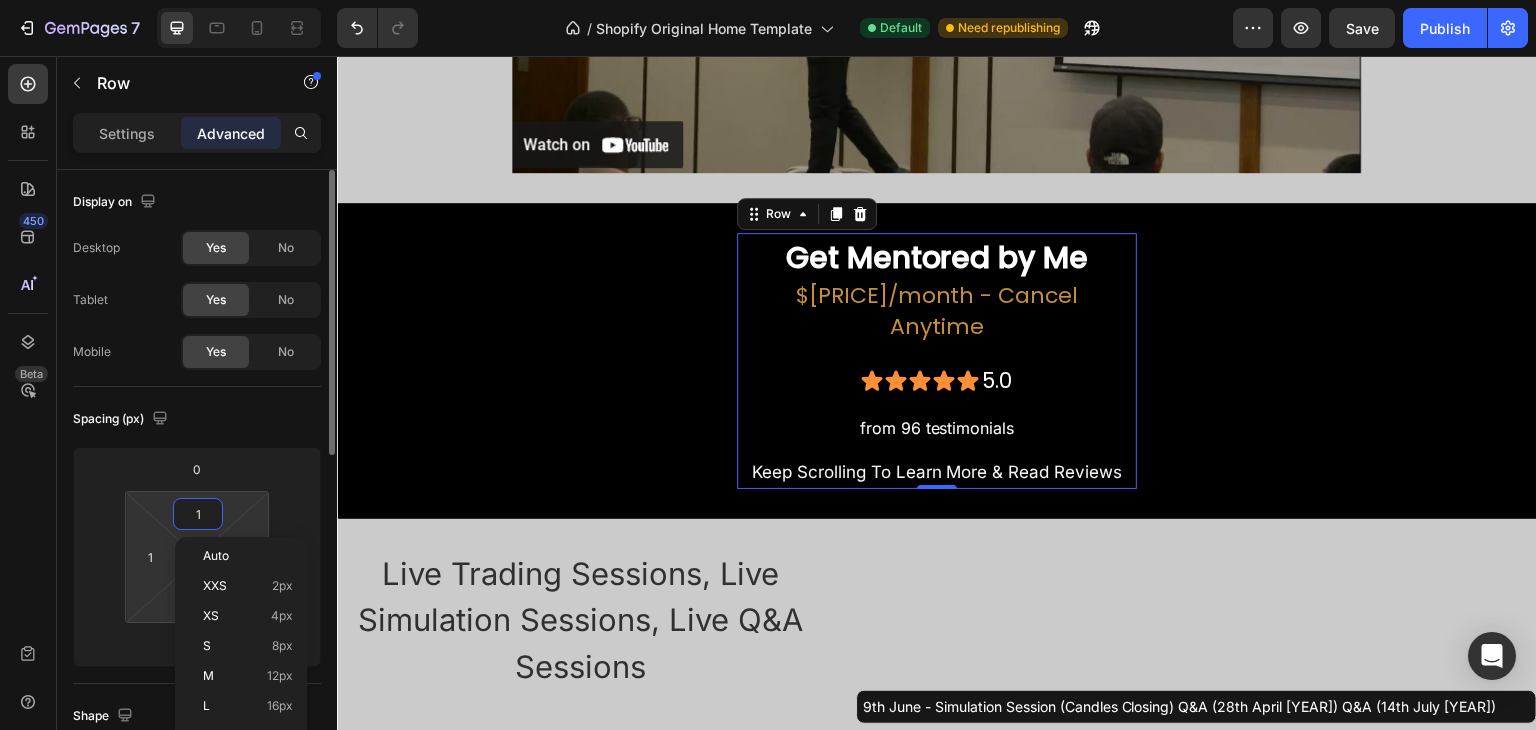 type on "0" 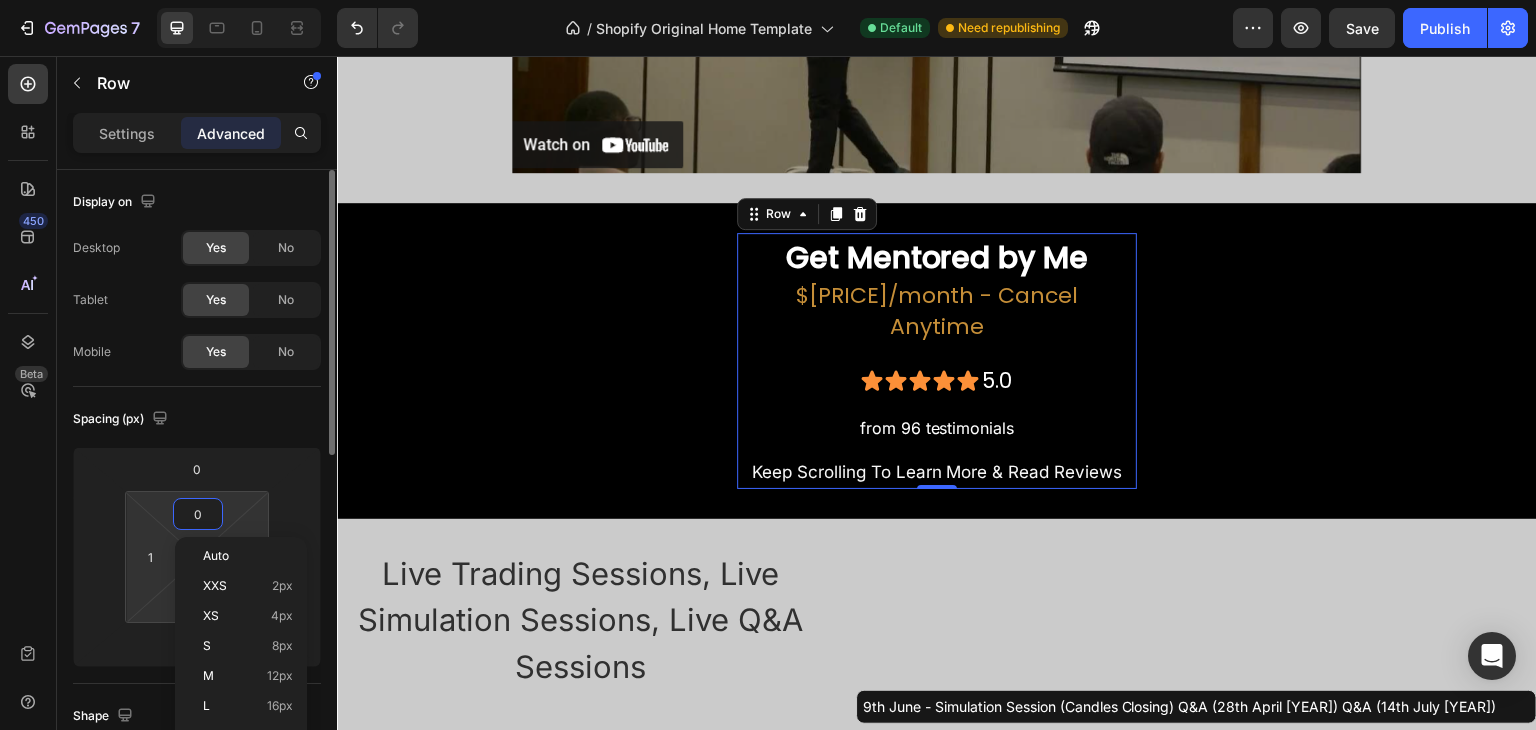 type on "0" 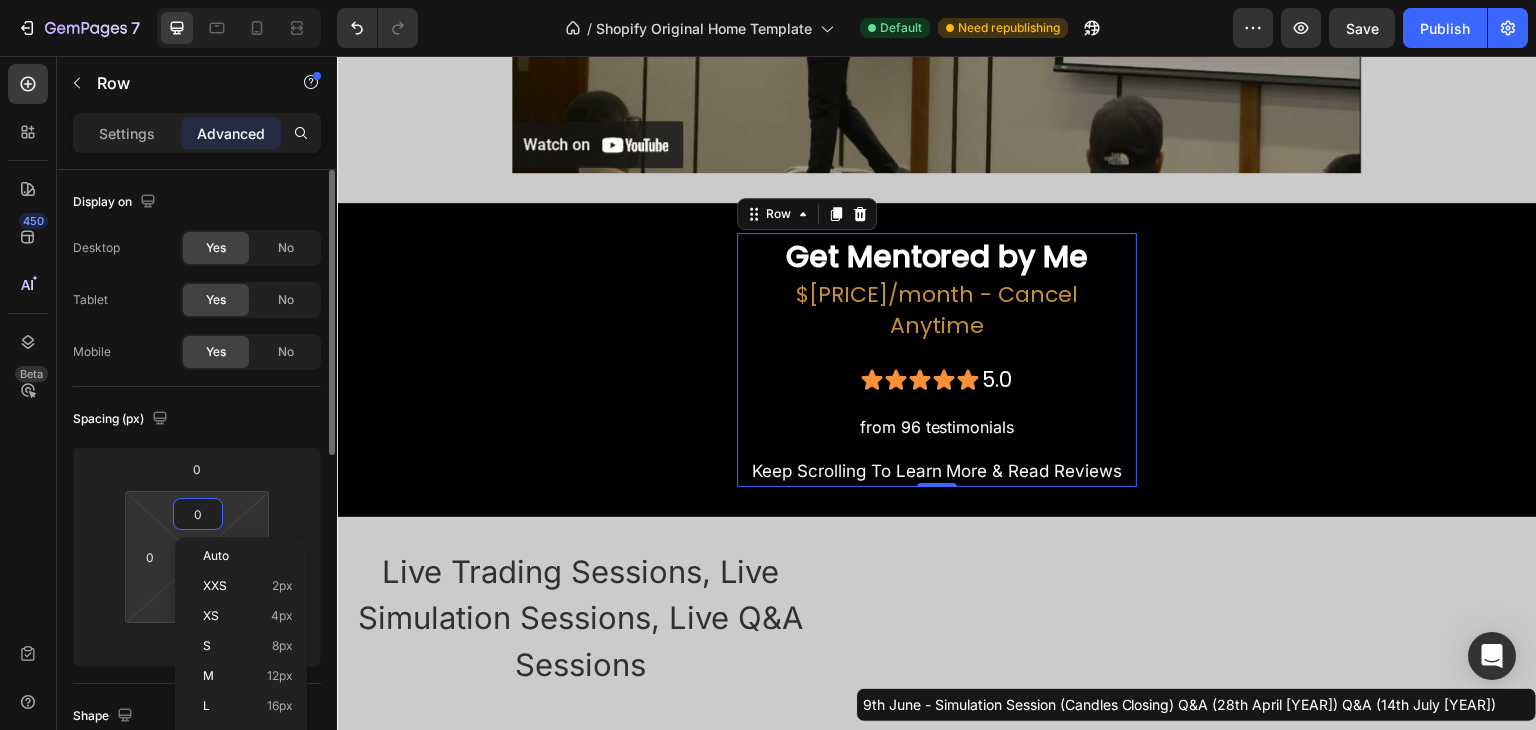 type on "1" 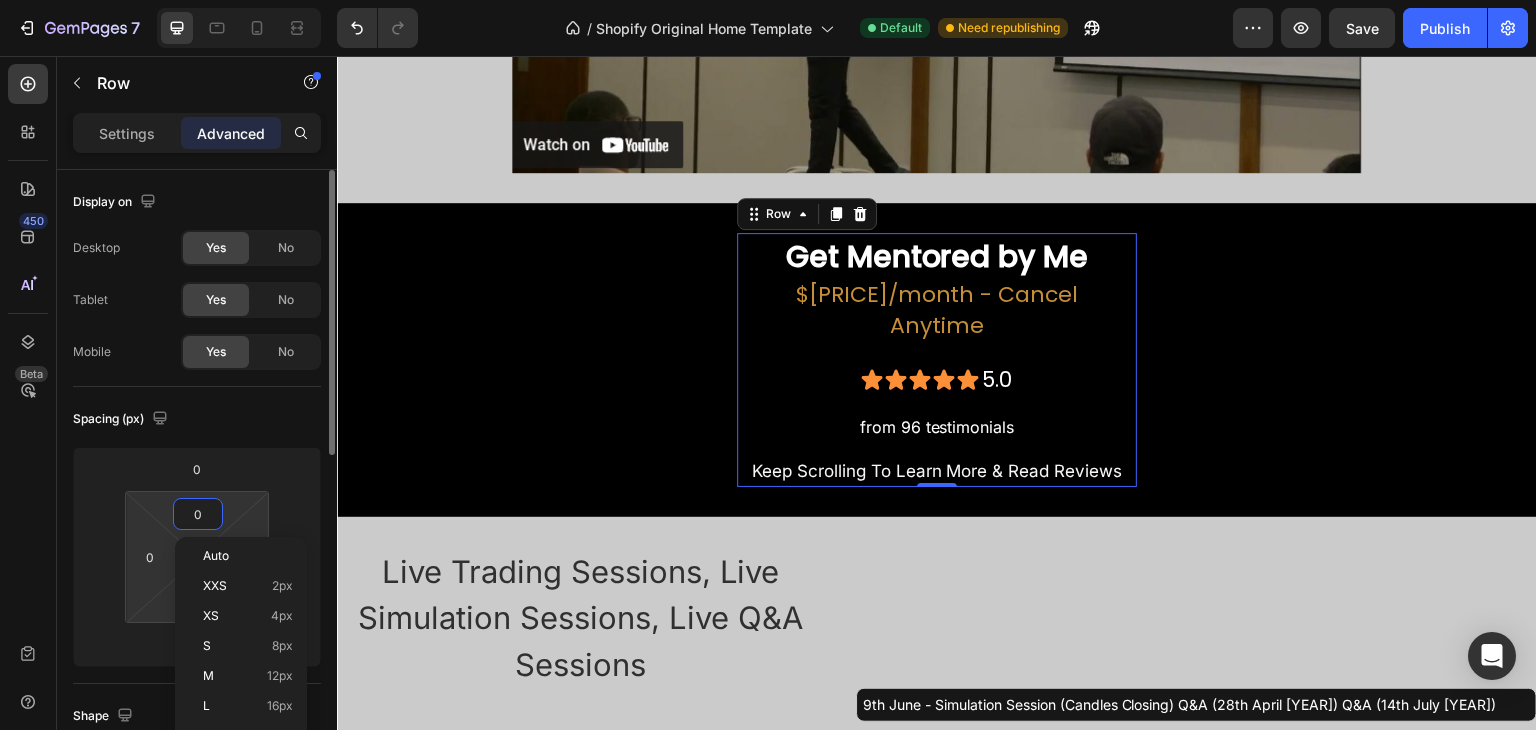 type on "1" 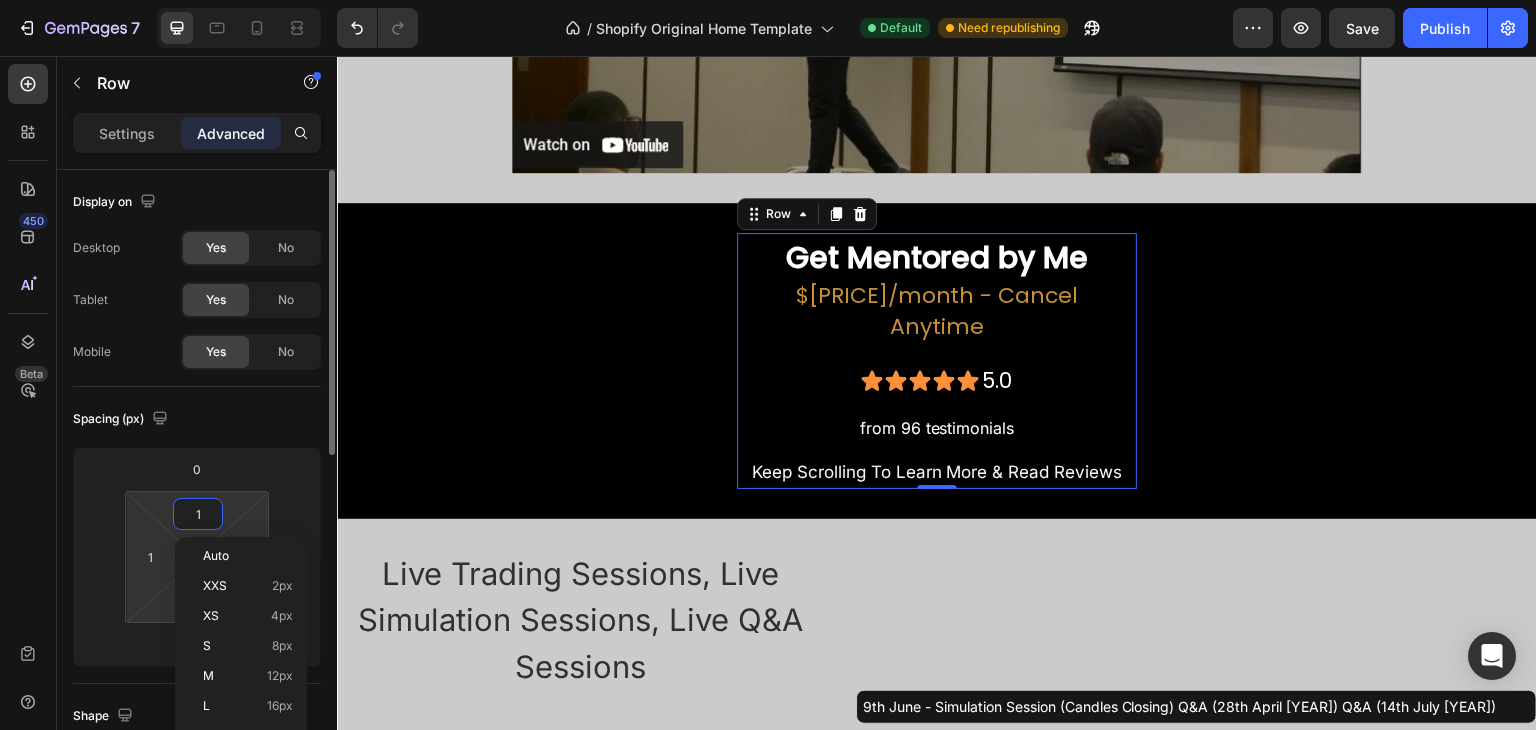 type on "2" 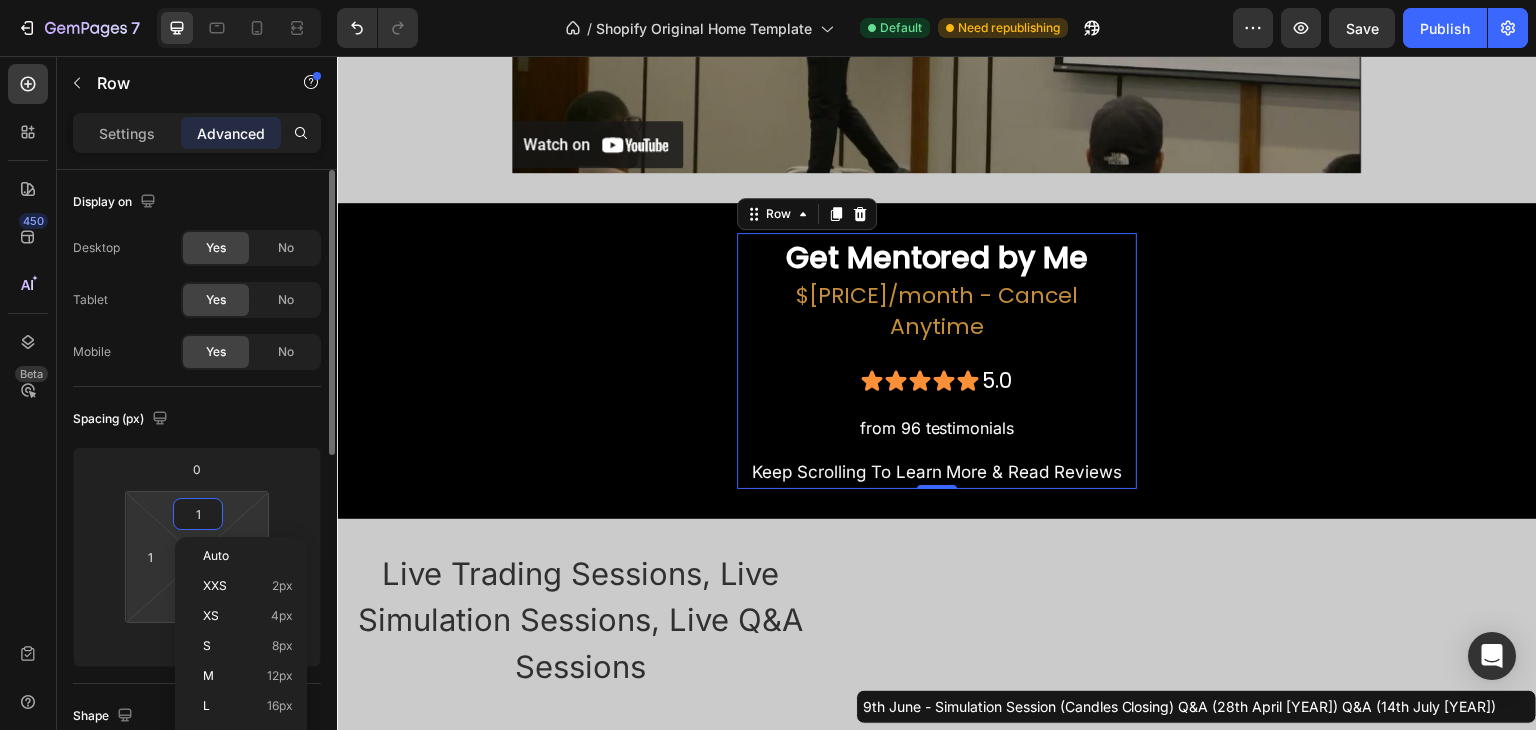 type on "2" 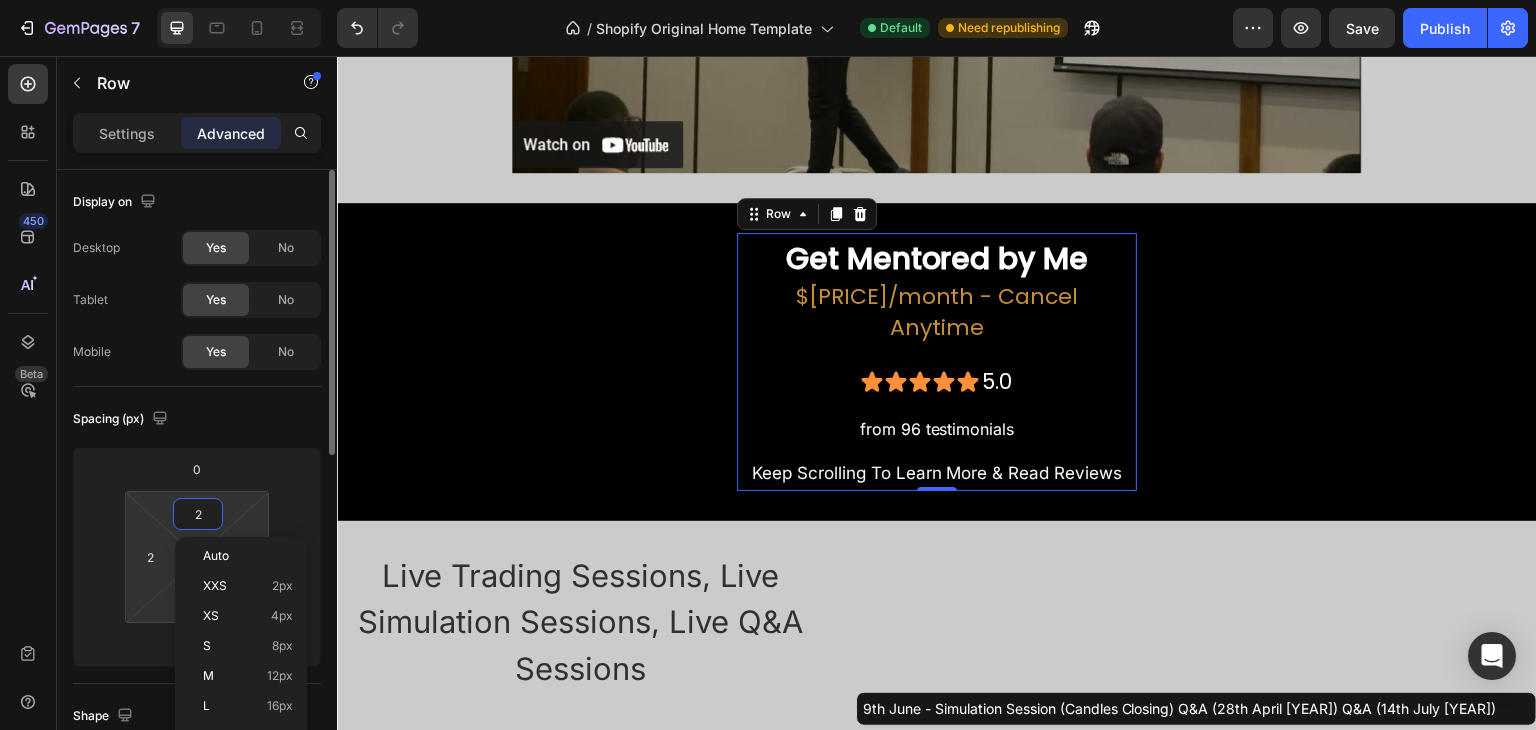 type on "3" 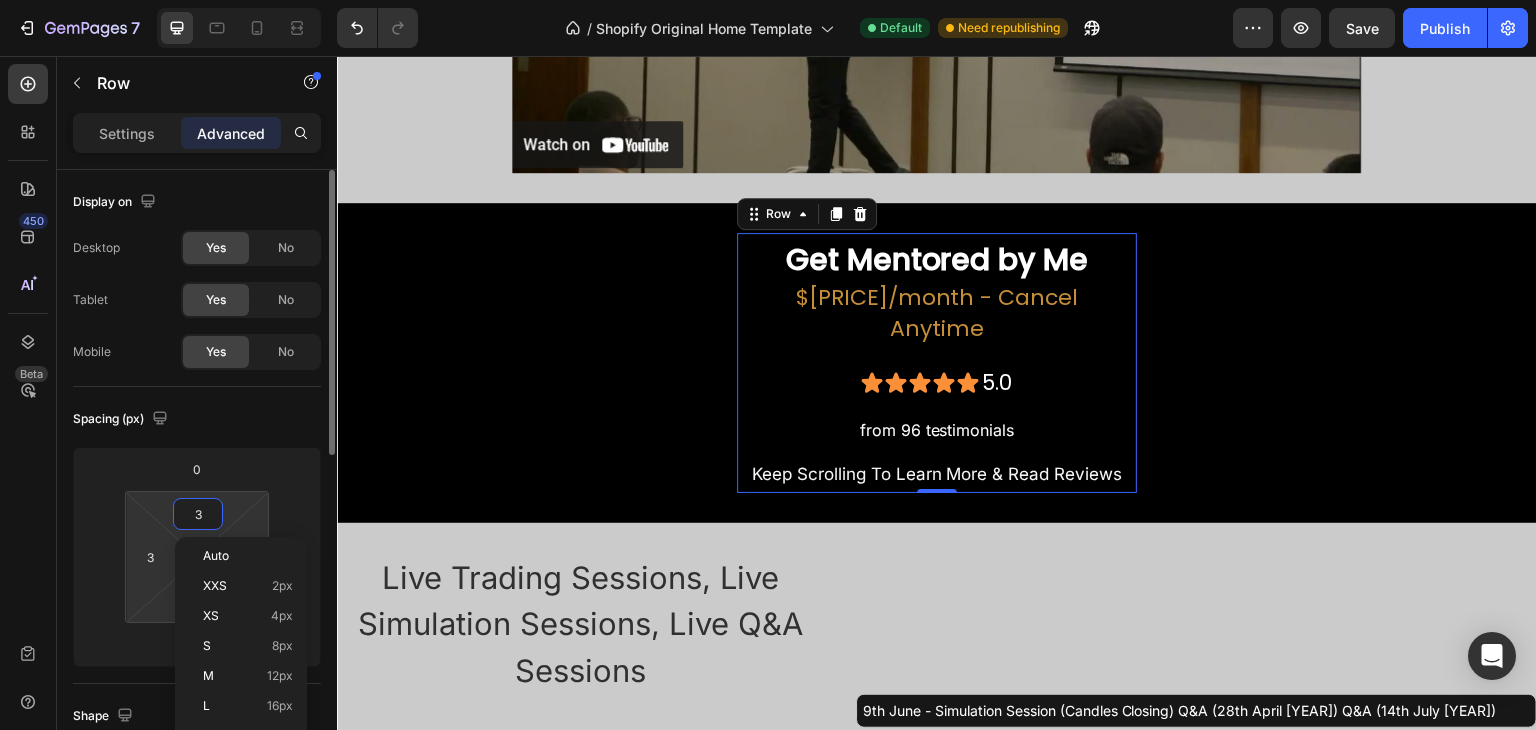 type on "2" 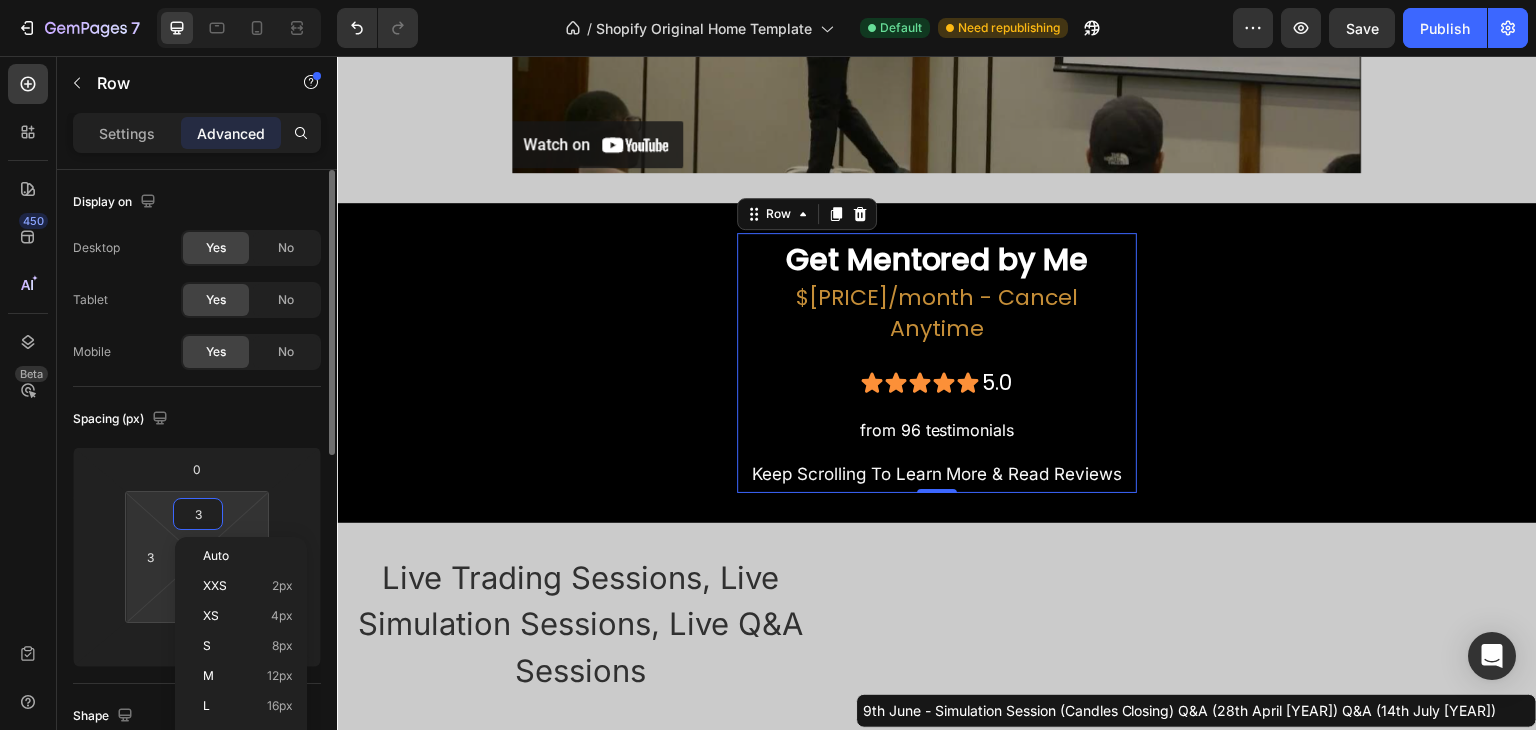 type on "2" 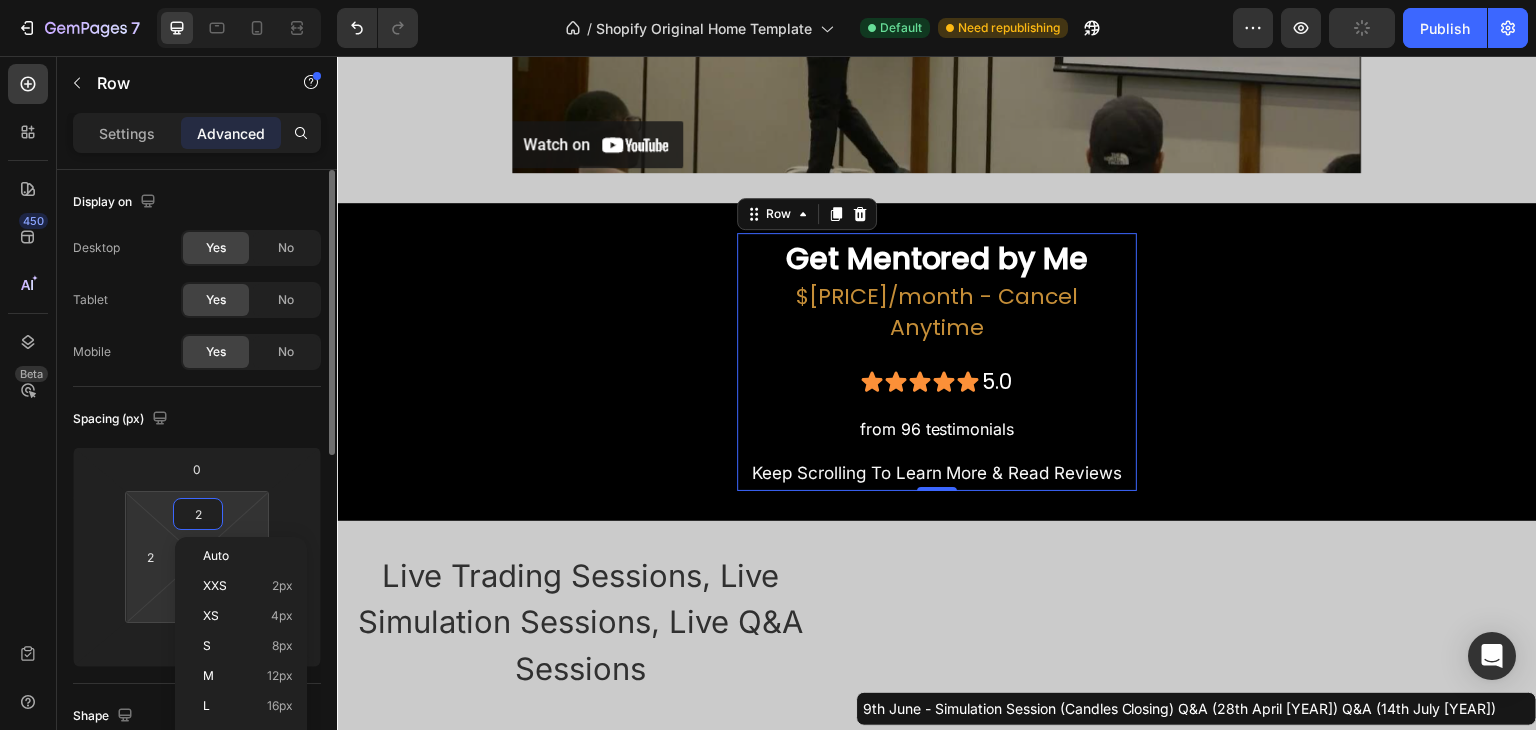 type on "1" 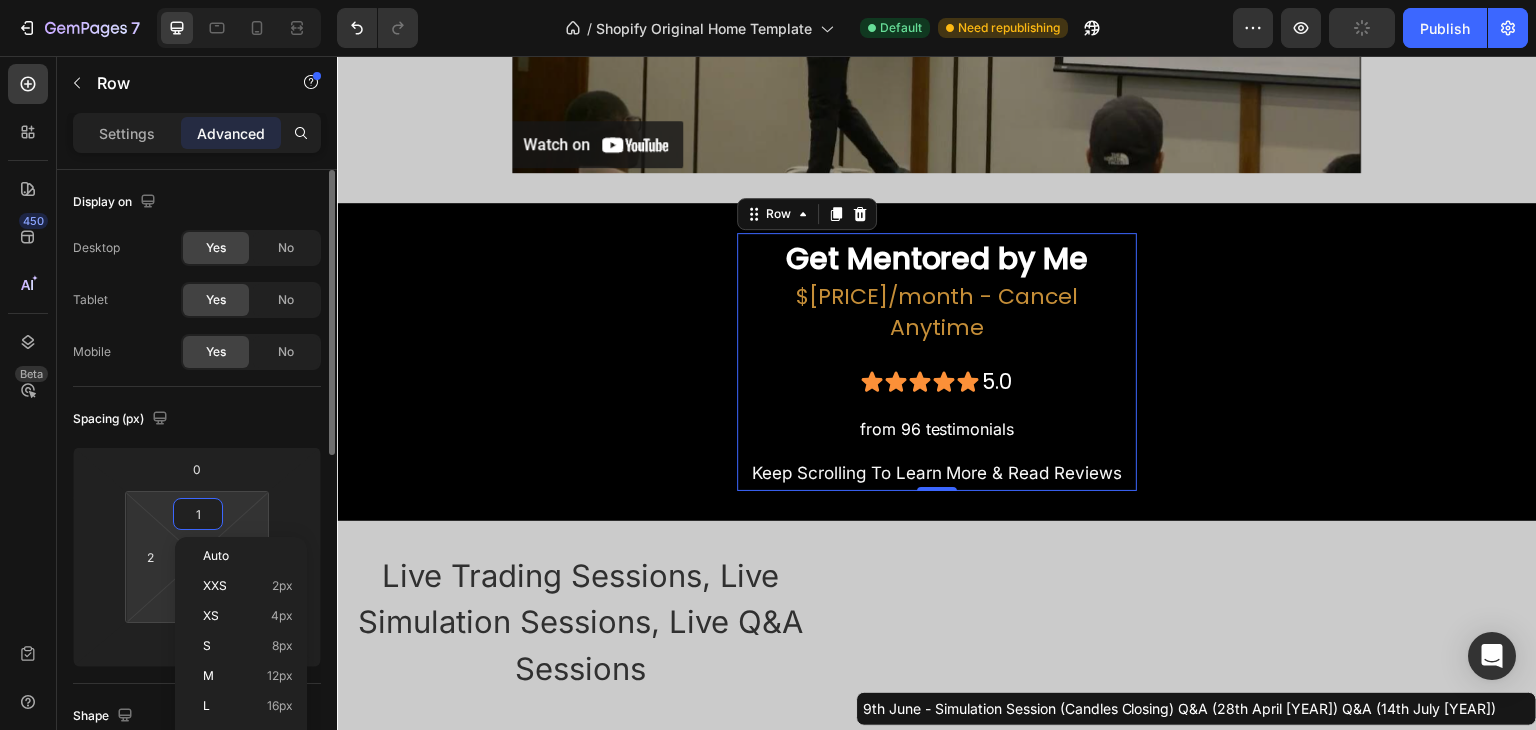 type on "1" 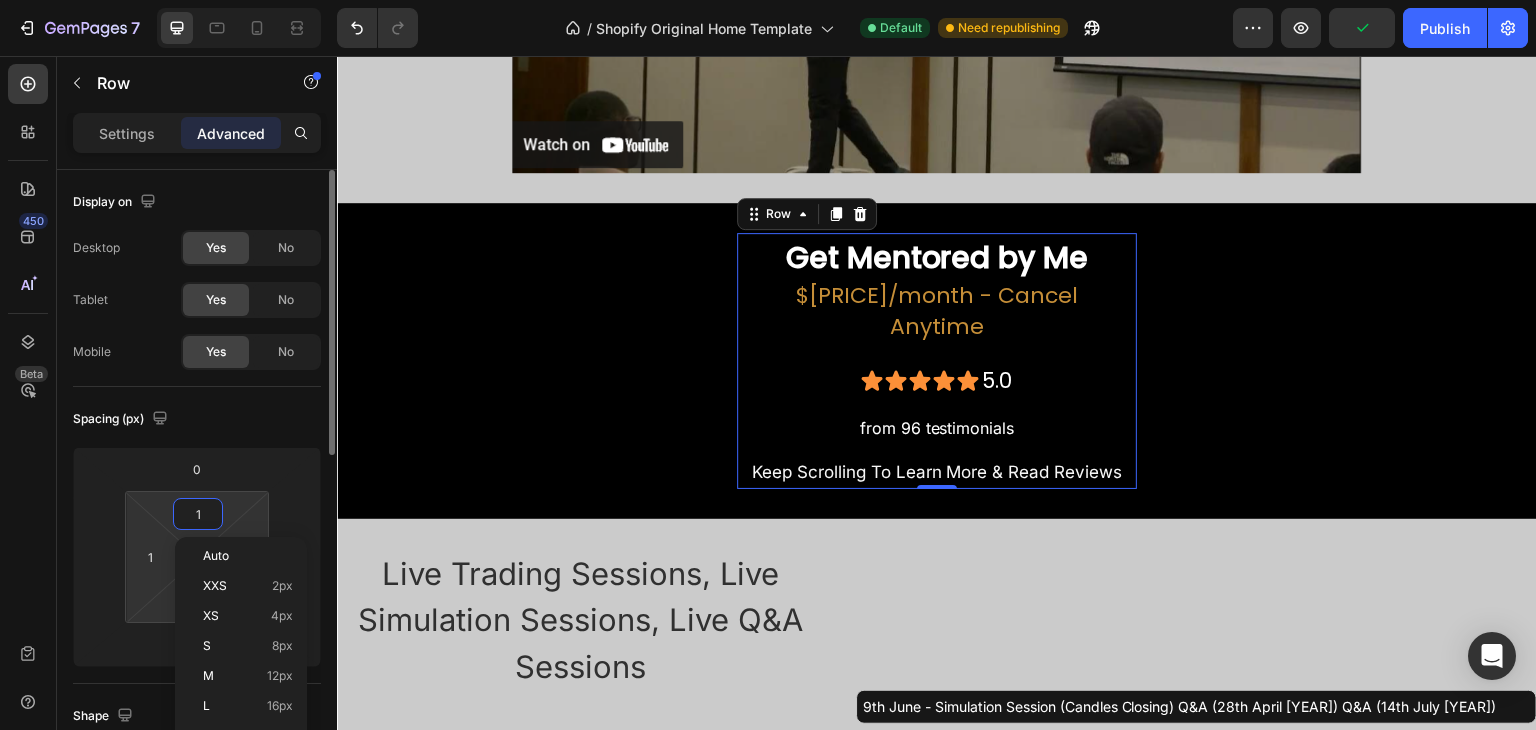 type on "10" 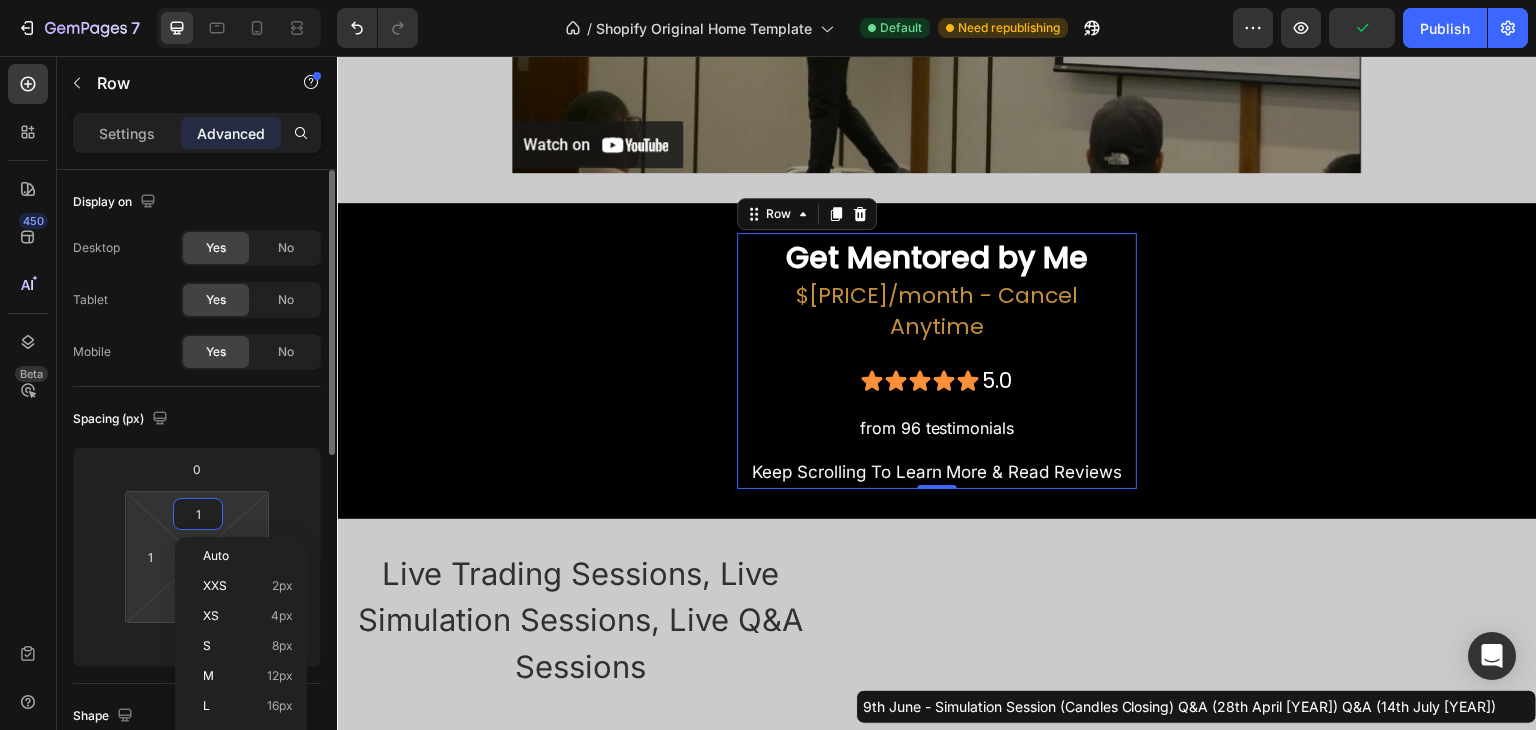 type on "10" 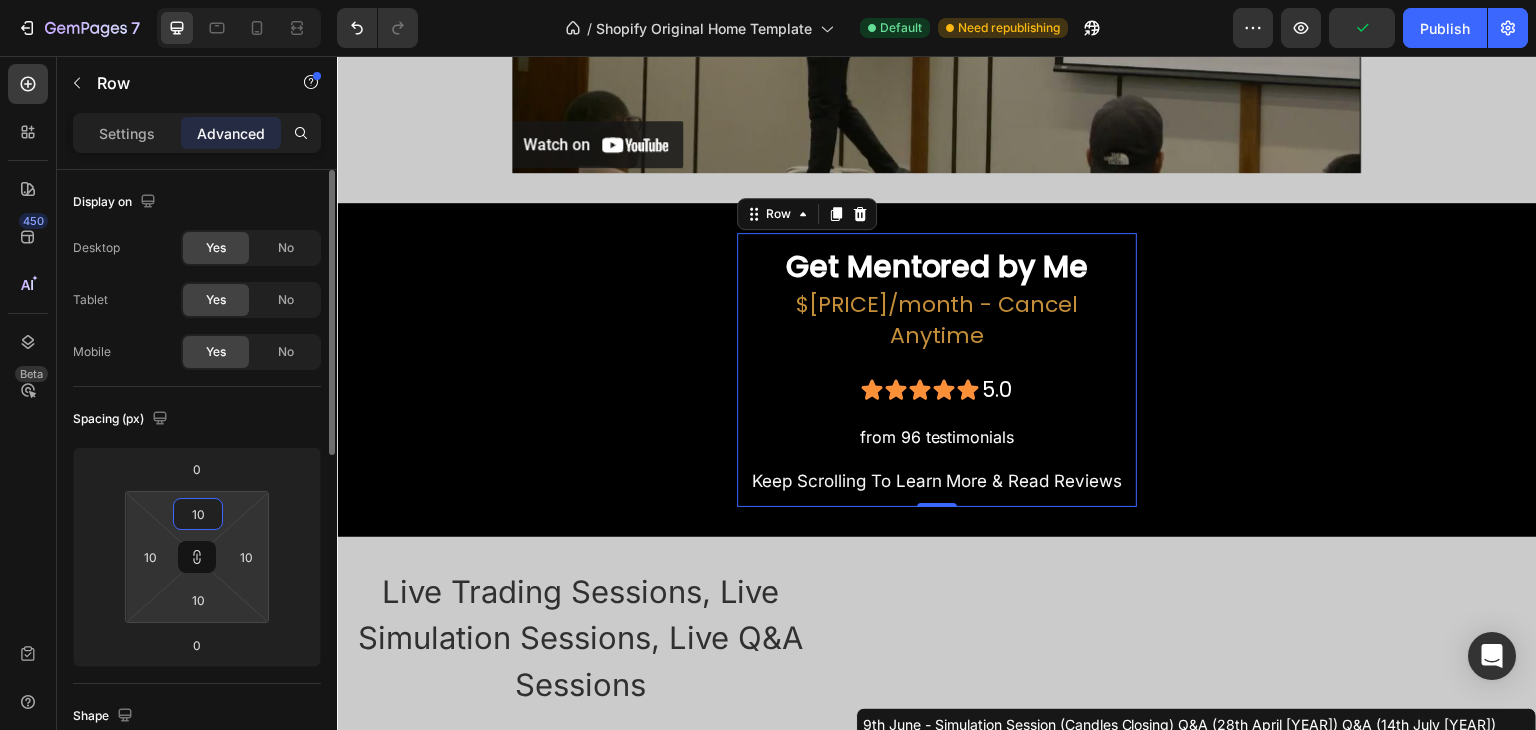 type on "1" 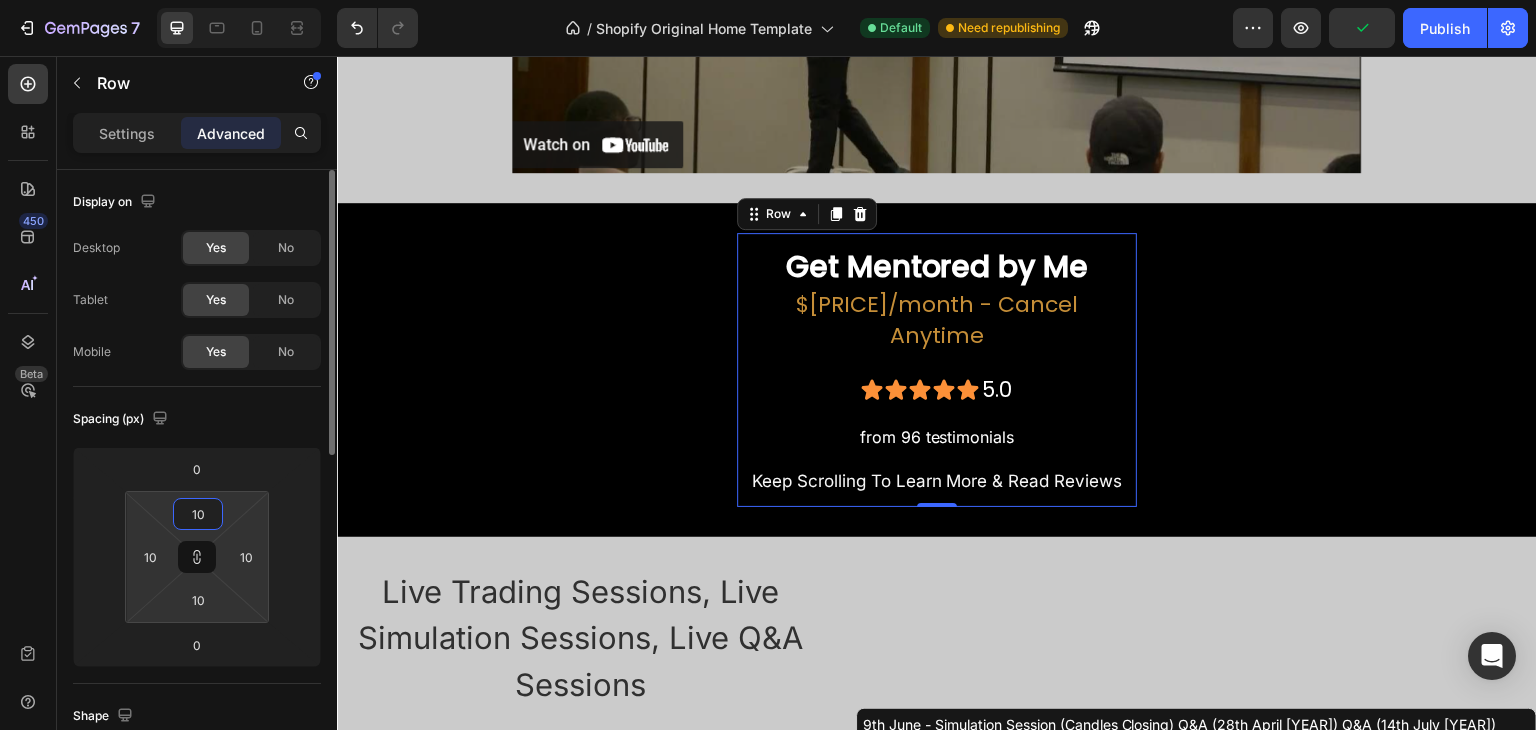 type on "1" 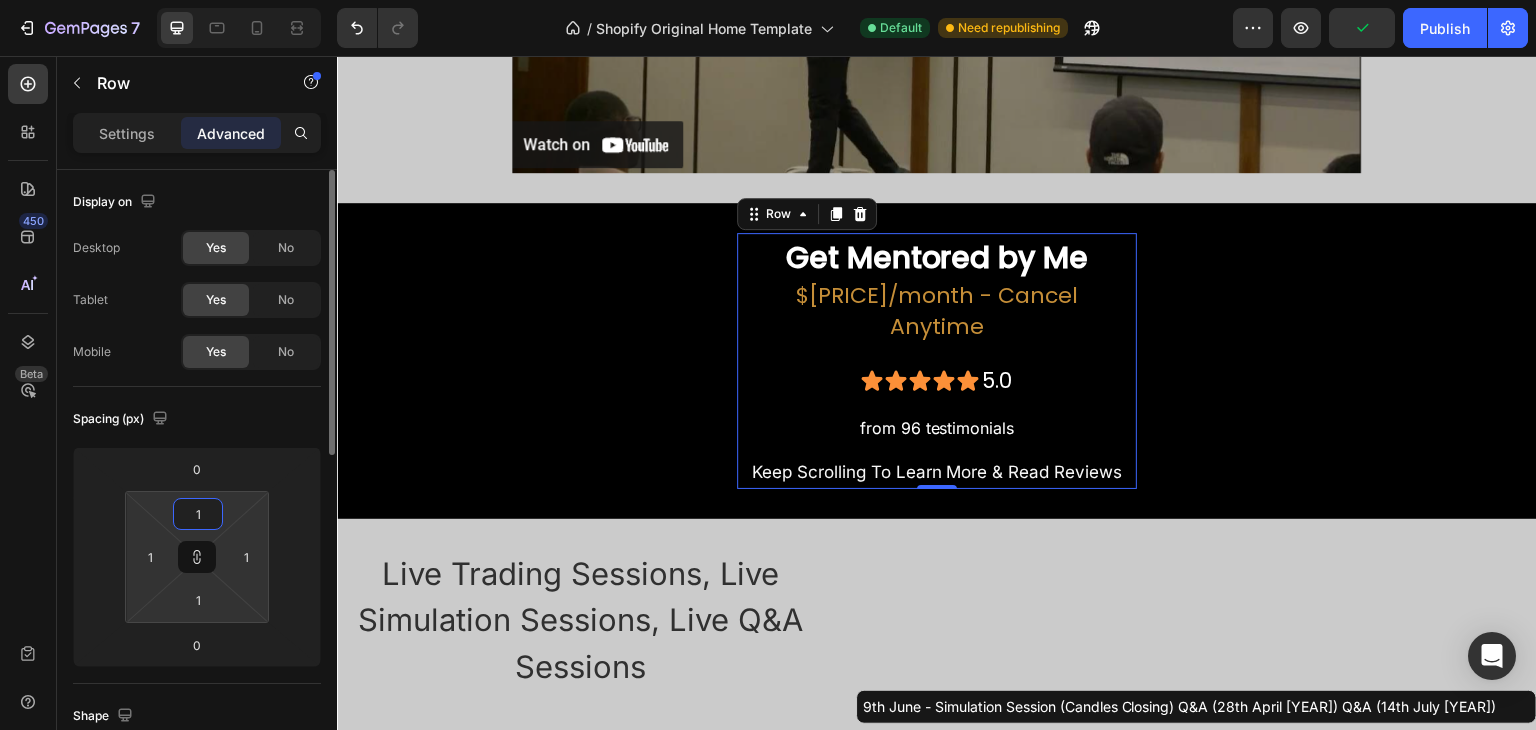 type 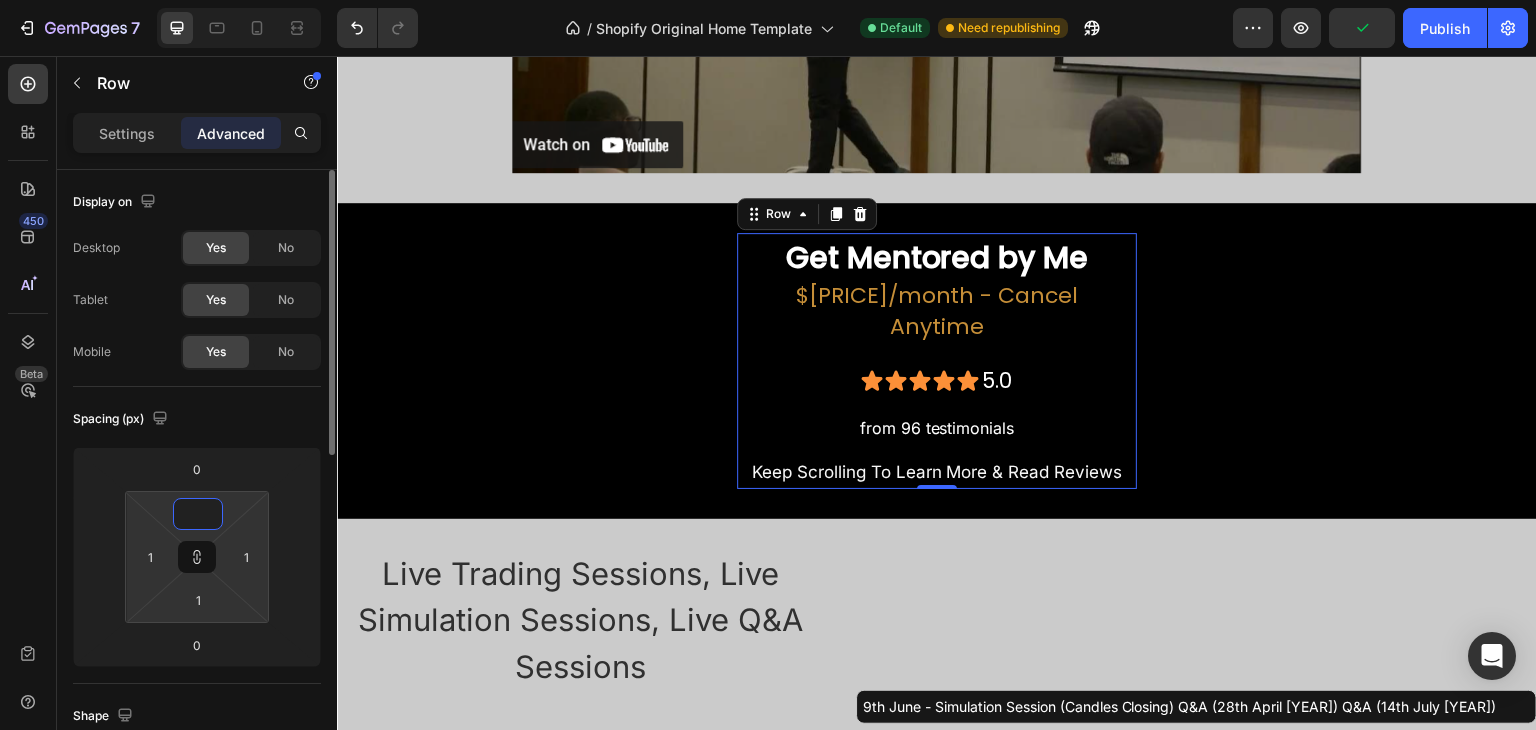 type 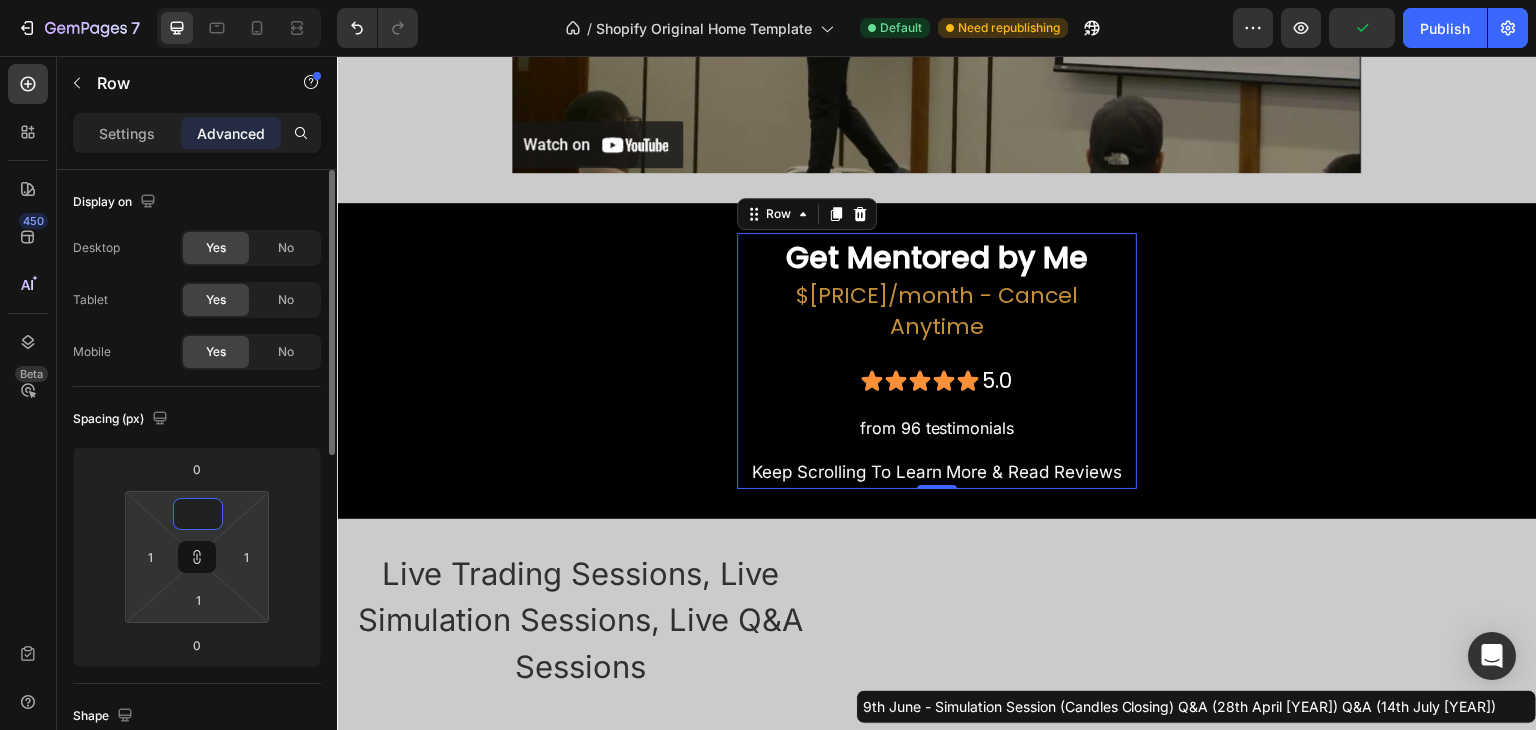 type 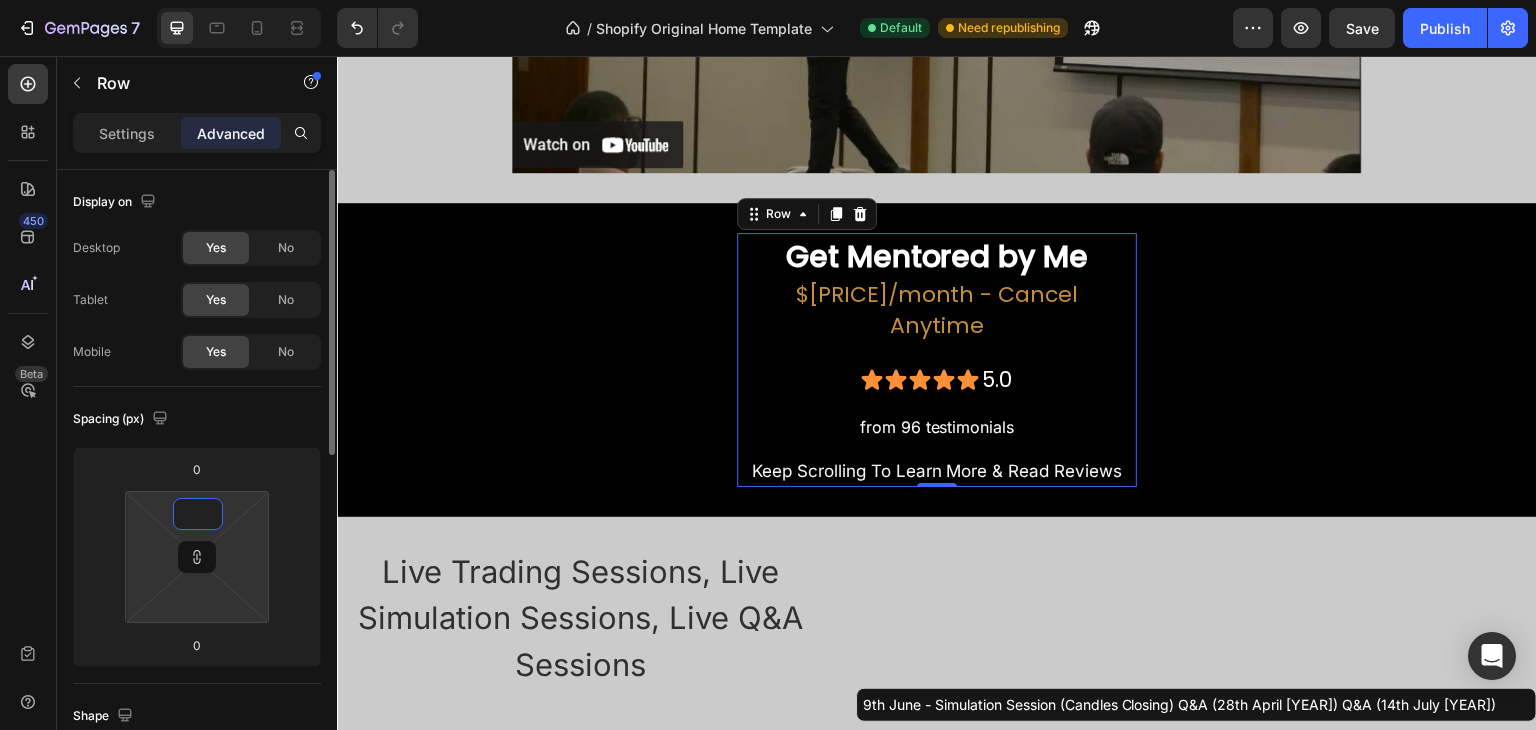 type on "0" 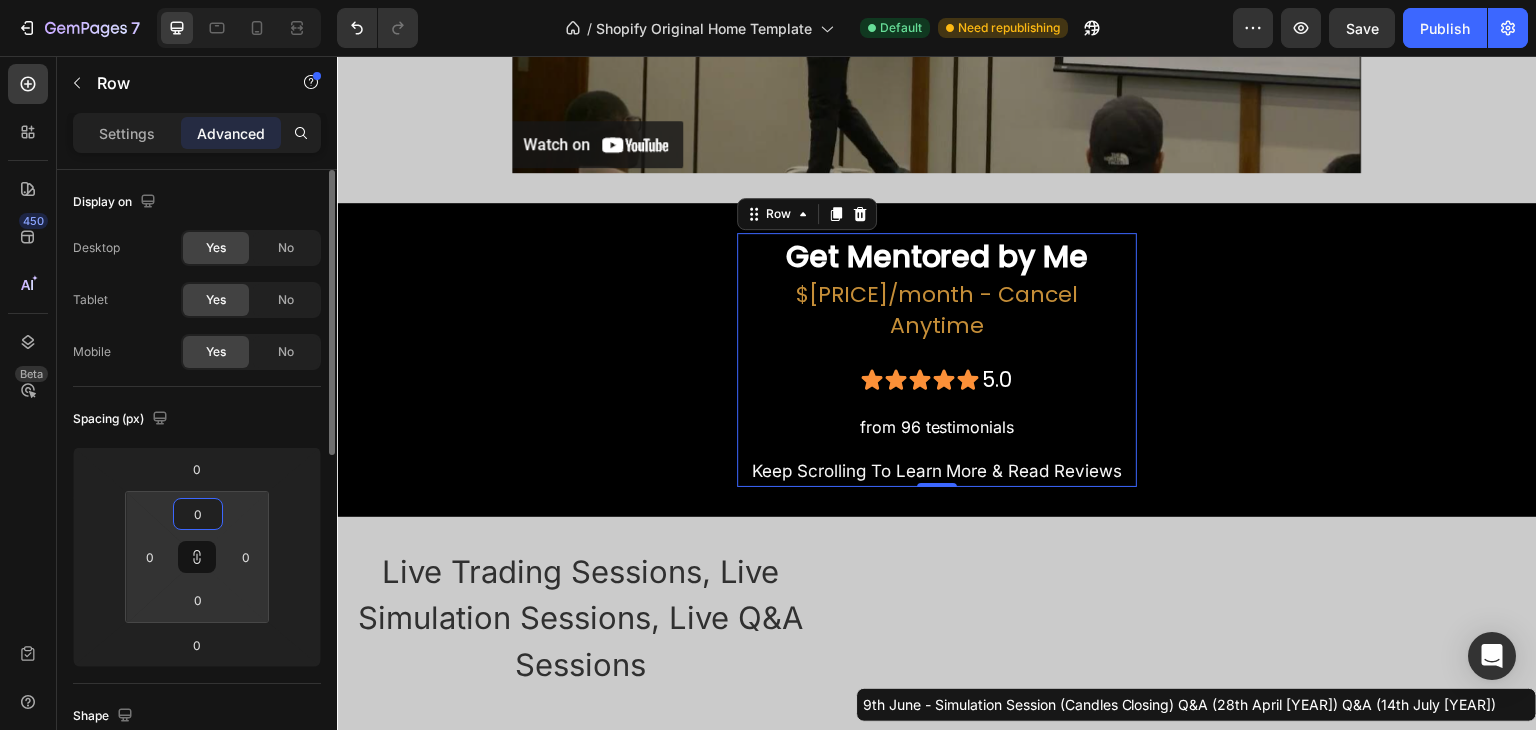 type on "0" 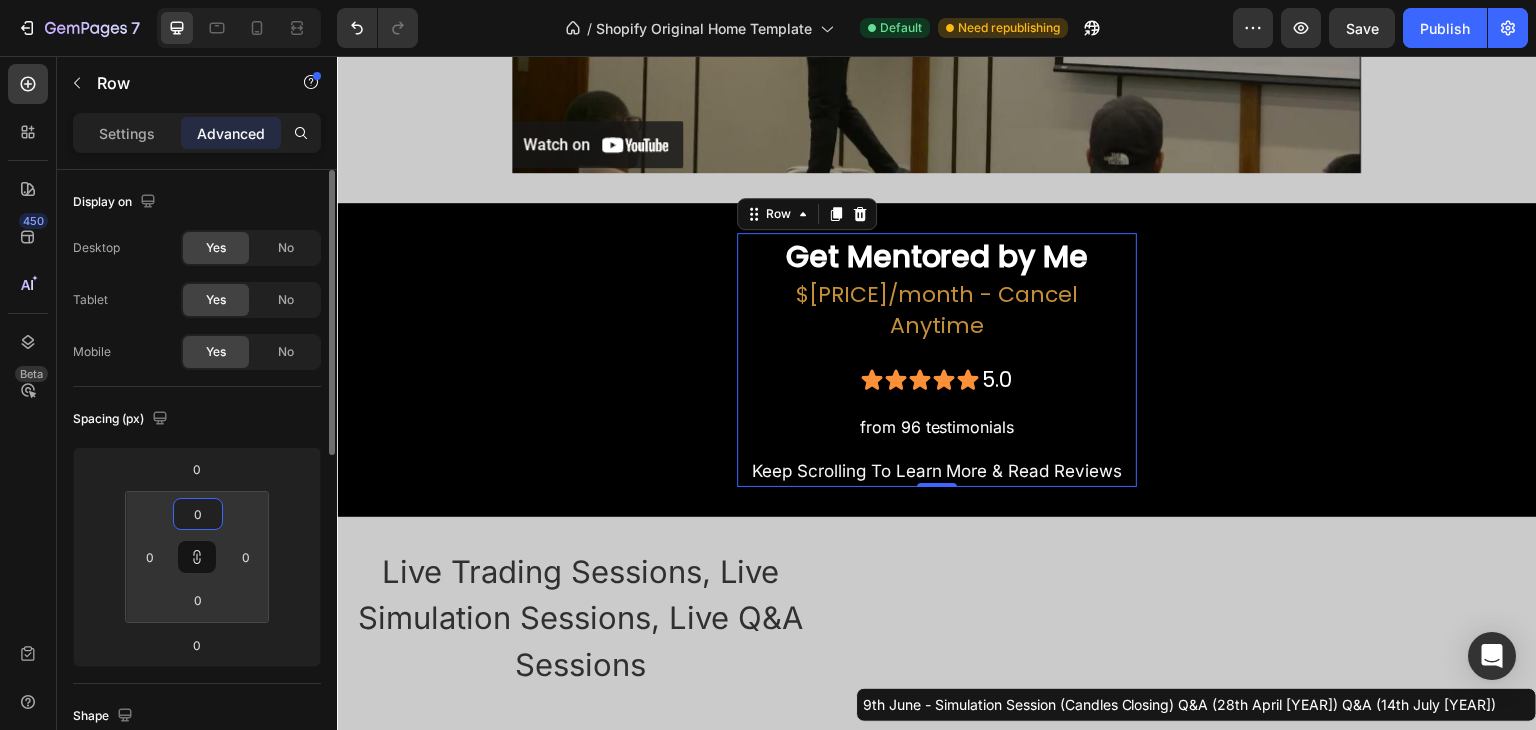 click on "Spacing (px)" at bounding box center (197, 419) 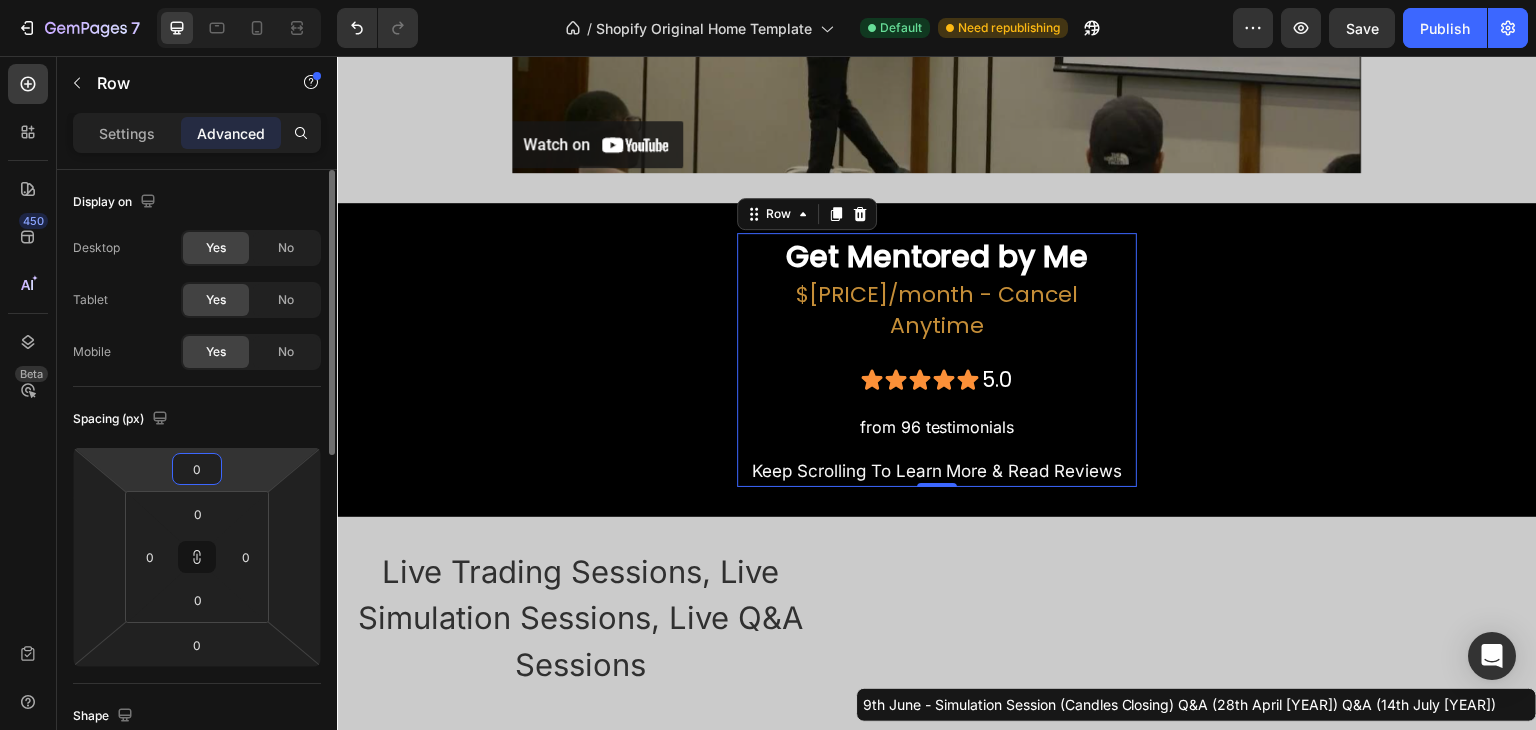 click on "0" at bounding box center (197, 469) 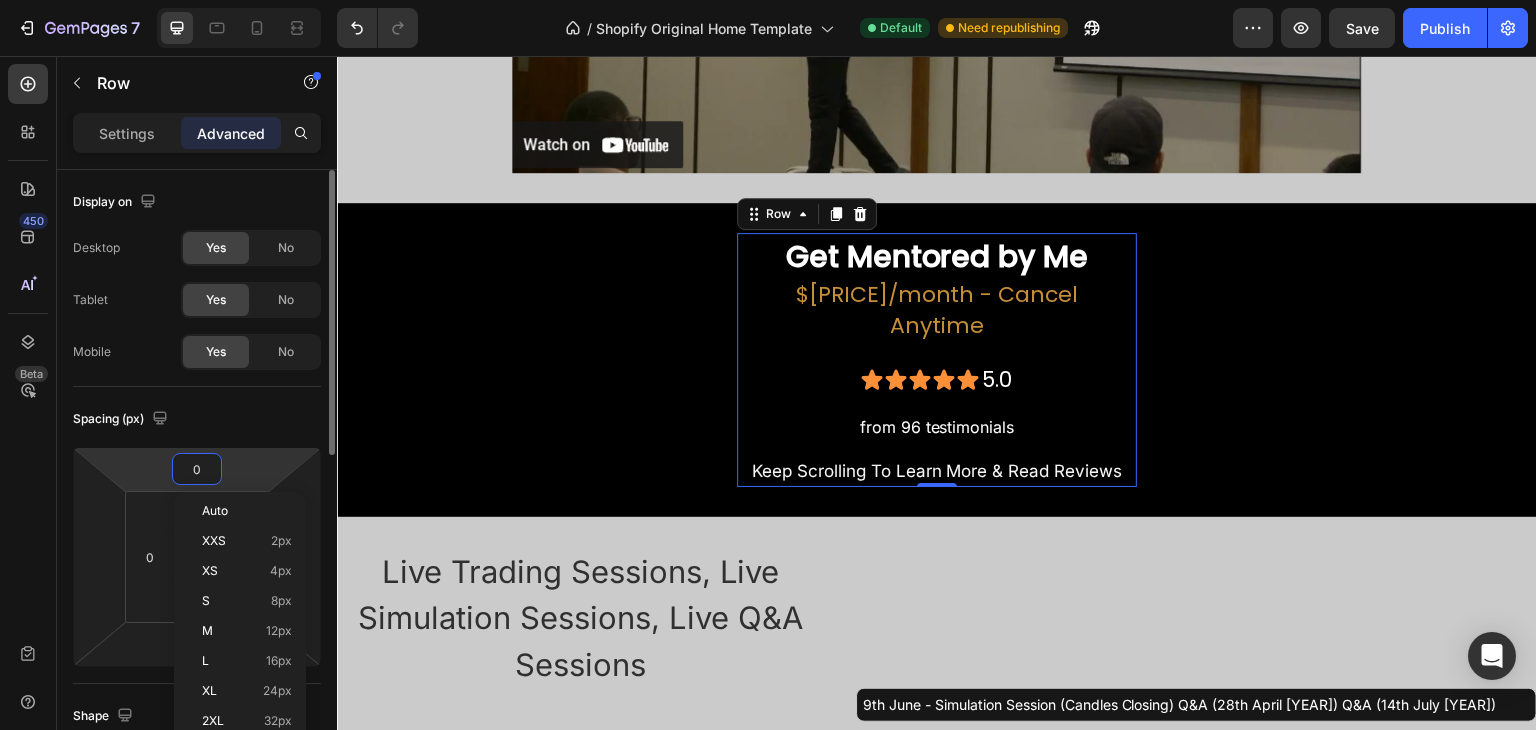 type on "1" 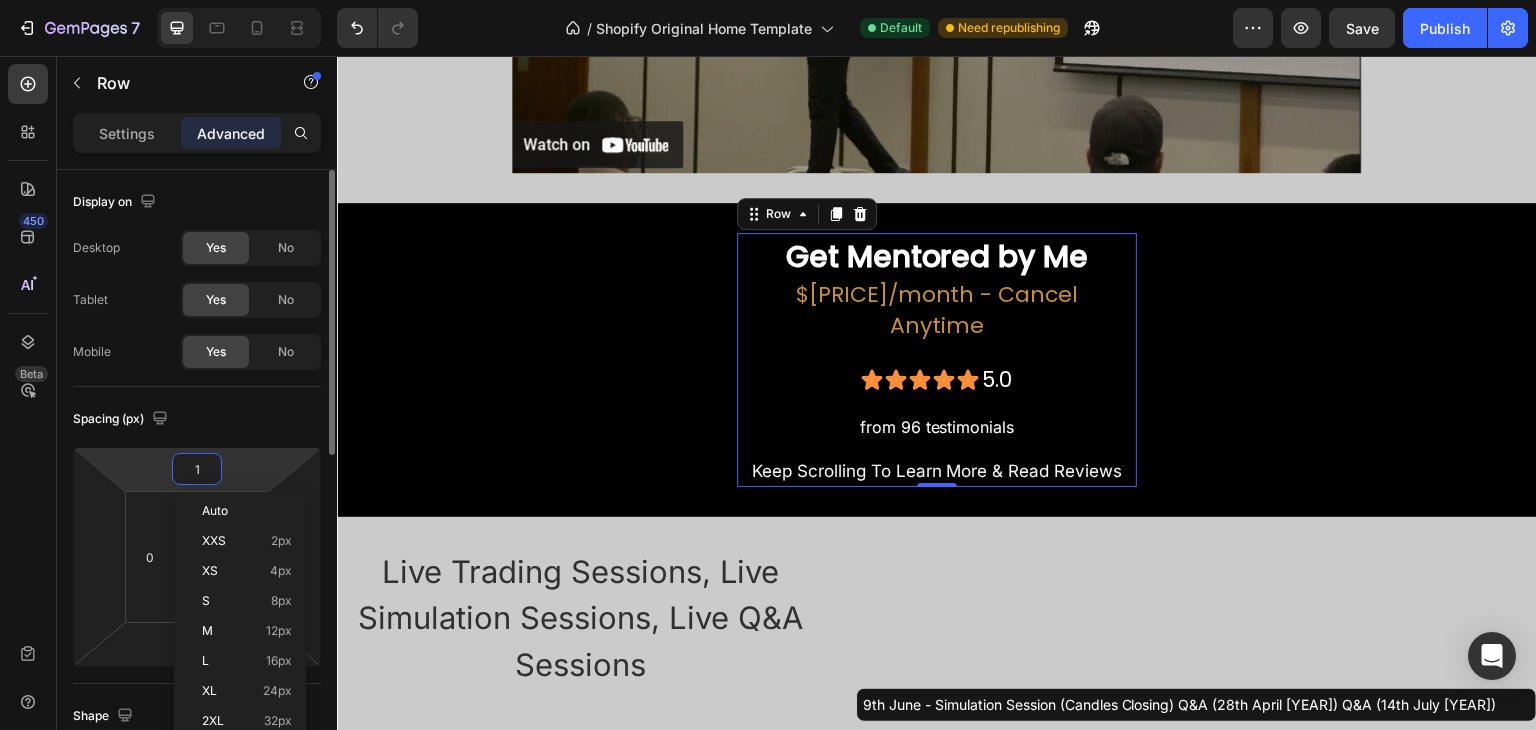 type on "1" 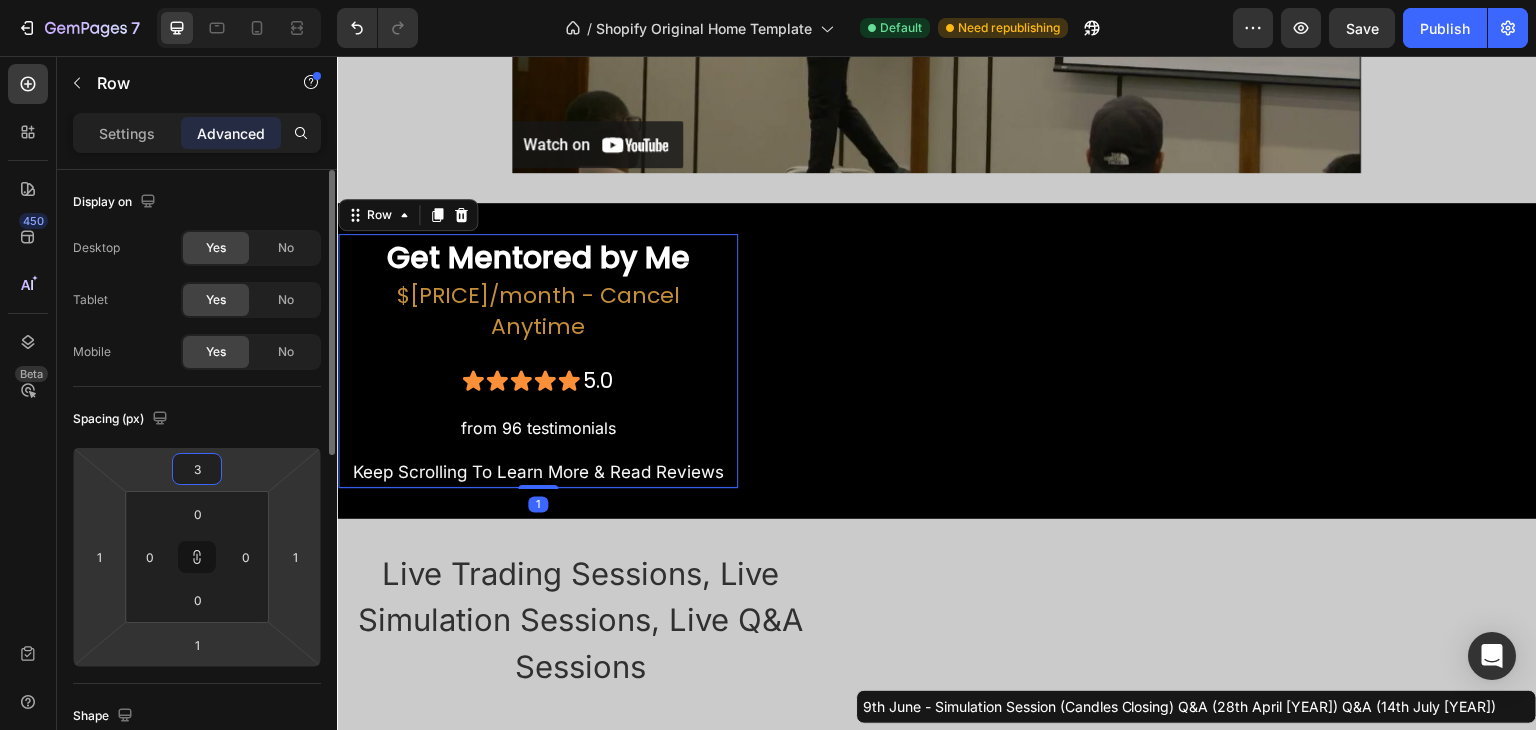 type on "4" 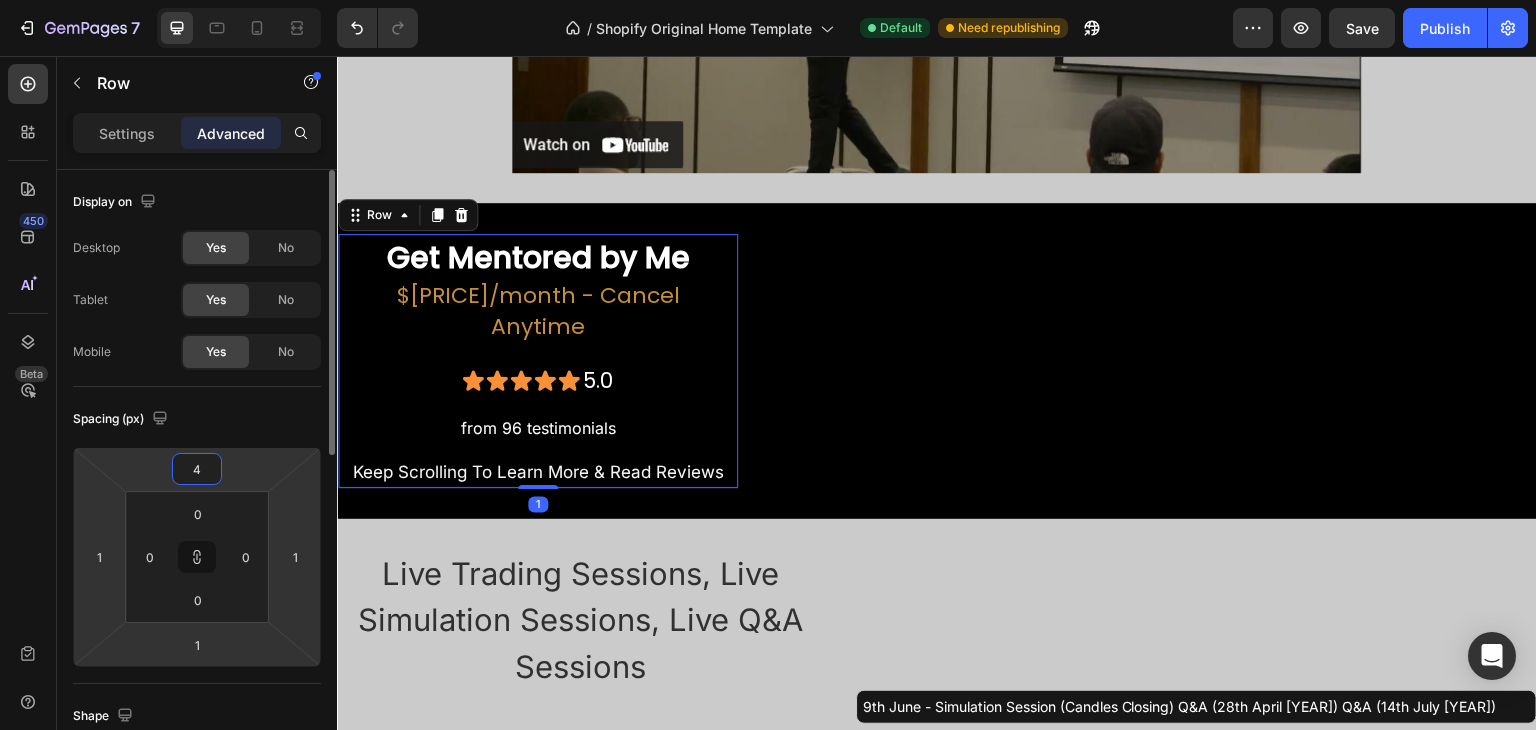 type on "4" 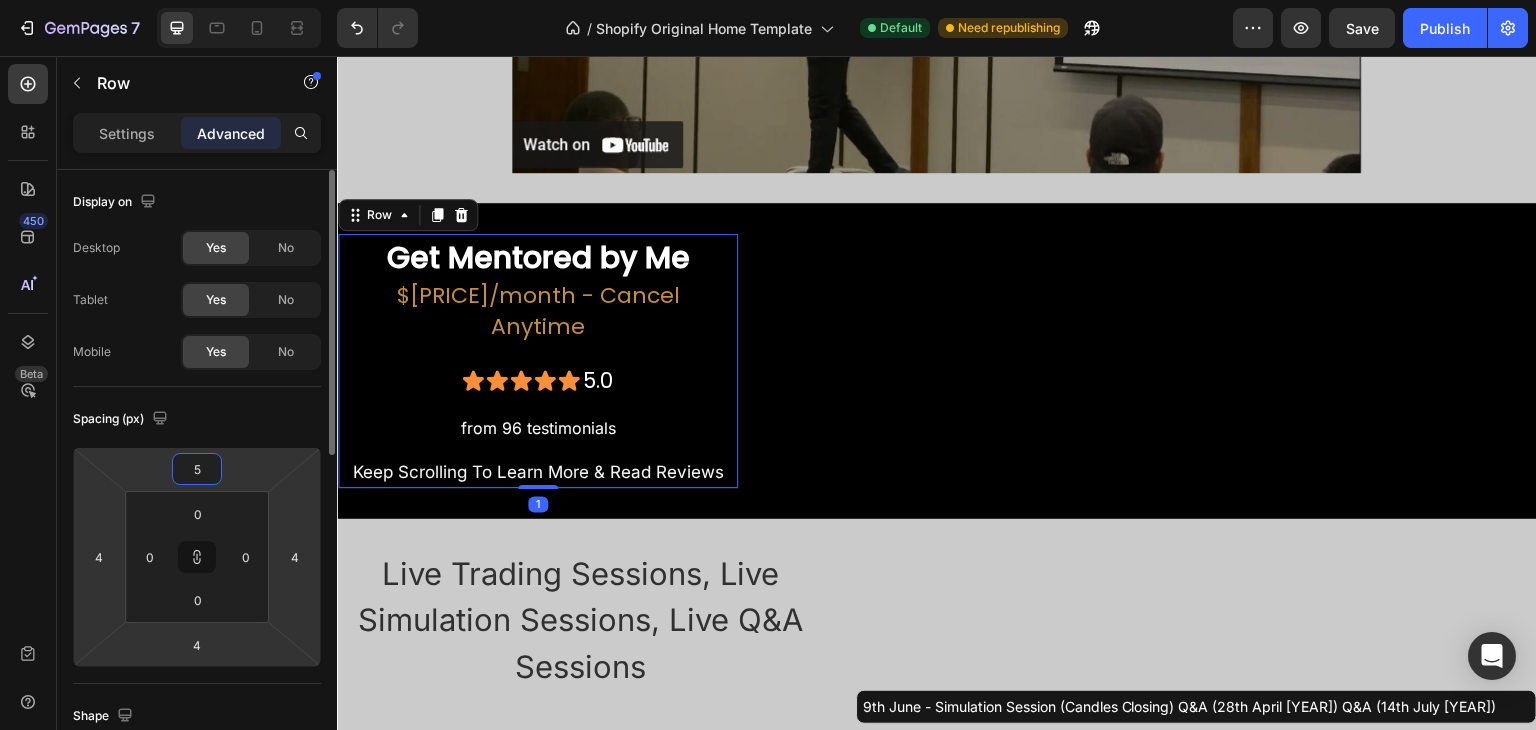 type on "6" 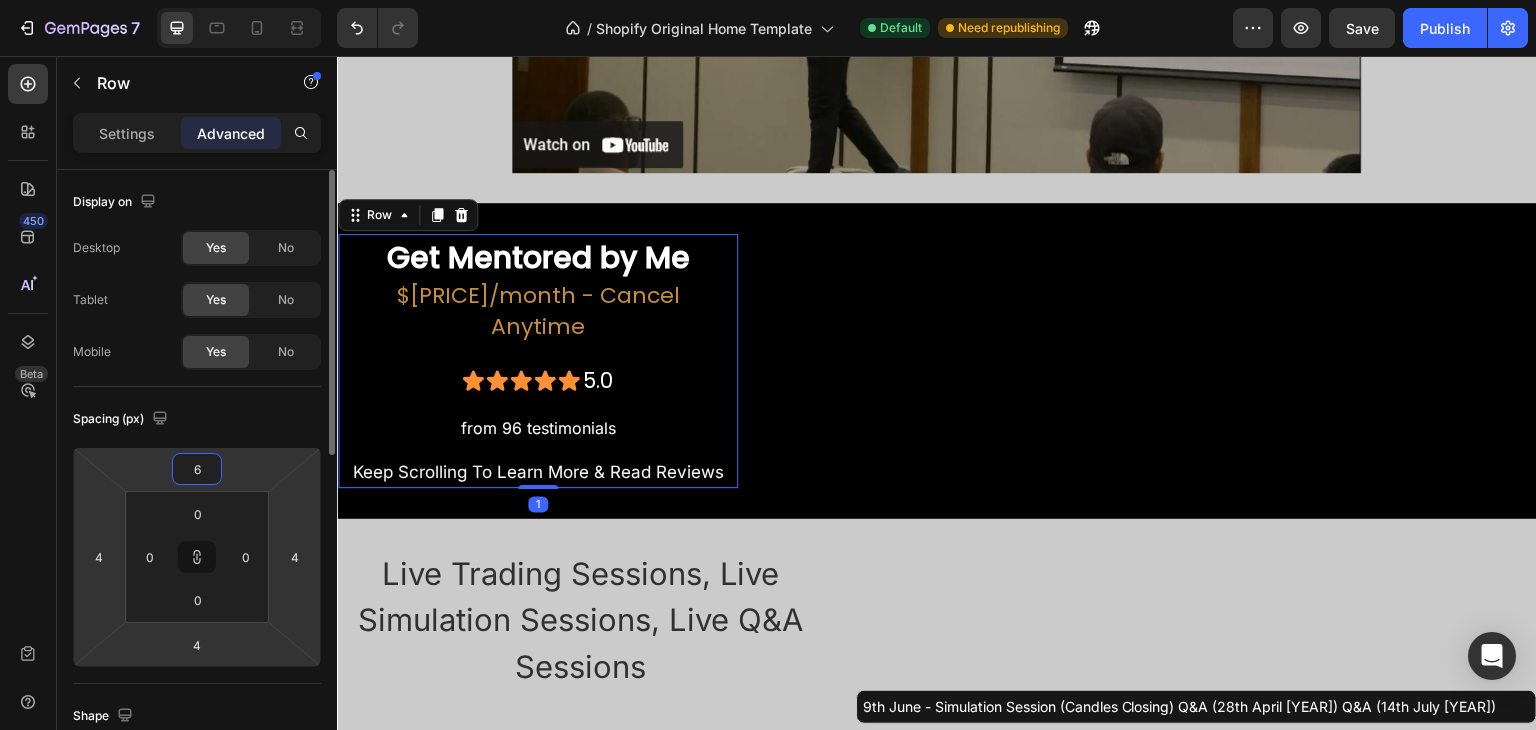 type on "6" 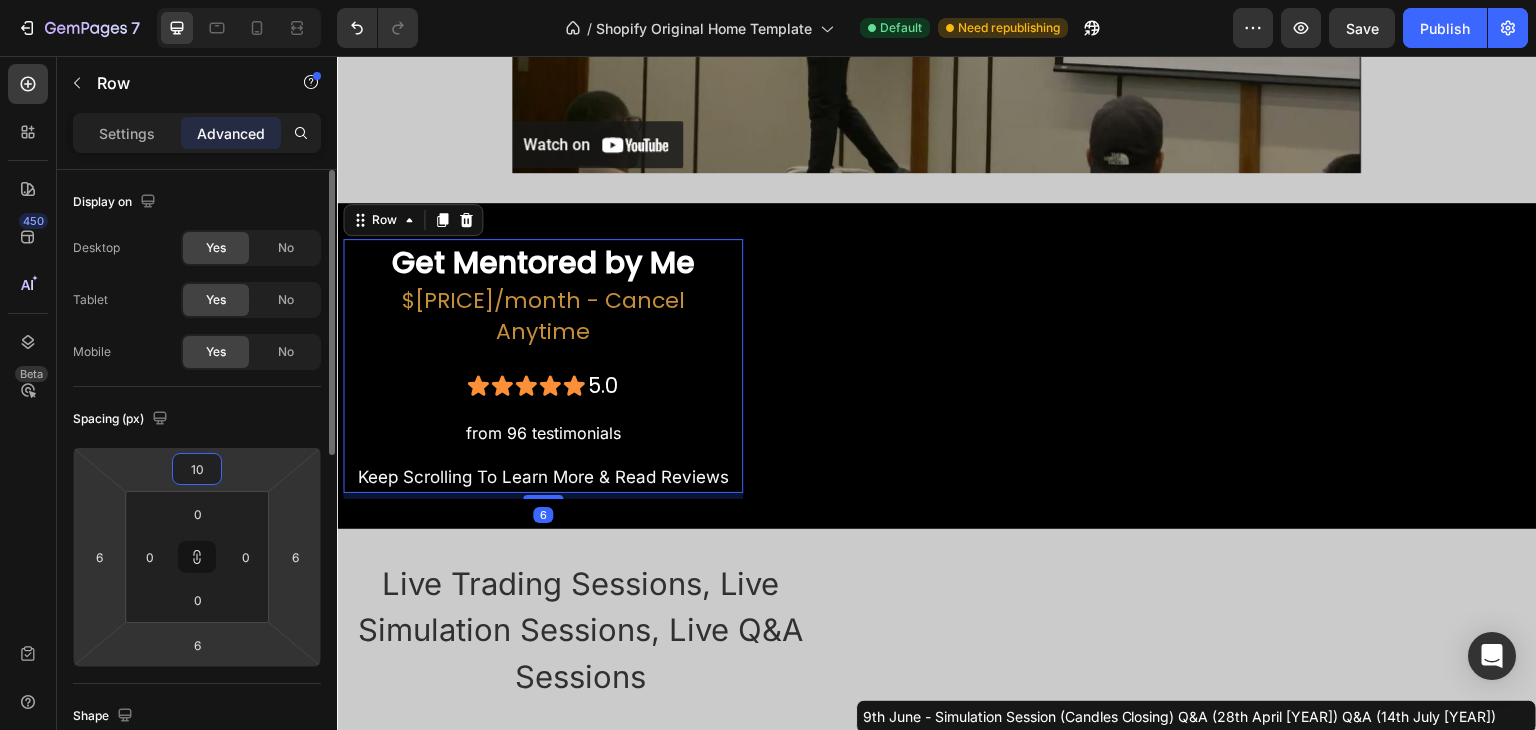 type on "11" 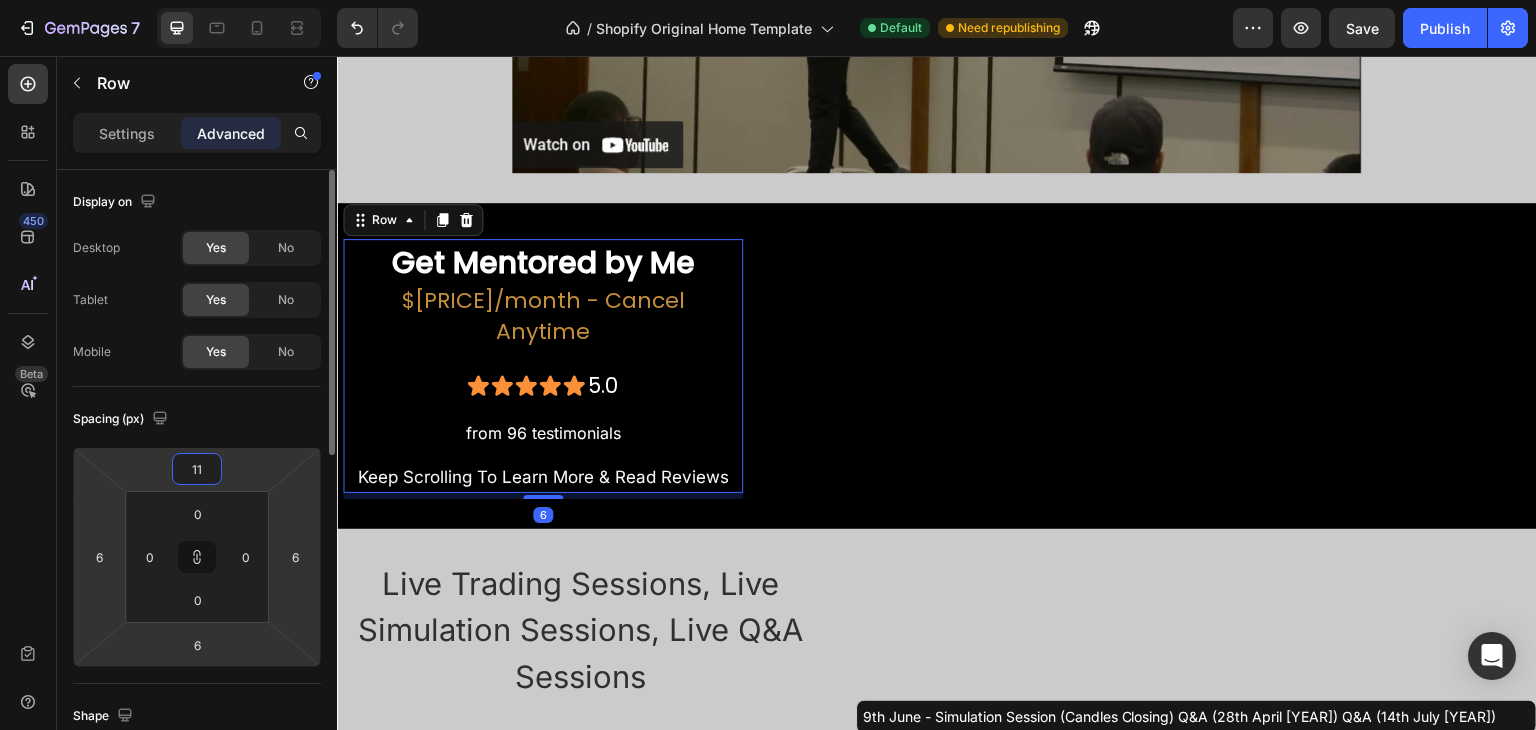 type on "11" 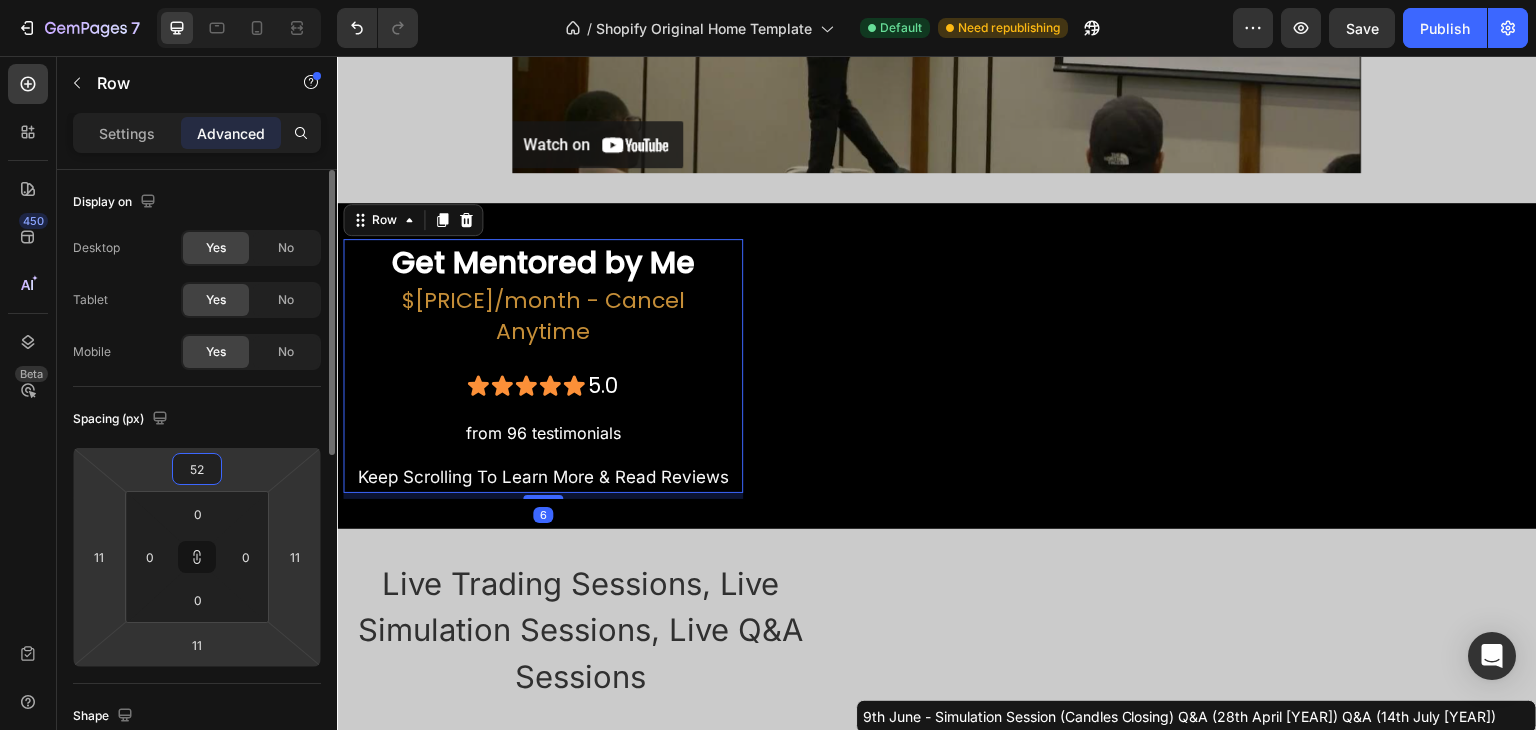 type on "5" 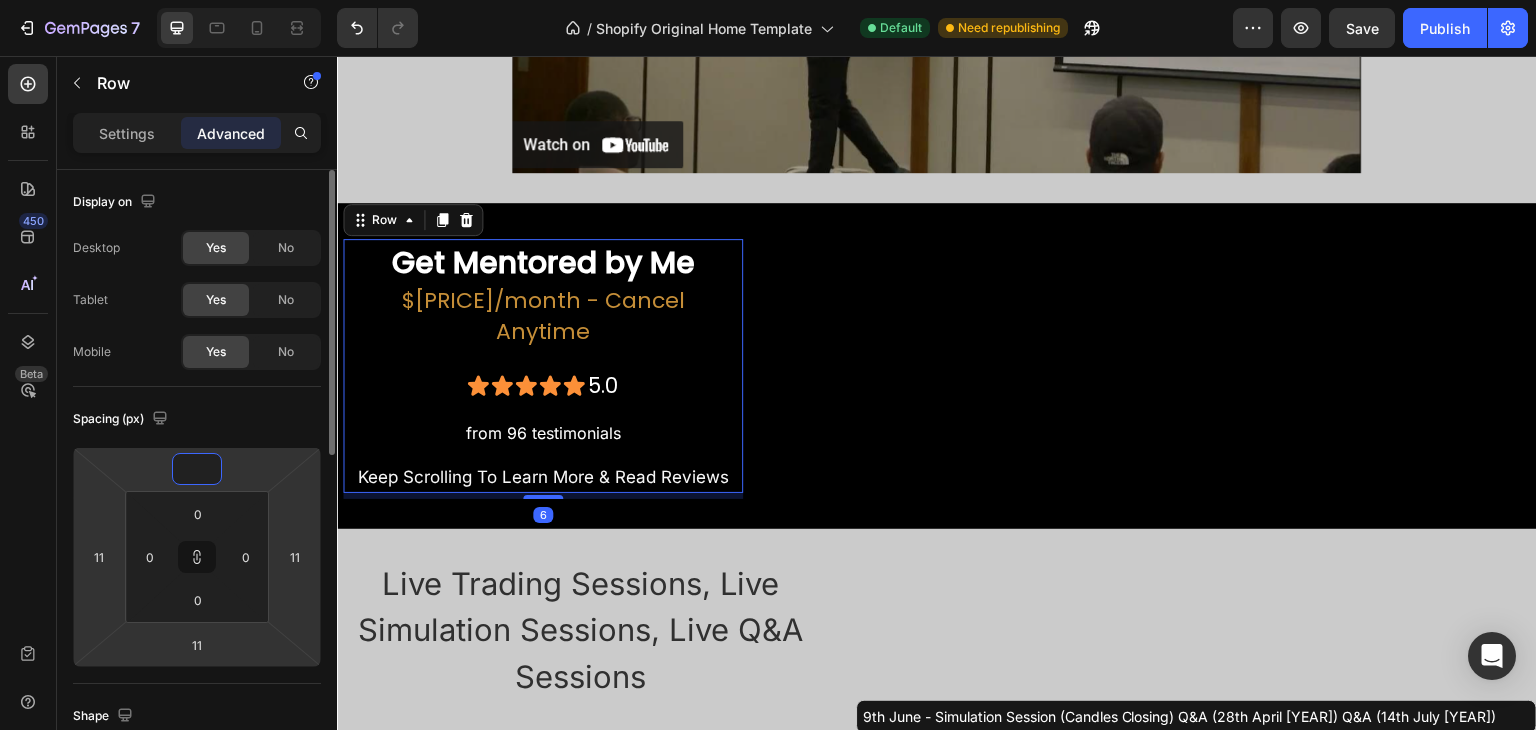 click at bounding box center (197, 469) 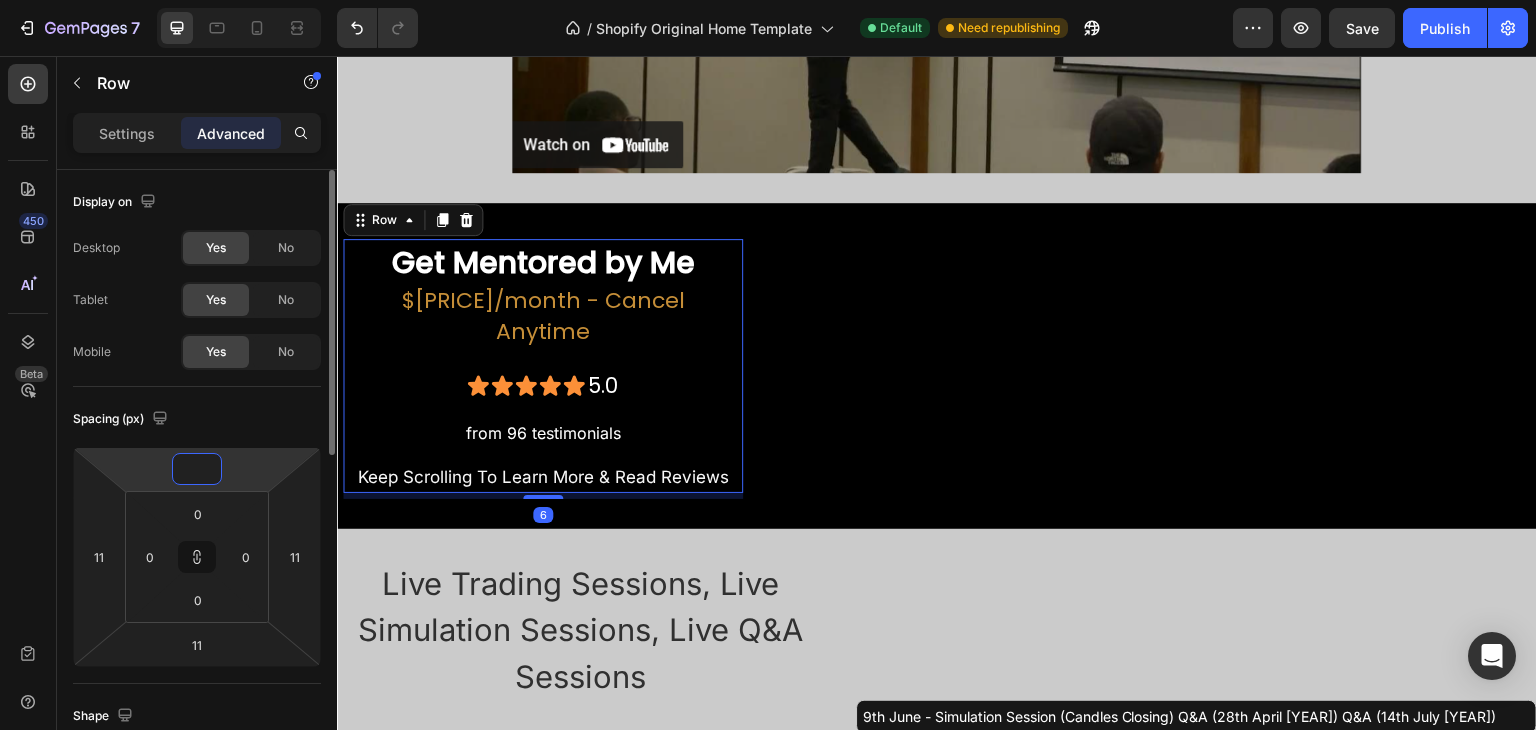 type on "1" 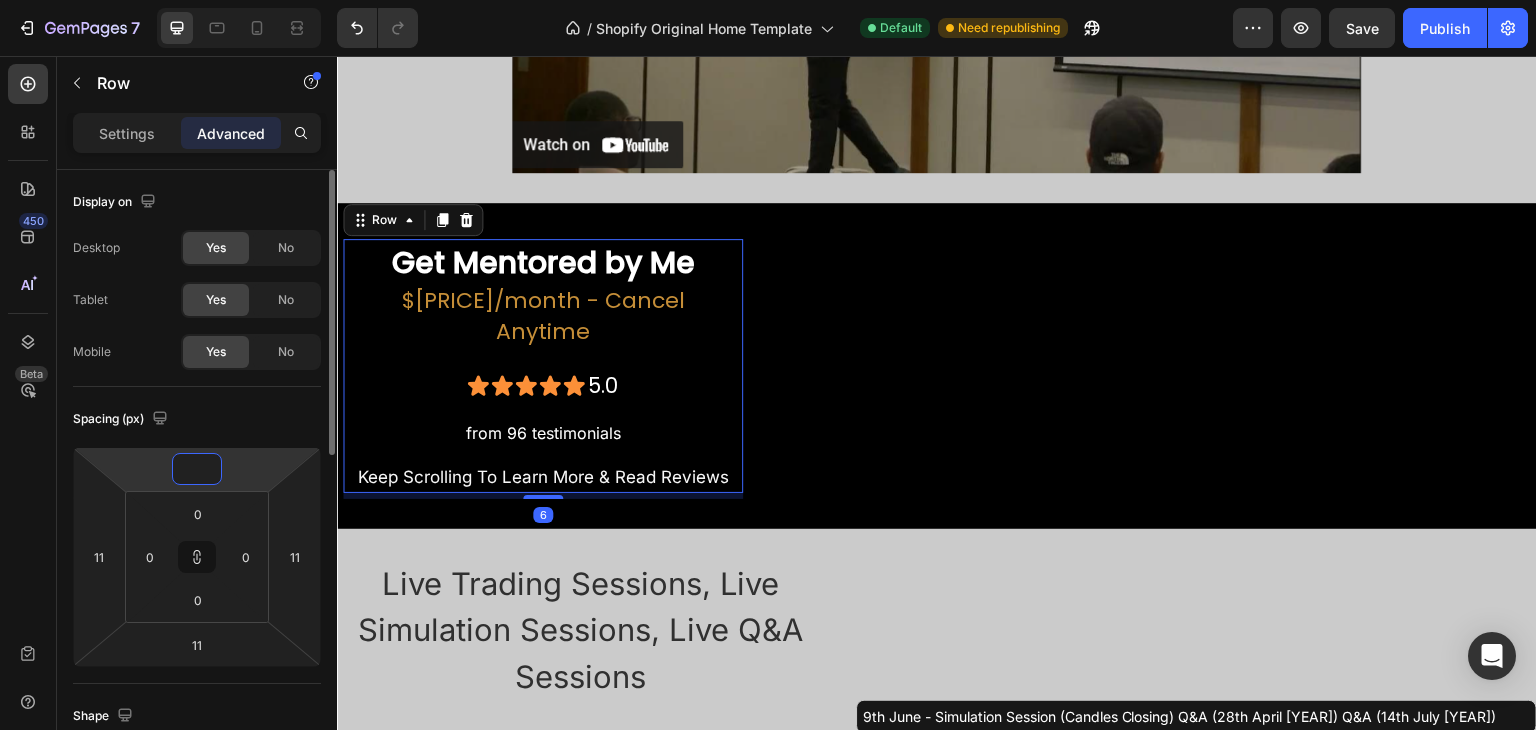 type on "1" 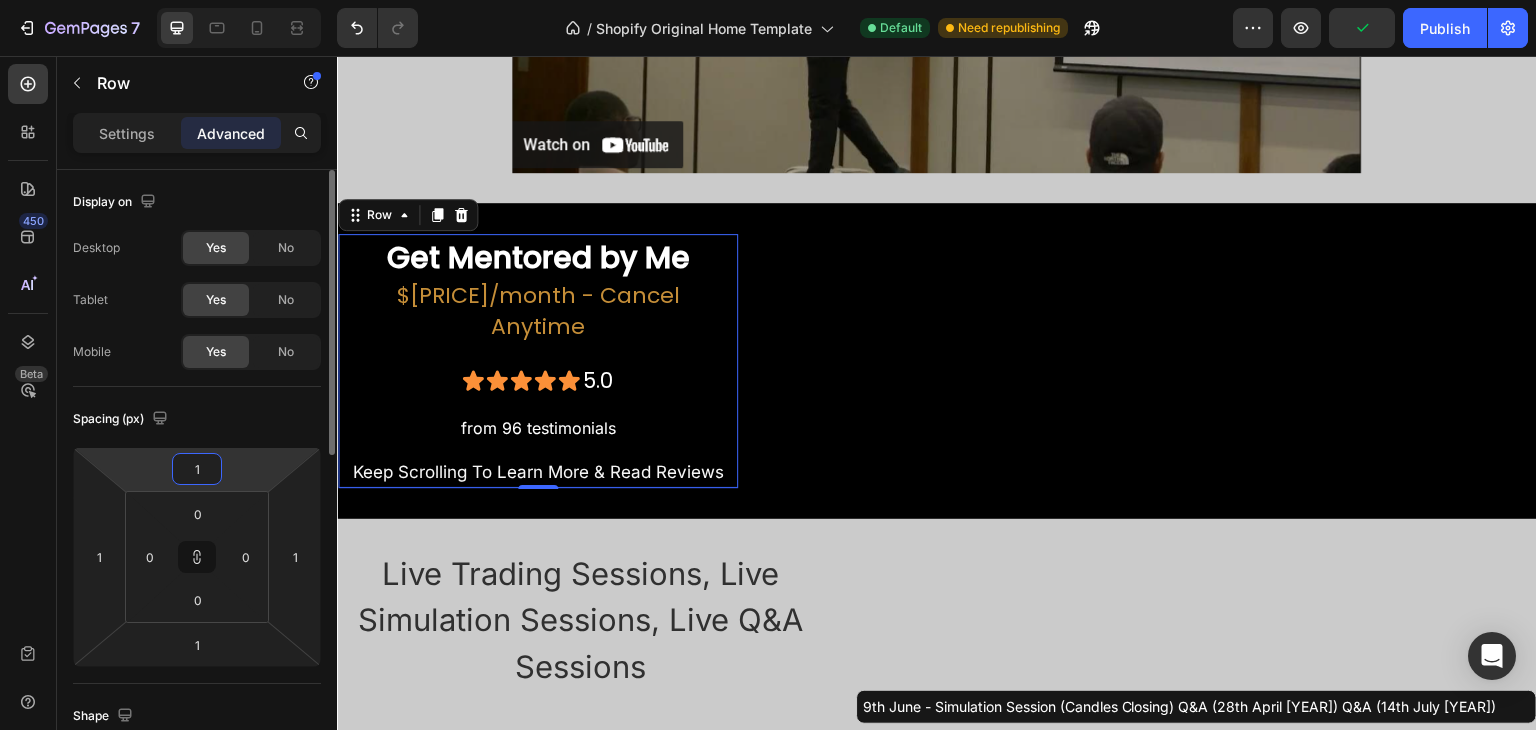 type on "0" 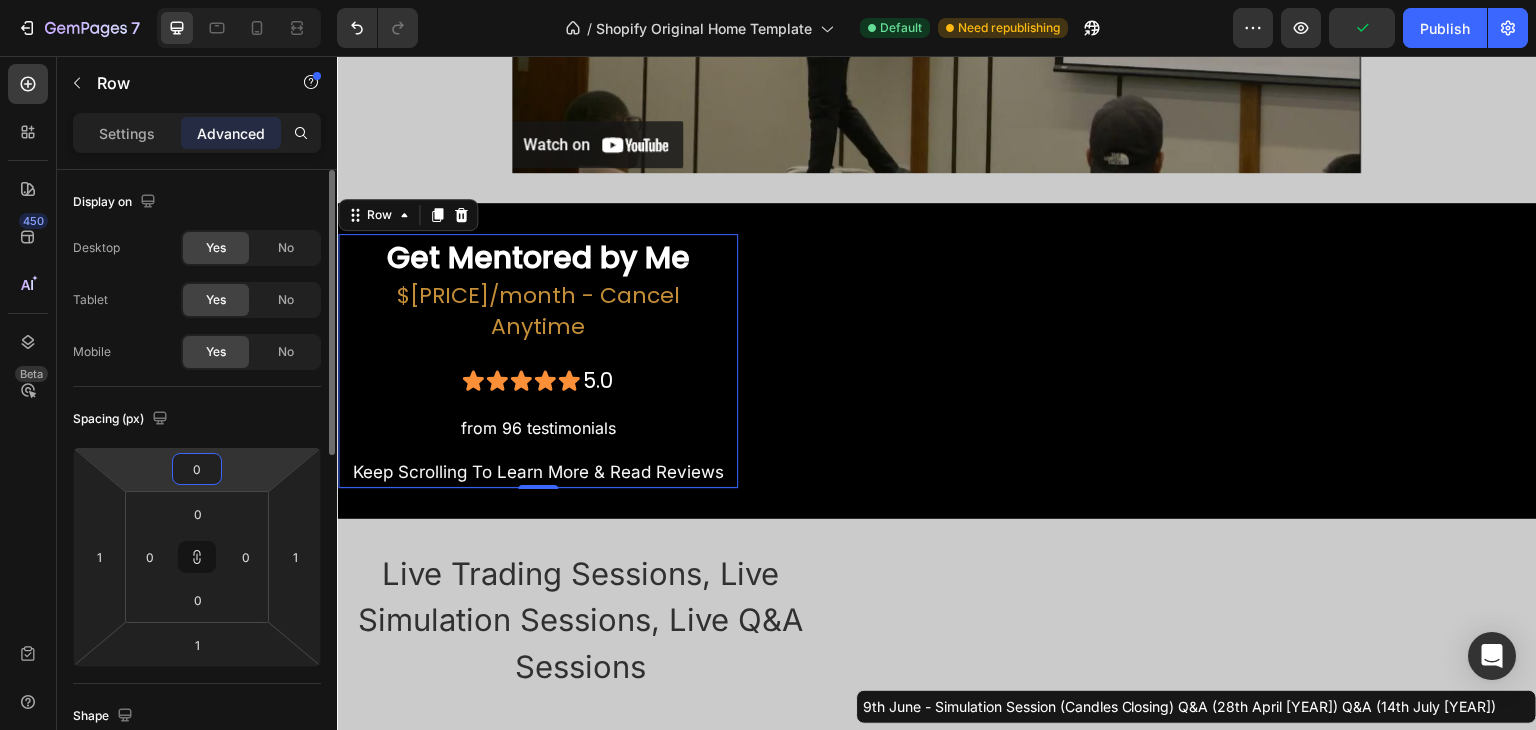 type on "0" 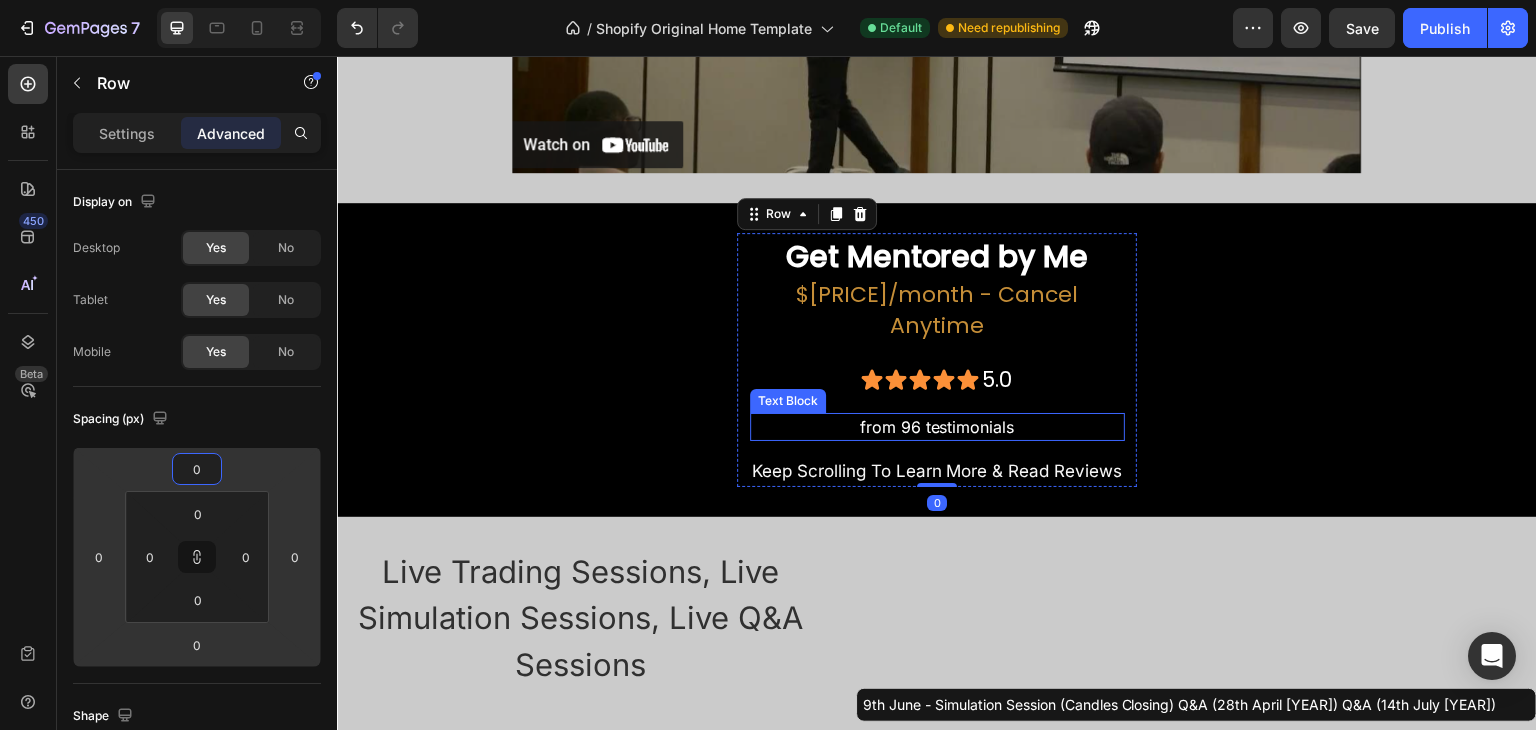 click on "from 96 testimonials" at bounding box center (937, 427) 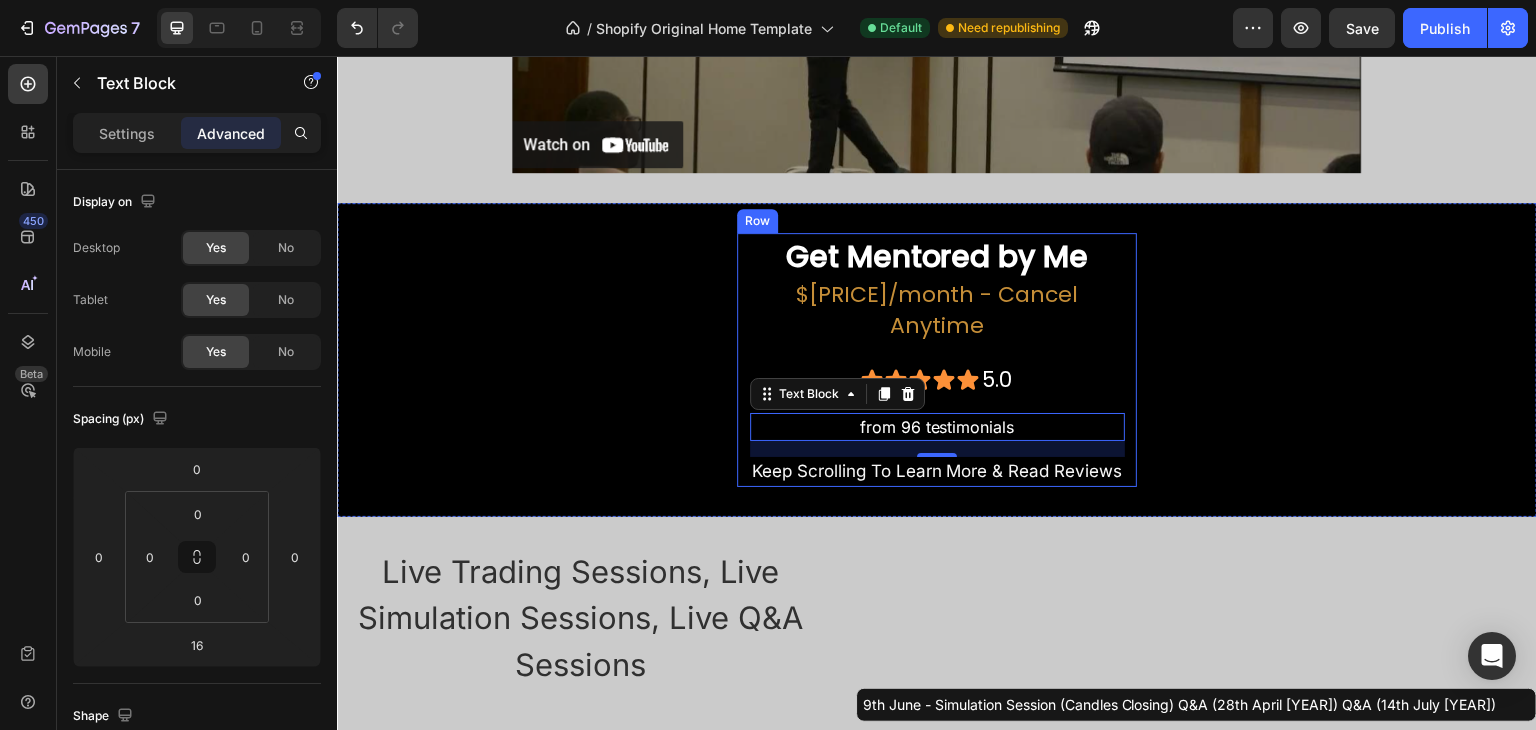 click on "Get Mentored by Me Heading $138/month - Cancel Anytime Text Block Row
Icon
Icon
Icon
Icon
Icon 5.0 Heading Row Row from 96 testimonials Text Block   16 Keep Scrolling To Learn More & Read Reviews Text Block Row Row" at bounding box center [937, 359] 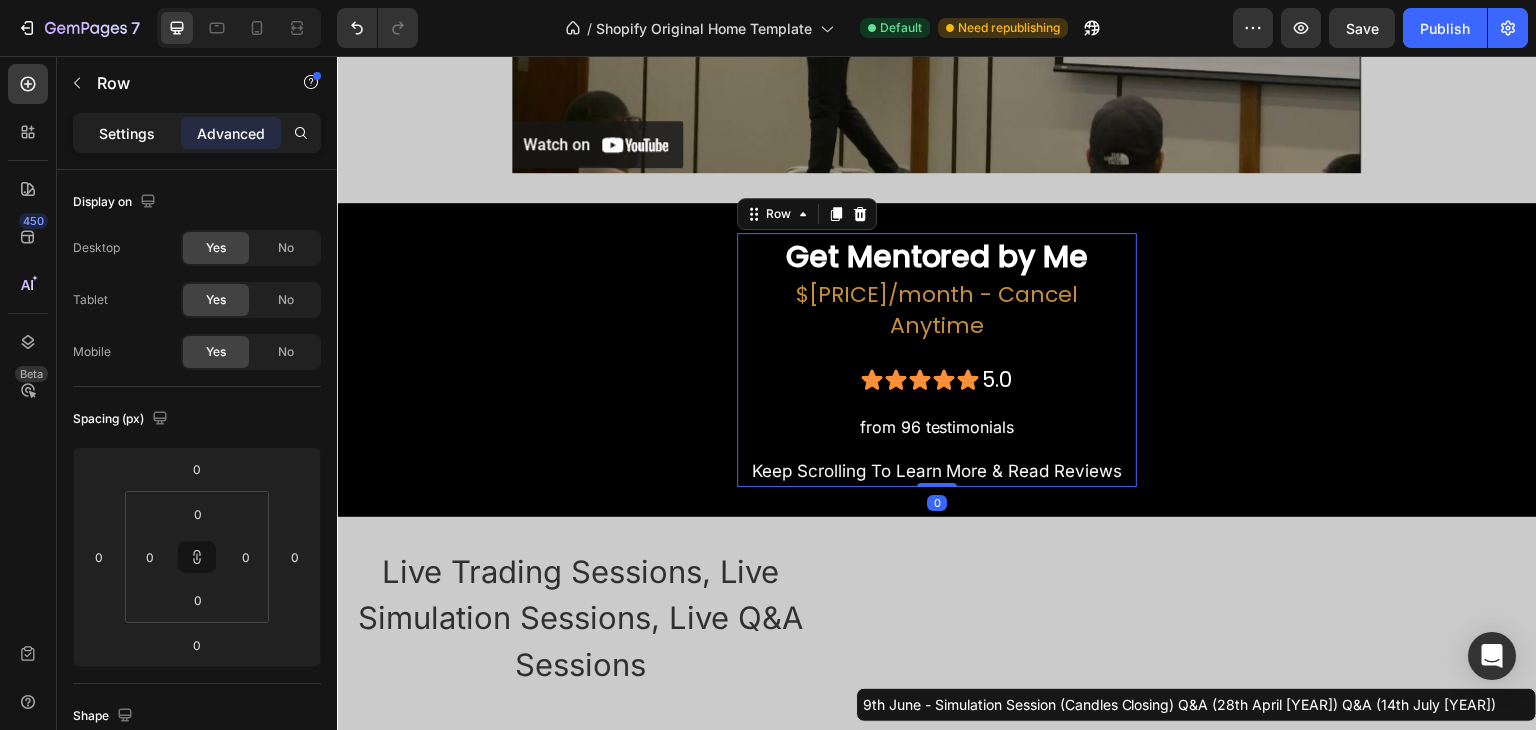 click on "Settings" at bounding box center [127, 133] 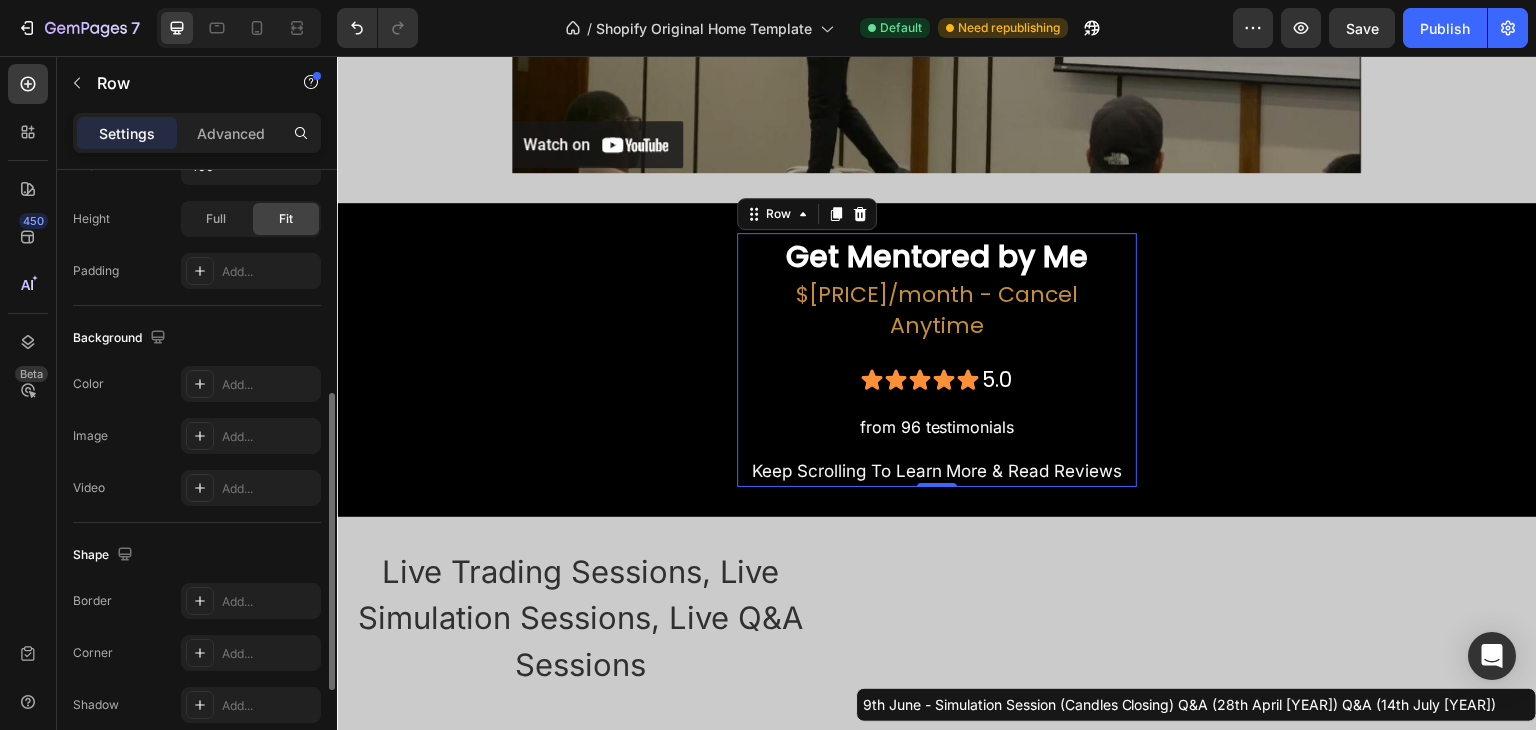 scroll, scrollTop: 162, scrollLeft: 0, axis: vertical 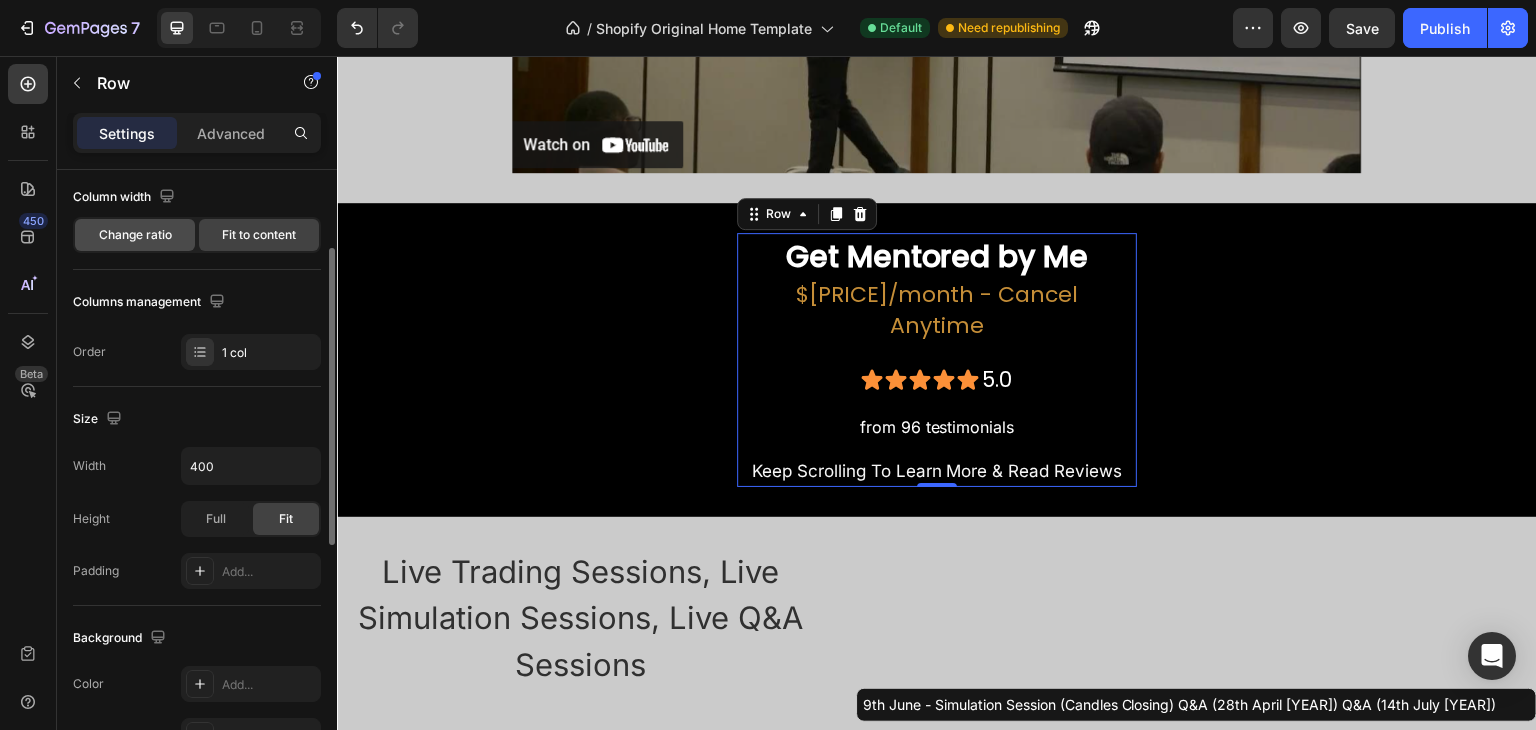 click on "Change ratio" 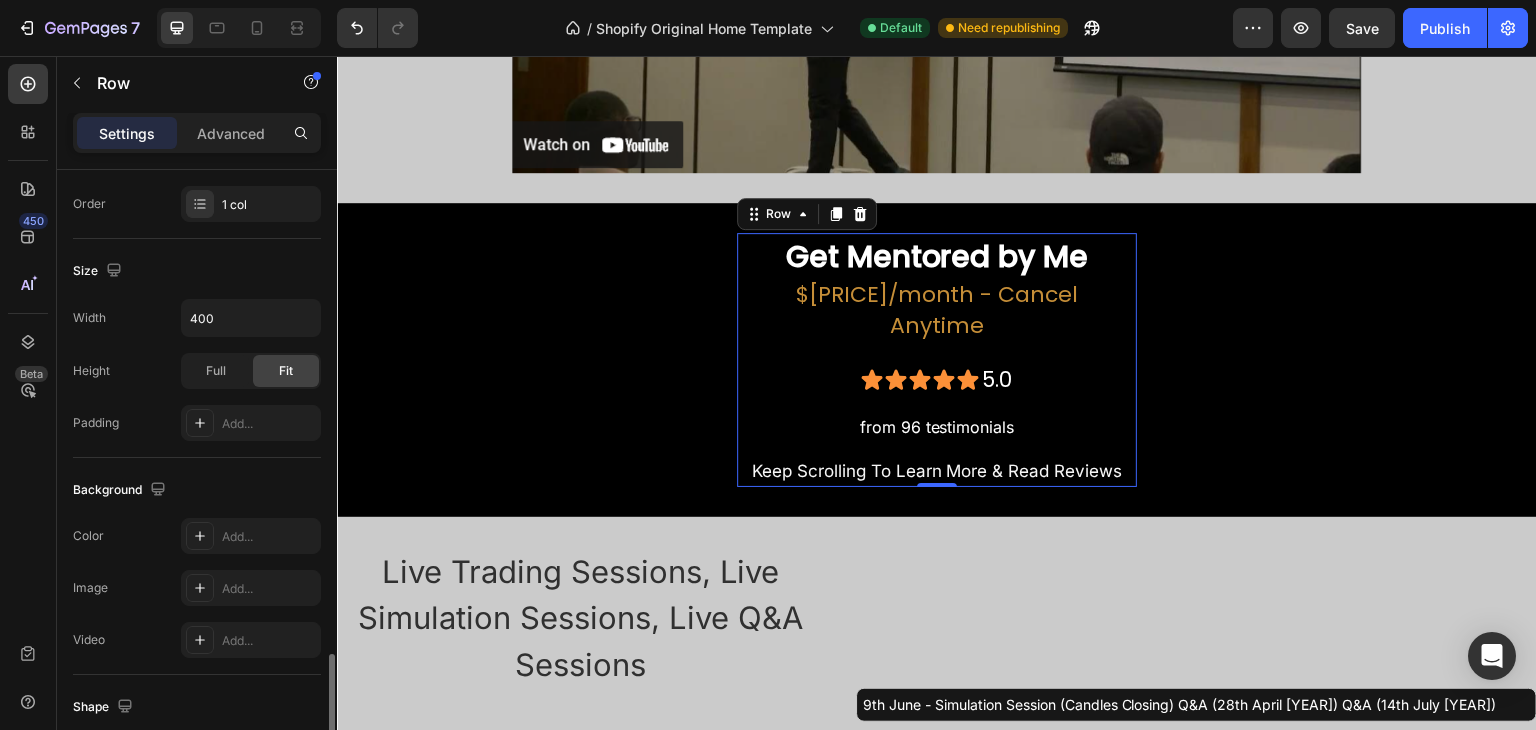 scroll, scrollTop: 601, scrollLeft: 0, axis: vertical 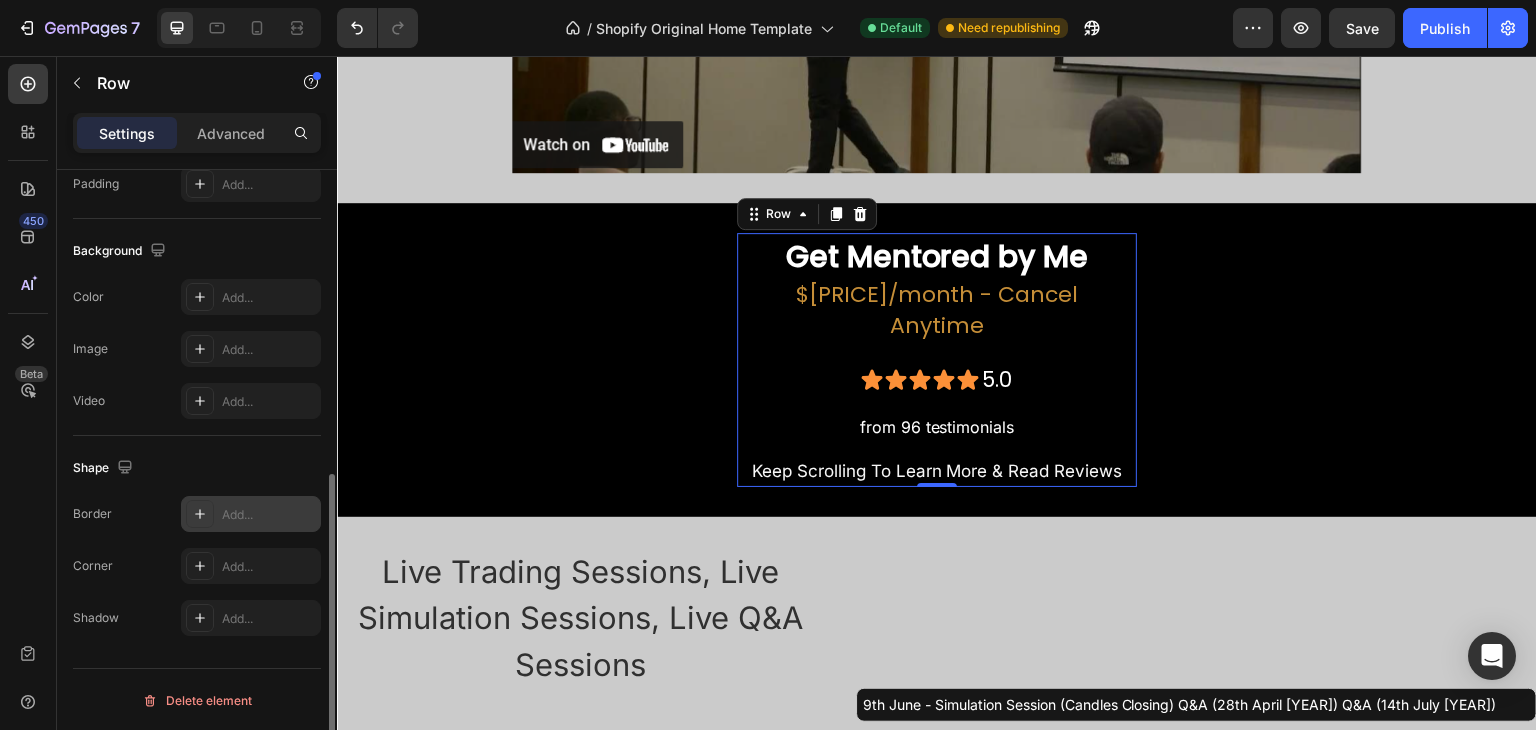 click on "Add..." at bounding box center (251, 514) 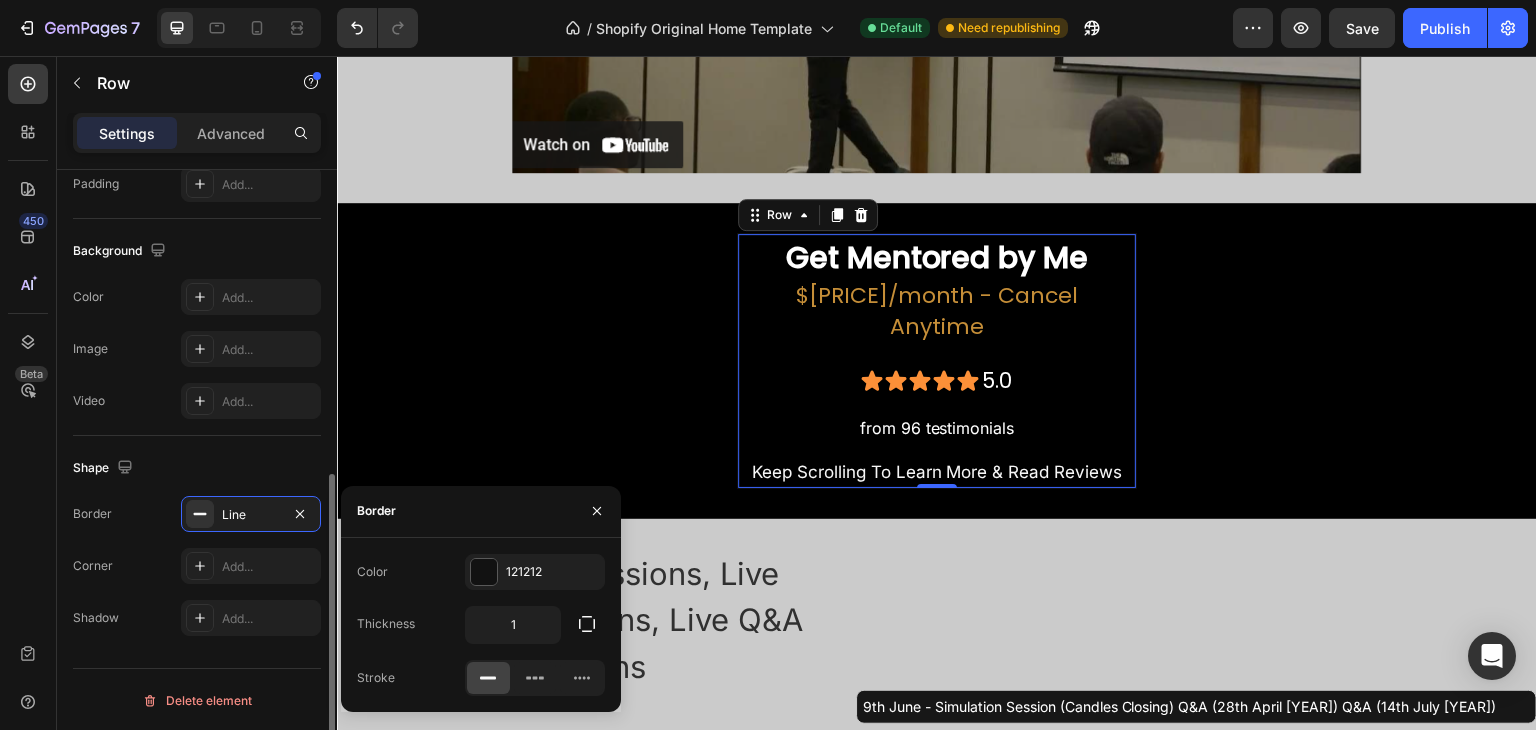 click on "Shape" at bounding box center (197, 468) 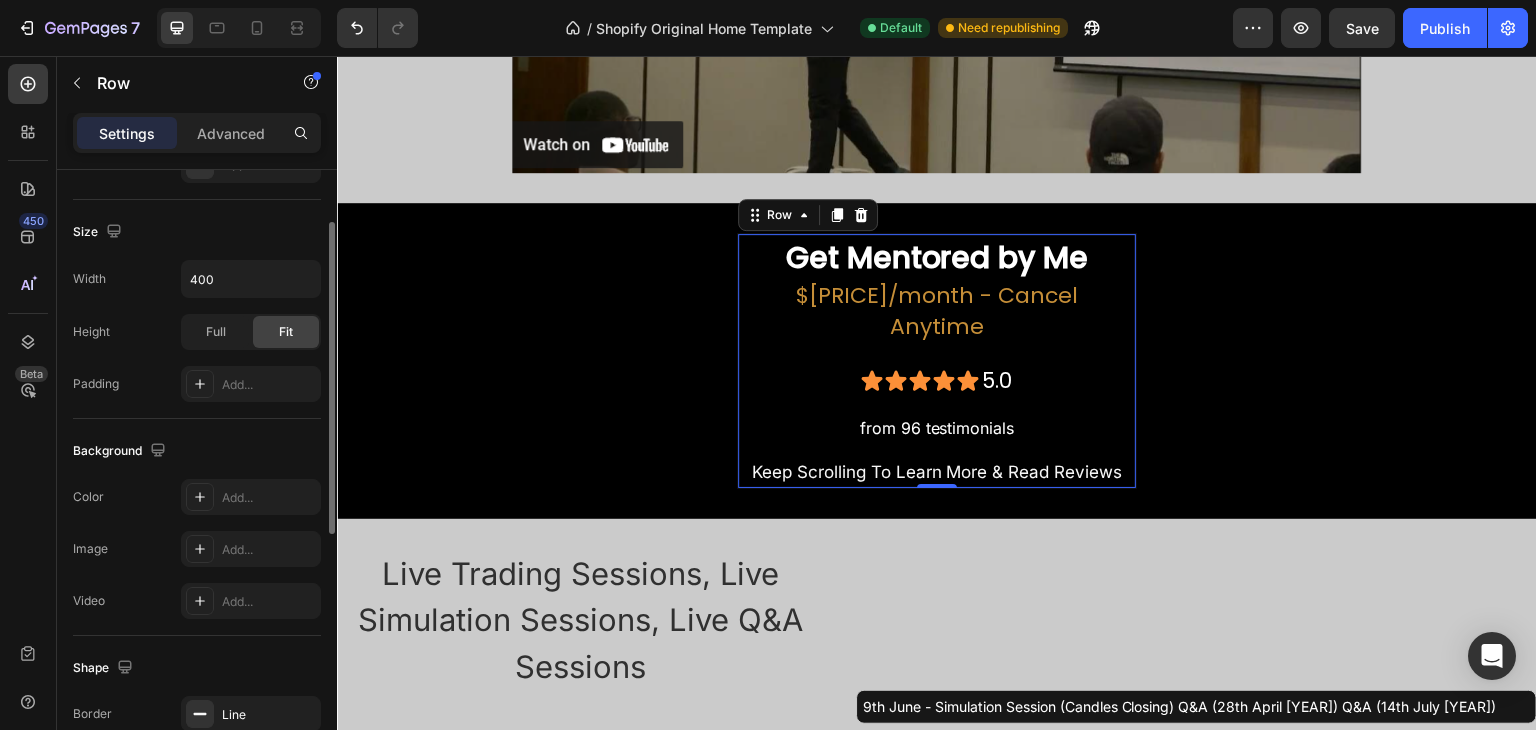 scroll, scrollTop: 301, scrollLeft: 0, axis: vertical 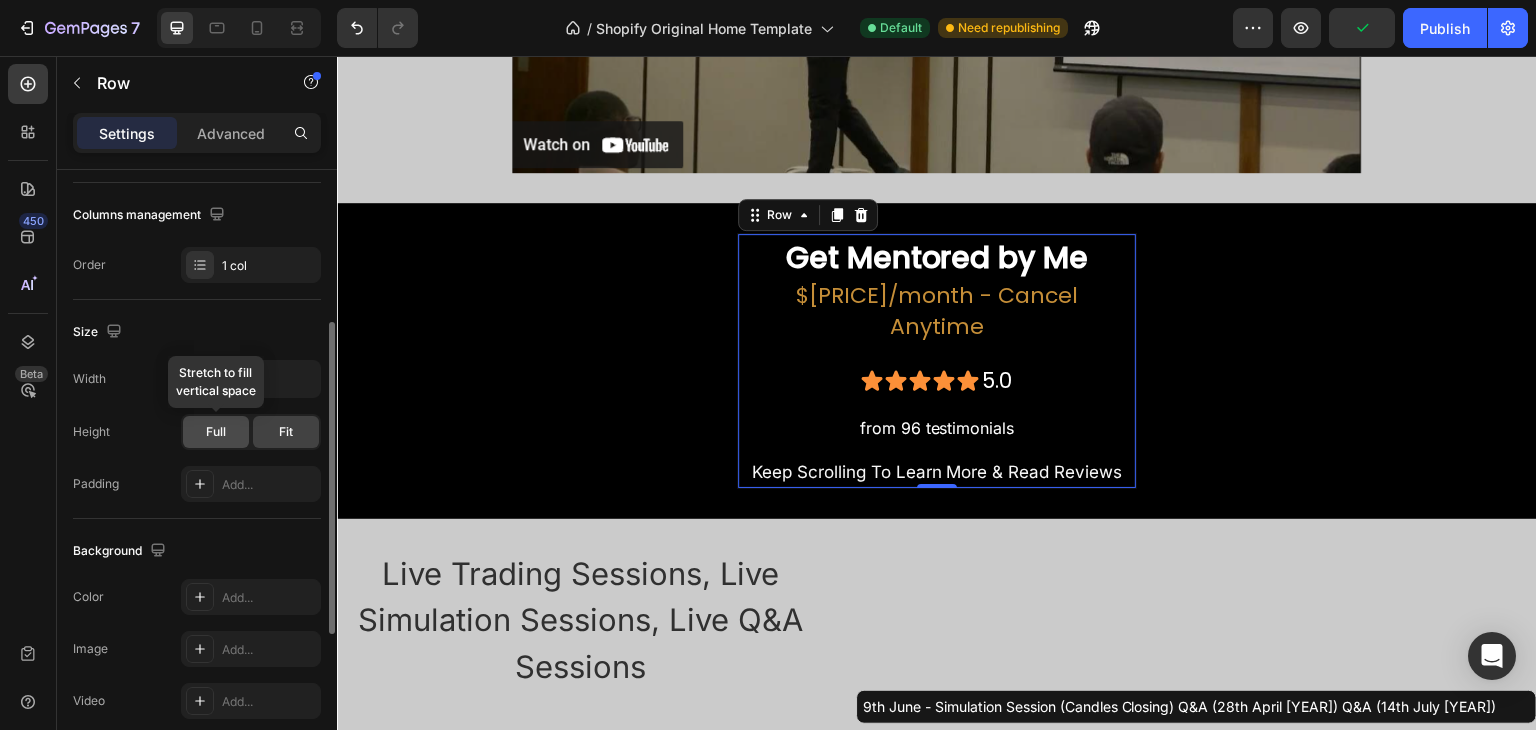 click on "Full" 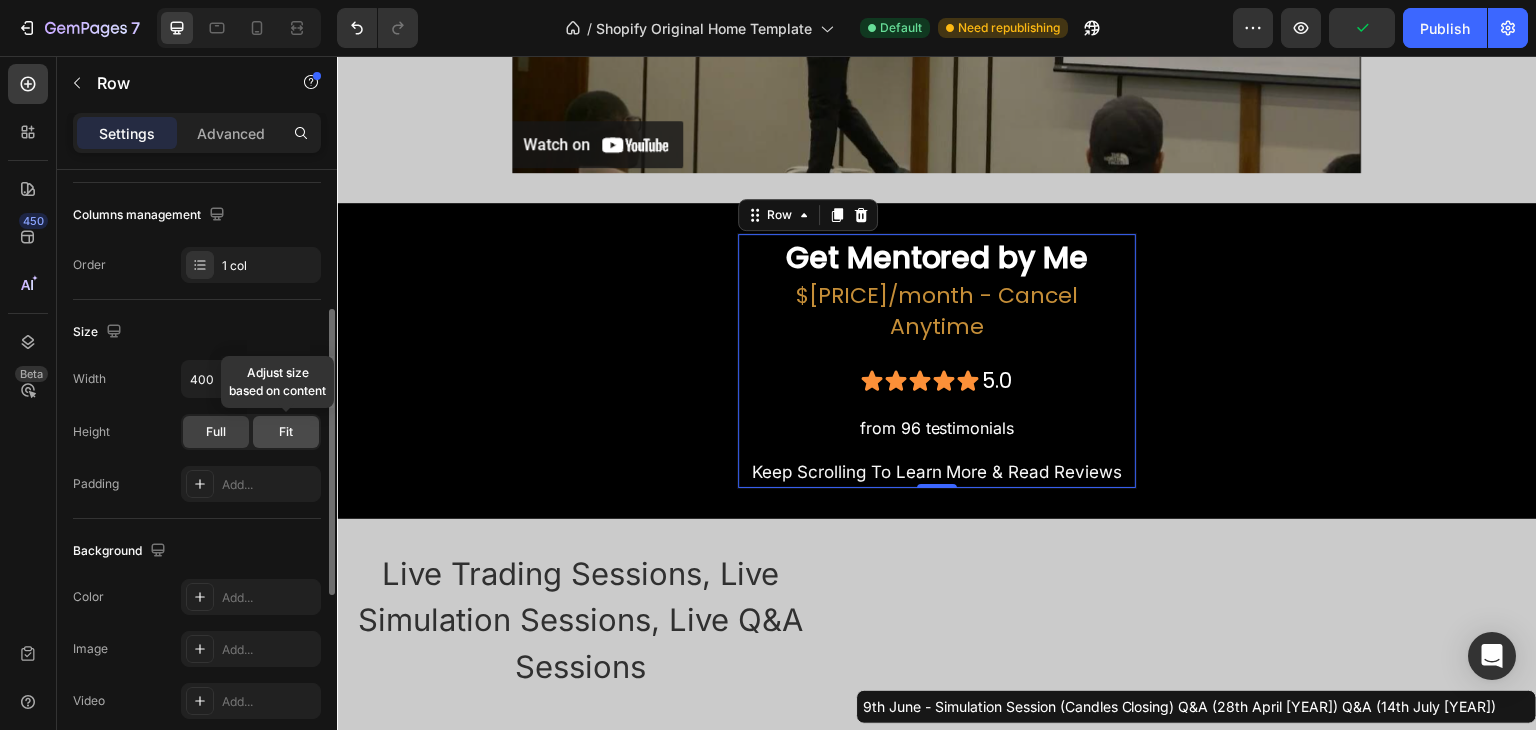click on "Fit" 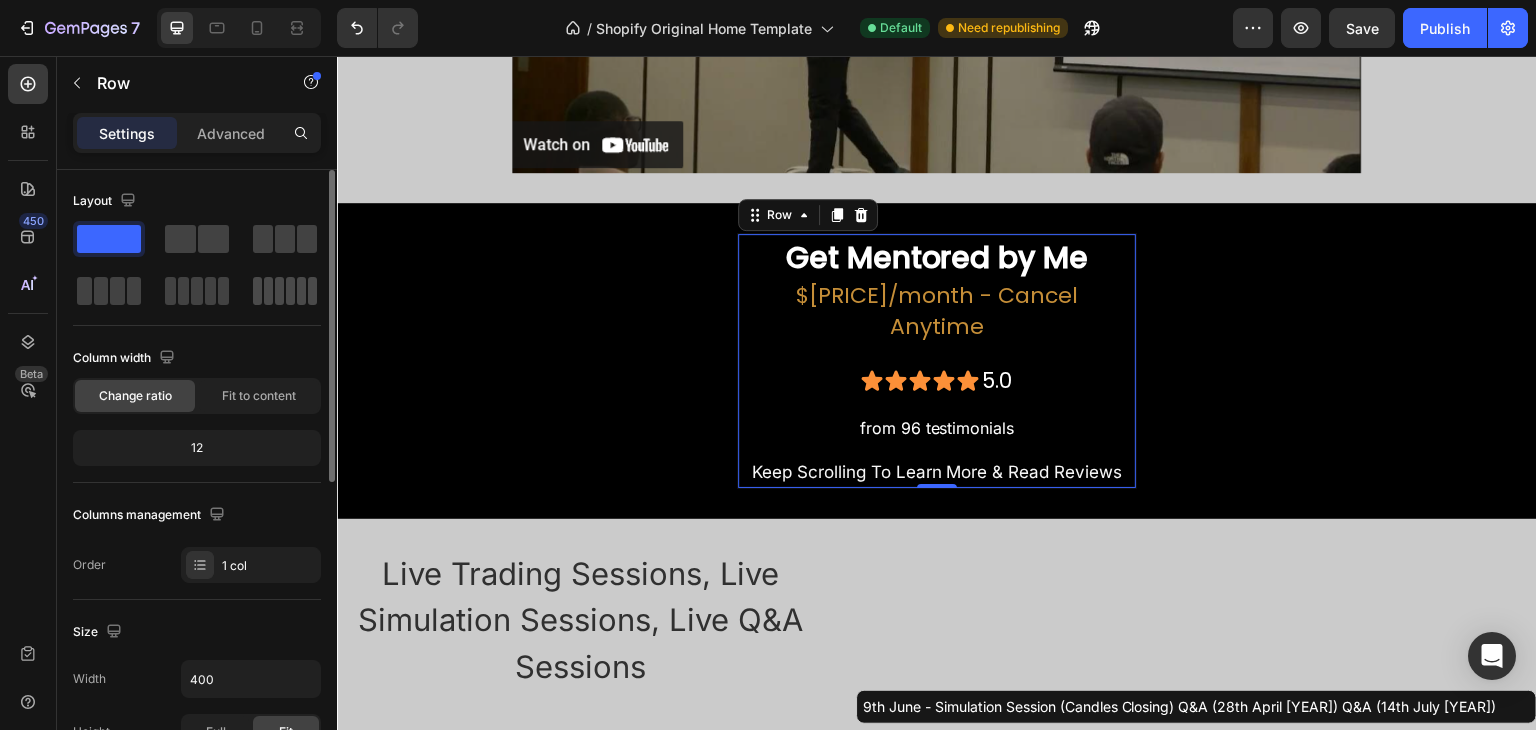 scroll, scrollTop: 0, scrollLeft: 0, axis: both 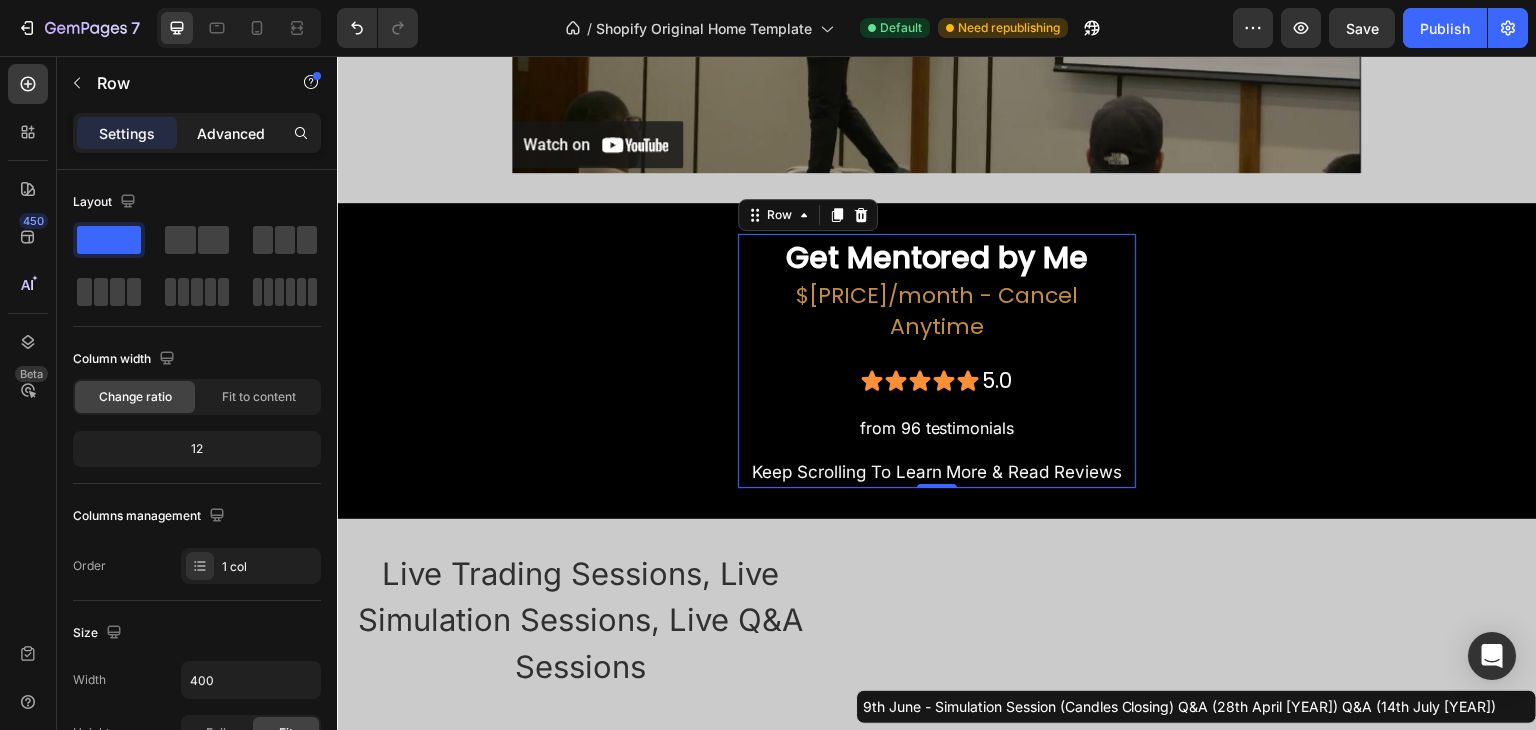 click on "Advanced" at bounding box center [231, 133] 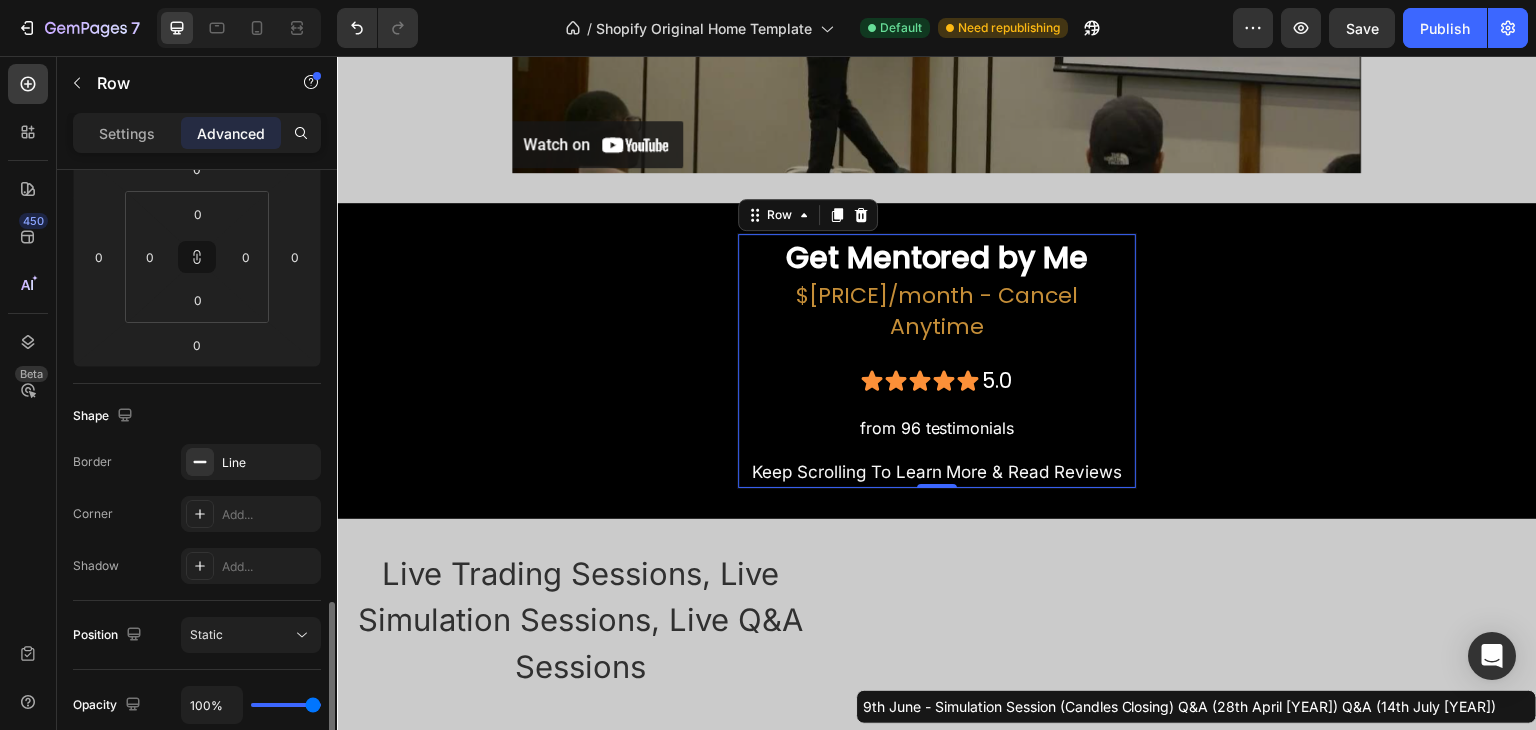 scroll, scrollTop: 500, scrollLeft: 0, axis: vertical 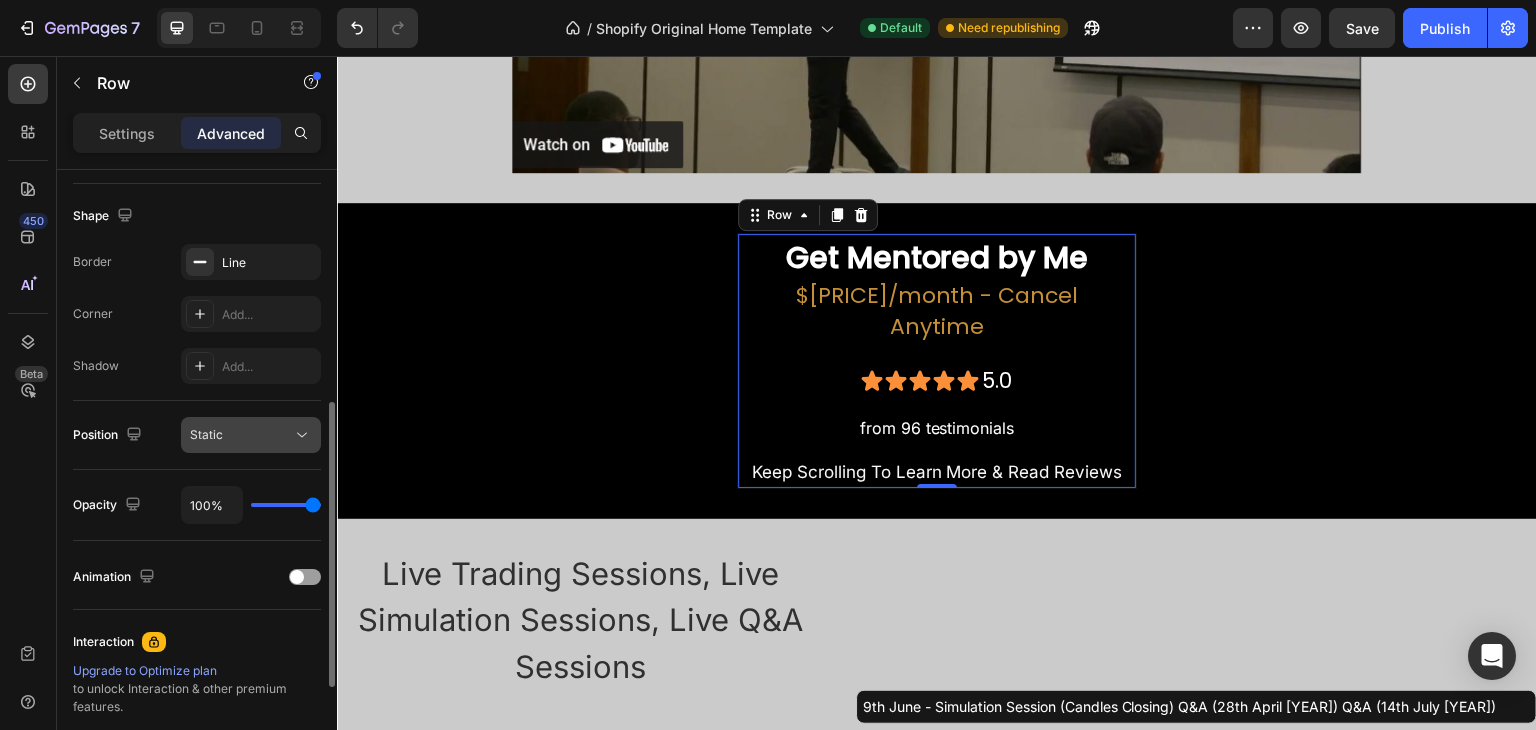 click on "Static" at bounding box center (241, 435) 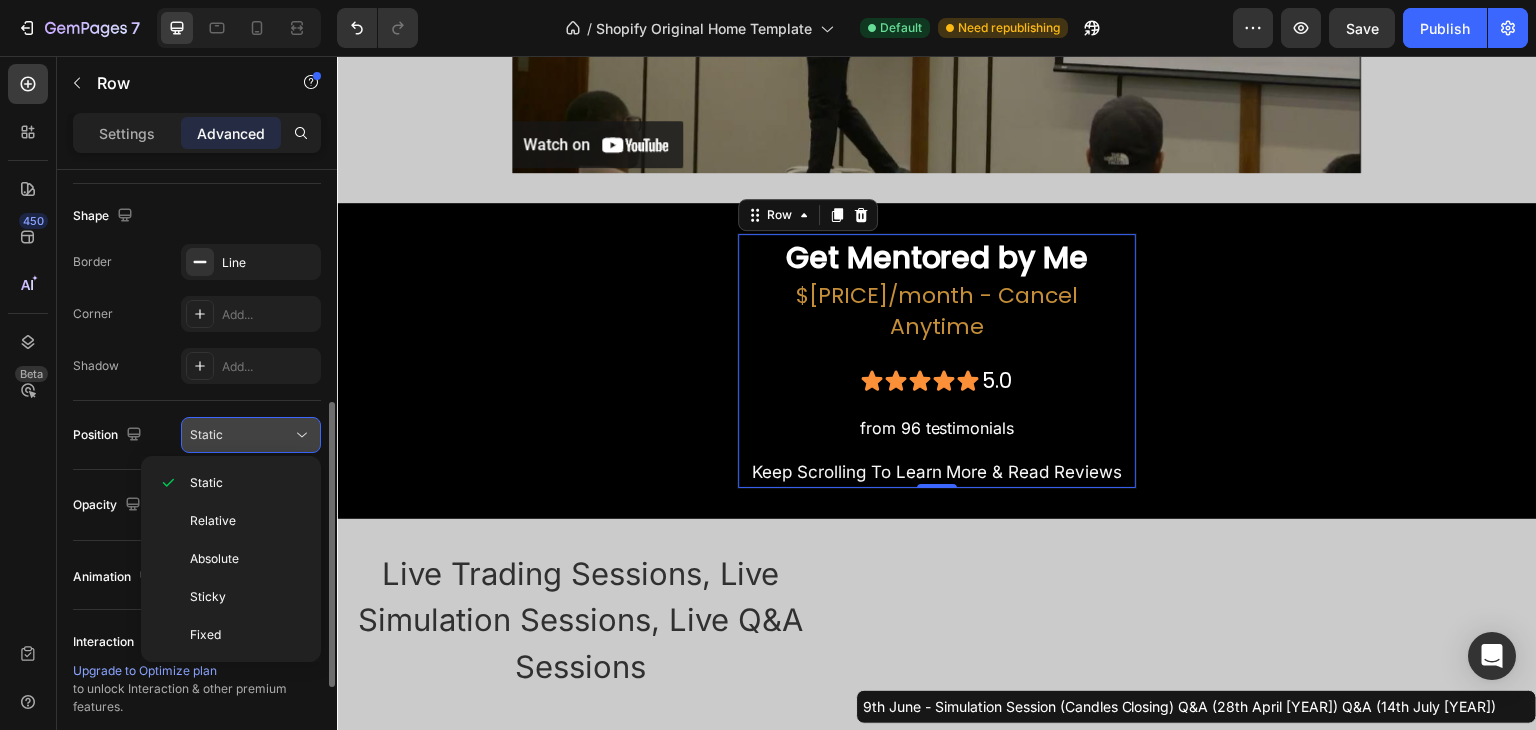 click on "Static" at bounding box center (241, 435) 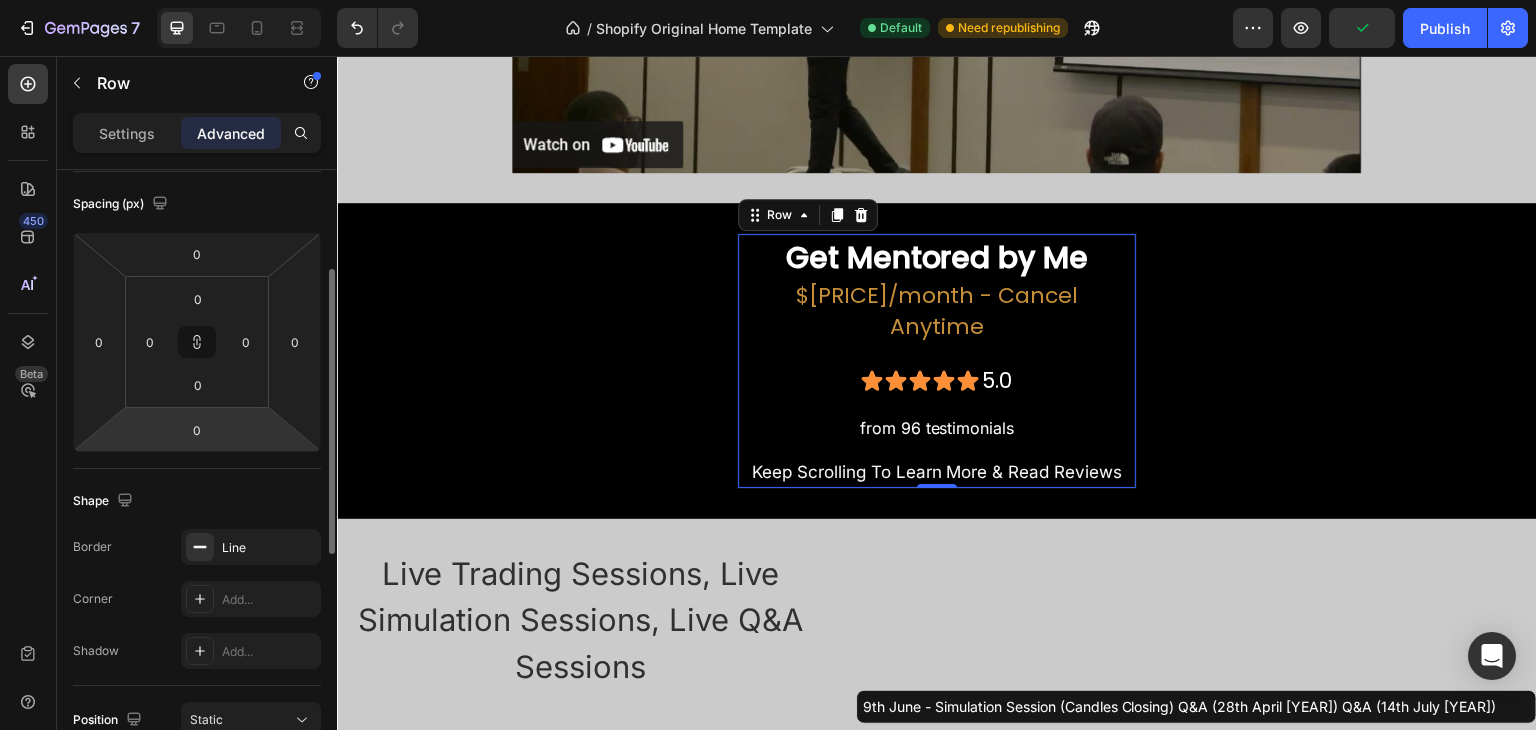 scroll, scrollTop: 715, scrollLeft: 0, axis: vertical 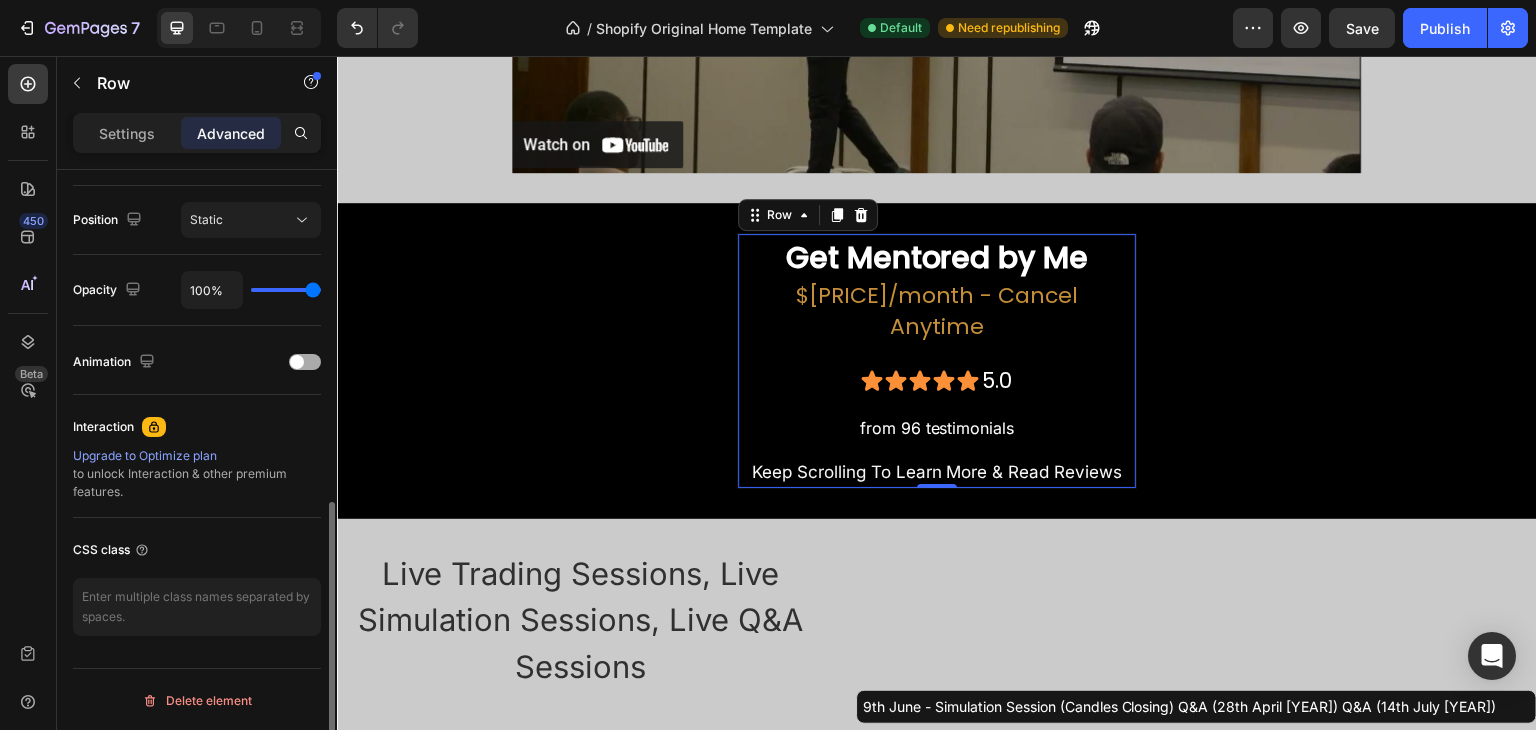 click at bounding box center (305, 362) 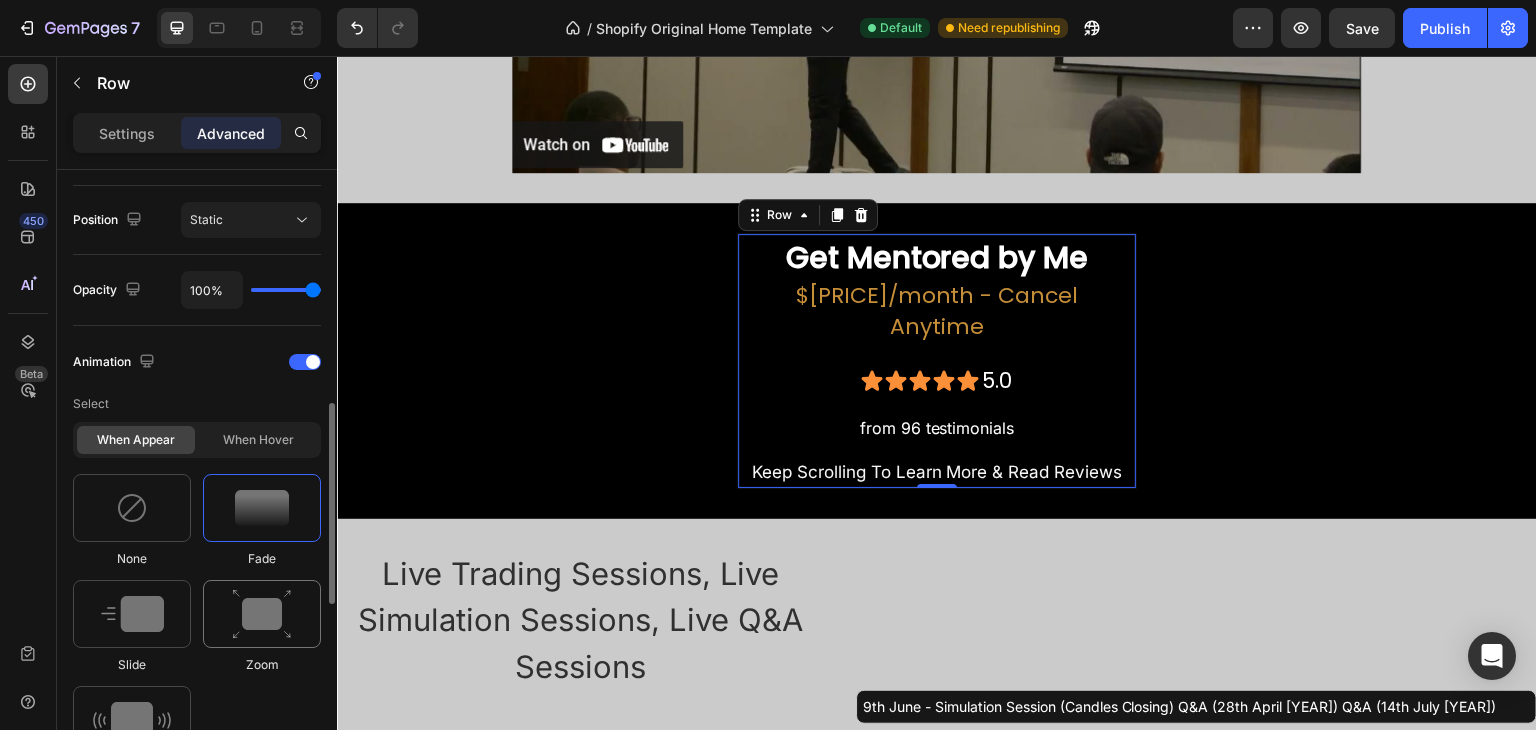 click at bounding box center (262, 614) 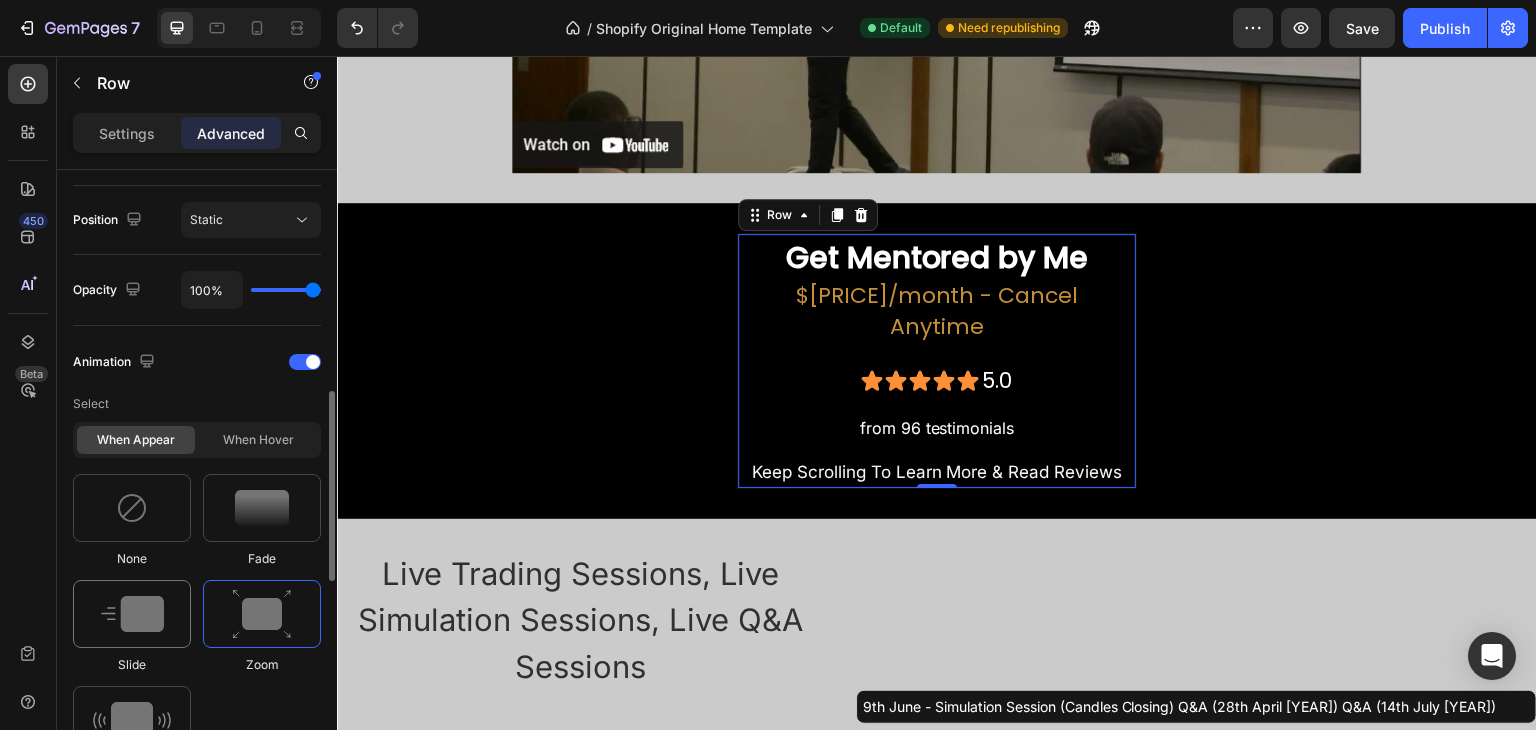 click at bounding box center [132, 614] 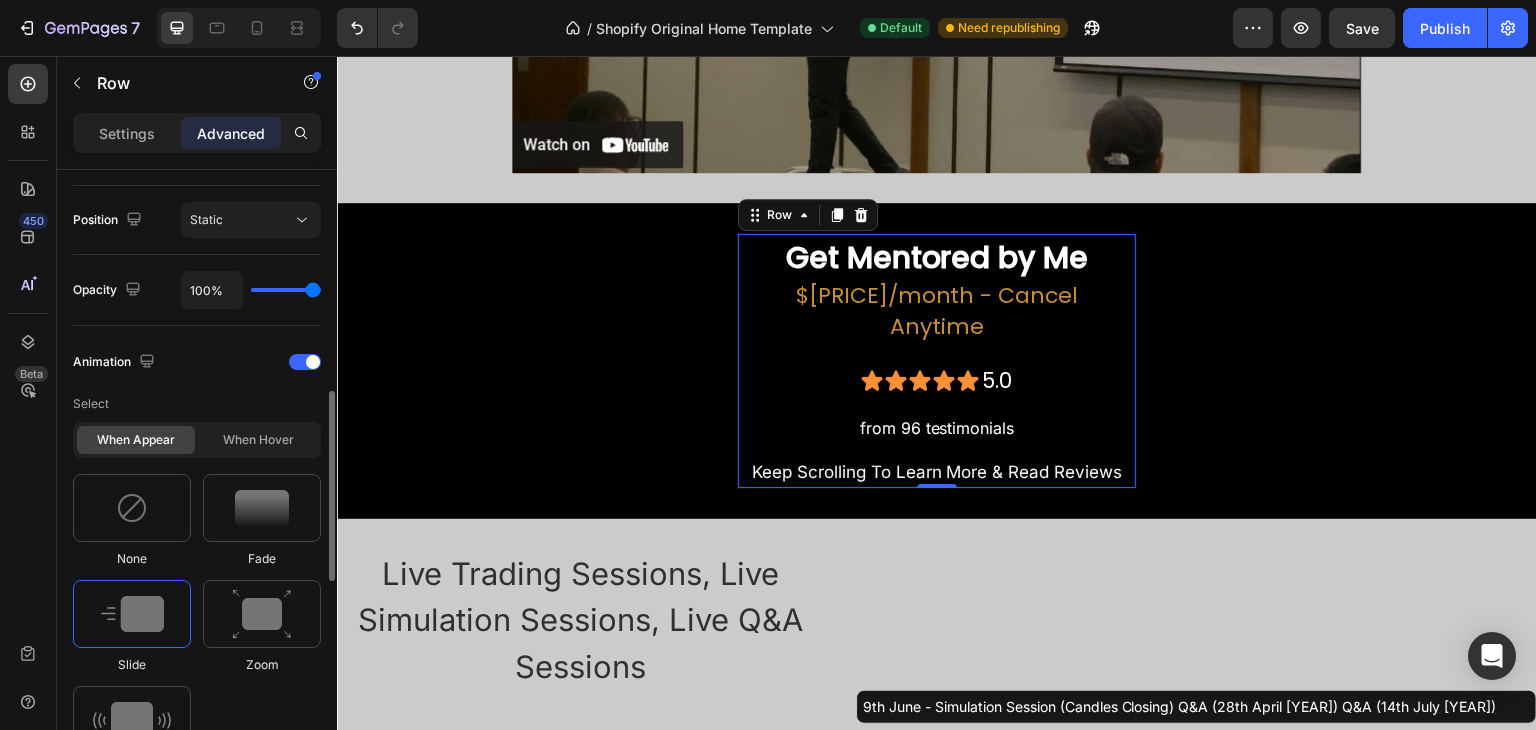 scroll, scrollTop: 815, scrollLeft: 0, axis: vertical 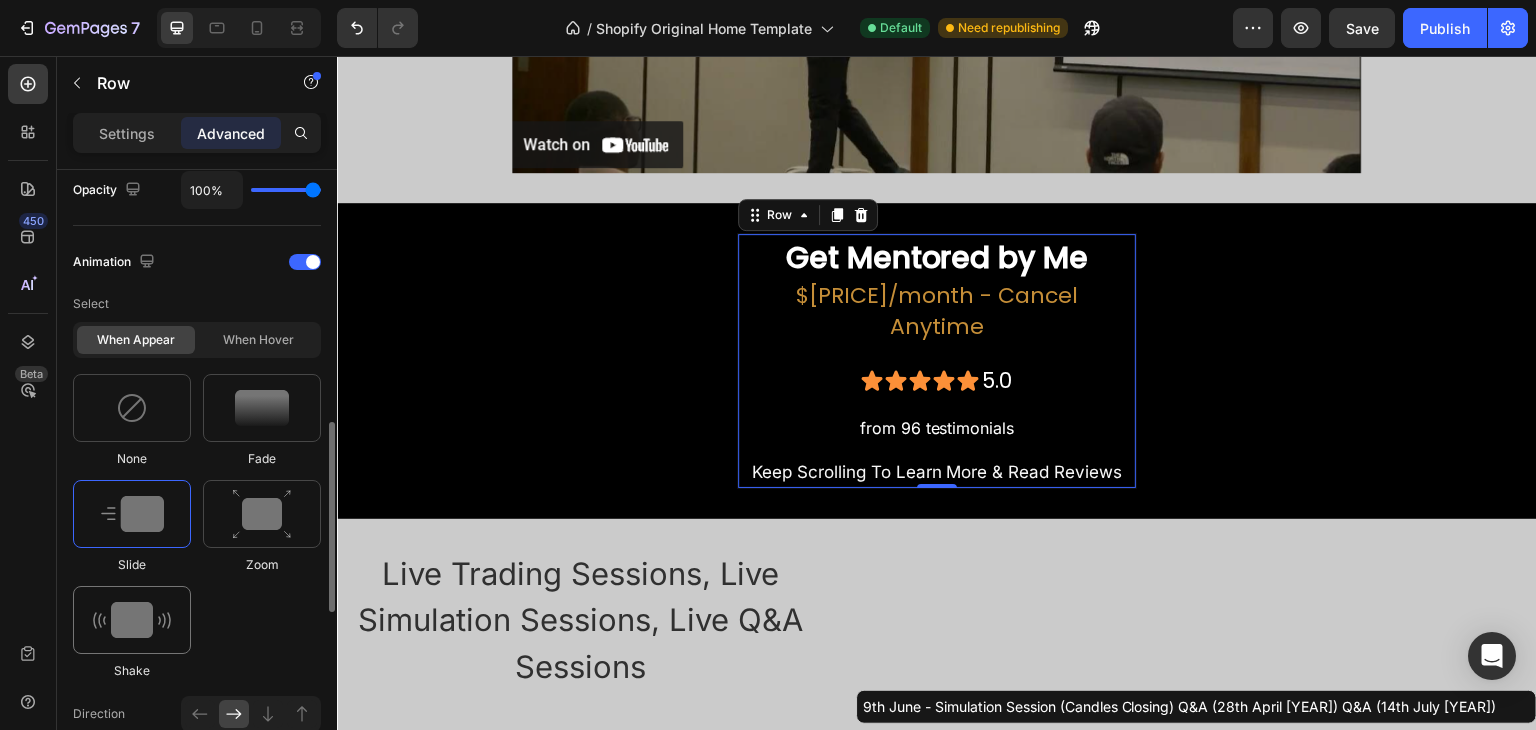 click at bounding box center (132, 620) 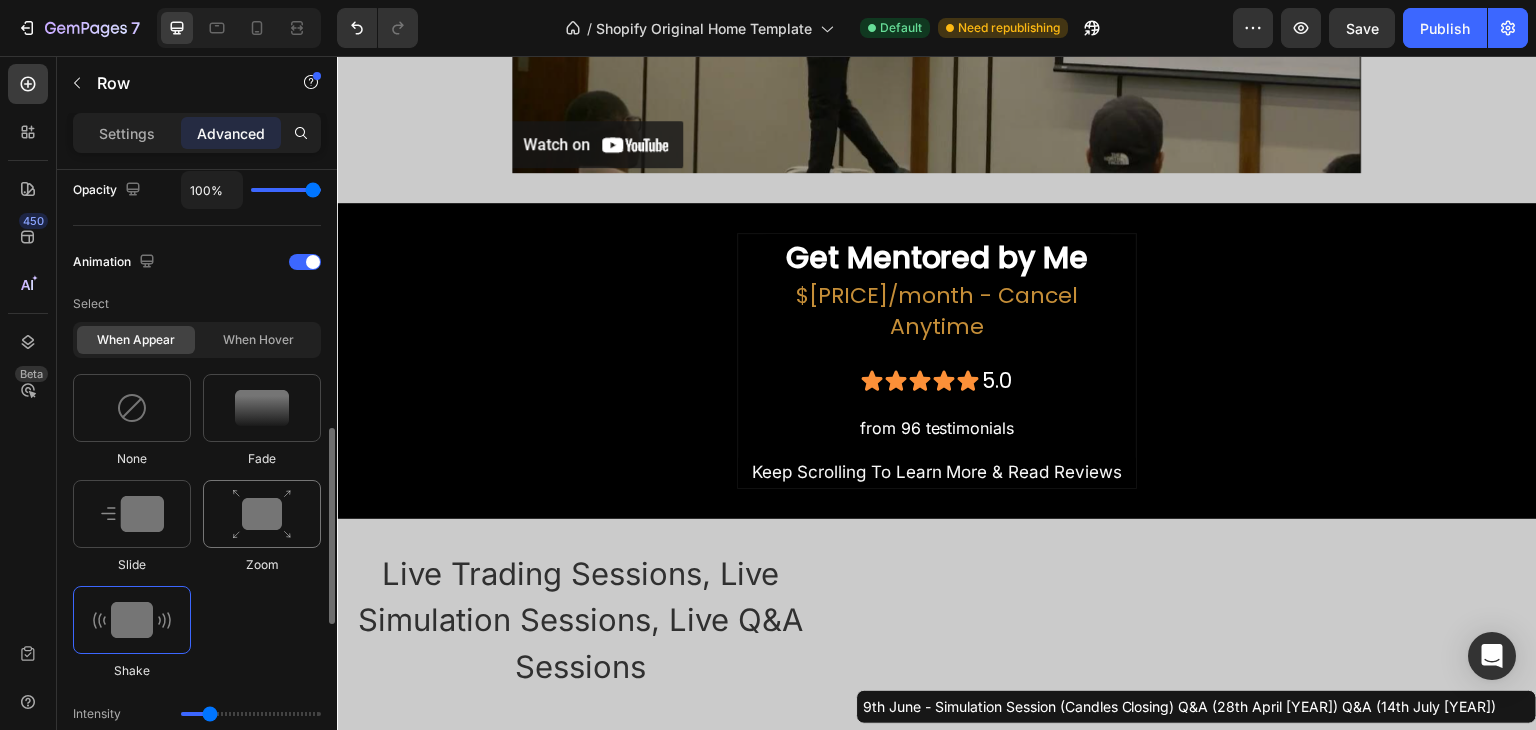 click at bounding box center (262, 514) 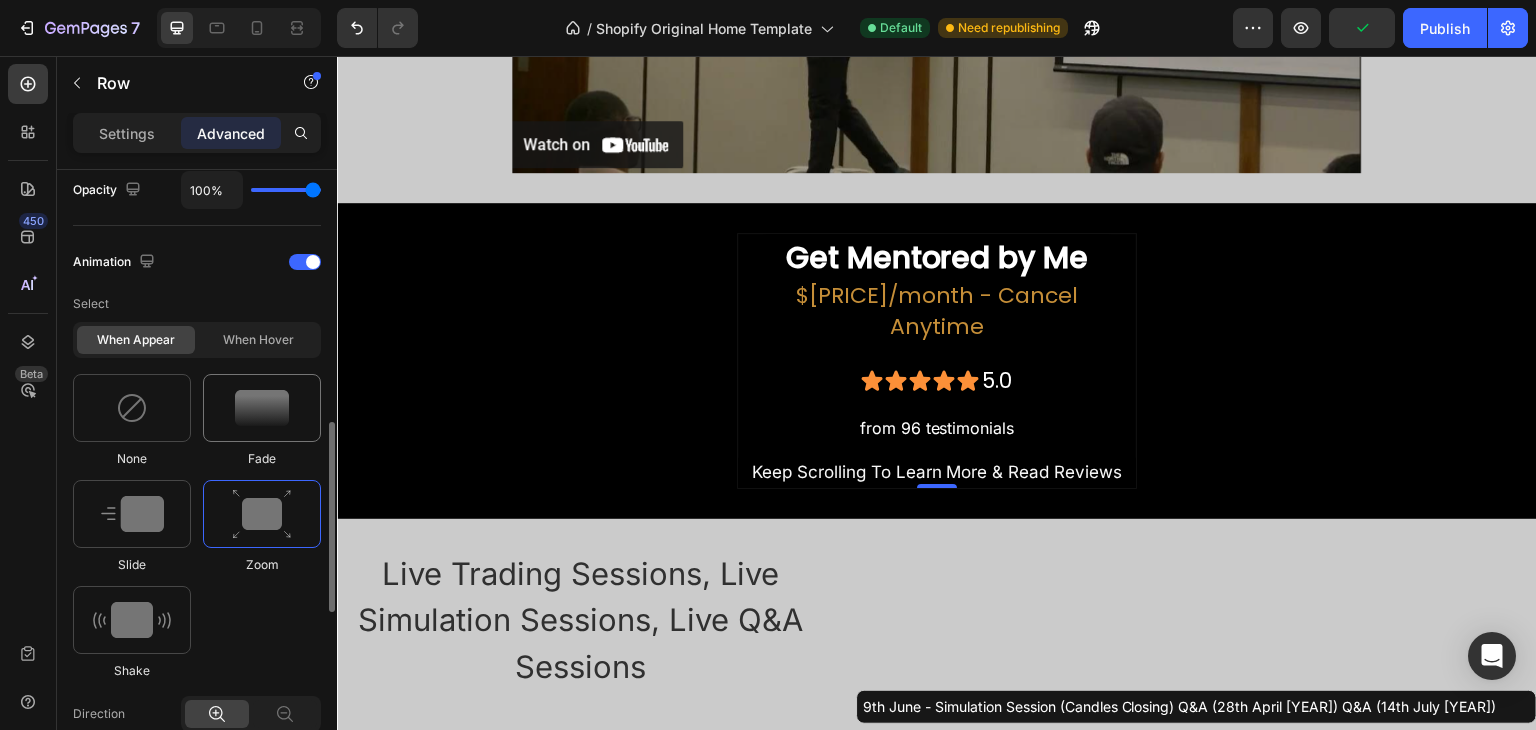 click at bounding box center [262, 408] 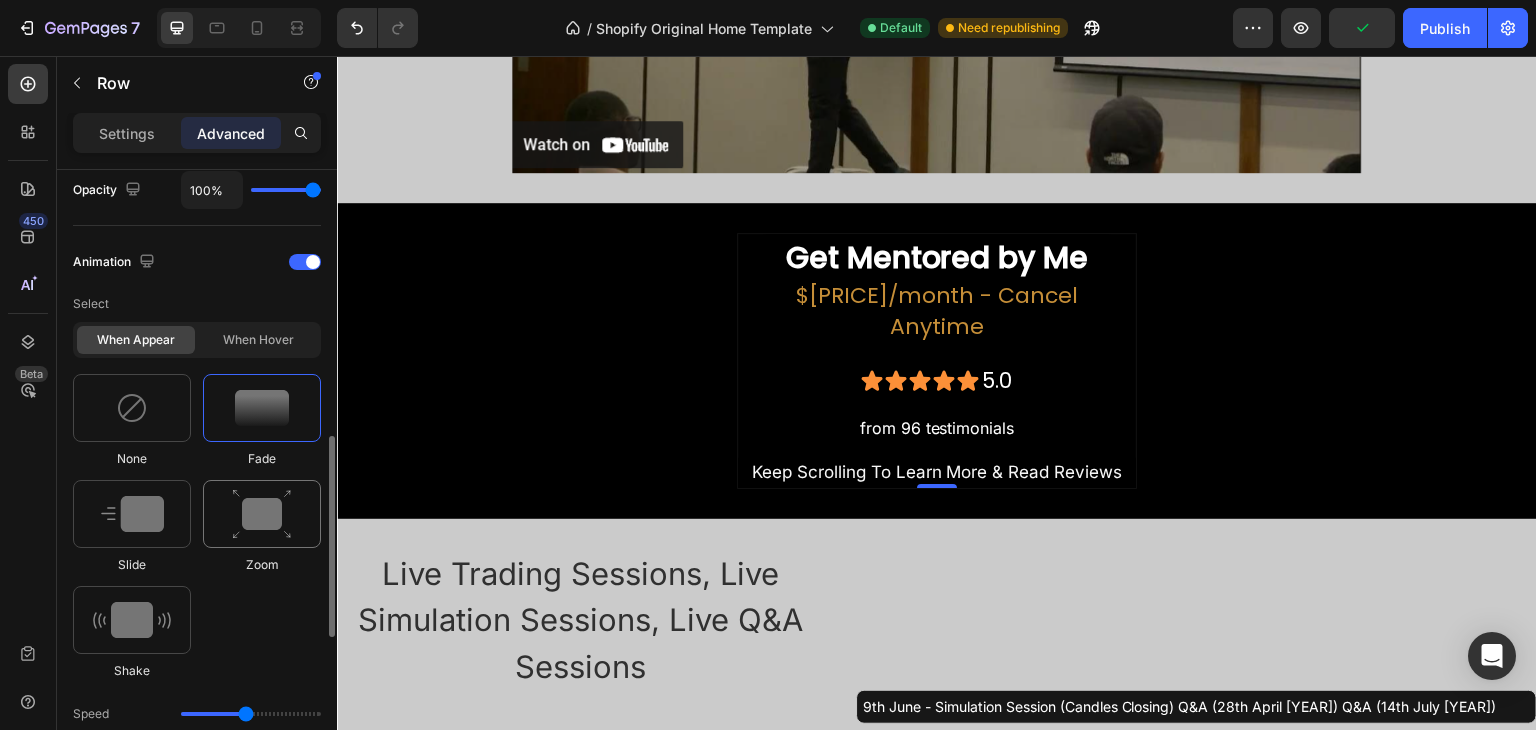 click at bounding box center [262, 514] 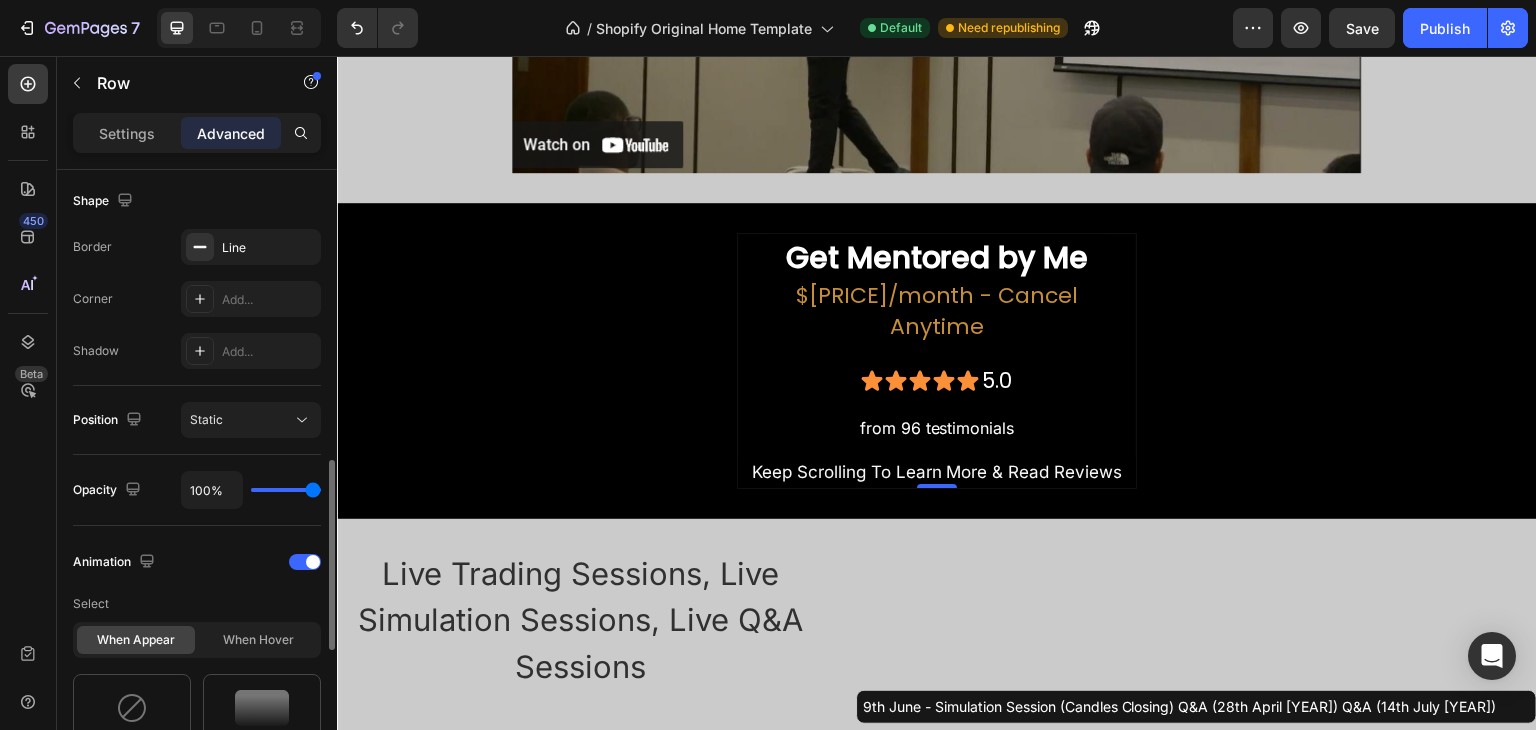 scroll, scrollTop: 415, scrollLeft: 0, axis: vertical 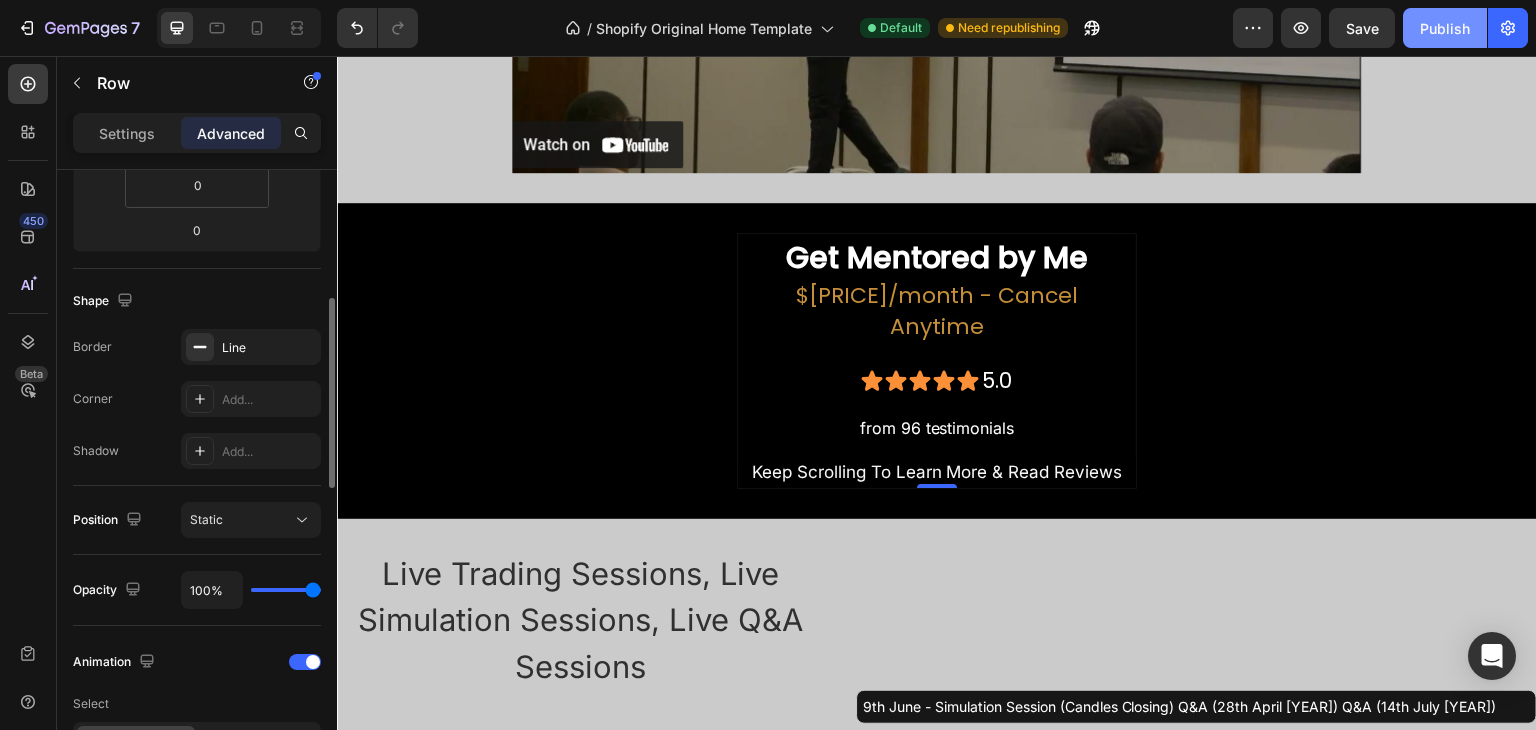 click on "Publish" at bounding box center [1445, 28] 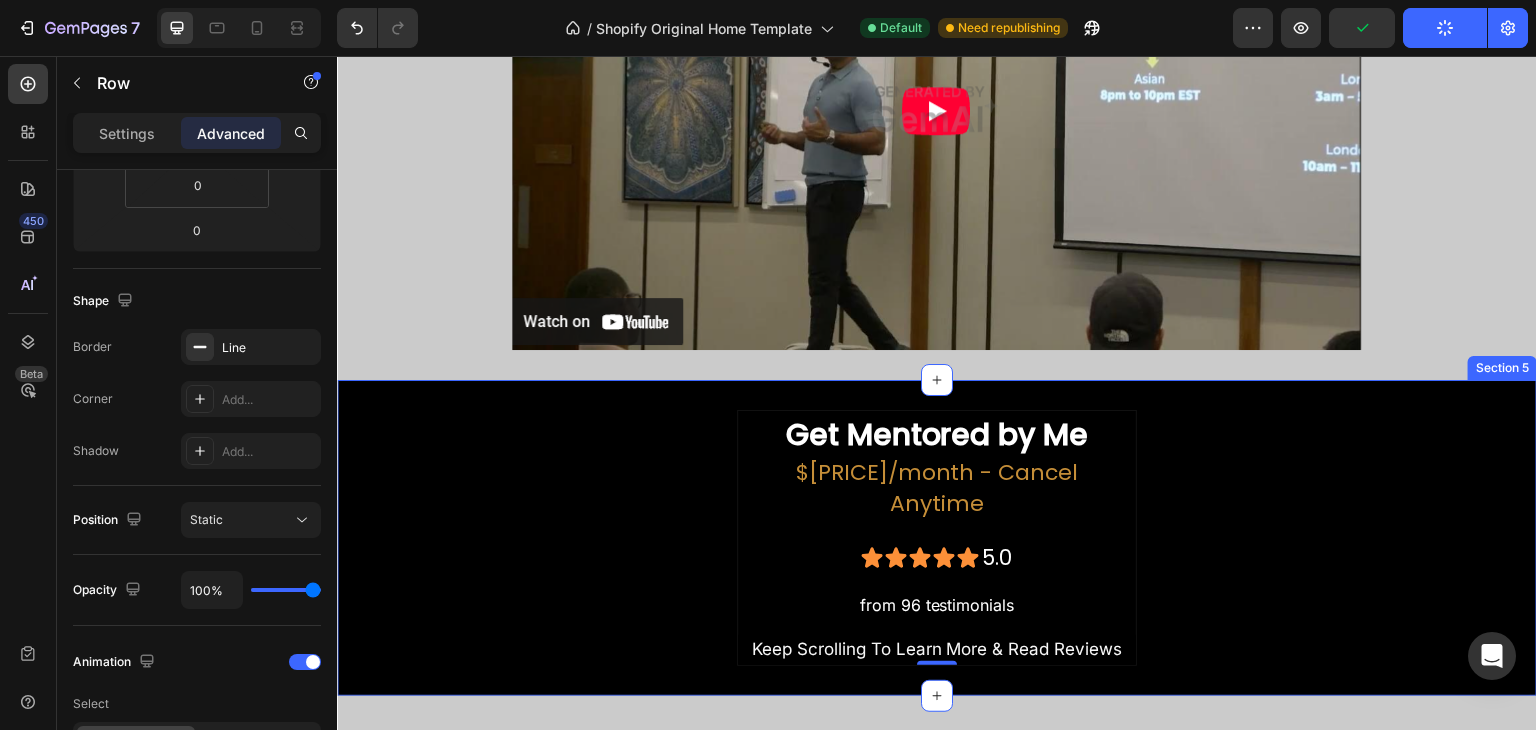 scroll, scrollTop: 2297, scrollLeft: 0, axis: vertical 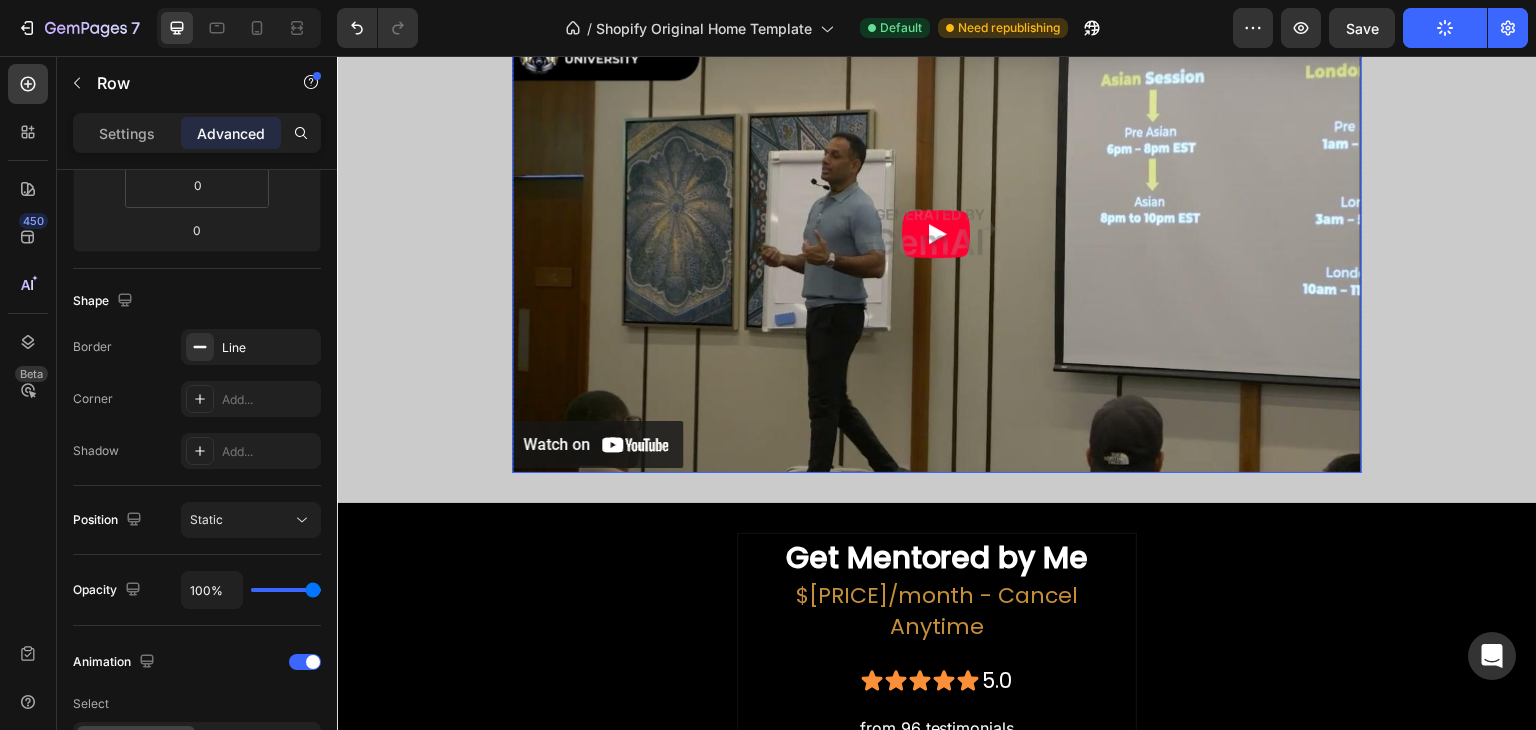 click at bounding box center (937, 232) 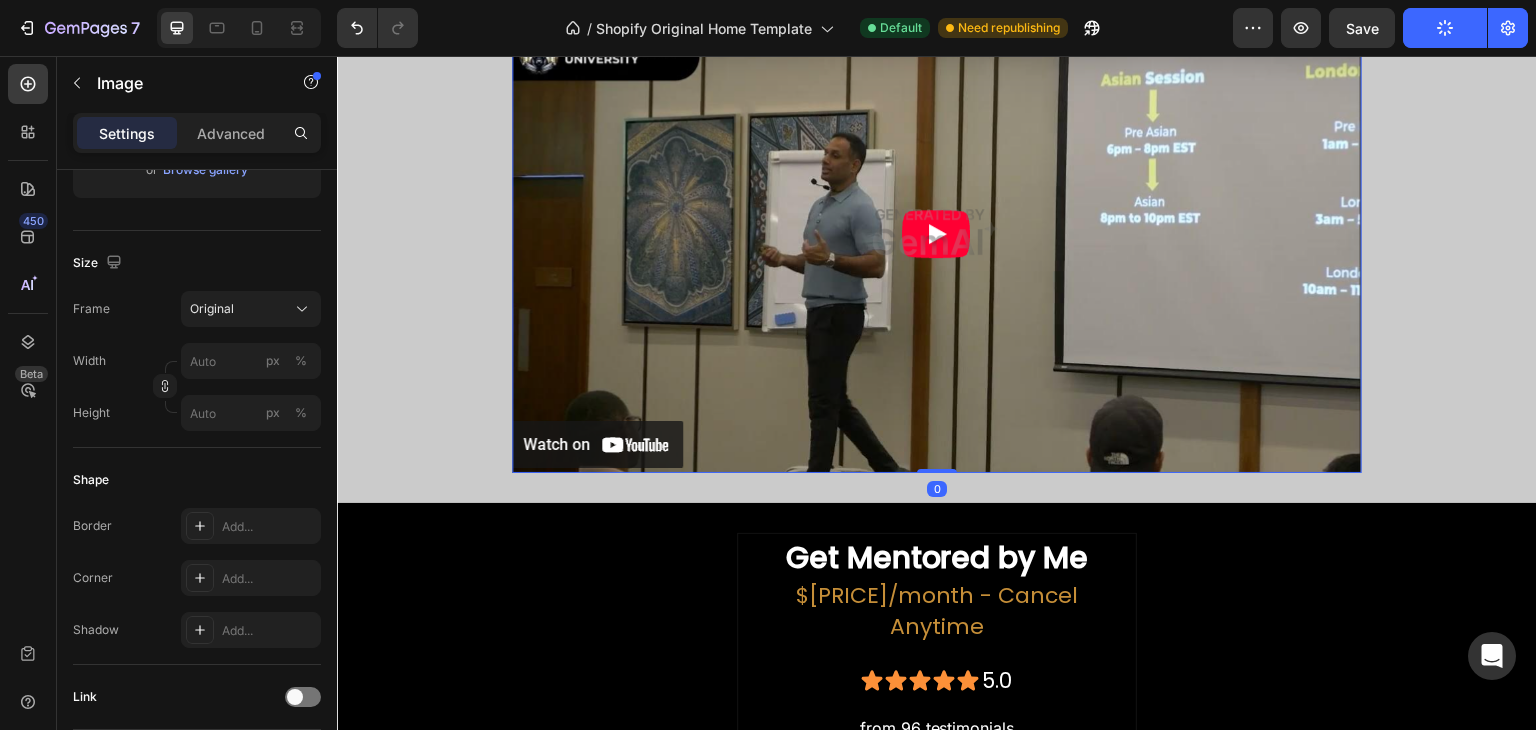 scroll, scrollTop: 0, scrollLeft: 0, axis: both 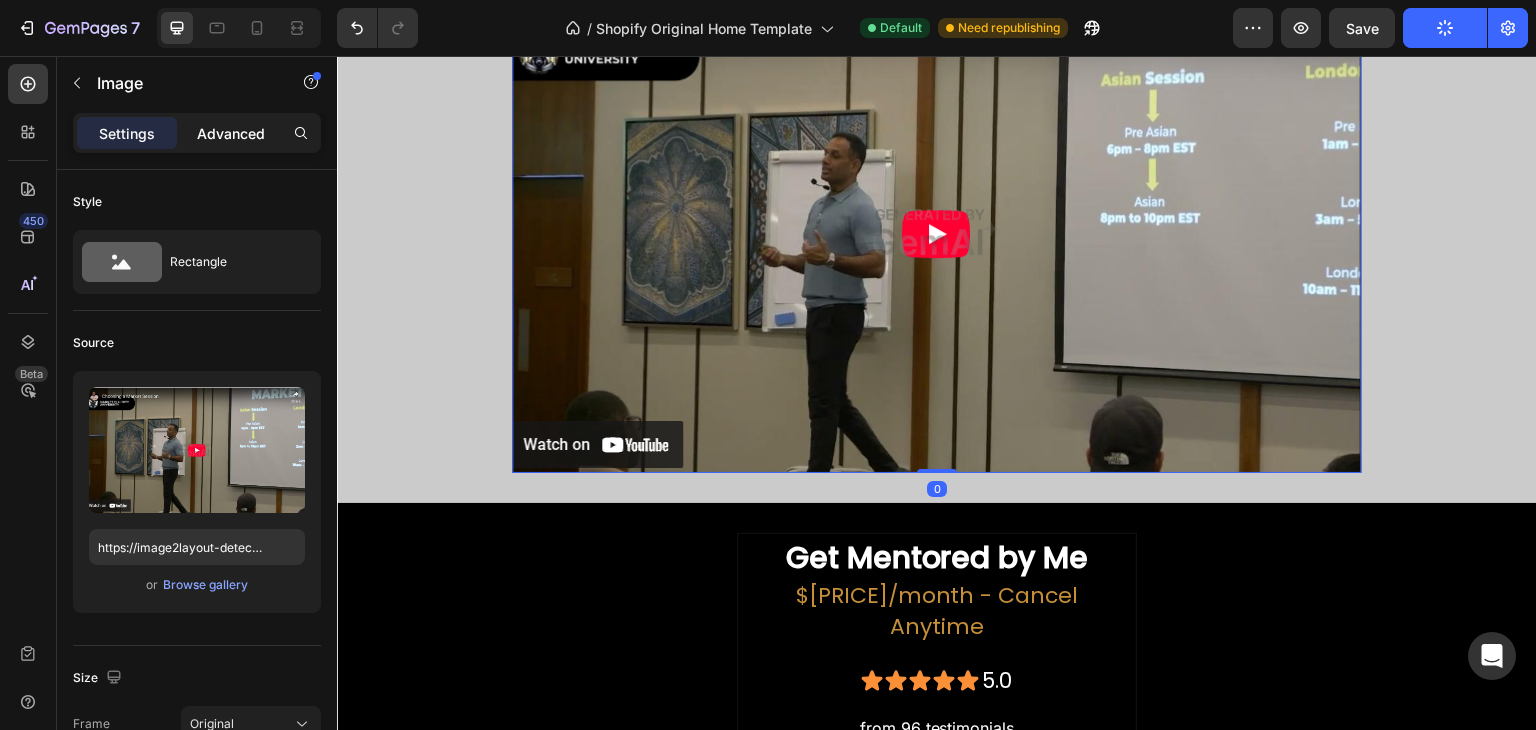 click on "Advanced" 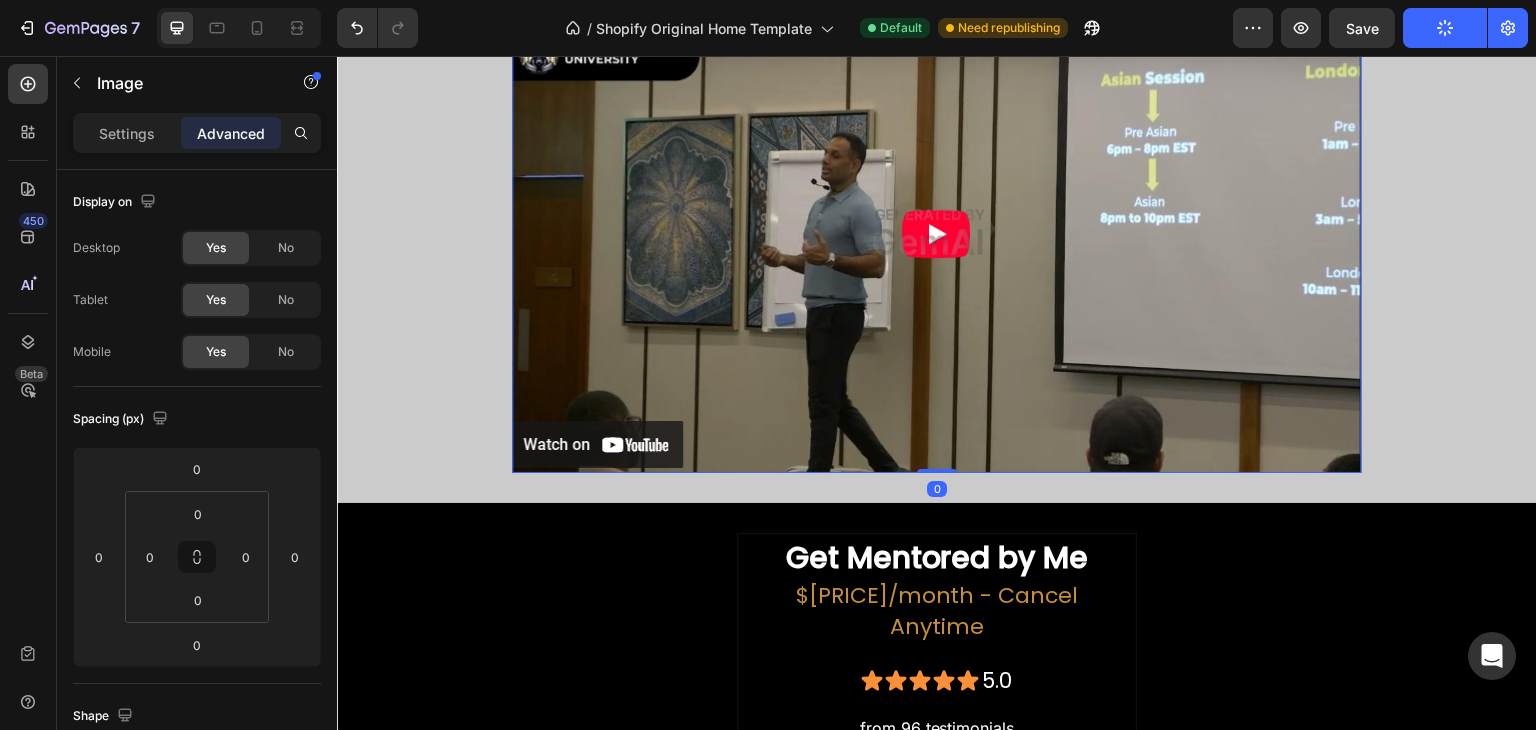 scroll, scrollTop: 700, scrollLeft: 0, axis: vertical 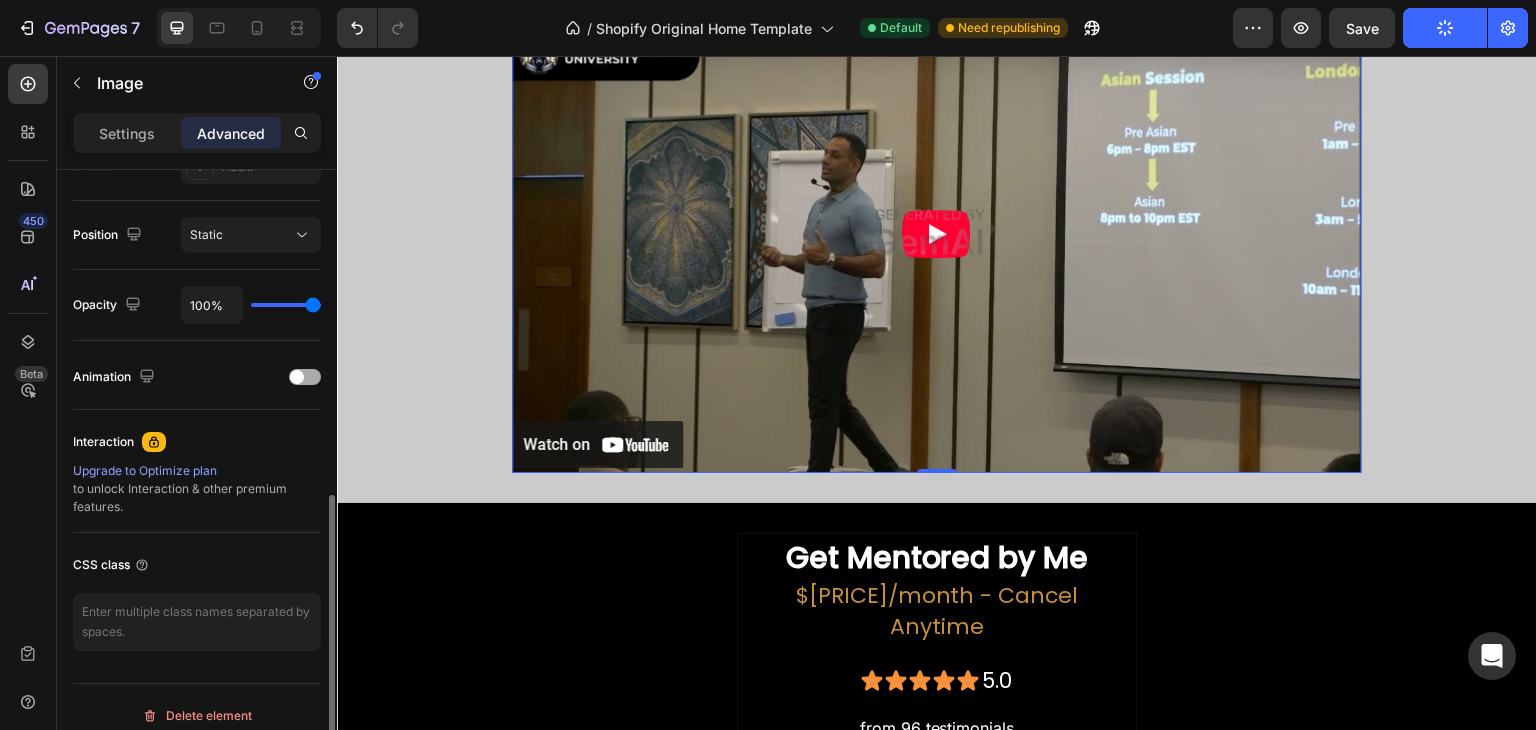 click at bounding box center [297, 377] 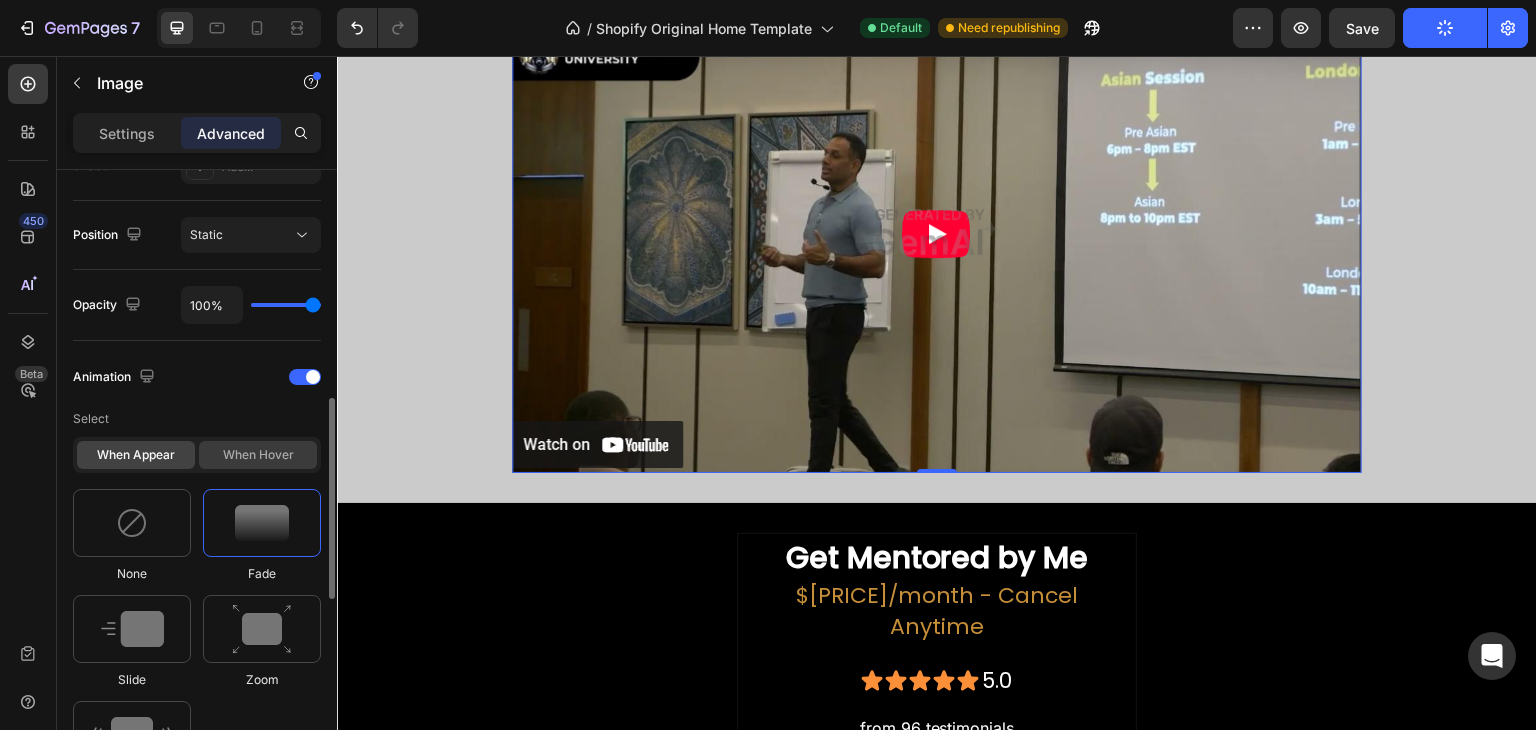 click on "When hover" 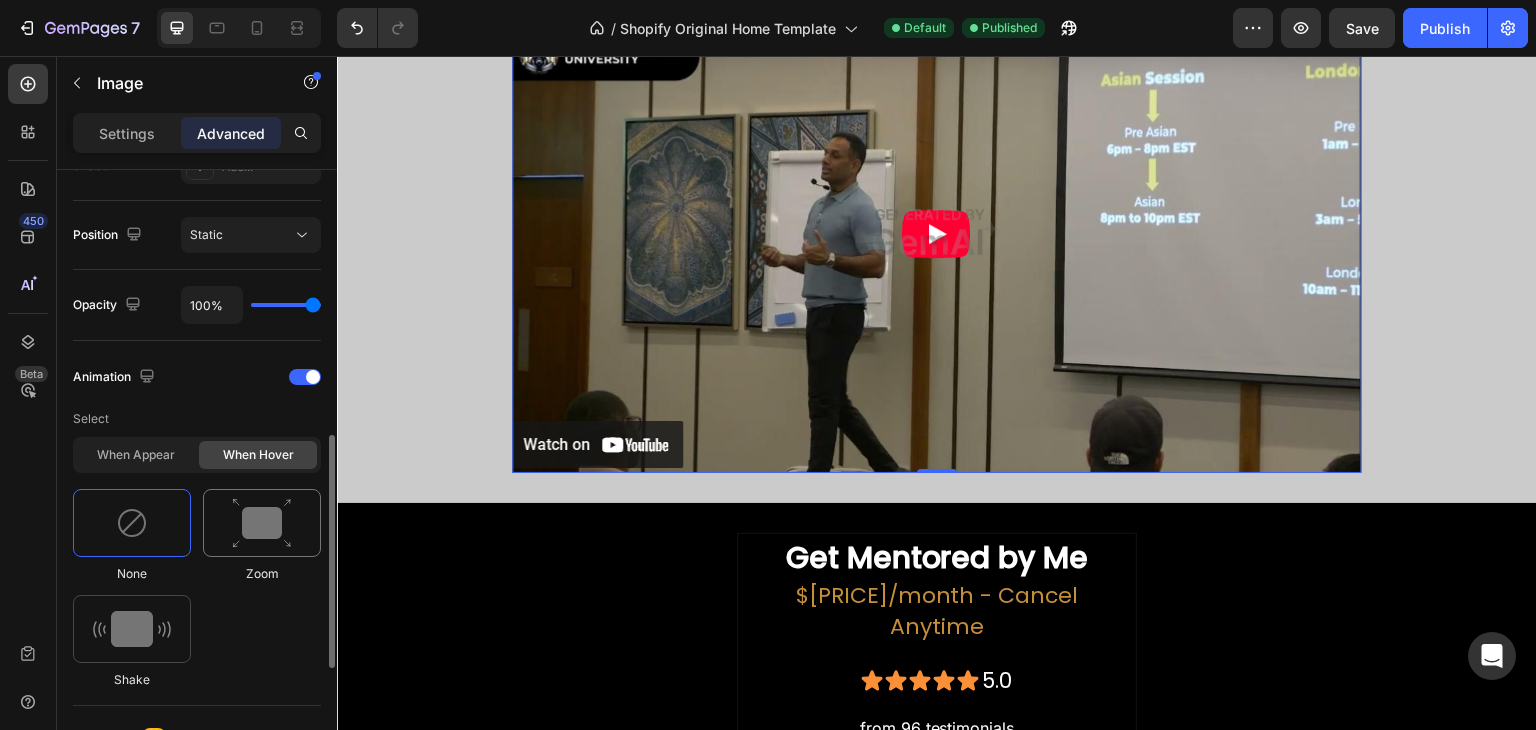 click at bounding box center [262, 523] 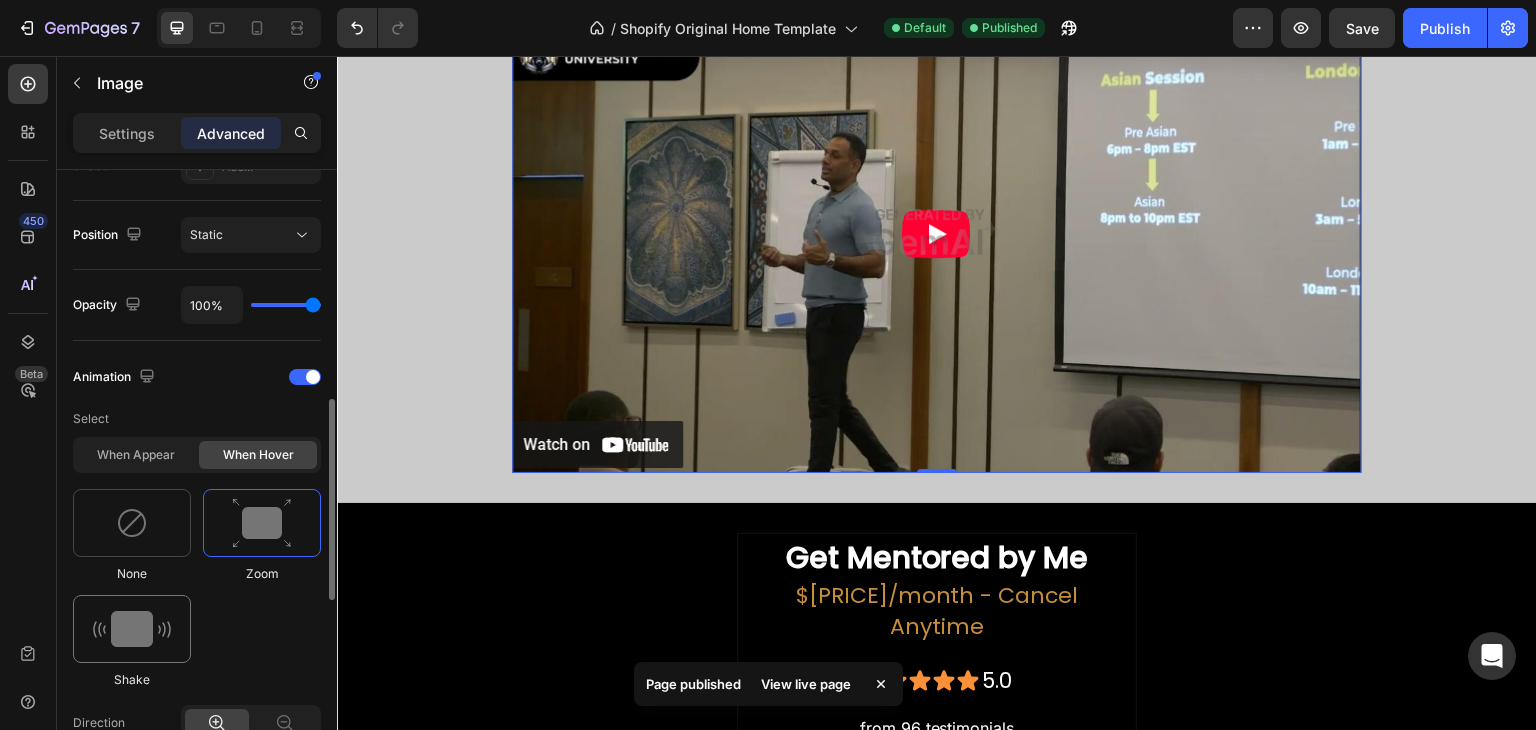 click at bounding box center (132, 629) 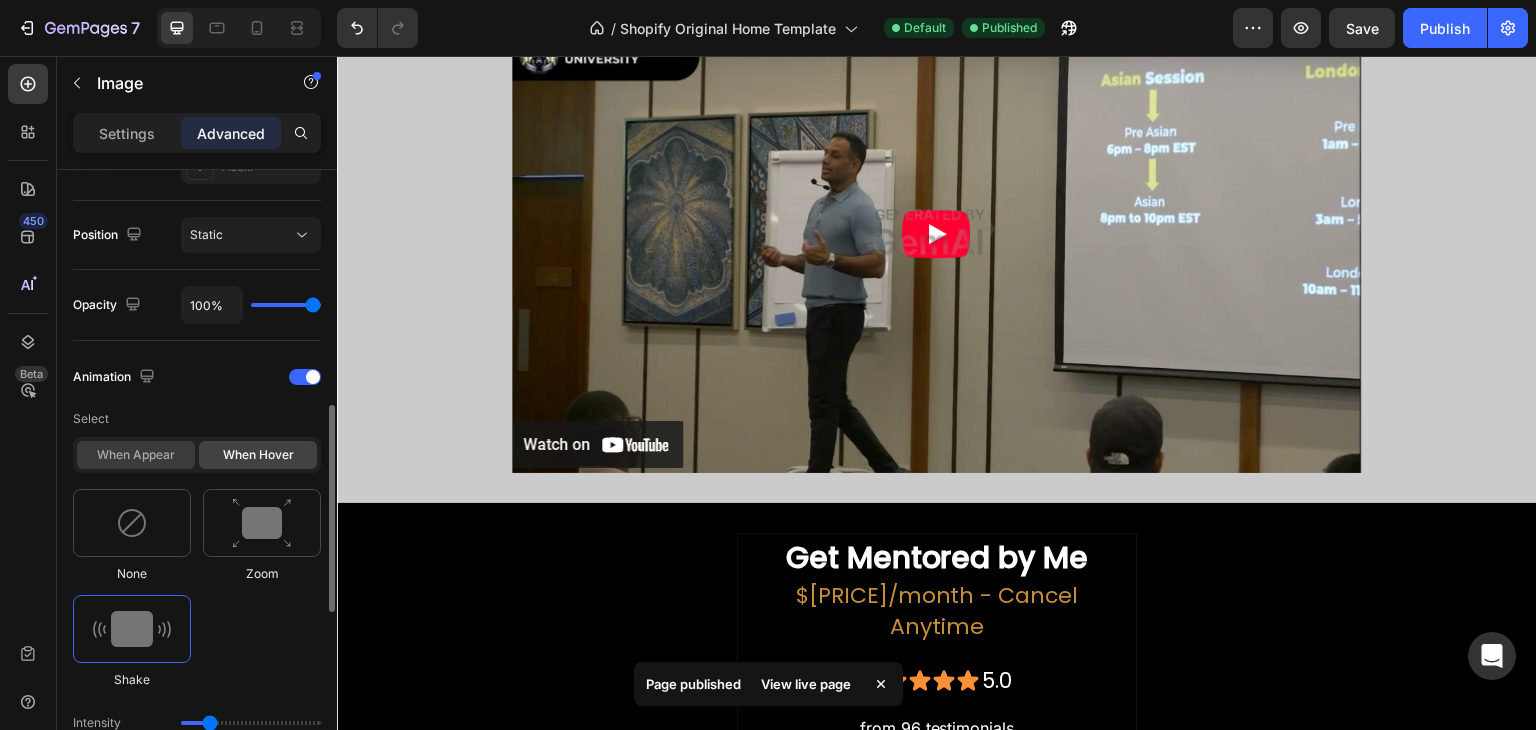 click on "When appear" 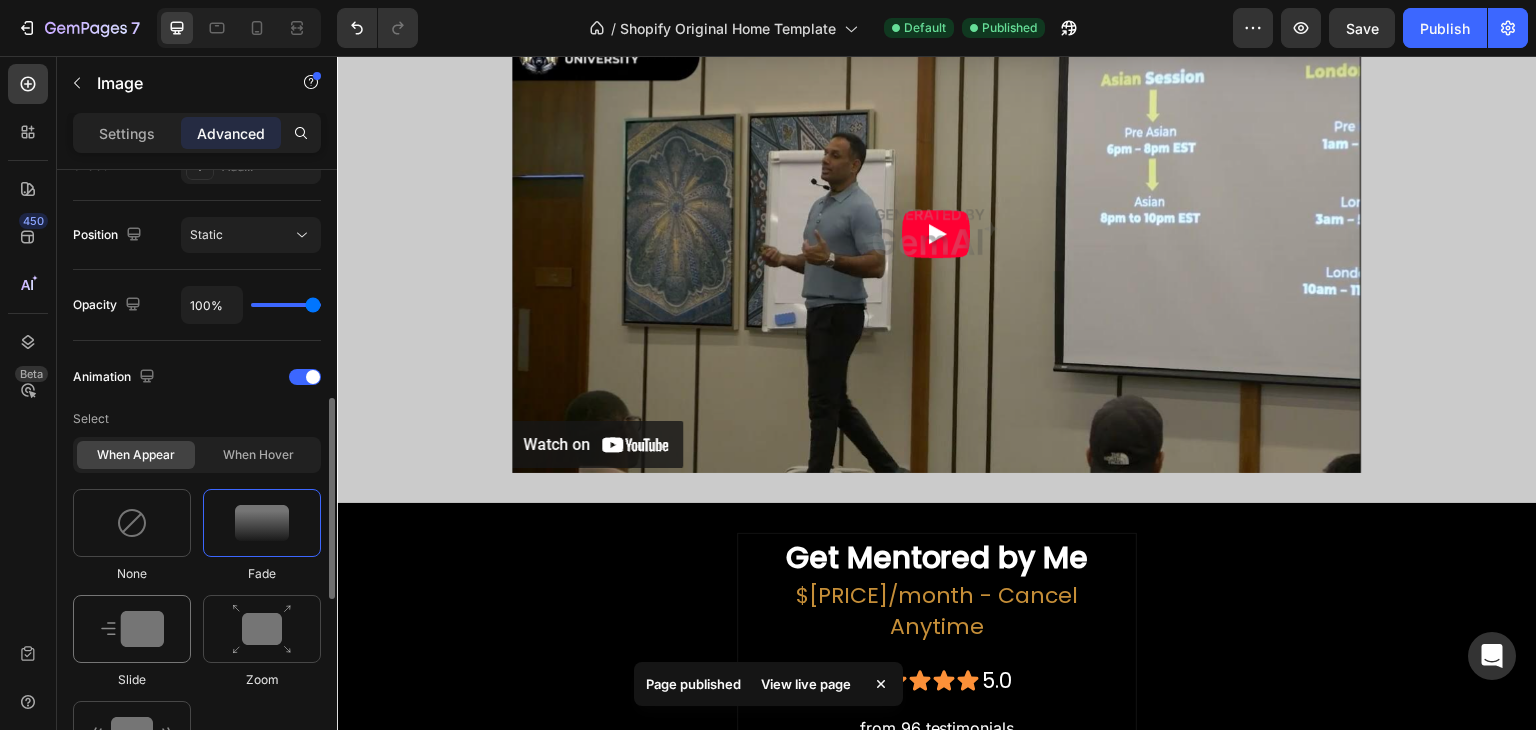 click at bounding box center (132, 629) 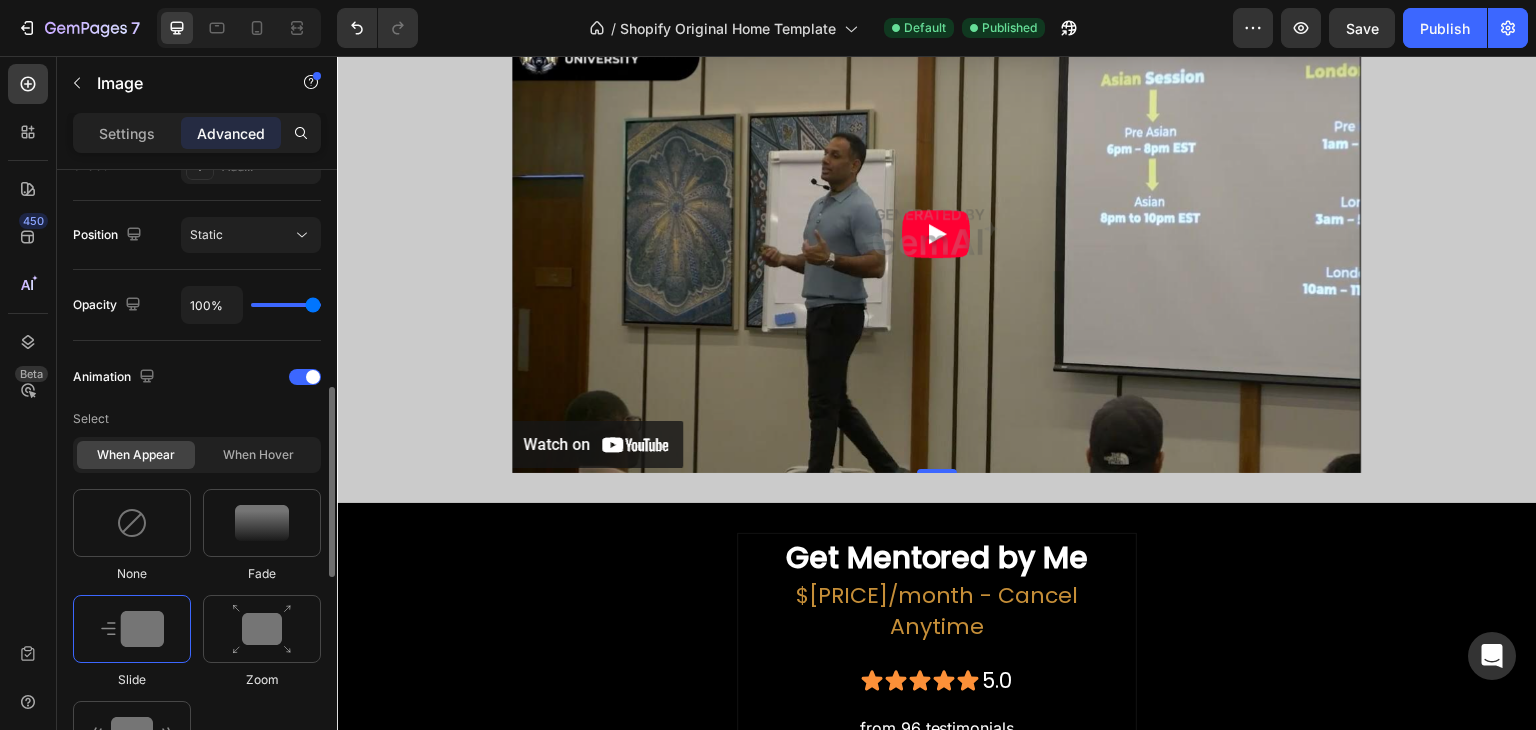 scroll, scrollTop: 800, scrollLeft: 0, axis: vertical 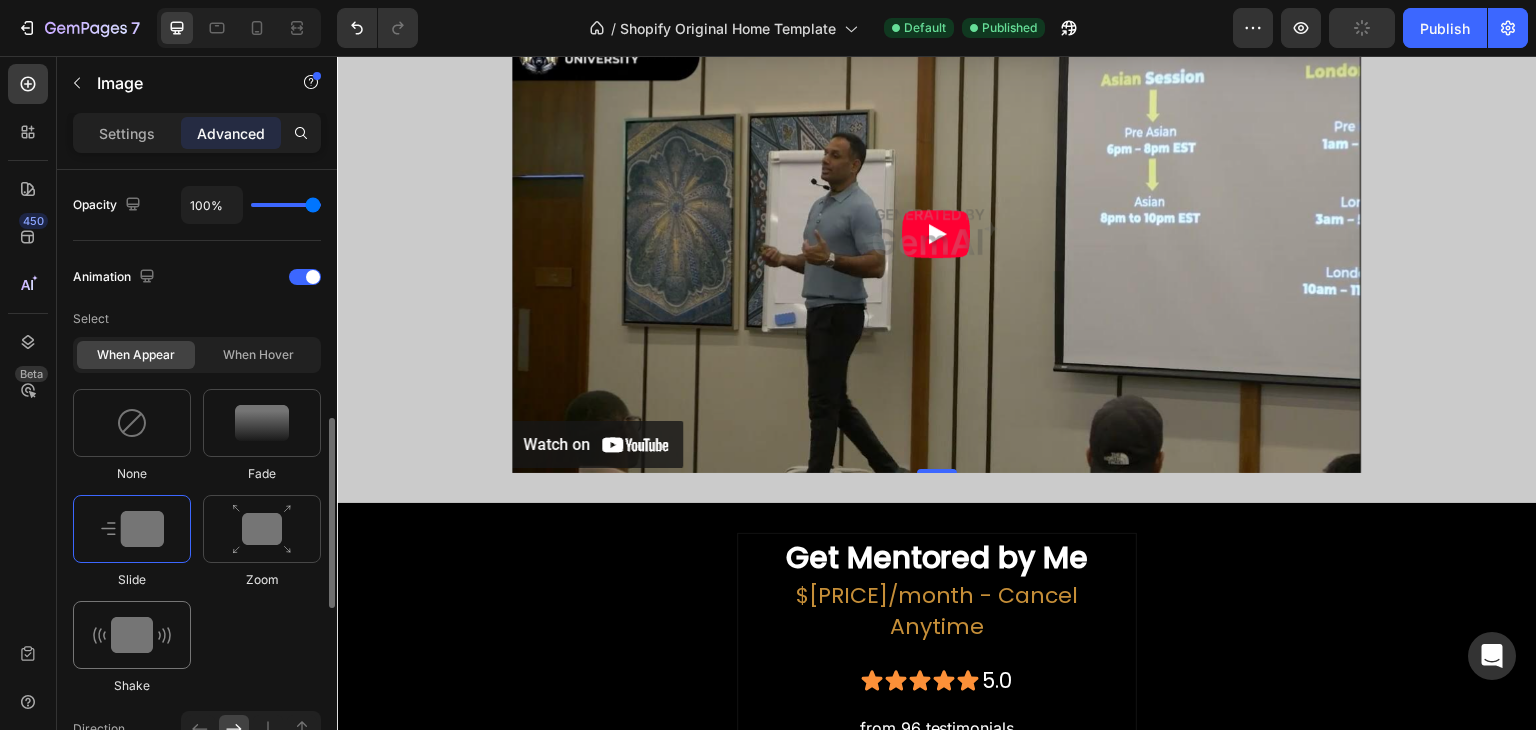 click at bounding box center [132, 635] 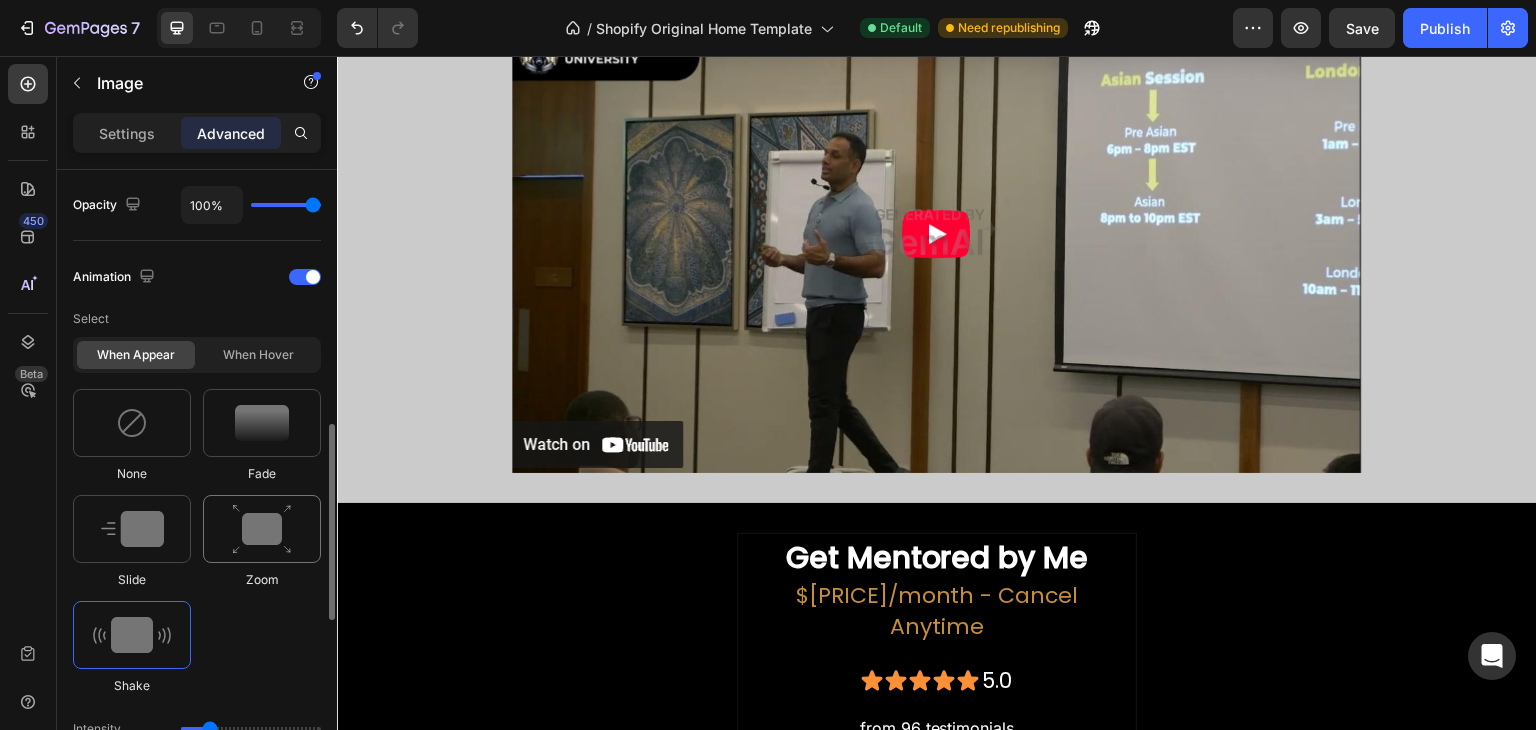click at bounding box center (262, 529) 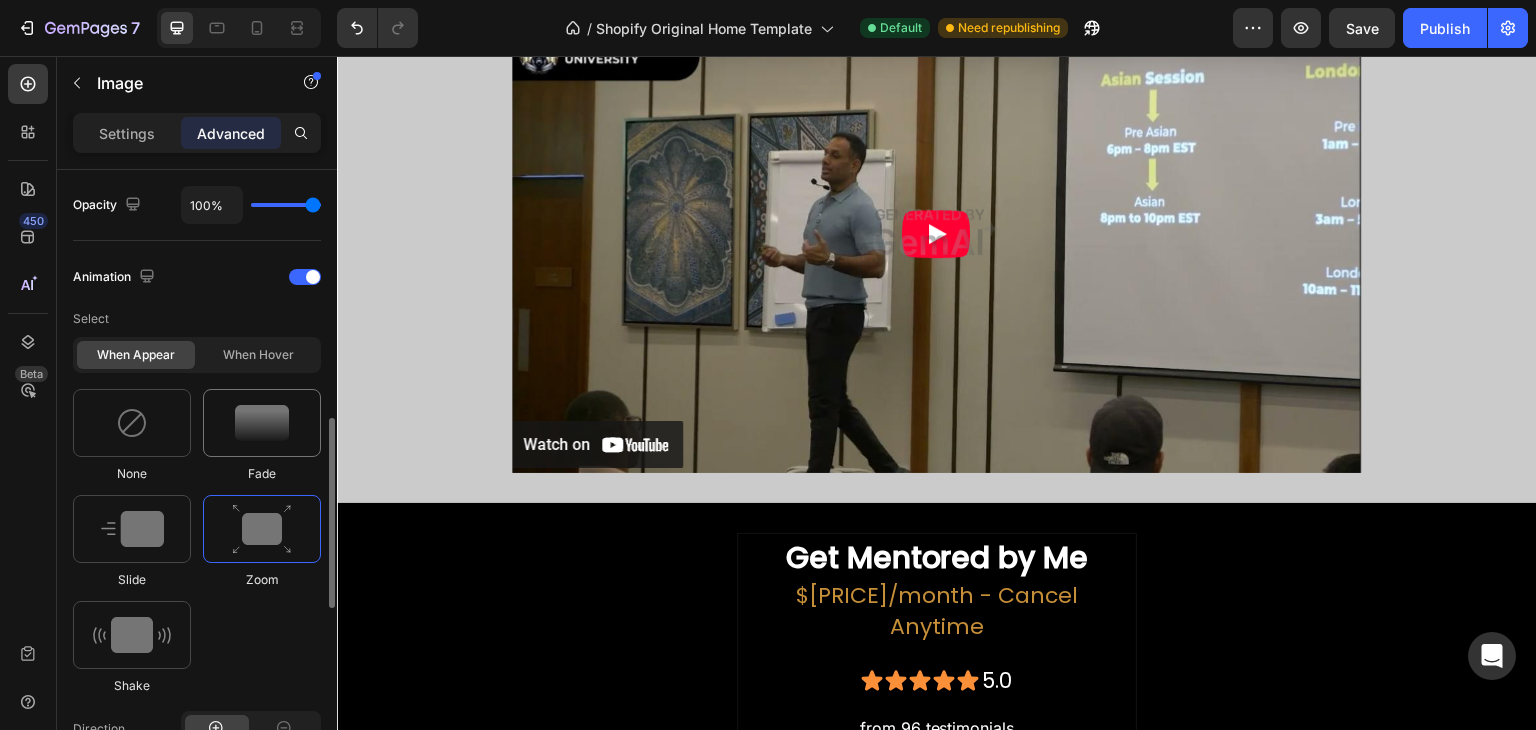 click at bounding box center (262, 423) 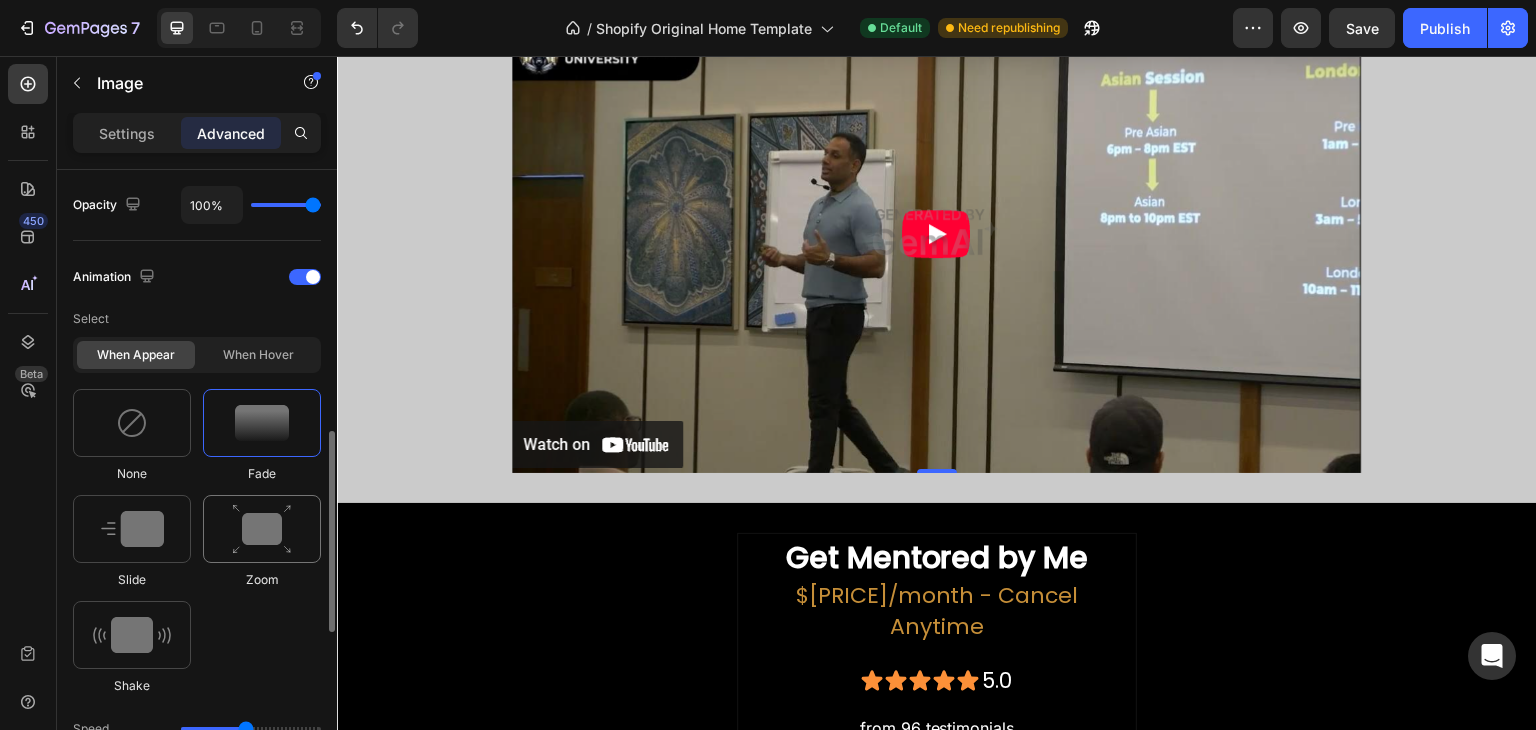 click at bounding box center (262, 529) 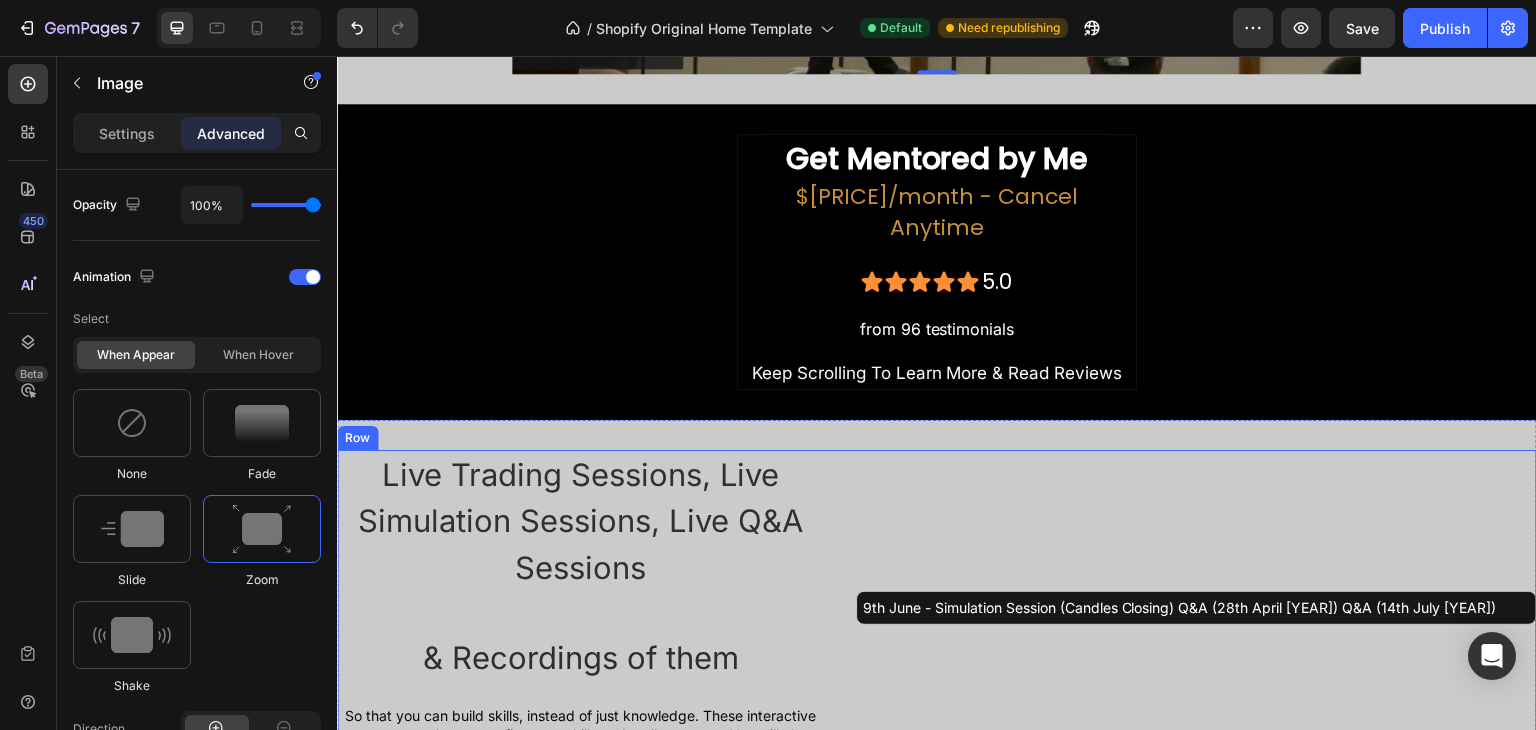scroll, scrollTop: 2697, scrollLeft: 0, axis: vertical 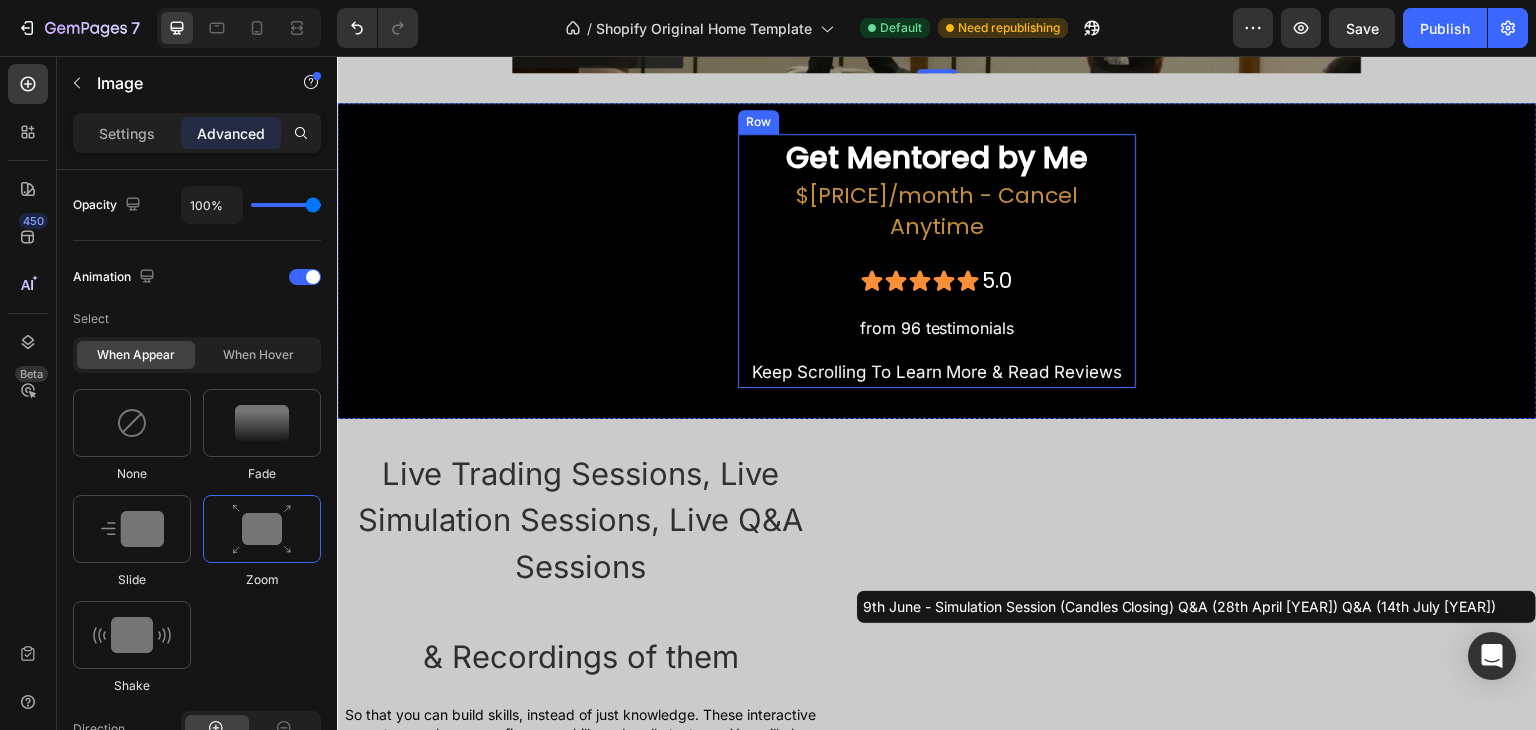 click on "Get Mentored by Me Heading $138/month - Cancel Anytime Text Block Row
Icon
Icon
Icon
Icon
Icon 5.0 Heading Row Row from 96 testimonials Text Block Keep Scrolling To Learn More & Read Reviews Text Block Row" at bounding box center (937, 260) 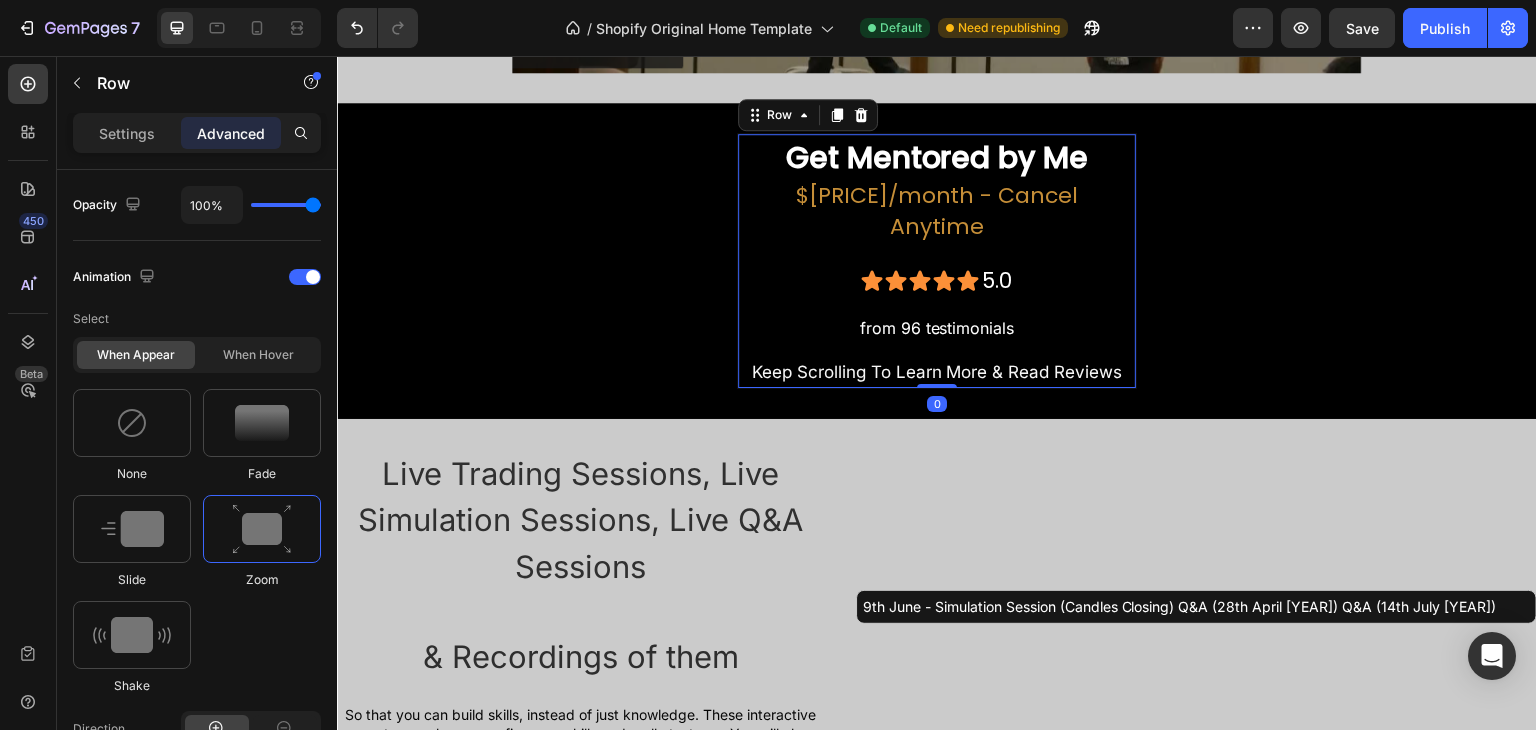 scroll, scrollTop: 0, scrollLeft: 0, axis: both 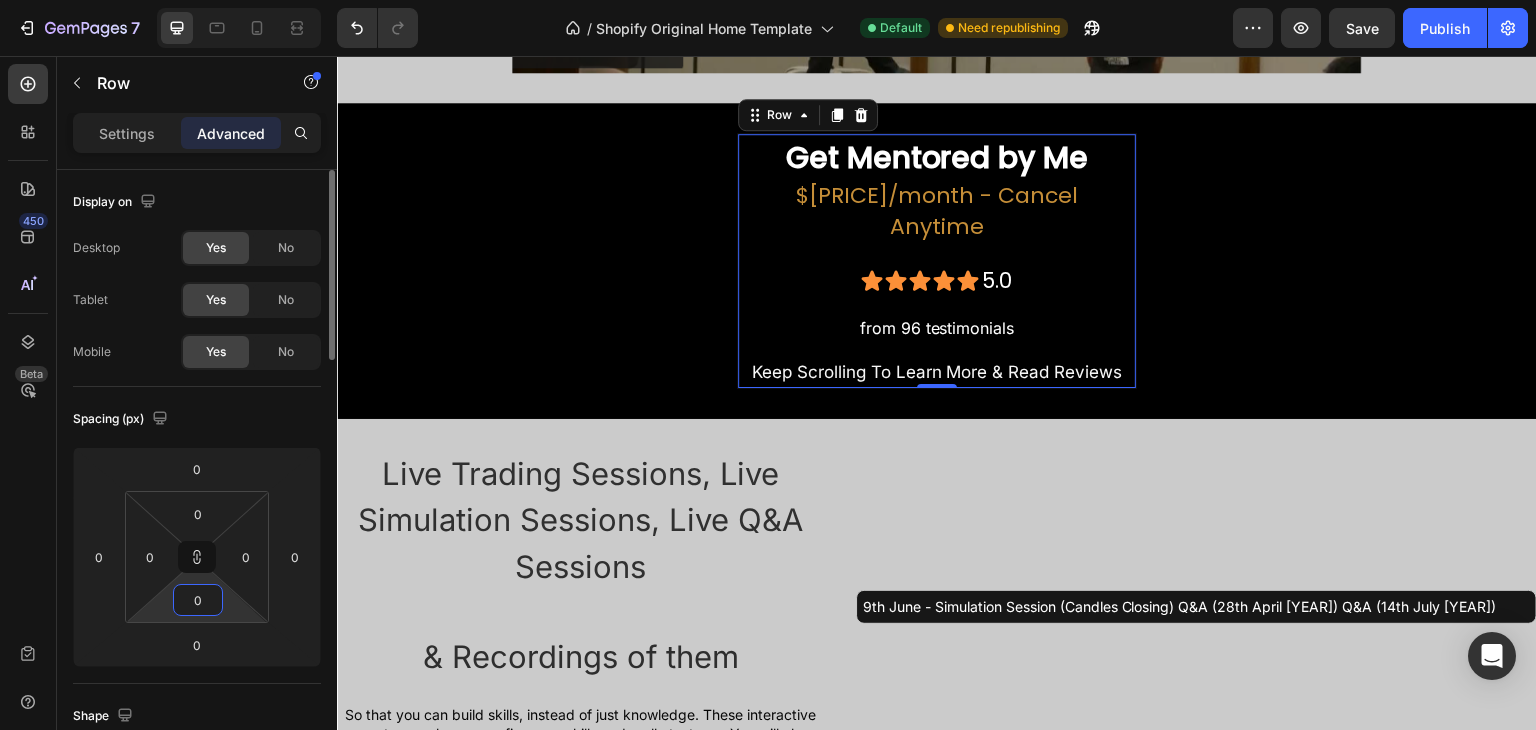 click on "0" at bounding box center (198, 600) 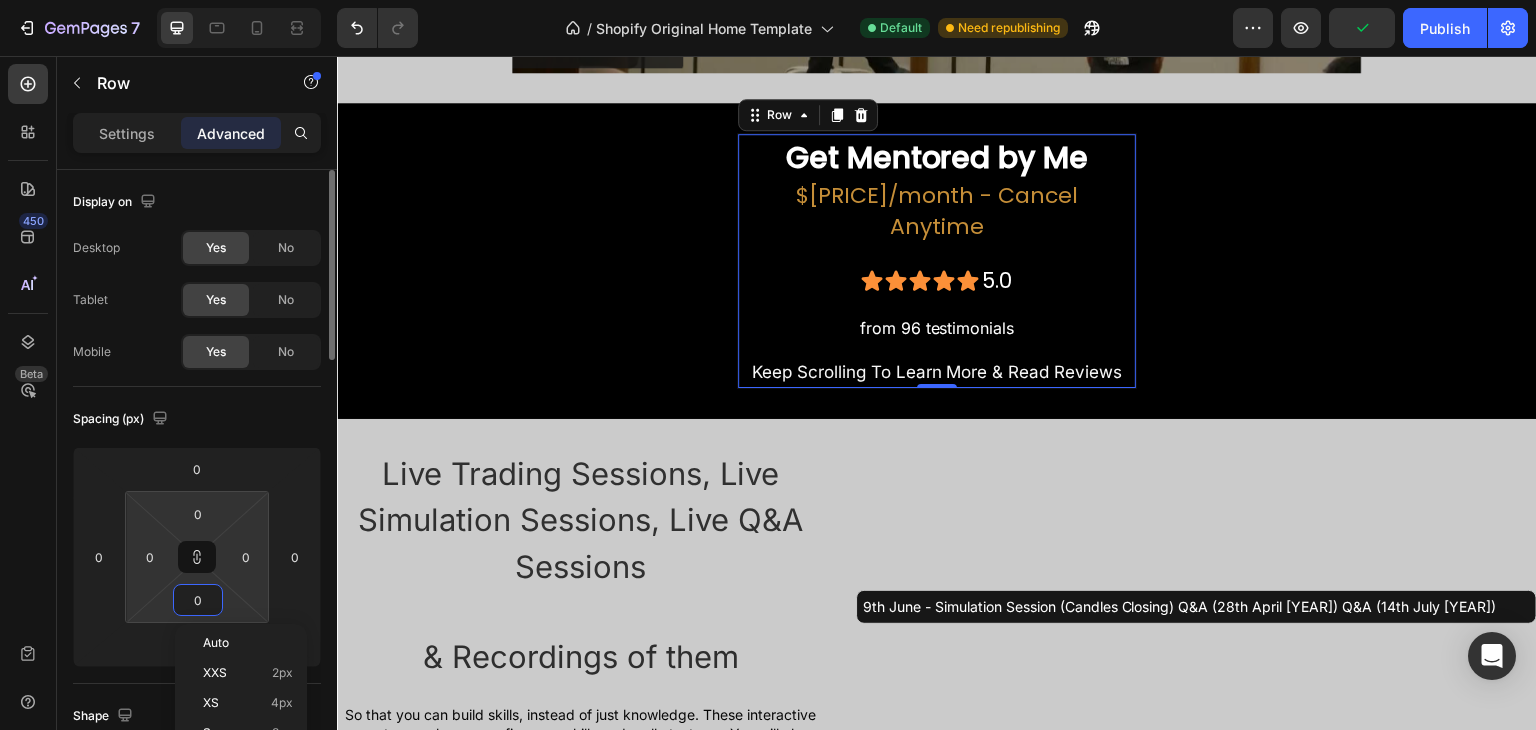 type on "1" 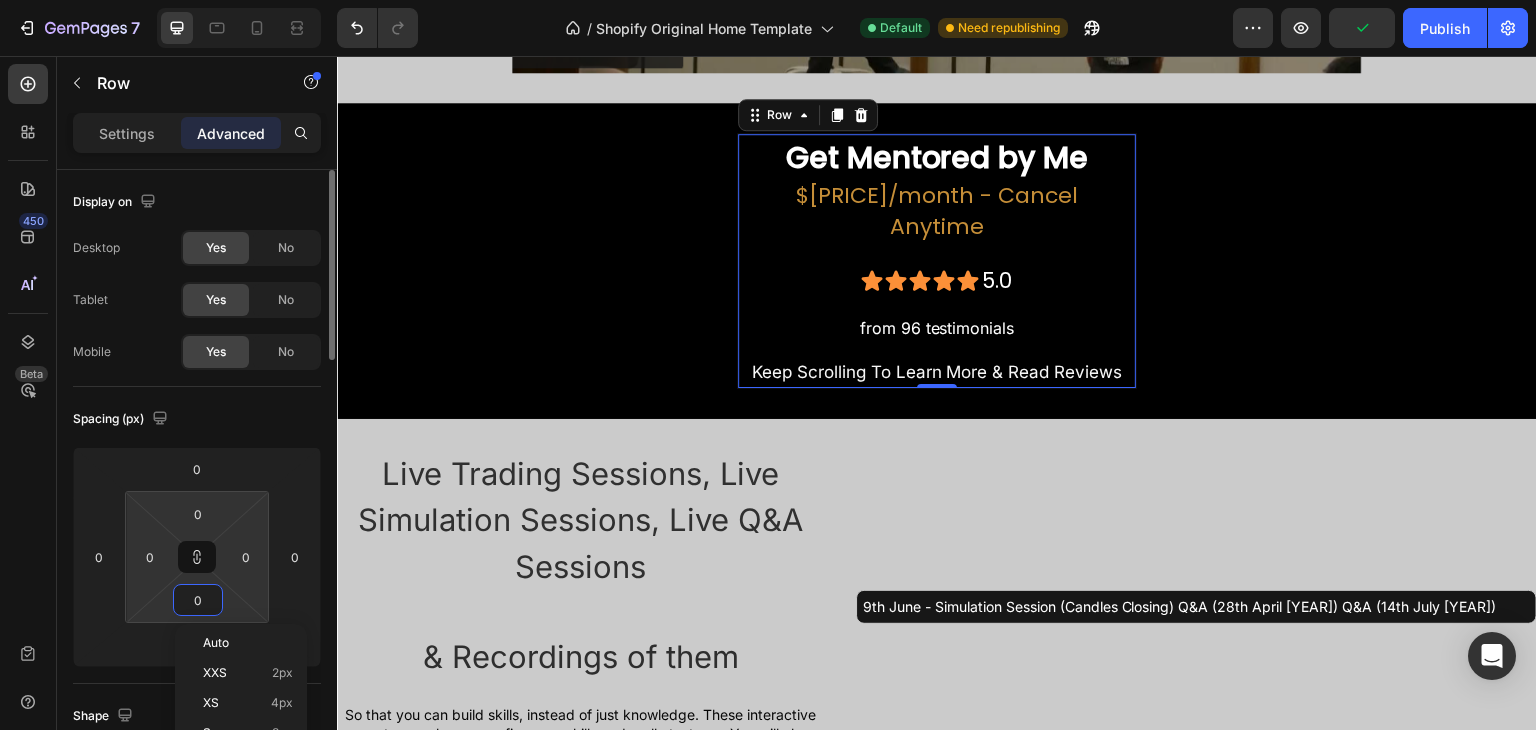 type on "1" 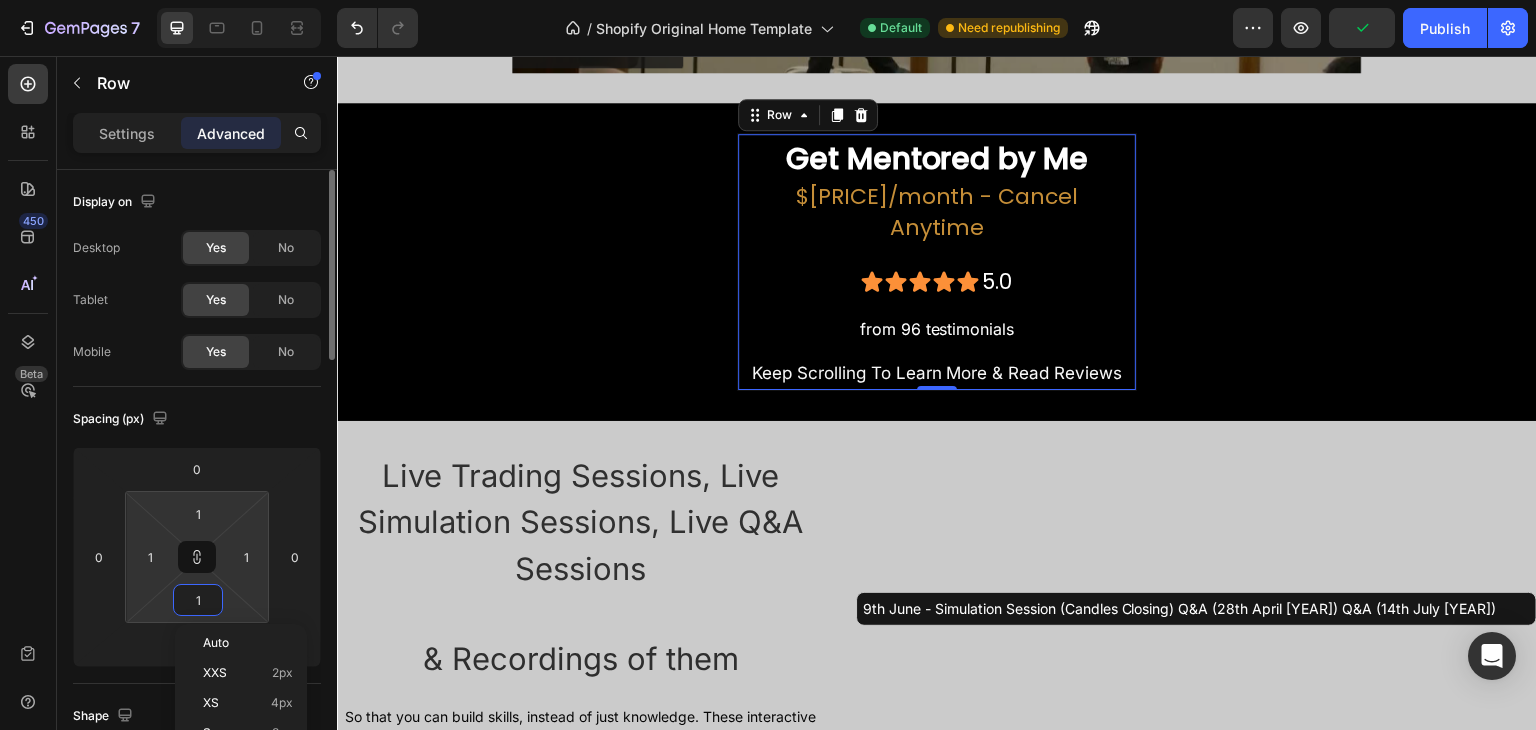 type on "2" 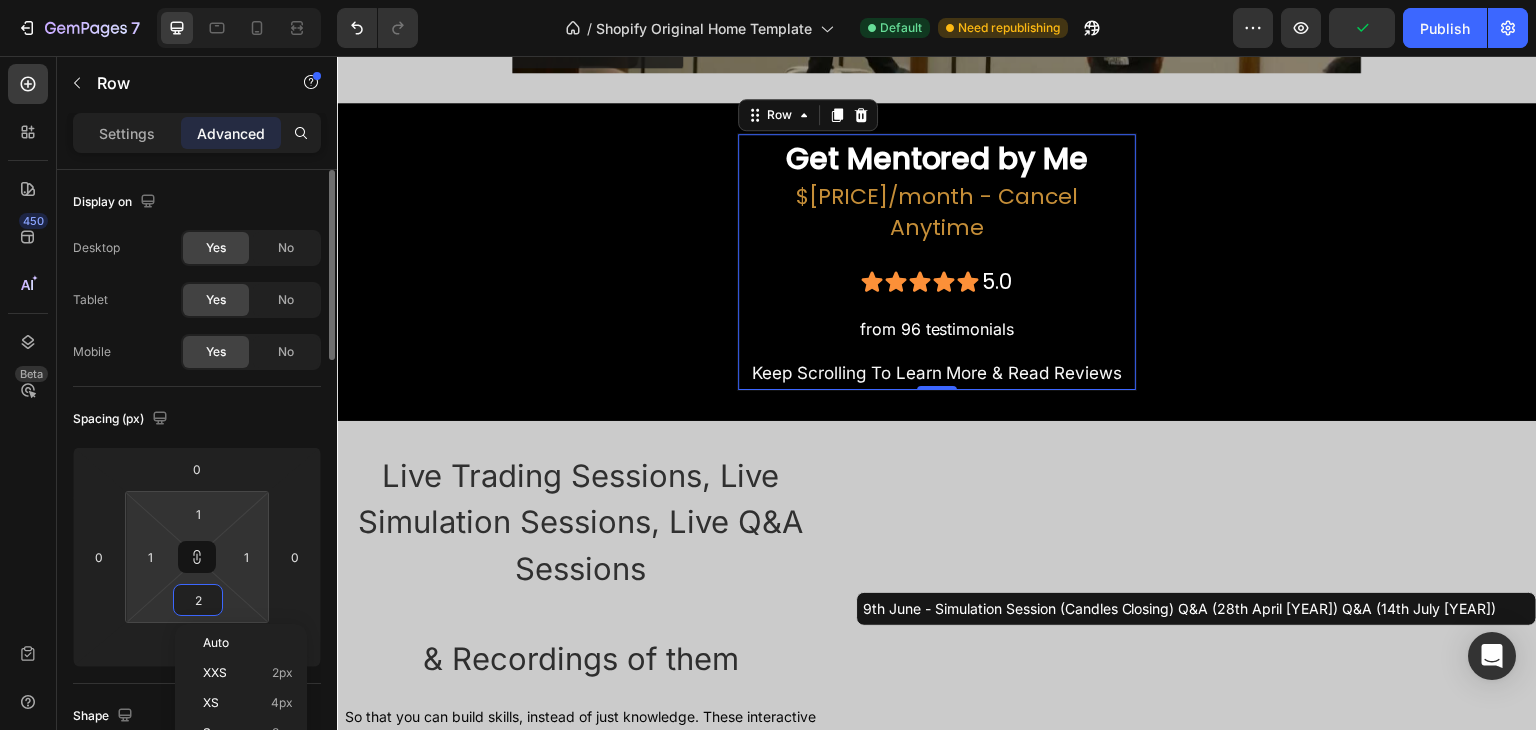 type on "2" 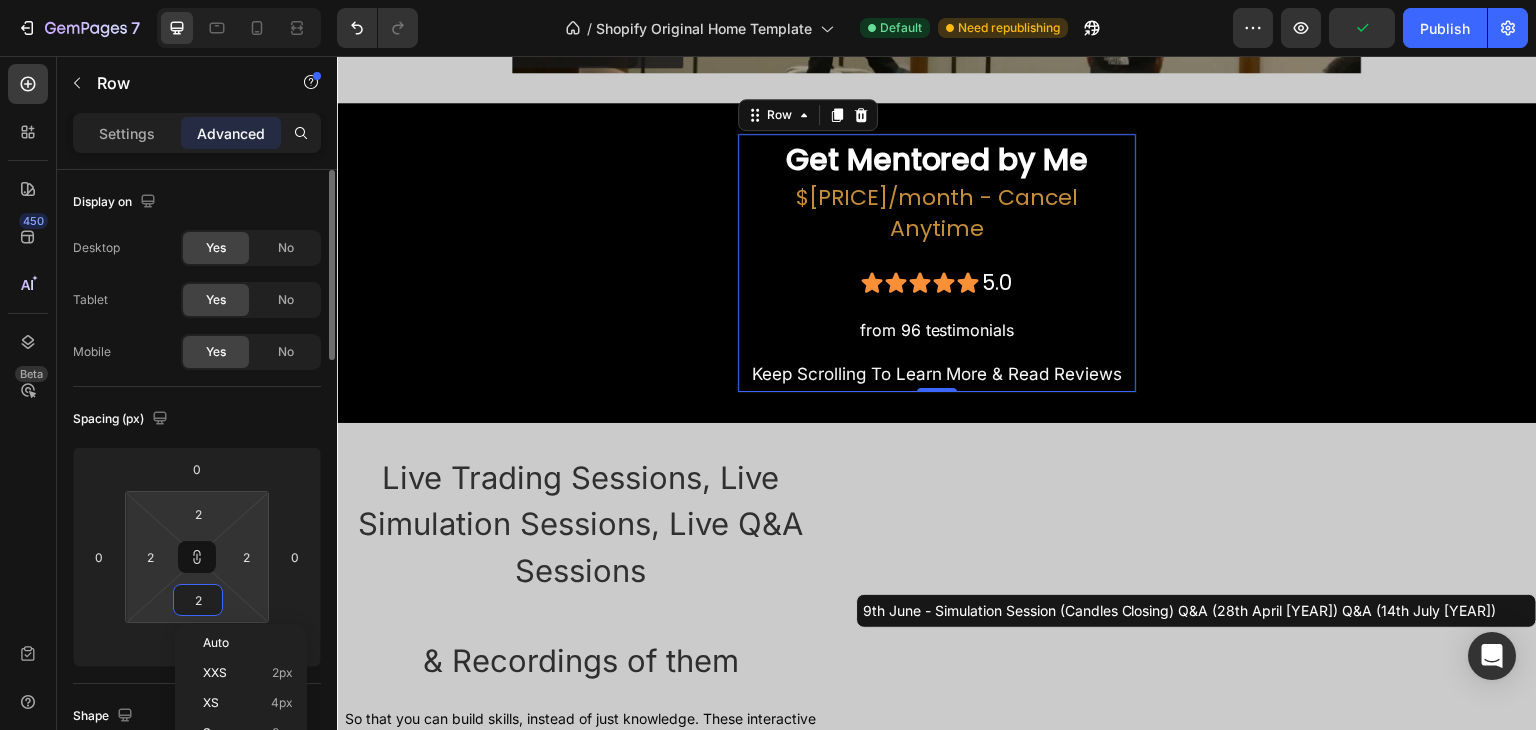 type on "3" 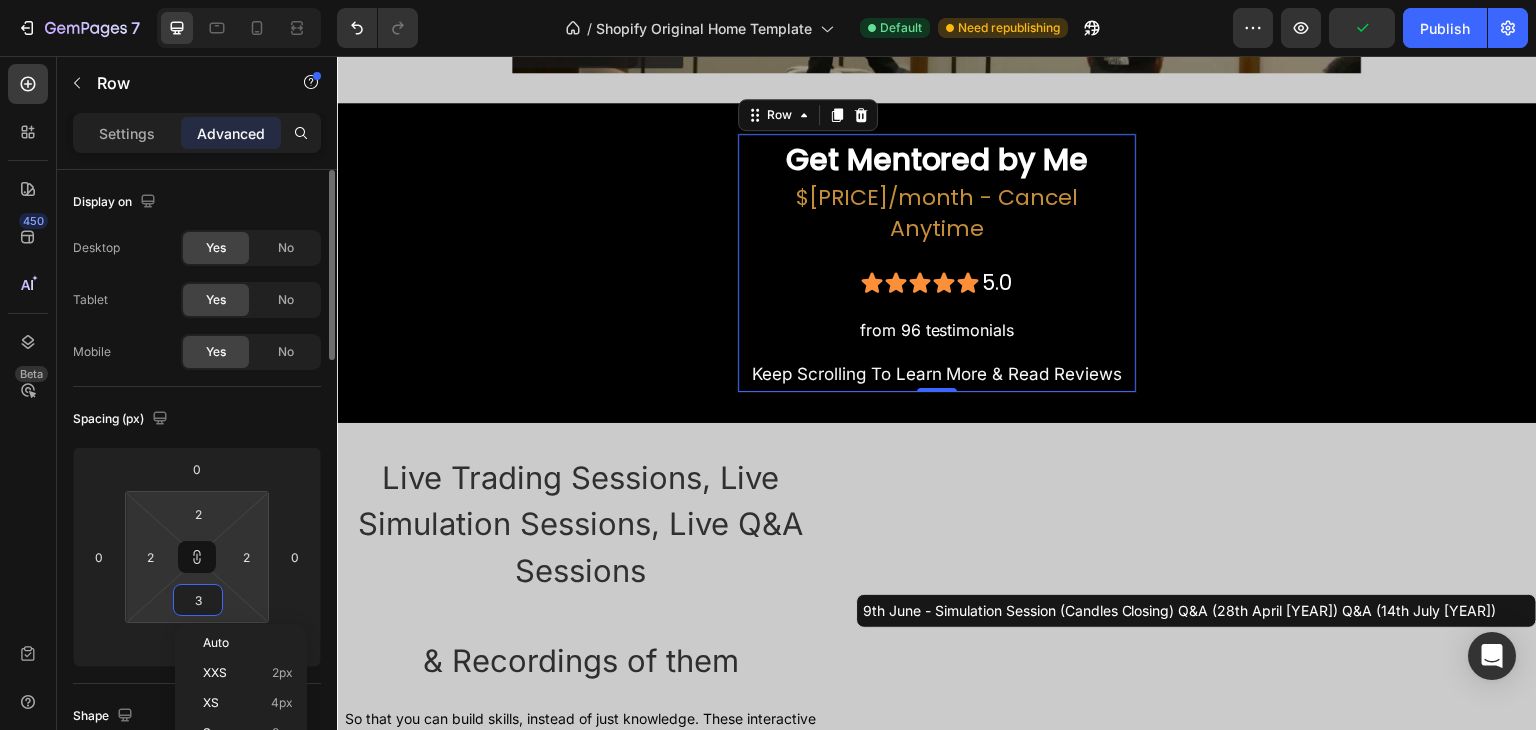 type on "3" 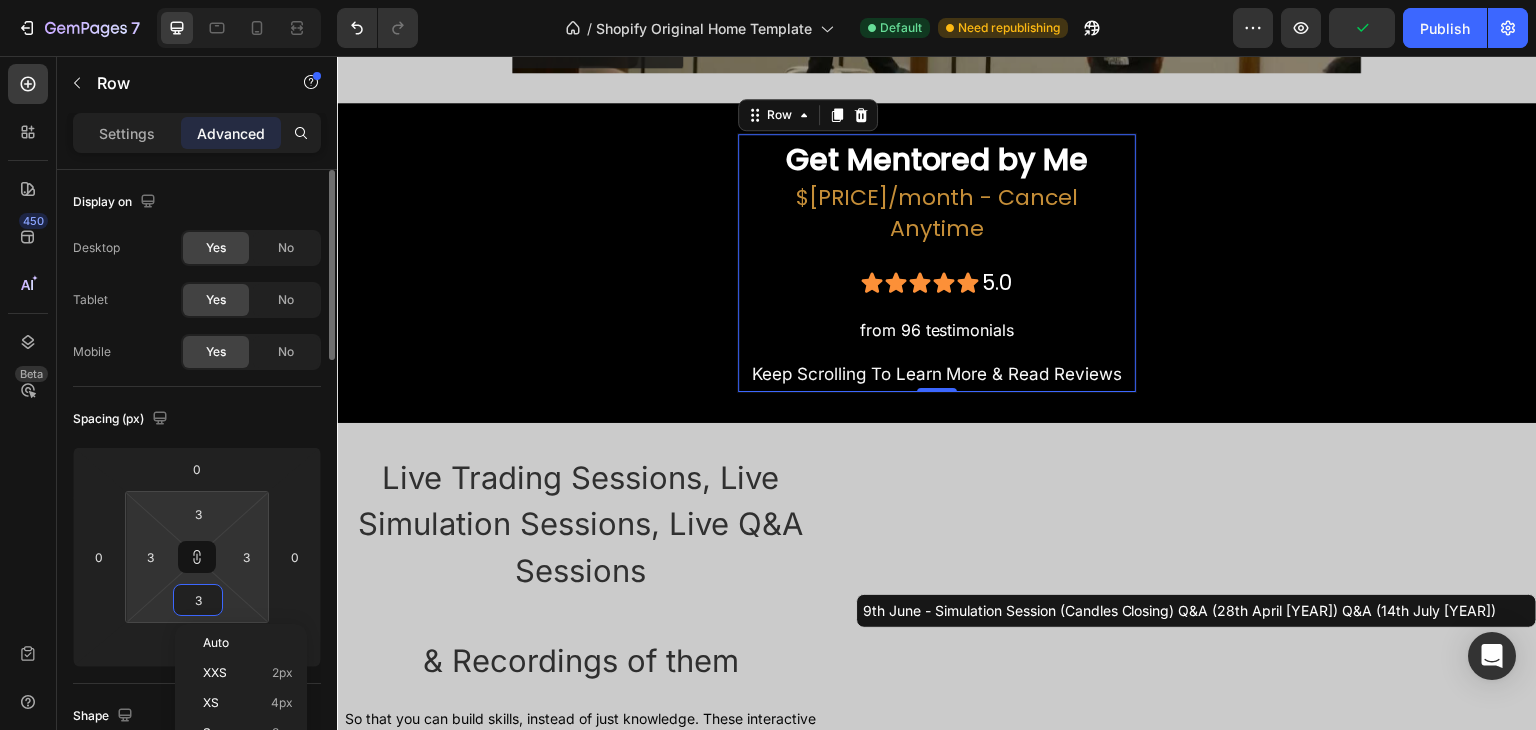type on "4" 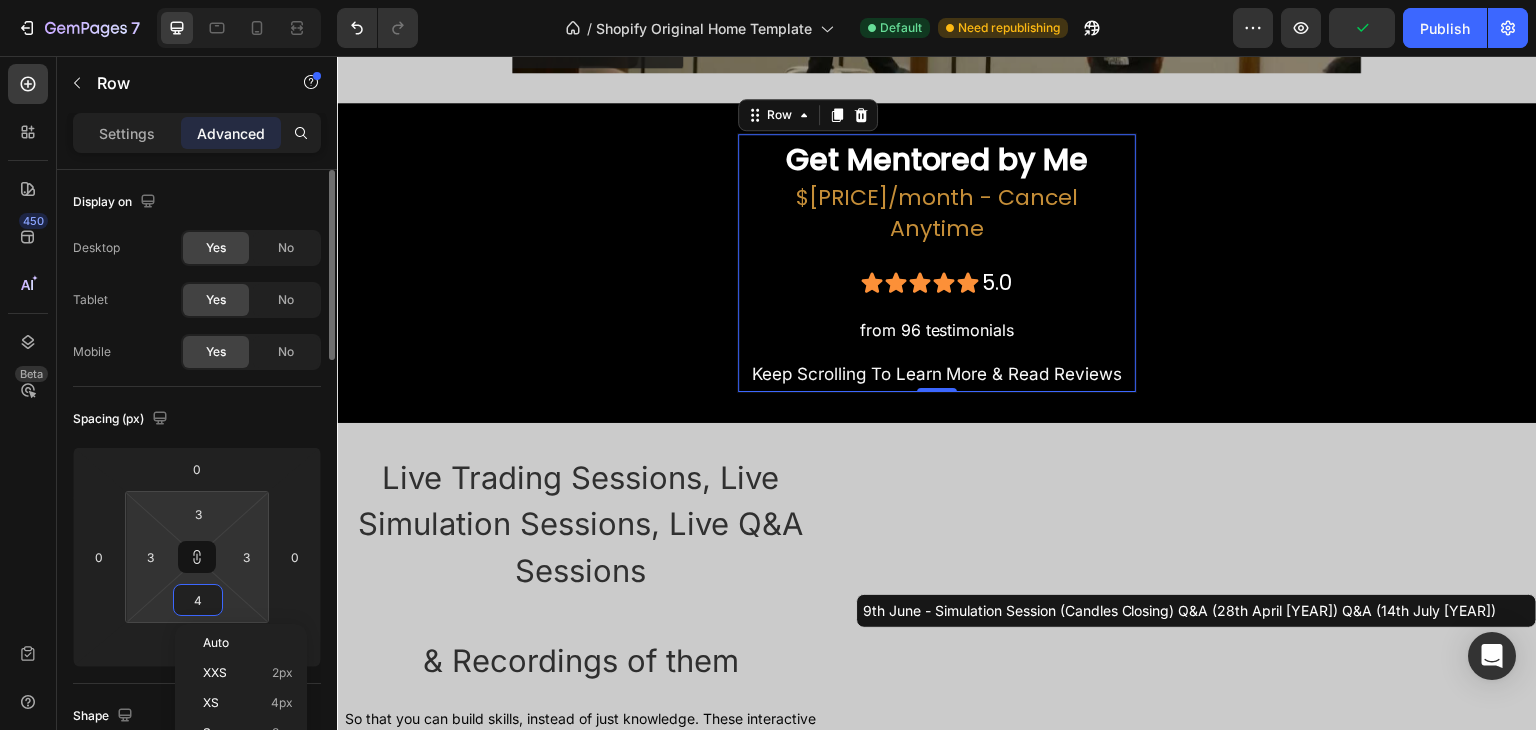 type on "4" 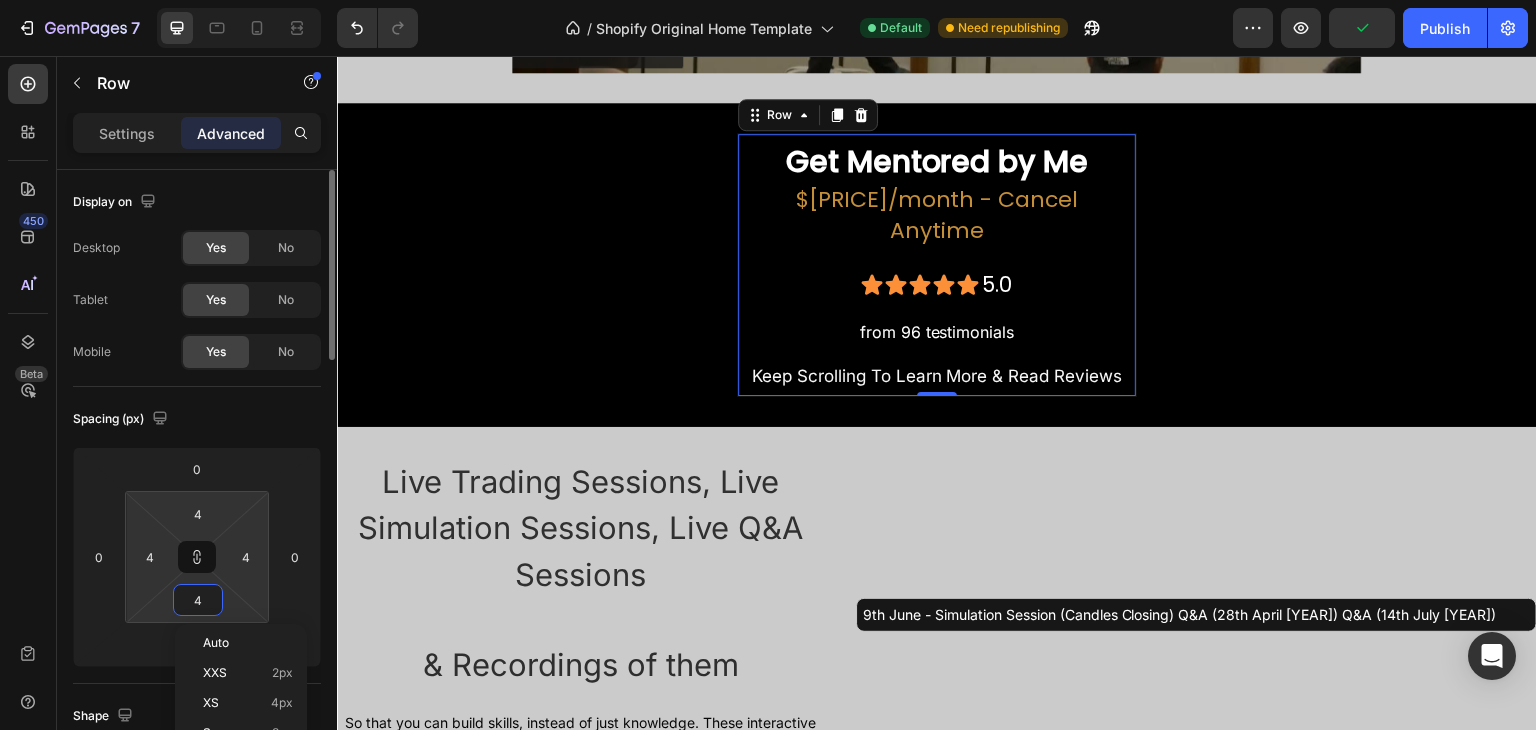 type on "5" 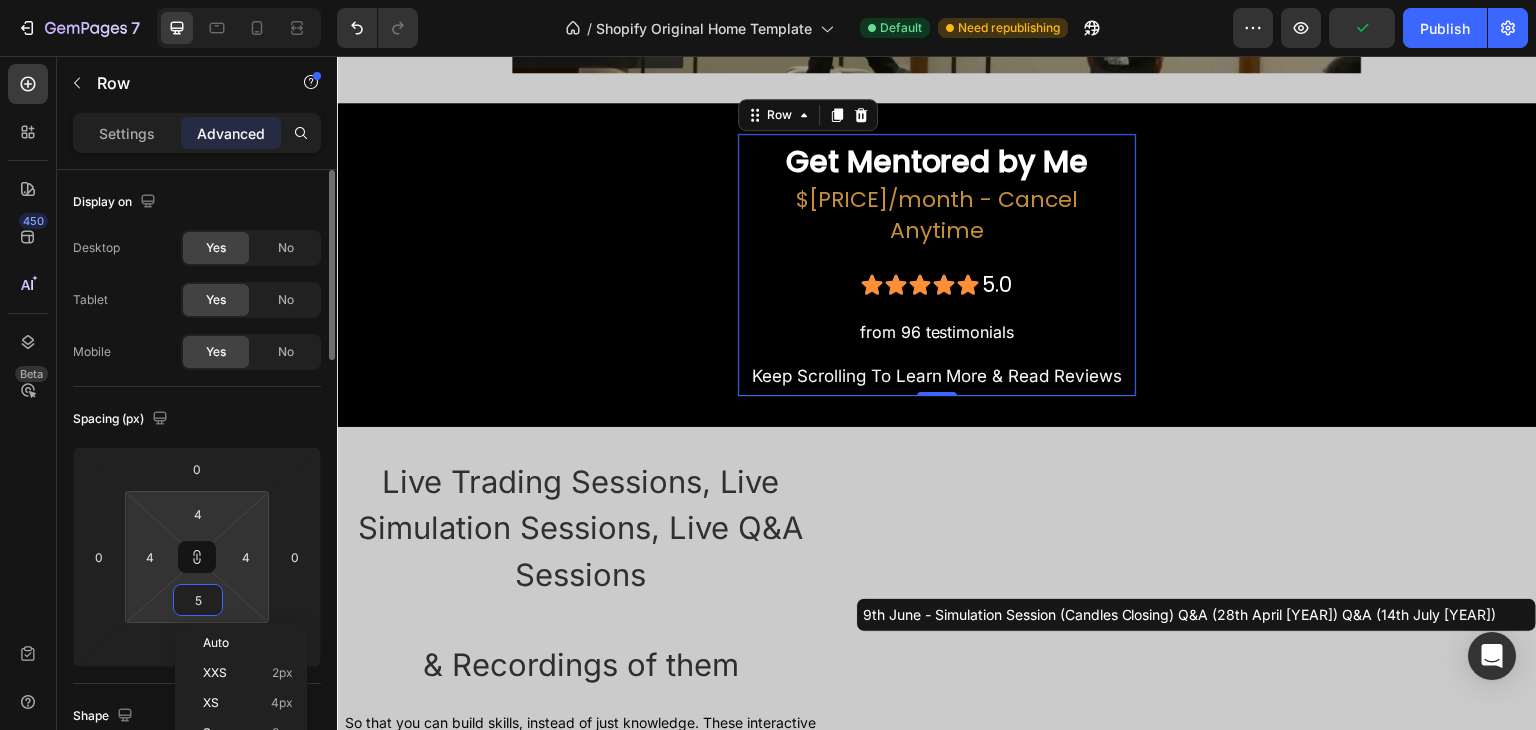 type on "5" 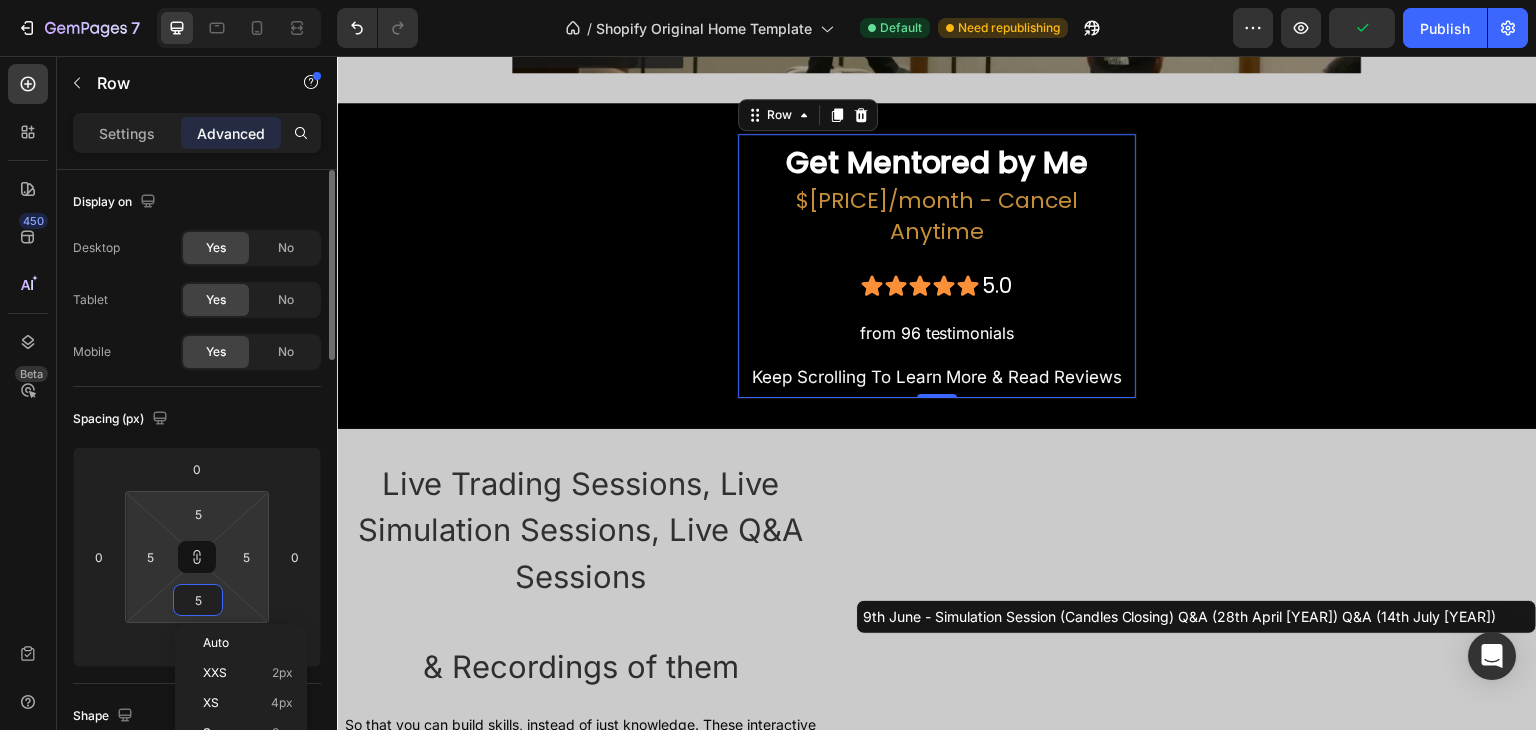 type on "6" 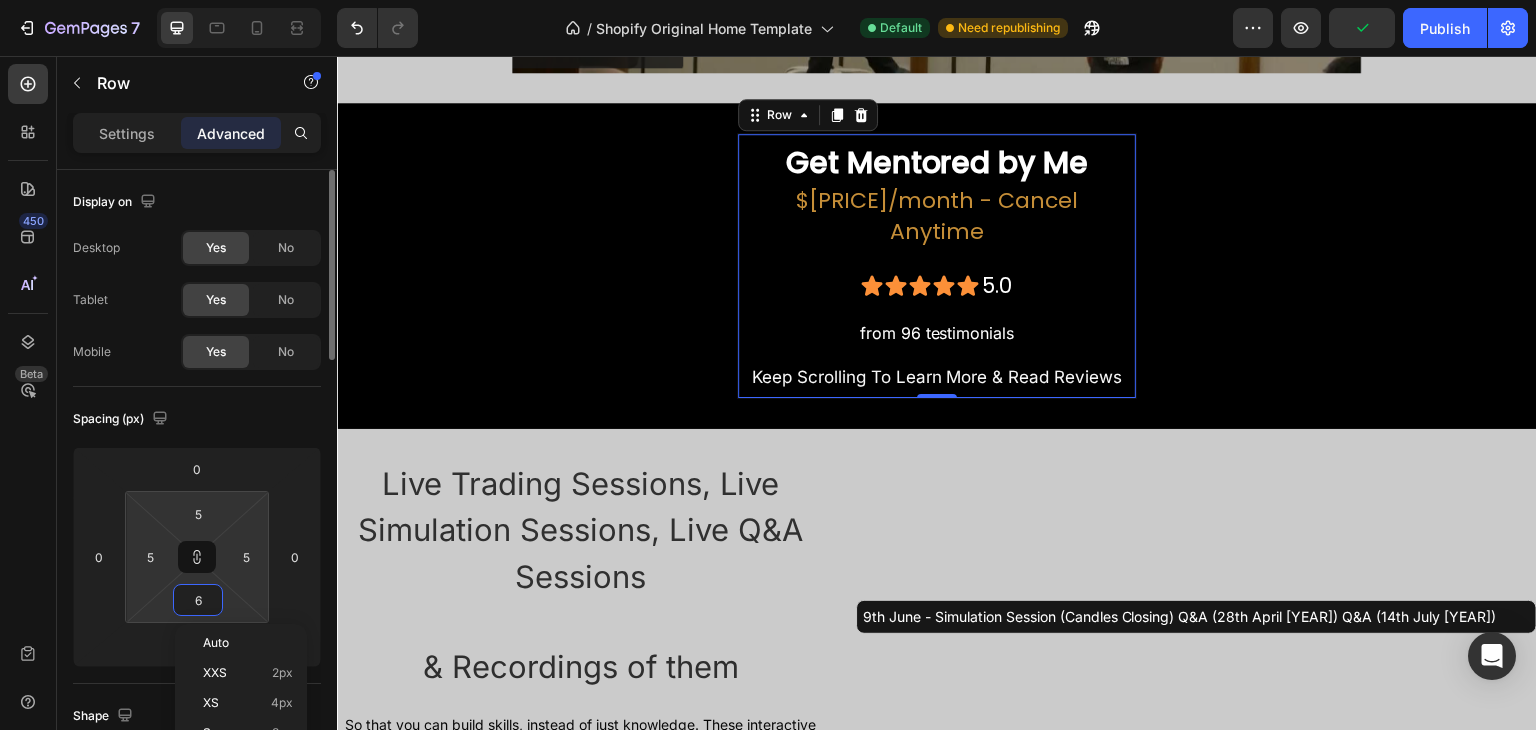type on "6" 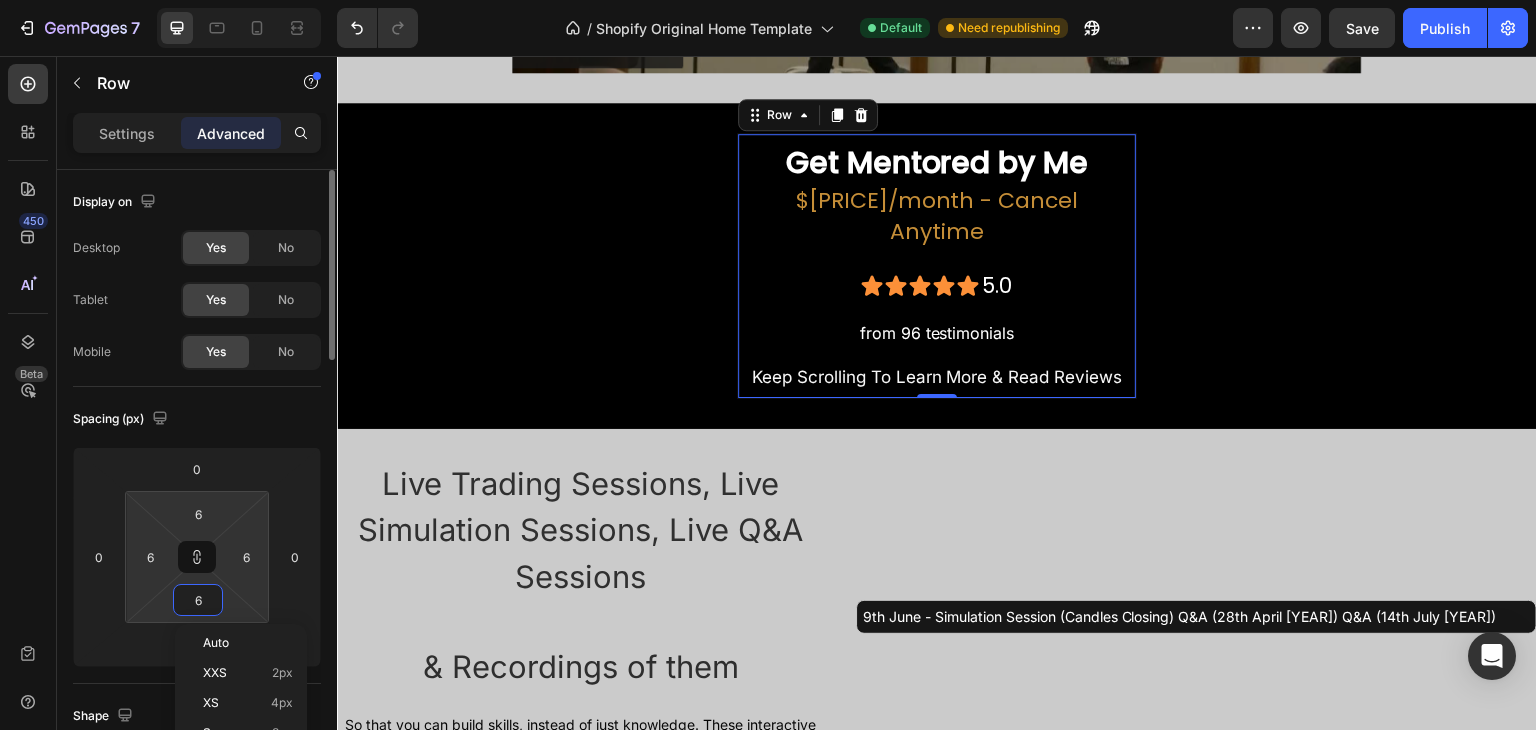 type on "7" 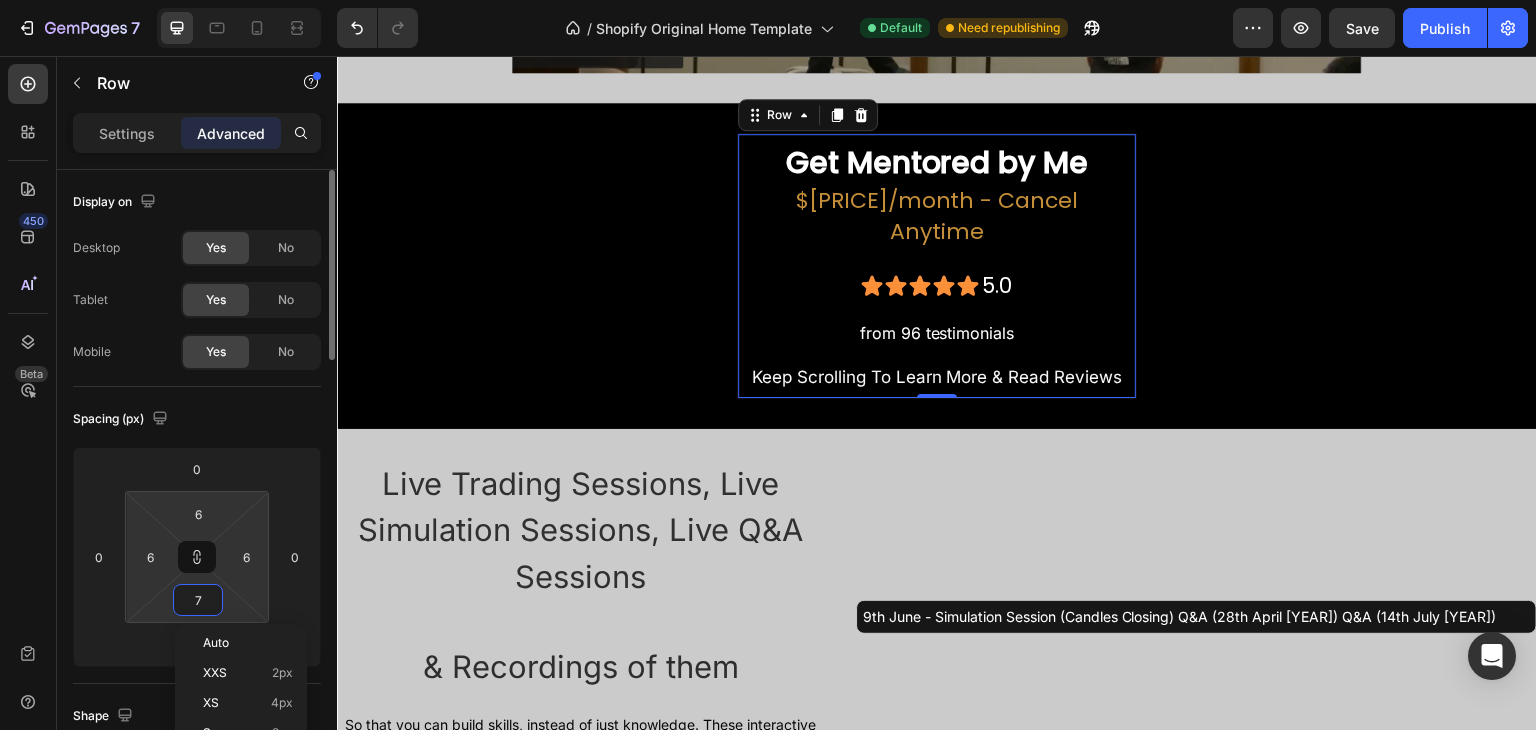 type on "7" 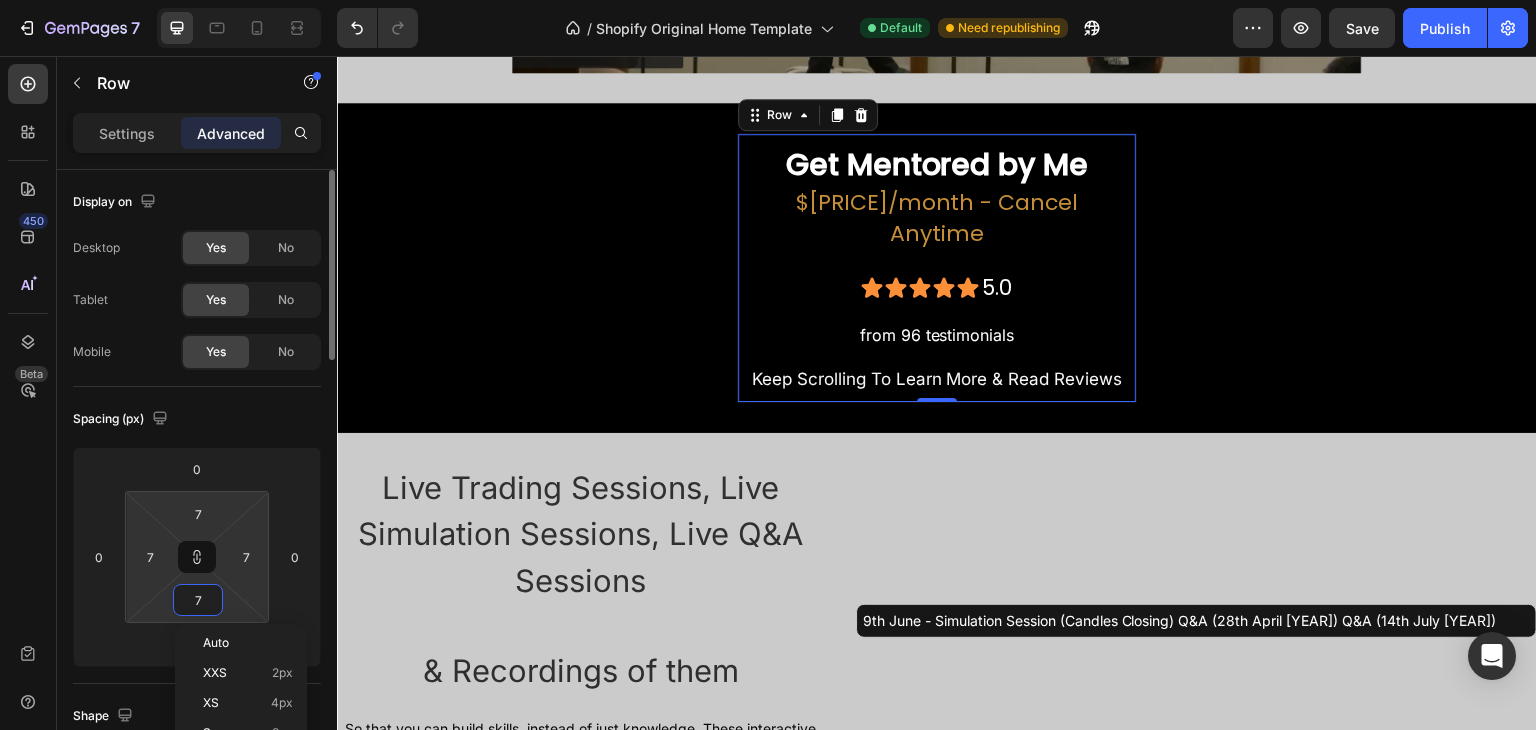 type on "8" 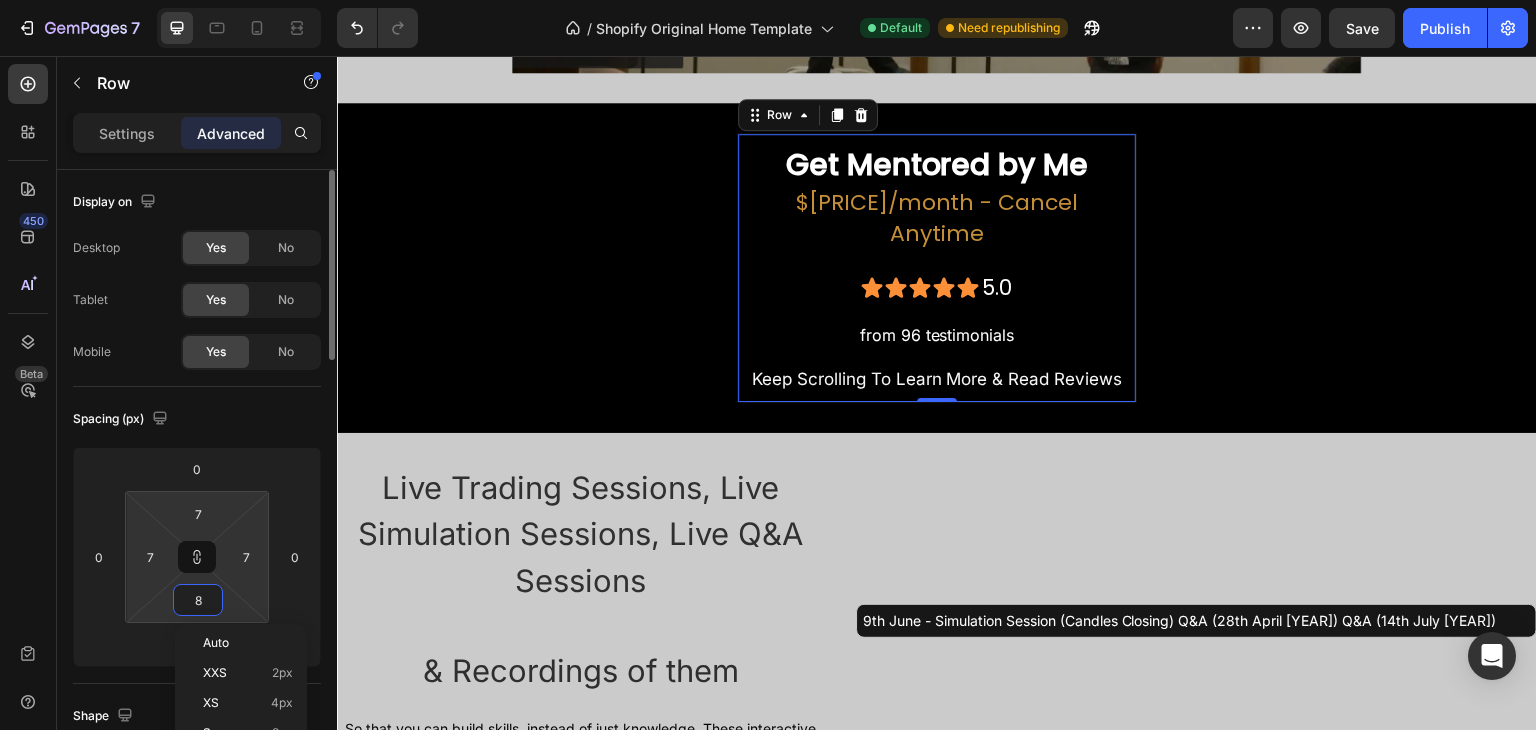 type 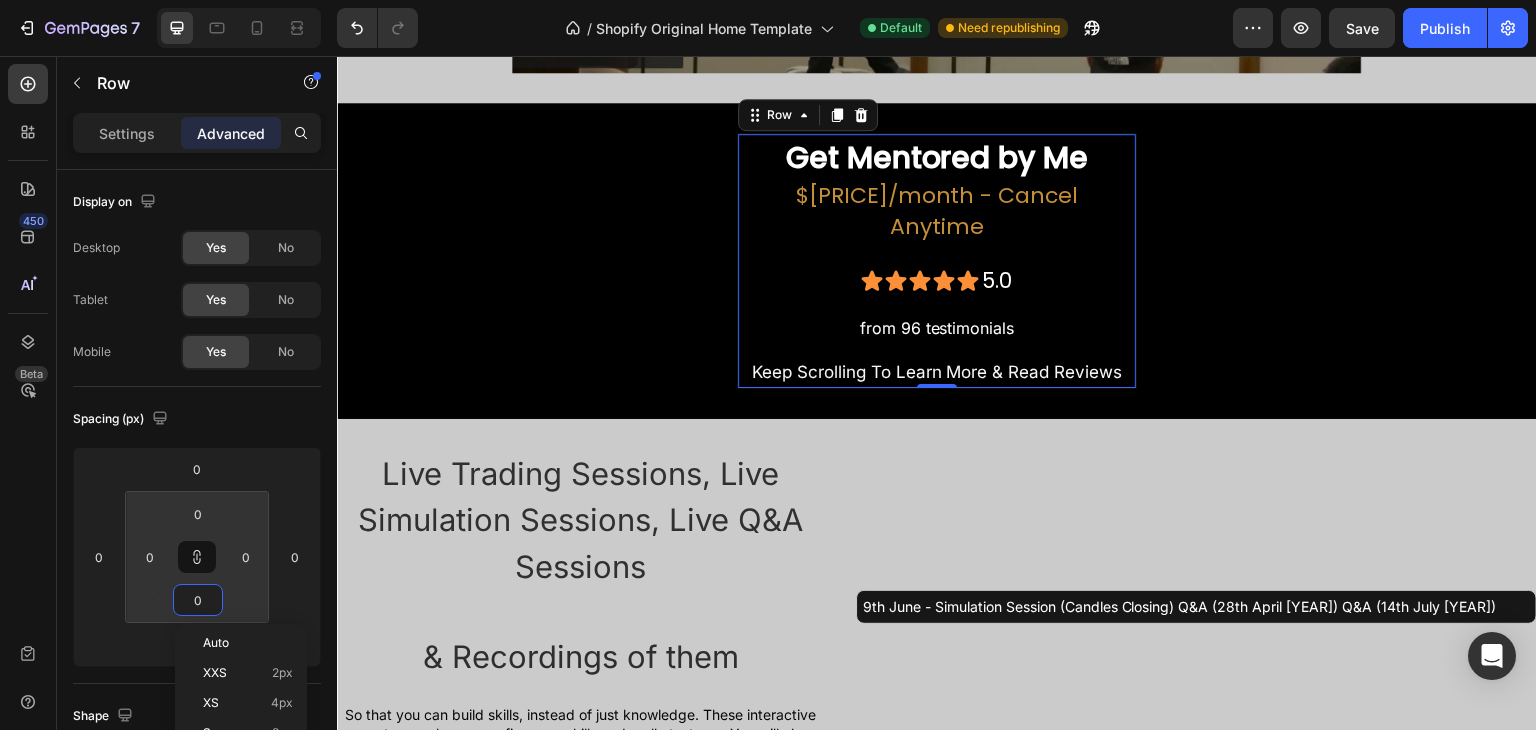 click on "Get Mentored by Me Heading $138/month - Cancel Anytime Text Block Row
Icon
Icon
Icon
Icon
Icon 5.0 Heading Row Row from 96 testimonials Text Block Keep Scrolling To Learn More & Read Reviews Text Block Row" at bounding box center (937, 260) 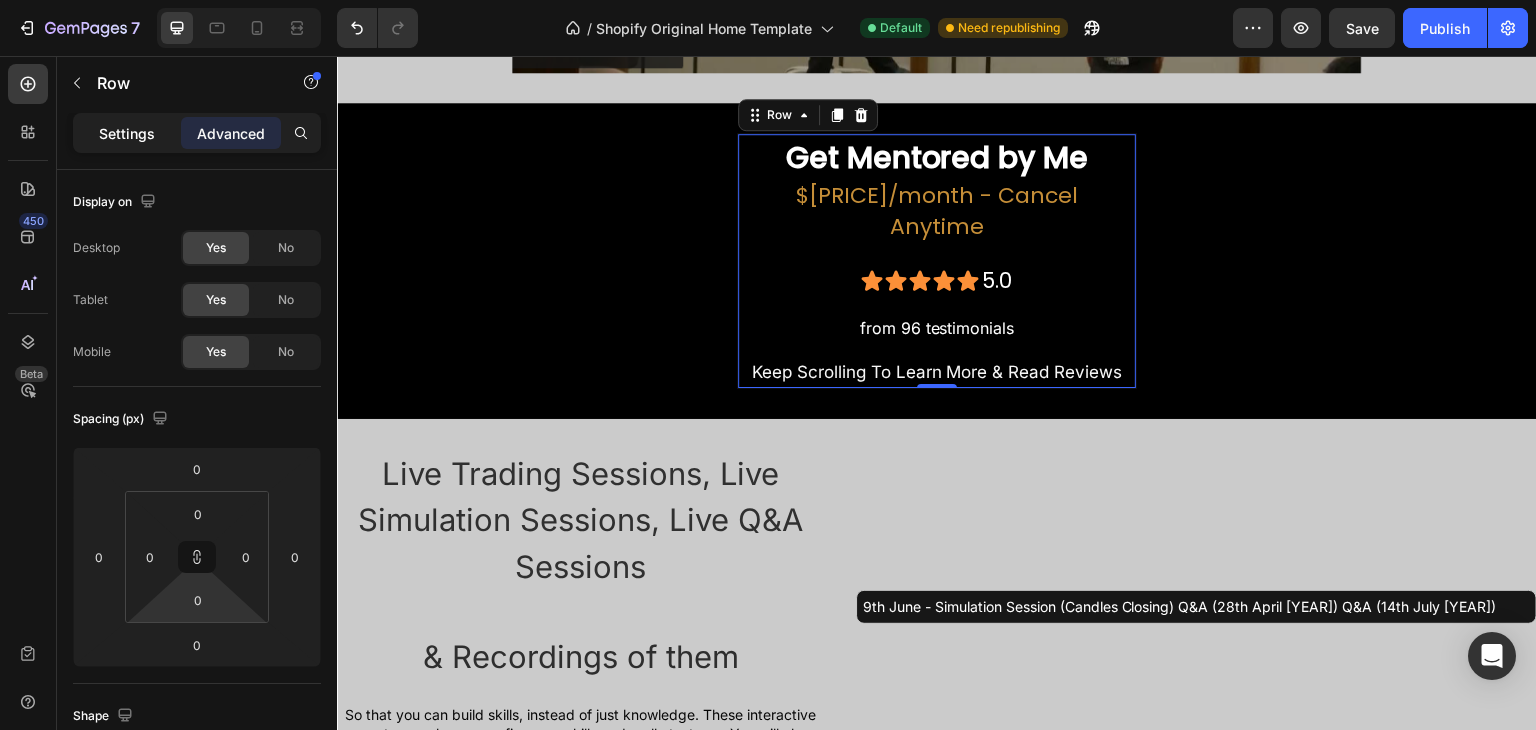 click on "Settings" 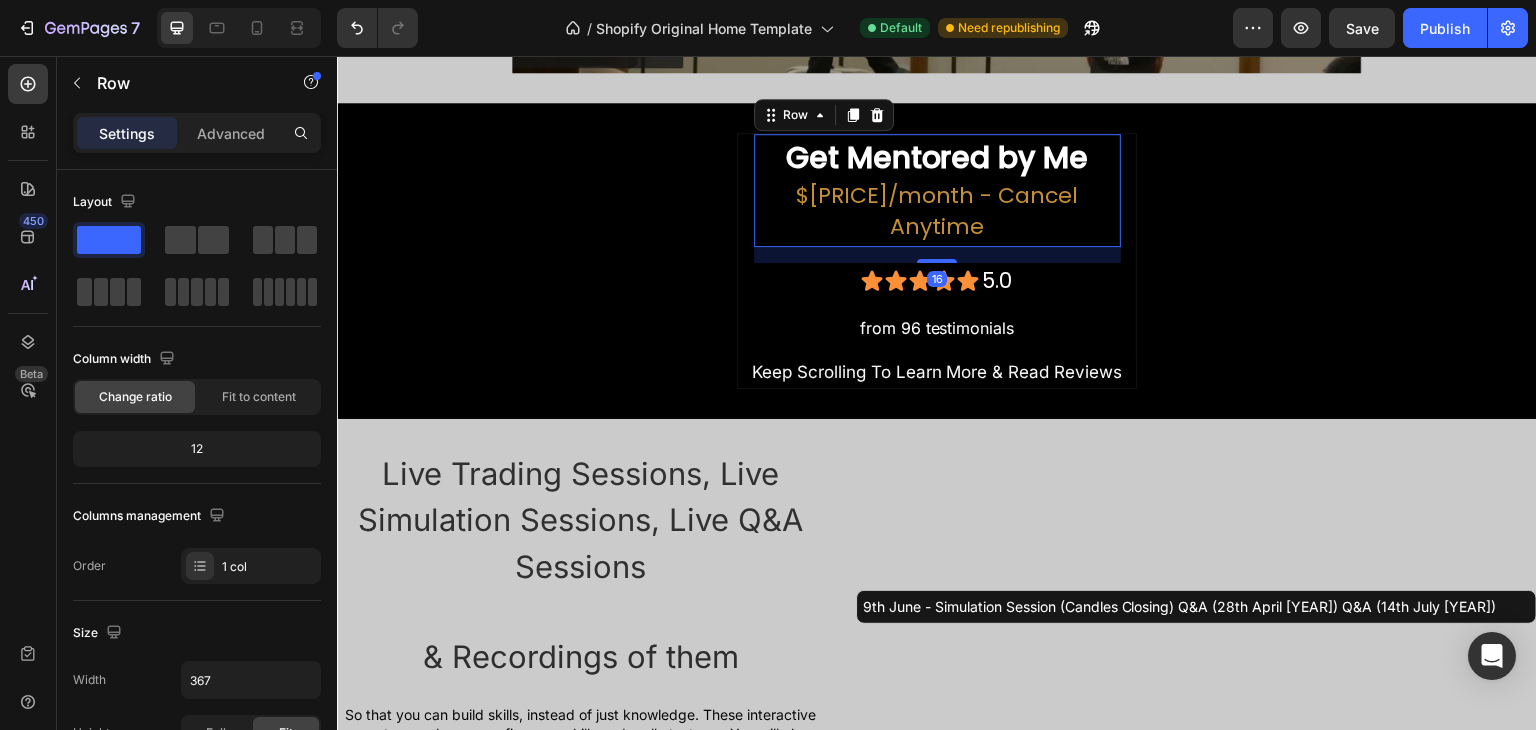click on "Get Mentored by Me Heading $138/month - Cancel Anytime Text Block Row   16" at bounding box center [937, 190] 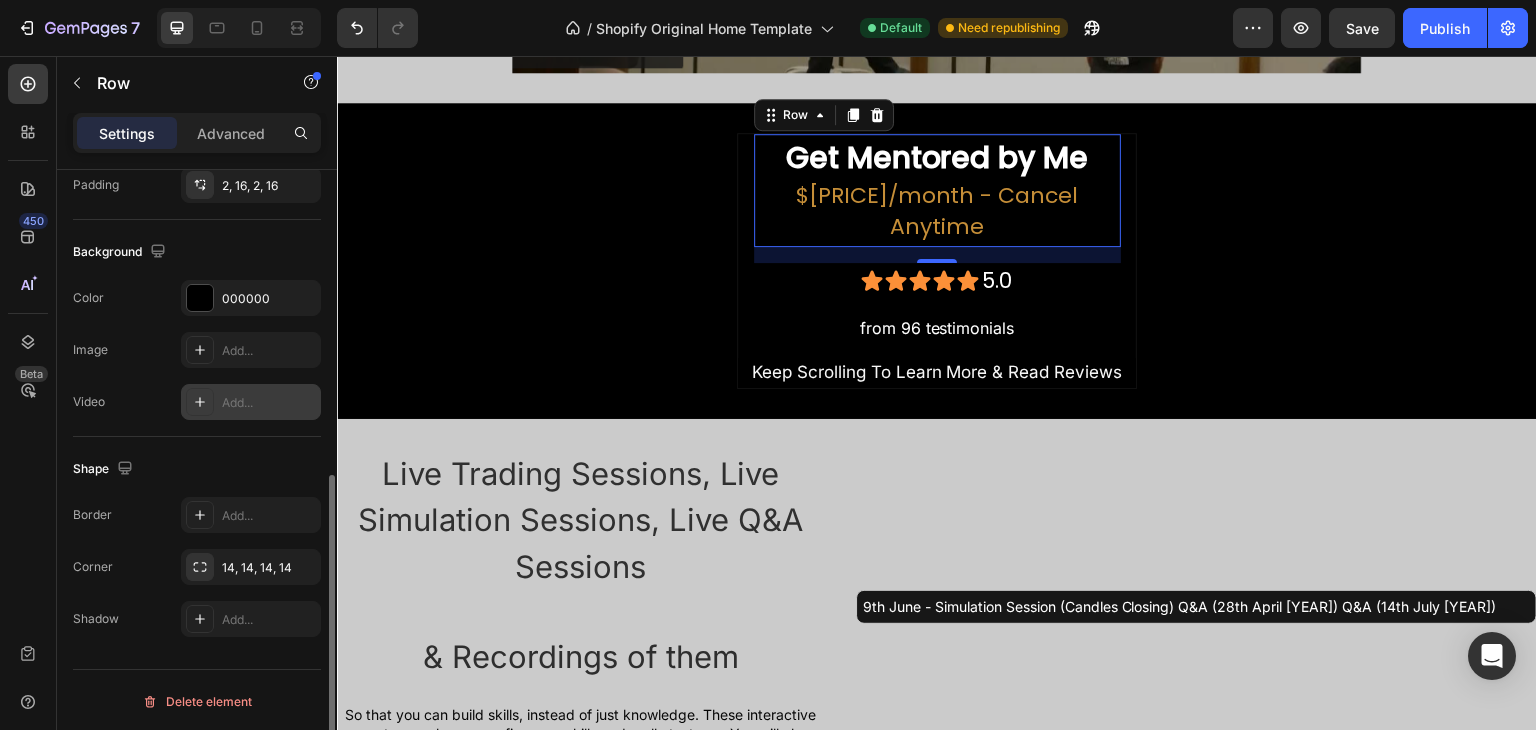 scroll, scrollTop: 601, scrollLeft: 0, axis: vertical 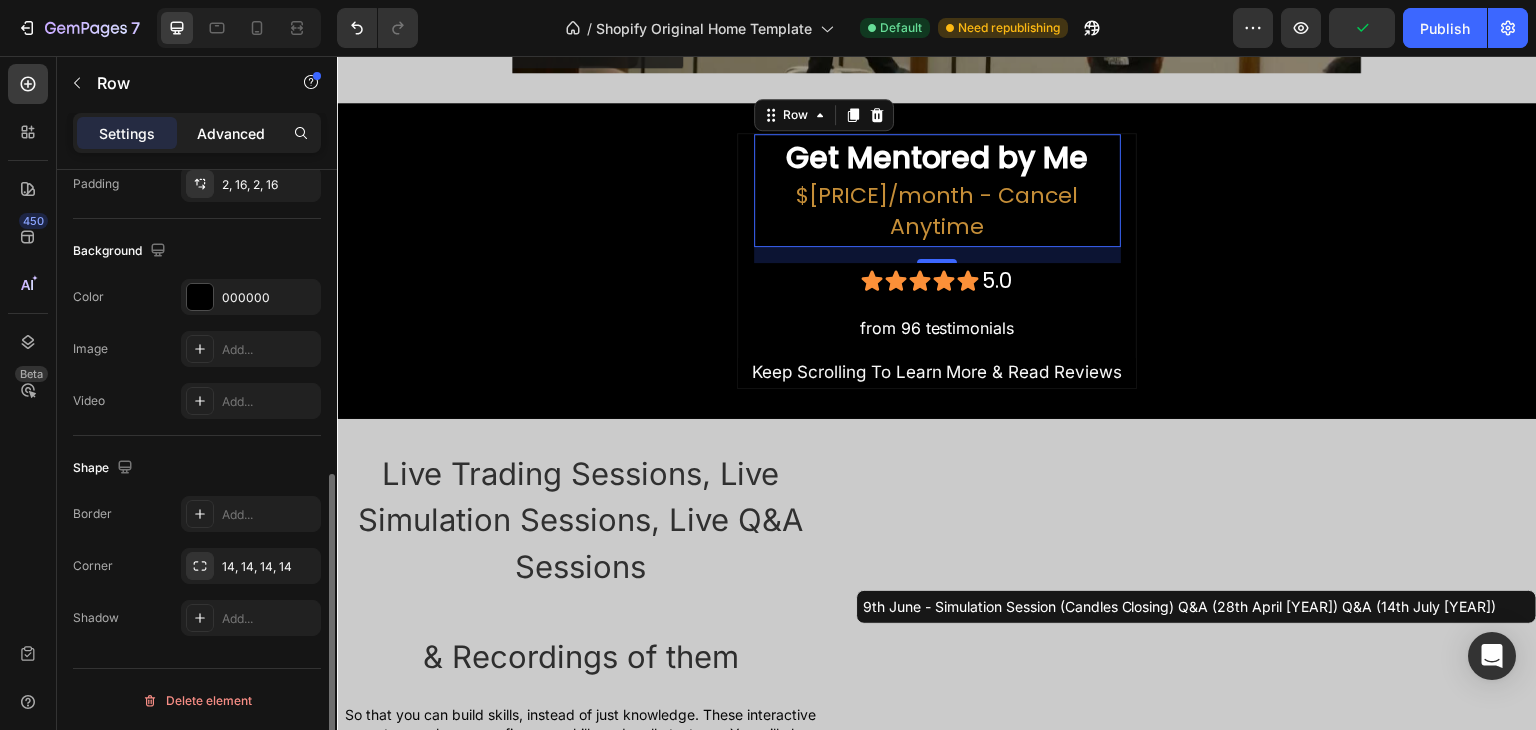 click on "Advanced" at bounding box center (231, 133) 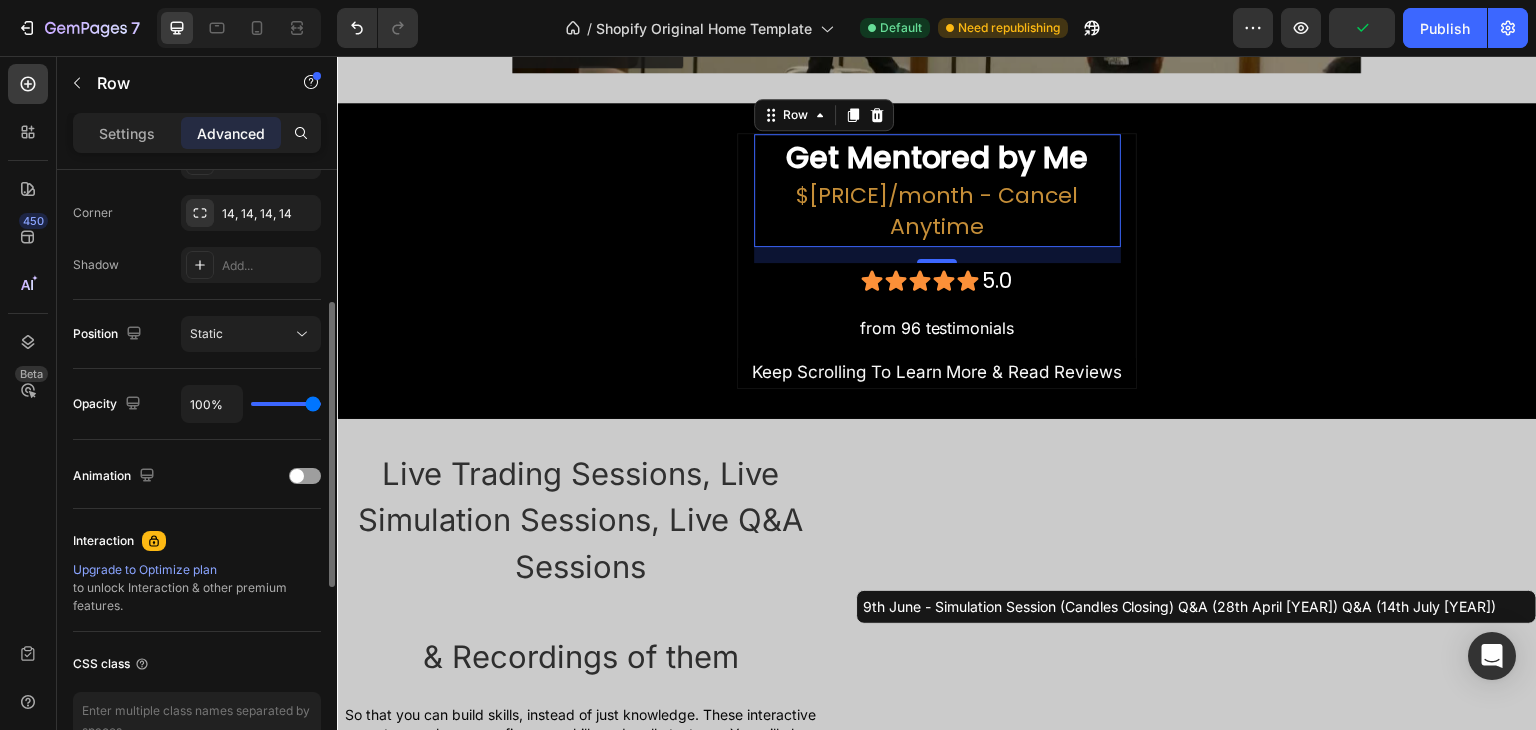 scroll, scrollTop: 101, scrollLeft: 0, axis: vertical 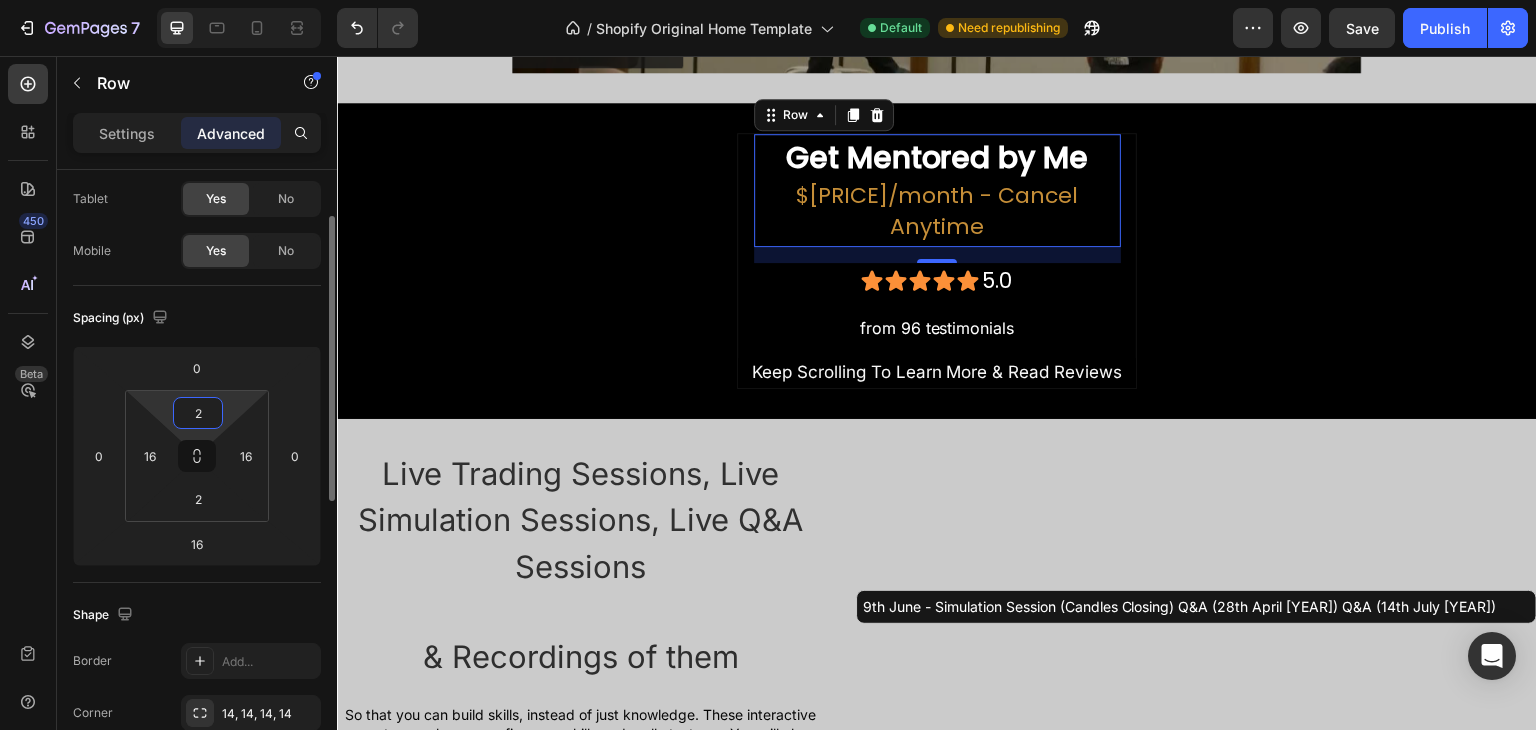 click on "2" at bounding box center (198, 413) 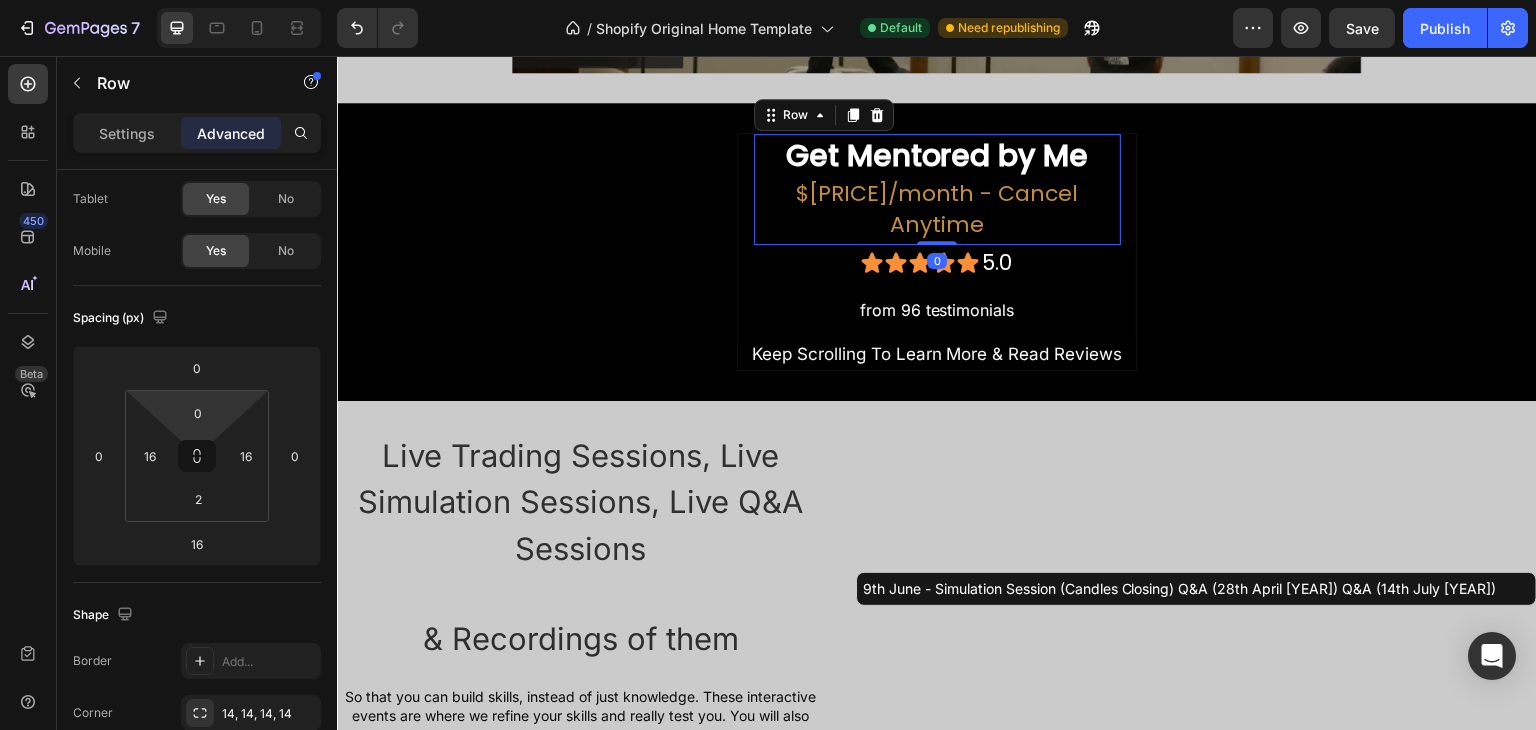 drag, startPoint x: 930, startPoint y: 222, endPoint x: 926, endPoint y: 186, distance: 36.221542 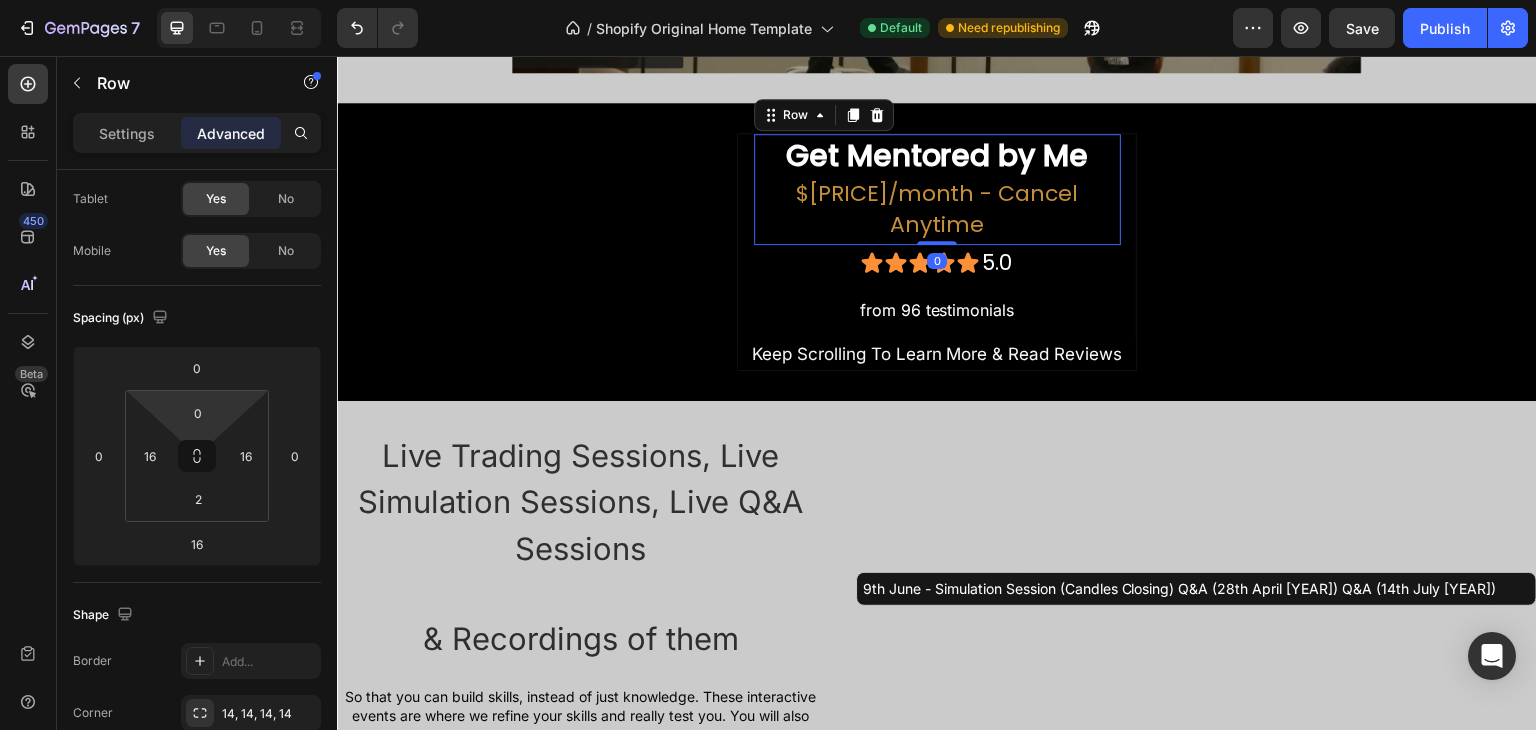 click on "Get Mentored by Me Heading $138/month - Cancel Anytime Text Block Row   0" at bounding box center [937, 189] 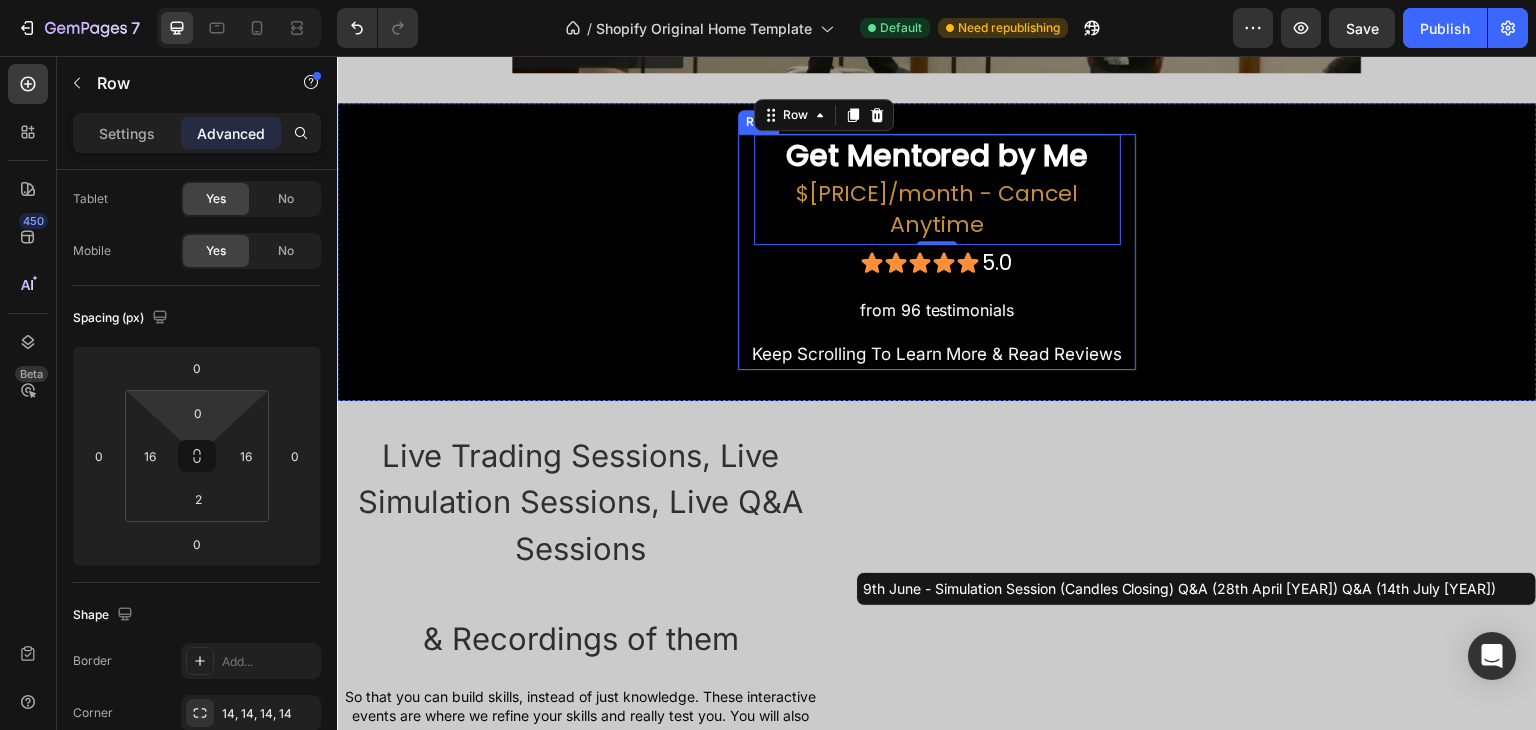 click on "Get Mentored by Me Heading $138/month - Cancel Anytime Text Block Row   0
Icon
Icon
Icon
Icon
Icon 5.0 Heading Row Row from 96 testimonials Text Block Keep Scrolling To Learn More & Read Reviews Text Block Row" at bounding box center [937, 251] 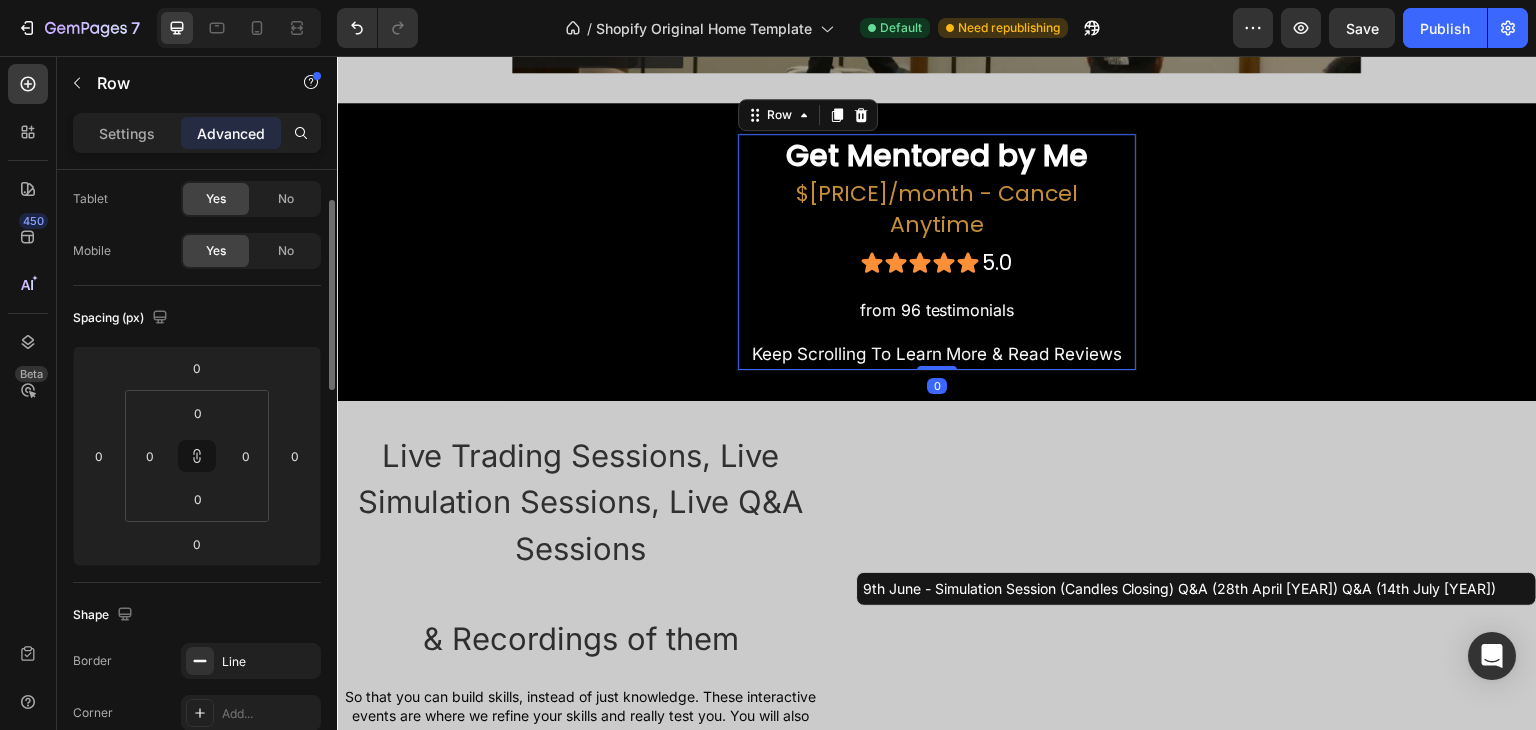 scroll, scrollTop: 100, scrollLeft: 0, axis: vertical 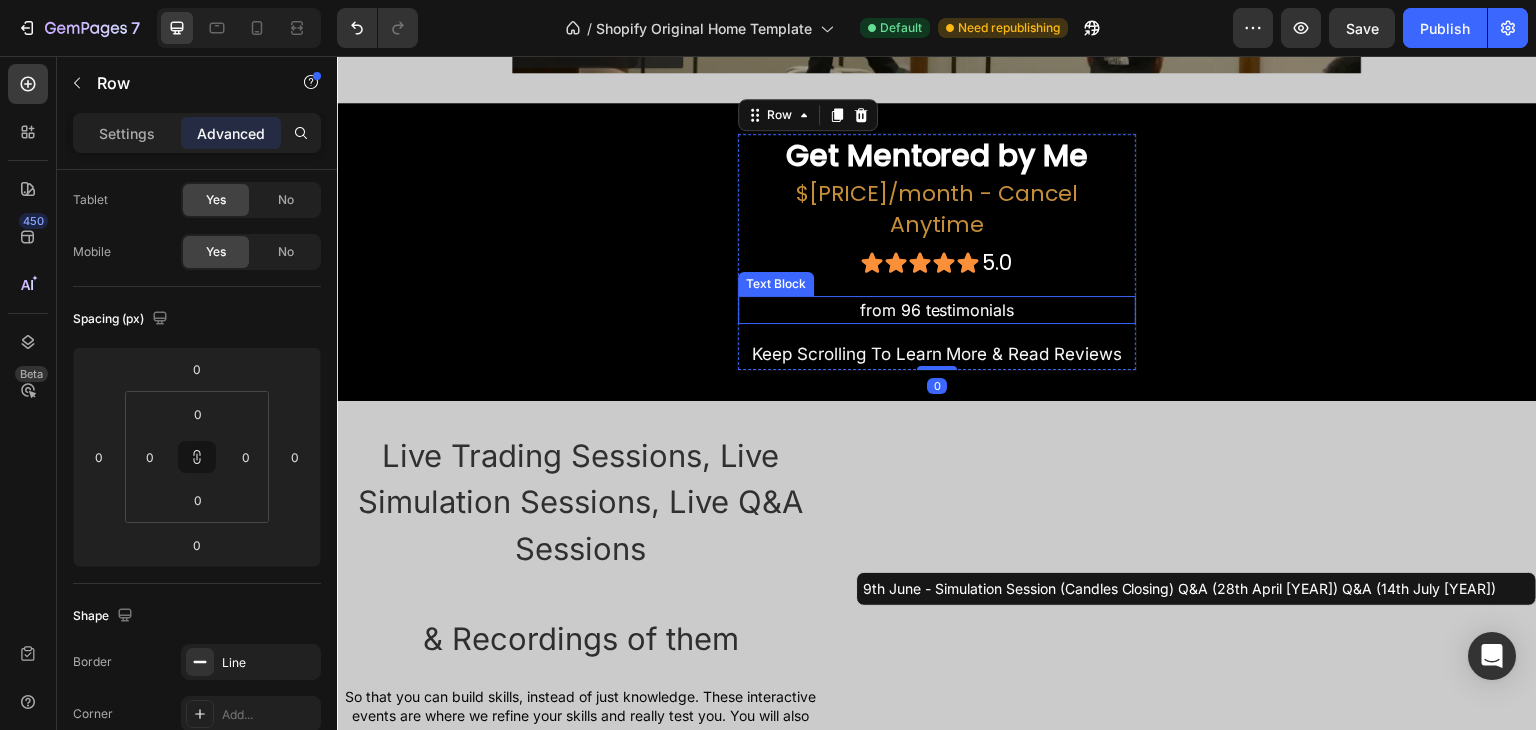 click on "from 96 testimonials" at bounding box center [937, 310] 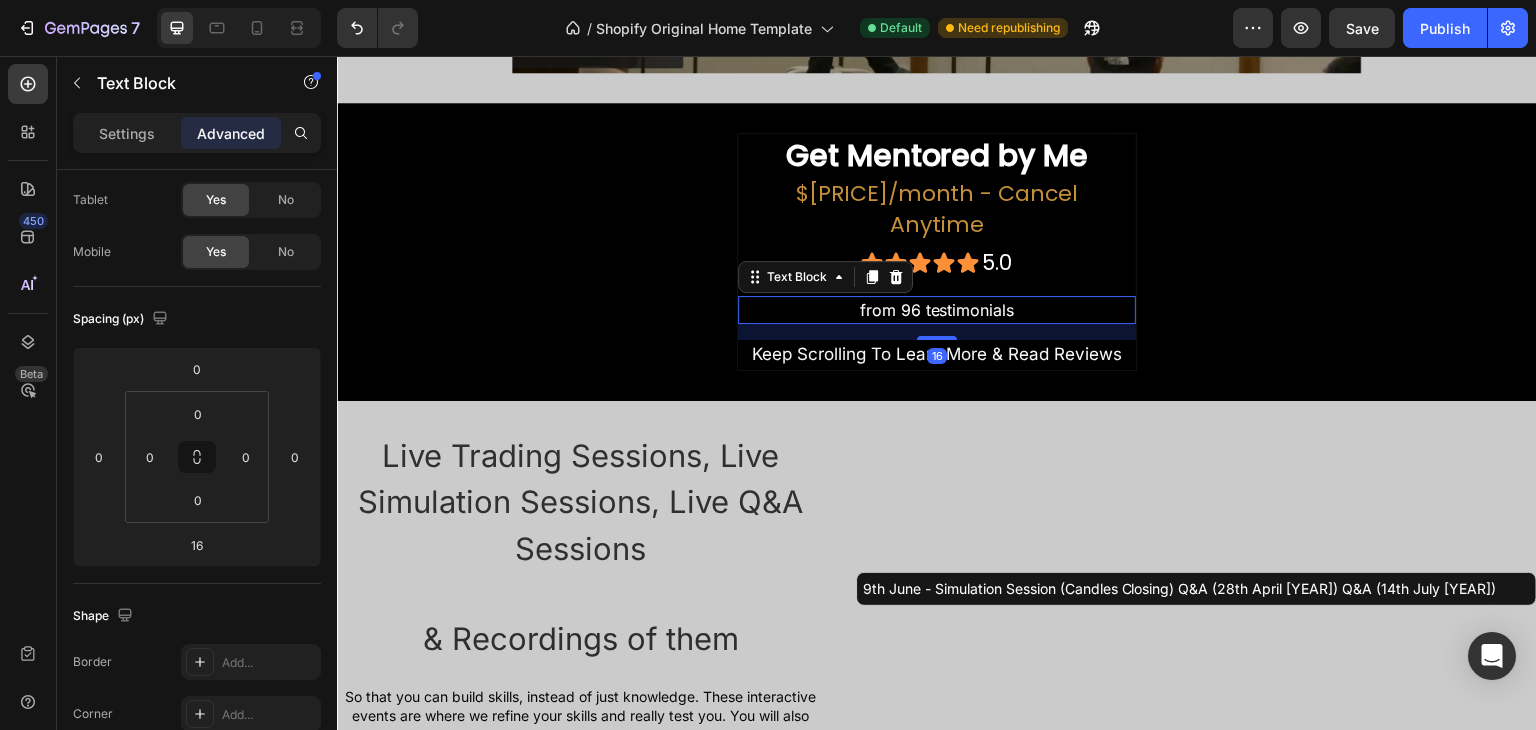 scroll, scrollTop: 0, scrollLeft: 0, axis: both 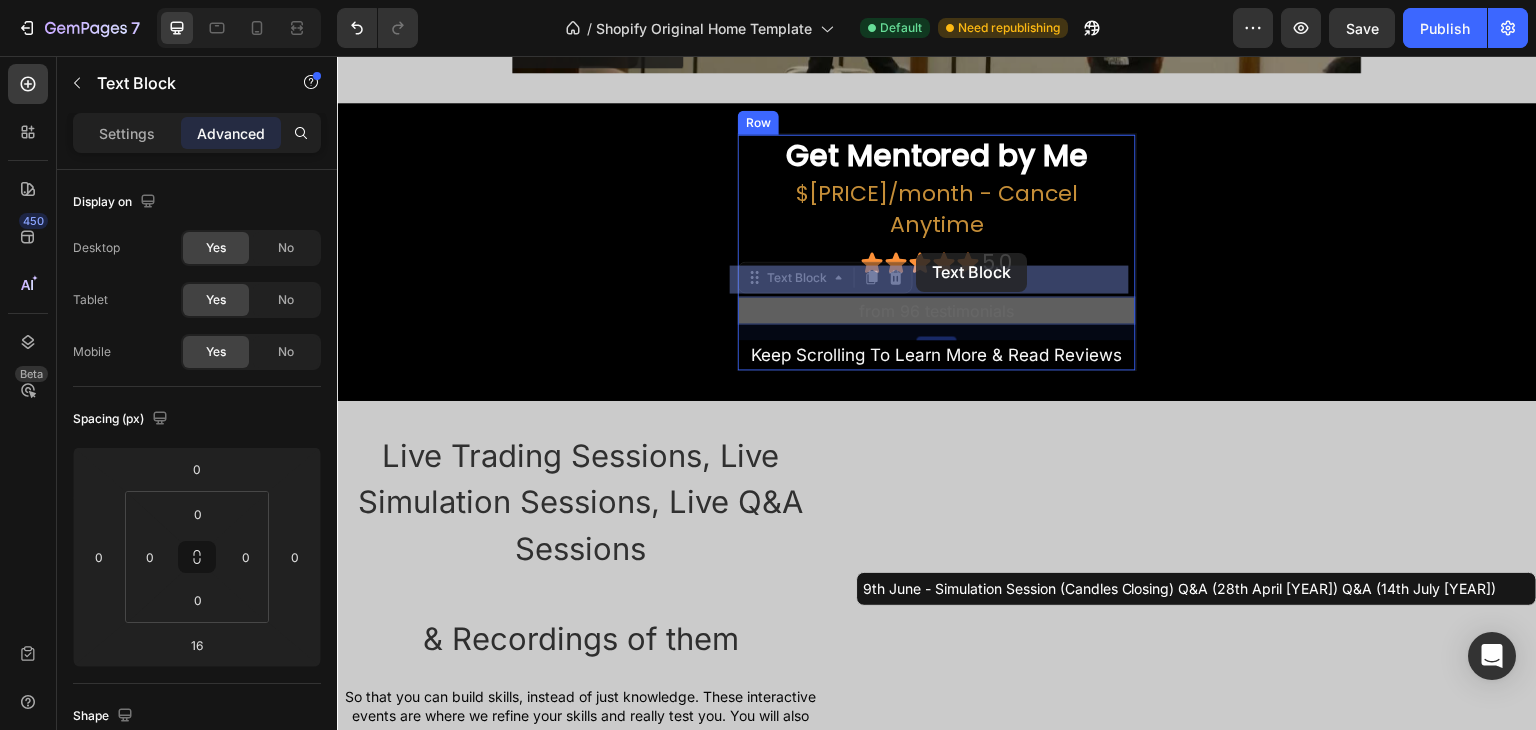 drag, startPoint x: 800, startPoint y: 250, endPoint x: 916, endPoint y: 253, distance: 116.03879 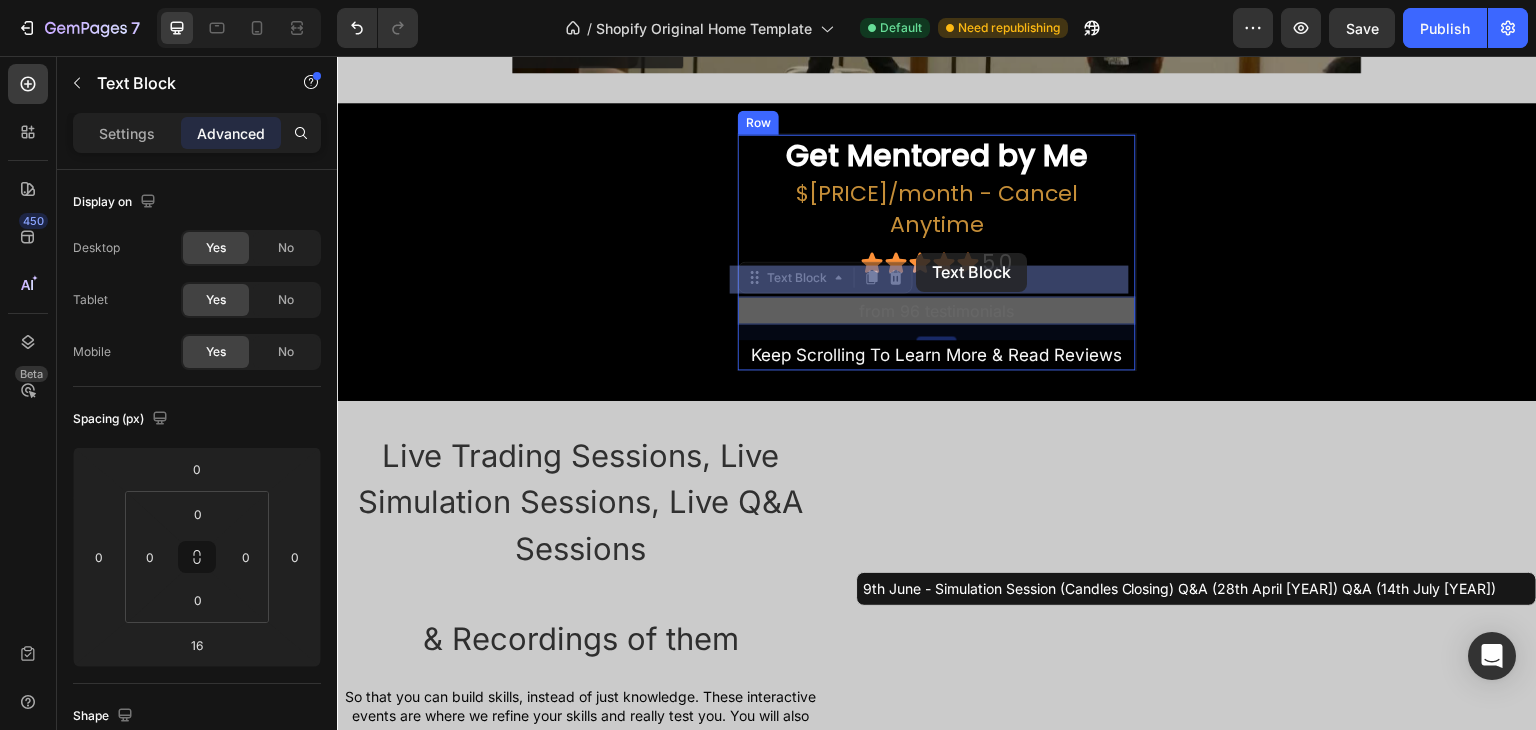 click on "Which Market Session You Should Trade Heading Image Row Section 4 Get Mentored by Me Heading $138/month - Cancel Anytime Text Block Row
Icon
Icon
Icon
Icon
Icon 5.0 Heading Row Row from 96 testimonials Text Block   16 from 96 testimonials Text Block   16 Keep Scrolling To Learn More & Read Reviews Text Block Row Row Section 5 Live Trading Sessions, Live Simulation Sessions, Live Q&A Sessions Heading & Recordings of them Heading So that you can build skills, instead of just knowledge. These interactive events are where we refine your skills and really test you. You will also get a chance to ask any questions. Text Block Row 9th June - Simulation Session (Candles Closing) Q&A (28th April 2024) Q&A (14th July 2024) Text Block Row Row Section 6 Root Start with Sections from sidebar Add sections Add elements Start with Generating from URL or image Add section Choose templates inspired by CRO experts Generate layout from URL or image Add blank section" at bounding box center (937, -354) 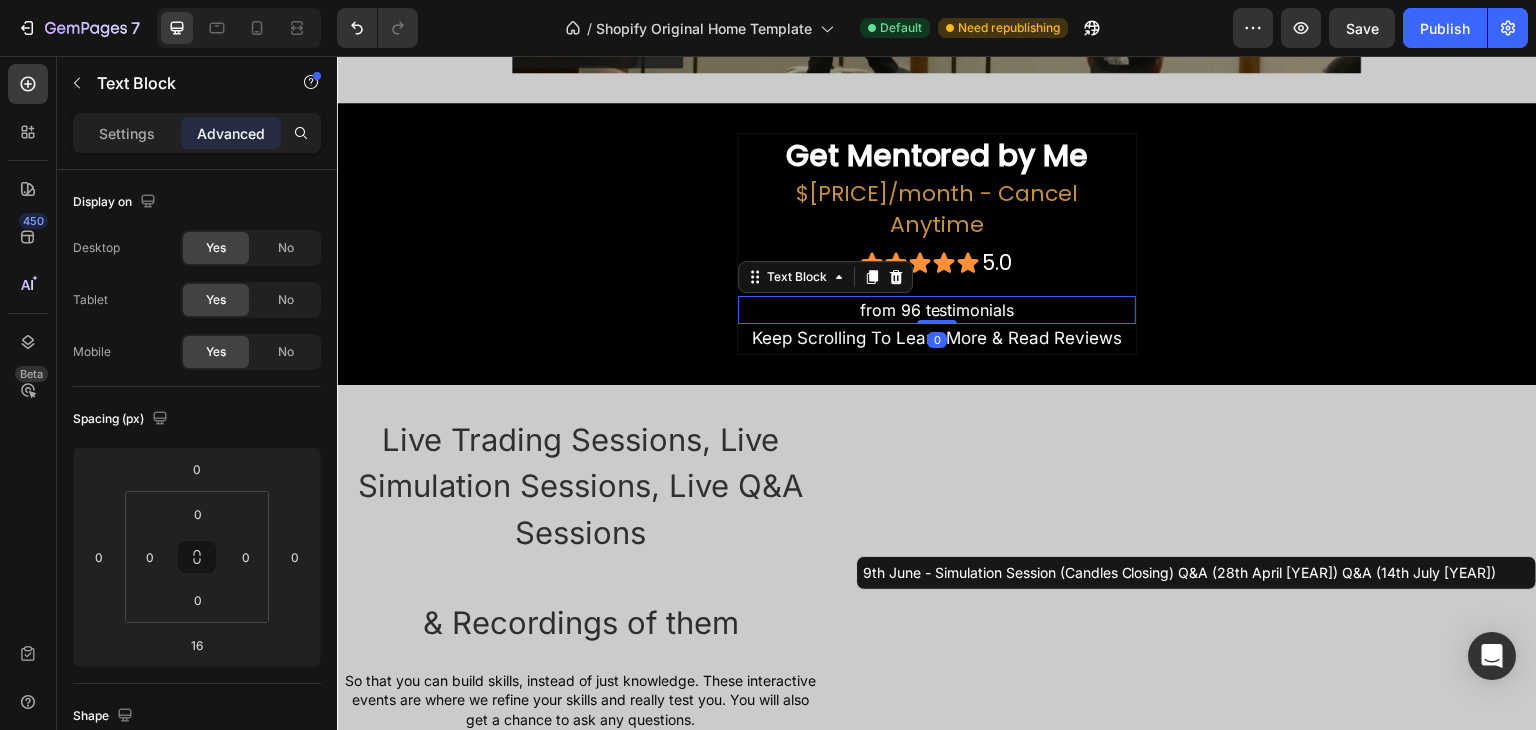 drag, startPoint x: 934, startPoint y: 306, endPoint x: 926, endPoint y: 274, distance: 32.984844 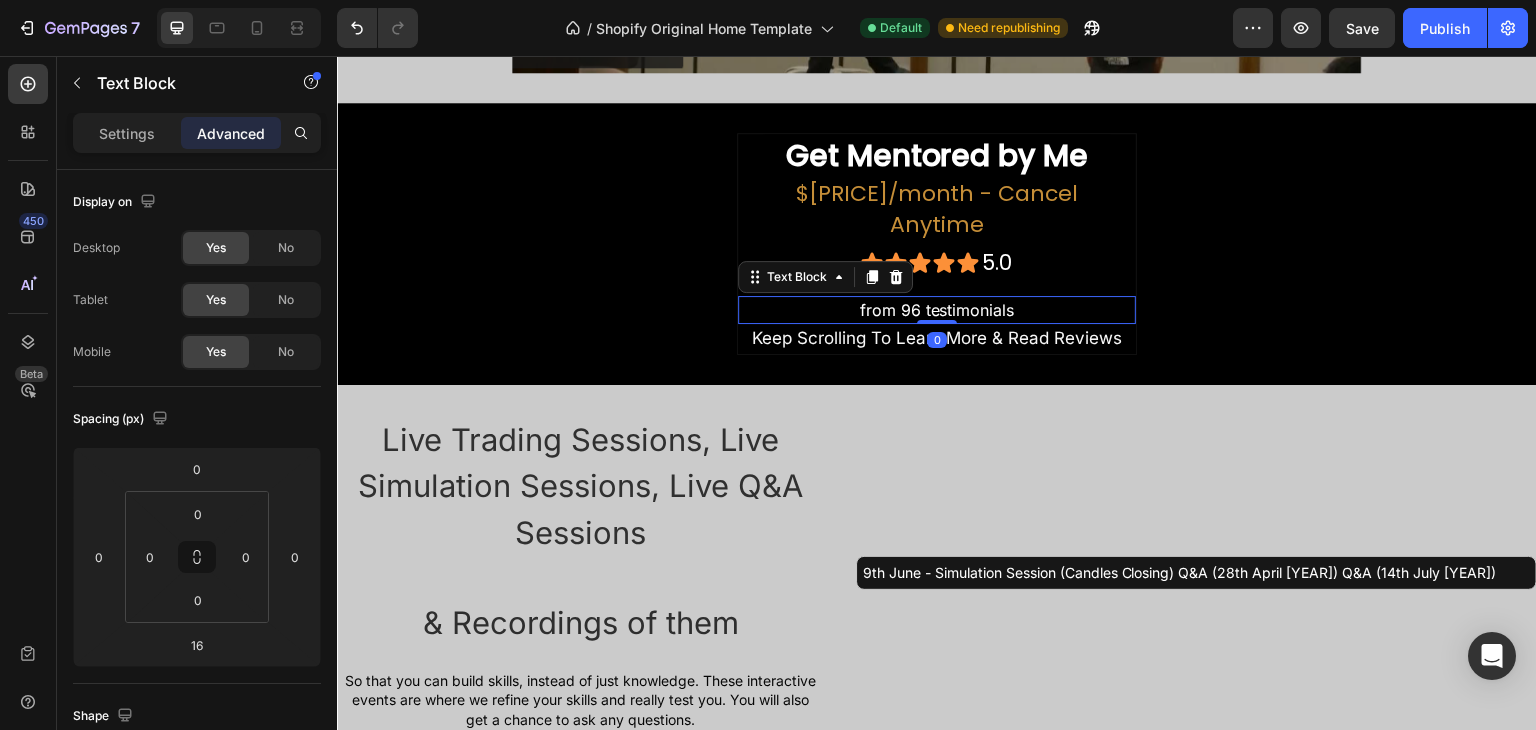 click on "from 96 testimonials Text Block   0" at bounding box center (937, 310) 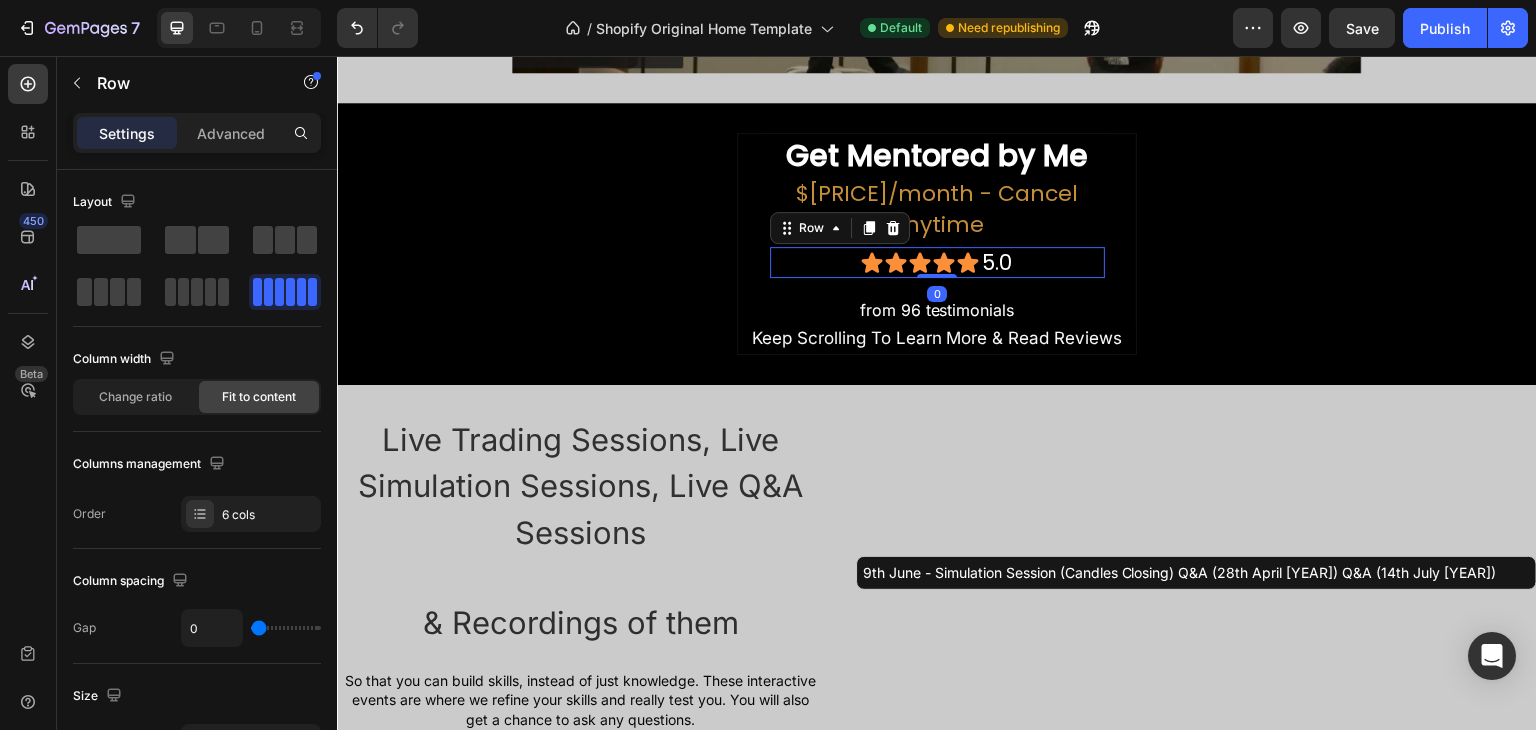 click on "Icon
Icon
Icon
Icon
Icon 5.0 Heading Row   0" at bounding box center [937, 262] 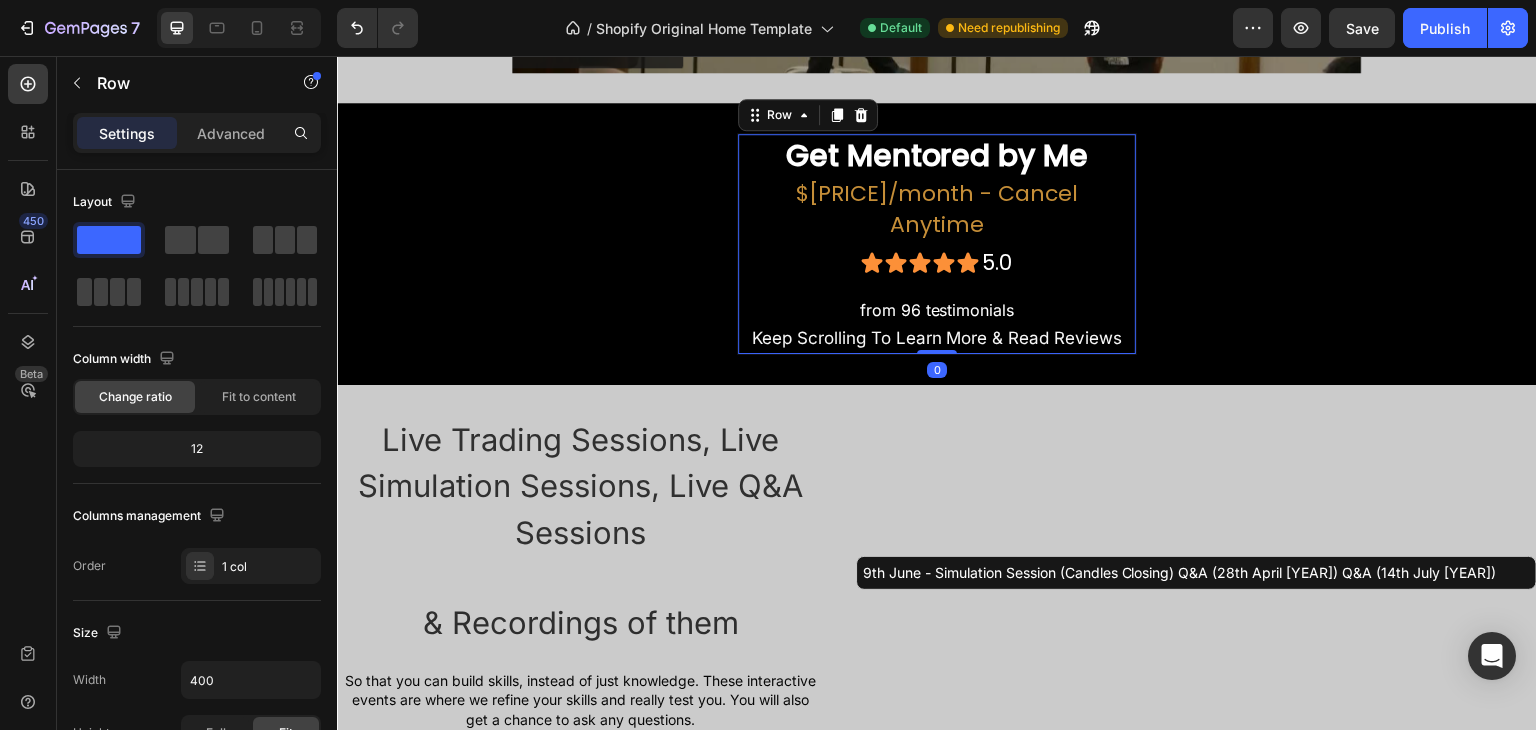 click on "Get Mentored by Me Heading $138/month - Cancel Anytime Text Block Row
Icon
Icon
Icon
Icon
Icon 5.0 Heading Row Row from 96 testimonials Text Block Keep Scrolling To Learn More & Read Reviews Text Block Row" at bounding box center (937, 243) 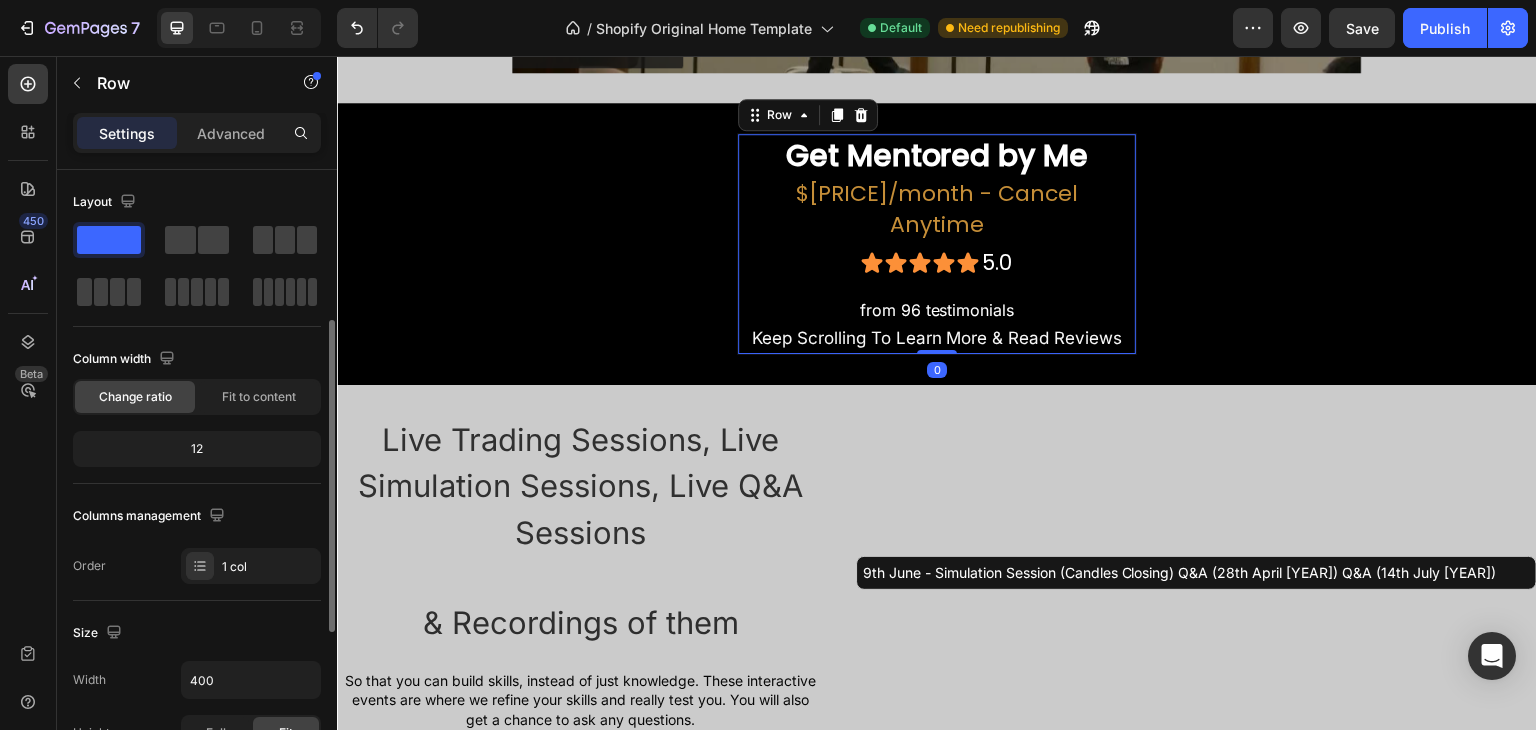 scroll, scrollTop: 300, scrollLeft: 0, axis: vertical 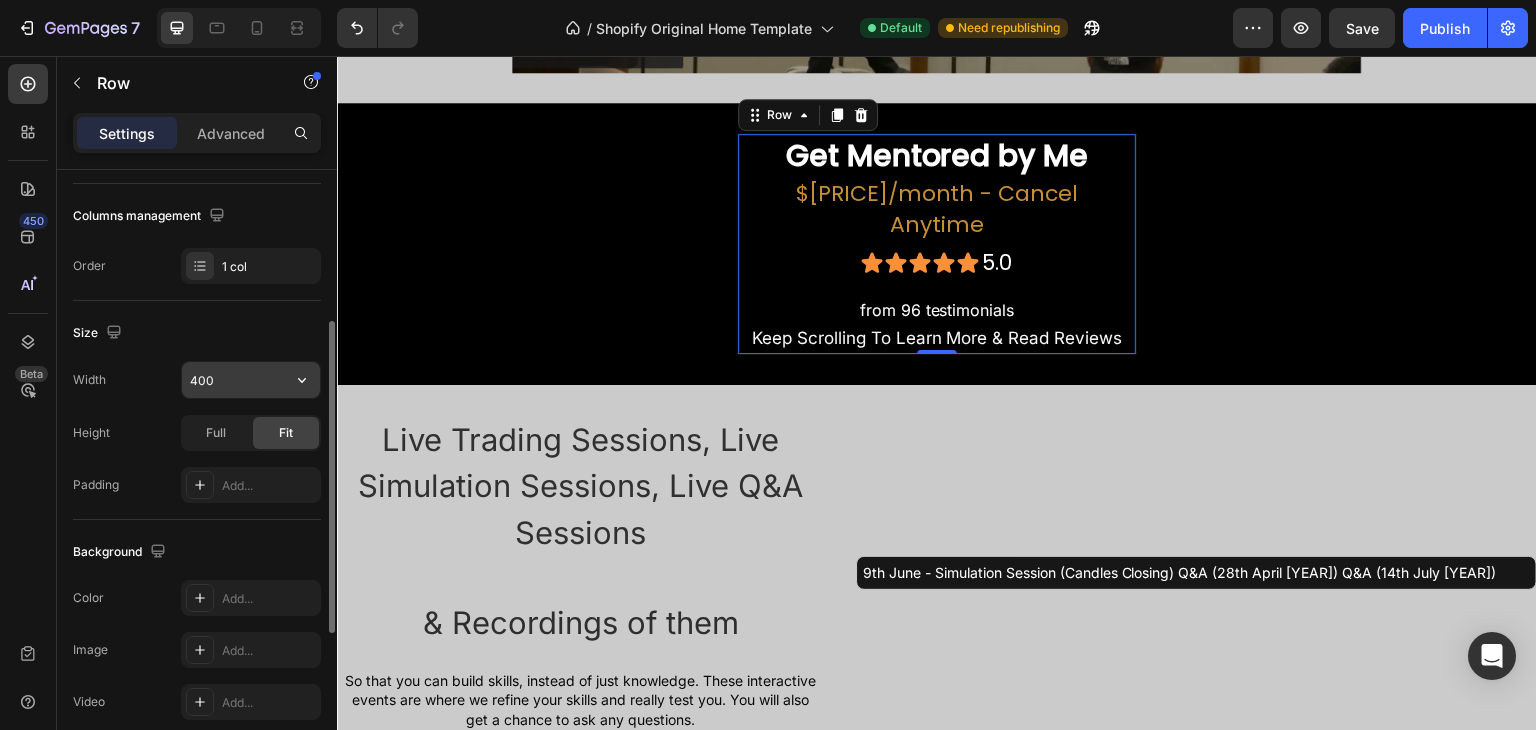 click on "400" at bounding box center (251, 380) 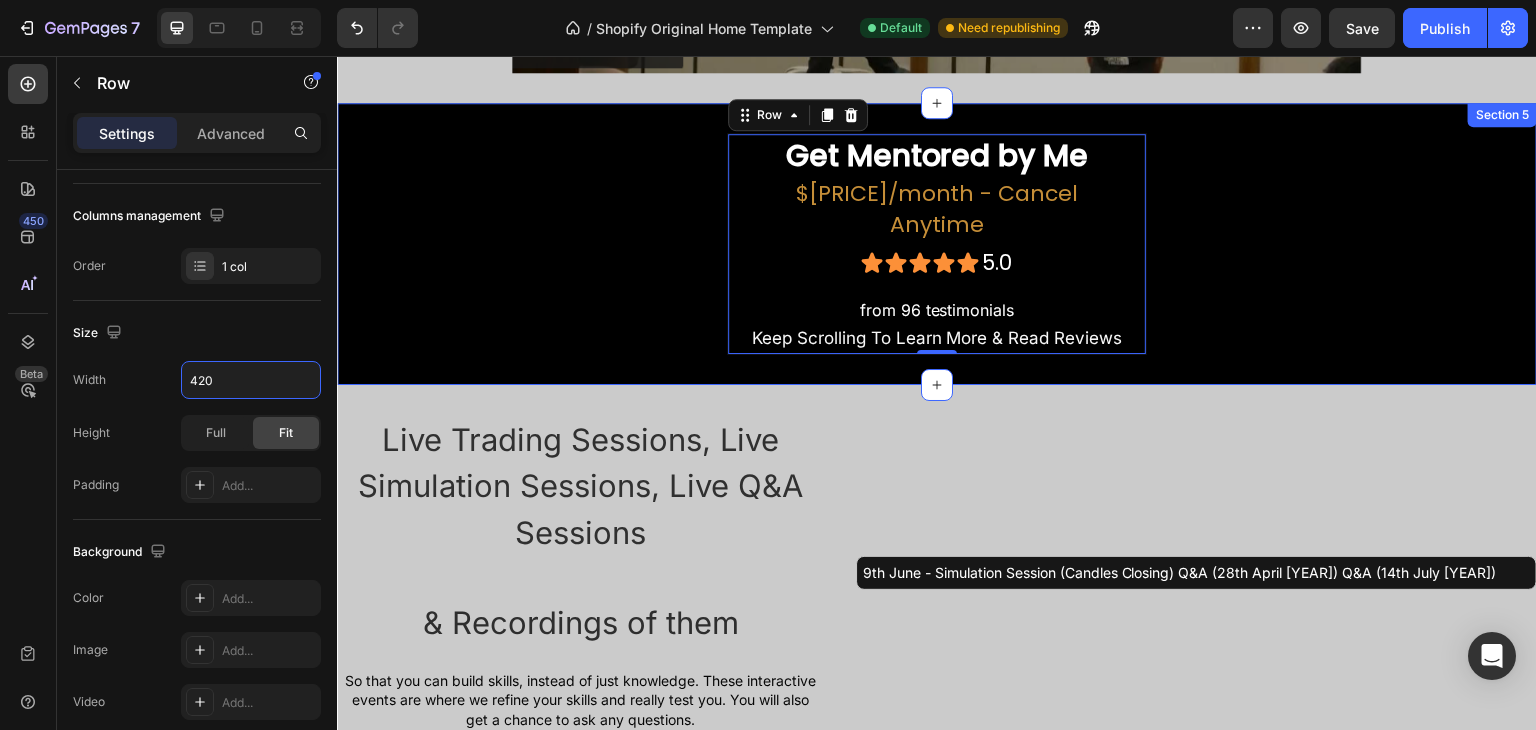 click on "Get Mentored by Me Heading $138/month - Cancel Anytime Text Block Row
Icon
Icon
Icon
Icon
Icon 5.0 Heading Row Row from 96 testimonials Text Block Keep Scrolling To Learn More & Read Reviews Text Block Row Row   0 Section 5" at bounding box center (937, 243) 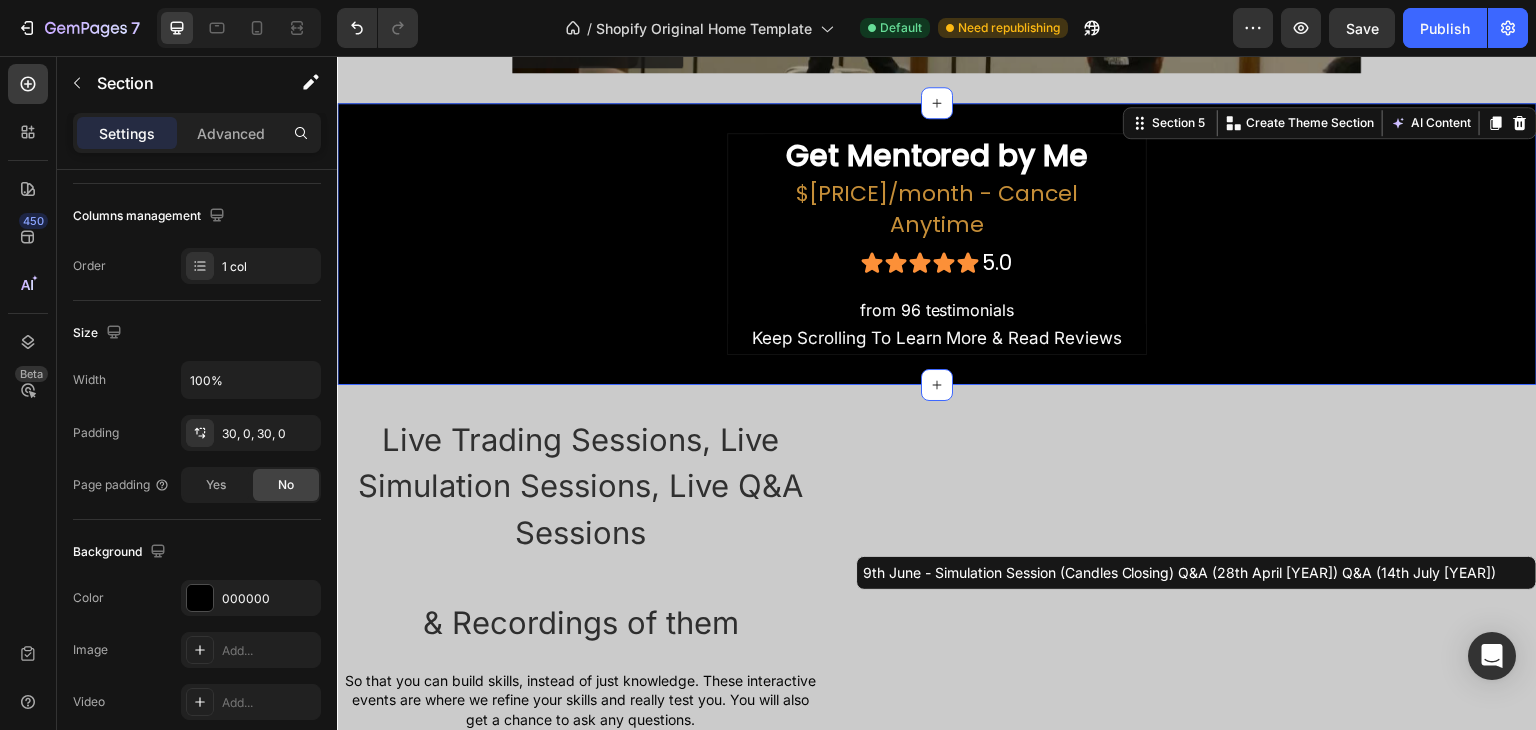 scroll, scrollTop: 0, scrollLeft: 0, axis: both 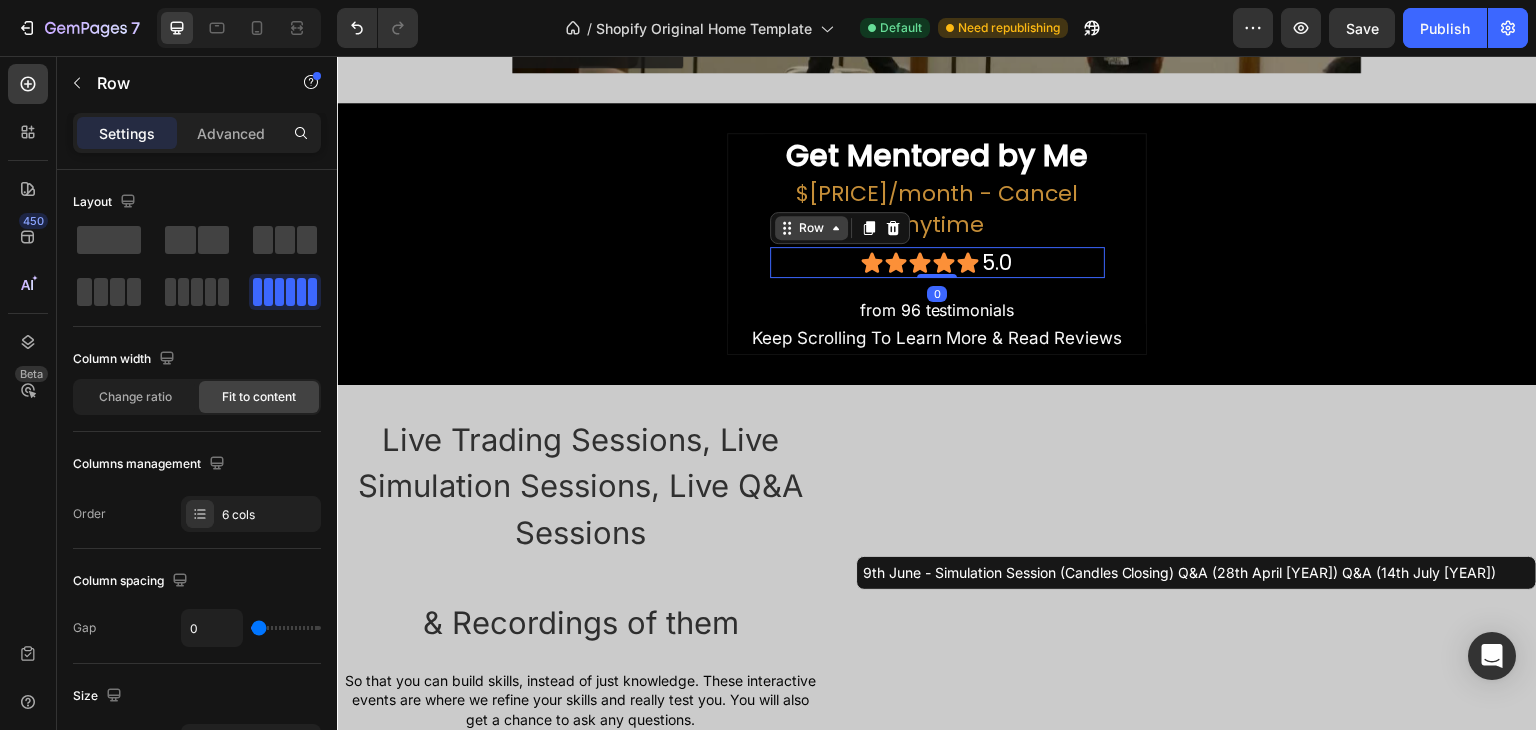 click on "Row" at bounding box center [811, 228] 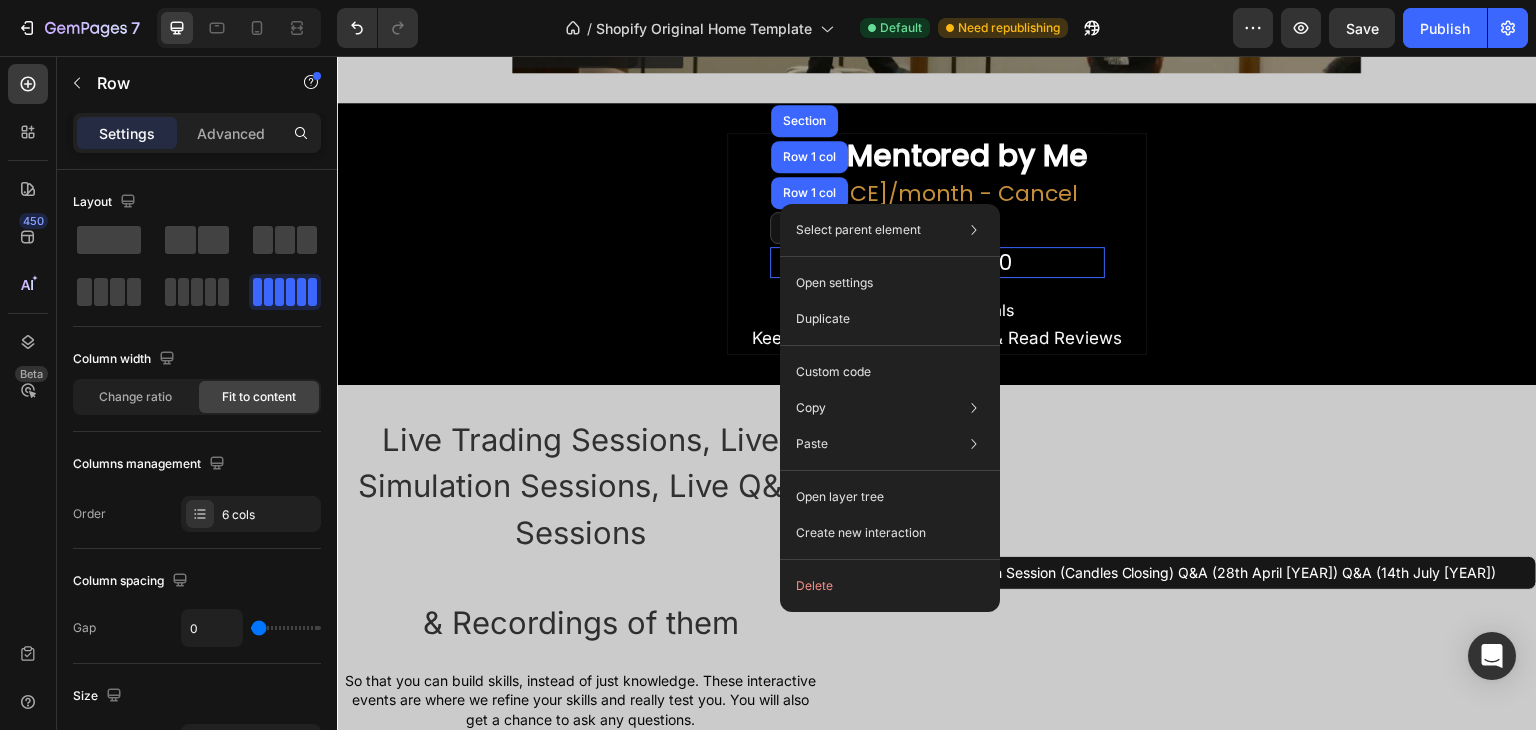 click 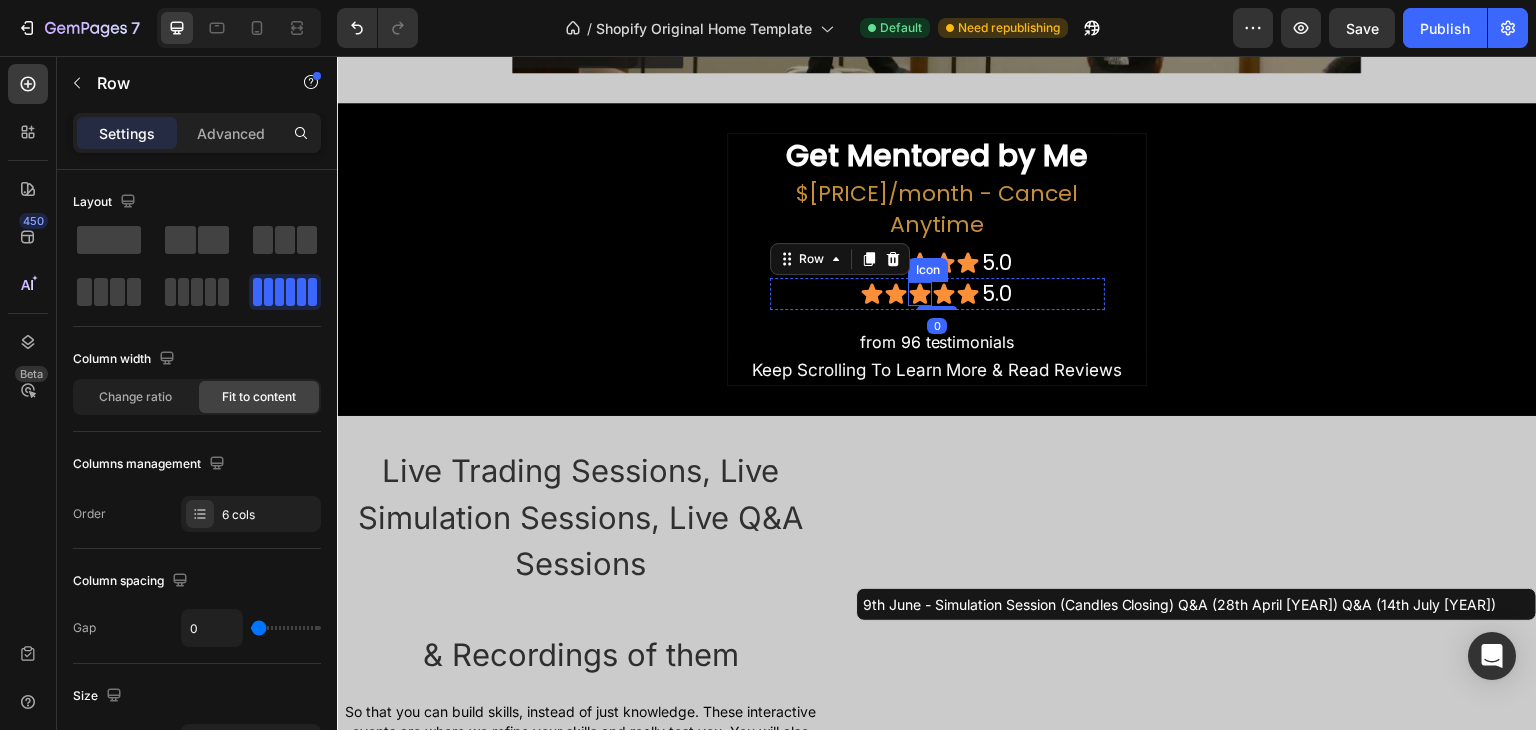 click 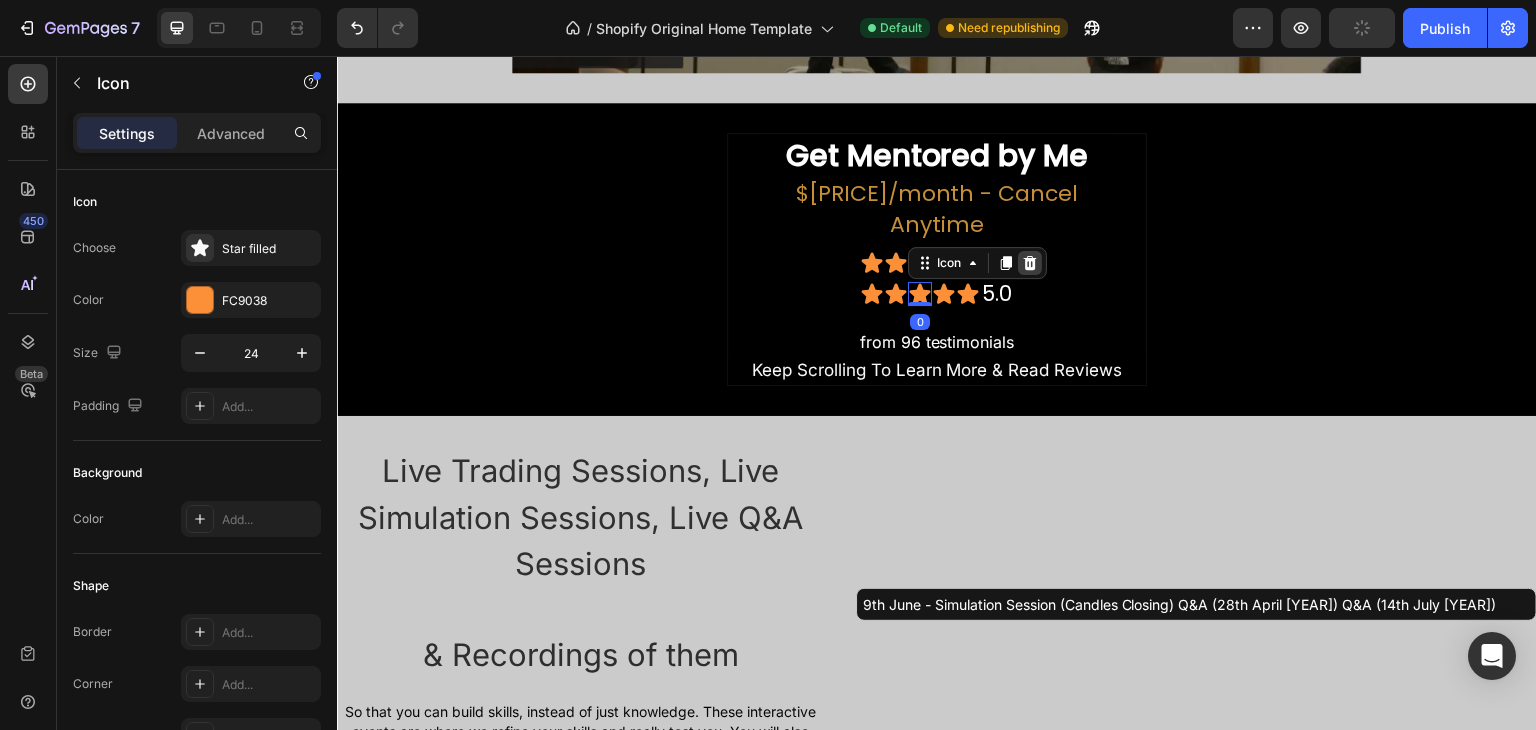 click 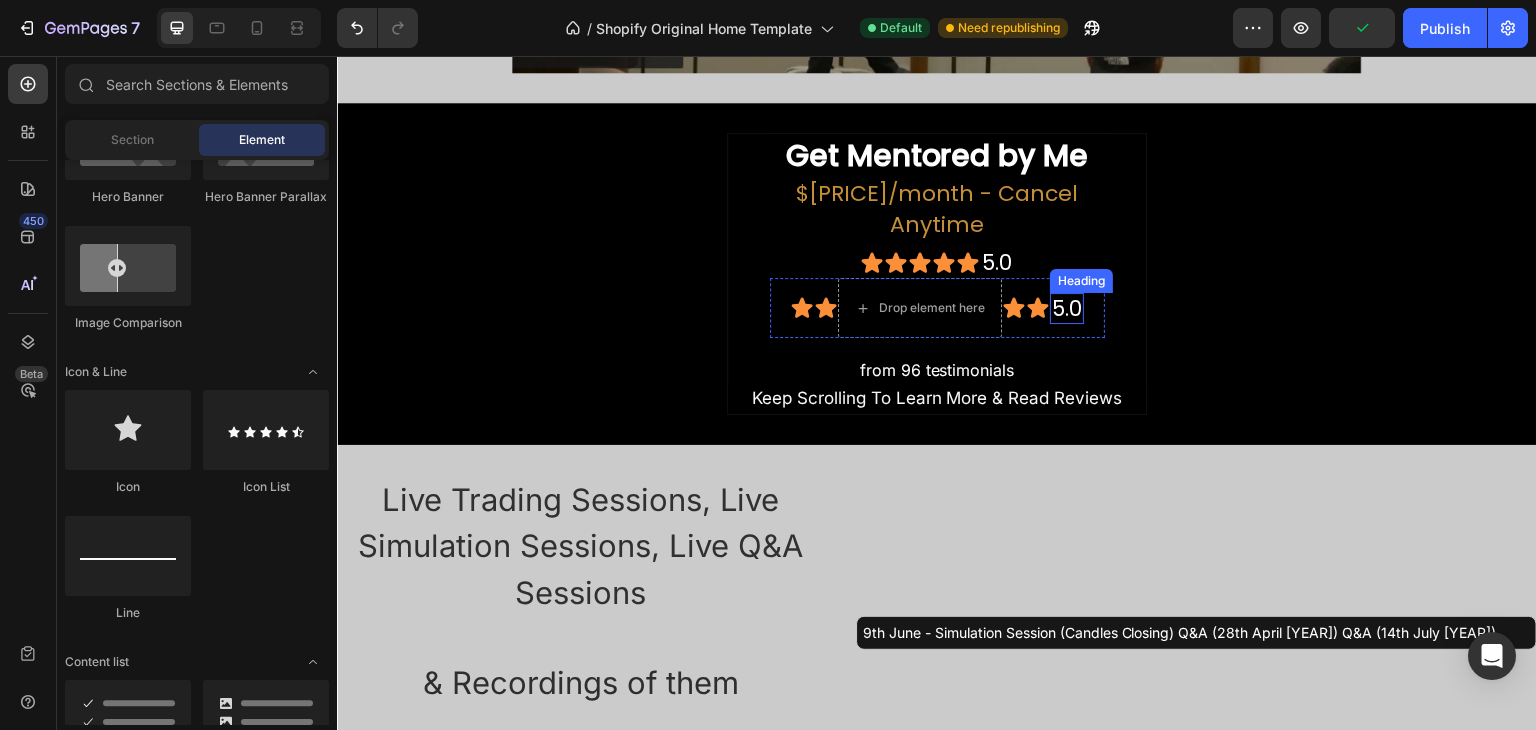 click on "5.0" at bounding box center (1067, 308) 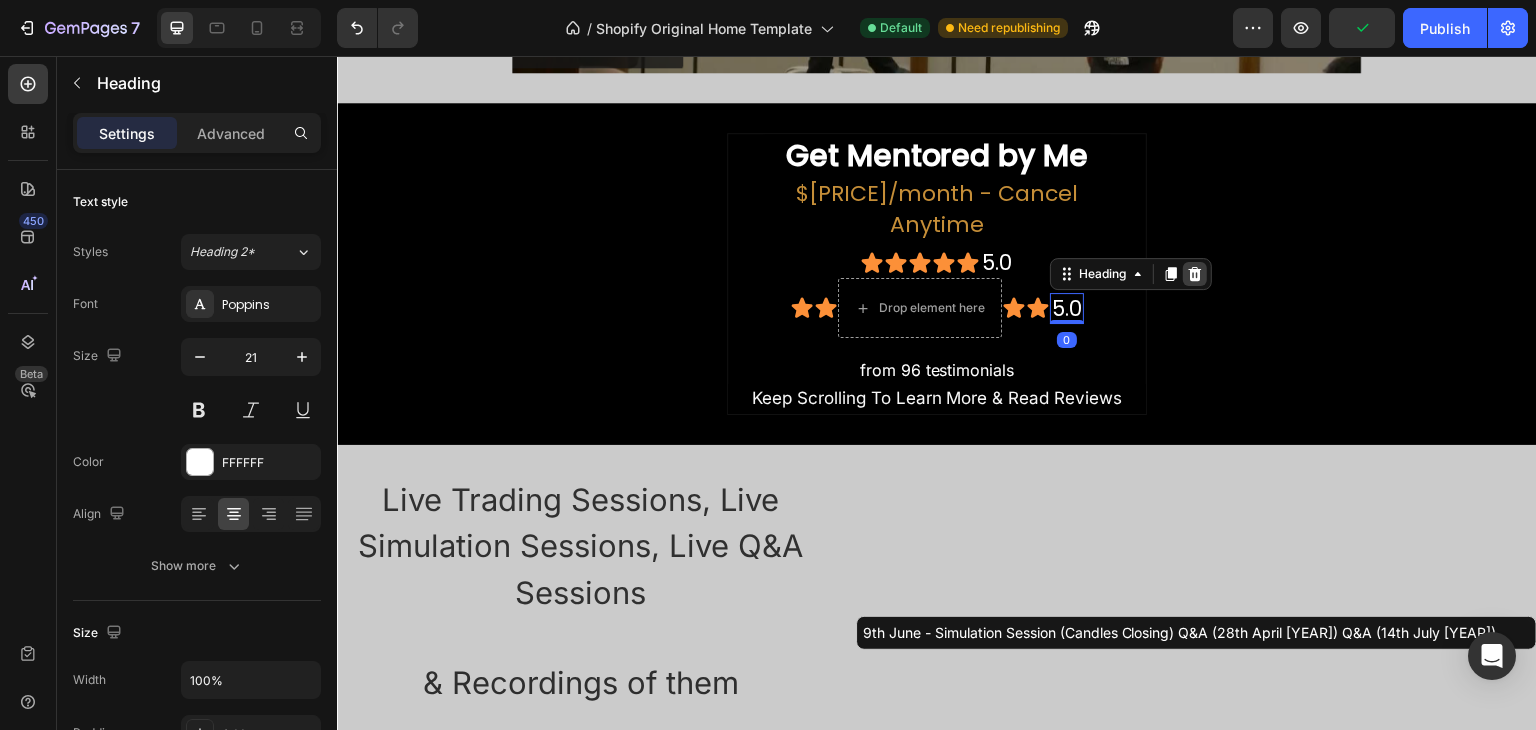 click 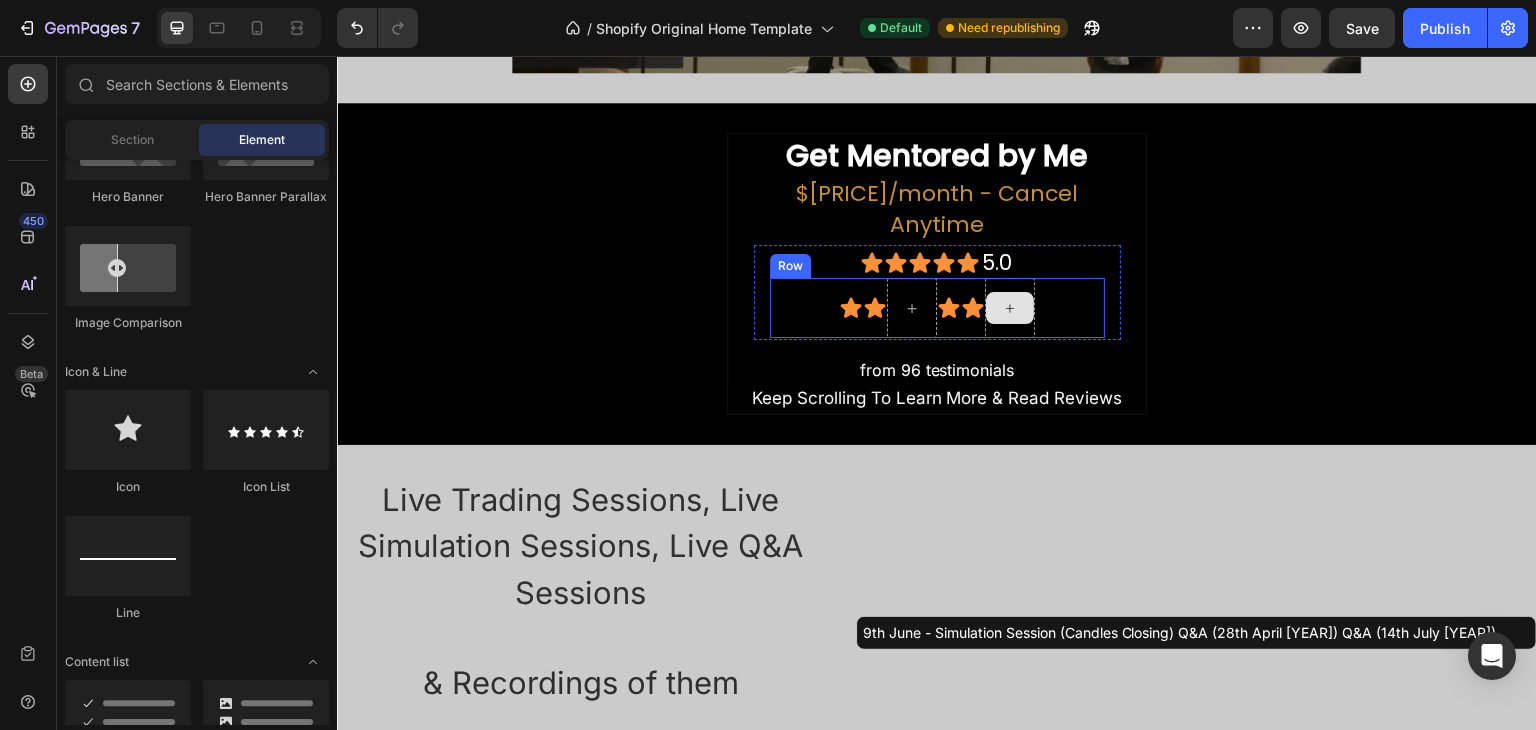 click at bounding box center (1010, 308) 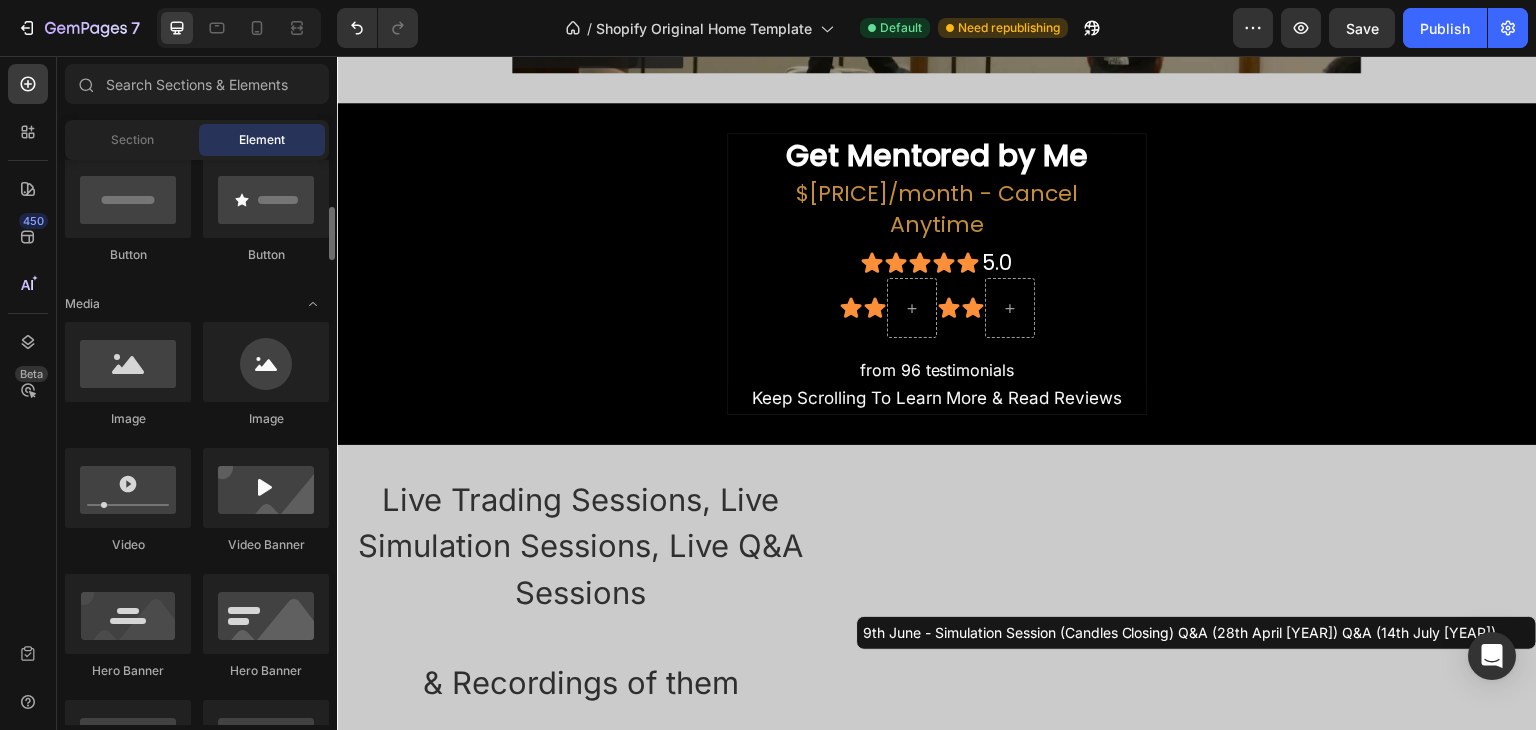 scroll, scrollTop: 0, scrollLeft: 0, axis: both 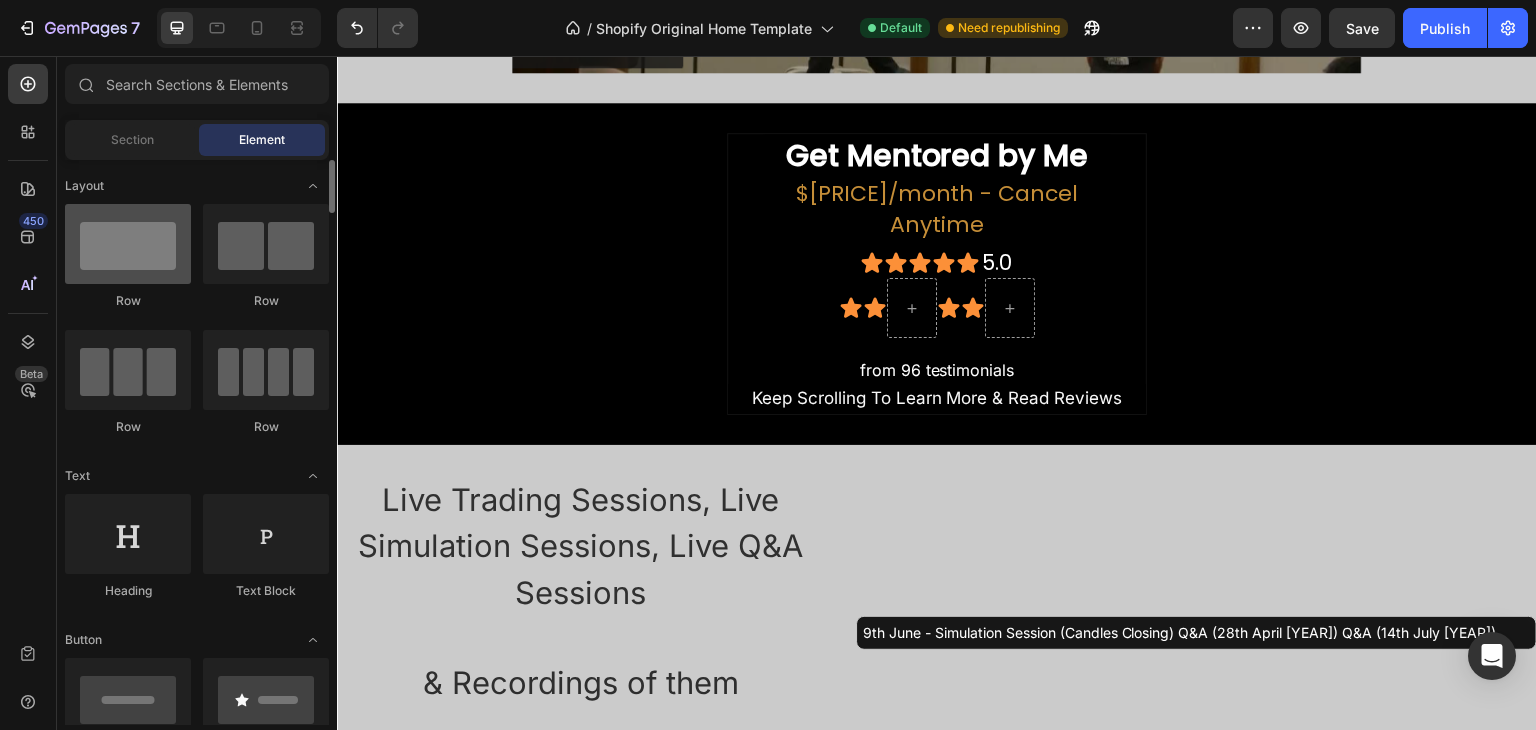 click at bounding box center (128, 244) 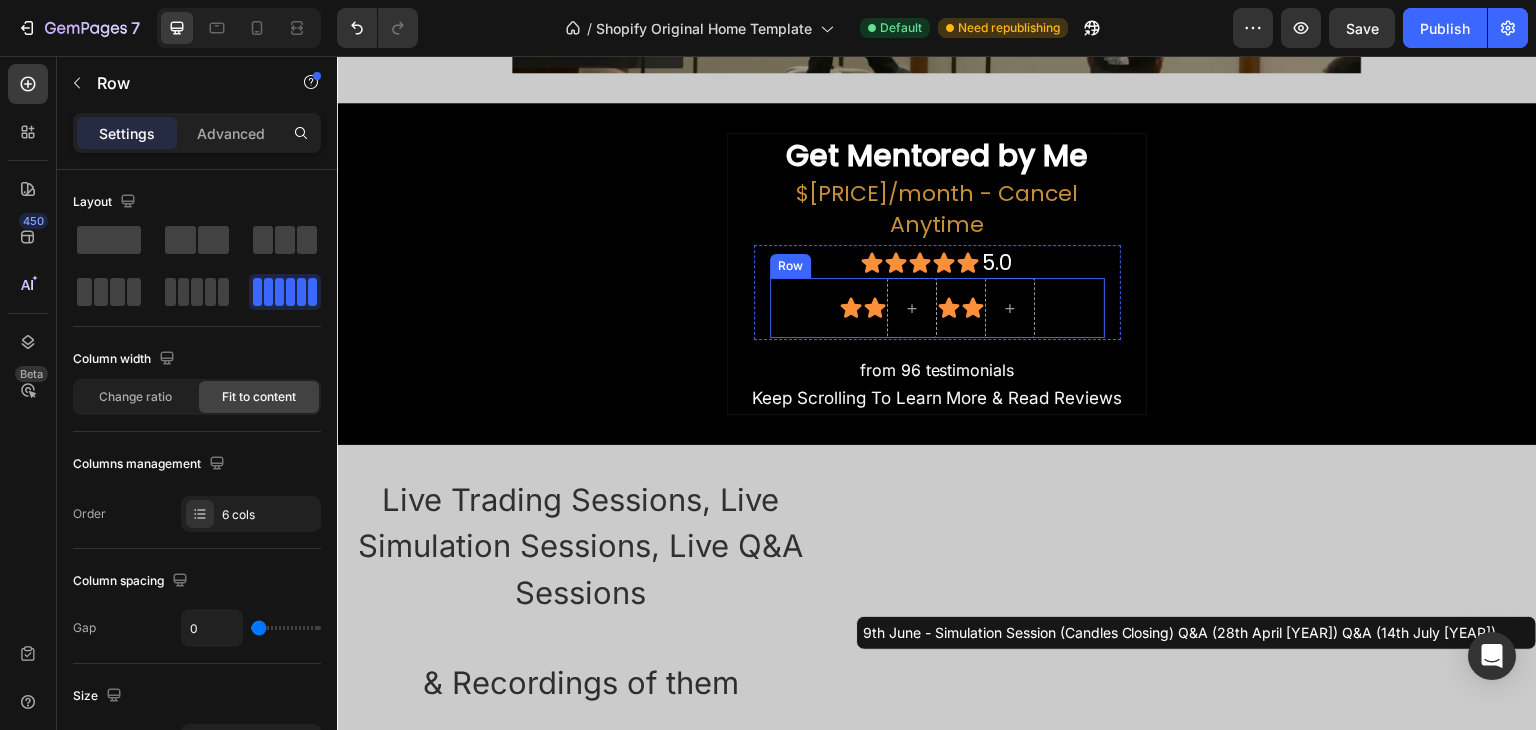 click on "Icon
Icon
Icon
Icon
Row" at bounding box center [937, 308] 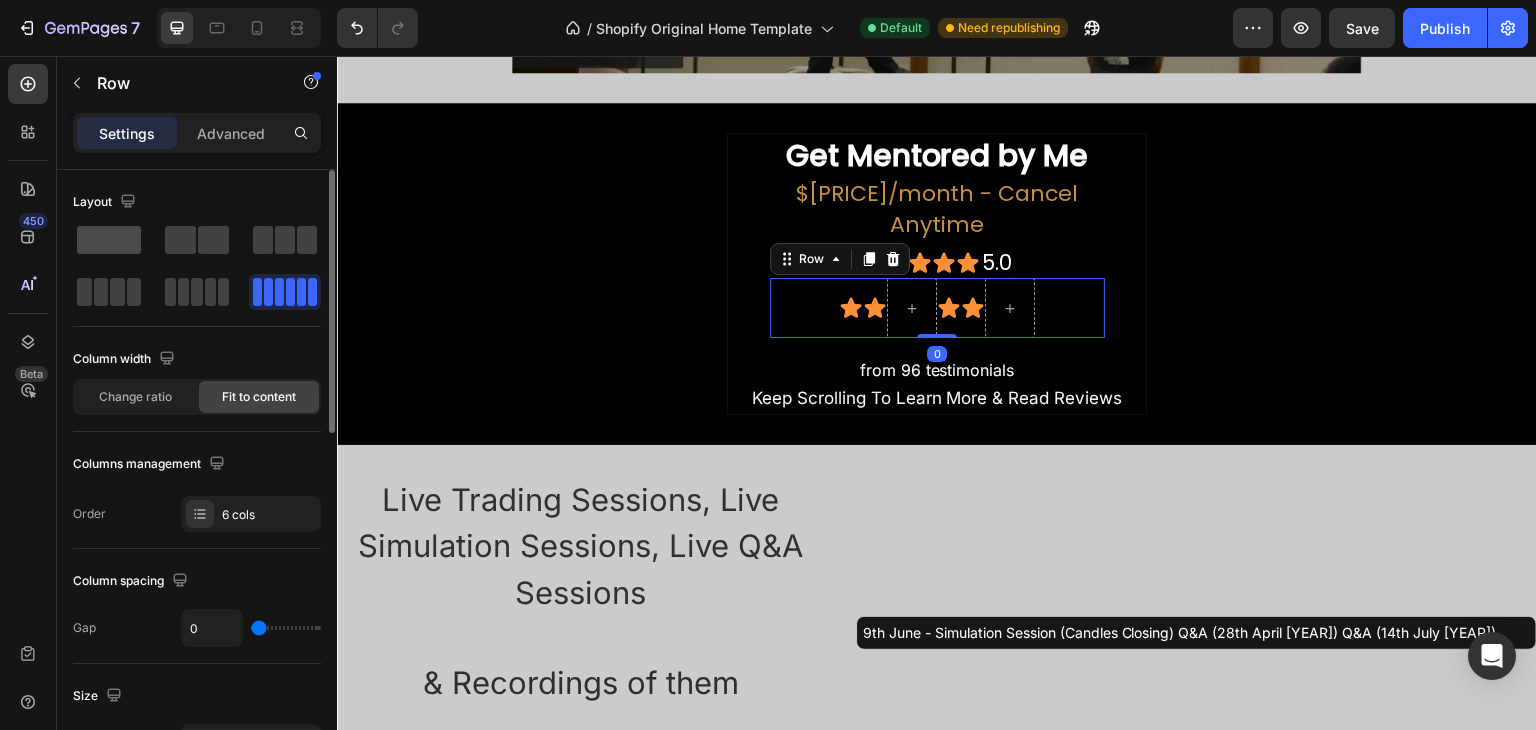 click 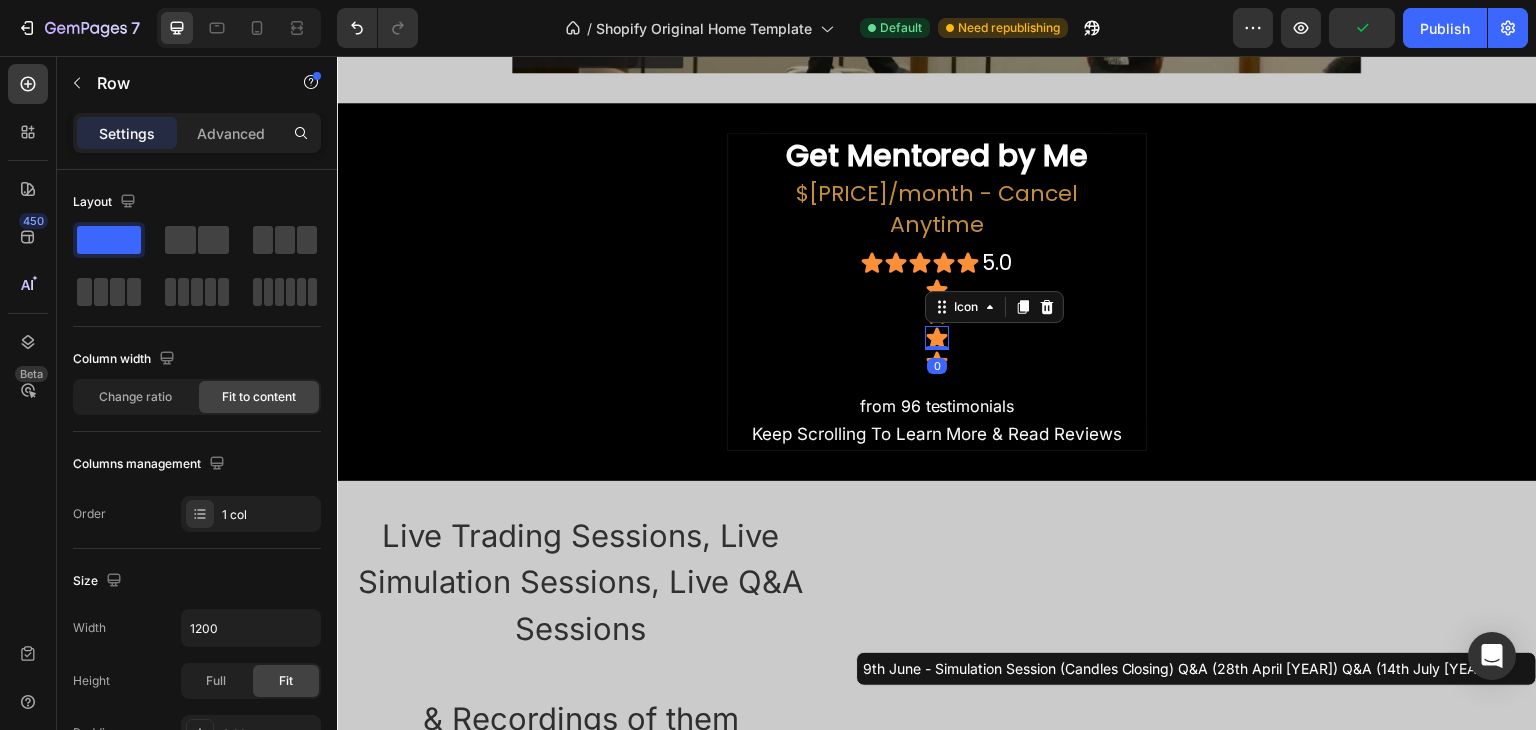 click 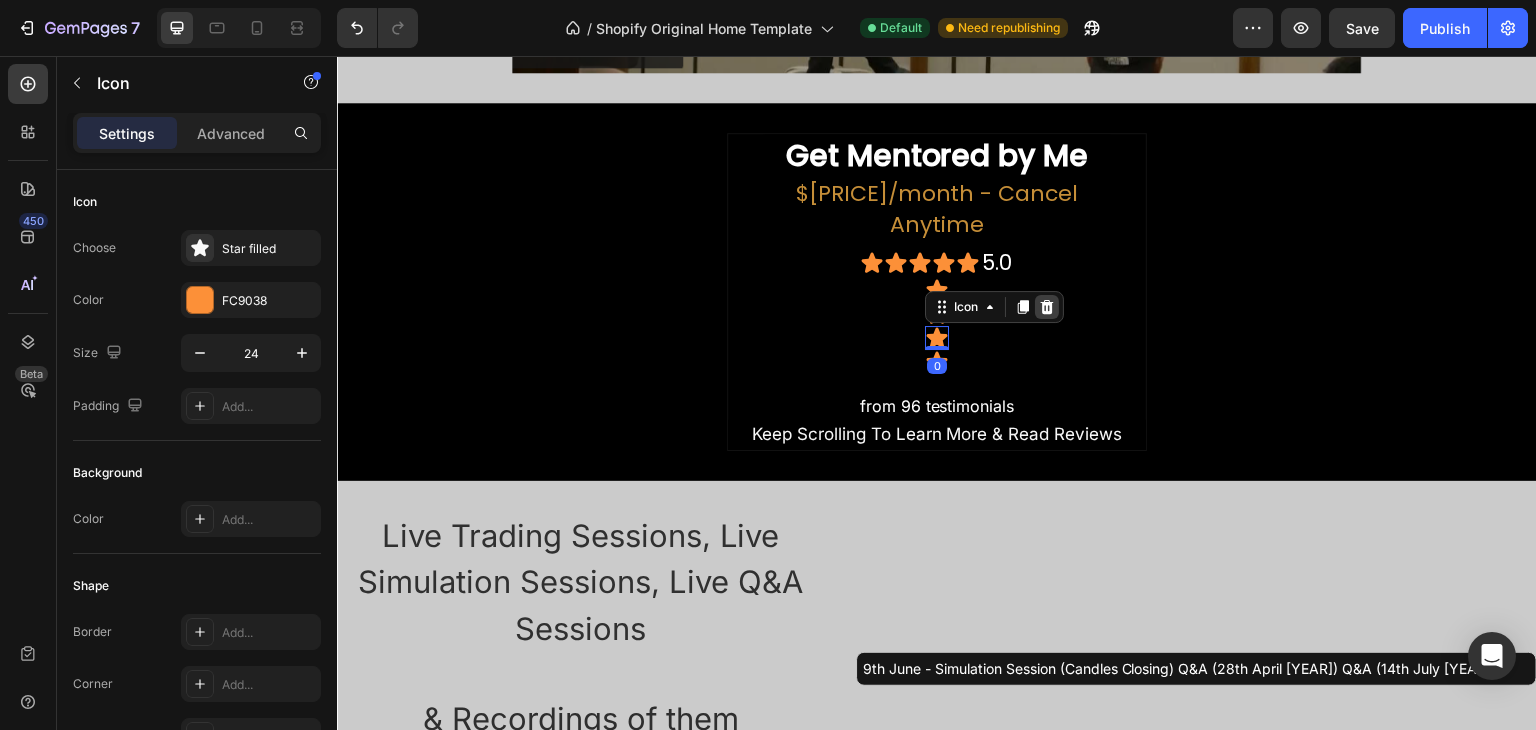 click 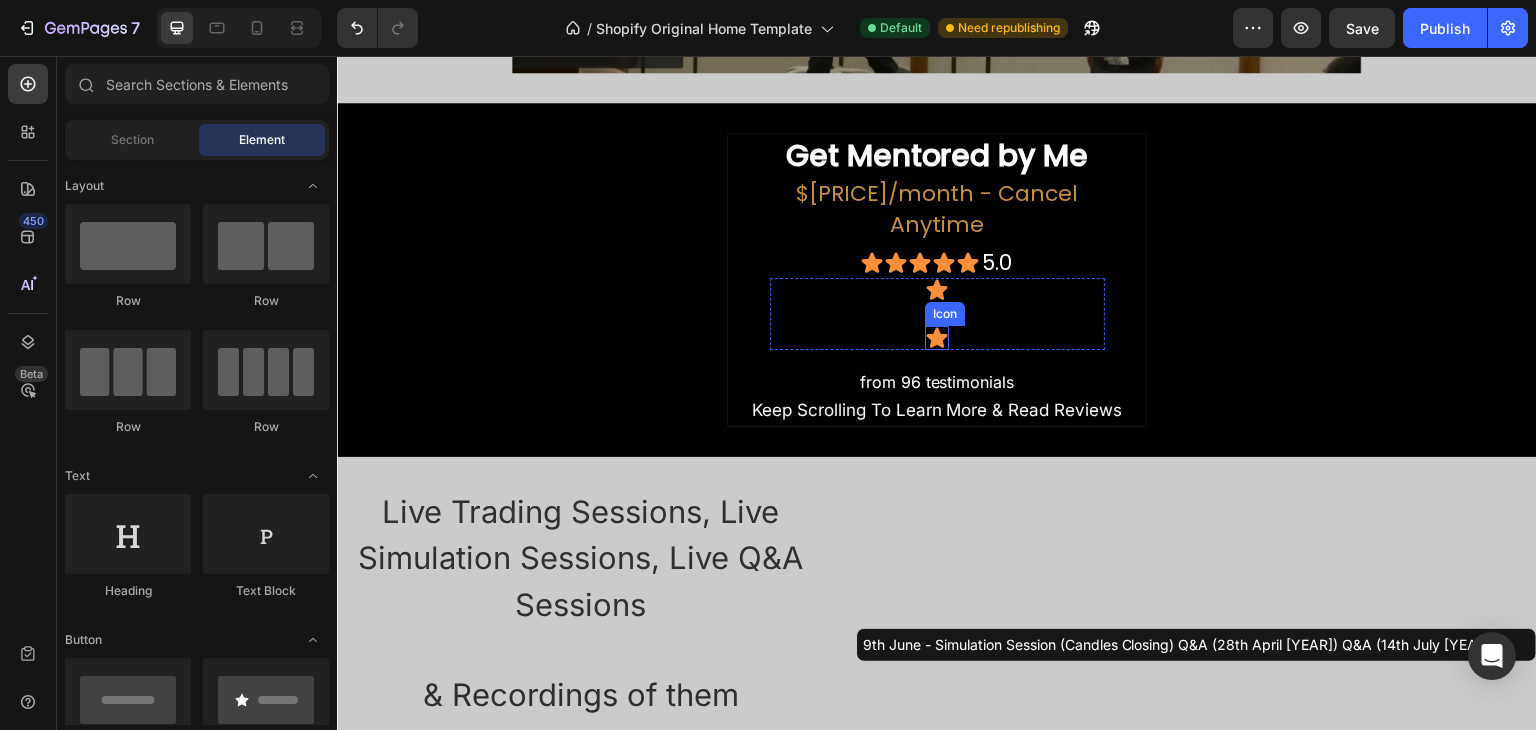 click 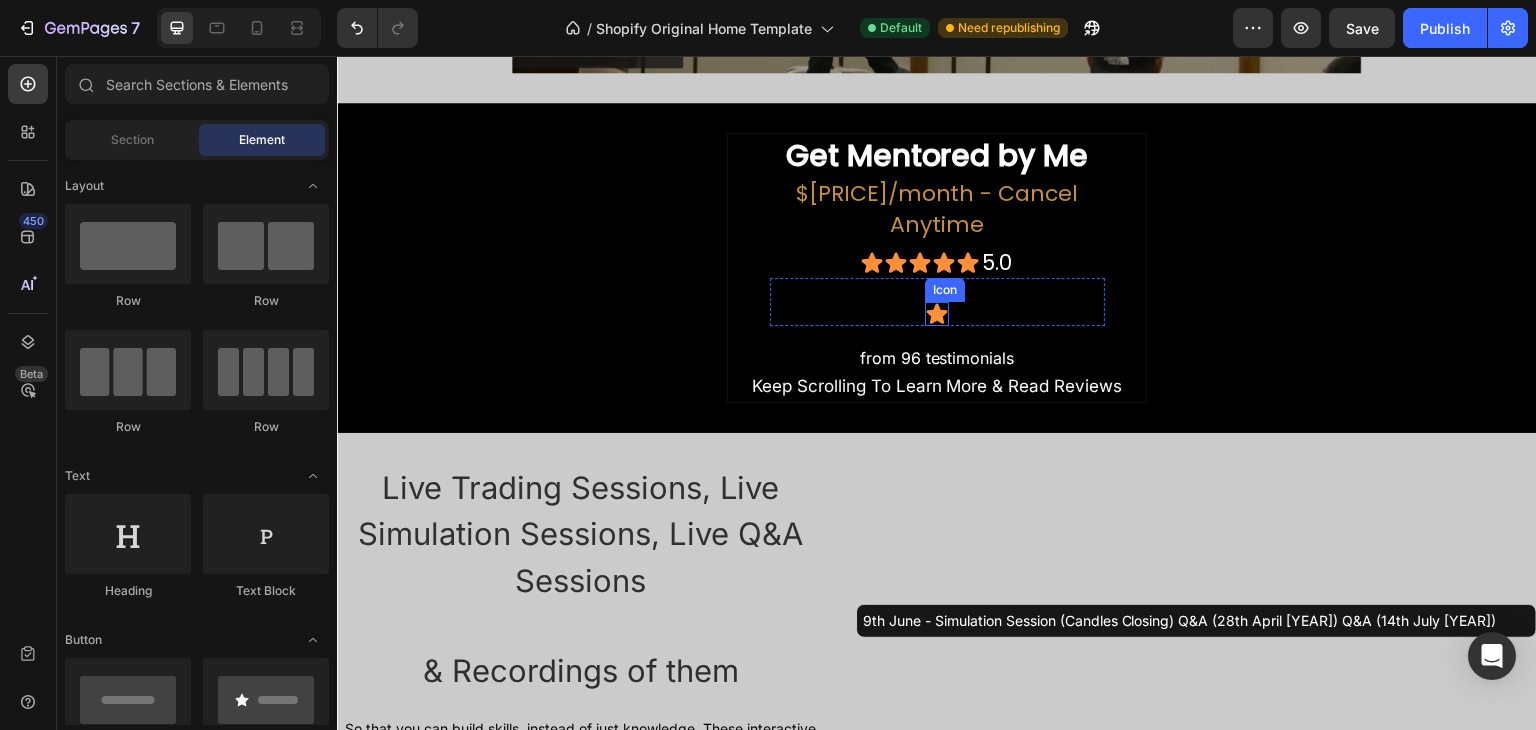 click 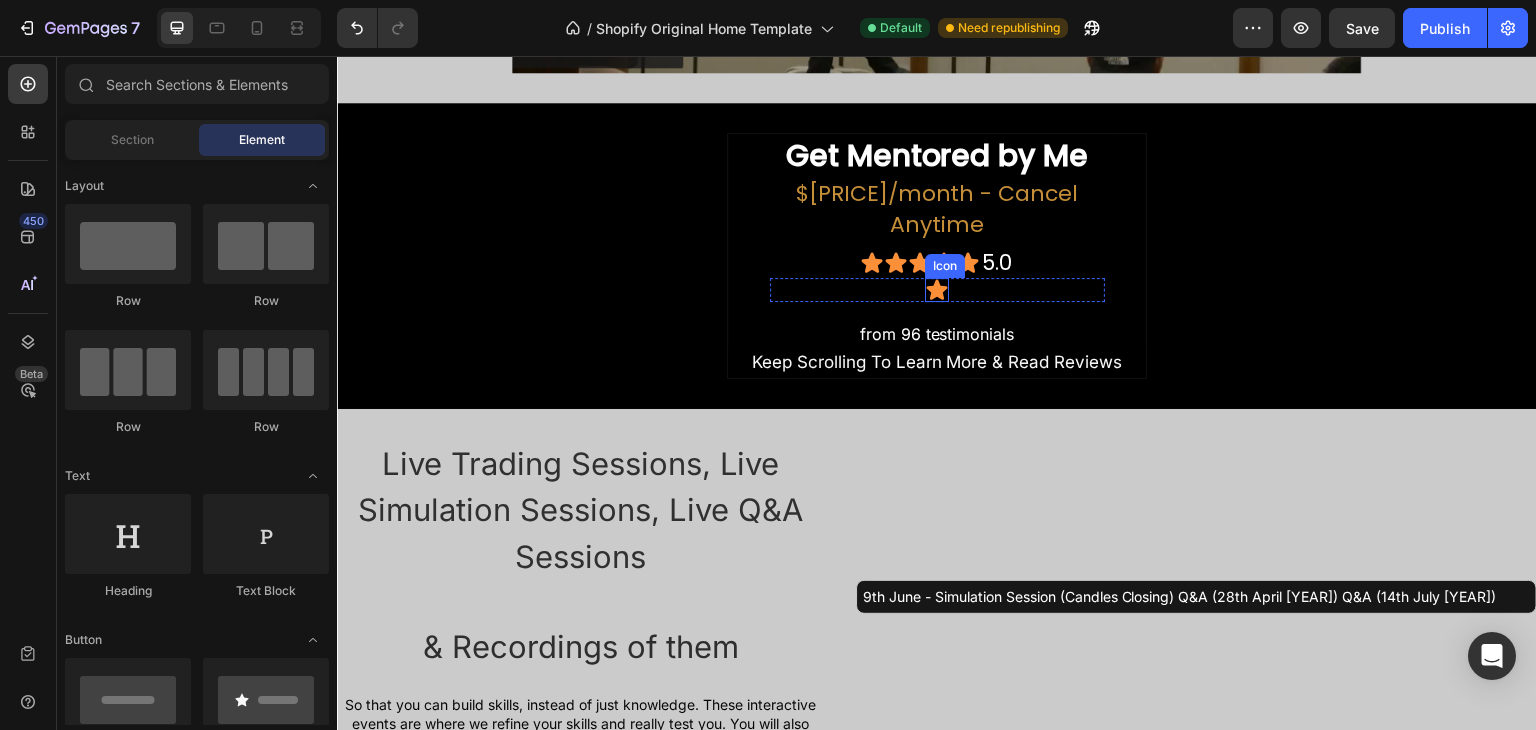click 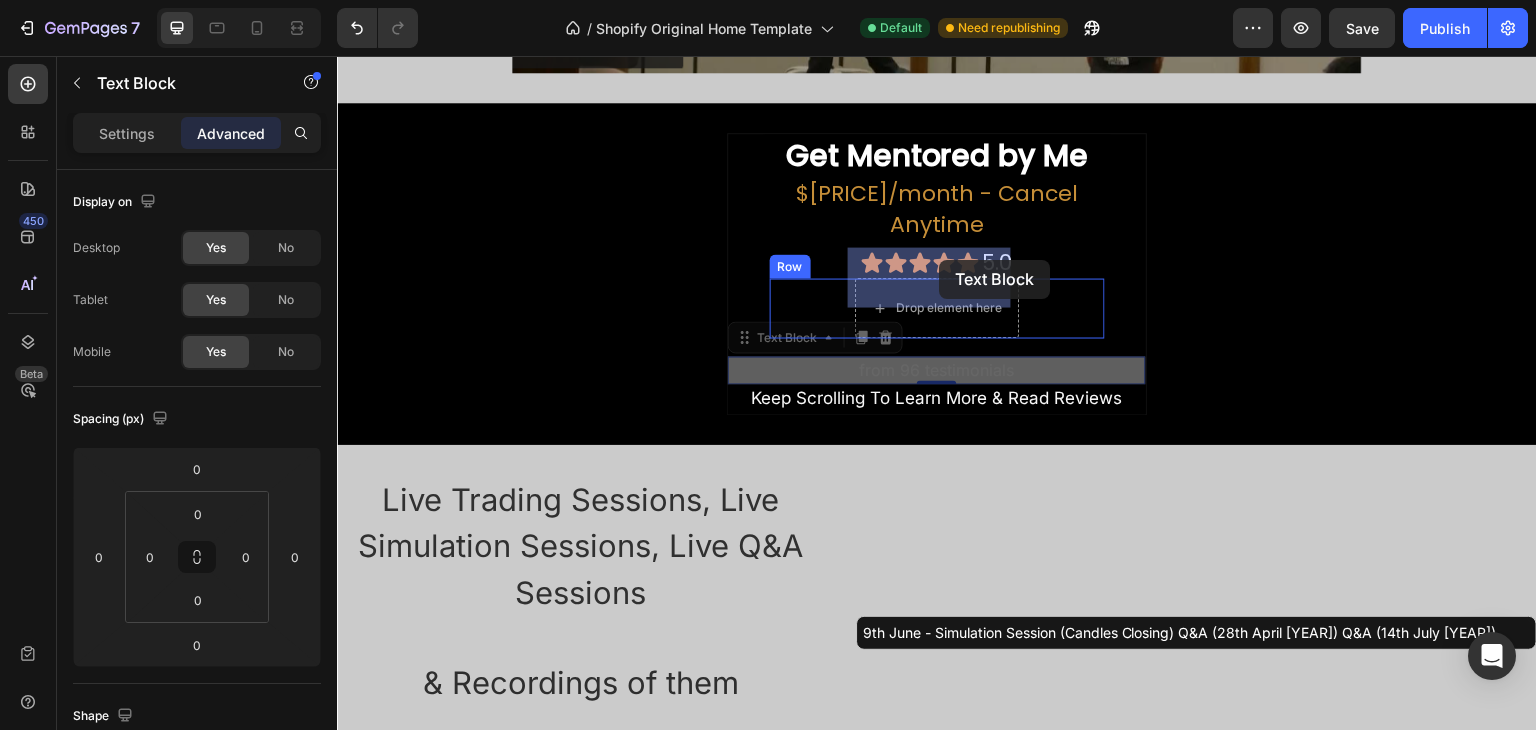 drag, startPoint x: 878, startPoint y: 342, endPoint x: 934, endPoint y: 266, distance: 94.40339 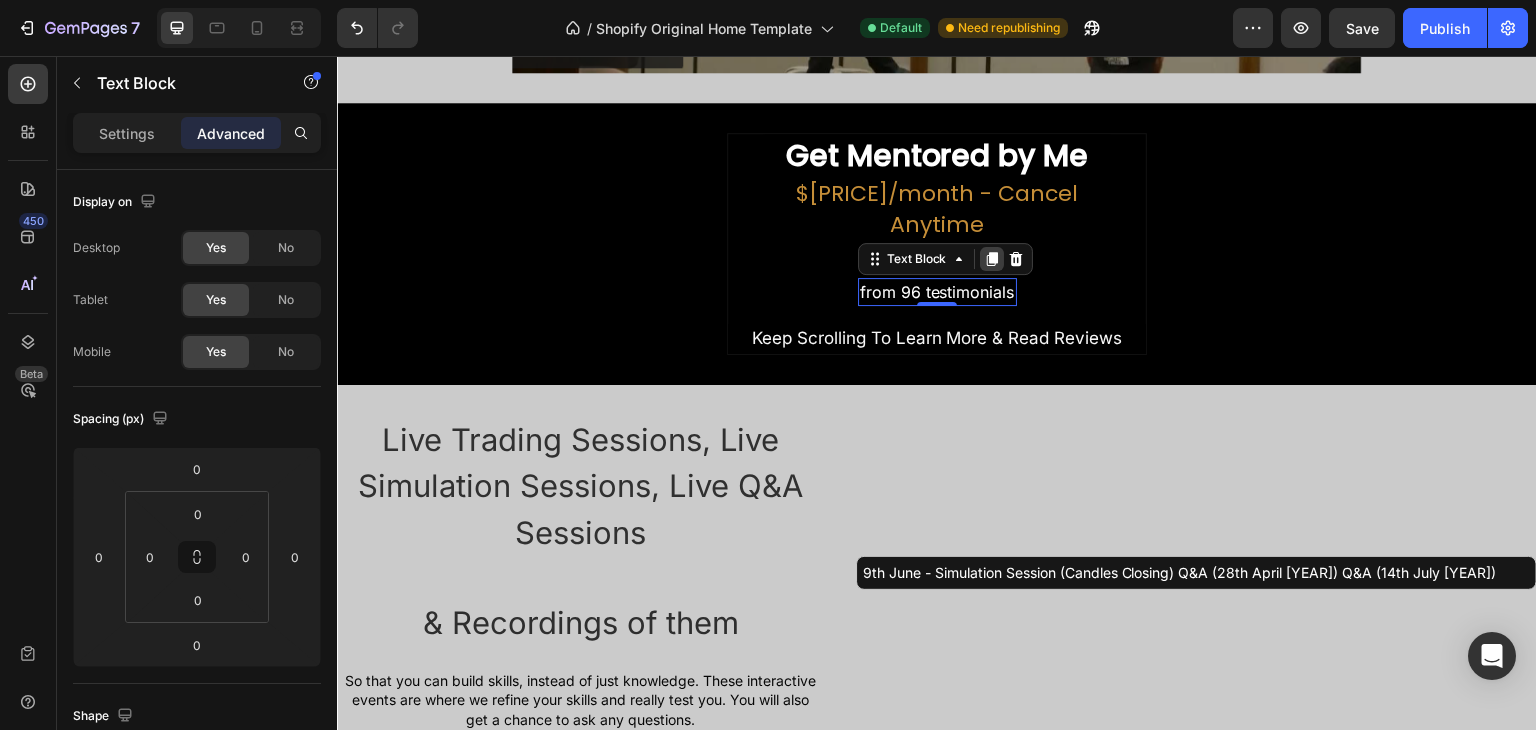 click 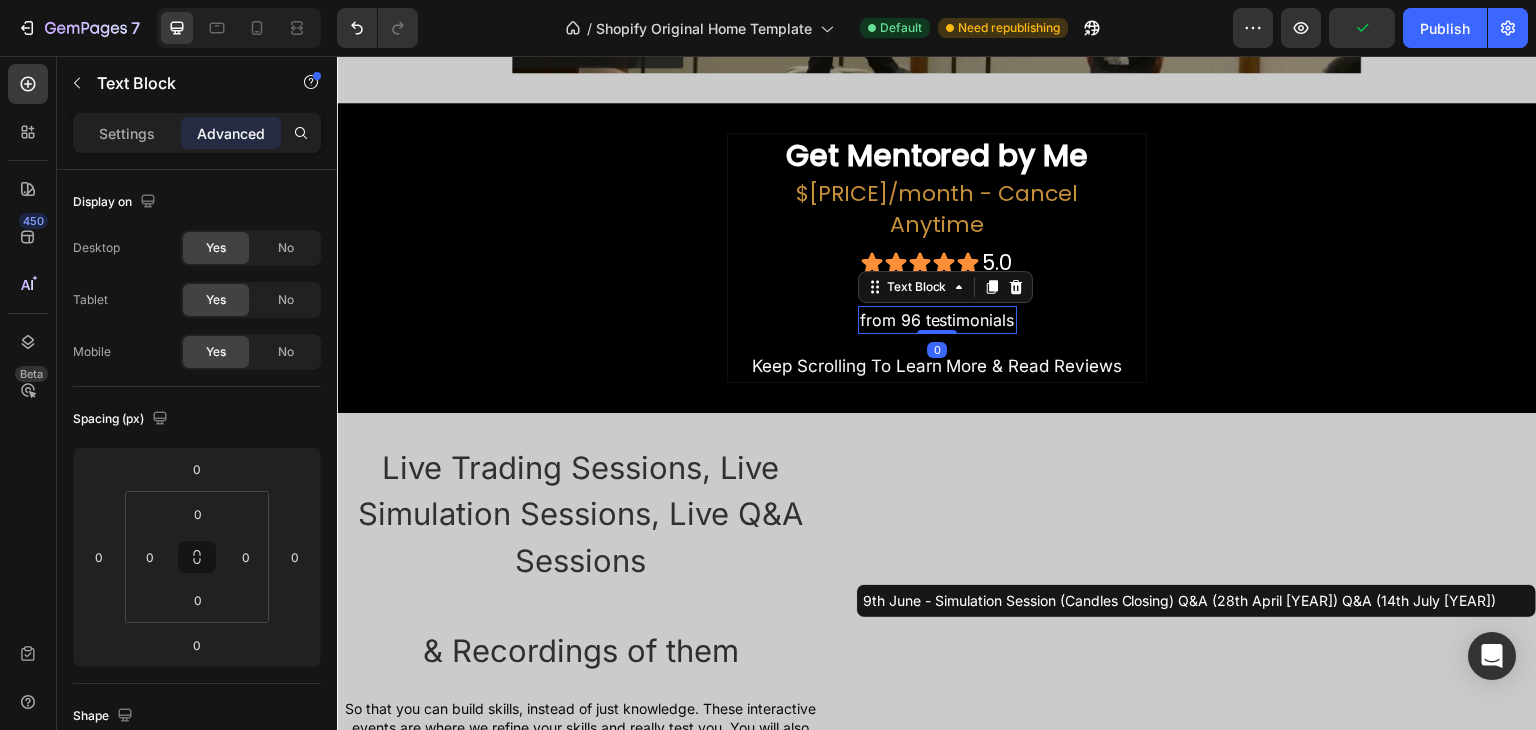 click on "from 96 testimonials" at bounding box center [937, 320] 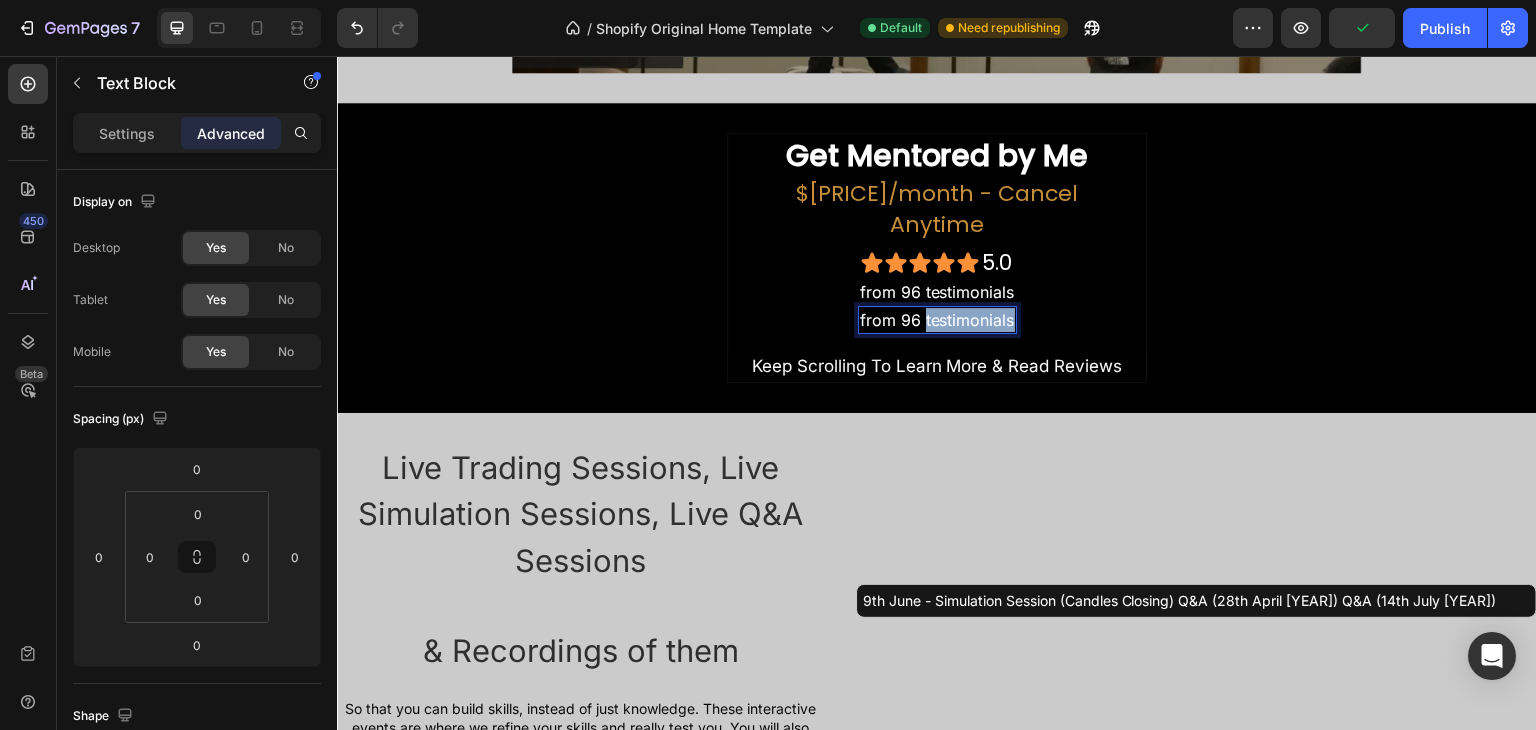 click on "from 96 testimonials" at bounding box center [937, 320] 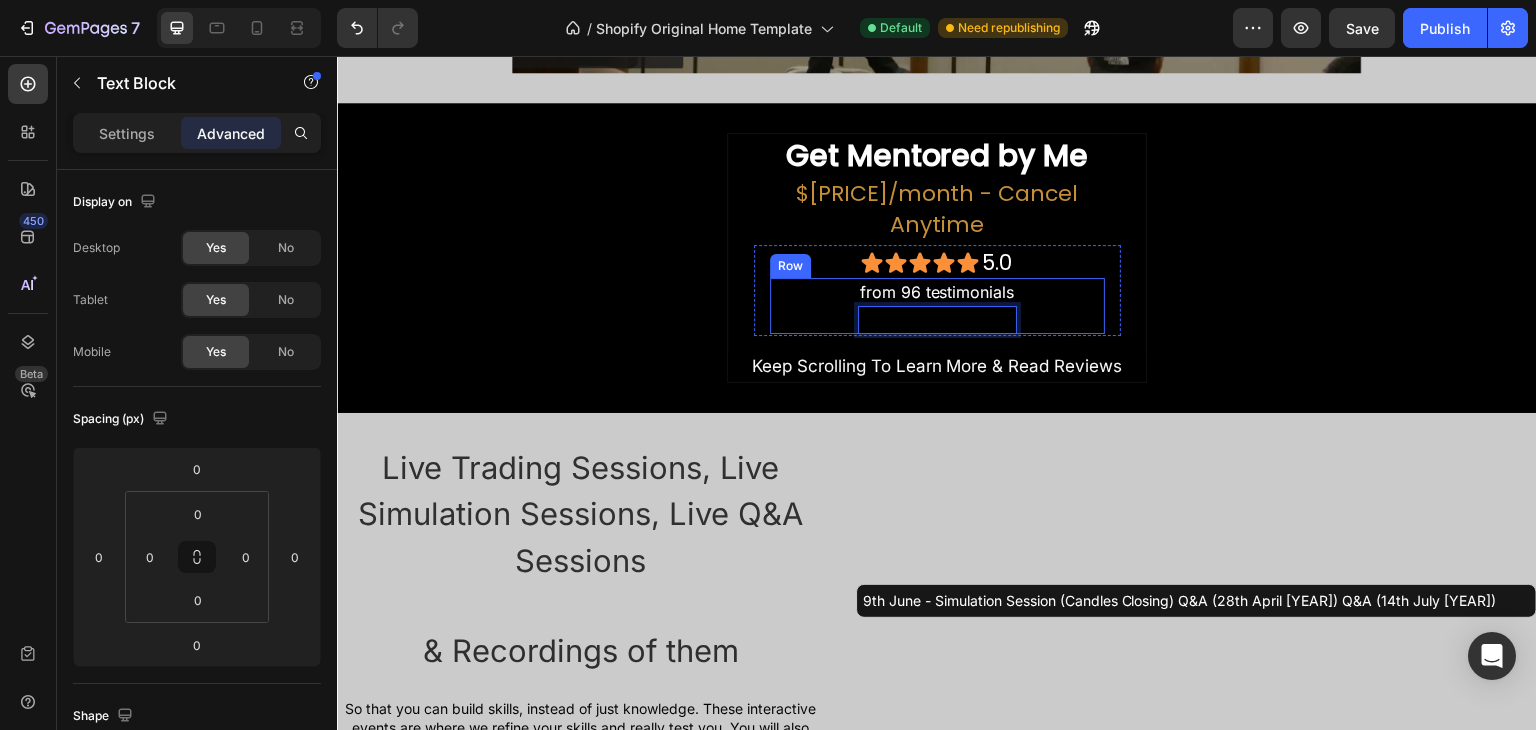 click on "from 96 testimonials Text Block Text Block   0 Row" at bounding box center (937, 306) 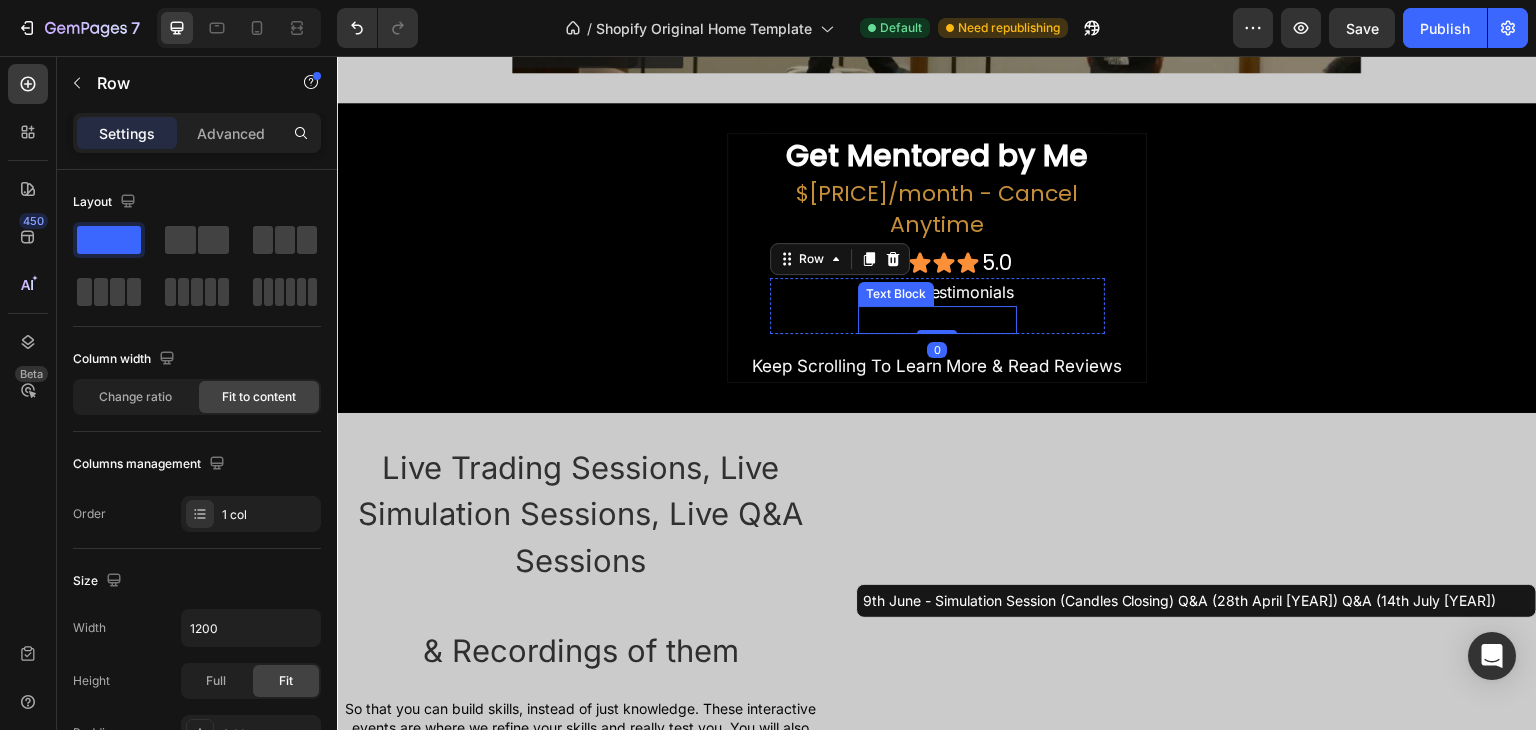 click at bounding box center [937, 320] 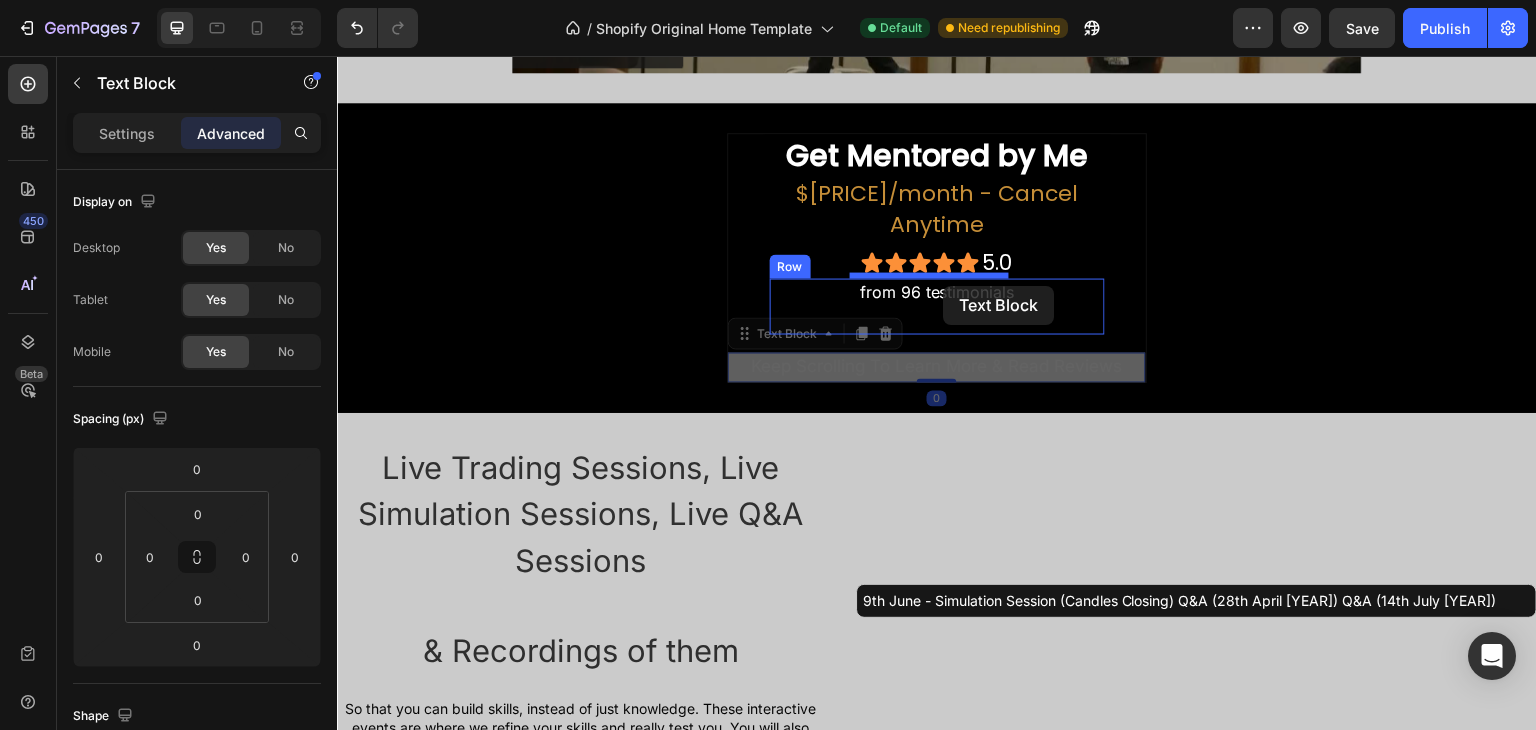 drag, startPoint x: 964, startPoint y: 326, endPoint x: 944, endPoint y: 286, distance: 44.72136 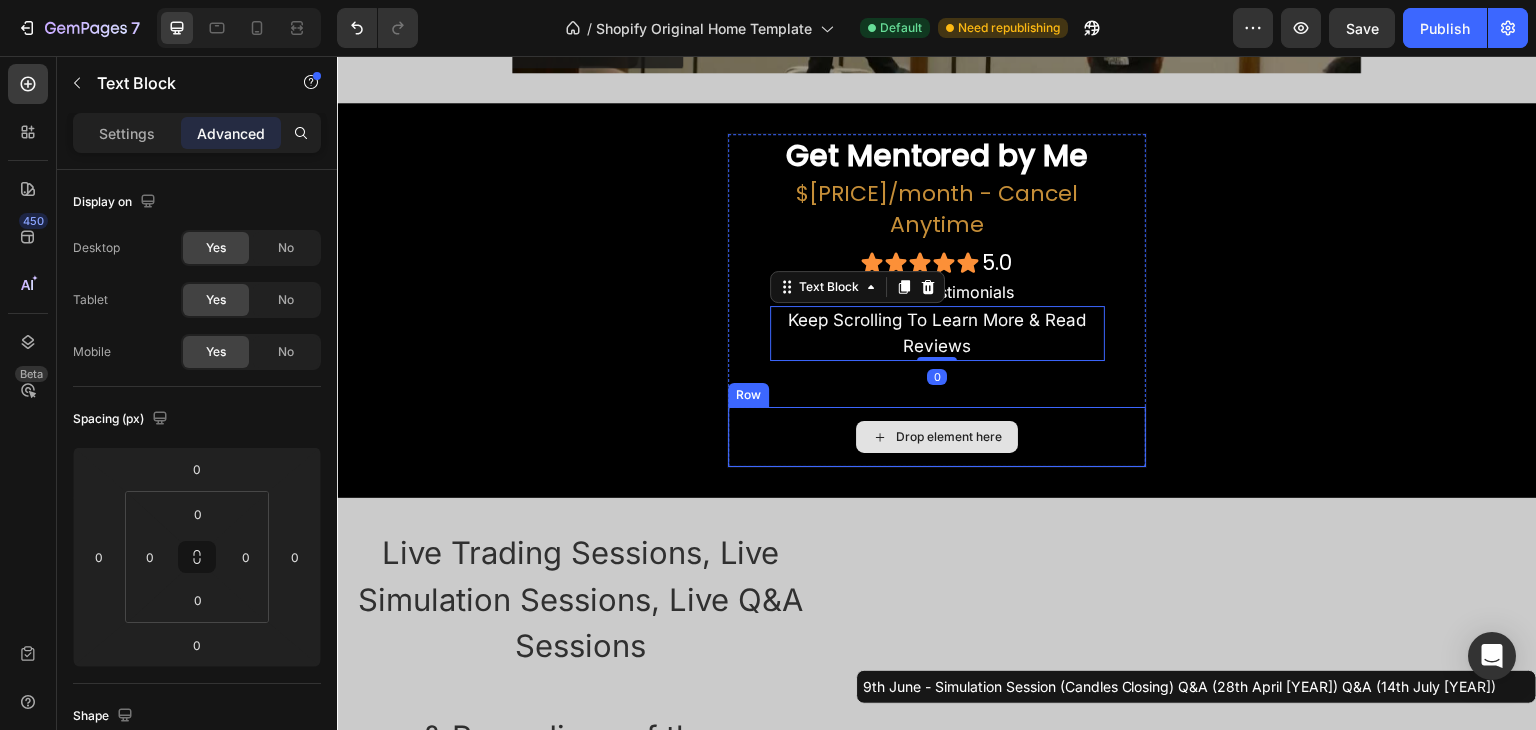click on "Drop element here" at bounding box center (937, 437) 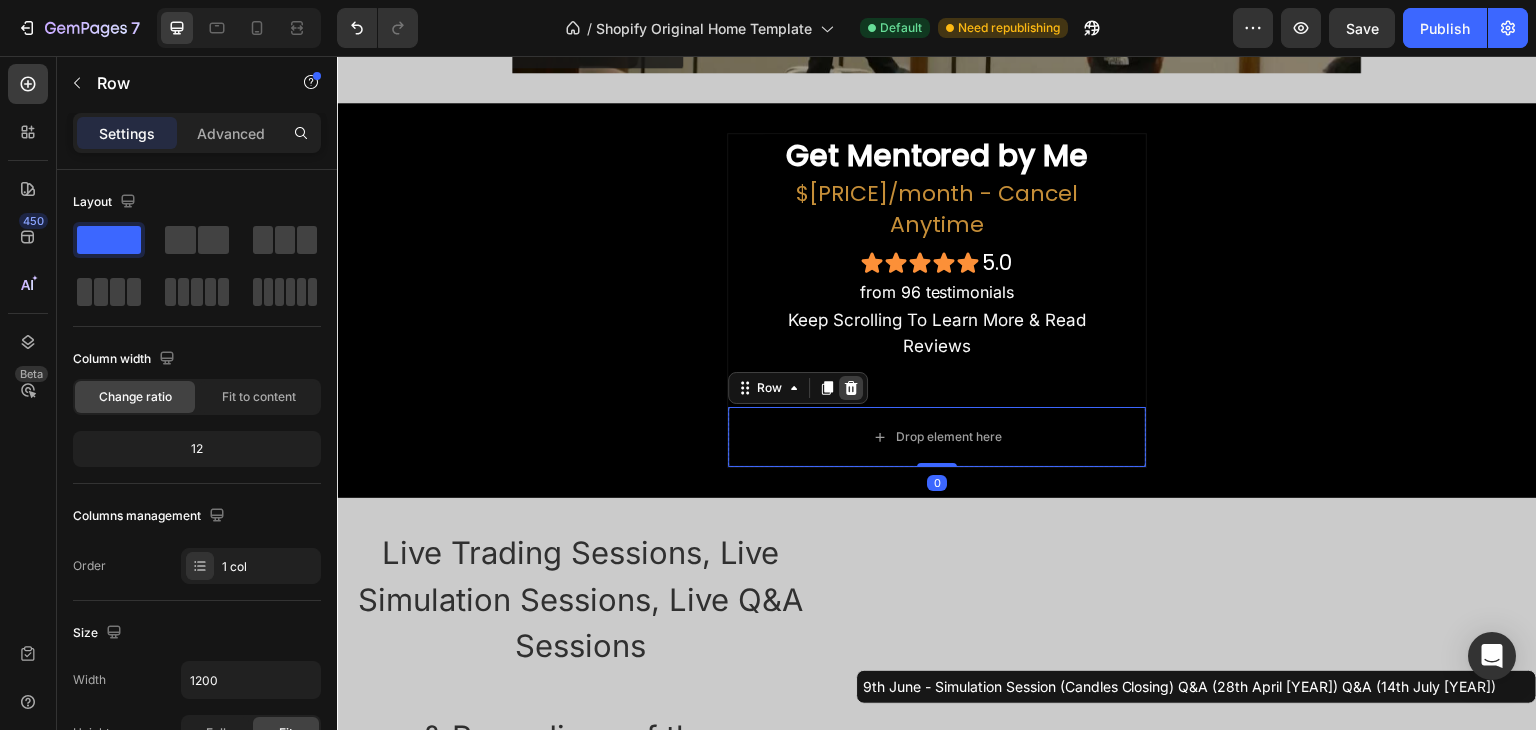 click 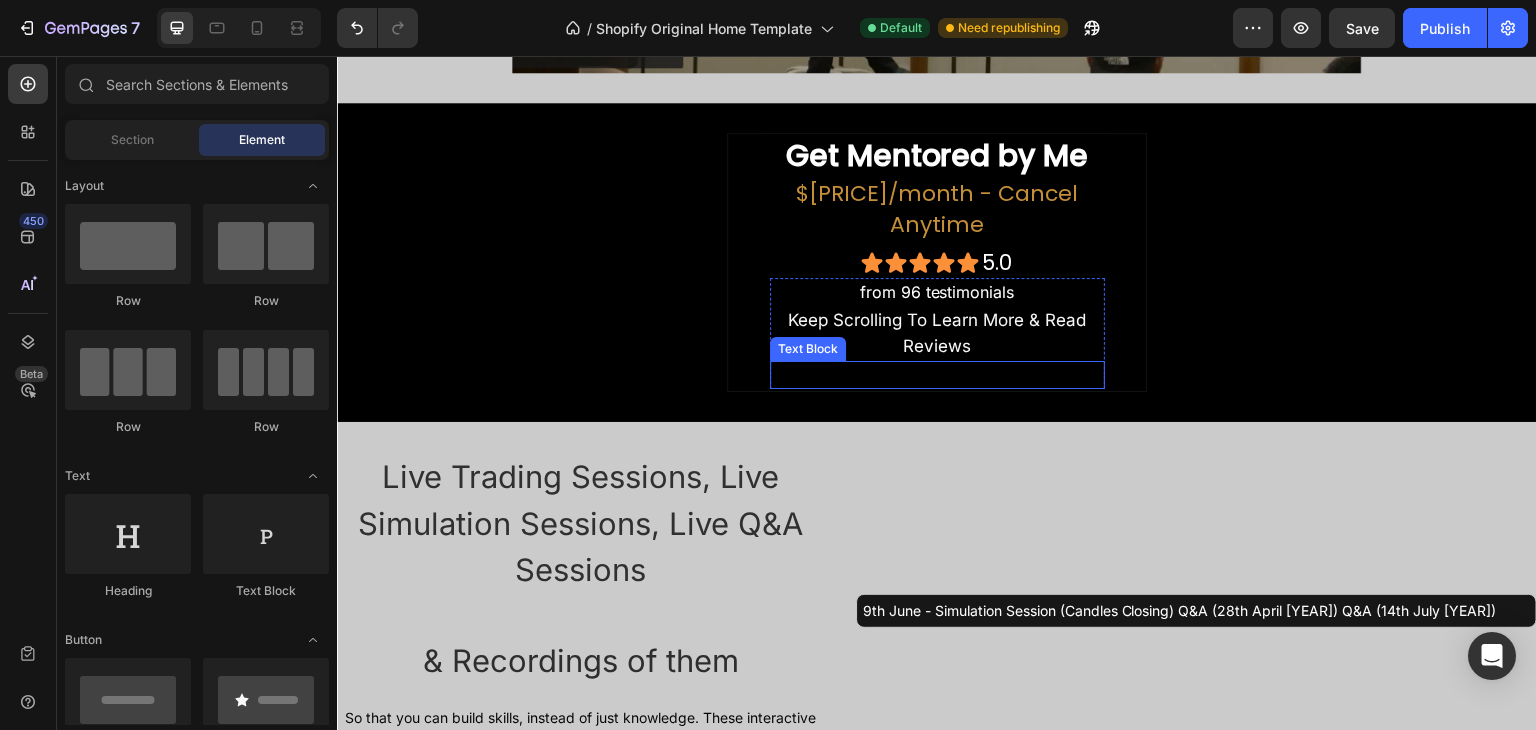 click at bounding box center [937, 375] 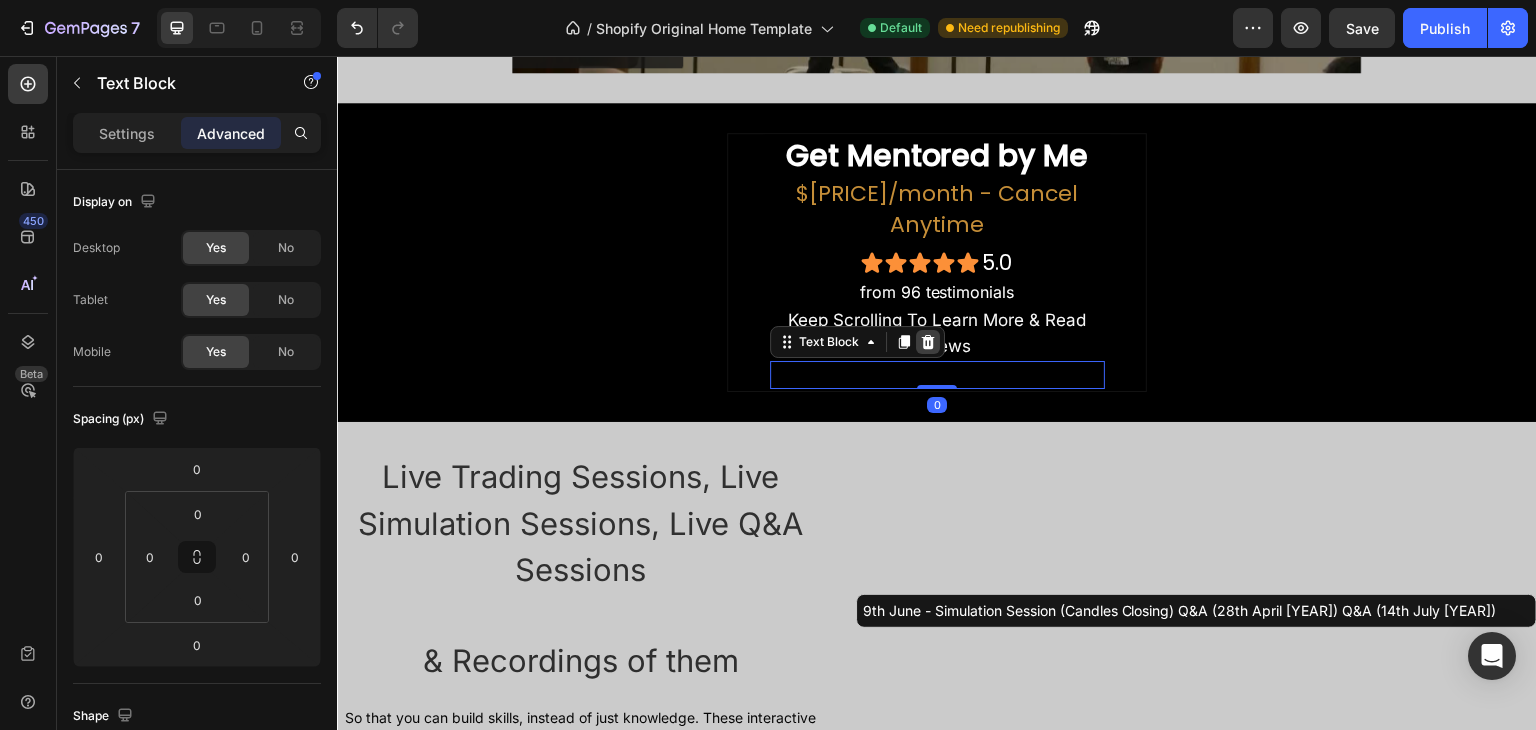 click 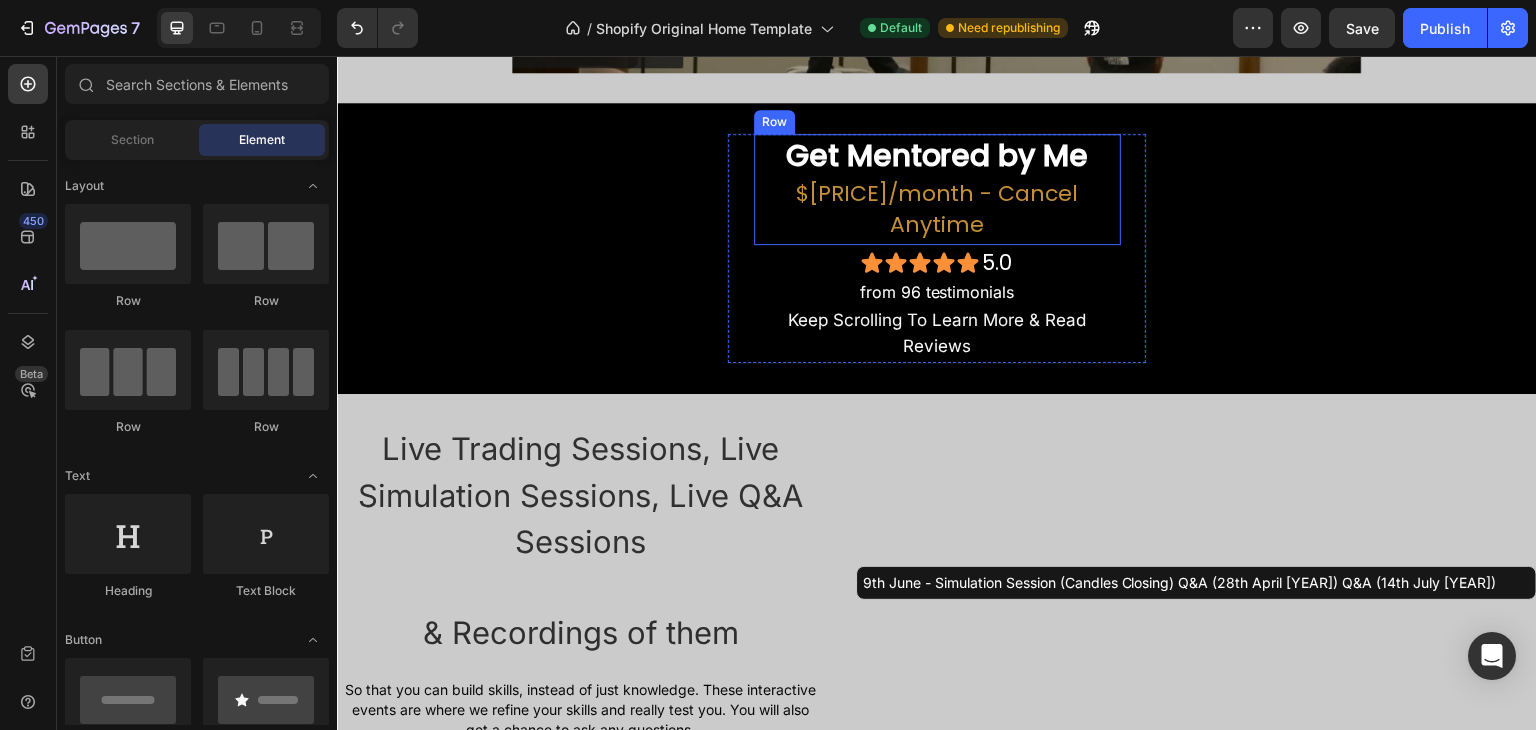 click on "Get Mentored by Me Heading $[PRICE]/month - Cancel Anytime Text Block Row" at bounding box center (937, 189) 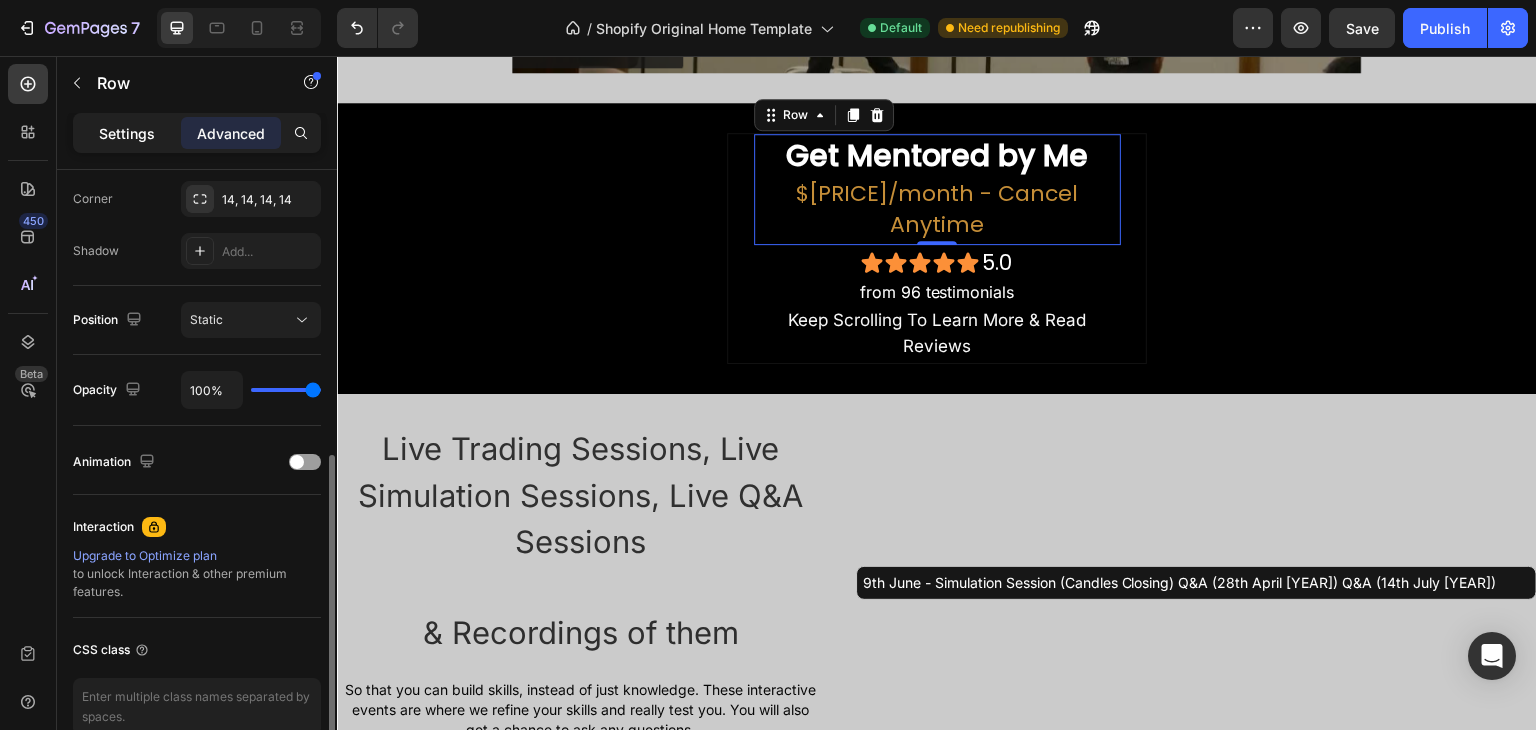 click on "Settings" 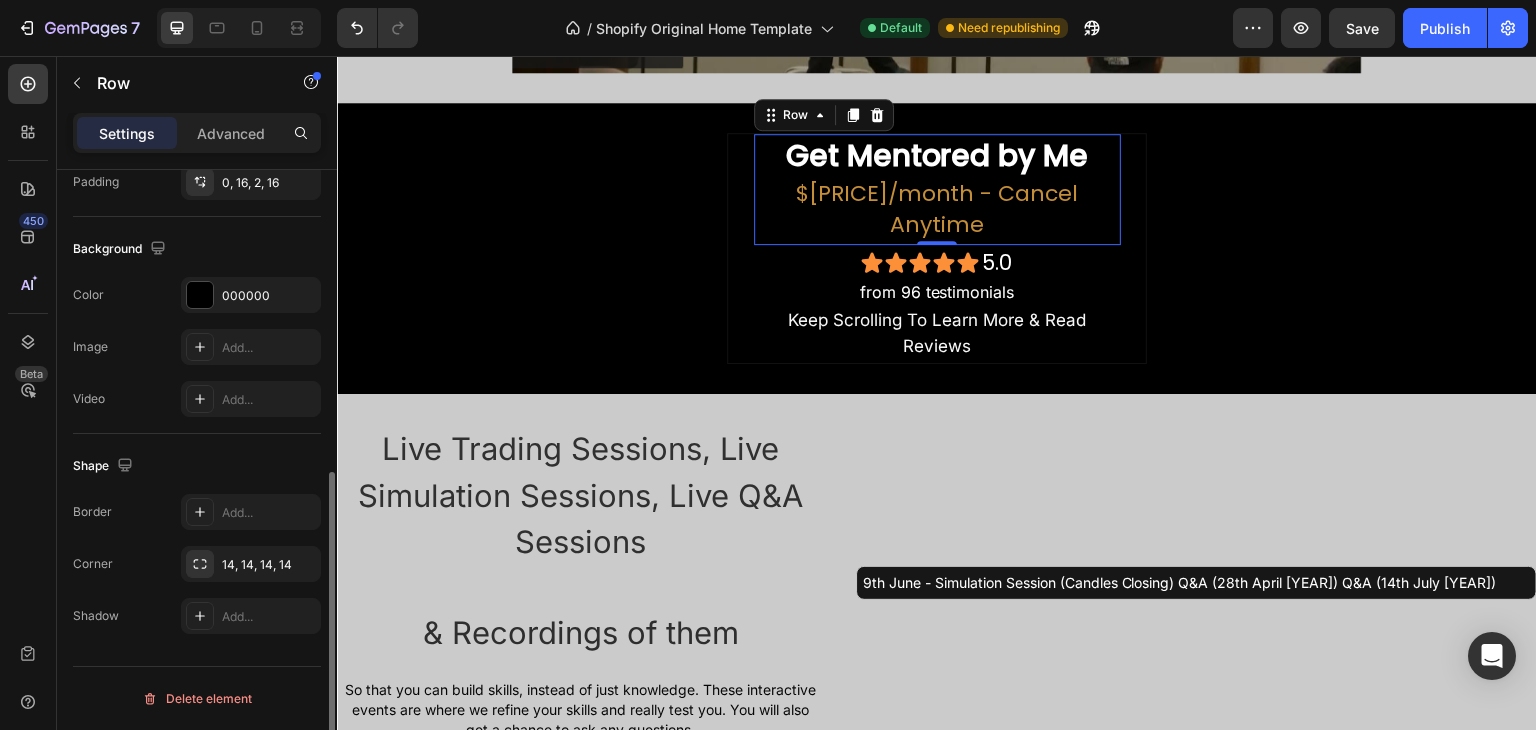 scroll, scrollTop: 601, scrollLeft: 0, axis: vertical 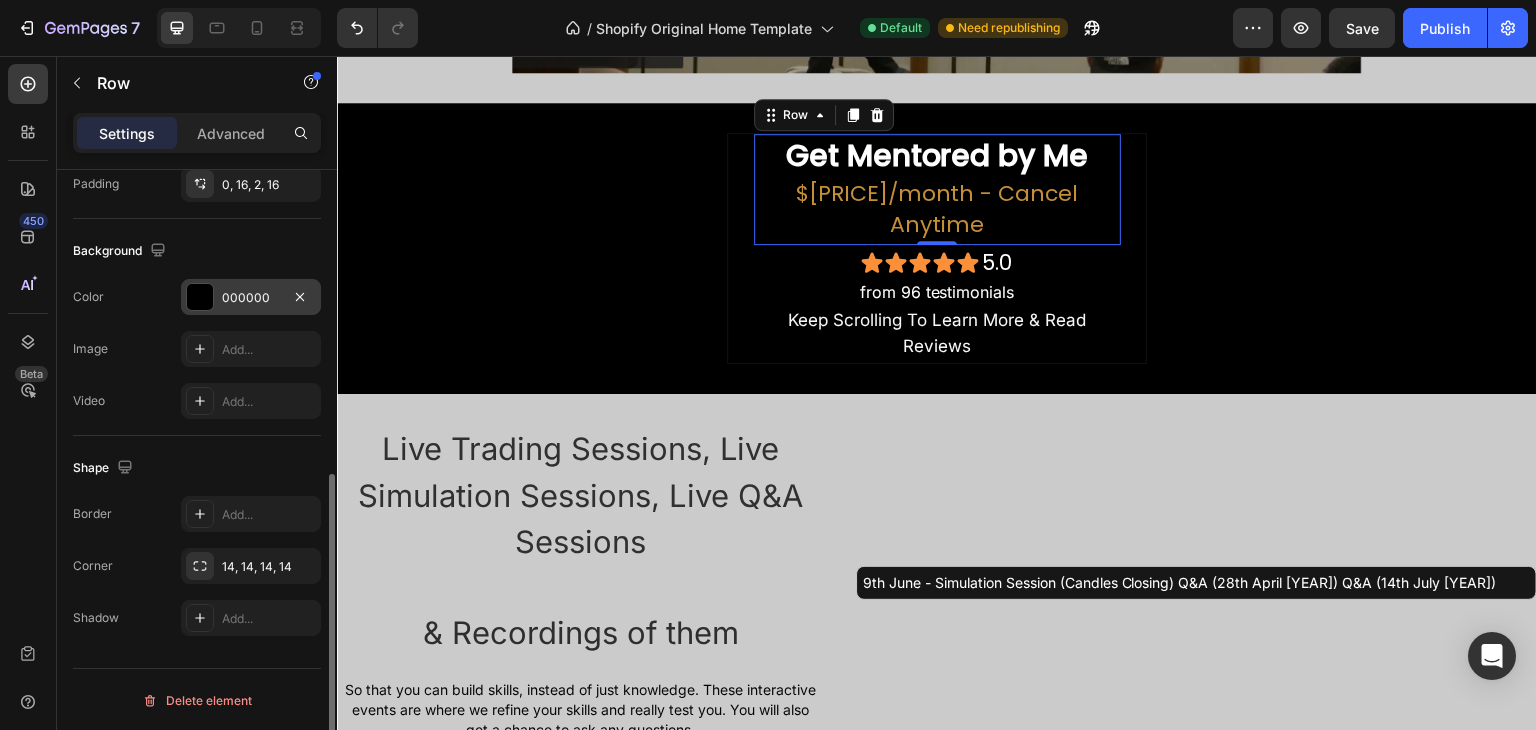 click at bounding box center [200, 297] 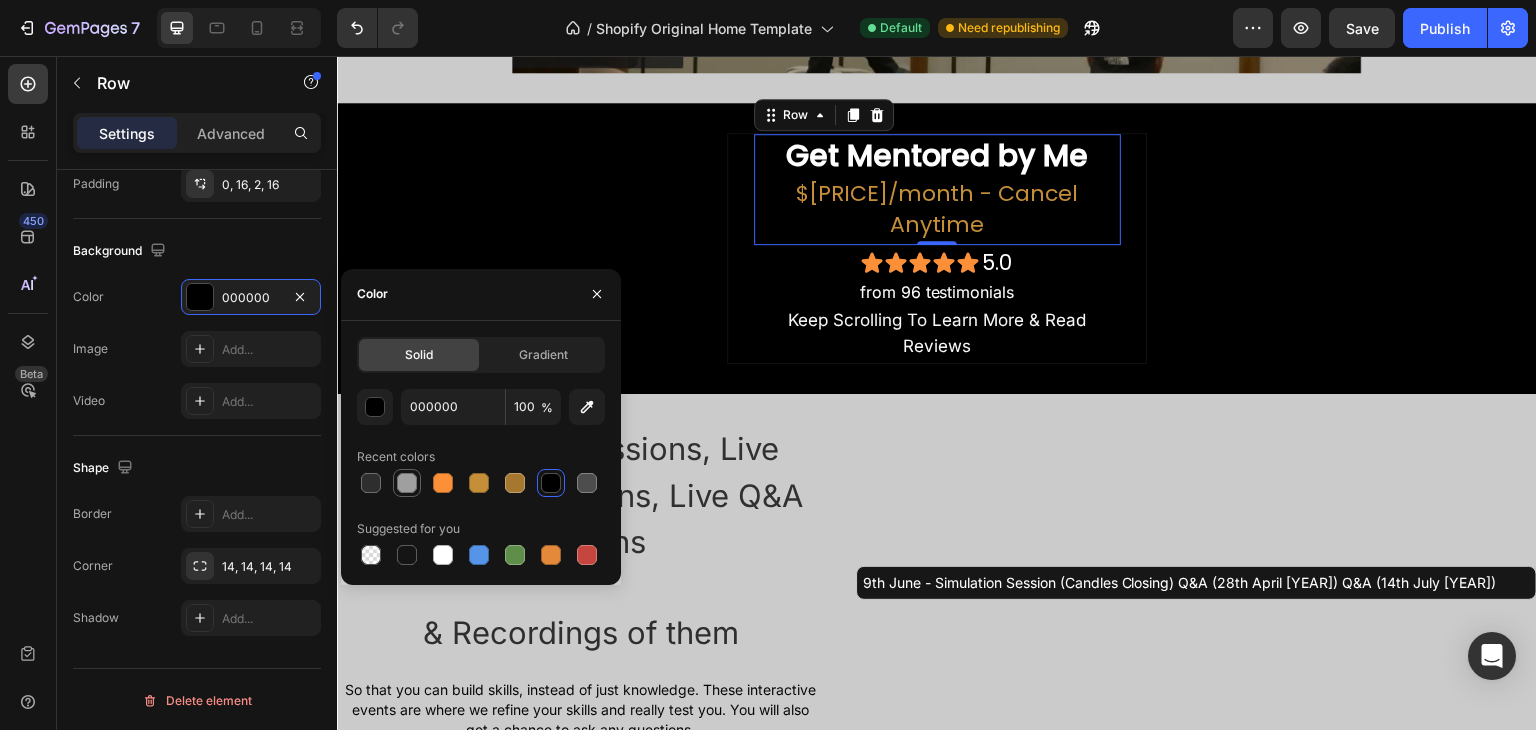 click at bounding box center [407, 483] 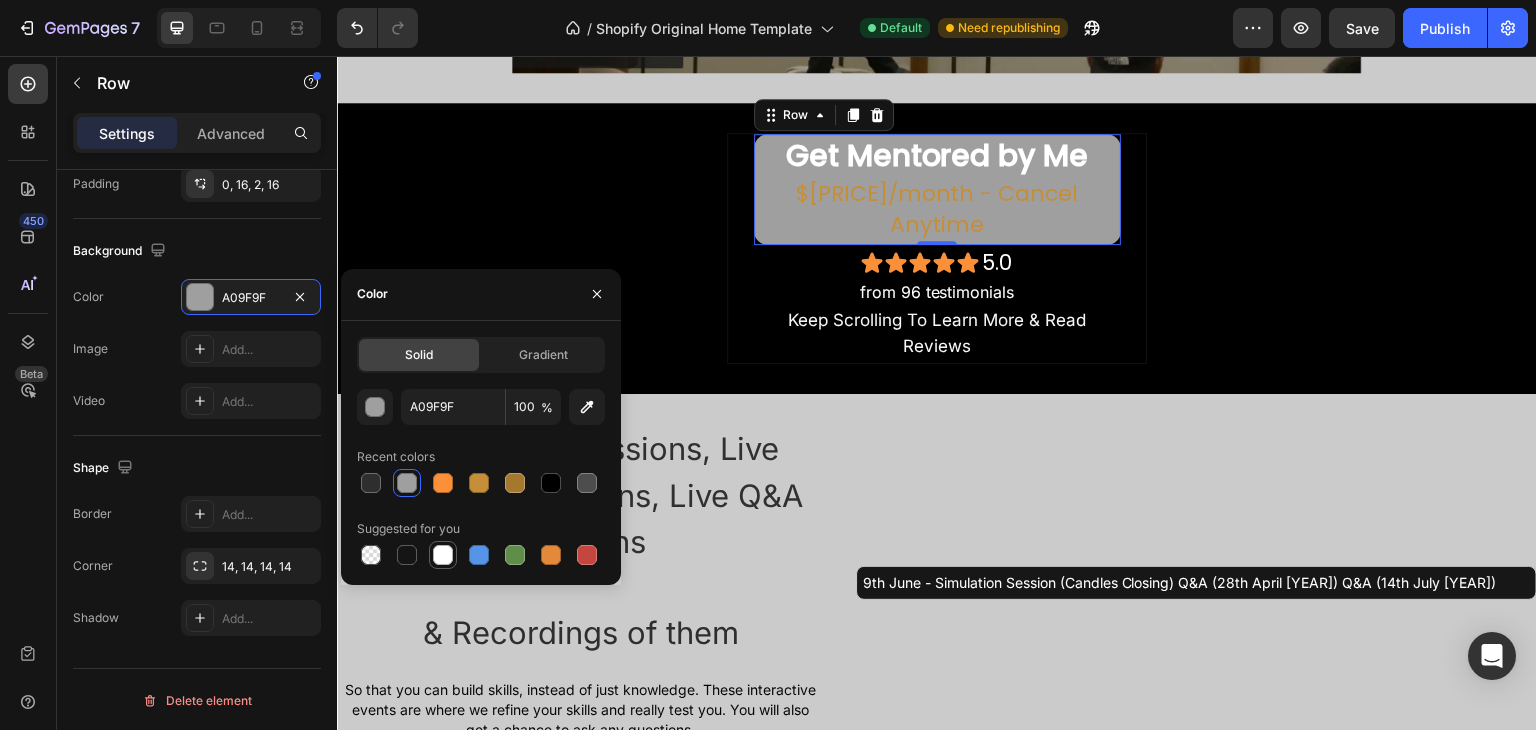 click at bounding box center (443, 555) 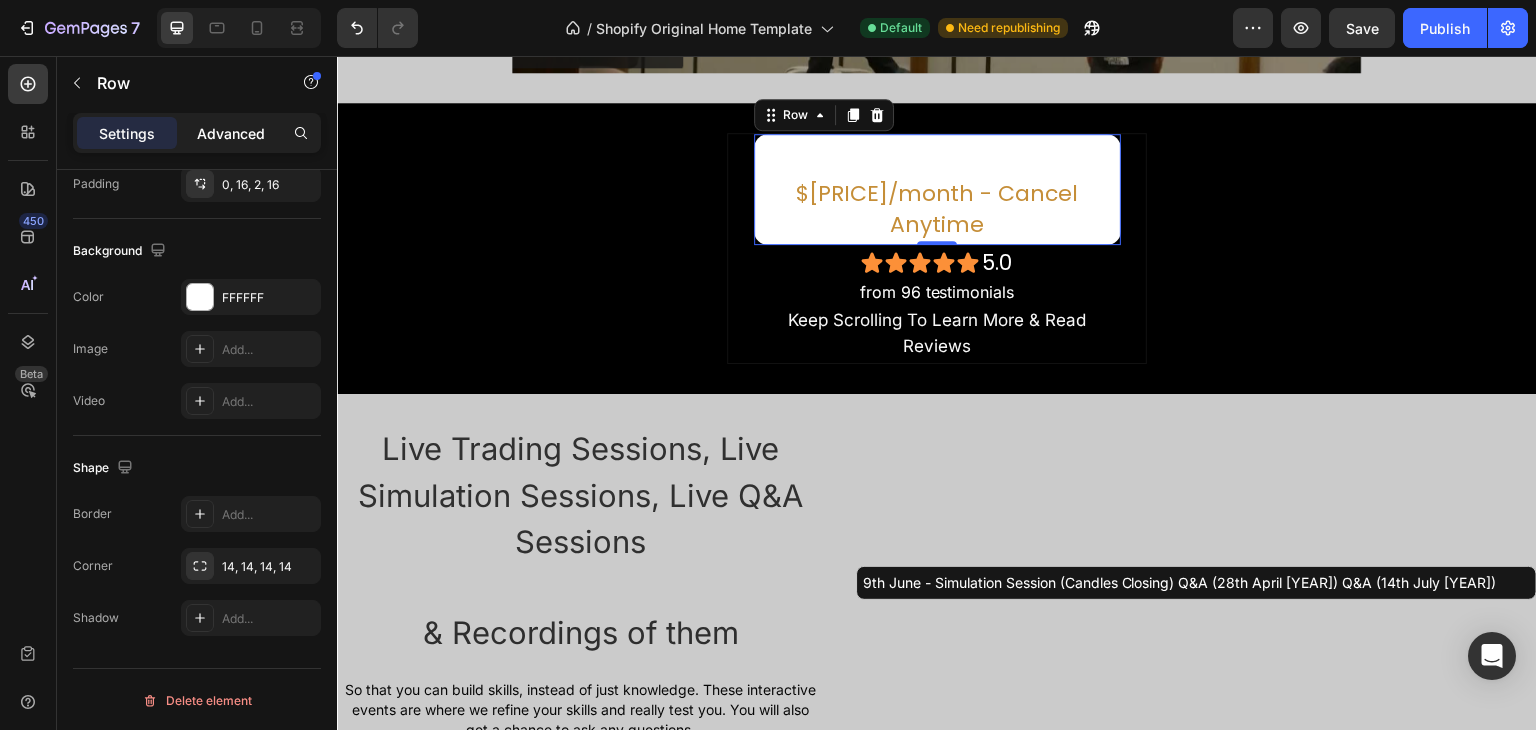 click on "Advanced" at bounding box center [231, 133] 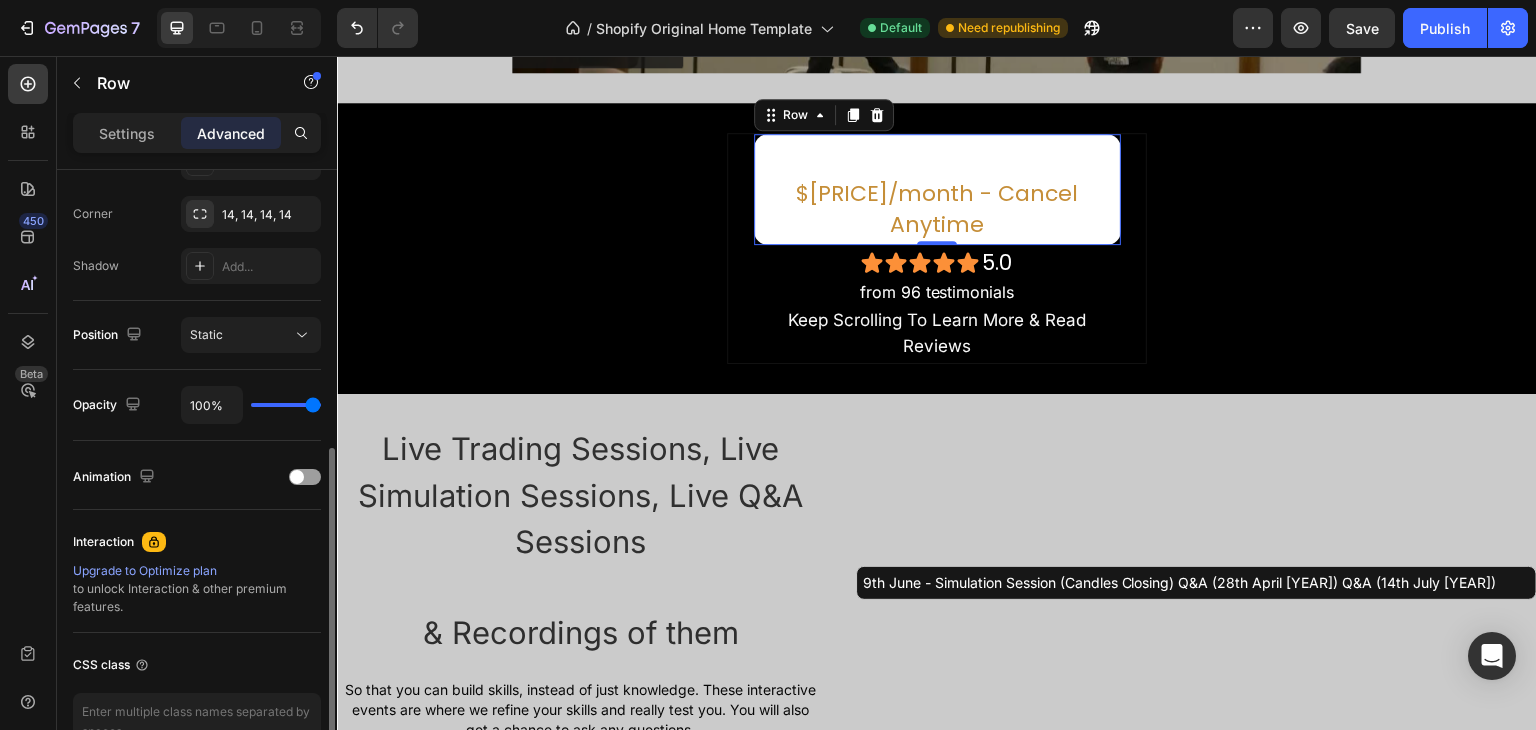 scroll, scrollTop: 715, scrollLeft: 0, axis: vertical 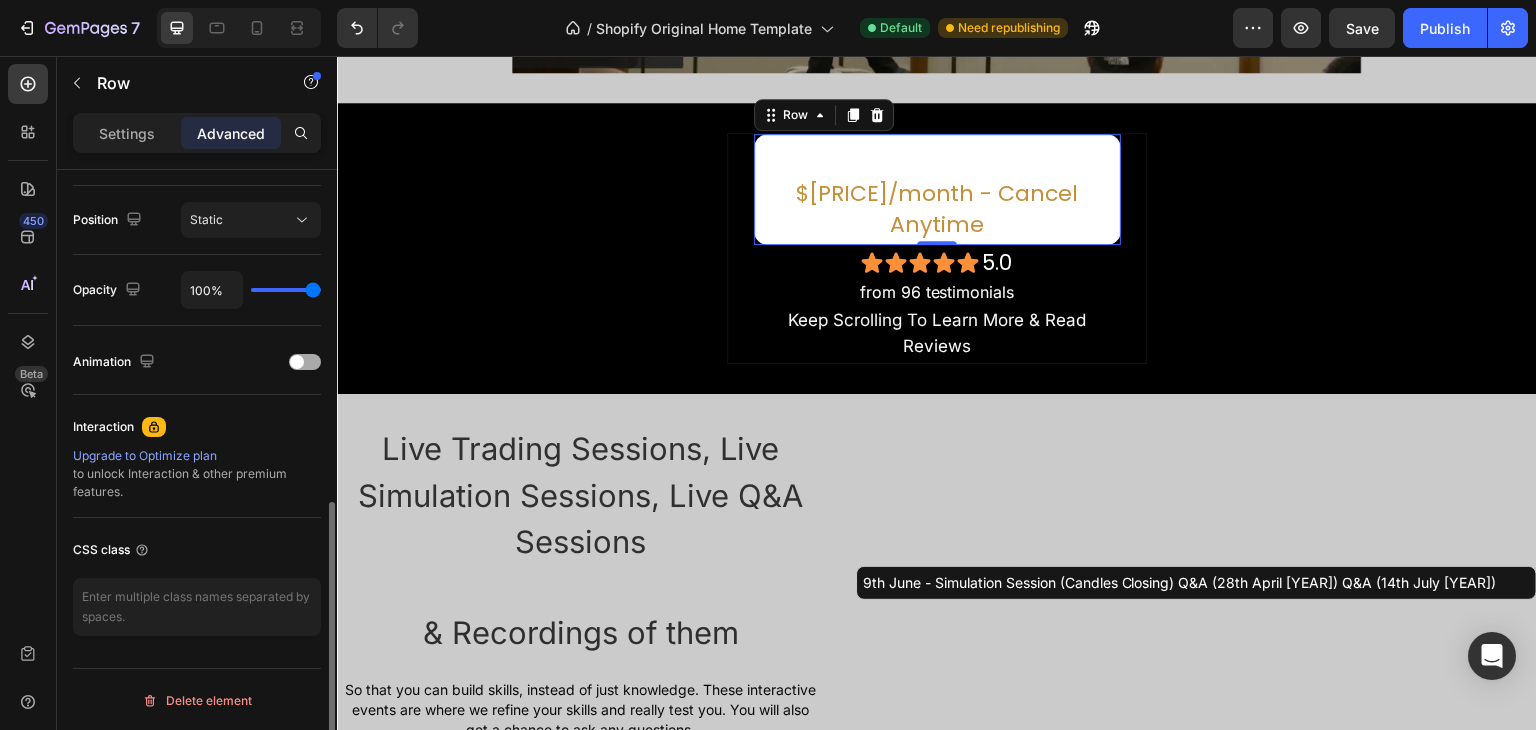 click on "Animation" at bounding box center [197, 362] 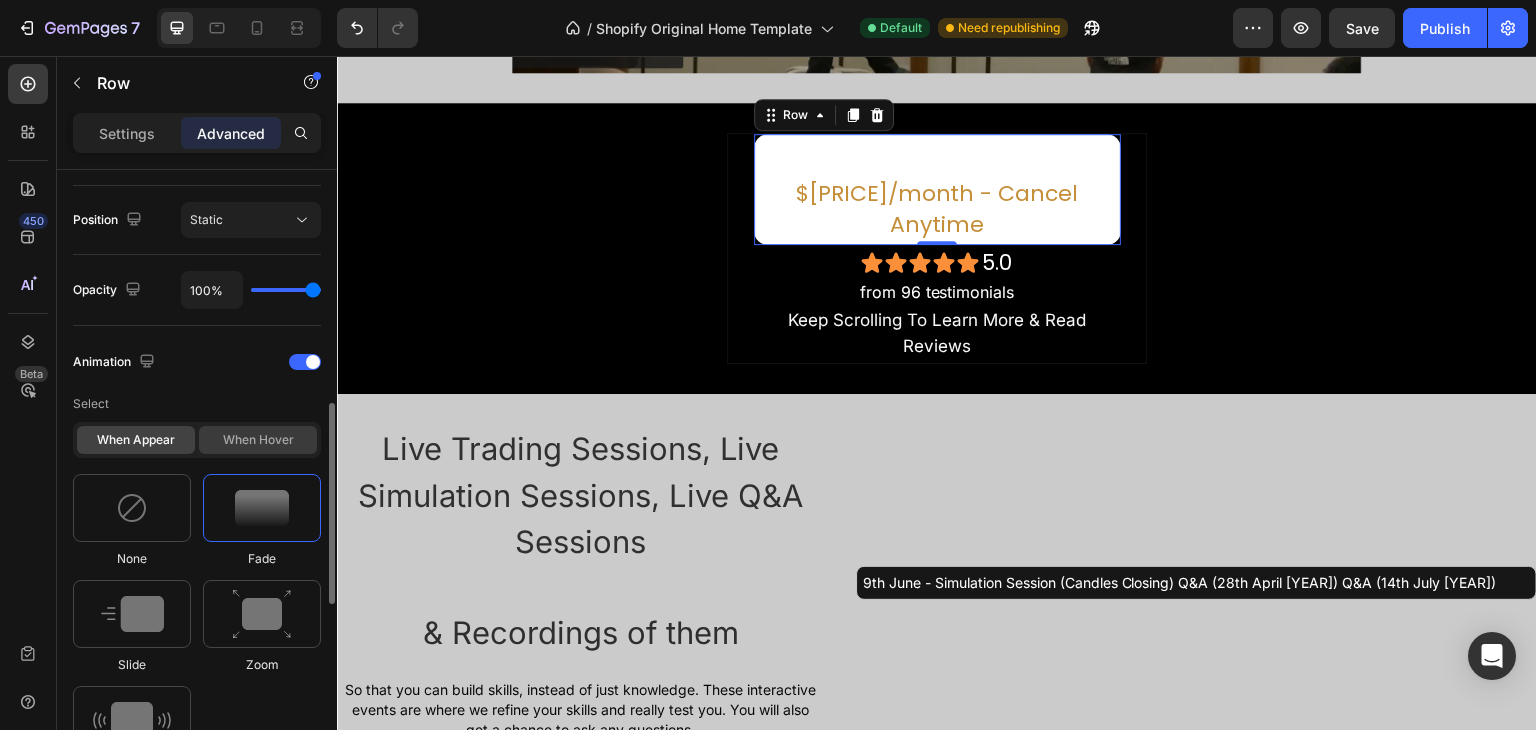 click on "When hover" 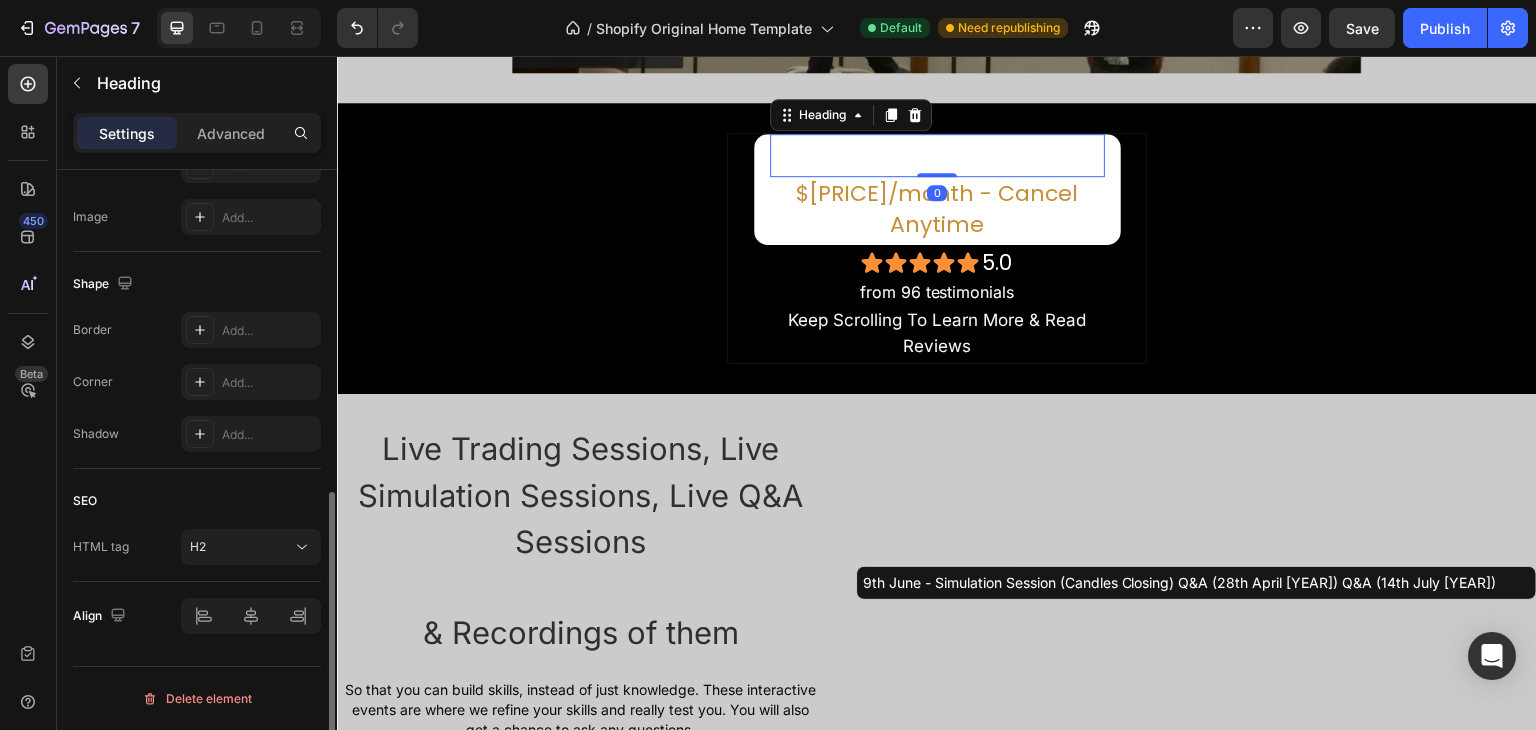 click on "Get Mentored by Me" at bounding box center (937, 155) 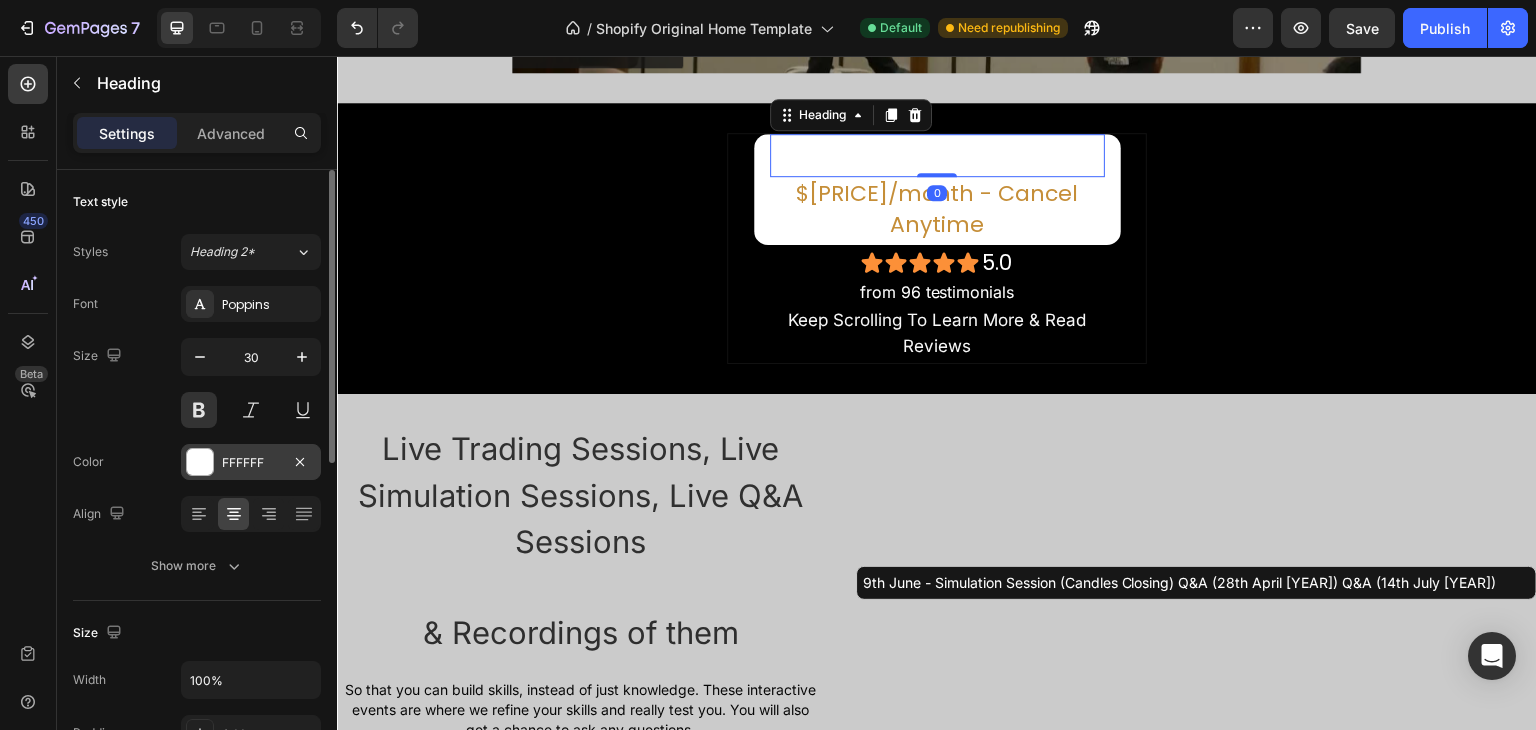 click at bounding box center [200, 462] 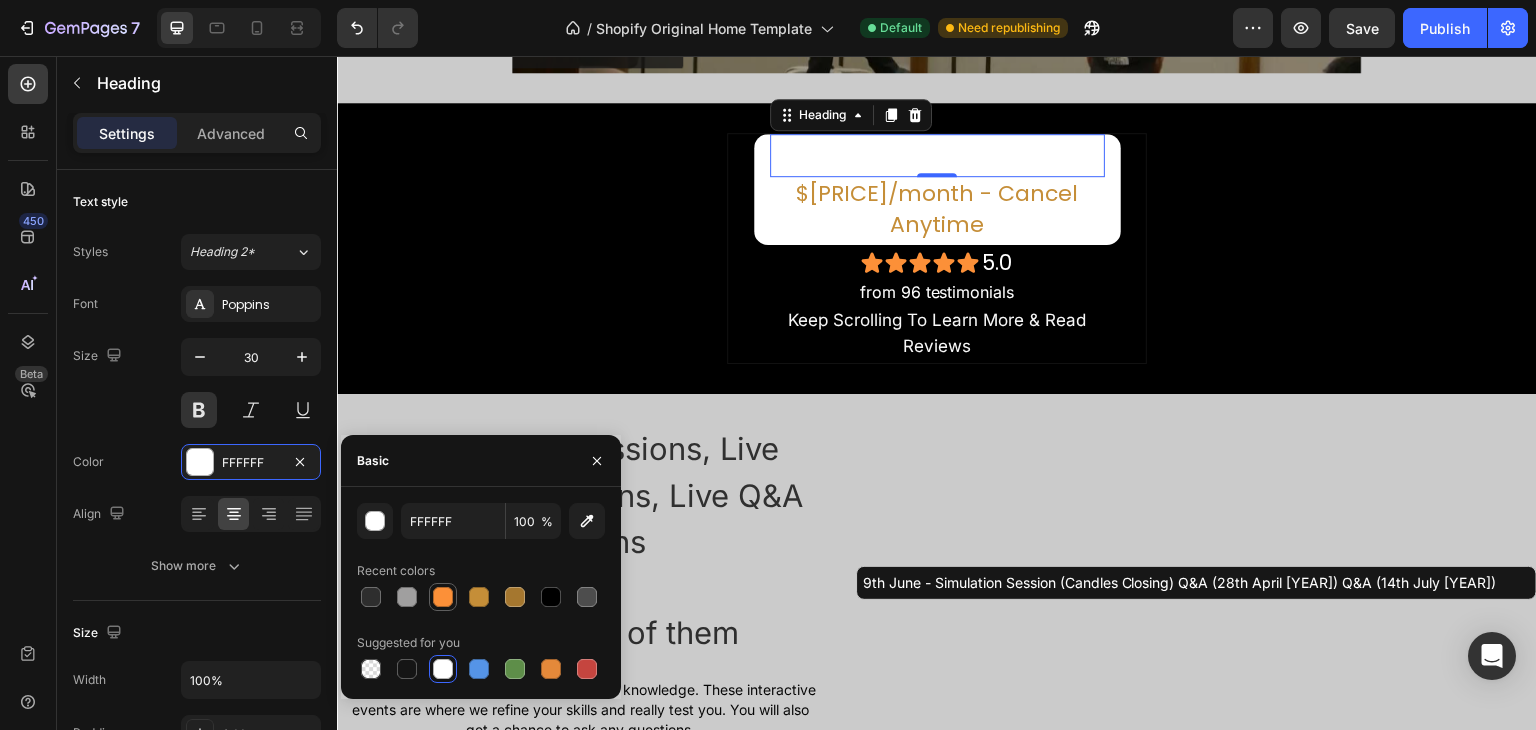 click at bounding box center (443, 597) 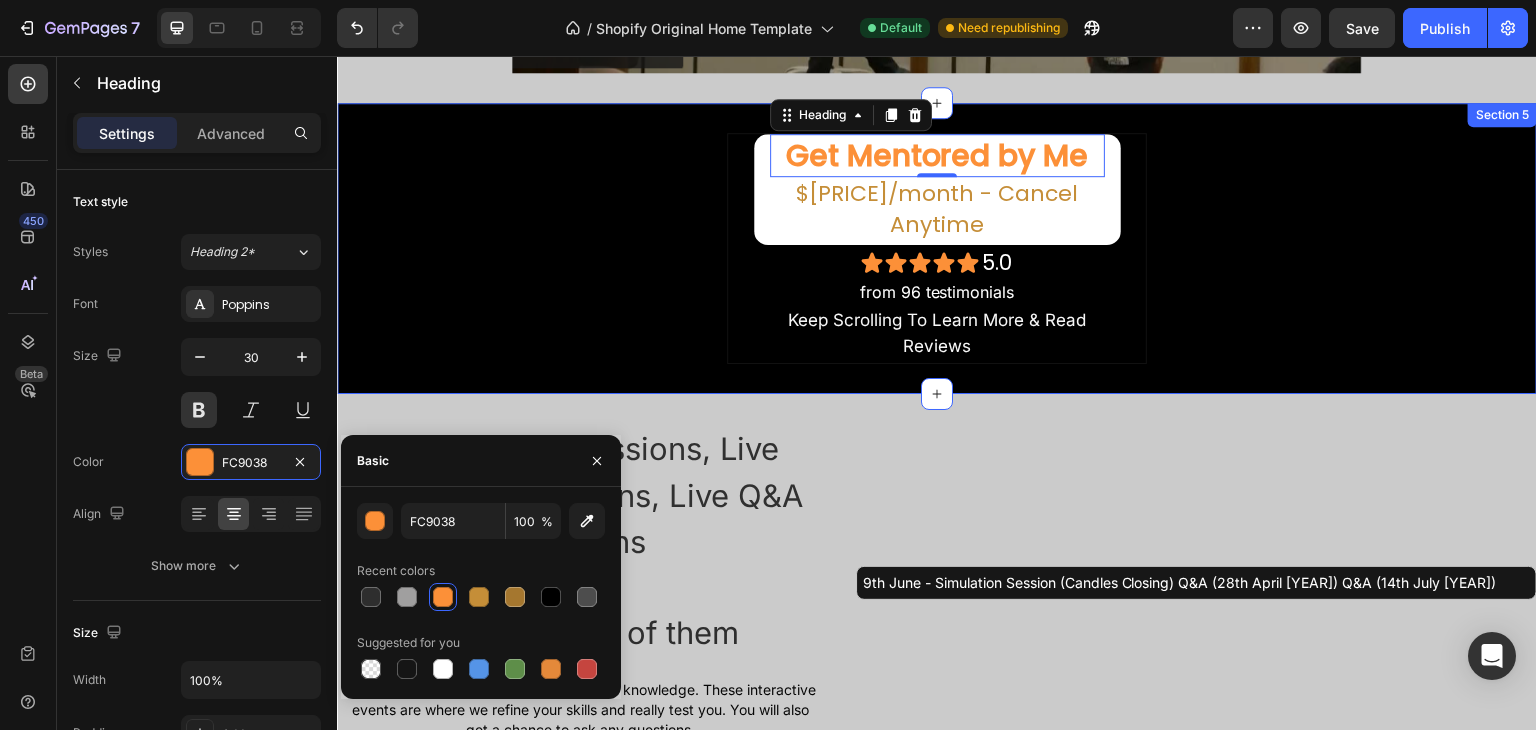 click on "Get Mentored by Me Heading   0 $138/month - Cancel Anytime Text Block Row
Icon
Icon
Icon
Icon
Icon 5.0 Heading Row from 96 testimonials Text Block Keep Scrolling To Learn More & Read Reviews Text Block Row Row Row" at bounding box center [937, 248] 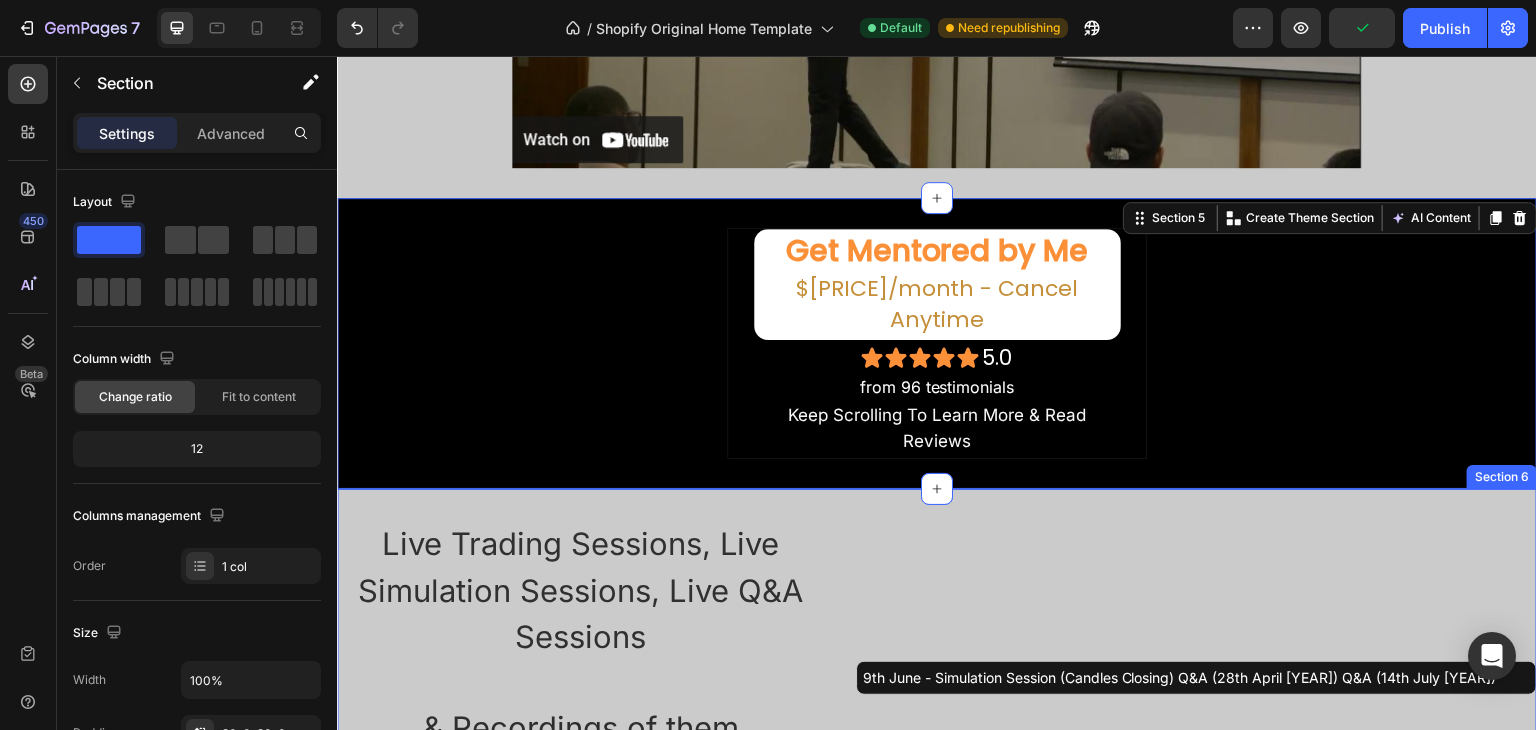 scroll, scrollTop: 2397, scrollLeft: 0, axis: vertical 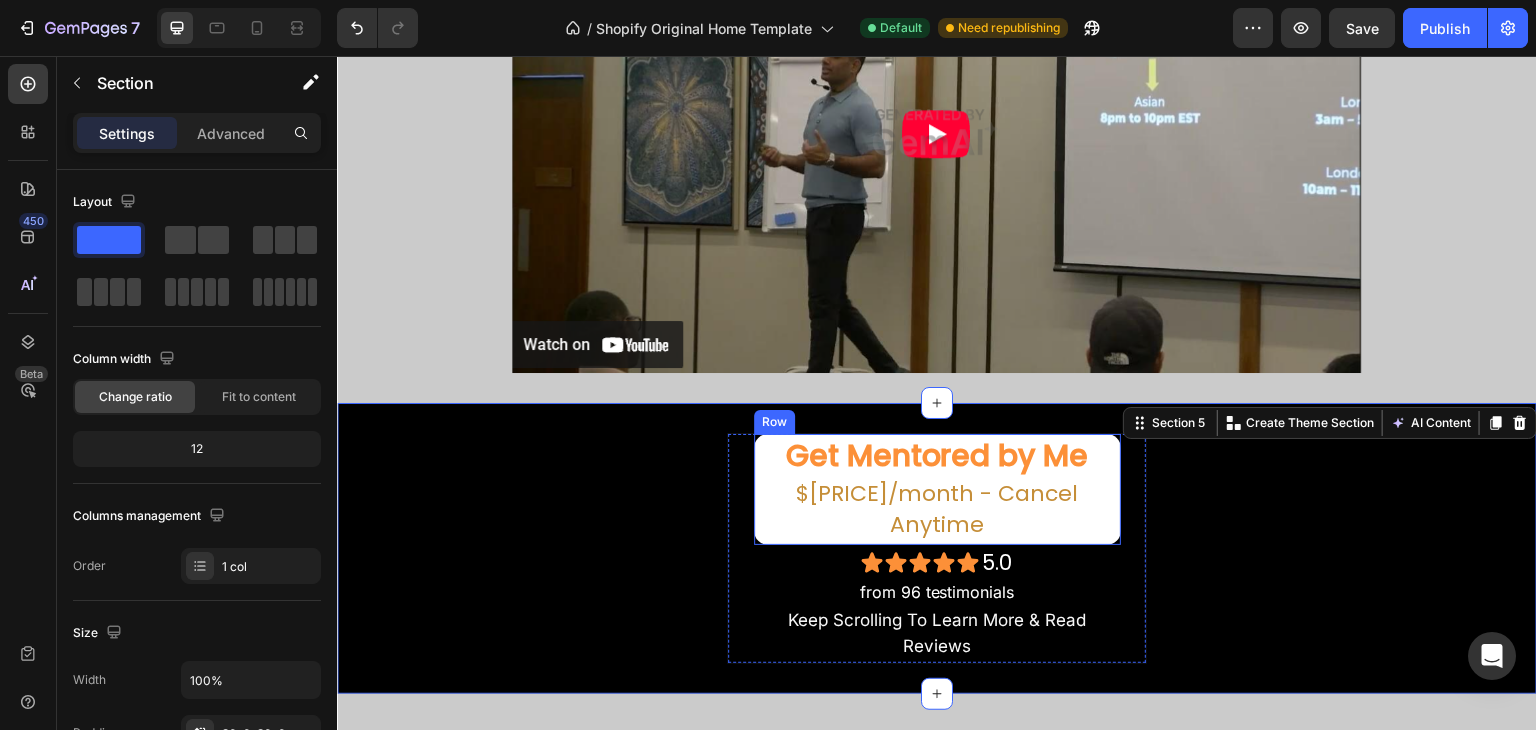 click on "Get Mentored by Me Heading $[PRICE]/month - Cancel Anytime Text Block Row" at bounding box center [937, 489] 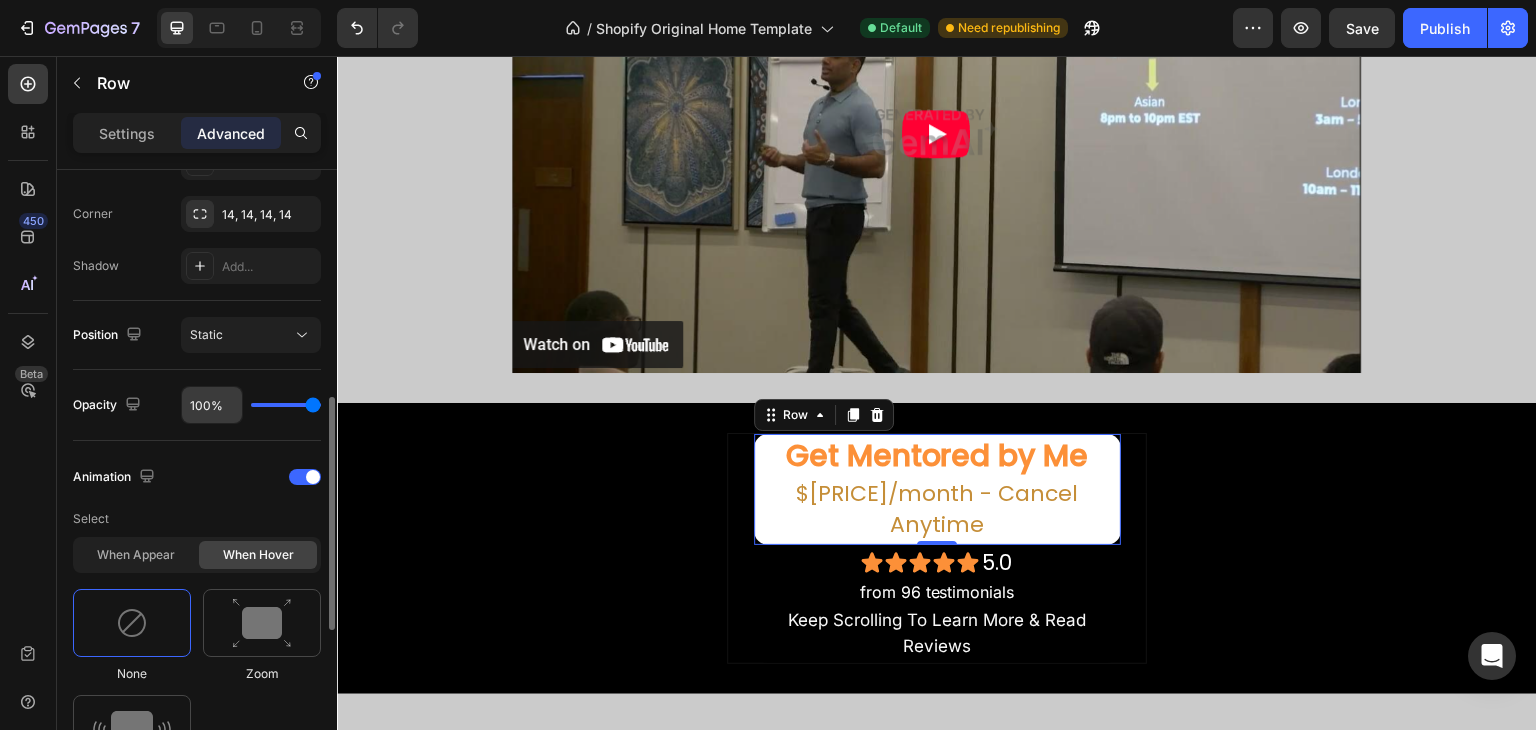 scroll, scrollTop: 700, scrollLeft: 0, axis: vertical 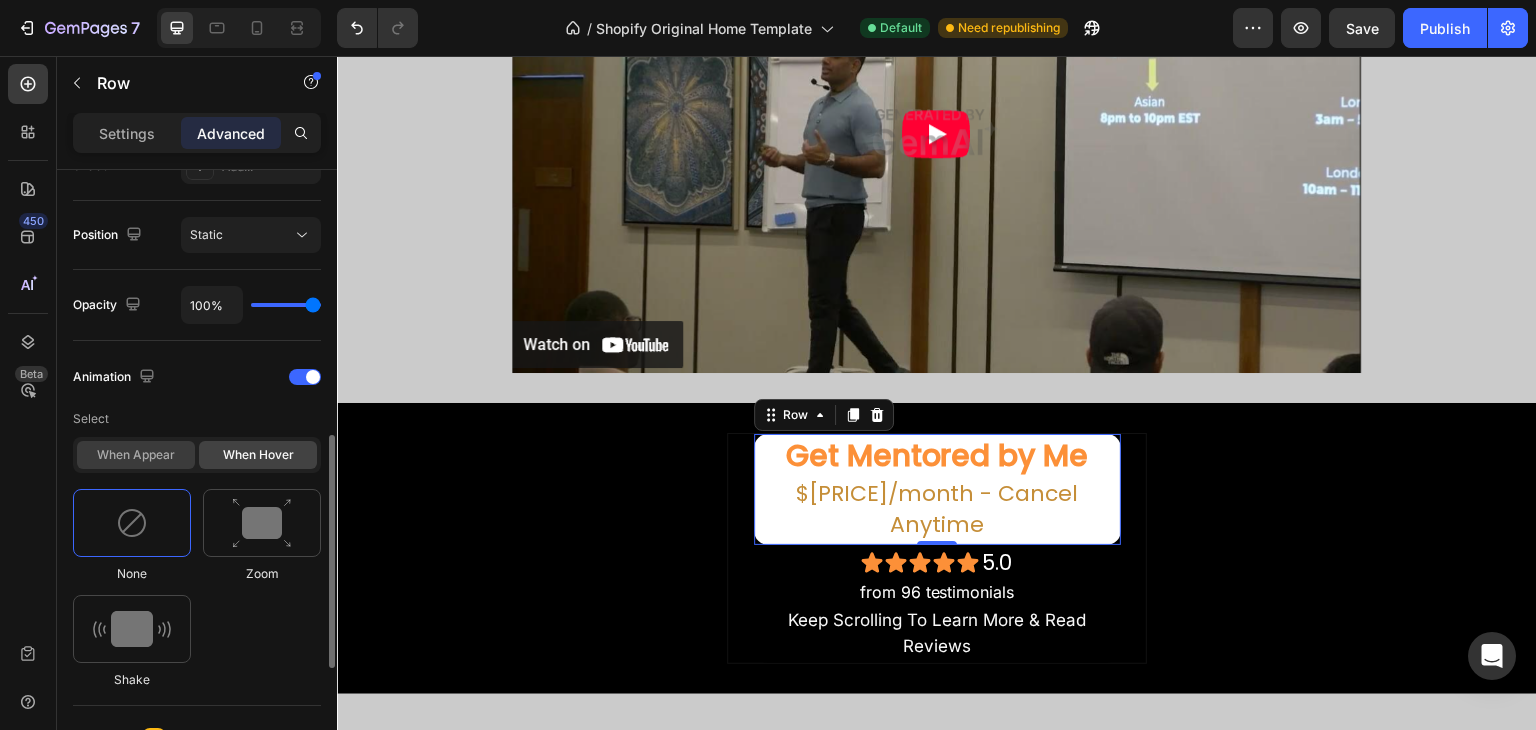 click on "When appear" 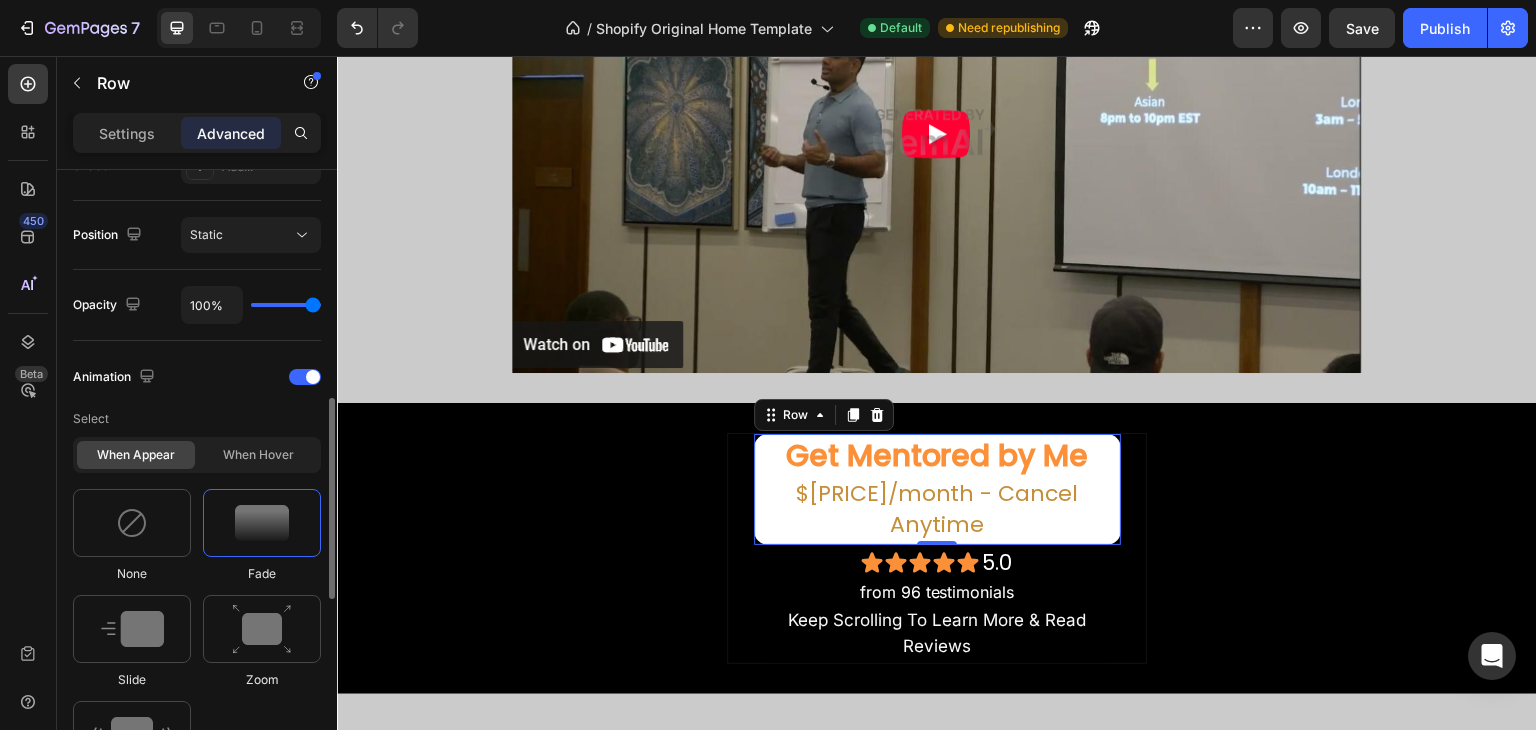 click at bounding box center [262, 523] 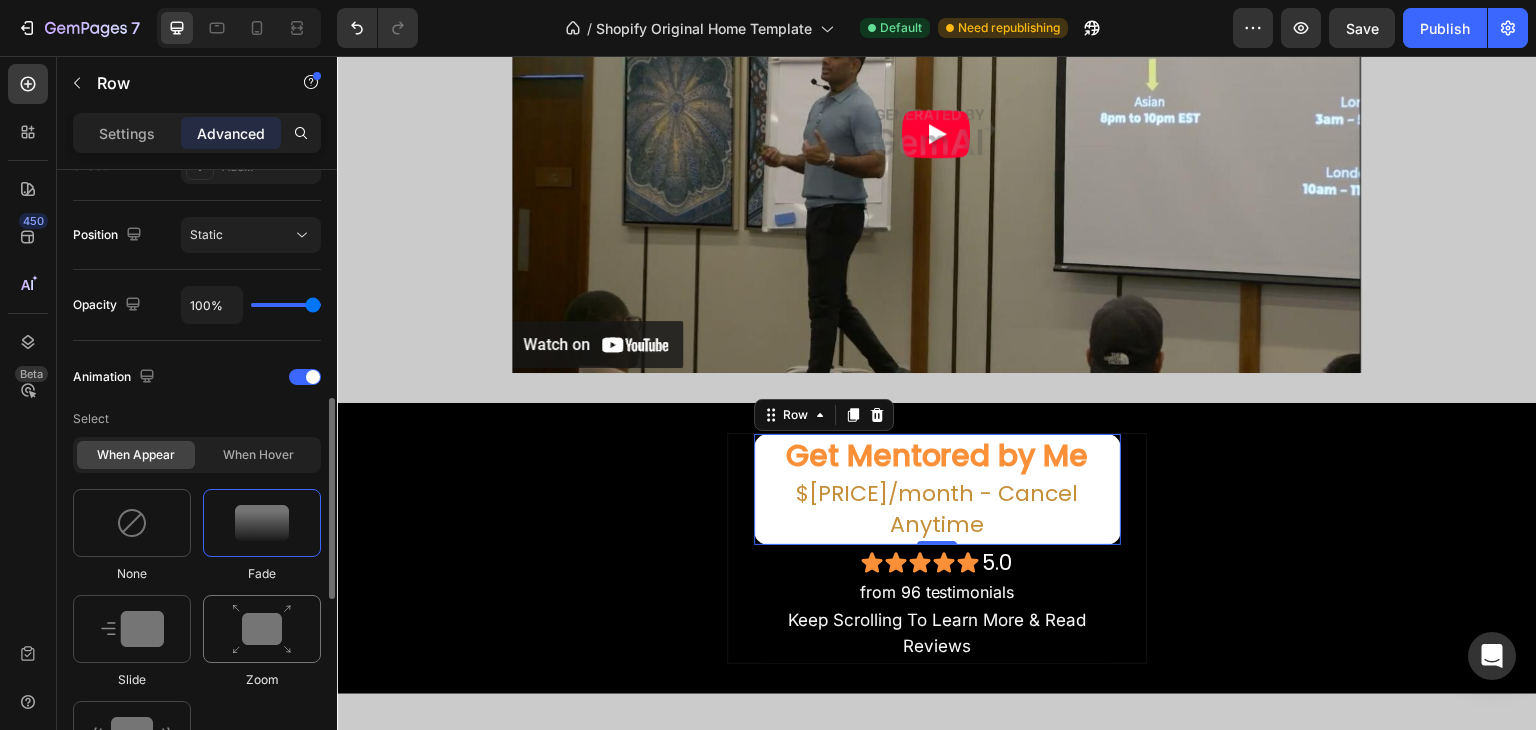 click at bounding box center (262, 629) 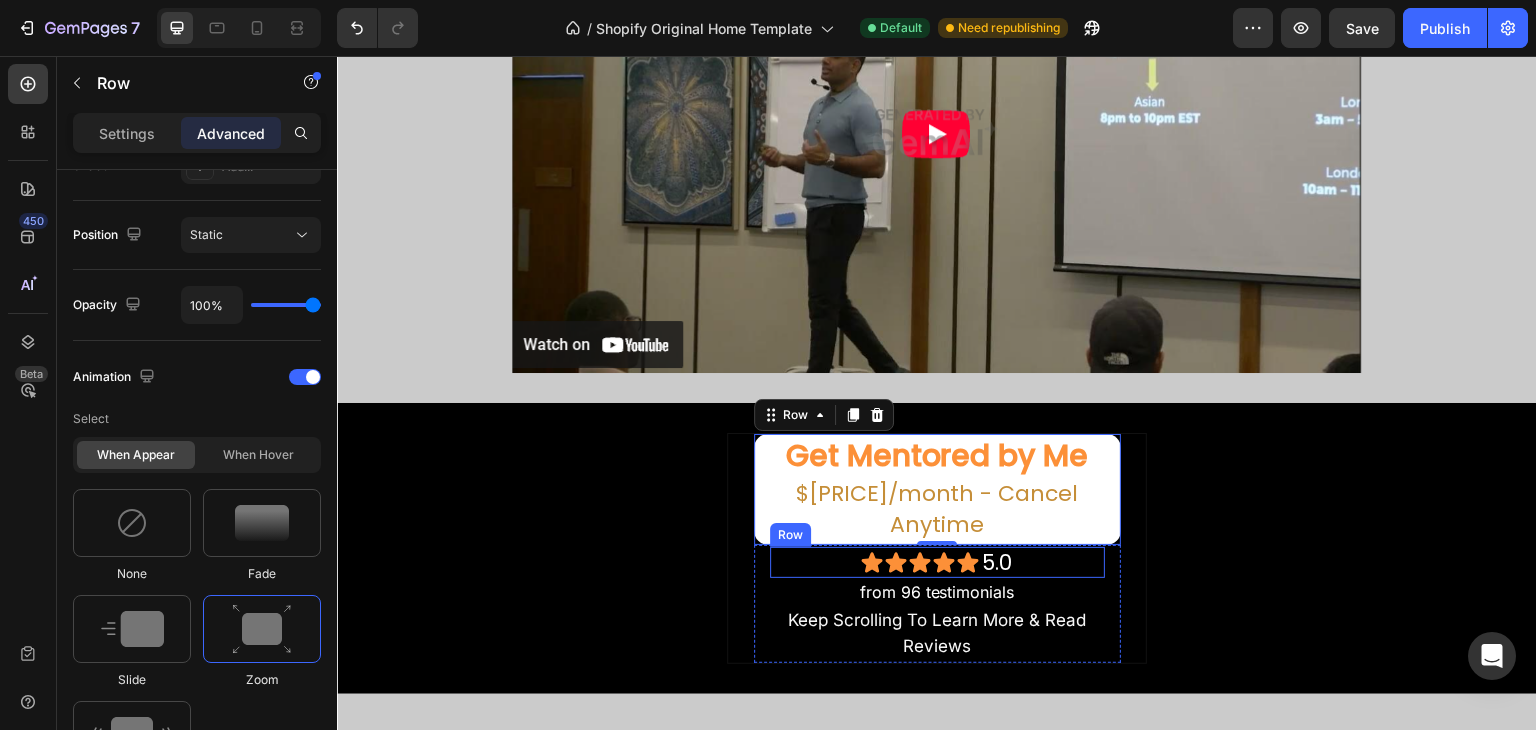 click on "Icon
Icon
Icon
Icon
Icon 5.0 Heading Row" at bounding box center [937, 562] 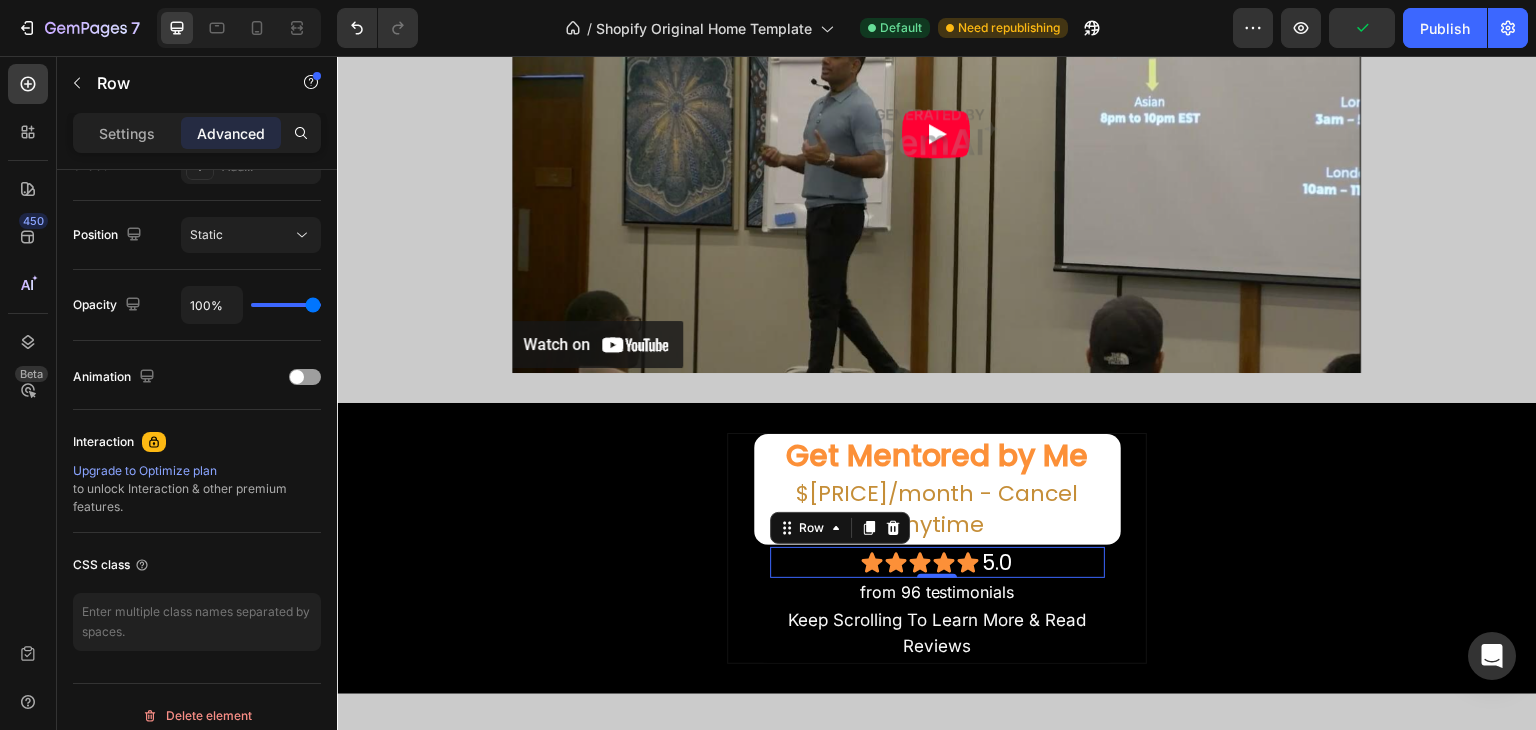 click on "Icon
Icon
Icon
Icon
Icon 5.0 Heading Row   0" at bounding box center (937, 562) 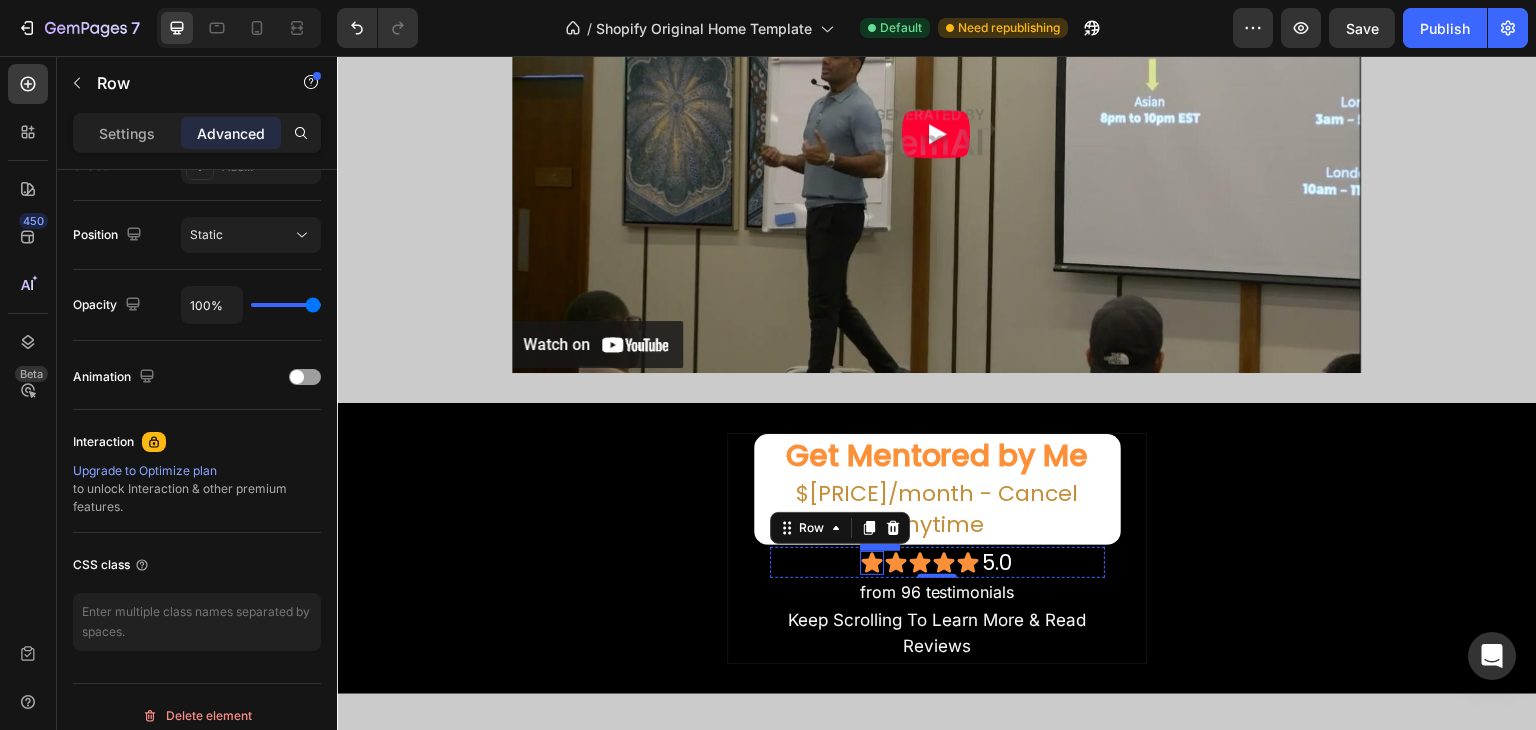 click 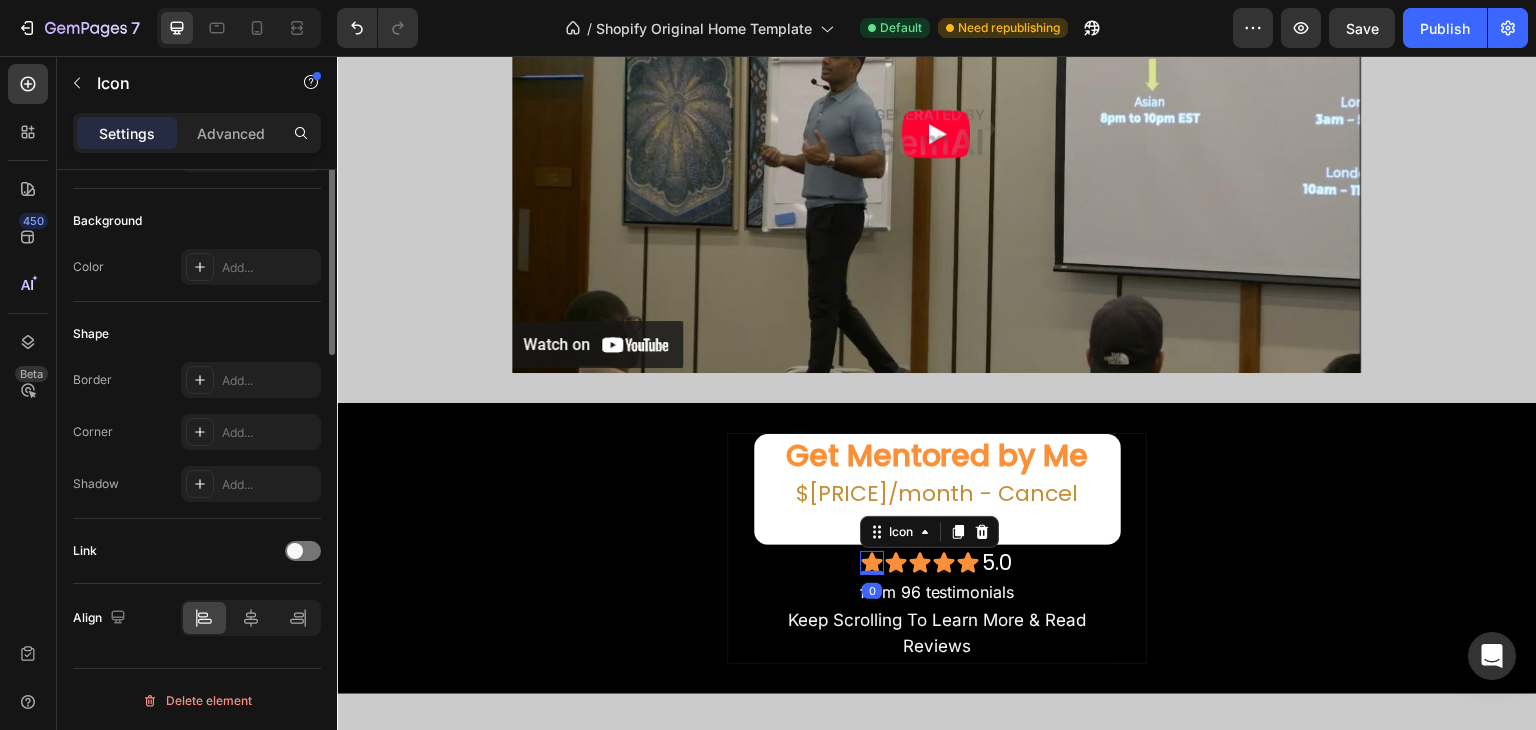 scroll, scrollTop: 0, scrollLeft: 0, axis: both 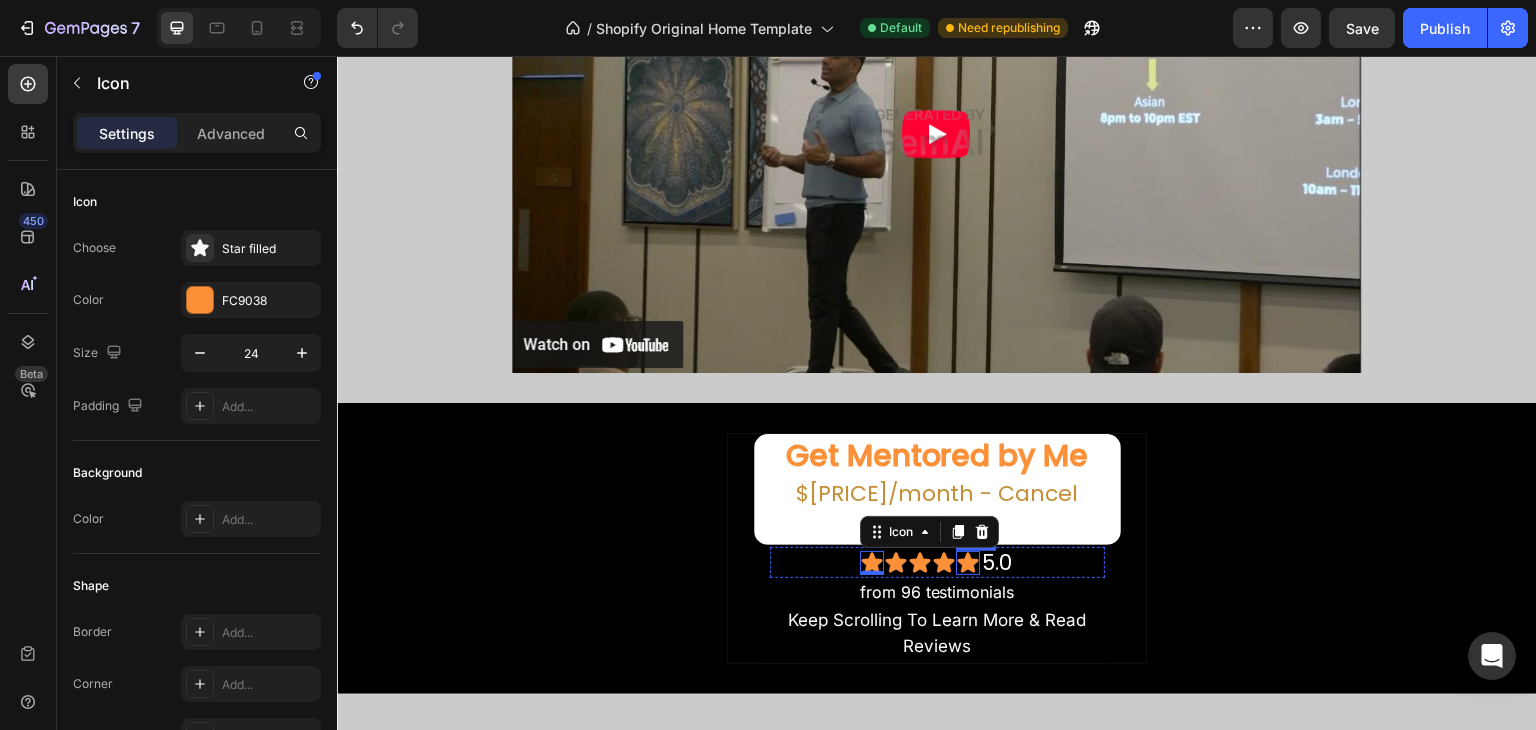 click 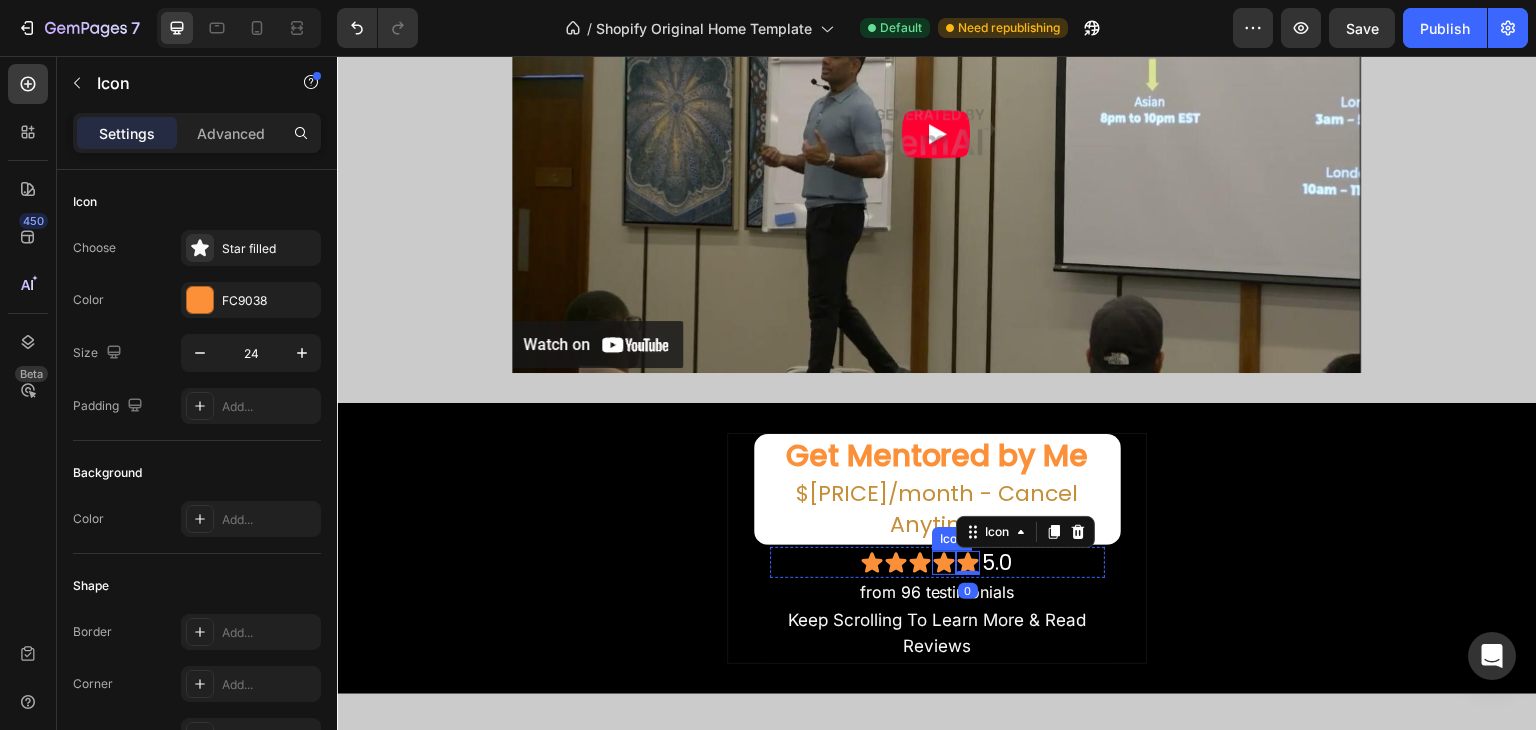 click 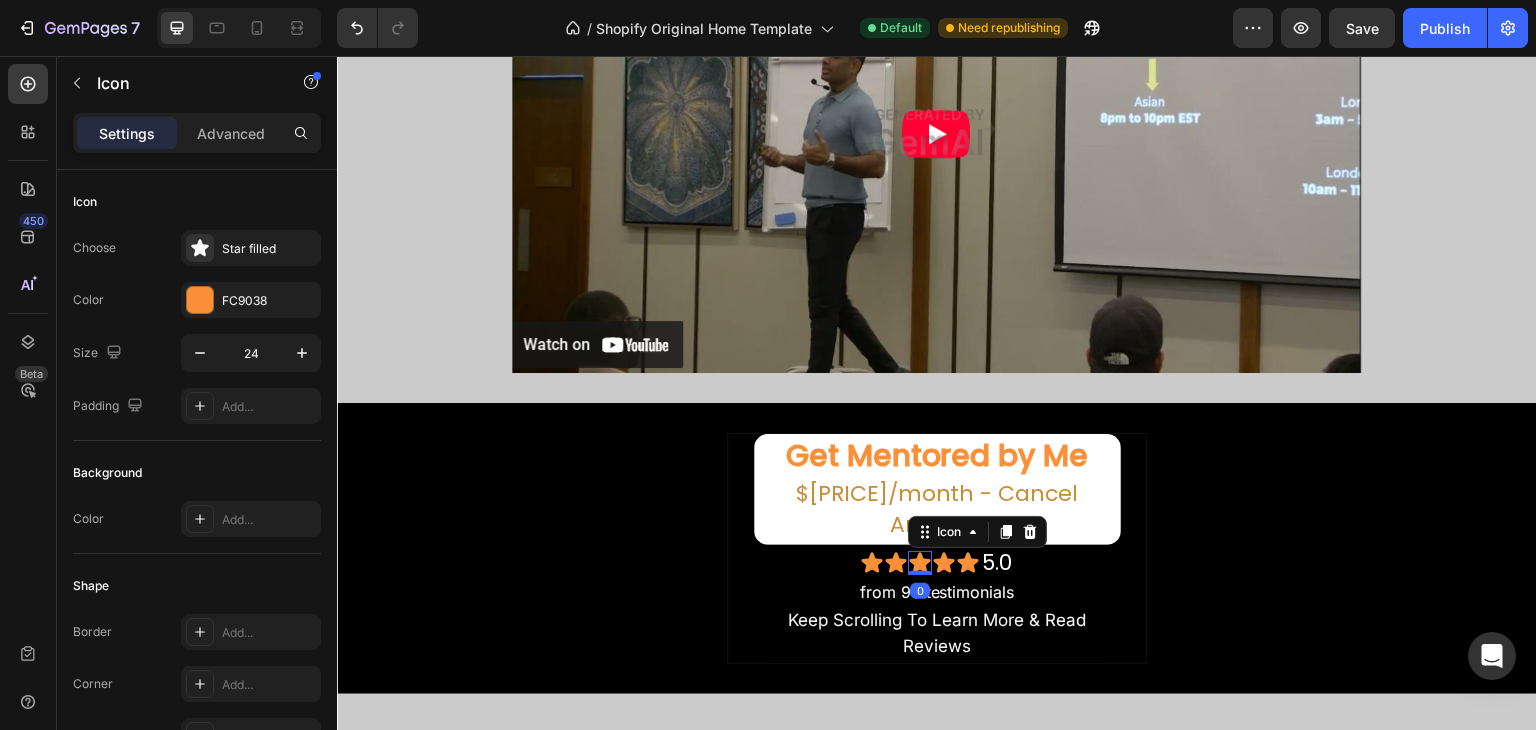 click on "Icon   0" at bounding box center (920, 563) 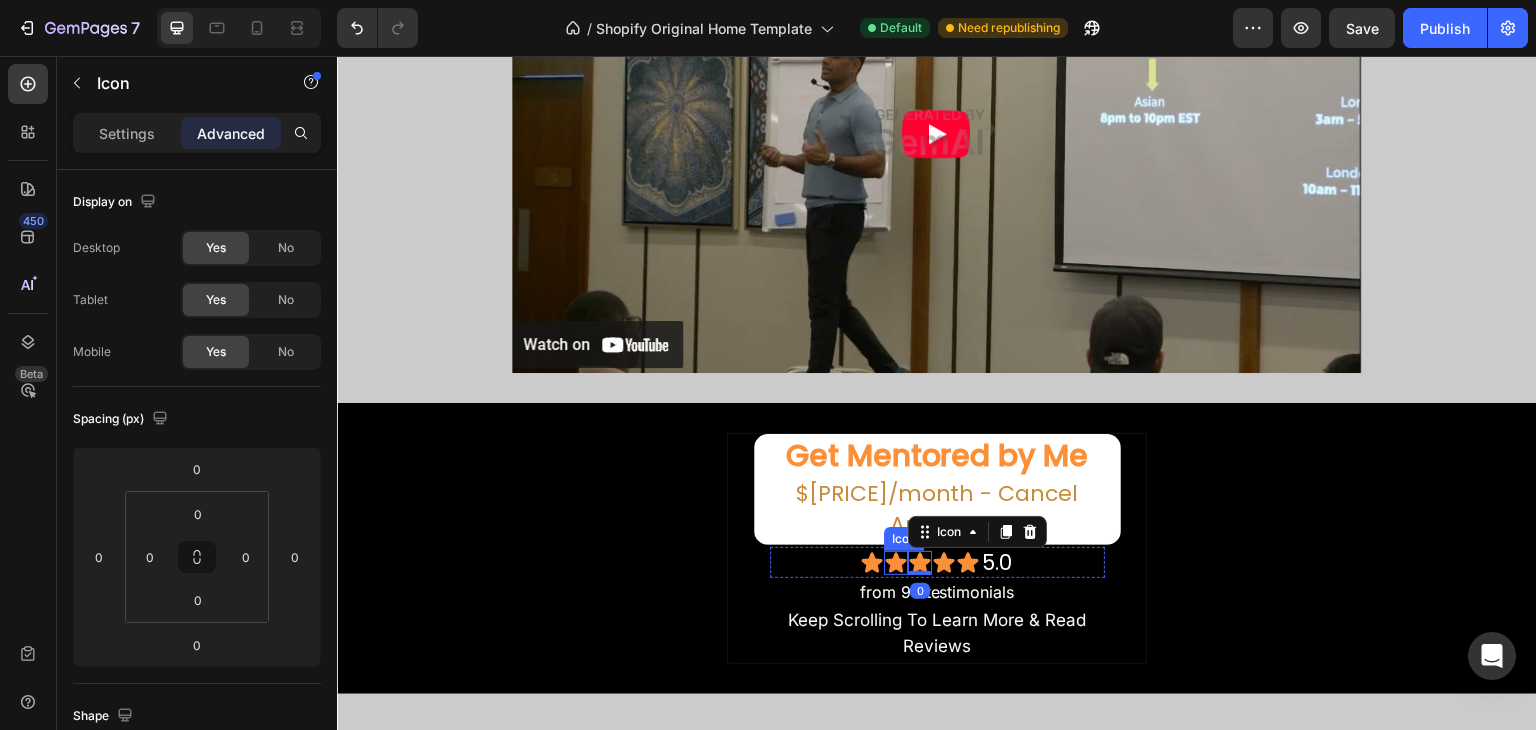 click 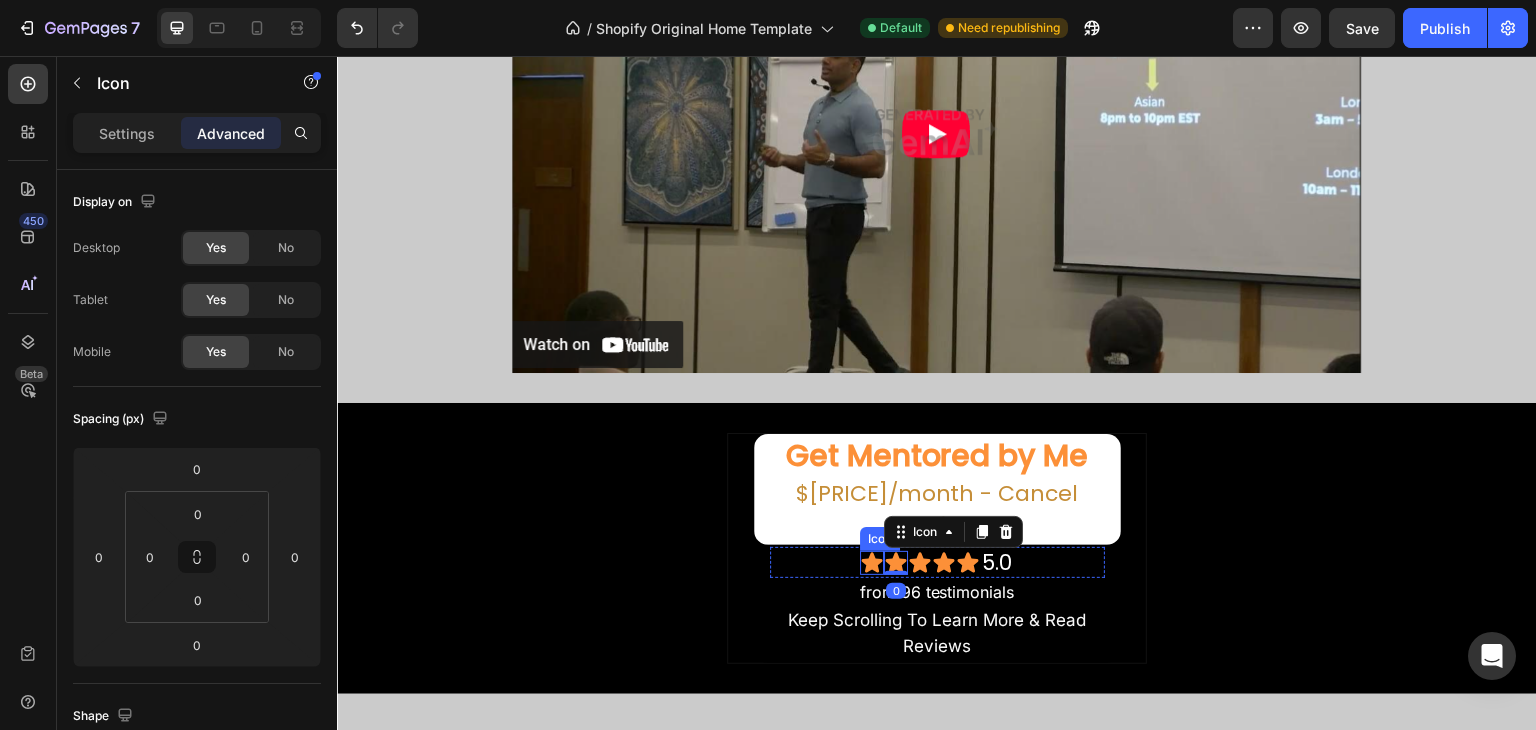 click 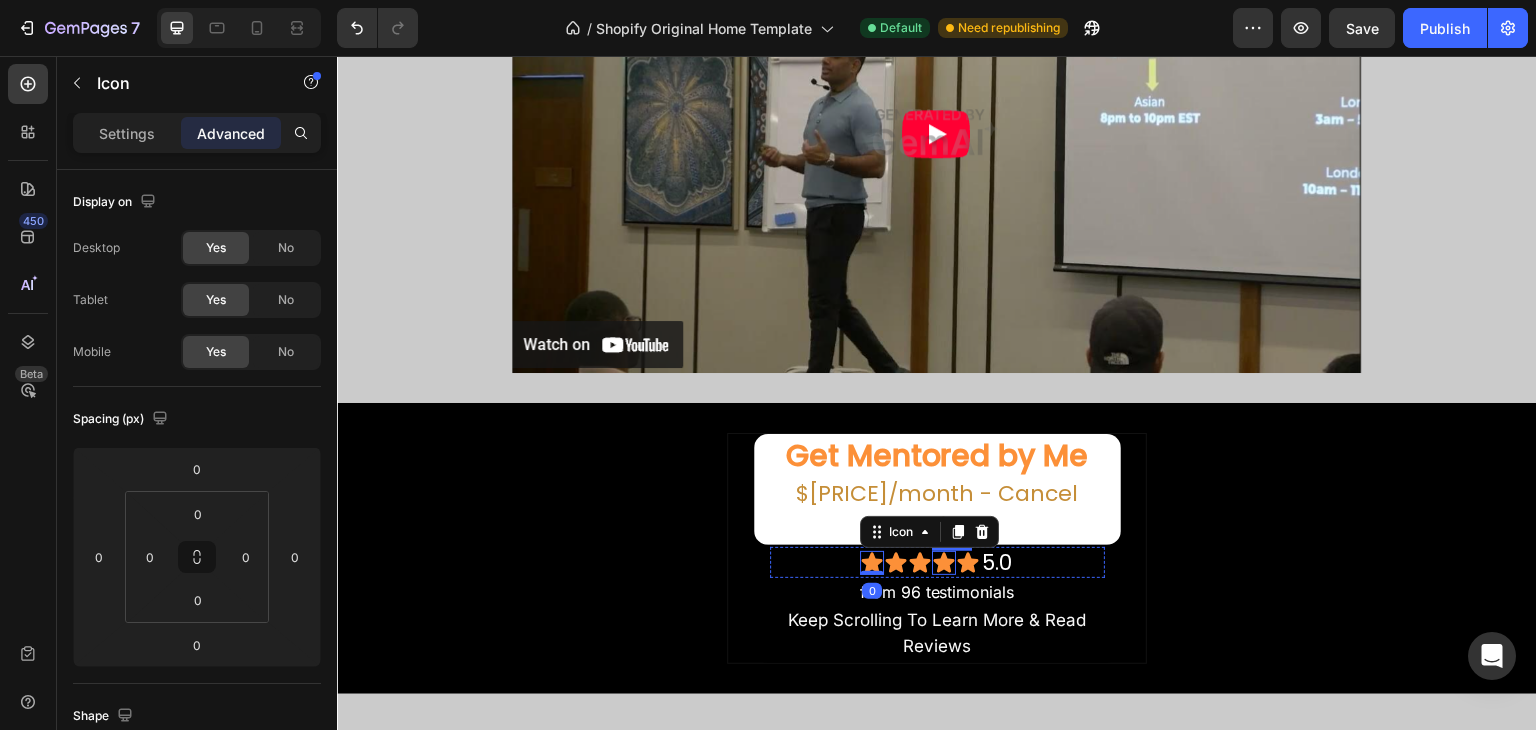click 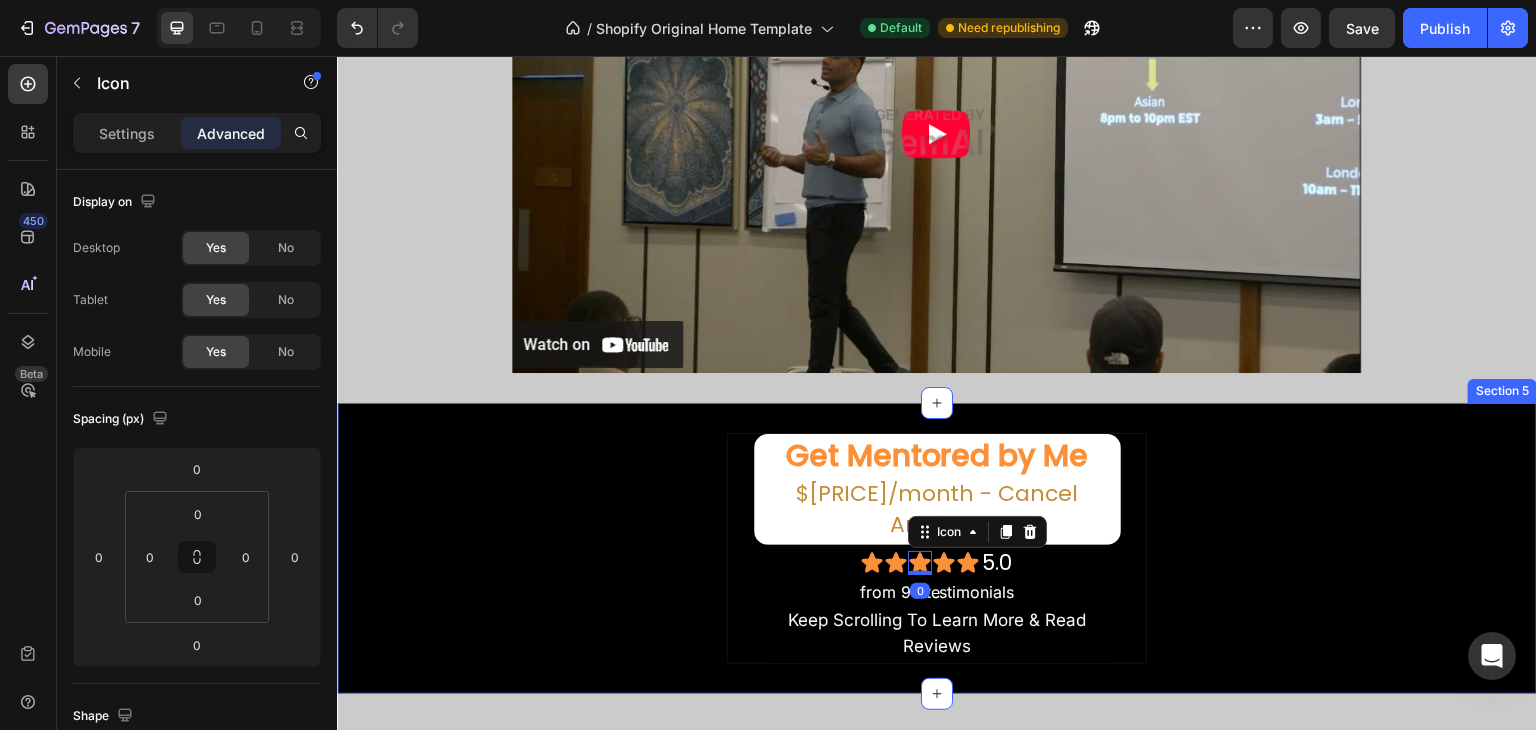 click on "Get Mentored by Me Heading $138/month - Cancel Anytime Text Block Row
Icon
Icon
Icon   0
Icon
Icon 5.0 Heading Row from 96 testimonials Text Block Keep Scrolling To Learn More & Read Reviews Text Block Row Row Row" at bounding box center [937, 548] 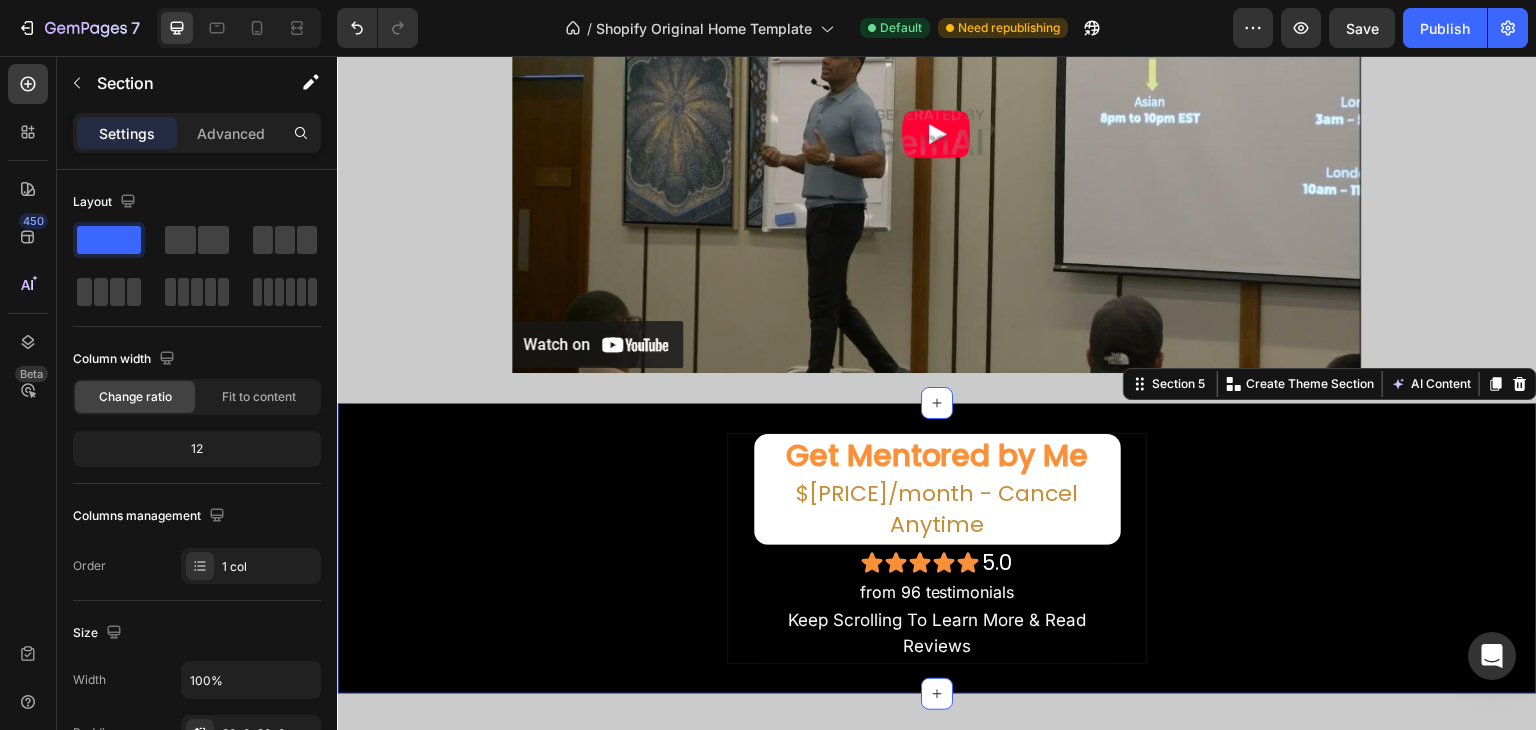 click on "Get Mentored by Me Heading $138/month - Cancel Anytime Text Block Row
Icon
Icon
Icon
Icon
Icon 5.0 Heading Row from 96 testimonials Text Block Keep Scrolling To Learn More & Read Reviews Text Block Row Row Row" at bounding box center (937, 548) 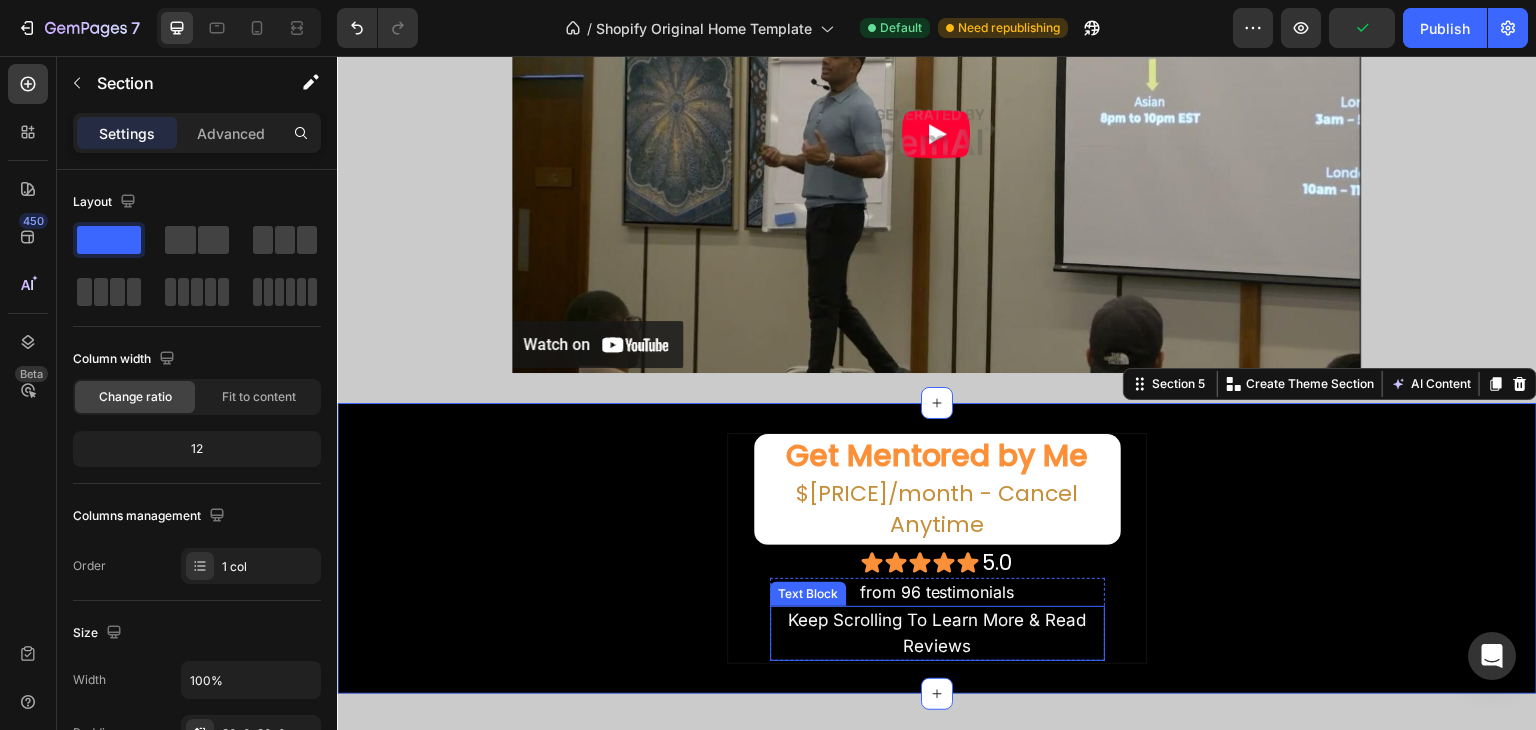 click on "Keep Scrolling To Learn More & Read Reviews" at bounding box center (937, 633) 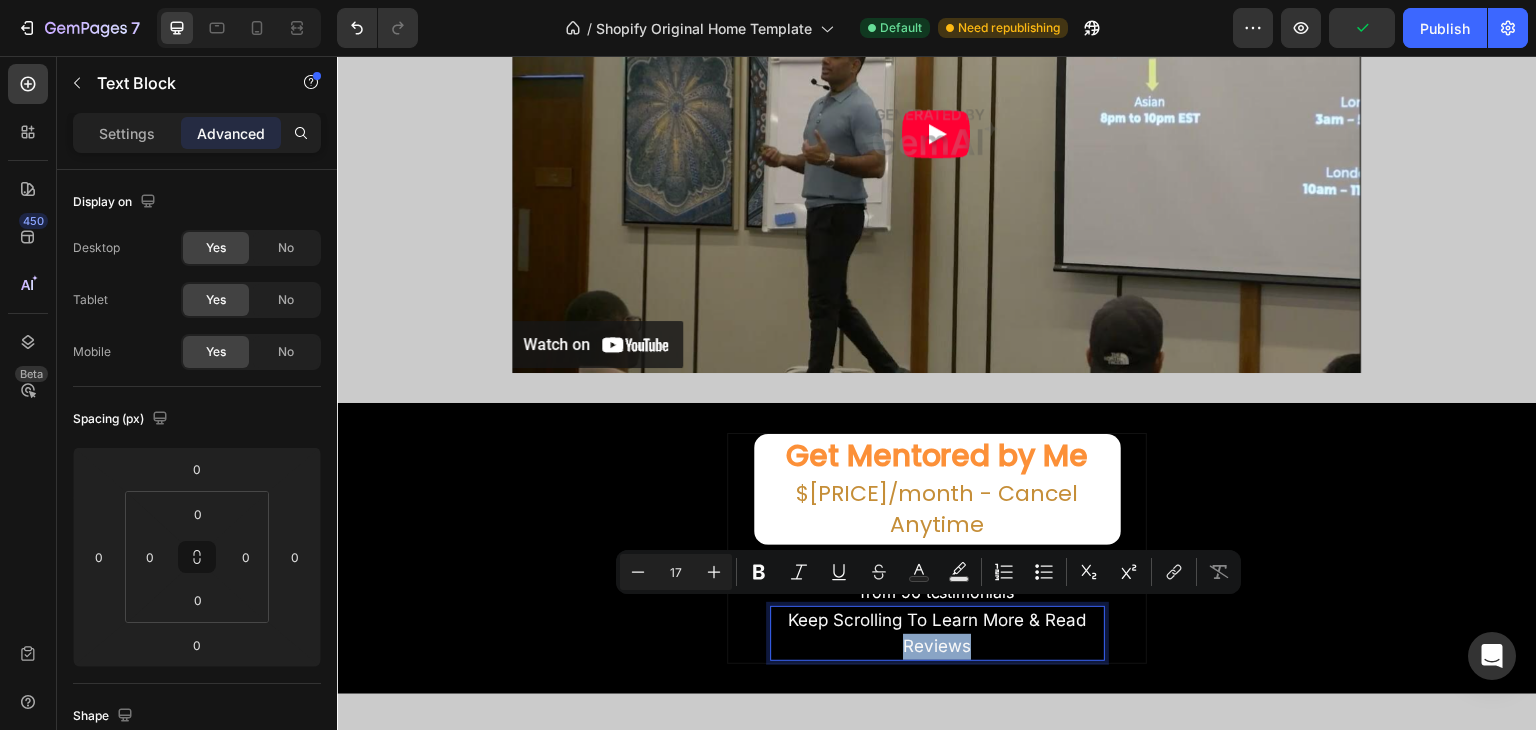 click on "Keep Scrolling To Learn More & Read Reviews" at bounding box center [937, 633] 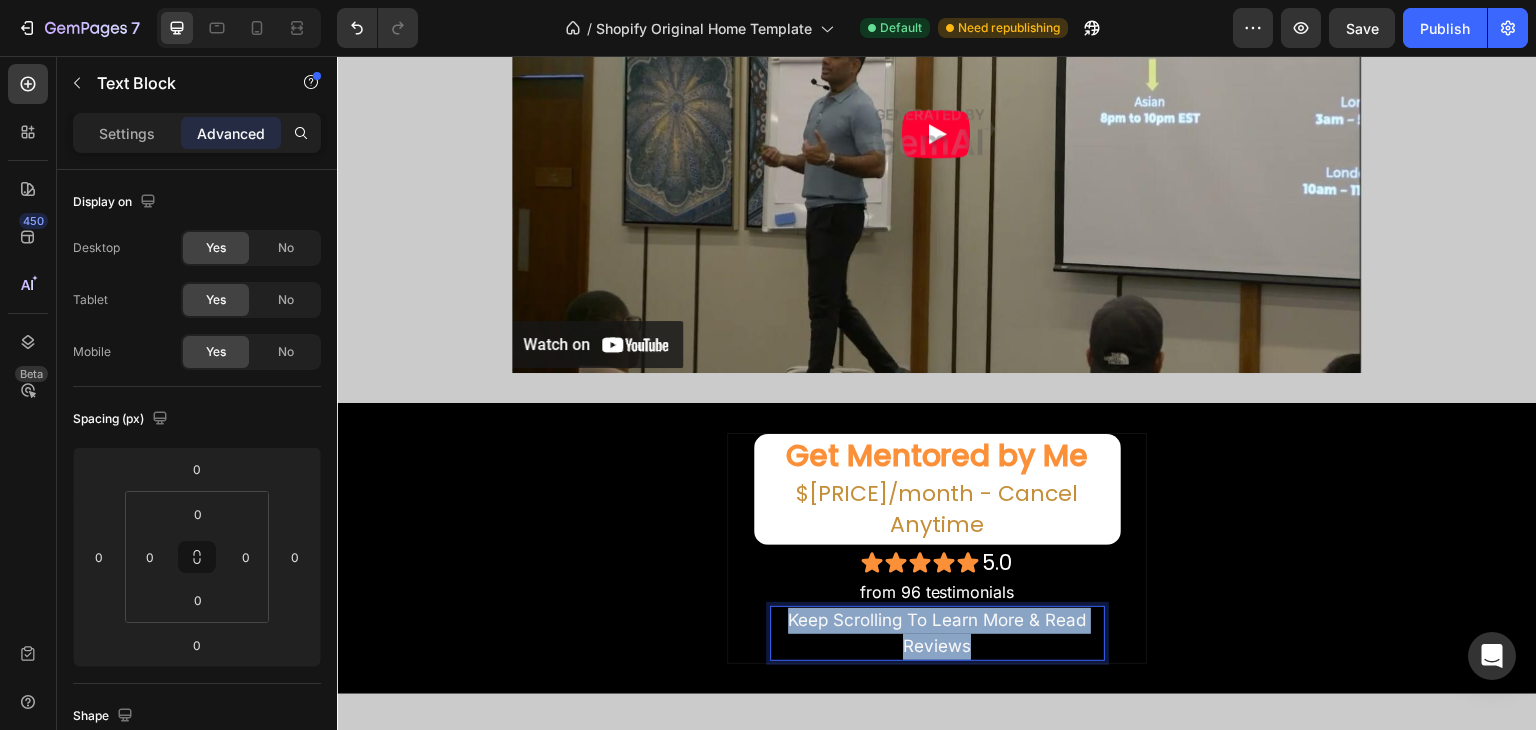 drag, startPoint x: 985, startPoint y: 612, endPoint x: 767, endPoint y: 583, distance: 219.92044 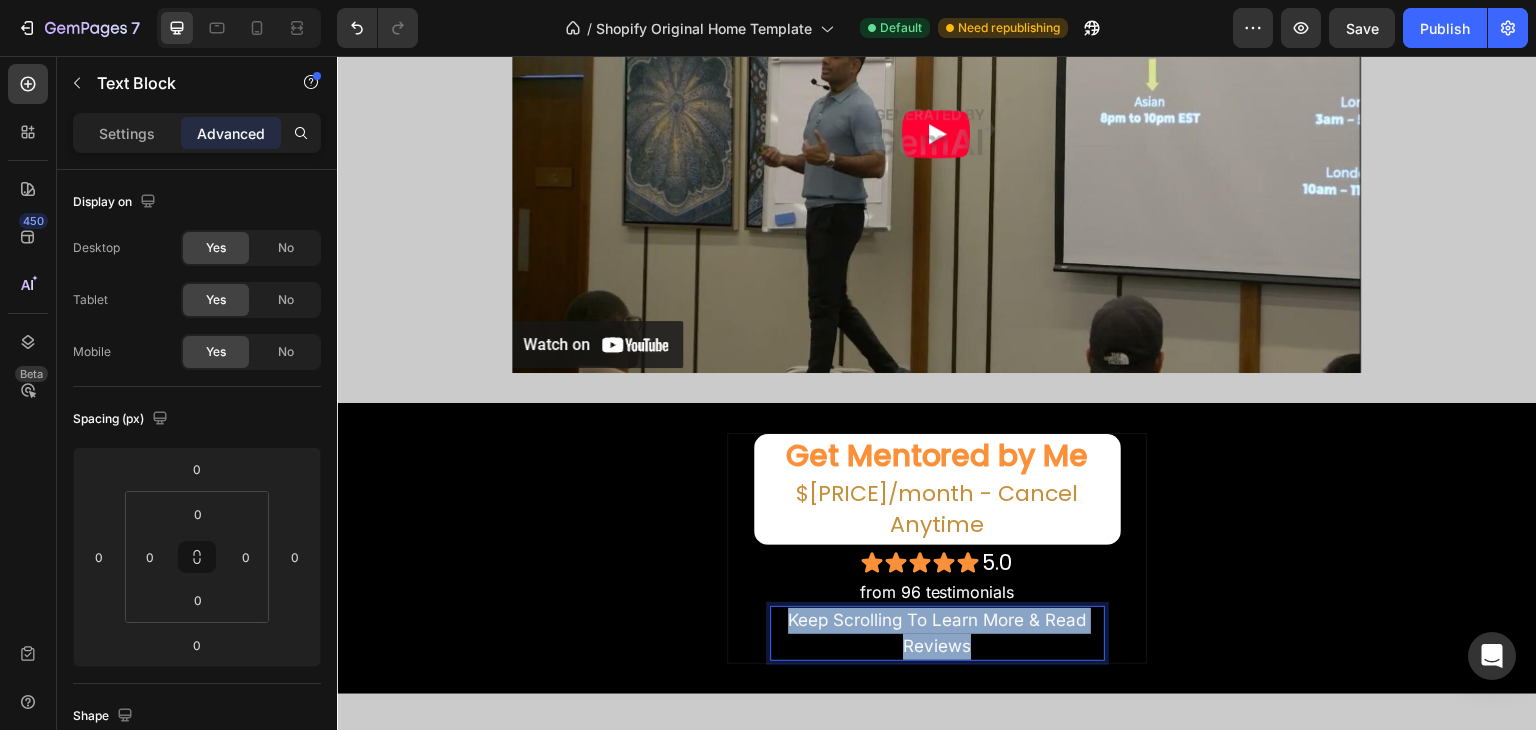 click on "Keep Scrolling To Learn More & Read Reviews" at bounding box center (937, 633) 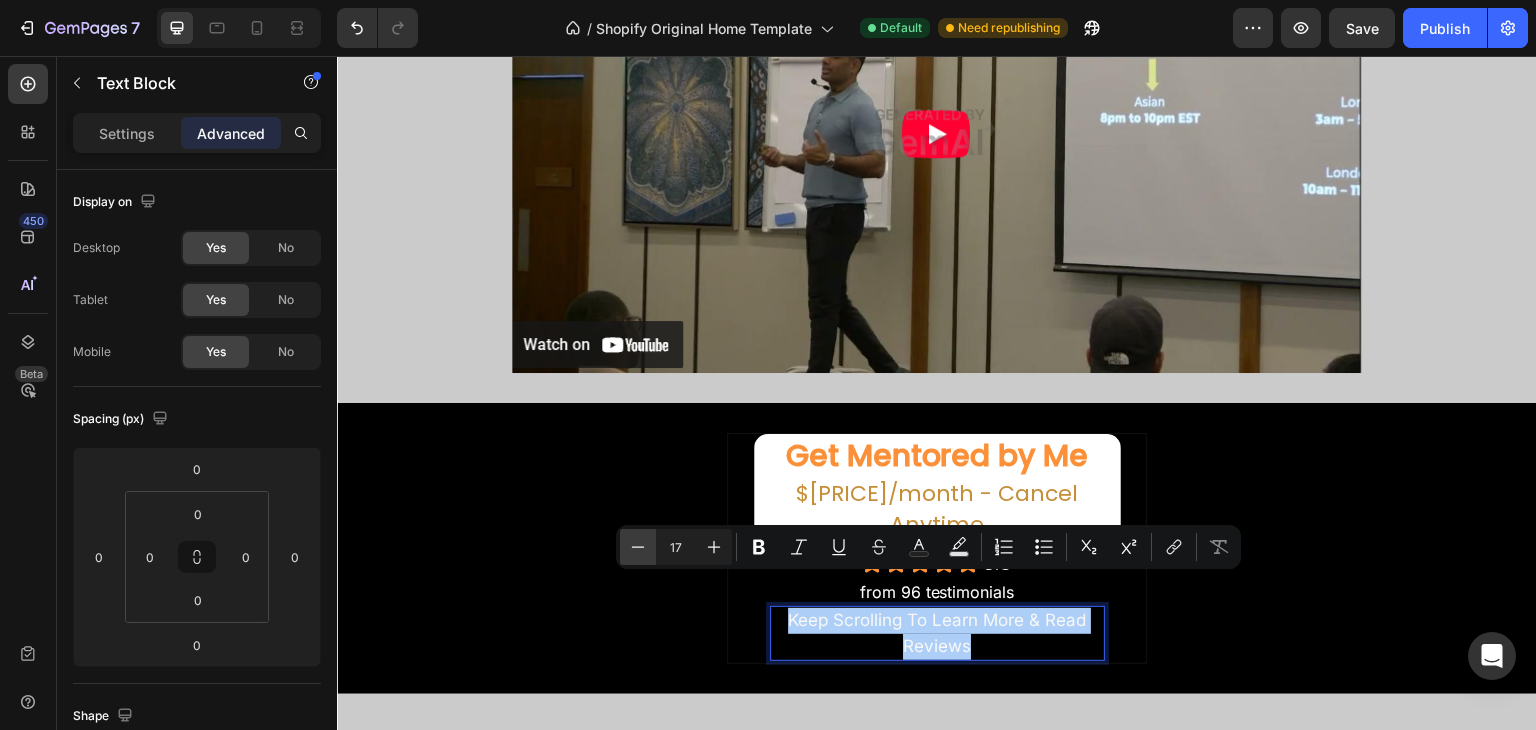 click on "Minus" at bounding box center (638, 547) 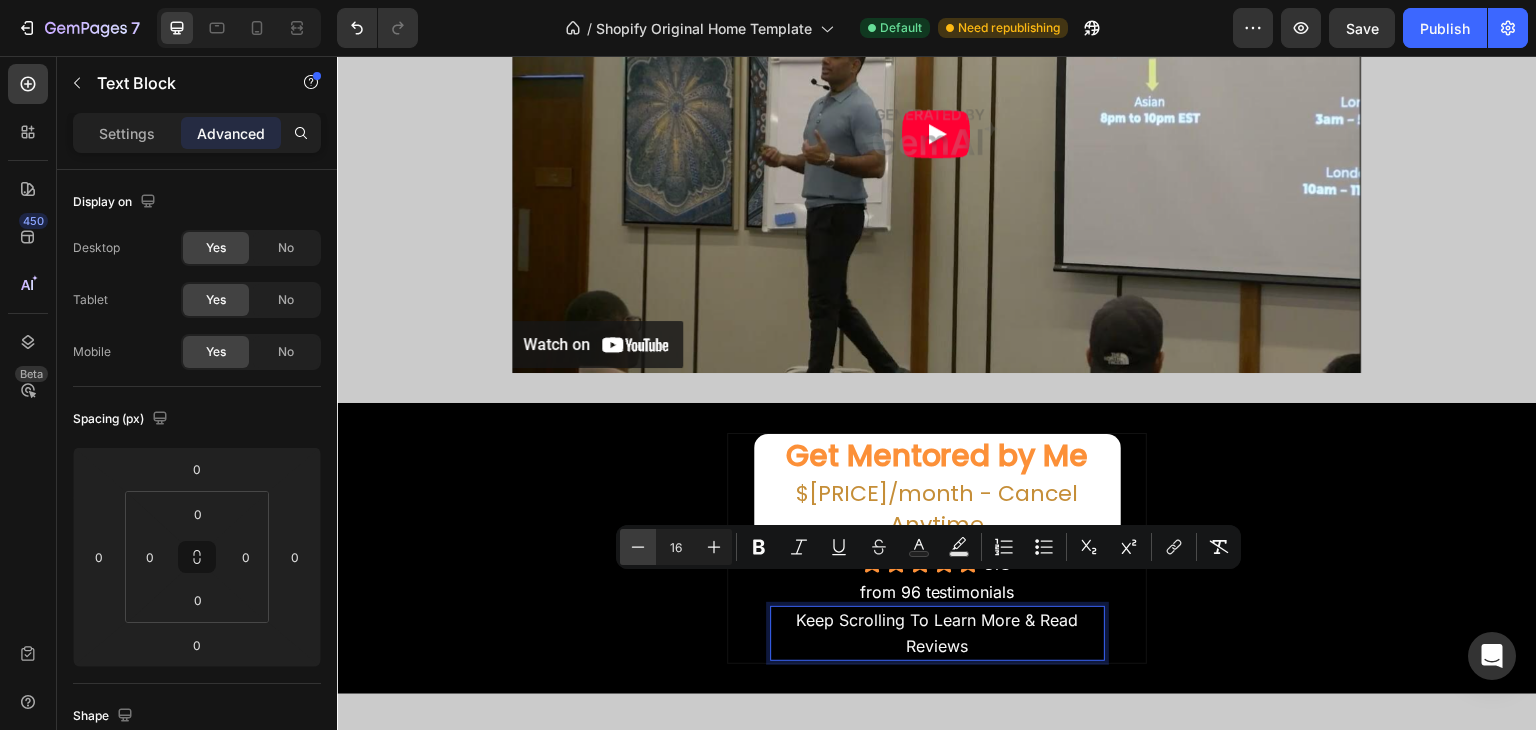 click on "Minus" at bounding box center [638, 547] 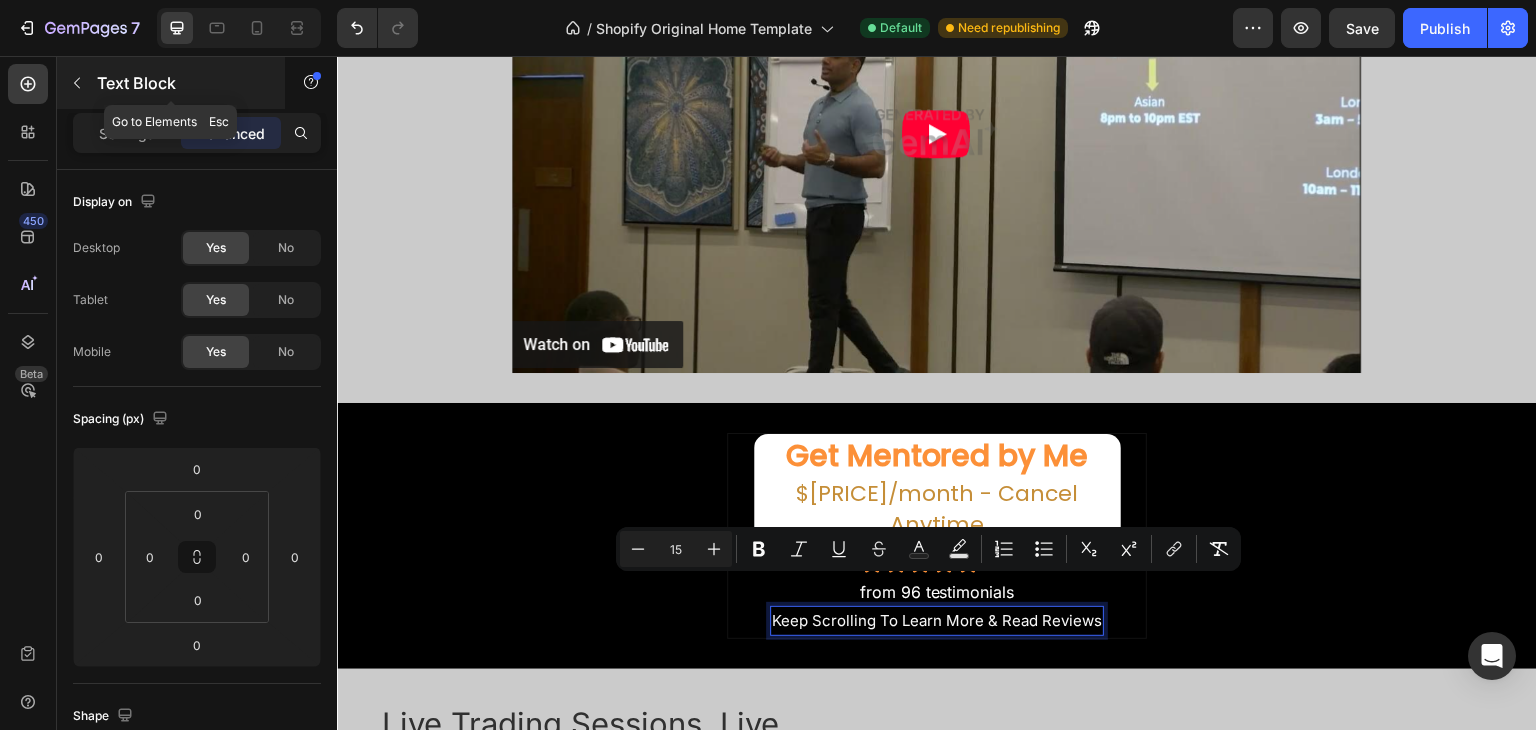 click 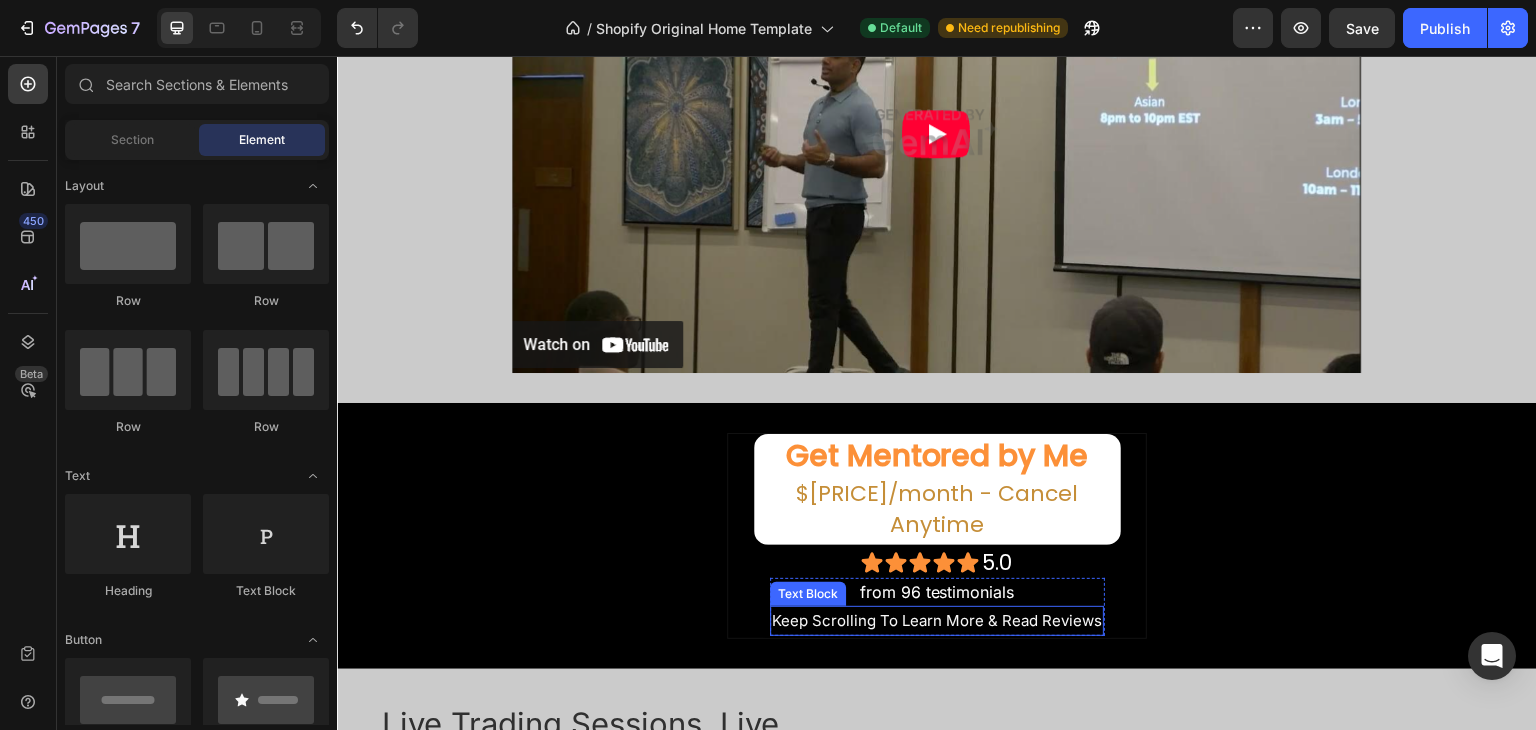 click on "Keep Scrolling To Learn More & Read Reviews" at bounding box center (937, 620) 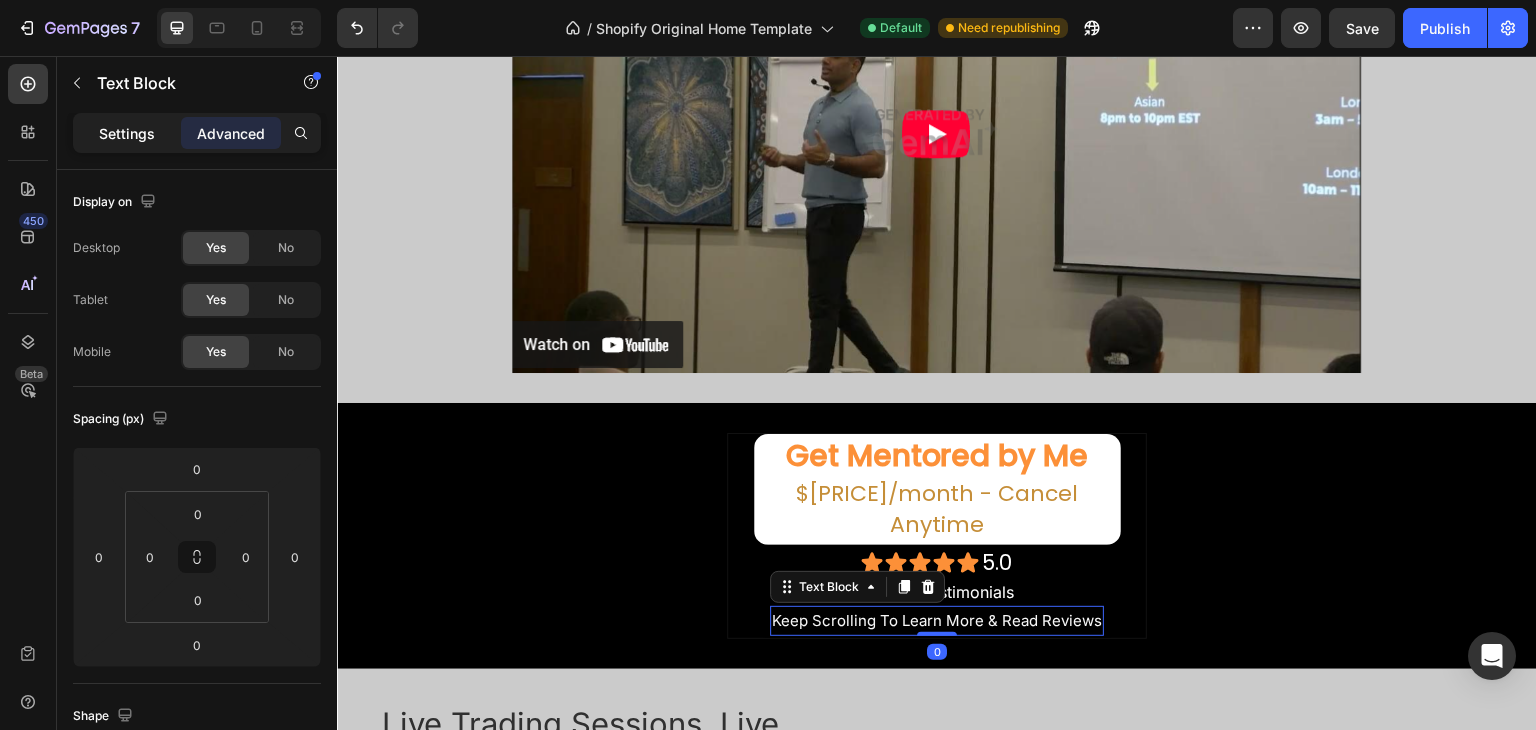 click on "Settings" at bounding box center [127, 133] 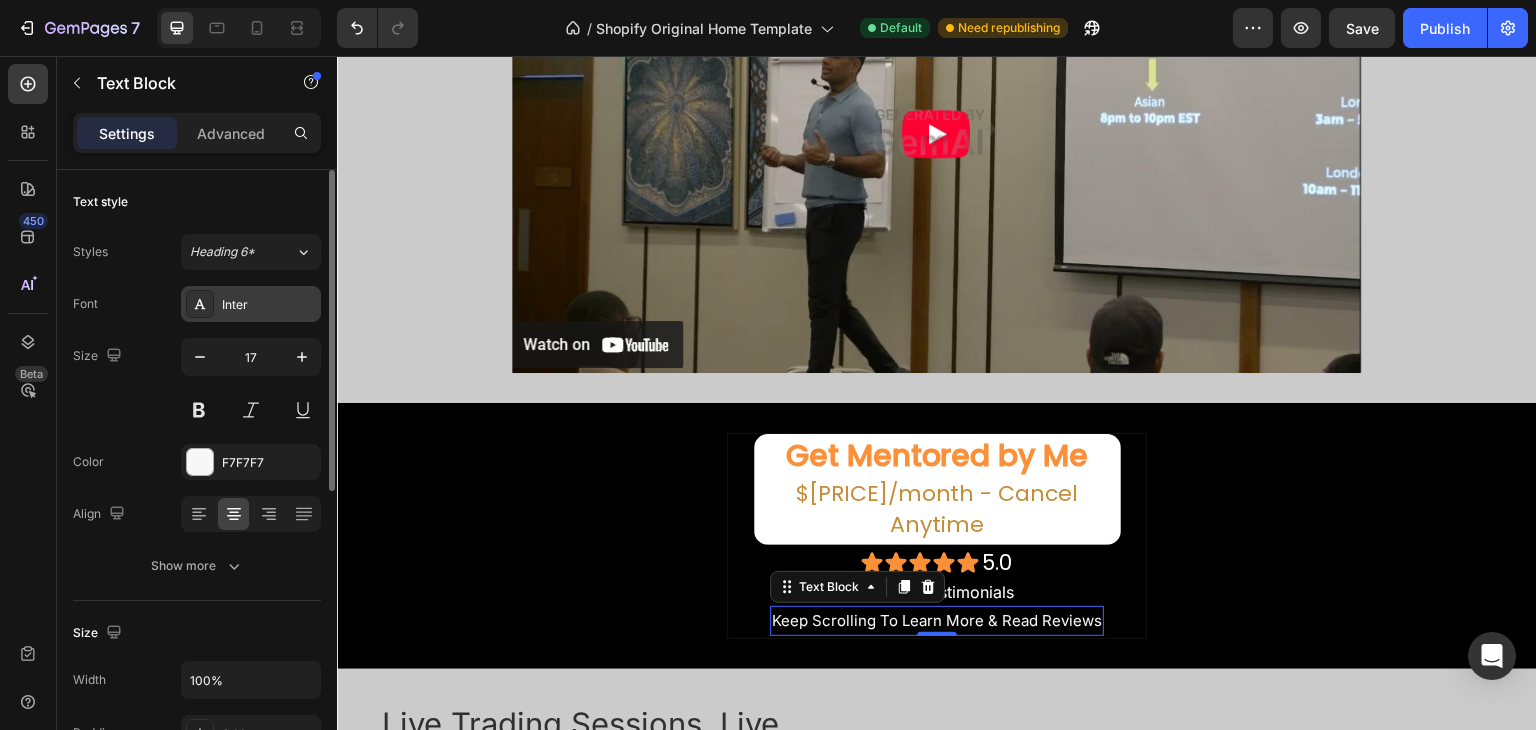 click on "Inter" at bounding box center [269, 305] 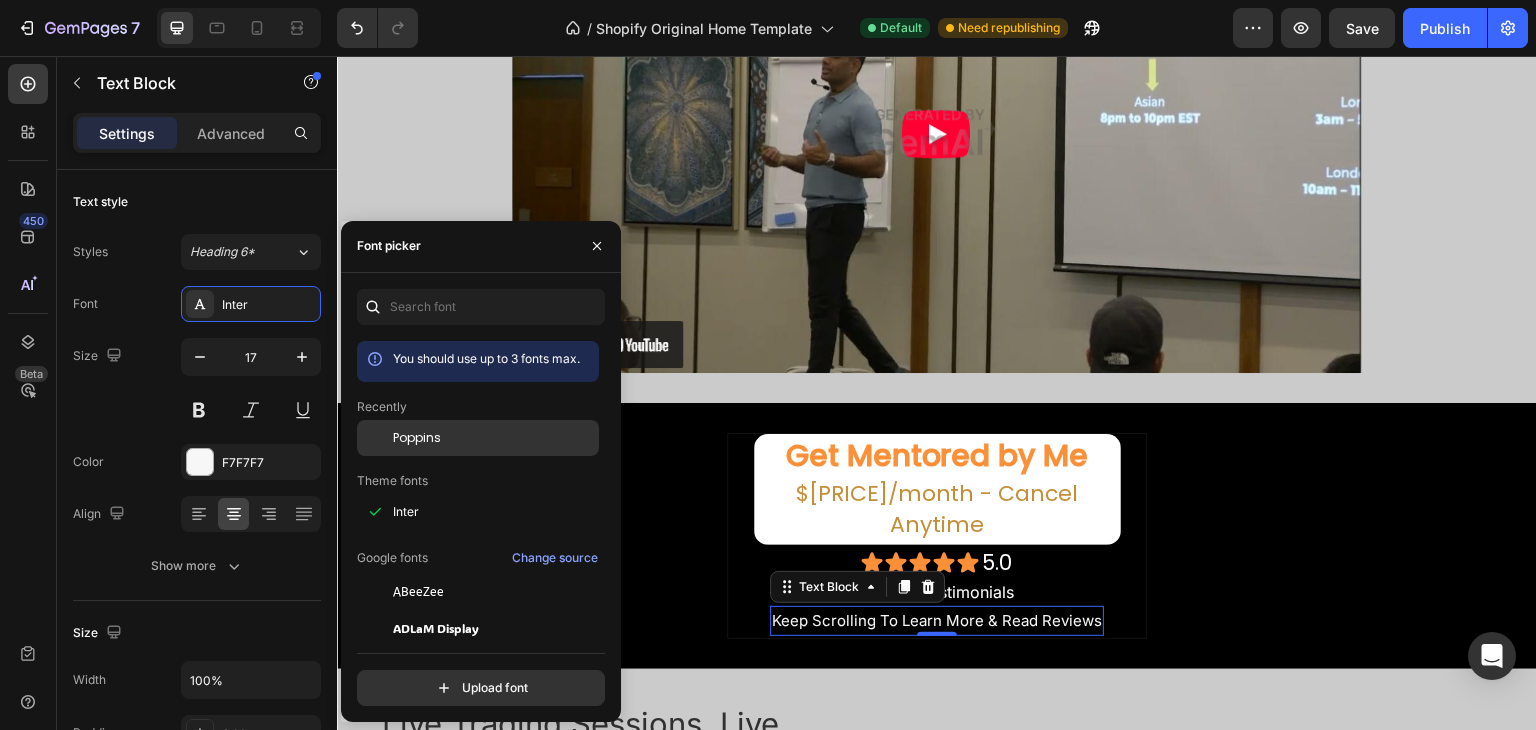 click on "Poppins" at bounding box center [417, 438] 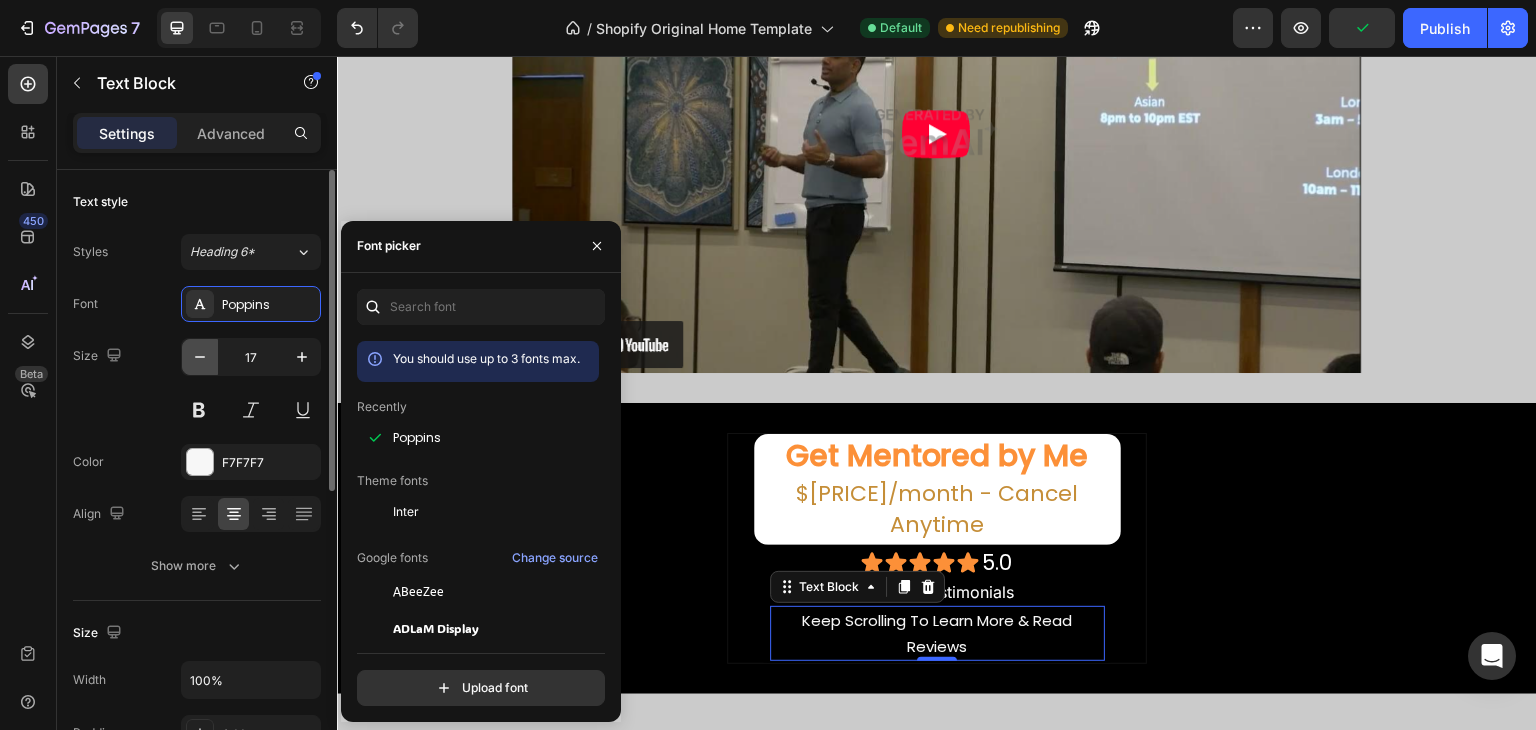 click 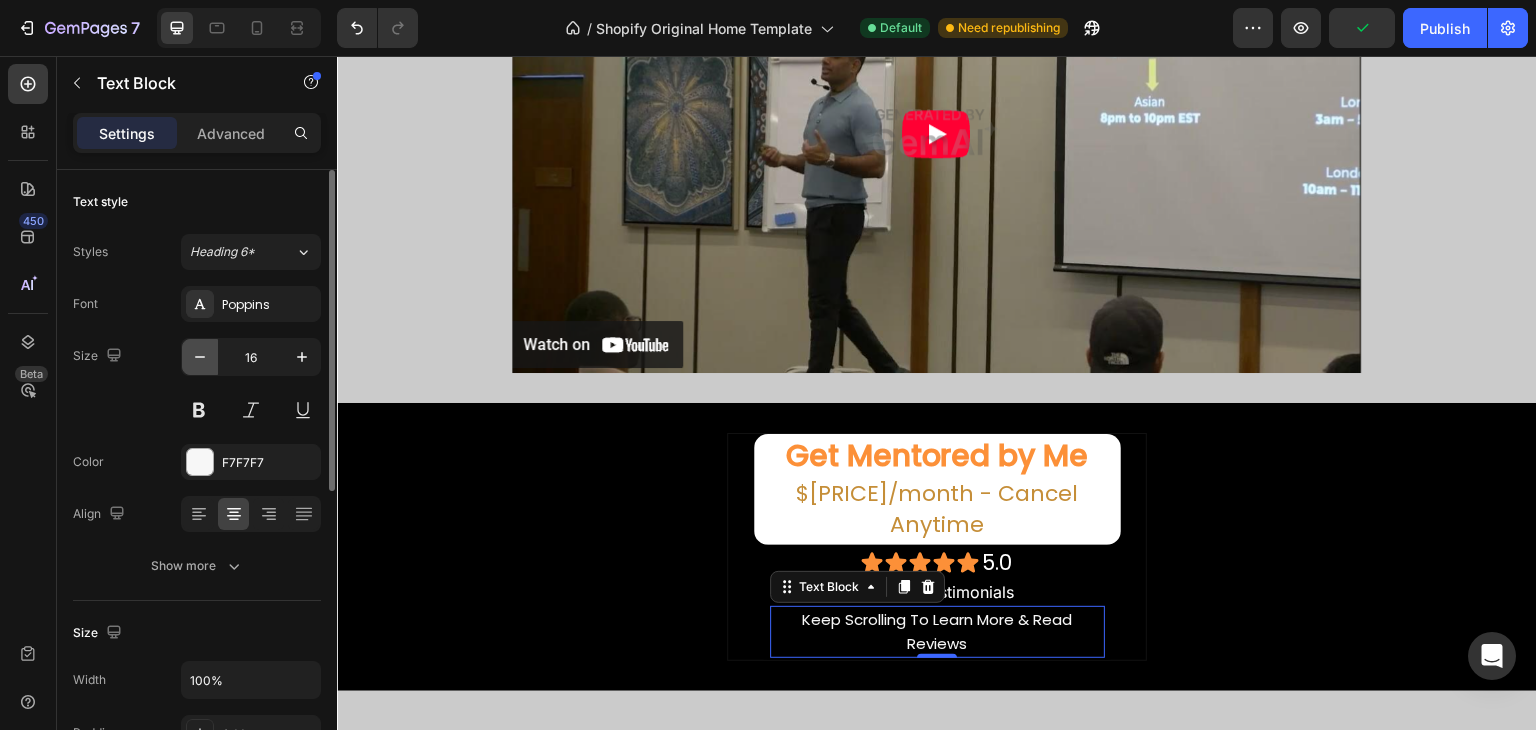 click 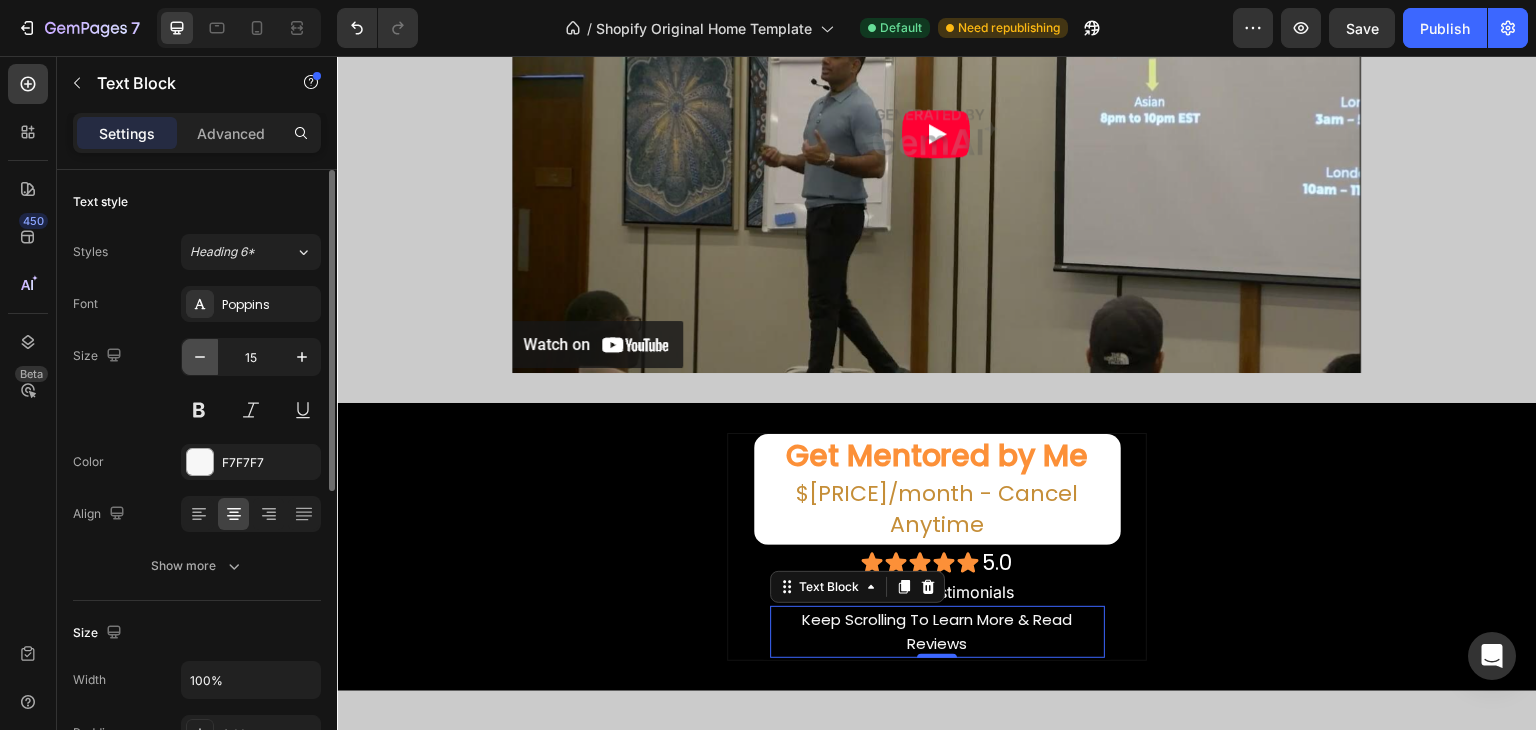 click 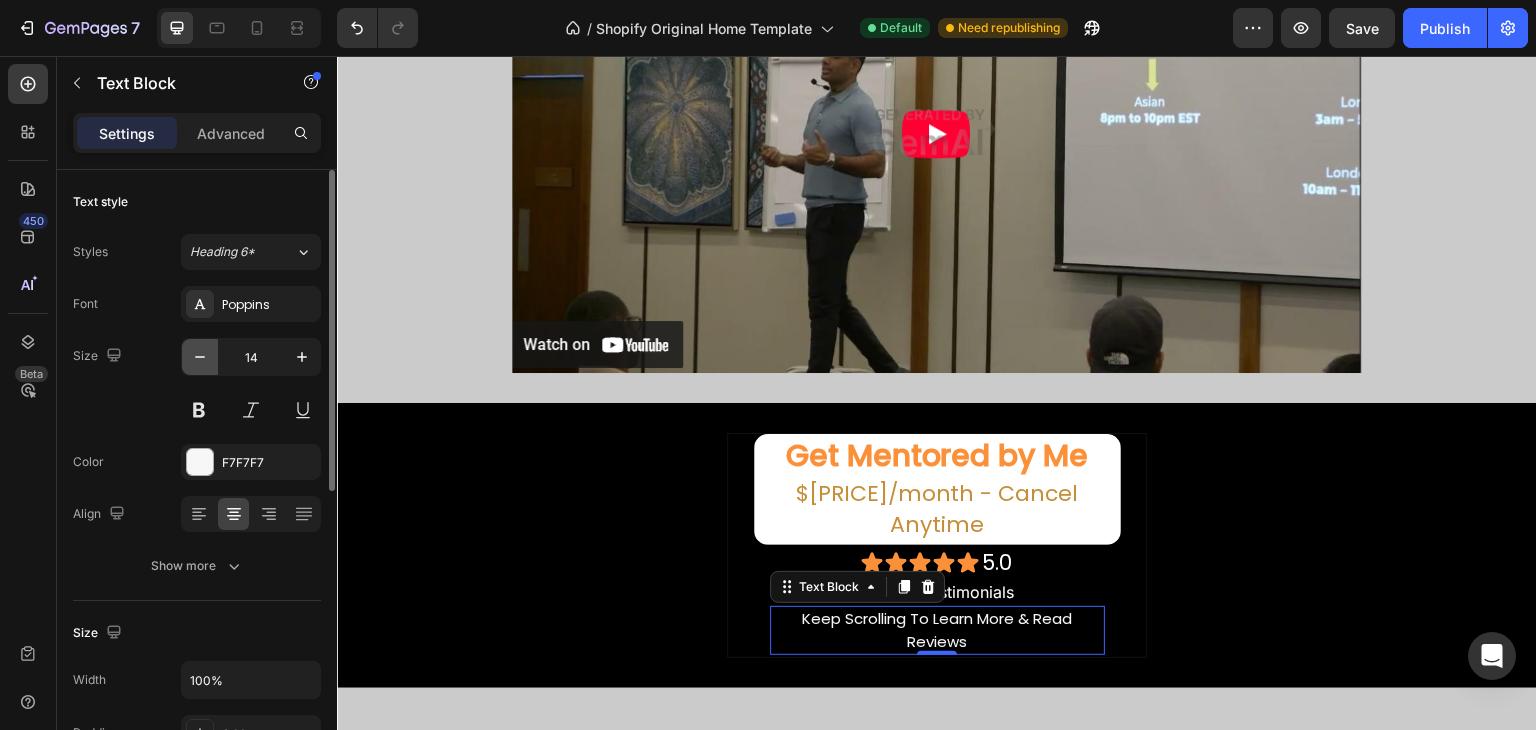 click 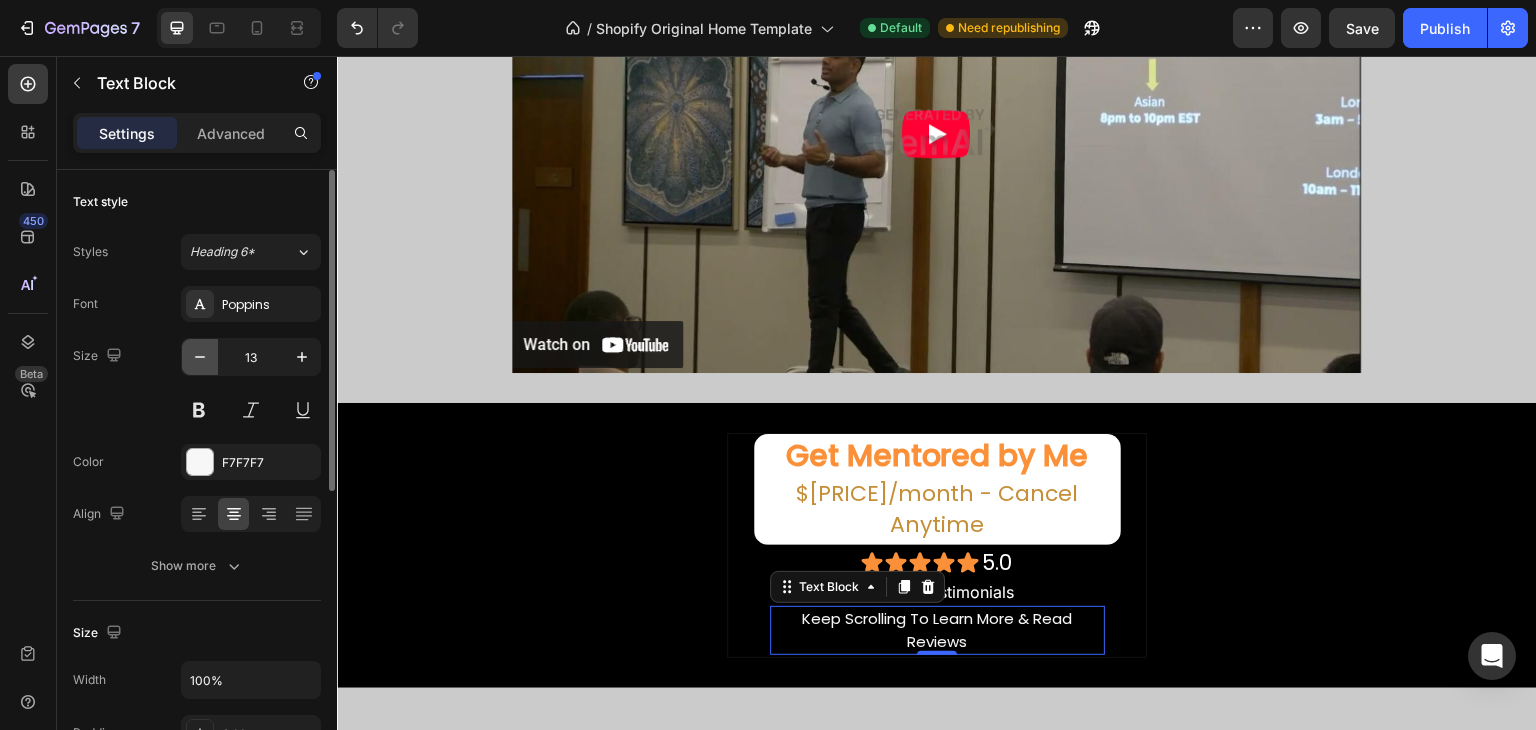 click 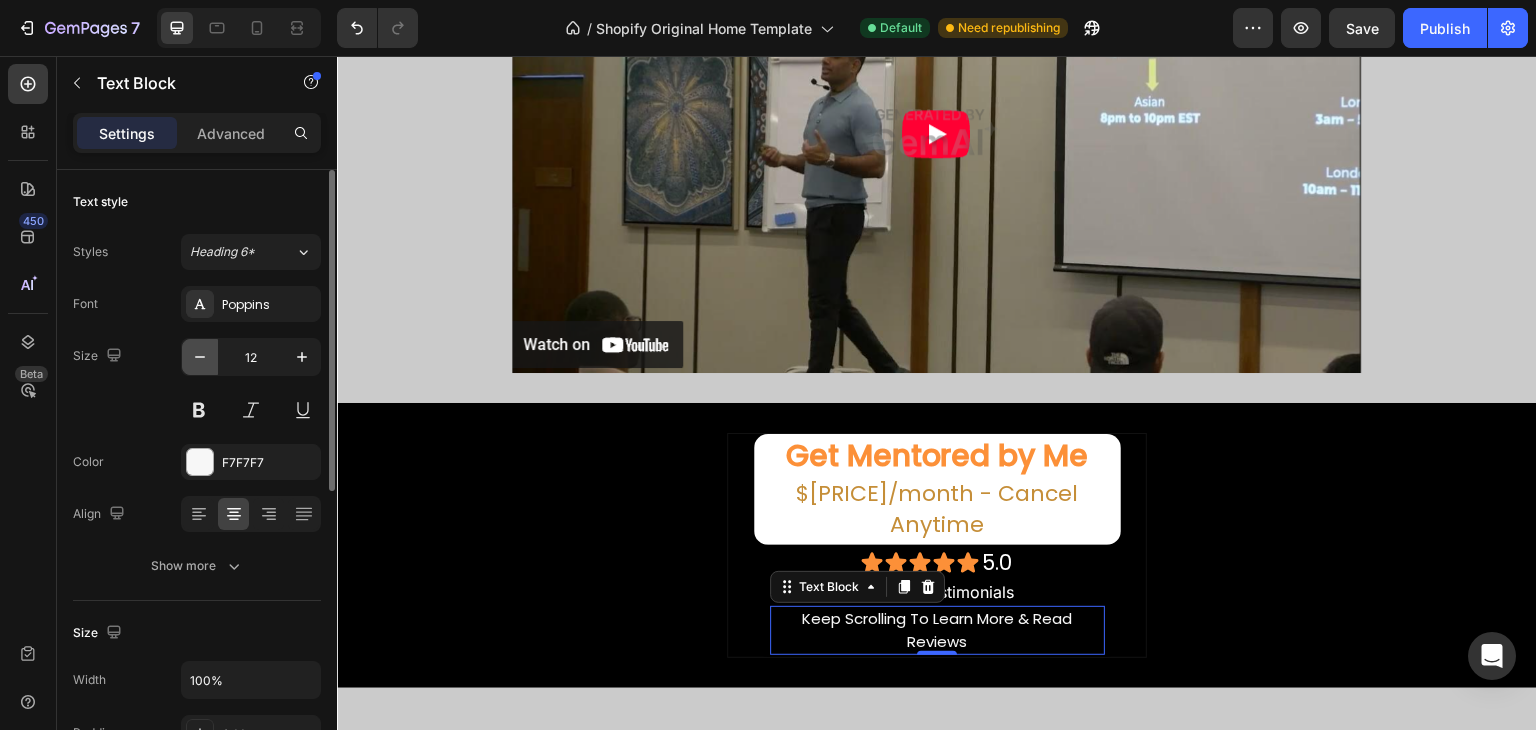 click 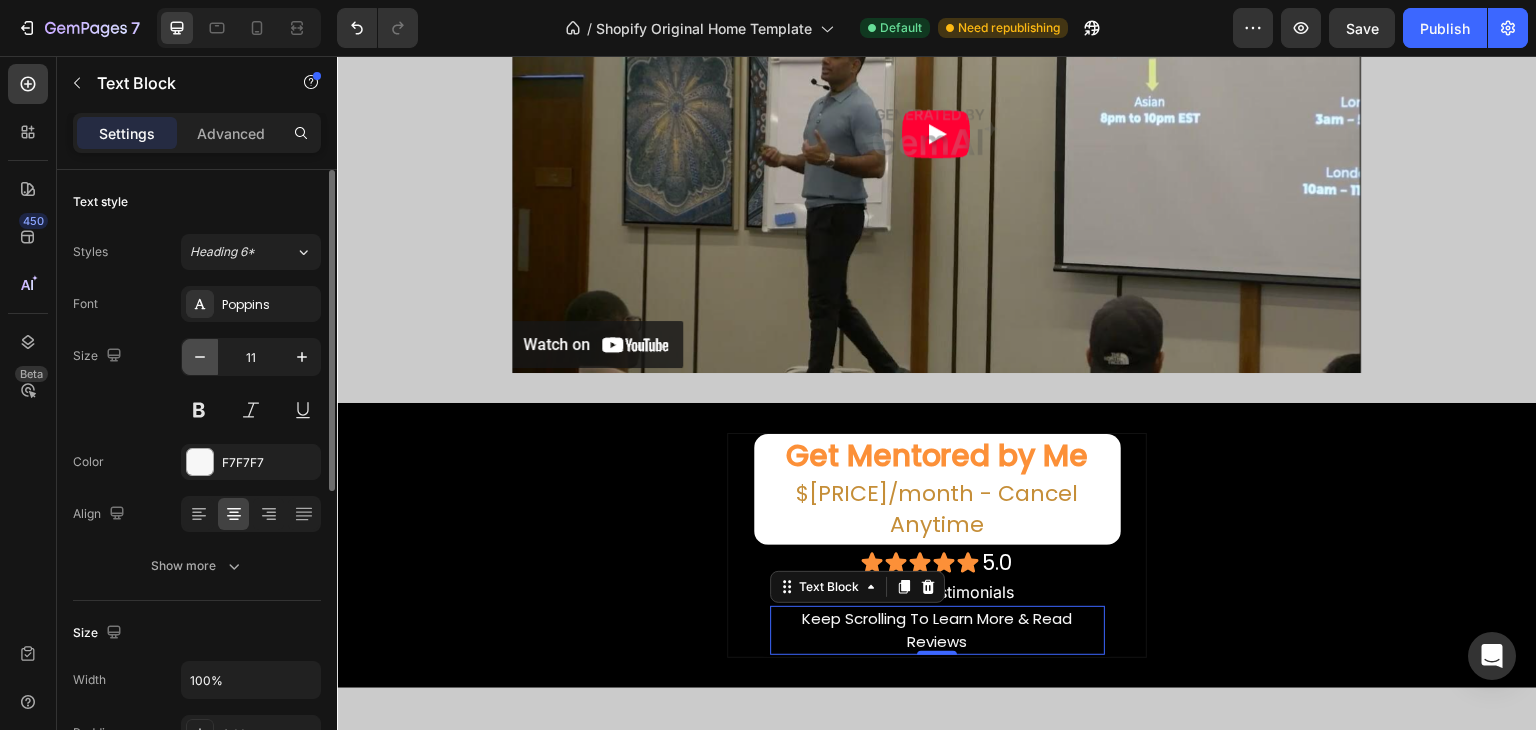 click 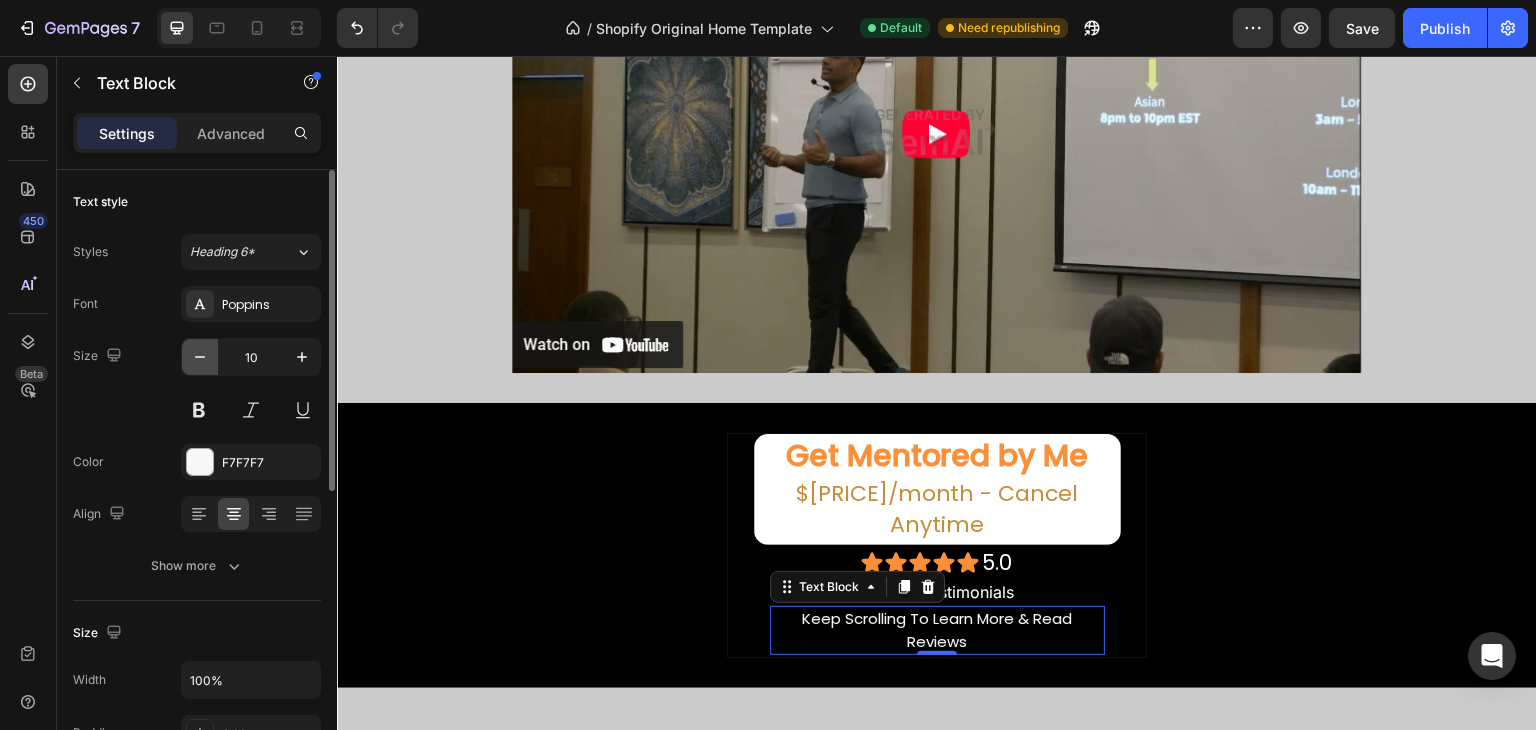 click 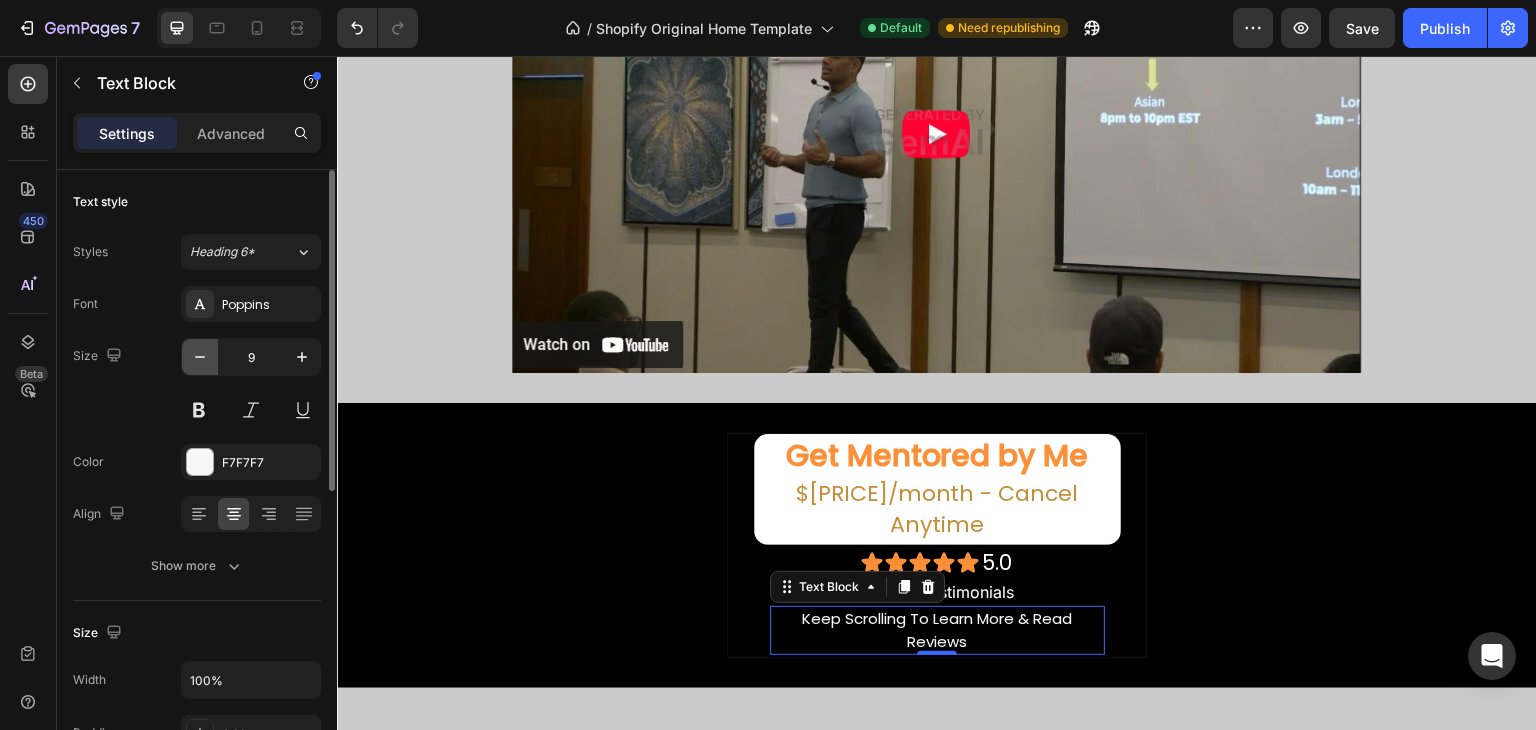 click 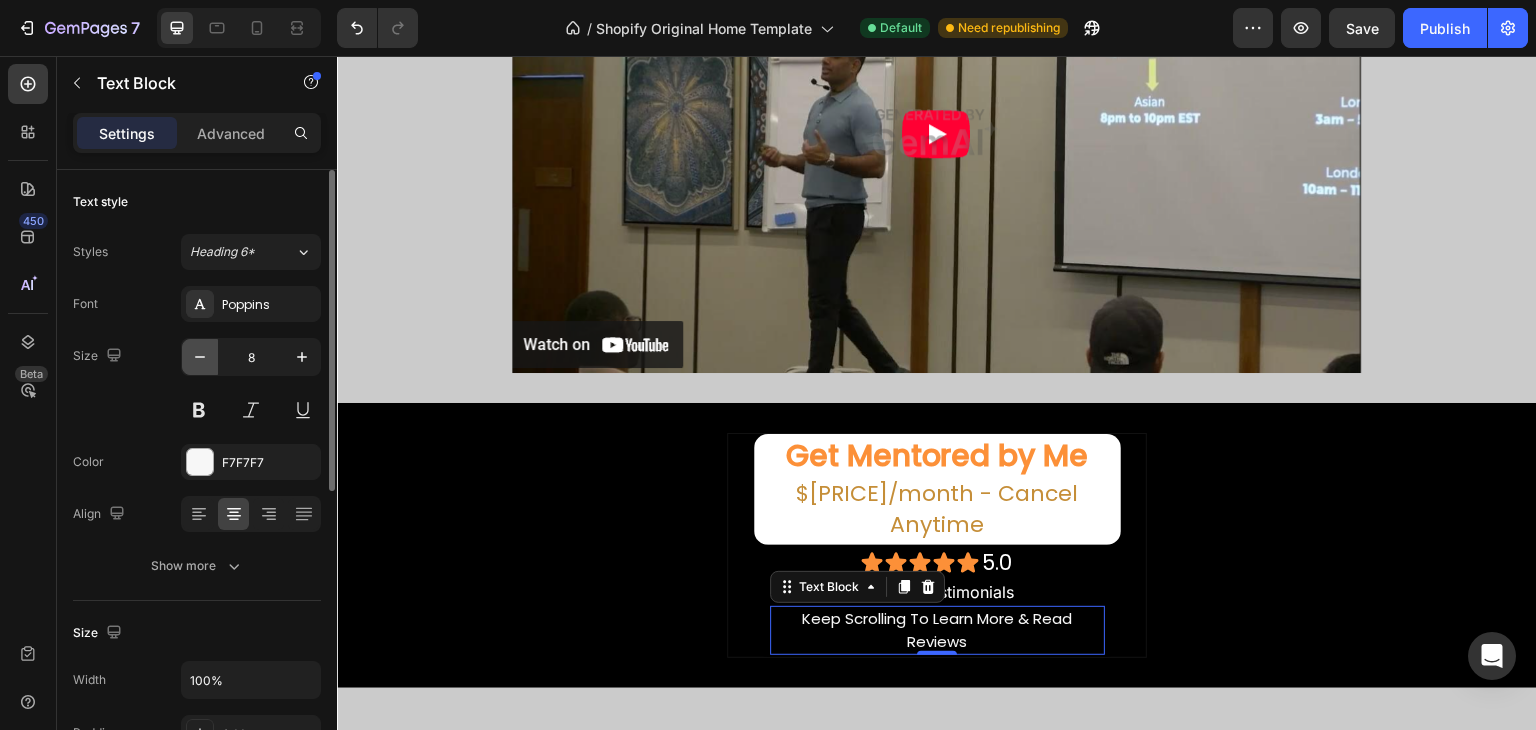 click 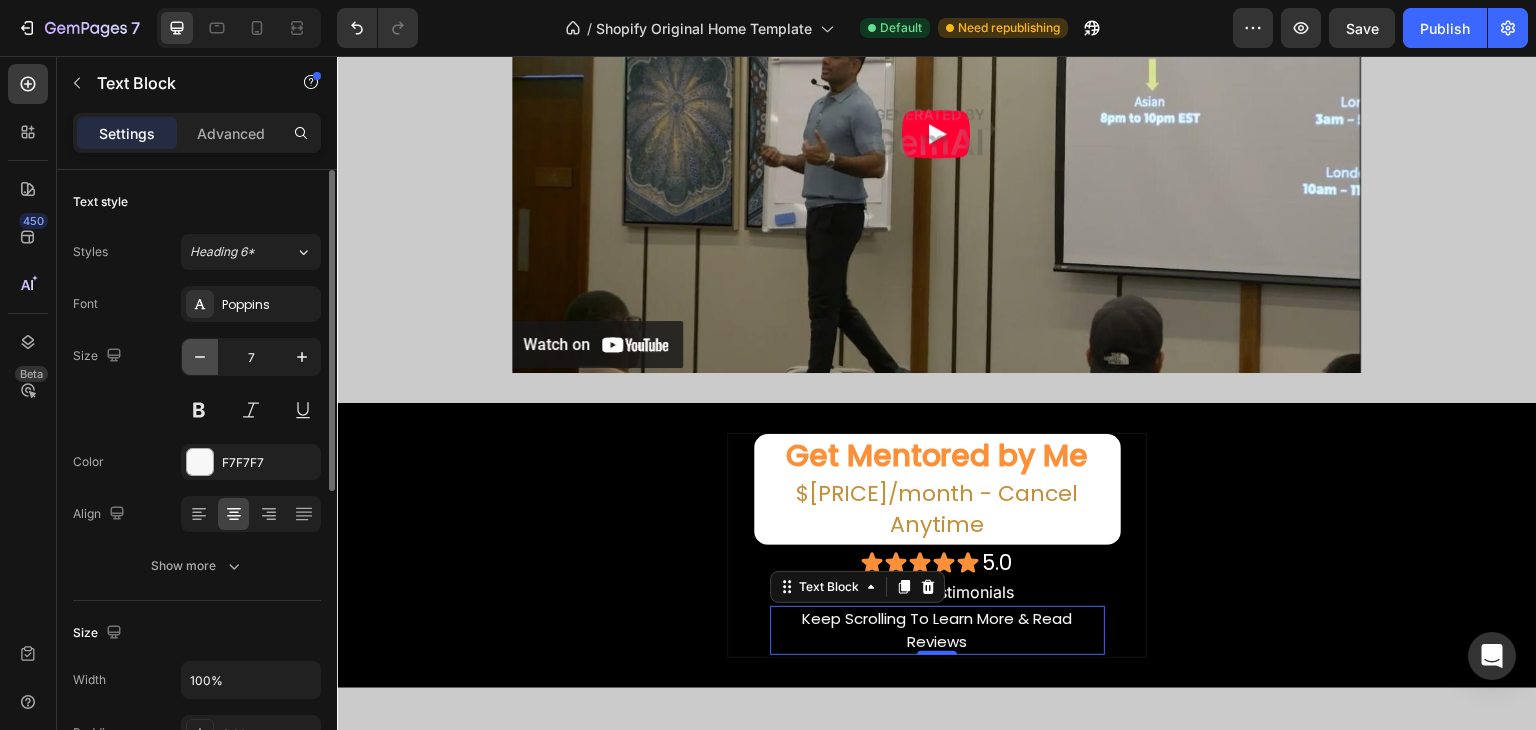 click 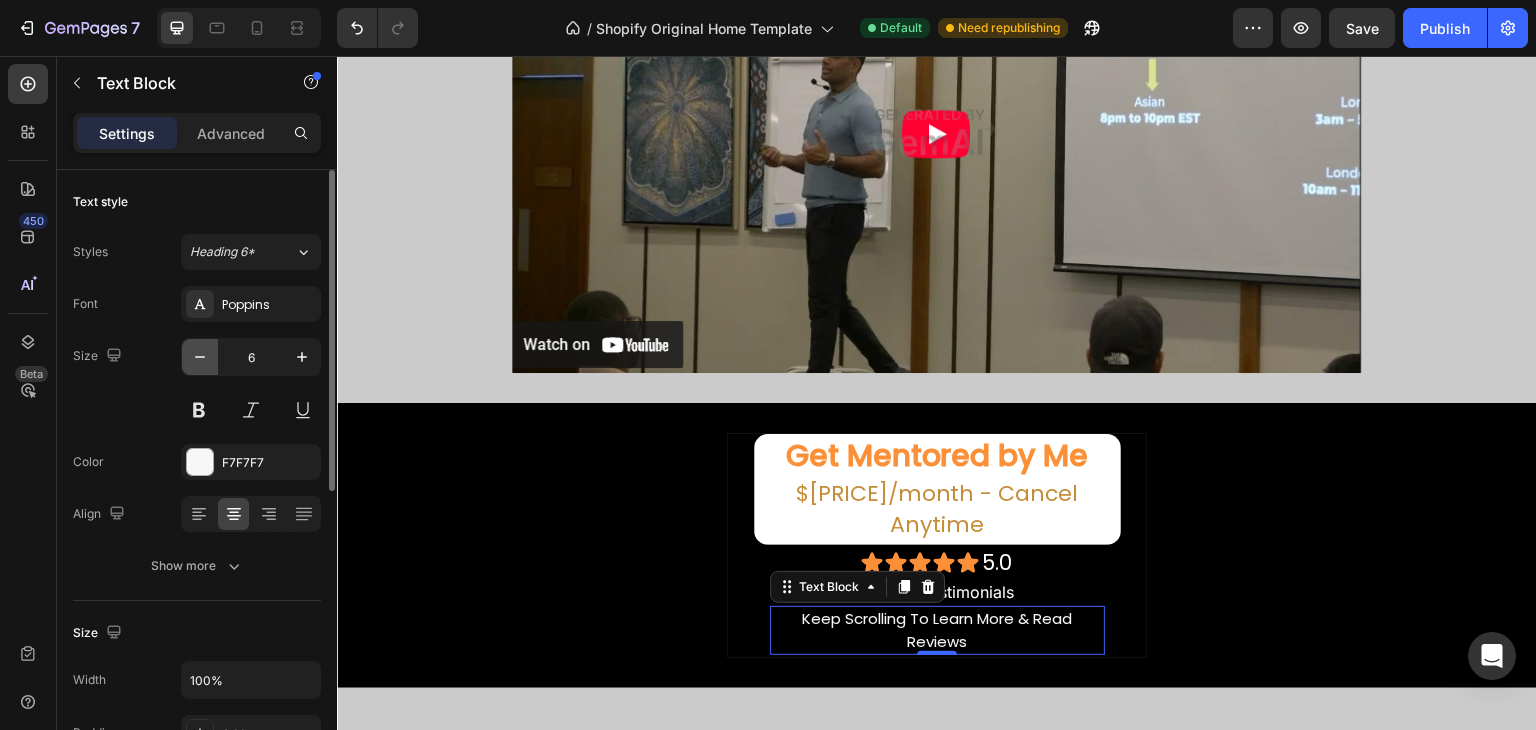 click 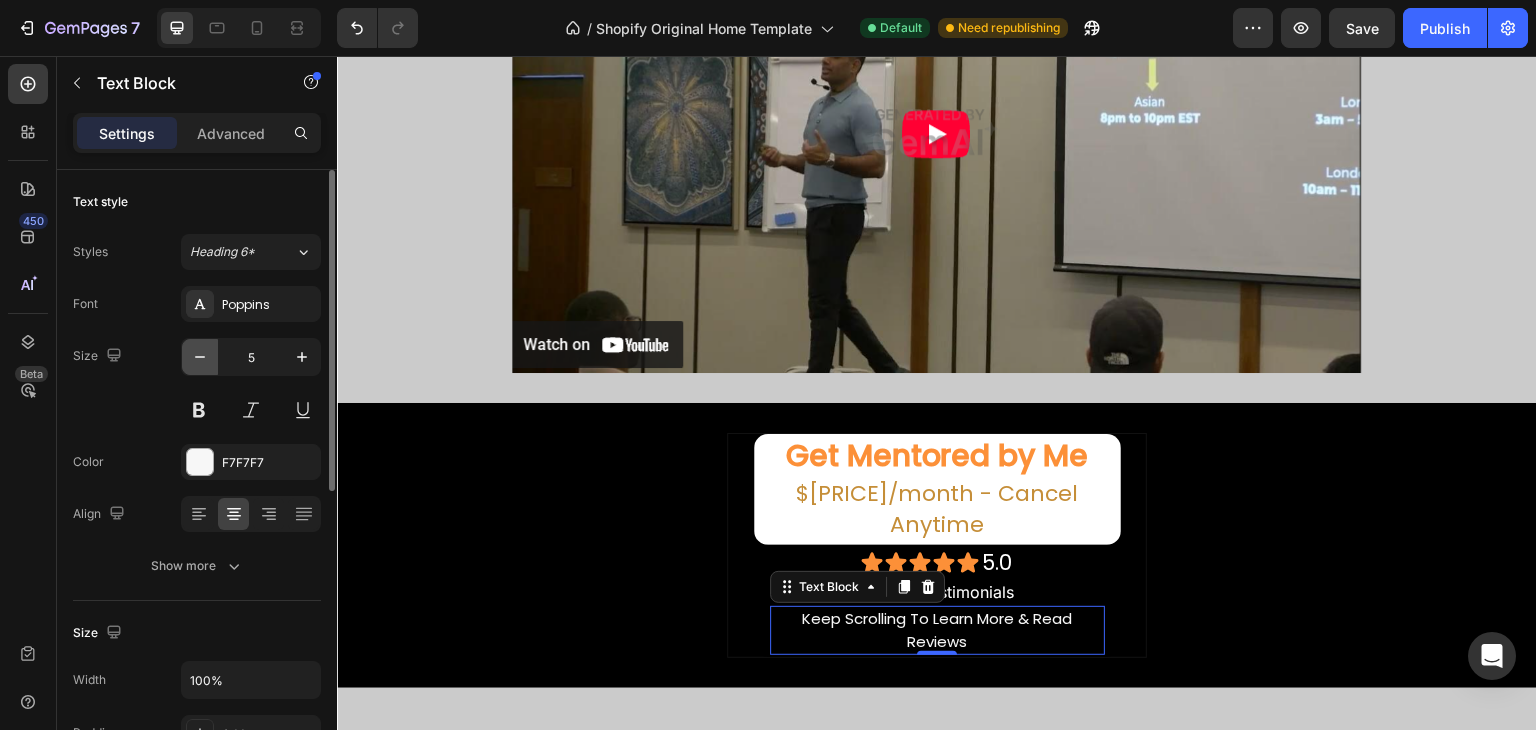 click 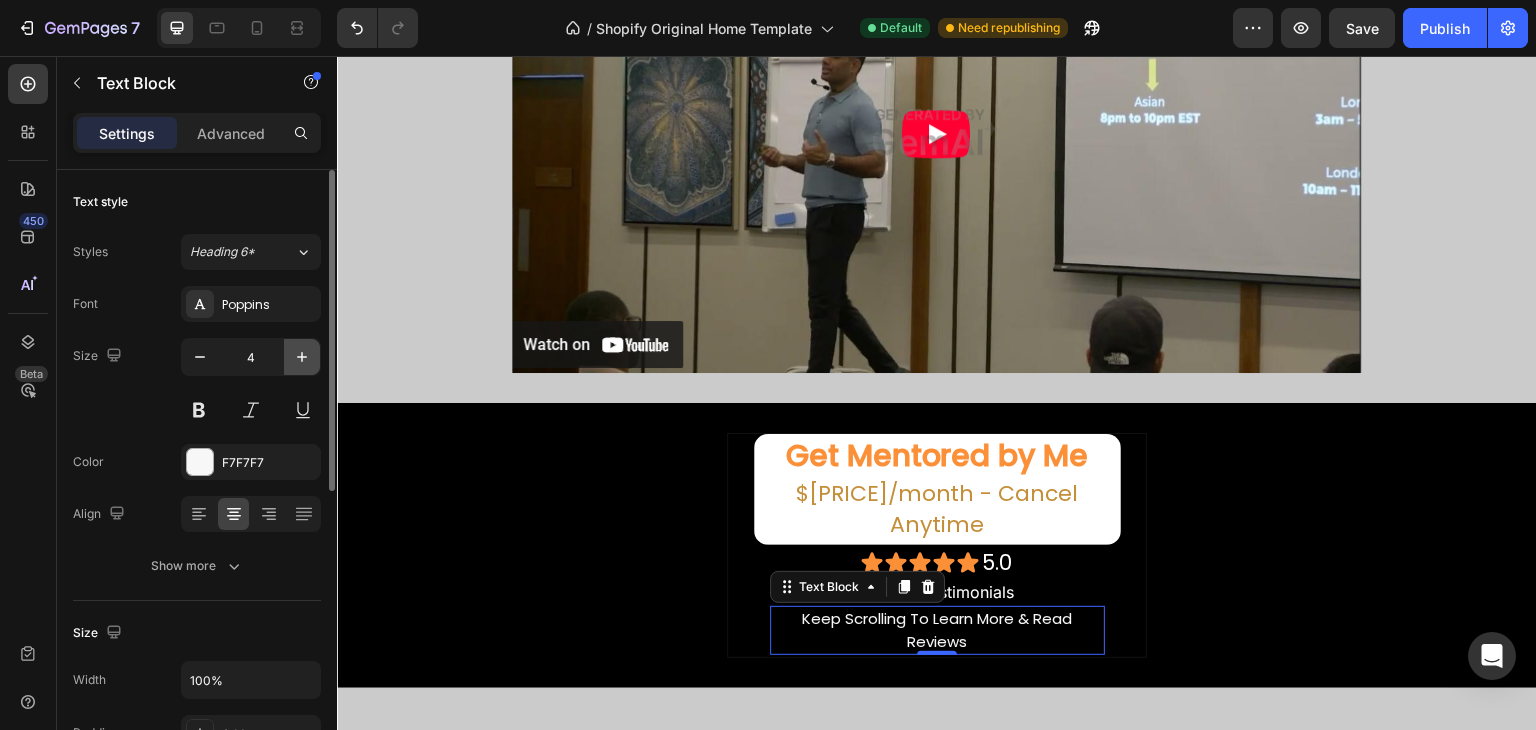 click 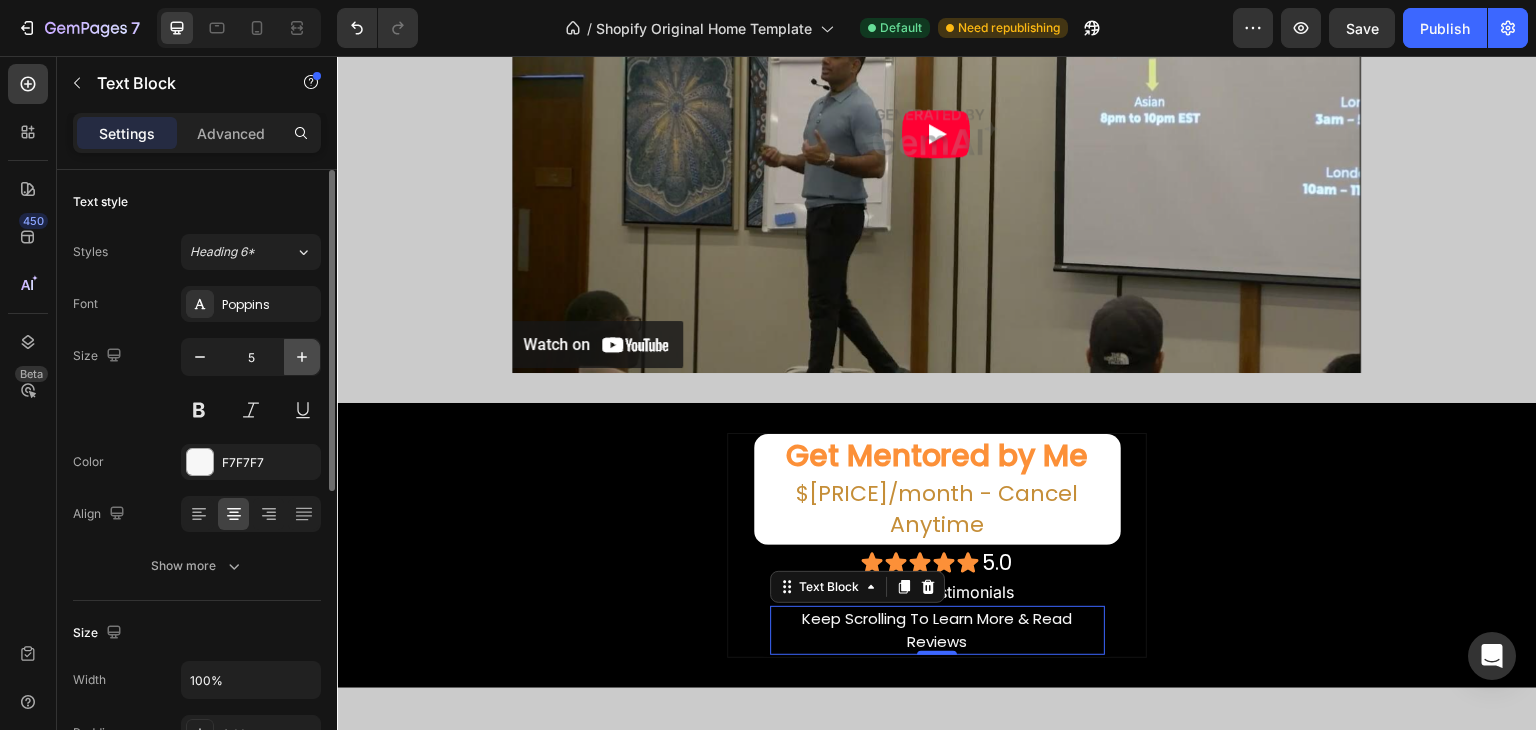 click 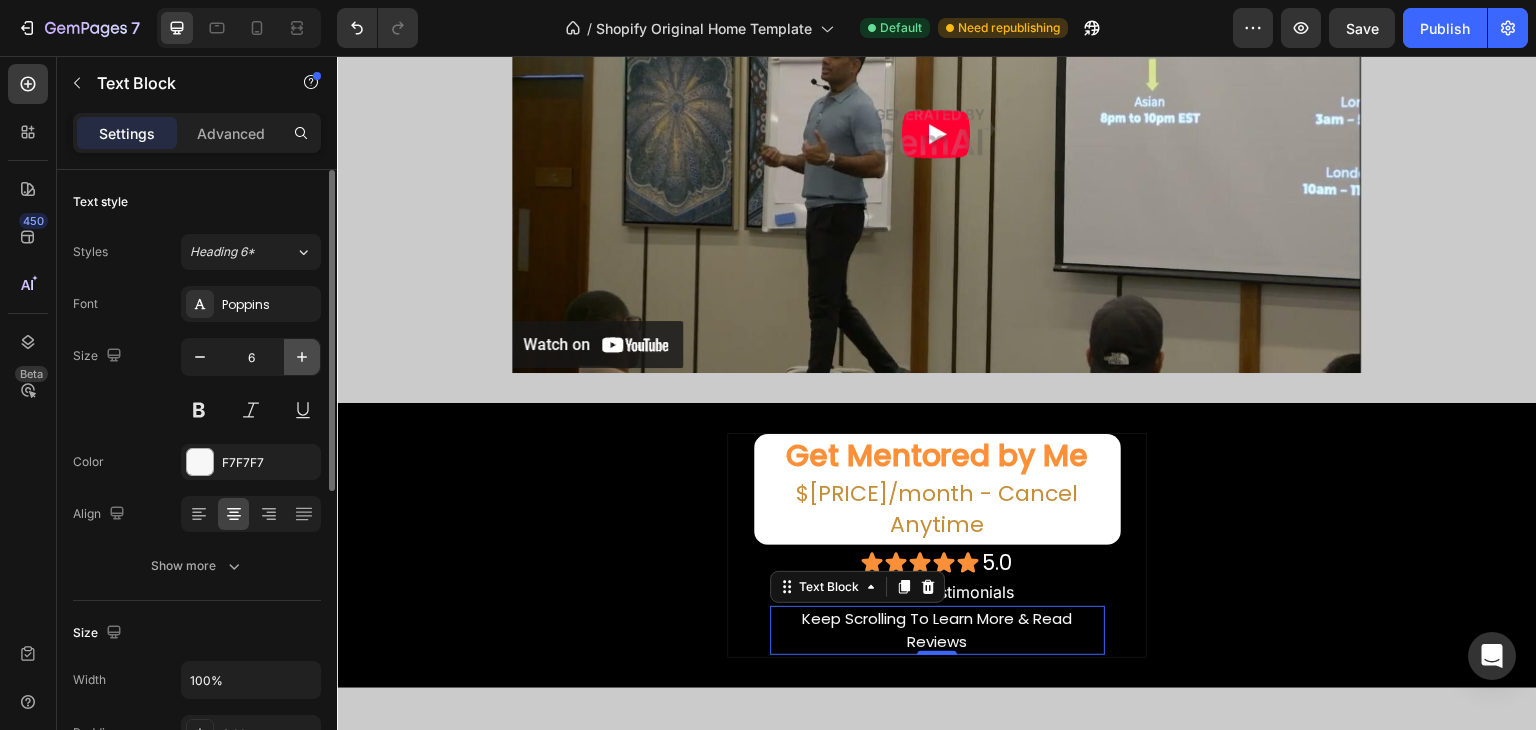 click 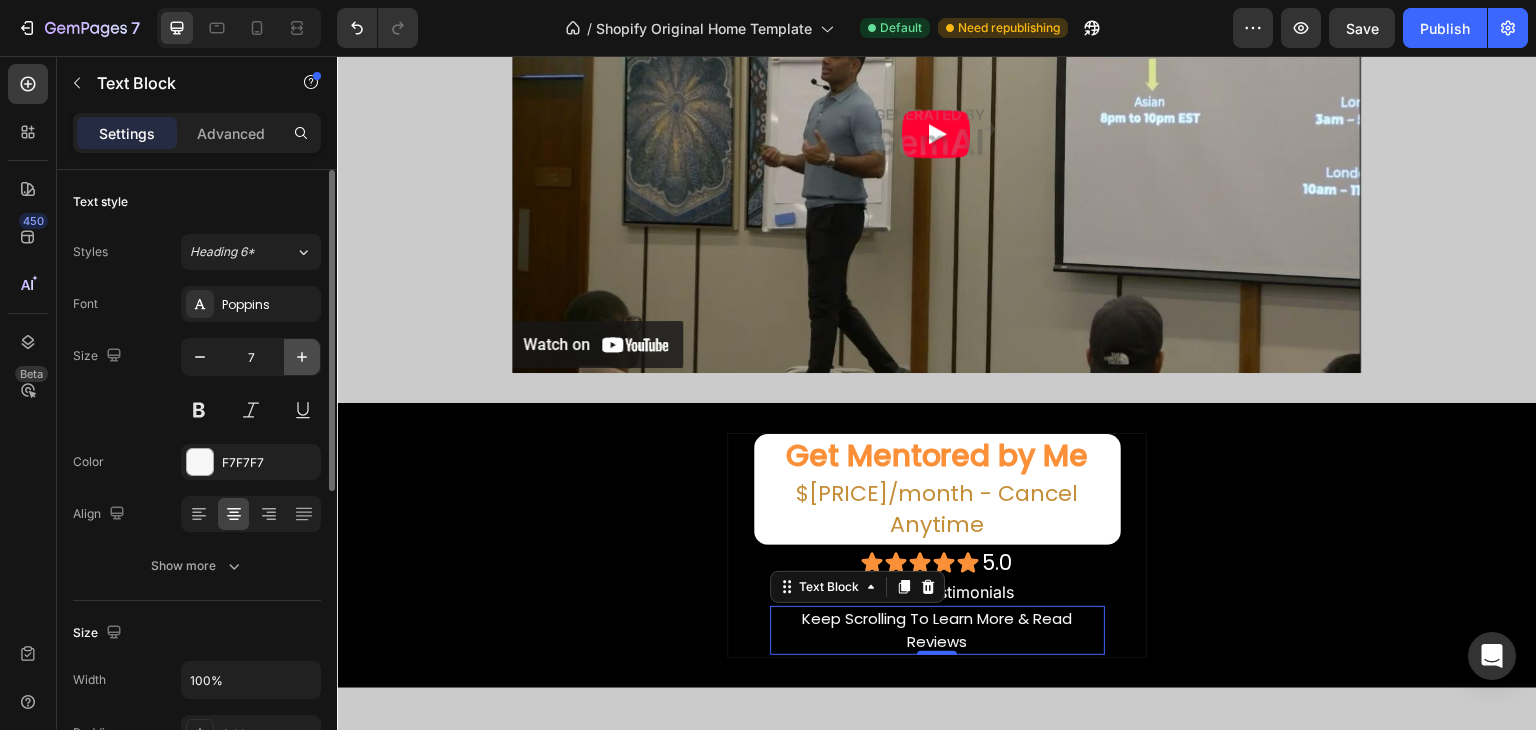 click 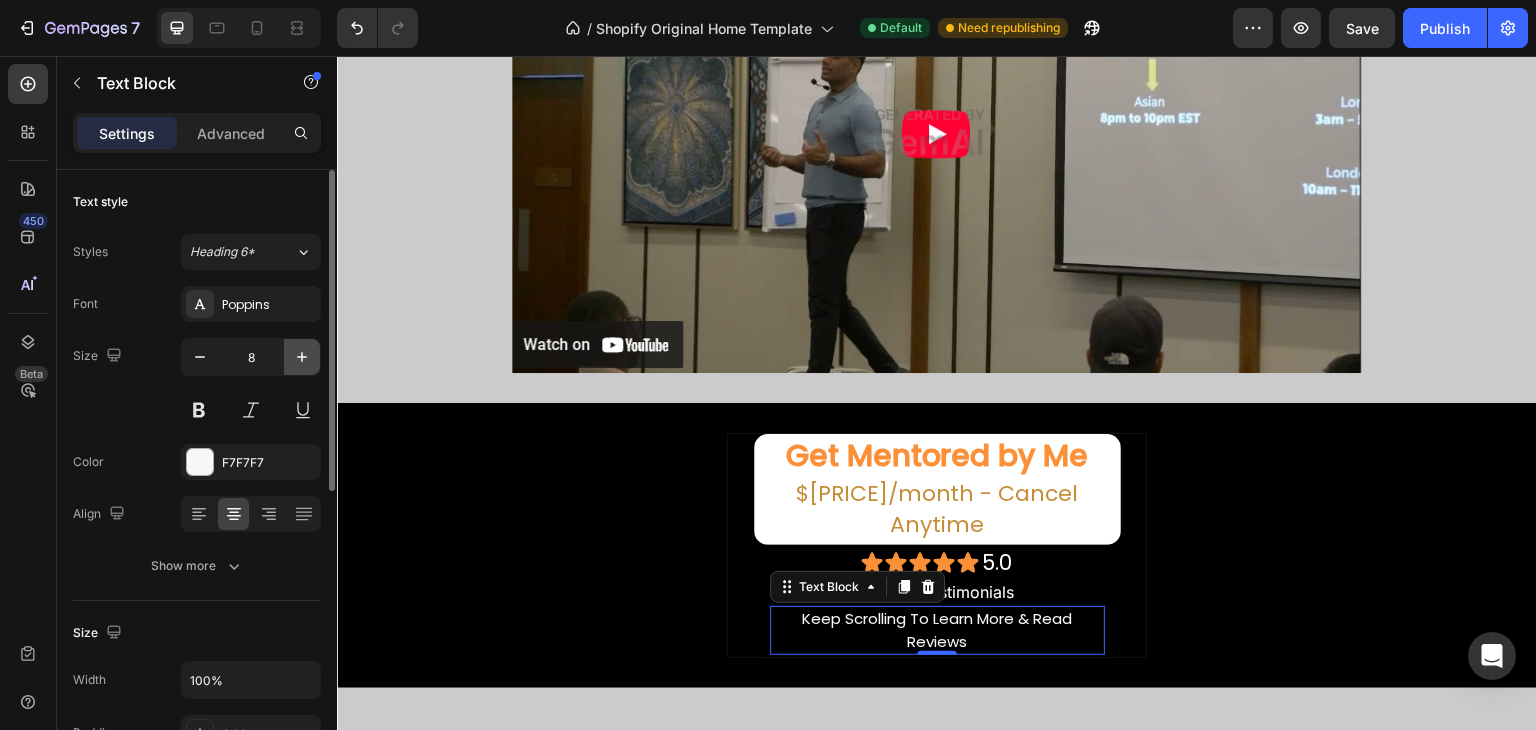 click 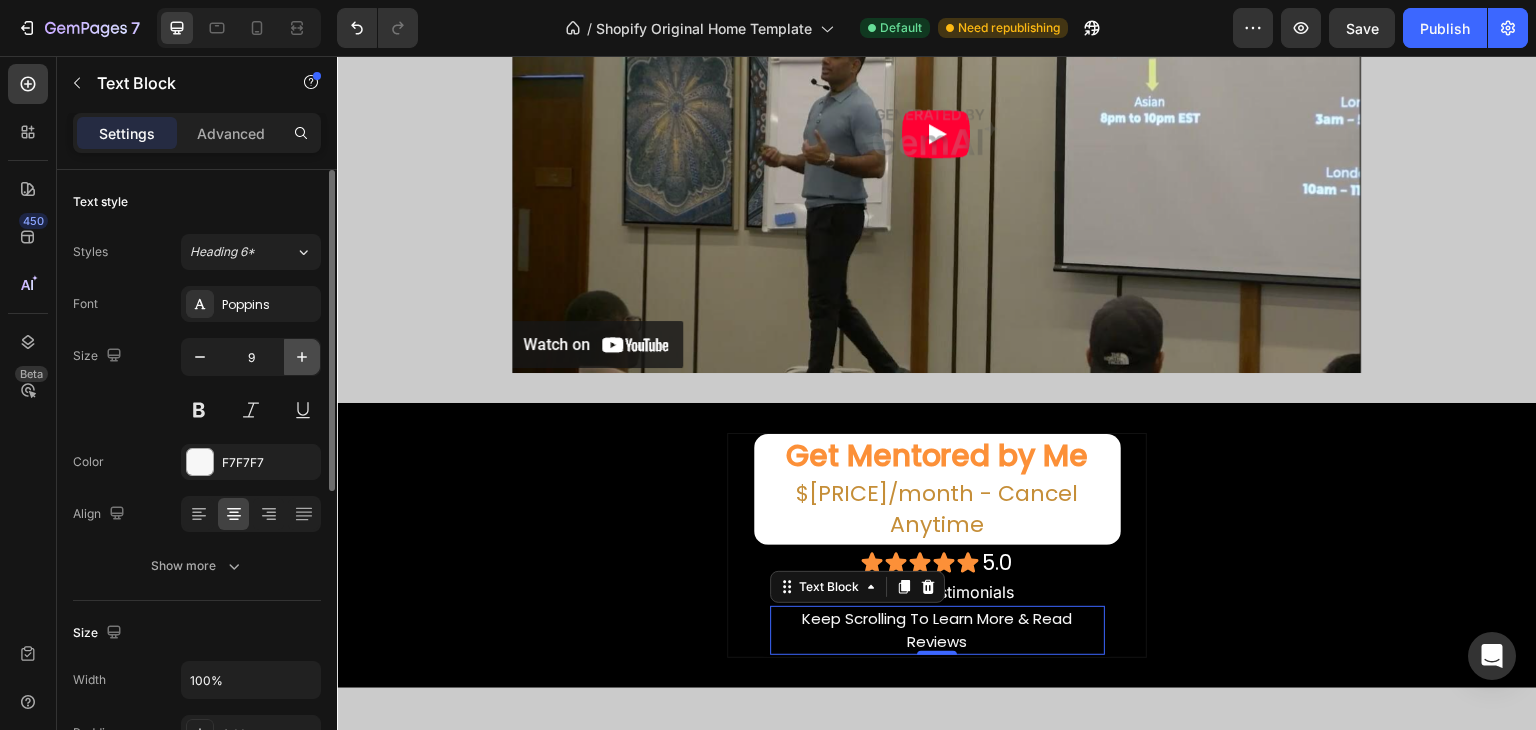 click 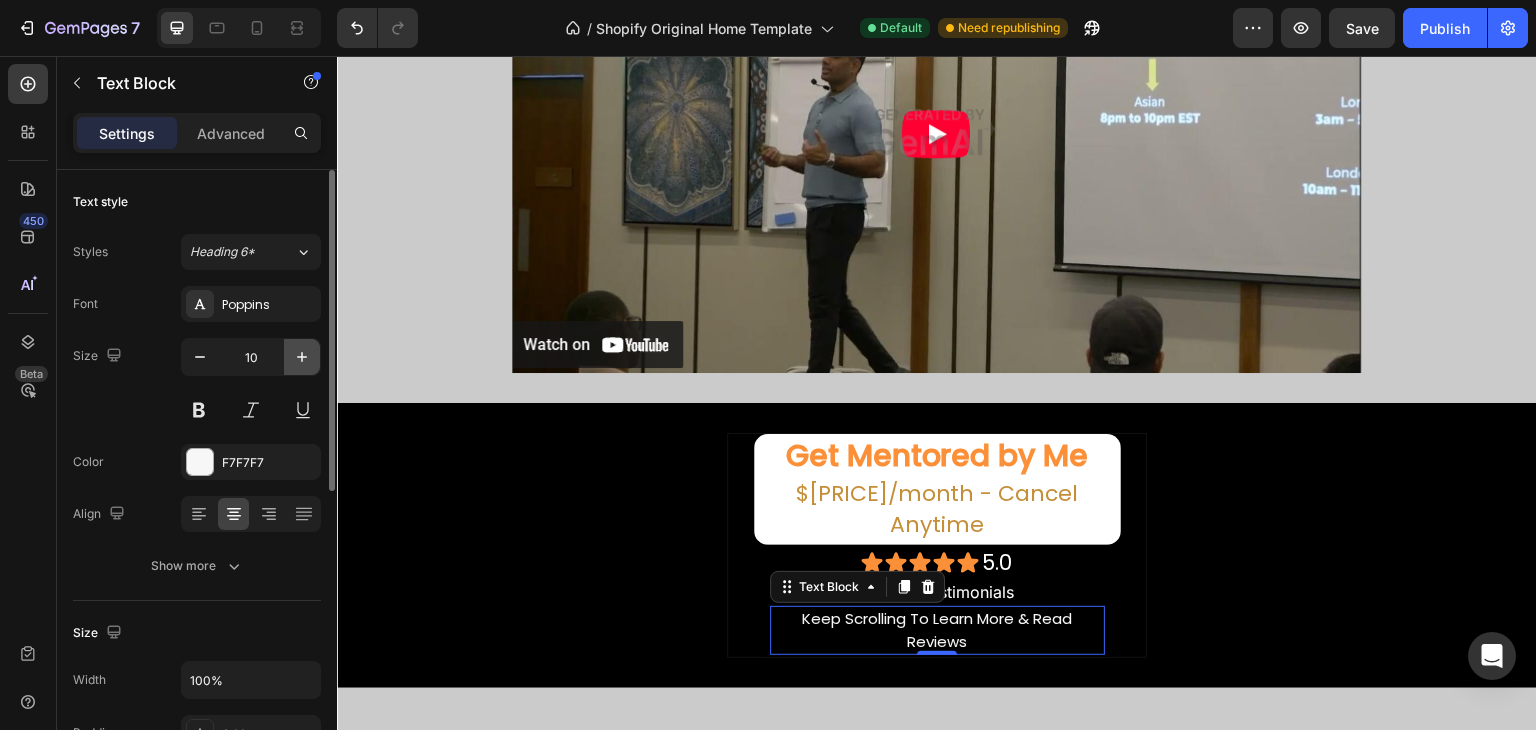 click 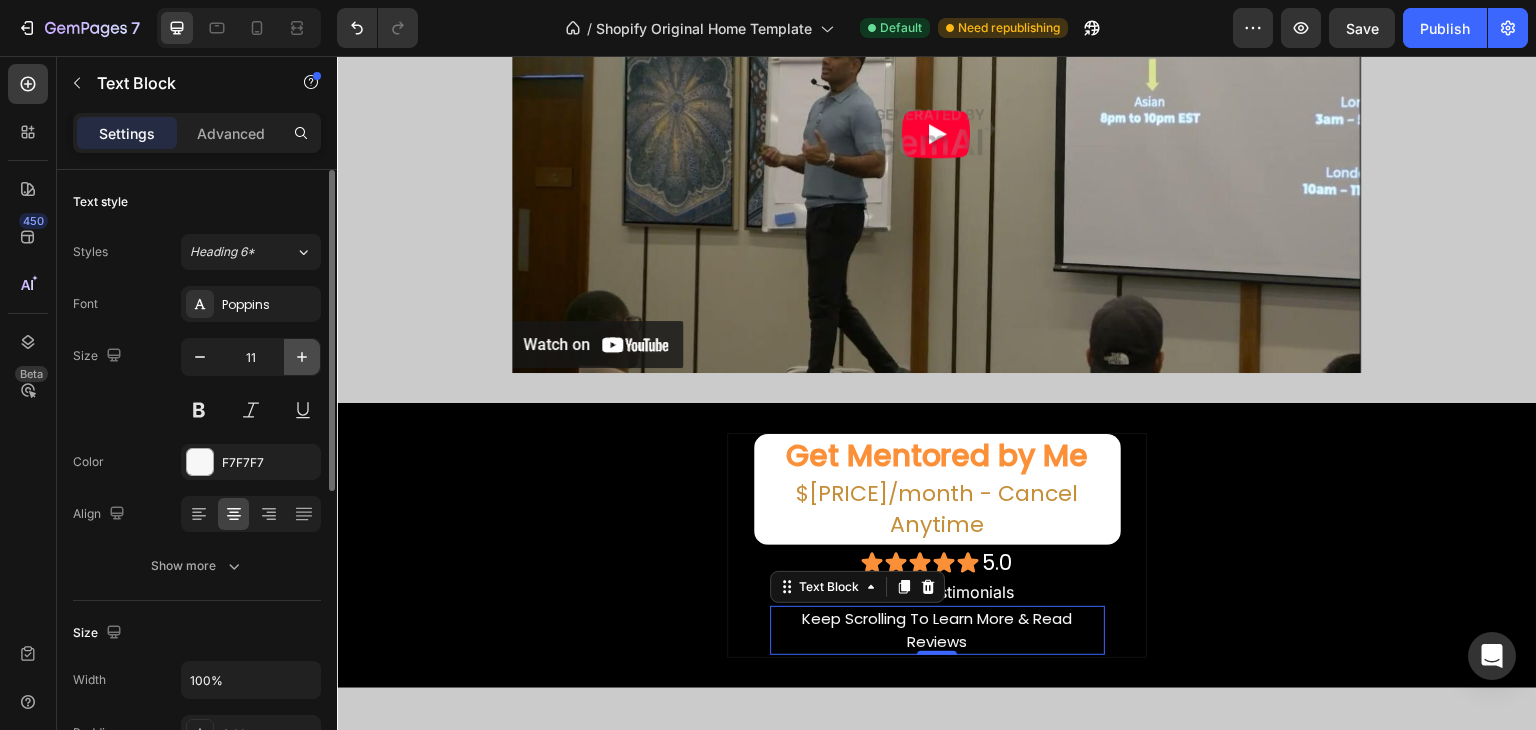 click 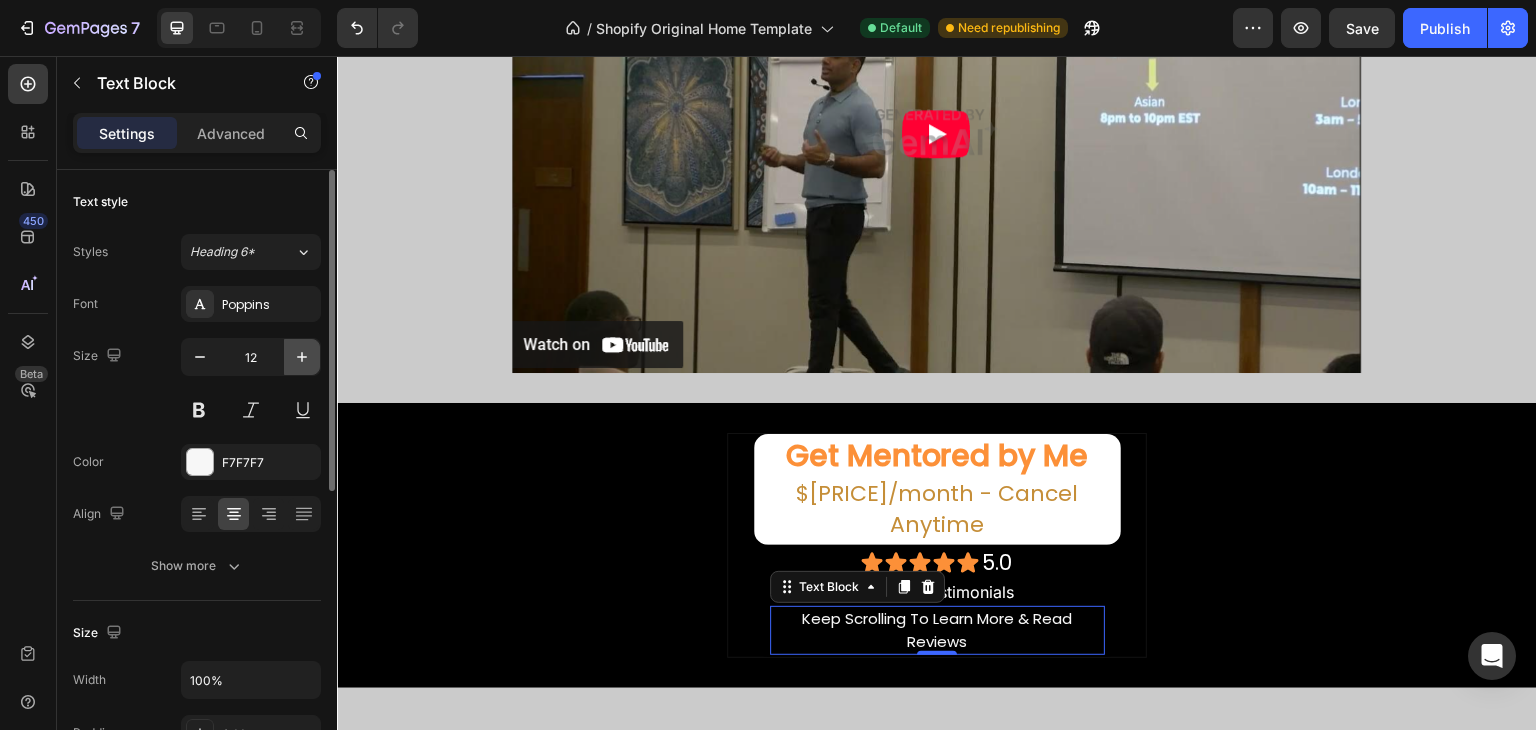 click 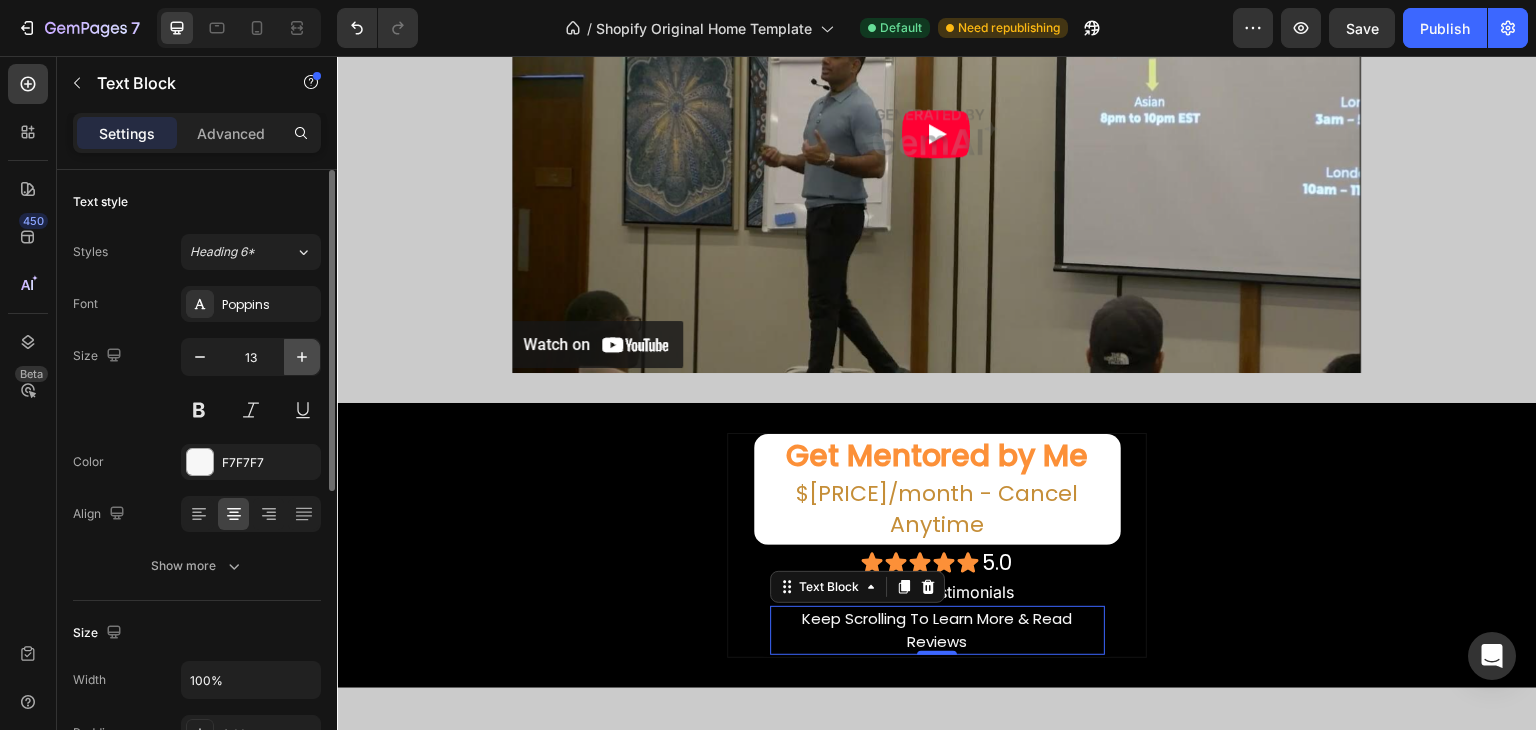 click 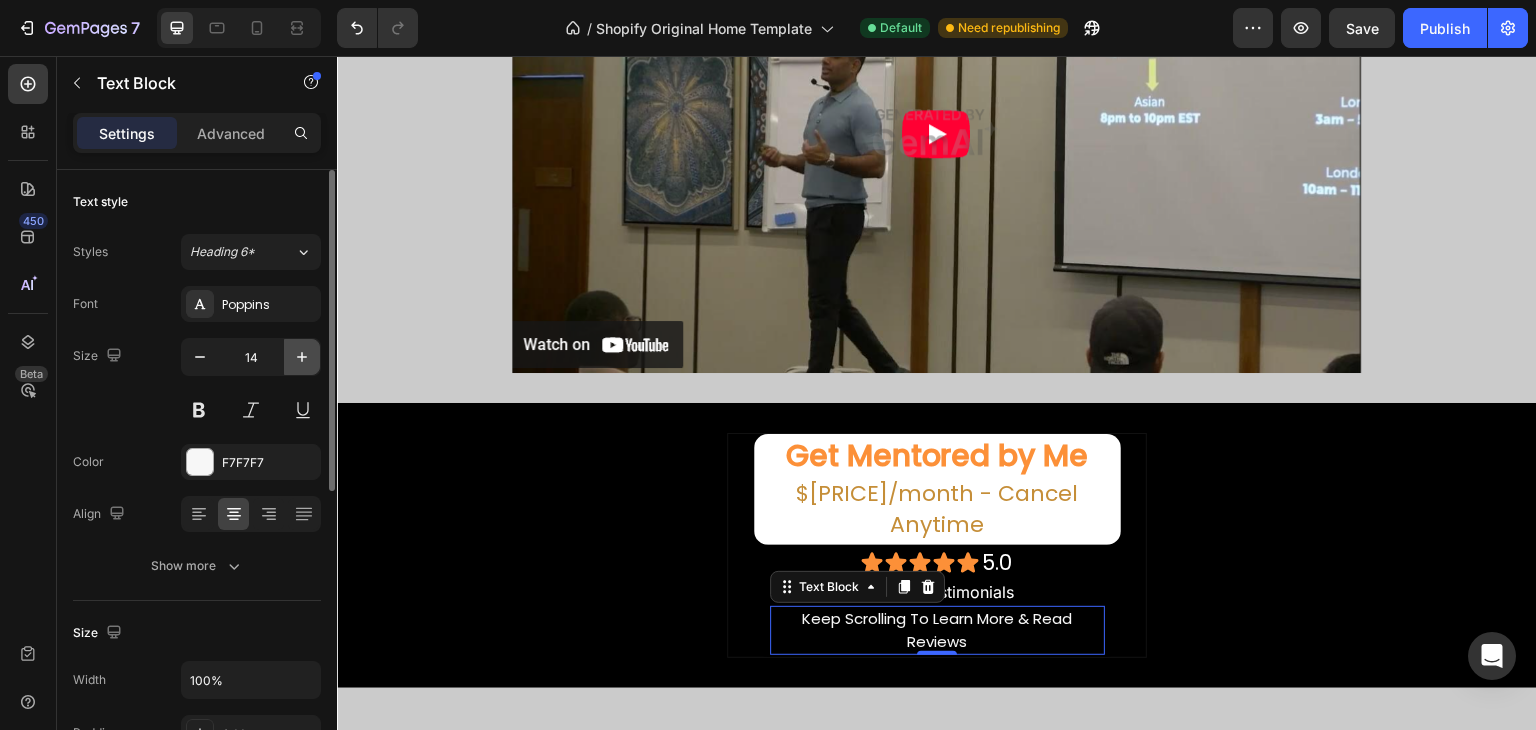 click 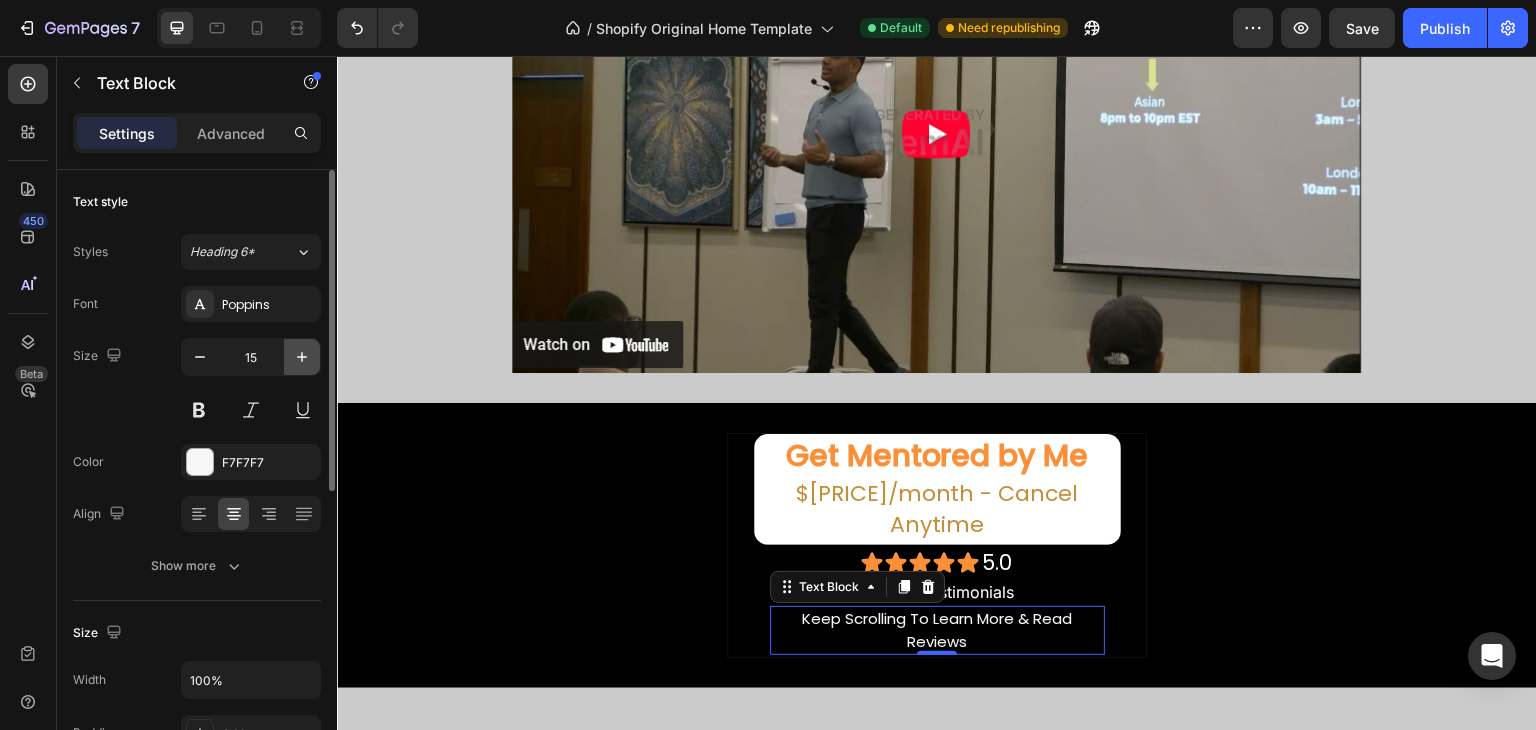 click 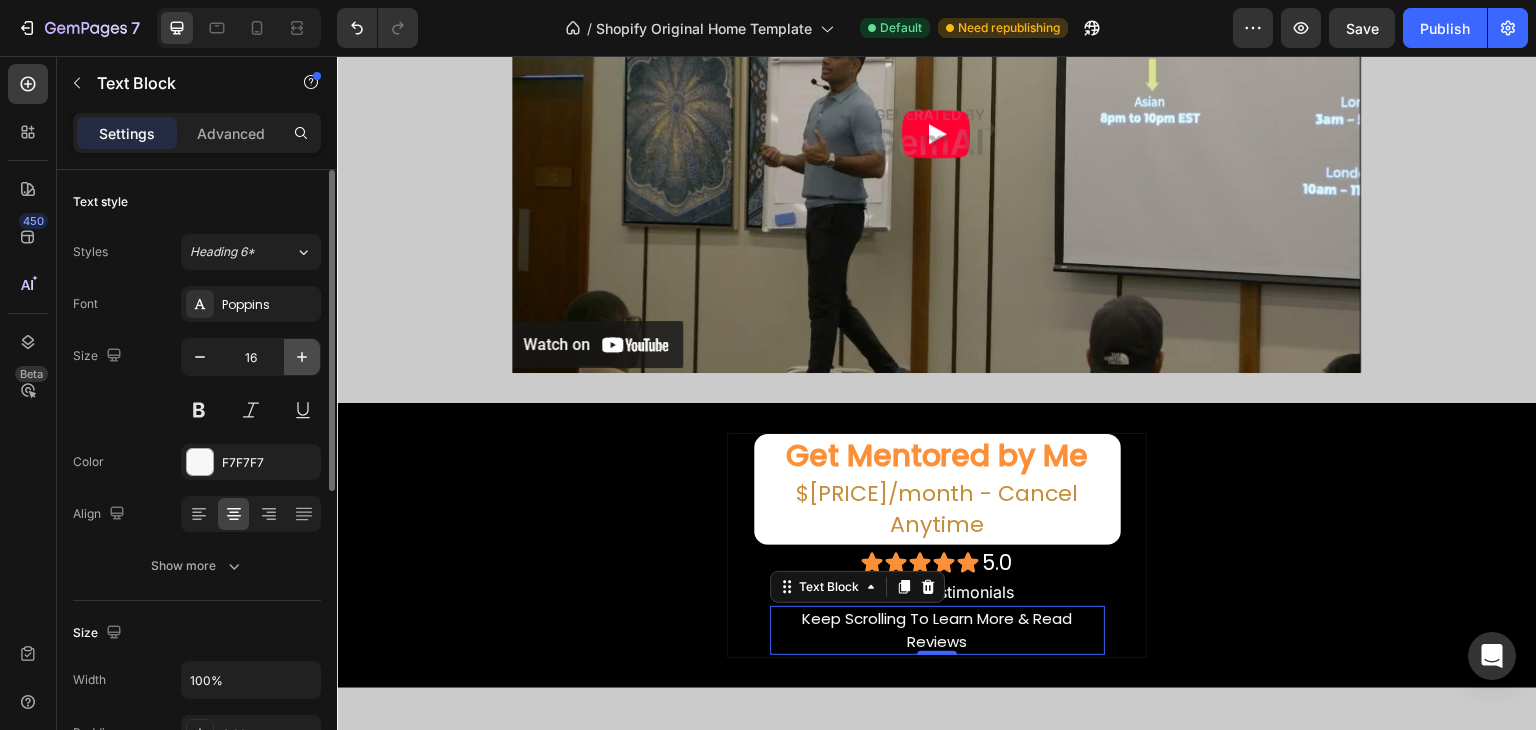 click 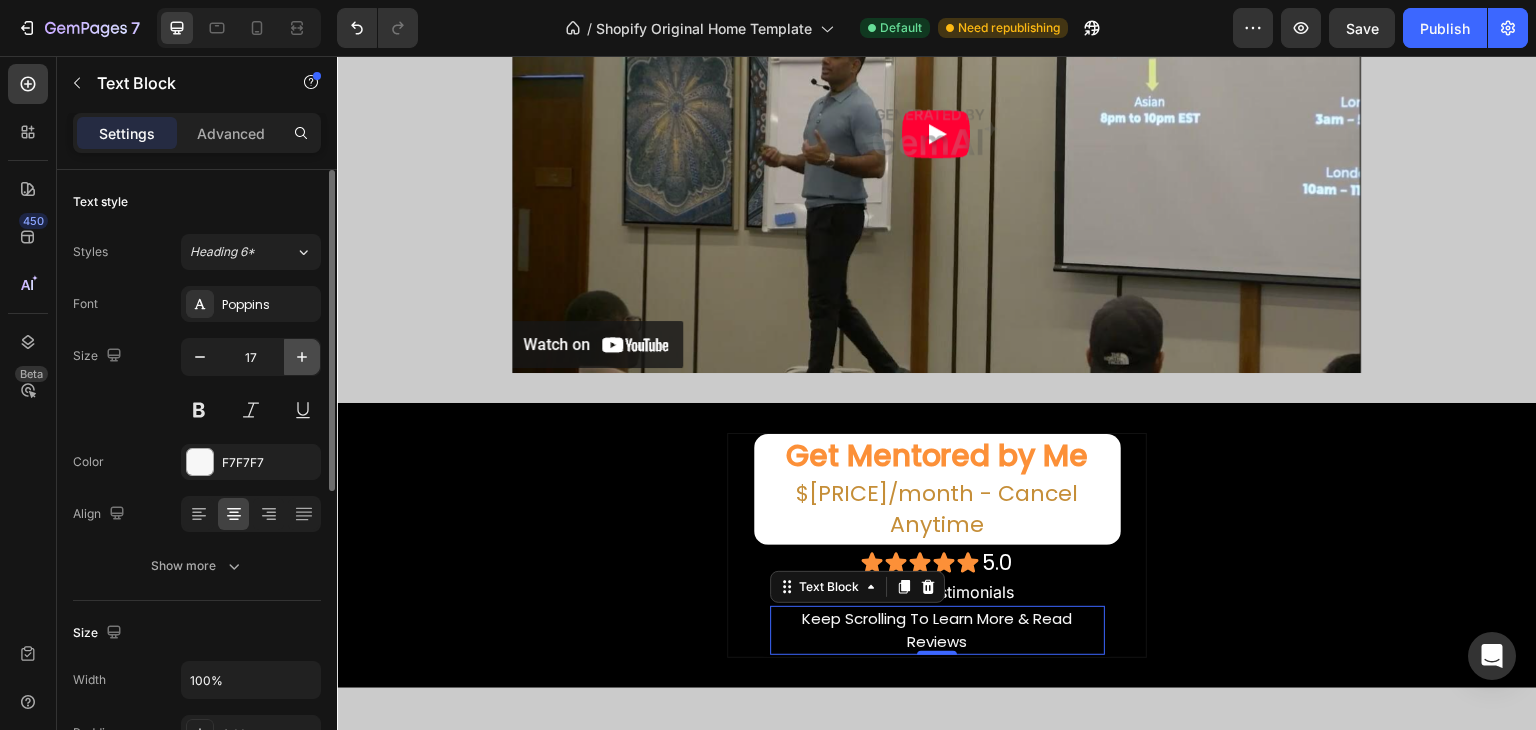 click 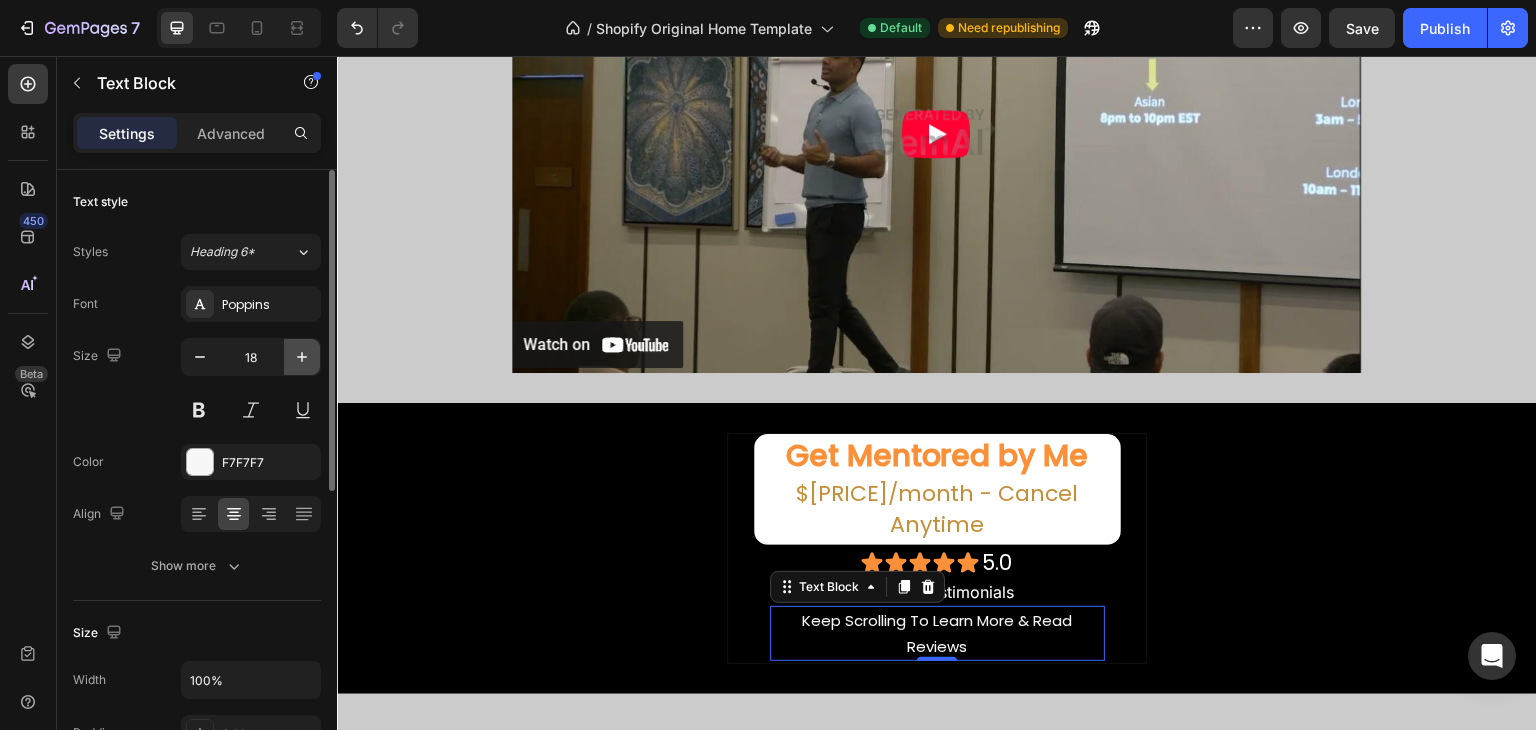 click 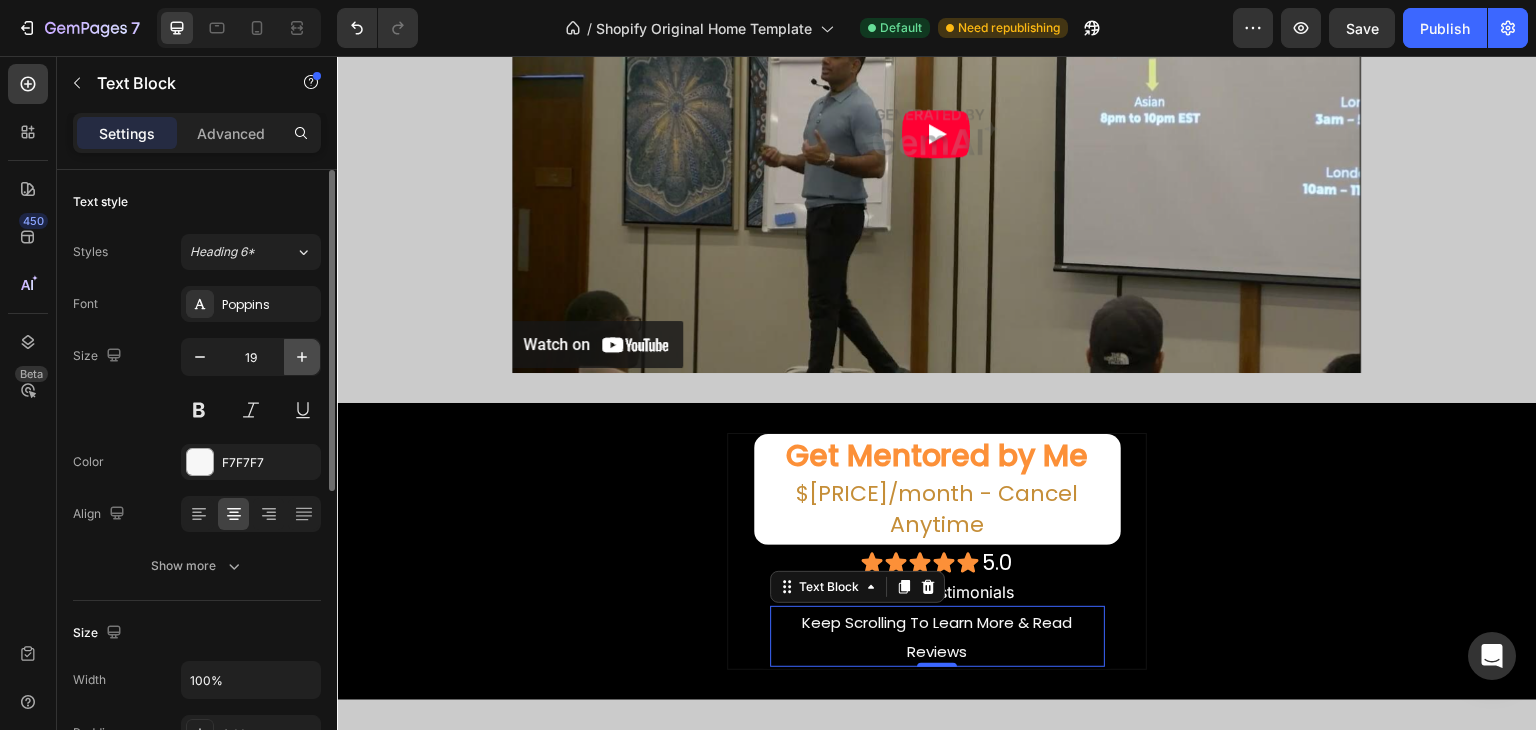 click 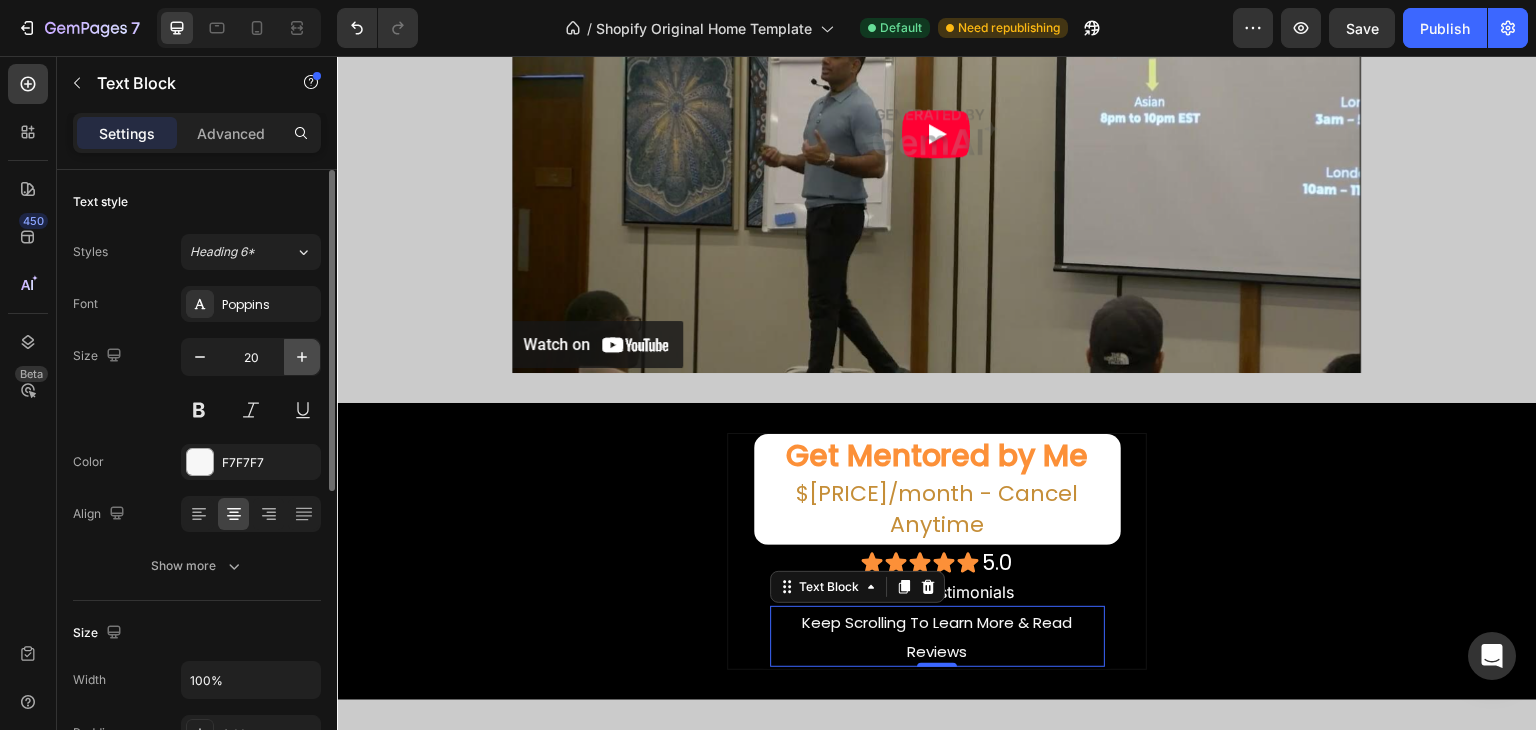 click 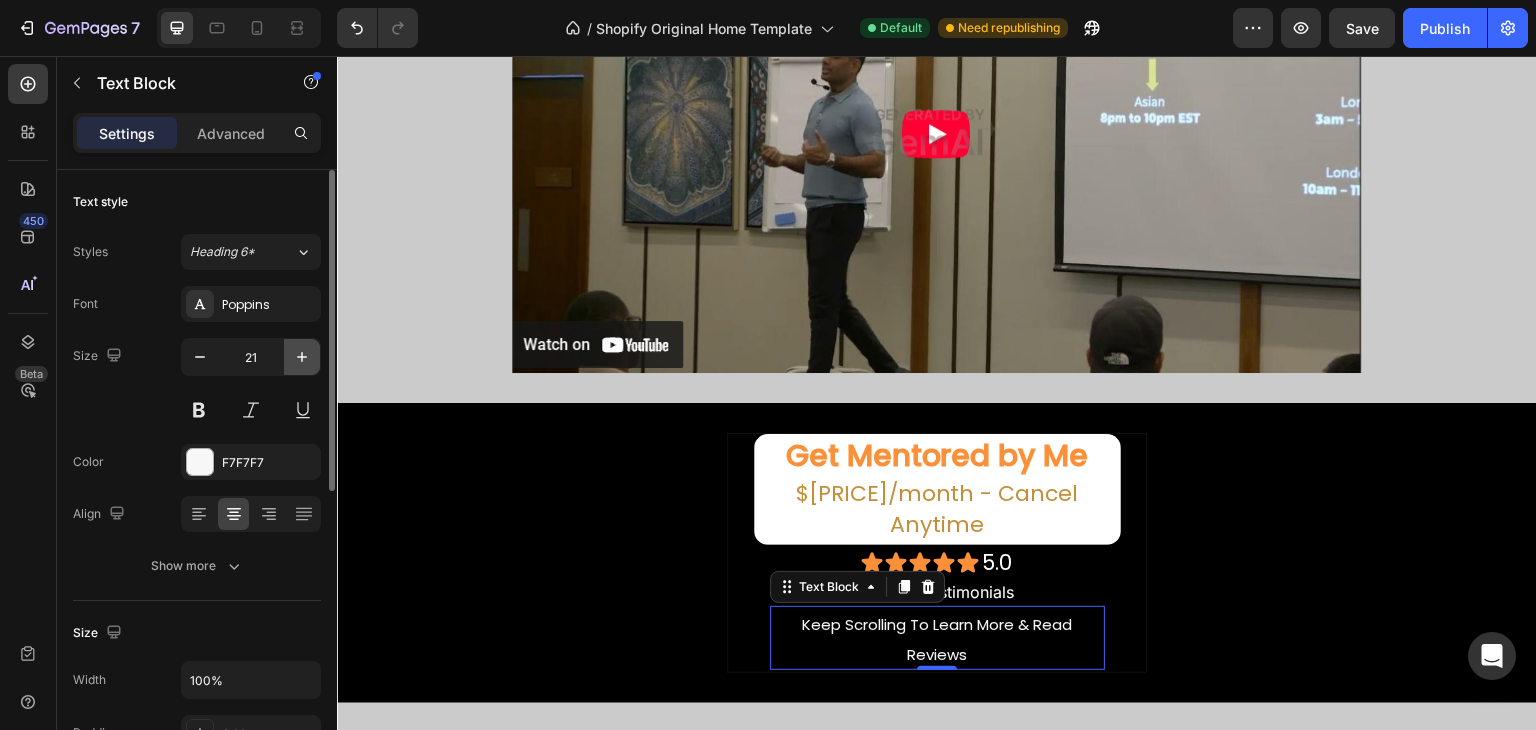 click 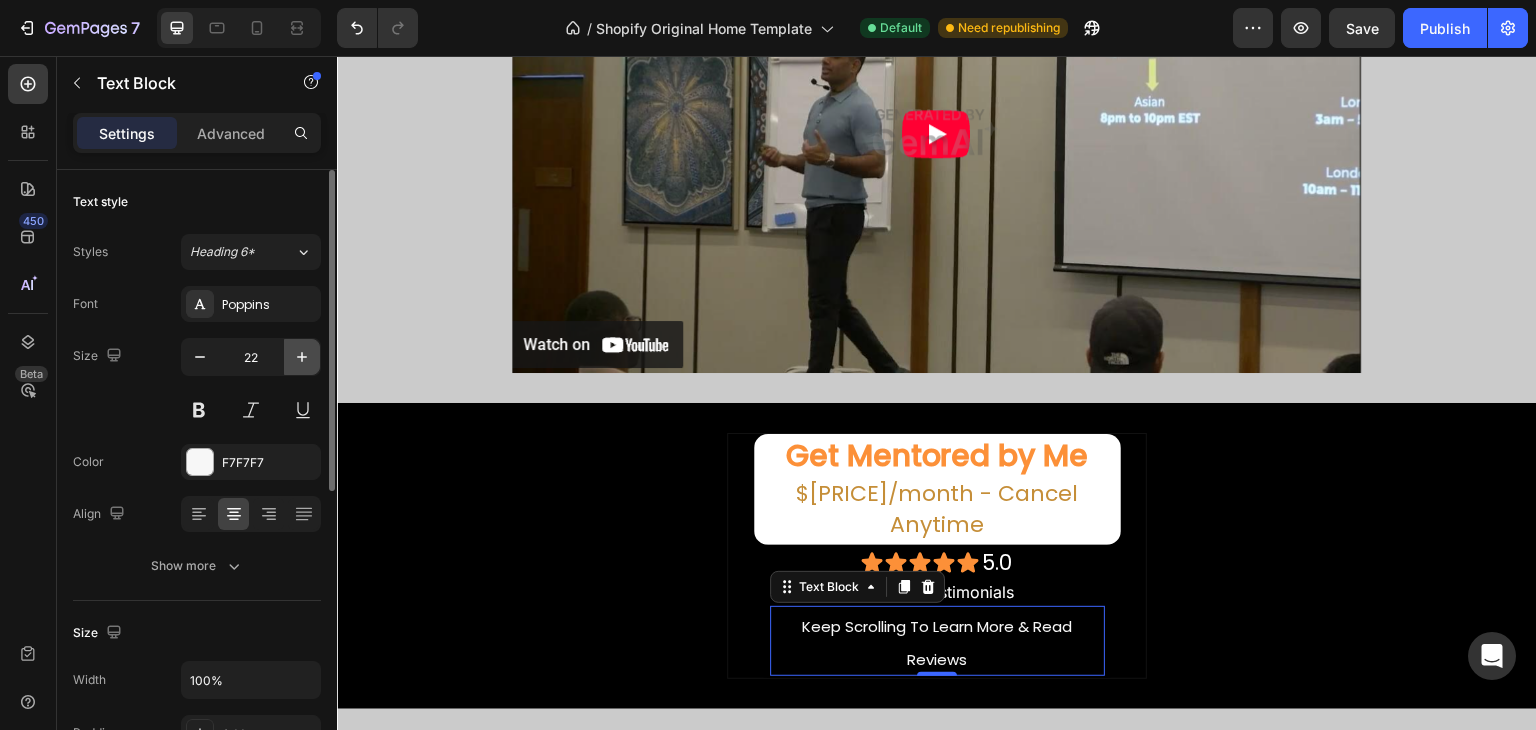 click 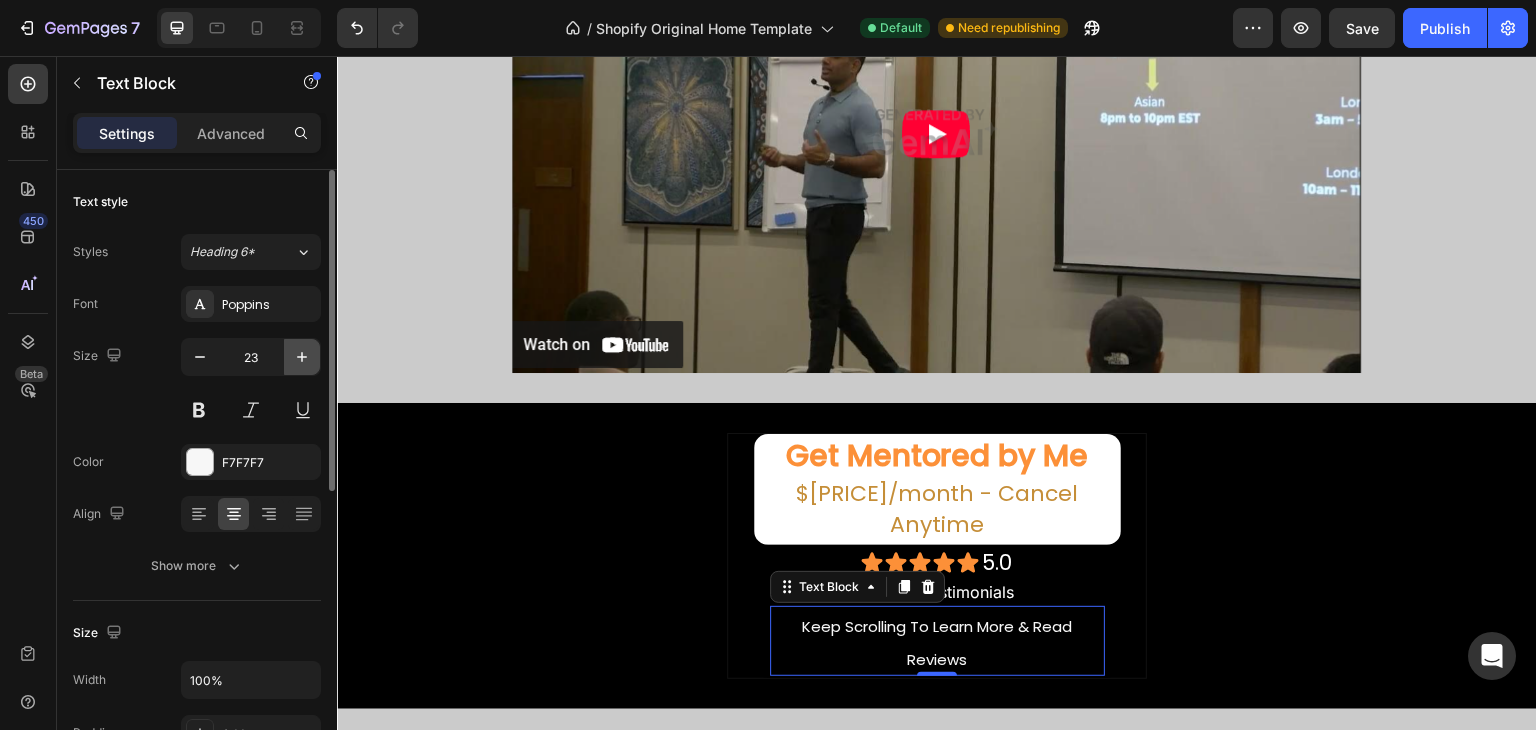 click 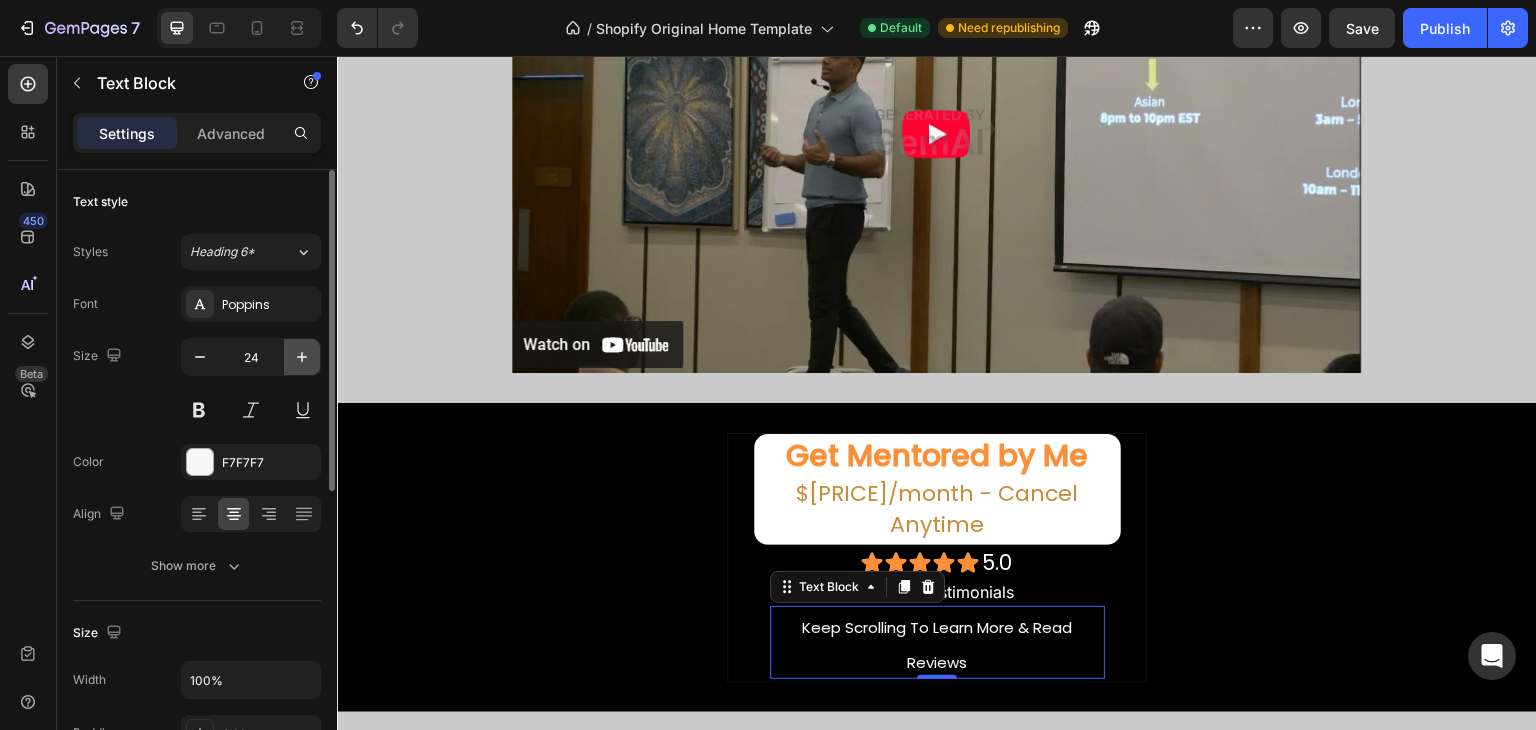 click 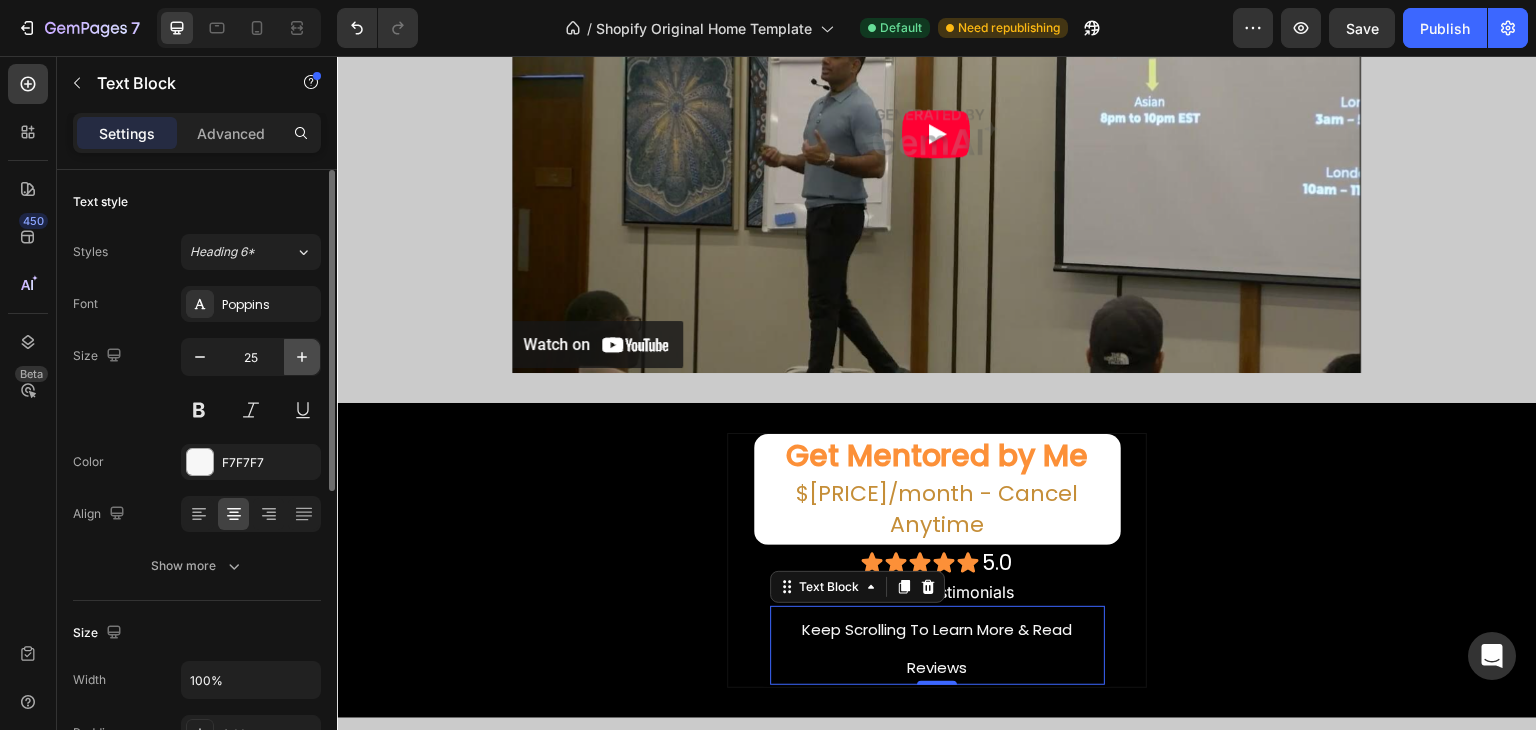 click 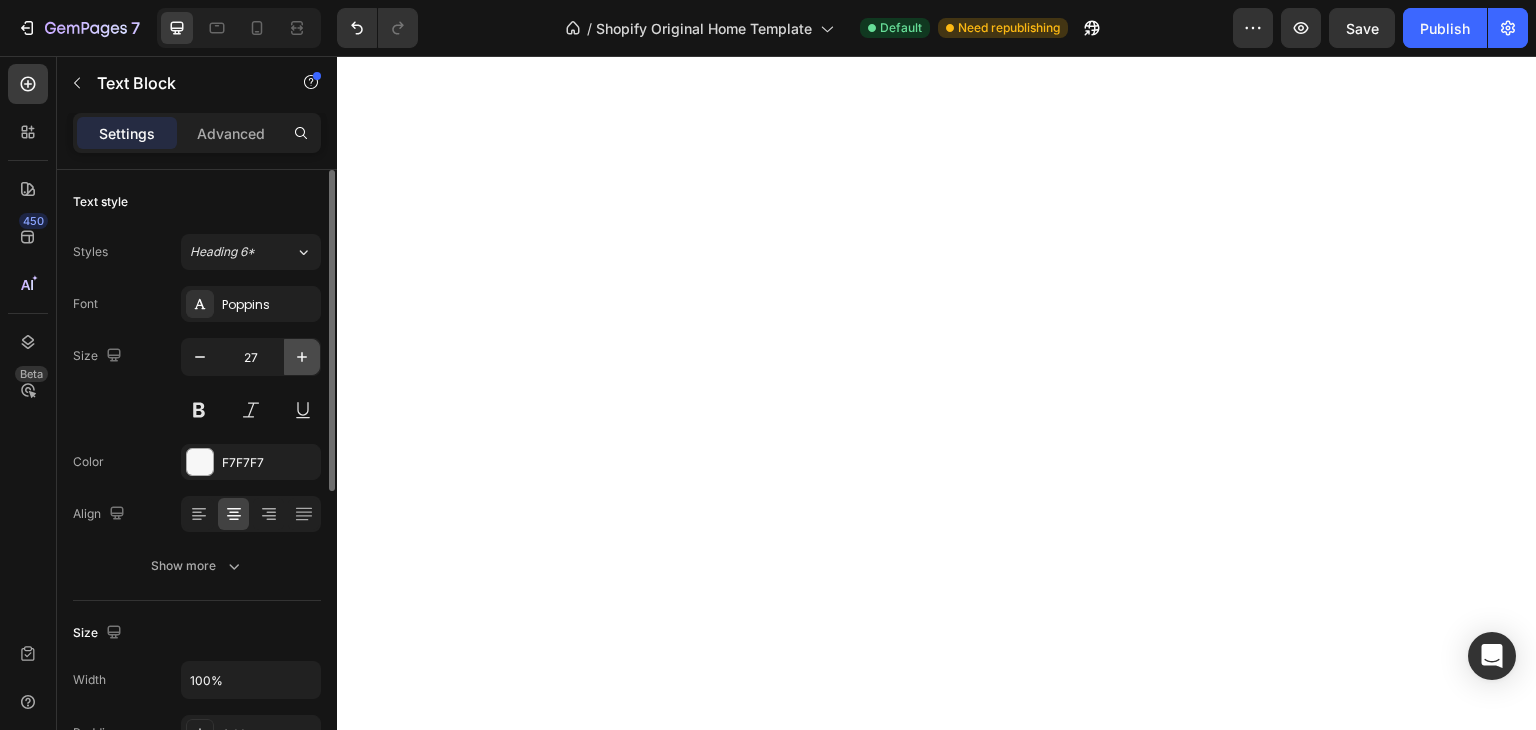scroll, scrollTop: 0, scrollLeft: 0, axis: both 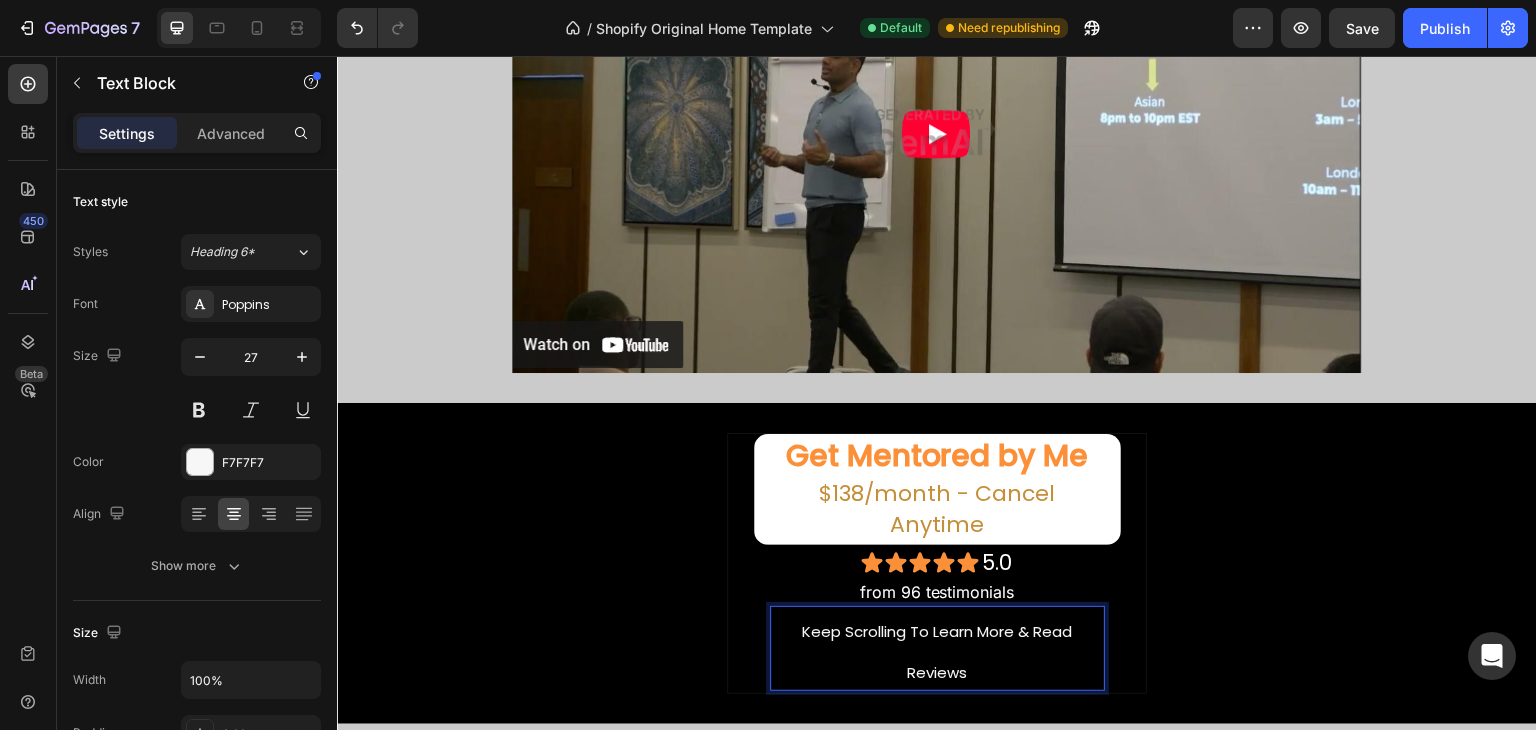 click on "Keep Scrolling To Learn More & Read Reviews" at bounding box center [937, 648] 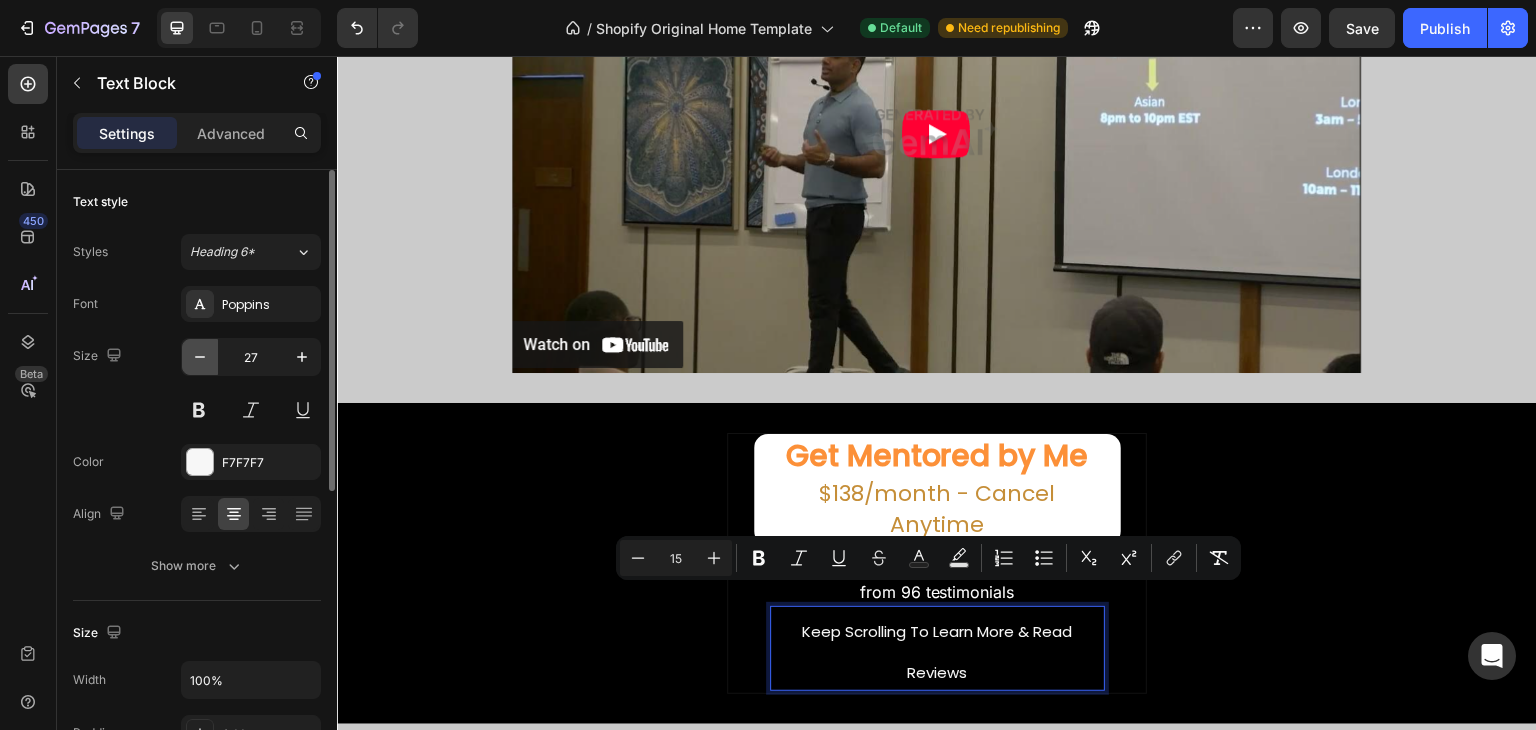 click at bounding box center (200, 357) 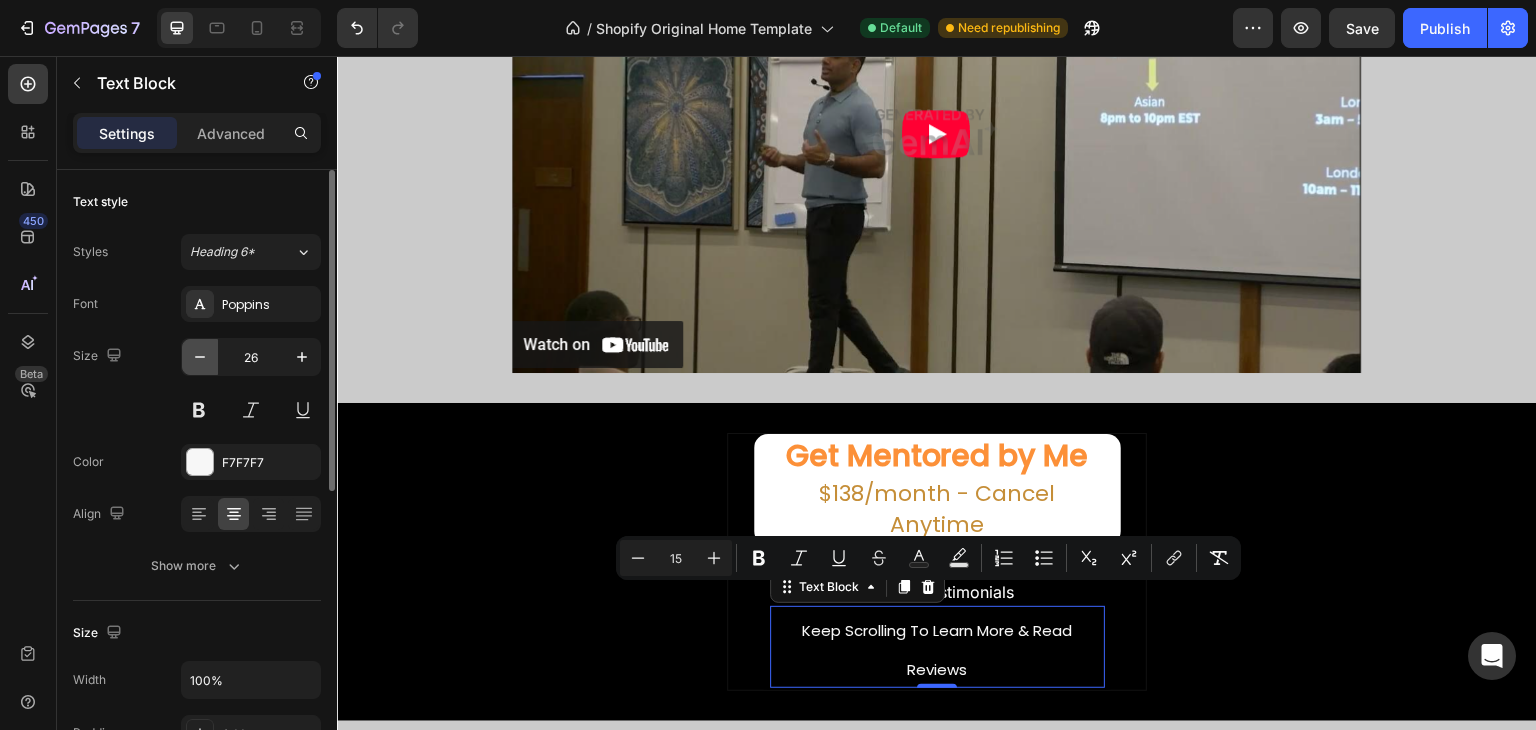 click at bounding box center [200, 357] 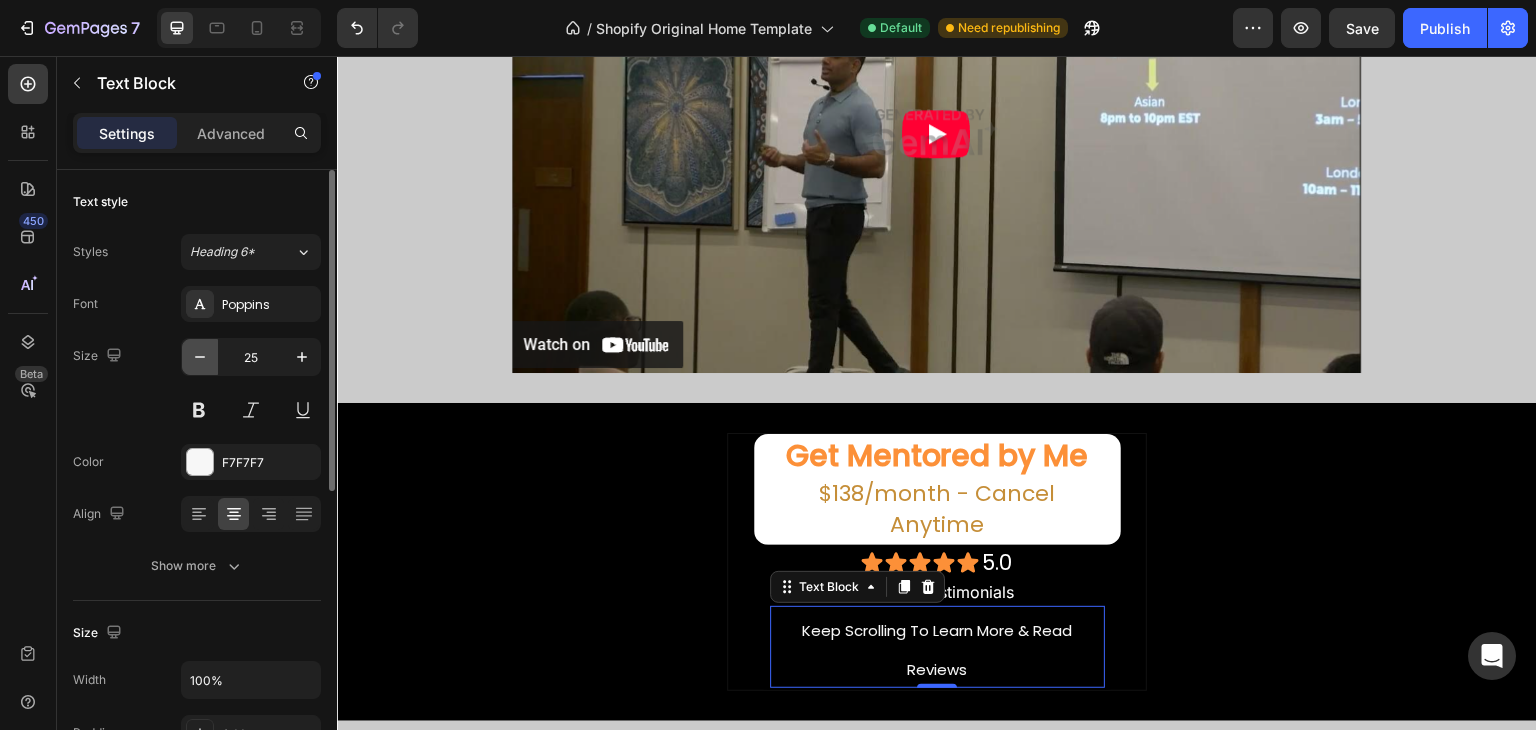click 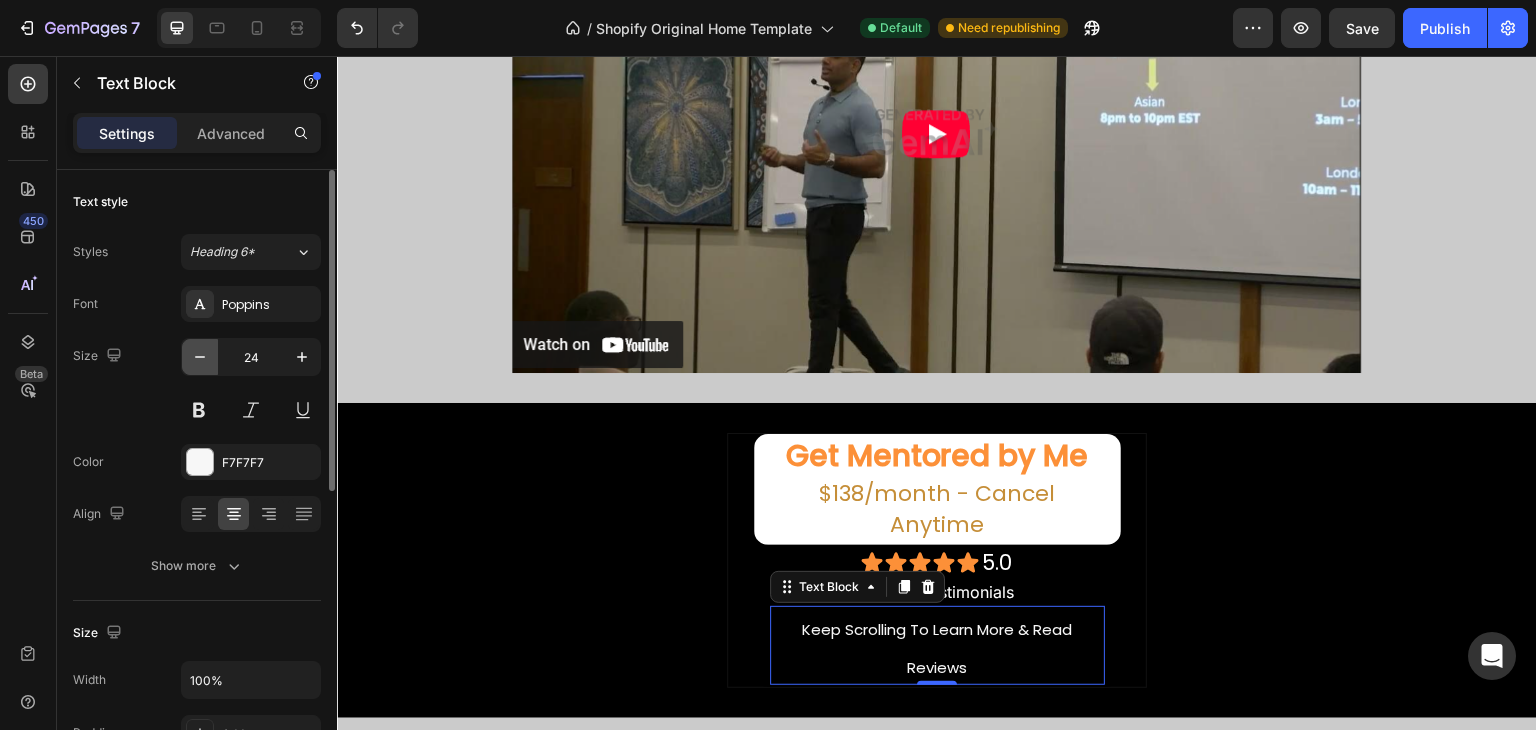 click 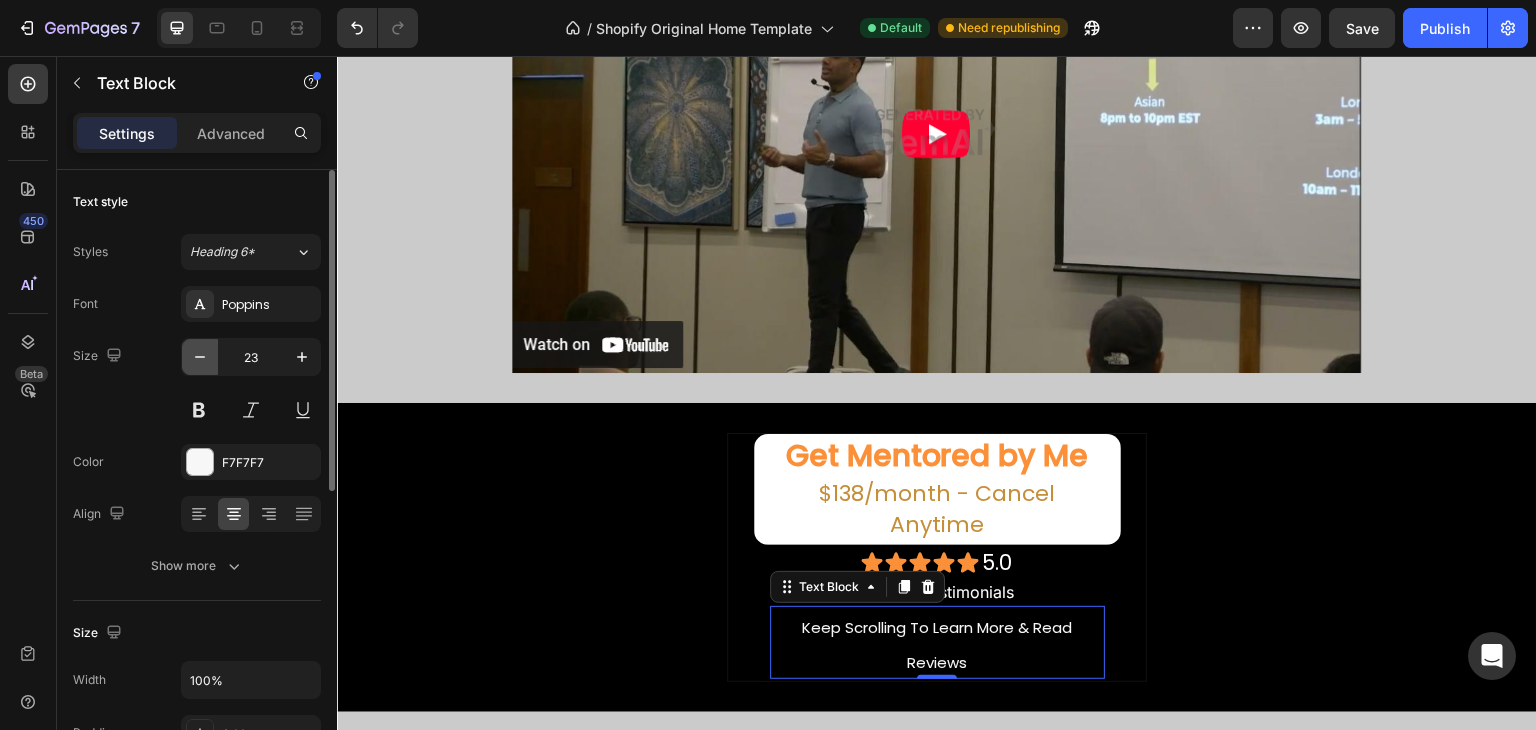 click 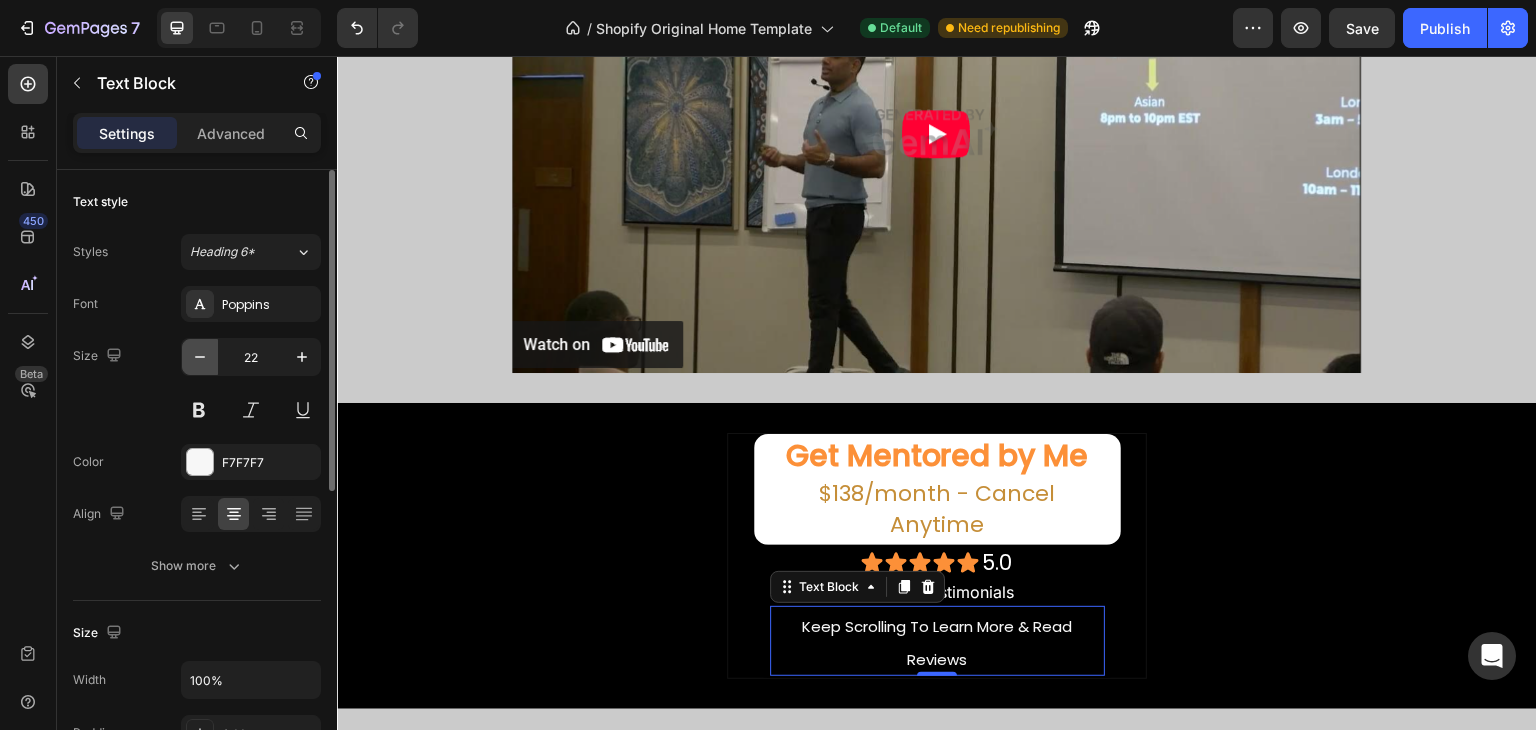 click 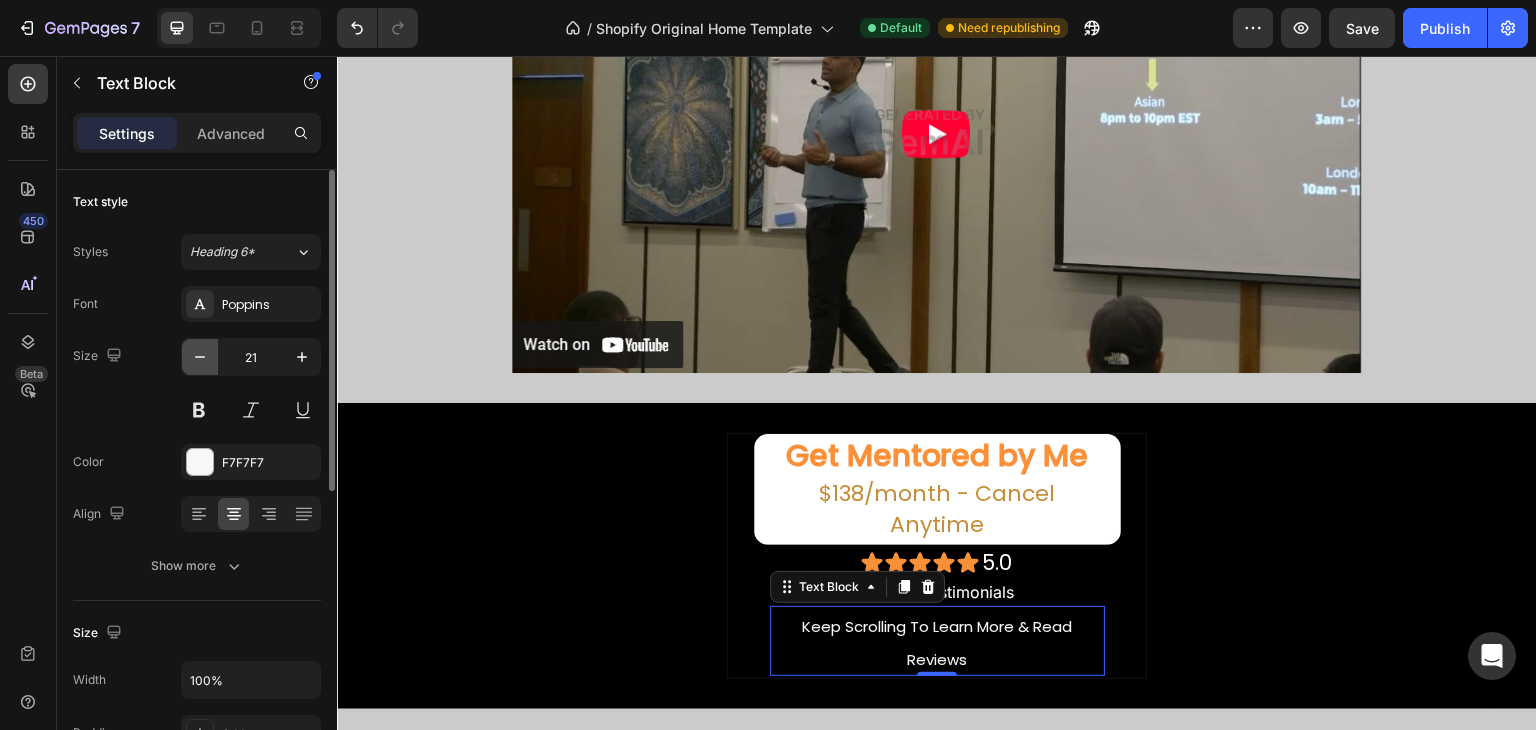 click 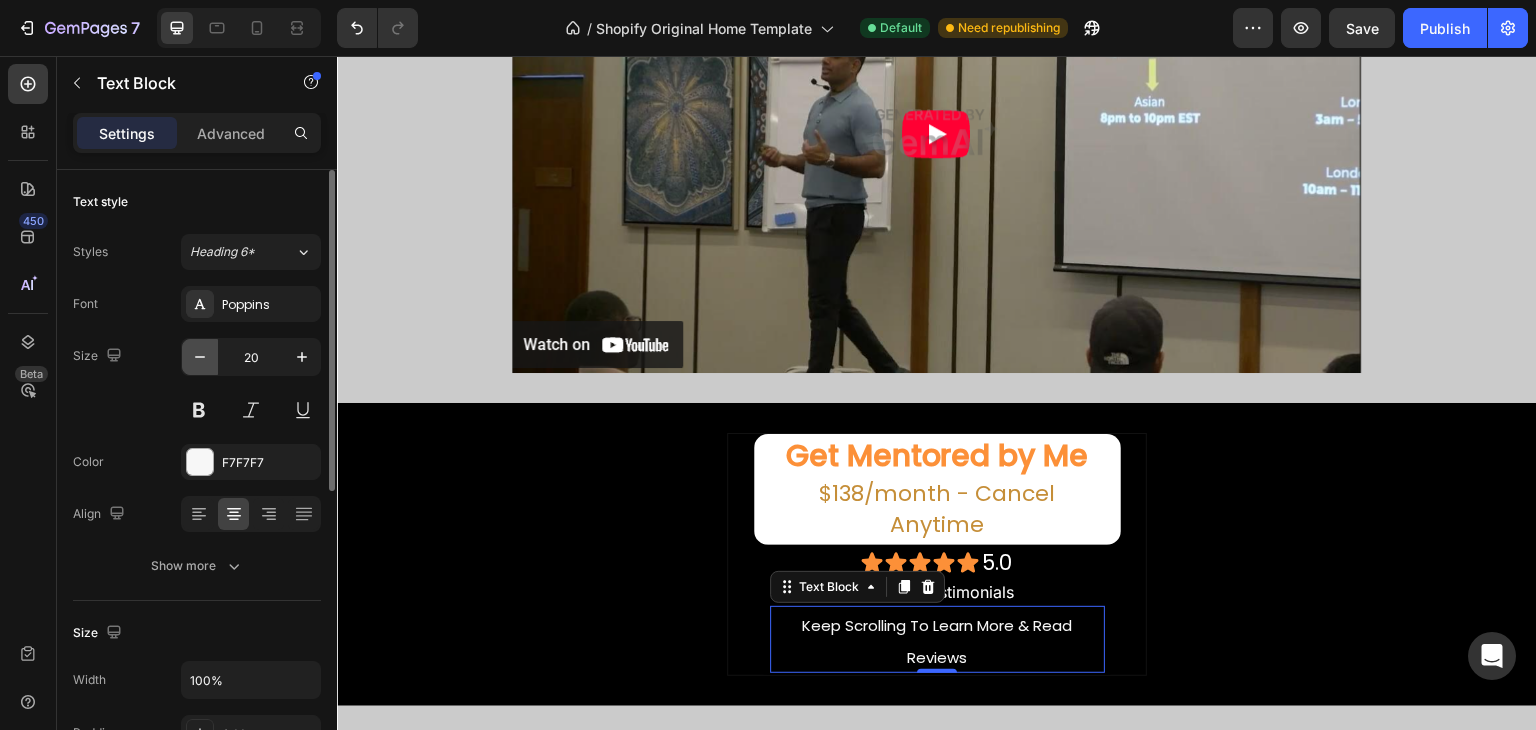 click 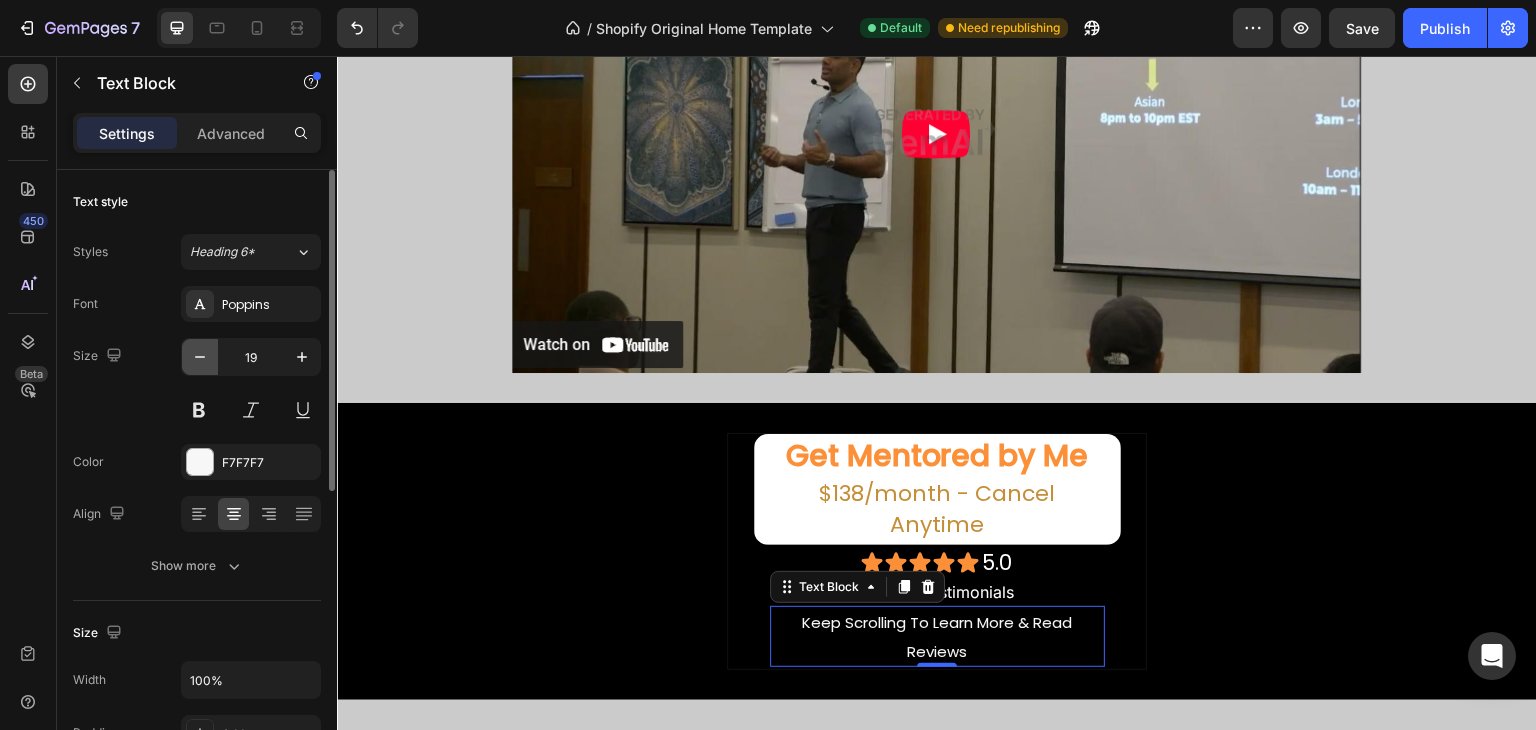 click 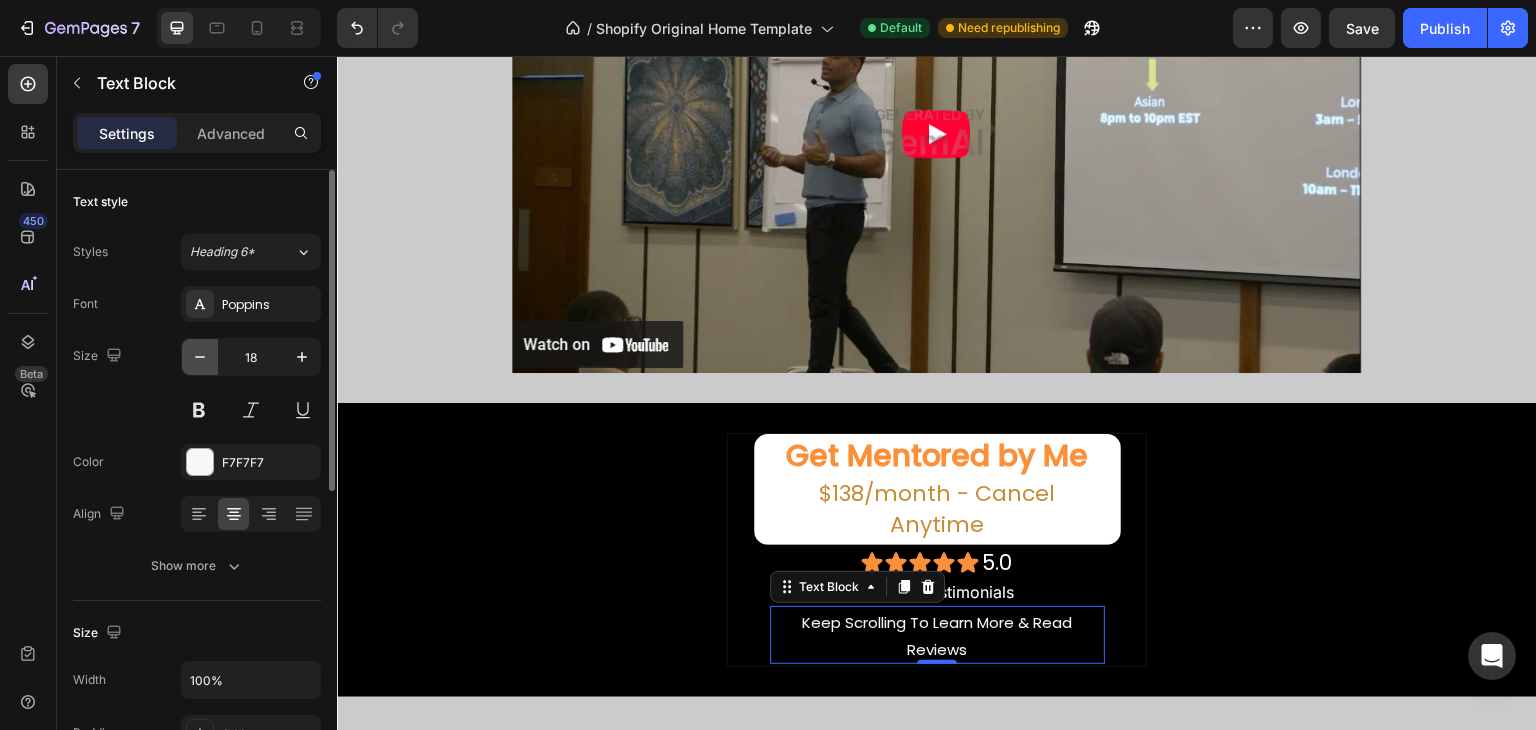click 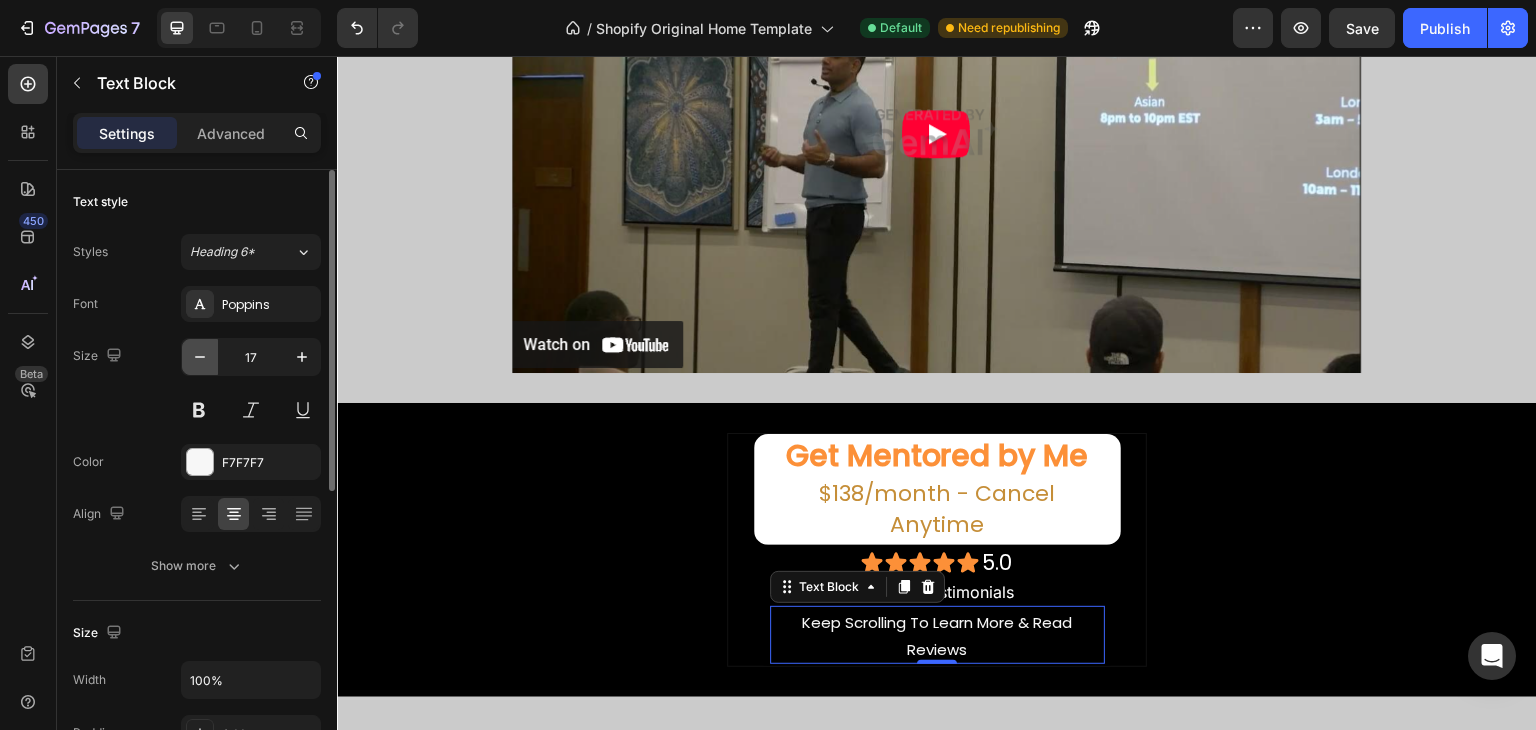 click 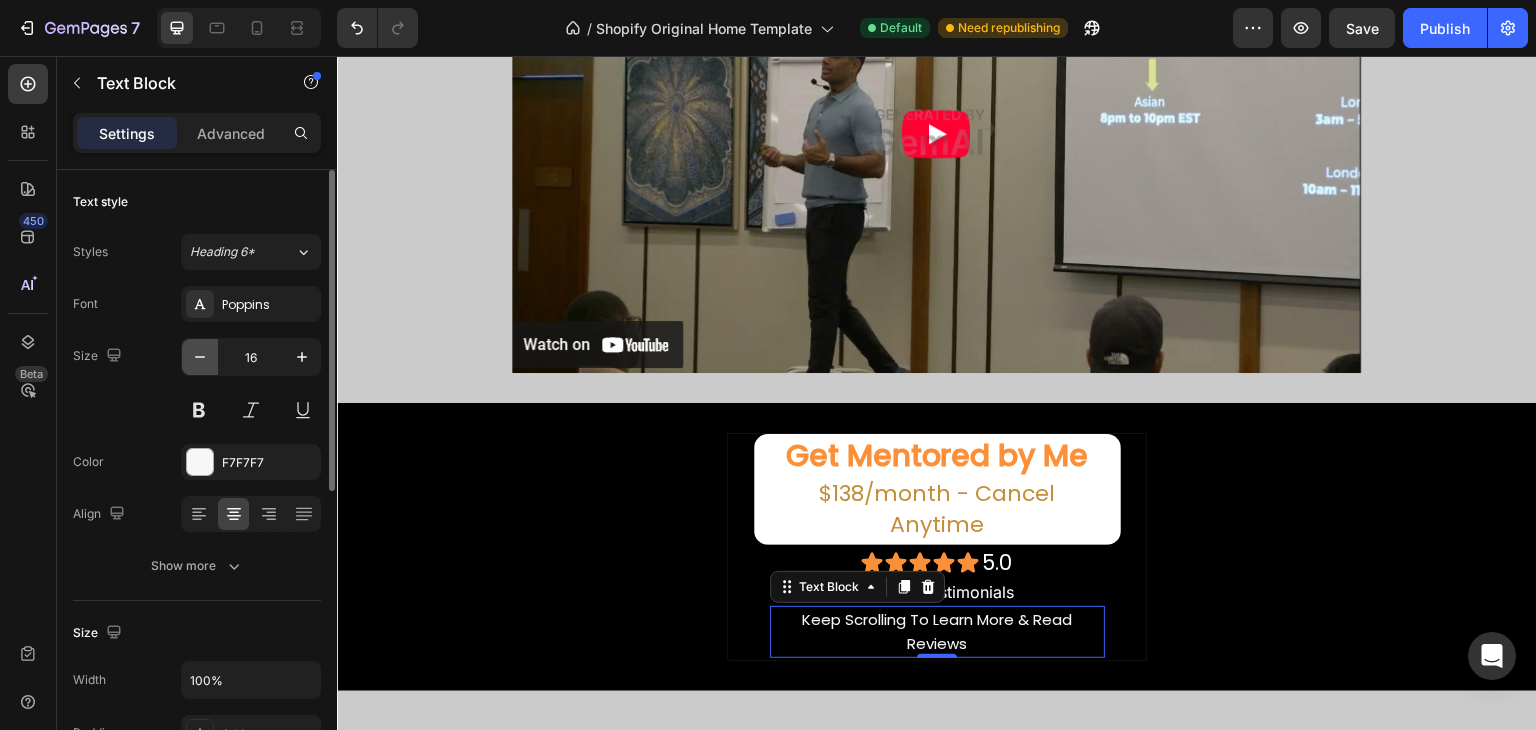 click 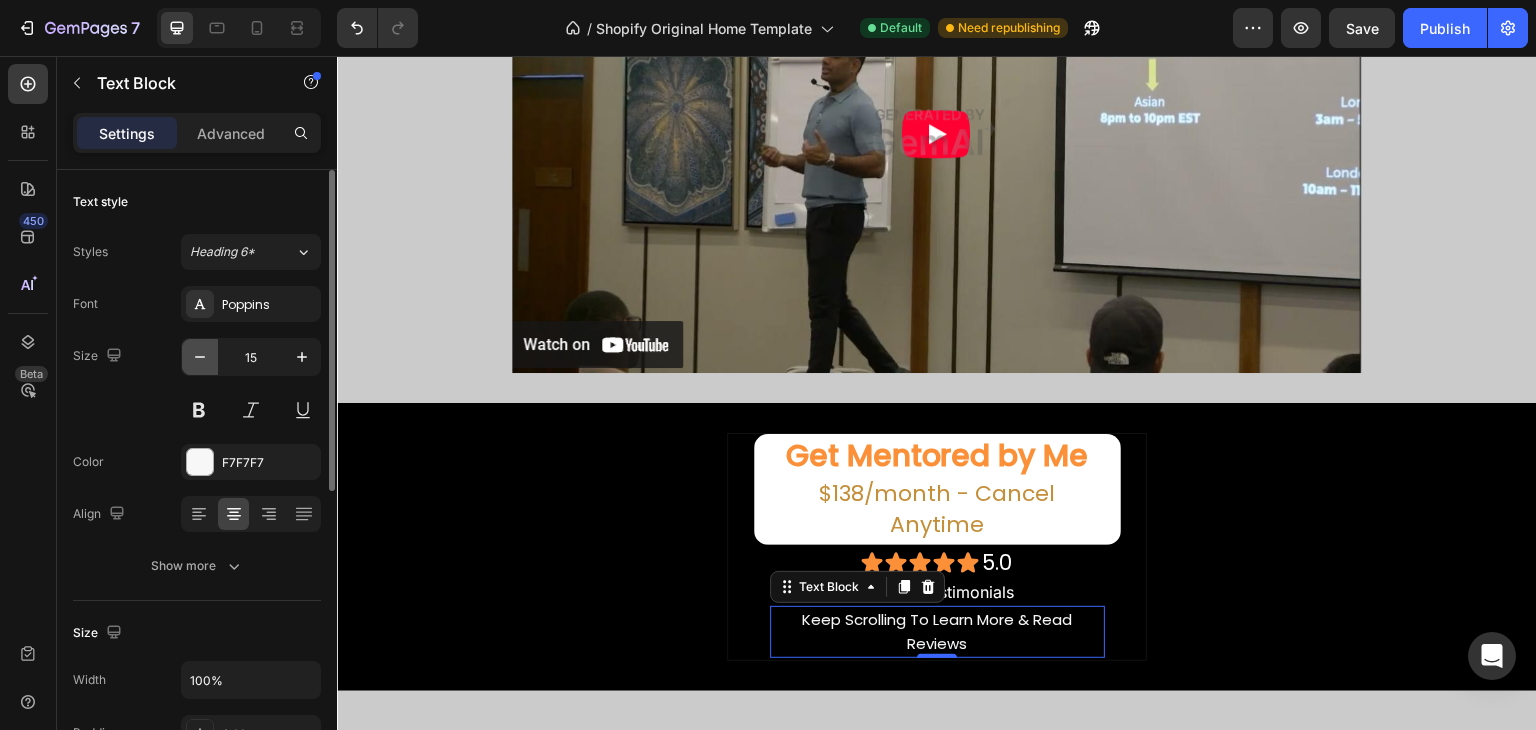 click 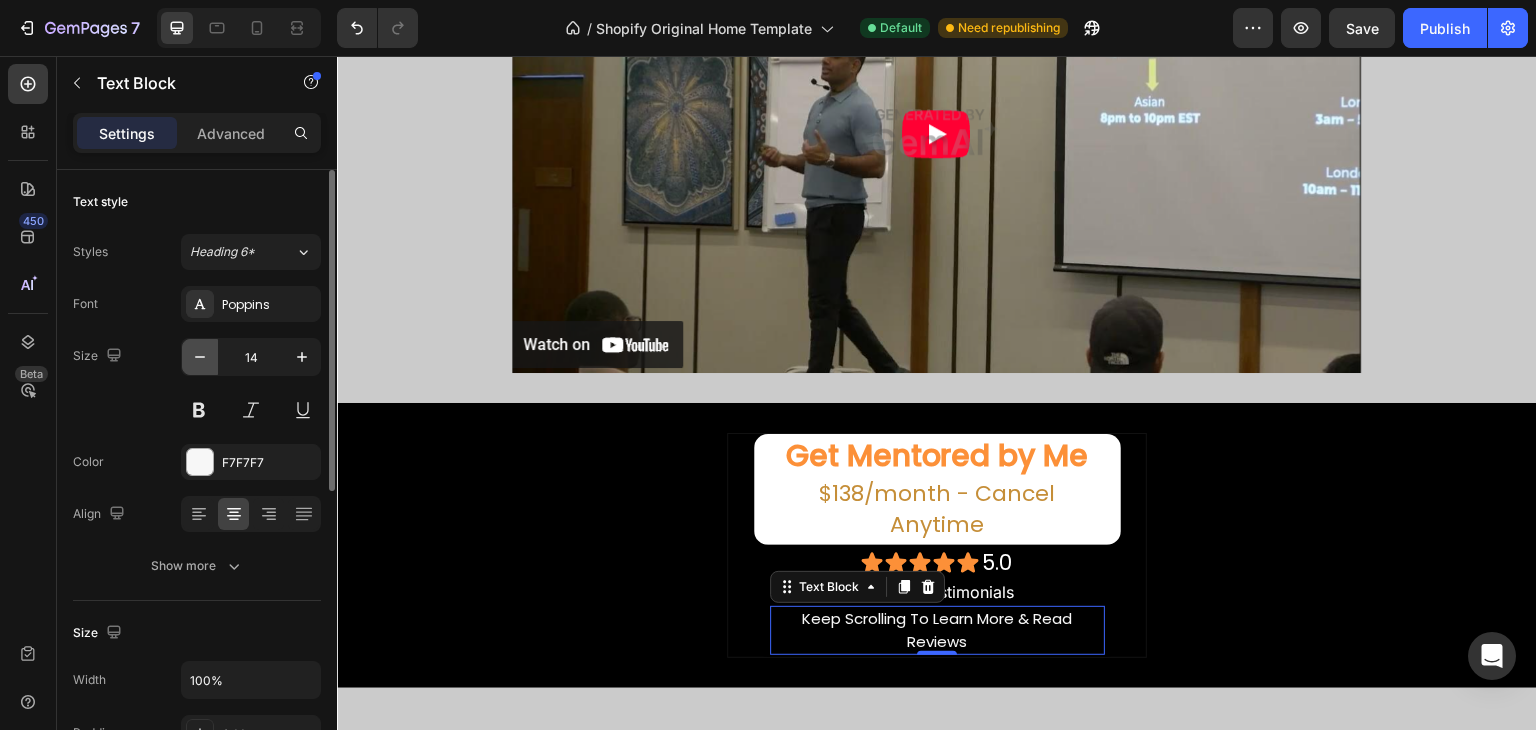 click 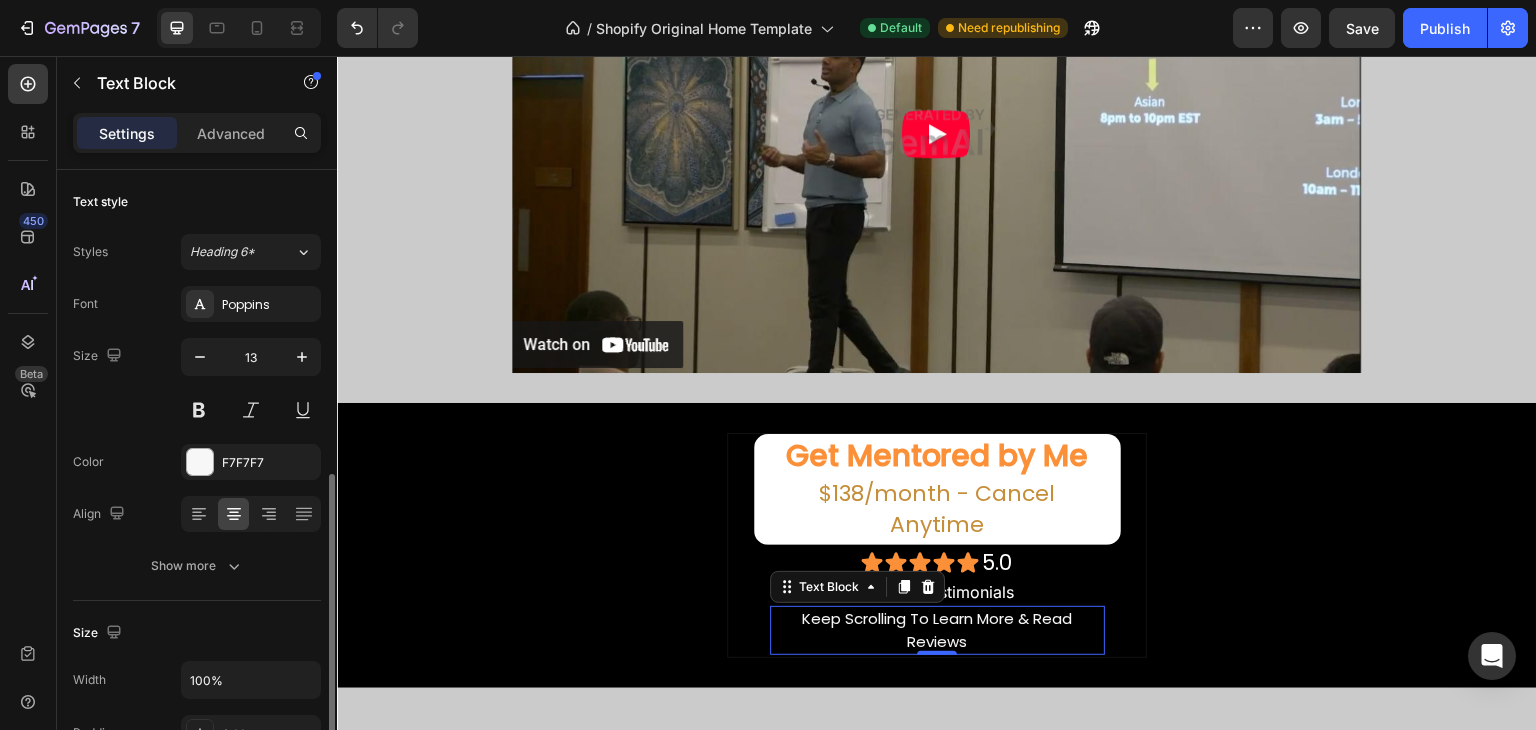 scroll, scrollTop: 300, scrollLeft: 0, axis: vertical 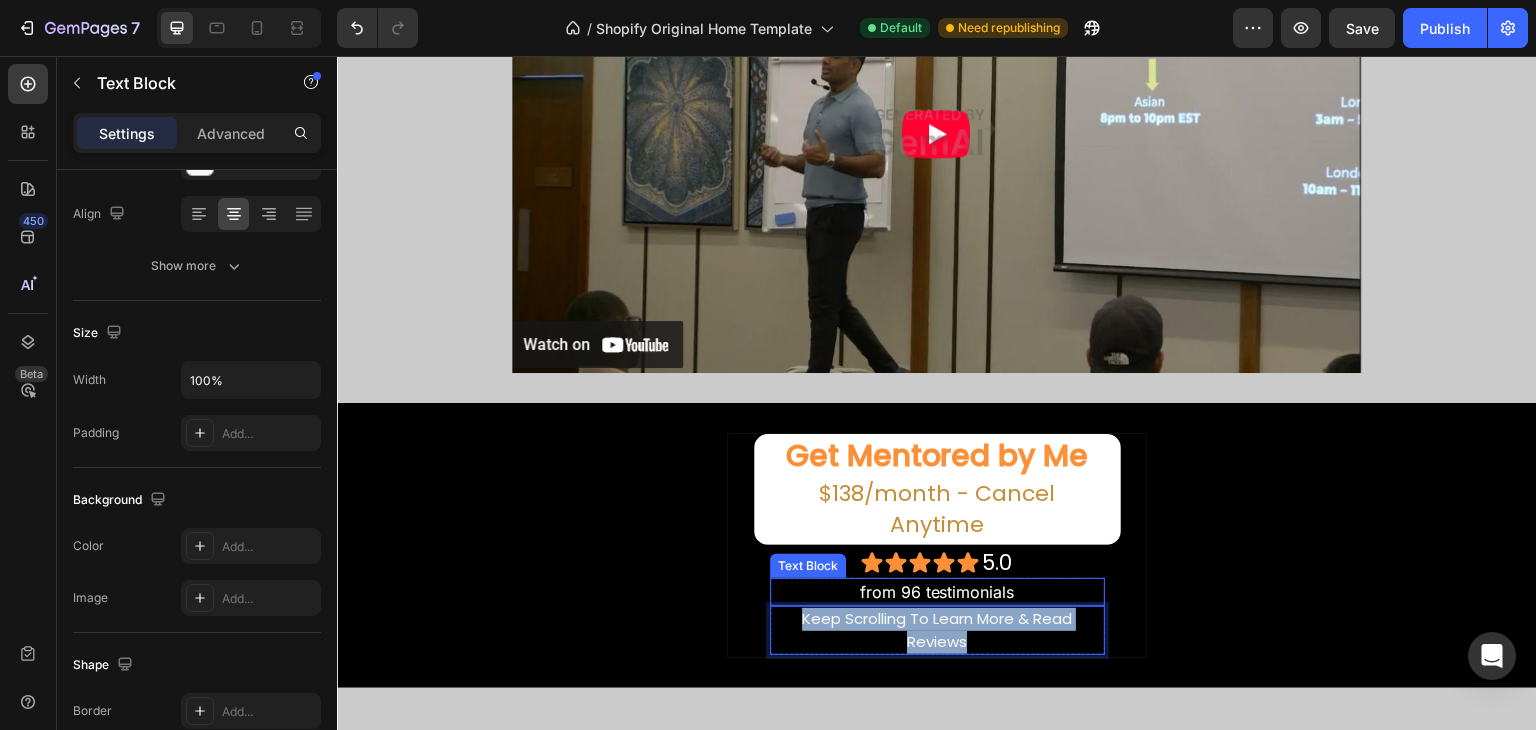 drag, startPoint x: 987, startPoint y: 608, endPoint x: 779, endPoint y: 555, distance: 214.64622 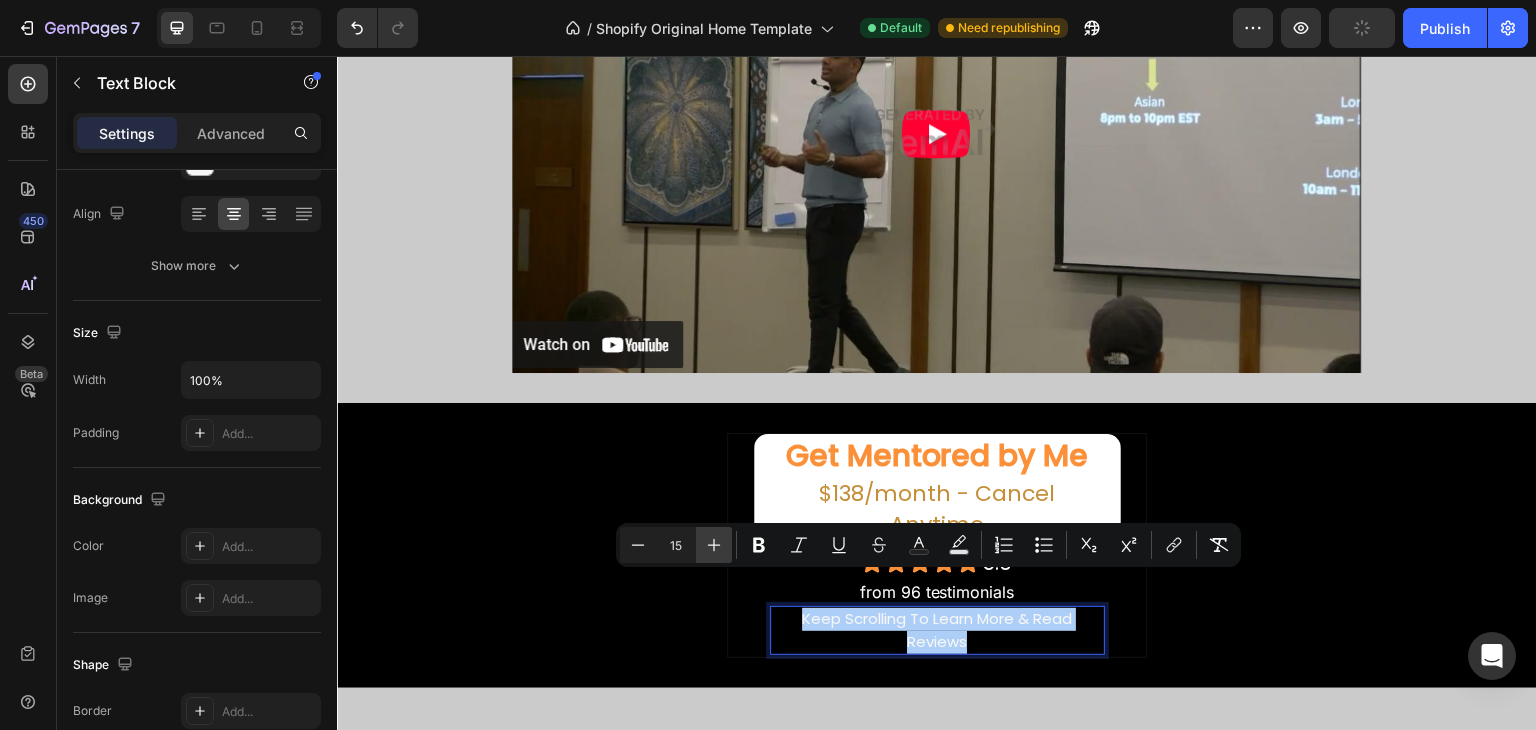 click 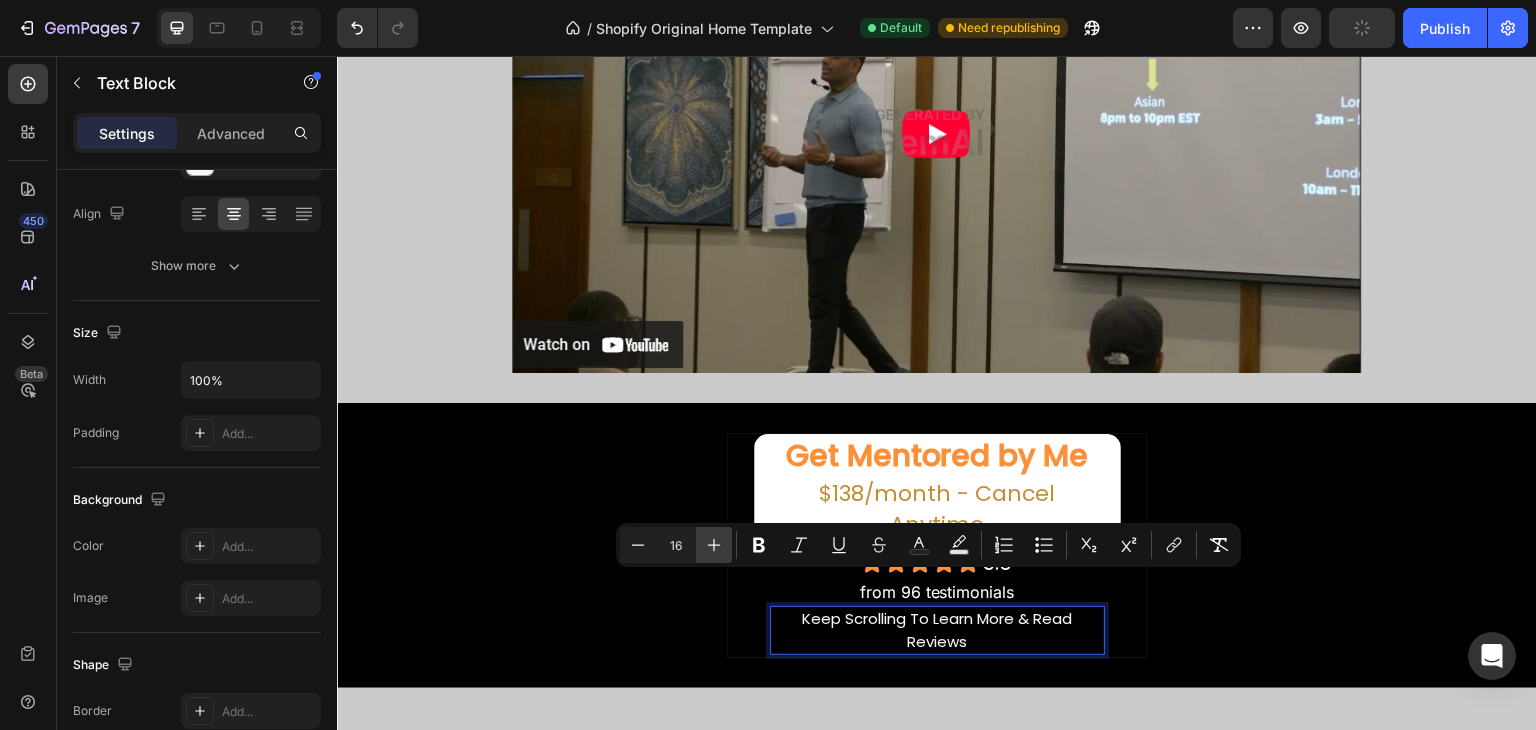 click 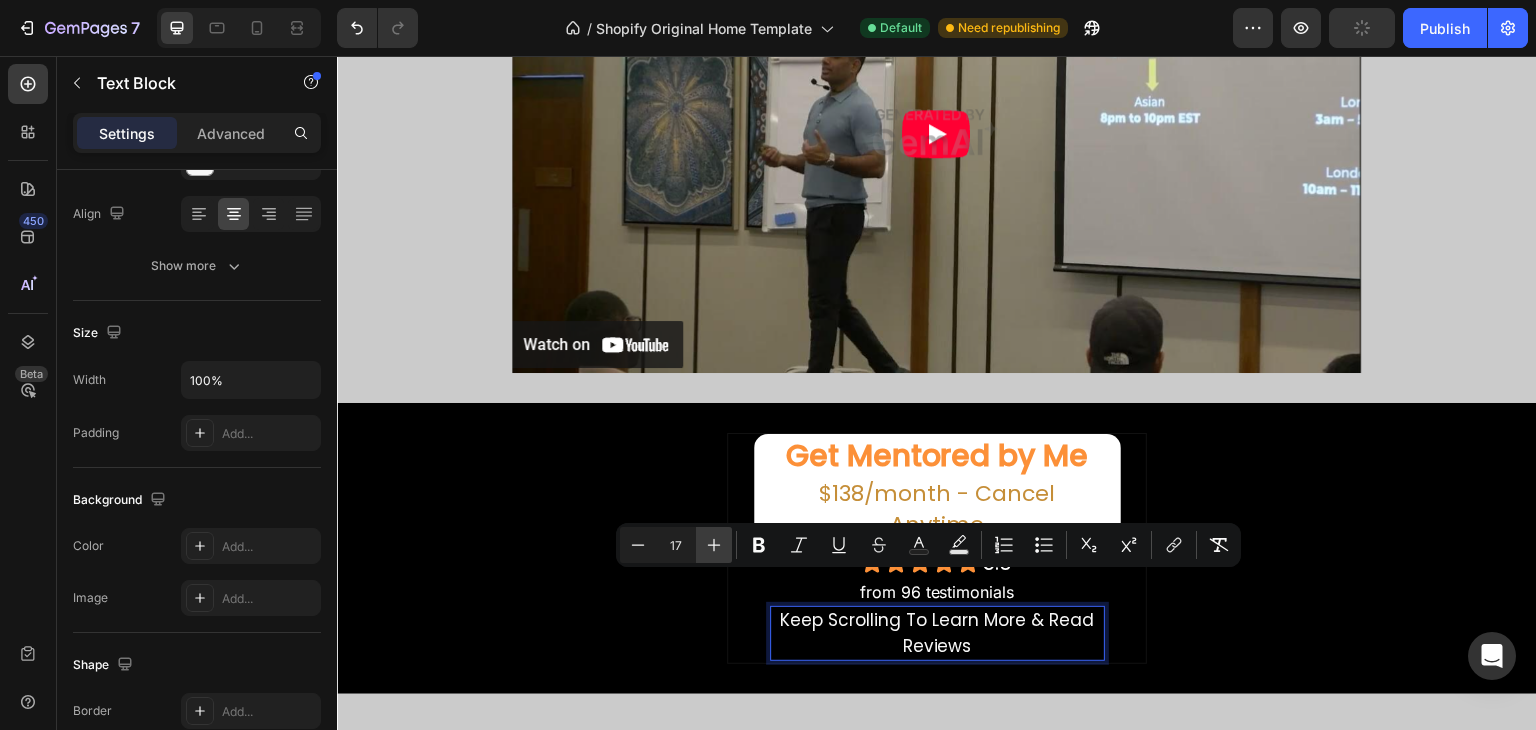 click 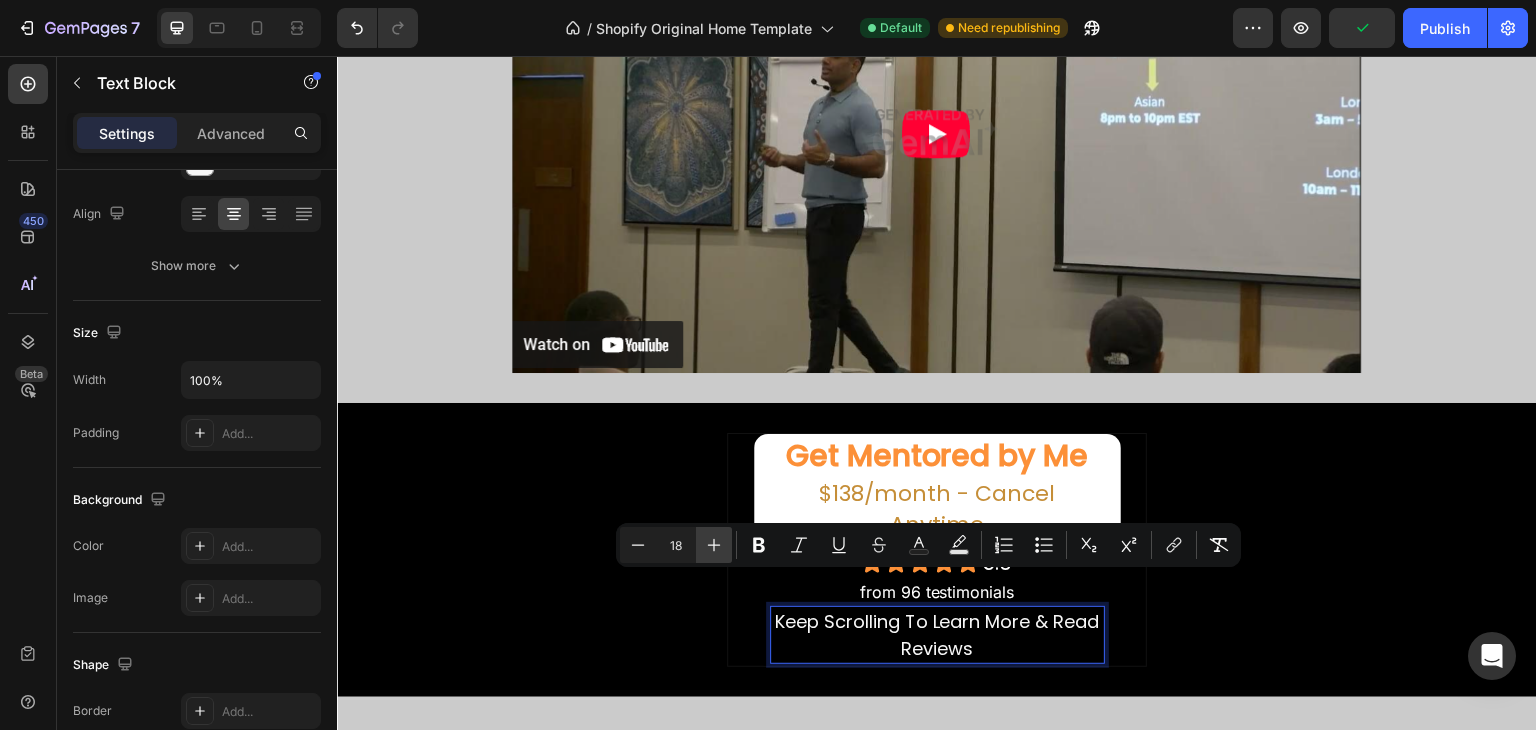 click 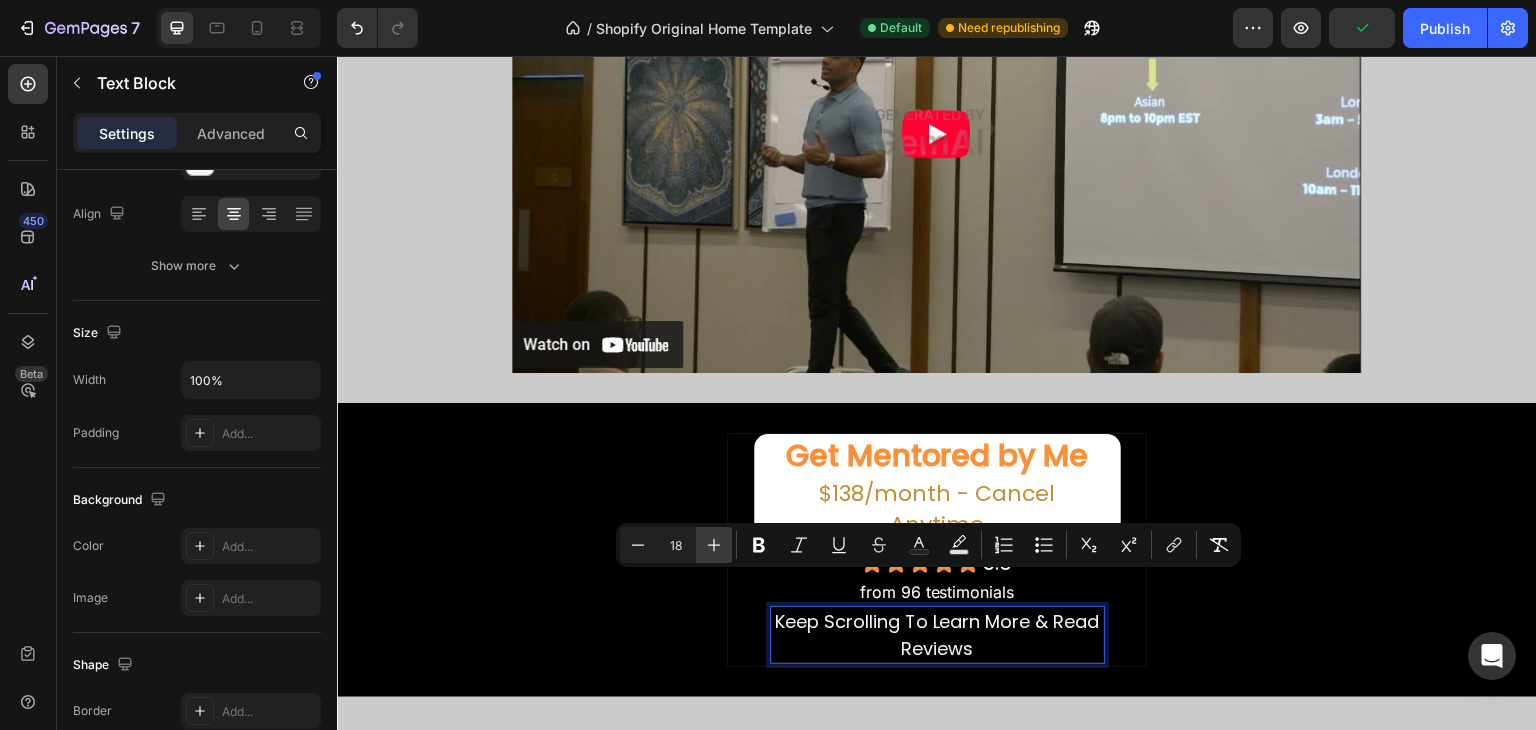type on "19" 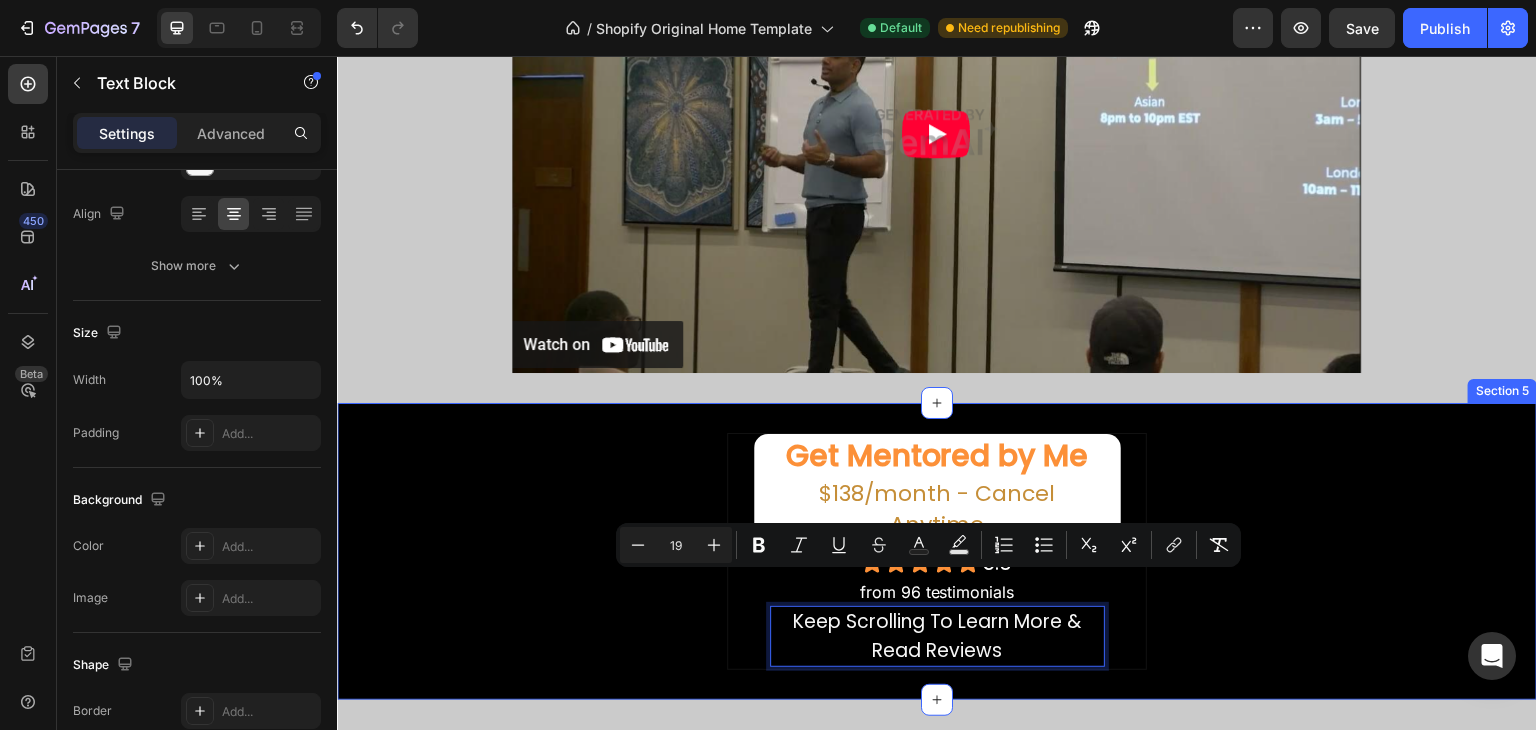 click on "Get Mentored by Me Heading $[PRICE]/month - Cancel Anytime Text Block Row Icon Icon Icon Icon Icon 5.0 Heading Row from 96 testimonials Text Block Keep Scrolling To Learn More & Read Reviews Text Block 0 Row Row Row" at bounding box center (937, 551) 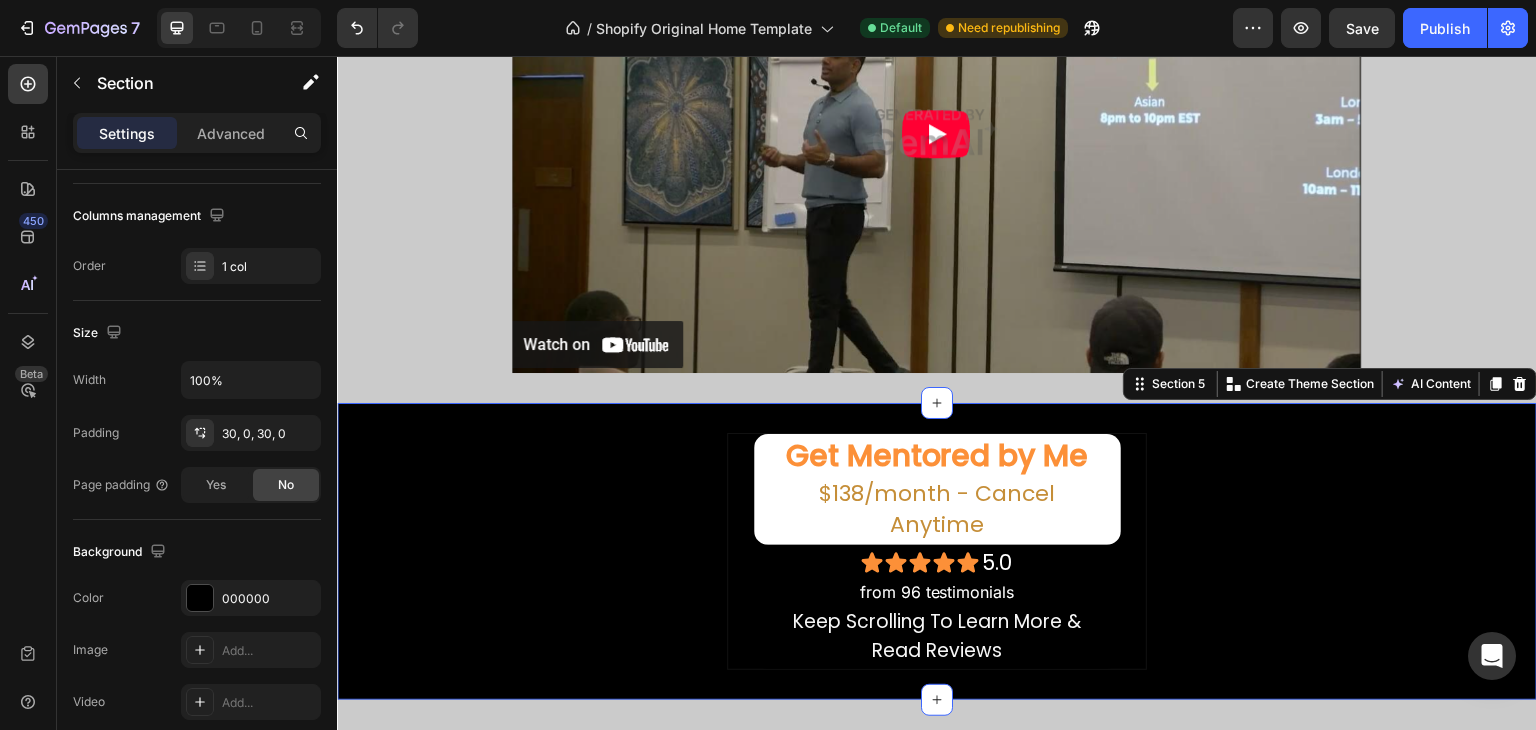 scroll, scrollTop: 0, scrollLeft: 0, axis: both 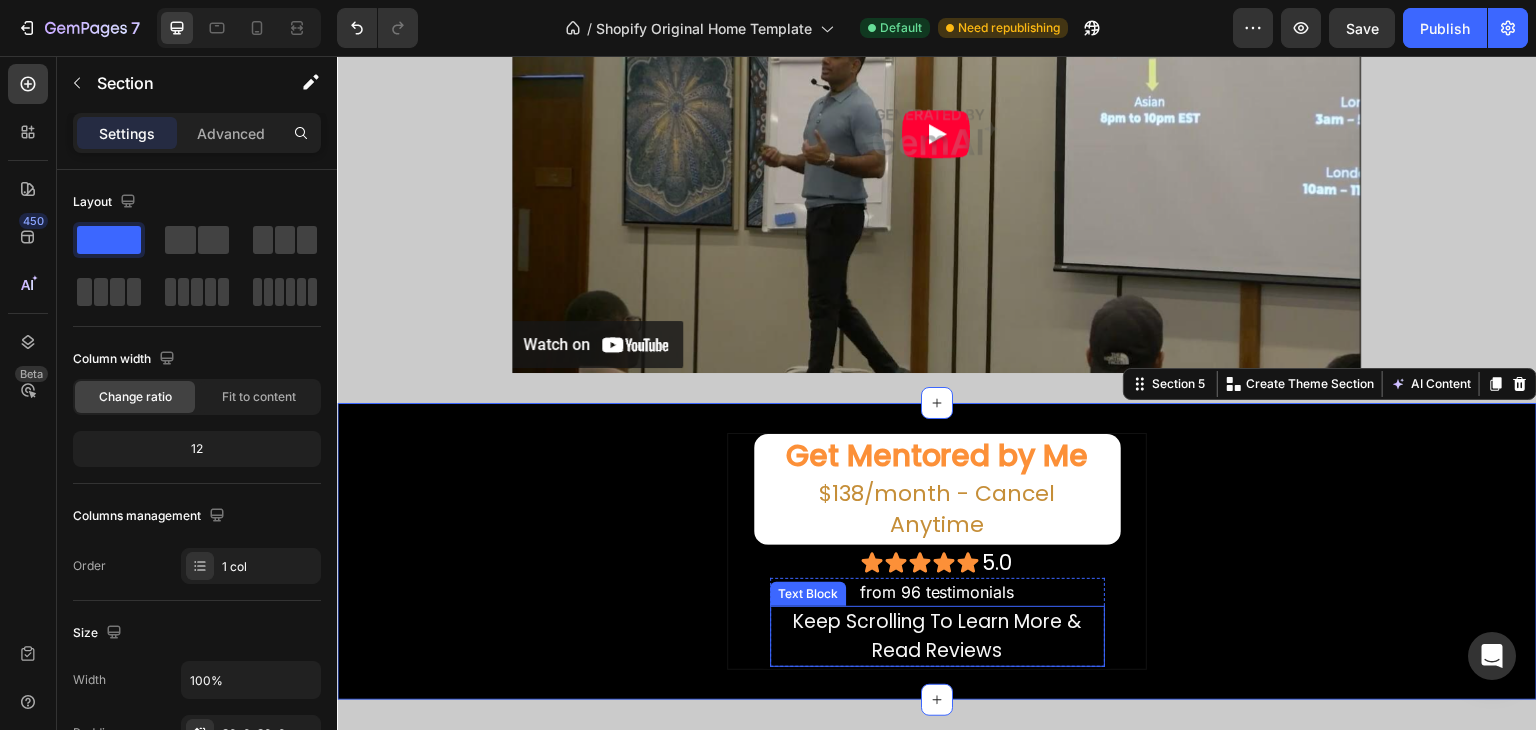 click on "Keep Scrolling To Learn More & Read Reviews" at bounding box center (937, 636) 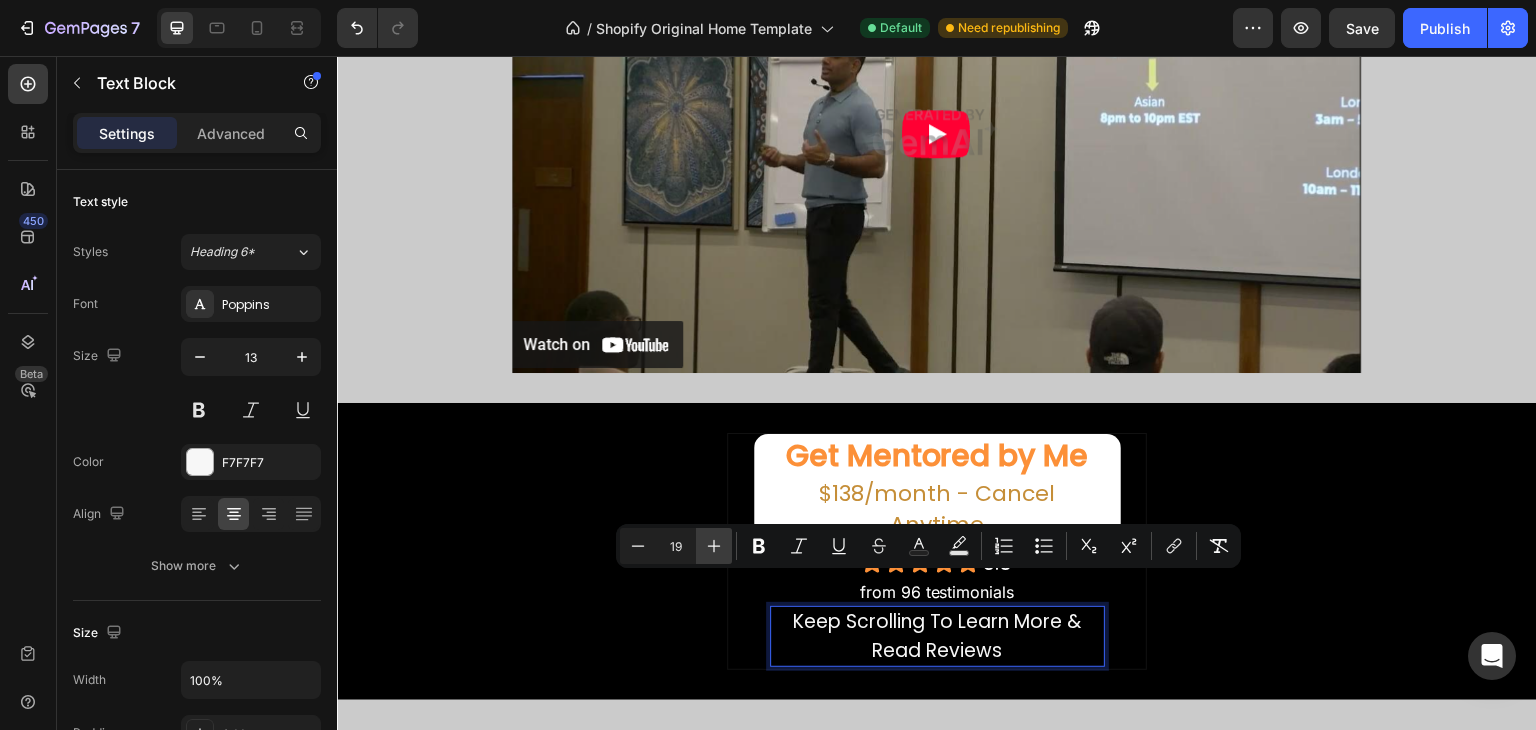 click 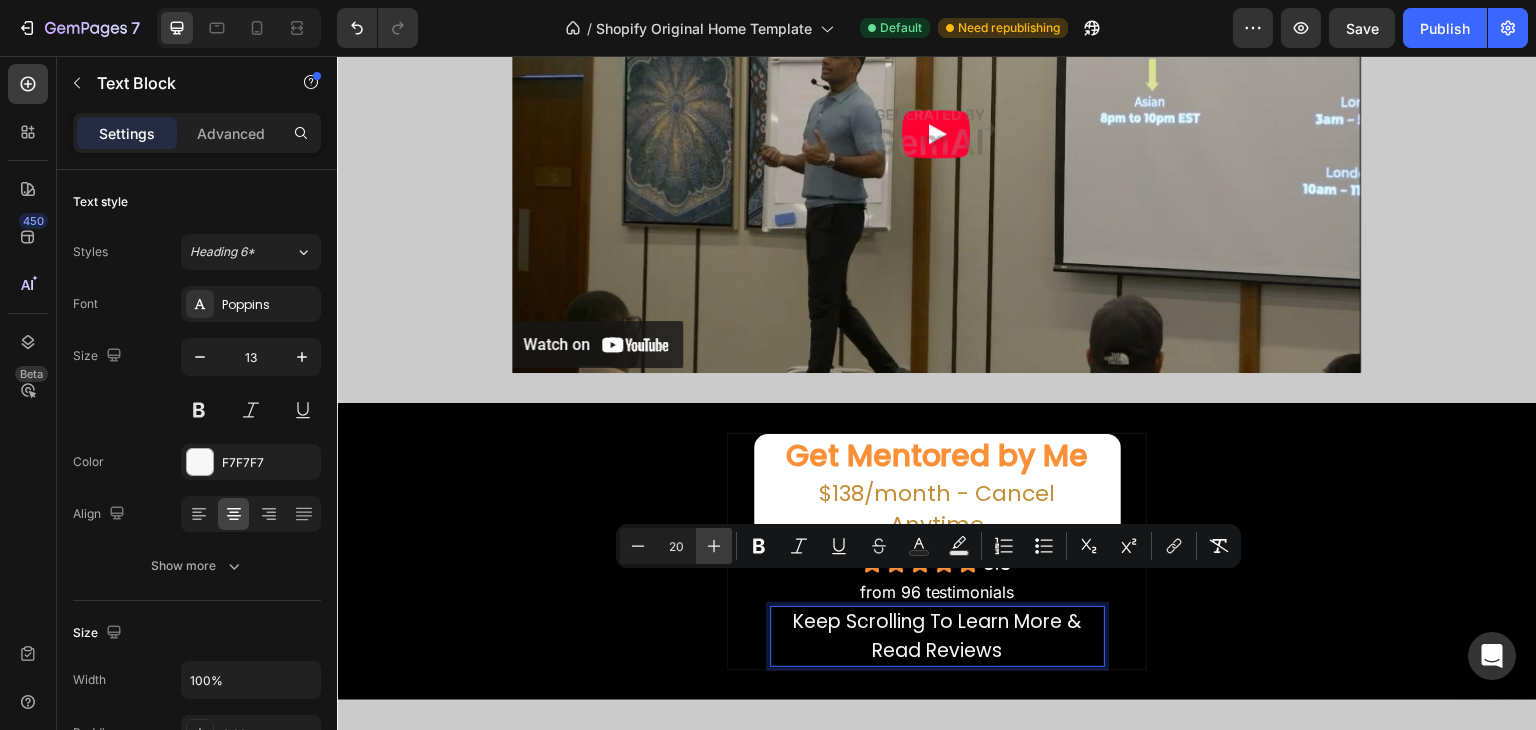 click 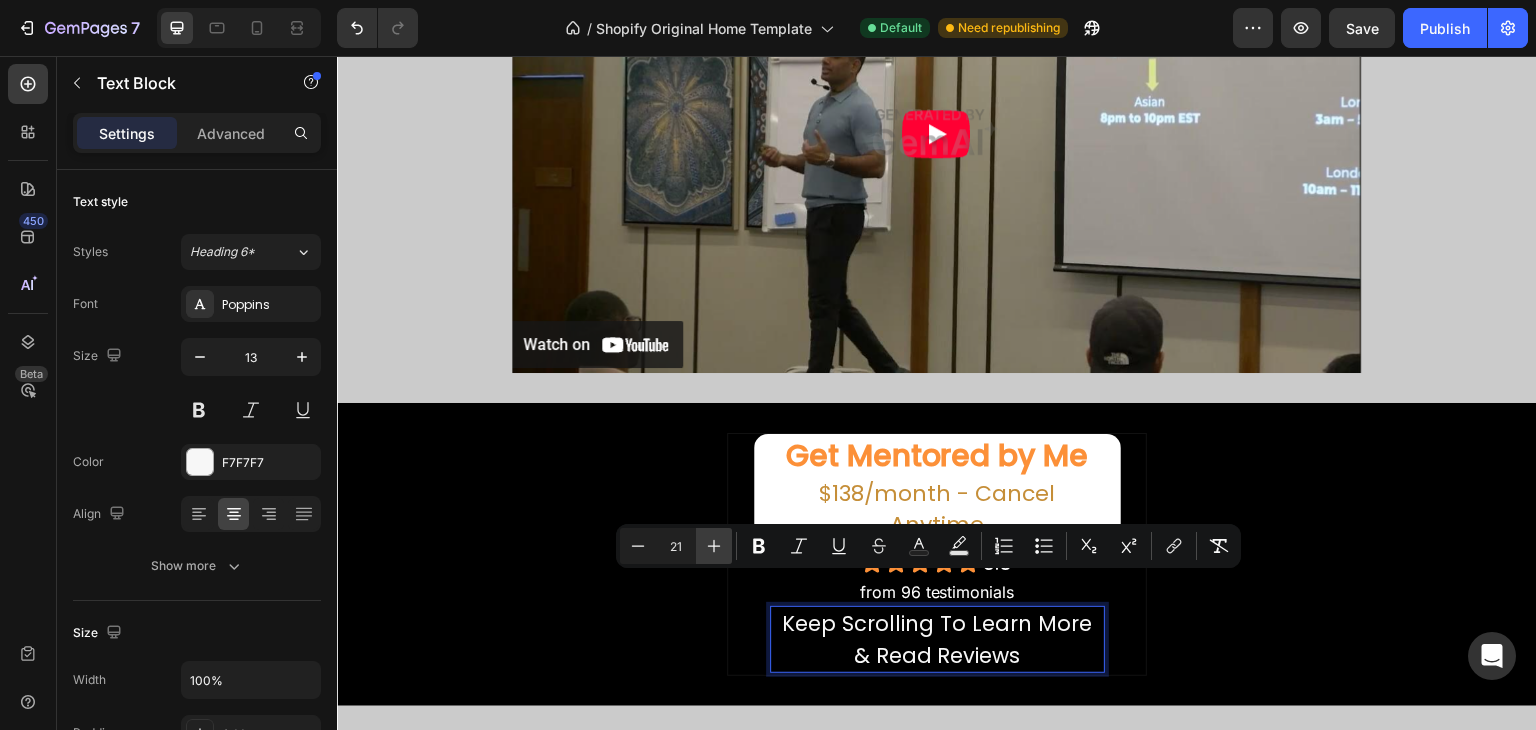 click 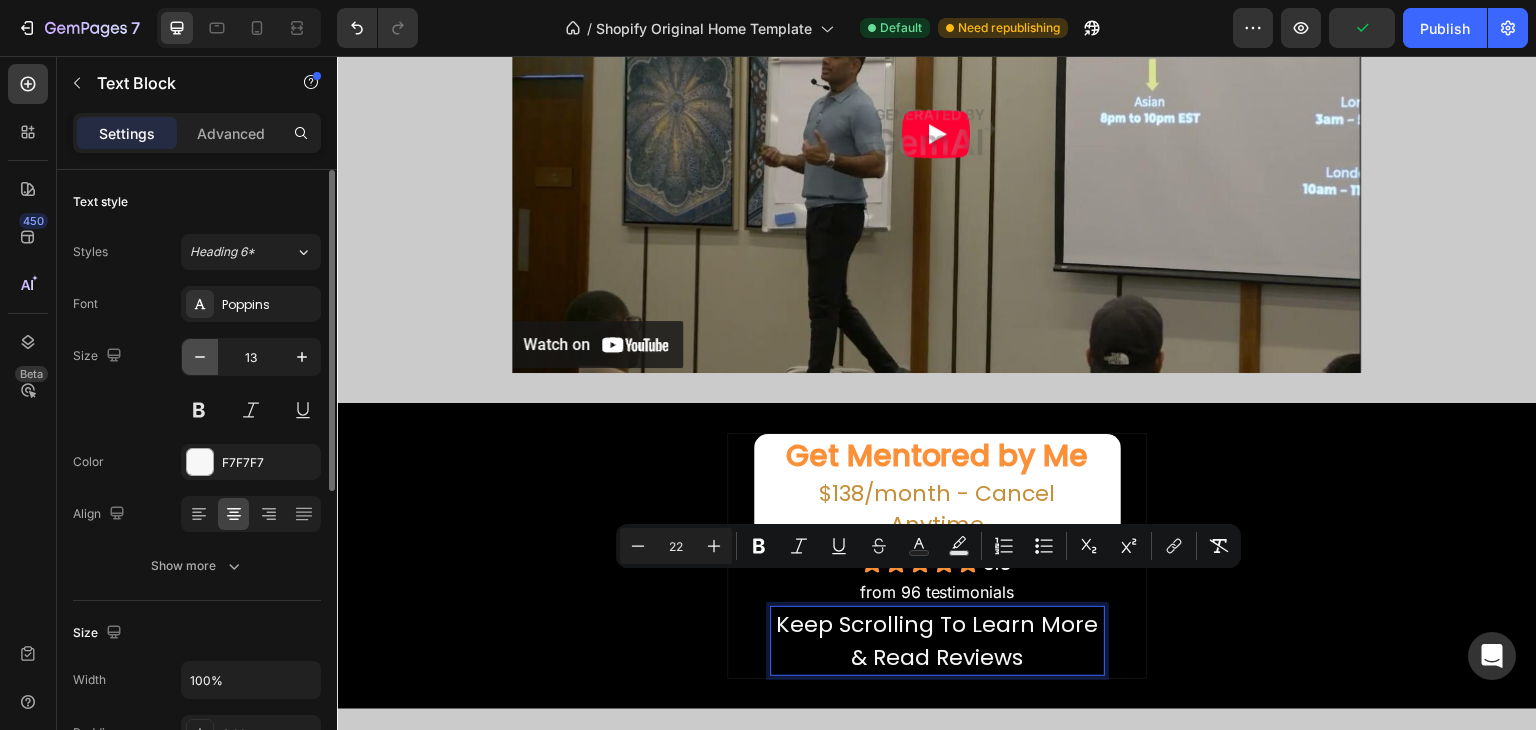 click 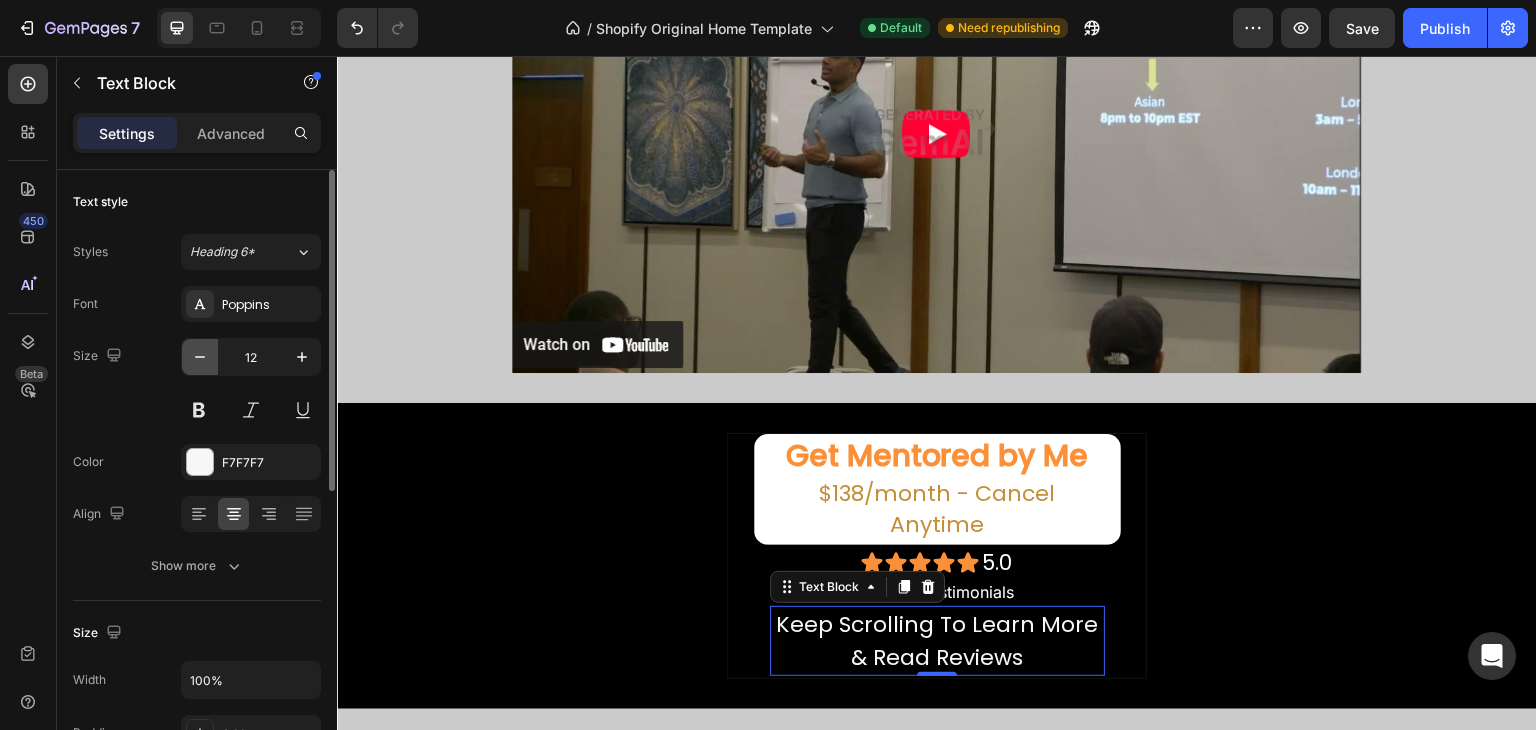 click 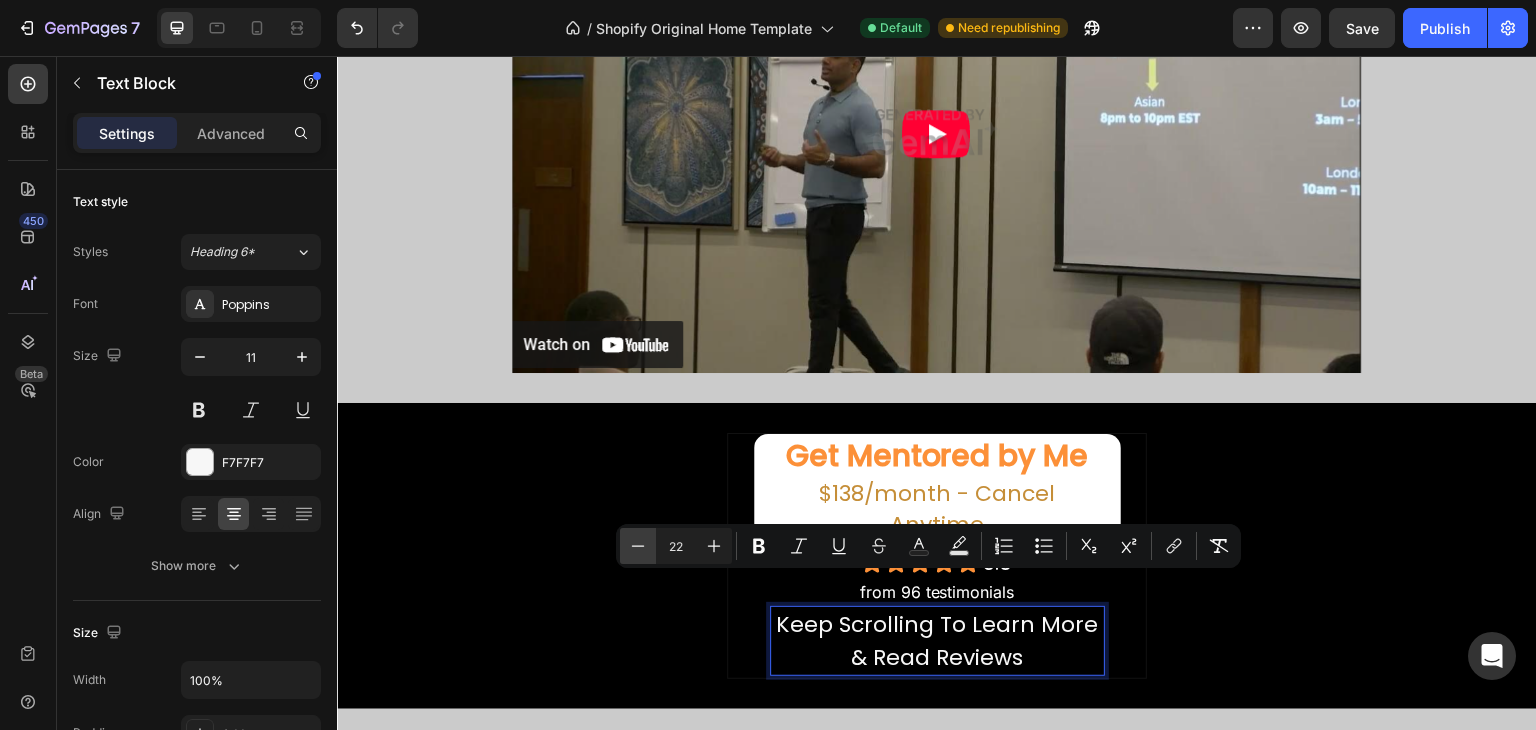 click on "Minus" at bounding box center [638, 546] 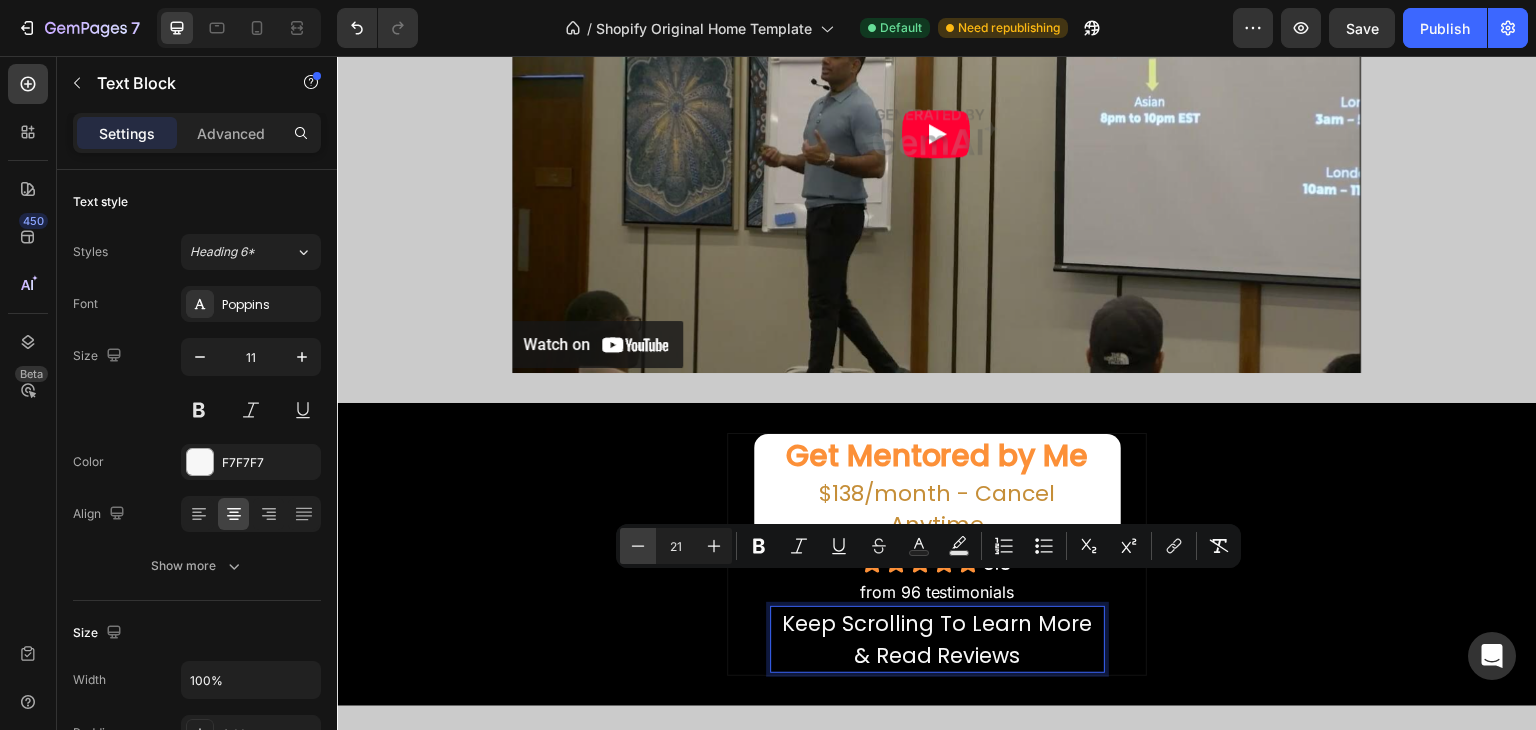 click on "Minus" at bounding box center [638, 546] 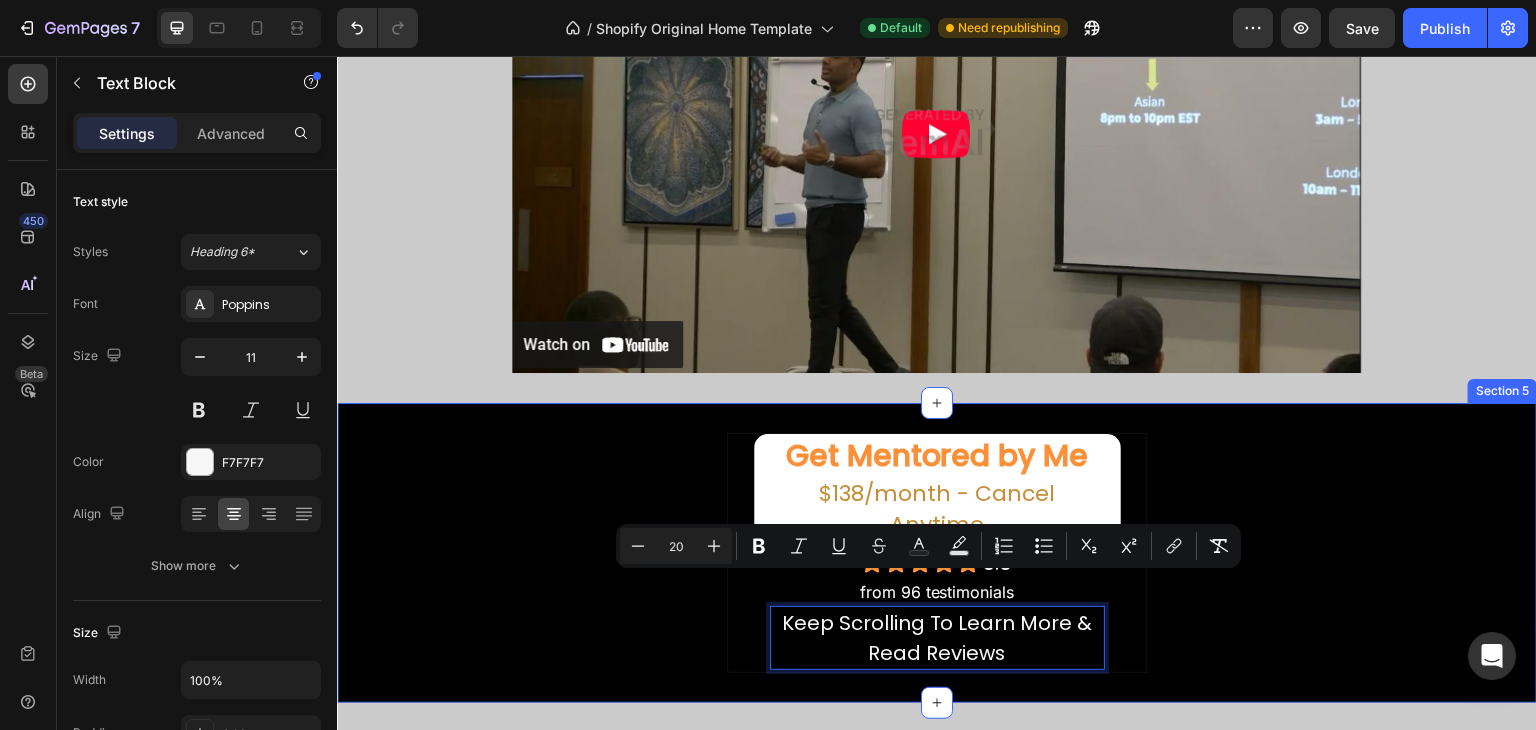 click on "Which Market Session You Should Trade Heading Image Row" at bounding box center (937, 100) 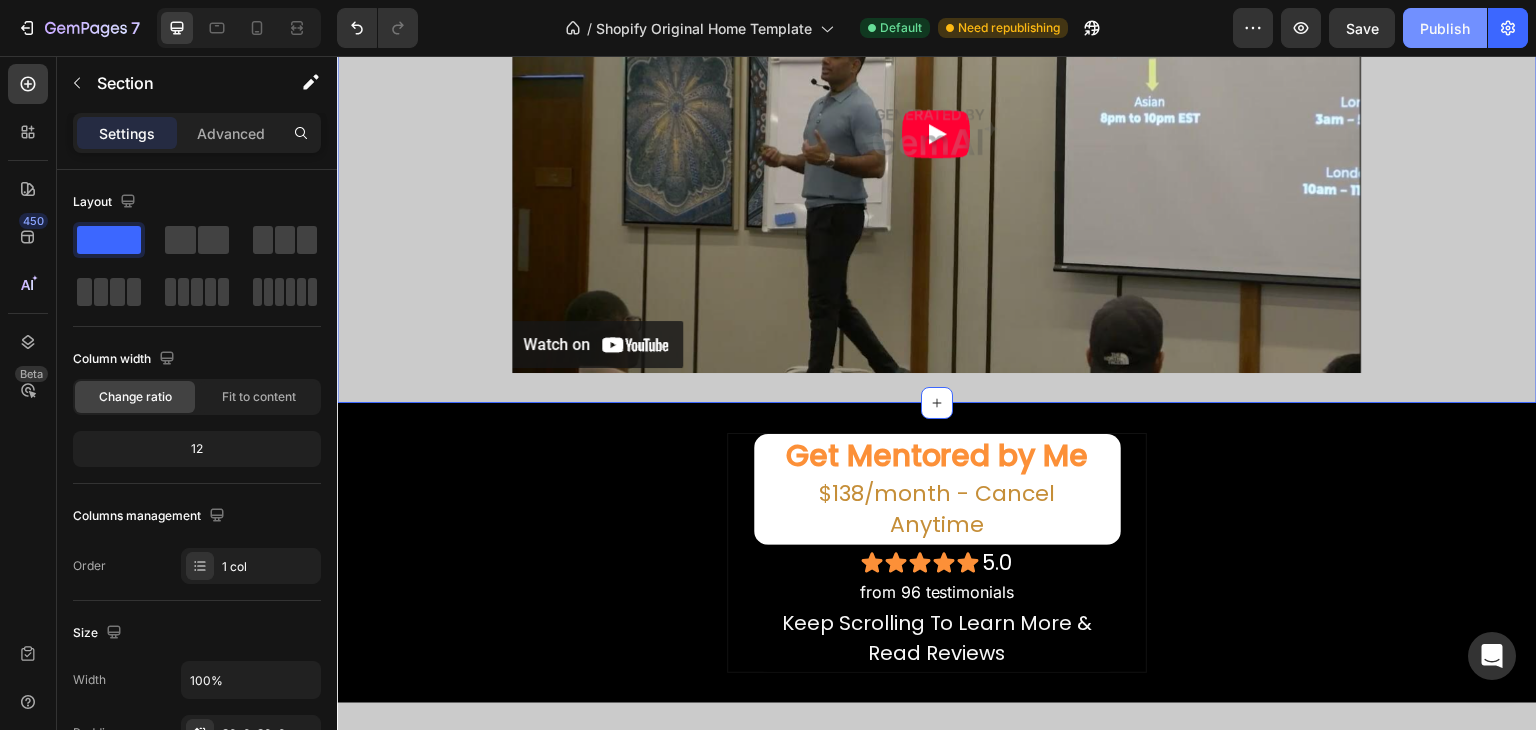 click on "Publish" at bounding box center (1445, 28) 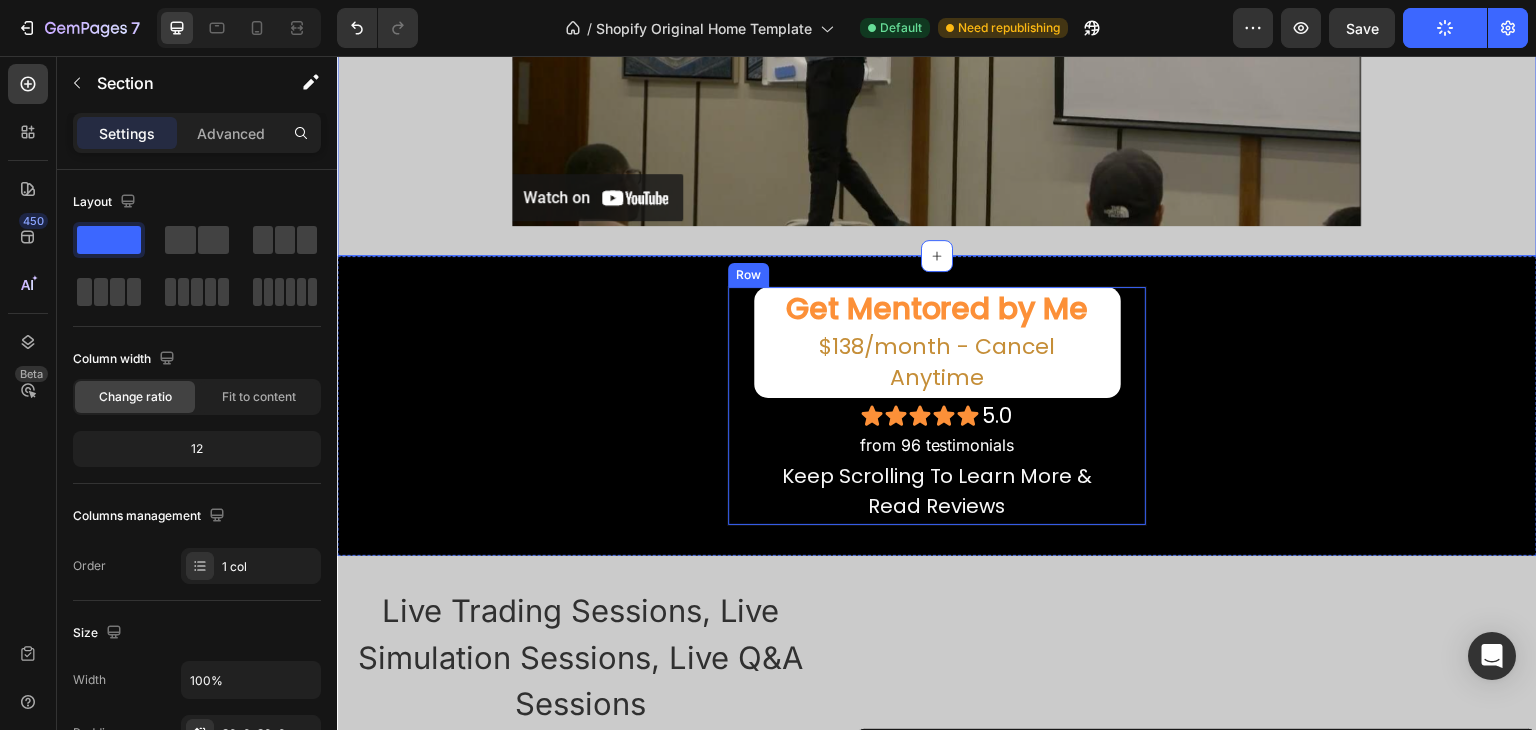 scroll, scrollTop: 2797, scrollLeft: 0, axis: vertical 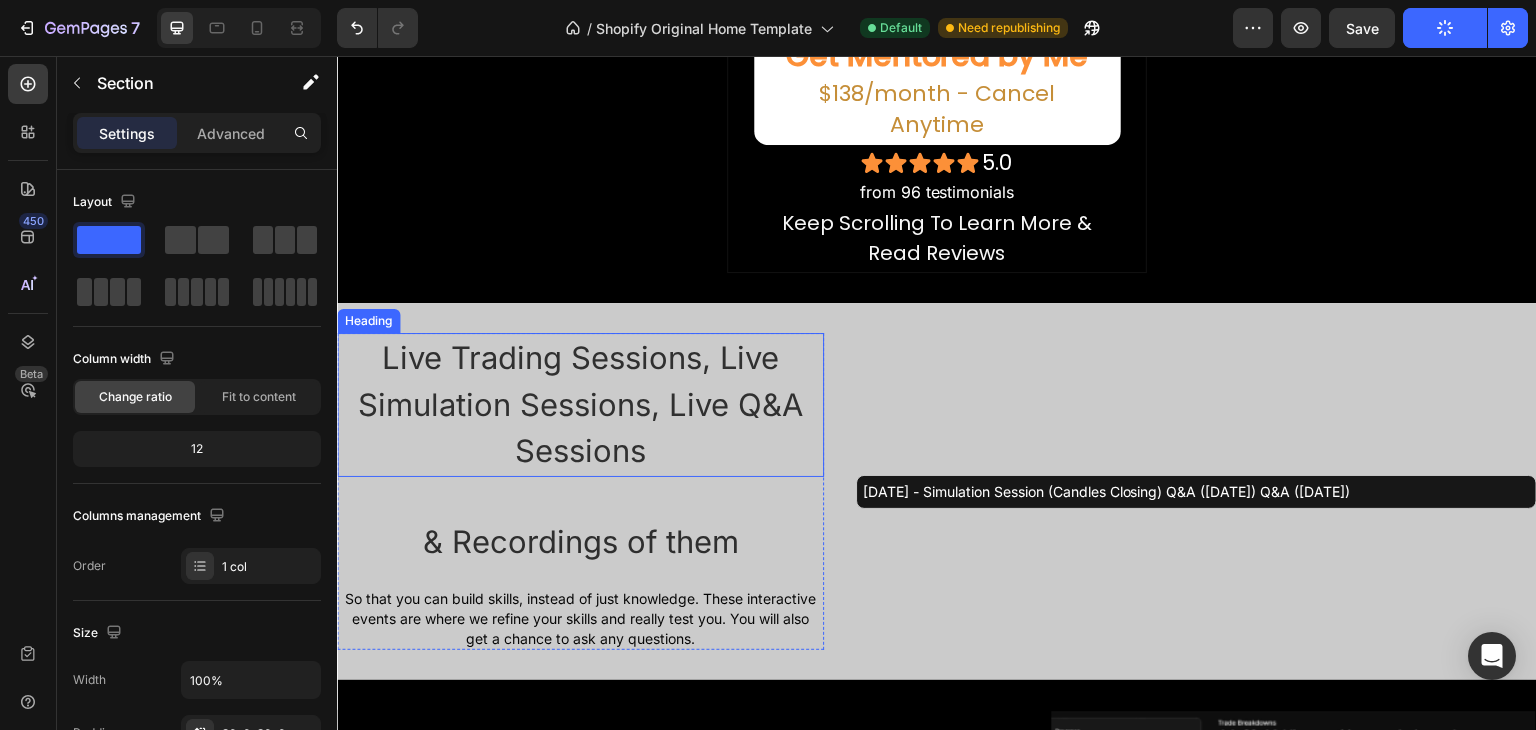 click on "Live Trading Sessions, Live Simulation Sessions, Live Q&A Sessions" at bounding box center (580, 405) 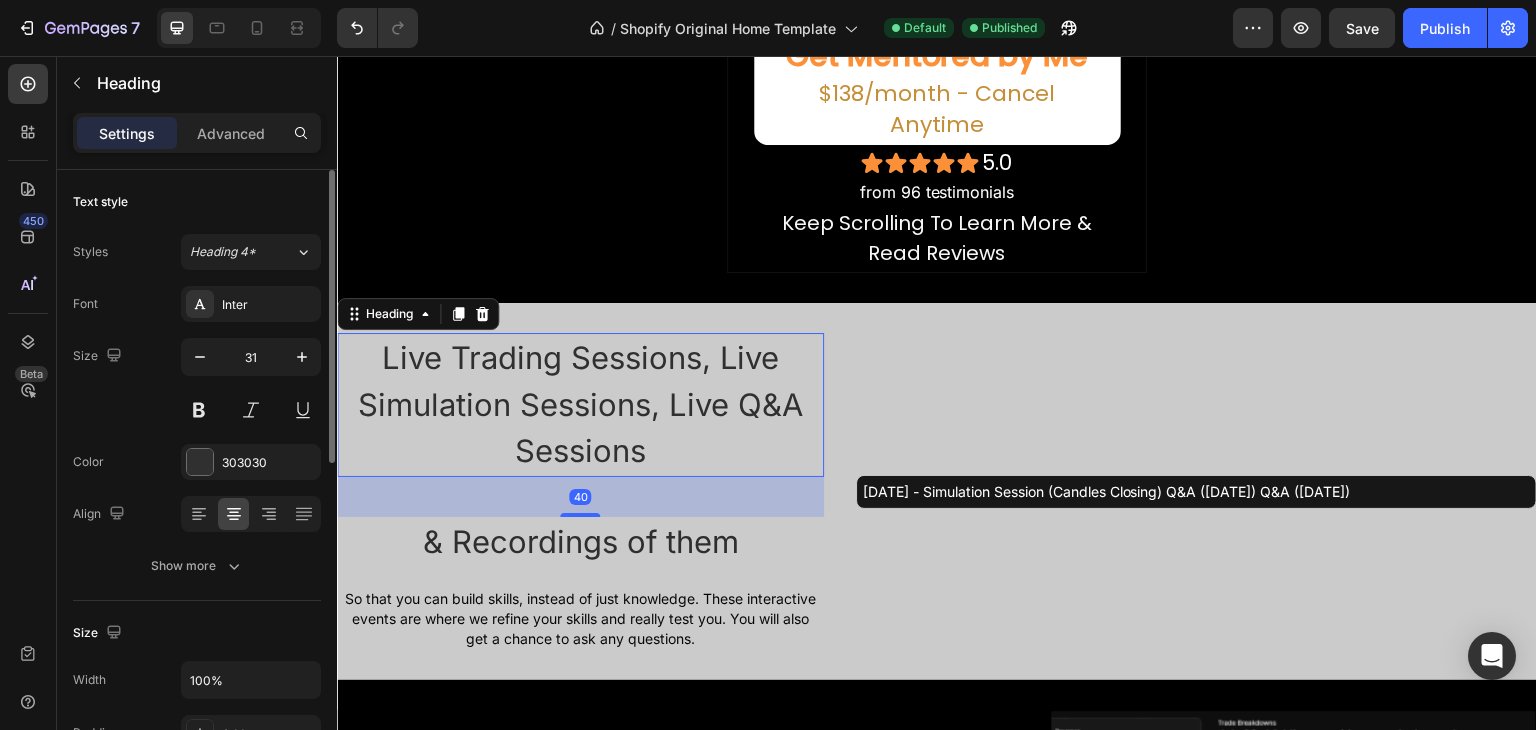 scroll, scrollTop: 200, scrollLeft: 0, axis: vertical 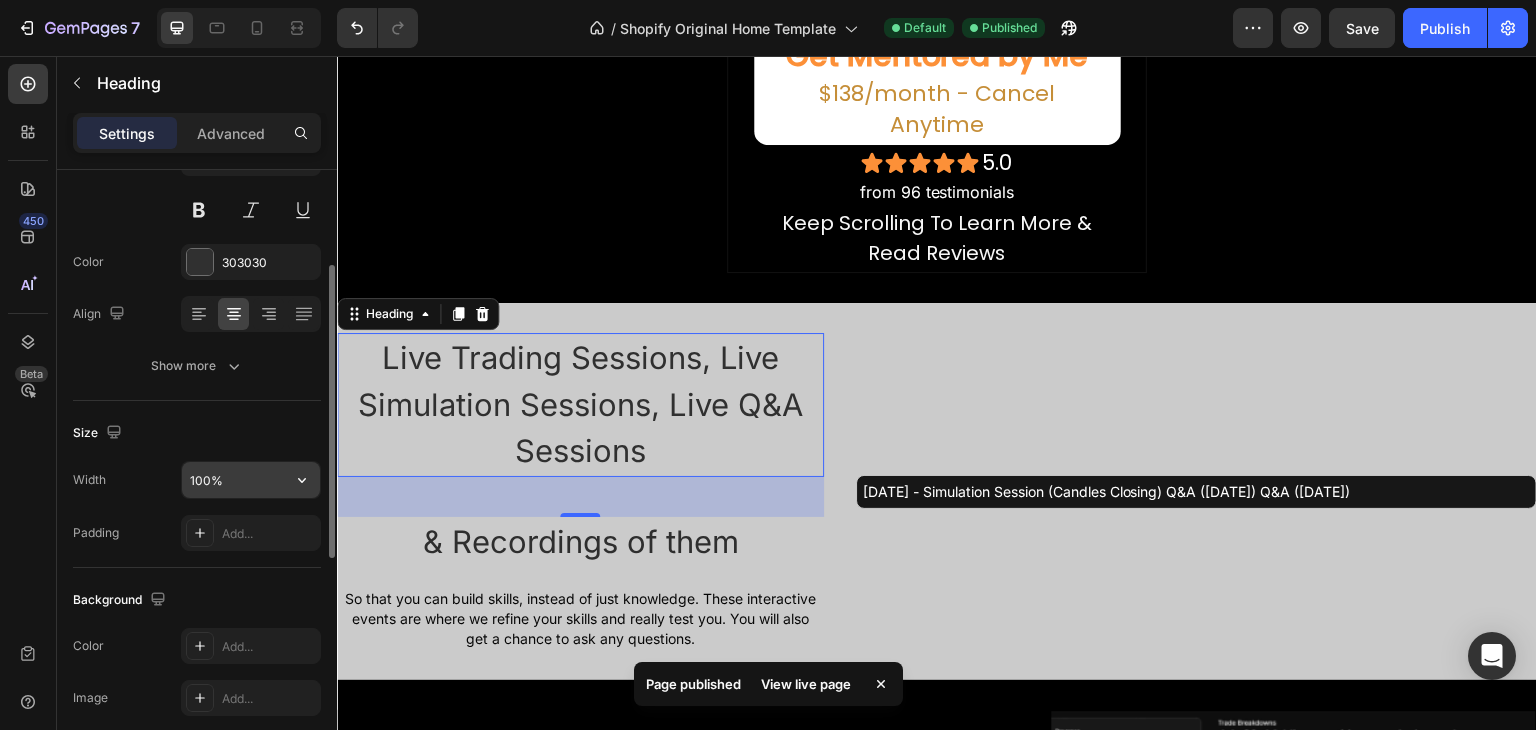click on "100%" at bounding box center (251, 480) 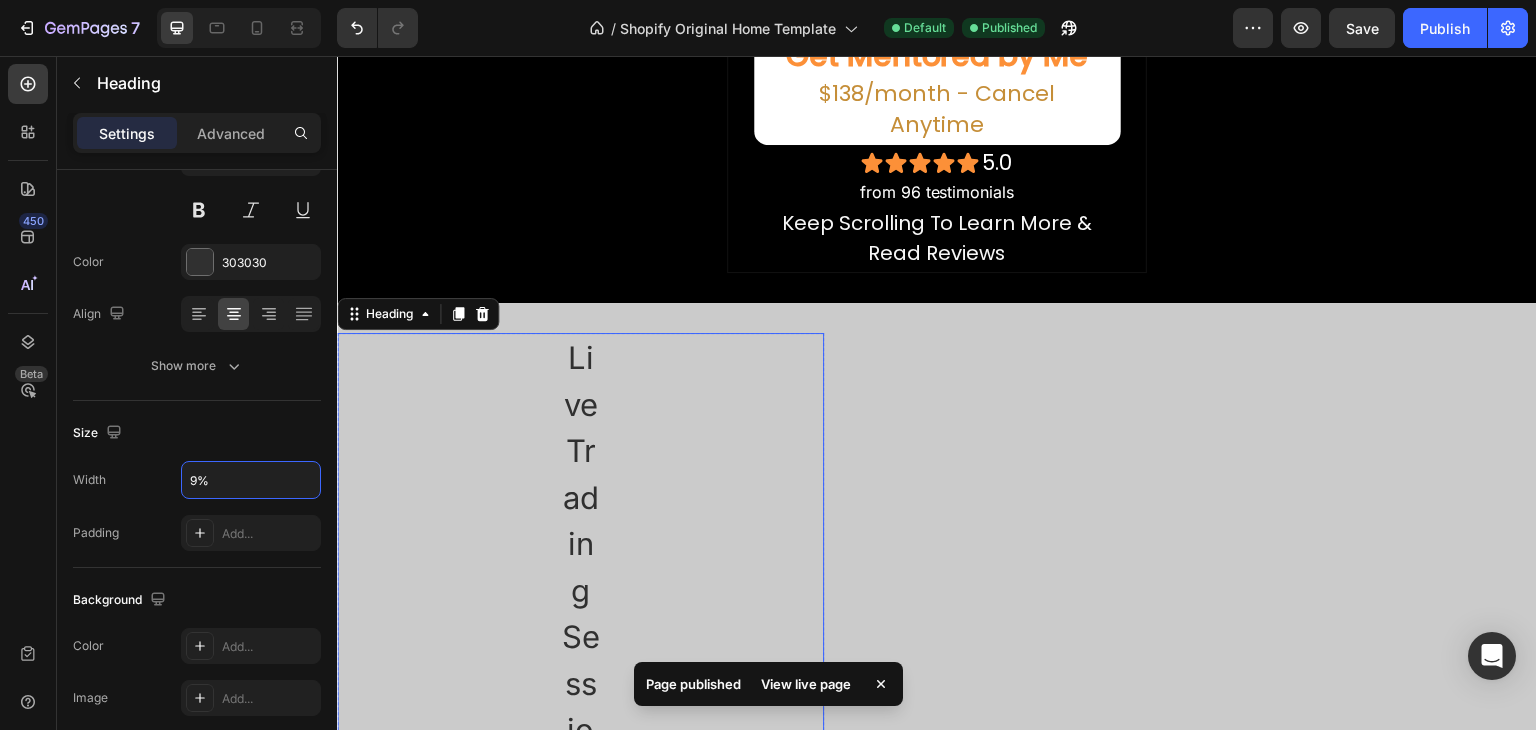 type on "90%" 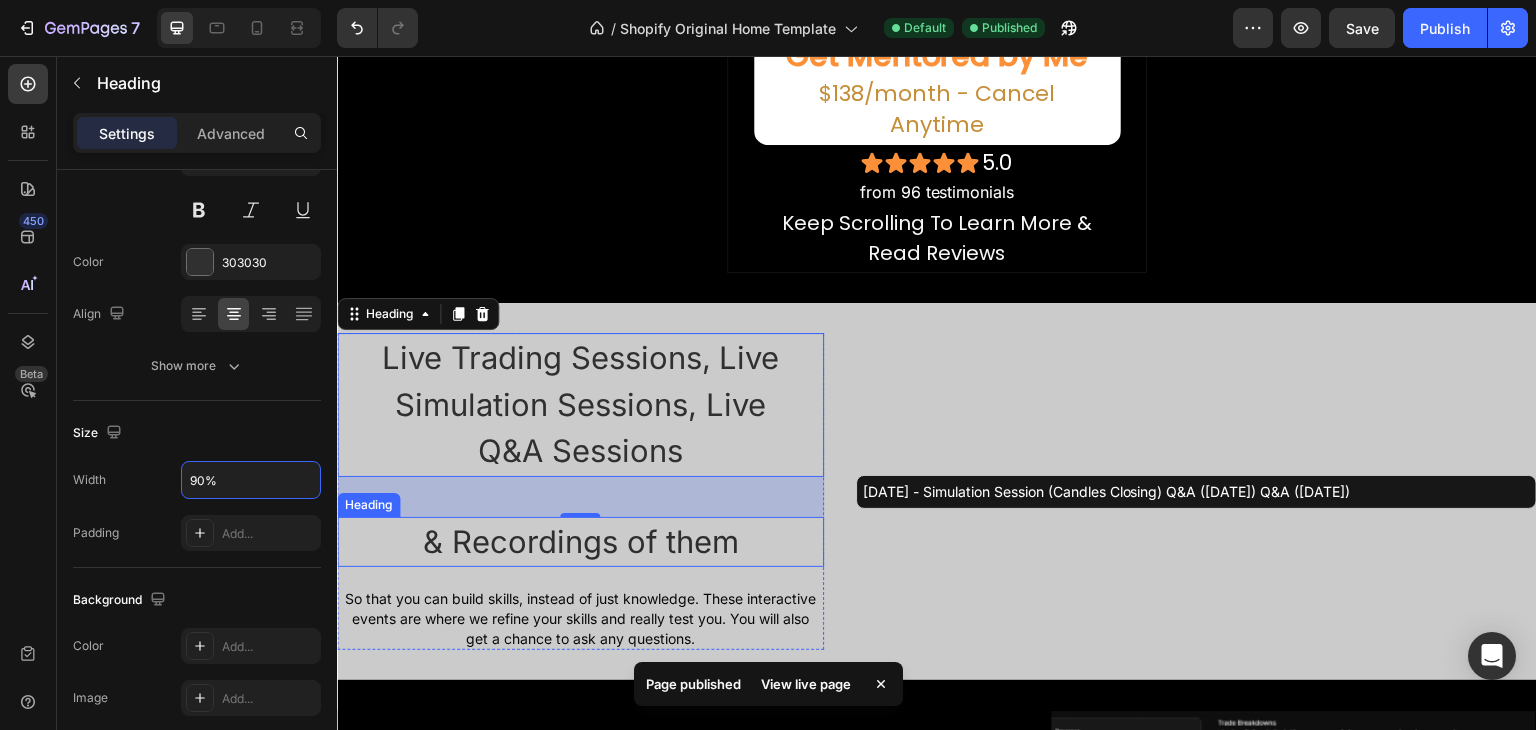 click on "& Recordings of them" at bounding box center (580, 542) 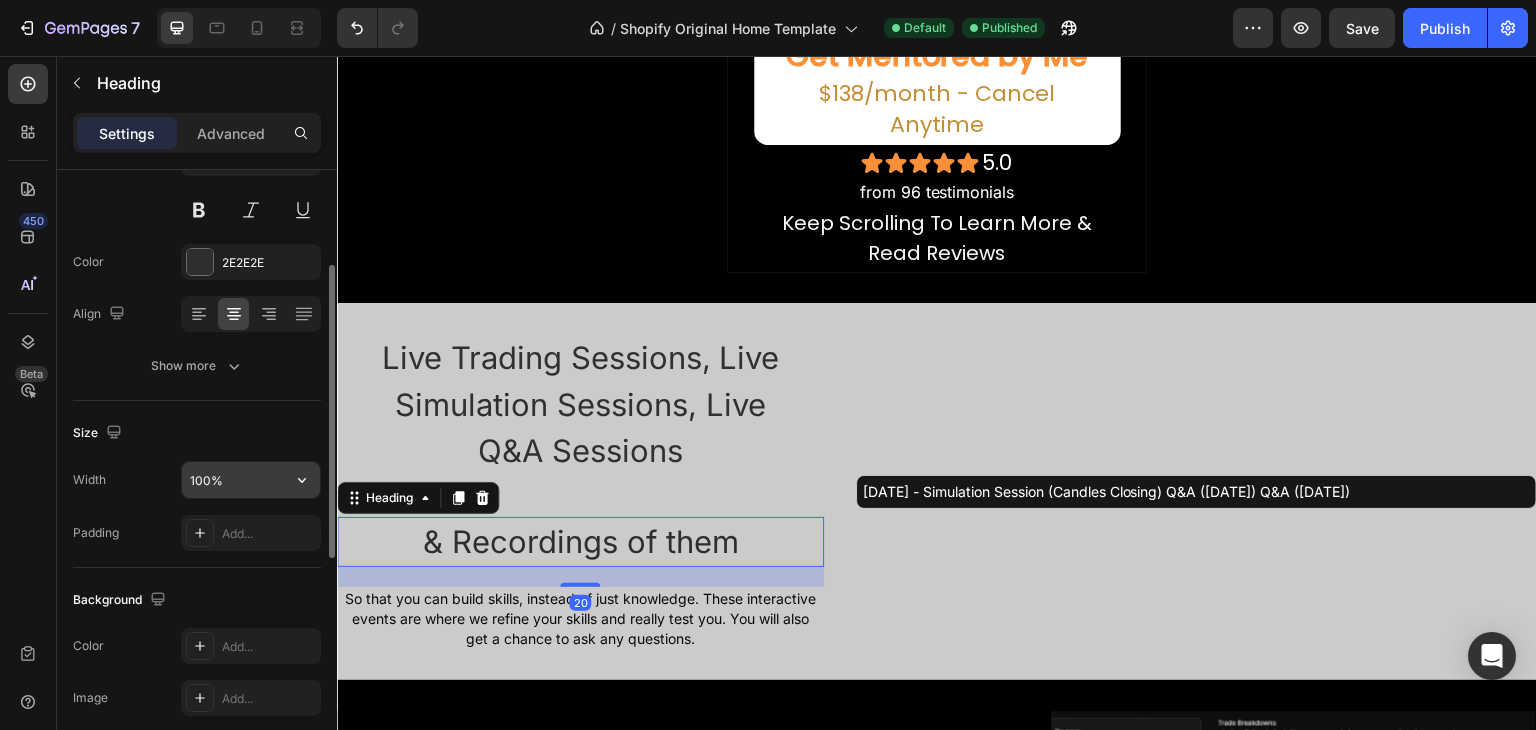 click on "100%" at bounding box center (251, 480) 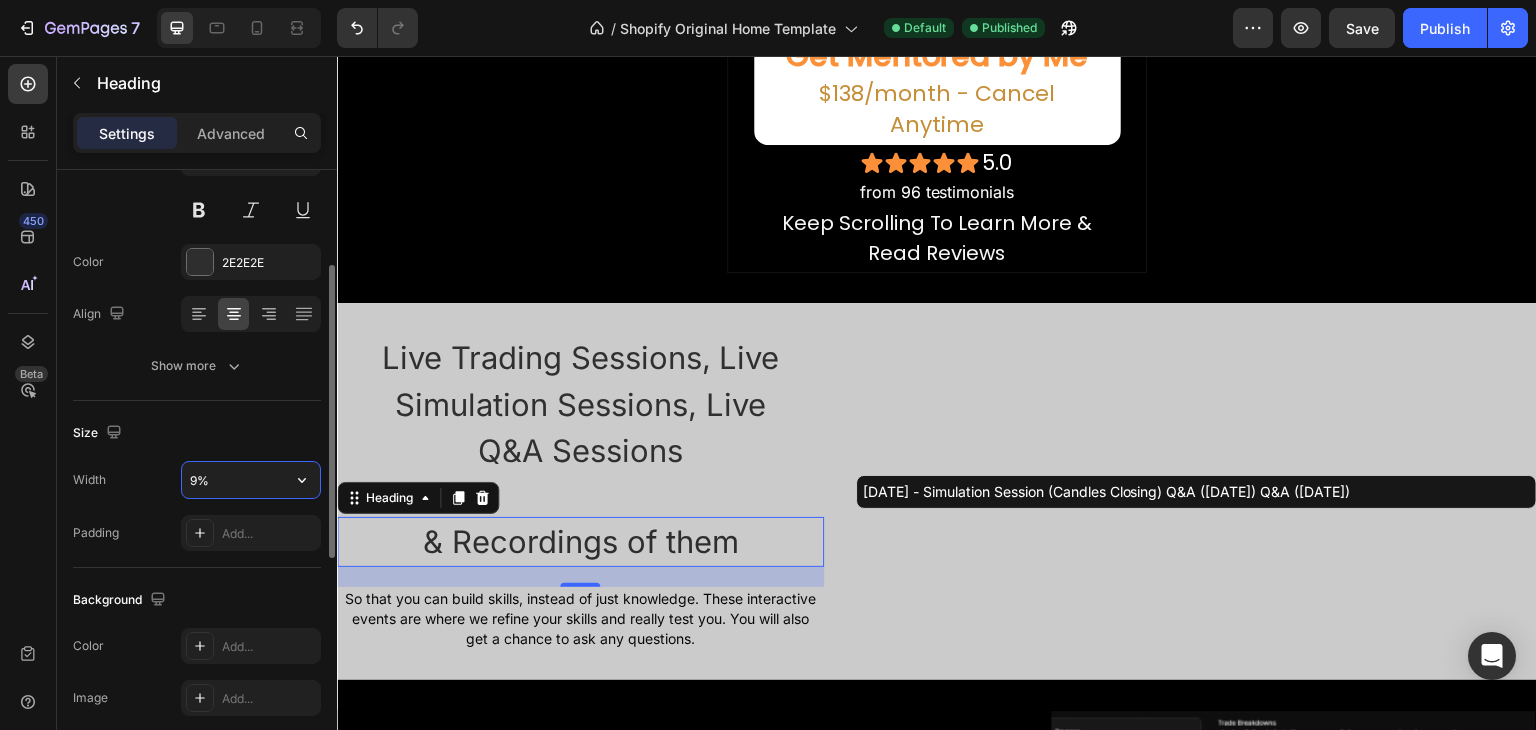 type on "90%" 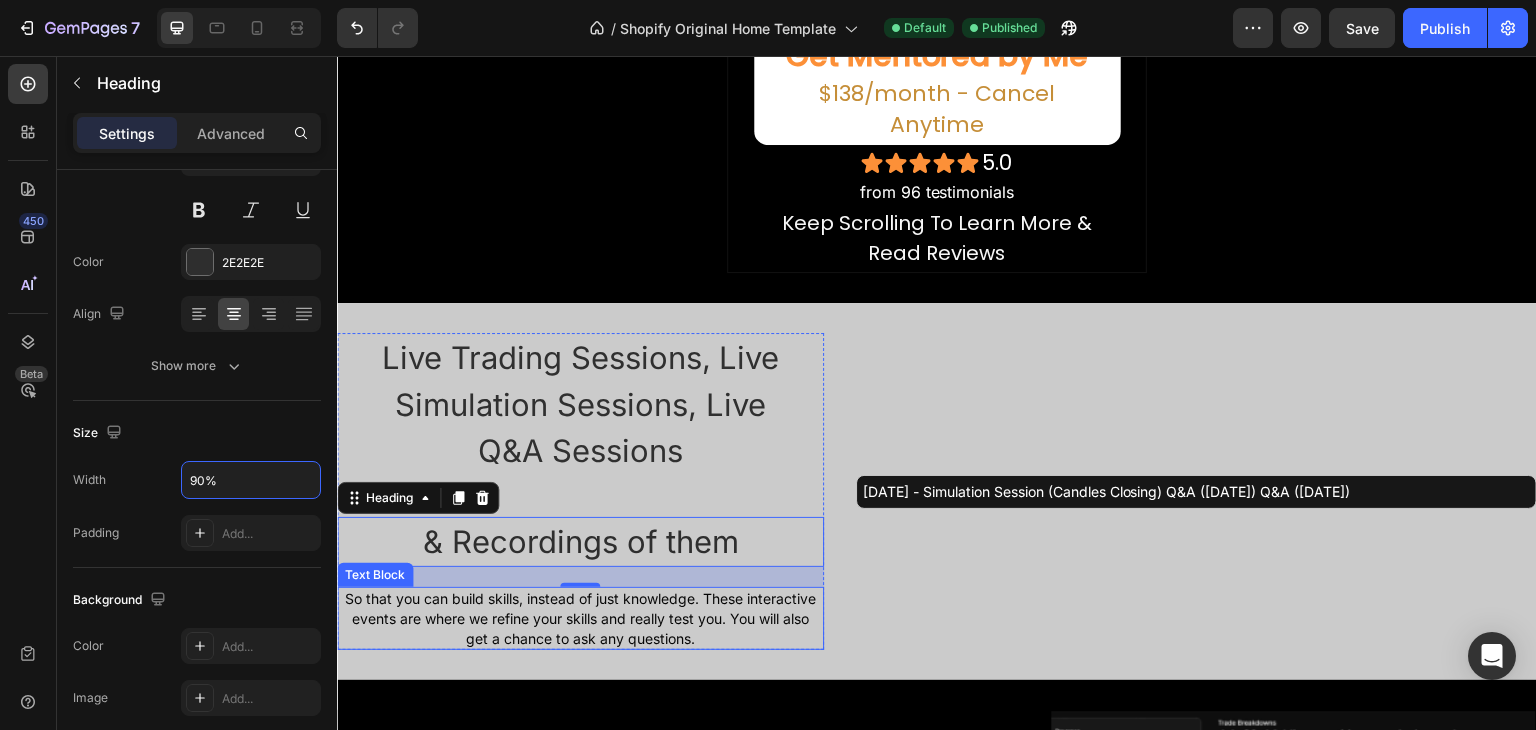 click on "So that you can build skills, instead of just knowledge. These interactive events are where we refine your skills and really test you. You will also get a chance to ask any questions." at bounding box center [580, 618] 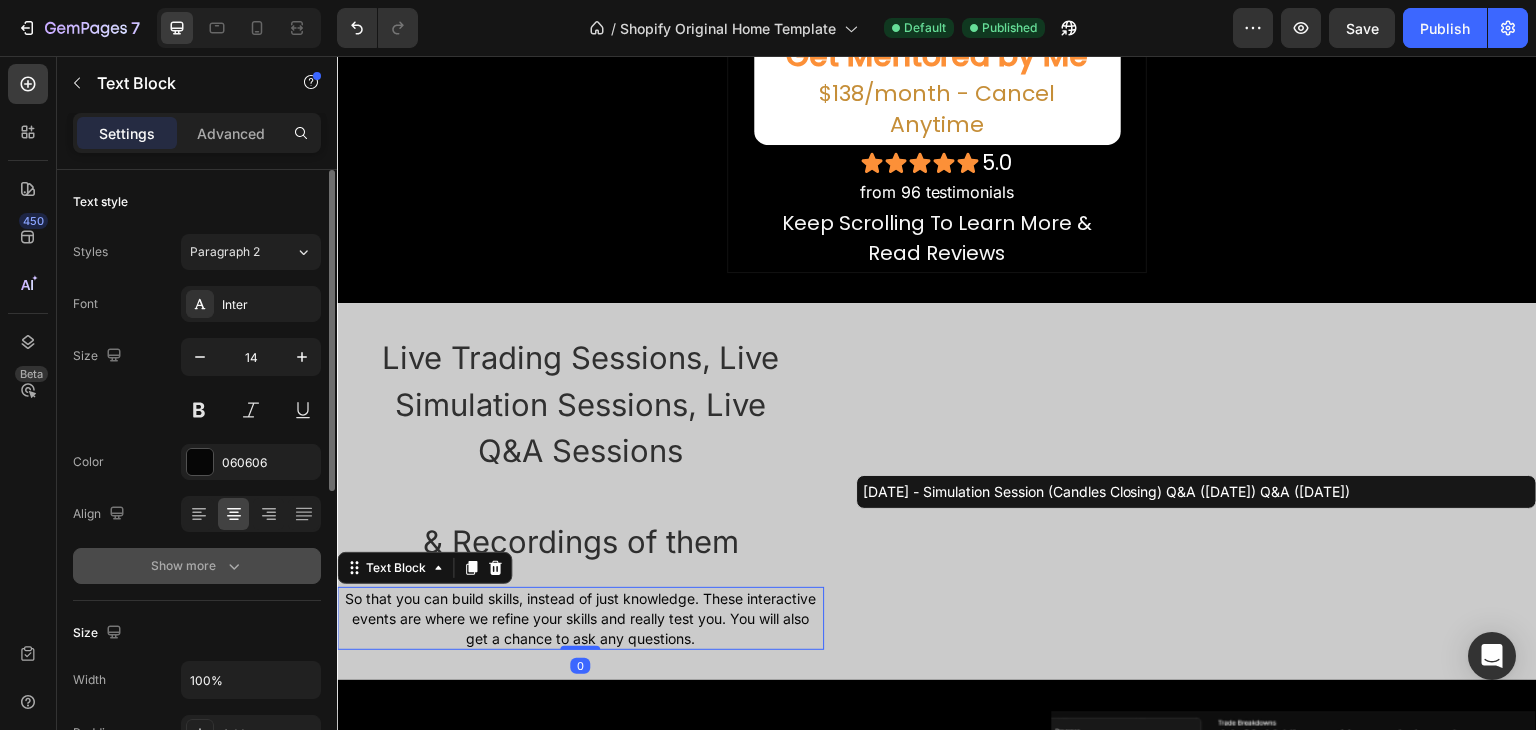 scroll, scrollTop: 200, scrollLeft: 0, axis: vertical 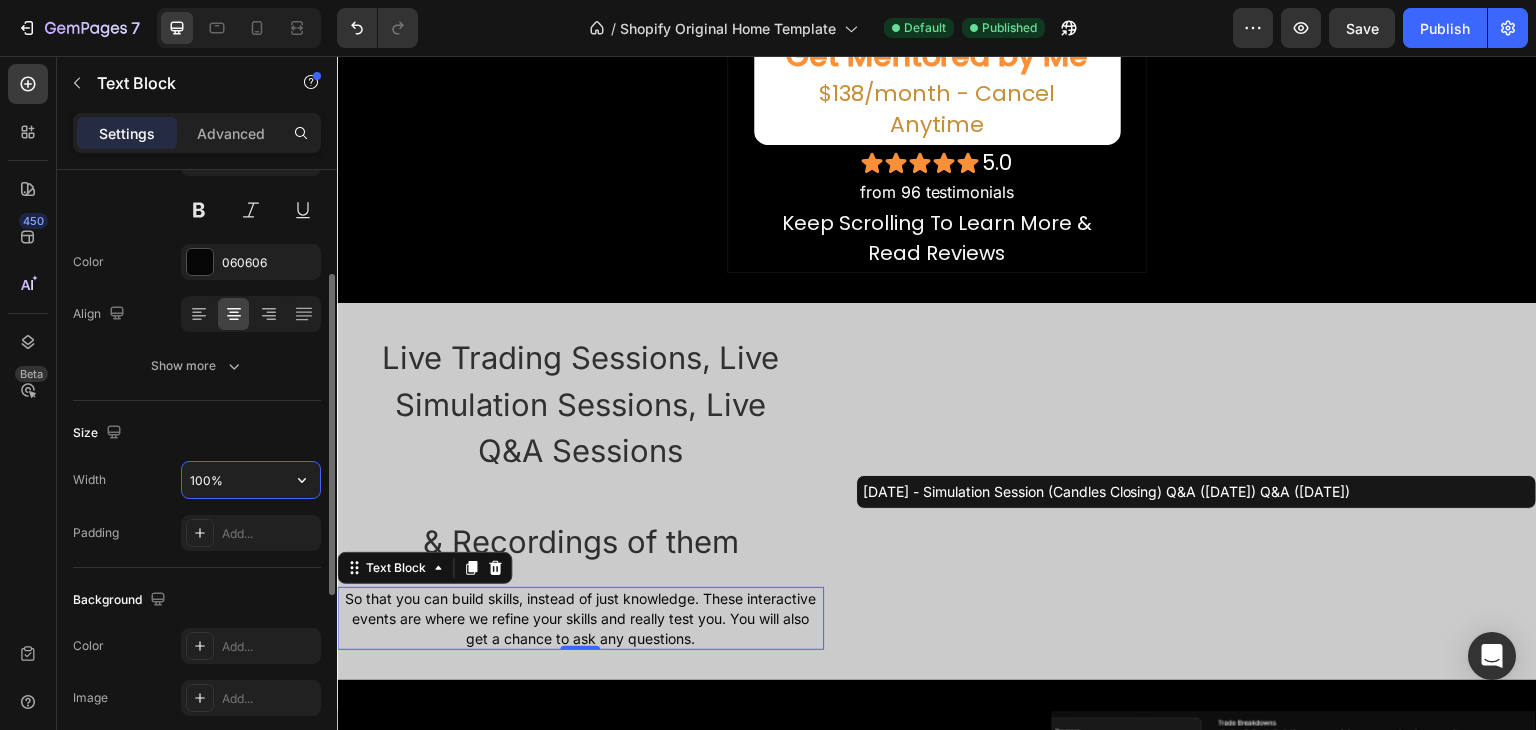 click on "100%" at bounding box center (251, 480) 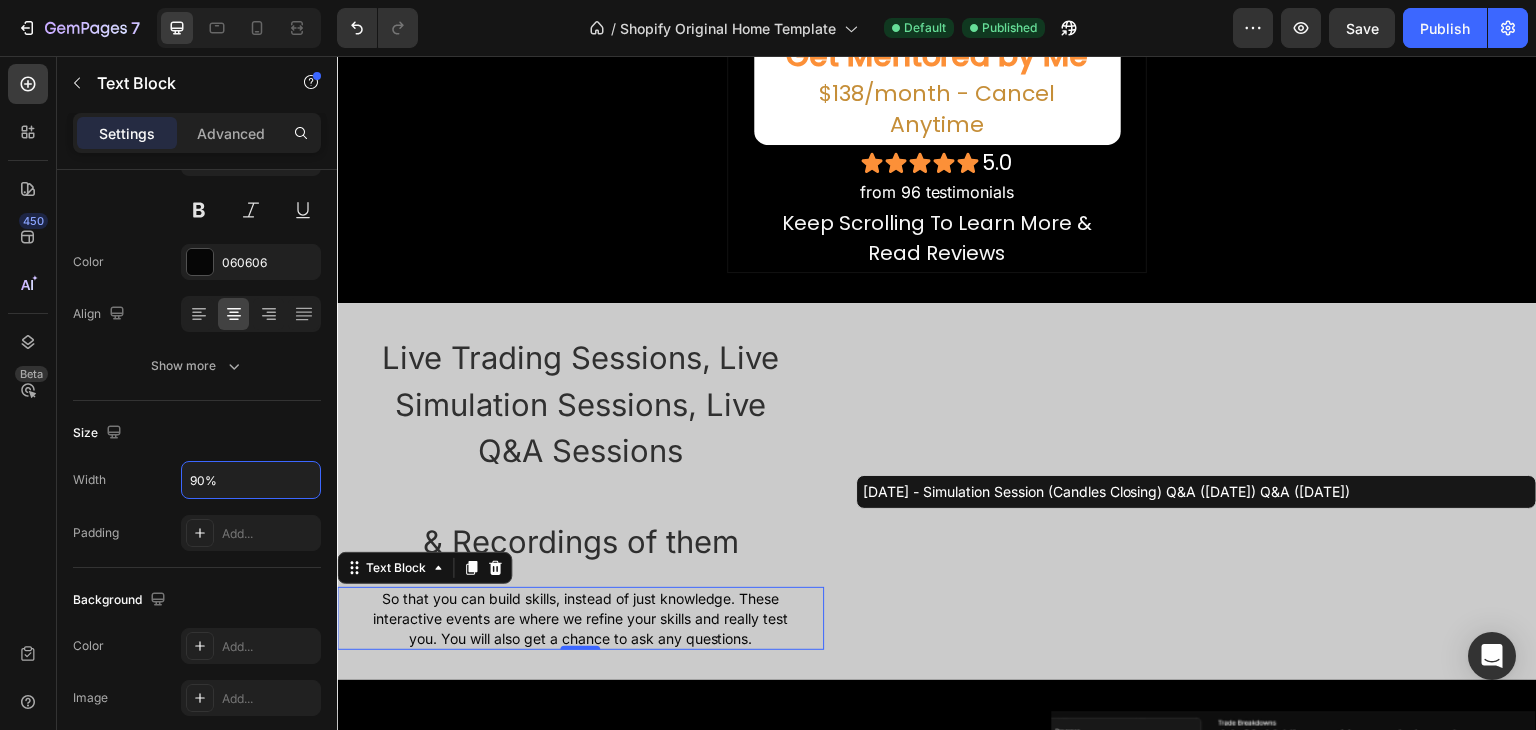 type on "90%" 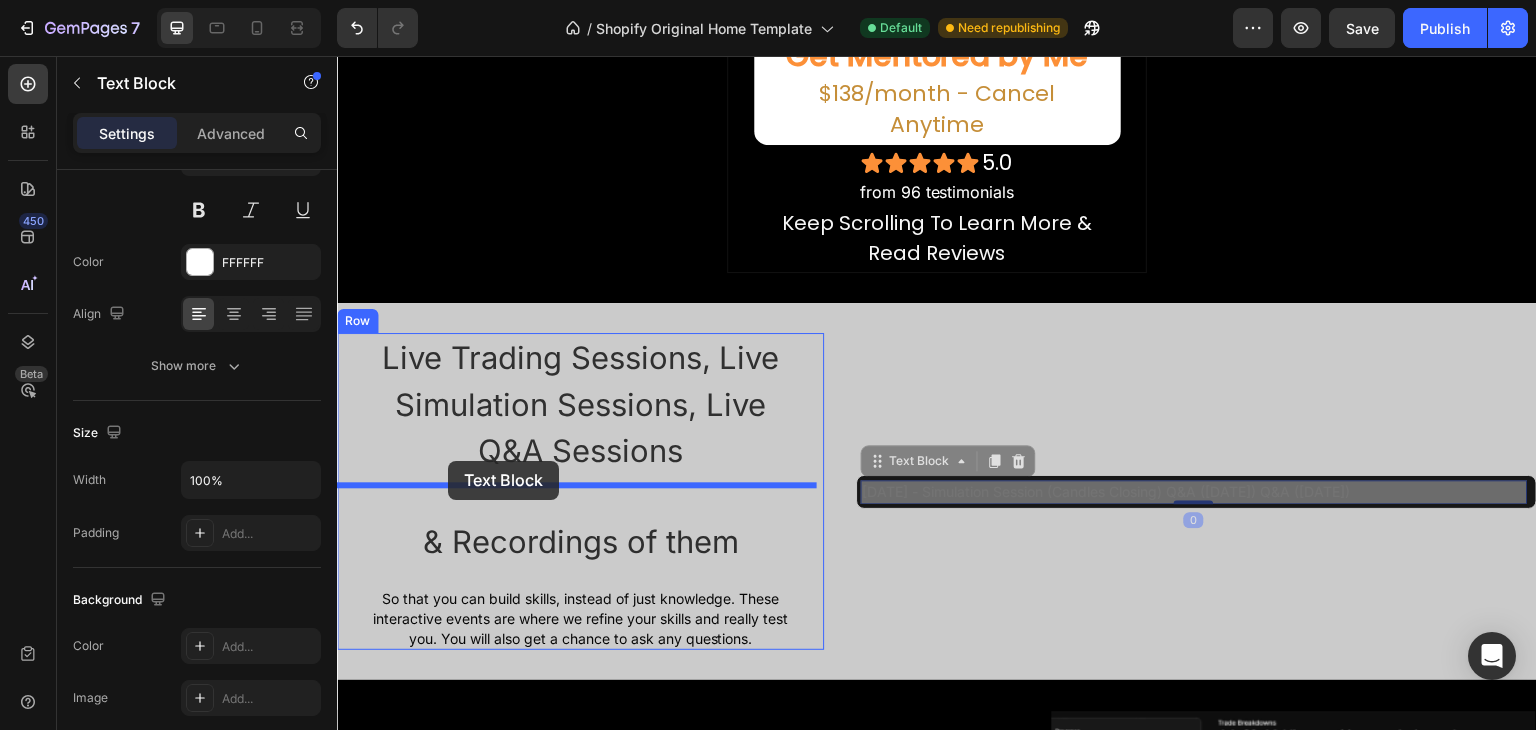 drag, startPoint x: 993, startPoint y: 462, endPoint x: 448, endPoint y: 461, distance: 545.0009 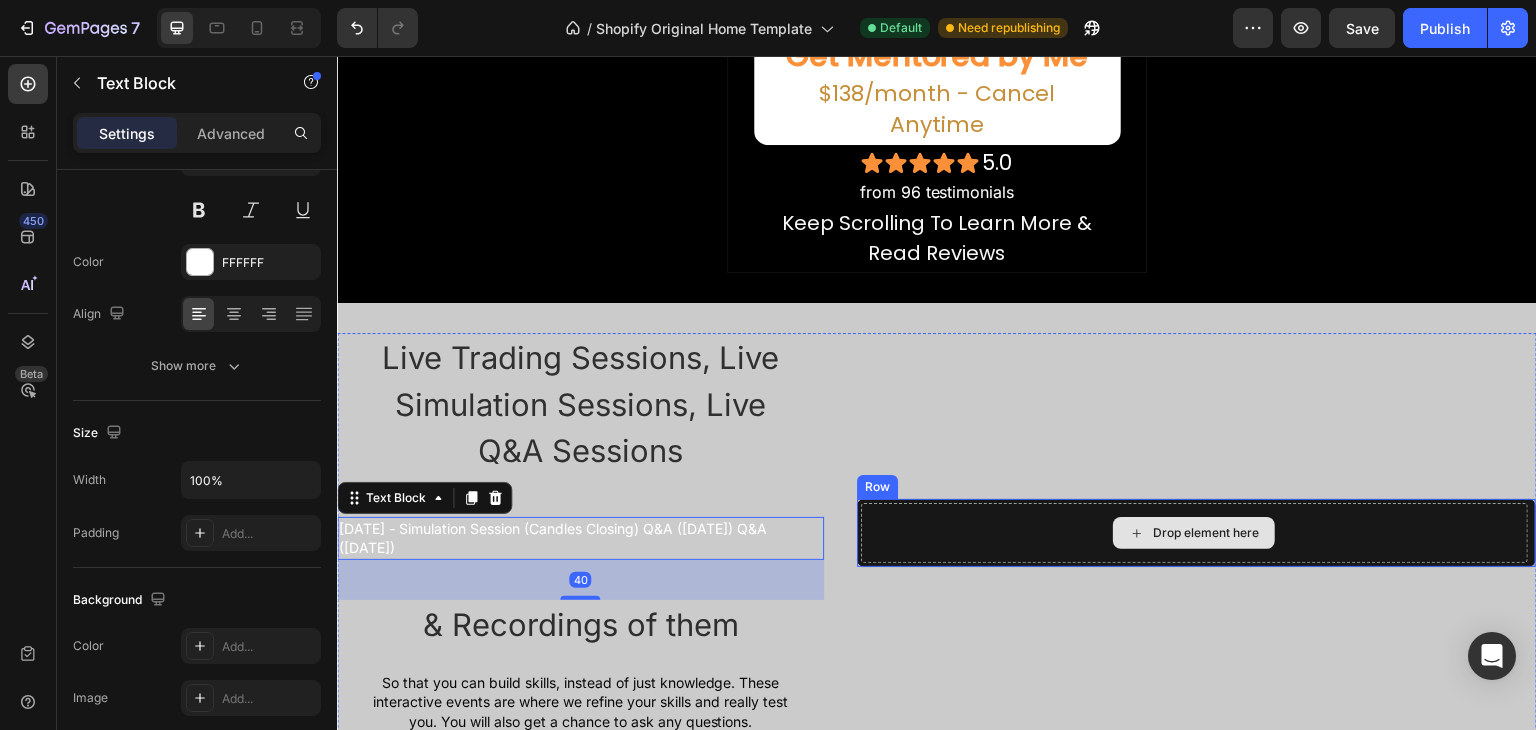 click on "Drop element here" at bounding box center [1206, 533] 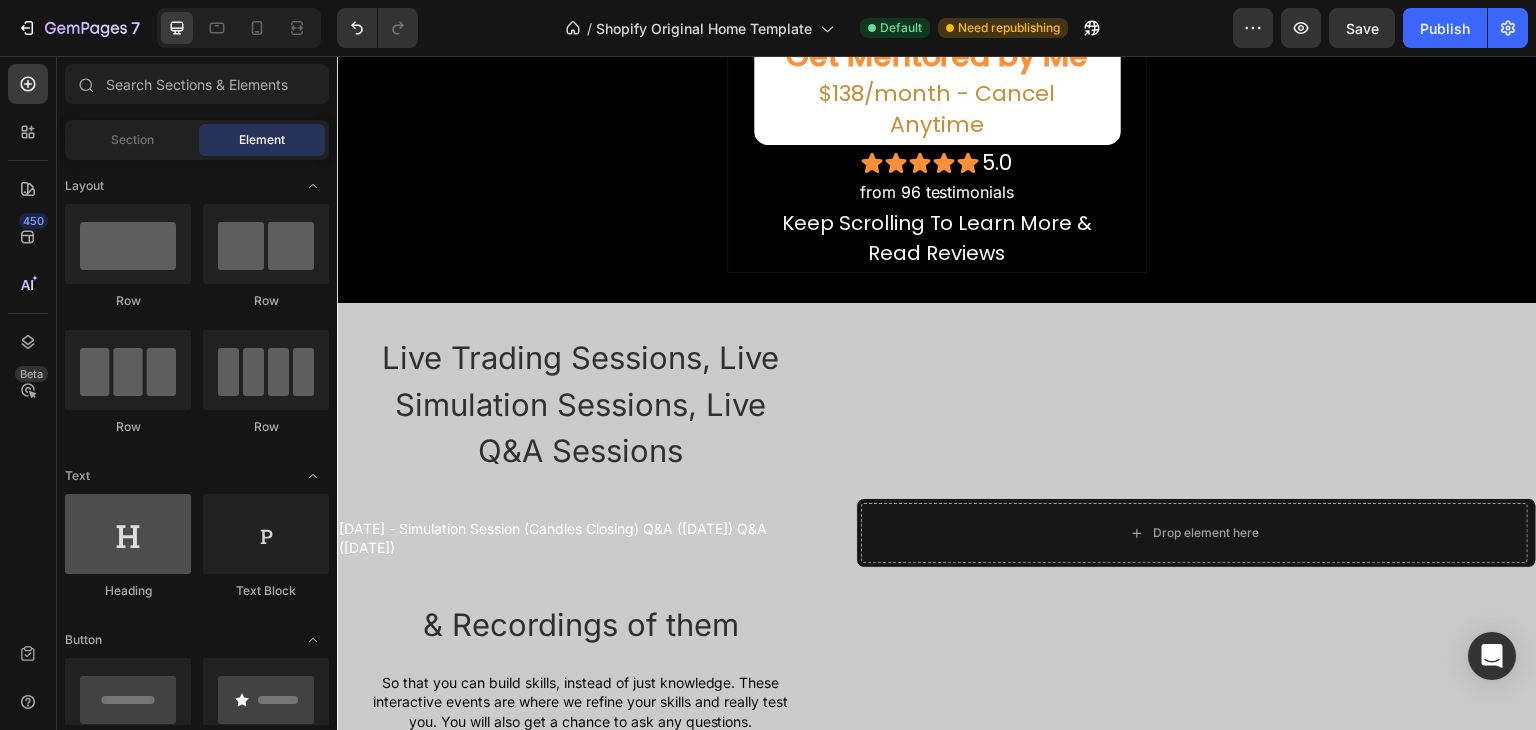 scroll, scrollTop: 300, scrollLeft: 0, axis: vertical 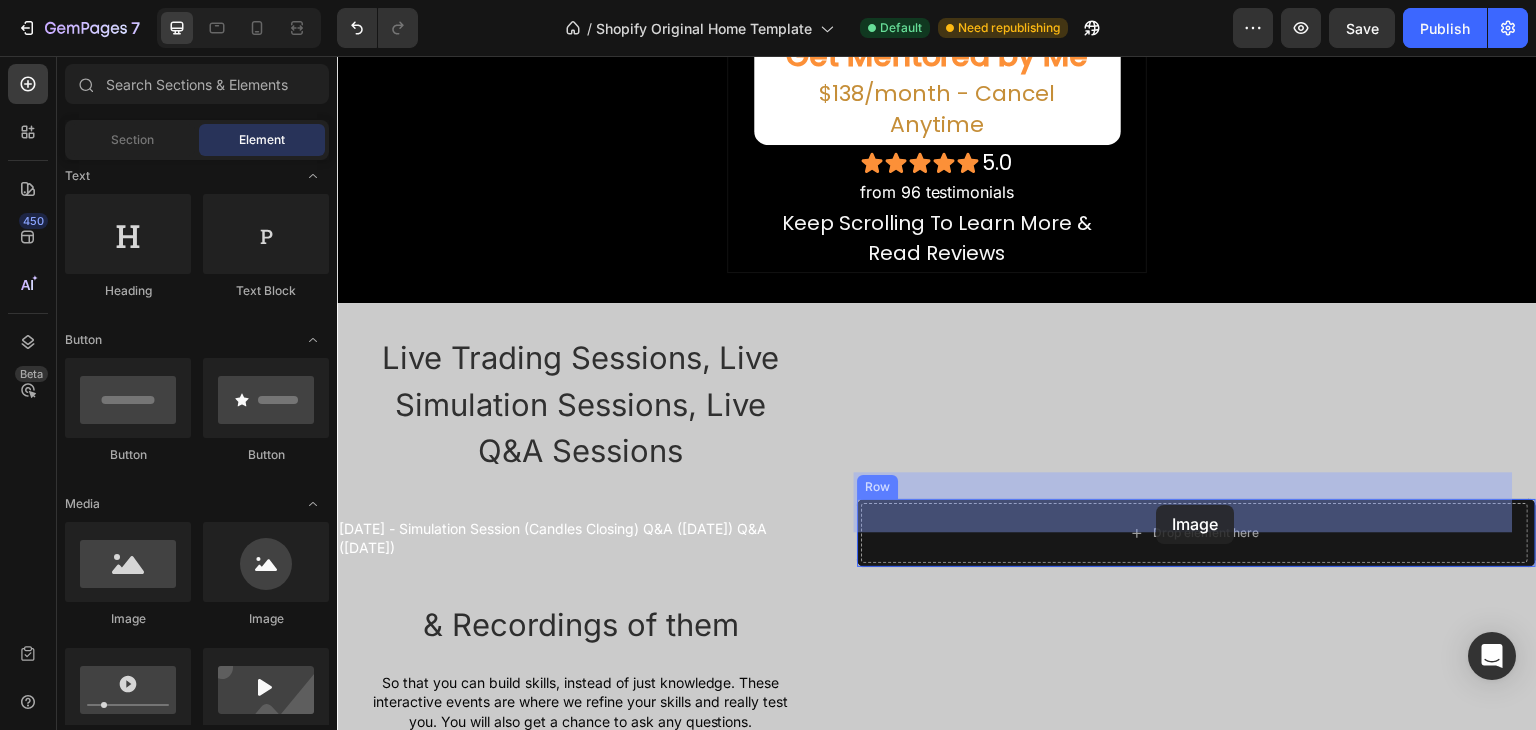 drag, startPoint x: 486, startPoint y: 634, endPoint x: 993, endPoint y: 494, distance: 525.9743 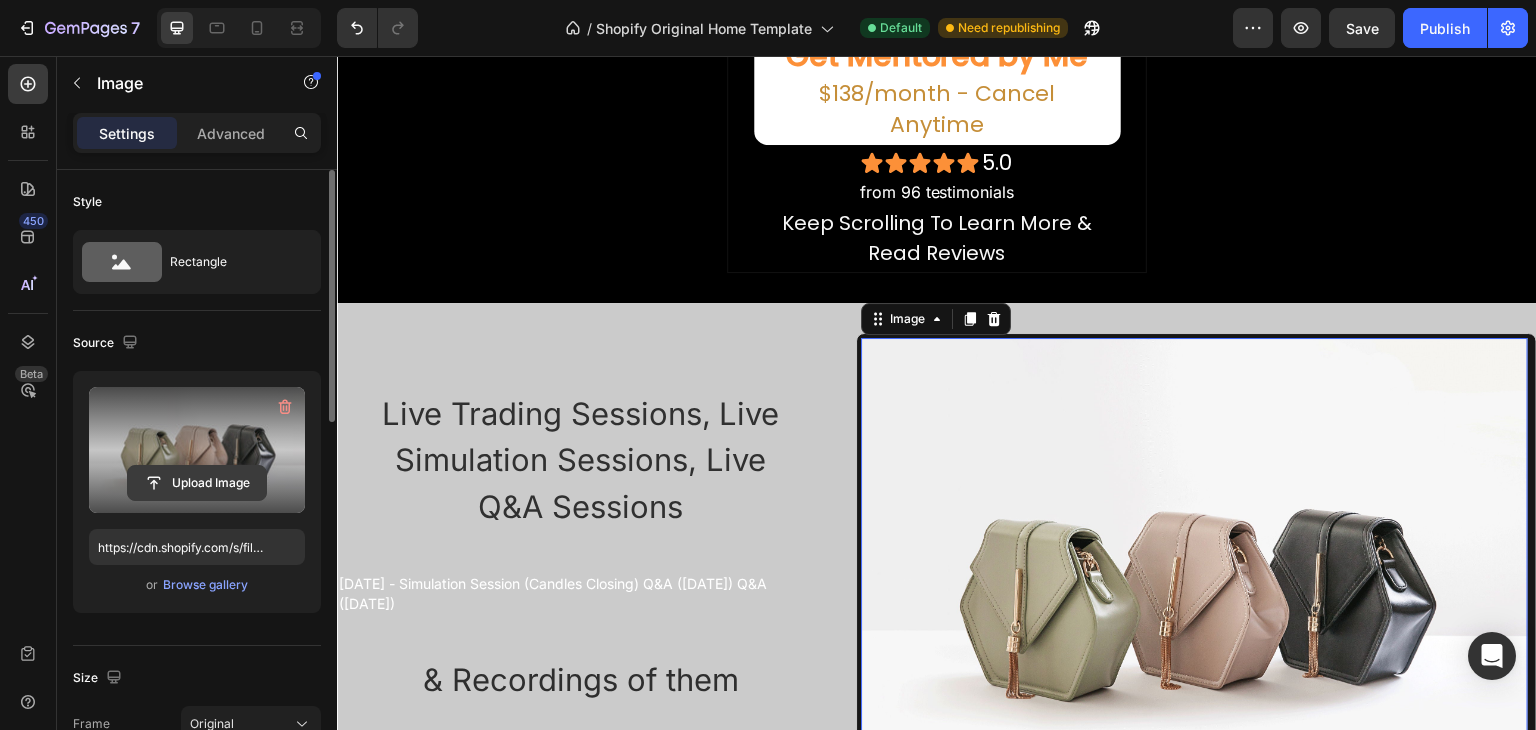 click 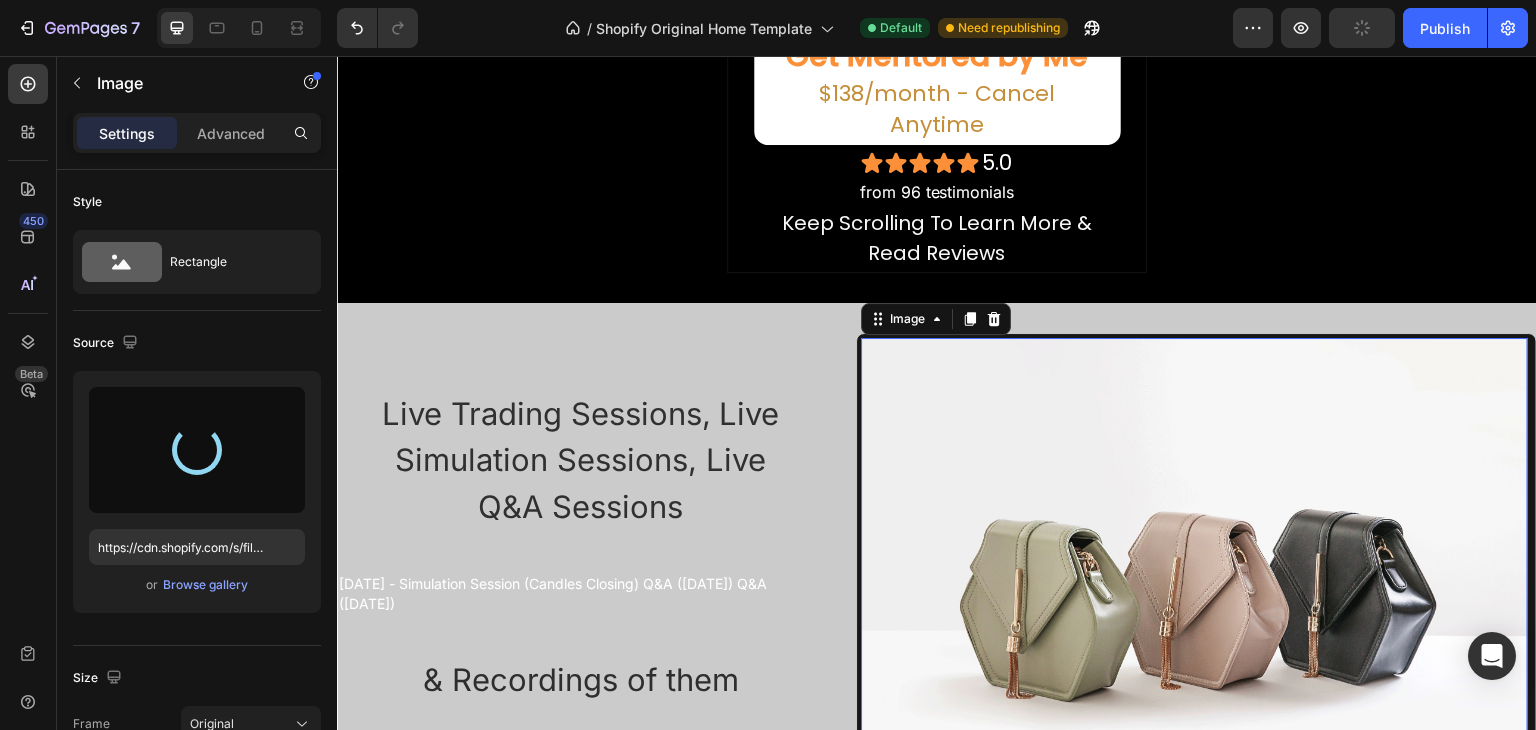 type on "https://cdn.shopify.com/s/files/1/0755/8083/4014/files/[FILENAME].png" 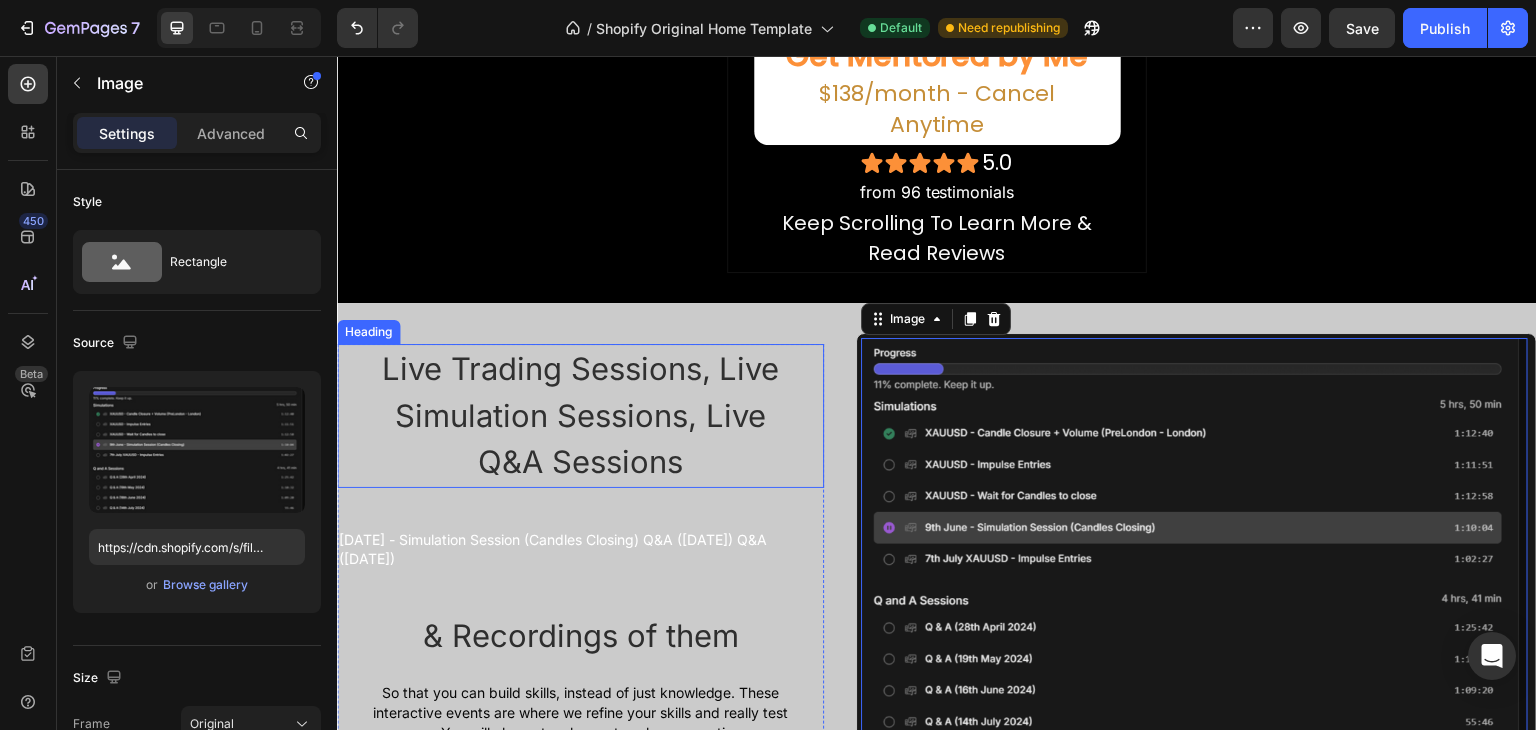 click on "Live Trading Sessions, Live Simulation Sessions, Live Q&A Sessions" at bounding box center [580, 416] 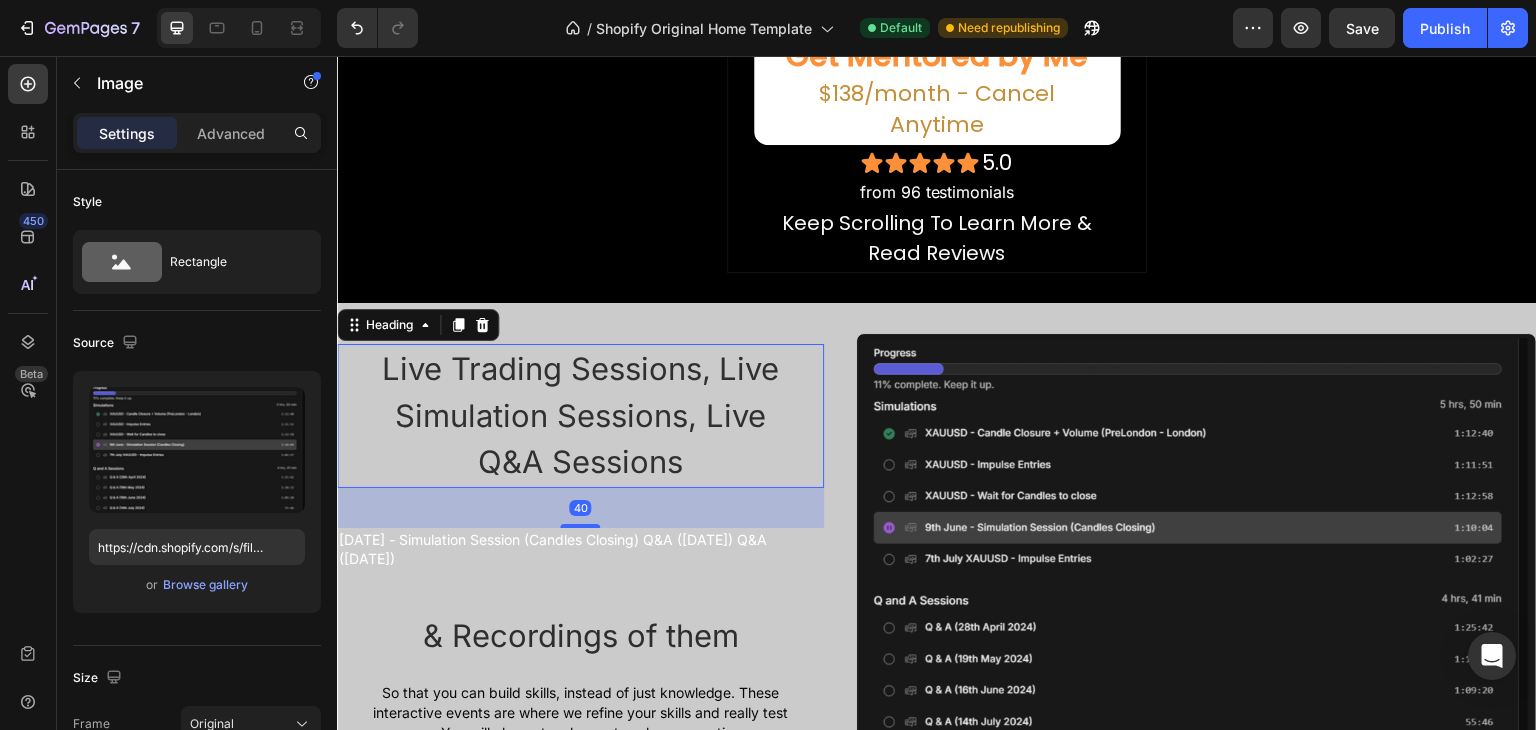 click on "Live Trading Sessions, Live Simulation Sessions, Live Q&A Sessions" at bounding box center (580, 416) 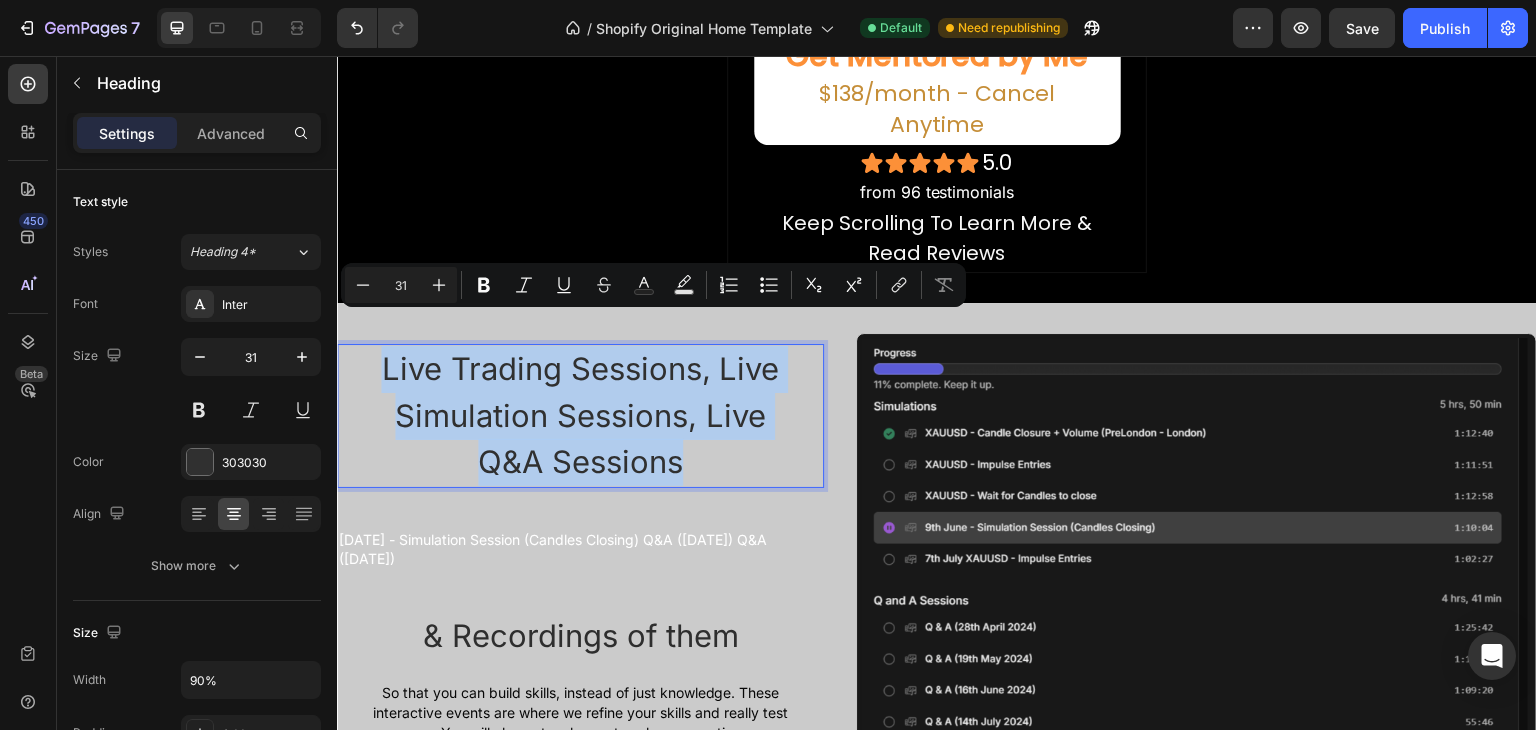 drag, startPoint x: 696, startPoint y: 420, endPoint x: 382, endPoint y: 325, distance: 328.0564 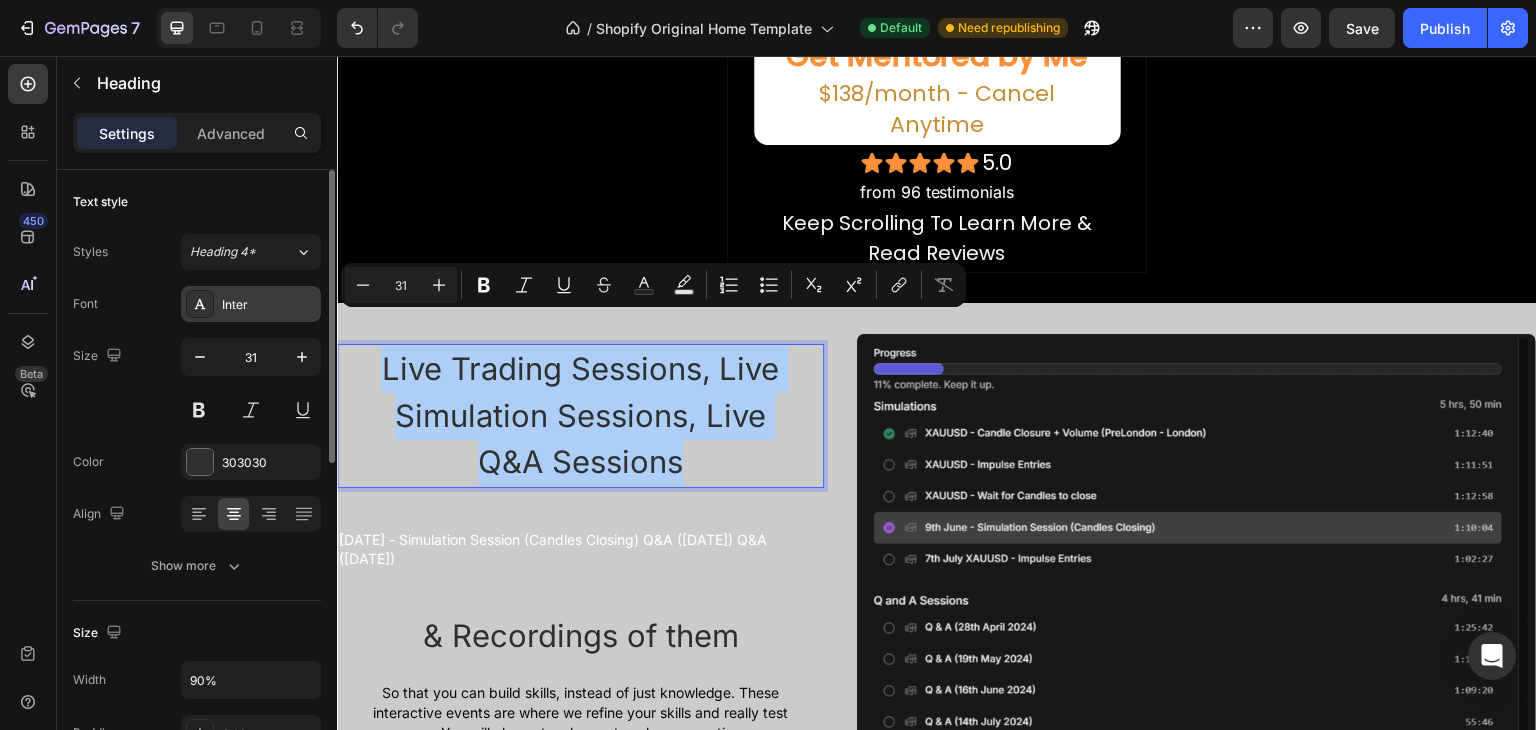 click on "Inter" at bounding box center (269, 305) 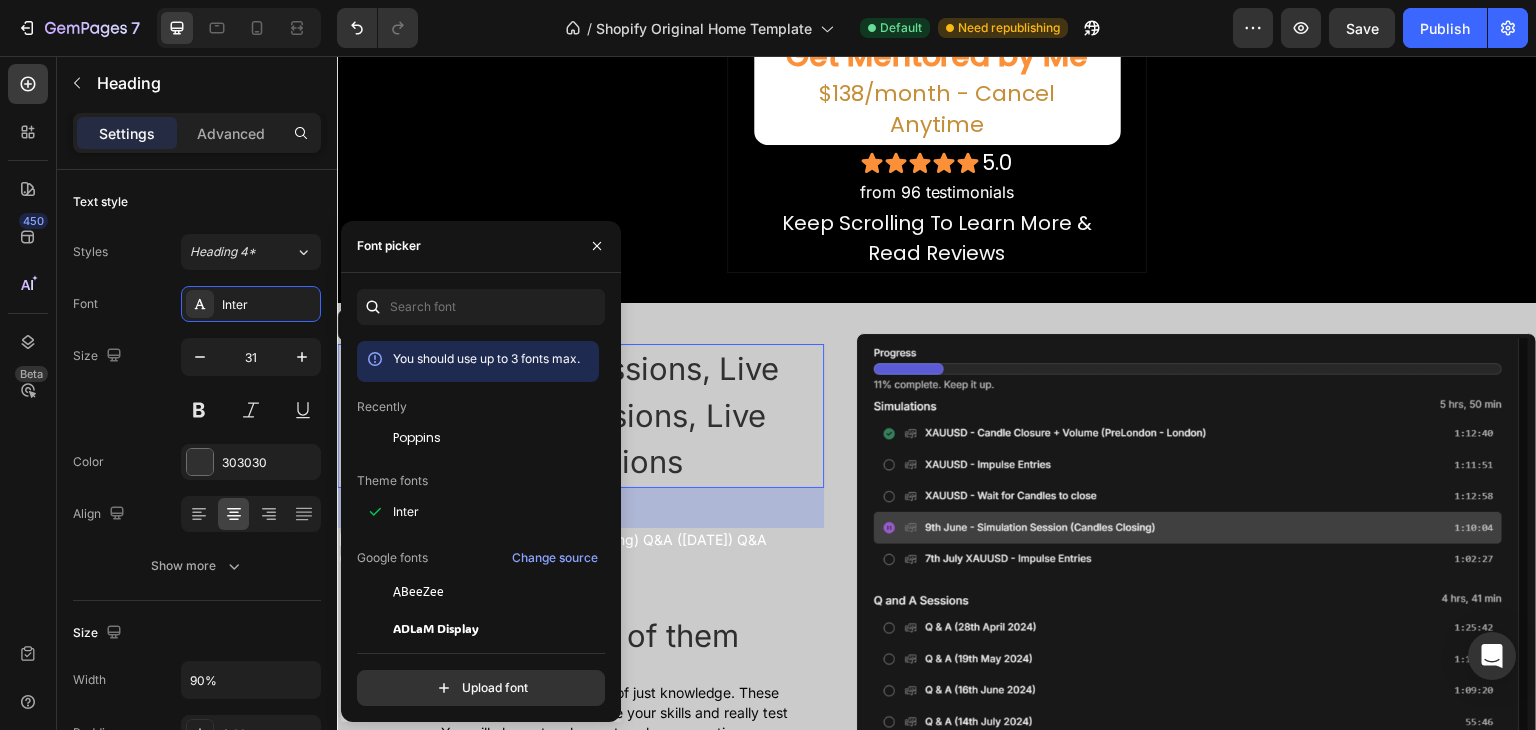 click on "Poppins" at bounding box center [417, 438] 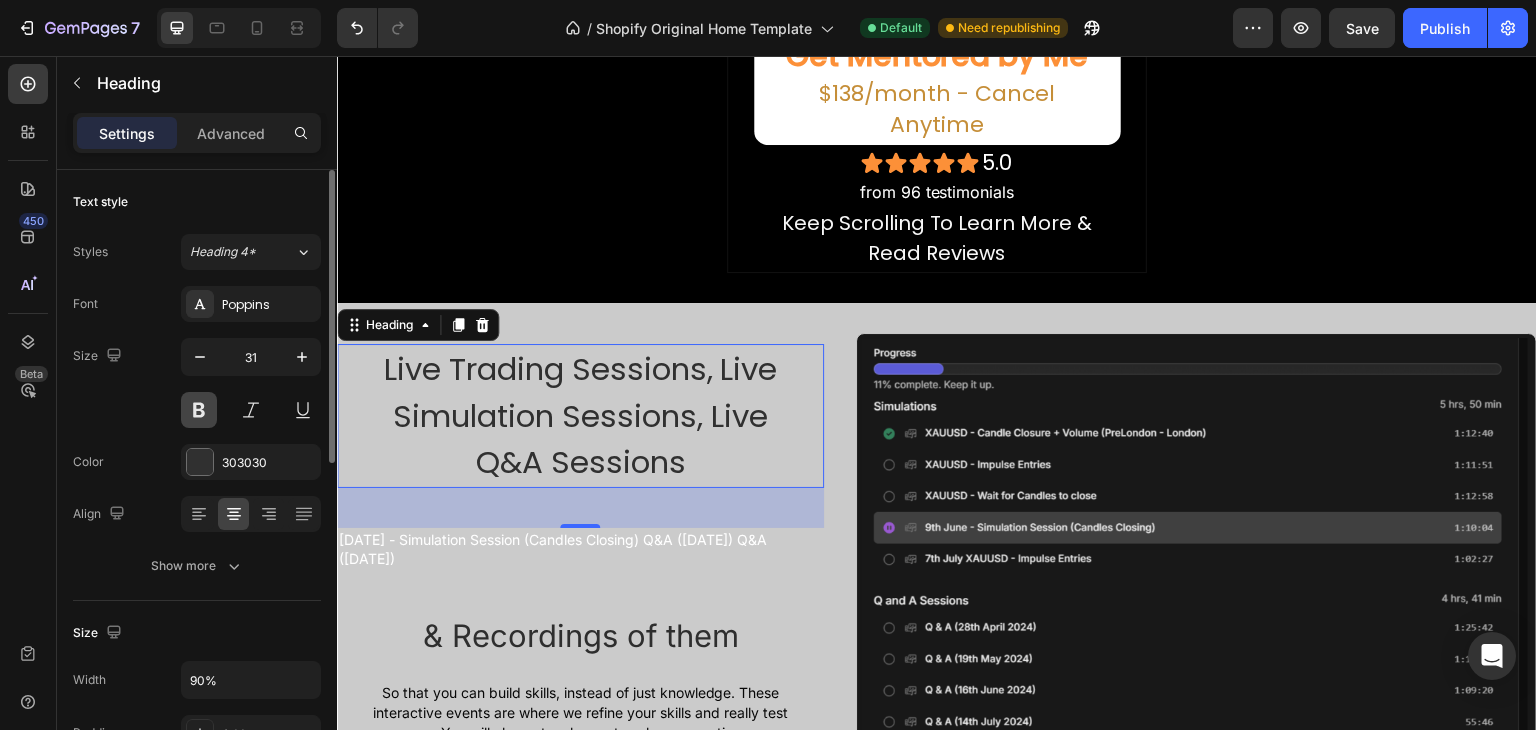 click at bounding box center [199, 410] 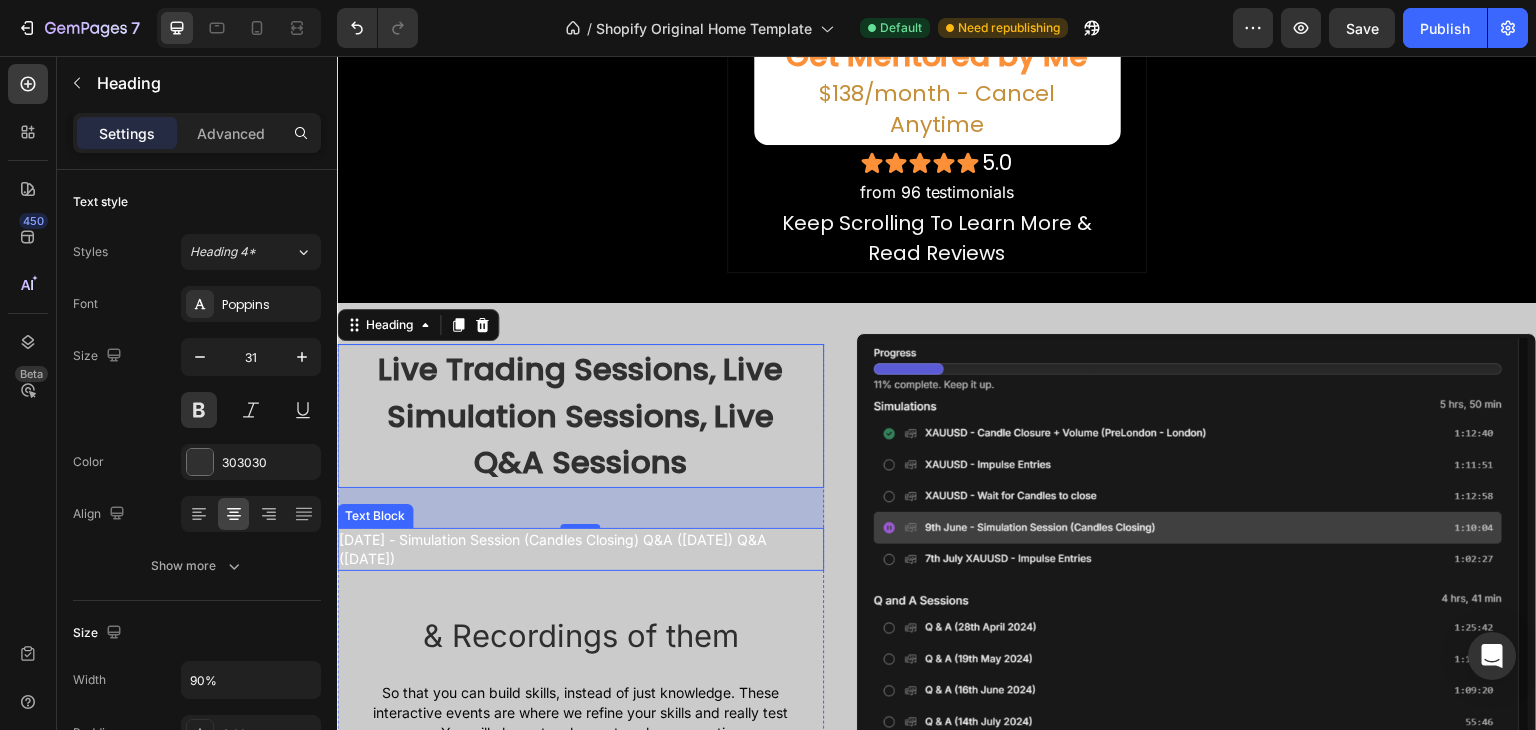 click on "[DATE] - Simulation Session (Candles Closing) Q&A ([DATE]) Q&A ([DATE])" at bounding box center [580, 549] 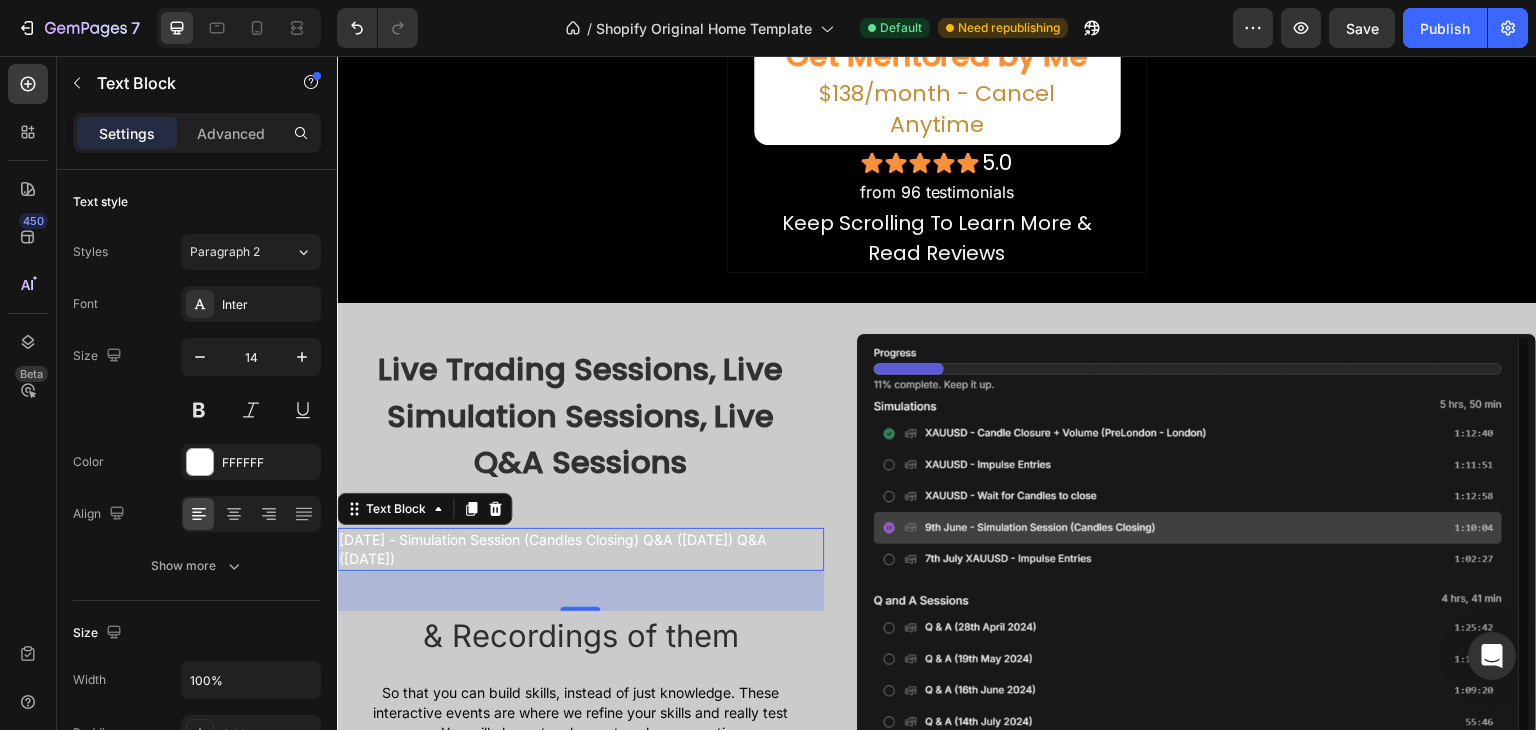 click on "[DATE] - Simulation Session (Candles Closing) Q&A ([DATE]) Q&A ([DATE])" at bounding box center (580, 549) 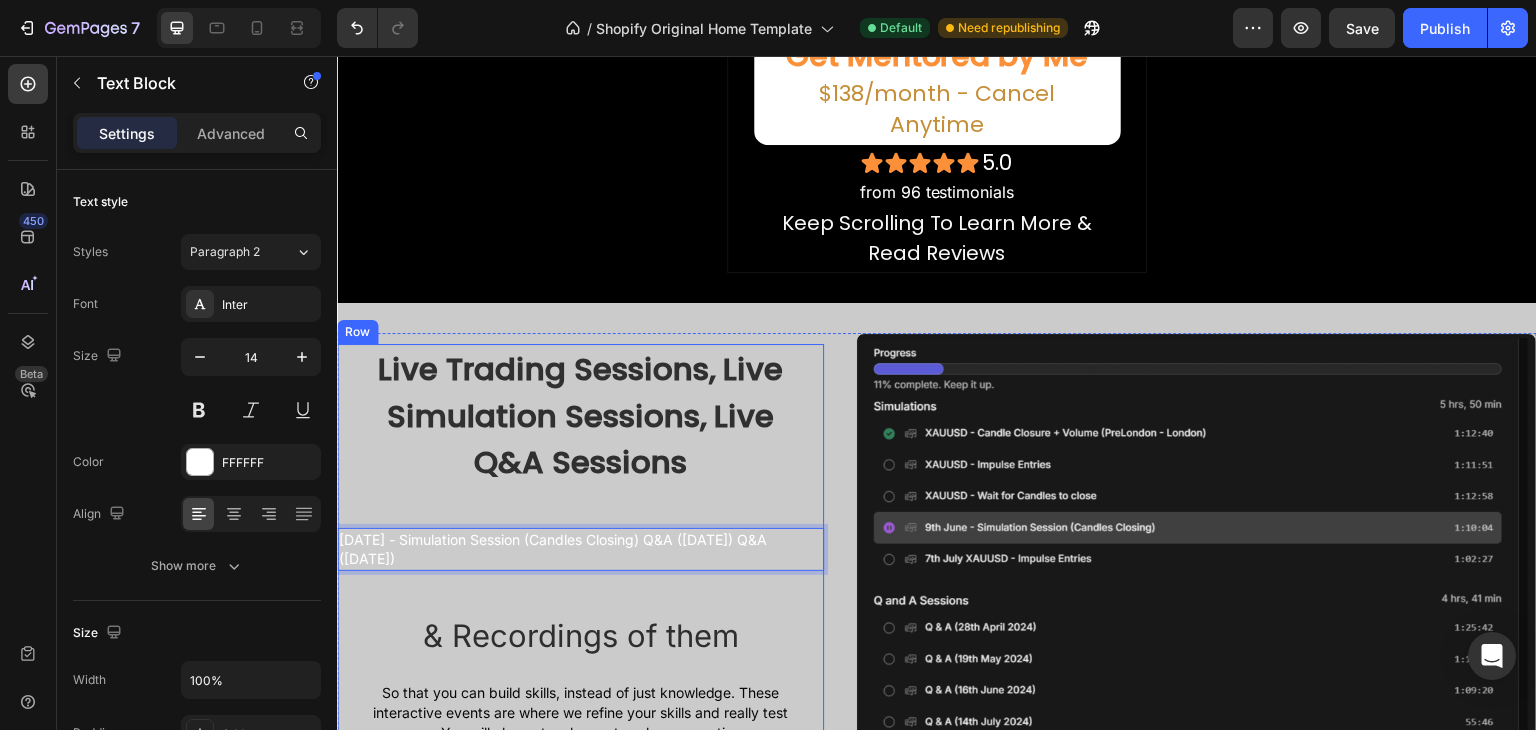 click on "Live Trading Sessions, Live Simulation Sessions, Live Q&A Sessions Heading [DATE] - Simulation Session (Candles Closing) Q&A ([DATE]) Q&A ([DATE]) Text Block 40 & Recordings of them Heading So that you can build skills, instead of just knowledge. These interactive events are where we refine your skills and really test you. You will also get a chance to ask any questions. Text Block" at bounding box center (580, 544) 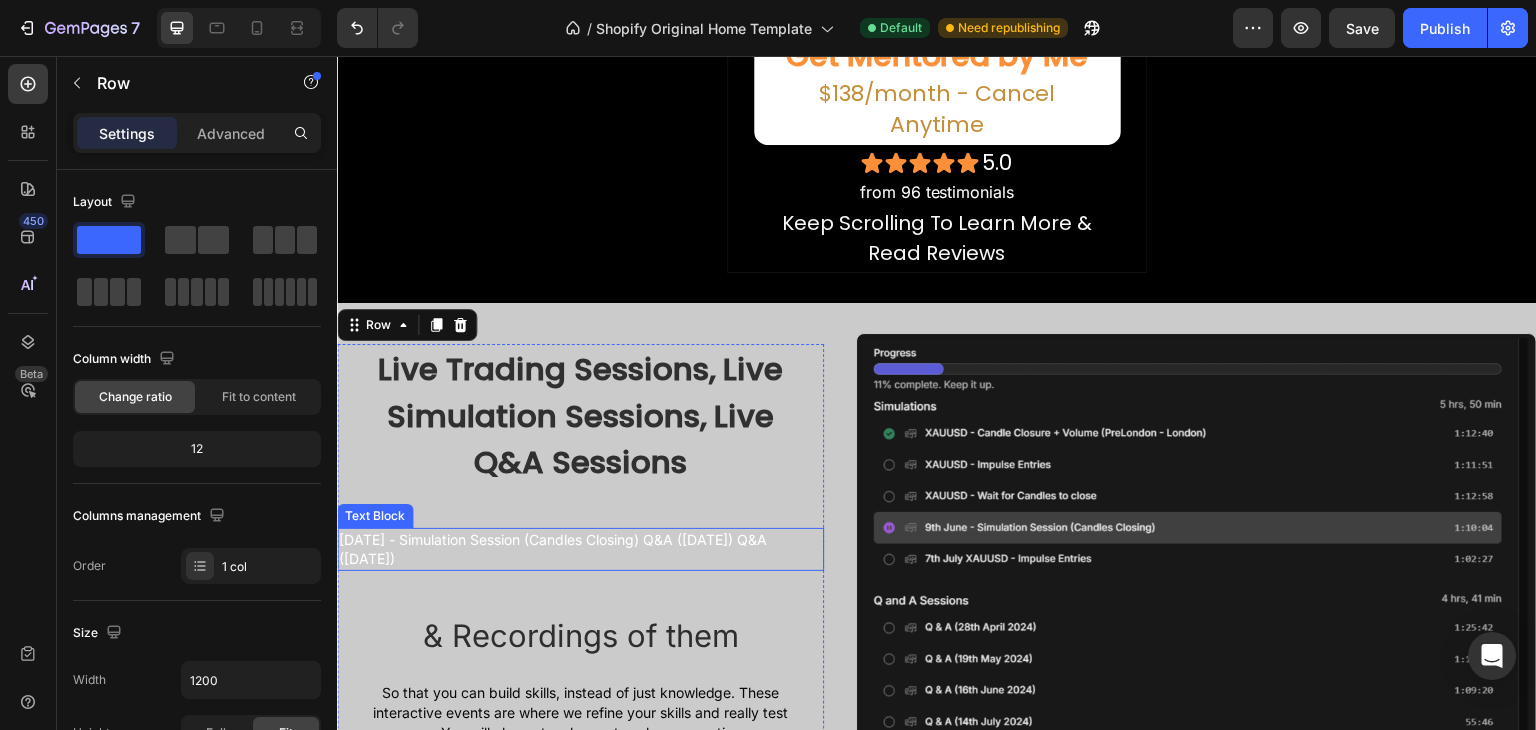 click on "[DATE] - Simulation Session (Candles Closing) Q&A ([DATE]) Q&A ([DATE])" at bounding box center [580, 549] 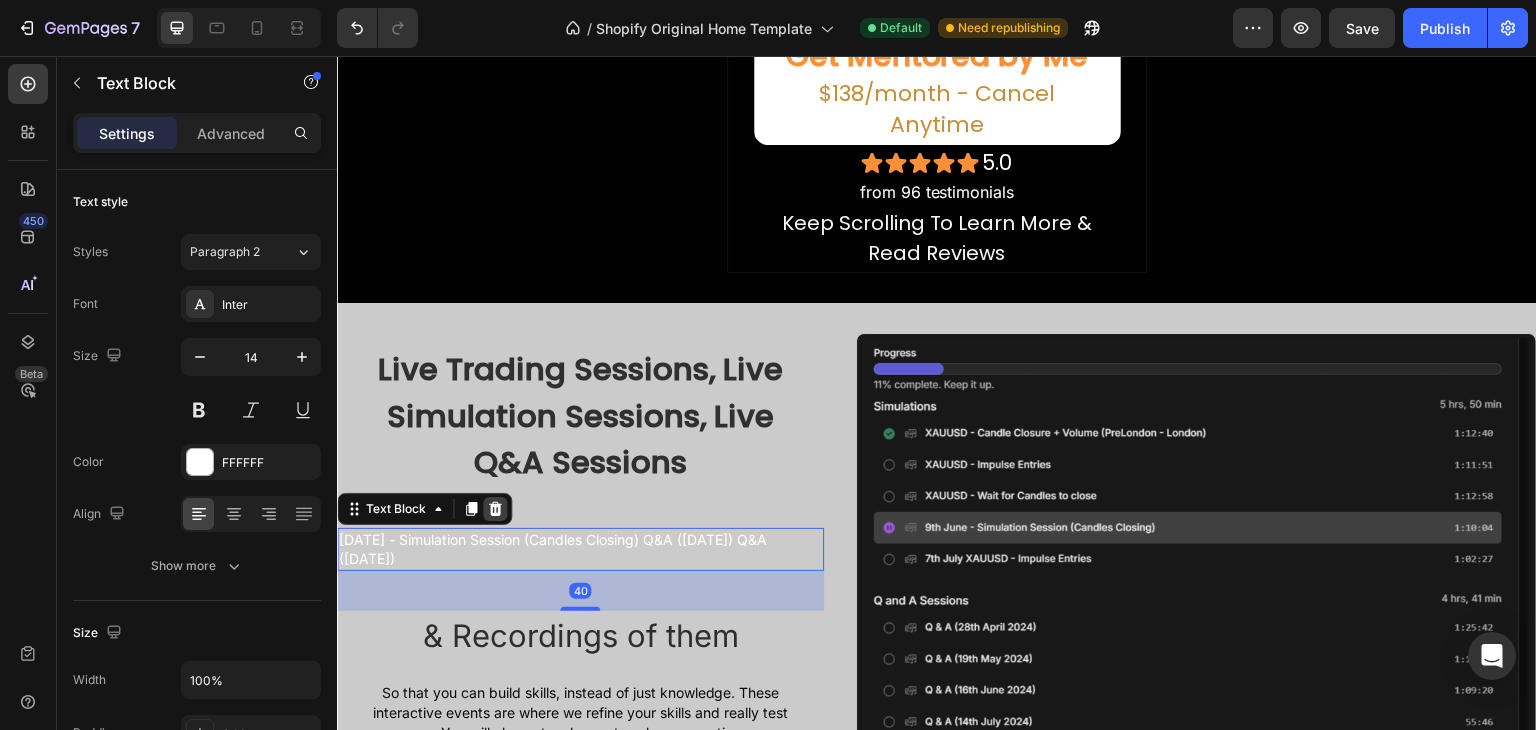 click at bounding box center [495, 509] 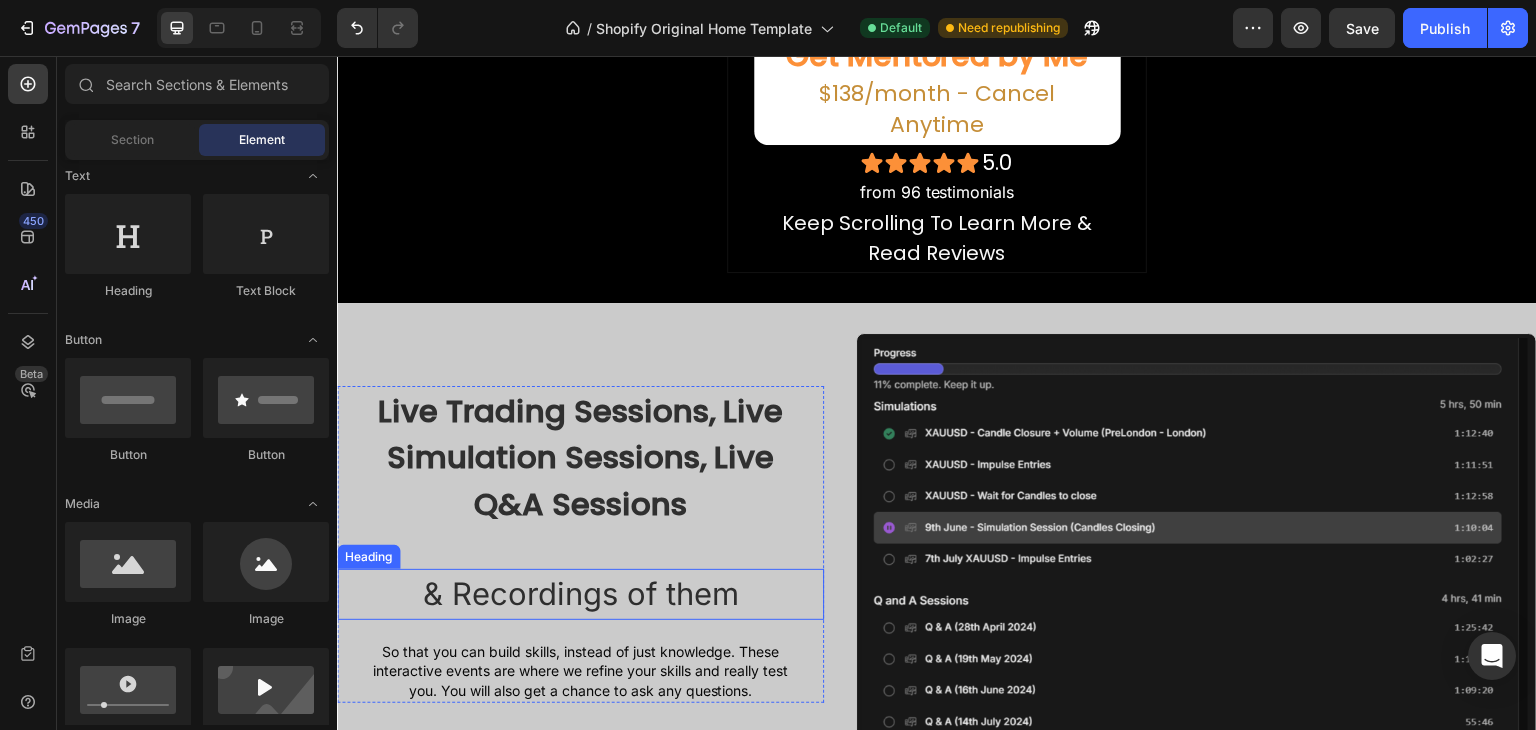 click on "& Recordings of them" at bounding box center [580, 594] 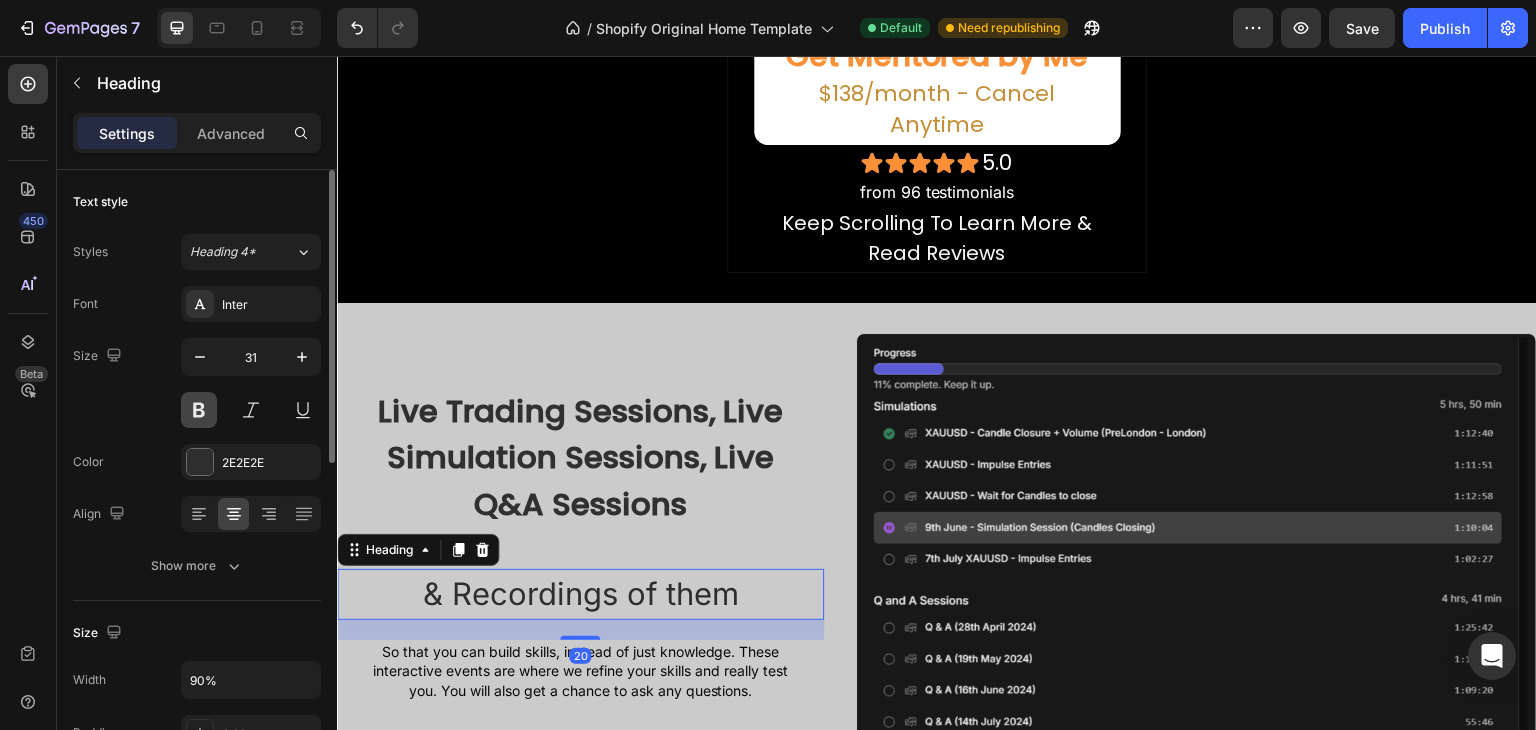 click at bounding box center (199, 410) 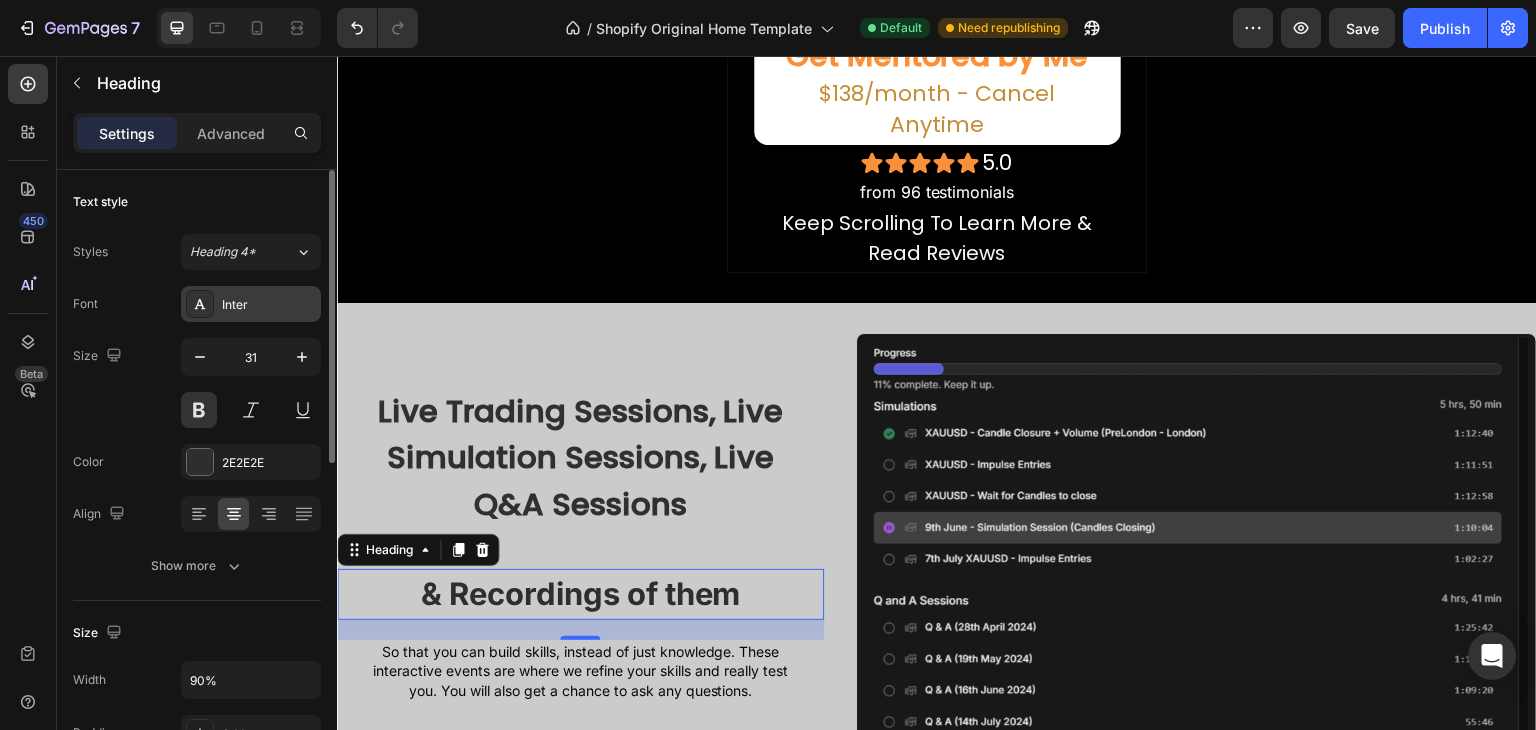 click on "Inter" at bounding box center [269, 305] 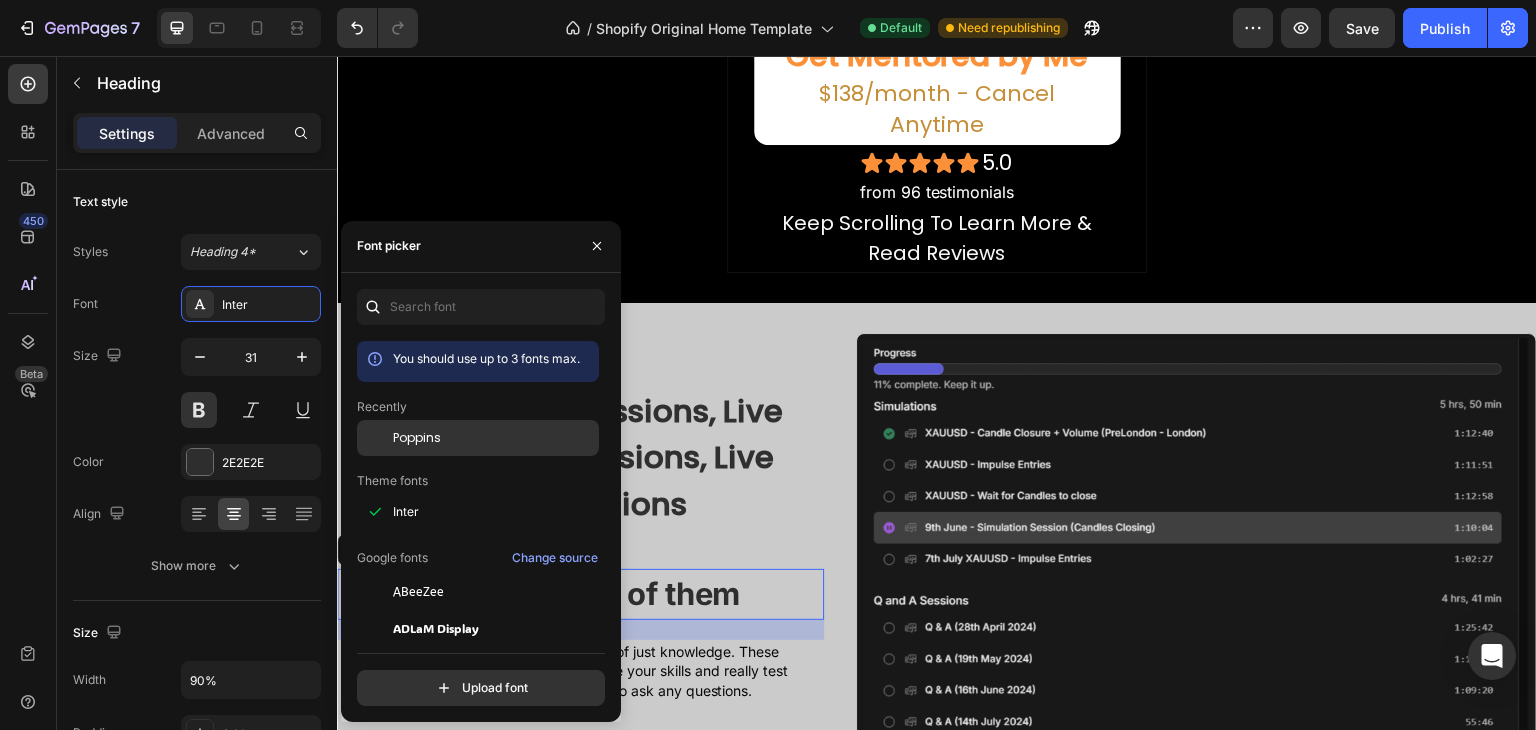 click on "Poppins" at bounding box center (494, 438) 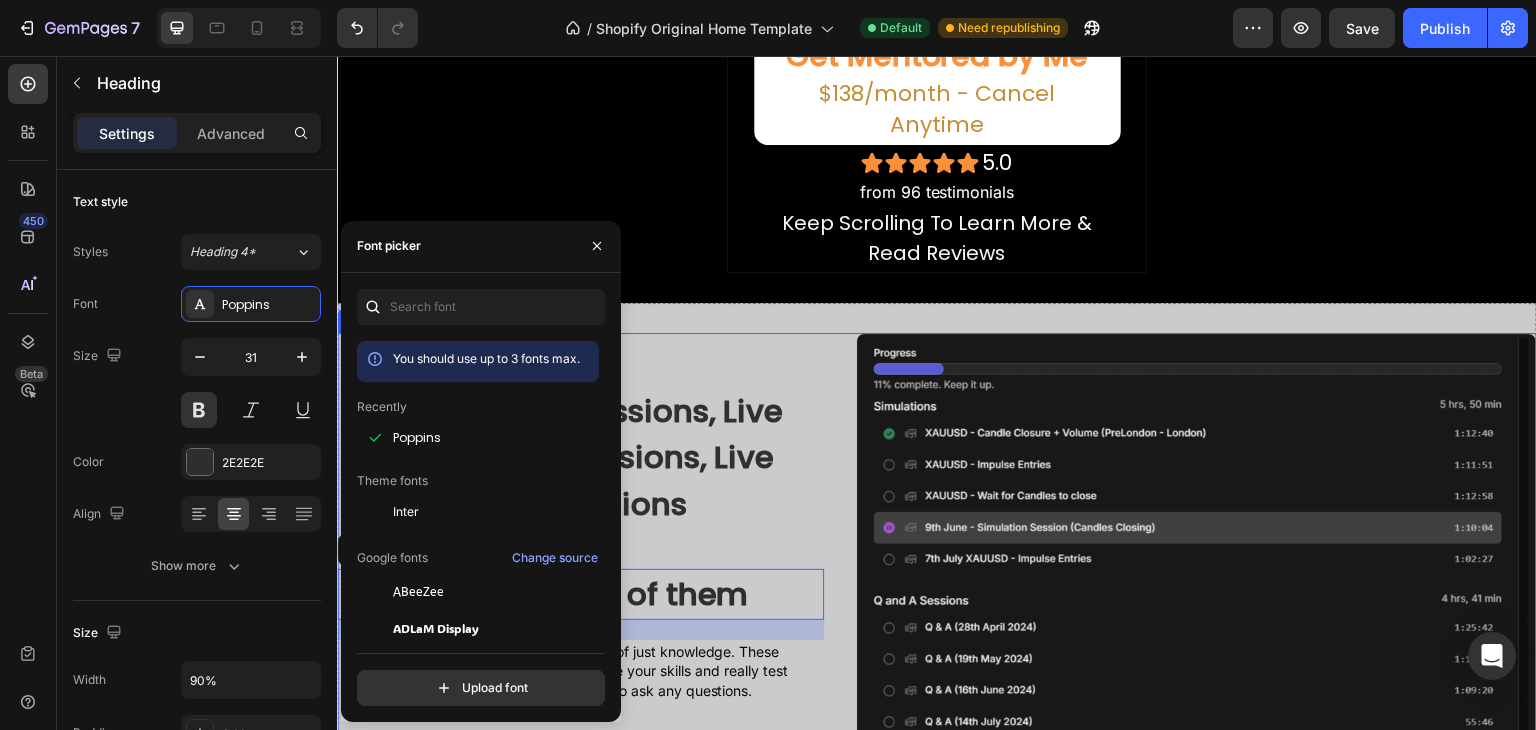 click on "So that you can build skills, instead of just knowledge. These interactive events are where we refine your skills and really test you. You will also get a chance to ask any questions." at bounding box center (580, 671) 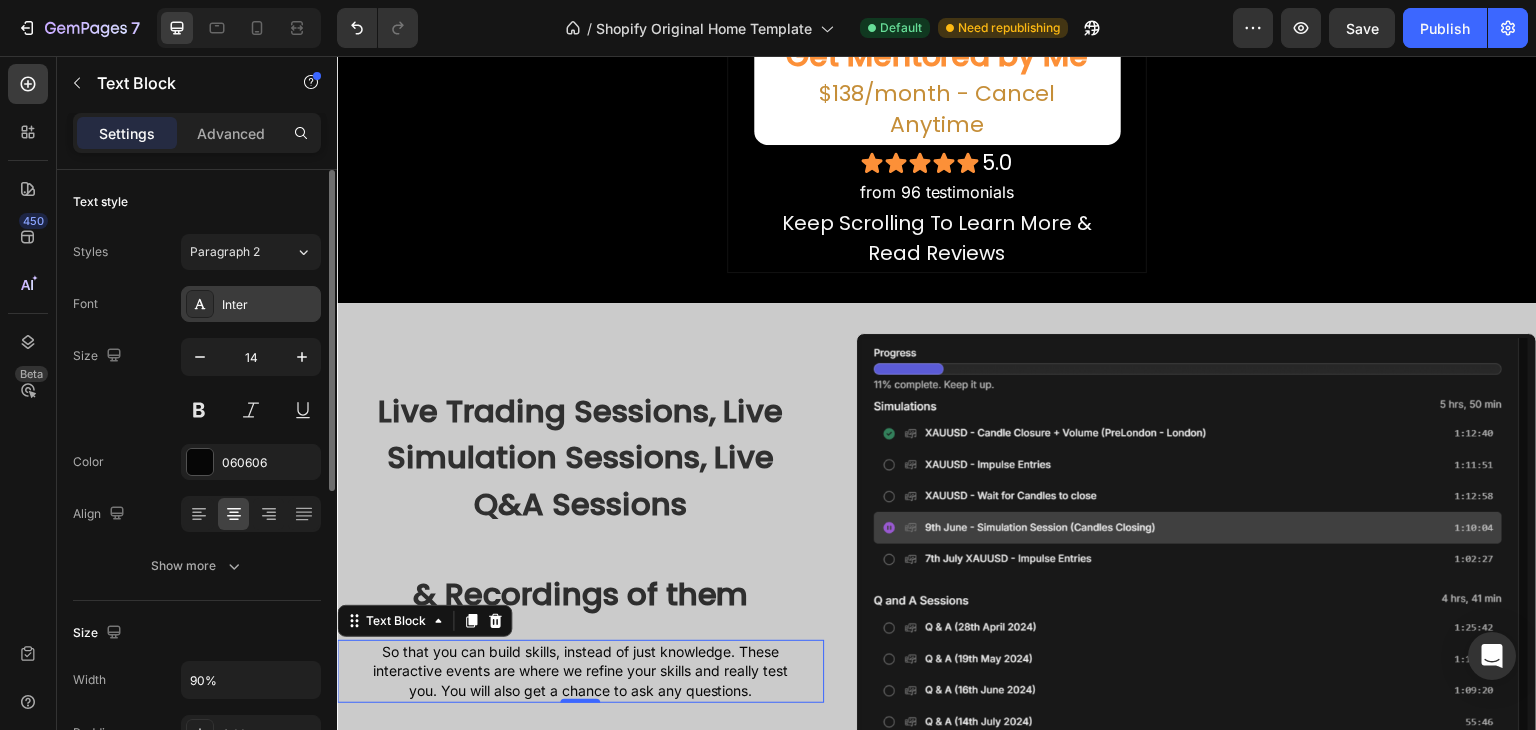 click on "Inter" at bounding box center [269, 305] 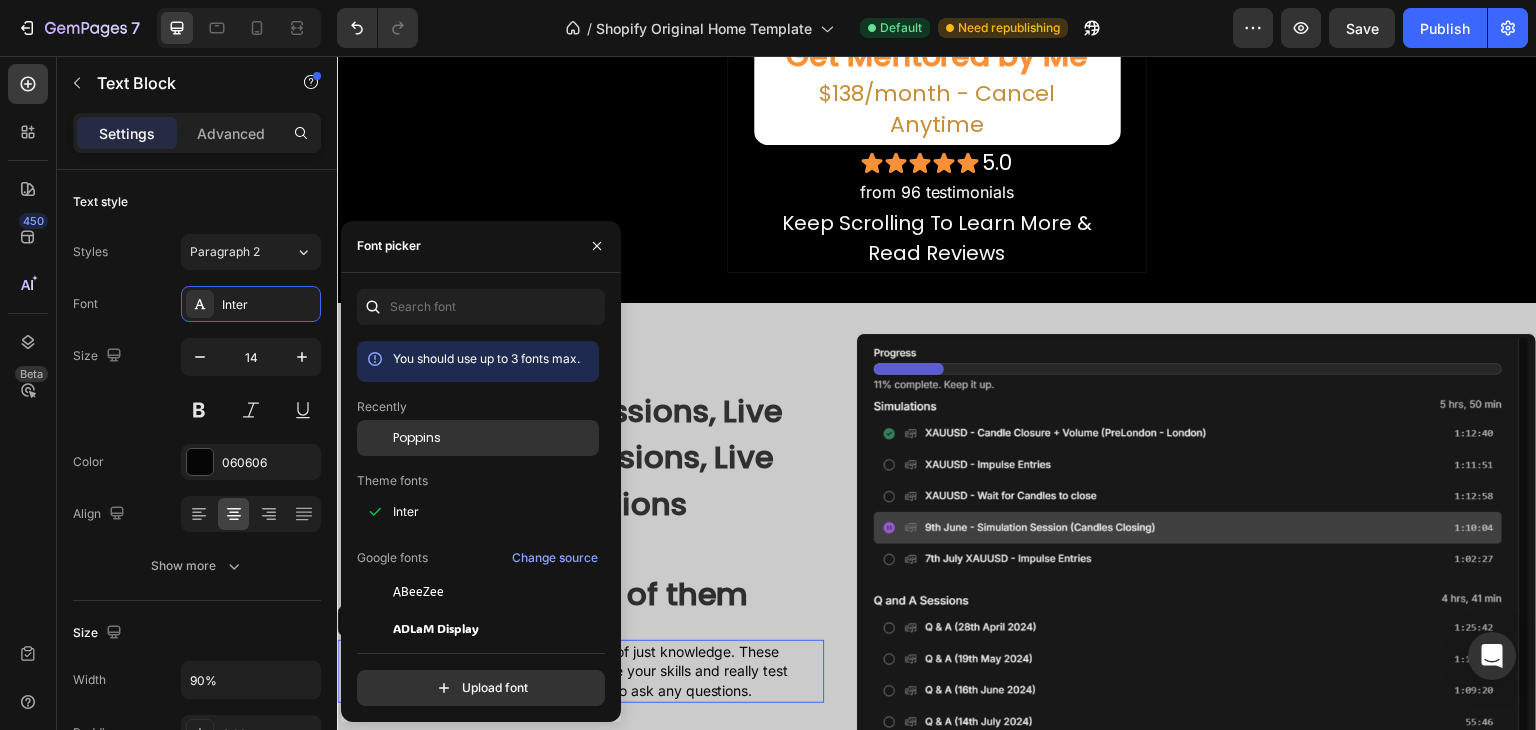 click on "Poppins" 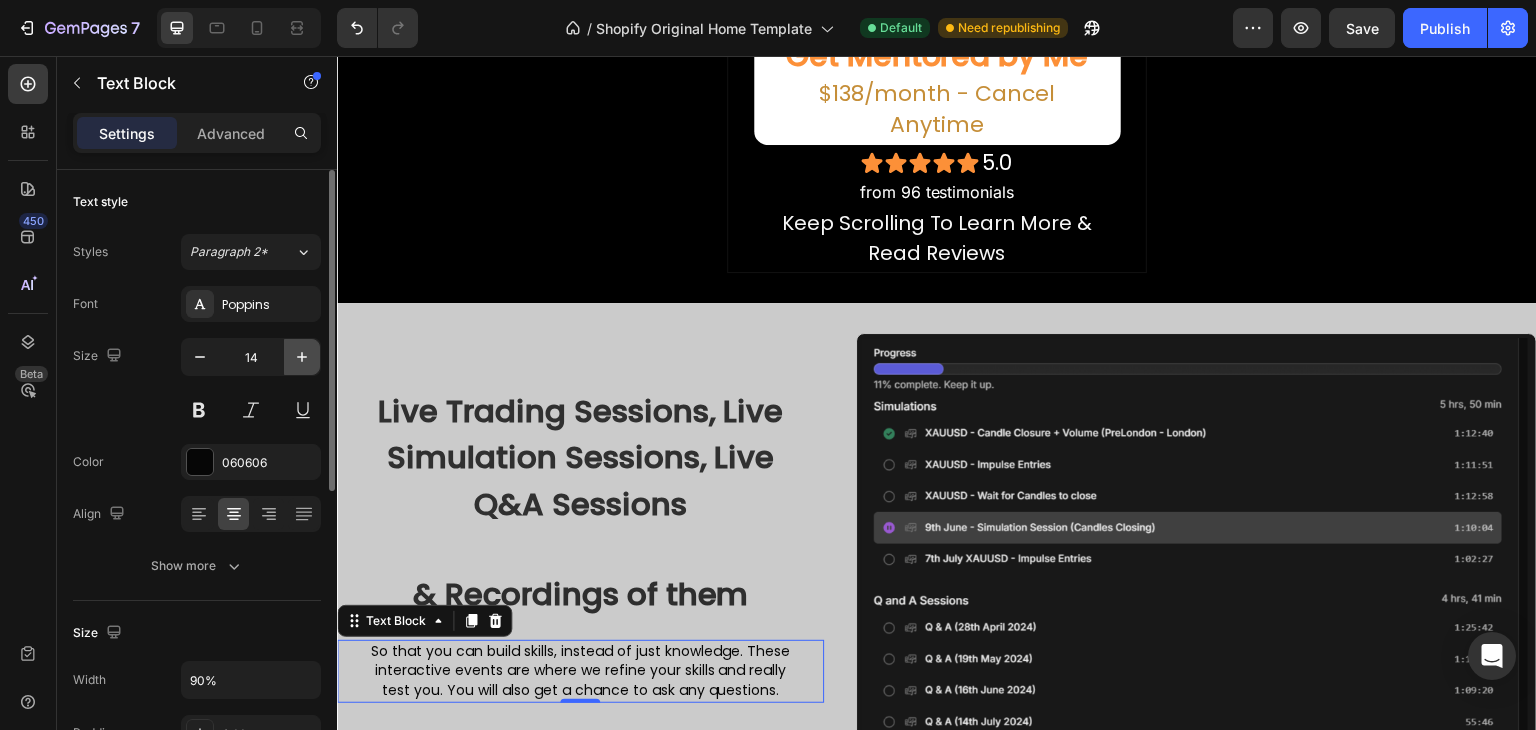 click 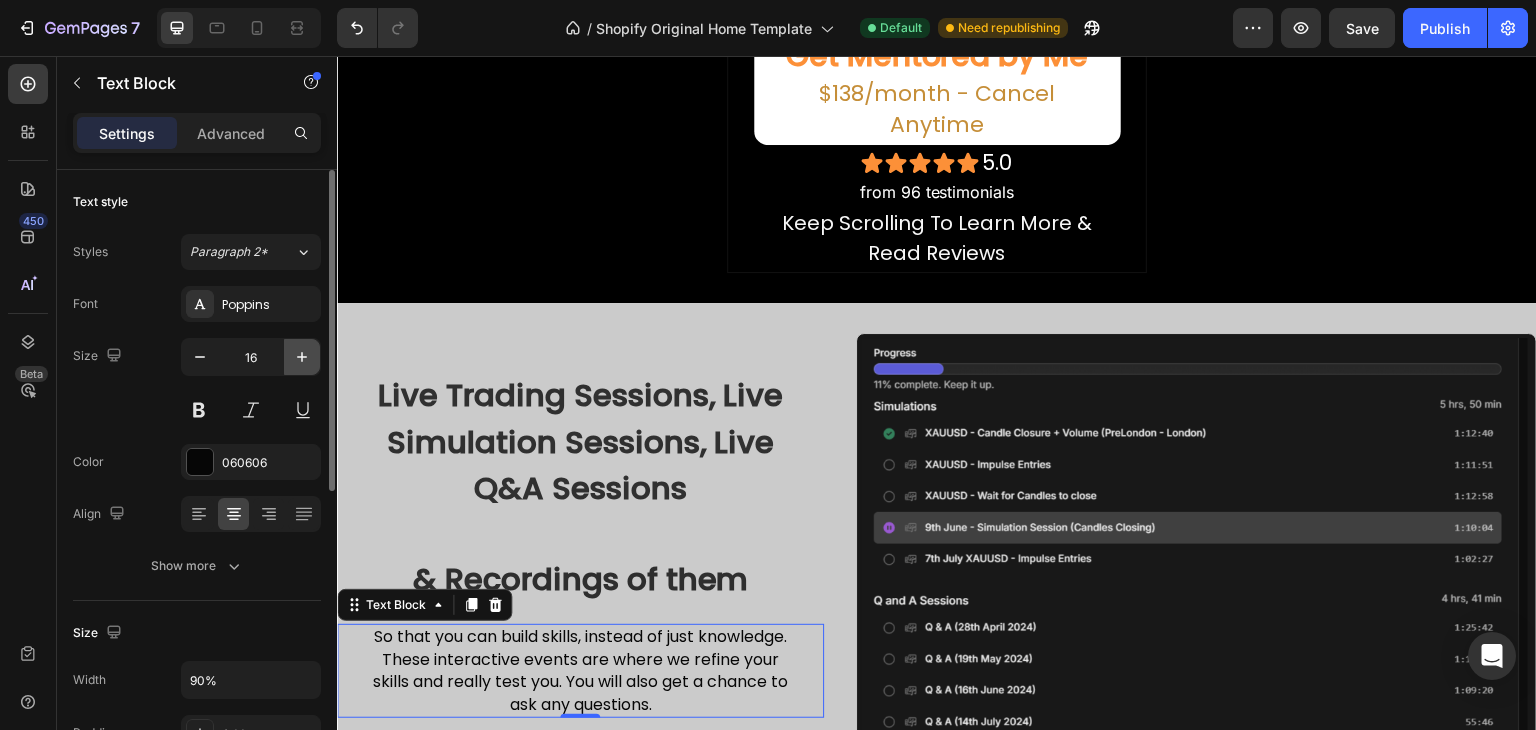 click 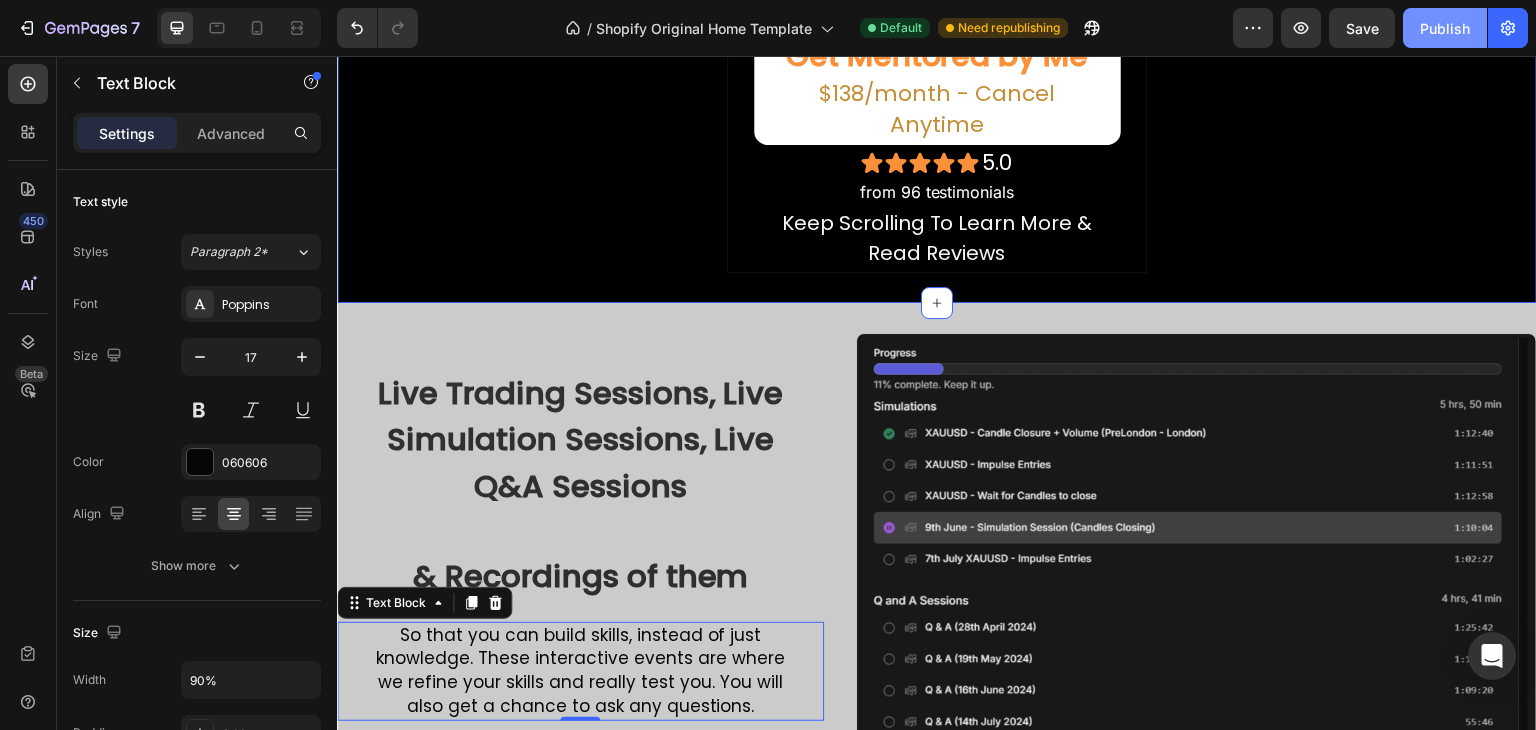 click on "Publish" 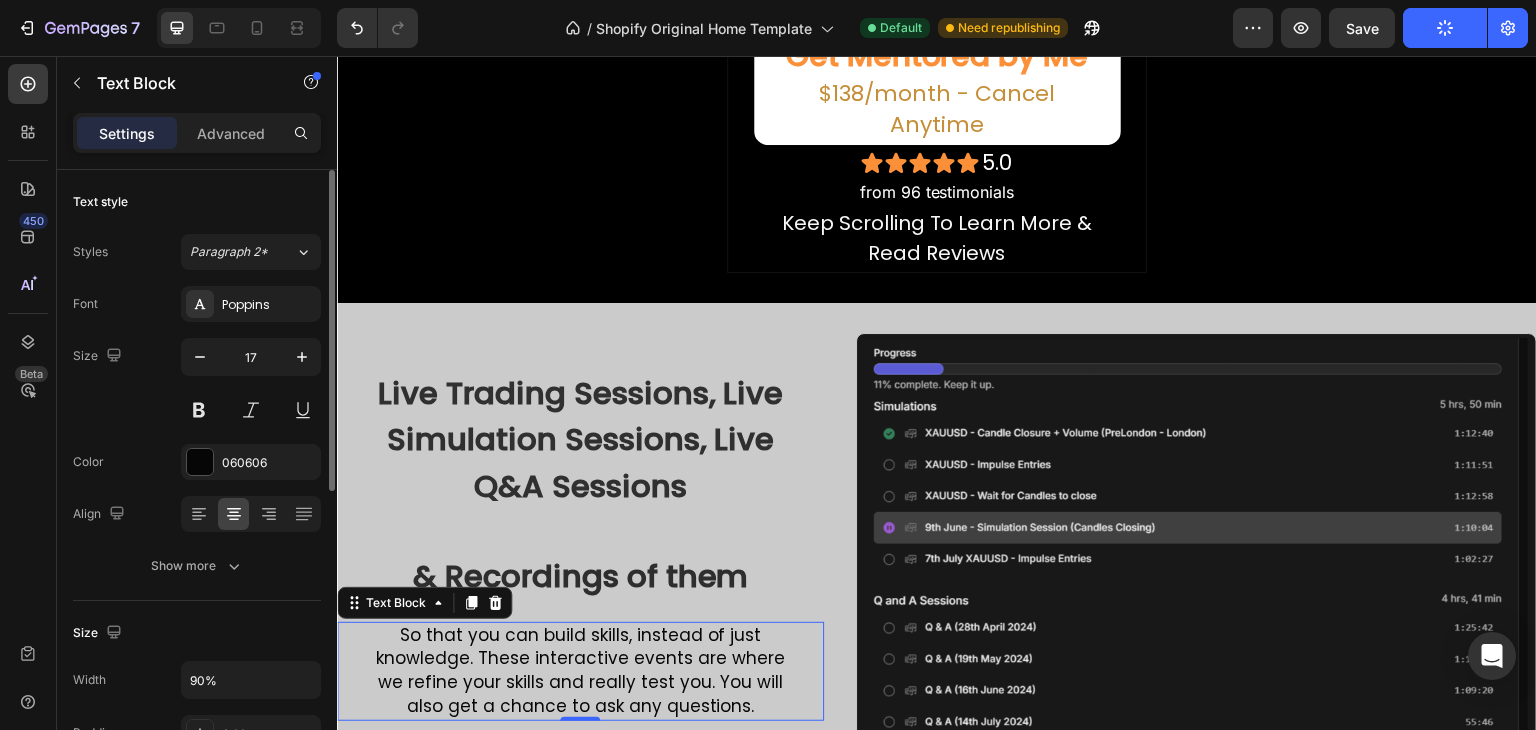 scroll, scrollTop: 200, scrollLeft: 0, axis: vertical 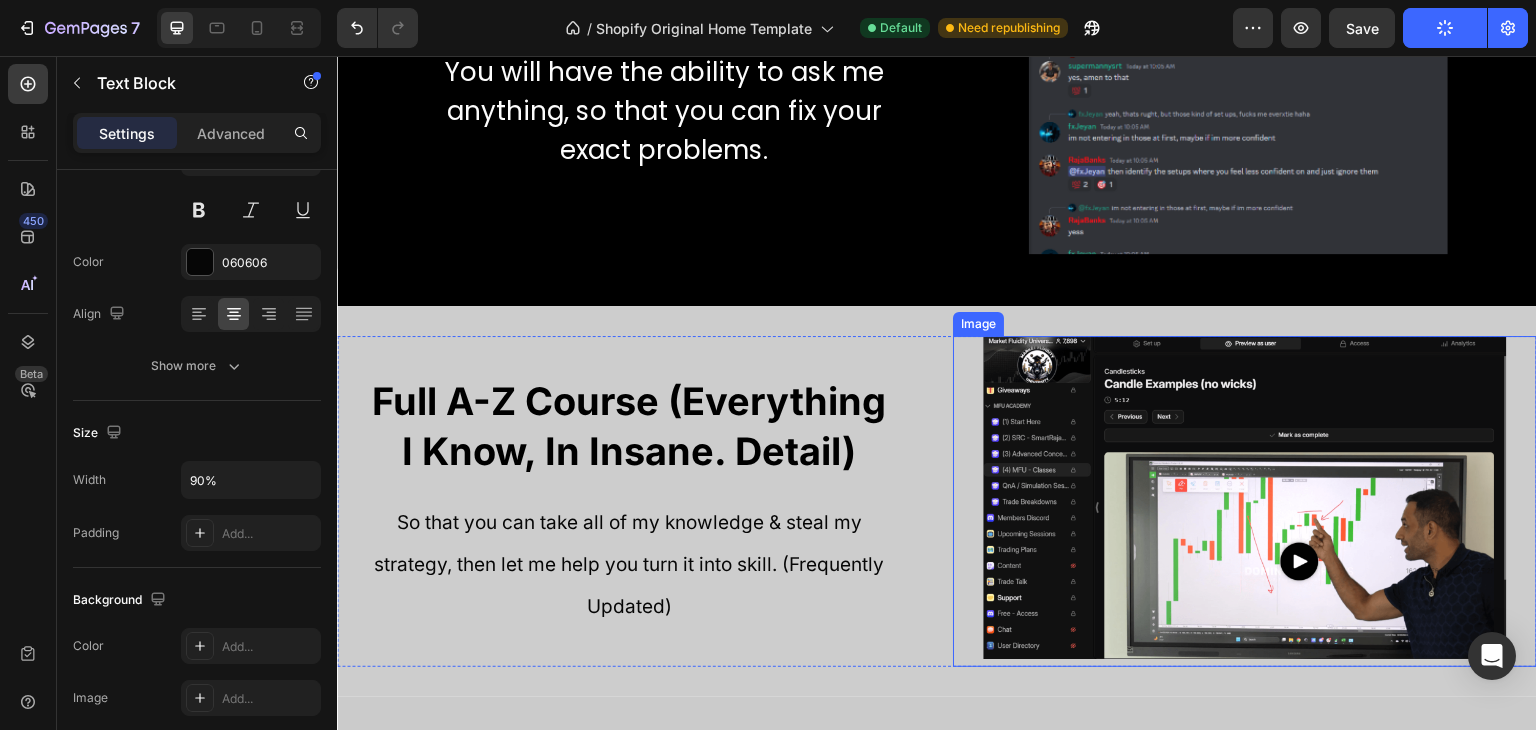click at bounding box center (1245, 501) 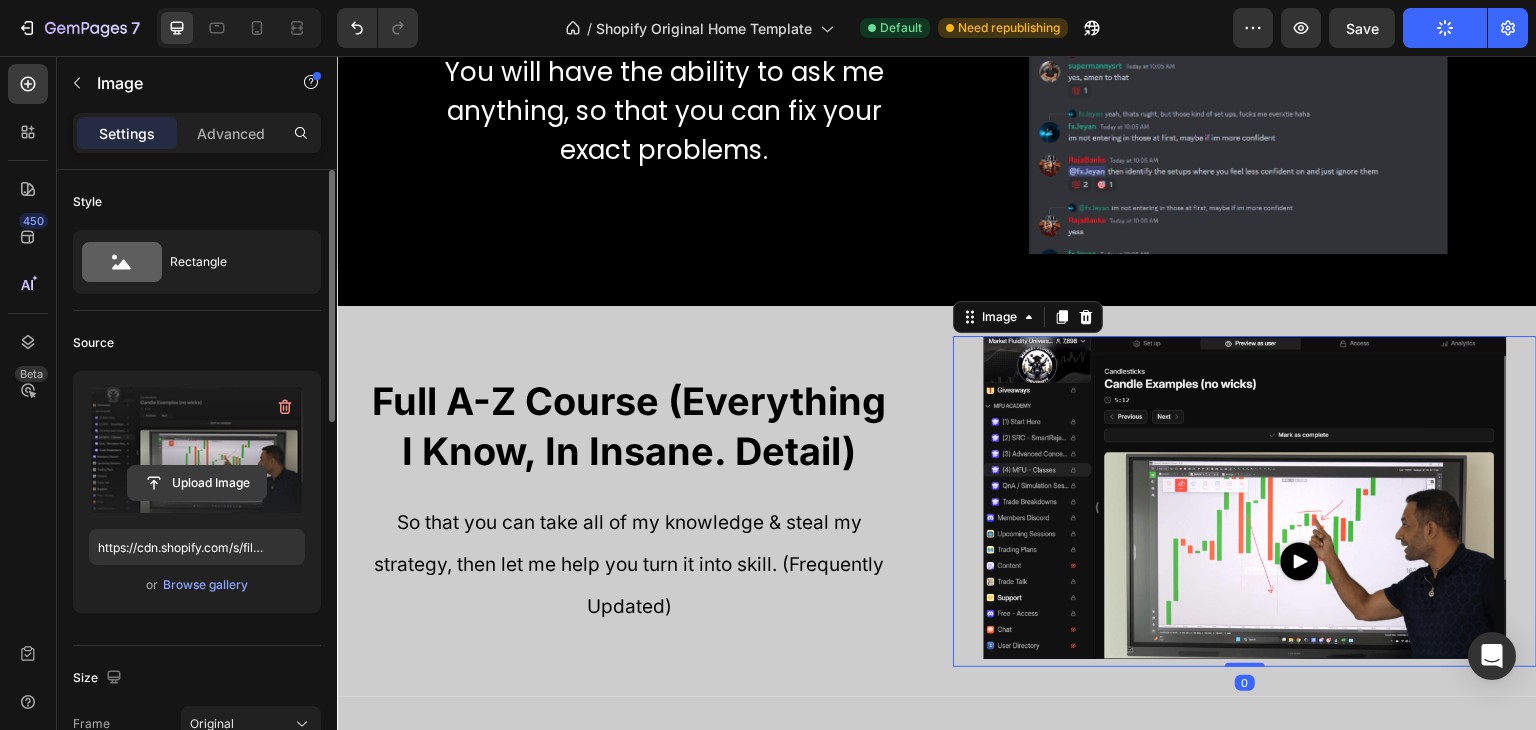 scroll, scrollTop: 300, scrollLeft: 0, axis: vertical 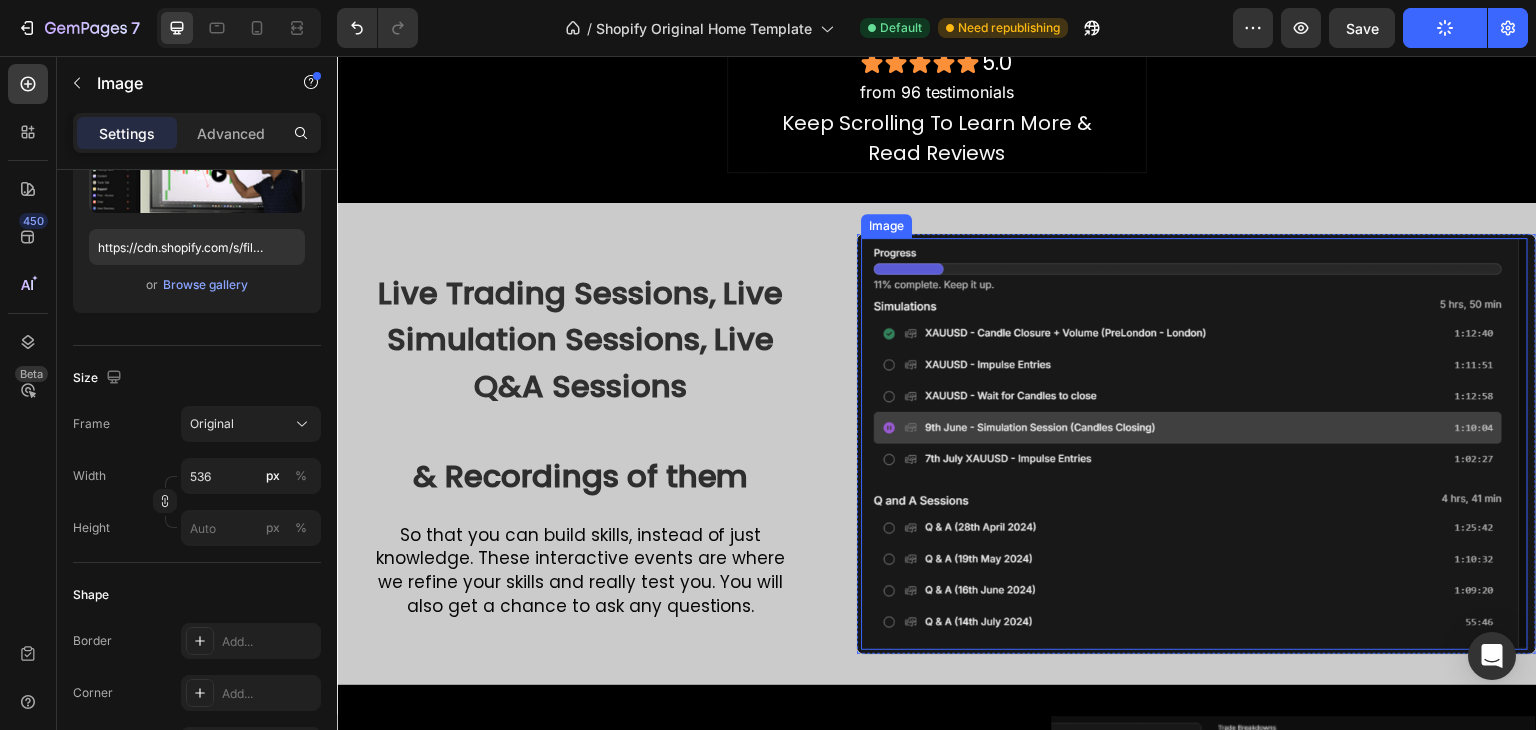 click at bounding box center [1194, 444] 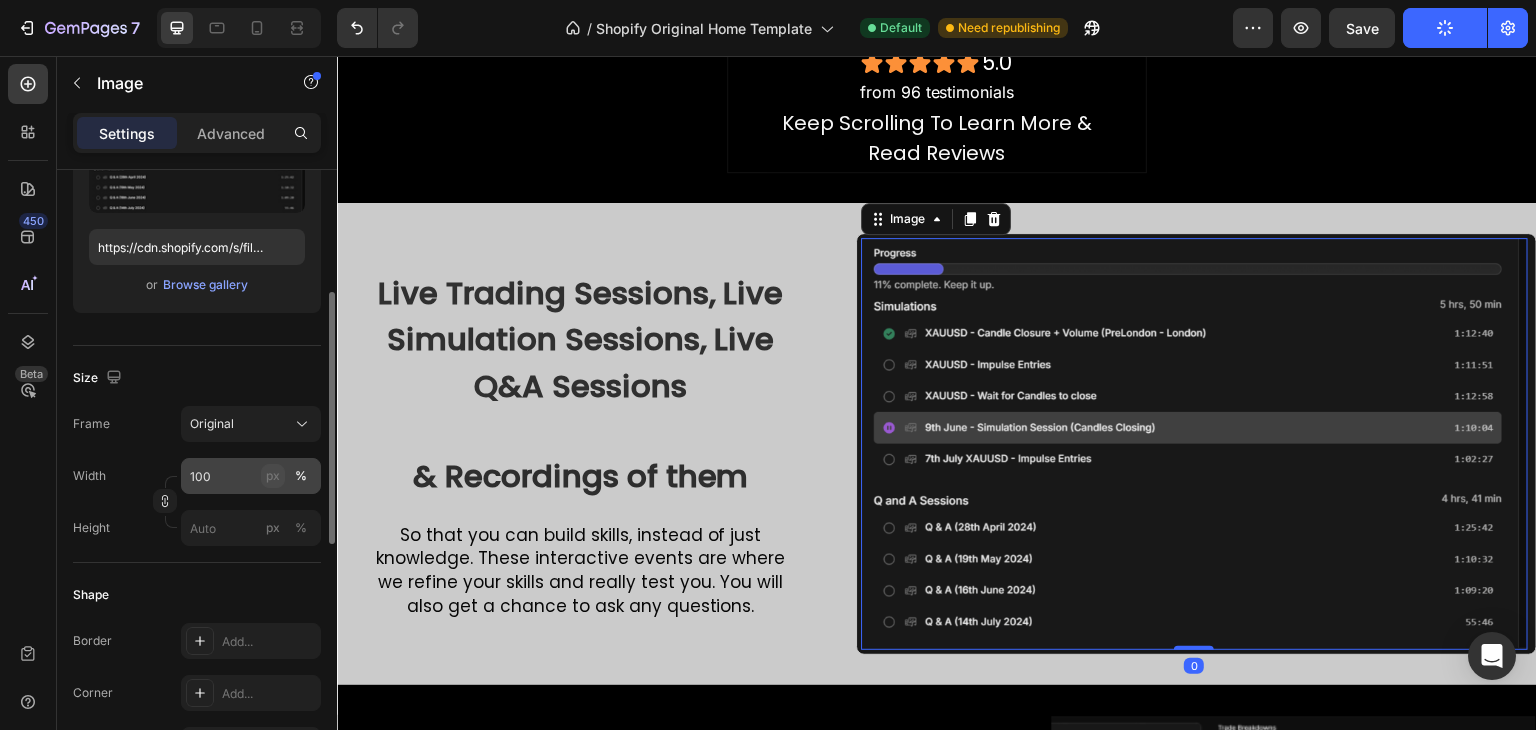 click on "px" at bounding box center [273, 476] 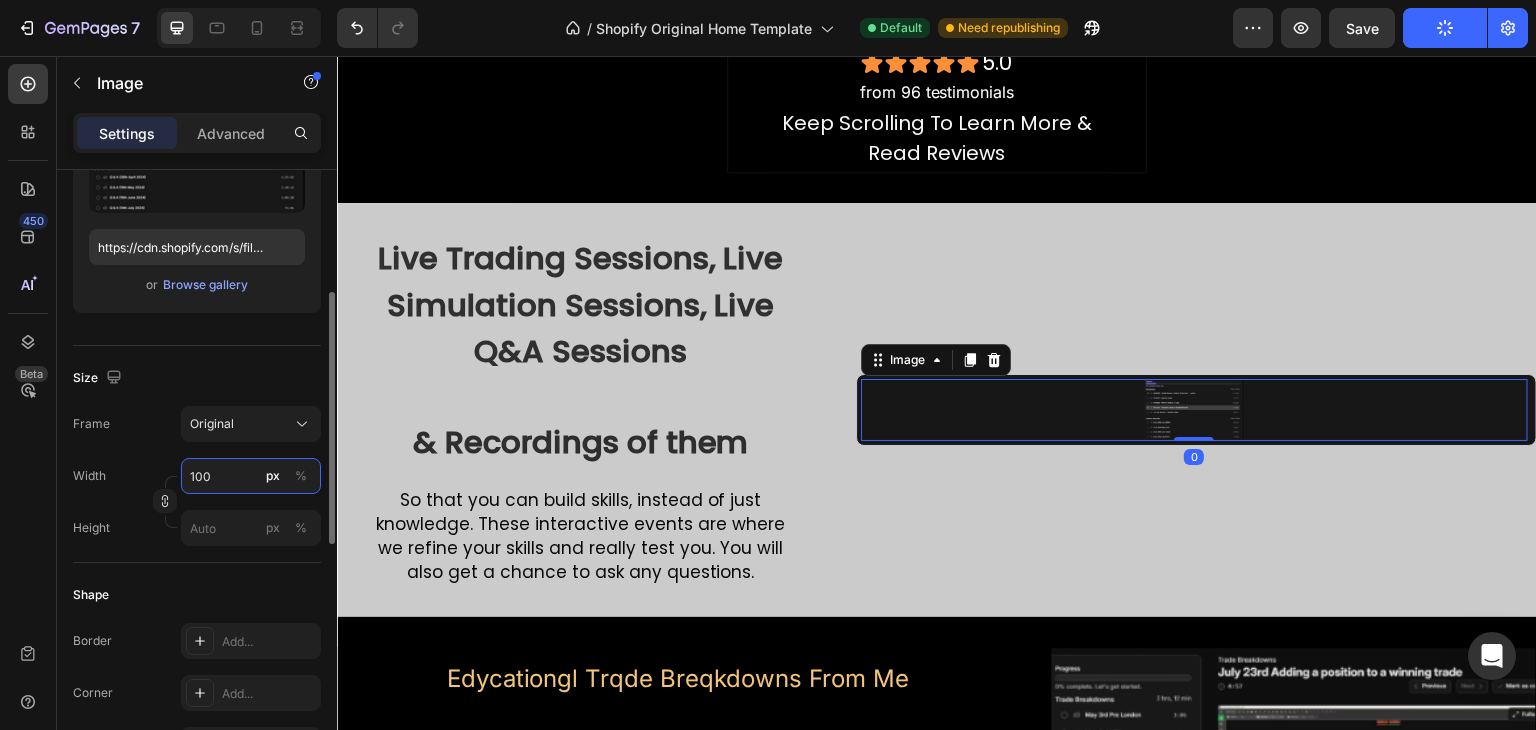 click on "100" at bounding box center (251, 476) 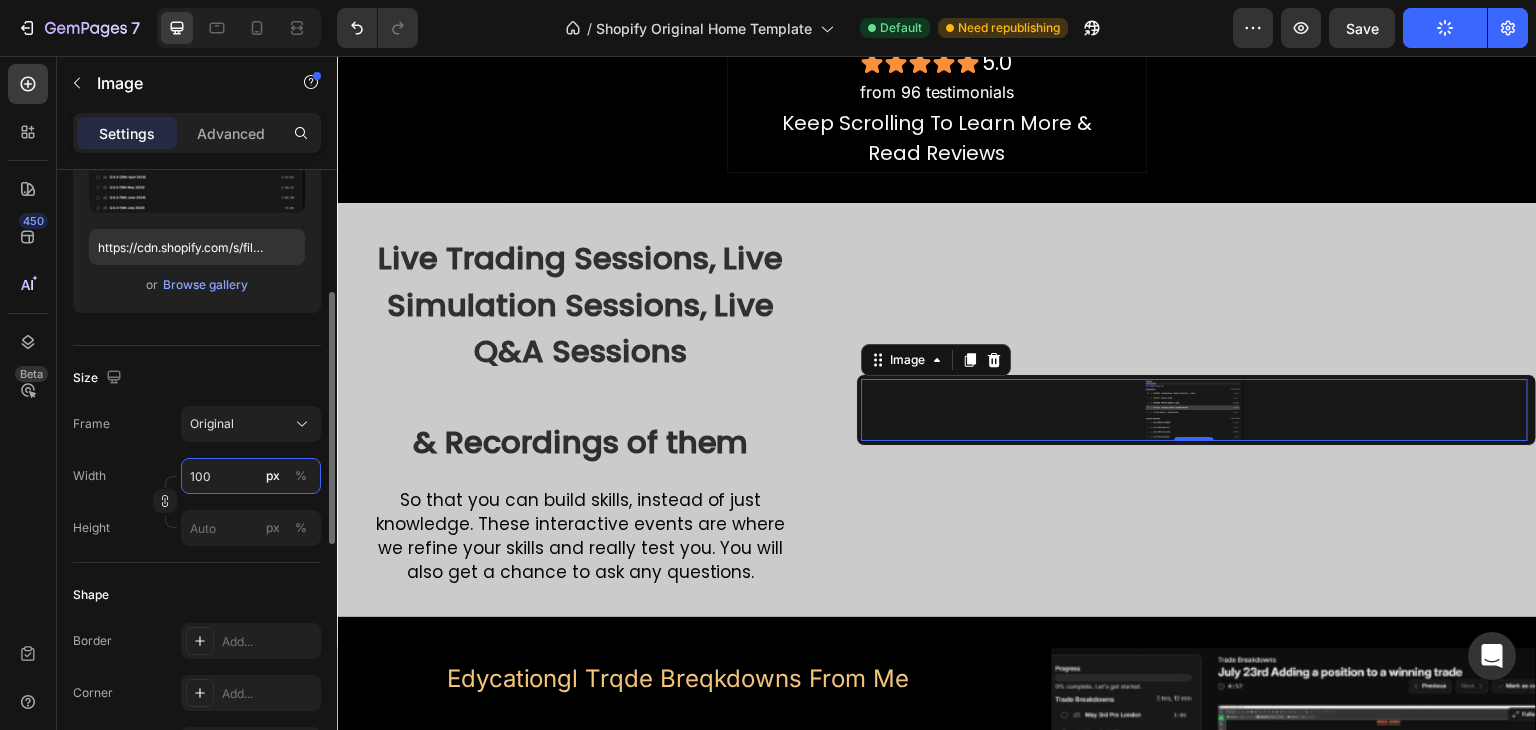 drag, startPoint x: 222, startPoint y: 481, endPoint x: 152, endPoint y: 458, distance: 73.68175 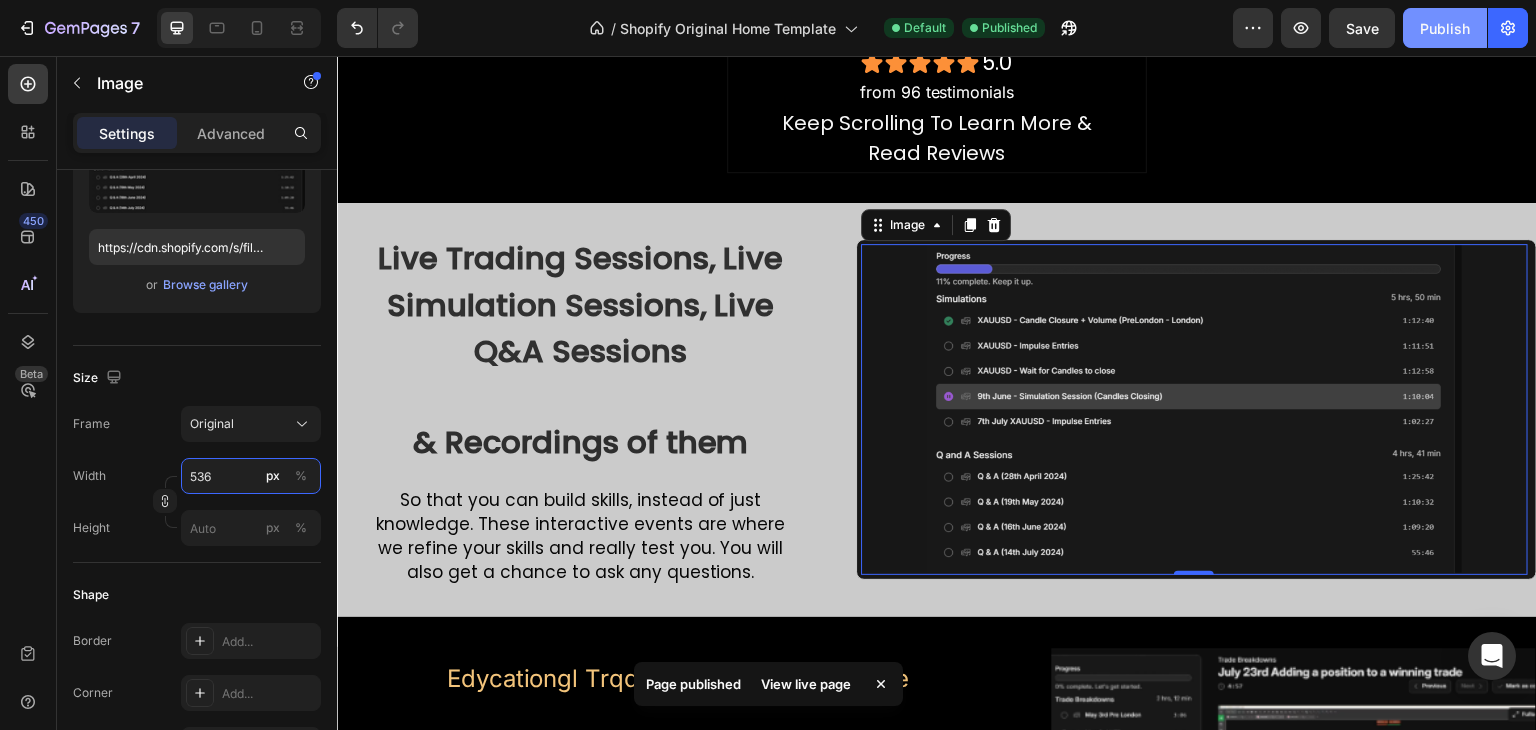 type on "536" 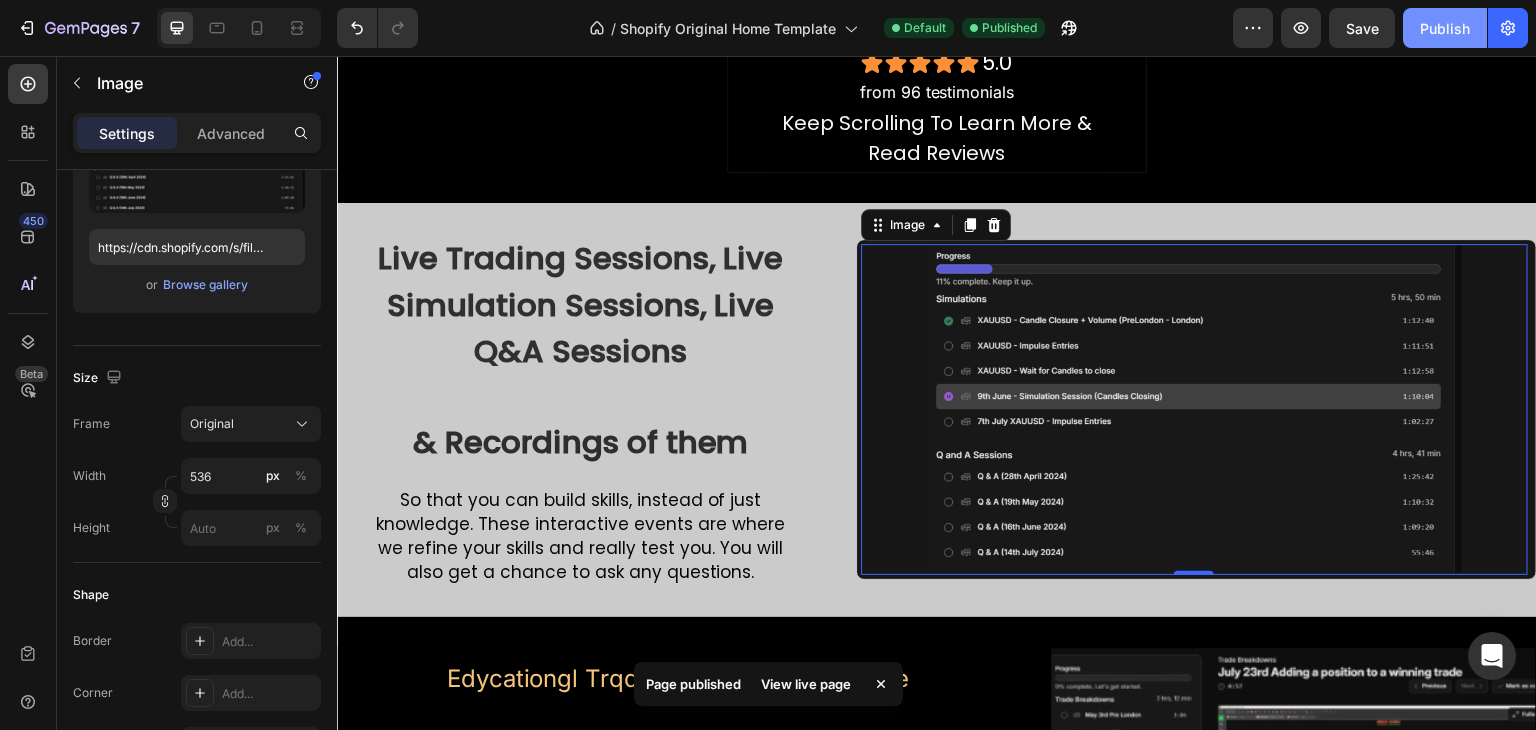 click on "Publish" at bounding box center (1445, 28) 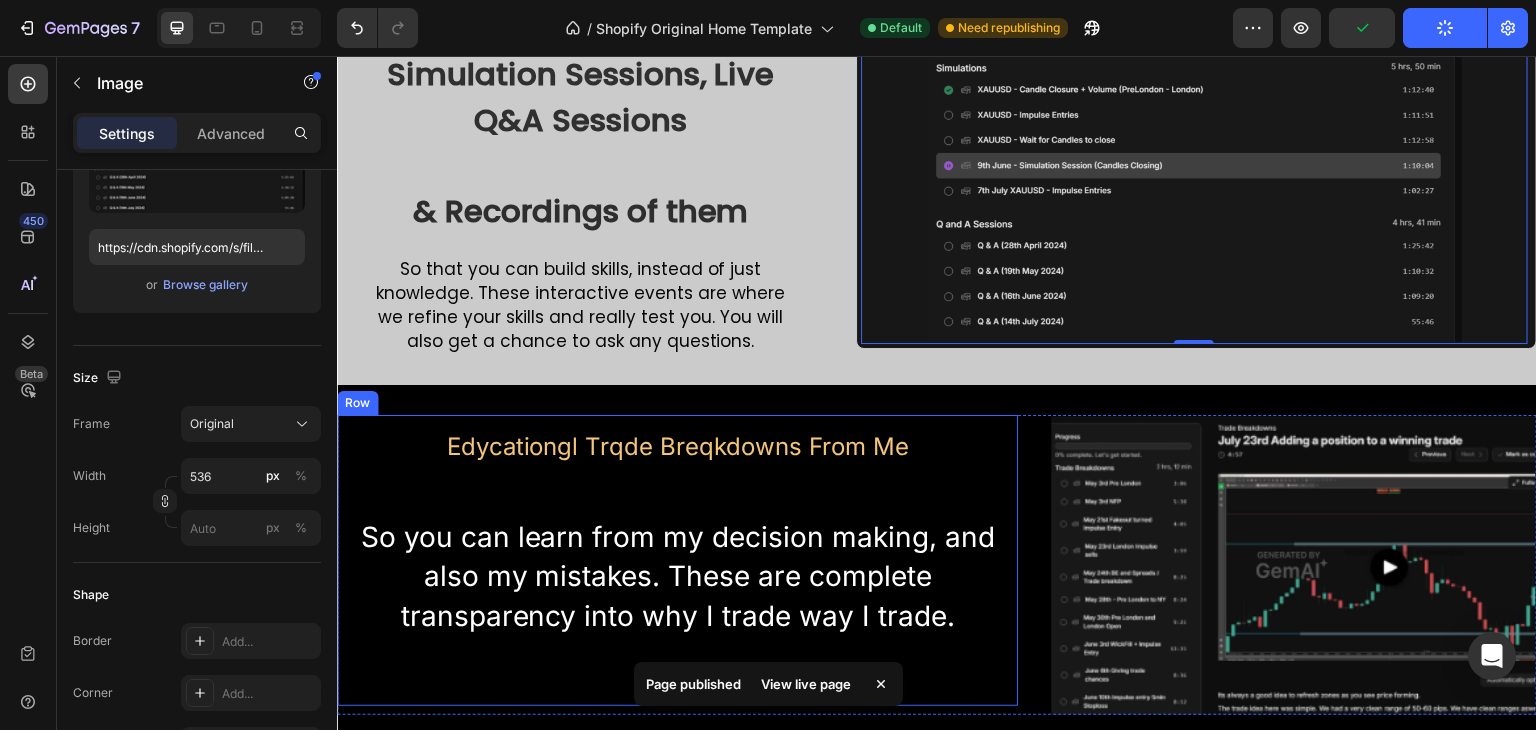 scroll, scrollTop: 3297, scrollLeft: 0, axis: vertical 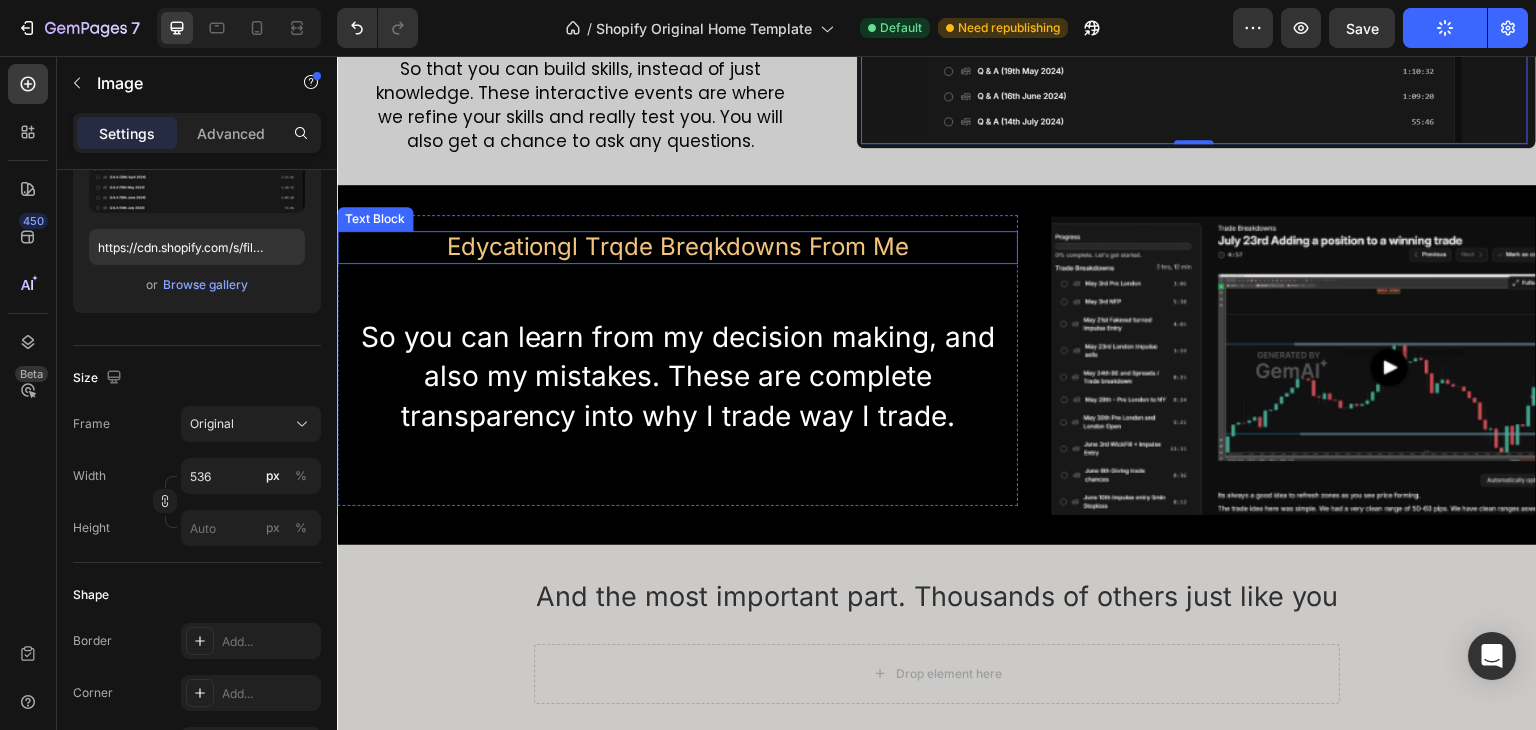 click on "Edycationgl Trqde Breqkdowns From Me" at bounding box center [677, 247] 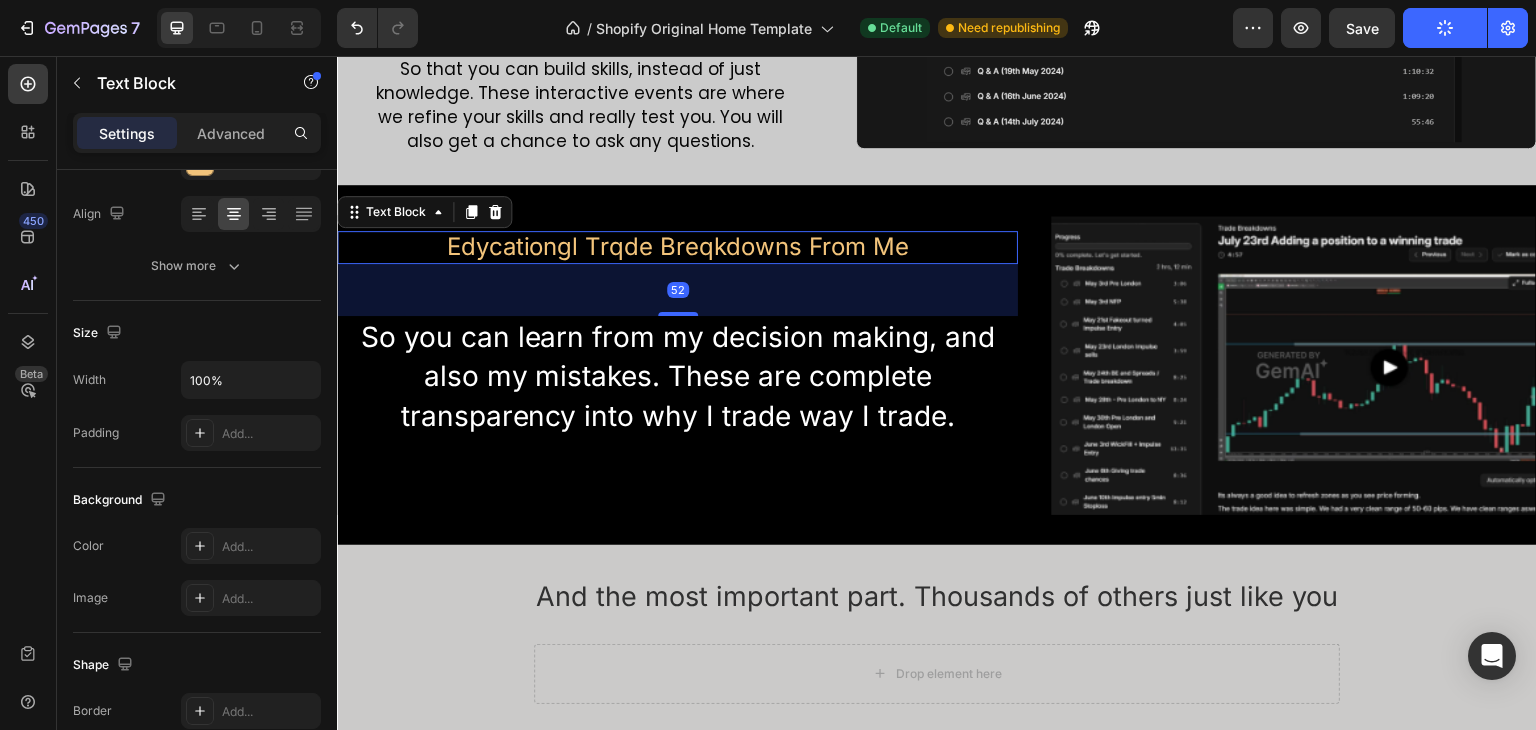scroll, scrollTop: 0, scrollLeft: 0, axis: both 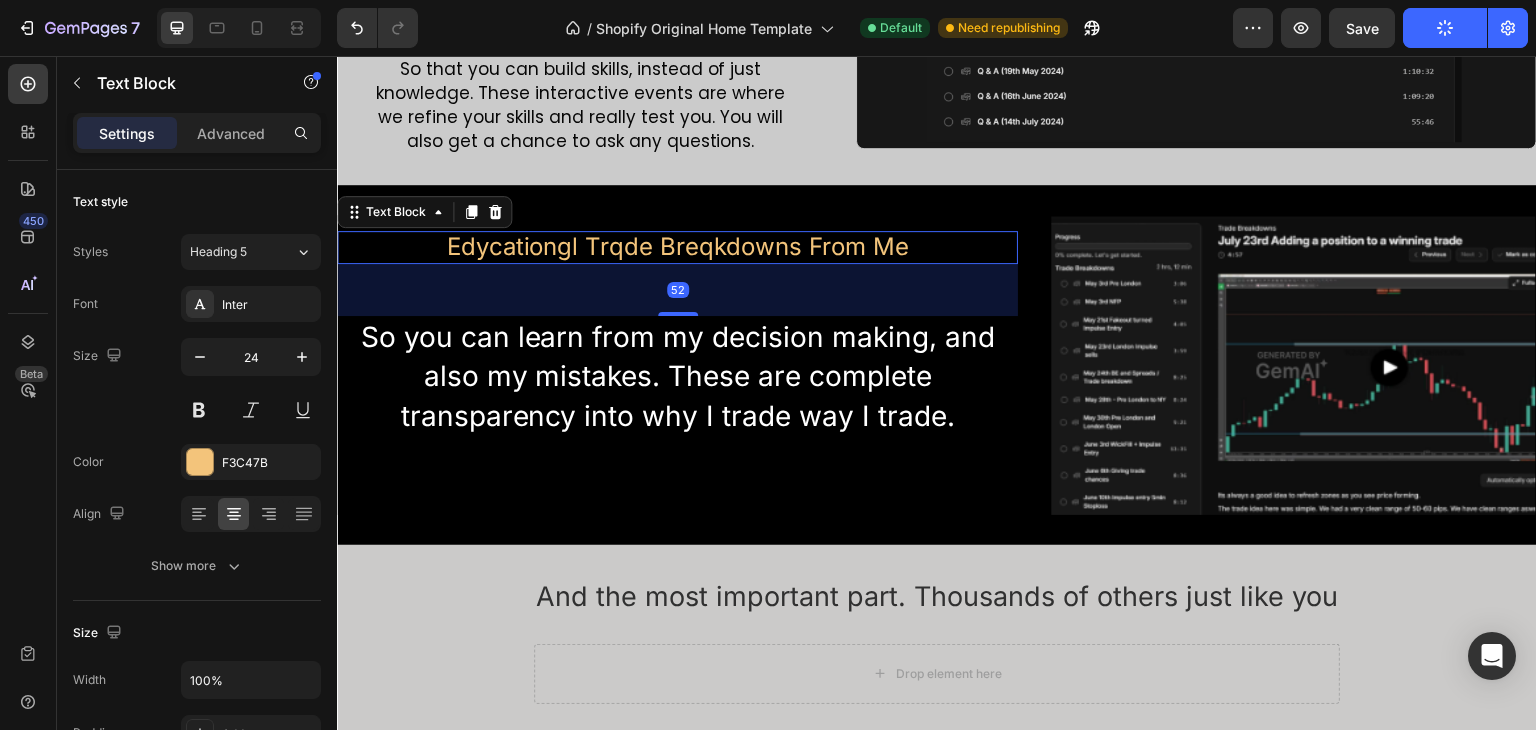 click on "Edycationgl Trqde Breqkdowns From Me" at bounding box center (677, 247) 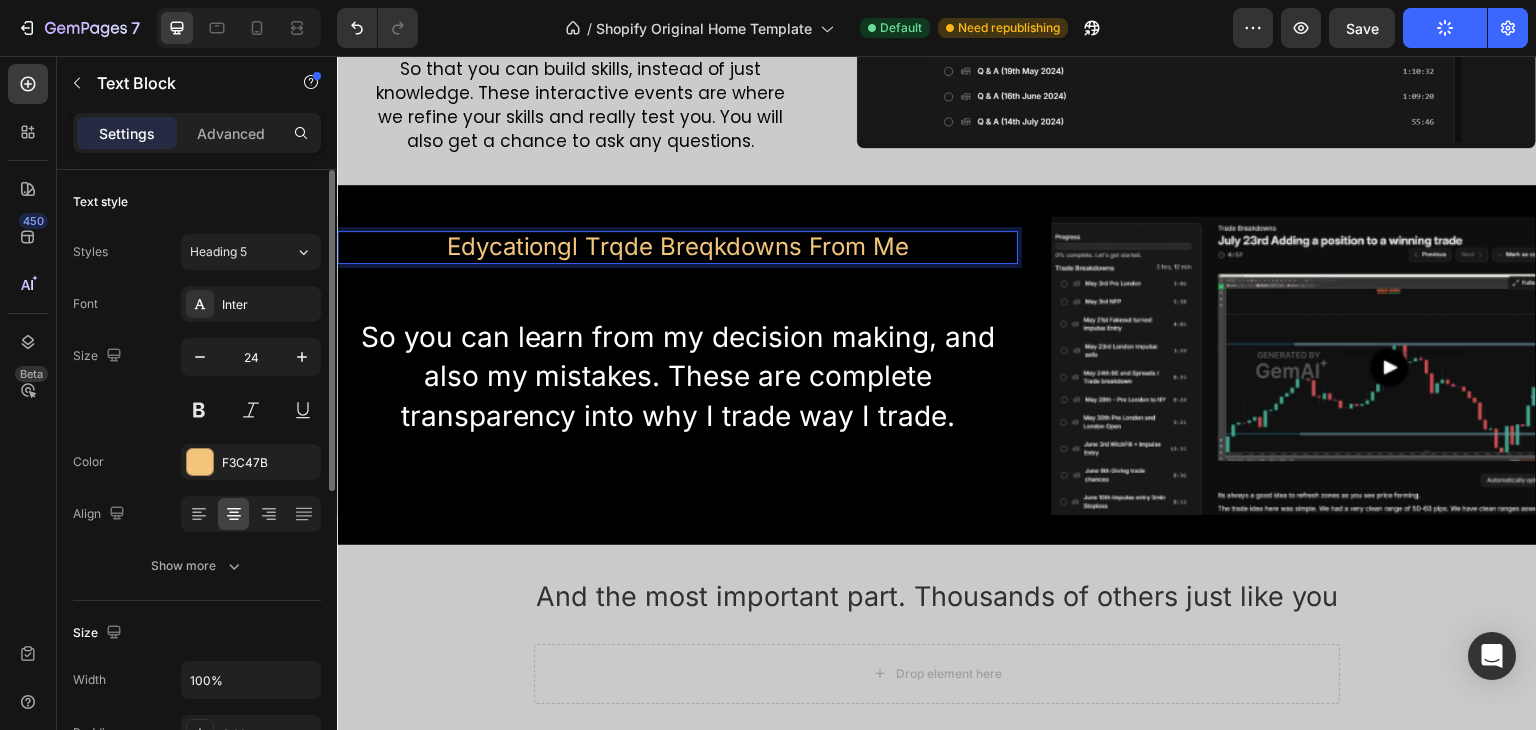 scroll, scrollTop: 400, scrollLeft: 0, axis: vertical 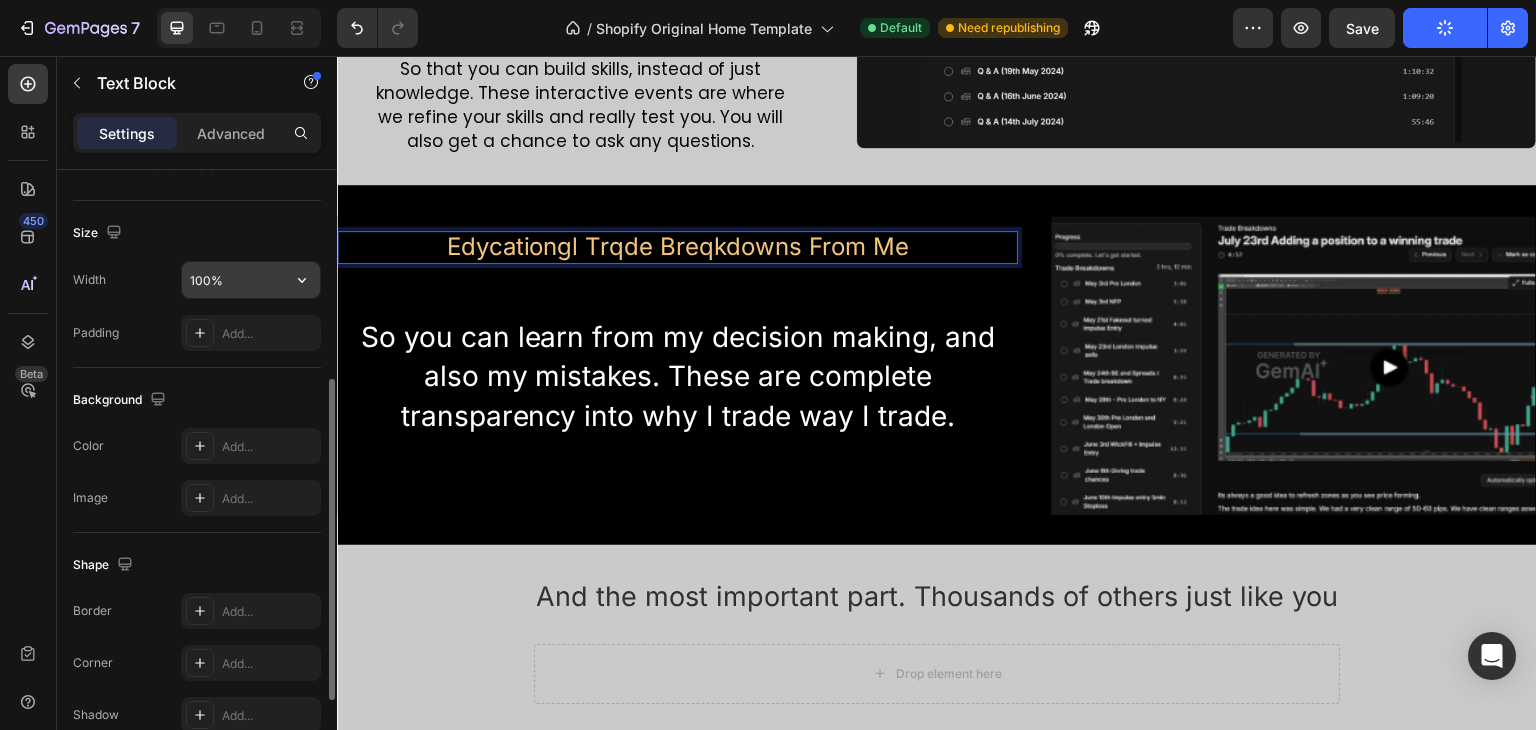 click on "100%" at bounding box center (251, 280) 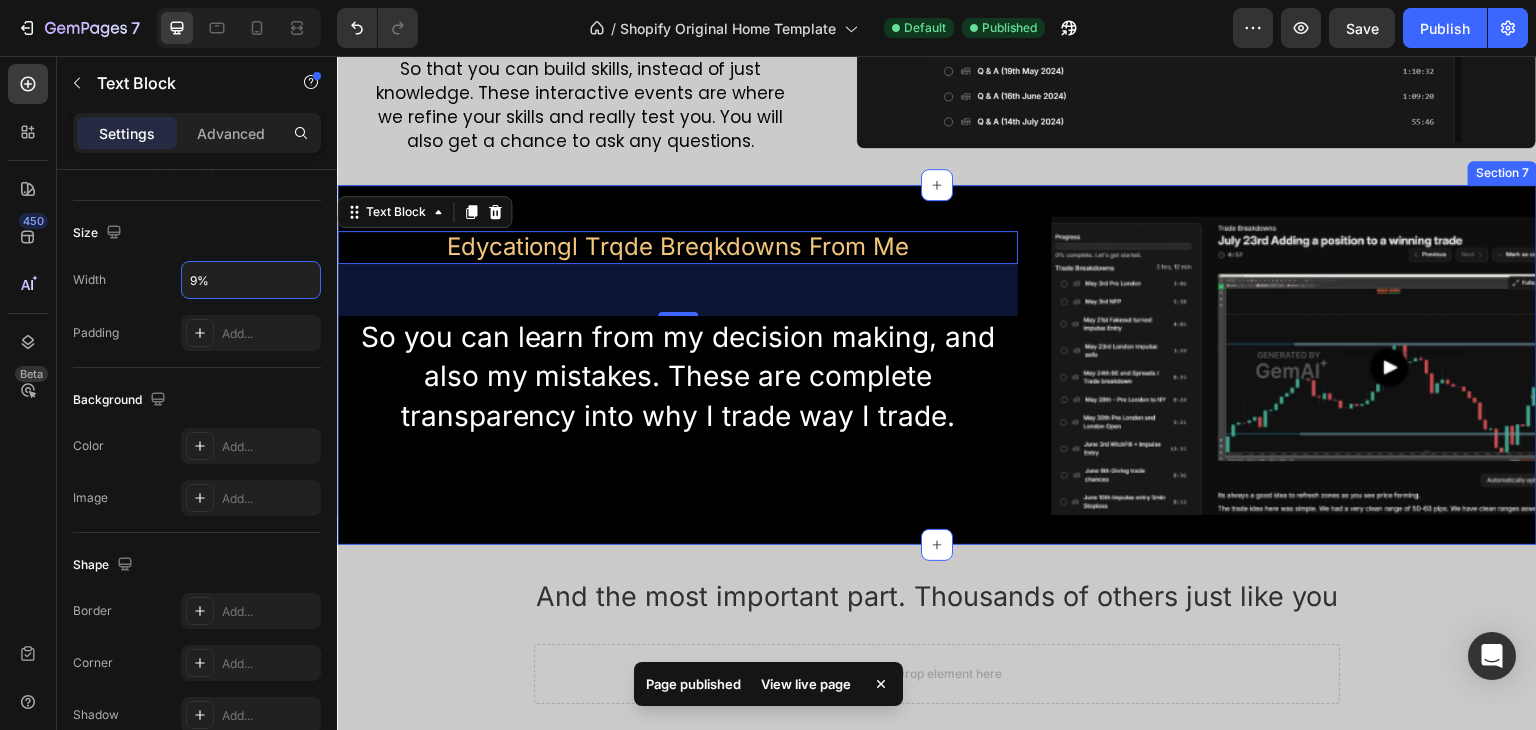 type on "90%" 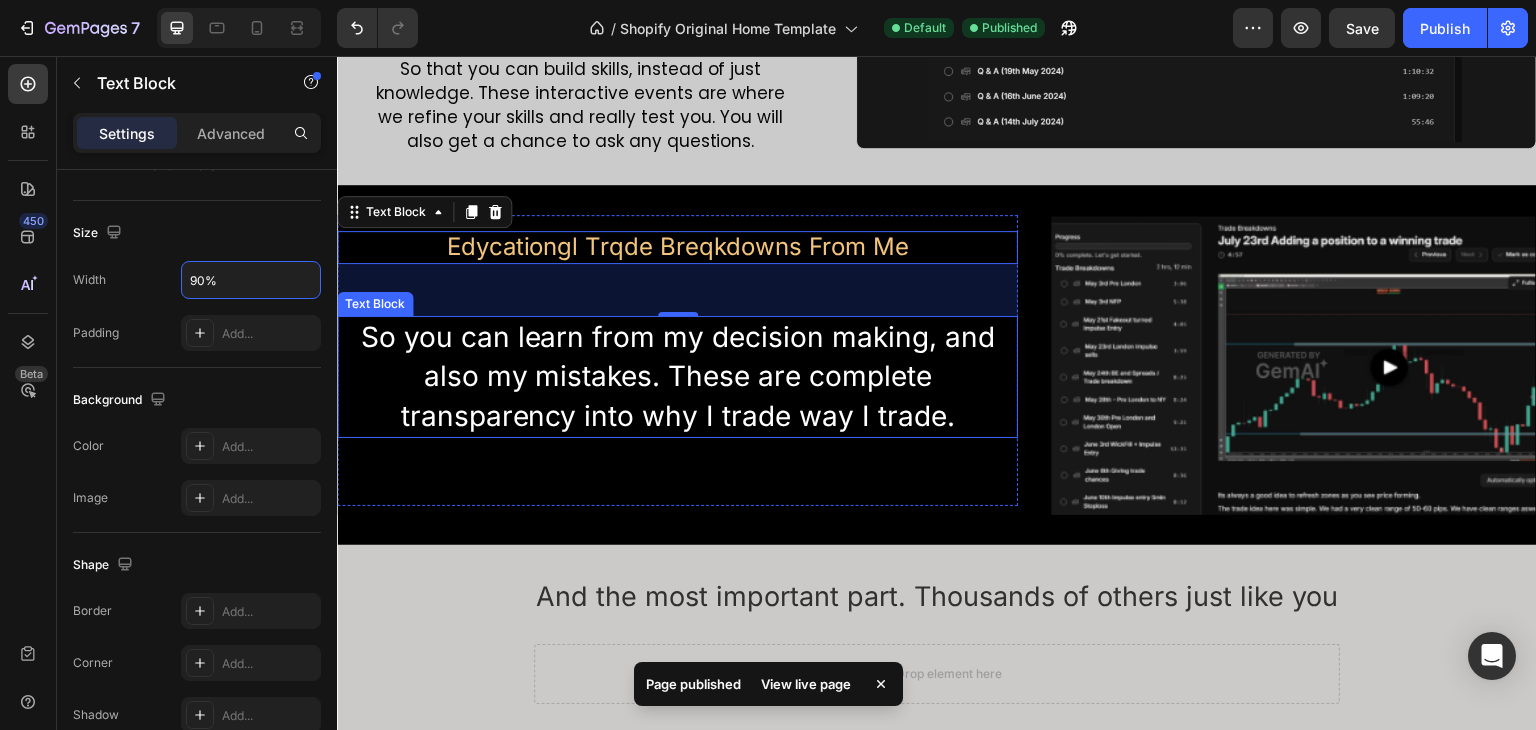 click on "So you can learn from my decision making, and also my mistakes. These are complete transparency into why I trade way I trade." at bounding box center [677, 377] 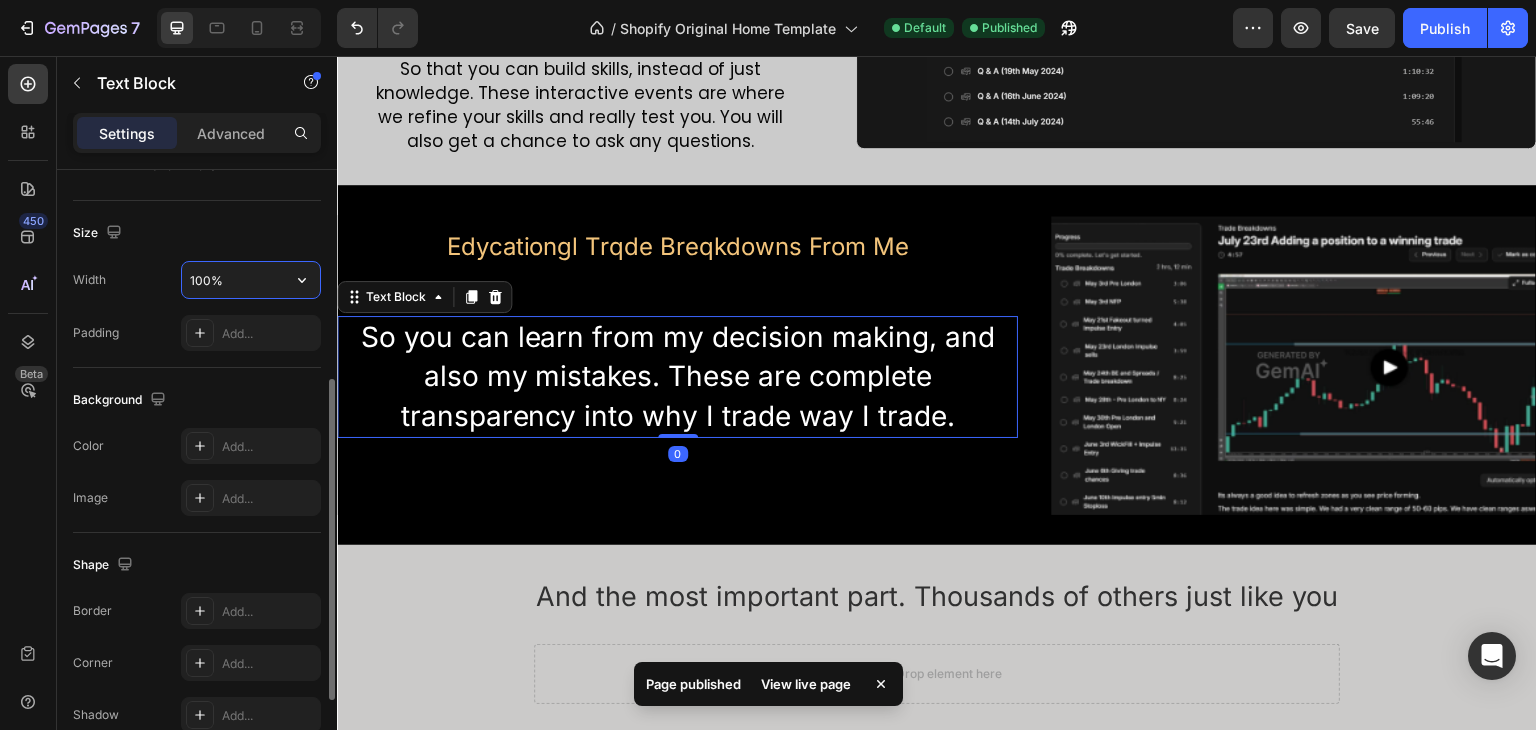 click on "100%" at bounding box center (251, 280) 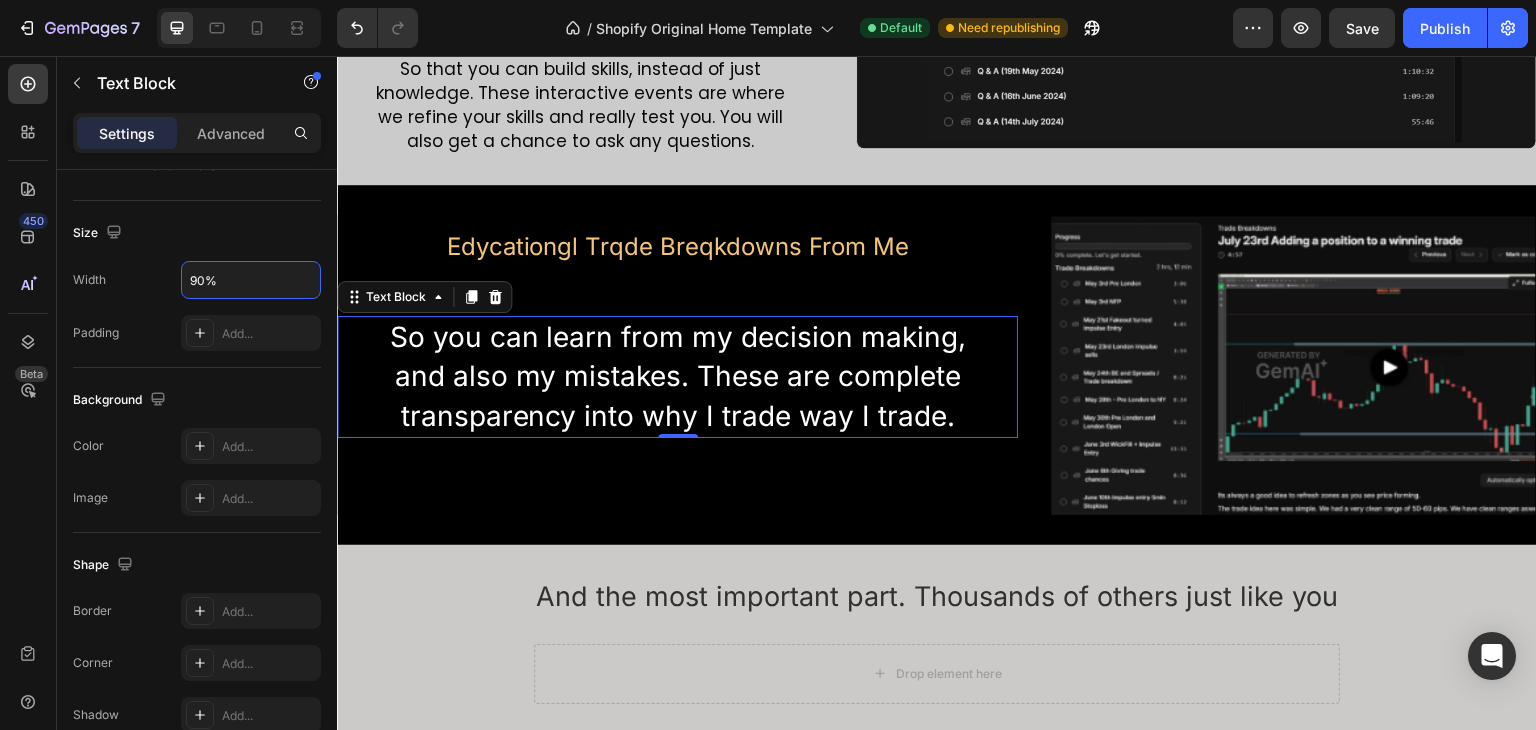 type on "90%" 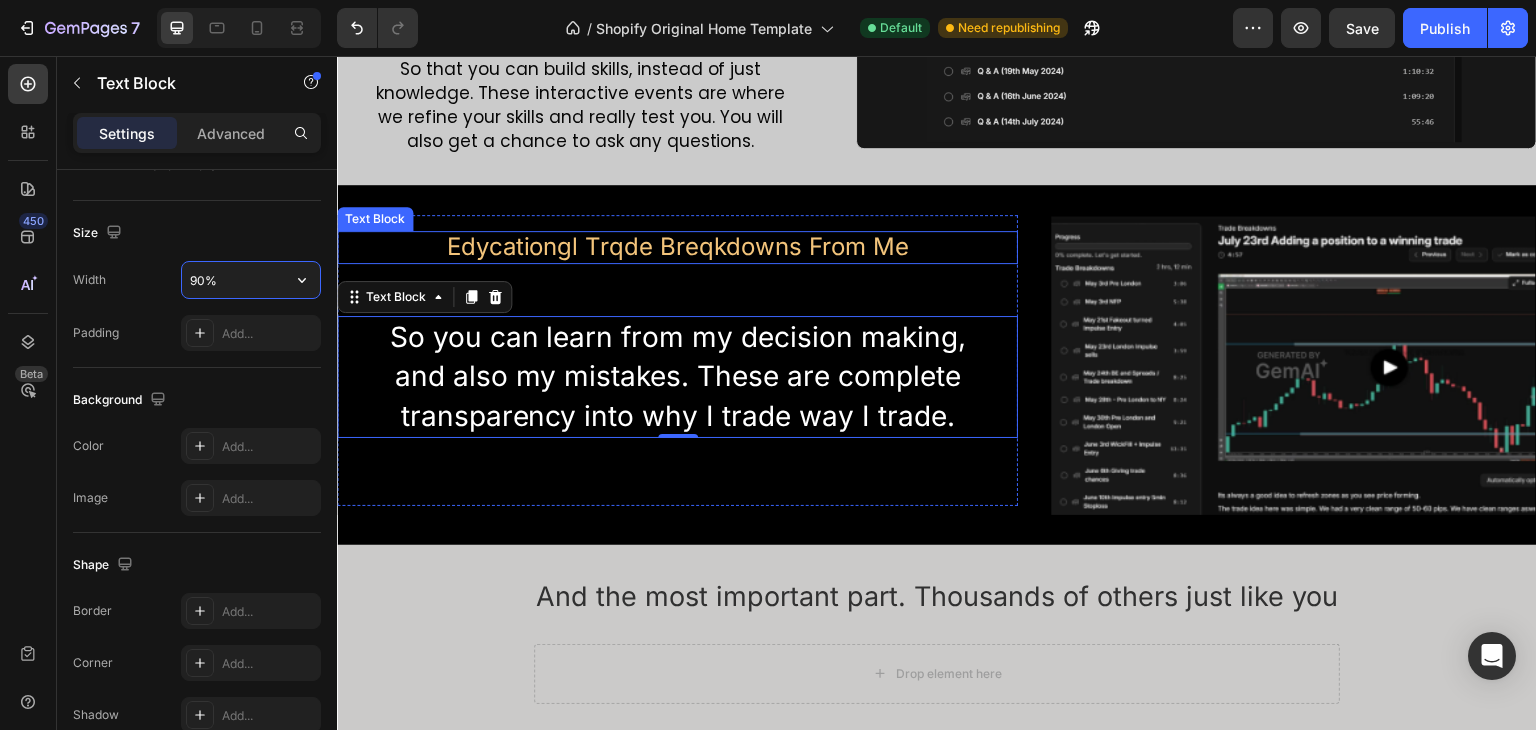 click on "Edycationgl Trqde Breqkdowns From Me" at bounding box center (677, 247) 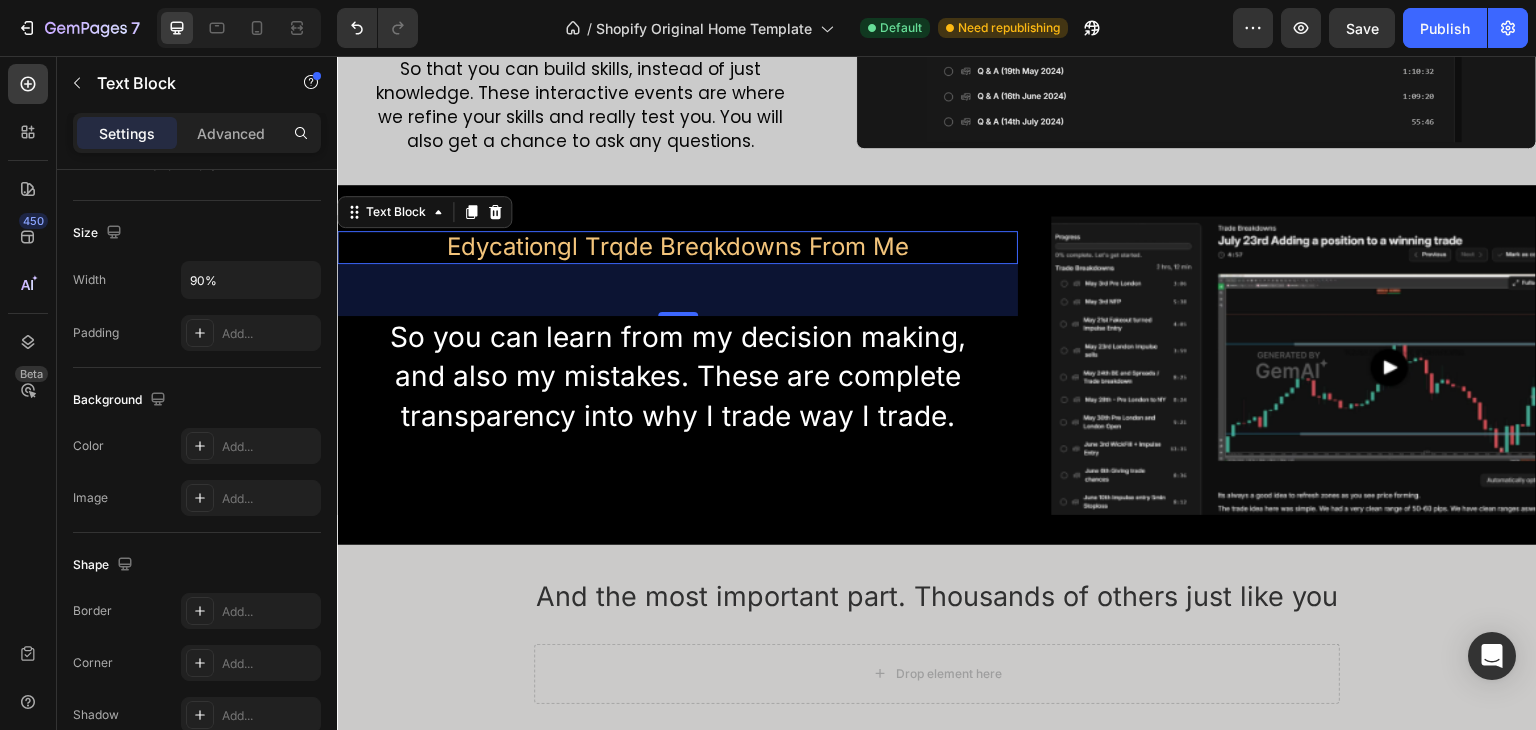 drag, startPoint x: 984, startPoint y: 230, endPoint x: 397, endPoint y: 249, distance: 587.30743 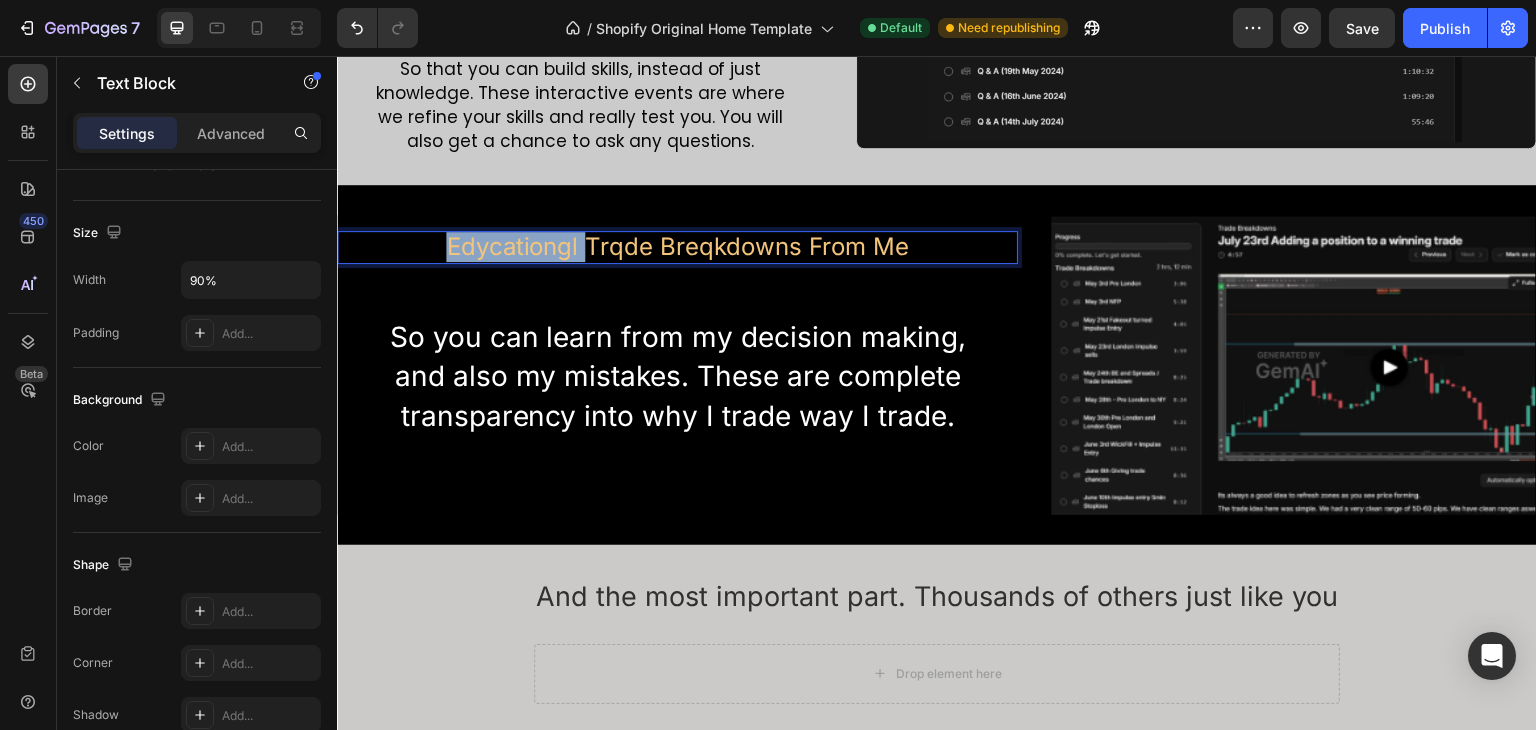 click on "Edycationgl Trqde Breqkdowns From Me" at bounding box center [677, 247] 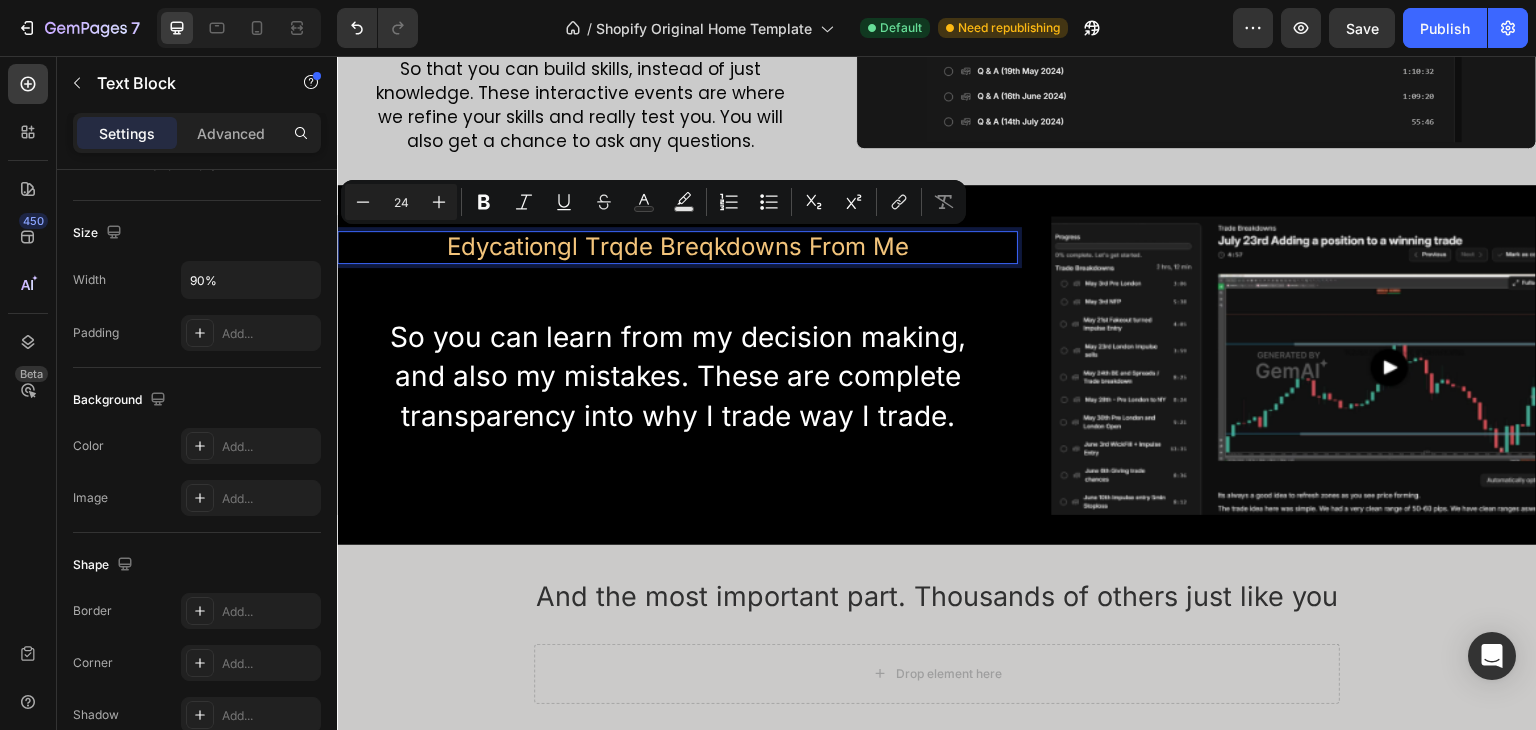 click on "Edycationgl Trqde Breqkdowns From Me" at bounding box center [677, 247] 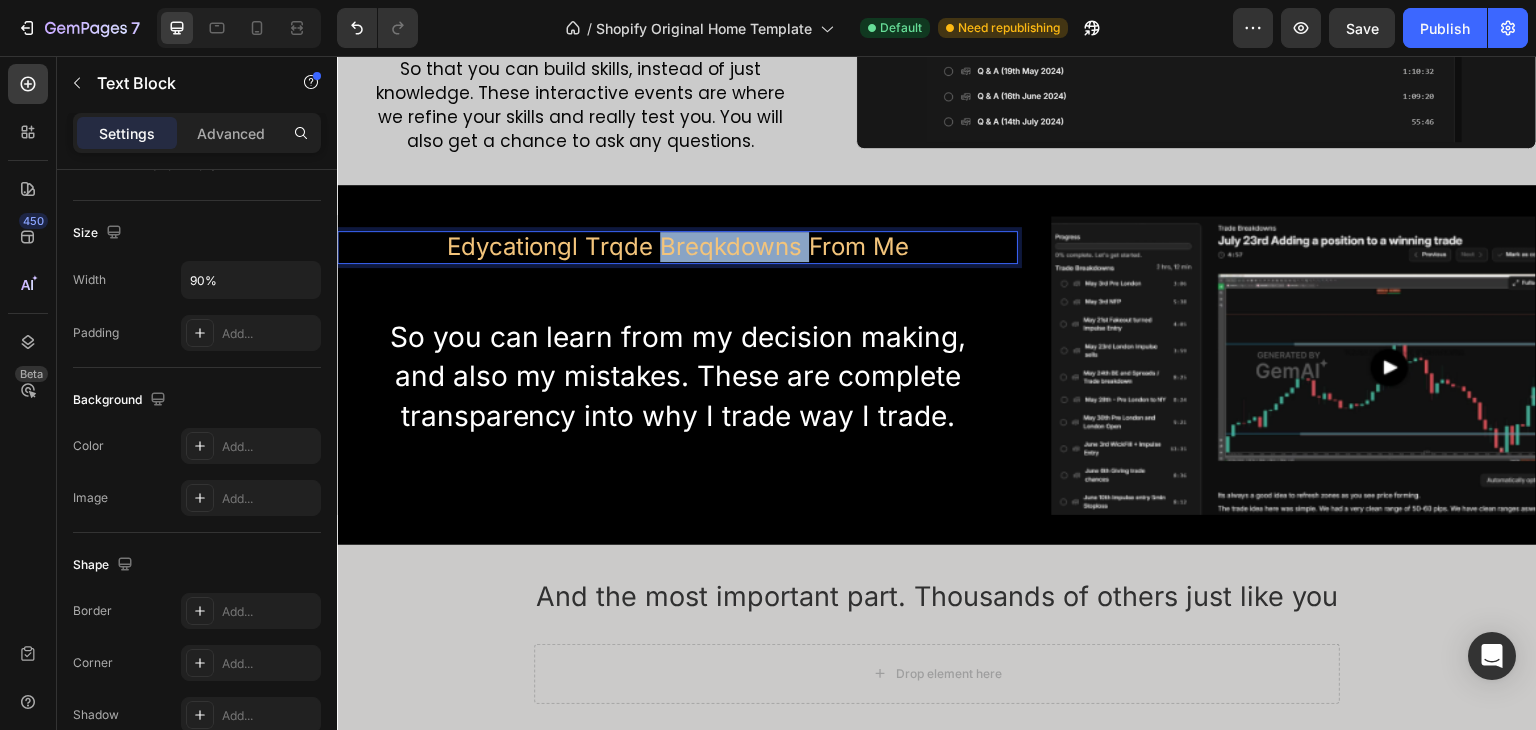 click on "Edycationgl Trqde Breqkdowns From Me" at bounding box center (677, 247) 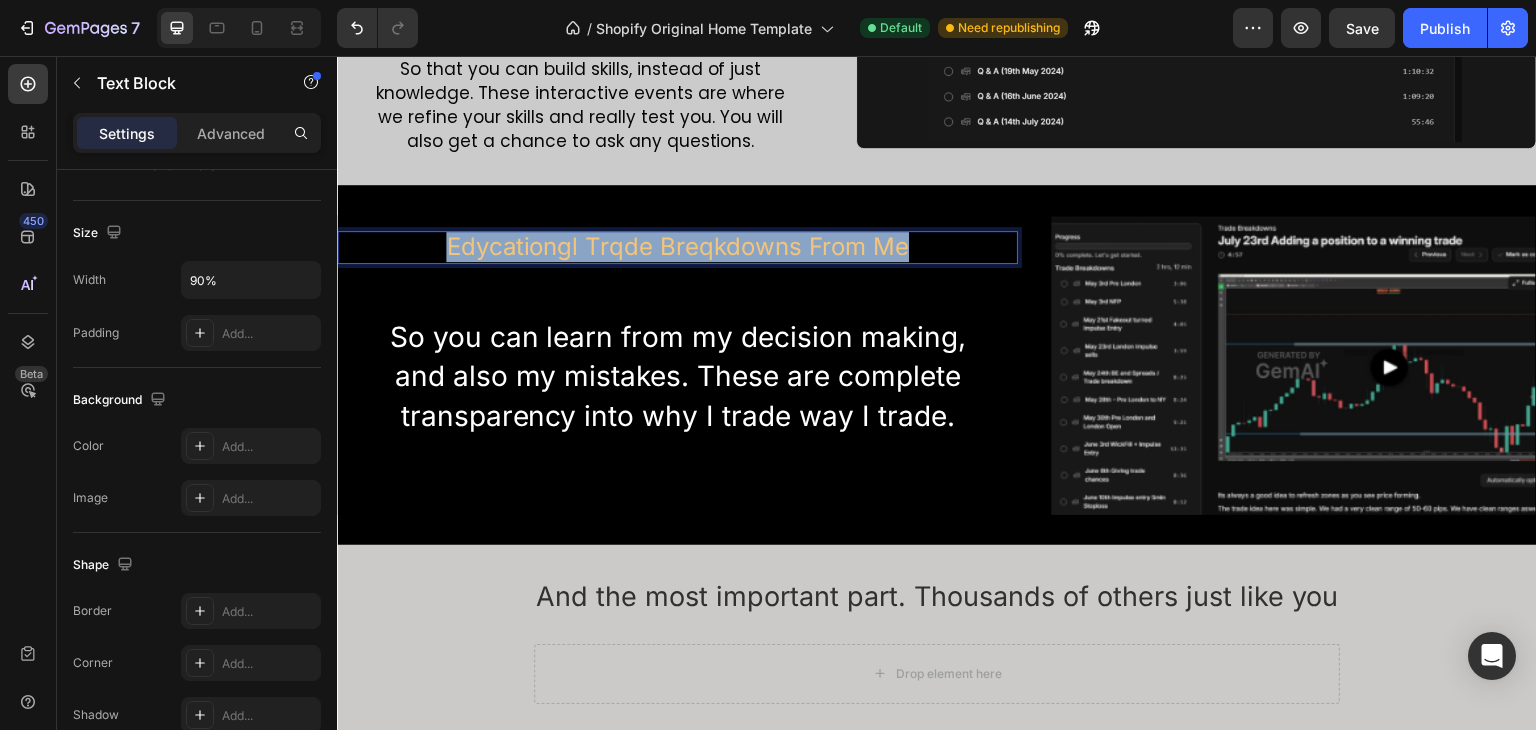 click on "Edycationgl Trqde Breqkdowns From Me" at bounding box center (677, 247) 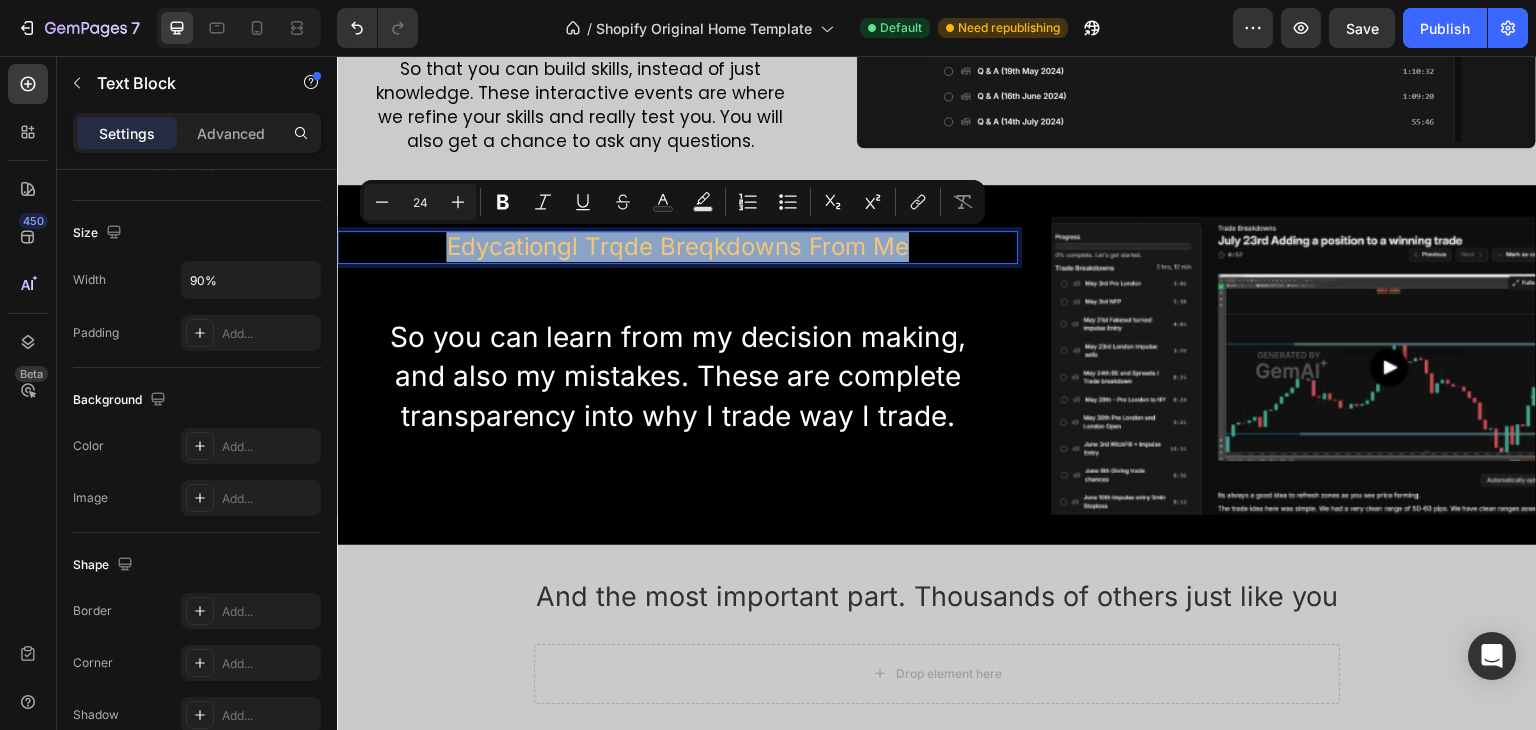 click on "Edycationgl Trqde Breqkdowns From Me" at bounding box center (677, 247) 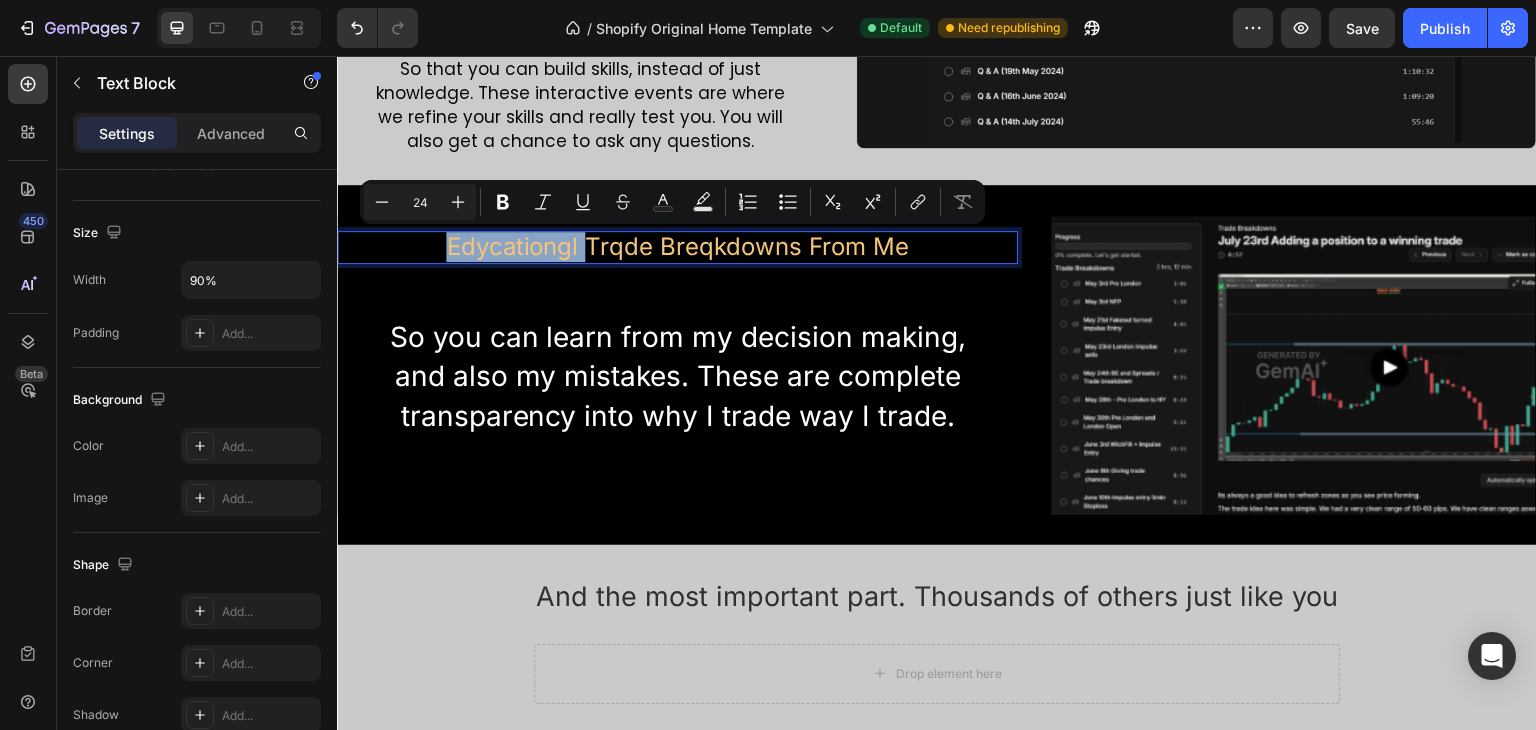 click on "Edycationgl Trqde Breqkdowns From Me" at bounding box center [677, 247] 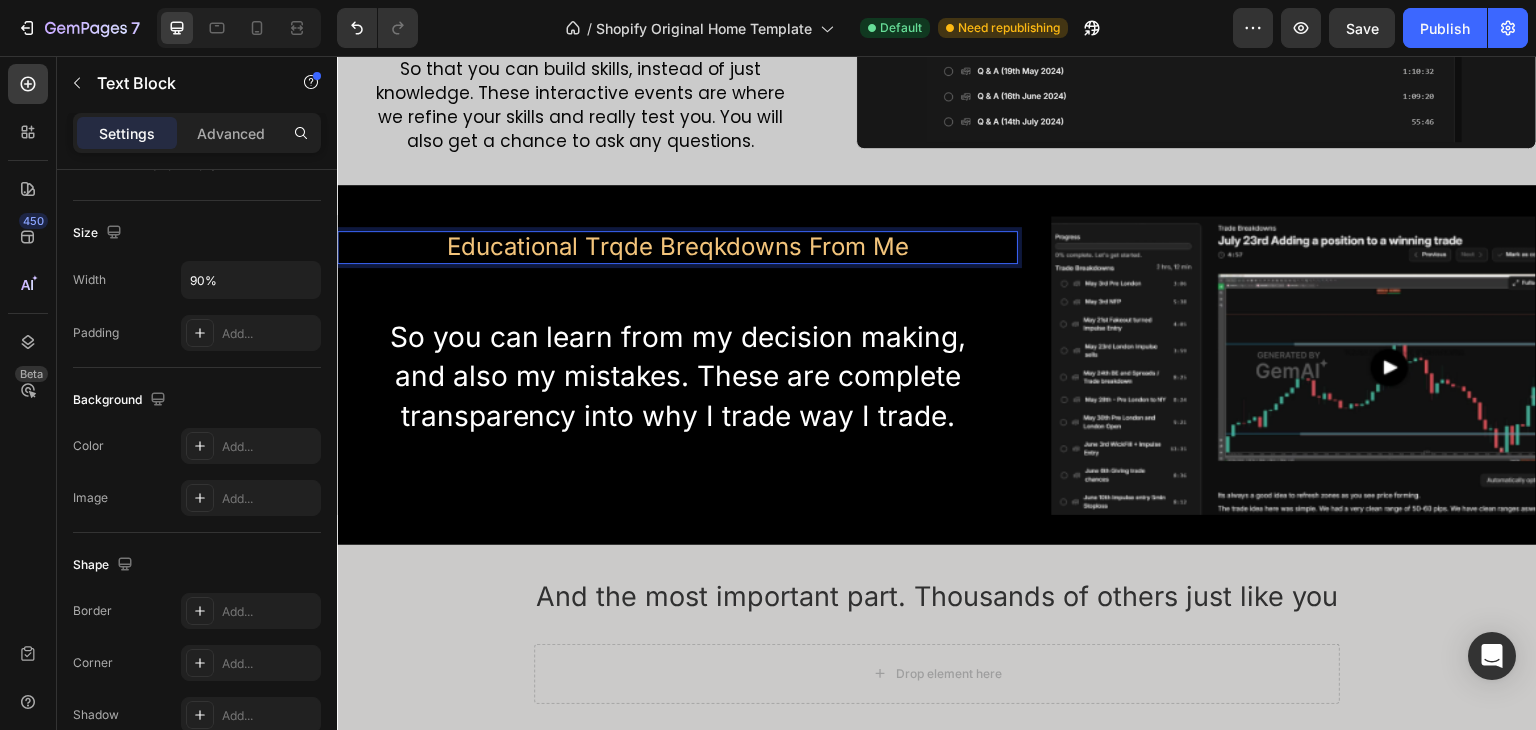 click on "Educational Trqde Breqkdowns From Me" at bounding box center [677, 247] 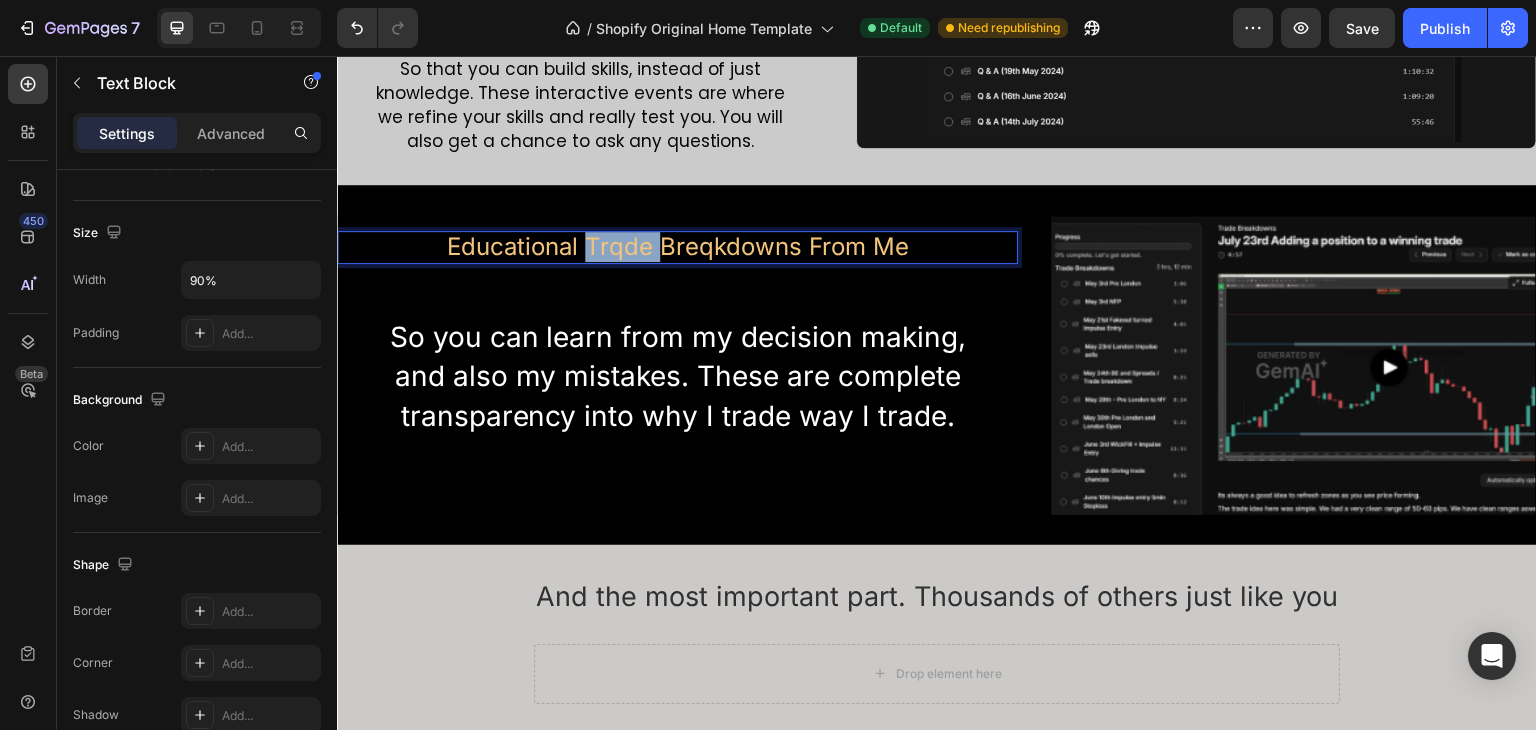 click on "Educational Trqde Breqkdowns From Me" at bounding box center [677, 247] 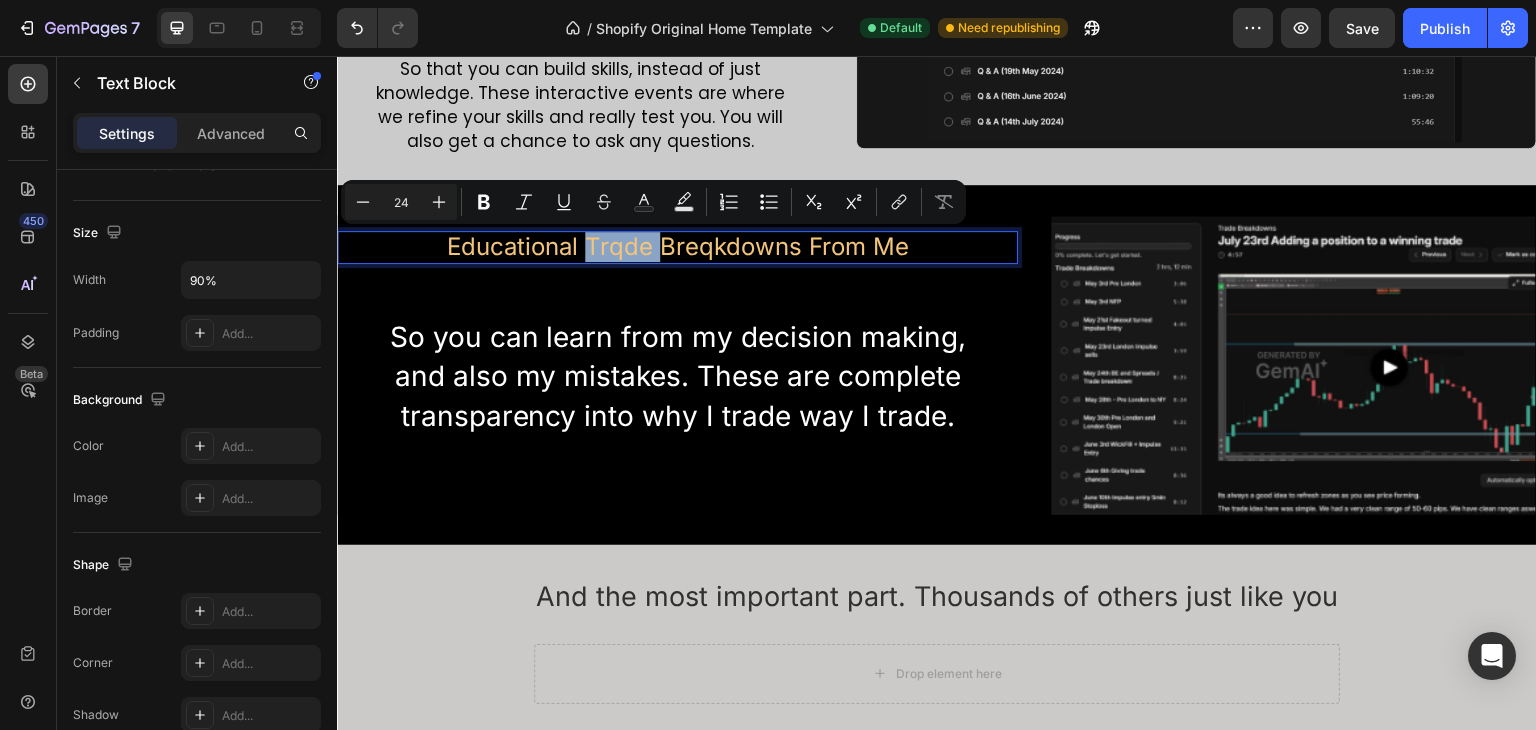 drag, startPoint x: 620, startPoint y: 245, endPoint x: 601, endPoint y: 239, distance: 19.924858 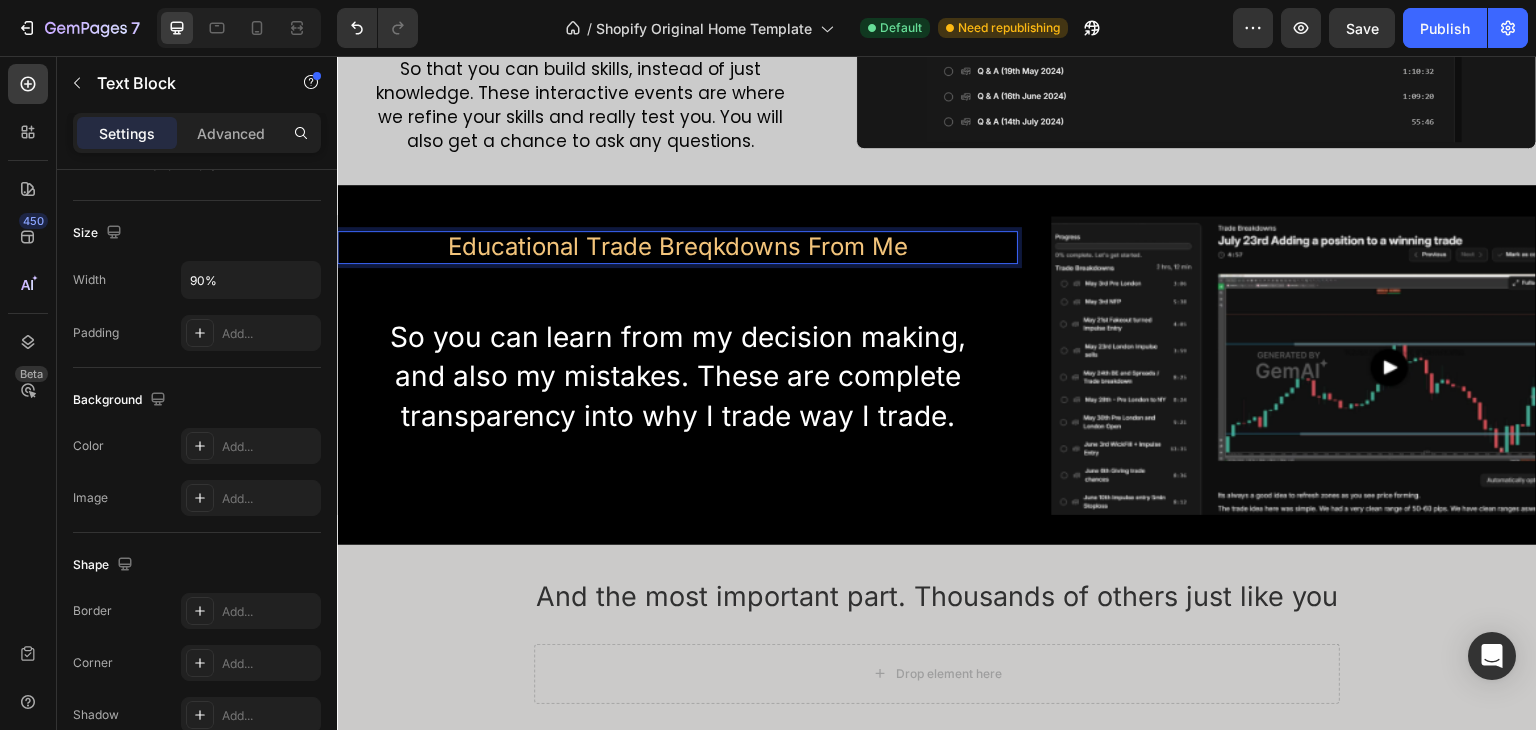 click on "Educational Trade Breqkdowns From Me" at bounding box center [677, 247] 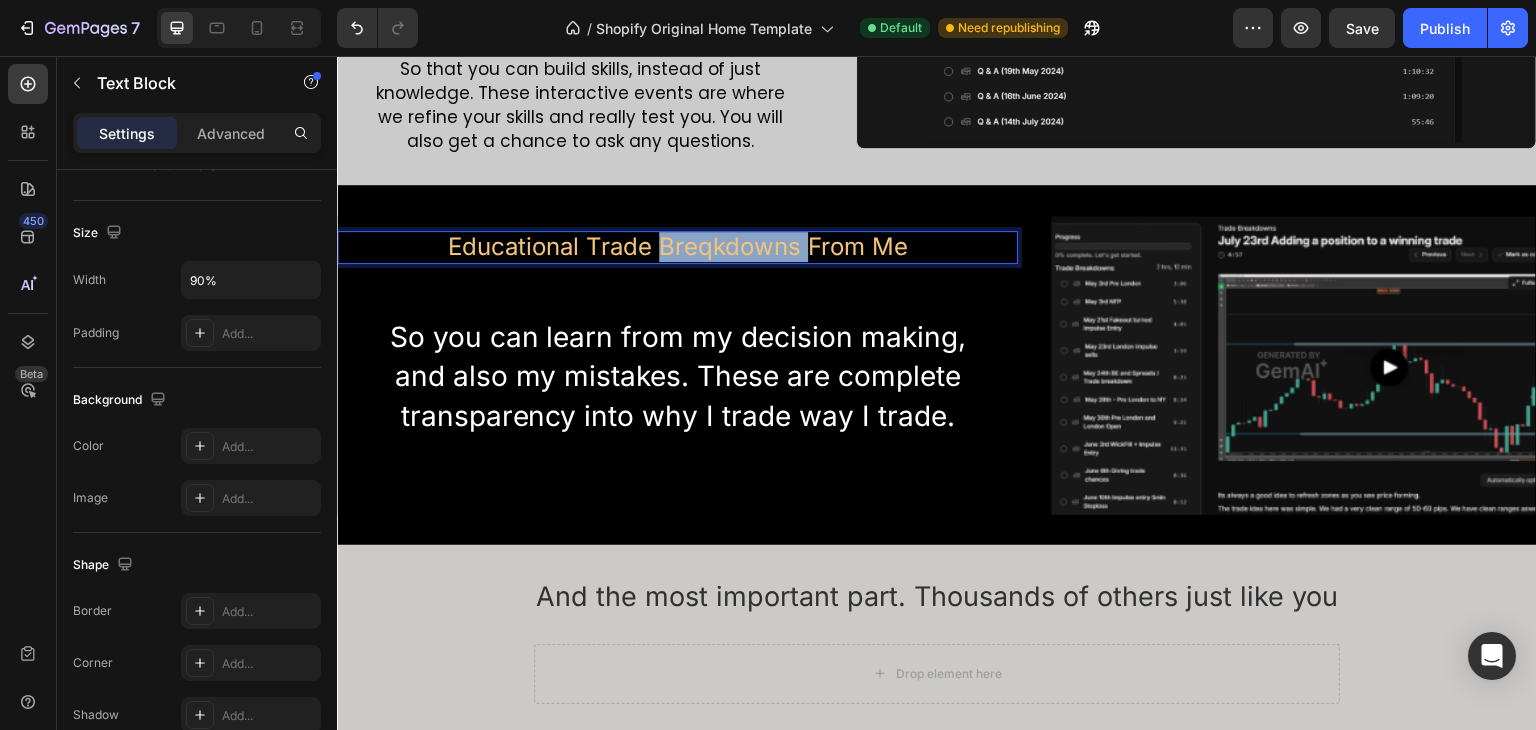 click on "Educational Trade Breqkdowns From Me" at bounding box center (677, 247) 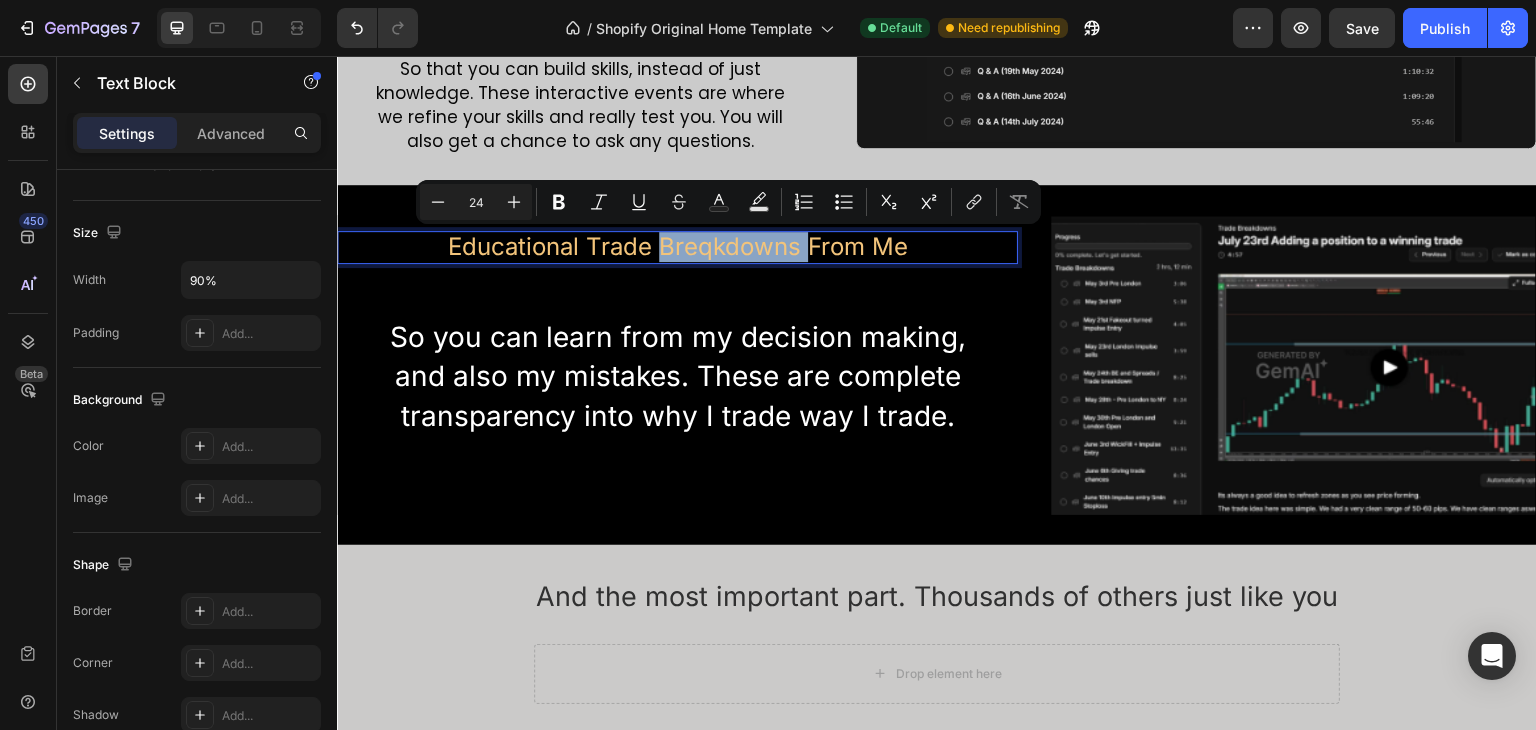 drag, startPoint x: 757, startPoint y: 242, endPoint x: 616, endPoint y: 267, distance: 143.19916 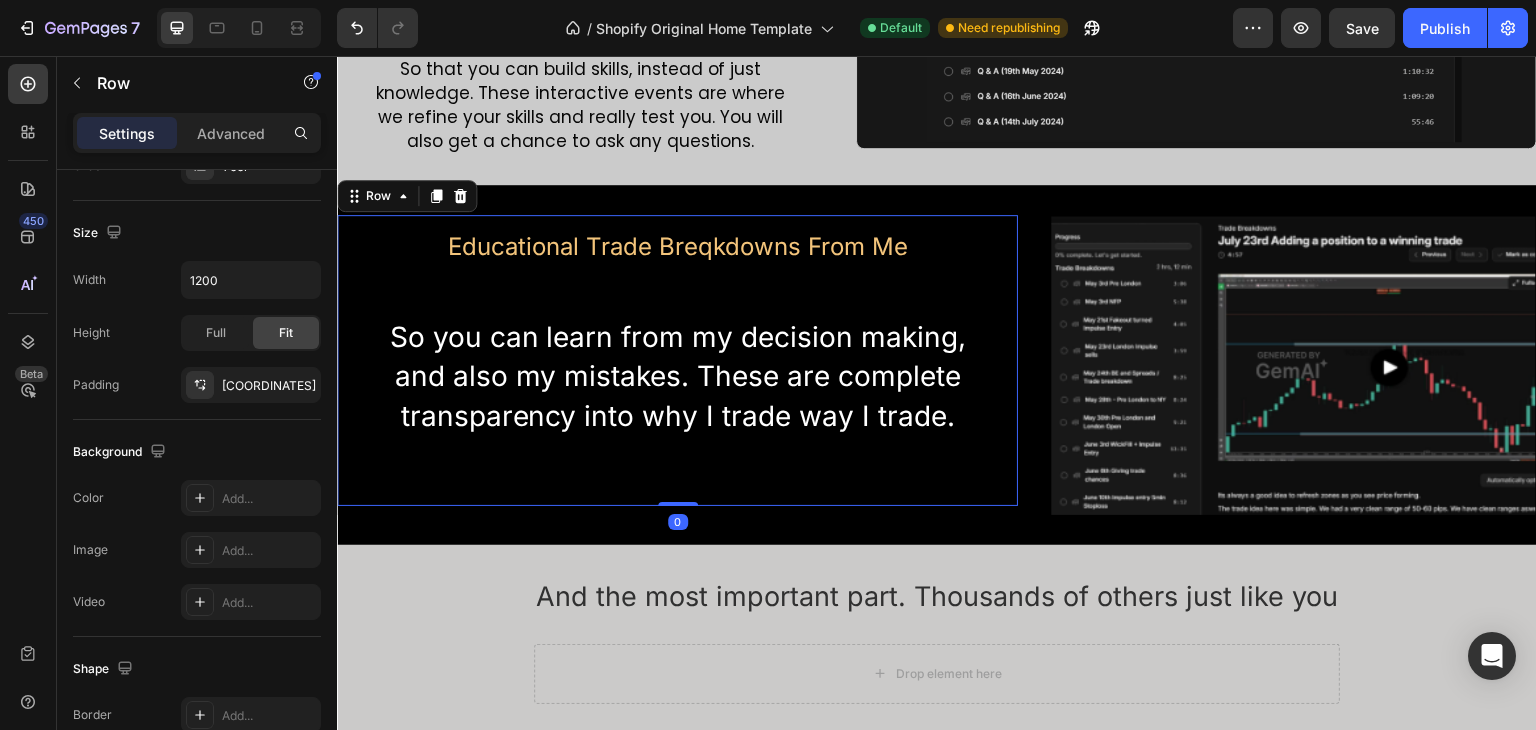 scroll, scrollTop: 0, scrollLeft: 0, axis: both 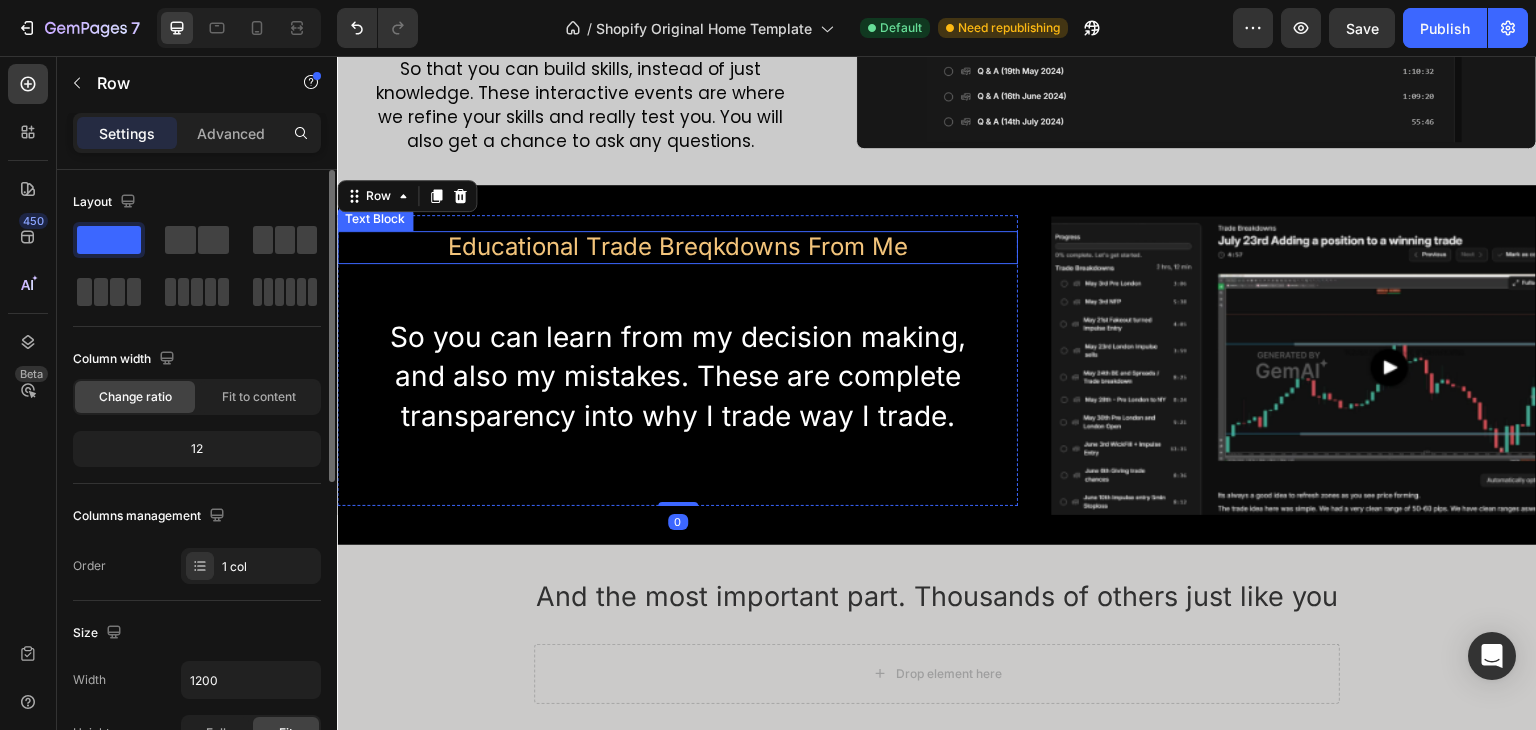 click on "Educational Trade Breqkdowns From Me" at bounding box center (677, 247) 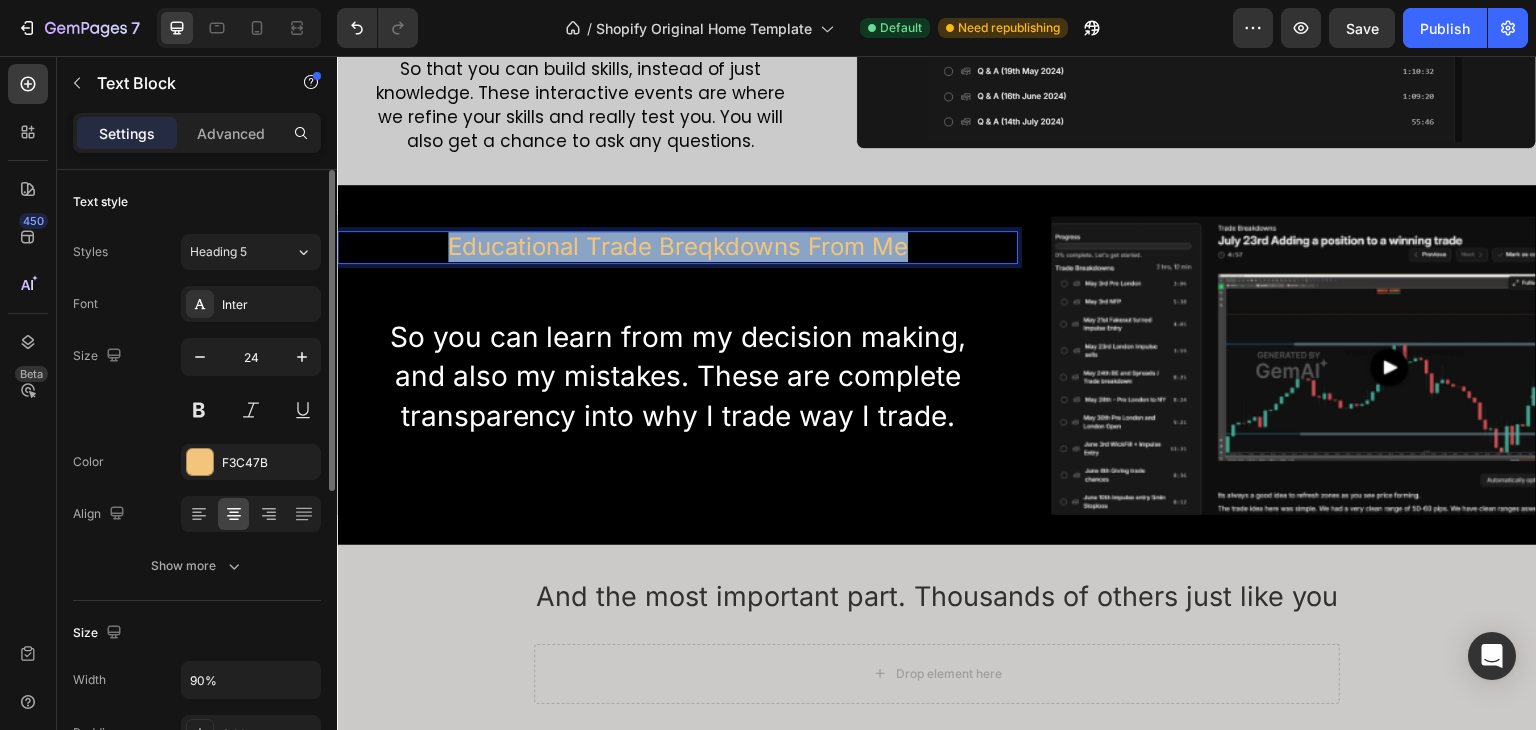 click on "Educational Trade Breqkdowns From Me" at bounding box center (677, 247) 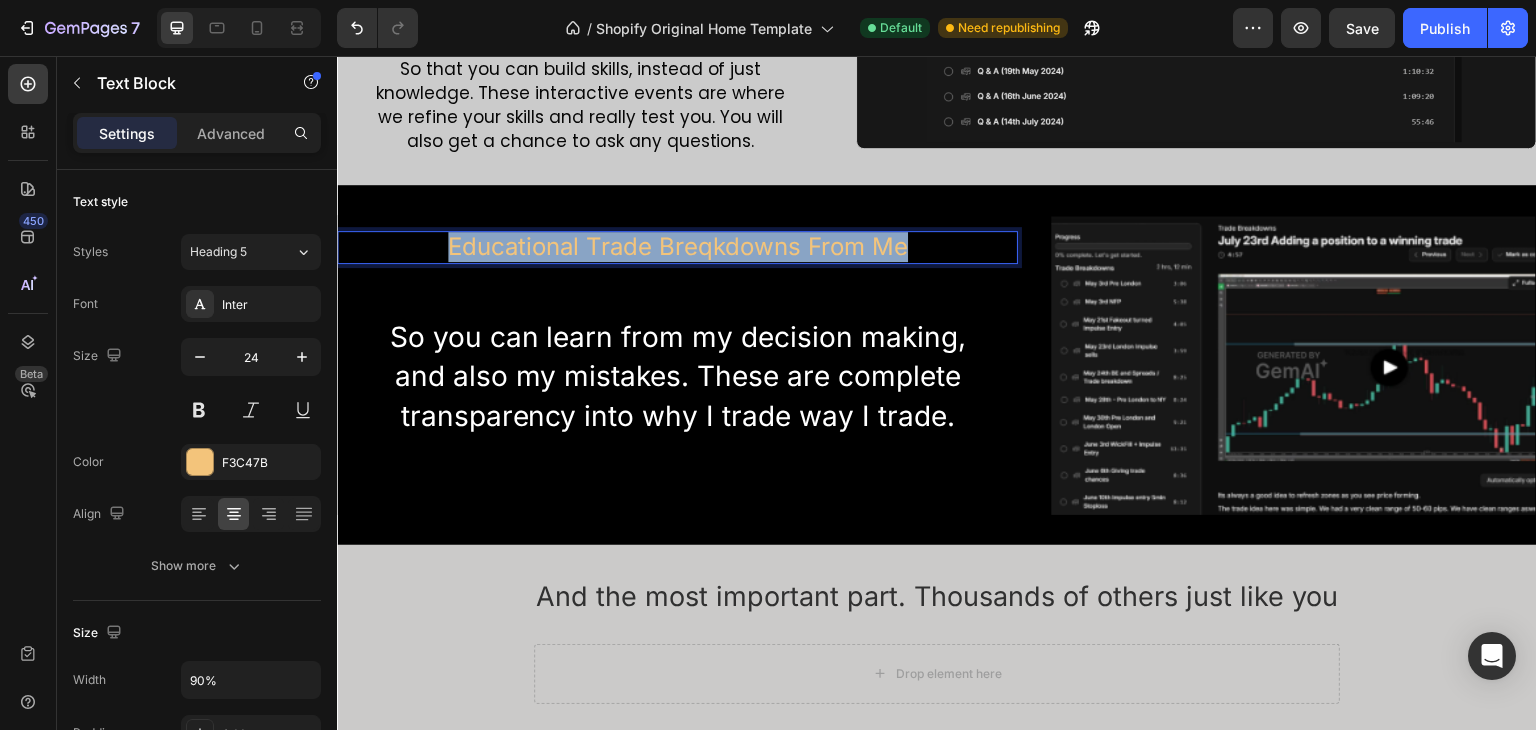 click on "Educational Trade Breqkdowns From Me" at bounding box center (677, 247) 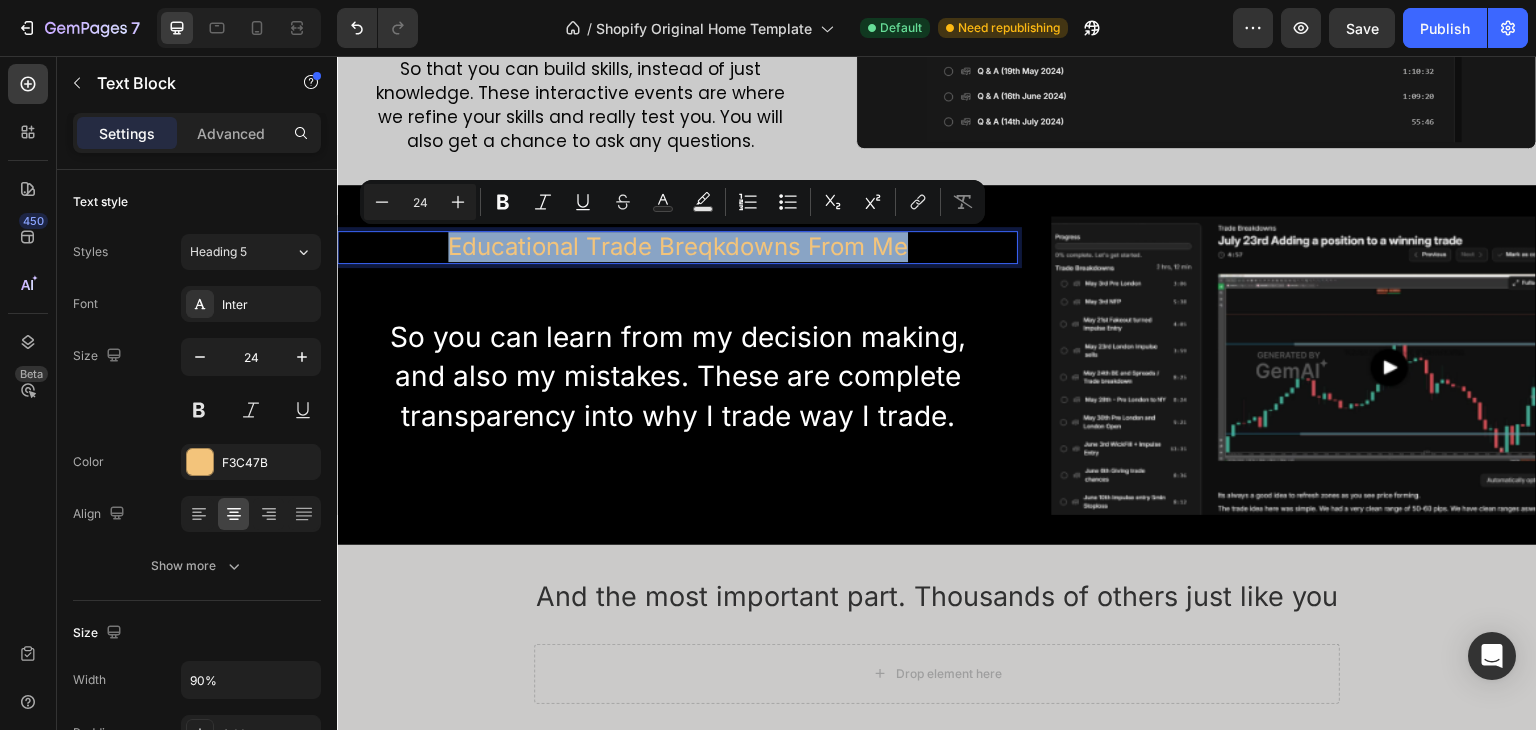click on "Educational Trade Breqkdowns From Me" at bounding box center [677, 247] 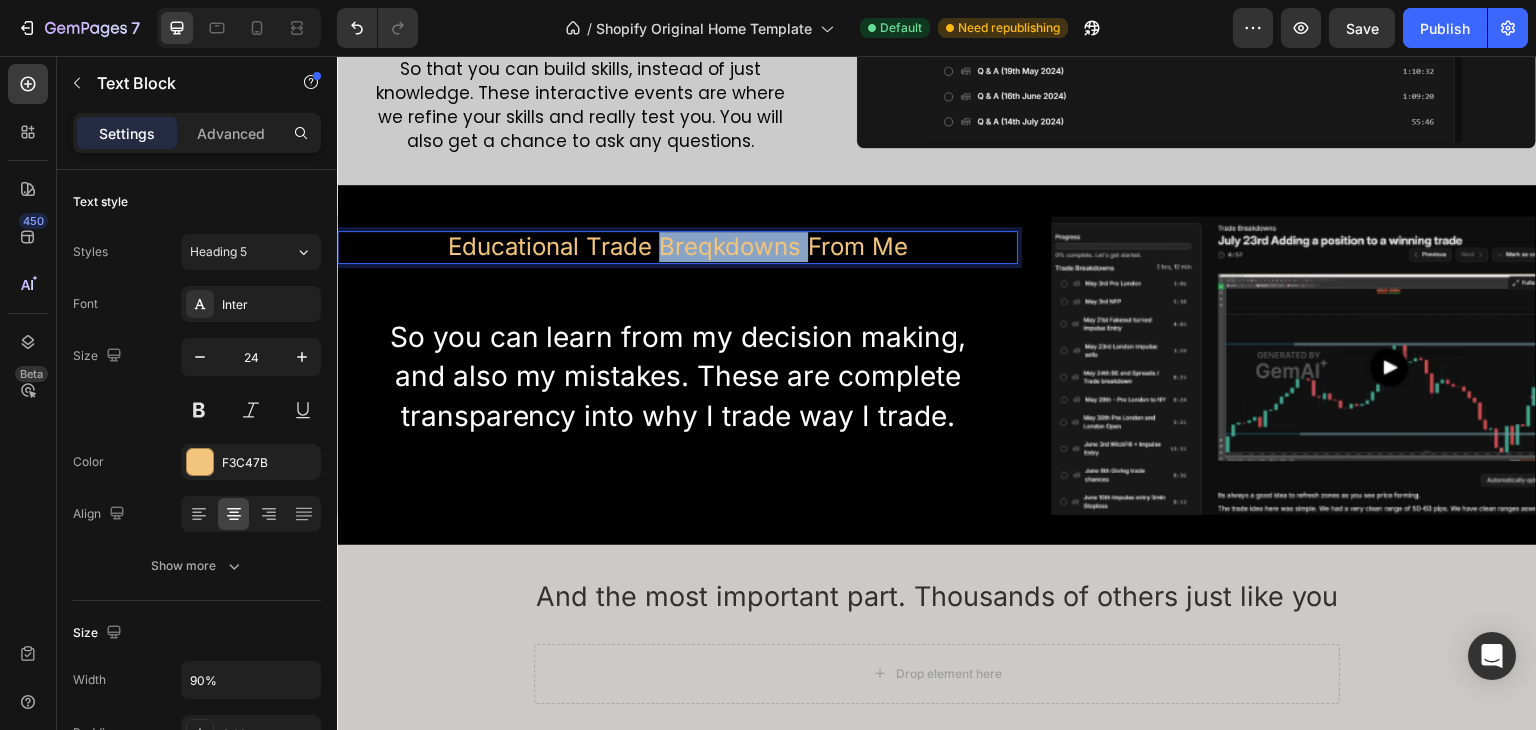 click on "Educational Trade Breqkdowns From Me" at bounding box center (677, 247) 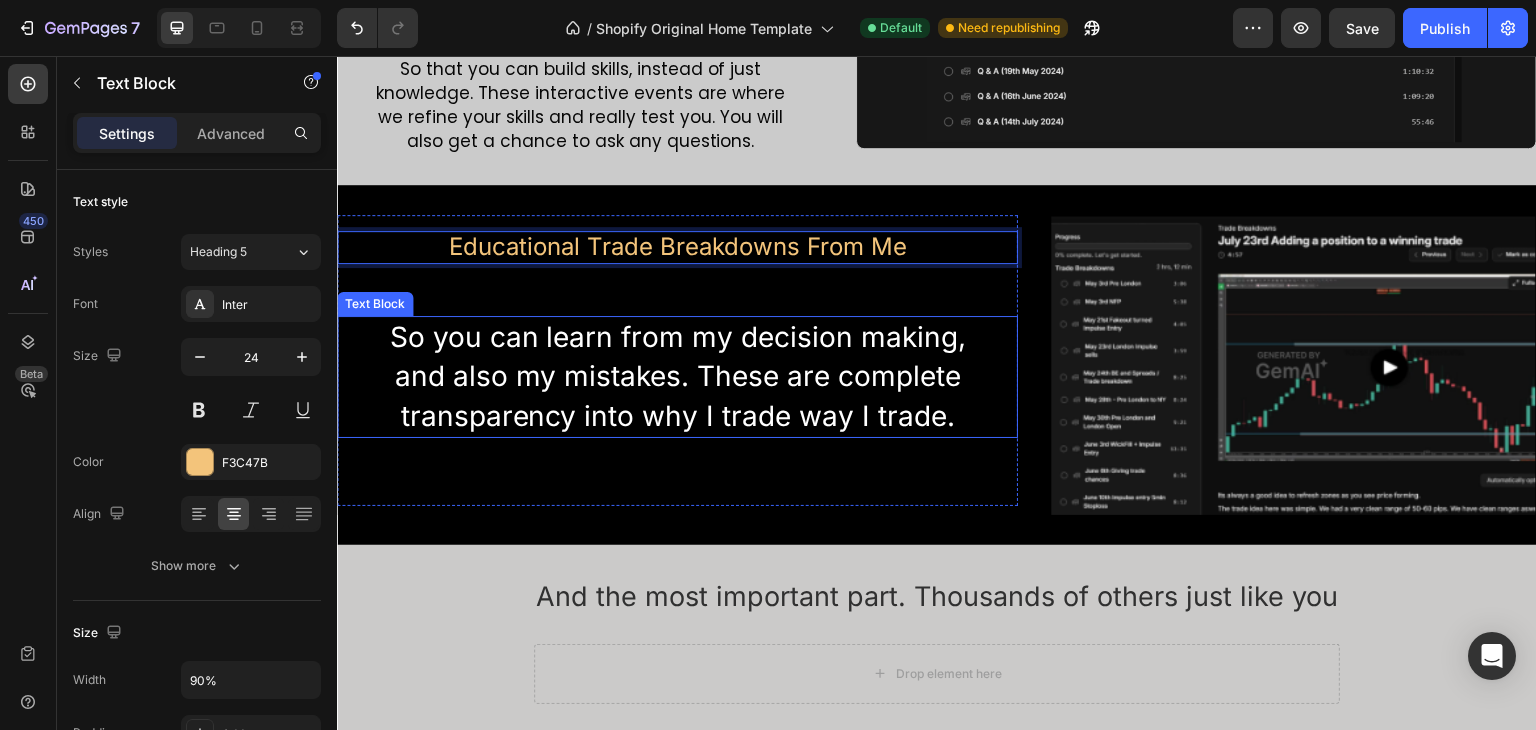 click on "So you can learn from my decision making, and also my mistakes. These are complete transparency into why I trade way I trade." at bounding box center [677, 377] 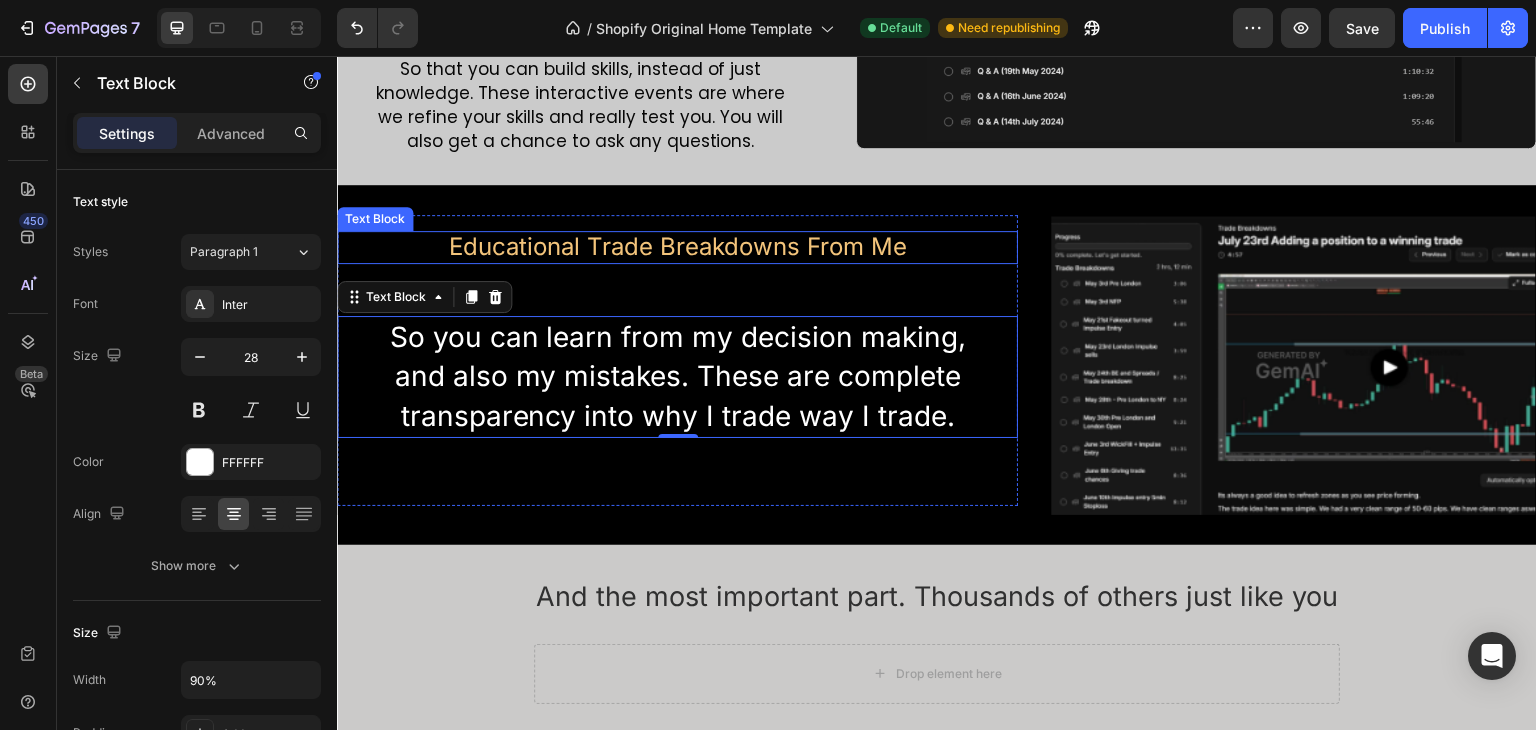click on "Educational Trade Breakdowns From Me" at bounding box center (677, 247) 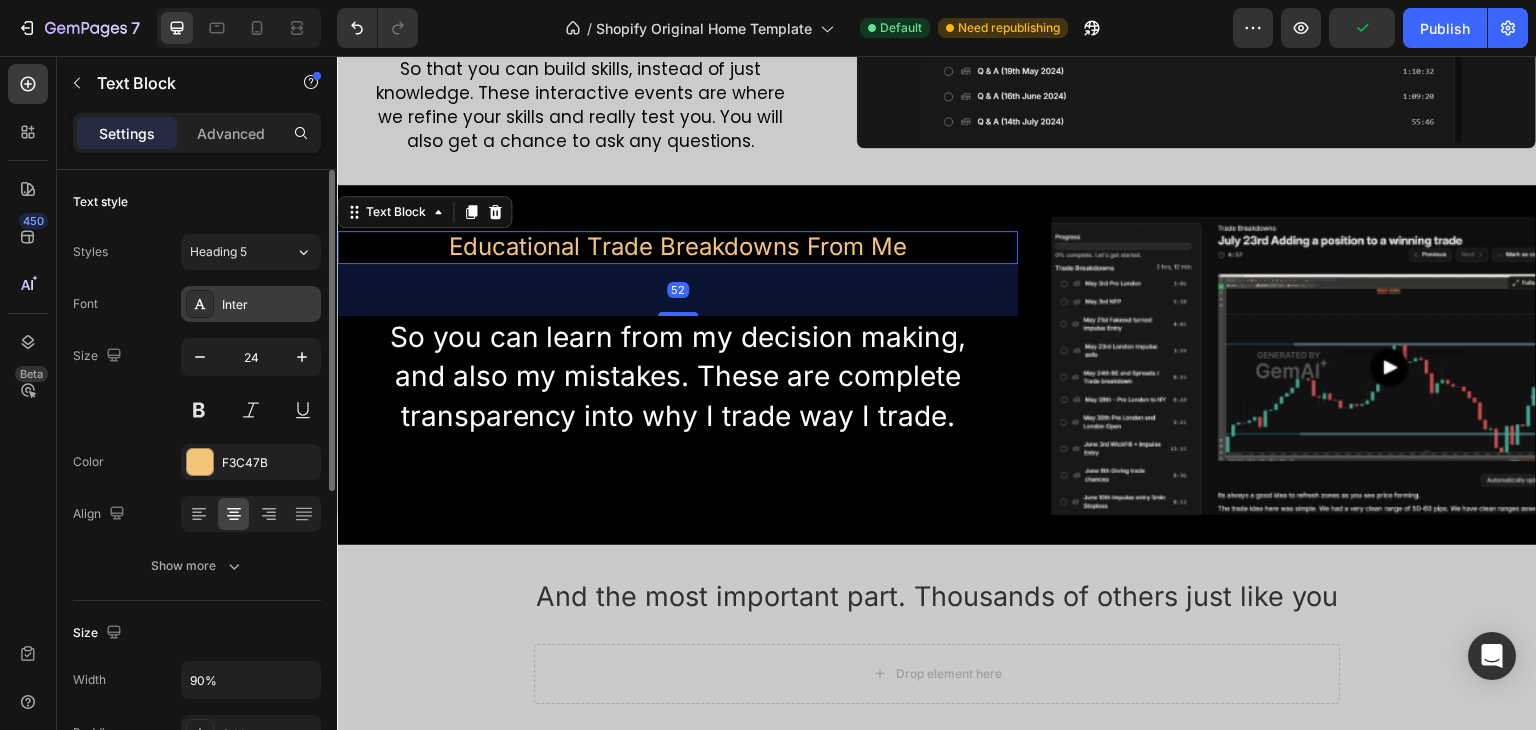 click on "Inter" at bounding box center [269, 305] 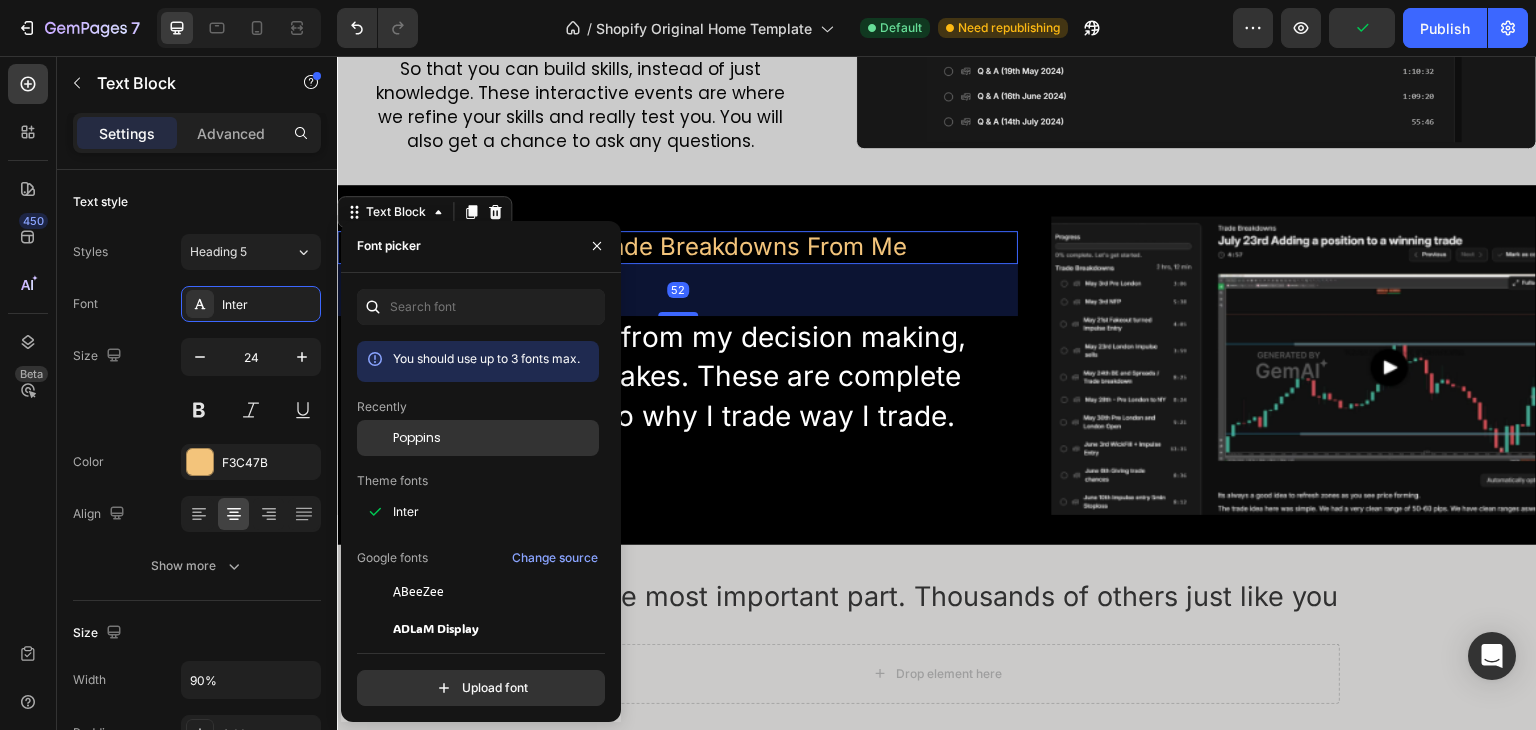 drag, startPoint x: 449, startPoint y: 434, endPoint x: 352, endPoint y: 410, distance: 99.92497 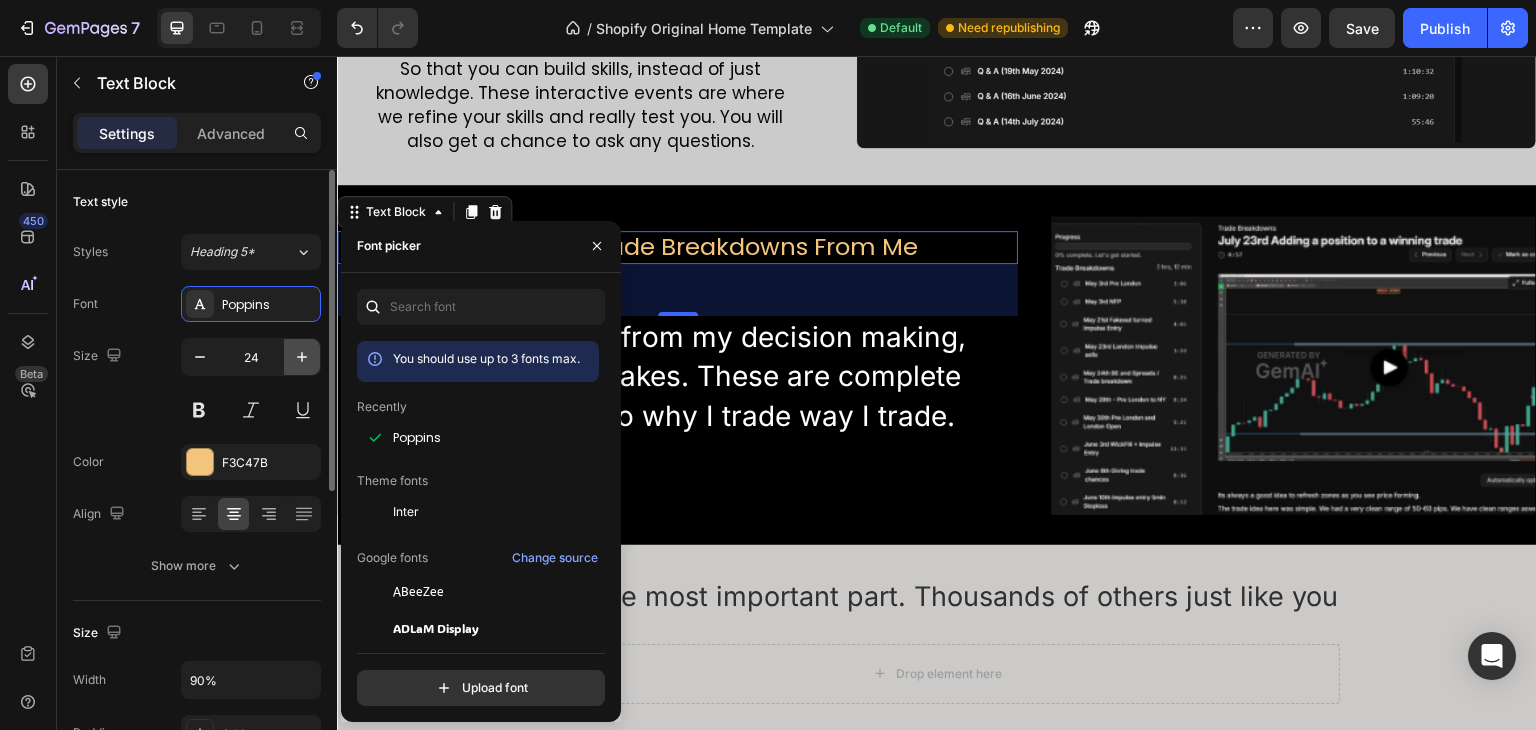 click 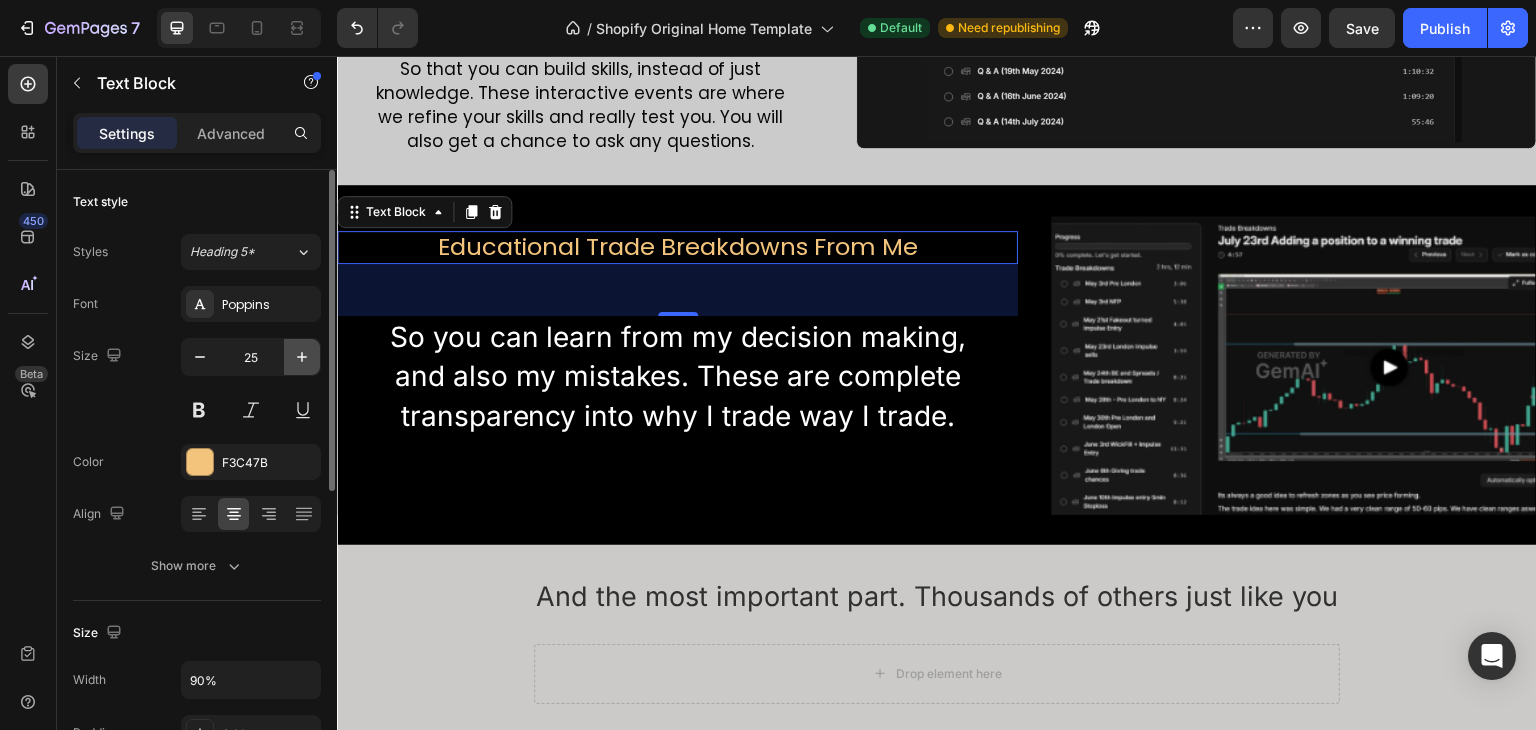 click 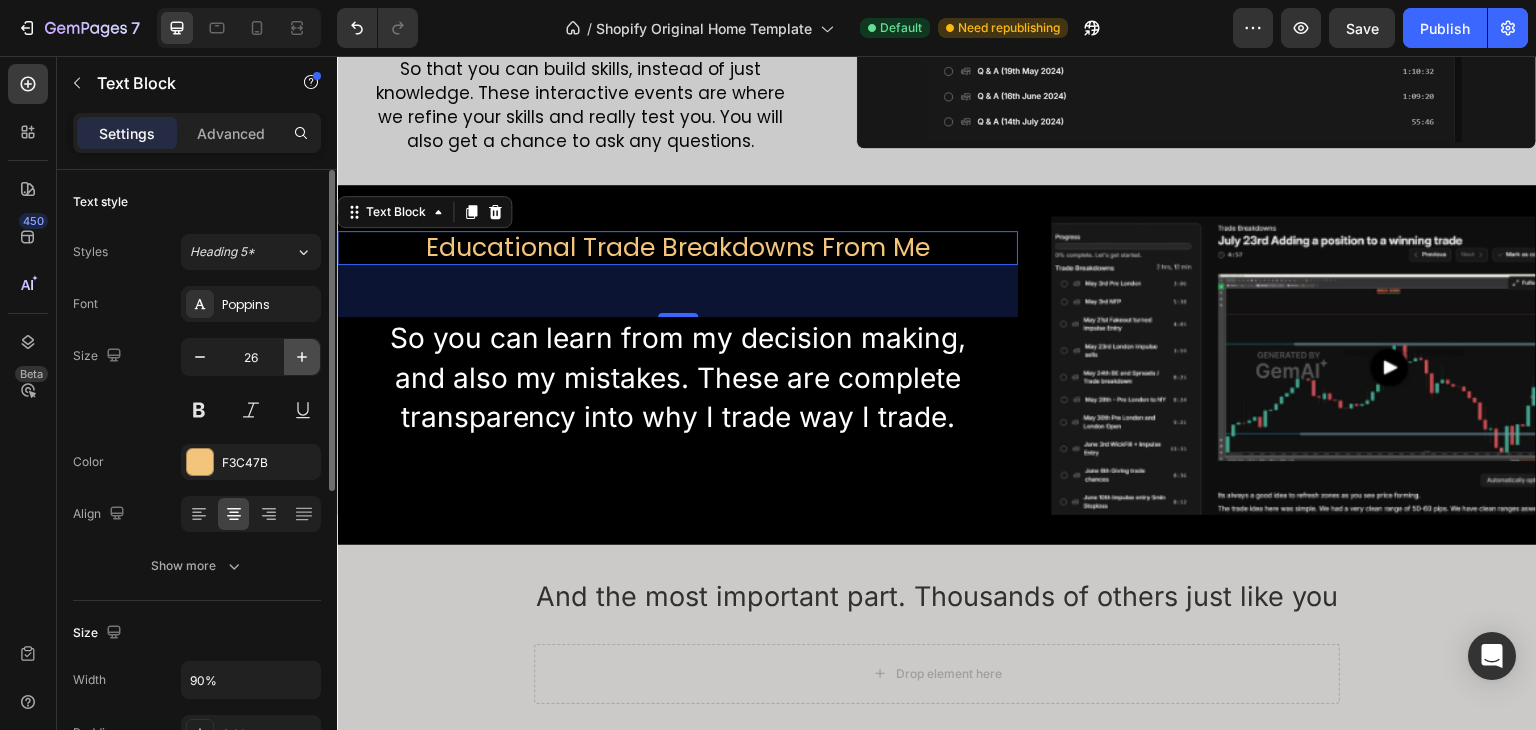 click 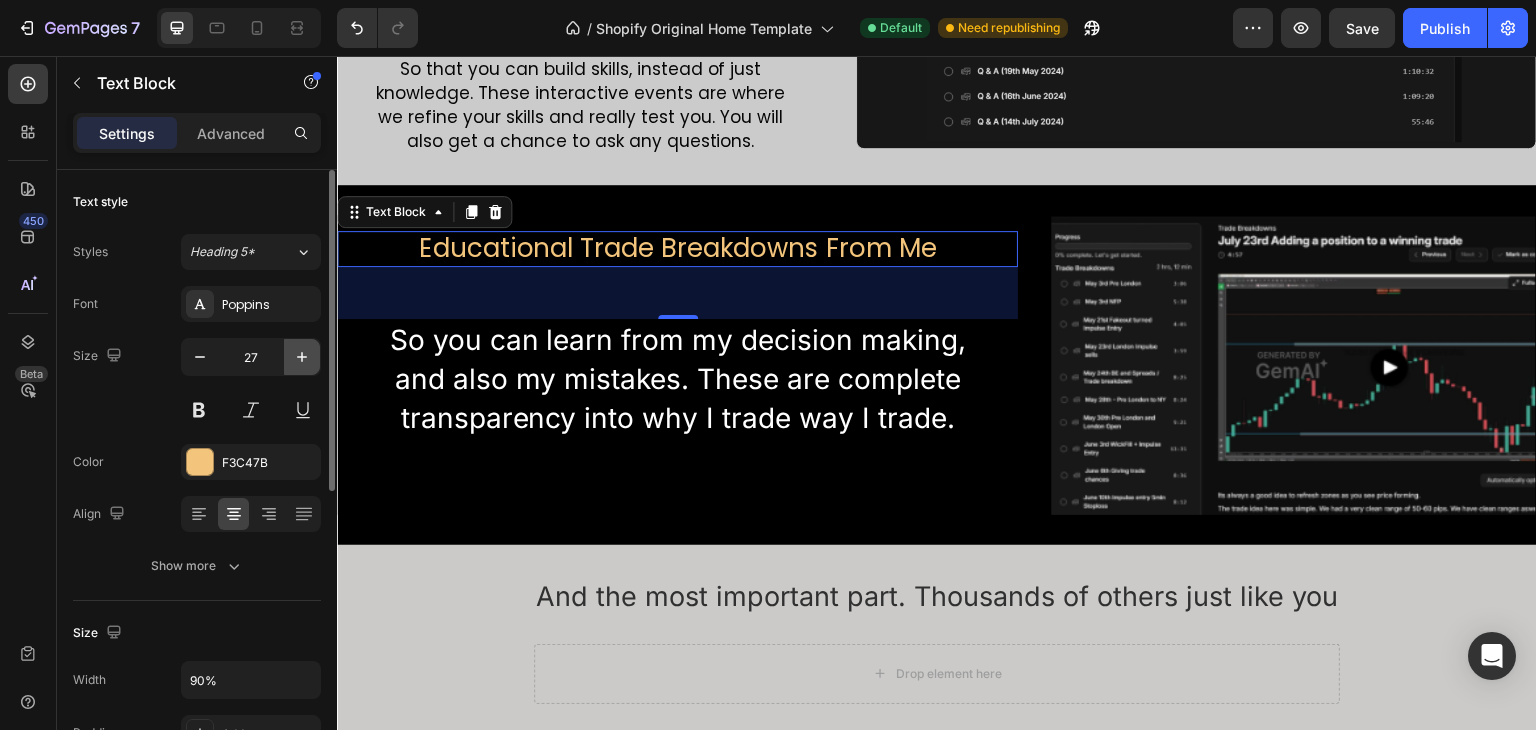 click 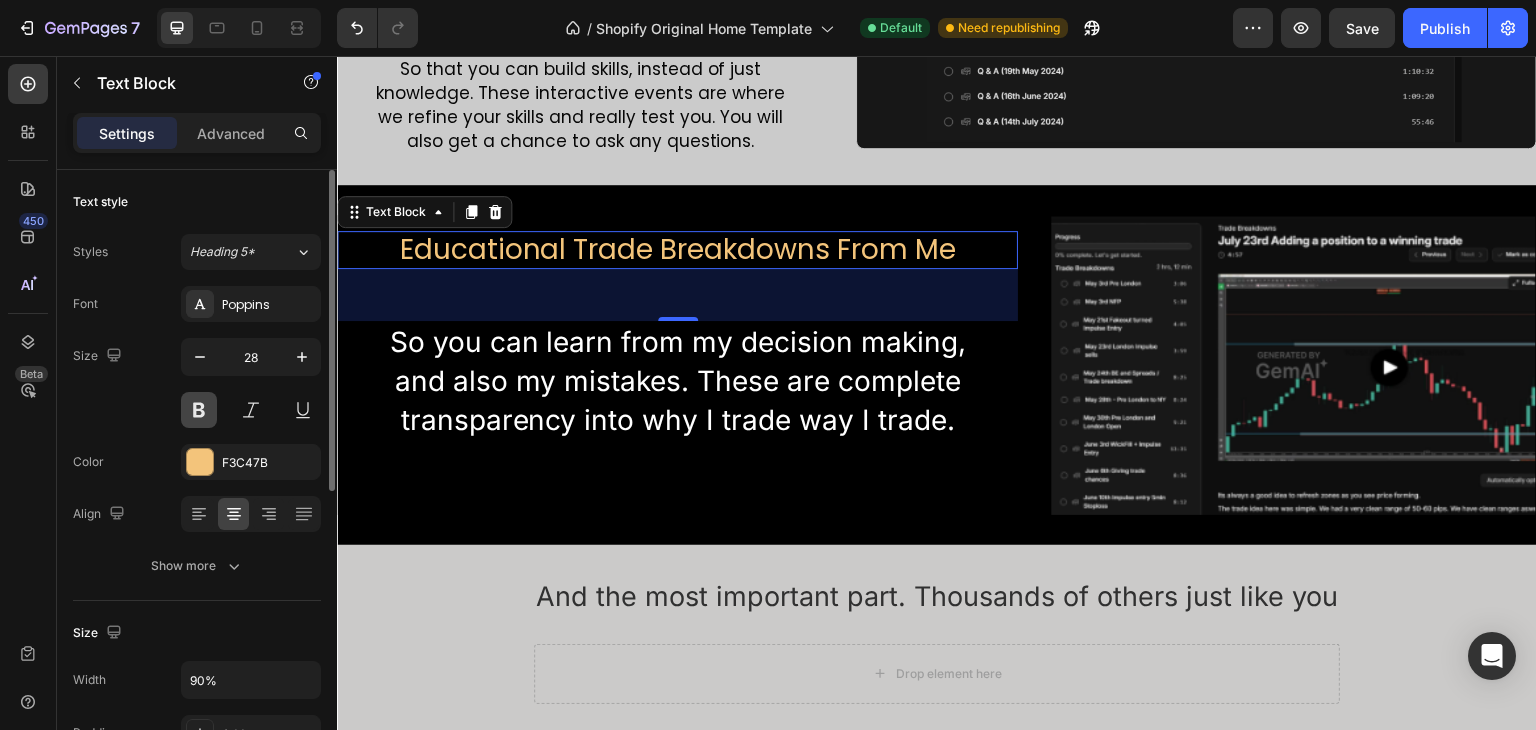 click at bounding box center (199, 410) 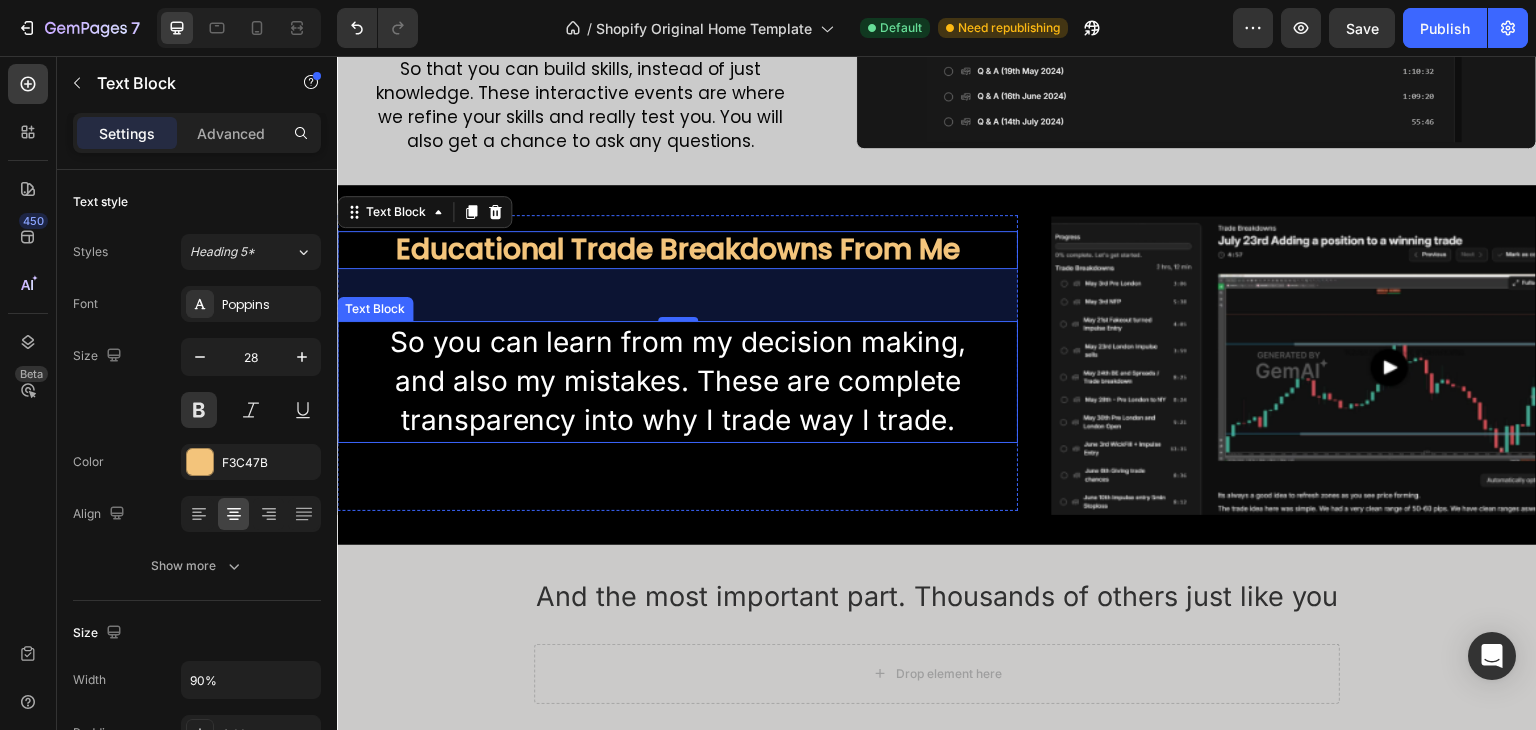click on "So you can learn from my decision making, and also my mistakes. These are complete transparency into why I trade way I trade." at bounding box center (677, 382) 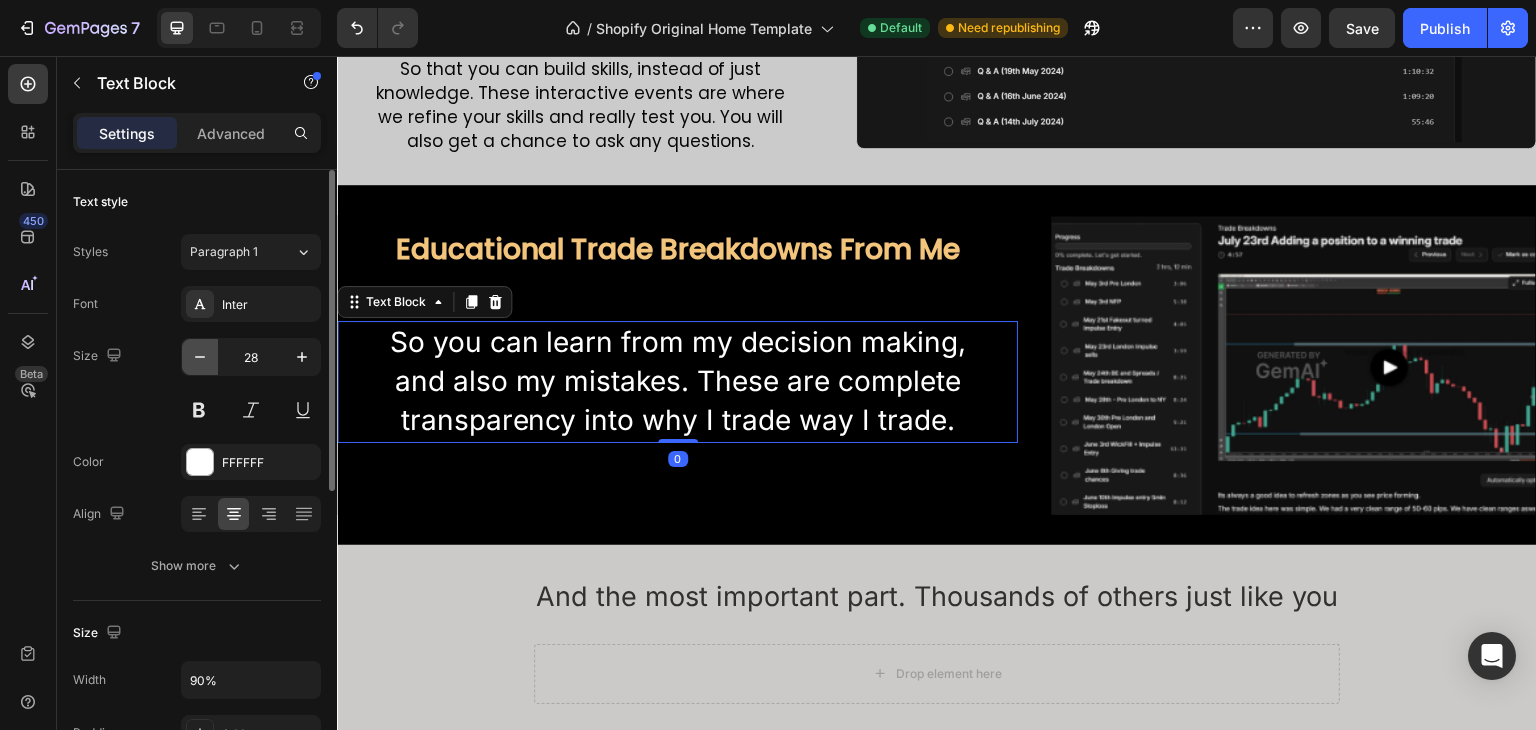 click 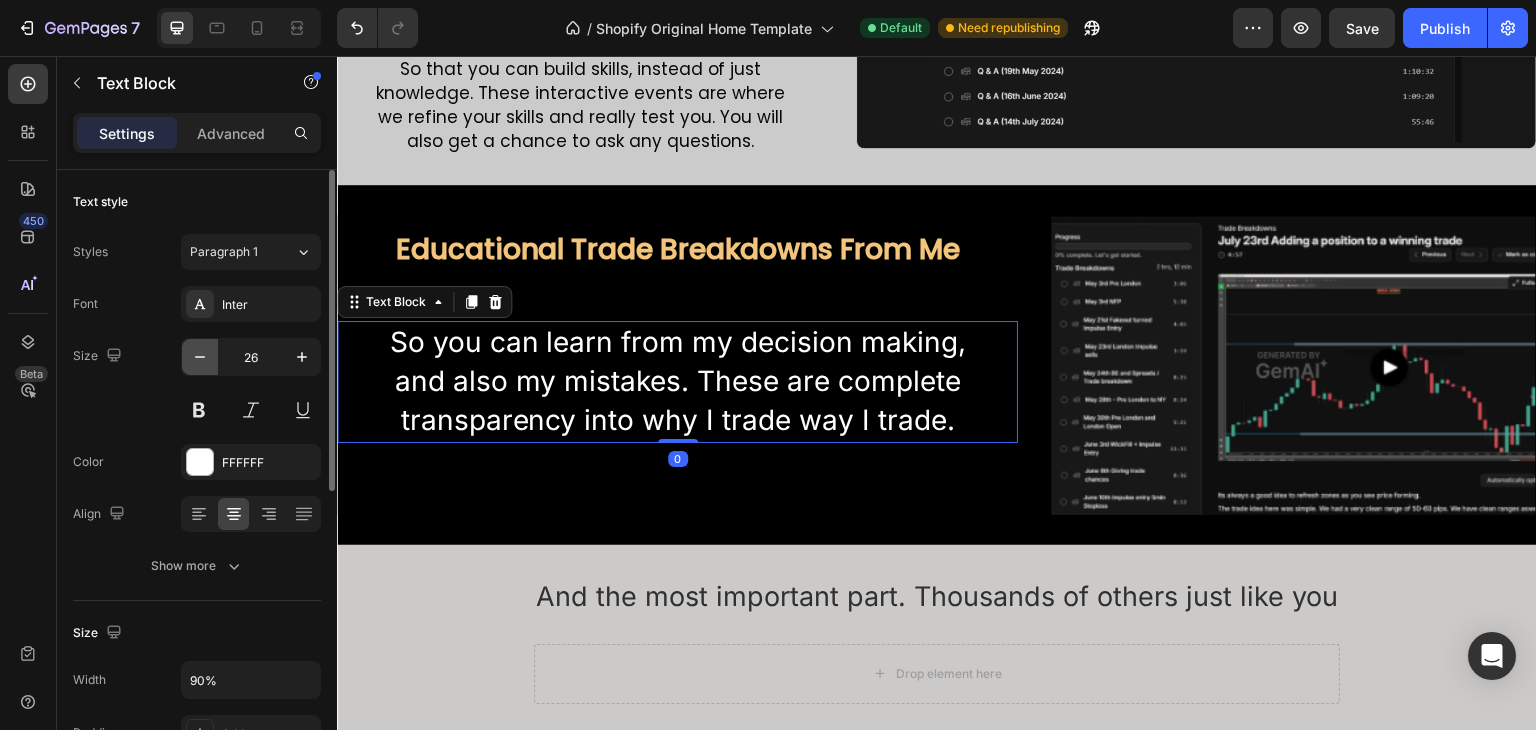 click 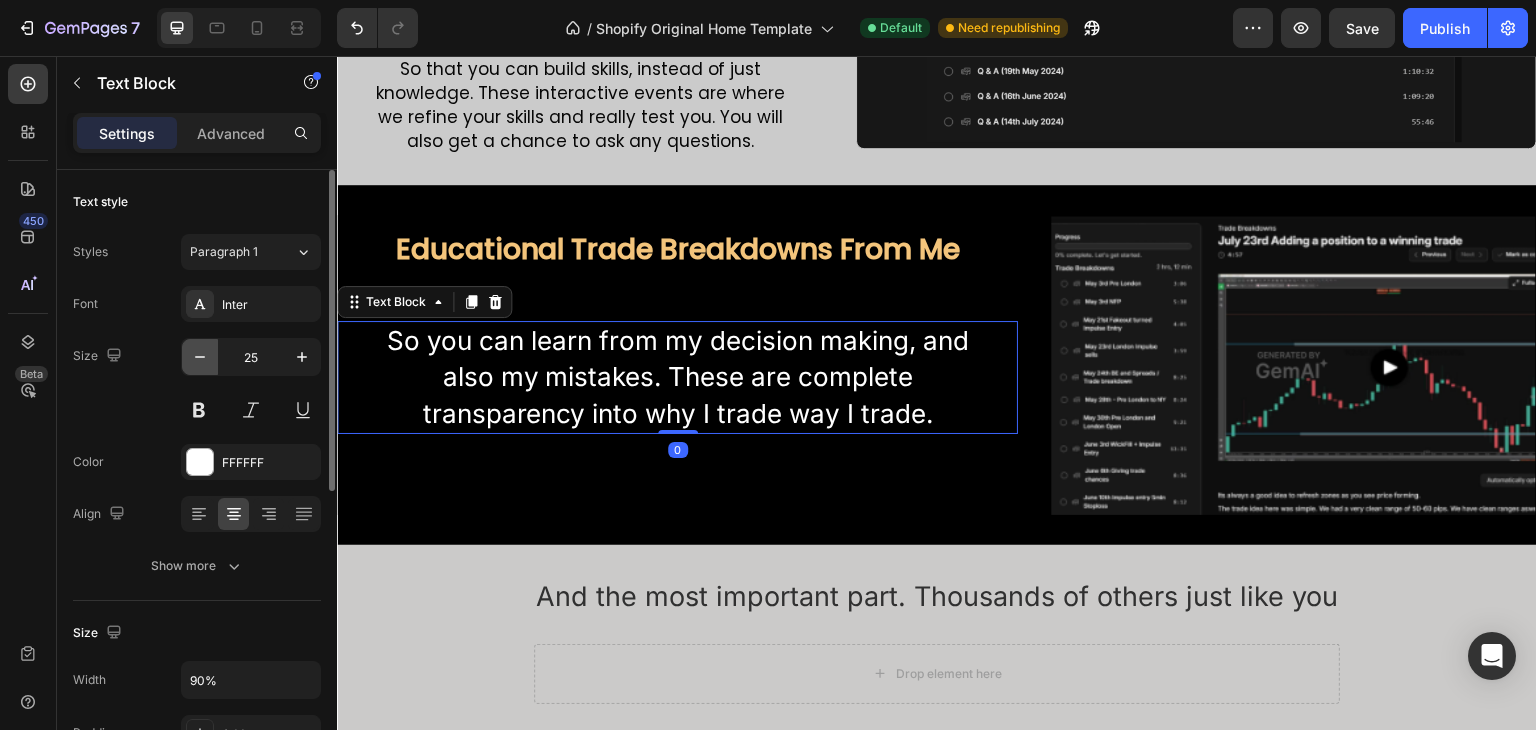 click 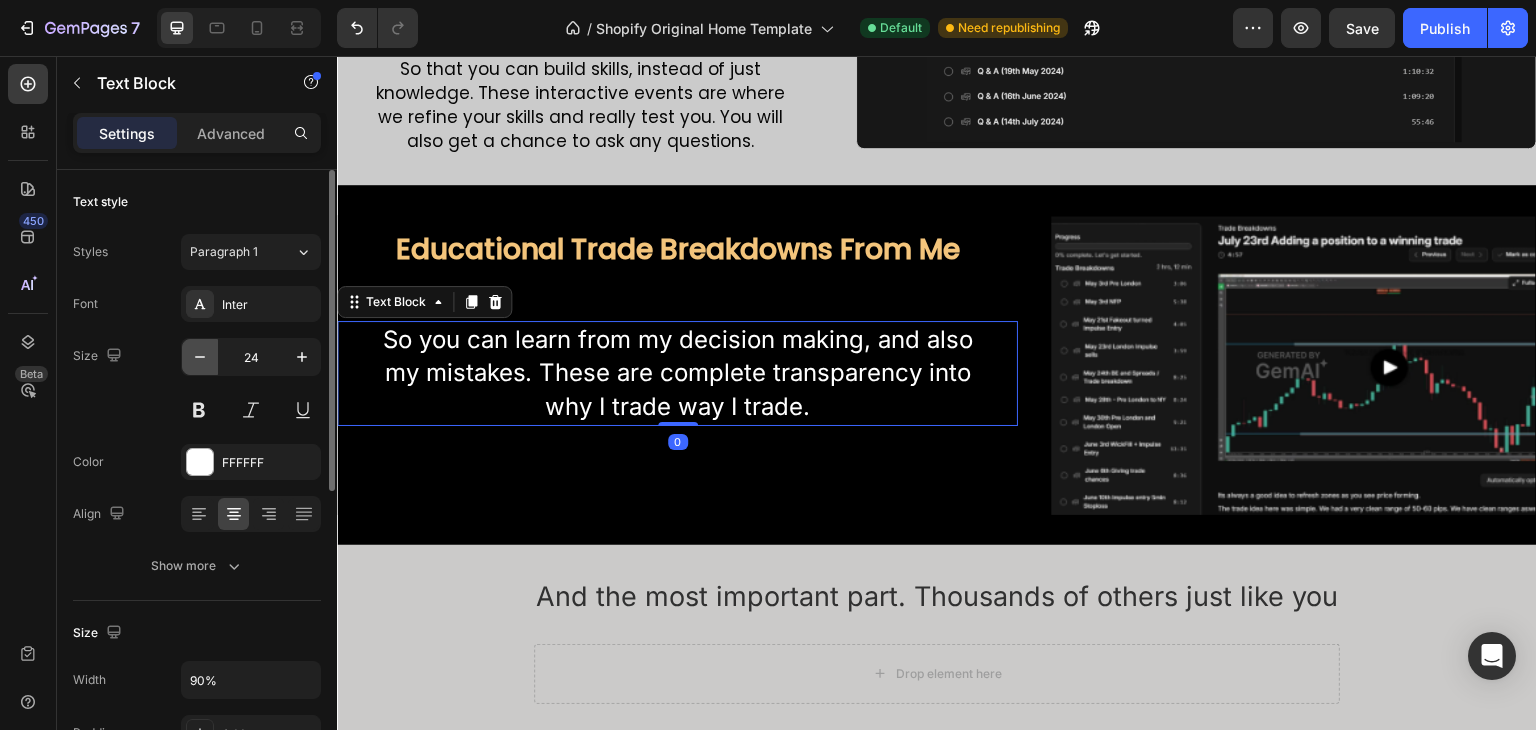 click 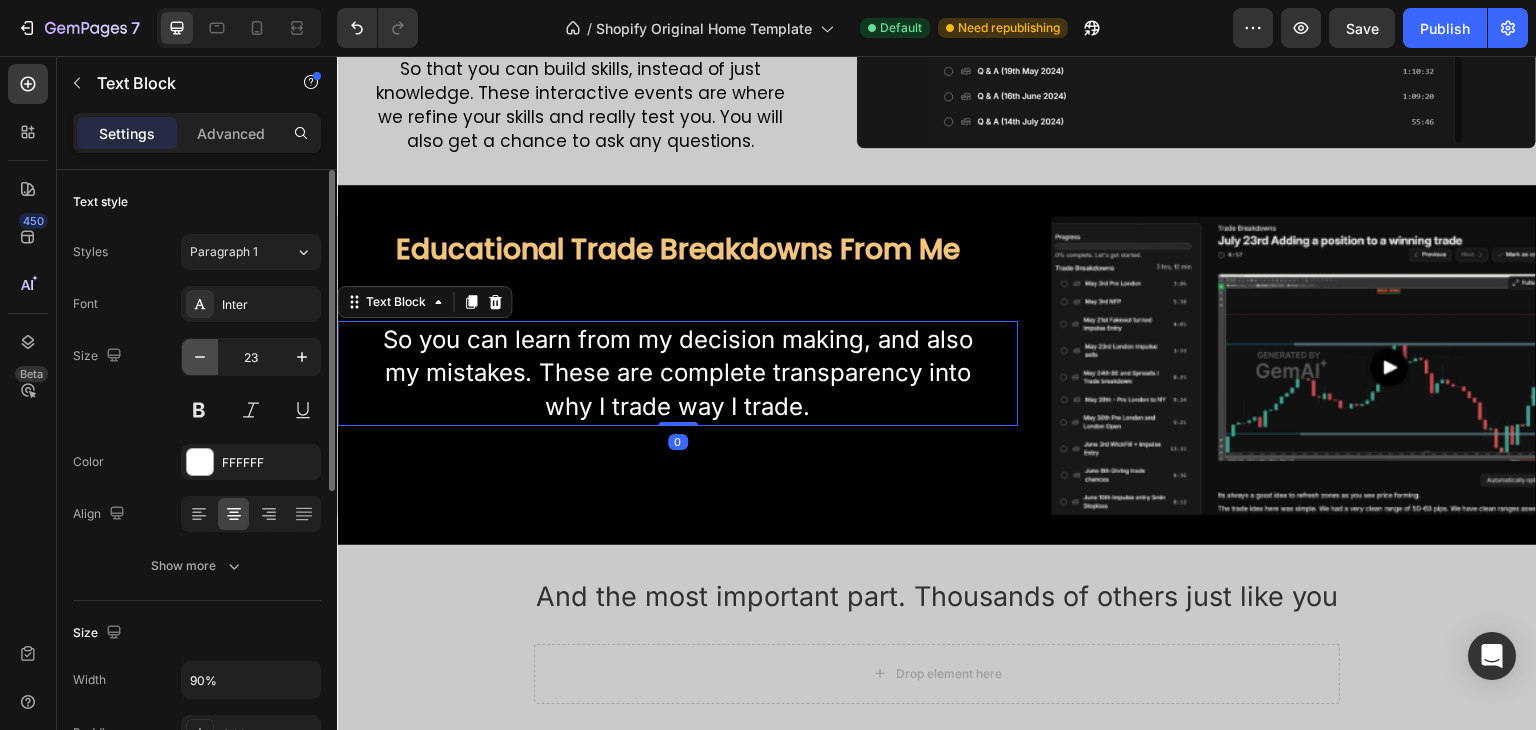 click 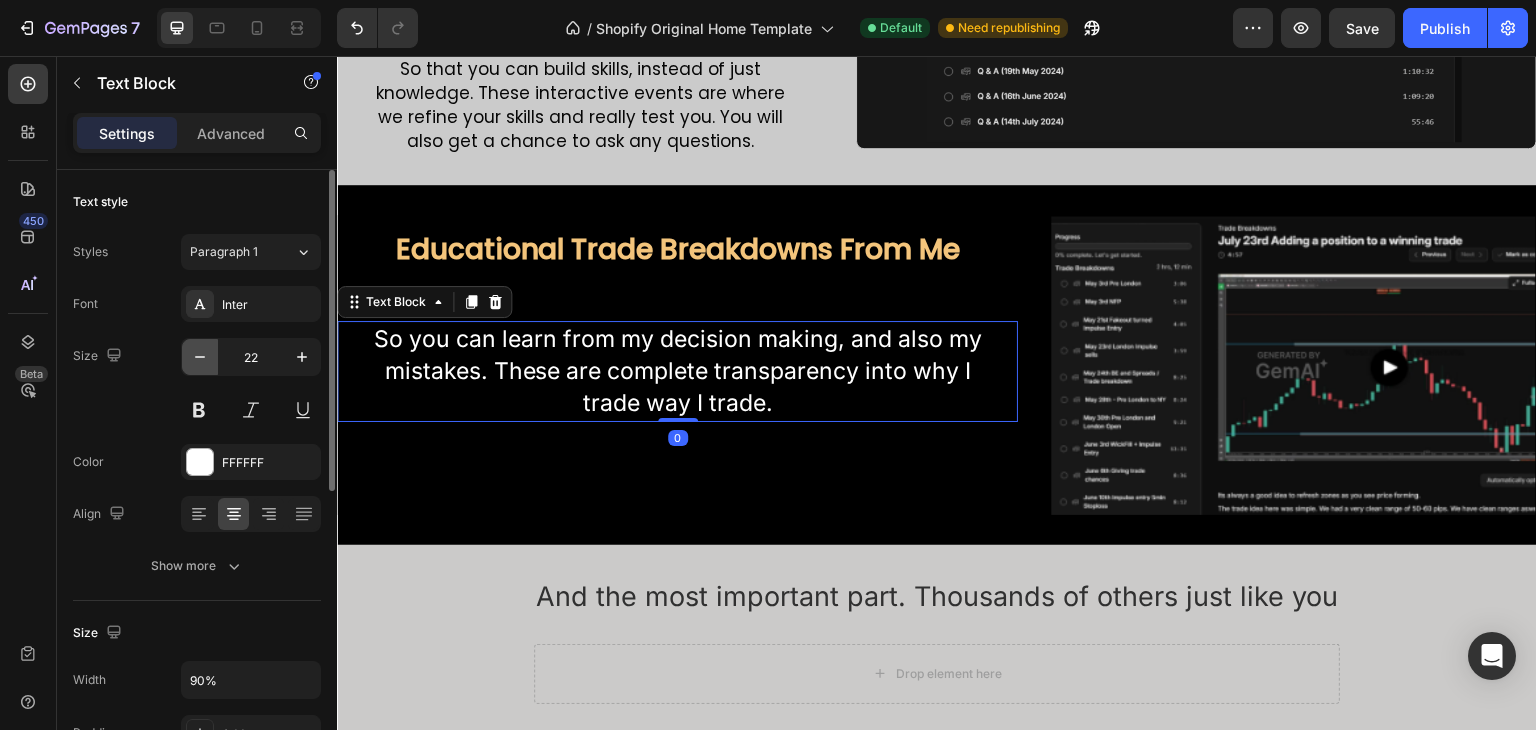 click 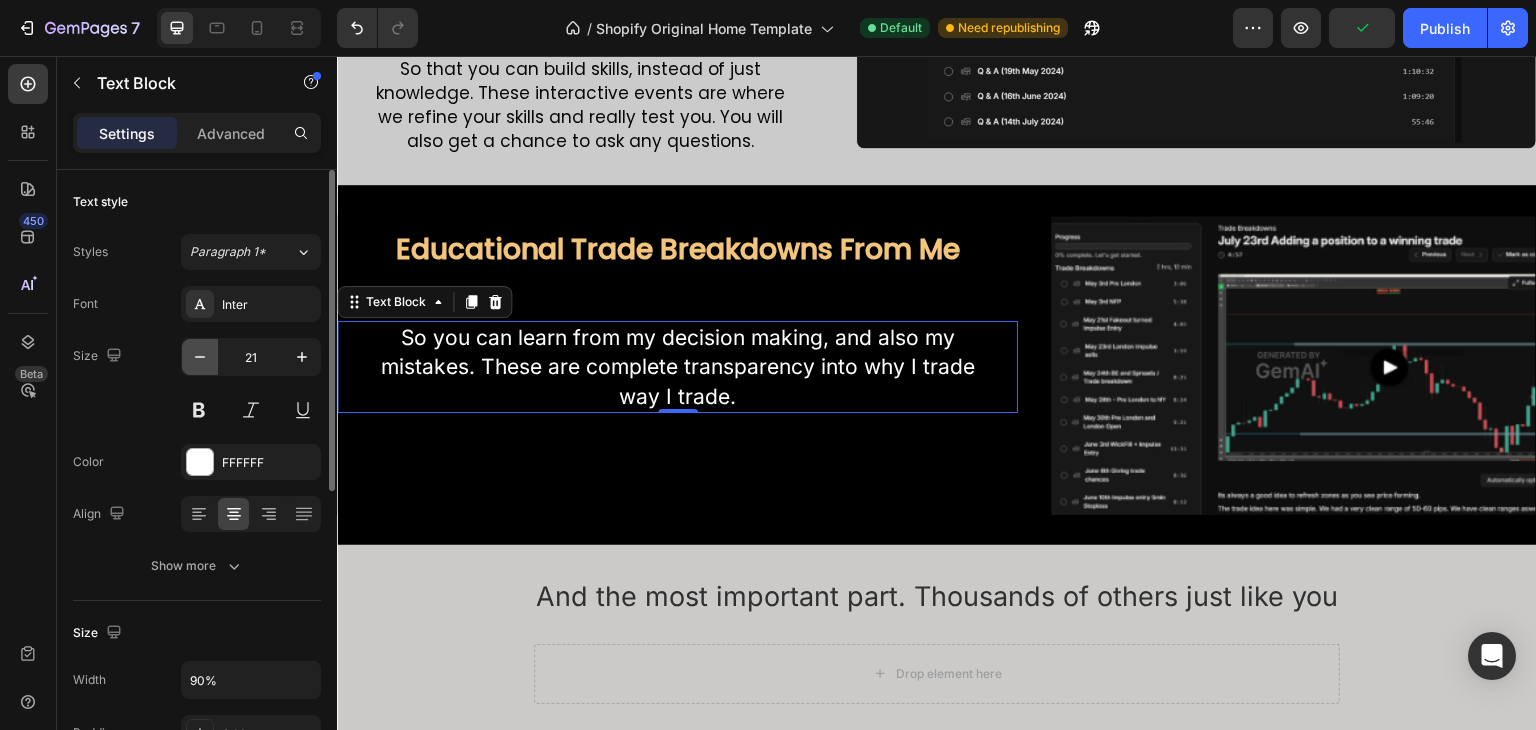 click 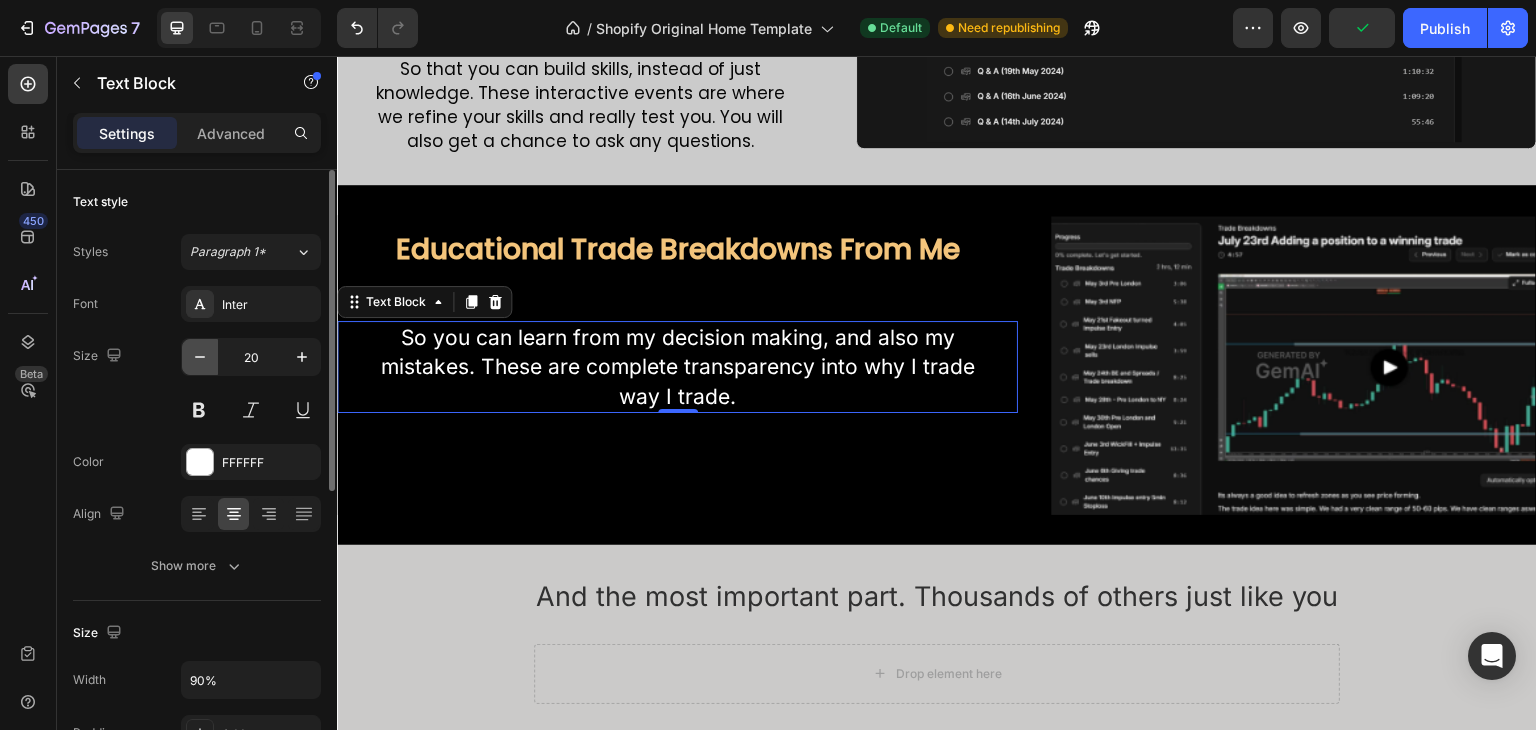 click 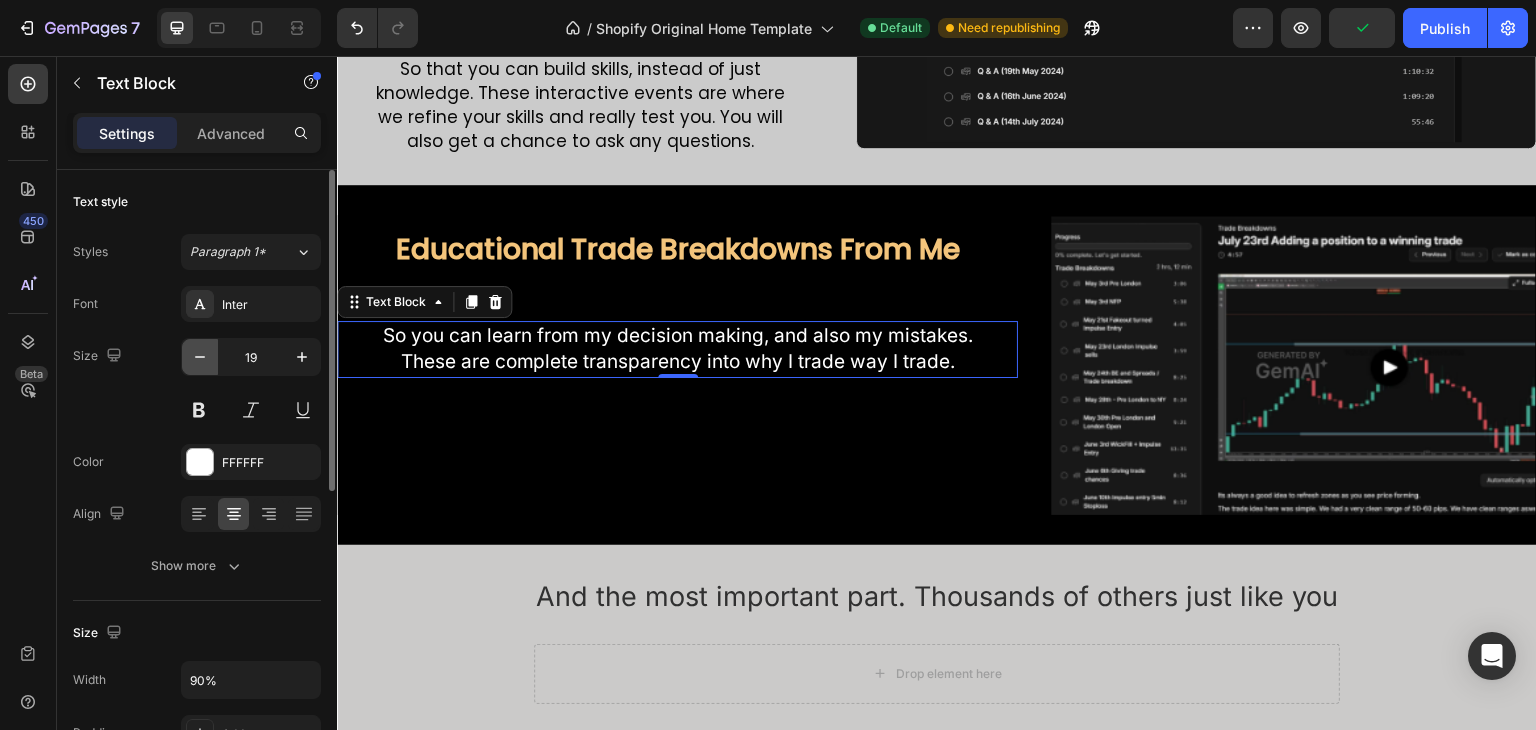 click 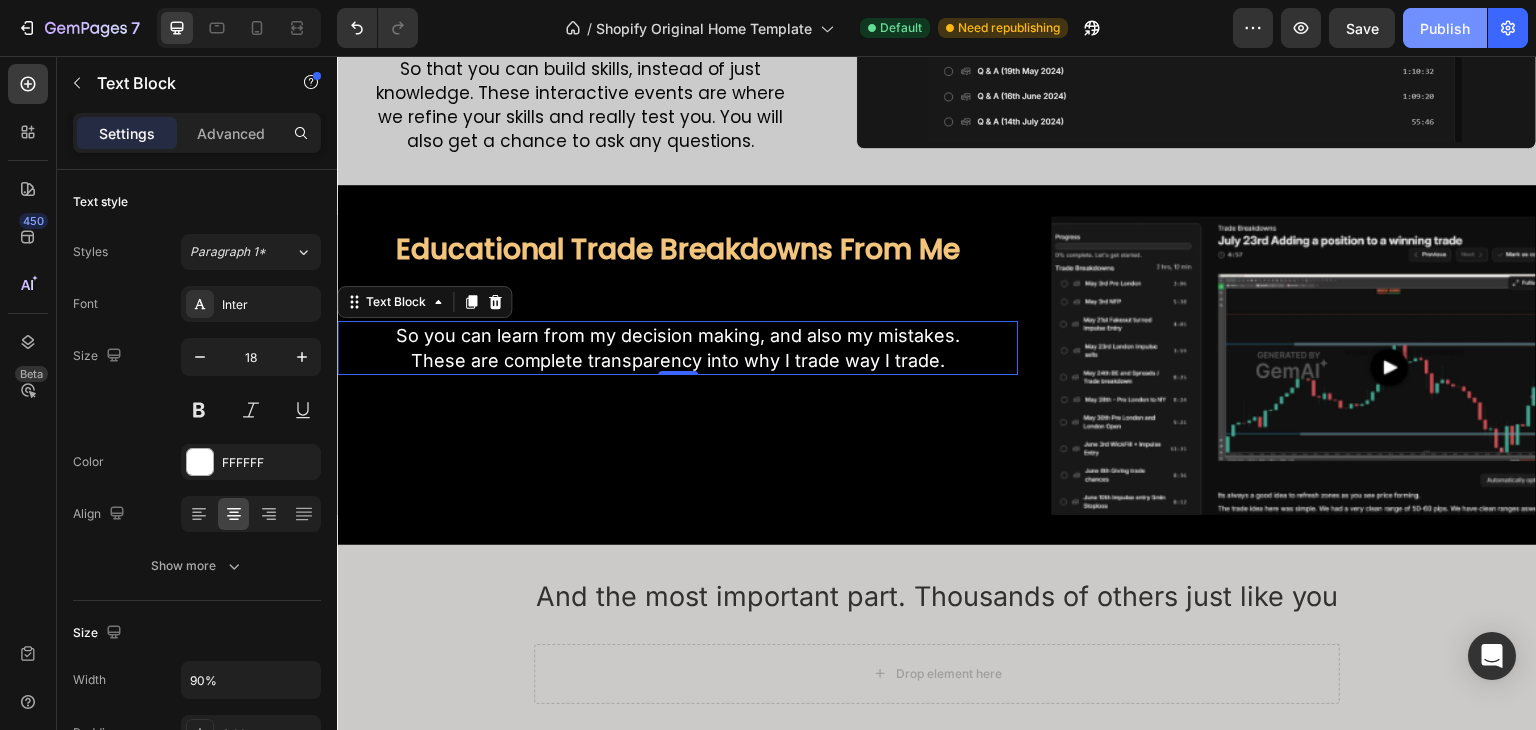 click on "Publish" at bounding box center [1445, 28] 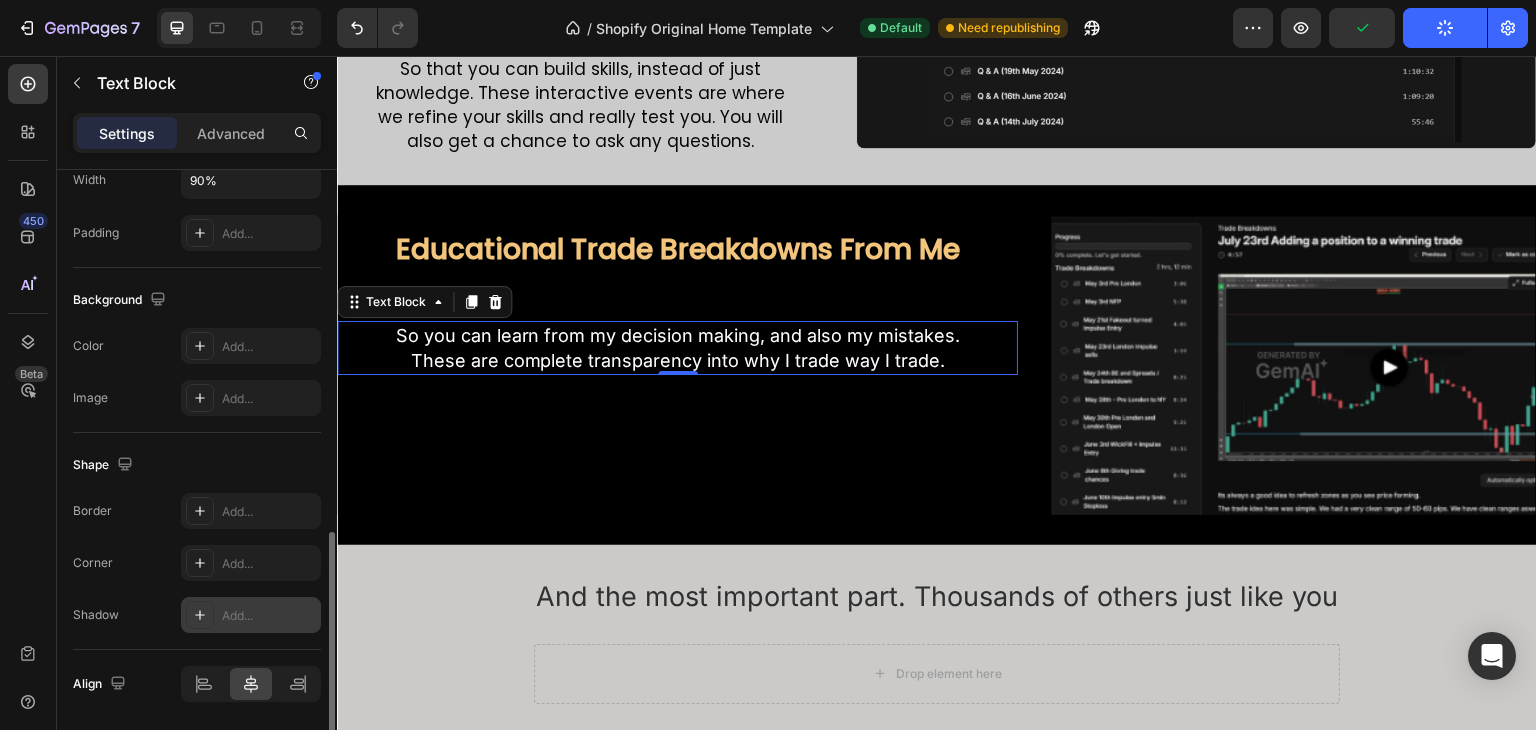 scroll, scrollTop: 566, scrollLeft: 0, axis: vertical 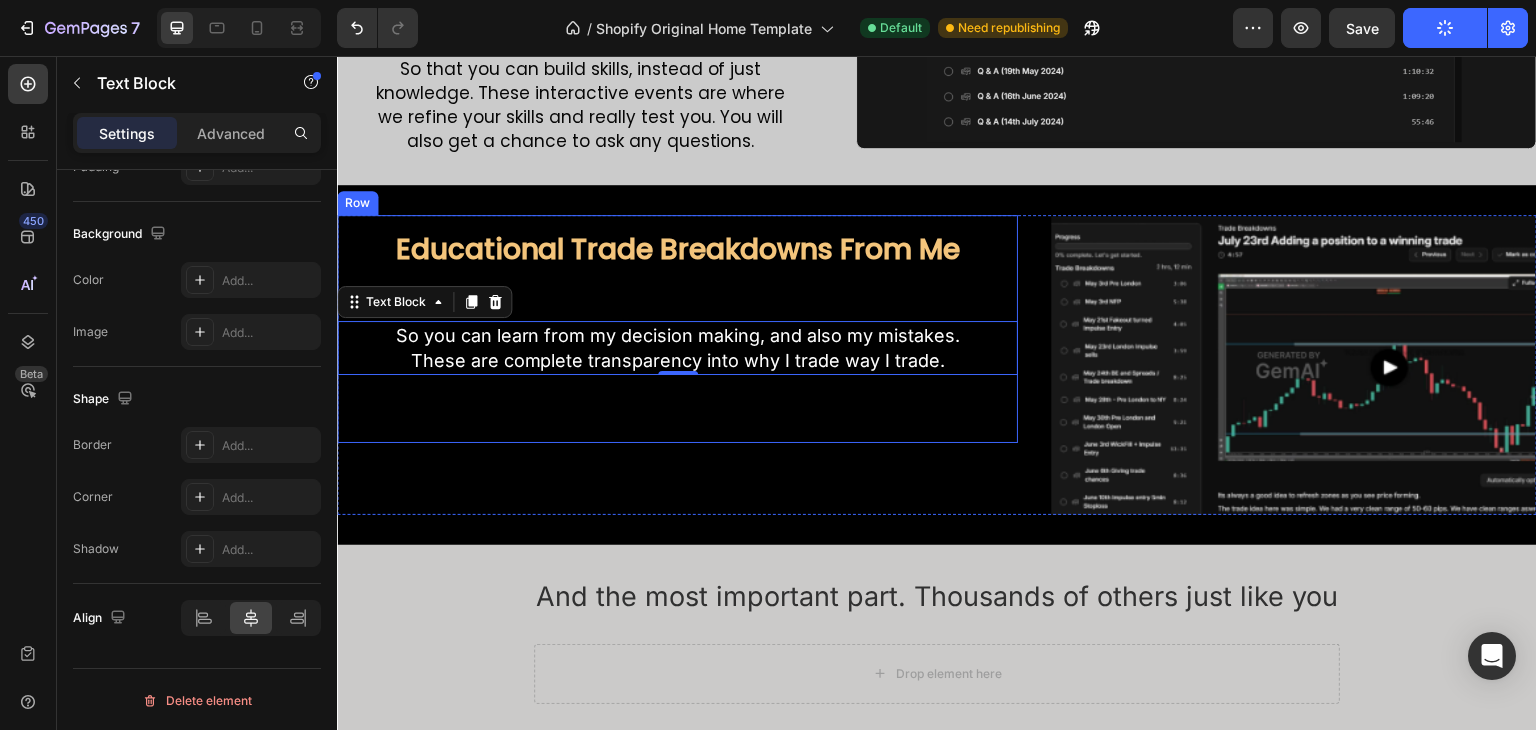 click on "Educational Trade Breakdowns From Me Text Block So you can learn from my decision making, and also my mistakes. These are complete transparency into why I trade way I trade. Text Block 0 Row" at bounding box center (677, 329) 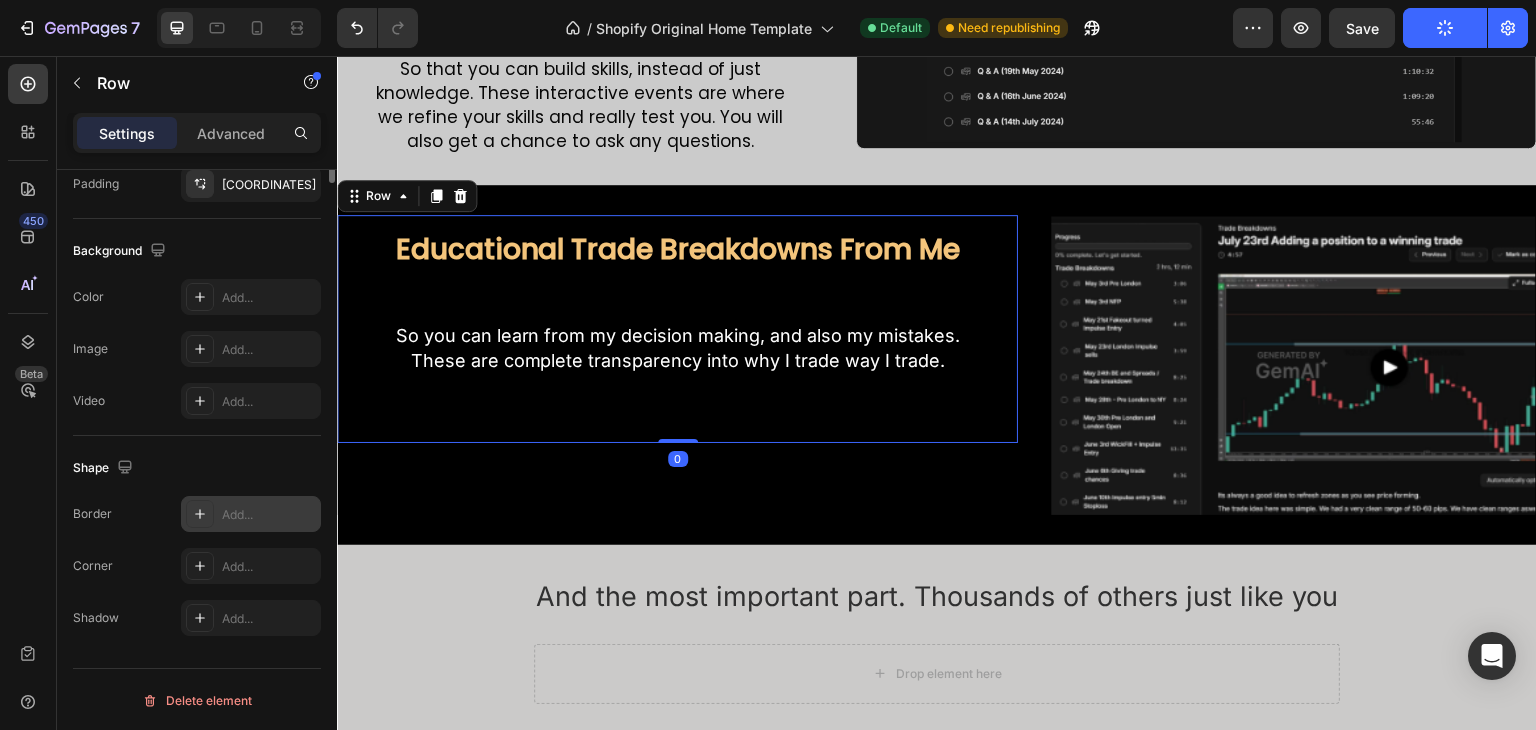 scroll, scrollTop: 101, scrollLeft: 0, axis: vertical 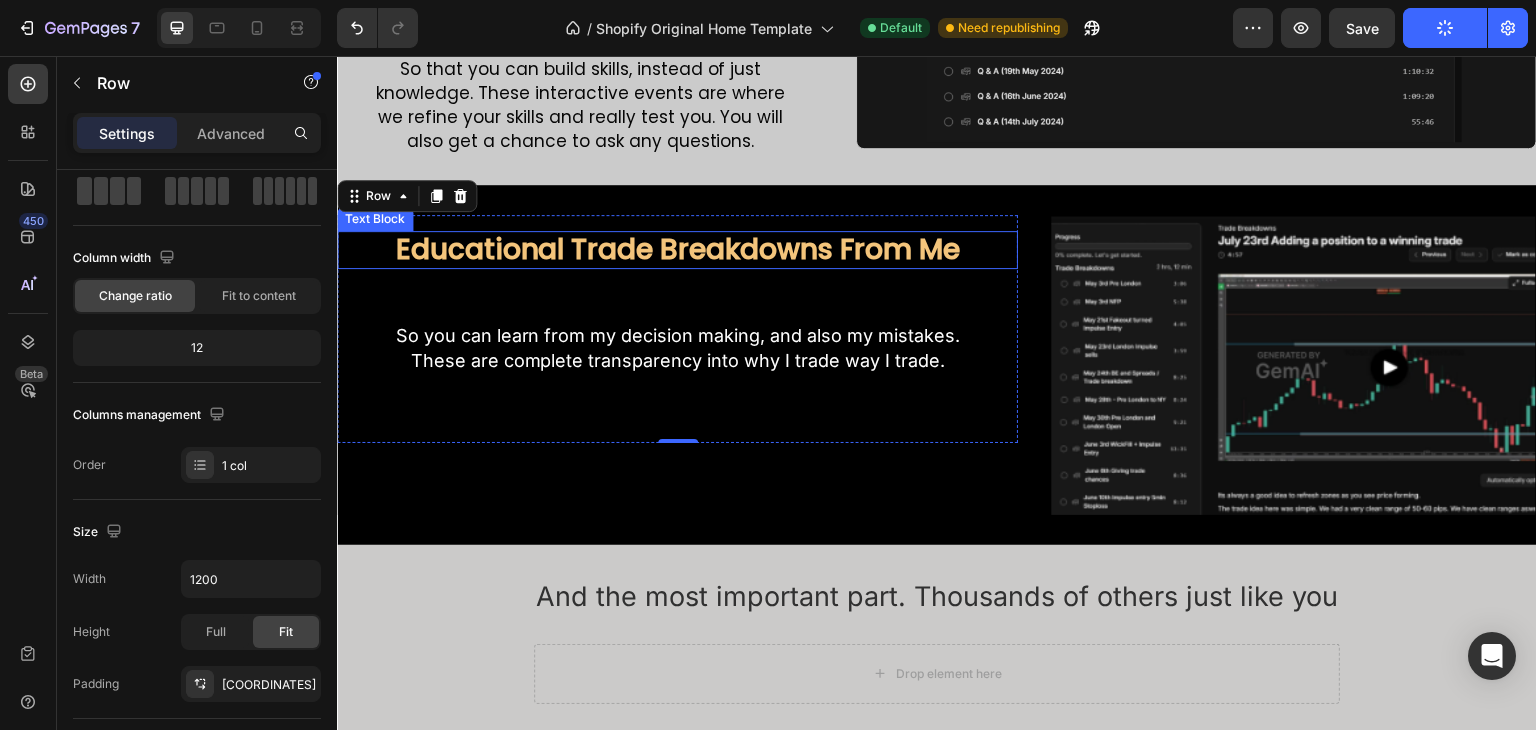 click on "Educational Trade Breakdowns From Me" at bounding box center (677, 250) 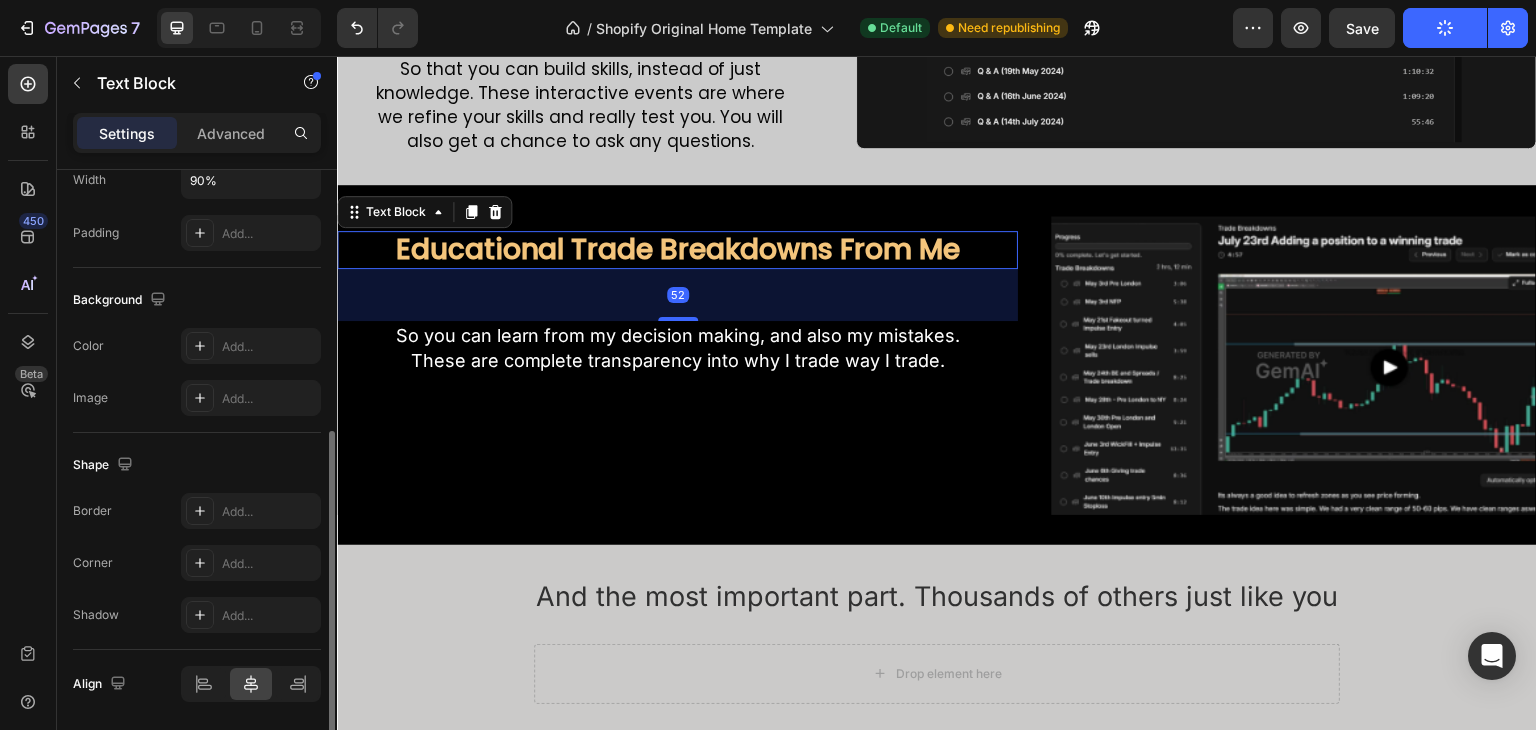 scroll, scrollTop: 566, scrollLeft: 0, axis: vertical 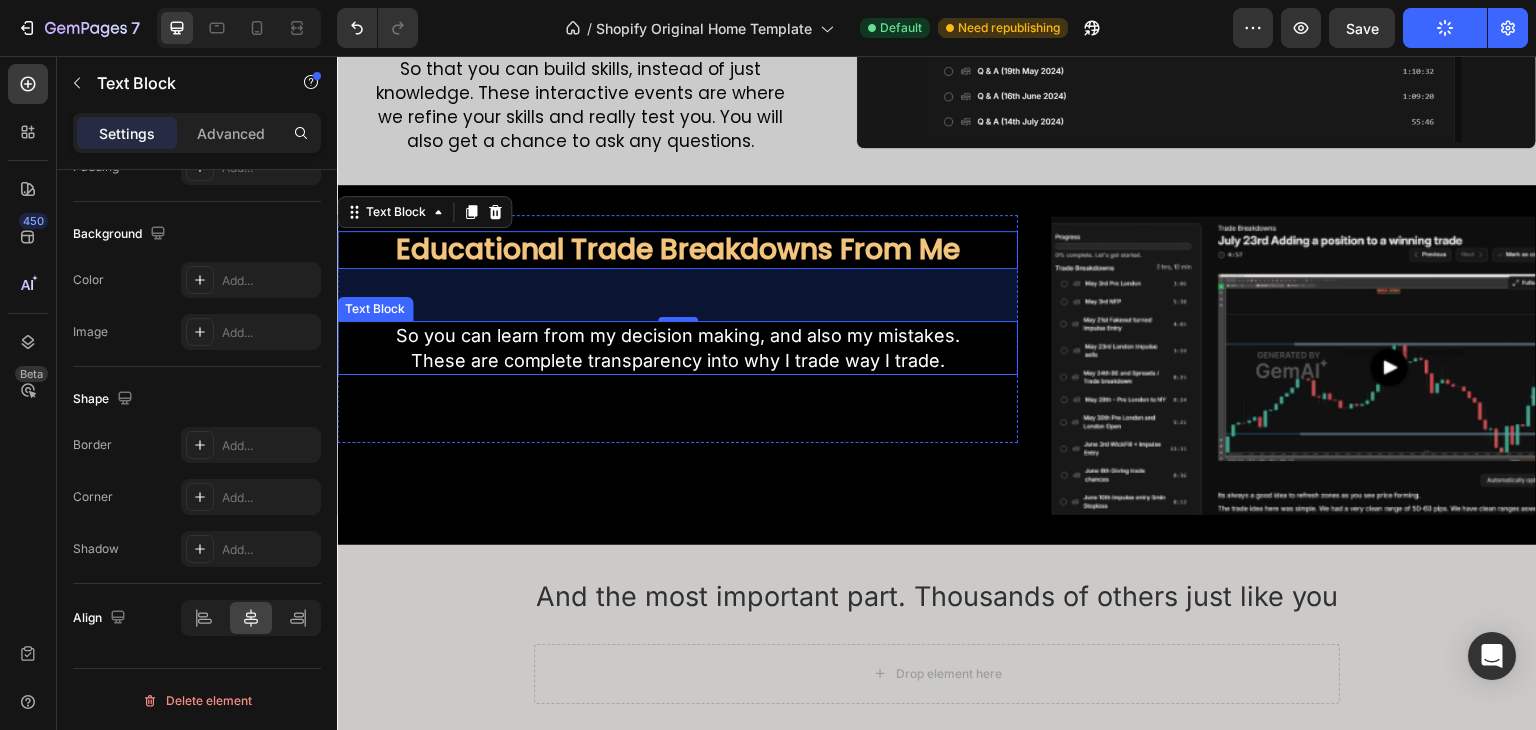 click on "Educational Trade Breakdowns From Me Text Block   52 So you can learn from my decision making, and also my mistakes. These are complete transparency into why I trade way I trade. Text Block Row" at bounding box center (677, 329) 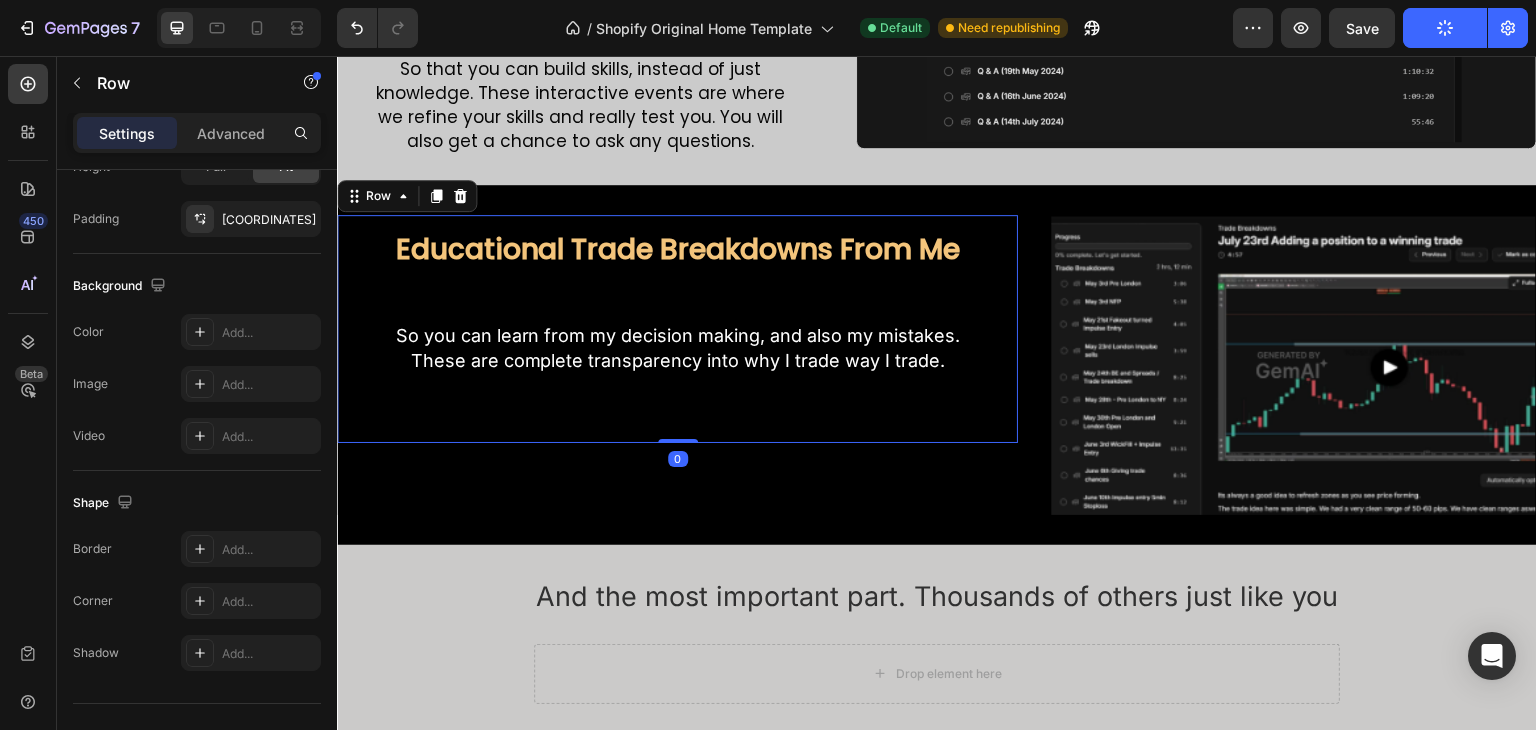 scroll, scrollTop: 0, scrollLeft: 0, axis: both 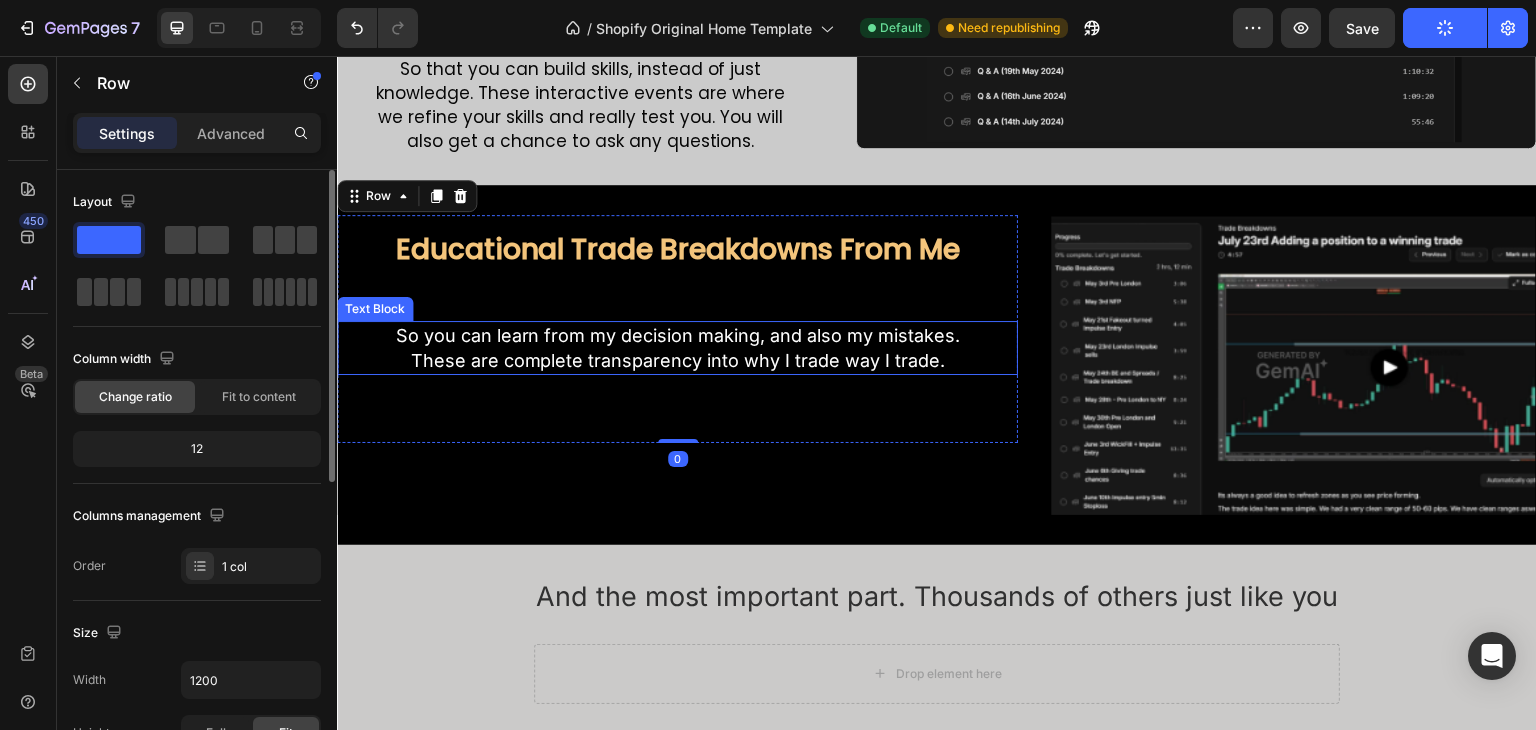 click on "So you can learn from my decision making, and also my mistakes. These are complete transparency into why I trade way I trade." at bounding box center [677, 348] 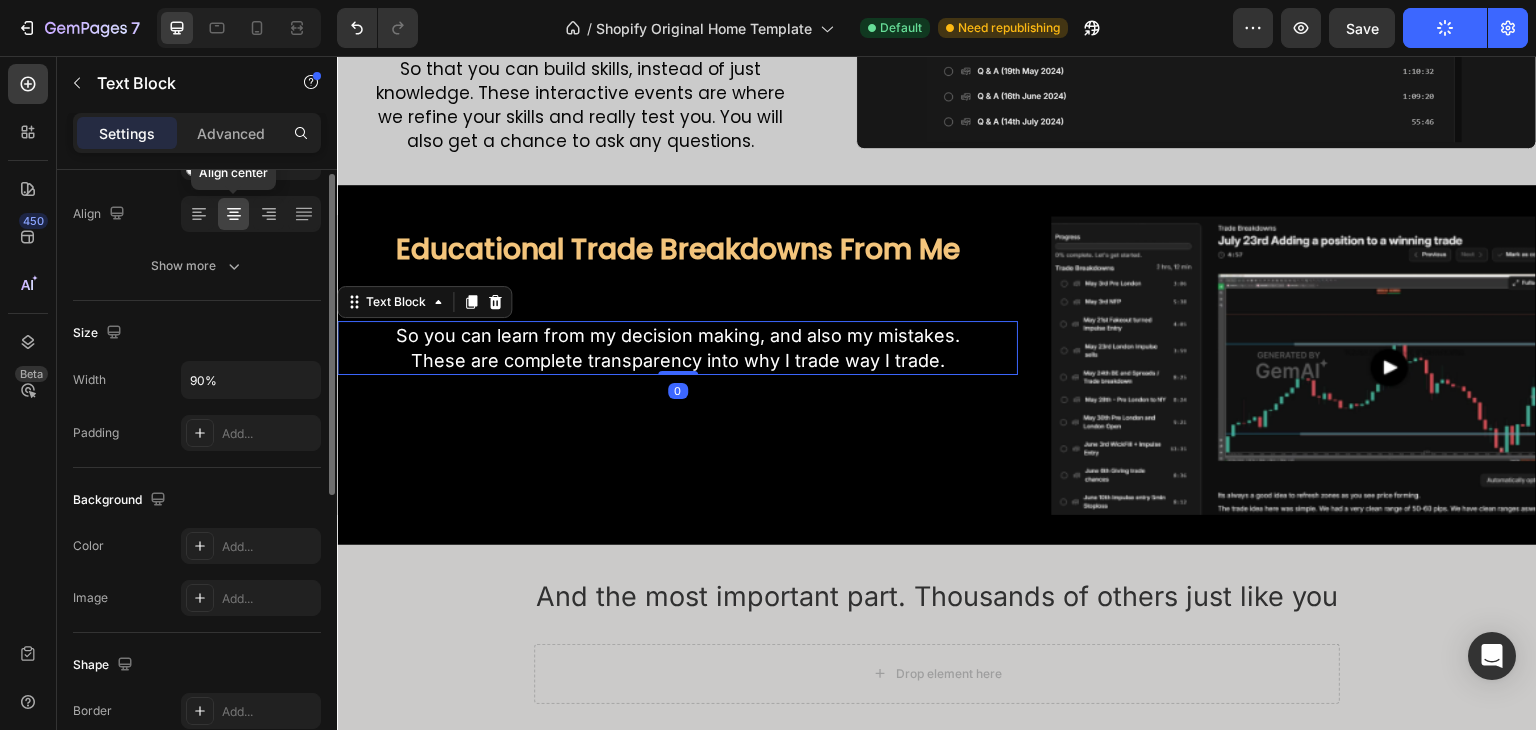 scroll, scrollTop: 200, scrollLeft: 0, axis: vertical 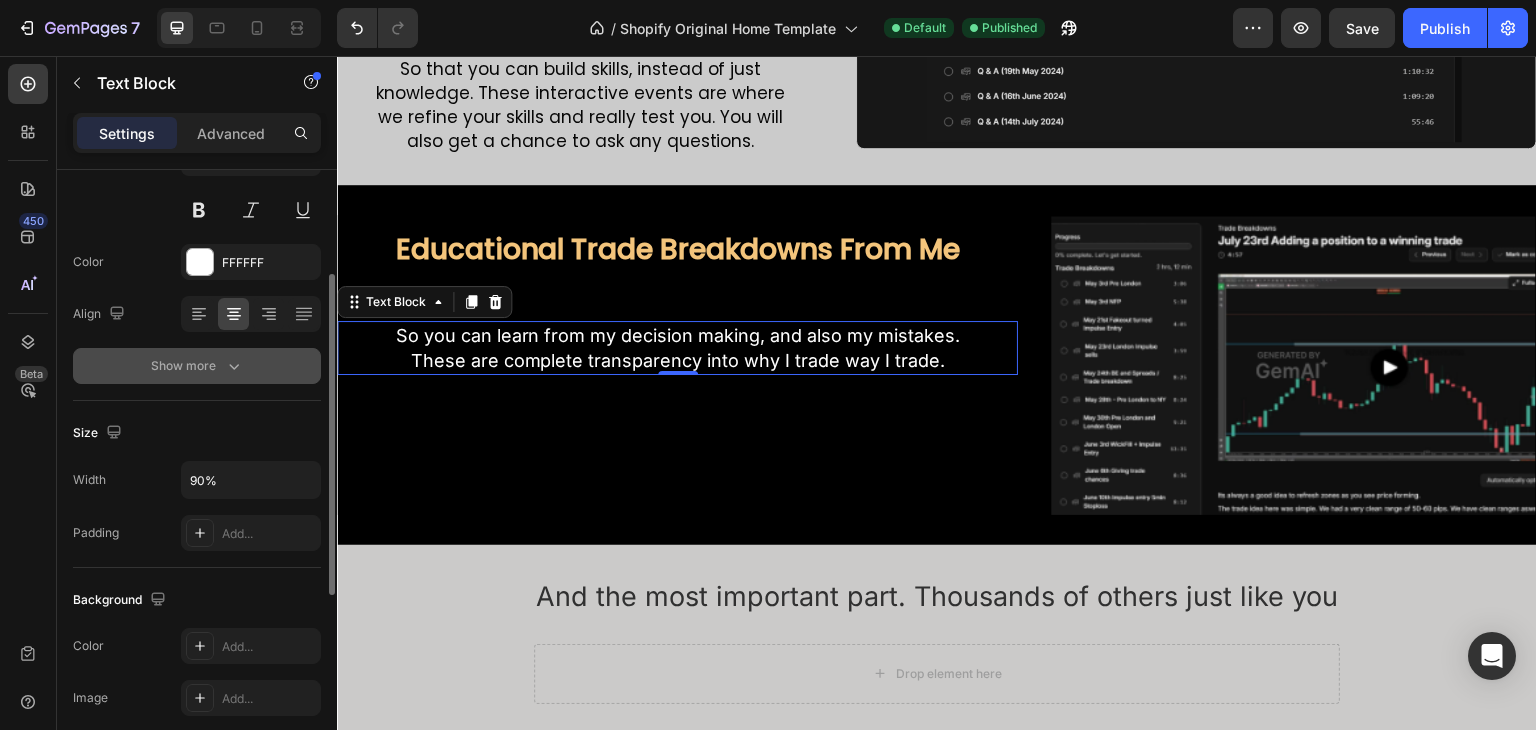 click on "Show more" at bounding box center [197, 366] 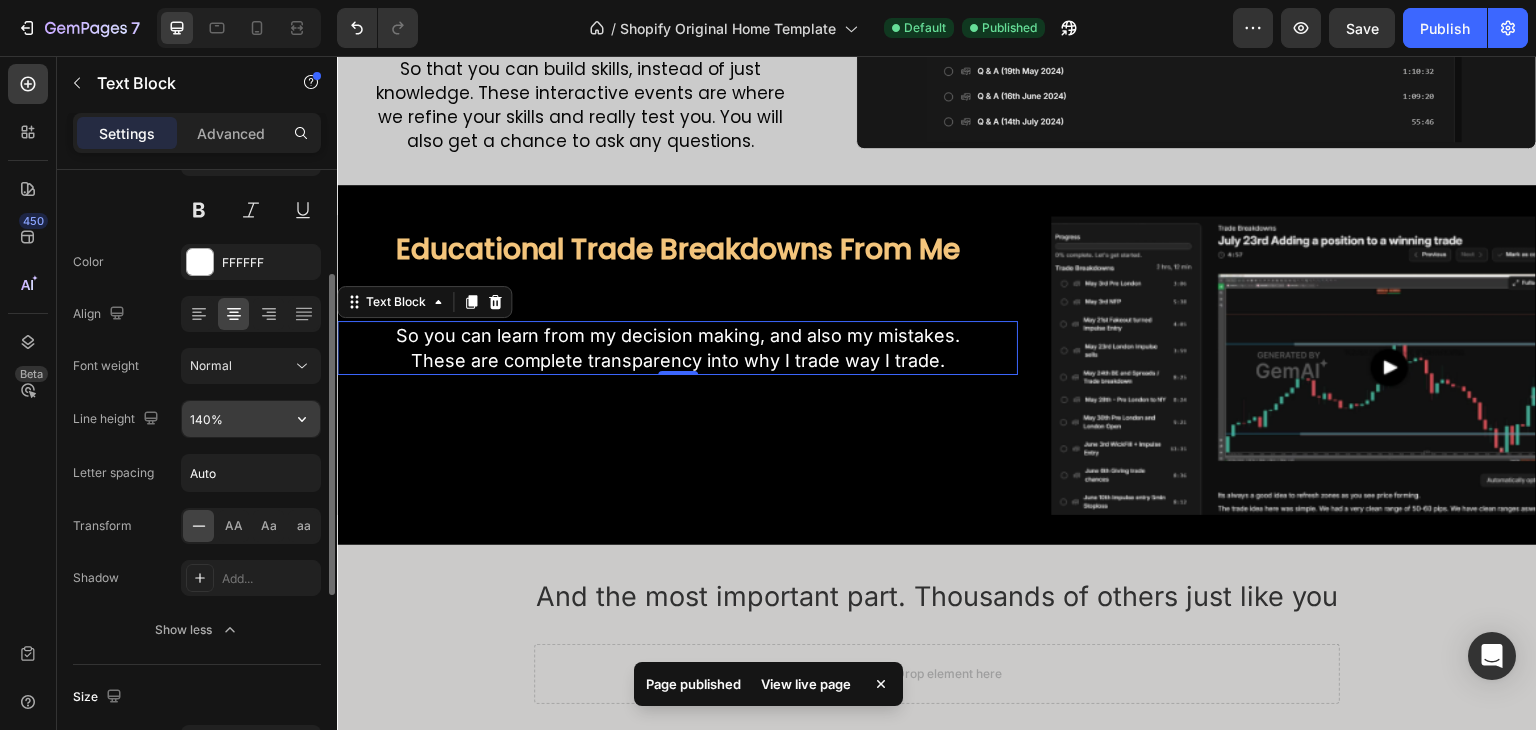 click on "140%" at bounding box center [251, 419] 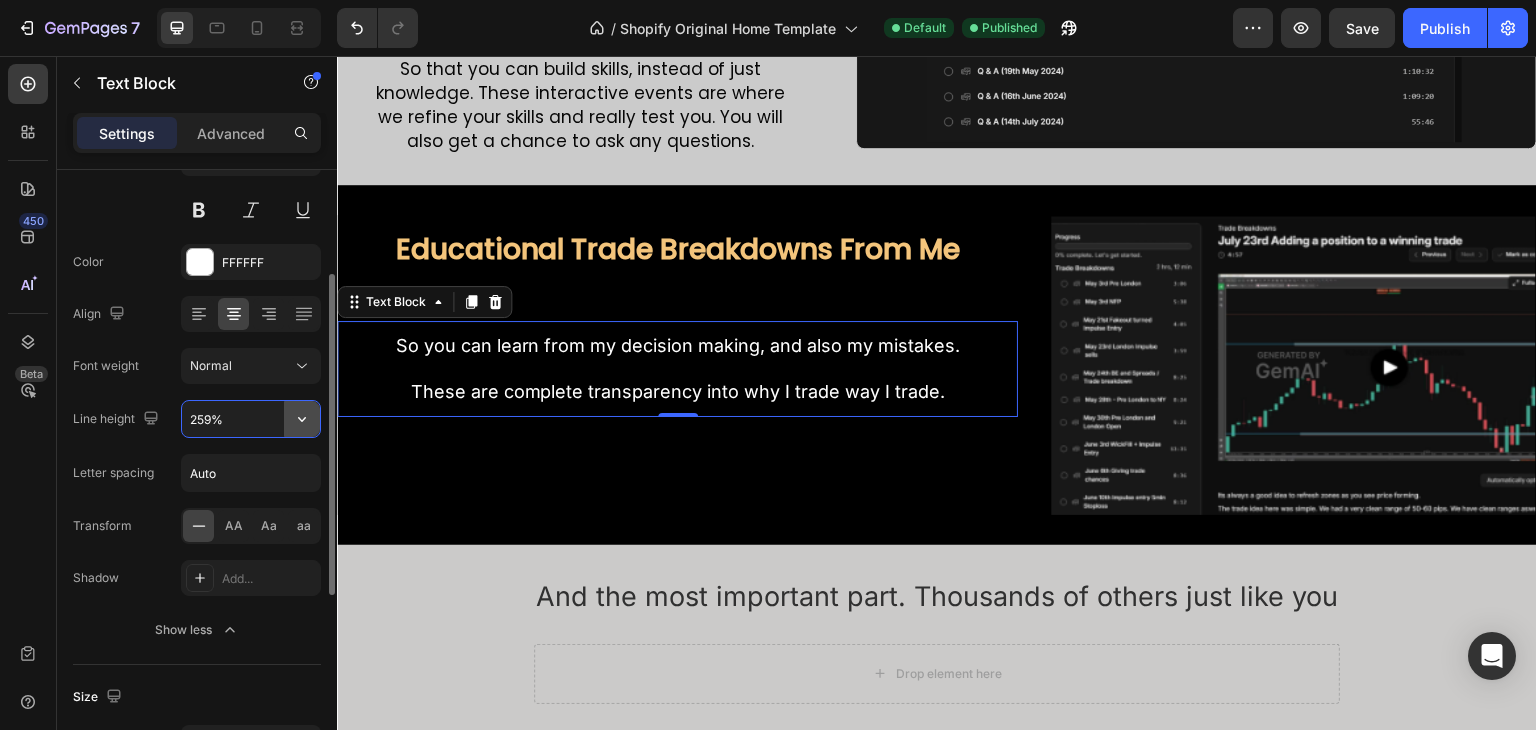 type on "260%" 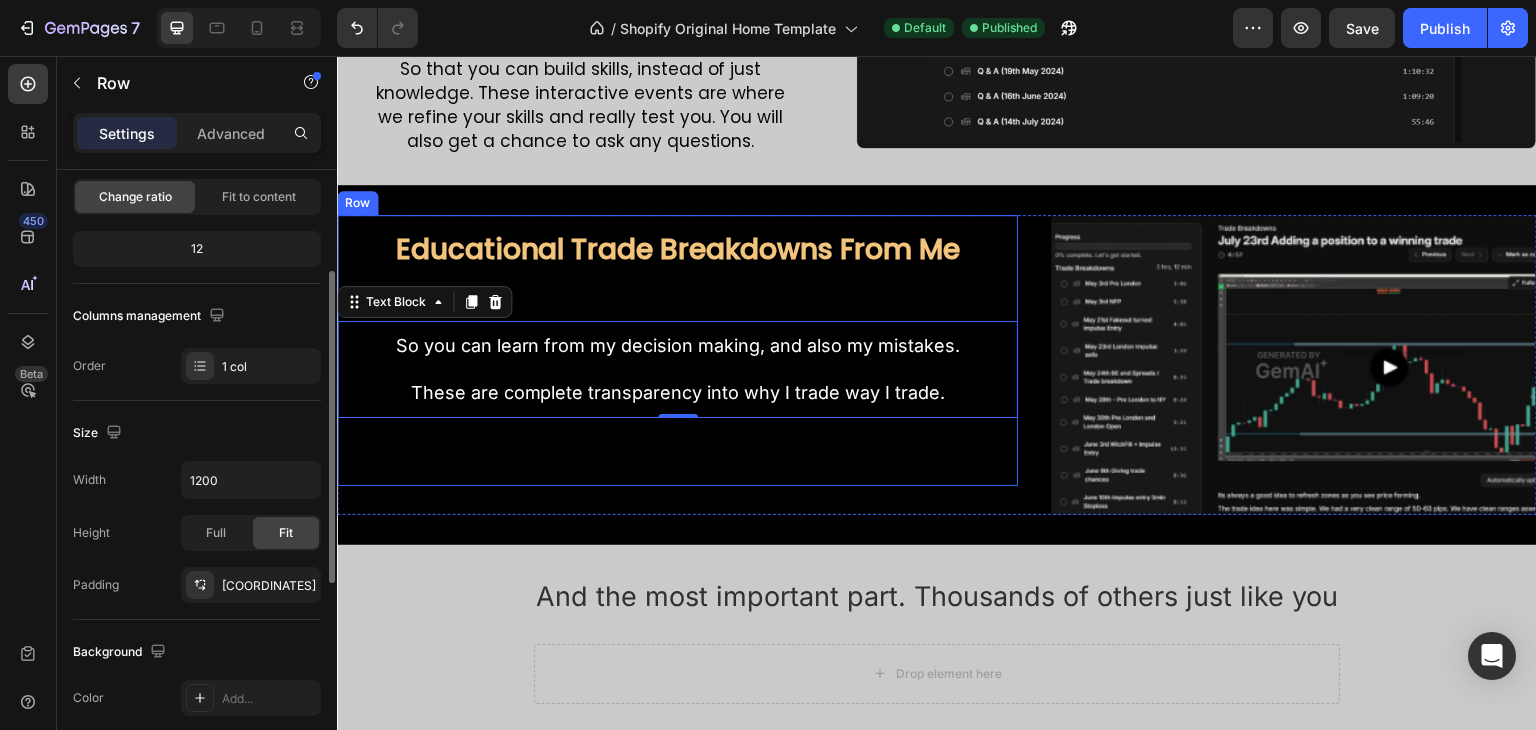 click on "Educational Trade Breakdowns From Me Text Block So you can learn from my decision making, and also my mistakes. These are complete transparency into why I trade way I trade. Text Block 0 Row" at bounding box center [677, 350] 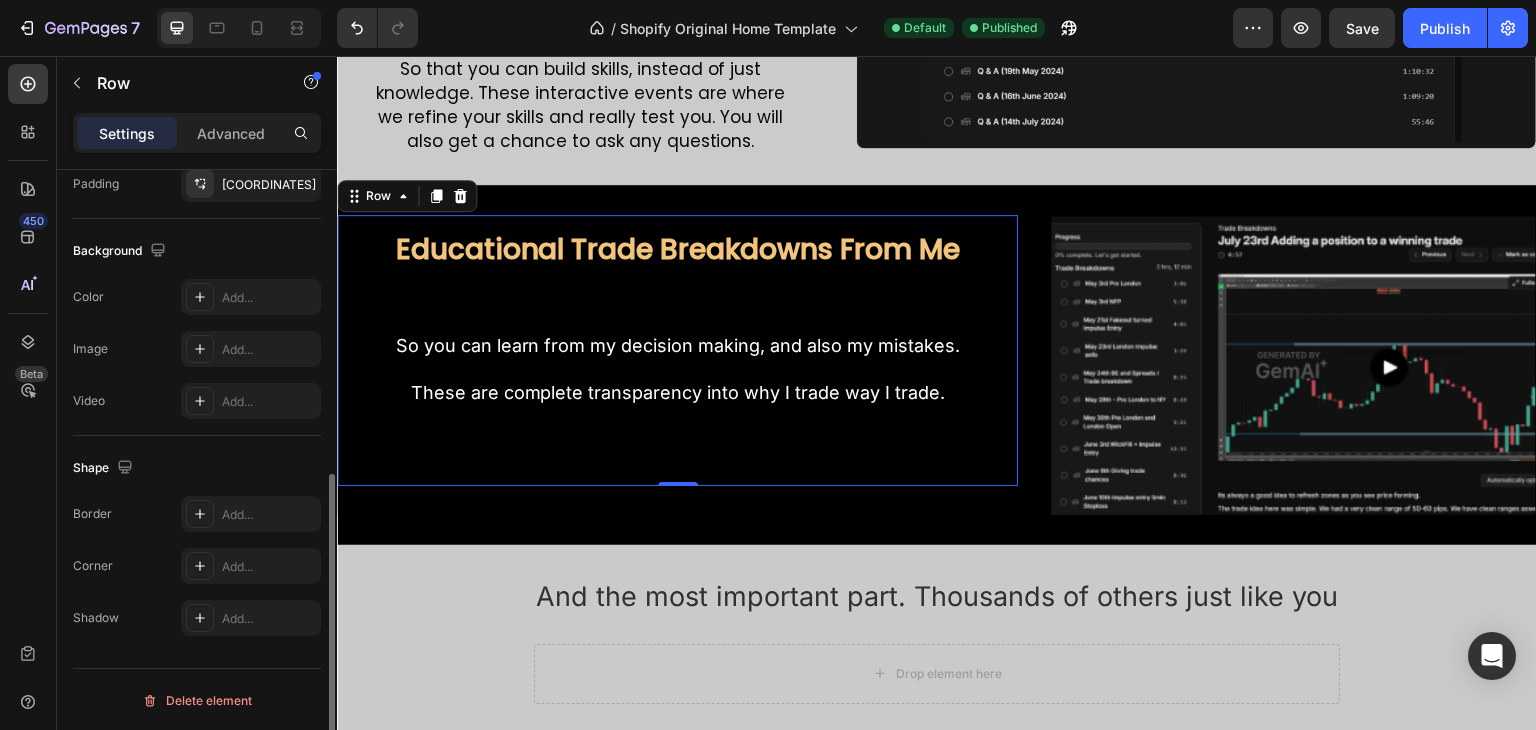 scroll, scrollTop: 101, scrollLeft: 0, axis: vertical 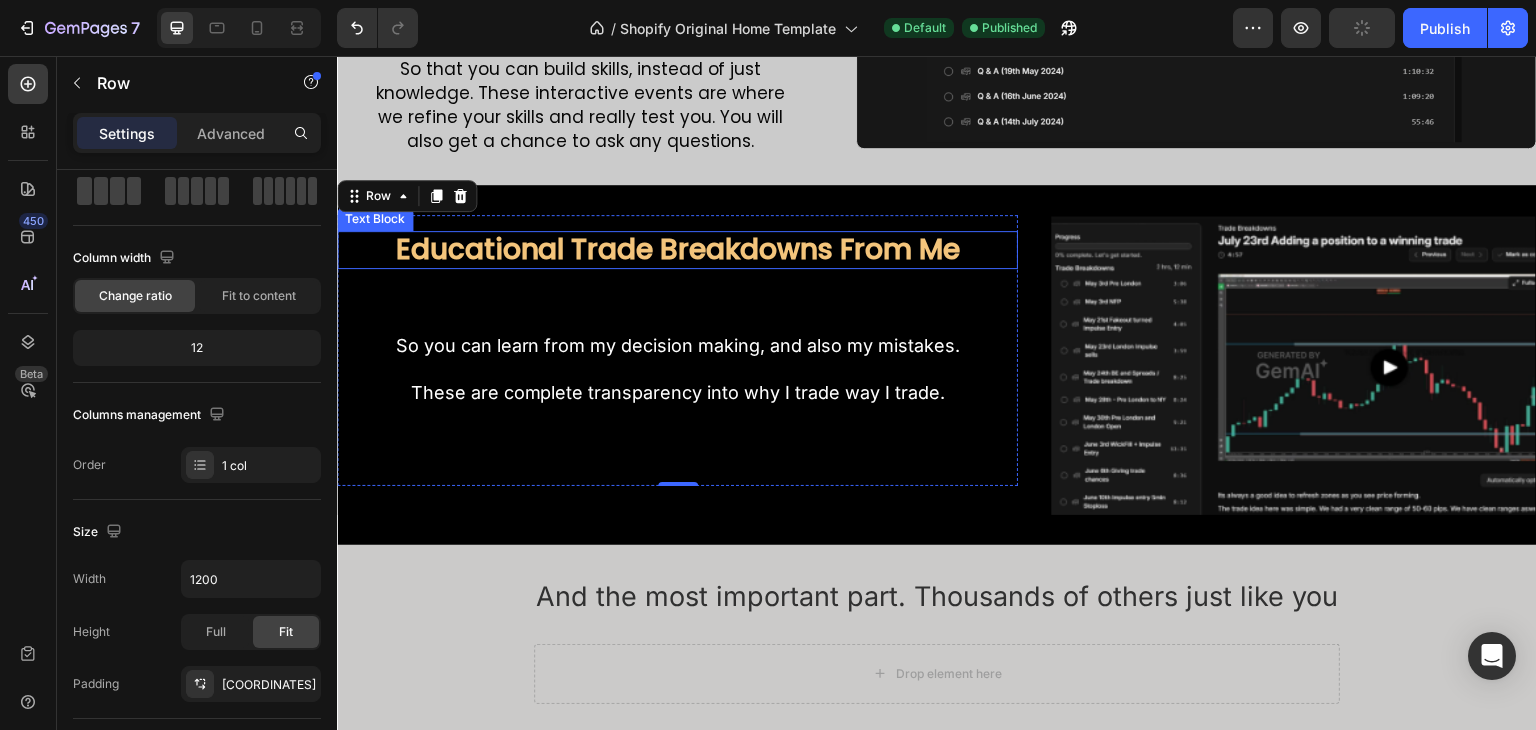 click on "Educational Trade Breakdowns From Me" at bounding box center [677, 250] 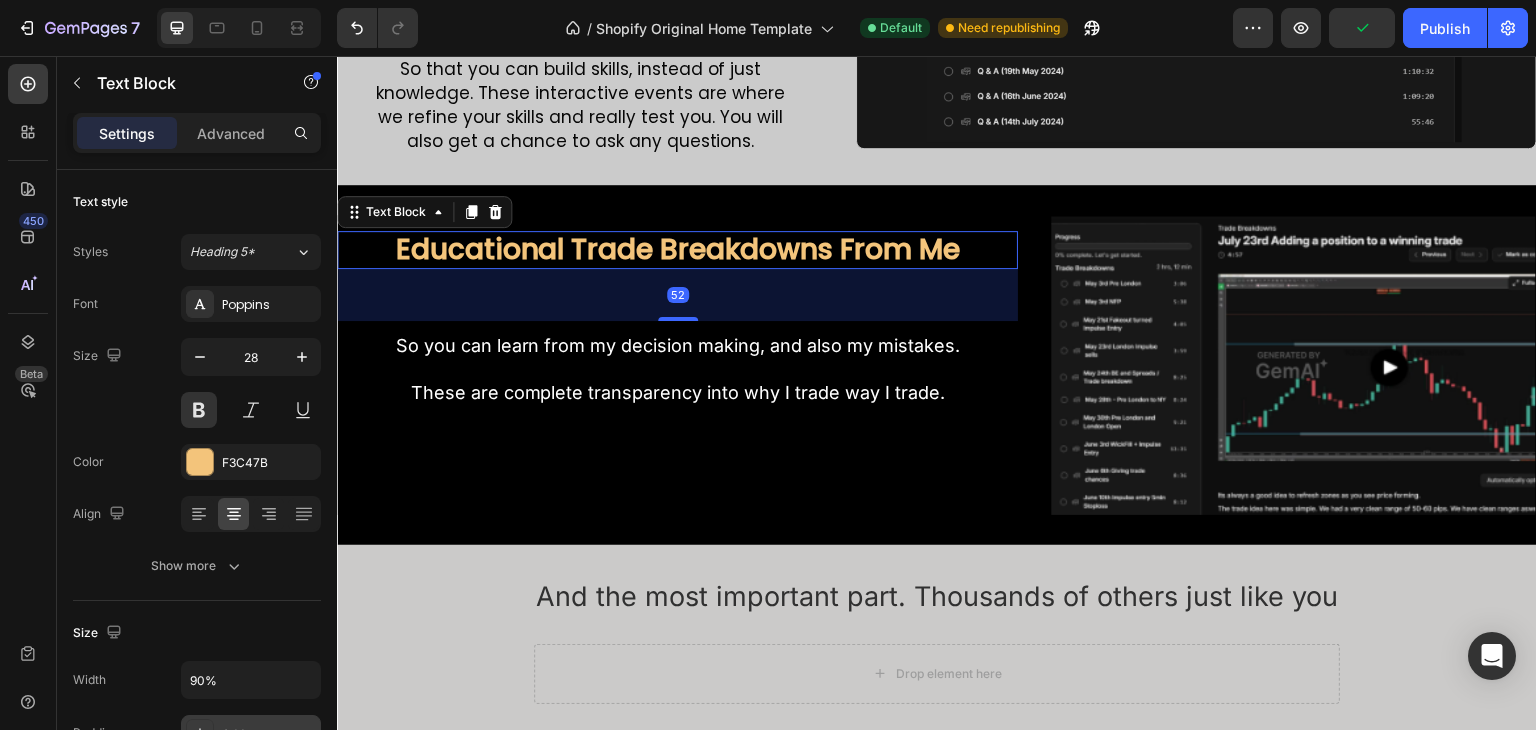 scroll, scrollTop: 566, scrollLeft: 0, axis: vertical 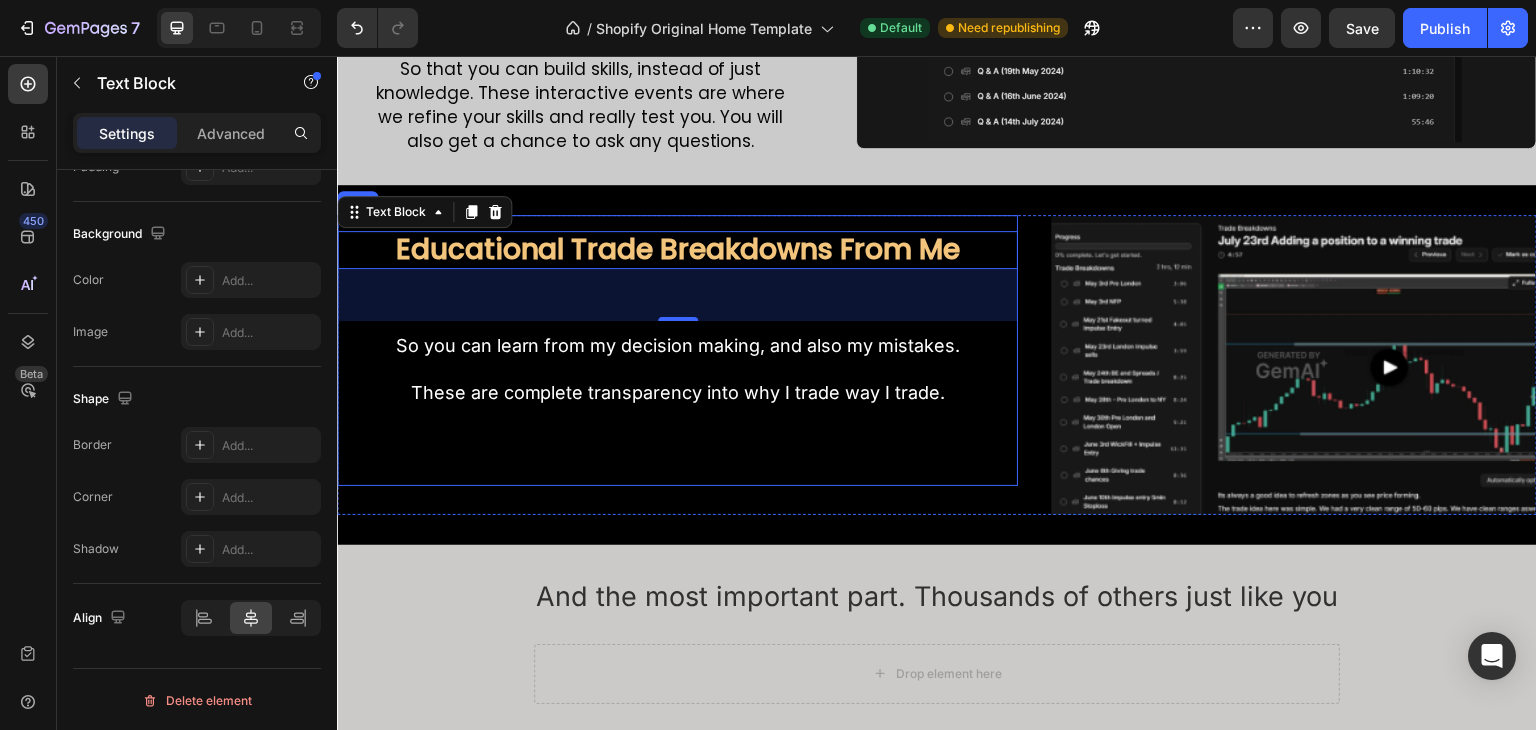 click on "Educational Trade Breakdowns From Me Text Block   52 So you can learn from my decision making, and also my mistakes. These are complete transparency into why I trade way I trade. Text Block Row" at bounding box center (677, 350) 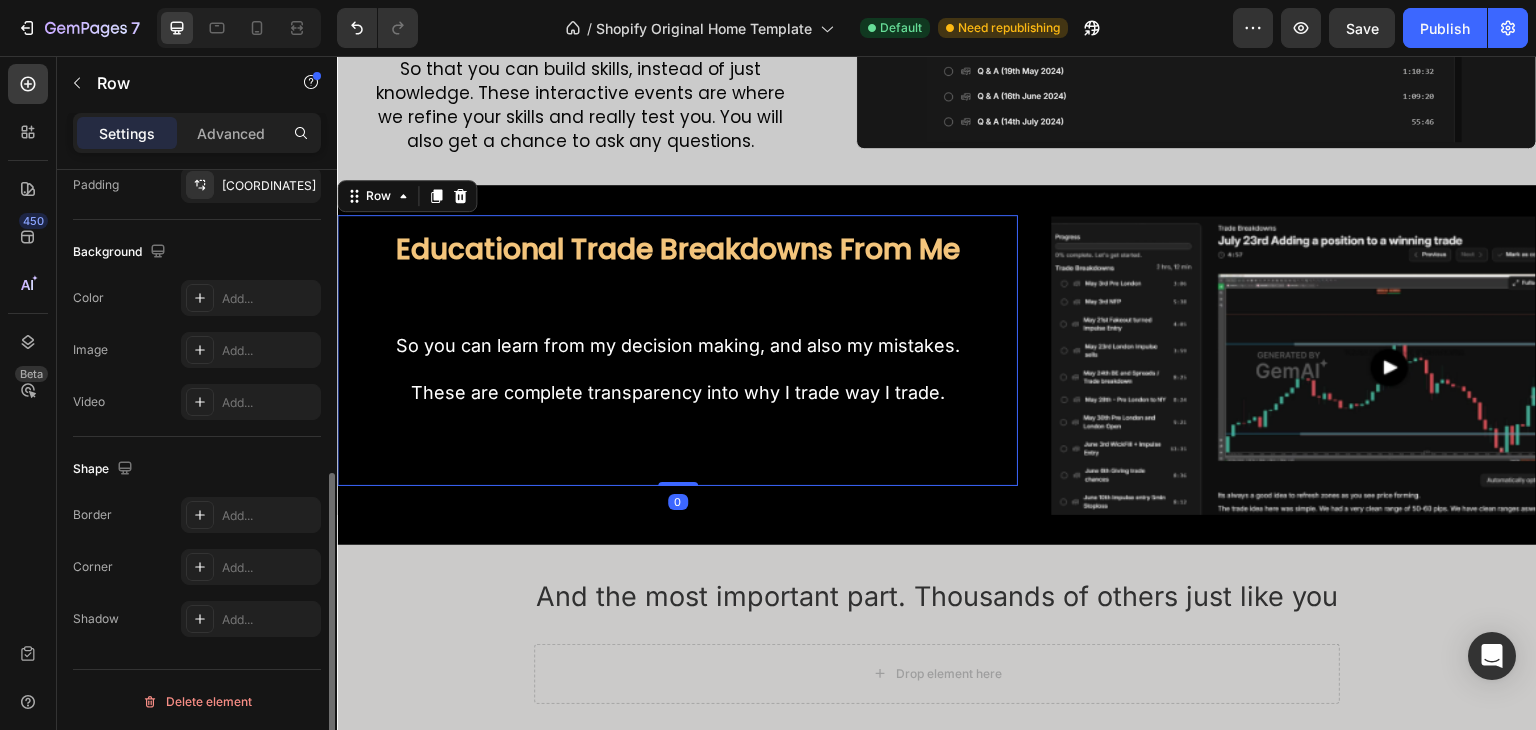 scroll, scrollTop: 601, scrollLeft: 0, axis: vertical 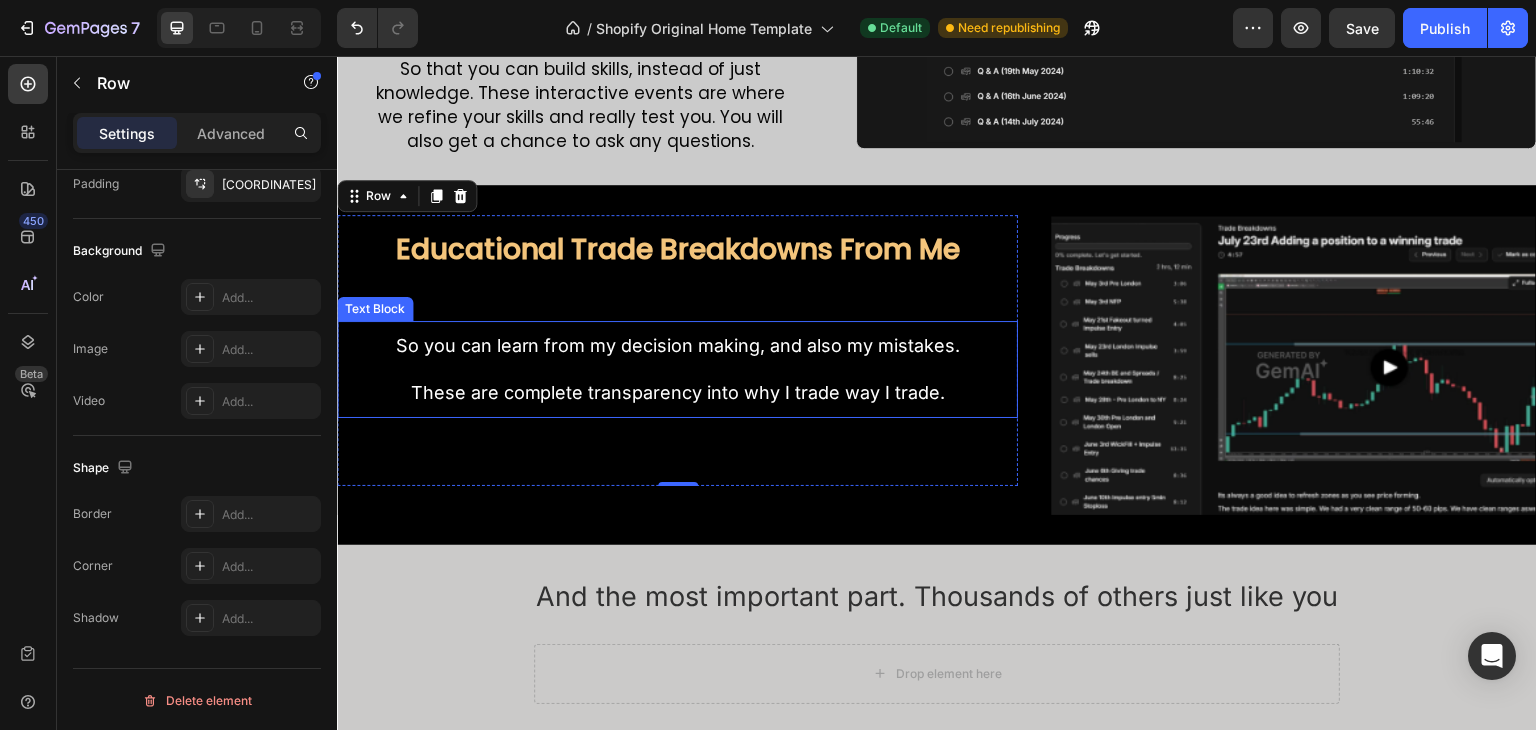 click on "So you can learn from my decision making, and also my mistakes. These are complete transparency into why I trade way I trade." at bounding box center [677, 370] 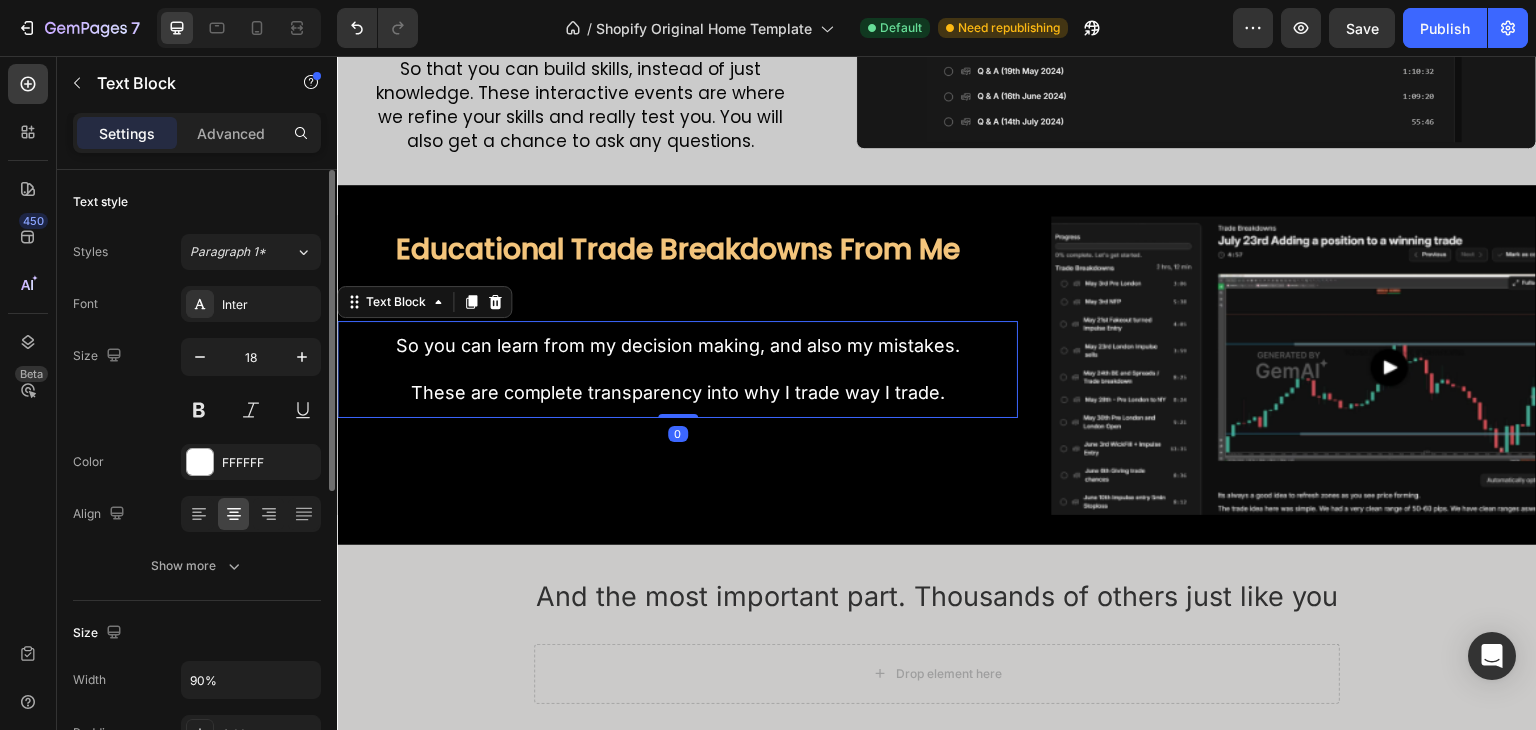 scroll, scrollTop: 566, scrollLeft: 0, axis: vertical 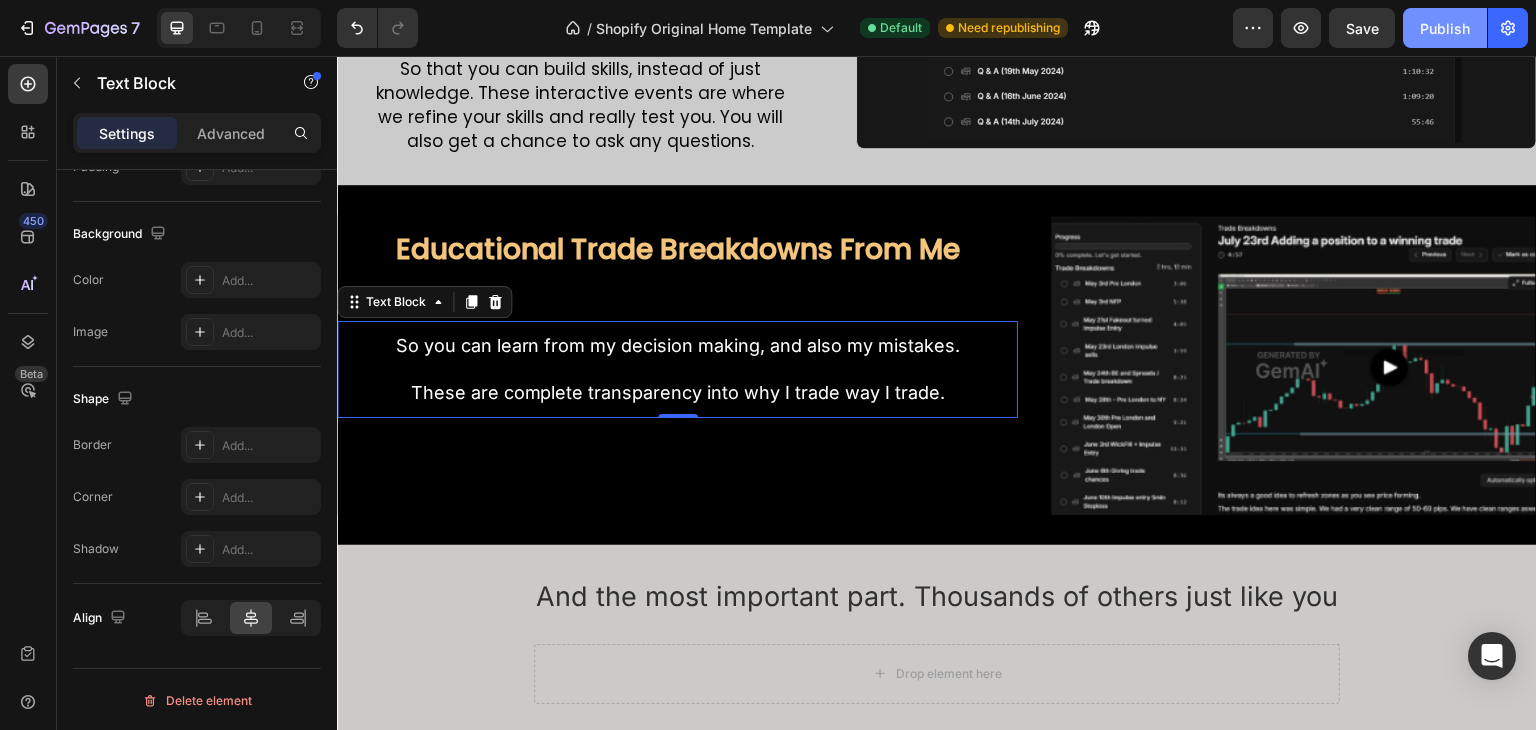 click on "Publish" at bounding box center (1445, 28) 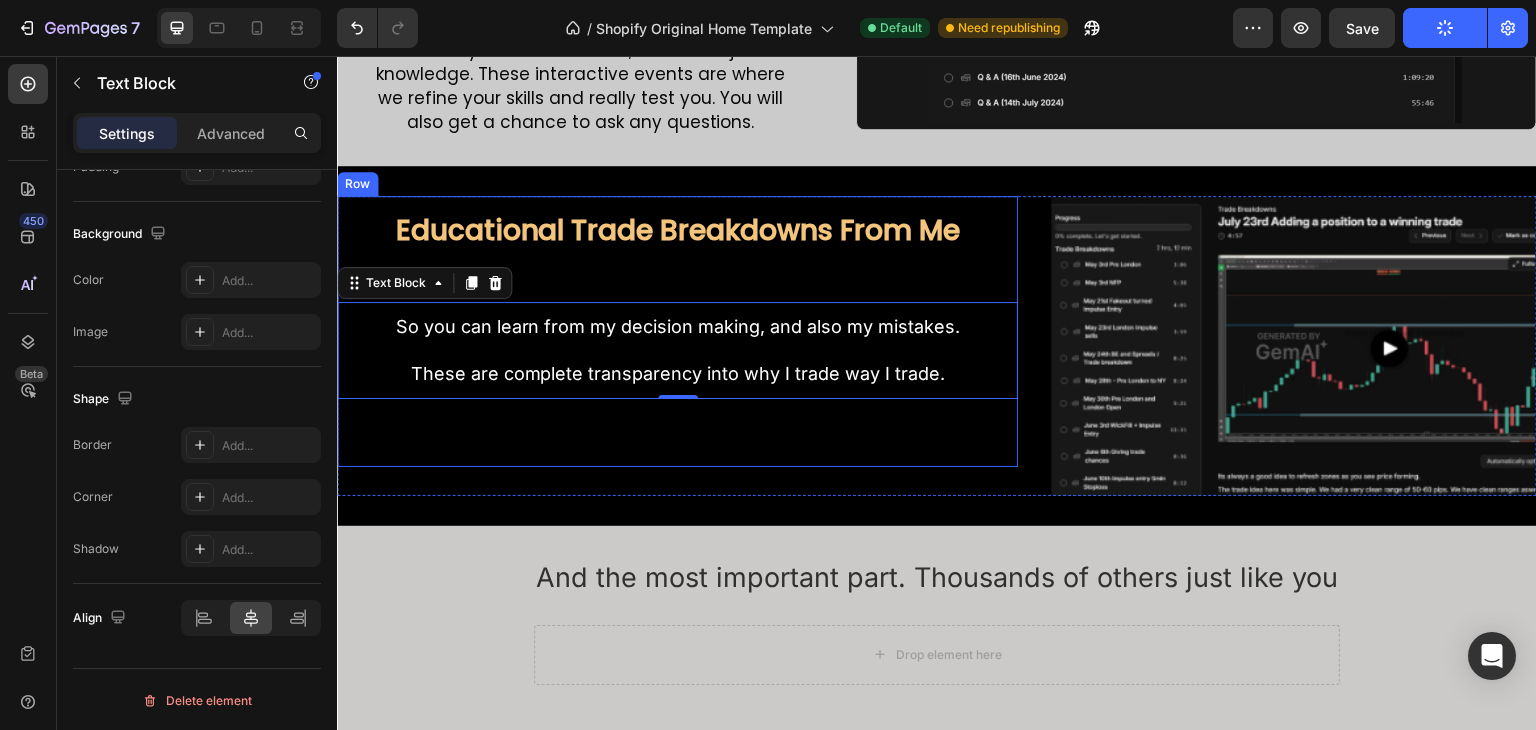 scroll, scrollTop: 3597, scrollLeft: 0, axis: vertical 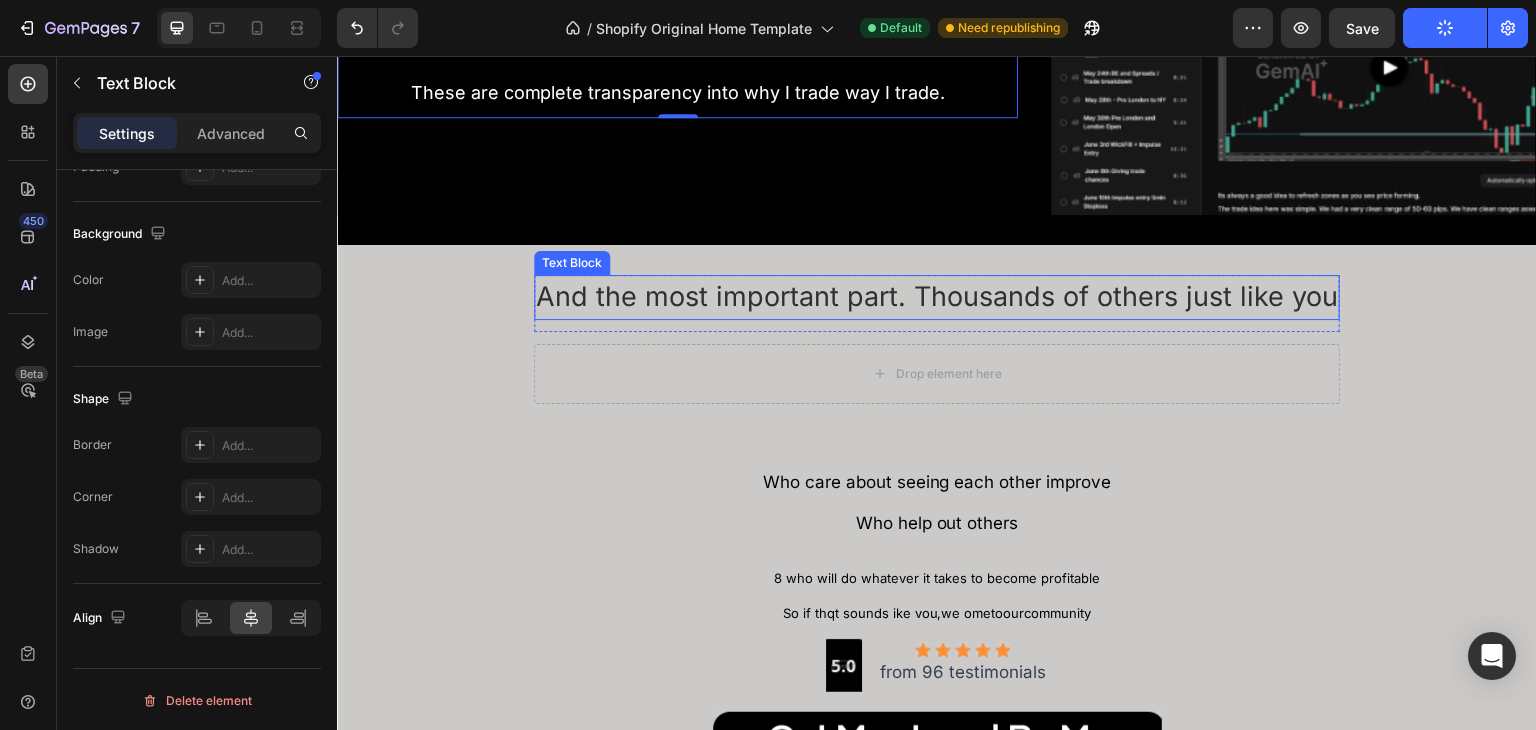 click on "And the most important part. Thousands of others just like you" at bounding box center (937, 297) 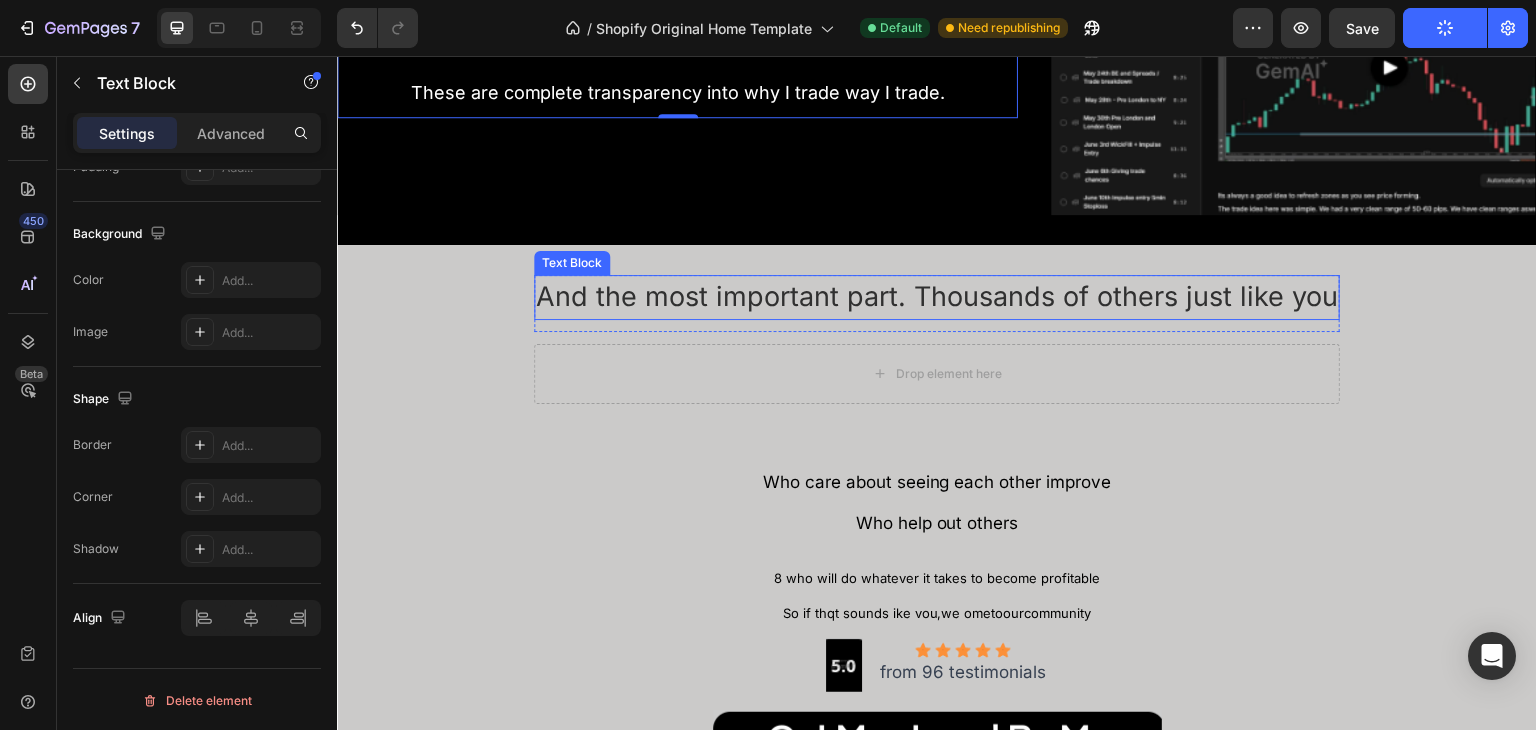 click on "And the most important part. Thousands of others just like you" at bounding box center (937, 297) 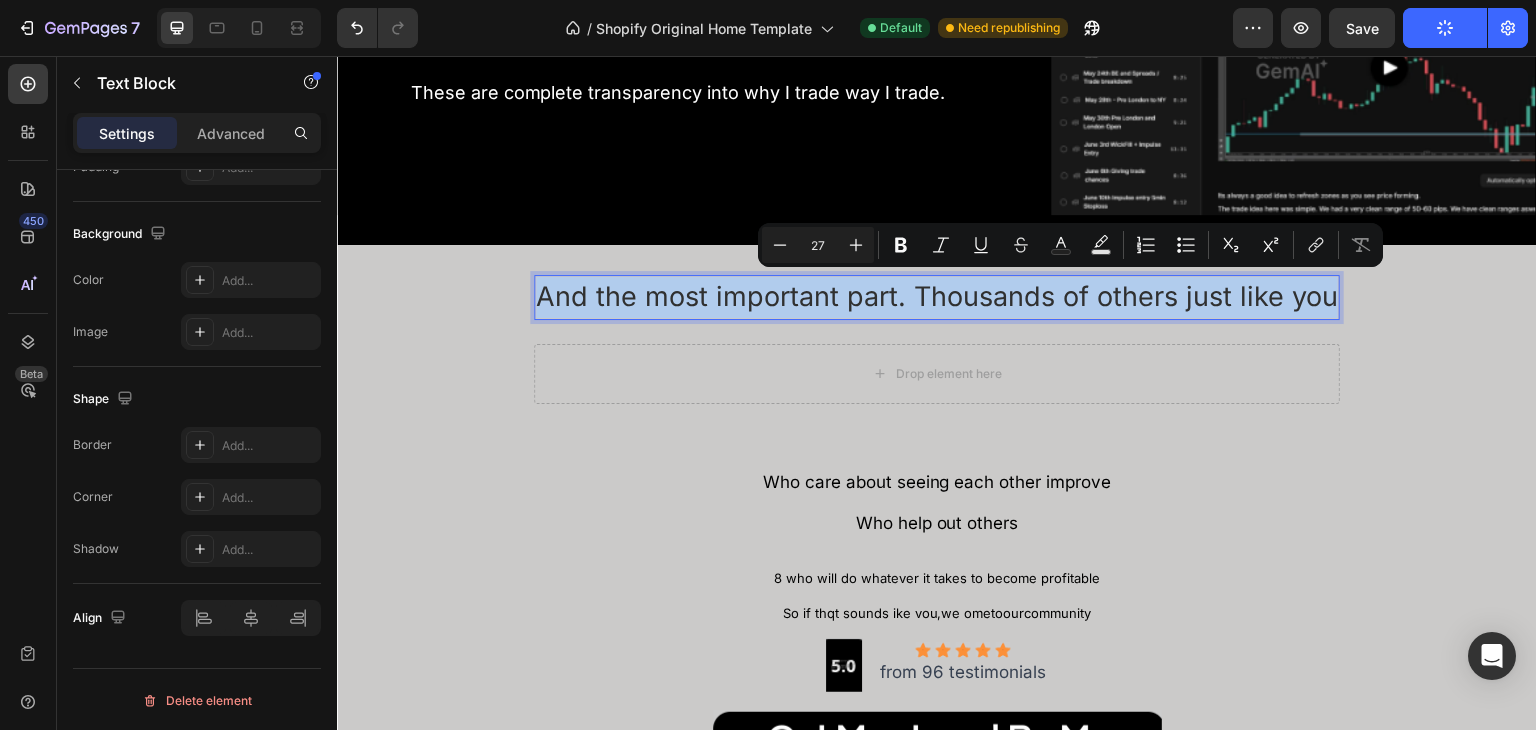 click on "And the most important part. Thousands of others just like you" at bounding box center (937, 297) 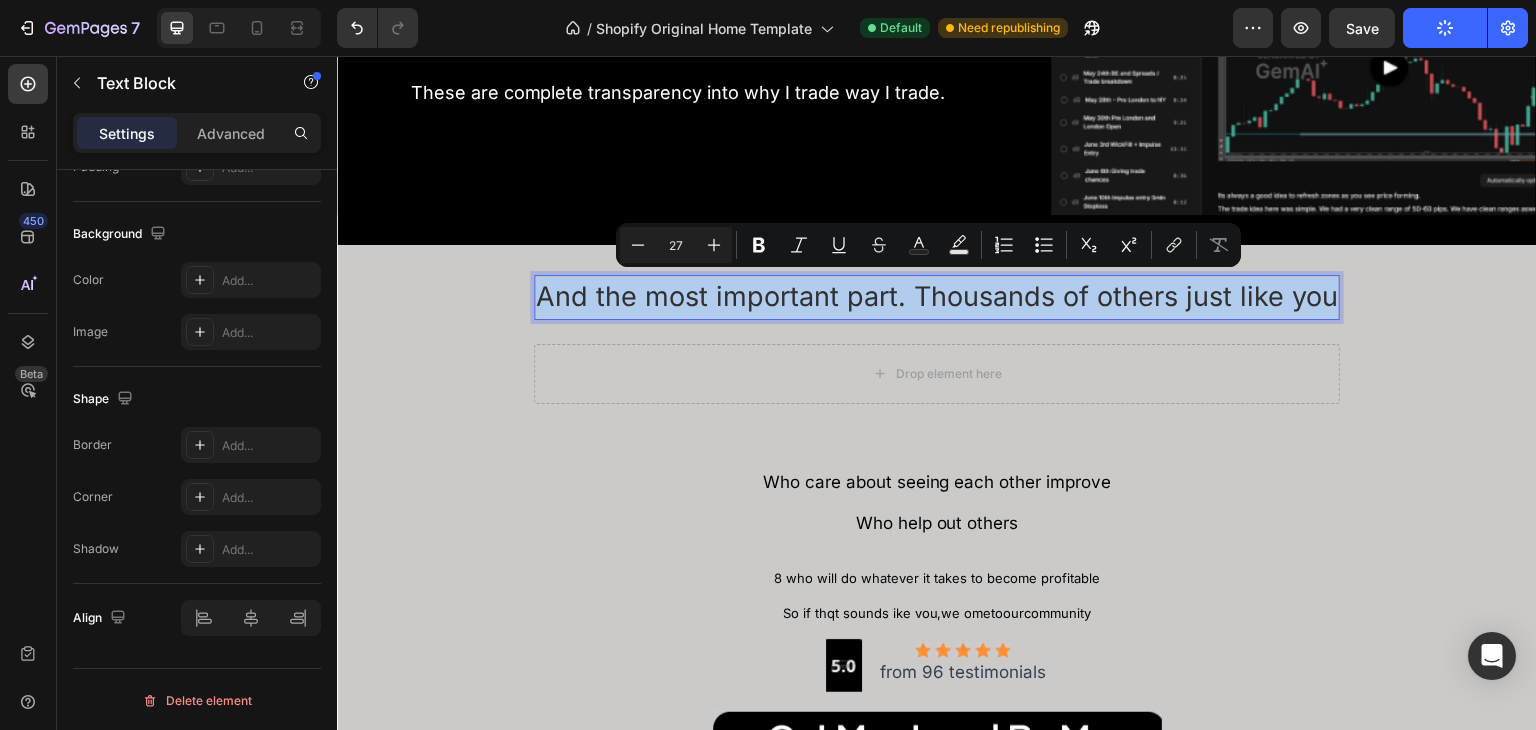click on "And the most important part. Thousands of others just like you" at bounding box center (937, 297) 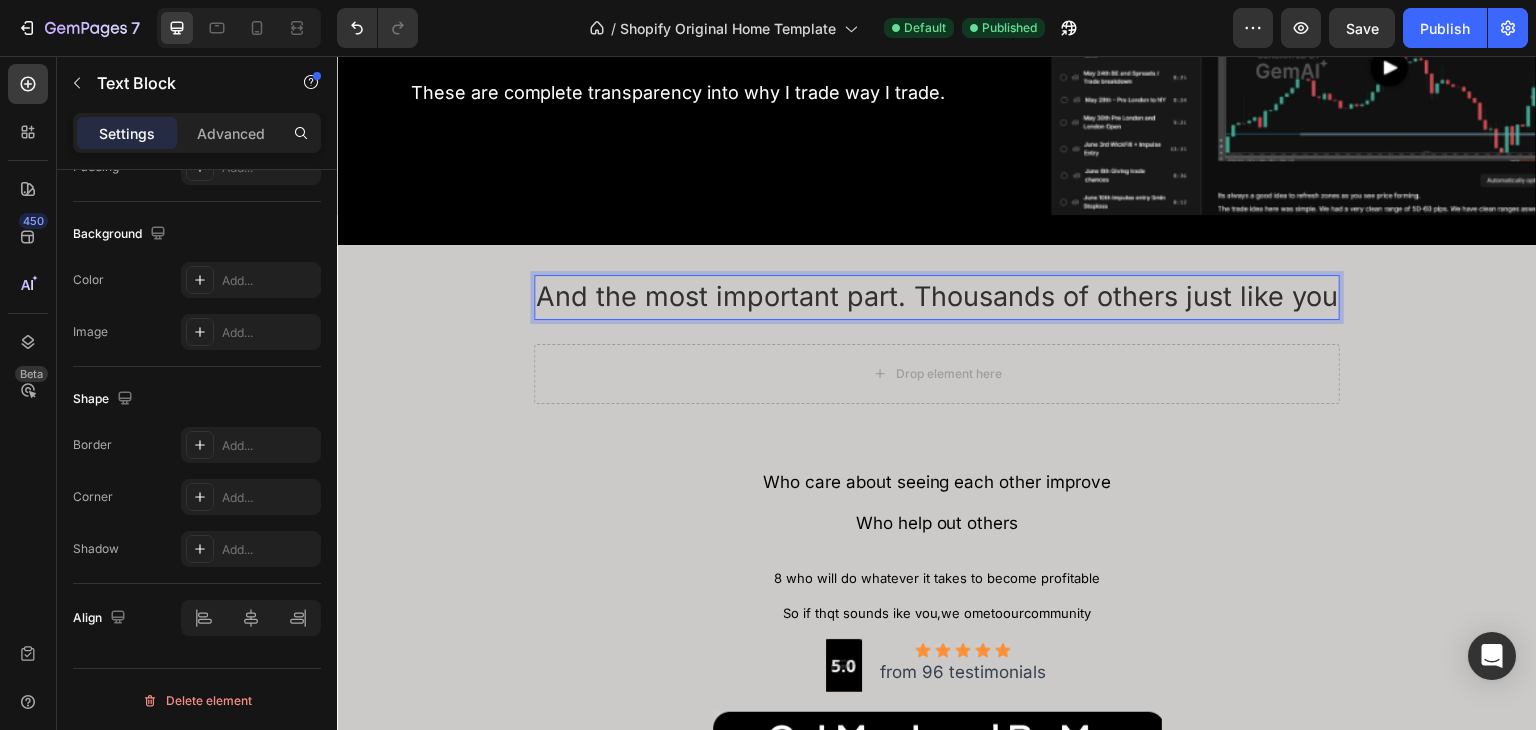 click on "And the most important part. Thousands of others just like you" at bounding box center (937, 297) 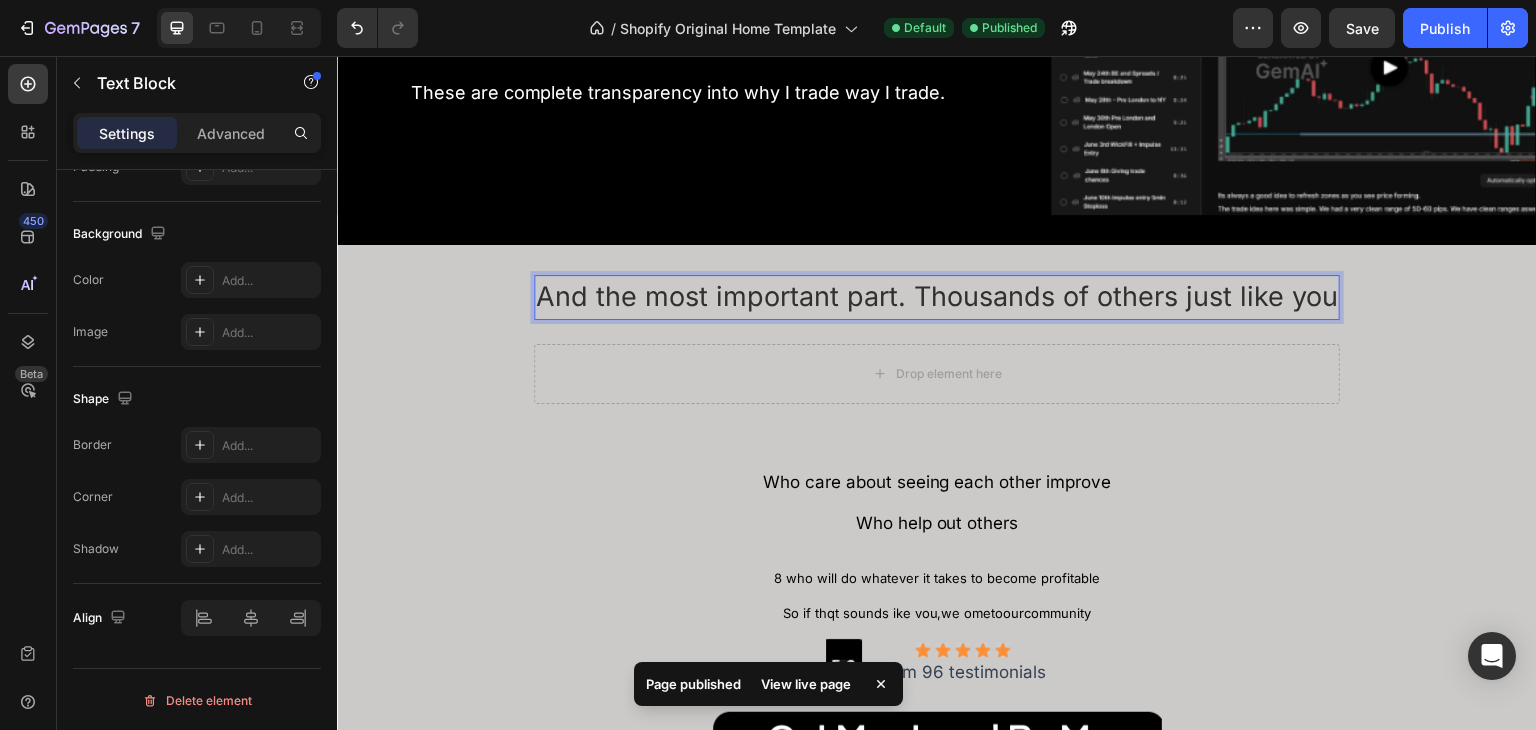 click on "And the most important part. Thousands of others just like you" at bounding box center [937, 297] 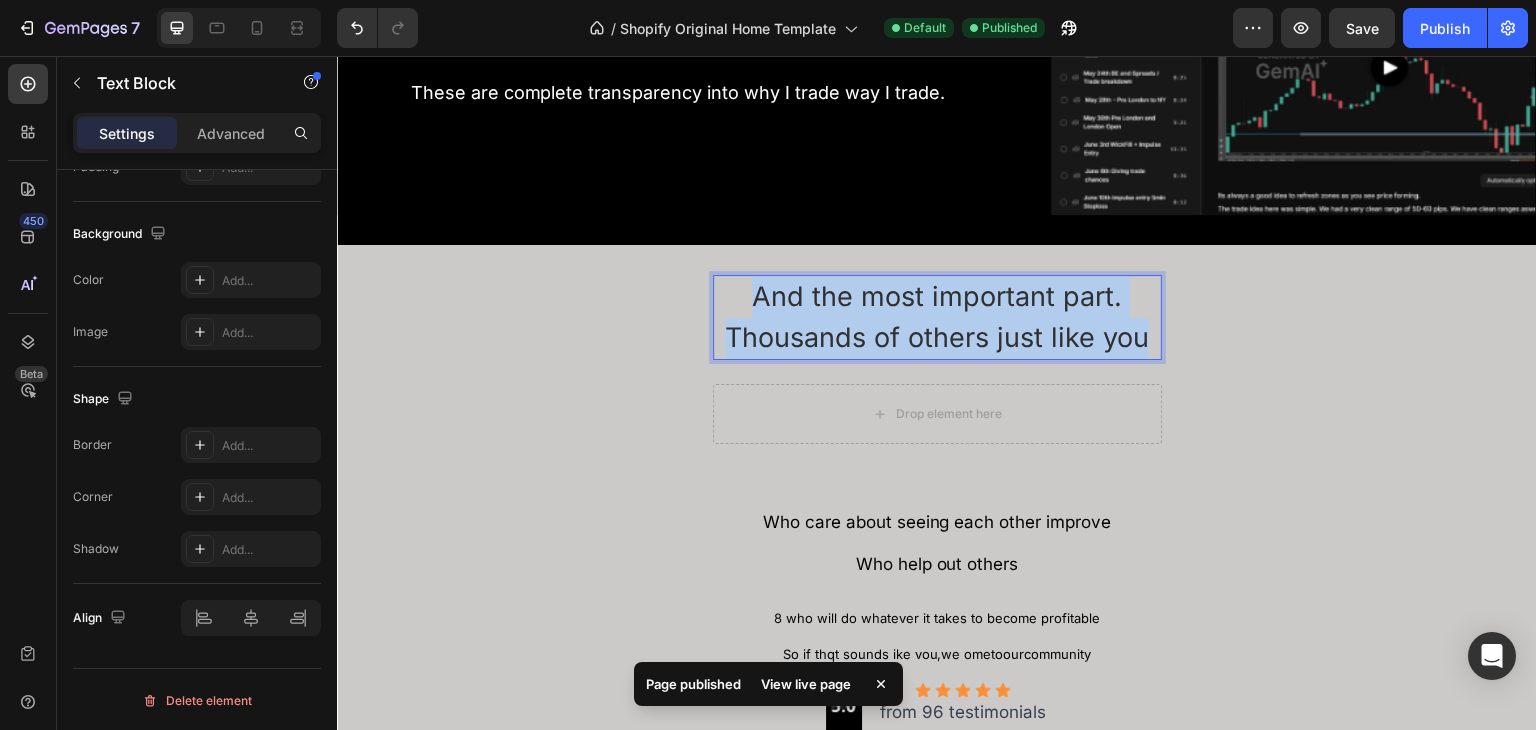 drag, startPoint x: 1134, startPoint y: 330, endPoint x: 736, endPoint y: 290, distance: 400.005 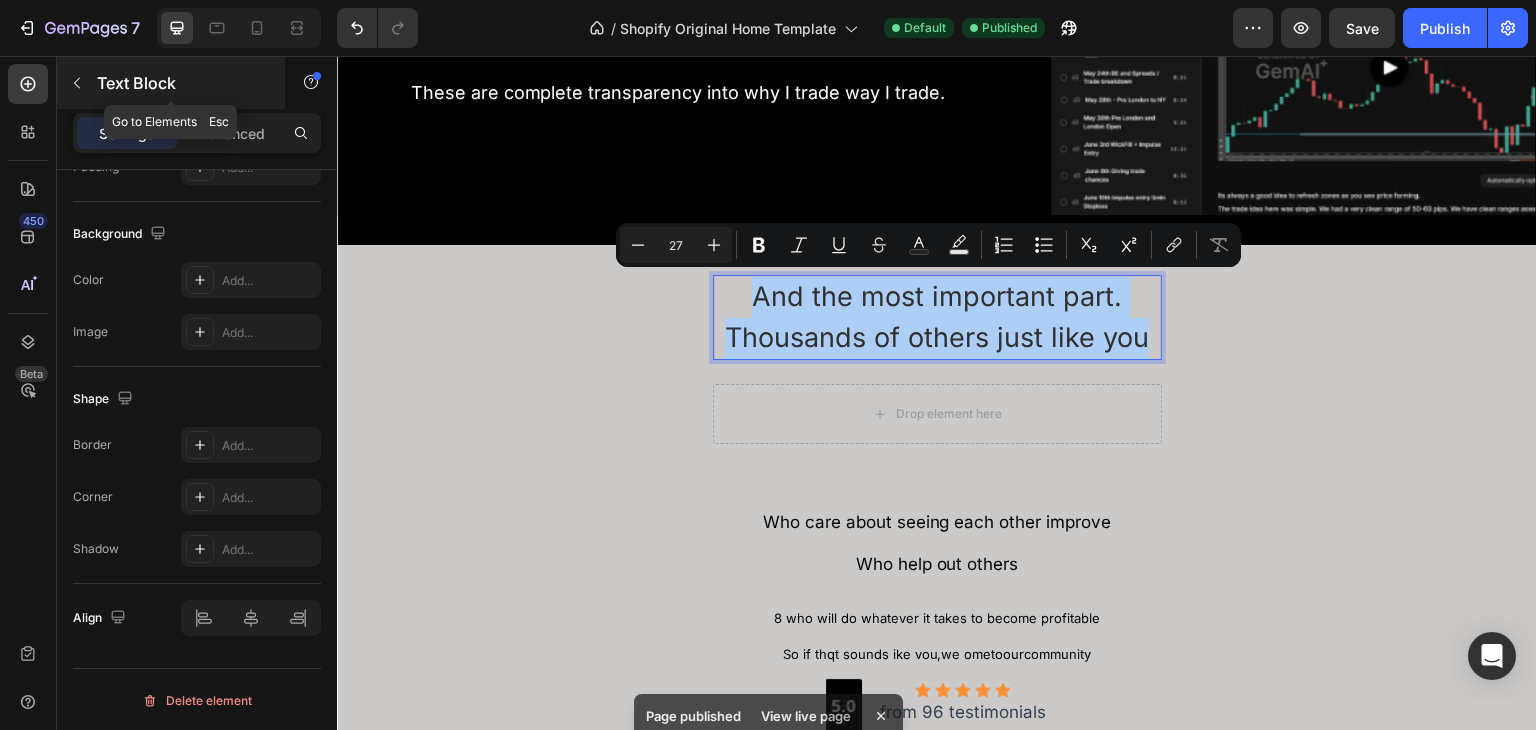click 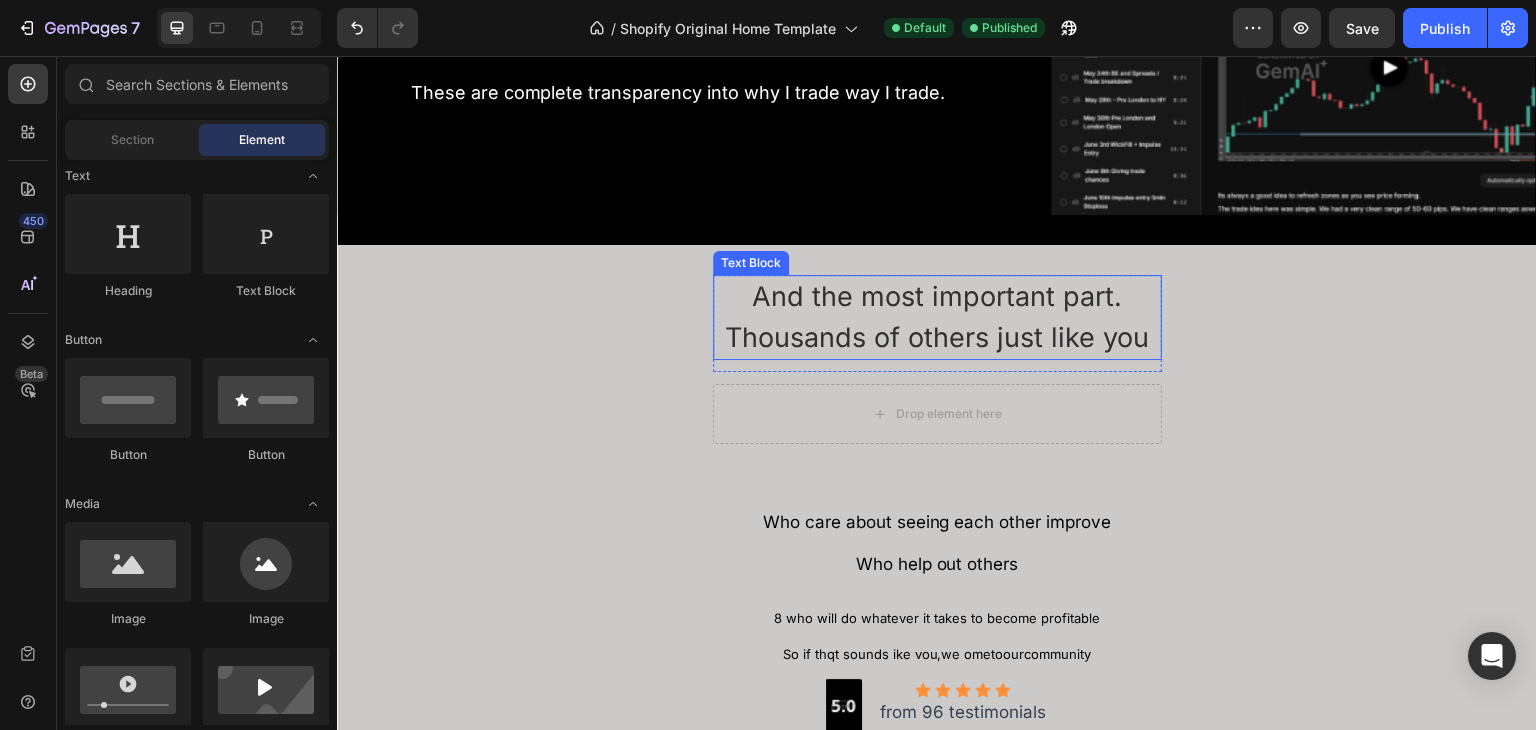 click on "Thousands of others just like you" at bounding box center [937, 338] 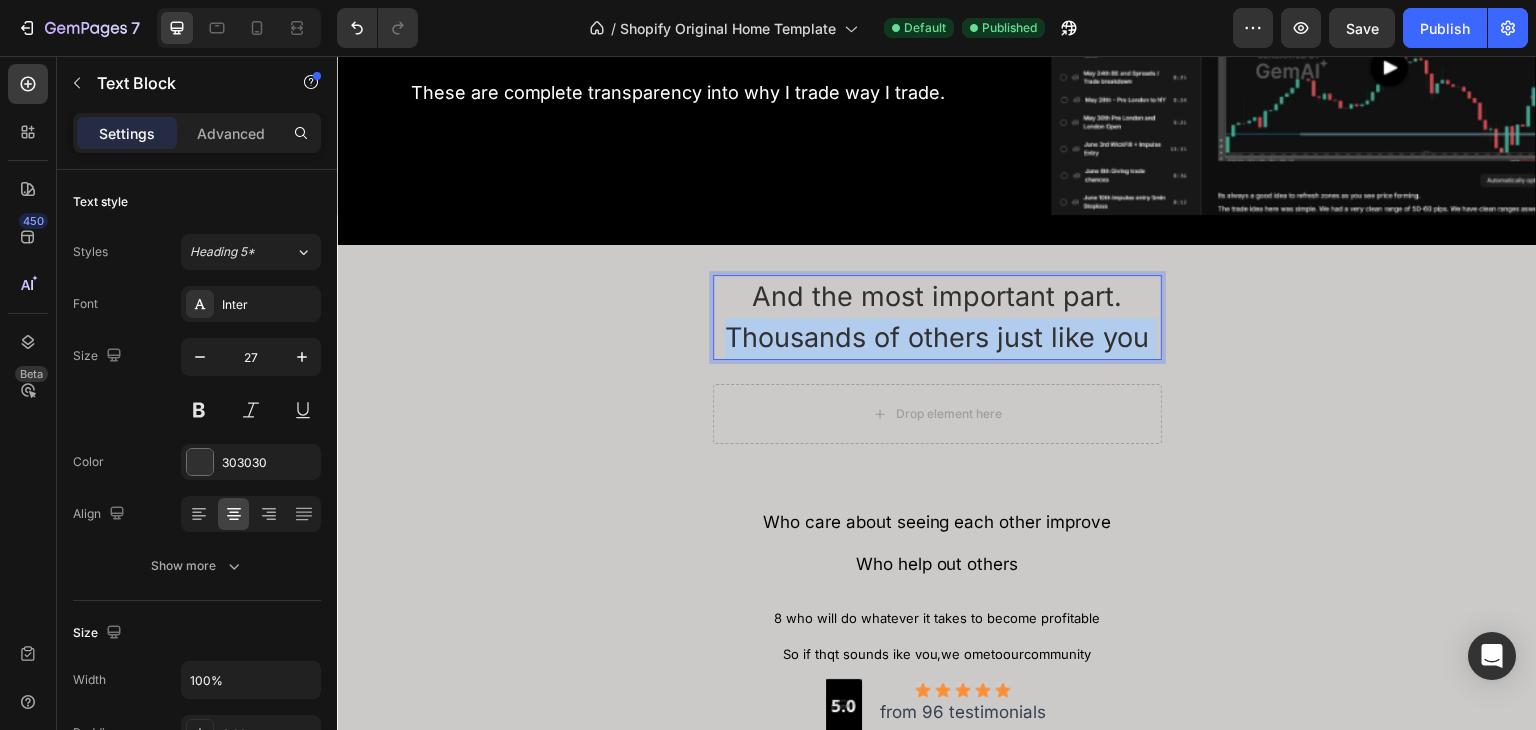 click on "And the most important part. Thousands of others just like you" at bounding box center (937, 317) 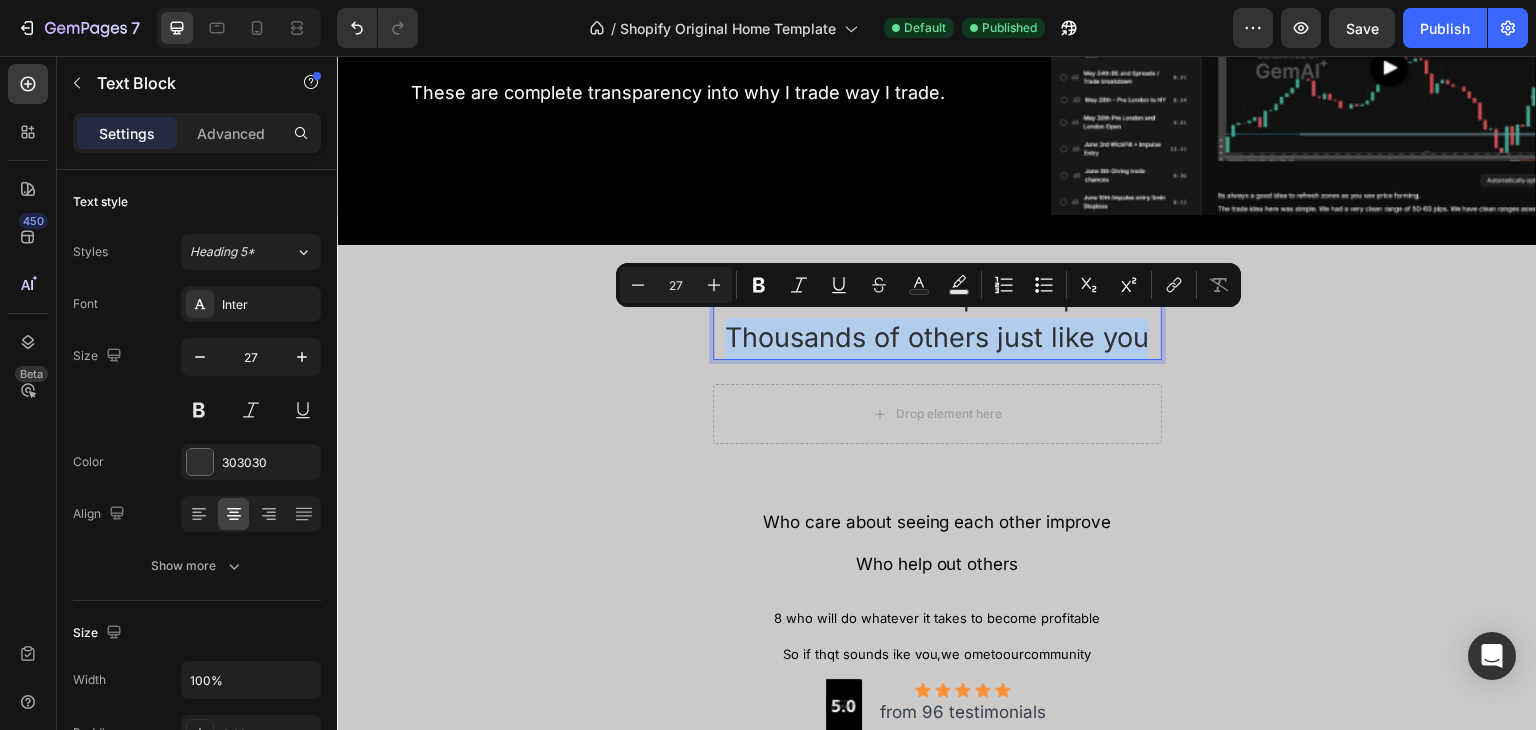 click on "And the most important part." at bounding box center (937, 297) 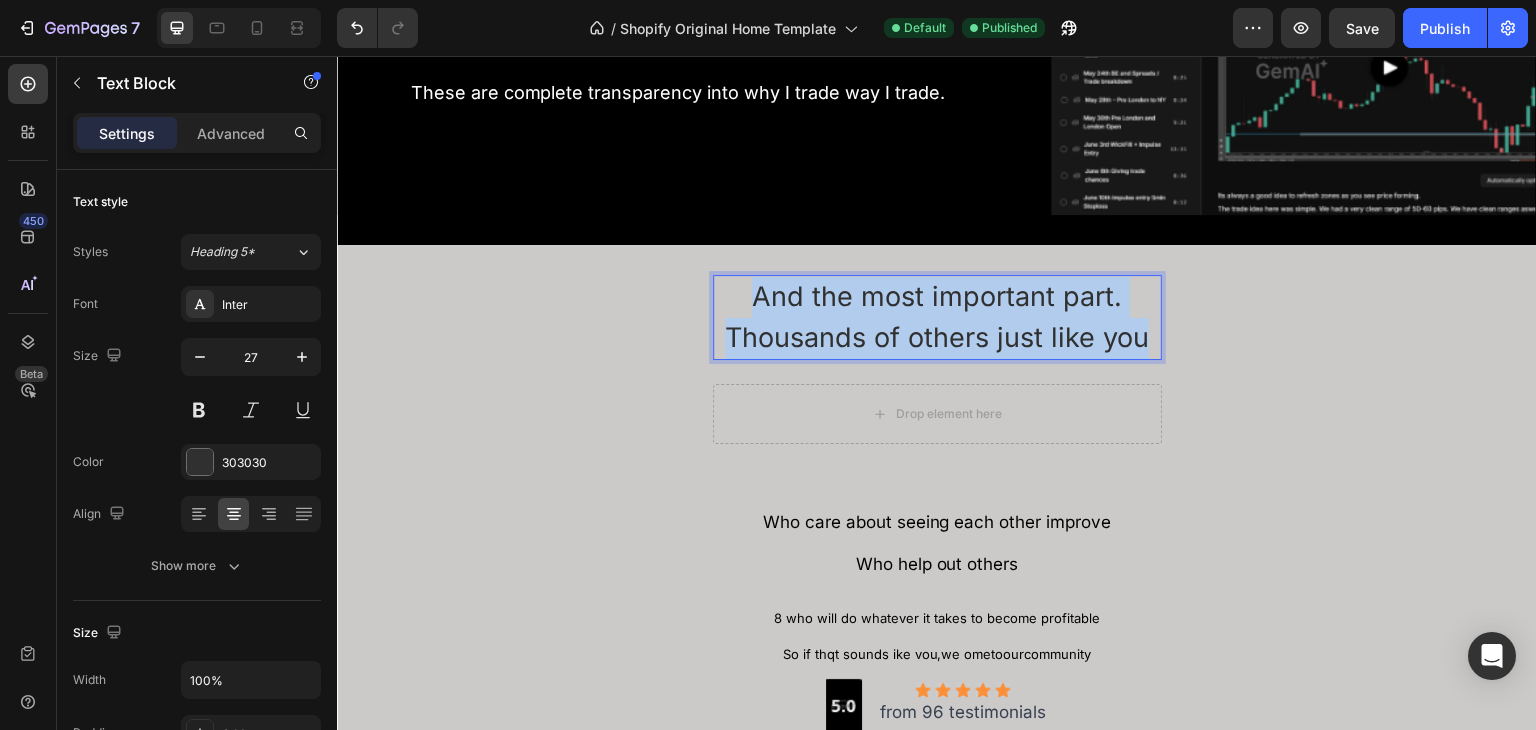 drag, startPoint x: 1136, startPoint y: 334, endPoint x: 719, endPoint y: 289, distance: 419.42102 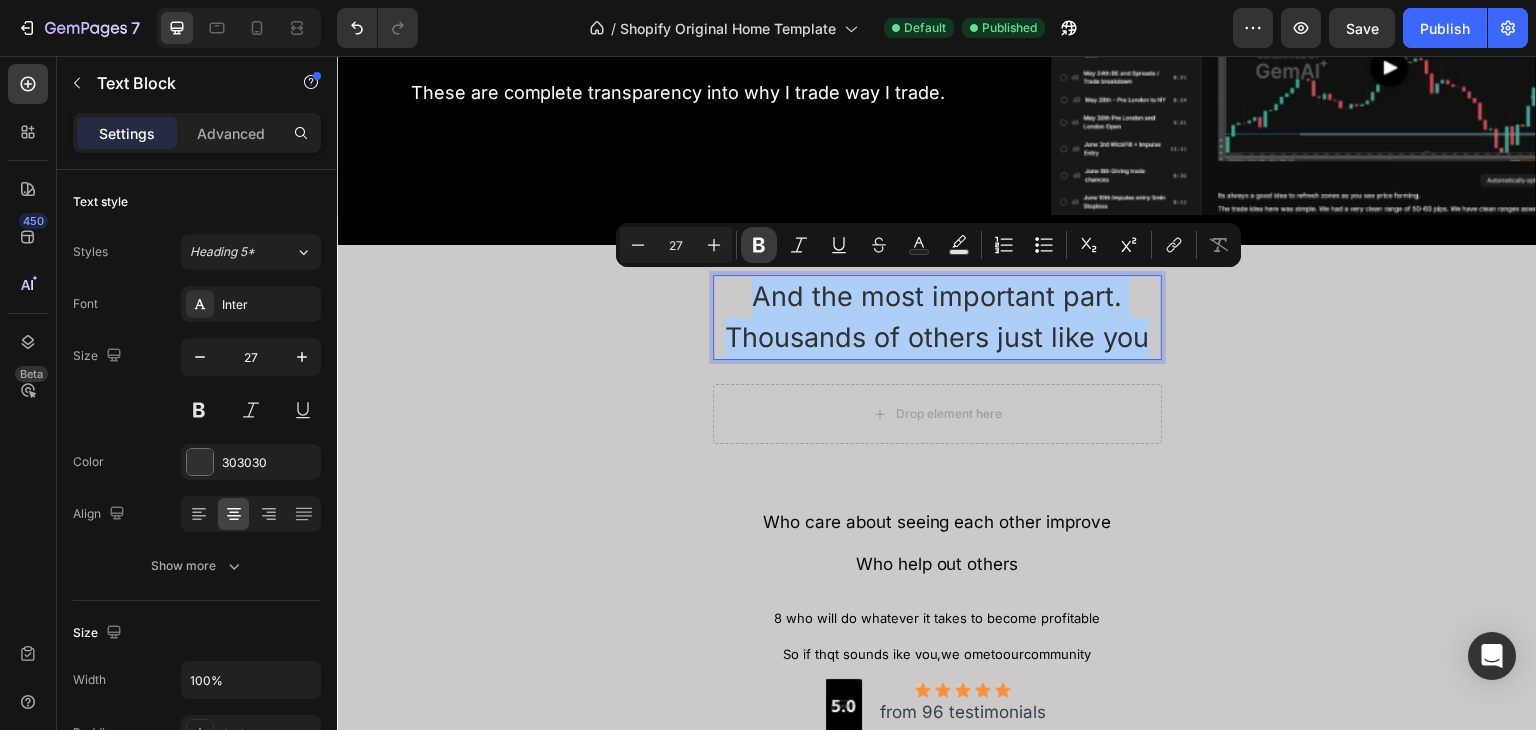 click 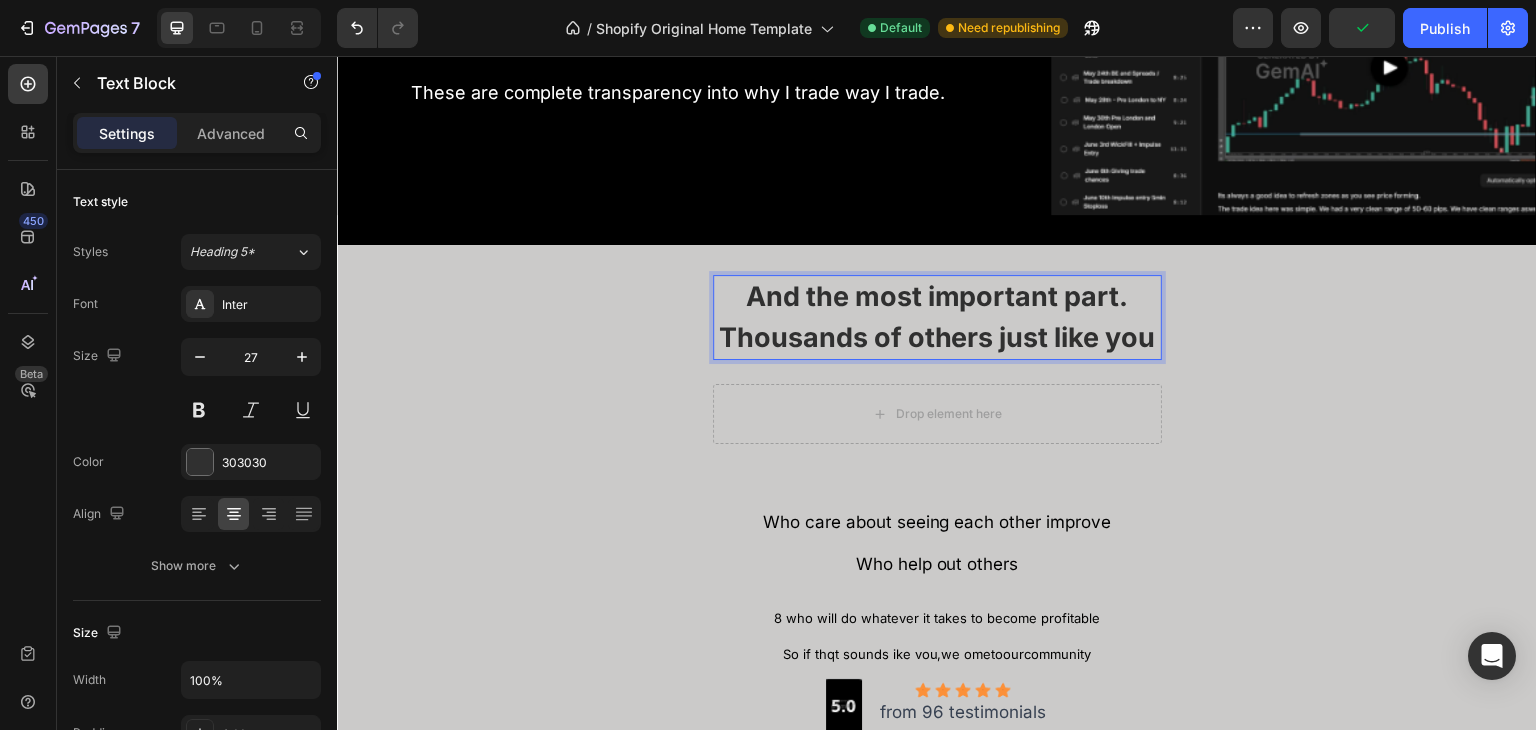 click on "Thousands of others just like you" at bounding box center (937, 337) 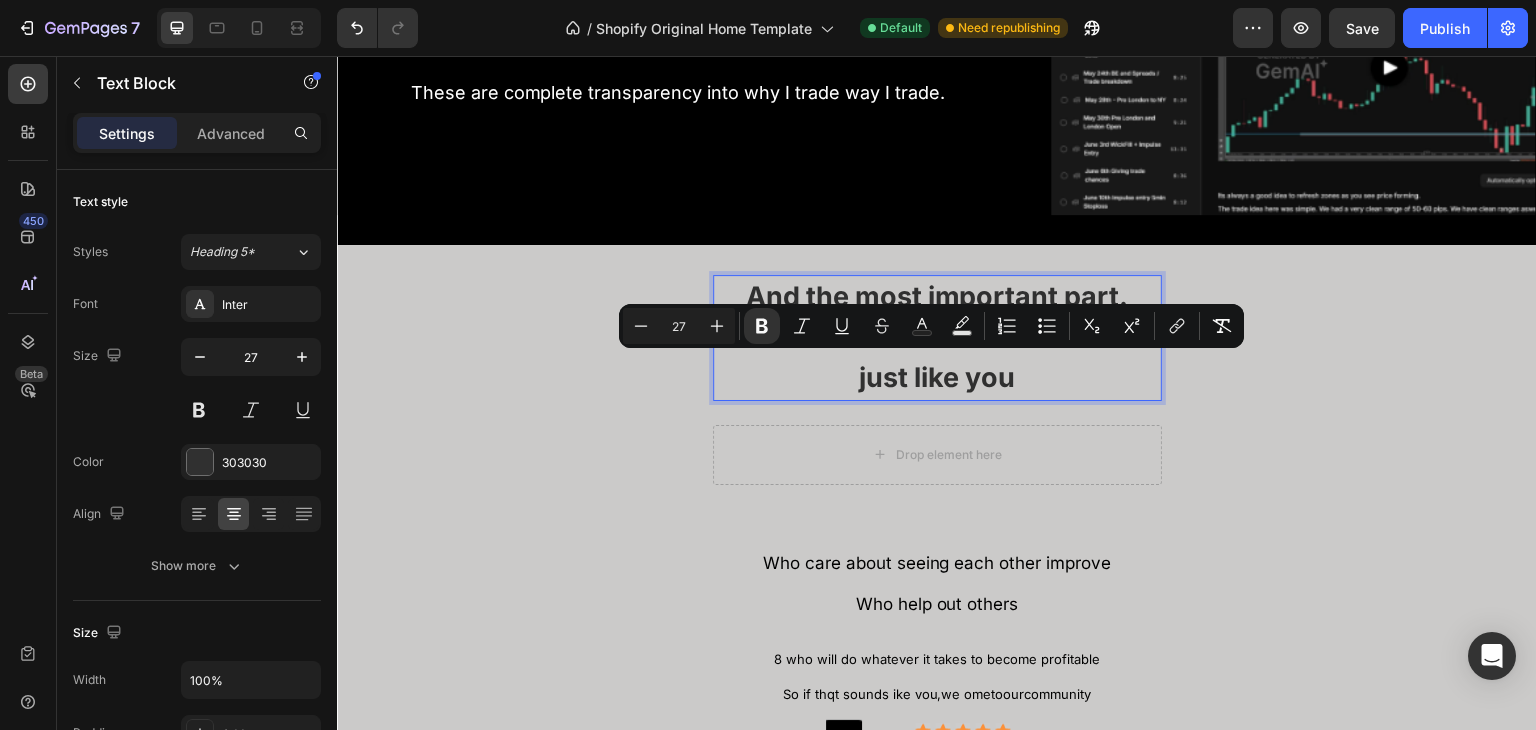 drag, startPoint x: 1008, startPoint y: 378, endPoint x: 856, endPoint y: 389, distance: 152.3975 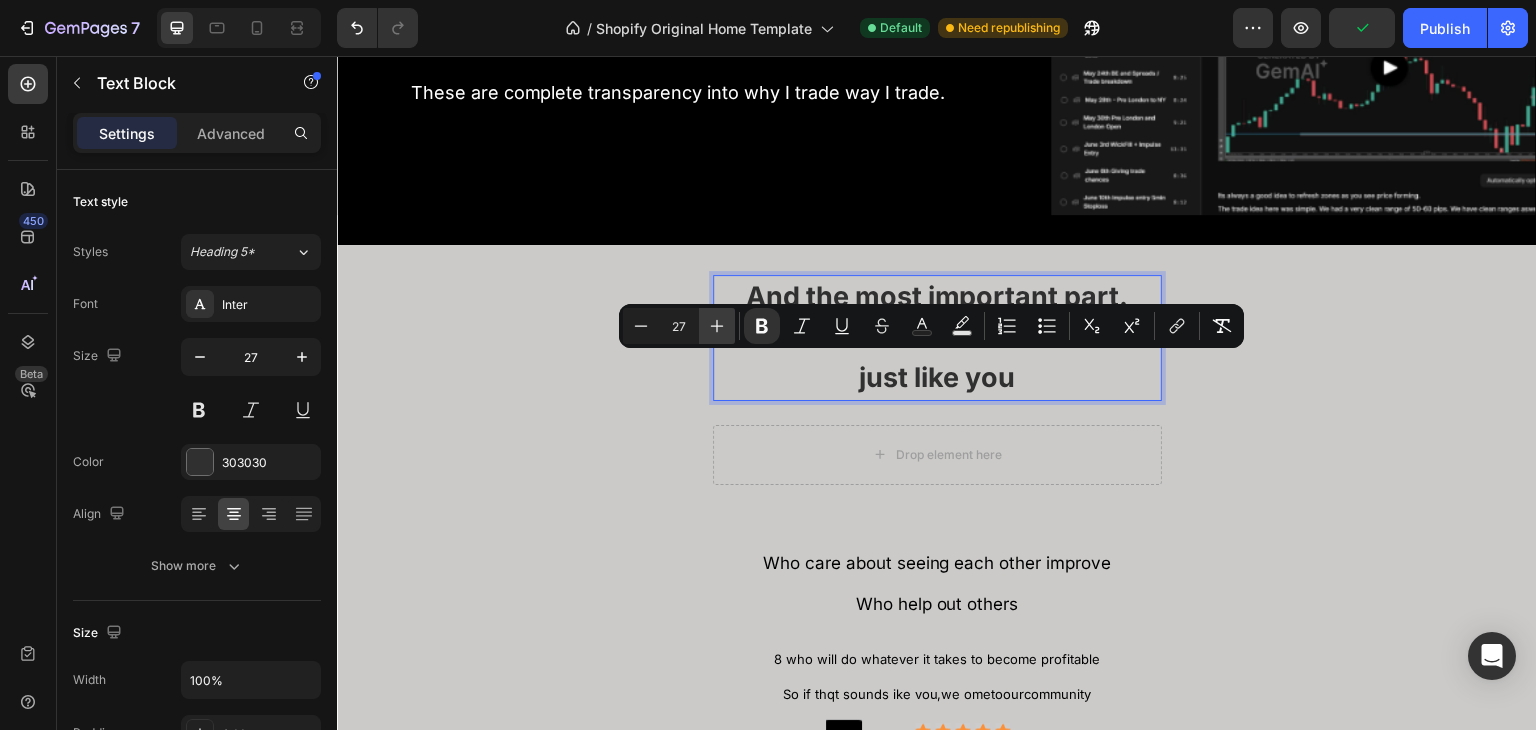 click on "Plus" at bounding box center [717, 326] 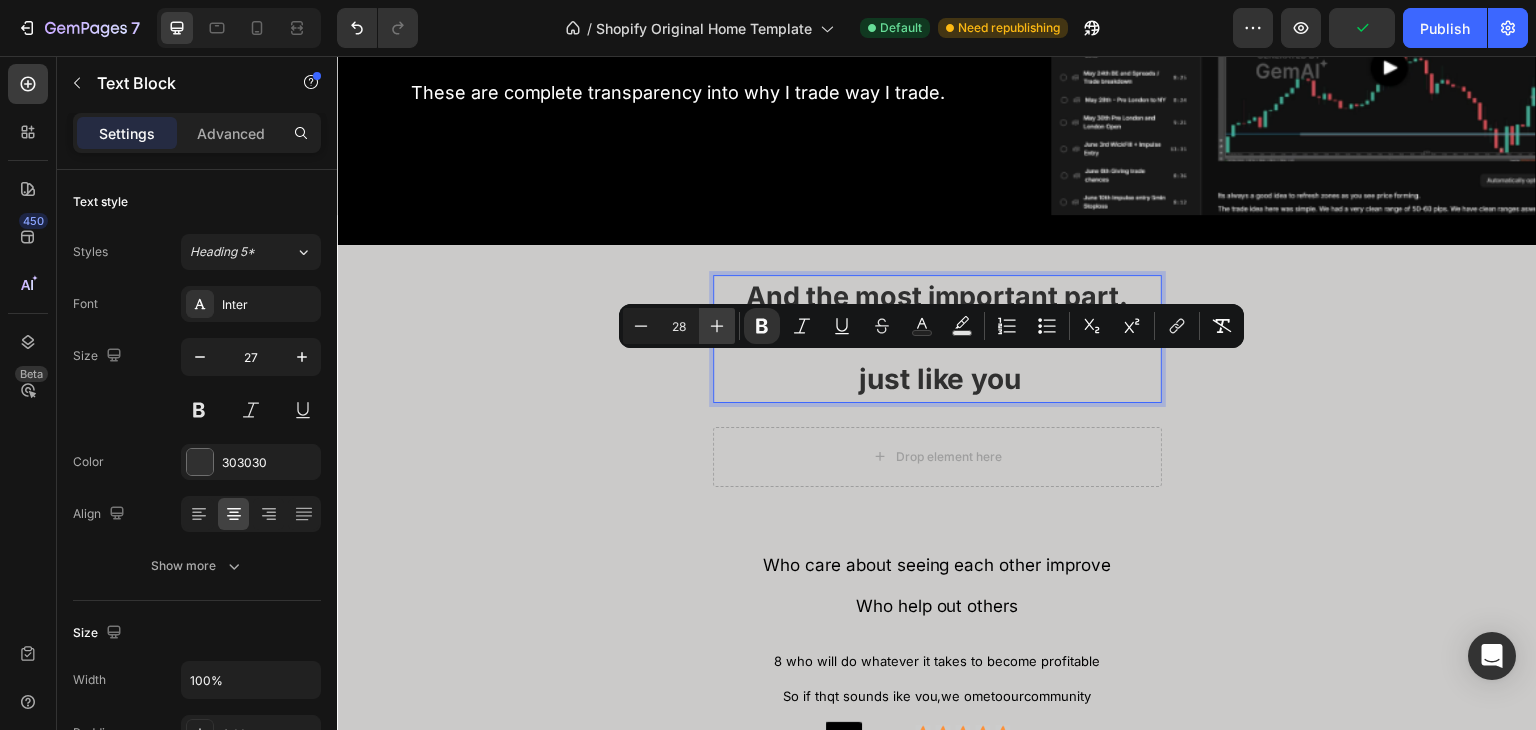 click on "Plus" at bounding box center (717, 326) 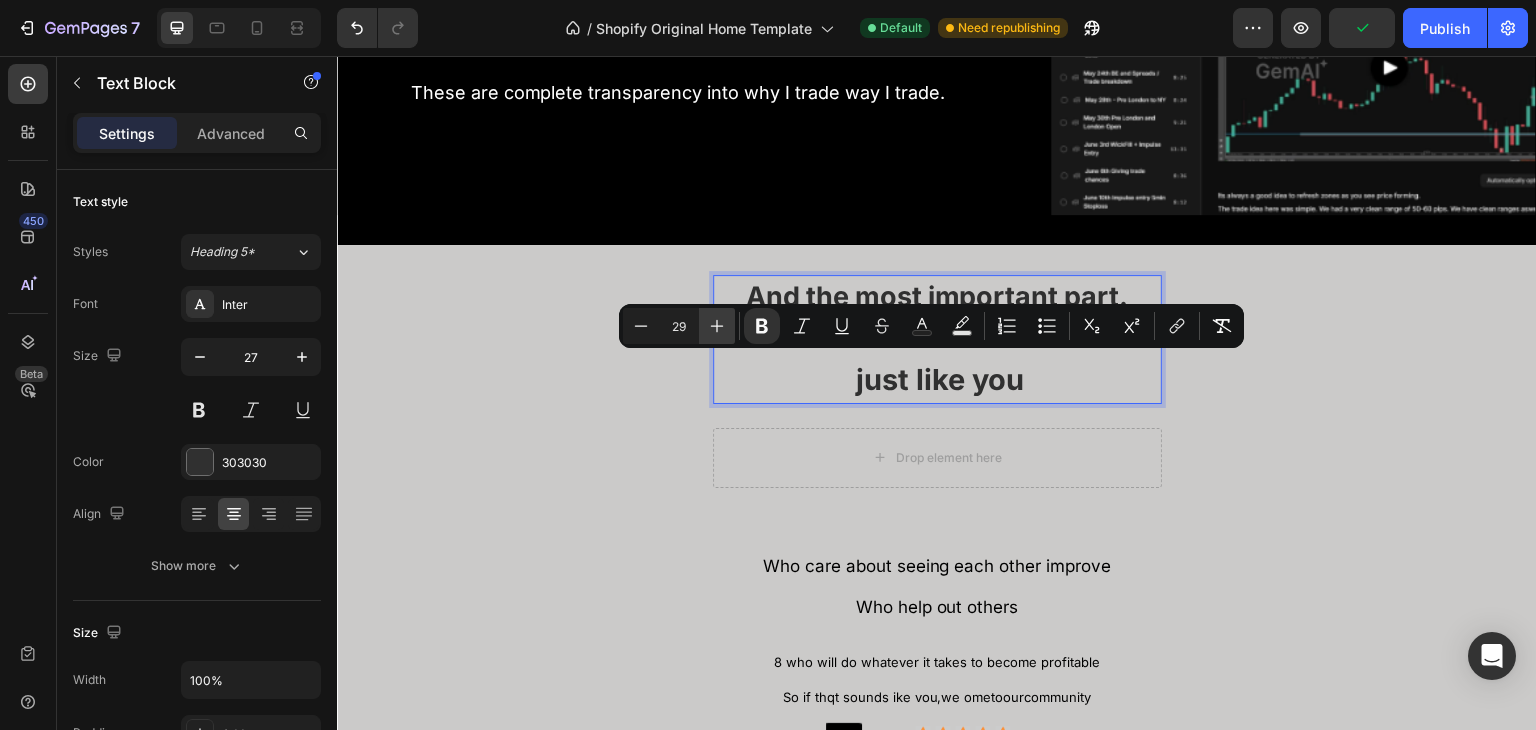 click on "Plus" at bounding box center [717, 326] 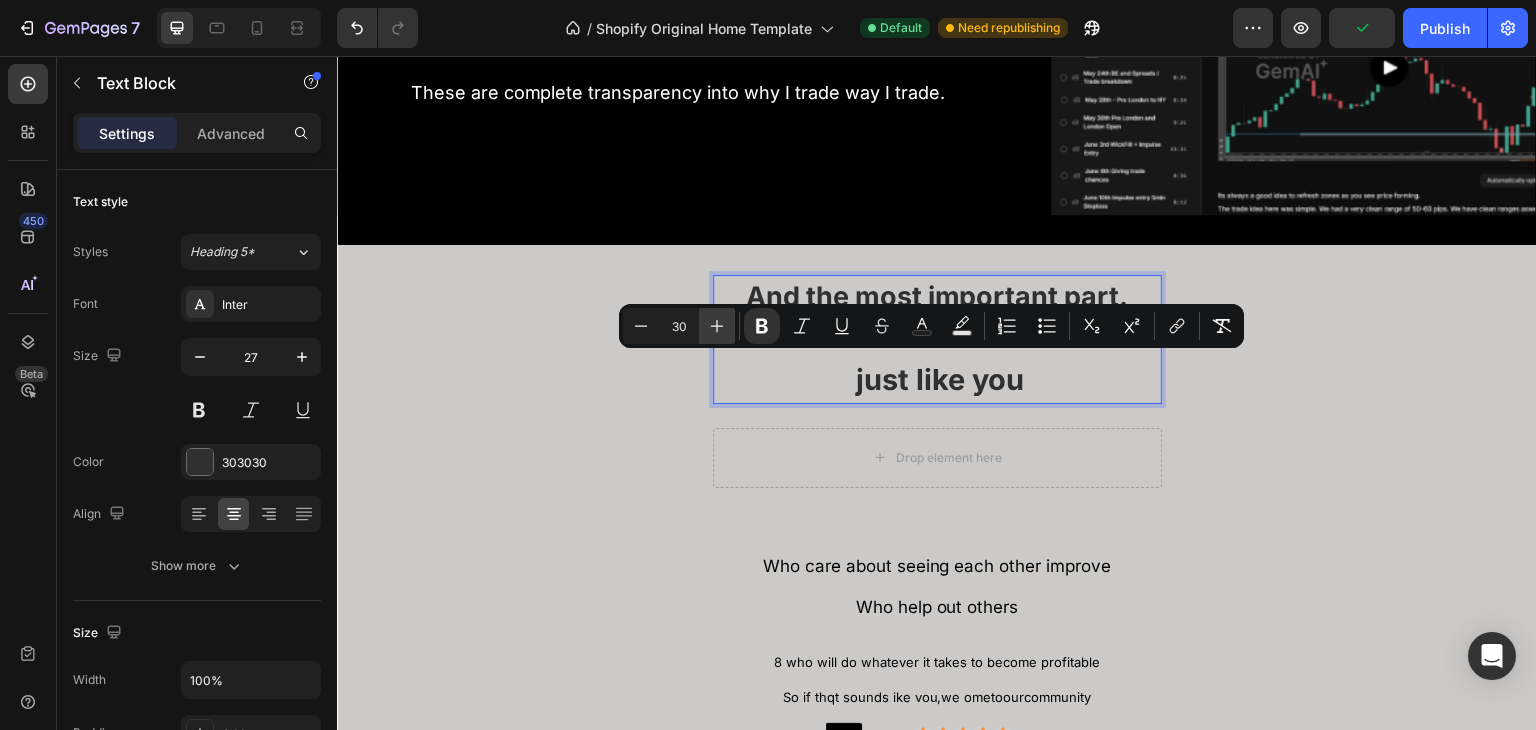 click 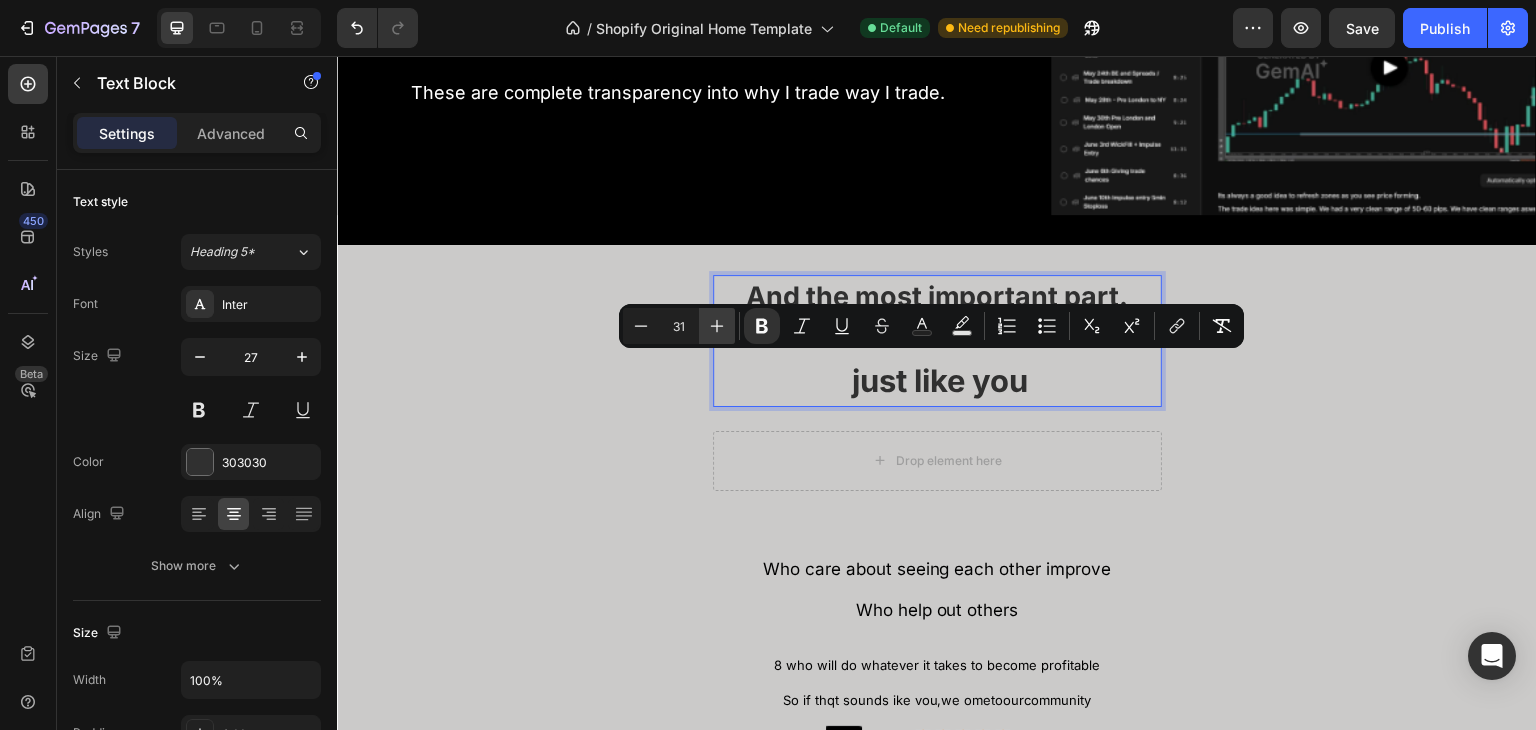 click 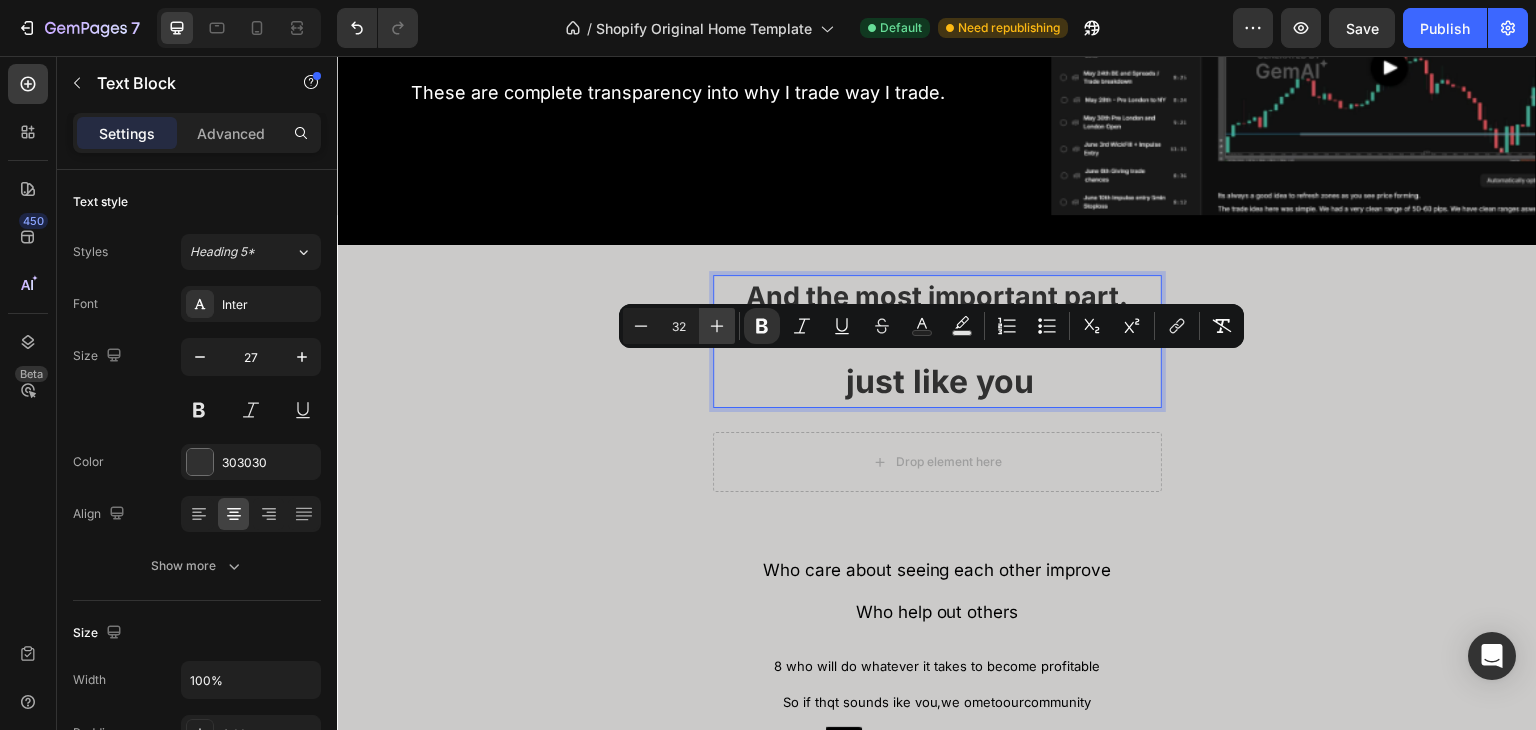 click 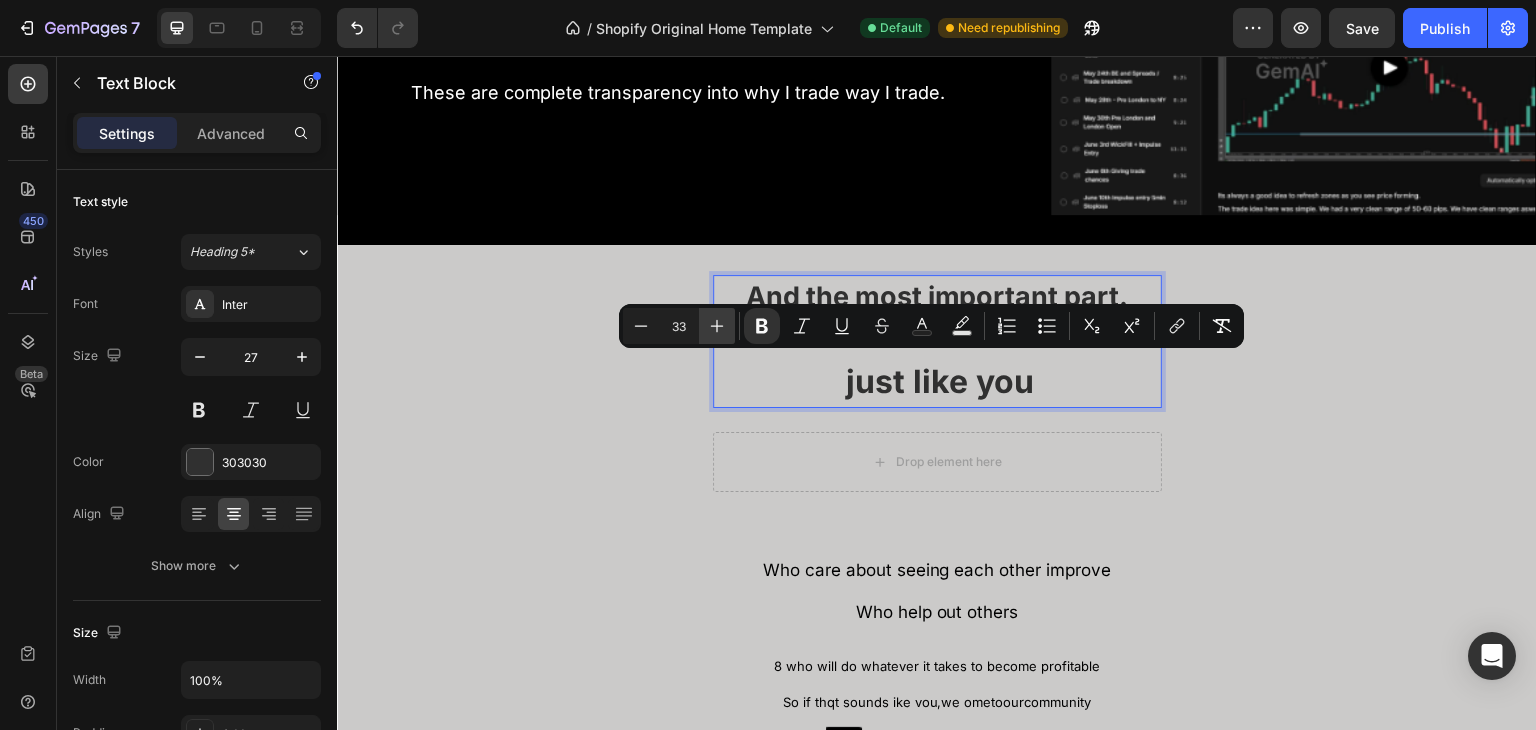 click 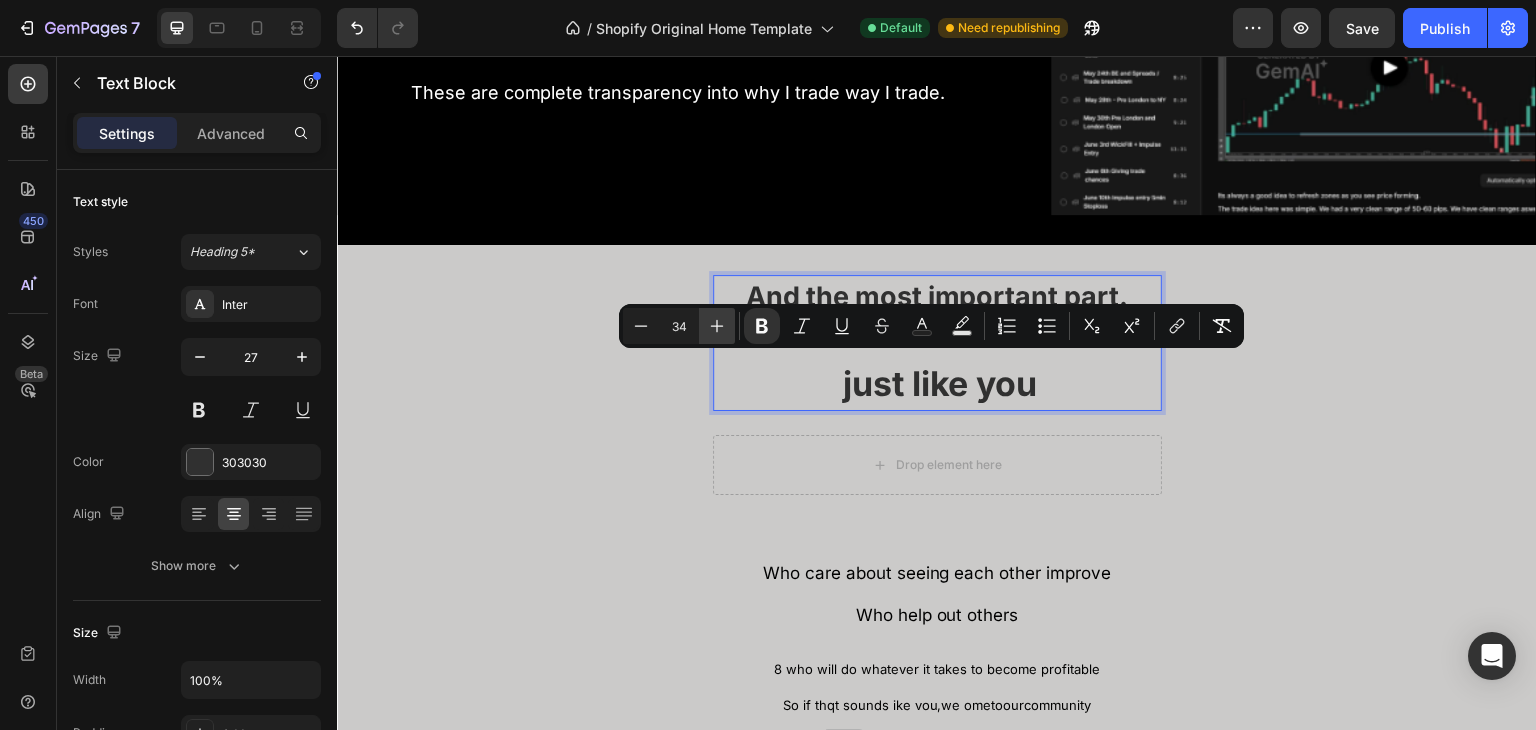 click 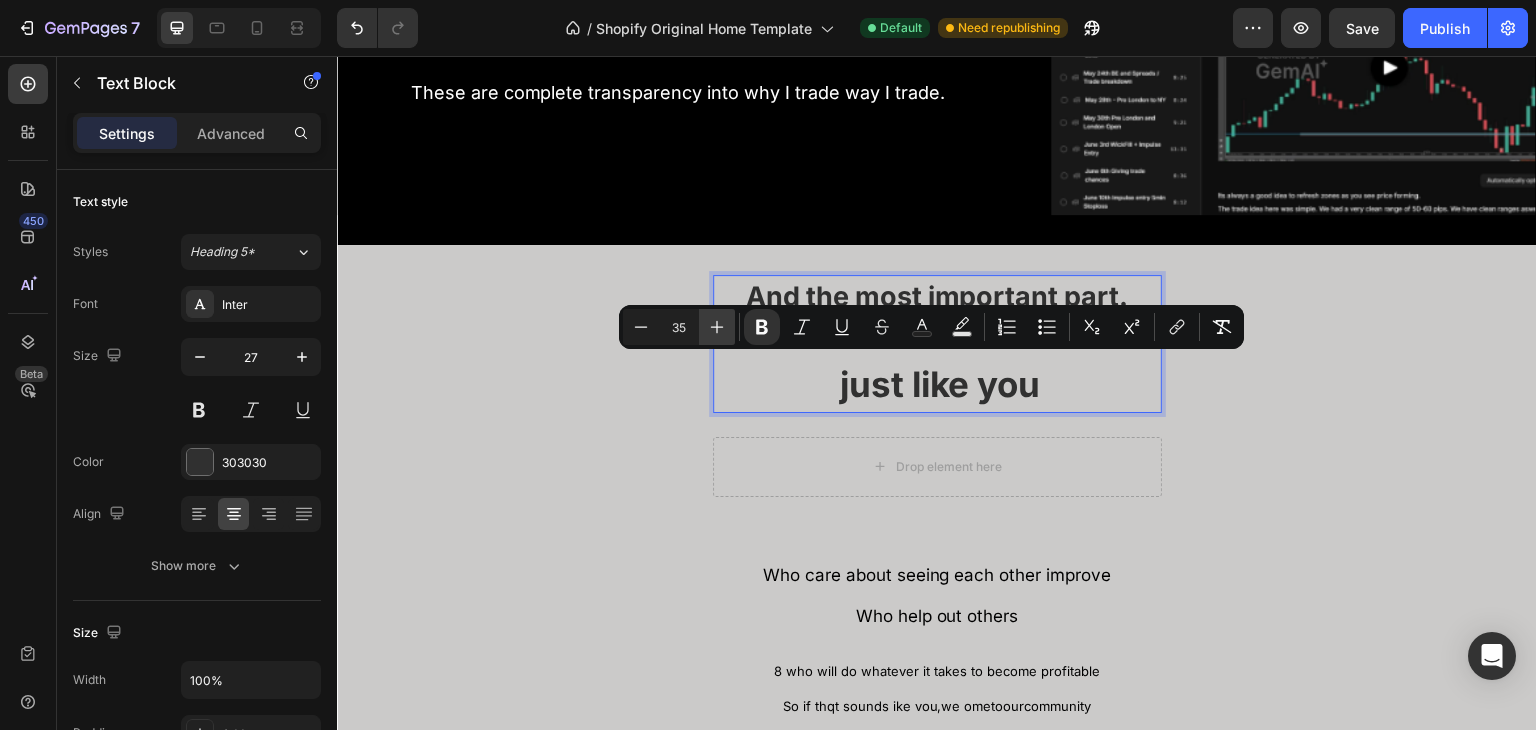 click on "Plus" at bounding box center (717, 327) 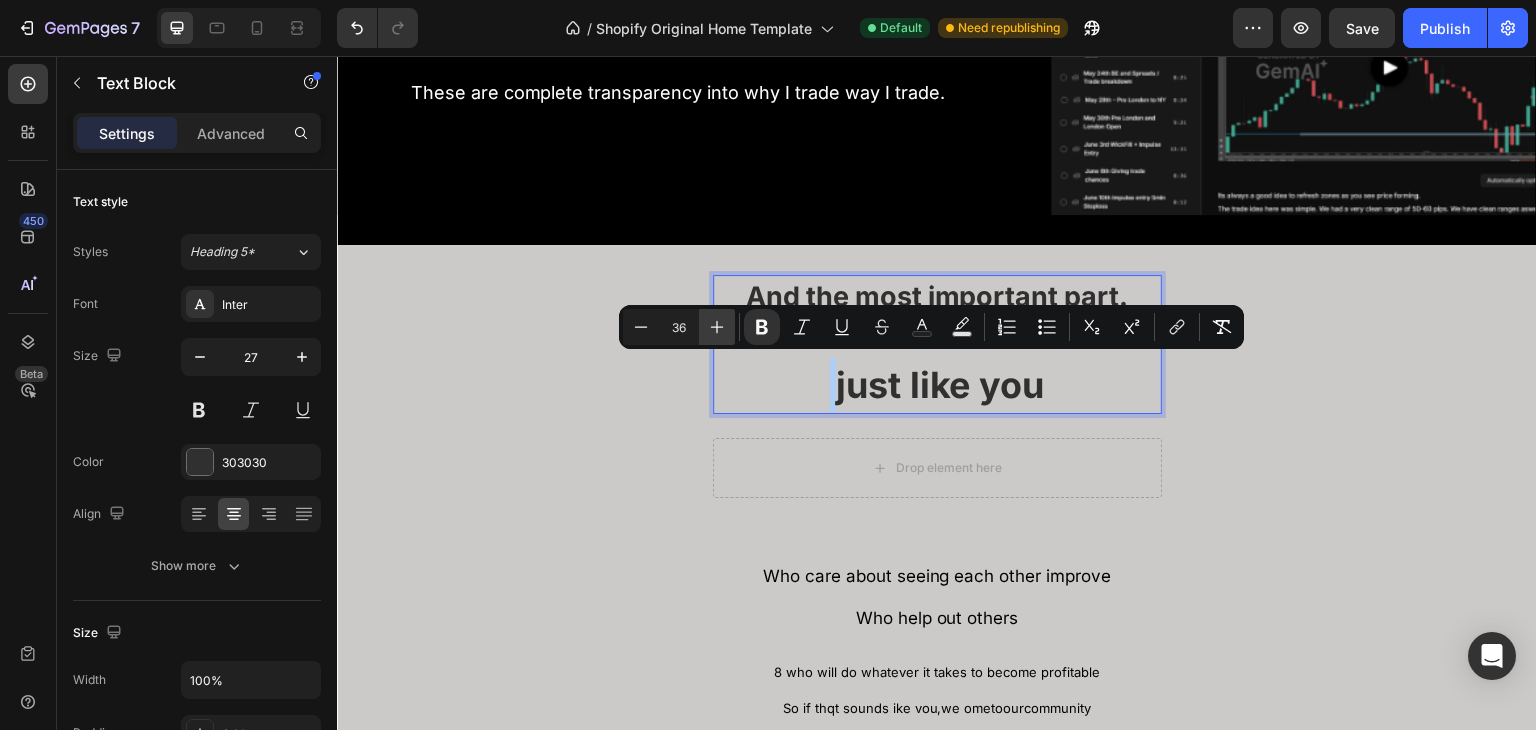 click on "Plus" at bounding box center [717, 327] 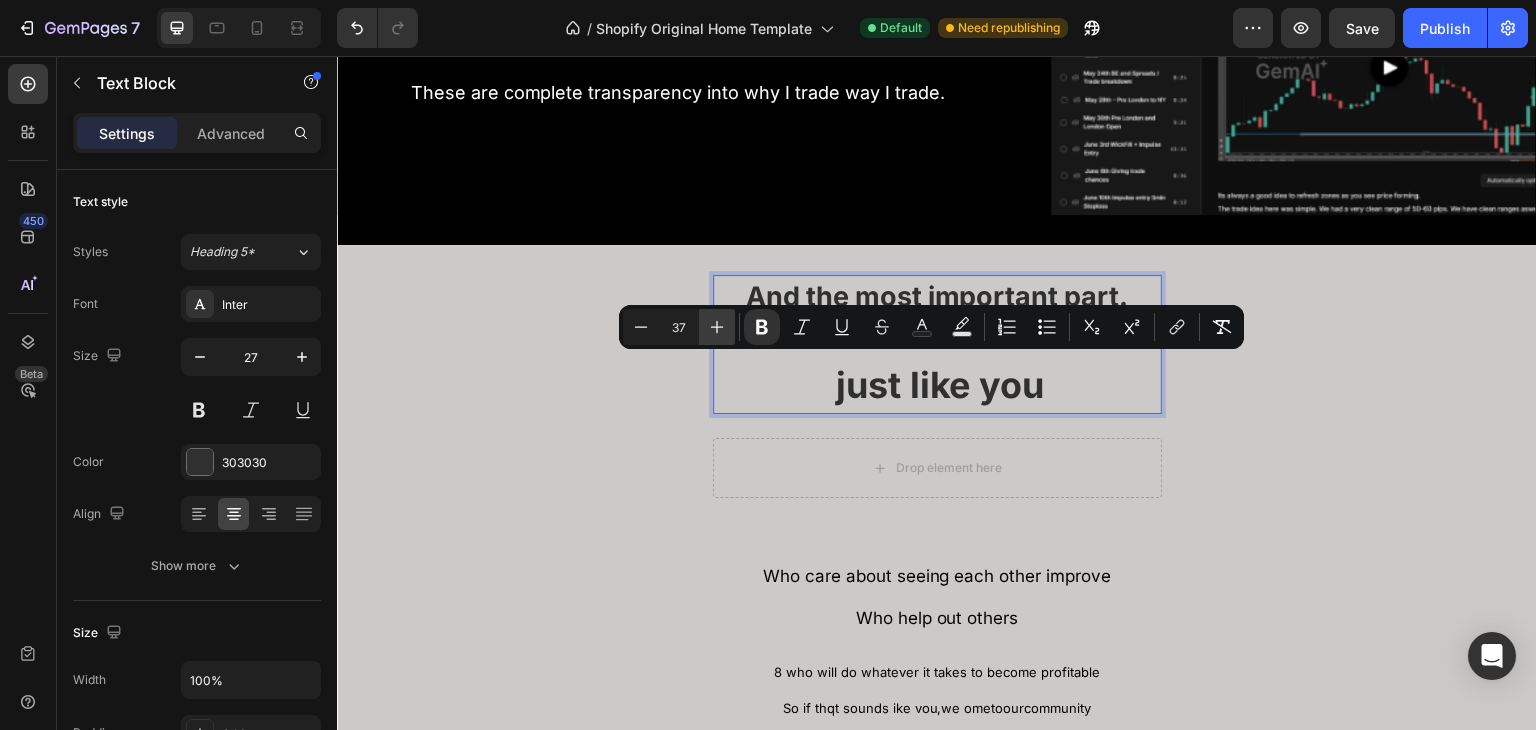 click on "Plus" at bounding box center (717, 327) 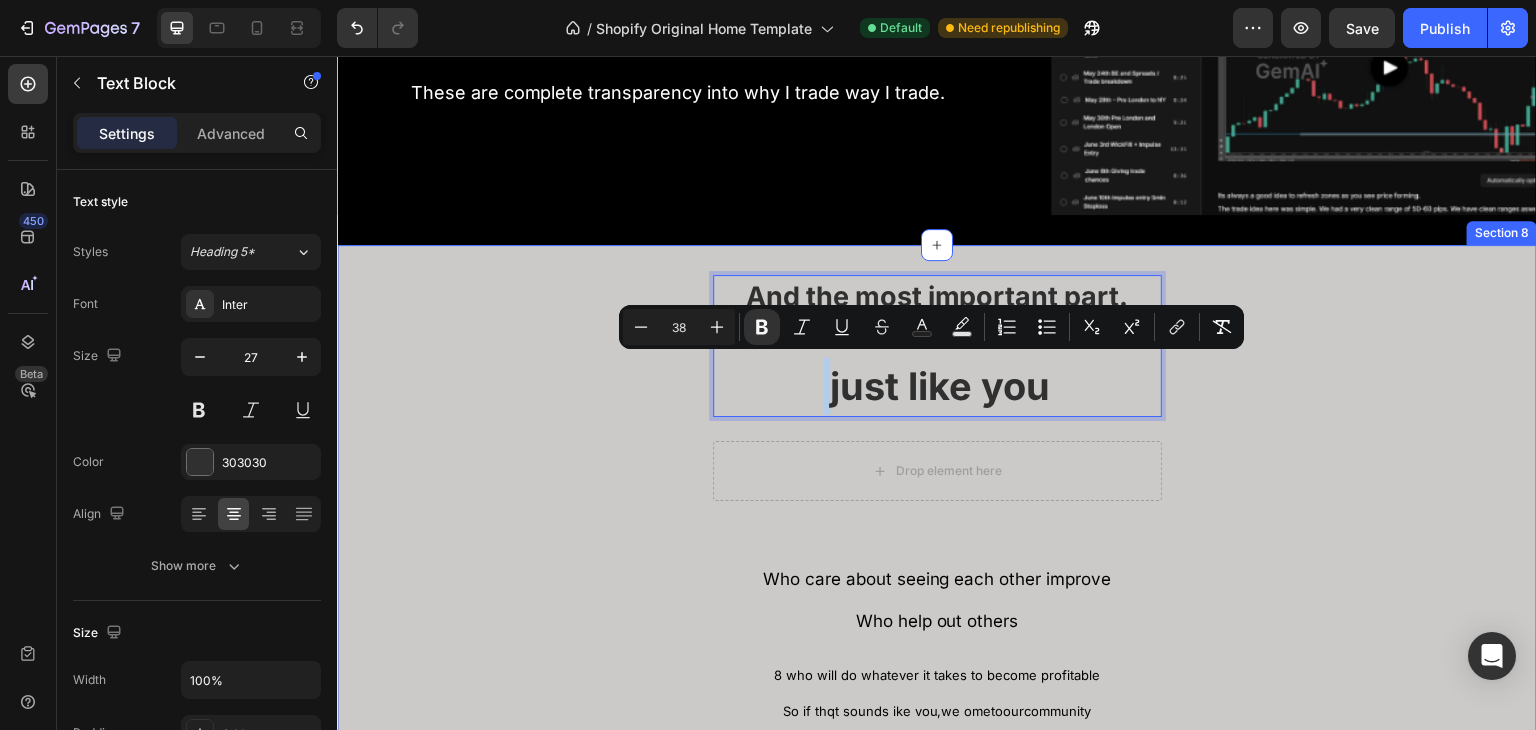 click on "And the most important part. Thousands of others   just like you Text Block   12 Row
Drop element here Row Row Who care about seeing each other improve Text Block Who help out others Text Block Row 8 who will do whatever it takes to become profitable Text Block So if thqt sounds ike vou,we ometoourcommunity Text Block Row Image     Icon     Icon     Icon     Icon     Icon Row from 96 testimonials Text Block Row Advanced list Image Row Row Row Row Section 8" at bounding box center [937, 586] 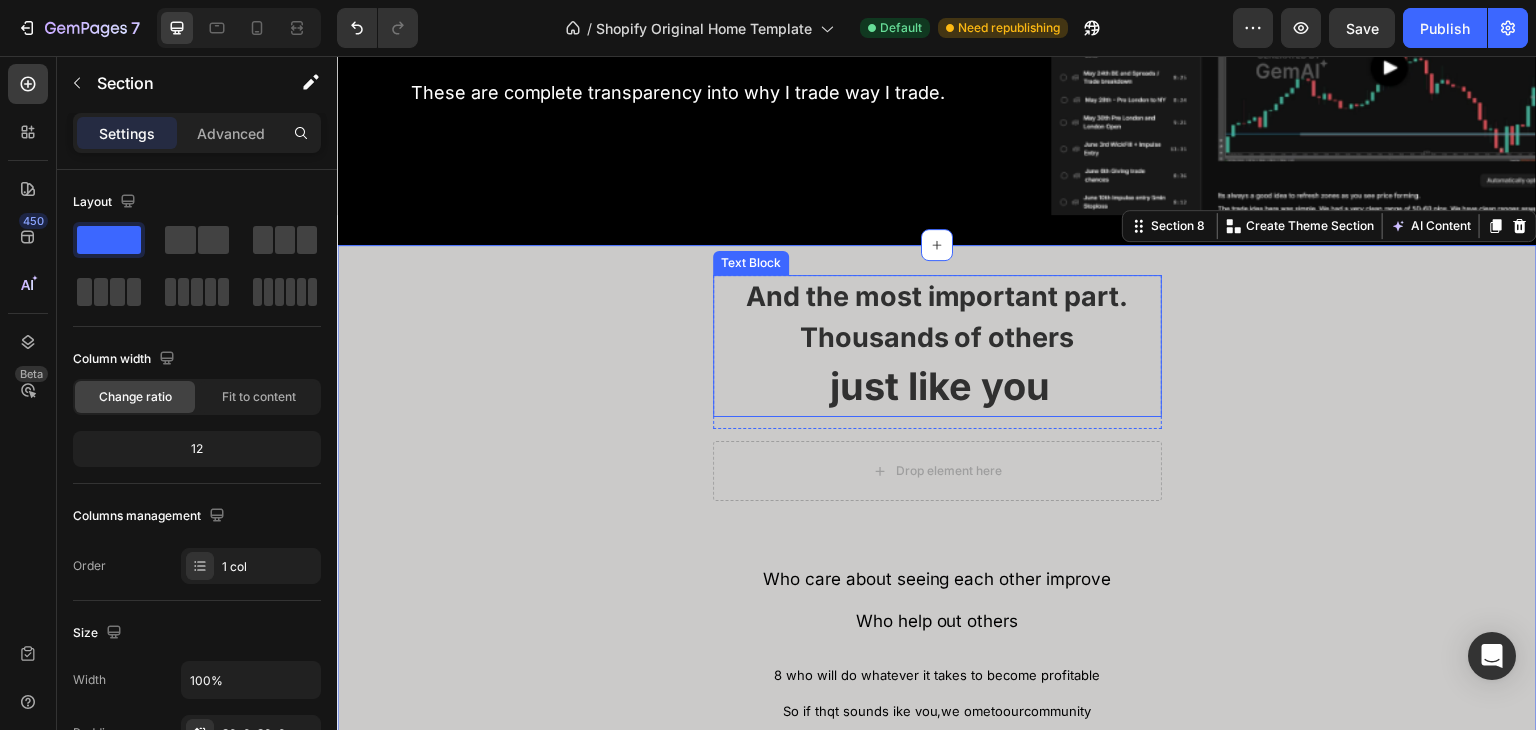click on "Thousands of others" at bounding box center (937, 338) 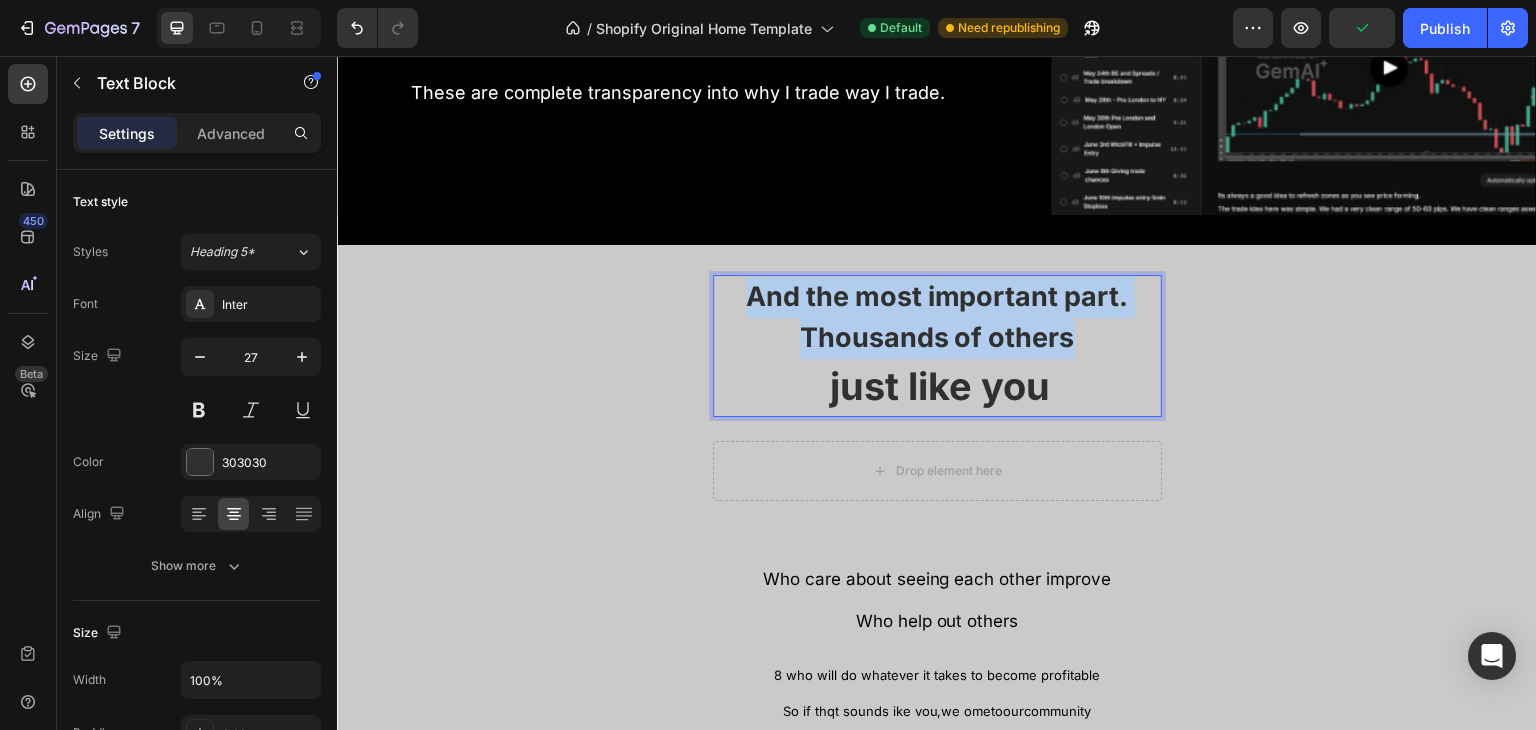drag, startPoint x: 842, startPoint y: 353, endPoint x: 730, endPoint y: 286, distance: 130.51053 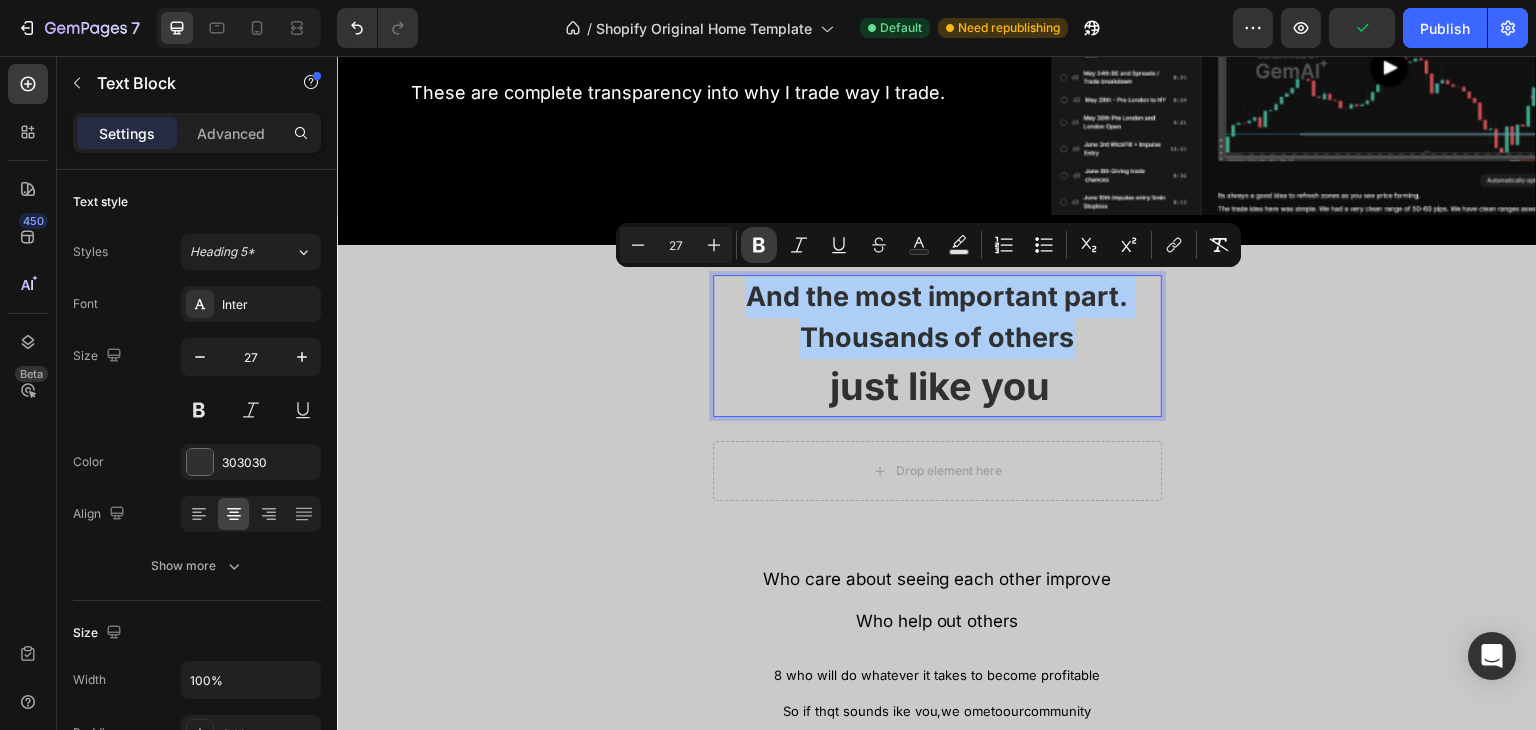click 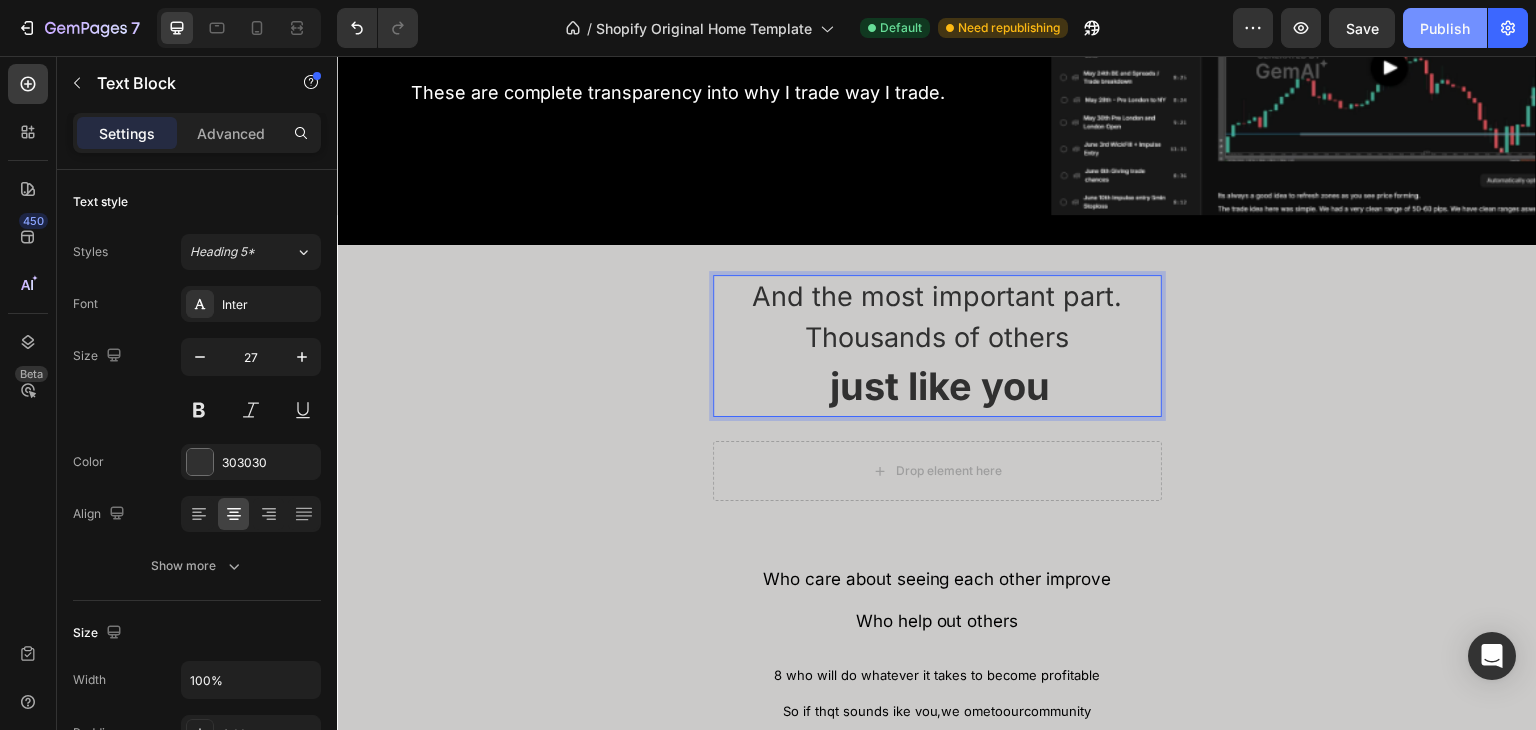 click on "Publish" 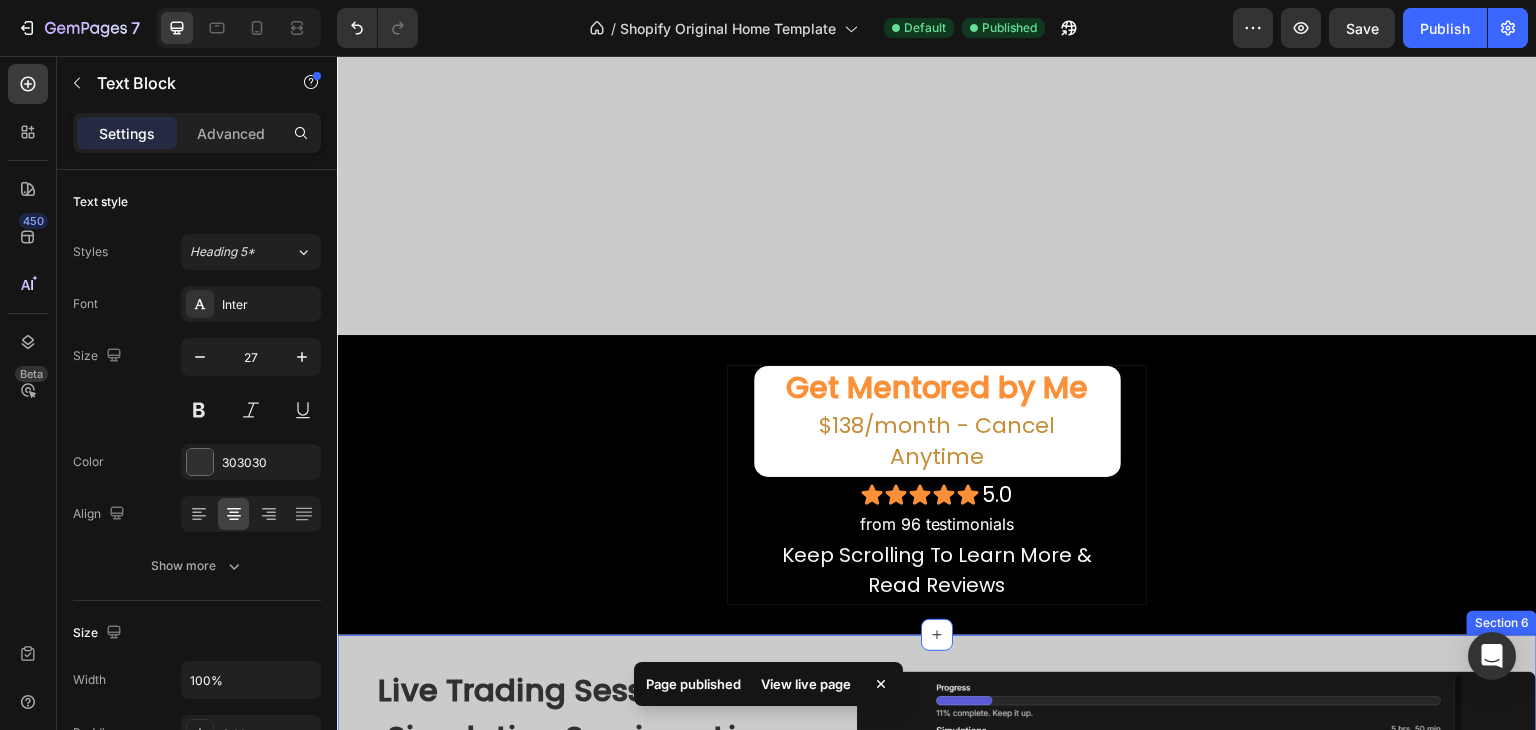 scroll, scrollTop: 2397, scrollLeft: 0, axis: vertical 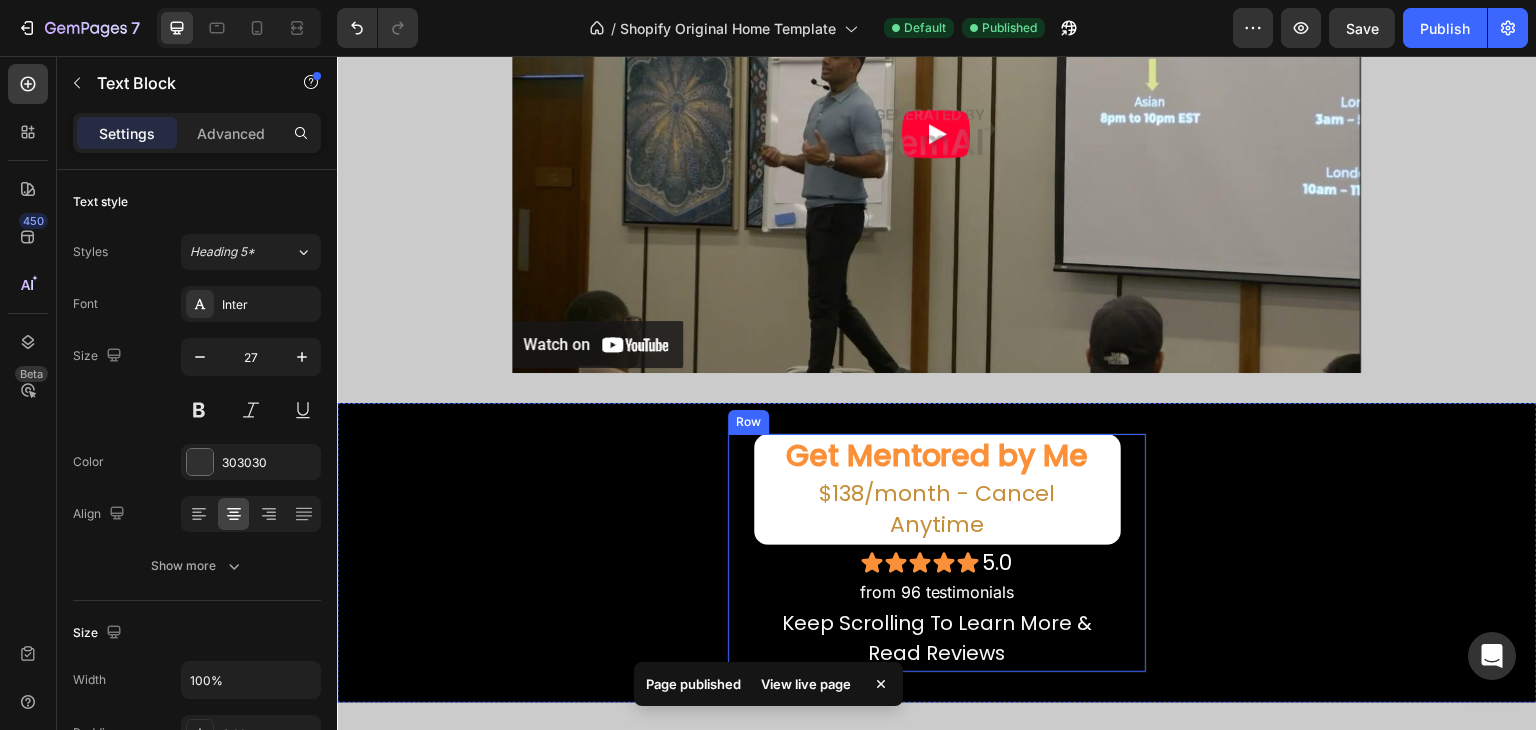 click on "Get Mentored by Me Heading $[PRICE]/month - Cancel Anytime Text Block Row Icon Icon Icon Icon Icon 5.0 Heading Row from 96 testimonials Text Block Keep Scrolling To Learn More & Read Reviews Text Block Row Row" at bounding box center (937, 553) 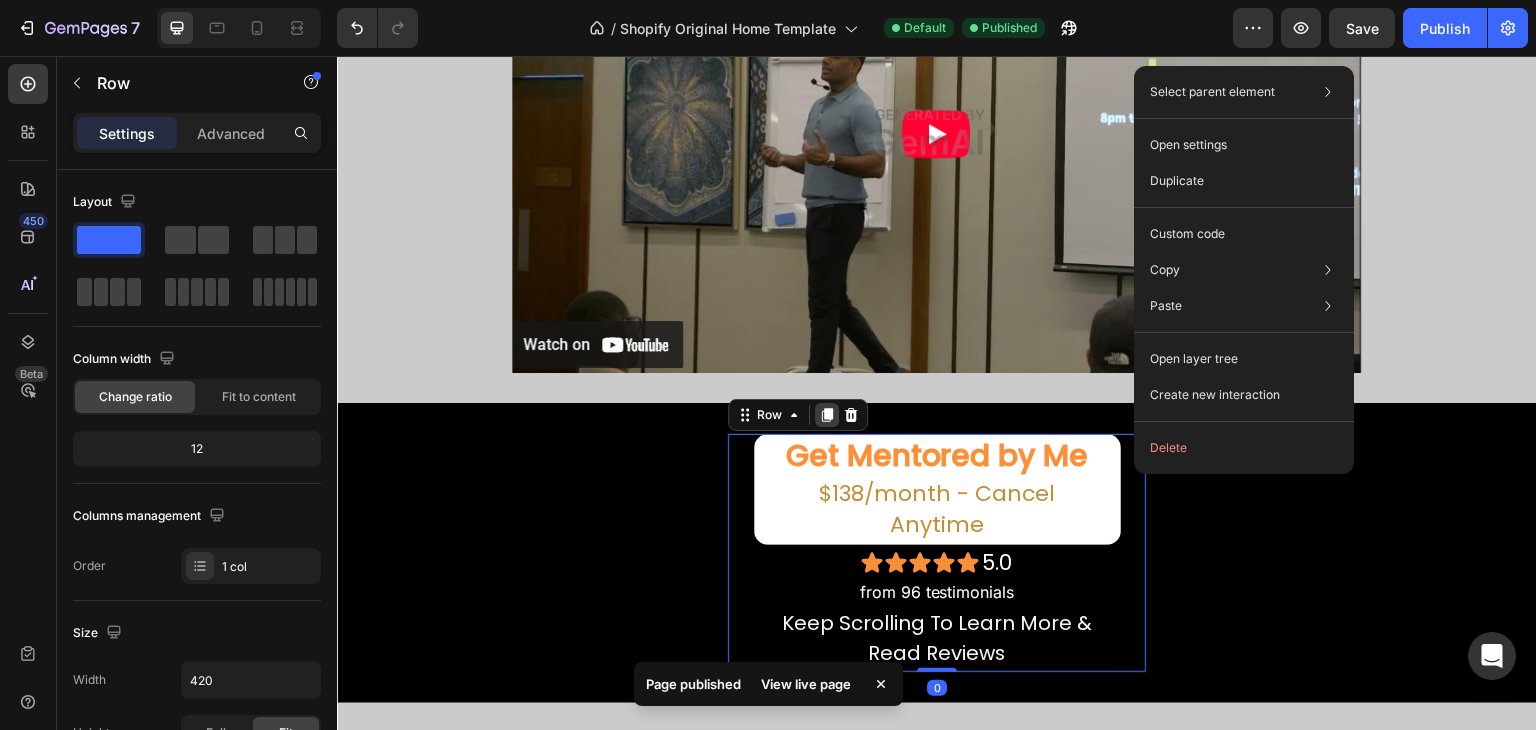 click 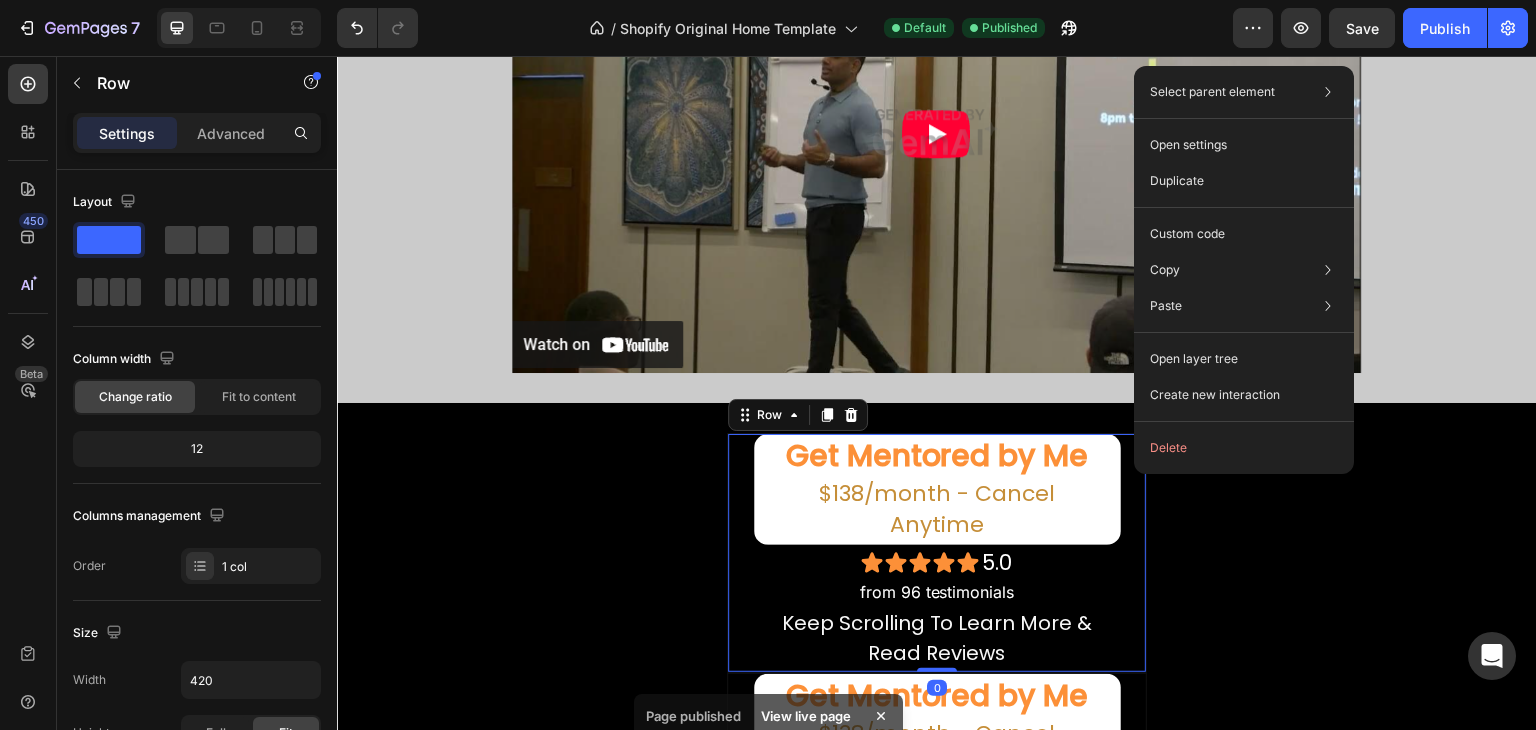scroll, scrollTop: 566, scrollLeft: 0, axis: vertical 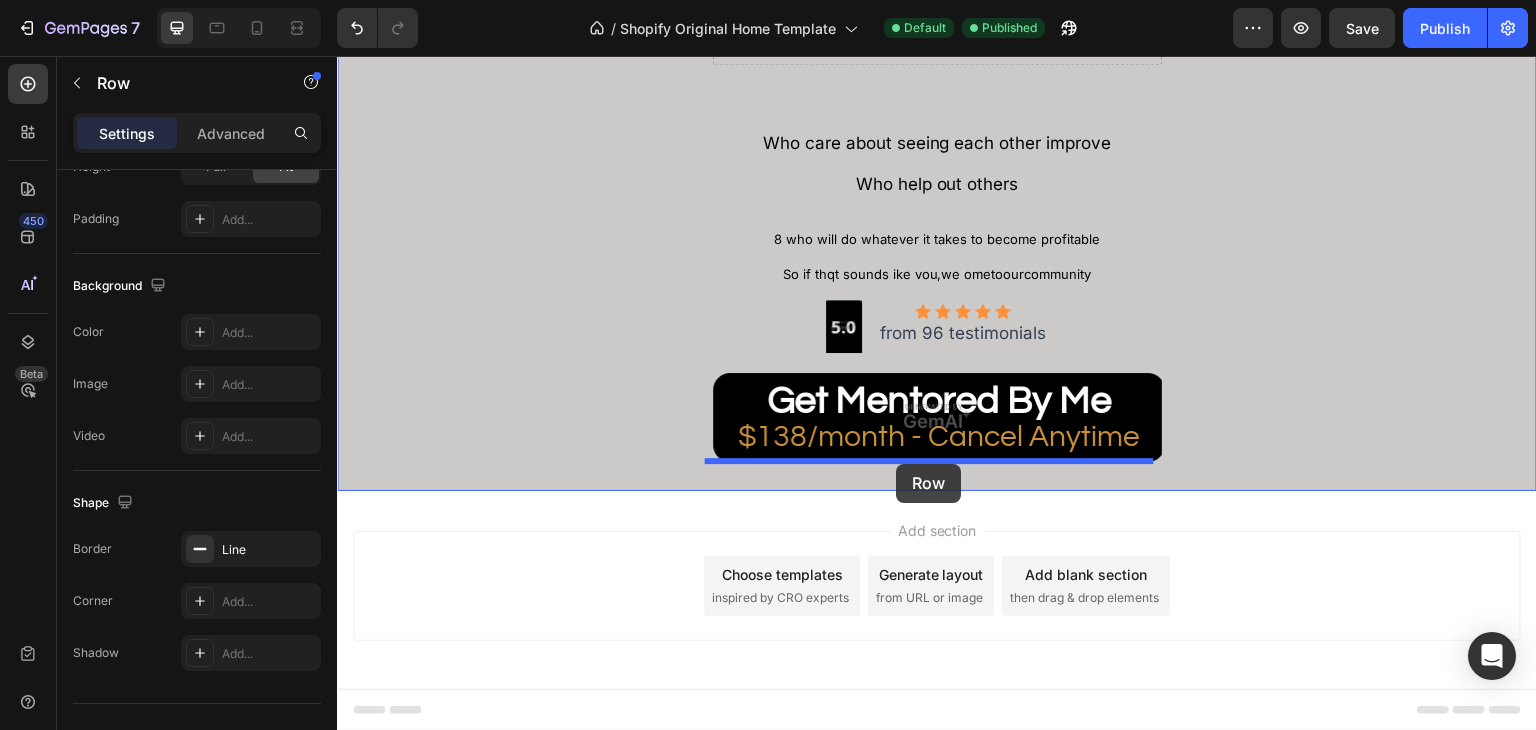 drag, startPoint x: 738, startPoint y: 112, endPoint x: 896, endPoint y: 464, distance: 385.83417 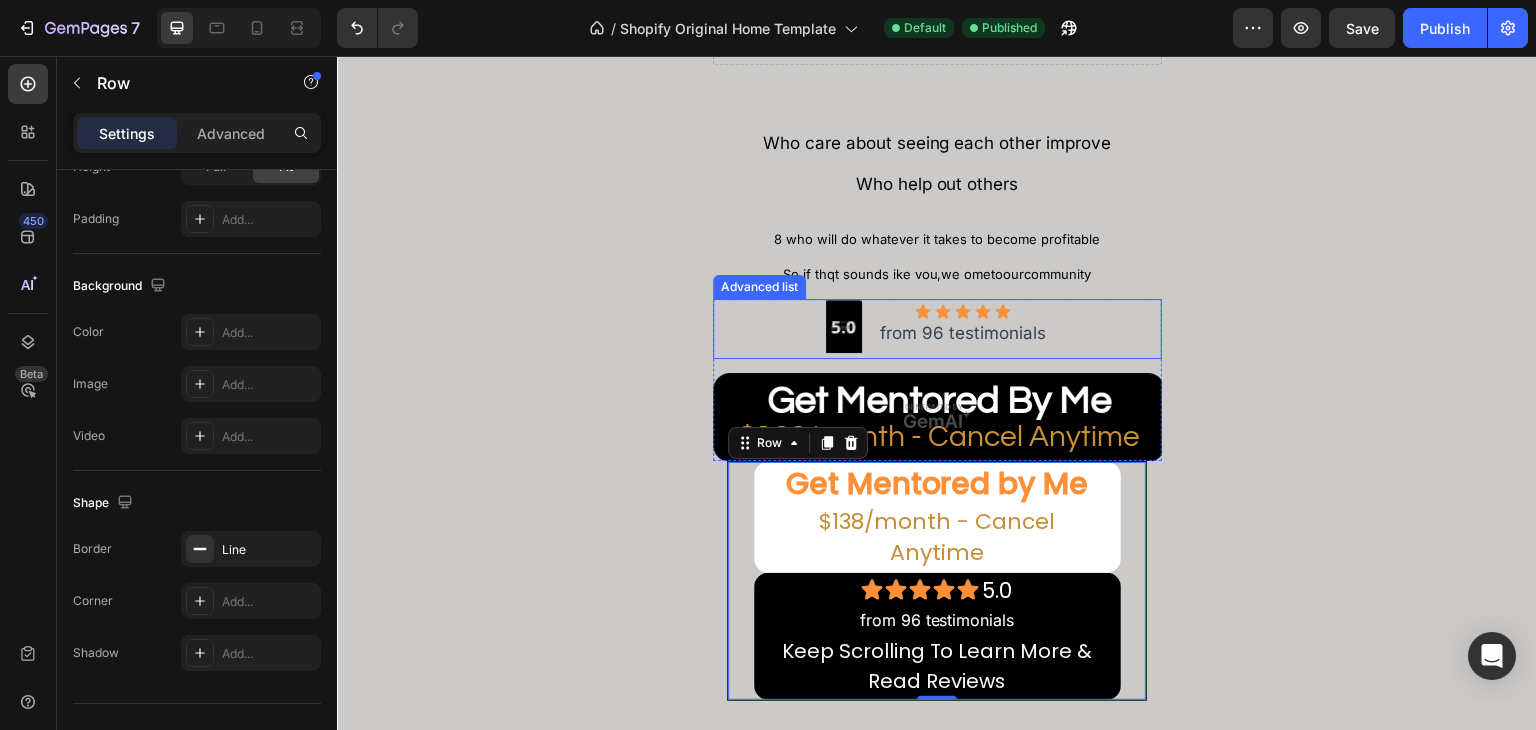 click on "Image     Icon     Icon     Icon     Icon     Icon Row from 96 testimonials Text Block Row" at bounding box center (937, 329) 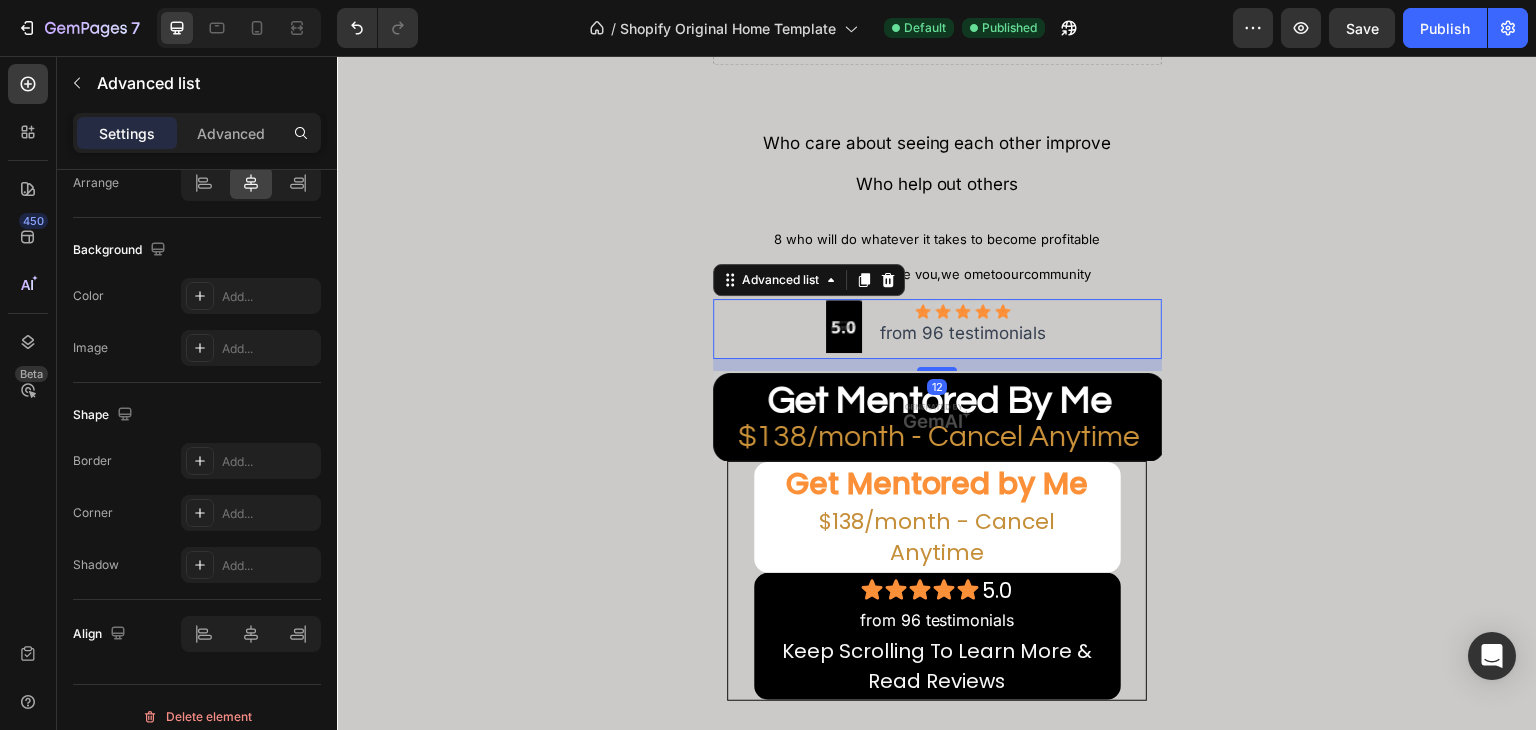 scroll, scrollTop: 0, scrollLeft: 0, axis: both 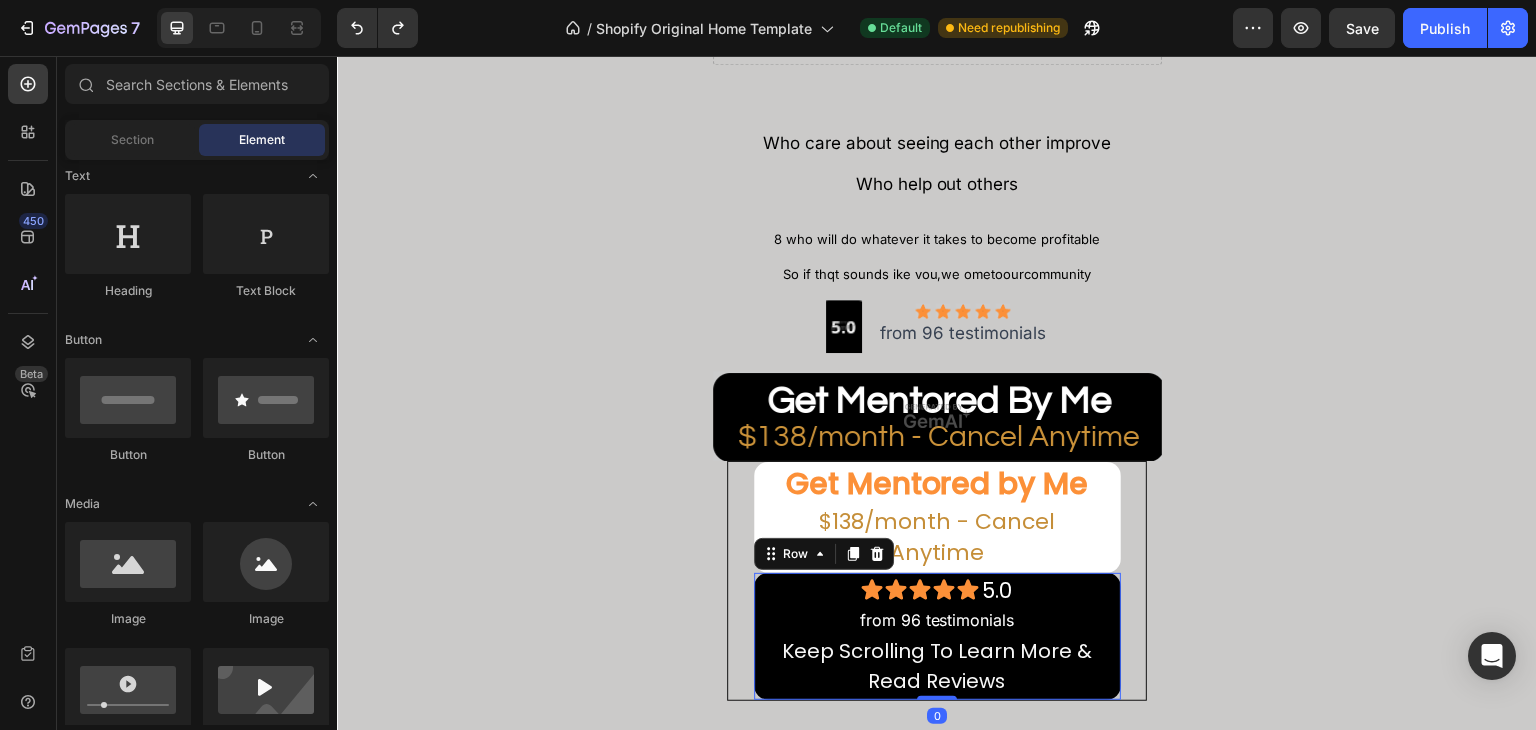 click on "Icon
Icon
Icon
Icon
Icon 5.0 Heading Row from 96 testimonials Text Block Keep Scrolling To Learn More & Read Reviews Text Block Row Row   0" at bounding box center (937, 636) 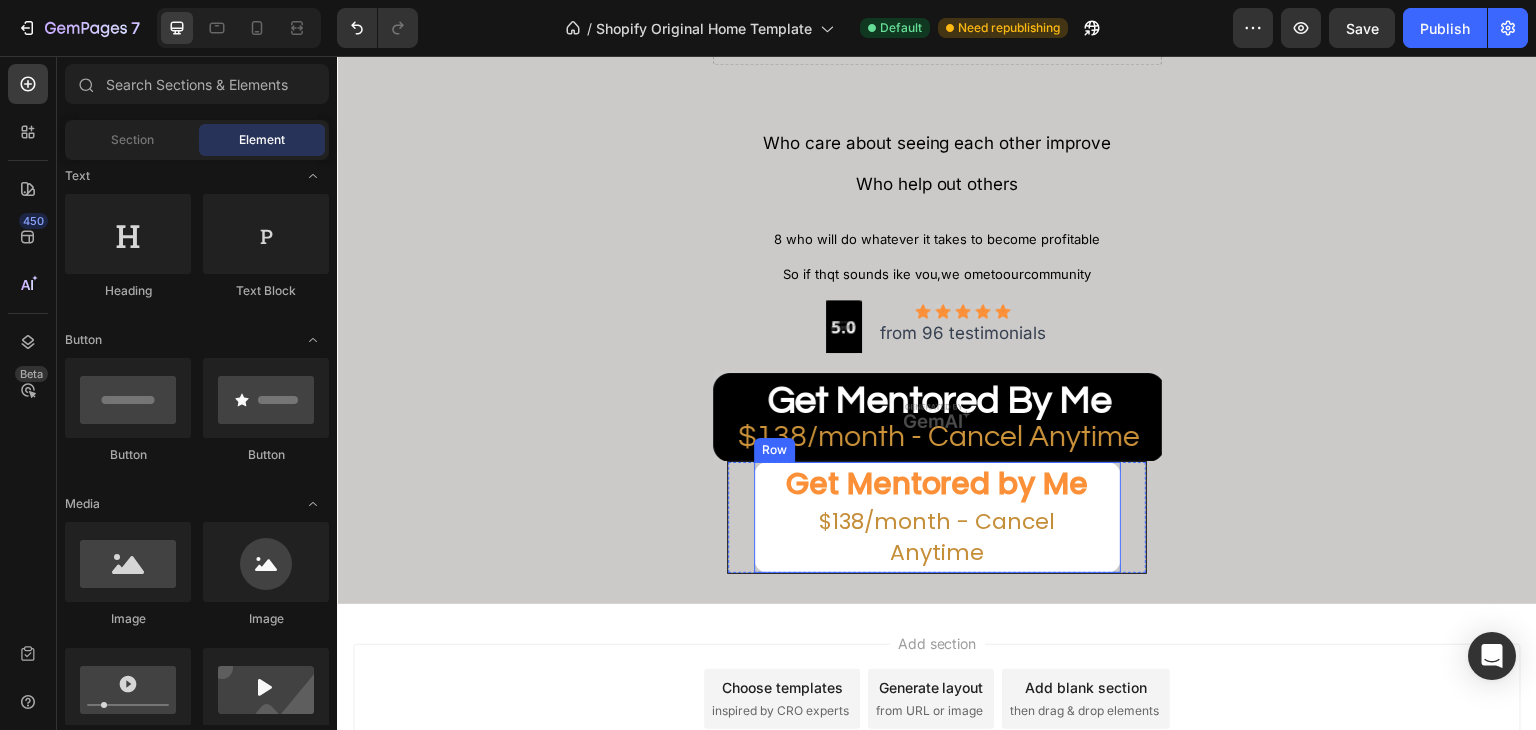 click on "Get Mentored by Me Heading $[PRICE]/month - Cancel Anytime Text Block Row" at bounding box center (937, 517) 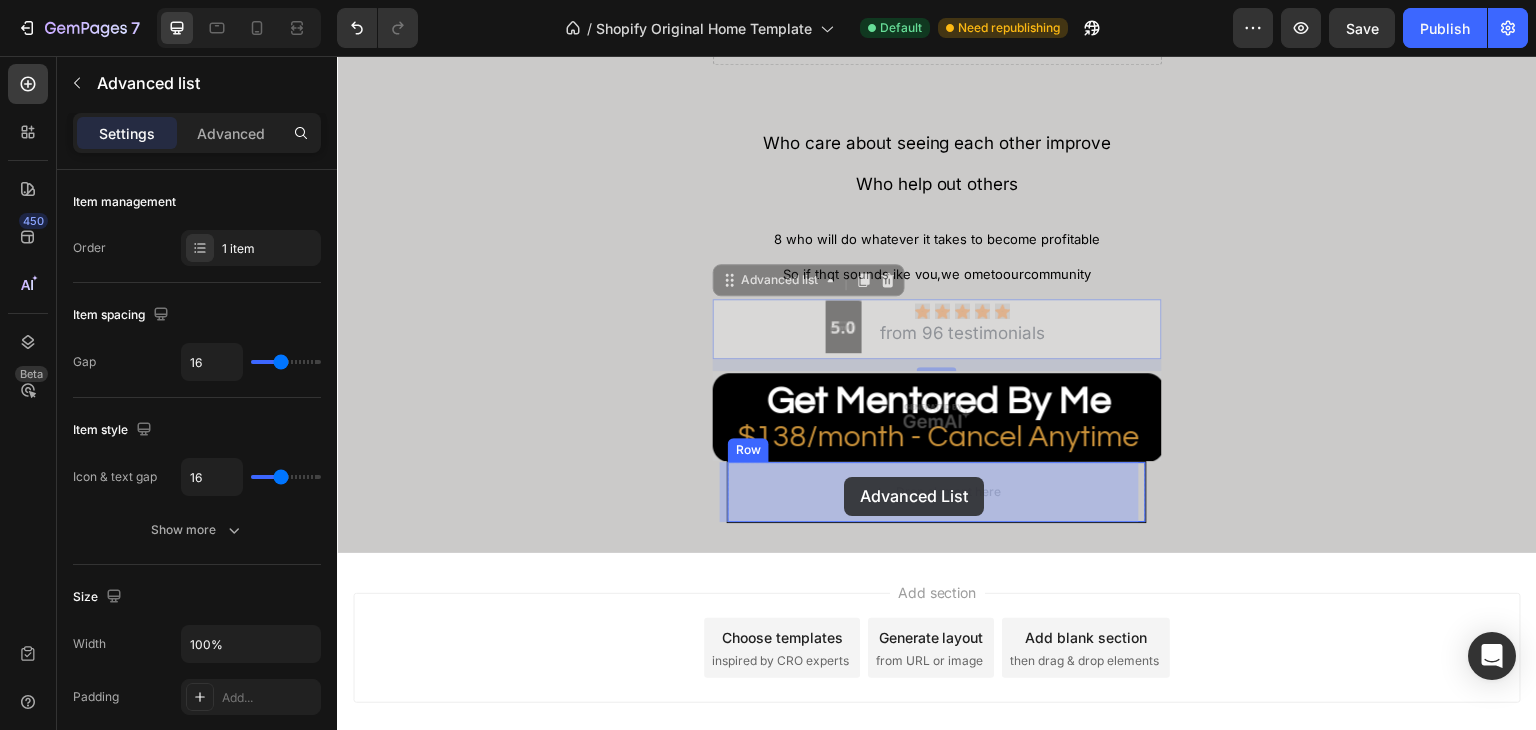 drag, startPoint x: 786, startPoint y: 325, endPoint x: 844, endPoint y: 477, distance: 162.6899 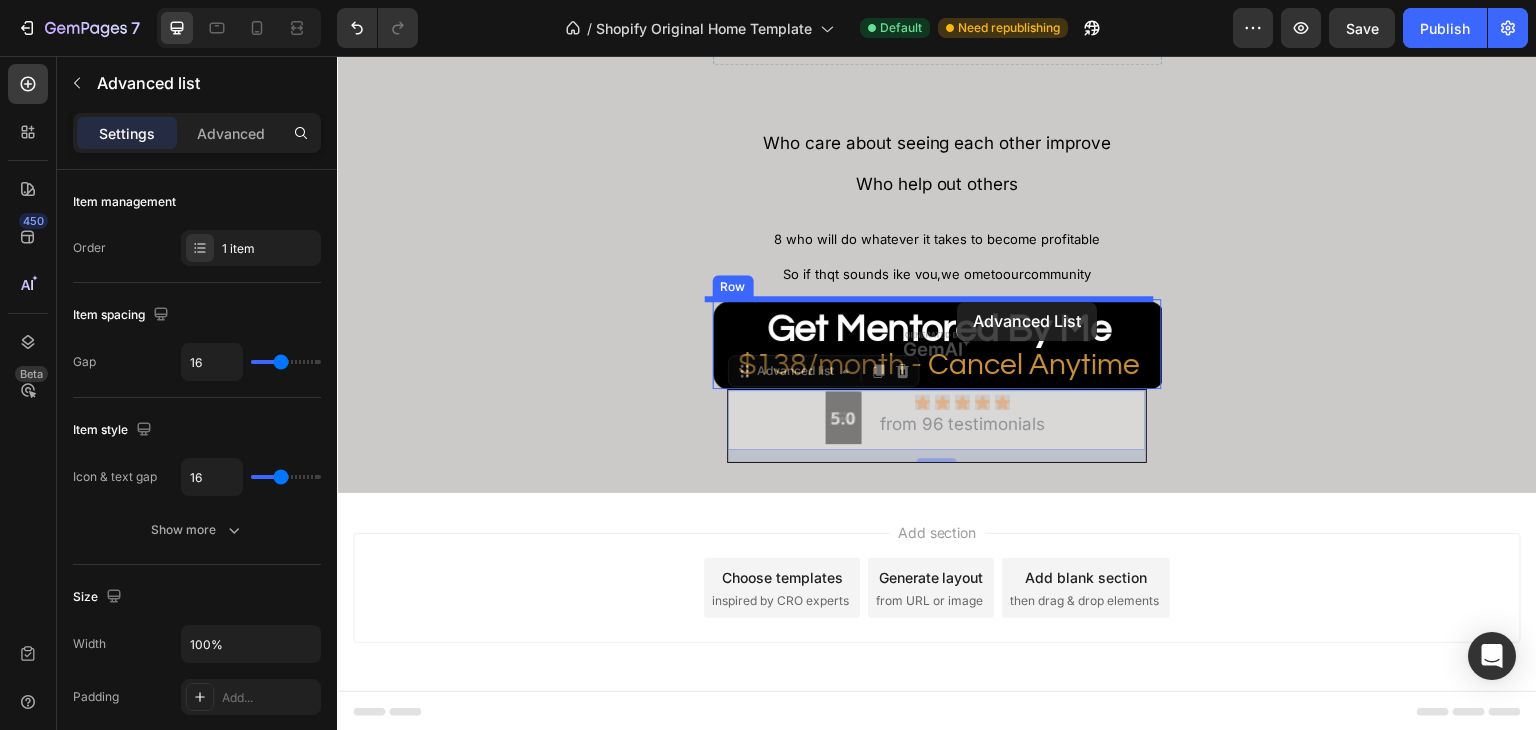 drag, startPoint x: 1084, startPoint y: 410, endPoint x: 958, endPoint y: 302, distance: 165.9518 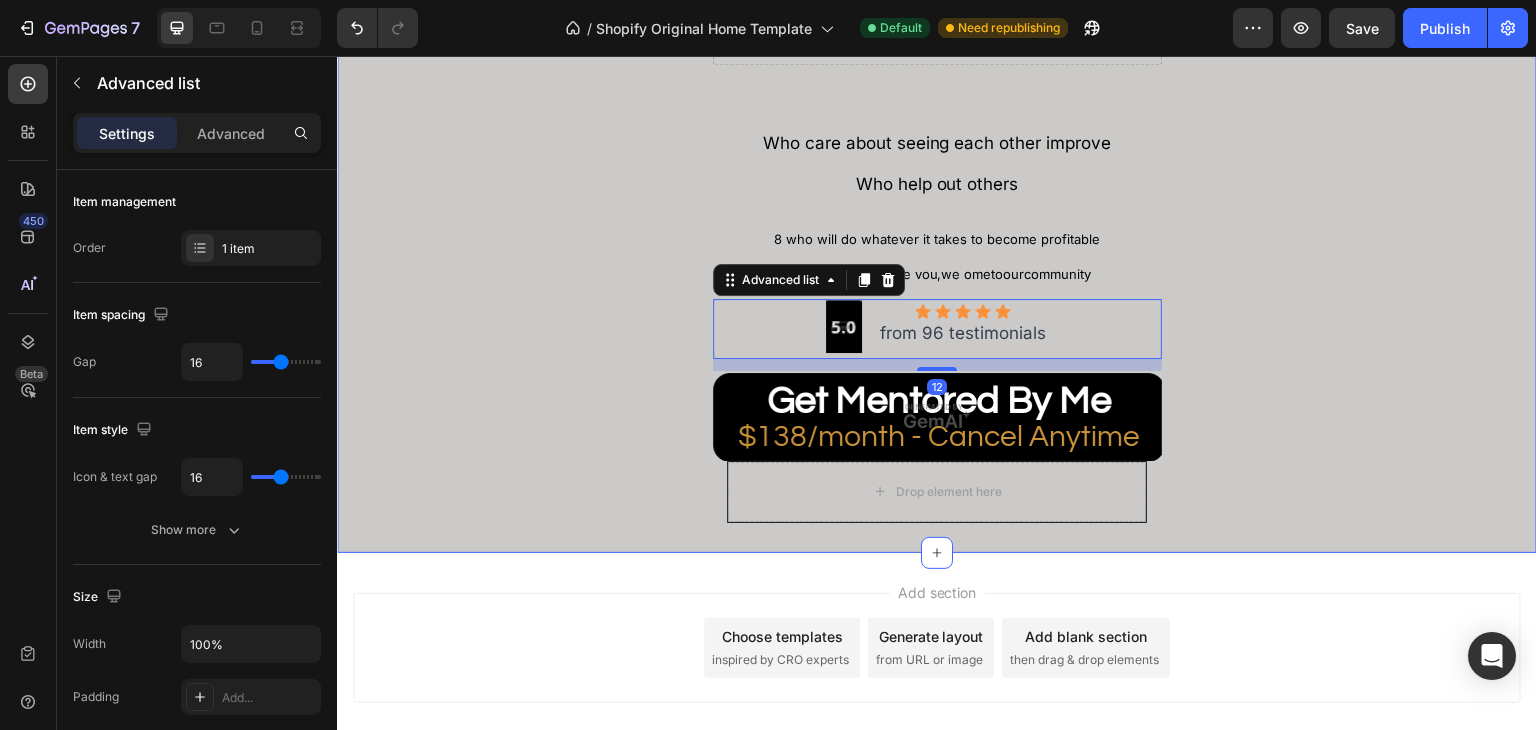 click on "And the most important part. Thousands of others just like you Text Block Row Drop element here Row Row Who care about seeing each other improve Text Block Who help out others Text Block Row 8 who will do whatever it takes to become profitable Text Block So if thqt sounds ike vou,we ometoourcommunity Text Block Row Image Icon Icon Icon Icon Icon Row from 96 testimonials Text Block 12 Image Row Row Row Row Drop element here Row" at bounding box center (937, 181) 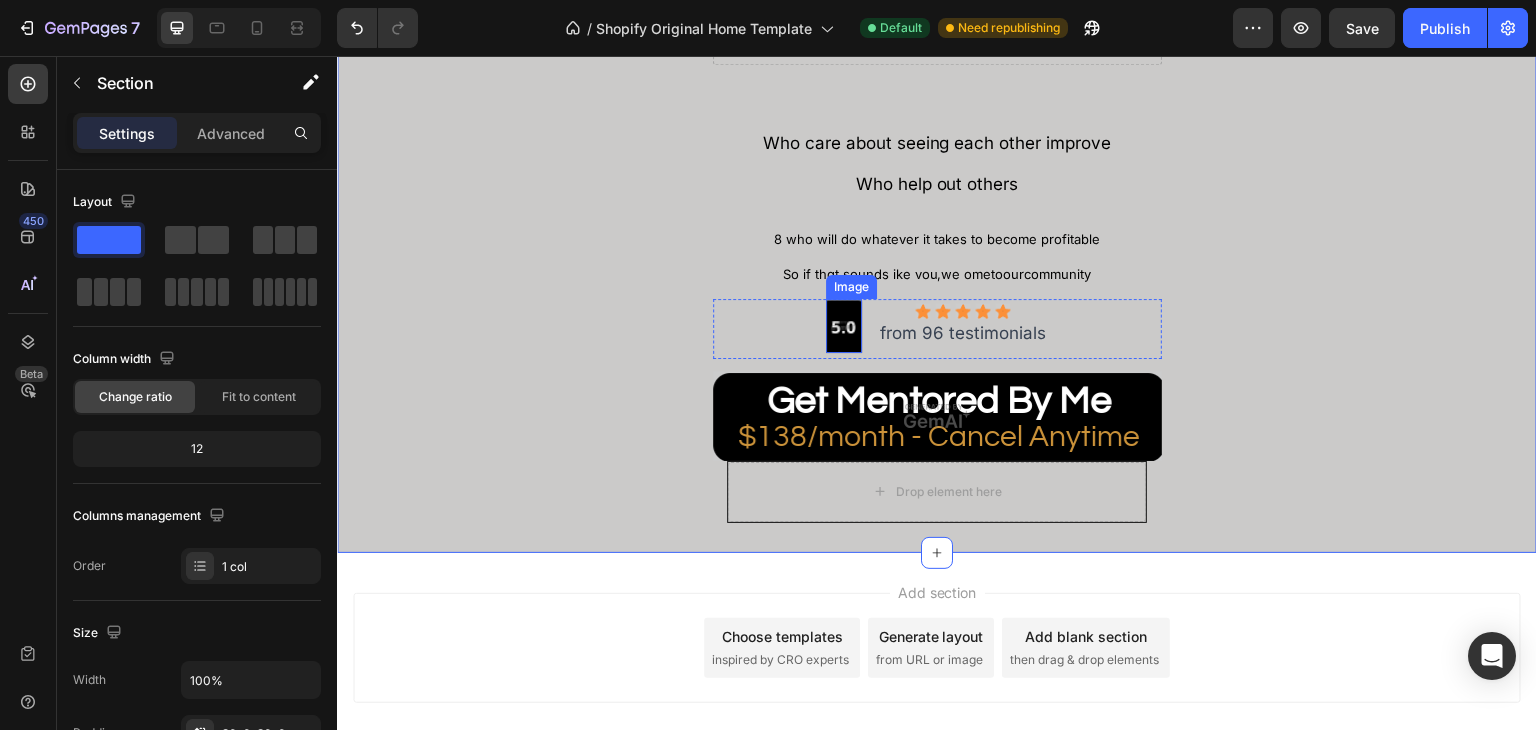 click at bounding box center (844, 326) 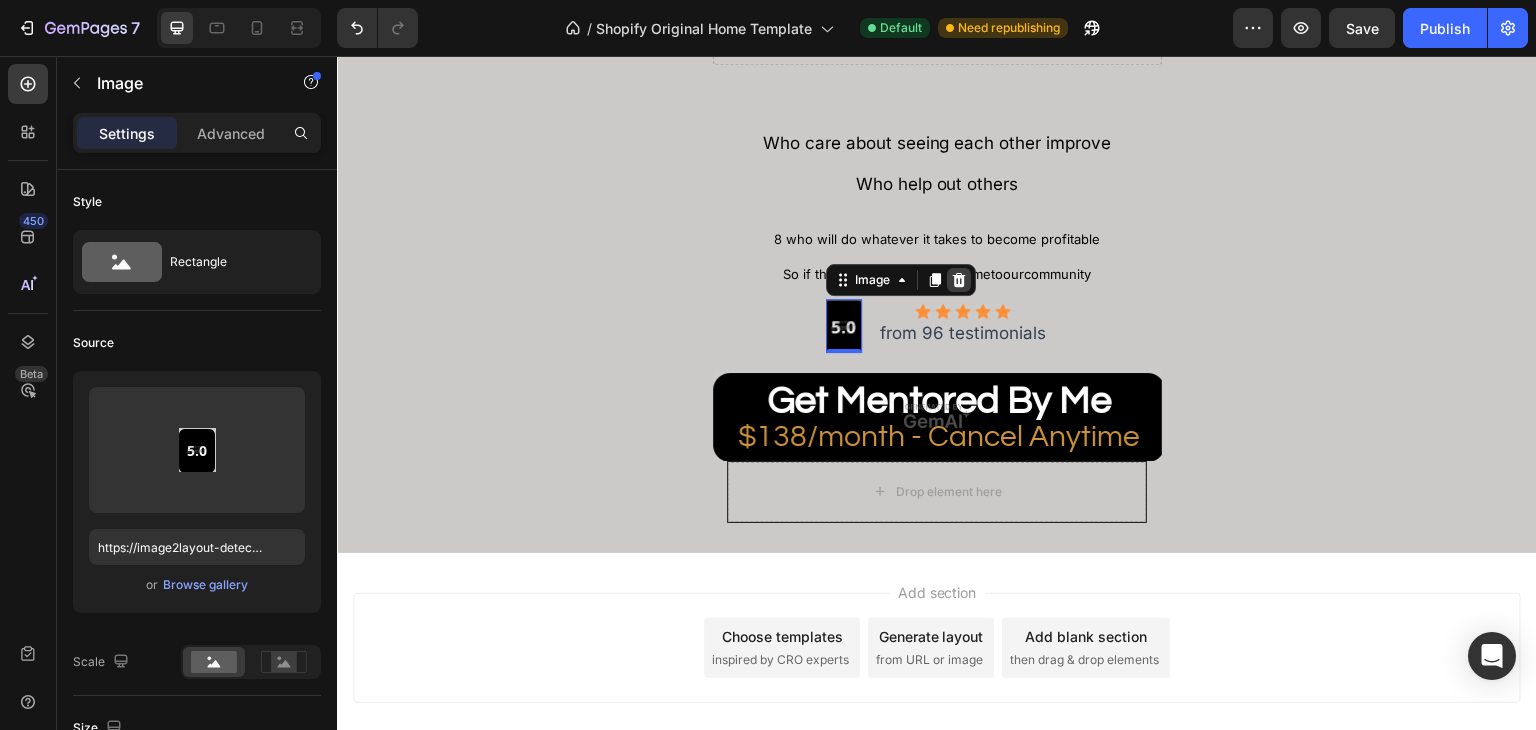 click at bounding box center [959, 280] 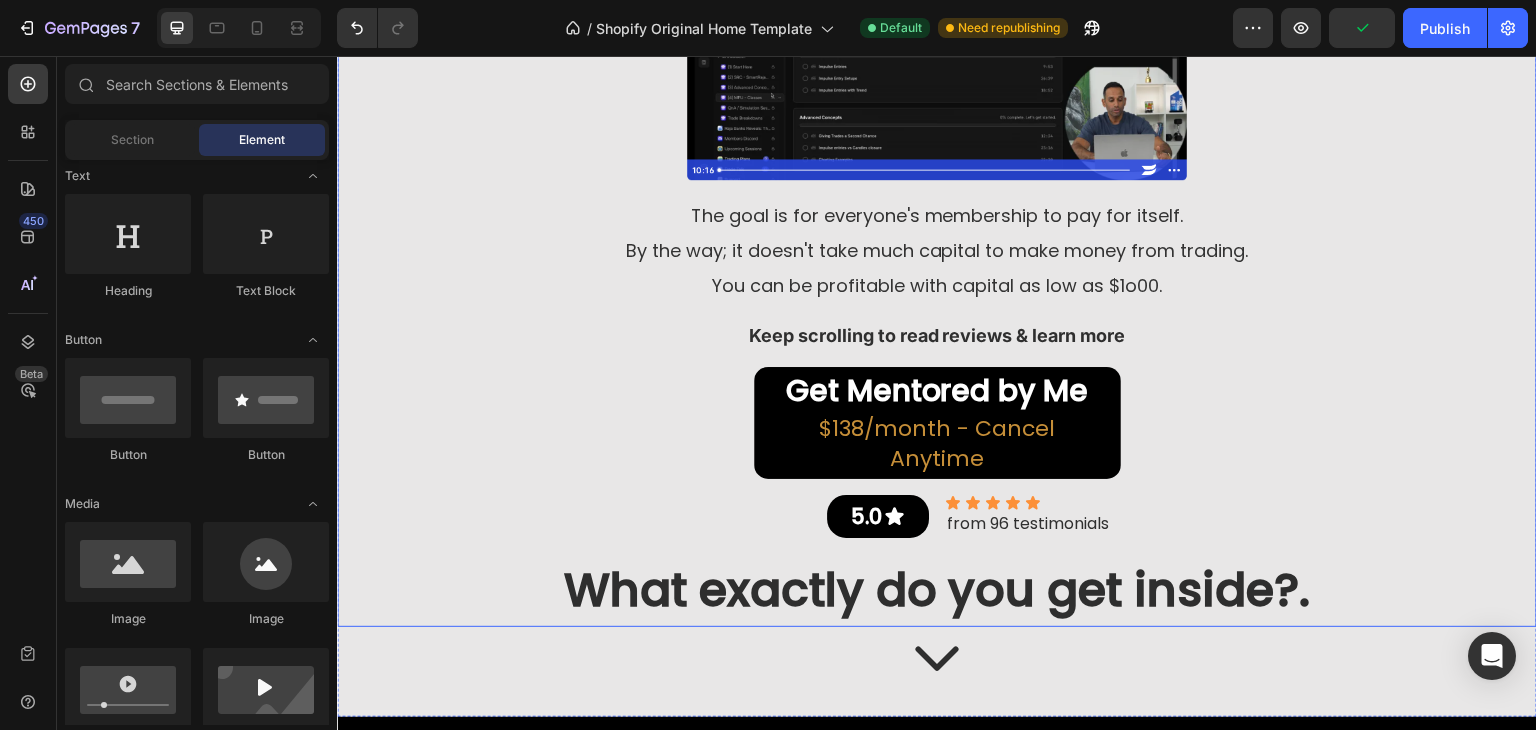 scroll, scrollTop: 638, scrollLeft: 0, axis: vertical 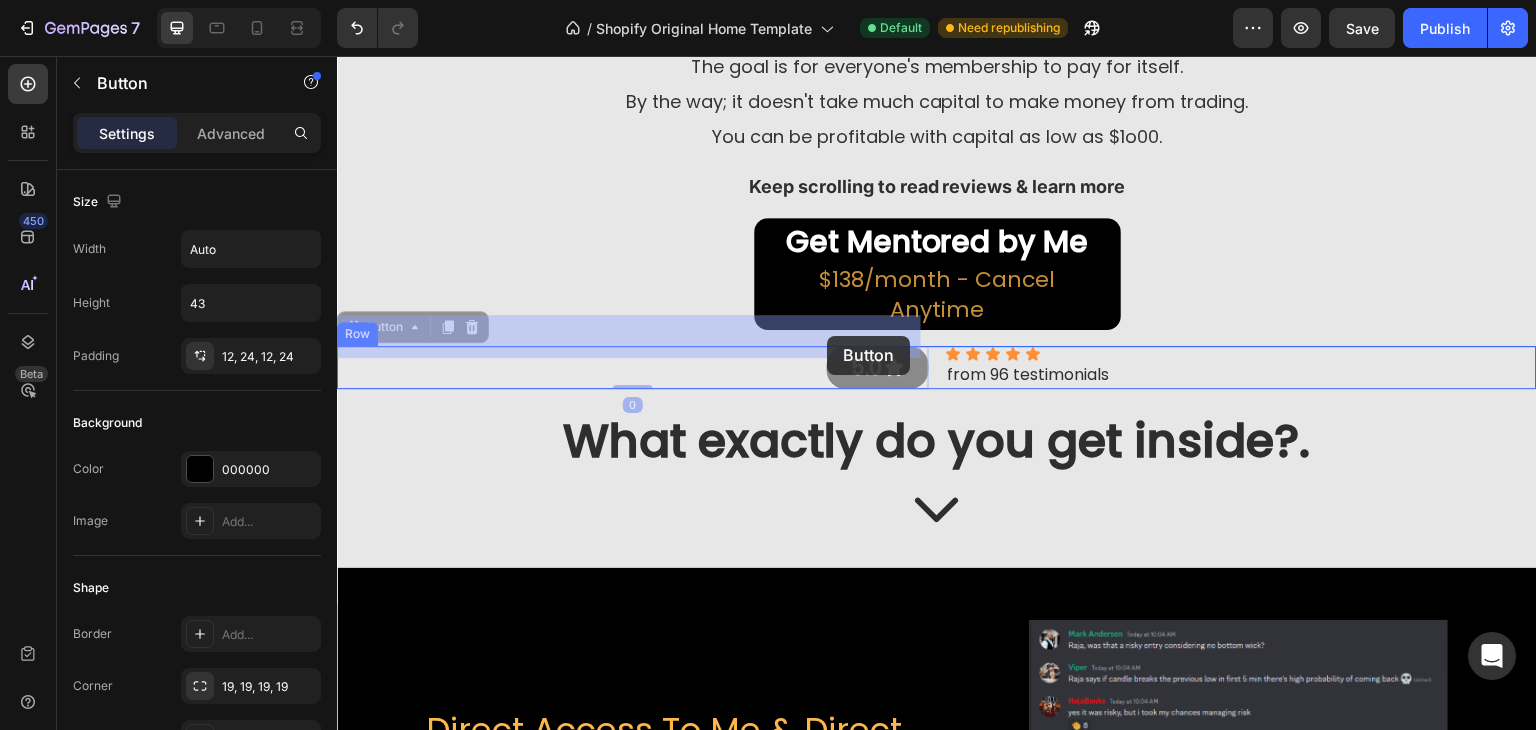 drag, startPoint x: 875, startPoint y: 428, endPoint x: 827, endPoint y: 336, distance: 103.768974 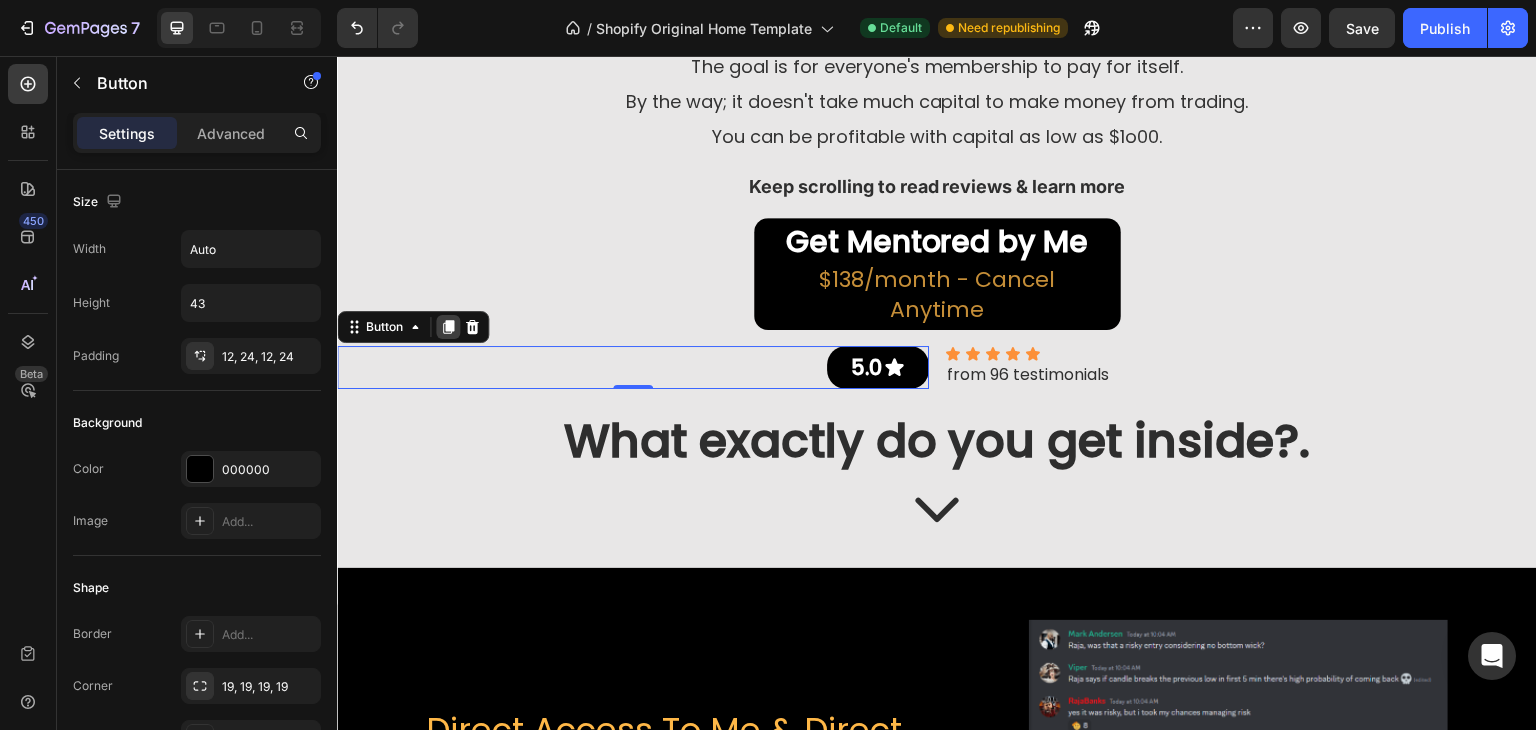 click 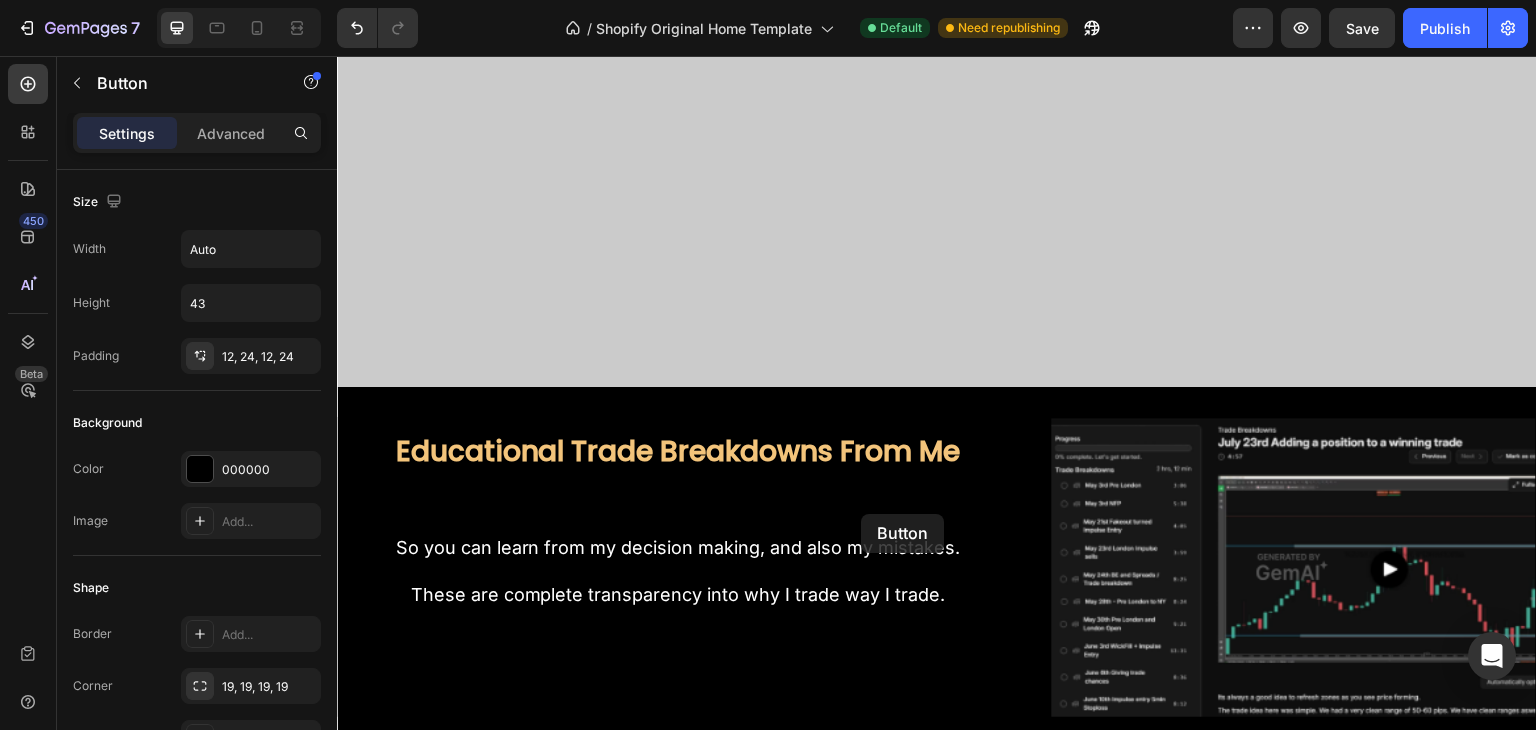 scroll, scrollTop: 3938, scrollLeft: 0, axis: vertical 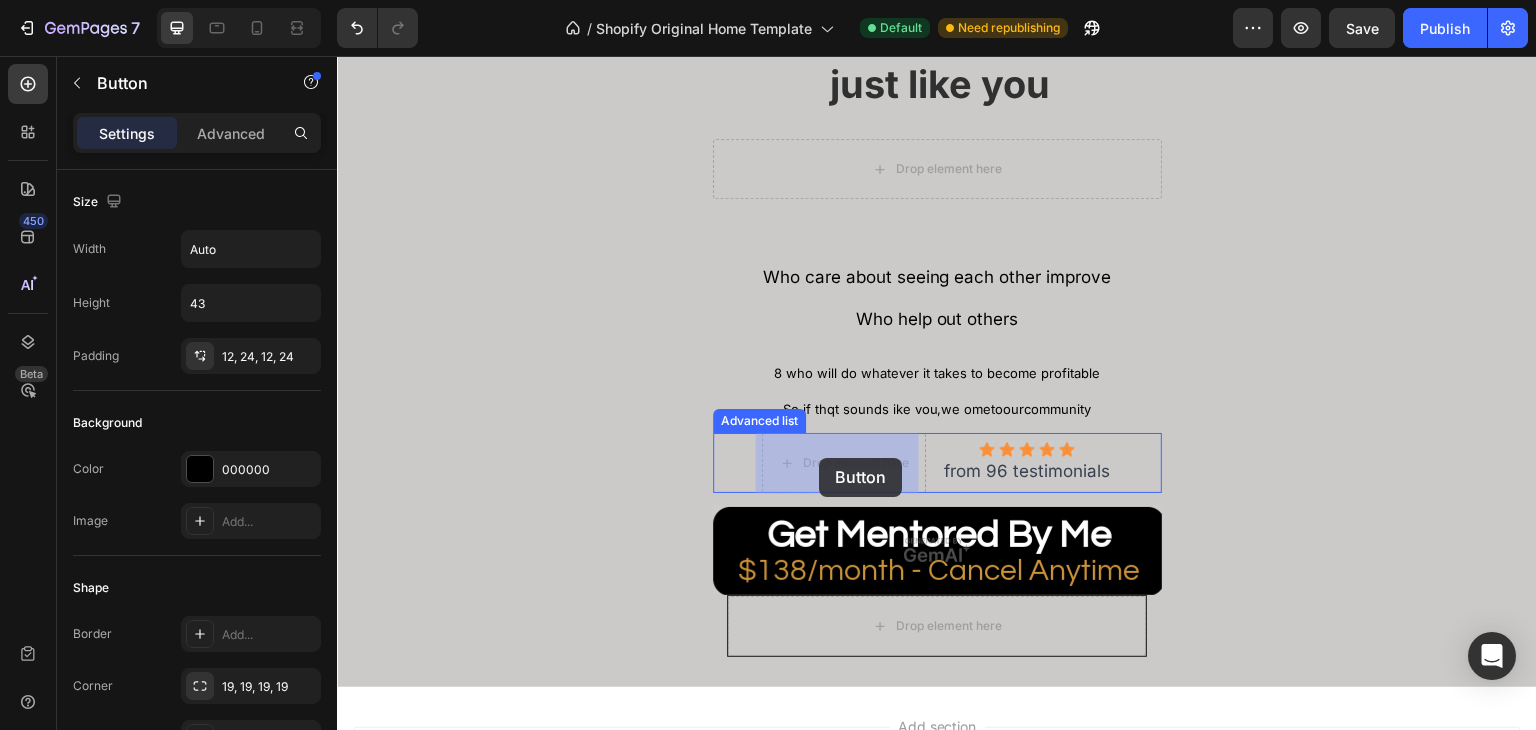 drag, startPoint x: 883, startPoint y: 372, endPoint x: 819, endPoint y: 458, distance: 107.200745 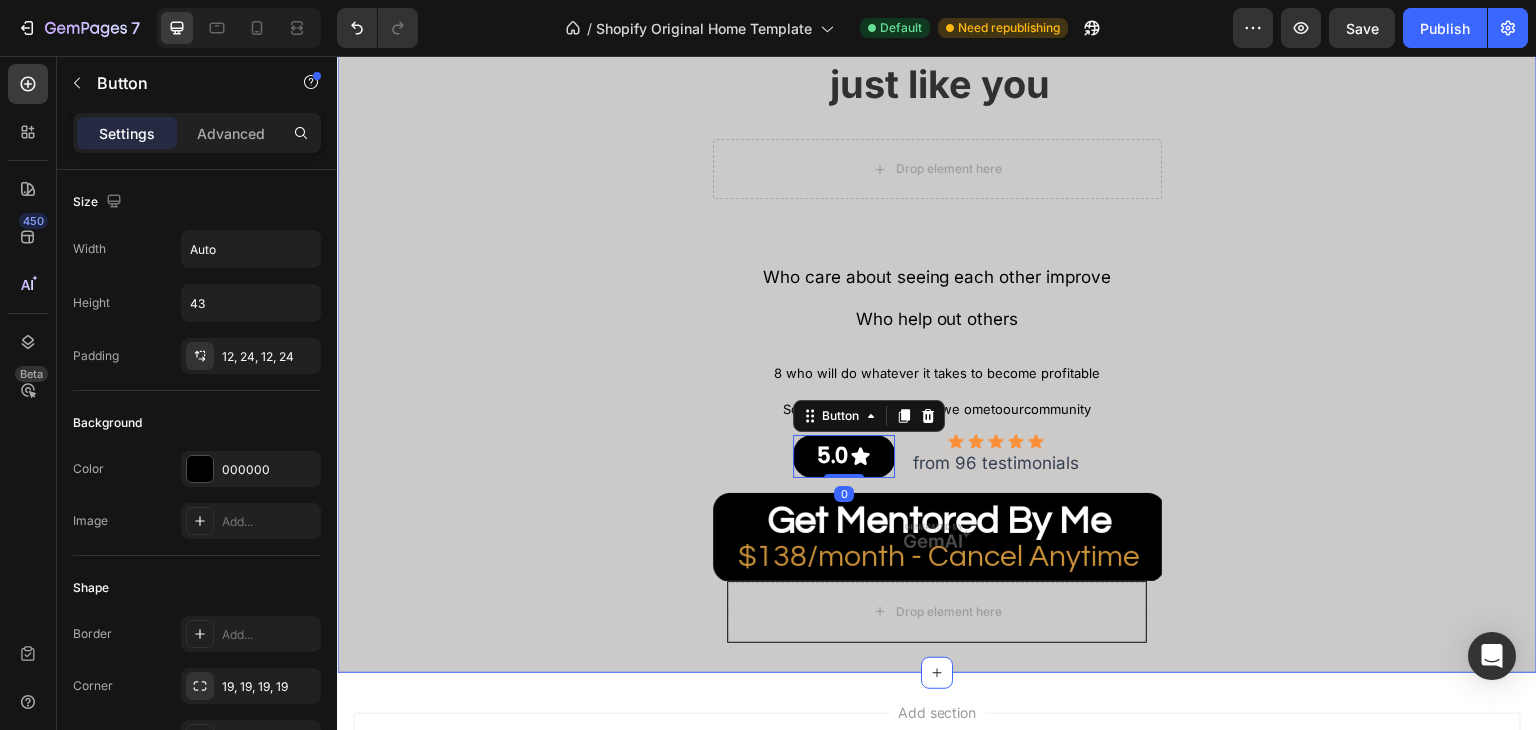 click on "And the most important part. Thousands of others just like you Text Block Row Drop element here Row Row Who care about seeing each other improve Text Block Who help out others Text Block Row 8 who will do whatever it takes to become profitable Text Block So if thqt sounds ike vou,we ometoourcommunity Text Block Row 5.0 Button 0 Icon Icon Icon Icon Icon Row from 96 testimonials Text Block Row Advanced list Image Row Row Row Row Drop element here Row" at bounding box center (937, 308) 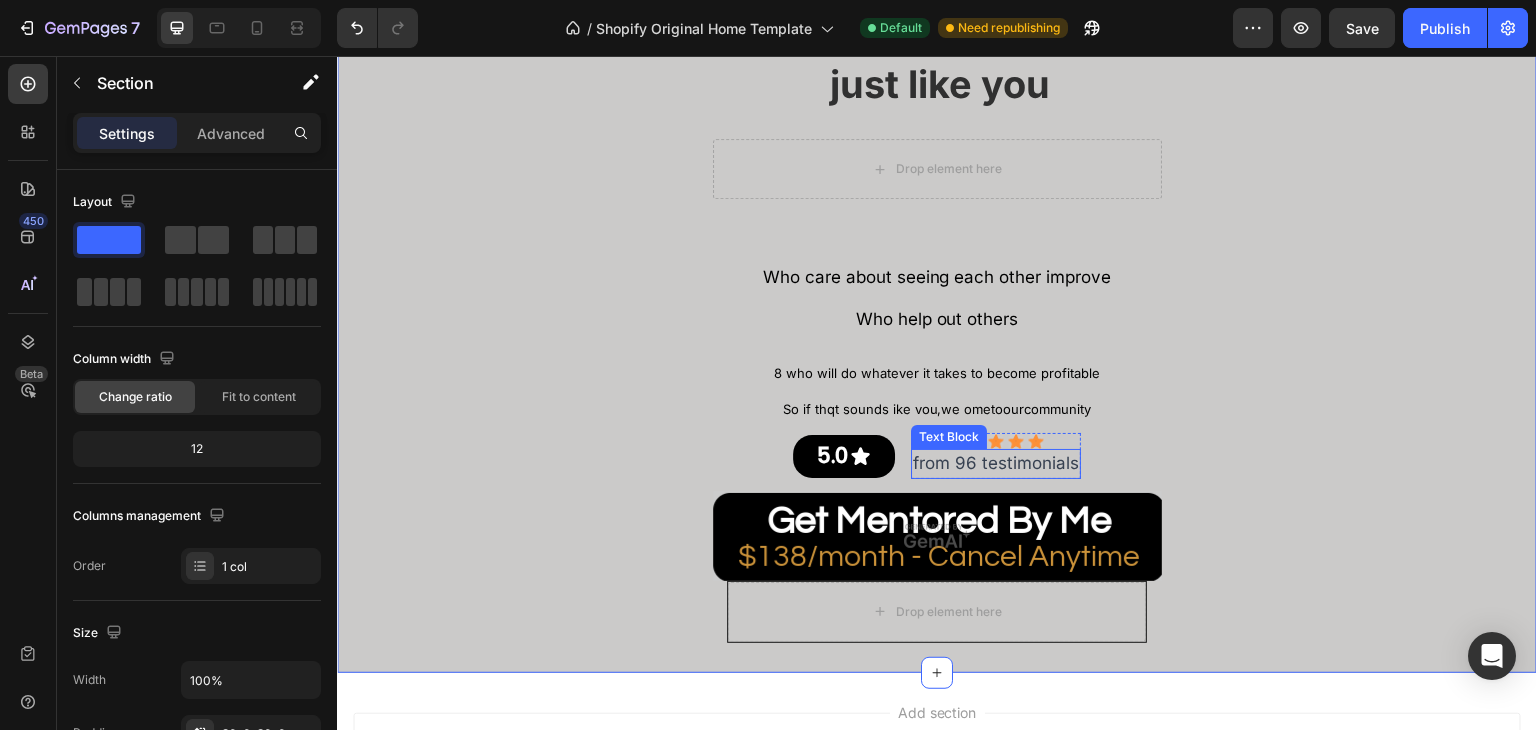 click on "from 96 testimonials" at bounding box center [996, 464] 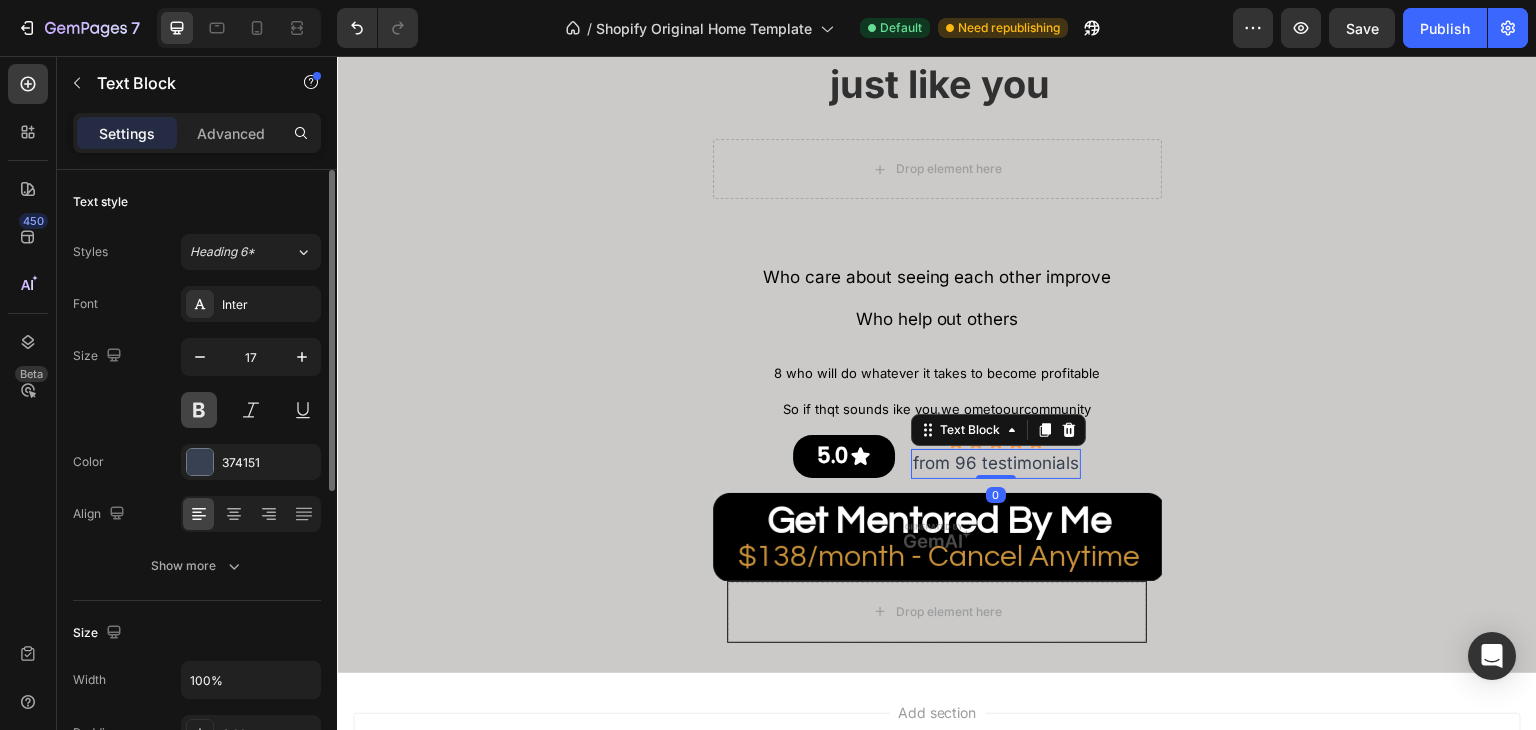 click at bounding box center [199, 410] 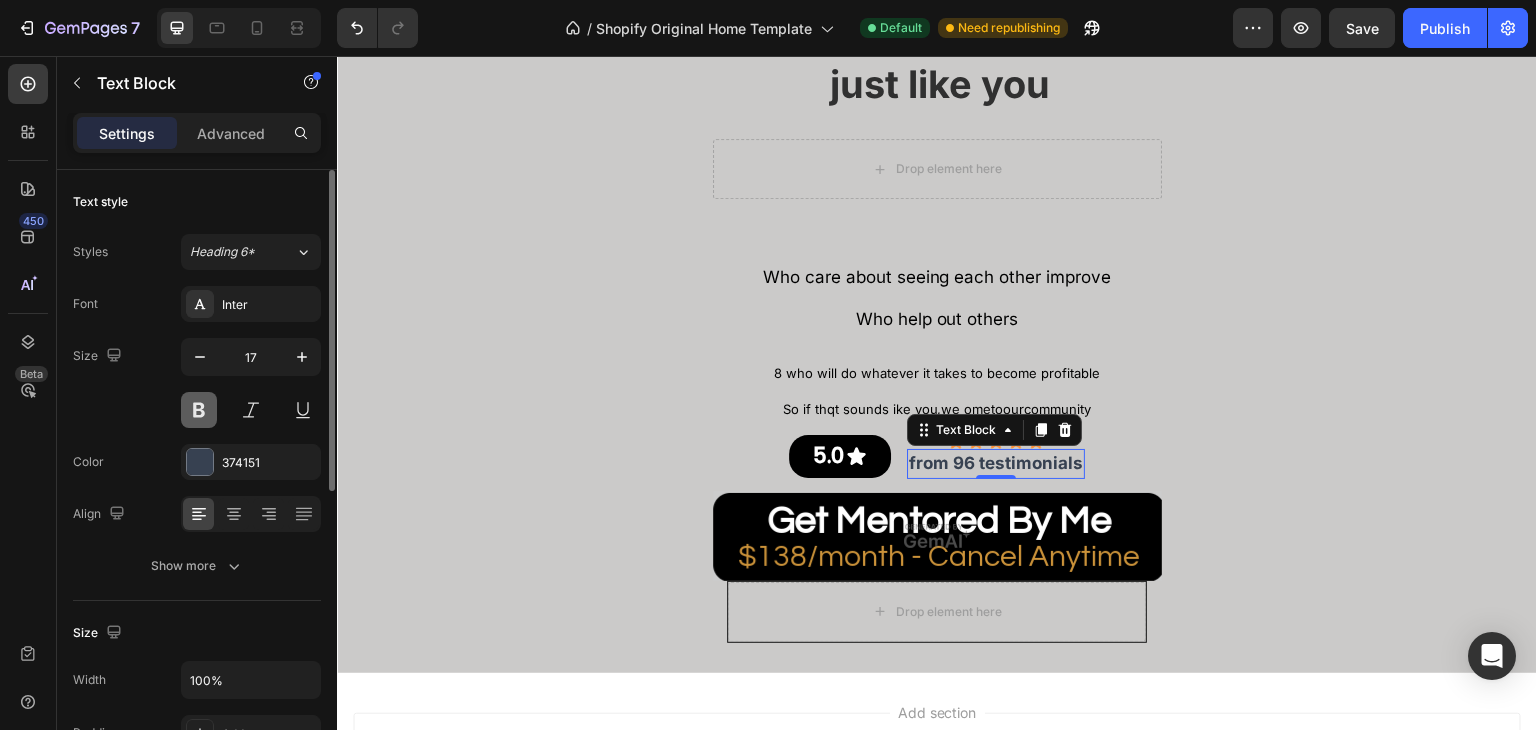click at bounding box center [199, 410] 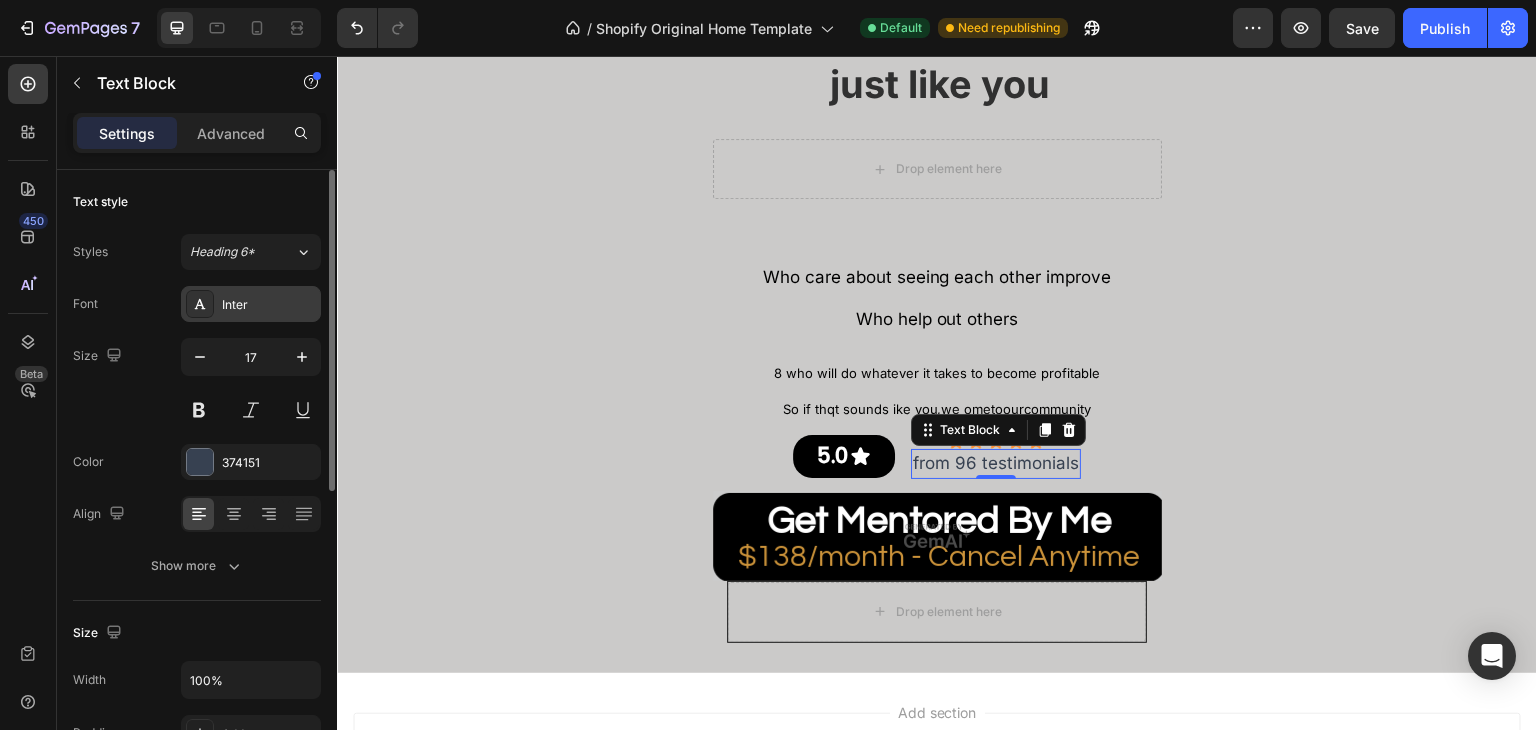 click at bounding box center [200, 304] 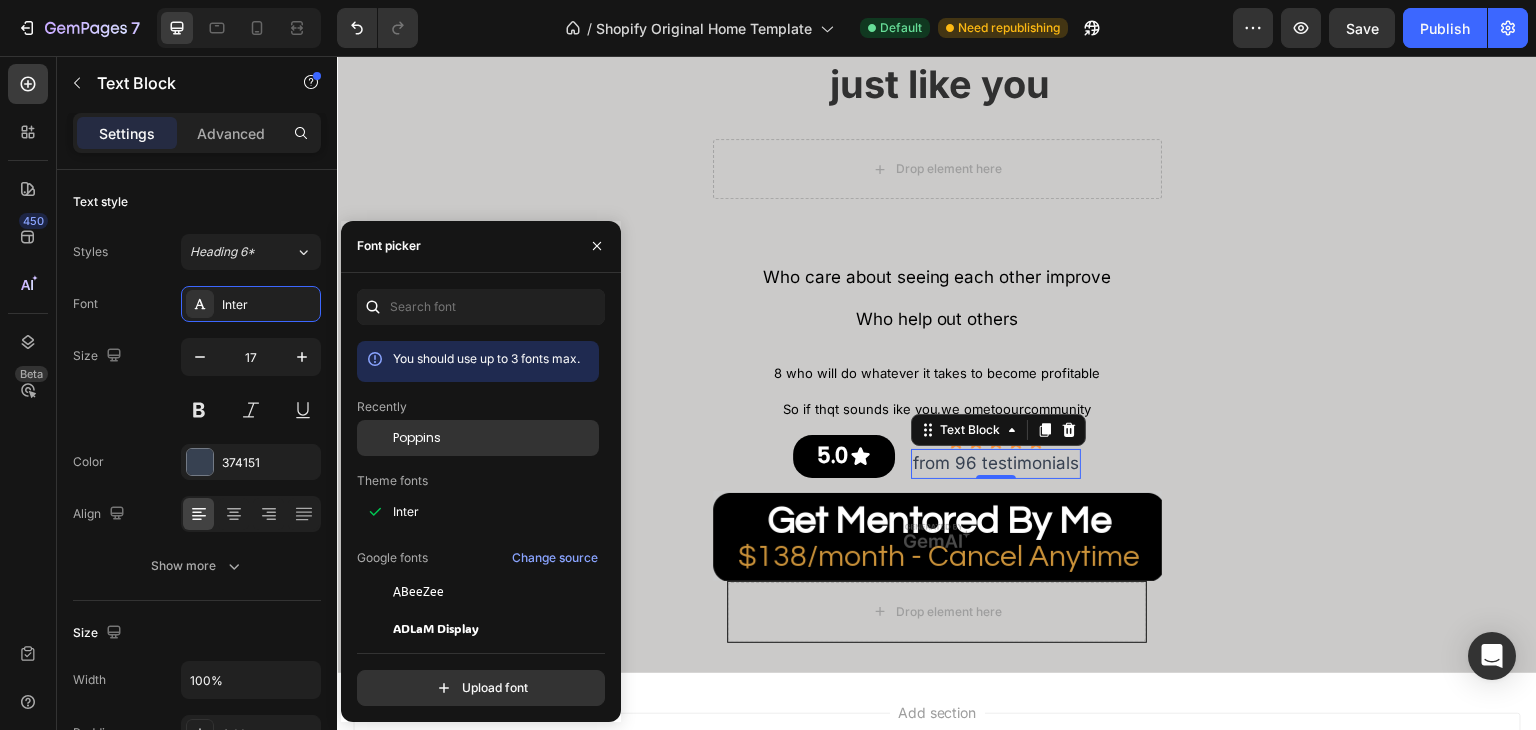 click on "Poppins" at bounding box center [417, 438] 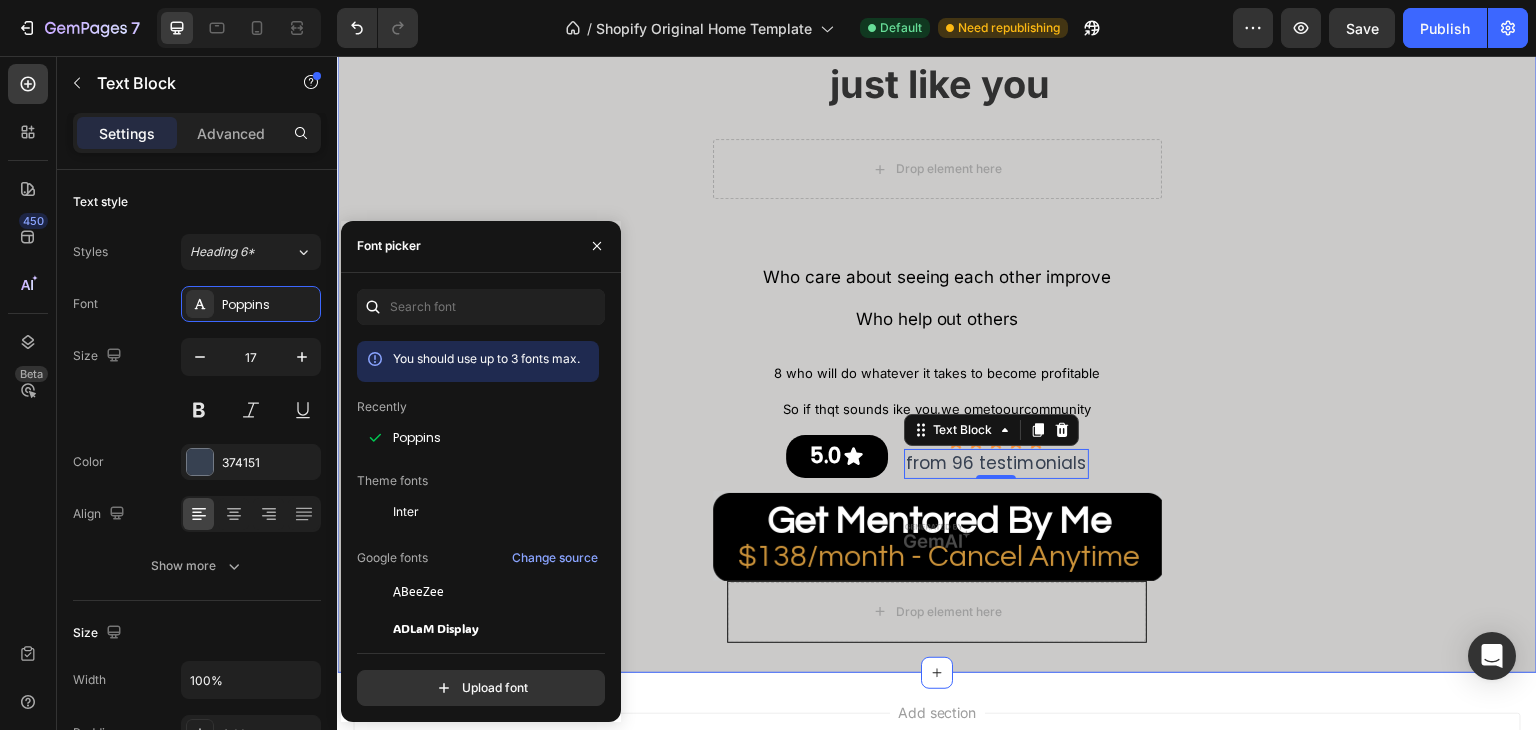 click on "And the most important part. Thousands of others just like you Text Block Row Drop element here Row Row Who care about seeing each other improve Text Block Who help out others Text Block Row 8 who will do whatever it takes to become profitable Text Block So if thqt sounds ike vou,we ometoourcommunity Text Block Row 5.0 Button Icon Icon Icon Icon Icon Row from 96 testimonials Text Block 0 Row Advanced list Image Row Row Row Row Drop element here Row" at bounding box center (937, 308) 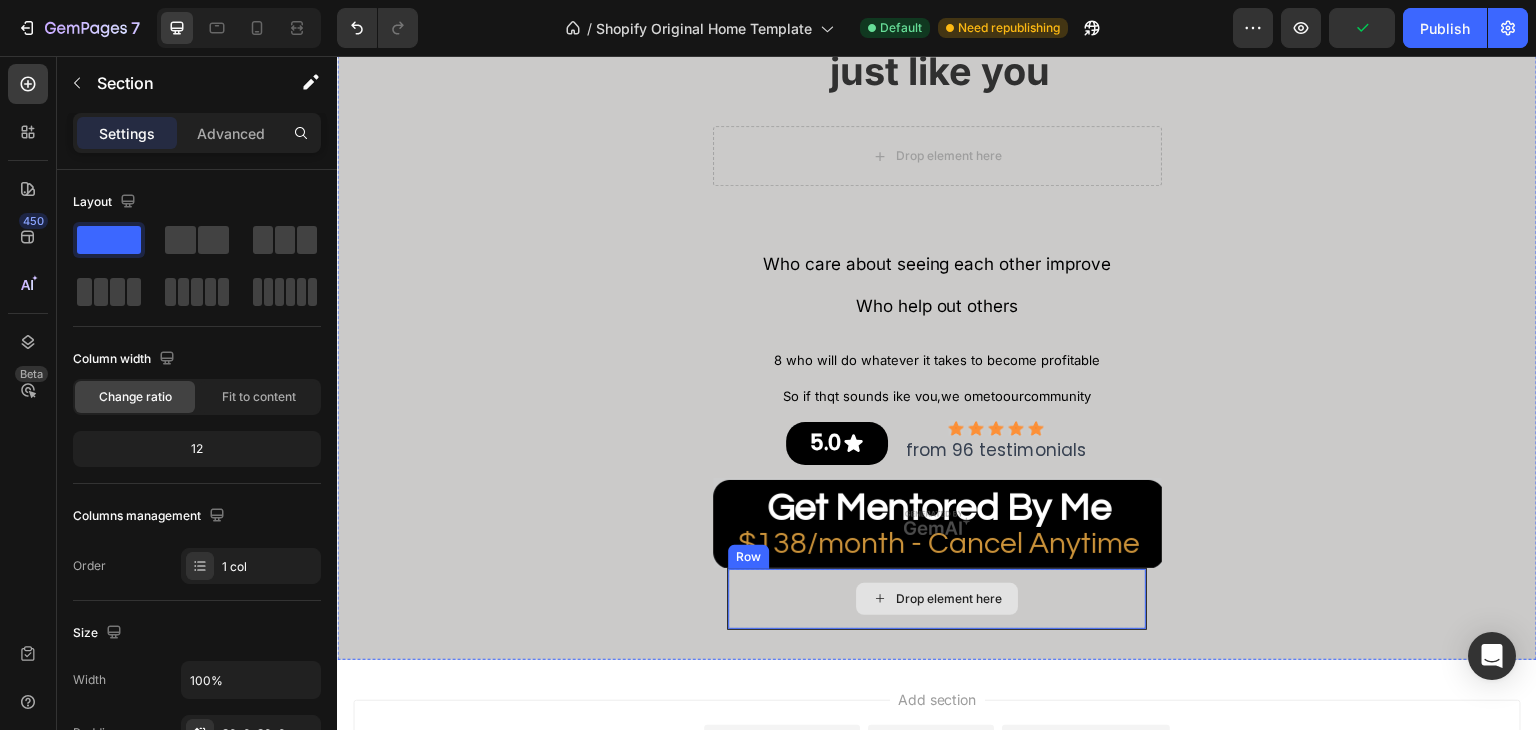 scroll, scrollTop: 3876, scrollLeft: 0, axis: vertical 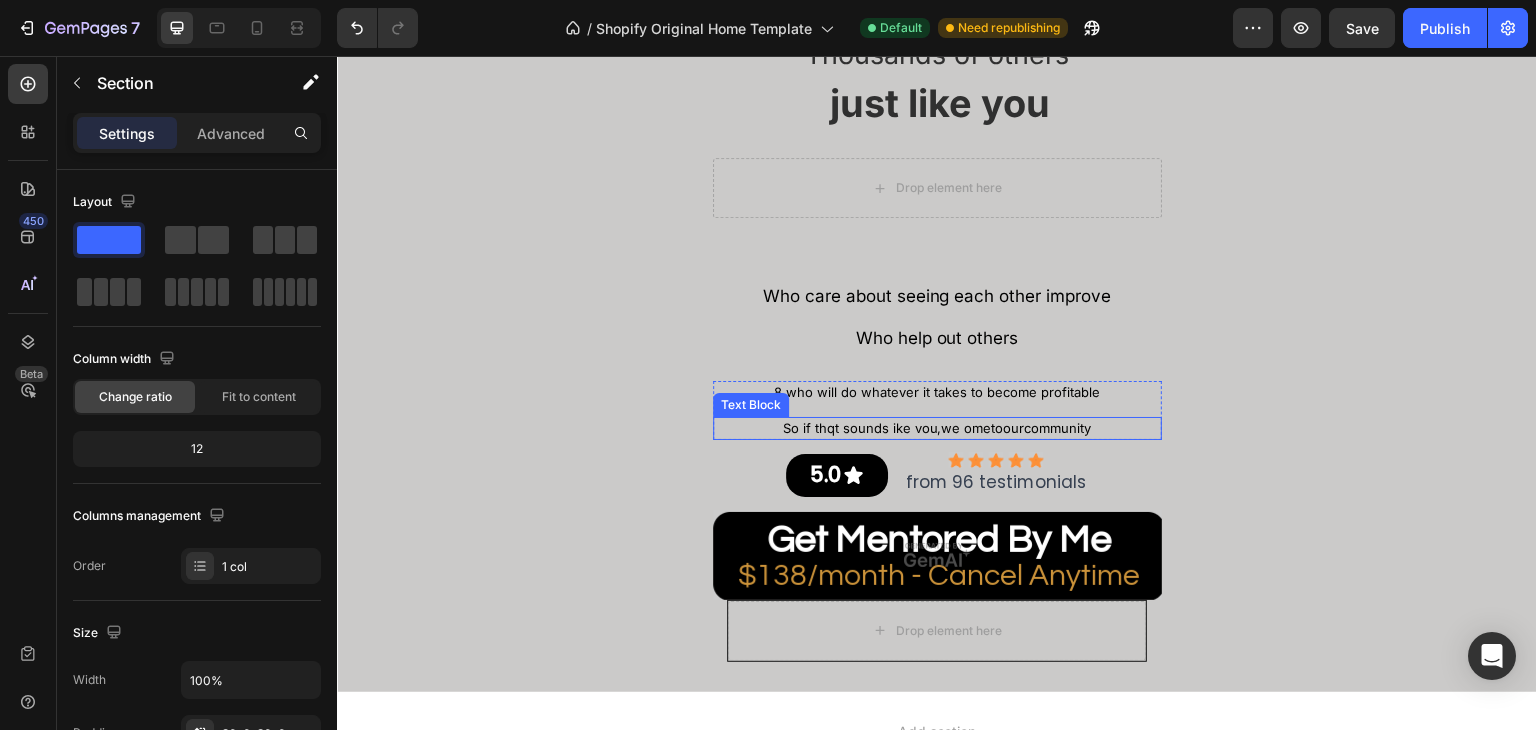 click on "So if thqt sounds ike vou,we ometoourcommunity" at bounding box center [937, 429] 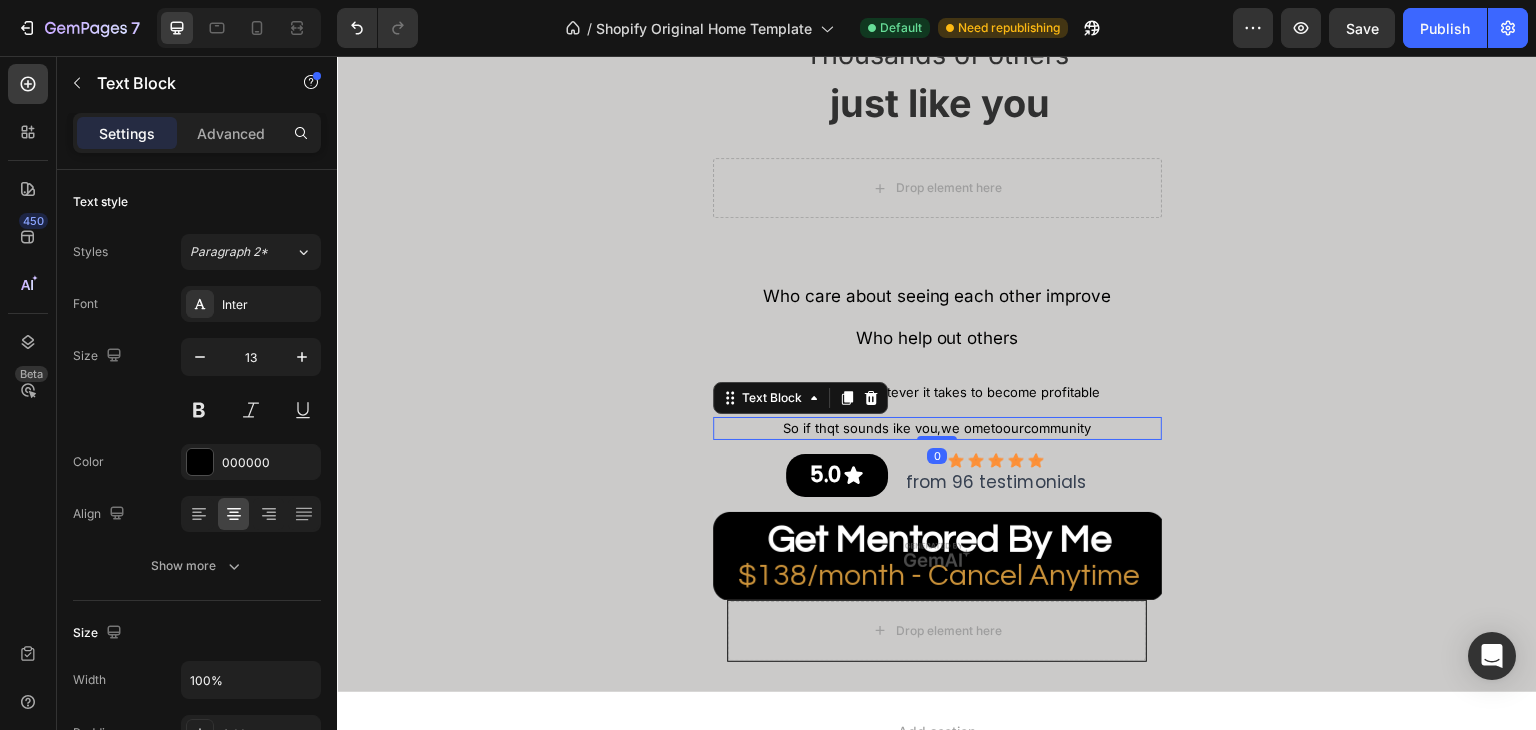 click on "Text Block" at bounding box center [800, 398] 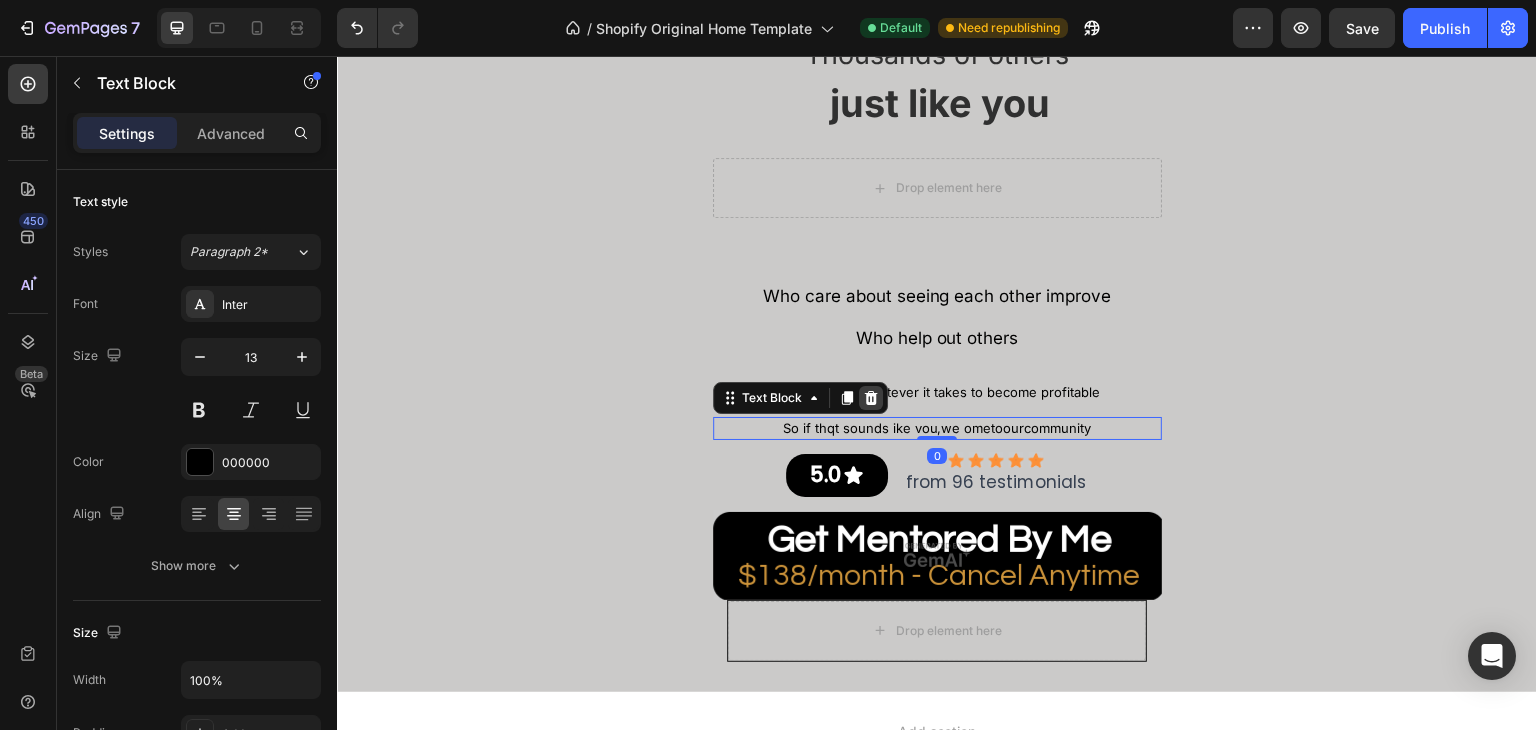 click 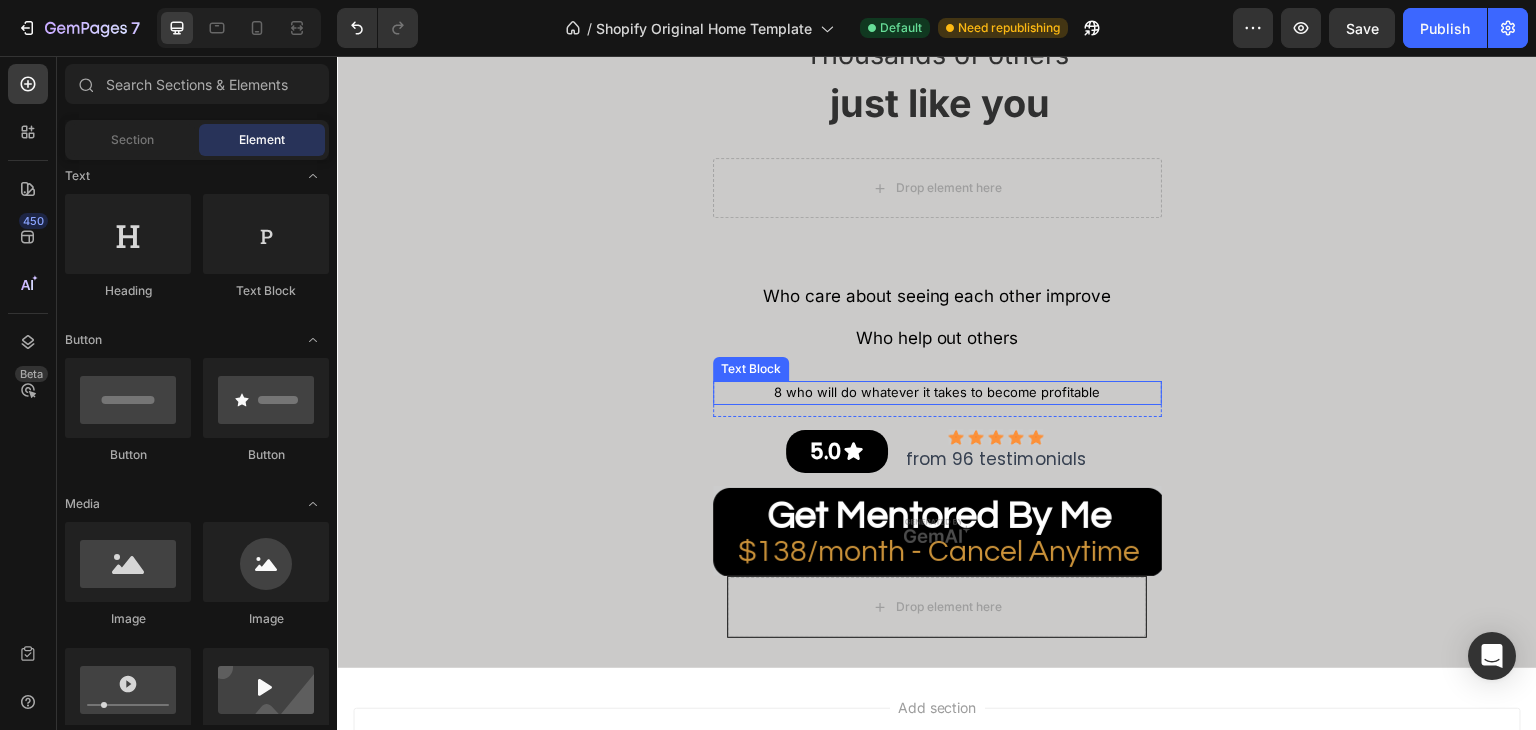 click on "8 who will do whatever it takes to become profitable" at bounding box center (937, 393) 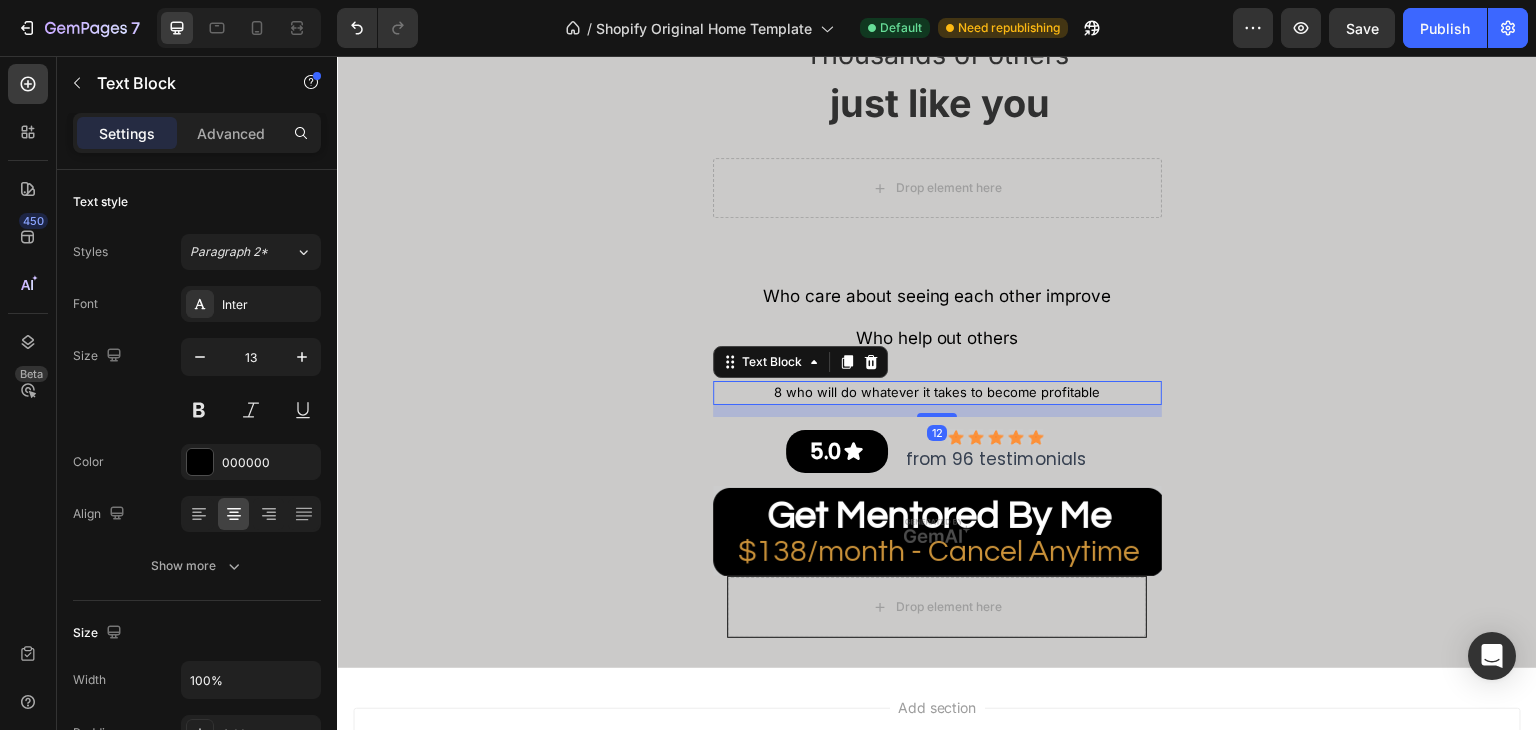 click on "Text Block" at bounding box center [800, 362] 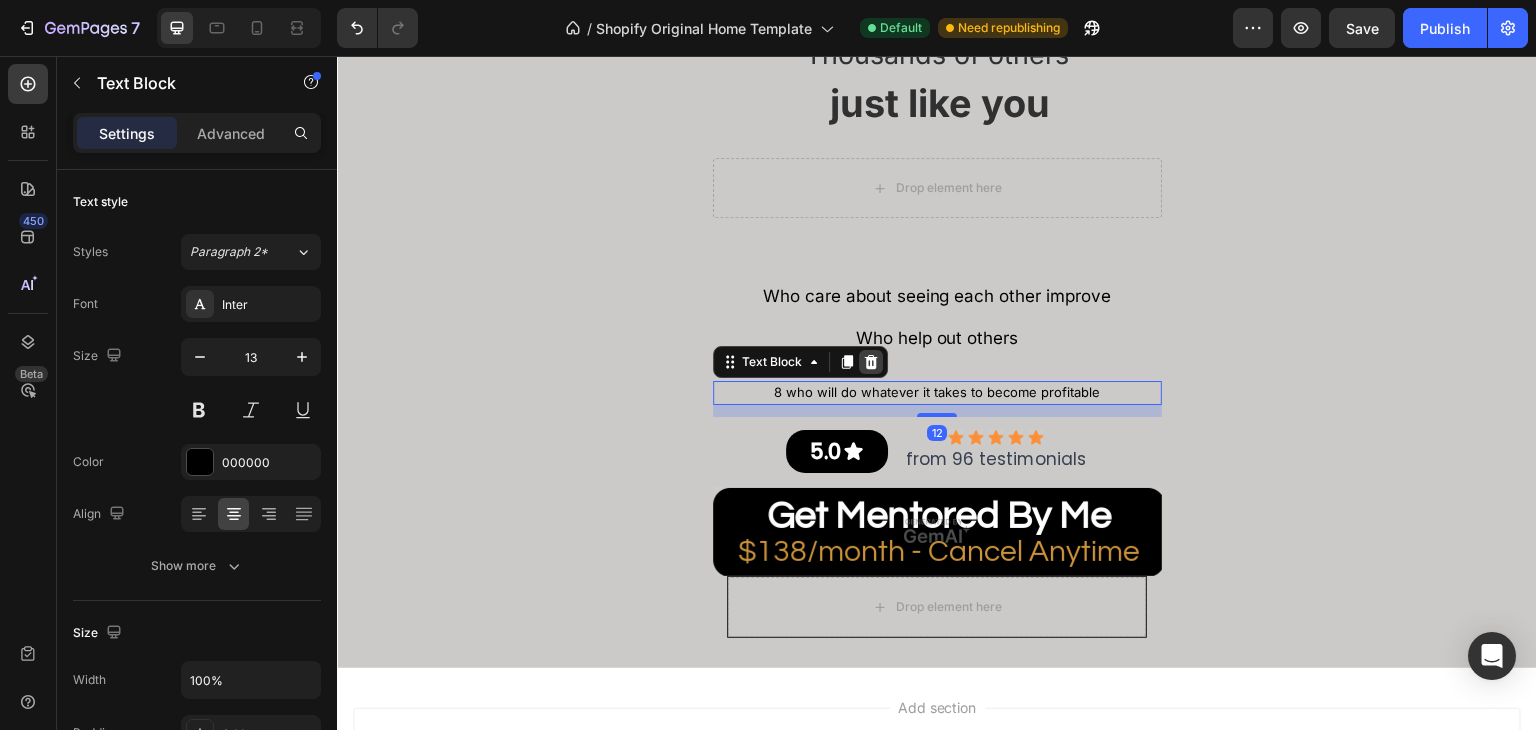 click at bounding box center [871, 362] 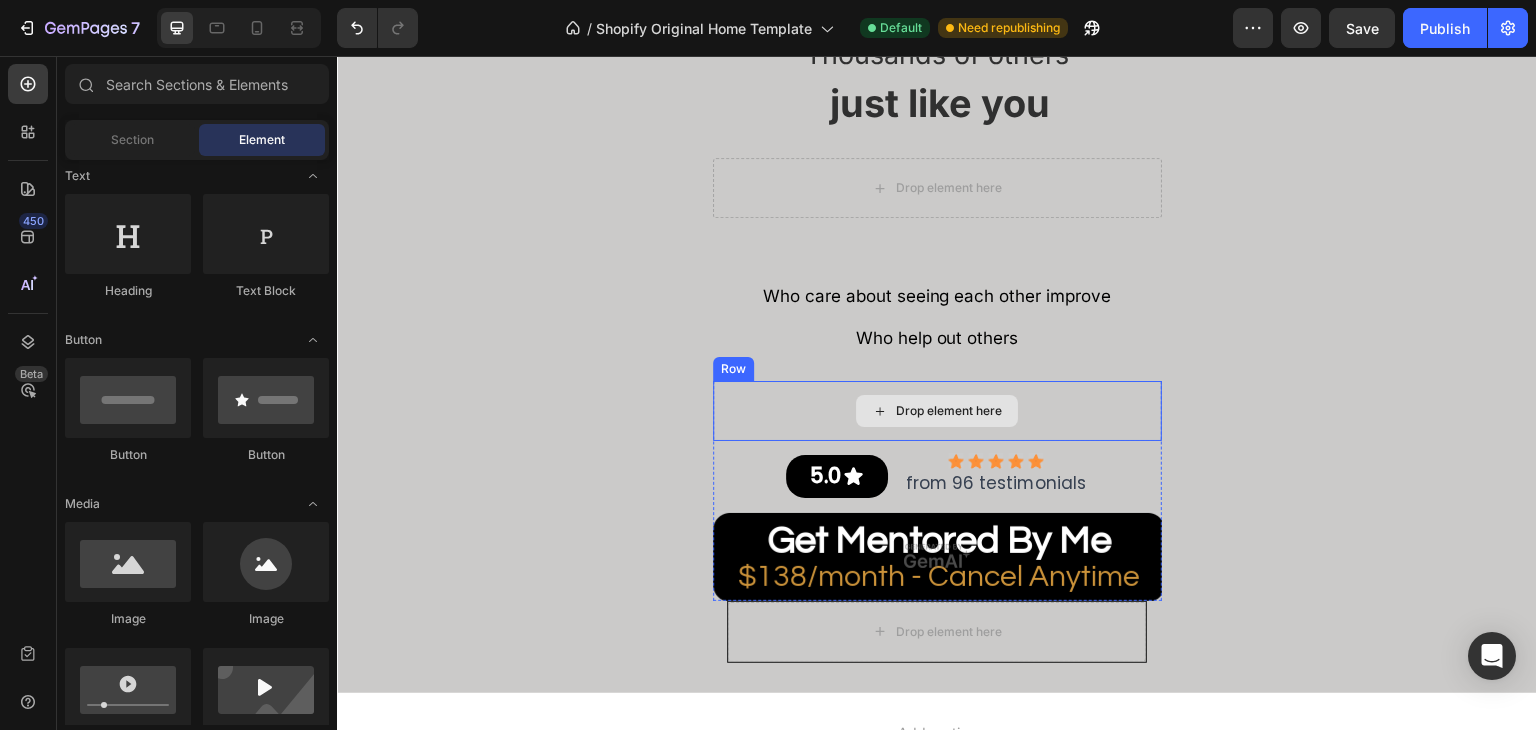 click on "Drop element here" at bounding box center (949, 411) 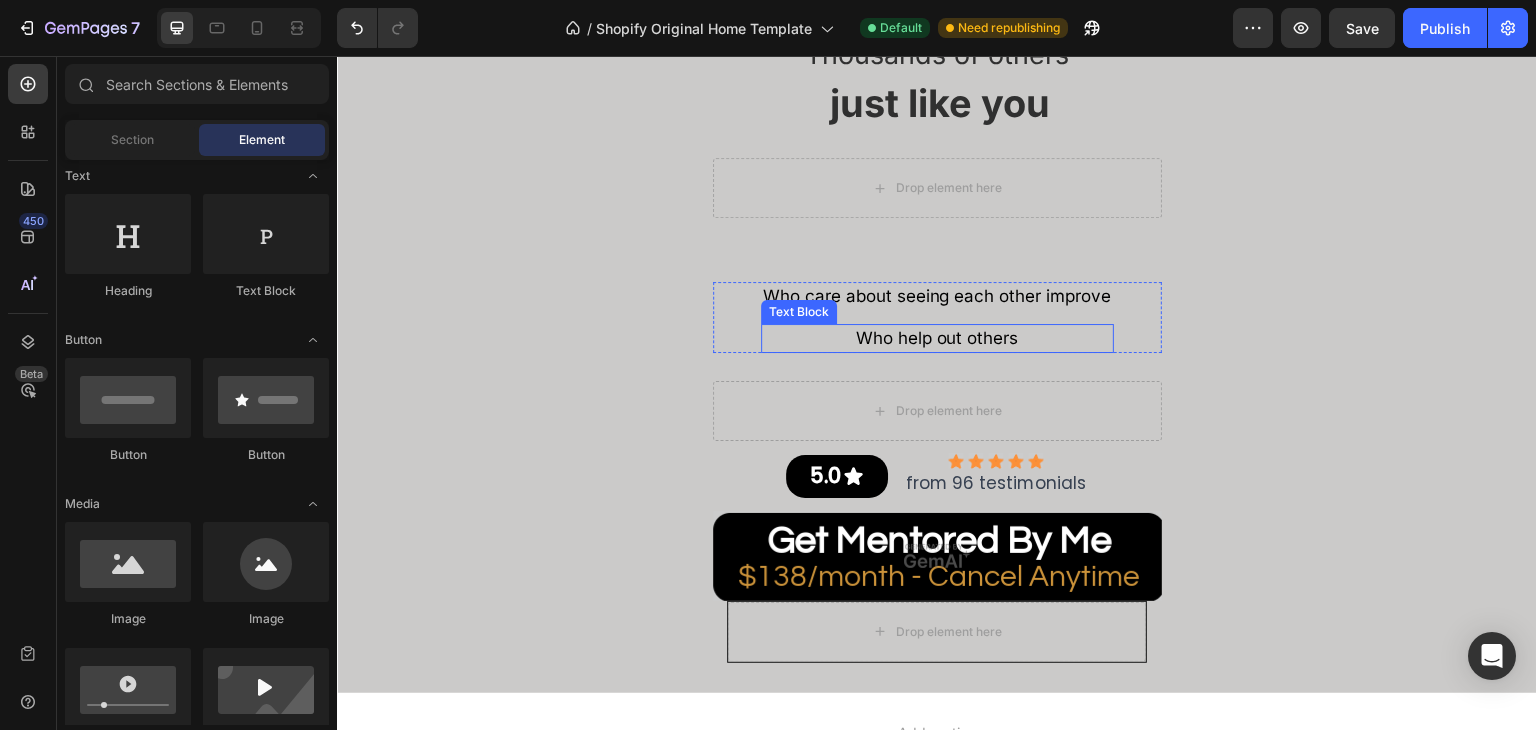 click on "Who help out others" at bounding box center [937, 339] 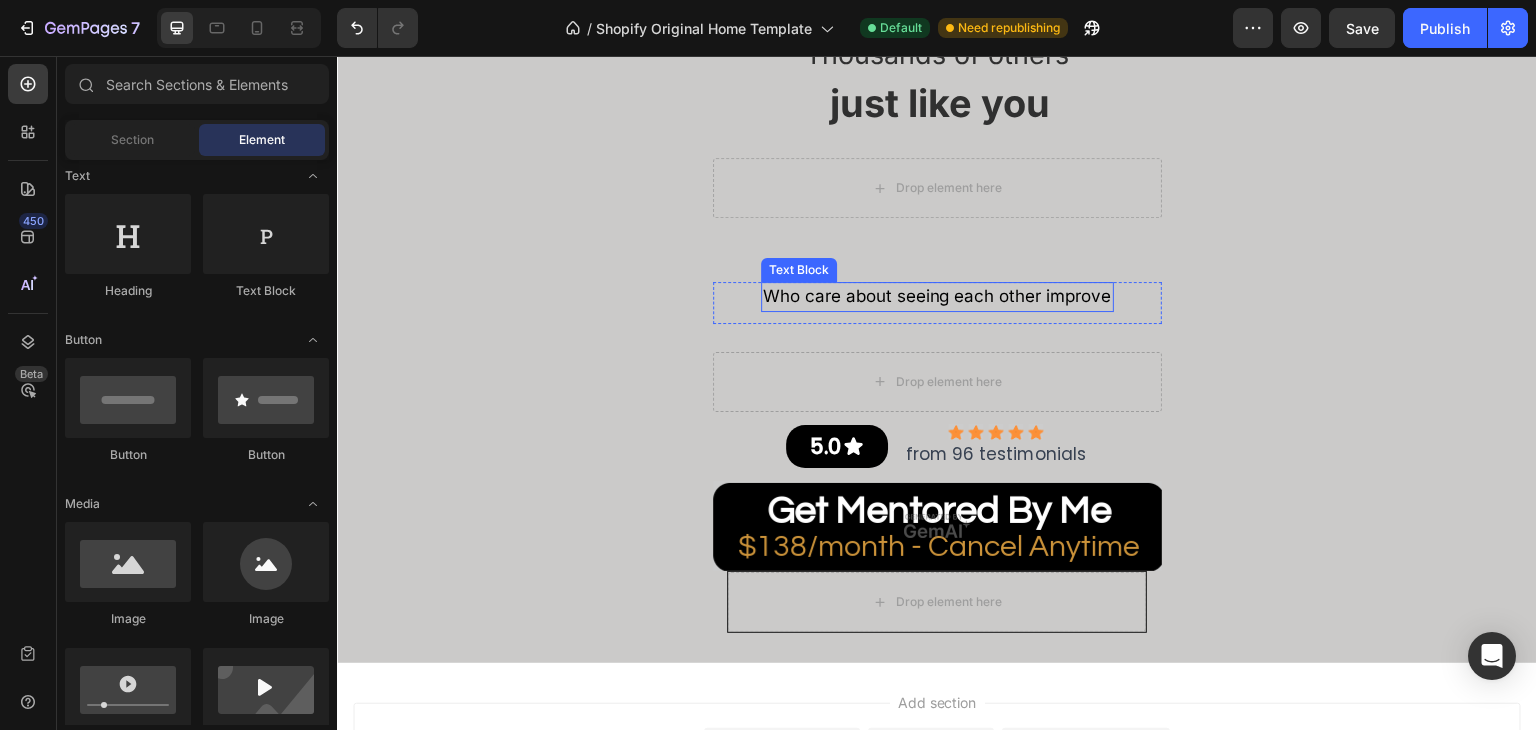 click on "Who care about seeing each other improve" at bounding box center [937, 297] 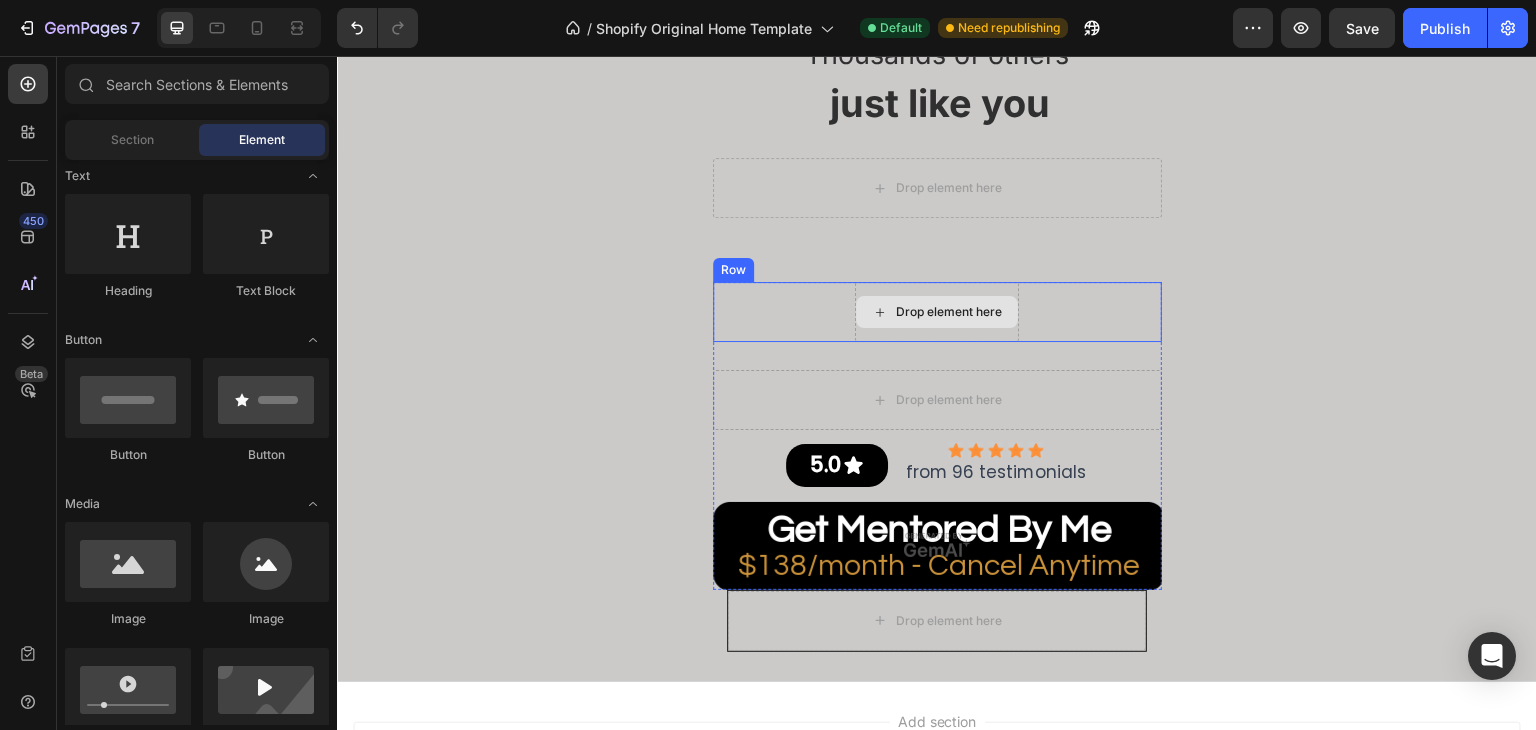 click on "Drop element here" at bounding box center (937, 312) 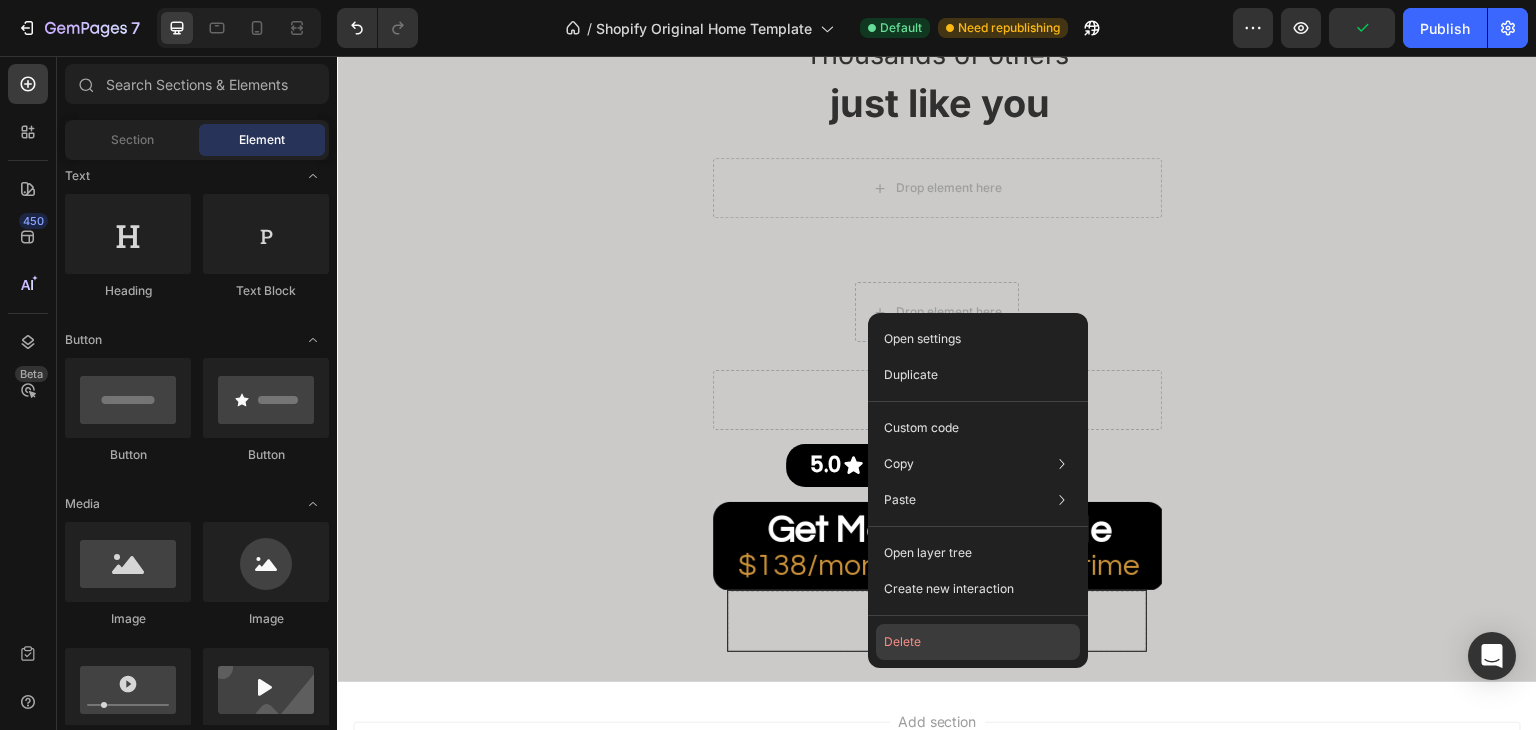 click on "Delete" 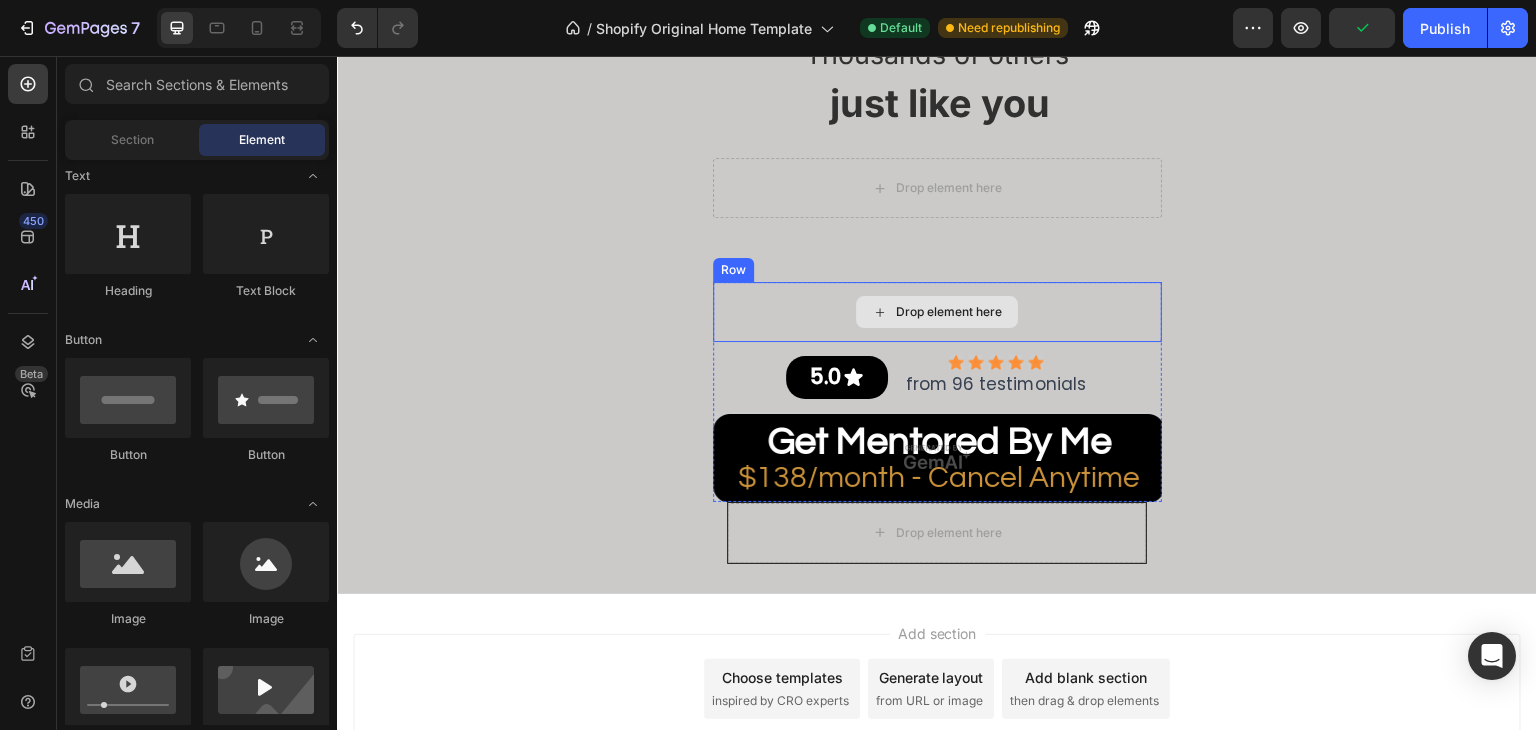 click on "Drop element here" at bounding box center [949, 312] 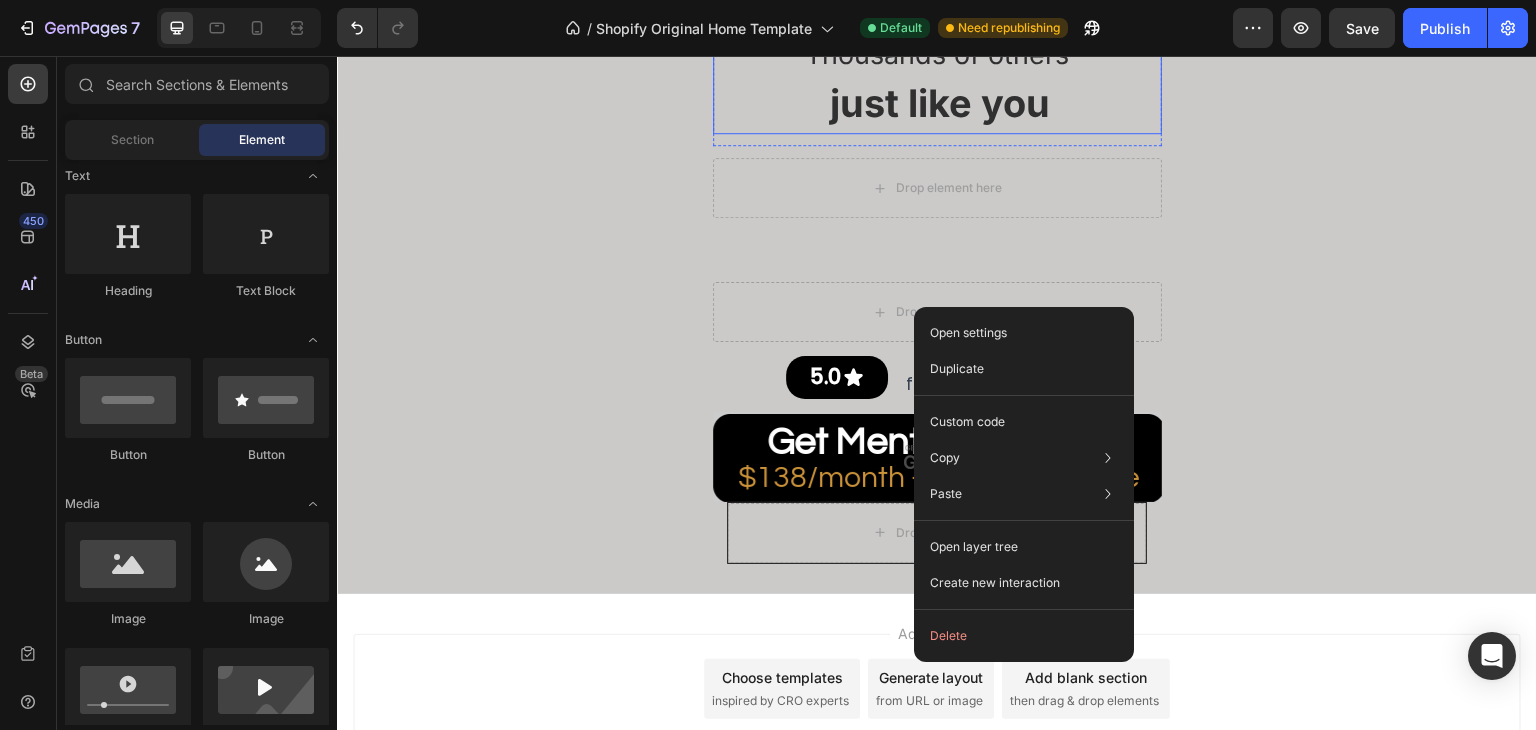 click on "just like you" at bounding box center (940, 103) 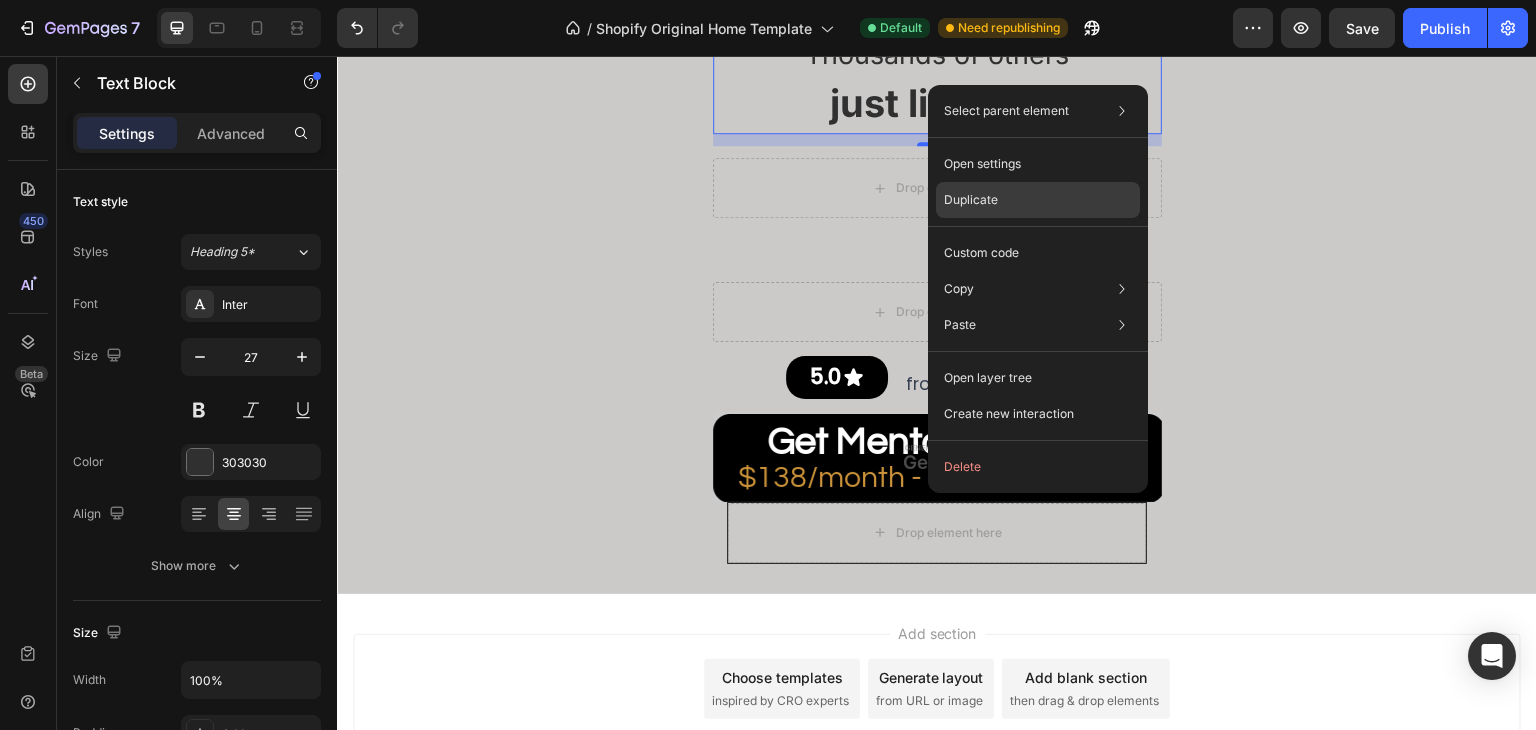 click on "Duplicate" at bounding box center (971, 200) 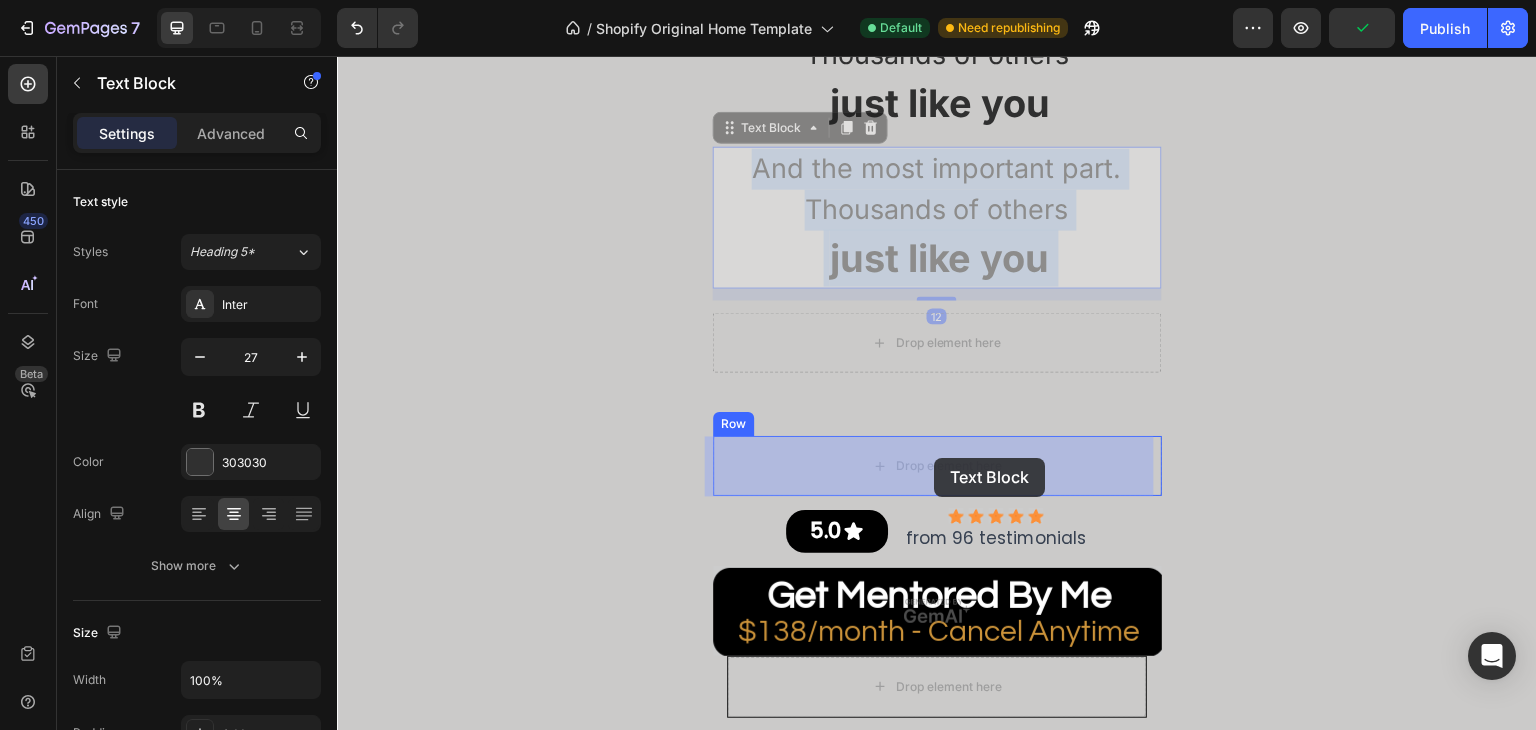 drag, startPoint x: 919, startPoint y: 181, endPoint x: 934, endPoint y: 458, distance: 277.40585 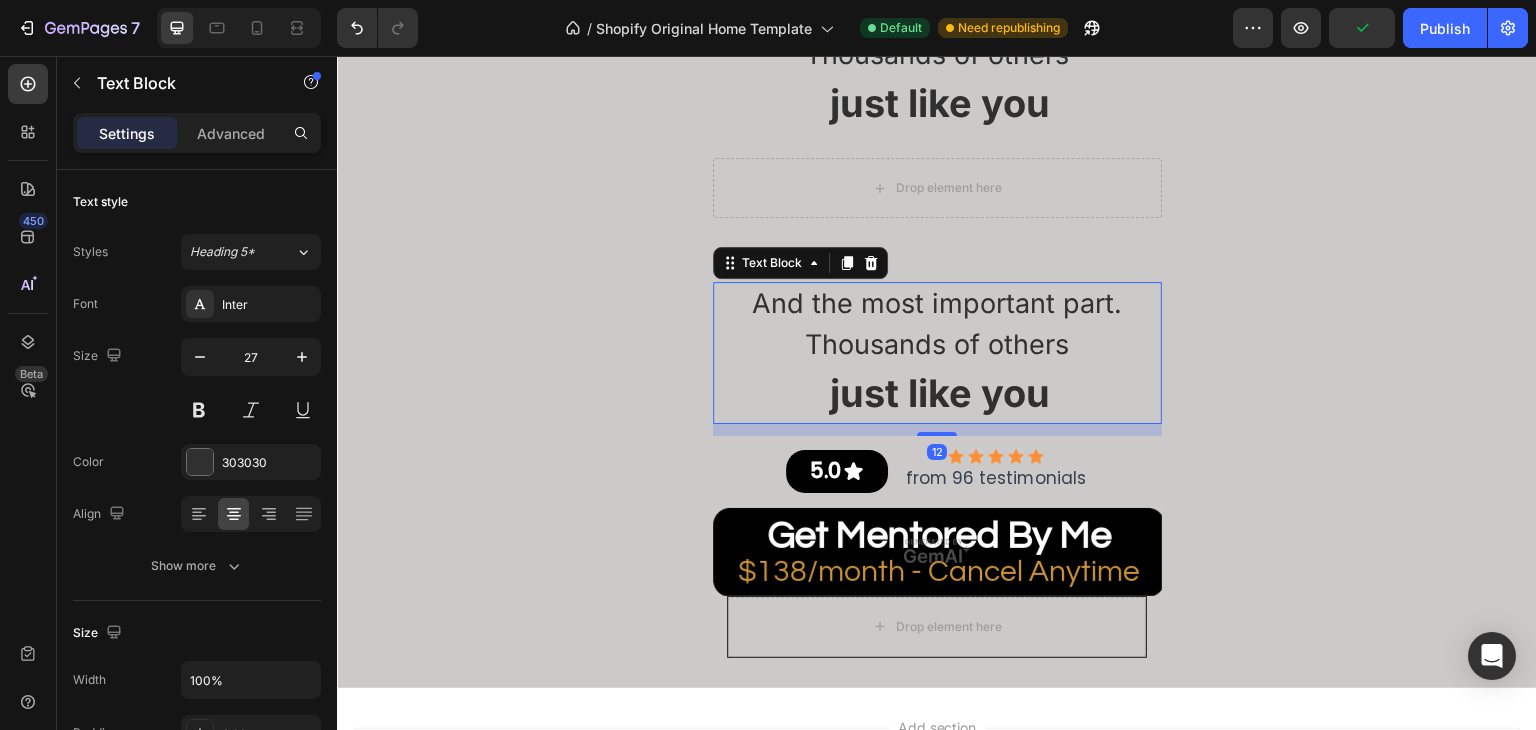click on "And the most important part." at bounding box center [937, 304] 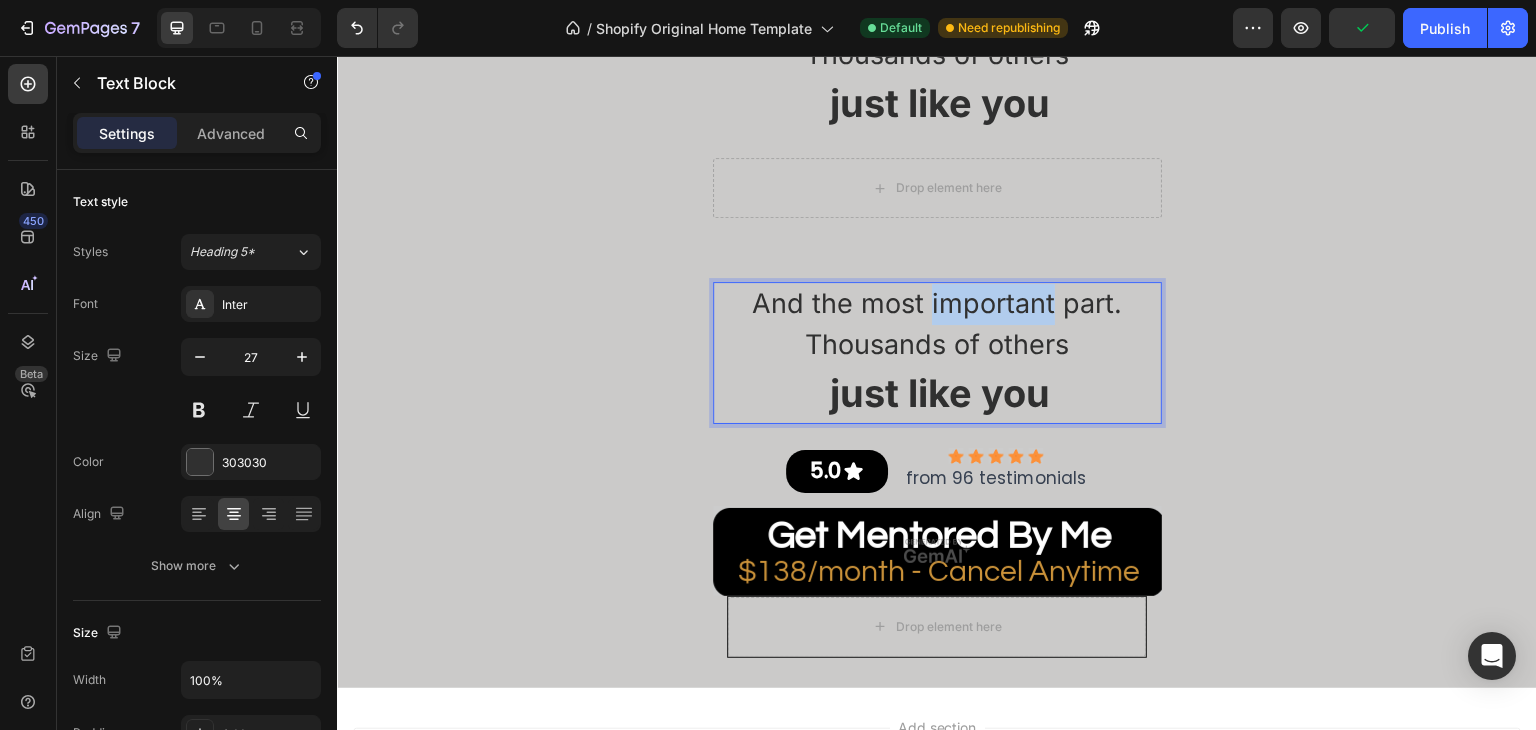 click on "And the most important part." at bounding box center [937, 304] 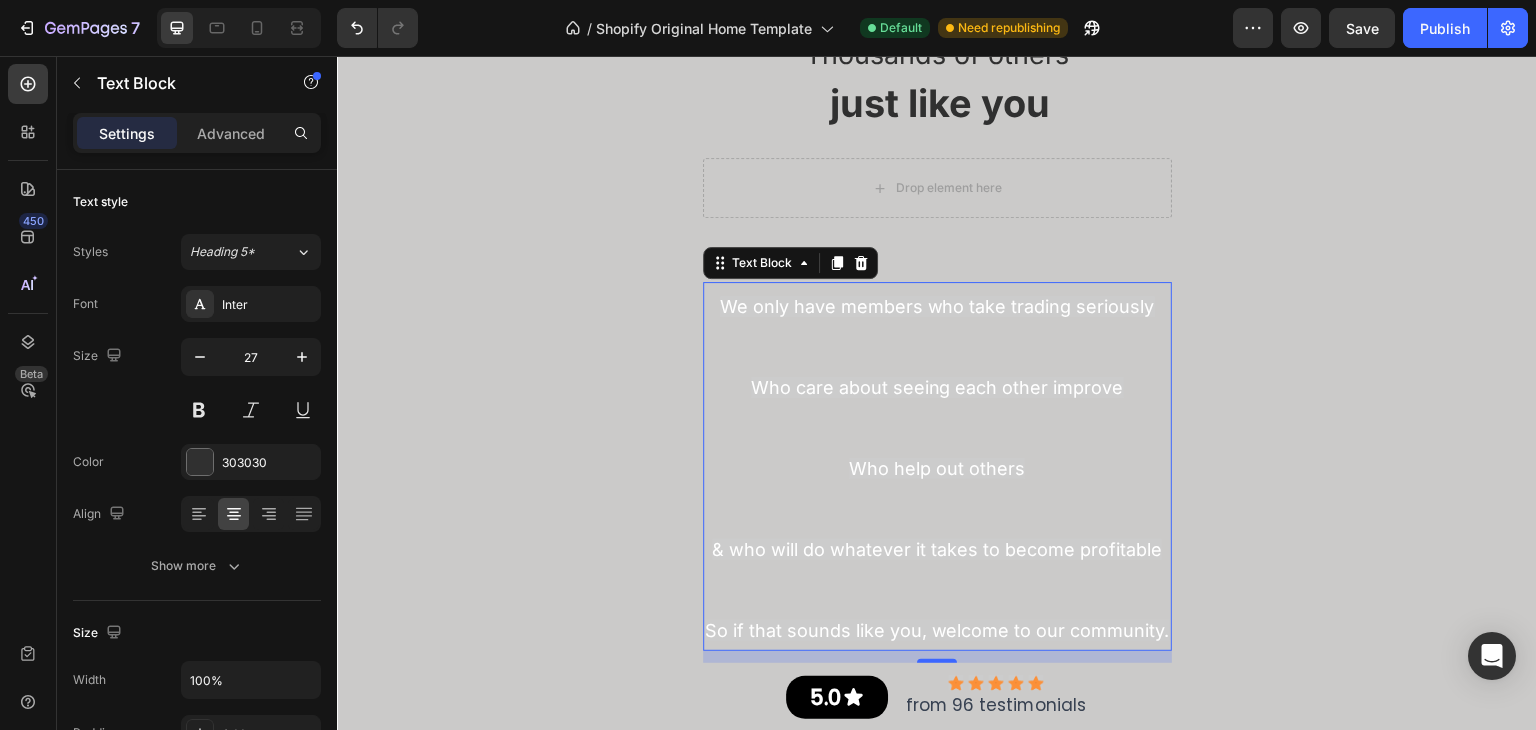 click on "We only have members who take trading seriously Who care about seeing each other improve Who help out others & who will do whatever it takes to become profitable So if that sounds like you, welcome to our community." at bounding box center [937, 466] 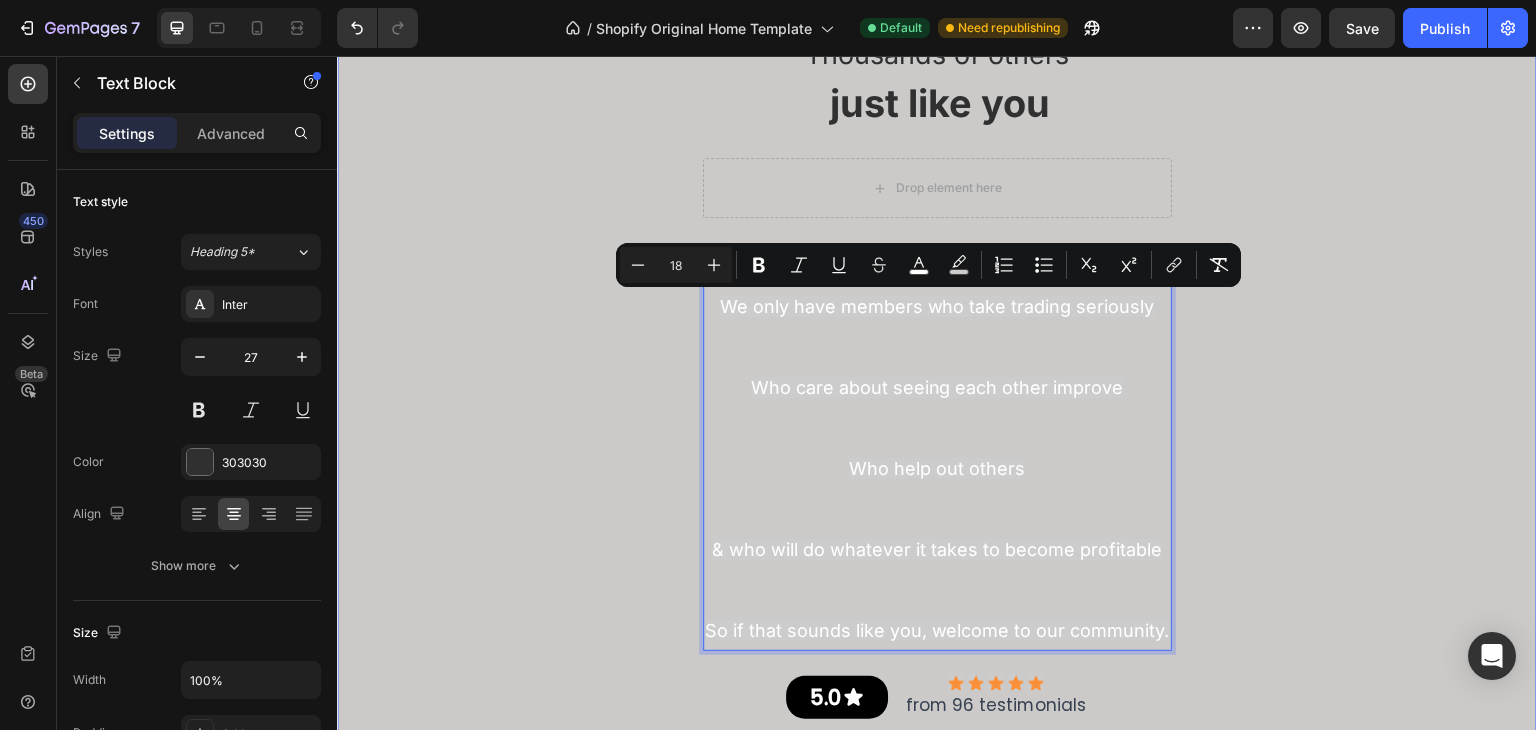 click on "And the most important part. Thousands of others just like you Text Block Row Drop element here Row Row We only have members who take trading seriously Who care about seeing each other improve Who help out others & who will do whatever it takes to become profitable So if that sounds like you, welcome to our community. Text Block 12 Row 5.0 Button Icon Icon Icon Icon Icon Row from 96 testimonials Text Block Row Advanced list Image Row Row Row Row Drop element here Row" at bounding box center [937, 440] 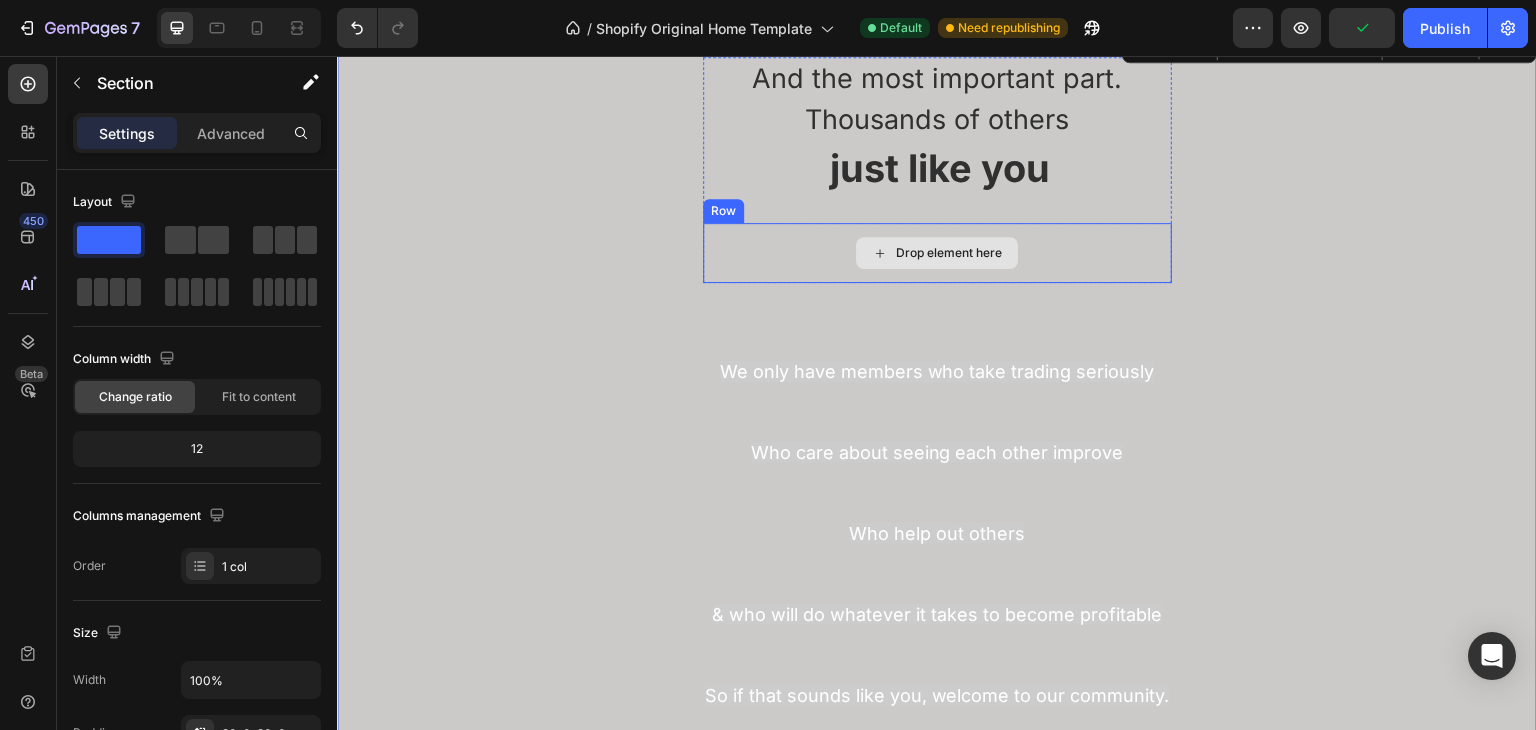 scroll, scrollTop: 3776, scrollLeft: 0, axis: vertical 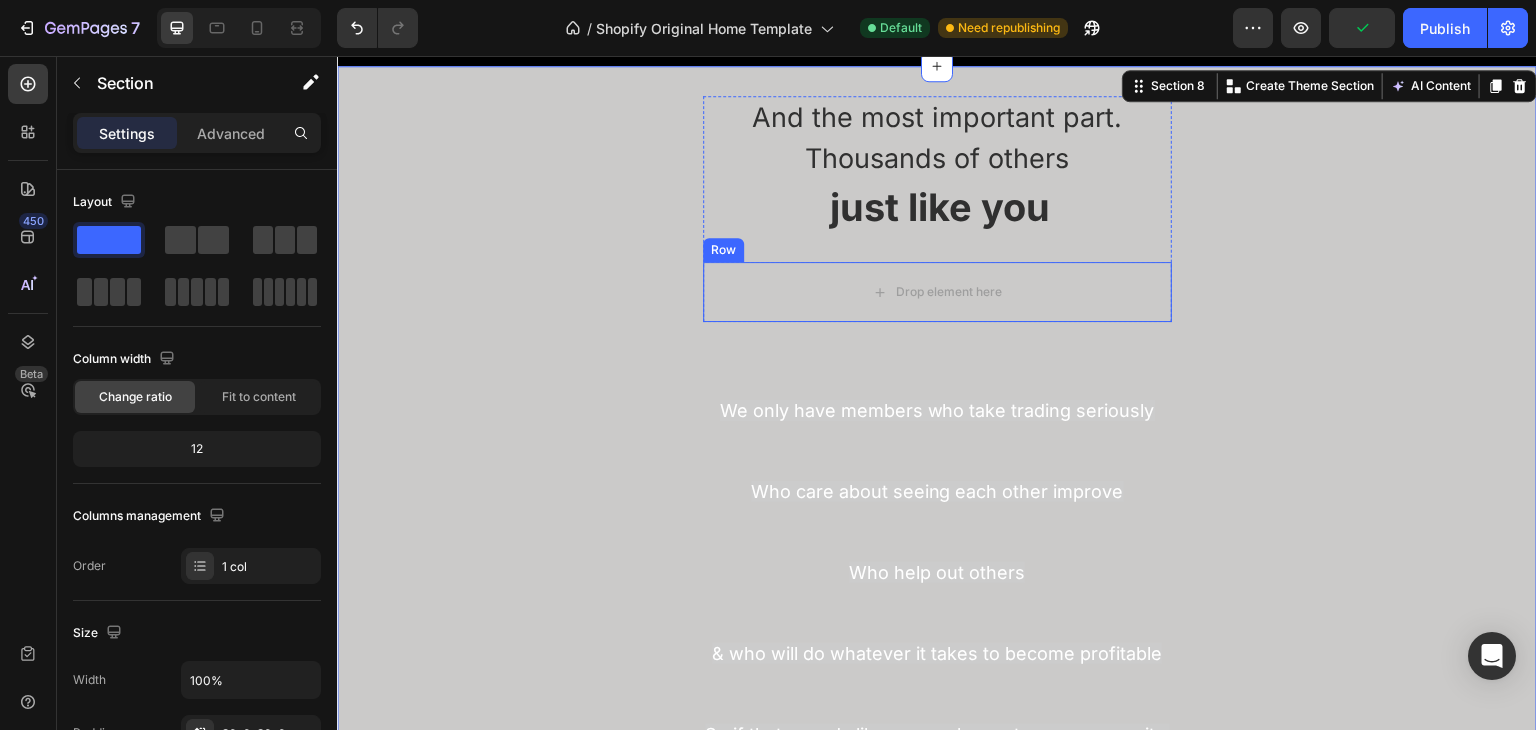 click on "Drop element here" at bounding box center [937, 292] 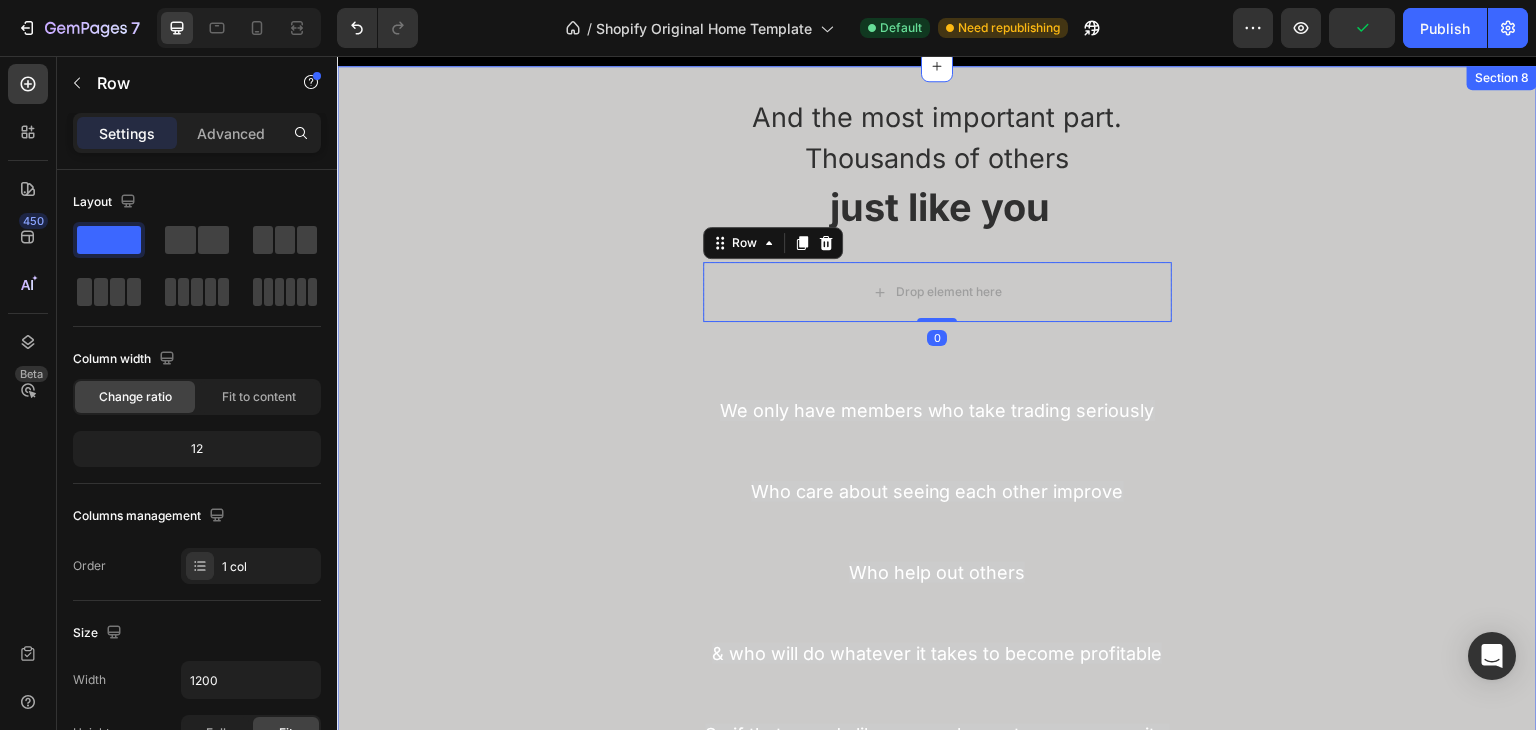 click on "And the most important part. Thousands of others   just like you Text Block Row
Drop element here Row   0 Row We only have members who take trading seriously Who care about seeing each other improve Who help out others & who will do whatever it takes to become profitable So if that sounds like you, welcome to our community. Text Block Row 5.0 Button     Icon     Icon     Icon     Icon     Icon Row from 96 testimonials Text Block Row Advanced list Image Row Row Row Row
Drop element here Row" at bounding box center [937, 544] 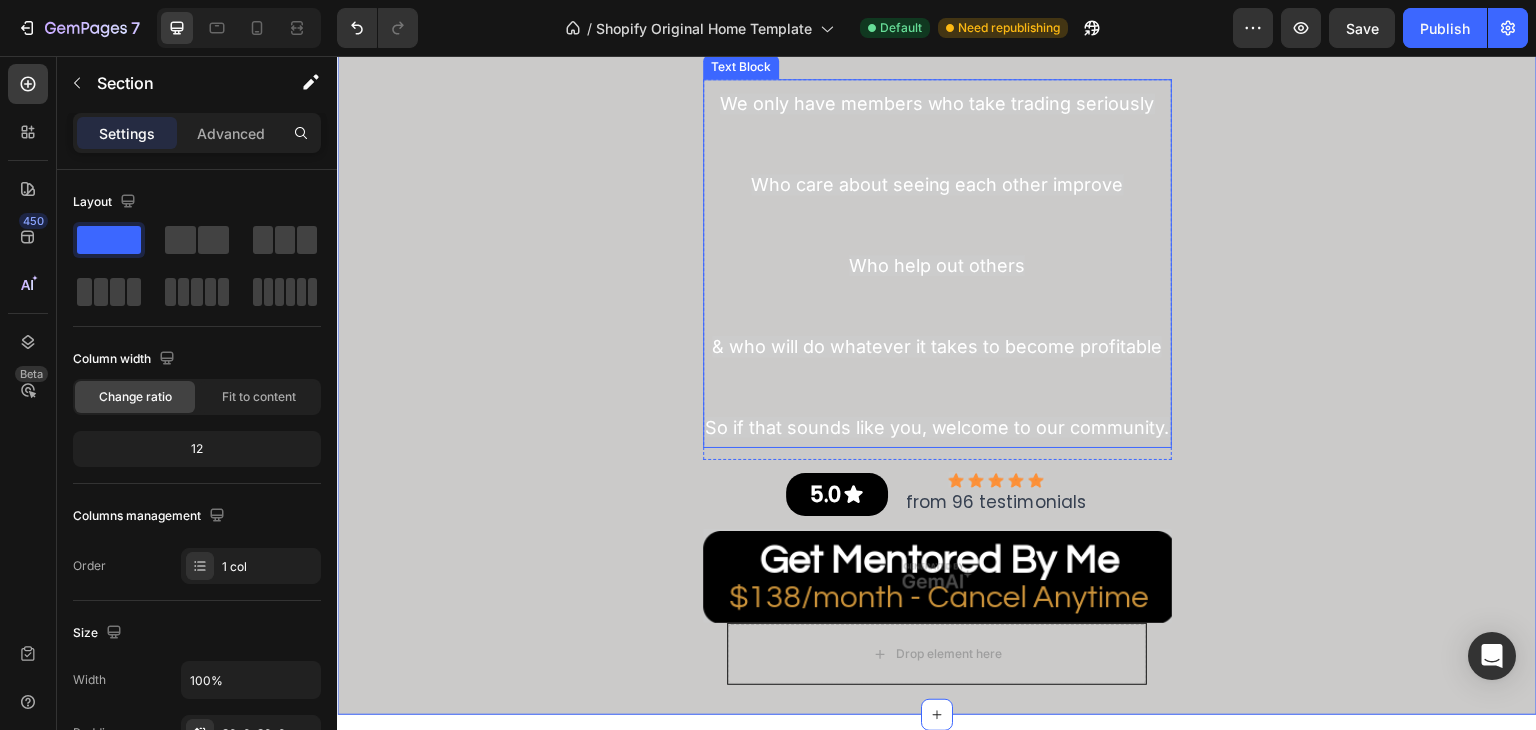 scroll, scrollTop: 4276, scrollLeft: 0, axis: vertical 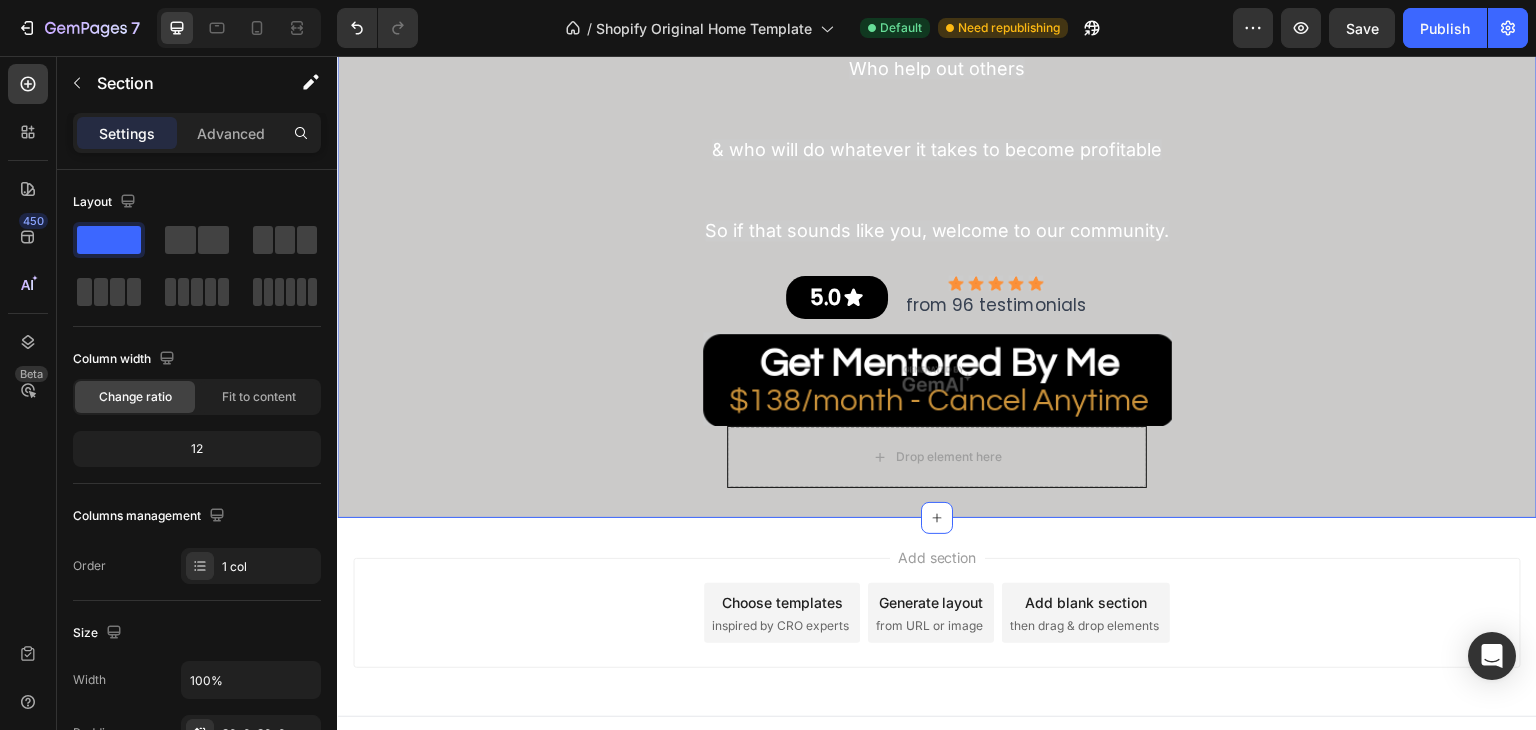 click on "Drop element here" at bounding box center [937, 457] 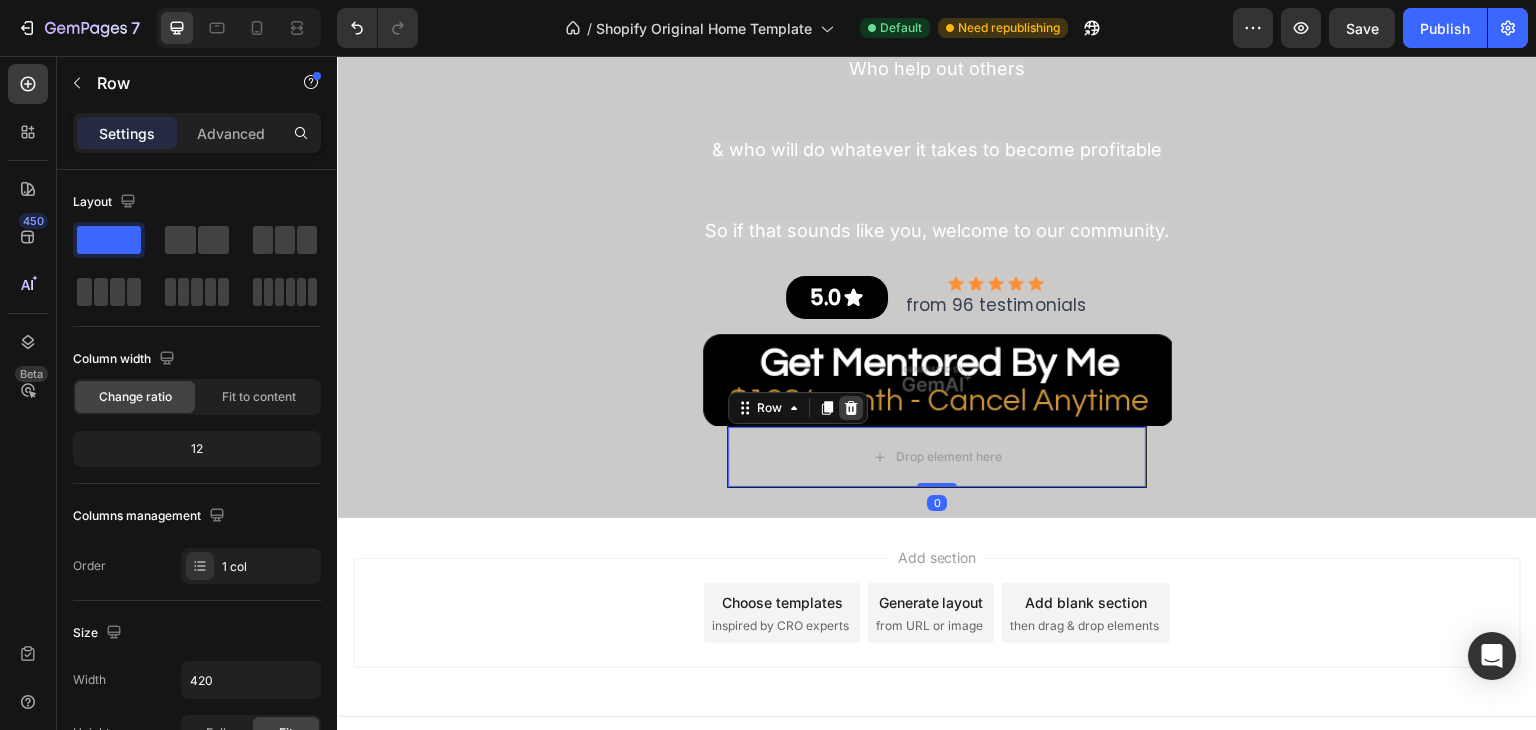 click 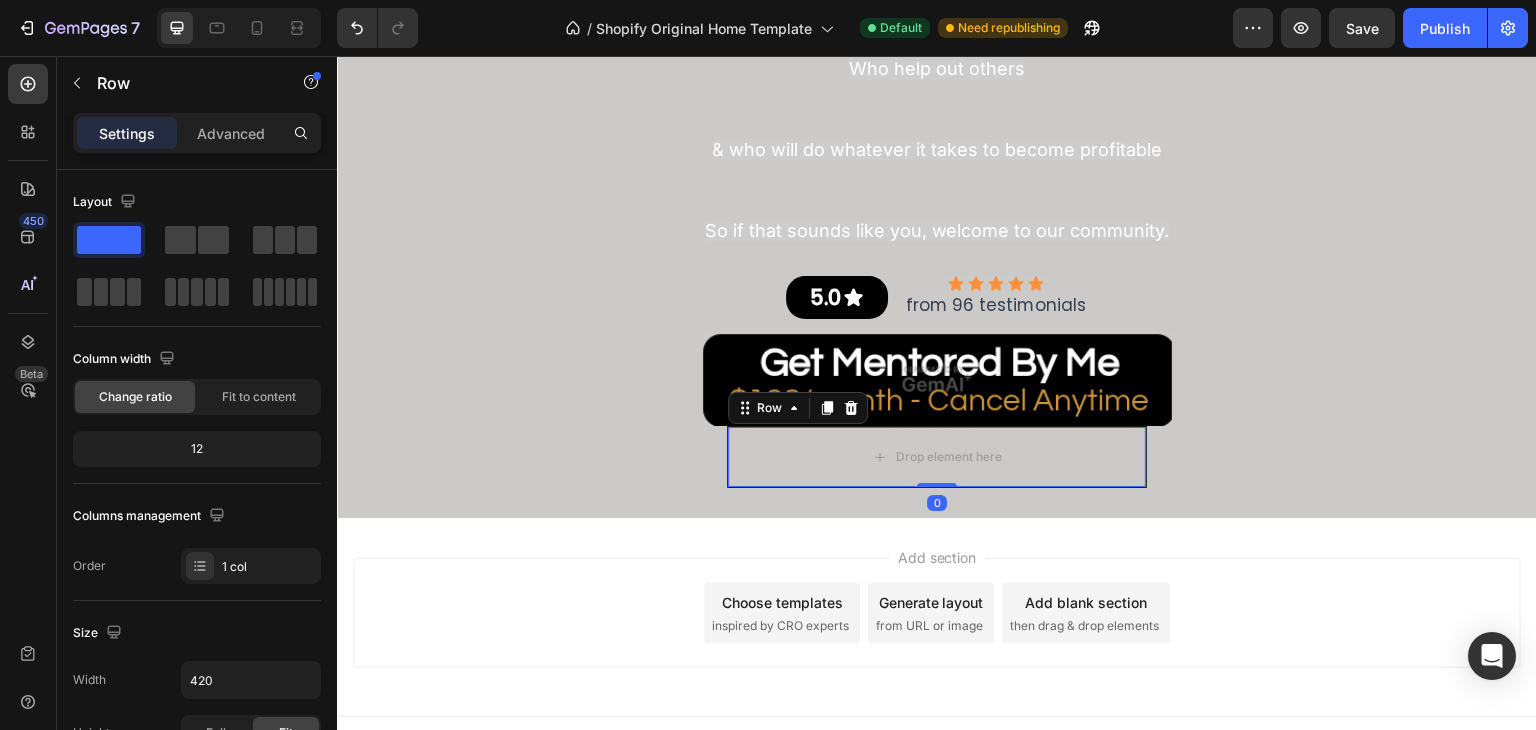 scroll, scrollTop: 4240, scrollLeft: 0, axis: vertical 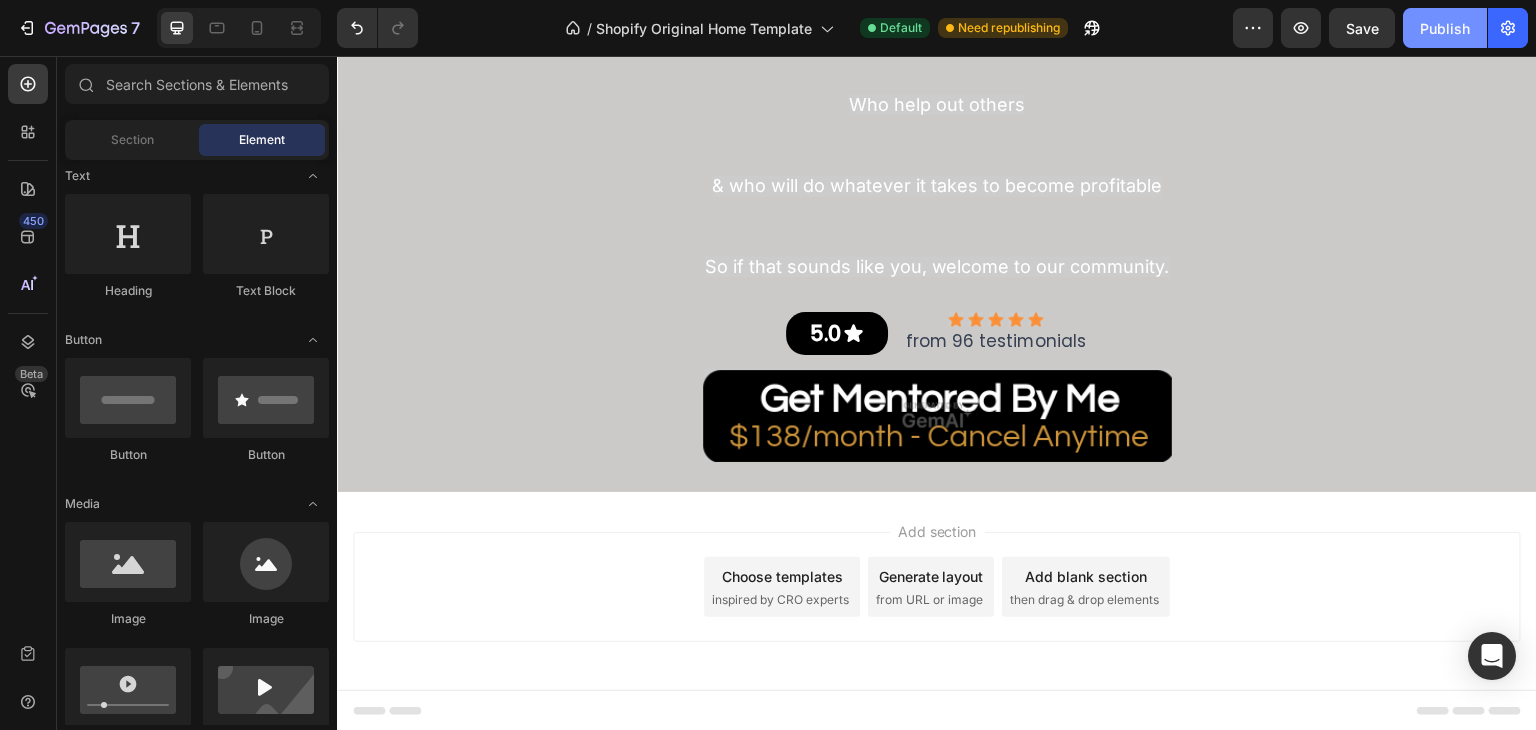 click on "Publish" at bounding box center (1445, 28) 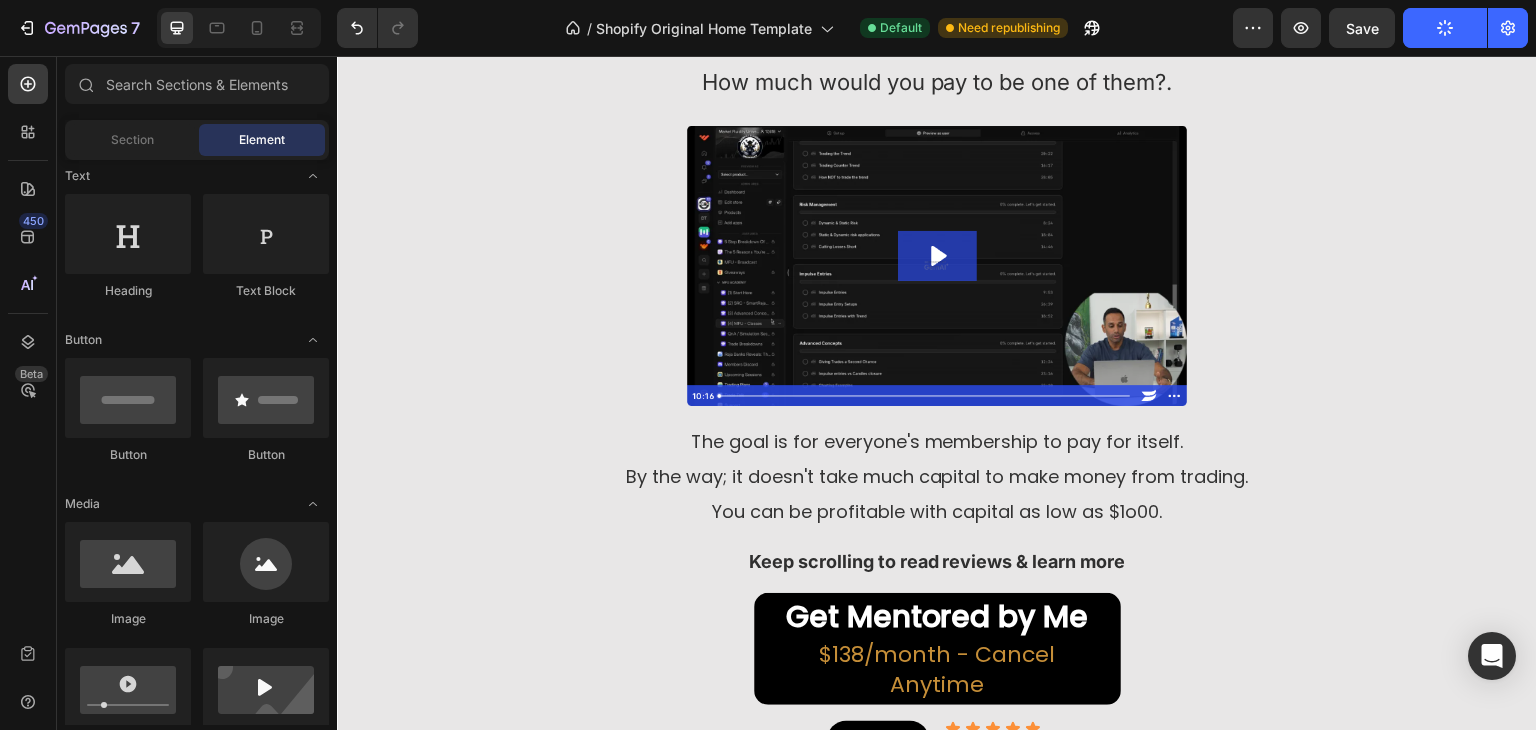 scroll, scrollTop: 140, scrollLeft: 0, axis: vertical 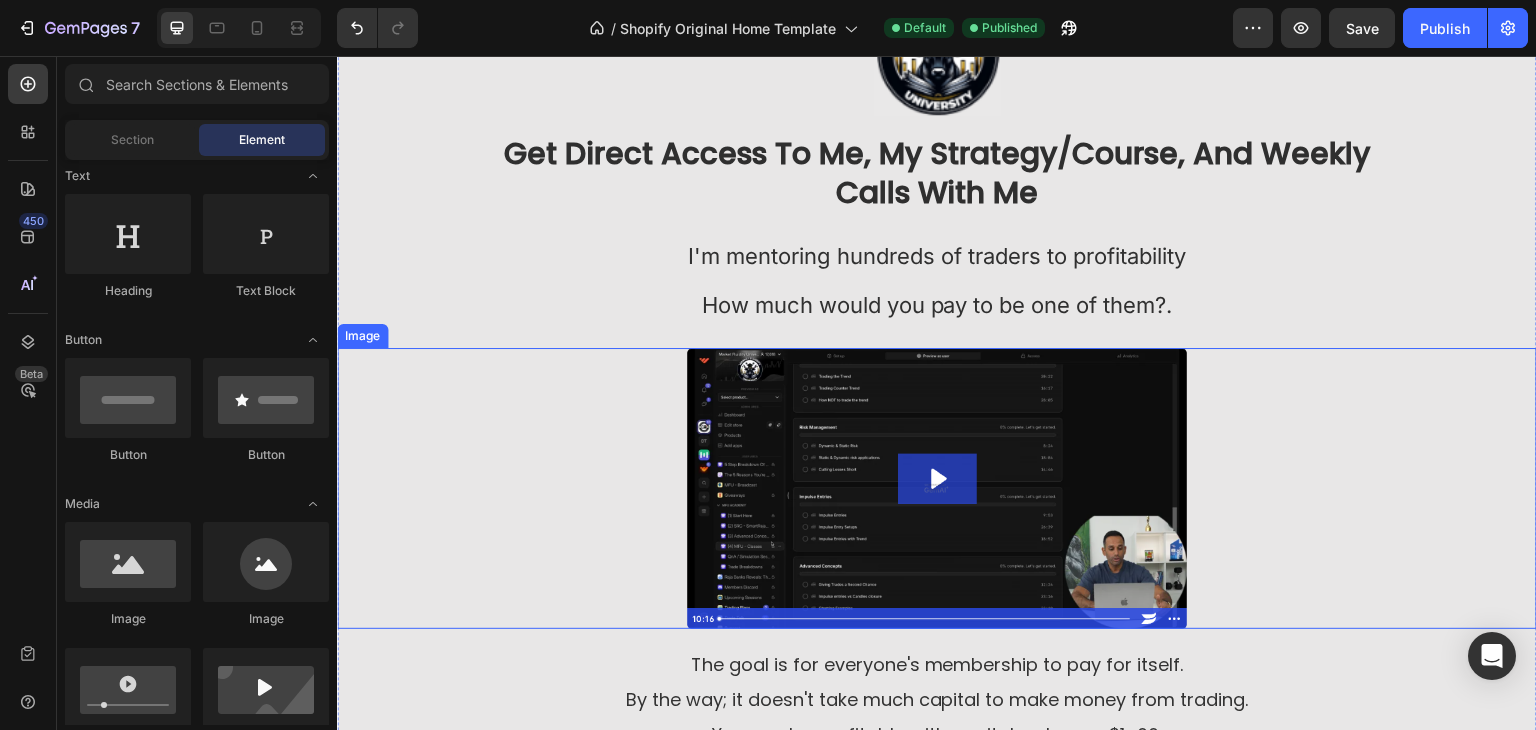 click at bounding box center (937, 488) 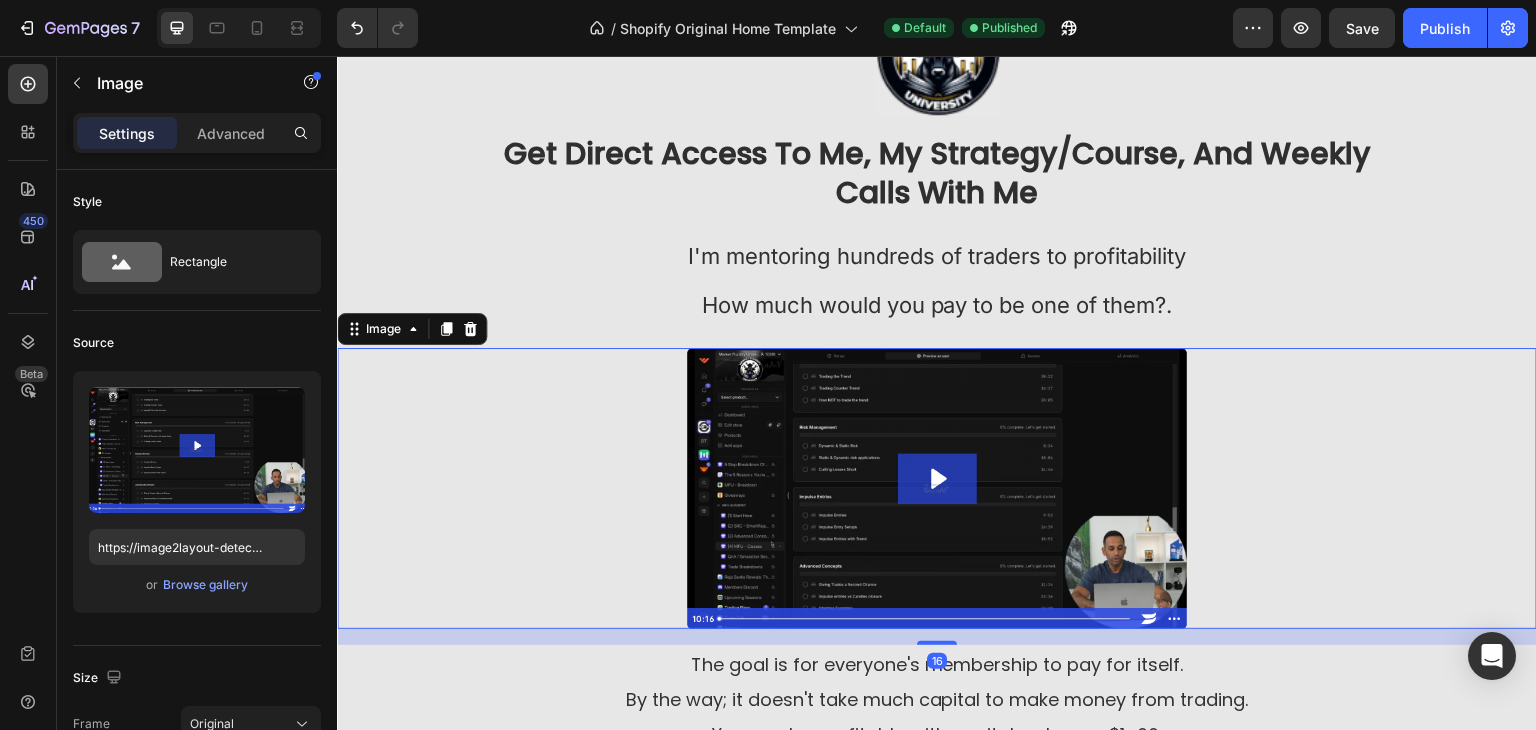 click at bounding box center (937, 488) 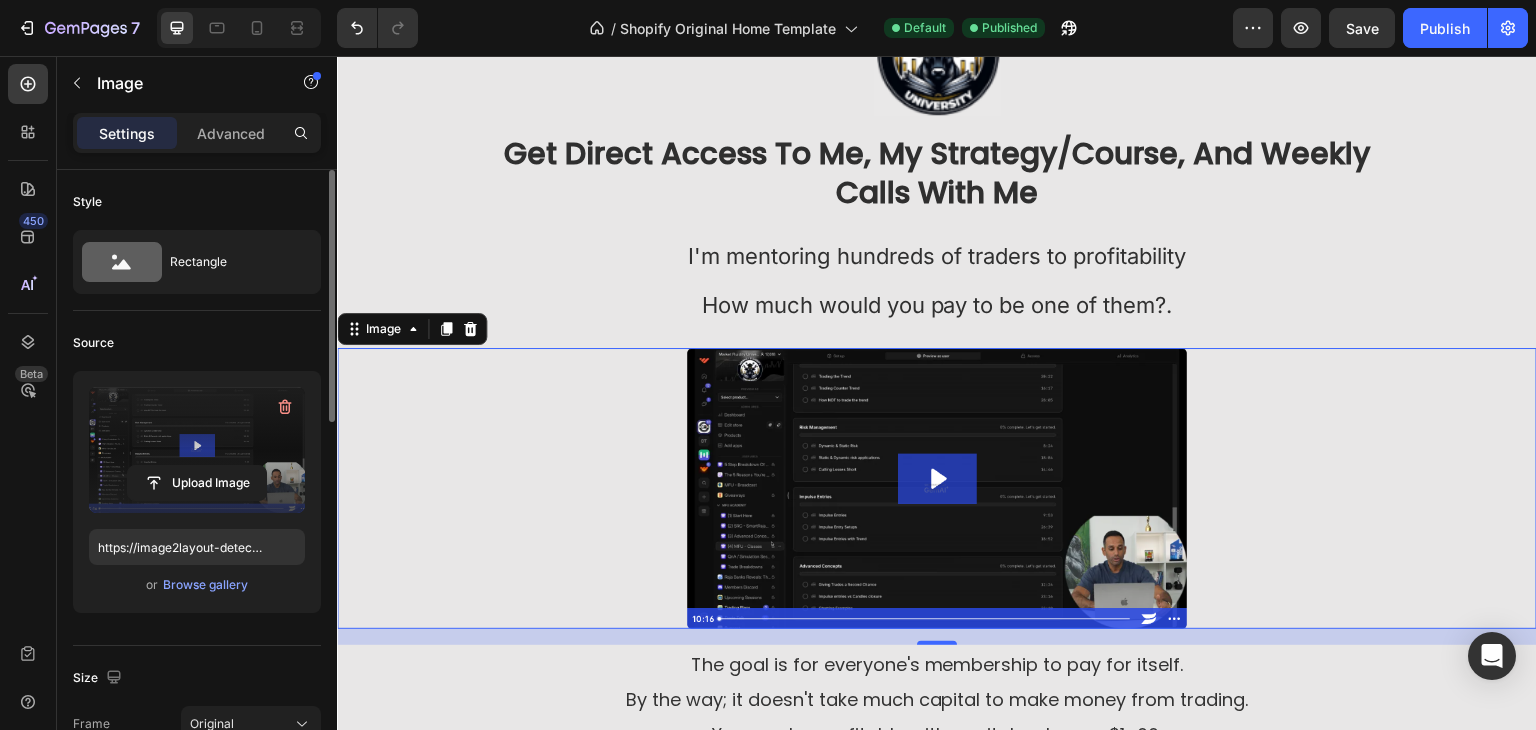 scroll, scrollTop: 300, scrollLeft: 0, axis: vertical 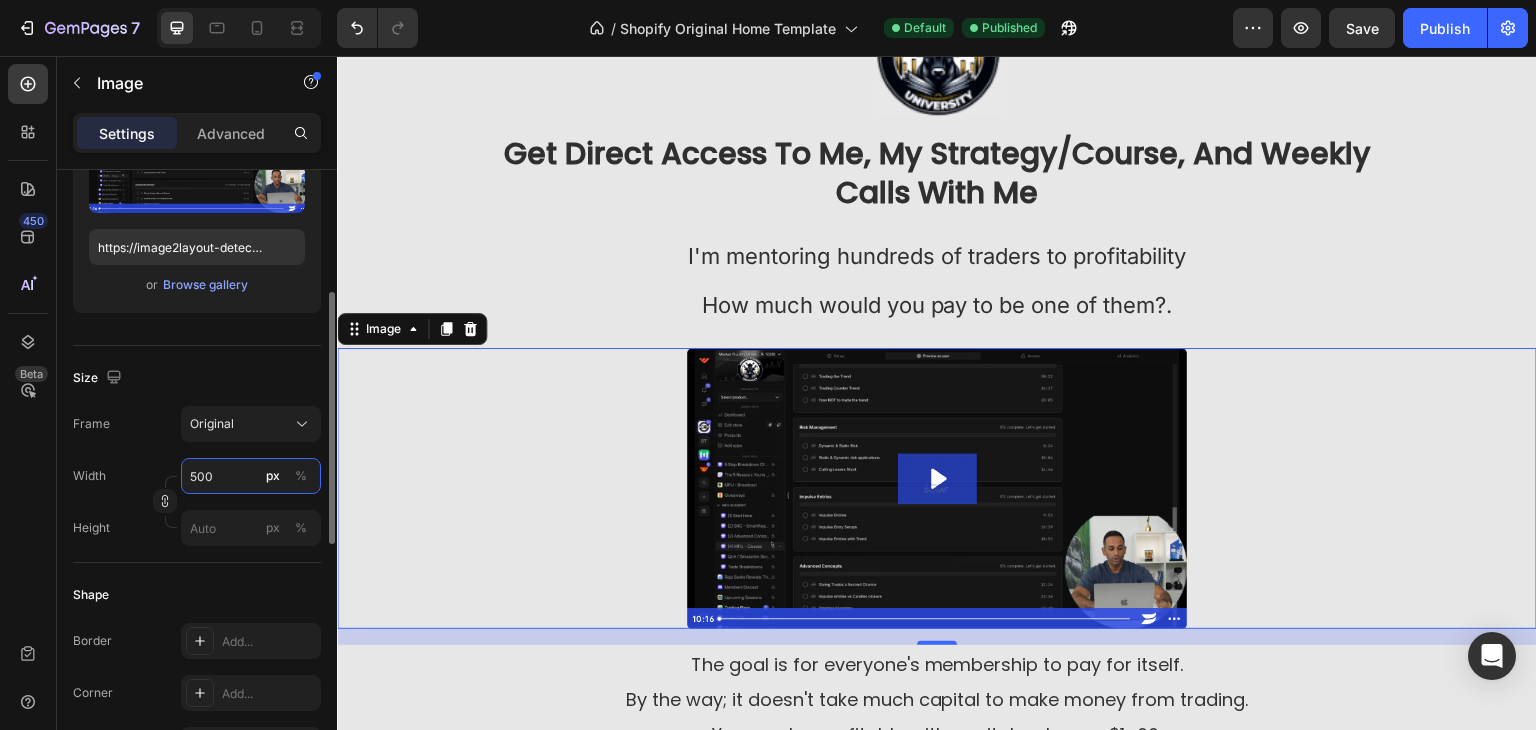 click on "500" at bounding box center (251, 476) 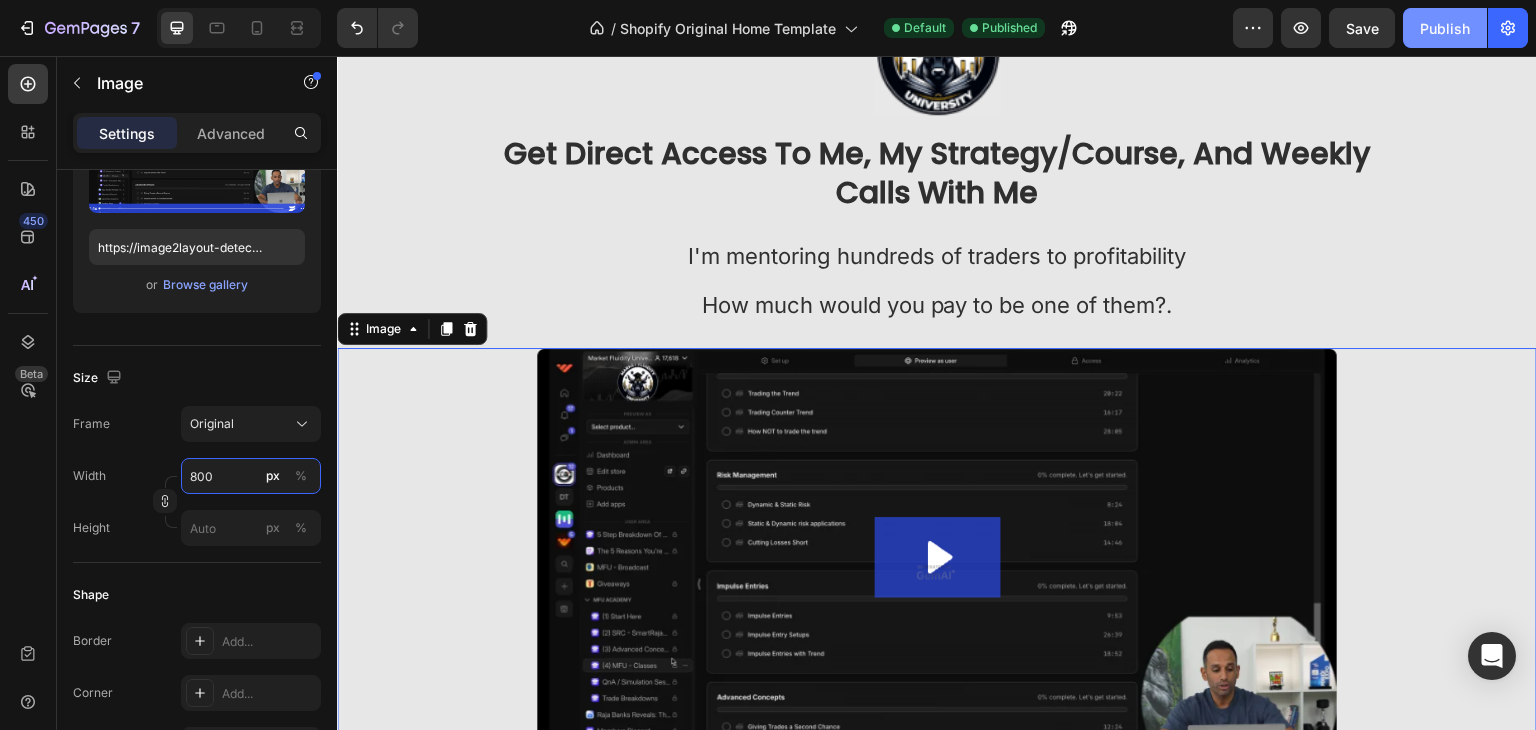 type on "800" 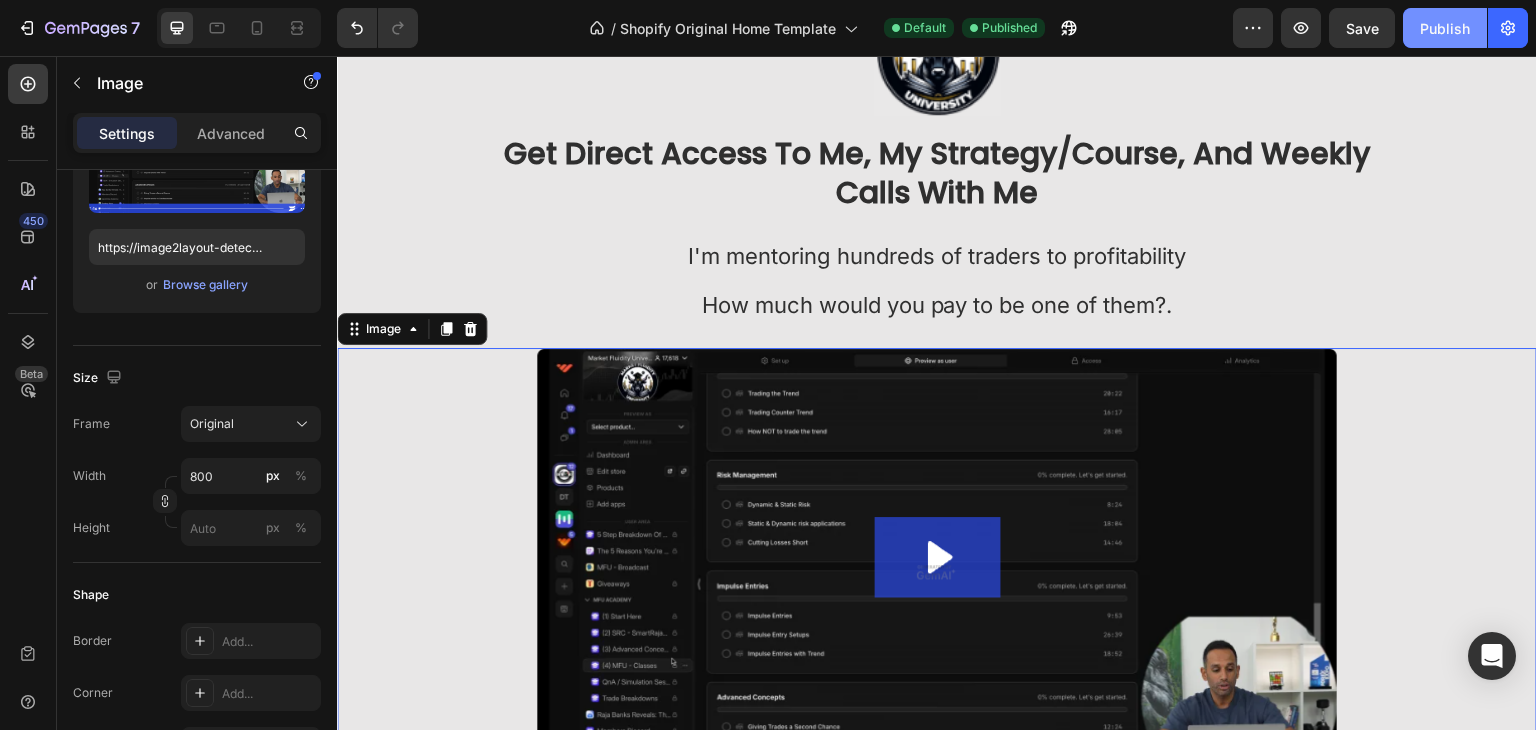 click on "Publish" 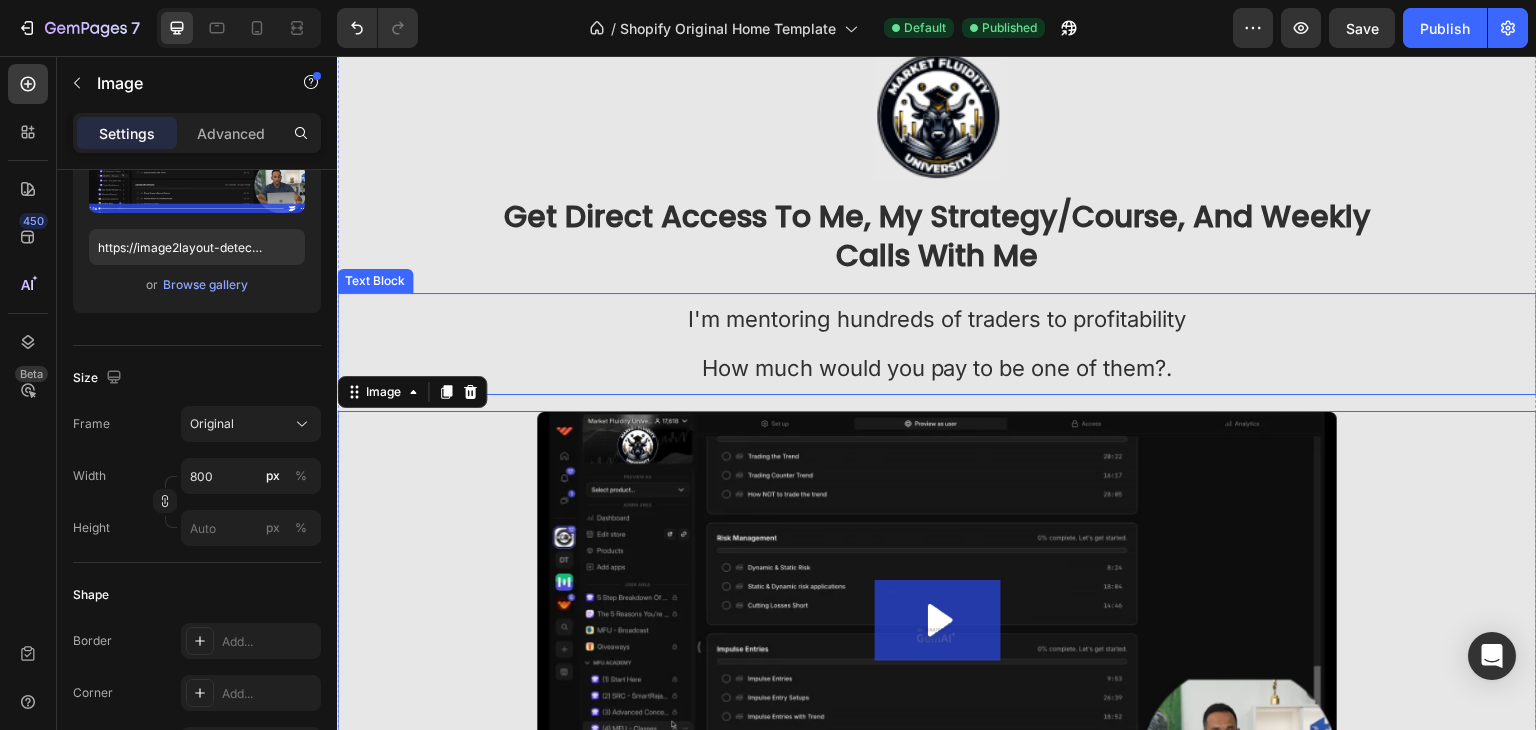 scroll, scrollTop: 0, scrollLeft: 0, axis: both 